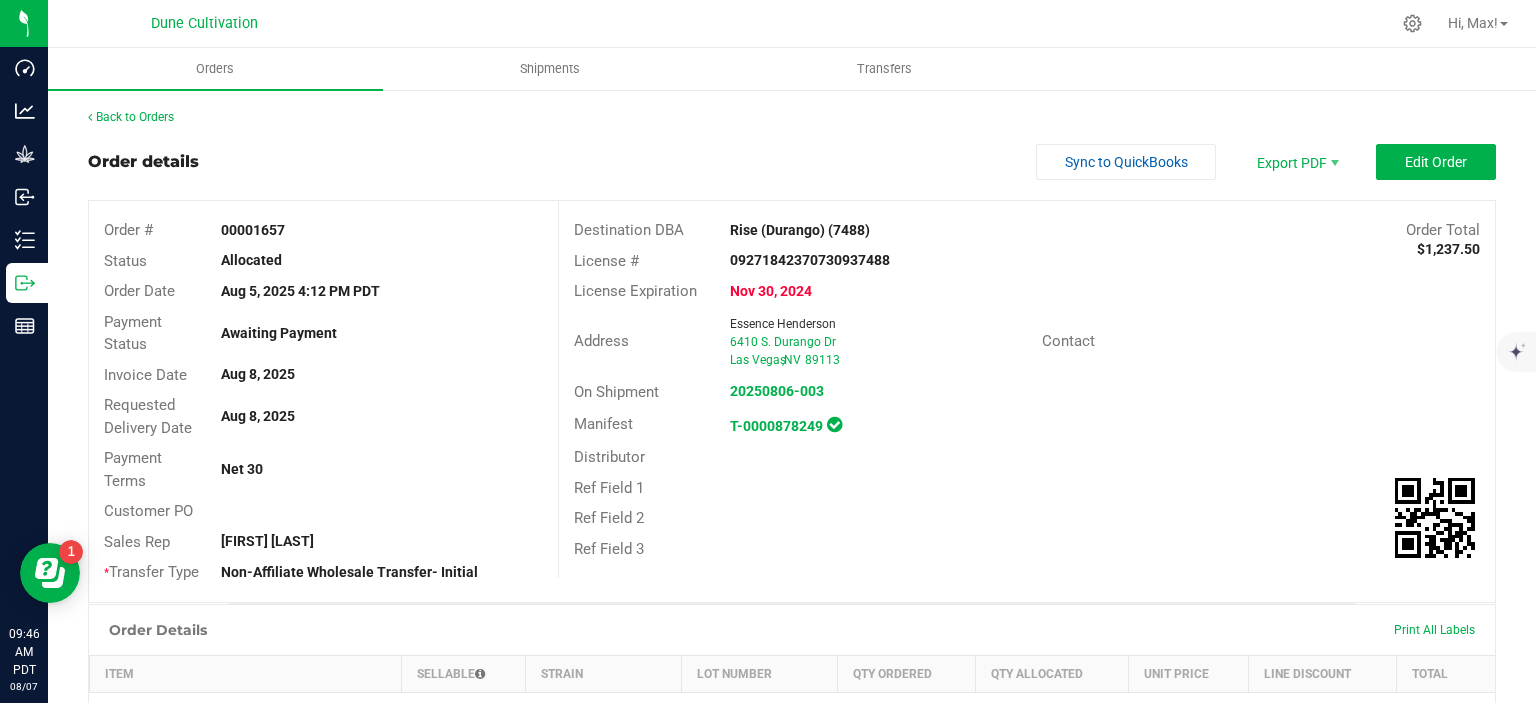 scroll, scrollTop: 0, scrollLeft: 0, axis: both 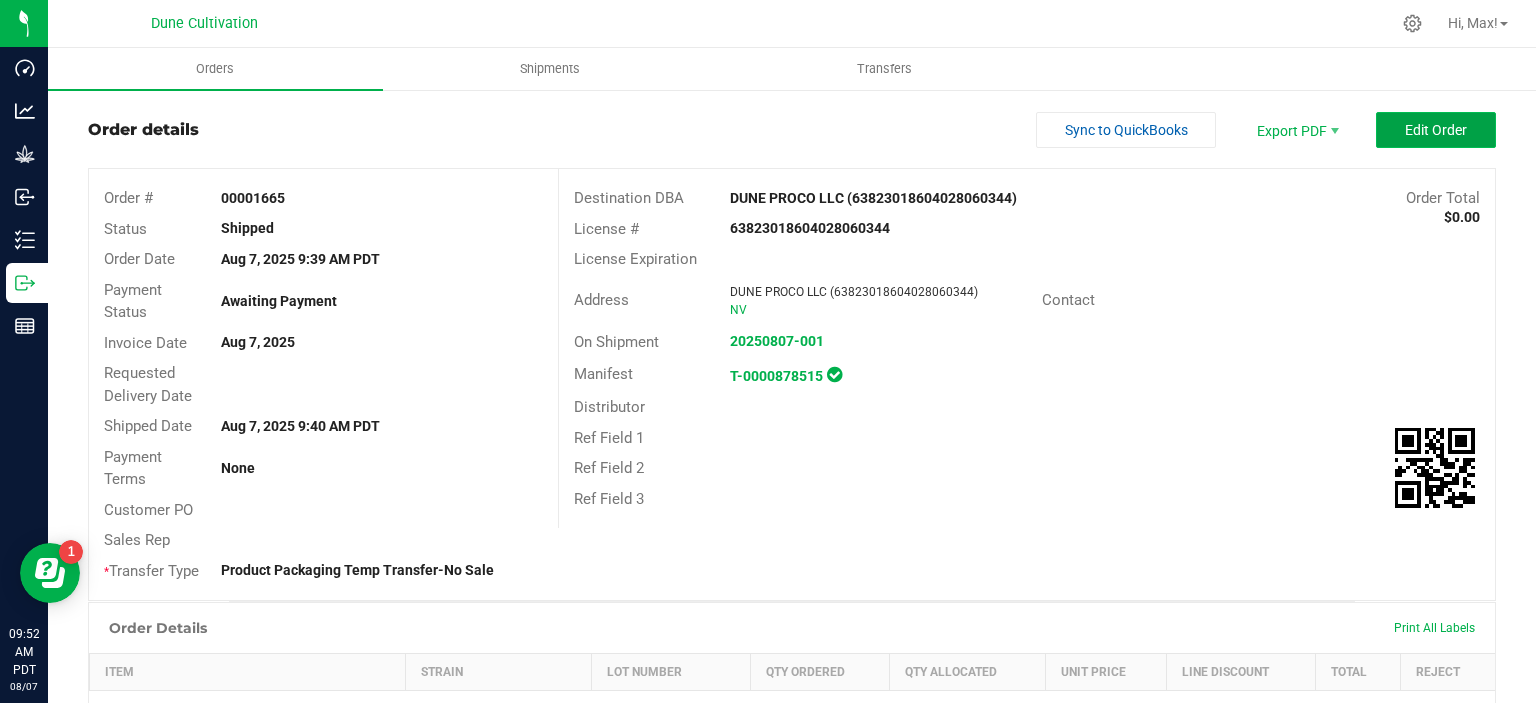 click on "Edit Order" at bounding box center (1436, 130) 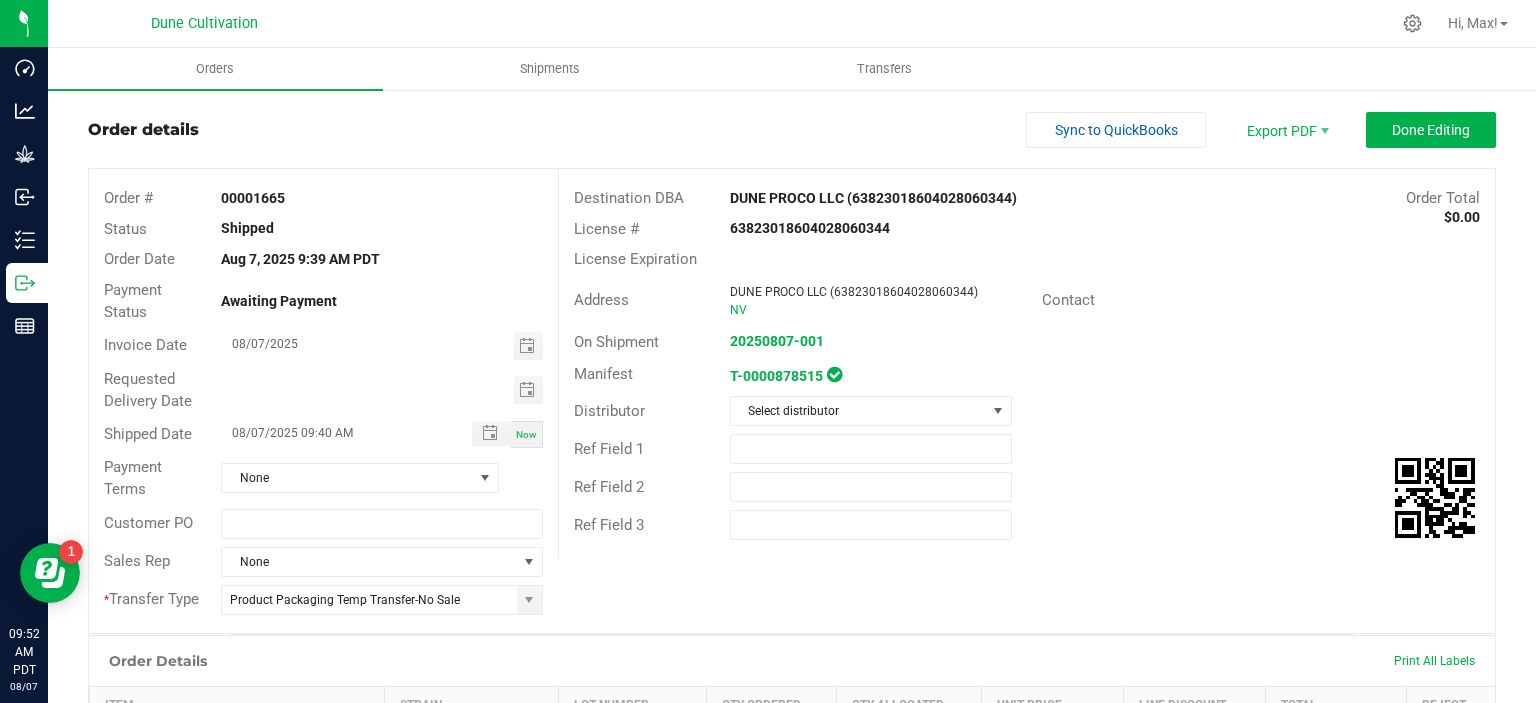 click on "Payment Terms  None" at bounding box center [323, 478] 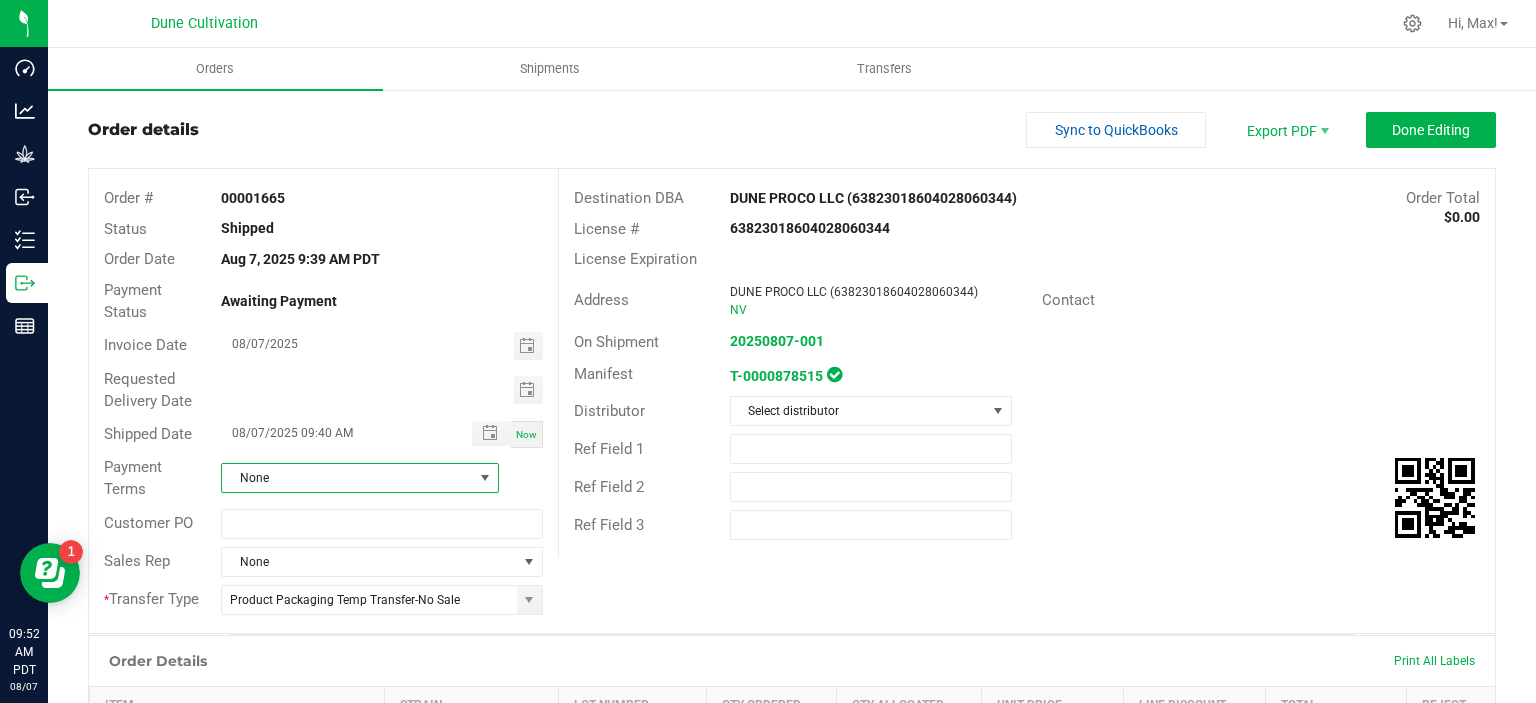 click on "None" at bounding box center [347, 478] 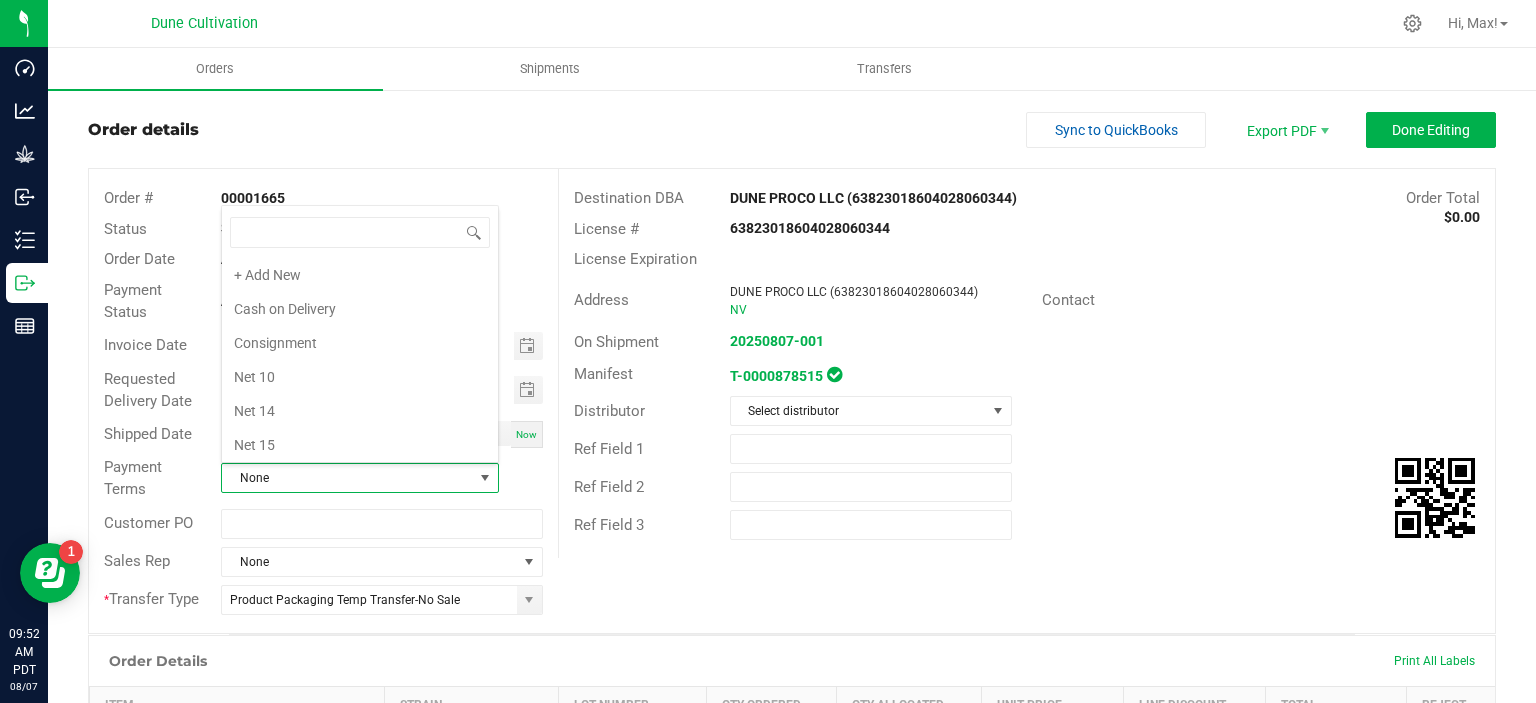 scroll, scrollTop: 271, scrollLeft: 0, axis: vertical 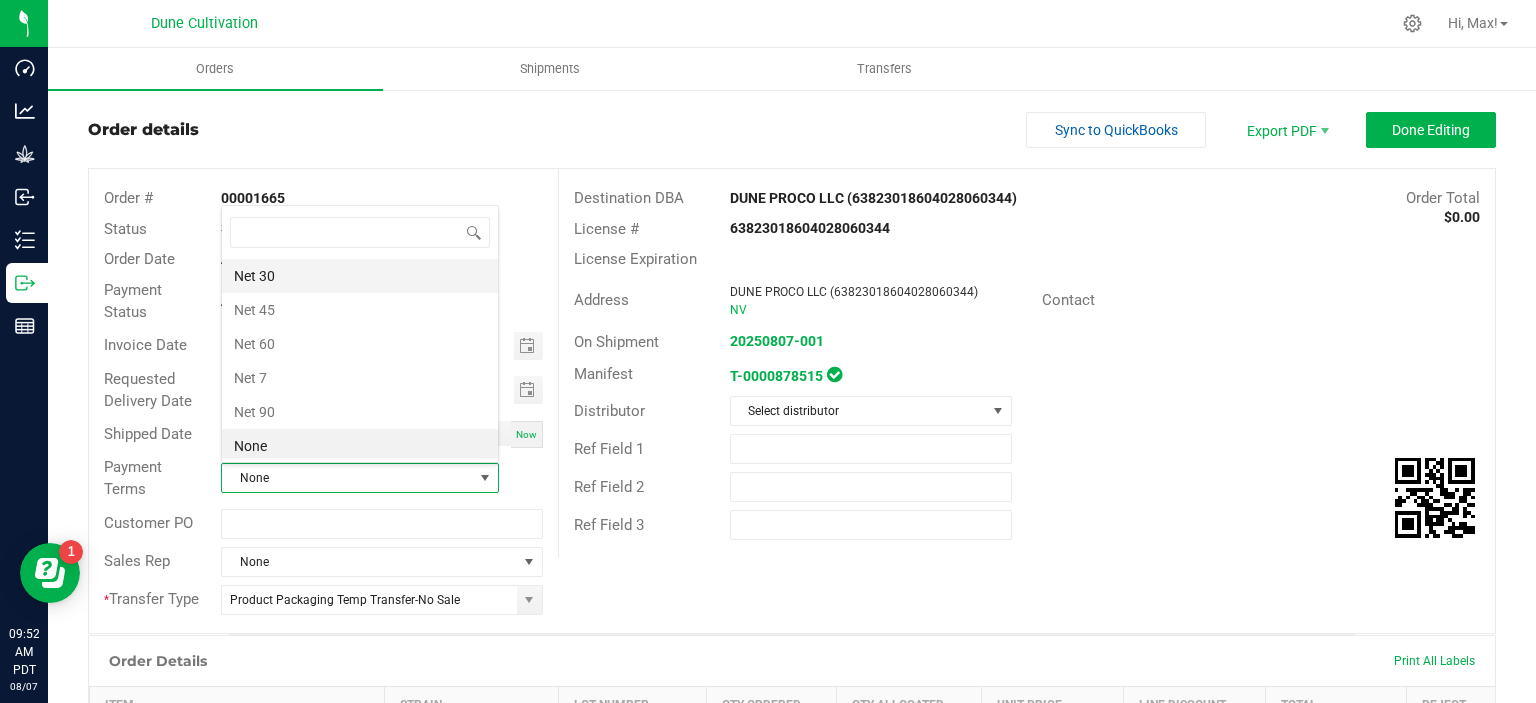 click on "Net 30" at bounding box center (360, 276) 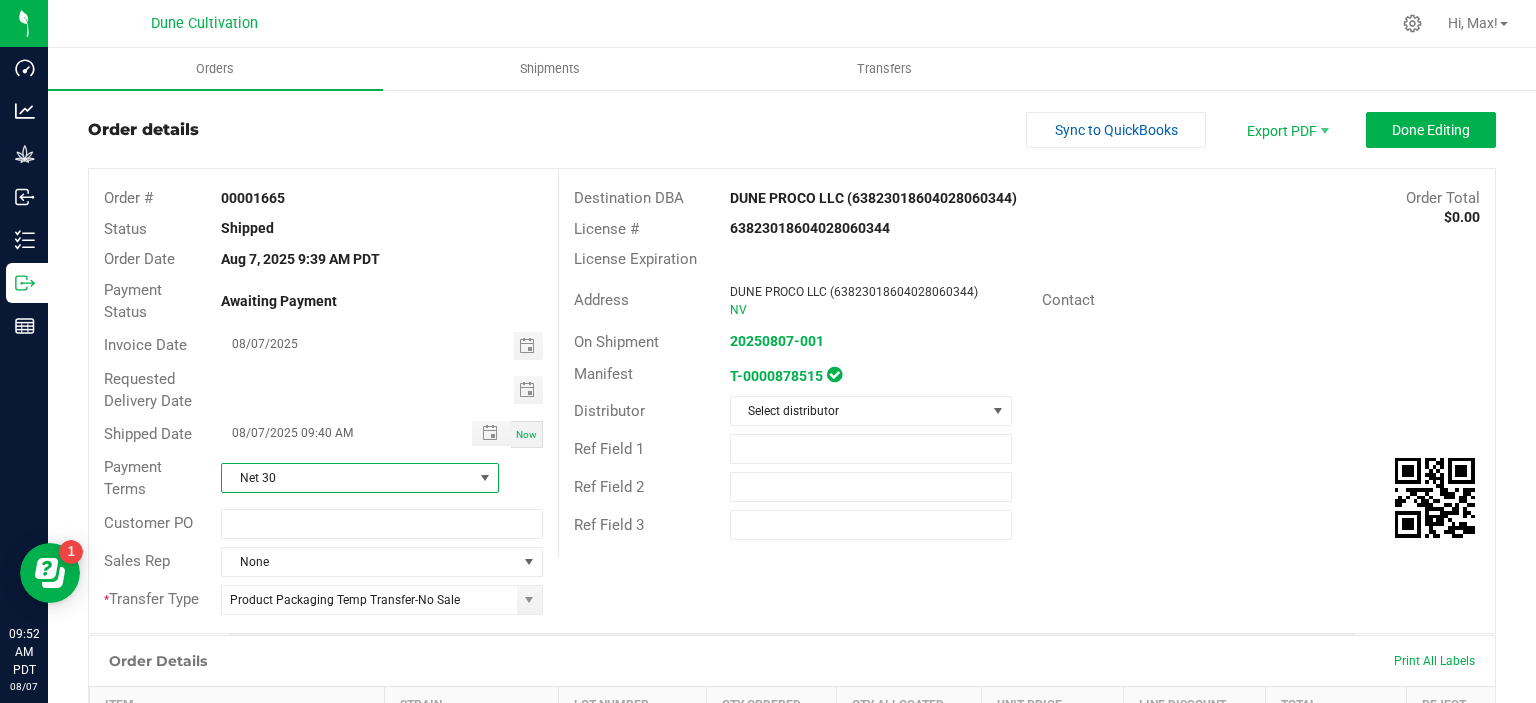 click on "Net 30" at bounding box center (347, 478) 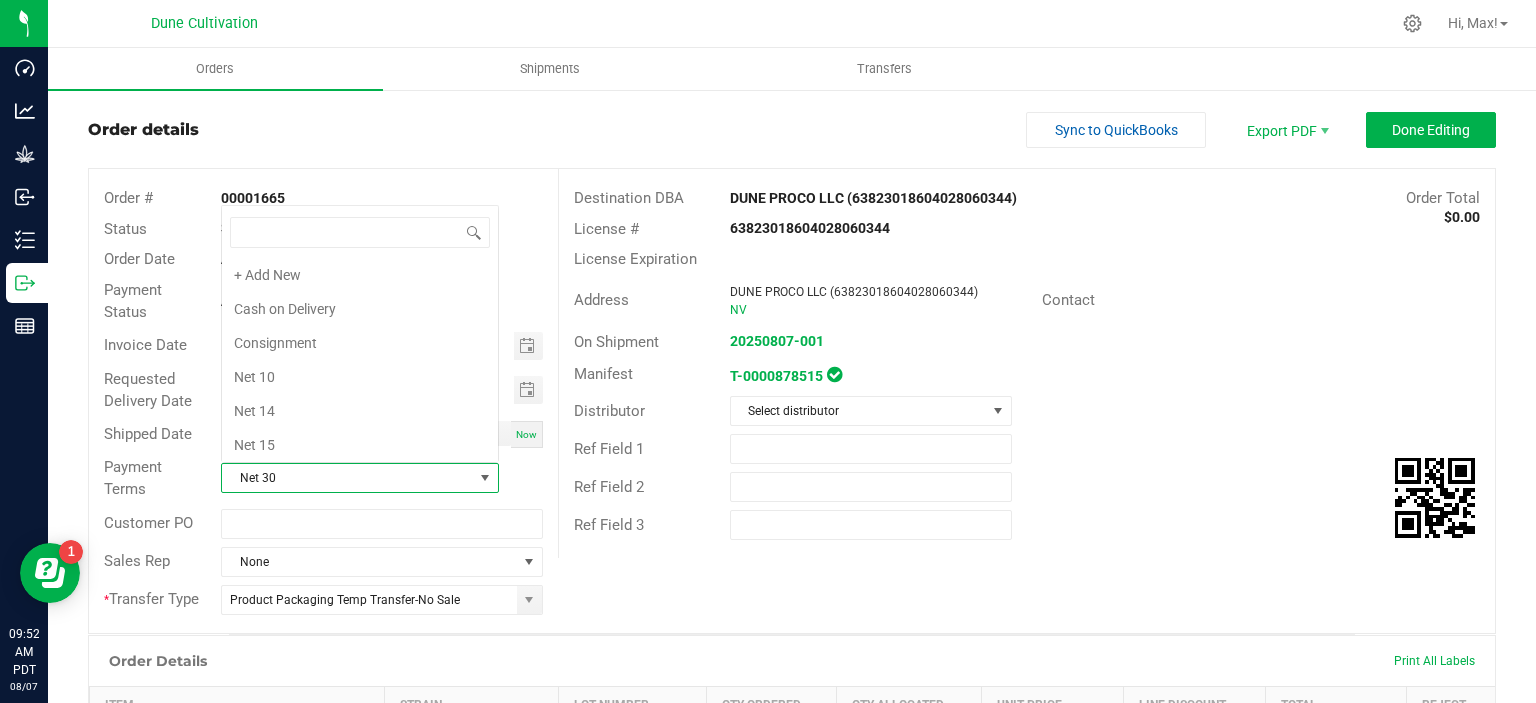 scroll, scrollTop: 0, scrollLeft: 0, axis: both 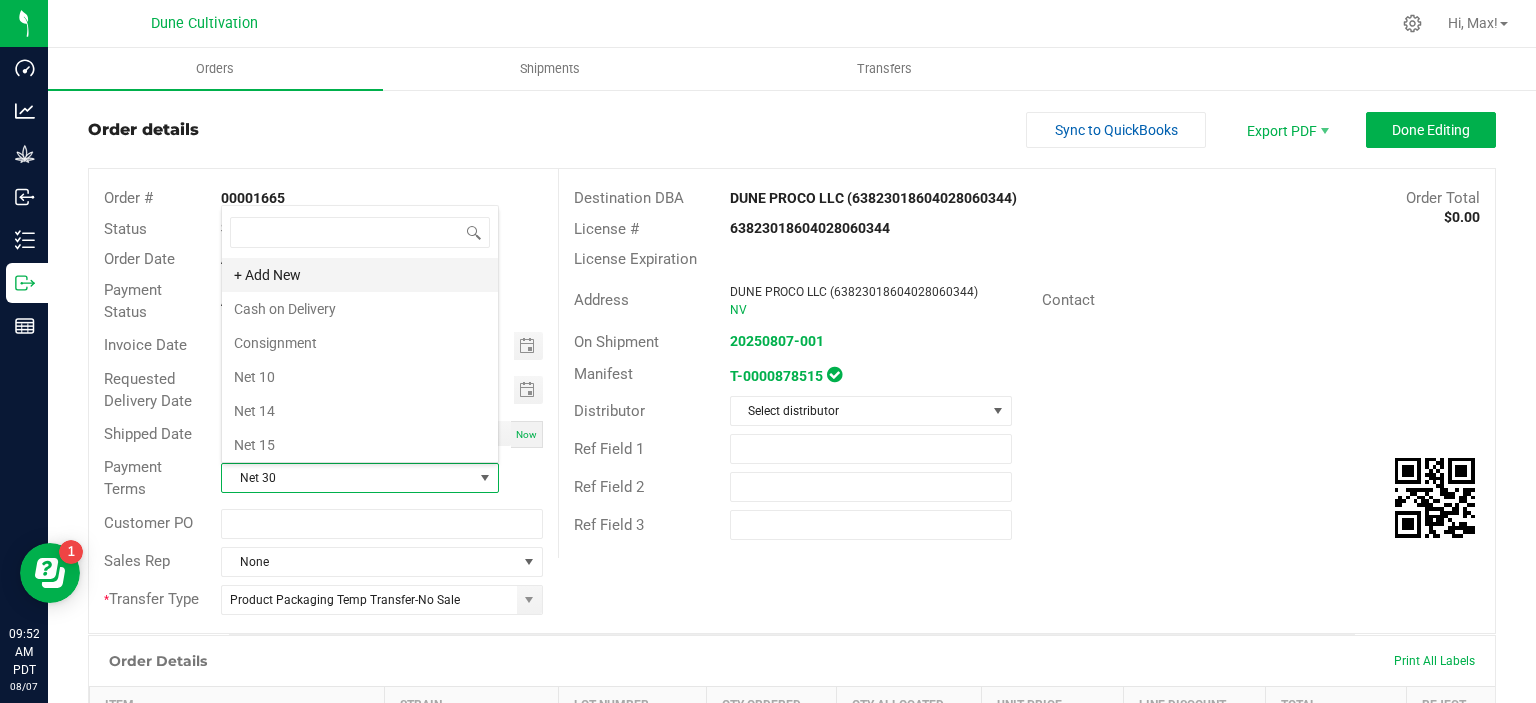 click on "+ Add New" at bounding box center [360, 275] 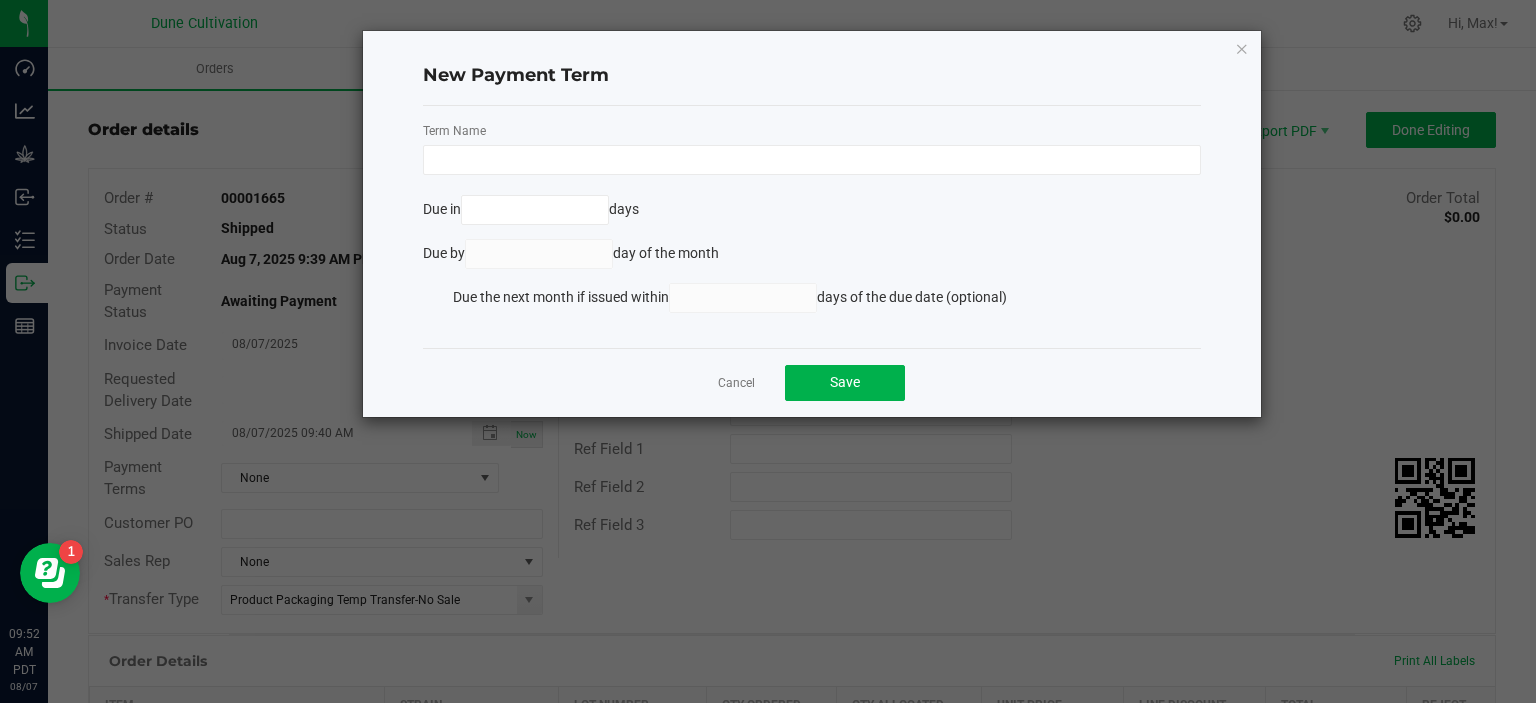 click on "Cancel   Save" 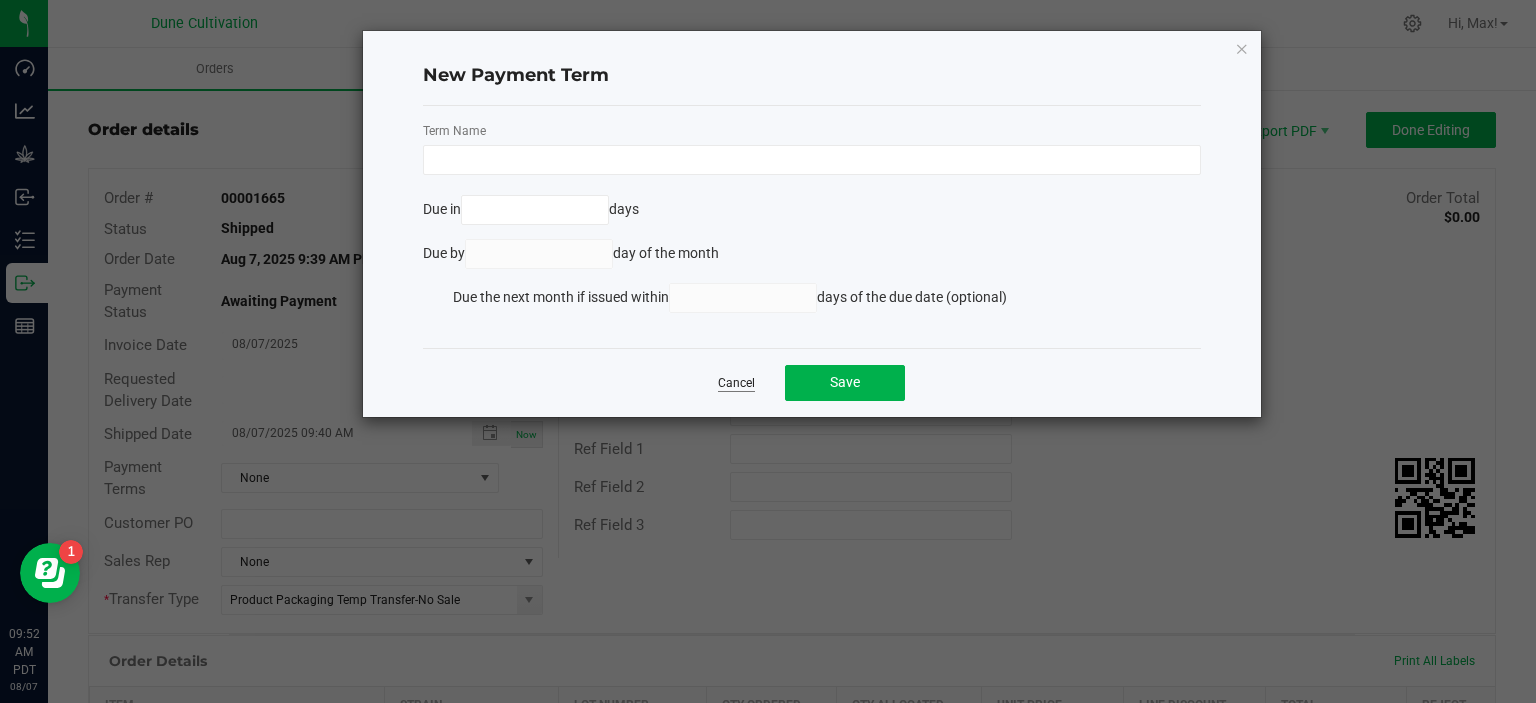 click on "Cancel" 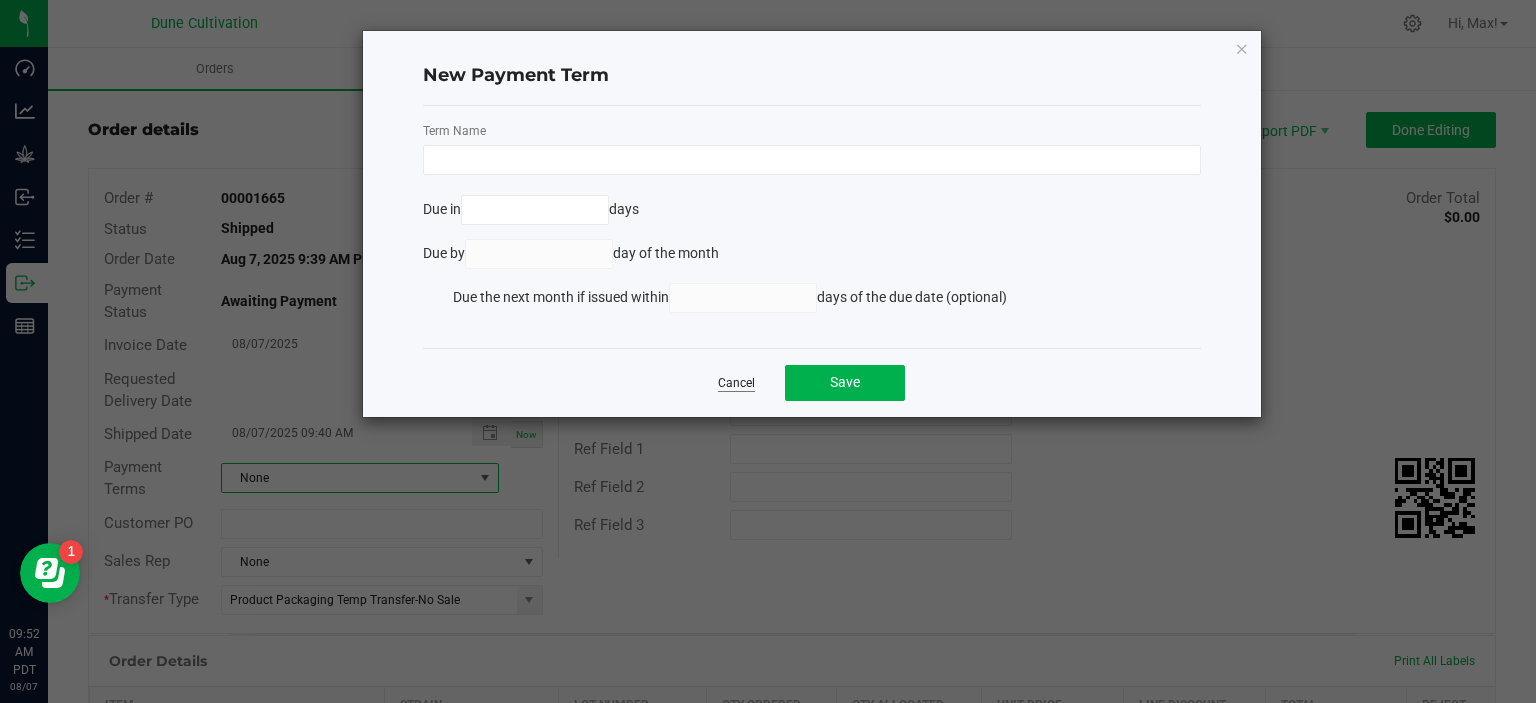 scroll, scrollTop: 32, scrollLeft: 0, axis: vertical 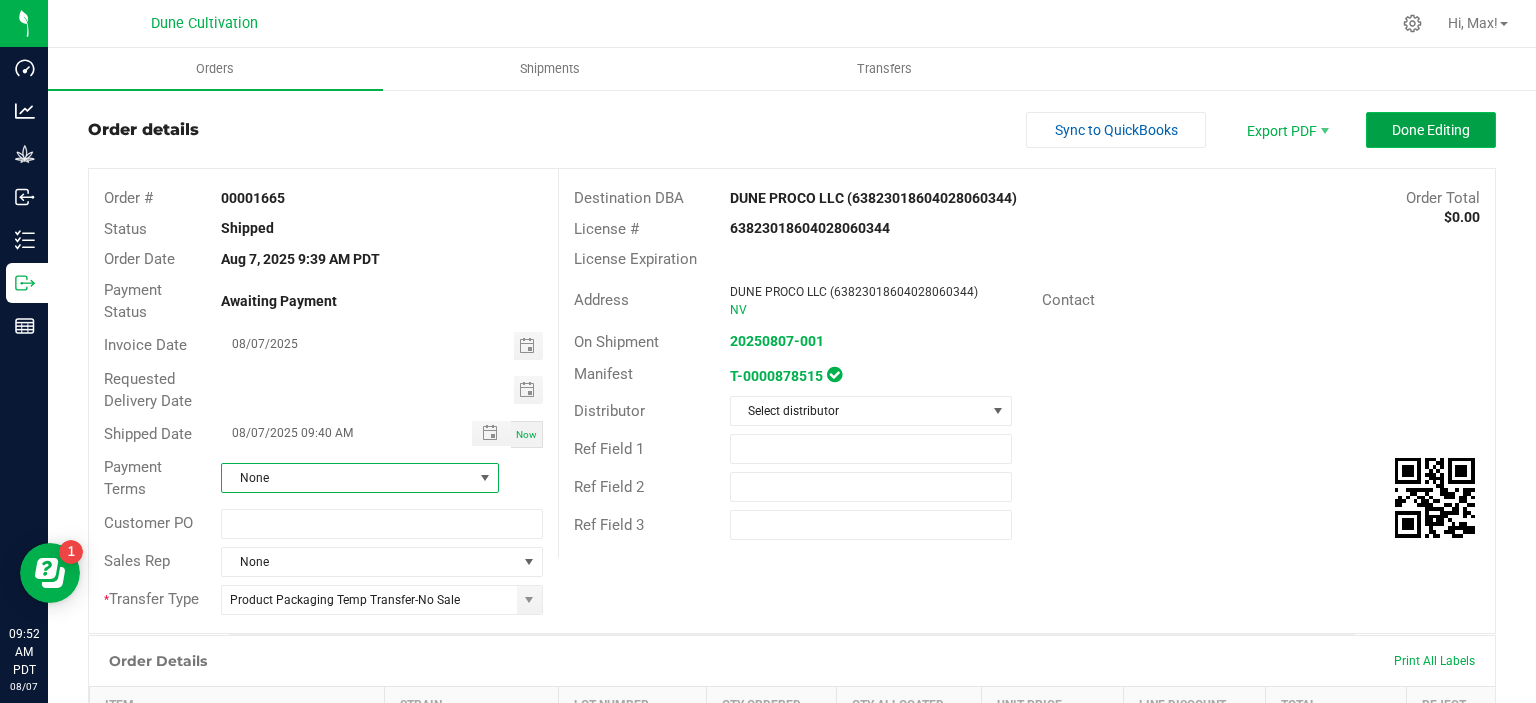 click on "Done Editing" at bounding box center [1431, 130] 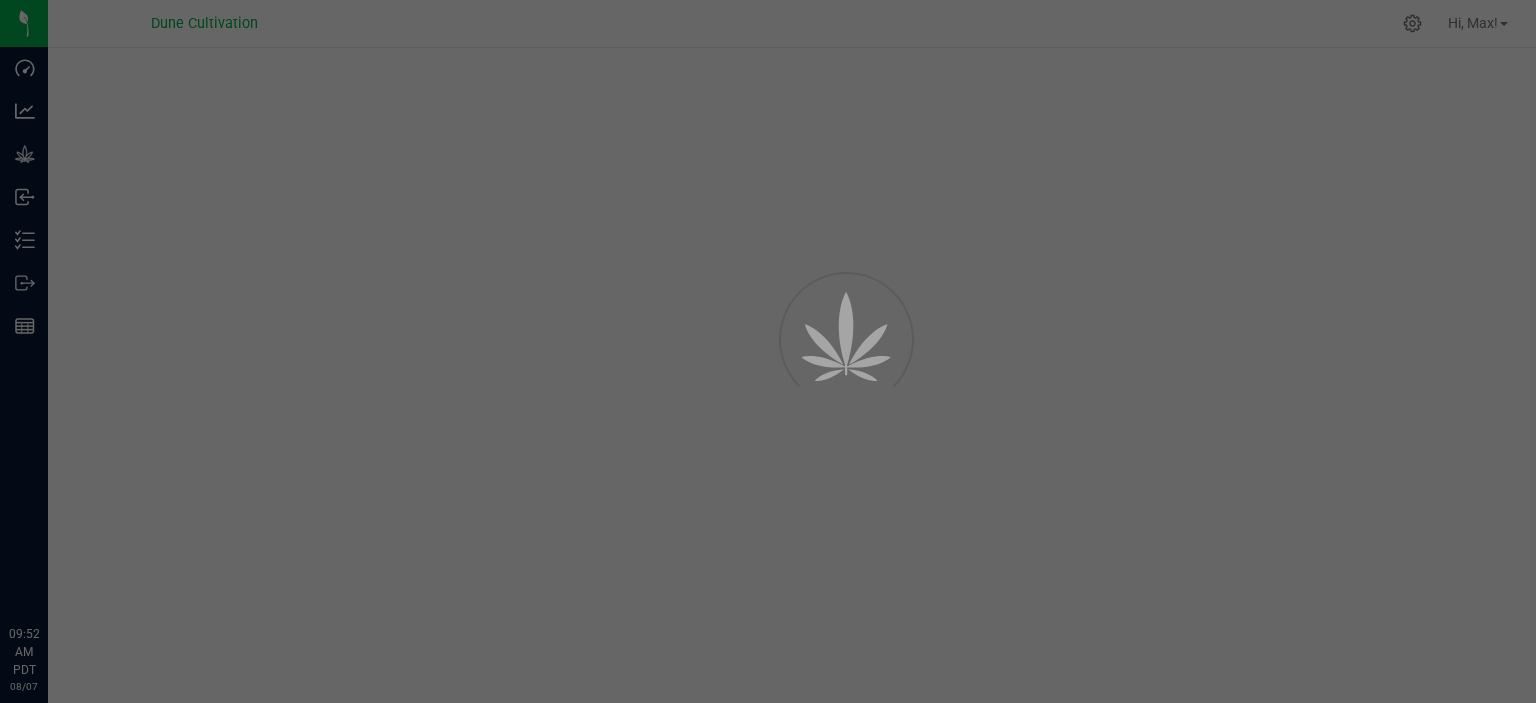 scroll, scrollTop: 0, scrollLeft: 0, axis: both 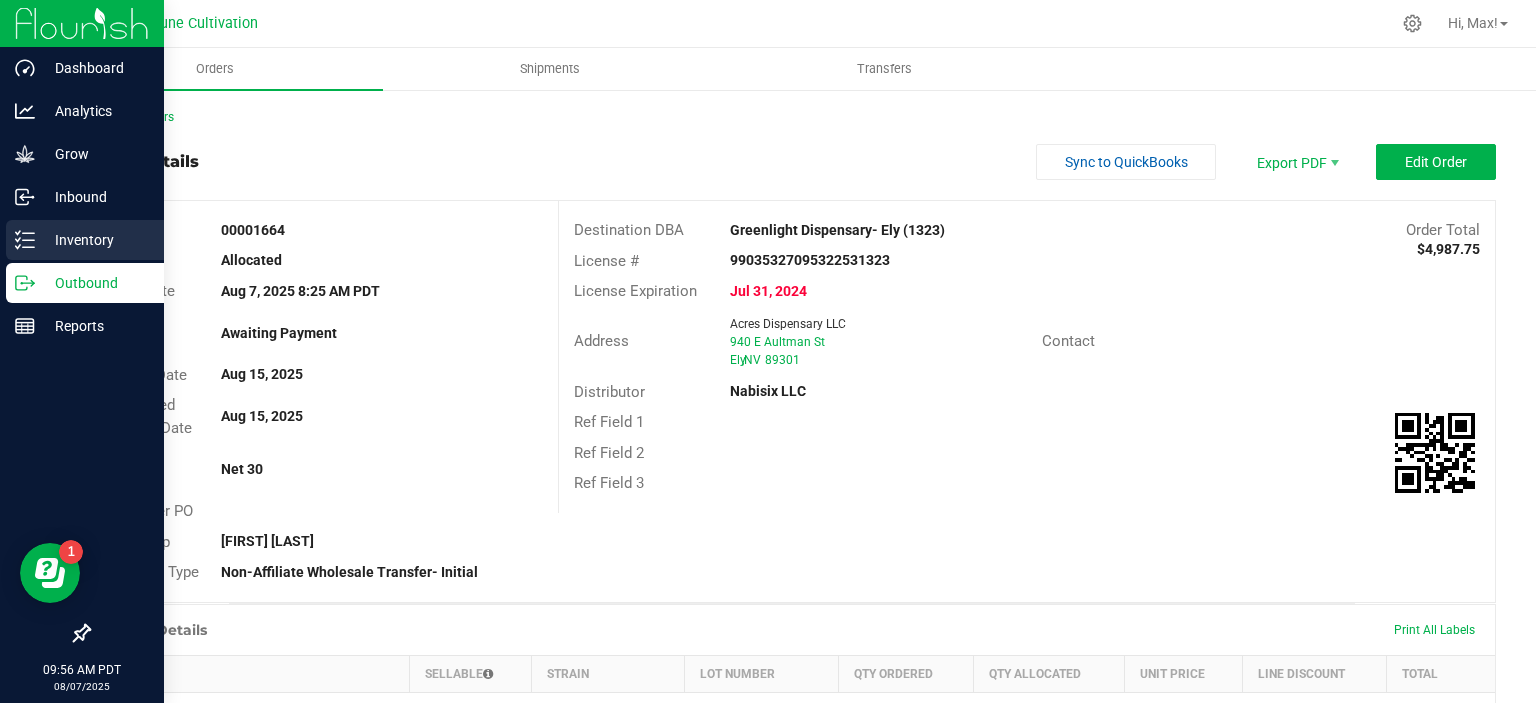 click 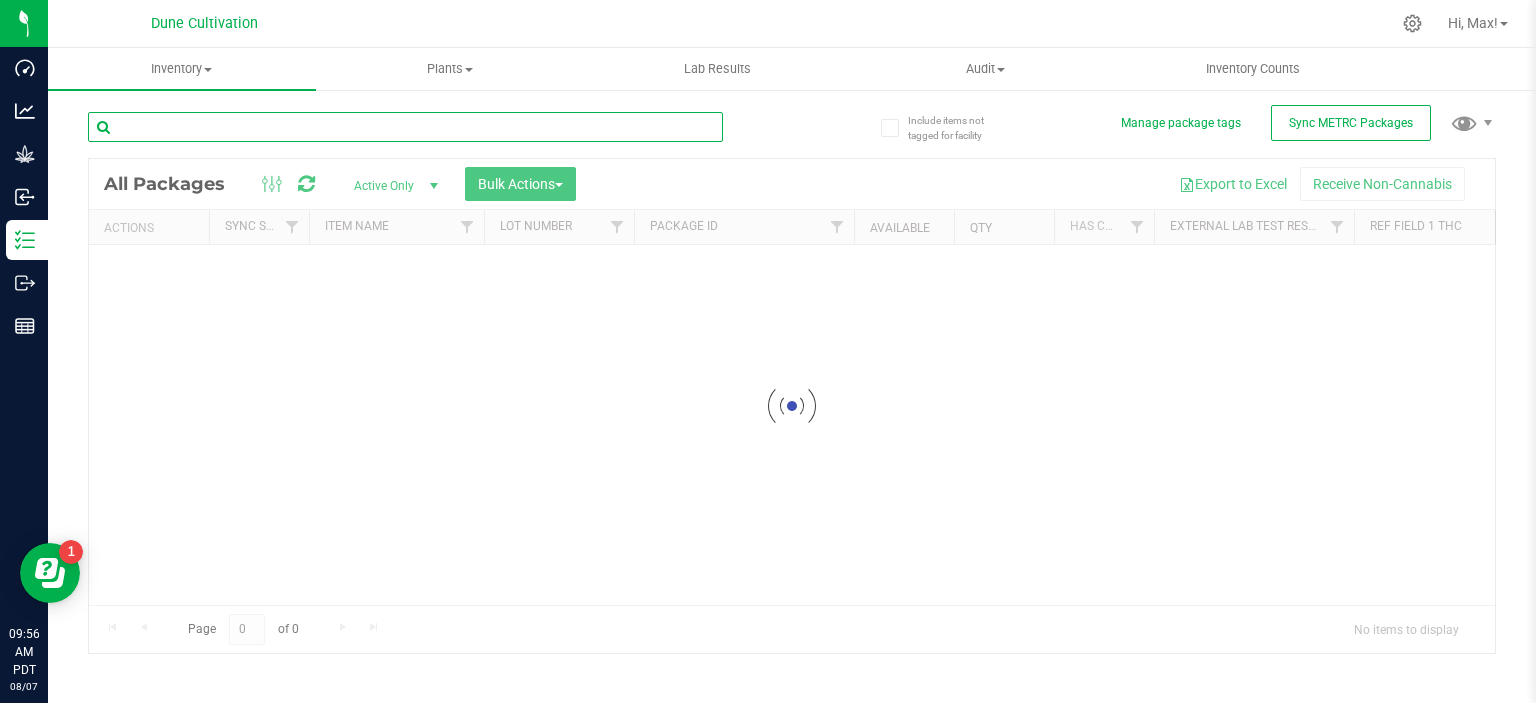 click at bounding box center (405, 127) 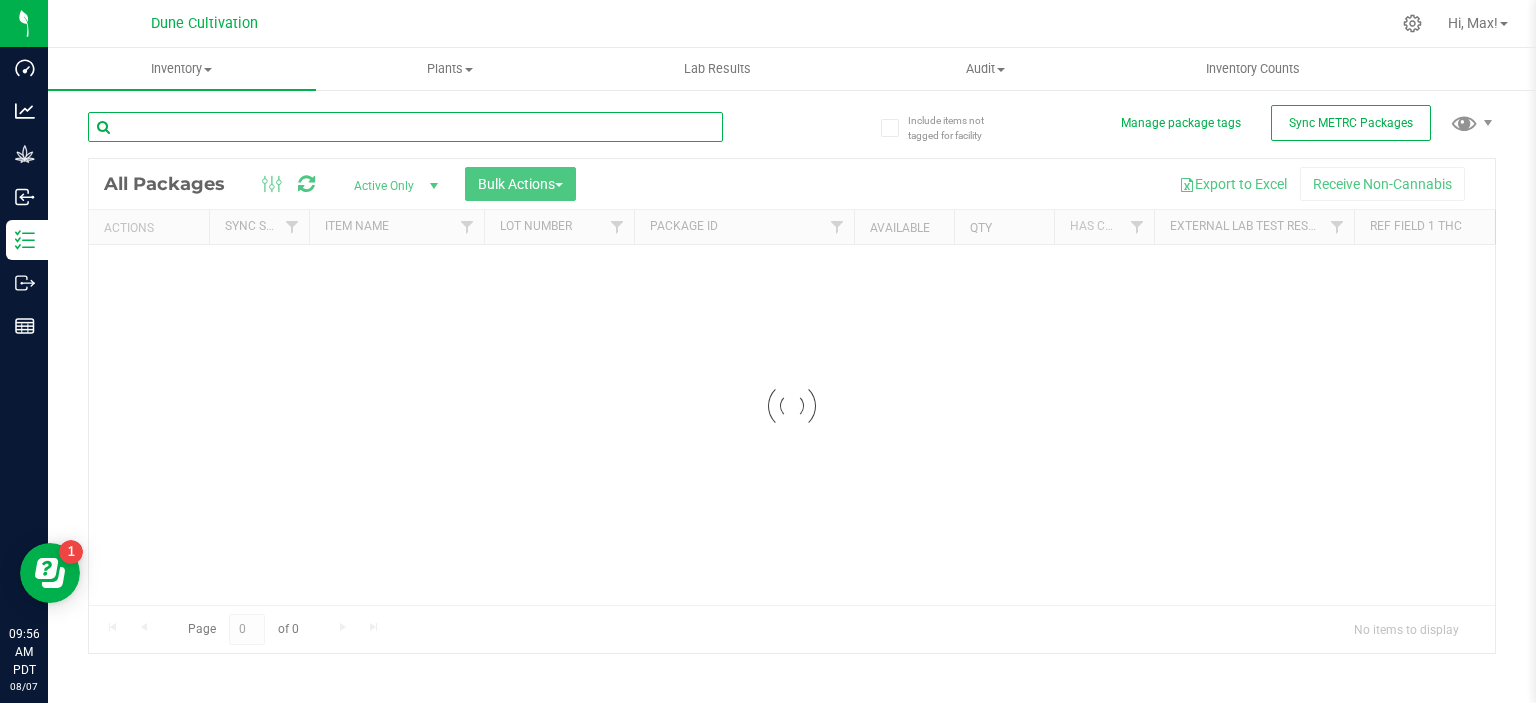 paste on "28981" 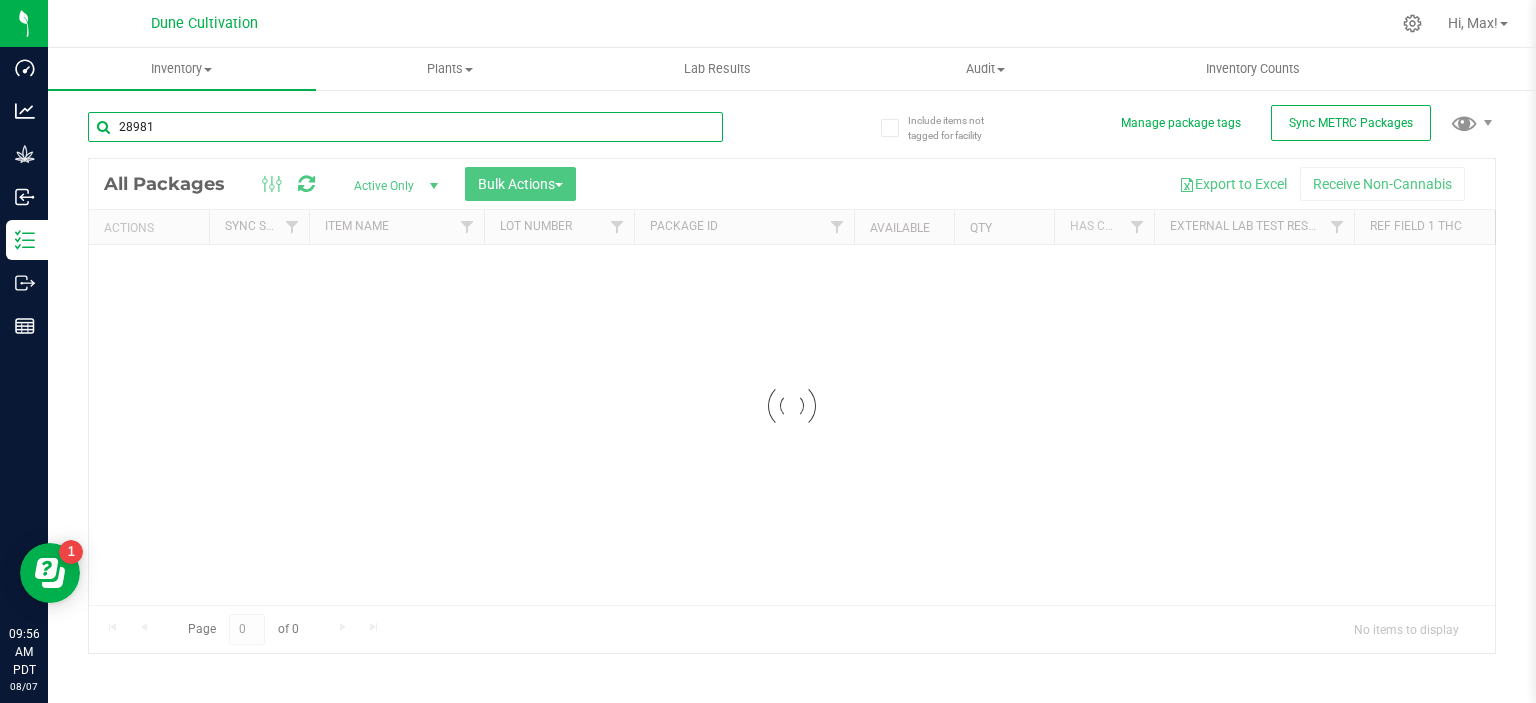 type on "28981" 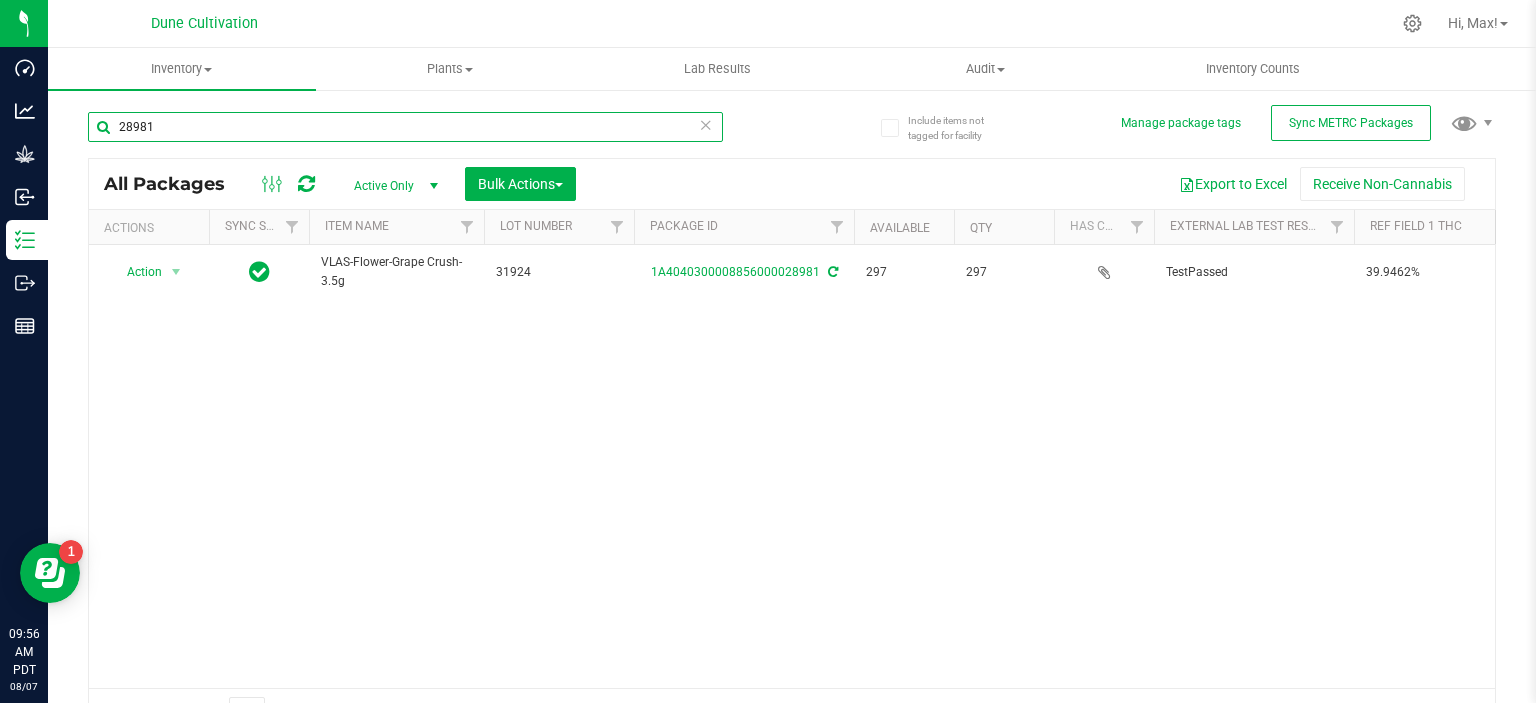 scroll, scrollTop: 0, scrollLeft: 52, axis: horizontal 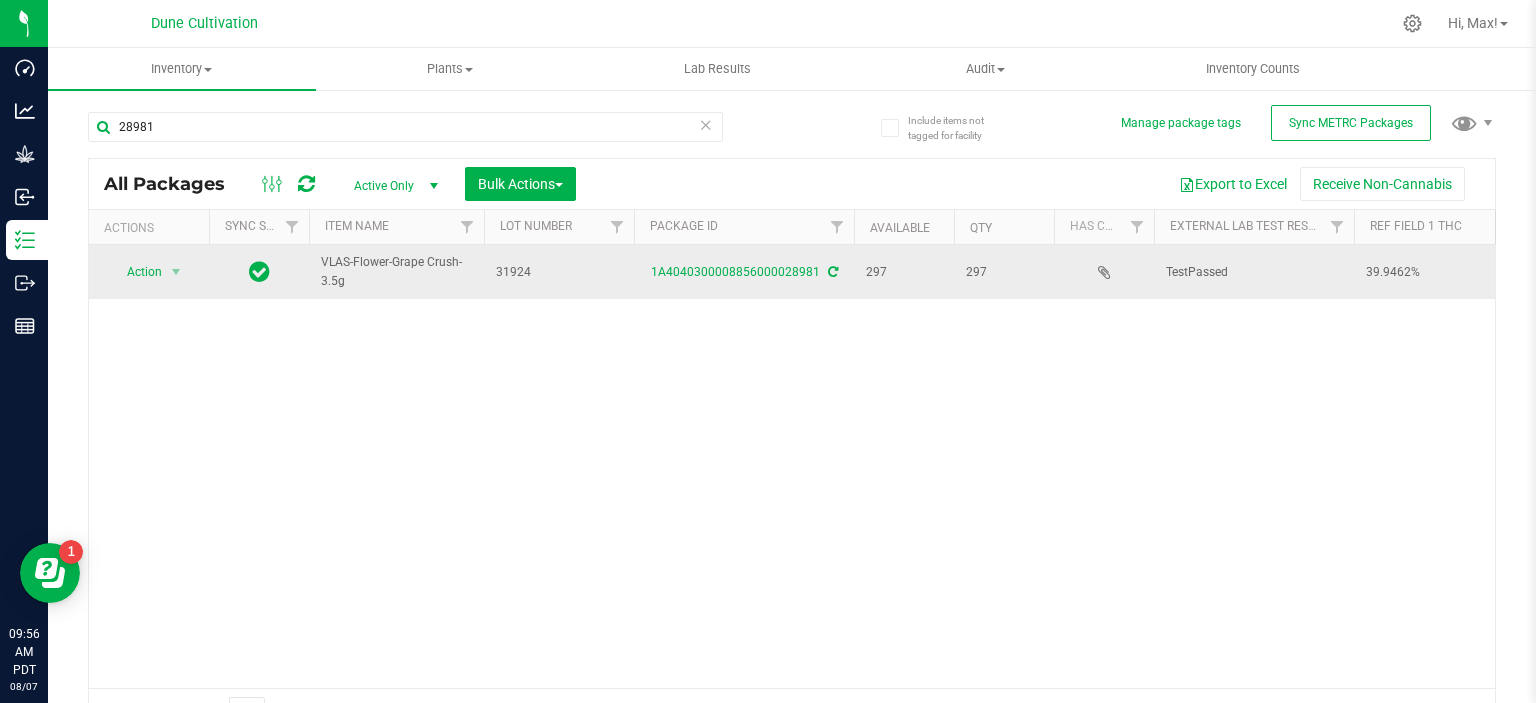 click on "1A4040300008856000028981" at bounding box center [744, 272] 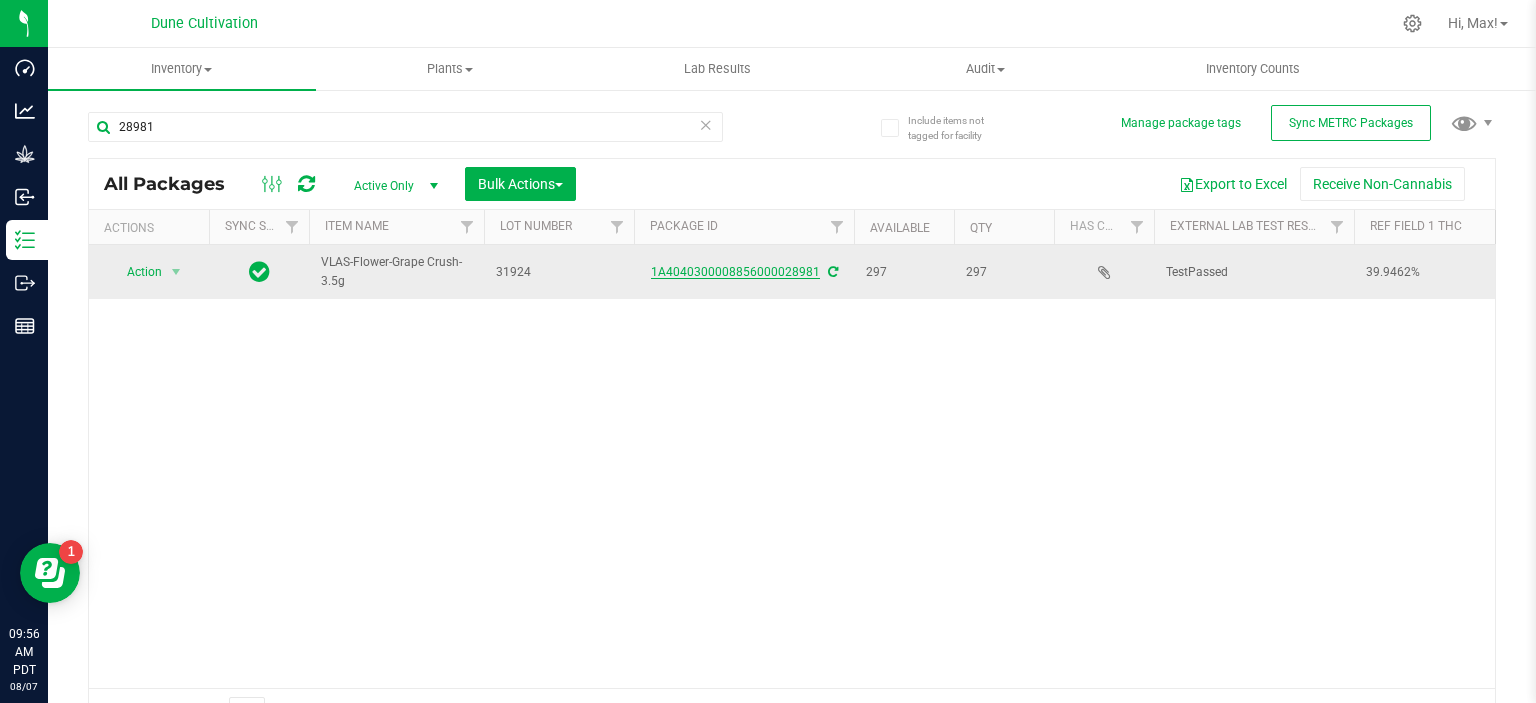 click on "1A4040300008856000028981" at bounding box center (735, 272) 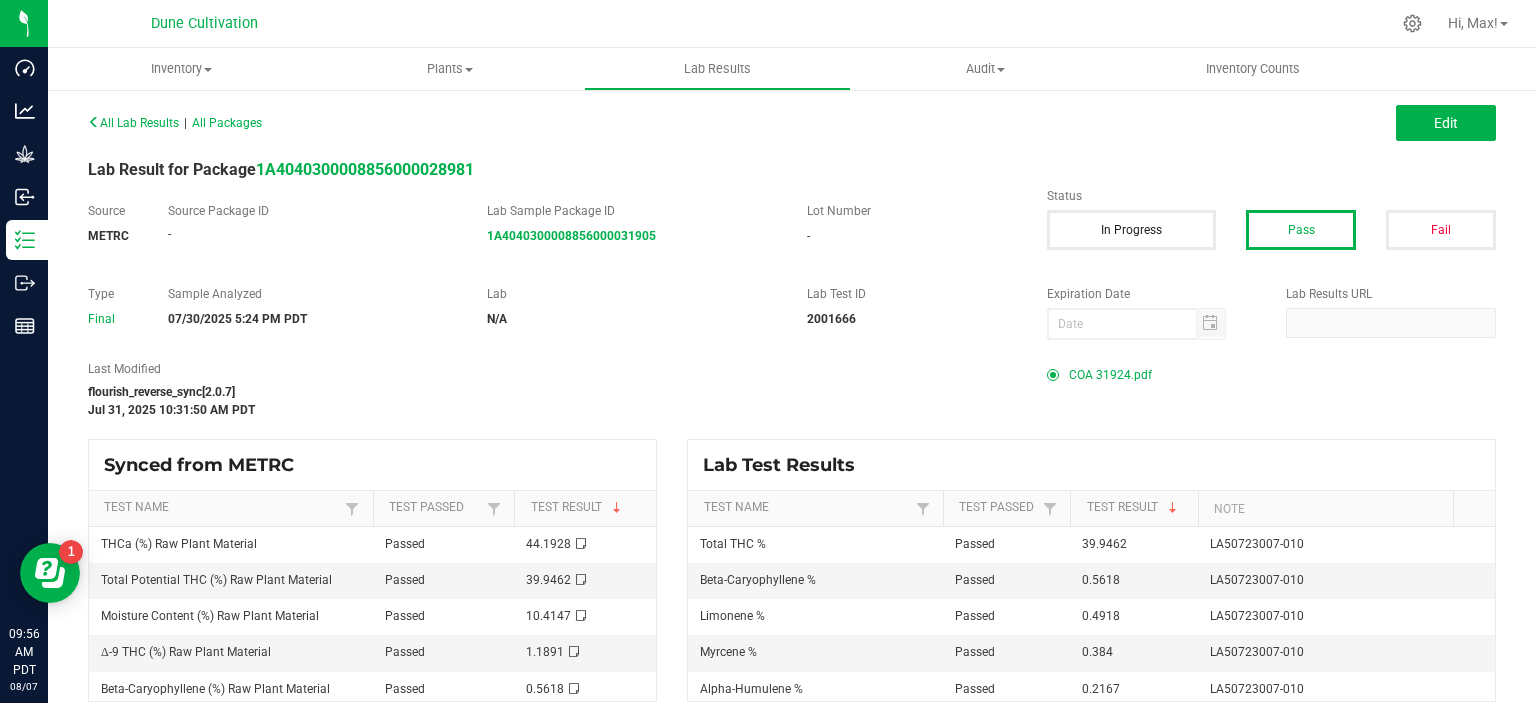click on "COA 31924.pdf" at bounding box center [1110, 375] 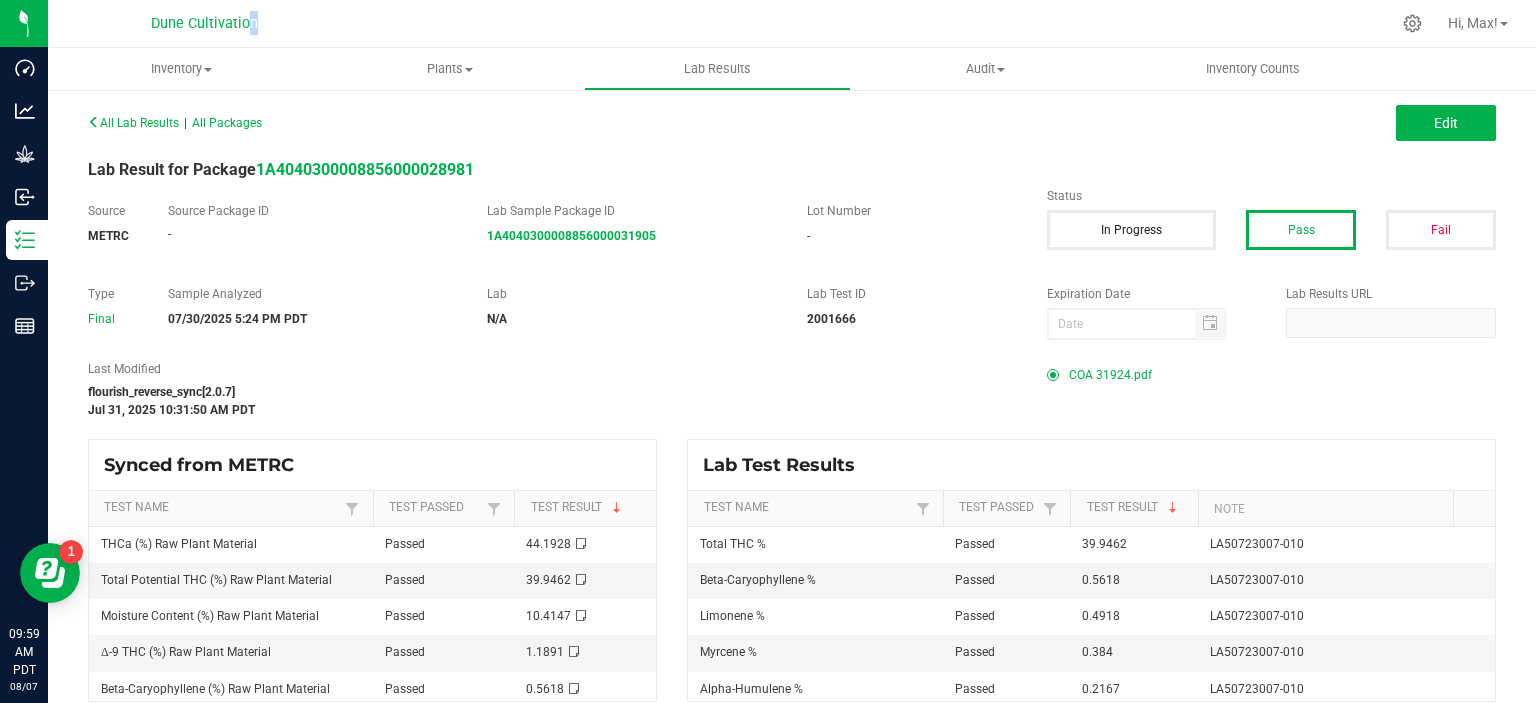 drag, startPoint x: 395, startPoint y: 404, endPoint x: 242, endPoint y: 10, distance: 422.66415 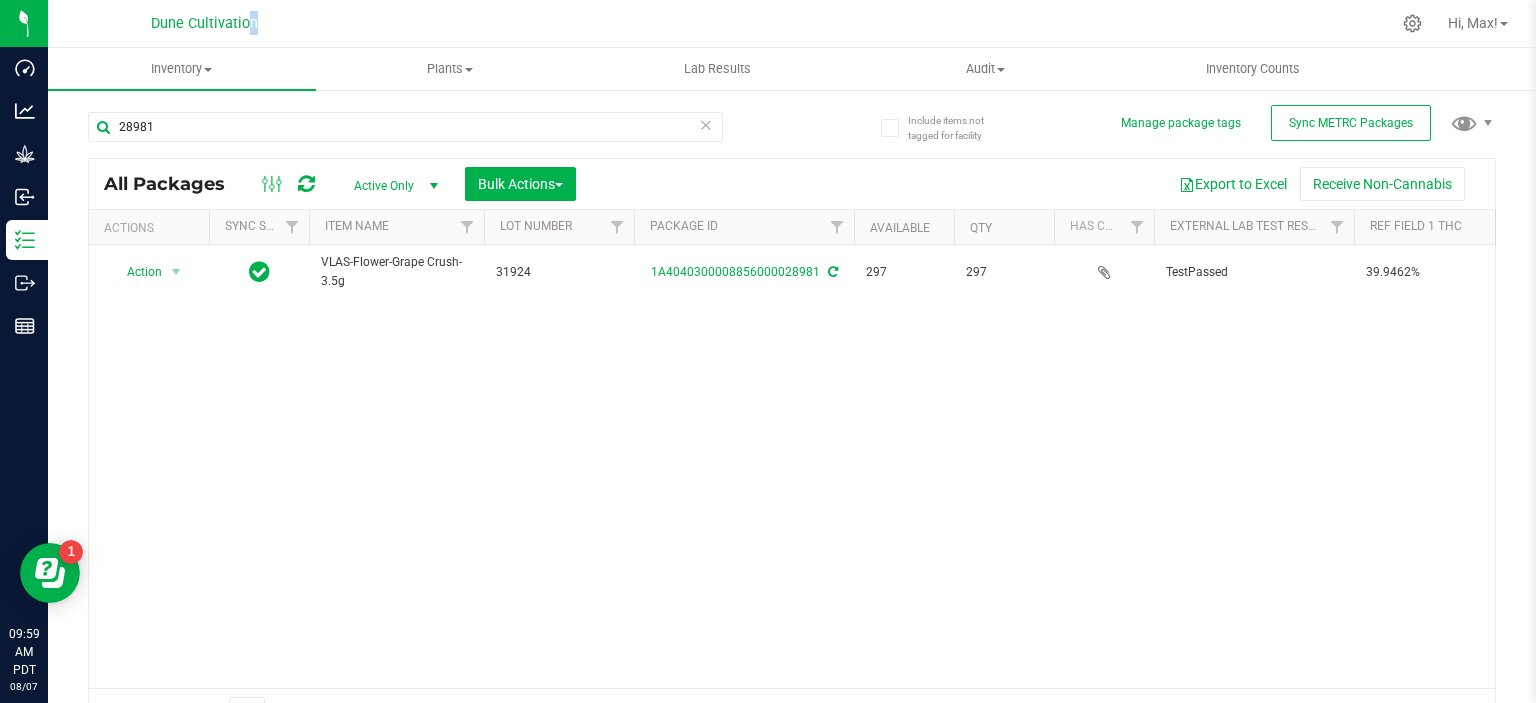 click on "Action Action Adjust qty Create package Edit attributes Global inventory Locate package Lock package Package audit log Print package label Record a lab result Retag package See history Take lab sample
VLAS-Flower-Grape Crush-3.5g
31924
1A4040300008856000028981
297
297
TestPassed
39.9462%
DDUV
0.0746%
Created
DDUV
Each
(3.5 g ea.)
39.9462 0.0746
Finished Product Vault" at bounding box center (792, 466) 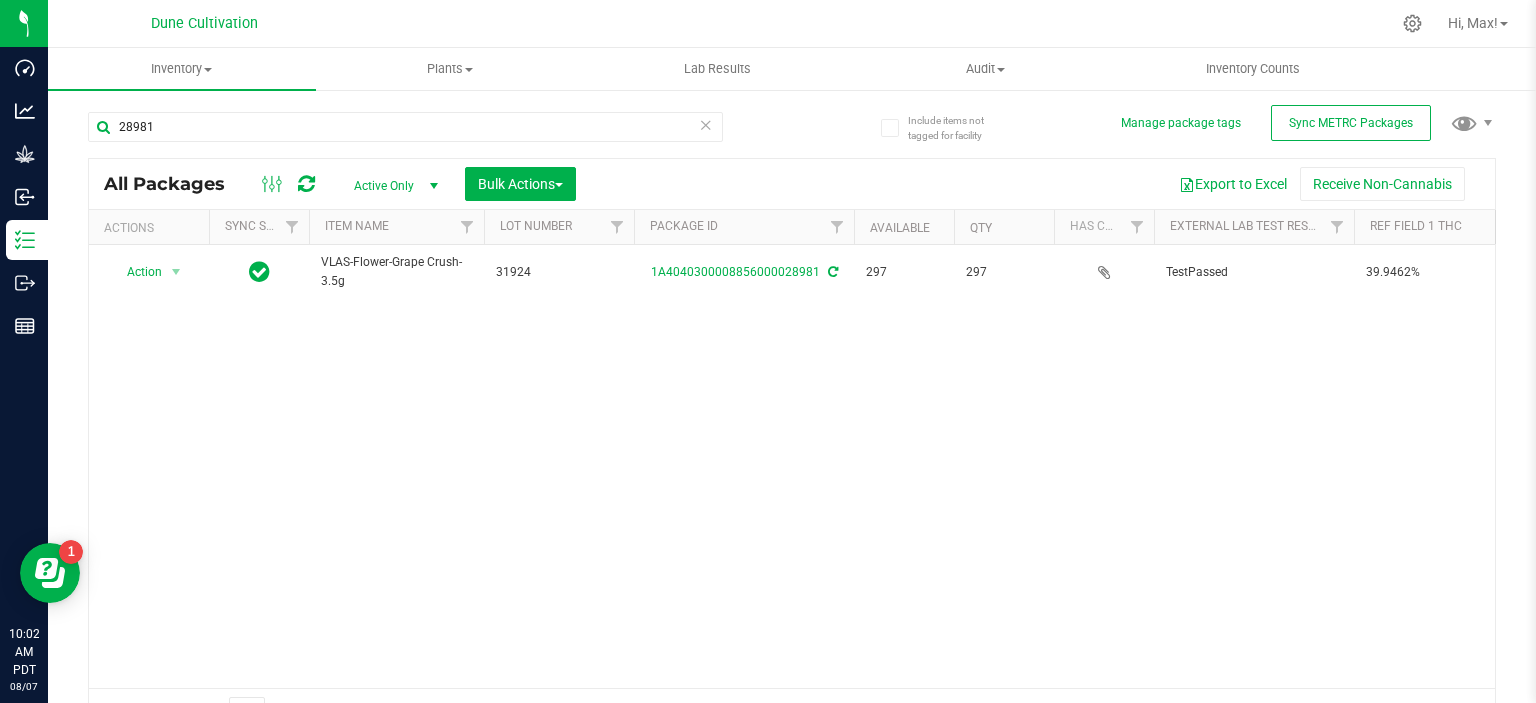 scroll, scrollTop: 0, scrollLeft: 511, axis: horizontal 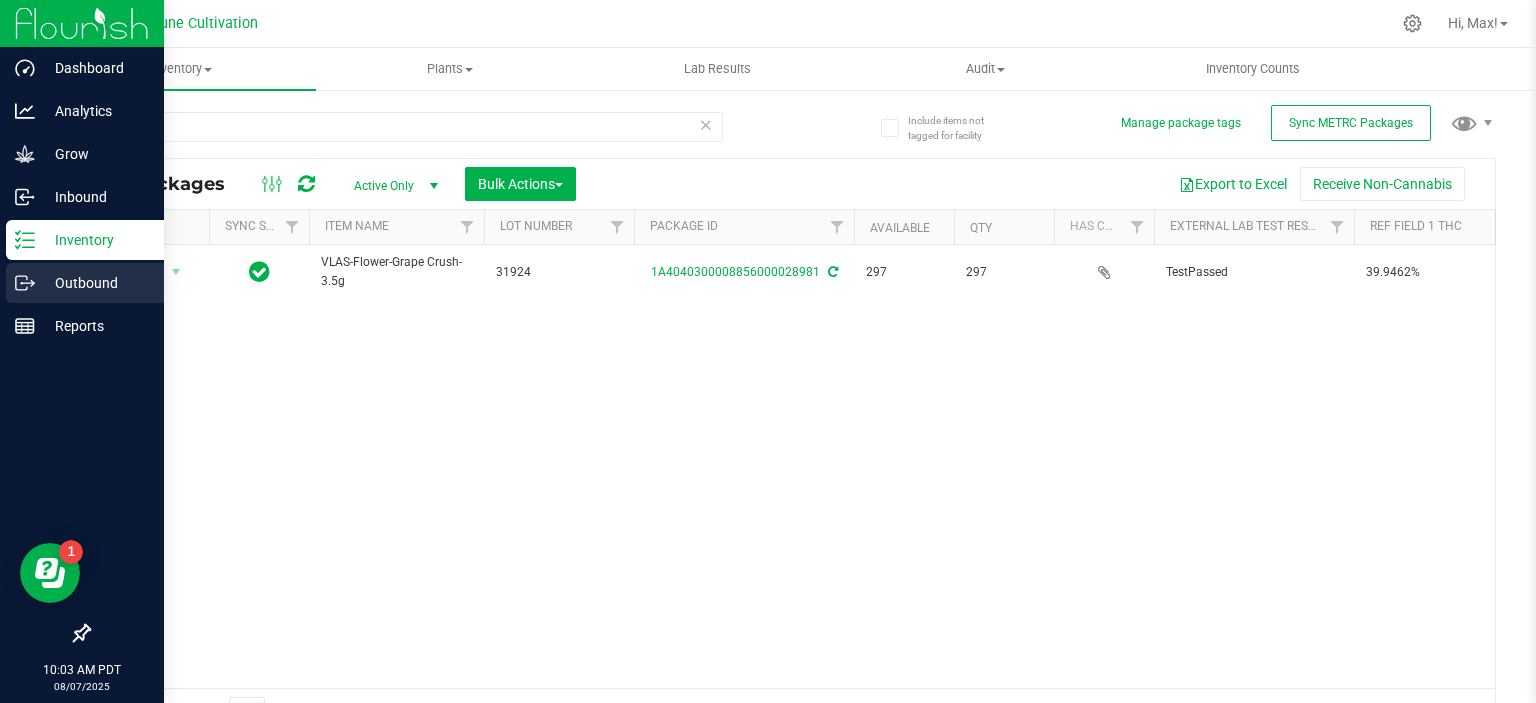 click on "Outbound" at bounding box center [95, 283] 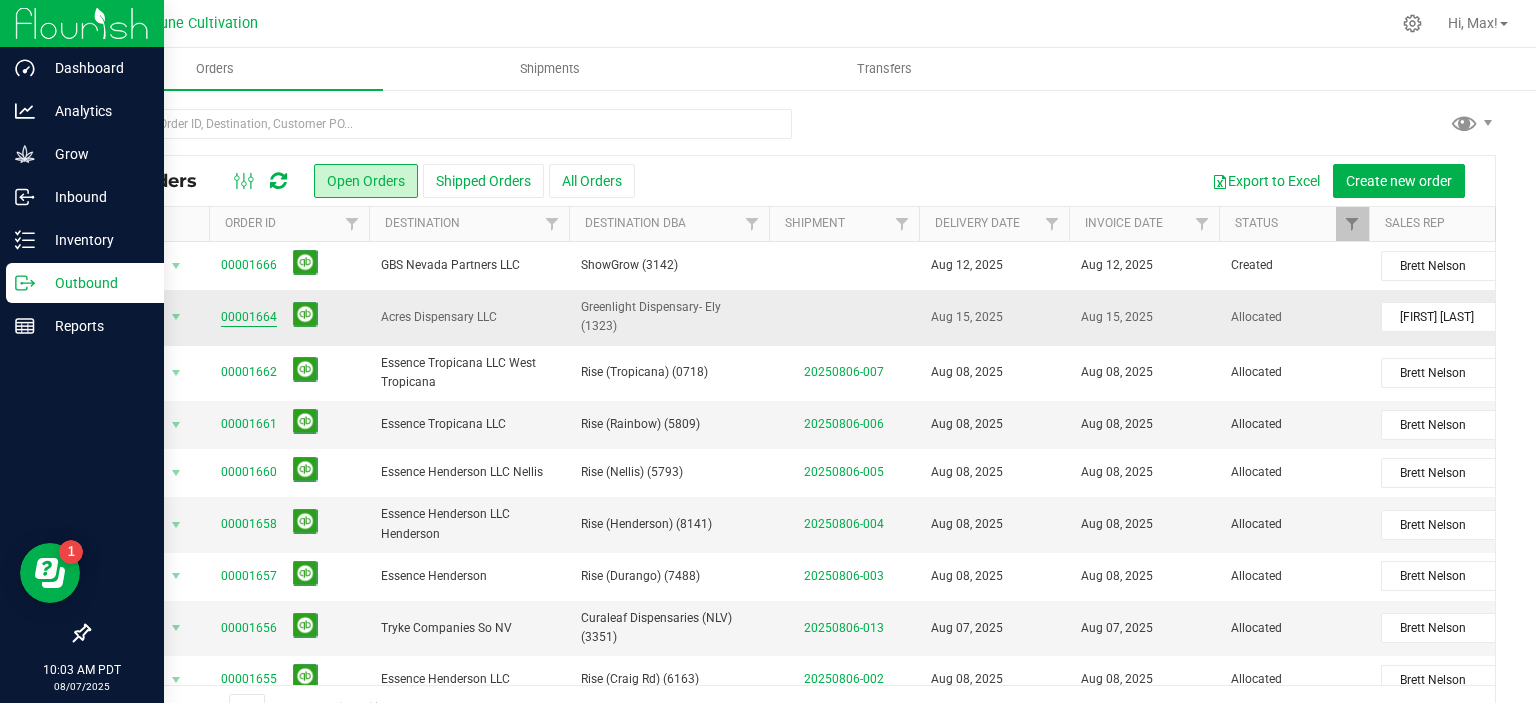 click on "00001664" at bounding box center [249, 317] 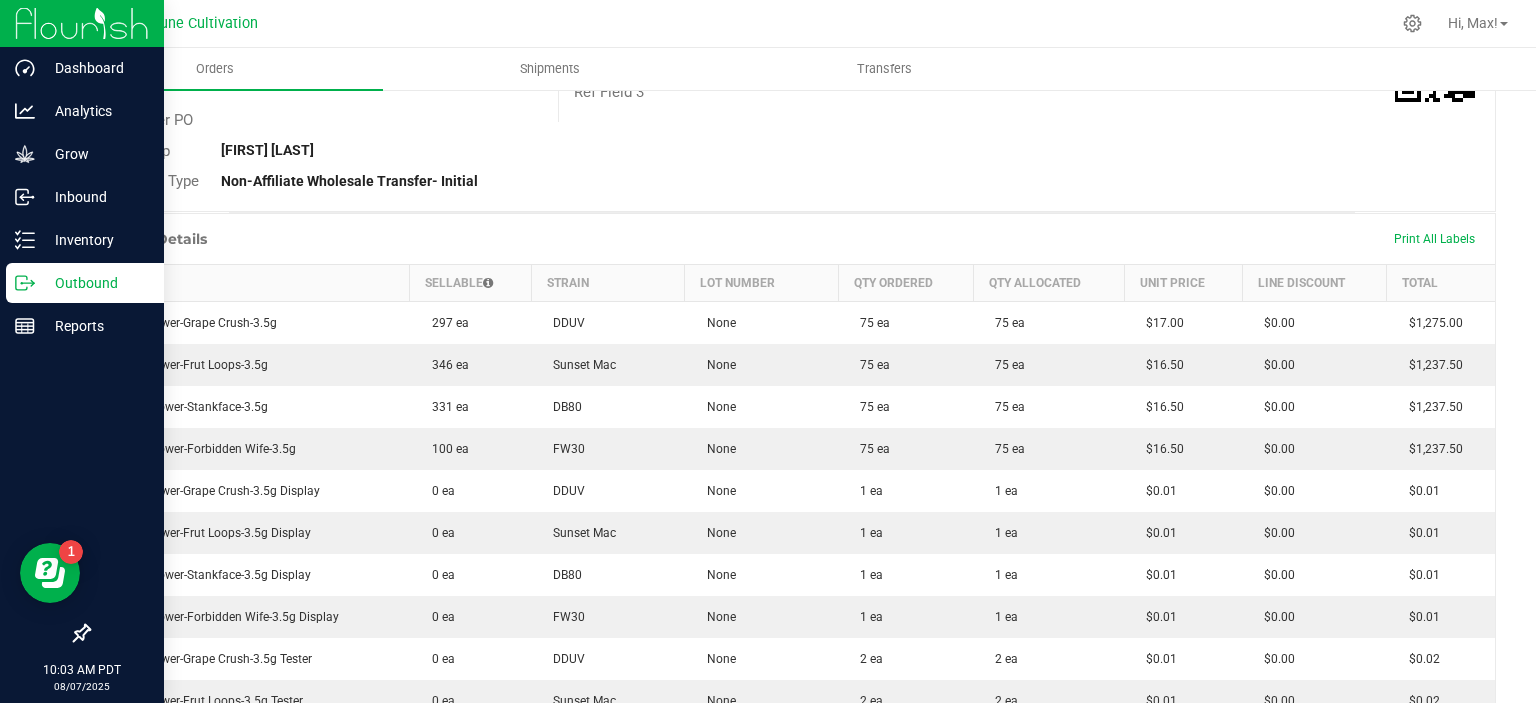 scroll, scrollTop: 392, scrollLeft: 0, axis: vertical 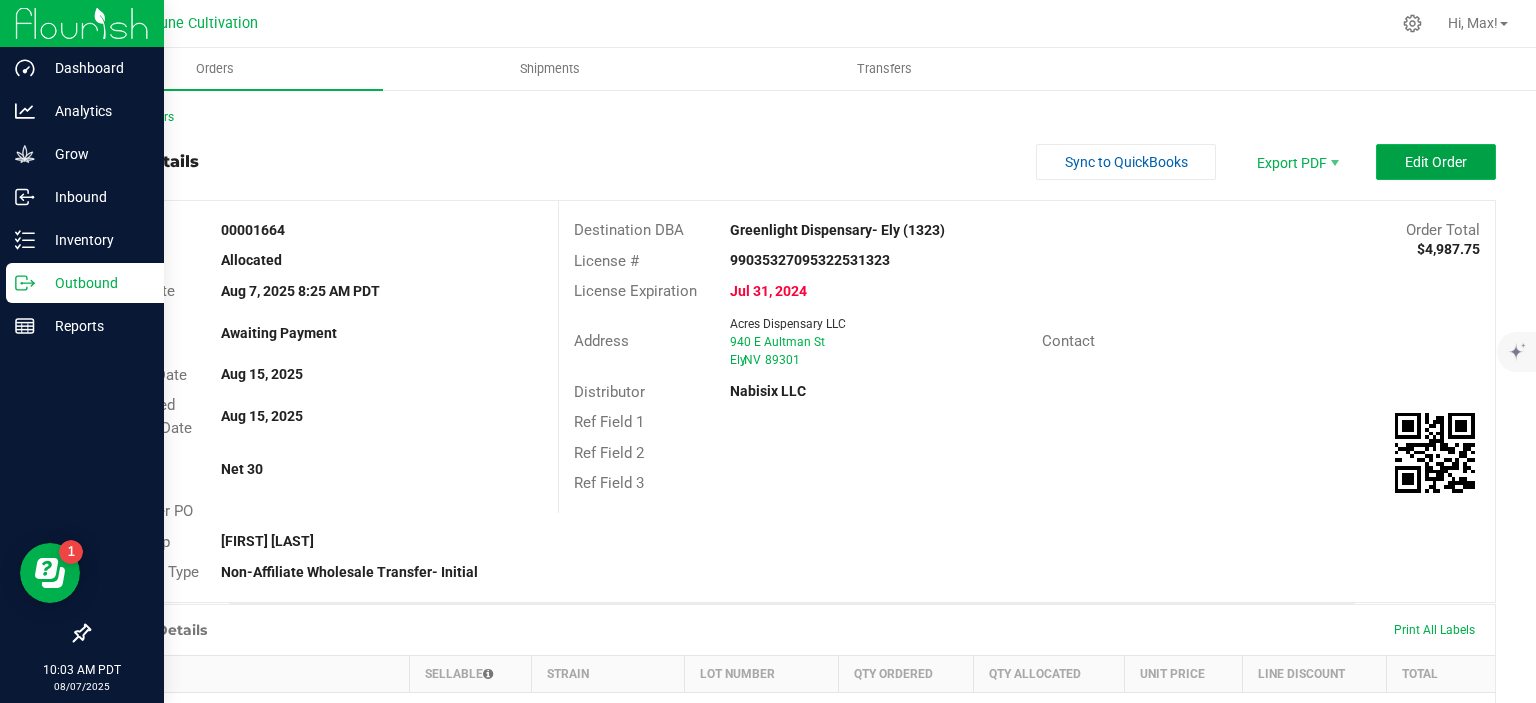 click on "Edit Order" at bounding box center [1436, 162] 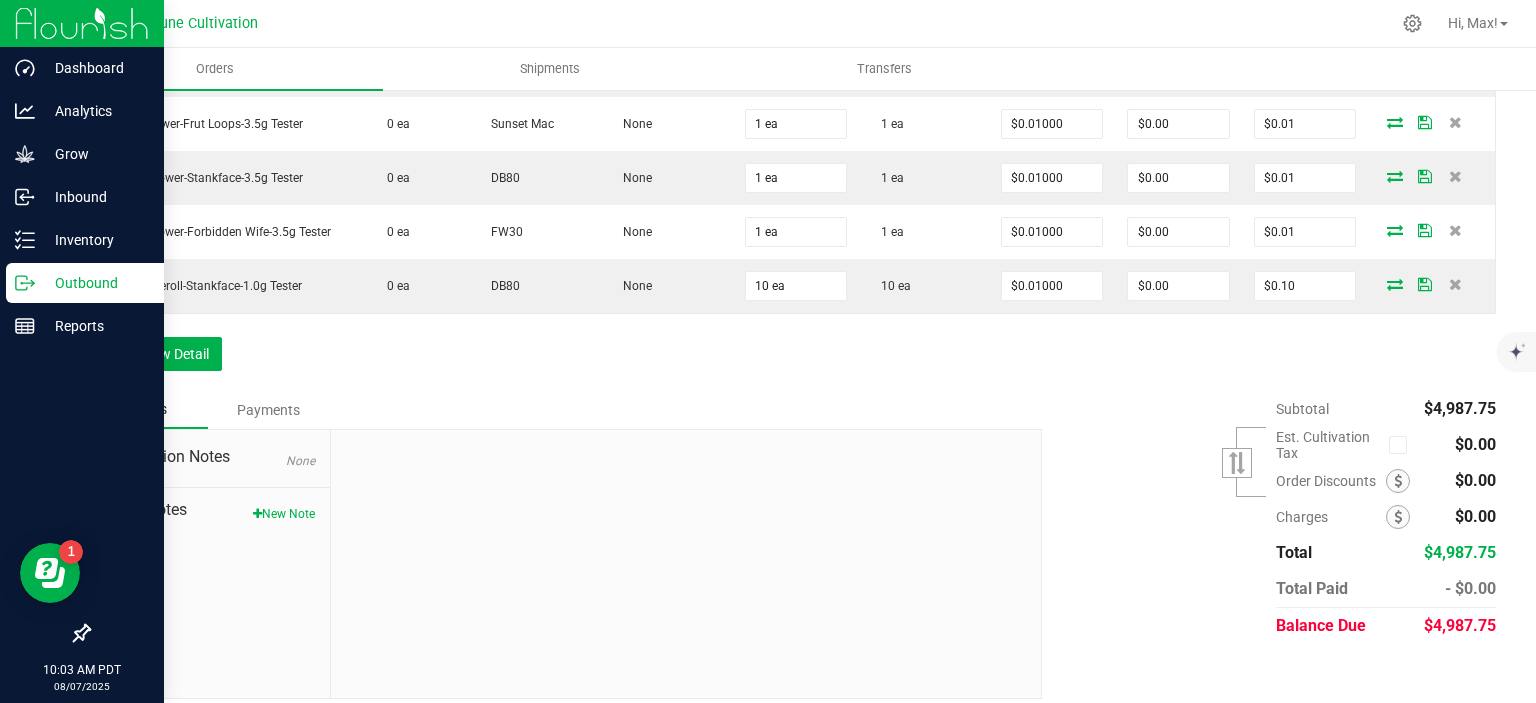 scroll, scrollTop: 1293, scrollLeft: 0, axis: vertical 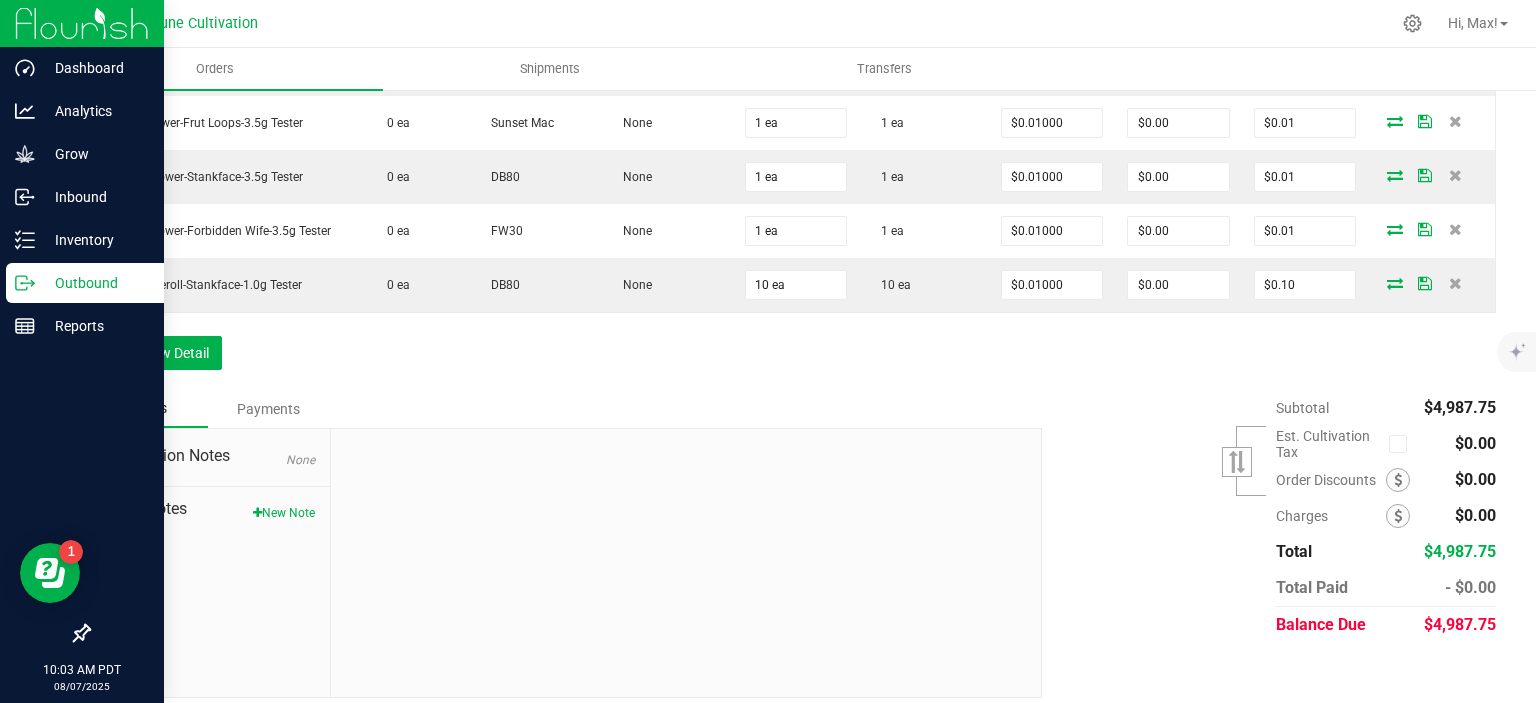 click on "Order Details Print All Labels Item  Sellable  Strain  Lot Number  Qty Ordered Qty Allocated Unit Price Line Discount Total Actions  VLAS-Flower-Grape Crush-3.5g   297 ea   DDUV   None  75 ea  75 ea  $17.00000 $0.00 $1,275.00  VLAS-Flower-Frut Loops-3.5g   346 ea   Sunset Mac   None  75 ea  75 ea  $16.50000 $0.00 $1,237.50  Vlasic-Flower-Stankface-3.5g   331 ea   DB80   None  75 ea  75 ea  $16.50000 $0.00 $1,237.50  Vlasic-Flower-Forbidden Wife-3.5g   100 ea   FW30   None  75 ea  75 ea  $16.50000 $0.00 $1,237.50  VLAS-Flower-Grape Crush-3.5g Display   0 ea   DDUV   None  1 ea  1 ea  $0.01000 $0.00 $0.01  VLAS-Flower-Frut Loops-3.5g Display   0 ea   Sunset Mac   None  1 ea  1 ea  $0.01000 $0.00 $0.01  Vlasic-Flower-Stankface-3.5g Display   0 ea   DB80   None  1 ea  1 ea  $0.01000 $0.00 $0.01  Vlasic-Flower-Forbidden Wife-3.5g Display   0 ea   FW30   None  1 ea  1 ea  $0.01000 $0.00 $0.01  VLAS-Flower-Grape Crush-3.5g Tester   0 ea   DDUV   None  2 ea  2 ea  $0.01000 $0.00 2 ea" at bounding box center (792, -126) 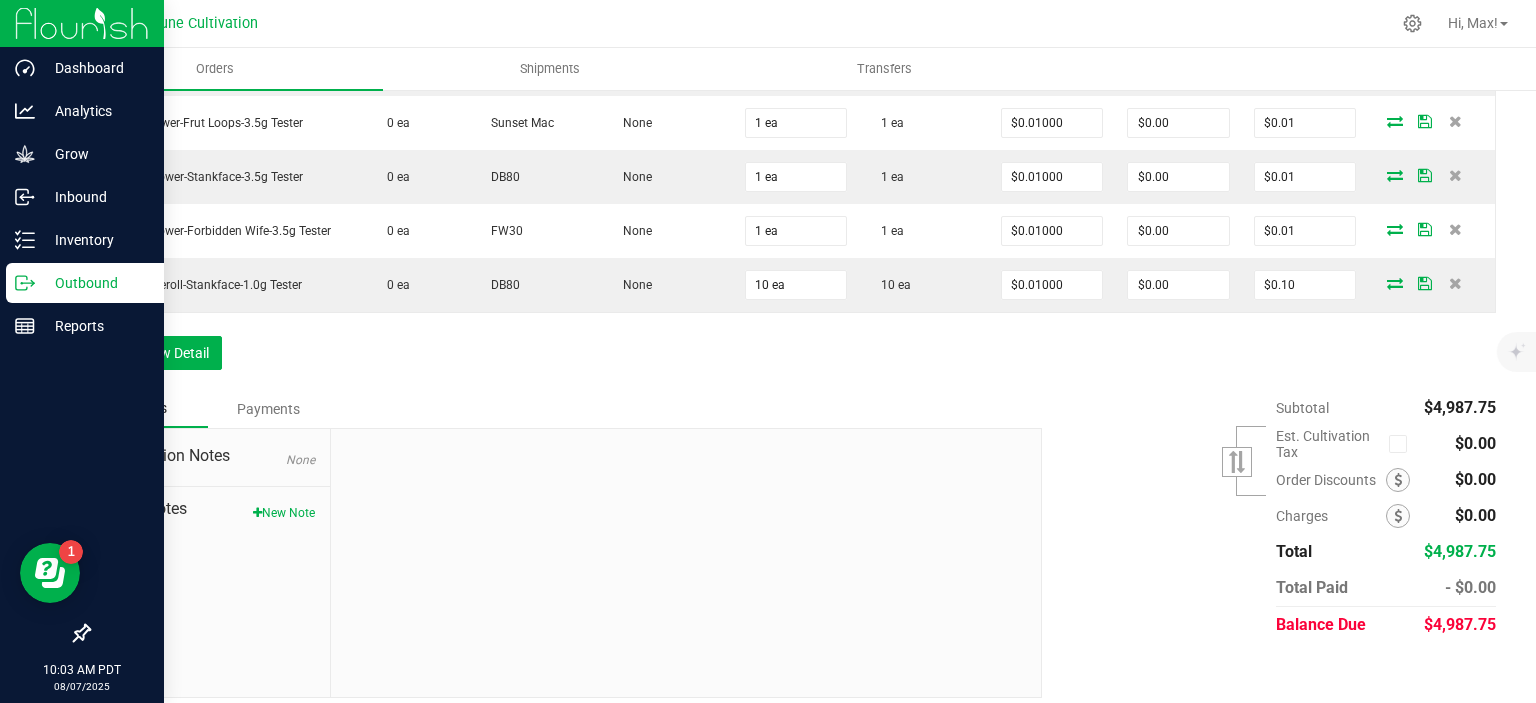 click on "Order Details Print All Labels Item  Sellable  Strain  Lot Number  Qty Ordered Qty Allocated Unit Price Line Discount Total Actions  VLAS-Flower-Grape Crush-3.5g   297 ea   DDUV   None  75 ea  75 ea  $17.00000 $0.00 $1,275.00  VLAS-Flower-Frut Loops-3.5g   346 ea   Sunset Mac   None  75 ea  75 ea  $16.50000 $0.00 $1,237.50  Vlasic-Flower-Stankface-3.5g   331 ea   DB80   None  75 ea  75 ea  $16.50000 $0.00 $1,237.50  Vlasic-Flower-Forbidden Wife-3.5g   100 ea   FW30   None  75 ea  75 ea  $16.50000 $0.00 $1,237.50  VLAS-Flower-Grape Crush-3.5g Display   0 ea   DDUV   None  1 ea  1 ea  $0.01000 $0.00 $0.01  VLAS-Flower-Frut Loops-3.5g Display   0 ea   Sunset Mac   None  1 ea  1 ea  $0.01000 $0.00 $0.01  Vlasic-Flower-Stankface-3.5g Display   0 ea   DB80   None  1 ea  1 ea  $0.01000 $0.00 $0.01  Vlasic-Flower-Forbidden Wife-3.5g Display   0 ea   FW30   None  1 ea  1 ea  $0.01000 $0.00 $0.01  VLAS-Flower-Grape Crush-3.5g Tester   0 ea   DDUV   None  2 ea  2 ea  $0.01000 $0.00 2 ea" at bounding box center [792, -126] 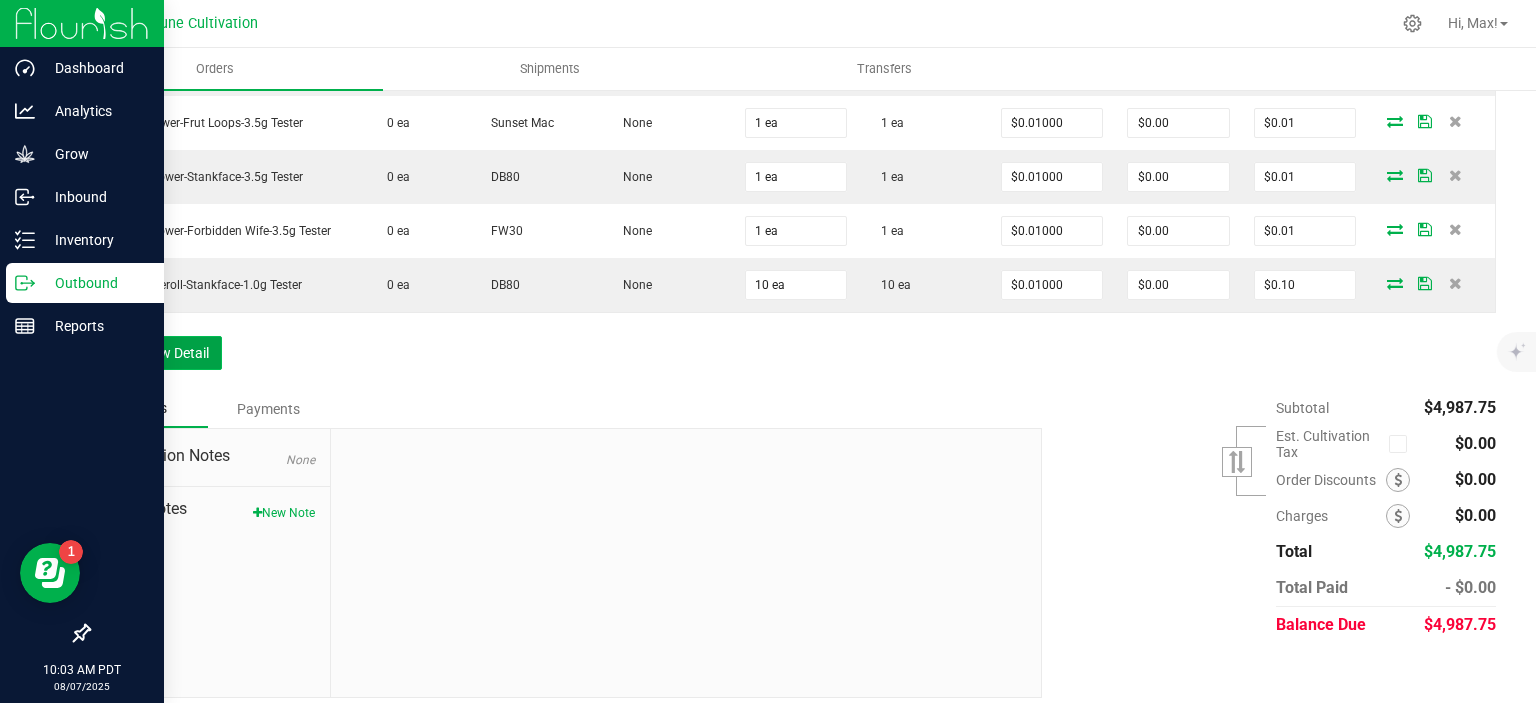 click on "Add New Detail" at bounding box center (155, 353) 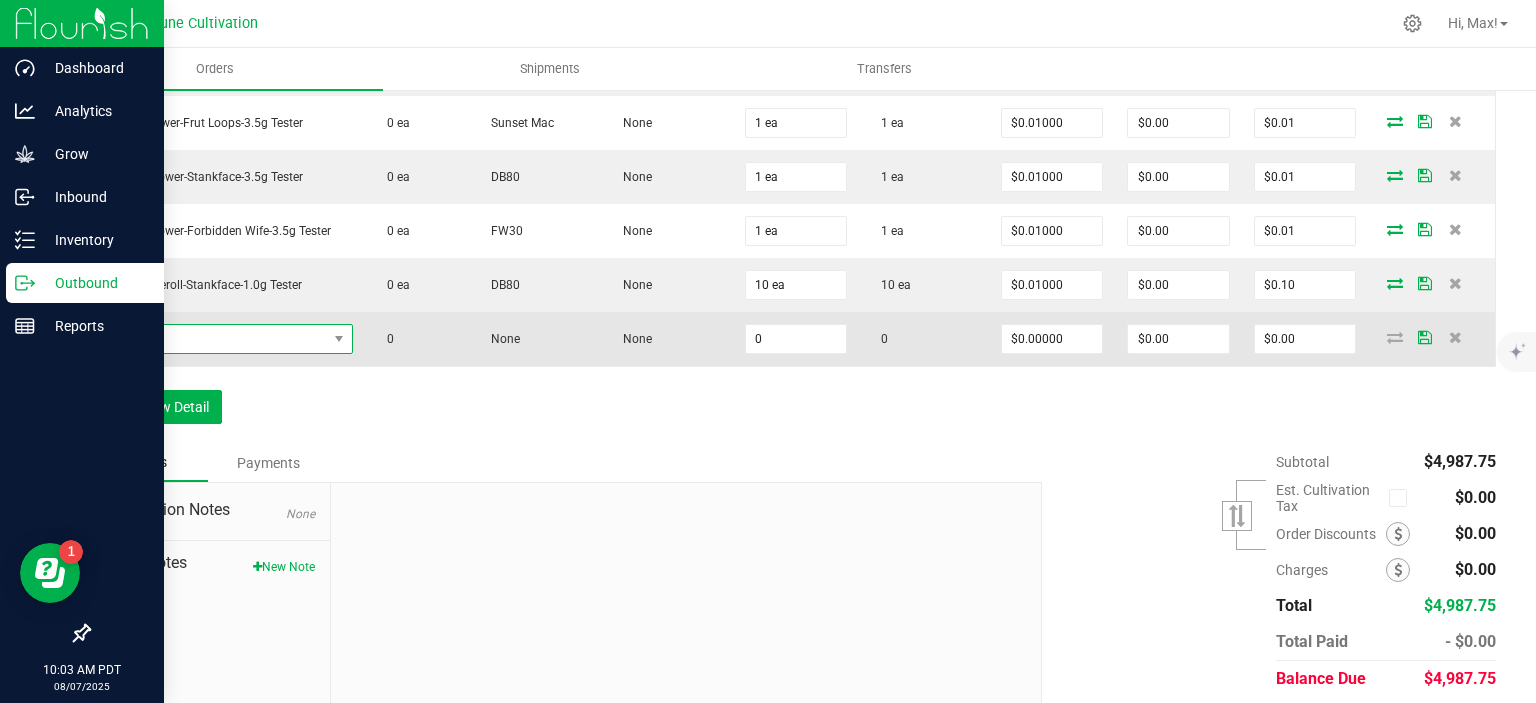 click at bounding box center [215, 339] 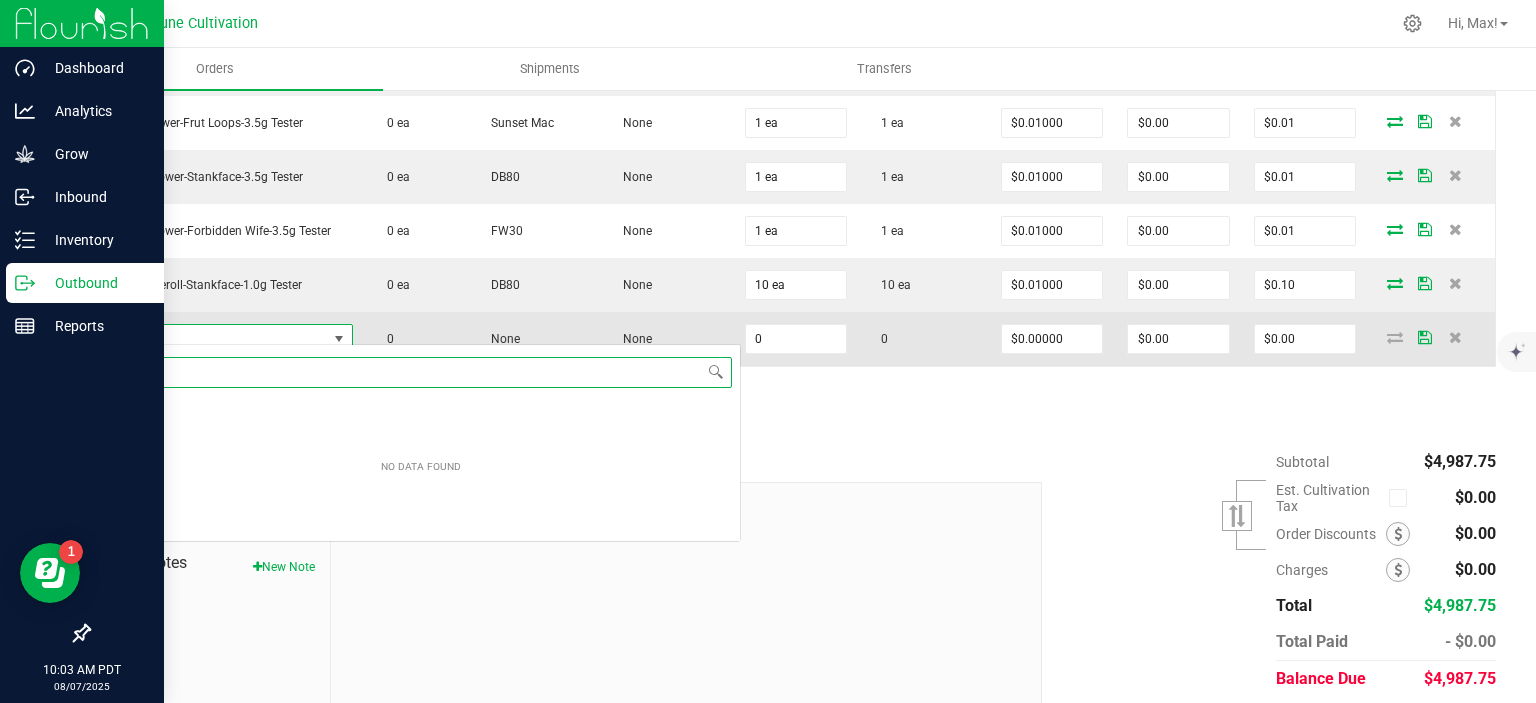 scroll, scrollTop: 99970, scrollLeft: 99752, axis: both 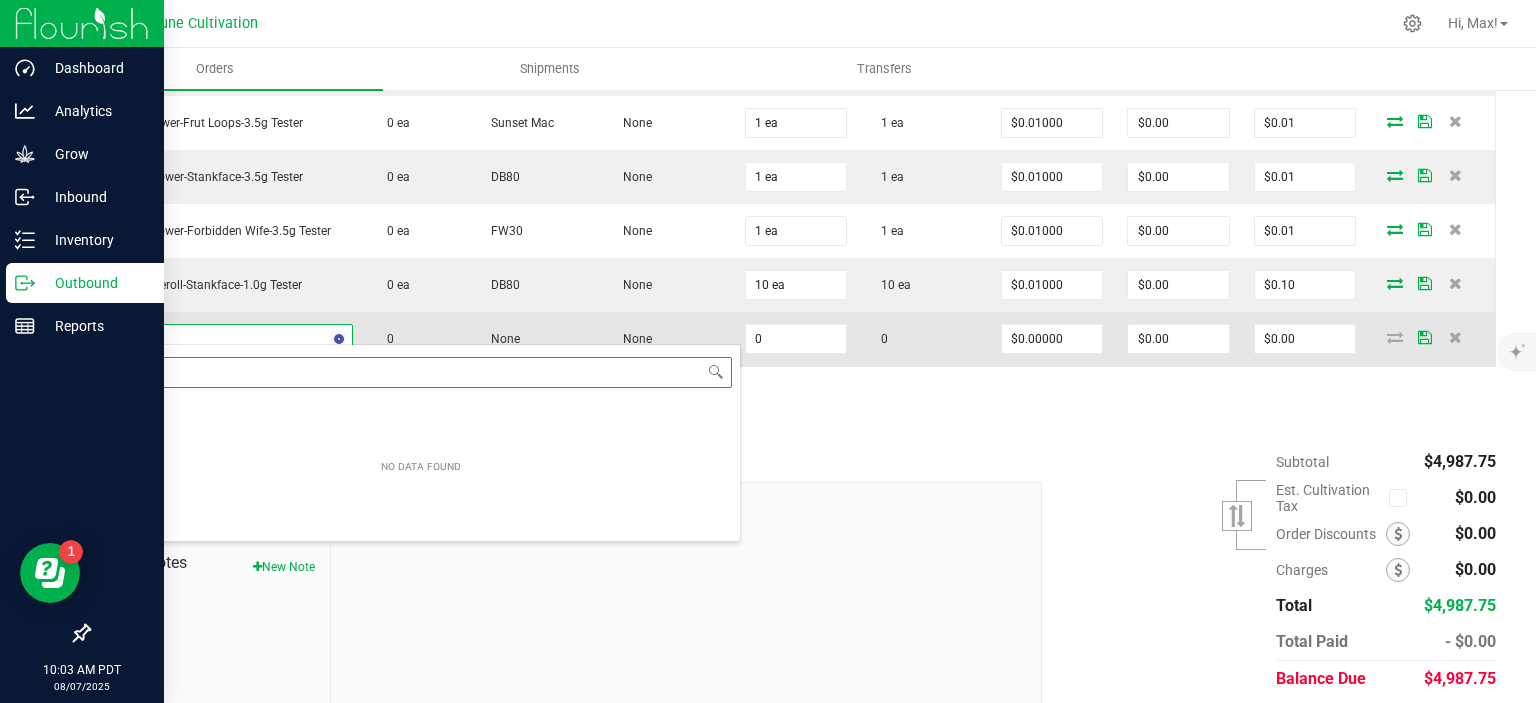 type on "V" 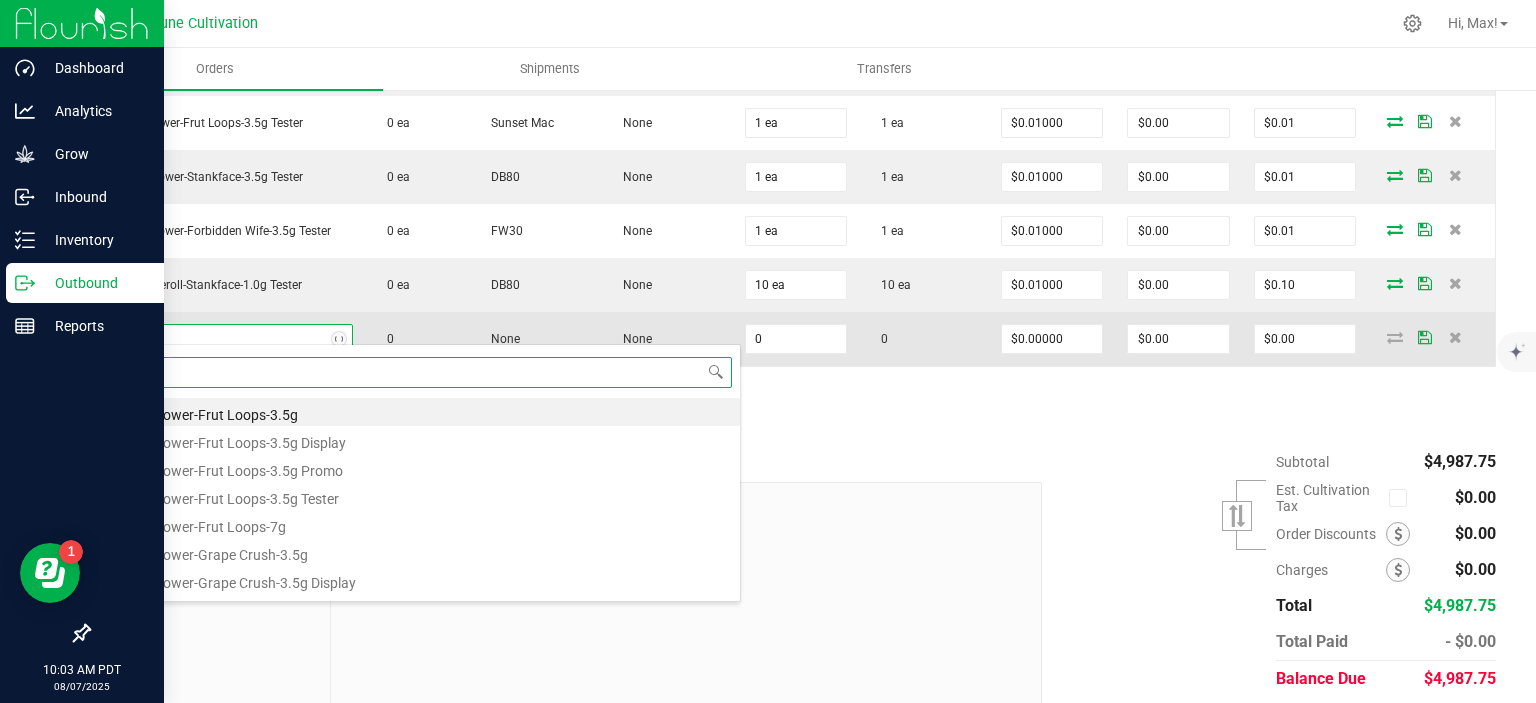 type 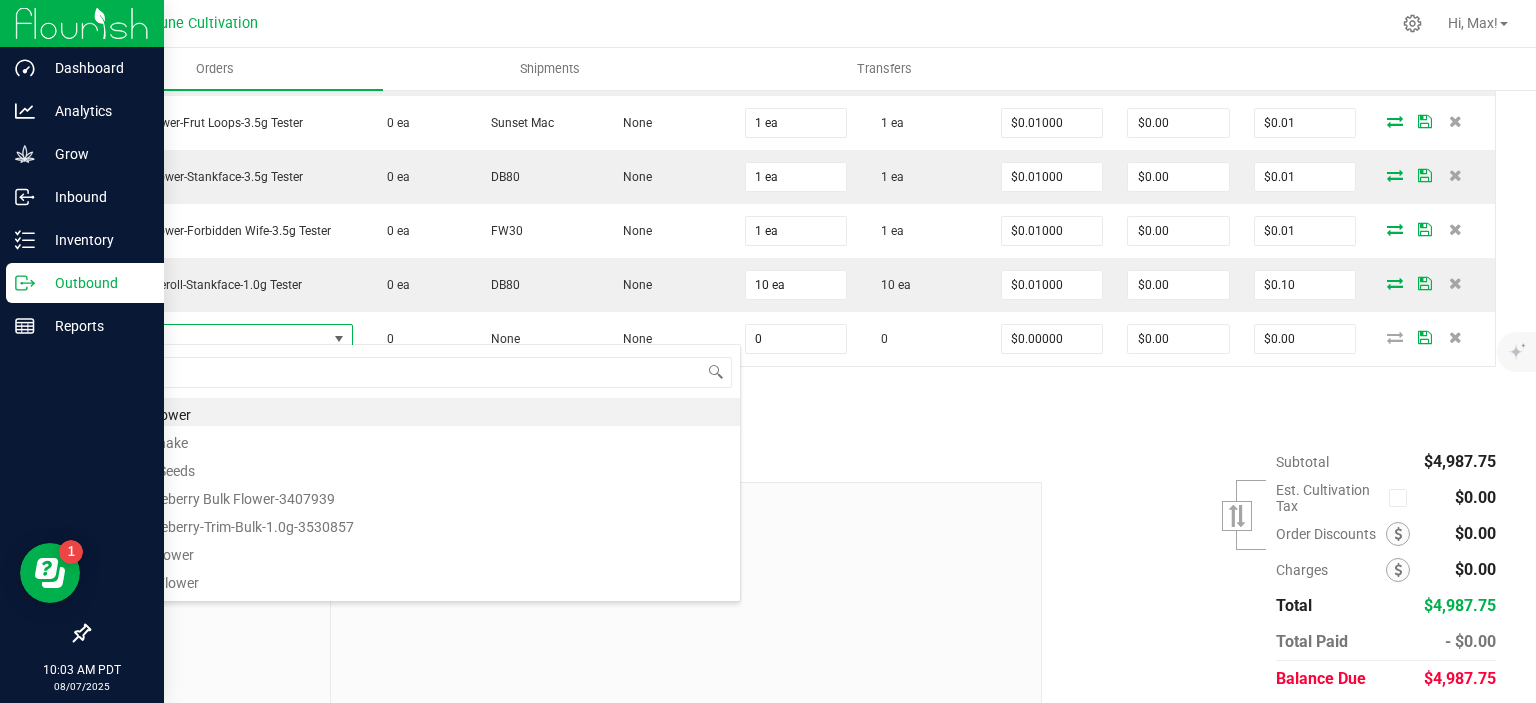 click on "Order Details Print All Labels Item  Sellable  Strain  Lot Number  Qty Ordered Qty Allocated Unit Price Line Discount Total Actions  VLAS-Flower-Grape Crush-3.5g   297 ea   DDUV   None  75 ea  75 ea  $17.00000 $0.00 $1,275.00  VLAS-Flower-Frut Loops-3.5g   346 ea   Sunset Mac   None  75 ea  75 ea  $16.50000 $0.00 $1,237.50  Vlasic-Flower-Stankface-3.5g   331 ea   DB80   None  75 ea  75 ea  $16.50000 $0.00 $1,237.50  Vlasic-Flower-Forbidden Wife-3.5g   100 ea   FW30   None  75 ea  75 ea  $16.50000 $0.00 $1,237.50  VLAS-Flower-Grape Crush-3.5g Display   0 ea   DDUV   None  1 ea  1 ea  $0.01000 $0.00 $0.01  VLAS-Flower-Frut Loops-3.5g Display   0 ea   Sunset Mac   None  1 ea  1 ea  $0.01000 $0.00 $0.01  Vlasic-Flower-Stankface-3.5g Display   0 ea   DB80   None  1 ea  1 ea  $0.01000 $0.00 $0.01  Vlasic-Flower-Forbidden Wife-3.5g Display   0 ea   FW30   None  1 ea  1 ea  $0.01000 $0.00 $0.01  VLAS-Flower-Grape Crush-3.5g Tester   0 ea   DDUV   None  2 ea  2 ea  $0.01000 $0.00 2 ea" at bounding box center (792, -99) 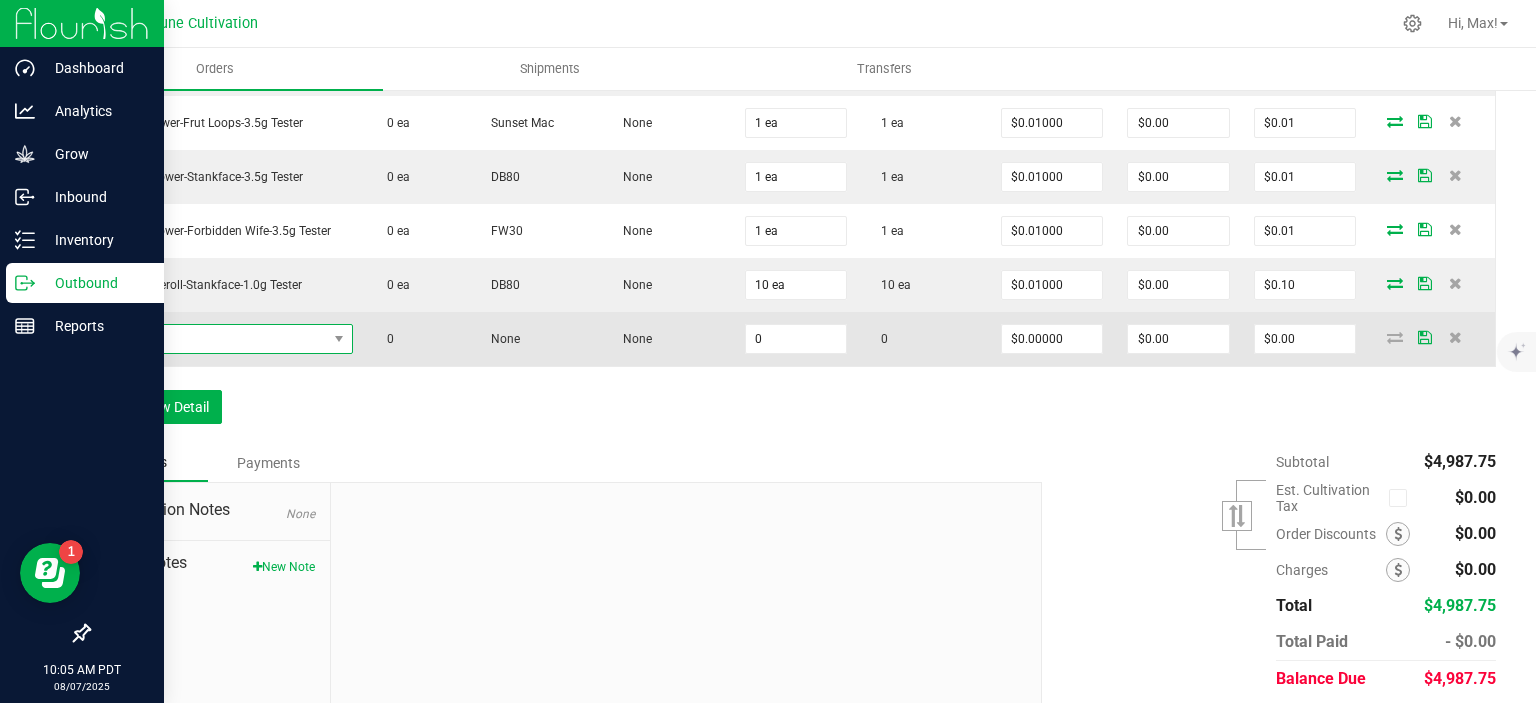 click at bounding box center [215, 339] 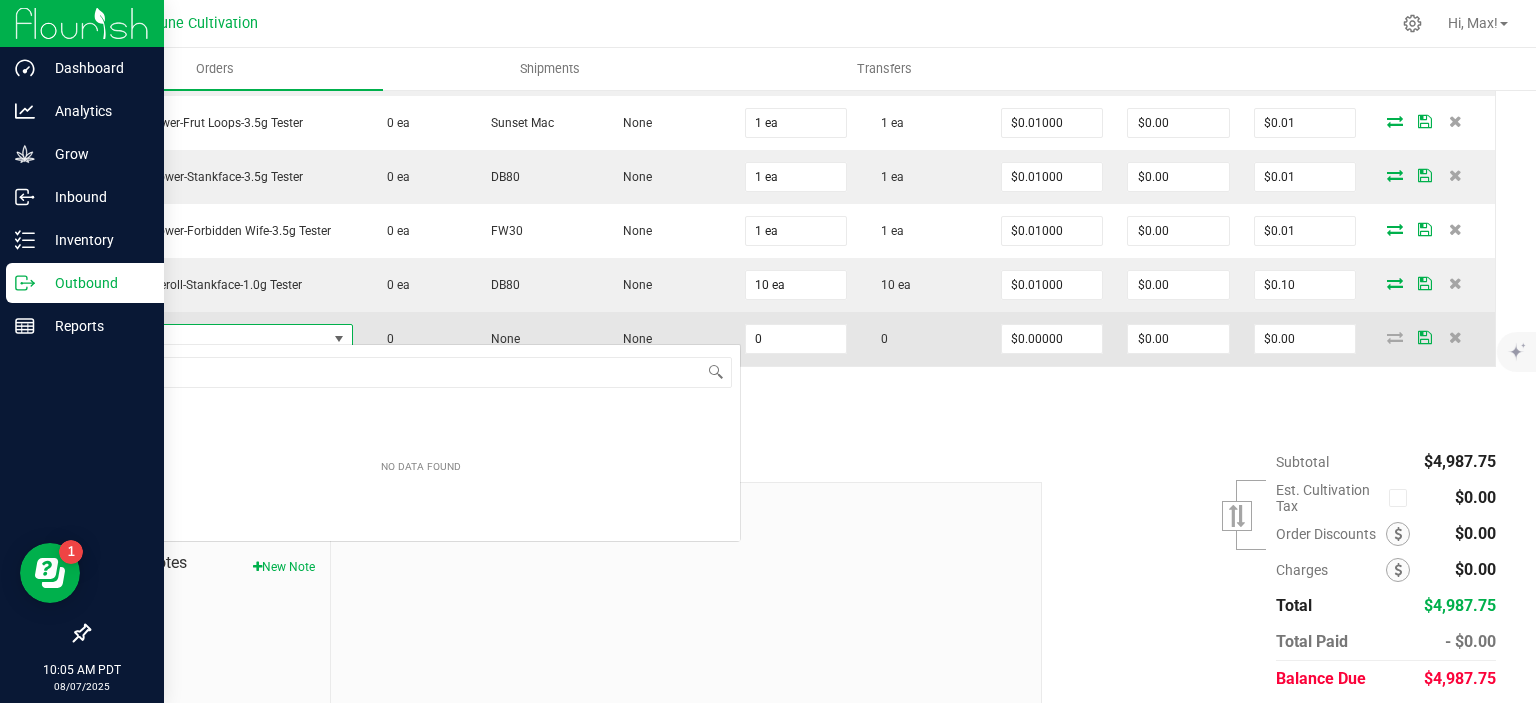 scroll, scrollTop: 99970, scrollLeft: 99752, axis: both 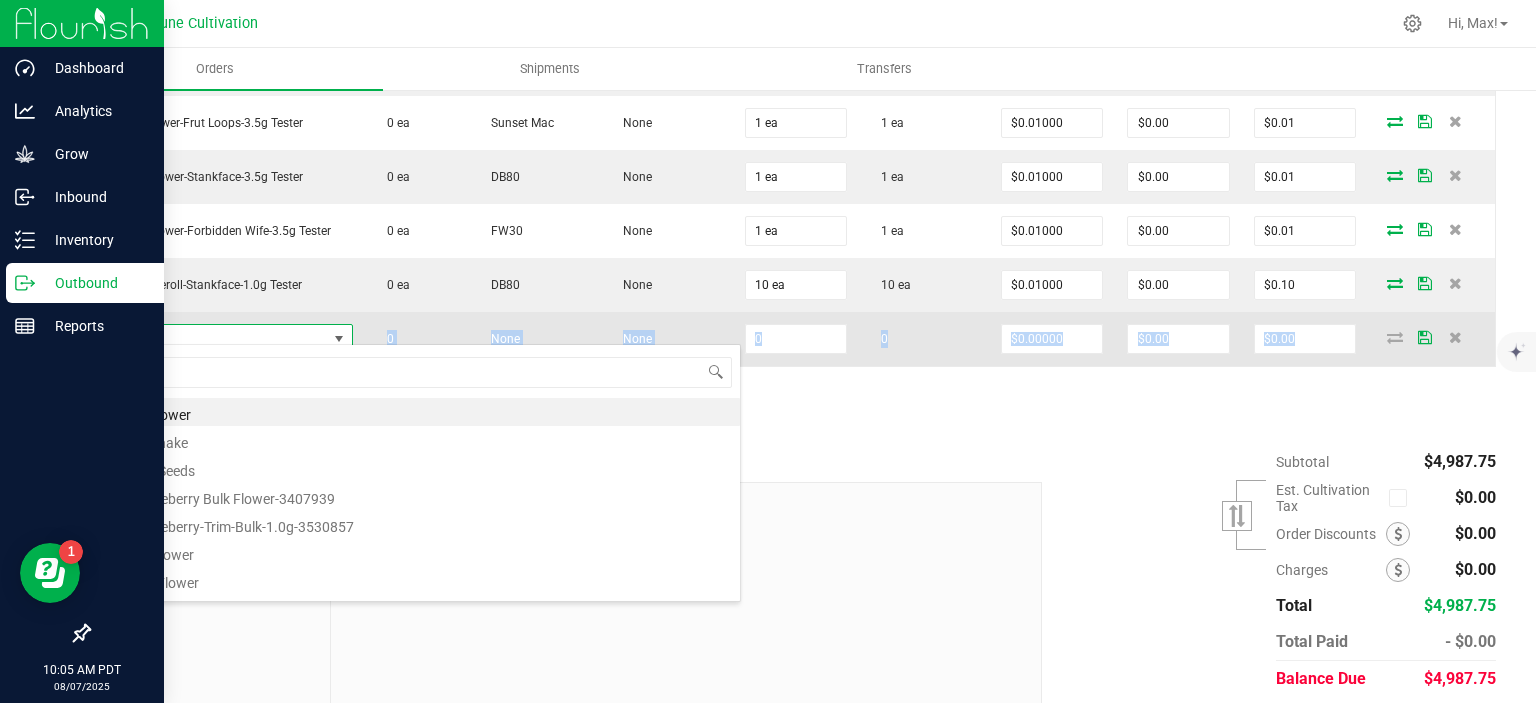 click at bounding box center (215, 339) 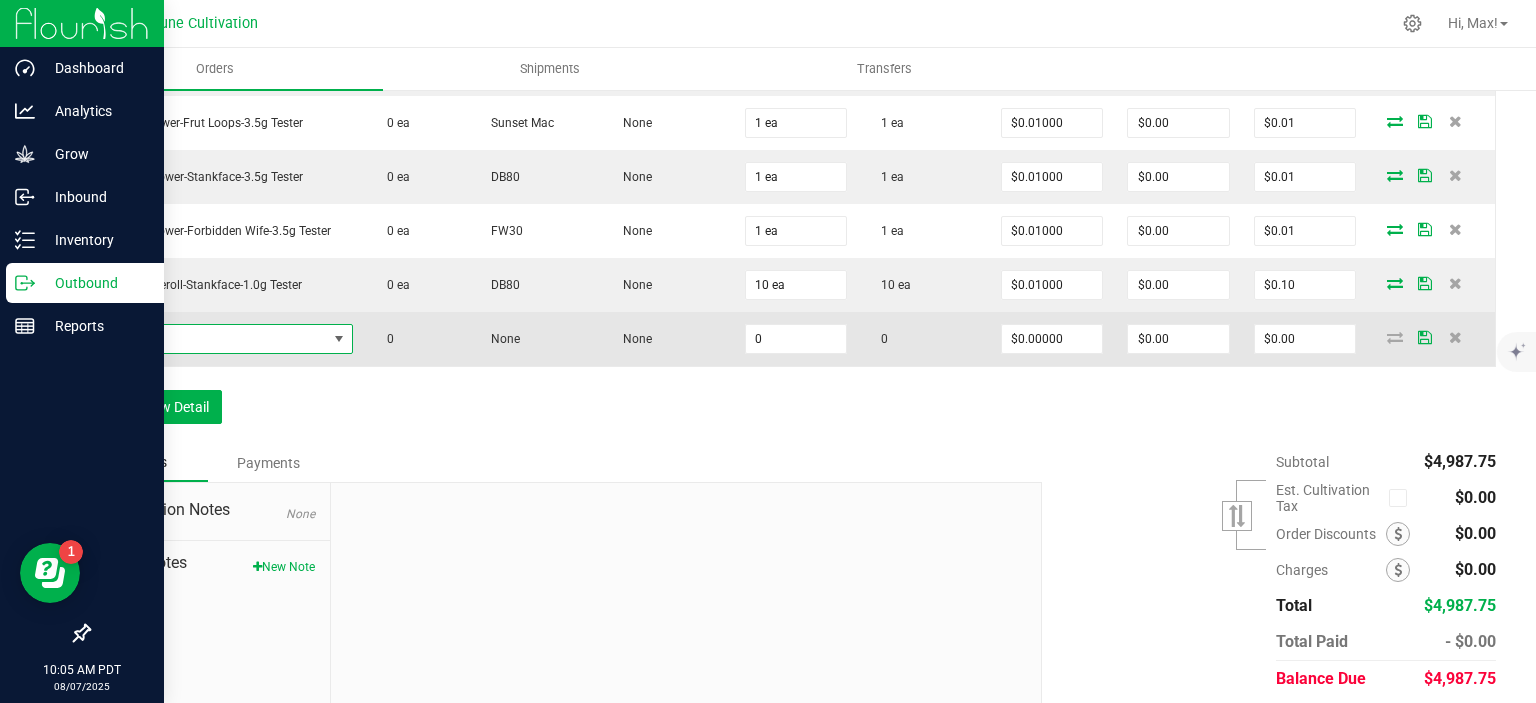click at bounding box center [215, 339] 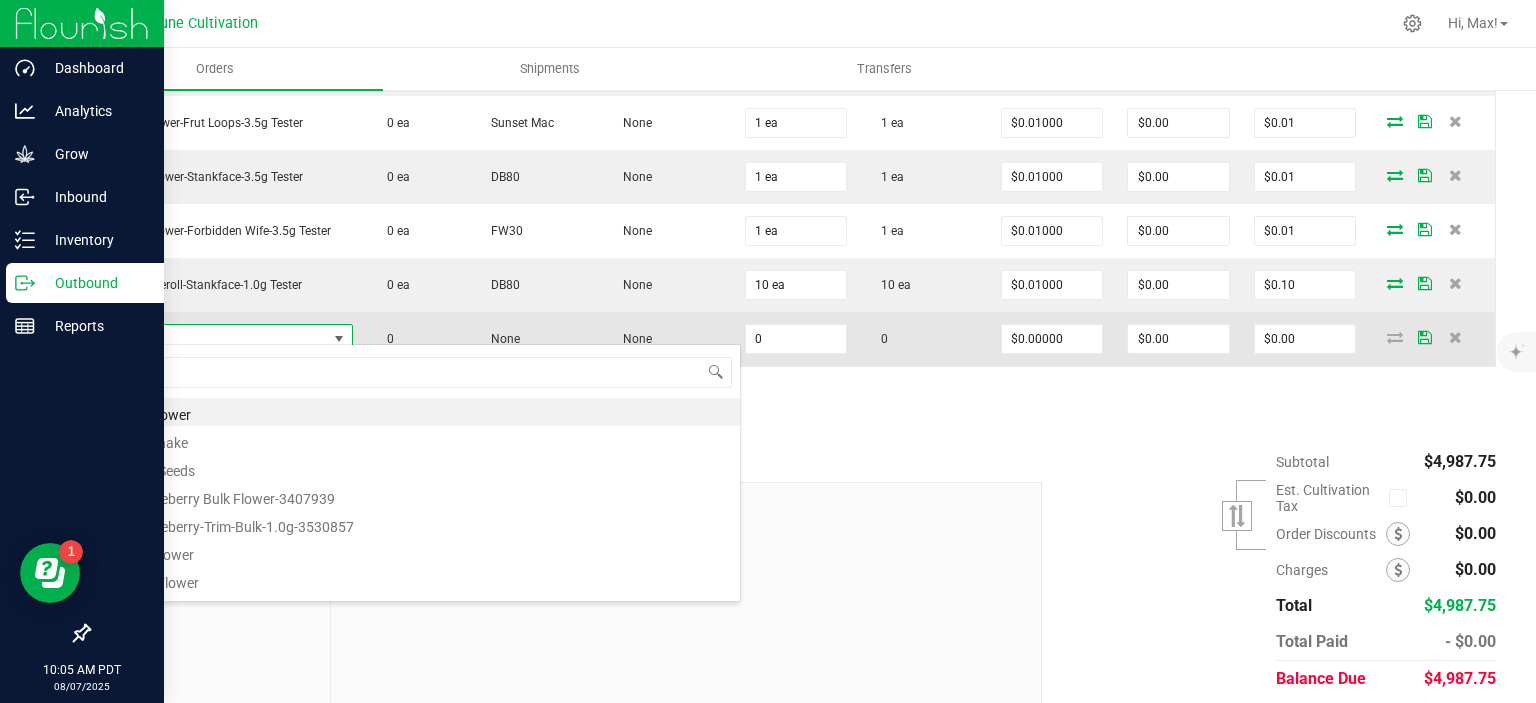 scroll, scrollTop: 99970, scrollLeft: 99752, axis: both 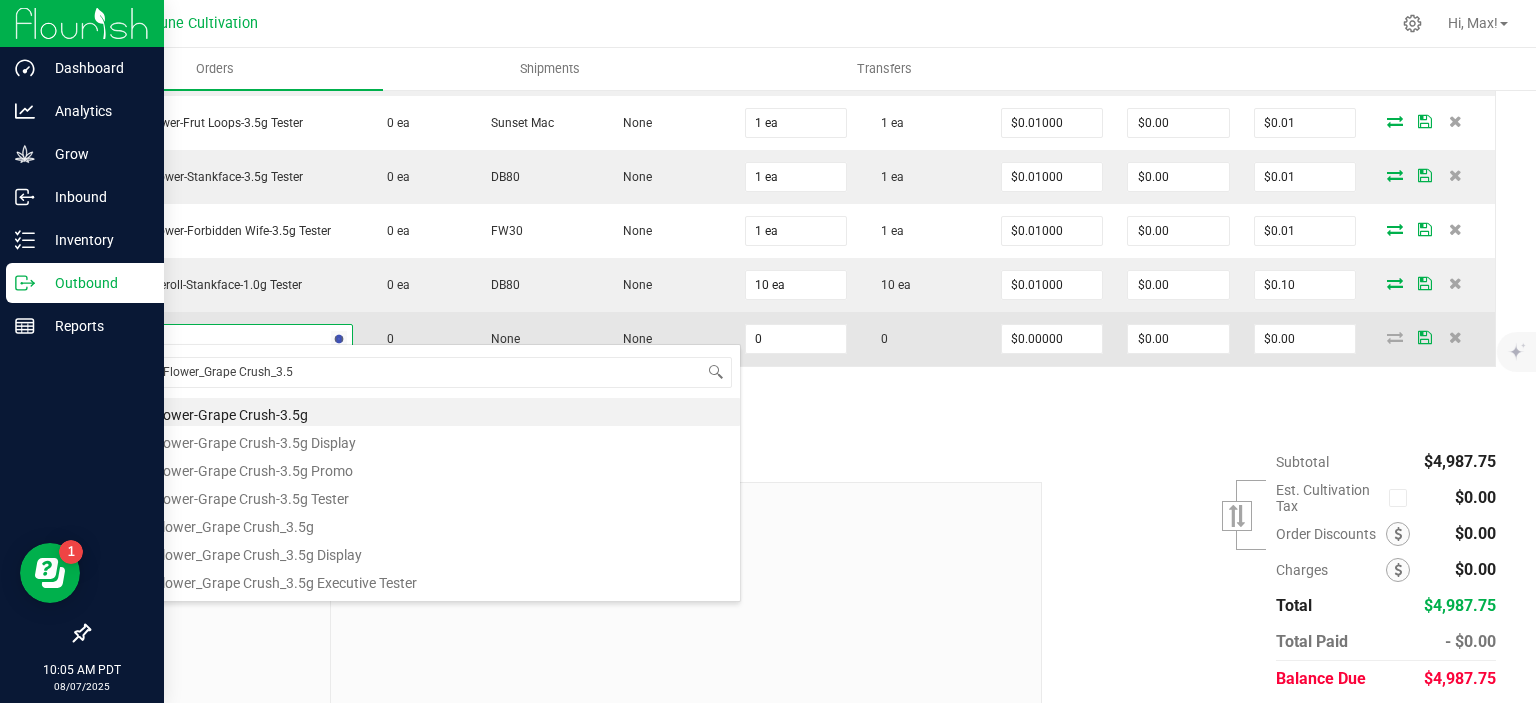 type on "VLAS_Flower_Grape Crush_3.5g" 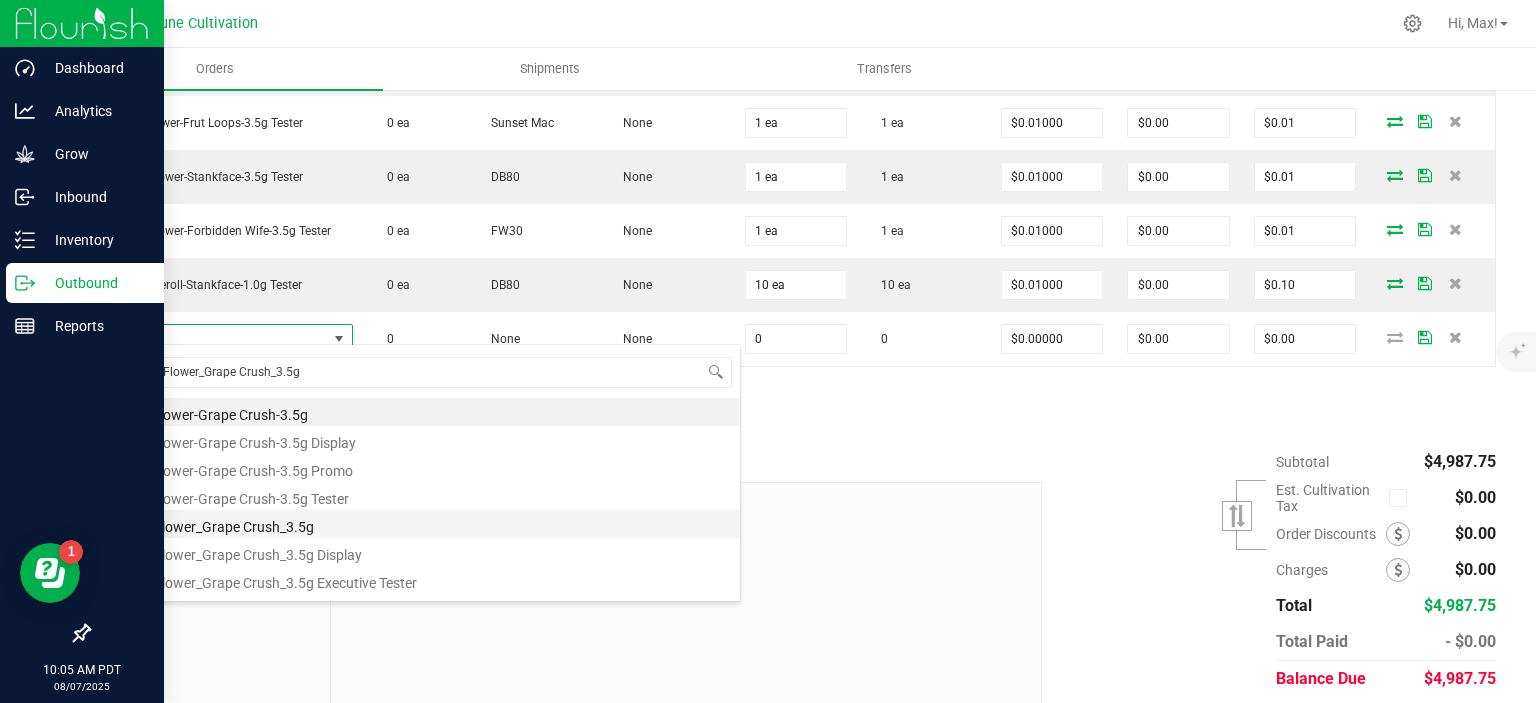 click on "VLAS_Flower_Grape Crush_3.5g" at bounding box center [421, 524] 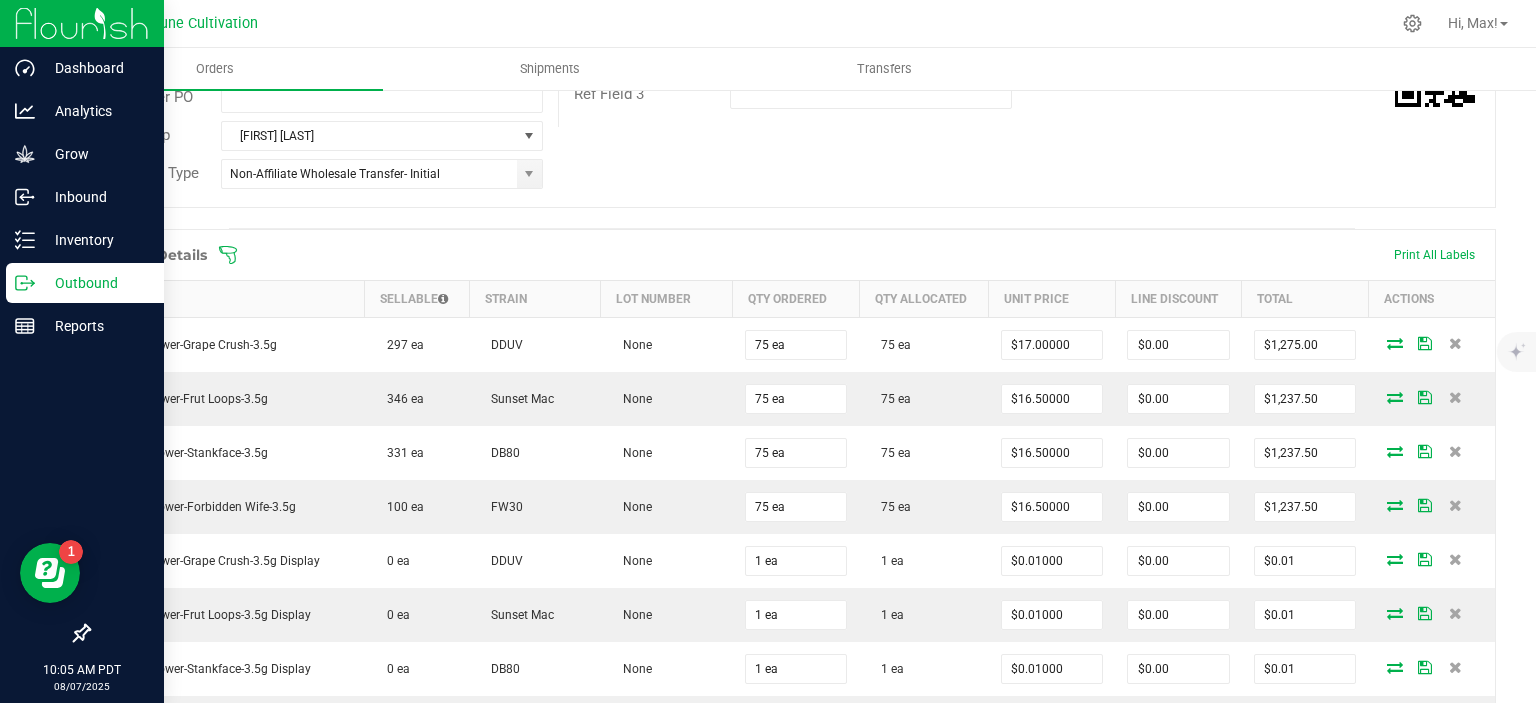 scroll, scrollTop: 418, scrollLeft: 0, axis: vertical 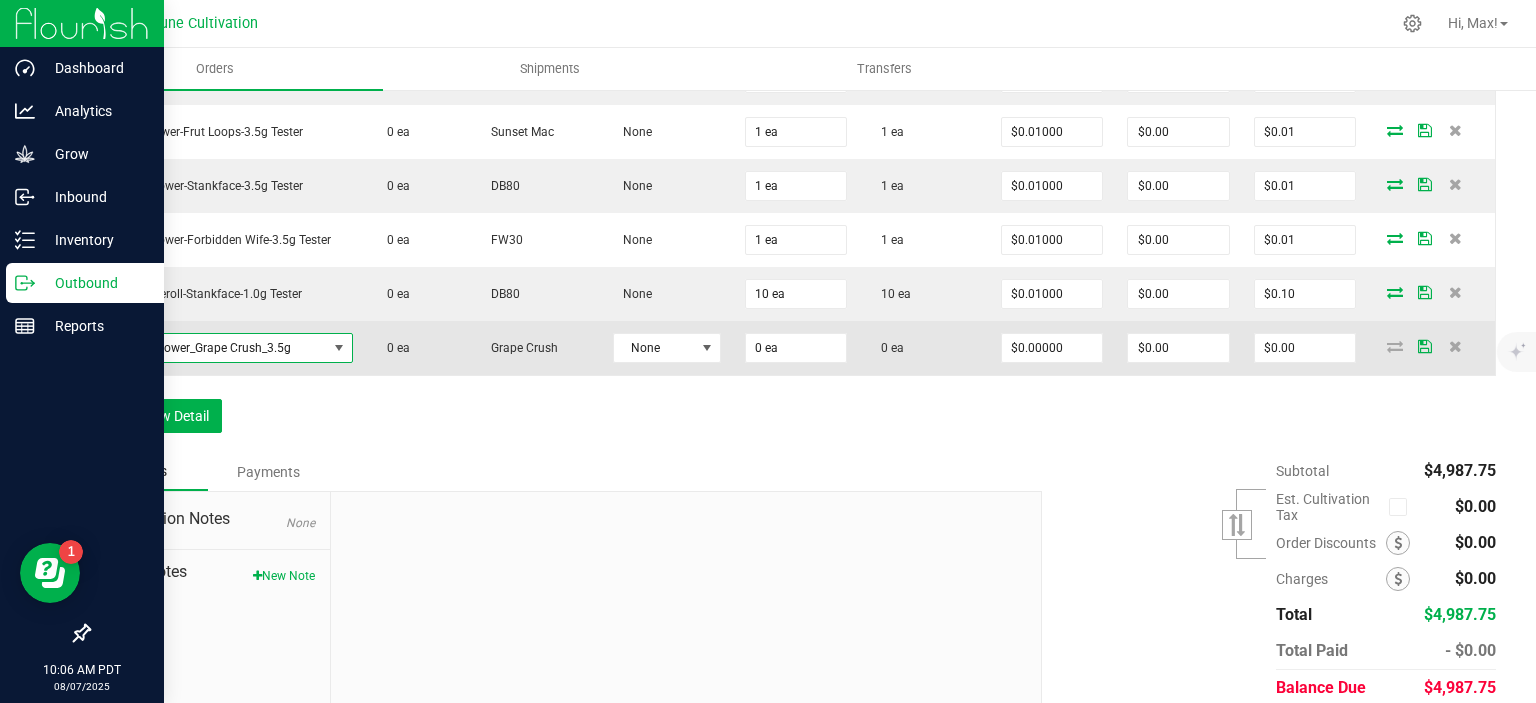 click at bounding box center (1395, 346) 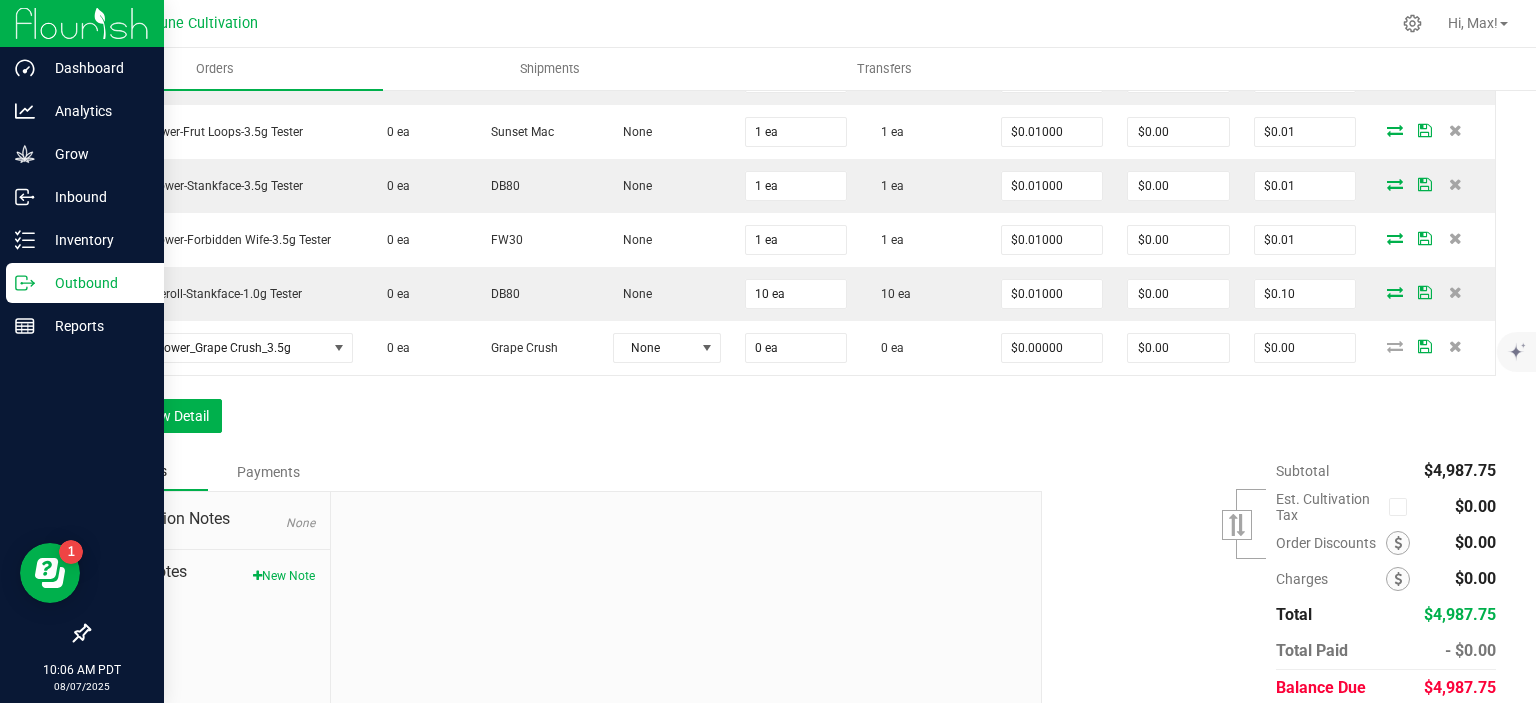 click on "Order Details Print All Labels Item  Sellable  Strain  Lot Number  Qty Ordered Qty Allocated Unit Price Line Discount Total Actions  VLAS-Flower-Grape Crush-3.5g   297 ea   DDUV   None  75 ea  75 ea  $17.00000 $0.00 $1,275.00  VLAS-Flower-Frut Loops-3.5g   346 ea   Sunset Mac   None  75 ea  75 ea  $16.50000 $0.00 $1,237.50  Vlasic-Flower-Stankface-3.5g   331 ea   DB80   None  75 ea  75 ea  $16.50000 $0.00 $1,237.50  Vlasic-Flower-Forbidden Wife-3.5g   100 ea   FW30   None  75 ea  75 ea  $16.50000 $0.00 $1,237.50  VLAS-Flower-Grape Crush-3.5g Display   0 ea   DDUV   None  1 ea  1 ea  $0.01000 $0.00 $0.01  VLAS-Flower-Frut Loops-3.5g Display   0 ea   Sunset Mac   None  1 ea  1 ea  $0.01000 $0.00 $0.01  Vlasic-Flower-Stankface-3.5g Display   0 ea   DB80   None  1 ea  1 ea  $0.01000 $0.00 $0.01  Vlasic-Flower-Forbidden Wife-3.5g Display   0 ea   FW30   None  1 ea  1 ea  $0.01000 $0.00 $0.01  VLAS-Flower-Grape Crush-3.5g Tester   0 ea   DDUV   None  2 ea  2 ea  $0.01000 $0.00 2 ea" at bounding box center (792, -90) 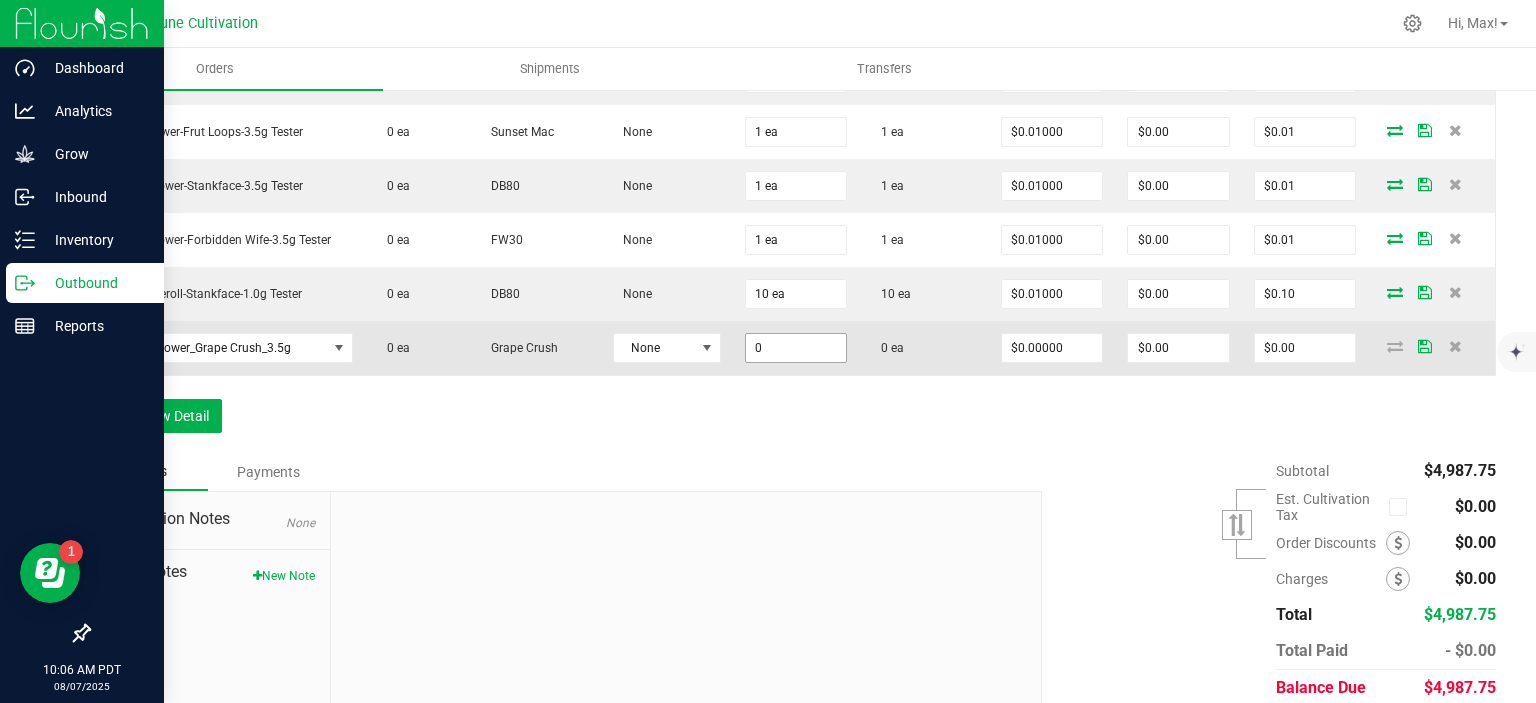click on "0" at bounding box center [796, 348] 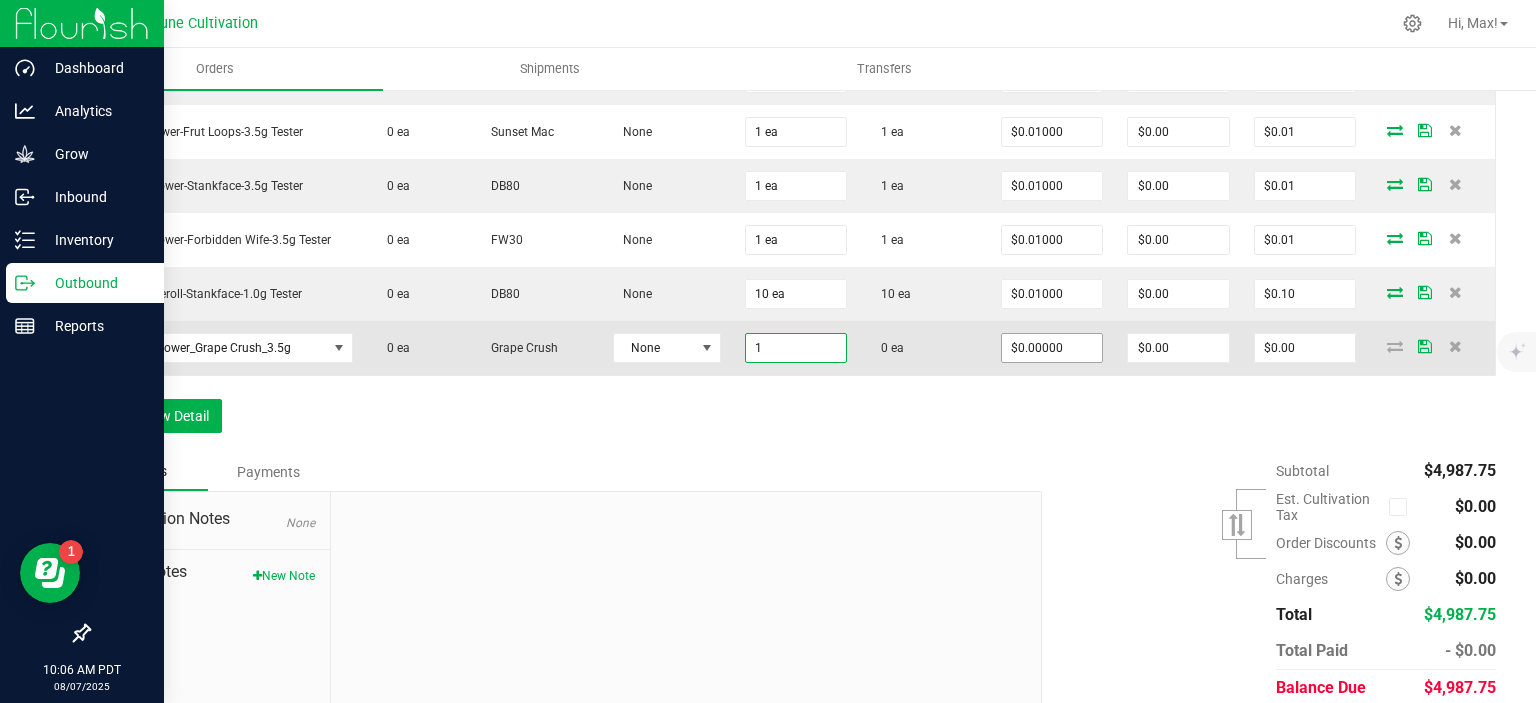 type on "1 ea" 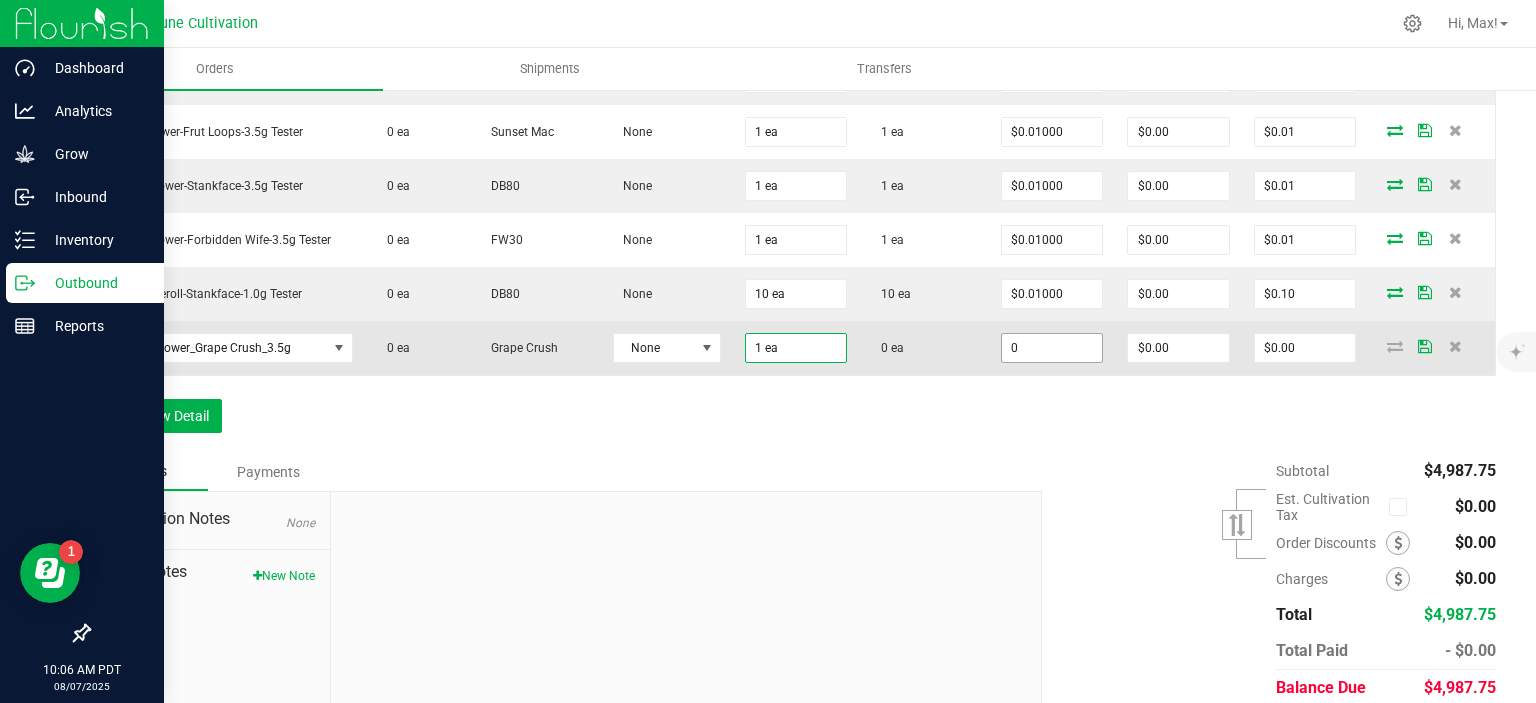 click on "0" at bounding box center (1052, 348) 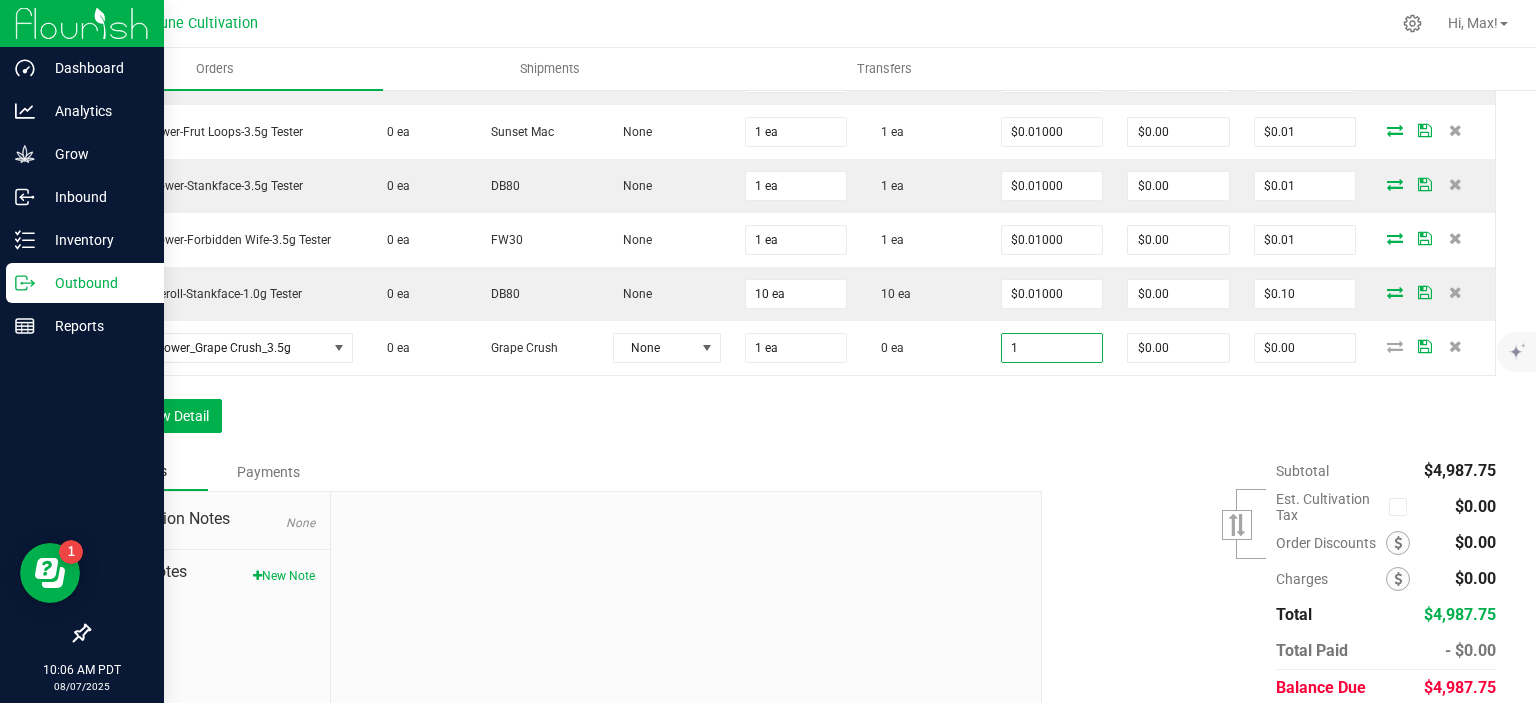 type on "$1.00000" 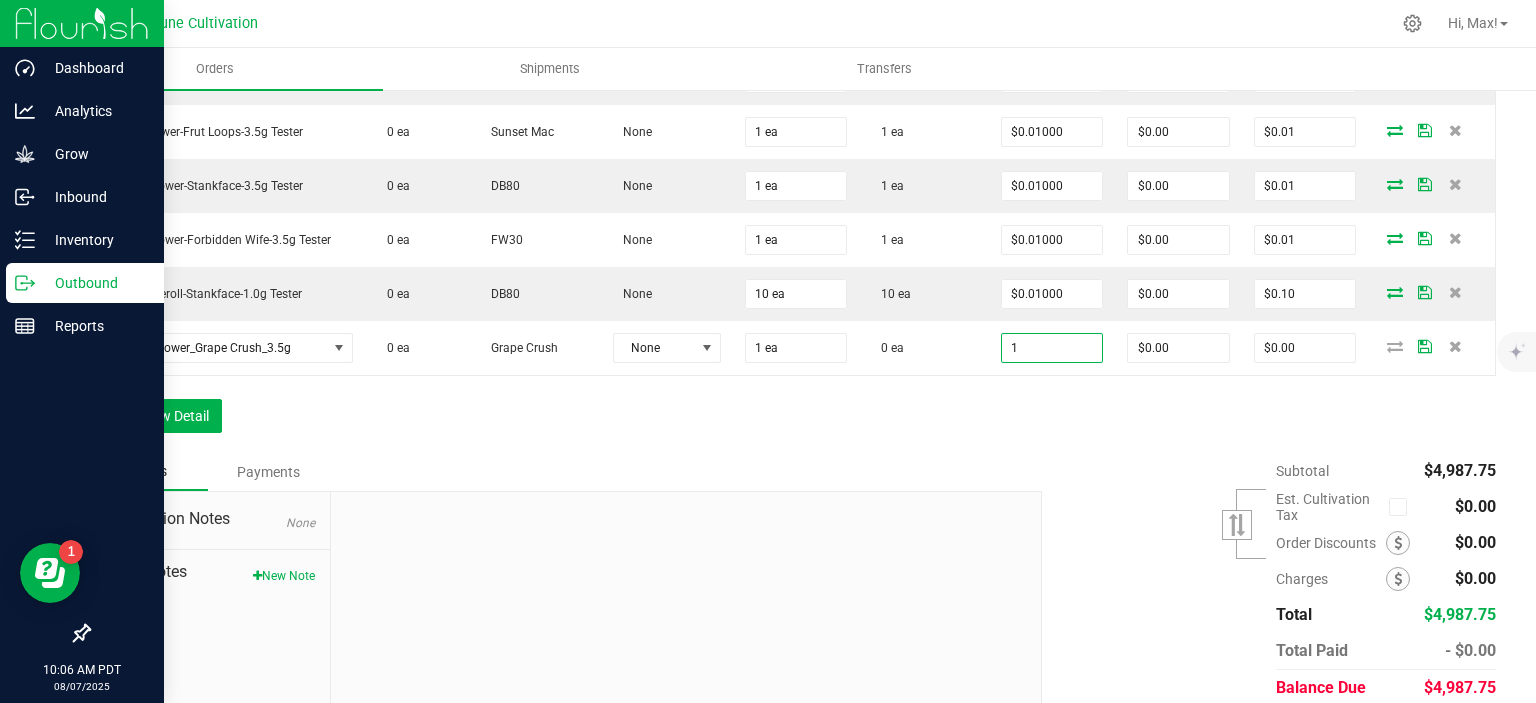 type on "$1.00" 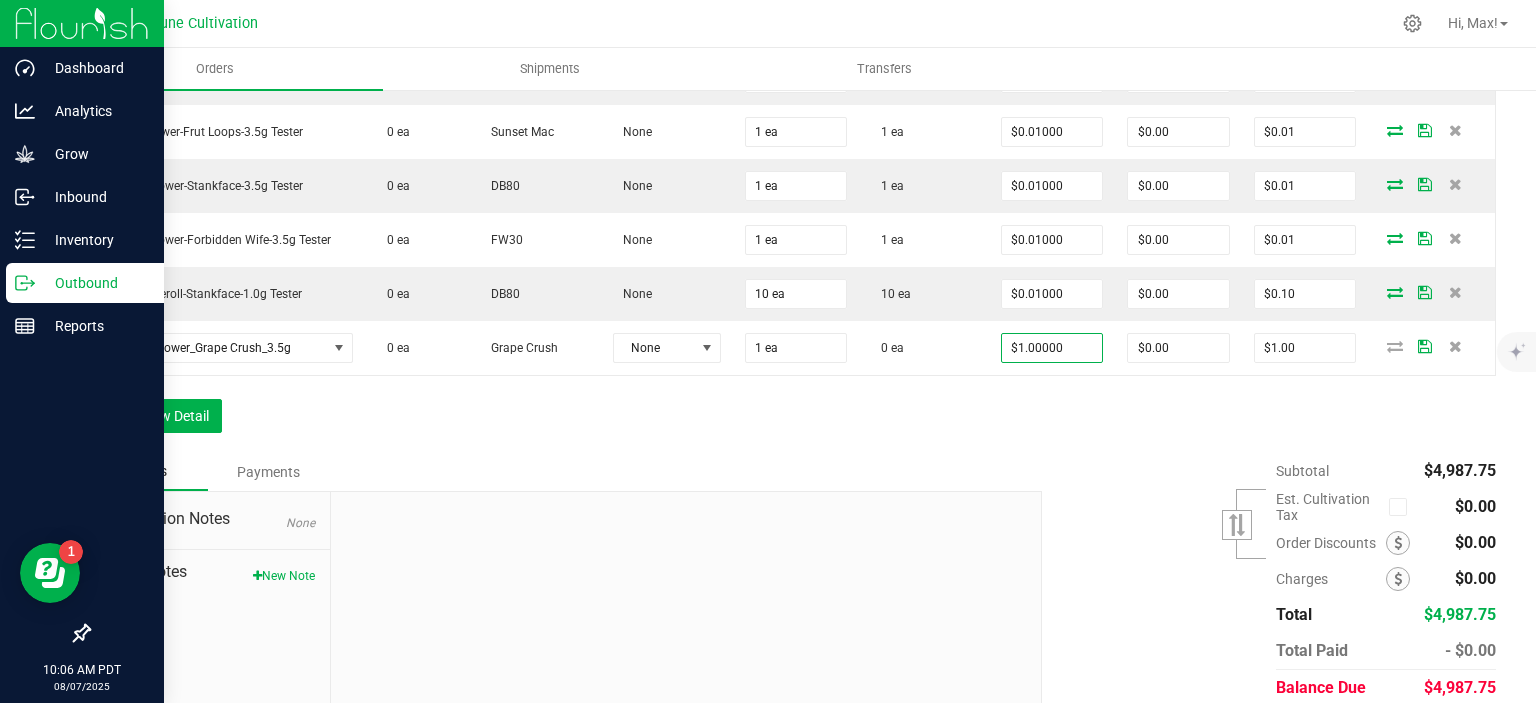 click on "Order Details Print All Labels Item  Sellable  Strain  Lot Number  Qty Ordered Qty Allocated Unit Price Line Discount Total Actions  VLAS-Flower-Grape Crush-3.5g   297 ea   DDUV   None  75 ea  75 ea  $17.00000 $0.00 $1,275.00  VLAS-Flower-Frut Loops-3.5g   346 ea   Sunset Mac   None  75 ea  75 ea  $16.50000 $0.00 $1,237.50  Vlasic-Flower-Stankface-3.5g   331 ea   DB80   None  75 ea  75 ea  $16.50000 $0.00 $1,237.50  Vlasic-Flower-Forbidden Wife-3.5g   100 ea   FW30   None  75 ea  75 ea  $16.50000 $0.00 $1,237.50  VLAS-Flower-Grape Crush-3.5g Display   0 ea   DDUV   None  1 ea  1 ea  $0.01000 $0.00 $0.01  VLAS-Flower-Frut Loops-3.5g Display   0 ea   Sunset Mac   None  1 ea  1 ea  $0.01000 $0.00 $0.01  Vlasic-Flower-Stankface-3.5g Display   0 ea   DB80   None  1 ea  1 ea  $0.01000 $0.00 $0.01  Vlasic-Flower-Forbidden Wife-3.5g Display   0 ea   FW30   None  1 ea  1 ea  $0.01000 $0.00 $0.01  VLAS-Flower-Grape Crush-3.5g Tester   0 ea   DDUV   None  2 ea  2 ea  $0.01000 $0.00 2 ea" at bounding box center (792, -90) 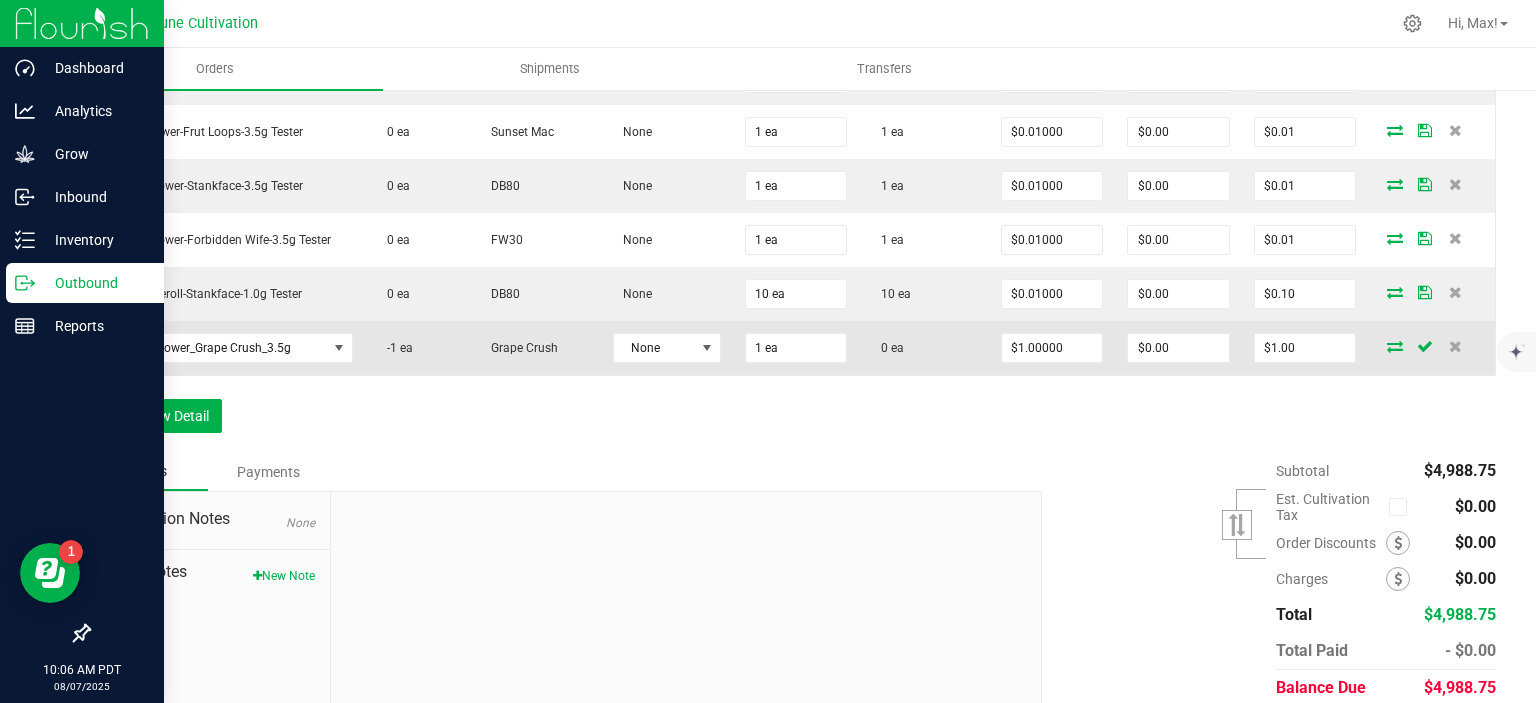 click at bounding box center (1395, 346) 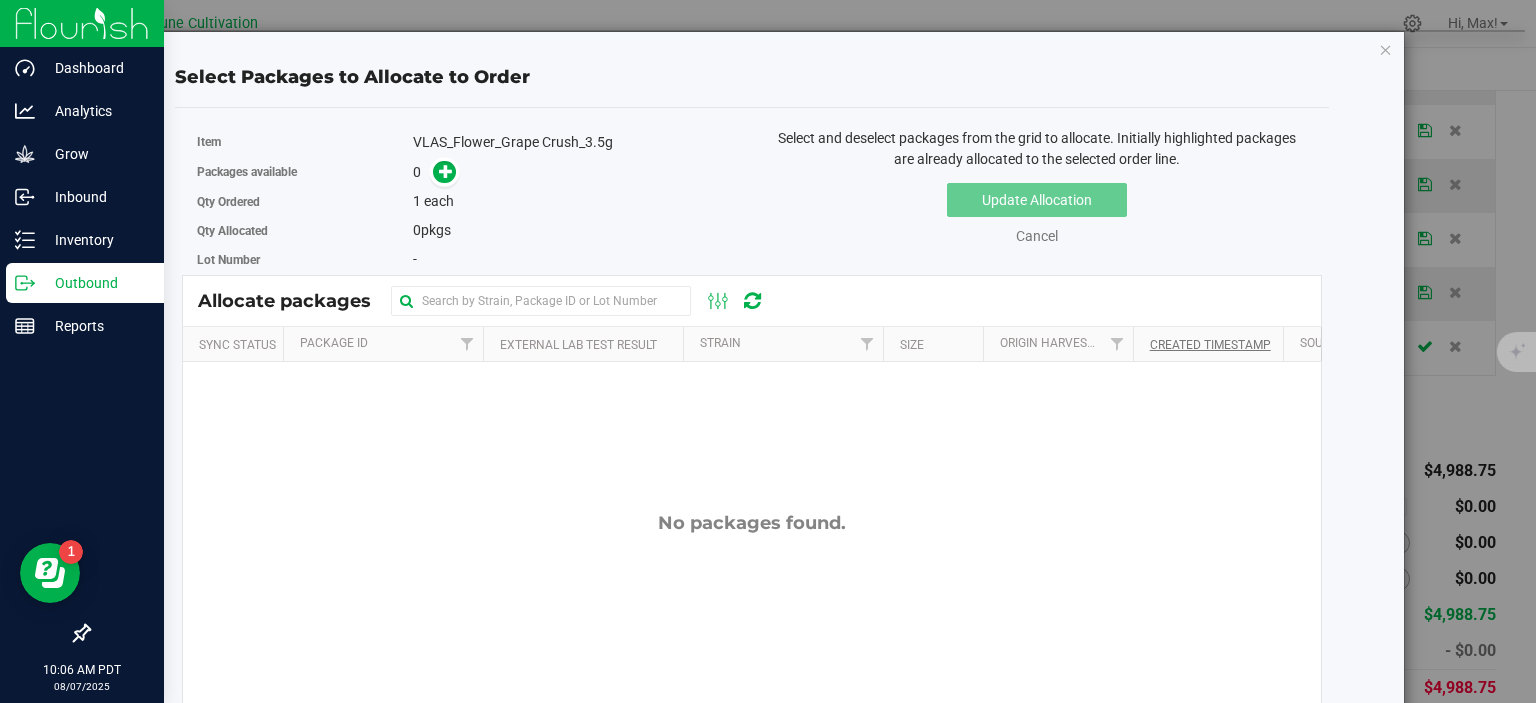 scroll, scrollTop: 1284, scrollLeft: 0, axis: vertical 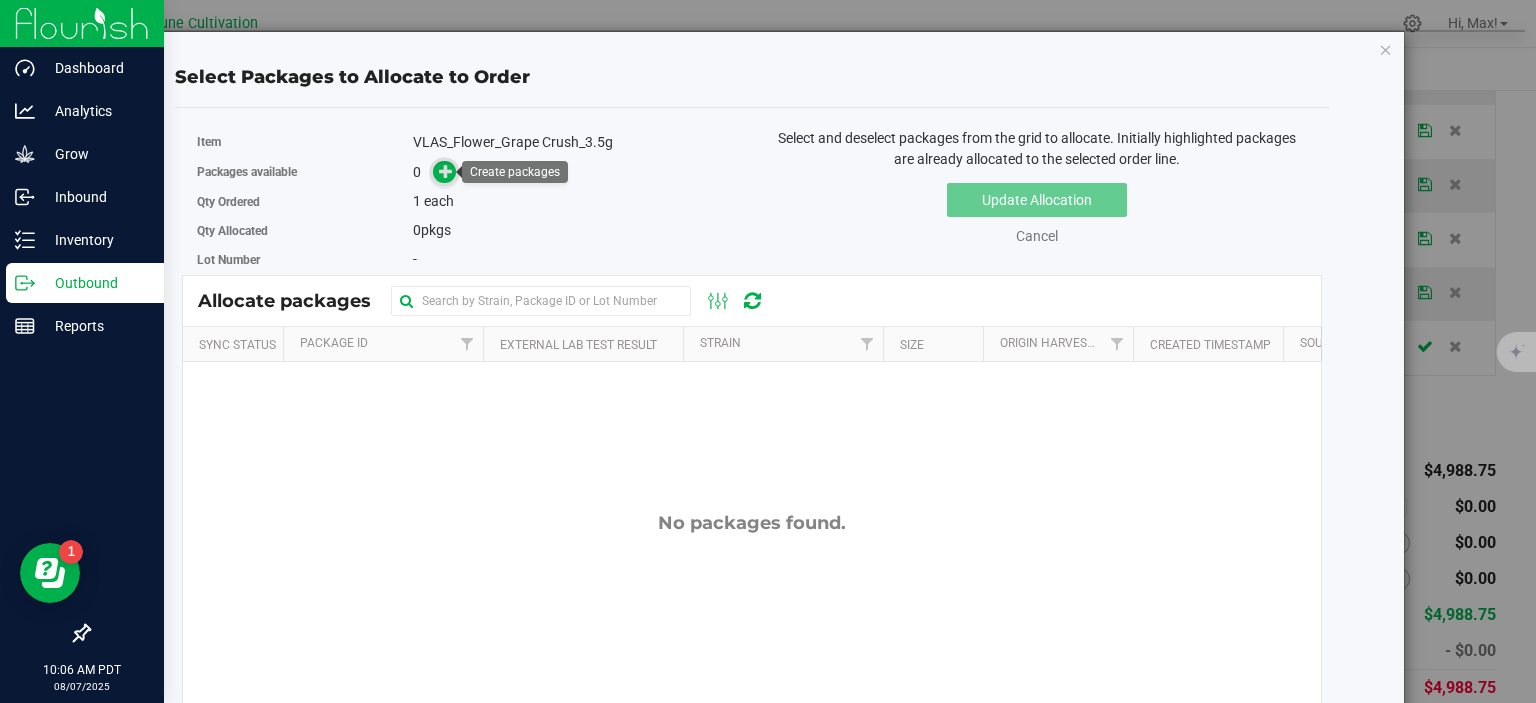 click at bounding box center (444, 171) 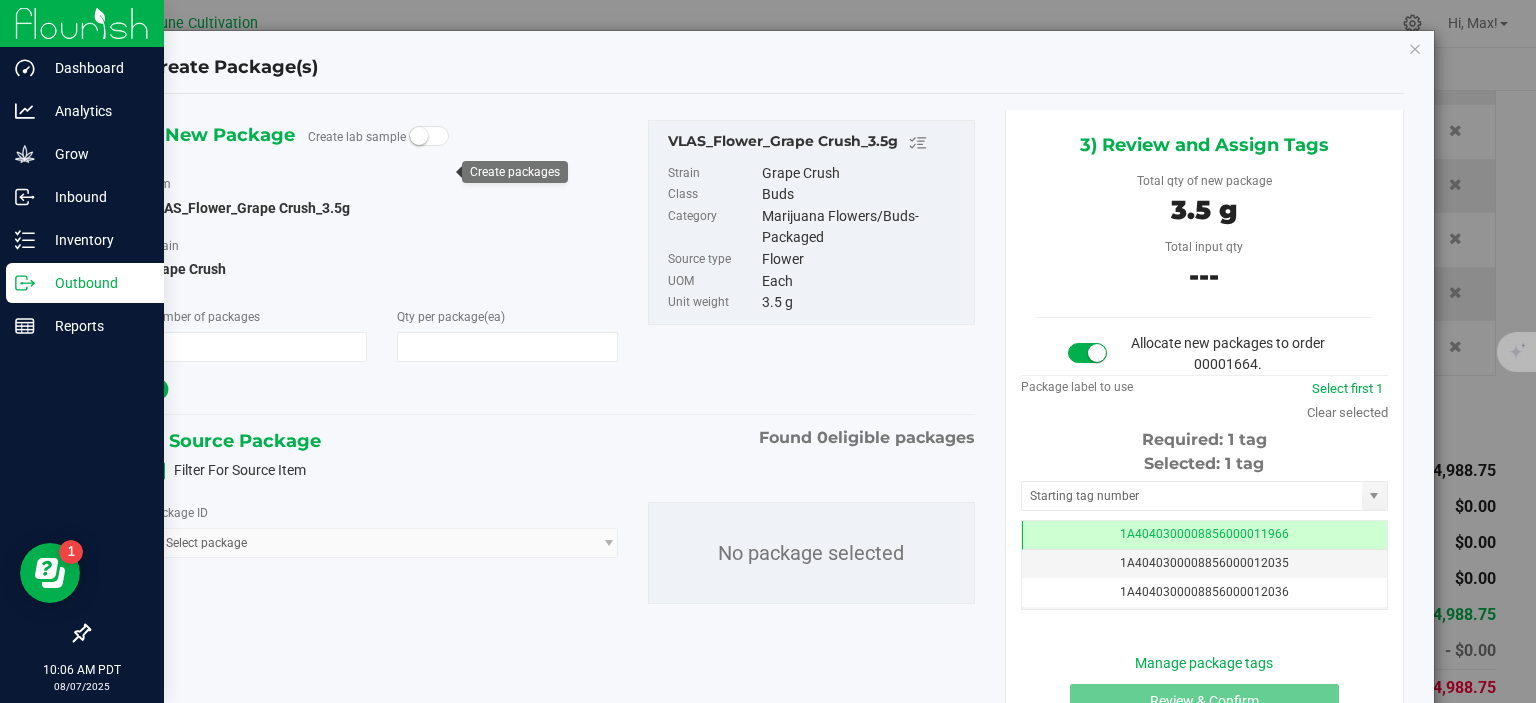 type on "1" 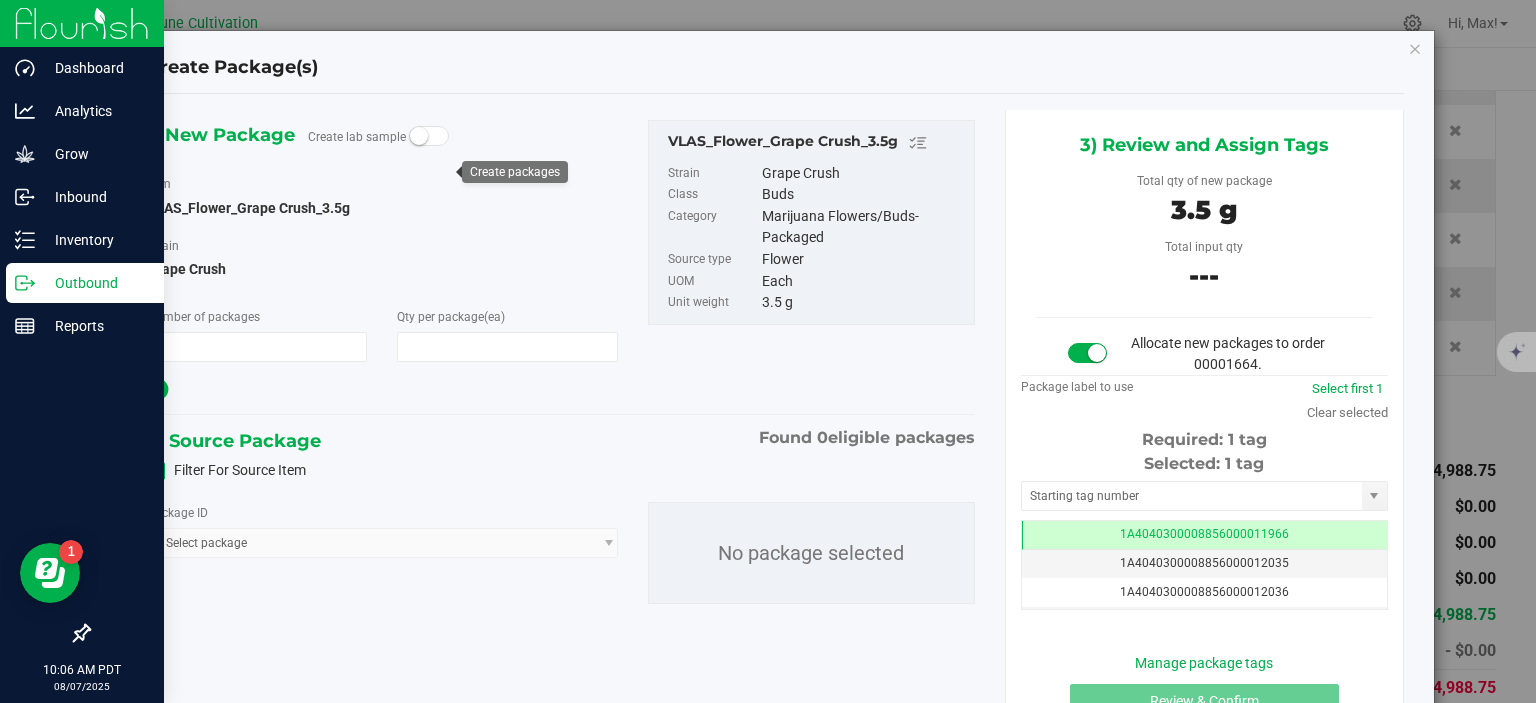 type on "1" 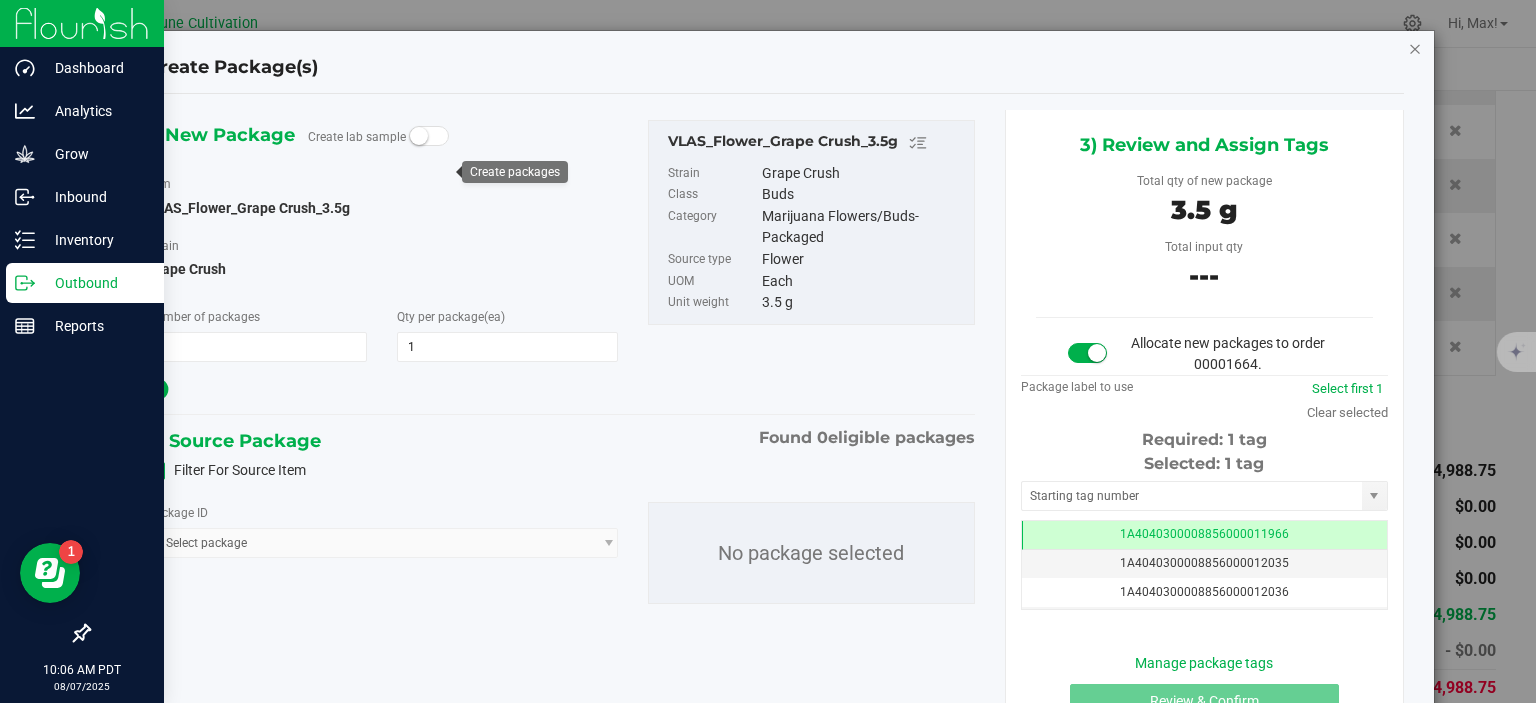 click at bounding box center [1415, 48] 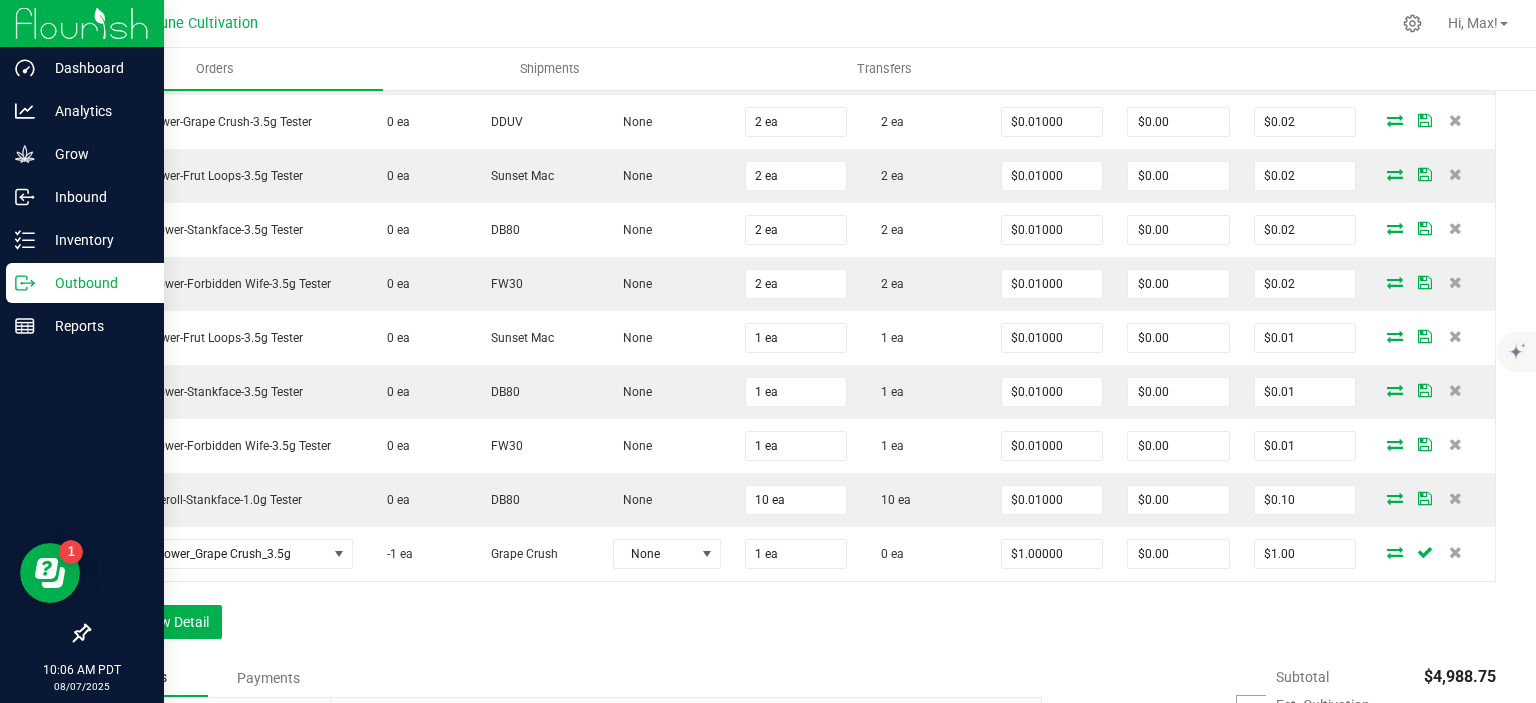scroll, scrollTop: 1204, scrollLeft: 0, axis: vertical 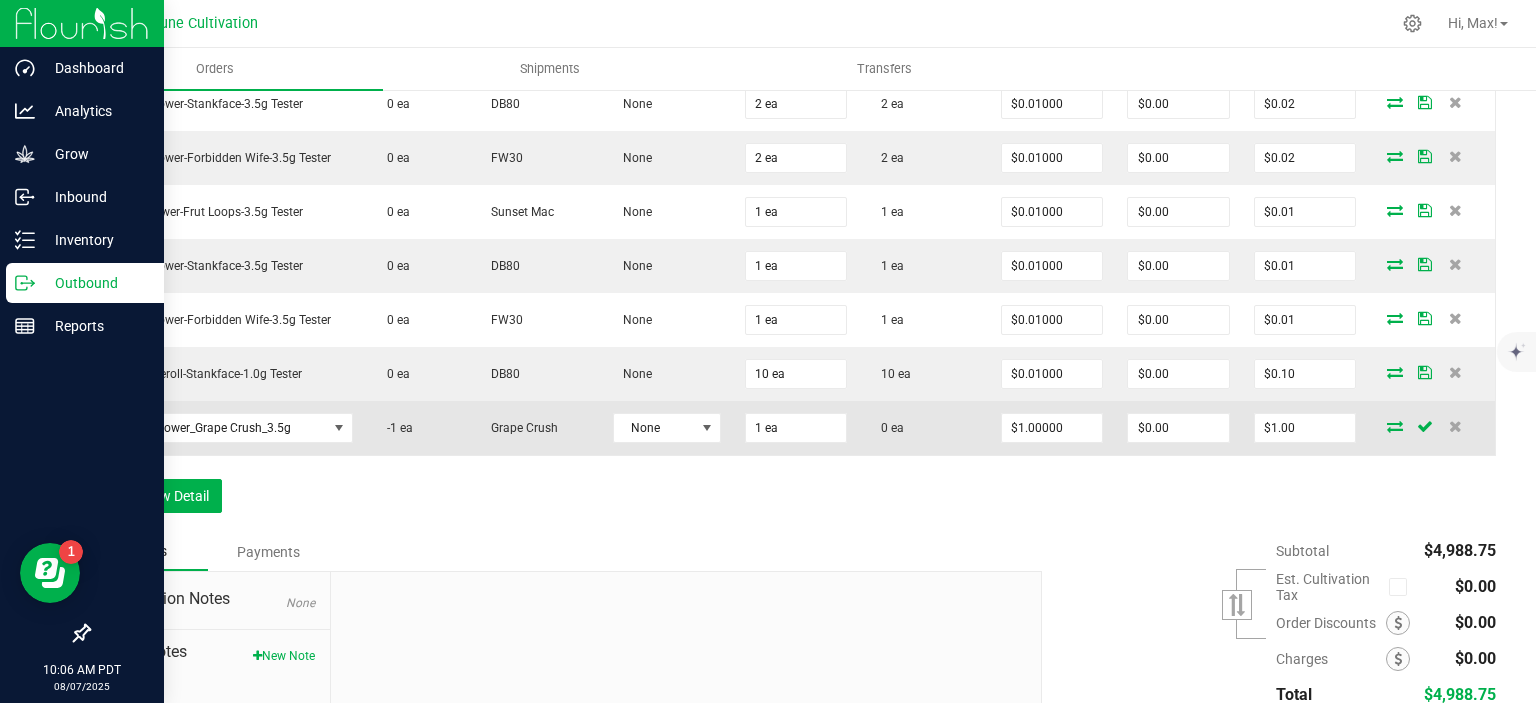 click at bounding box center (1395, 426) 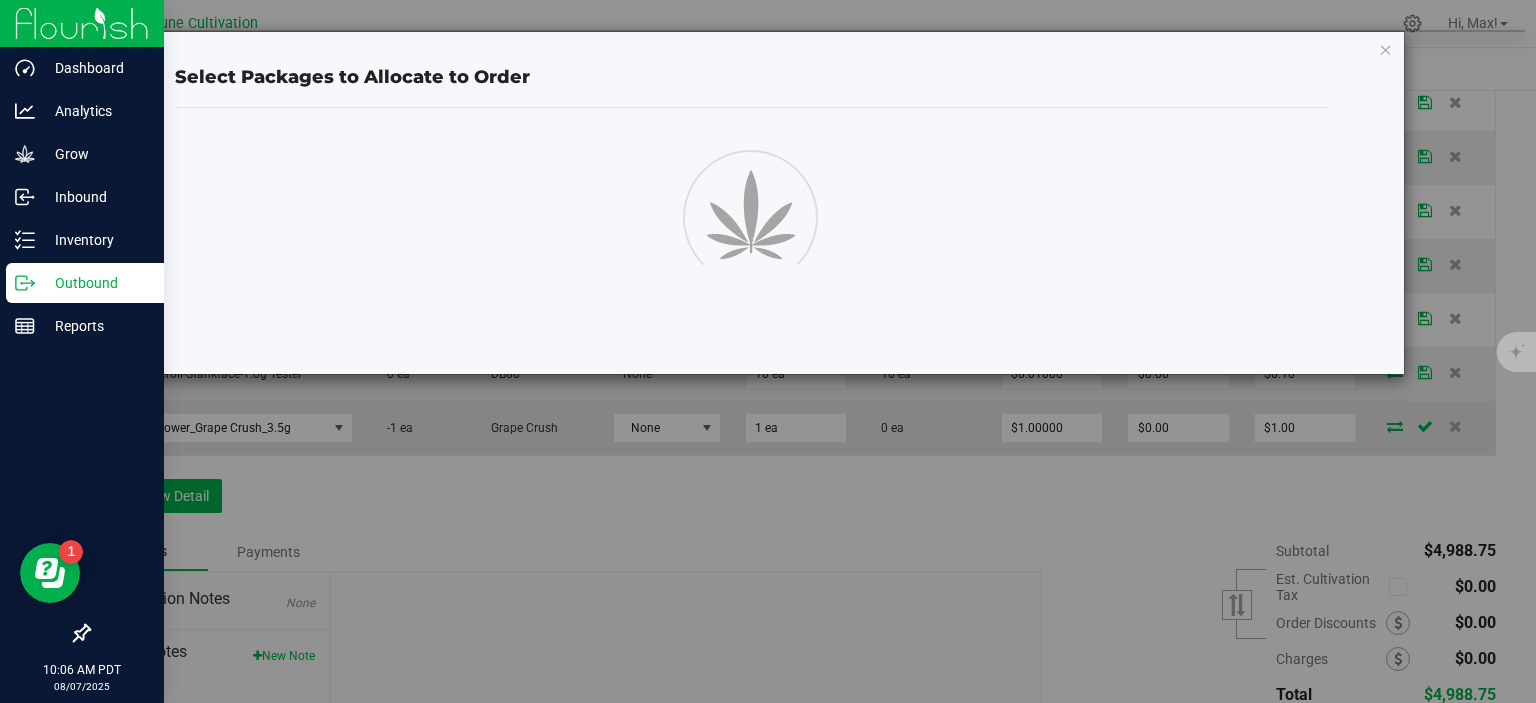scroll, scrollTop: 1204, scrollLeft: 0, axis: vertical 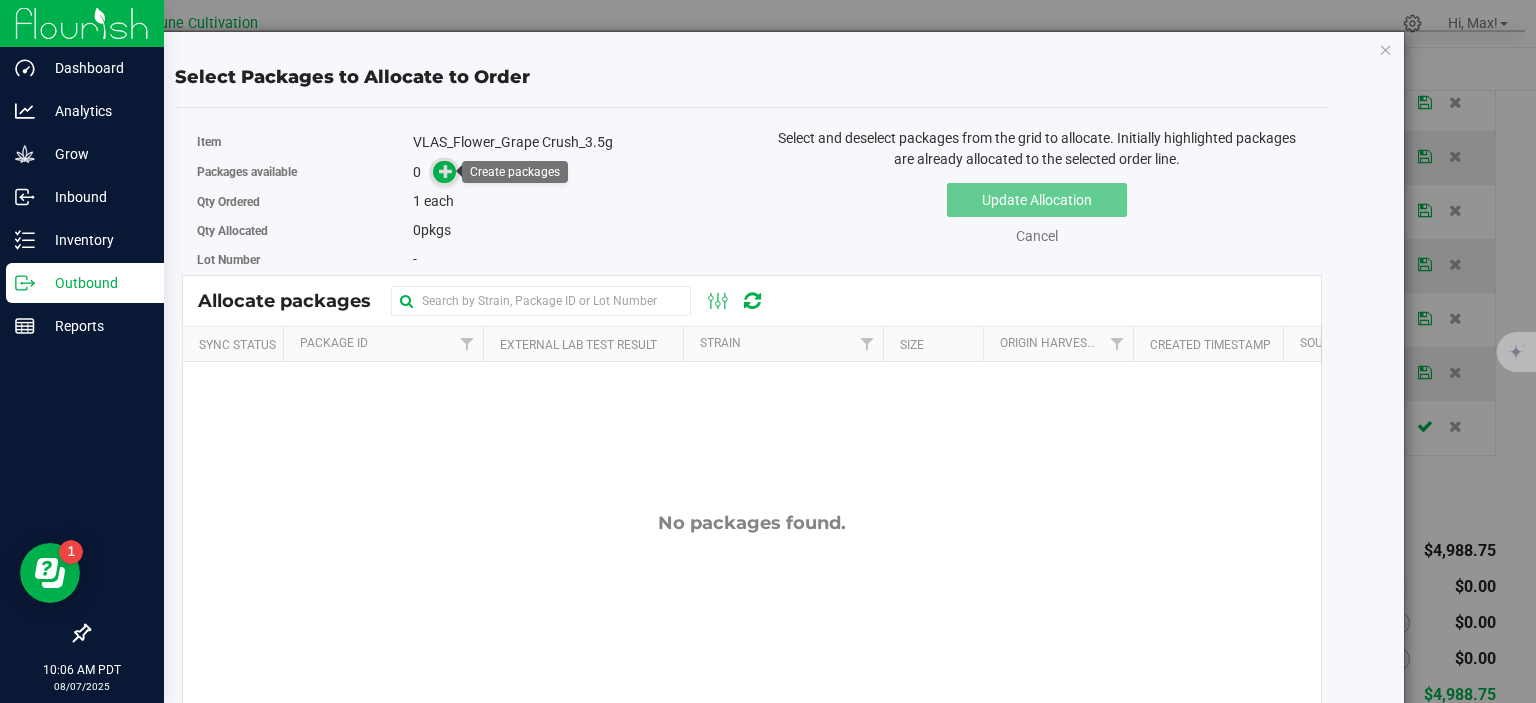 click at bounding box center [446, 171] 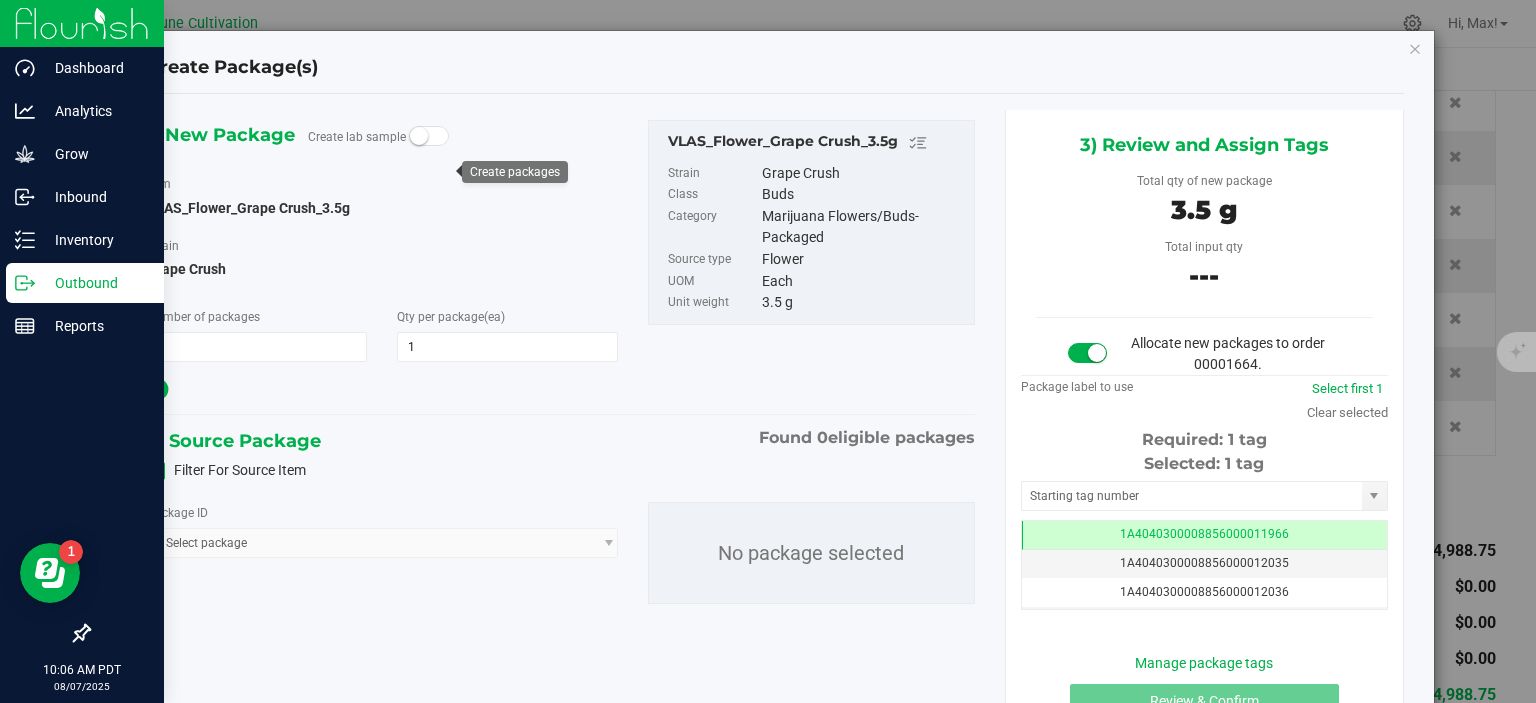 scroll, scrollTop: 1204, scrollLeft: 0, axis: vertical 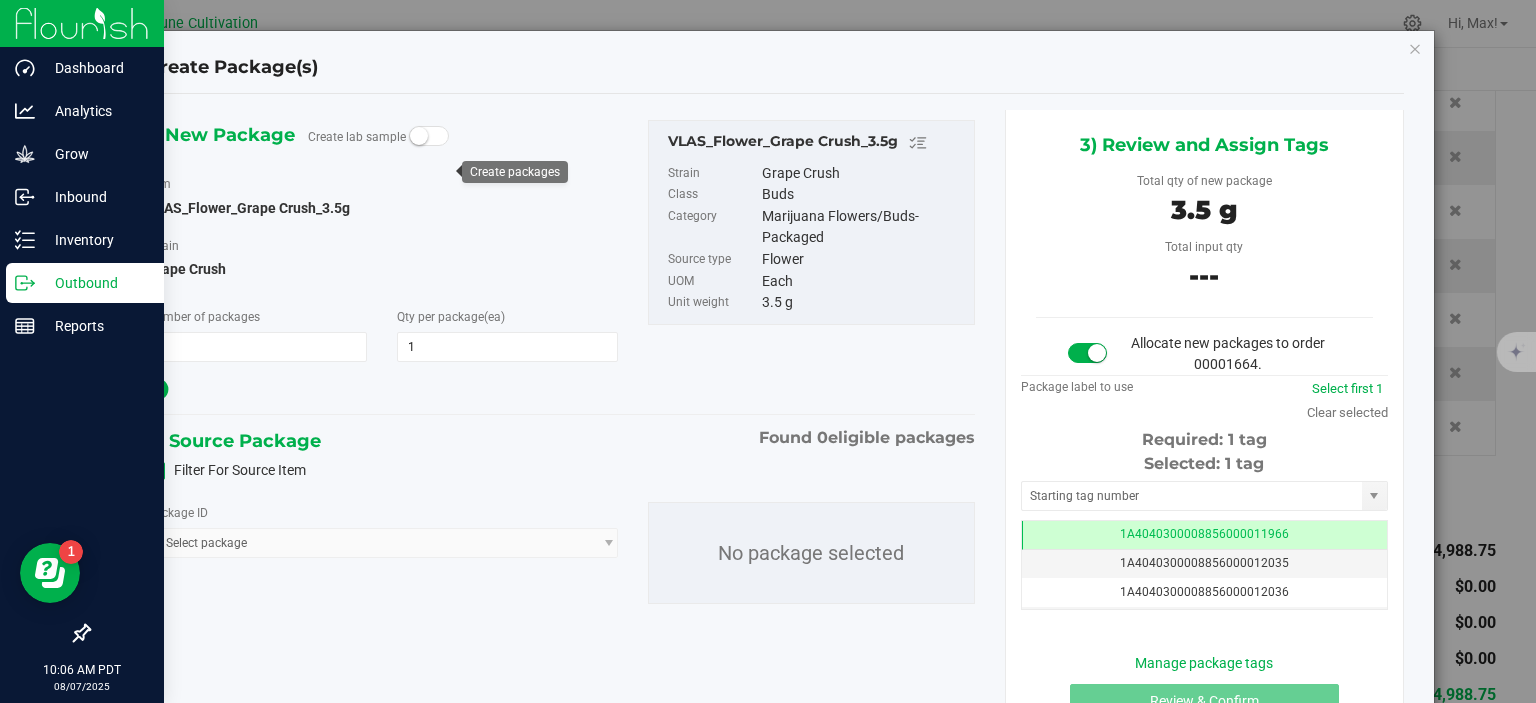 click at bounding box center (156, 471) 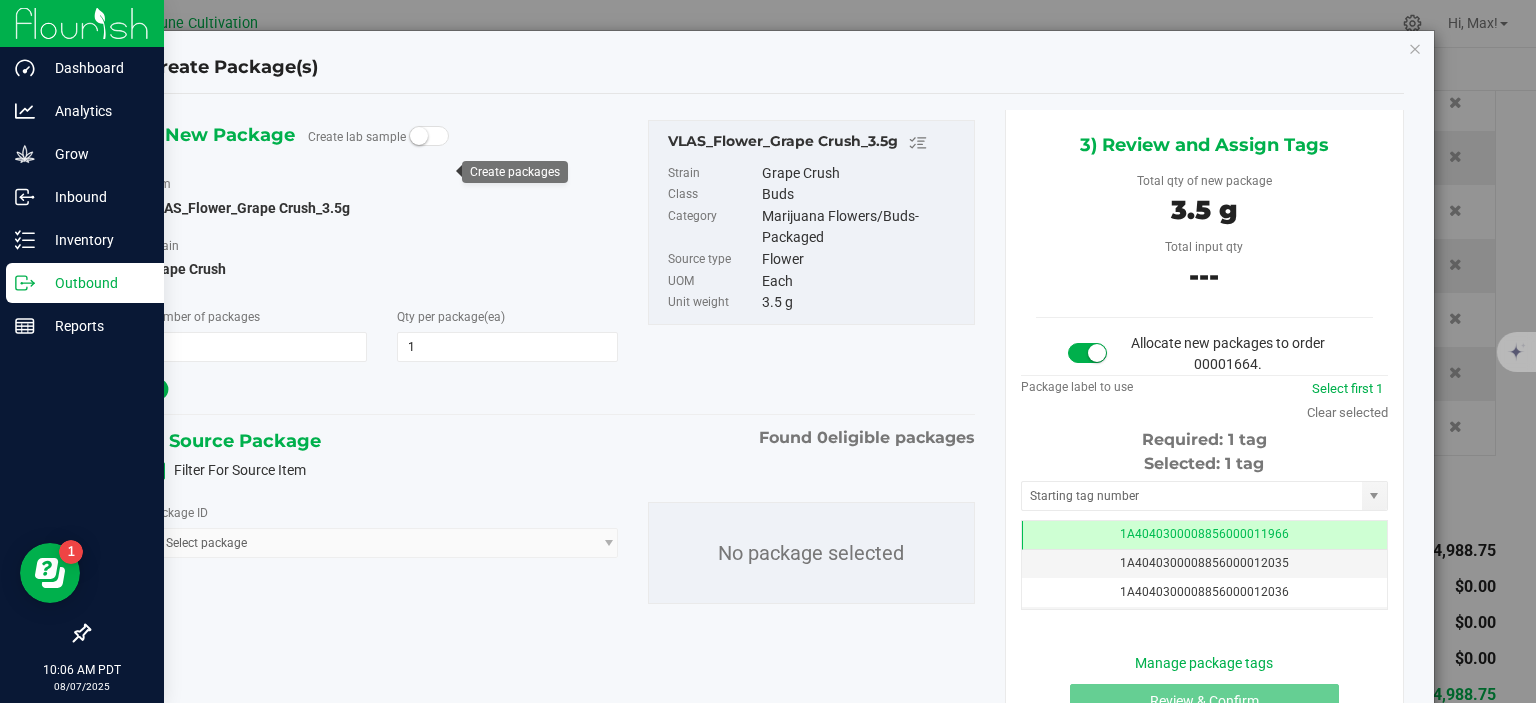click on "Filter For Source Item" at bounding box center [0, 0] 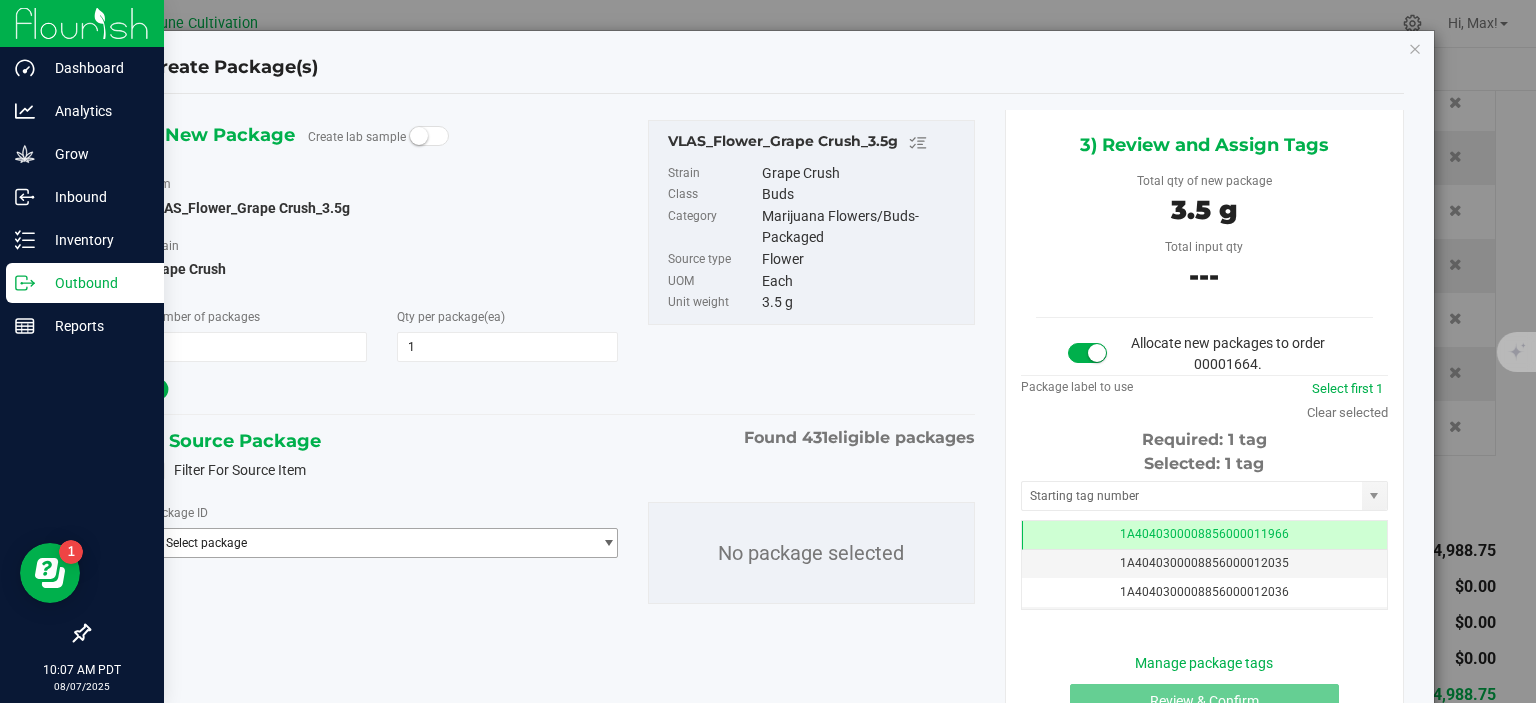 click on "Select package" at bounding box center (369, 543) 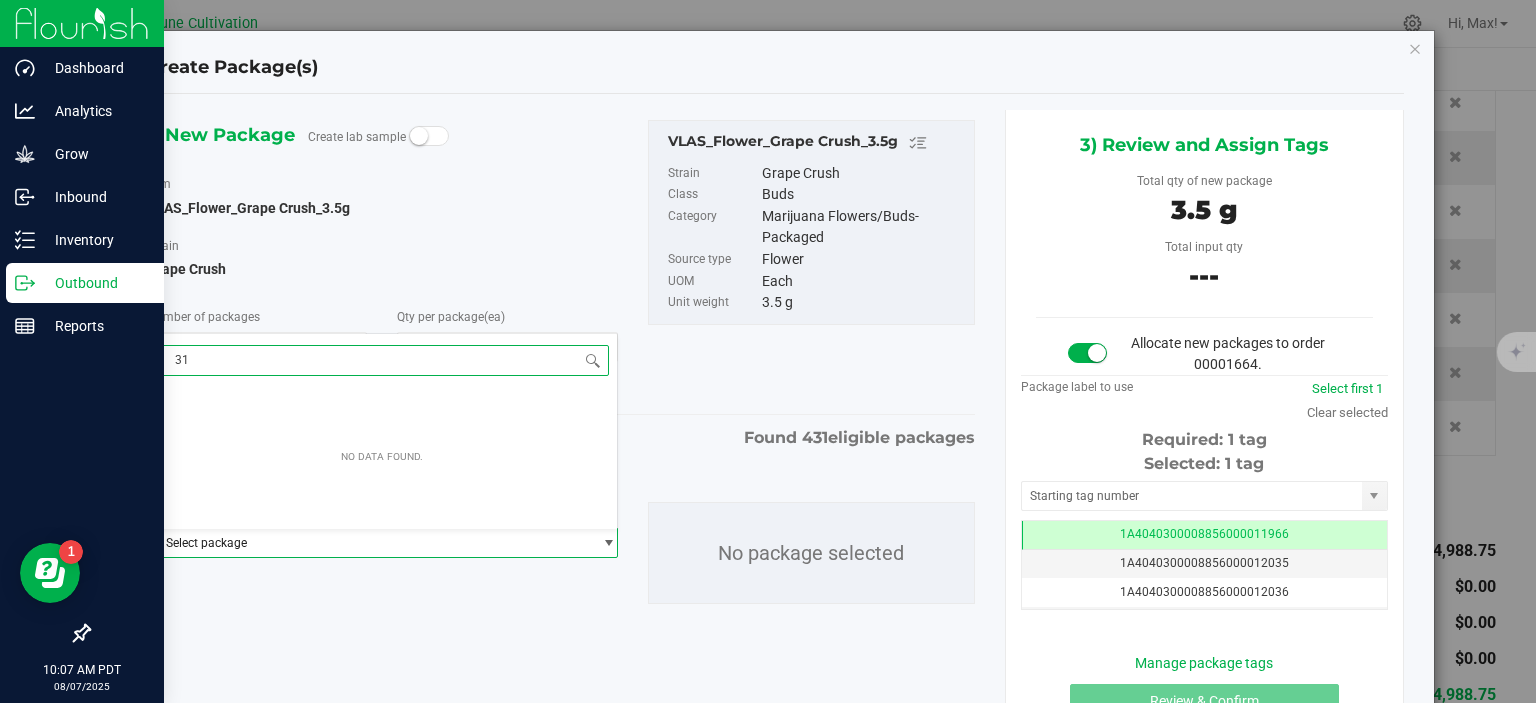 type on "3" 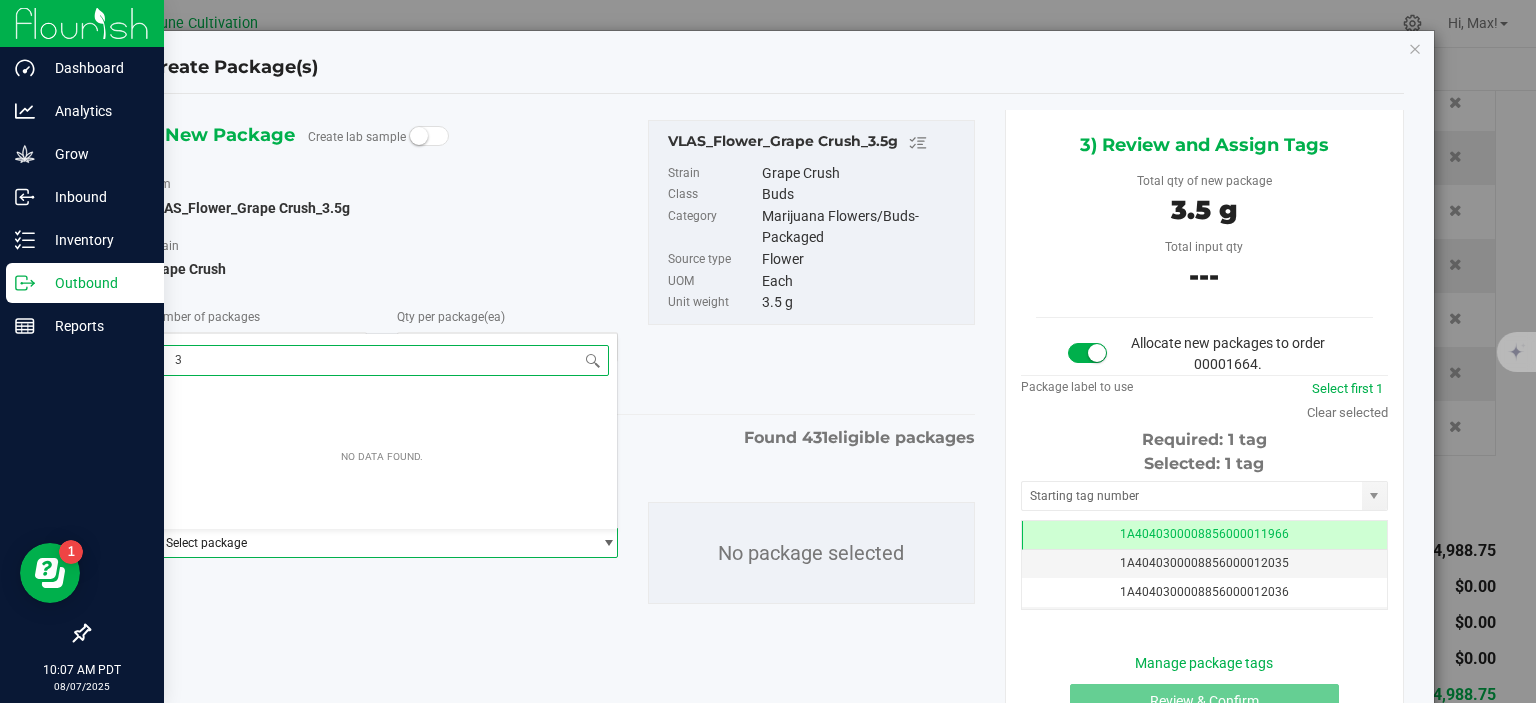 type 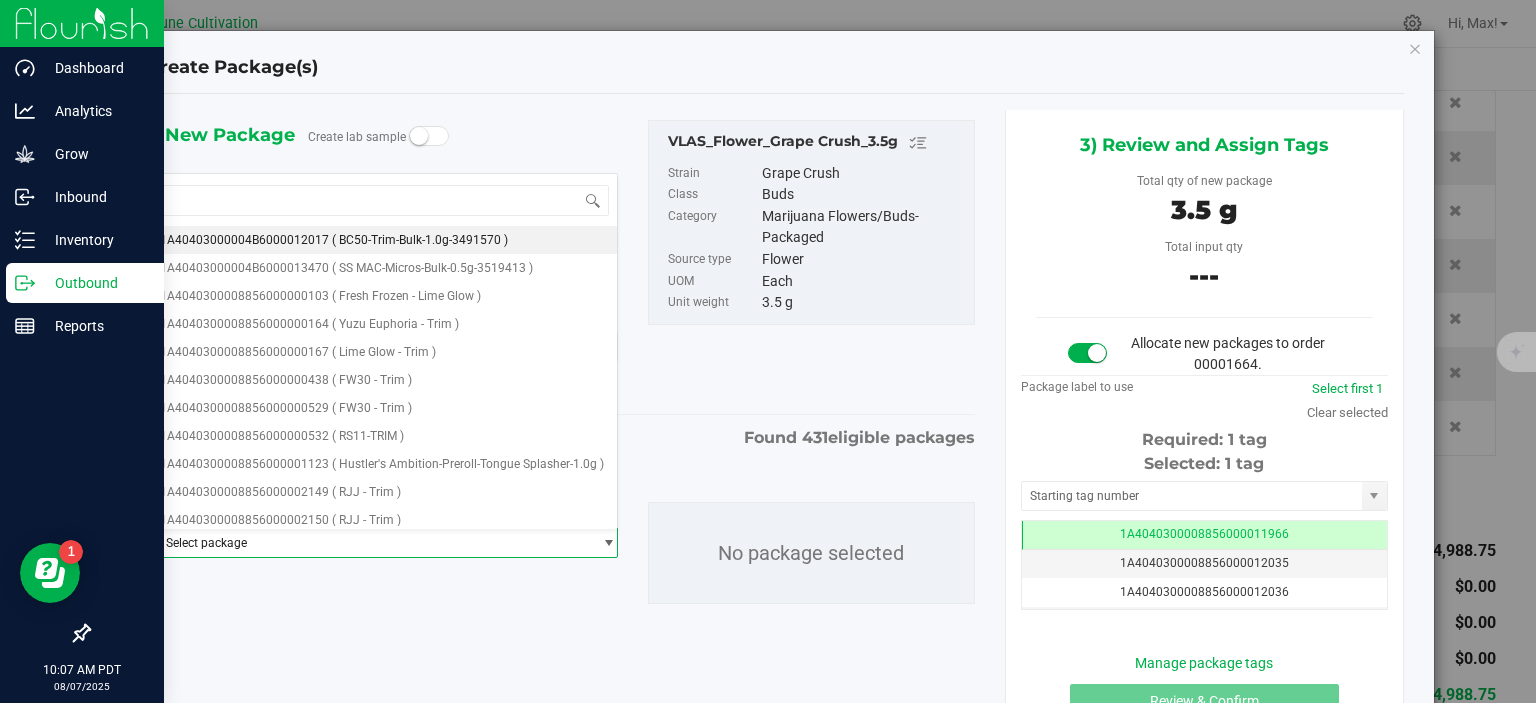 click on "Create Package(s)
1) New Package
Create lab sample
Item
VLAS_Flower_Grape Crush_3.5g
Strain
Grape Crush
Number of packages
1 1 1 1" at bounding box center (775, 351) 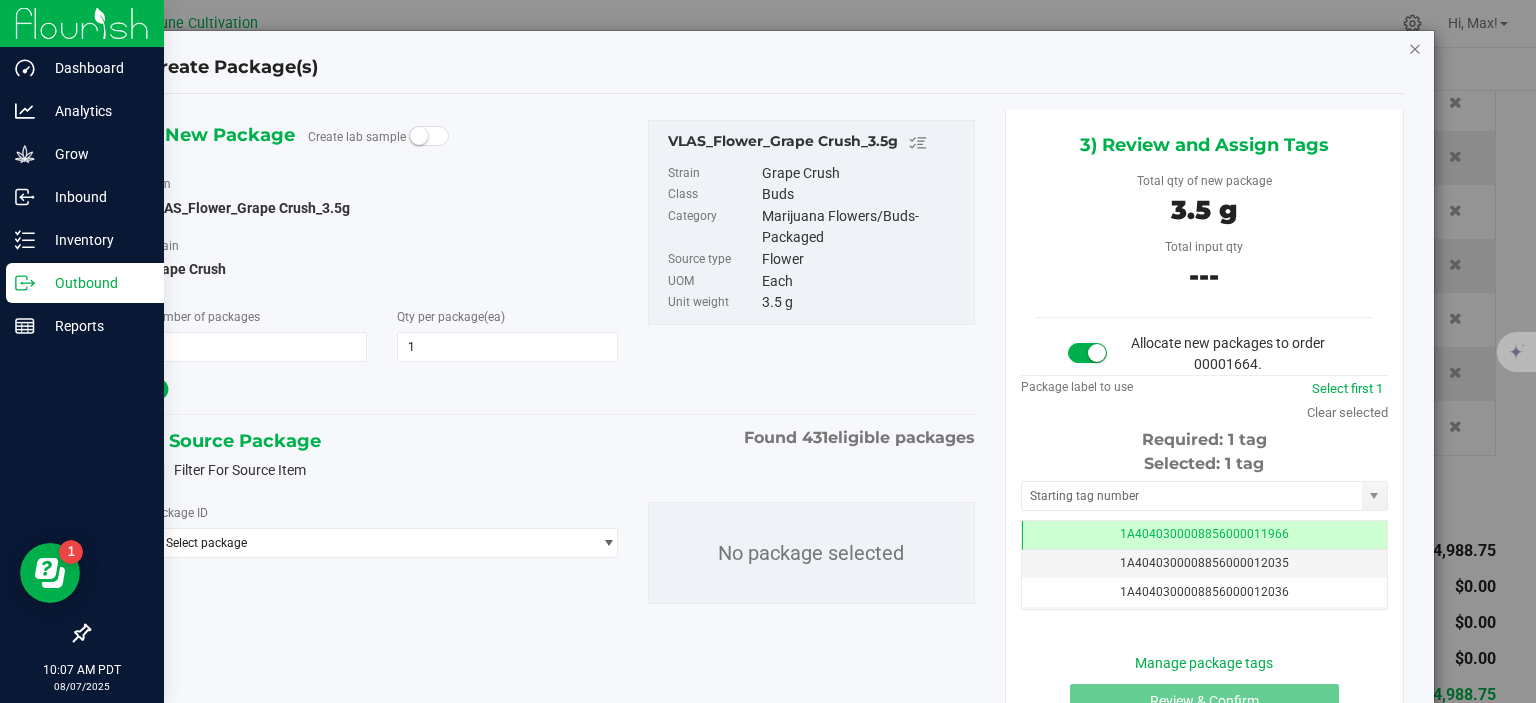 click at bounding box center [1415, 48] 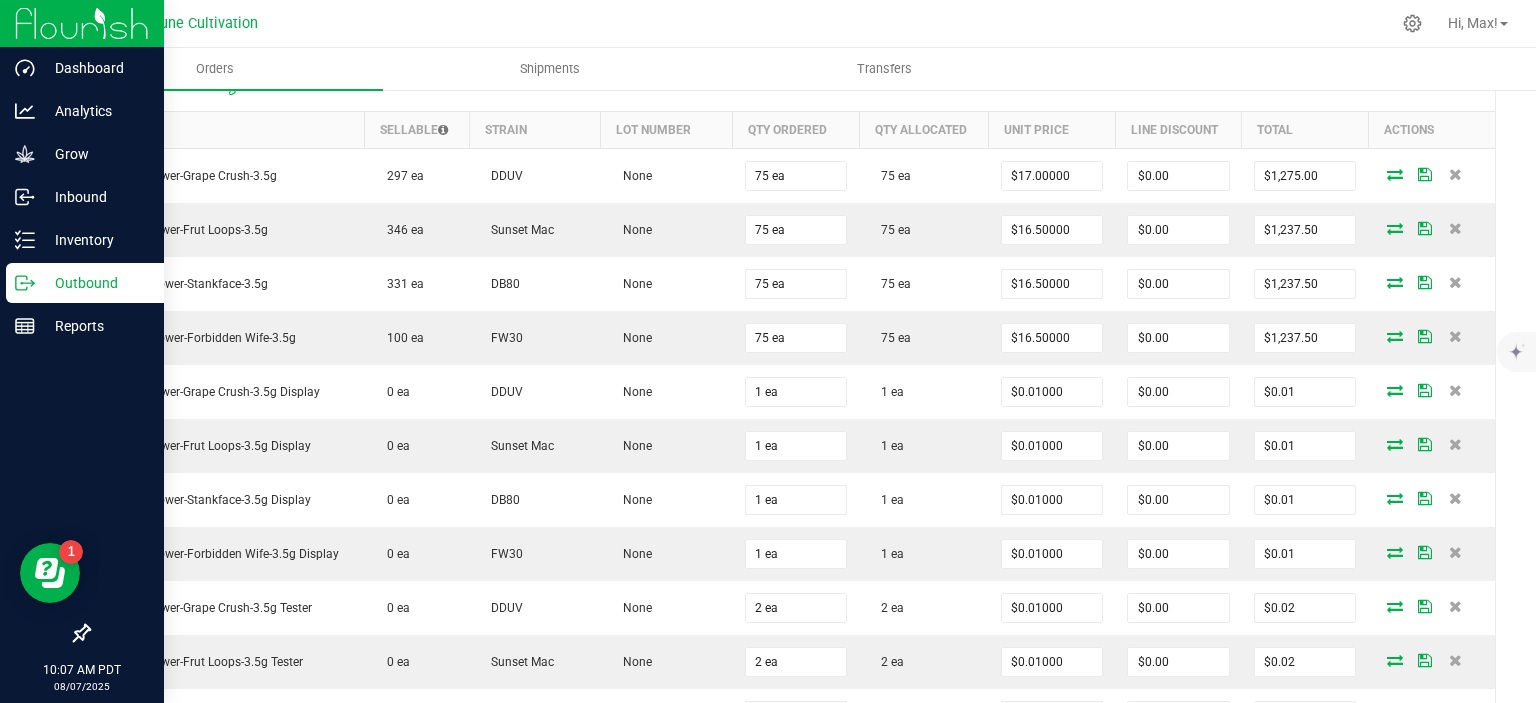 scroll, scrollTop: 588, scrollLeft: 0, axis: vertical 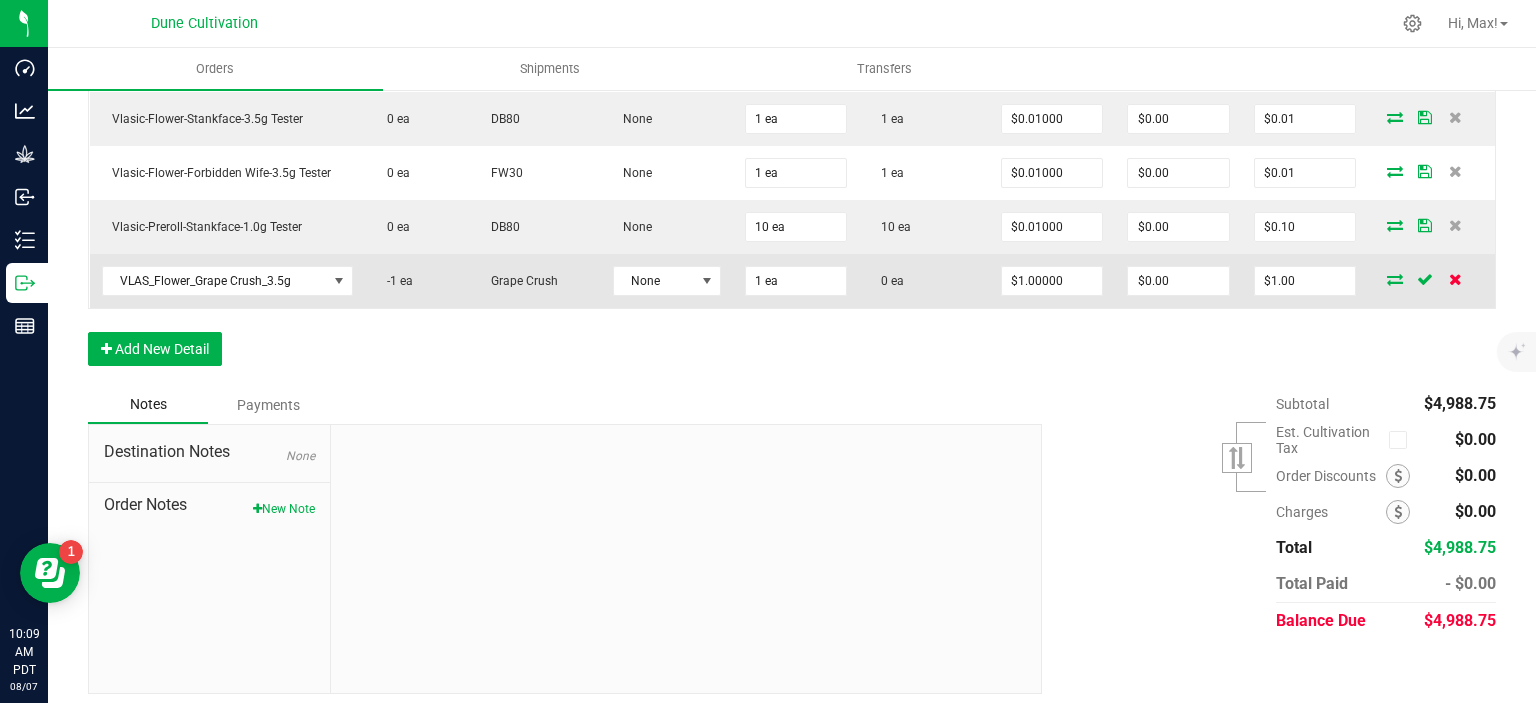 click at bounding box center (1455, 279) 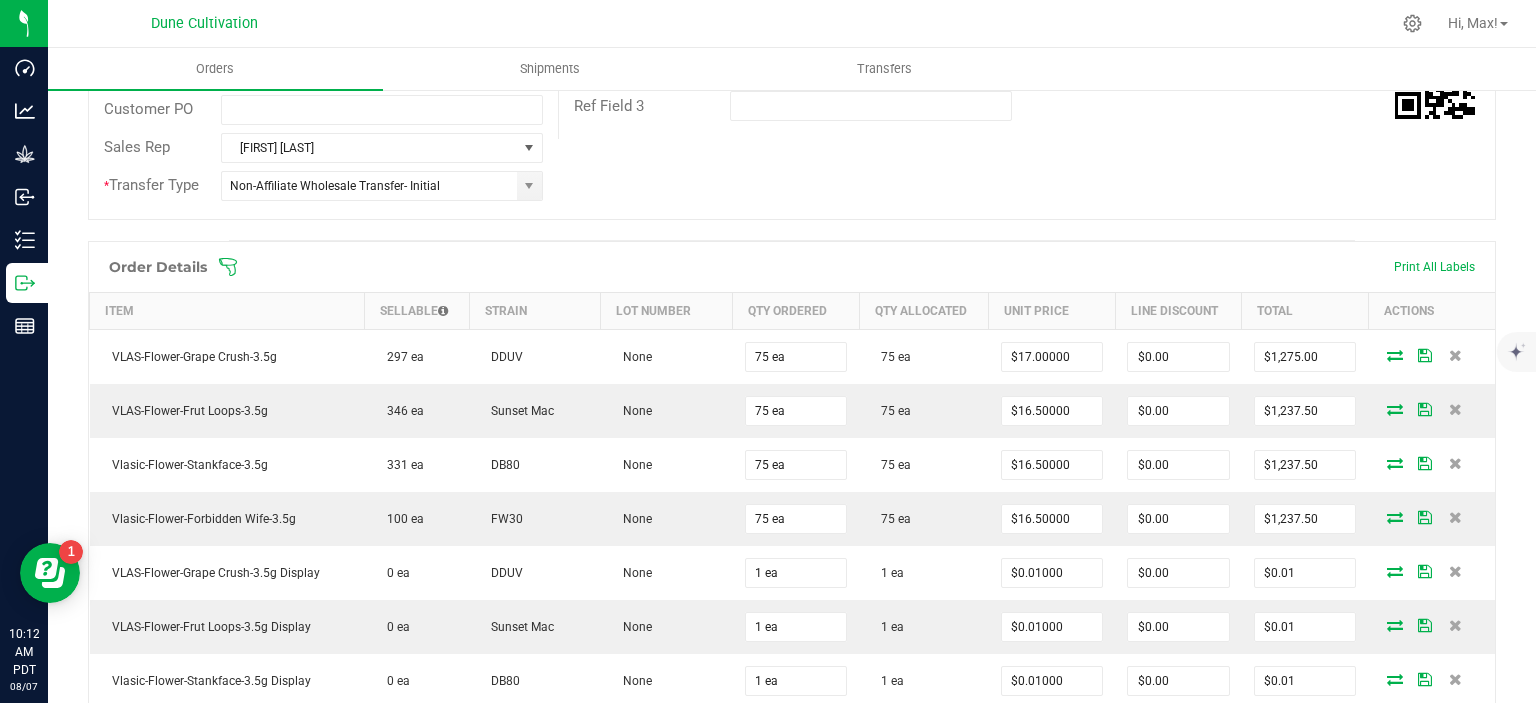 scroll, scrollTop: 283, scrollLeft: 0, axis: vertical 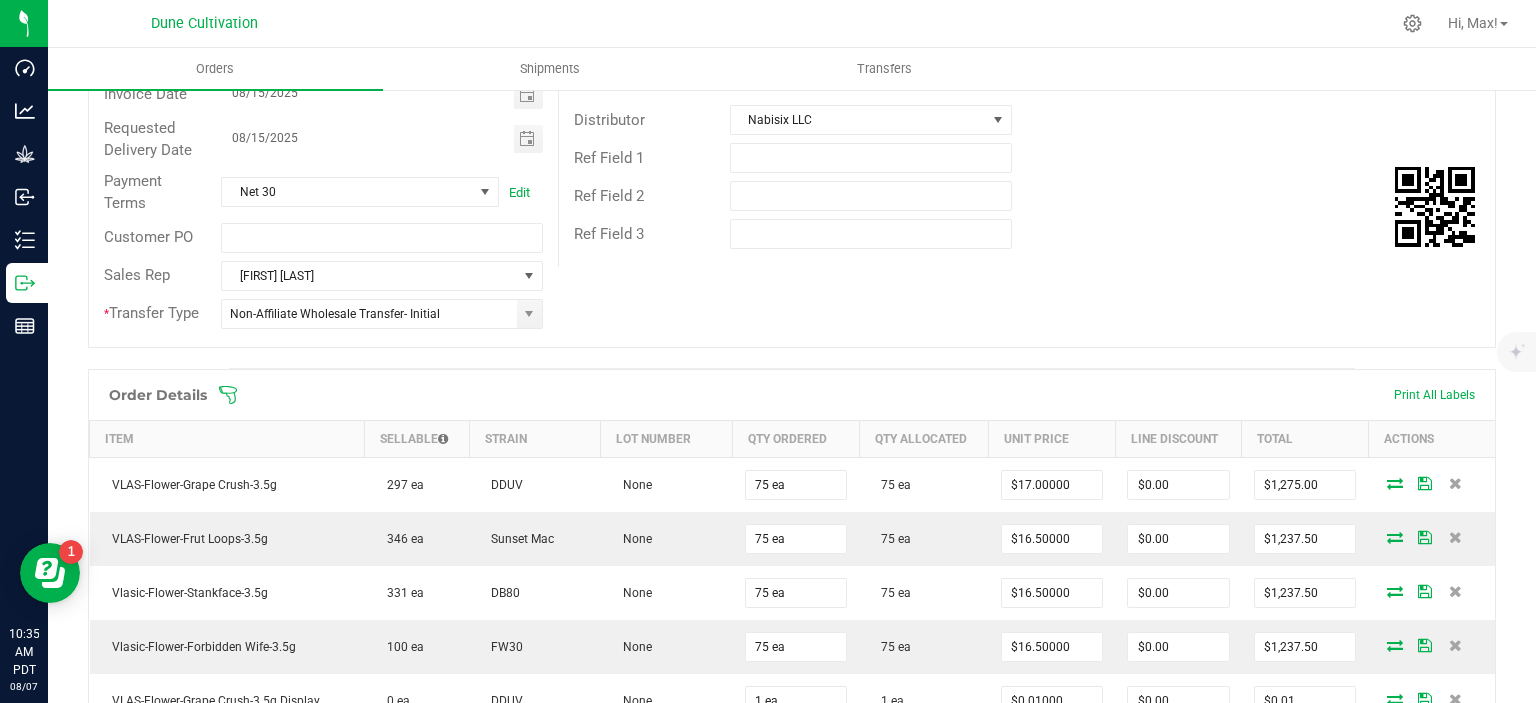click on "Back to Orders
Order details   Export PDF   Done Editing   Order #   00001664   Status   Allocated   Order Date   Aug 7, 2025 8:25 AM PDT   Payment Status   Awaiting Payment   Invoice Date  08/15/2025  Requested Delivery Date  08/15/2025  Payment Terms  Net 30  Edit   Customer PO   Sales Rep  Patrick Williams *  Transfer Type  Non-Affiliate Wholesale Transfer- Initial  Destination DBA  Greenlight Dispensary- Ely (1323)  Edit   Order Total   $4,987.75   License #   99035327095322531323   License Expiration   Jul 31, 2024   Address  Acres Dispensary LLC 940 E Aultman St Ely  ,  NV 89301  Contact   Distributor  Nabisix LLC  Ref Field 1   Ref Field 2   Ref Field 3
Order Details Print All Labels Item  Sellable  Strain  Lot Number  Qty Ordered Qty Allocated Unit Price Line Discount Total" at bounding box center [792, 766] 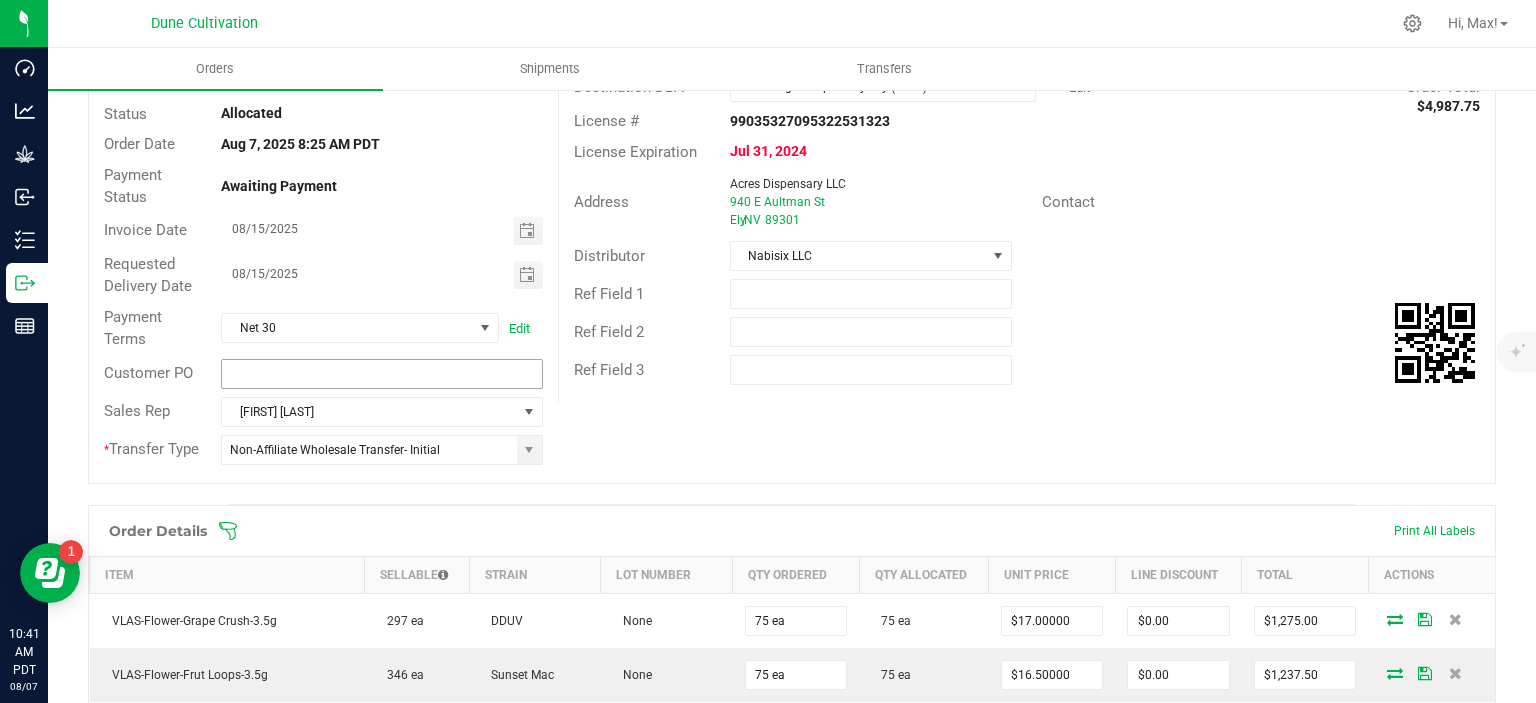 scroll, scrollTop: 168, scrollLeft: 0, axis: vertical 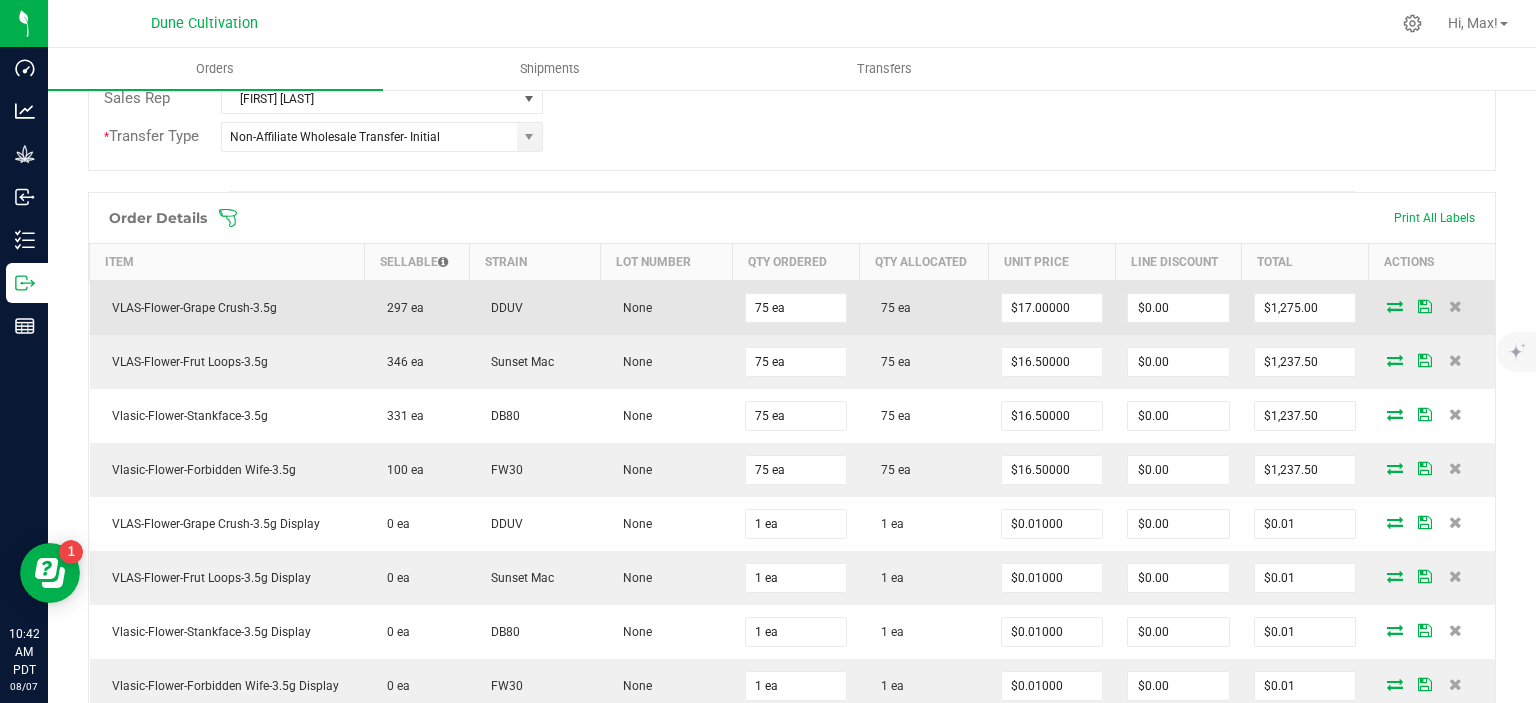 click at bounding box center (1395, 306) 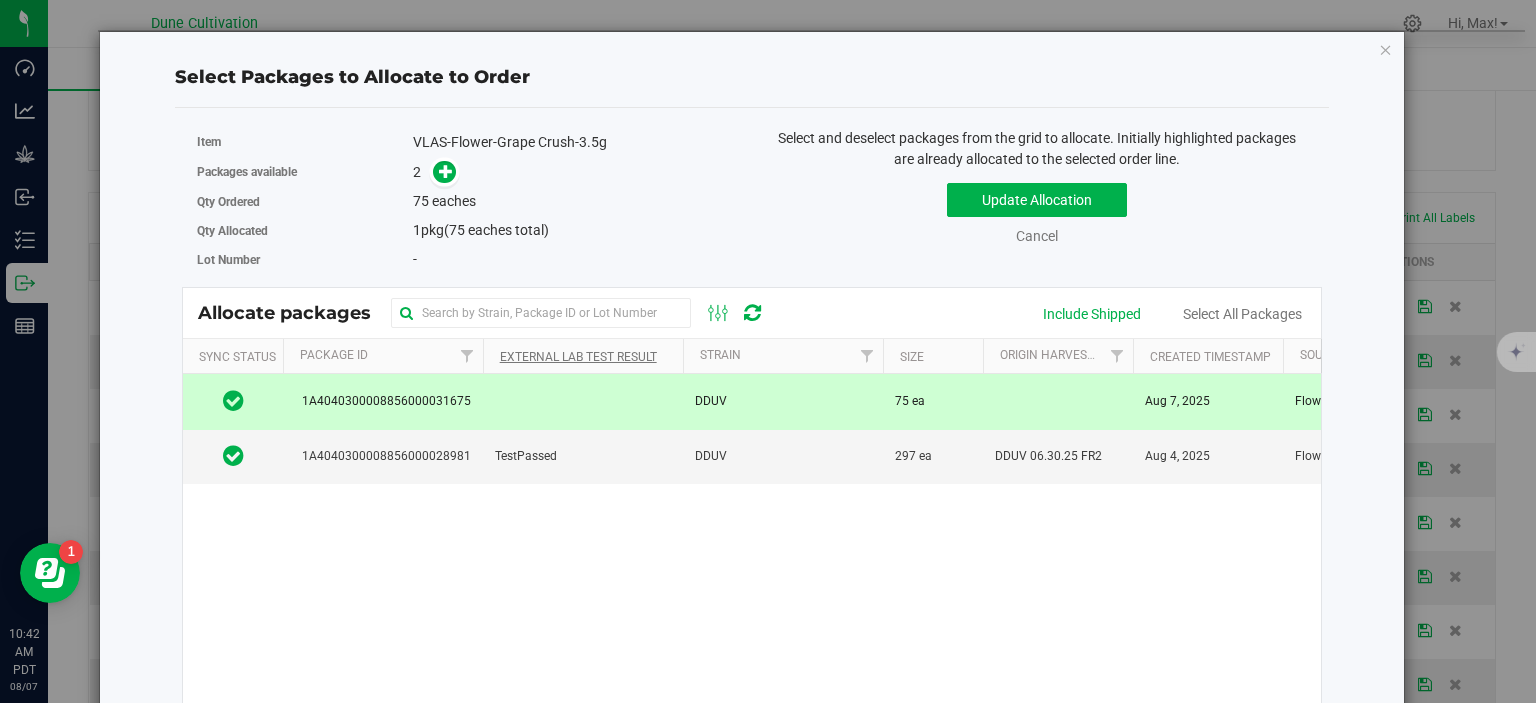 scroll, scrollTop: 460, scrollLeft: 0, axis: vertical 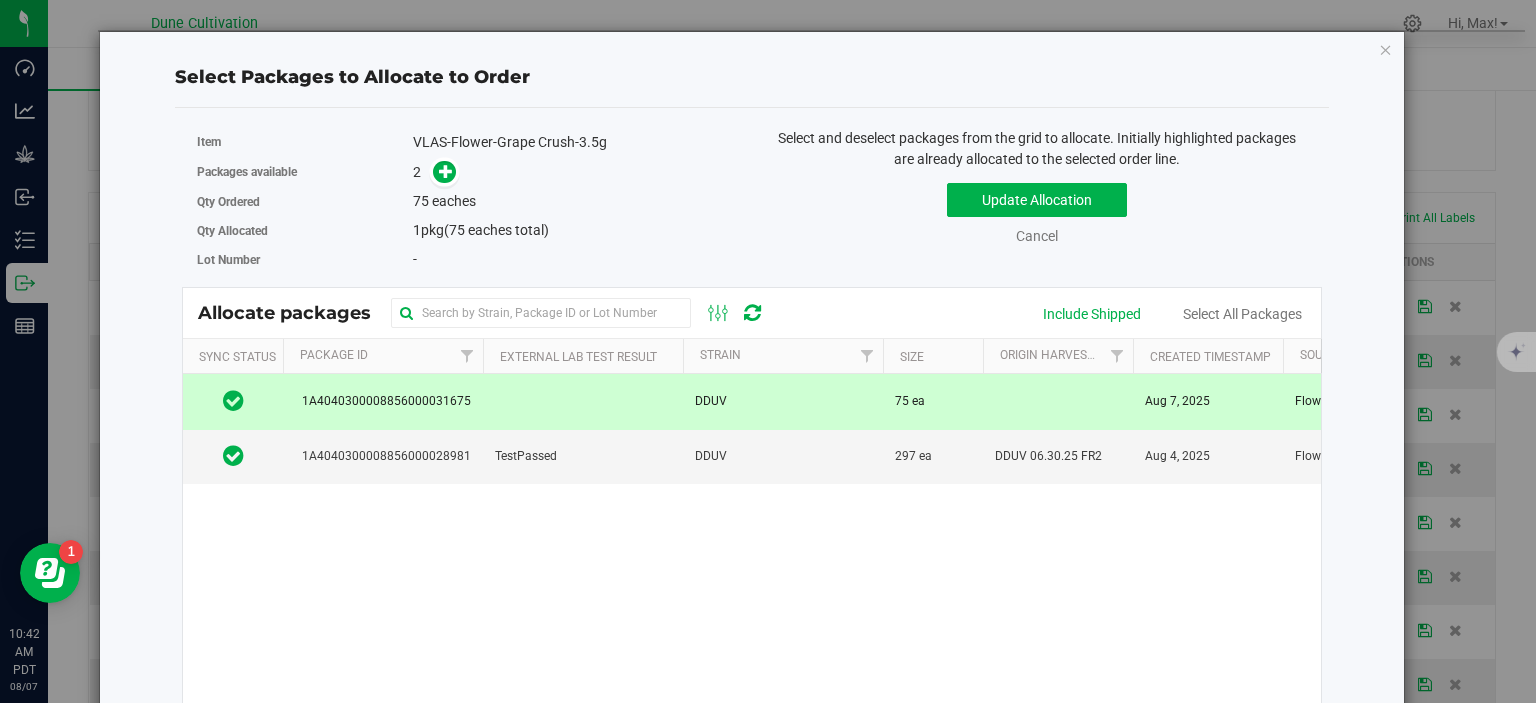 click on "1A4040300008856000031675" at bounding box center (383, 401) 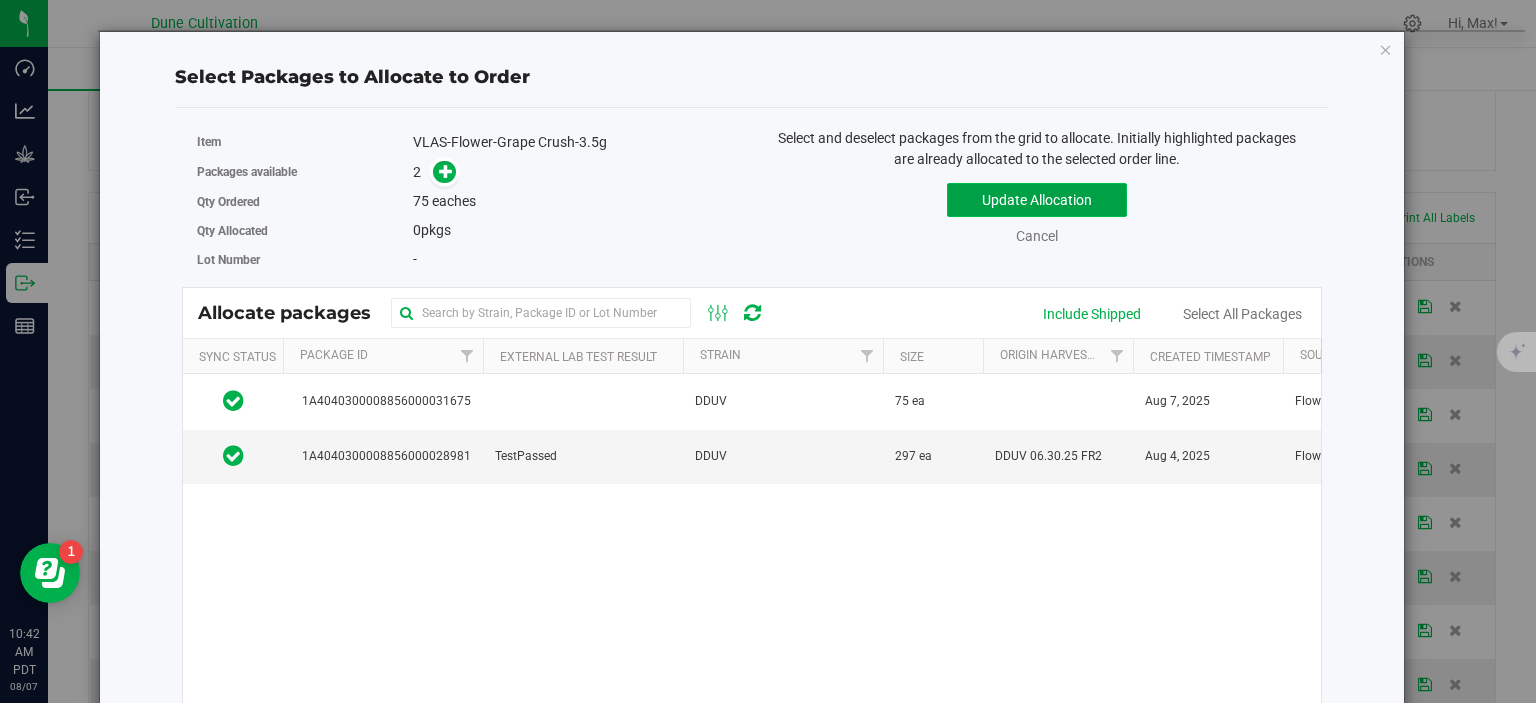 click on "Update Allocation" at bounding box center (1037, 200) 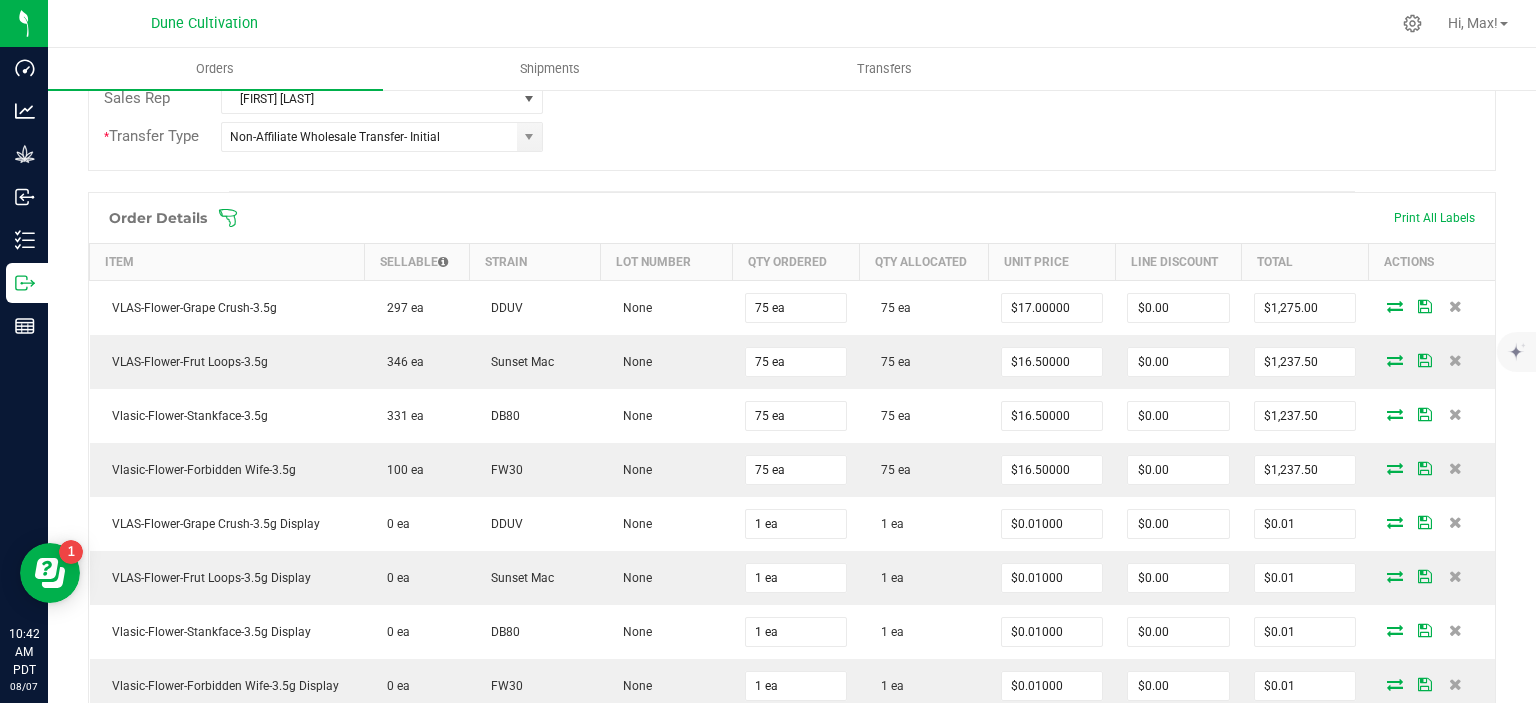 scroll, scrollTop: 460, scrollLeft: 0, axis: vertical 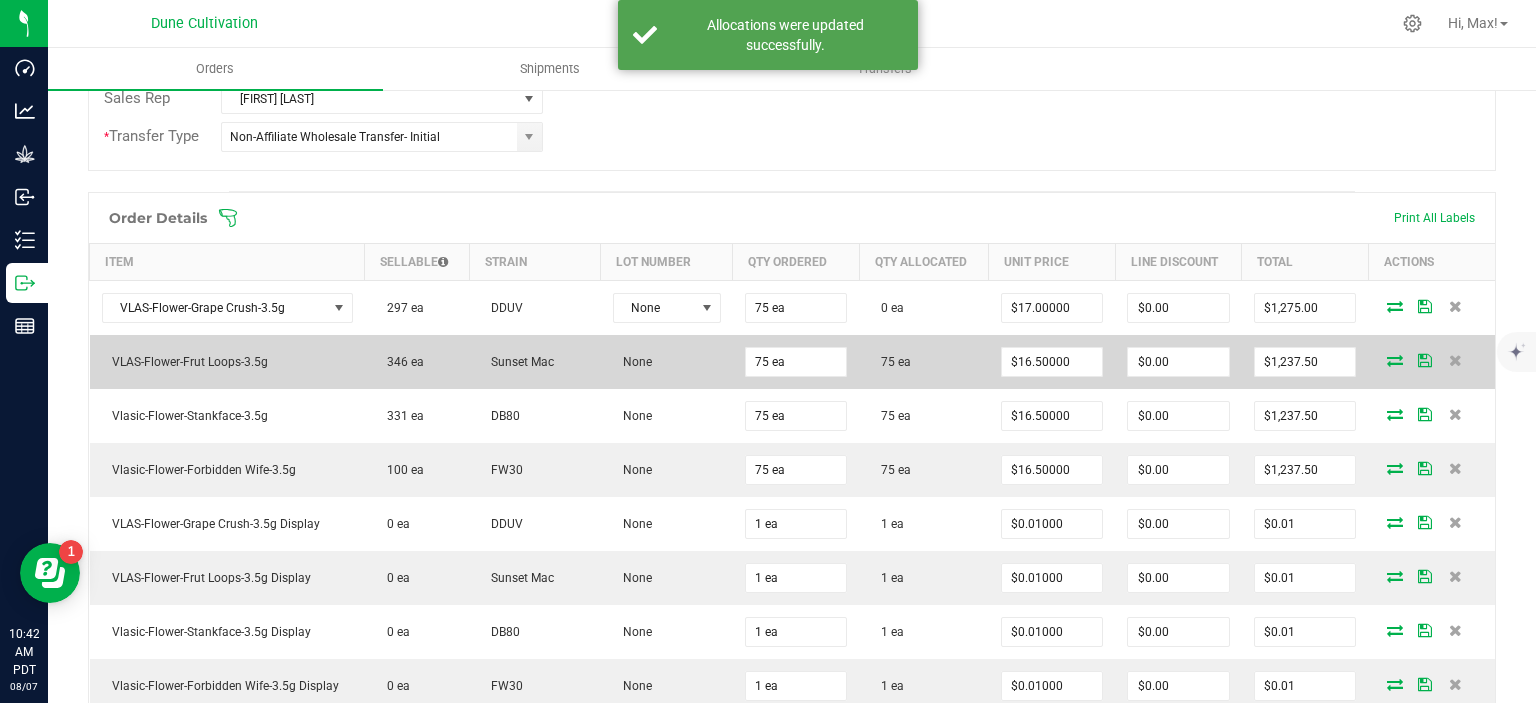 click at bounding box center (1395, 360) 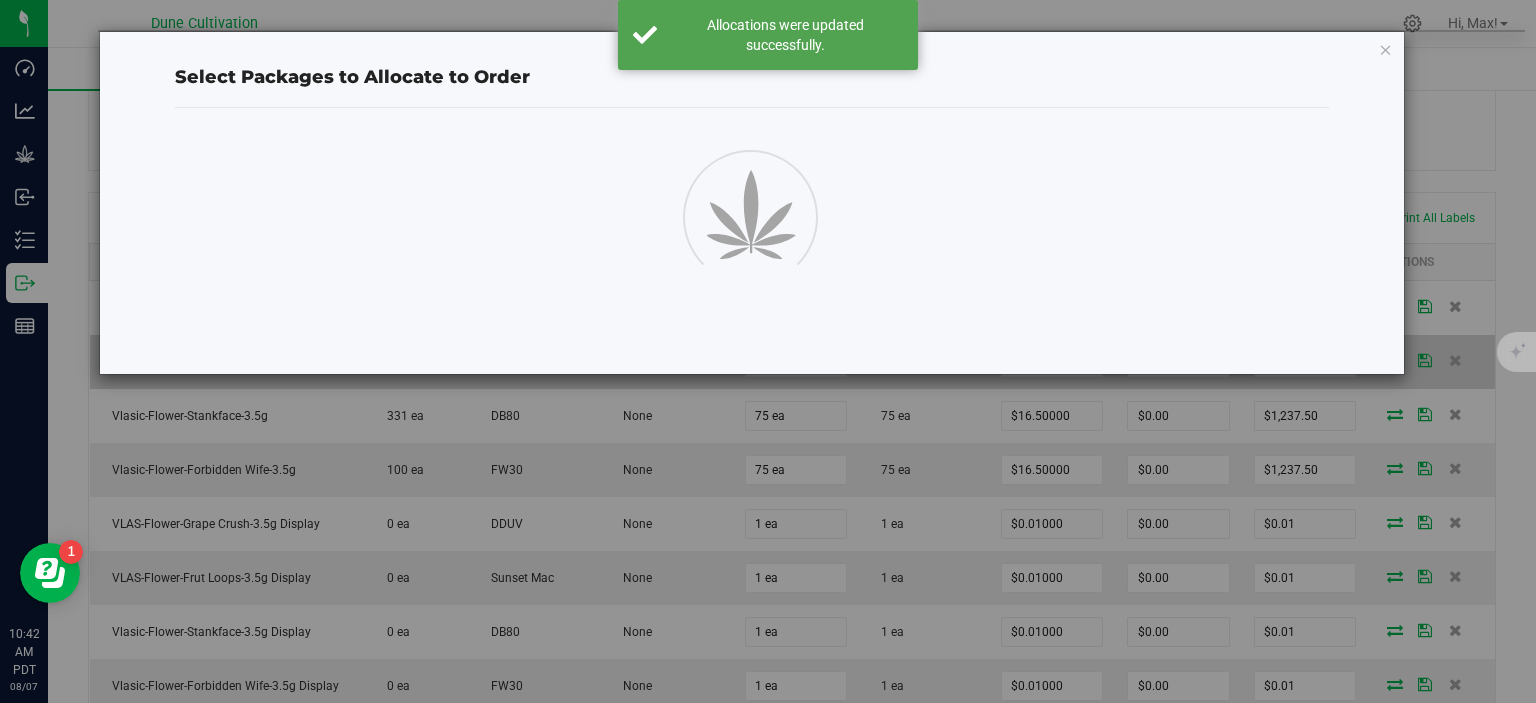 scroll, scrollTop: 460, scrollLeft: 0, axis: vertical 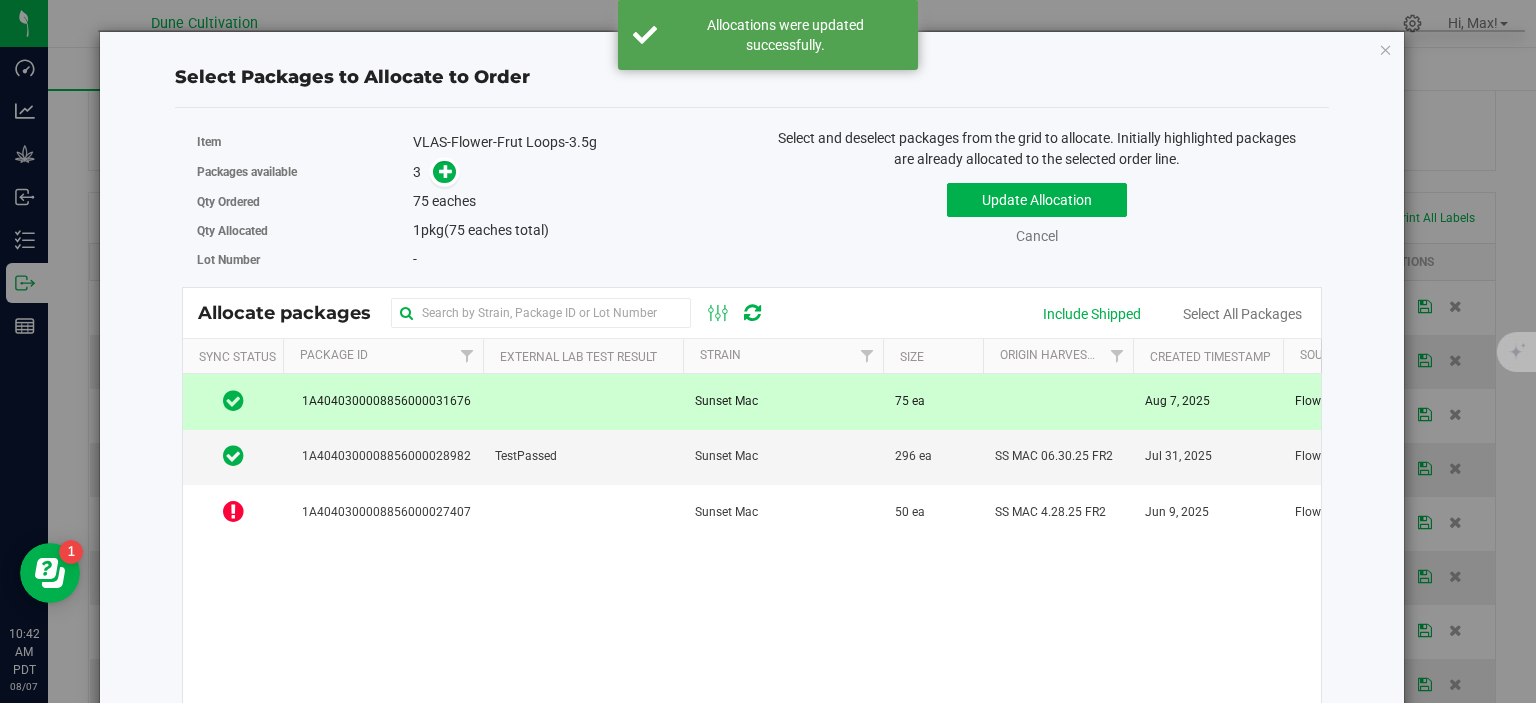 click on "1A4040300008856000031676" at bounding box center [383, 401] 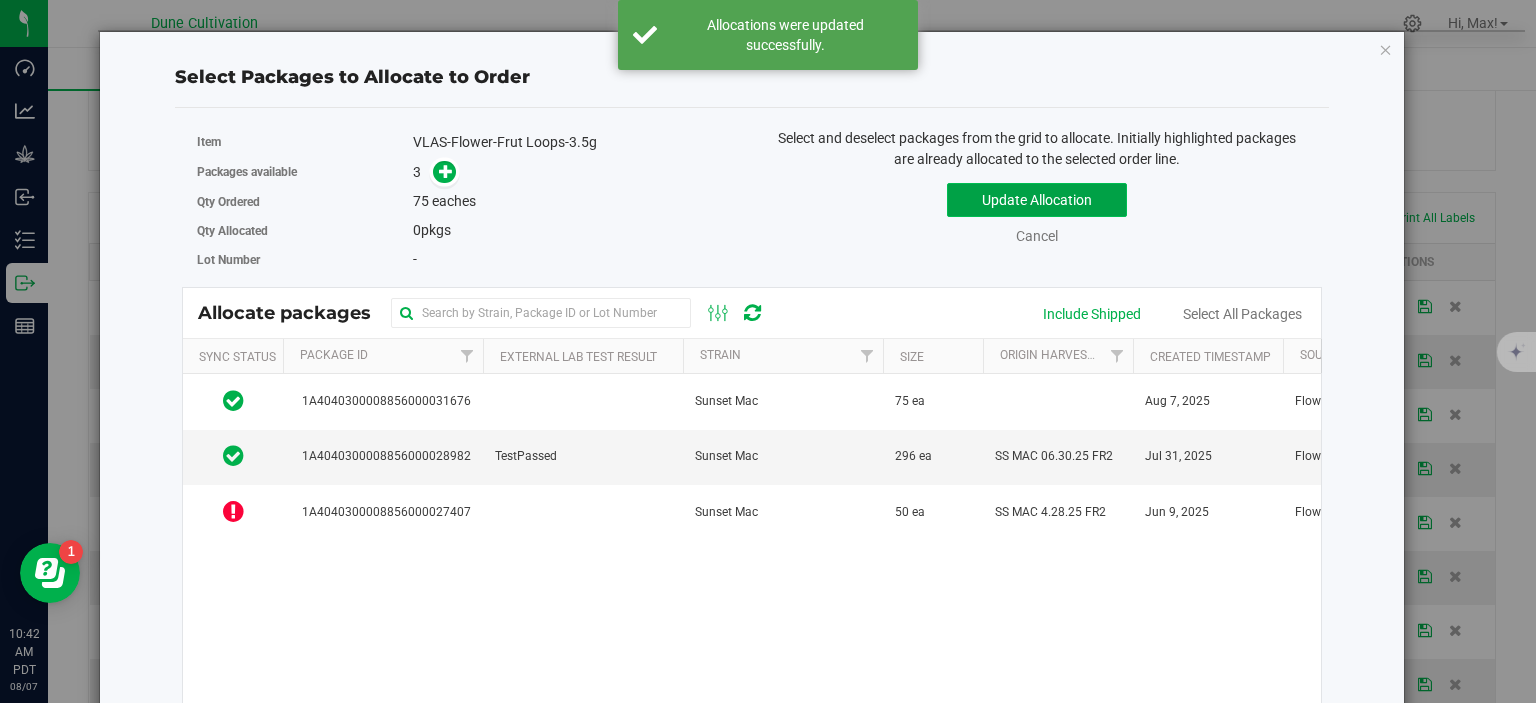 click on "Update Allocation" at bounding box center (1037, 200) 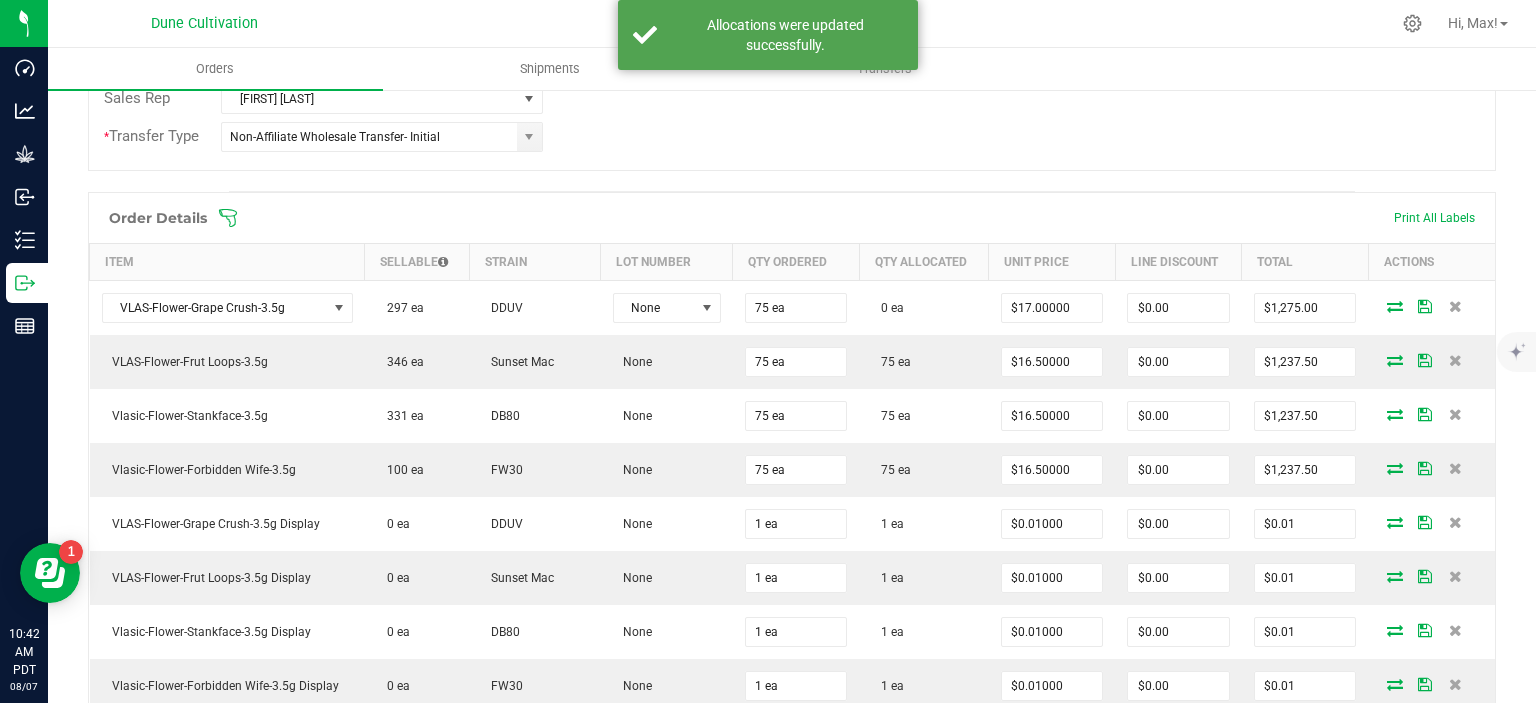scroll, scrollTop: 460, scrollLeft: 0, axis: vertical 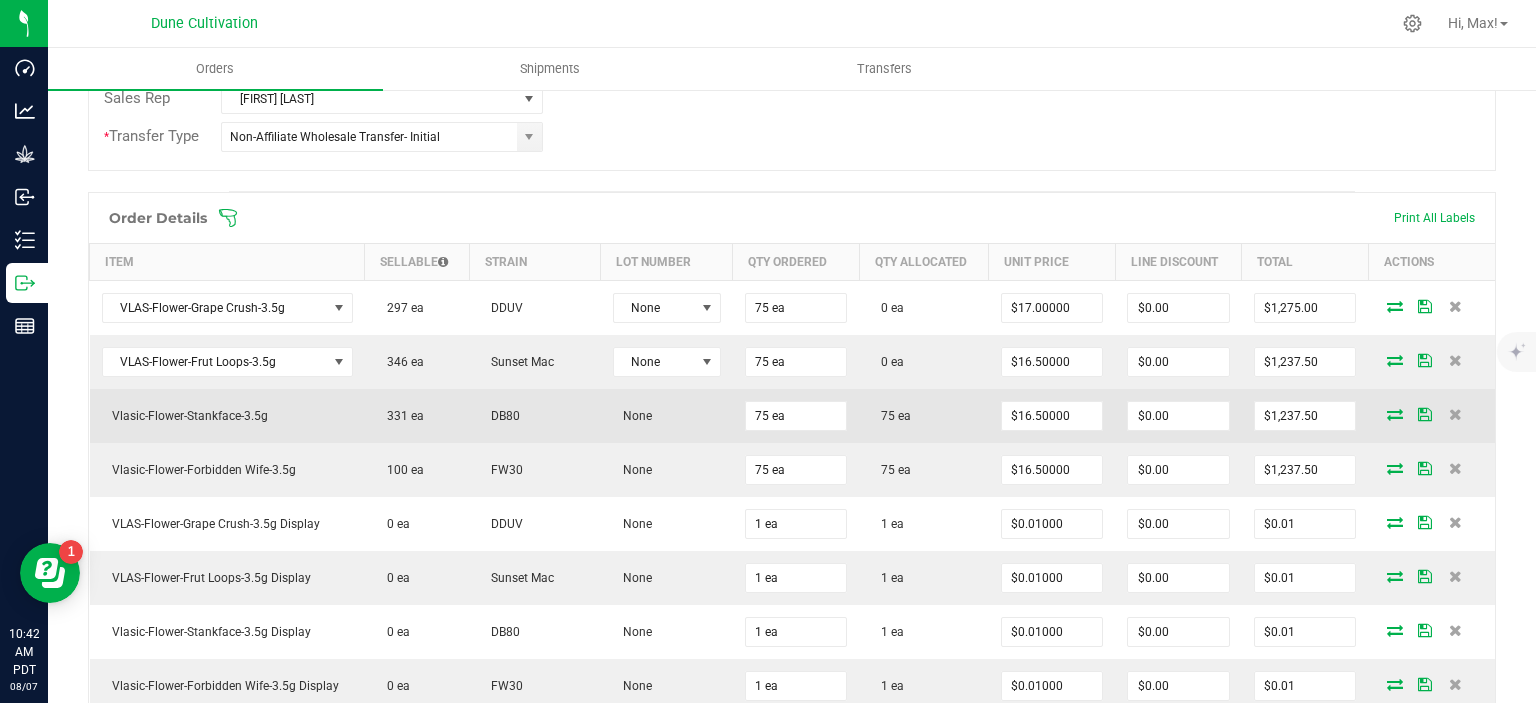 click at bounding box center [1395, 414] 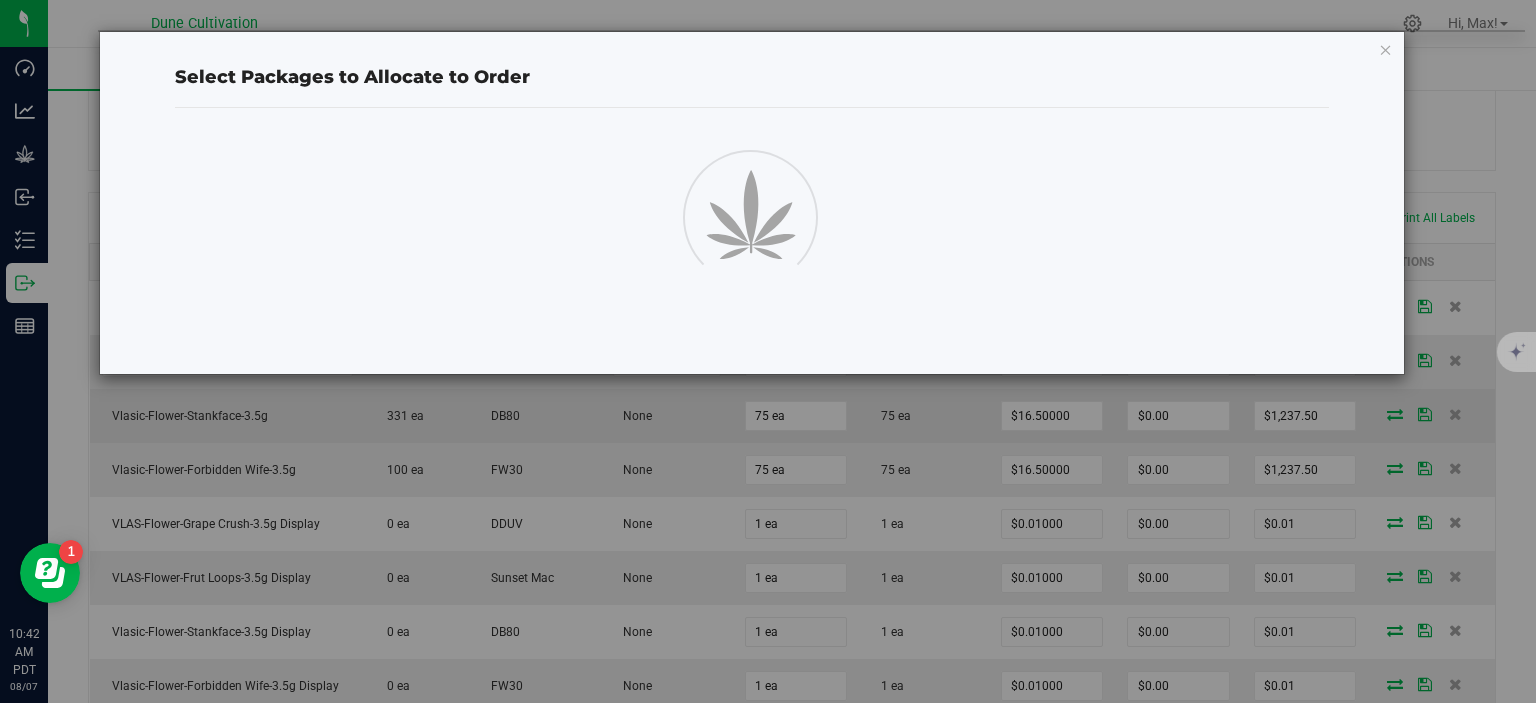 scroll, scrollTop: 460, scrollLeft: 0, axis: vertical 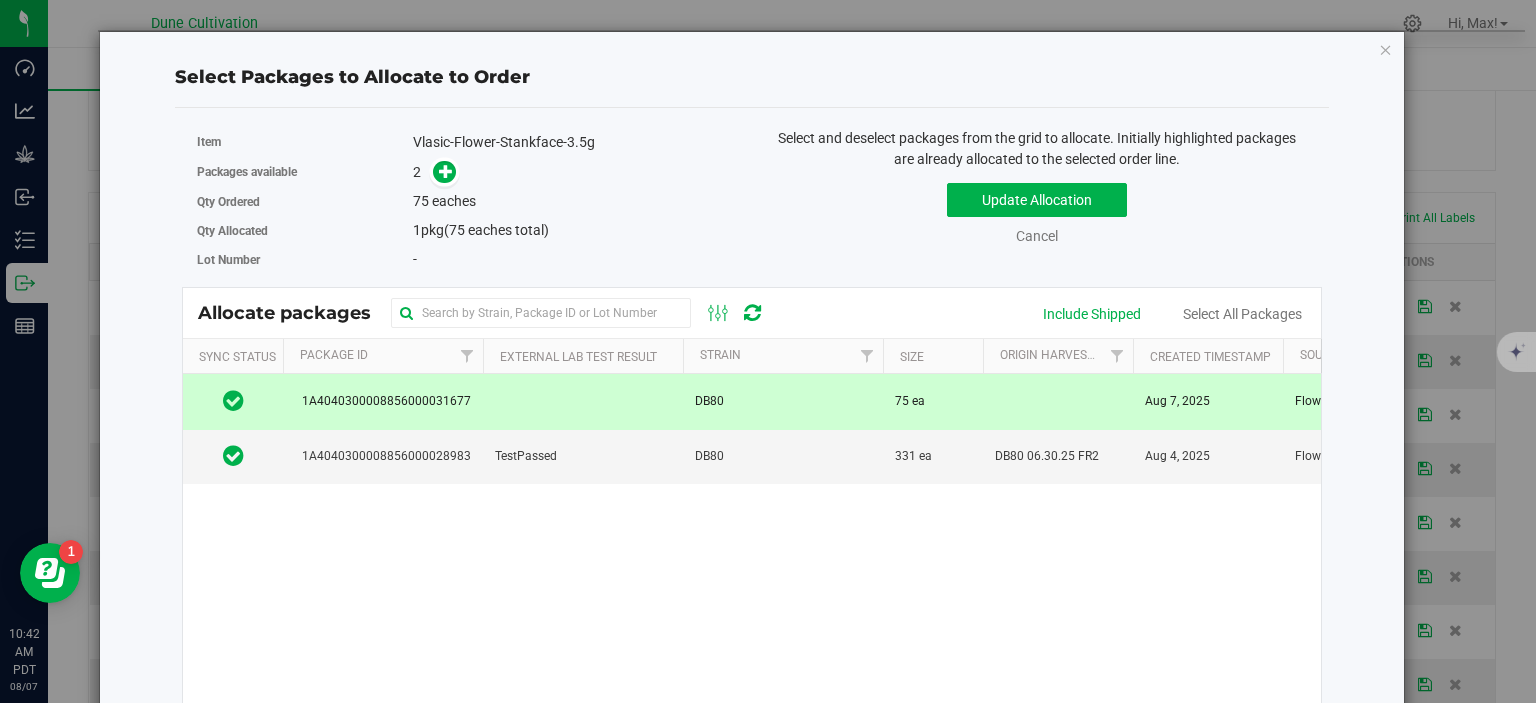 click on "1A4040300008856000031677" at bounding box center (383, 401) 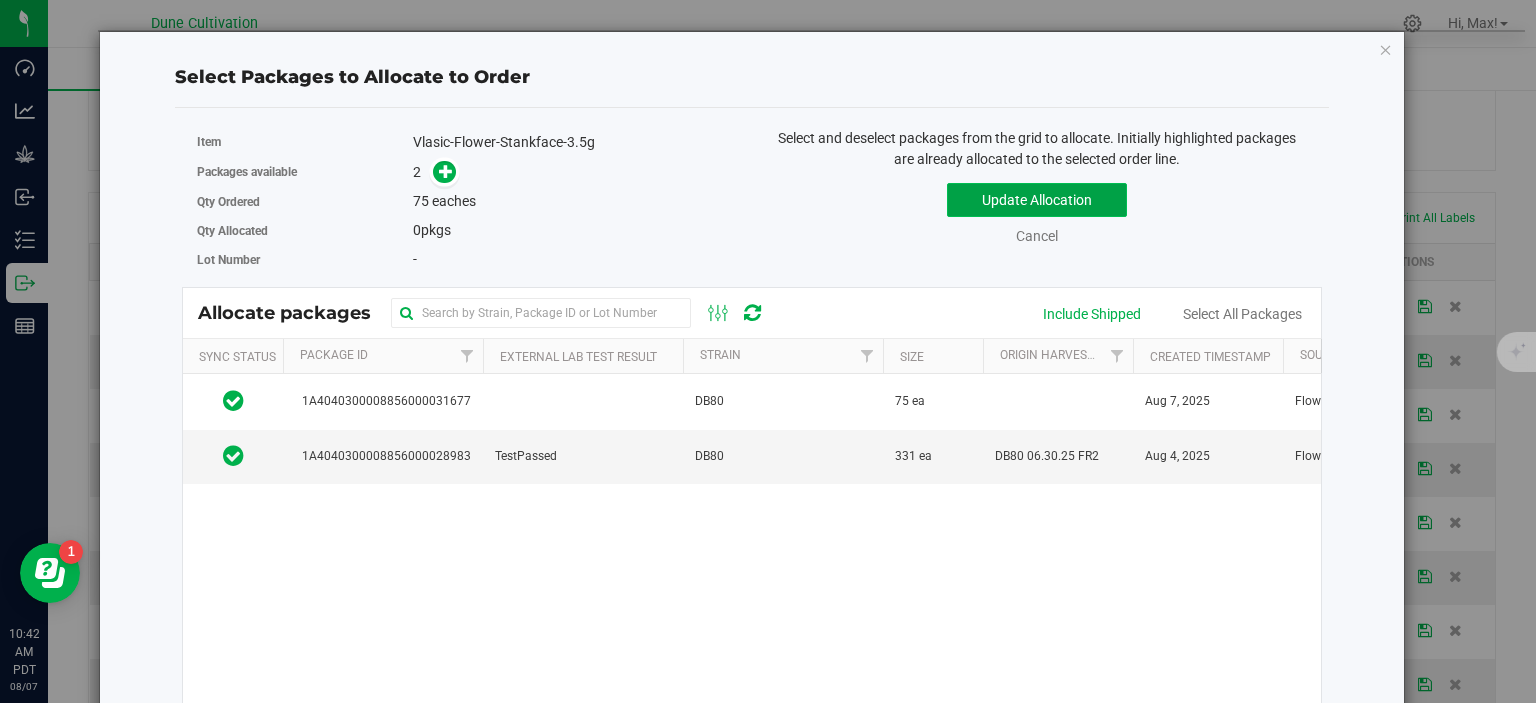 click on "Update Allocation" at bounding box center (1037, 200) 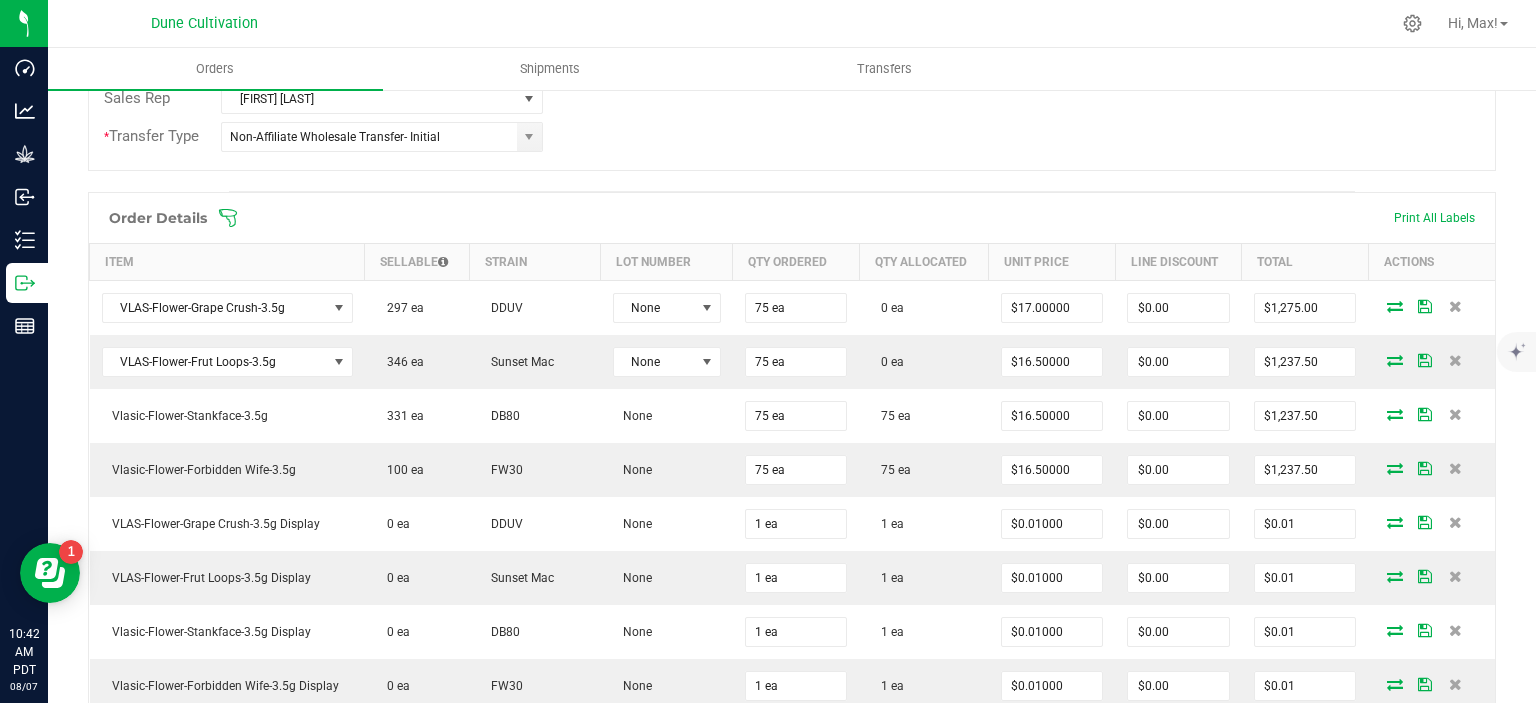 scroll, scrollTop: 460, scrollLeft: 0, axis: vertical 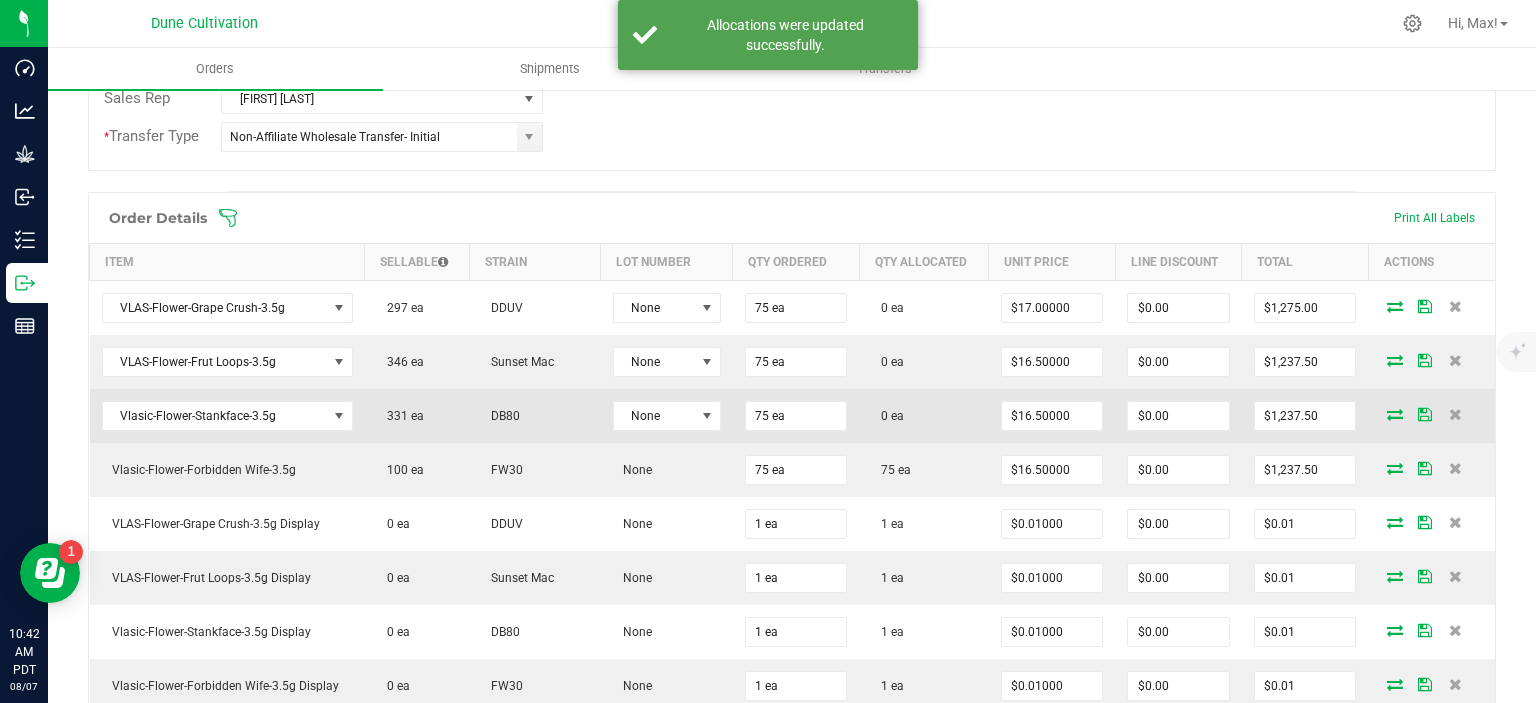 click at bounding box center (1395, 414) 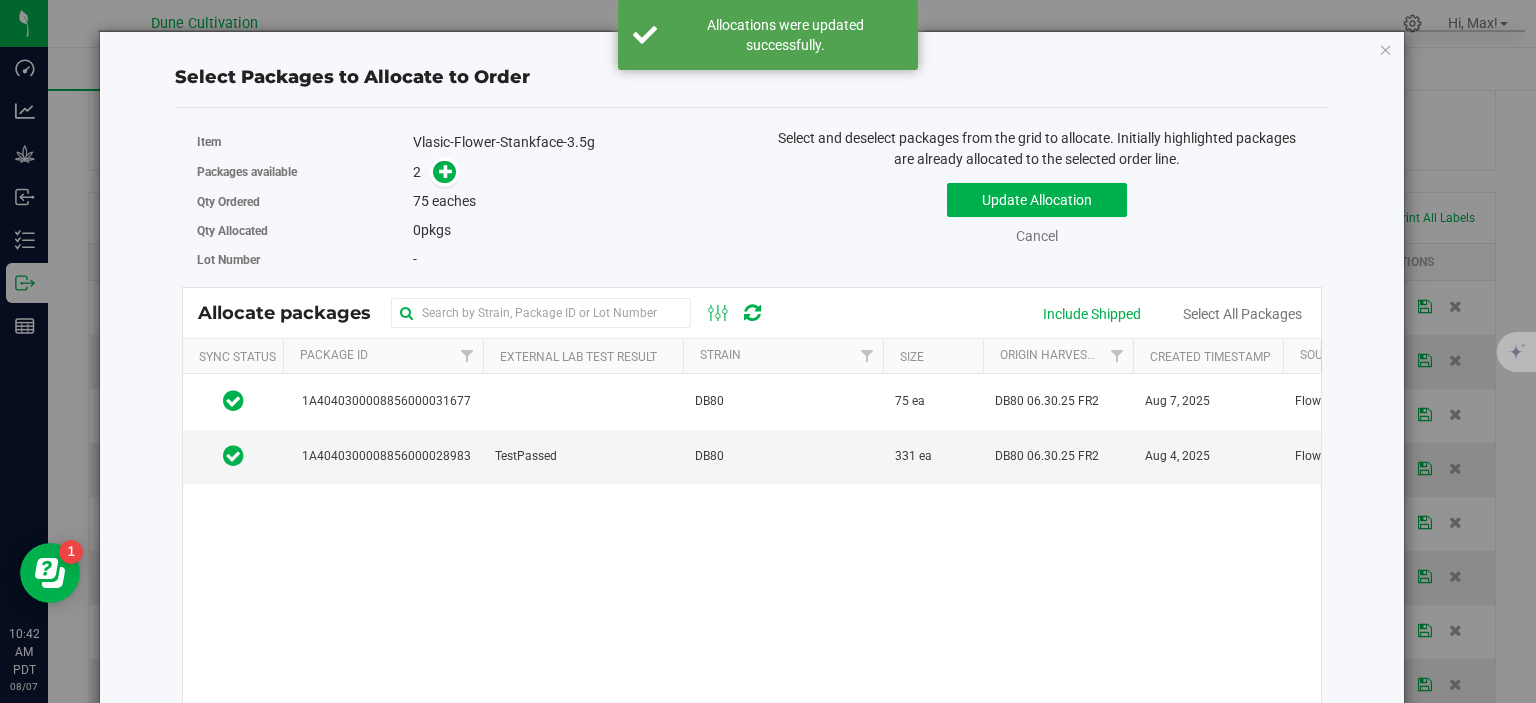 scroll, scrollTop: 460, scrollLeft: 0, axis: vertical 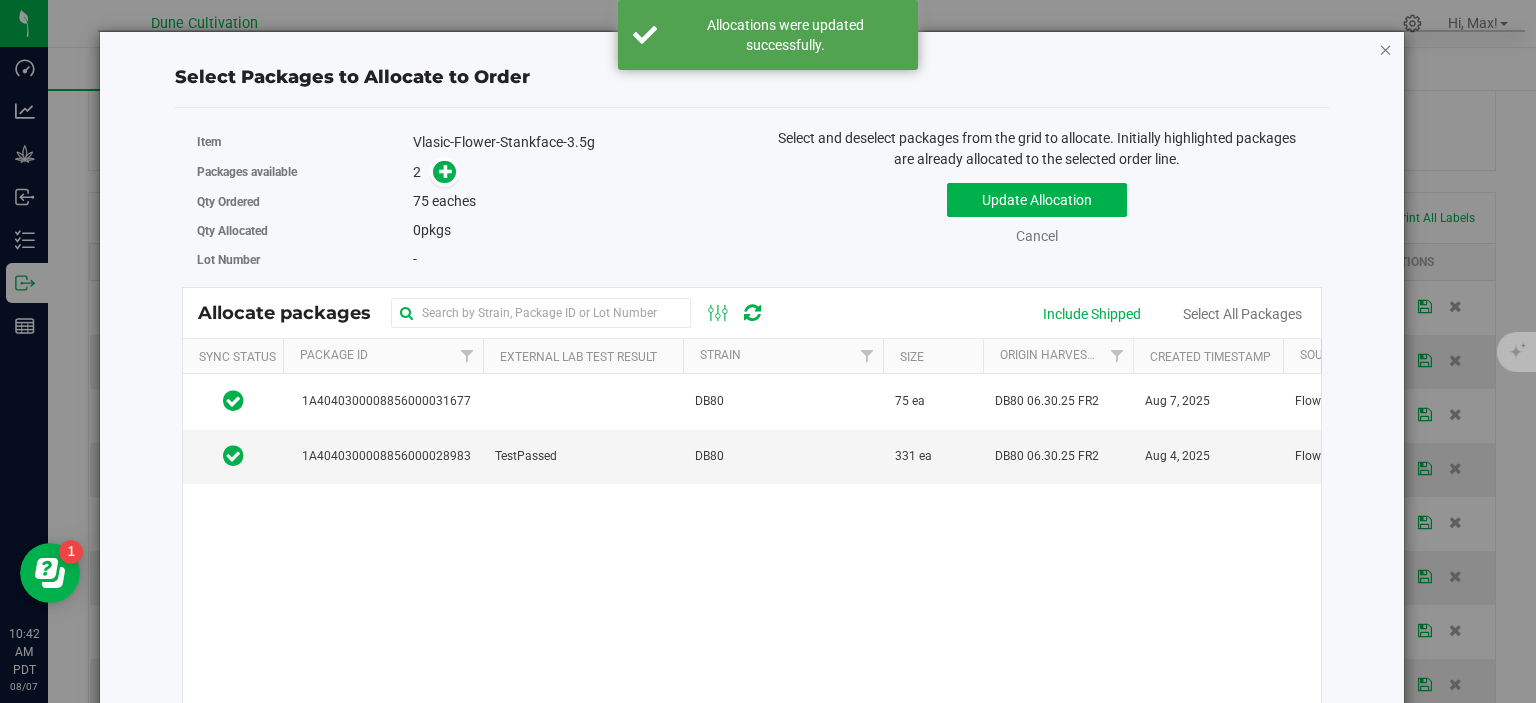 click at bounding box center (1386, 49) 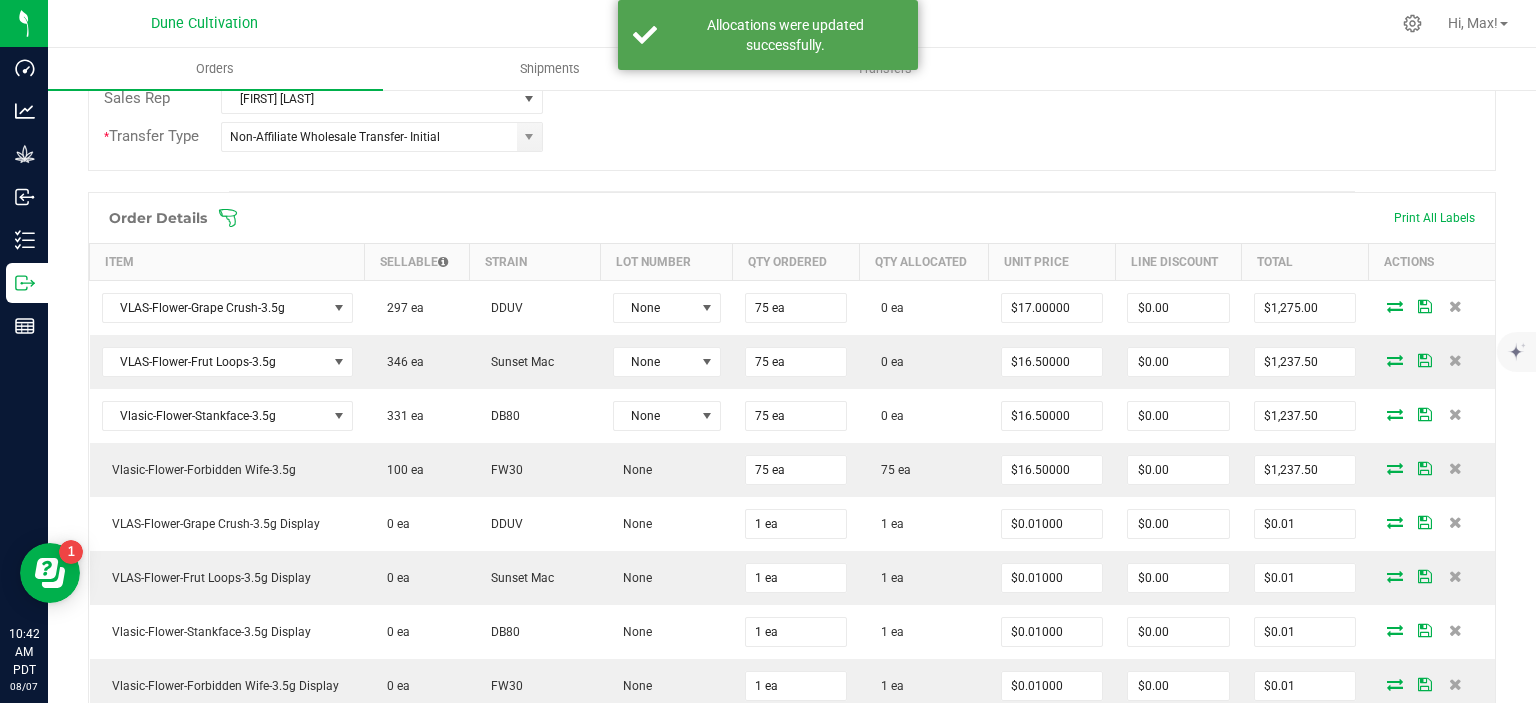 scroll, scrollTop: 460, scrollLeft: 0, axis: vertical 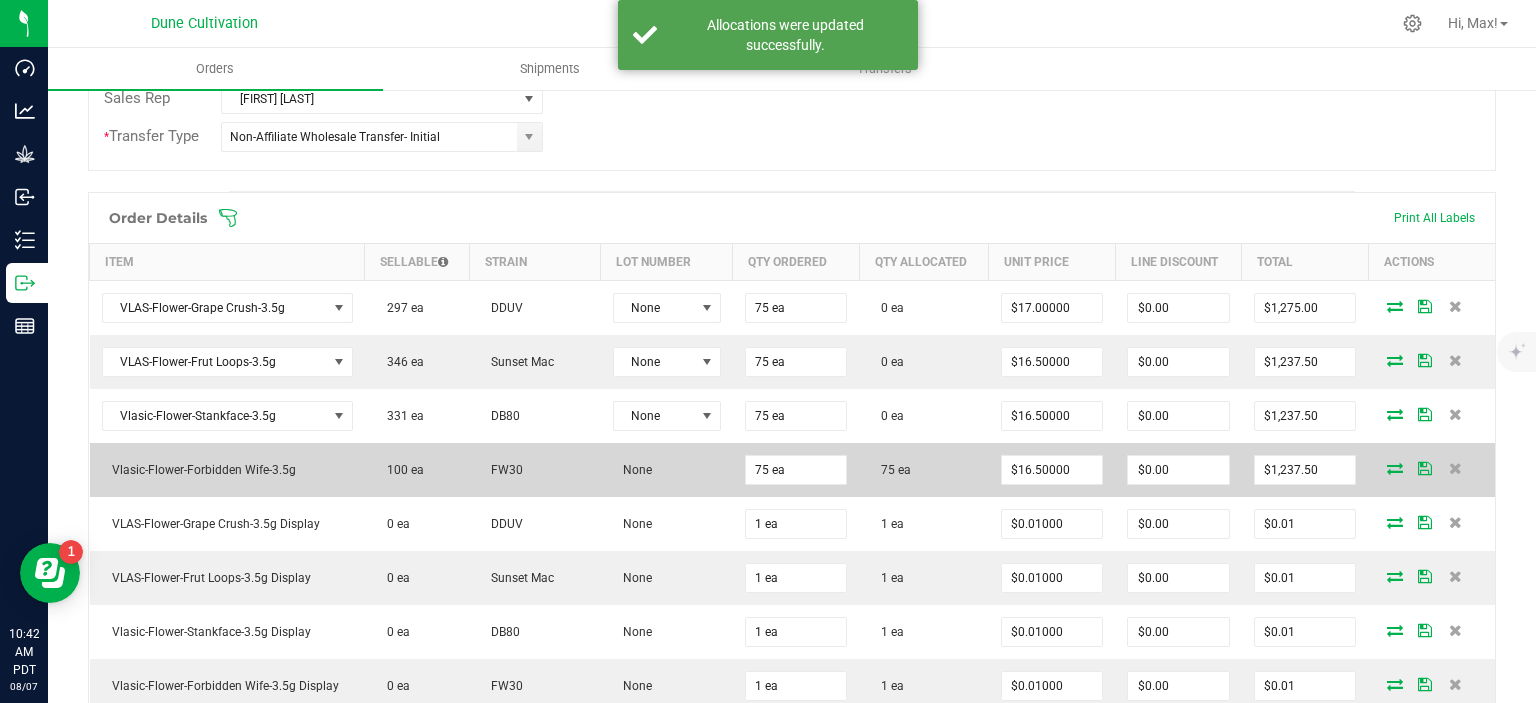 click at bounding box center [1395, 468] 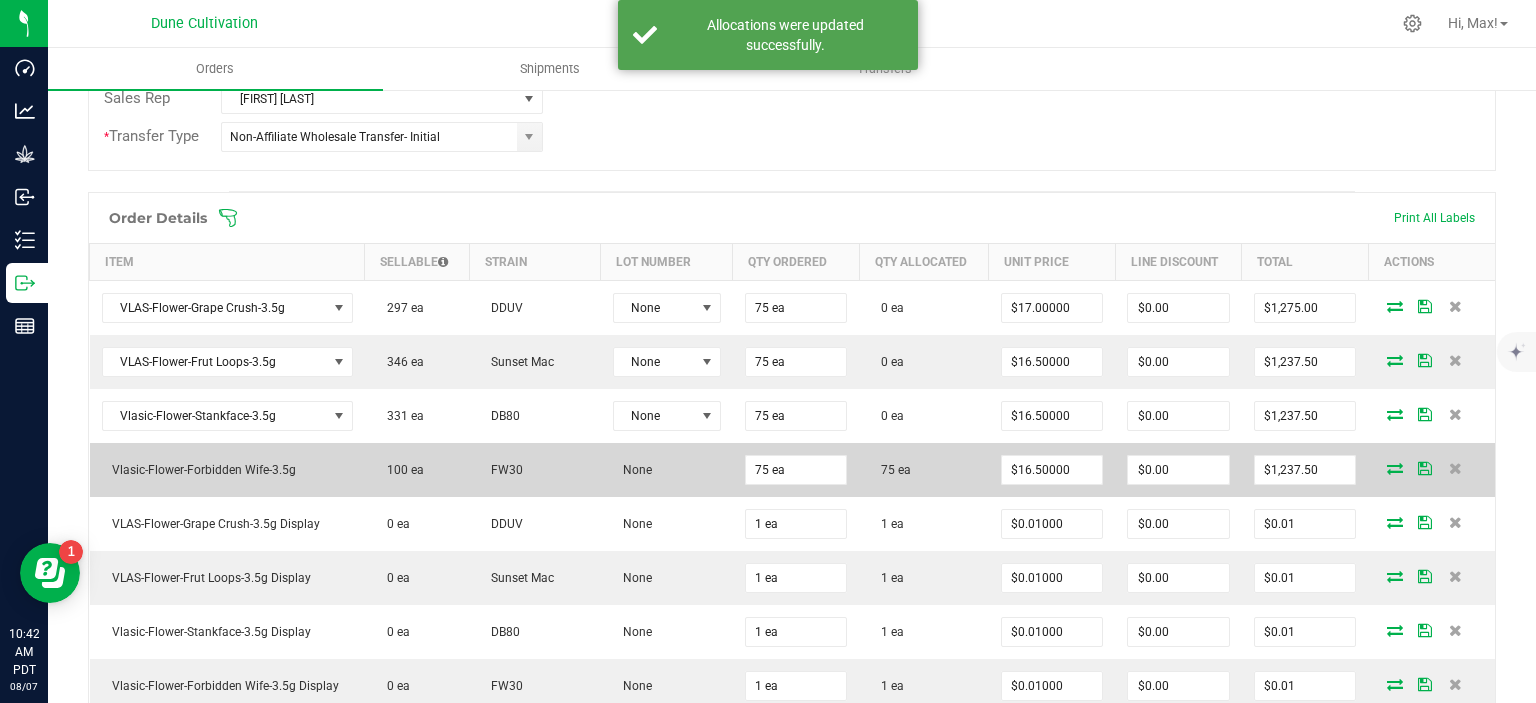 scroll, scrollTop: 460, scrollLeft: 0, axis: vertical 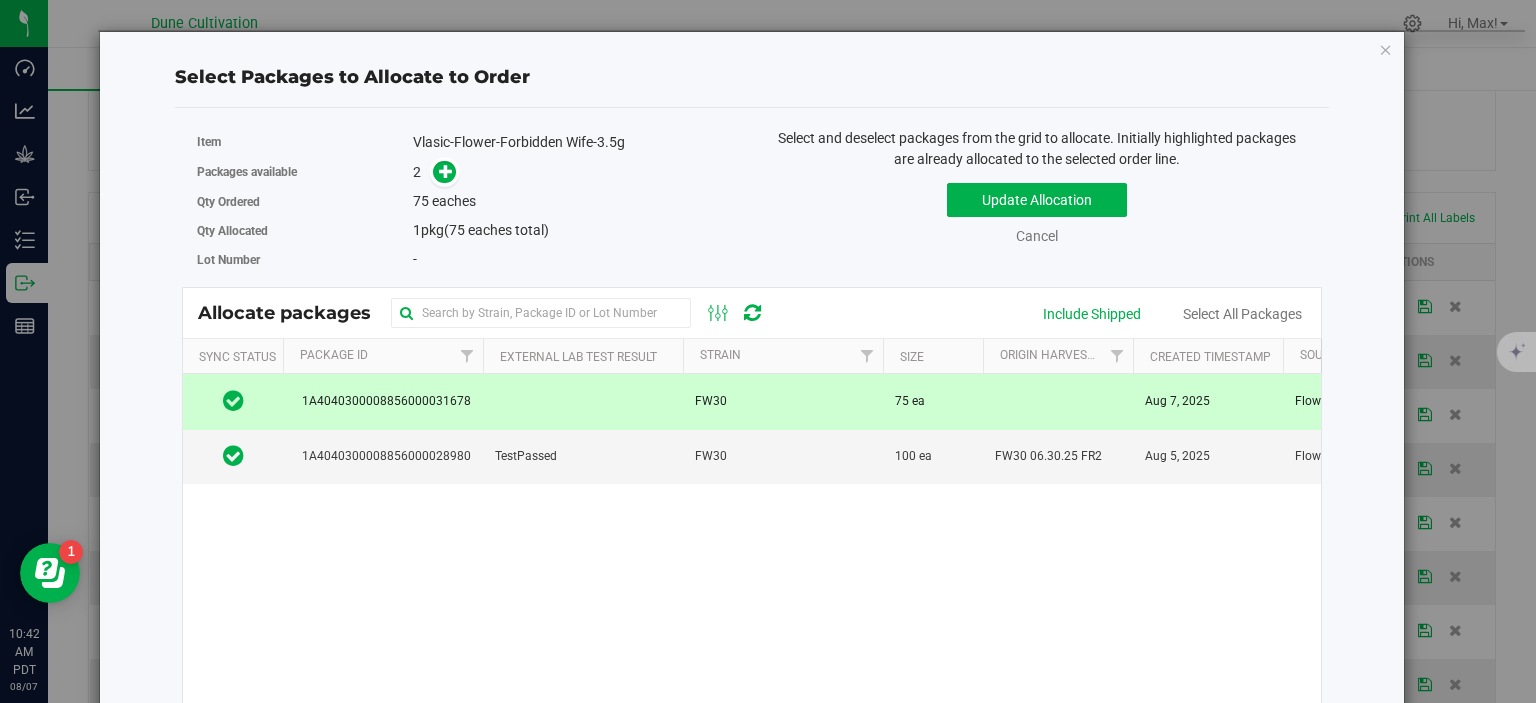 click at bounding box center [583, 401] 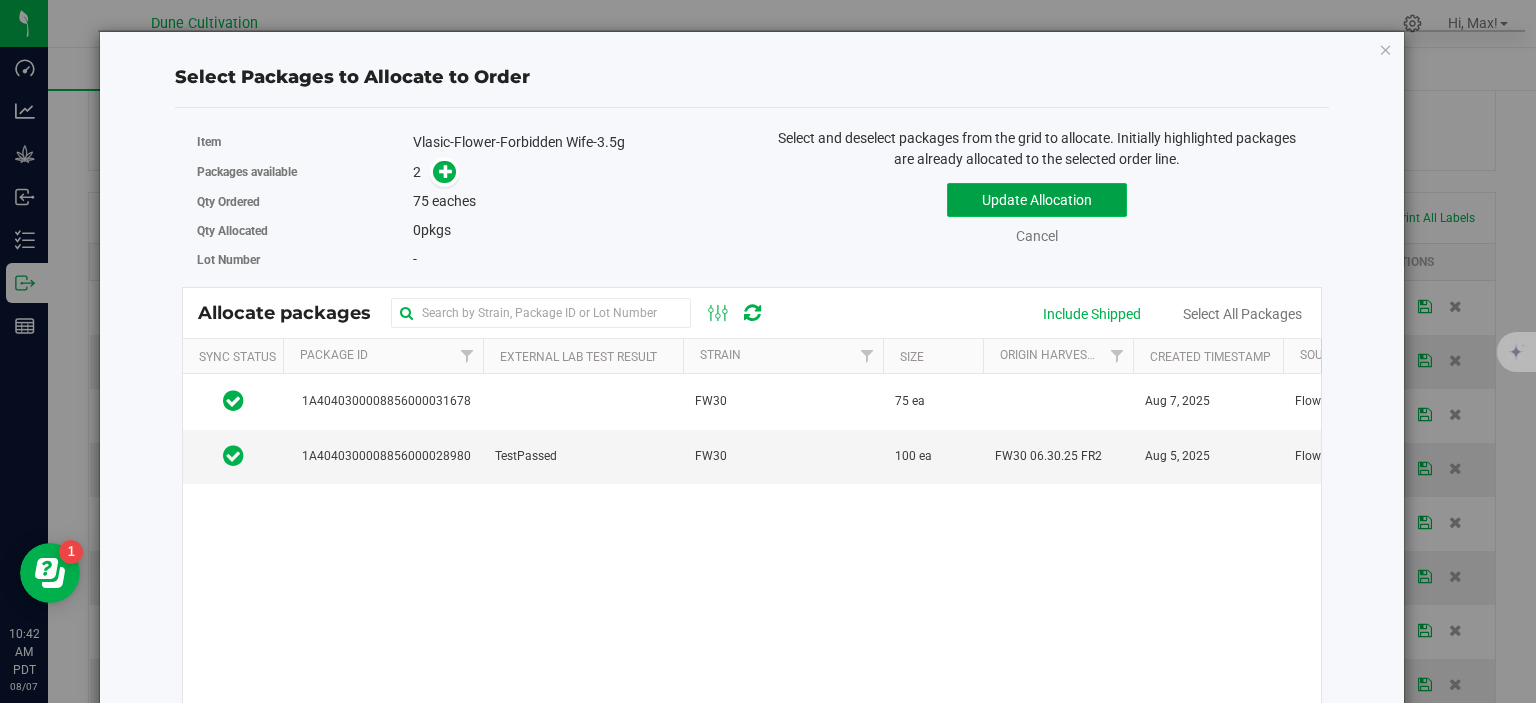click on "Update Allocation" at bounding box center (1037, 200) 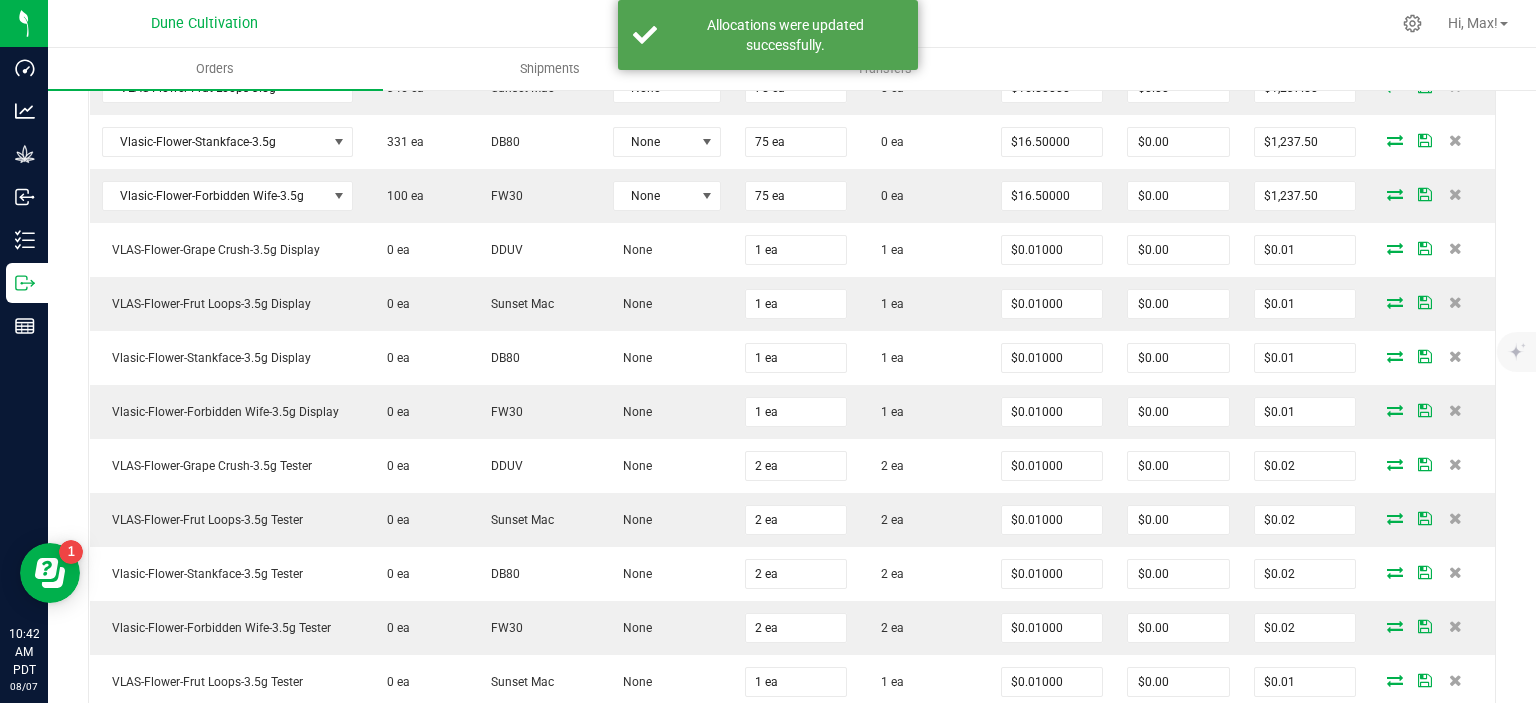 scroll, scrollTop: 735, scrollLeft: 0, axis: vertical 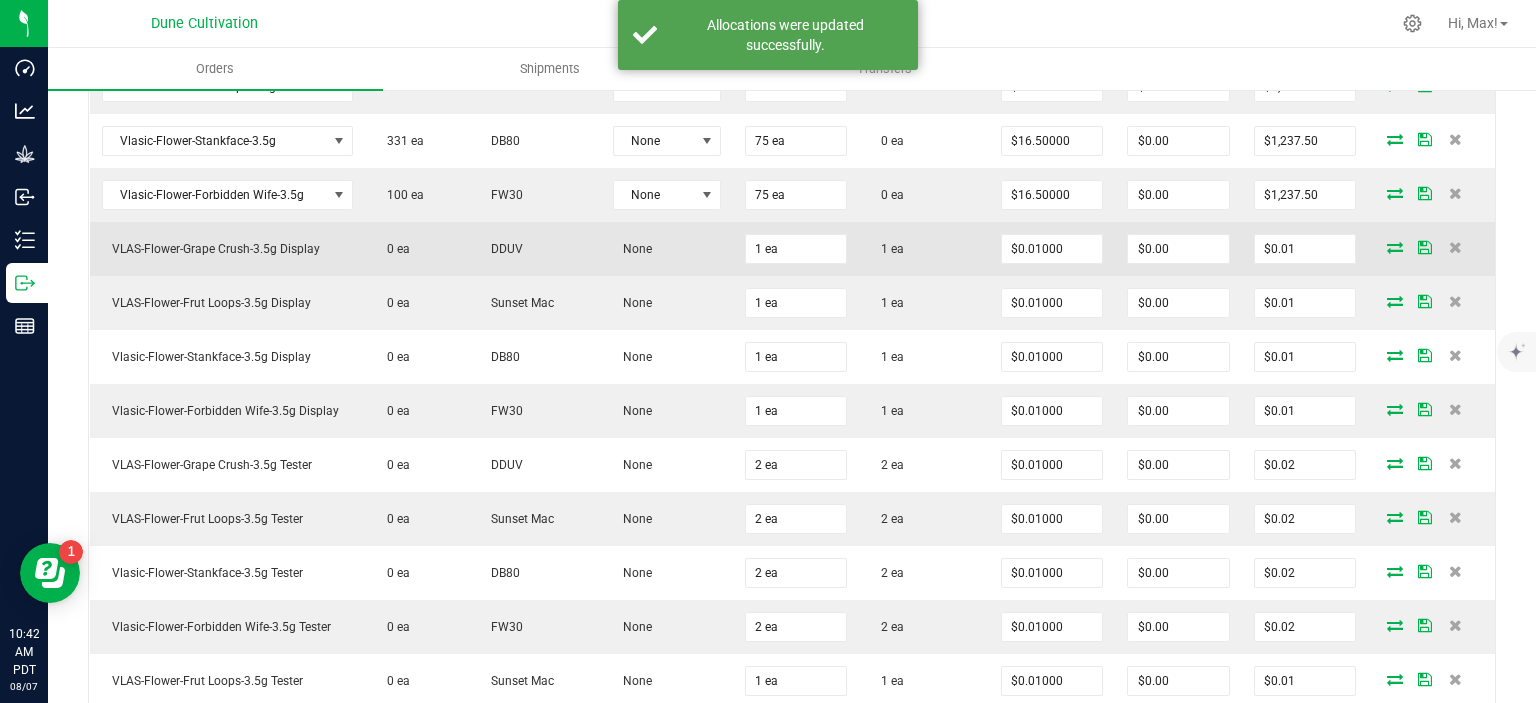 click at bounding box center (1395, 247) 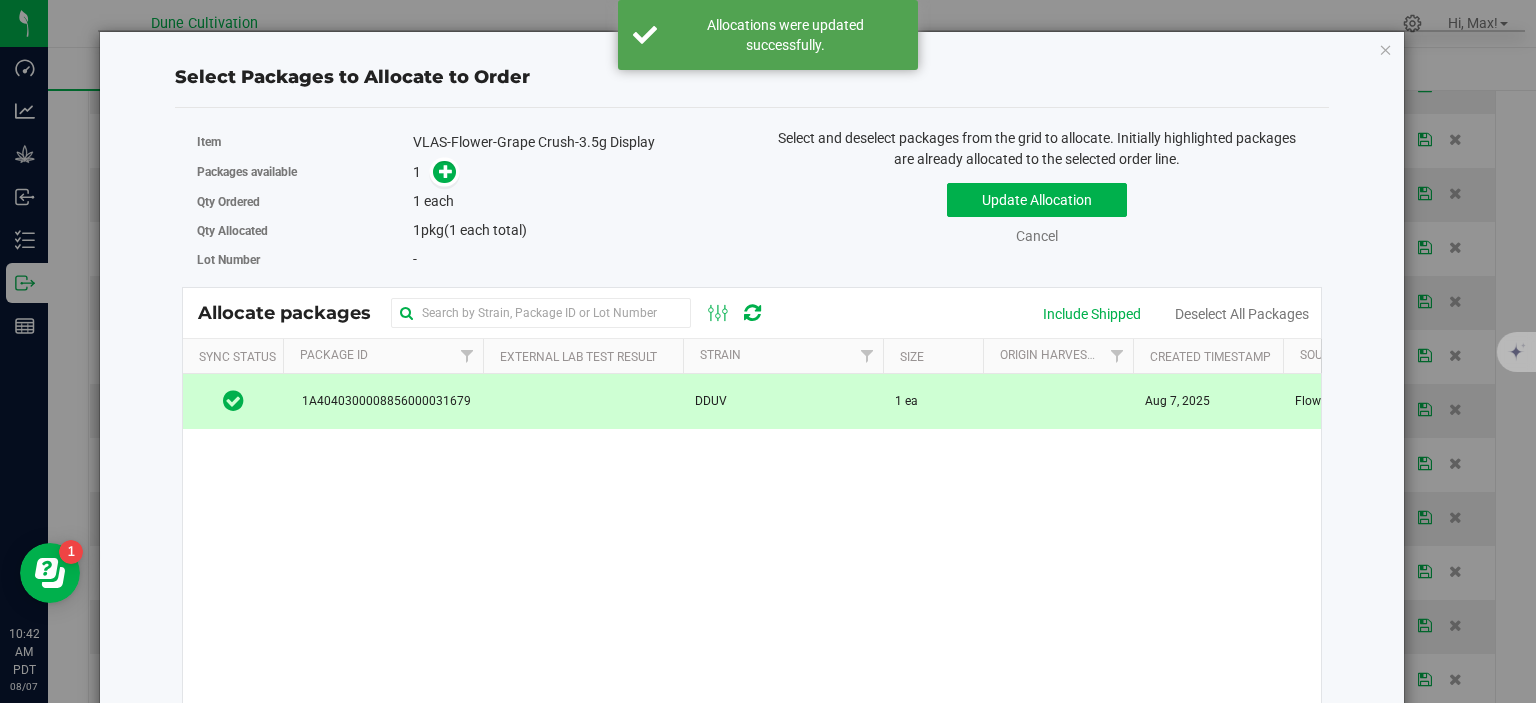 scroll, scrollTop: 735, scrollLeft: 0, axis: vertical 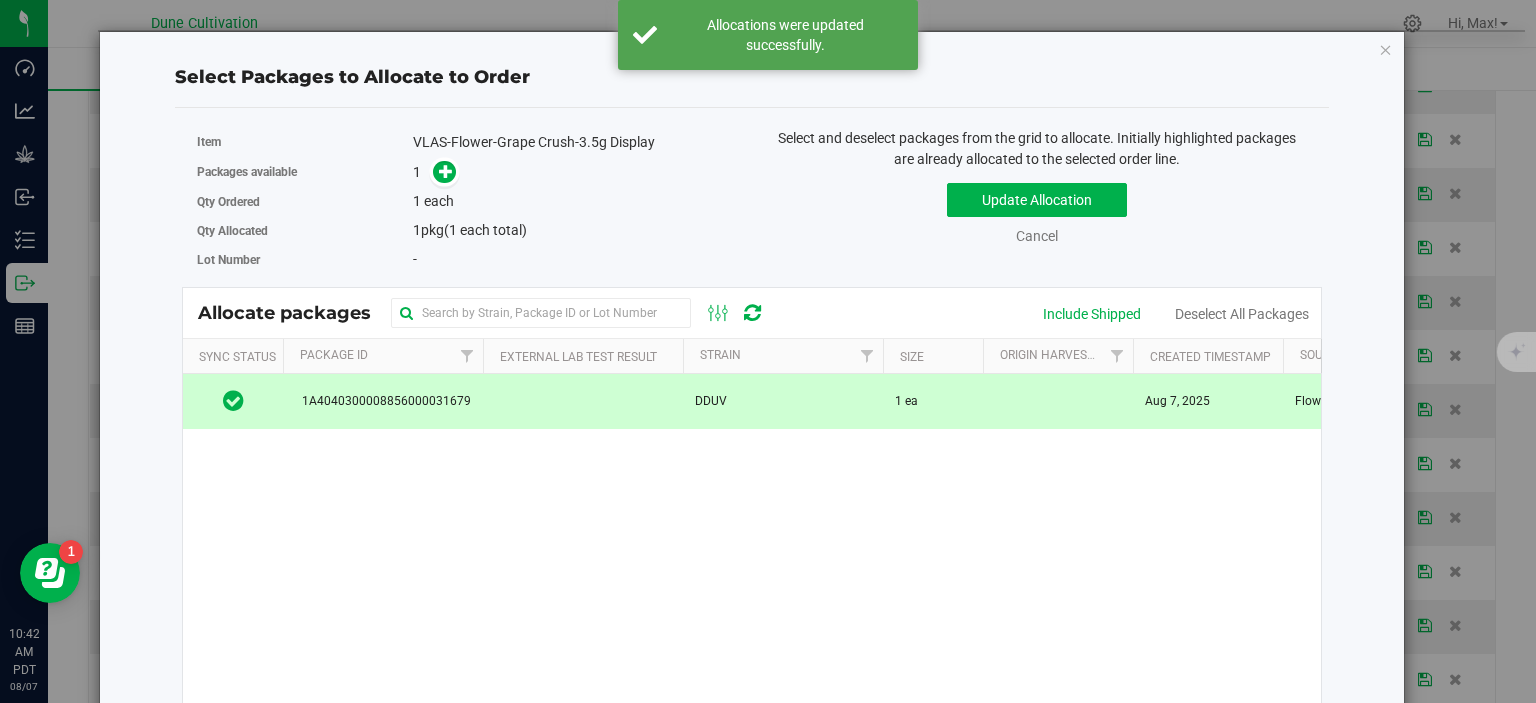 click at bounding box center (583, 401) 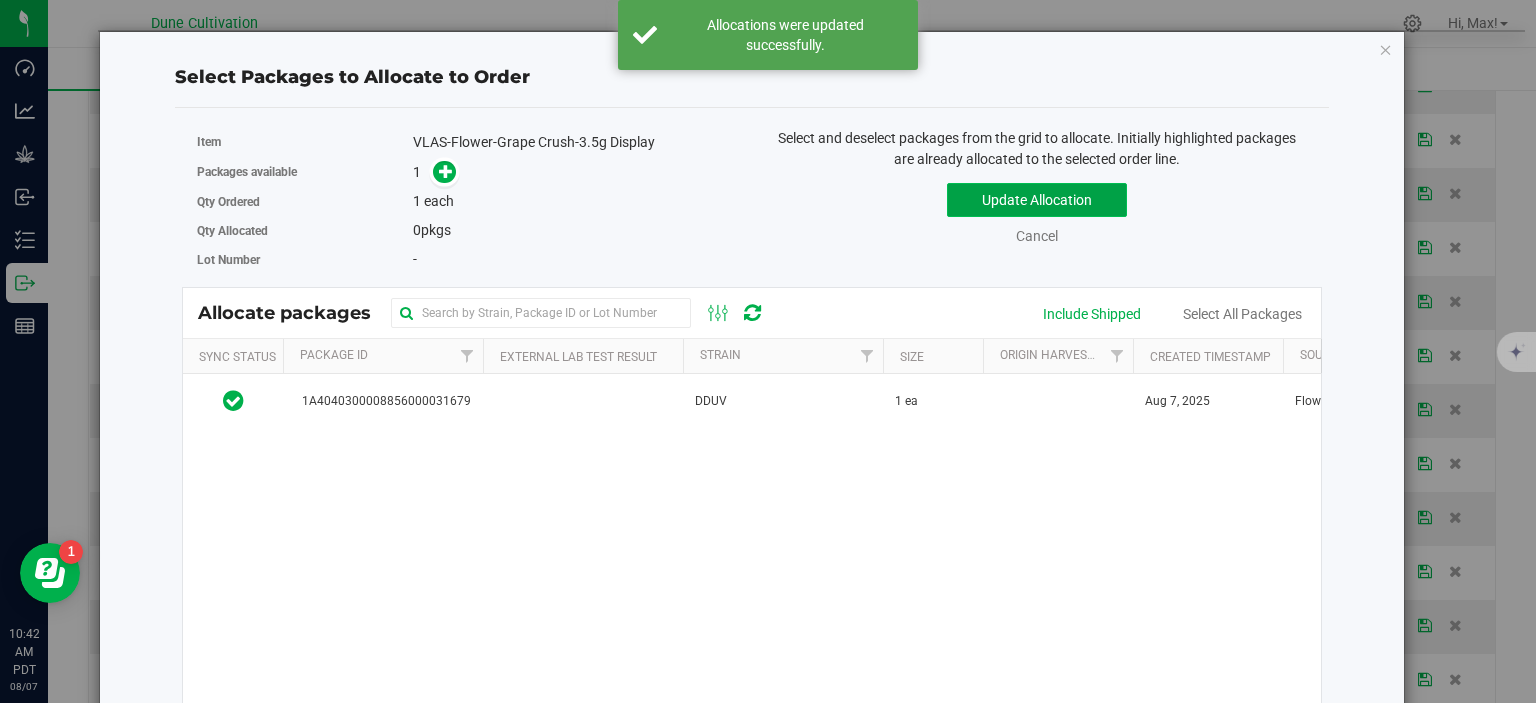 click on "Update Allocation" at bounding box center (1037, 200) 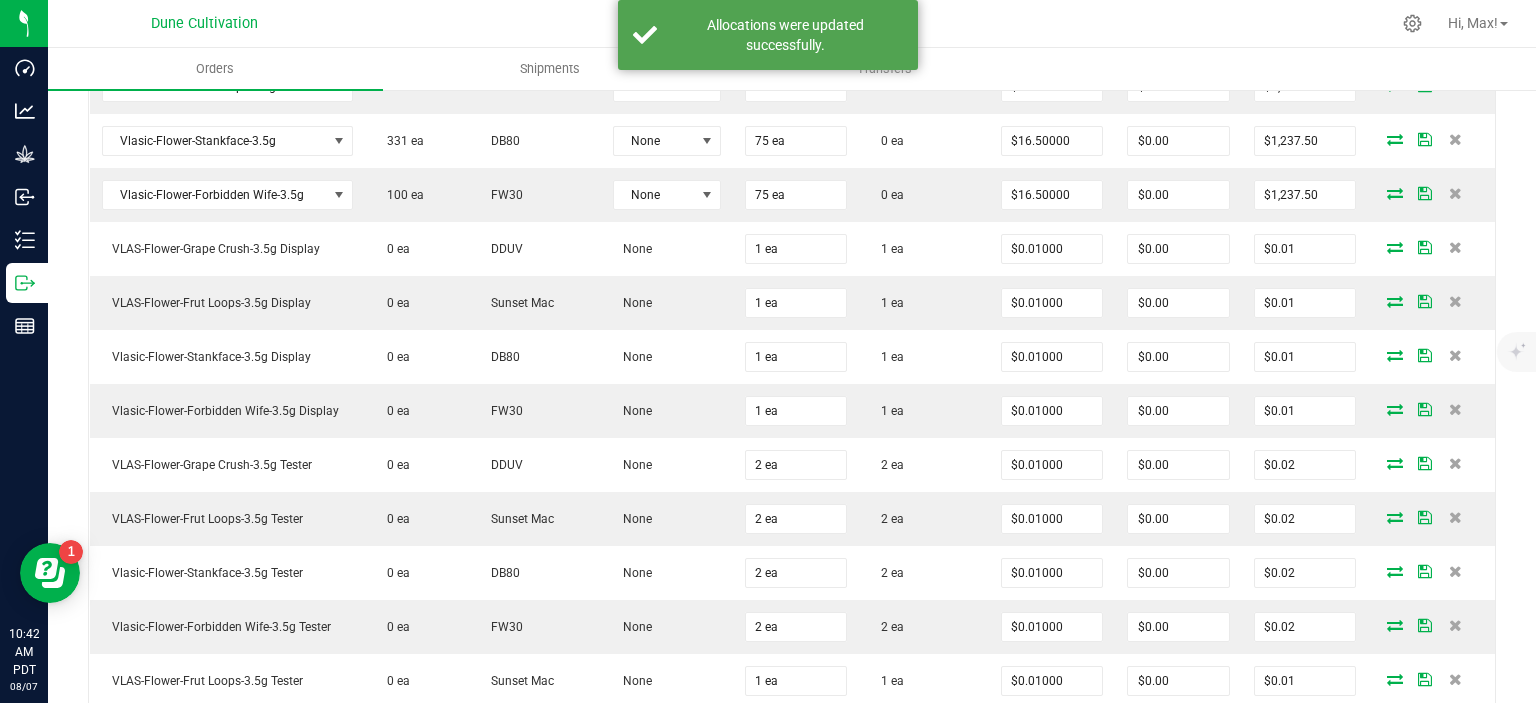 scroll, scrollTop: 735, scrollLeft: 0, axis: vertical 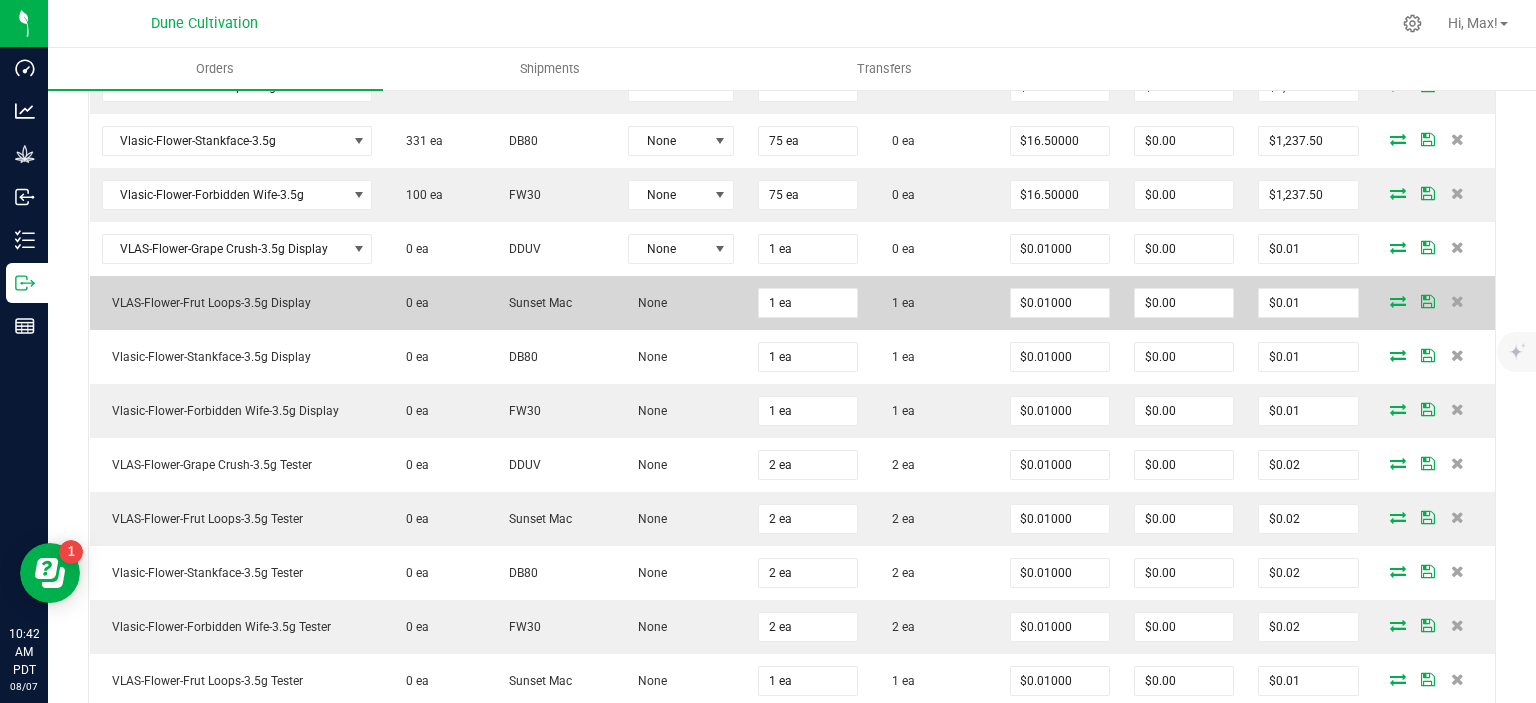 click at bounding box center [1398, 301] 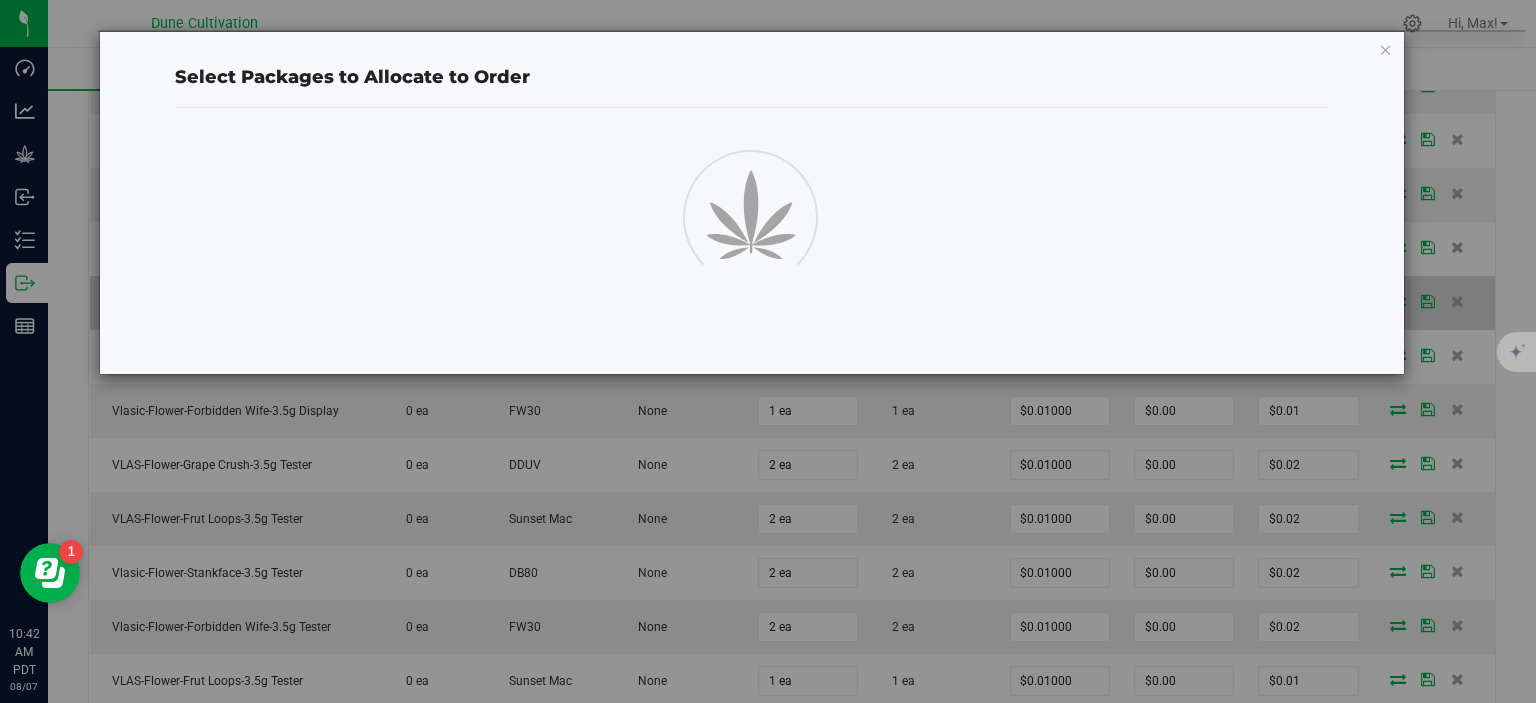 scroll, scrollTop: 735, scrollLeft: 0, axis: vertical 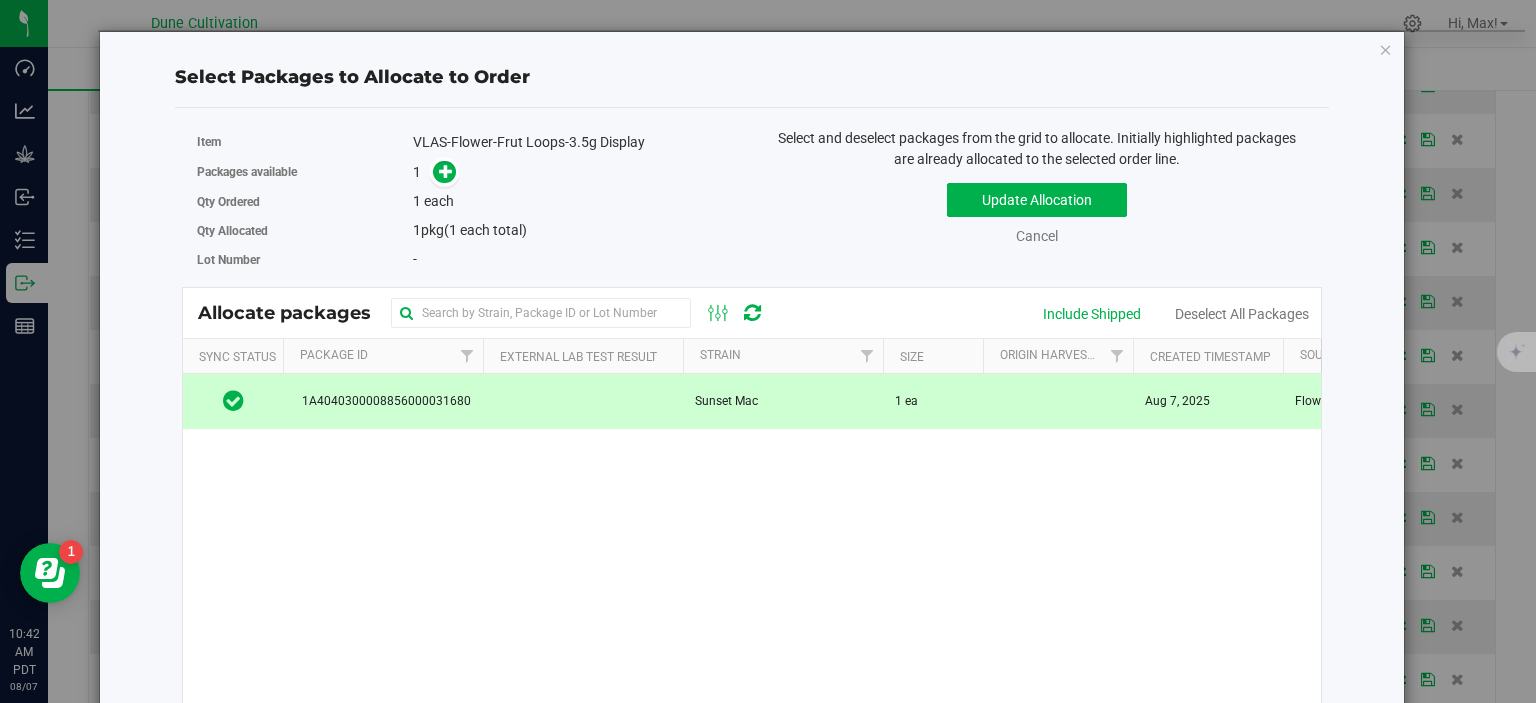 click on "Sunset Mac" at bounding box center (726, 401) 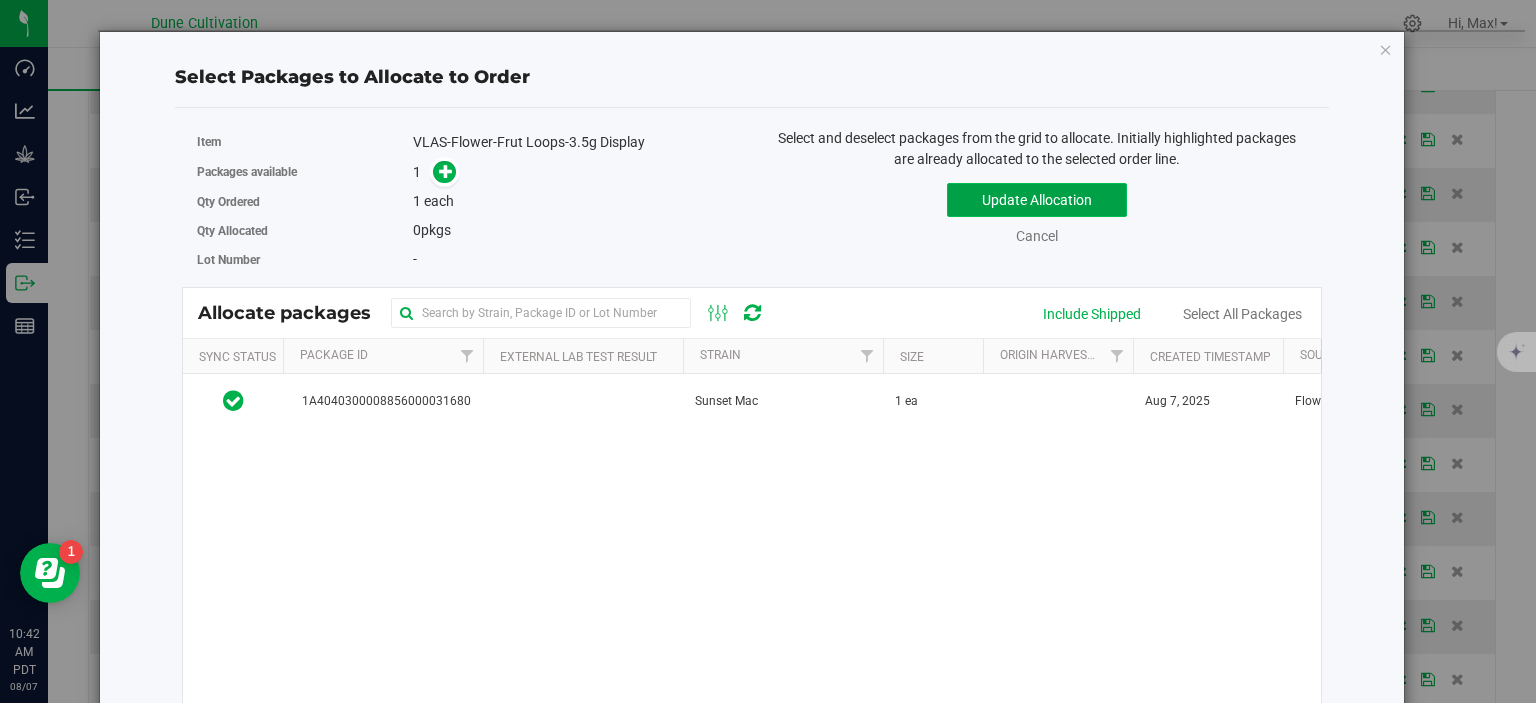 click on "Update Allocation" at bounding box center [1037, 200] 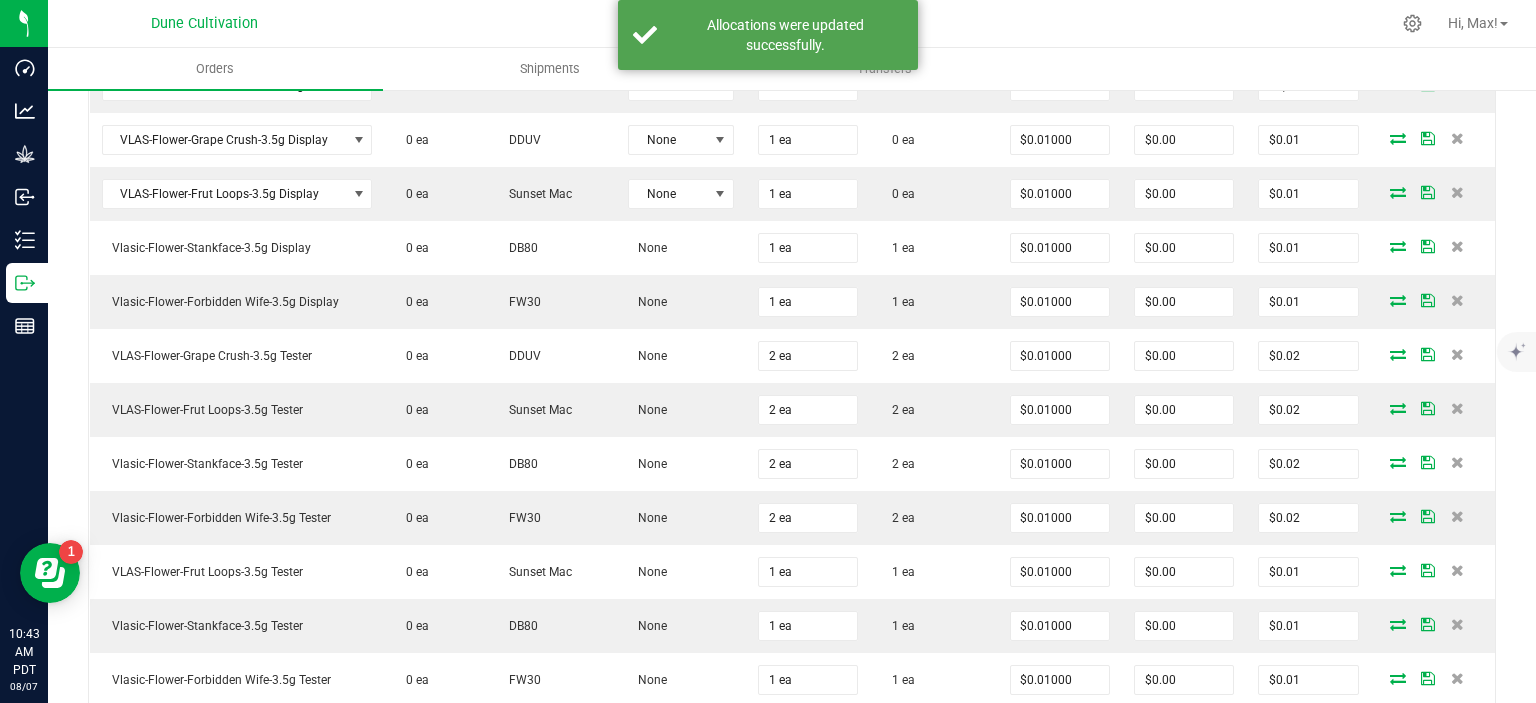 scroll, scrollTop: 871, scrollLeft: 0, axis: vertical 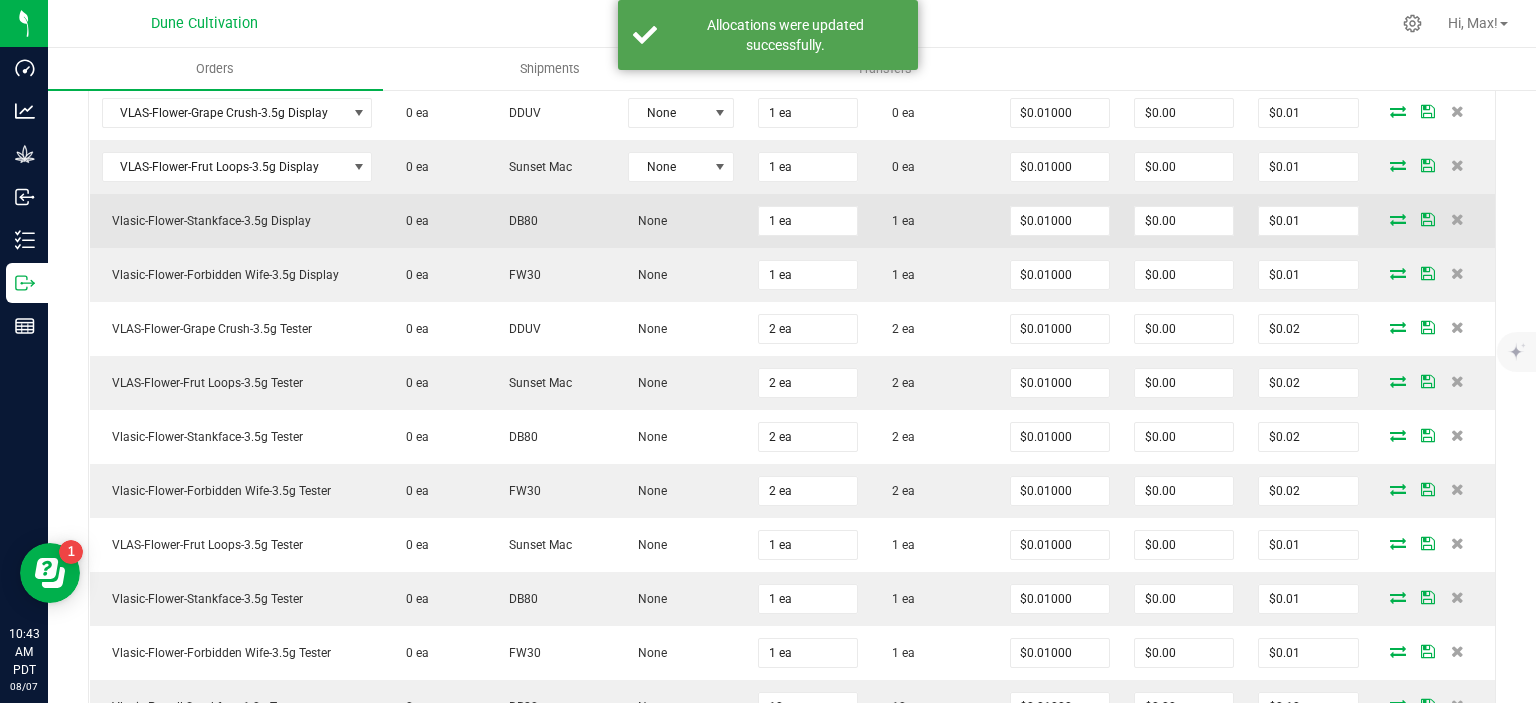 click at bounding box center [1398, 219] 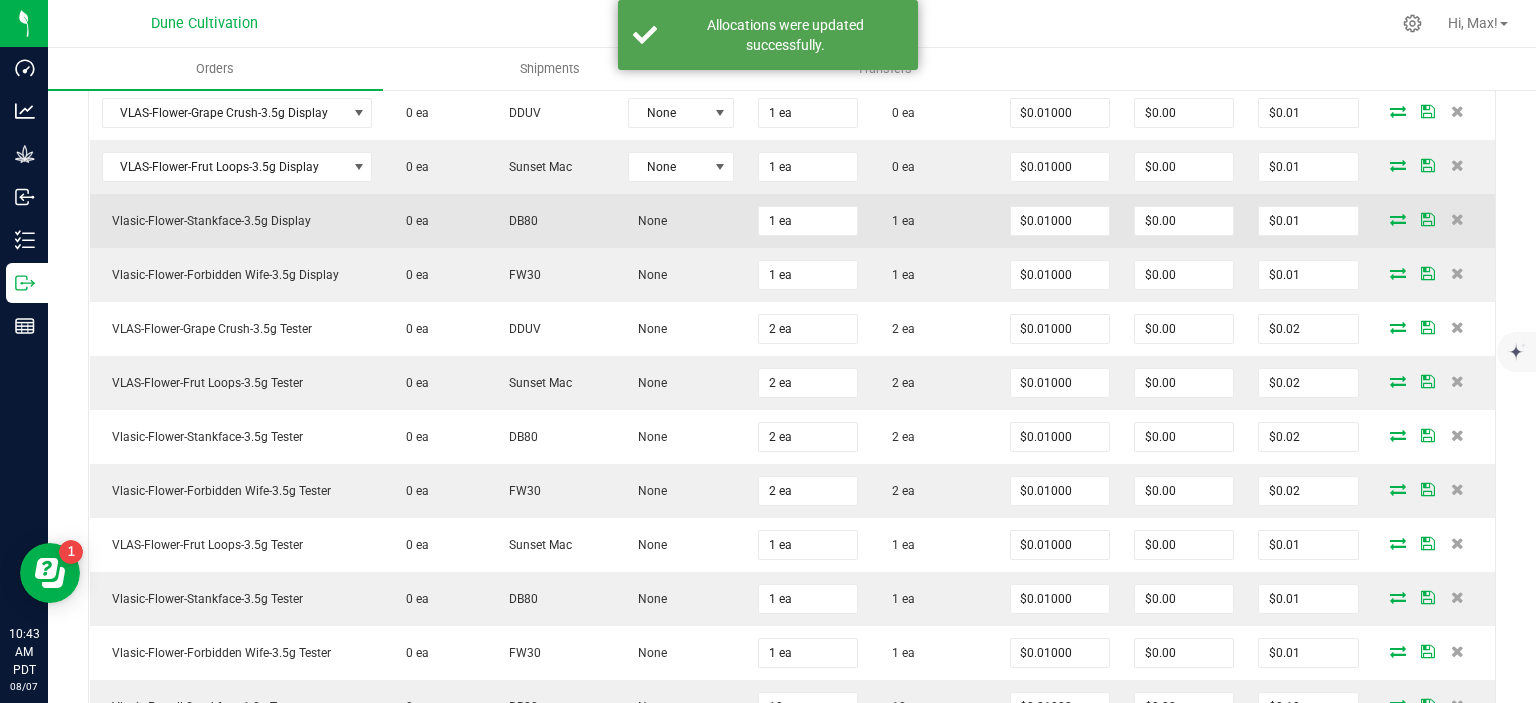scroll, scrollTop: 871, scrollLeft: 0, axis: vertical 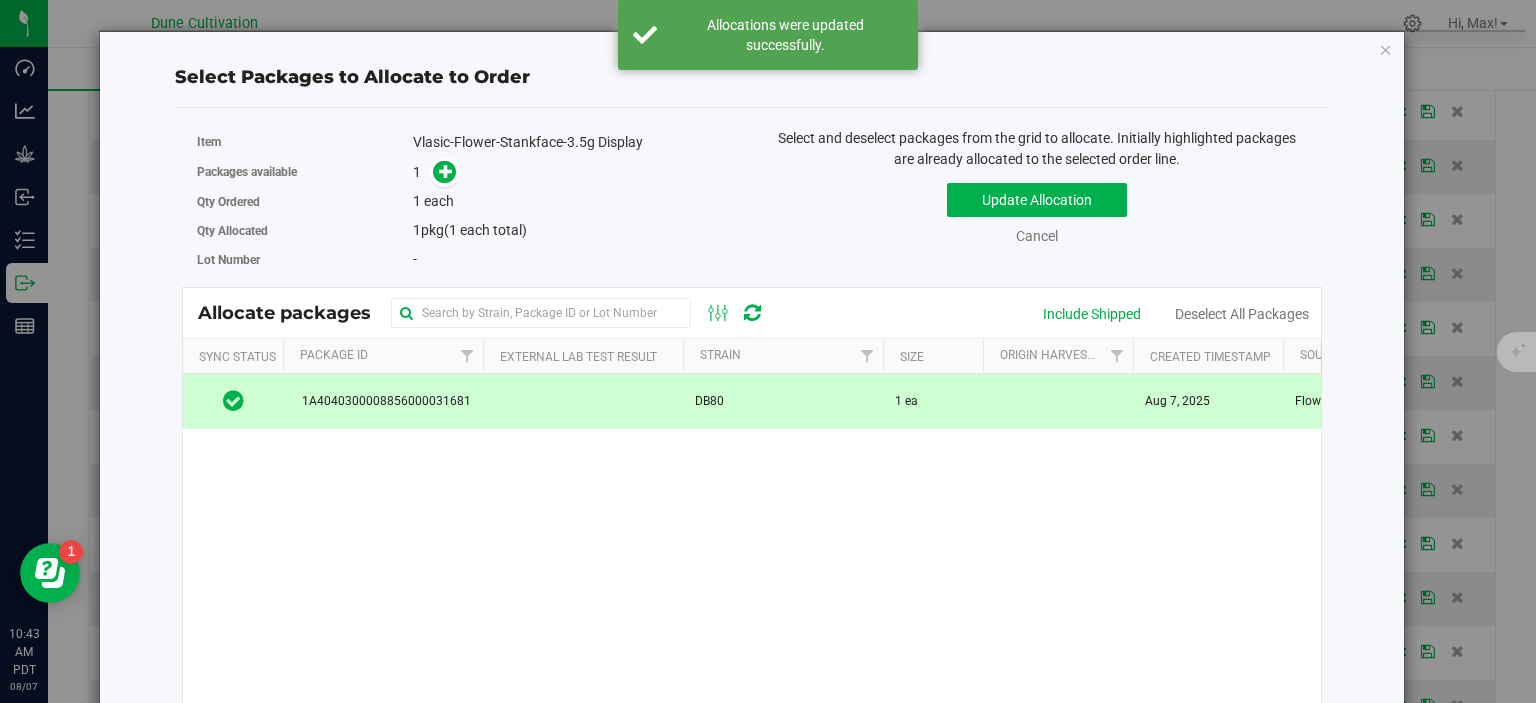 click at bounding box center [583, 401] 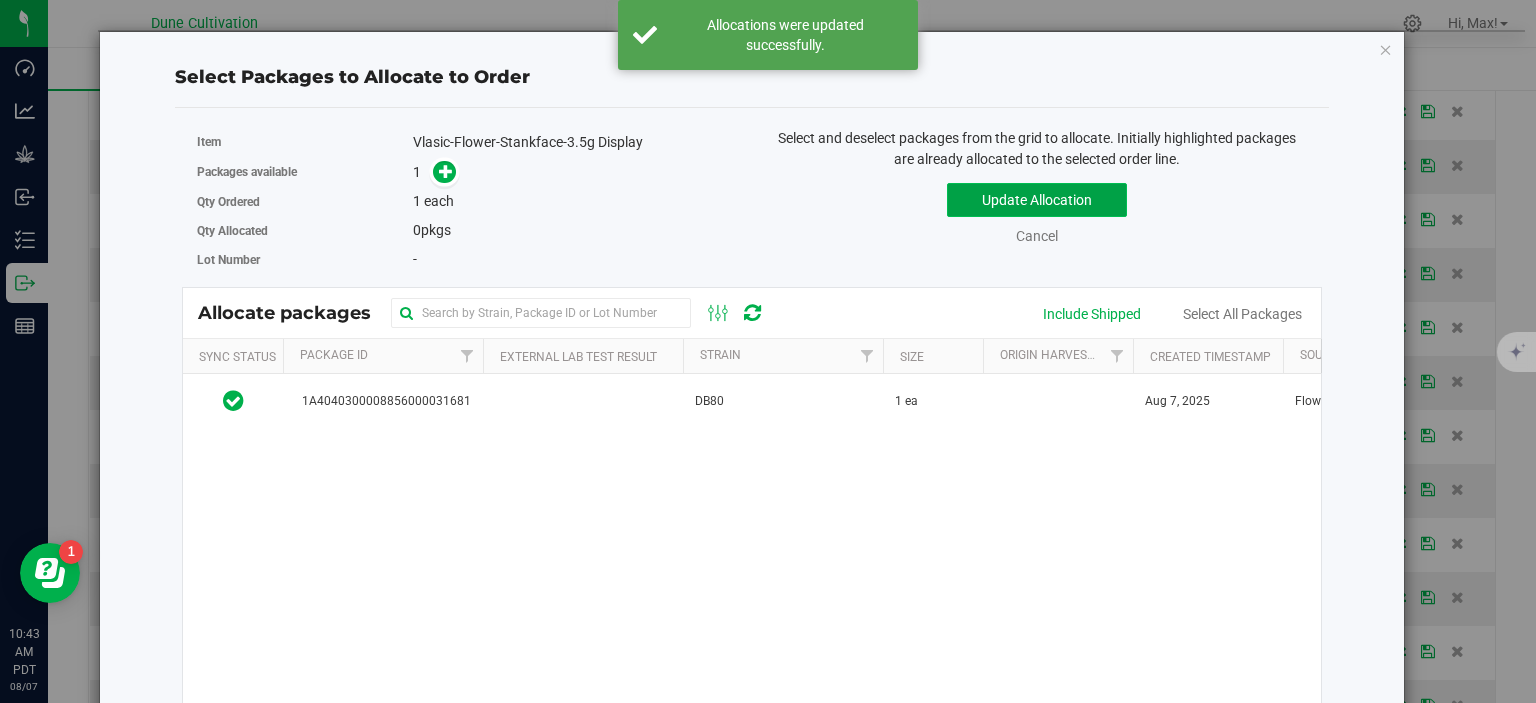 click on "Update Allocation" at bounding box center (1037, 200) 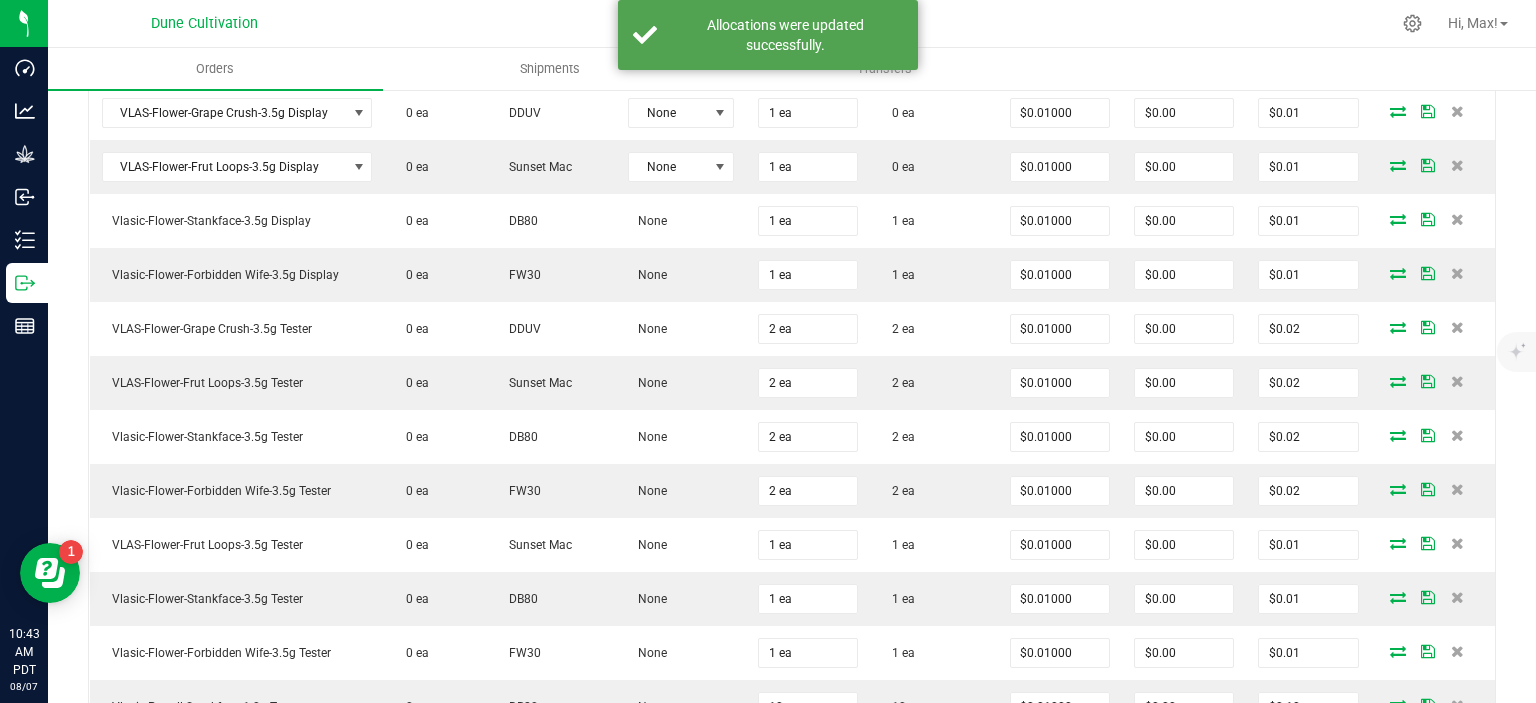 scroll, scrollTop: 871, scrollLeft: 0, axis: vertical 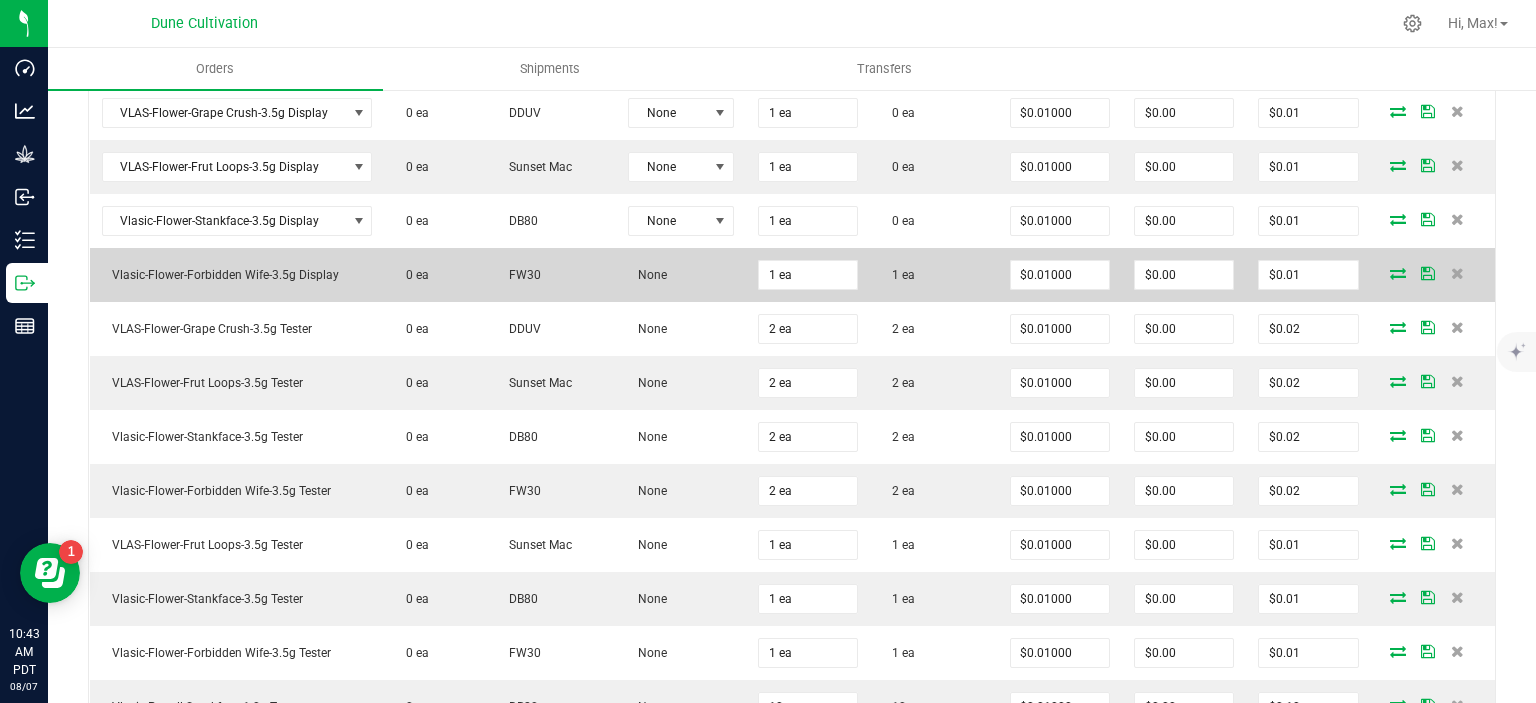 click at bounding box center [1398, 273] 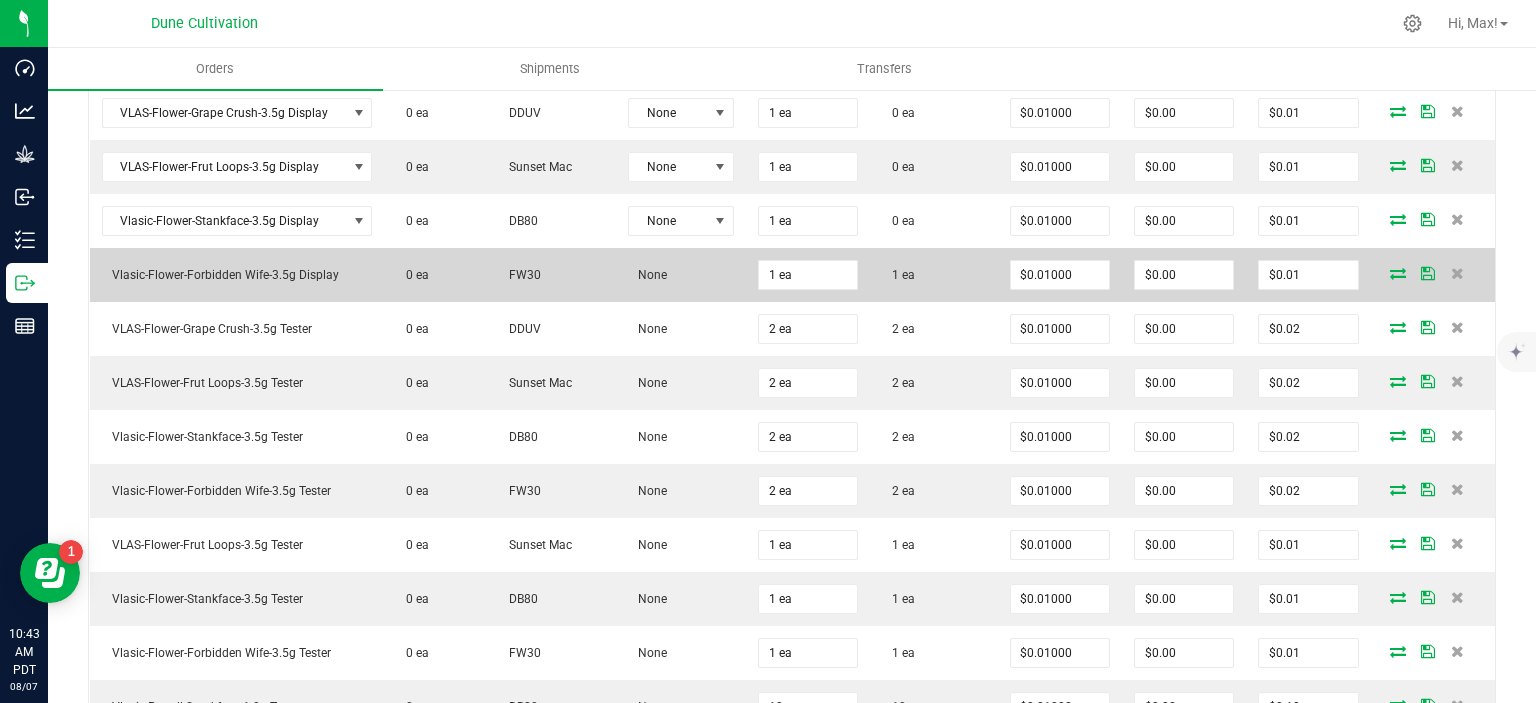 scroll, scrollTop: 871, scrollLeft: 0, axis: vertical 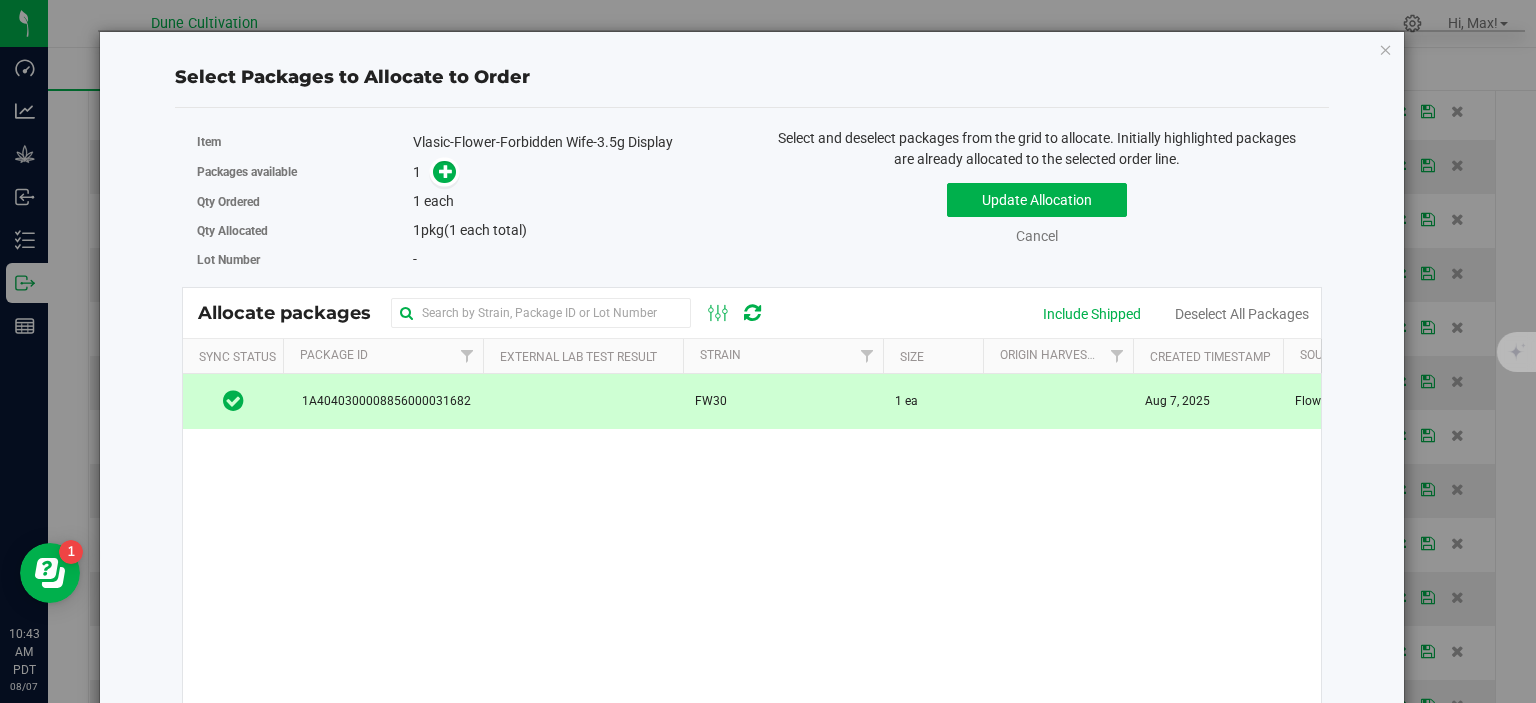 click on "1A4040300008856000031682" at bounding box center (383, 401) 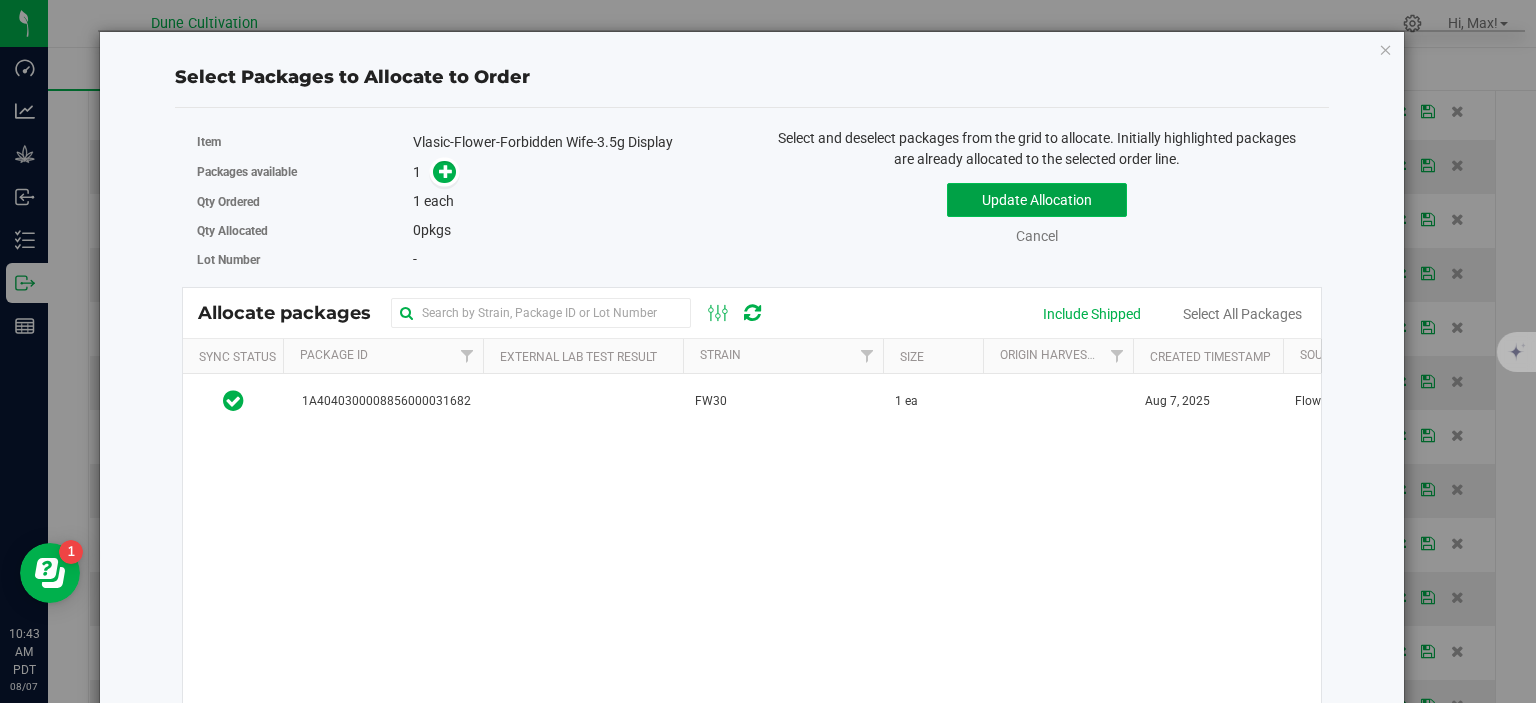 click on "Update Allocation" at bounding box center (1037, 200) 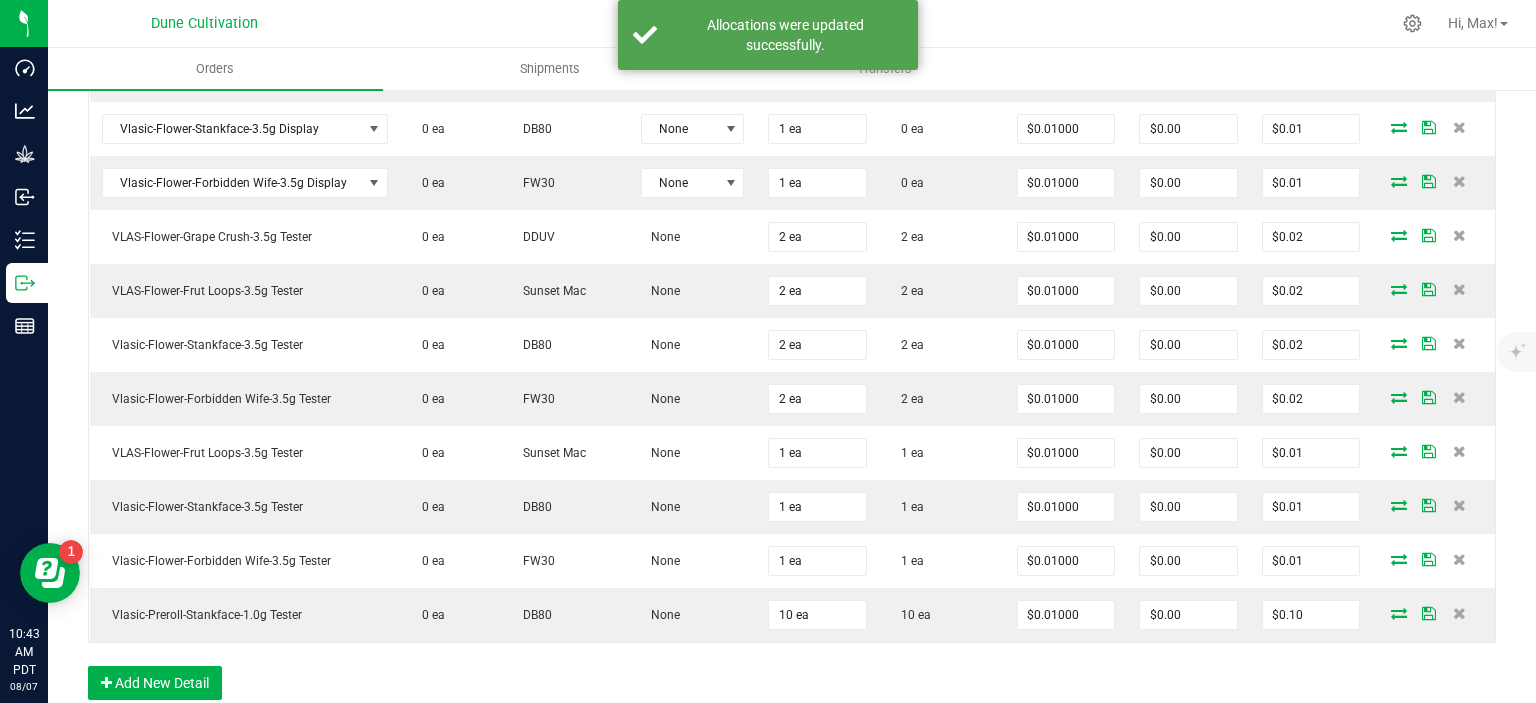 scroll, scrollTop: 1021, scrollLeft: 0, axis: vertical 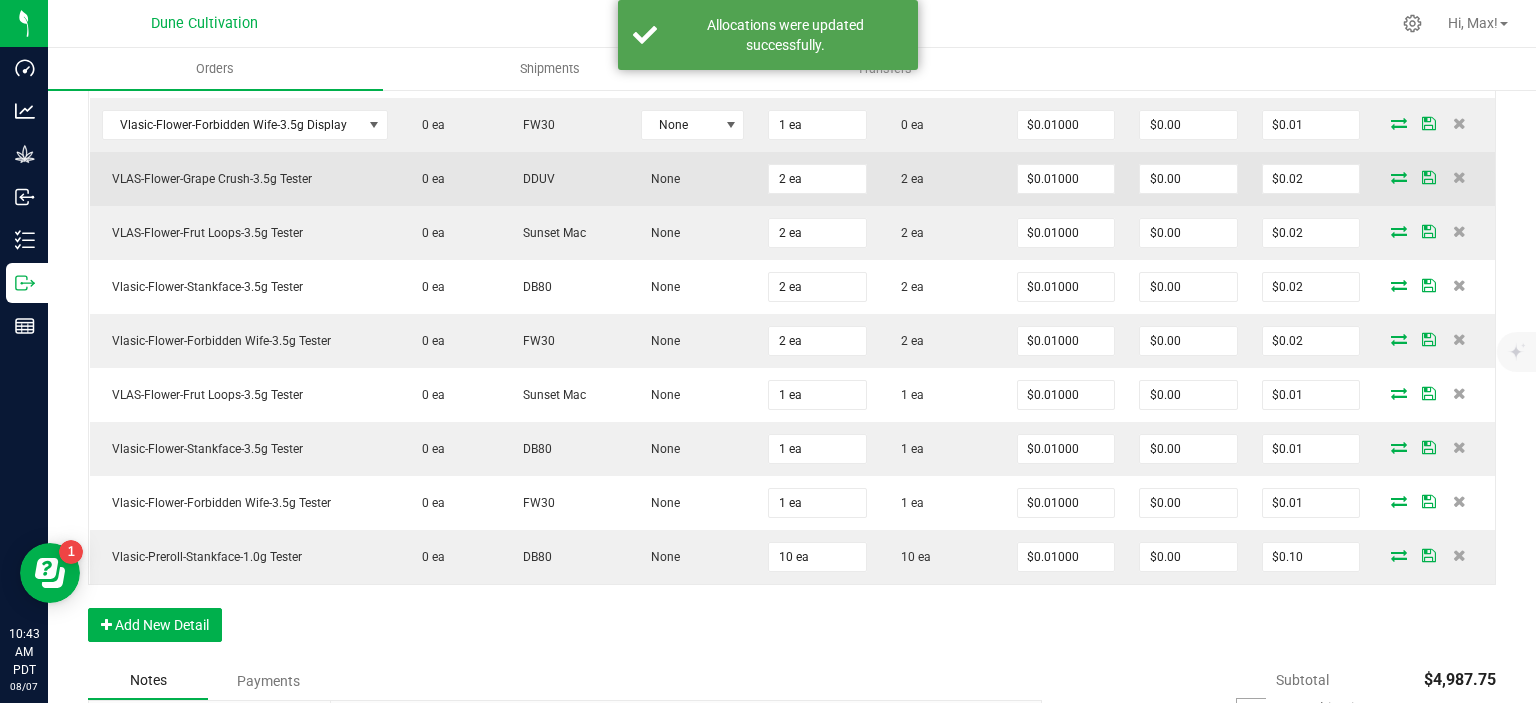 click at bounding box center [1399, 177] 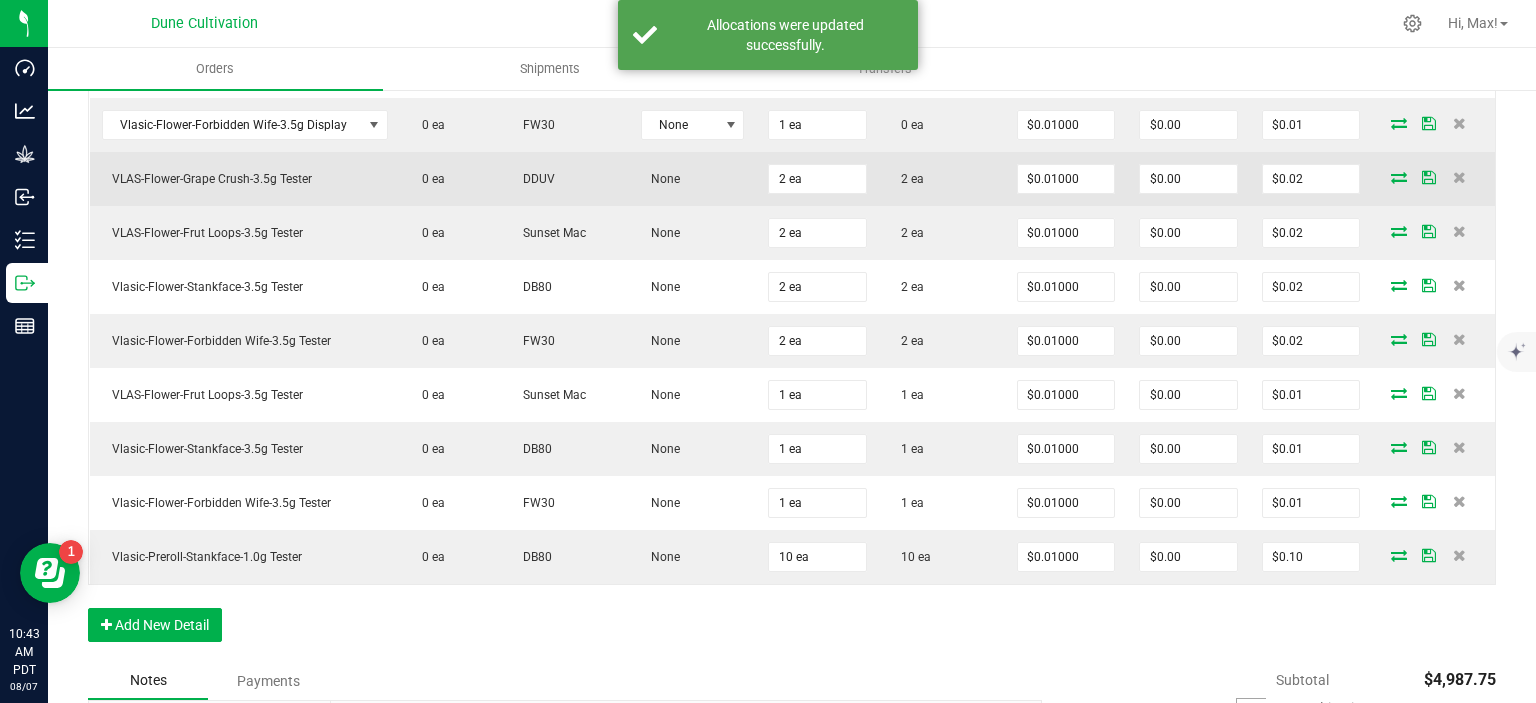 scroll, scrollTop: 1021, scrollLeft: 0, axis: vertical 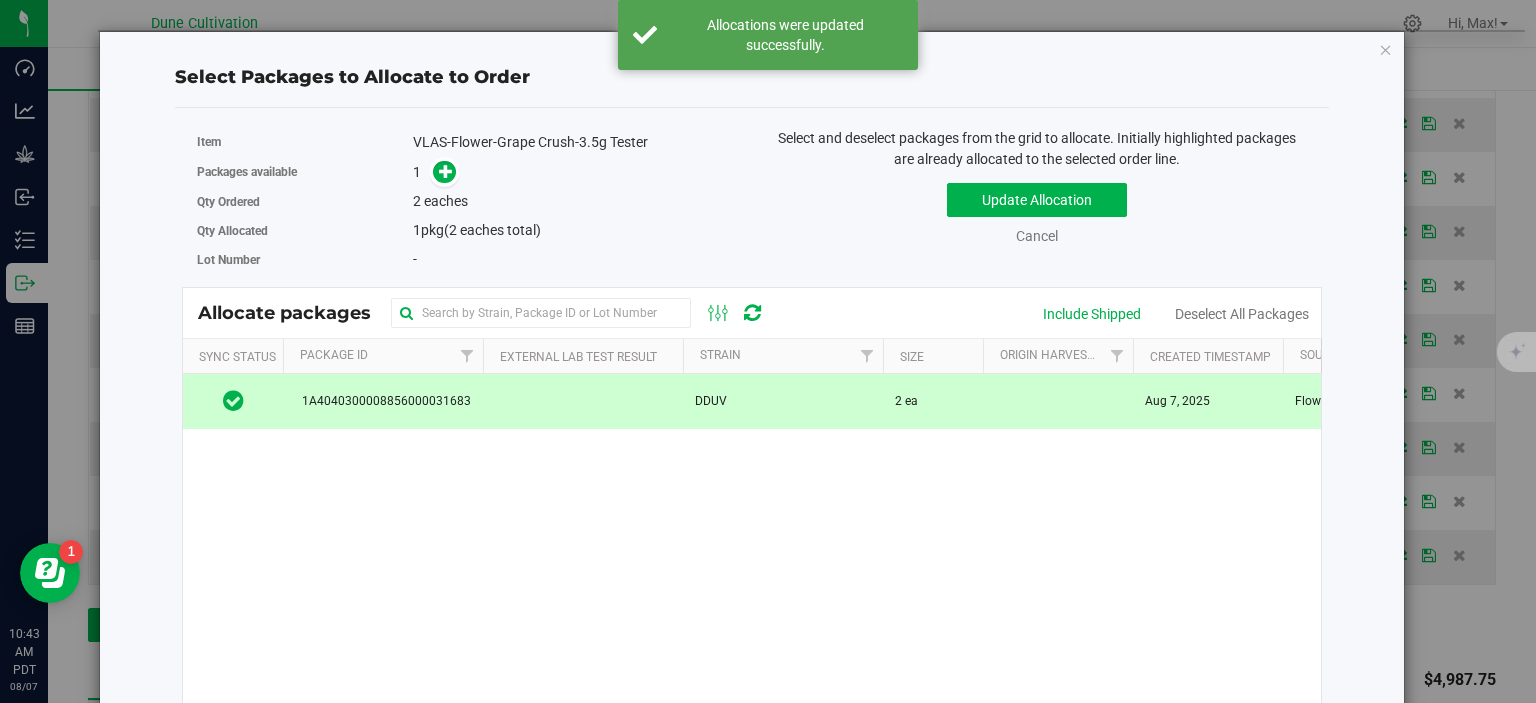 click at bounding box center (583, 401) 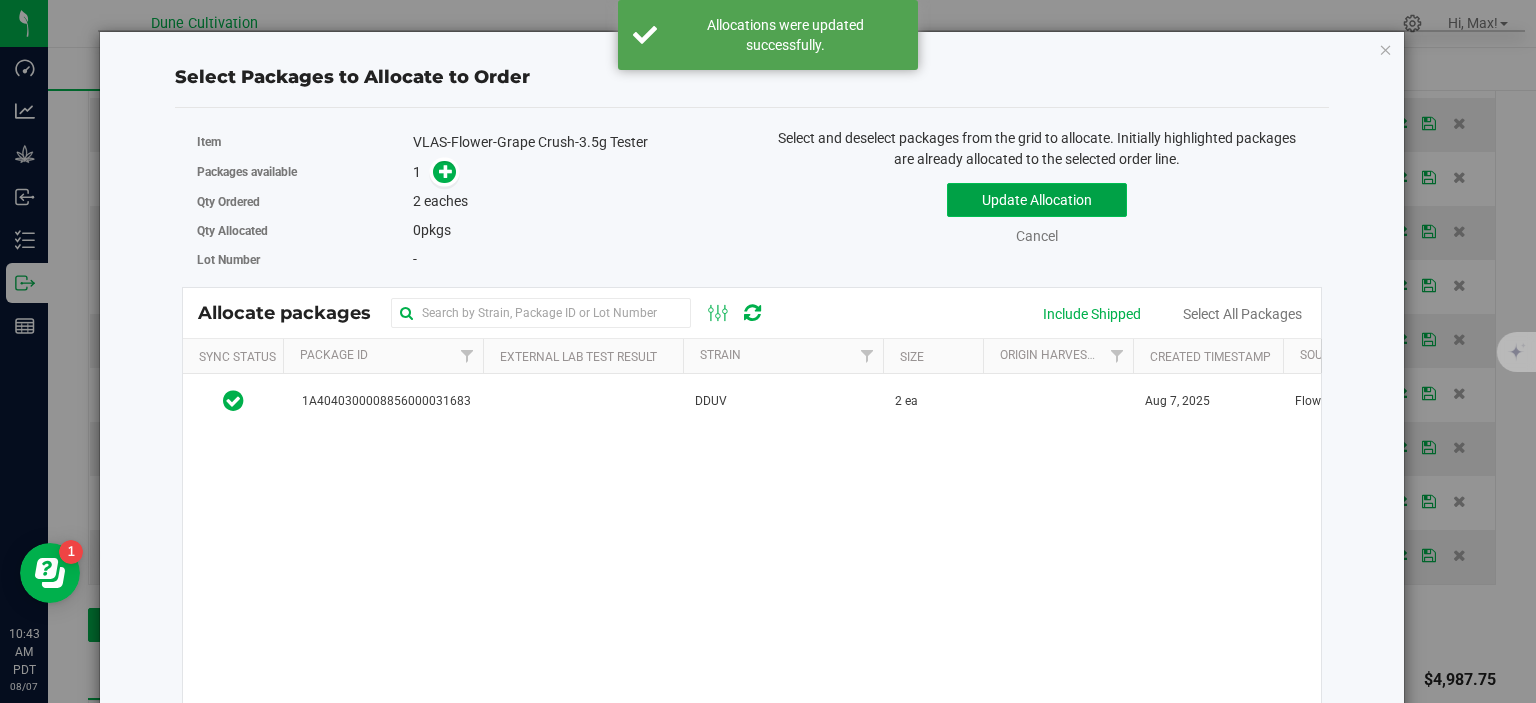 click on "Update Allocation" at bounding box center [1037, 200] 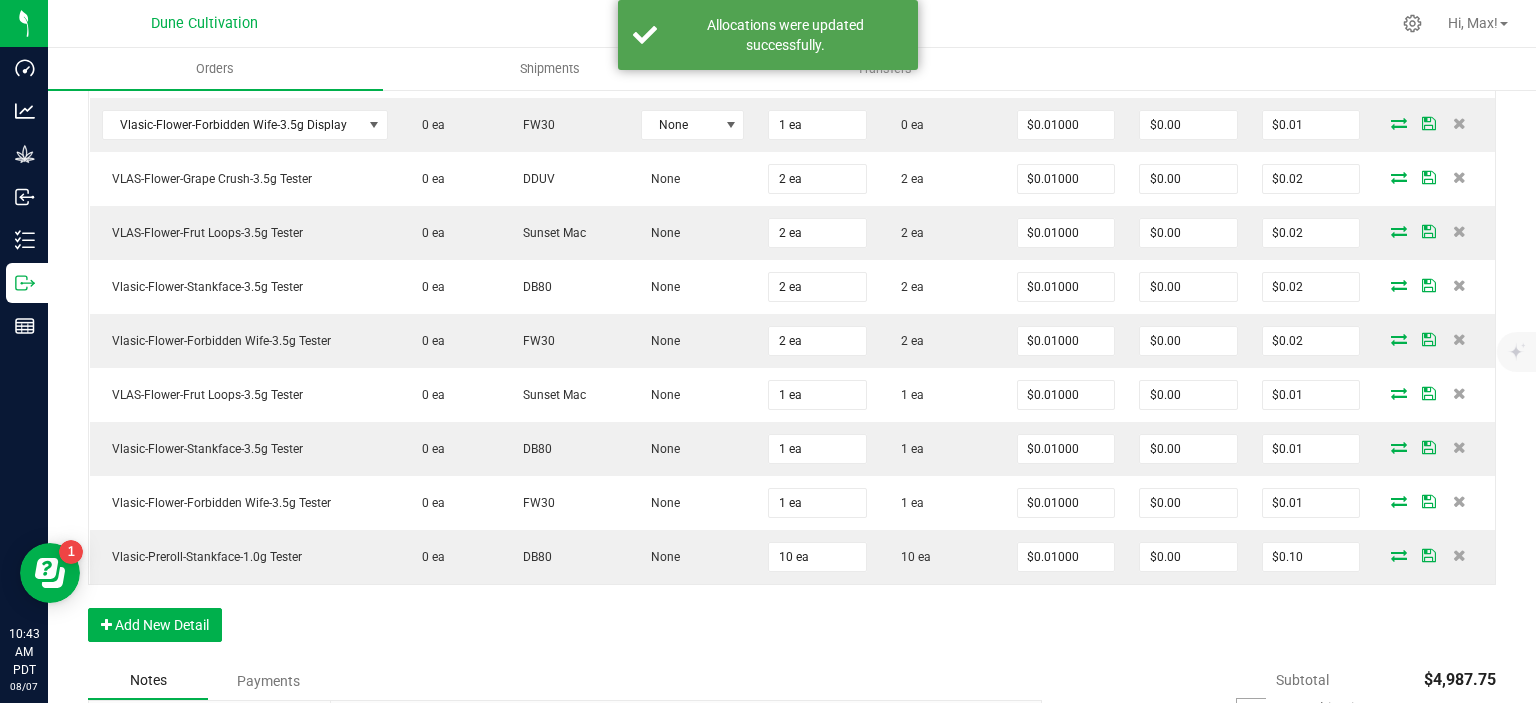 scroll, scrollTop: 1021, scrollLeft: 0, axis: vertical 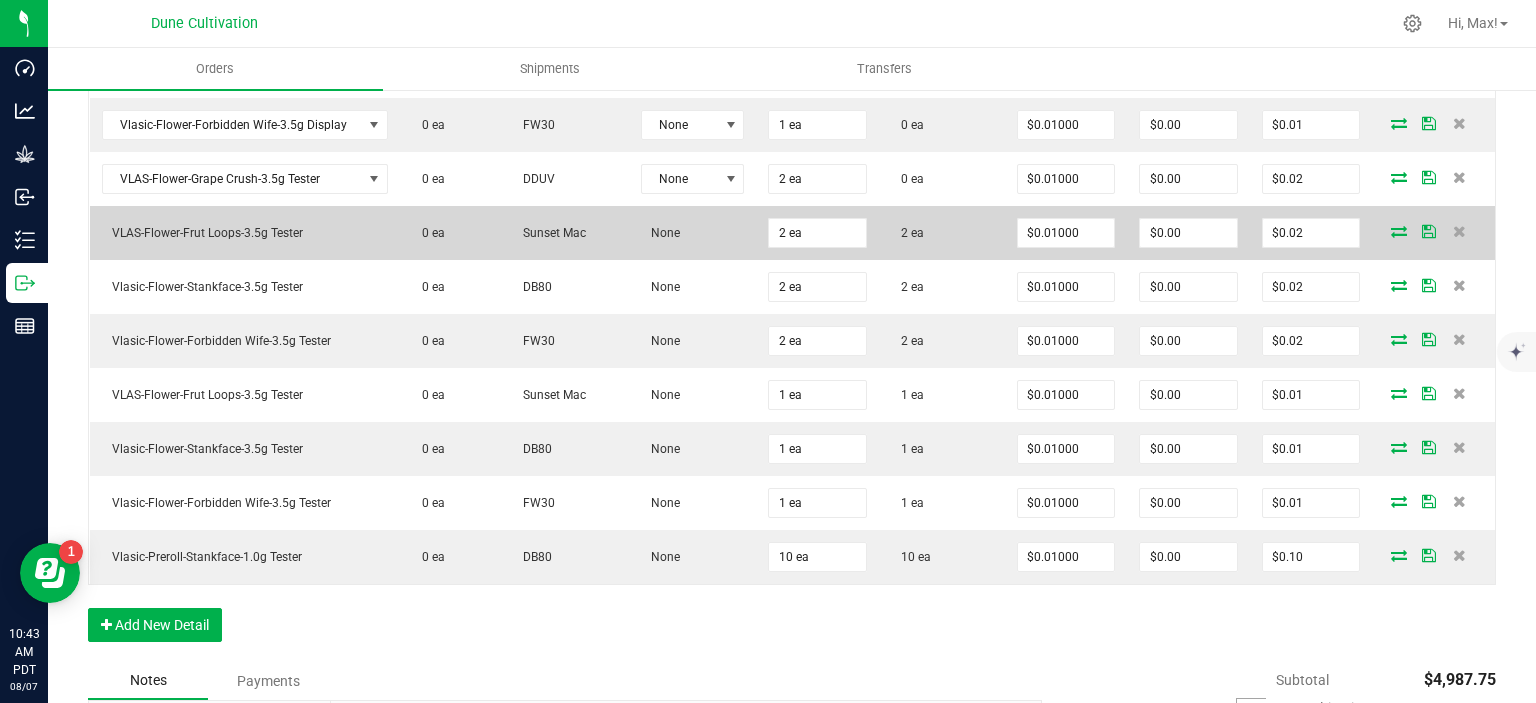click at bounding box center [1399, 231] 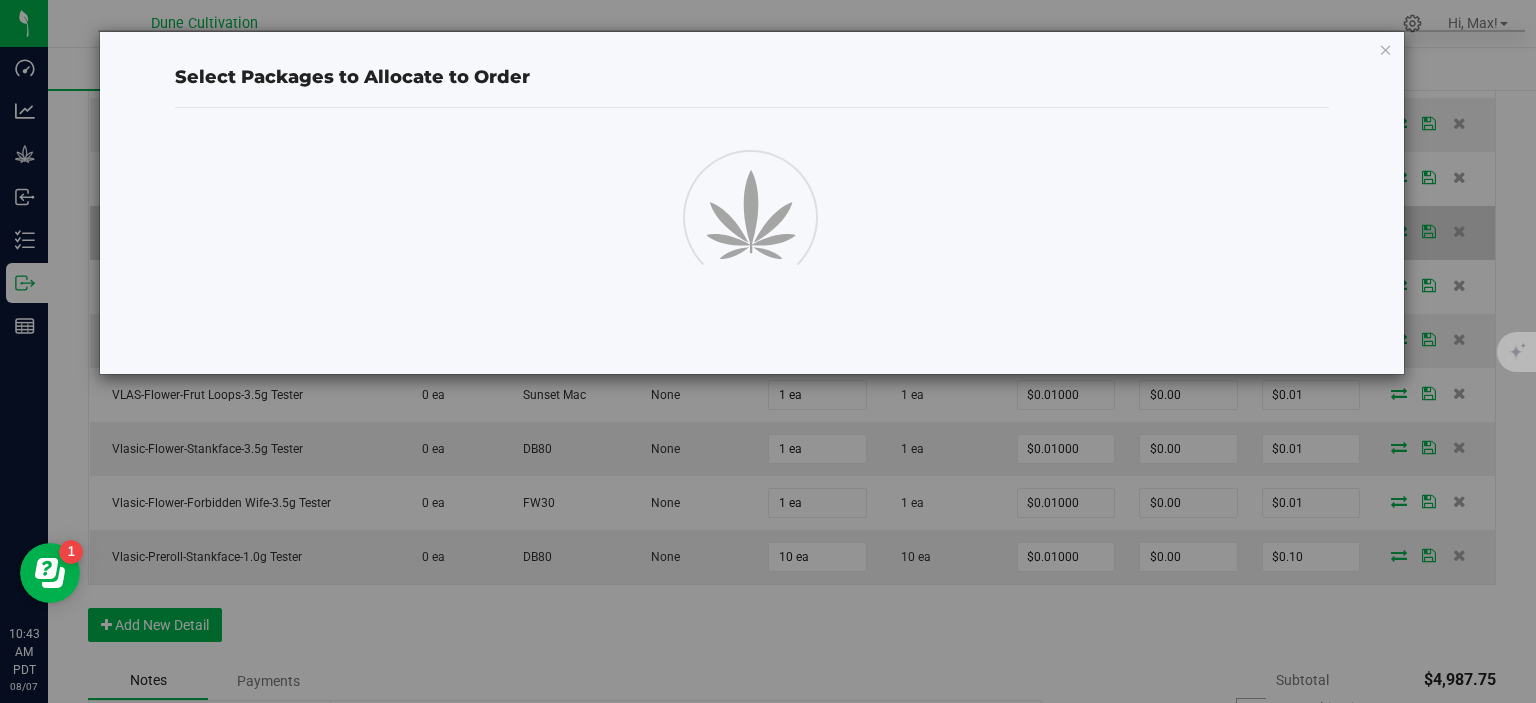 scroll, scrollTop: 1021, scrollLeft: 0, axis: vertical 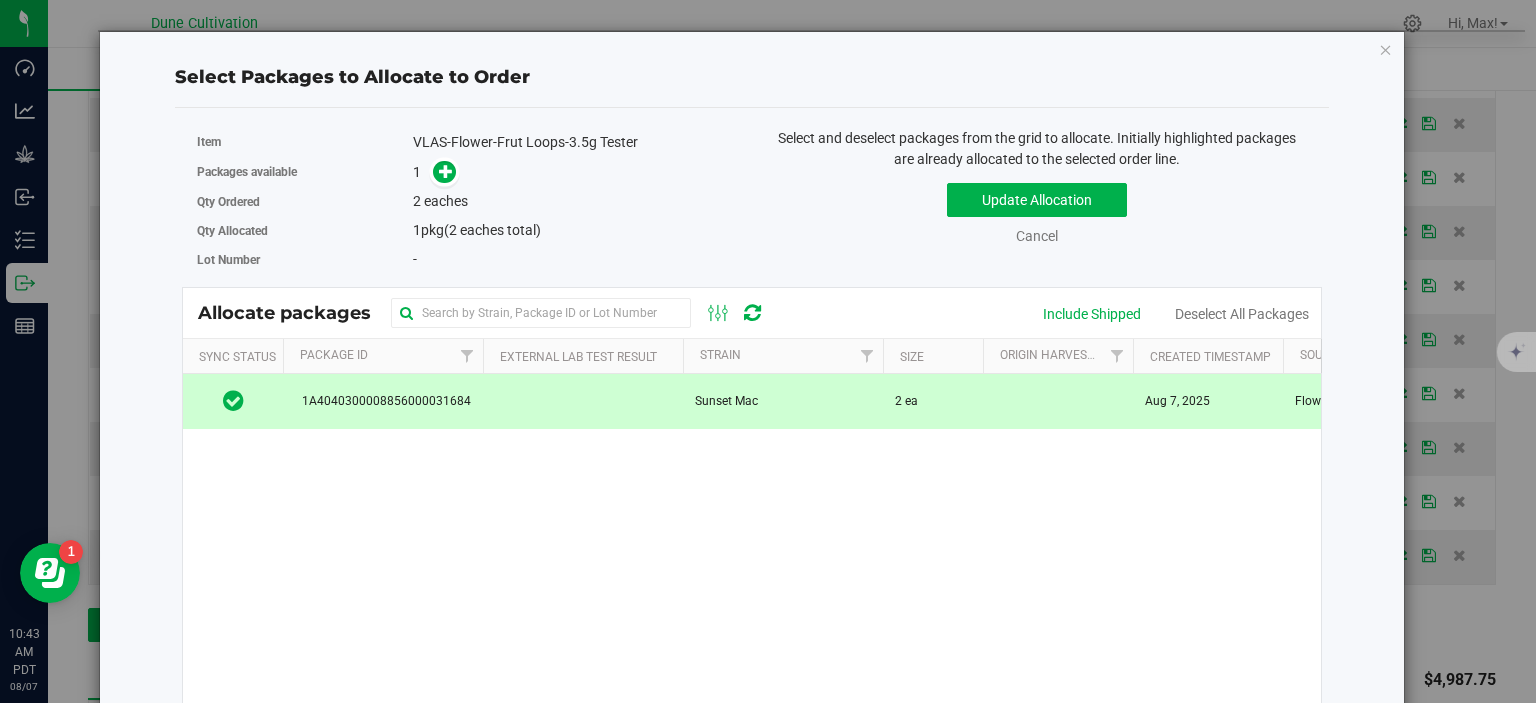 click on "1A4040300008856000031684" at bounding box center (383, 401) 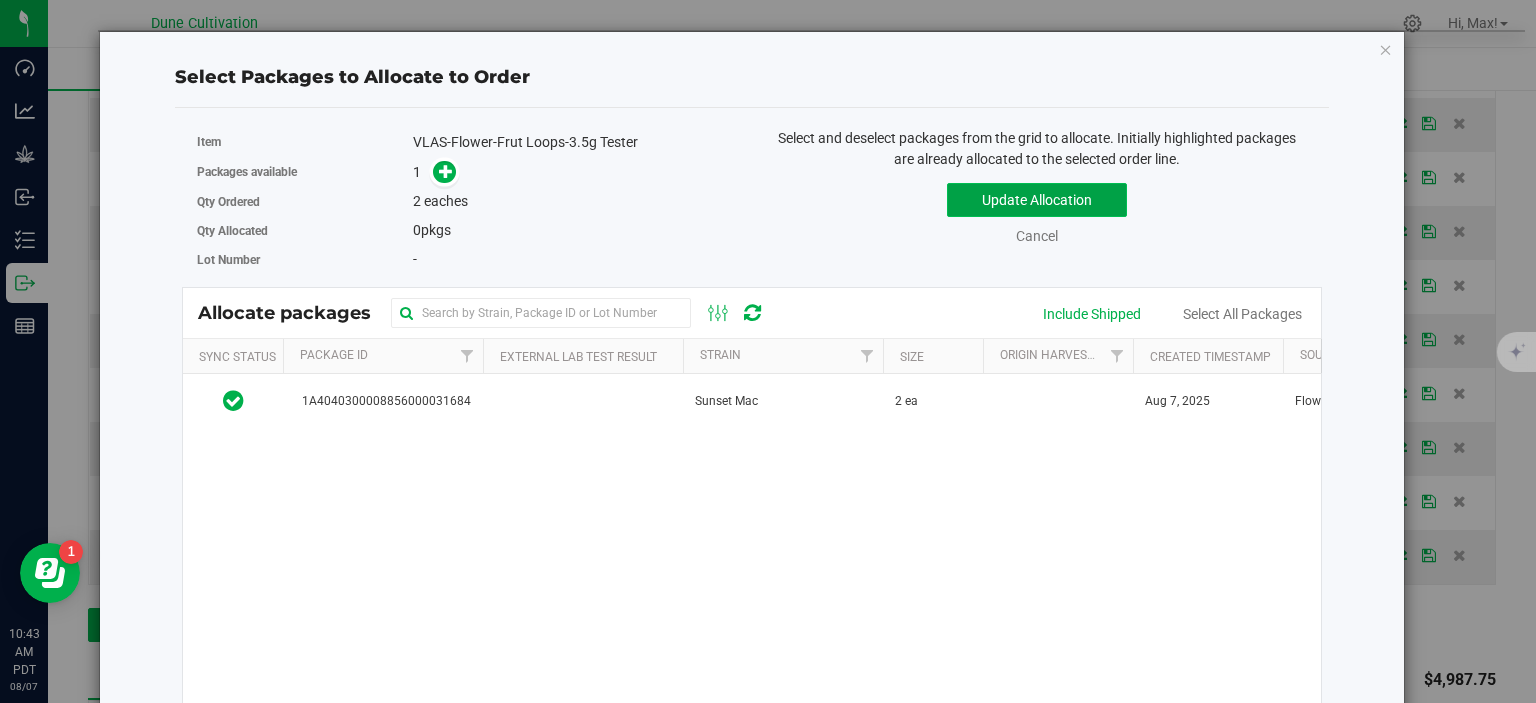 click on "Update Allocation" at bounding box center [1037, 200] 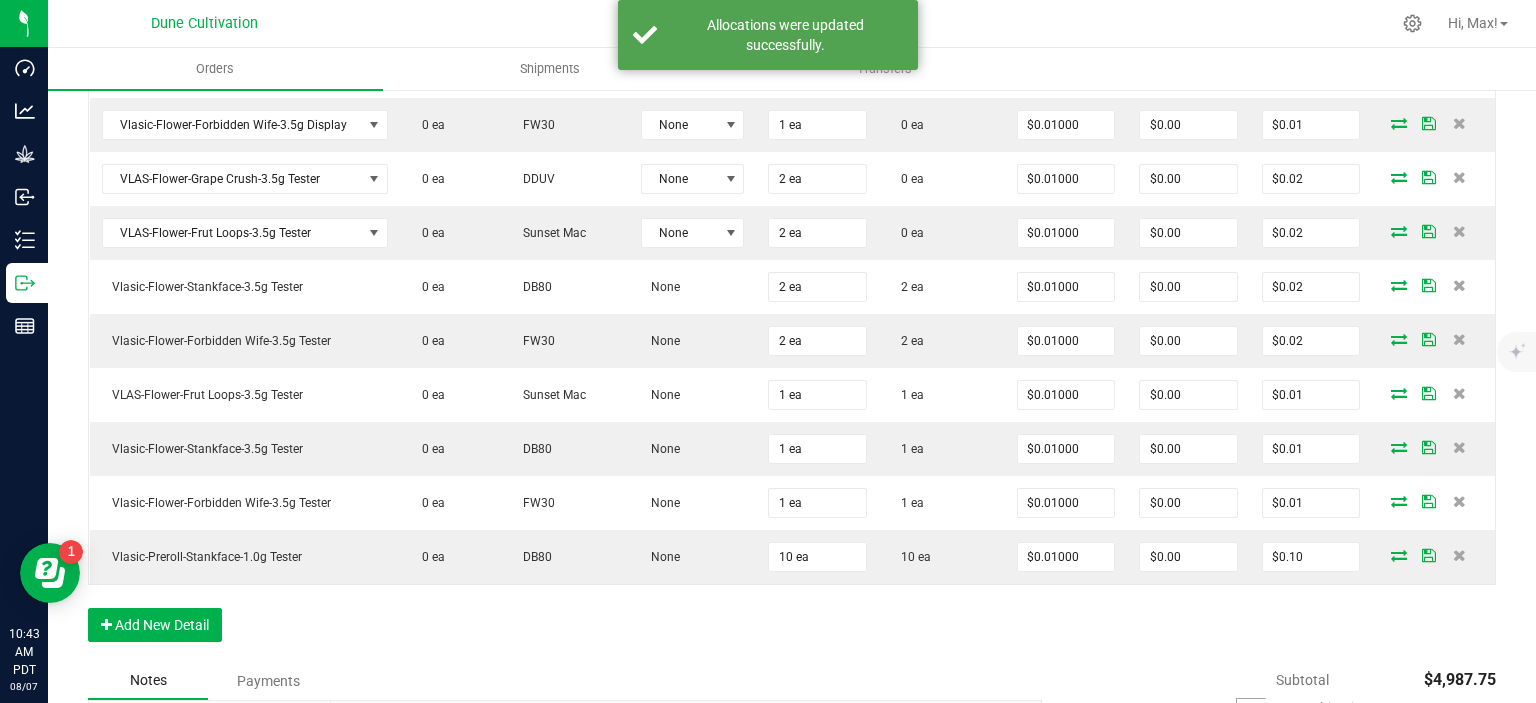scroll, scrollTop: 1167, scrollLeft: 0, axis: vertical 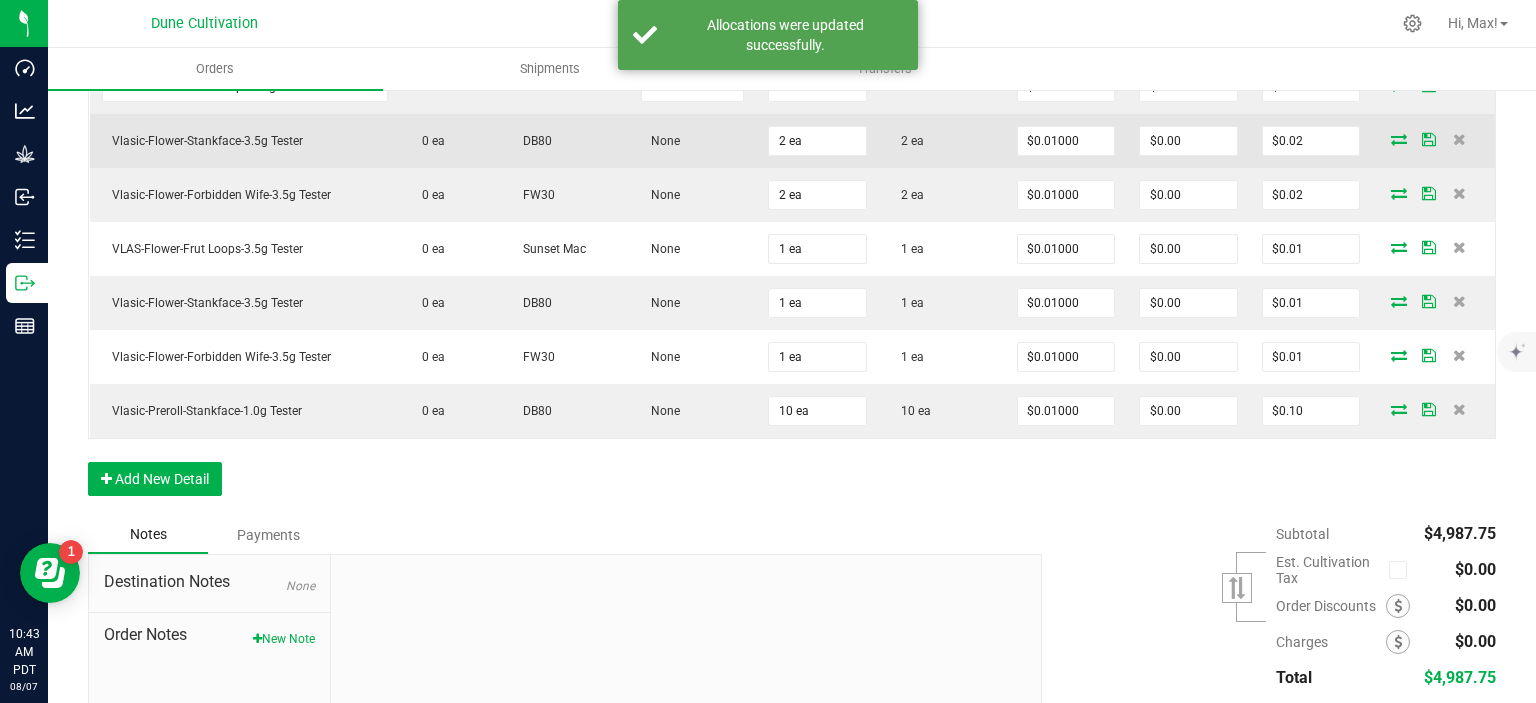 click at bounding box center (1433, 141) 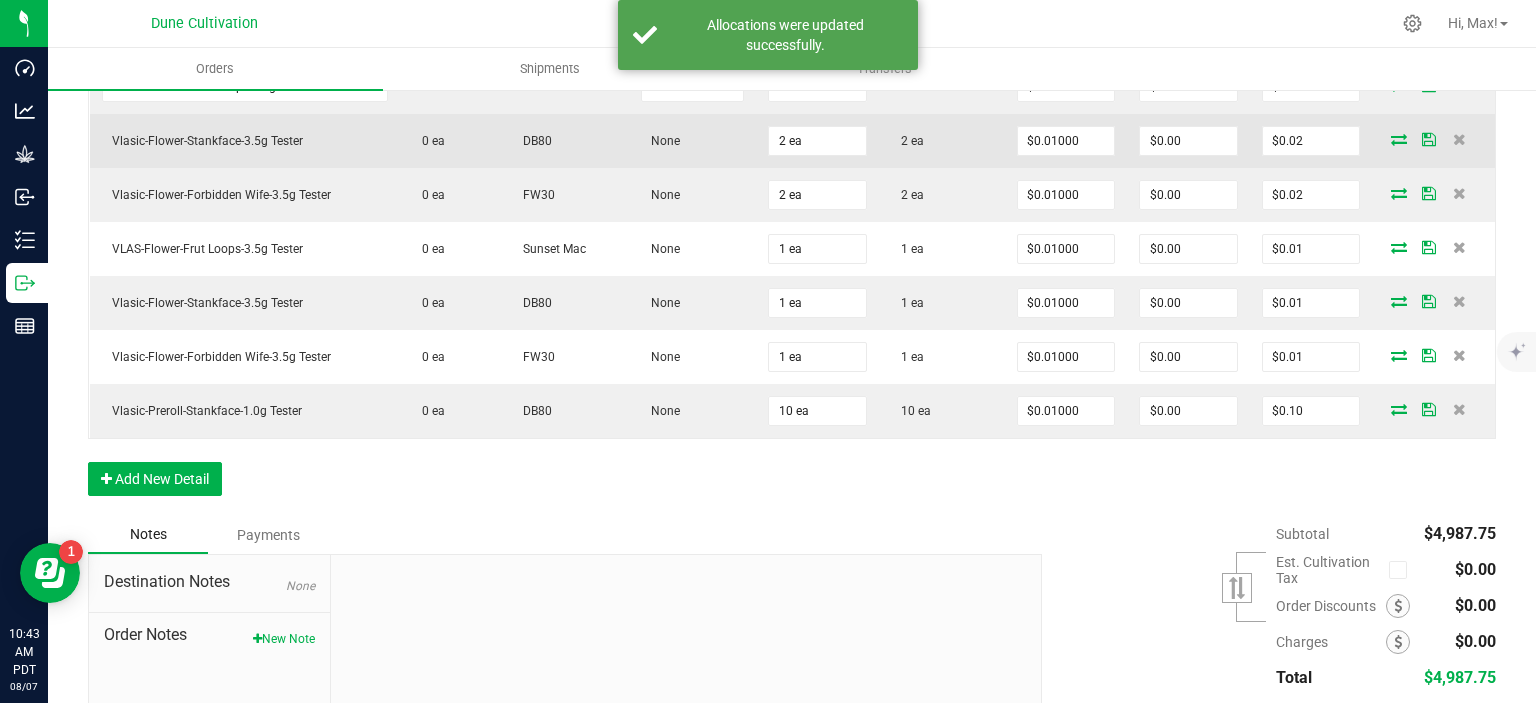 click at bounding box center [1399, 139] 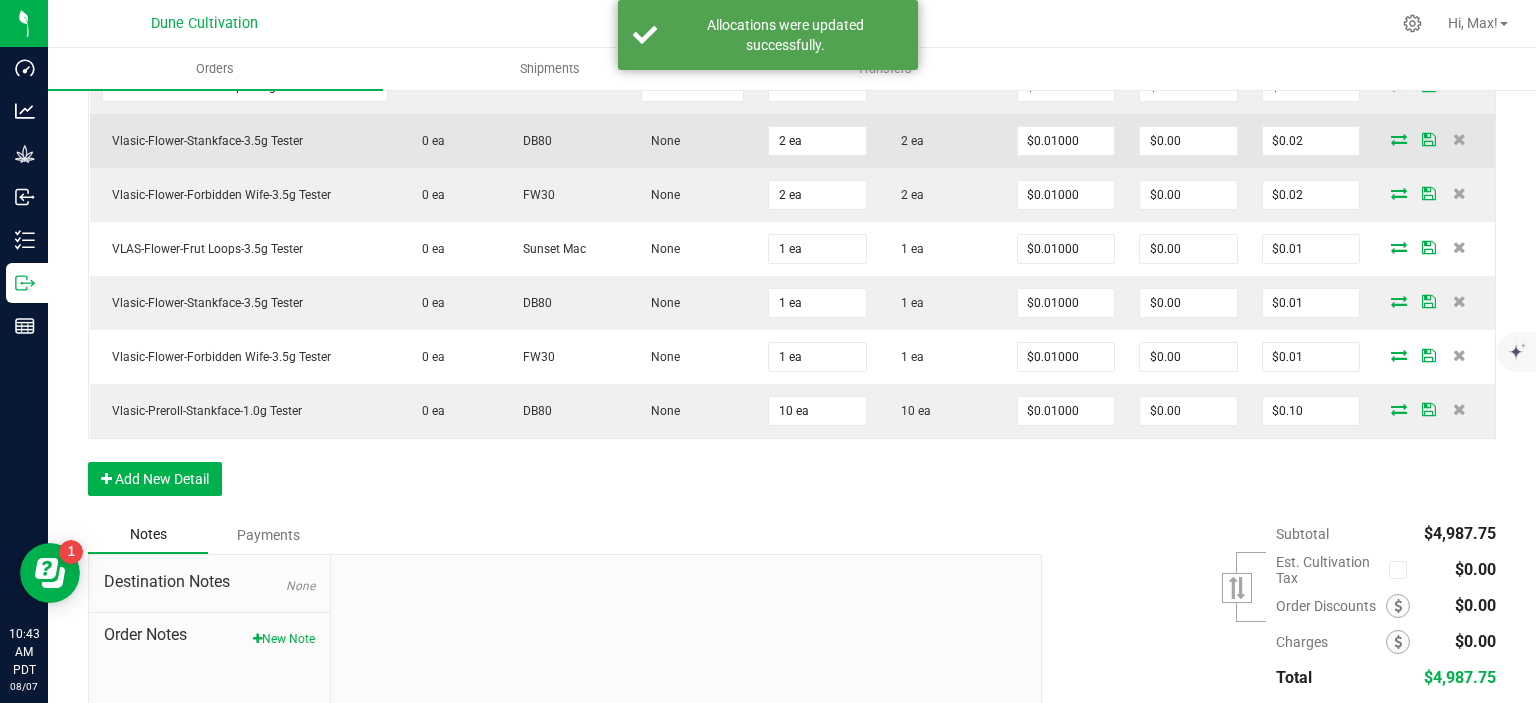 scroll, scrollTop: 1167, scrollLeft: 0, axis: vertical 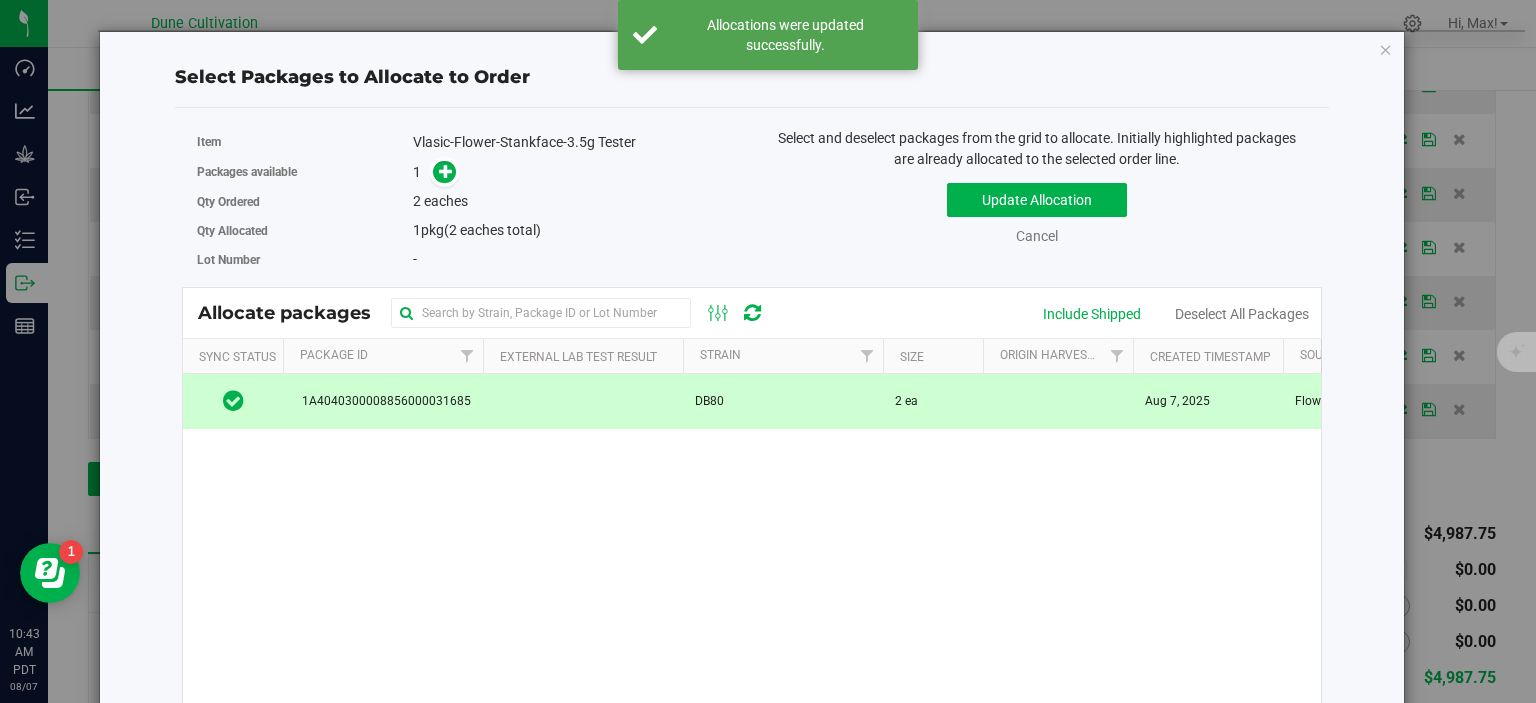 click on "1A4040300008856000031685" at bounding box center [383, 401] 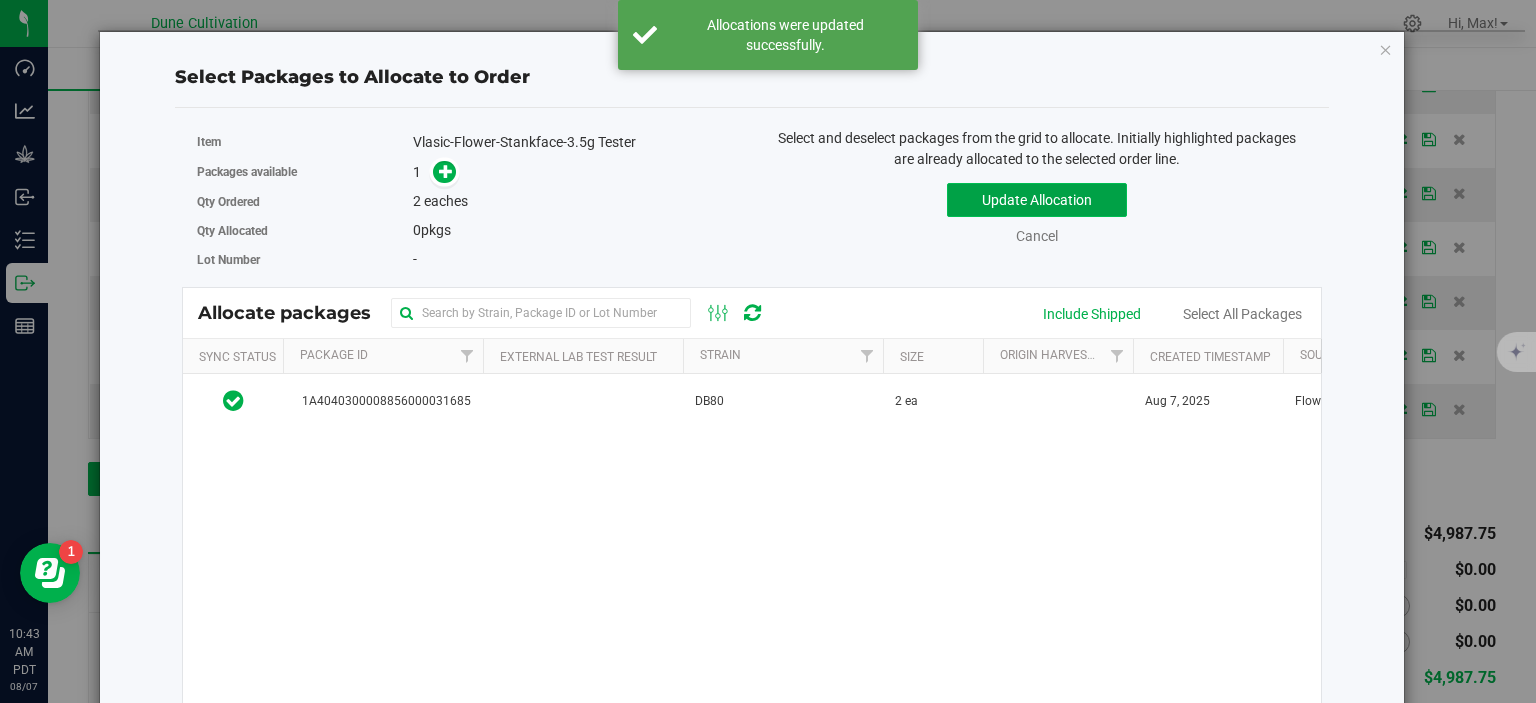click on "Update Allocation" at bounding box center [1037, 200] 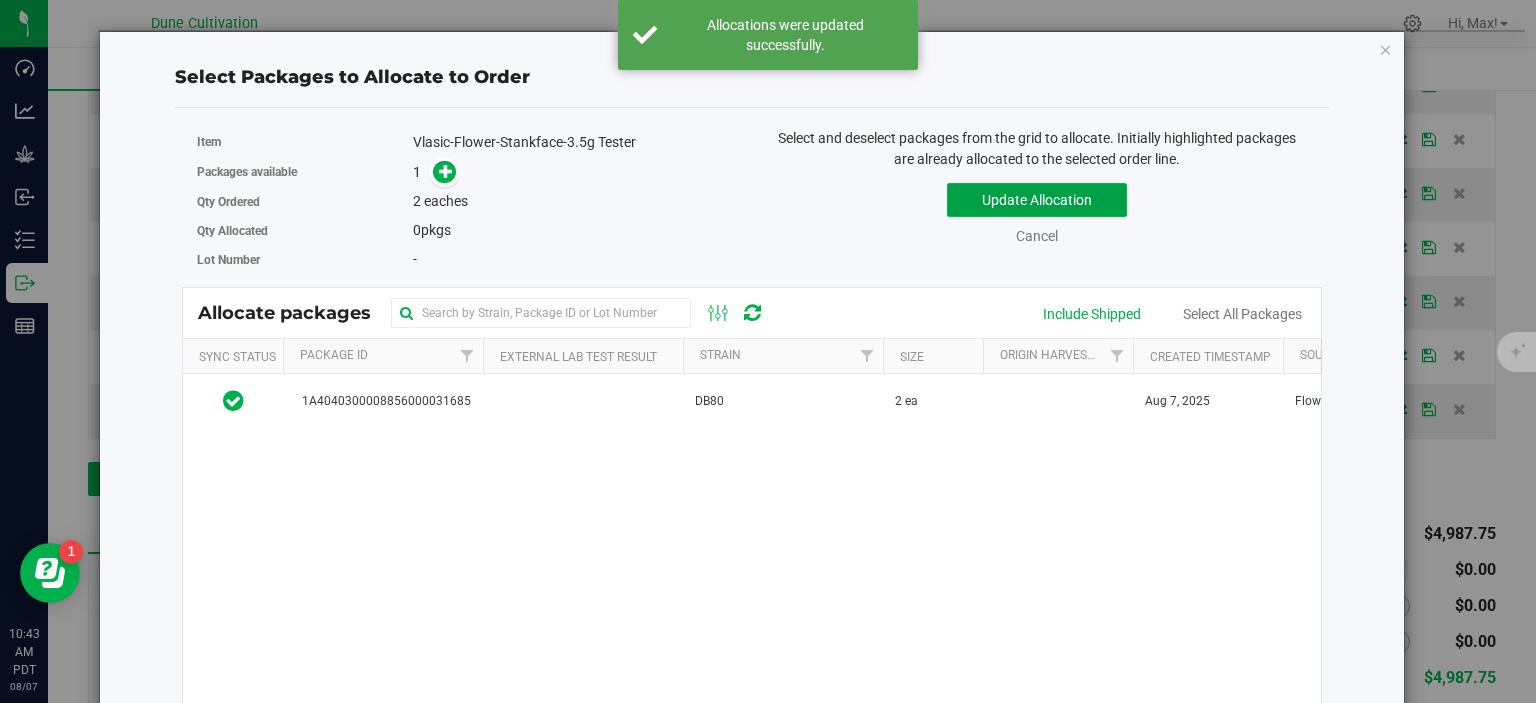 scroll, scrollTop: 1167, scrollLeft: 0, axis: vertical 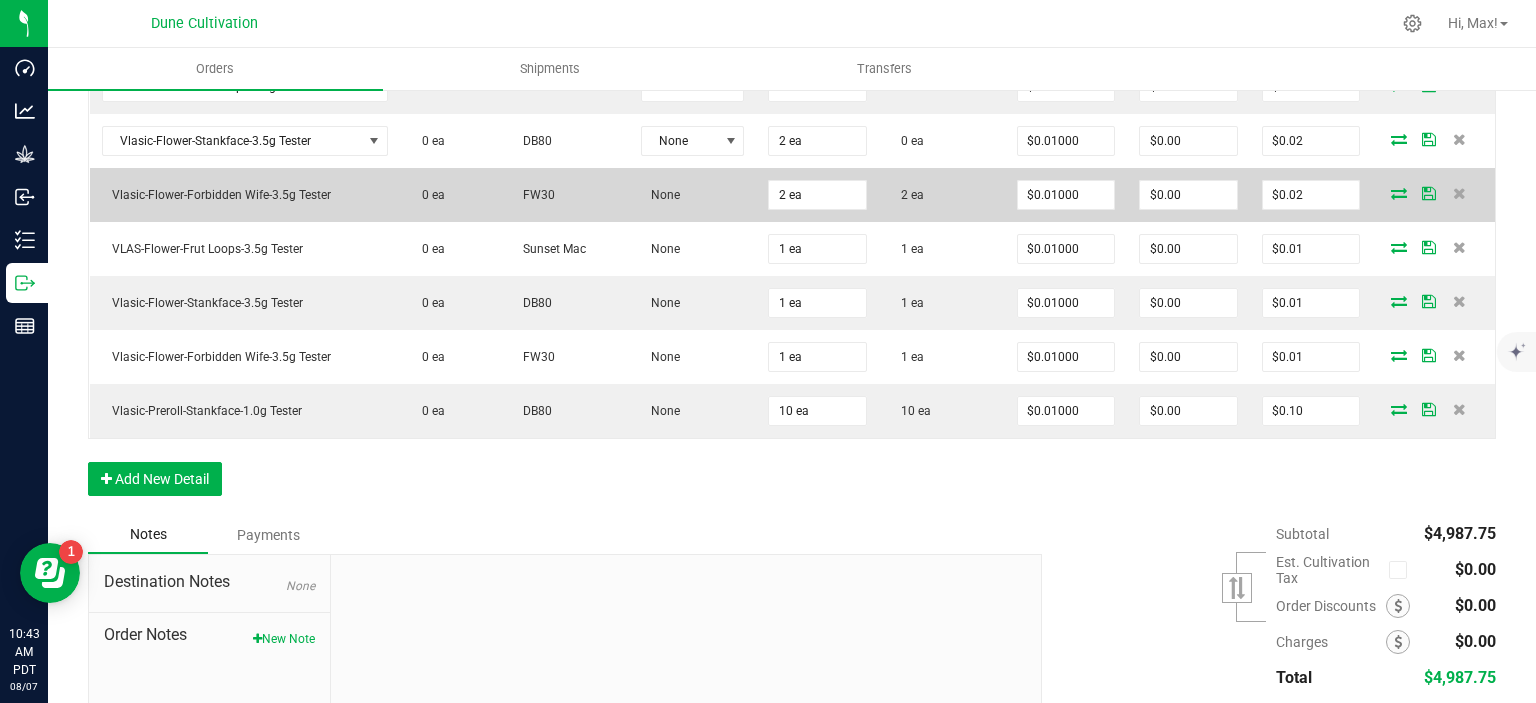 click at bounding box center [1399, 193] 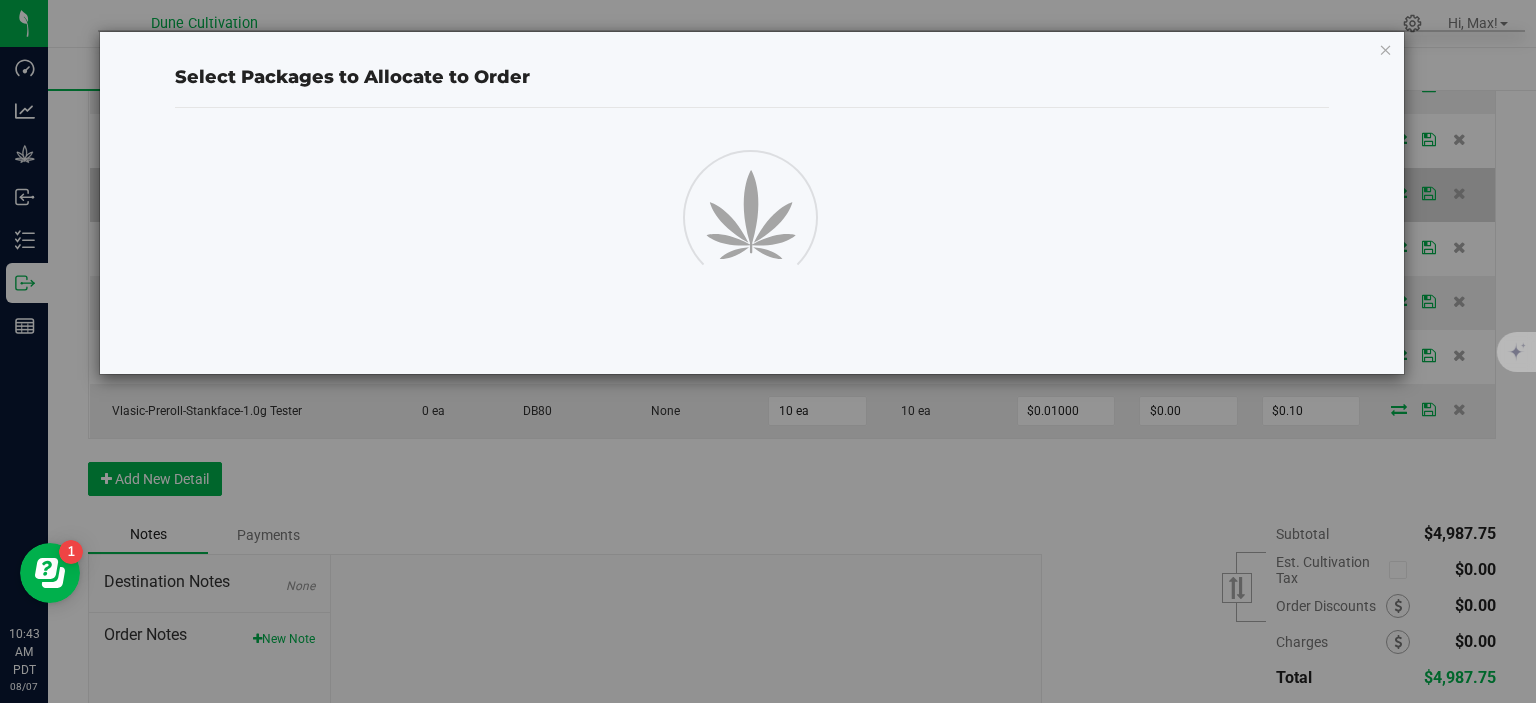 scroll, scrollTop: 1167, scrollLeft: 0, axis: vertical 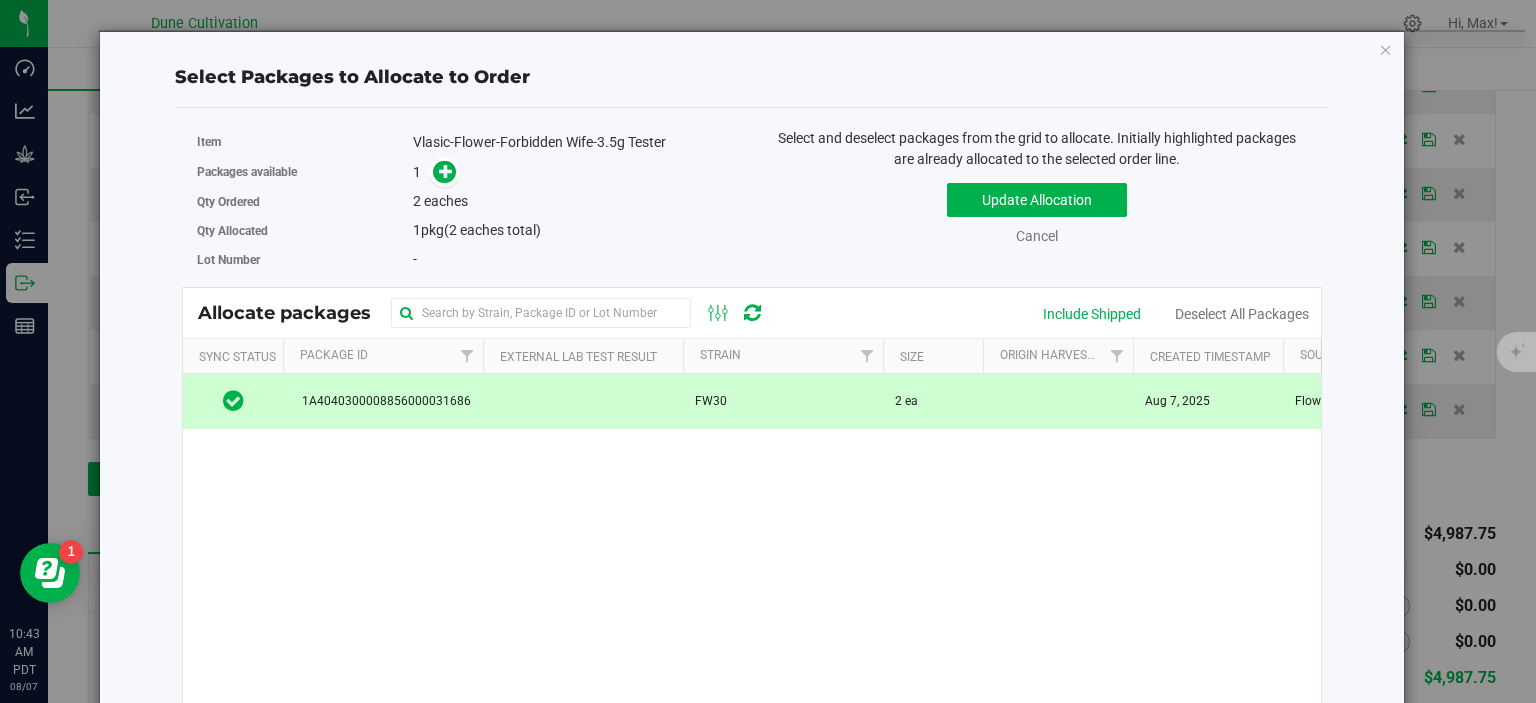 click at bounding box center (583, 401) 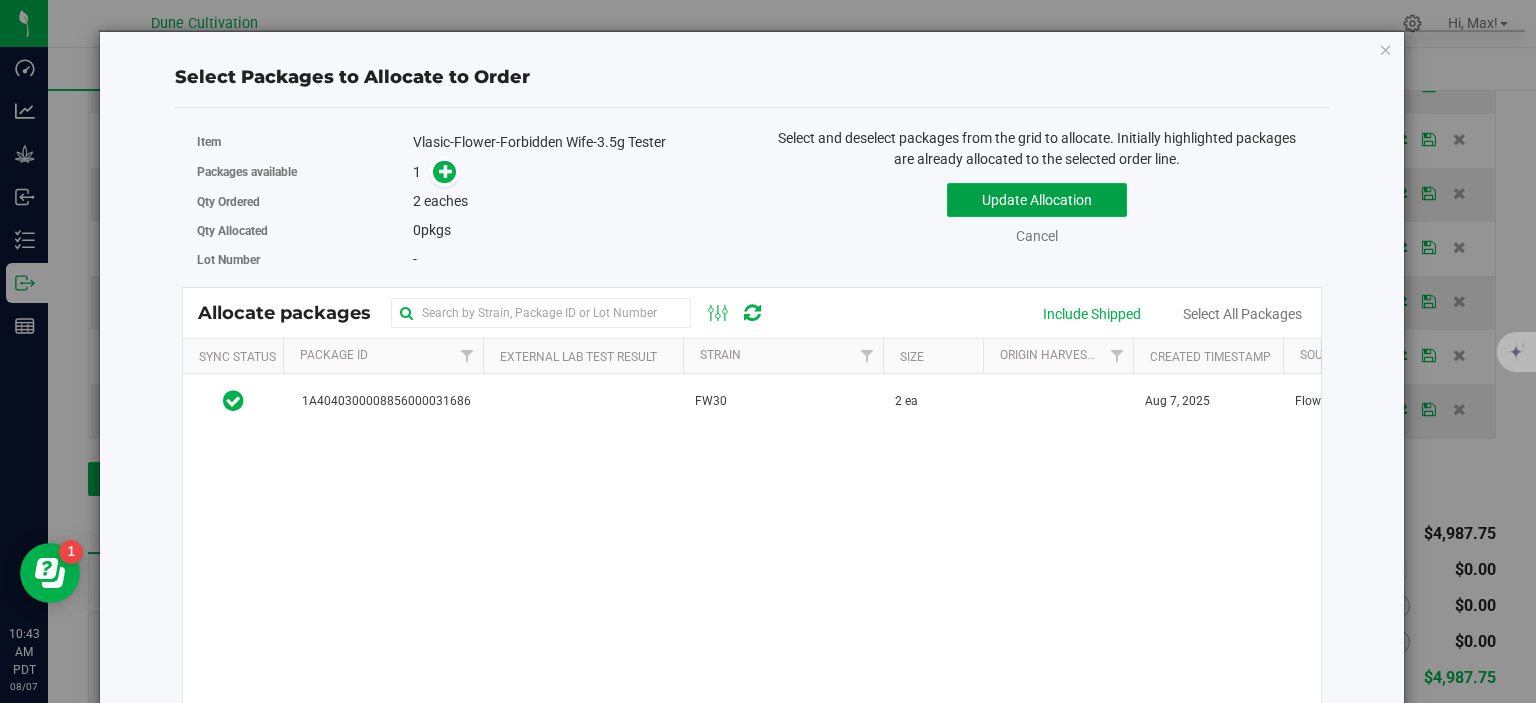 click on "Update Allocation" at bounding box center (1037, 200) 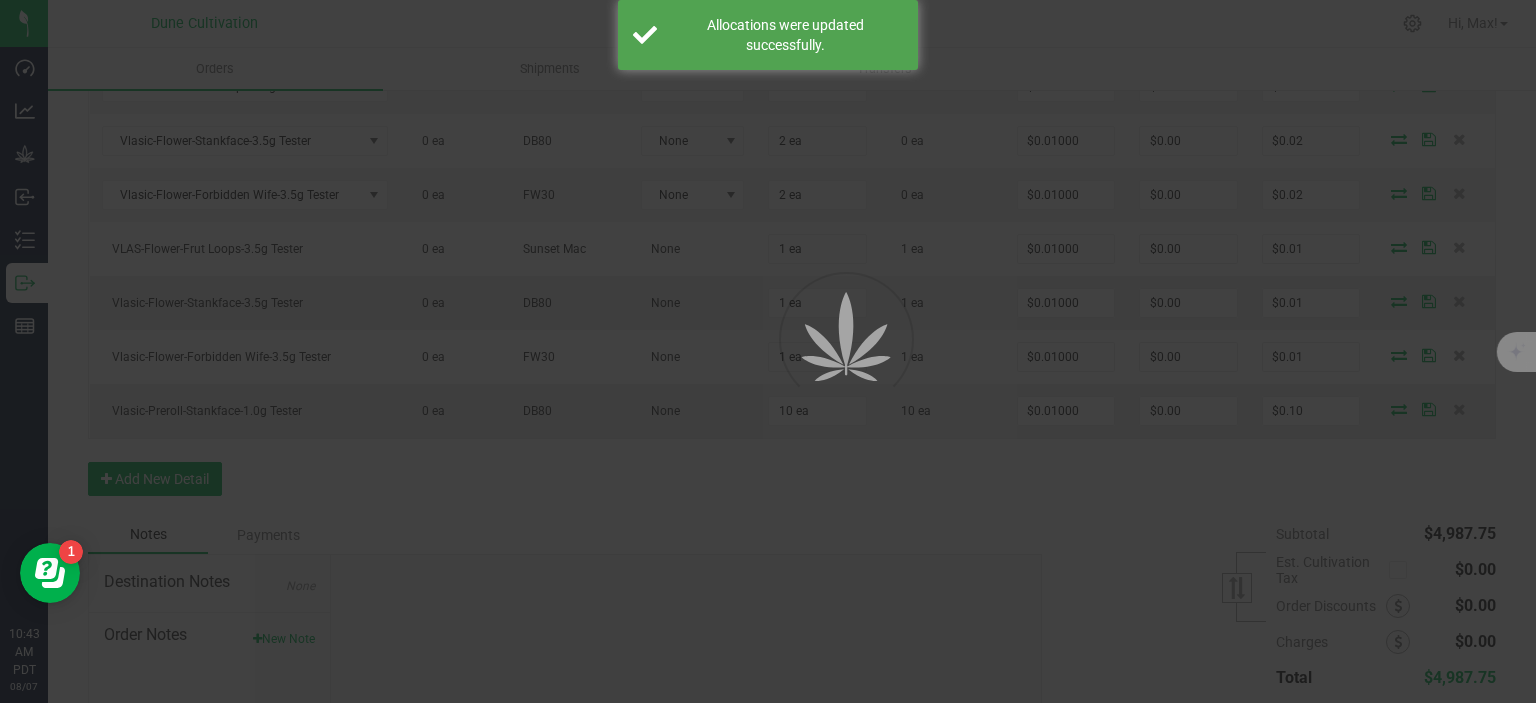 scroll, scrollTop: 1167, scrollLeft: 0, axis: vertical 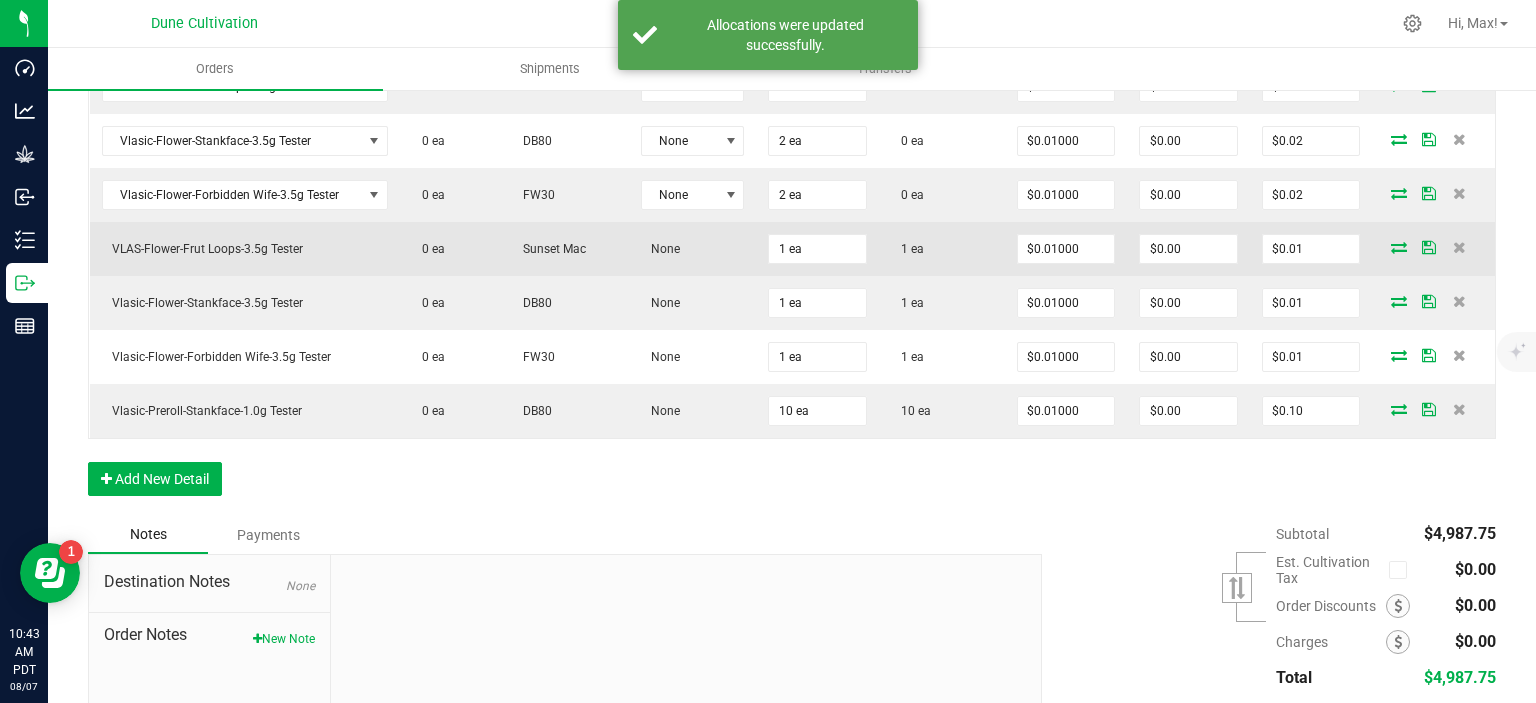 click at bounding box center (1399, 247) 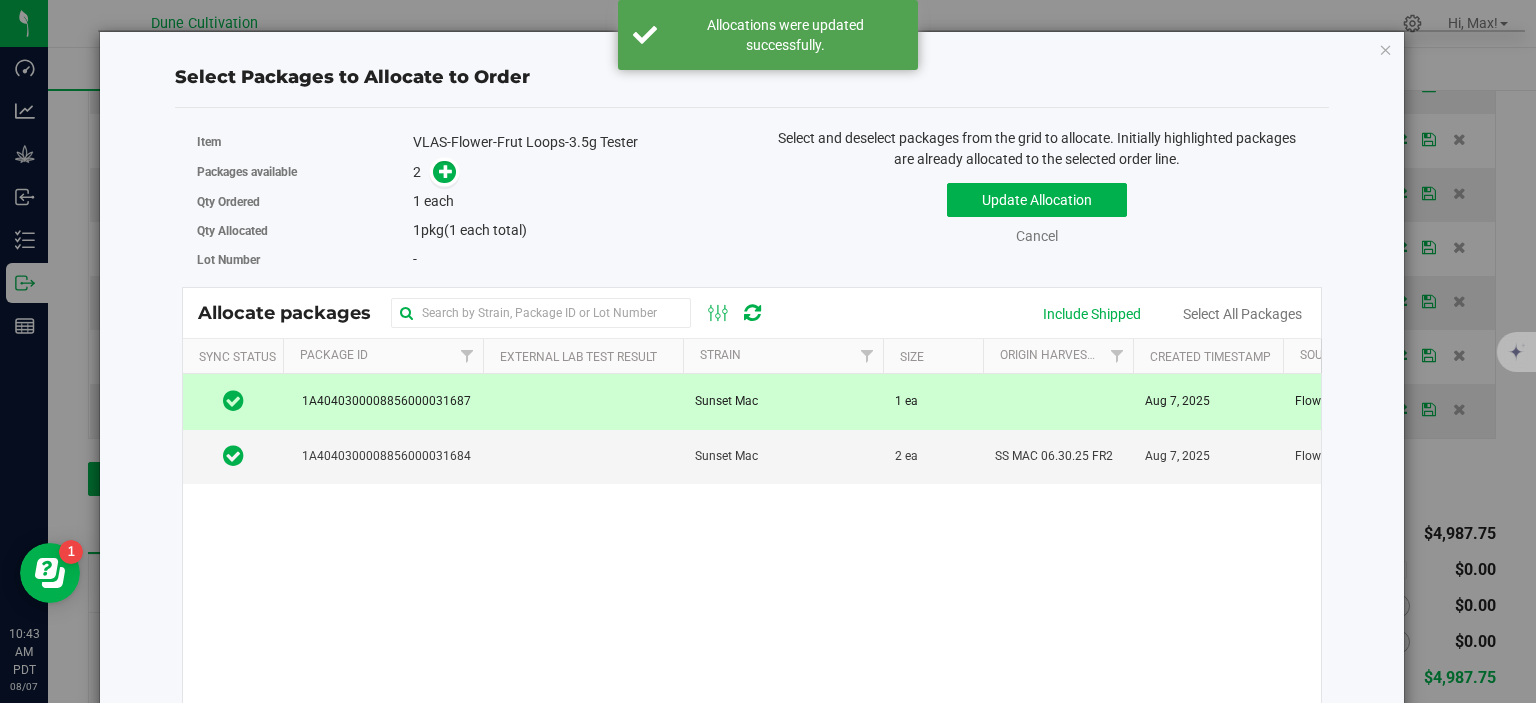 scroll, scrollTop: 1167, scrollLeft: 0, axis: vertical 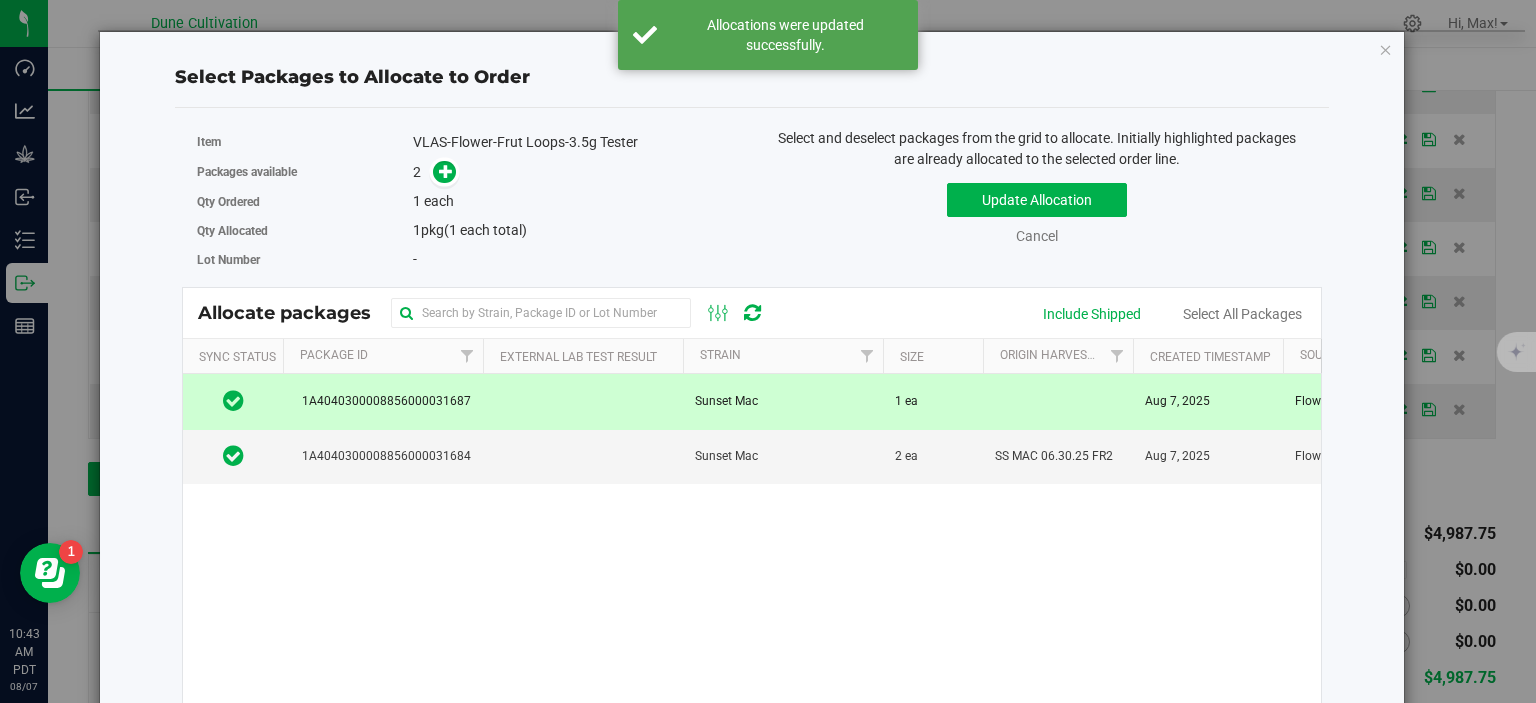 click on "1A4040300008856000031687" at bounding box center (383, 401) 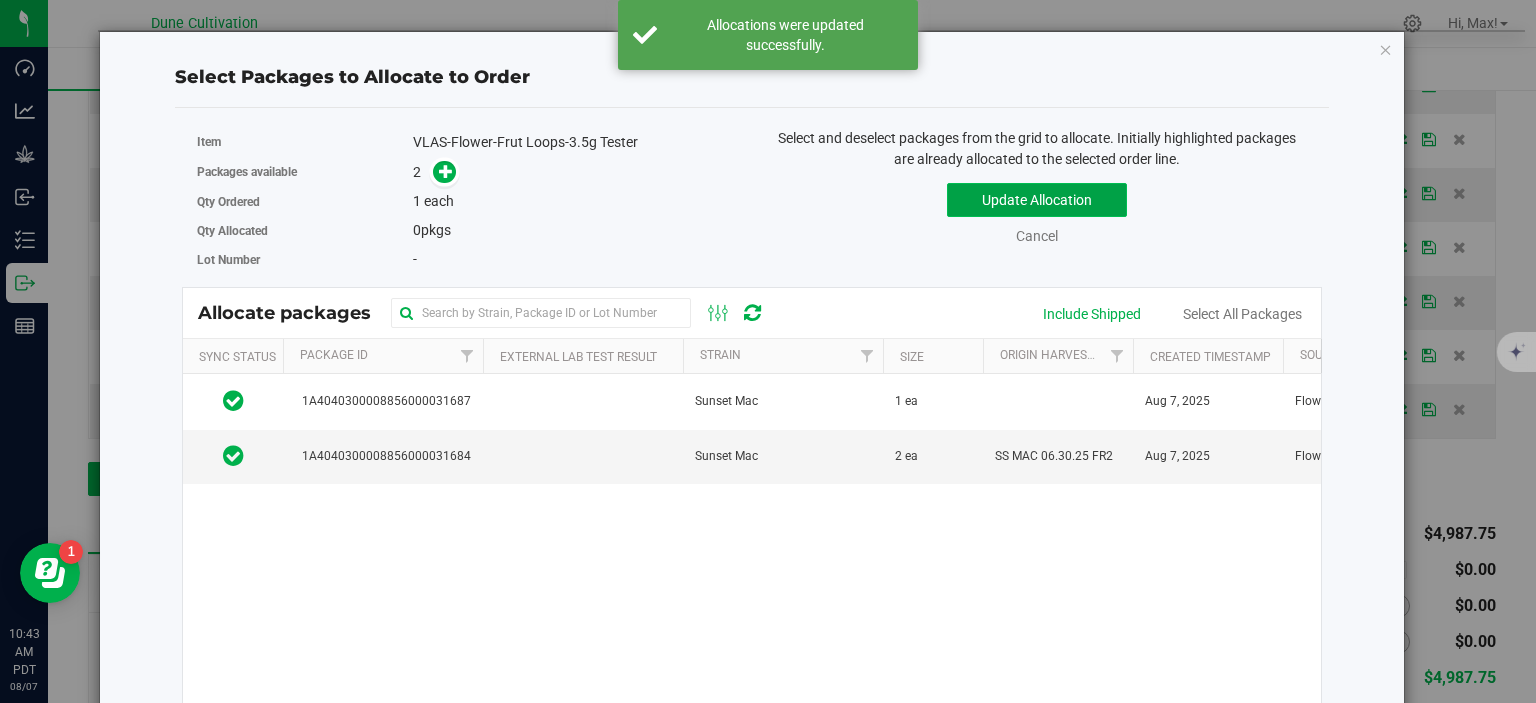 click on "Update Allocation" at bounding box center (1037, 200) 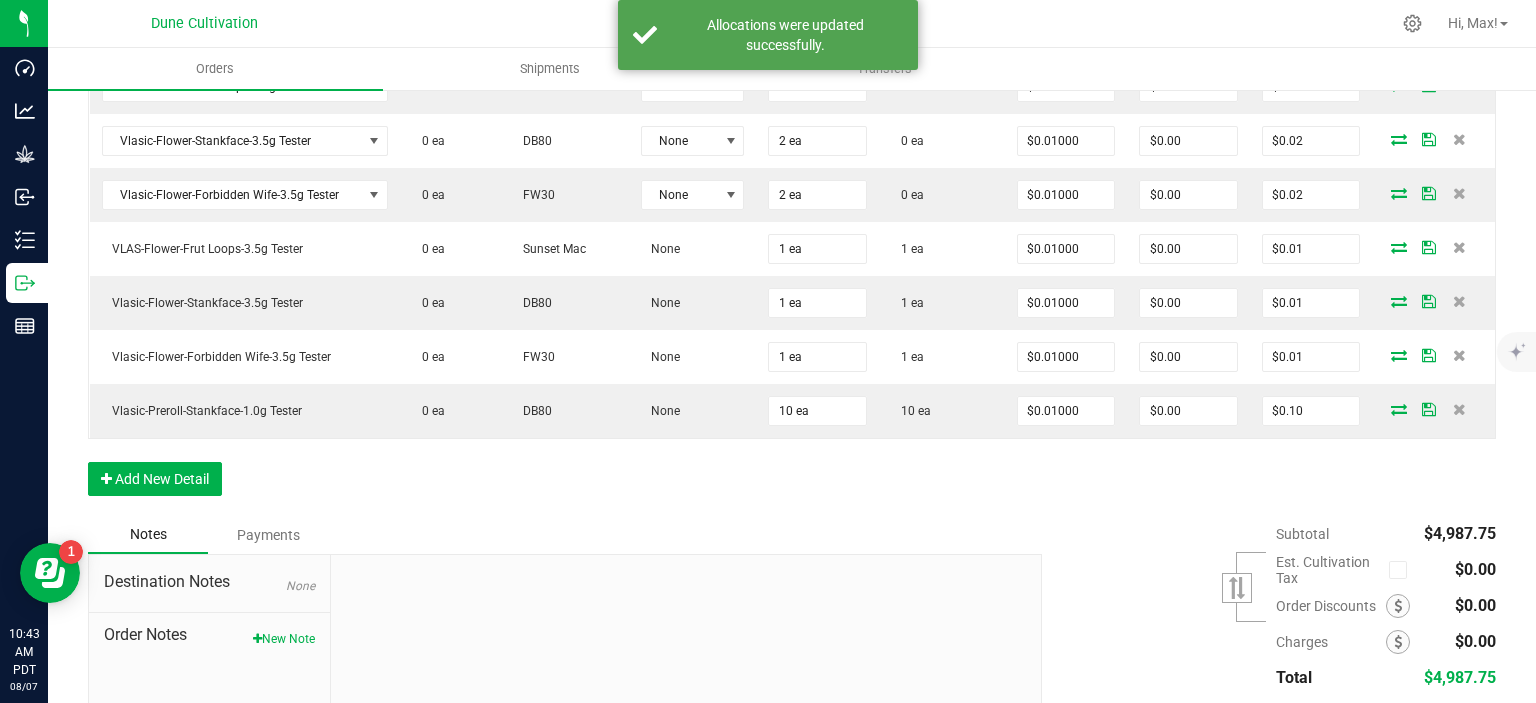scroll, scrollTop: 1167, scrollLeft: 0, axis: vertical 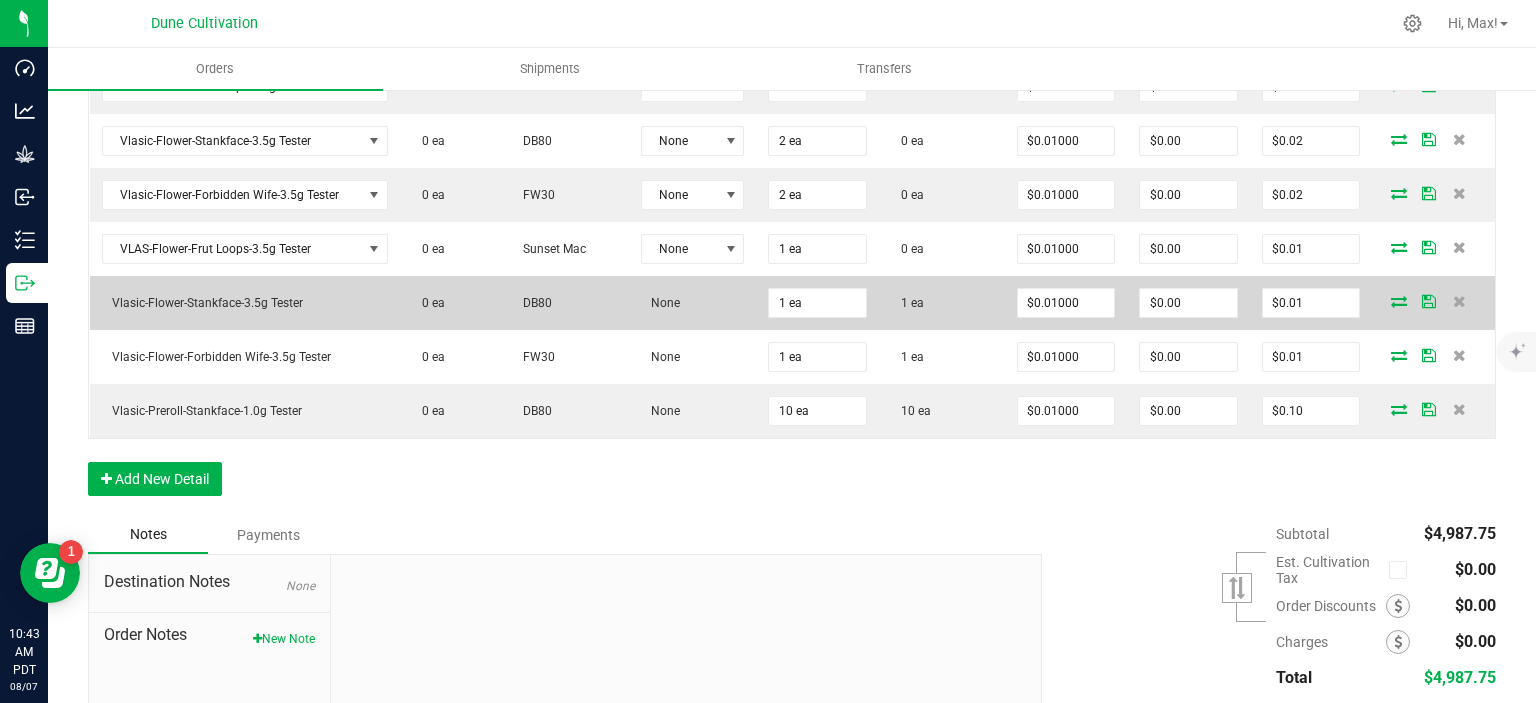 click at bounding box center (1399, 301) 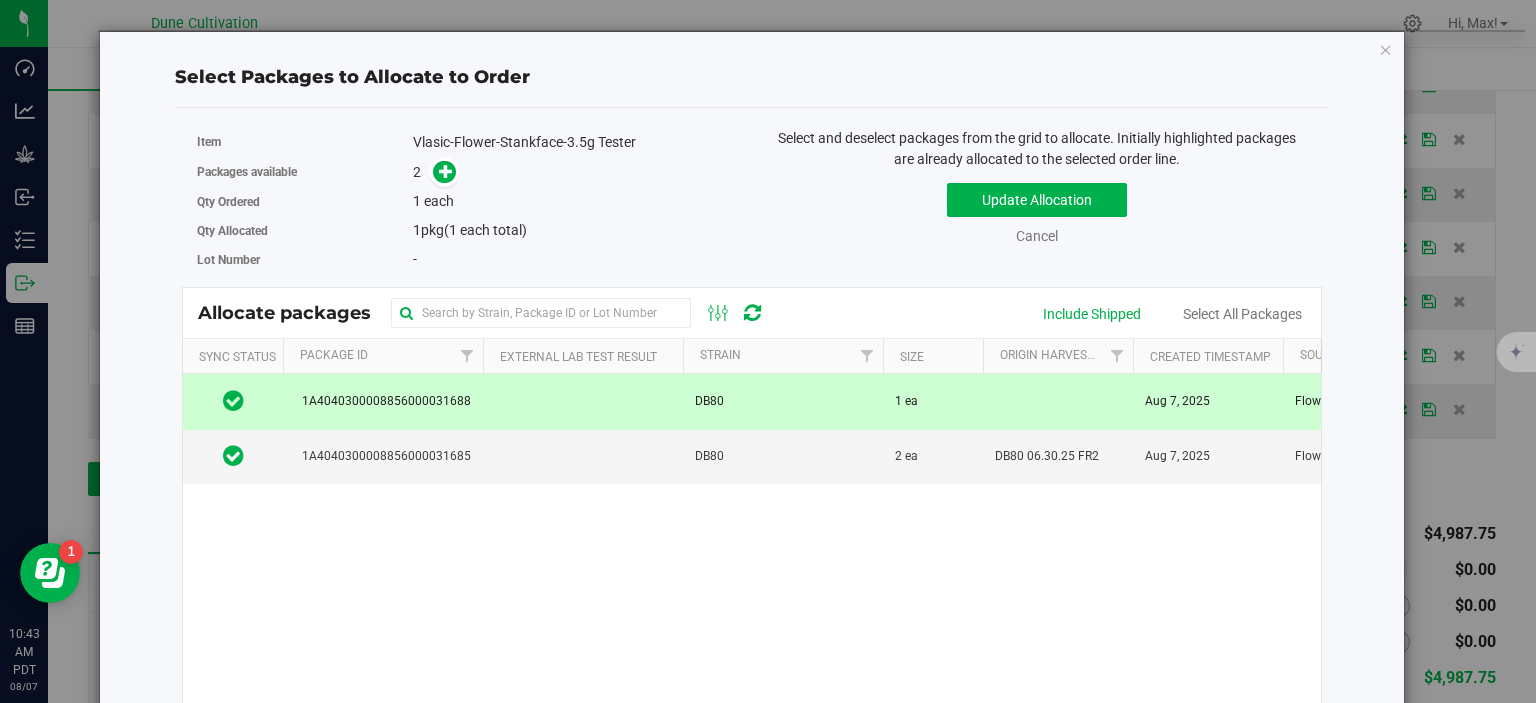 click on "1A4040300008856000031688" at bounding box center (383, 401) 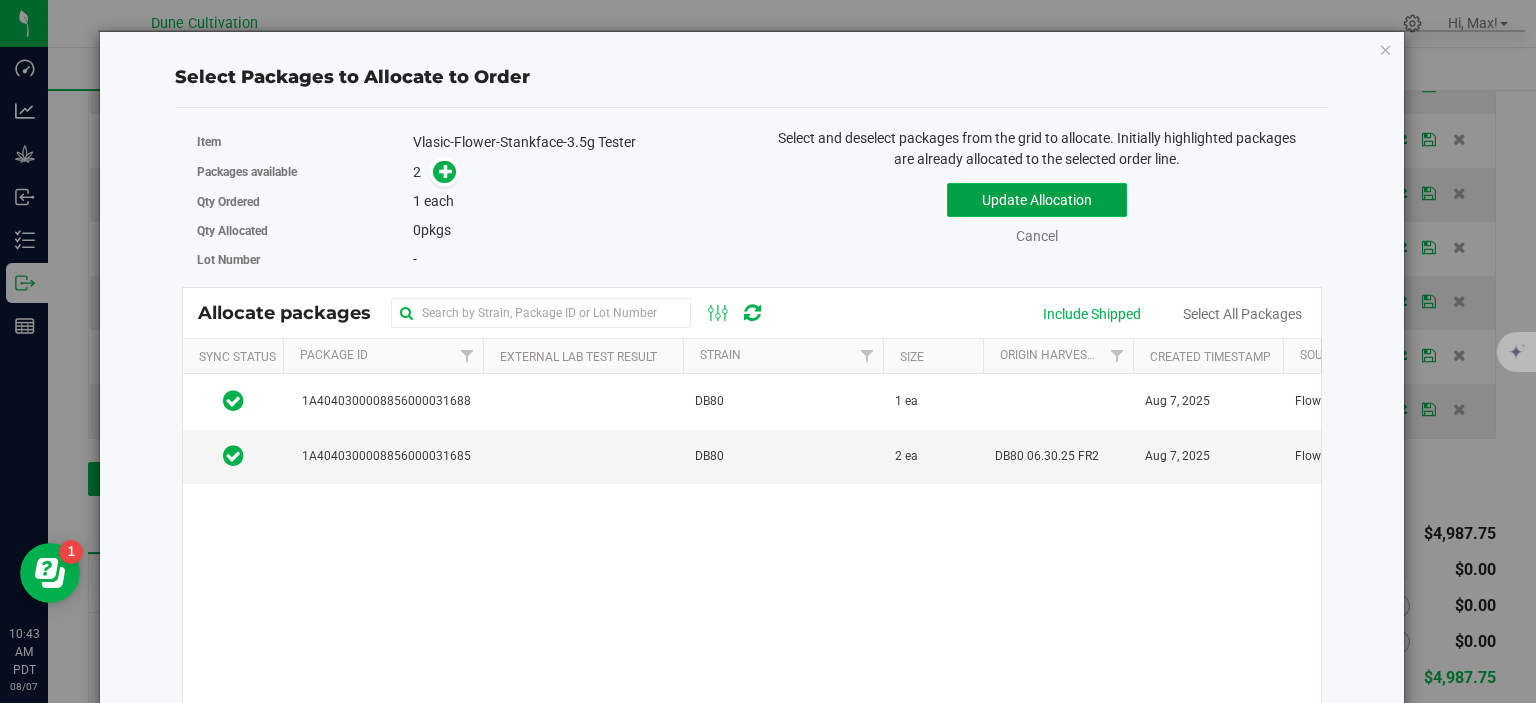 click on "Update Allocation" at bounding box center [1037, 200] 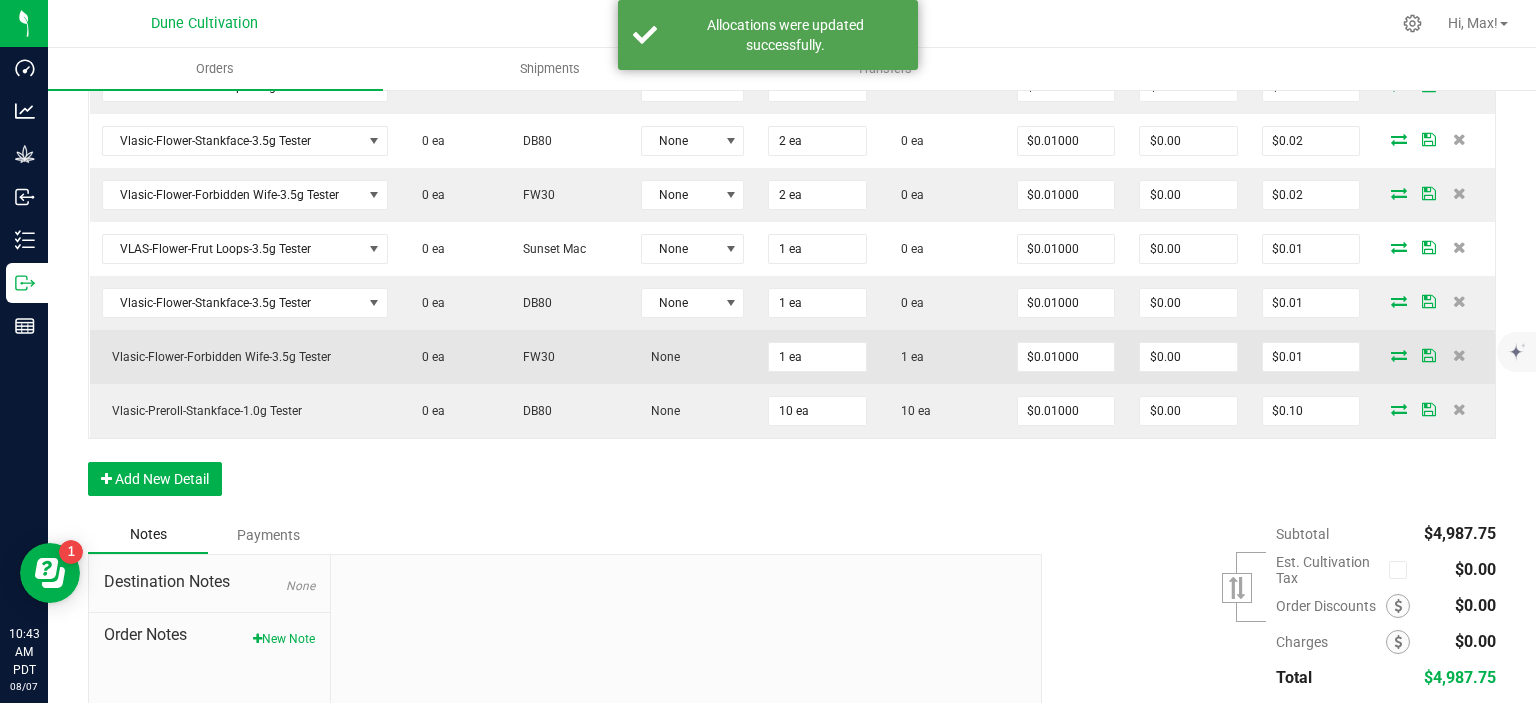 click on "Vlasic-Flower-Forbidden Wife-3.5g Tester" at bounding box center [245, 357] 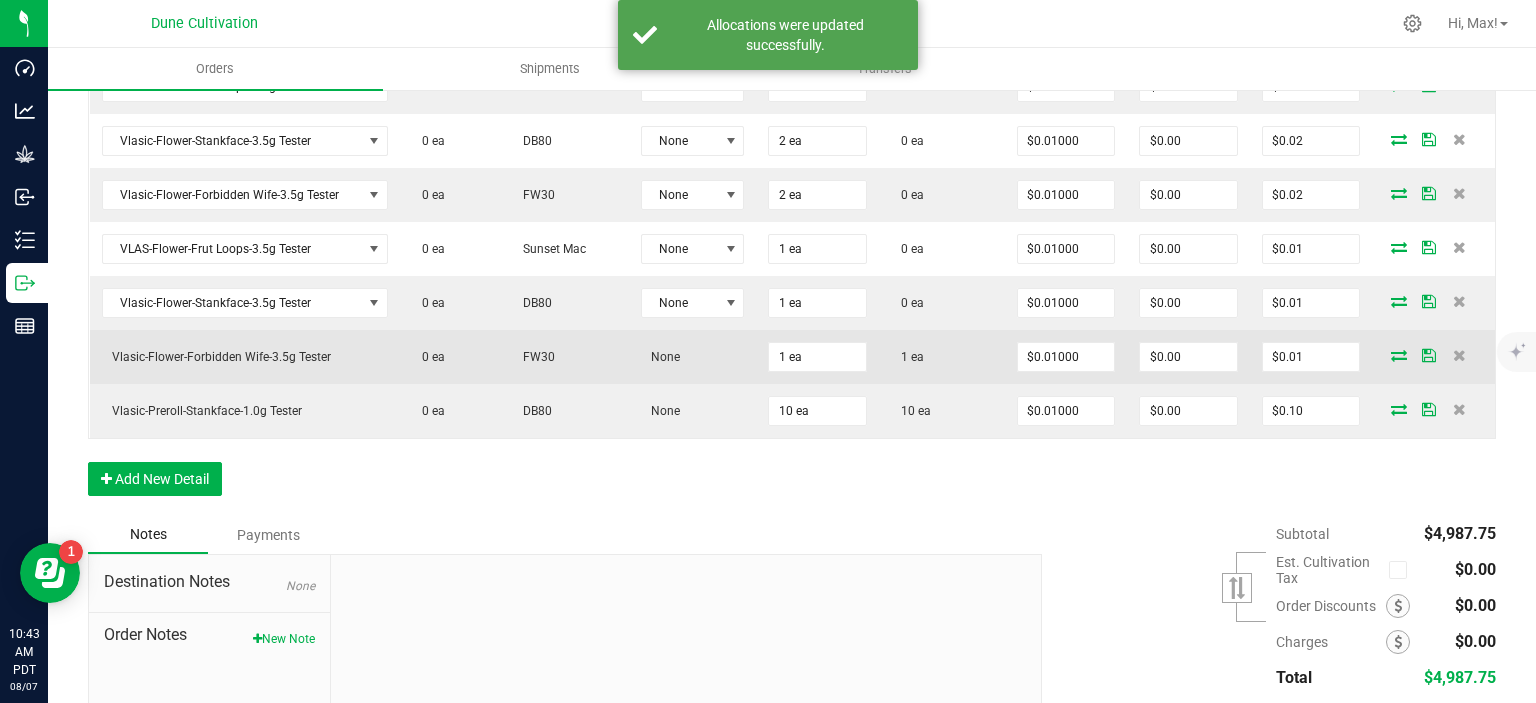 click at bounding box center [1399, 355] 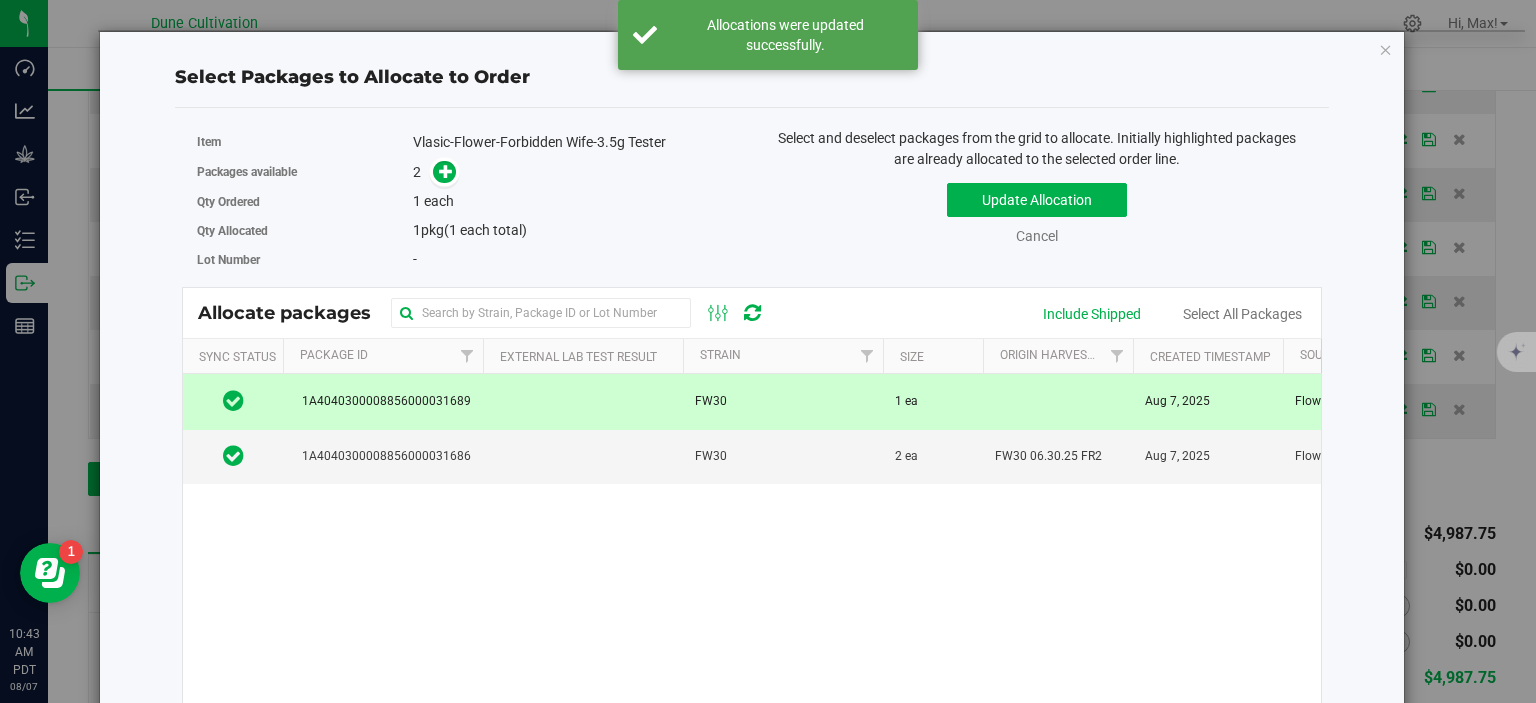 click on "1A4040300008856000031689" at bounding box center (383, 401) 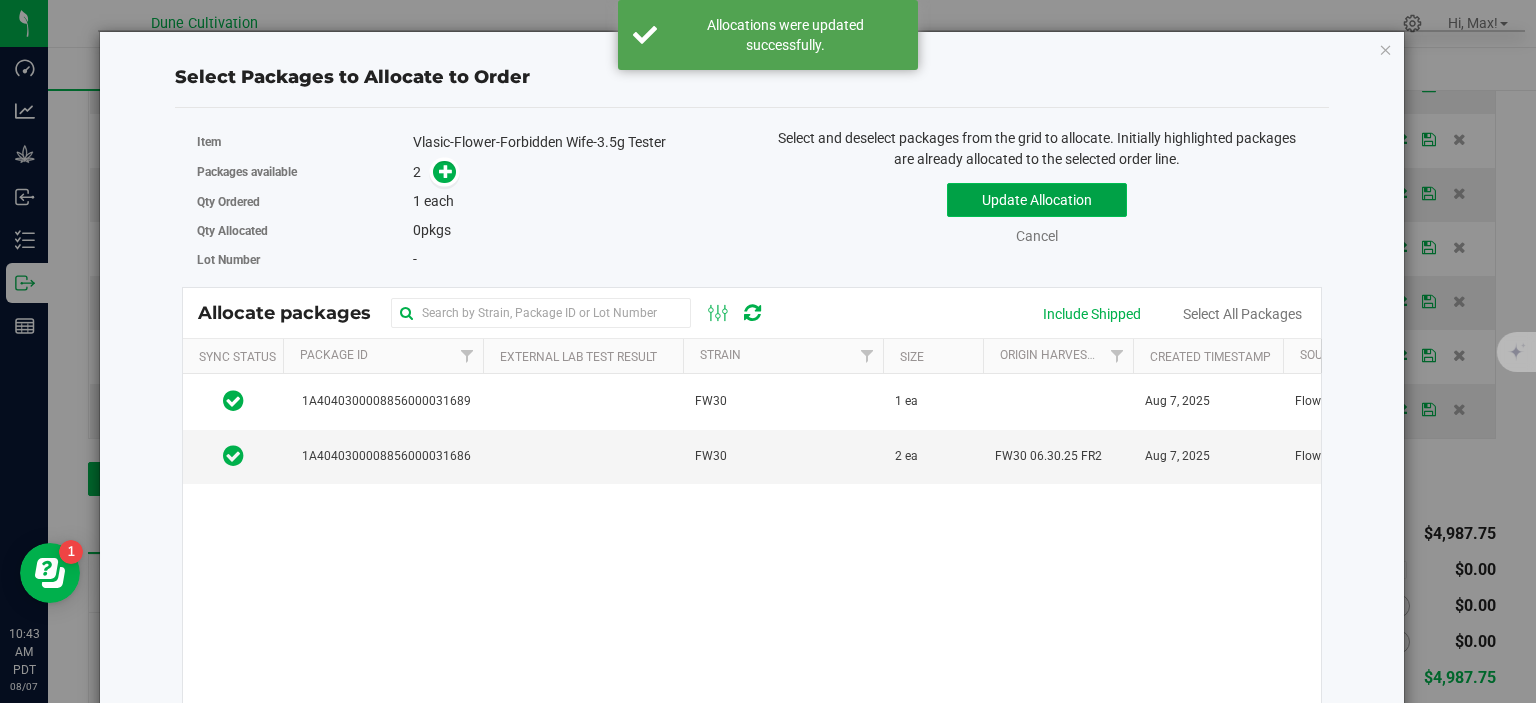 click on "Update Allocation" at bounding box center (1037, 200) 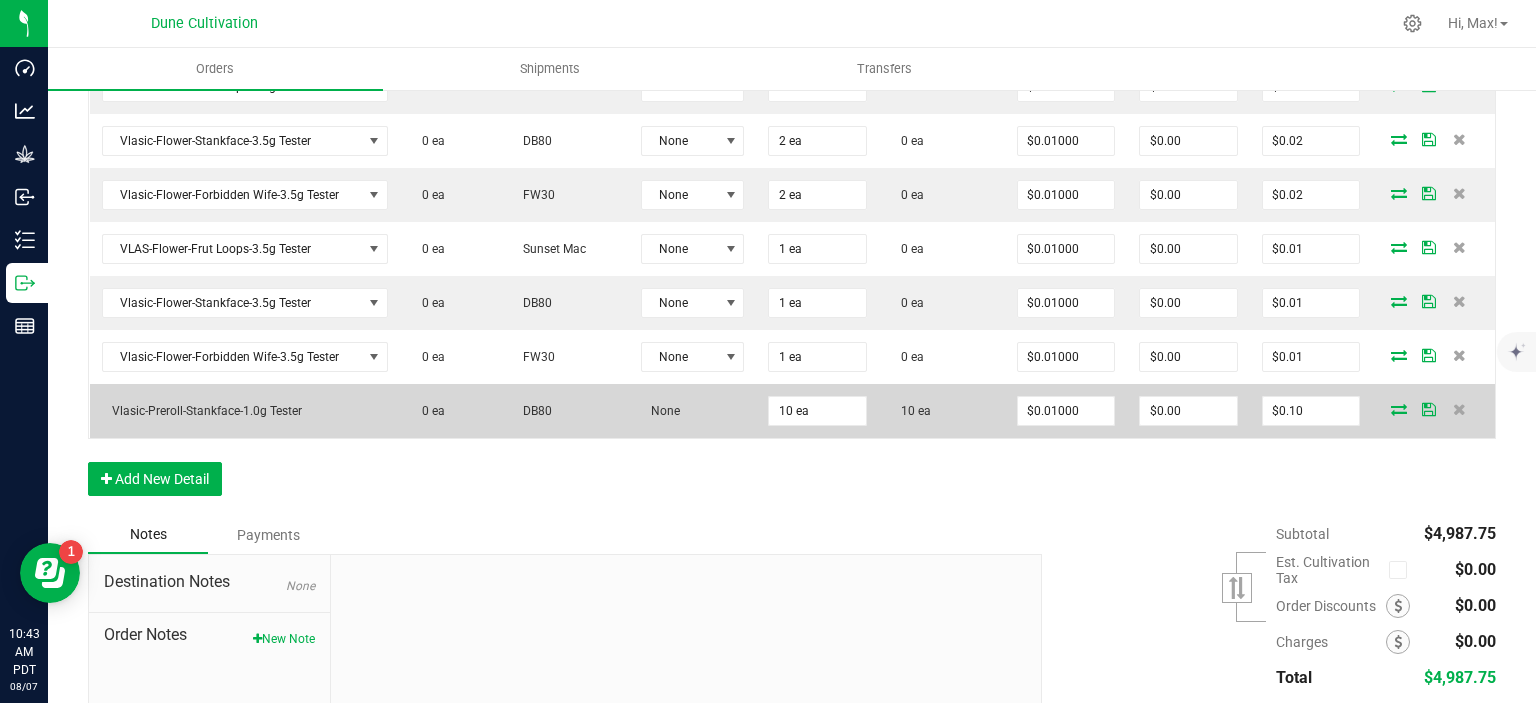 click at bounding box center [1399, 409] 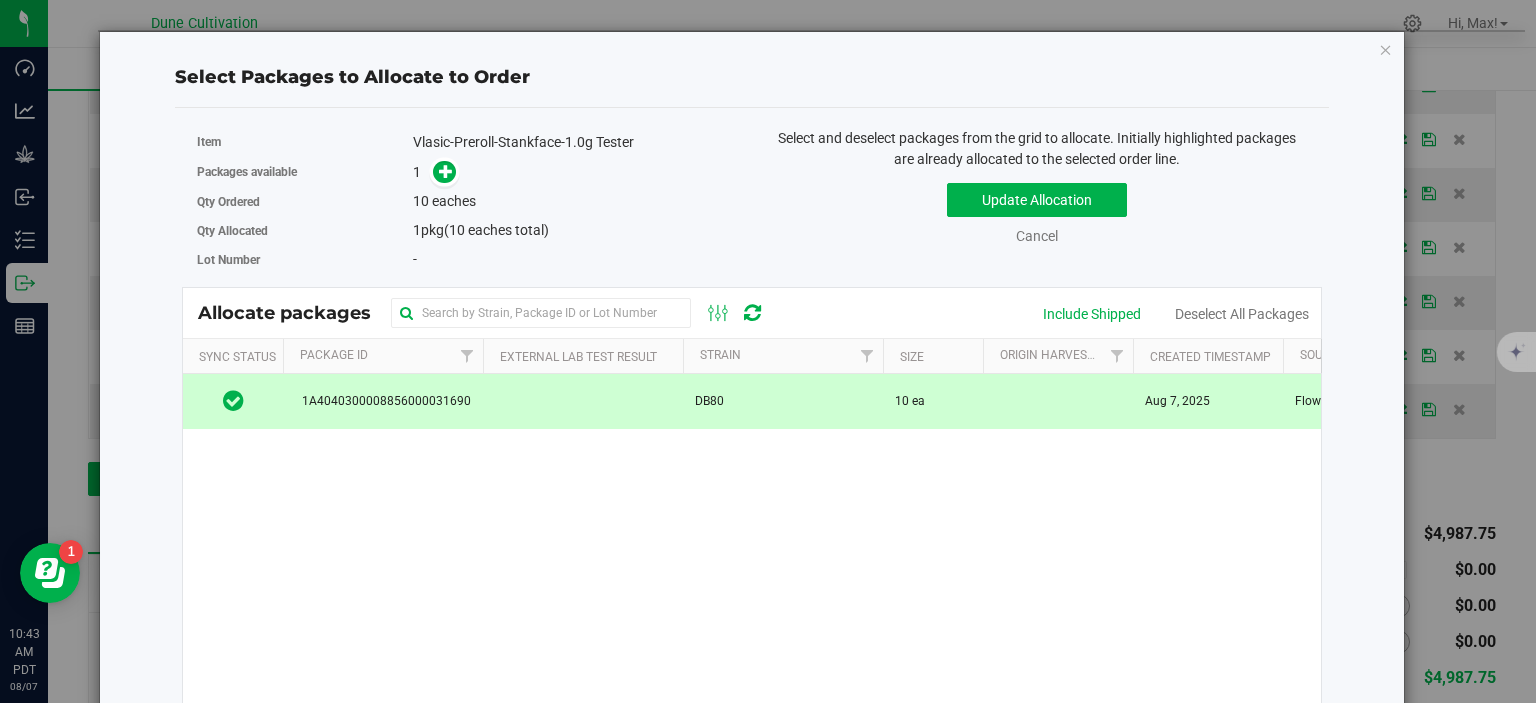 click on "1A4040300008856000031690" at bounding box center [383, 401] 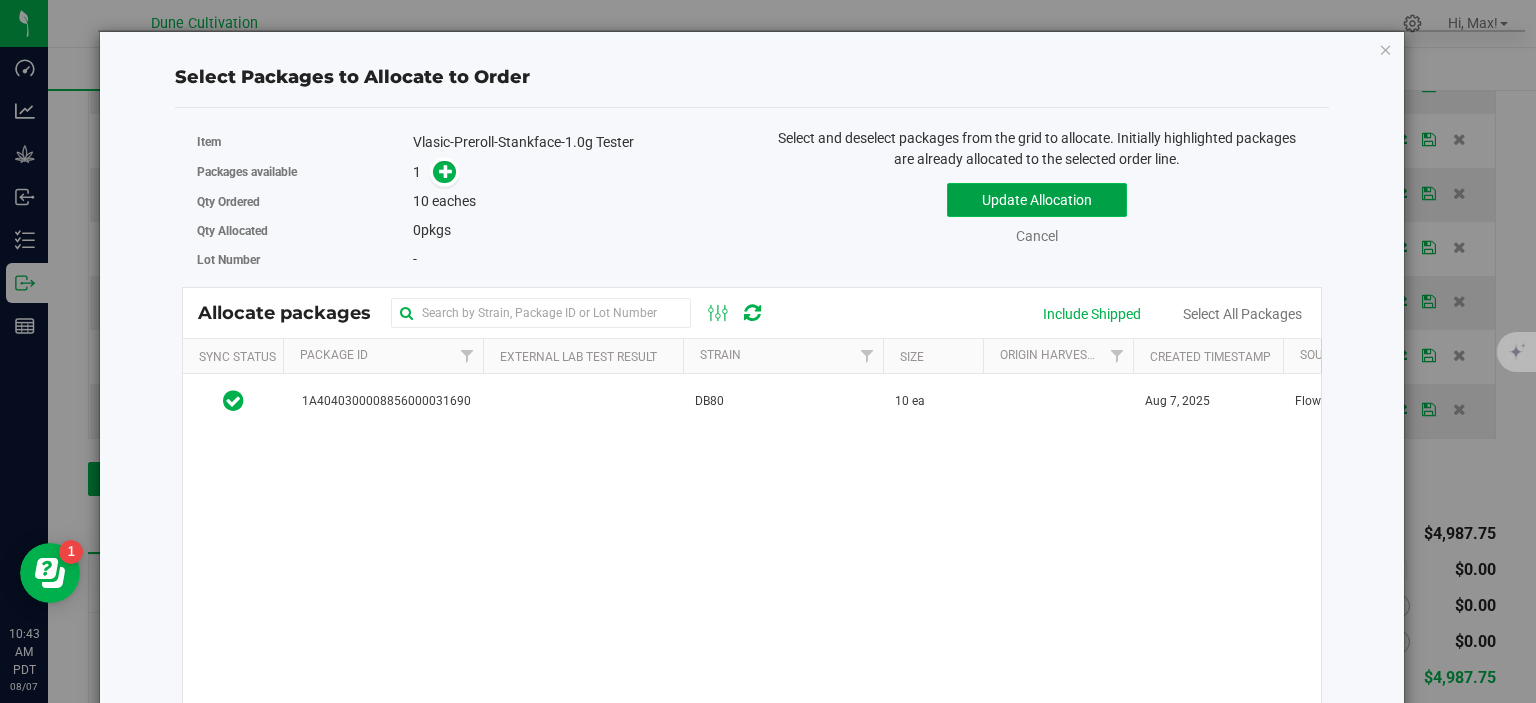 click on "Update Allocation" at bounding box center (1037, 200) 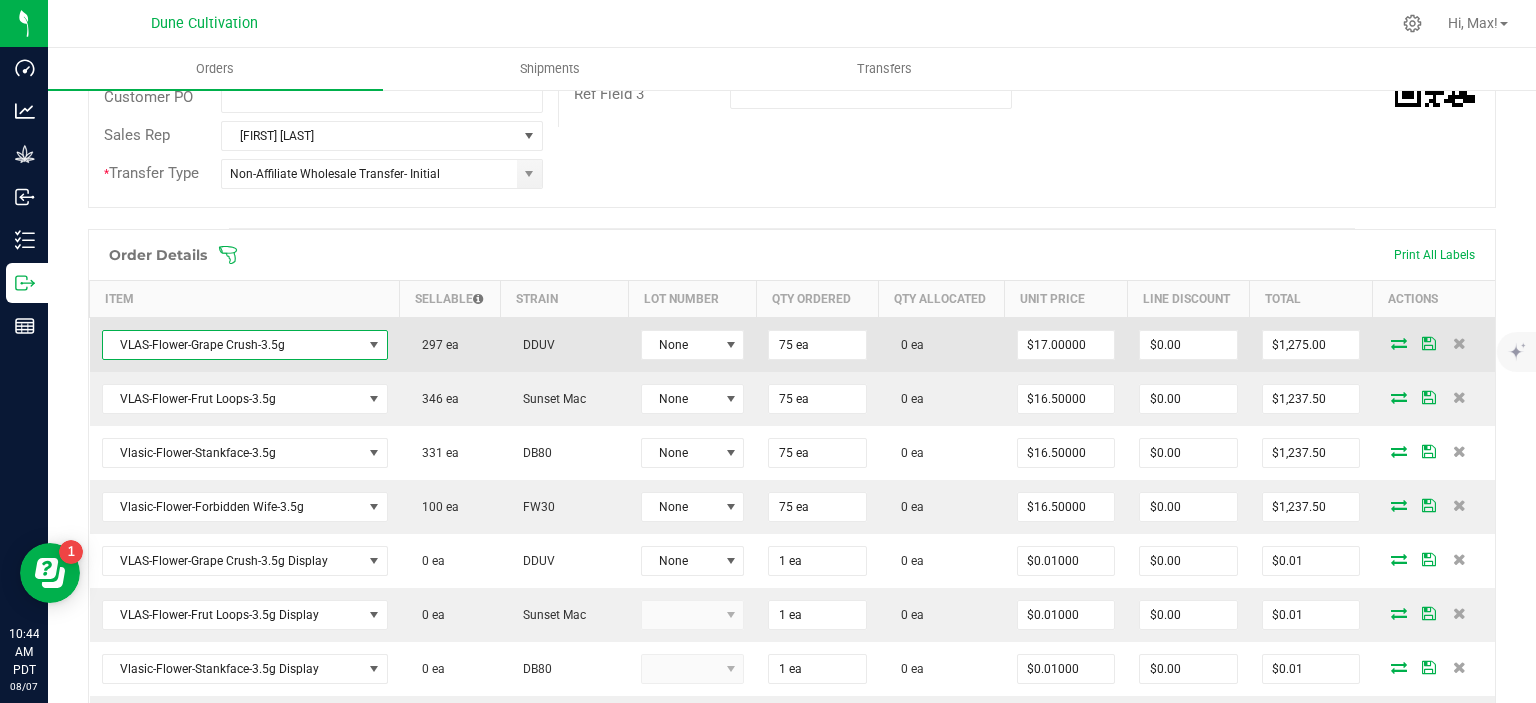 click at bounding box center (374, 345) 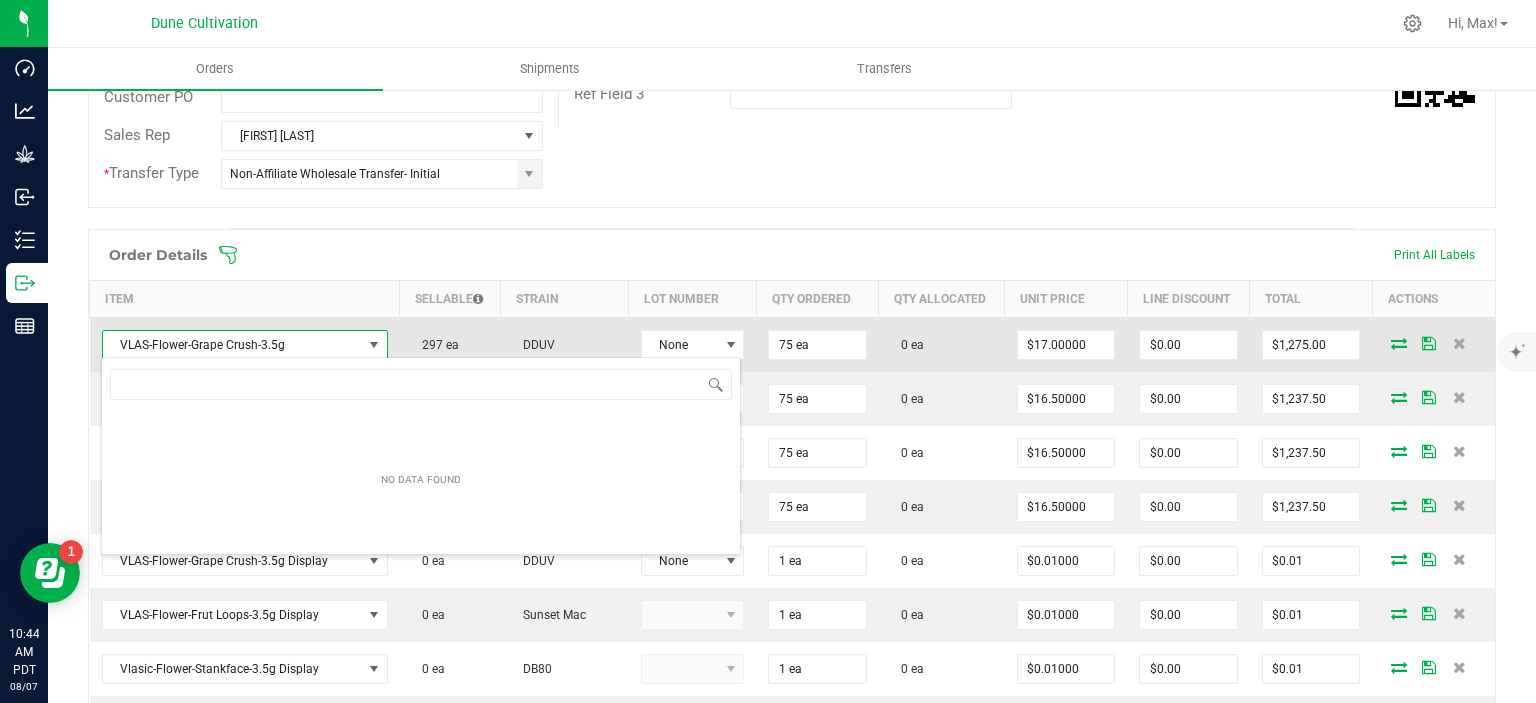 scroll, scrollTop: 99970, scrollLeft: 99716, axis: both 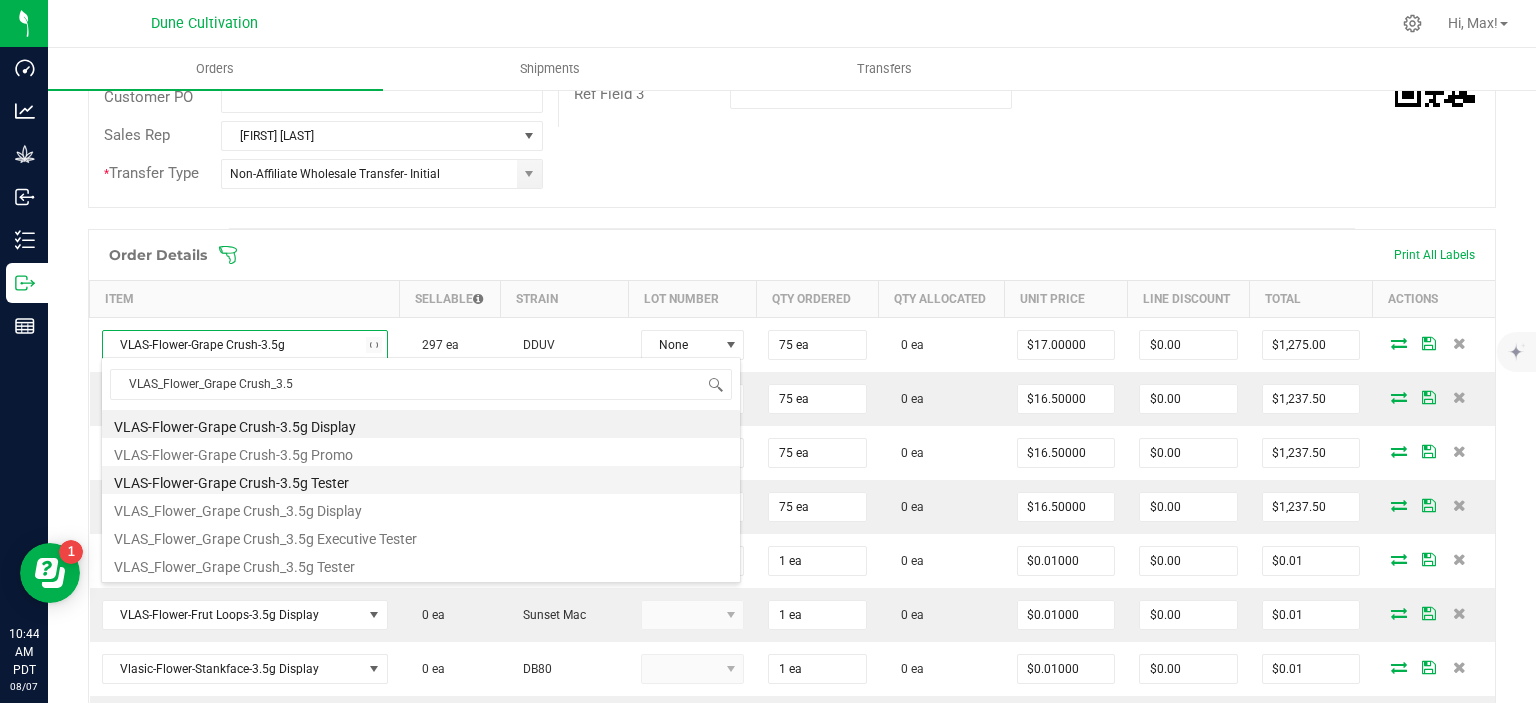 type on "VLAS_Flower_Grape Crush_3." 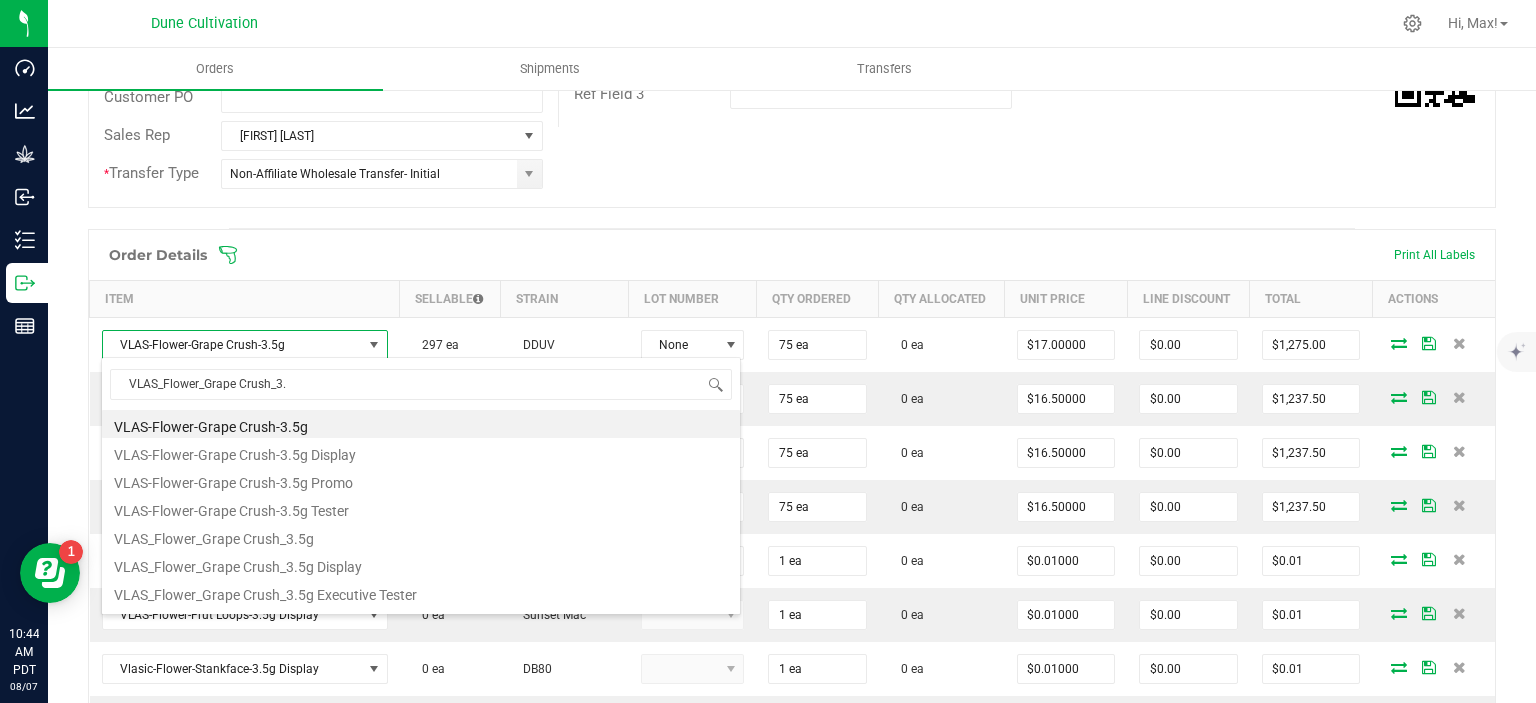 scroll, scrollTop: 24, scrollLeft: 0, axis: vertical 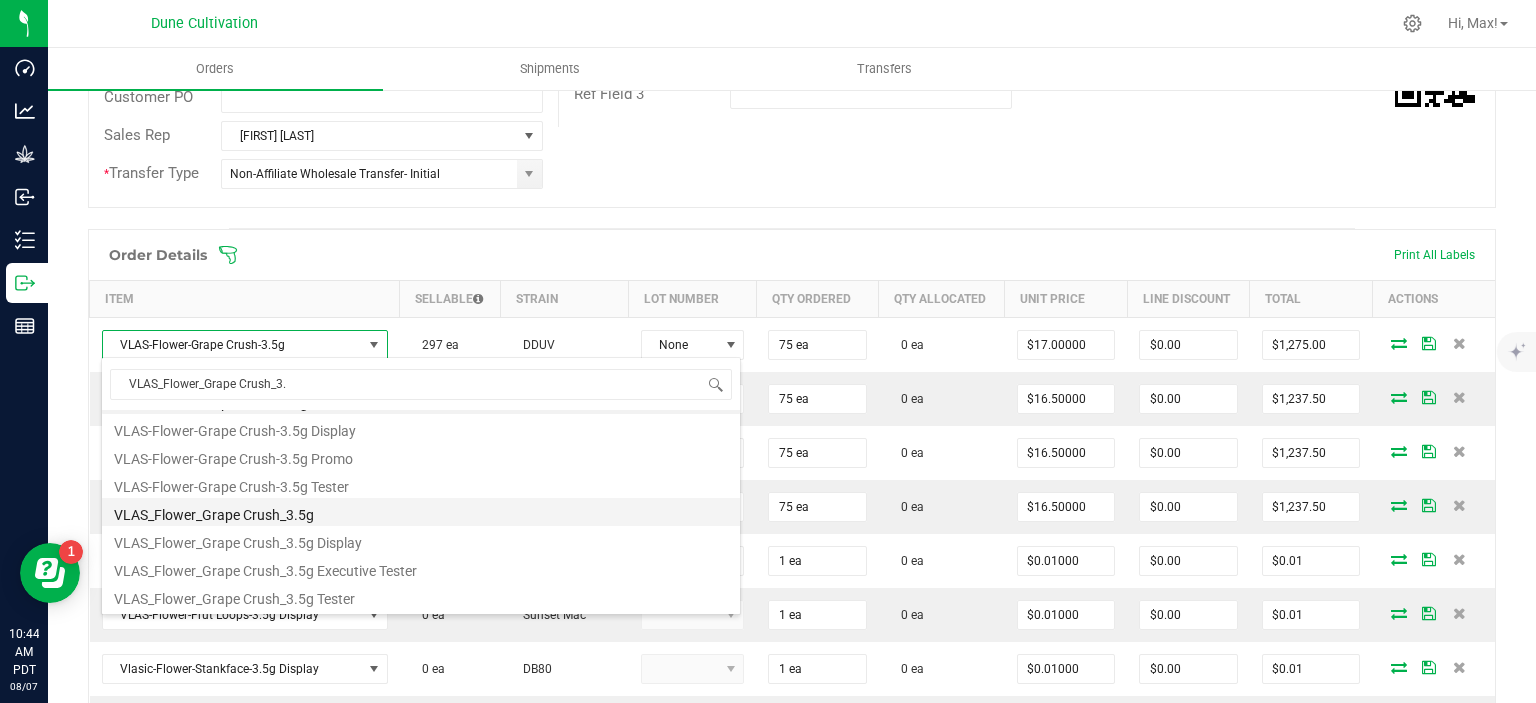 click on "VLAS_Flower_Grape Crush_3.5g" at bounding box center (421, 512) 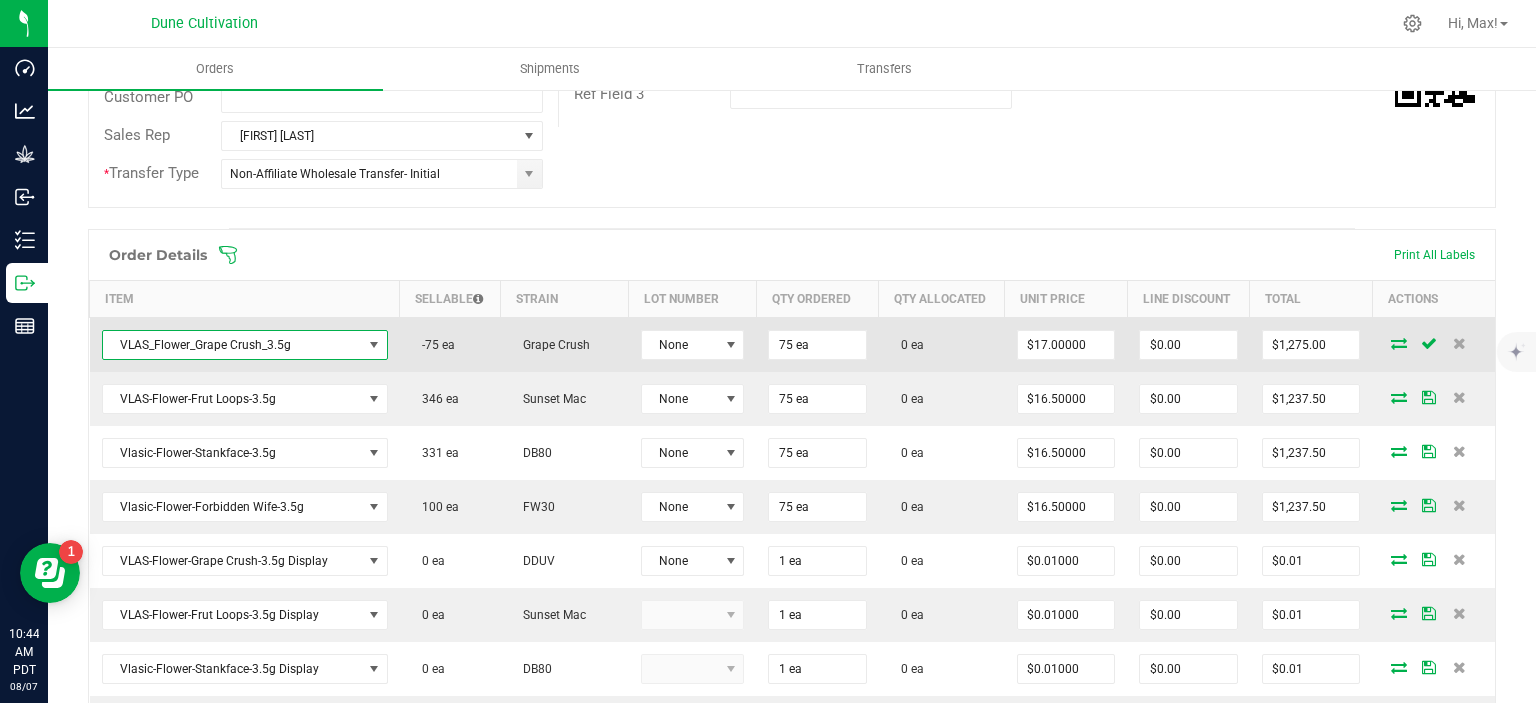 click on "VLAS_Flower_Grape Crush_3.5g" at bounding box center [232, 345] 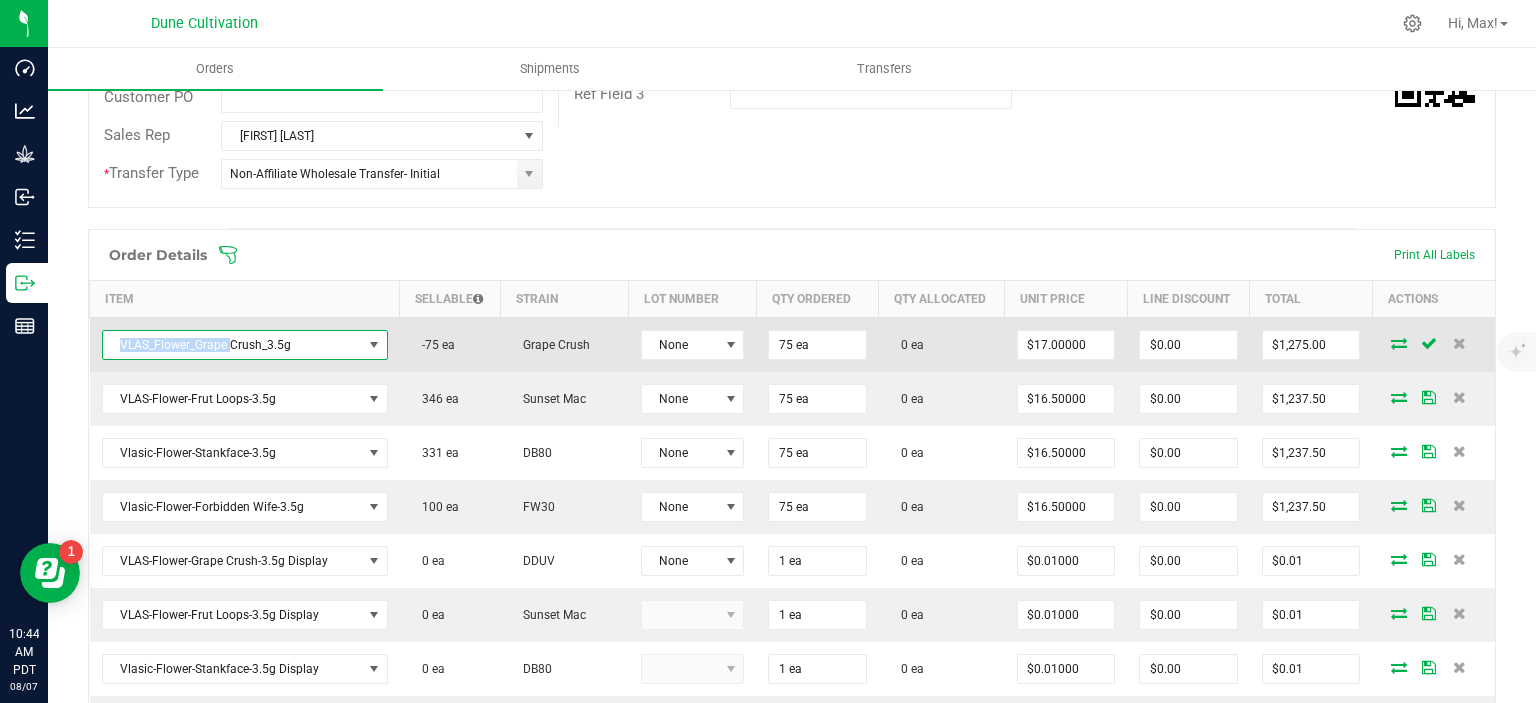 click on "VLAS_Flower_Grape Crush_3.5g" at bounding box center [232, 345] 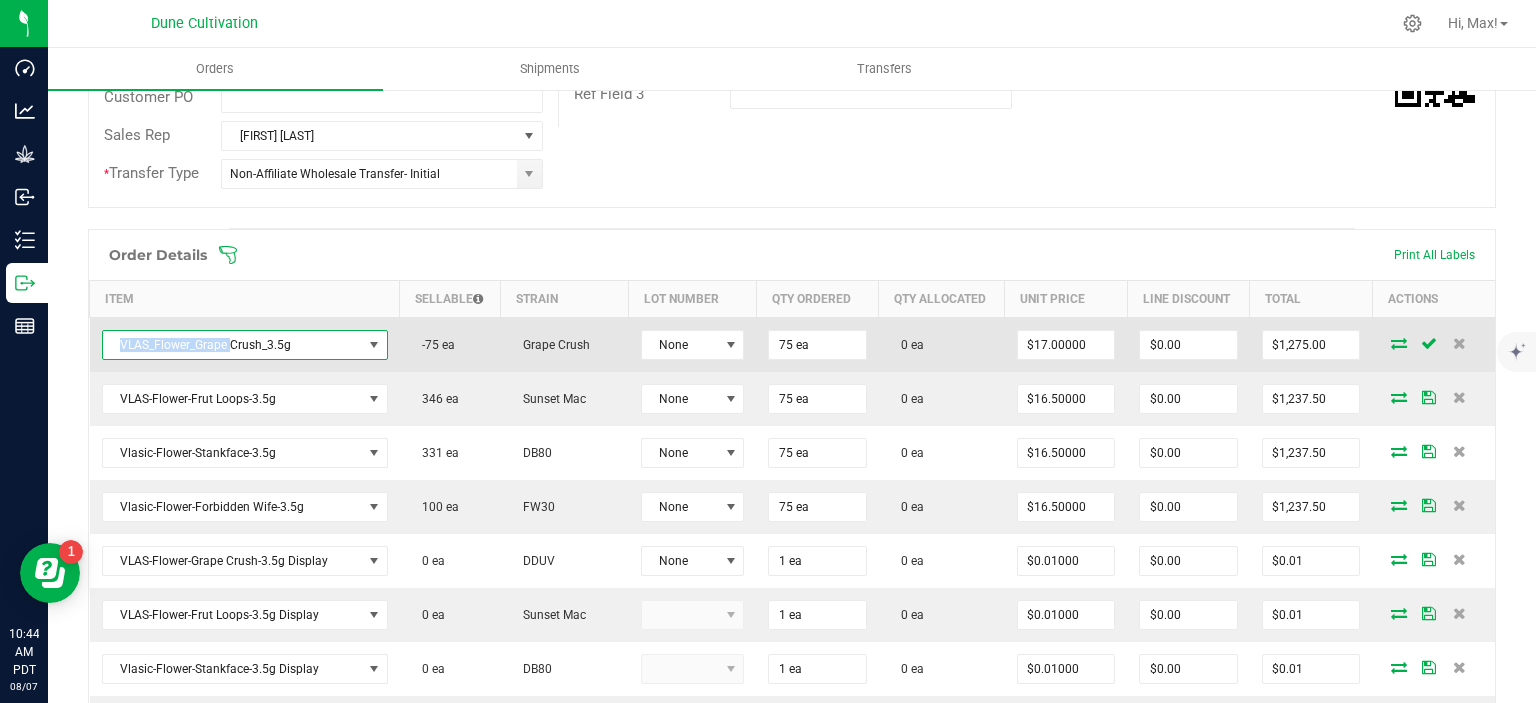 click on "VLAS_Flower_Grape Crush_3.5g" at bounding box center (232, 345) 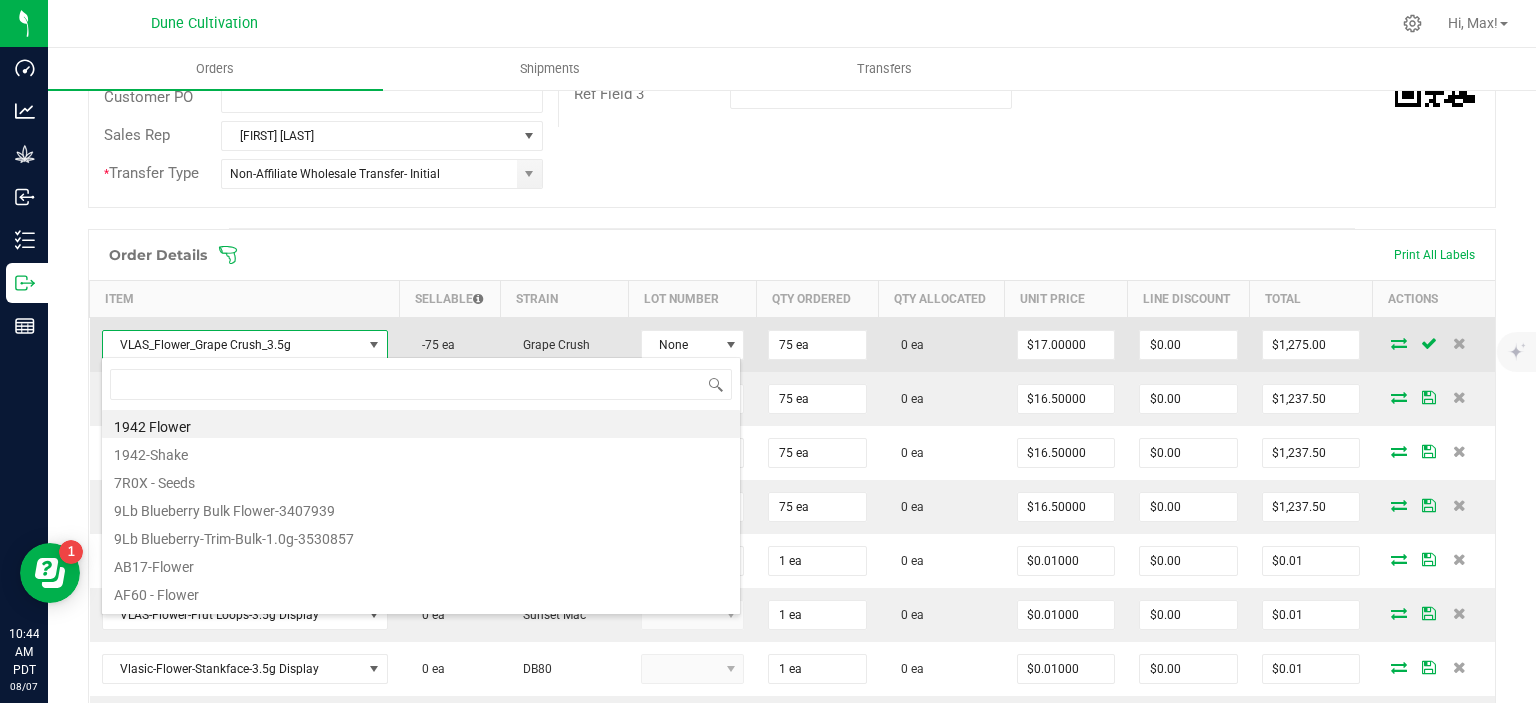 scroll, scrollTop: 99970, scrollLeft: 99716, axis: both 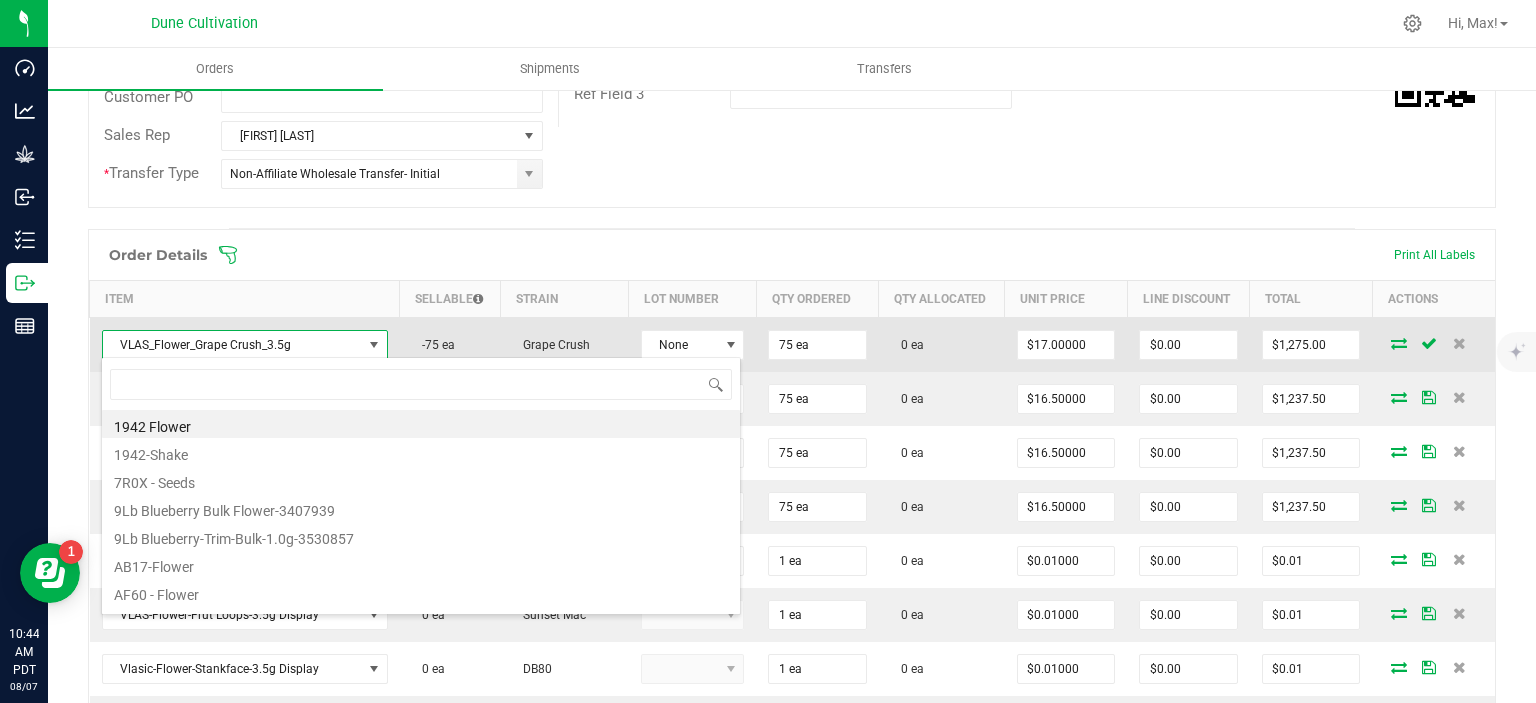 click on "VLAS_Flower_Grape Crush_3.5g" at bounding box center [232, 345] 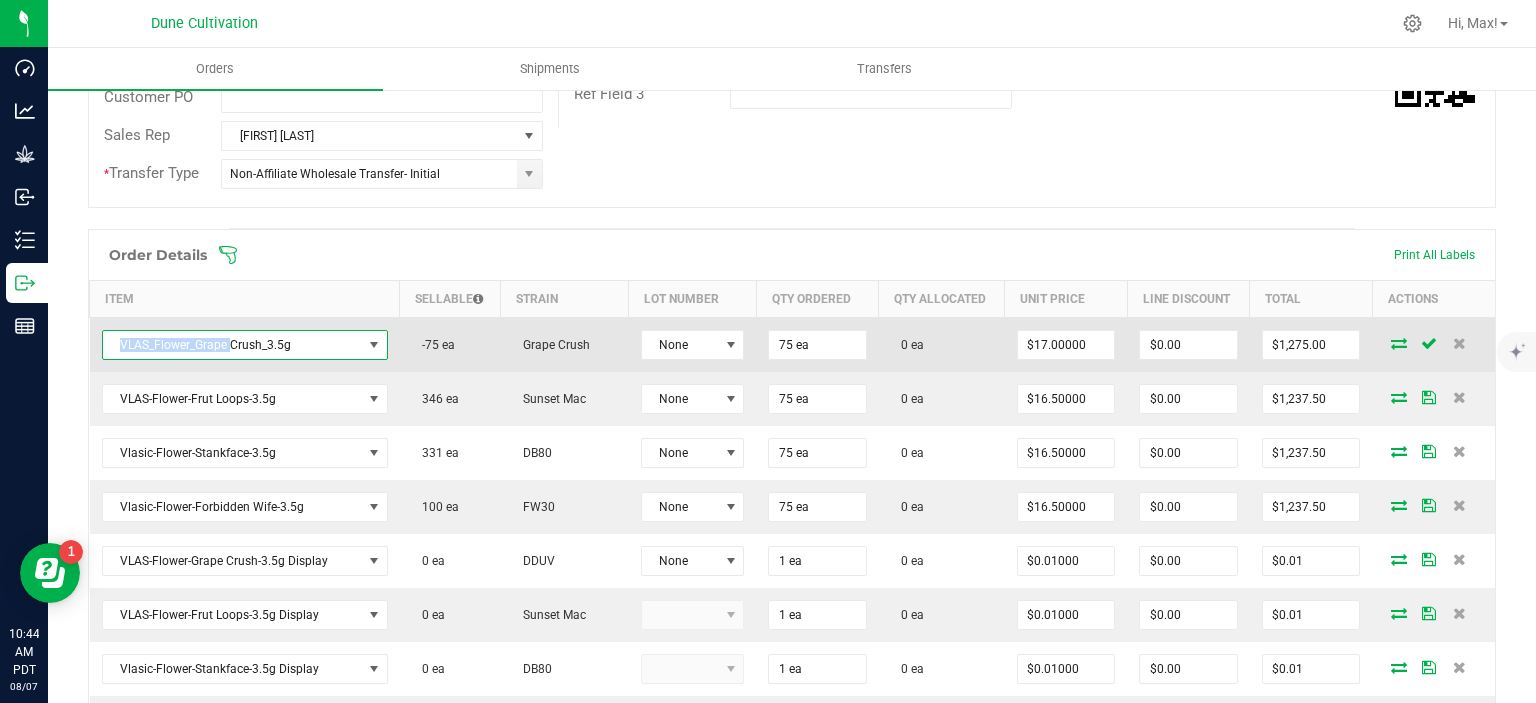 click on "VLAS_Flower_Grape Crush_3.5g" at bounding box center [232, 345] 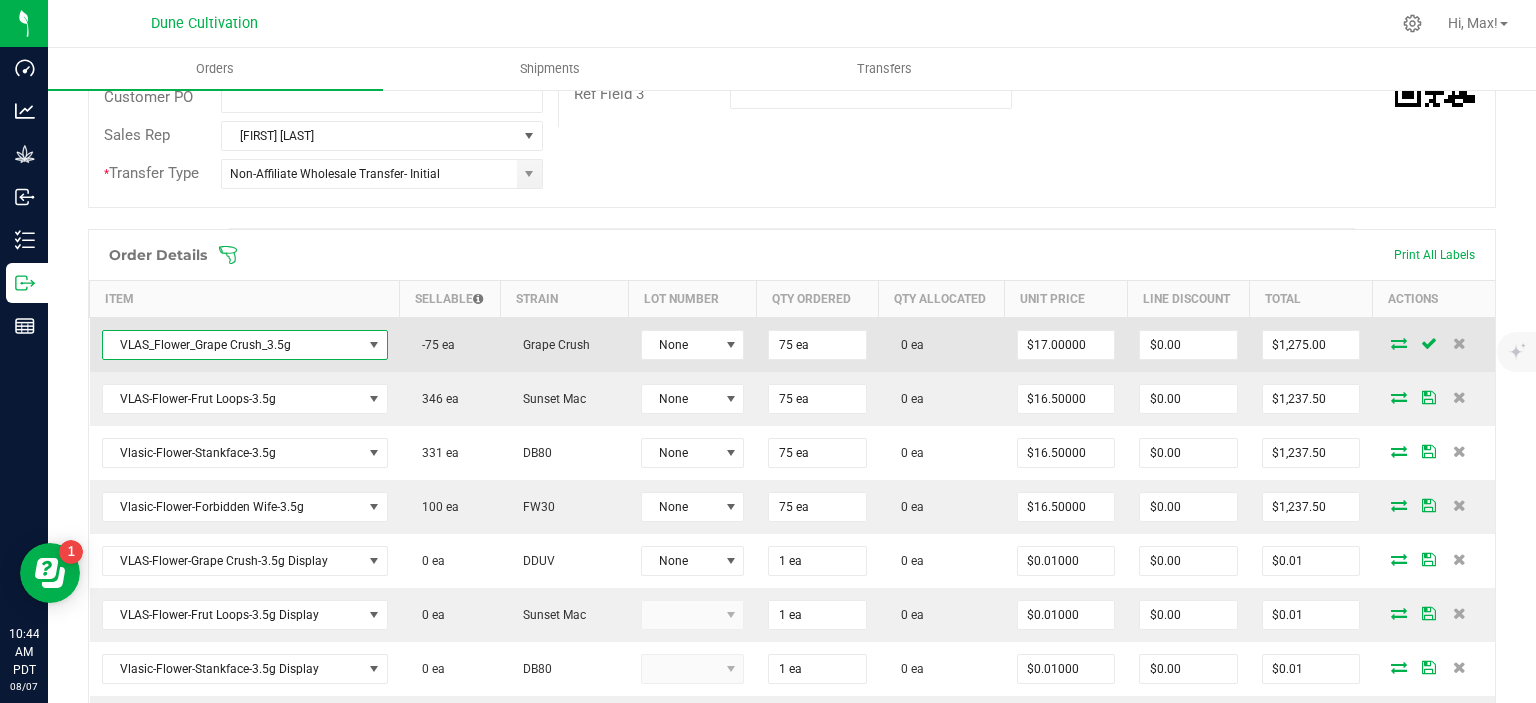 click on "VLAS_Flower_Grape Crush_3.5g" at bounding box center (232, 345) 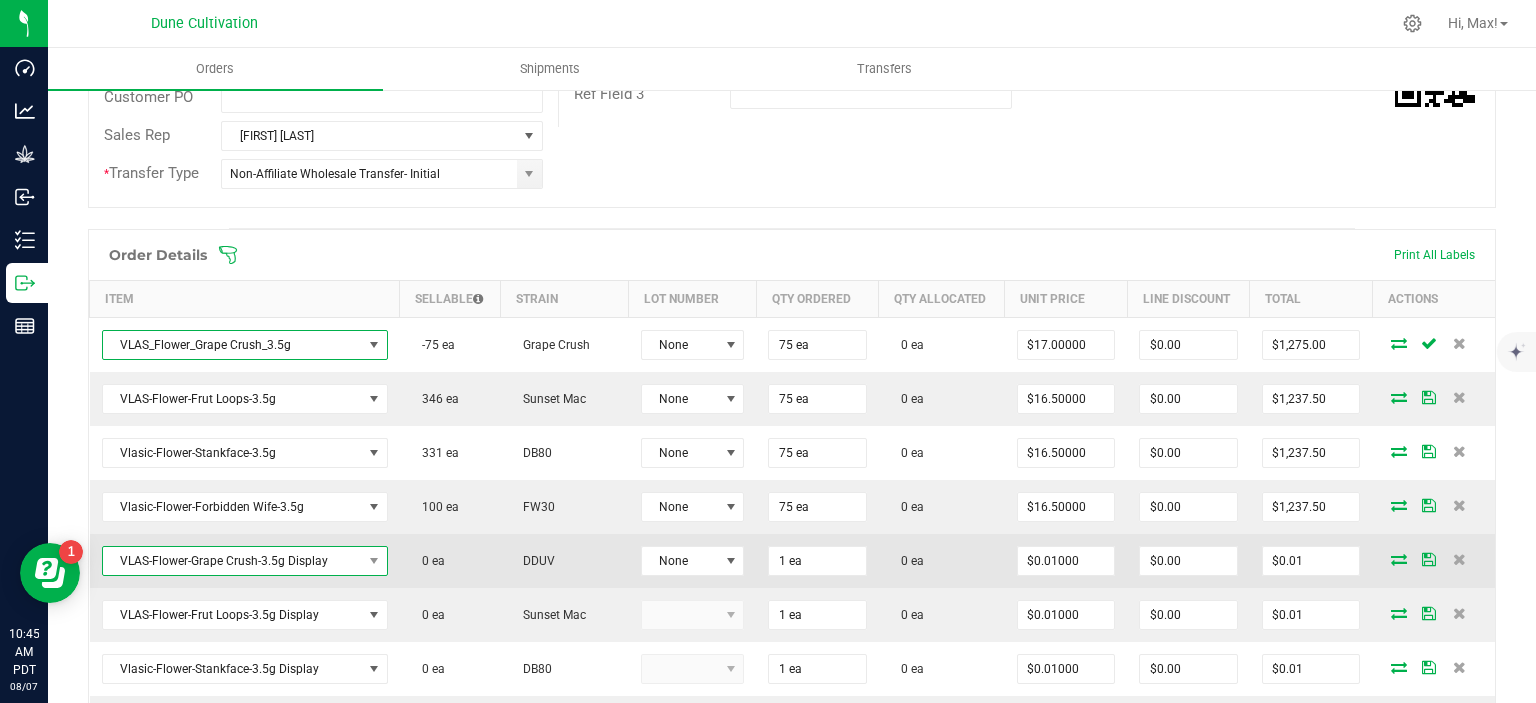 click on "VLAS-Flower-Grape Crush-3.5g Display" at bounding box center (232, 561) 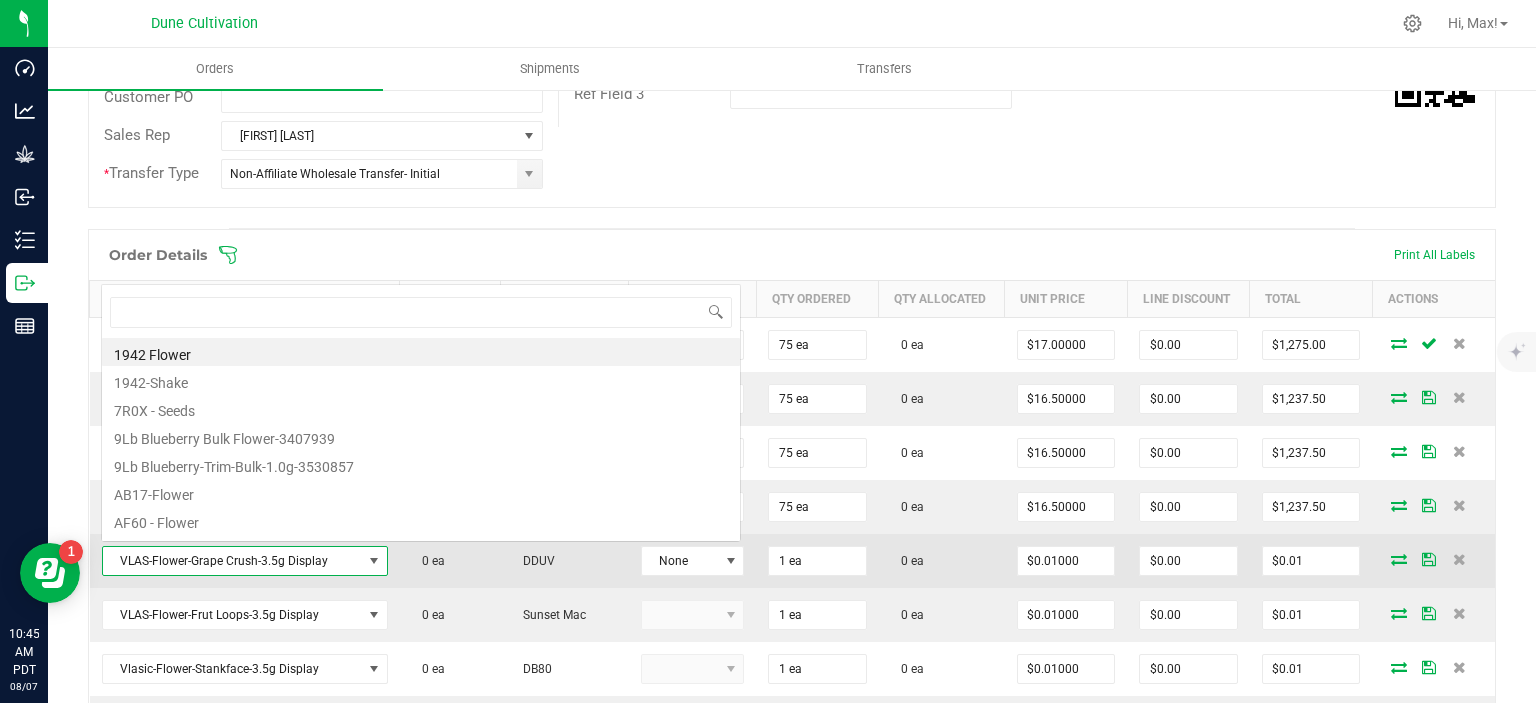 scroll, scrollTop: 0, scrollLeft: 0, axis: both 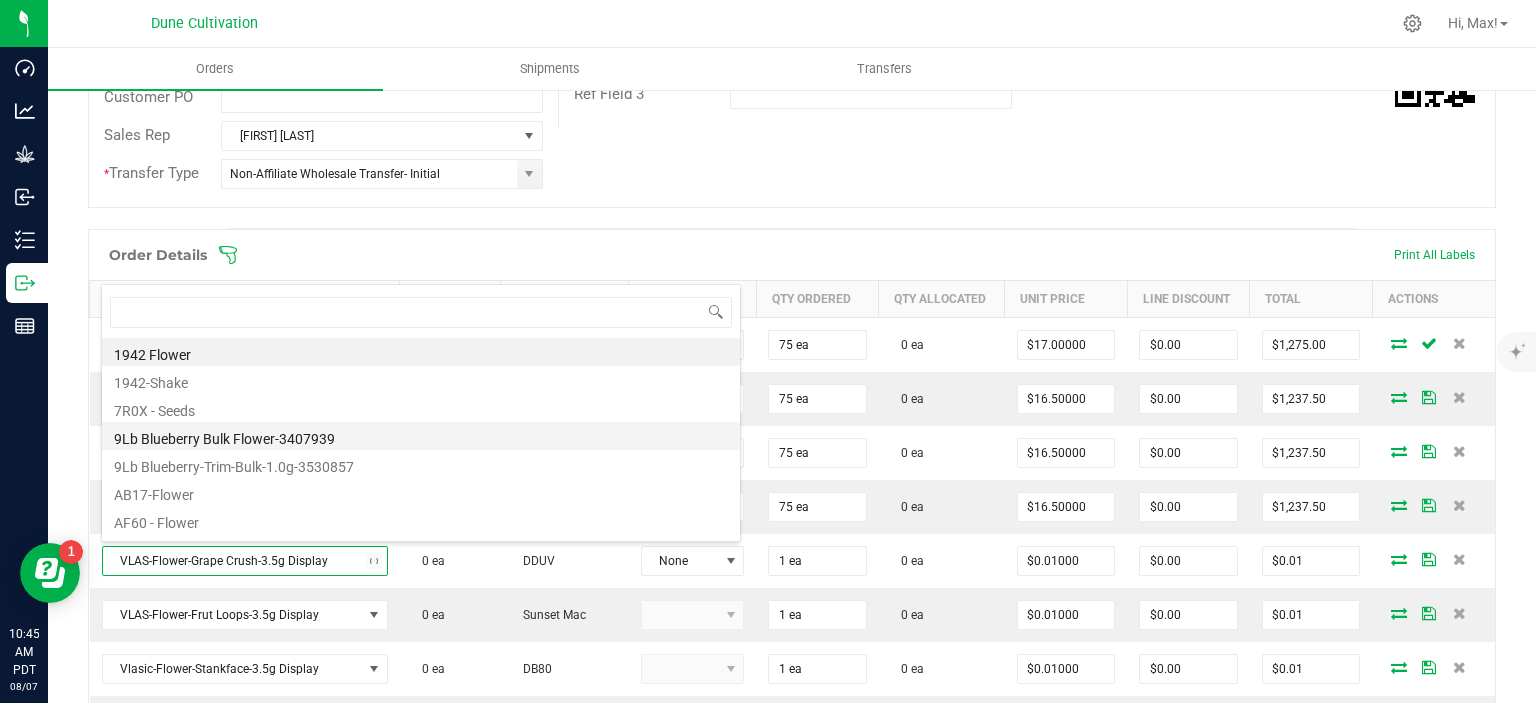type on "VLAS_Flower_Grape Crush_3.5g" 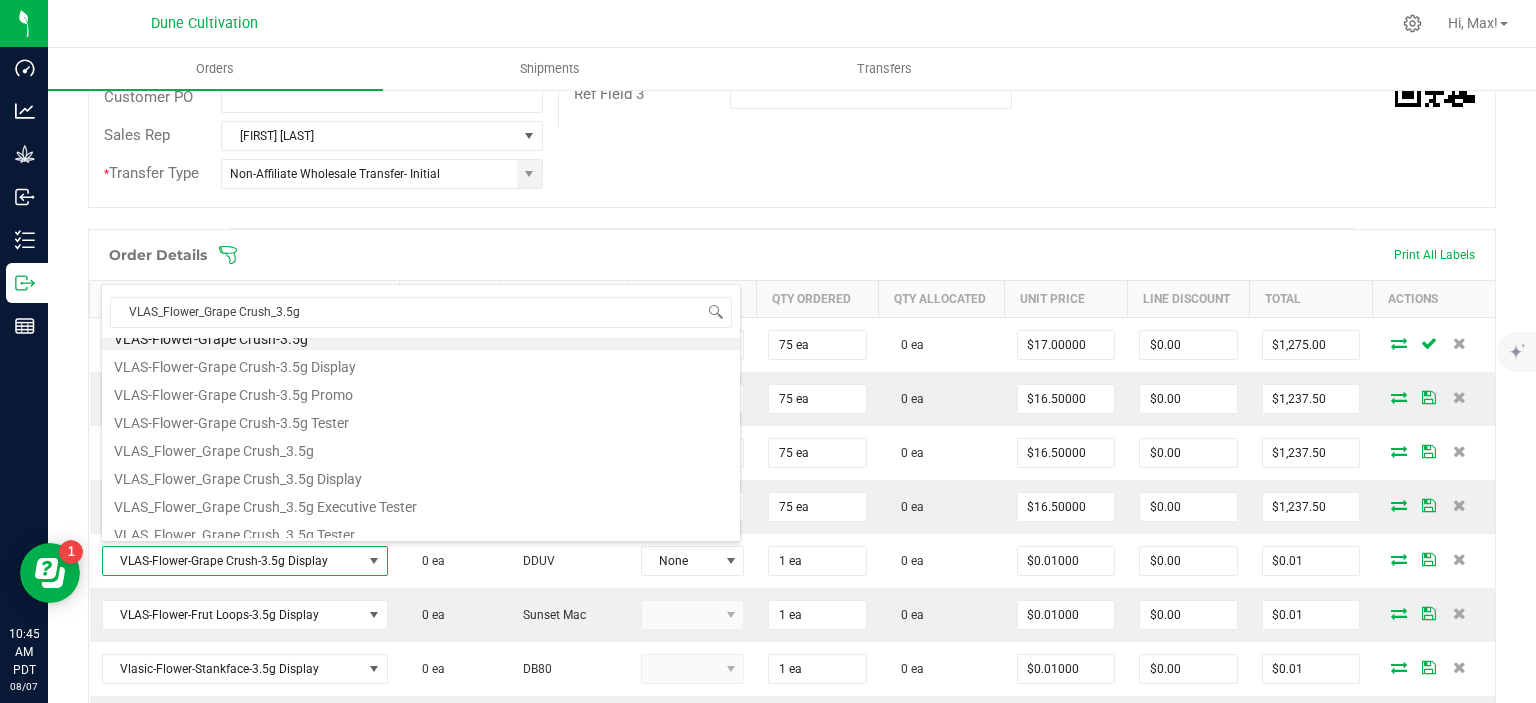 scroll, scrollTop: 24, scrollLeft: 0, axis: vertical 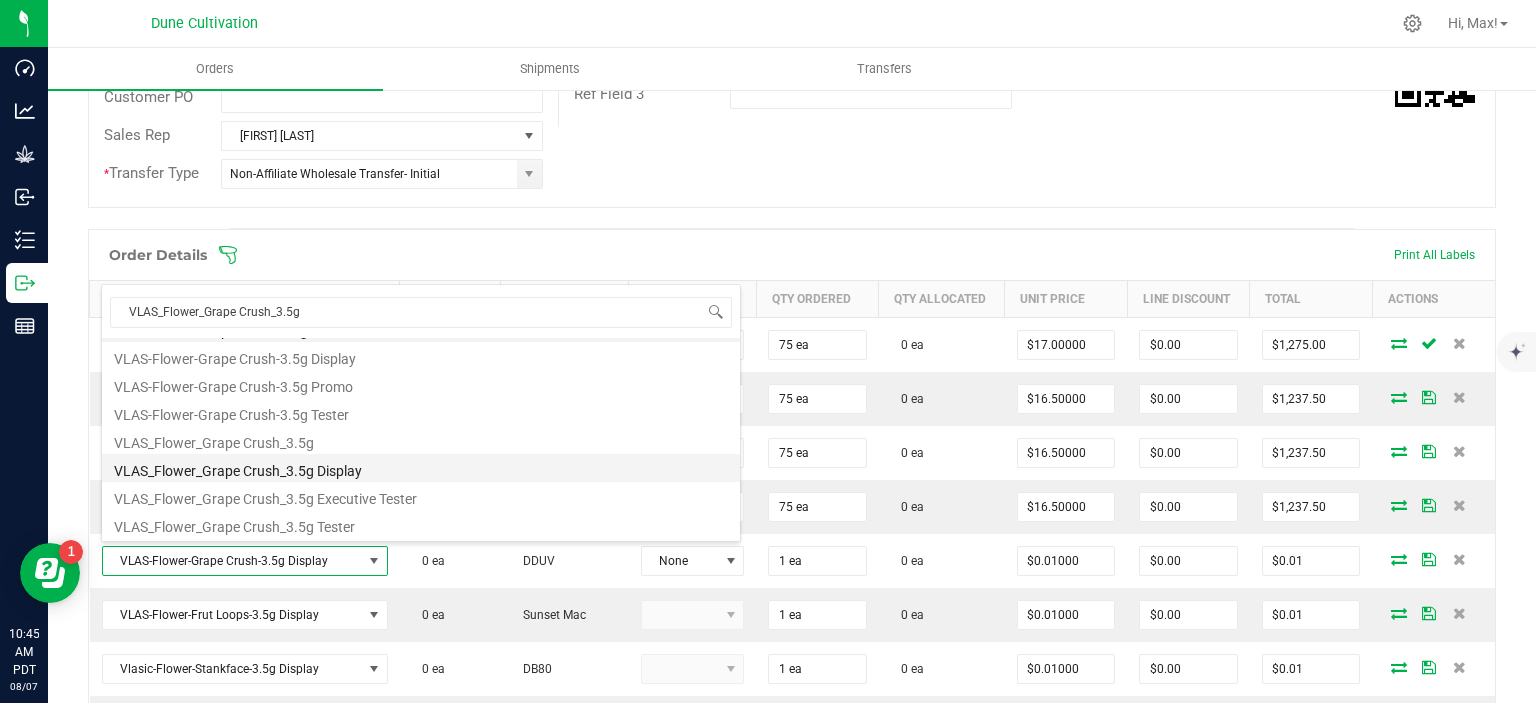 click on "VLAS_Flower_Grape Crush_3.5g Display" at bounding box center (421, 468) 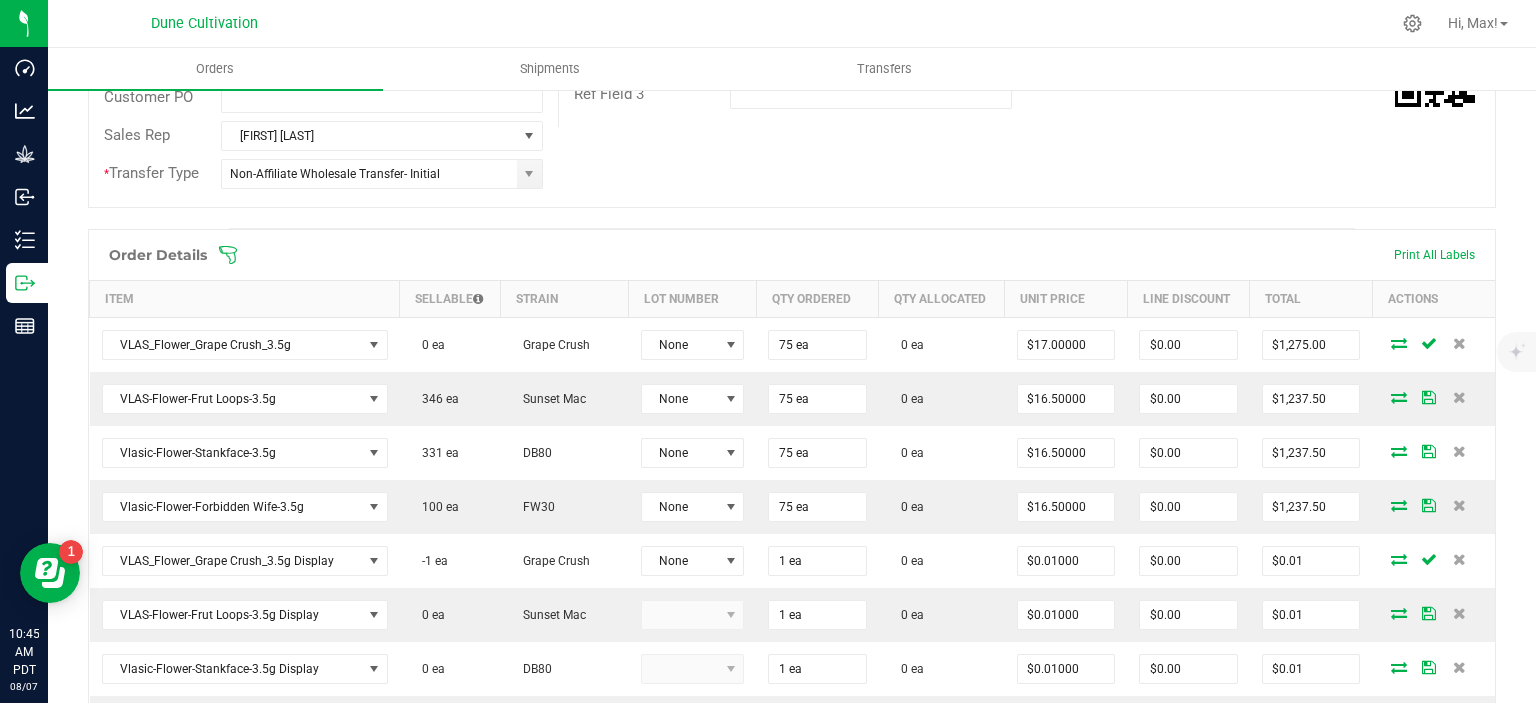 click on "Order #   00001664   Status   Created   Order Date   Aug 7, 2025 8:25 AM PDT   Payment Status   Awaiting Payment   Invoice Date  08/15/2025  Requested Delivery Date  08/15/2025  Payment Terms  Net 30  Edit   Customer PO   Sales Rep  Patrick Williams *  Transfer Type  Non-Affiliate Wholesale Transfer- Initial  Destination DBA  Greenlight Dispensary- Ely (1323)  Edit   Order Total   $4,987.75   License #   99035327095322531323   License Expiration   Jul 31, 2024   Address  Acres Dispensary LLC 940 E Aultman St Ely  ,  NV 89301  Contact   Distributor  Nabisix LLC  Ref Field 1   Ref Field 2   Ref Field 3" at bounding box center [792, -8] 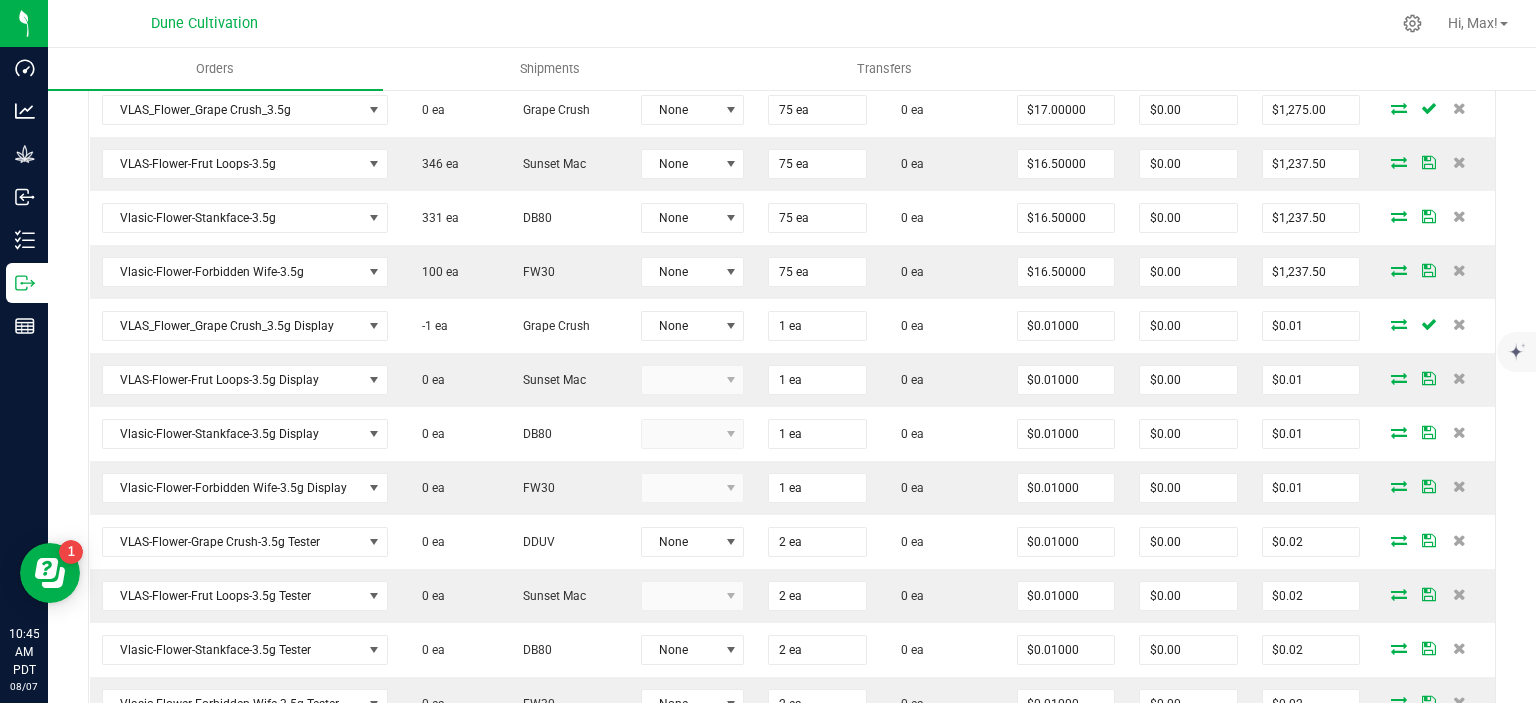 scroll, scrollTop: 683, scrollLeft: 0, axis: vertical 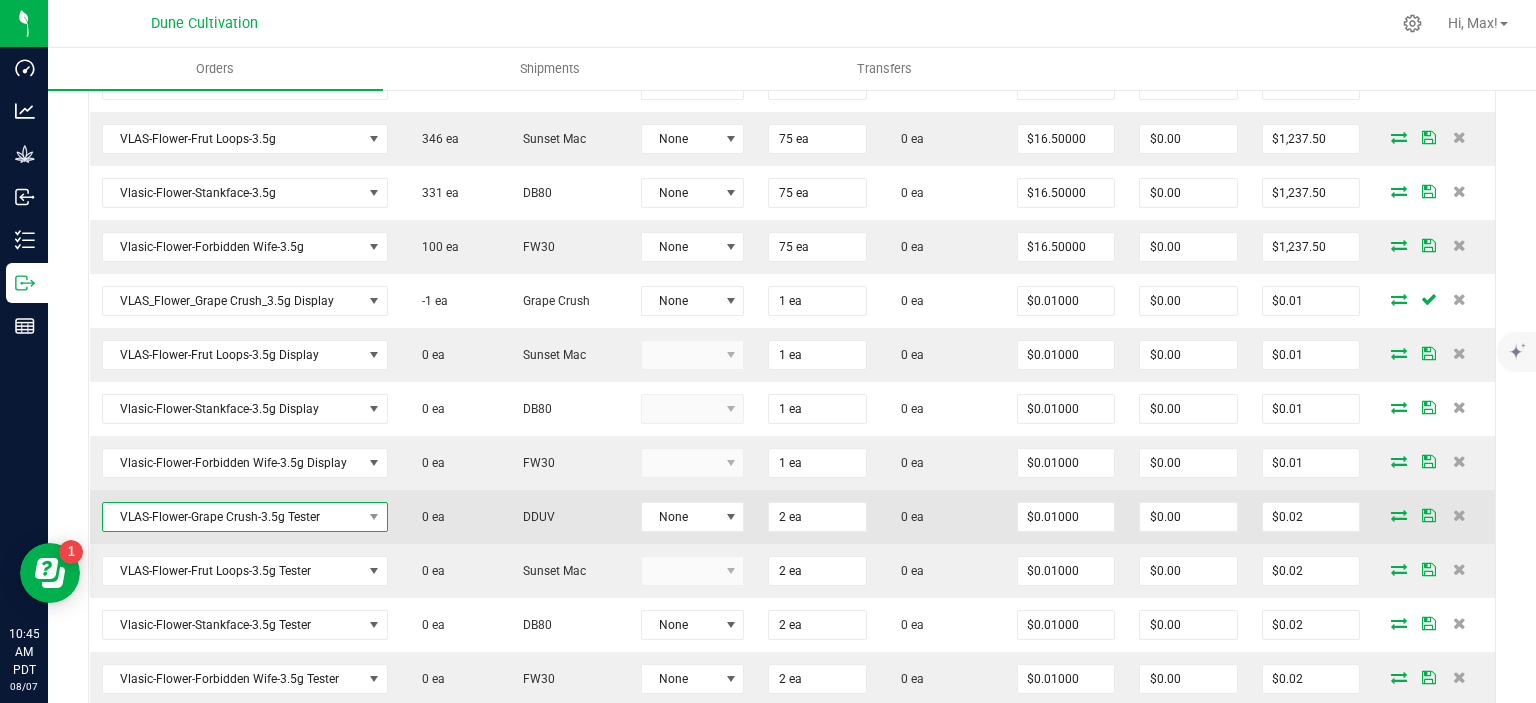 click on "VLAS-Flower-Grape Crush-3.5g Tester" at bounding box center [232, 517] 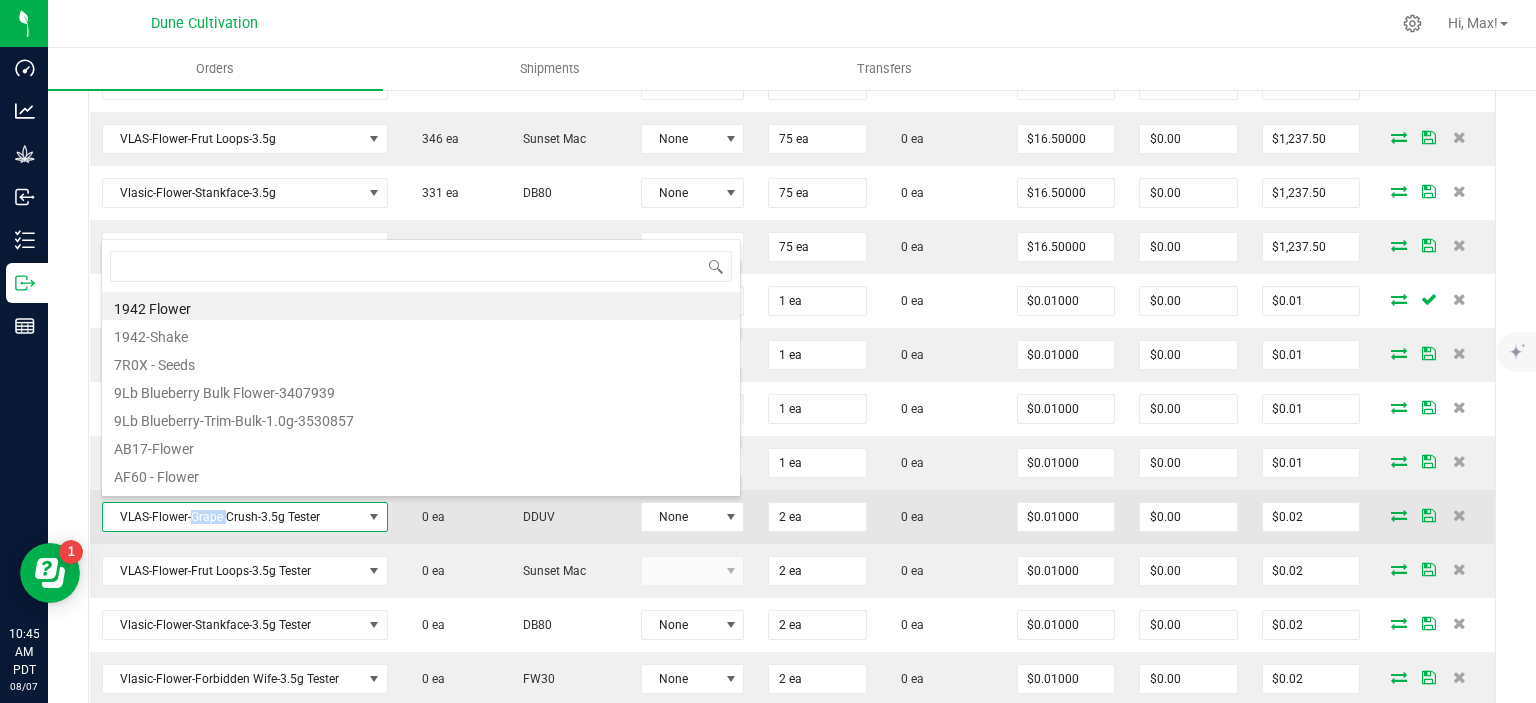 click on "VLAS-Flower-Grape Crush-3.5g Tester" at bounding box center (232, 517) 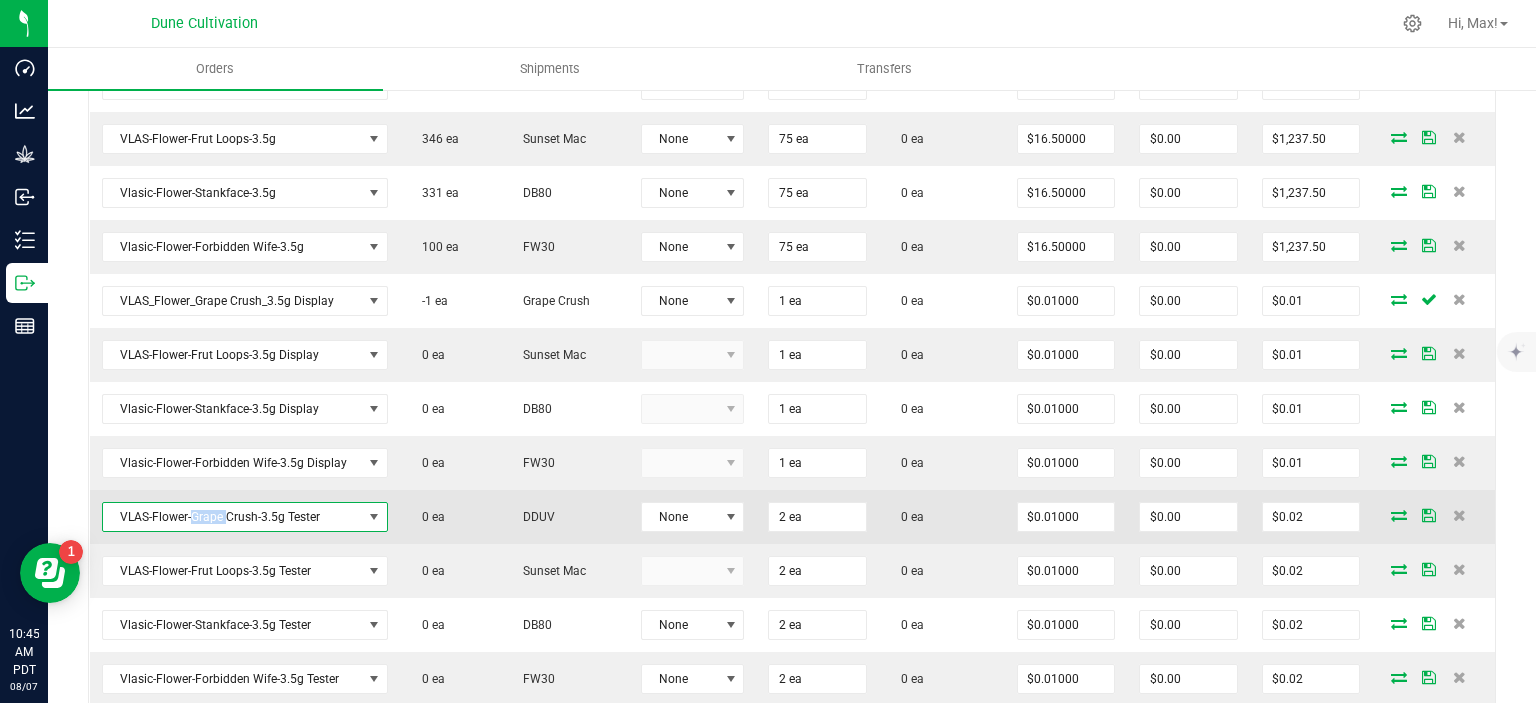 click on "VLAS-Flower-Grape Crush-3.5g Tester" at bounding box center [232, 517] 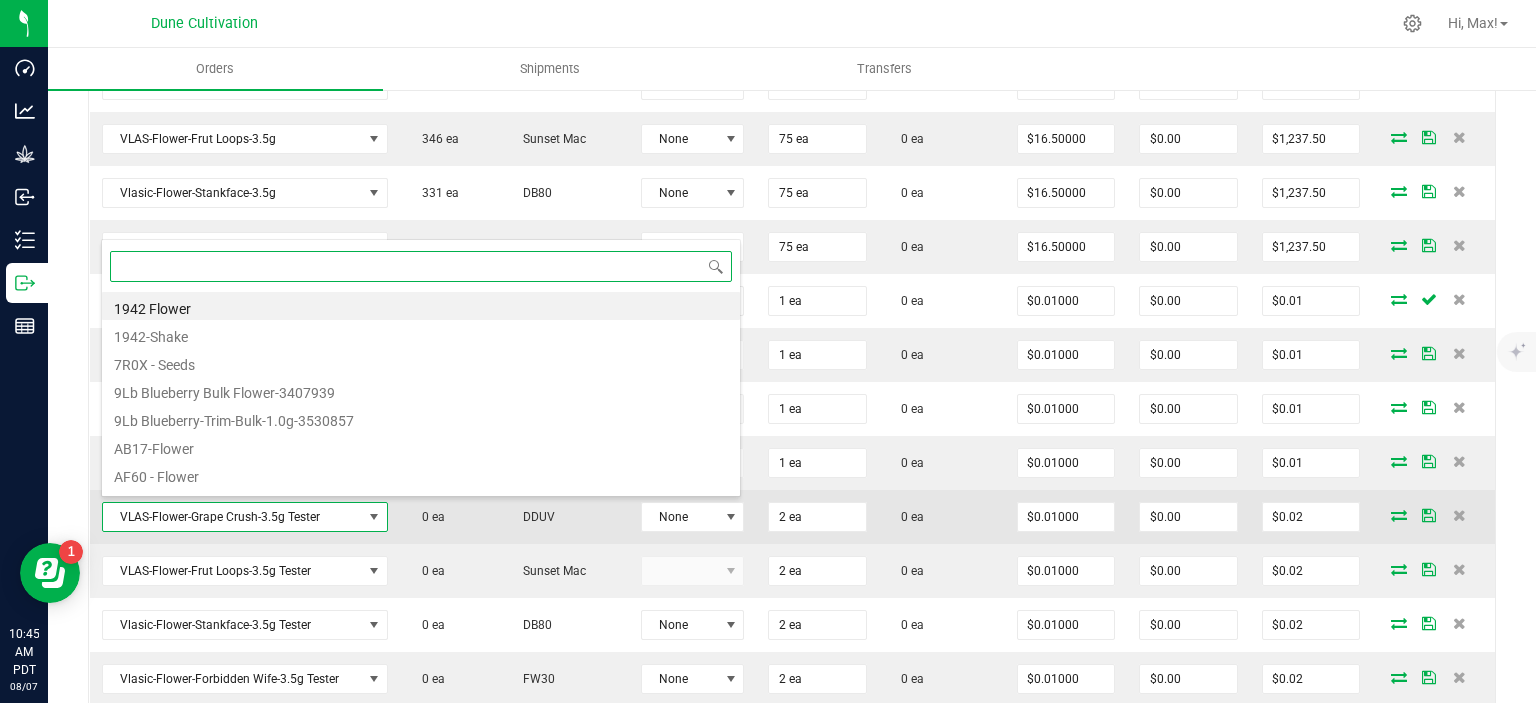 scroll, scrollTop: 99970, scrollLeft: 99716, axis: both 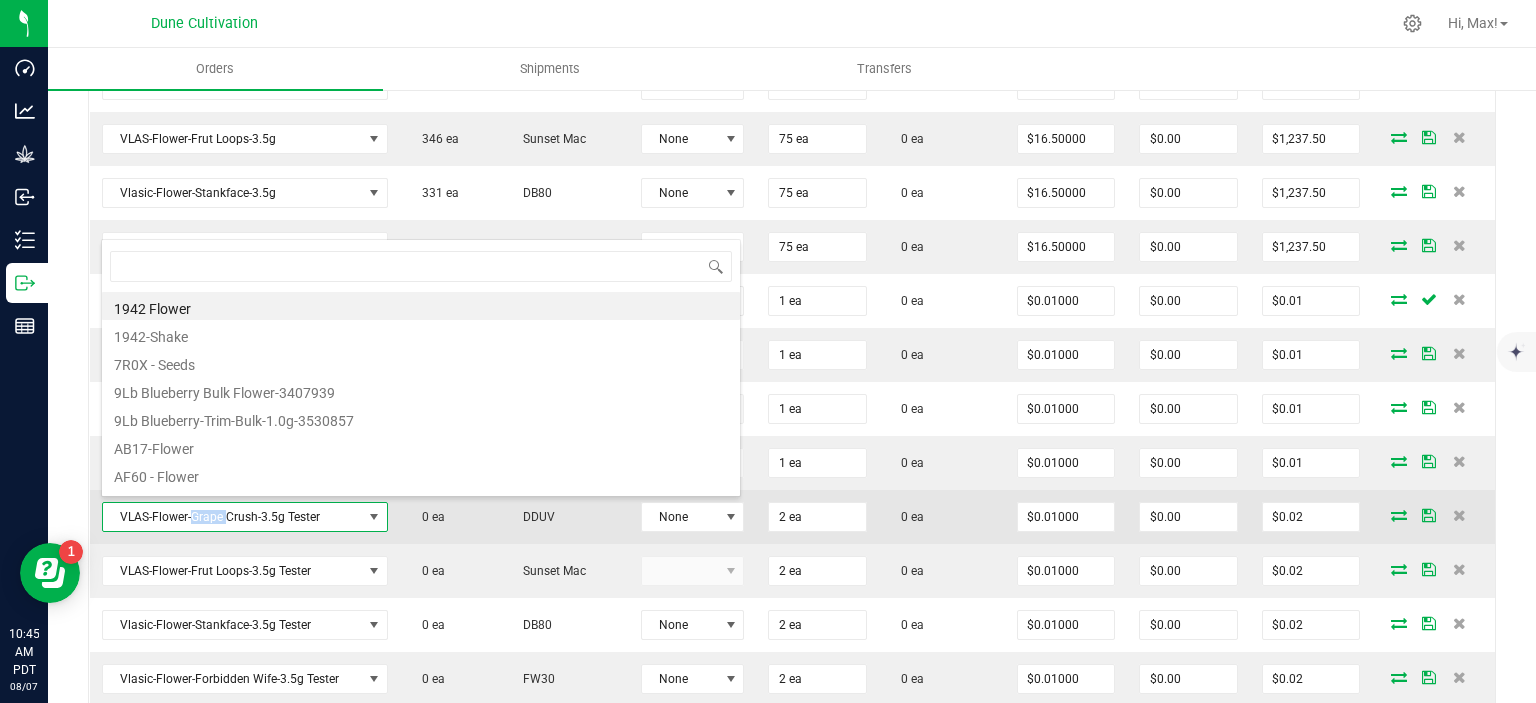 click on "VLAS-Flower-Grape Crush-3.5g Tester" at bounding box center (232, 517) 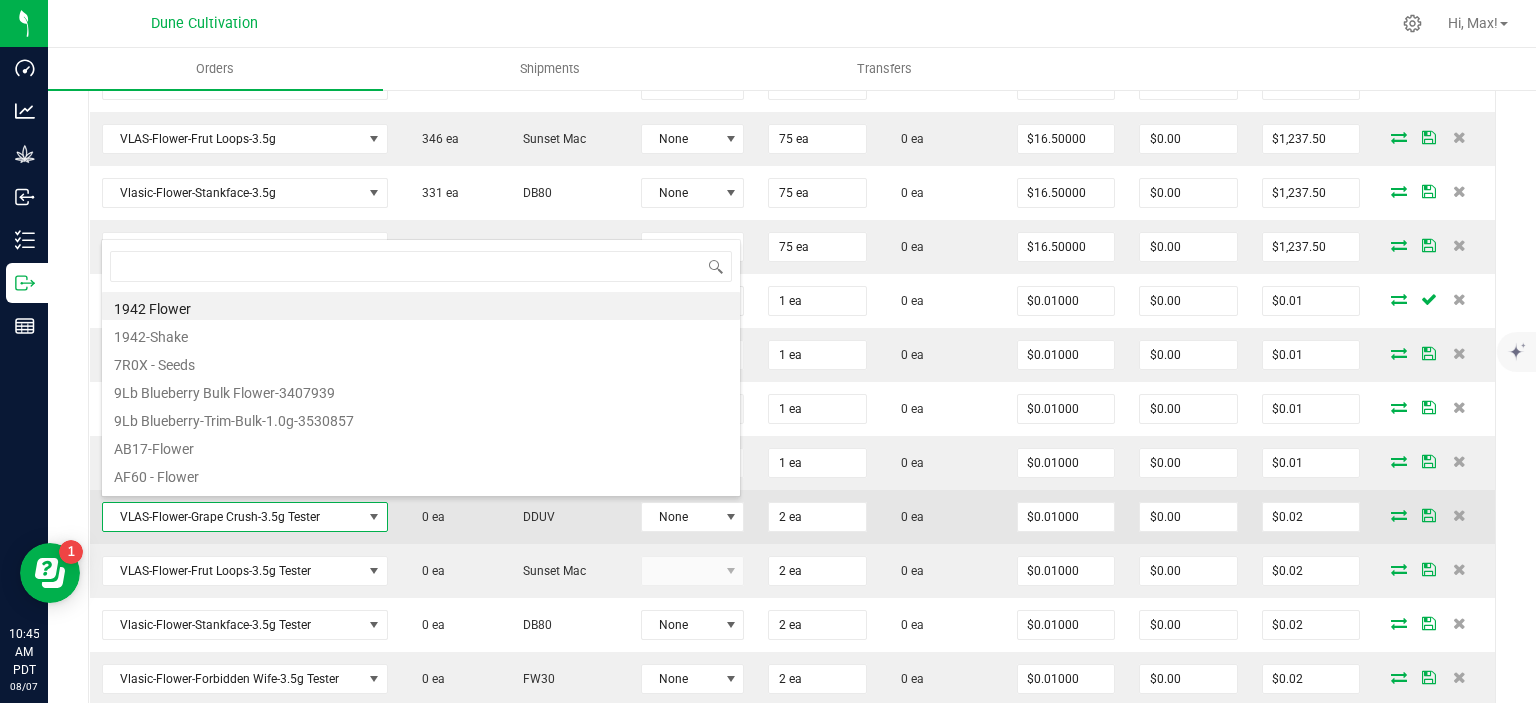 click on "VLAS-Flower-Grape Crush-3.5g Tester" at bounding box center [232, 517] 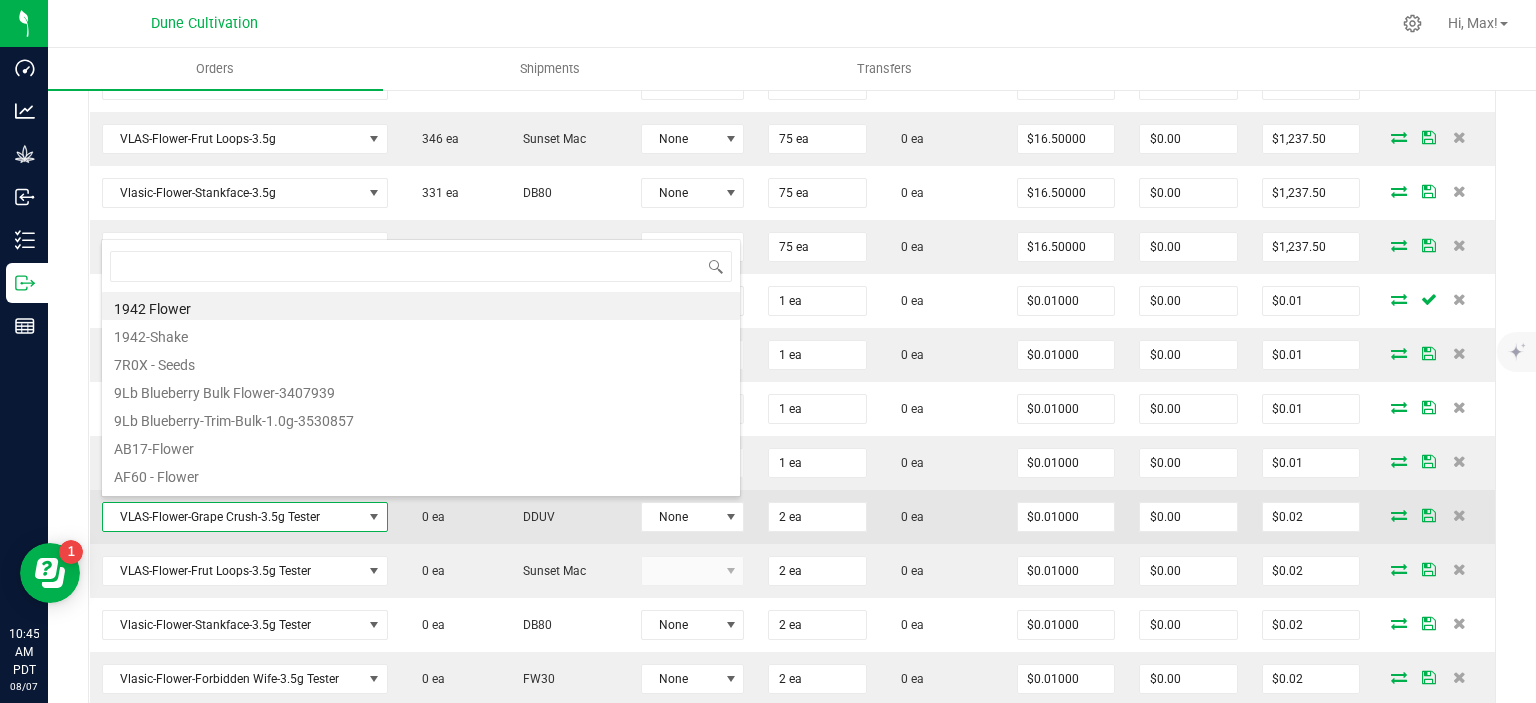 scroll, scrollTop: 99970, scrollLeft: 99716, axis: both 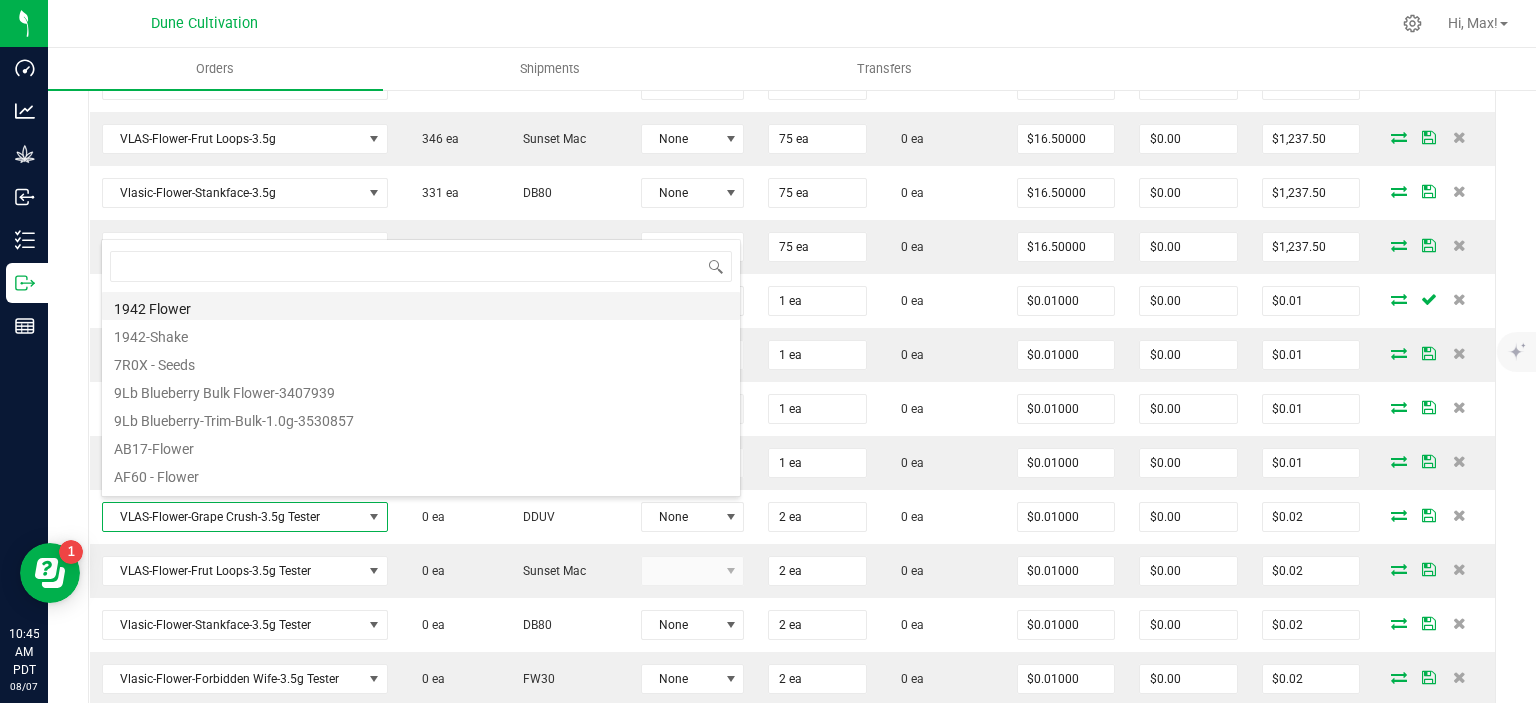 type on "VLAS_Flower_Grape Crush_3.5g" 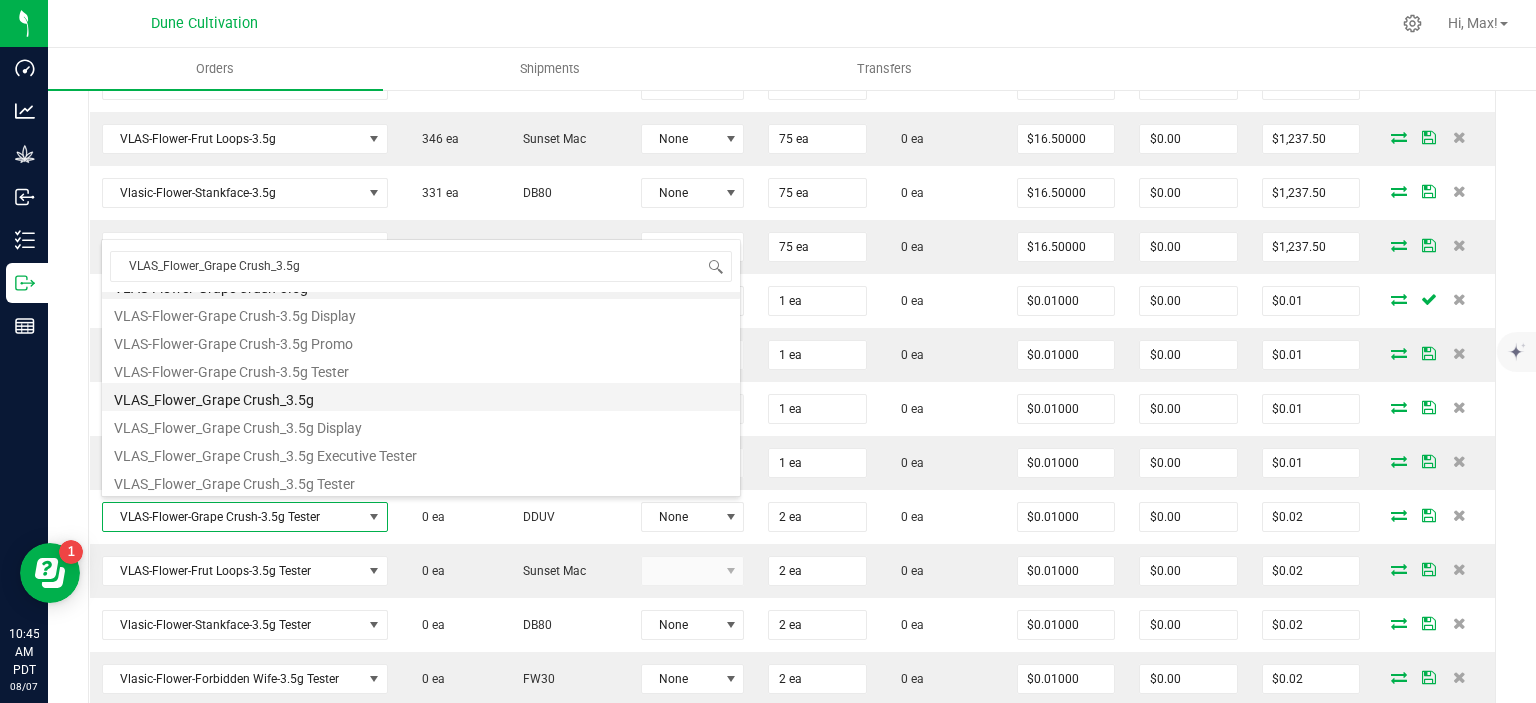 scroll, scrollTop: 24, scrollLeft: 0, axis: vertical 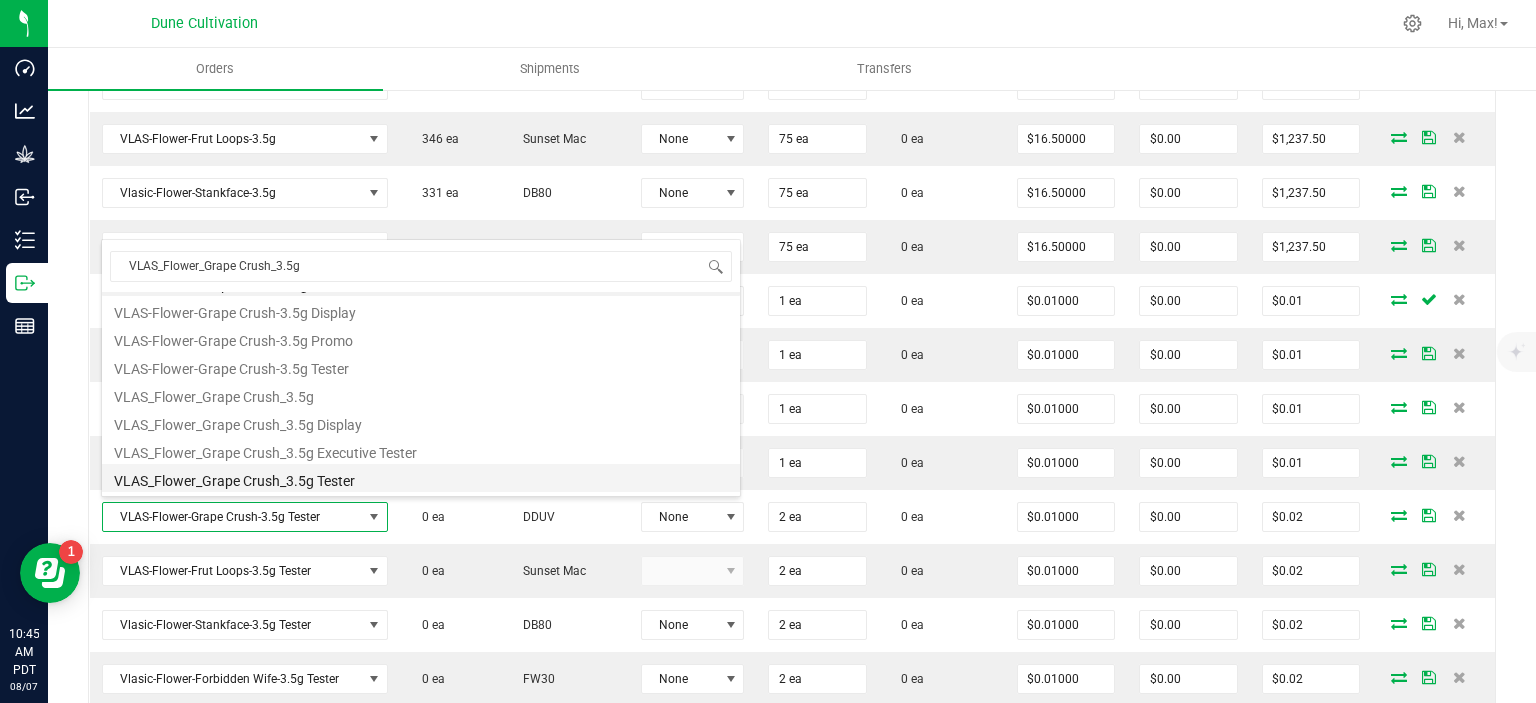 click on "VLAS_Flower_Grape Crush_3.5g Tester" at bounding box center (421, 478) 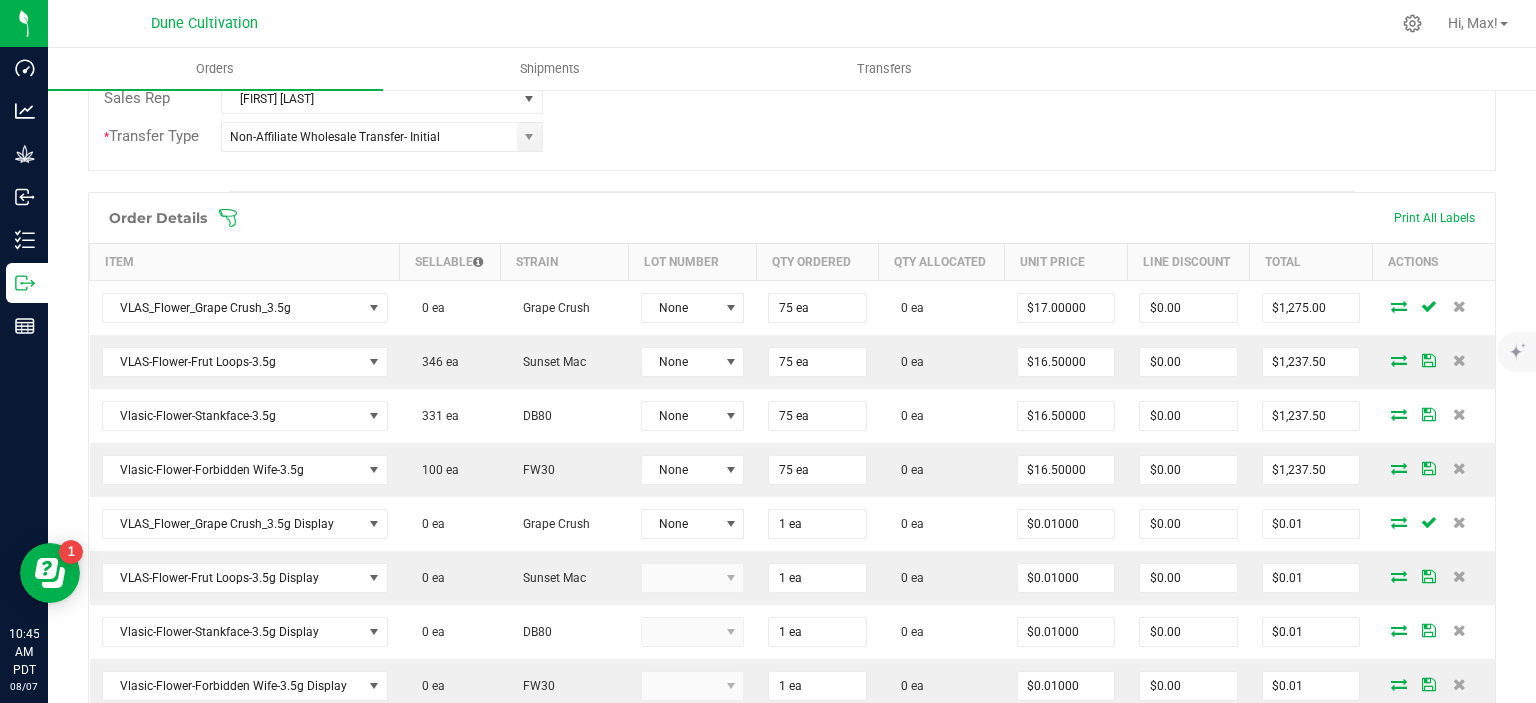 scroll, scrollTop: 421, scrollLeft: 0, axis: vertical 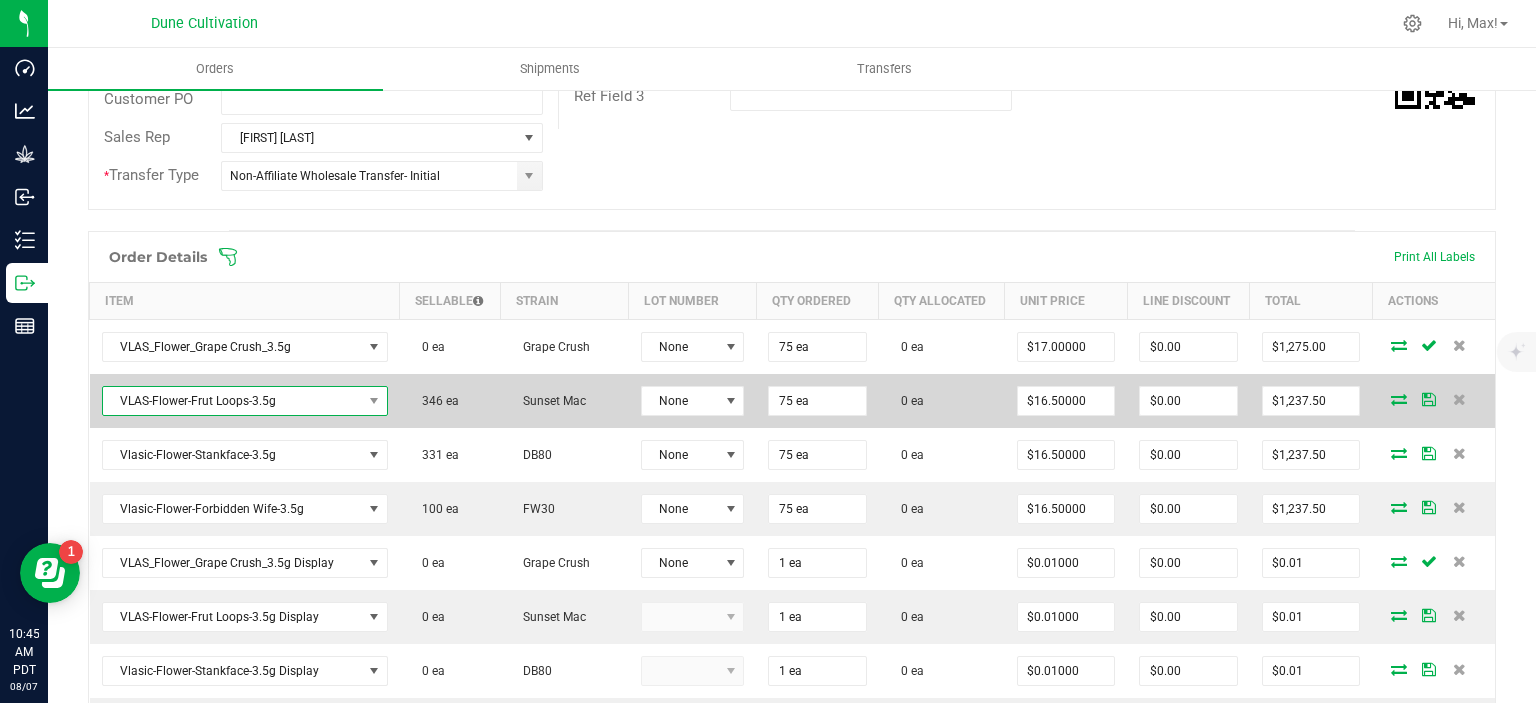 click on "VLAS-Flower-Frut Loops-3.5g" at bounding box center (232, 401) 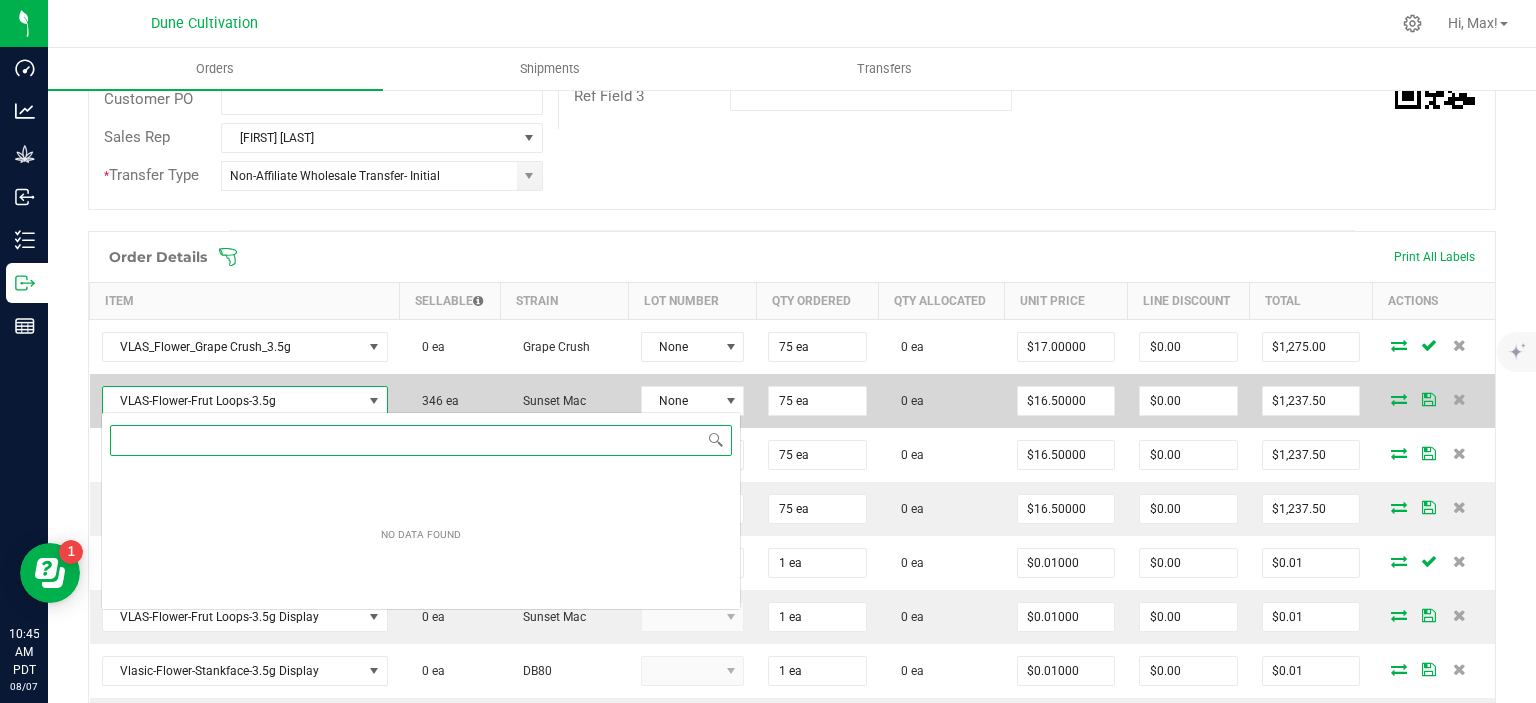 scroll, scrollTop: 99970, scrollLeft: 99716, axis: both 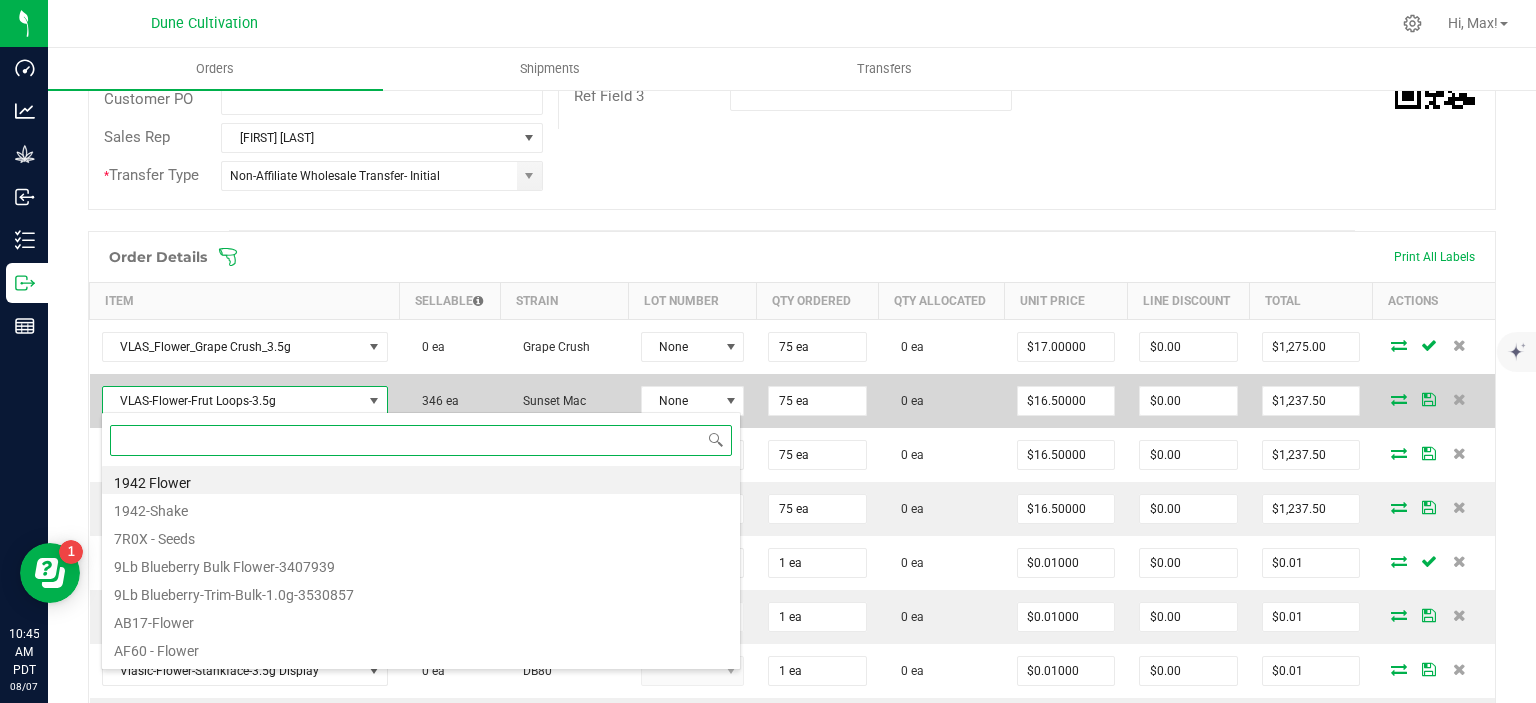 paste on "VLAS_Flower_Frut Loops_3.5g" 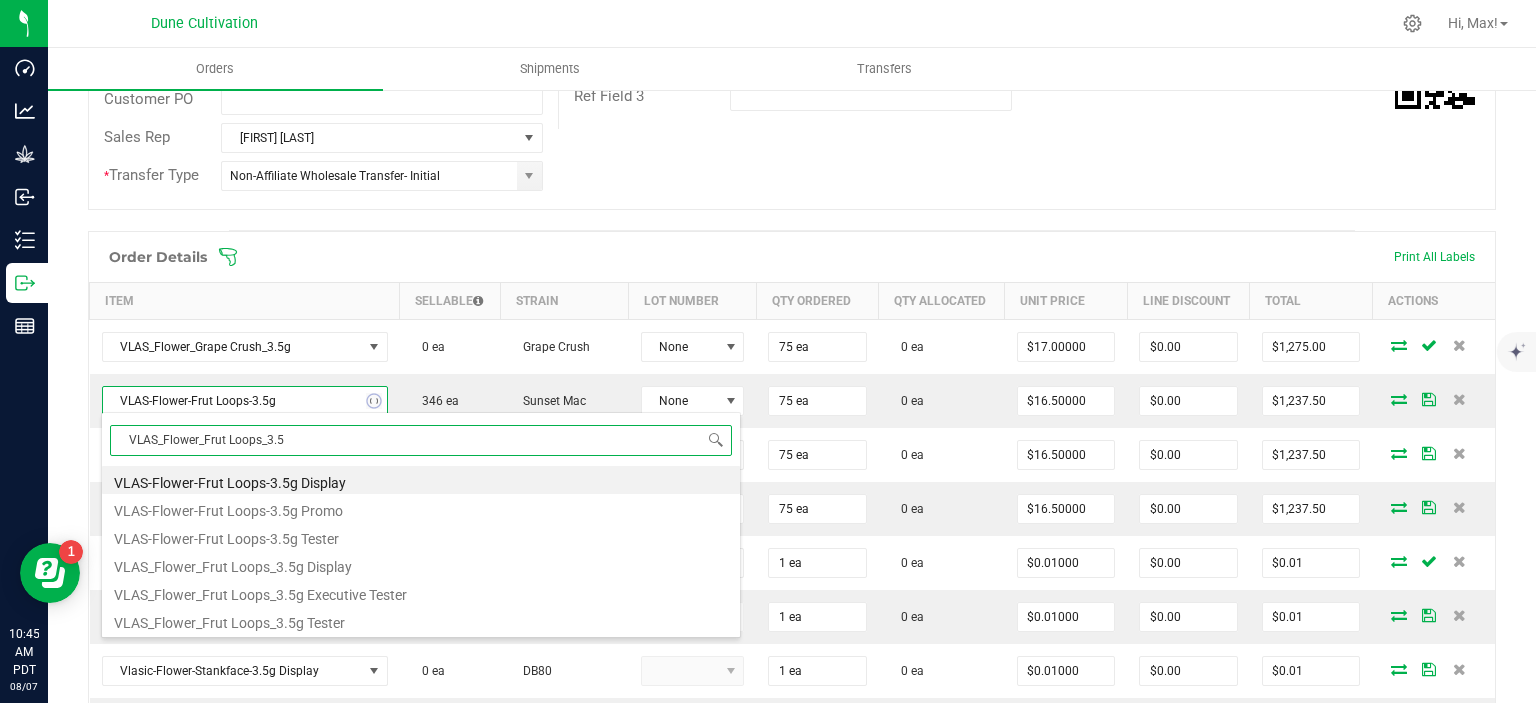 type on "VLAS_Flower_Frut Loops_3." 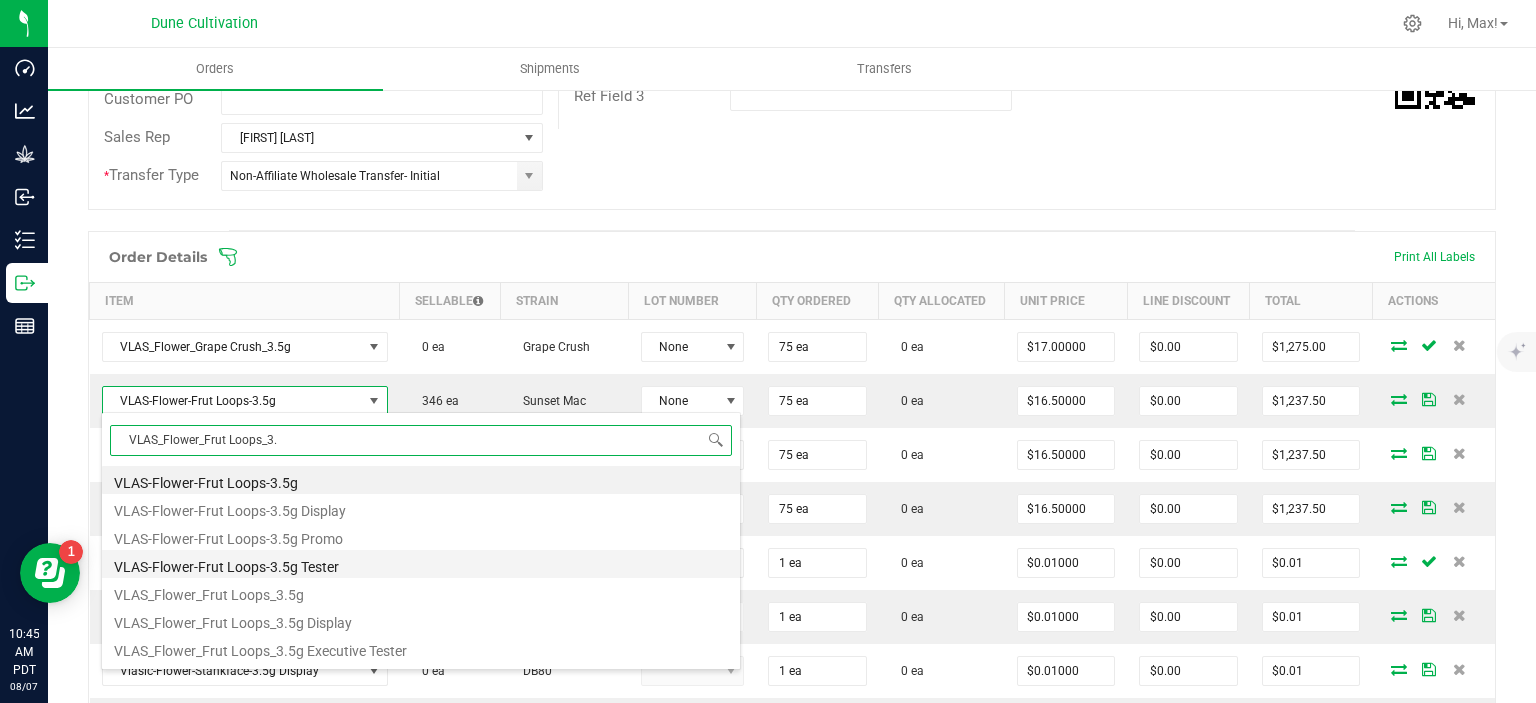 scroll, scrollTop: 24, scrollLeft: 0, axis: vertical 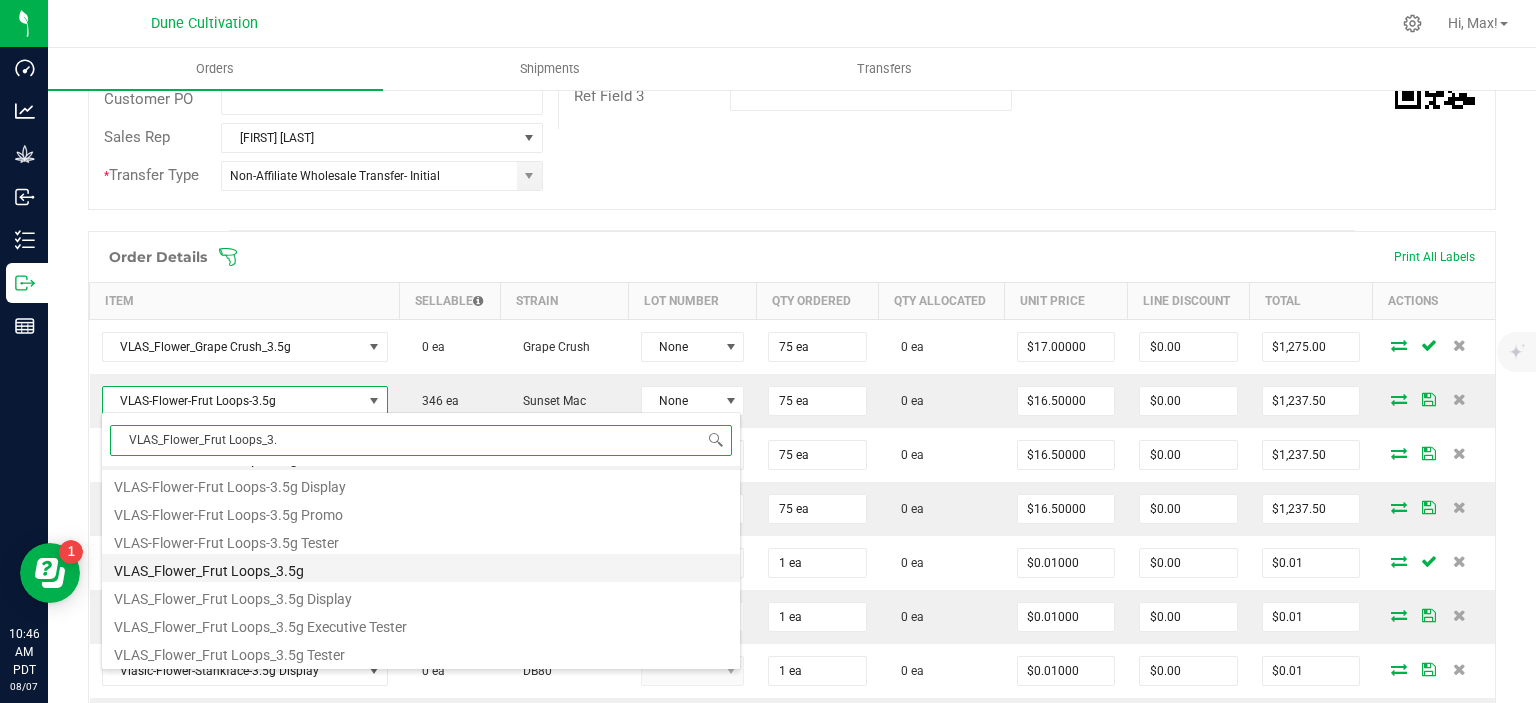 click on "VLAS_Flower_Frut Loops_3.5g" at bounding box center (421, 568) 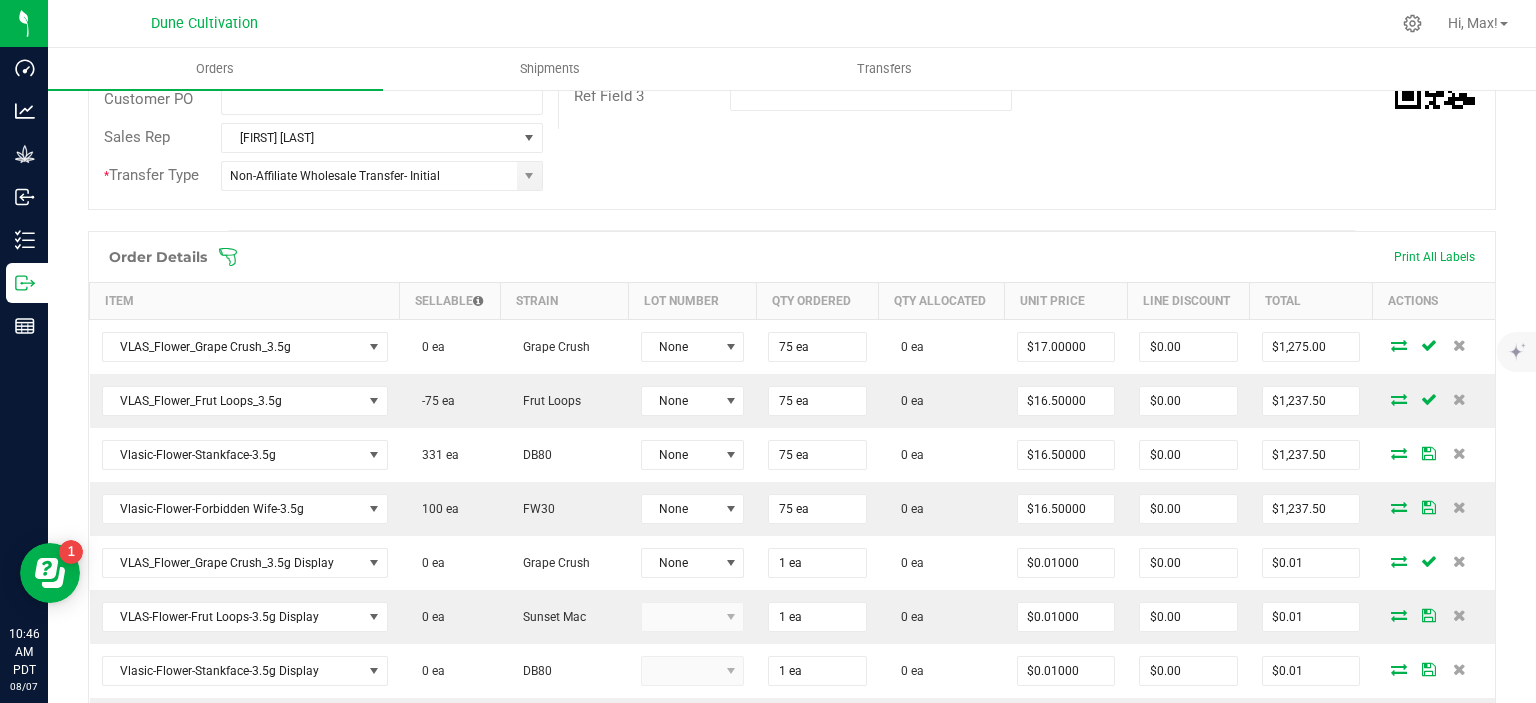 click on "Order details   Export PDF   Done Editing   Order #   00001664   Status   Created   Order Date   Aug 7, 2025 8:25 AM PDT   Payment Status   Awaiting Payment   Invoice Date  08/15/2025  Requested Delivery Date  08/15/2025  Payment Terms  Net 30  Edit   Customer PO   Sales Rep  Patrick Williams *  Transfer Type  Non-Affiliate Wholesale Transfer- Initial  Destination DBA  Greenlight Dispensary- Ely (1323)  Edit   Order Total   $4,987.75   License #   99035327095322531323   License Expiration   Jul 31, 2024   Address  Acres Dispensary LLC 940 E Aultman St Ely  ,  NV 89301  Contact   Distributor  Nabisix LLC  Ref Field 1   Ref Field 2   Ref Field 3" at bounding box center [792, -24] 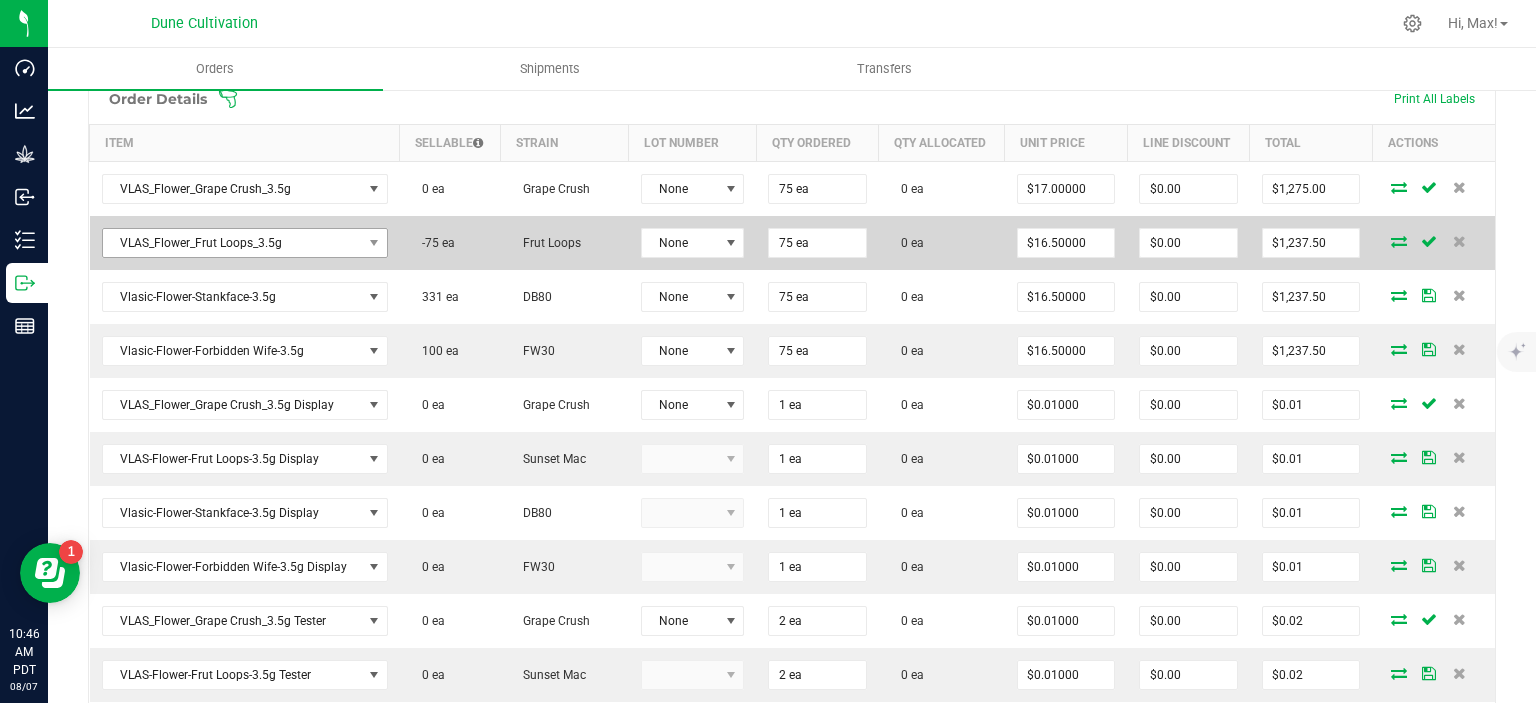 scroll, scrollTop: 580, scrollLeft: 0, axis: vertical 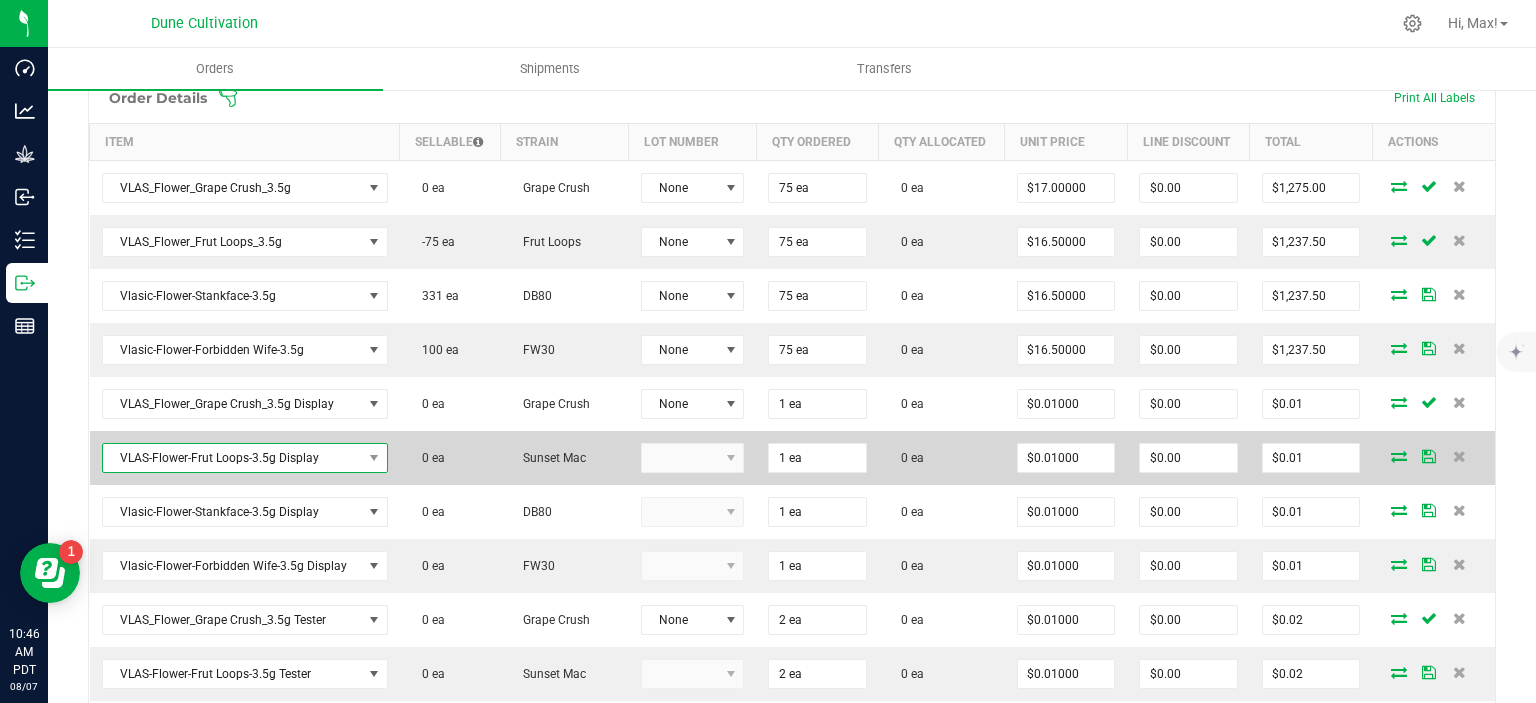 click on "VLAS-Flower-Frut Loops-3.5g Display" at bounding box center (232, 458) 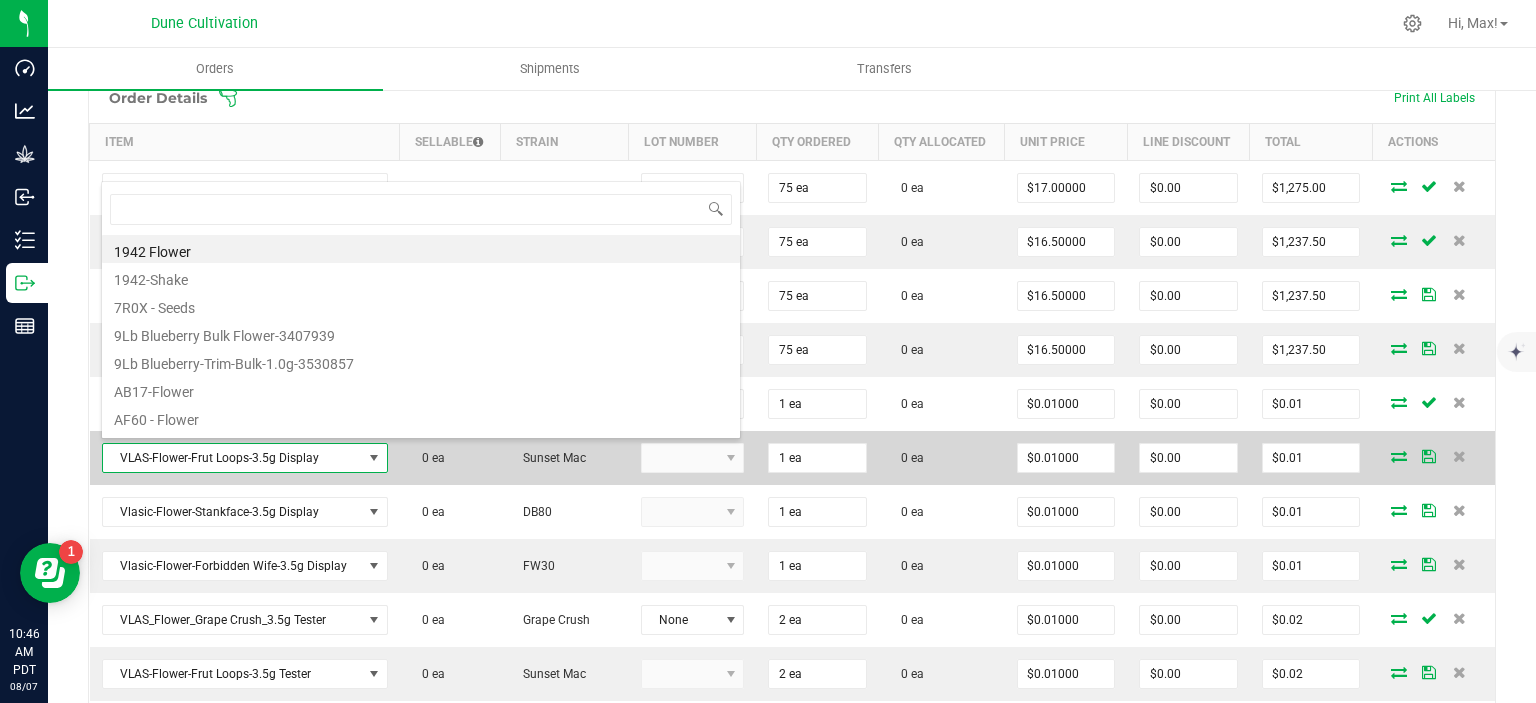 scroll, scrollTop: 99970, scrollLeft: 99716, axis: both 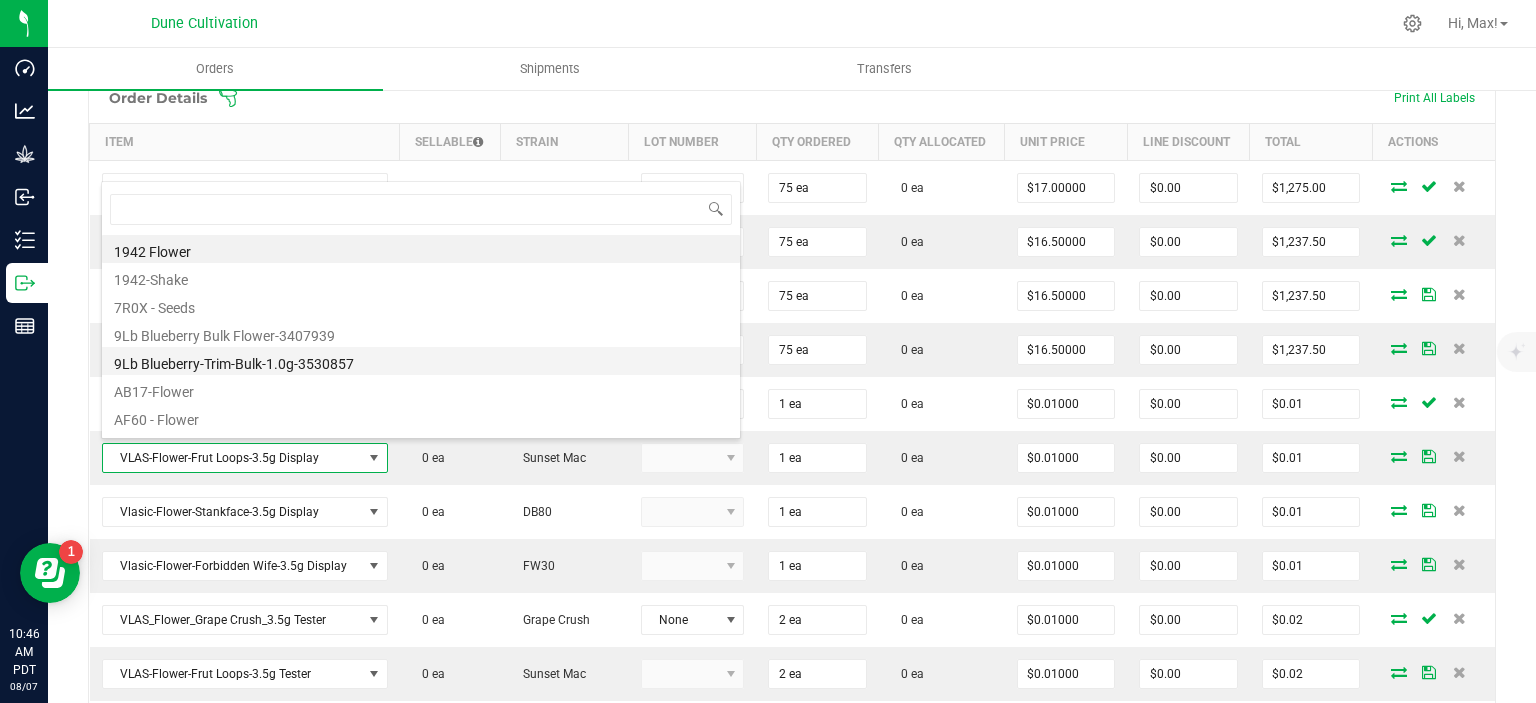 type on "VLAS_Flower_Frut Loops_3.5g" 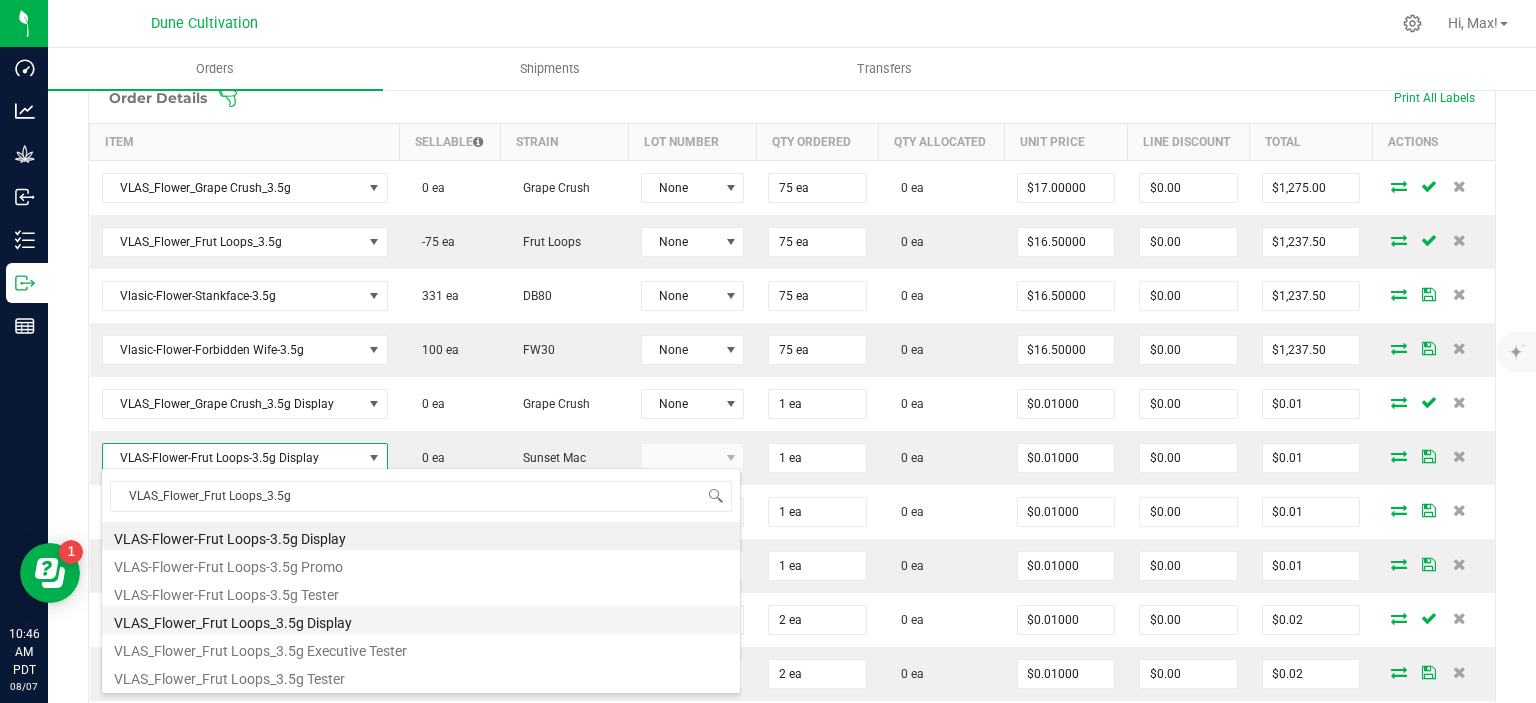 click on "VLAS_Flower_Frut Loops_3.5g Display" at bounding box center [421, 620] 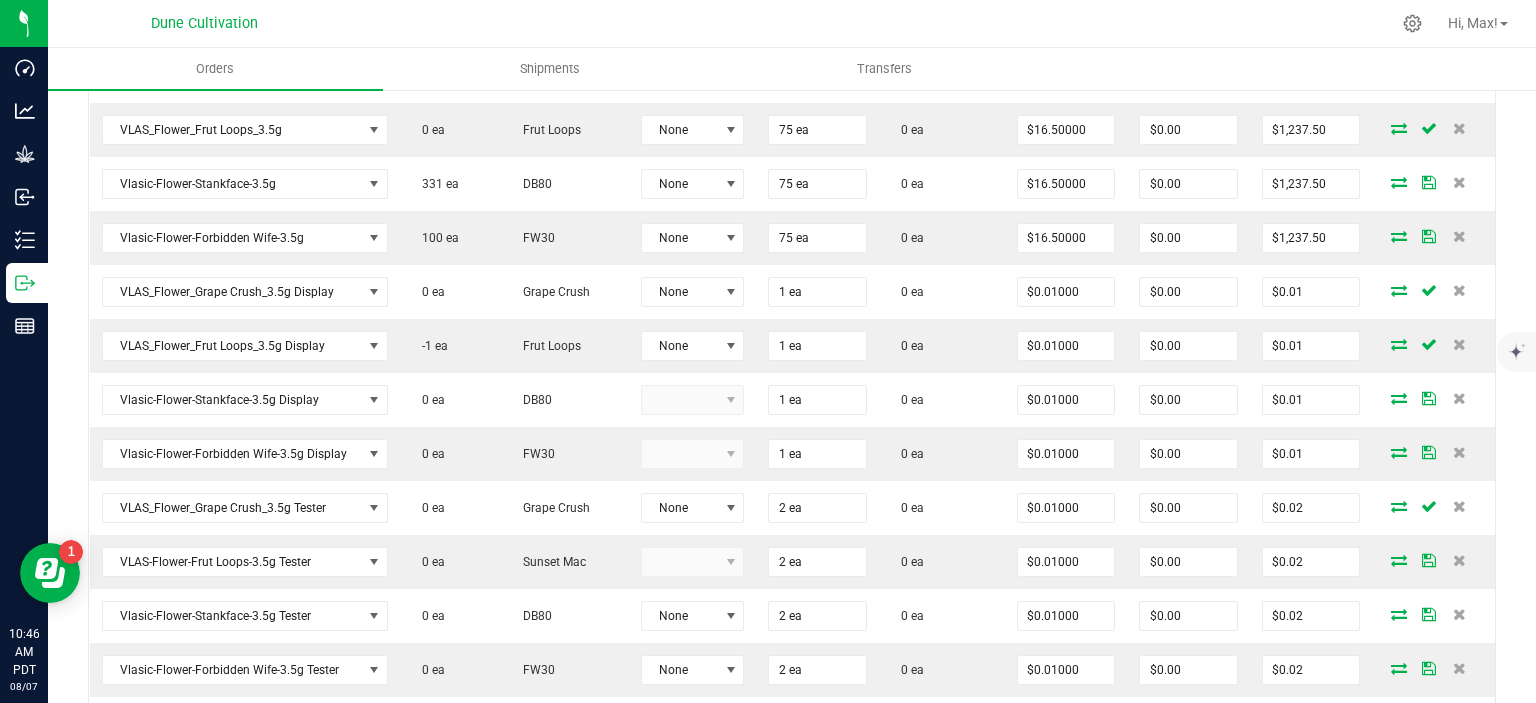 scroll, scrollTop: 693, scrollLeft: 0, axis: vertical 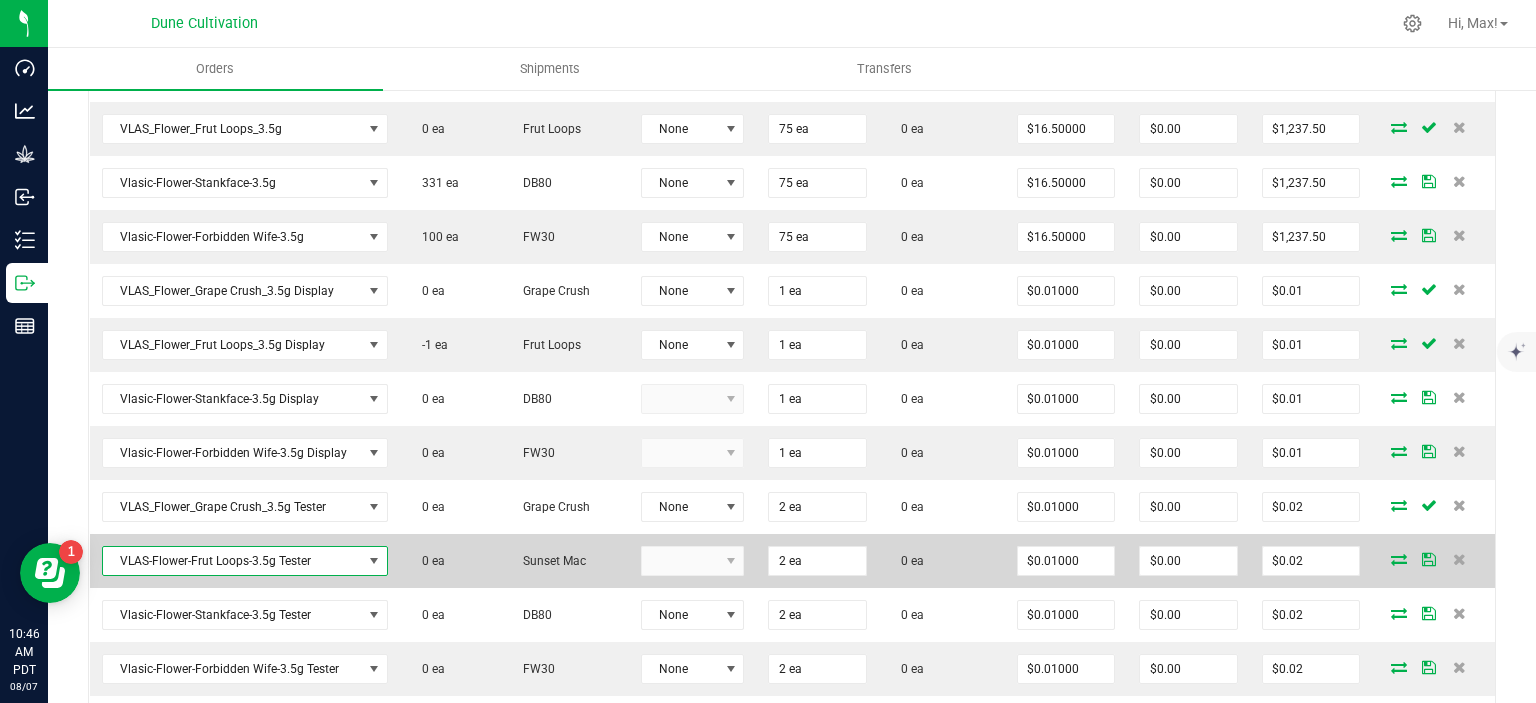 click on "VLAS-Flower-Frut Loops-3.5g Tester" at bounding box center [232, 561] 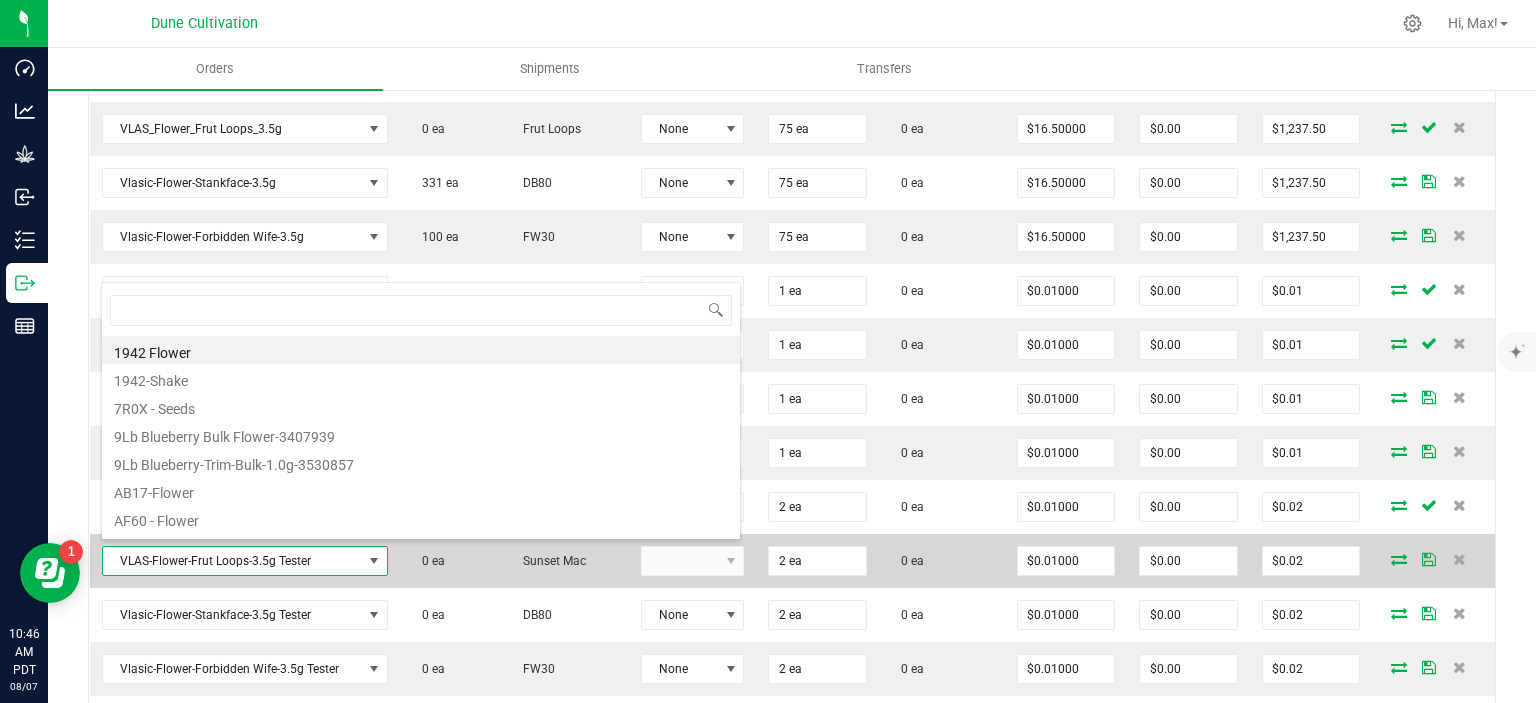 scroll, scrollTop: 99970, scrollLeft: 99716, axis: both 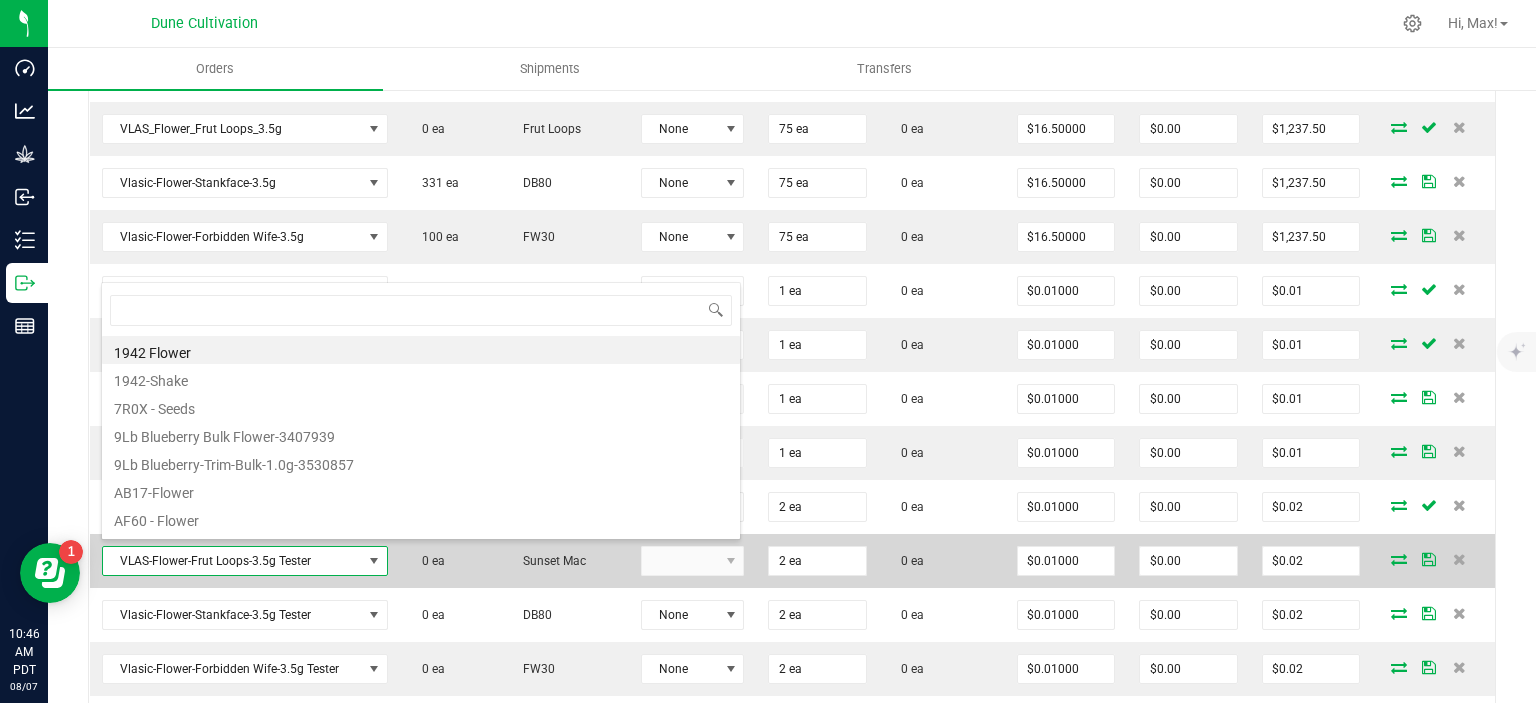 type on "VLAS_Flower_Frut Loops_3.5g" 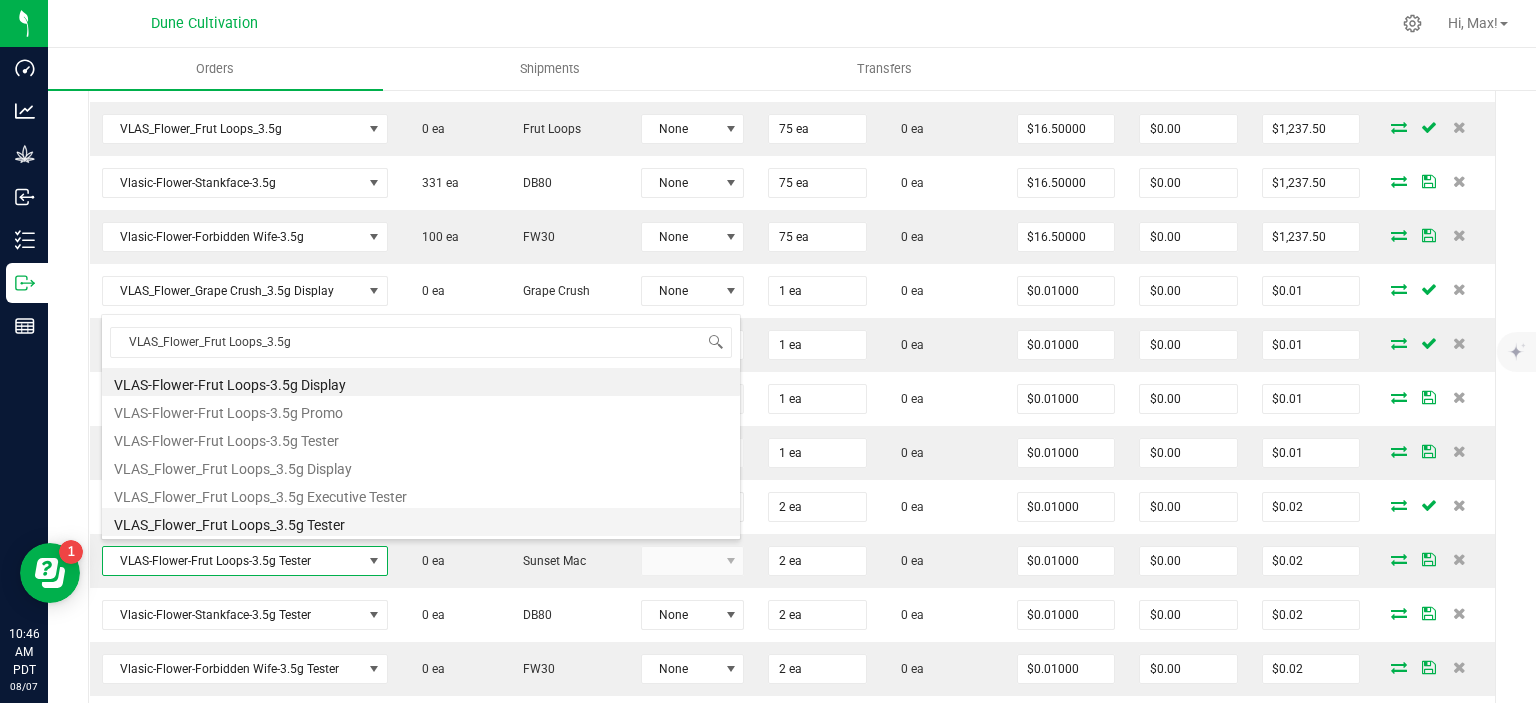 click on "VLAS_Flower_Frut Loops_3.5g Tester" at bounding box center [421, 522] 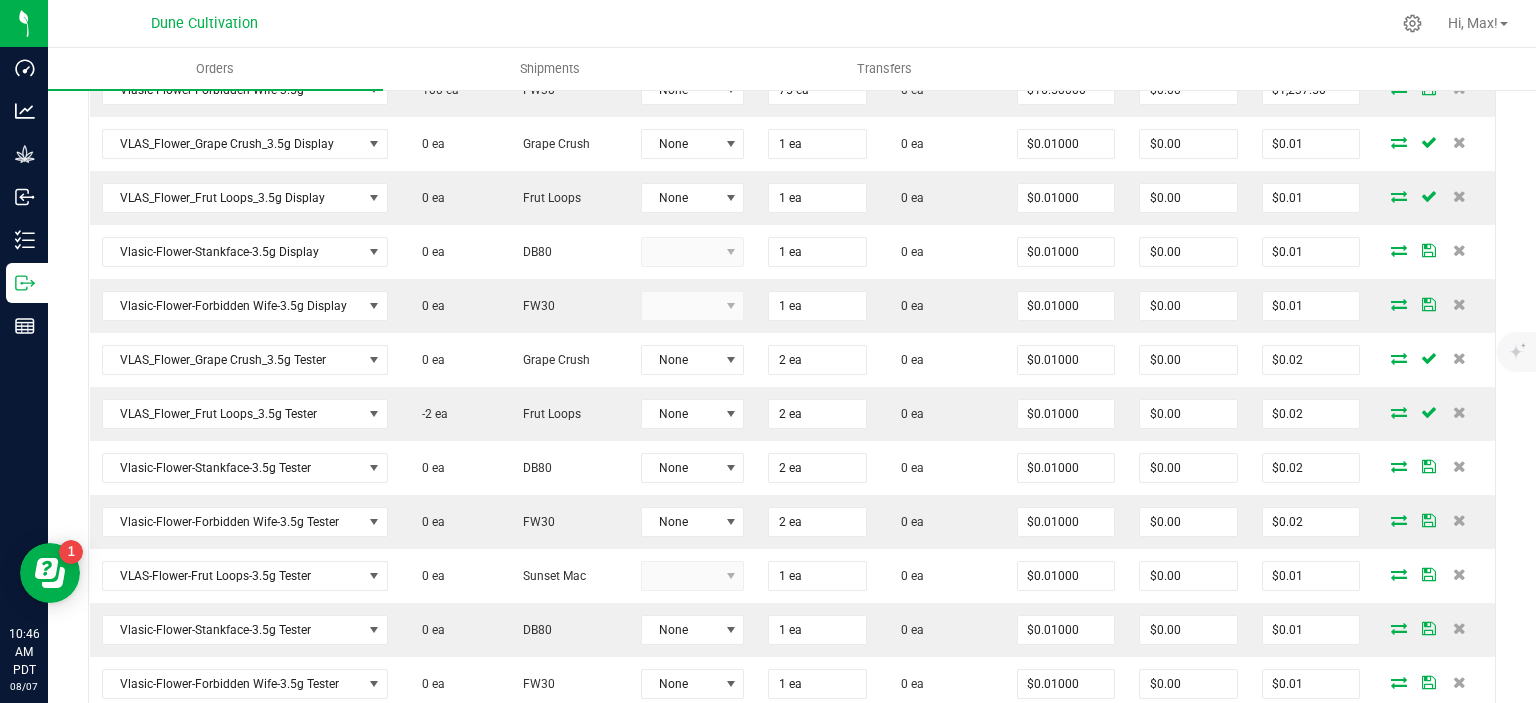 scroll, scrollTop: 848, scrollLeft: 0, axis: vertical 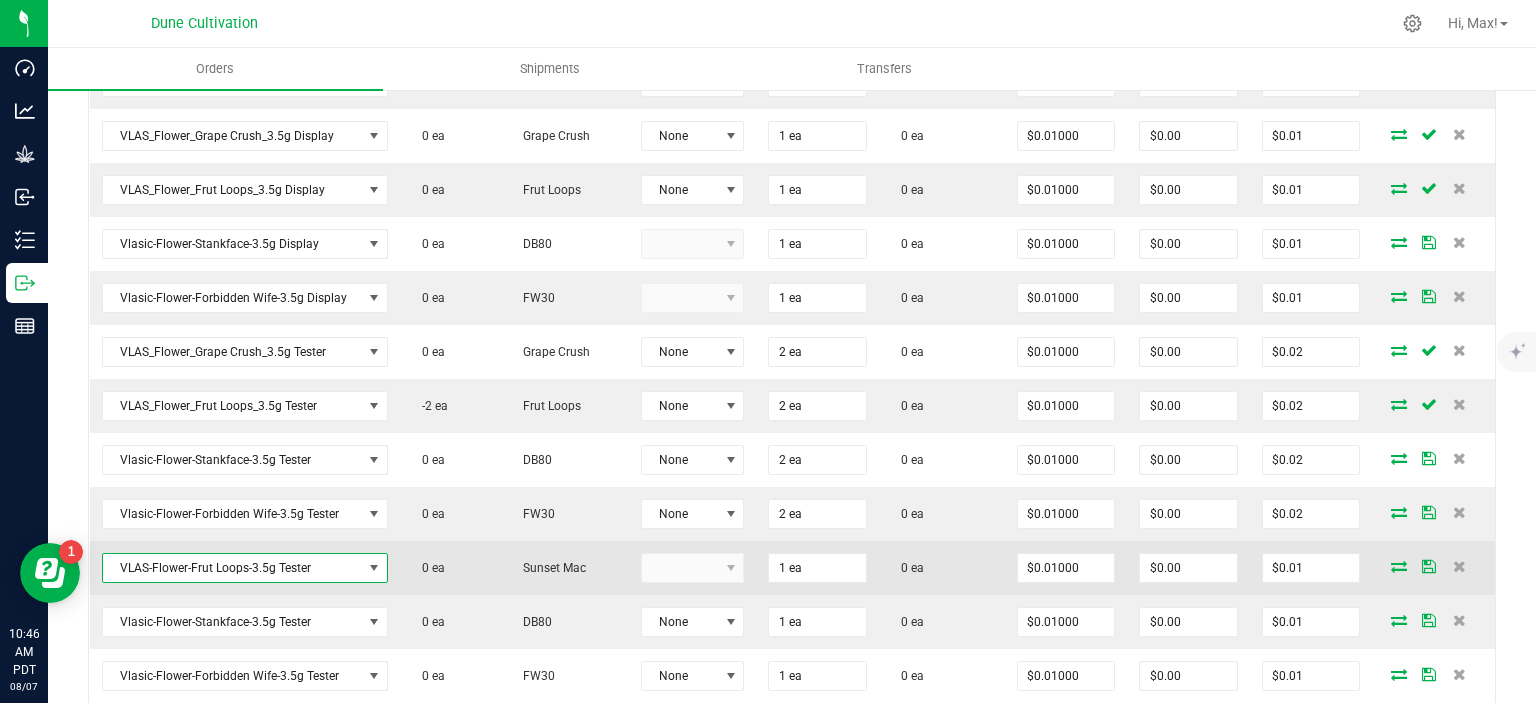 click on "VLAS-Flower-Frut Loops-3.5g Tester" at bounding box center [232, 568] 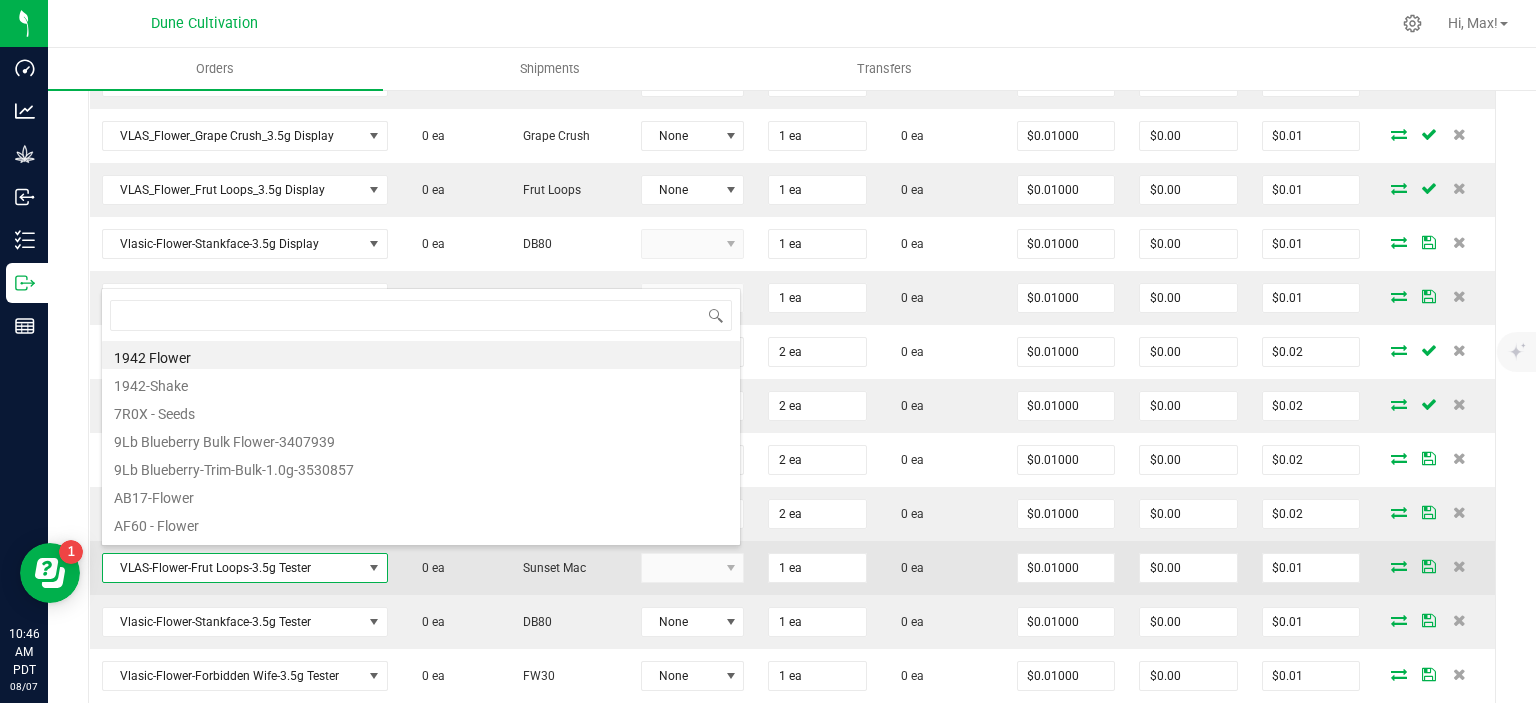 scroll, scrollTop: 99970, scrollLeft: 99716, axis: both 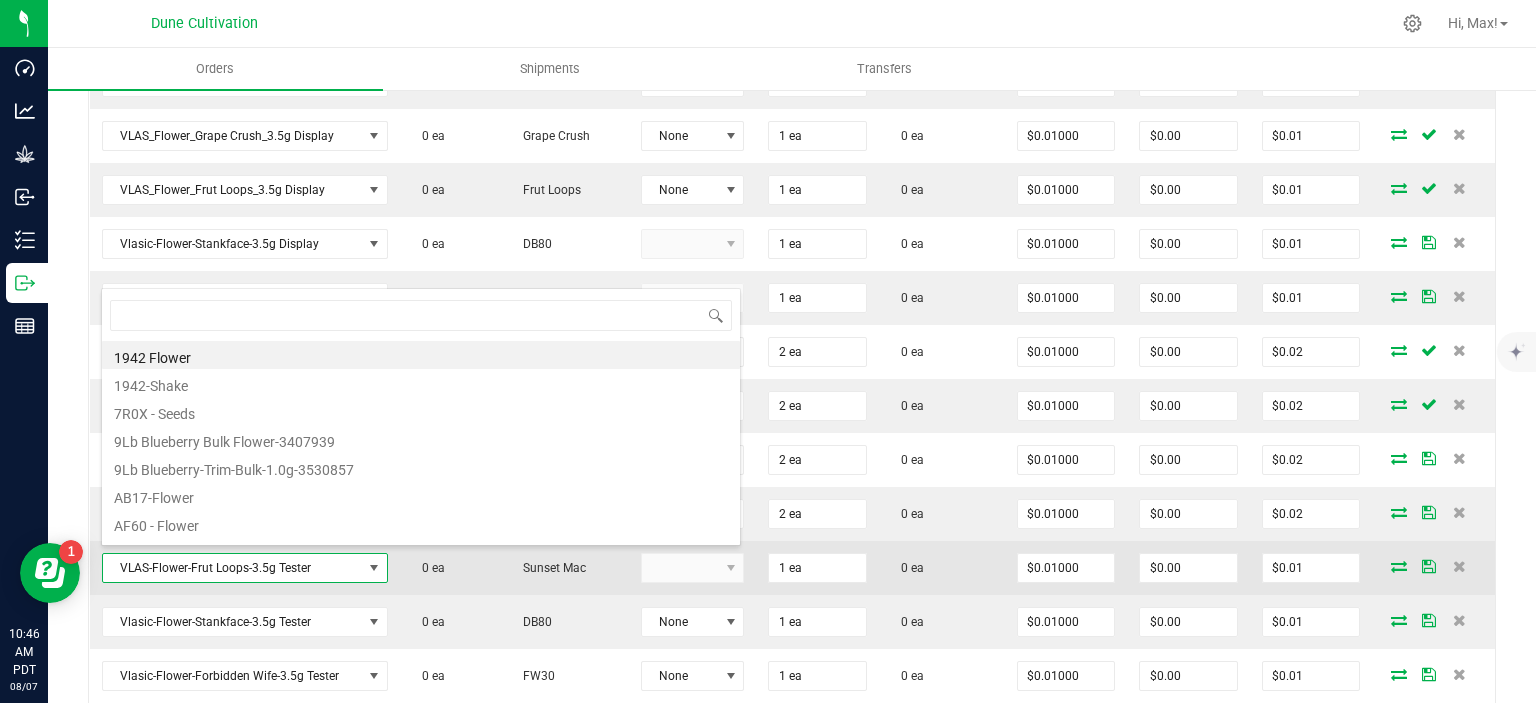 type on "VLAS_Flower_Frut Loops_3.5g" 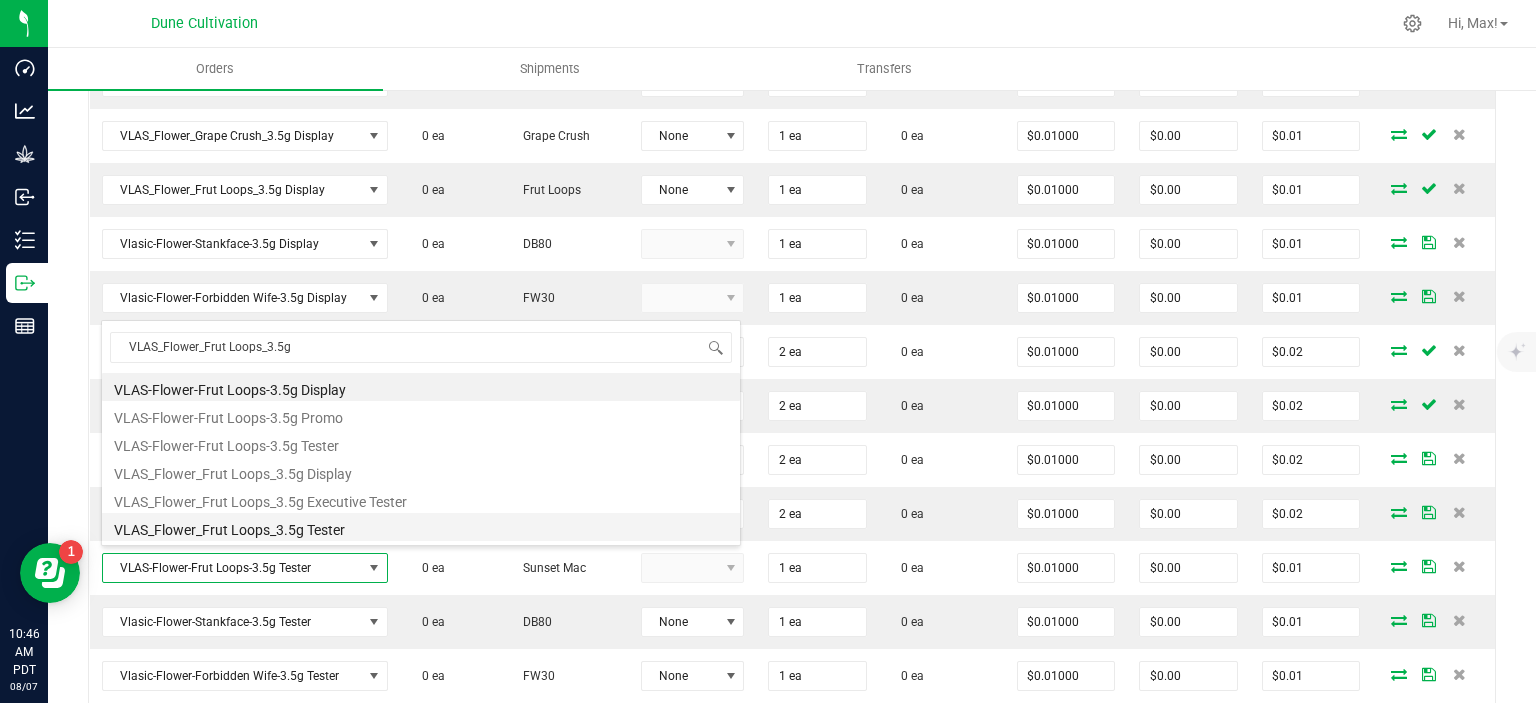 click on "VLAS_Flower_Frut Loops_3.5g Tester" at bounding box center (421, 527) 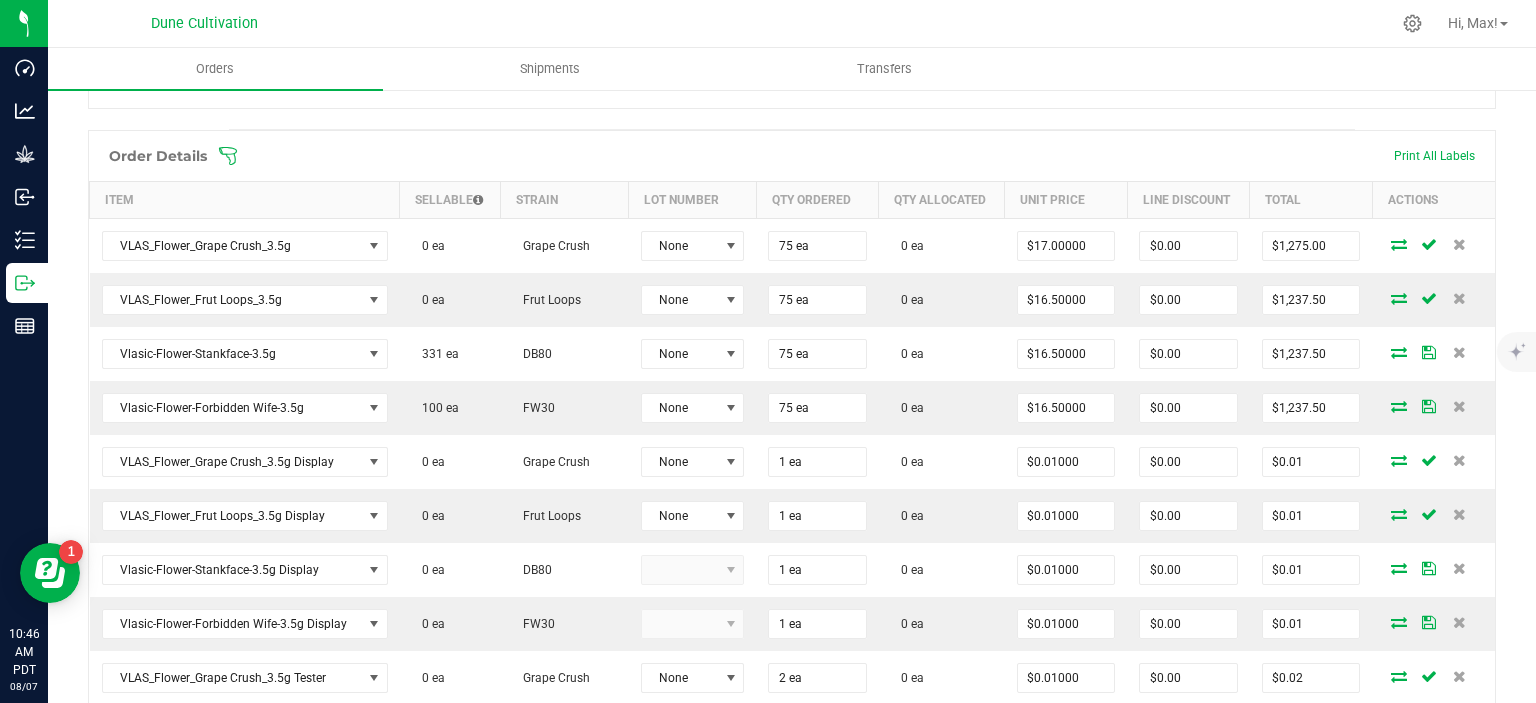 scroll, scrollTop: 523, scrollLeft: 0, axis: vertical 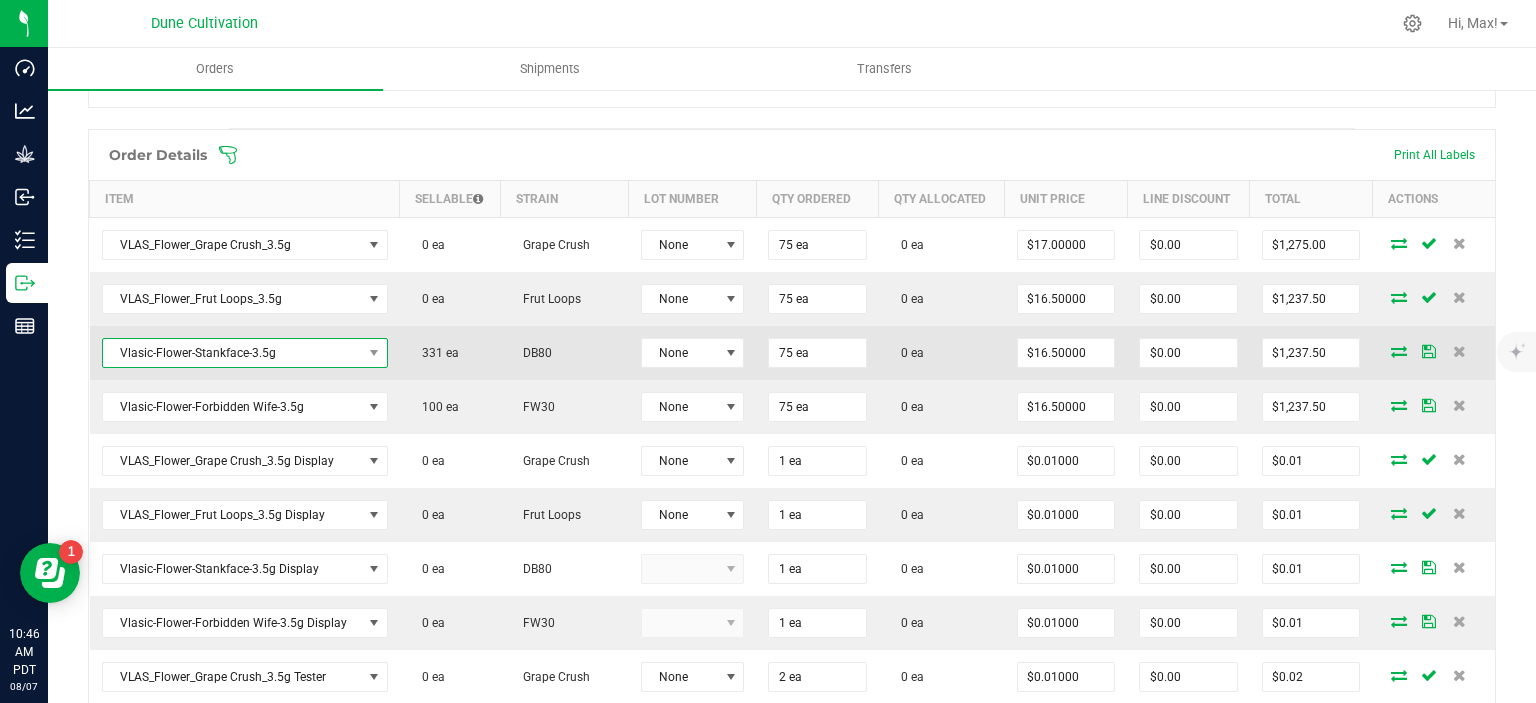 click on "Vlasic-Flower-Stankface-3.5g" at bounding box center (232, 353) 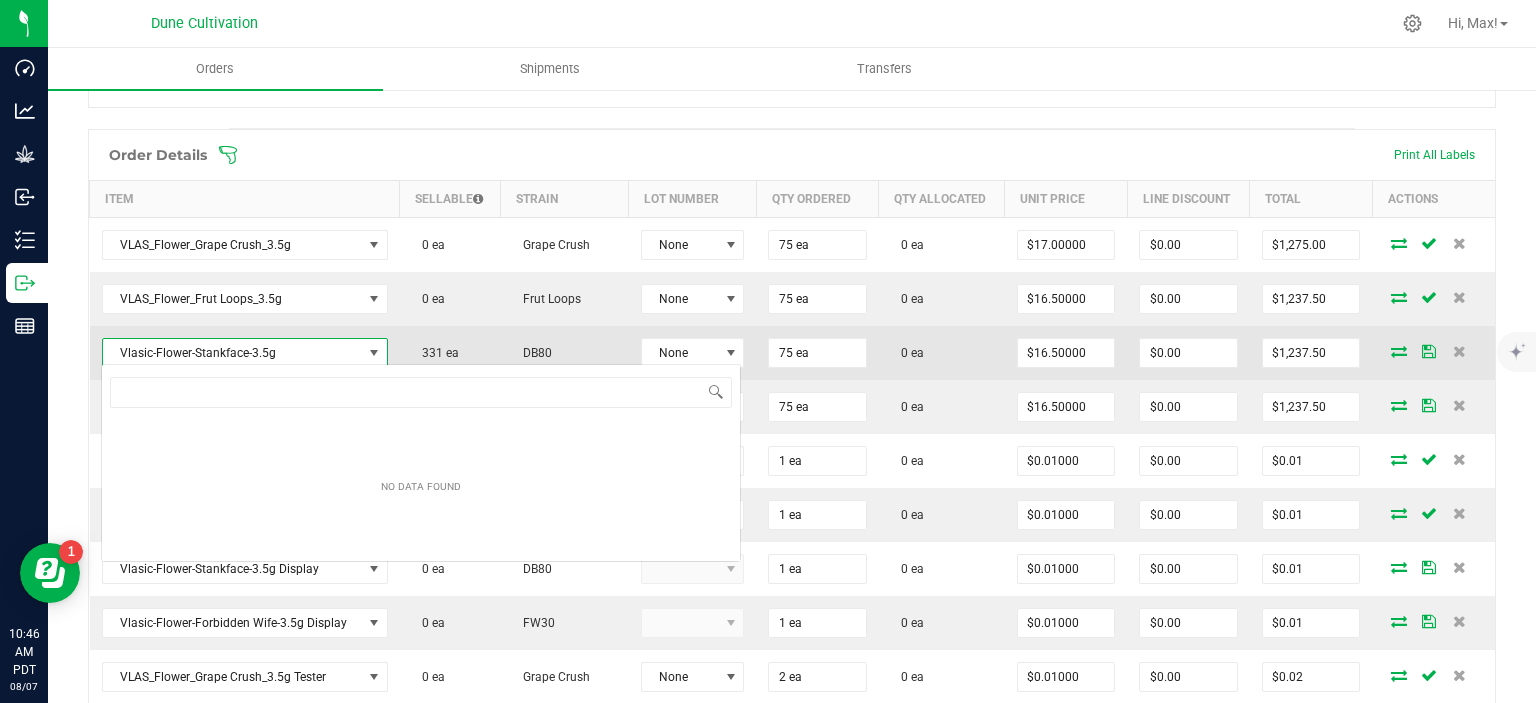 scroll, scrollTop: 99970, scrollLeft: 99716, axis: both 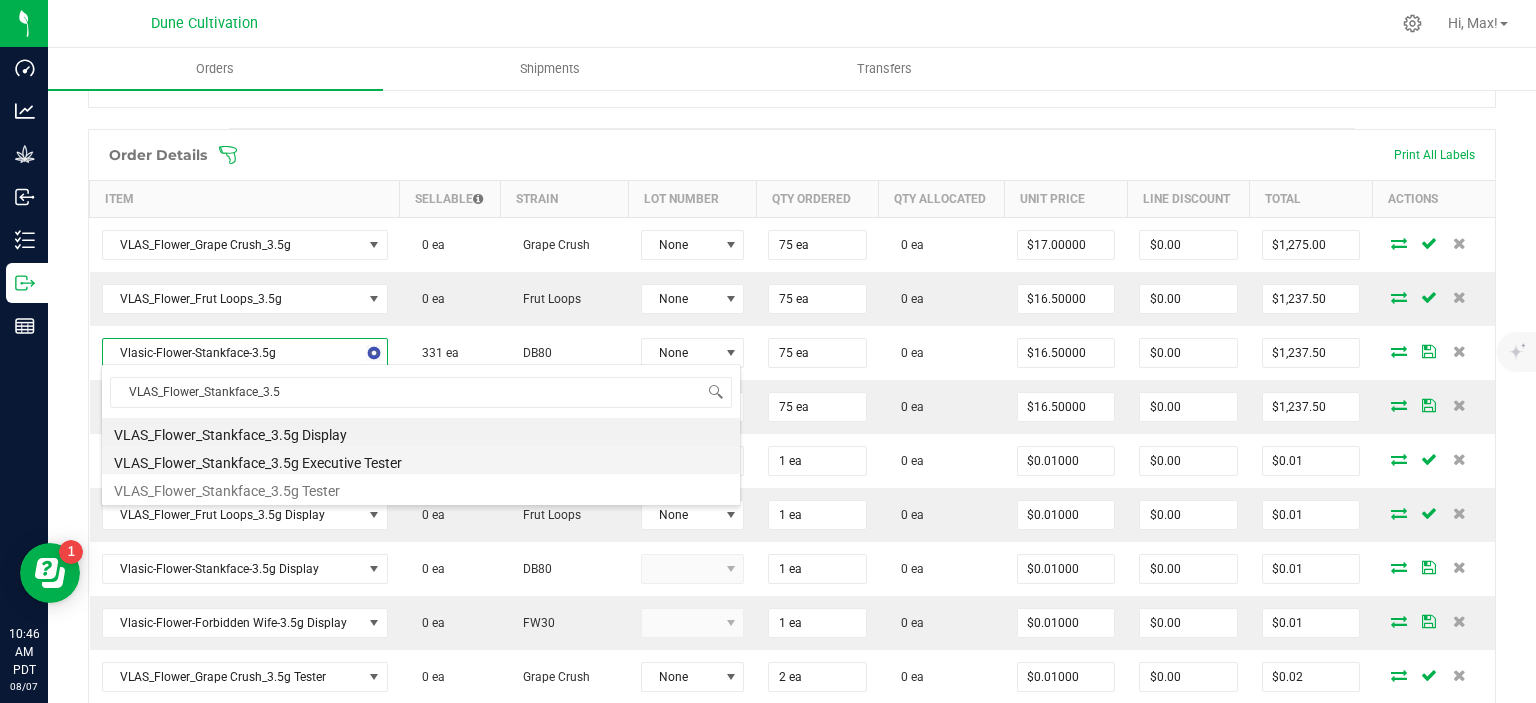type on "VLAS_Flower_Stankface_3." 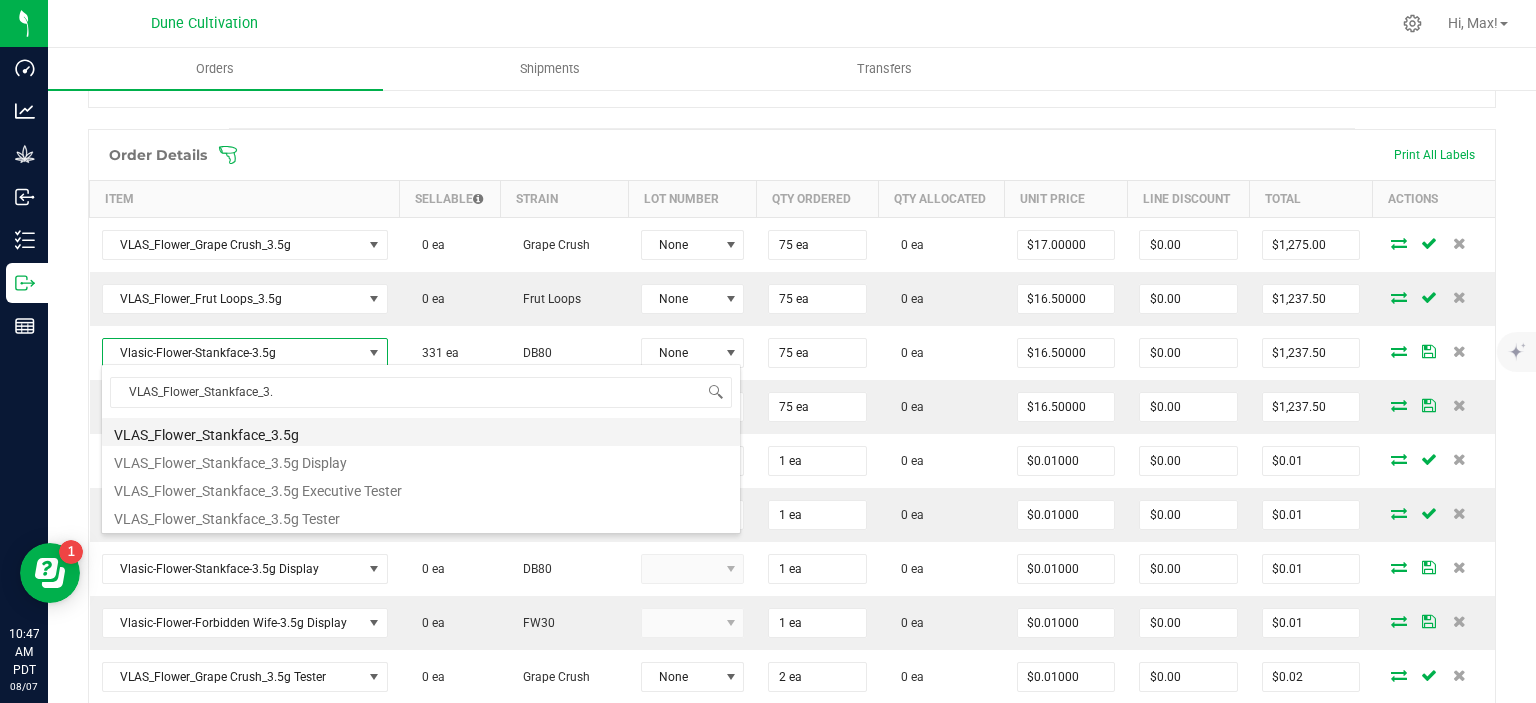click on "VLAS_Flower_Stankface_3.5g" at bounding box center (421, 432) 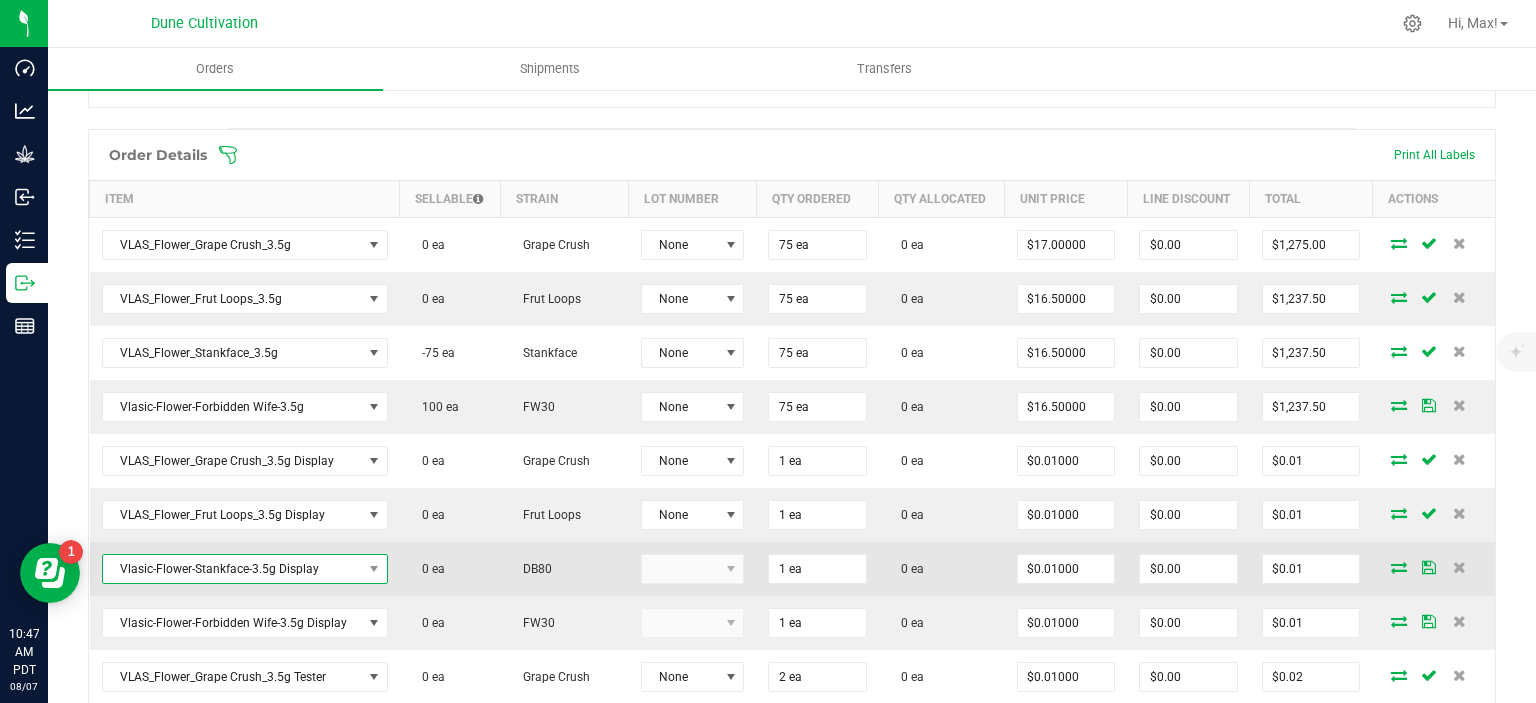 click on "Vlasic-Flower-Stankface-3.5g Display" at bounding box center (232, 569) 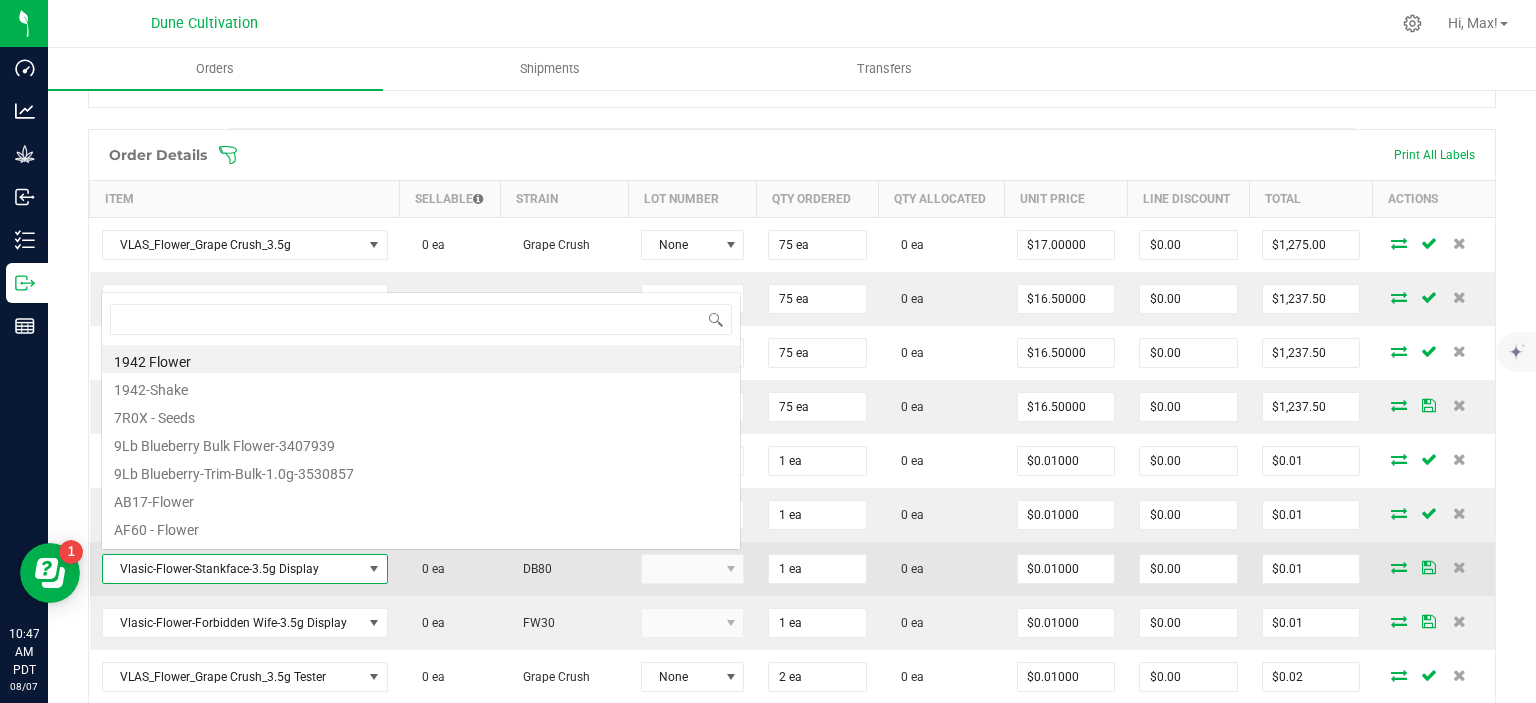 scroll, scrollTop: 0, scrollLeft: 0, axis: both 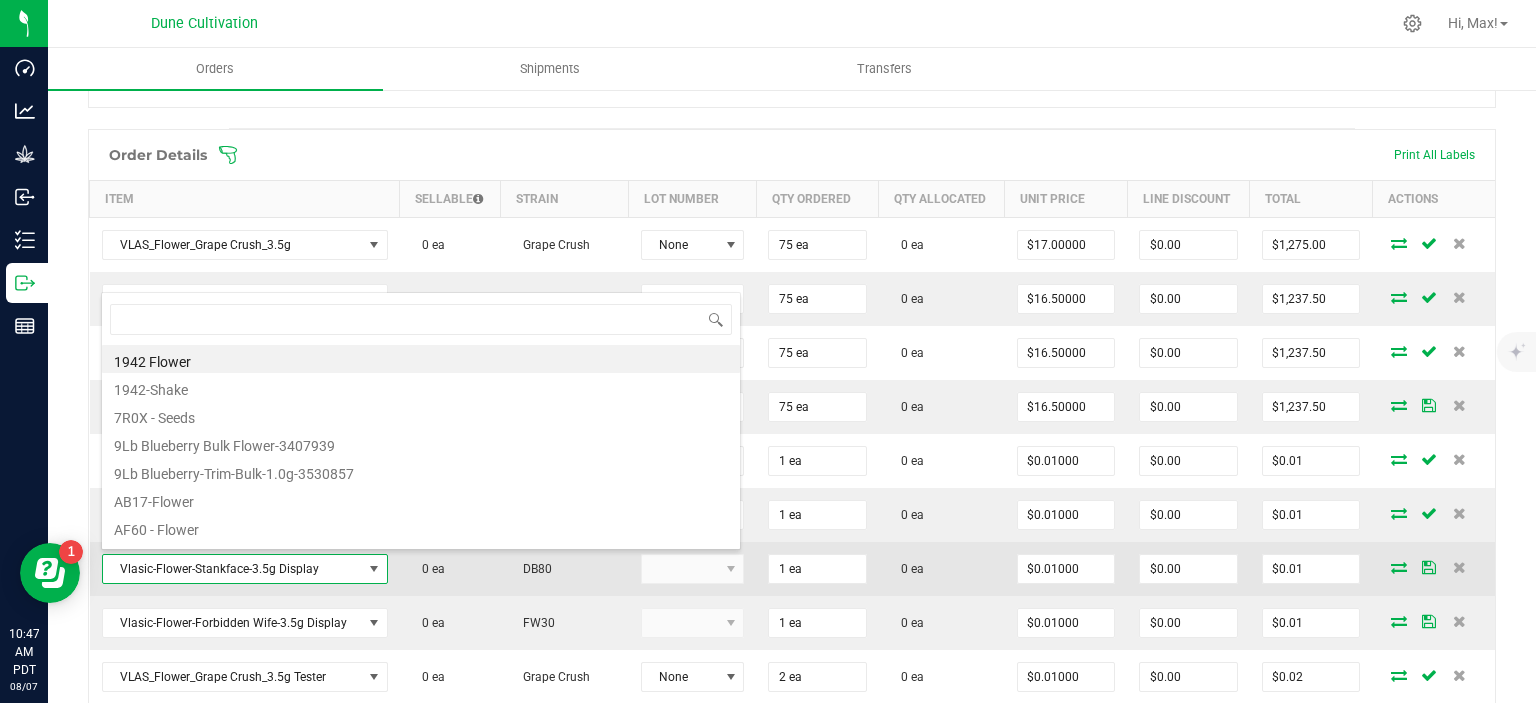 type on "VLAS_Flower_Stankface_3.5g" 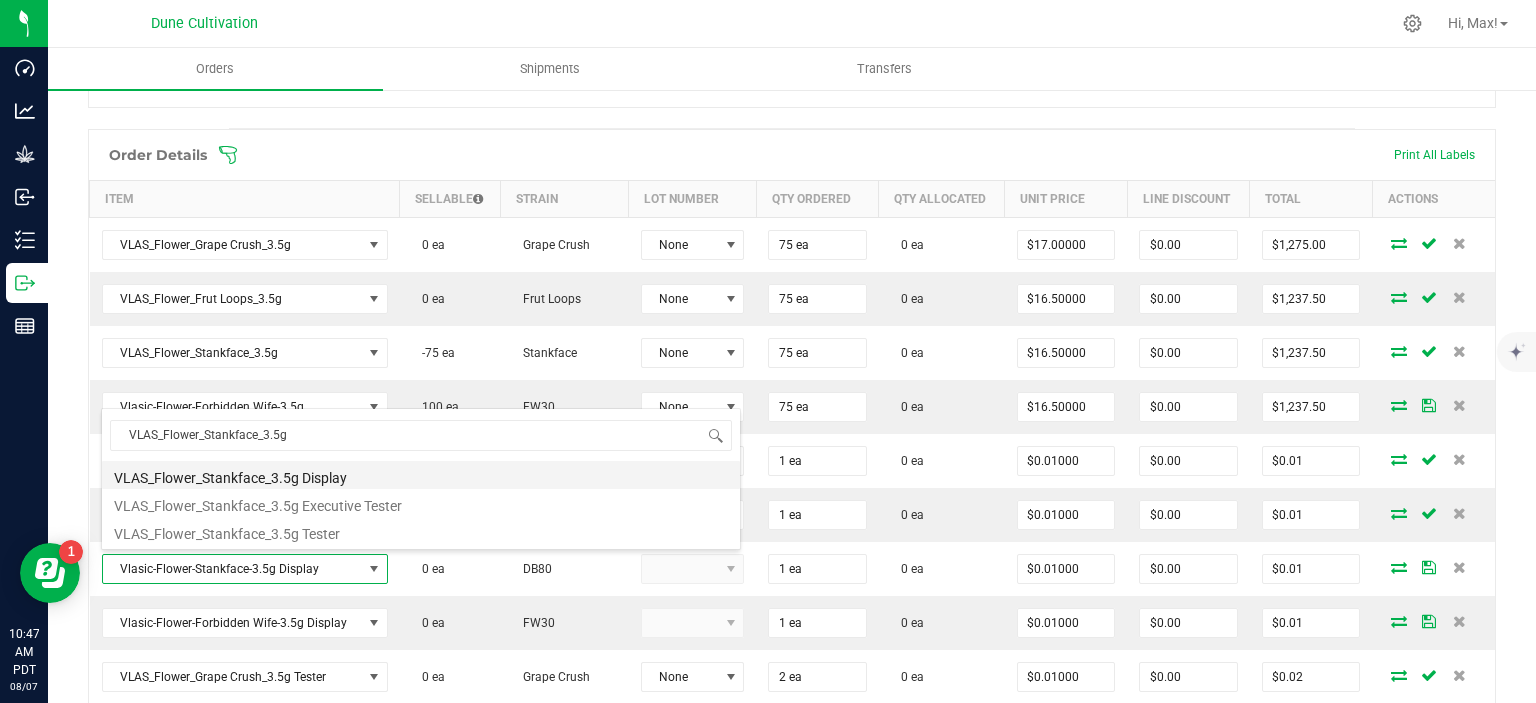 click on "VLAS_Flower_Stankface_3.5g Display" at bounding box center [421, 475] 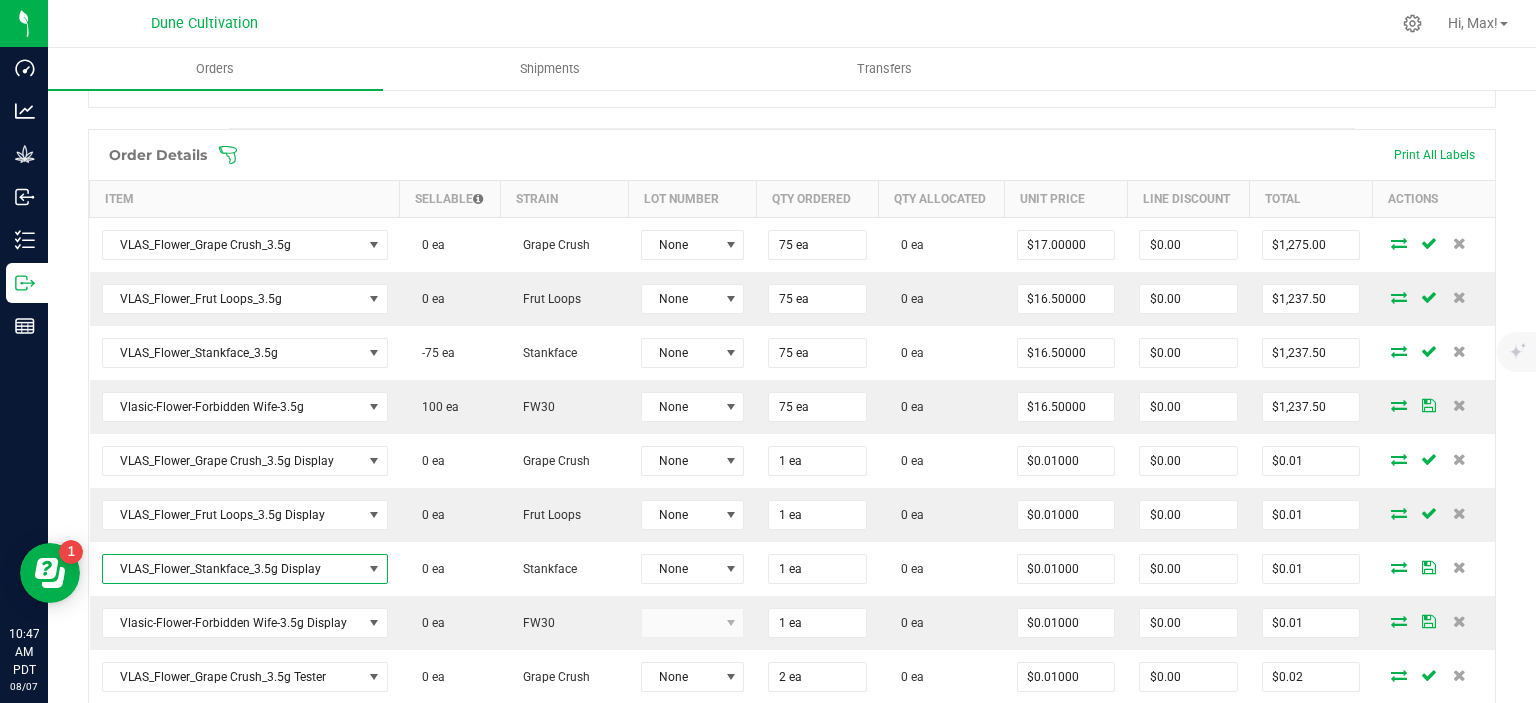 click on "VLAS_Flower_Grape Crush_3.5g Display" at bounding box center (245, 461) 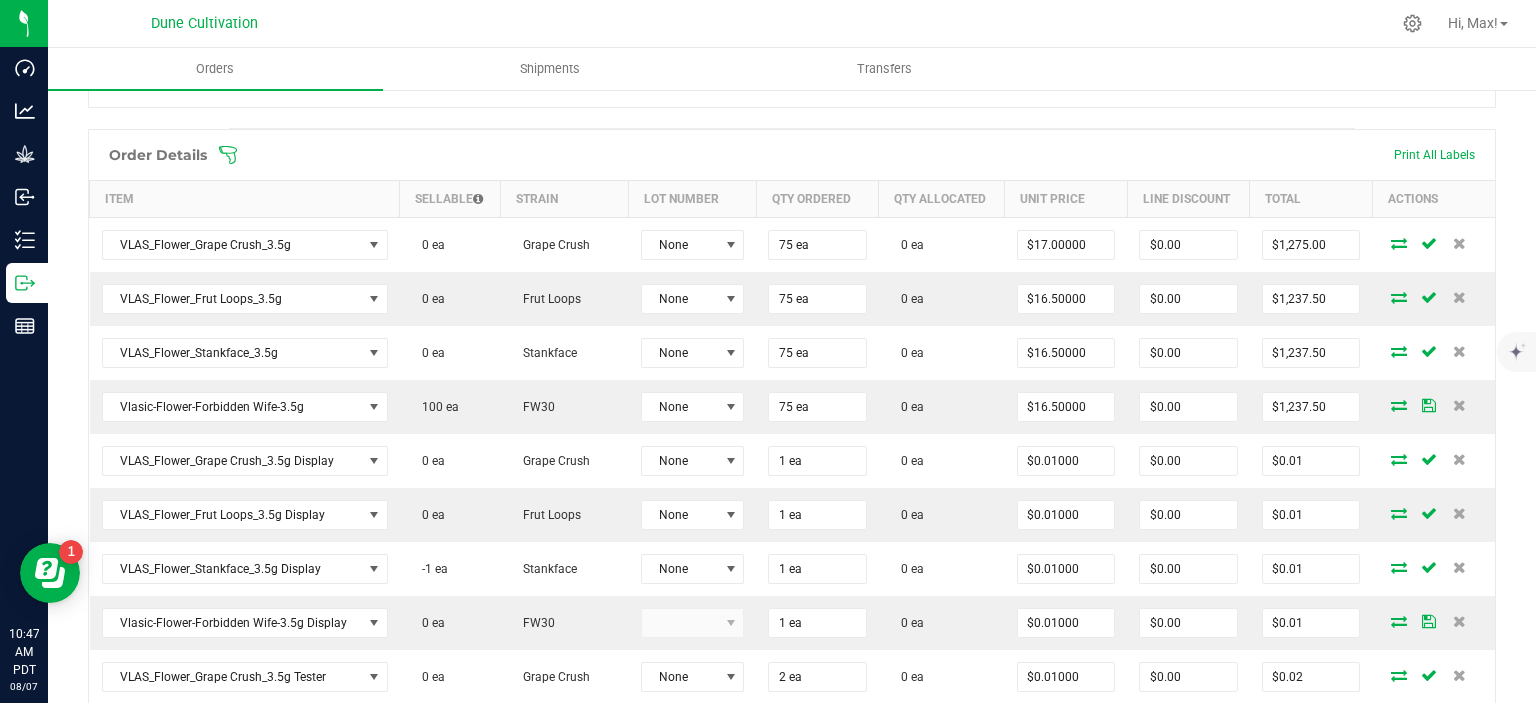 click on "Back to Orders
Order details   Export PDF   Done Editing   Order #   00001664   Status   Created   Order Date   Aug 7, 2025 8:25 AM PDT   Payment Status   Awaiting Payment   Invoice Date  08/15/2025  Requested Delivery Date  08/15/2025  Payment Terms  Net 30  Edit   Customer PO   Sales Rep  Patrick Williams *  Transfer Type  Non-Affiliate Wholesale Transfer- Initial  Destination DBA  Greenlight Dispensary- Ely (1323)  Edit   Order Total   $4,987.75   License #   99035327095322531323   License Expiration   Jul 31, 2024   Address  Acres Dispensary LLC 940 E Aultman St Ely  ,  NV 89301  Contact   Distributor  Nabisix LLC  Ref Field 1   Ref Field 2   Ref Field 3
Order Details Print All Labels Item  Sellable  Strain  Lot Number  Qty Ordered Qty Allocated Unit Price Line Discount Total" at bounding box center (792, 526) 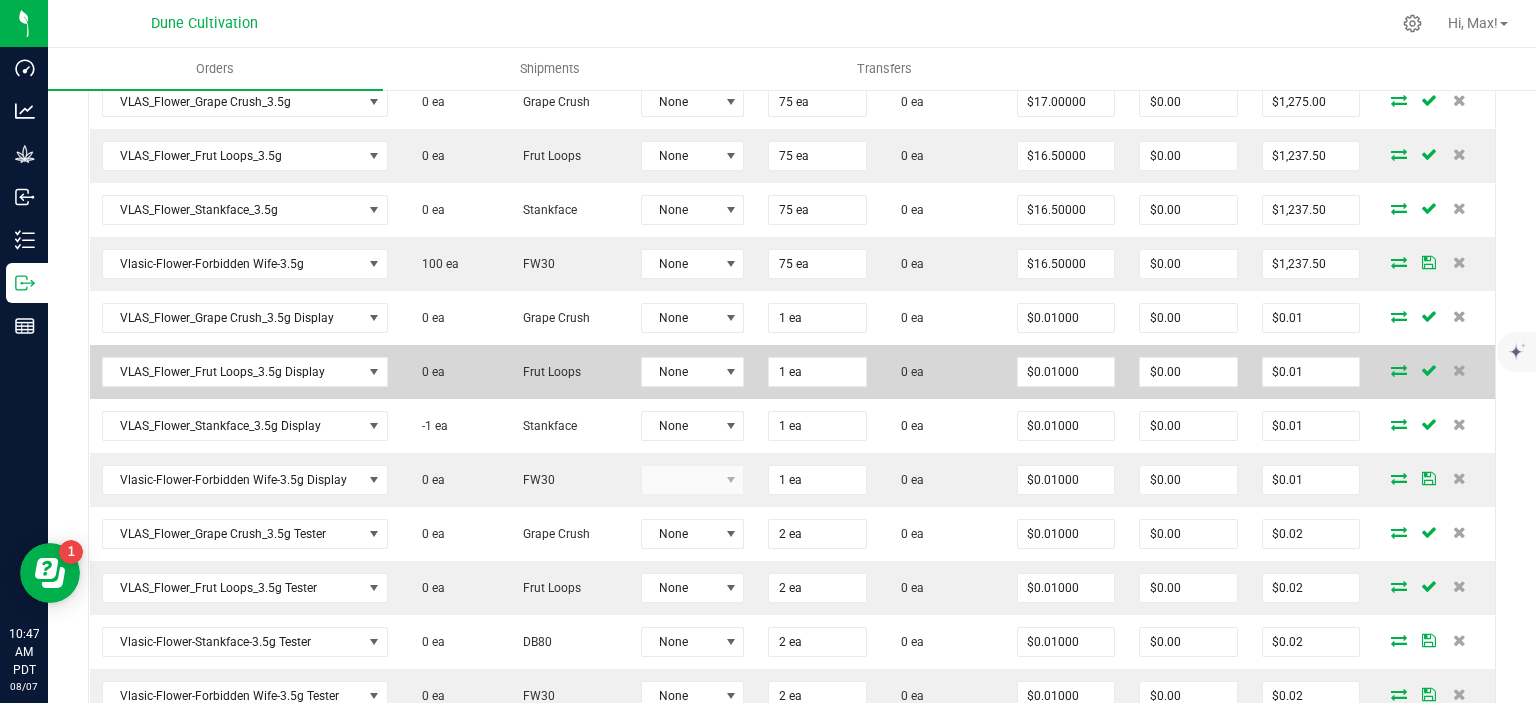 scroll, scrollTop: 680, scrollLeft: 0, axis: vertical 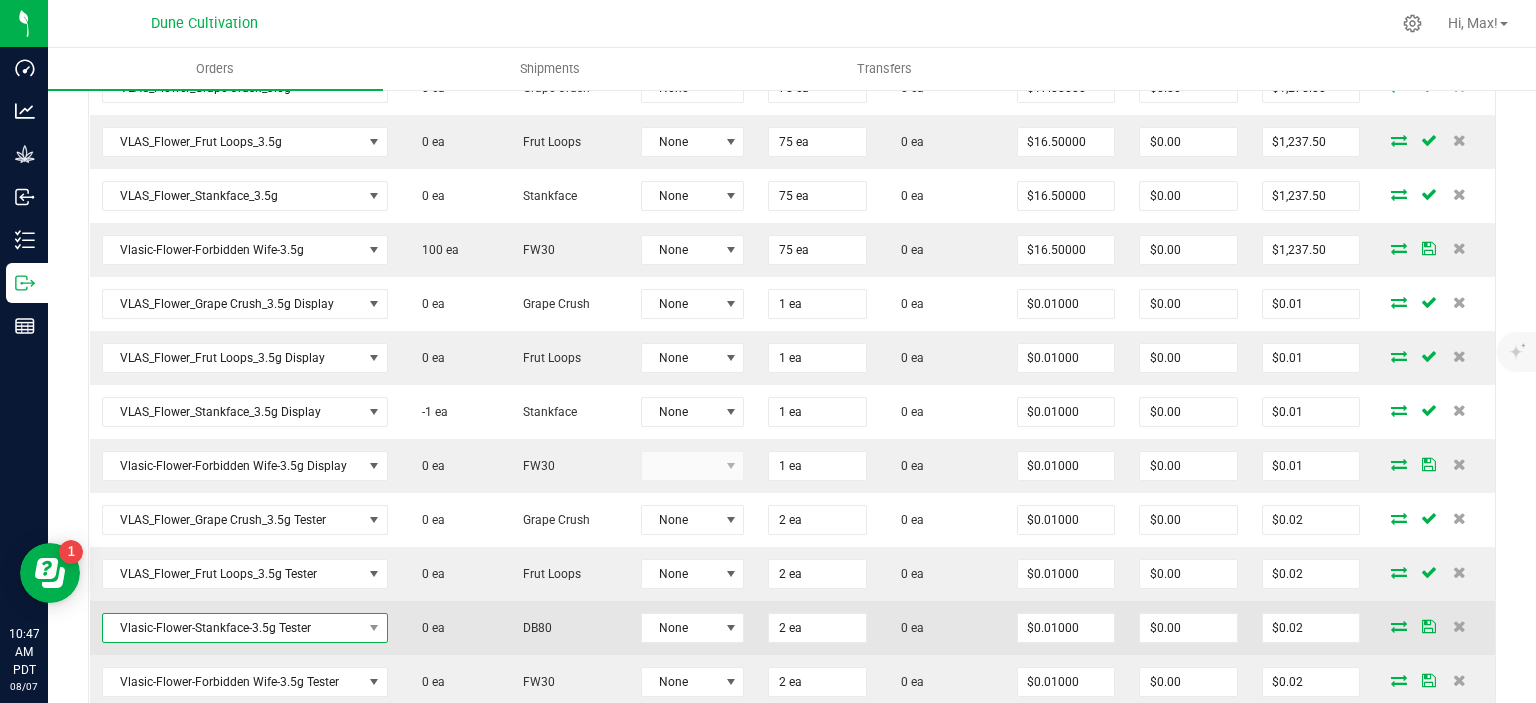 click on "Vlasic-Flower-Stankface-3.5g Tester" at bounding box center (232, 628) 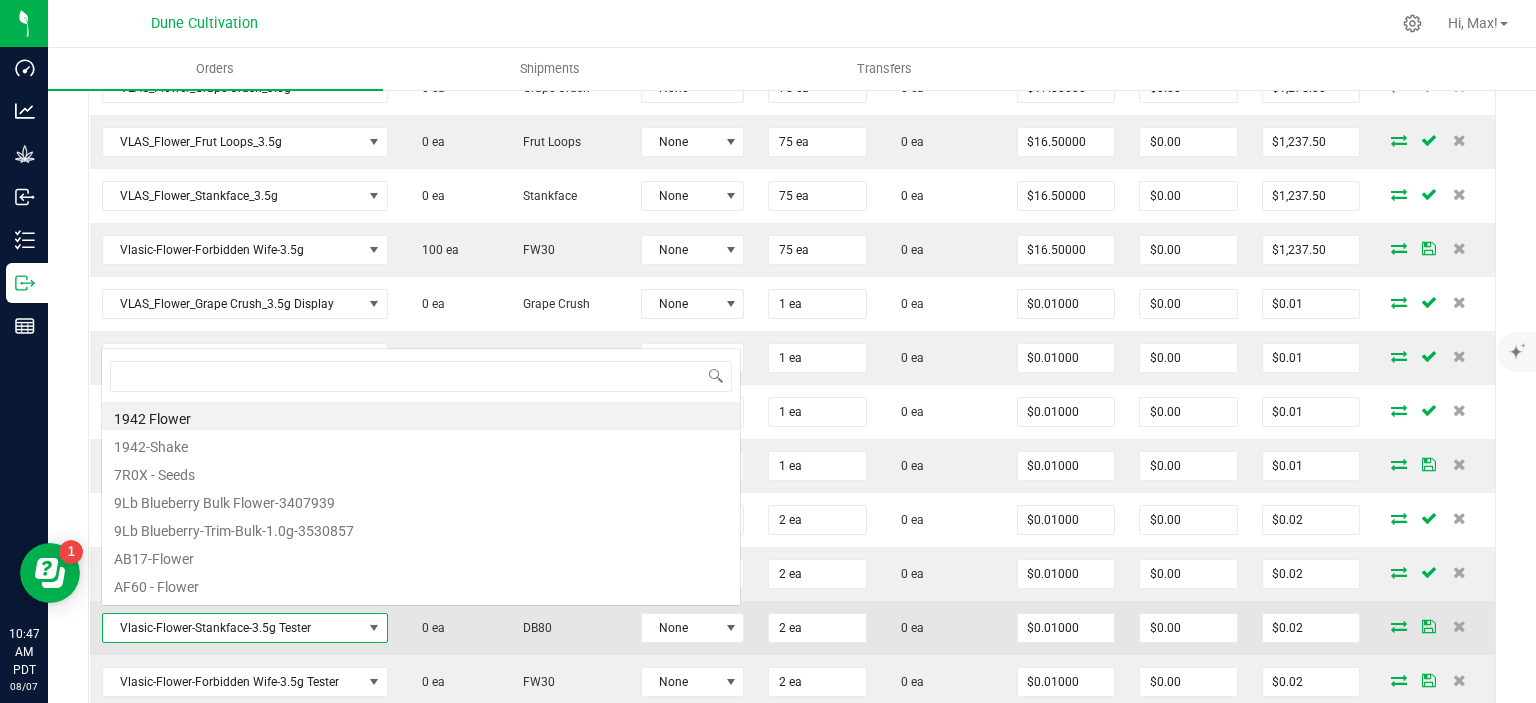 scroll, scrollTop: 0, scrollLeft: 0, axis: both 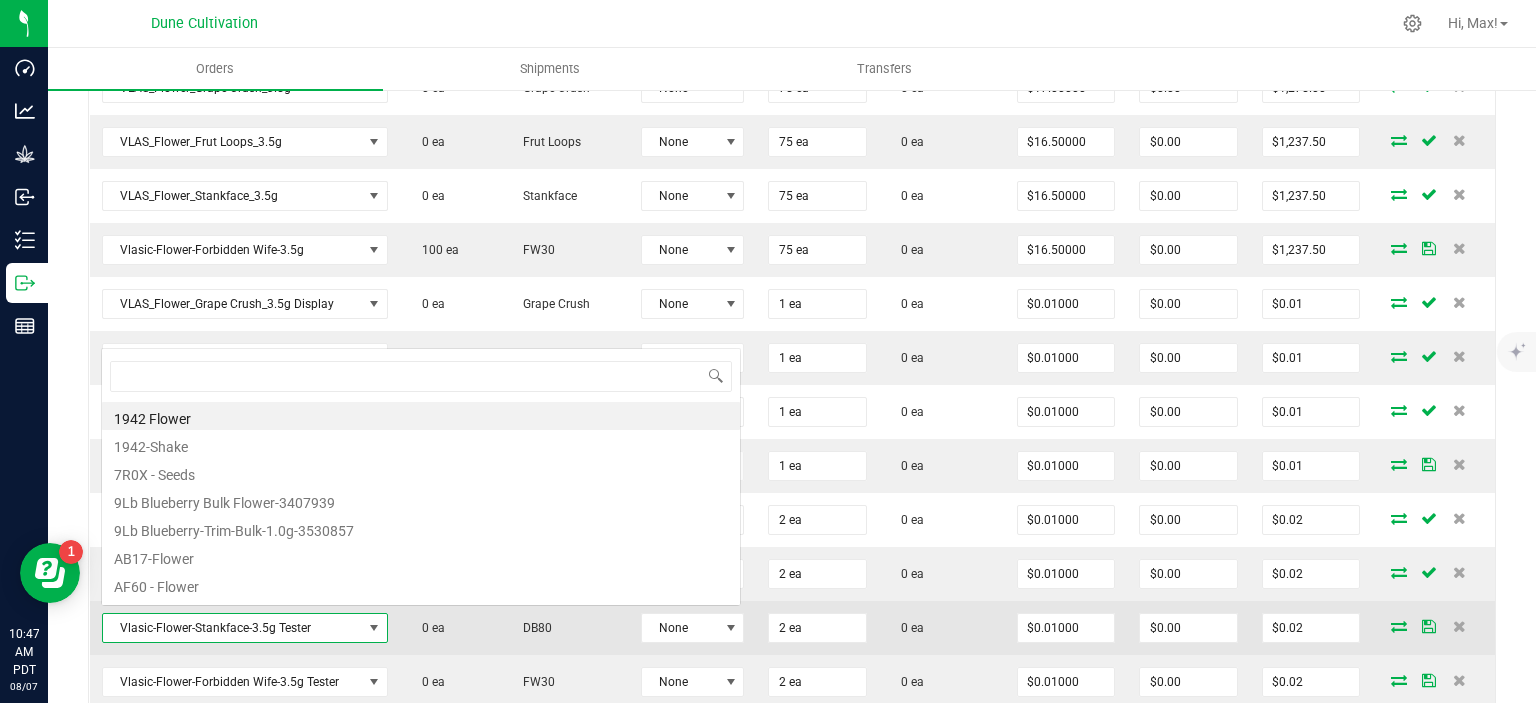 type on "VLAS_Flower_Stankface_3.5g" 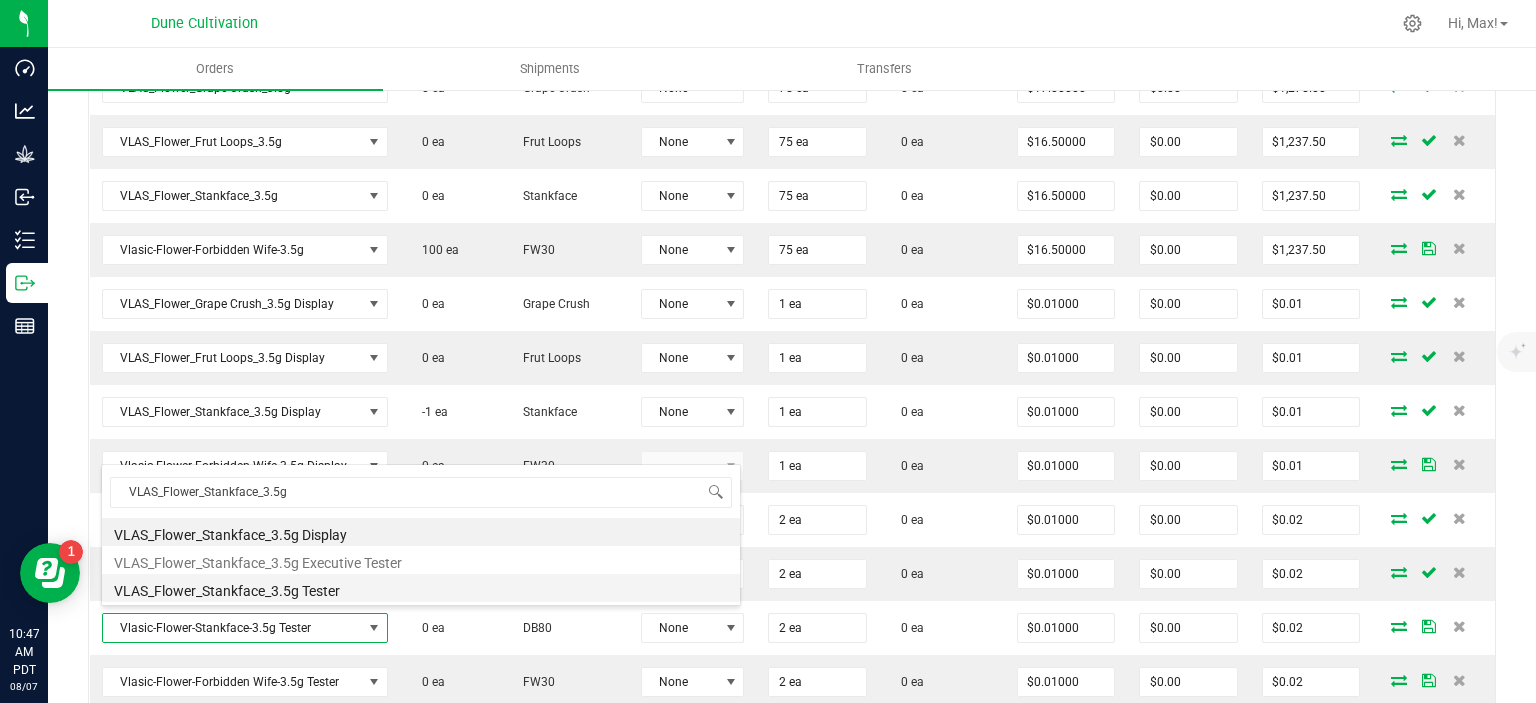 click on "VLAS_Flower_Stankface_3.5g Tester" at bounding box center (421, 588) 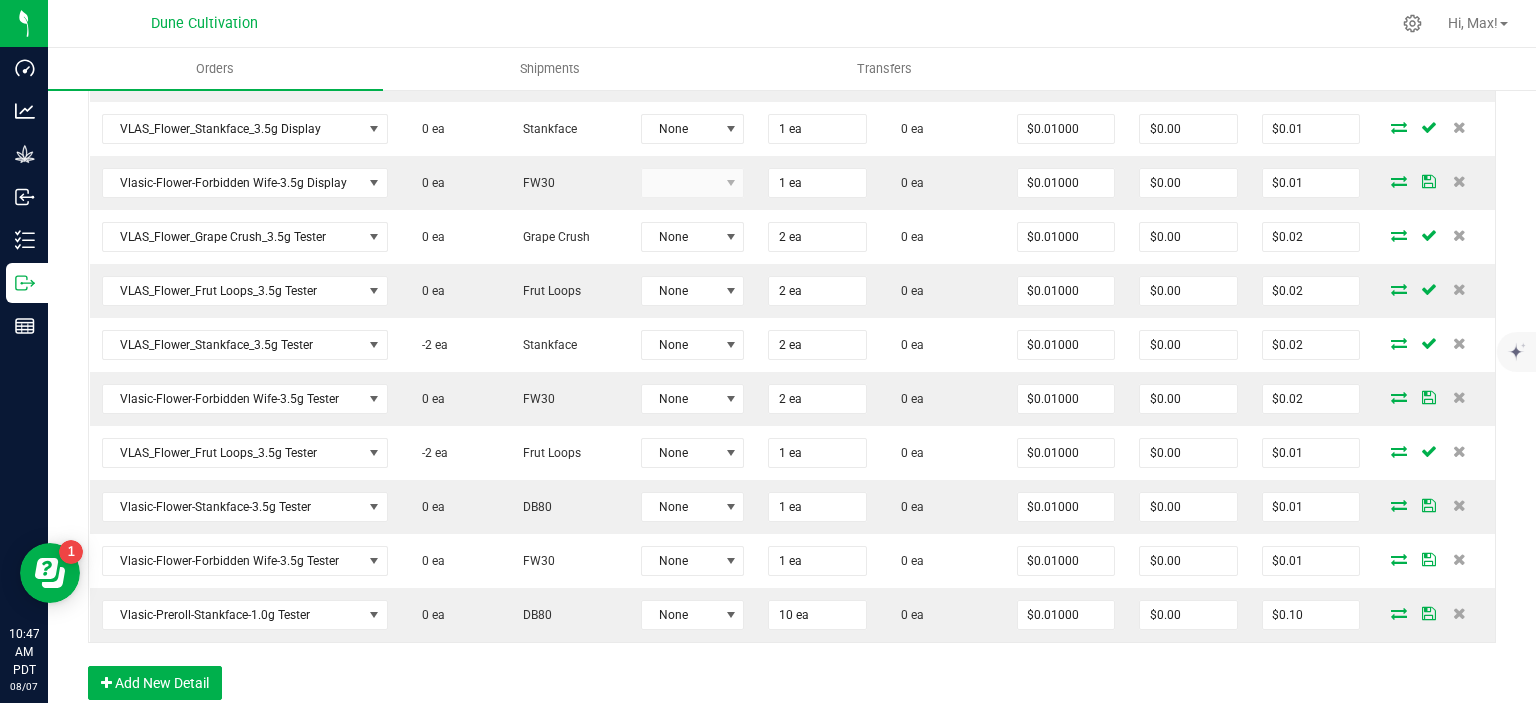scroll, scrollTop: 962, scrollLeft: 0, axis: vertical 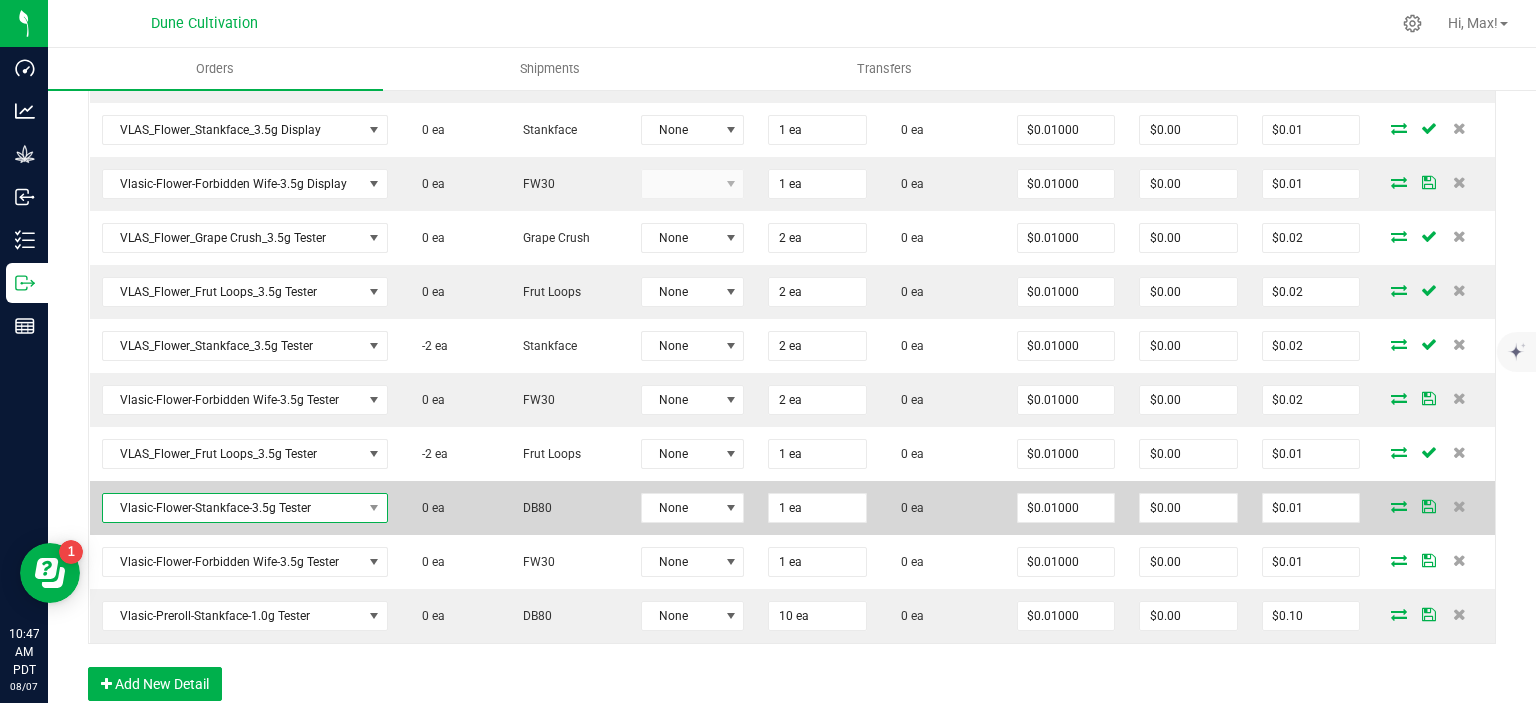 click on "Vlasic-Flower-Stankface-3.5g Tester" at bounding box center (232, 508) 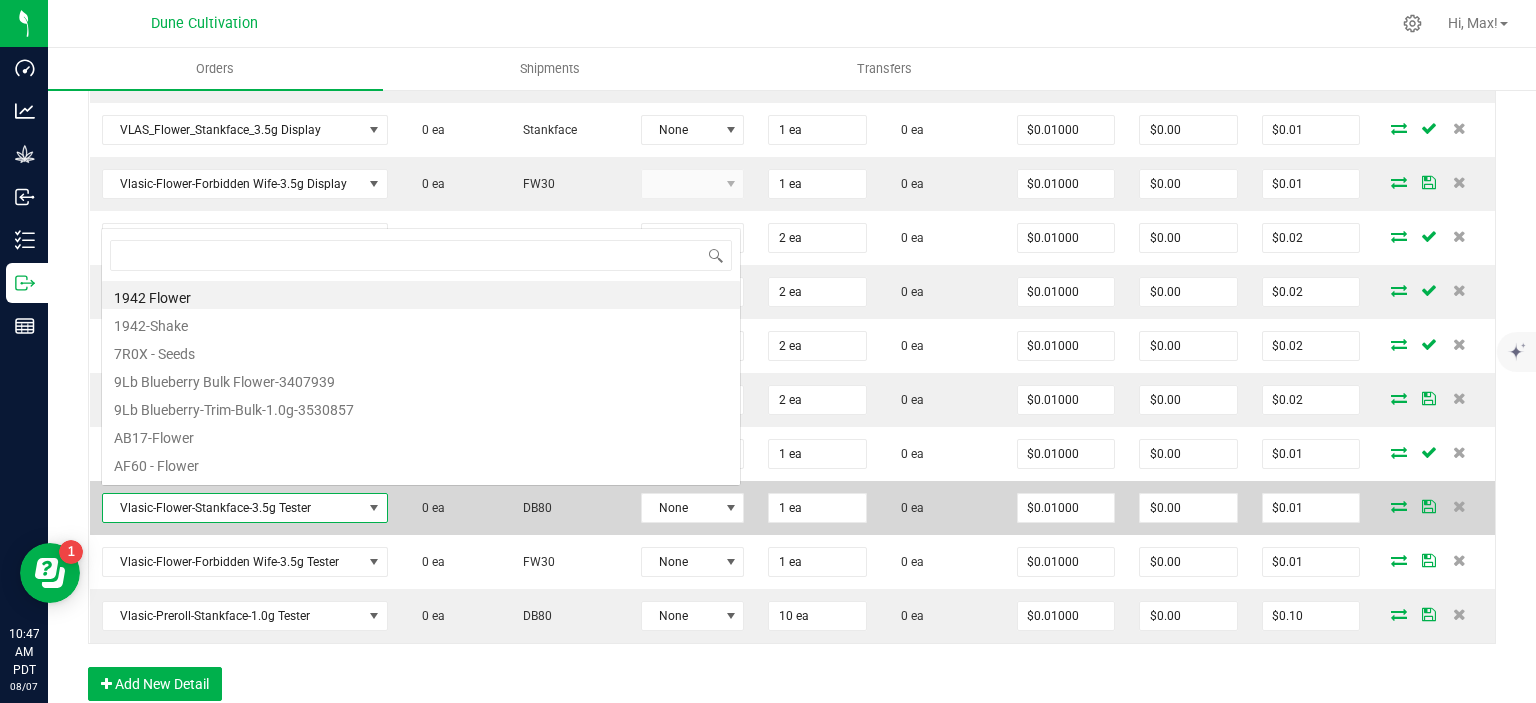 scroll, scrollTop: 0, scrollLeft: 0, axis: both 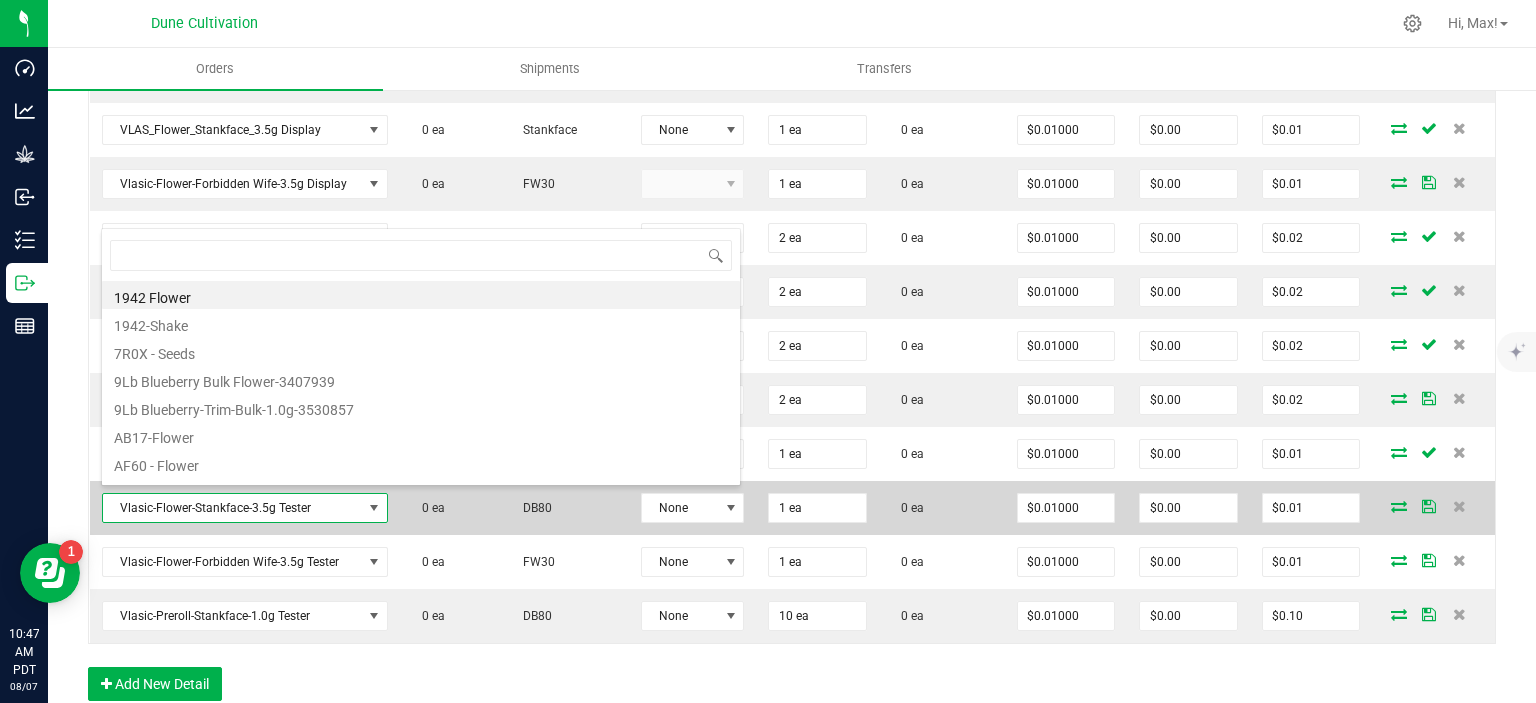 type on "VLAS_Flower_Stankface_3.5g" 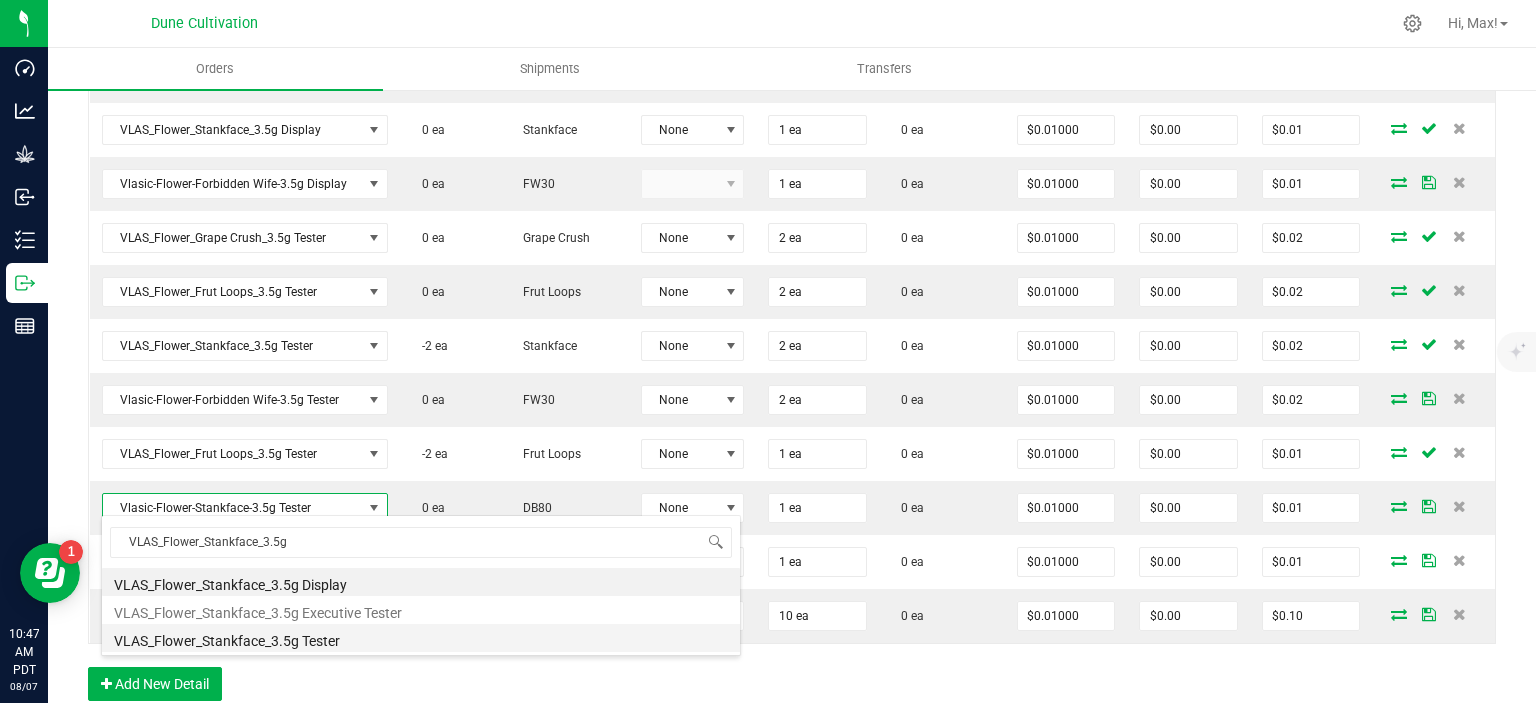 click on "VLAS_Flower_Stankface_3.5g Tester" at bounding box center [421, 638] 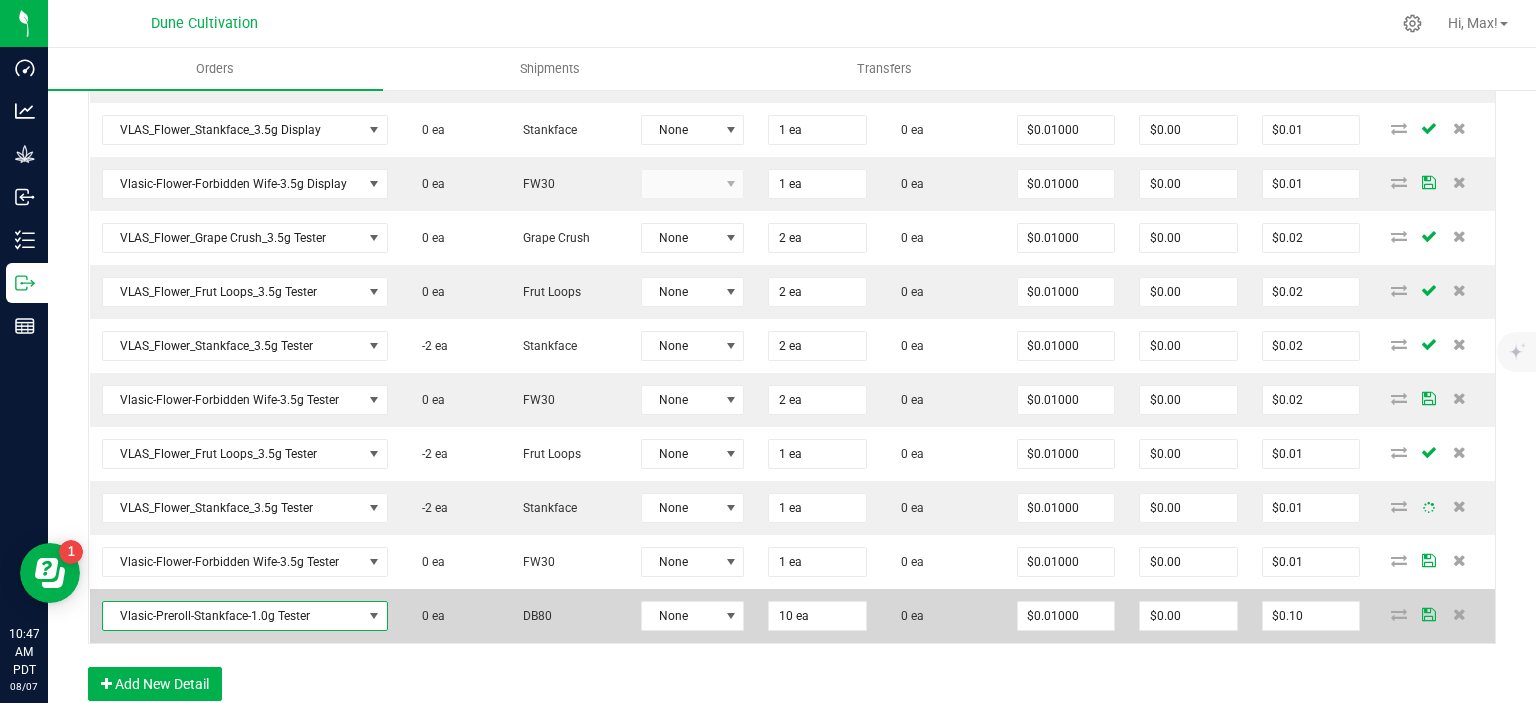 click on "Vlasic-Preroll-Stankface-1.0g Tester" at bounding box center [232, 616] 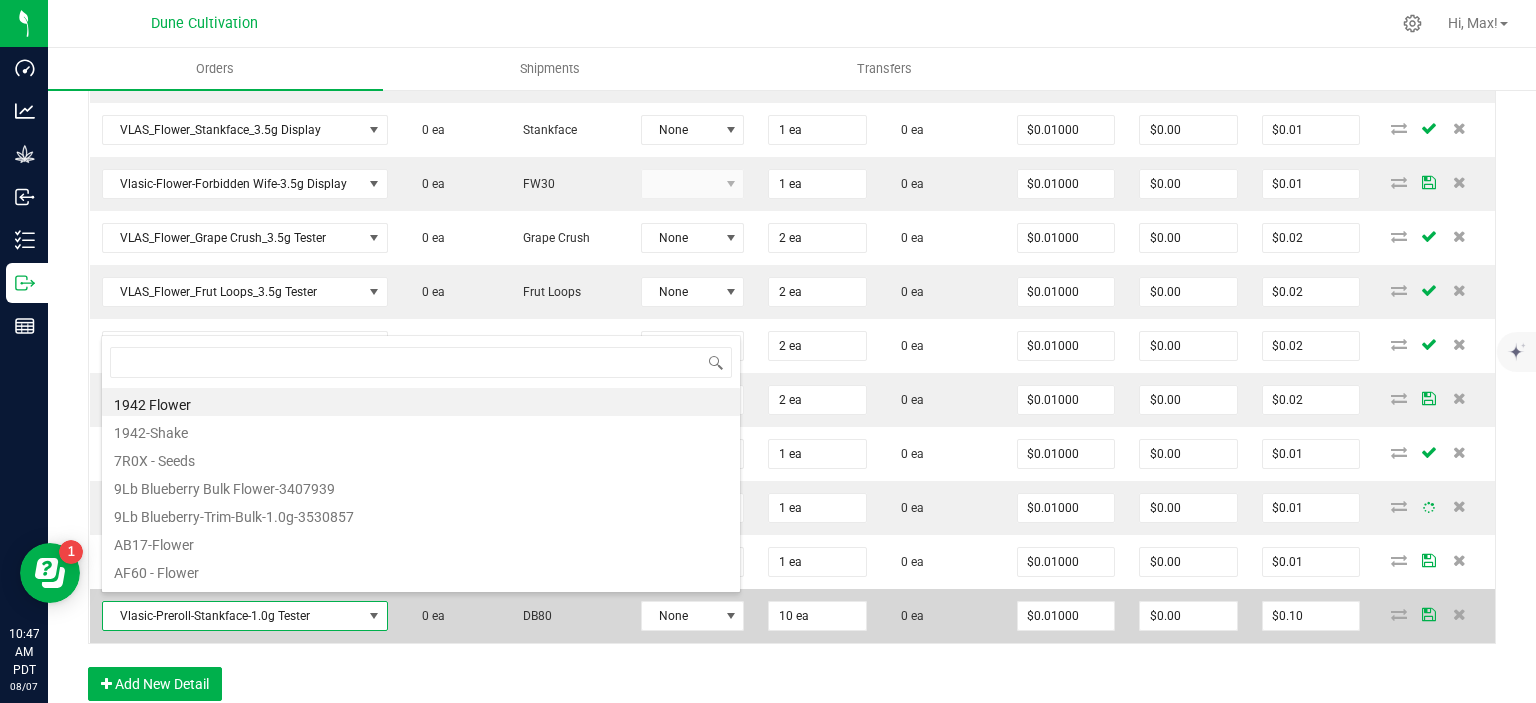 scroll, scrollTop: 99970, scrollLeft: 99716, axis: both 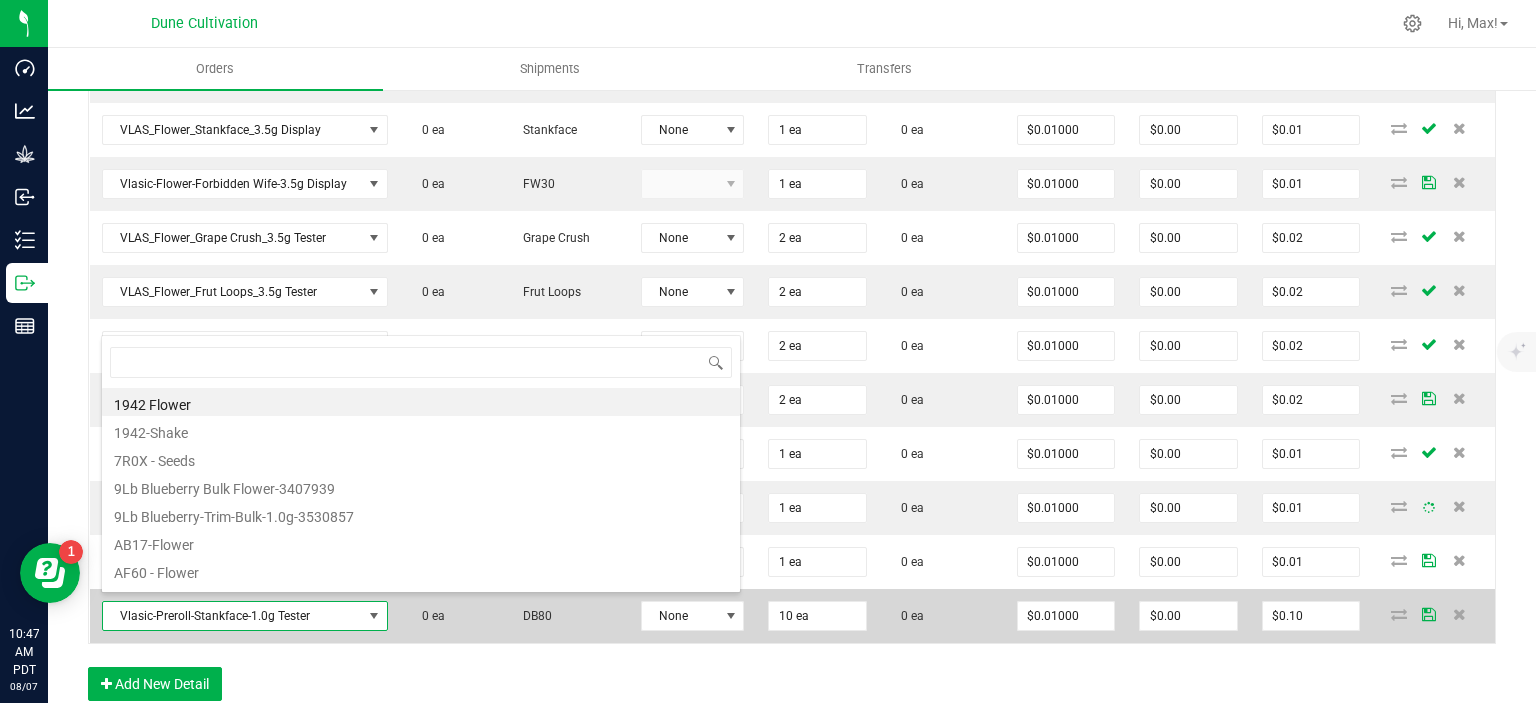 type on "VLAS_Flower_Stankface_3.5g" 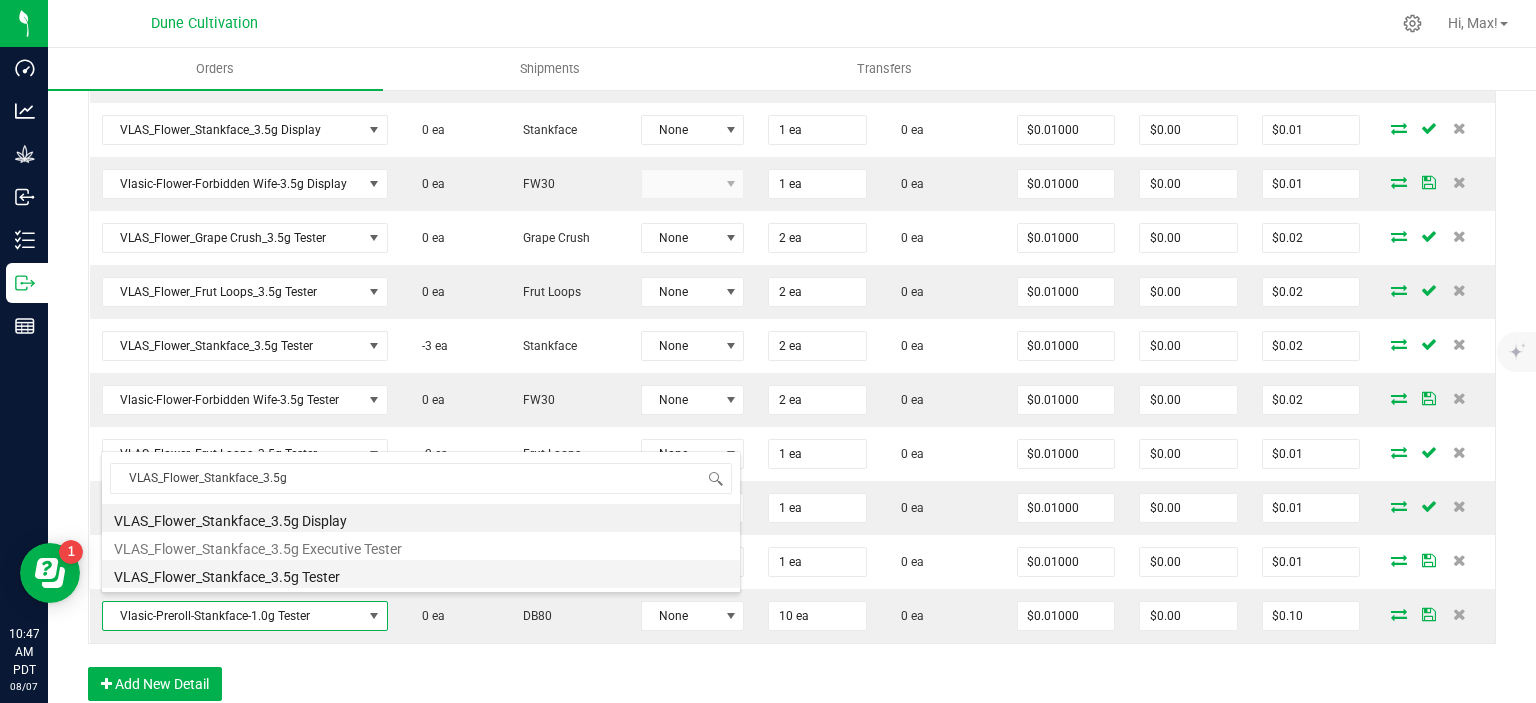 click on "VLAS_Flower_Stankface_3.5g Tester" at bounding box center [421, 574] 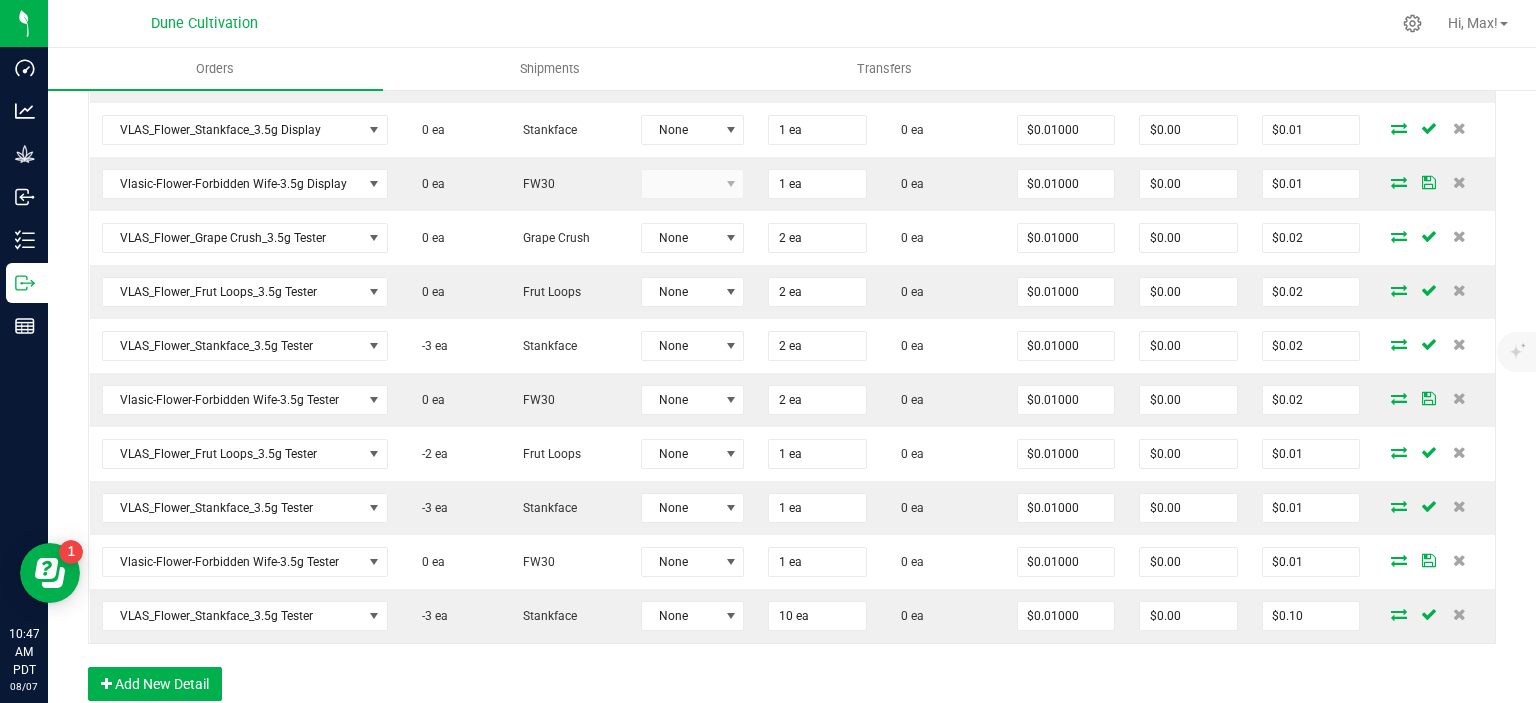 click on "Order Details Print All Labels Item  Sellable  Strain  Lot Number  Qty Ordered Qty Allocated Unit Price Line Discount Total Actions VLAS_Flower_Grape Crush_3.5g  0 ea   Grape Crush  None 75 ea  0 ea  $17.00000 $0.00 $1,275.00 VLAS_Flower_Frut Loops_3.5g  0 ea   Frut Loops  None 75 ea  0 ea  $16.50000 $0.00 $1,237.50 VLAS_Flower_Stankface_3.5g  0 ea   Stankface  None 75 ea  0 ea  $16.50000 $0.00 $1,237.50 Vlasic-Flower-Forbidden Wife-3.5g  100 ea   FW30  None 75 ea  0 ea  $16.50000 $0.00 $1,237.50 VLAS_Flower_Grape Crush_3.5g Display  0 ea   Grape Crush  None 1 ea  0 ea  $0.01000 $0.00 $0.01 VLAS_Flower_Frut Loops_3.5g Display  0 ea   Frut Loops  None 1 ea  0 ea  $0.01000 $0.00 $0.01 VLAS_Flower_Stankface_3.5g Display  0 ea   Stankface  None 1 ea  0 ea  $0.01000 $0.00 $0.01 Vlasic-Flower-Forbidden Wife-3.5g Display  0 ea   FW30  1 ea  0 ea  $0.01000 $0.00 $0.01 VLAS_Flower_Grape Crush_3.5g Tester  0 ea   Grape Crush  None 2 ea  0 ea  $0.01000 $0.00 $0.02  0 ea   Frut Loops" at bounding box center (792, 205) 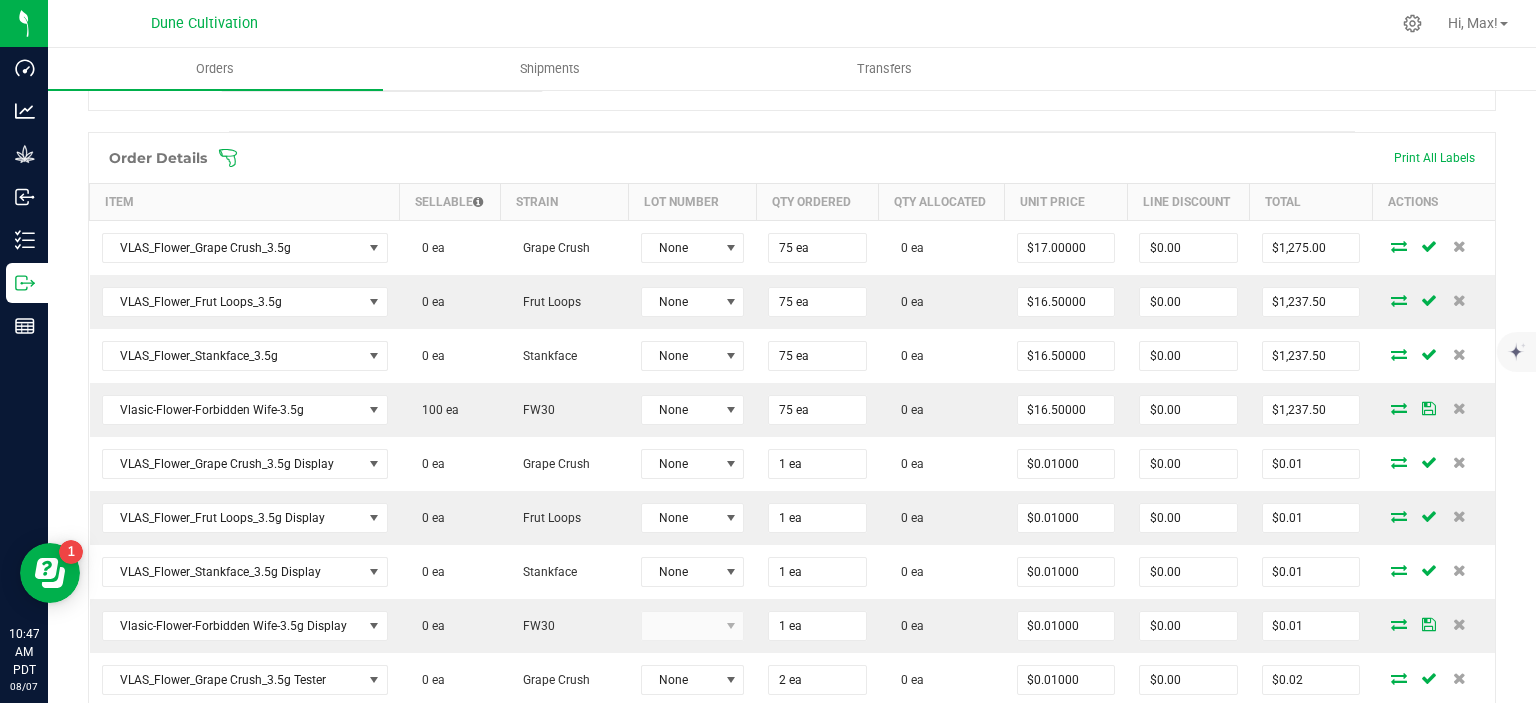 scroll, scrollTop: 502, scrollLeft: 0, axis: vertical 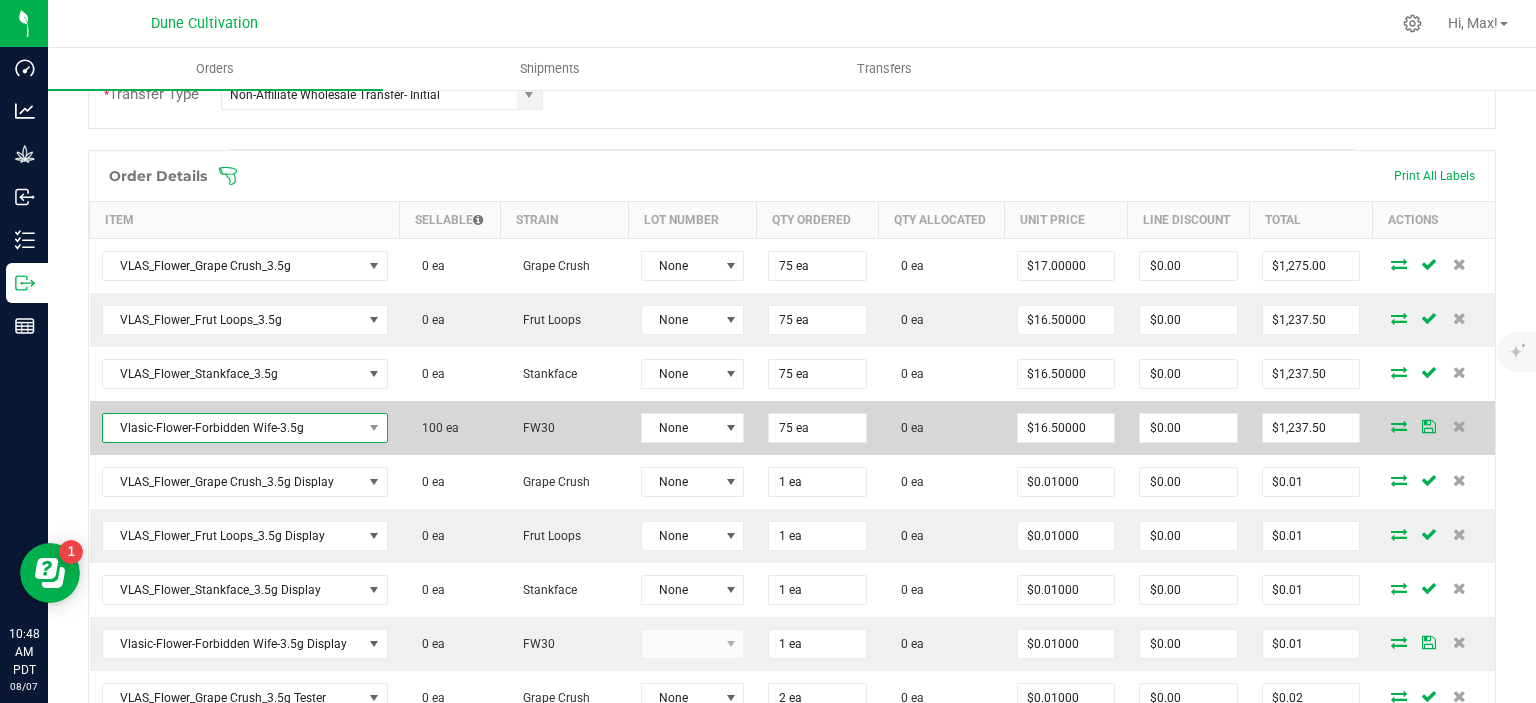 click on "Vlasic-Flower-Forbidden Wife-3.5g" at bounding box center (232, 428) 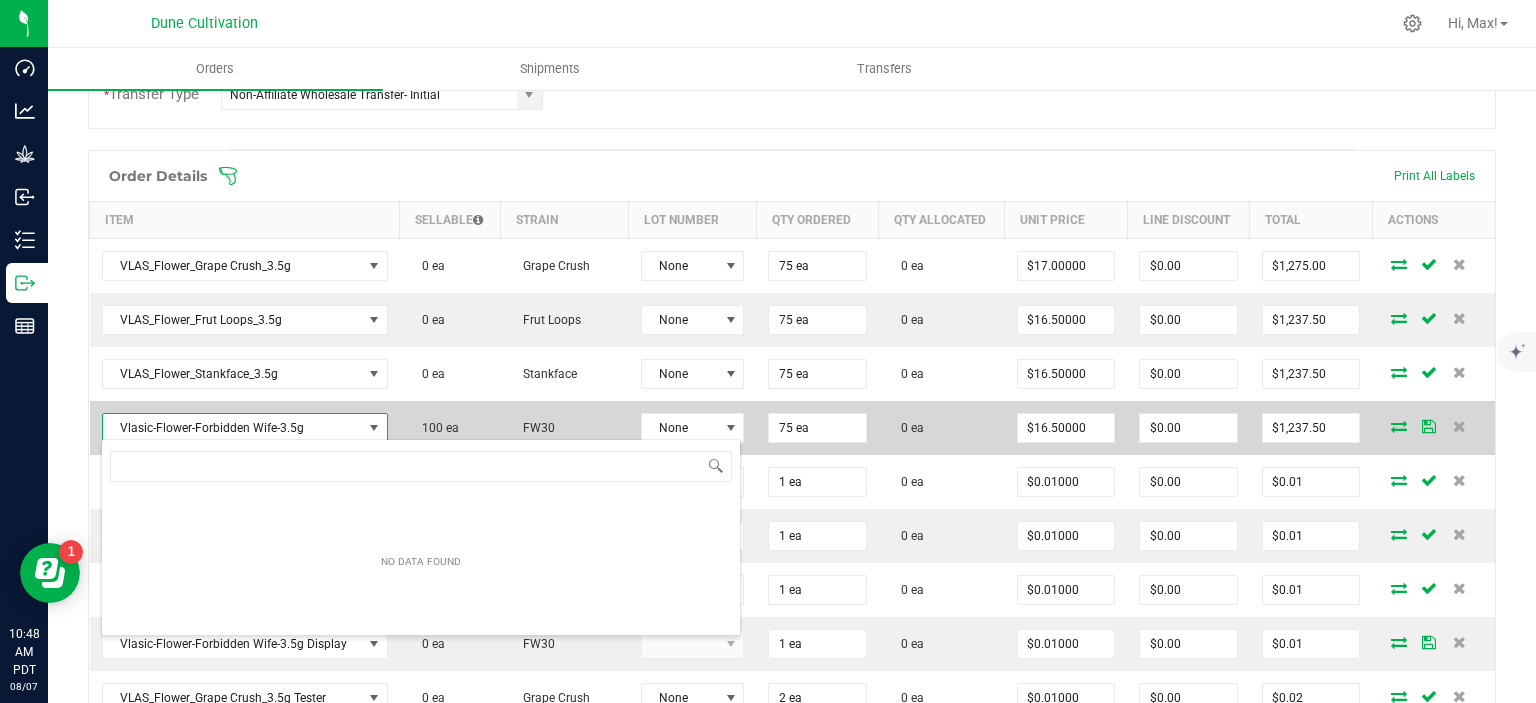 scroll, scrollTop: 99970, scrollLeft: 99716, axis: both 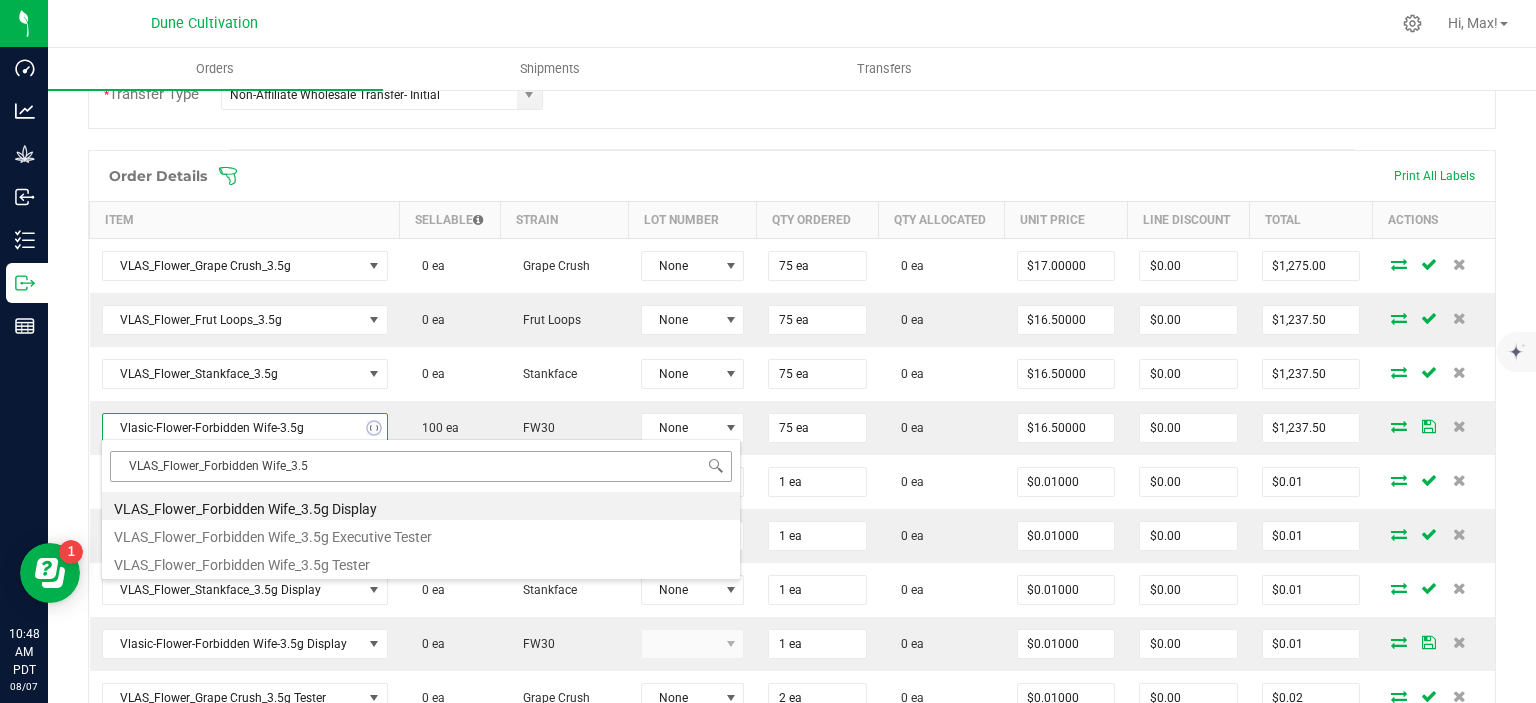 type on "VLAS_Flower_Forbidden Wife_3." 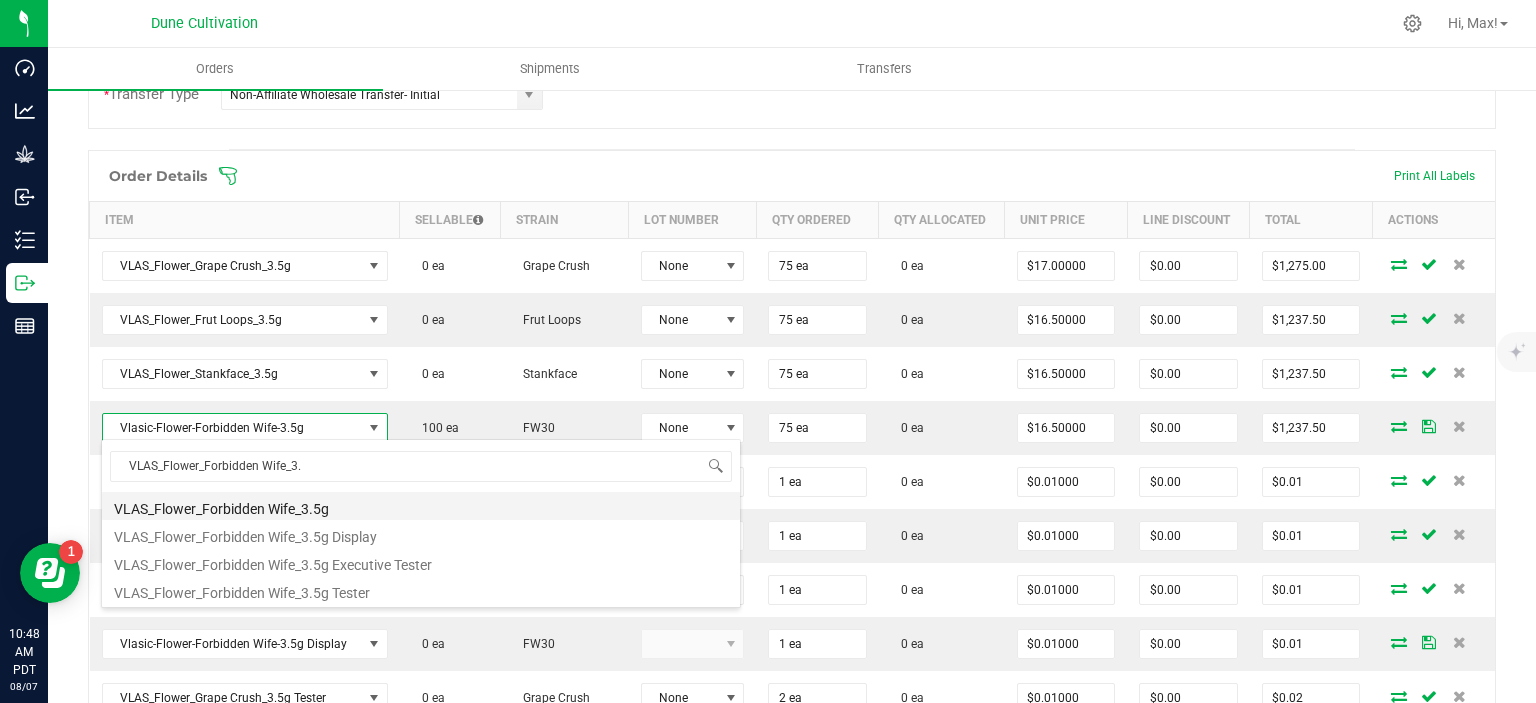 click on "VLAS_Flower_Forbidden Wife_3.5g" at bounding box center (421, 506) 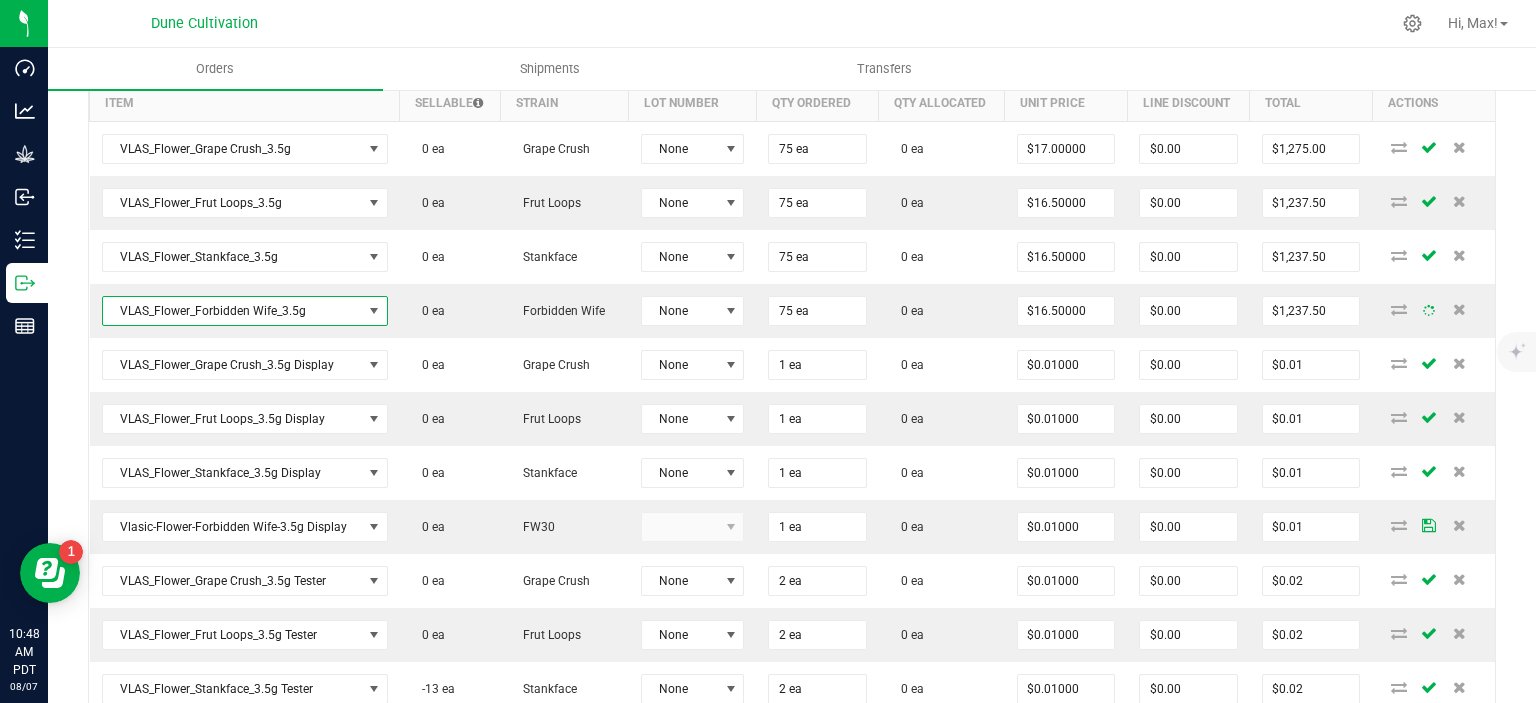 scroll, scrollTop: 620, scrollLeft: 0, axis: vertical 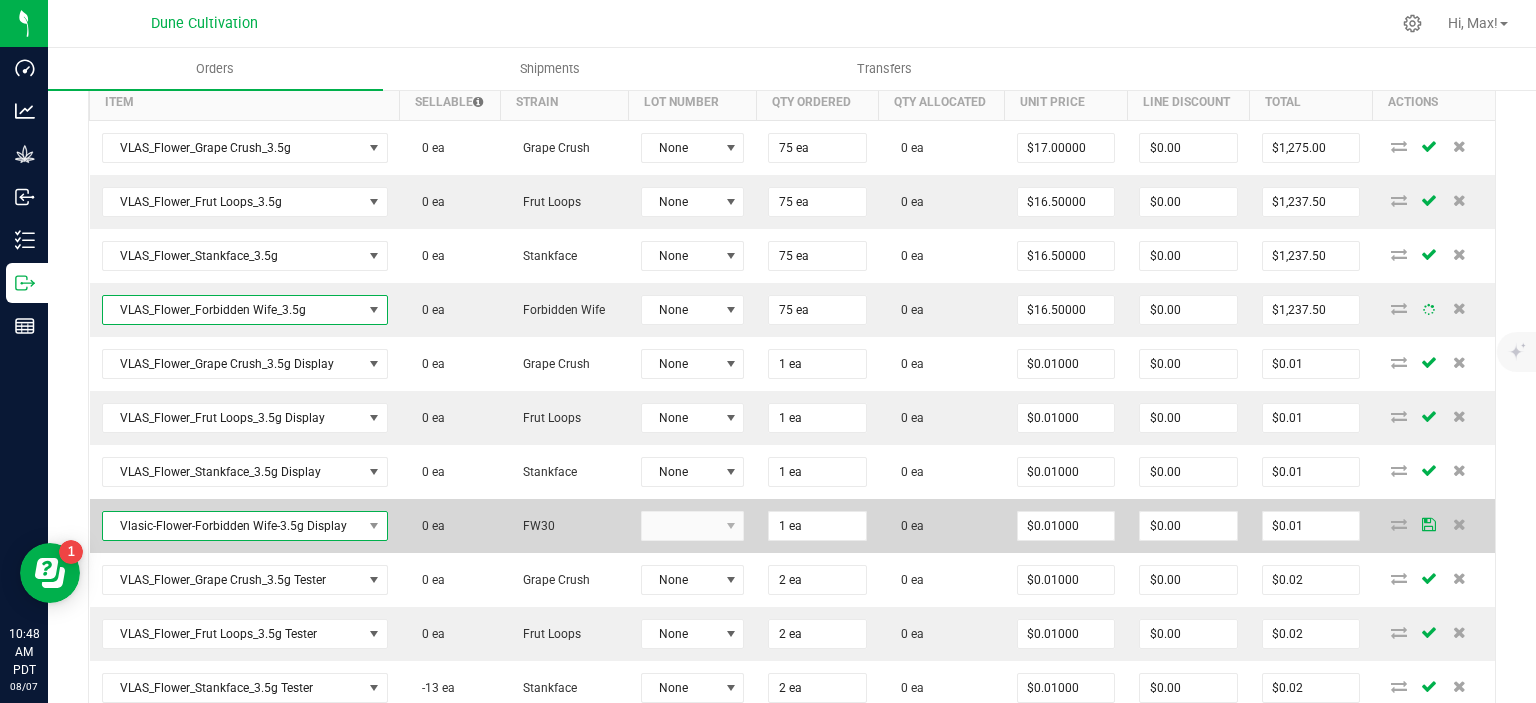 click on "Vlasic-Flower-Forbidden Wife-3.5g Display" at bounding box center (232, 526) 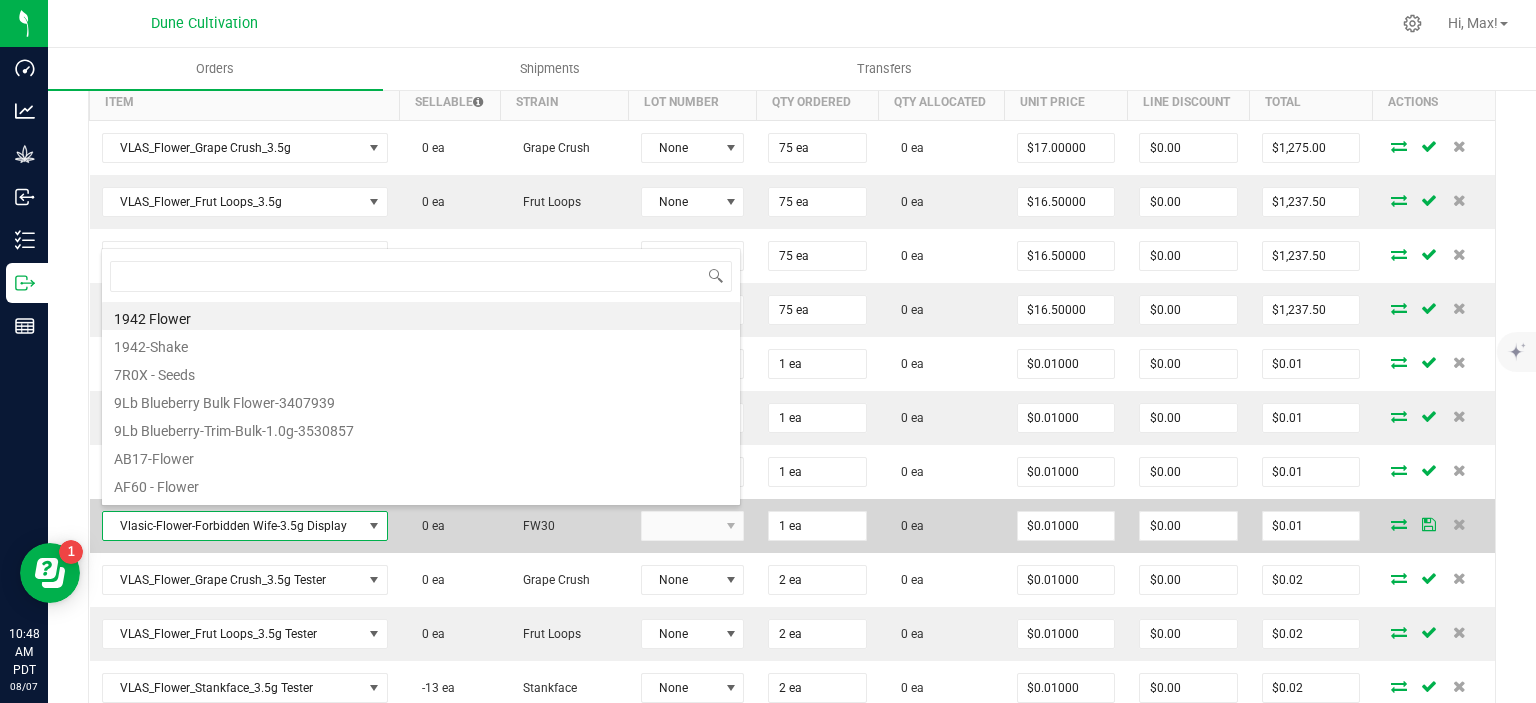 scroll, scrollTop: 99970, scrollLeft: 99716, axis: both 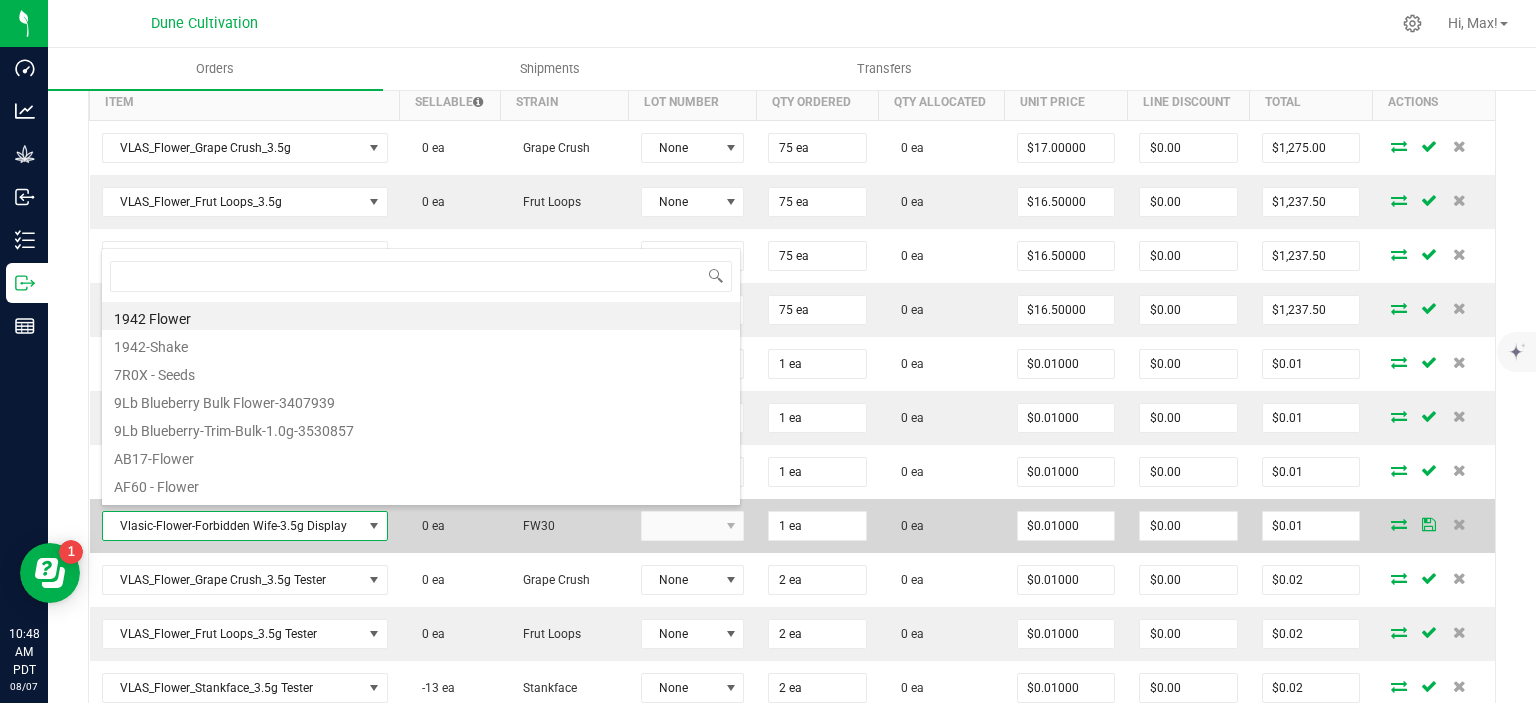 type on "VLAS_Flower_Forbidden Wife_3.5g" 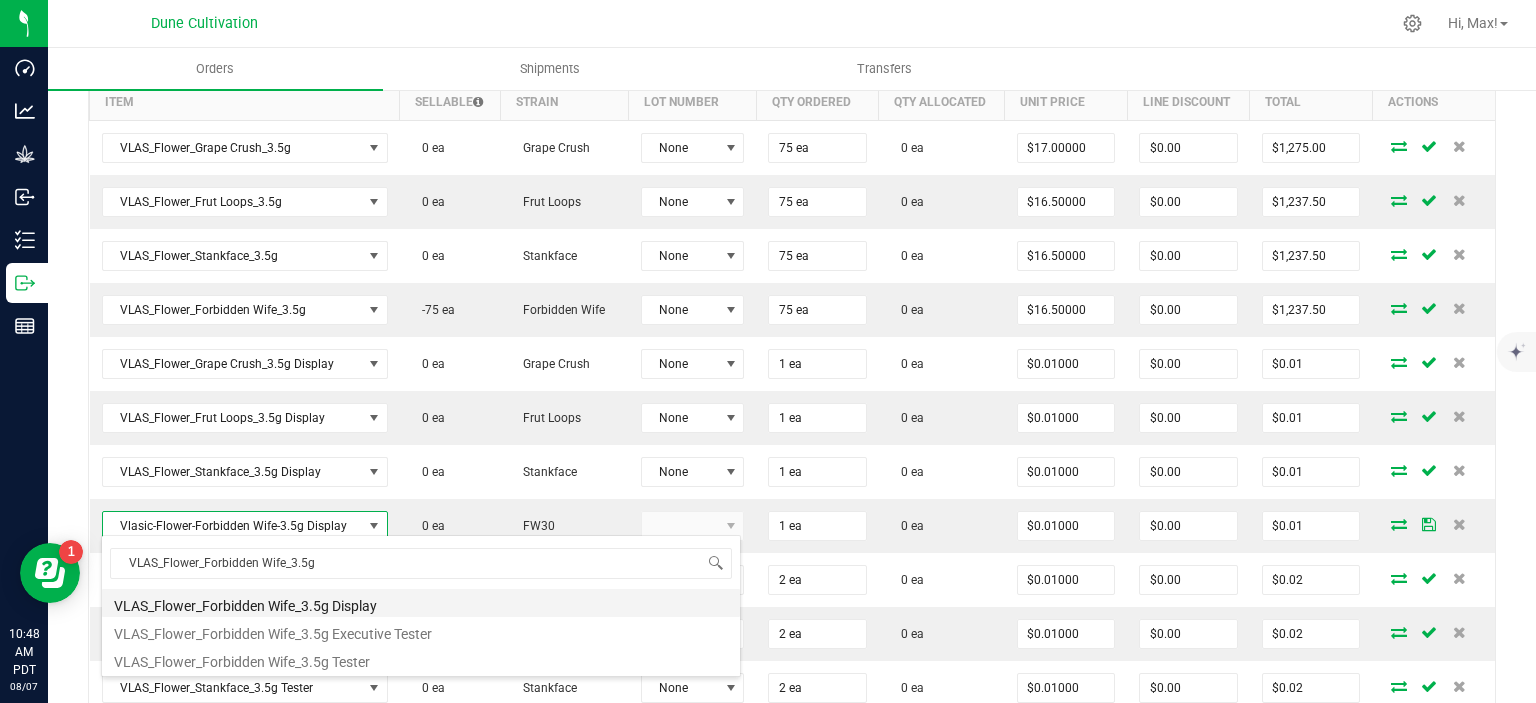 click on "VLAS_Flower_Forbidden Wife_3.5g Display" at bounding box center [421, 603] 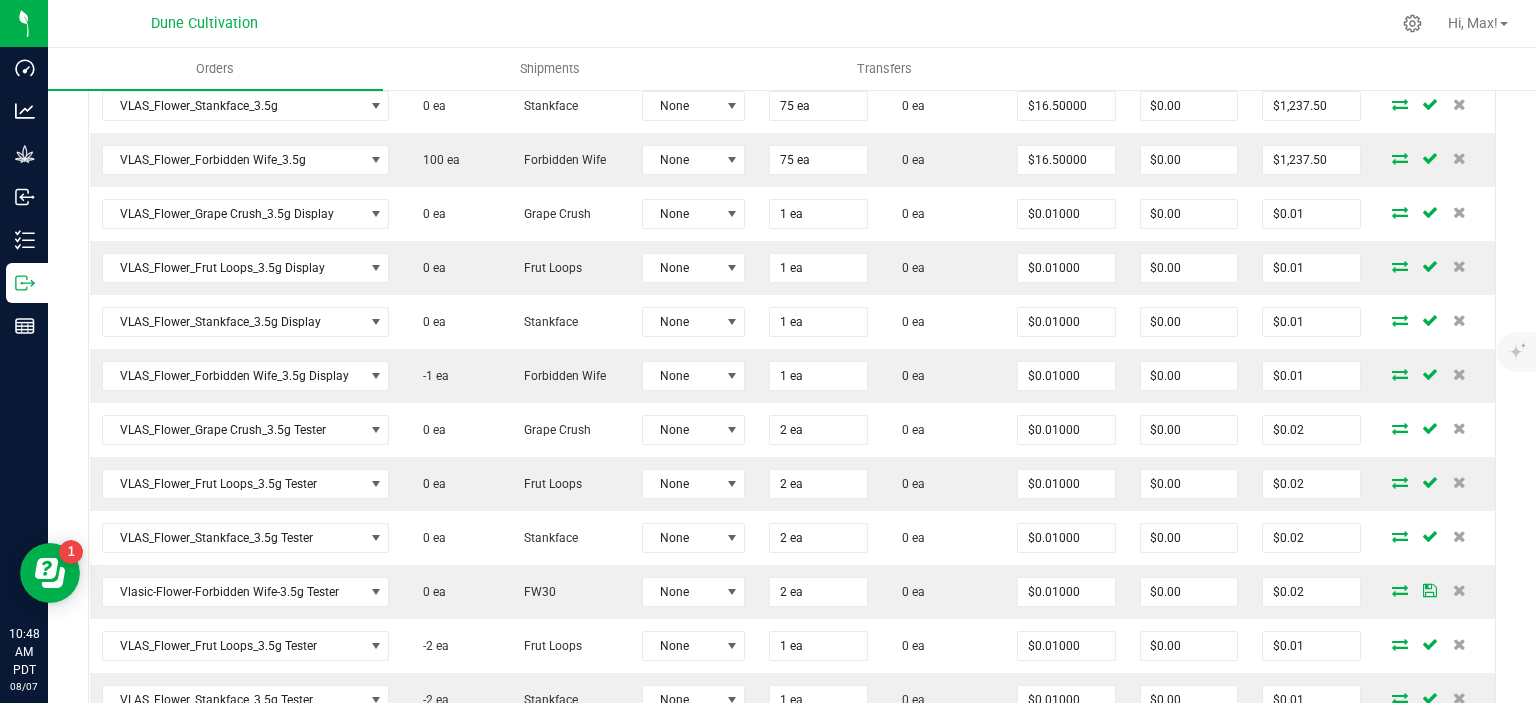 scroll, scrollTop: 771, scrollLeft: 0, axis: vertical 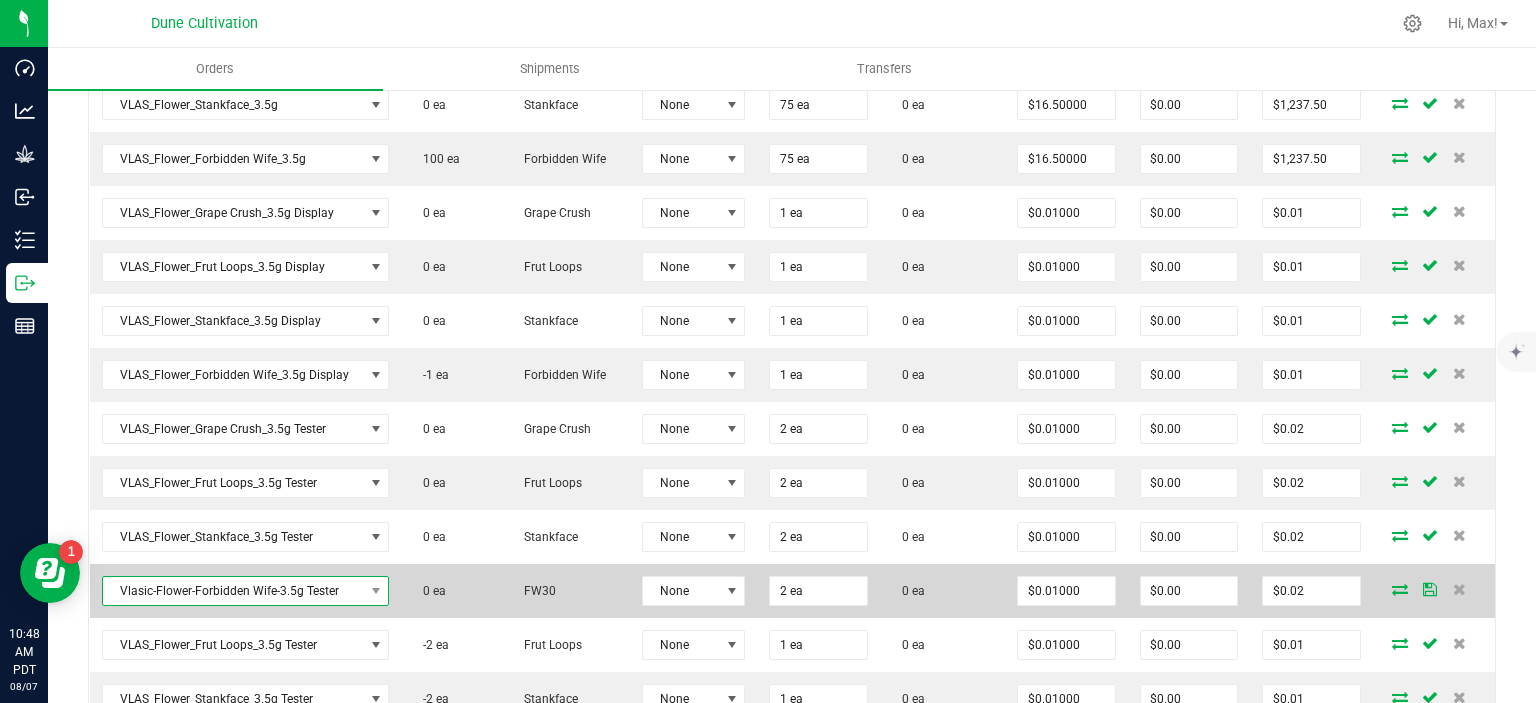 click on "Vlasic-Flower-Forbidden Wife-3.5g Tester" at bounding box center [233, 591] 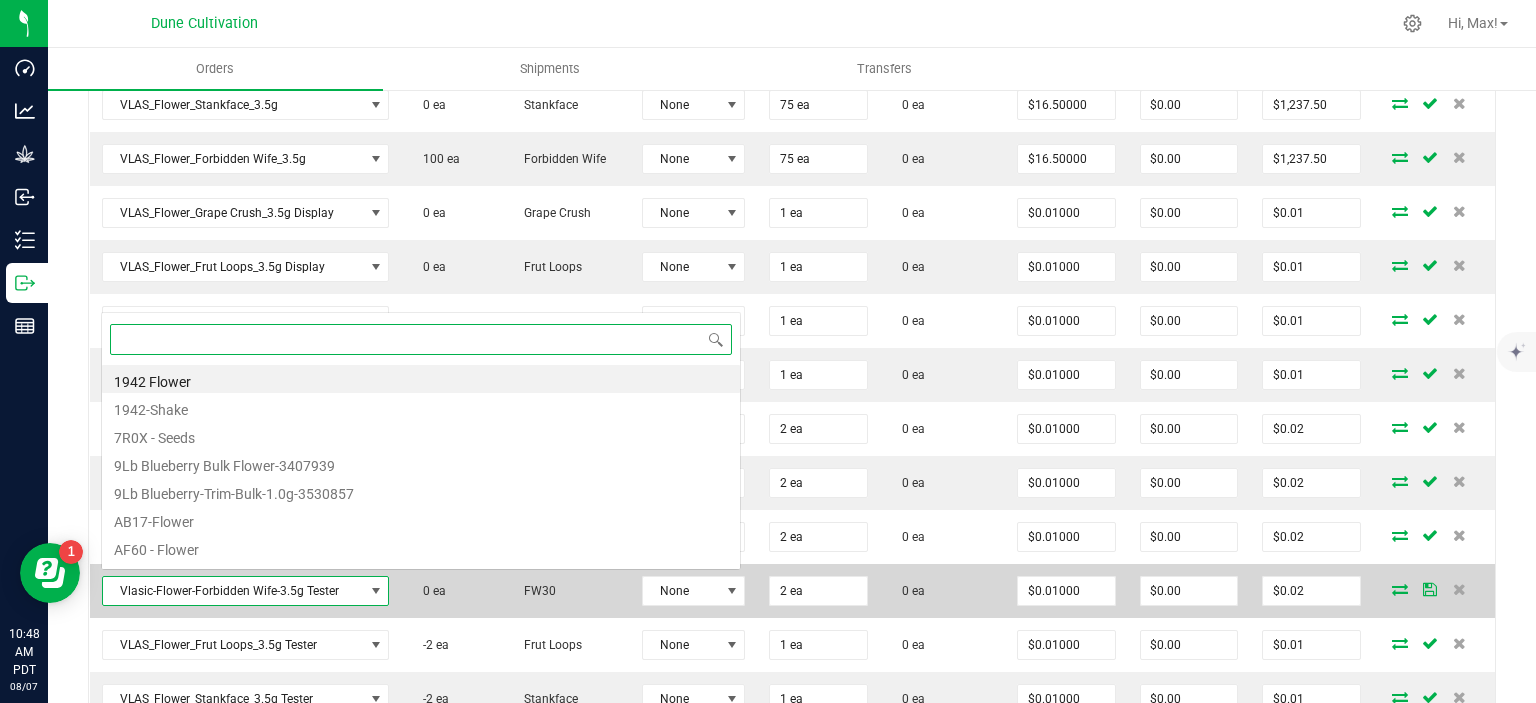 scroll, scrollTop: 0, scrollLeft: 0, axis: both 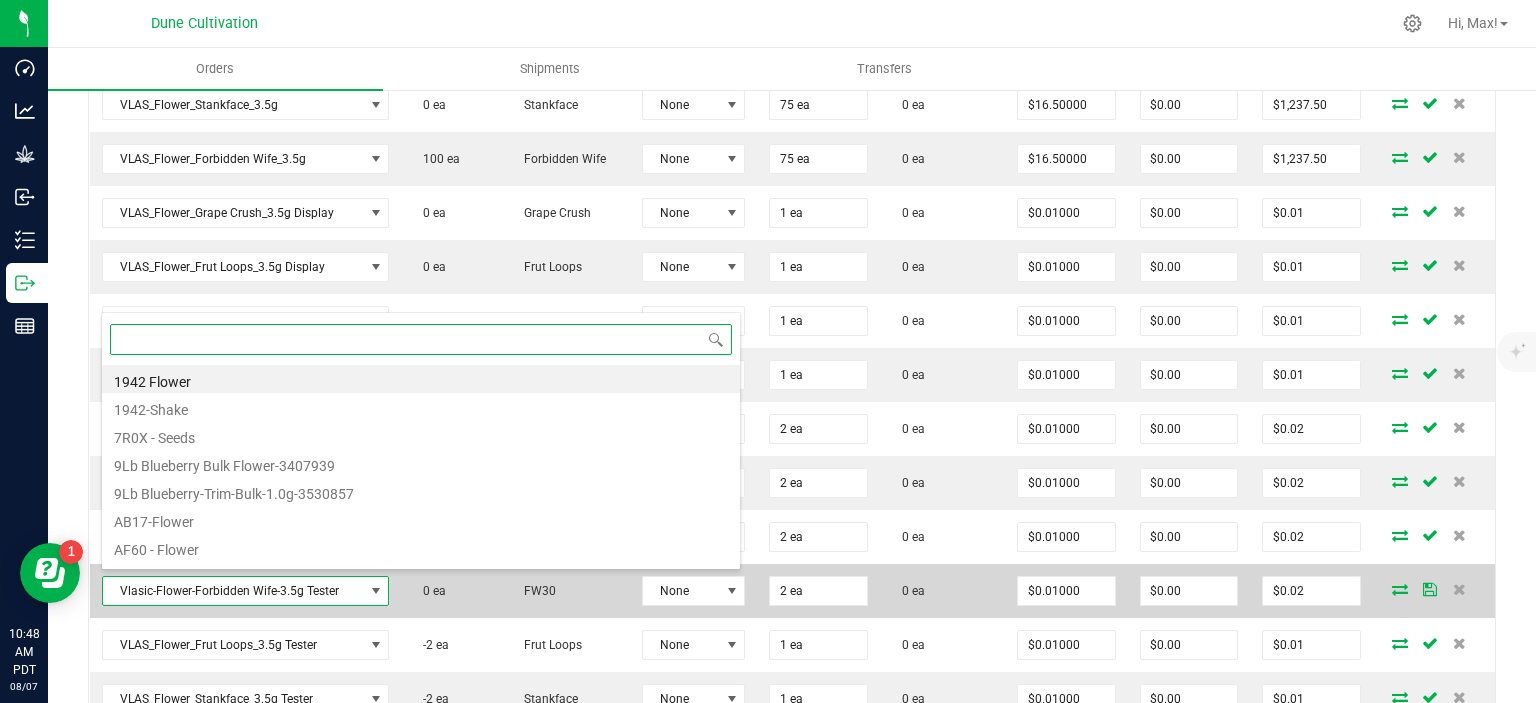 paste on "VLAS_Flower_Forbidden Wife_3.5g" 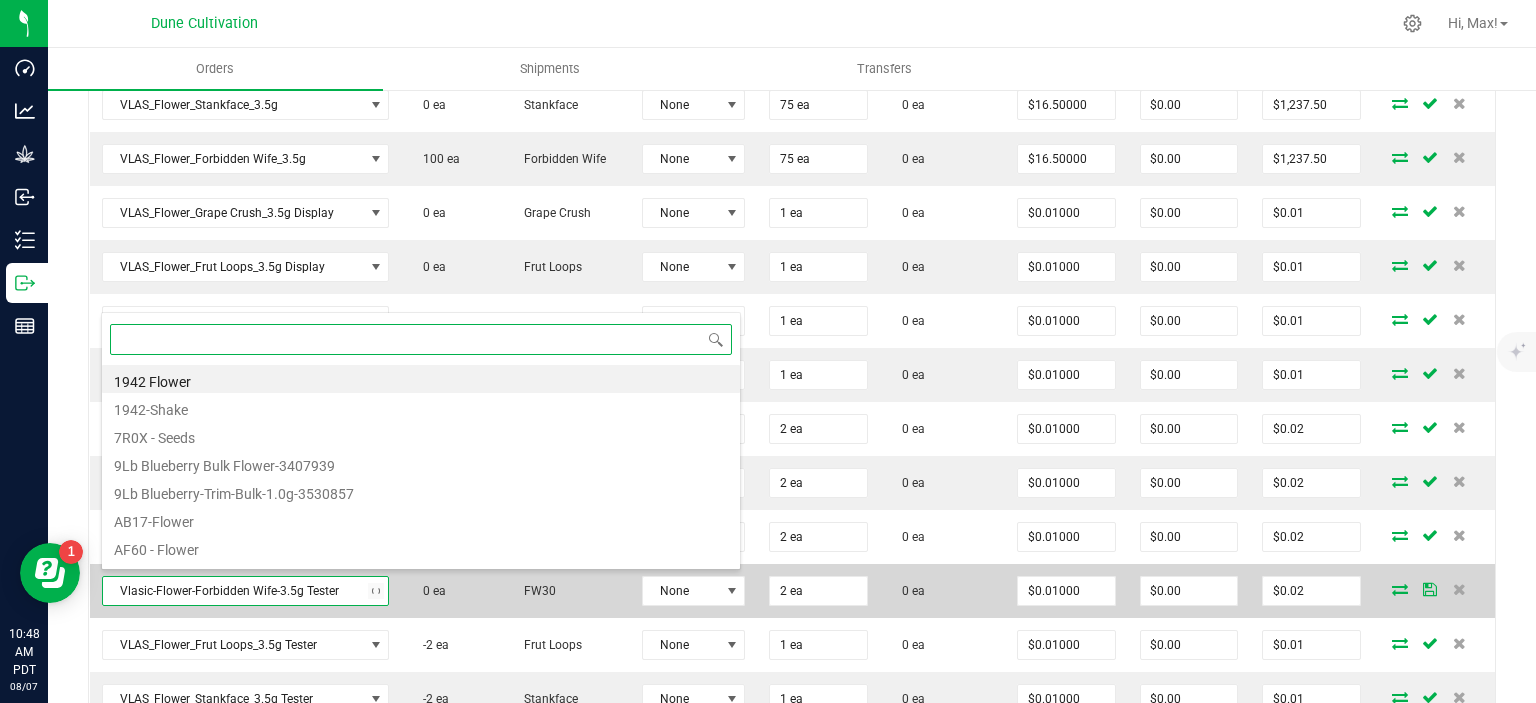 type on "VLAS_Flower_Forbidden Wife_3.5g" 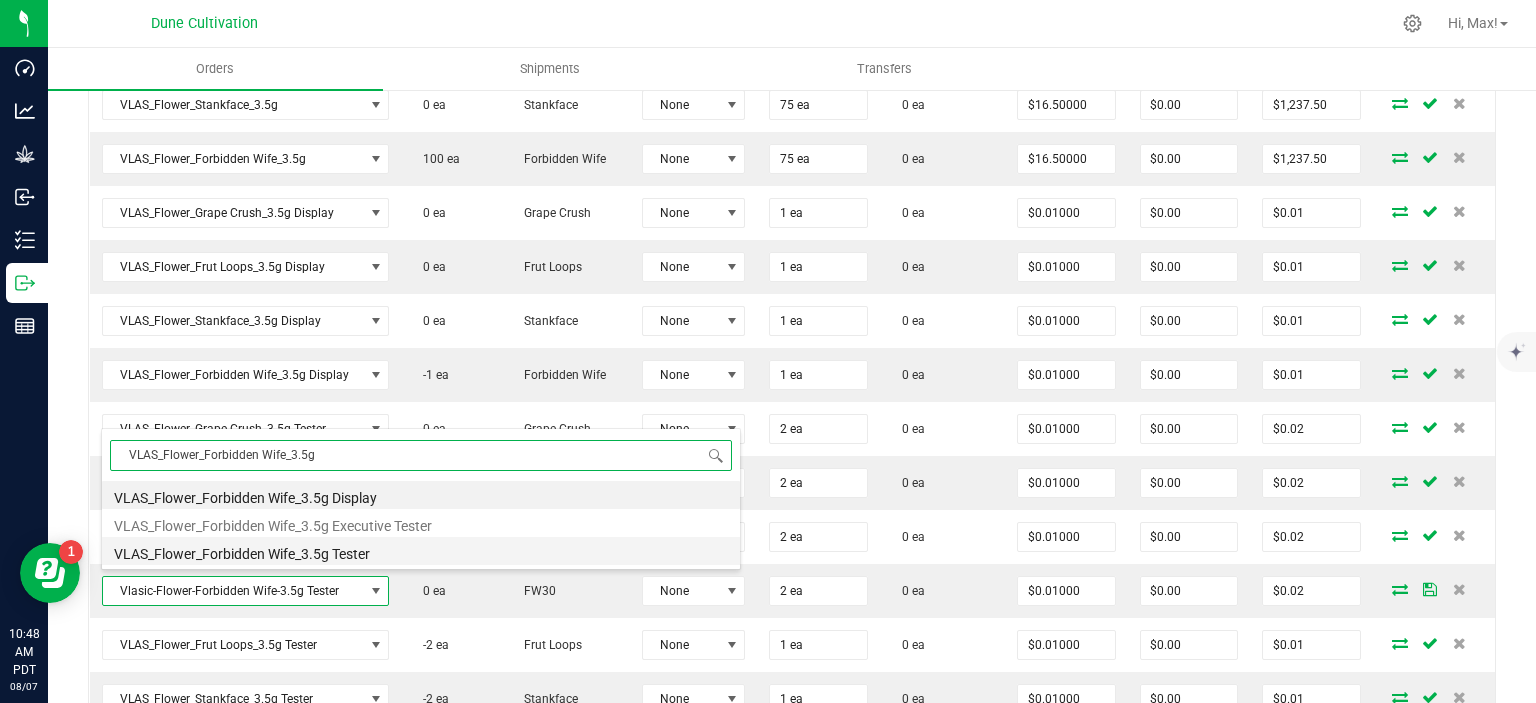 click on "VLAS_Flower_Forbidden Wife_3.5g Tester" at bounding box center [421, 551] 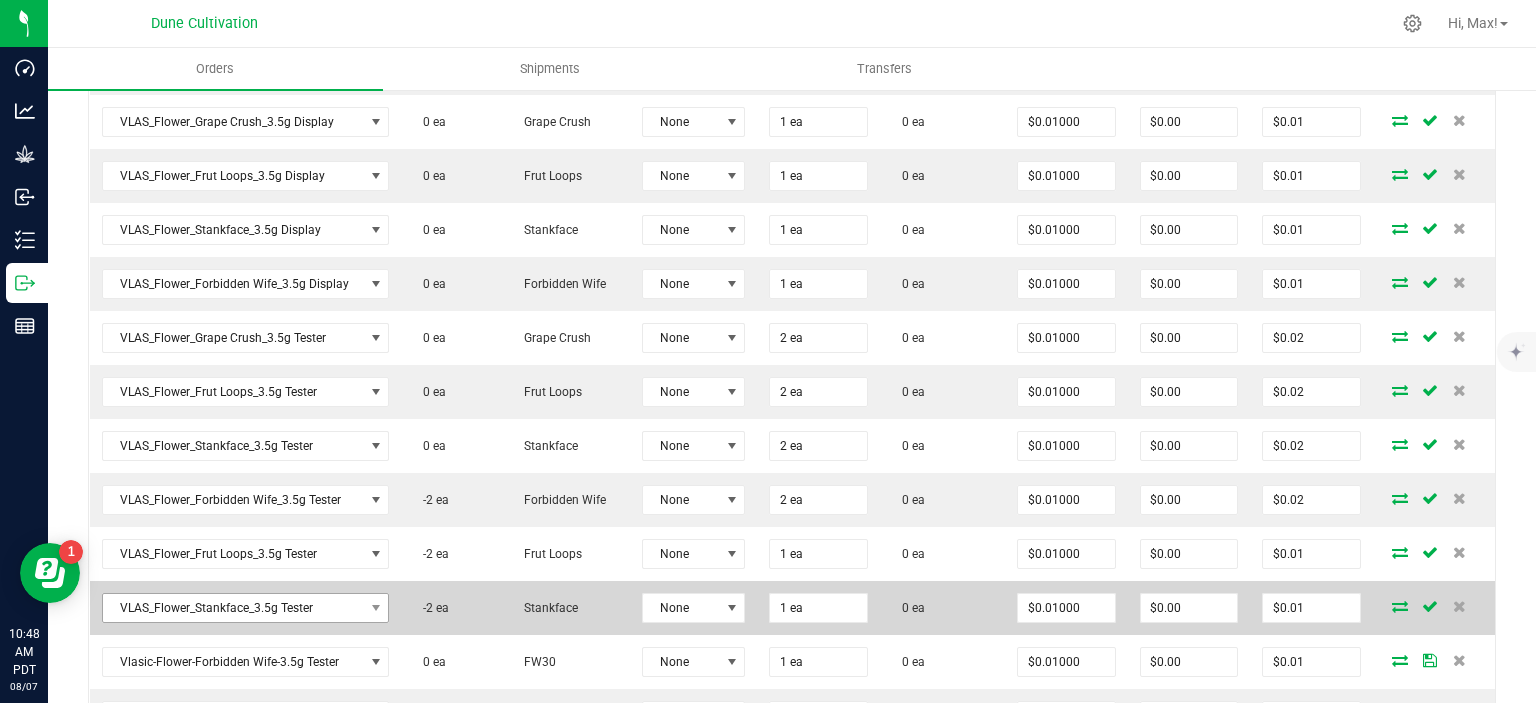 scroll, scrollTop: 938, scrollLeft: 0, axis: vertical 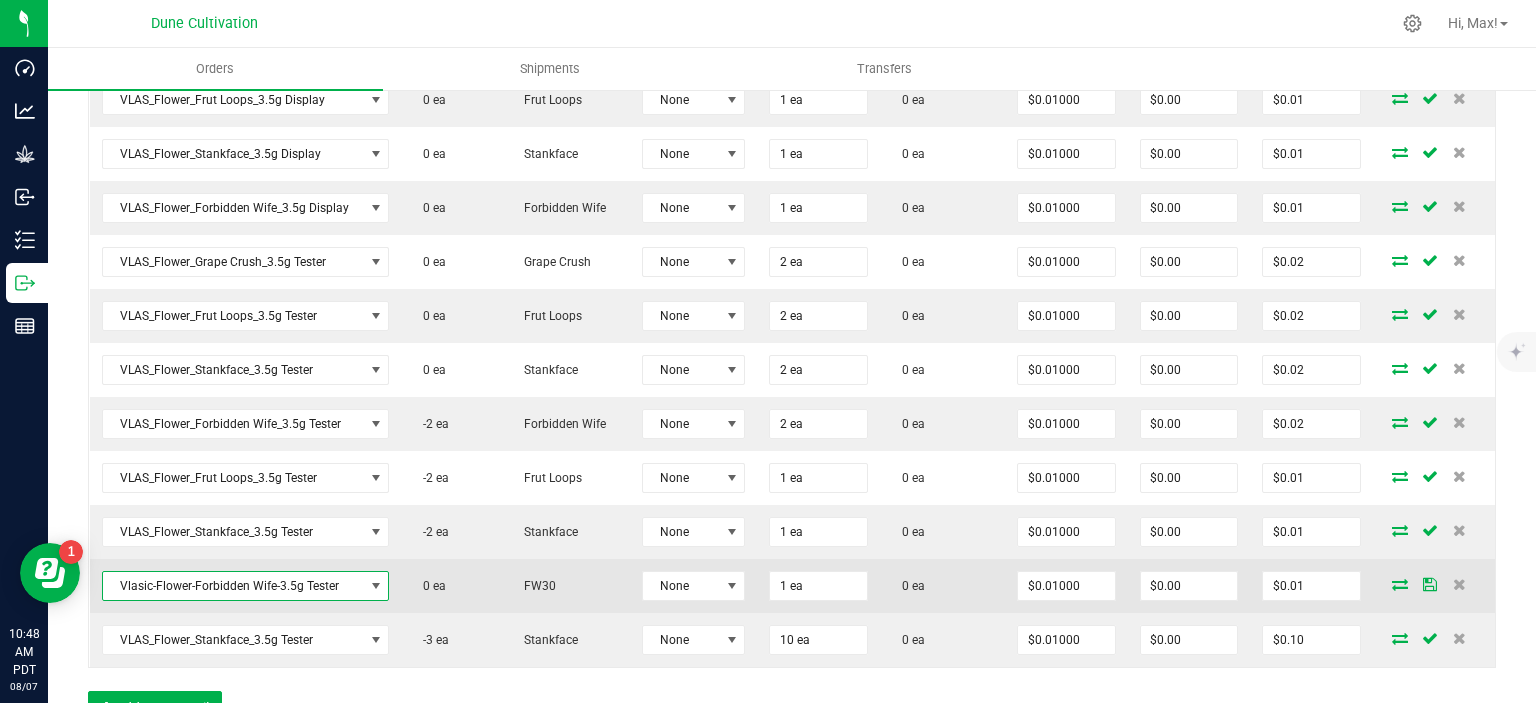 click on "Vlasic-Flower-Forbidden Wife-3.5g Tester" at bounding box center [233, 586] 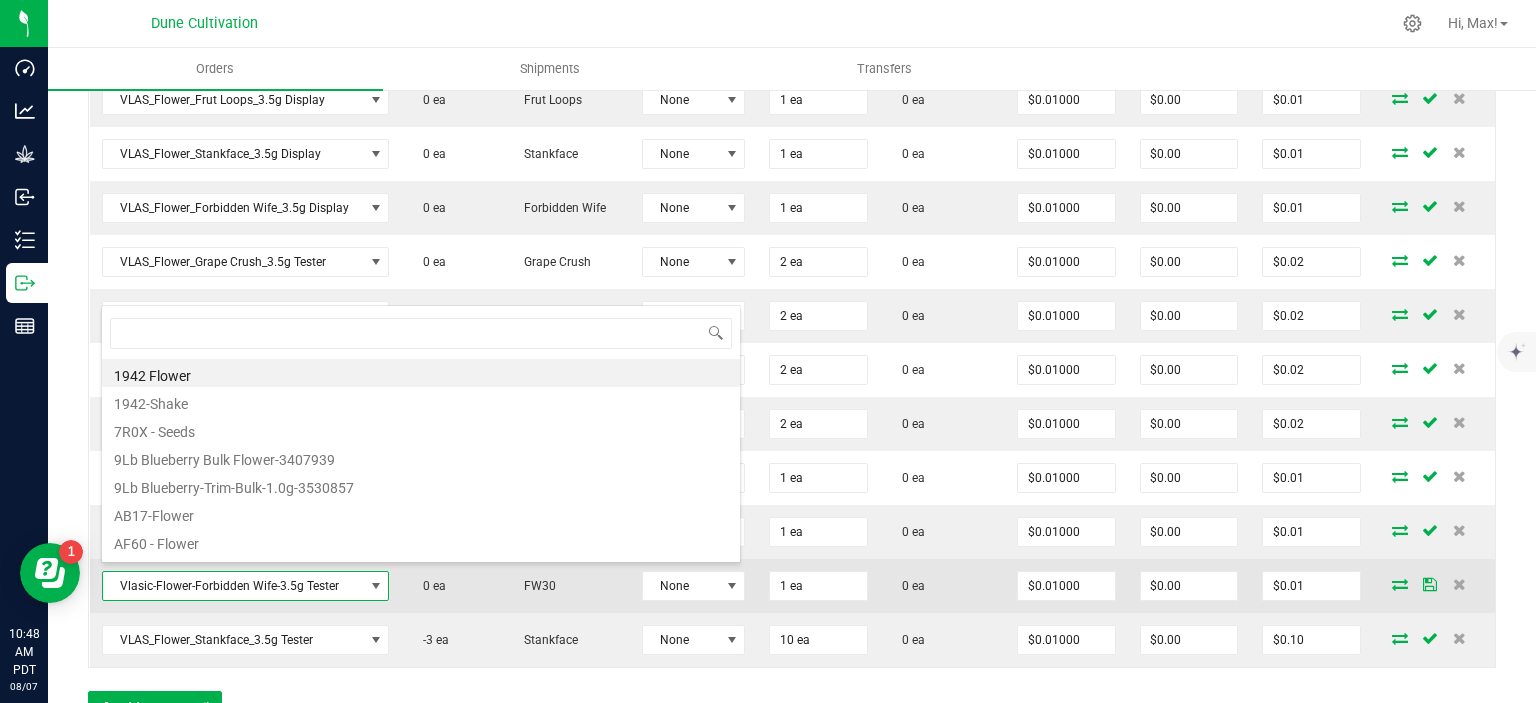 type on "VLAS_Flower_Forbidden Wife_3.5g" 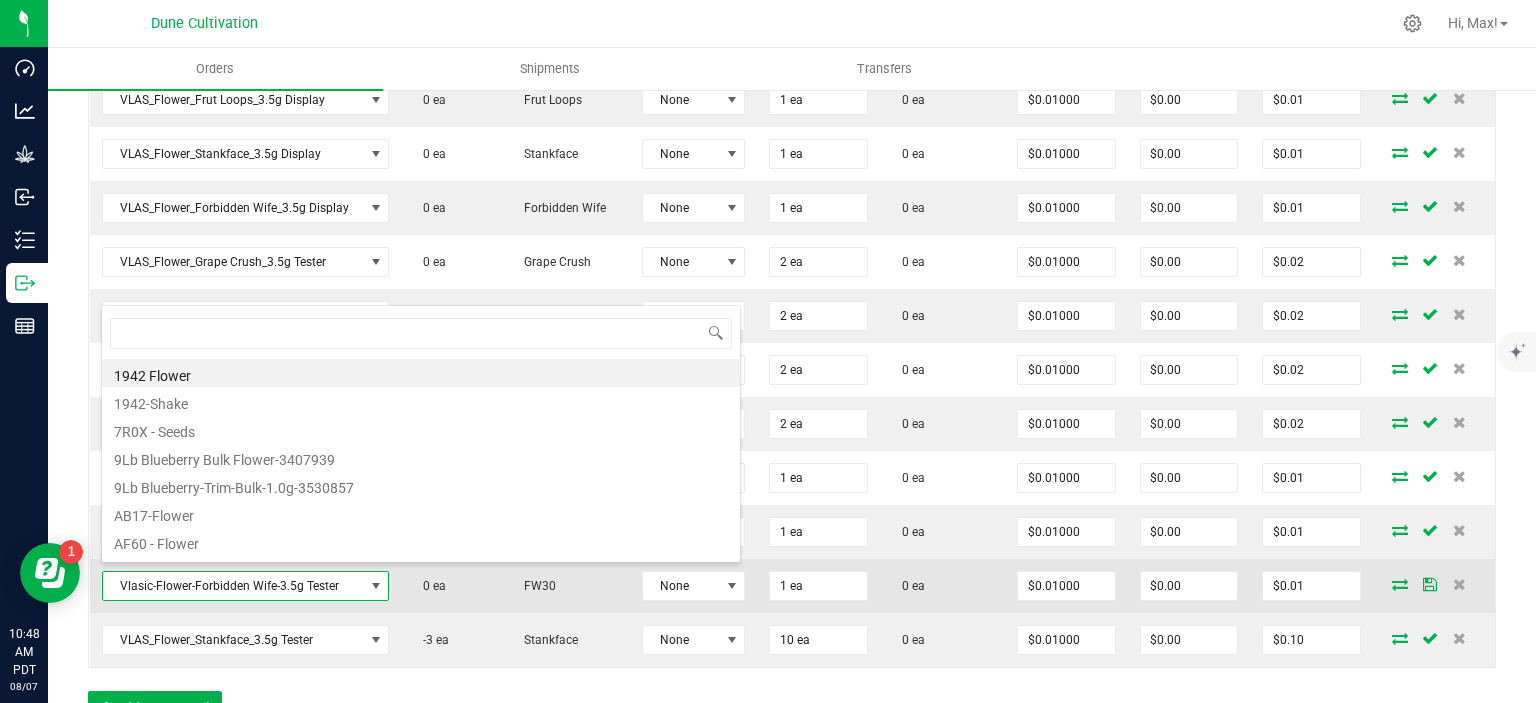 scroll, scrollTop: 99970, scrollLeft: 99714, axis: both 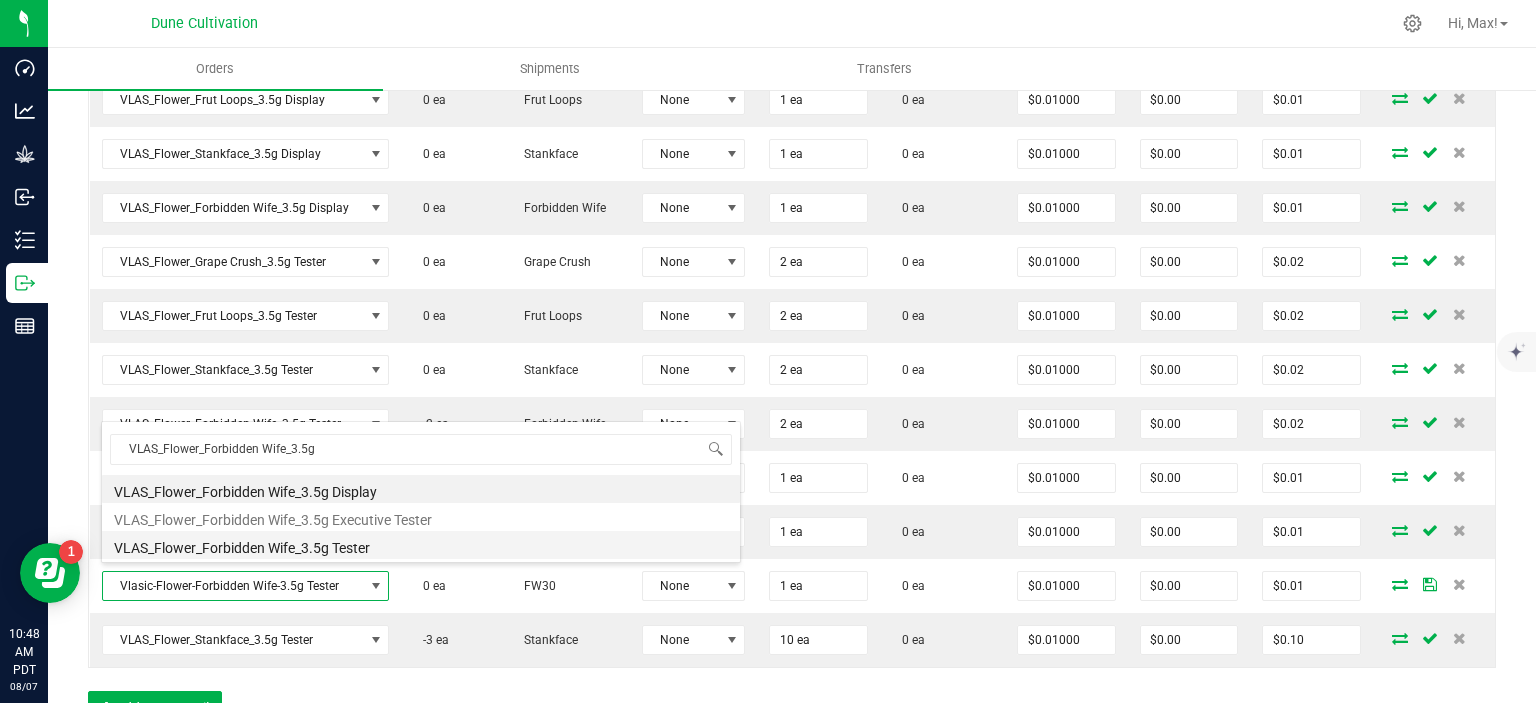 click on "VLAS_Flower_Forbidden Wife_3.5g Tester" at bounding box center (421, 545) 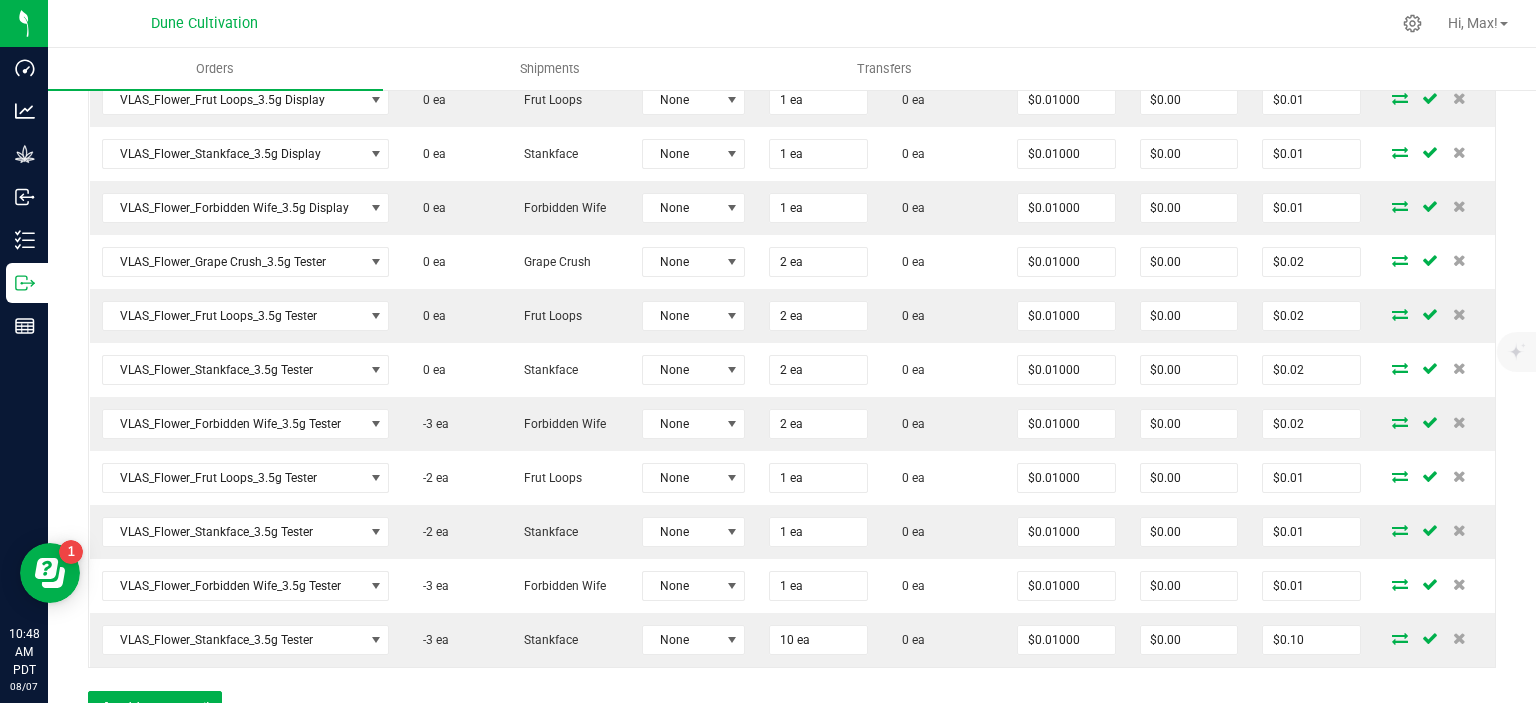 click on "Order Details Print All Labels Item  Sellable  Strain  Lot Number  Qty Ordered Qty Allocated Unit Price Line Discount Total Actions VLAS_Flower_Grape Crush_3.5g  0 ea   Grape Crush  None 75 ea  0 ea  $17.00000 $0.00 $1,275.00 VLAS_Flower_Frut Loops_3.5g  0 ea   Frut Loops  None 75 ea  0 ea  $16.50000 $0.00 $1,237.50 VLAS_Flower_Stankface_3.5g  0 ea   Stankface  None 75 ea  0 ea  $16.50000 $0.00 $1,237.50 VLAS_Flower_Forbidden Wife_3.5g  100 ea   Forbidden Wife  None 75 ea  0 ea  $16.50000 $0.00 $1,237.50 VLAS_Flower_Grape Crush_3.5g Display  0 ea   Grape Crush  None 1 ea  0 ea  $0.01000 $0.00 $0.01 VLAS_Flower_Frut Loops_3.5g Display  0 ea   Frut Loops  None 1 ea  0 ea  $0.01000 $0.00 $0.01 VLAS_Flower_Stankface_3.5g Display  0 ea   Stankface  None 1 ea  0 ea  $0.01000 $0.00 $0.01 VLAS_Flower_Forbidden Wife_3.5g Display  0 ea   Forbidden Wife  None 1 ea  0 ea  $0.01000 $0.00 $0.01 VLAS_Flower_Grape Crush_3.5g Tester  0 ea   Grape Crush  None 2 ea  0 ea  $0.01000 $0.00 $0.02" at bounding box center (792, 229) 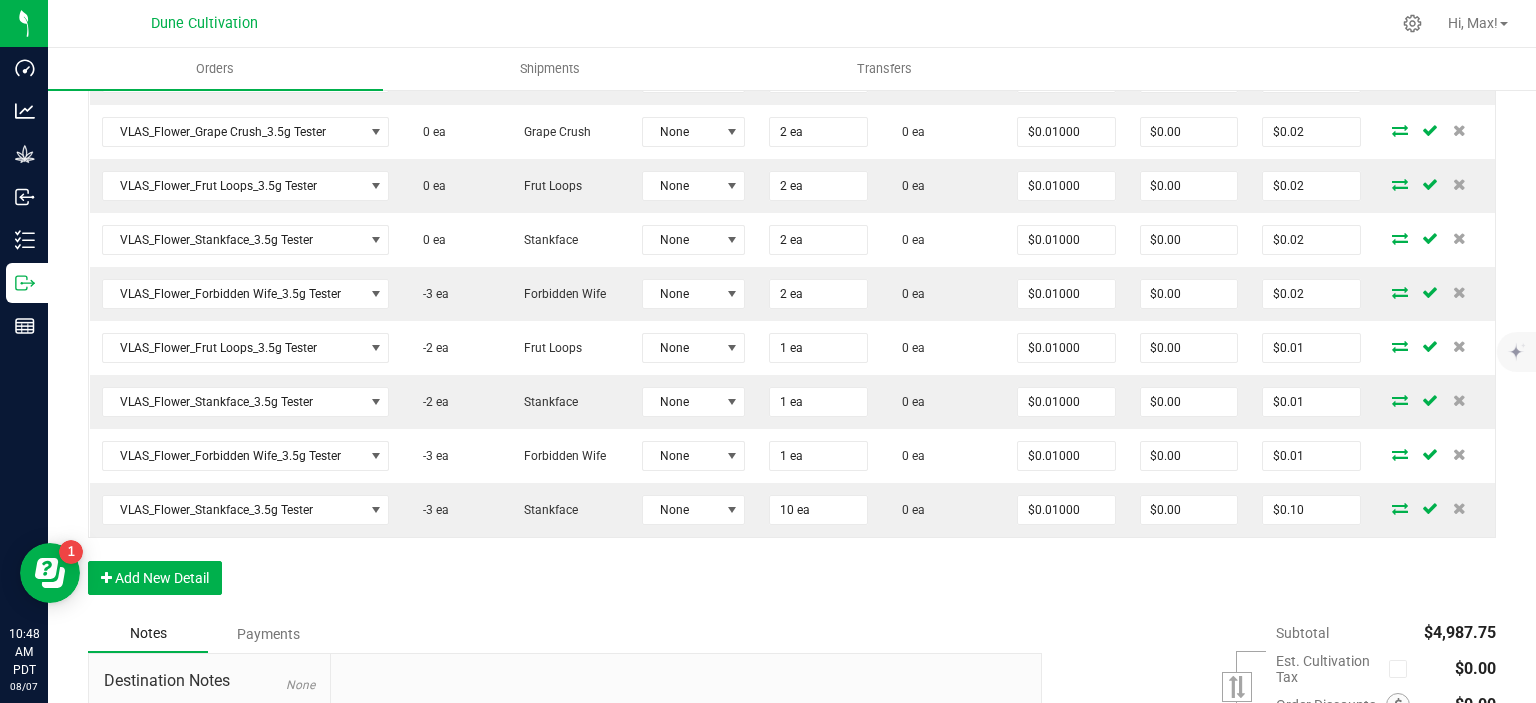 scroll, scrollTop: 1065, scrollLeft: 0, axis: vertical 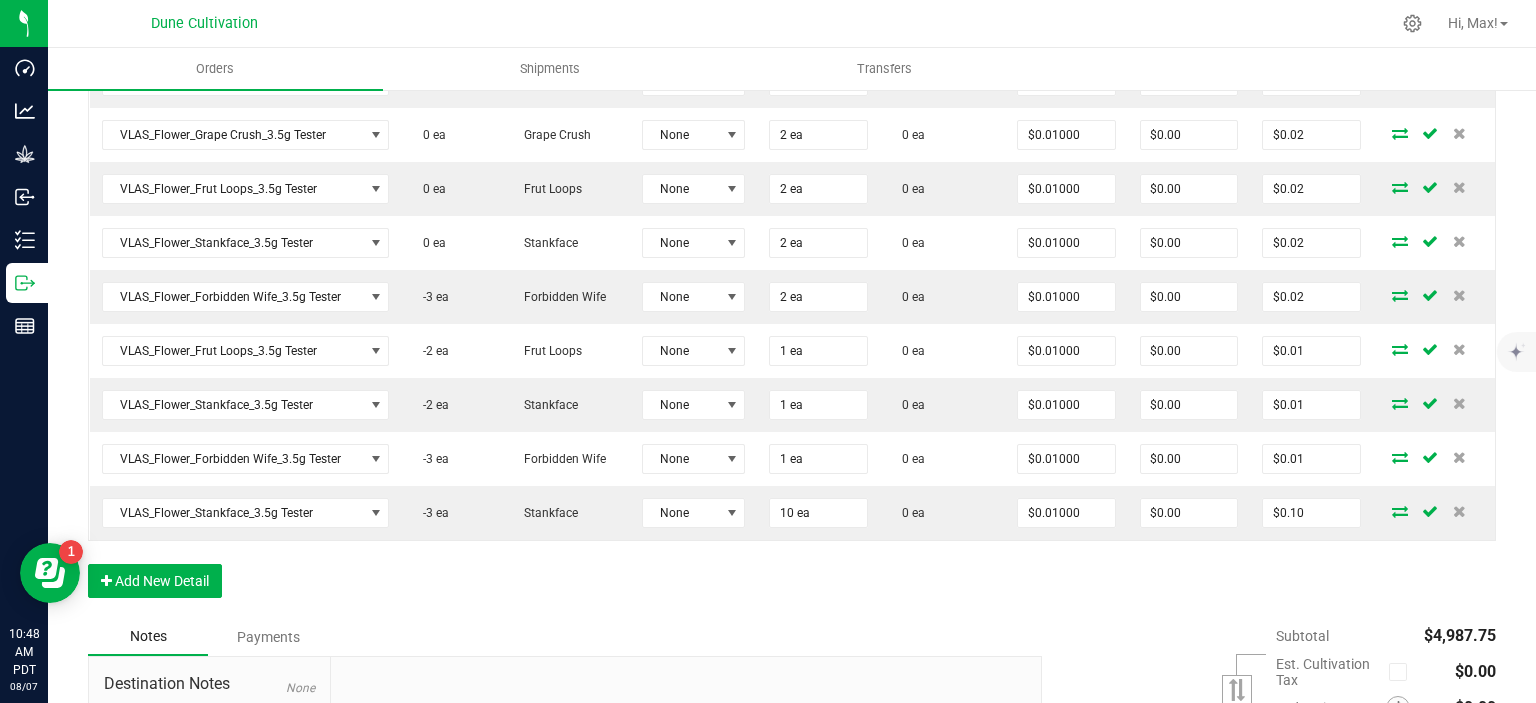 click on "Order Details Print All Labels Item  Sellable  Strain  Lot Number  Qty Ordered Qty Allocated Unit Price Line Discount Total Actions VLAS_Flower_Grape Crush_3.5g  0 ea   Grape Crush  None 75 ea  0 ea  $17.00000 $0.00 $1,275.00 VLAS_Flower_Frut Loops_3.5g  0 ea   Frut Loops  None 75 ea  0 ea  $16.50000 $0.00 $1,237.50 VLAS_Flower_Stankface_3.5g  0 ea   Stankface  None 75 ea  0 ea  $16.50000 $0.00 $1,237.50 VLAS_Flower_Forbidden Wife_3.5g  100 ea   Forbidden Wife  None 75 ea  0 ea  $16.50000 $0.00 $1,237.50 VLAS_Flower_Grape Crush_3.5g Display  0 ea   Grape Crush  None 1 ea  0 ea  $0.01000 $0.00 $0.01 VLAS_Flower_Frut Loops_3.5g Display  0 ea   Frut Loops  None 1 ea  0 ea  $0.01000 $0.00 $0.01 VLAS_Flower_Stankface_3.5g Display  0 ea   Stankface  None 1 ea  0 ea  $0.01000 $0.00 $0.01 VLAS_Flower_Forbidden Wife_3.5g Display  0 ea   Forbidden Wife  None 1 ea  0 ea  $0.01000 $0.00 $0.01 VLAS_Flower_Grape Crush_3.5g Tester  0 ea   Grape Crush  None 2 ea  0 ea  $0.01000 $0.00 $0.02" at bounding box center [792, 102] 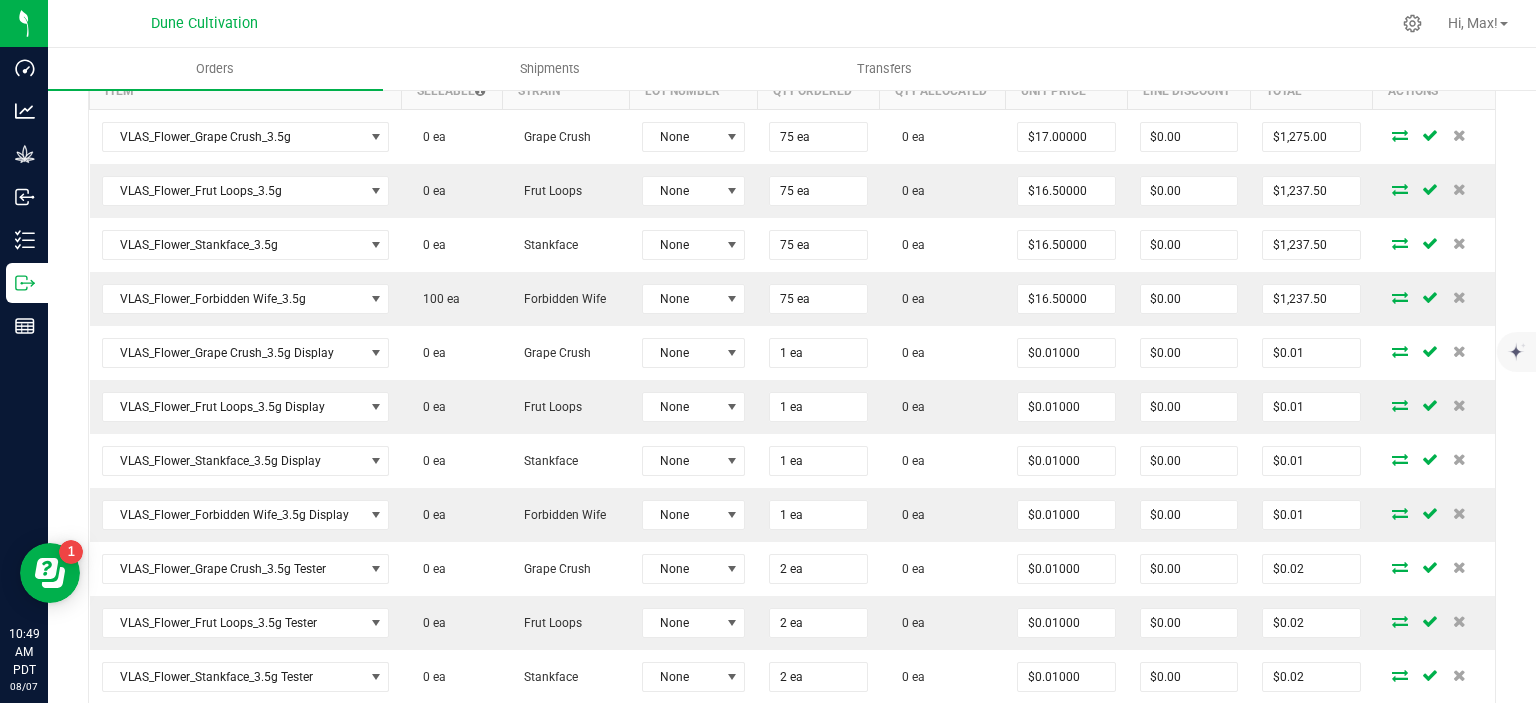 scroll, scrollTop: 632, scrollLeft: 0, axis: vertical 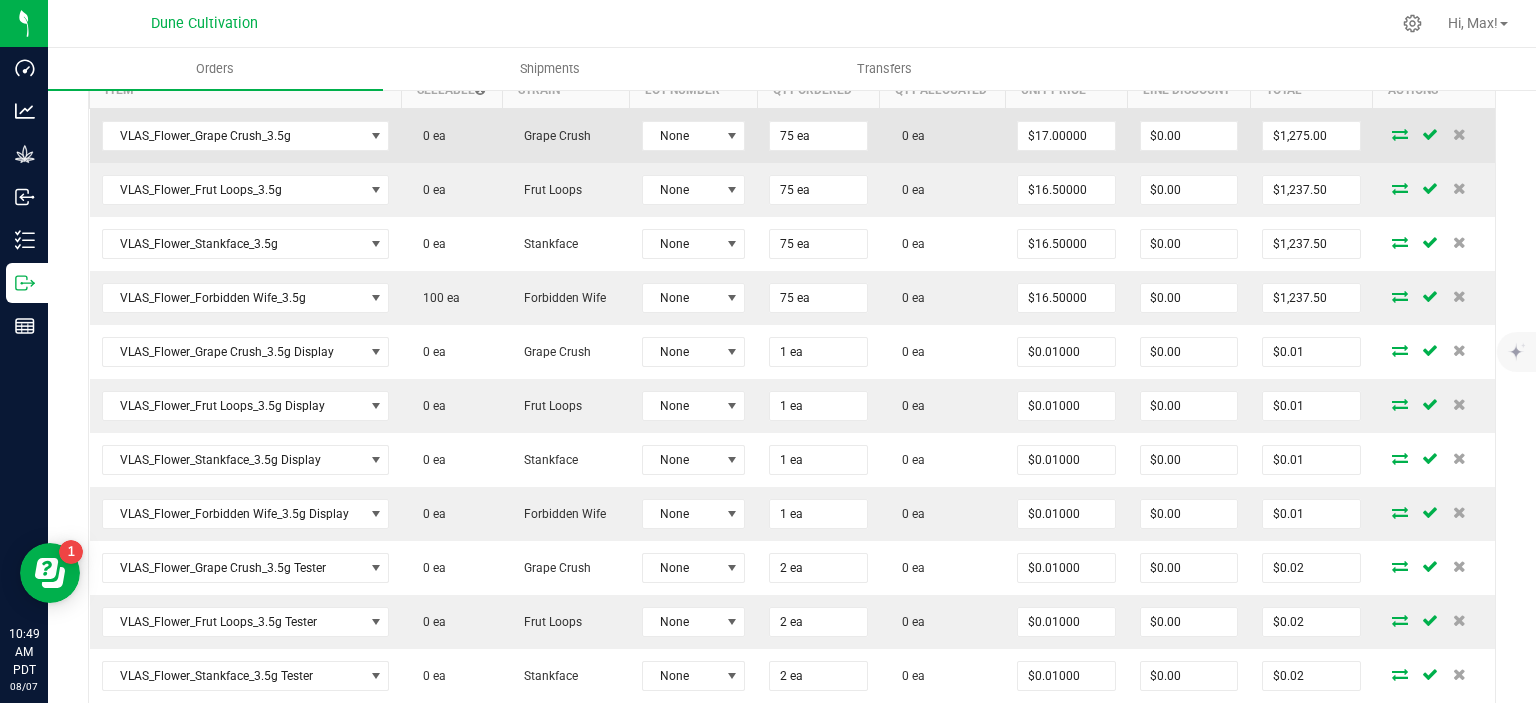 click at bounding box center [1400, 134] 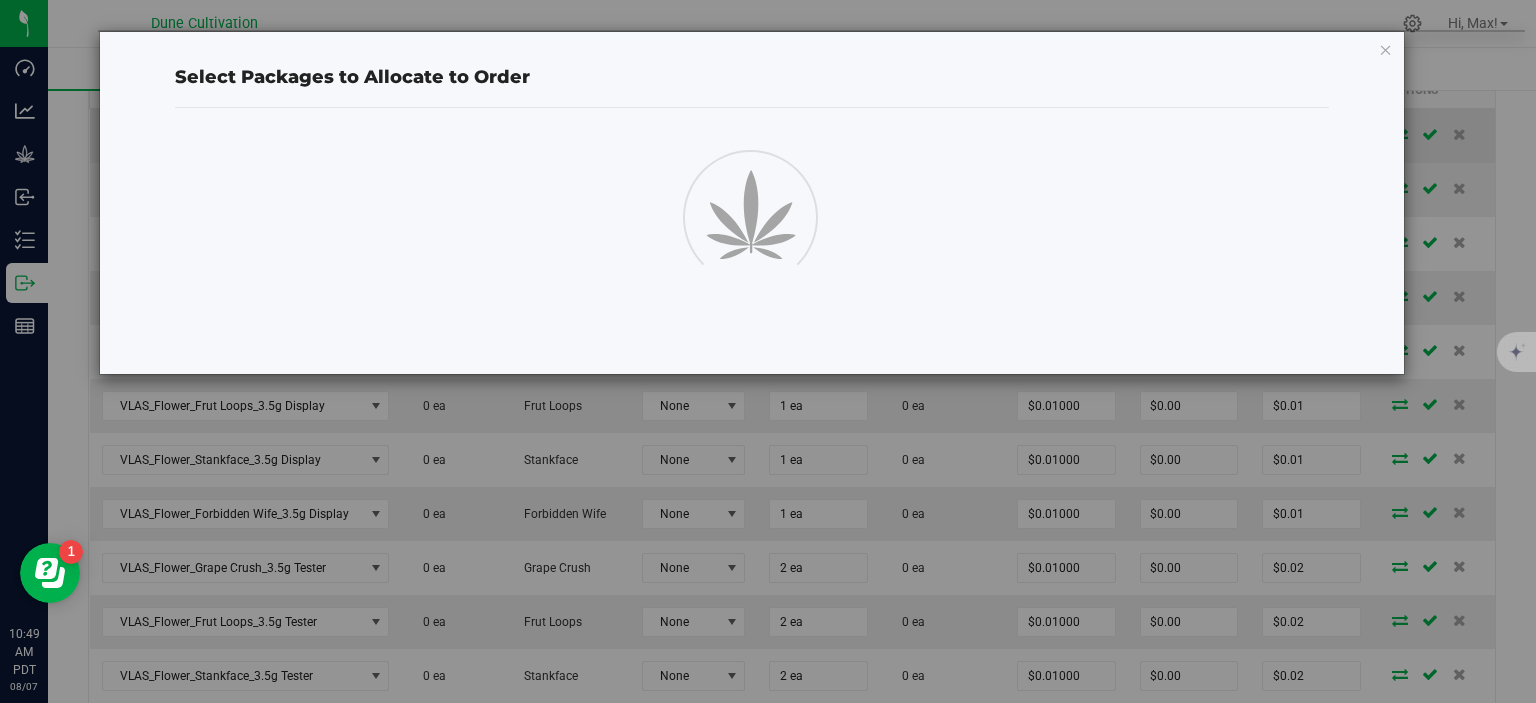 scroll, scrollTop: 632, scrollLeft: 0, axis: vertical 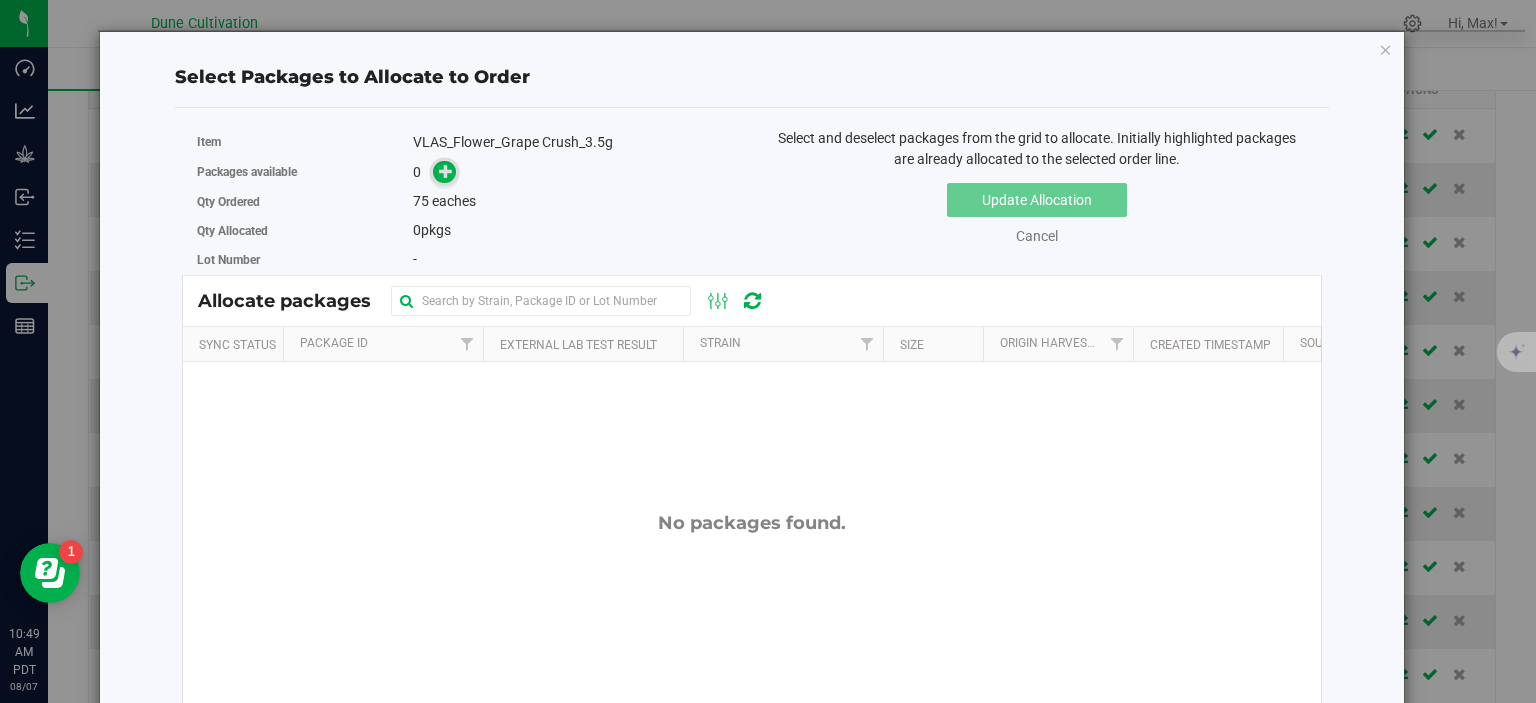 click at bounding box center (446, 171) 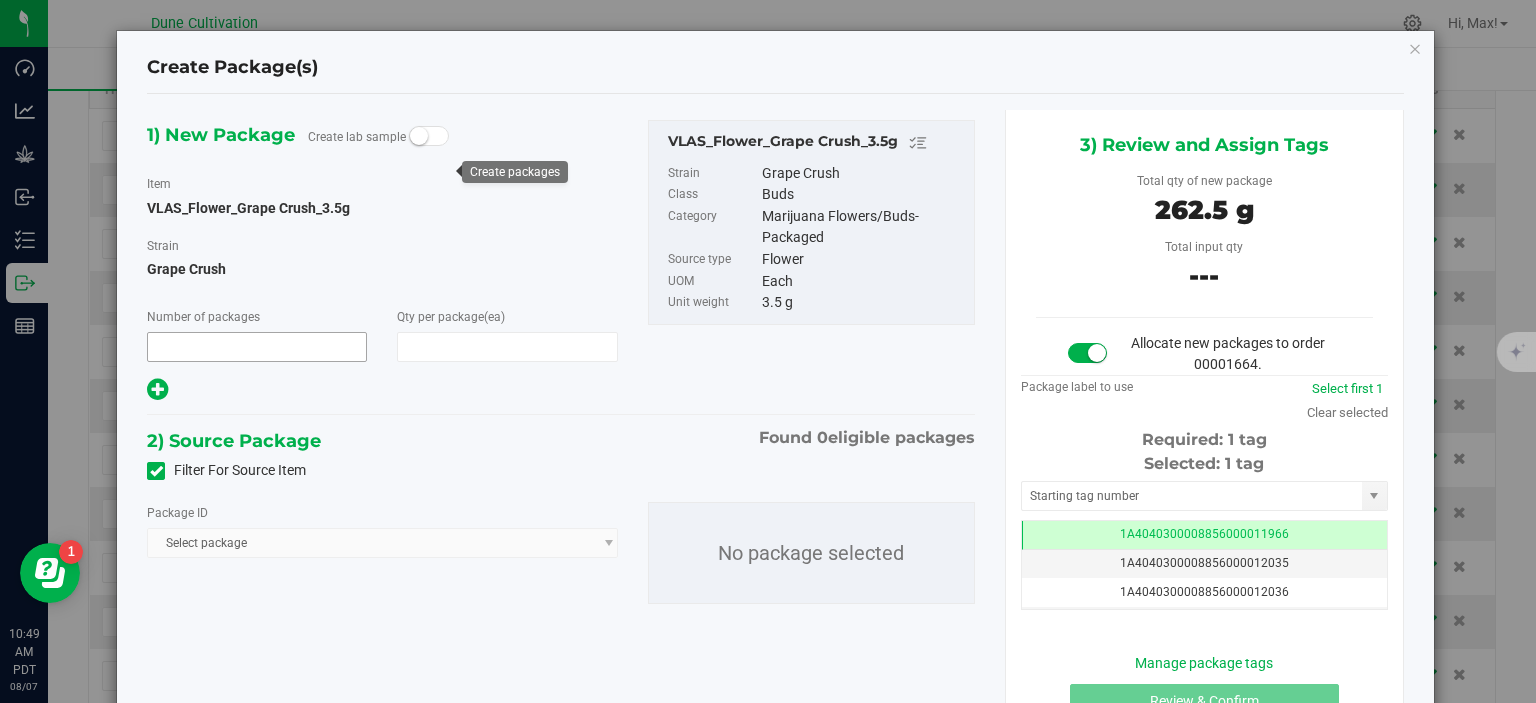 type on "1" 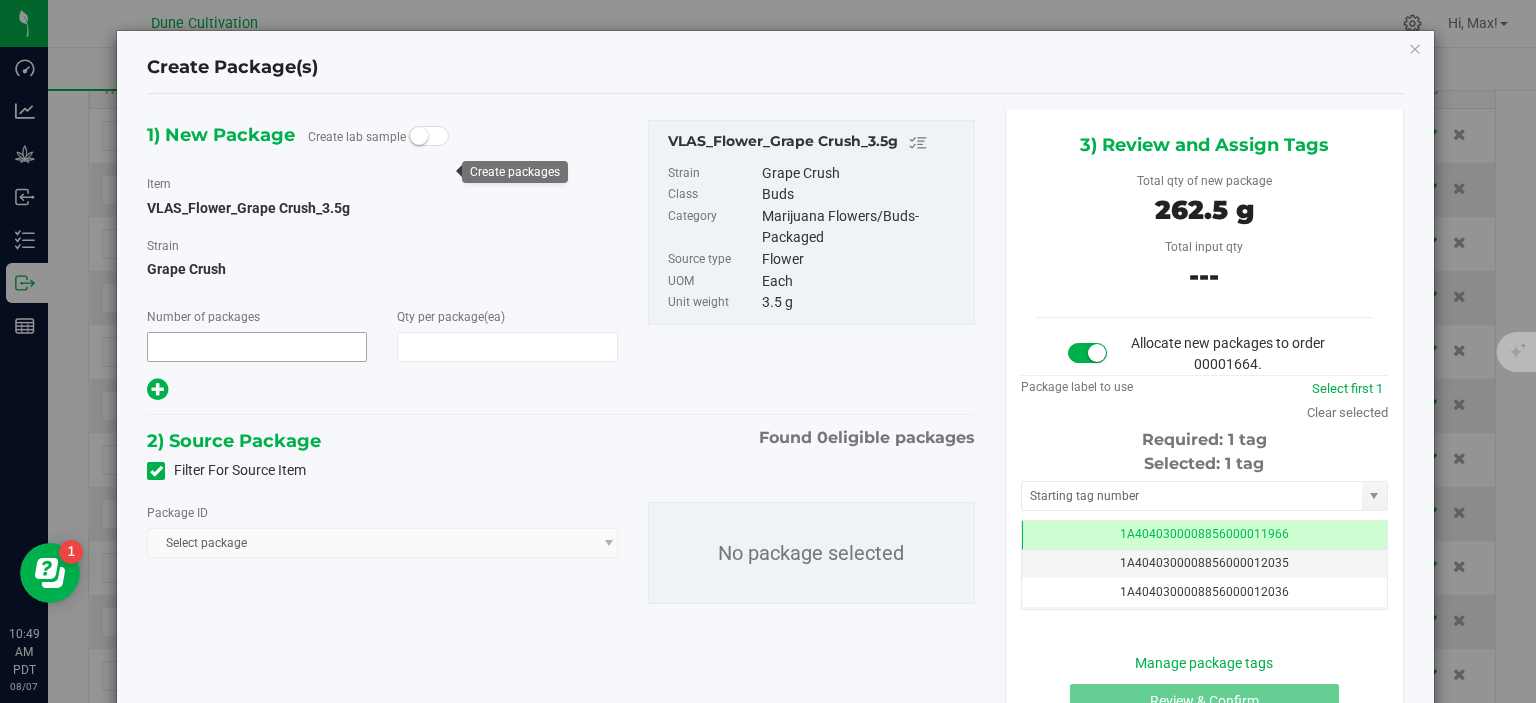 type on "75" 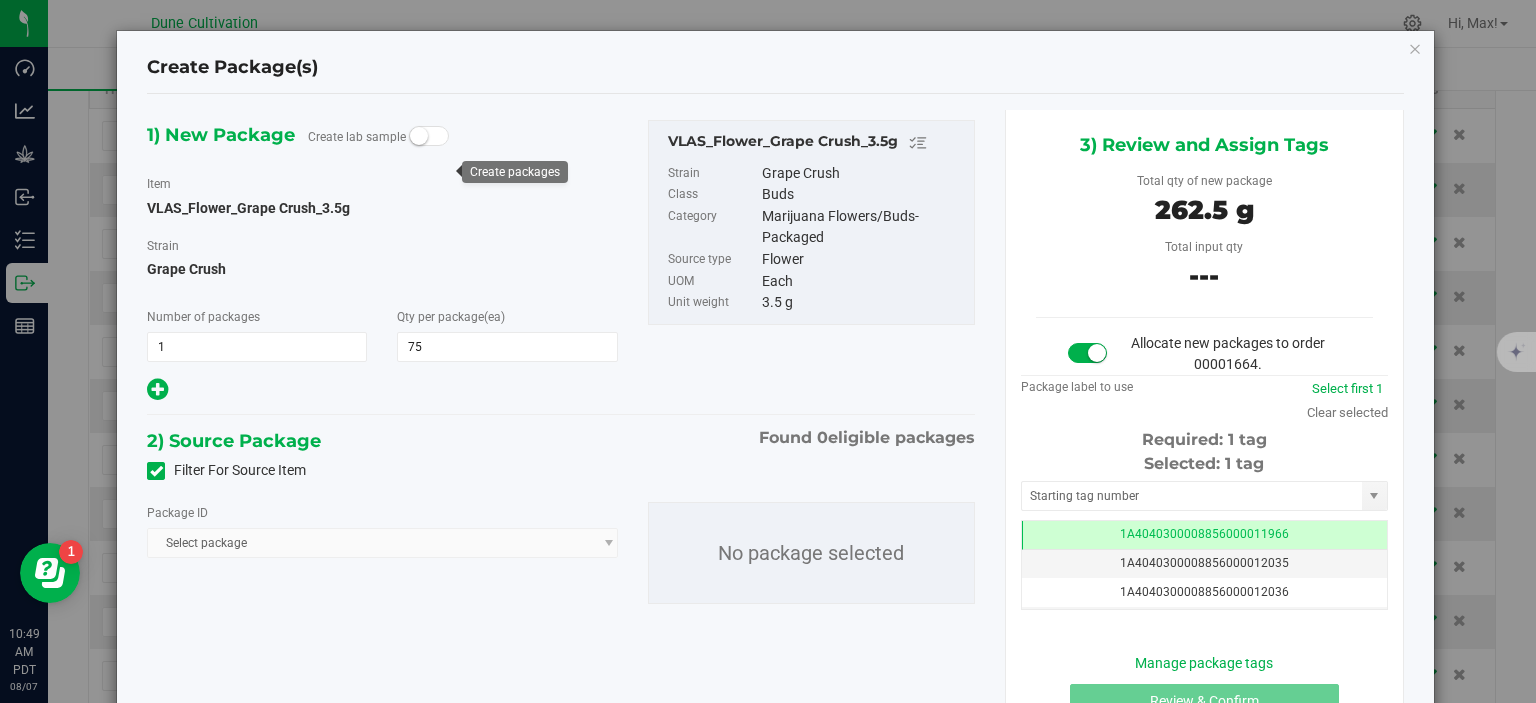 click at bounding box center [156, 471] 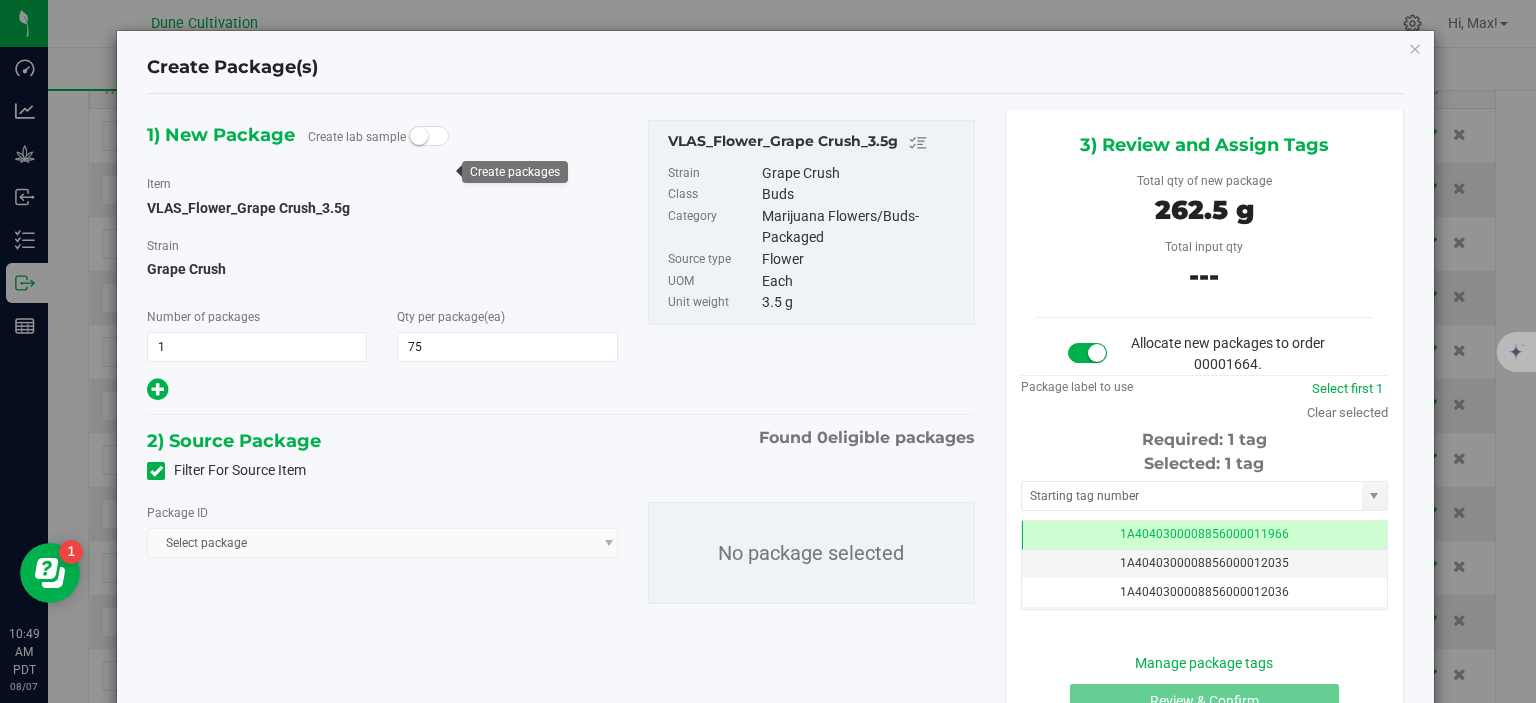 click on "Filter For Source Item" at bounding box center (0, 0) 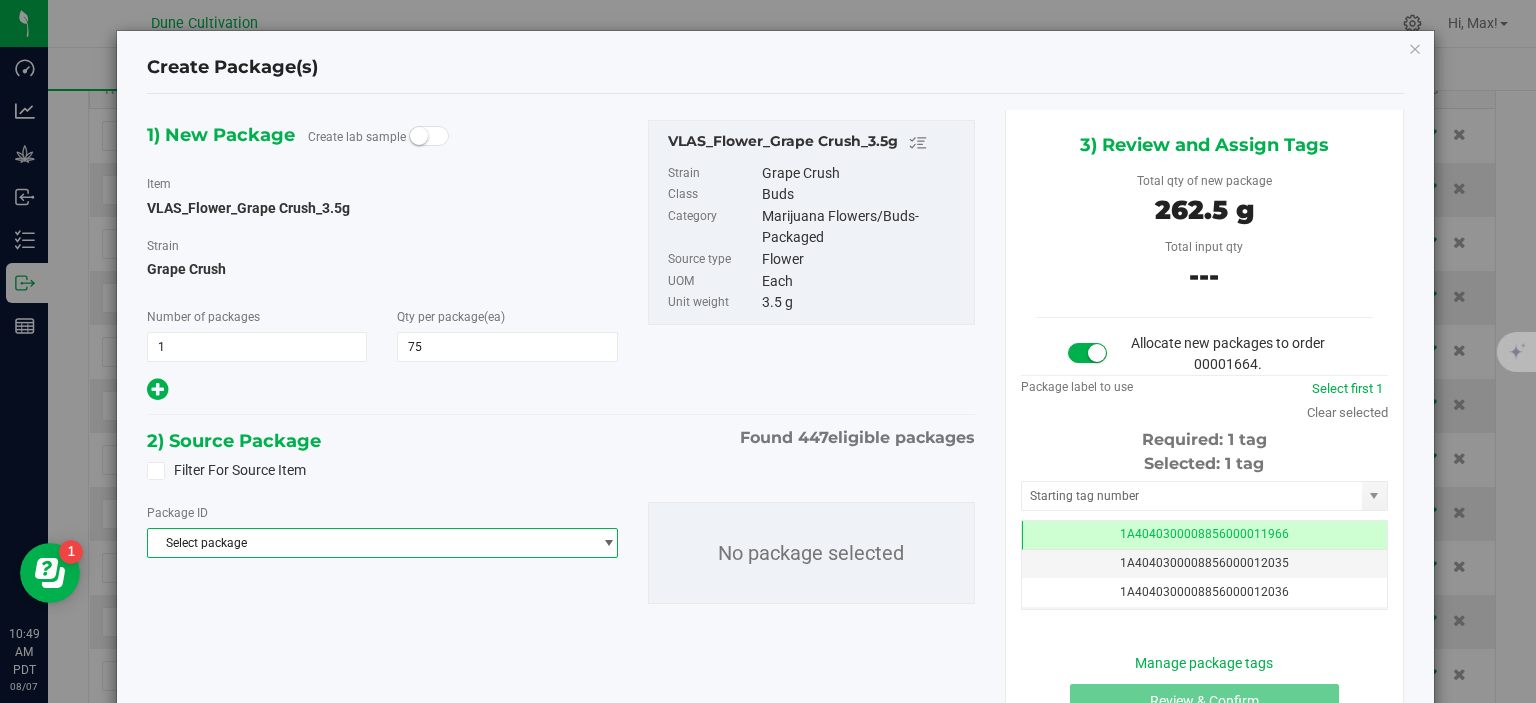 click on "Select package" at bounding box center (369, 543) 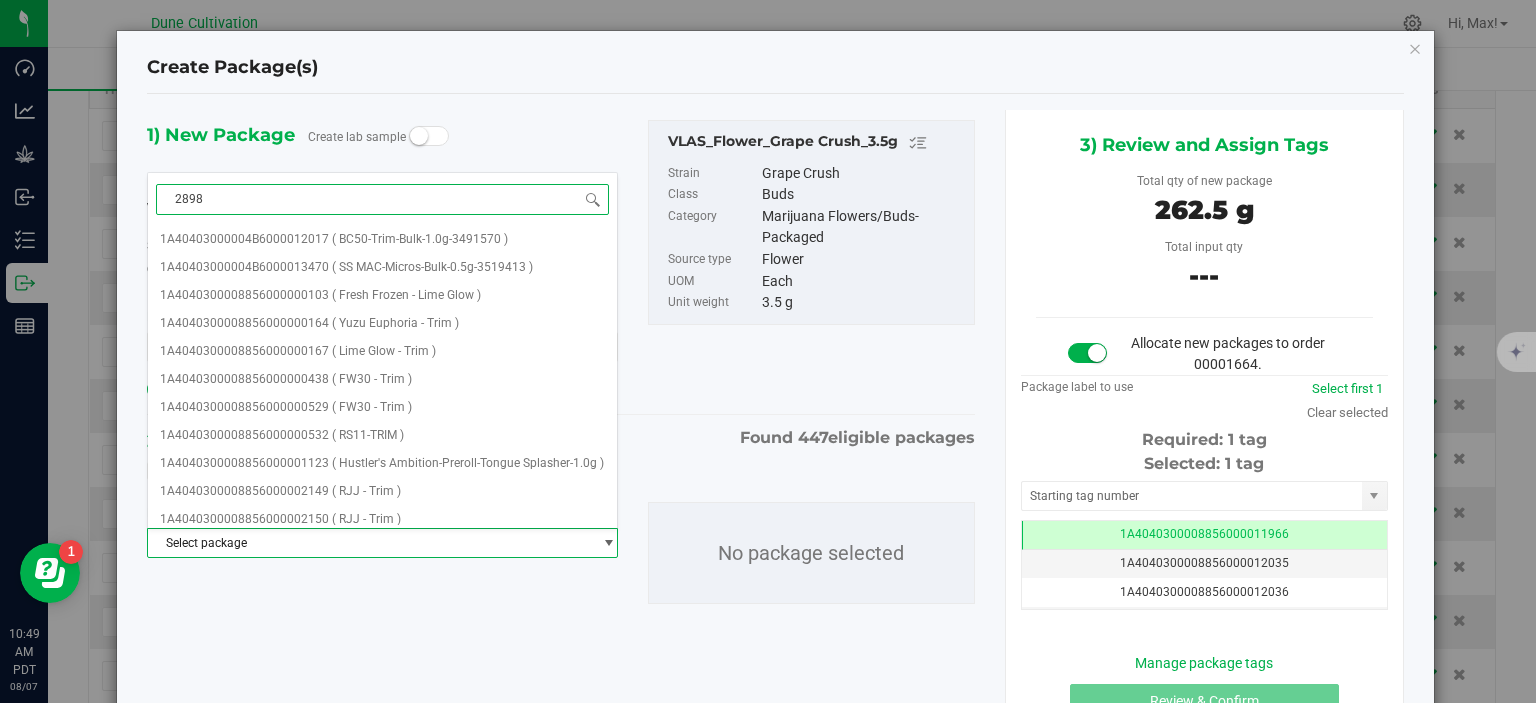 type on "28981" 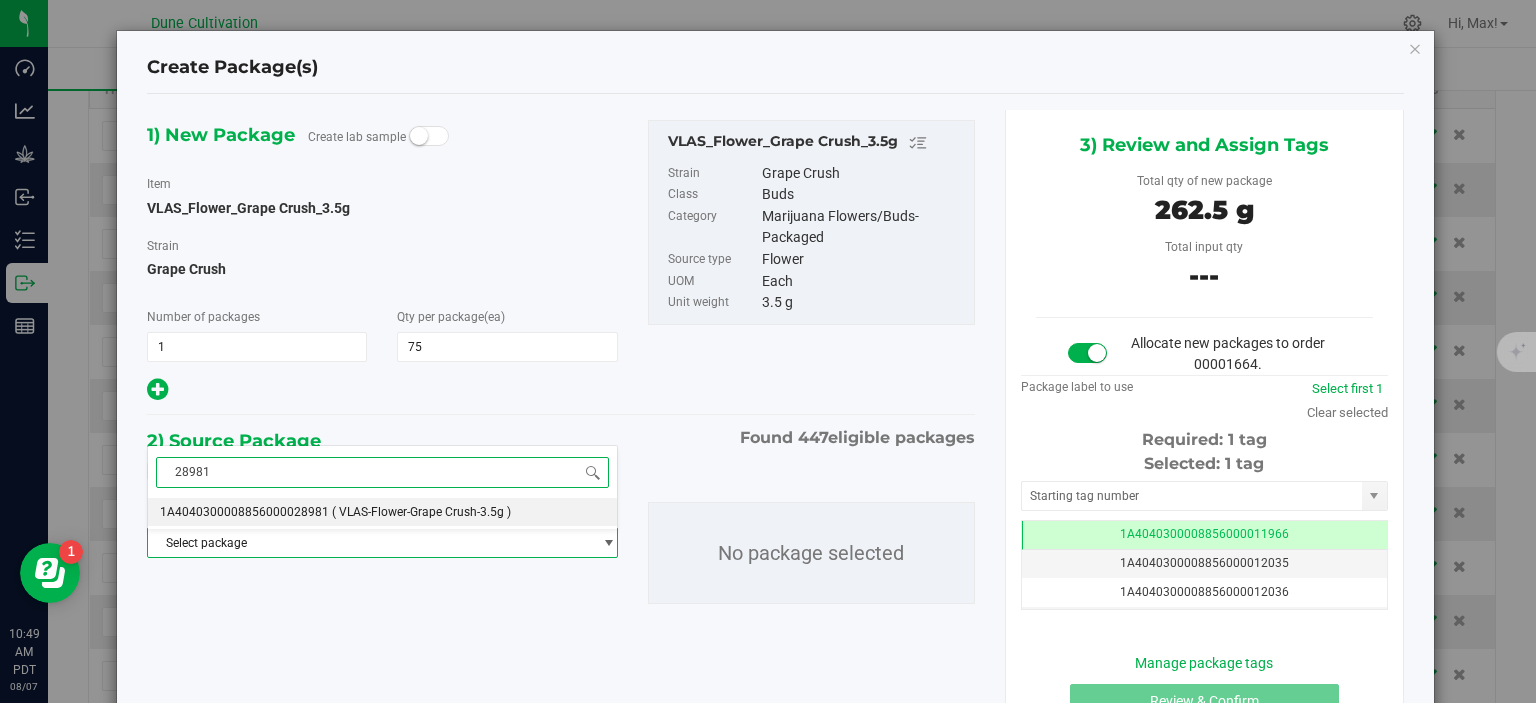 click on "1A4040300008856000028981" at bounding box center (244, 512) 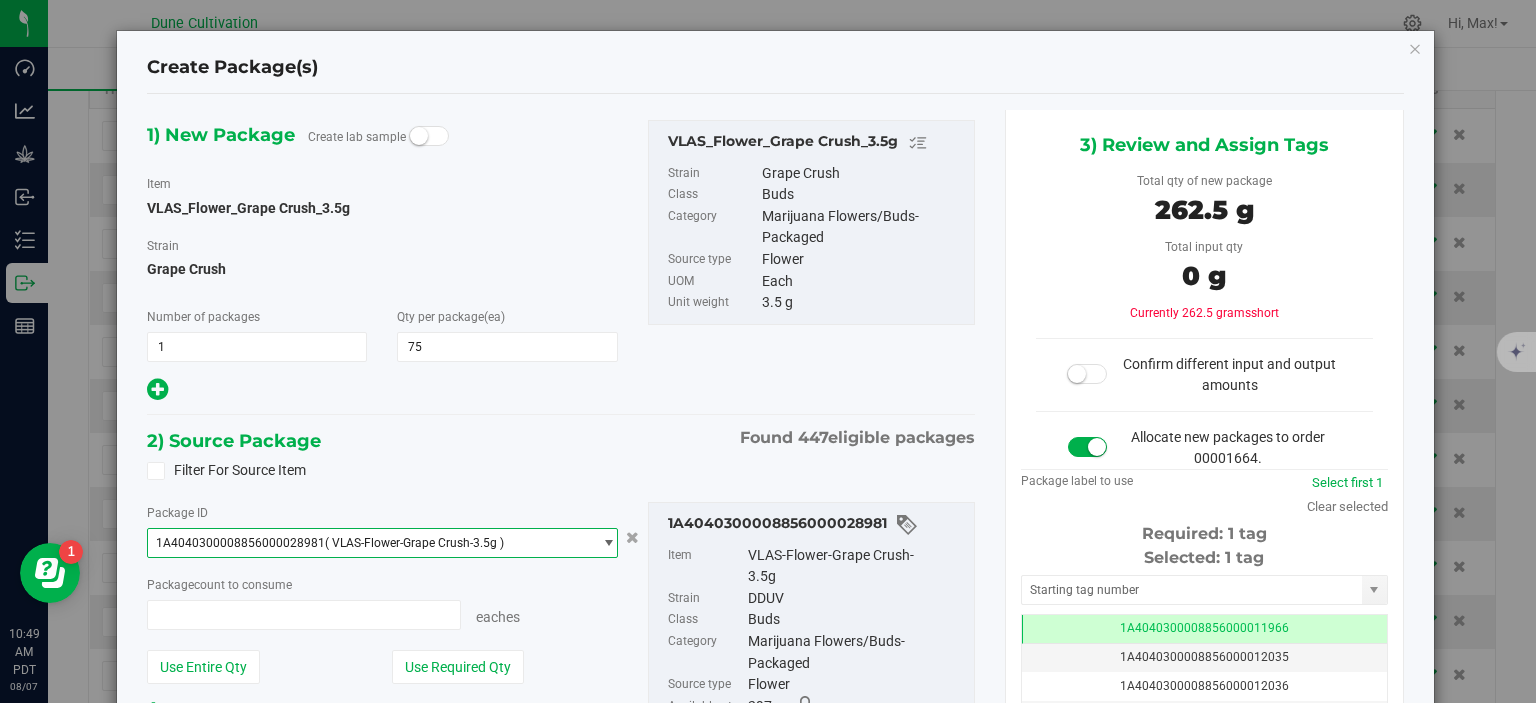 scroll, scrollTop: 0, scrollLeft: 0, axis: both 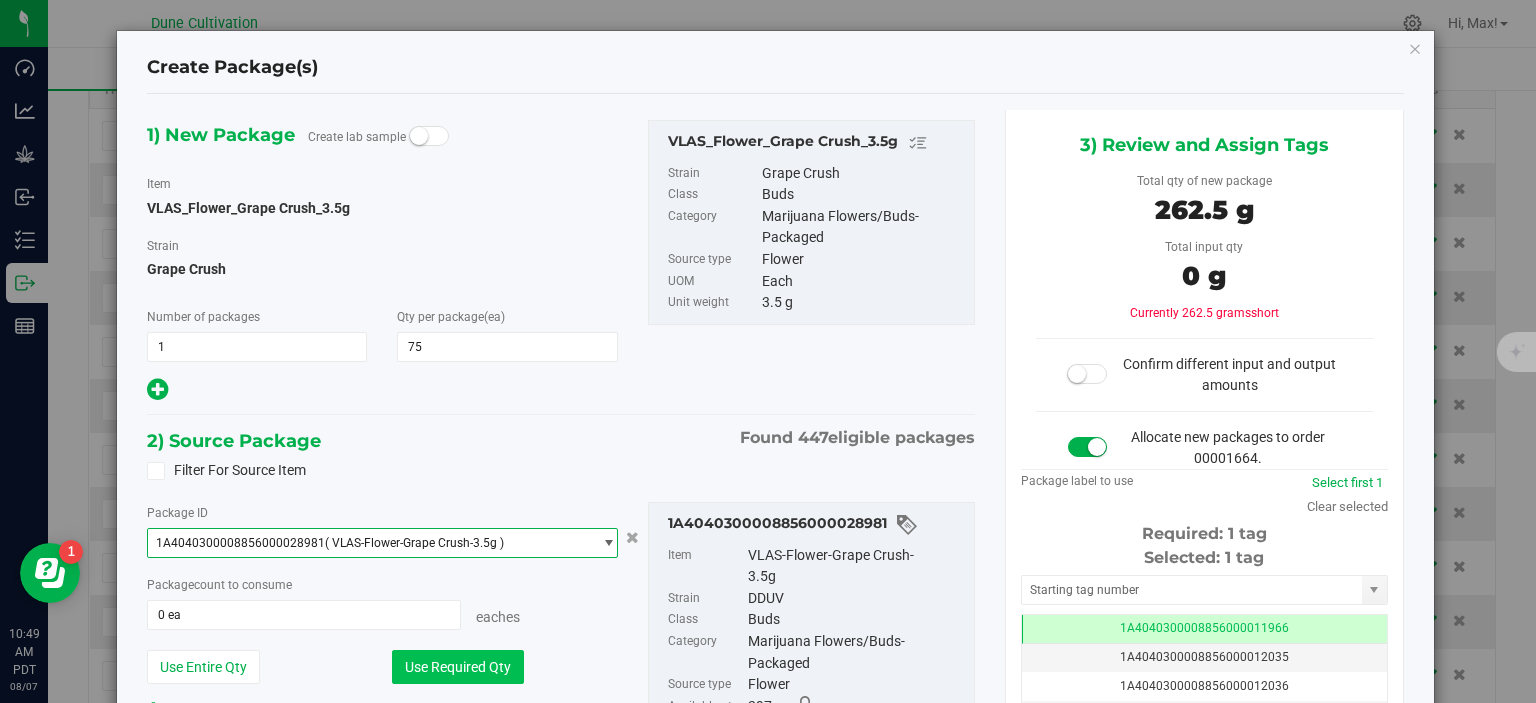 click on "Use Required Qty" at bounding box center (458, 667) 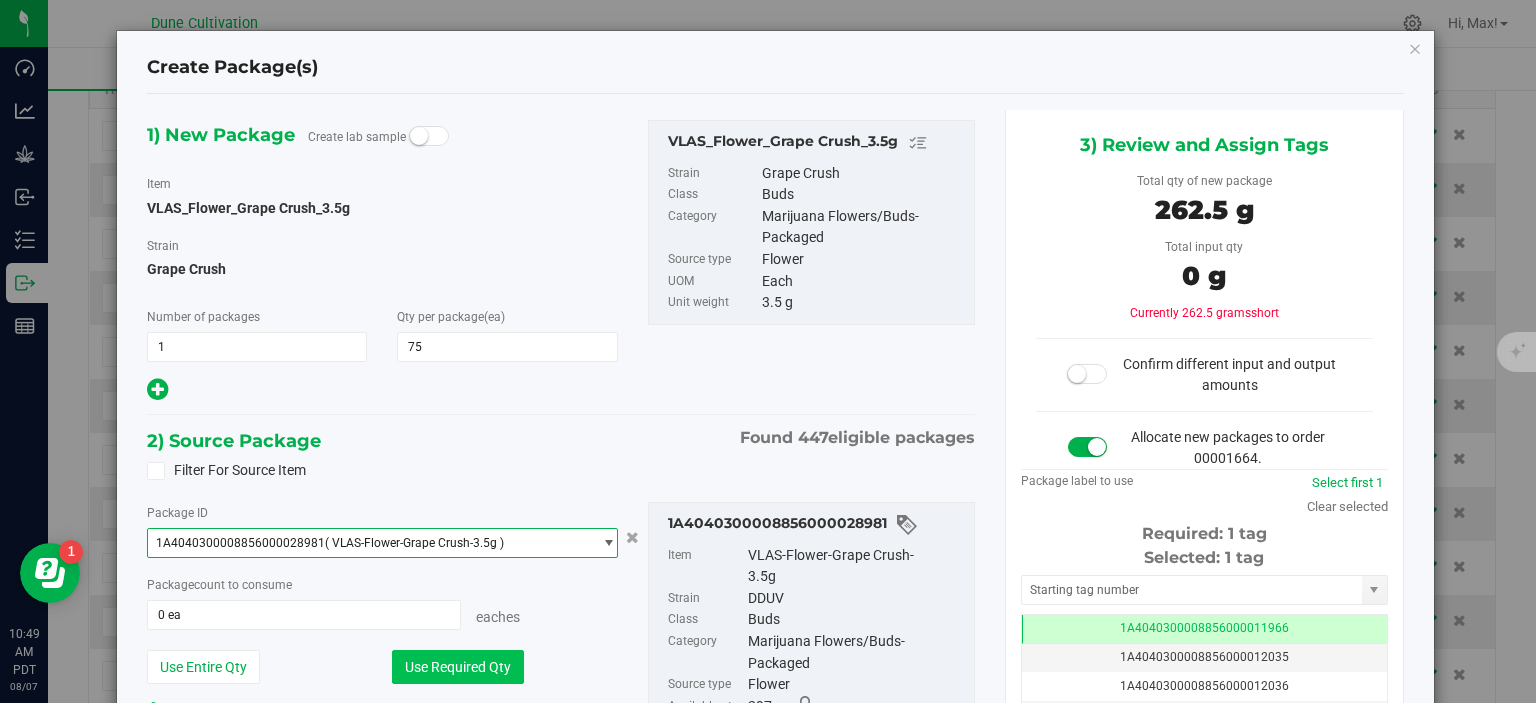 type on "75 ea" 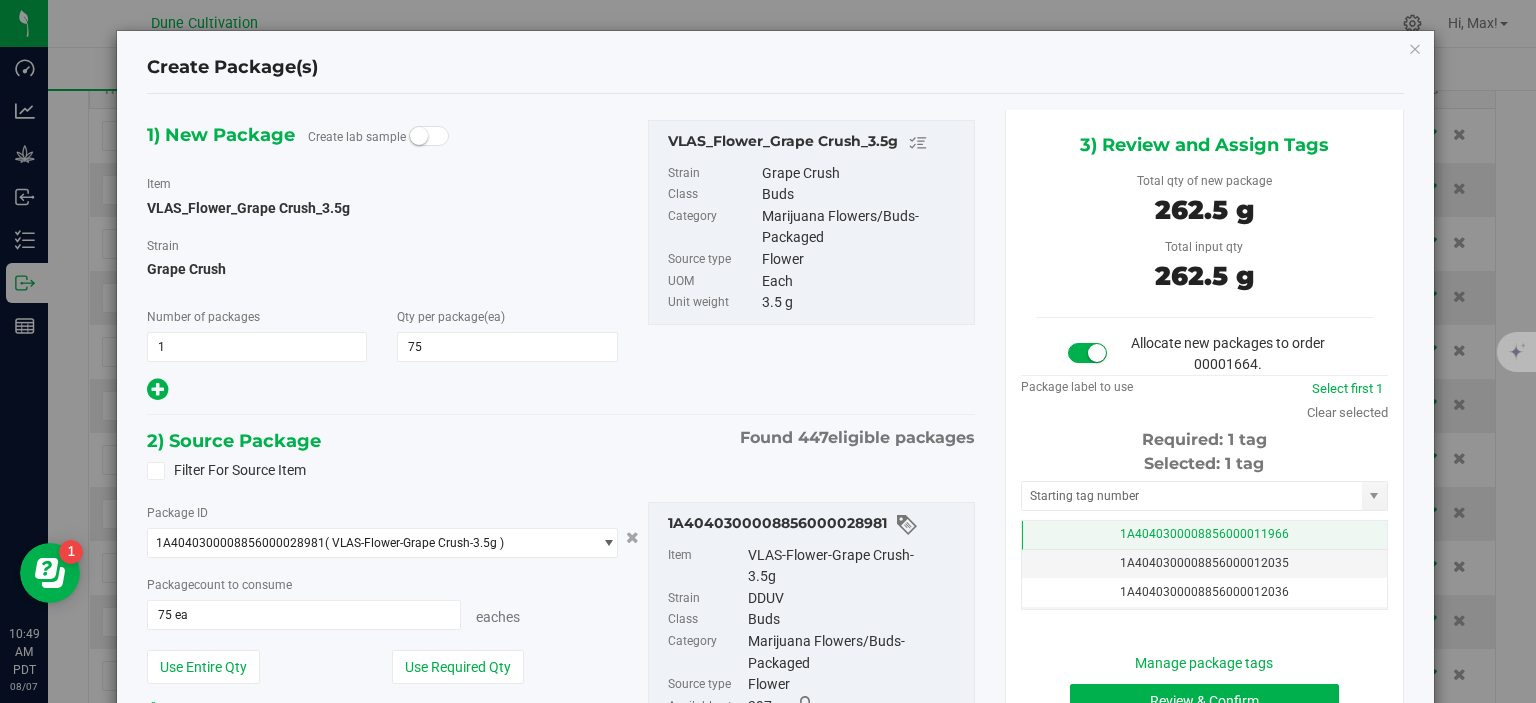 click on "1A4040300008856000011966" at bounding box center (1204, 535) 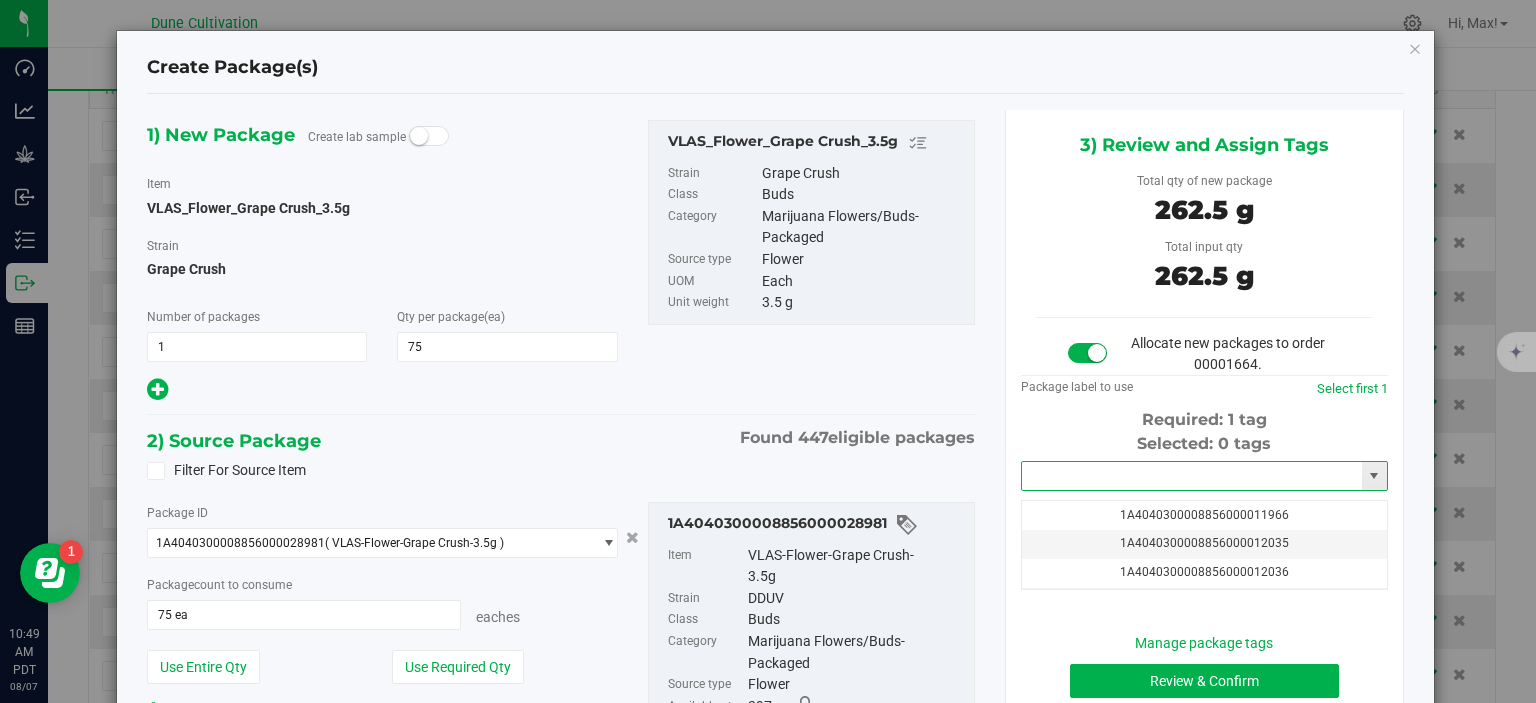click at bounding box center (1192, 476) 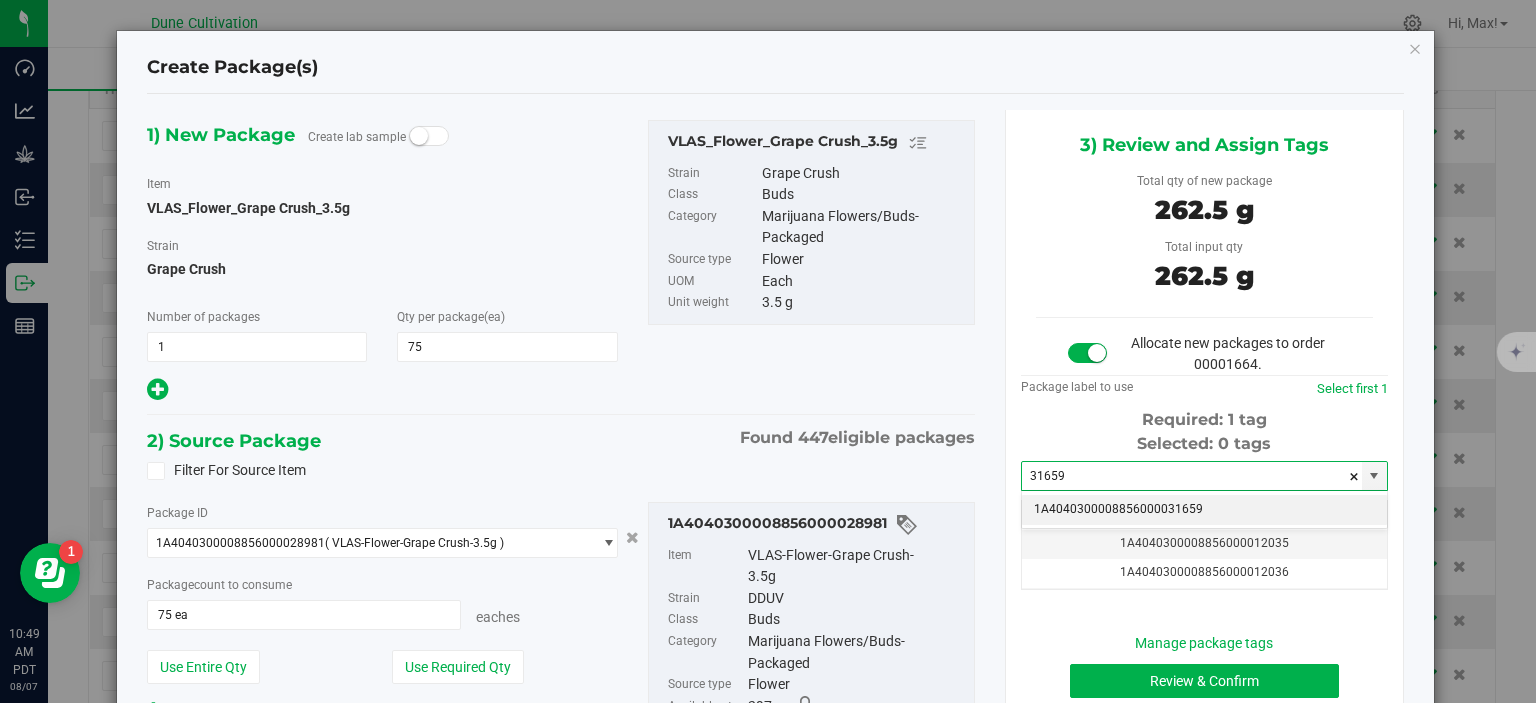 click on "1A4040300008856000031659" at bounding box center [1204, 510] 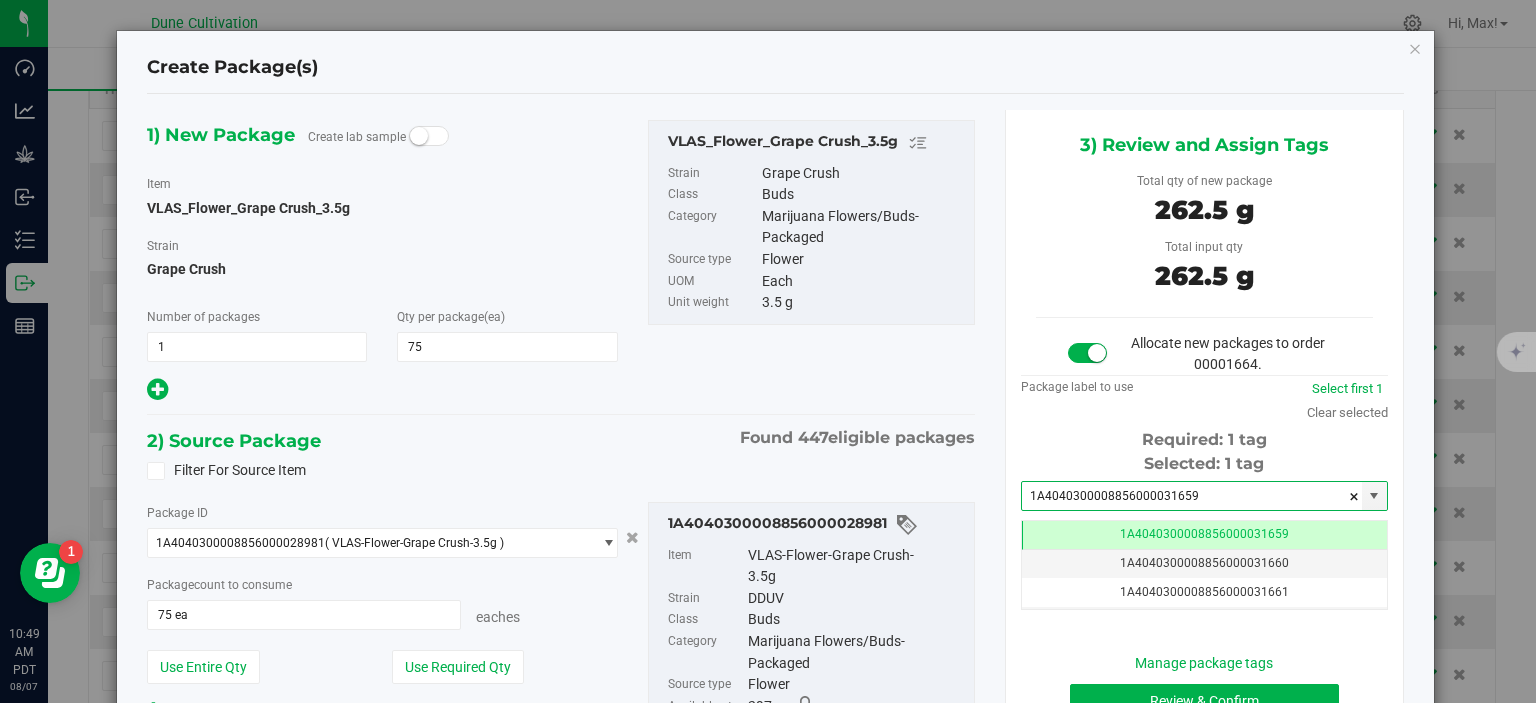 scroll, scrollTop: 179, scrollLeft: 0, axis: vertical 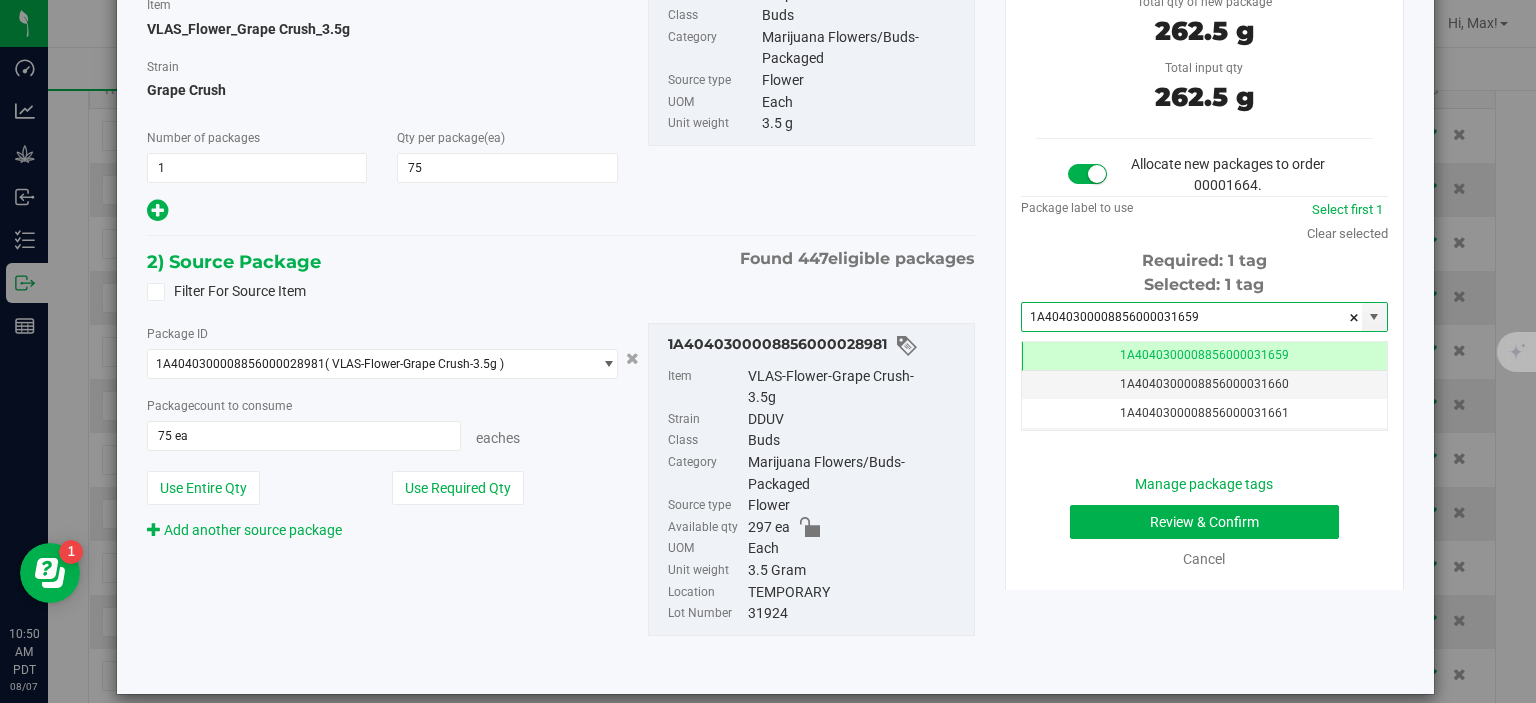 type on "1A4040300008856000031659" 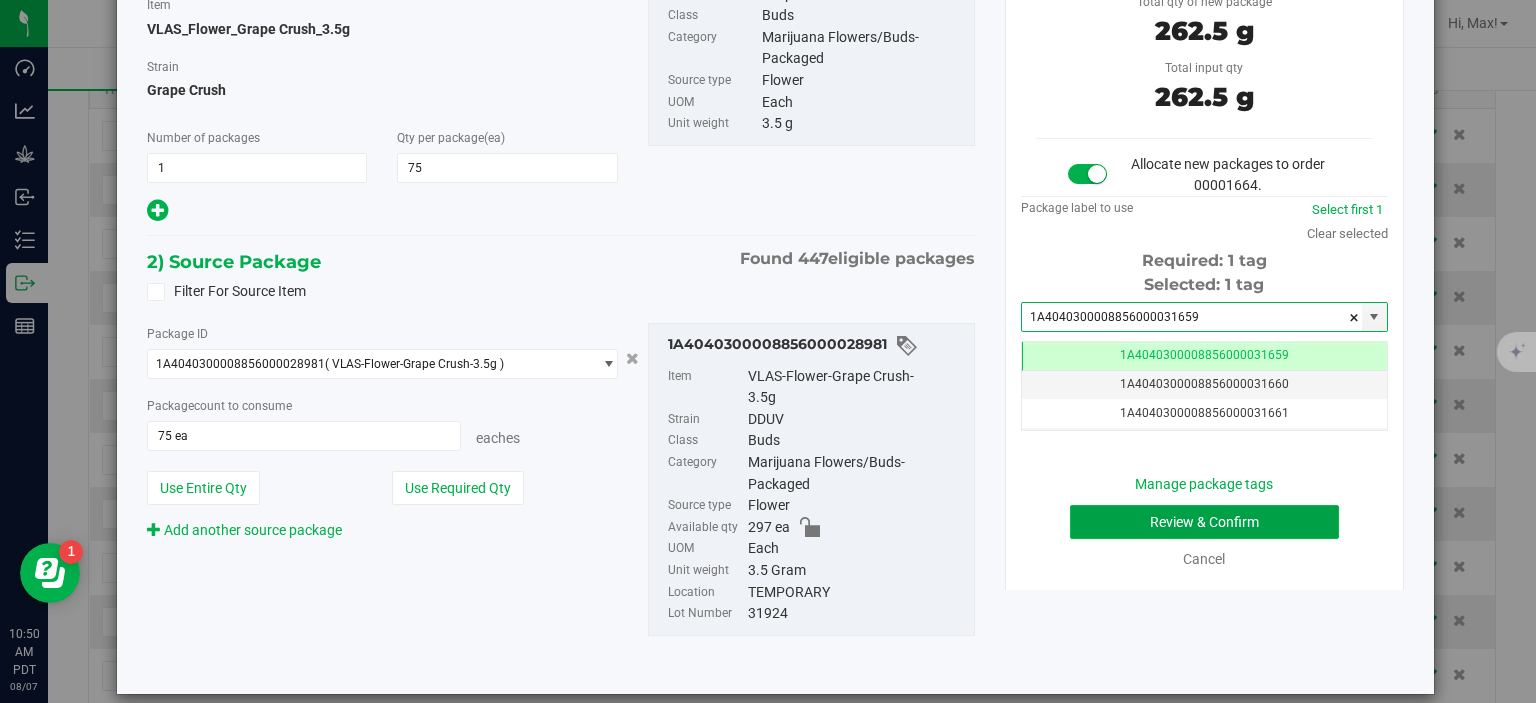 click on "Review & Confirm" at bounding box center (1204, 522) 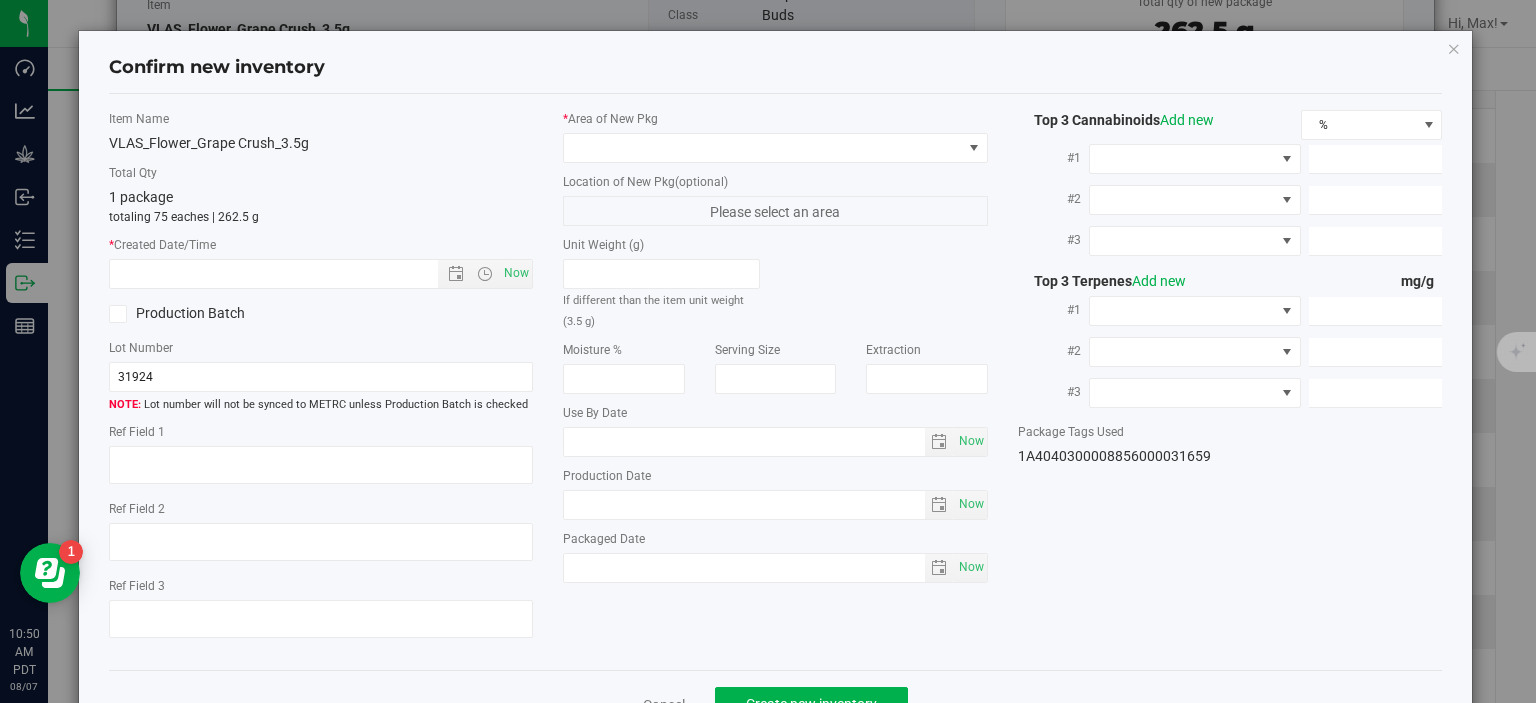 type on "39.9462%" 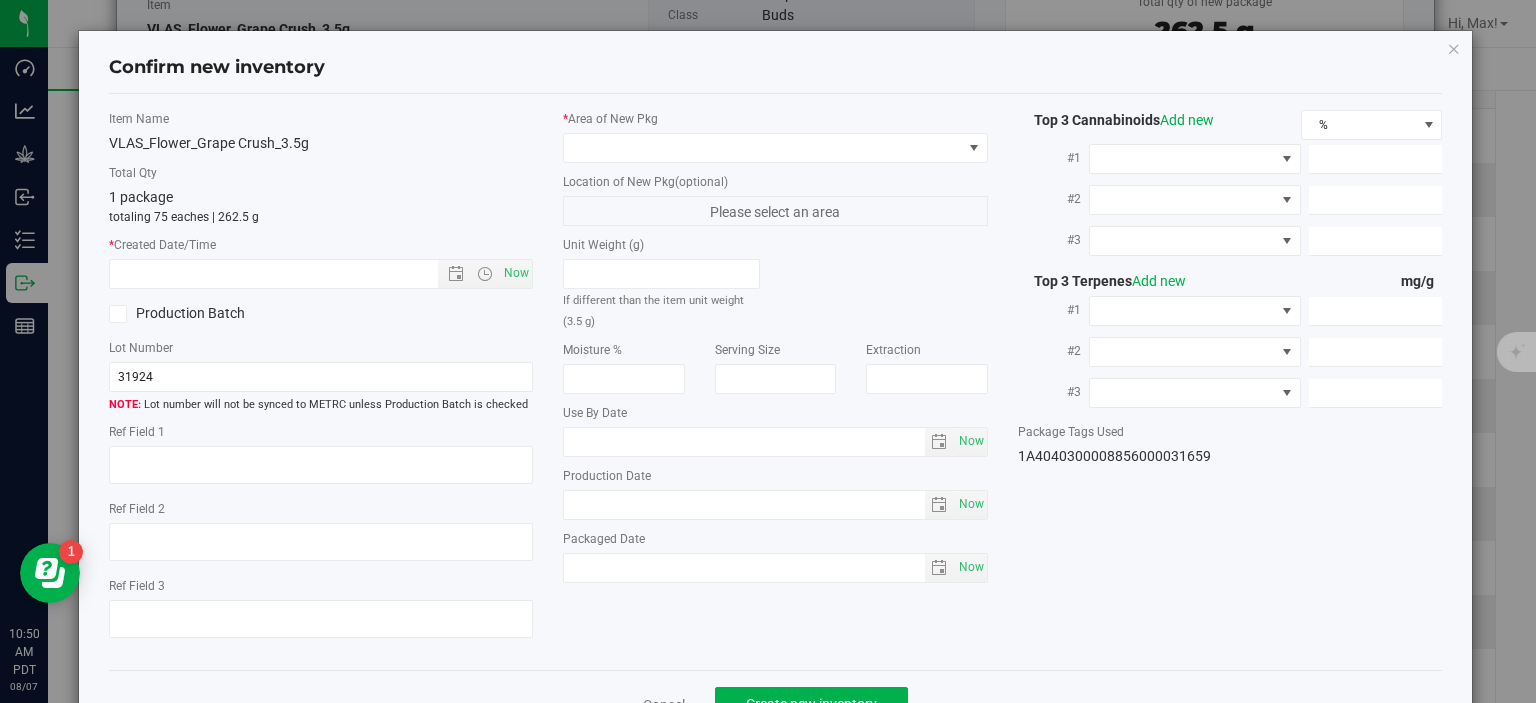 type on "DDUV" 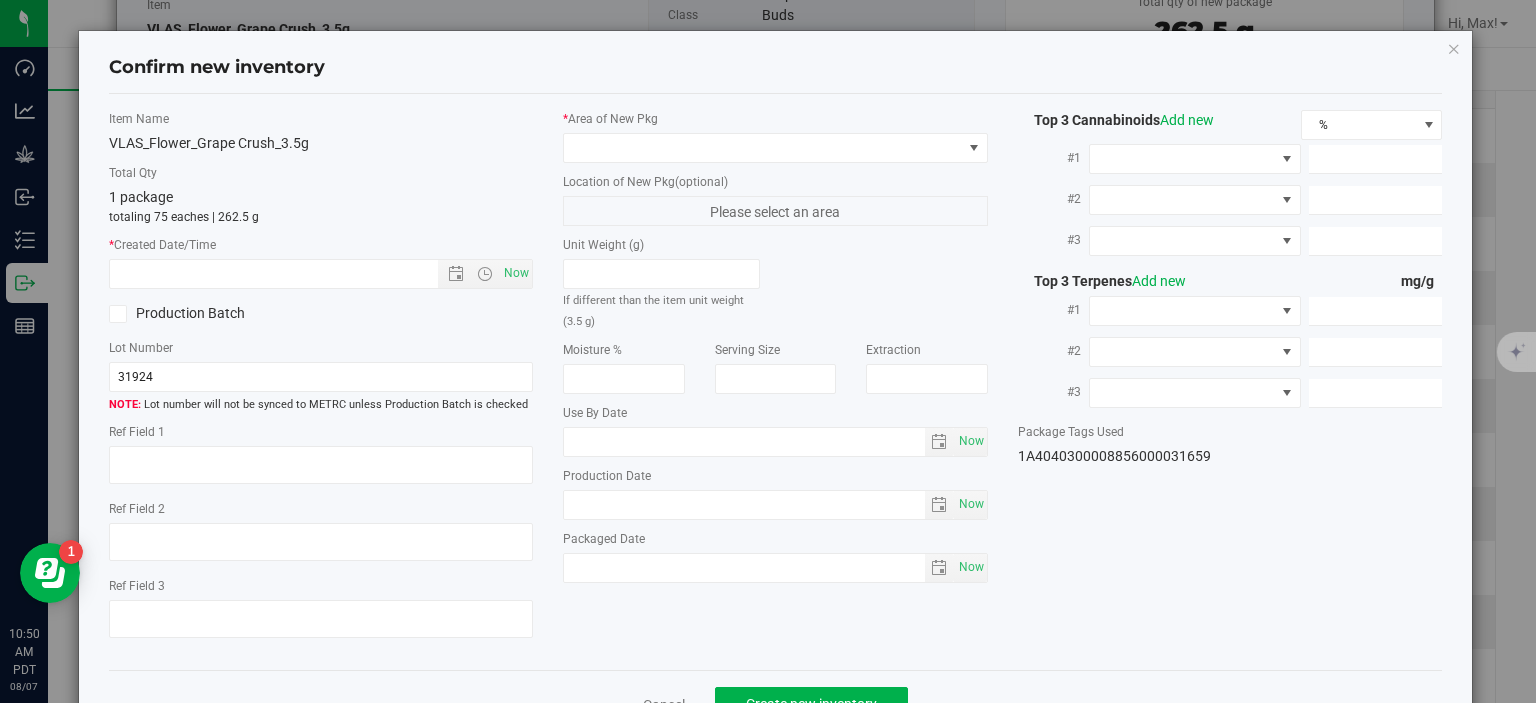 type on "0.0746%" 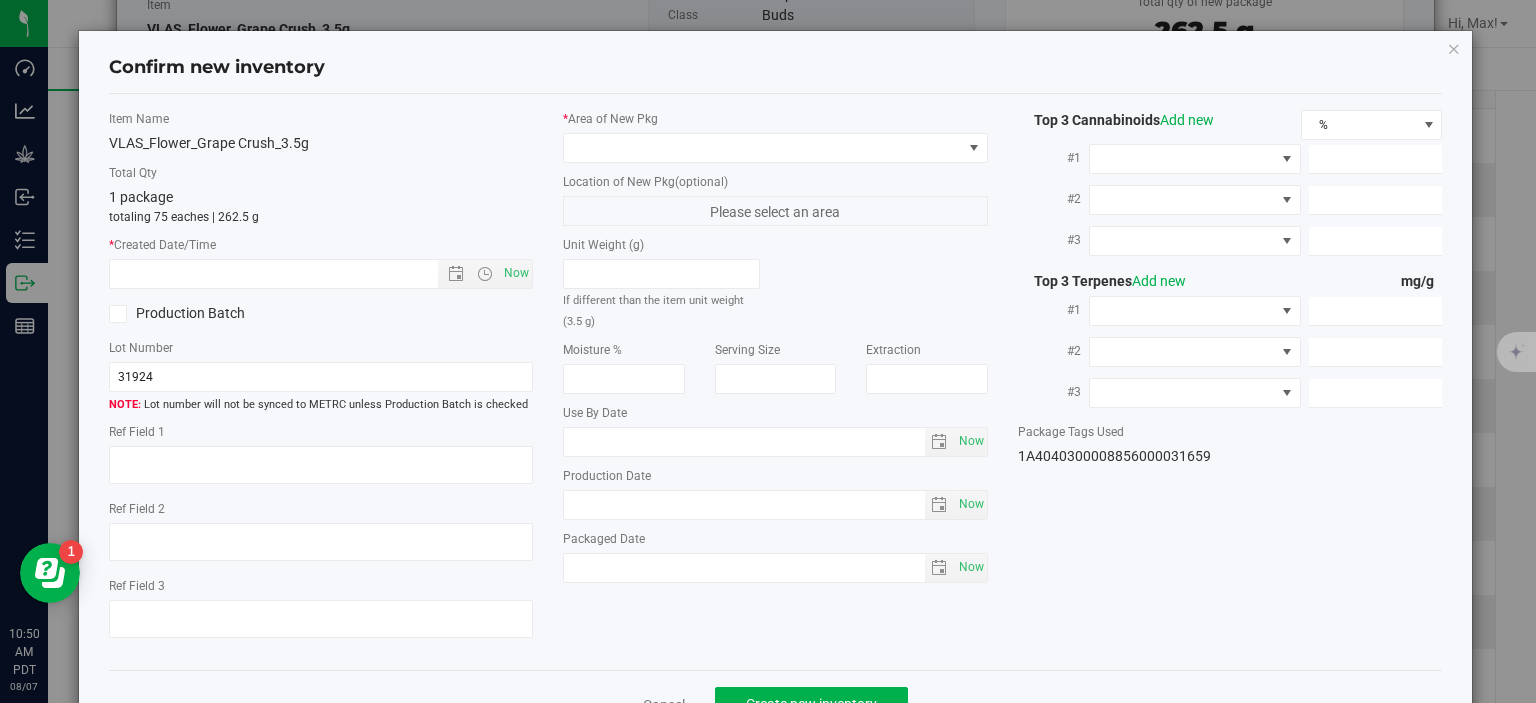 type on "441.9280" 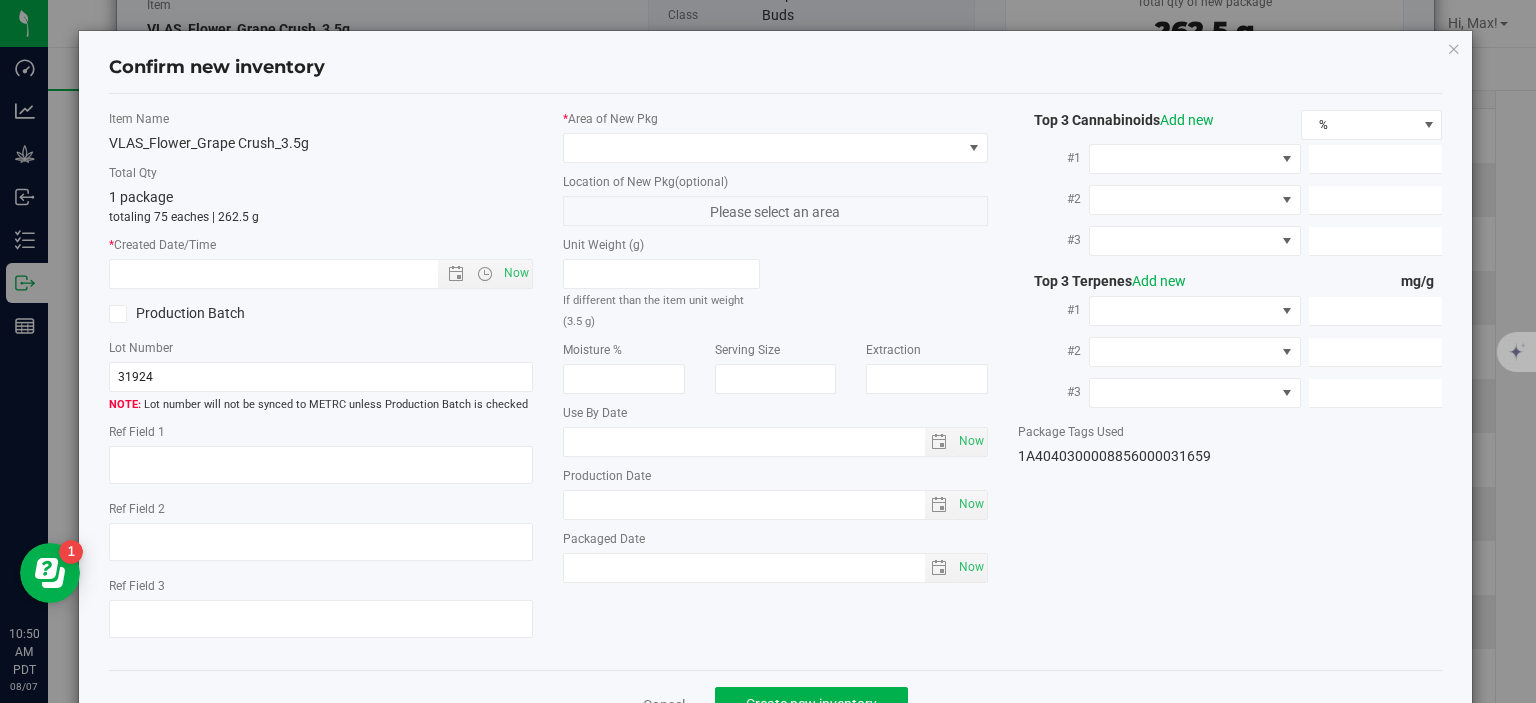 type on "24.1970" 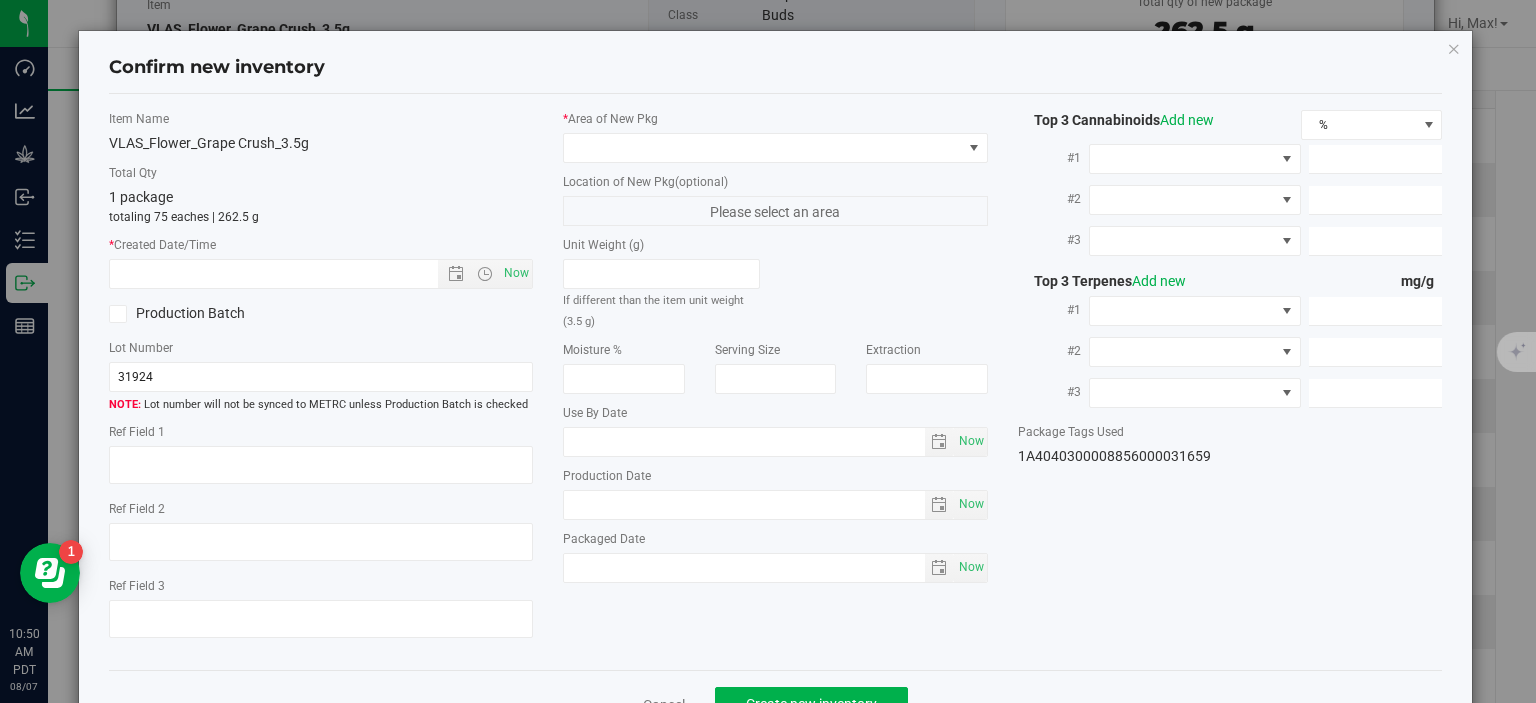 type on "11.8910" 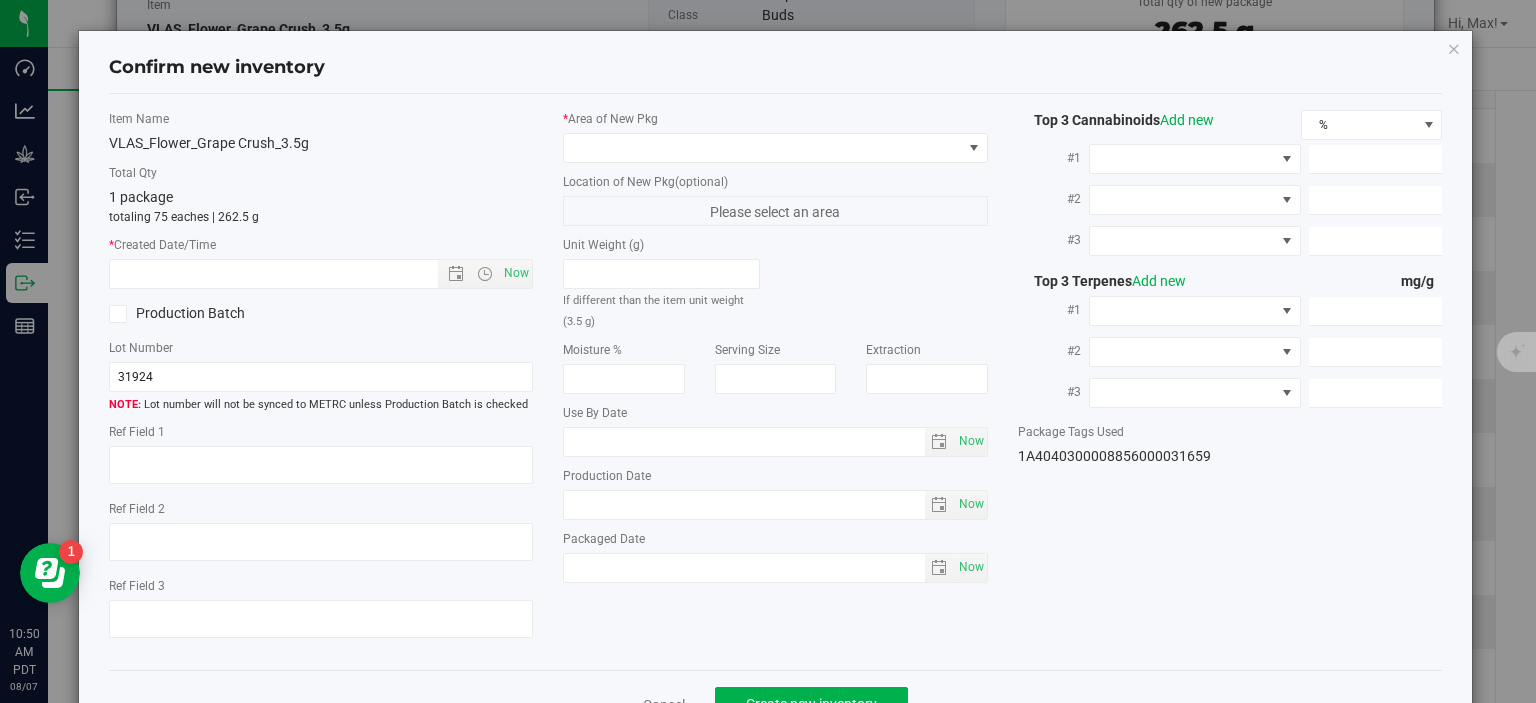 type on "5.6180" 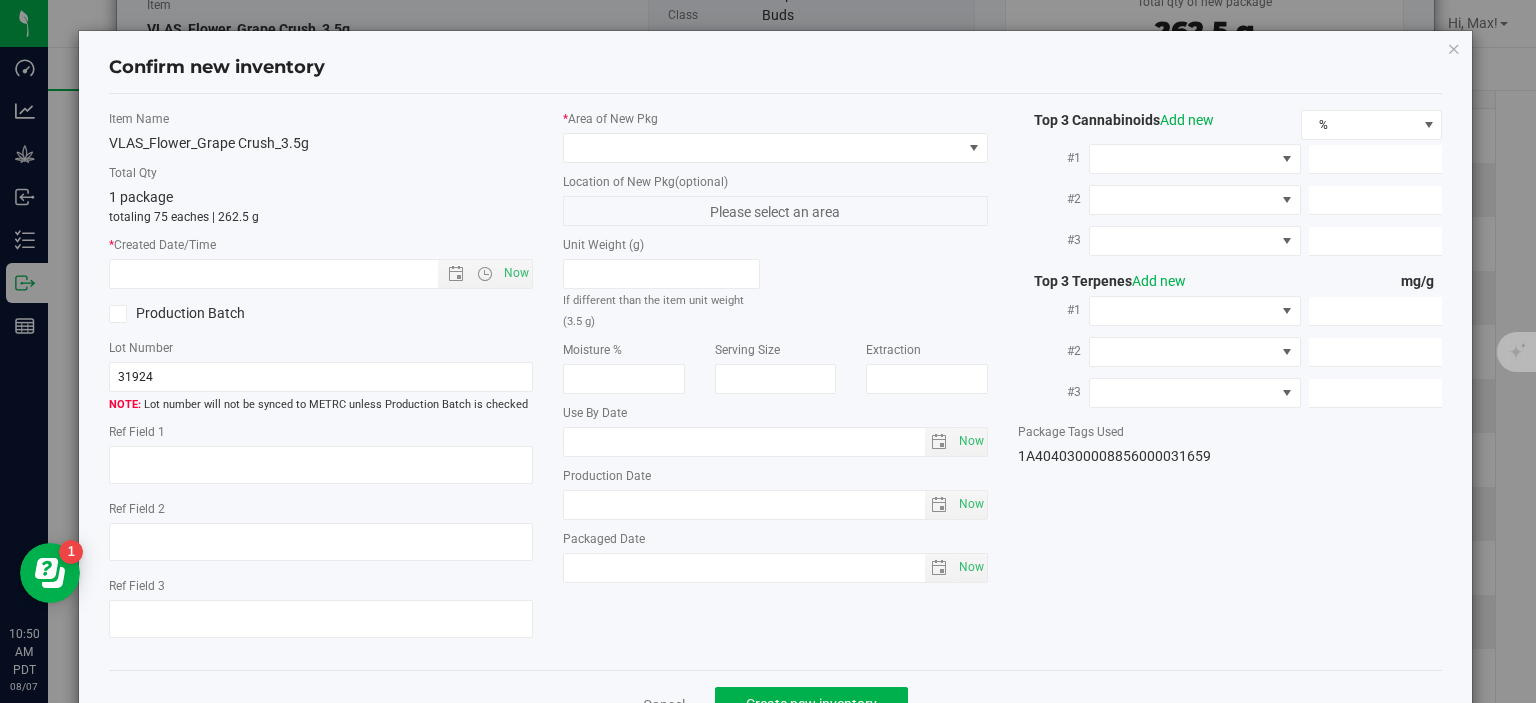type on "4.9180" 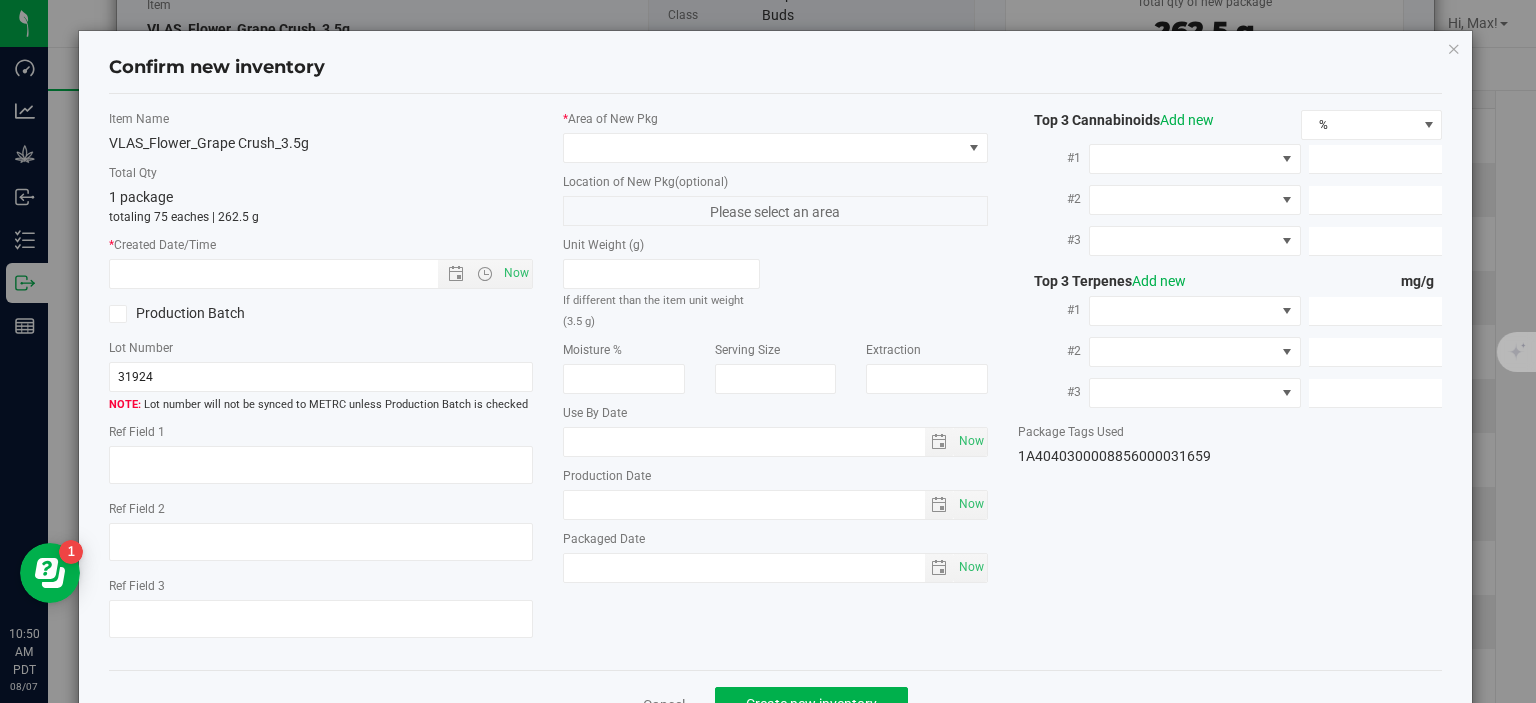 type on "3.8400" 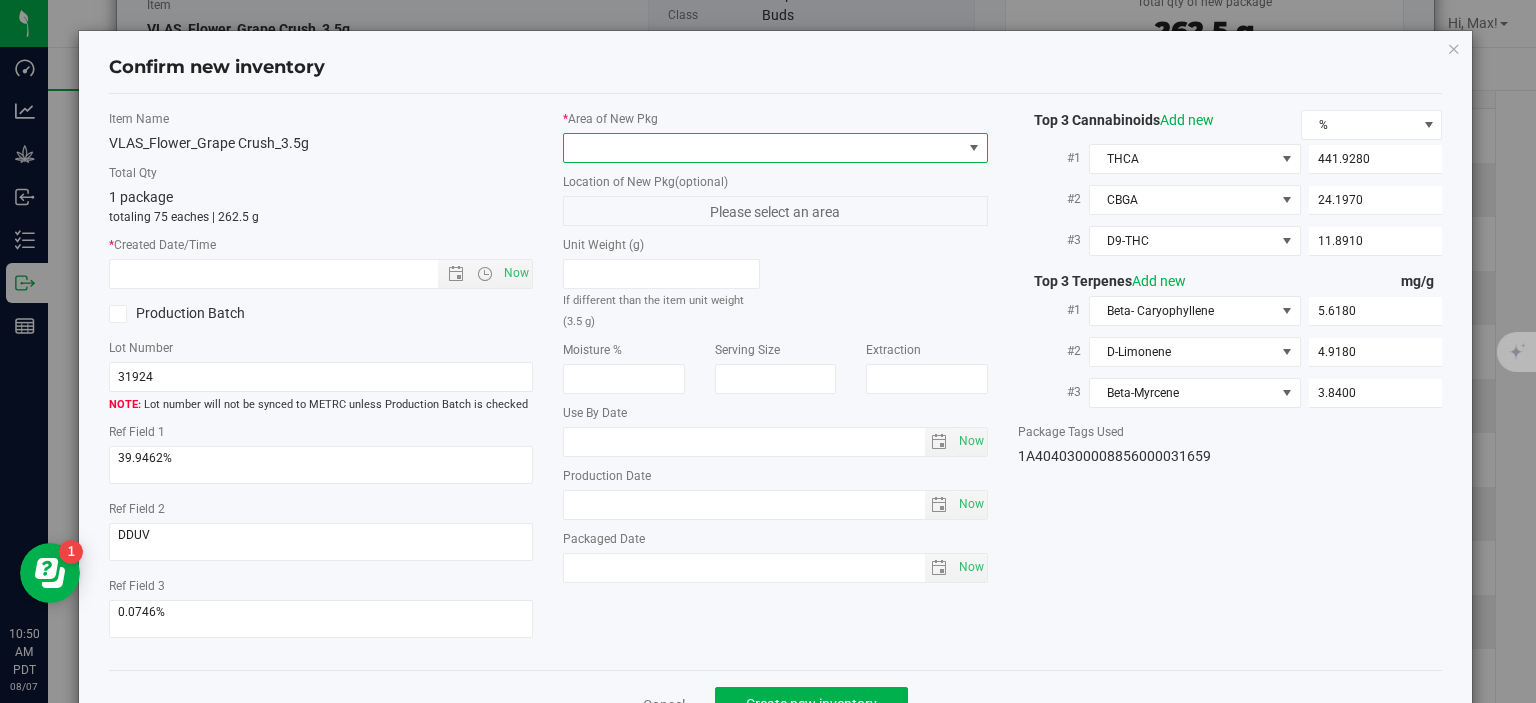 click at bounding box center [763, 148] 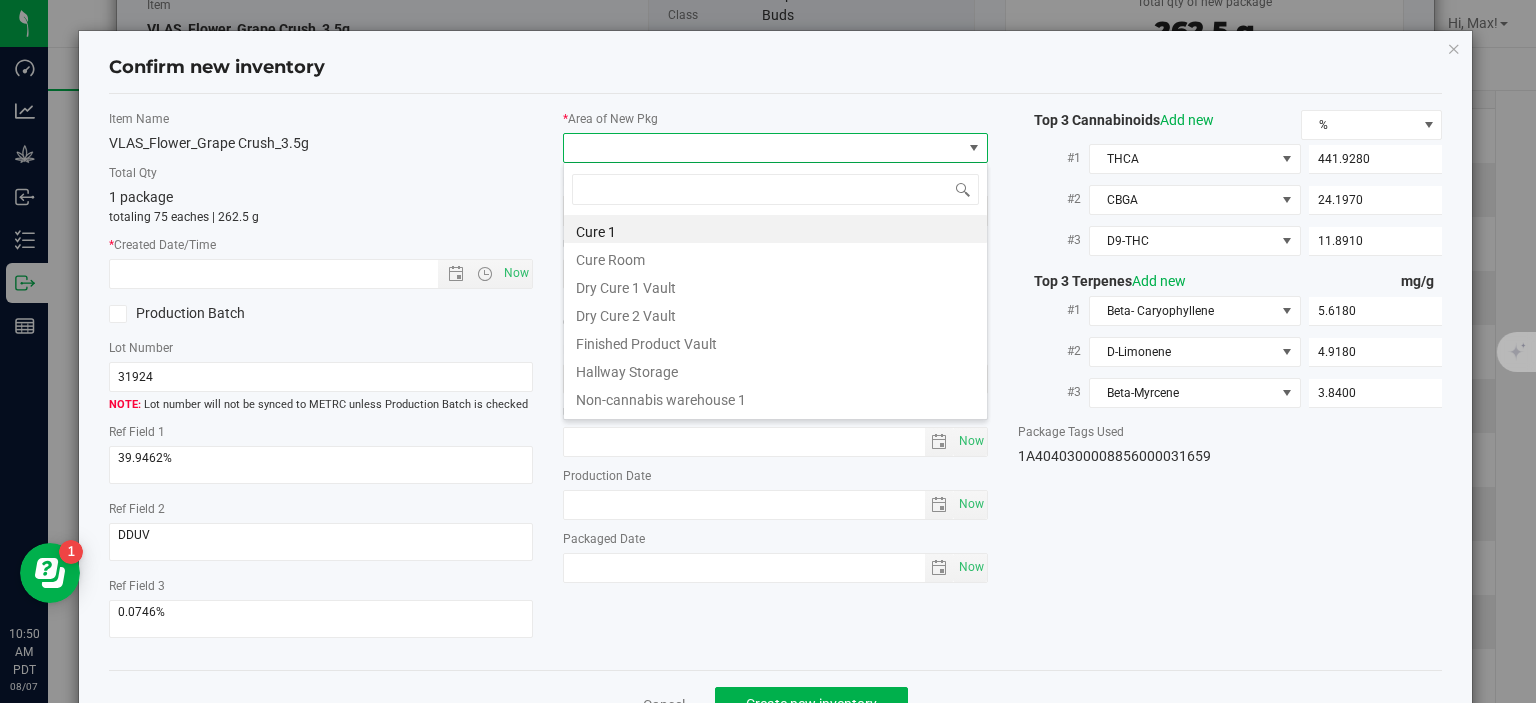 scroll, scrollTop: 99970, scrollLeft: 99575, axis: both 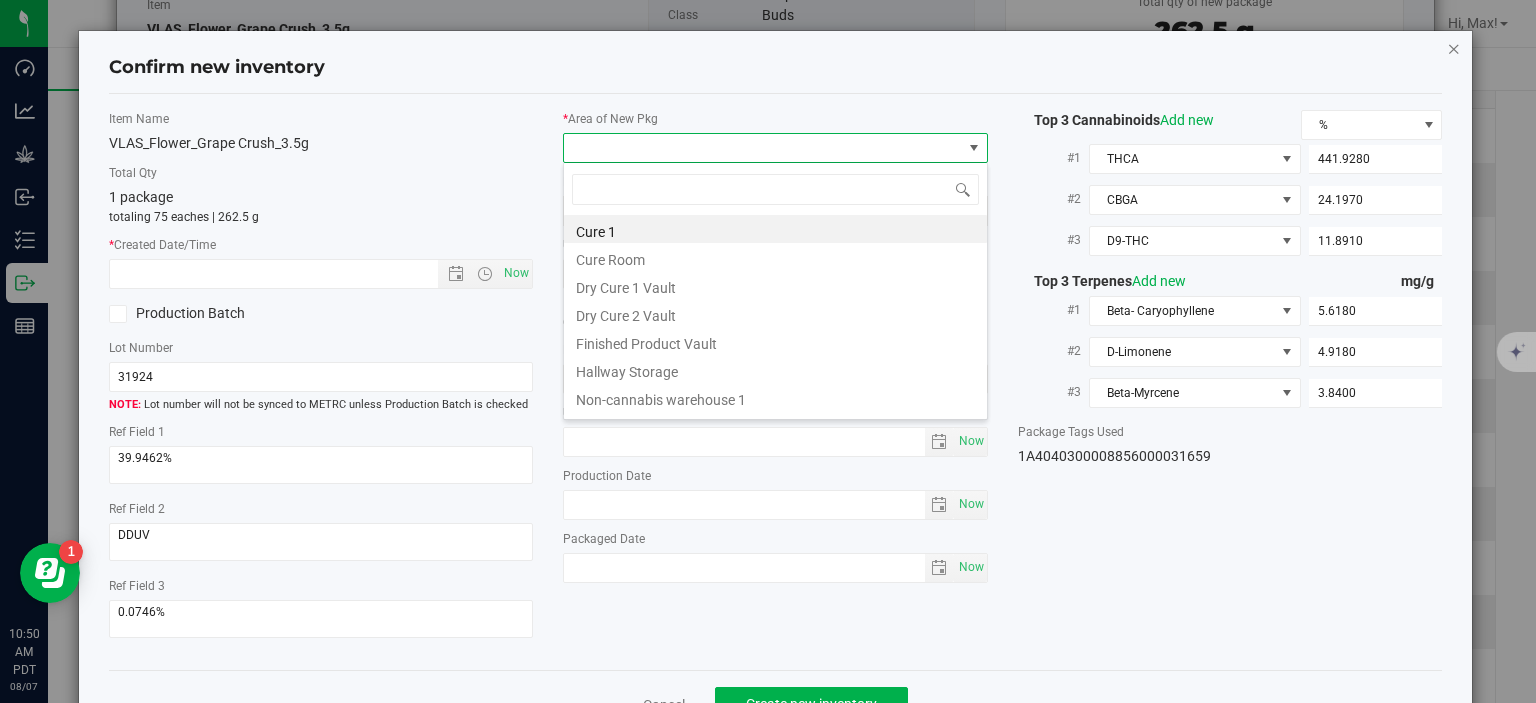 click at bounding box center [1454, 48] 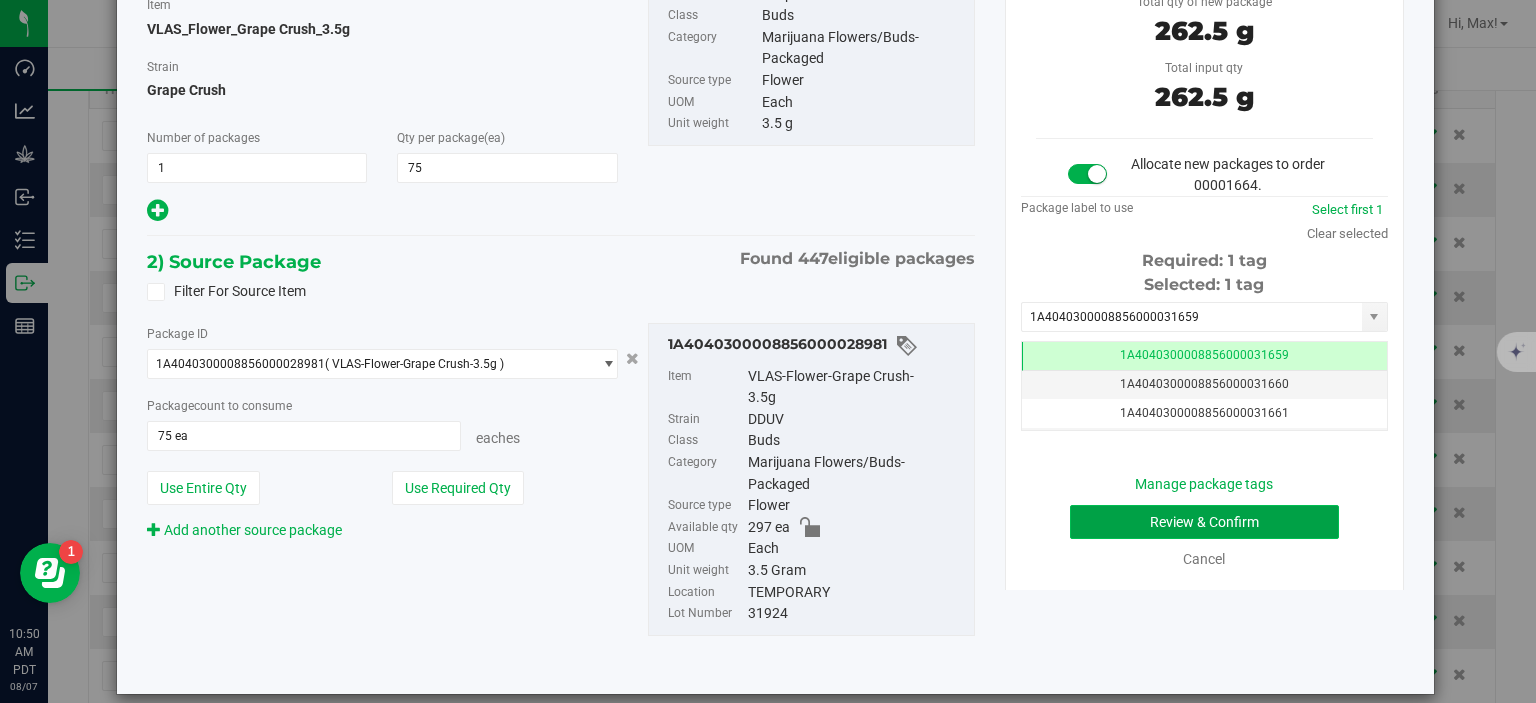 click on "Review & Confirm" at bounding box center [1204, 522] 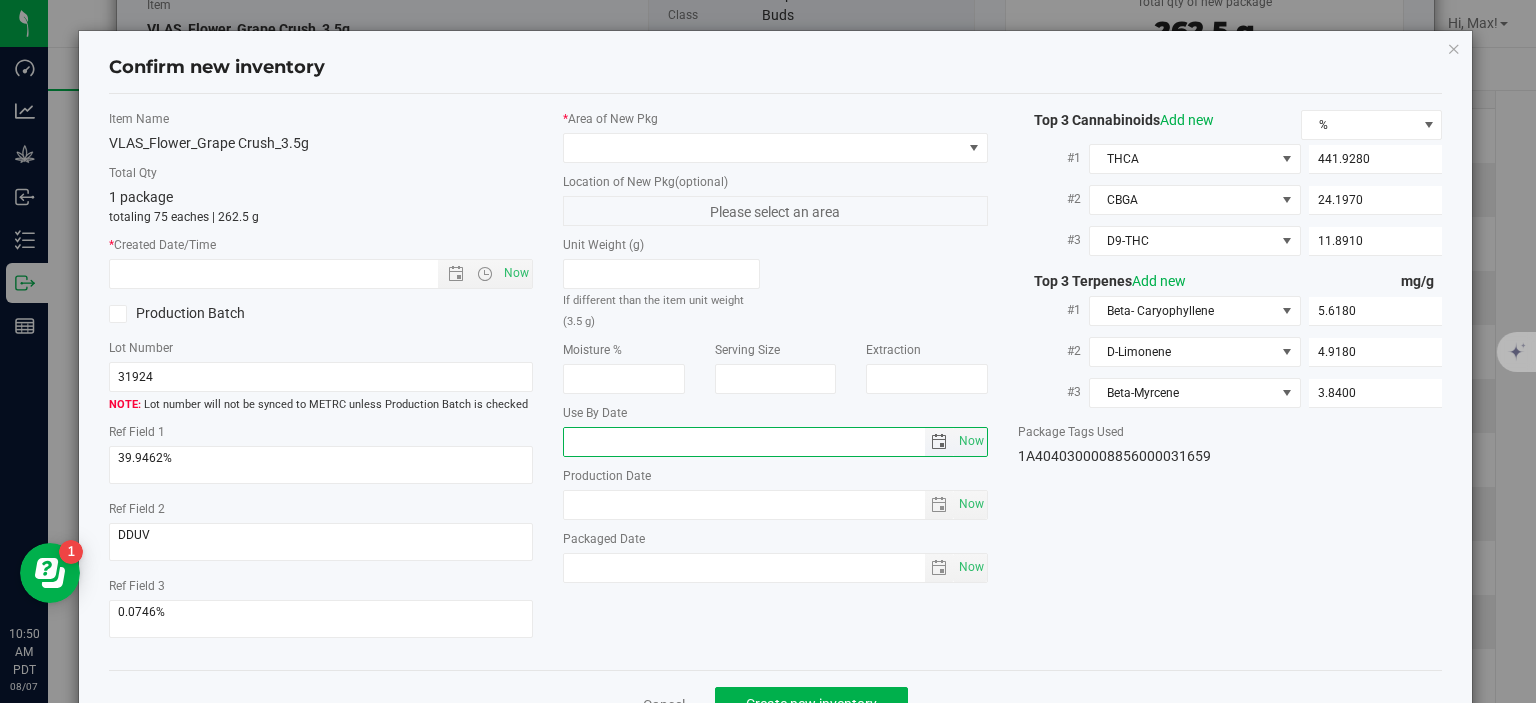 click at bounding box center (744, 442) 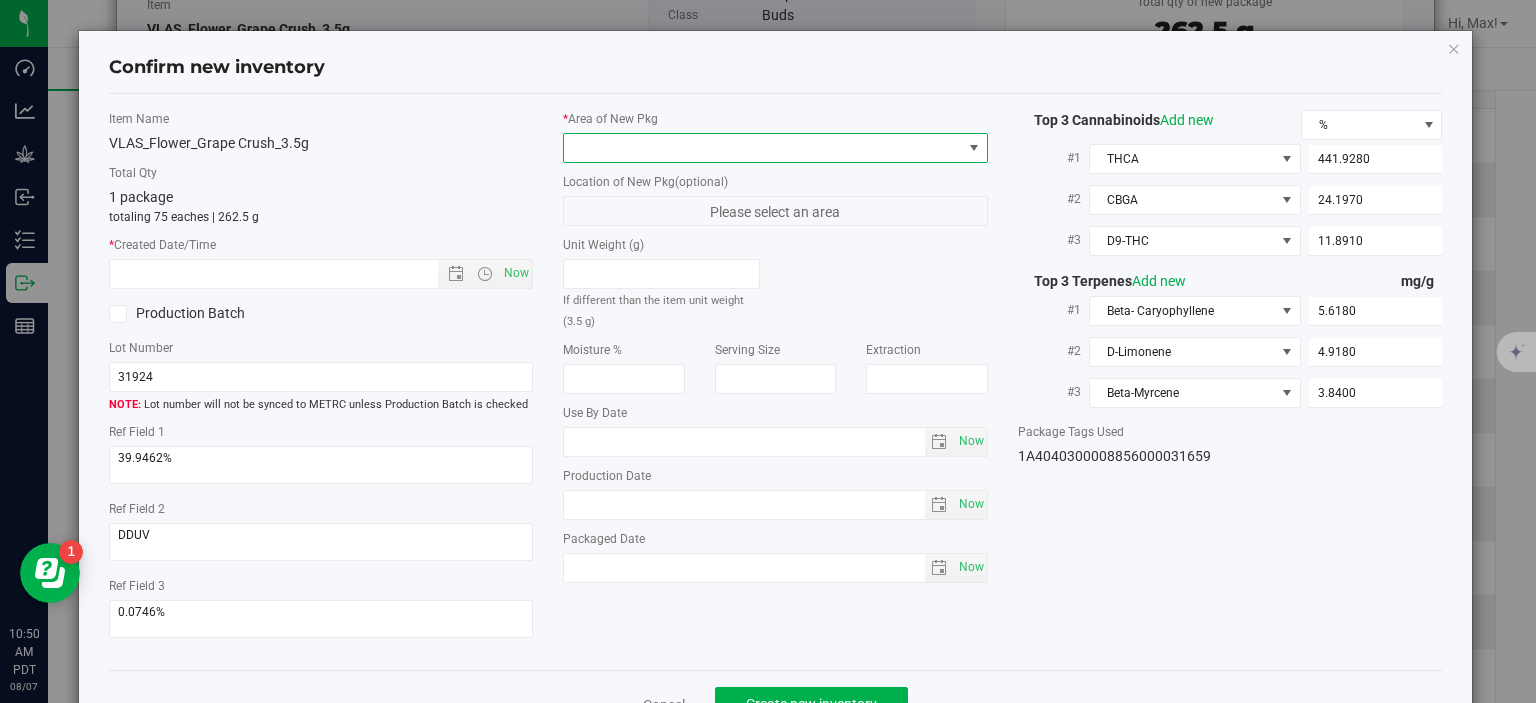 click at bounding box center [763, 148] 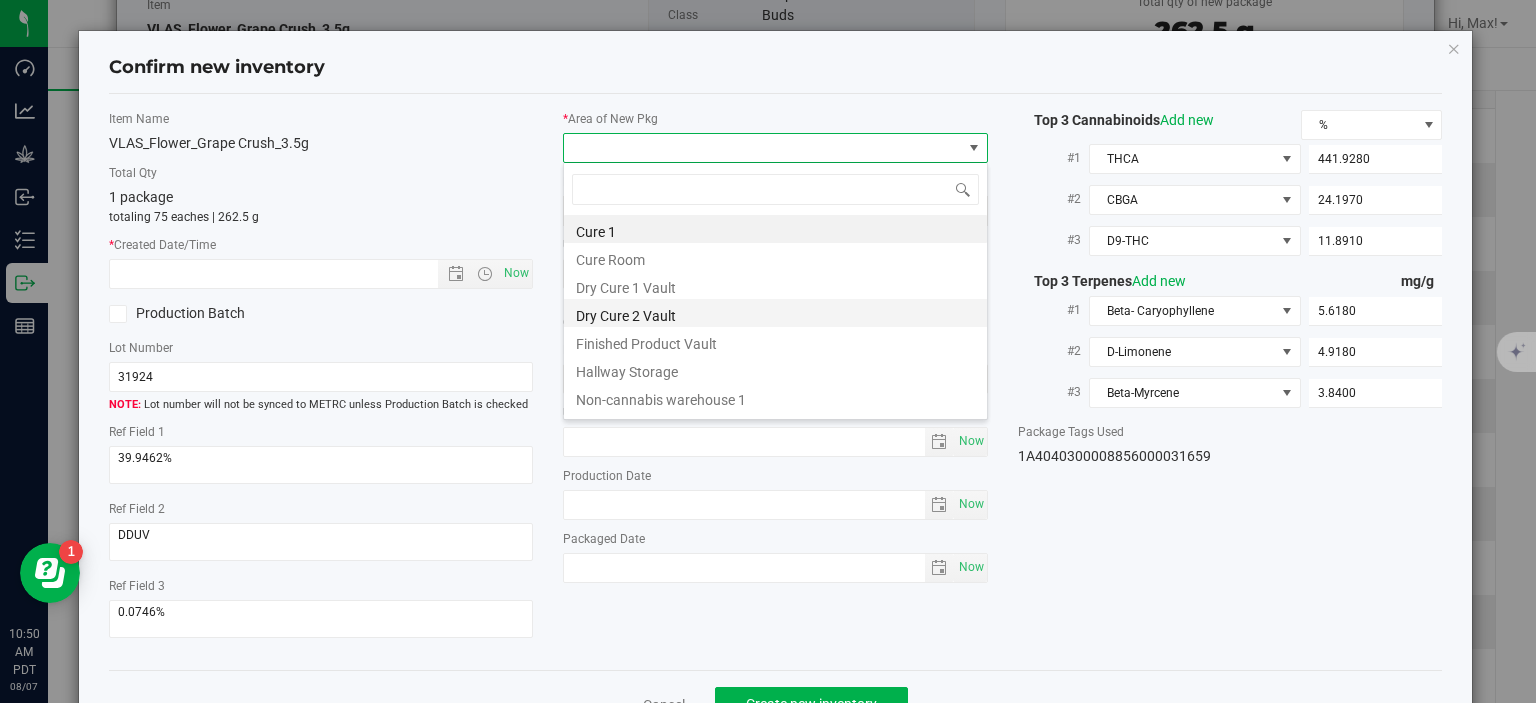 scroll, scrollTop: 99970, scrollLeft: 99575, axis: both 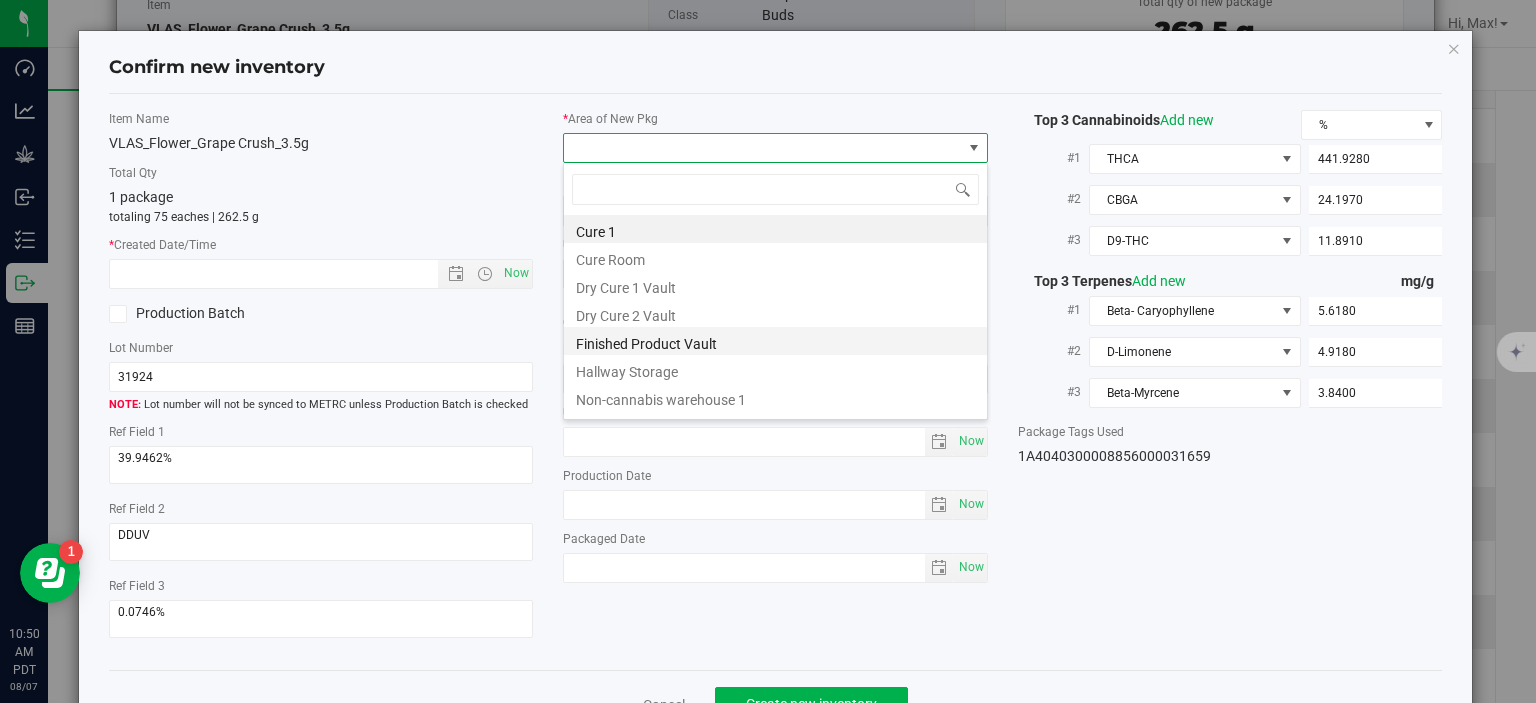 click on "Finished Product Vault" at bounding box center (775, 341) 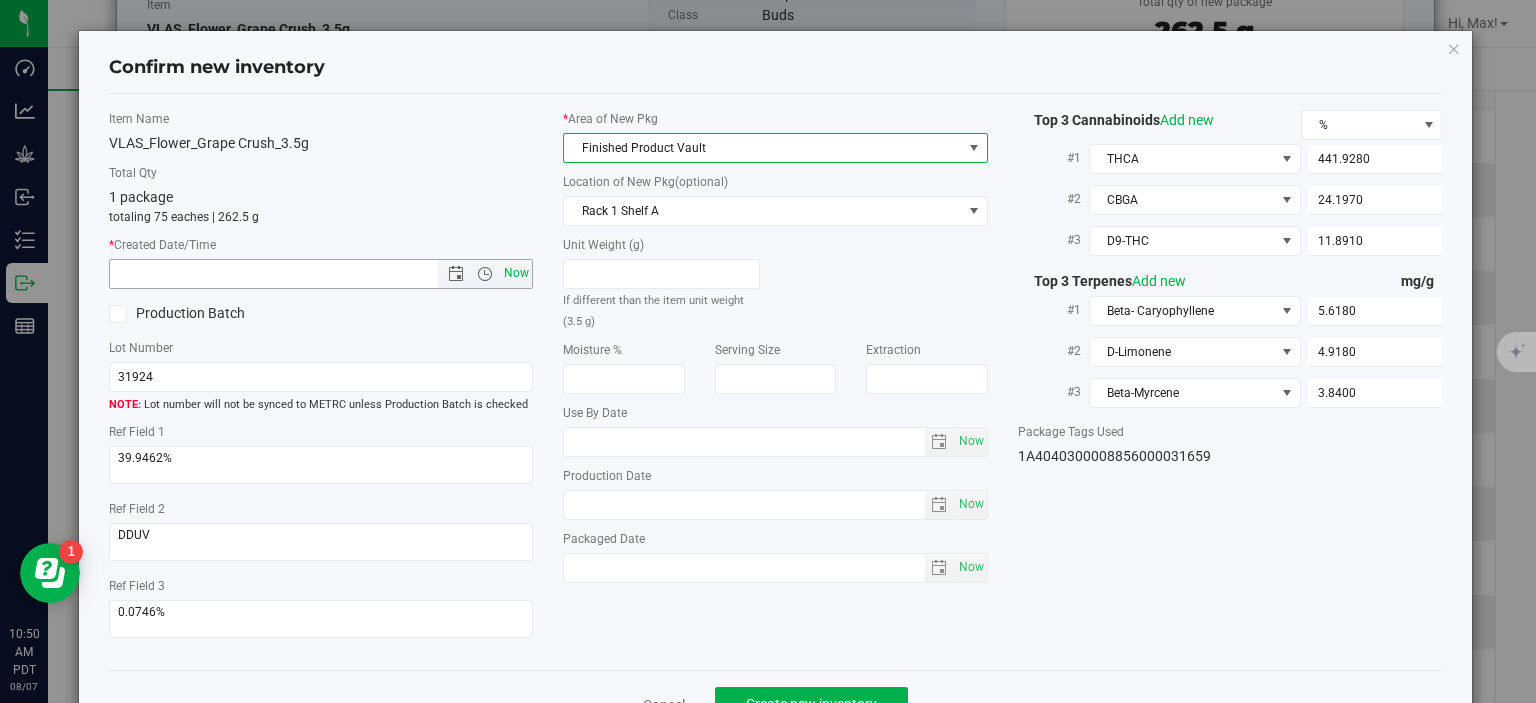 click on "Now" at bounding box center [517, 273] 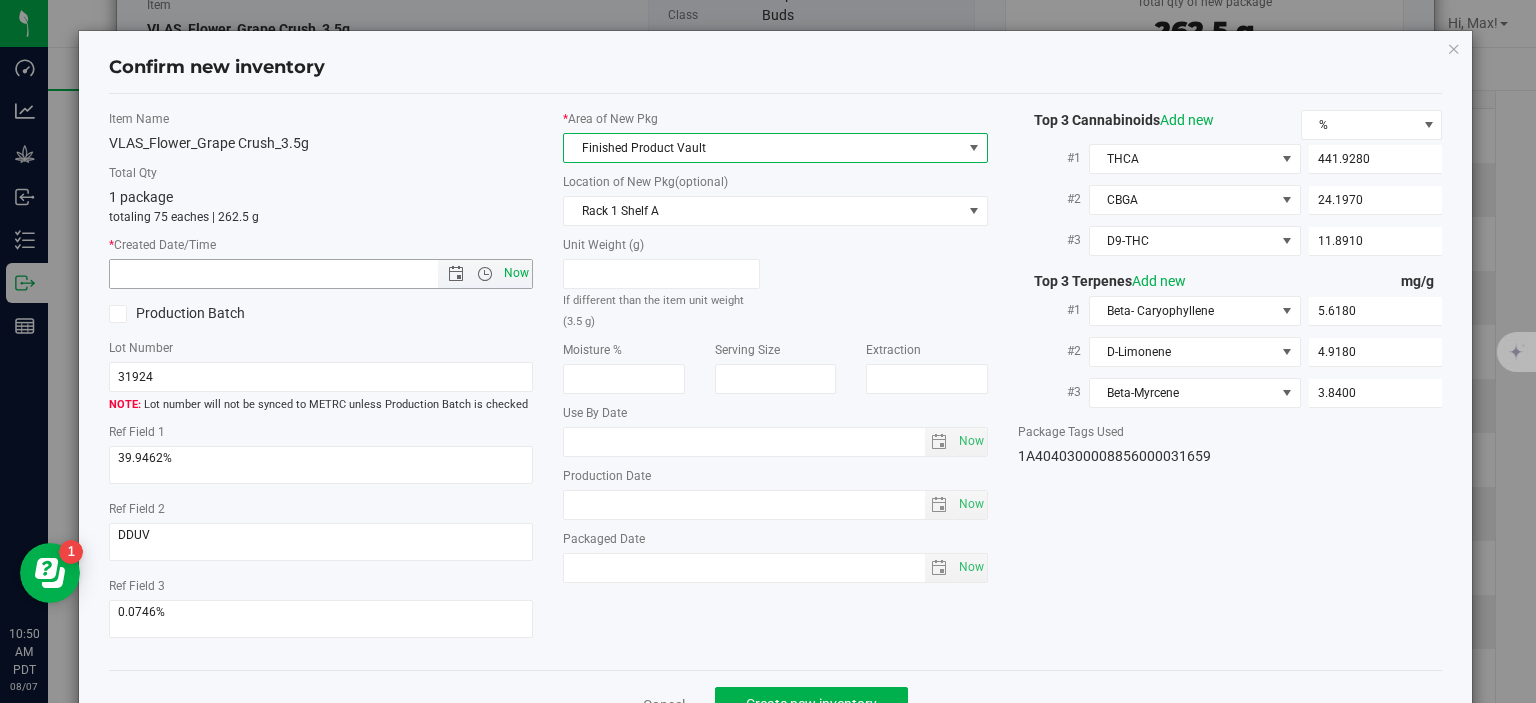 type on "8/7/2025 10:50 AM" 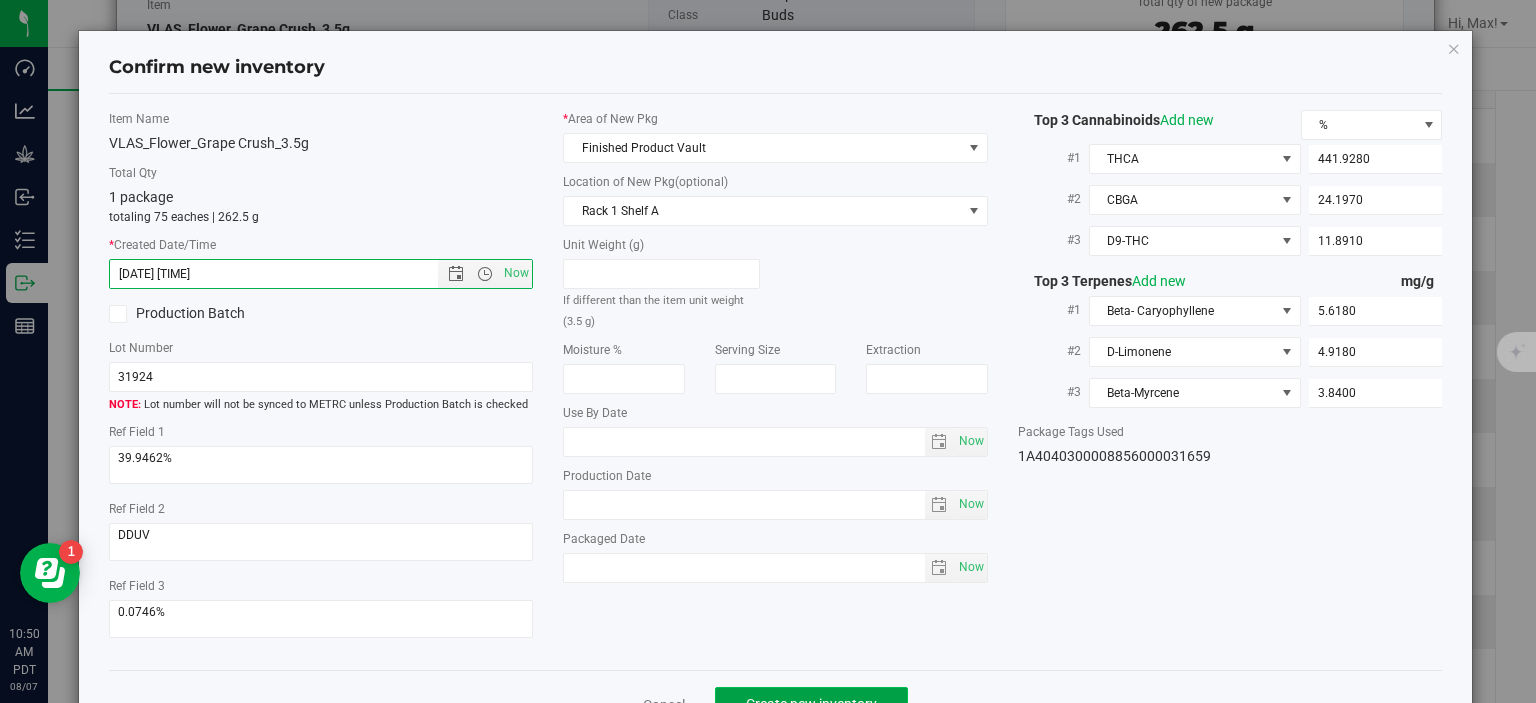 click on "Create new inventory" 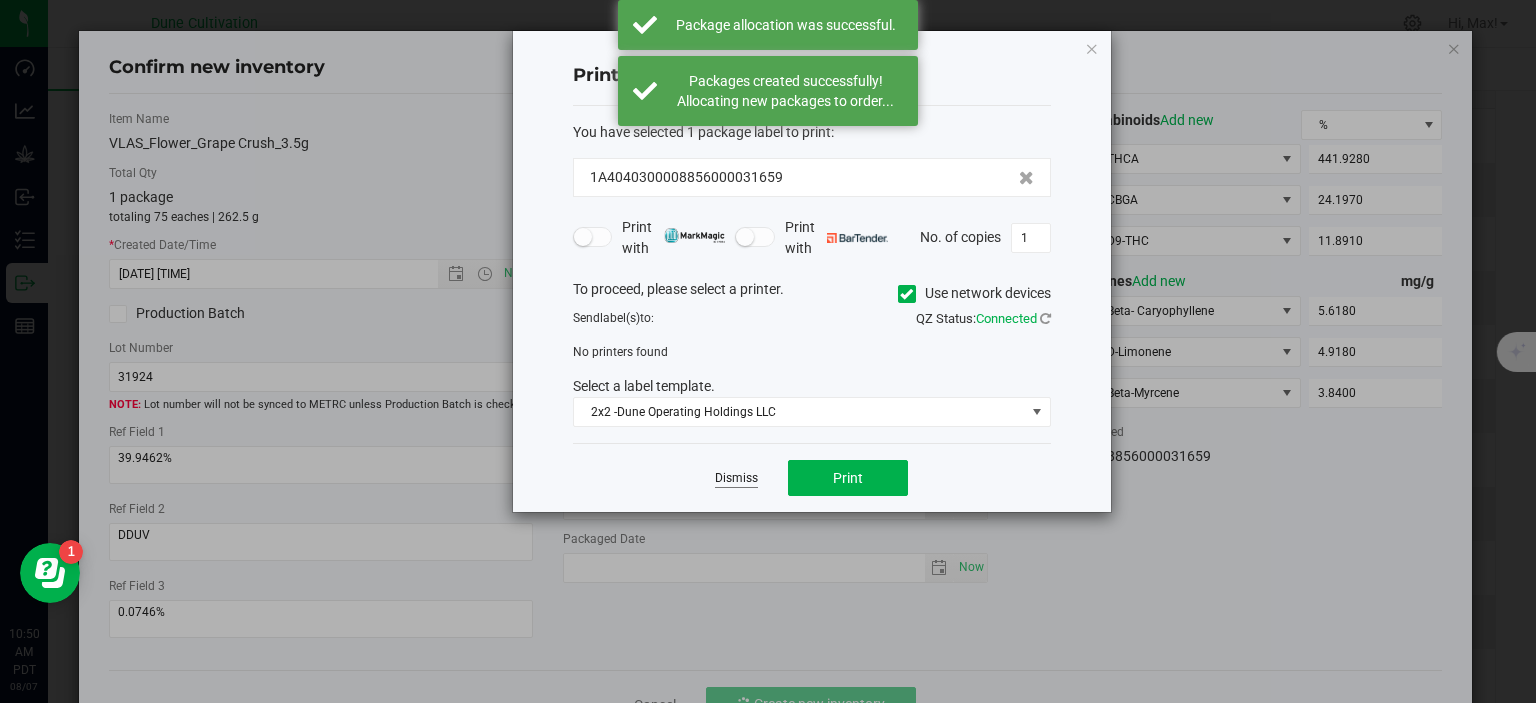 click on "Dismiss" 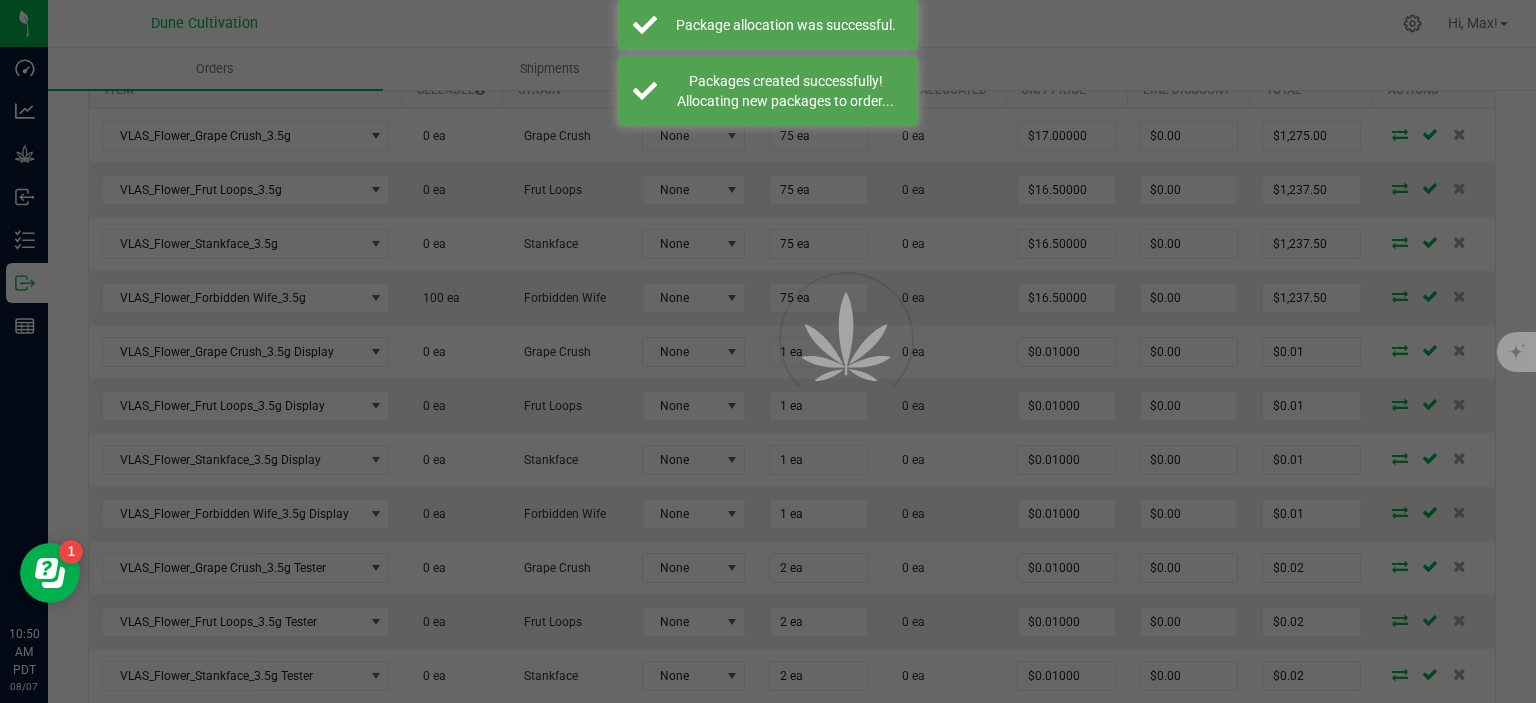 scroll, scrollTop: 632, scrollLeft: 0, axis: vertical 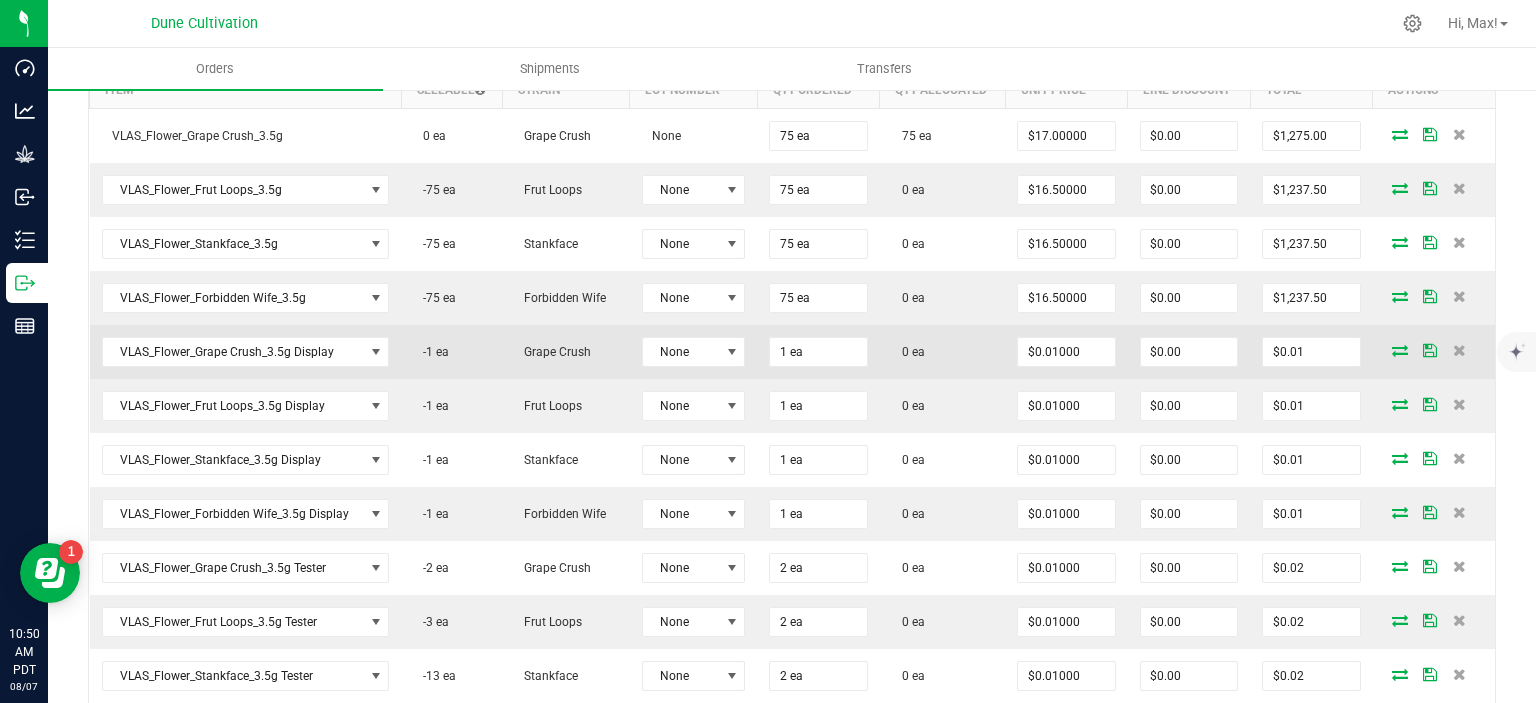 click at bounding box center [1400, 350] 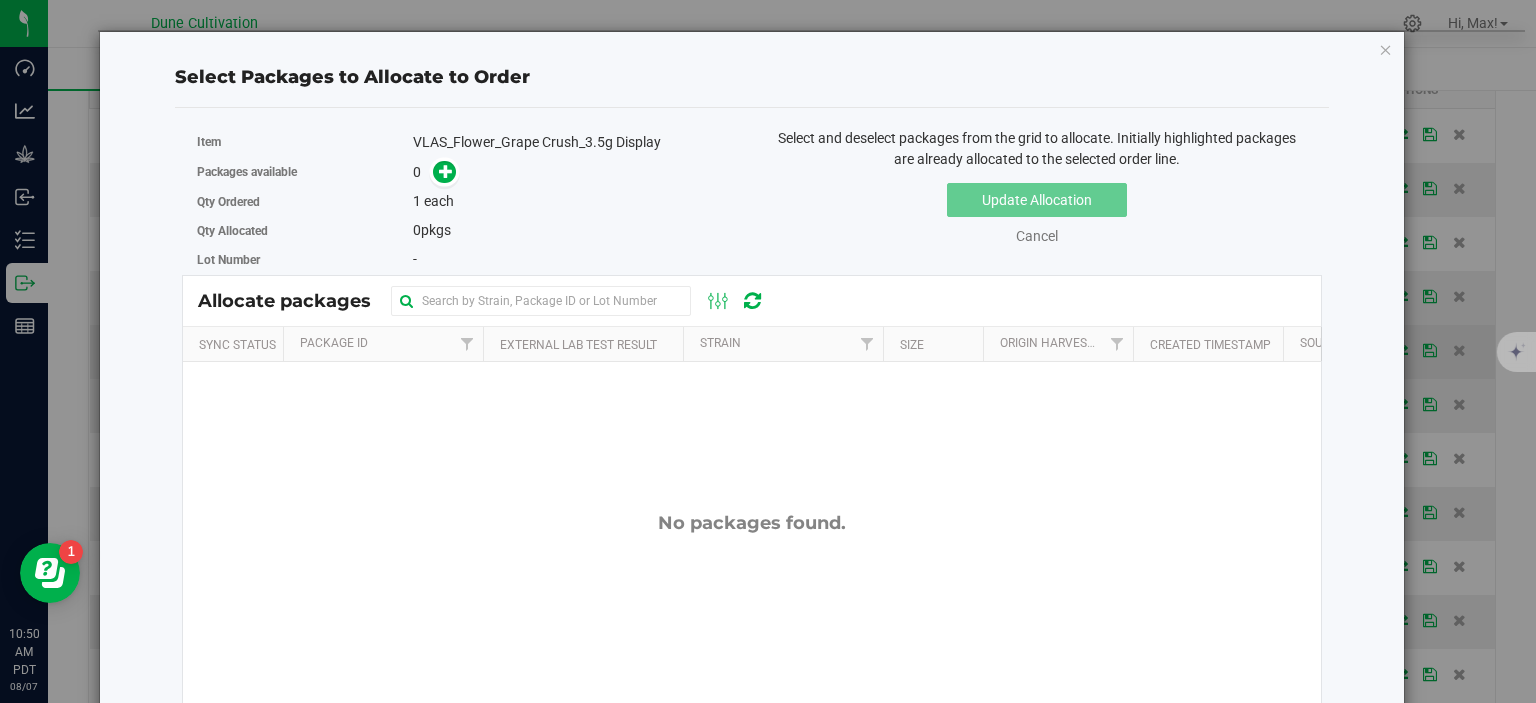 scroll, scrollTop: 632, scrollLeft: 0, axis: vertical 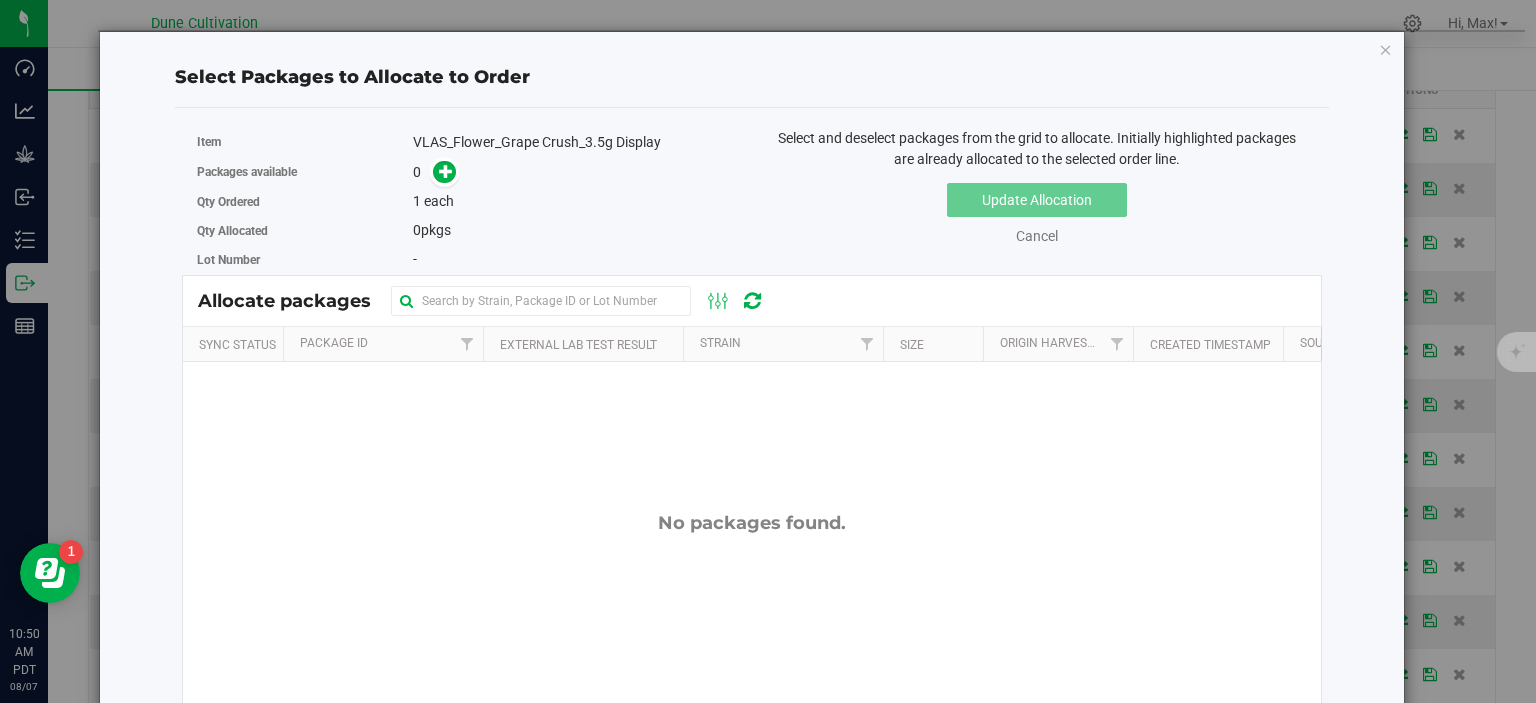 click on "Item
VLAS_Flower_Grape Crush_3.5g Display" at bounding box center (467, 142) 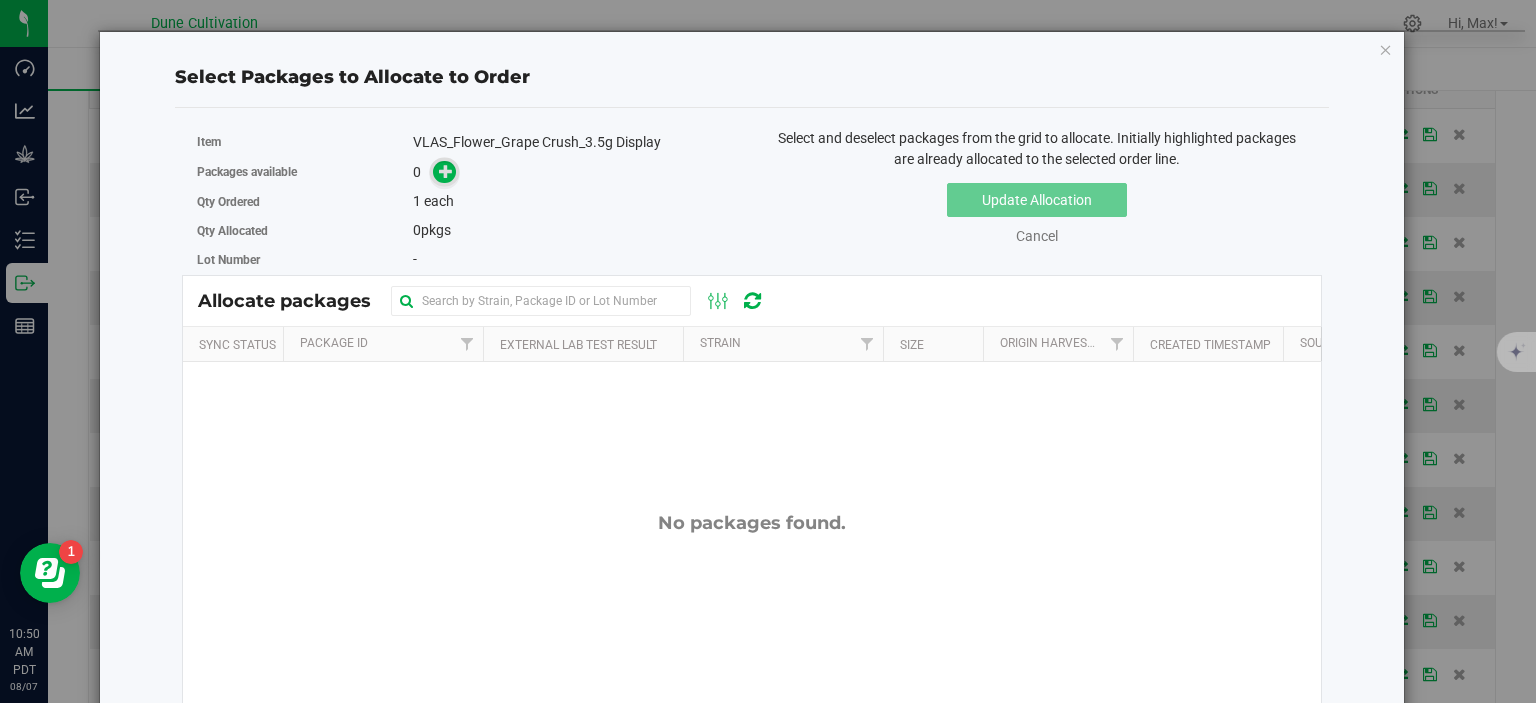 click at bounding box center [446, 171] 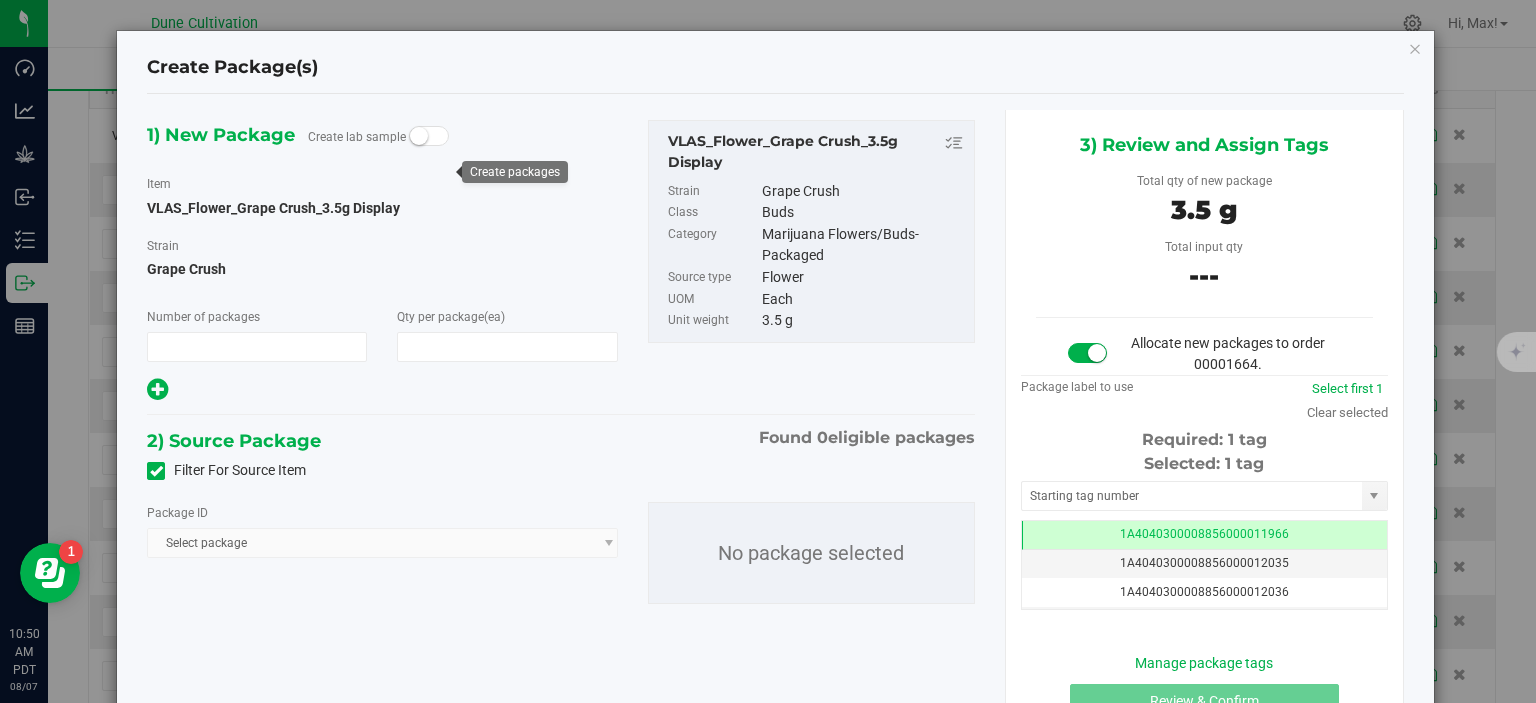 type on "1" 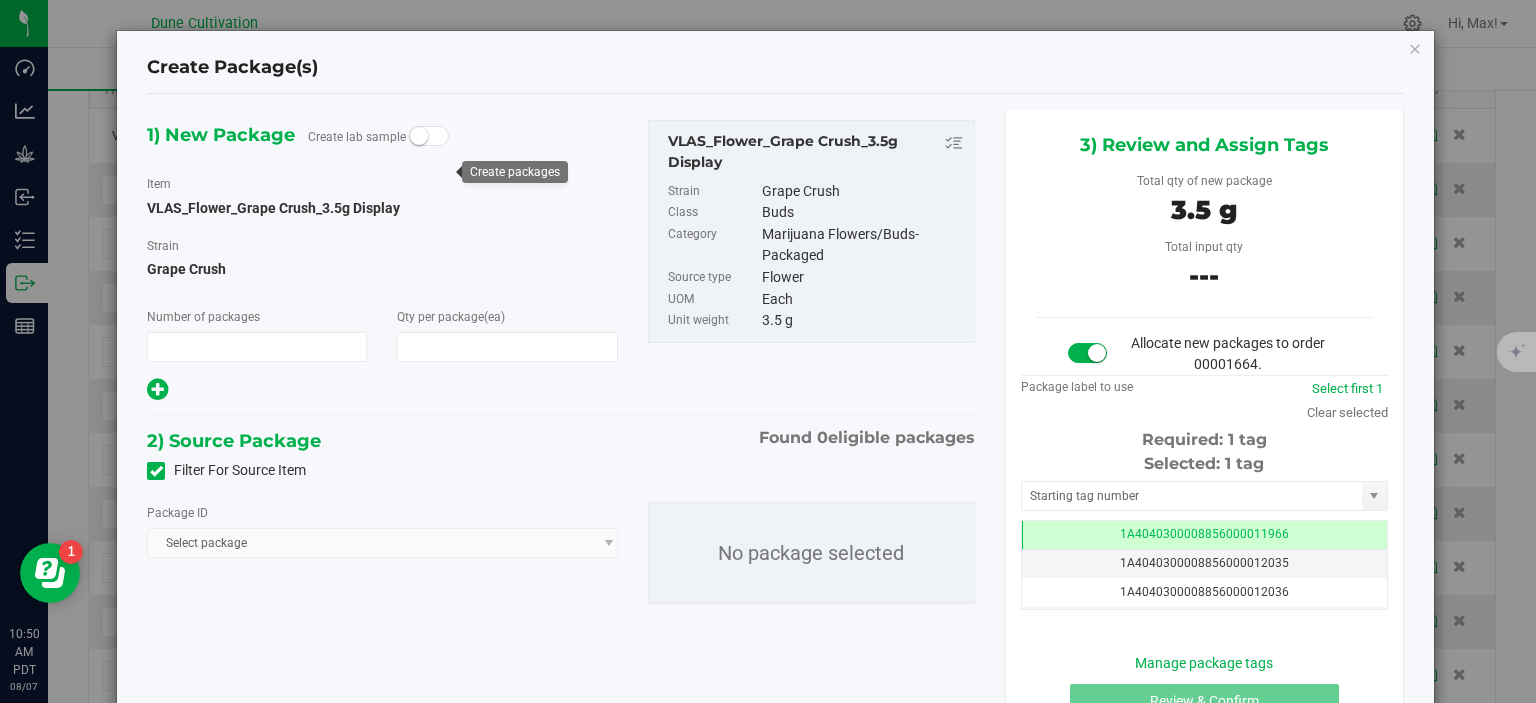 type on "1" 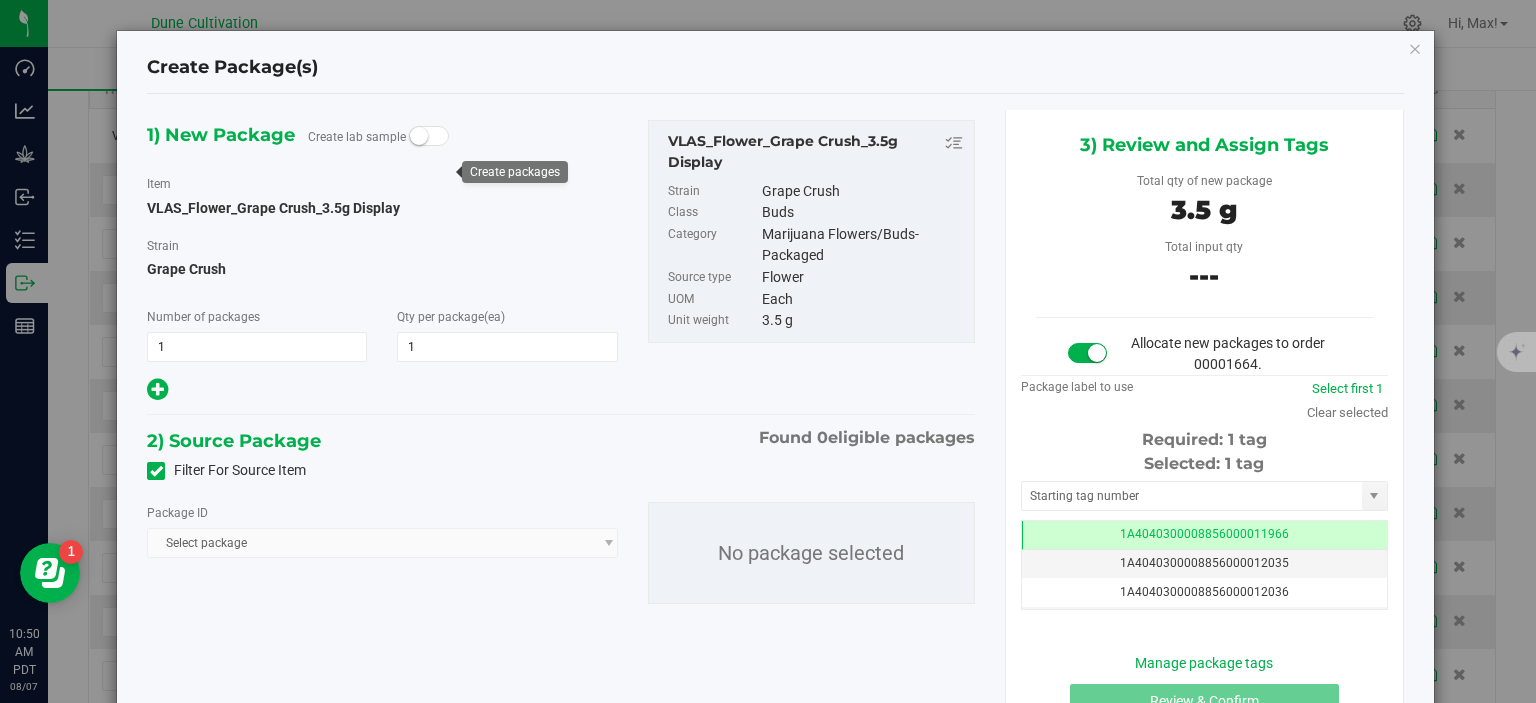 click at bounding box center (156, 471) 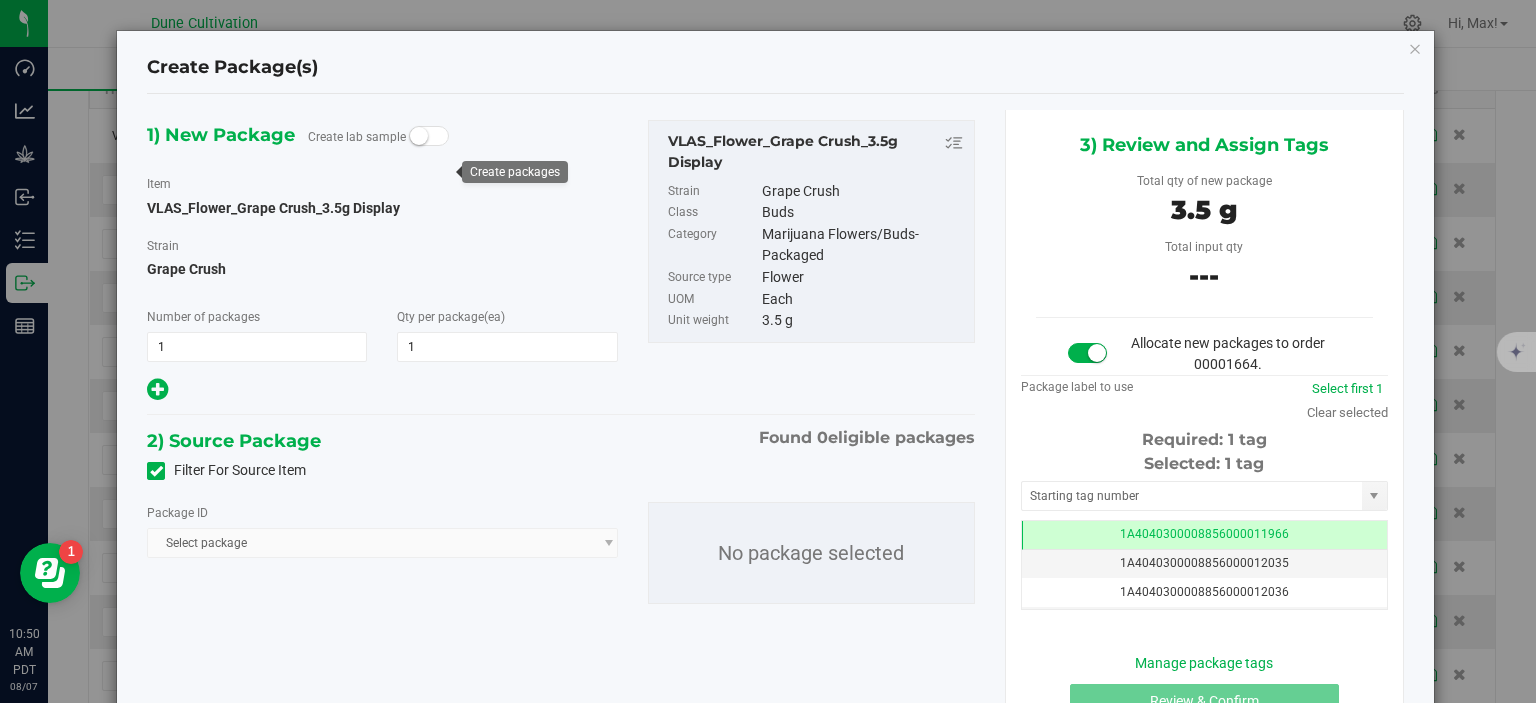 click on "Filter For Source Item" at bounding box center (0, 0) 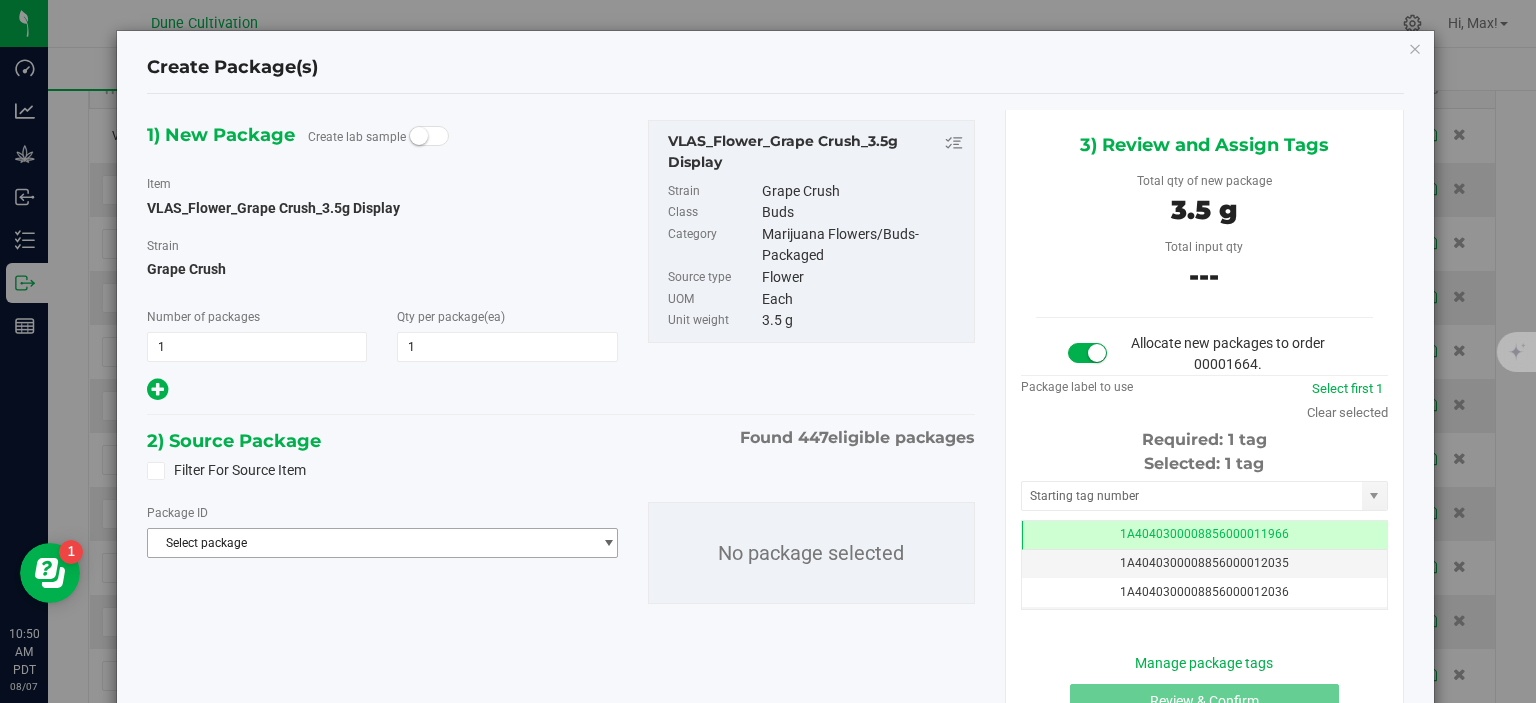 click on "Select package" at bounding box center (369, 543) 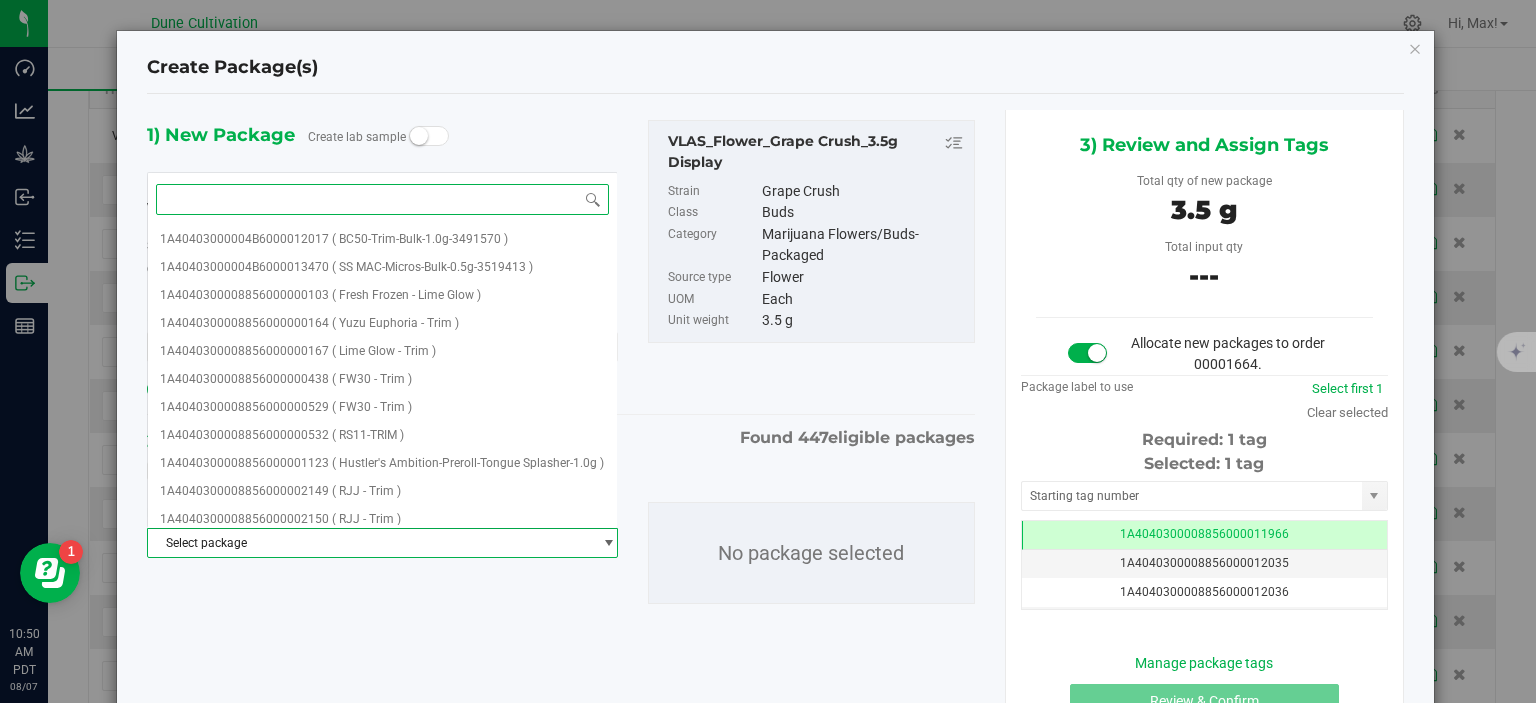 paste on "28981" 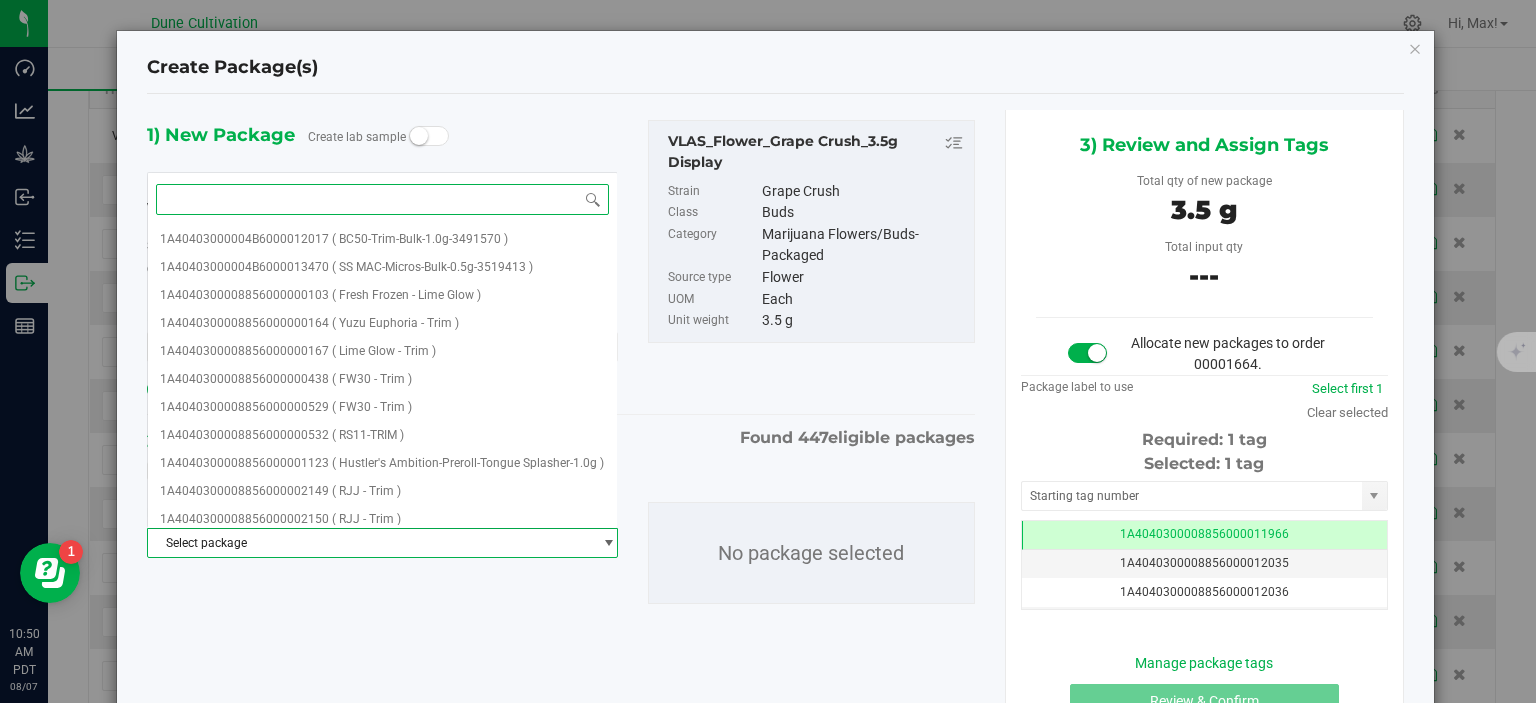 type on "28981" 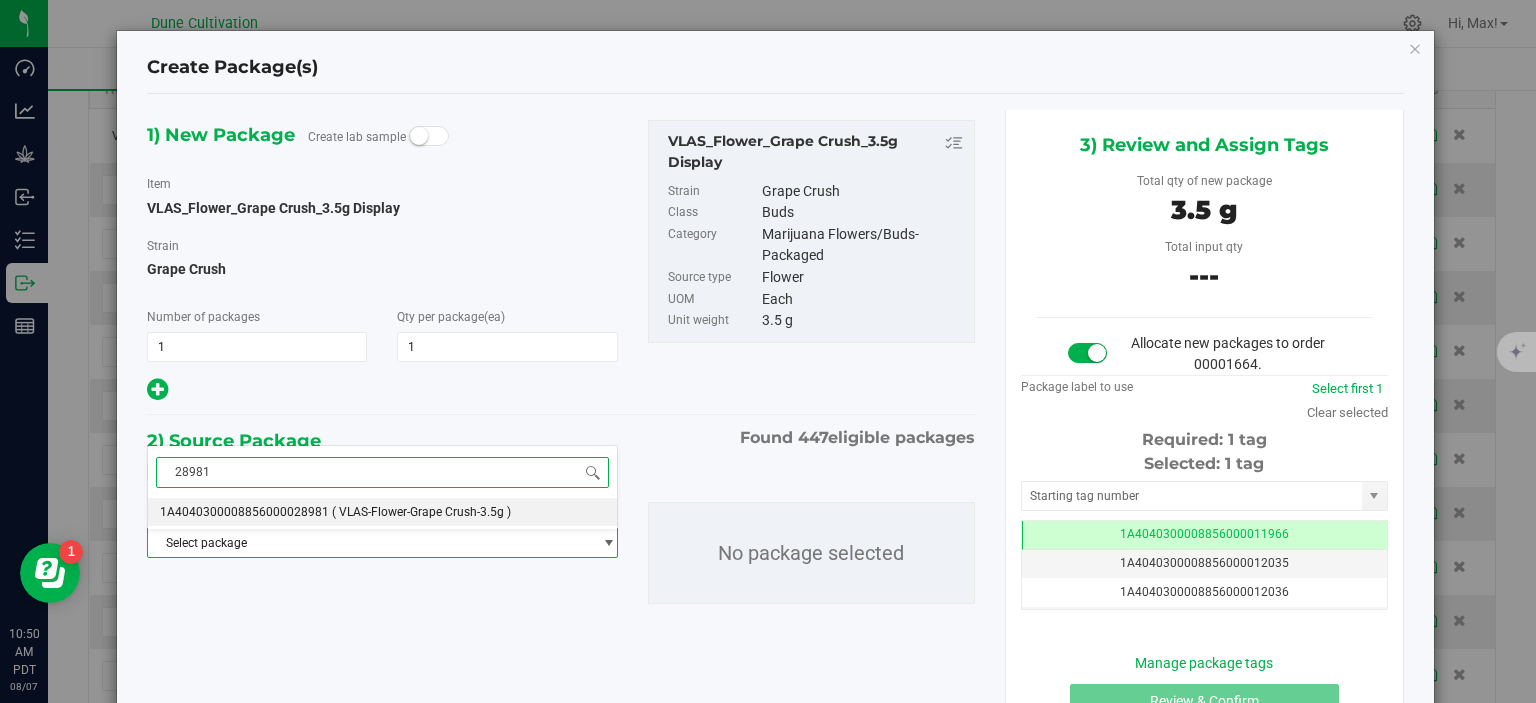 click on "1A4040300008856000028981
(
VLAS-Flower-Grape Crush-3.5g
)" at bounding box center (382, 512) 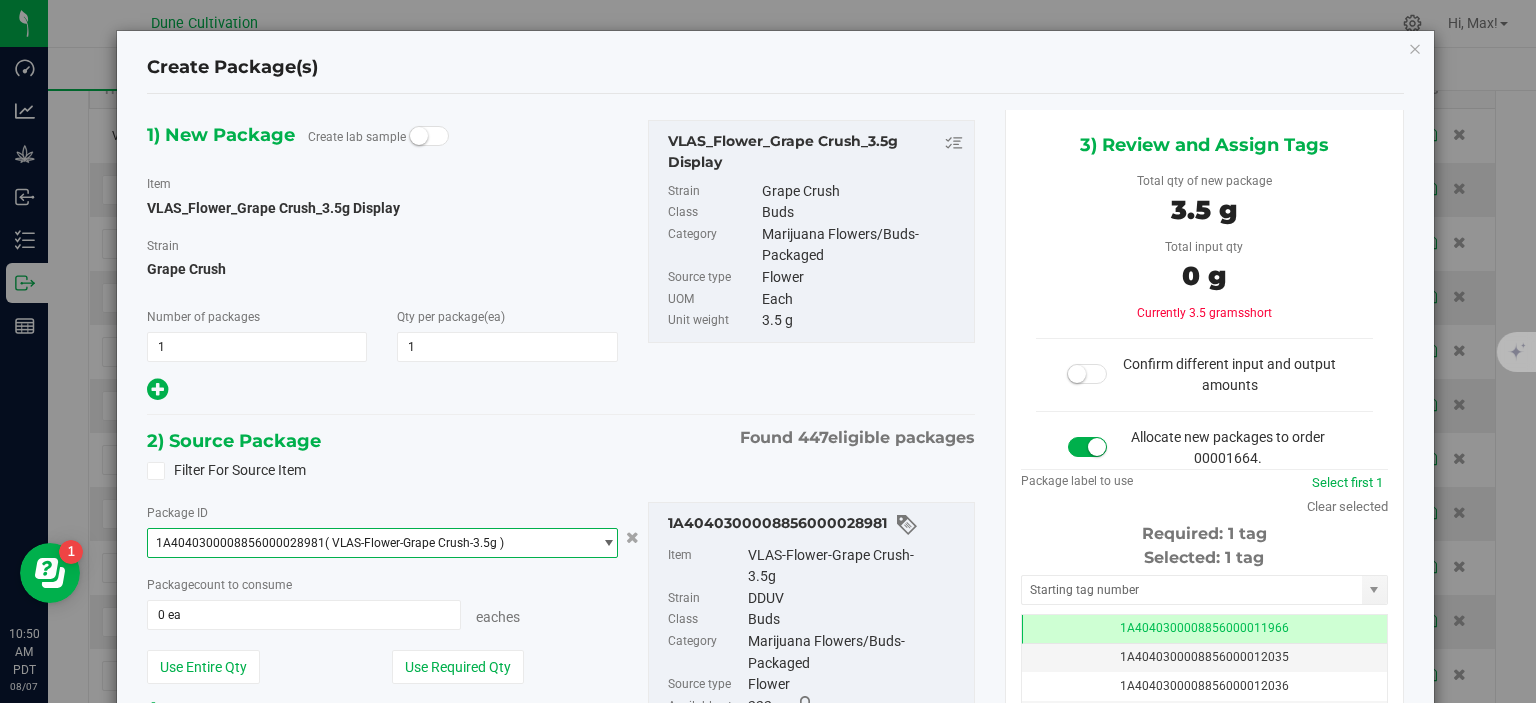 scroll, scrollTop: 0, scrollLeft: 0, axis: both 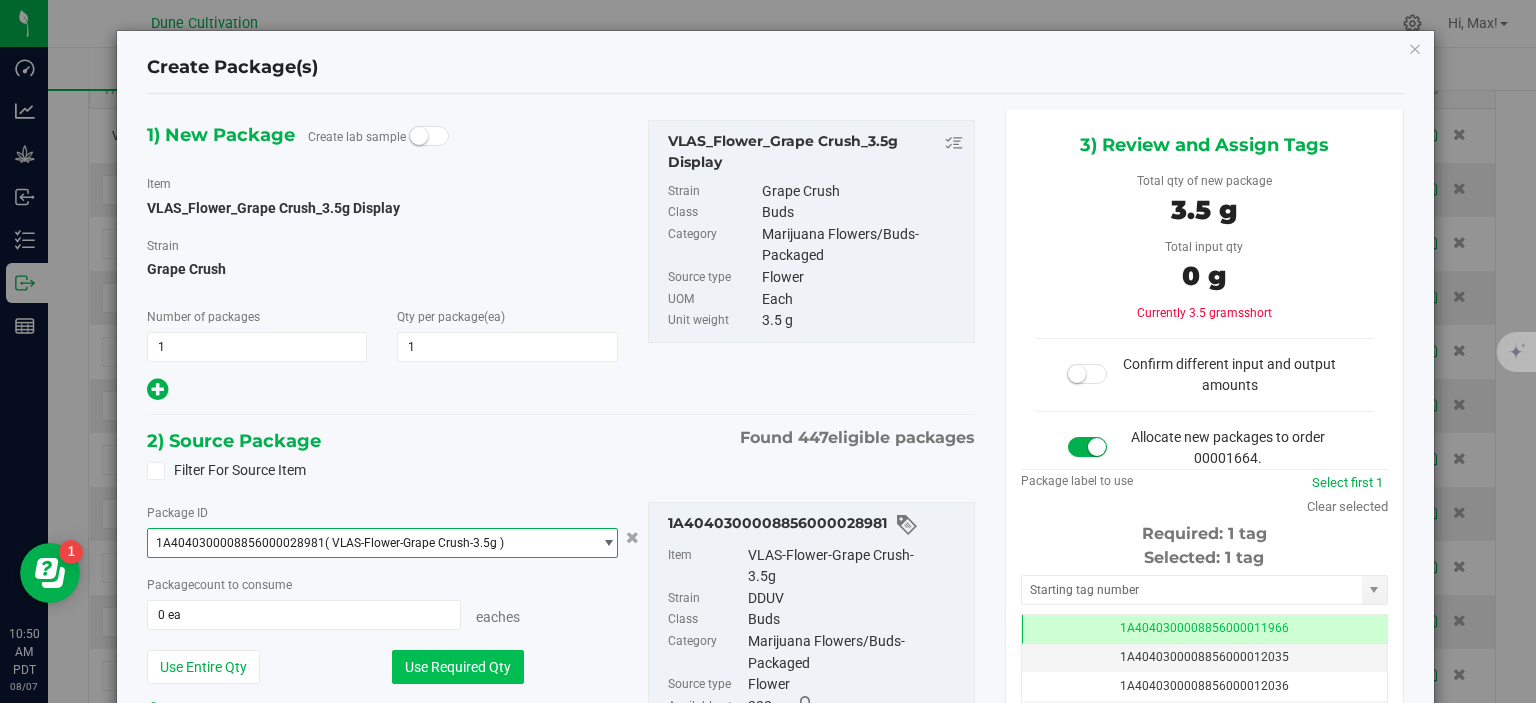 click on "Use Required Qty" at bounding box center (458, 667) 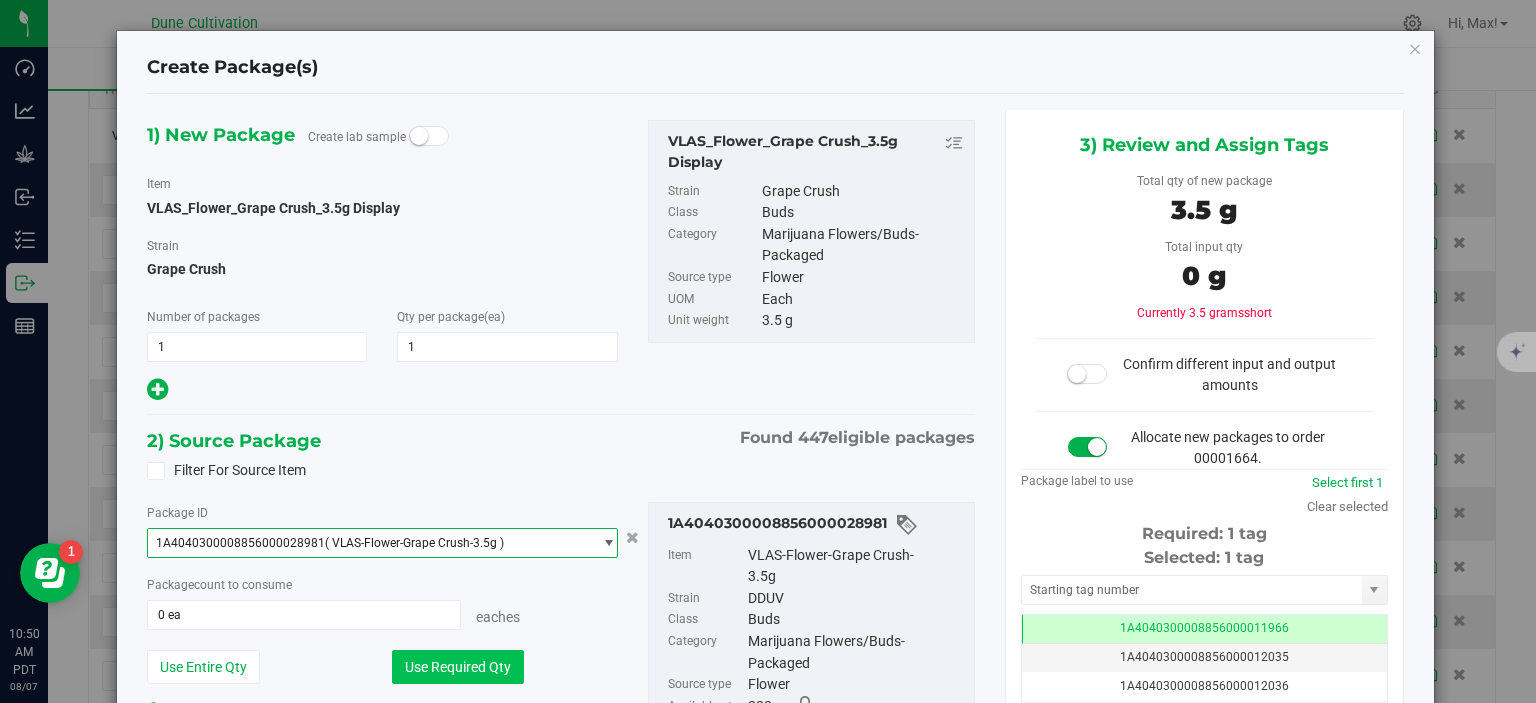 type on "1 ea" 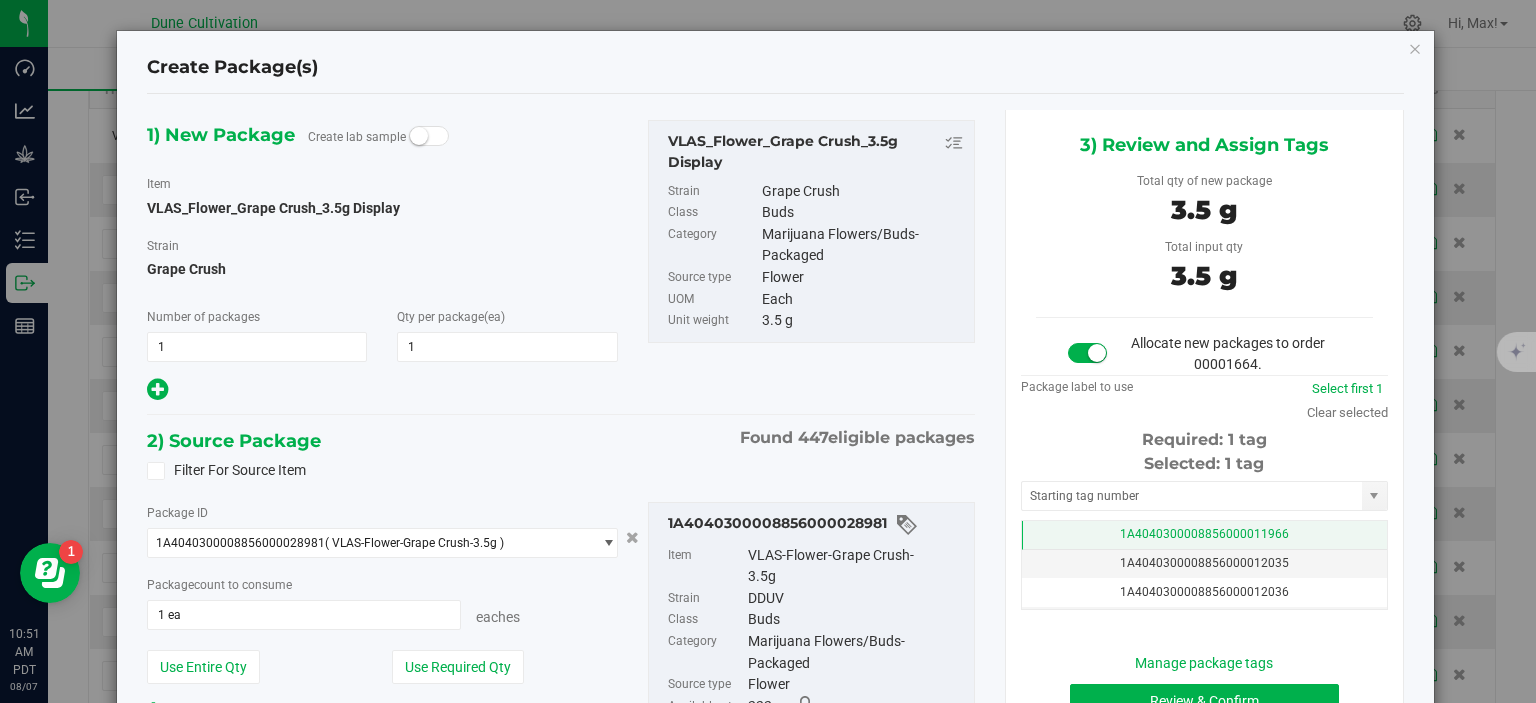 click on "1A4040300008856000011966" at bounding box center (1204, 535) 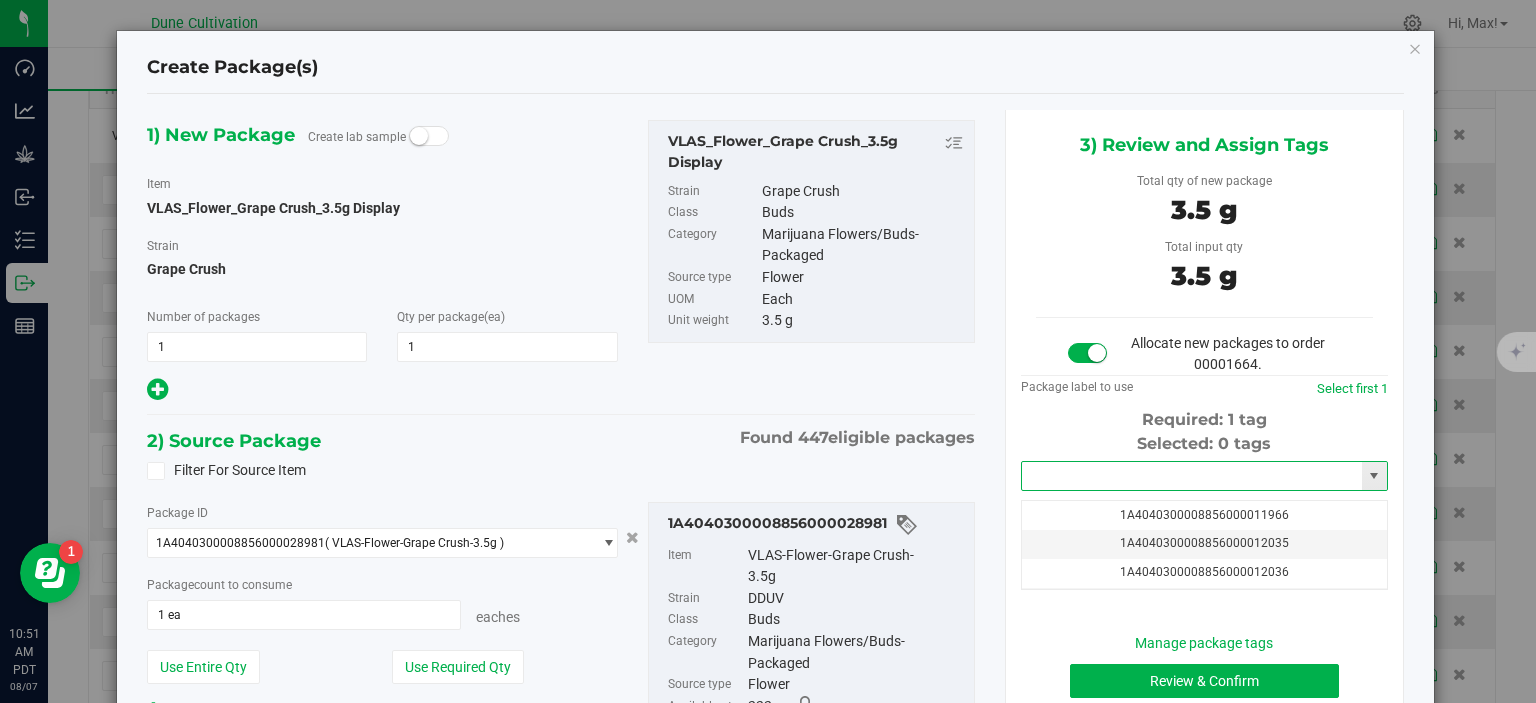 click at bounding box center (1192, 476) 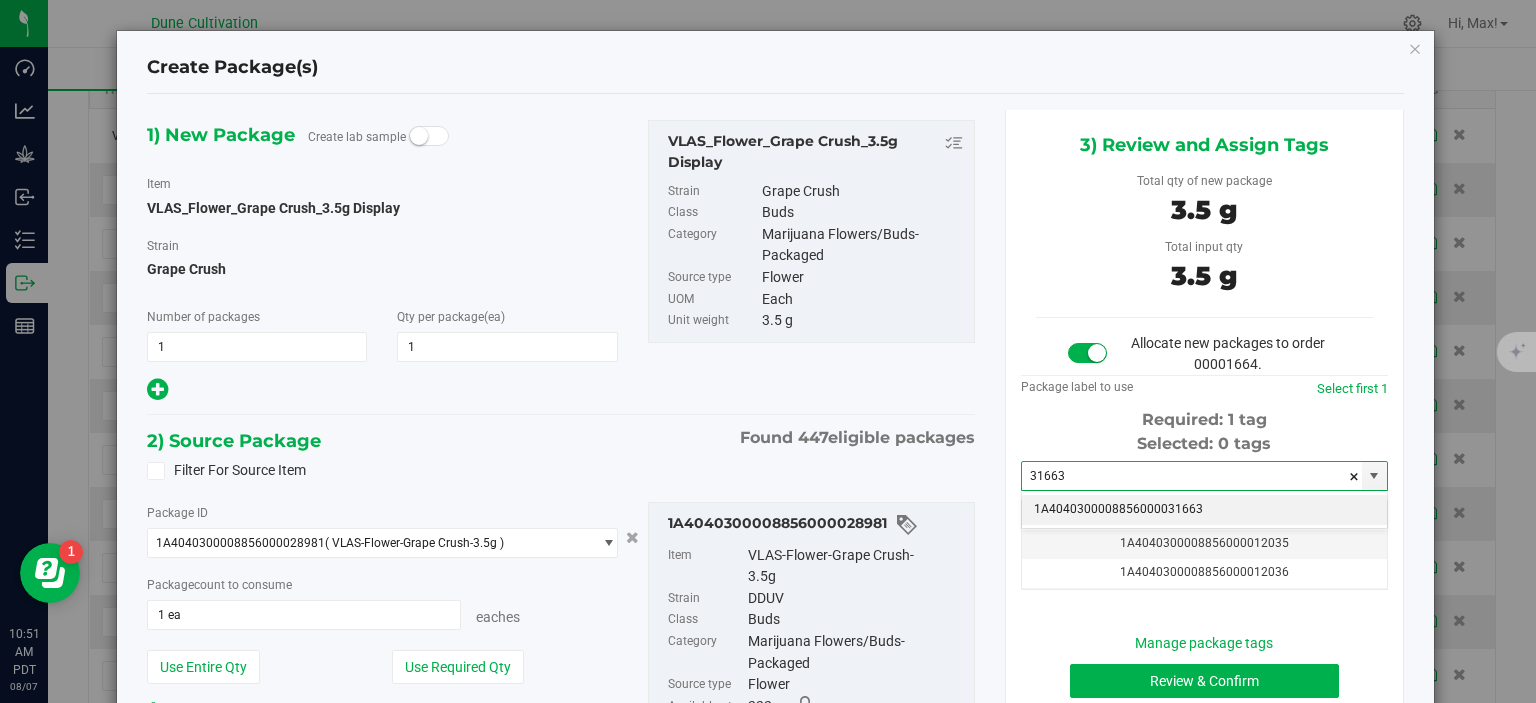 click on "1A4040300008856000031663" at bounding box center (1204, 510) 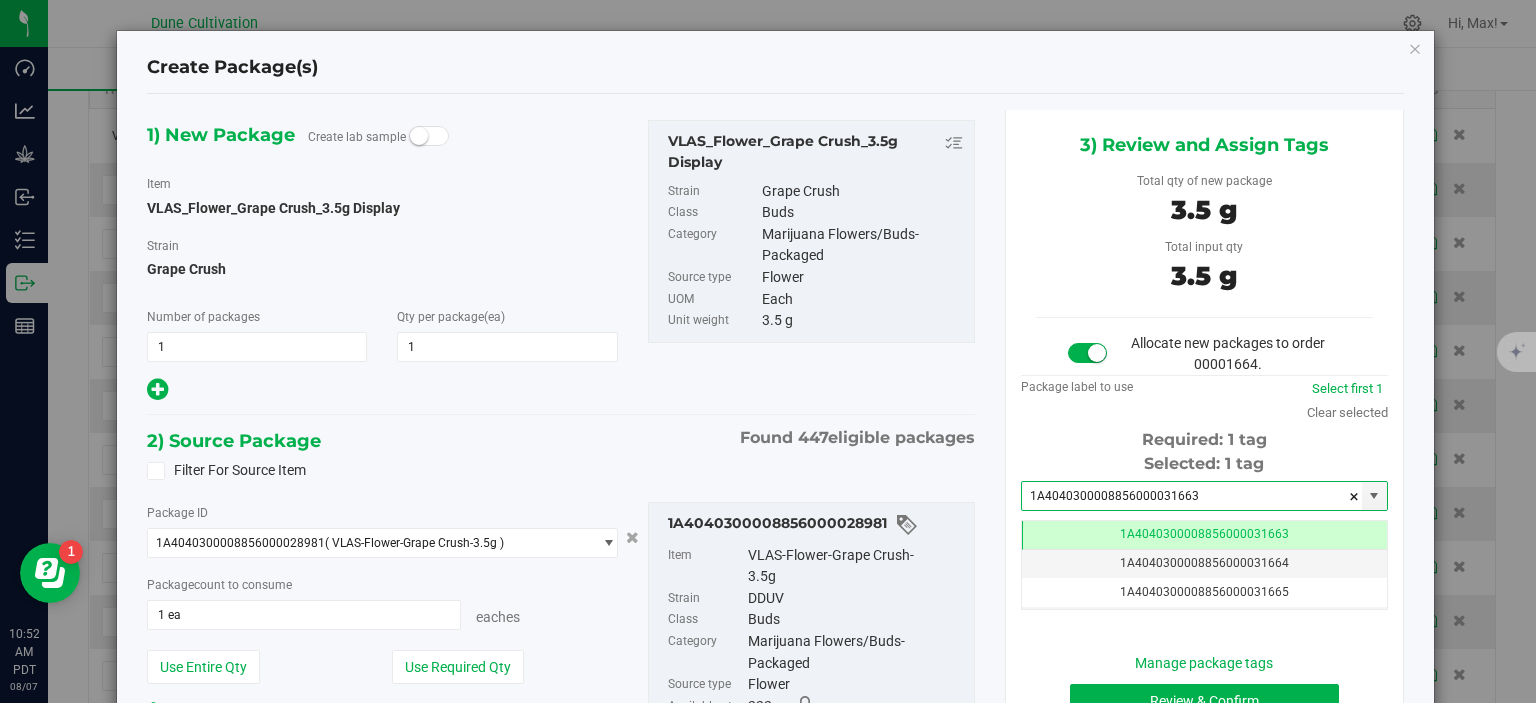 scroll, scrollTop: 179, scrollLeft: 0, axis: vertical 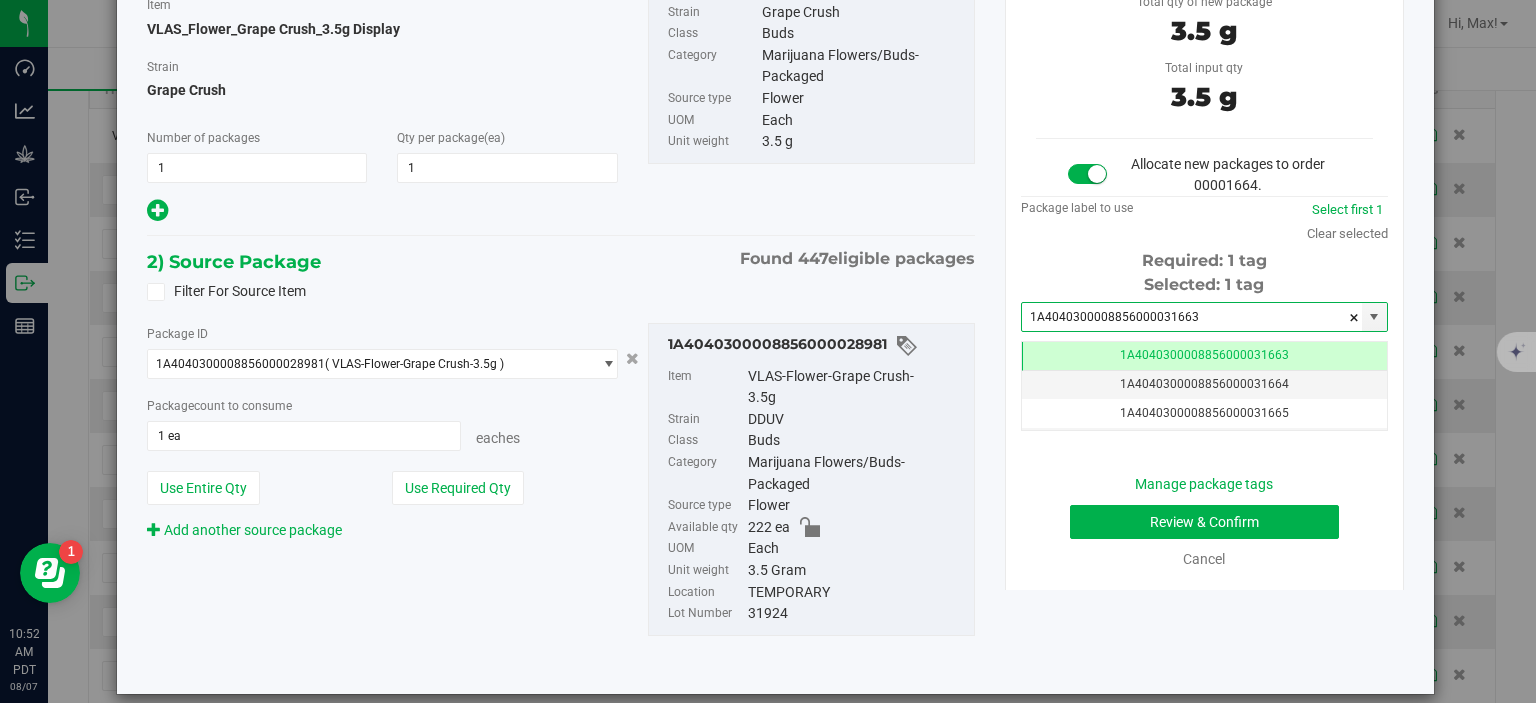 type on "1A4040300008856000031663" 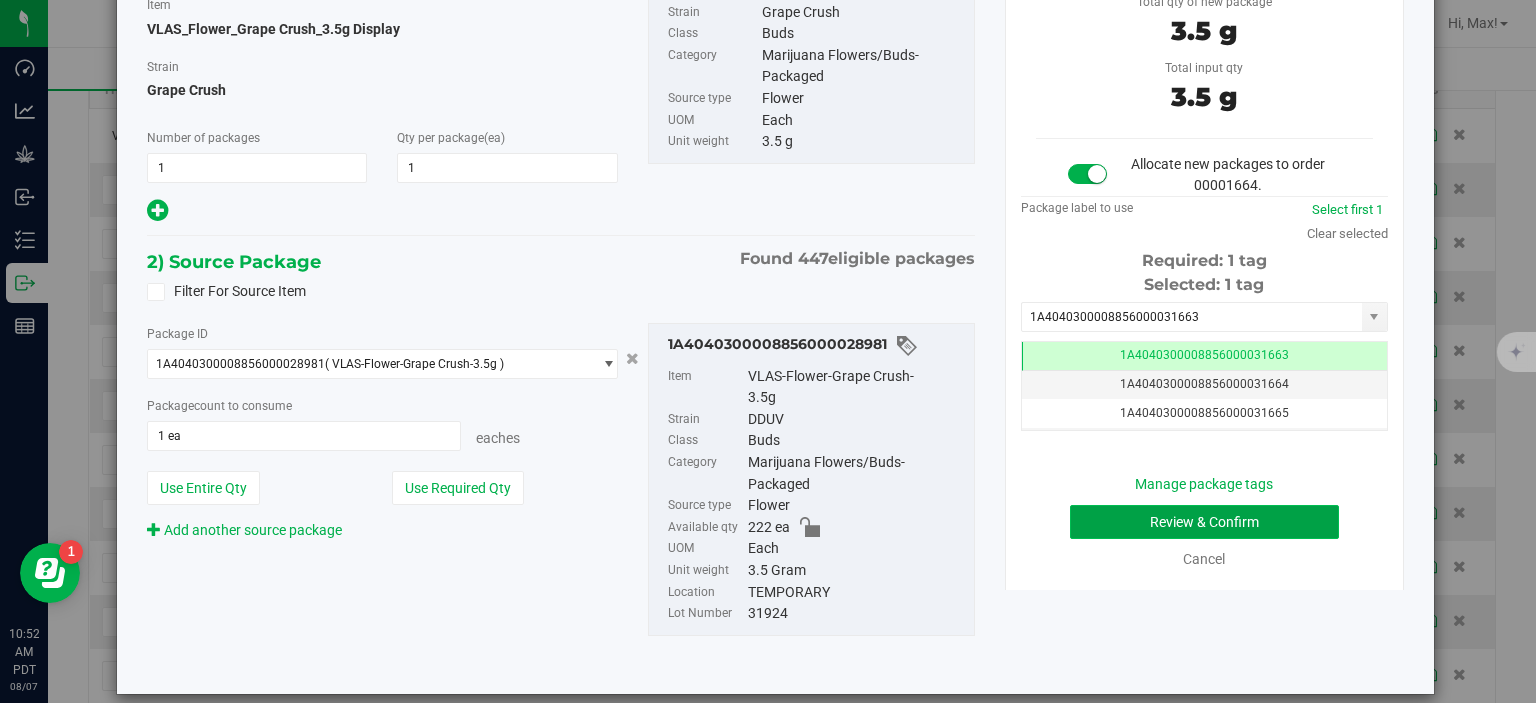 click on "Review & Confirm" at bounding box center [1204, 522] 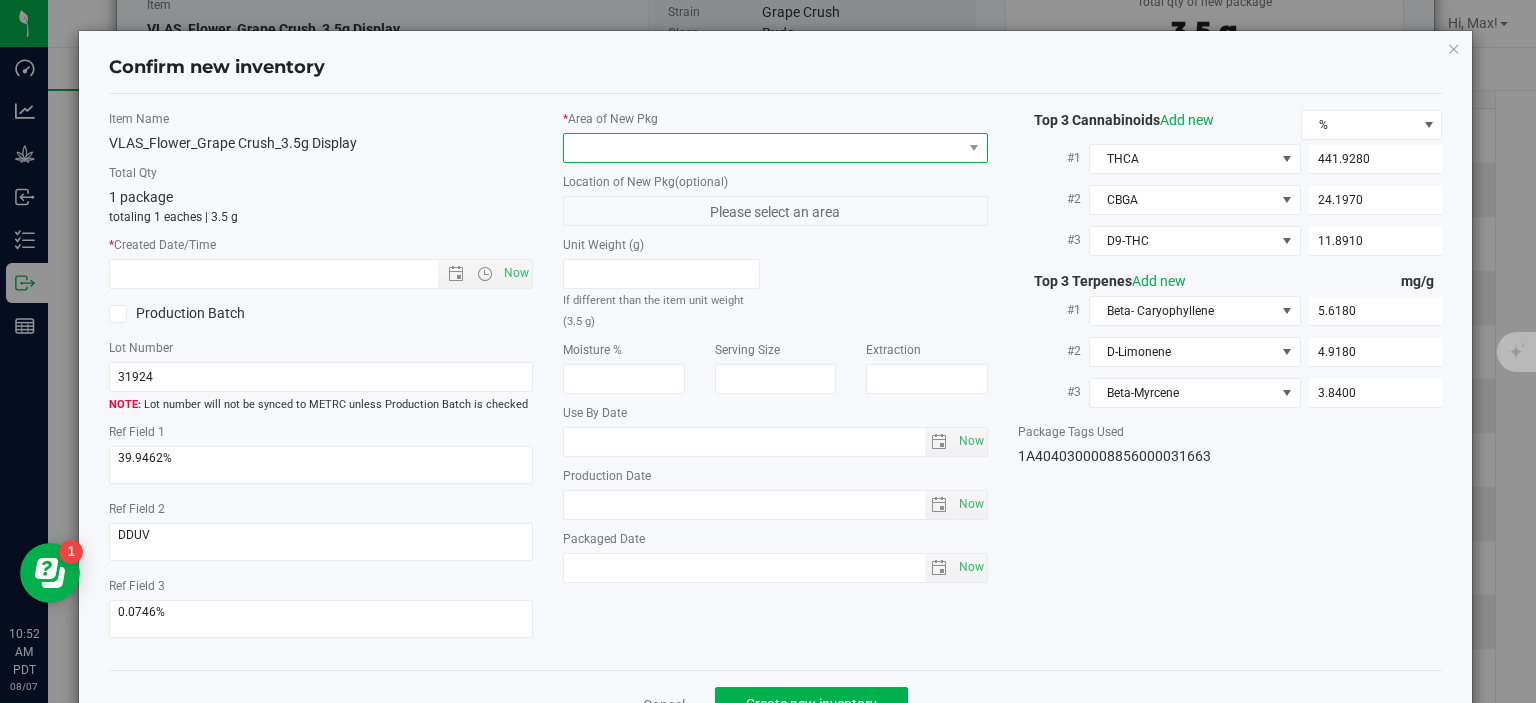 click at bounding box center [763, 148] 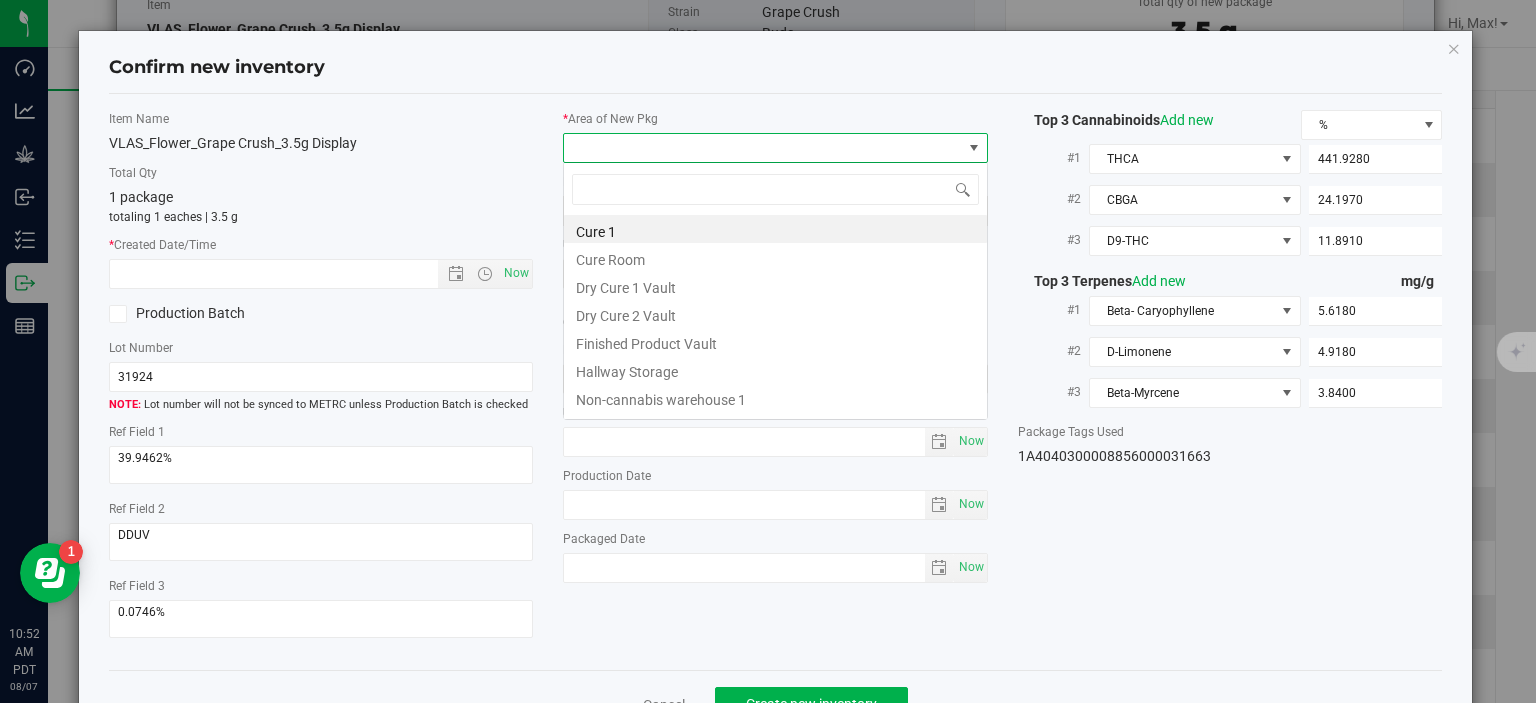 scroll, scrollTop: 99970, scrollLeft: 99575, axis: both 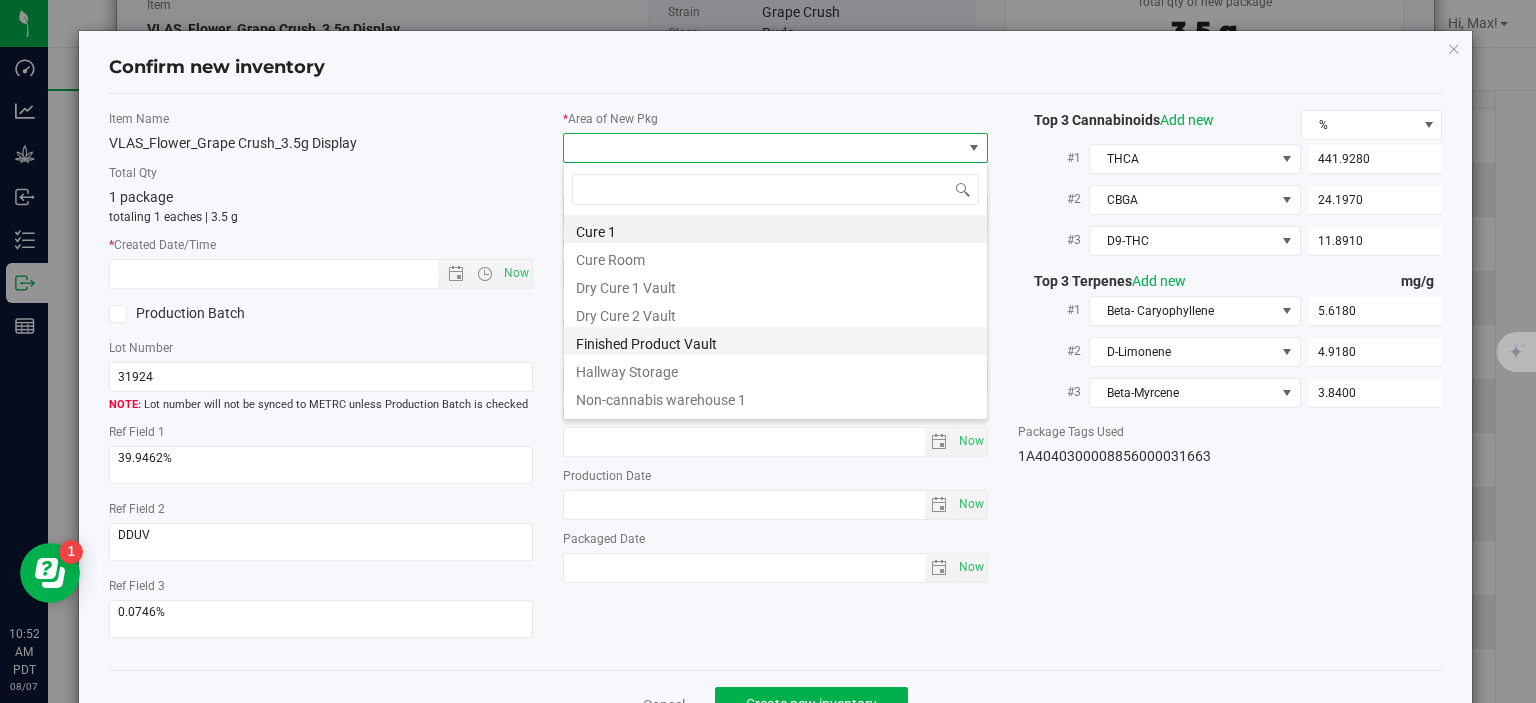 click on "Finished Product Vault" at bounding box center (775, 341) 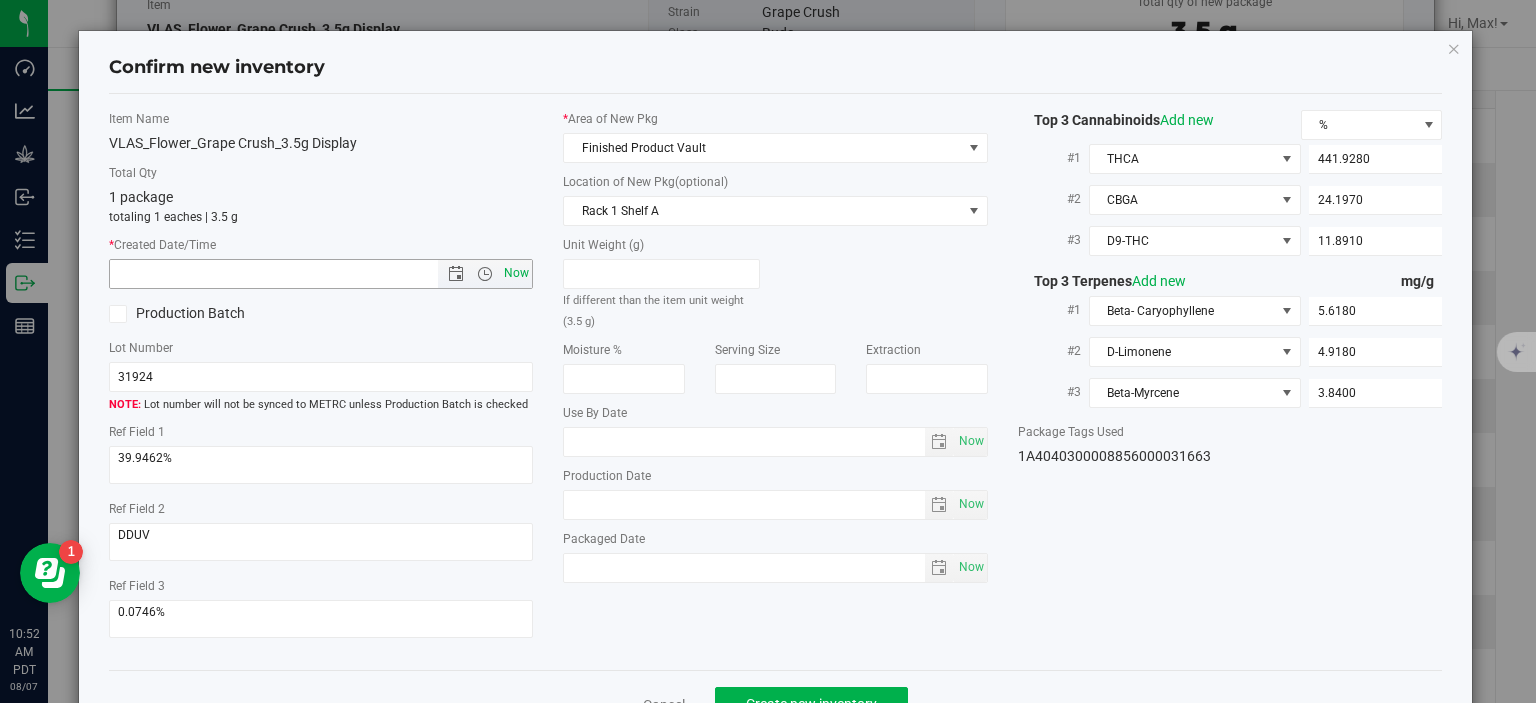 click on "Now" at bounding box center [517, 273] 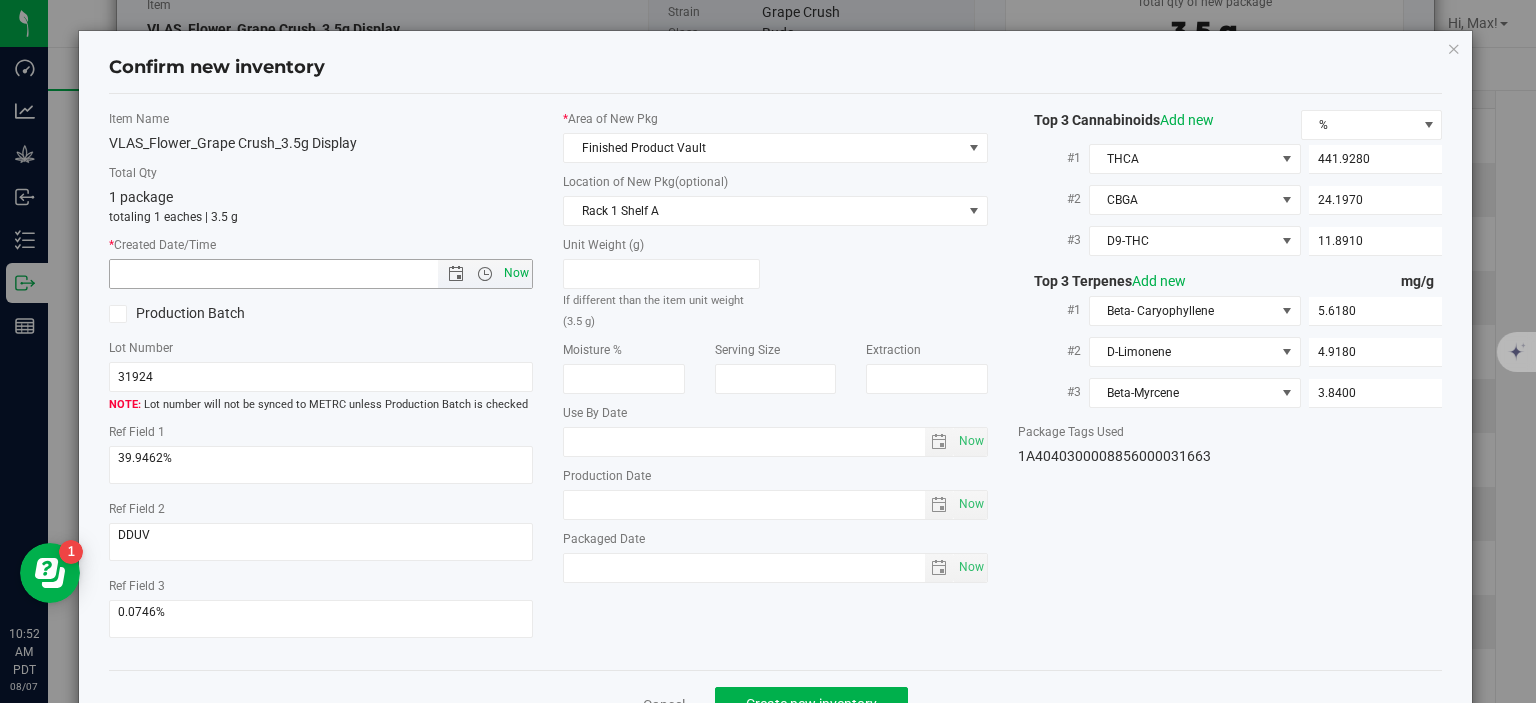 type on "8/7/2025 10:52 AM" 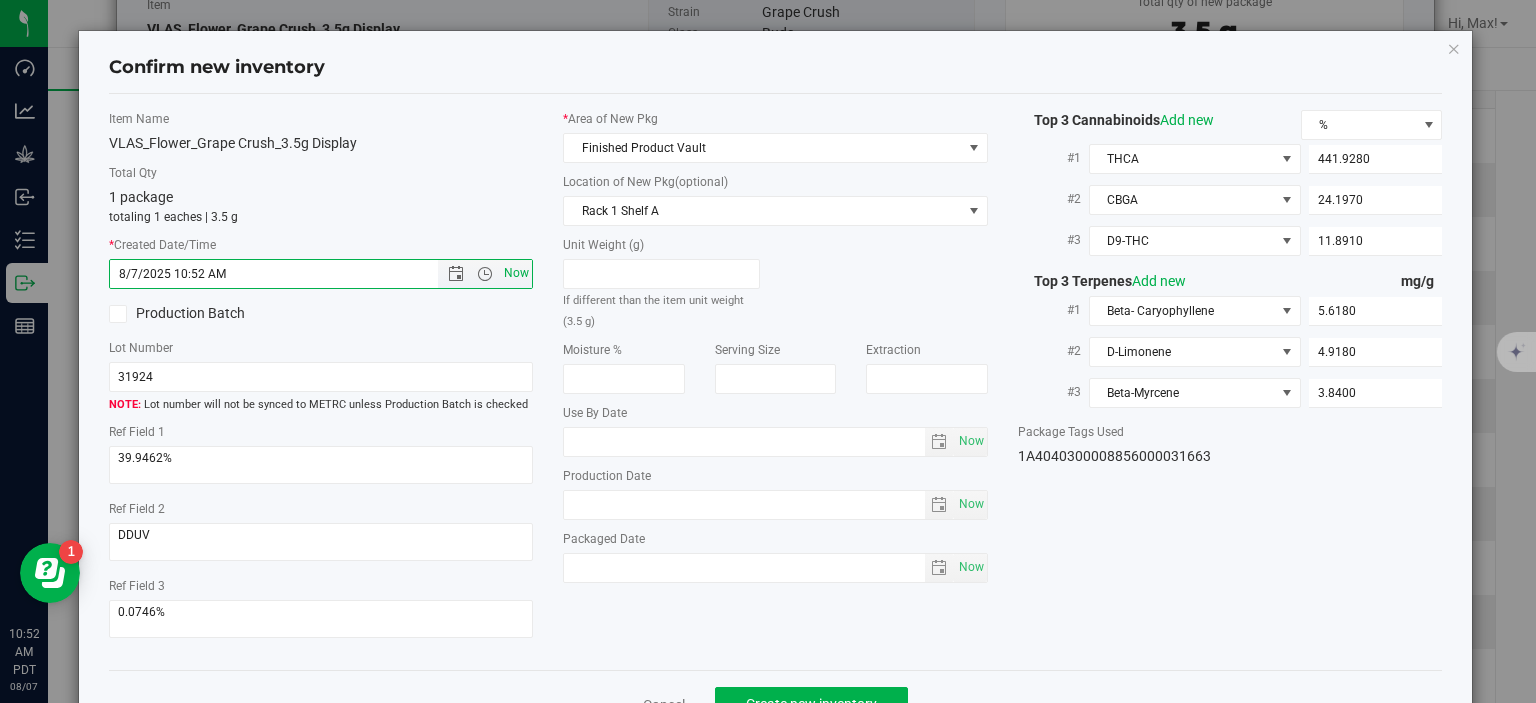 scroll, scrollTop: 52, scrollLeft: 0, axis: vertical 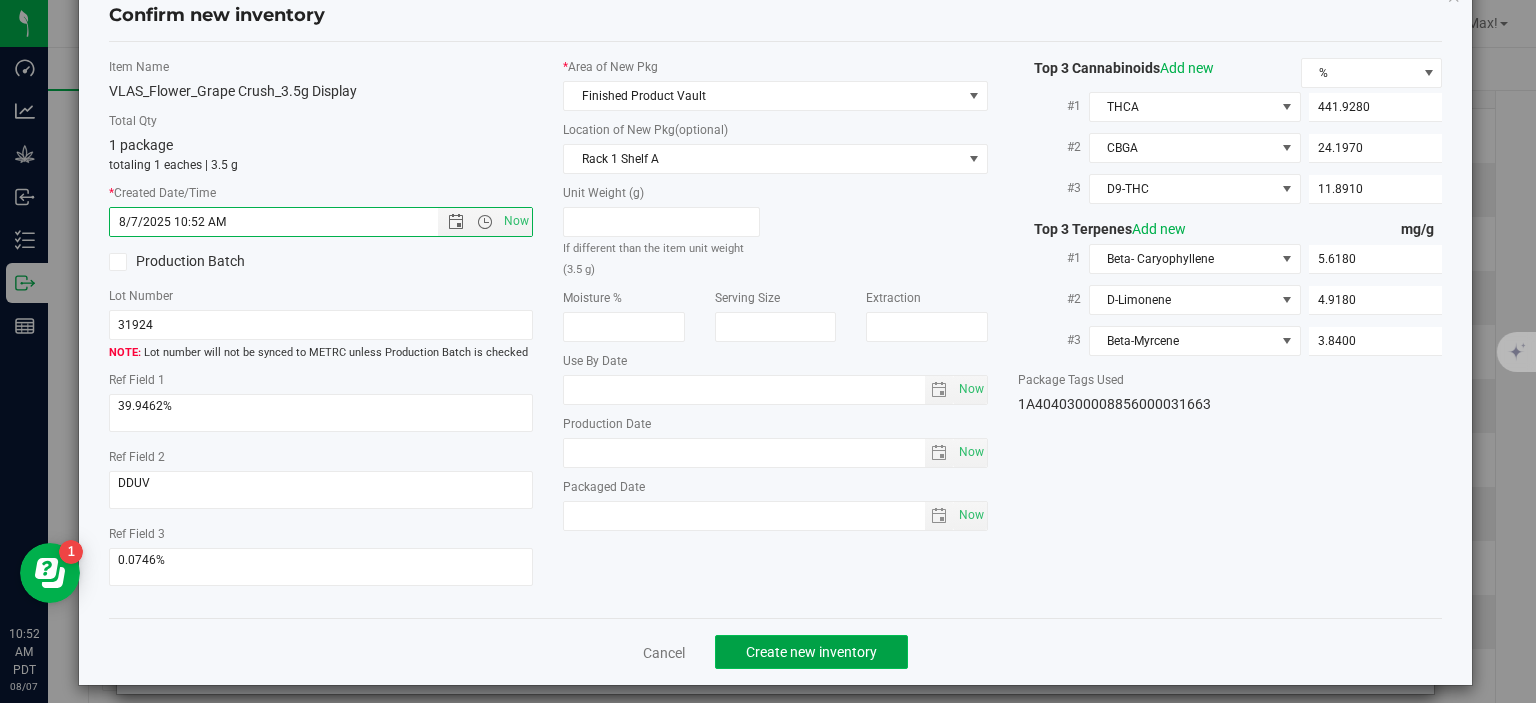 click on "Create new inventory" 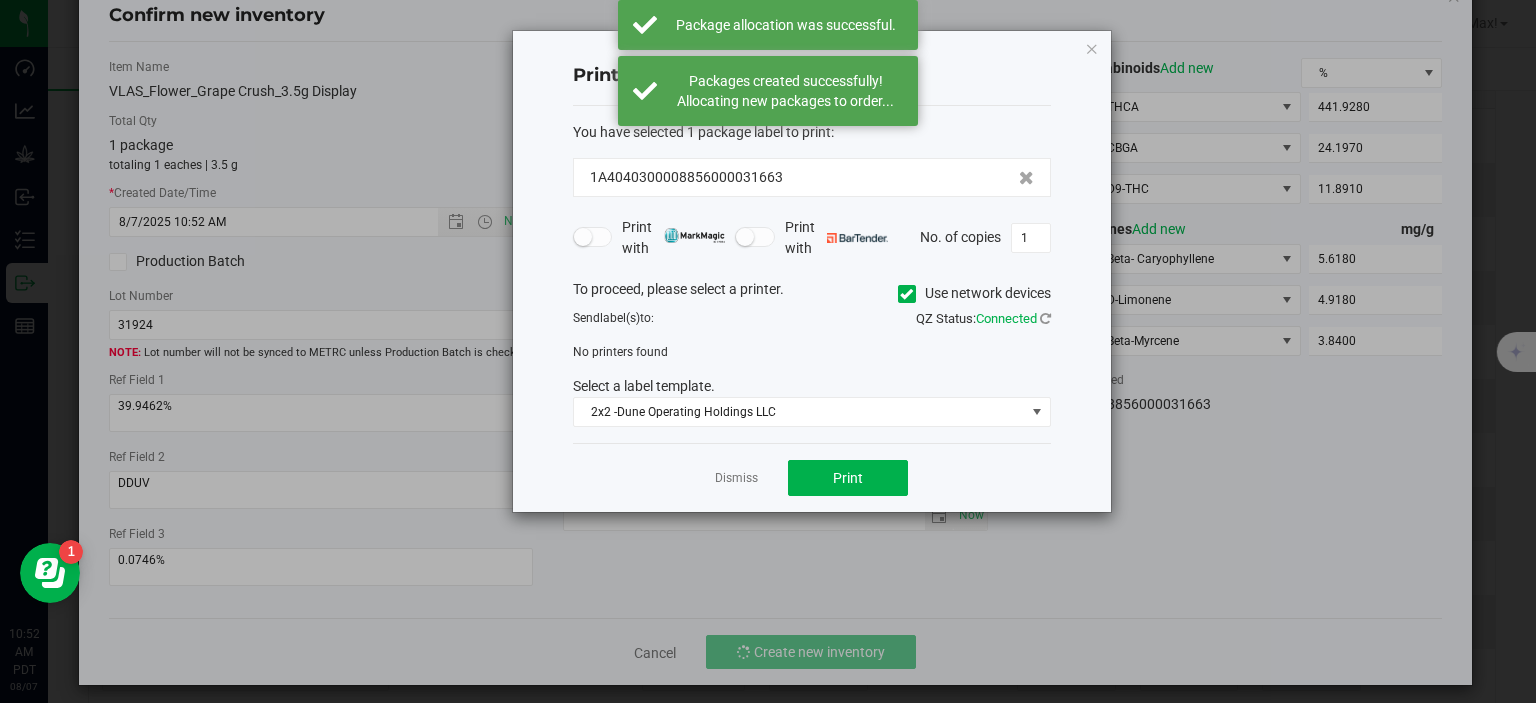 click on "Dismiss   Print" 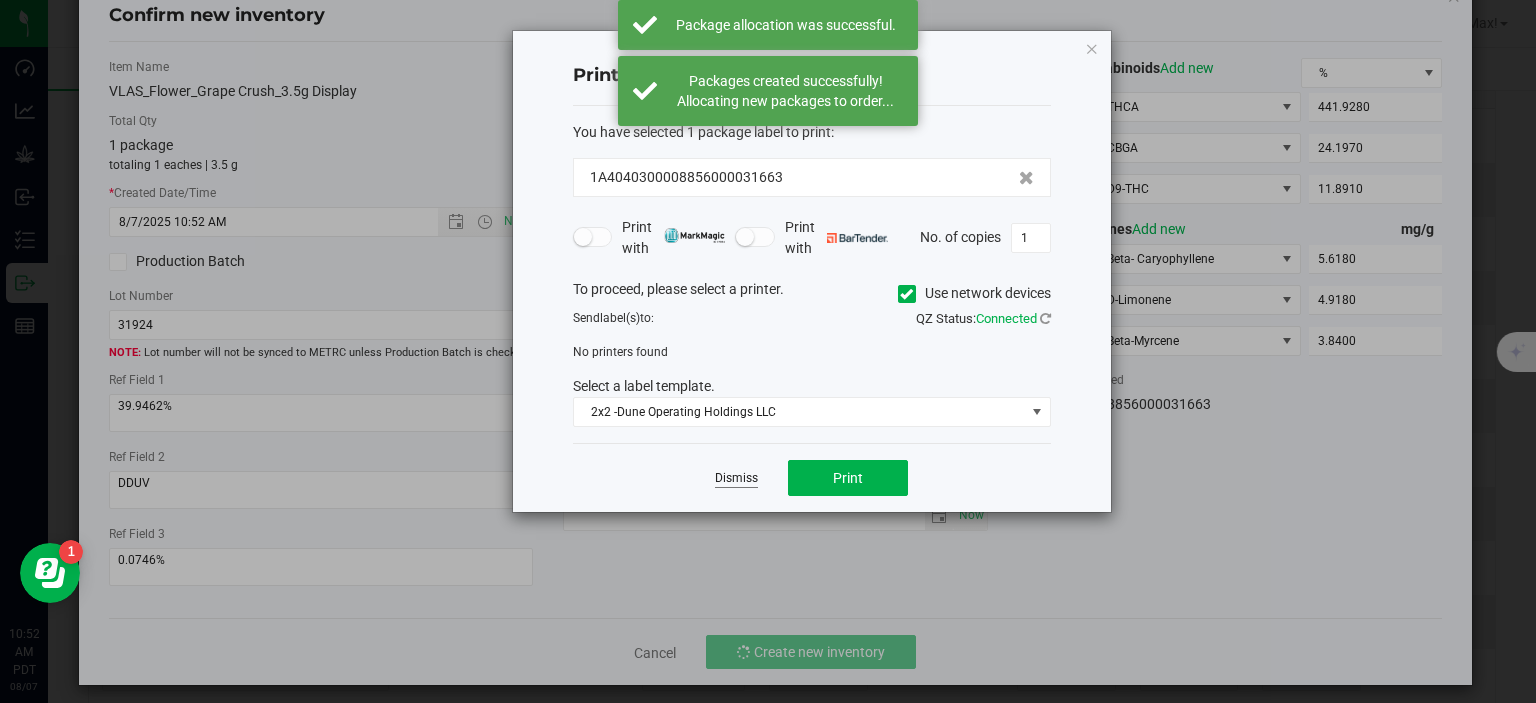 click on "Dismiss" 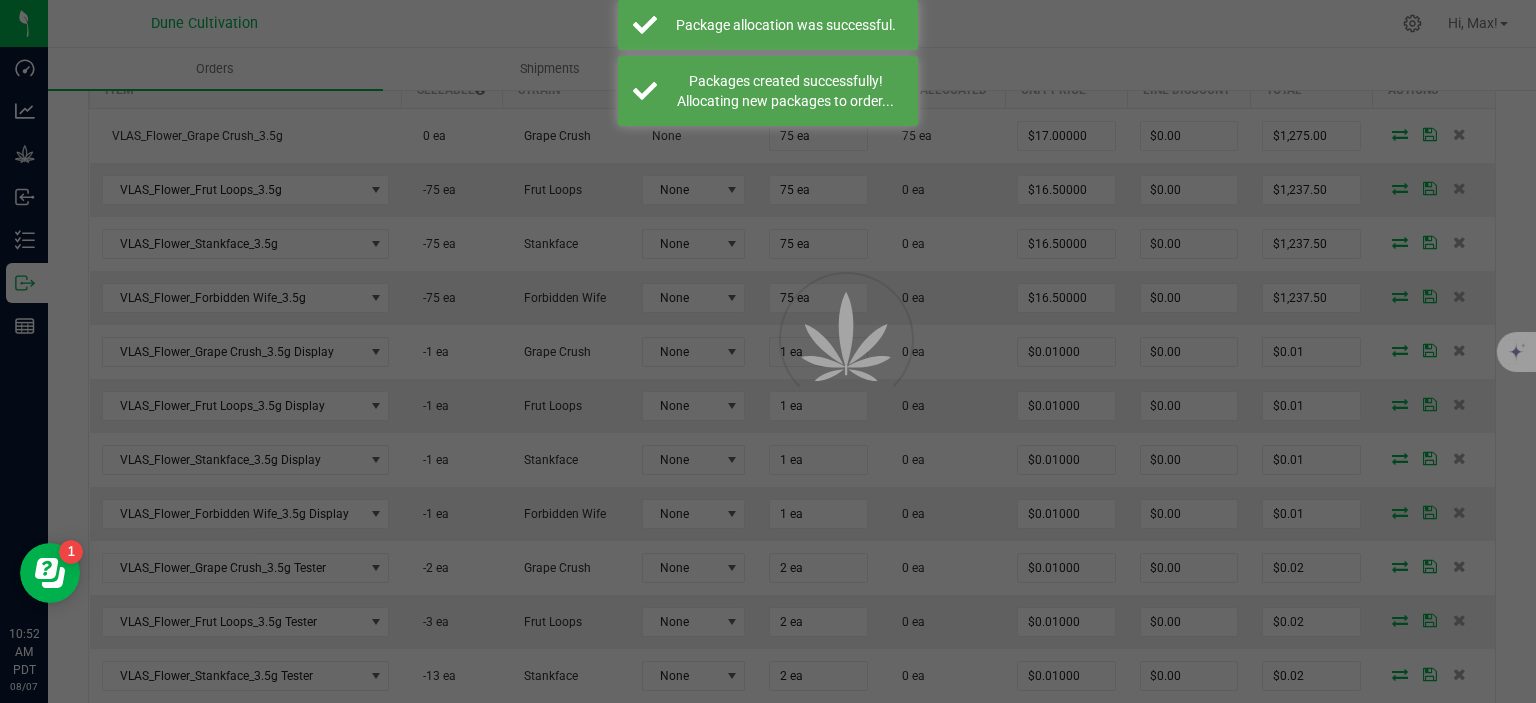 scroll, scrollTop: 632, scrollLeft: 0, axis: vertical 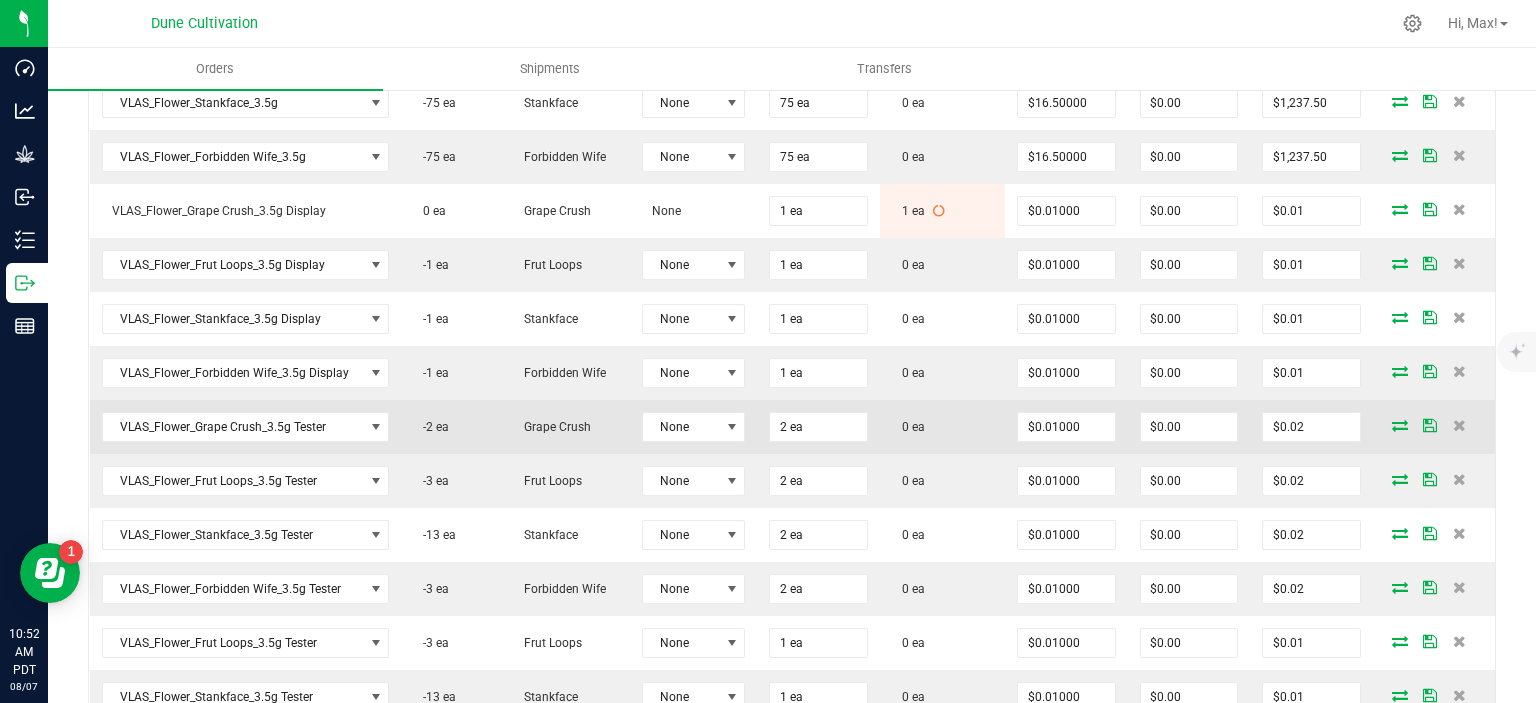 click at bounding box center [1400, 425] 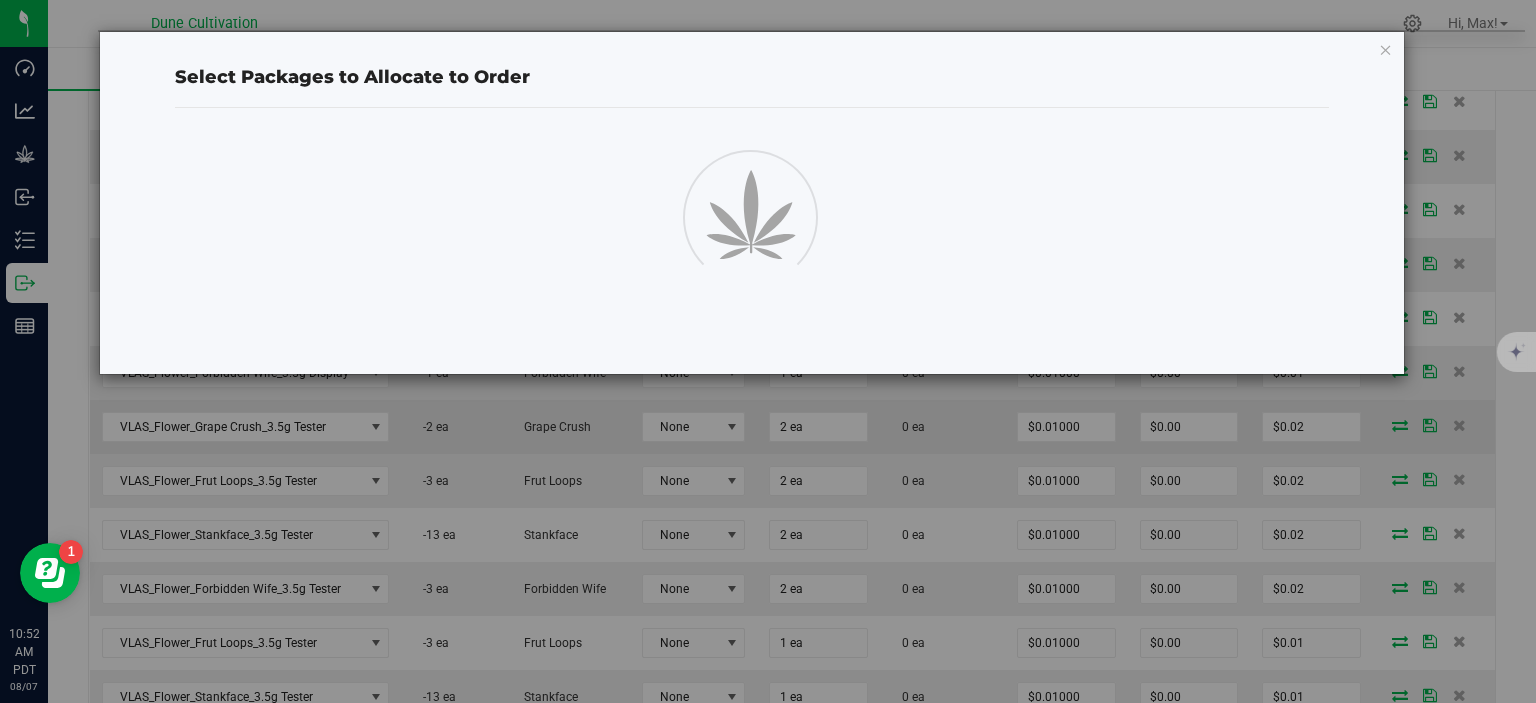 scroll, scrollTop: 773, scrollLeft: 0, axis: vertical 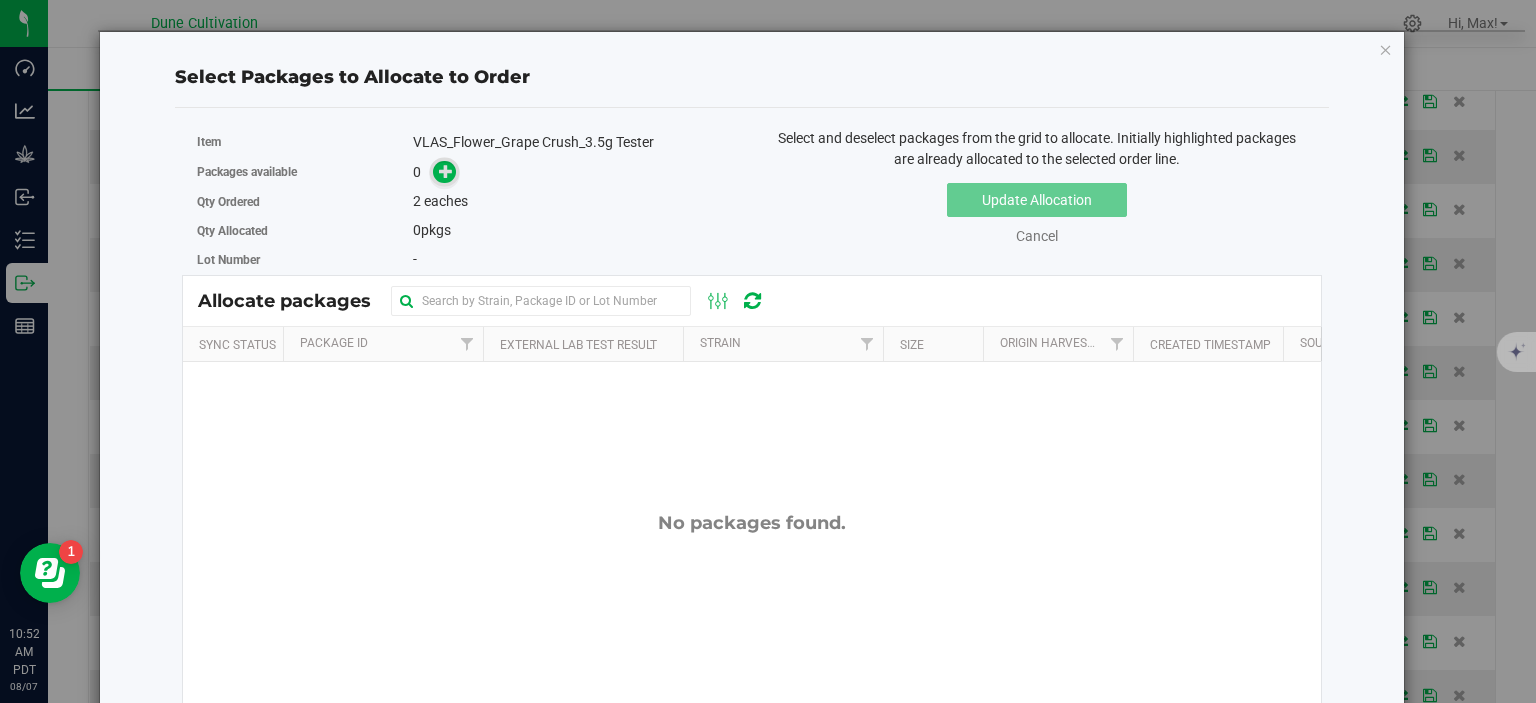 click at bounding box center [446, 171] 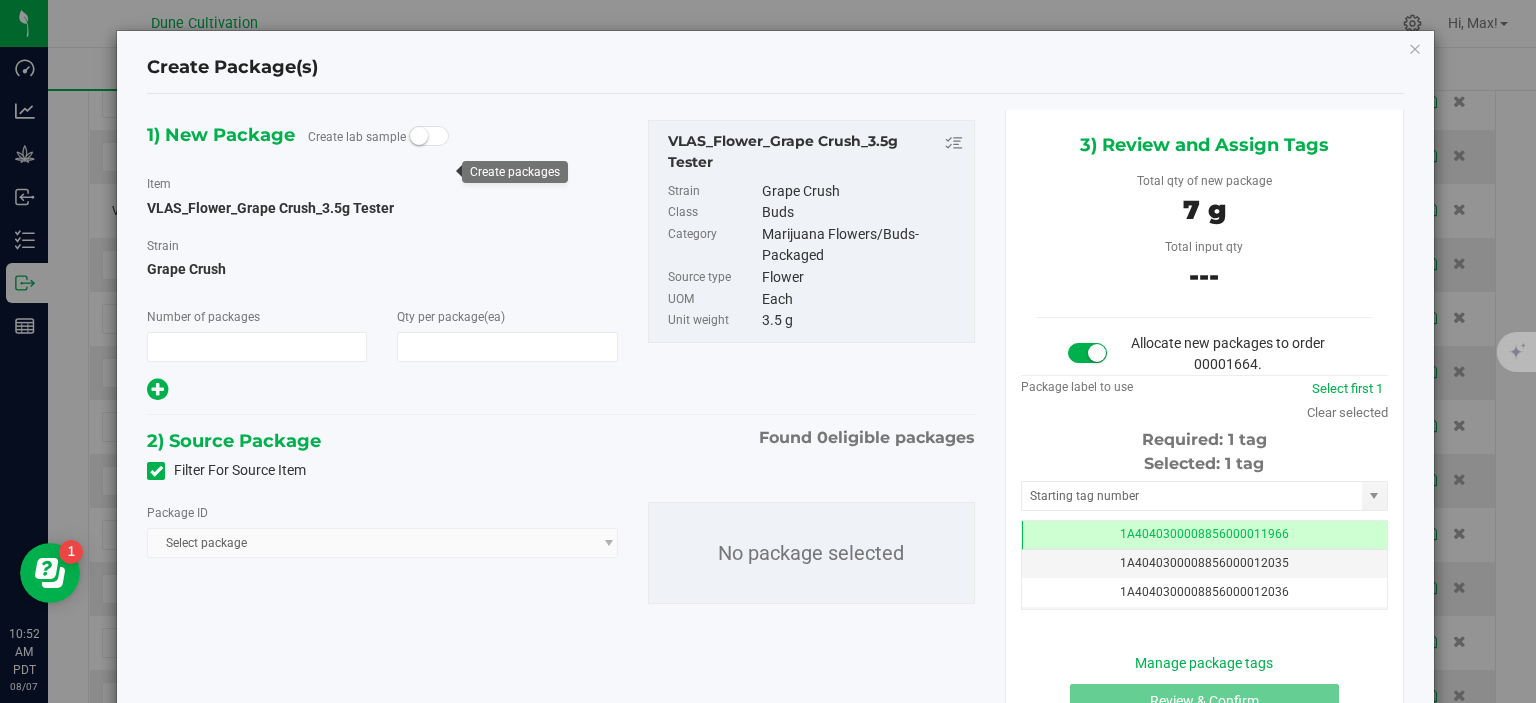 type on "1" 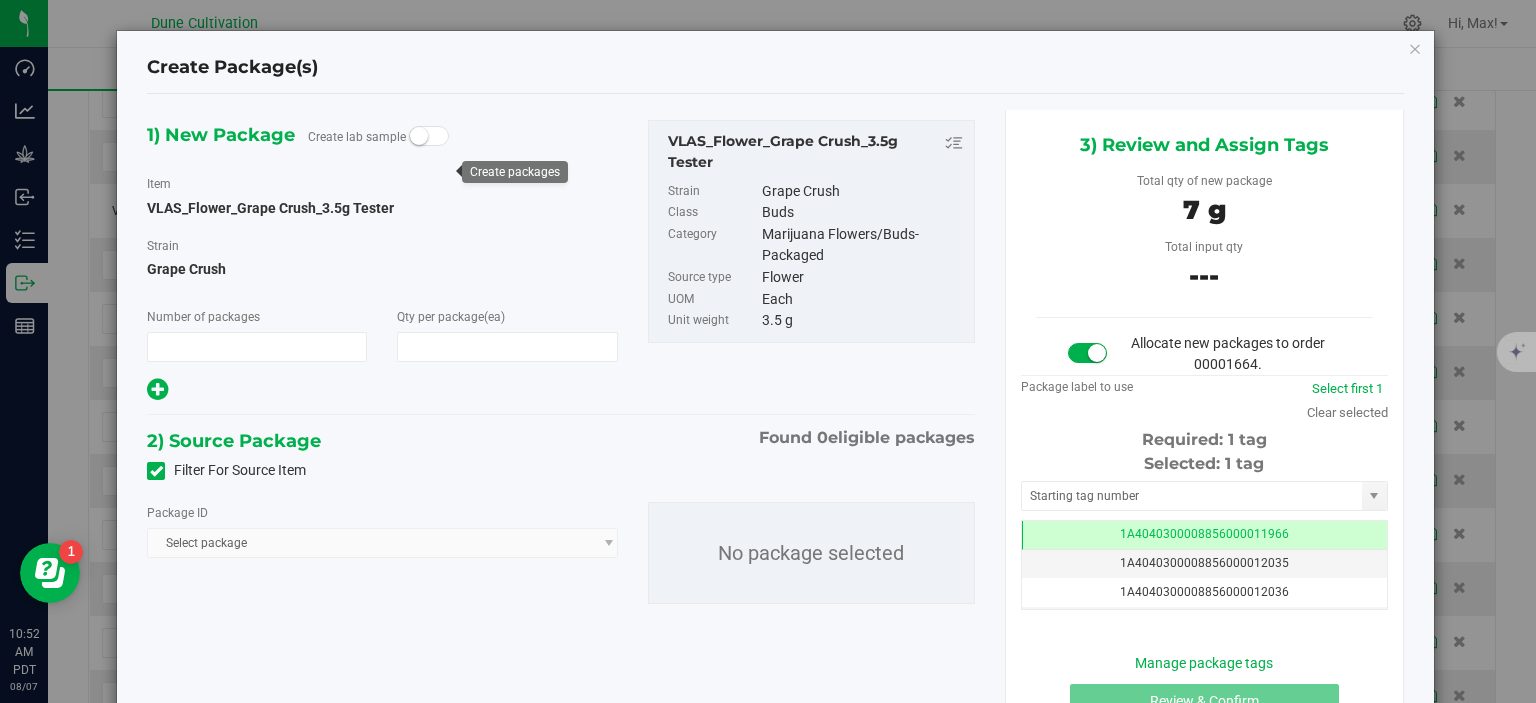 type on "2" 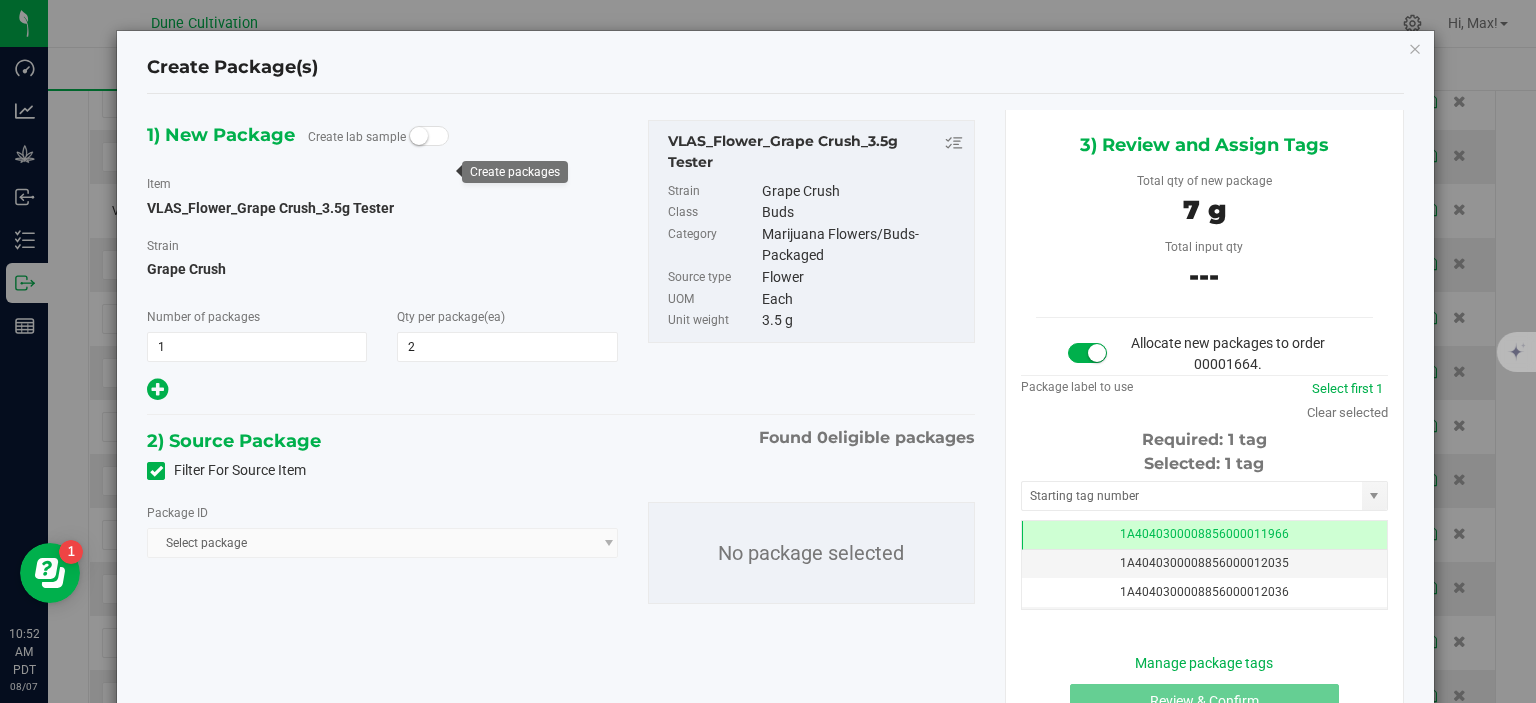 click at bounding box center [156, 471] 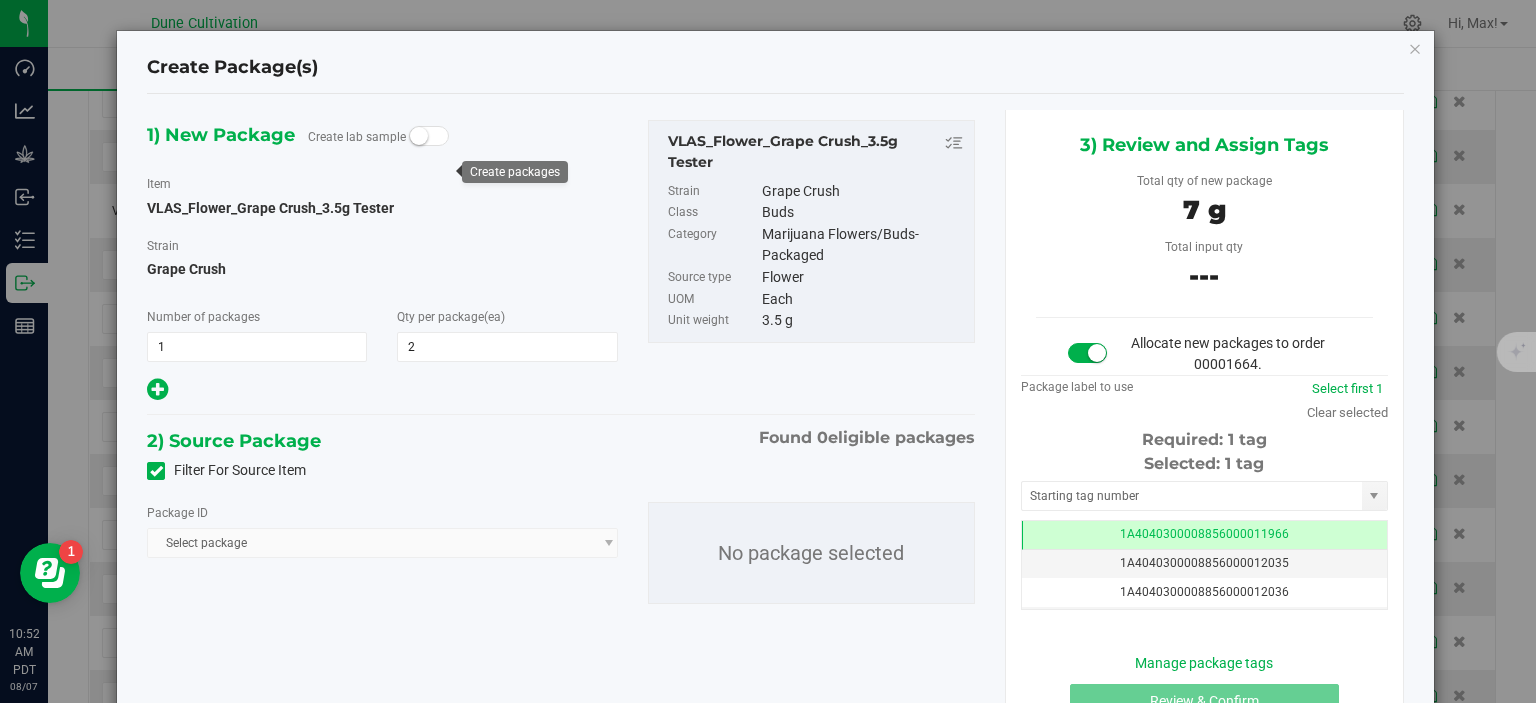 click on "Filter For Source Item" at bounding box center [0, 0] 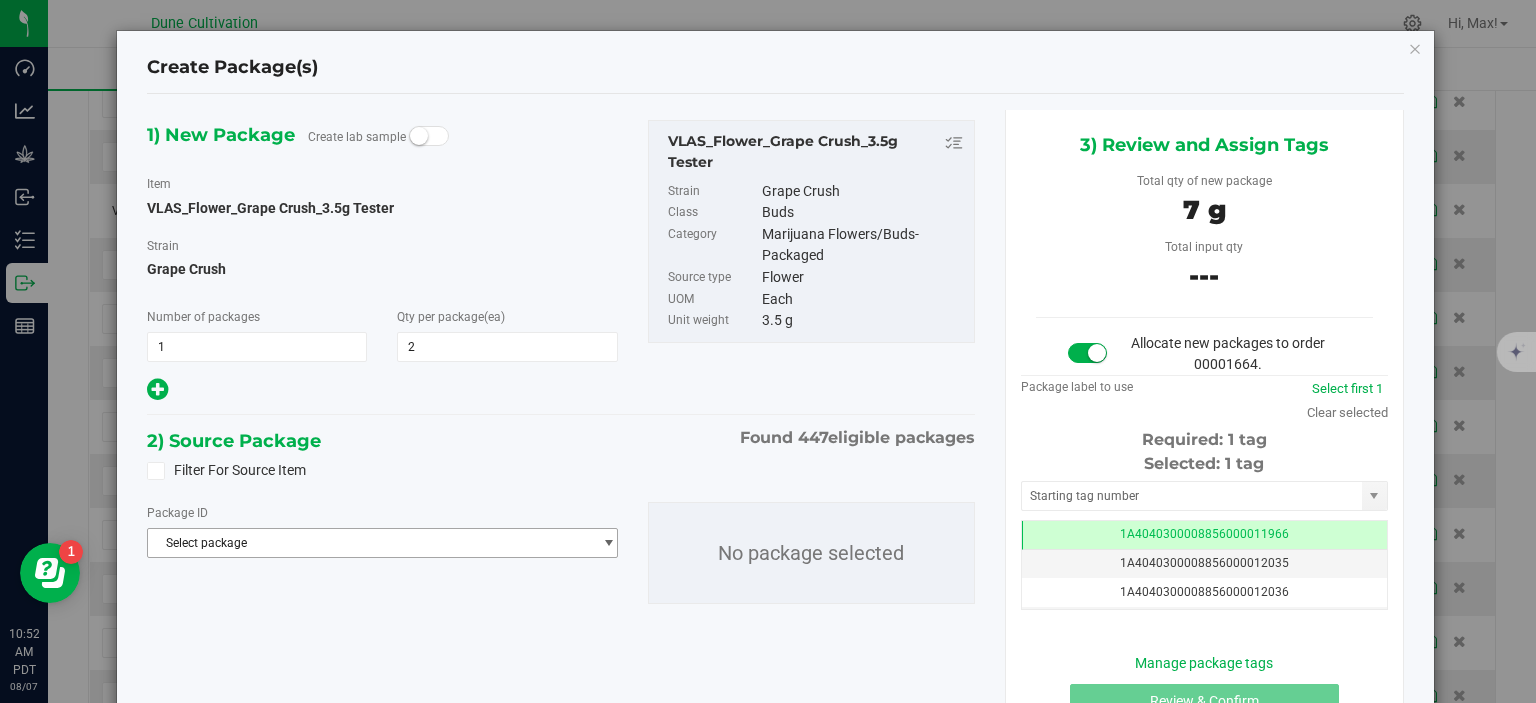 click on "Select package" at bounding box center [369, 543] 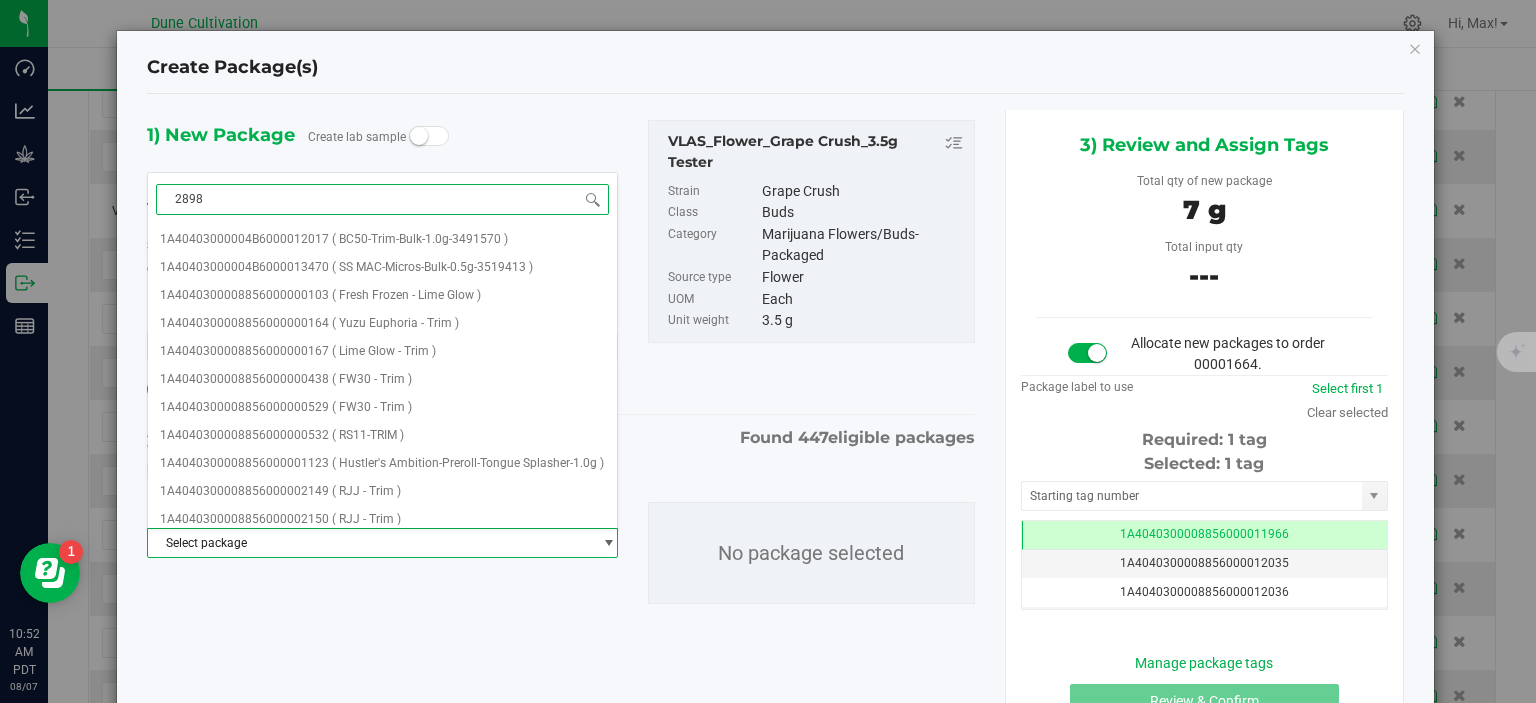 type on "28981" 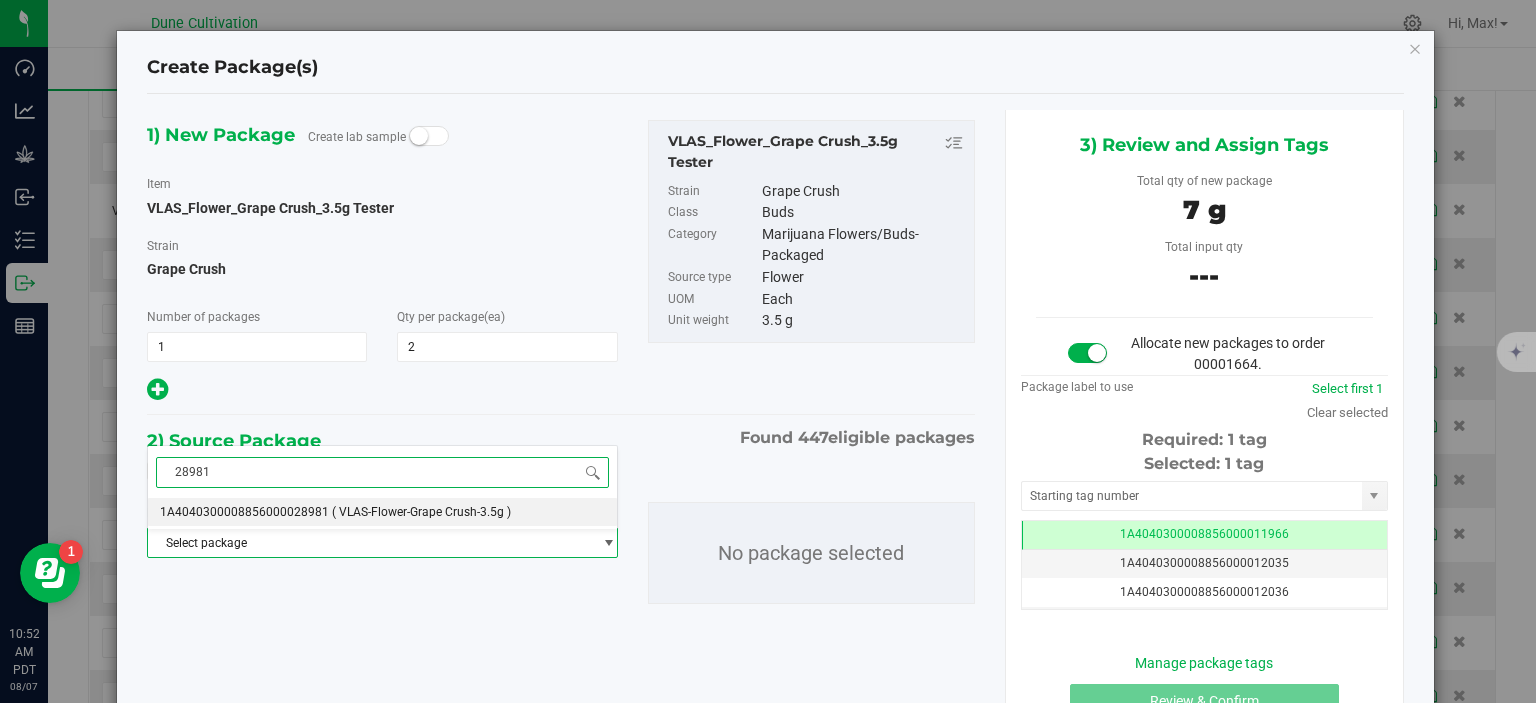 click on "1A4040300008856000028981" at bounding box center (244, 512) 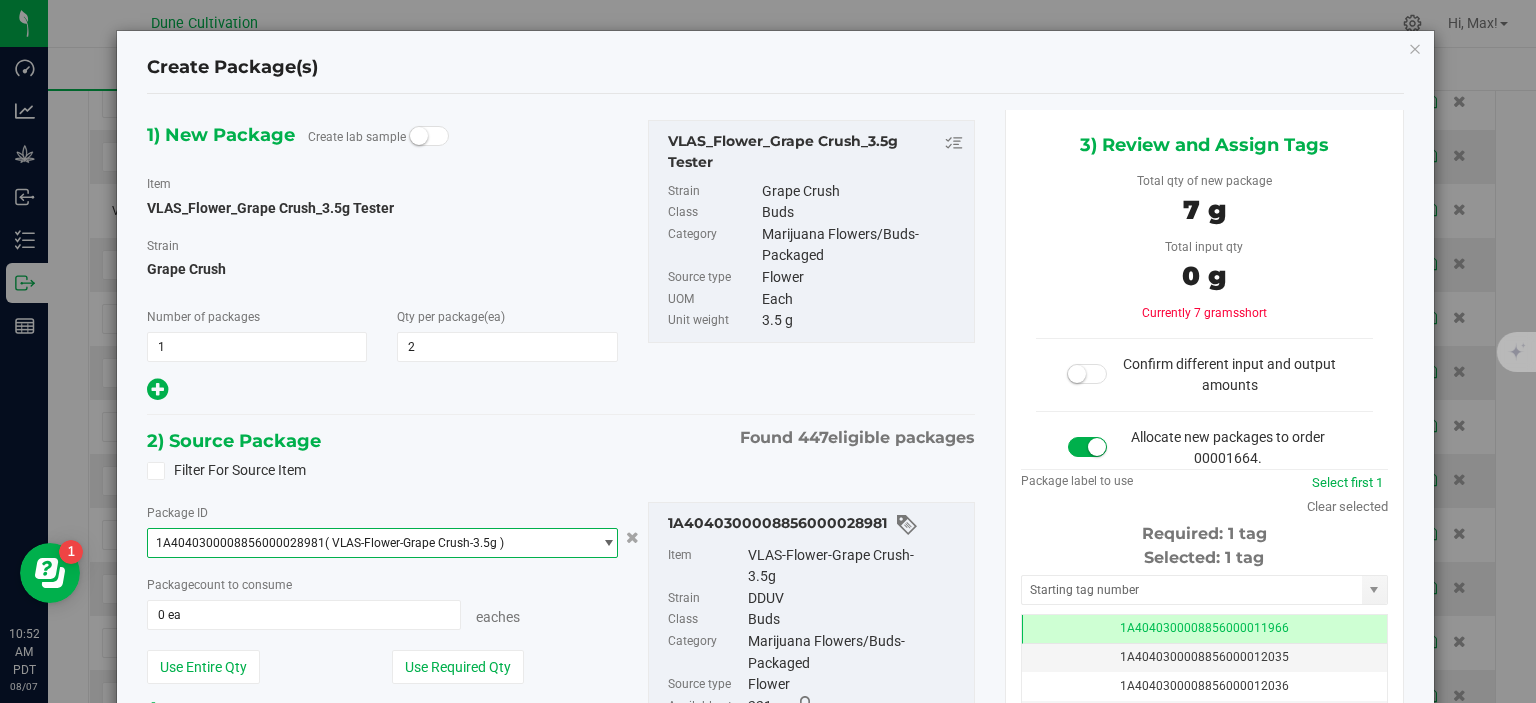 scroll, scrollTop: 0, scrollLeft: 0, axis: both 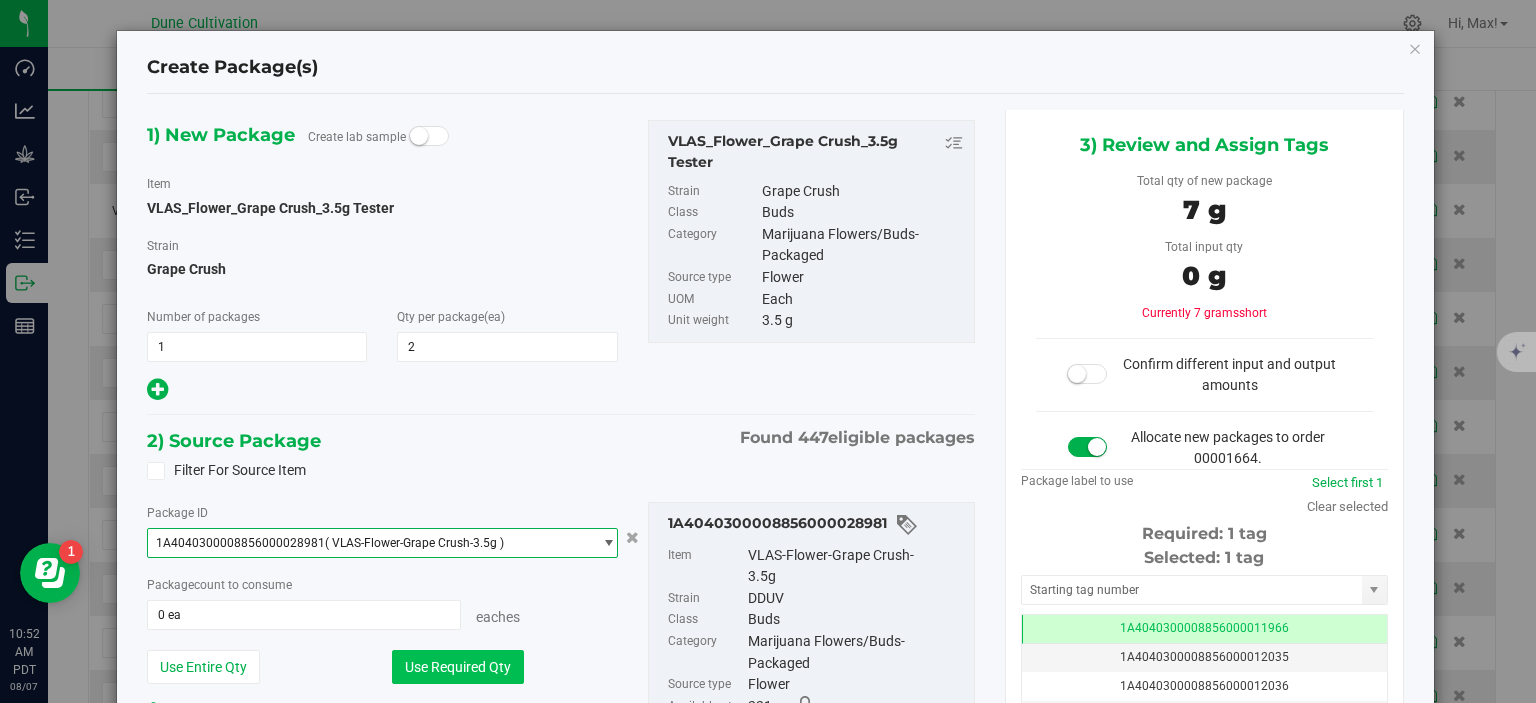 click on "Use Required Qty" at bounding box center (458, 667) 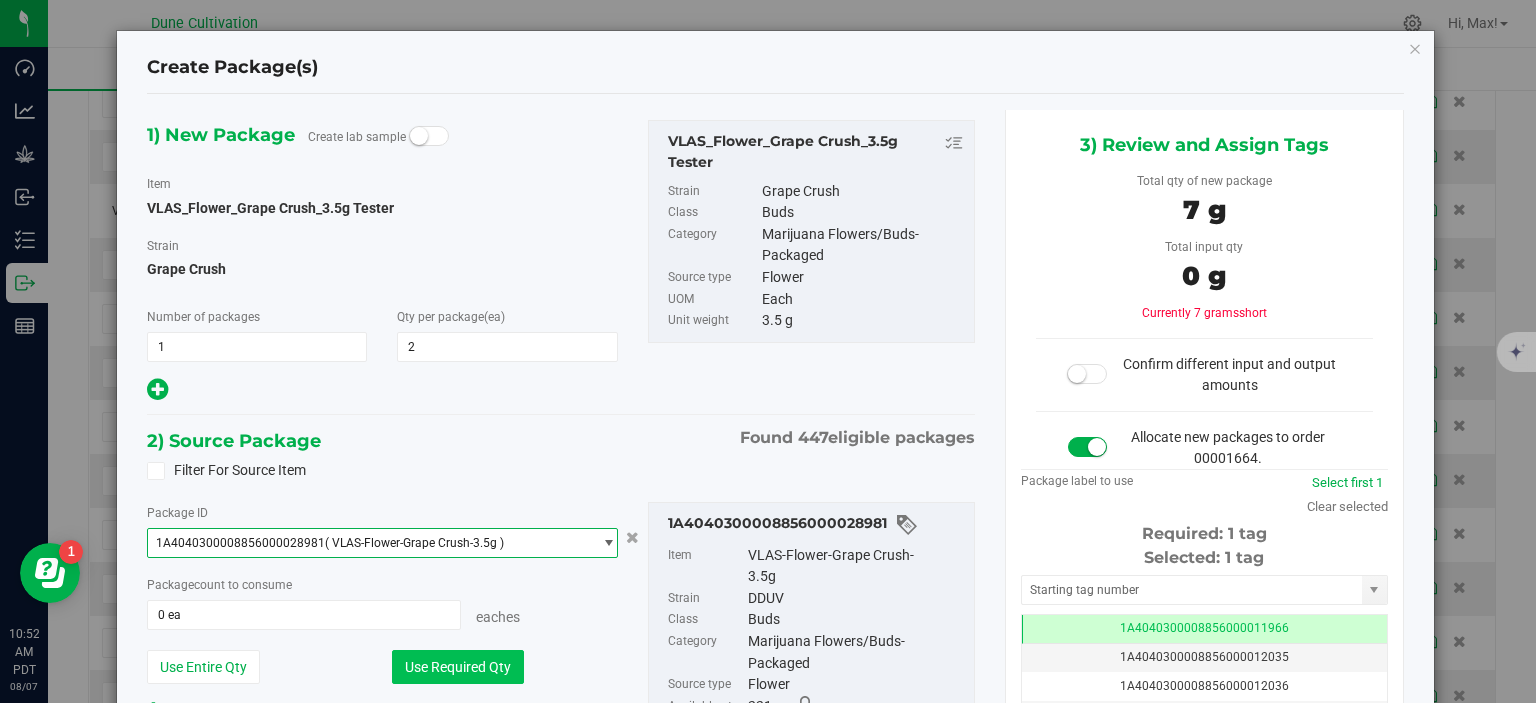 type on "2 ea" 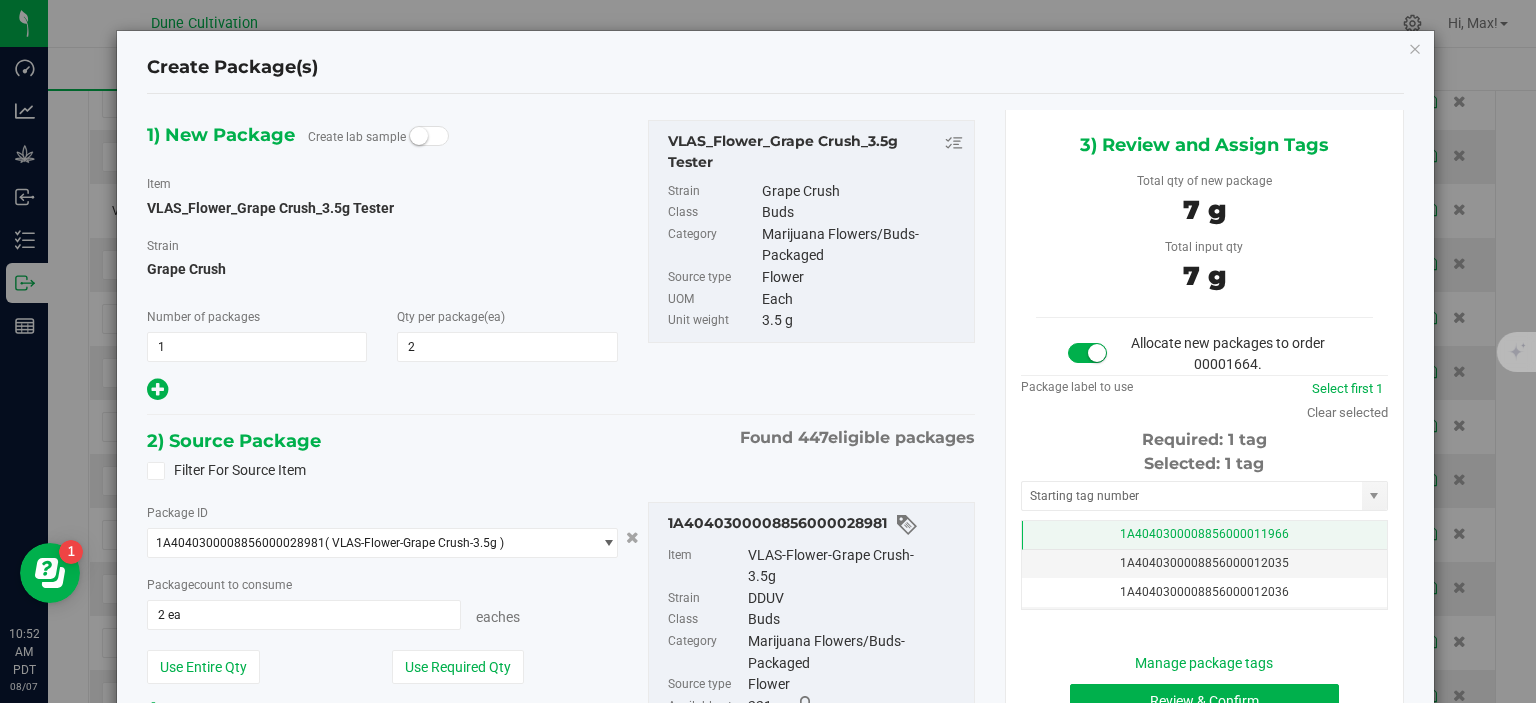 click on "1A4040300008856000011966" at bounding box center (1204, 535) 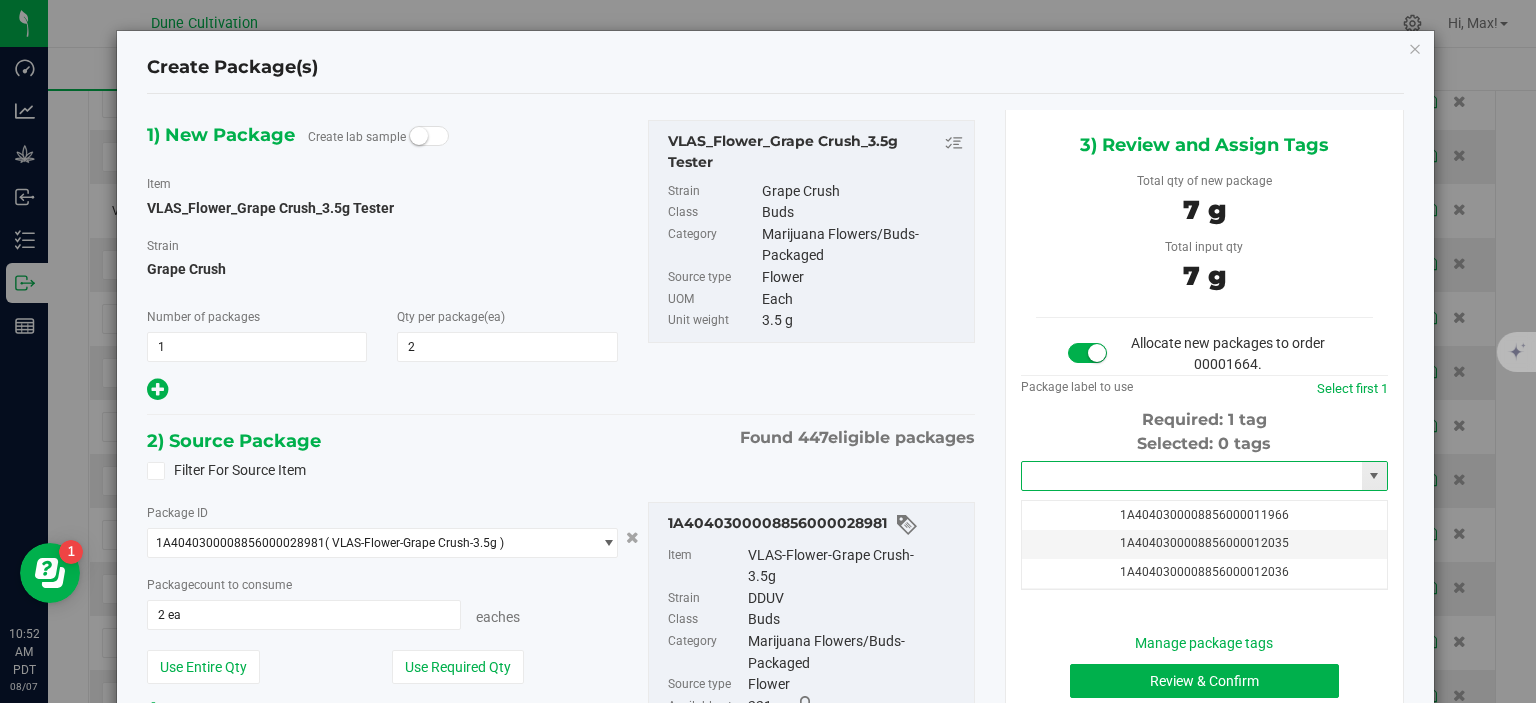 click at bounding box center [1192, 476] 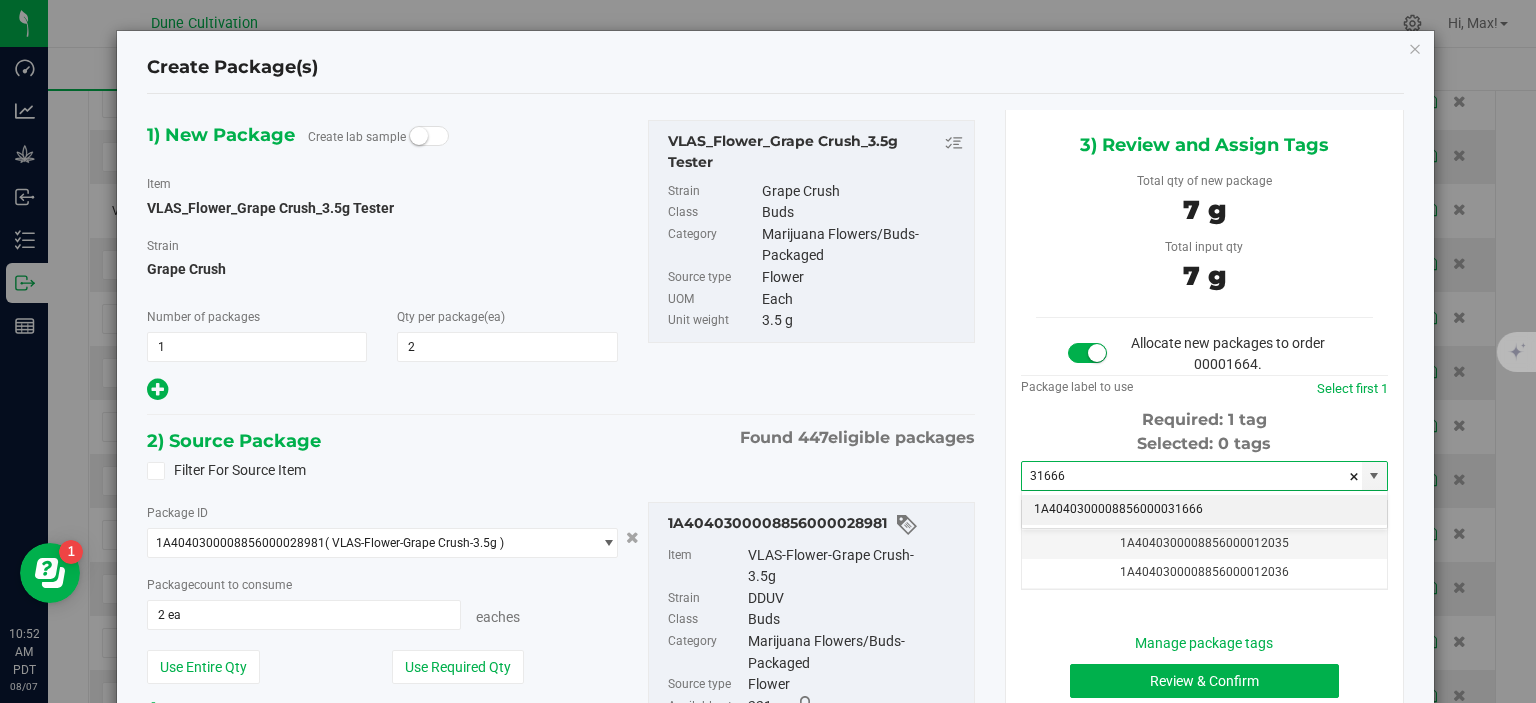 click on "1A4040300008856000031666" at bounding box center (1204, 510) 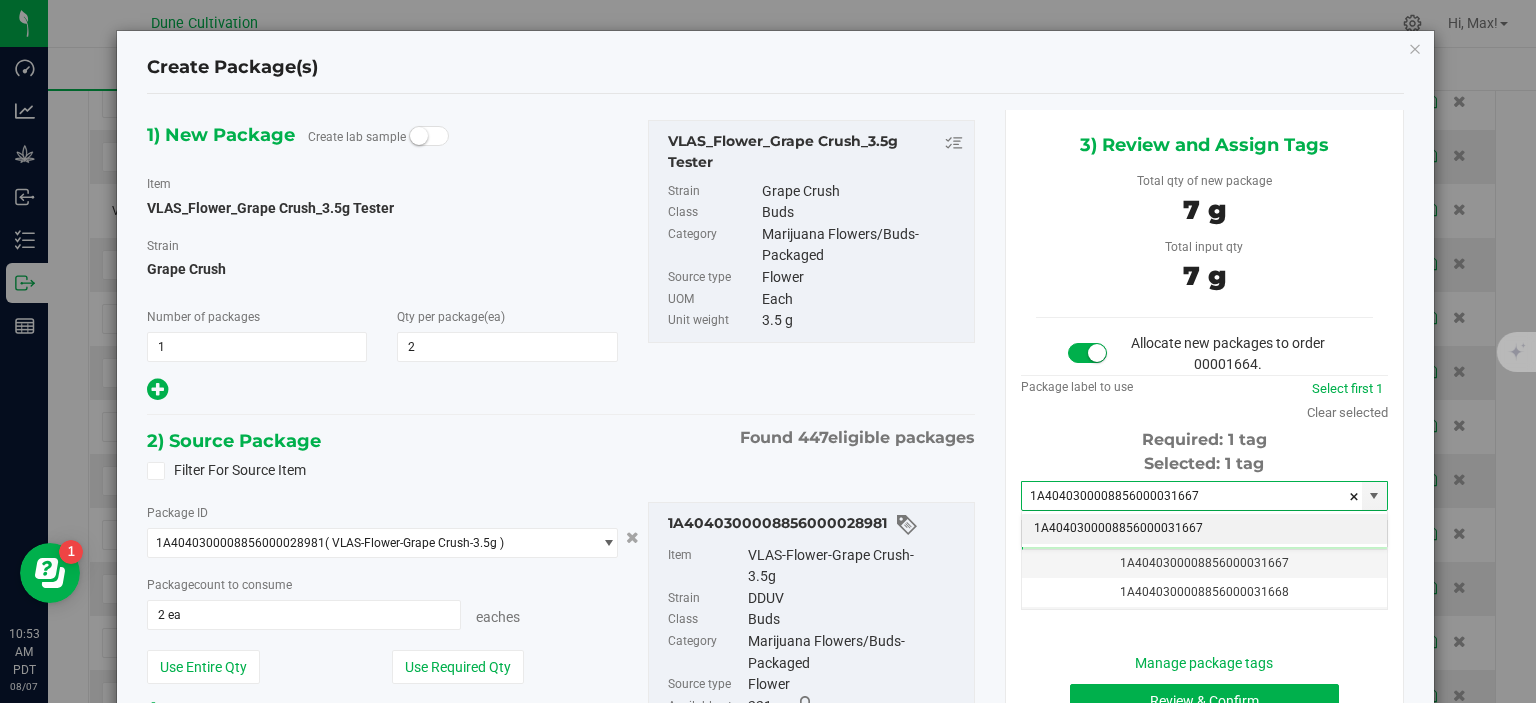click on "3) Review and Assign Tags
Total qty of new package
7 g
Total input qty
7 g
Allocate new packages to order 00001664." at bounding box center (1204, 439) 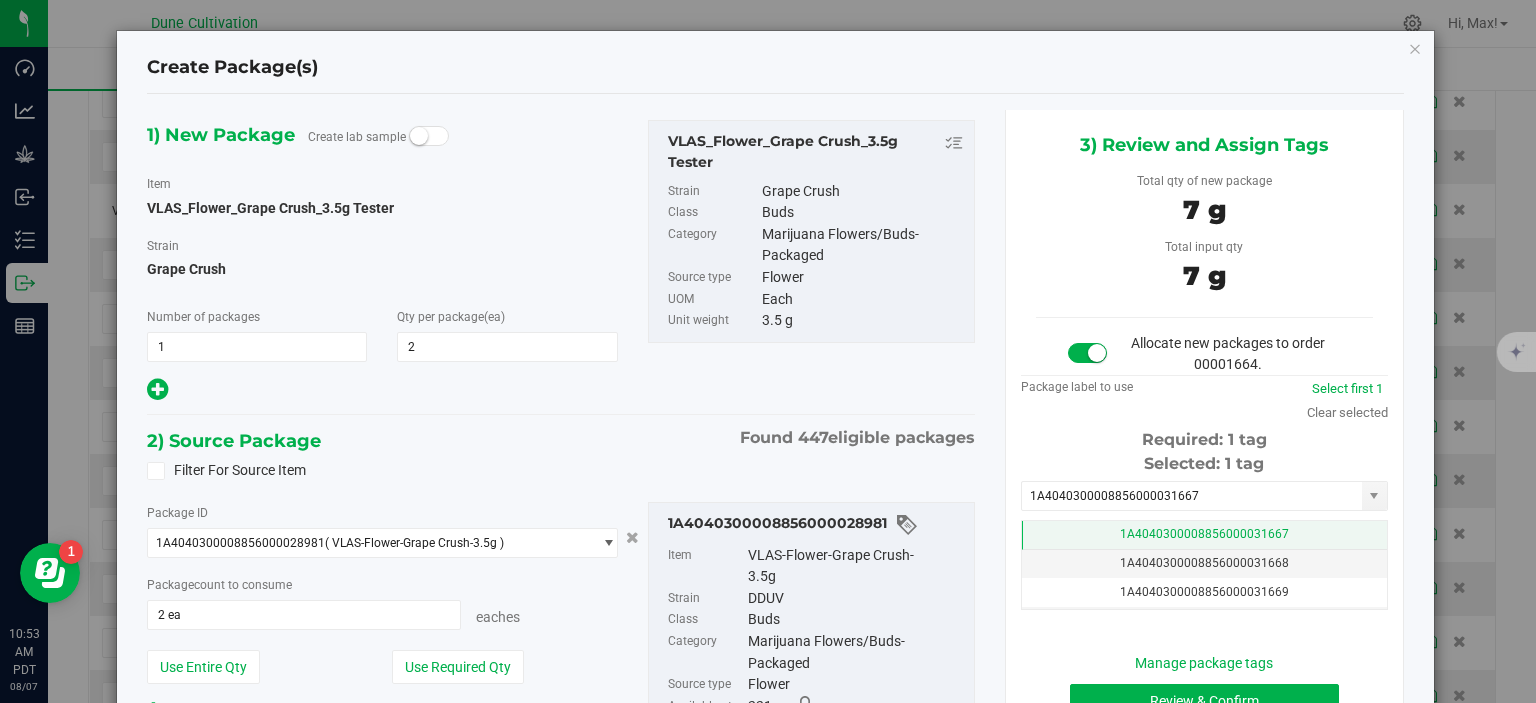 click on "1A4040300008856000031667" at bounding box center [1204, 535] 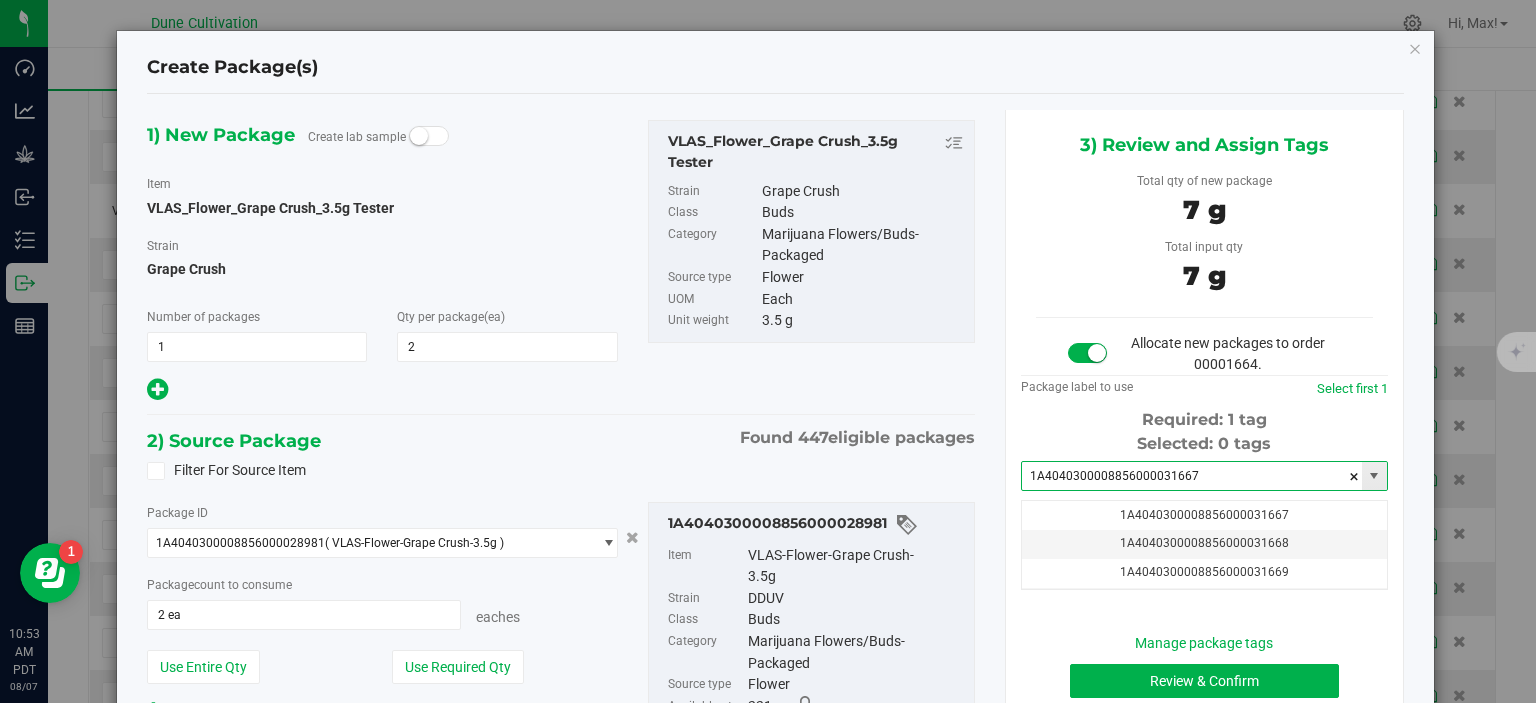 click on "1A4040300008856000031667" at bounding box center (1192, 476) 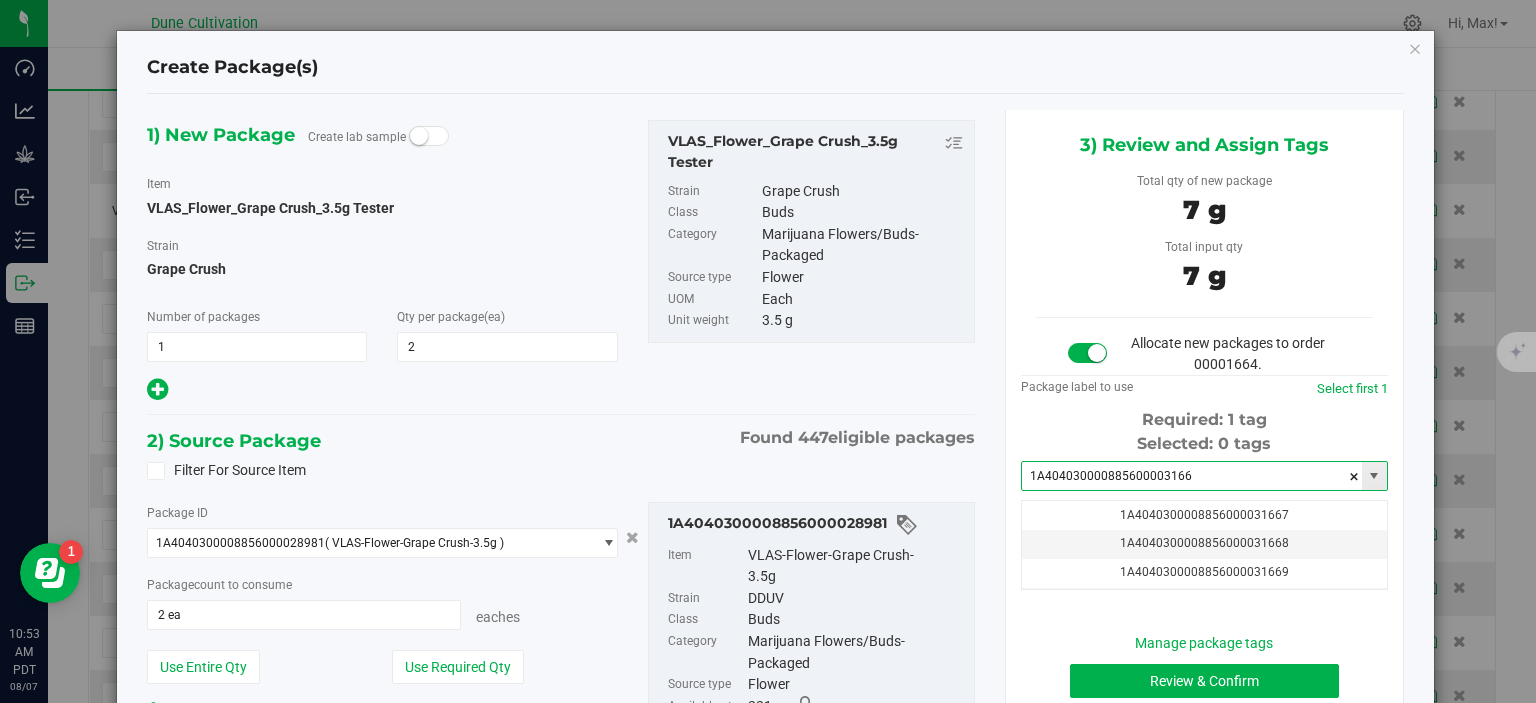 type on "1A4040300008856000031667" 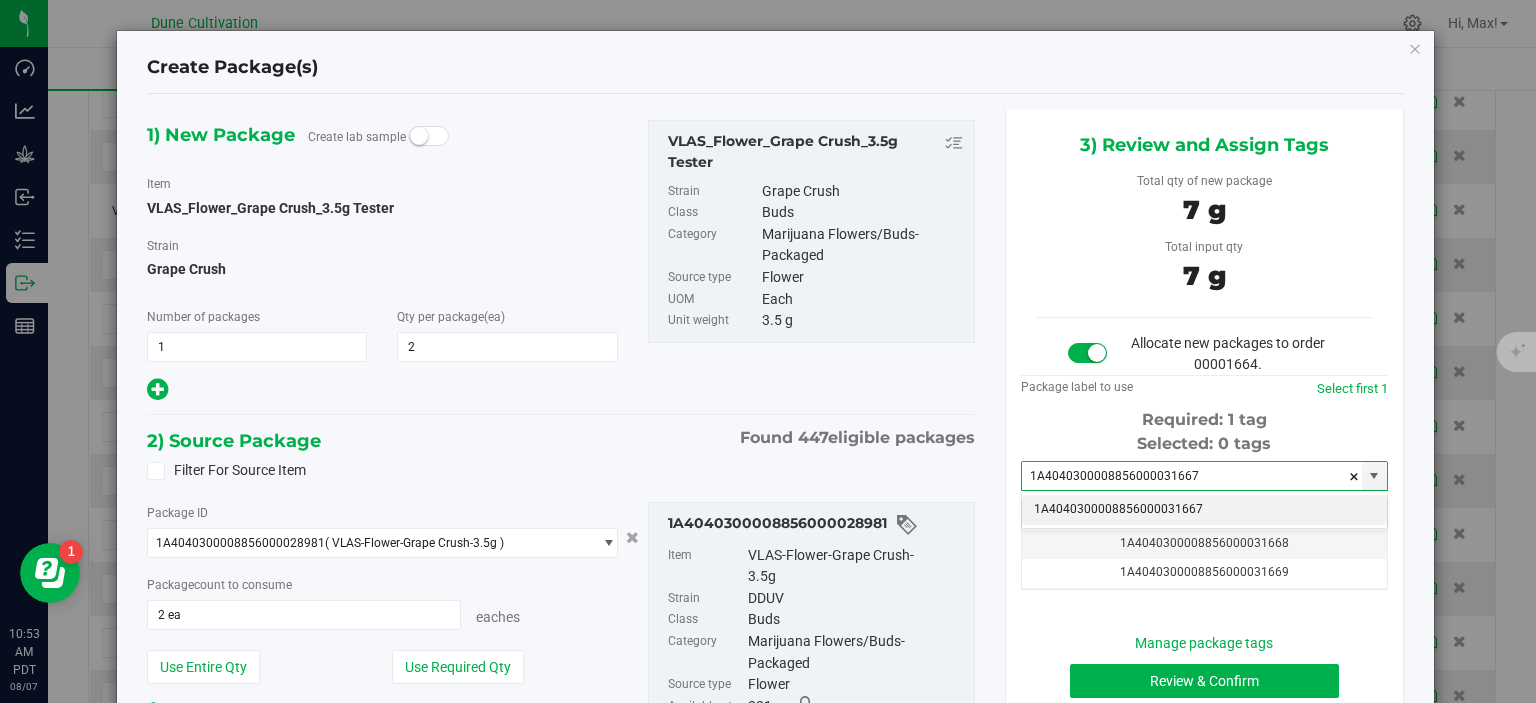 click on "1A4040300008856000031667" at bounding box center [1204, 510] 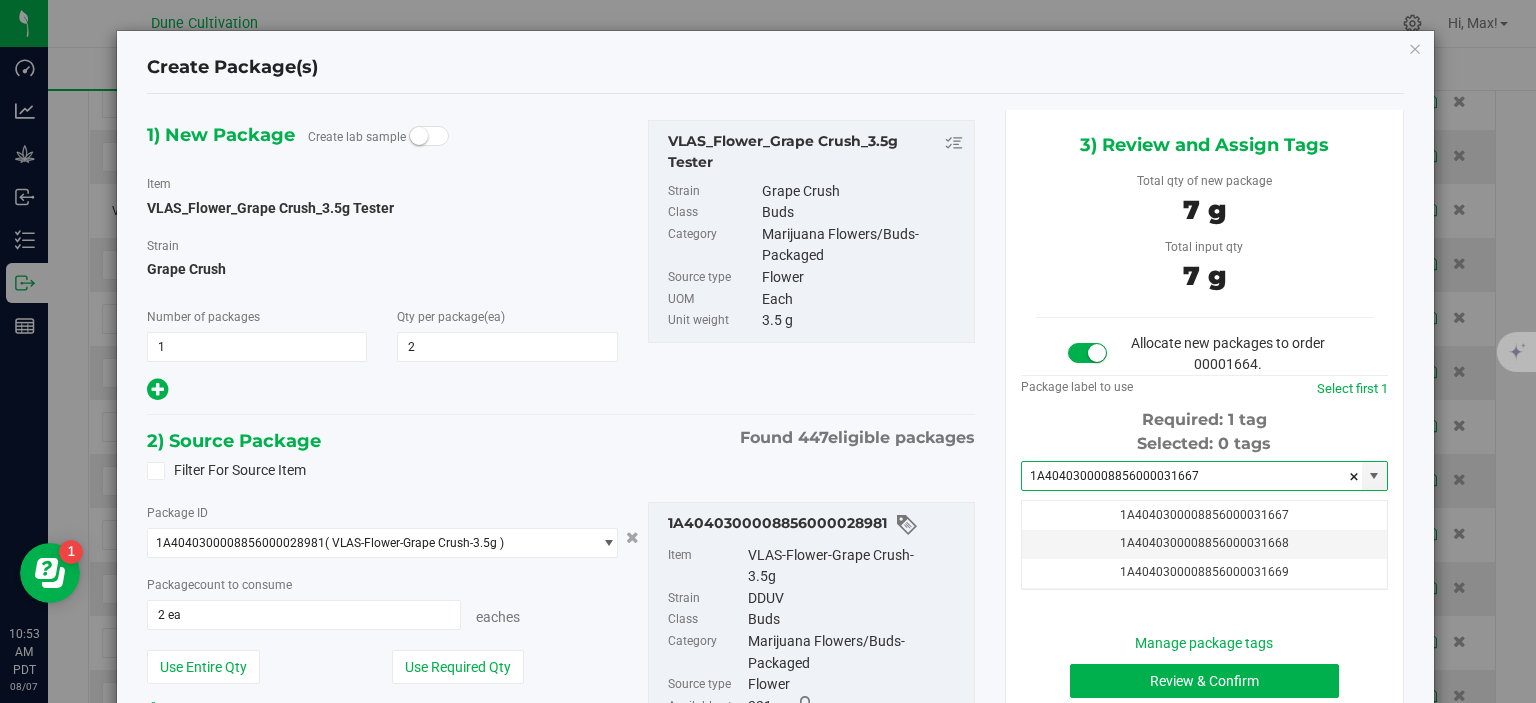 scroll, scrollTop: 179, scrollLeft: 0, axis: vertical 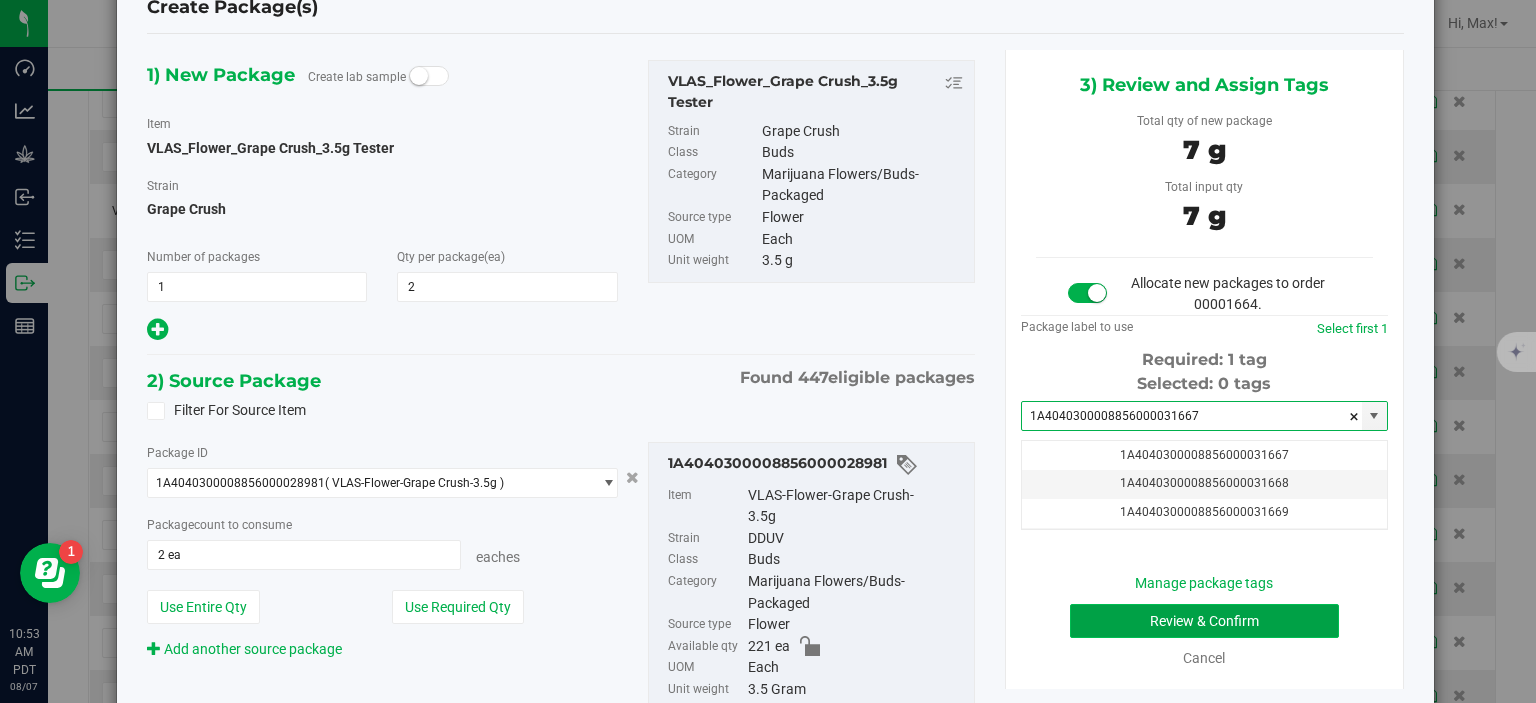 click on "Review & Confirm" at bounding box center [1204, 621] 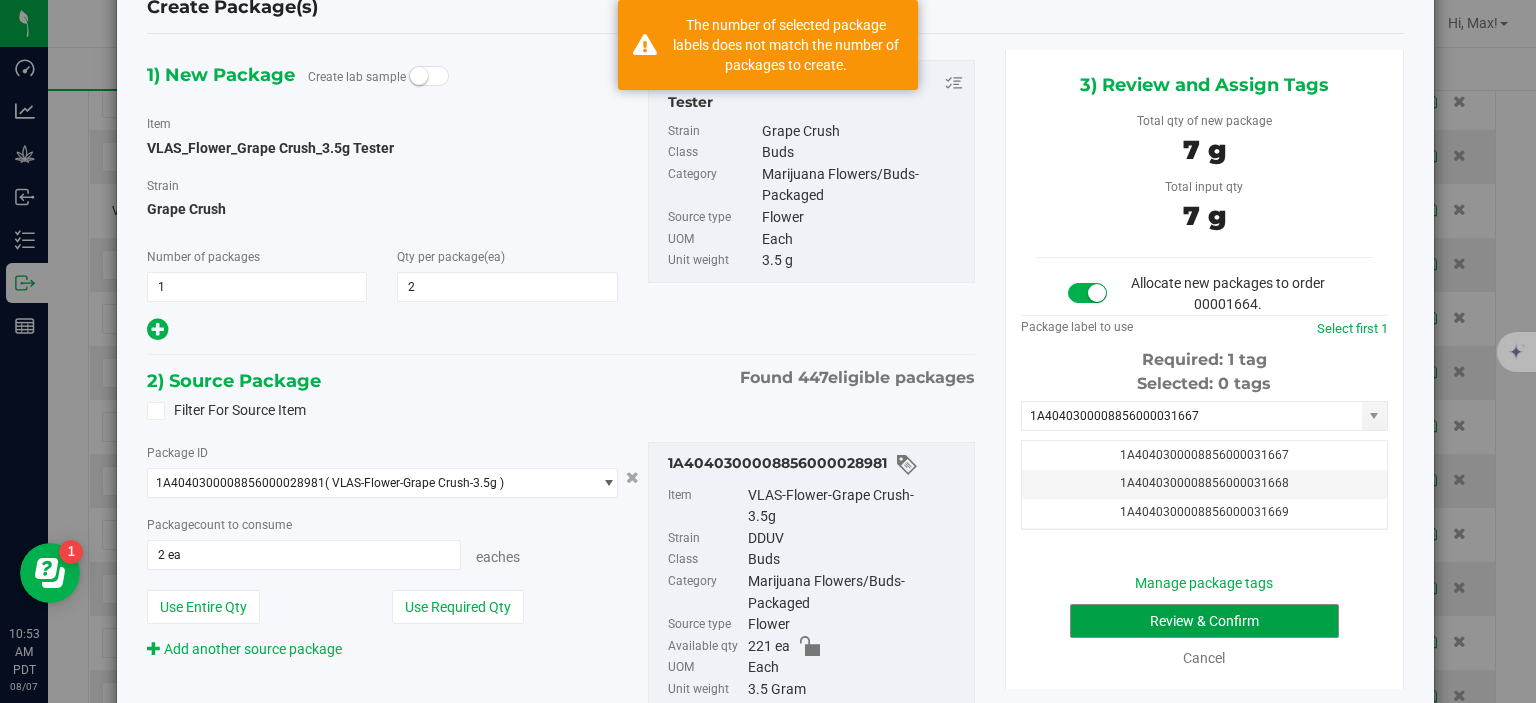scroll, scrollTop: 20, scrollLeft: 0, axis: vertical 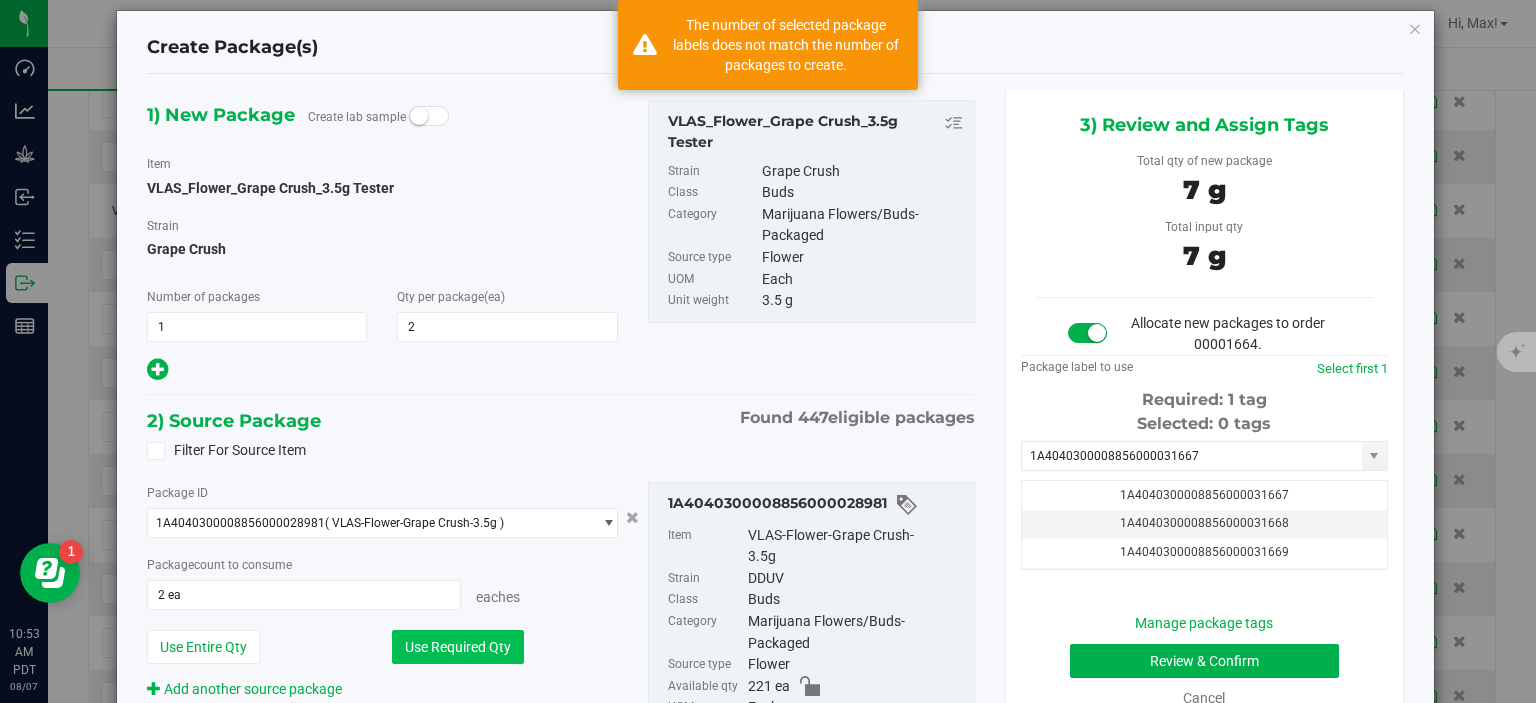 click on "Use Required Qty" at bounding box center (458, 647) 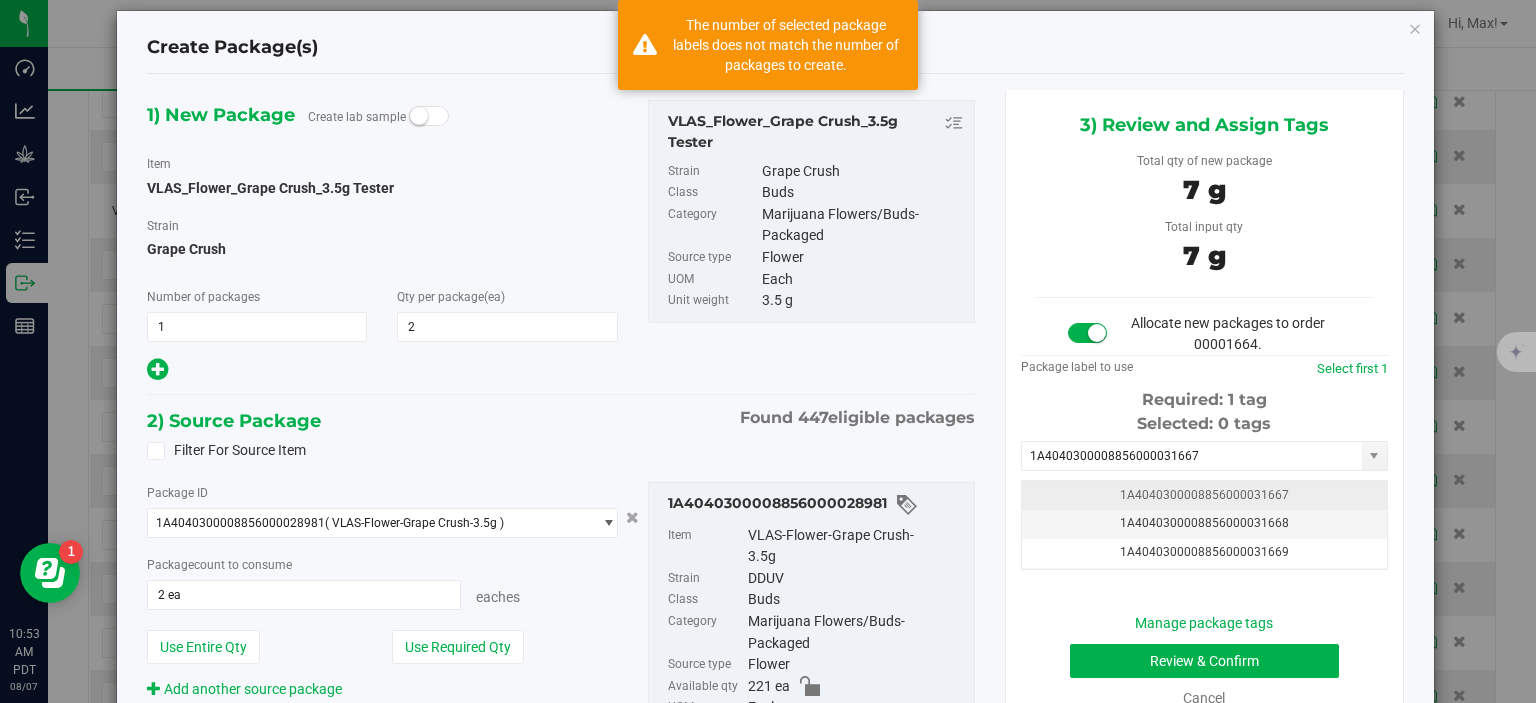 click on "1A4040300008856000031667" at bounding box center (1204, 495) 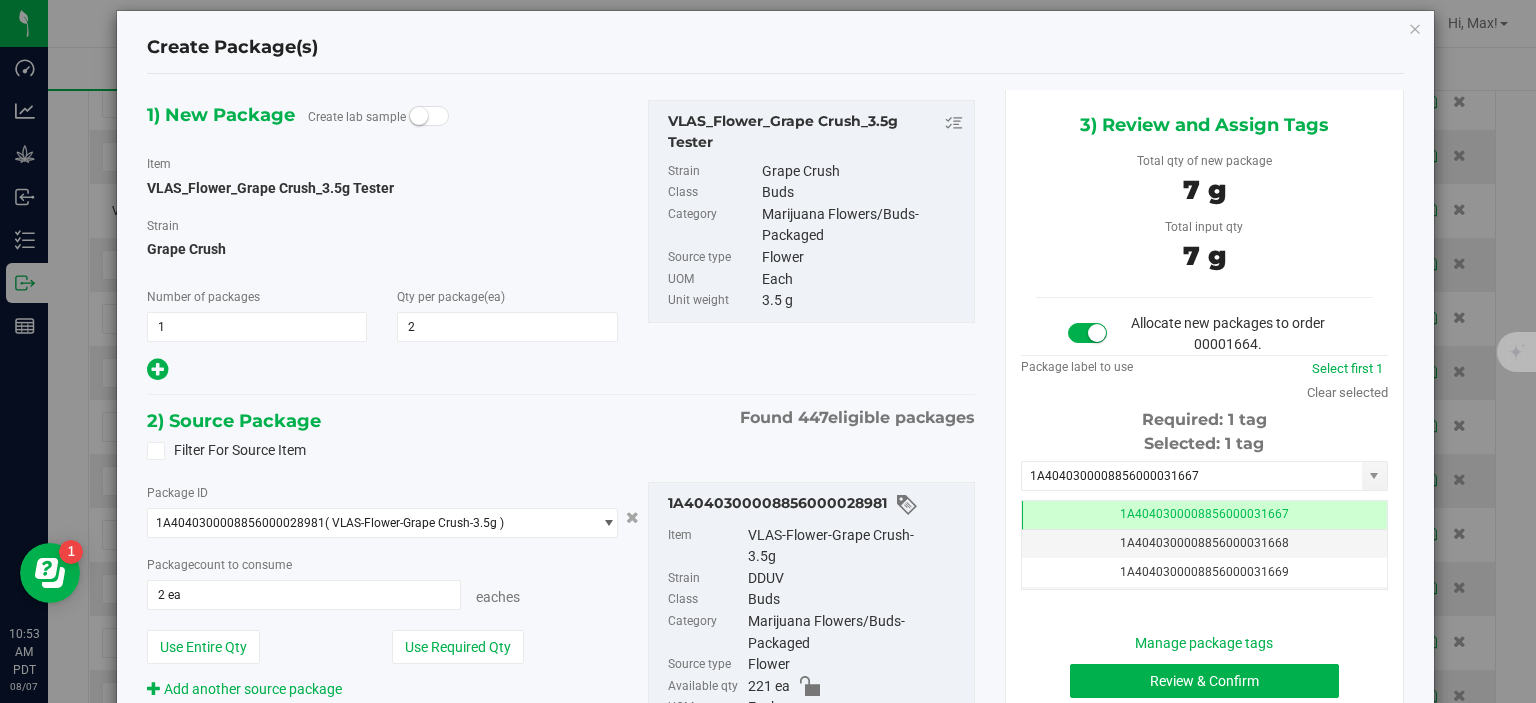 scroll, scrollTop: 103, scrollLeft: 0, axis: vertical 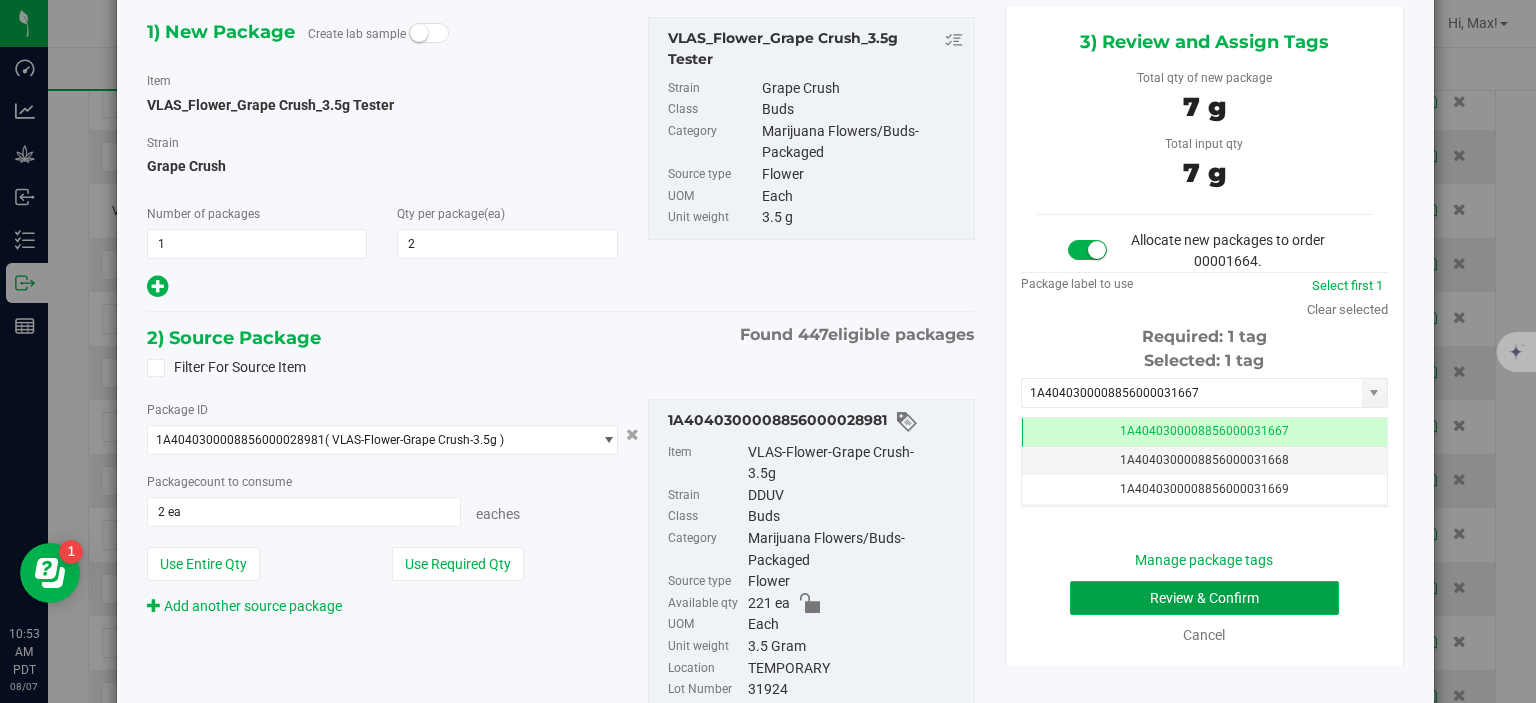 click on "Review & Confirm" at bounding box center (1204, 598) 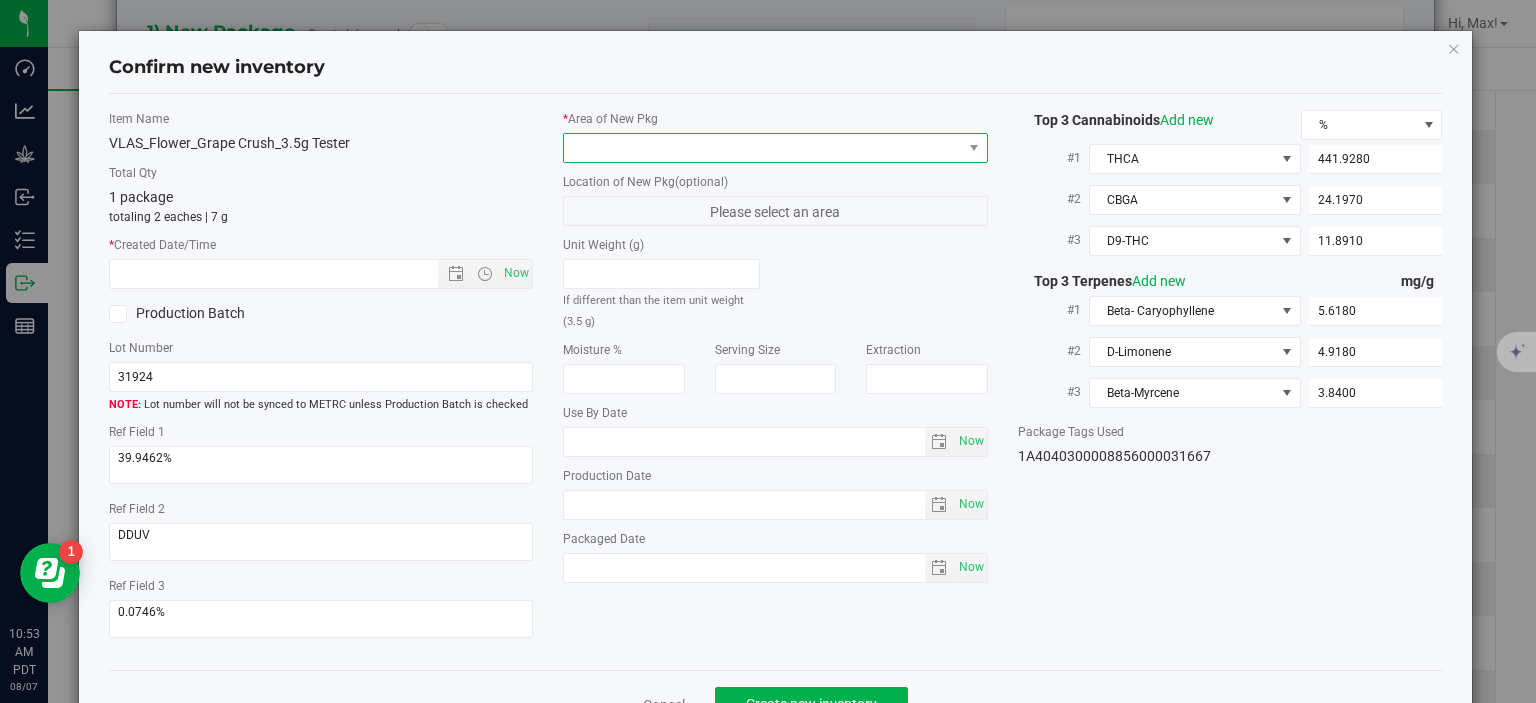 click at bounding box center [763, 148] 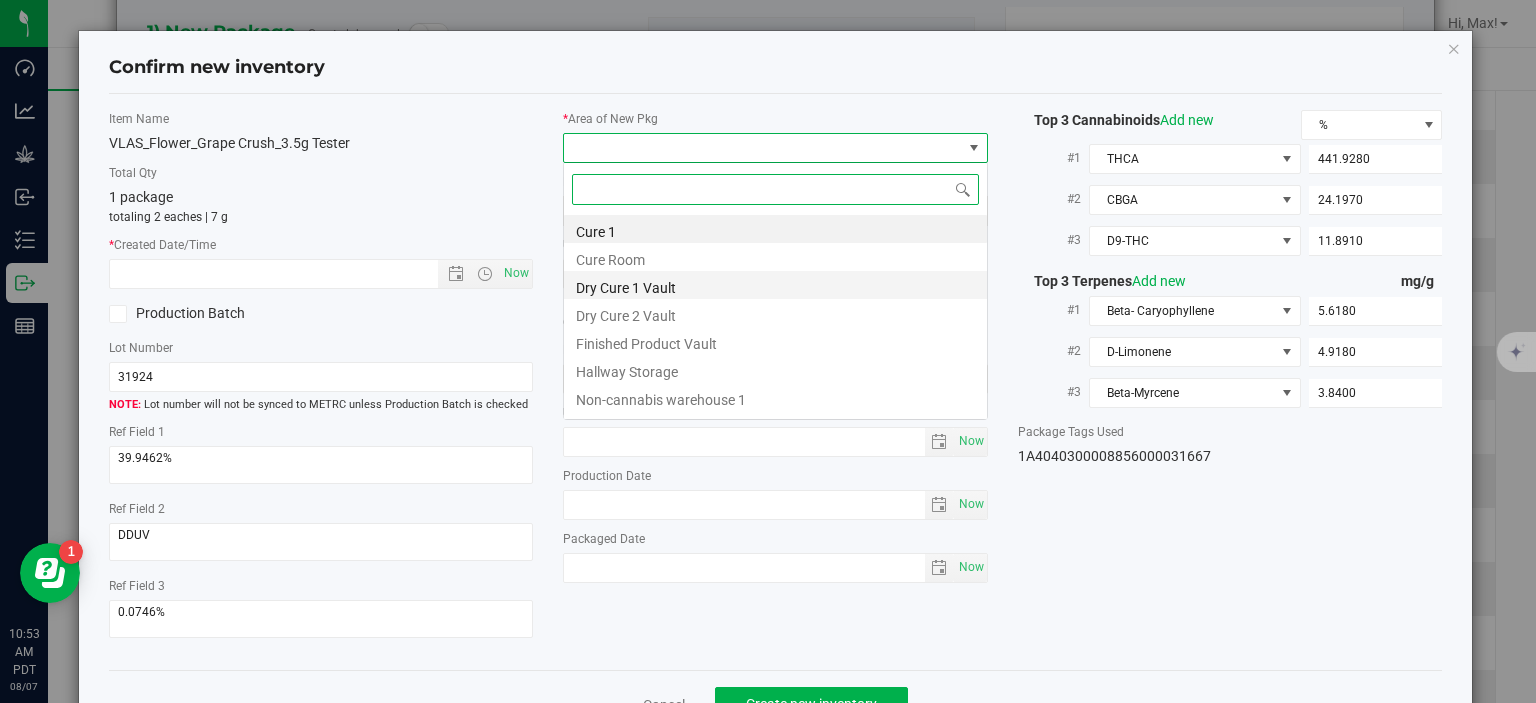 scroll, scrollTop: 99970, scrollLeft: 99575, axis: both 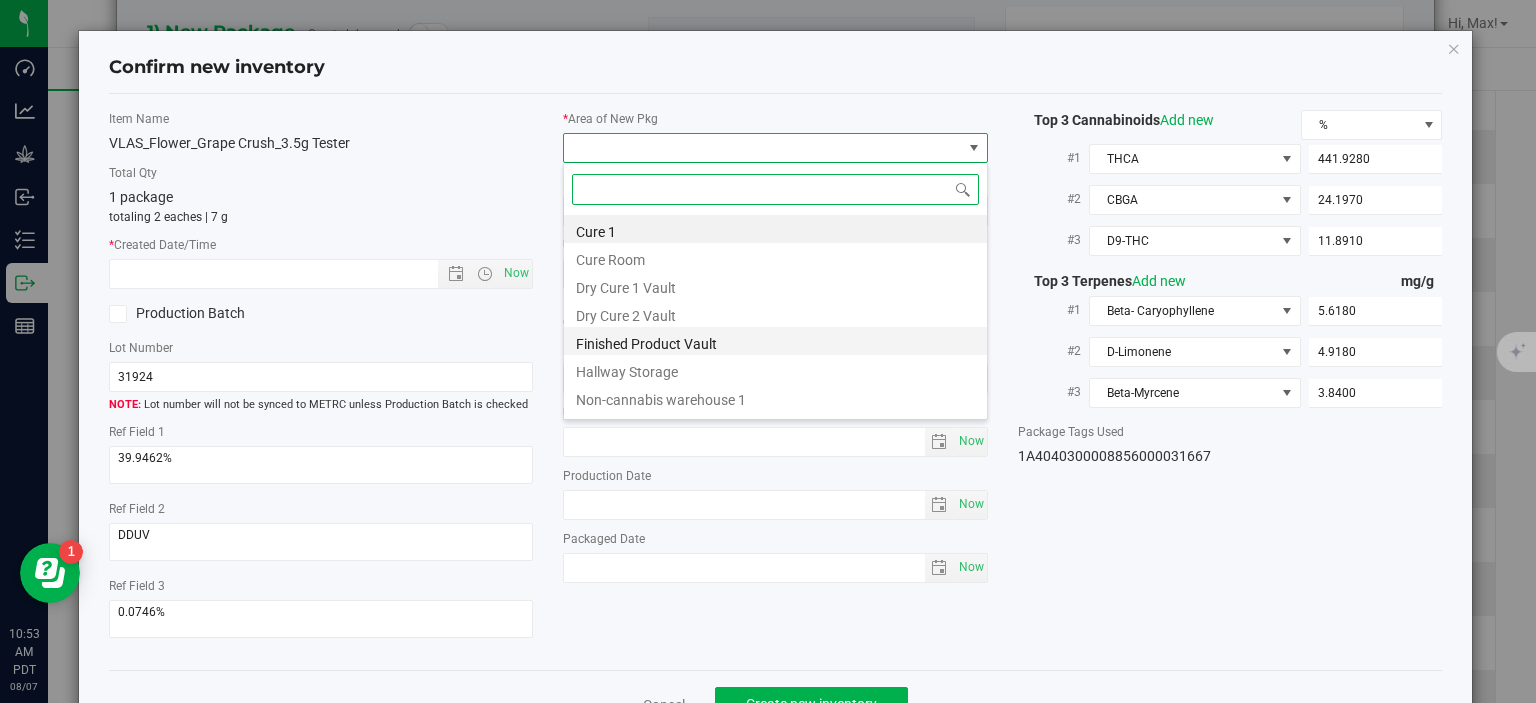 click on "Finished Product Vault" at bounding box center [775, 341] 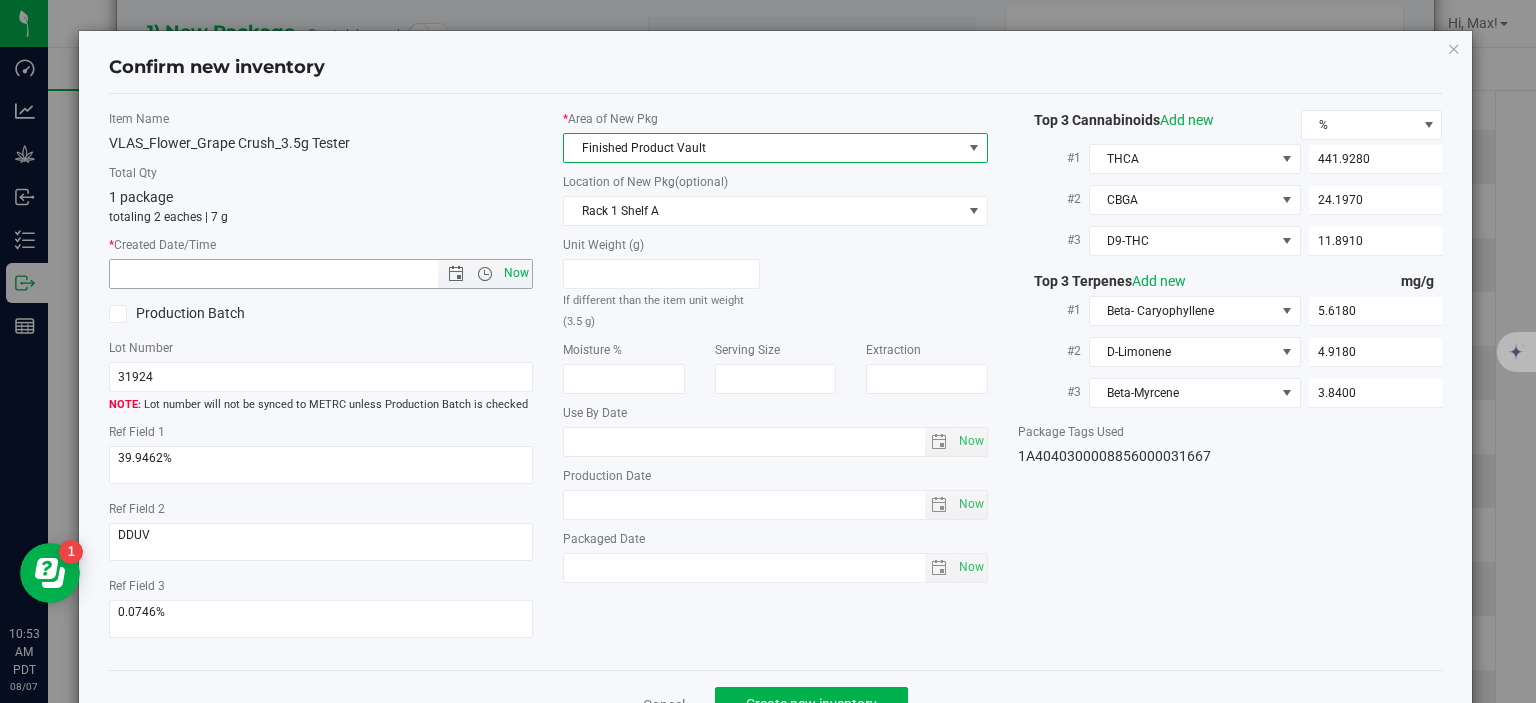 click on "Now" at bounding box center [517, 273] 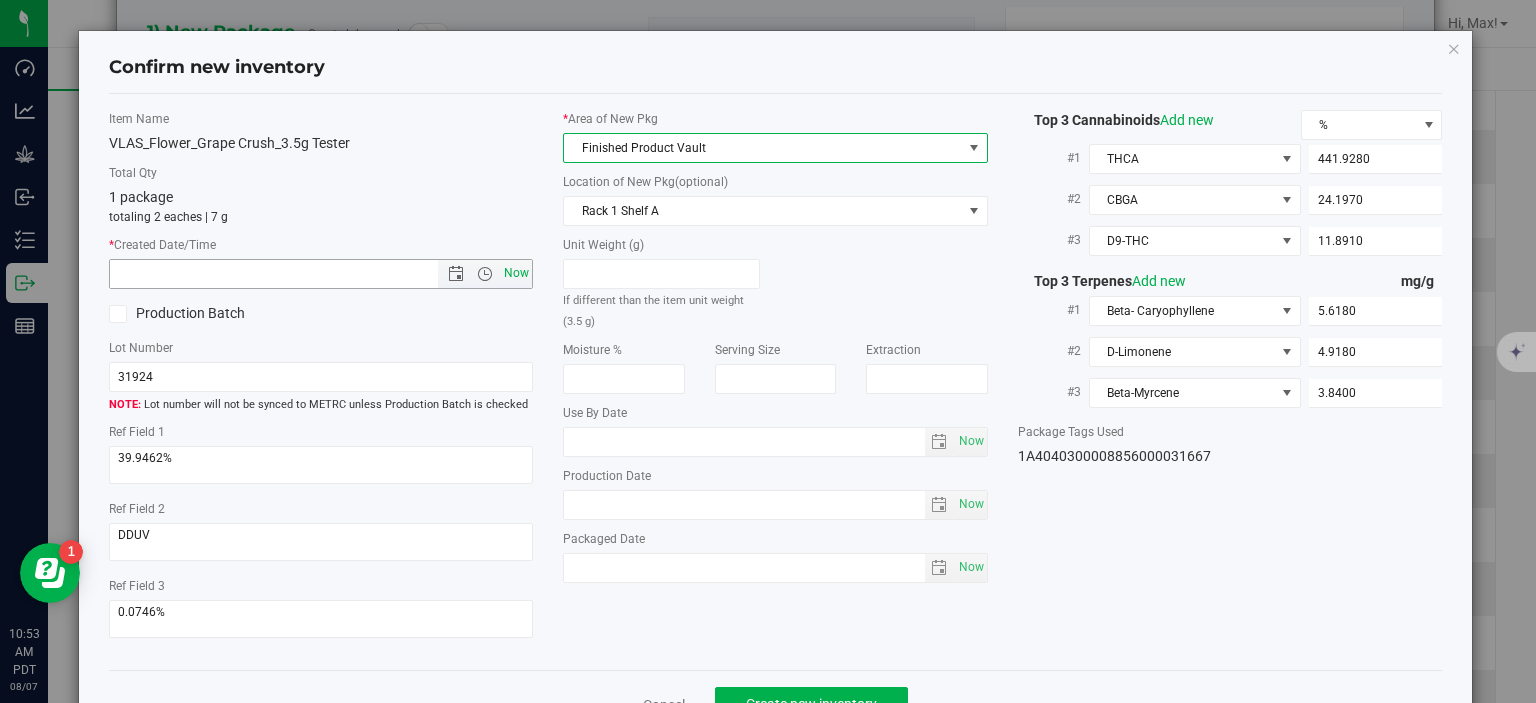 type on "8/7/2025 10:53 AM" 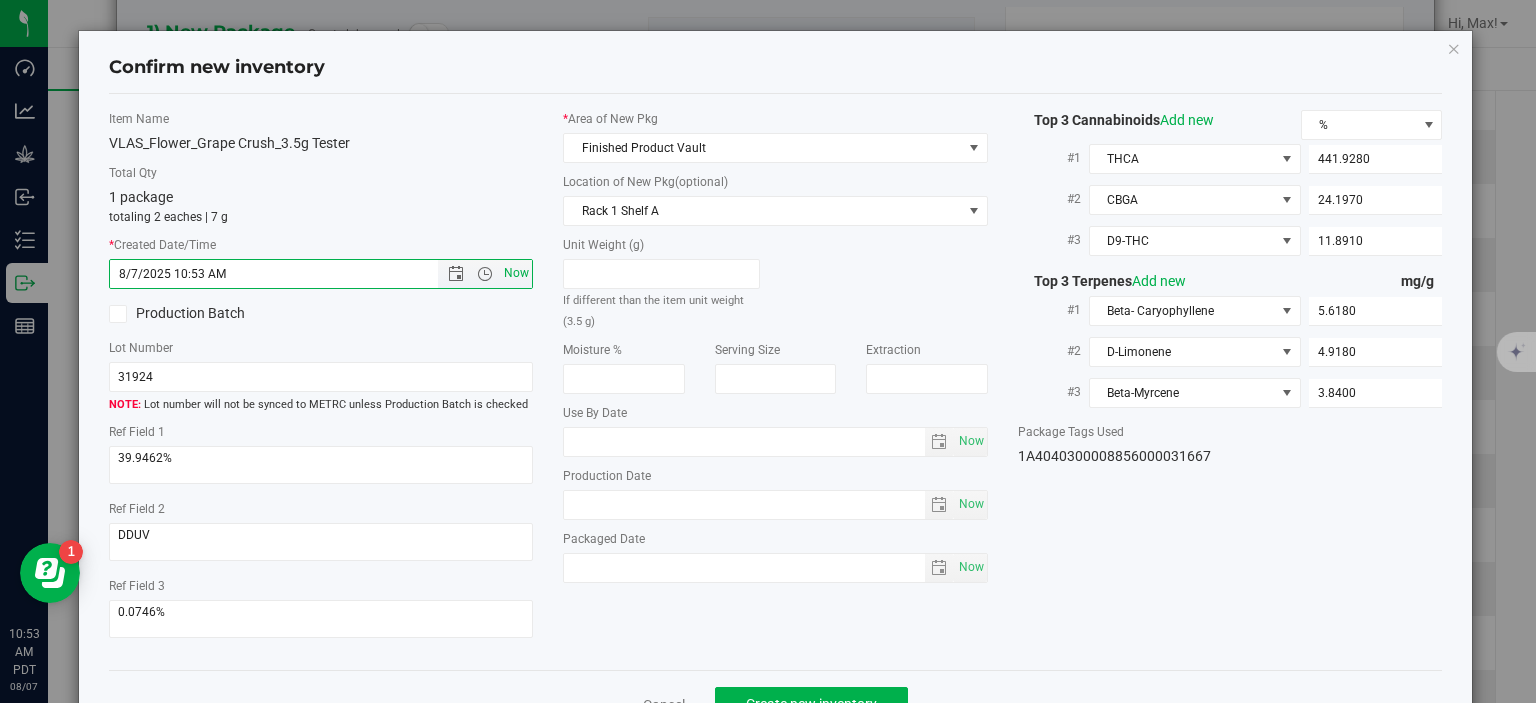 scroll, scrollTop: 52, scrollLeft: 0, axis: vertical 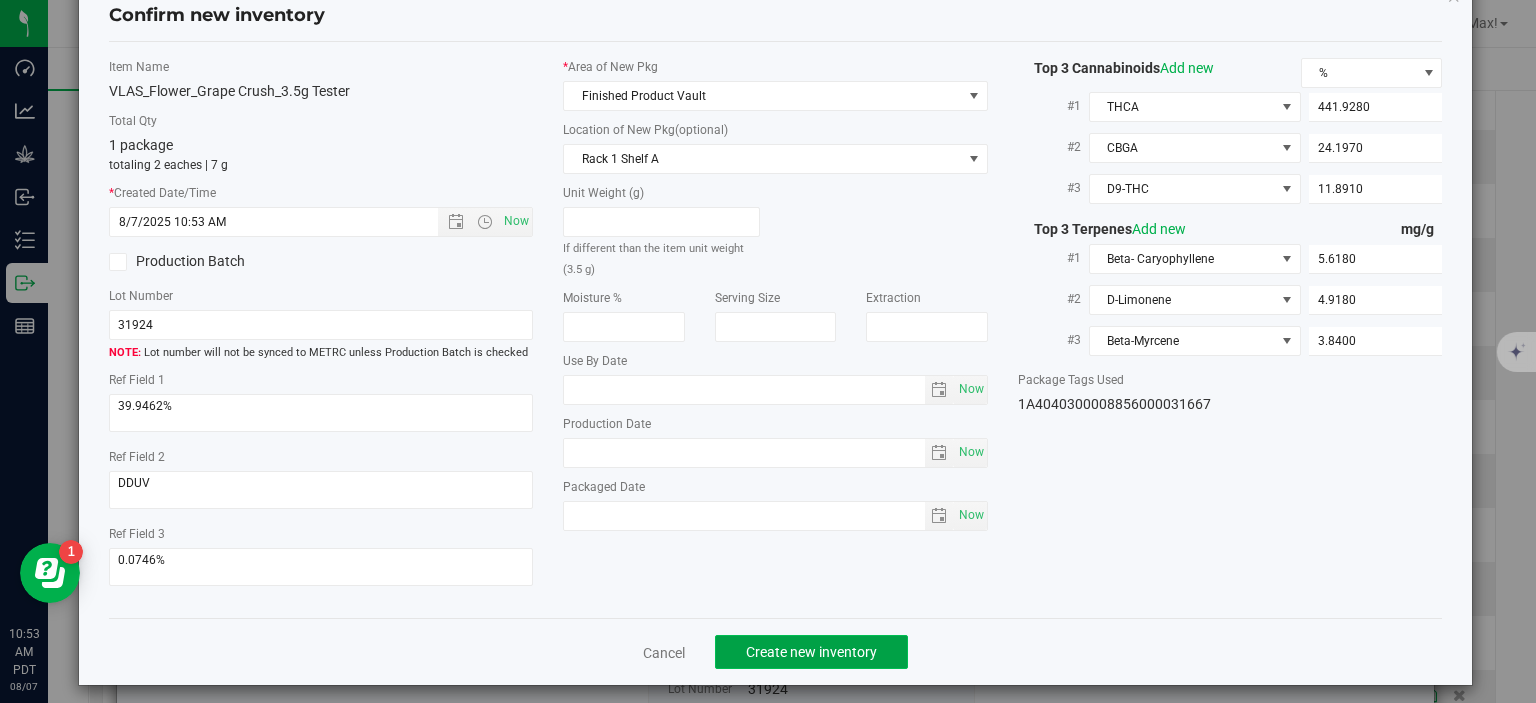 click on "Create new inventory" 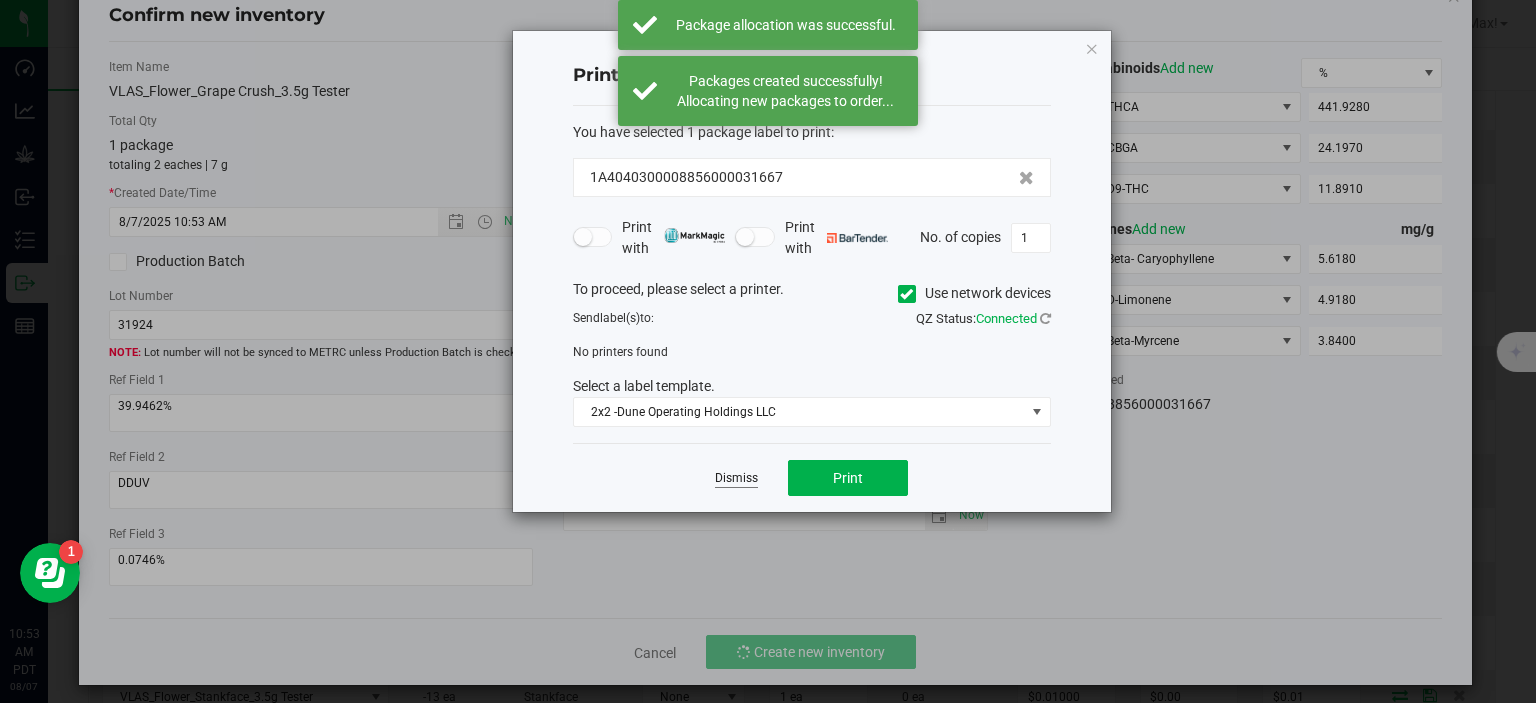 click on "Dismiss" 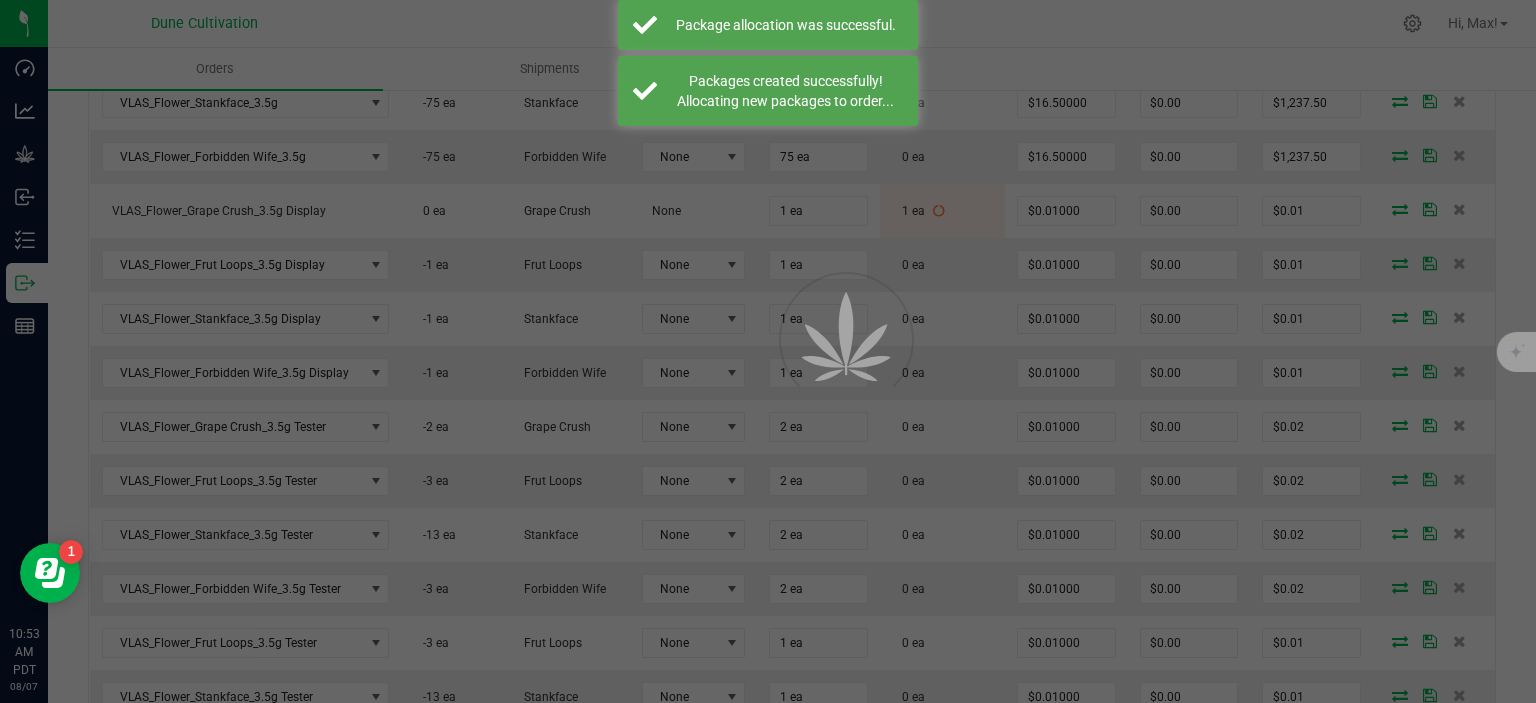 scroll, scrollTop: 773, scrollLeft: 0, axis: vertical 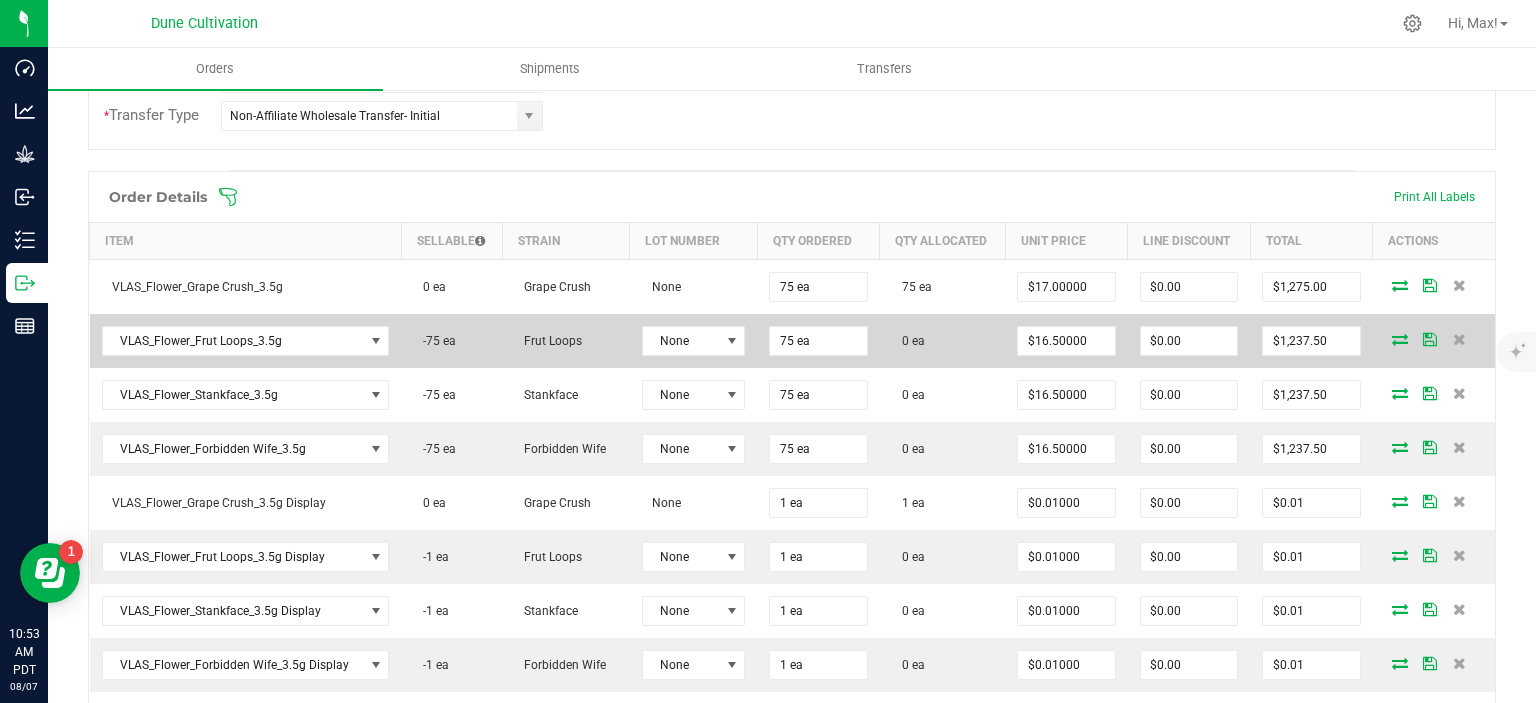 click at bounding box center [1400, 339] 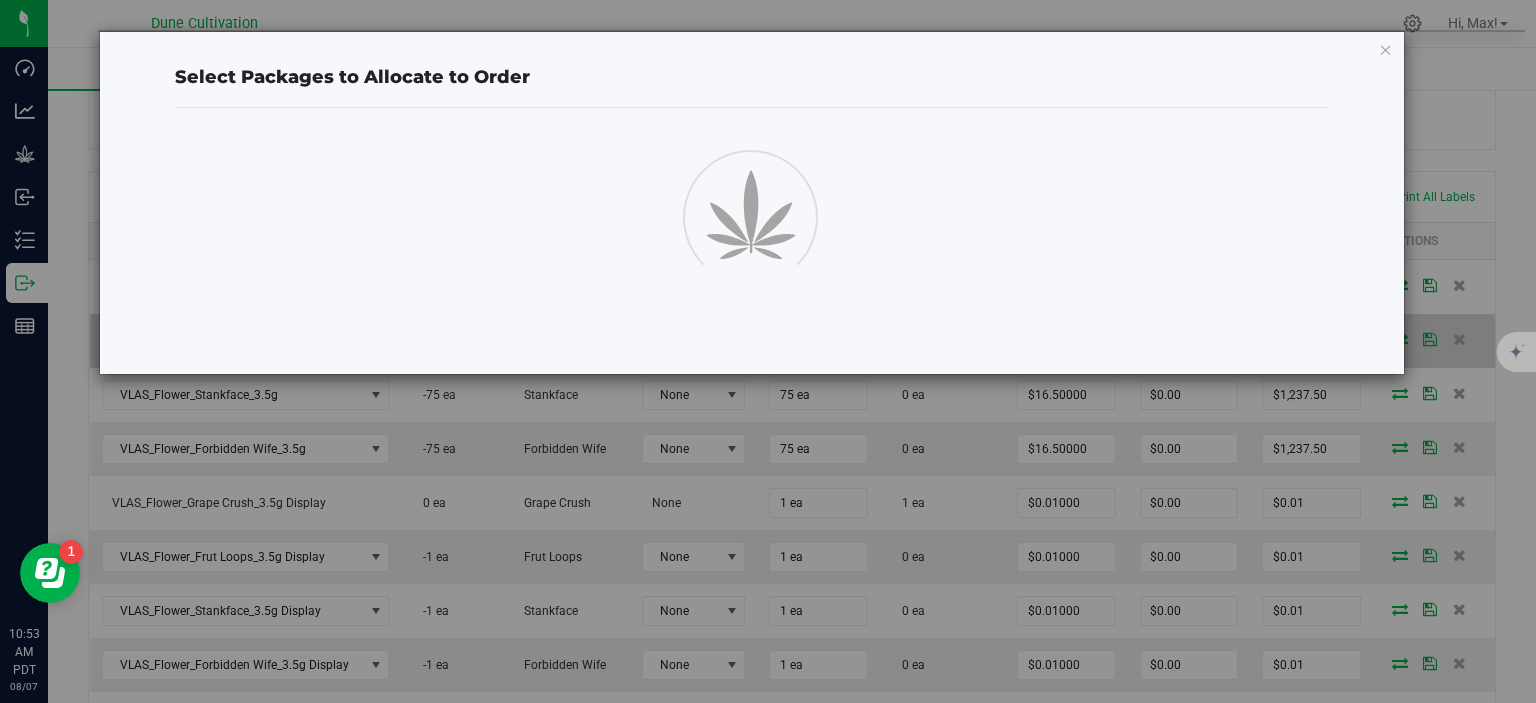 scroll, scrollTop: 481, scrollLeft: 0, axis: vertical 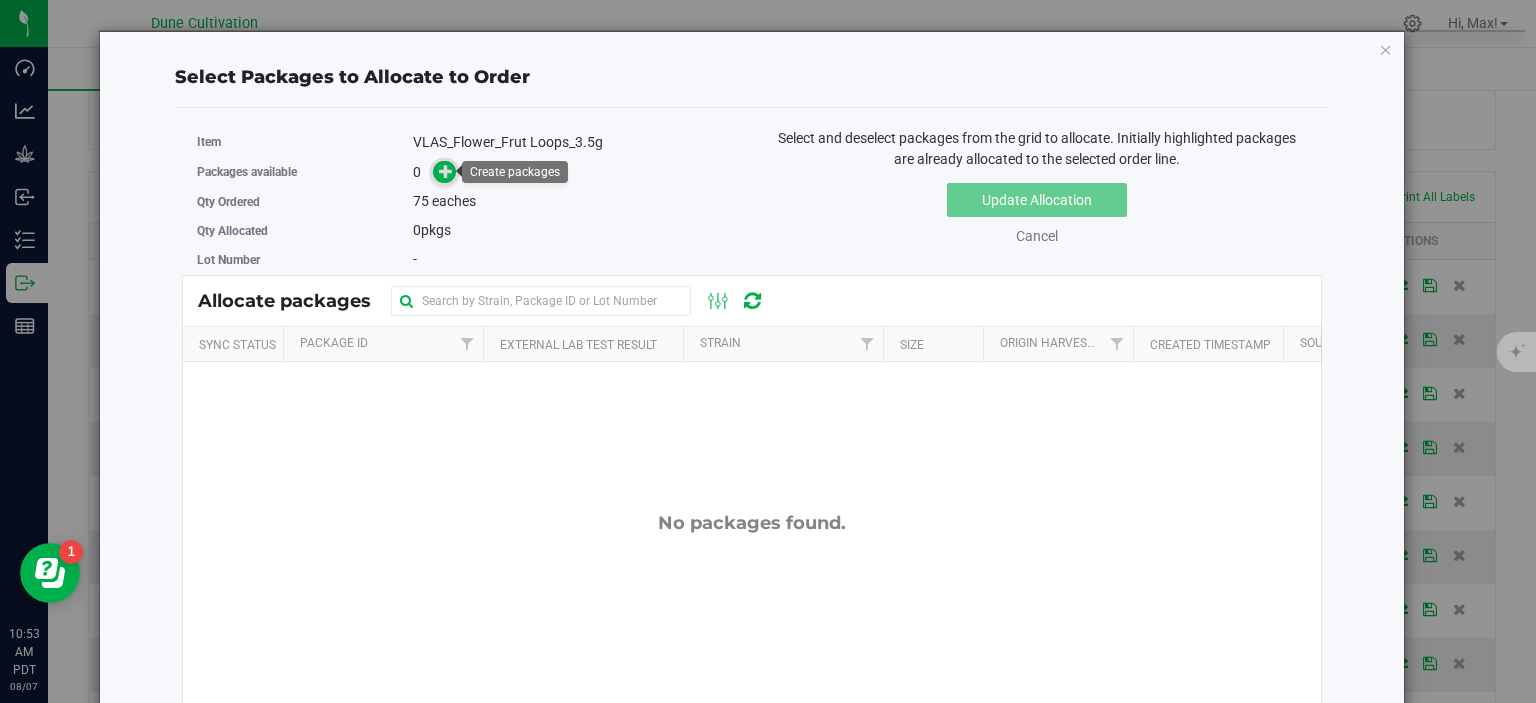 click at bounding box center (446, 171) 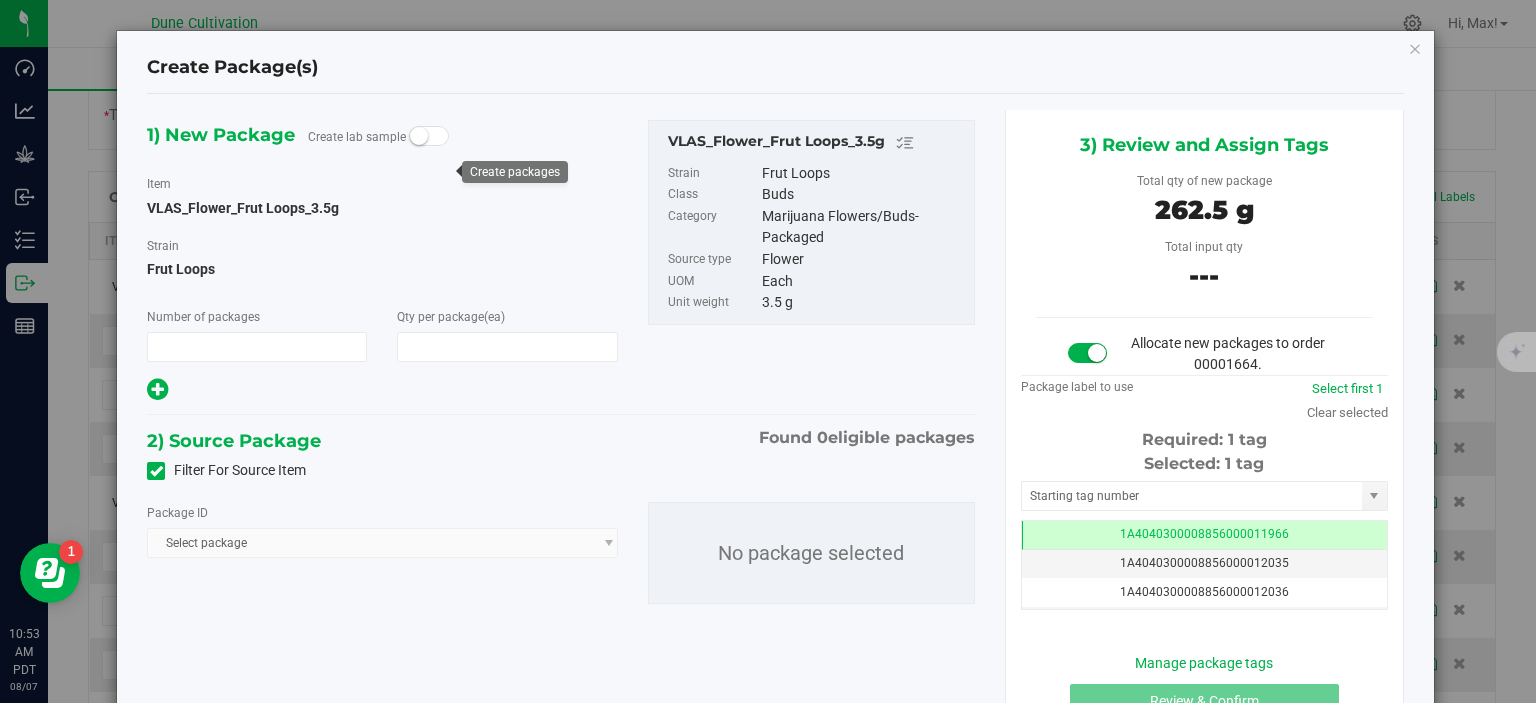 type on "1" 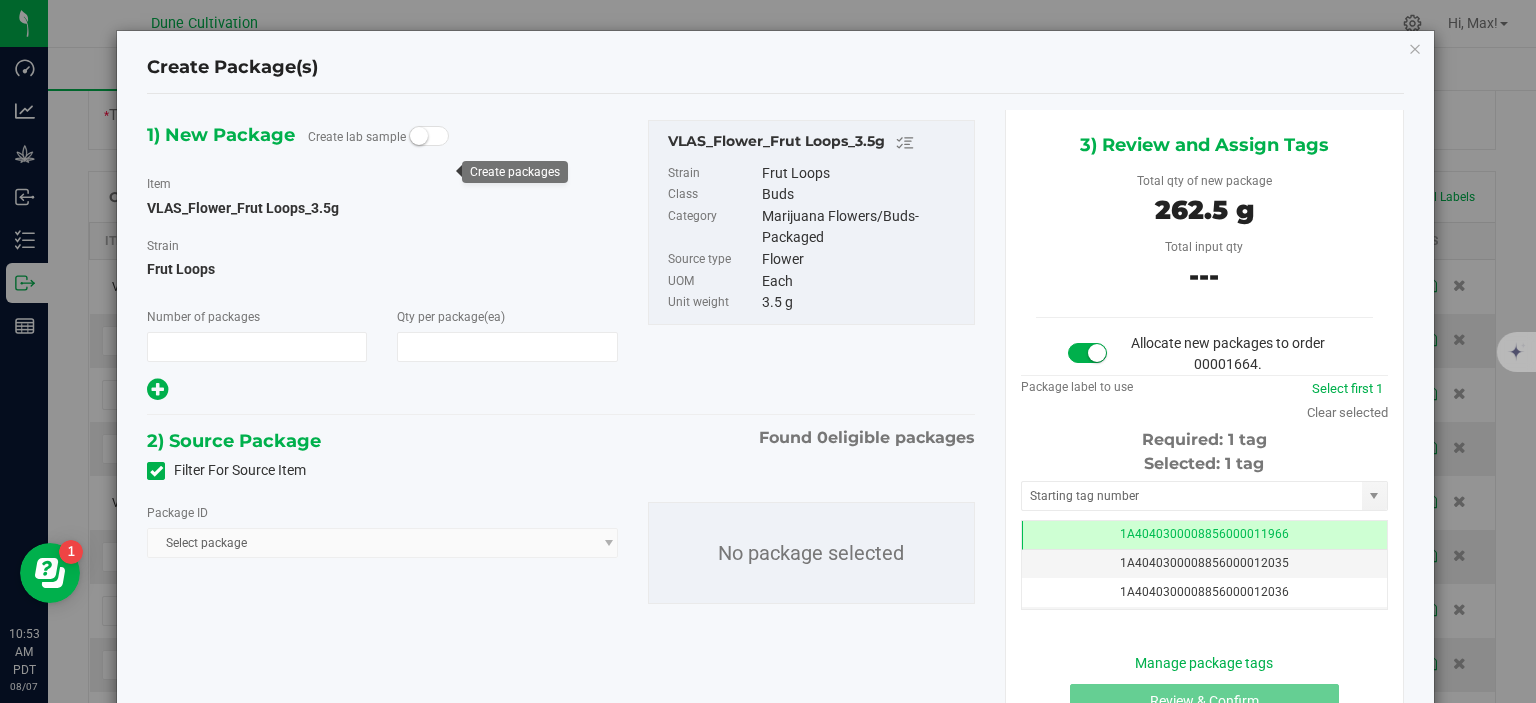 type on "75" 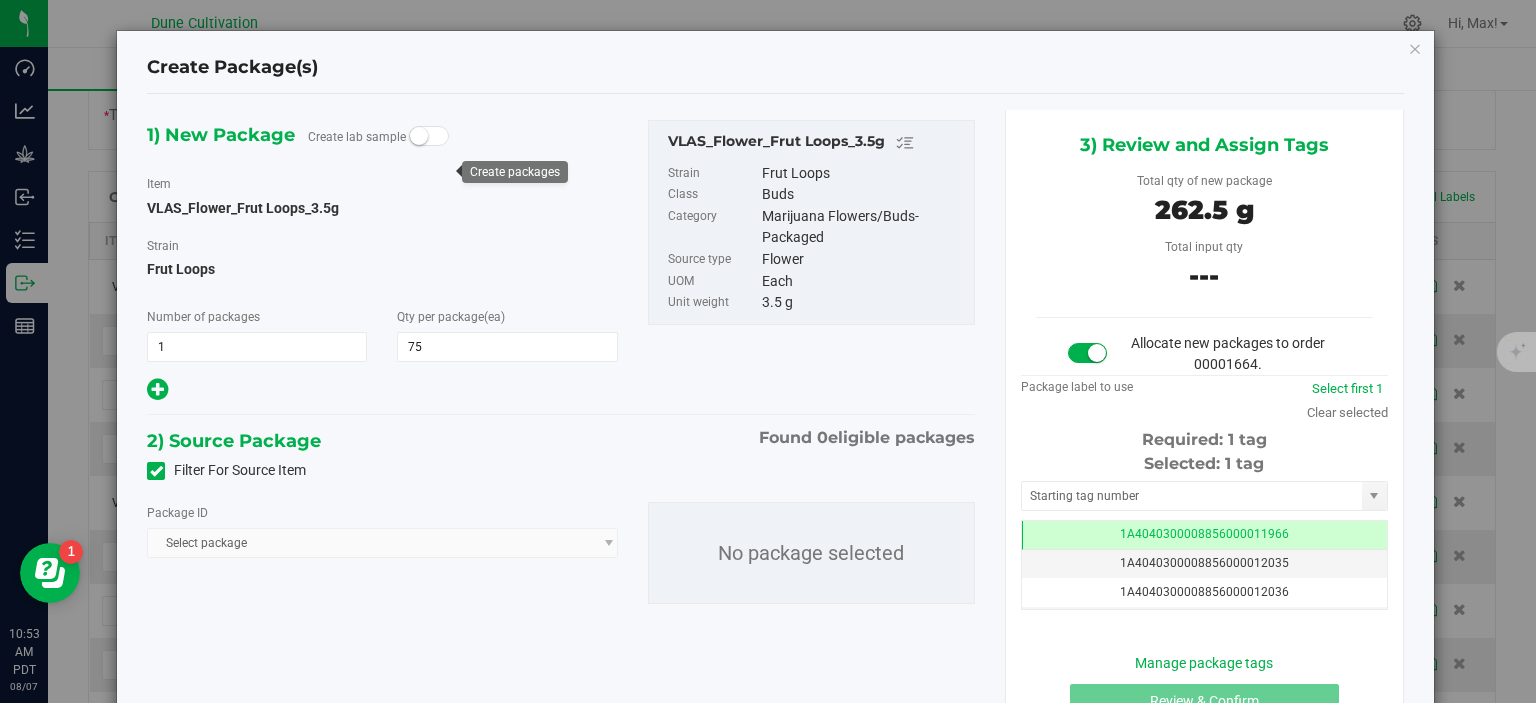 click at bounding box center [156, 471] 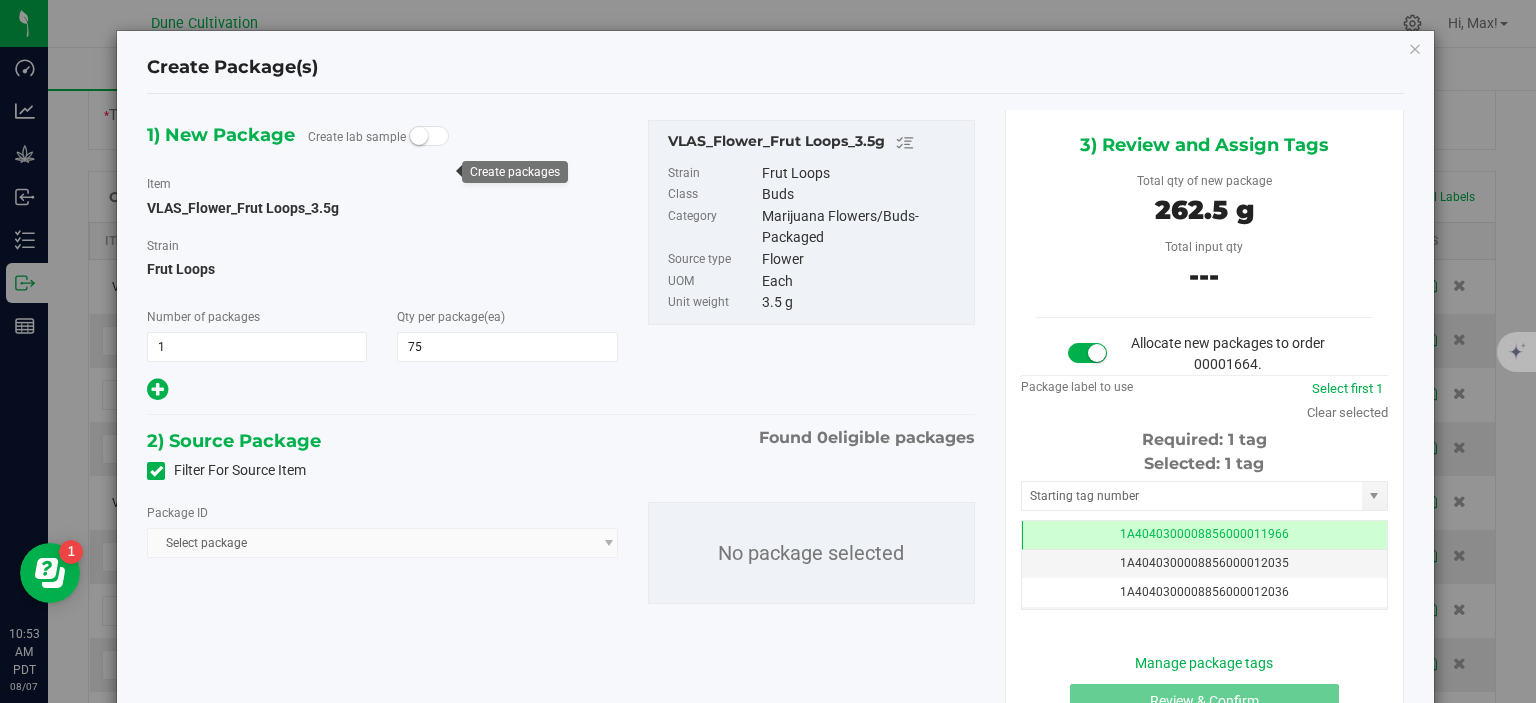 click on "Filter For Source Item" at bounding box center [0, 0] 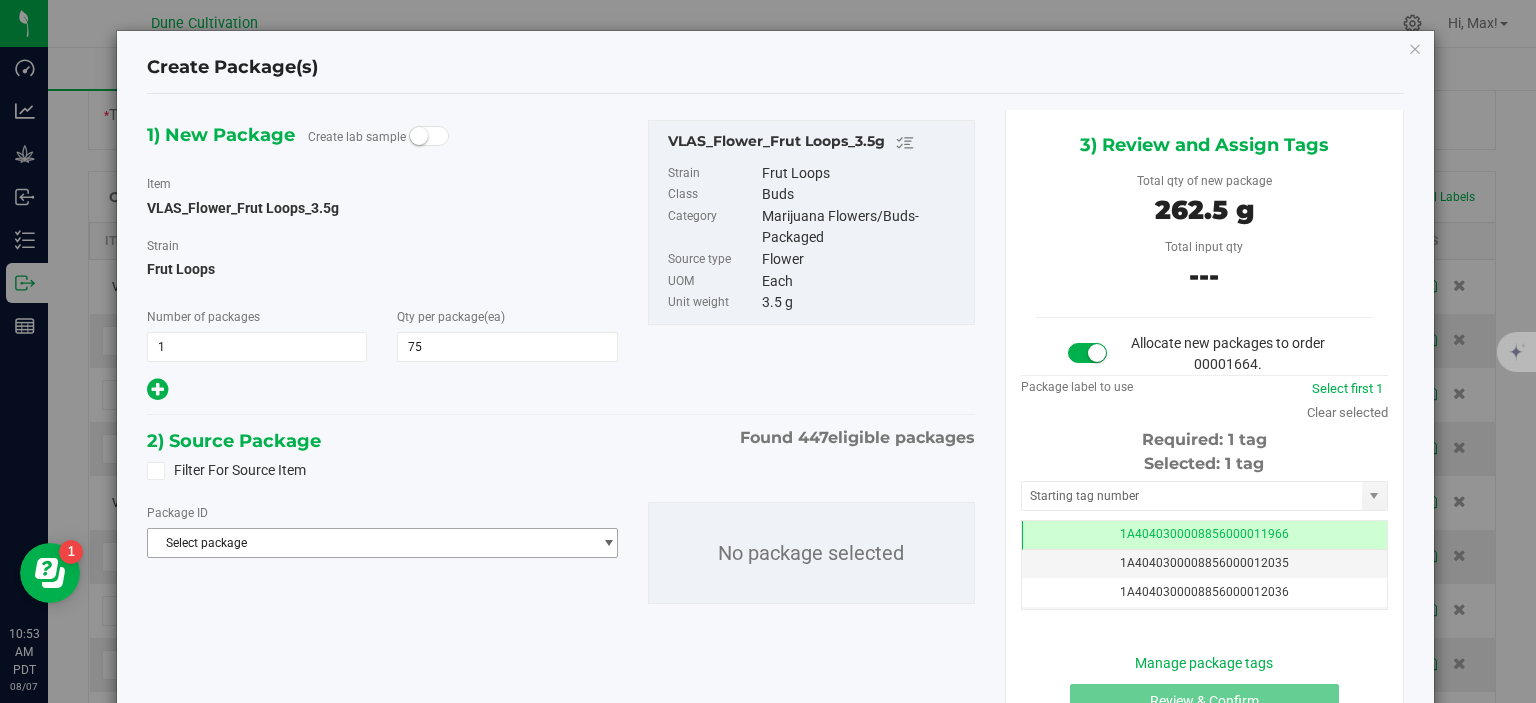 click on "Select package" at bounding box center (369, 543) 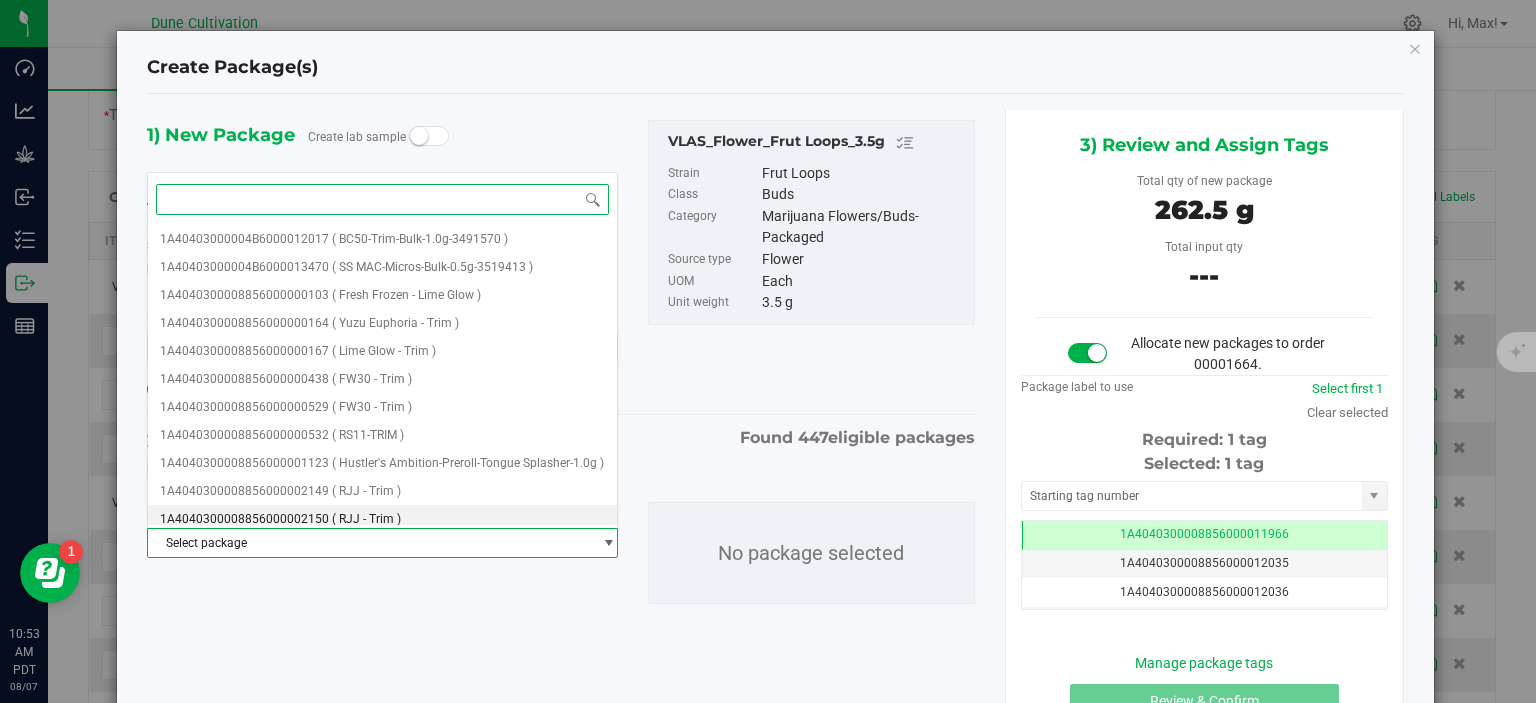 paste on "28982" 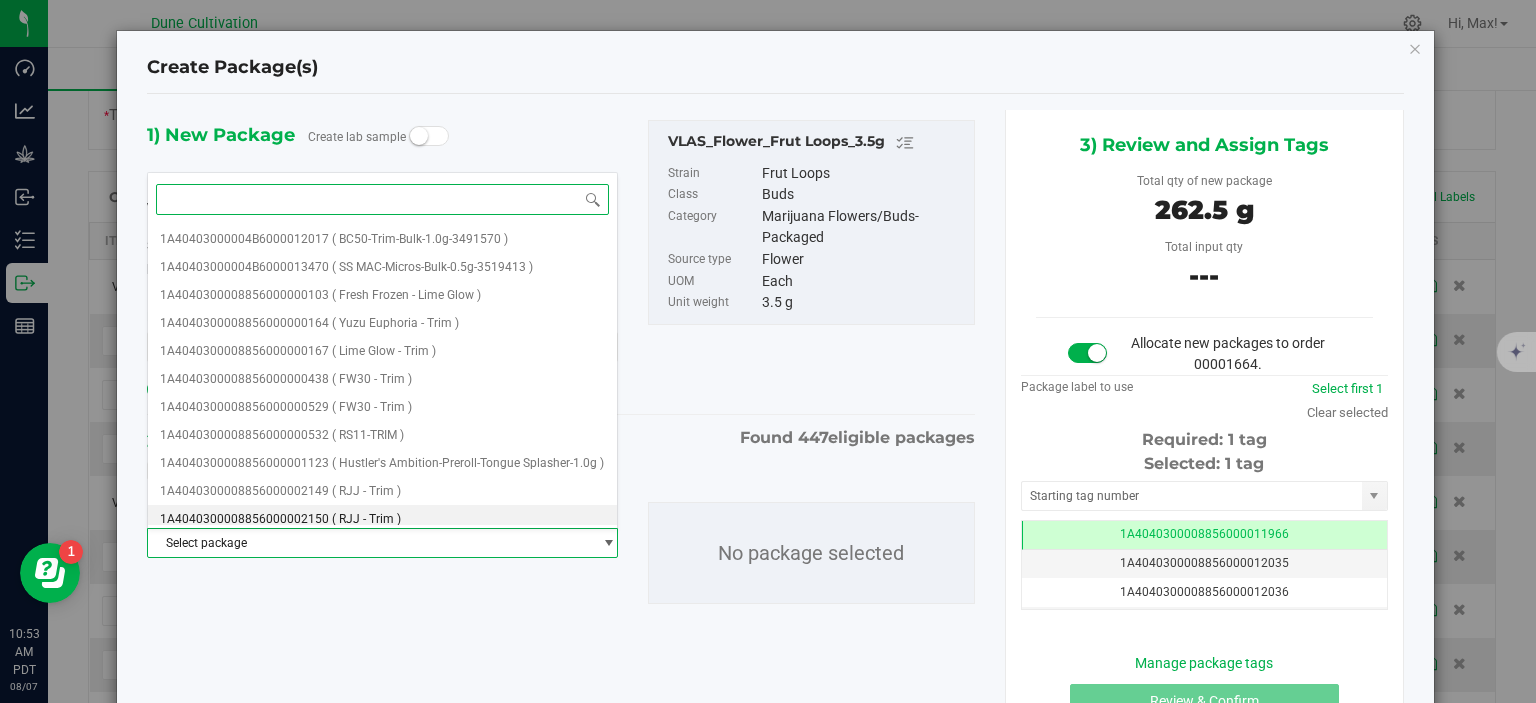 type on "28982" 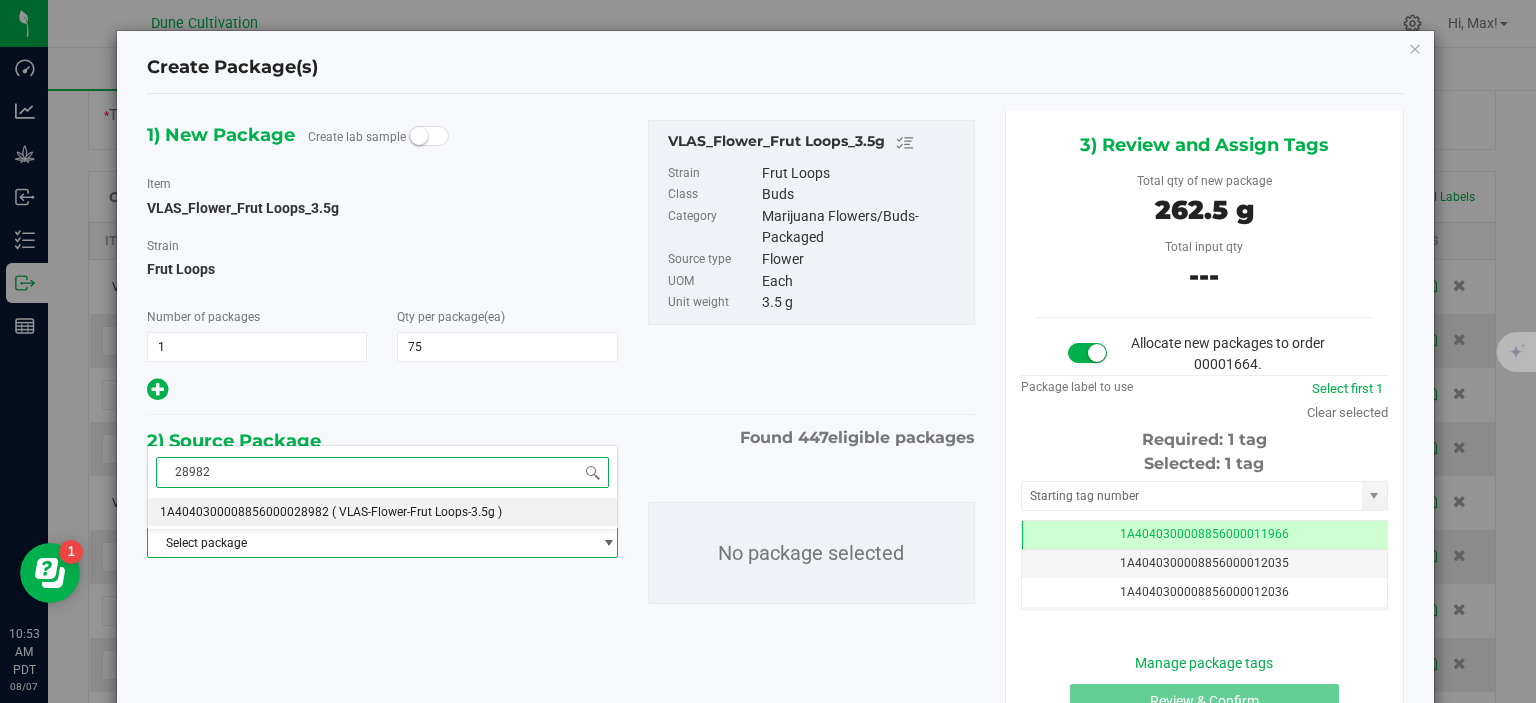 click on "1A4040300008856000028982" at bounding box center (244, 512) 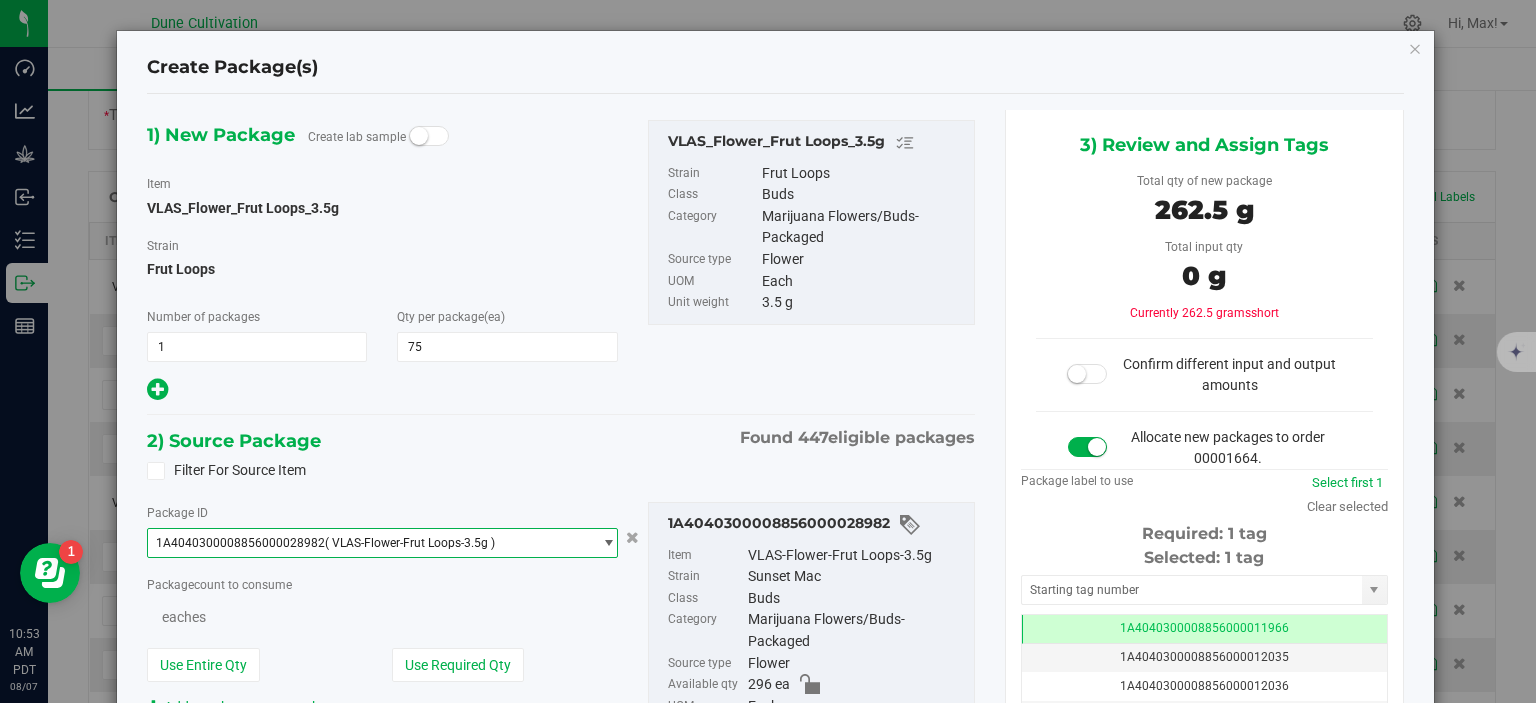 scroll, scrollTop: 0, scrollLeft: 0, axis: both 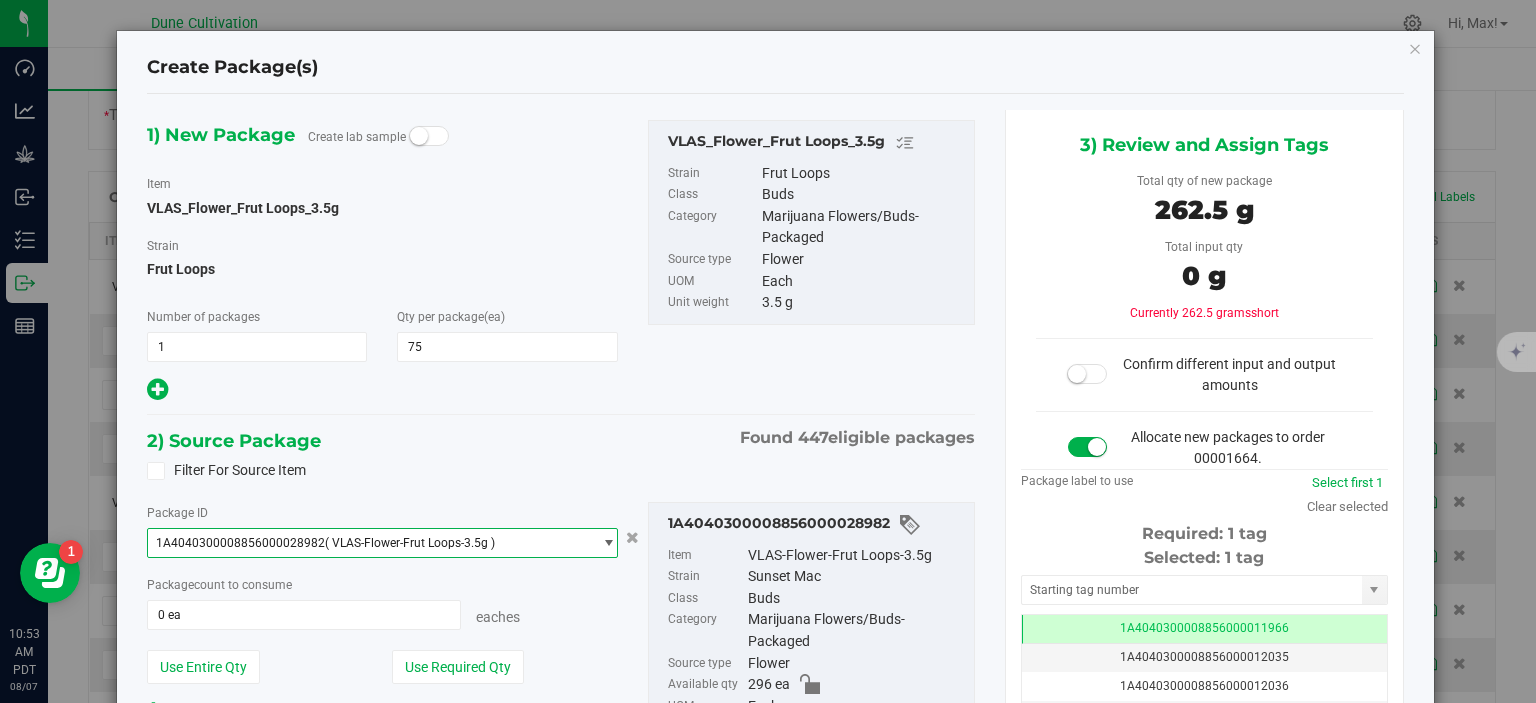 click on "Package ID
1A4040300008856000028982
(
VLAS-Flower-Frut Loops-3.5g
)
1A4040300008856000028960 1A4040300008856000028961 1A4040300008856000028964 1A4040300008856000028969 1A4040300008856000028970 1A4040300008856000028971 1A4040300008856000028972 1A4040300008856000028976 1A4040300008856000028978 1A4040300008856000028980 1A4040300008856000028981 1A4040300008856000028982 1A4040300008856000028983 1A4040300008856000028988 1A4040300008856000028989 1A4040300008856000028992 1A4040300008856000028993 1A4040300008856000028995 1A4040300008856000028998 1A4040300008856000029022 1A4040300008856000029030 1A4040300008856000029033 1A4040300008856000029037 1A4040300008856000029050 1A4040300008856000029060 1A4040300008856000029079 1A4040300008856000029091 1A4040300008856000029093 1A4040300008856000029094 1A4040300008856000029095
0" at bounding box center [382, 611] 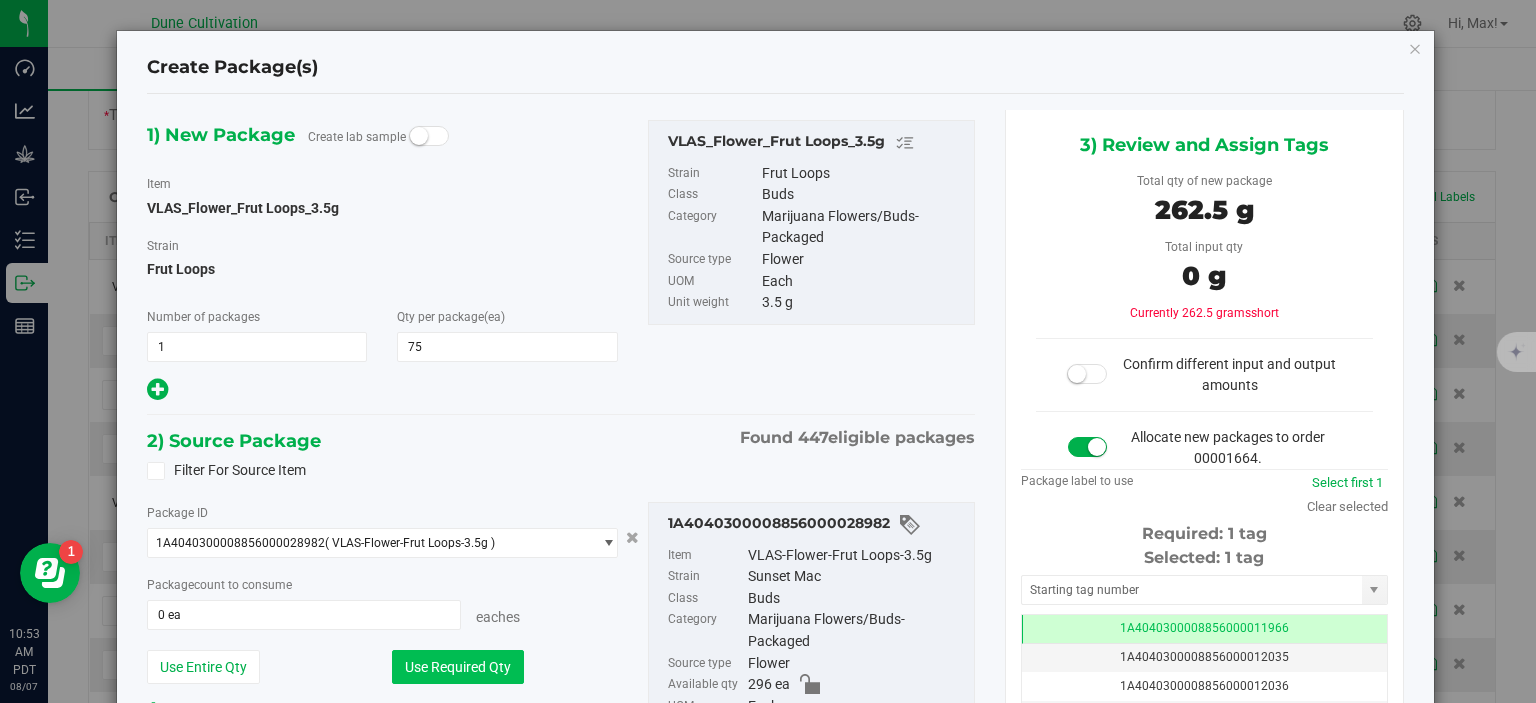 click on "Use Required Qty" at bounding box center [458, 667] 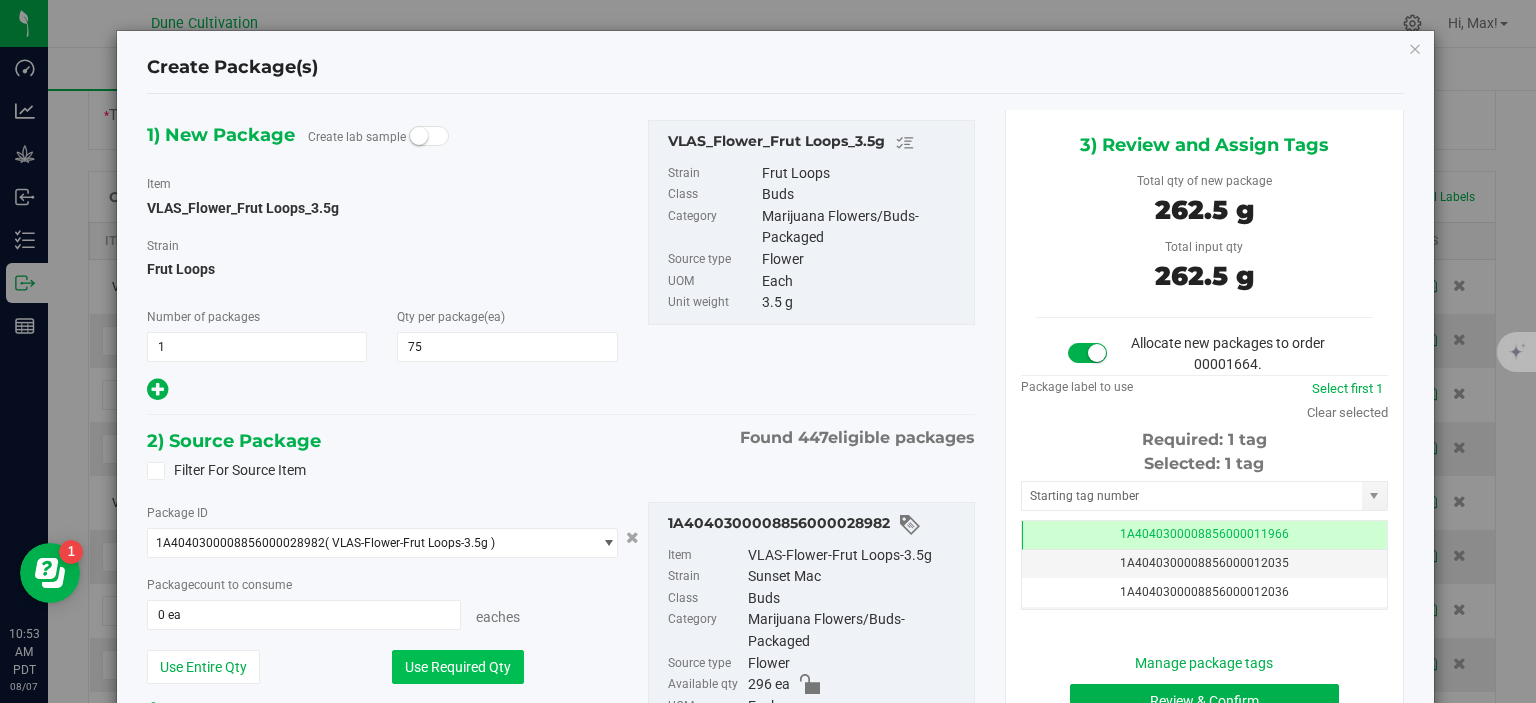 type on "75 ea" 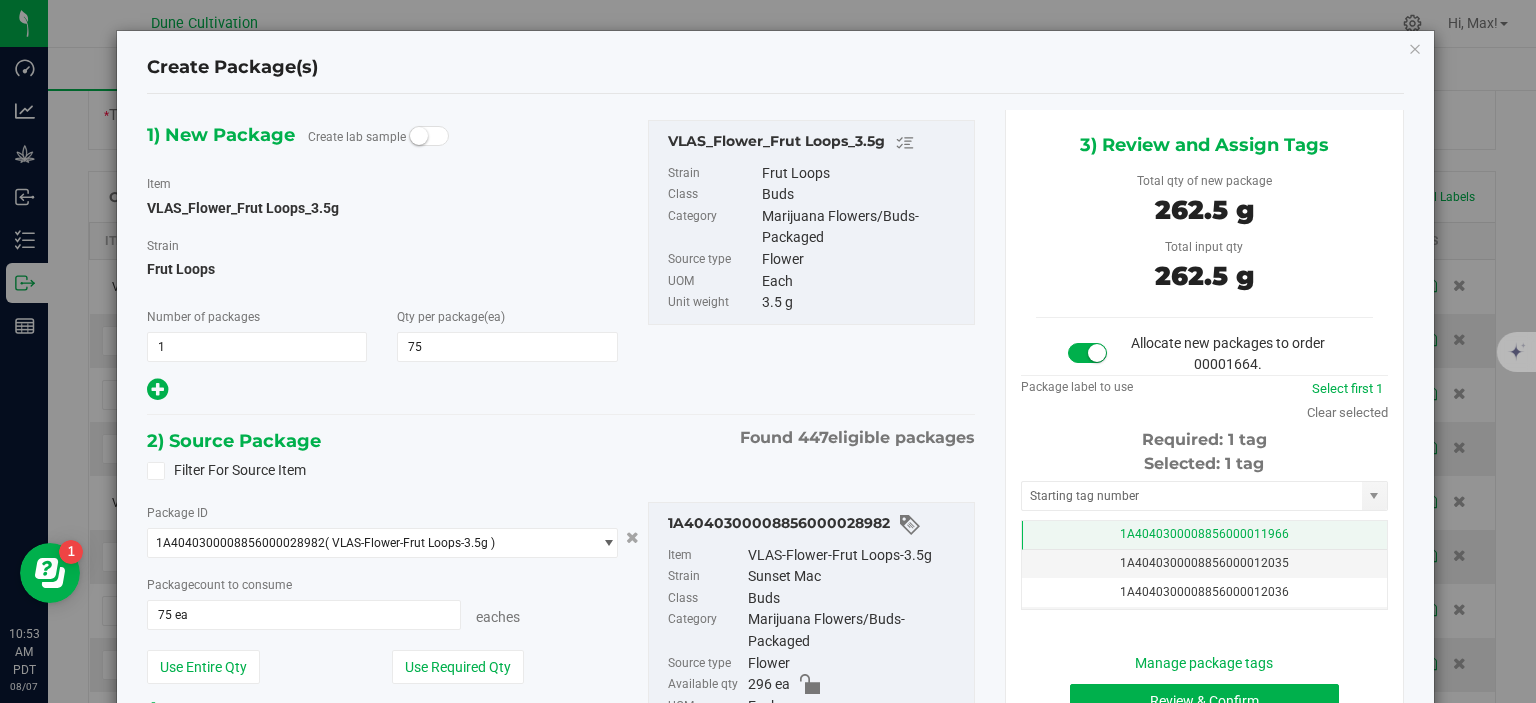 click on "1A4040300008856000011966" at bounding box center (1204, 535) 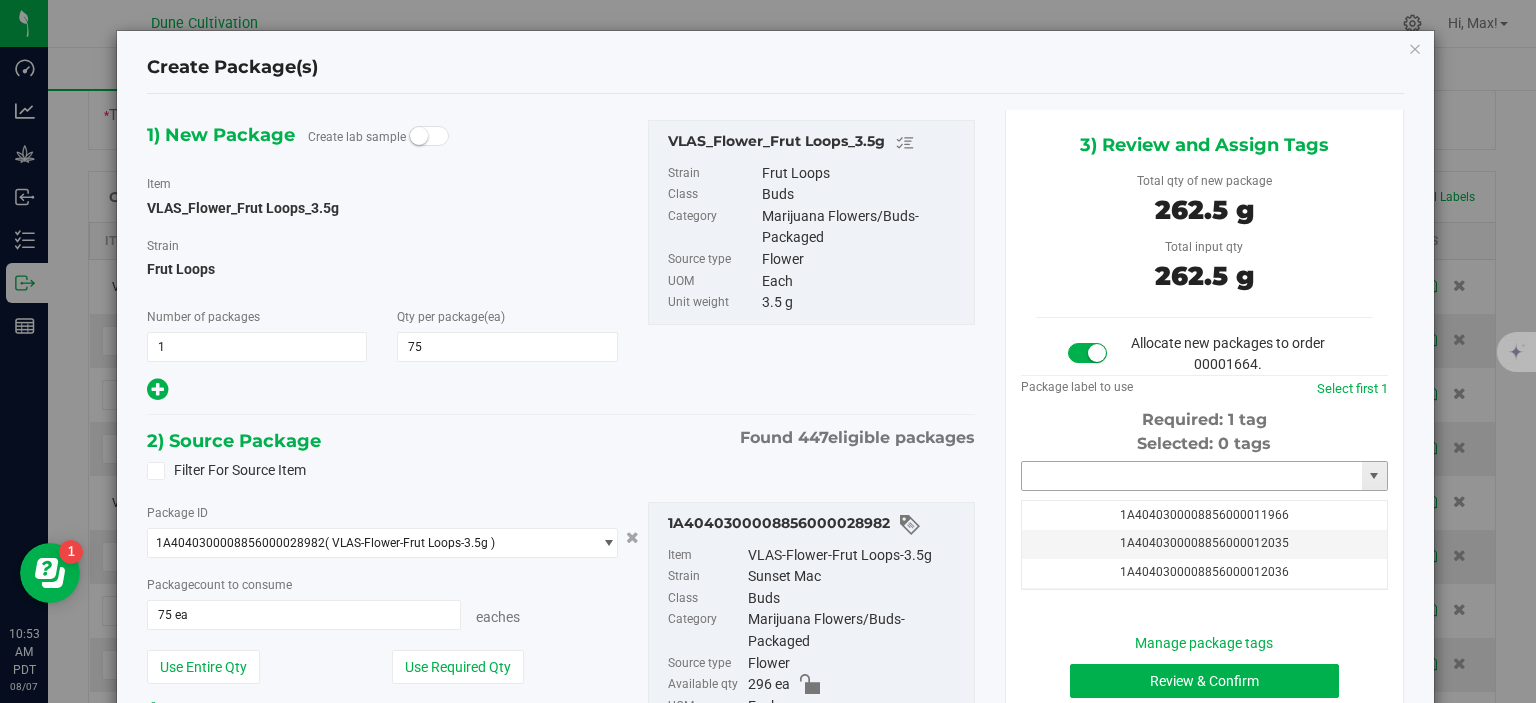 click at bounding box center [1192, 476] 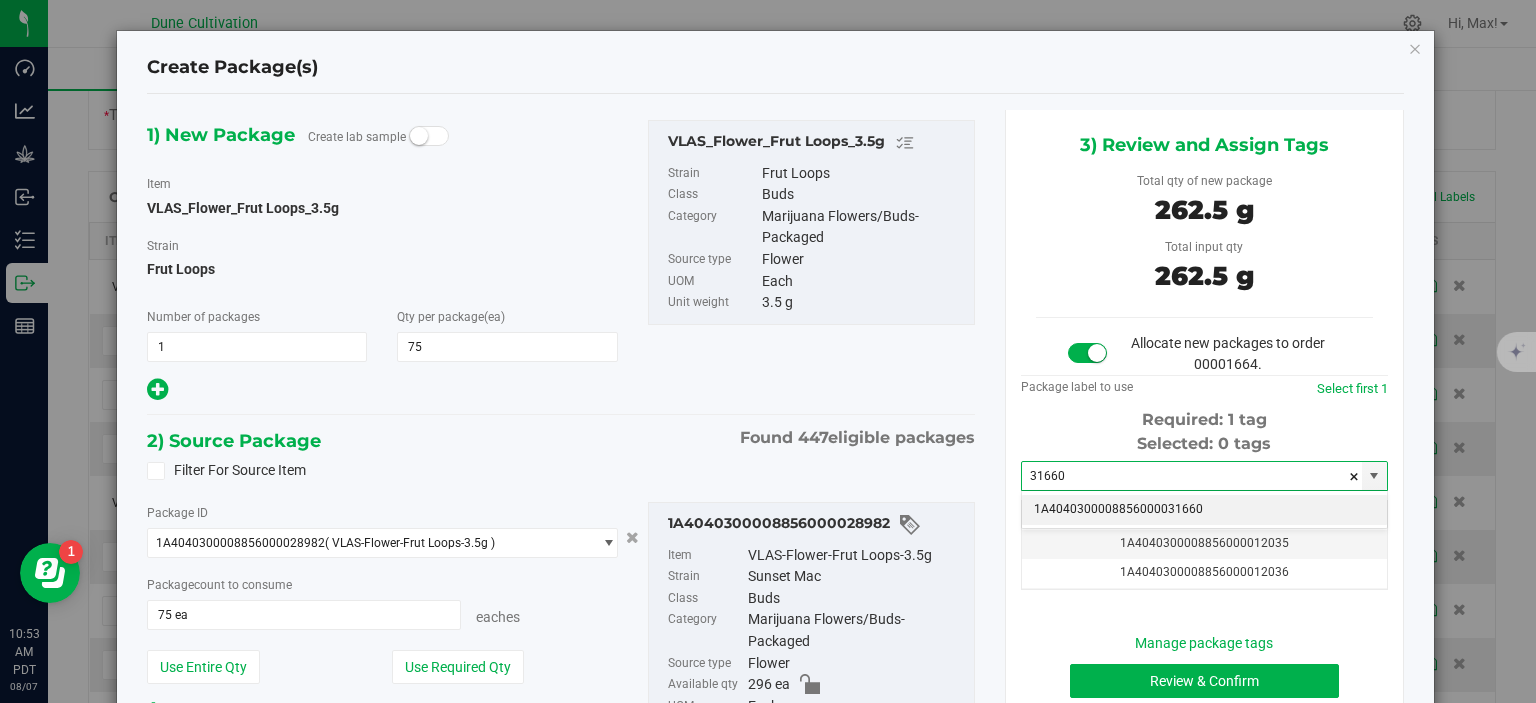 click on "1A4040300008856000031660" at bounding box center (1204, 510) 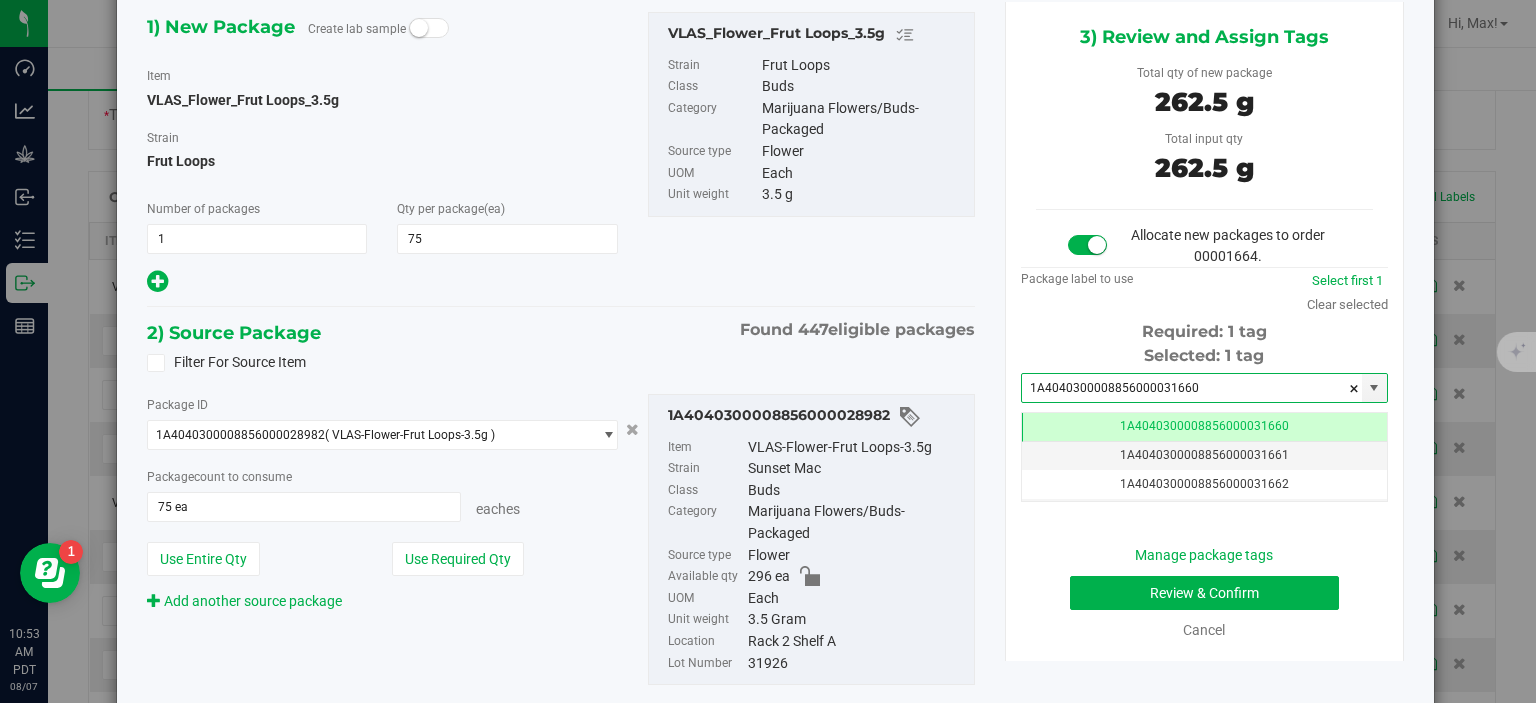 scroll, scrollTop: 108, scrollLeft: 0, axis: vertical 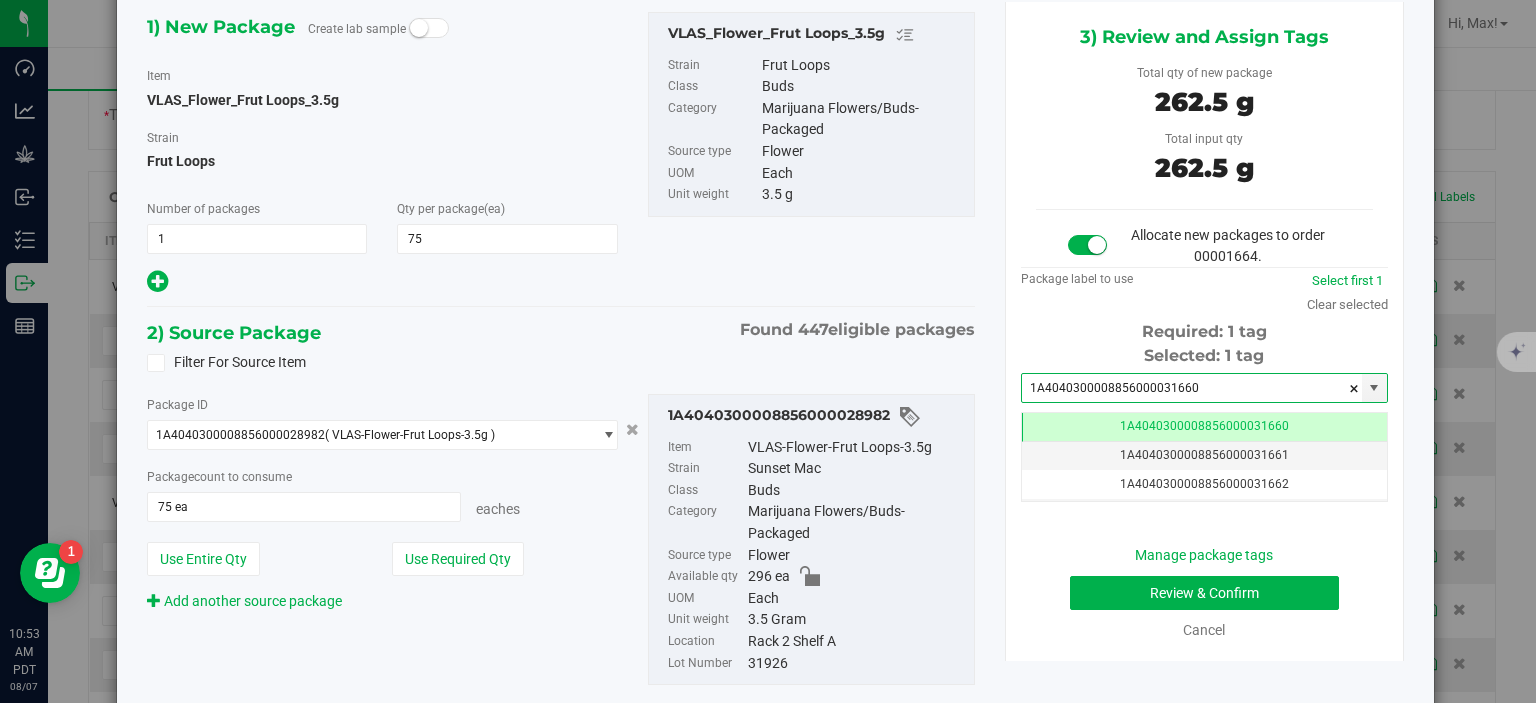type on "1A4040300008856000031660" 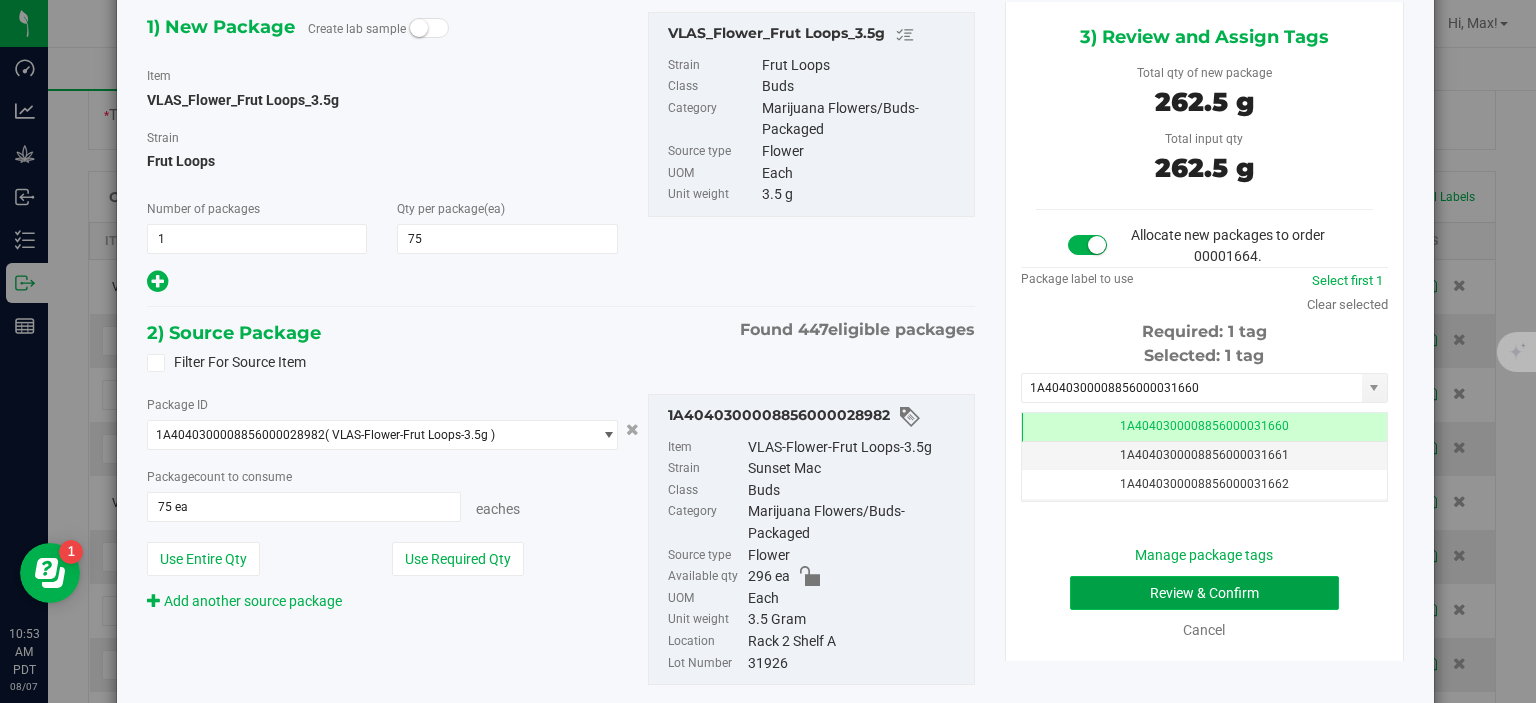 click on "Review & Confirm" at bounding box center [1204, 593] 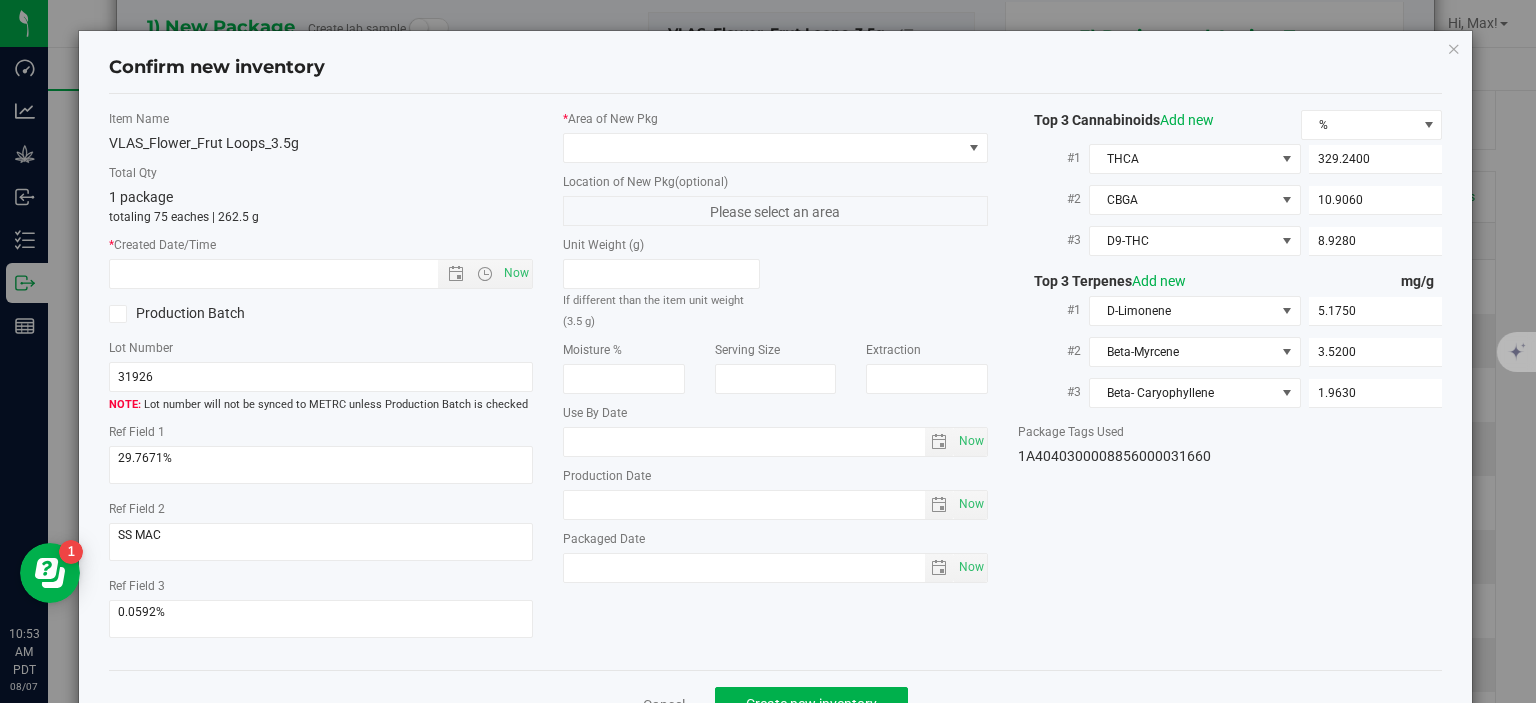 click on "*
Area of New Pkg
Location of New Pkg
(optional)
Please select an area
Unit Weight (g)
If different than the item unit weight (3.5 g)
Moisture %
Serving Size" at bounding box center (775, 351) 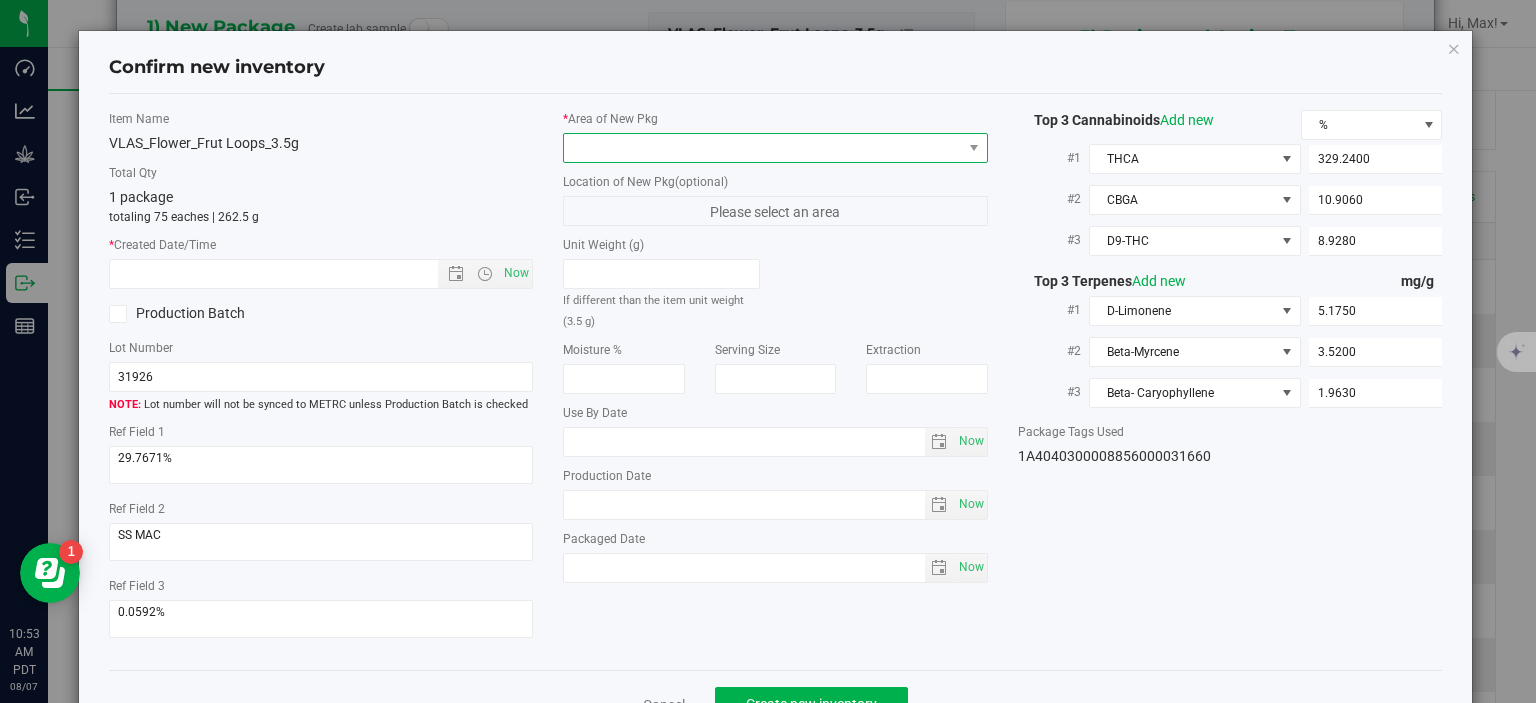 click at bounding box center (763, 148) 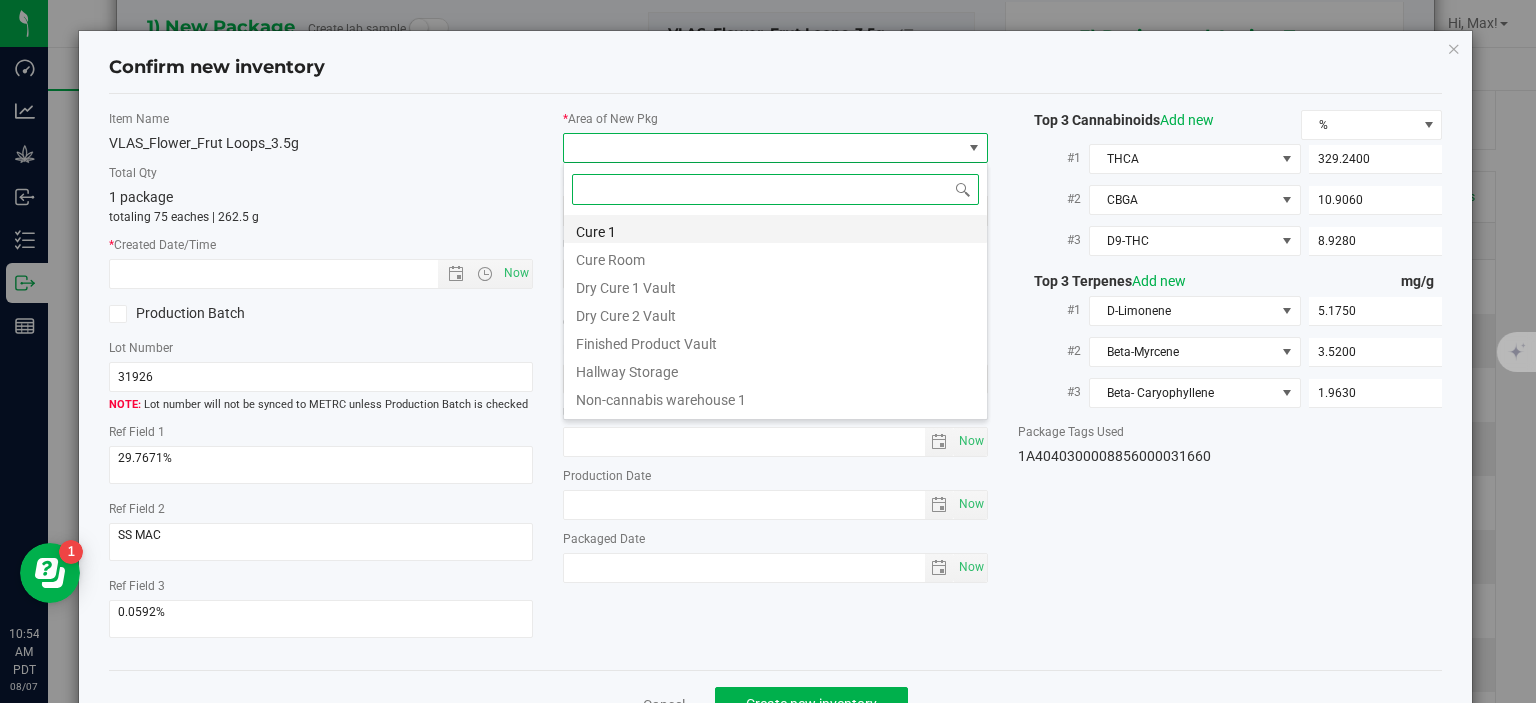 scroll, scrollTop: 99970, scrollLeft: 99575, axis: both 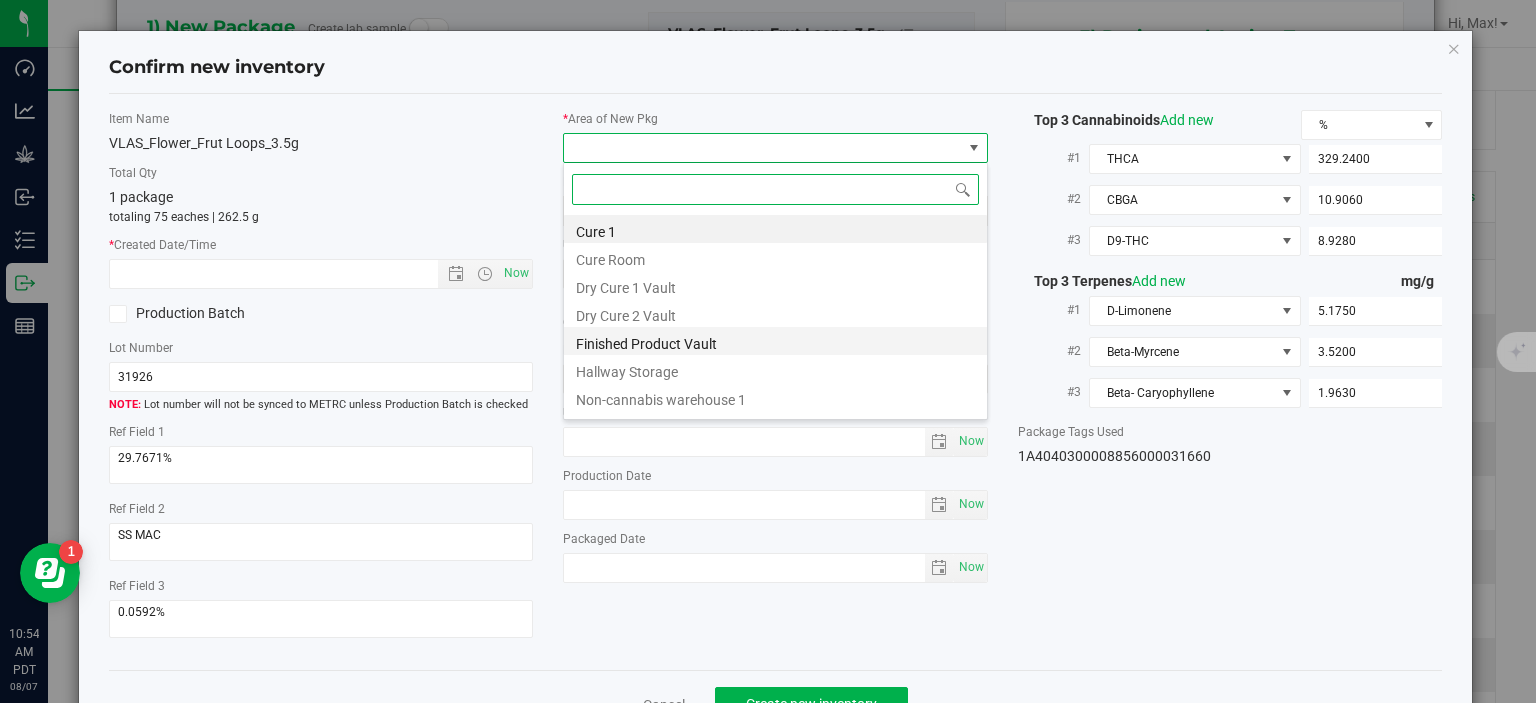 click on "Finished Product Vault" at bounding box center (775, 341) 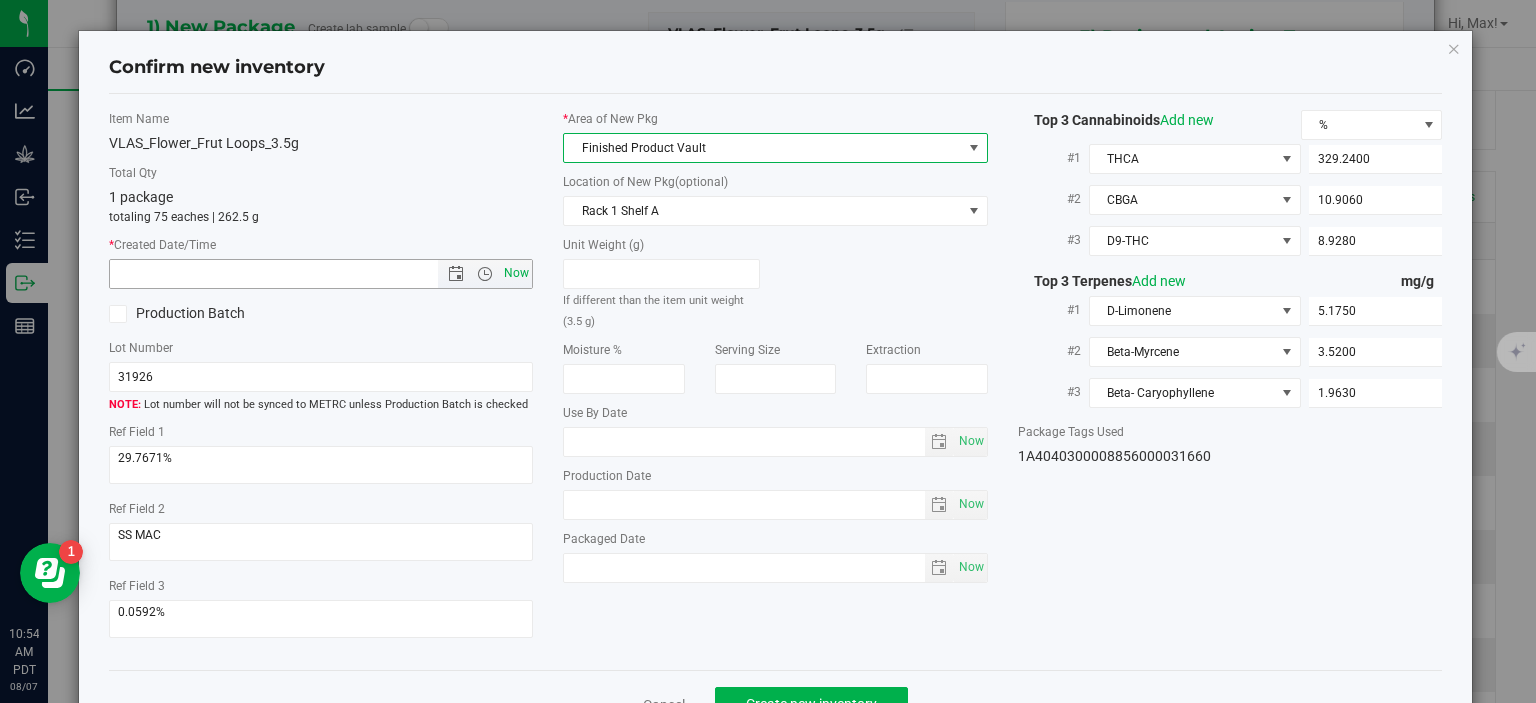 click on "Now" at bounding box center (517, 273) 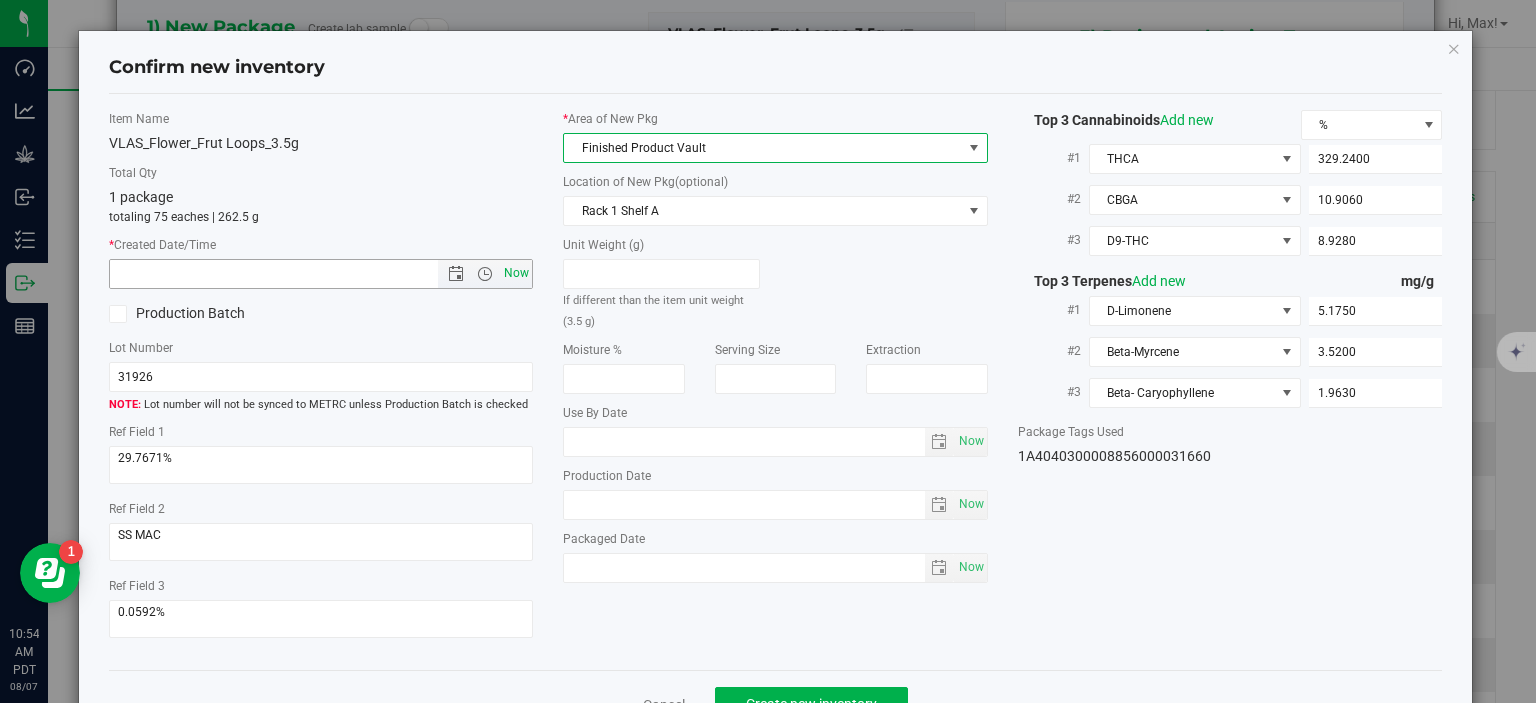 type on "8/7/2025 10:54 AM" 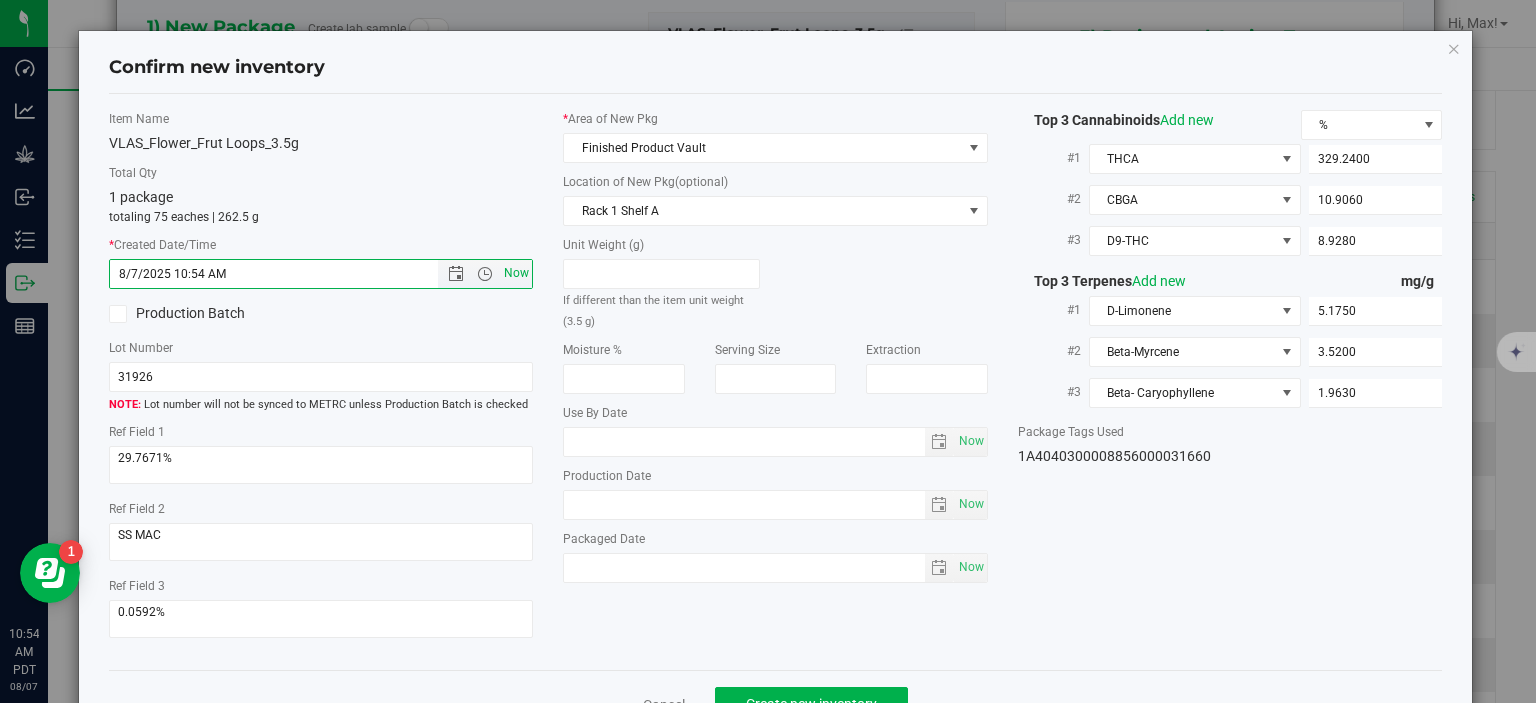 scroll, scrollTop: 52, scrollLeft: 0, axis: vertical 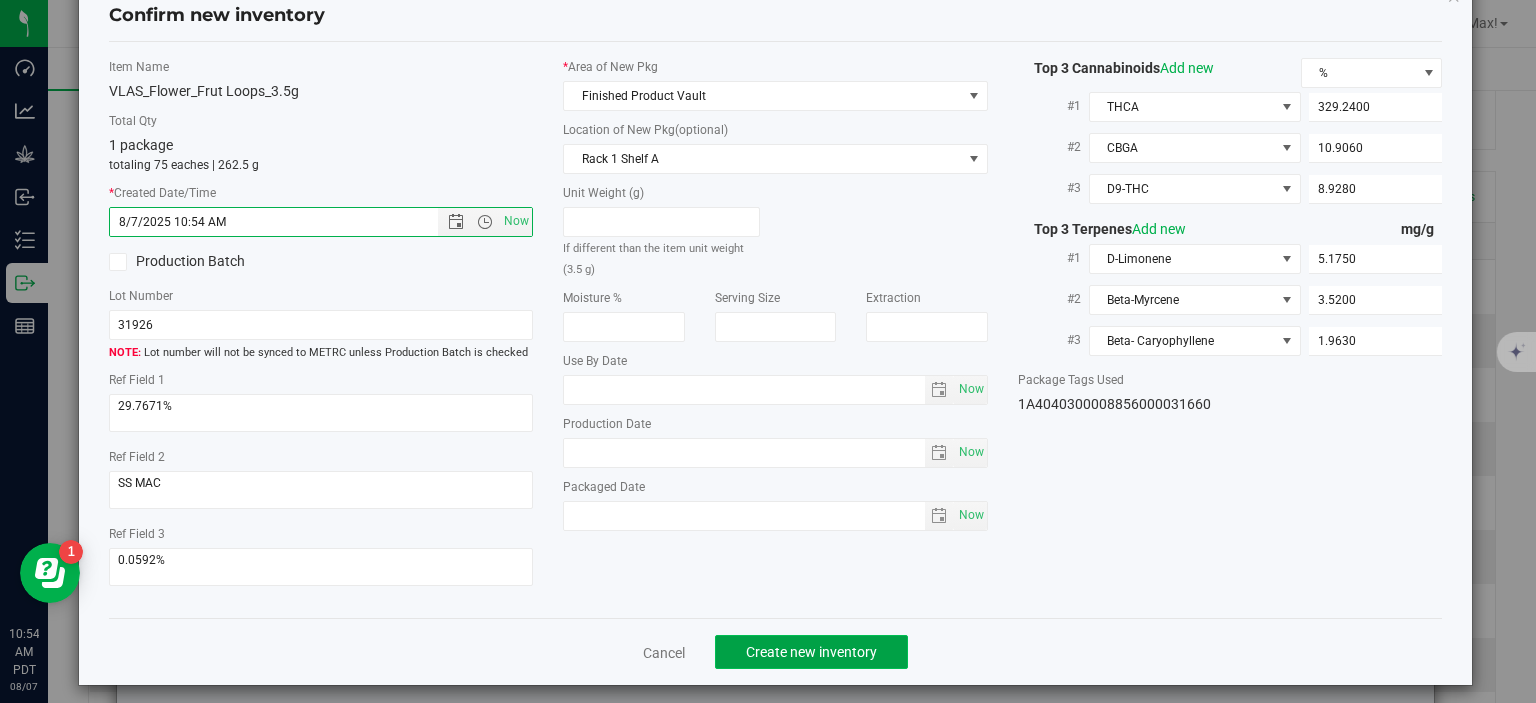 click on "Create new inventory" 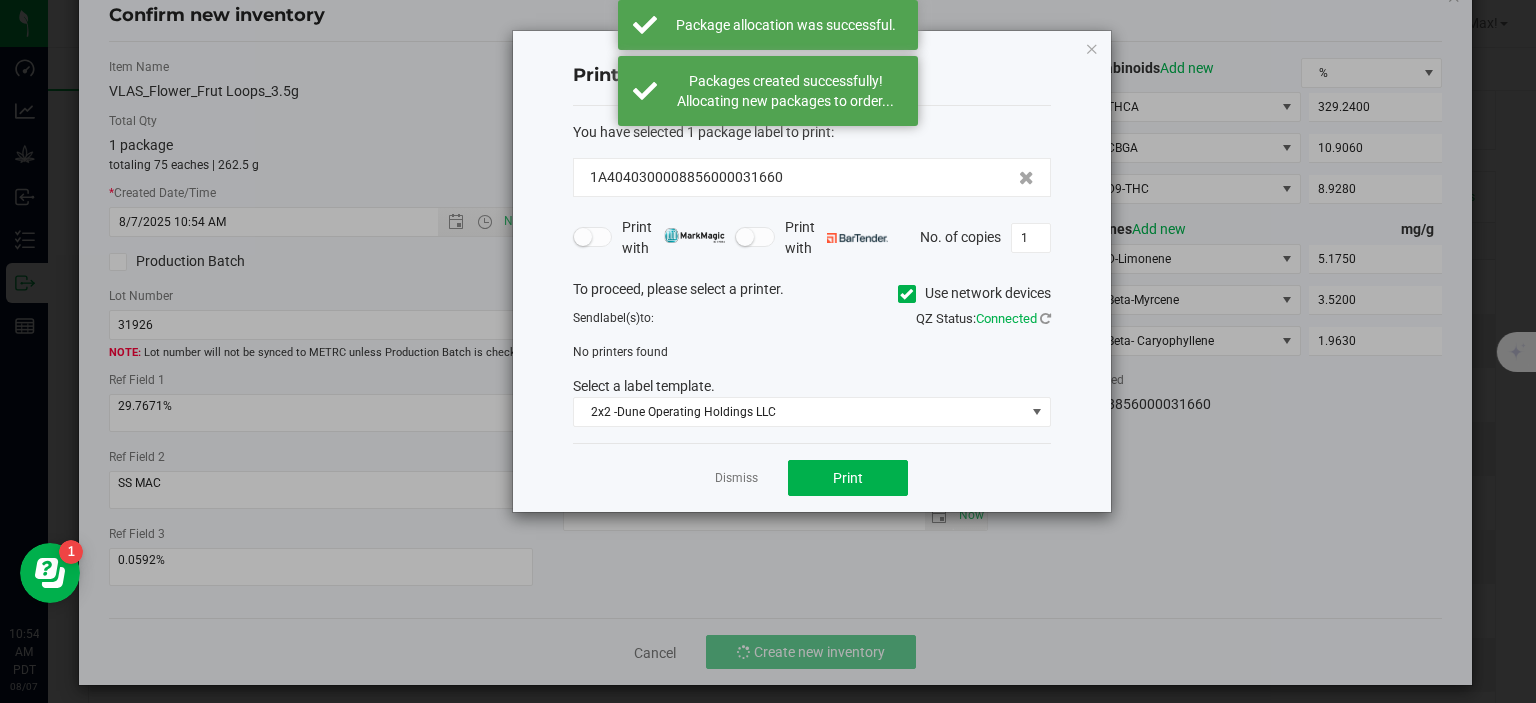 click on "Dismiss" 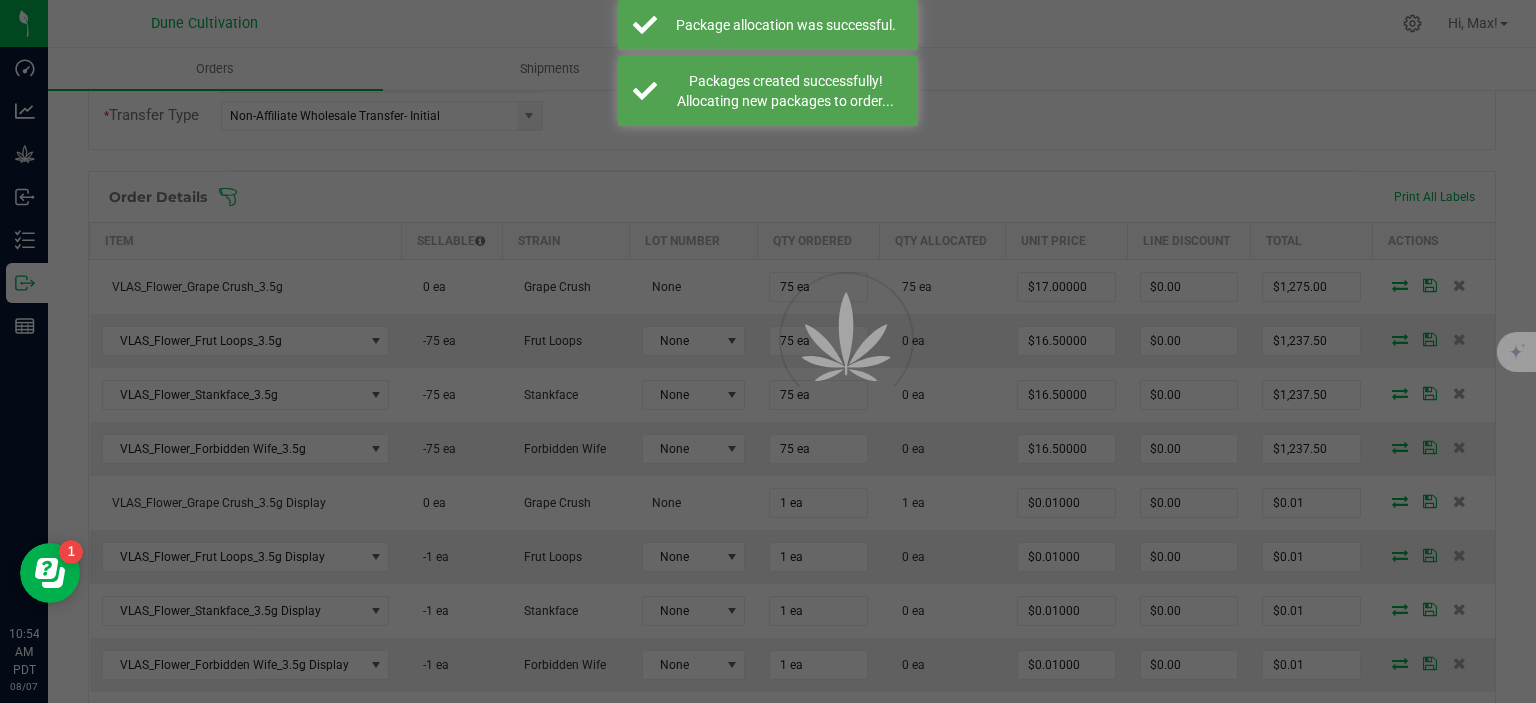 scroll, scrollTop: 481, scrollLeft: 0, axis: vertical 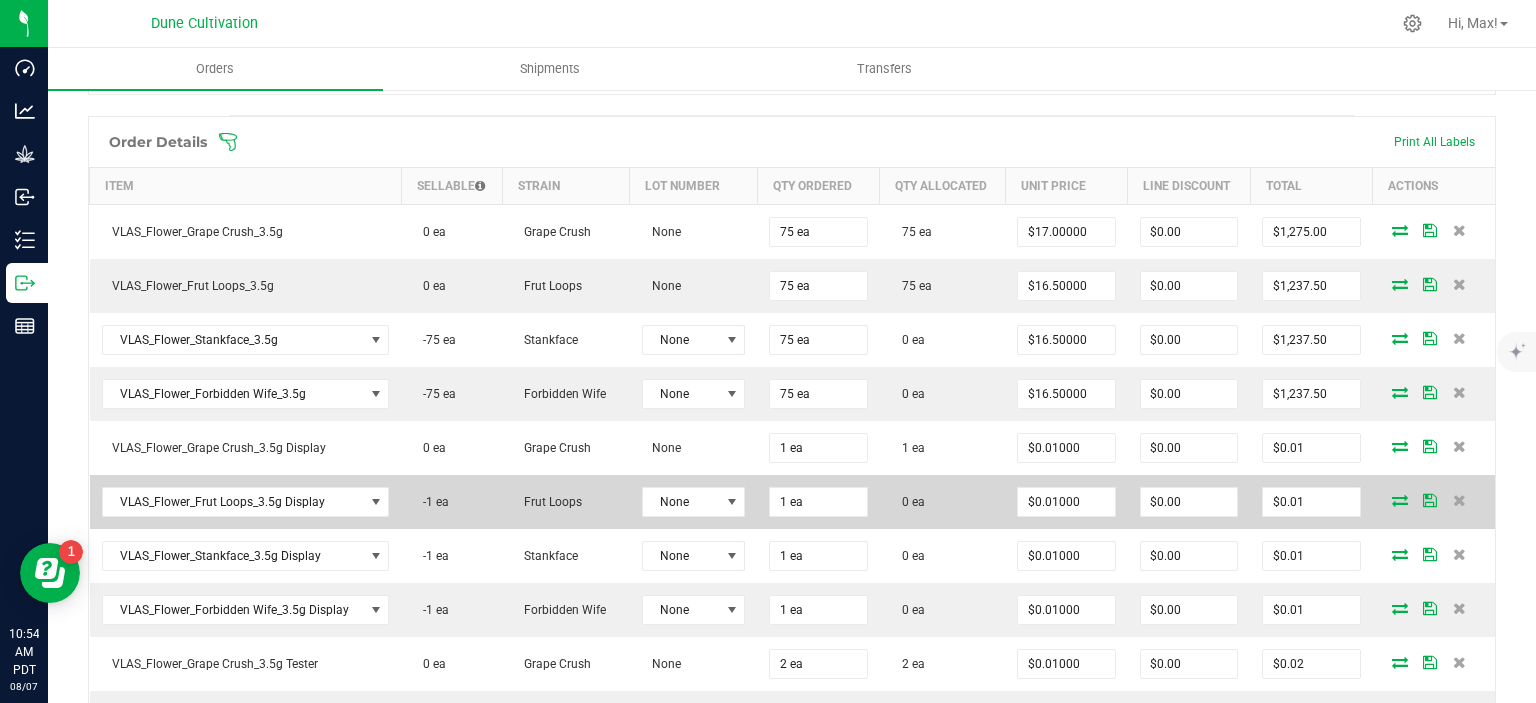 click at bounding box center (1400, 500) 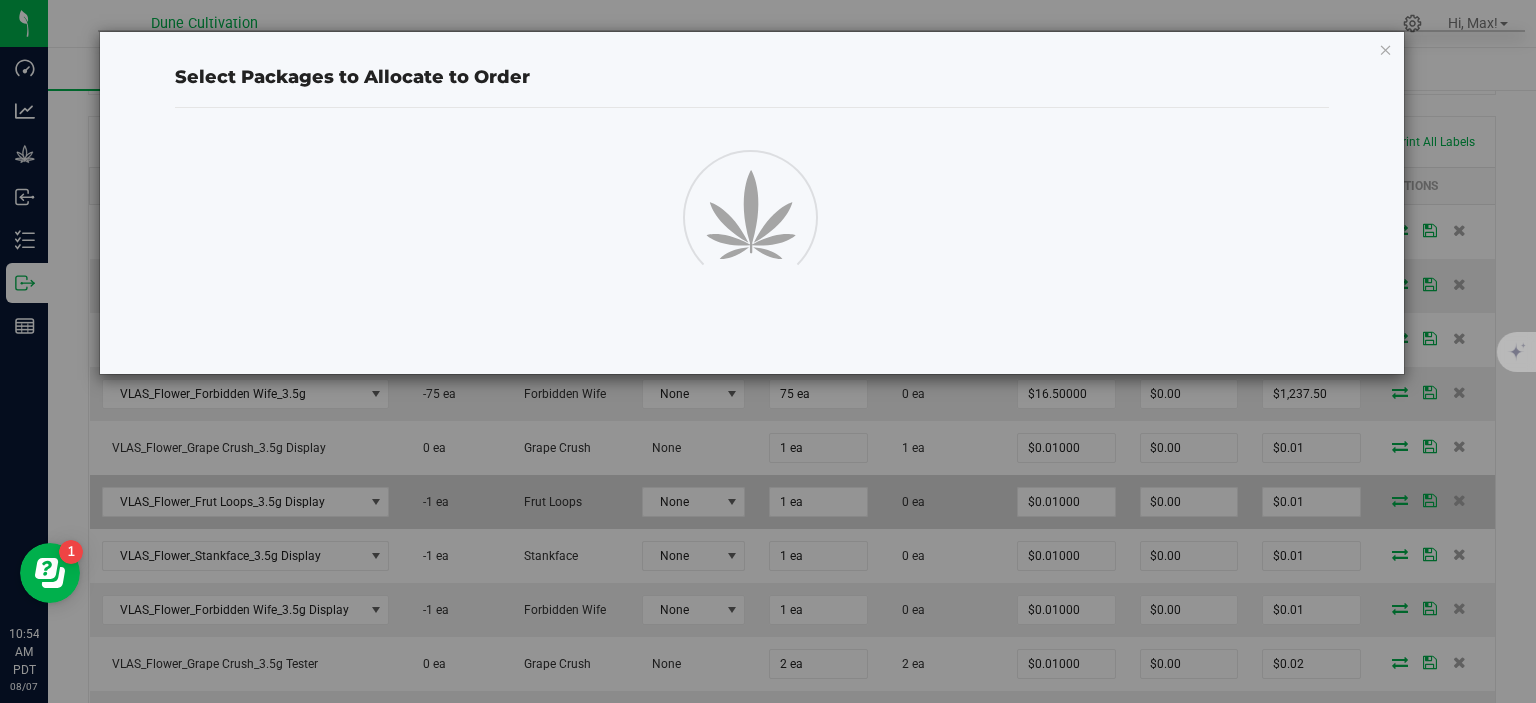 scroll, scrollTop: 536, scrollLeft: 0, axis: vertical 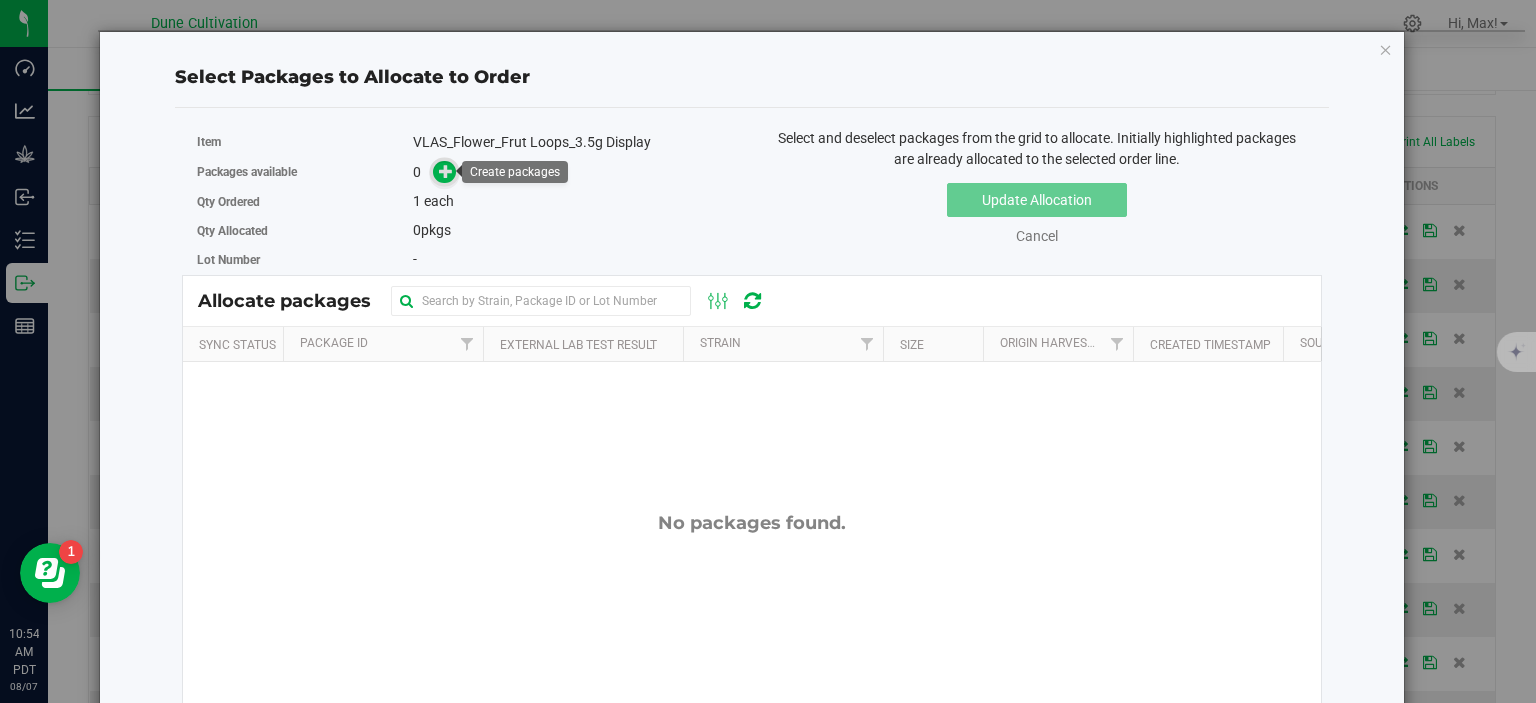click at bounding box center (446, 171) 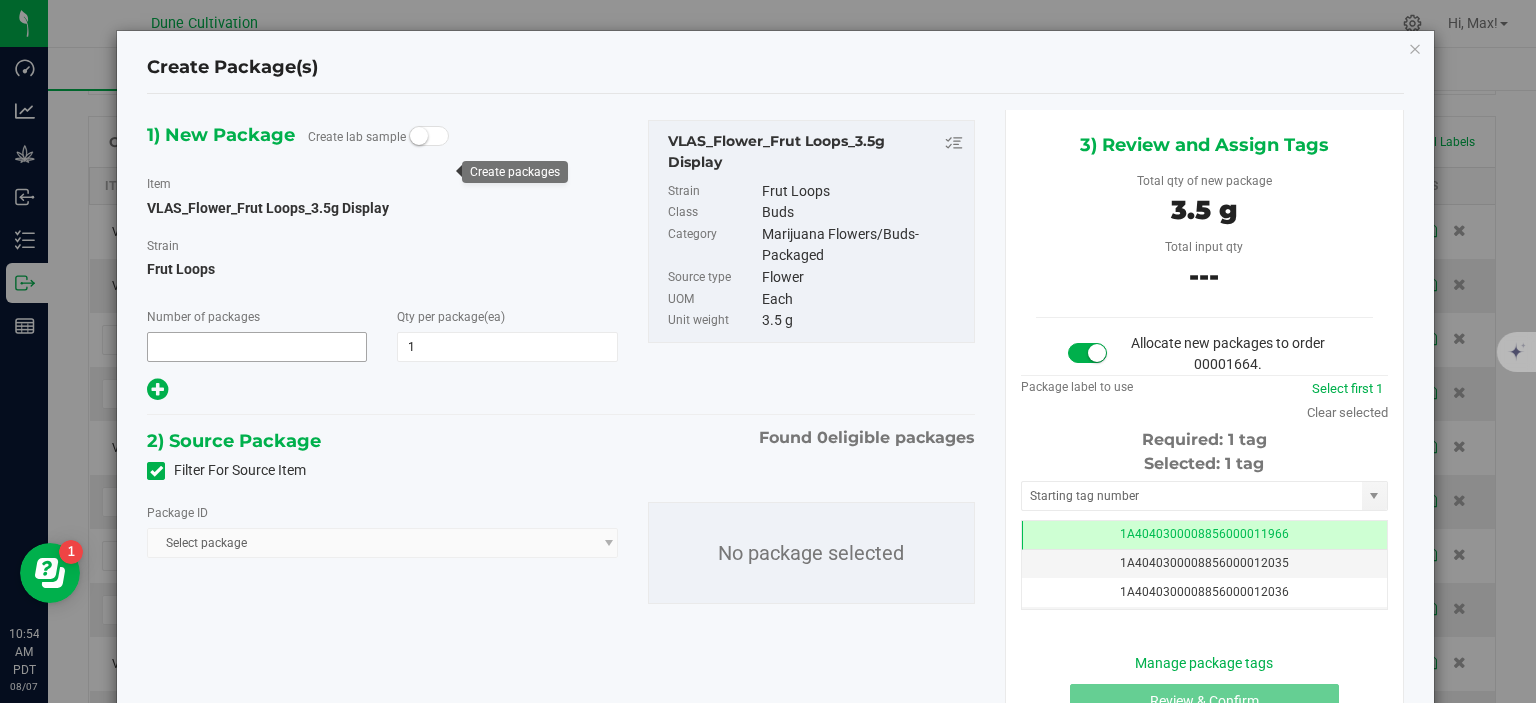 type on "1" 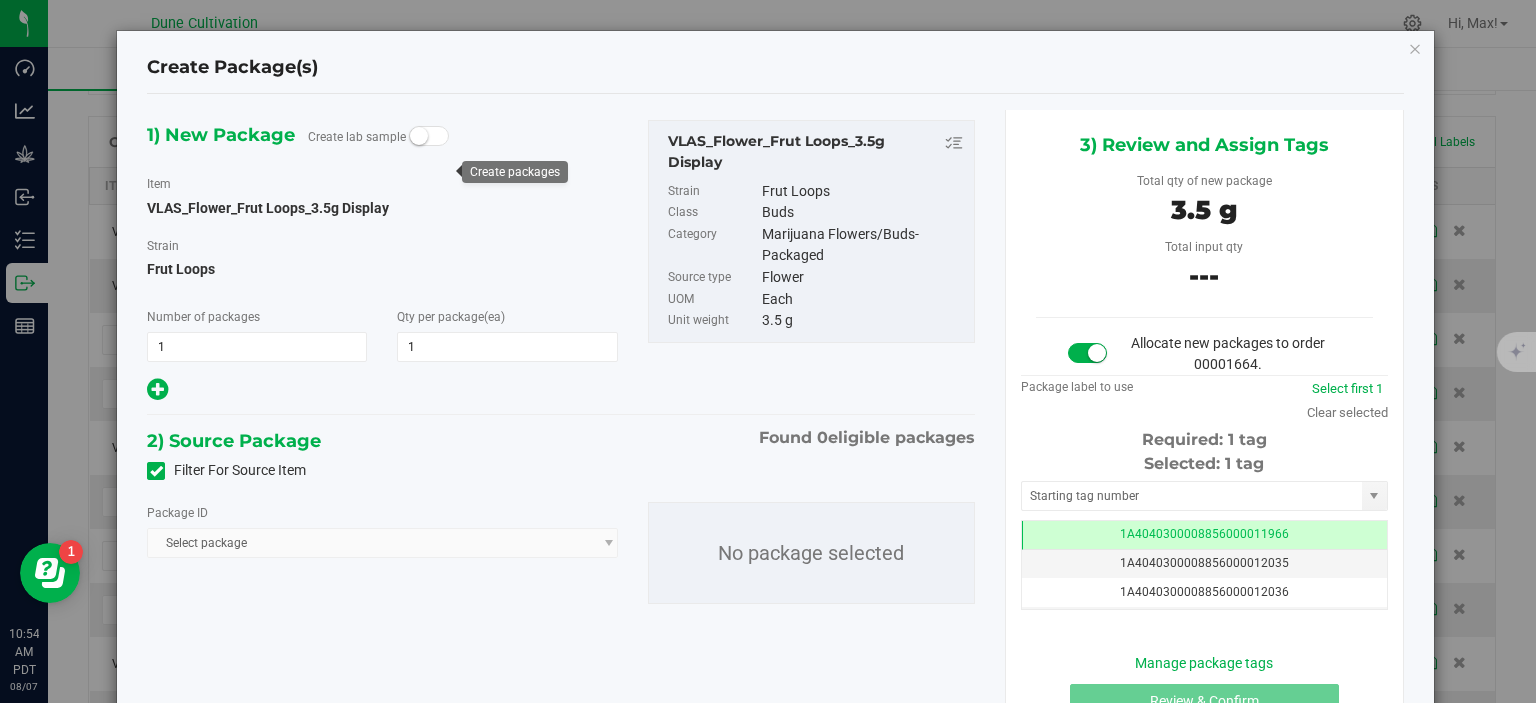 click at bounding box center (156, 471) 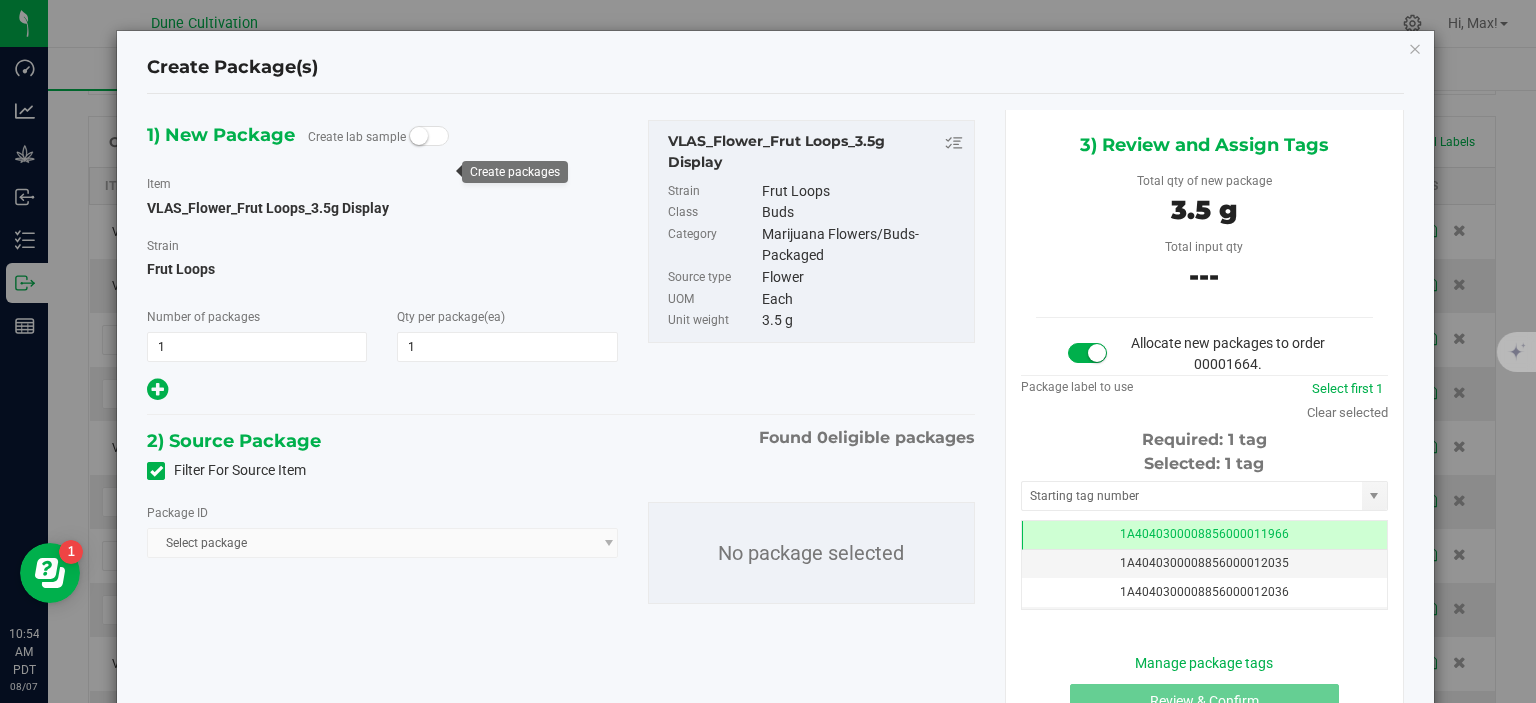 click on "Filter For Source Item" at bounding box center (0, 0) 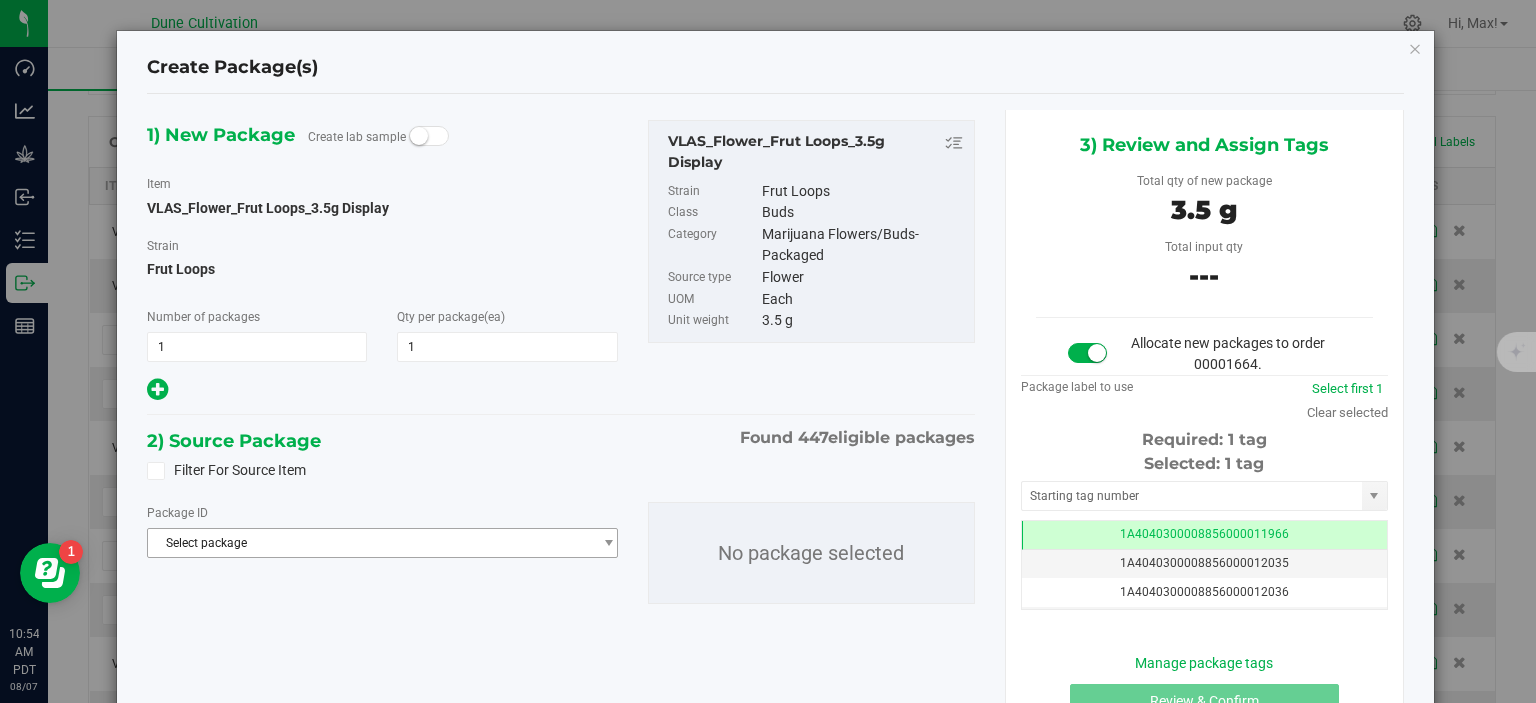 click on "Select package" at bounding box center [369, 543] 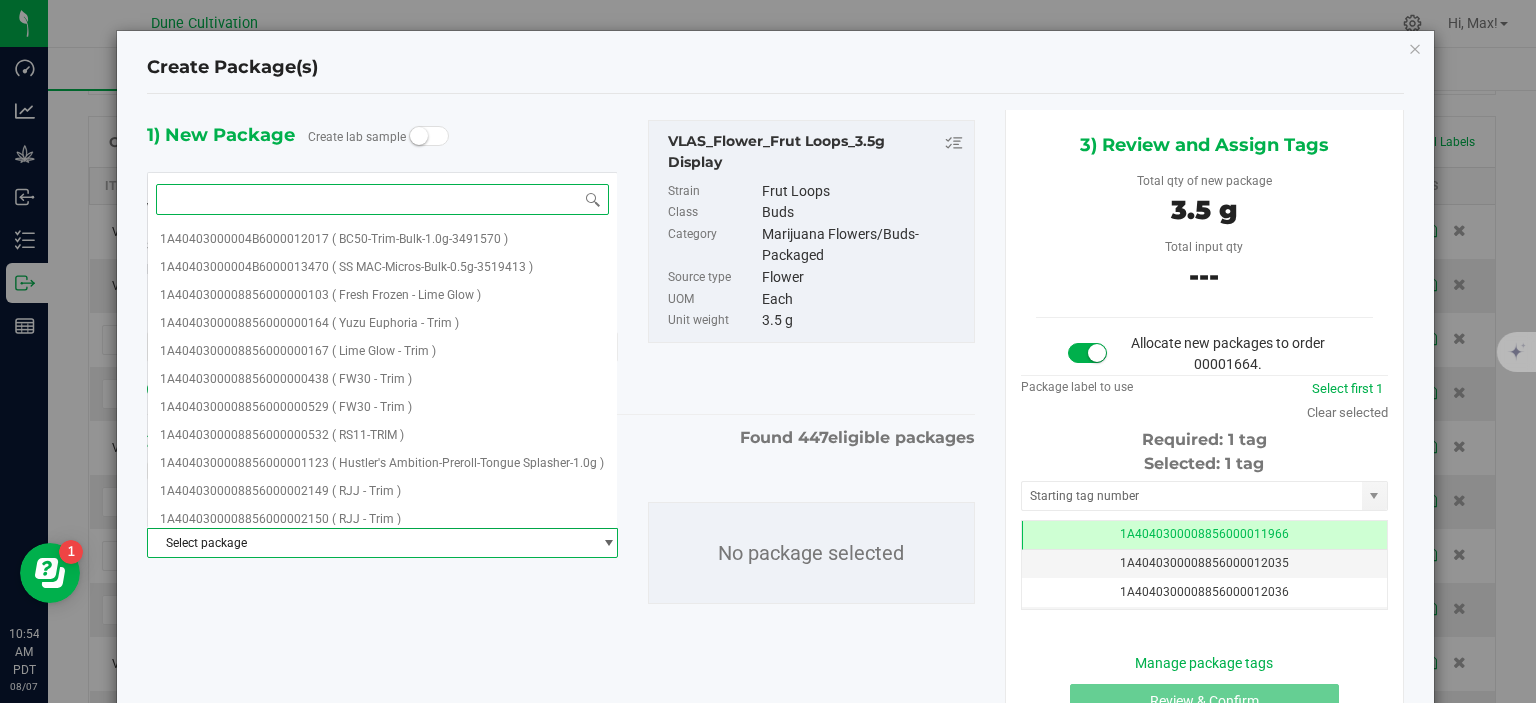 paste on "28982" 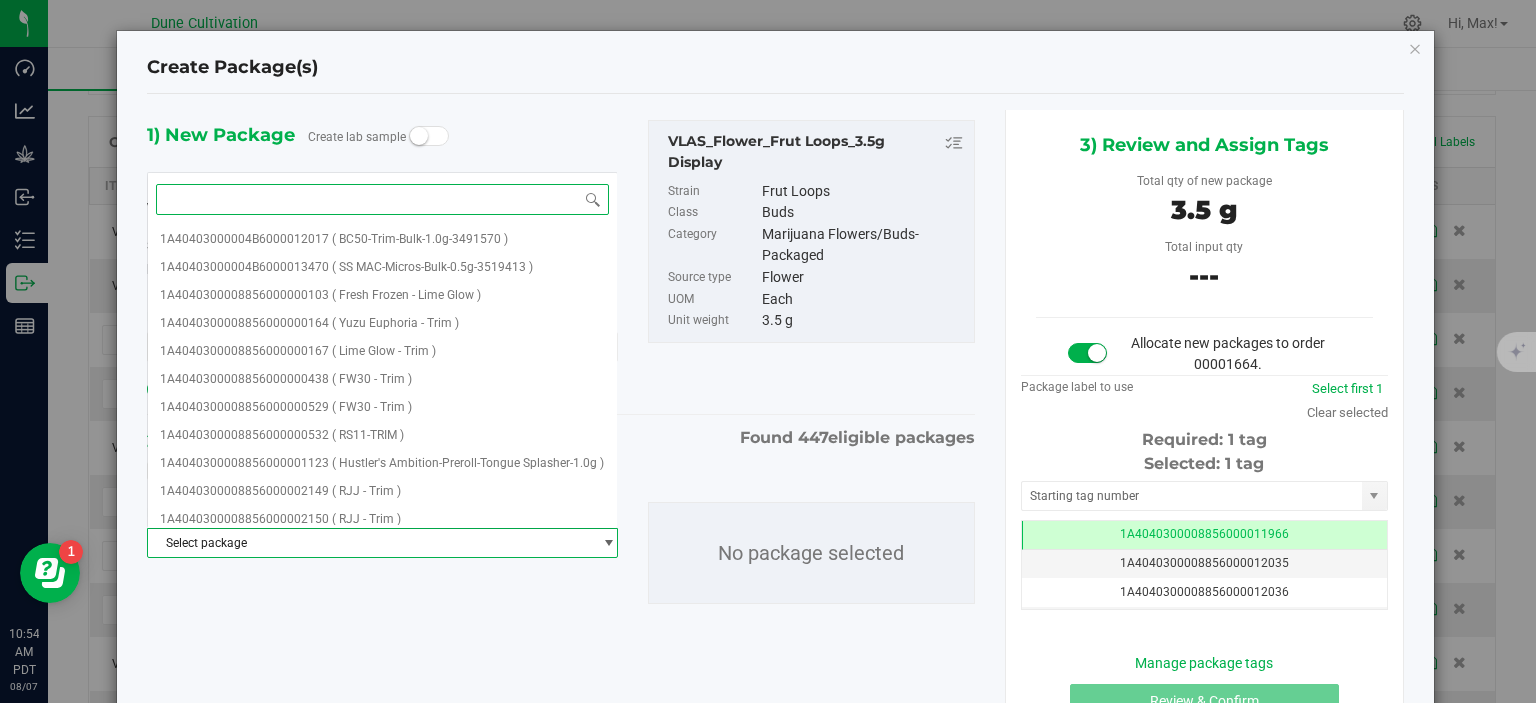 type on "28982" 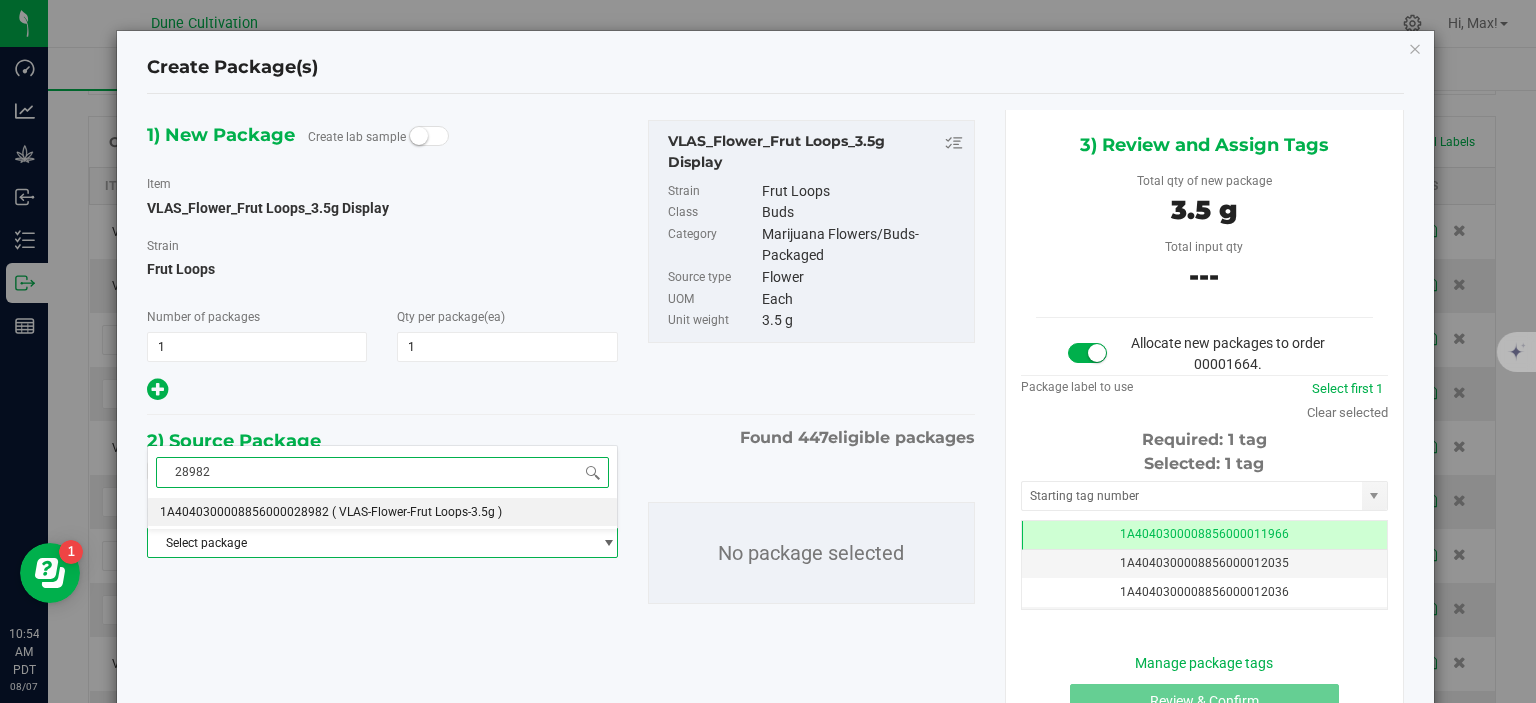 click on "1A4040300008856000028982" at bounding box center (244, 512) 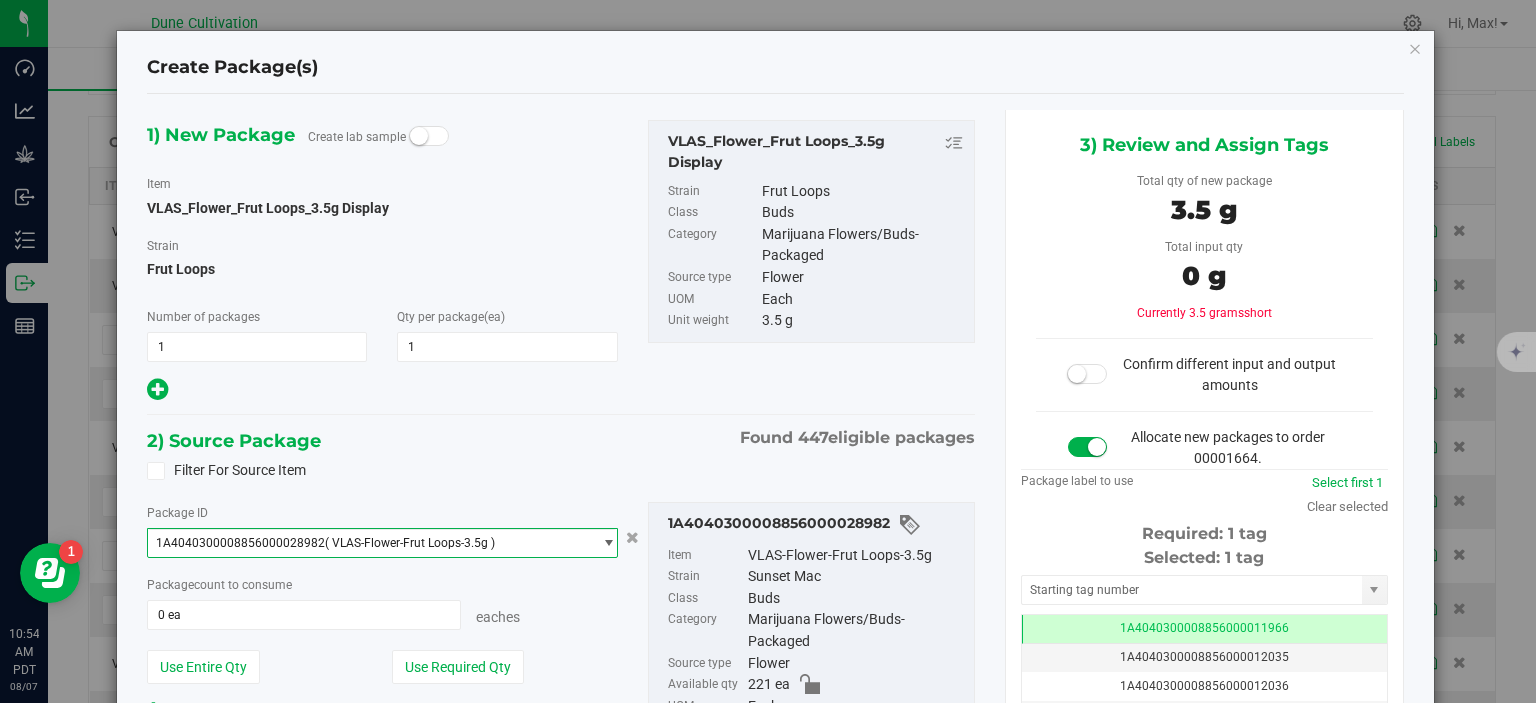scroll, scrollTop: 0, scrollLeft: 0, axis: both 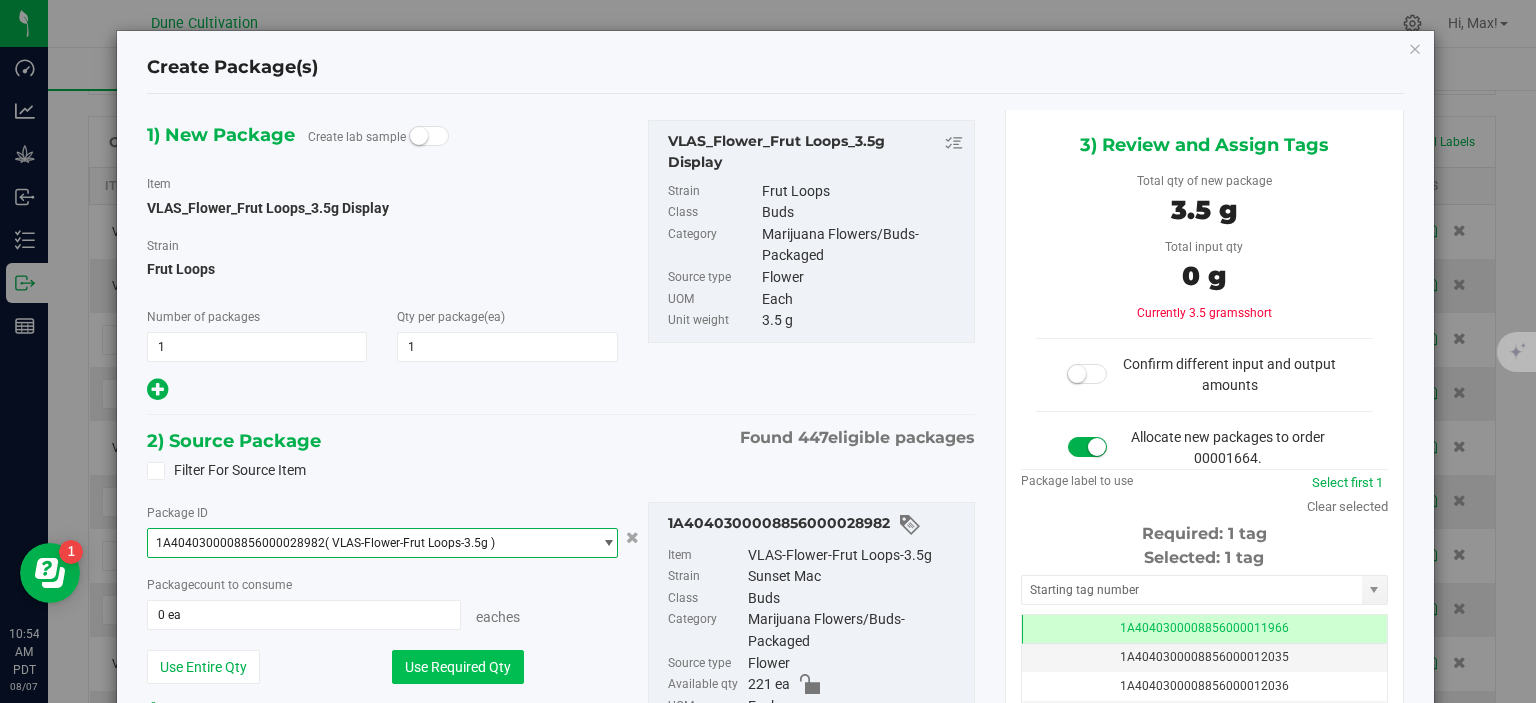 click on "Use Required Qty" at bounding box center [458, 667] 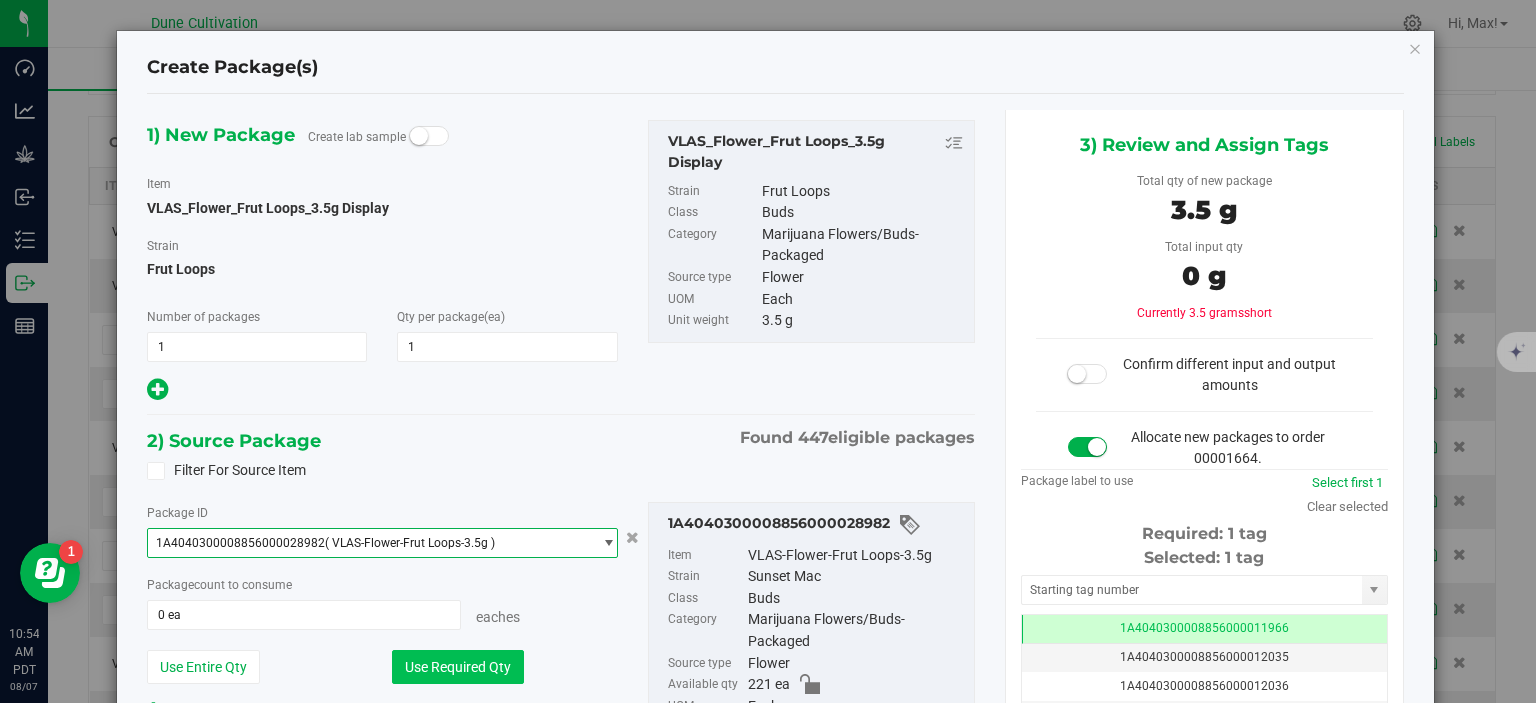 type on "1 ea" 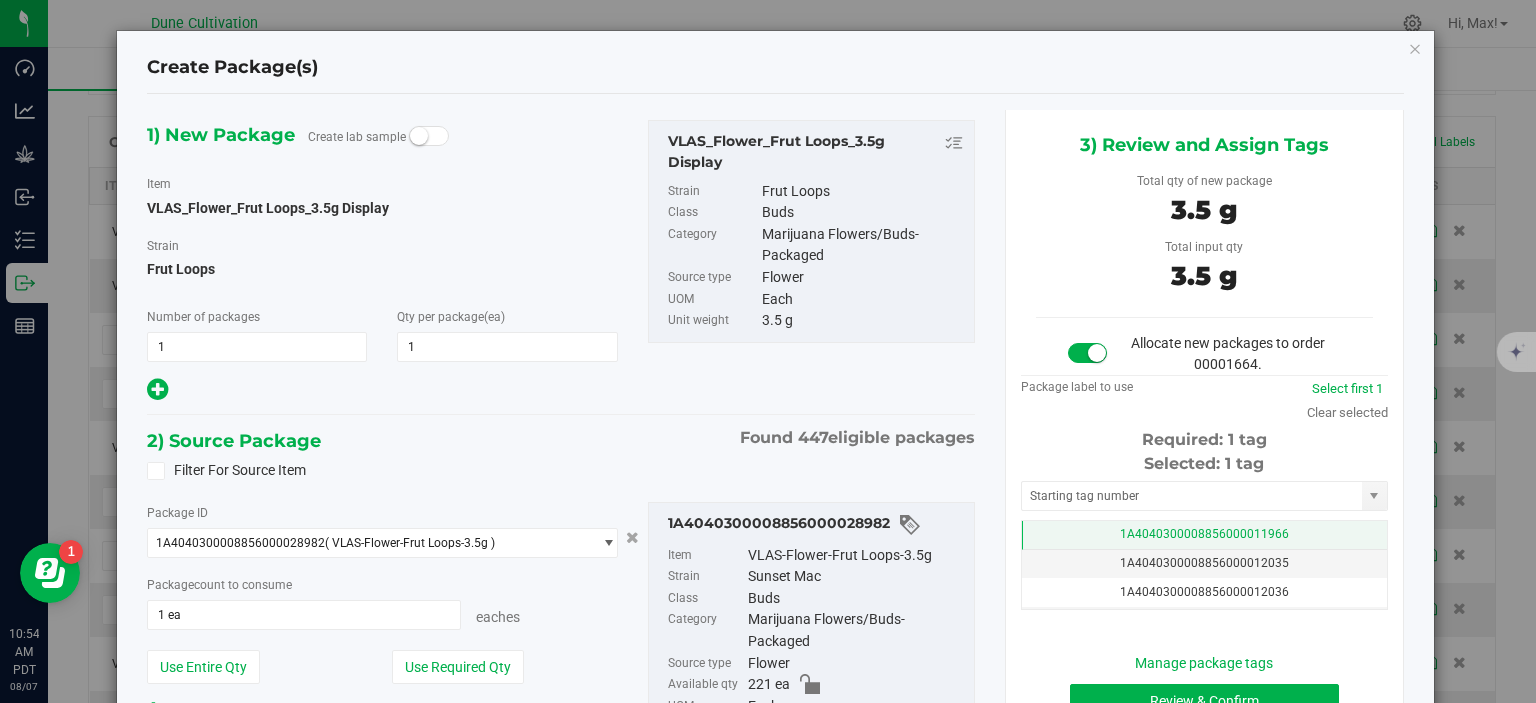 click on "1A4040300008856000011966" at bounding box center [1204, 535] 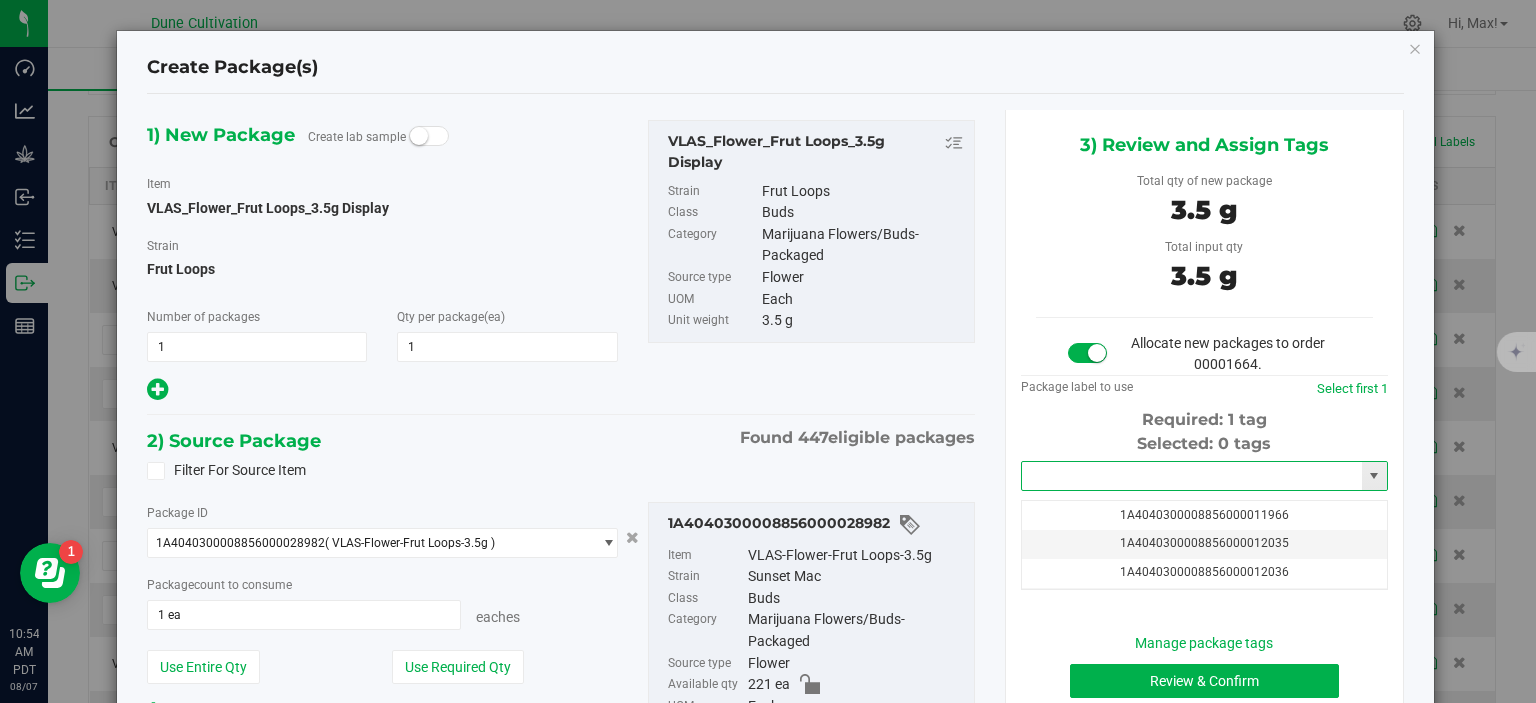 click at bounding box center (1192, 476) 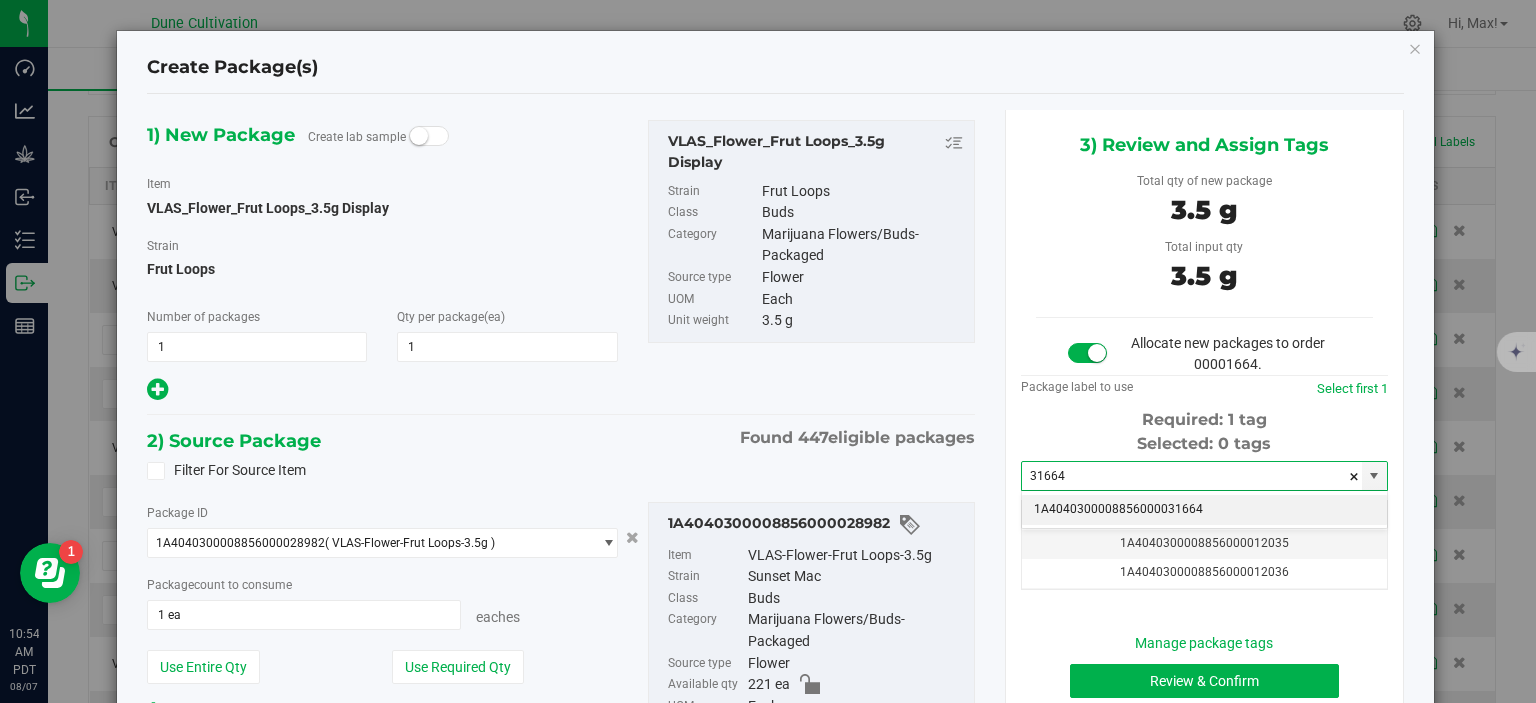 click on "1A4040300008856000031664" at bounding box center [1204, 510] 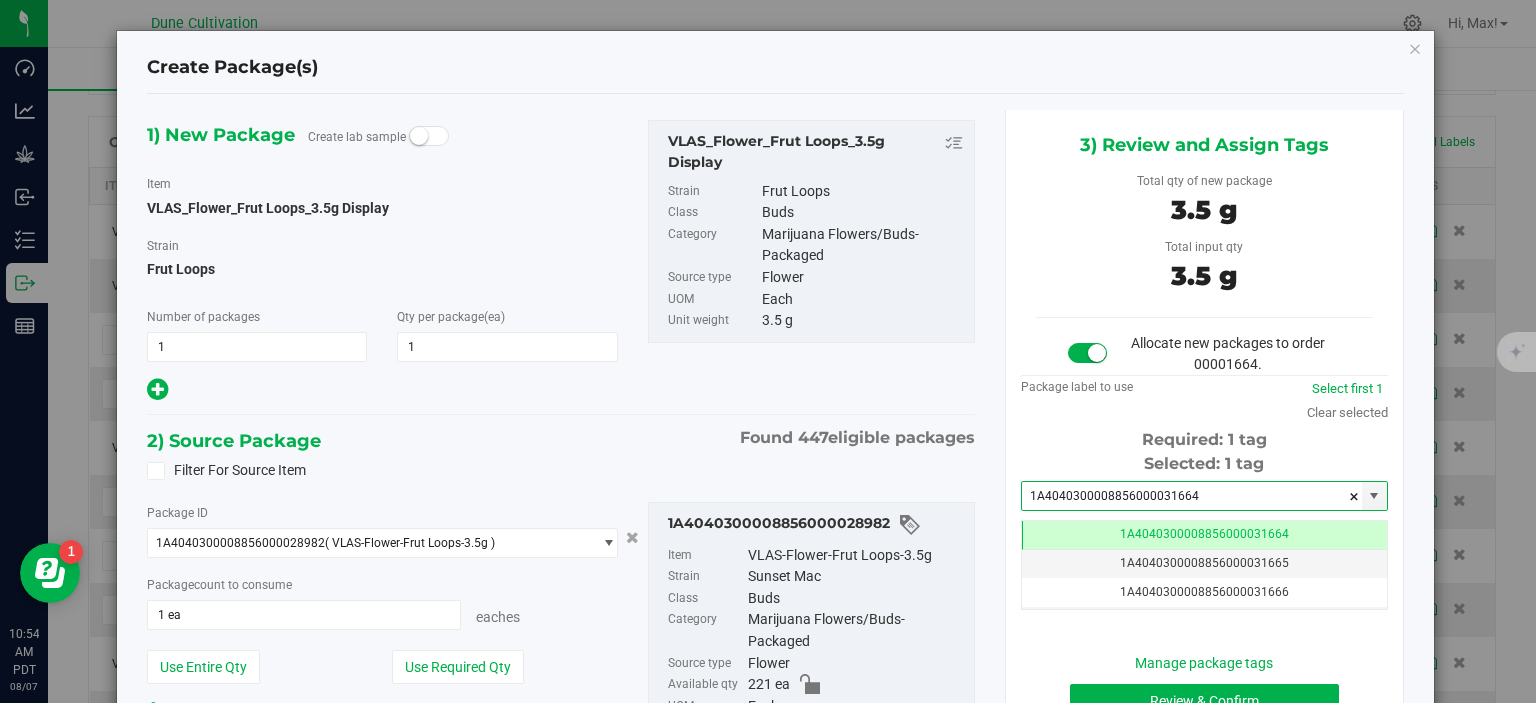 type on "1A4040300008856000031664" 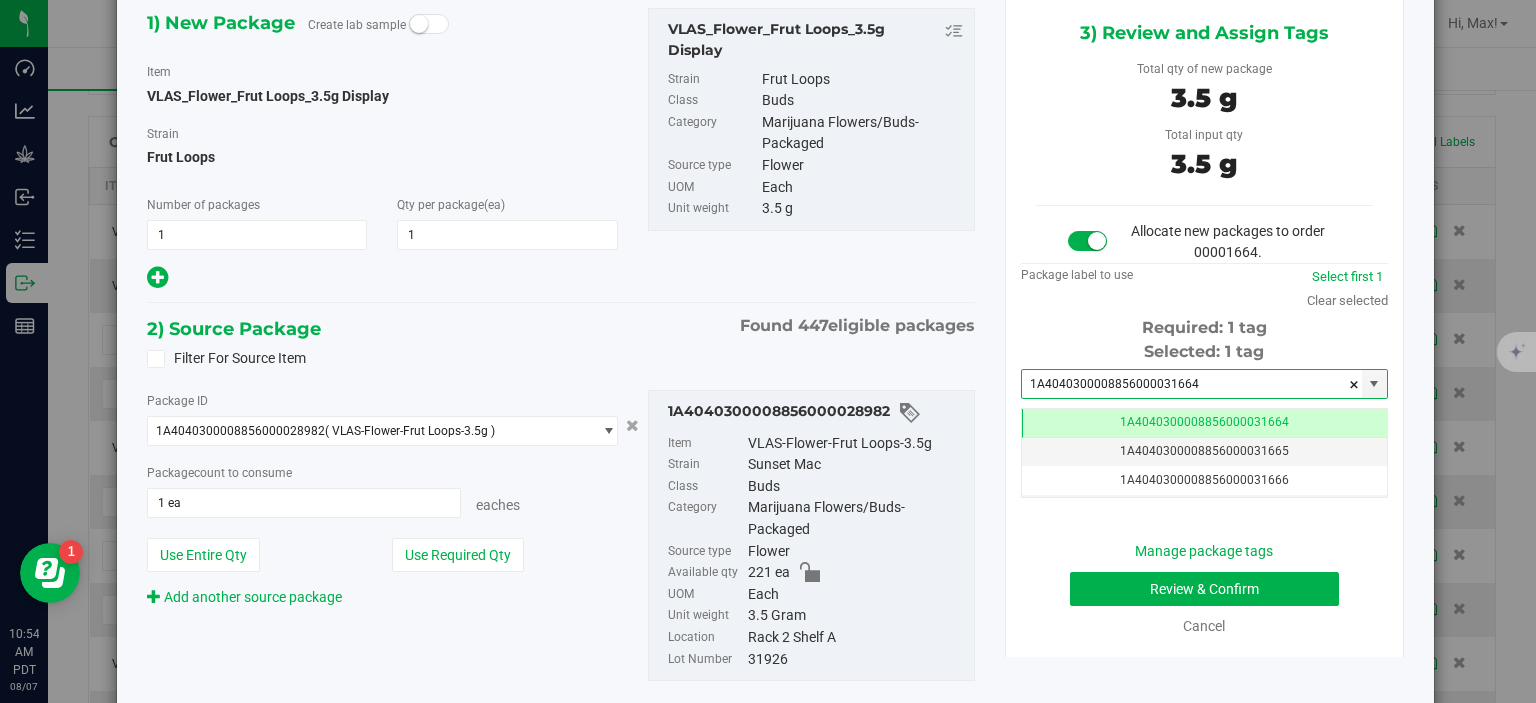 scroll, scrollTop: 102, scrollLeft: 0, axis: vertical 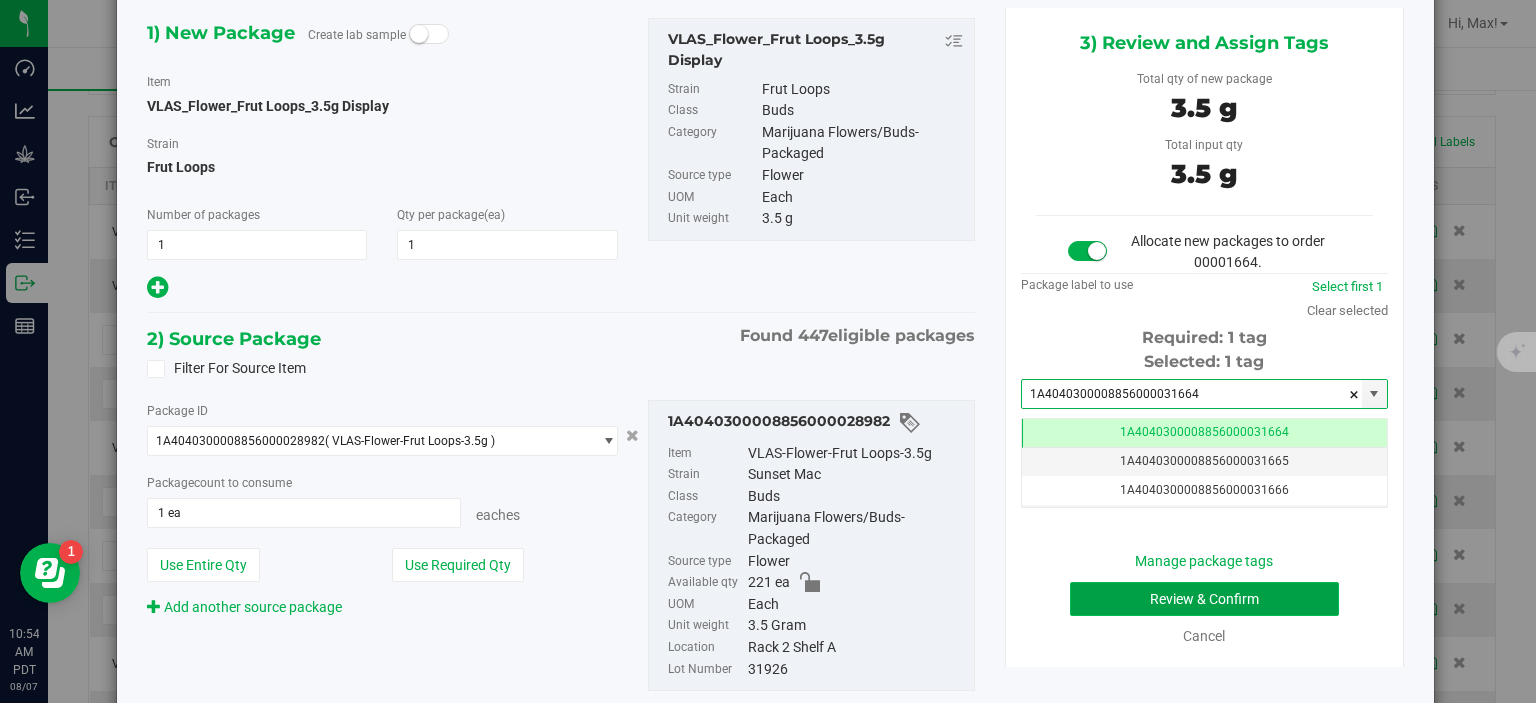 click on "Review & Confirm" at bounding box center (1204, 599) 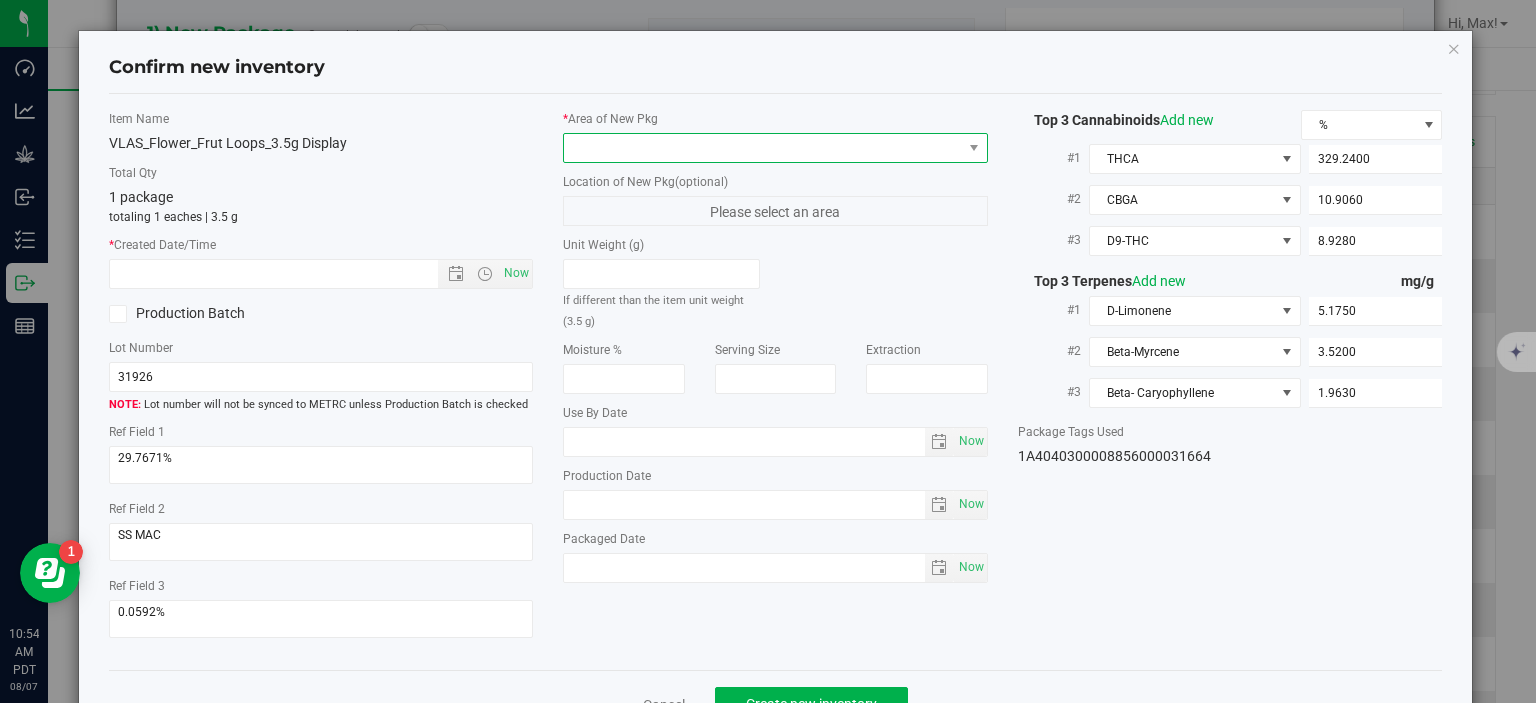 click at bounding box center (763, 148) 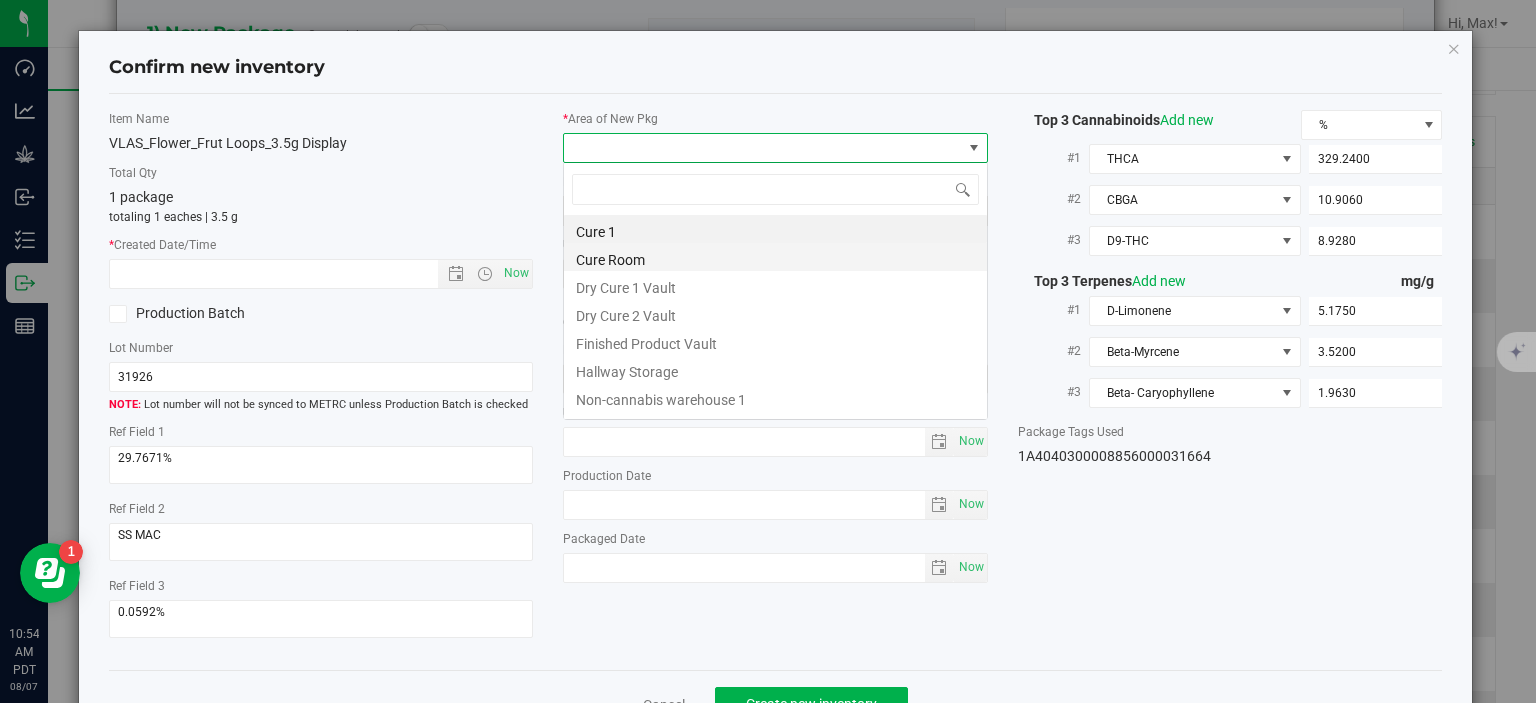 scroll, scrollTop: 99970, scrollLeft: 99575, axis: both 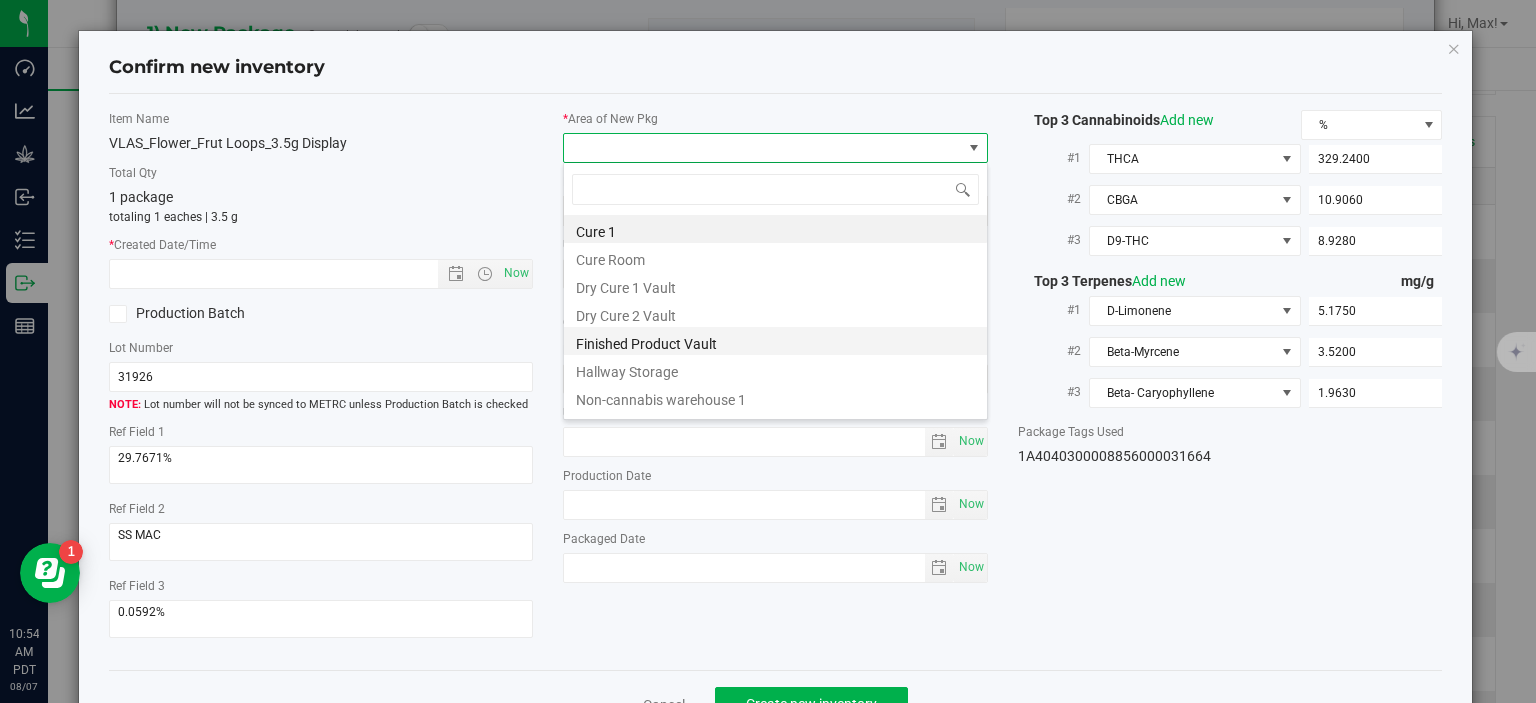 click on "Finished Product Vault" at bounding box center [775, 341] 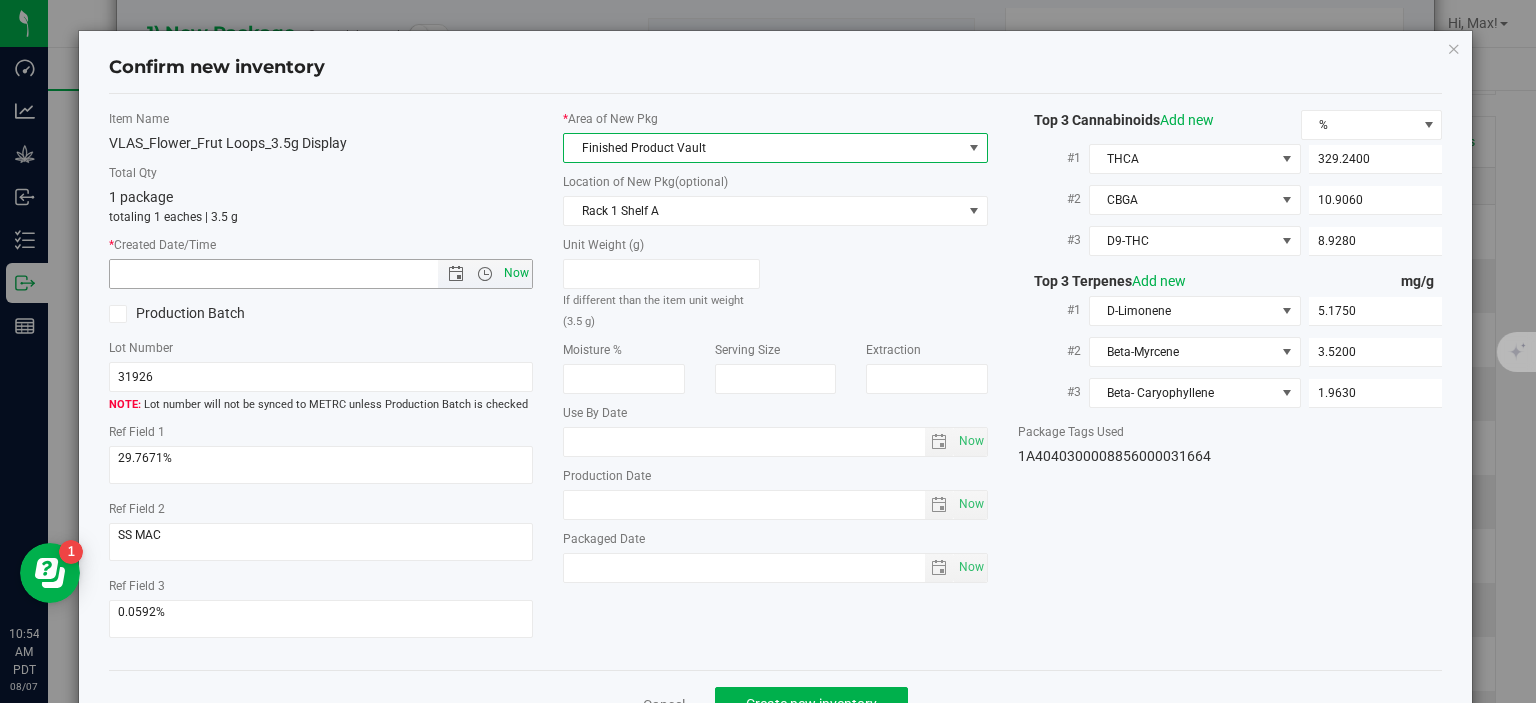 click on "Now" at bounding box center (517, 273) 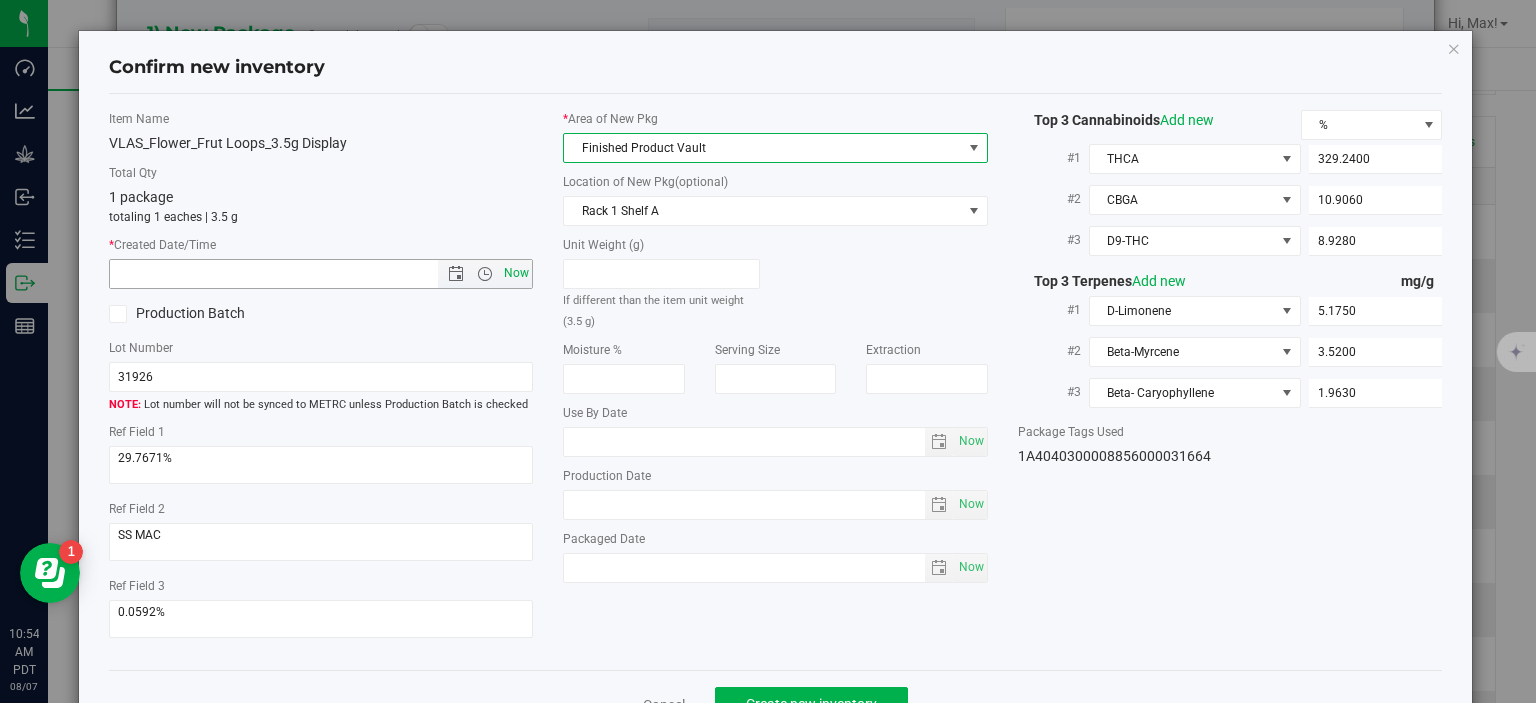 type on "8/7/2025 10:54 AM" 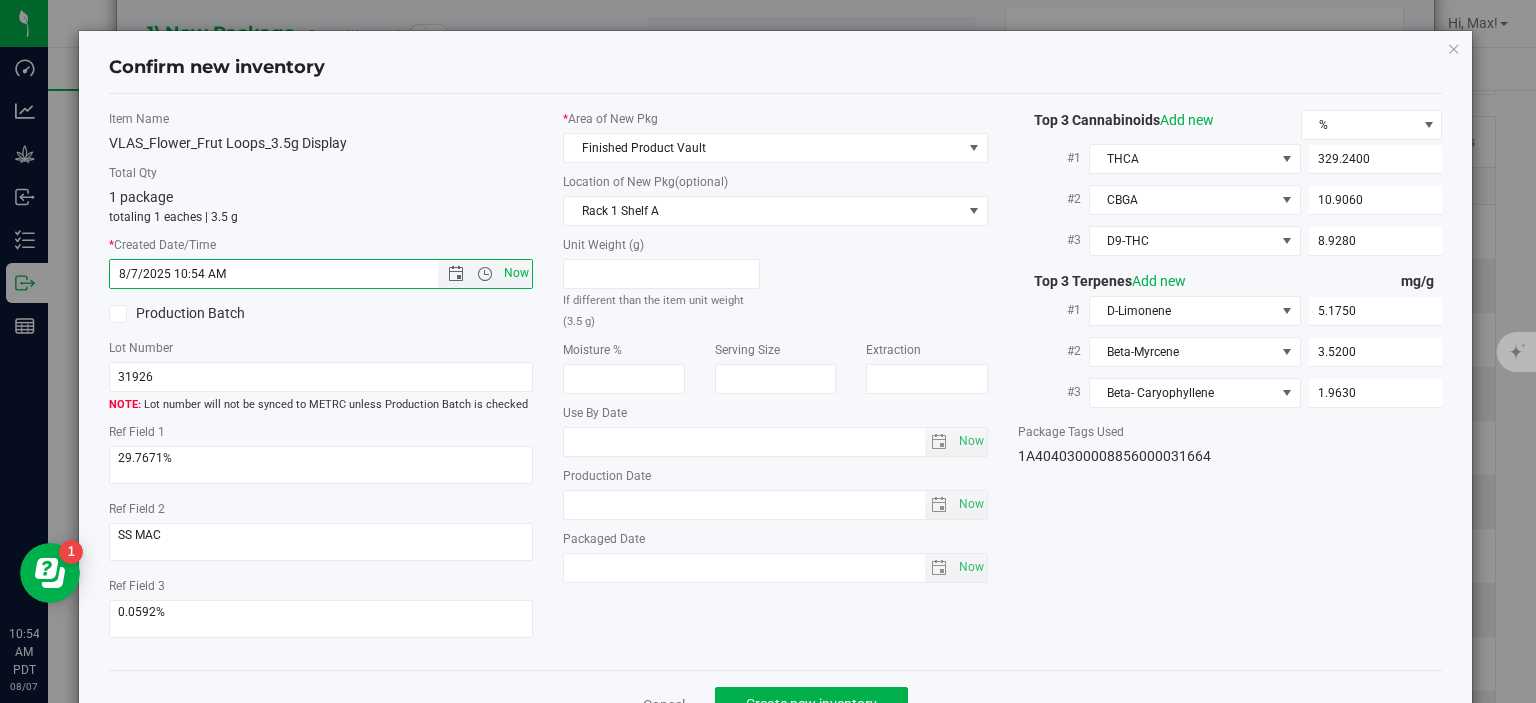 scroll, scrollTop: 52, scrollLeft: 0, axis: vertical 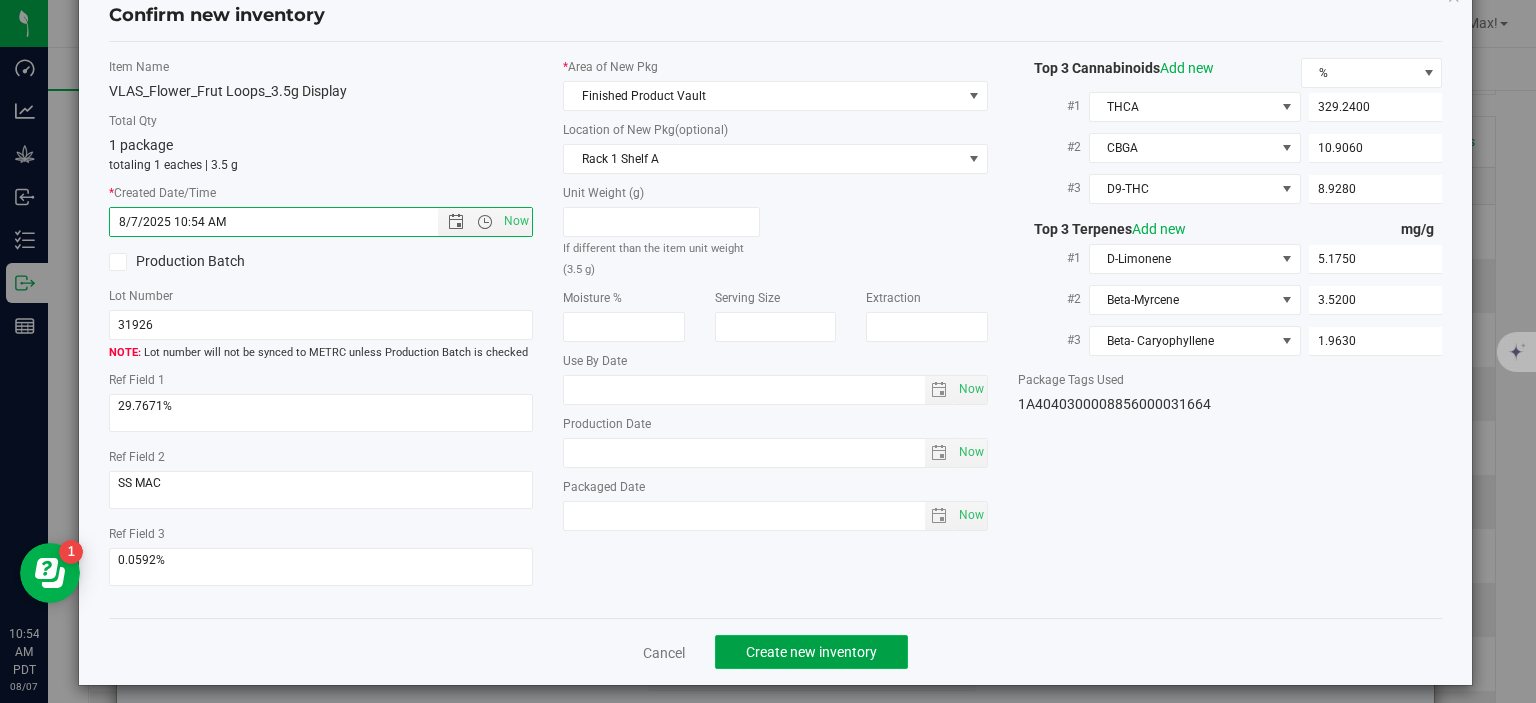 click on "Create new inventory" 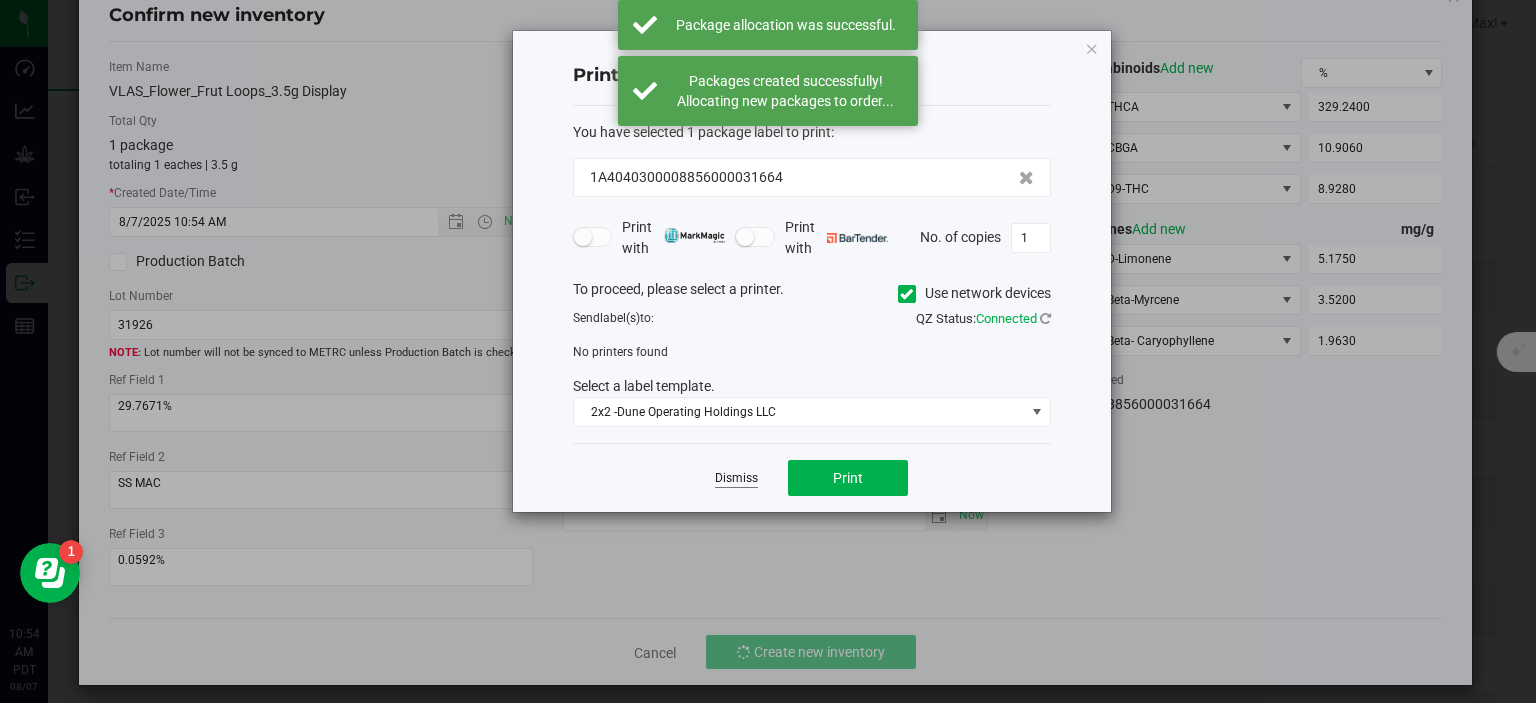 click on "Dismiss" 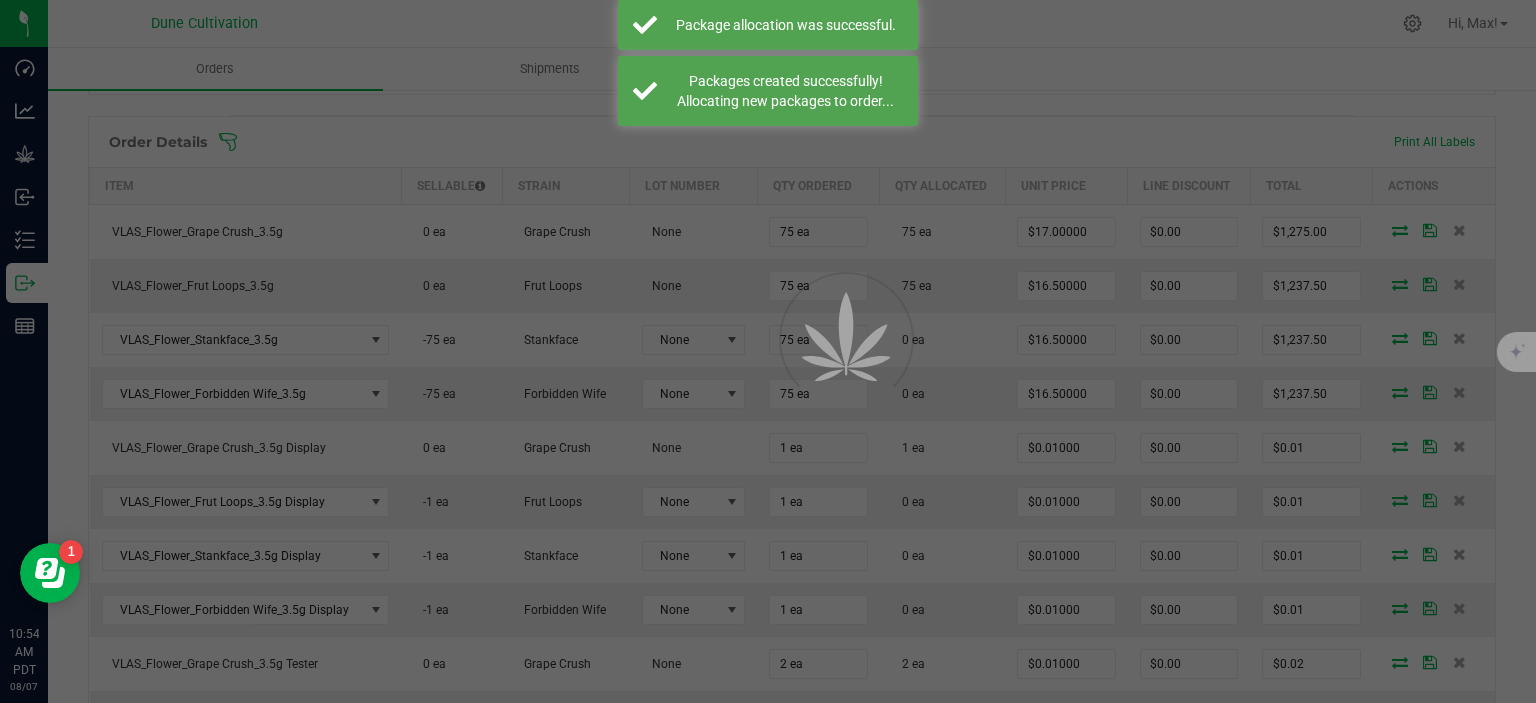 scroll, scrollTop: 536, scrollLeft: 0, axis: vertical 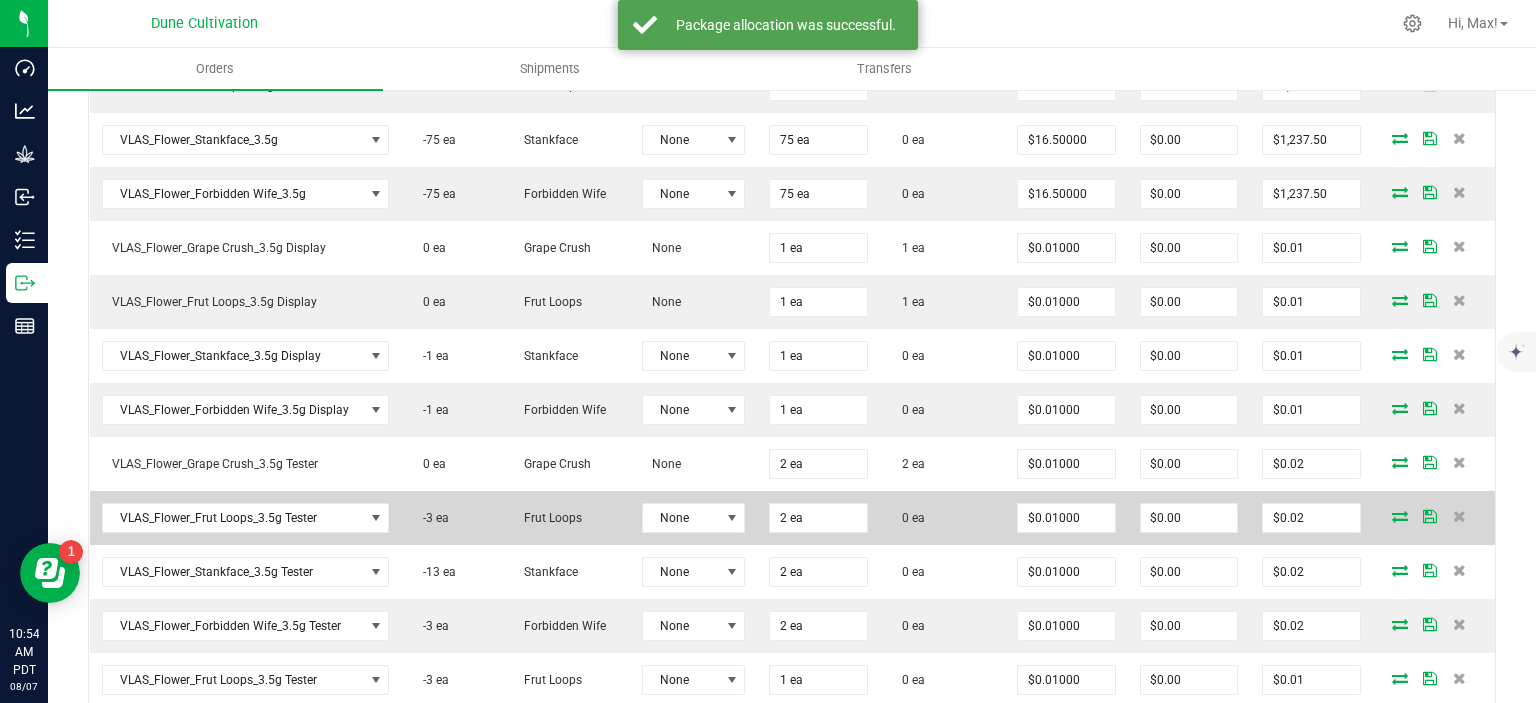 click at bounding box center (1400, 516) 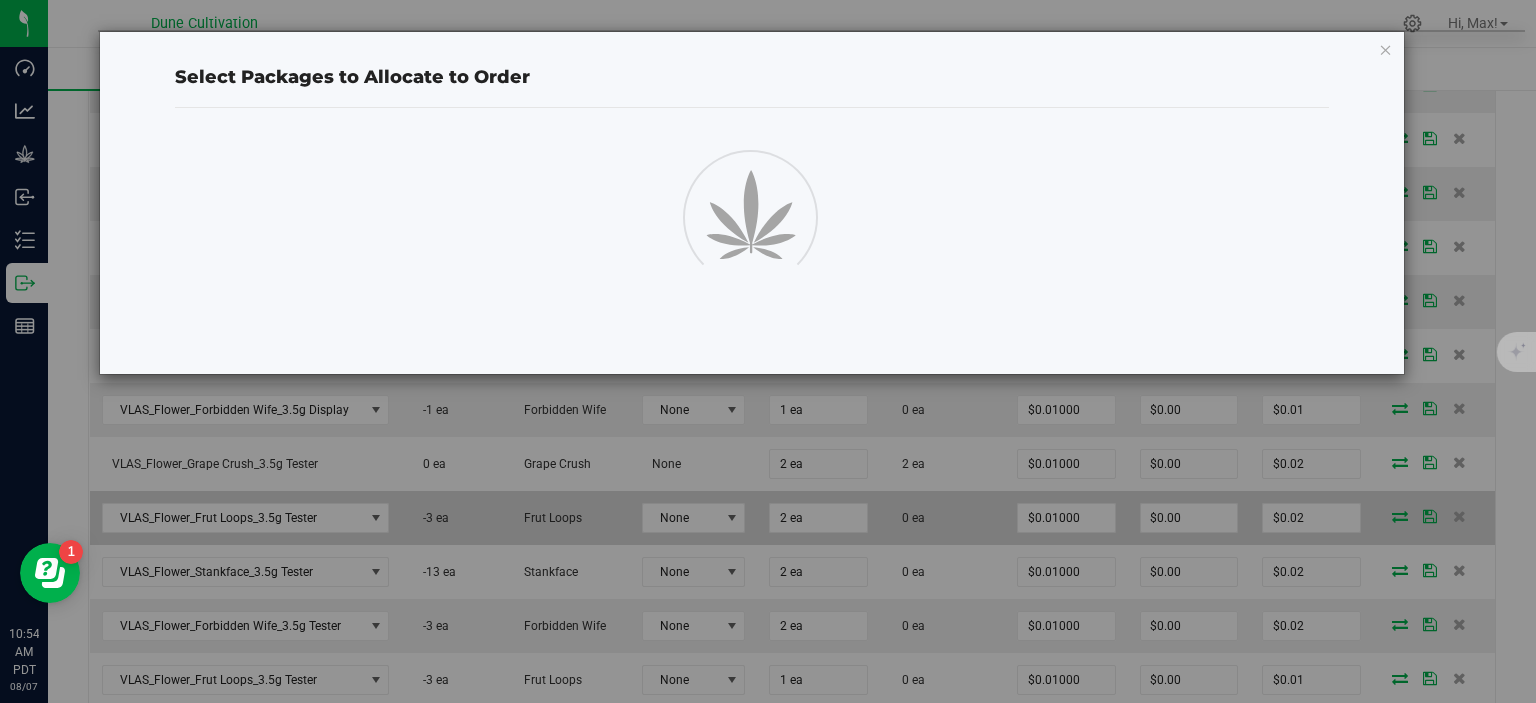scroll, scrollTop: 736, scrollLeft: 0, axis: vertical 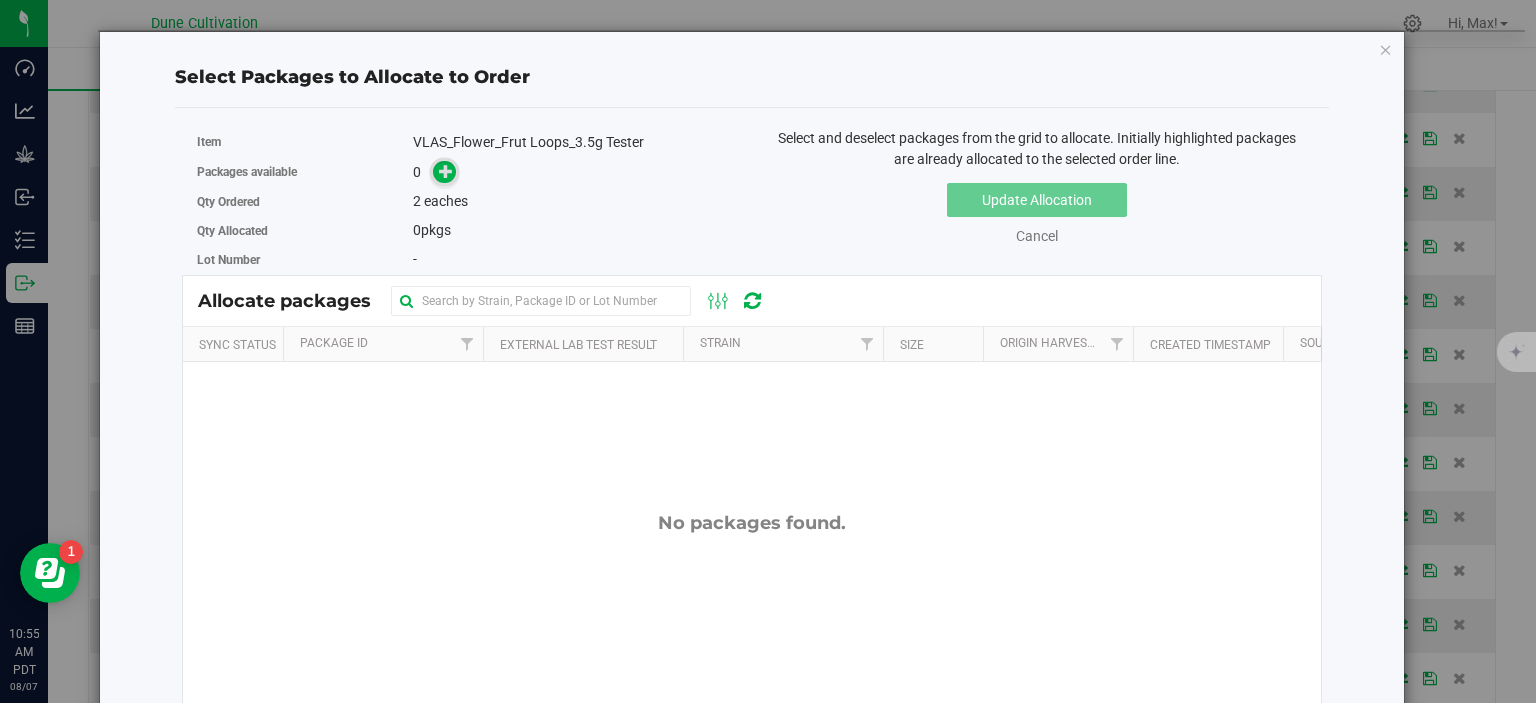 click at bounding box center (446, 171) 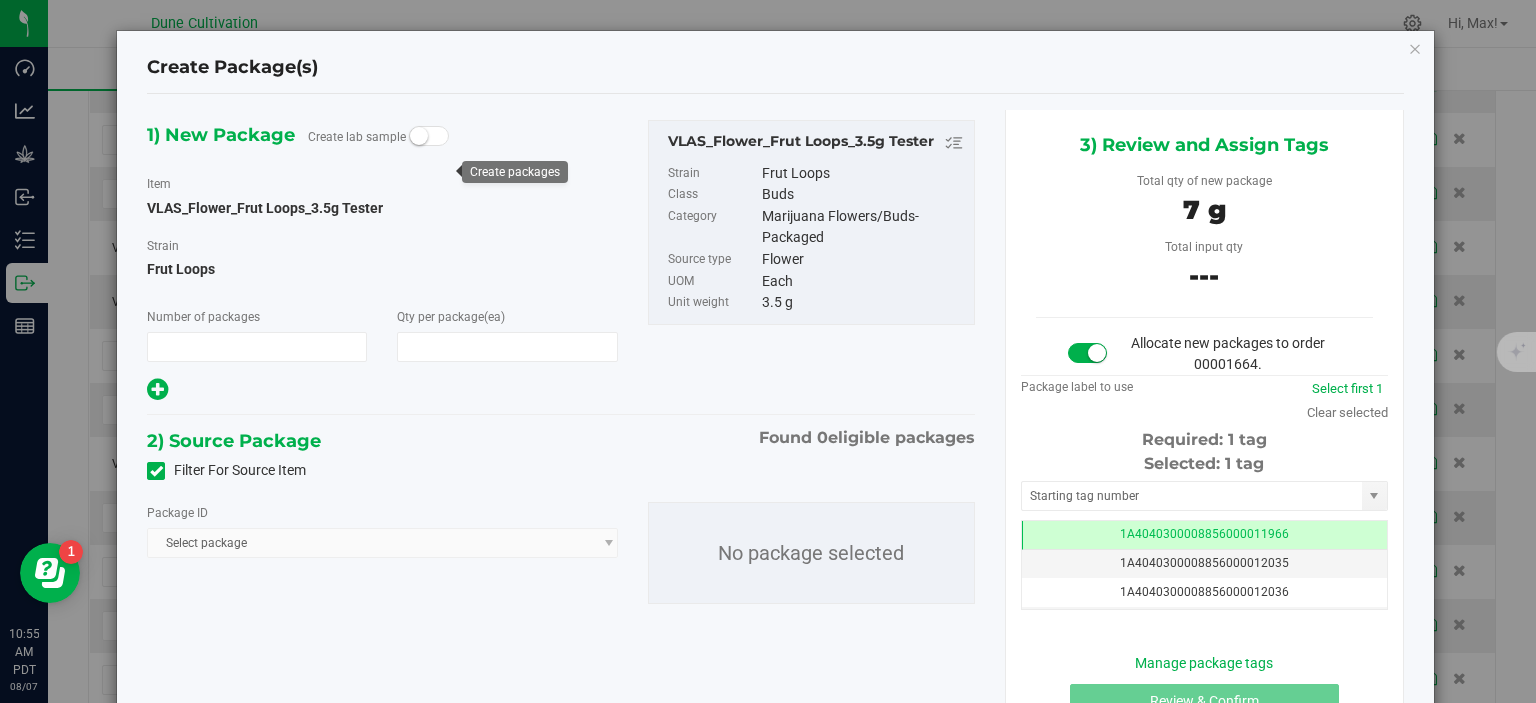 type on "1" 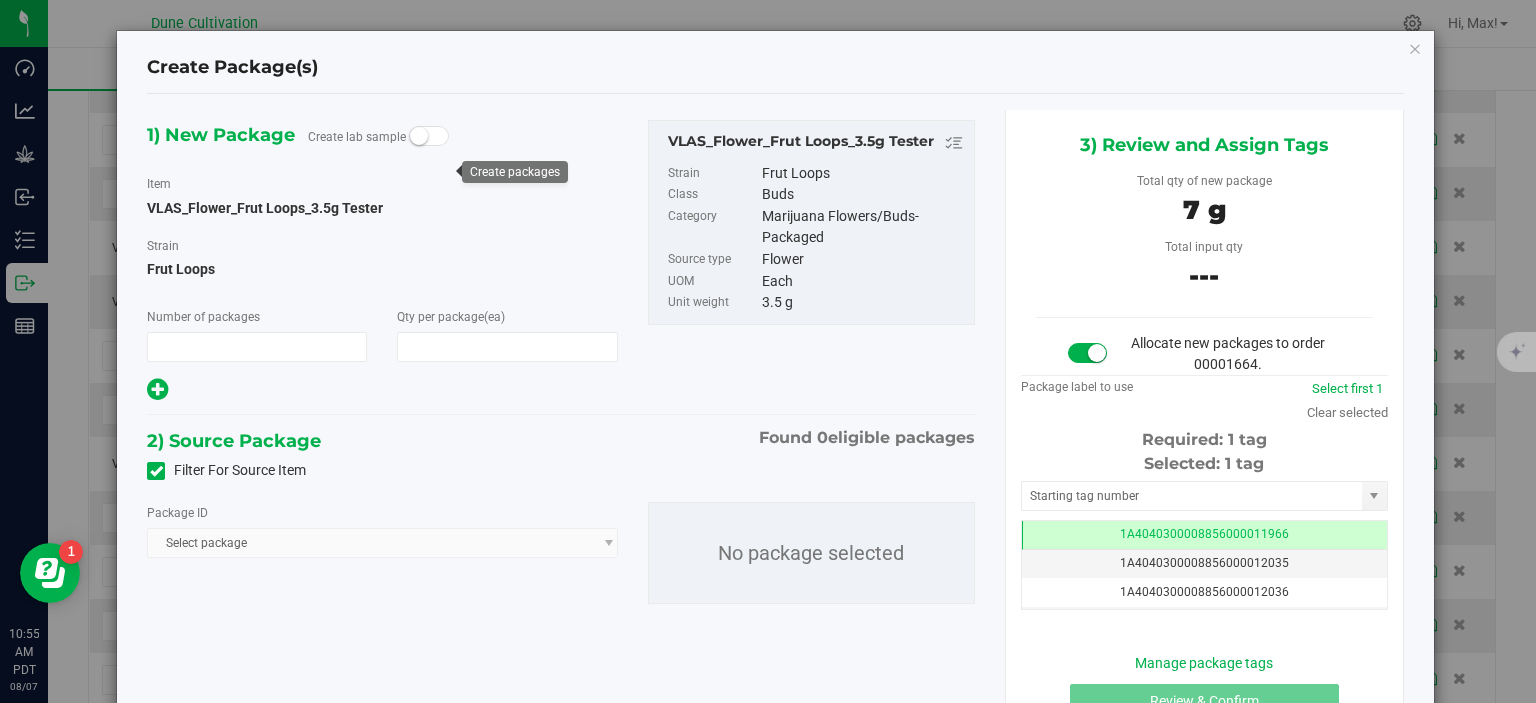 type on "2" 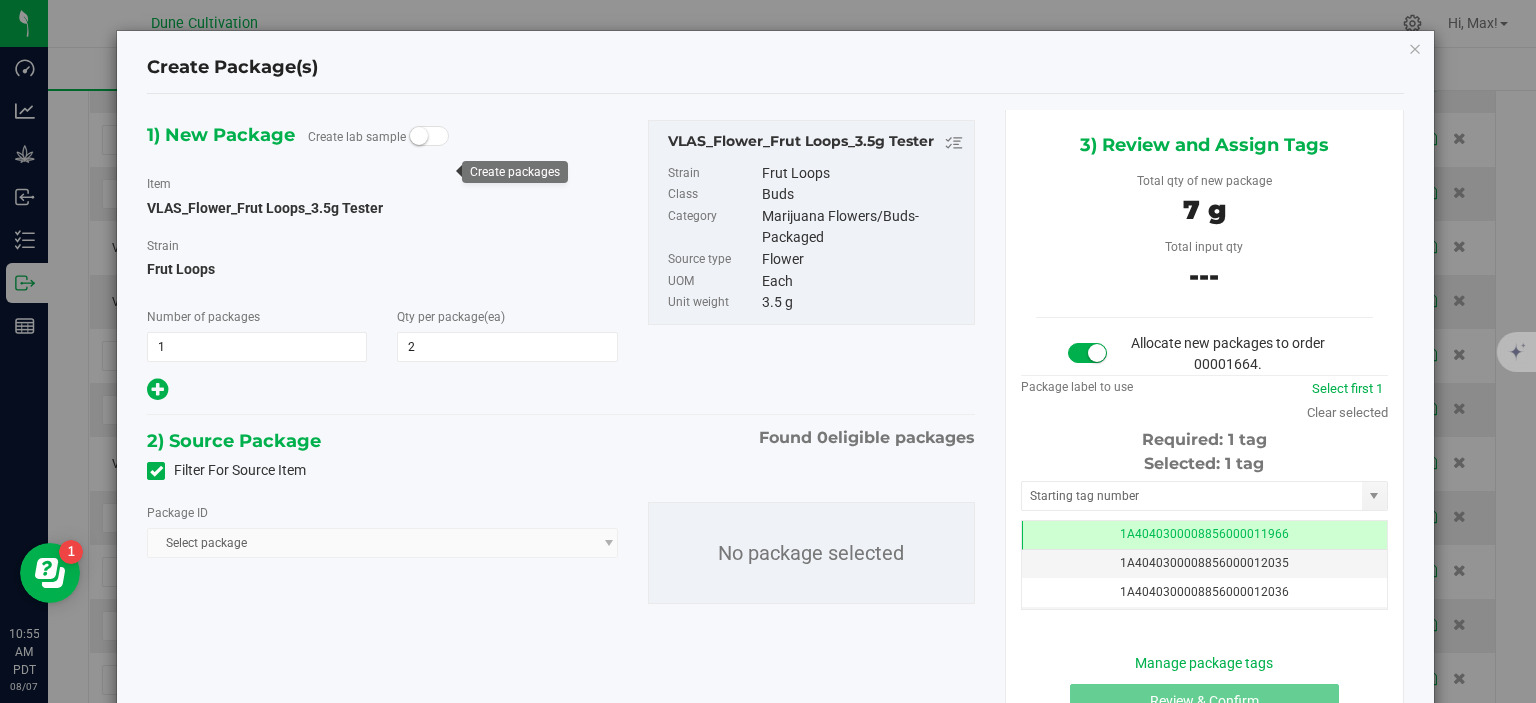 click at bounding box center [156, 471] 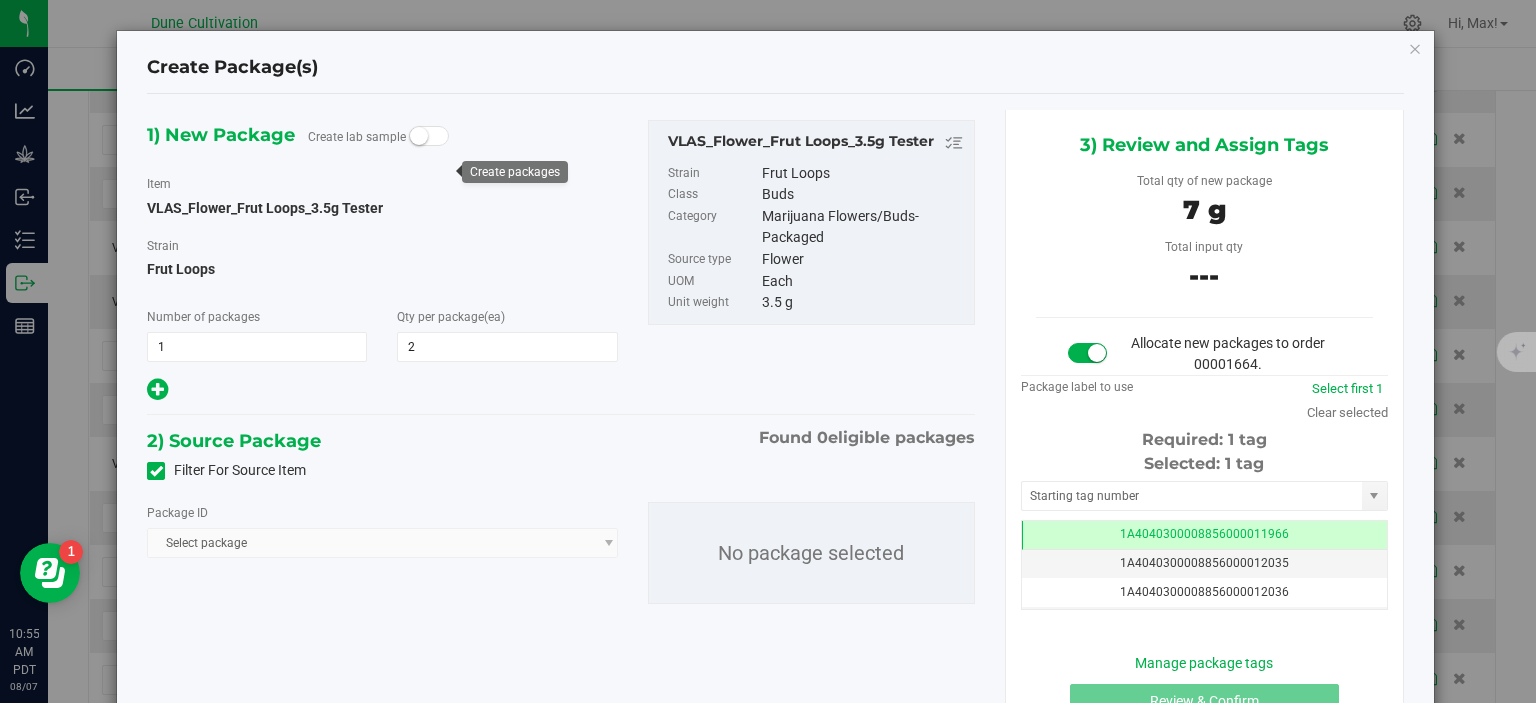 click on "Filter For Source Item" at bounding box center (0, 0) 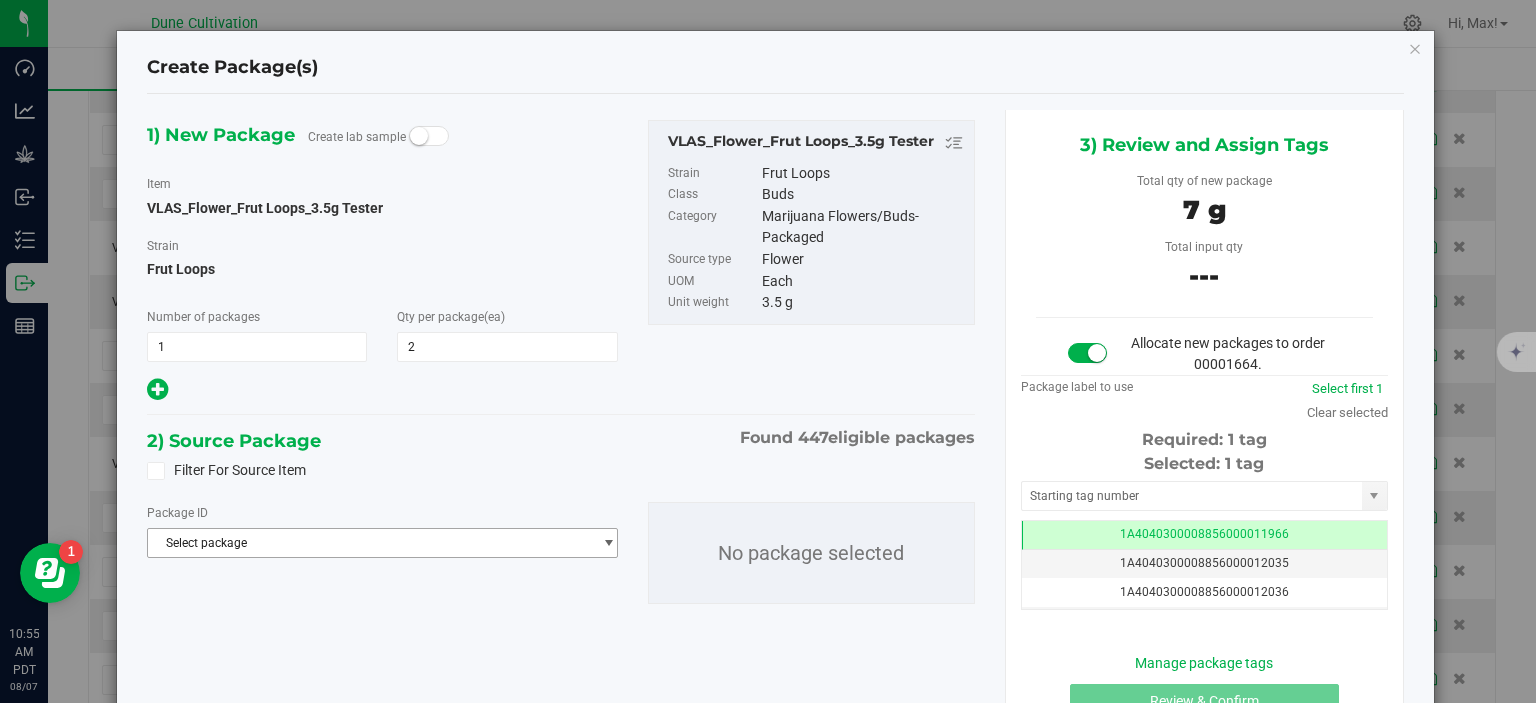 click on "Select package" at bounding box center [369, 543] 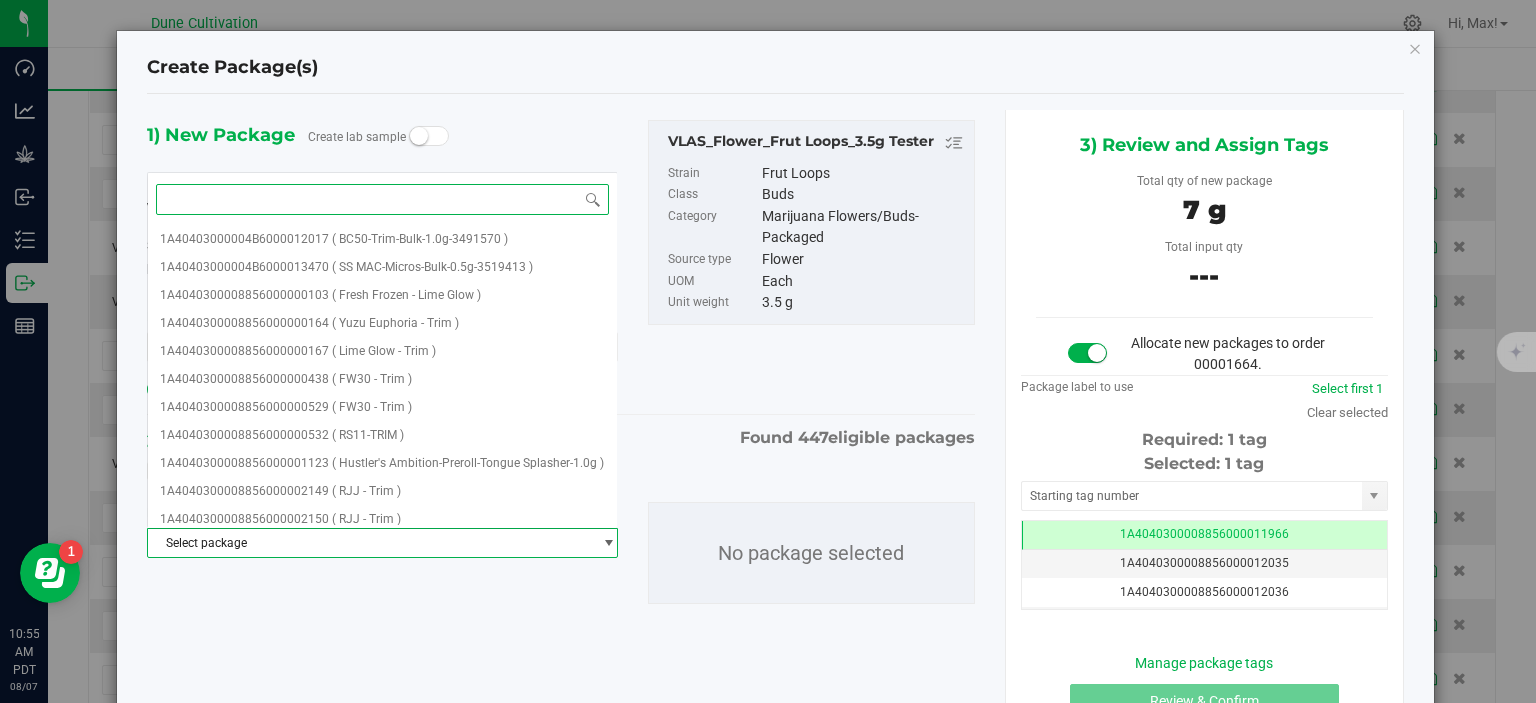 paste on "28982" 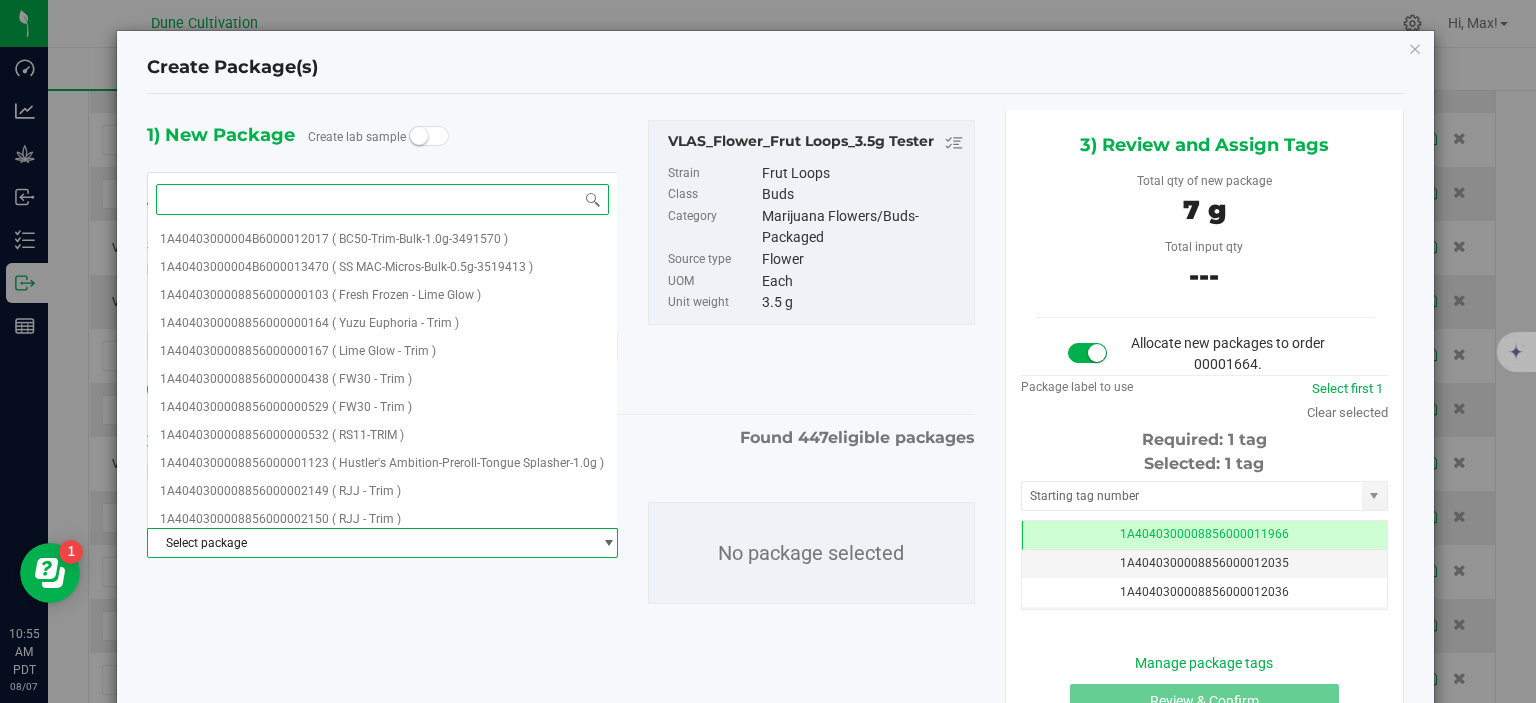 type on "28982" 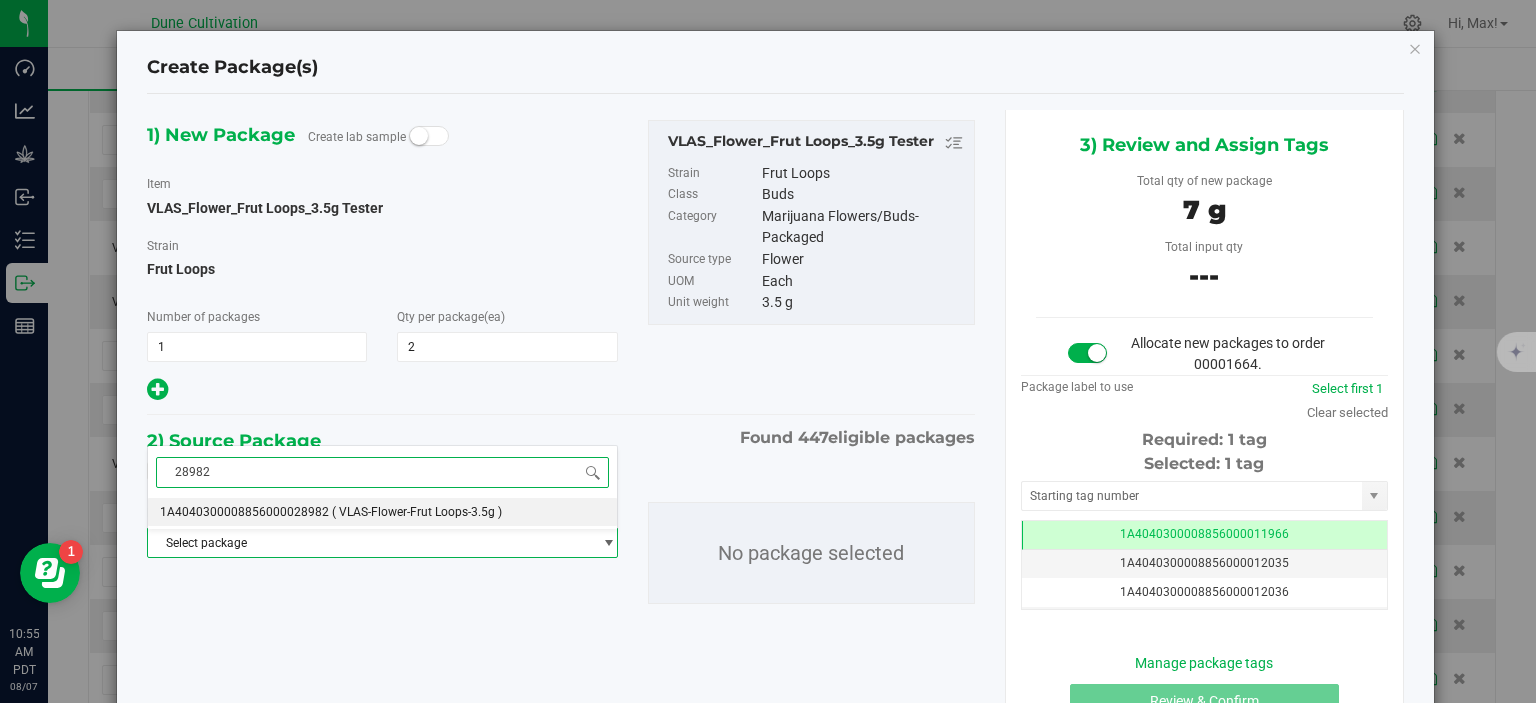 click on "1A4040300008856000028982
(
VLAS-Flower-Frut Loops-3.5g
)" at bounding box center (382, 512) 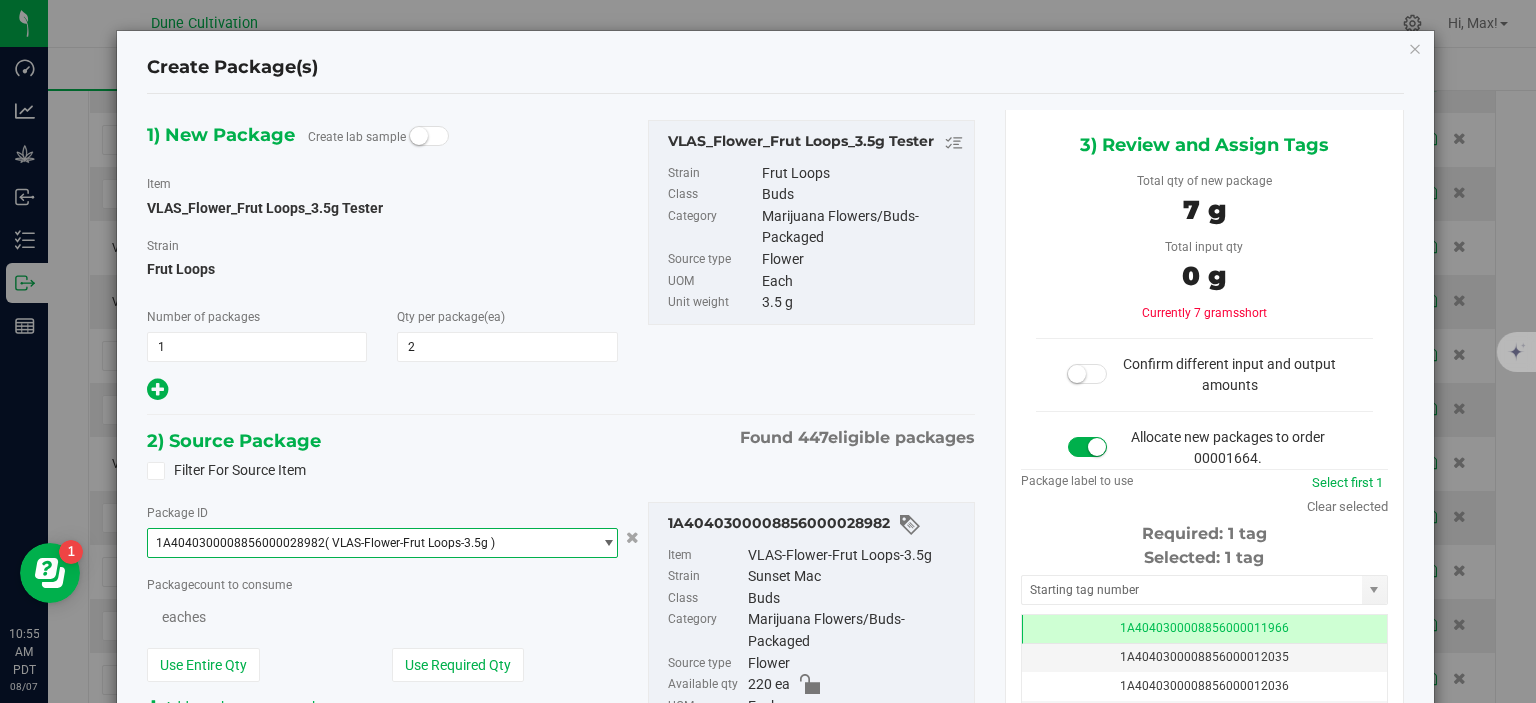 scroll, scrollTop: 0, scrollLeft: 0, axis: both 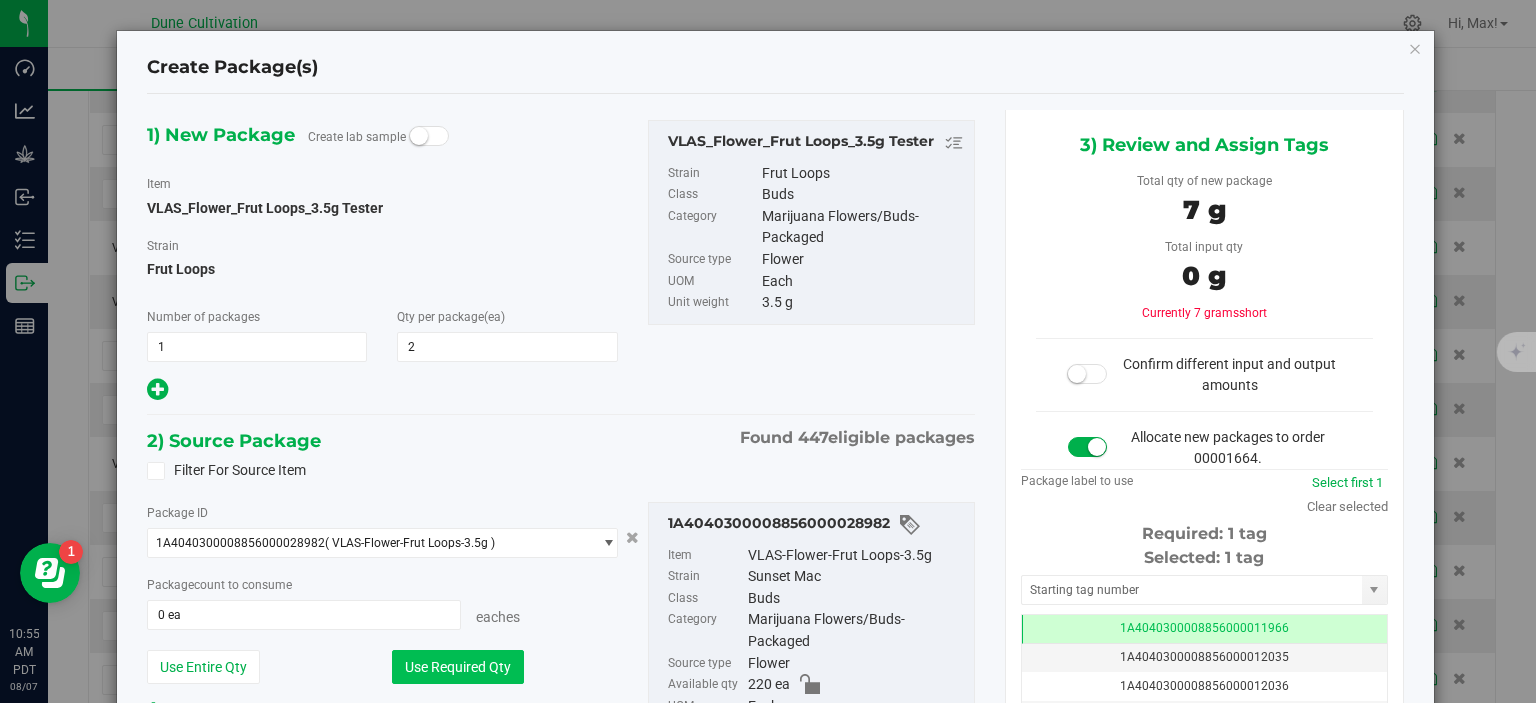 click on "Use Required Qty" at bounding box center (458, 667) 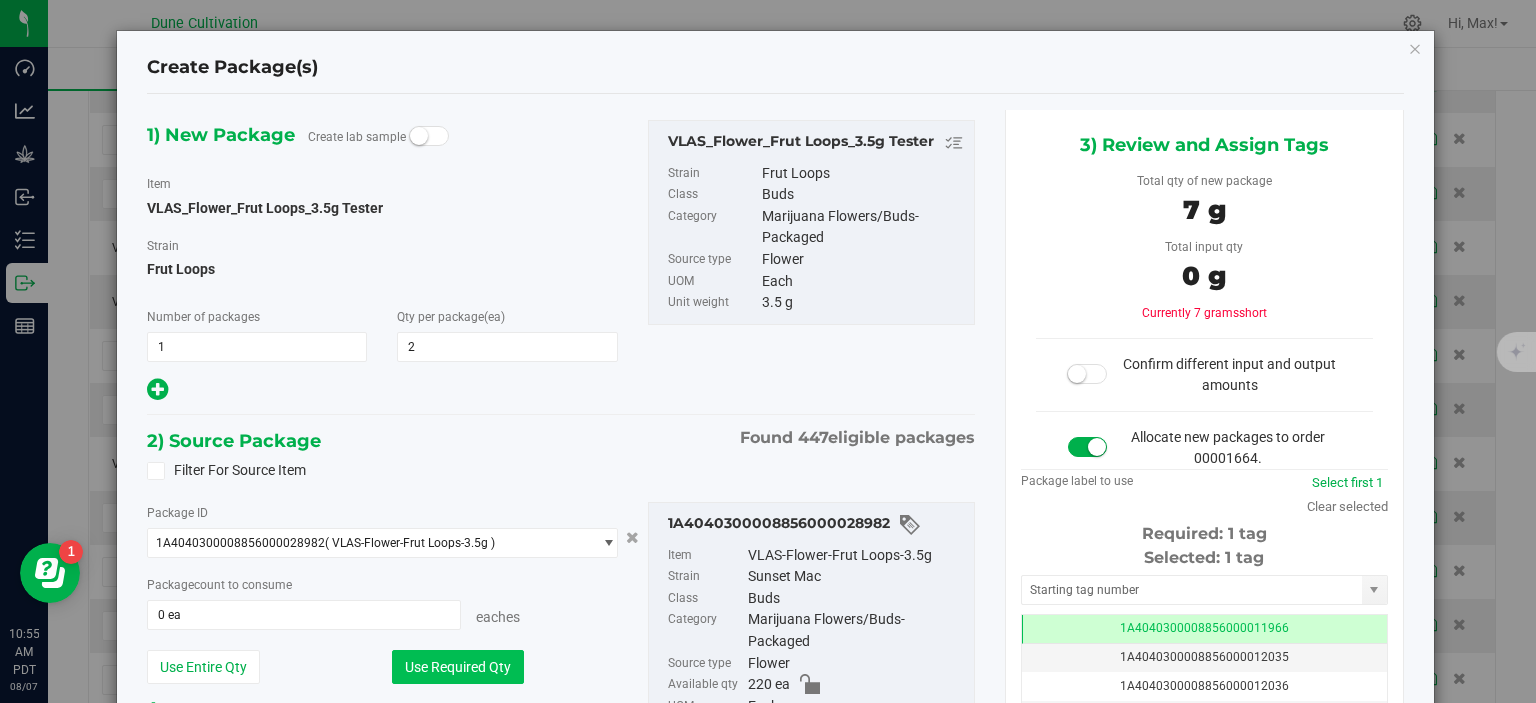 type on "2 ea" 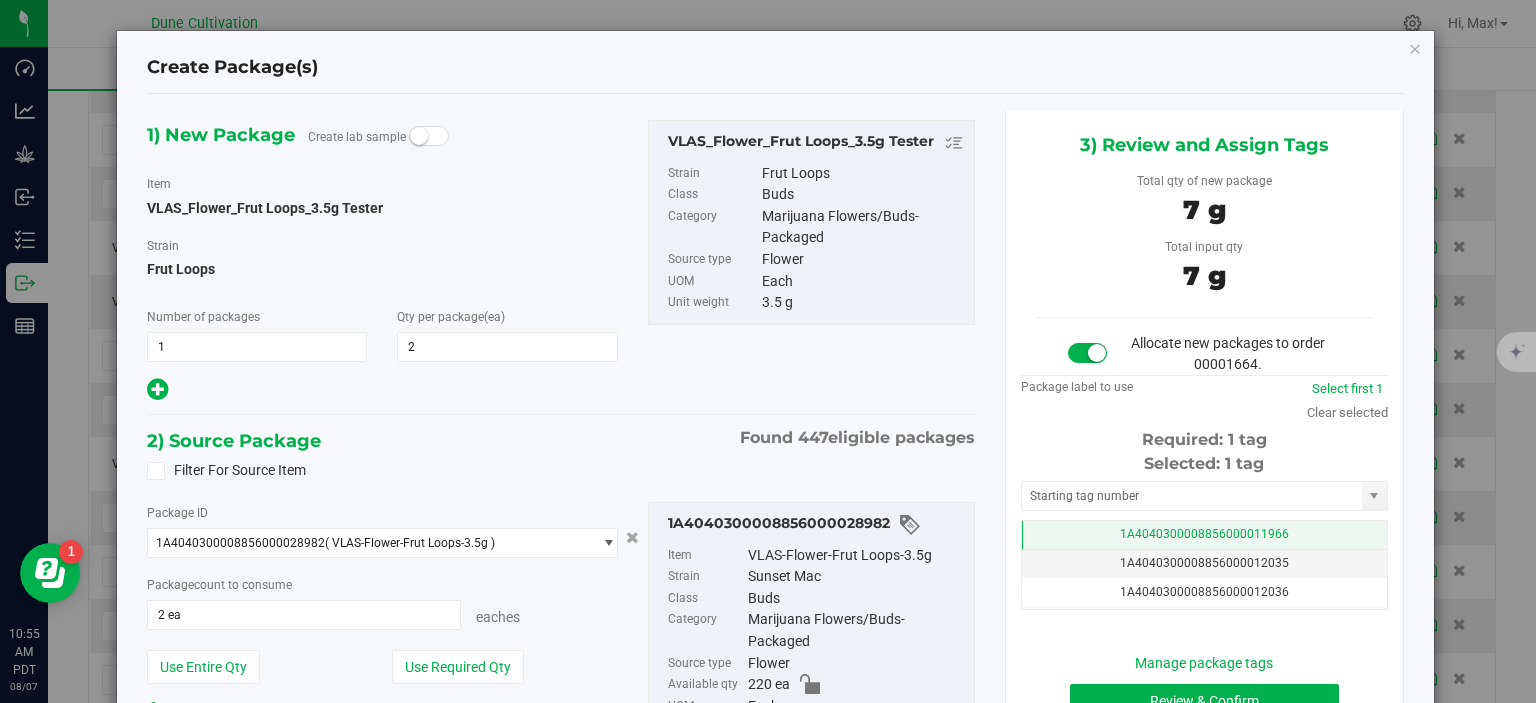 click on "1A4040300008856000011966" at bounding box center (1204, 535) 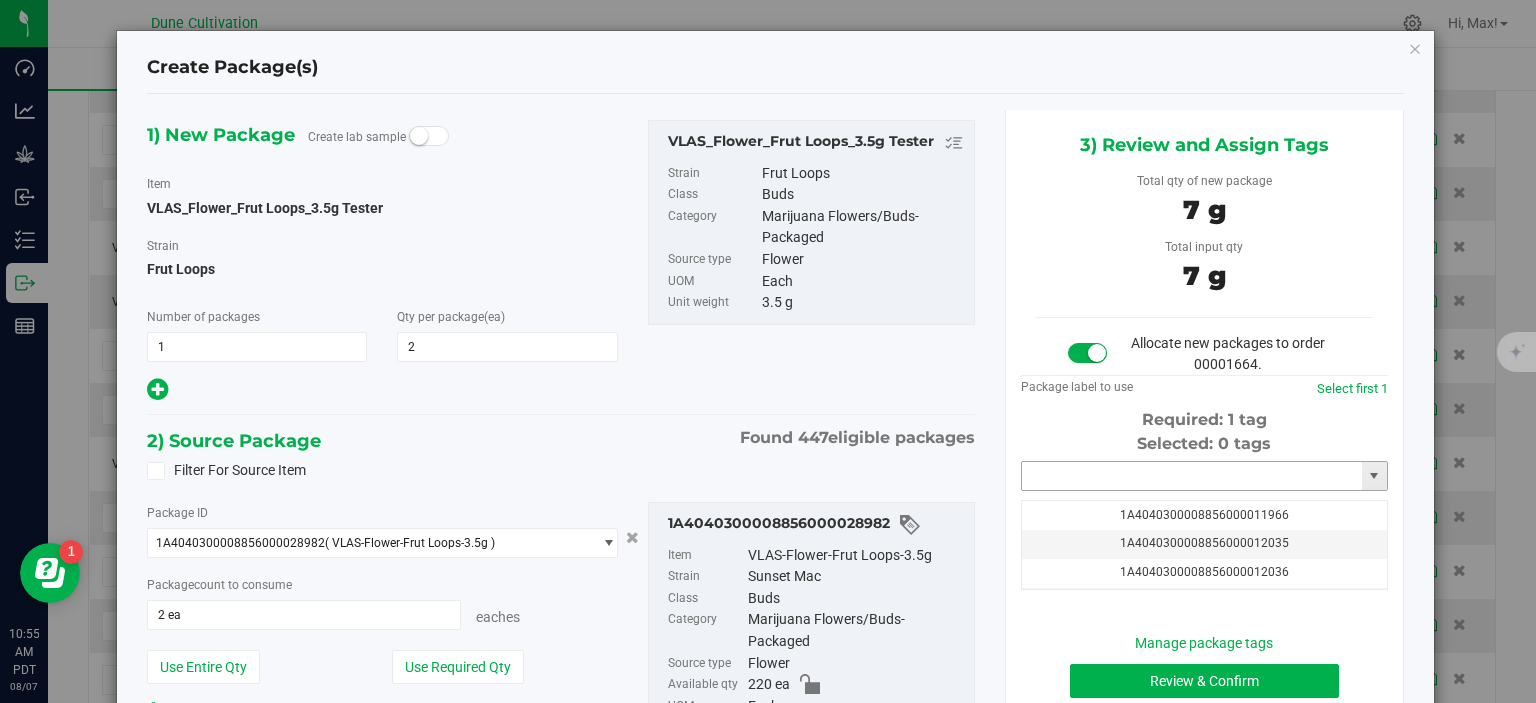 click at bounding box center (1192, 476) 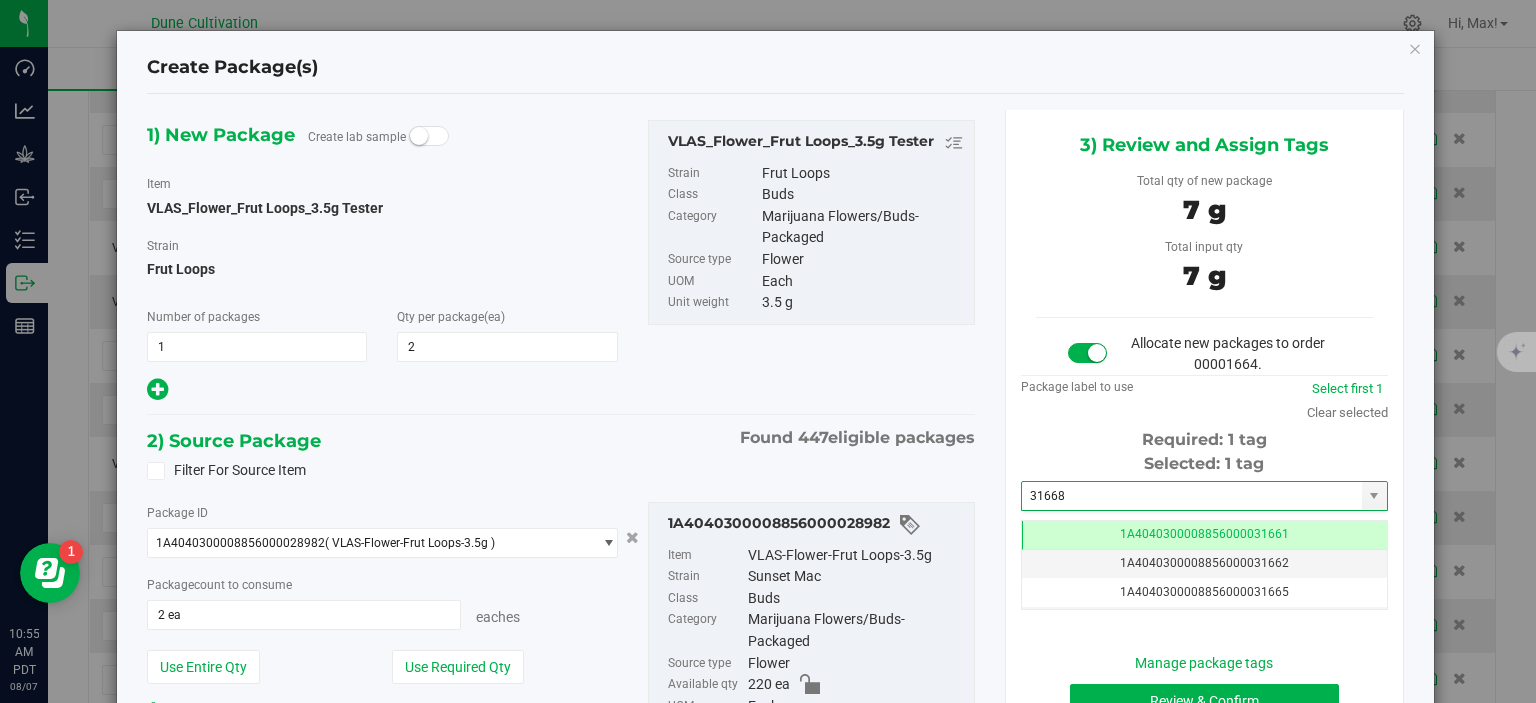 click on "3) Review and Assign Tags
Total qty of new package
7 g
Total input qty
7 g
Allocate new packages to order 00001664." at bounding box center (1204, 439) 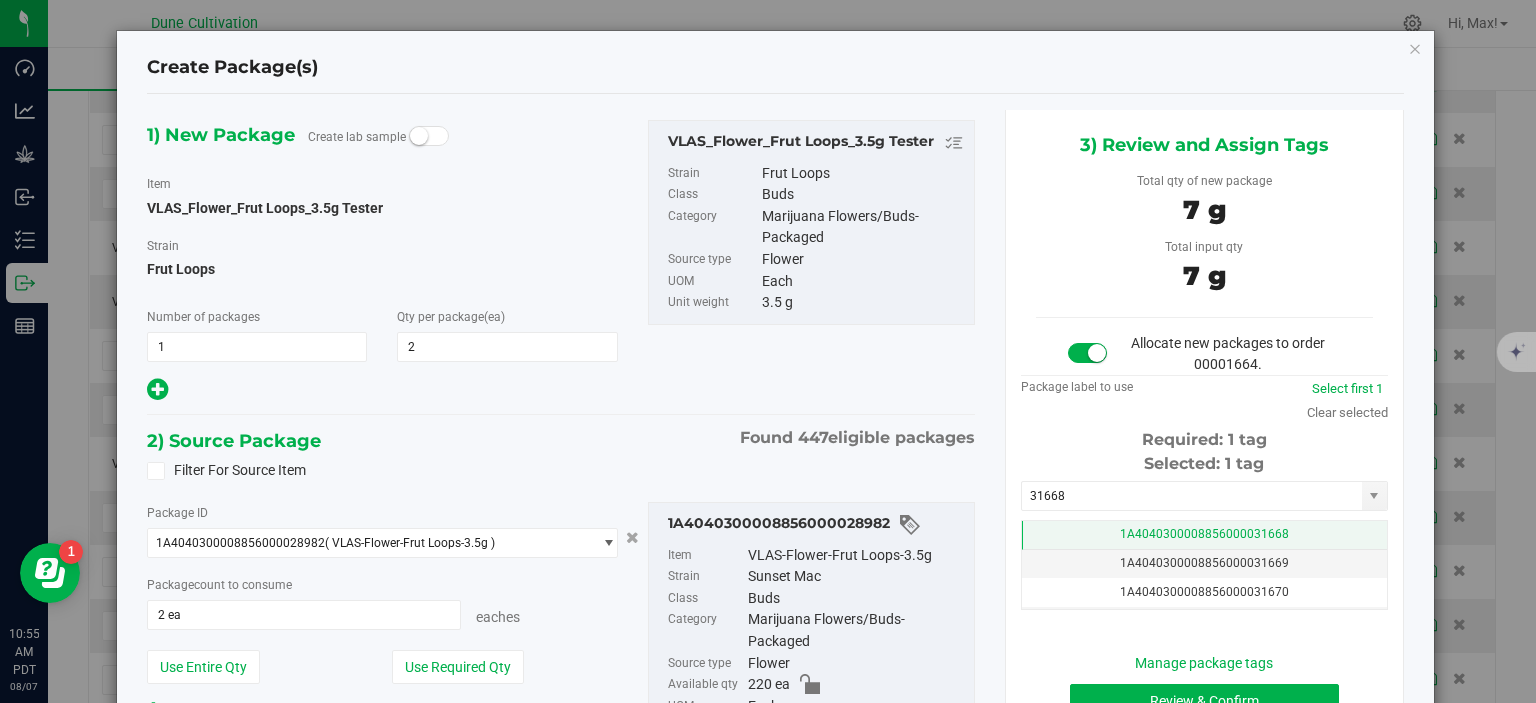 click on "1A4040300008856000031668" at bounding box center (1204, 535) 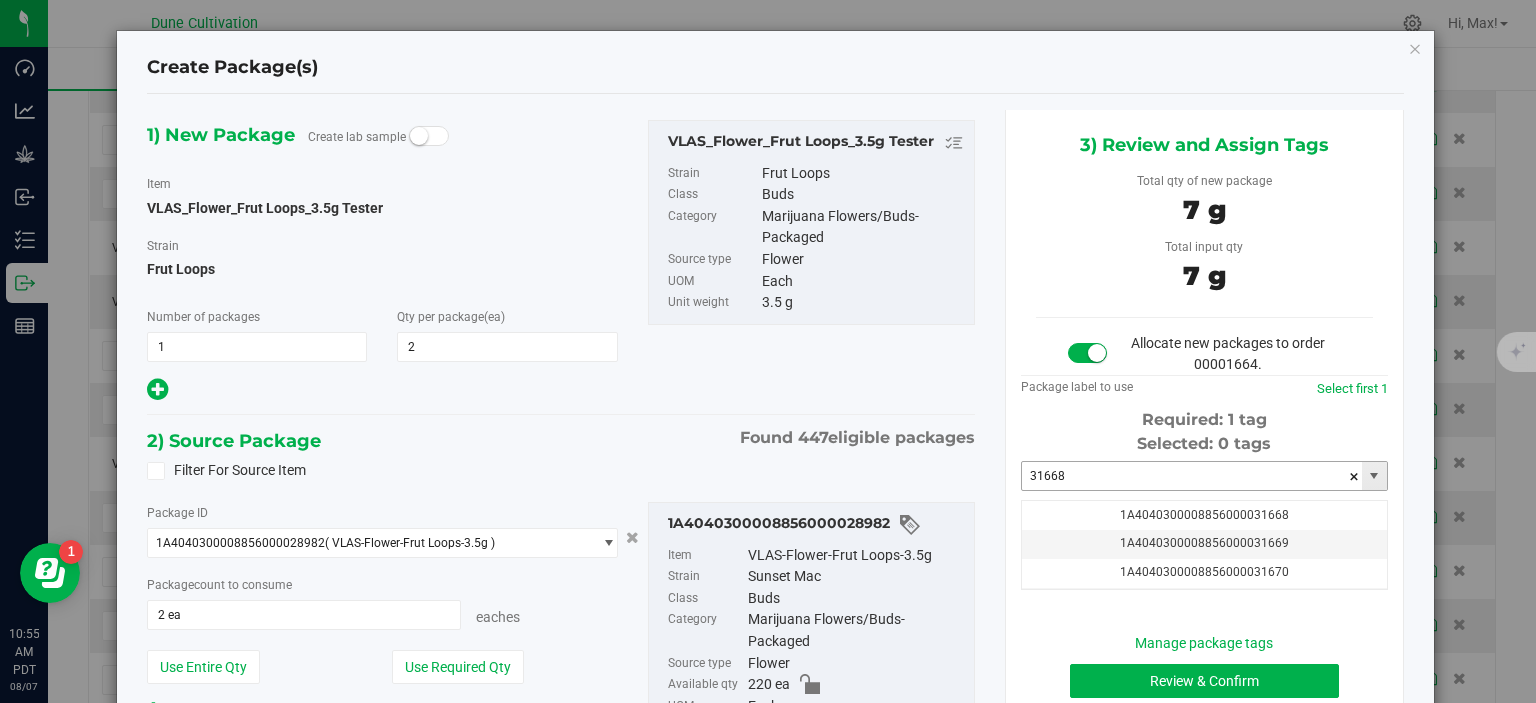 click on "31668" at bounding box center [1192, 476] 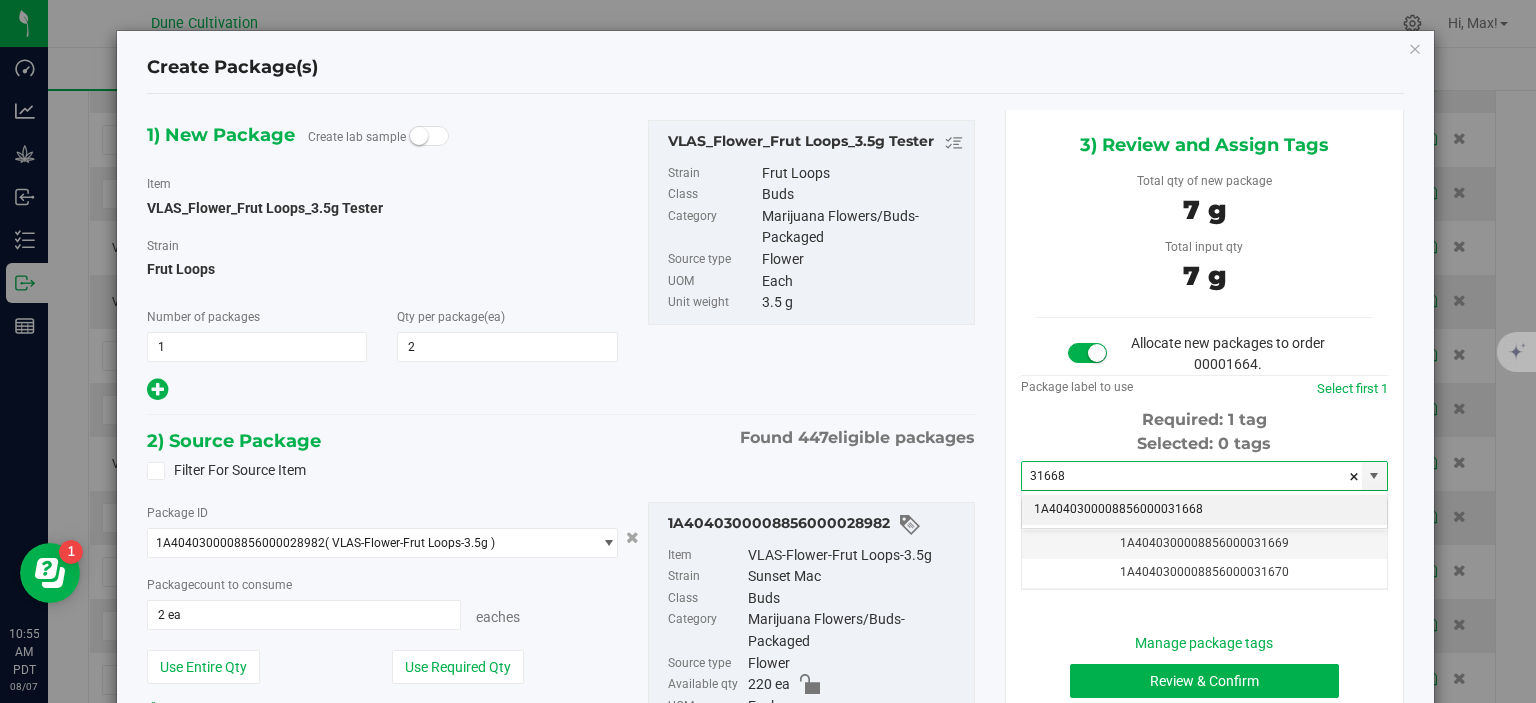 click on "1A4040300008856000031668" at bounding box center [1204, 510] 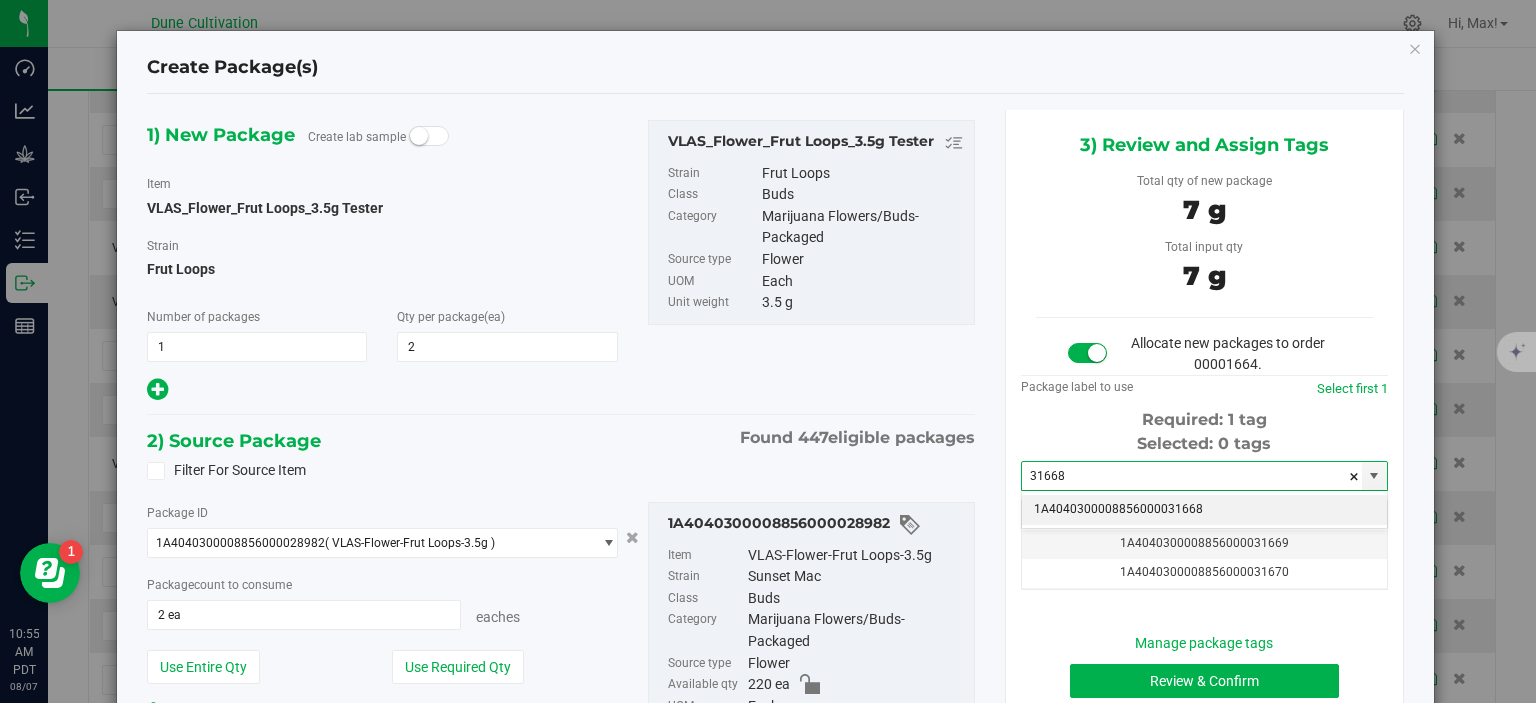 type on "1A4040300008856000031668" 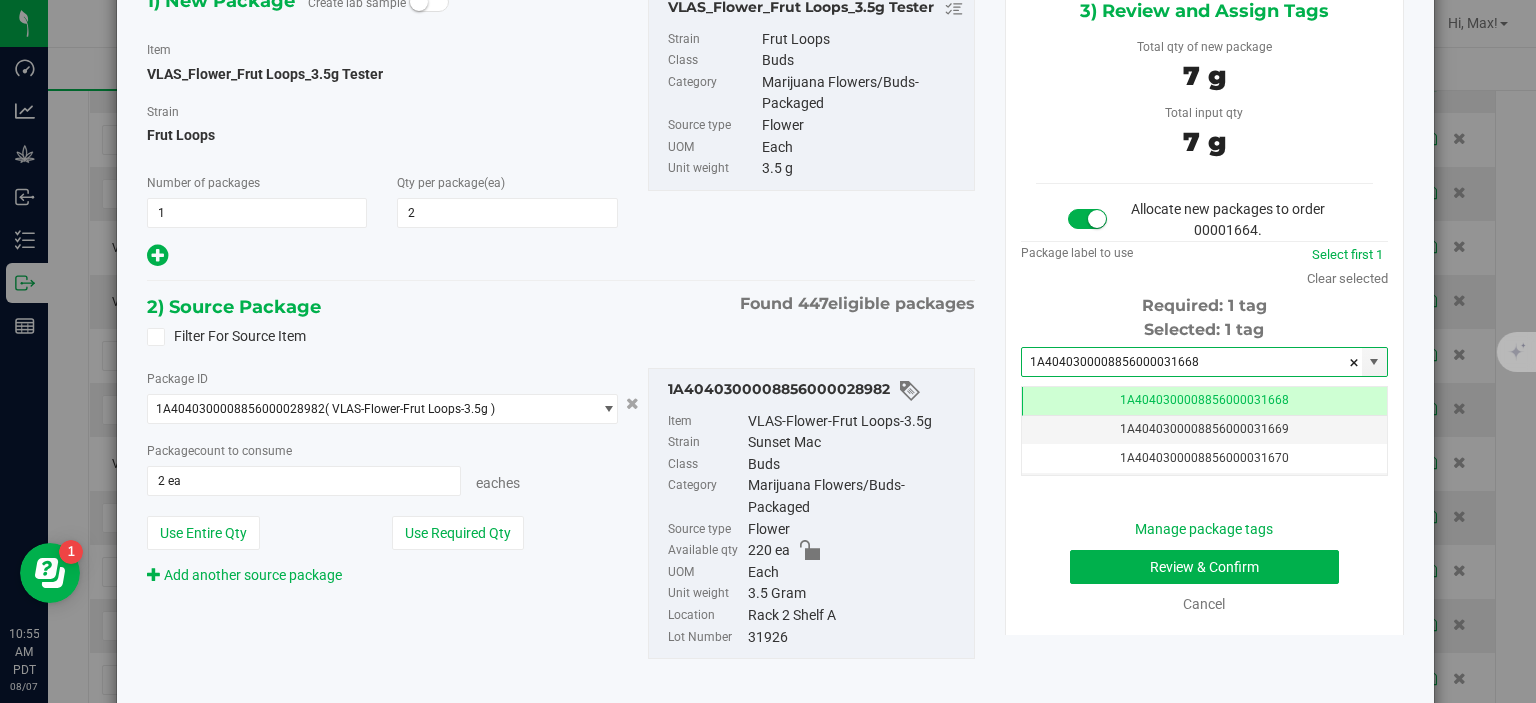 scroll, scrollTop: 179, scrollLeft: 0, axis: vertical 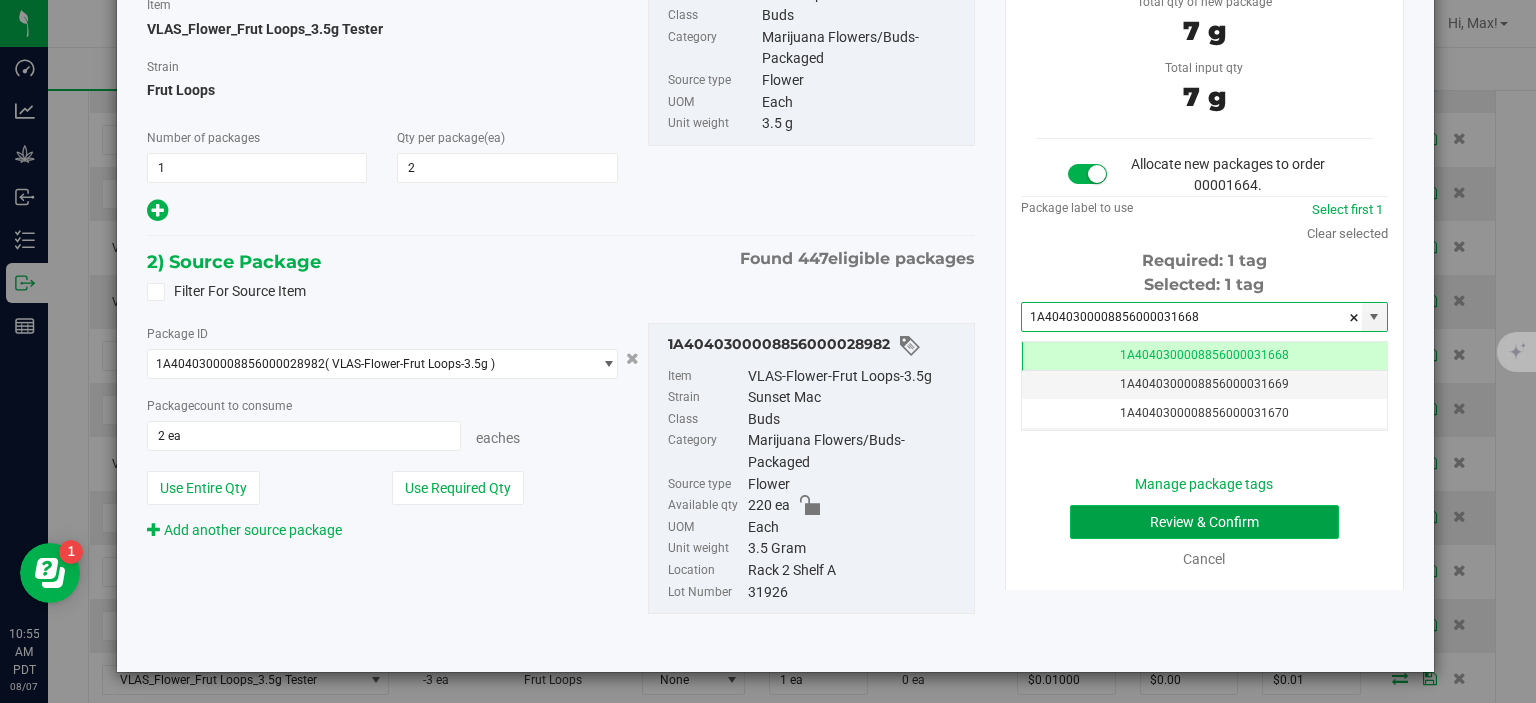 click on "Review & Confirm" at bounding box center [1204, 522] 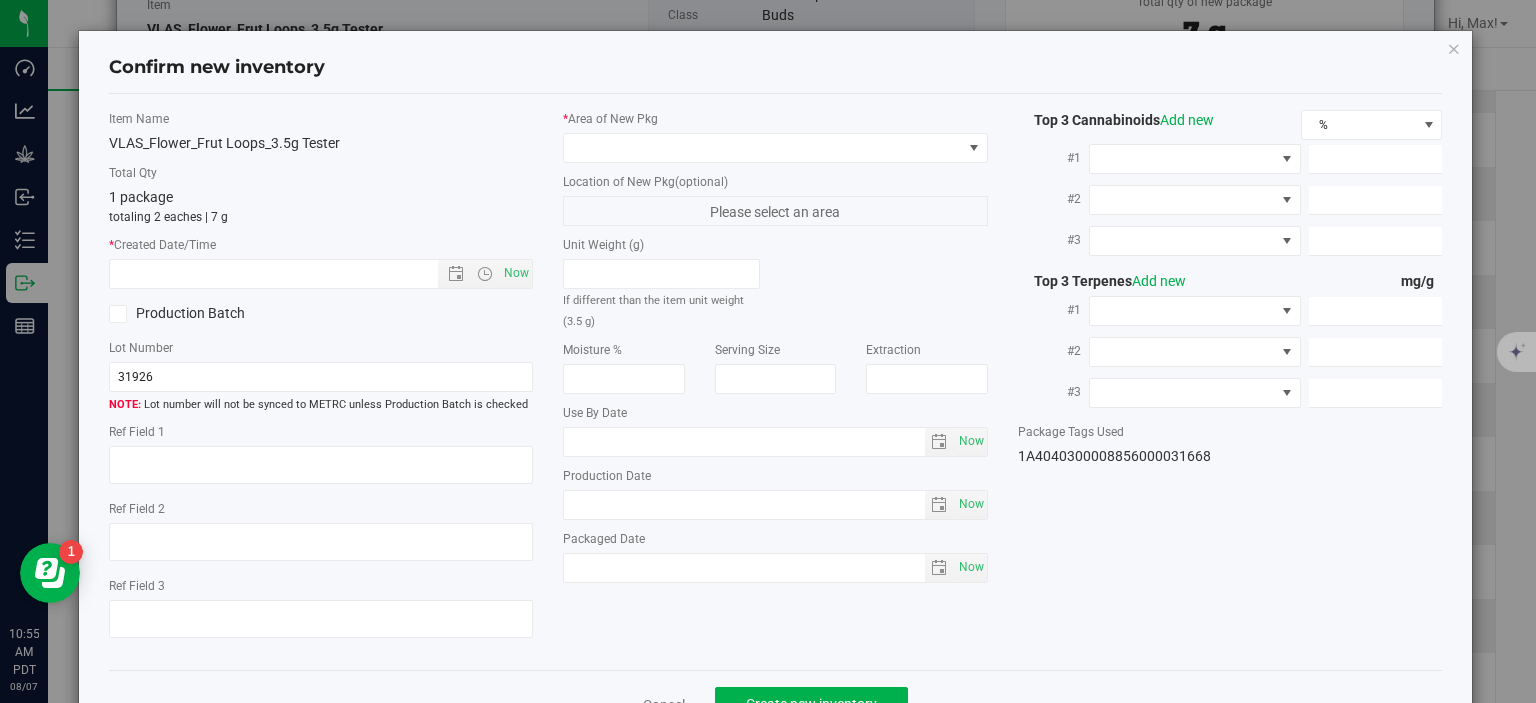 type on "29.7671%" 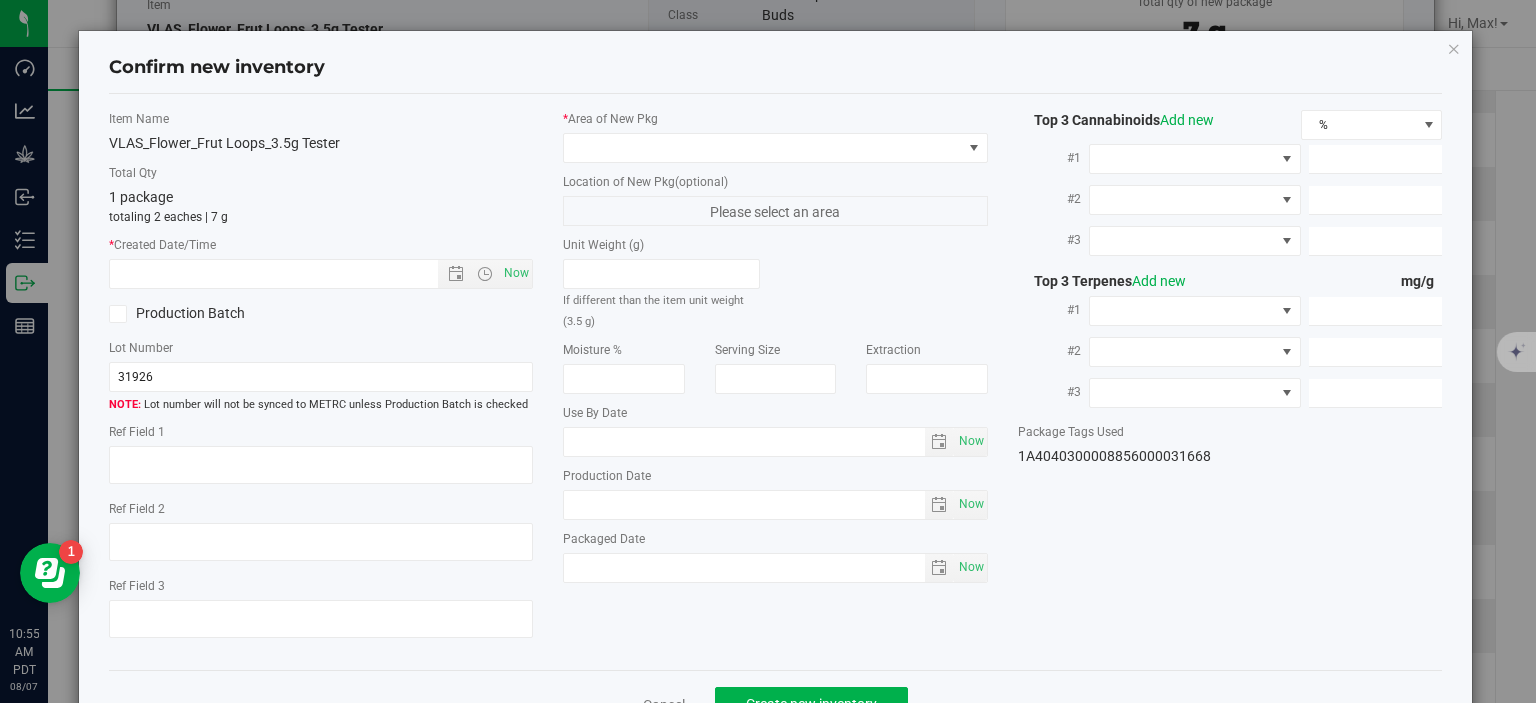 type on "SS MAC" 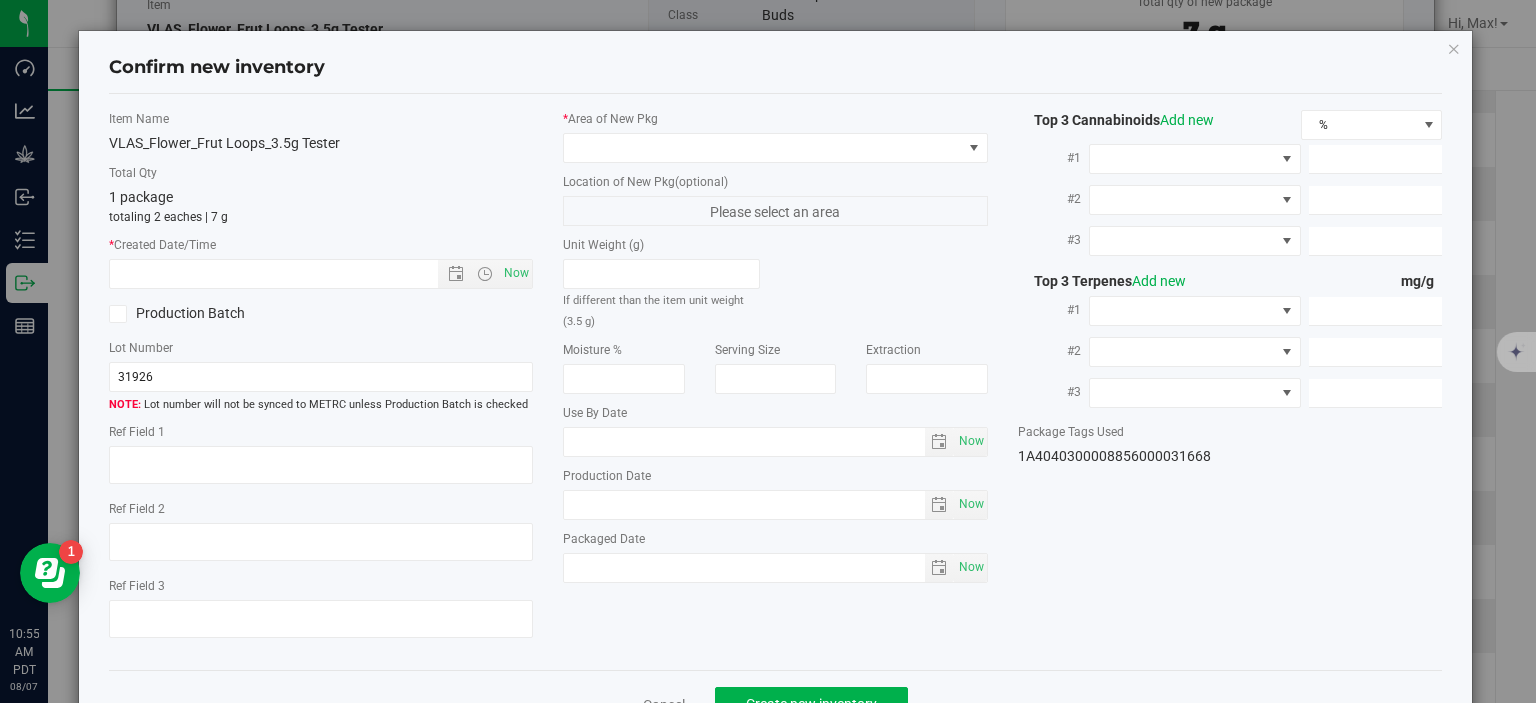 type on "0.0592%" 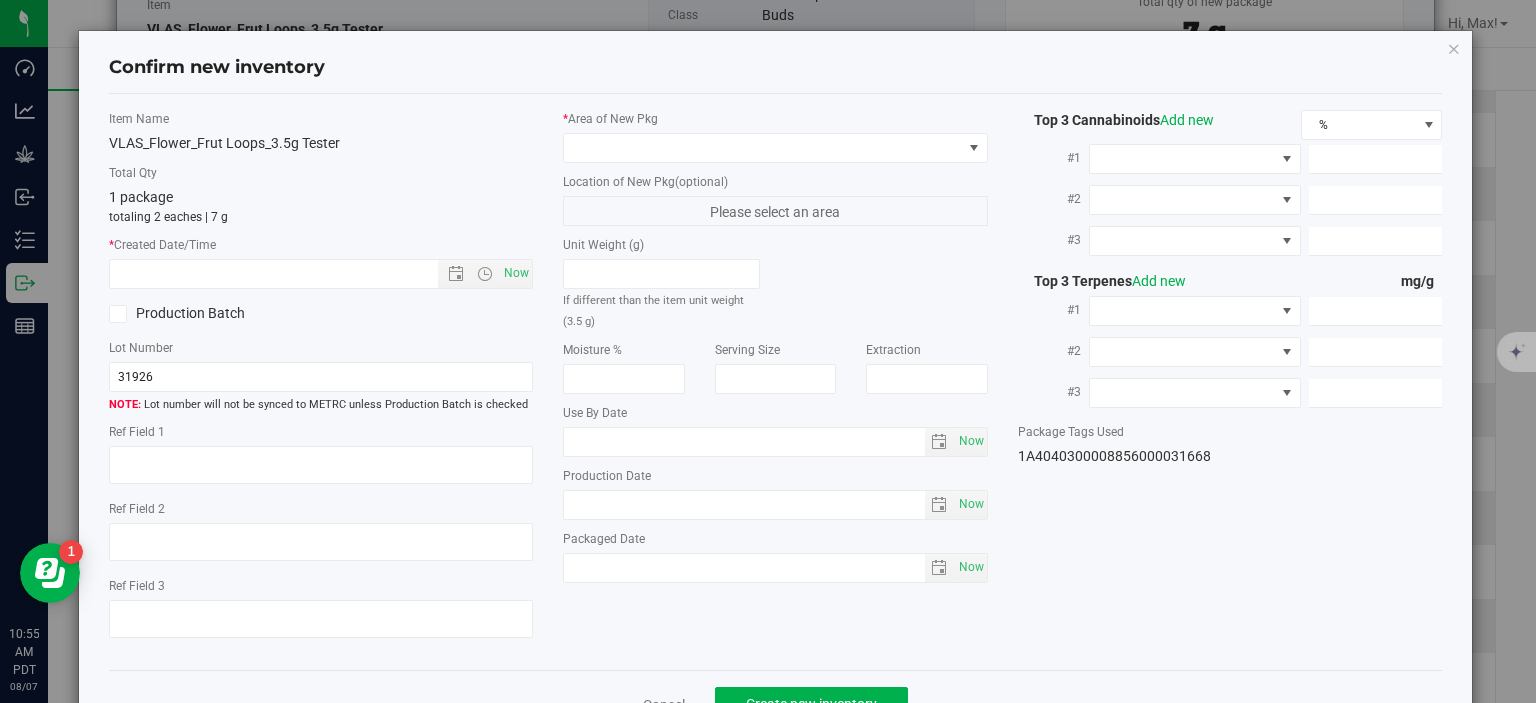 type on "329.2400" 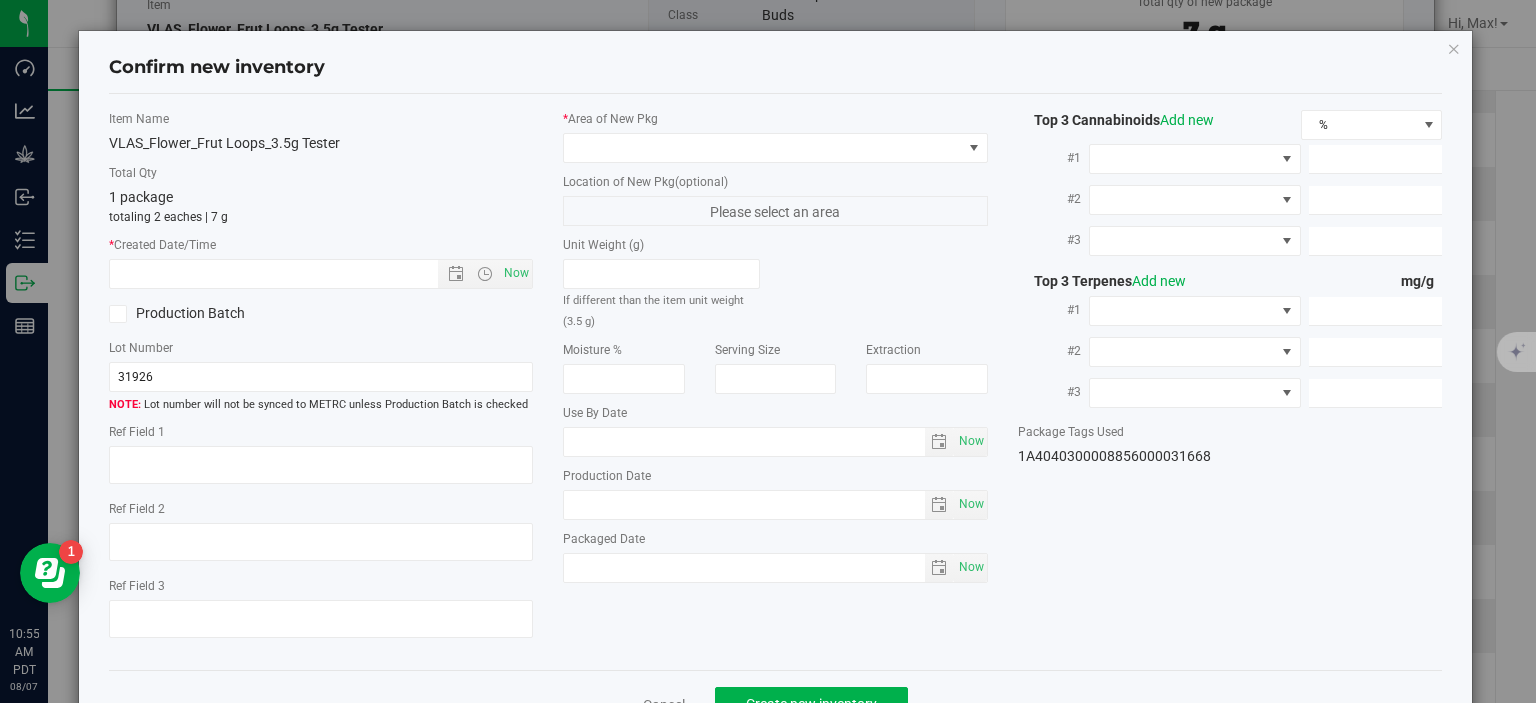 type on "10.9060" 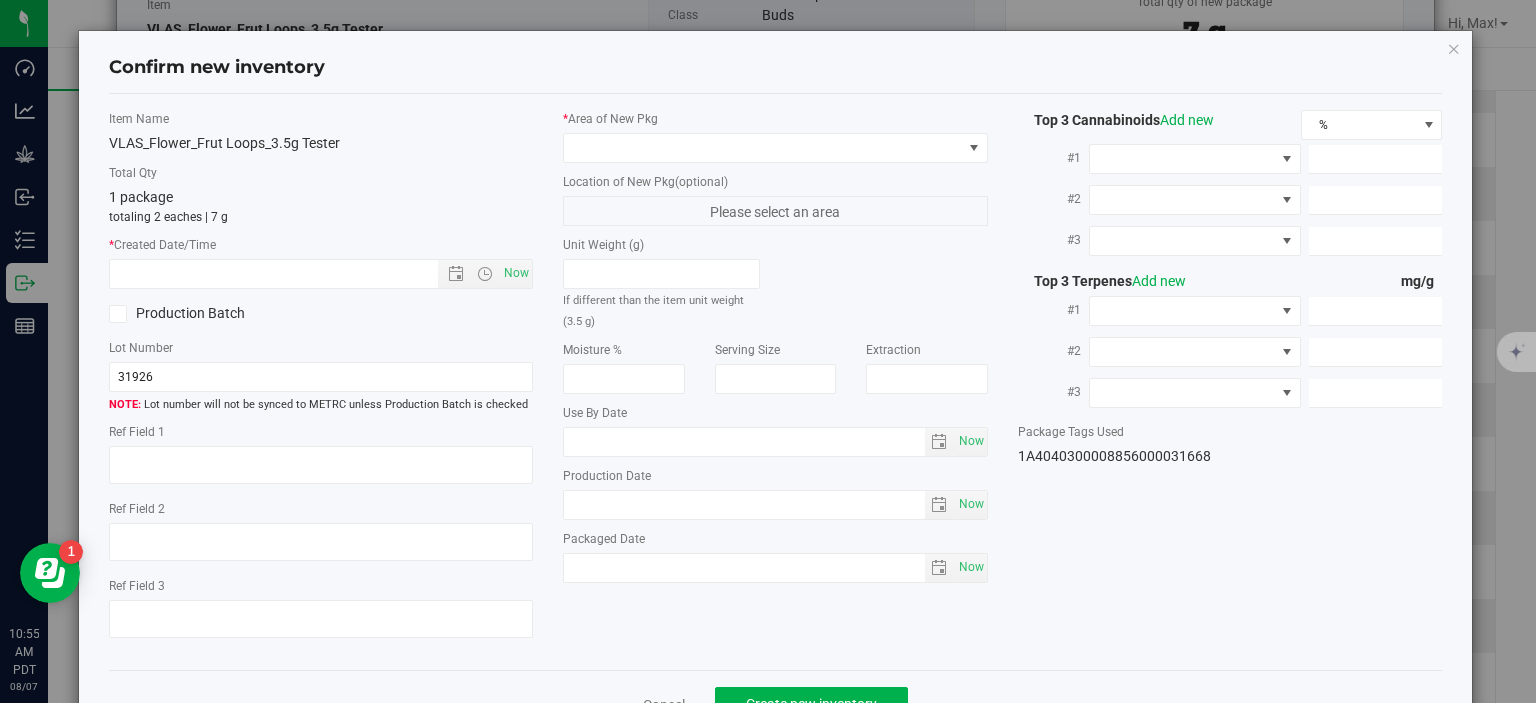 type on "8.9280" 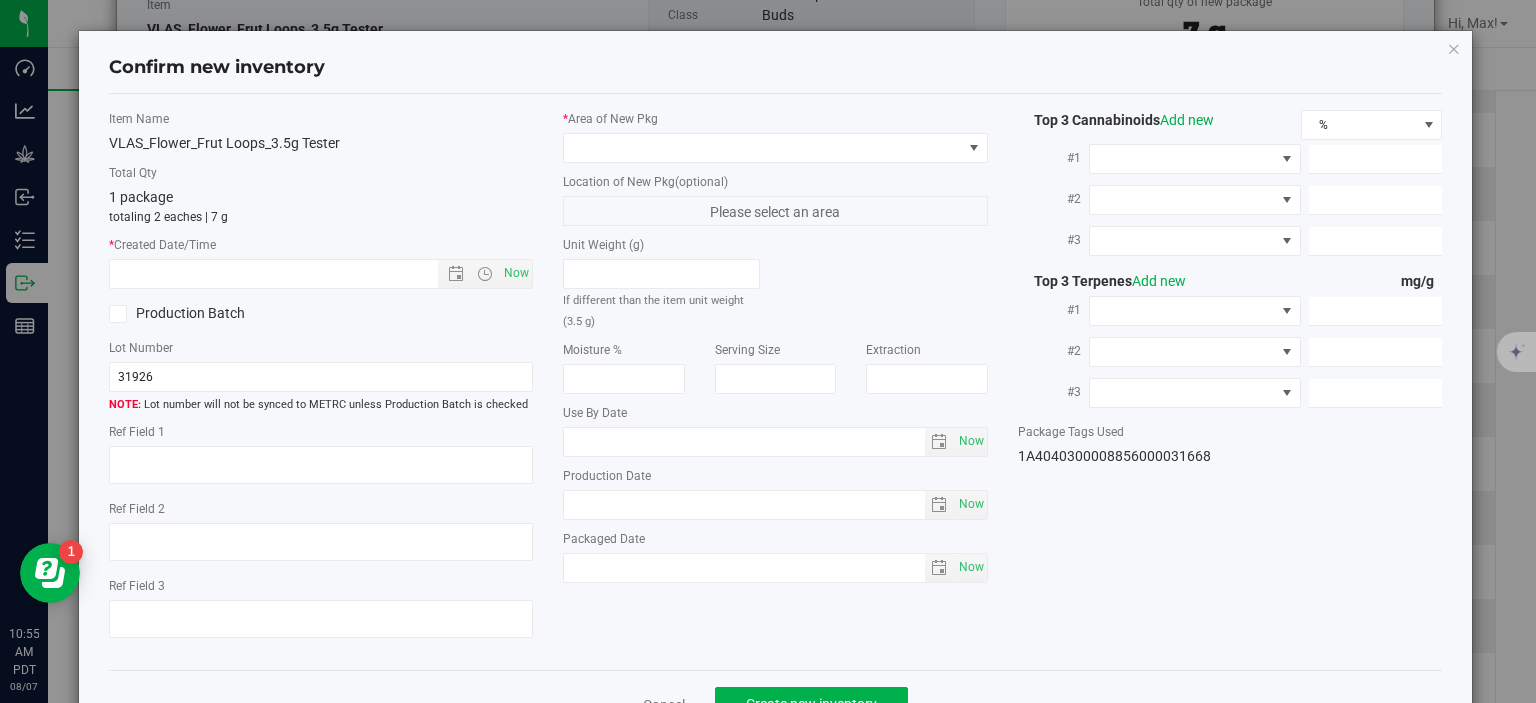 type on "5.1750" 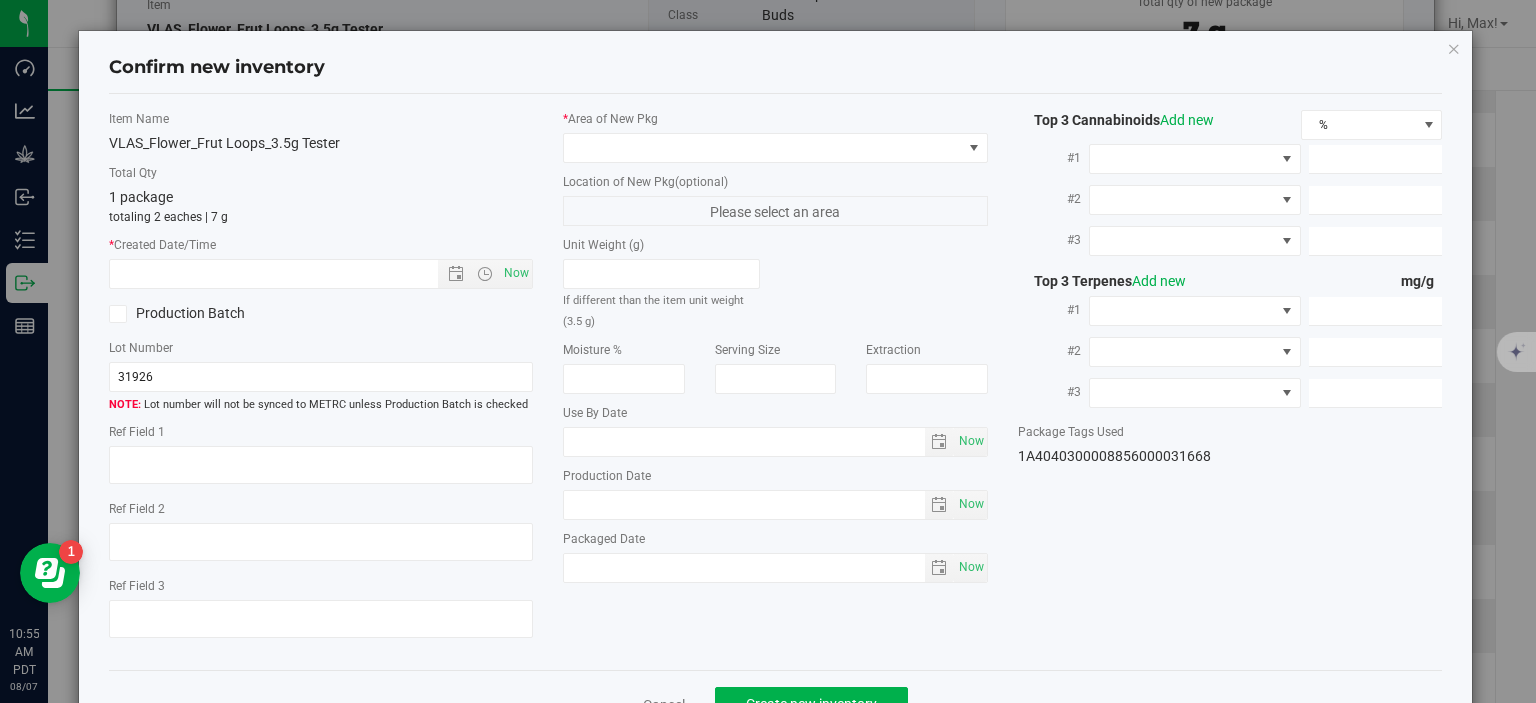 type on "3.5200" 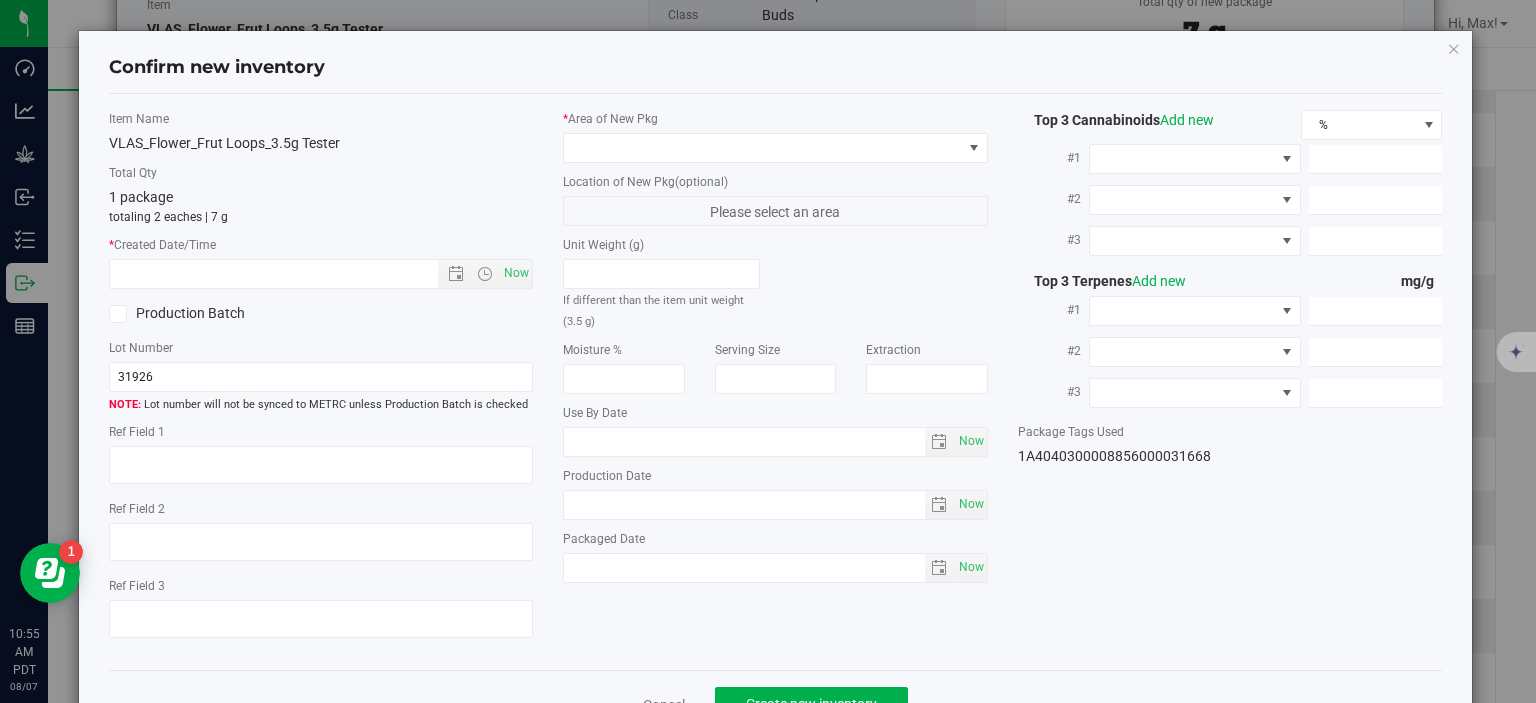 type on "1.9630" 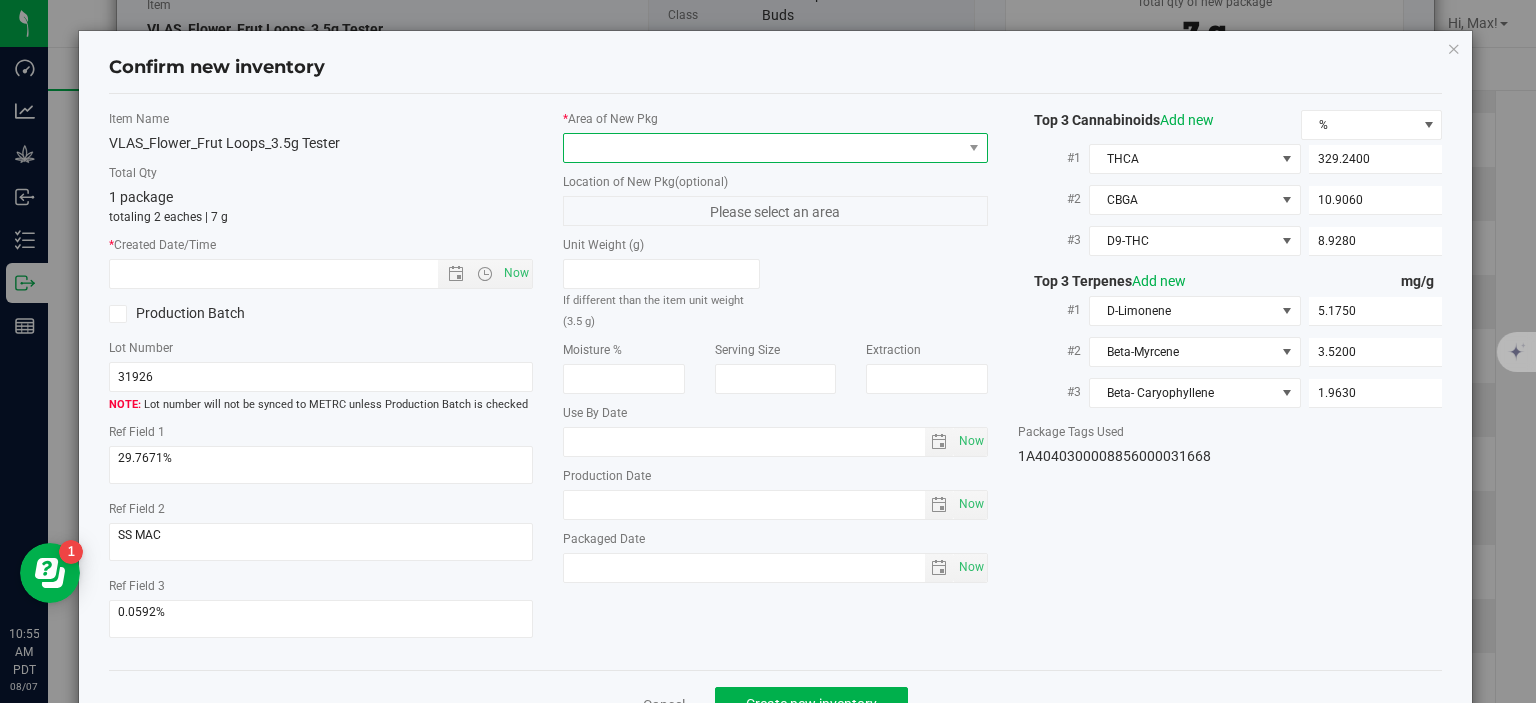 click at bounding box center (763, 148) 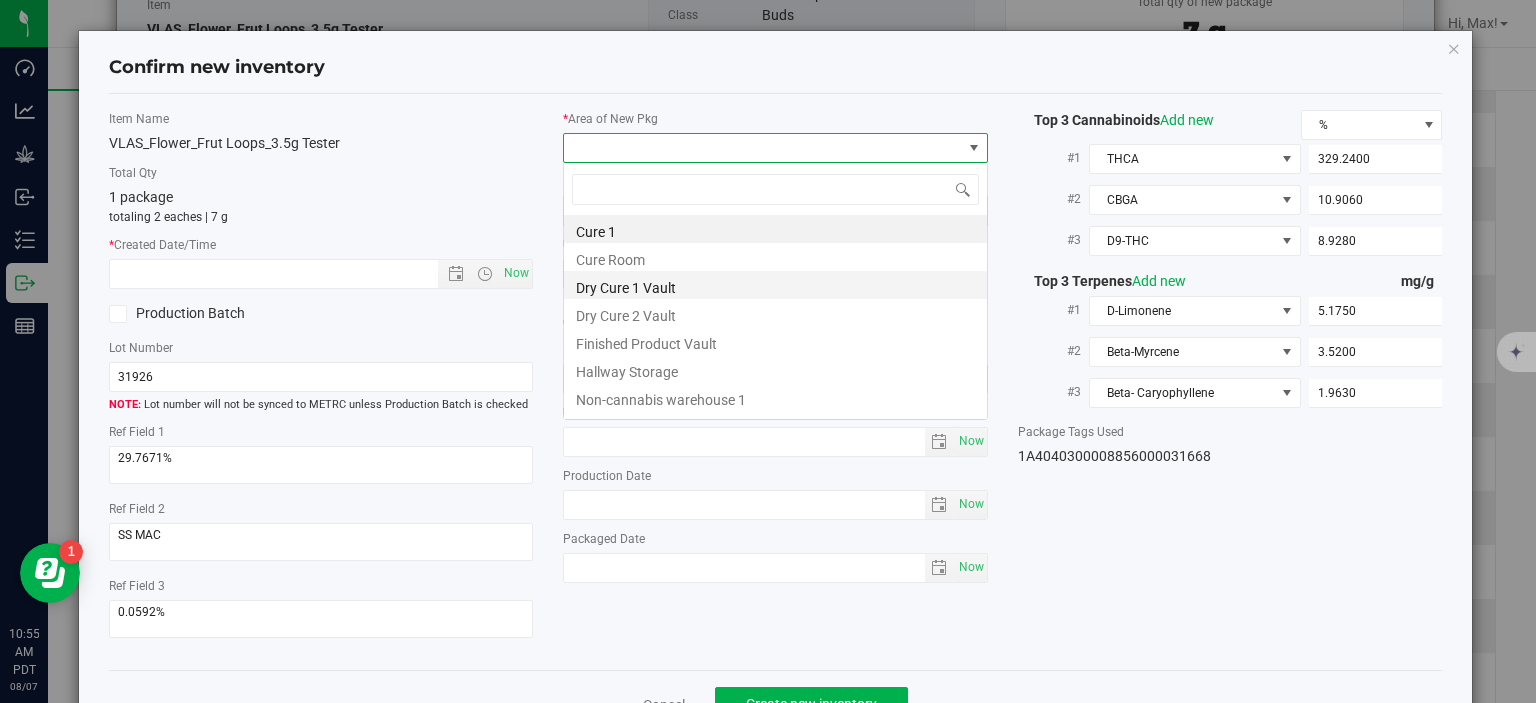 scroll, scrollTop: 99970, scrollLeft: 99575, axis: both 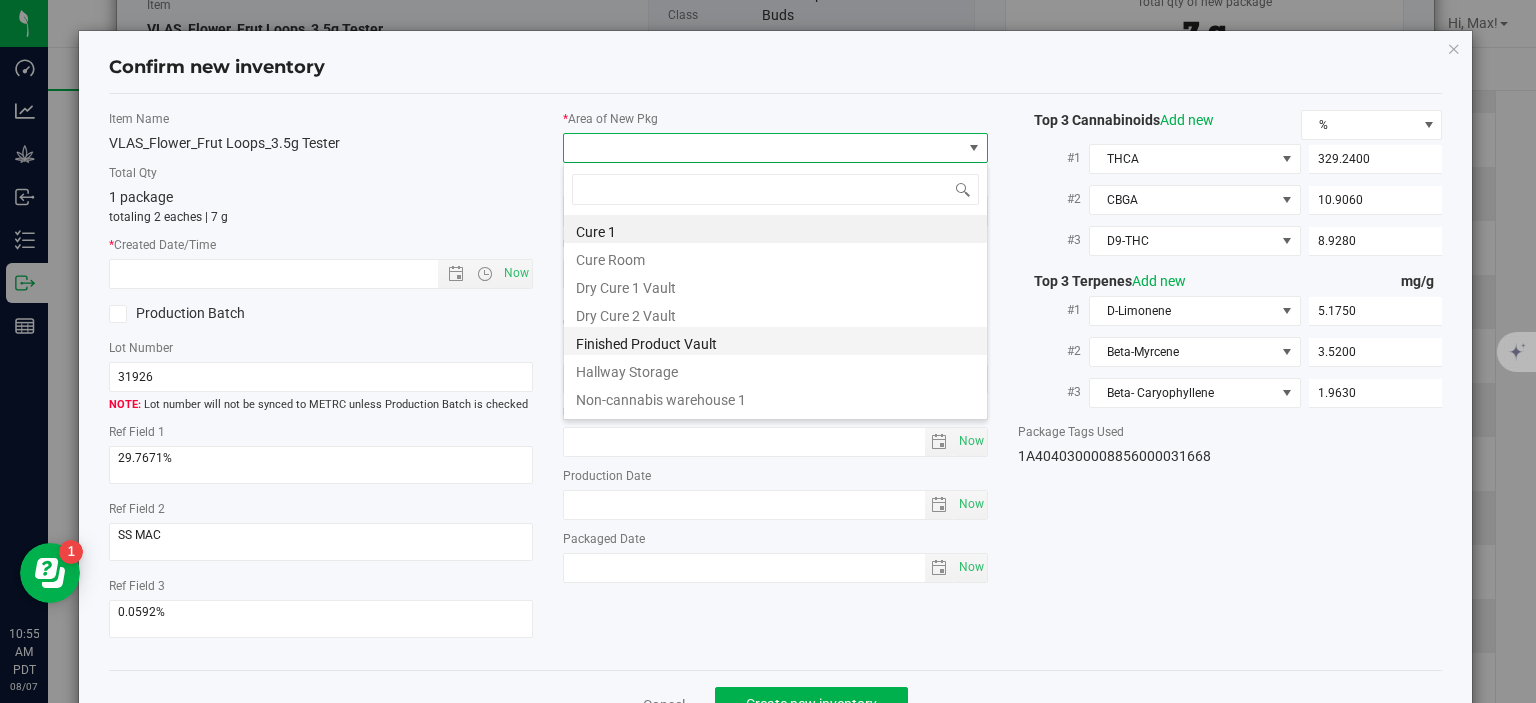click on "Finished Product Vault" at bounding box center (775, 341) 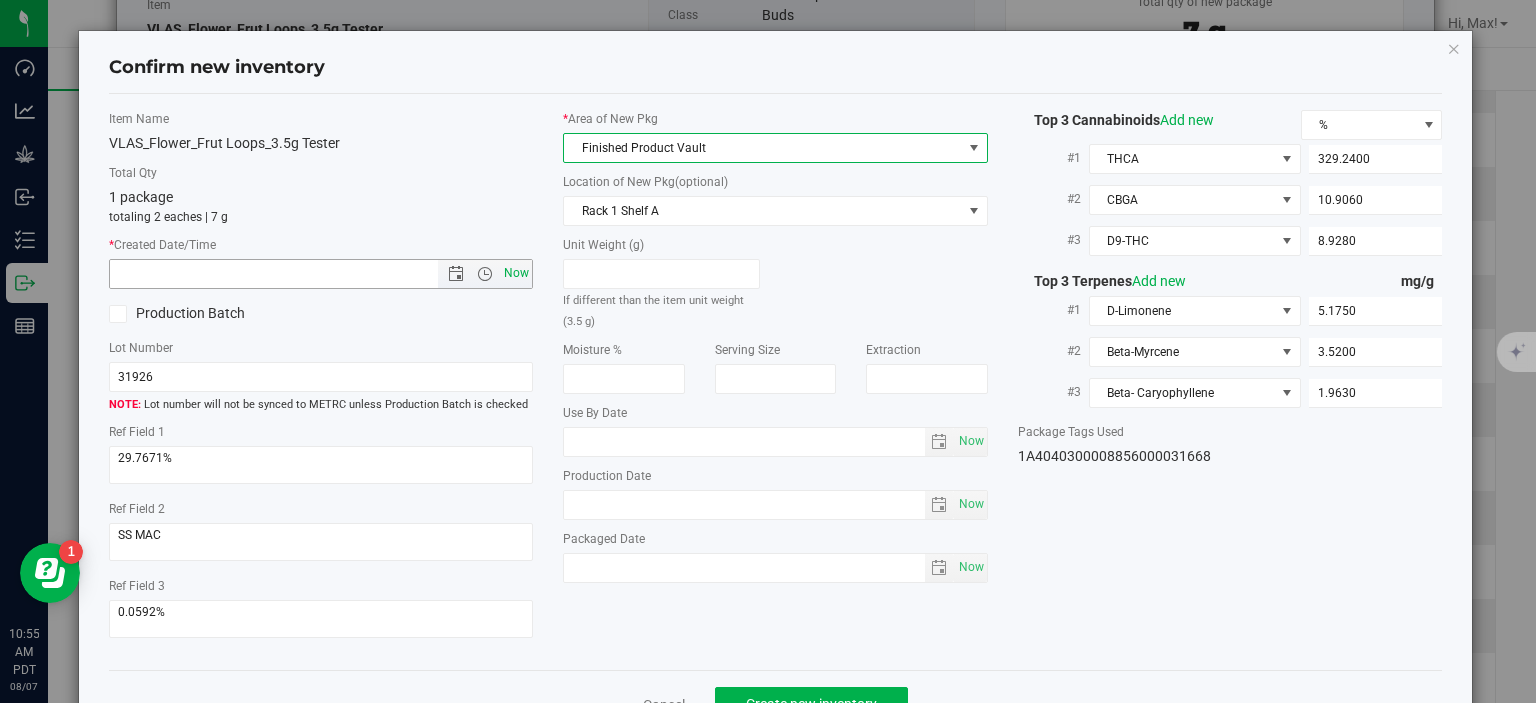 click on "Now" at bounding box center (517, 273) 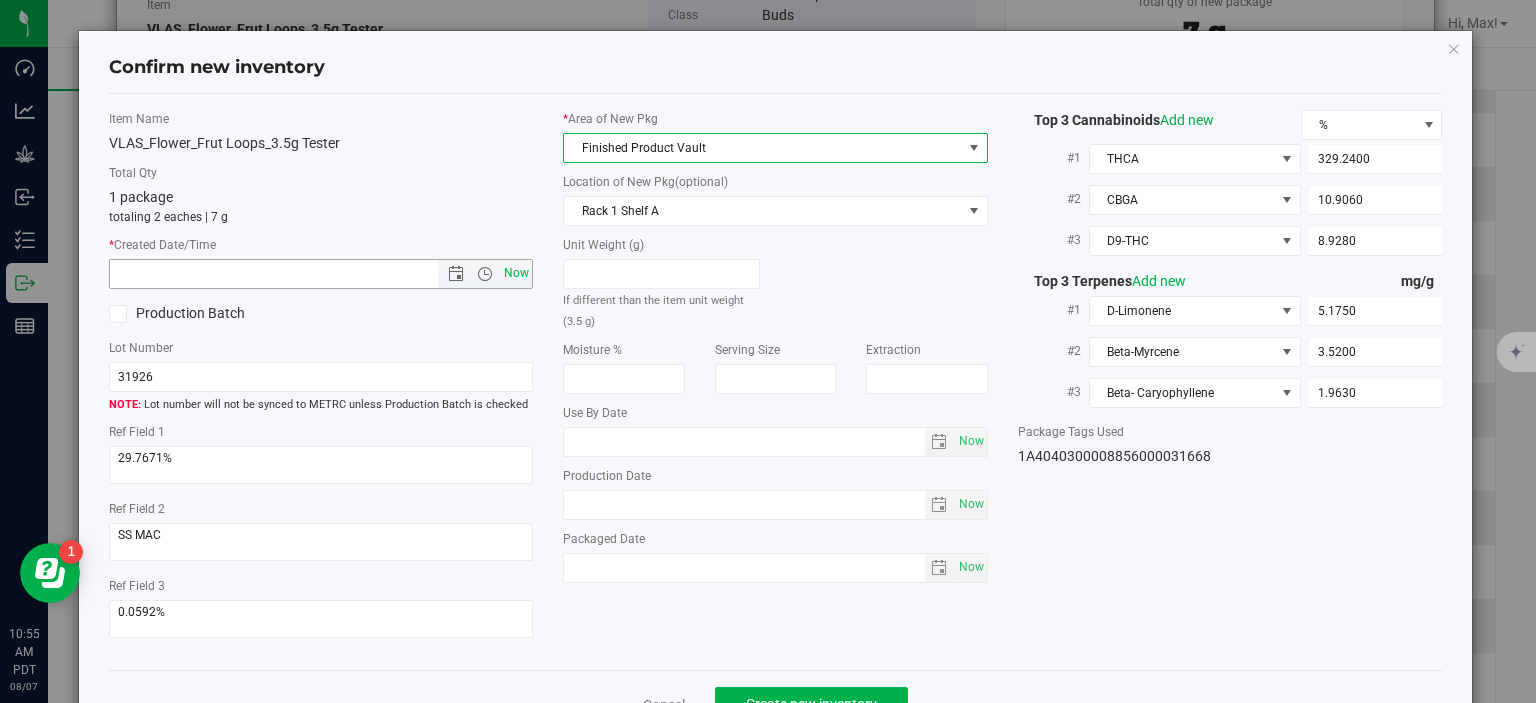 type on "8/7/2025 10:55 AM" 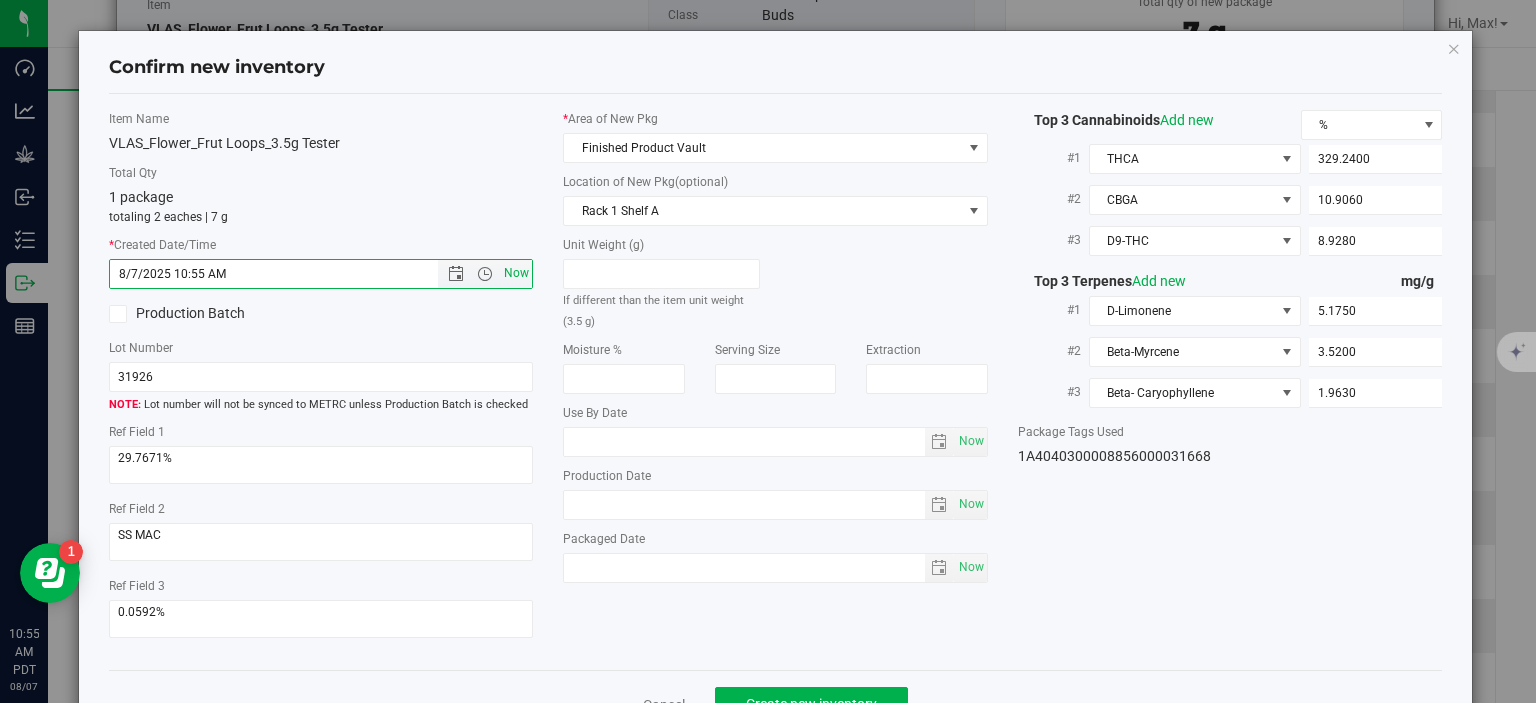scroll, scrollTop: 52, scrollLeft: 0, axis: vertical 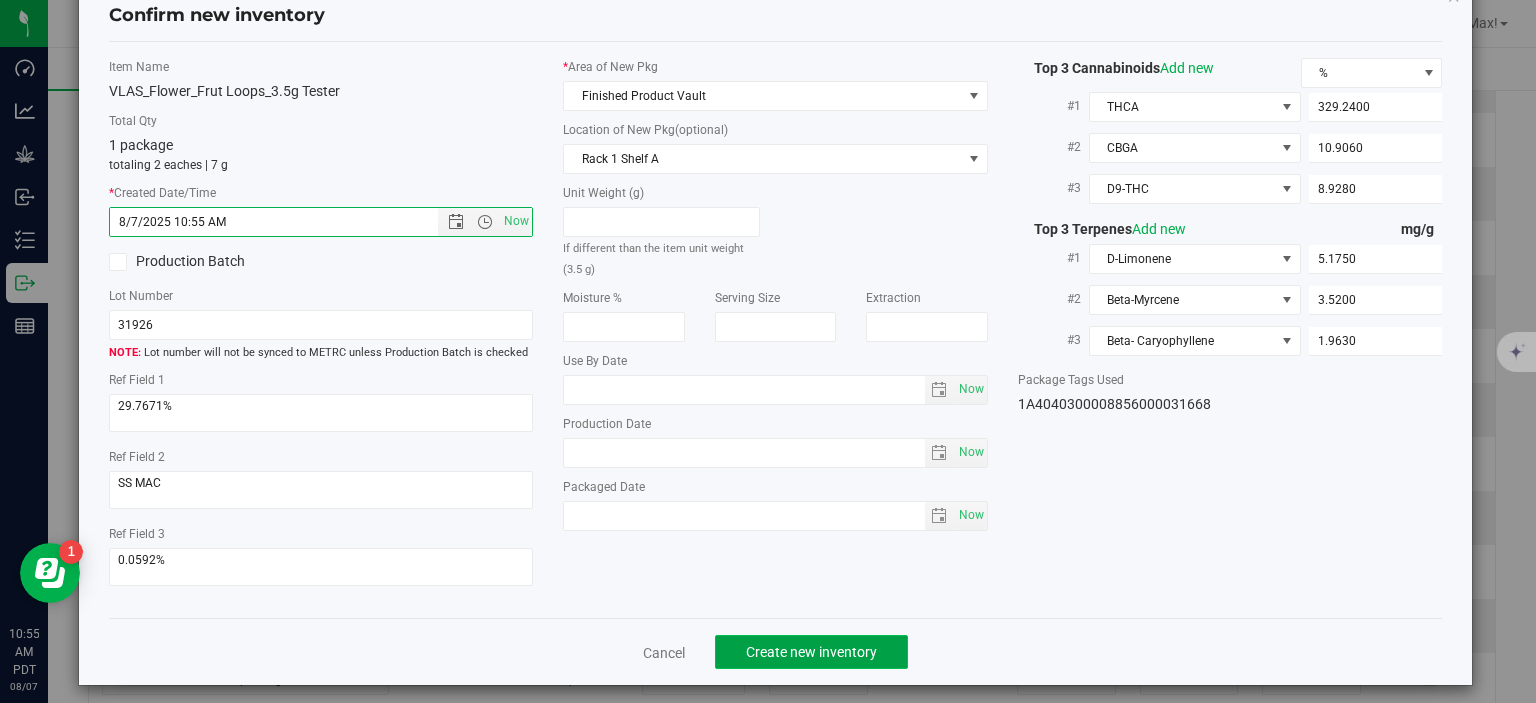 click on "Create new inventory" 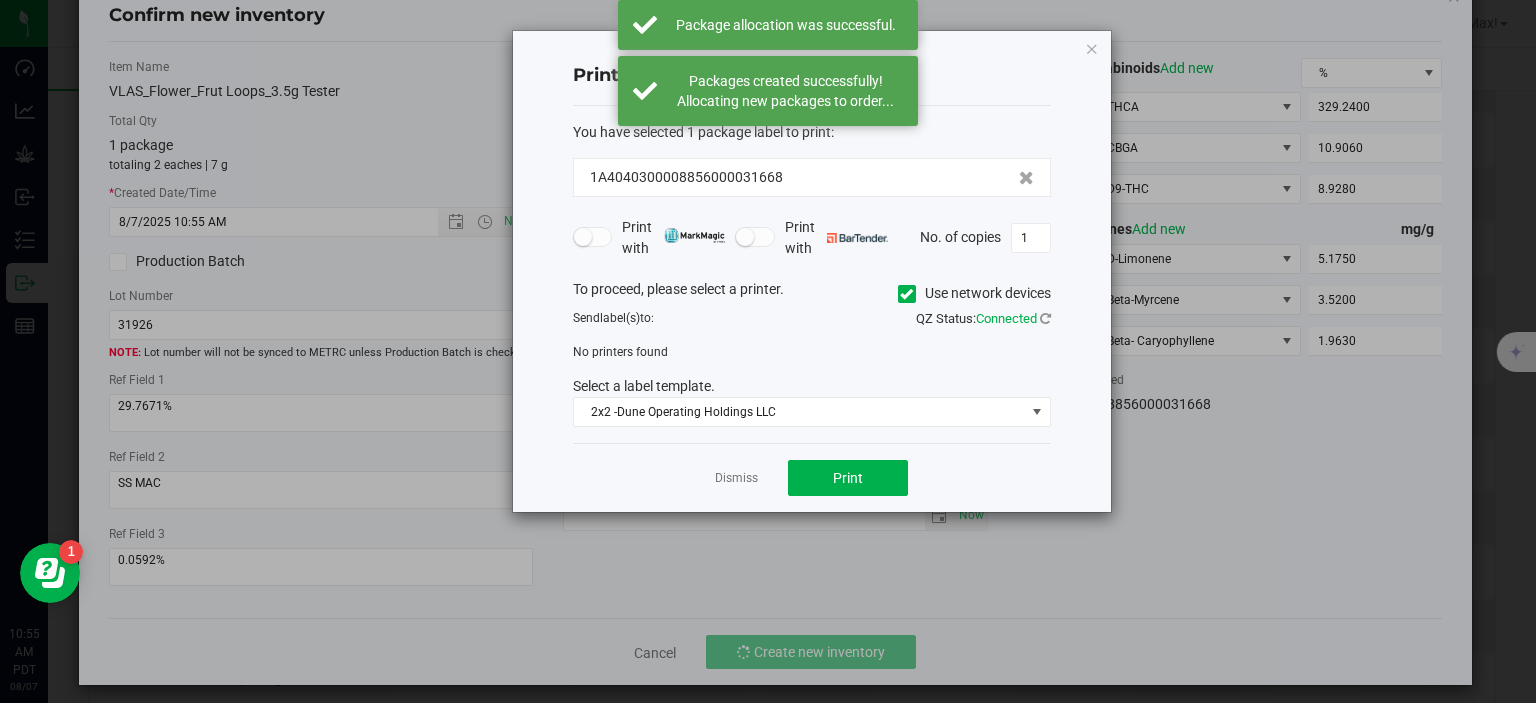click on "Dismiss   Print" 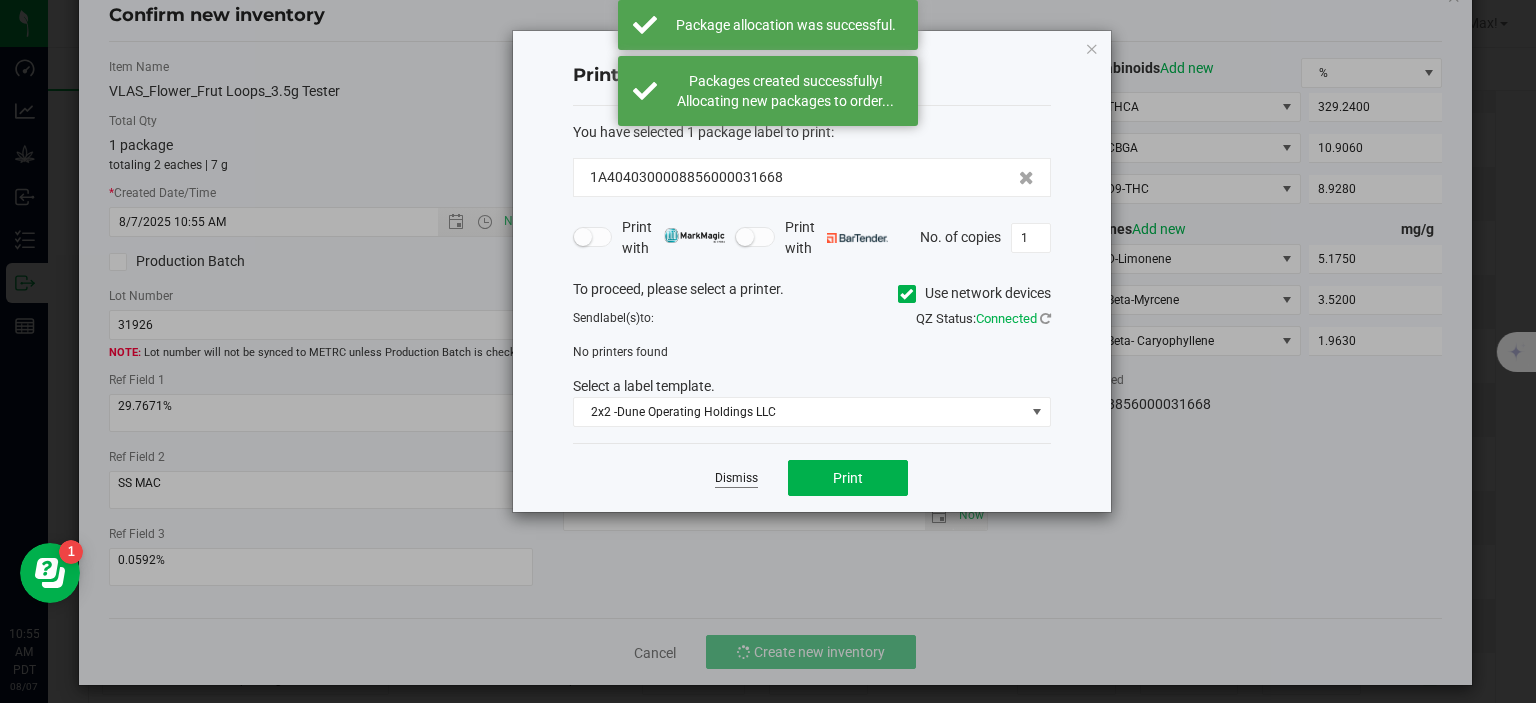 click on "Dismiss" 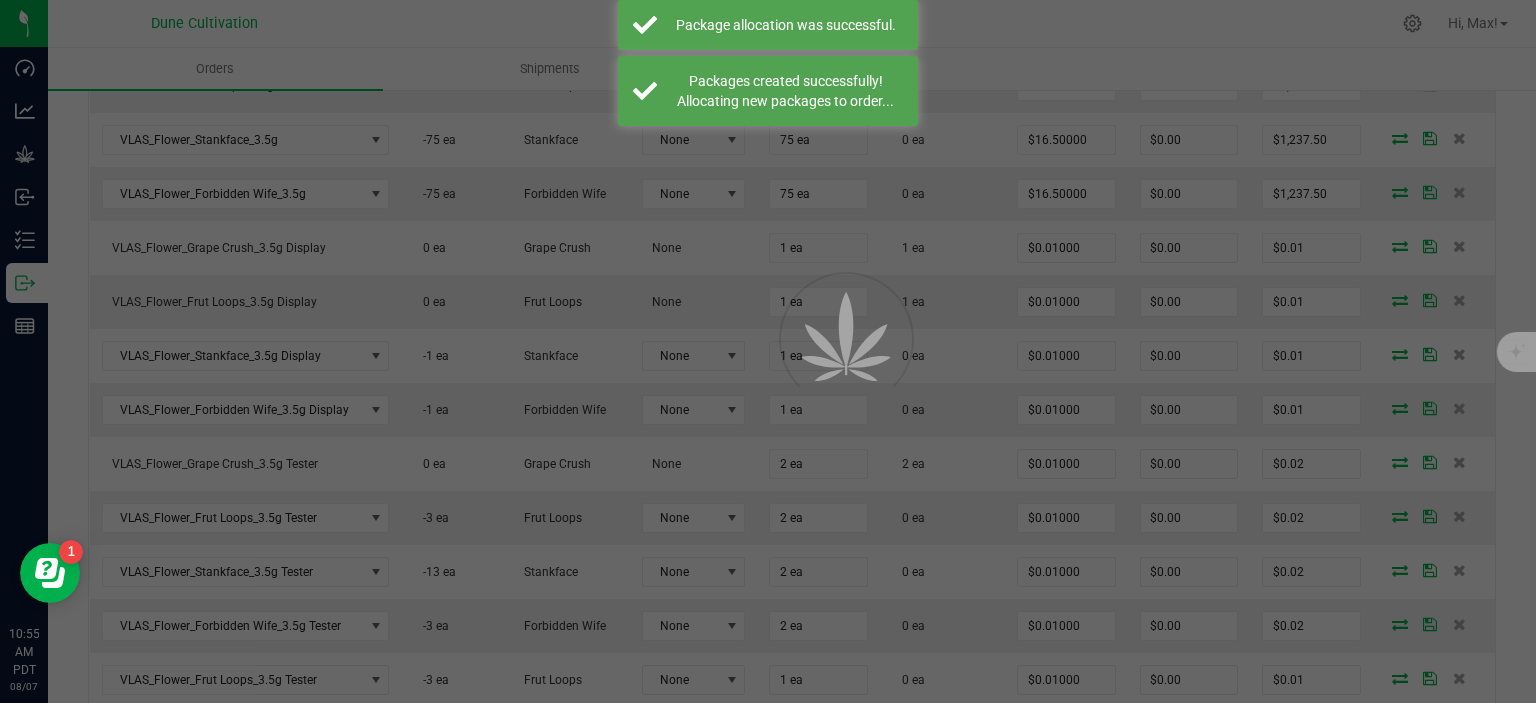 scroll, scrollTop: 736, scrollLeft: 0, axis: vertical 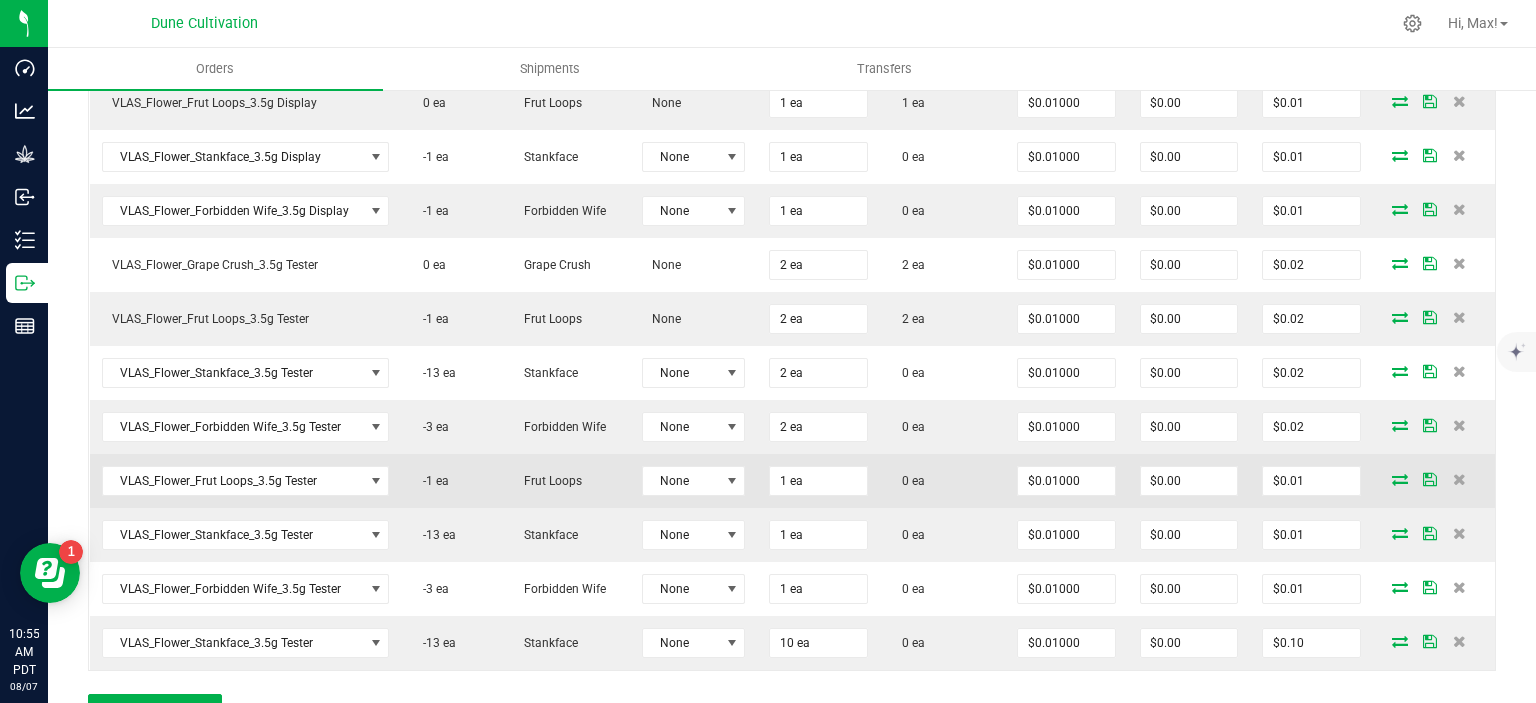 click at bounding box center (1400, 479) 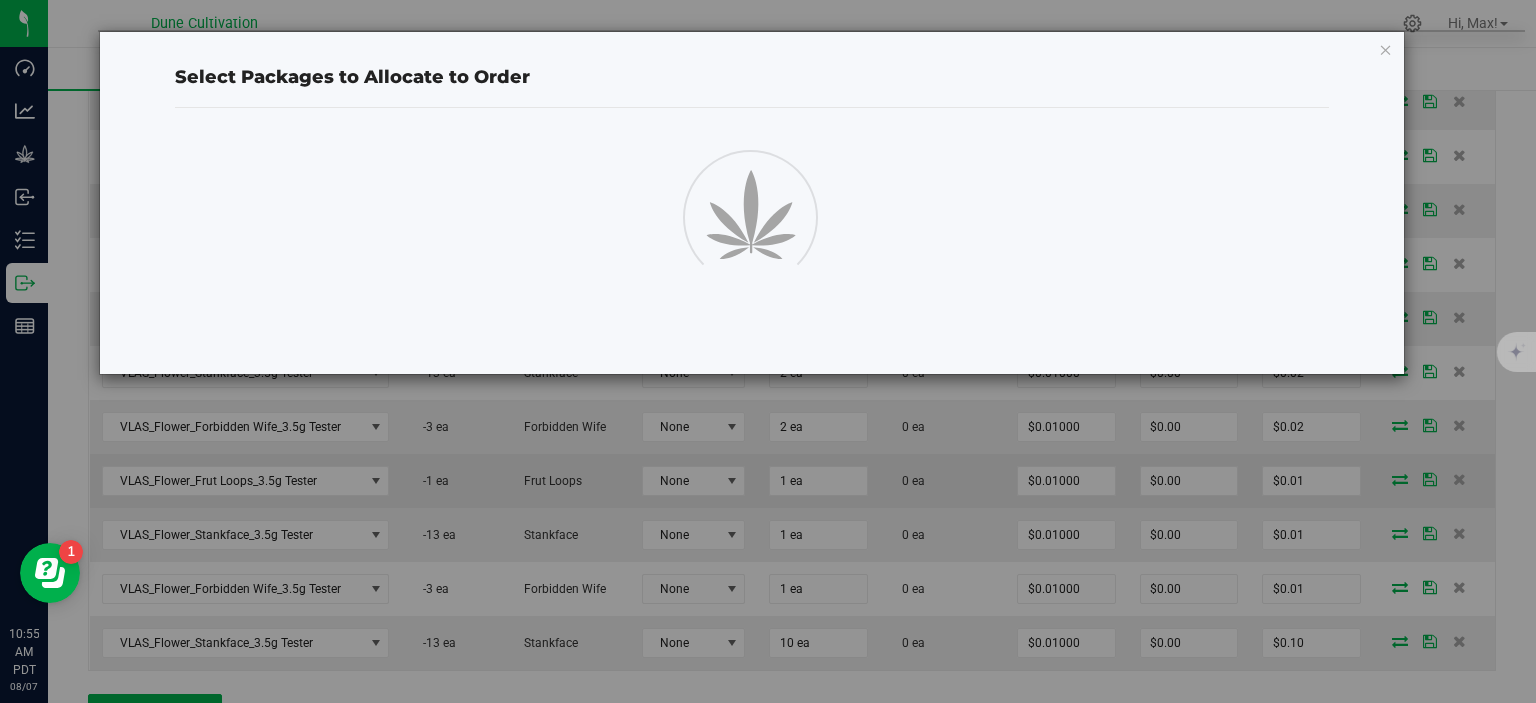scroll, scrollTop: 935, scrollLeft: 0, axis: vertical 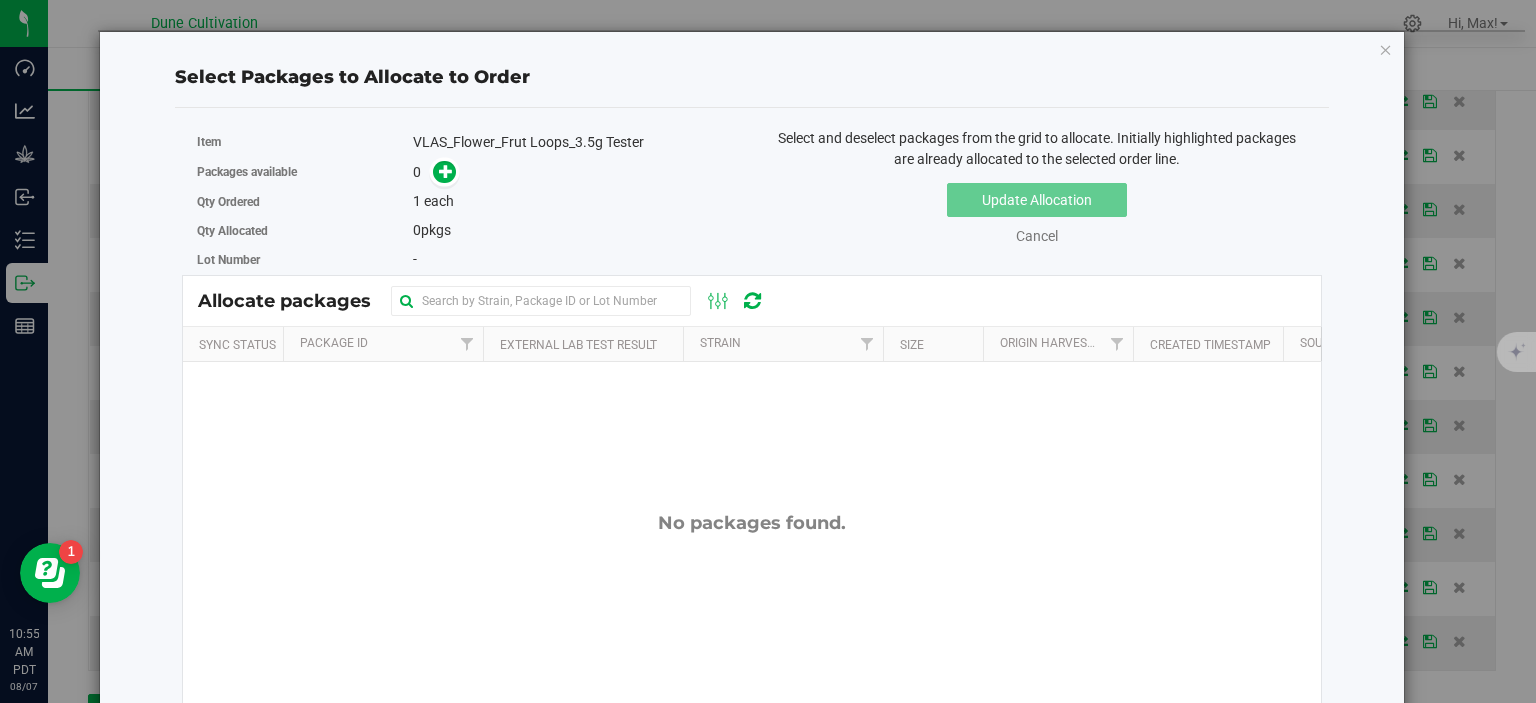 click at bounding box center (440, 172) 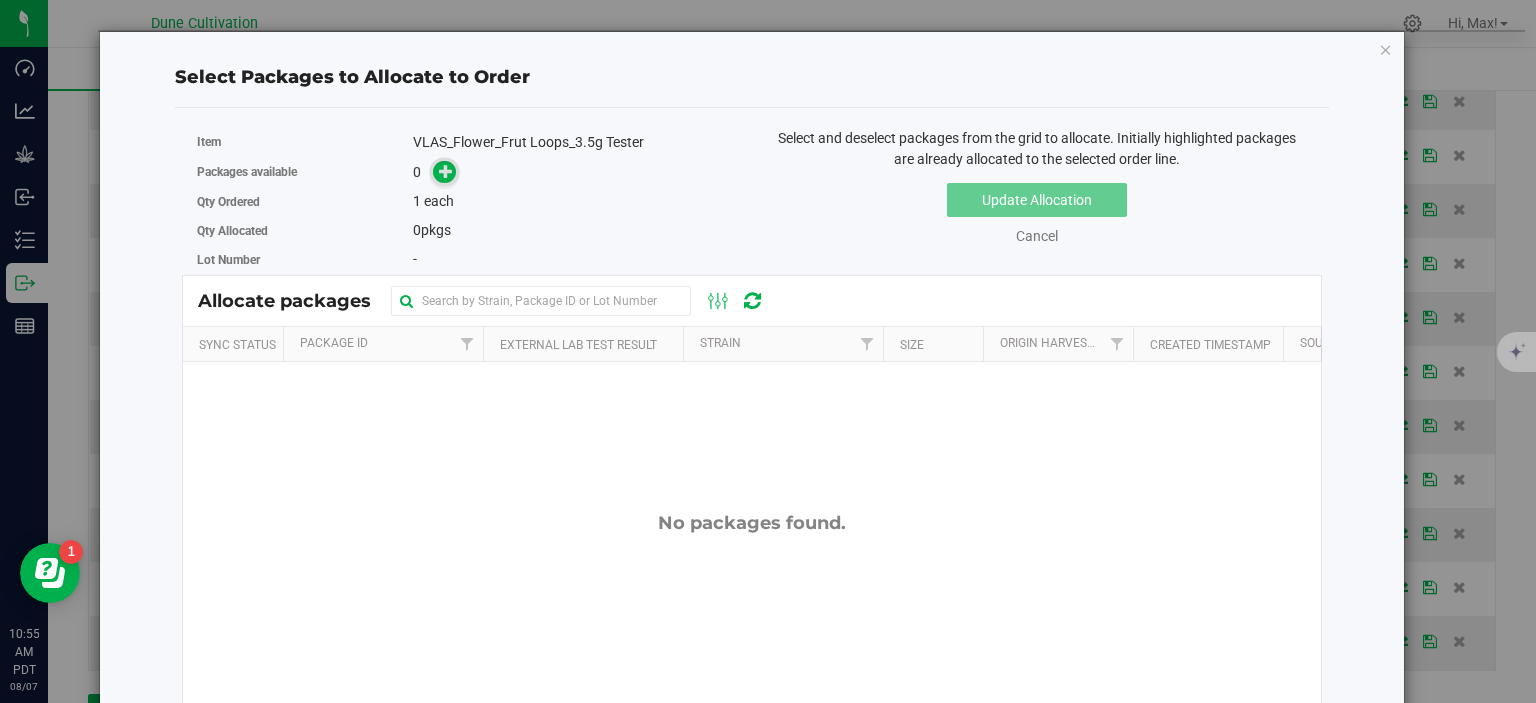click at bounding box center (446, 171) 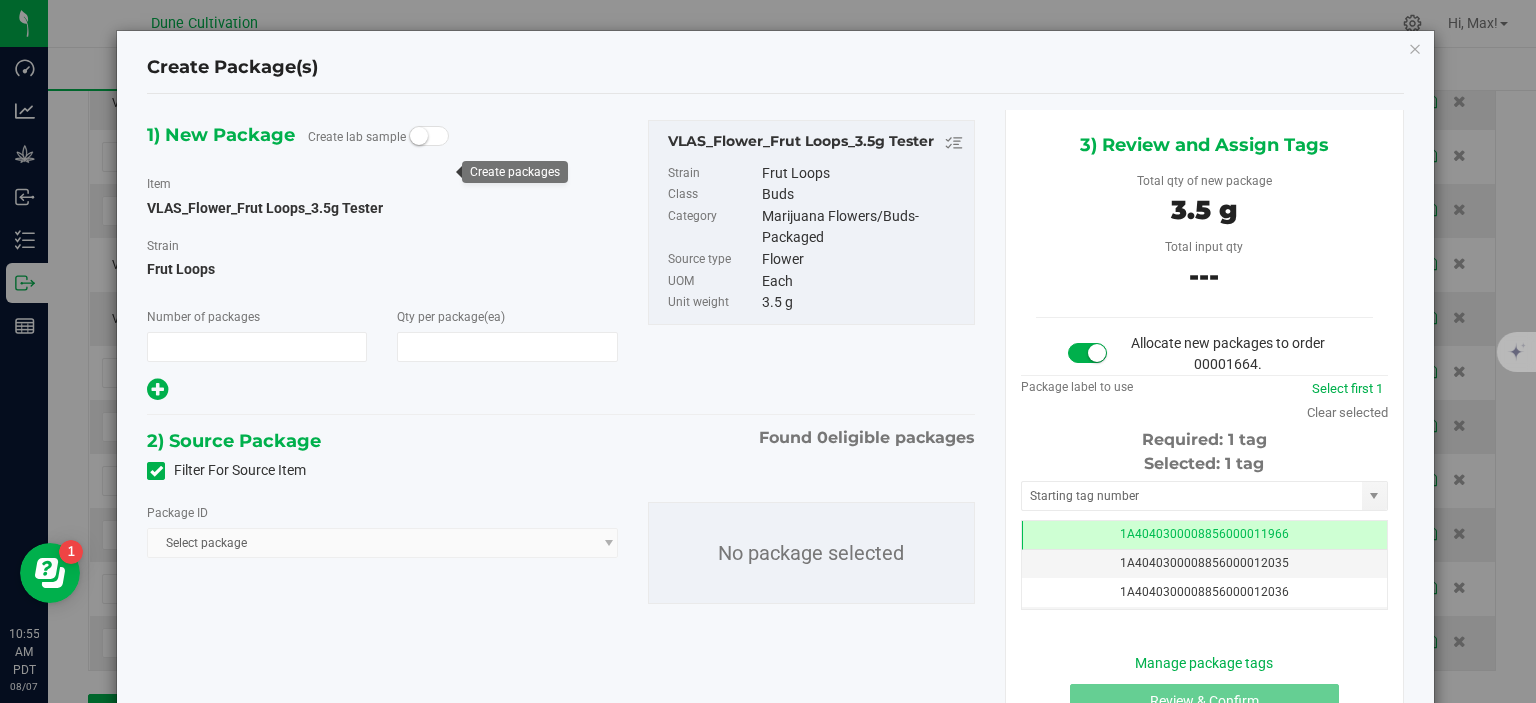 type on "1" 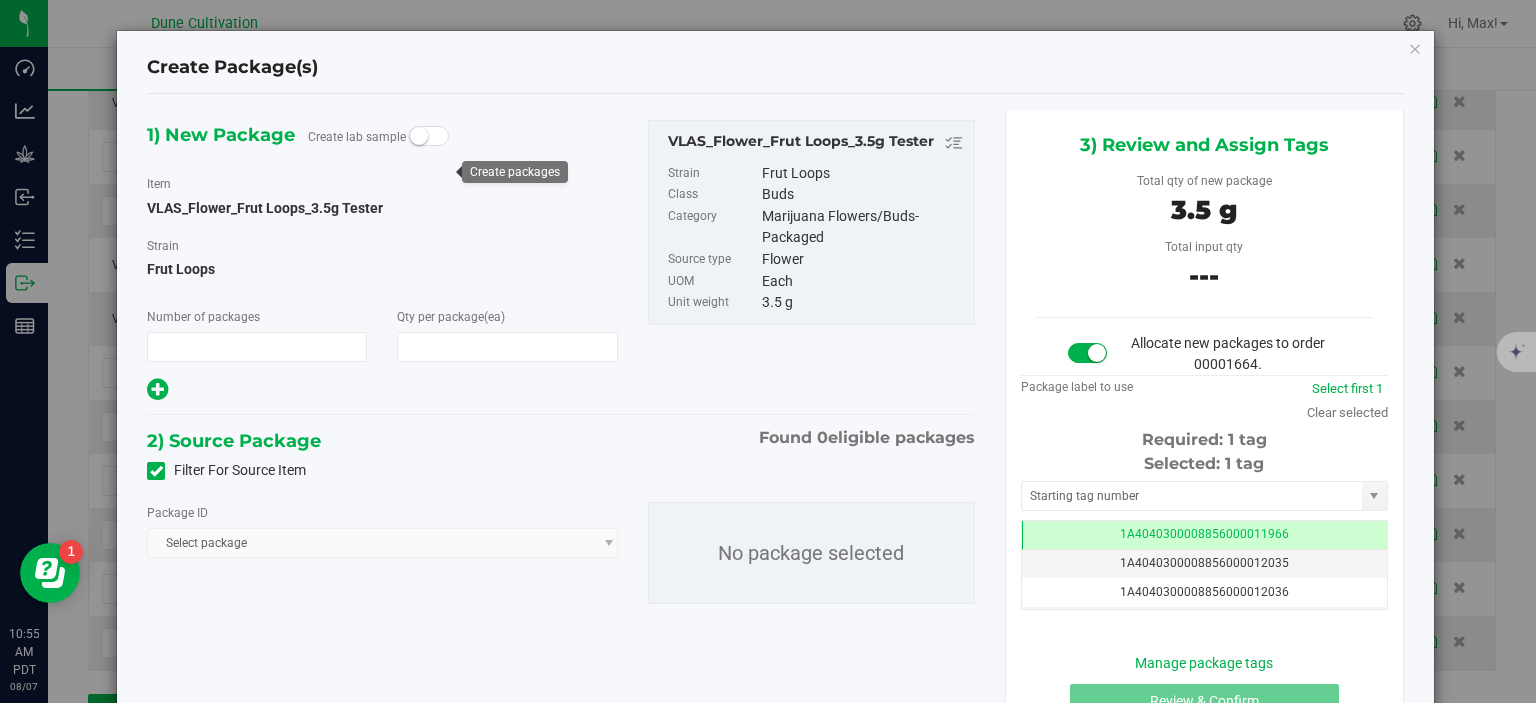 type on "1" 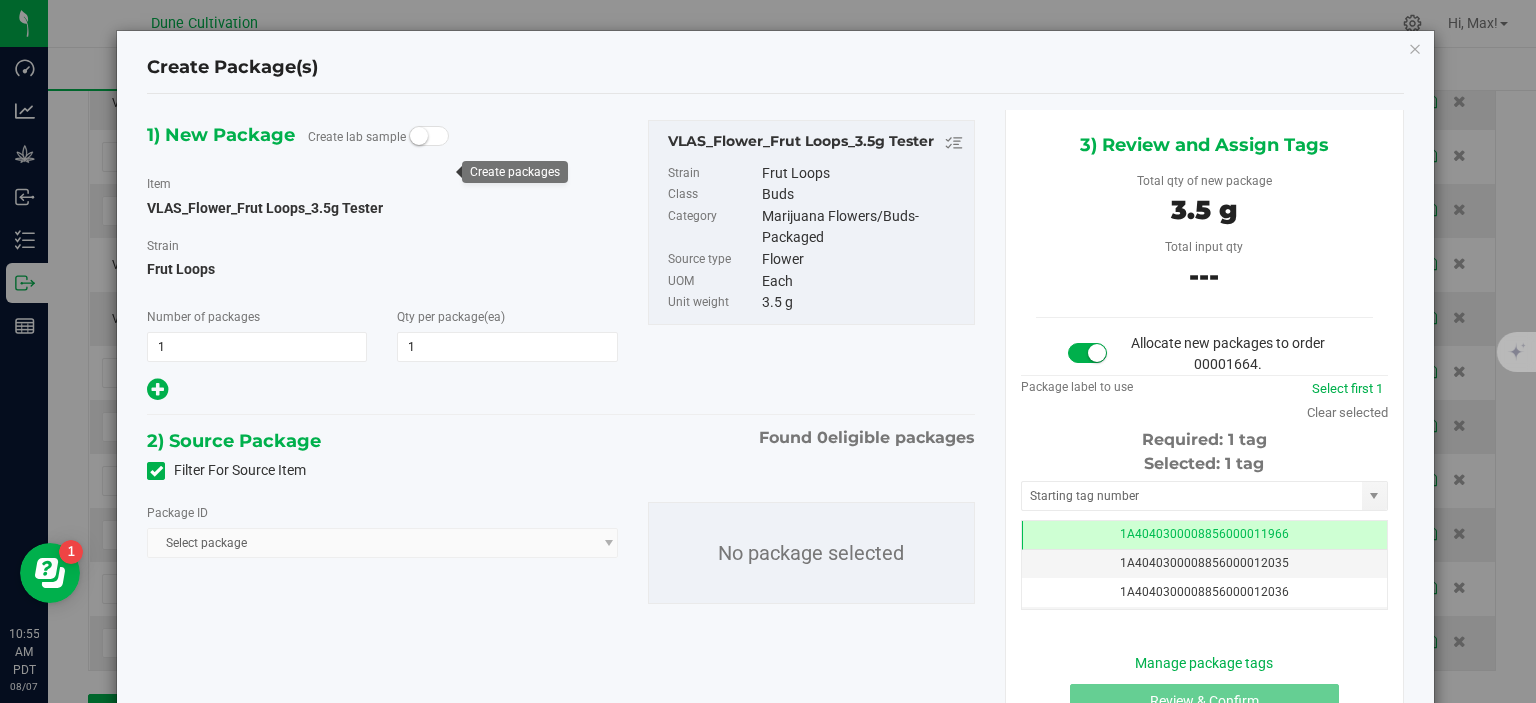 click on "Filter For Source Item" at bounding box center (561, 471) 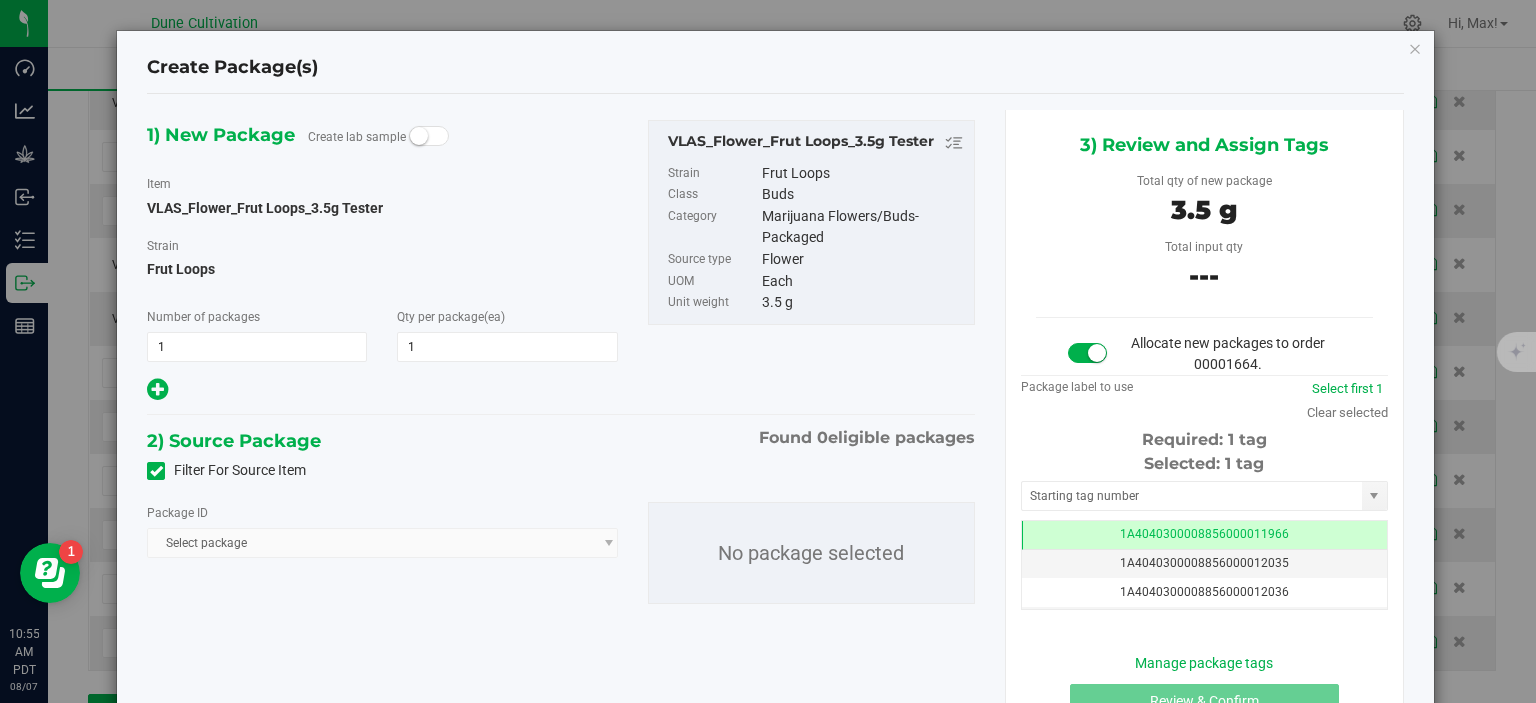 click at bounding box center (156, 471) 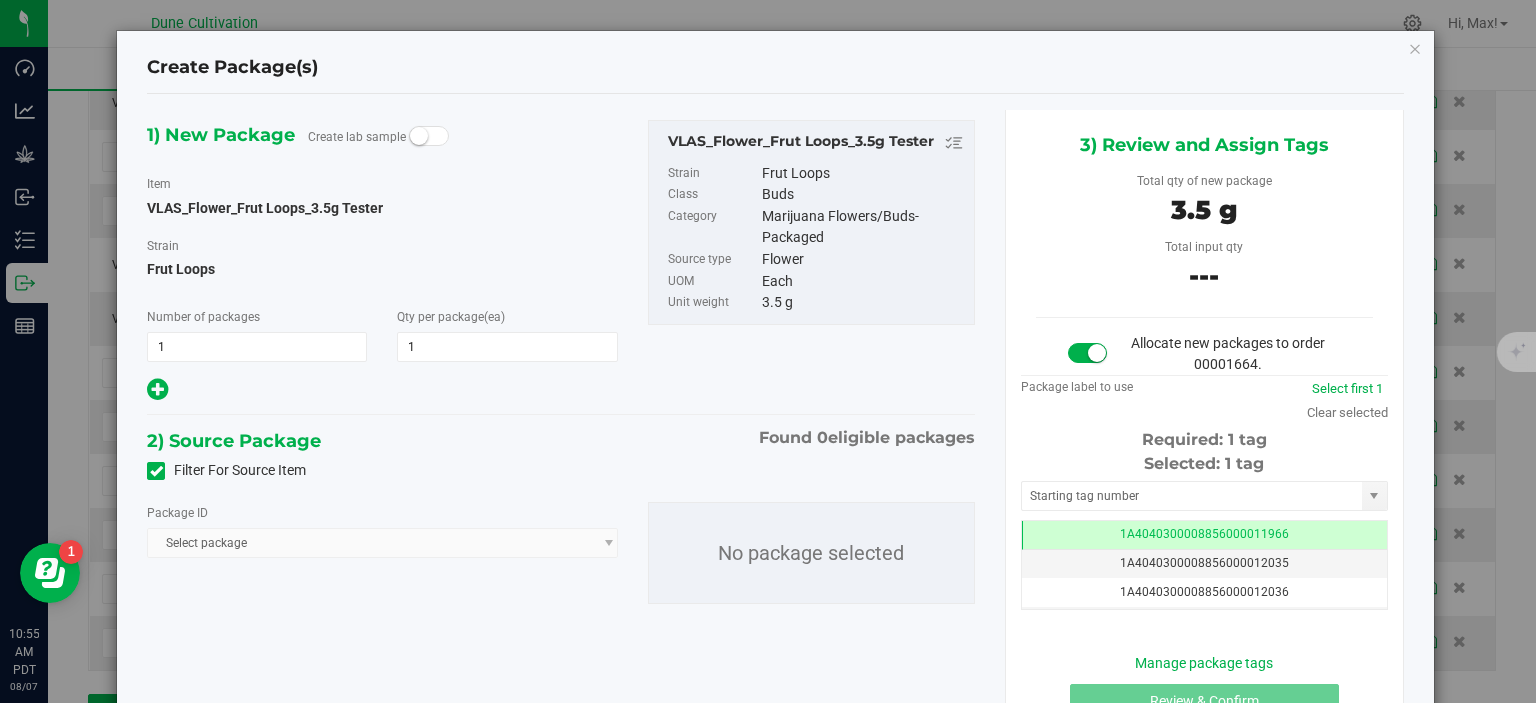click on "Filter For Source Item" at bounding box center (0, 0) 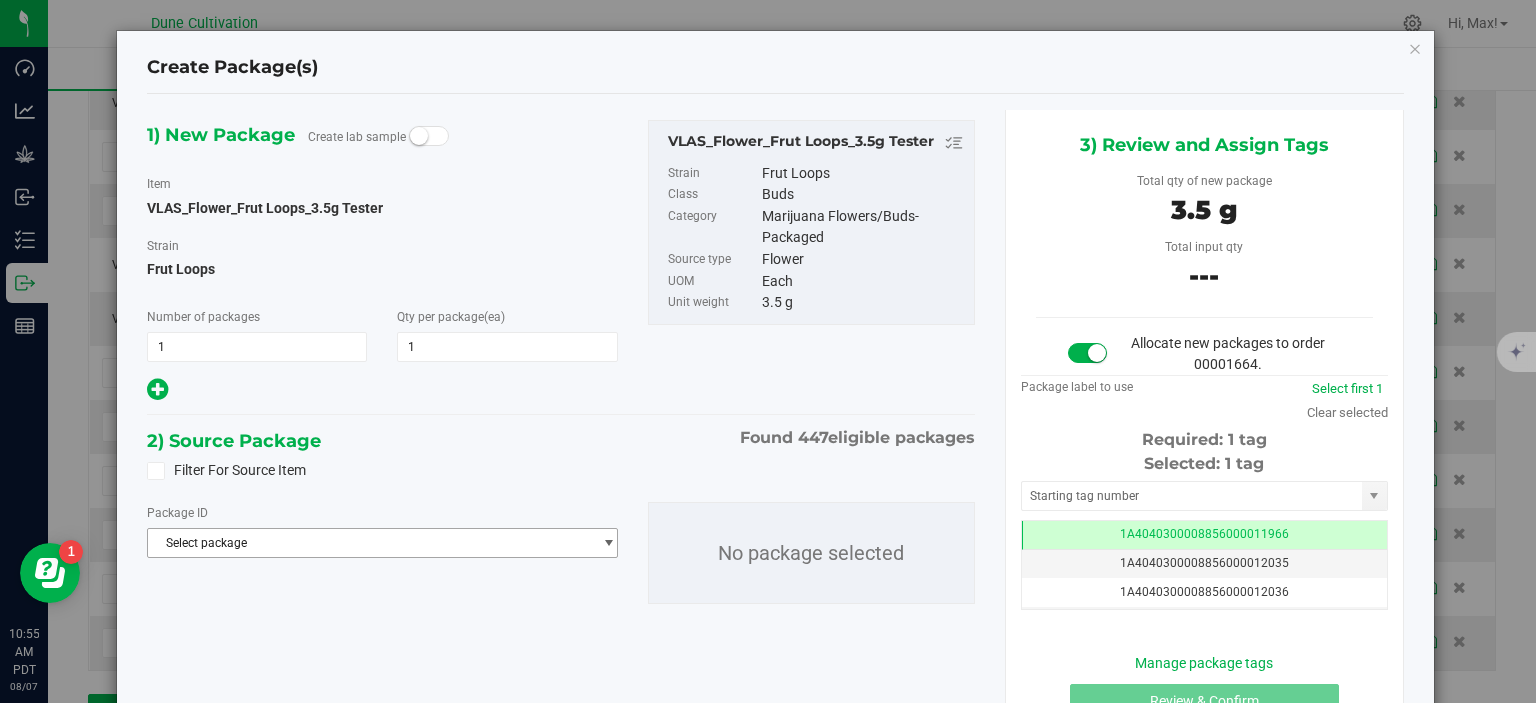 click on "Select package" at bounding box center (369, 543) 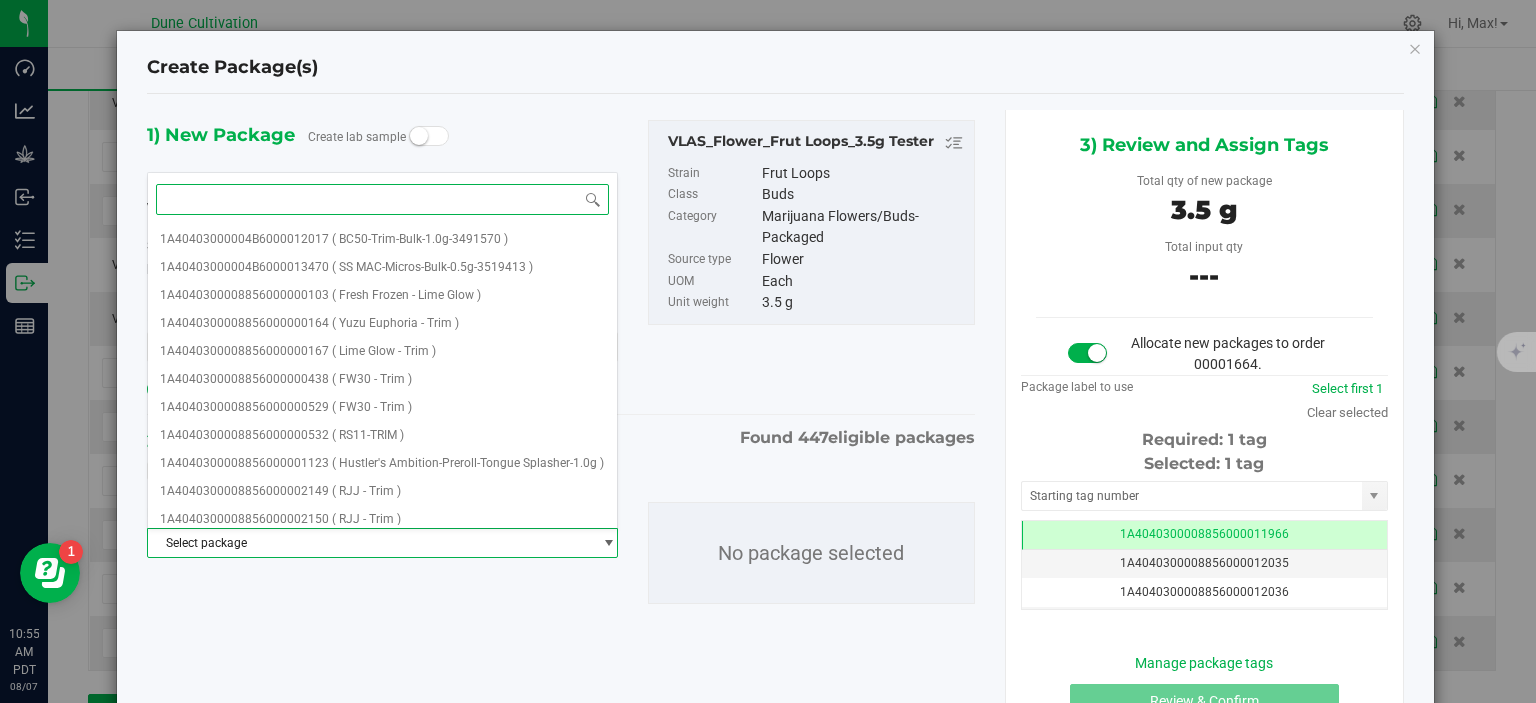 paste on "28982" 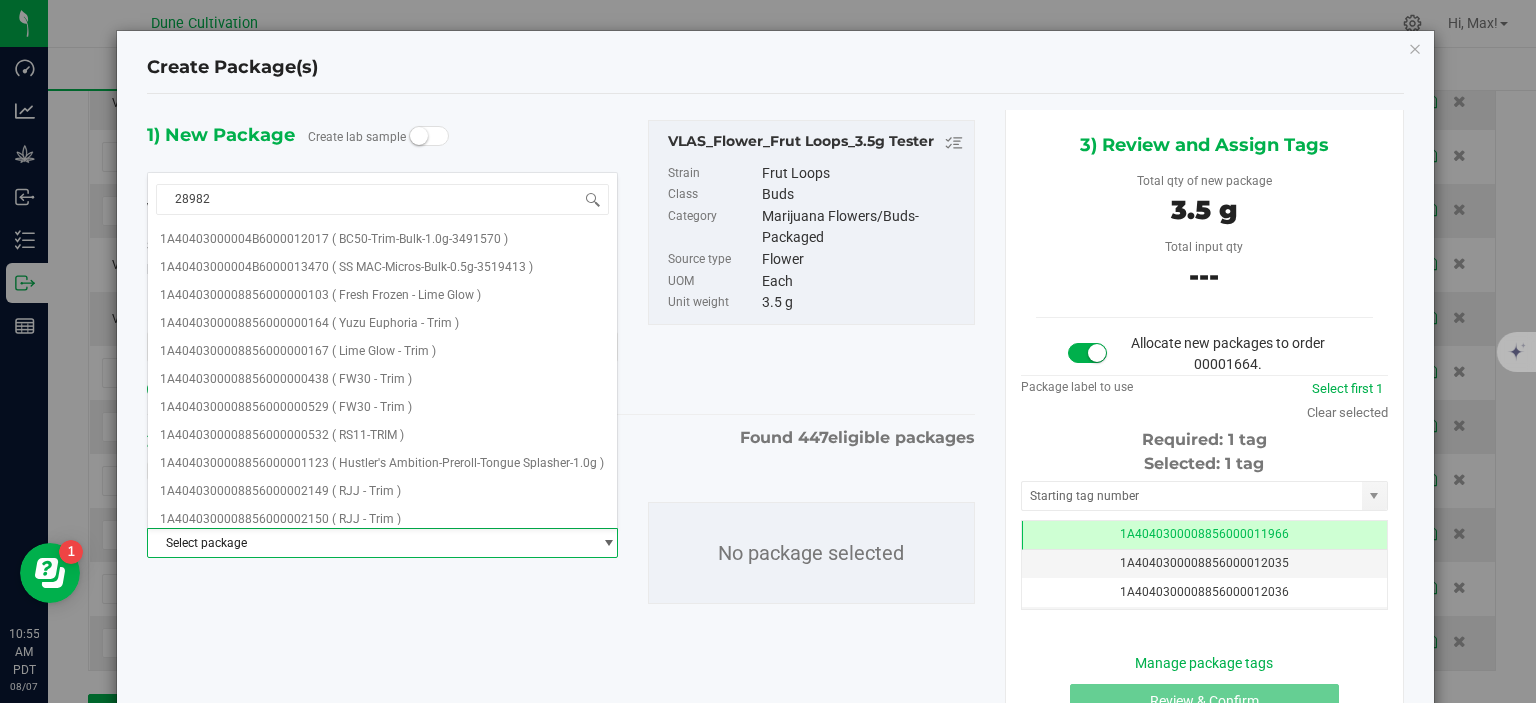 click on "Select package" at bounding box center (369, 543) 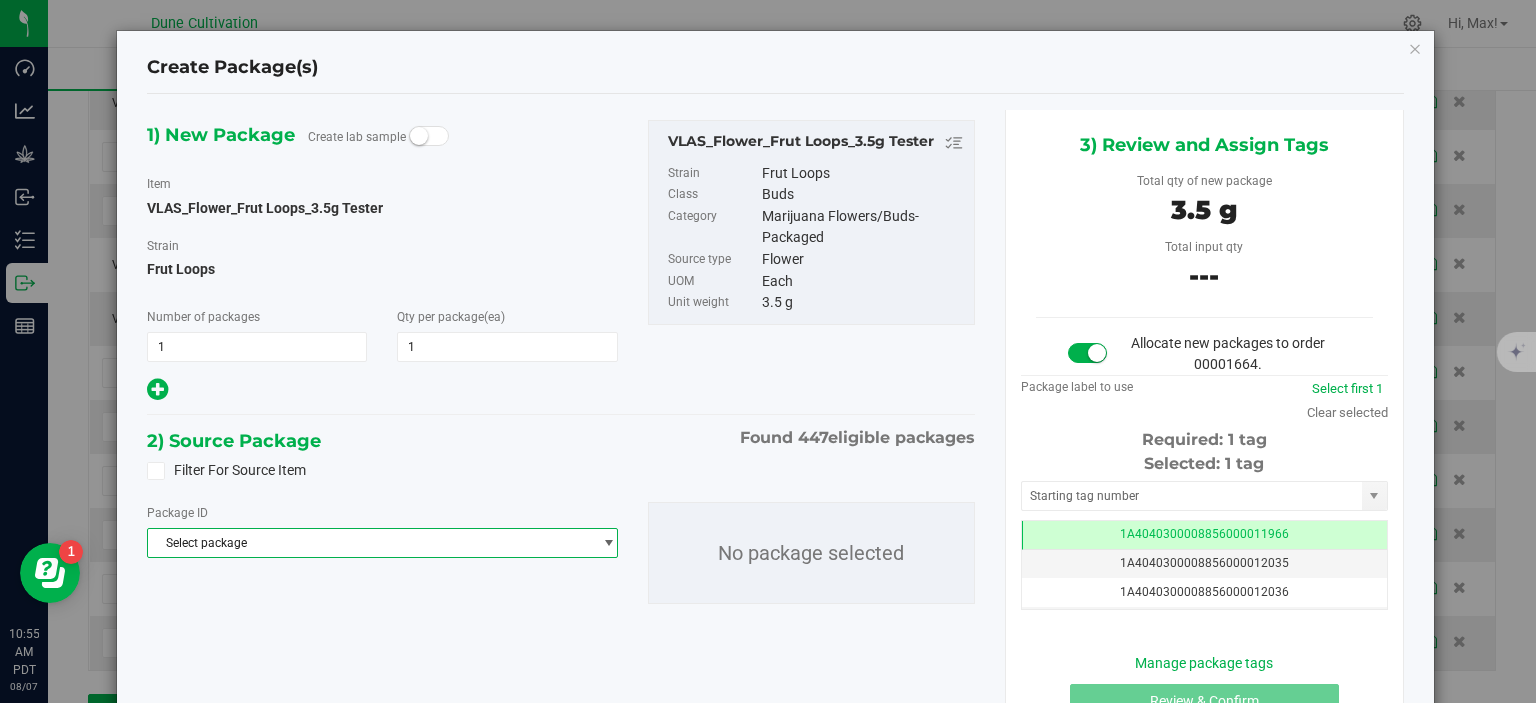 click on "Select package" at bounding box center (369, 543) 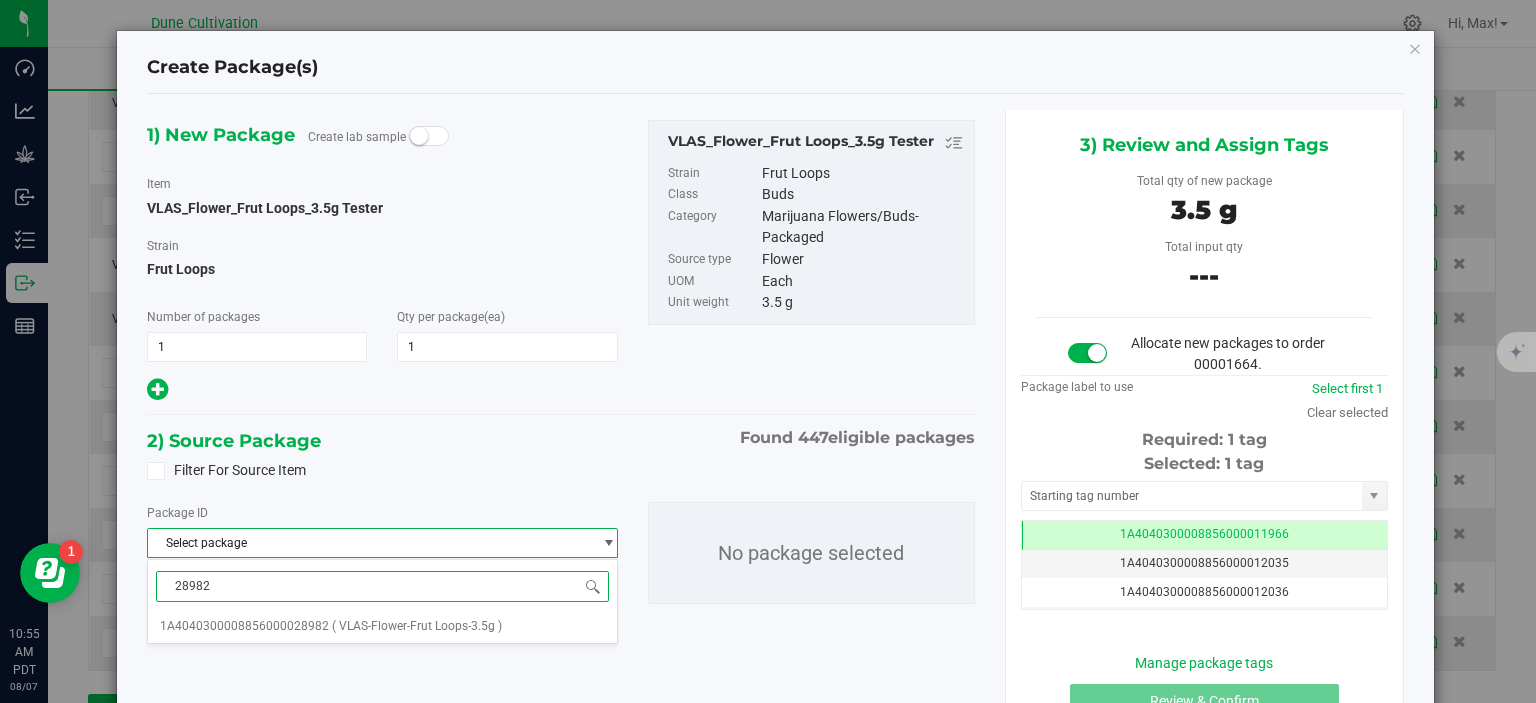 paste on "28982" 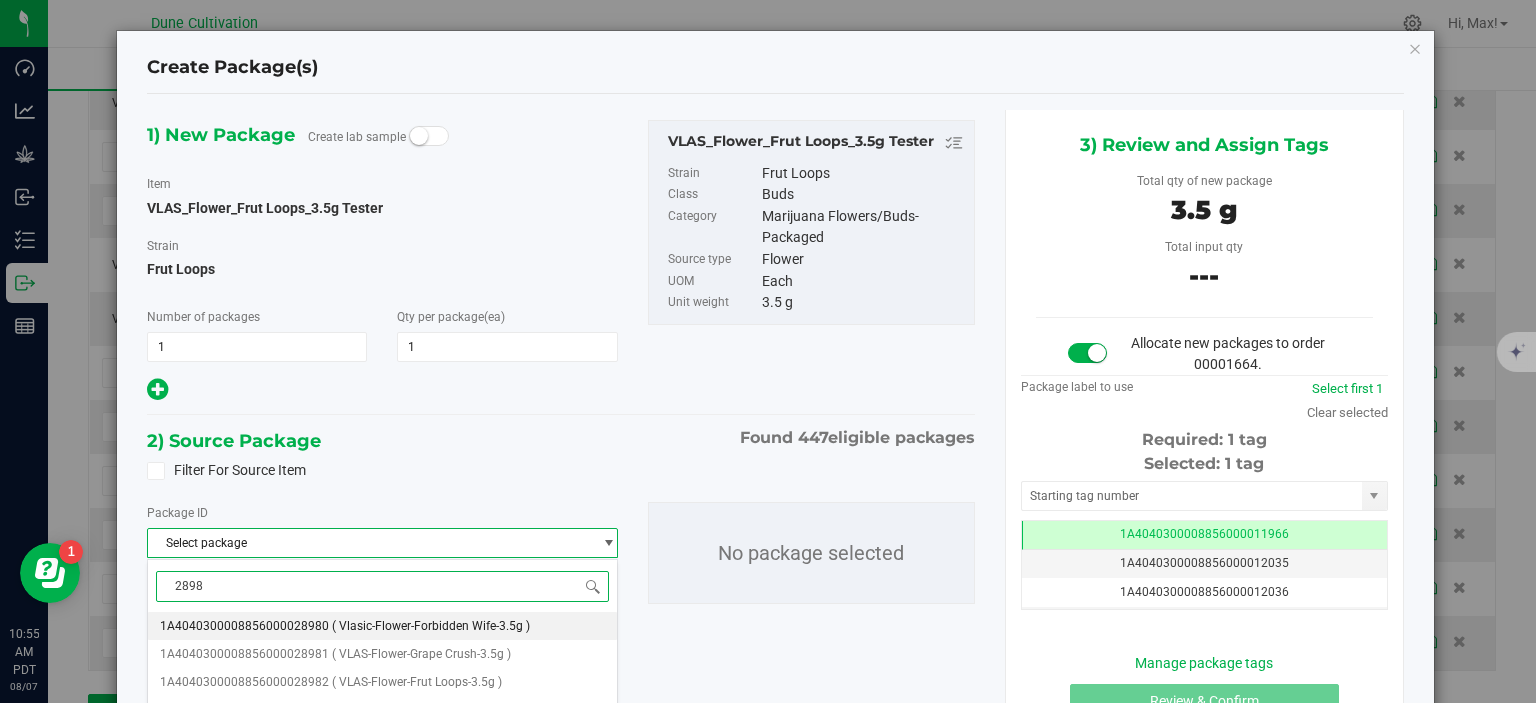 type on "28982" 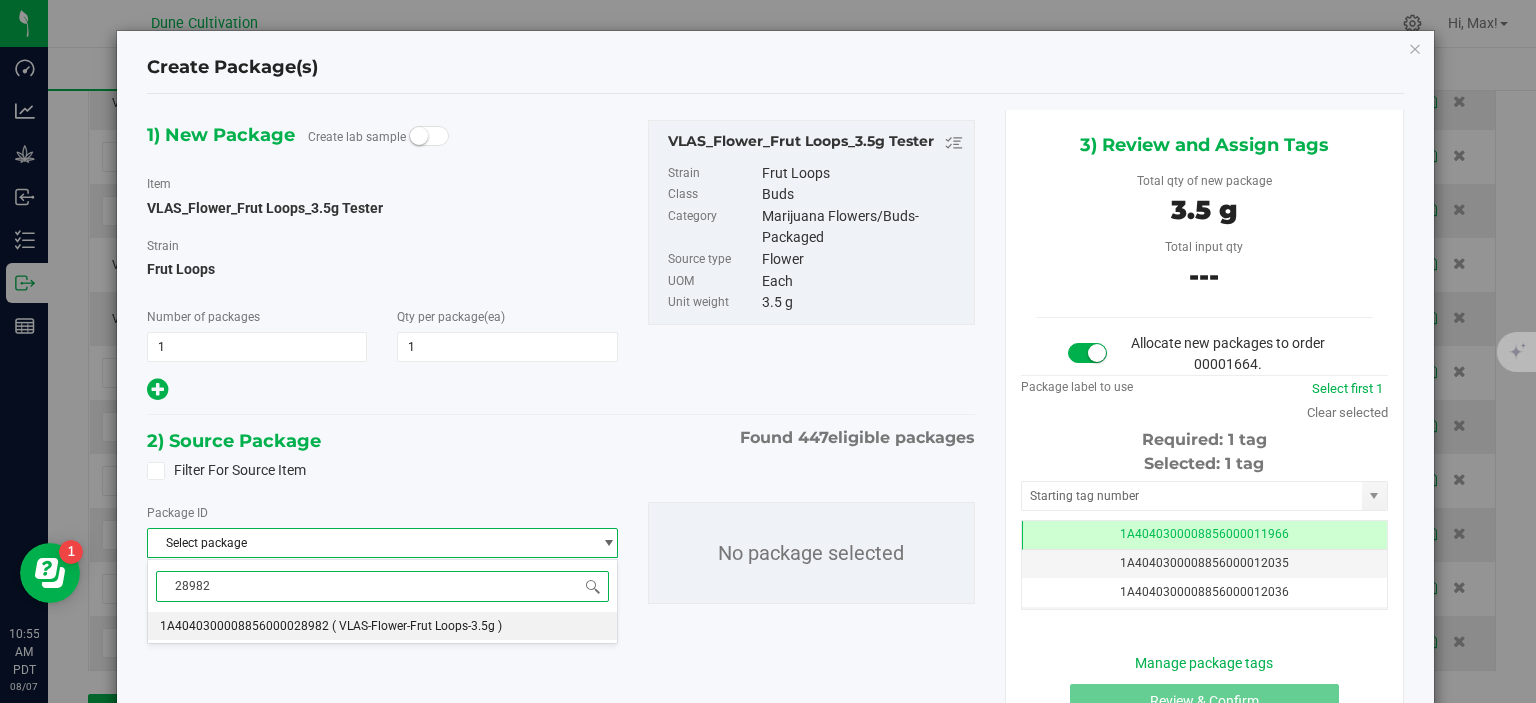 click on "(
VLAS-Flower-Frut Loops-3.5g
)" at bounding box center (417, 626) 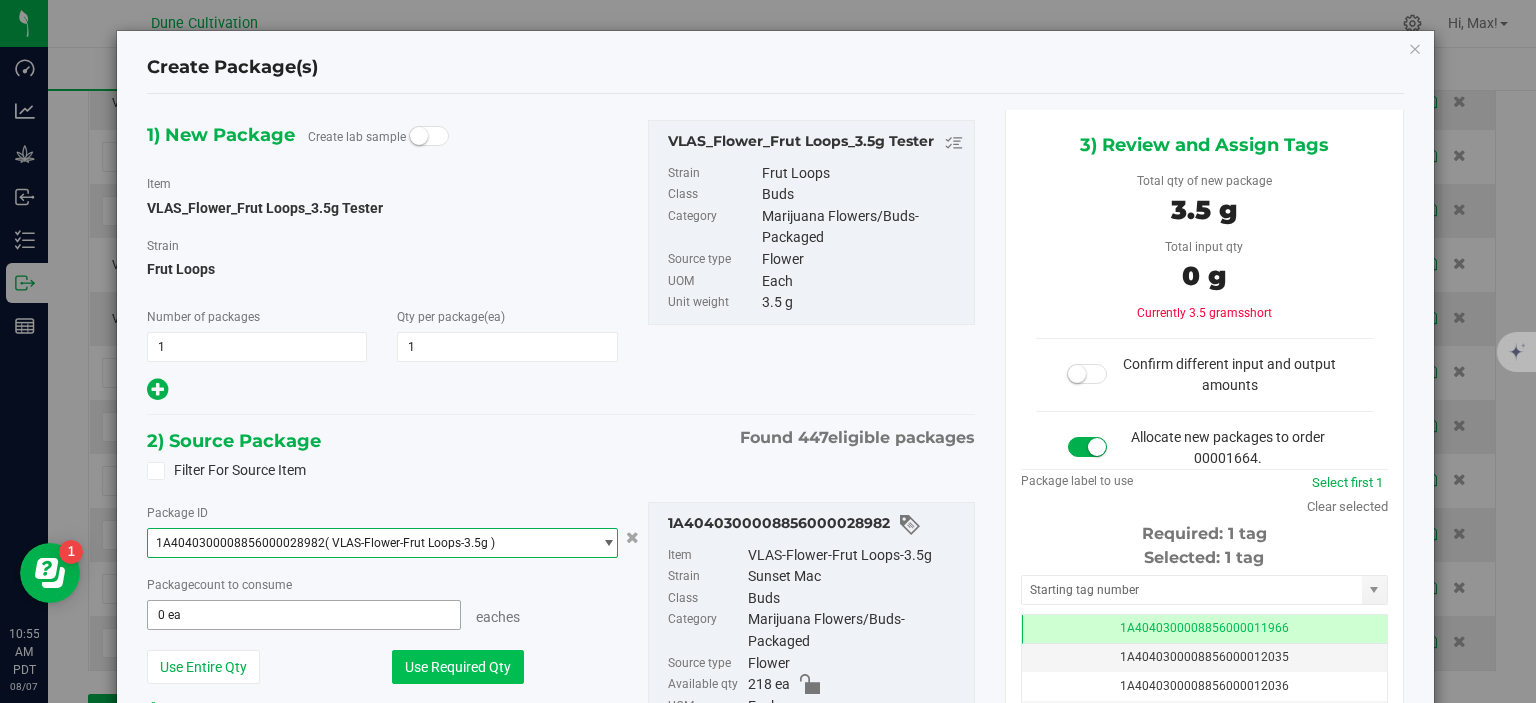 scroll, scrollTop: 0, scrollLeft: 0, axis: both 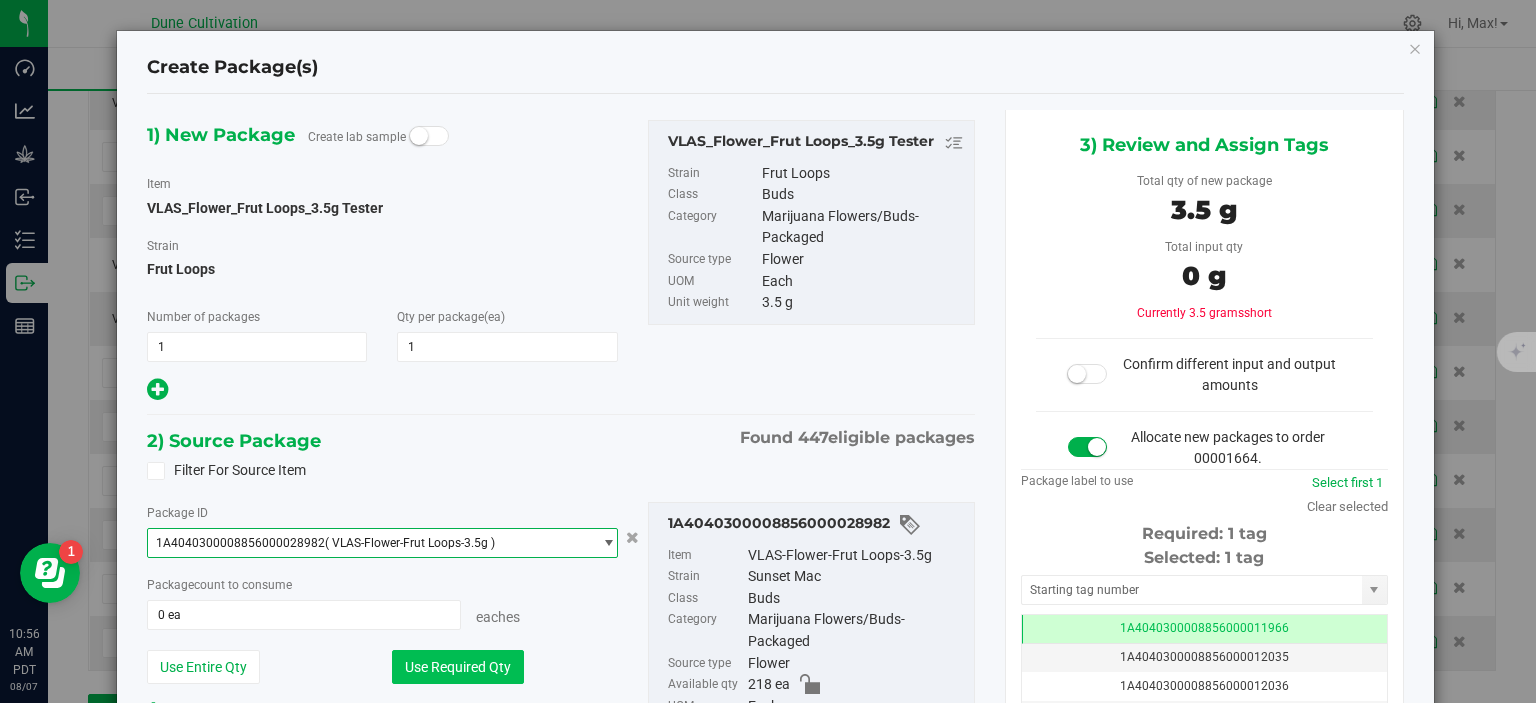 click on "Use Required Qty" at bounding box center [458, 667] 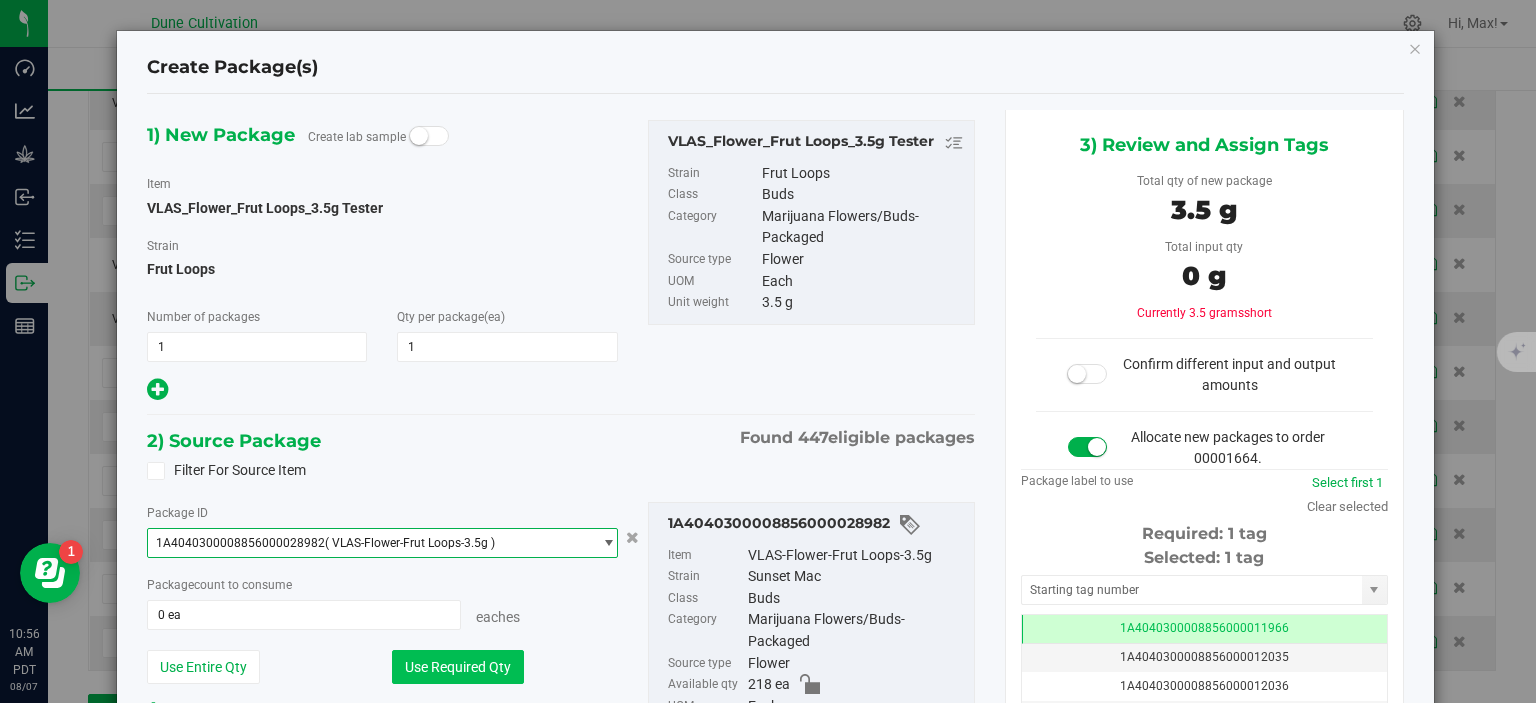 type on "1 ea" 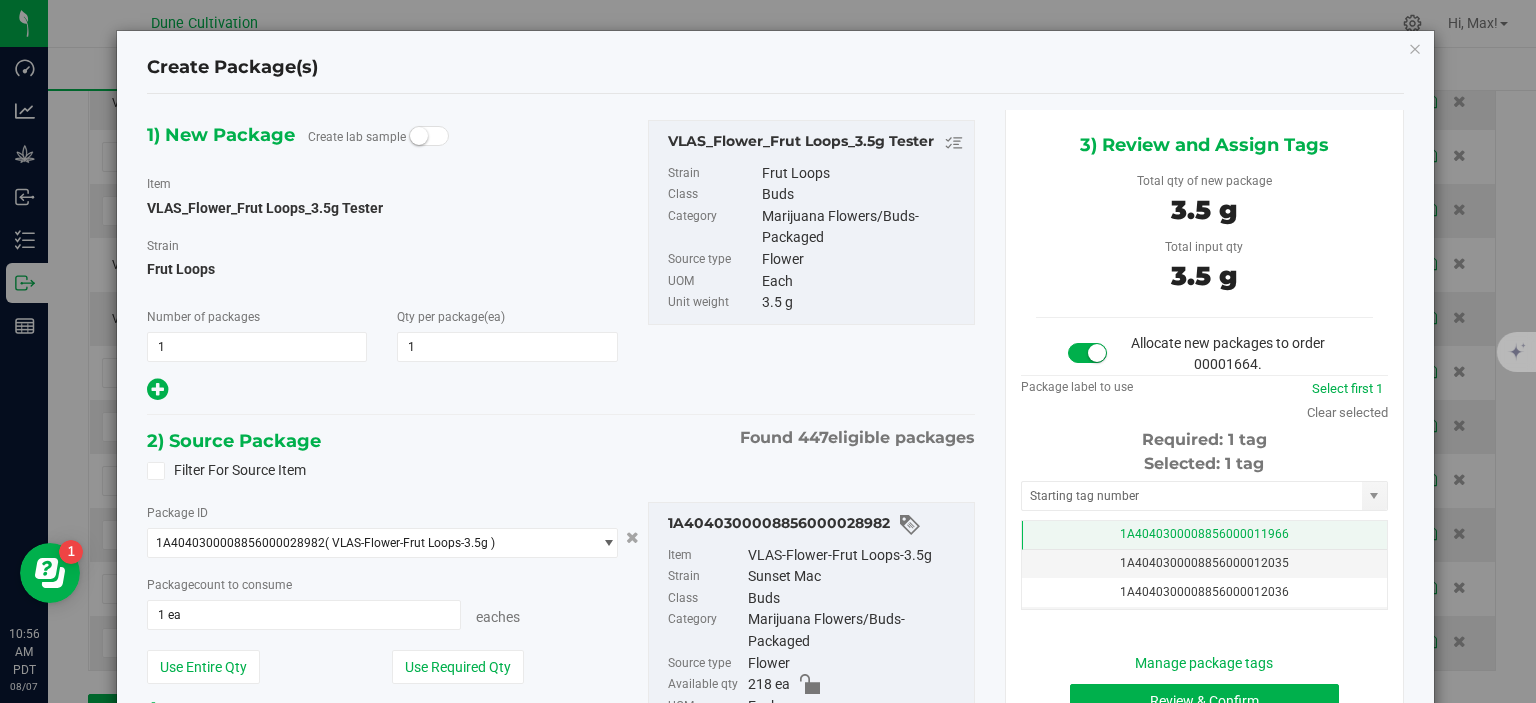 click on "1A4040300008856000011966" at bounding box center (1204, 535) 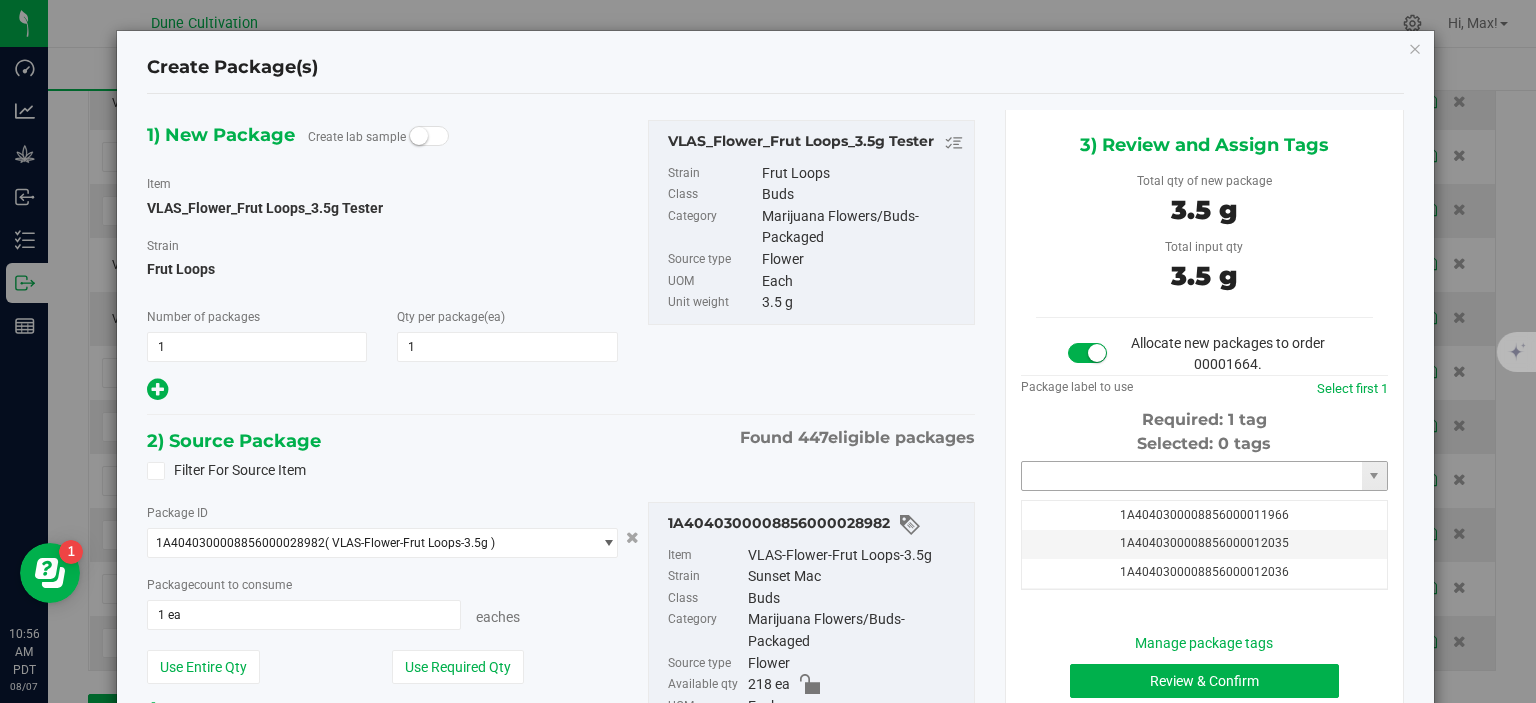 click at bounding box center (1192, 476) 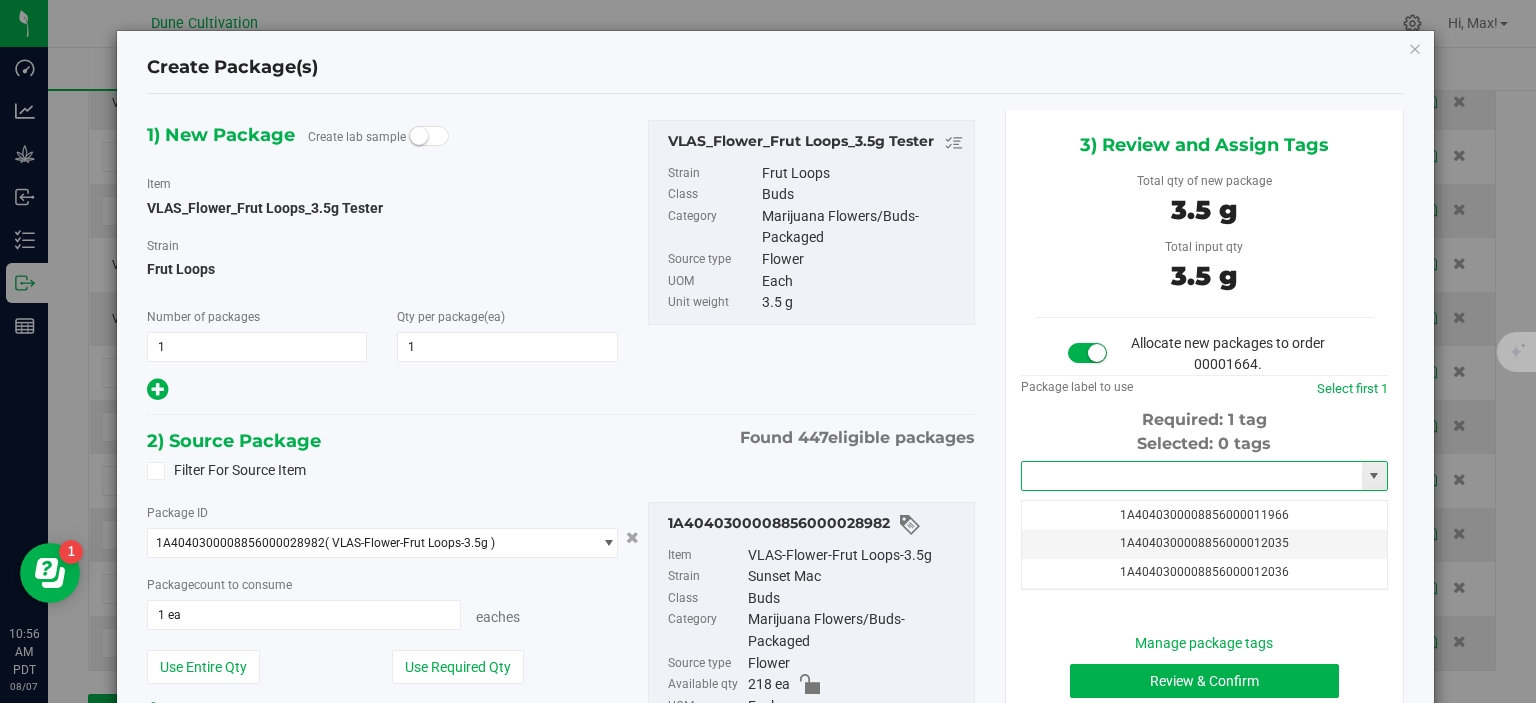 type on "1" 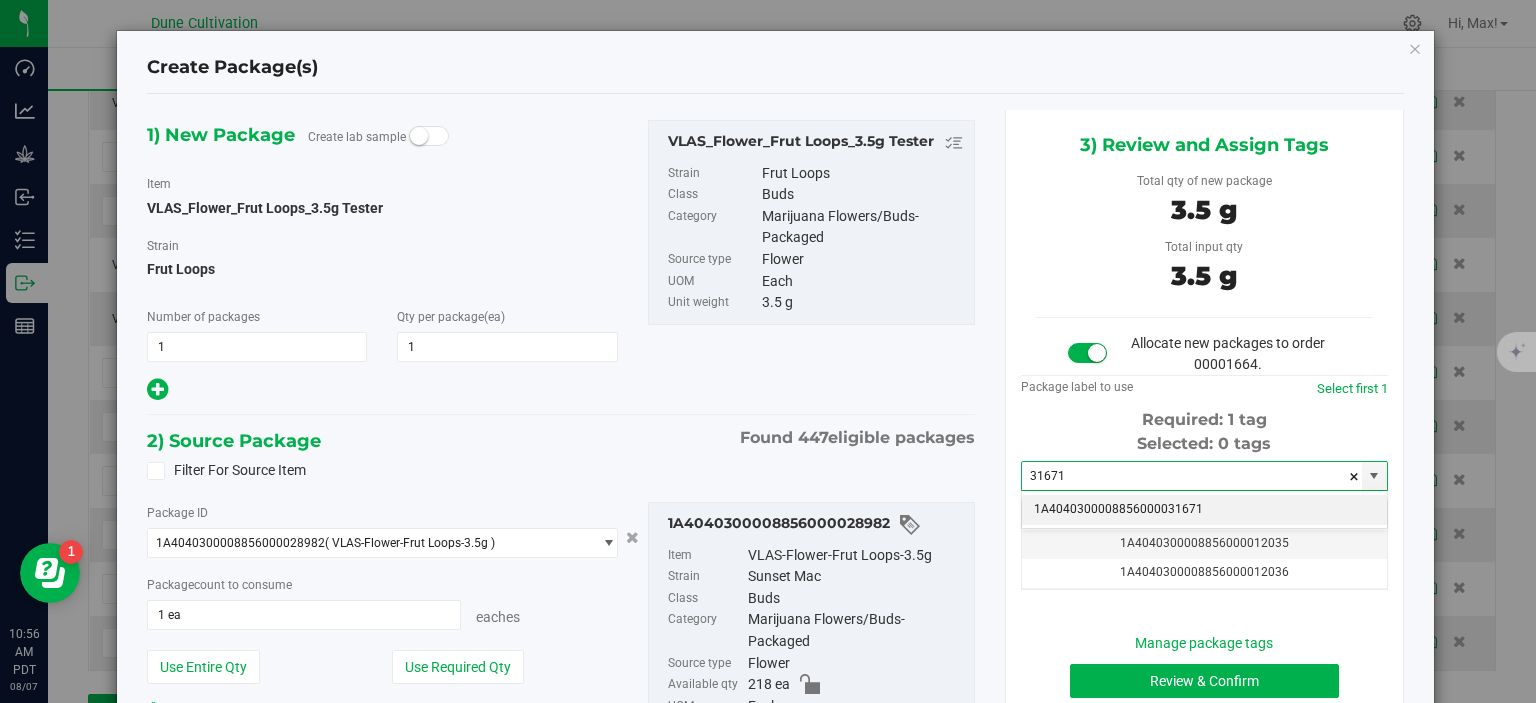 click on "1A4040300008856000031671" at bounding box center (1204, 510) 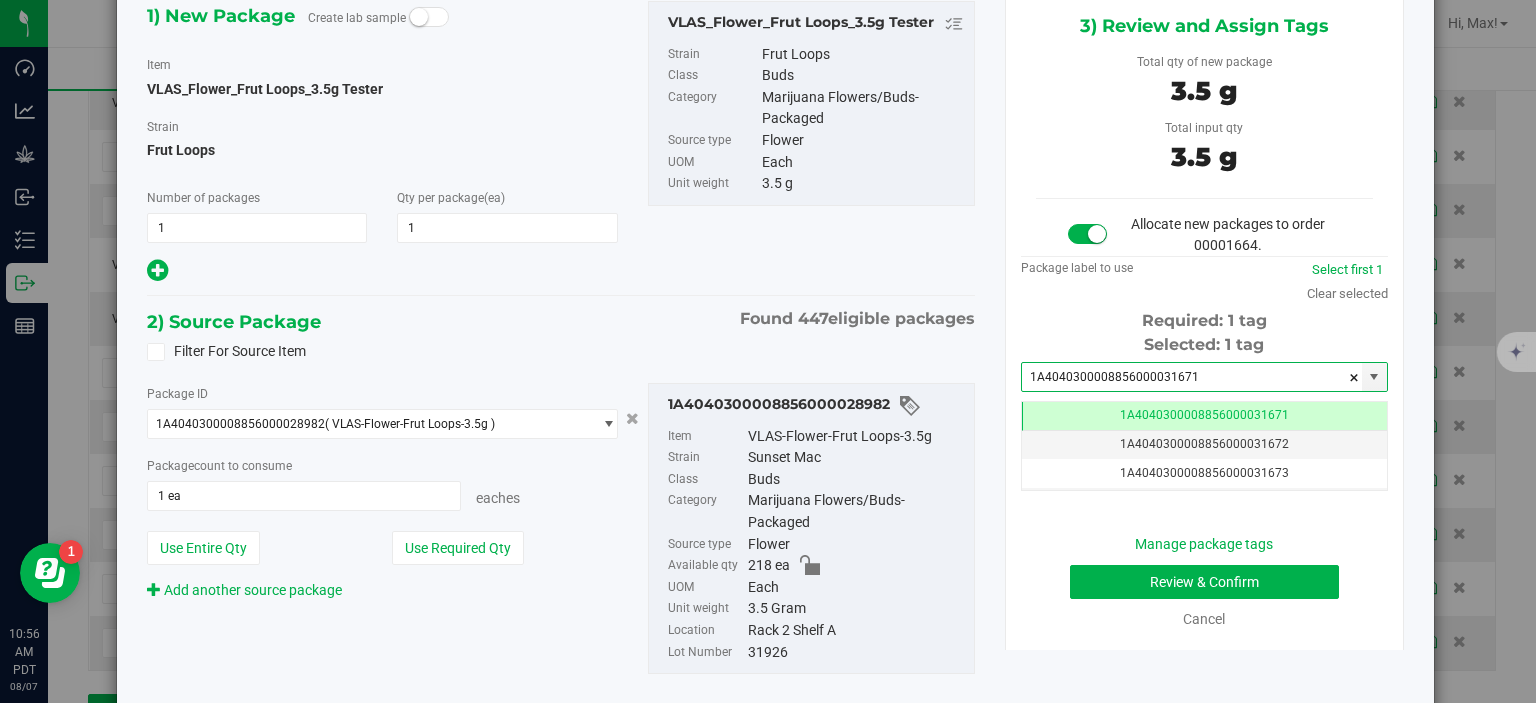 scroll, scrollTop: 120, scrollLeft: 0, axis: vertical 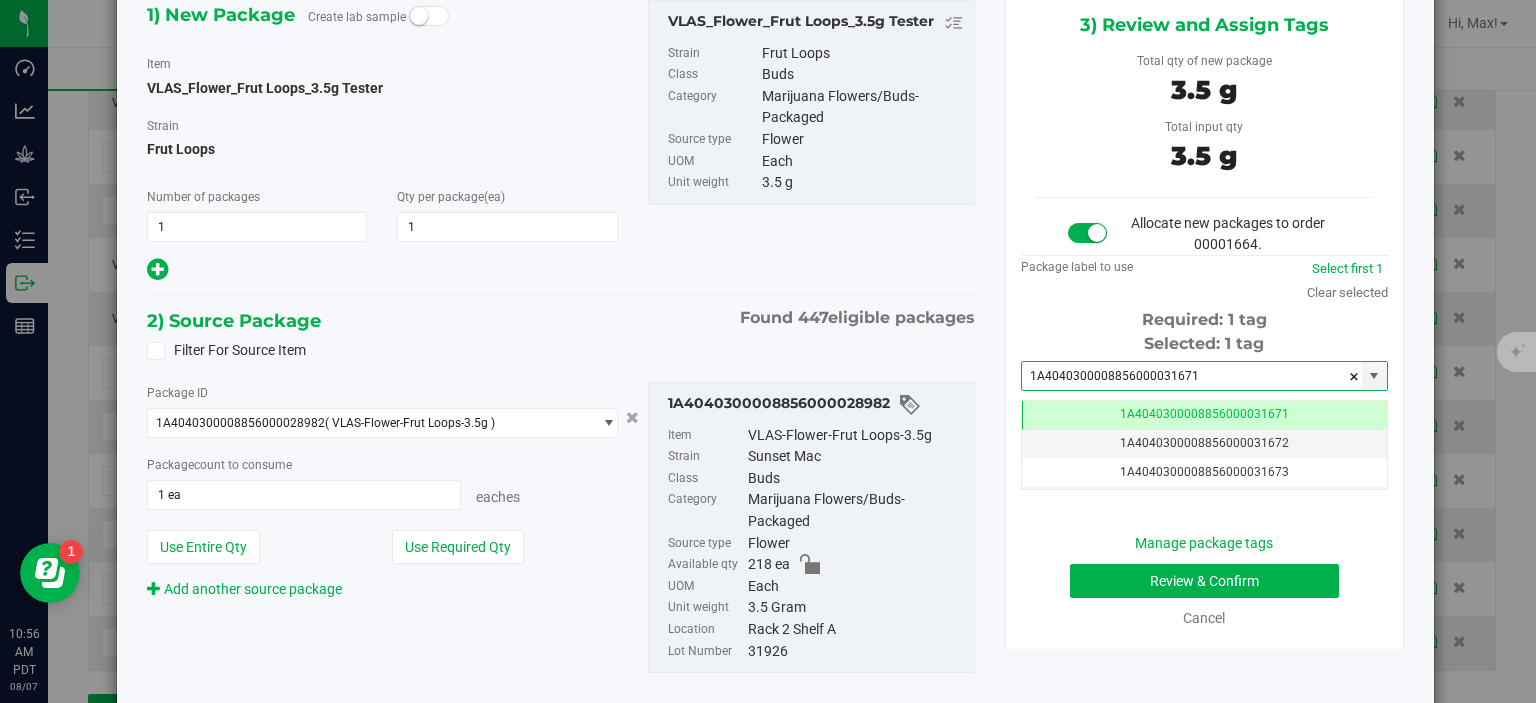 type on "1A4040300008856000031671" 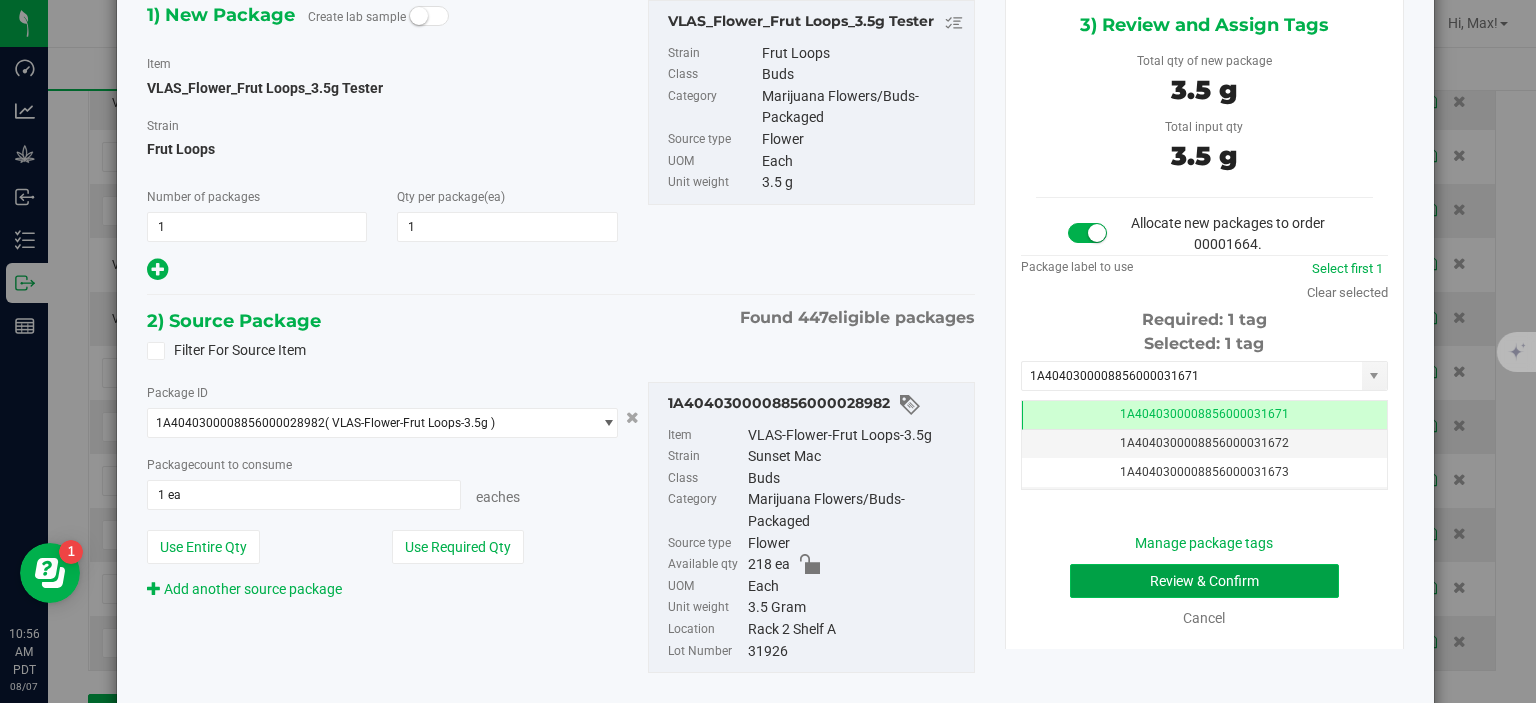 click on "Review & Confirm" at bounding box center [1204, 581] 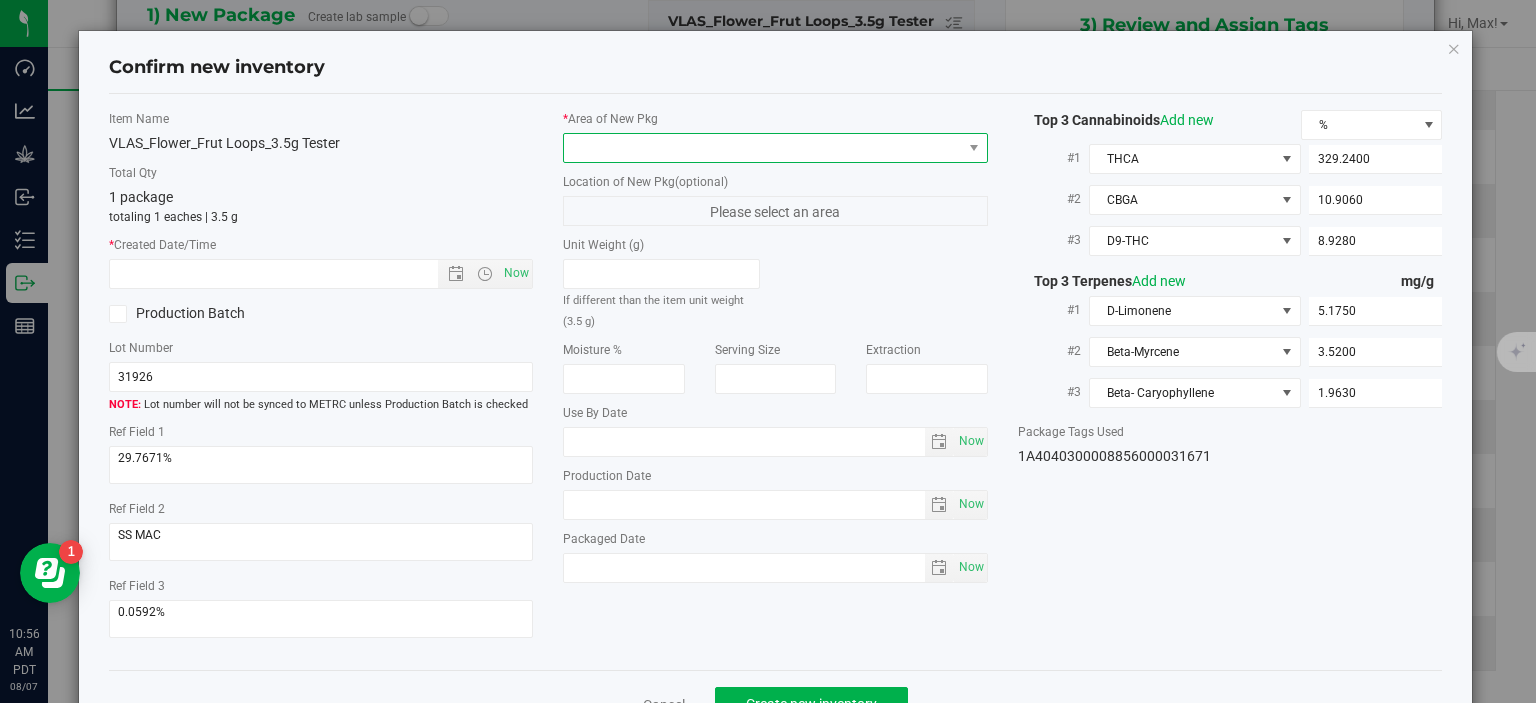 click at bounding box center (763, 148) 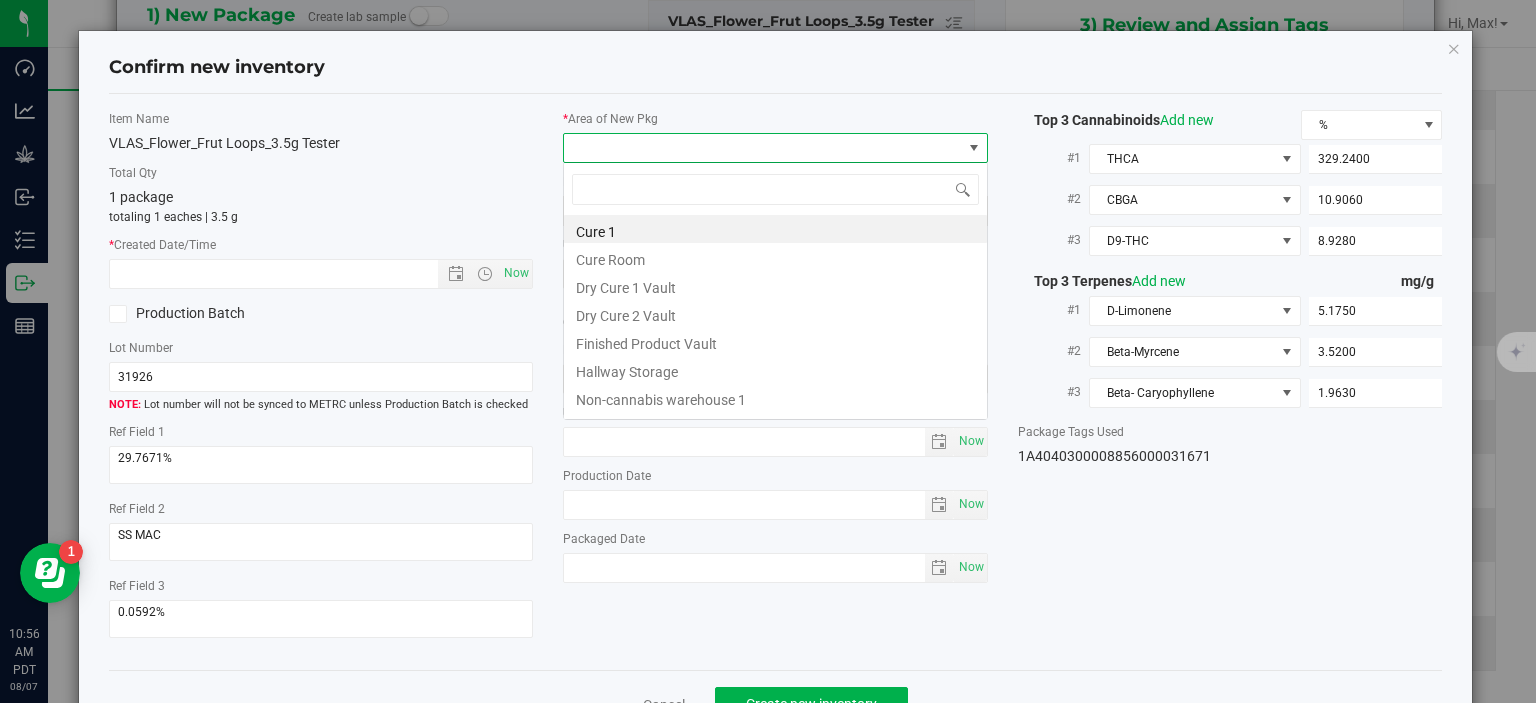 scroll, scrollTop: 99970, scrollLeft: 99575, axis: both 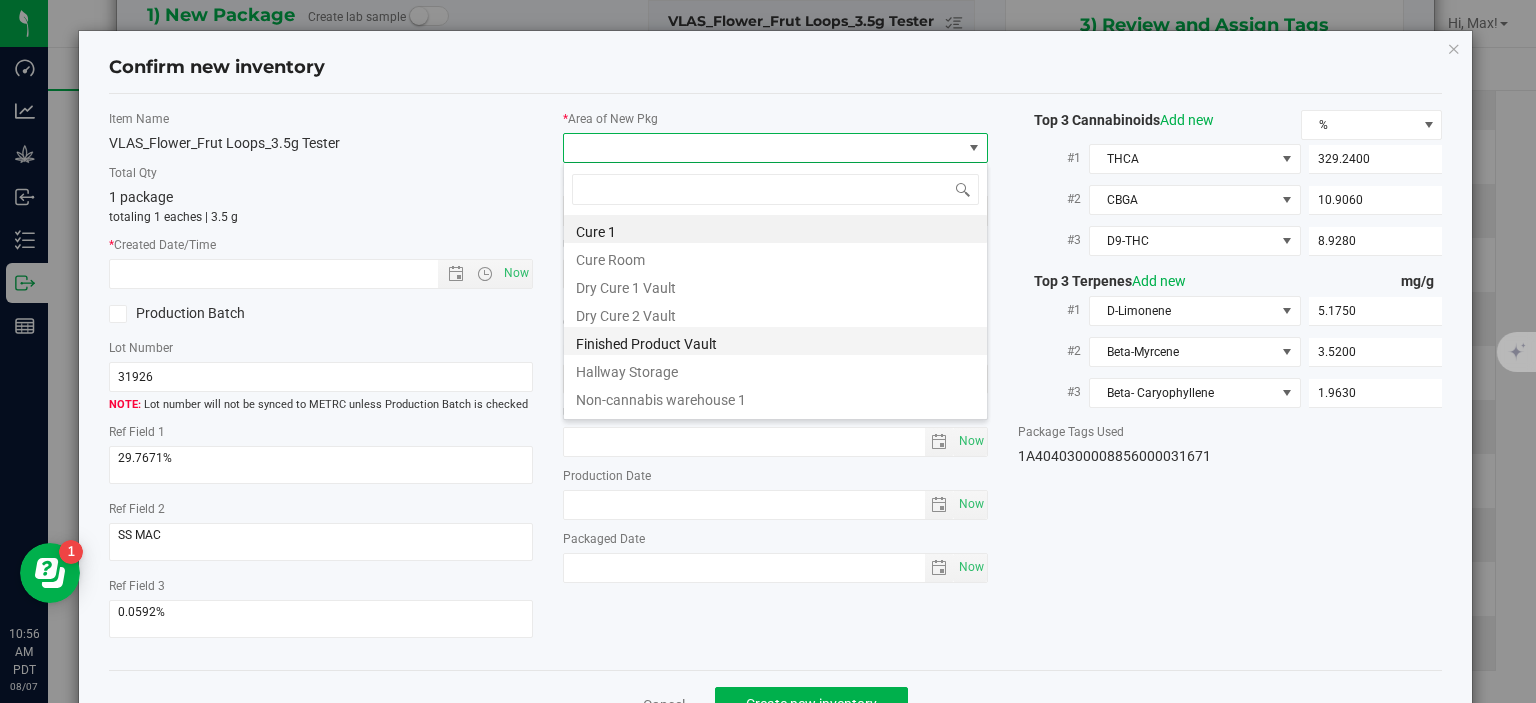 click on "Finished Product Vault" at bounding box center (775, 341) 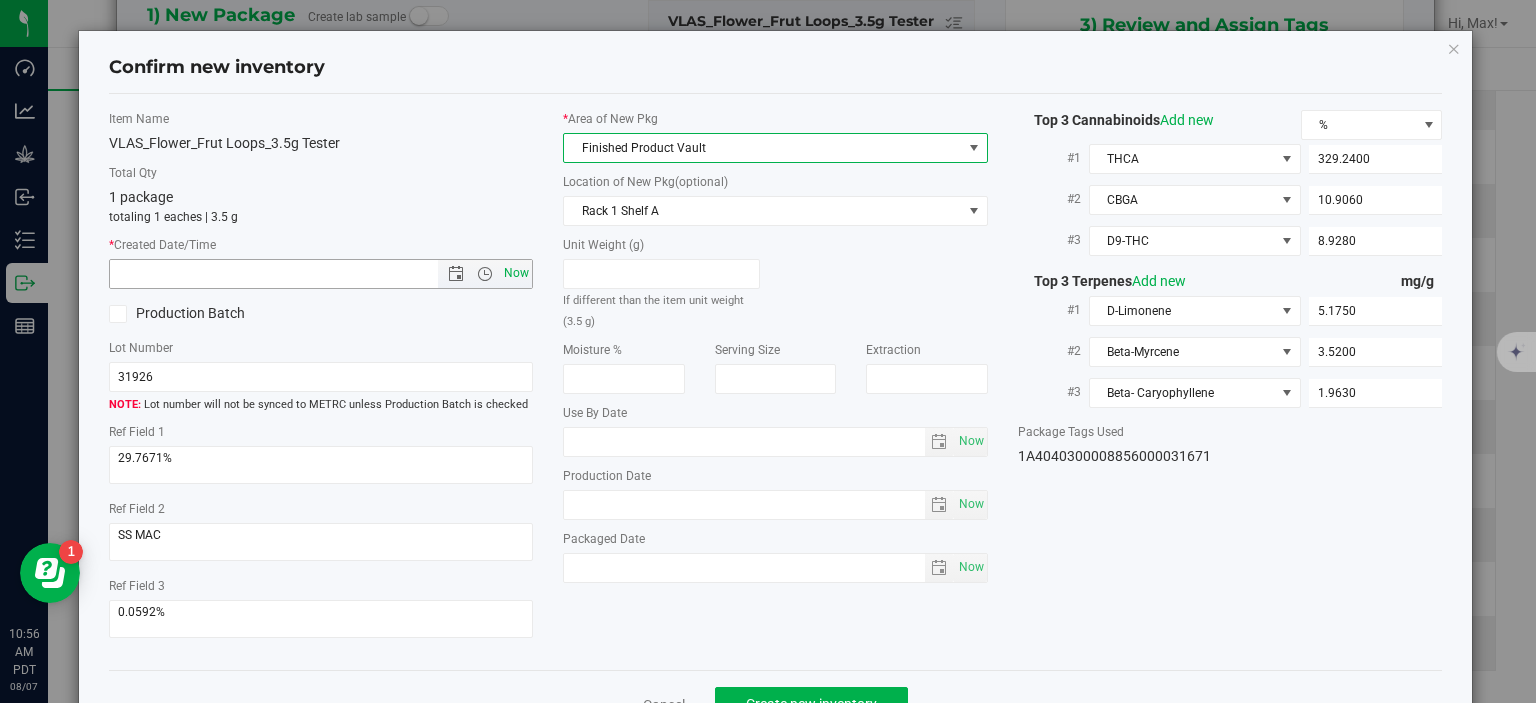 click on "Now" at bounding box center (517, 273) 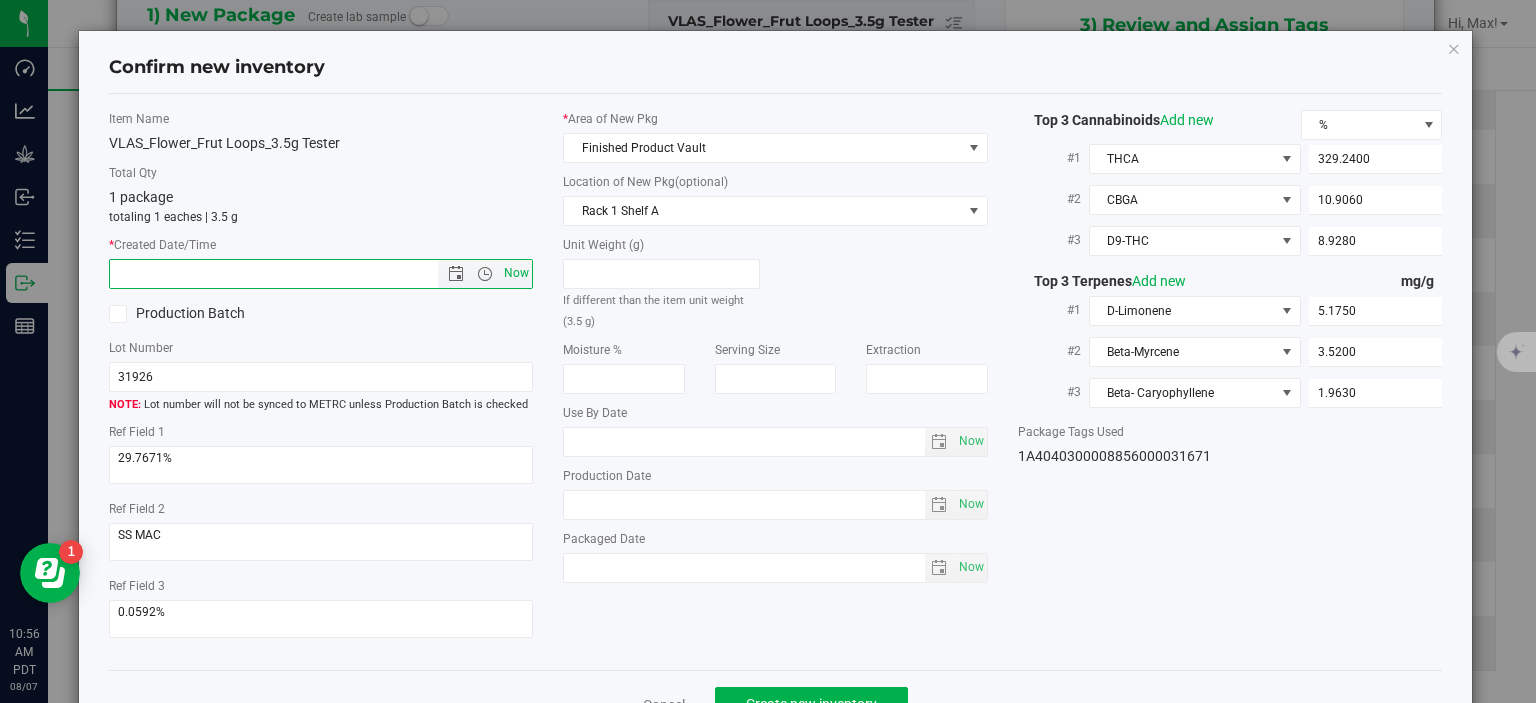 type on "8/7/2025 10:56 AM" 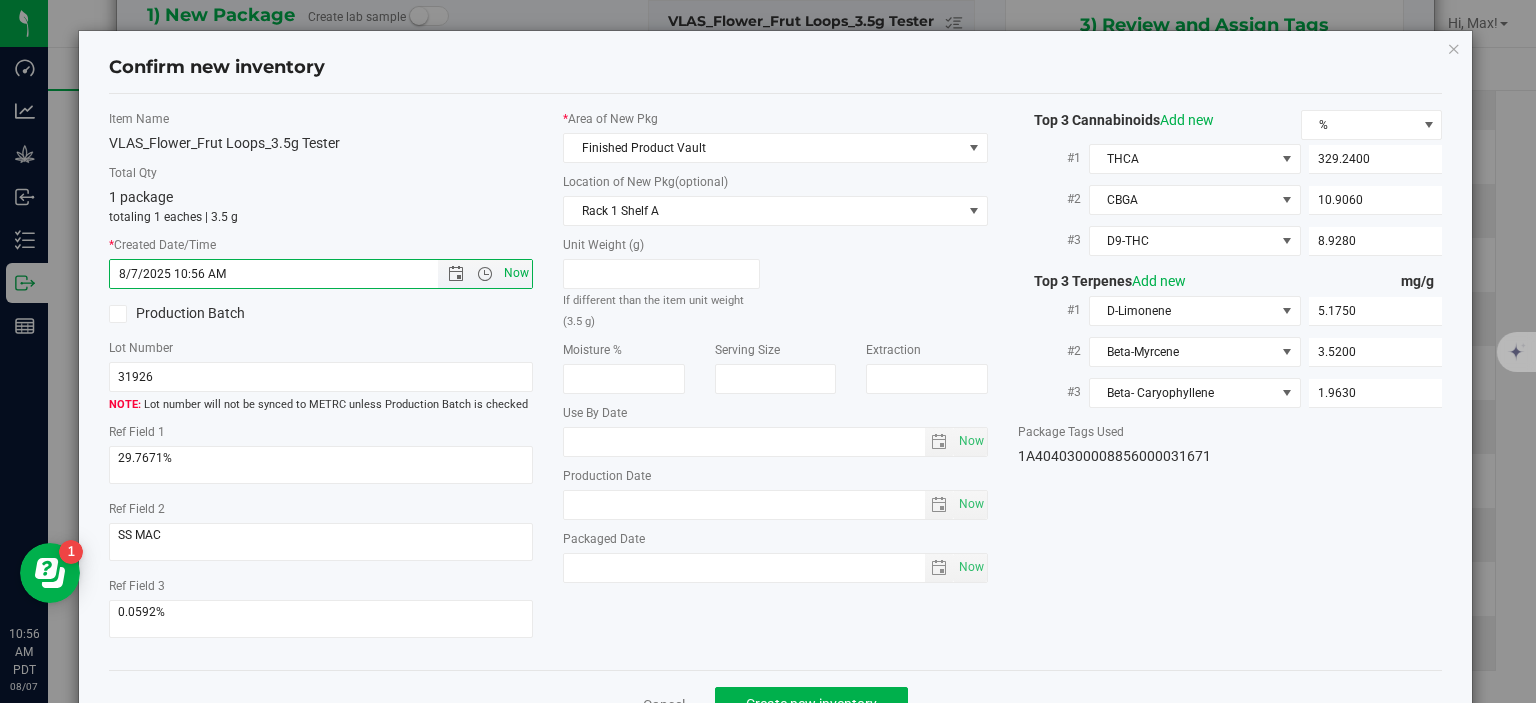 scroll, scrollTop: 52, scrollLeft: 0, axis: vertical 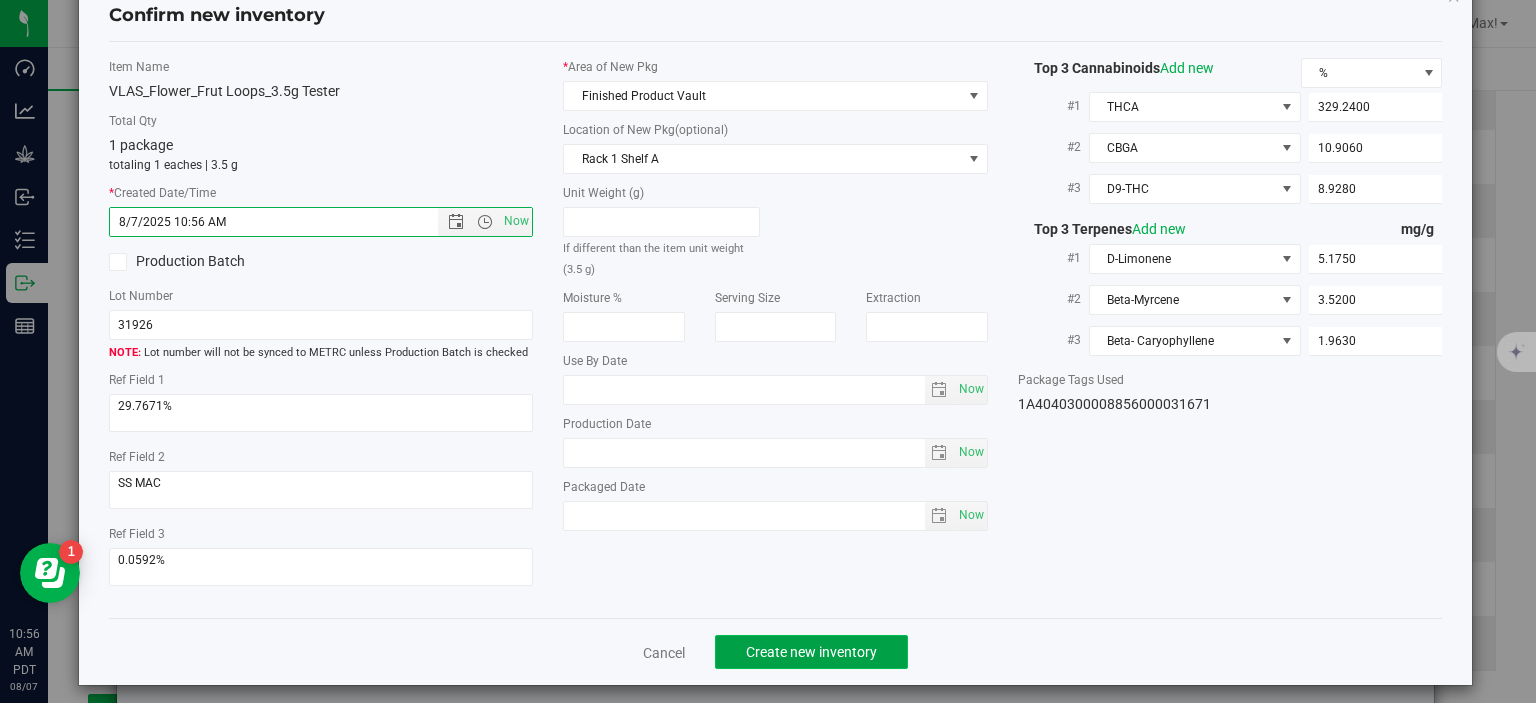 click on "Create new inventory" 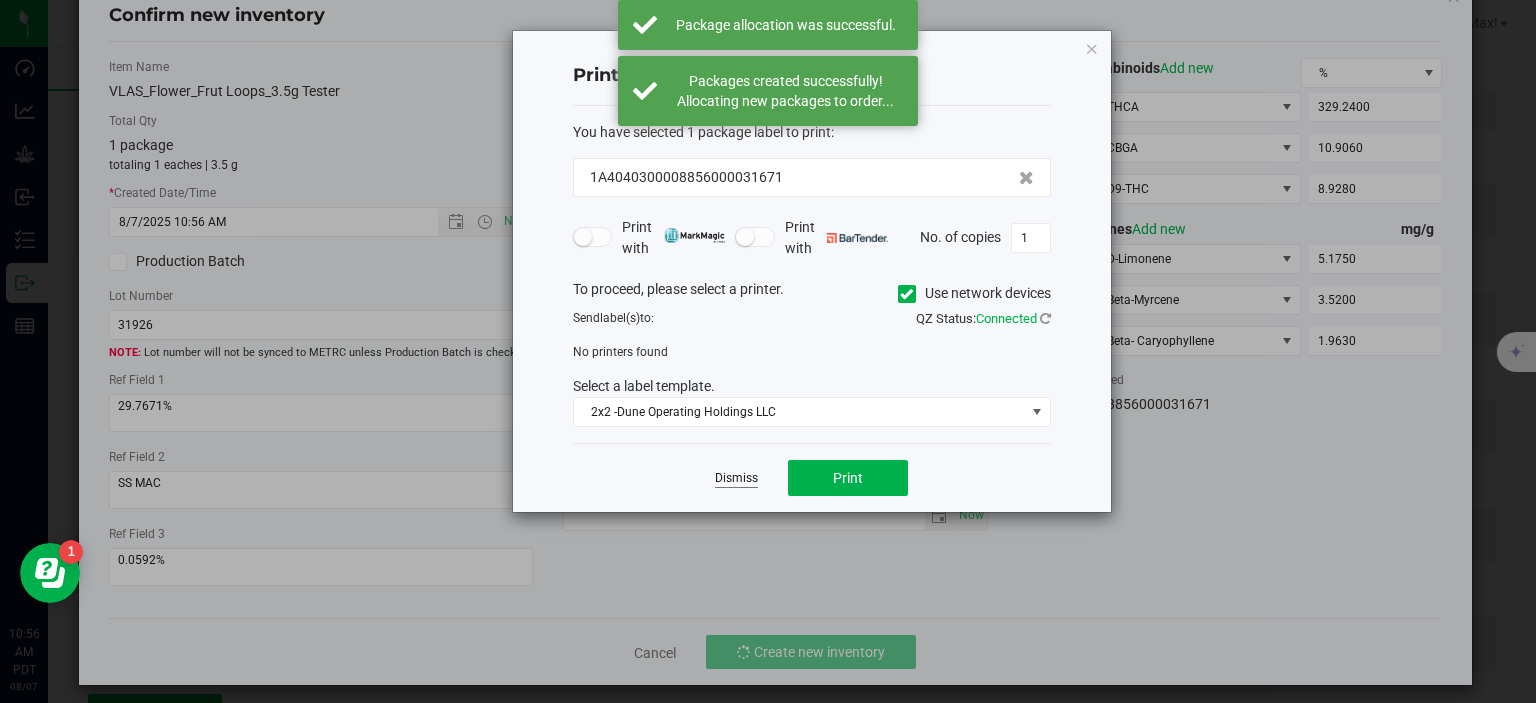 click on "Dismiss" 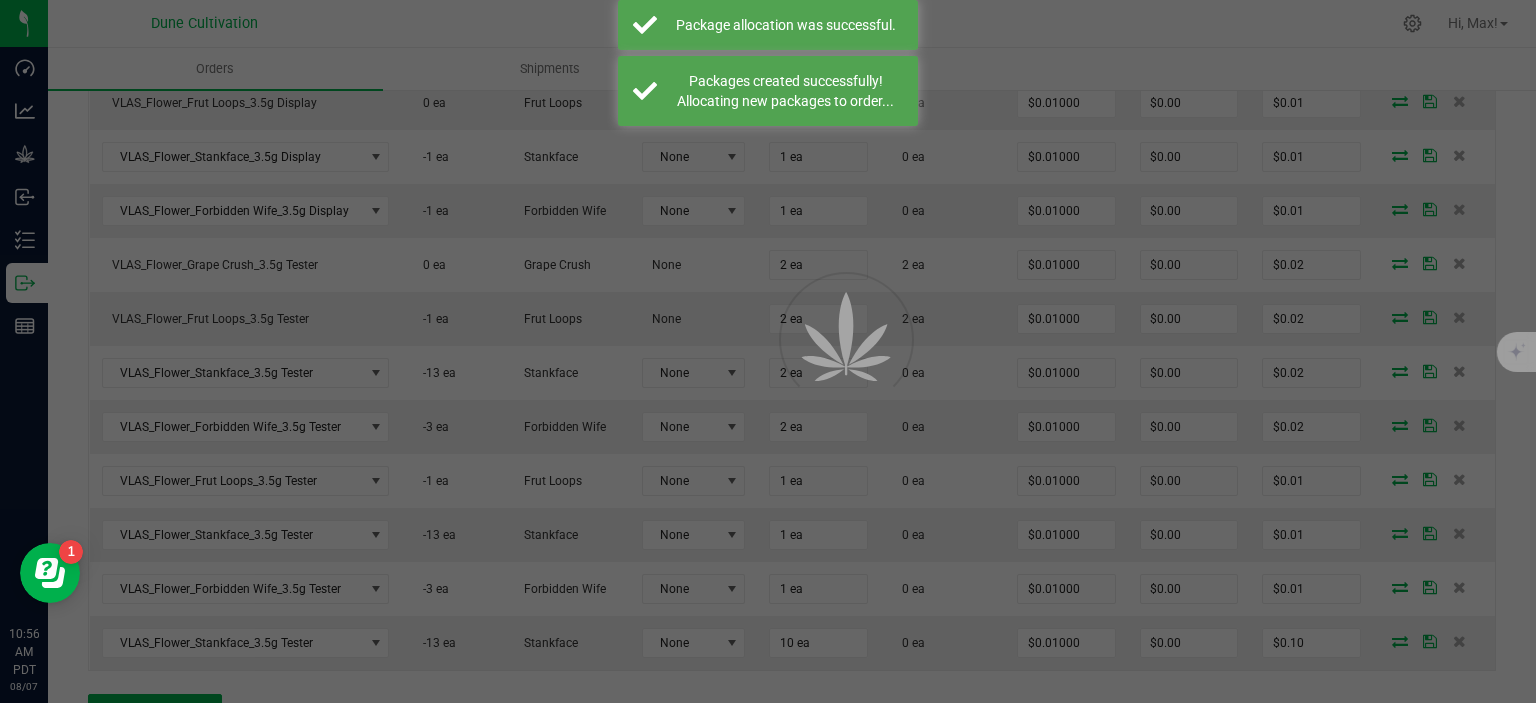 scroll, scrollTop: 935, scrollLeft: 0, axis: vertical 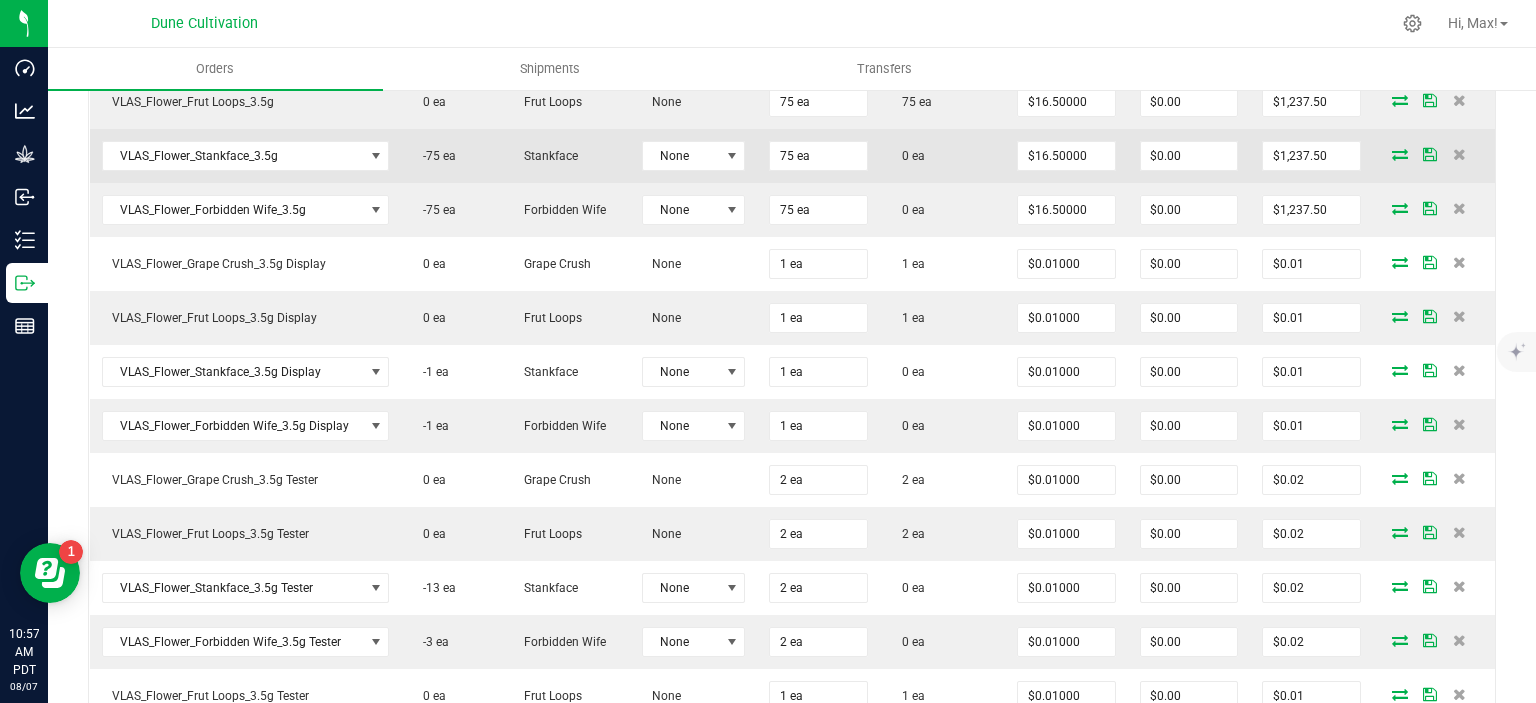 click at bounding box center (1400, 154) 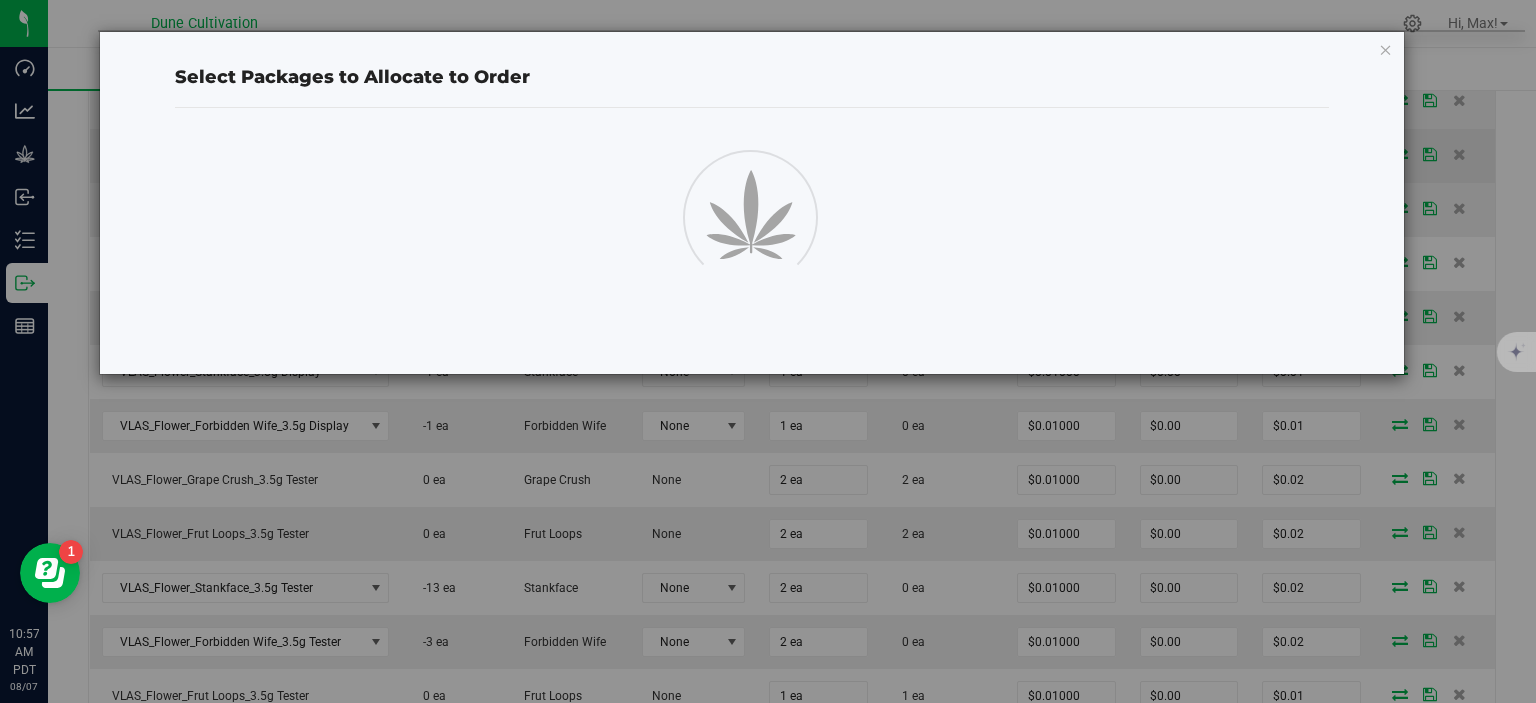 scroll, scrollTop: 720, scrollLeft: 0, axis: vertical 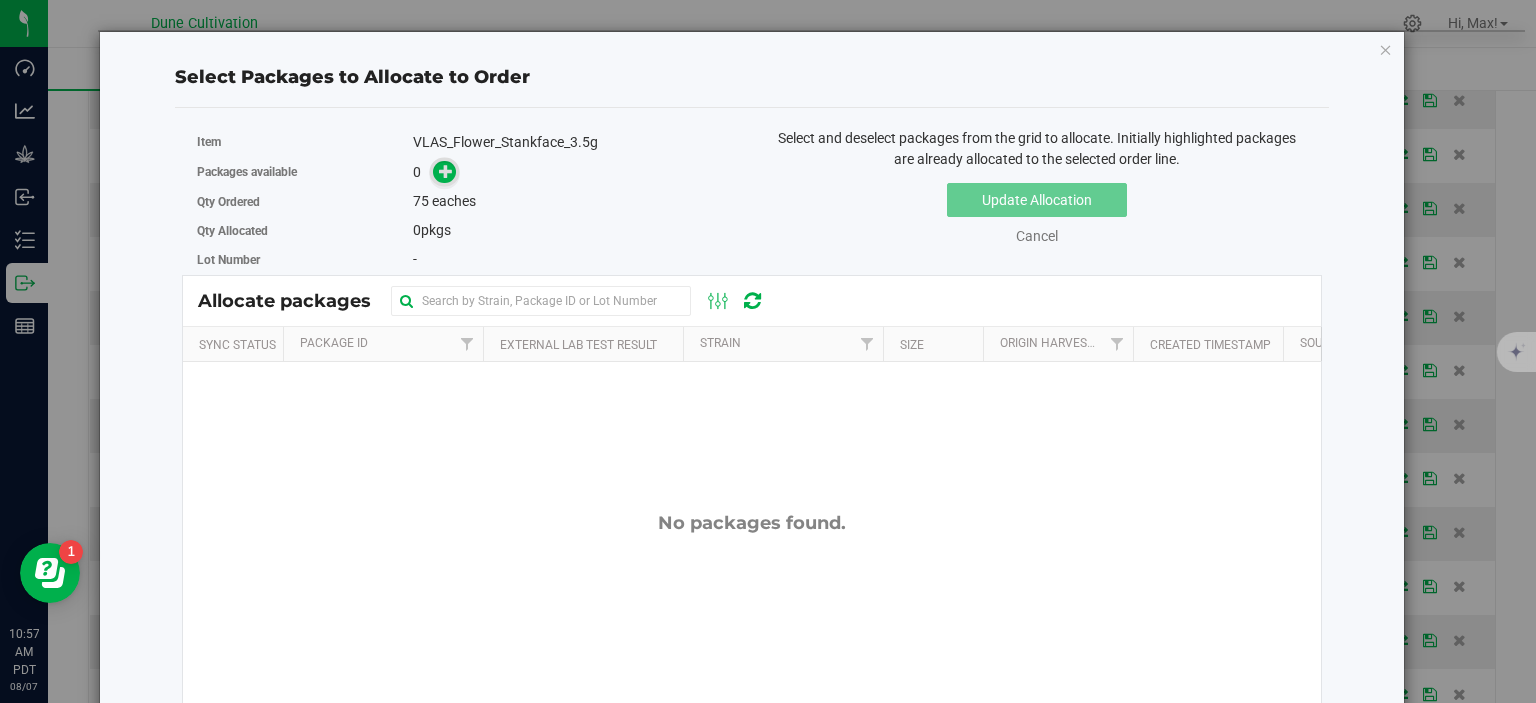 click at bounding box center [446, 171] 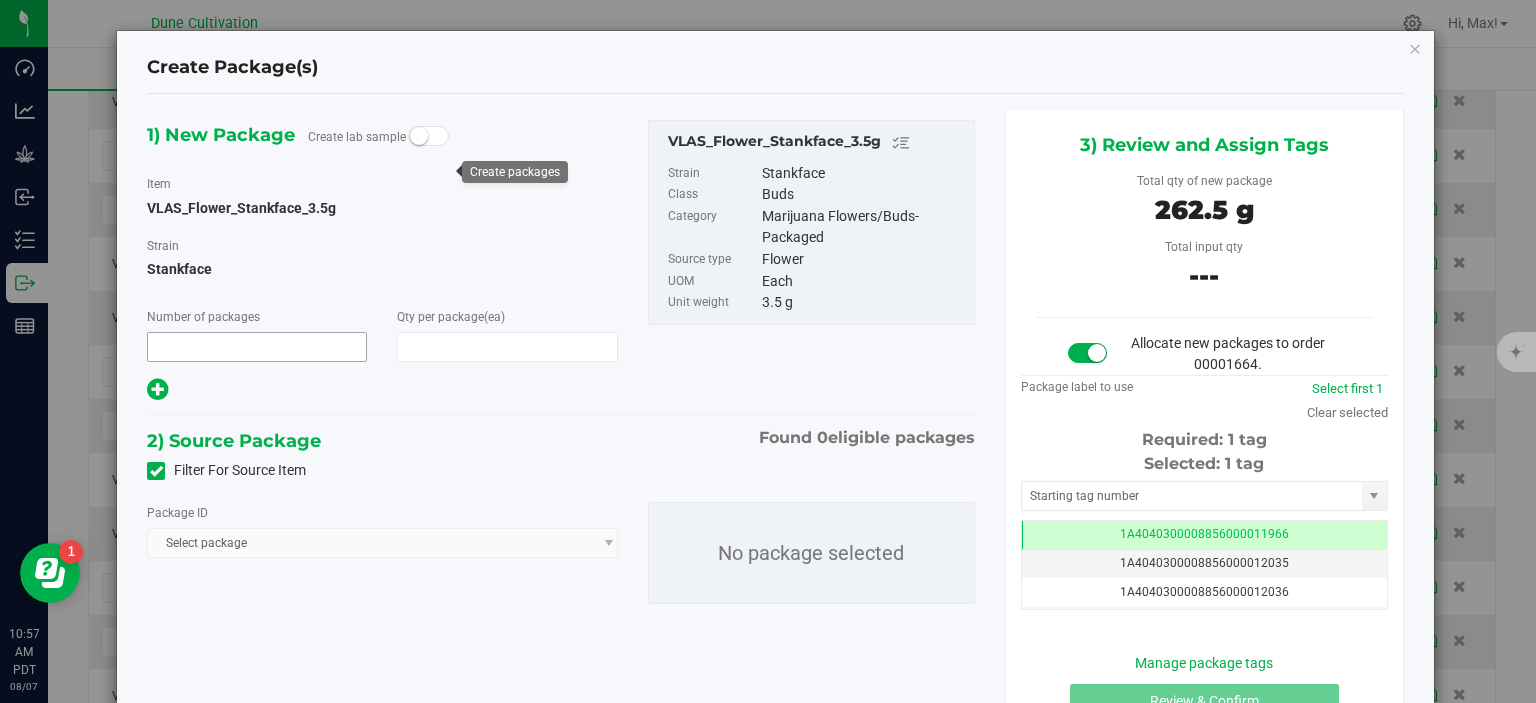 type on "1" 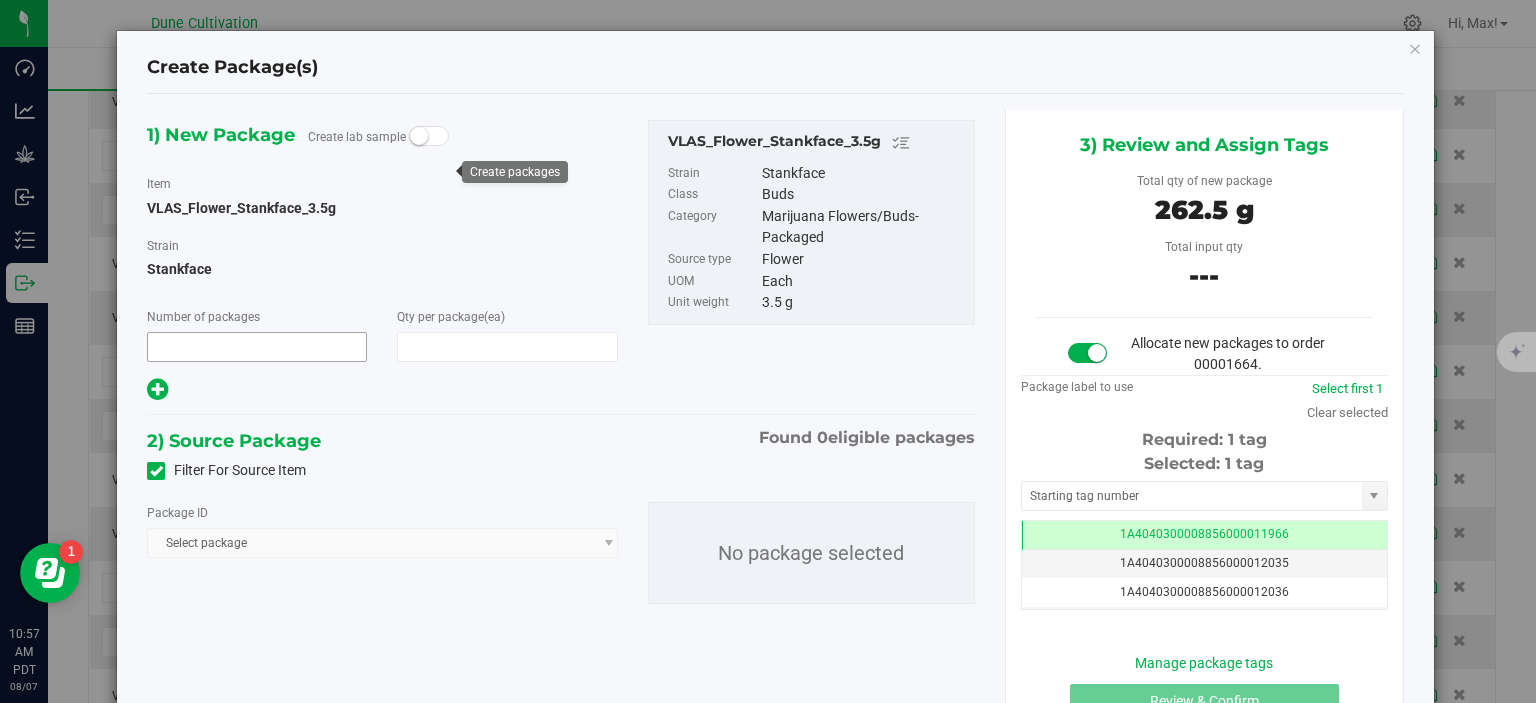 type on "75" 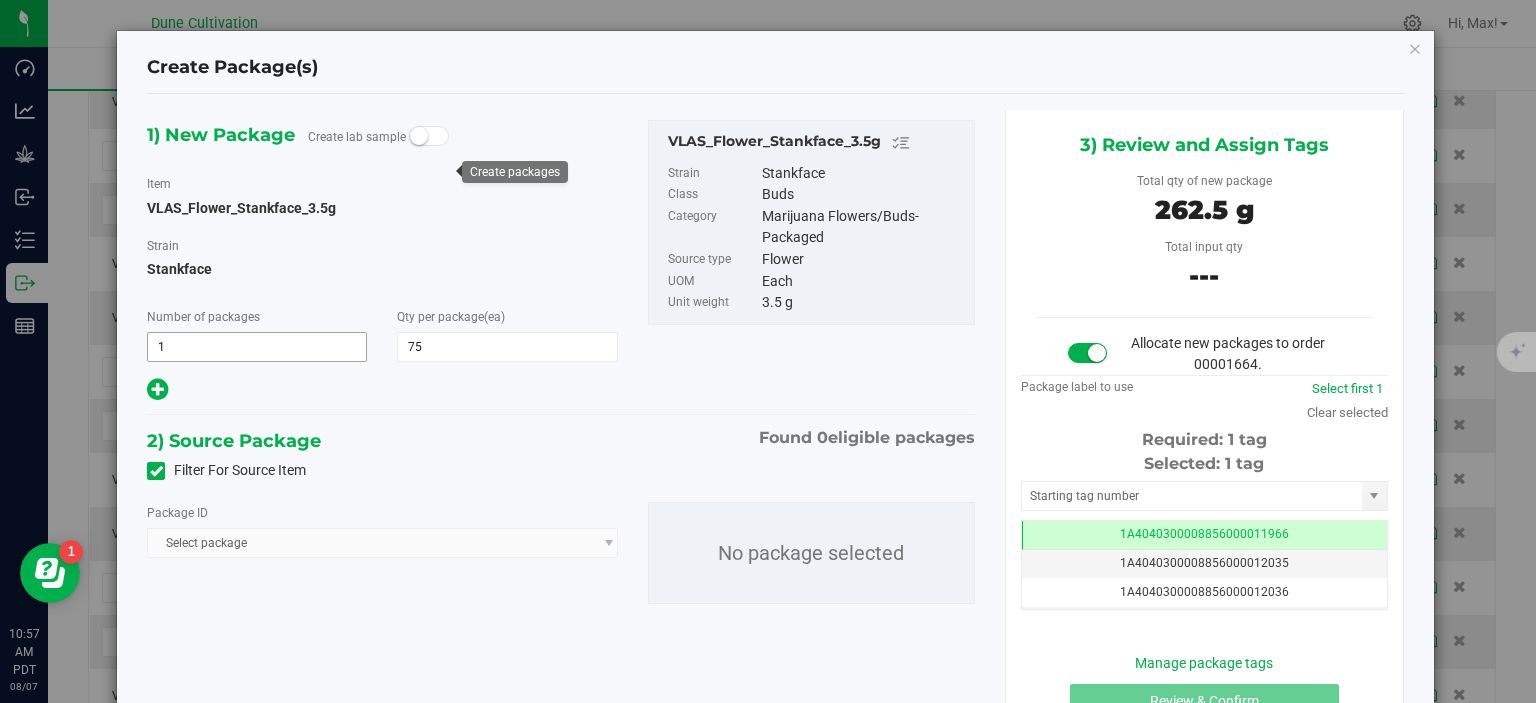 scroll, scrollTop: 720, scrollLeft: 0, axis: vertical 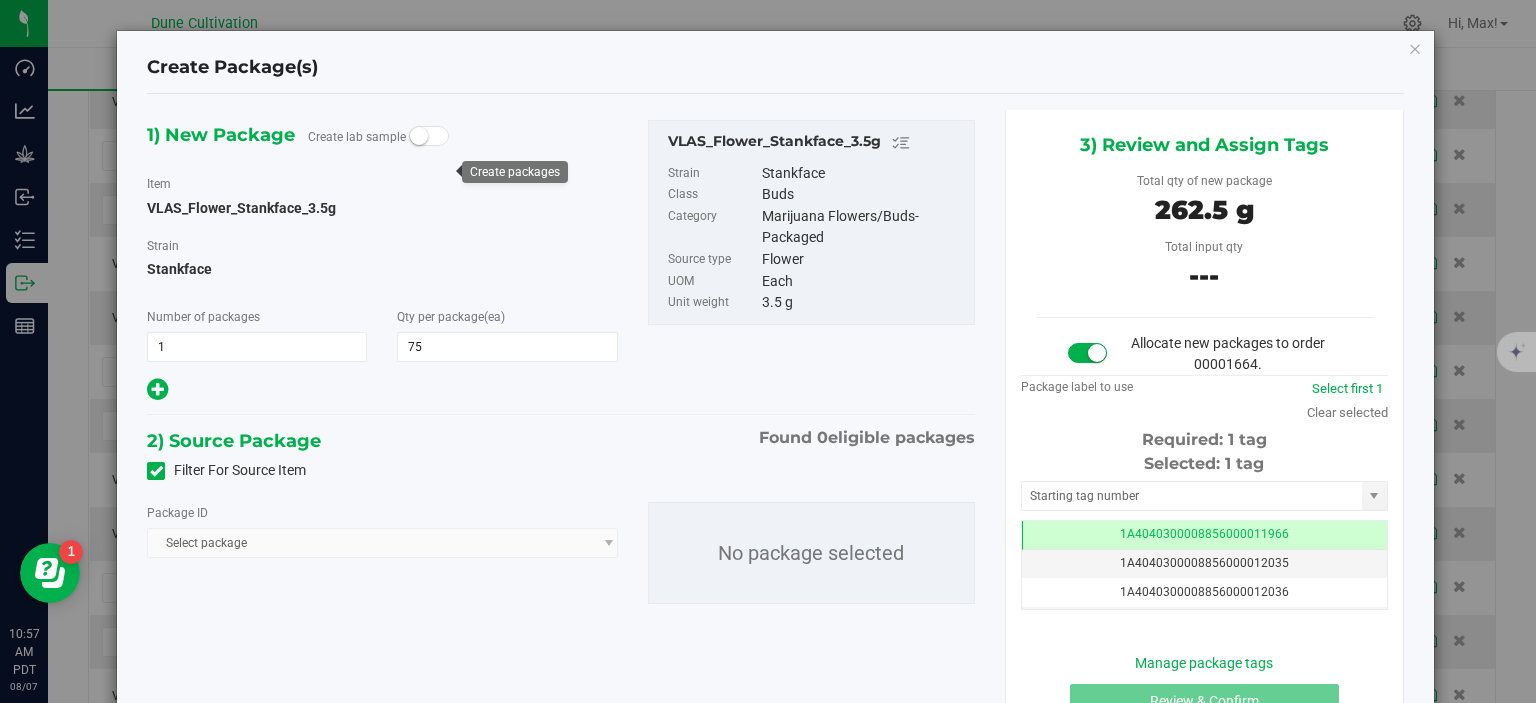 click at bounding box center (156, 471) 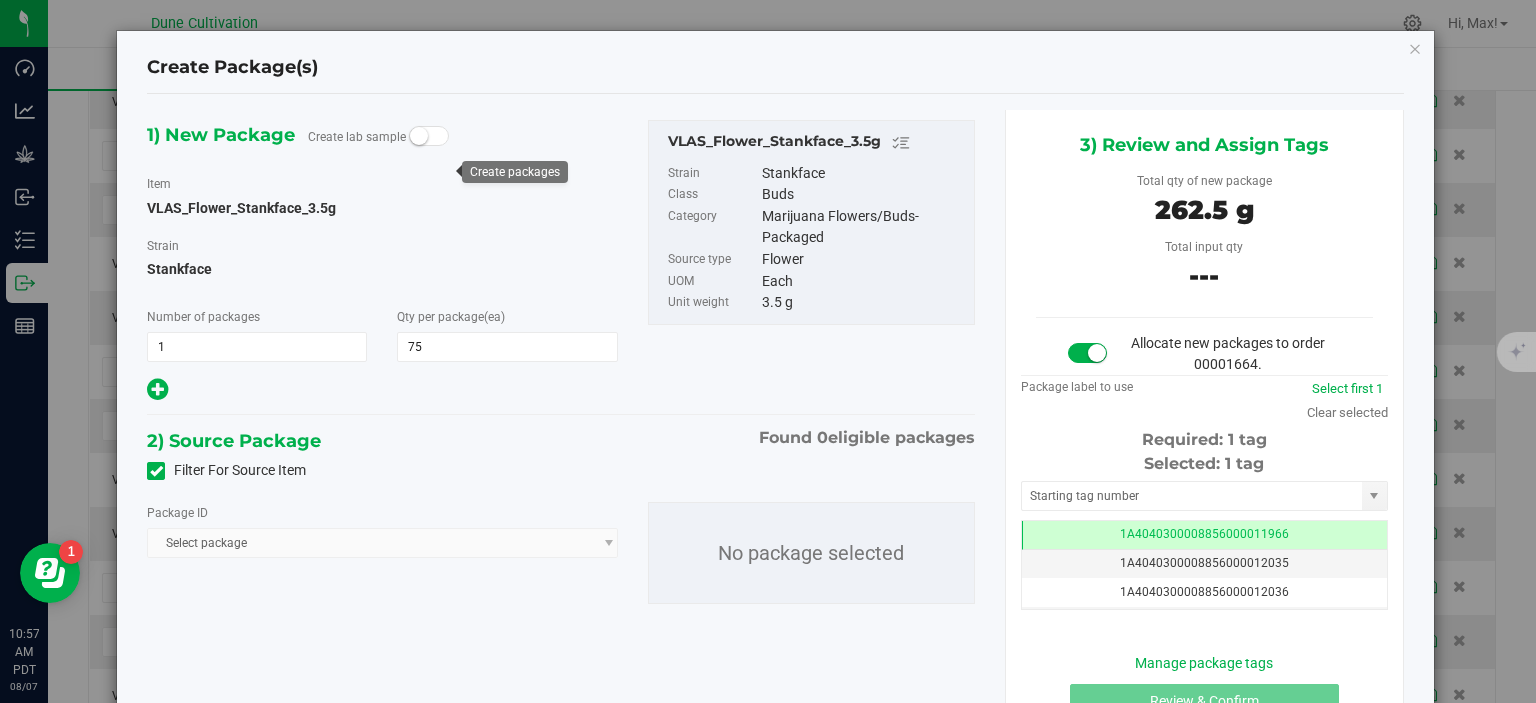 click on "Filter For Source Item" at bounding box center (0, 0) 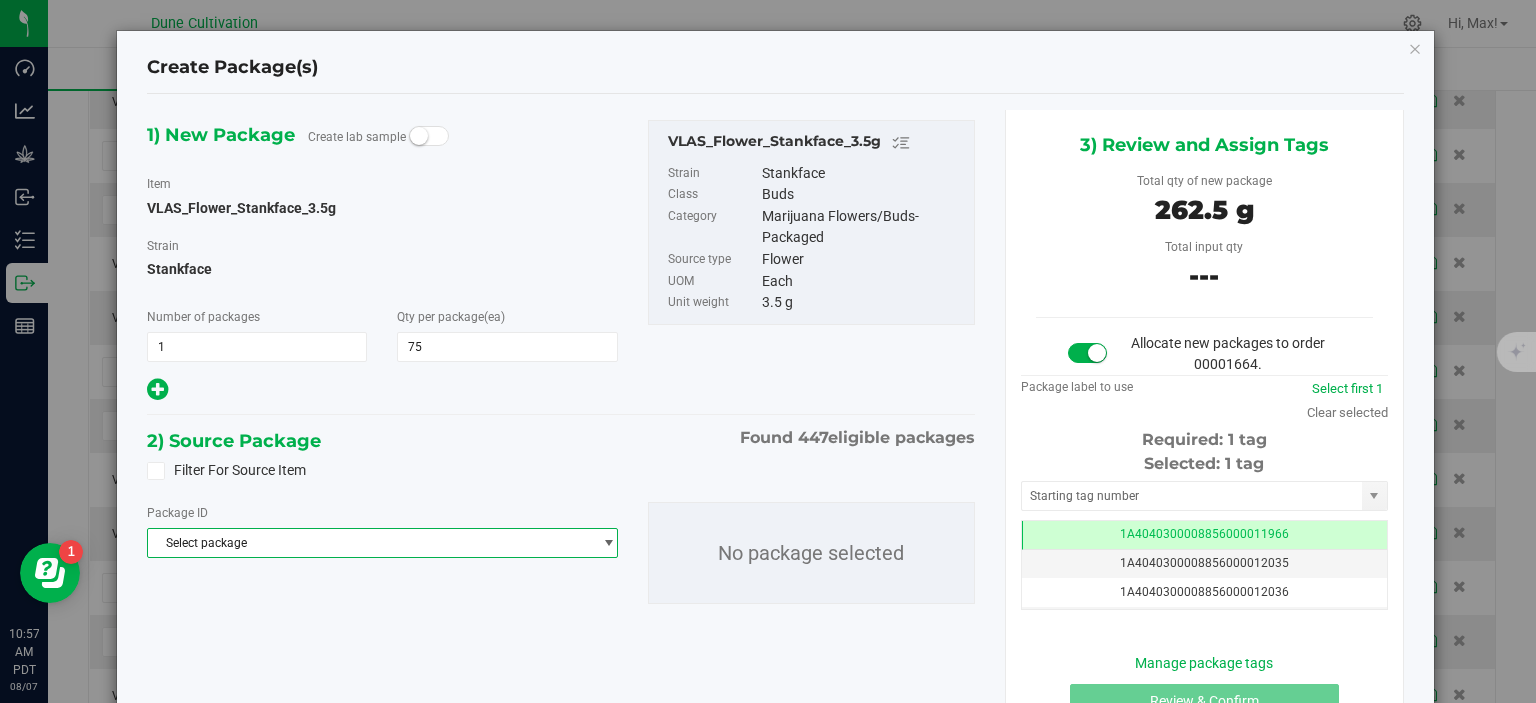 click on "Select package" at bounding box center (369, 543) 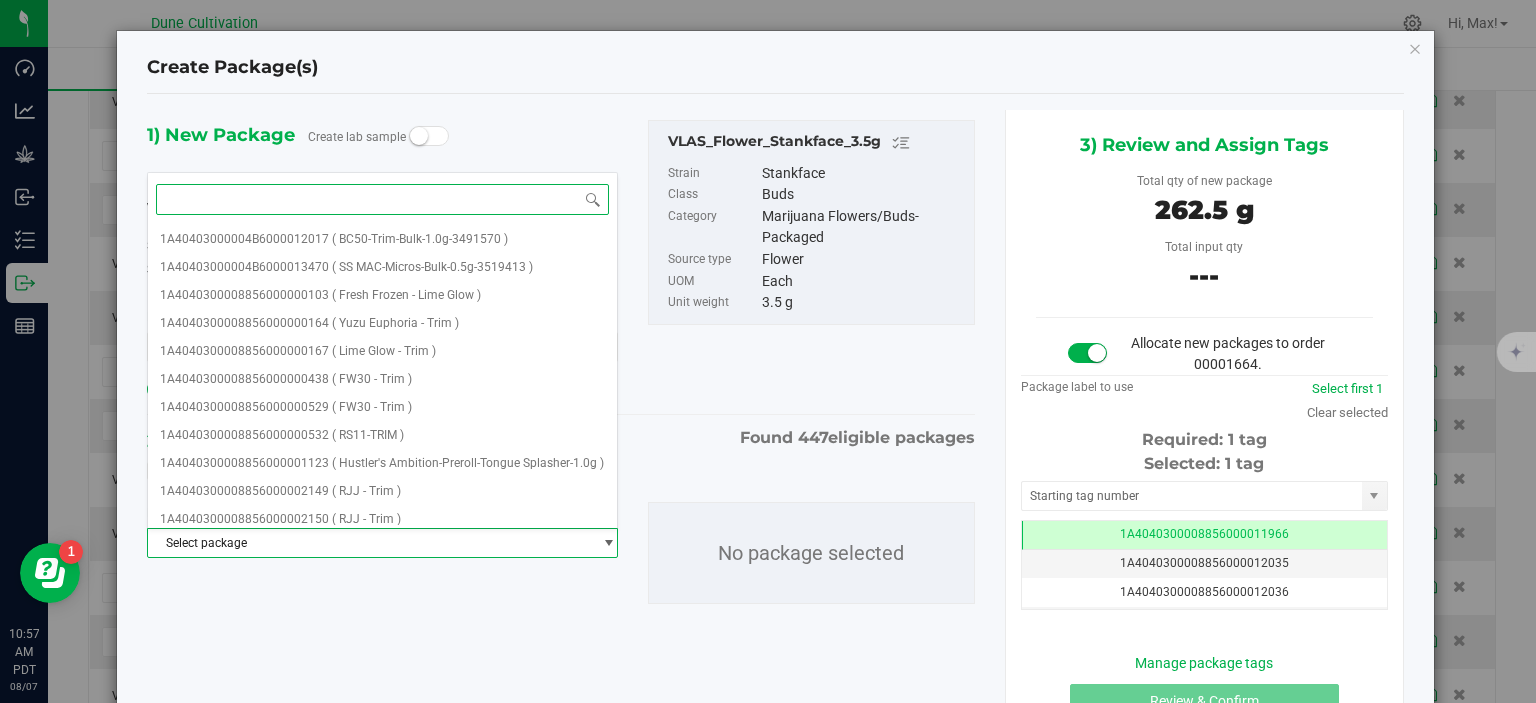 paste on "28983" 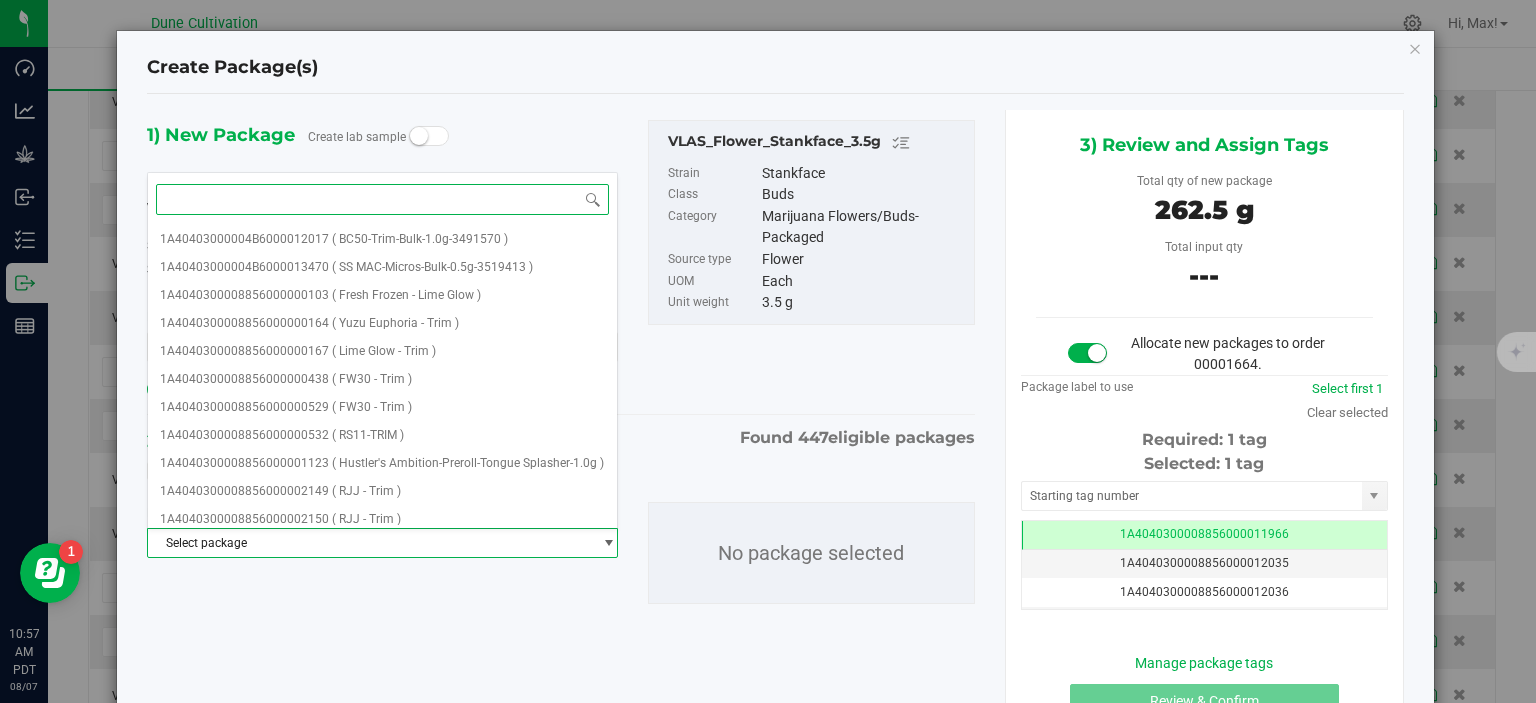 type on "28983" 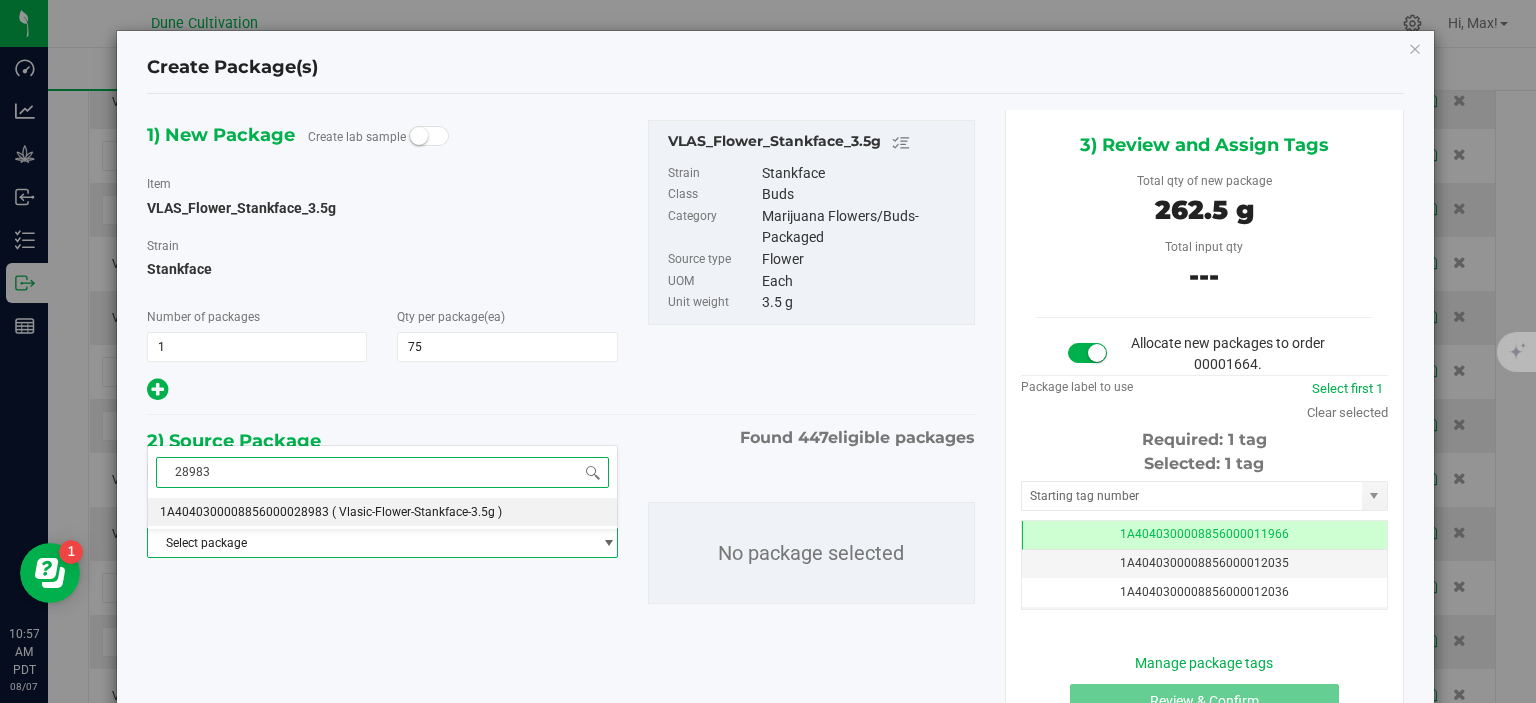 click on "1A4040300008856000028983" at bounding box center [244, 512] 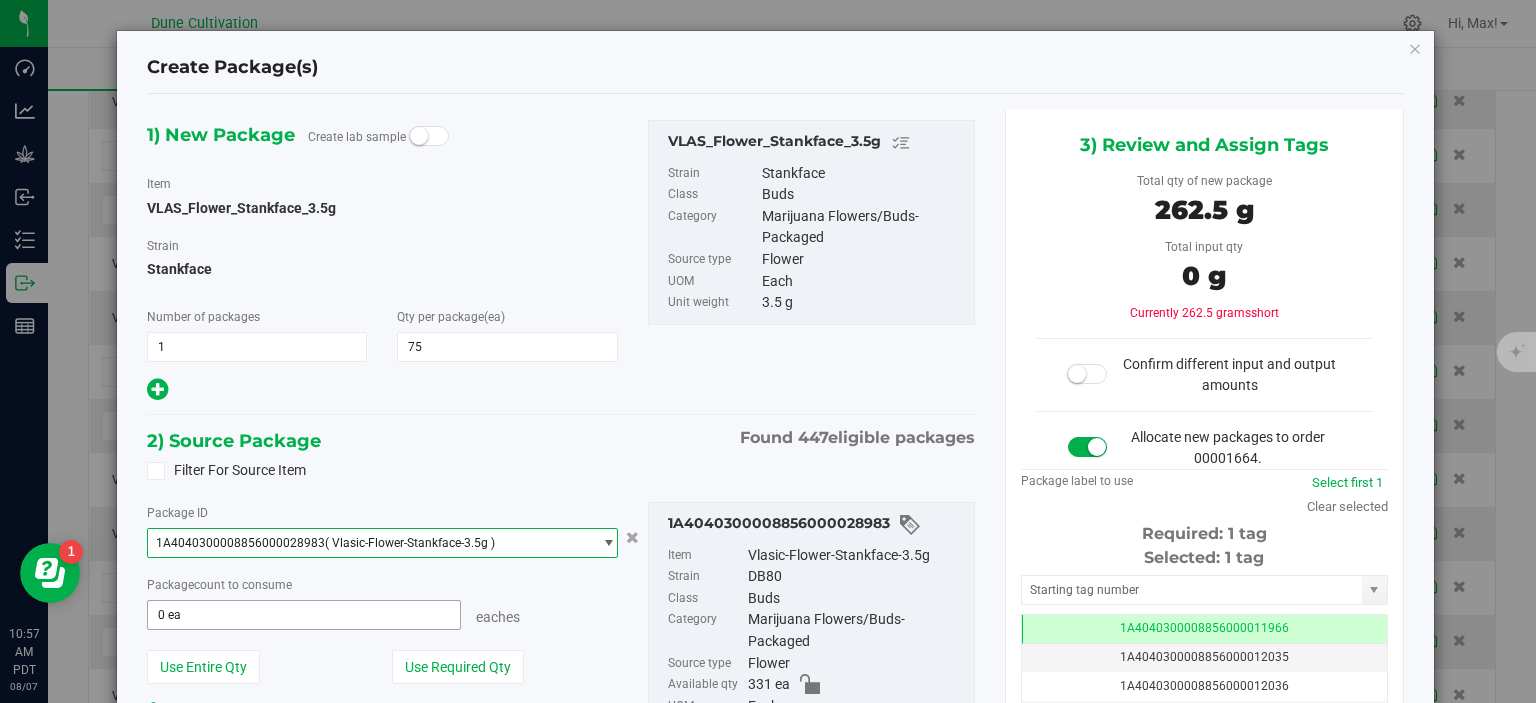 scroll, scrollTop: 0, scrollLeft: 0, axis: both 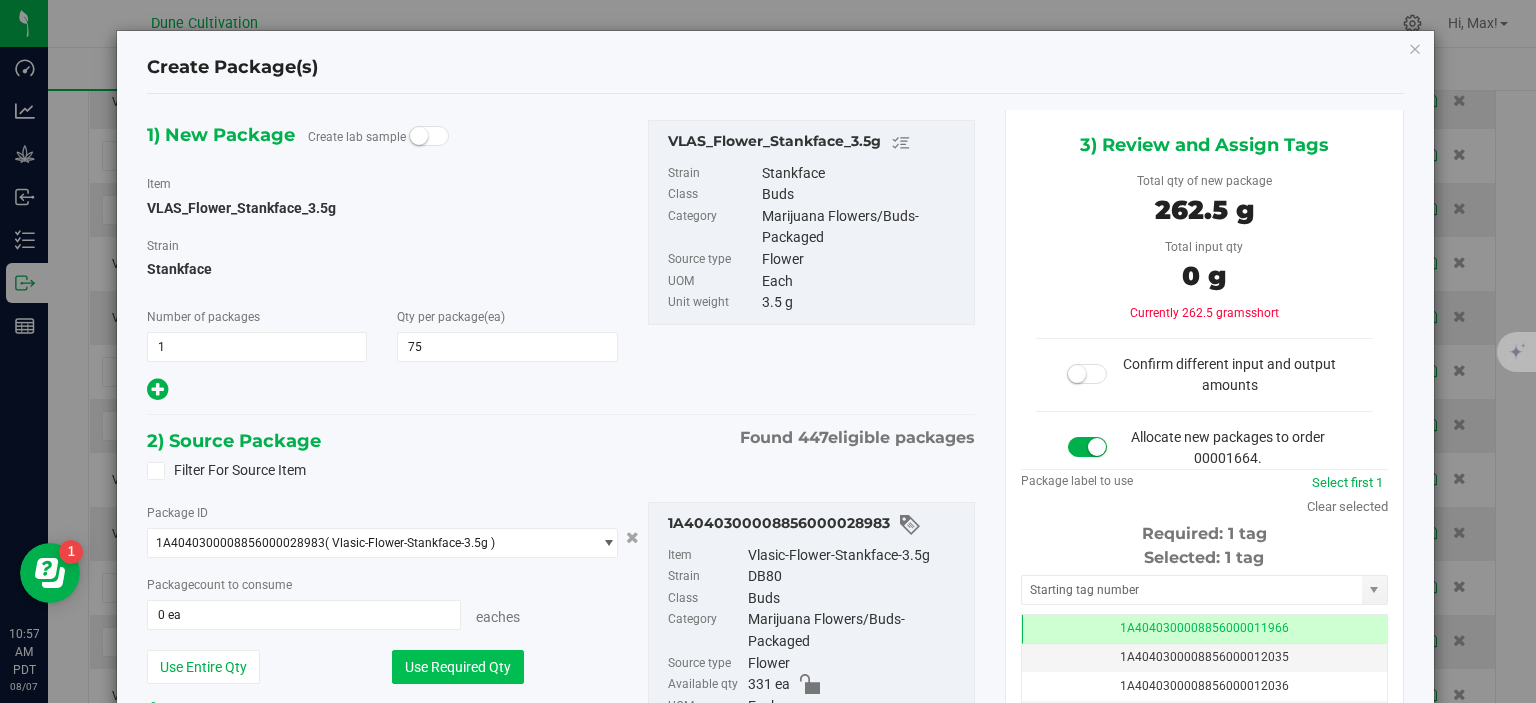 click on "Use Required Qty" at bounding box center [458, 667] 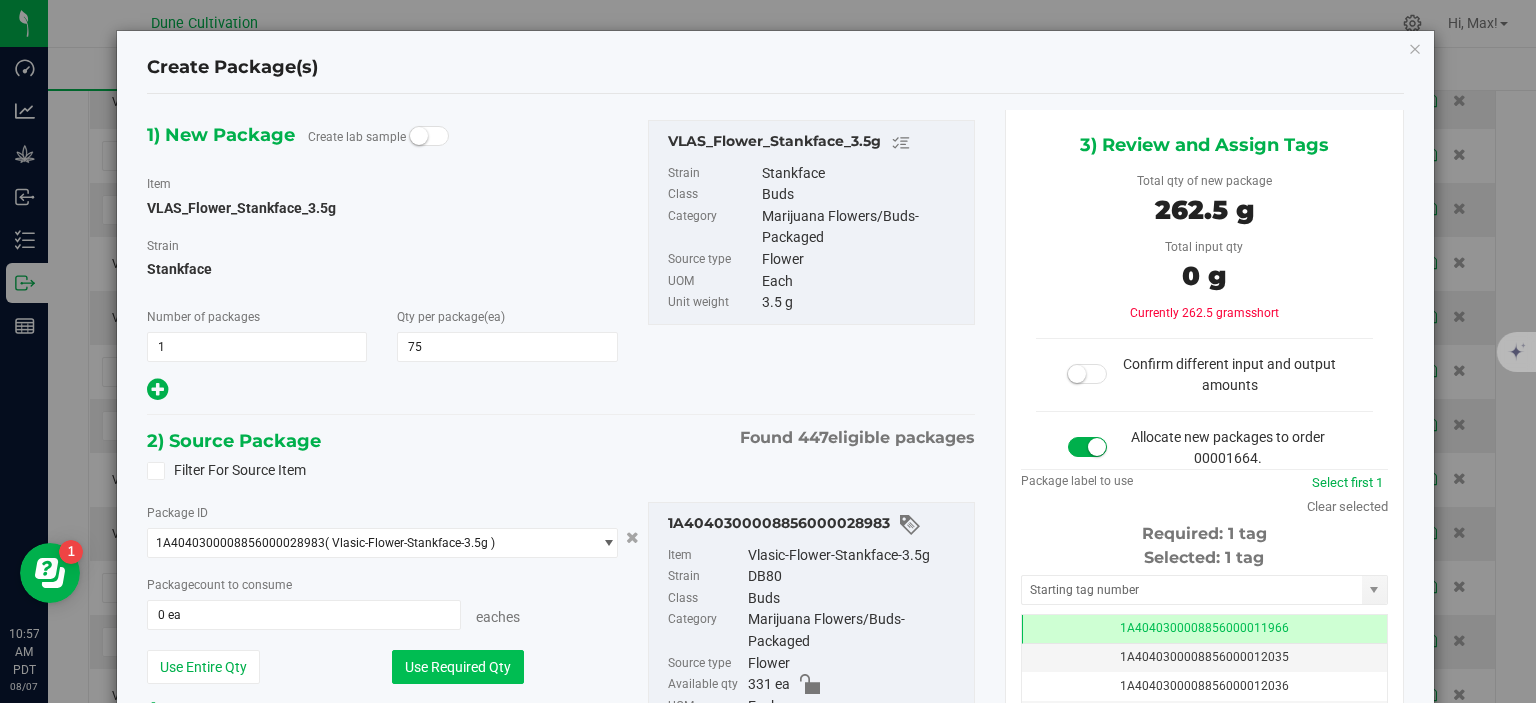 type on "75 ea" 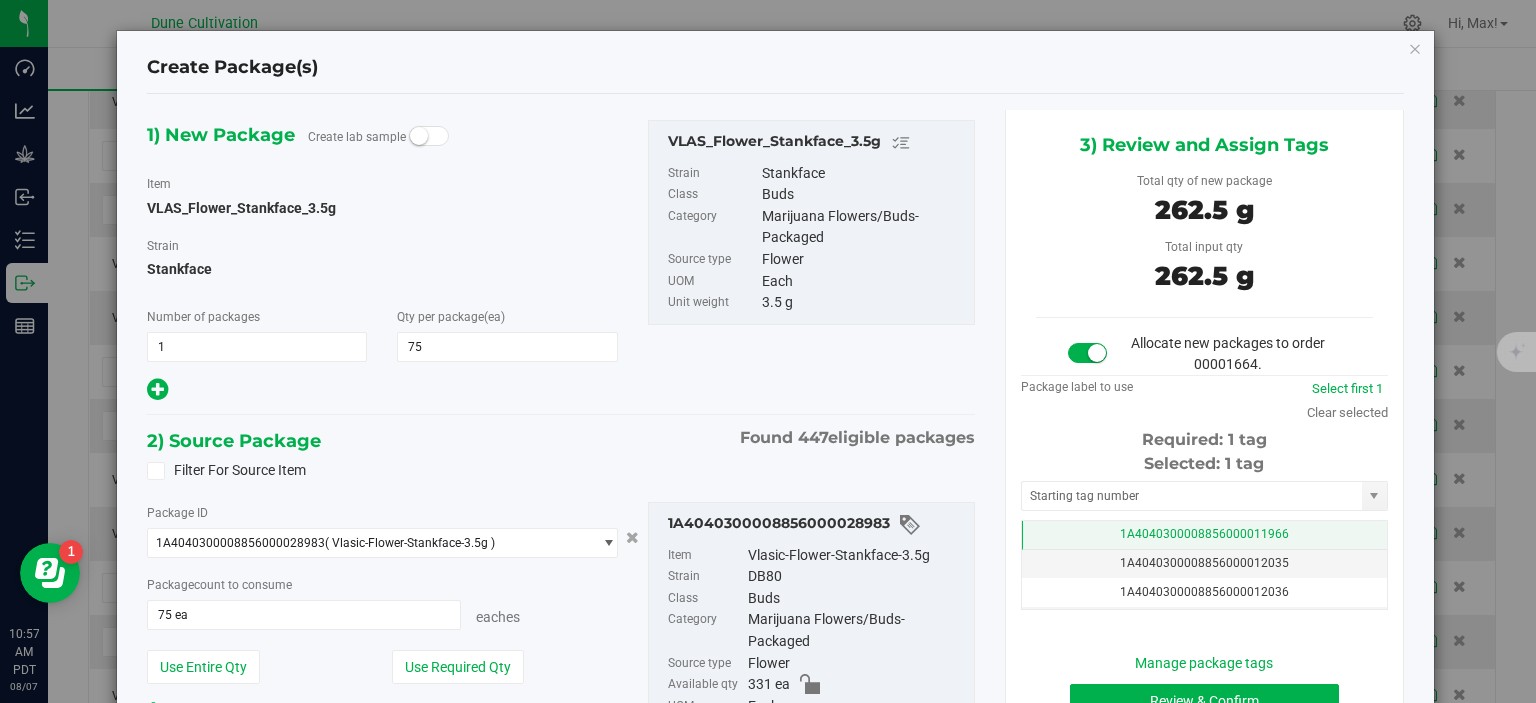 click on "1A4040300008856000011966" at bounding box center [1204, 535] 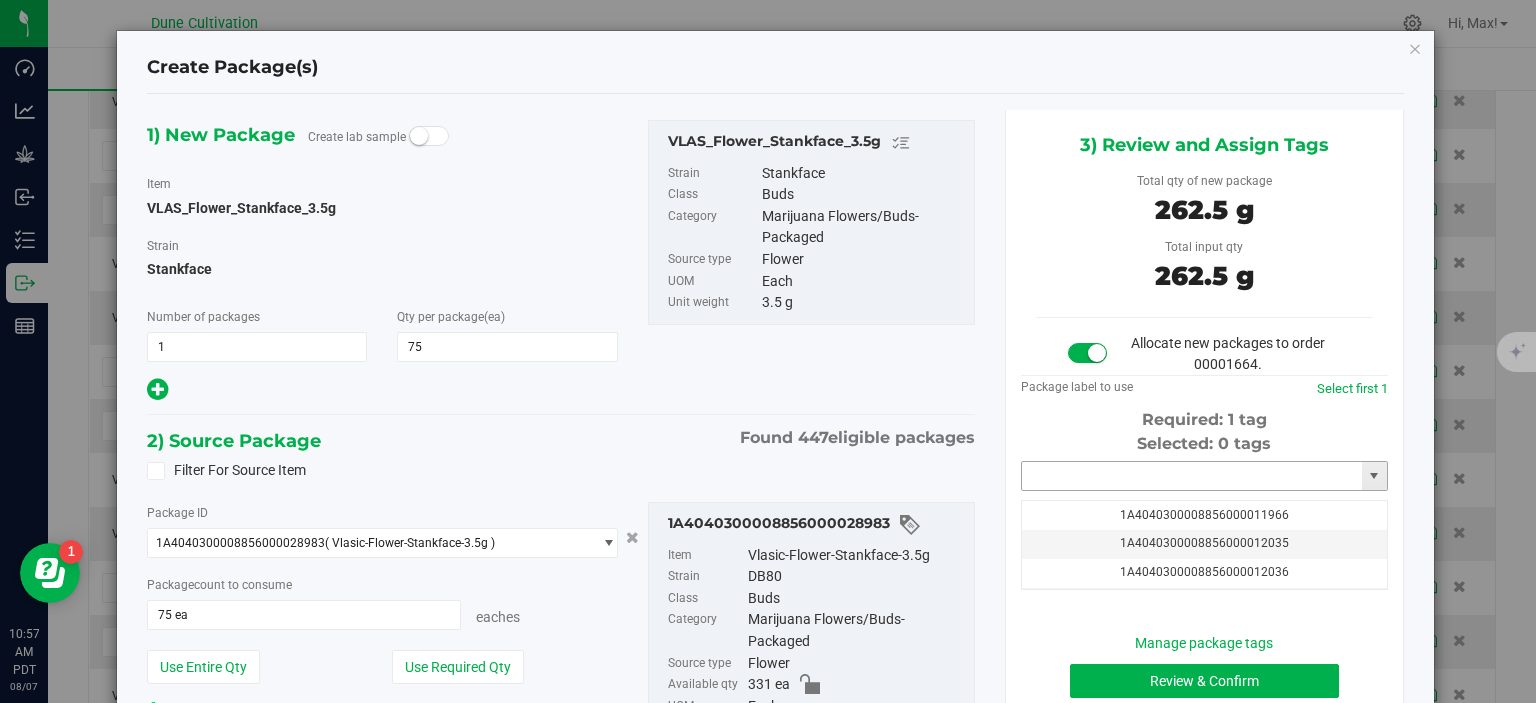 click at bounding box center [1192, 476] 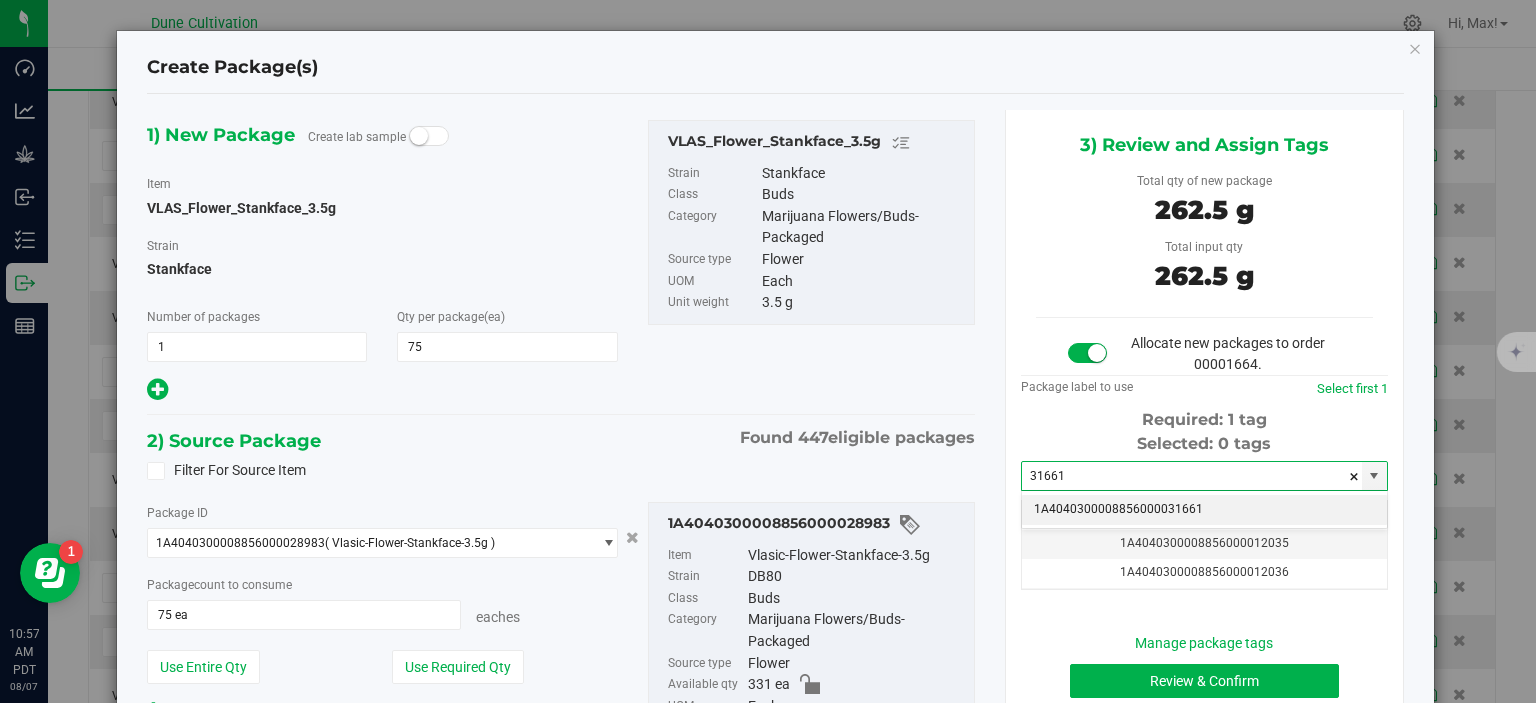 click on "1A4040300008856000031661" at bounding box center (1204, 510) 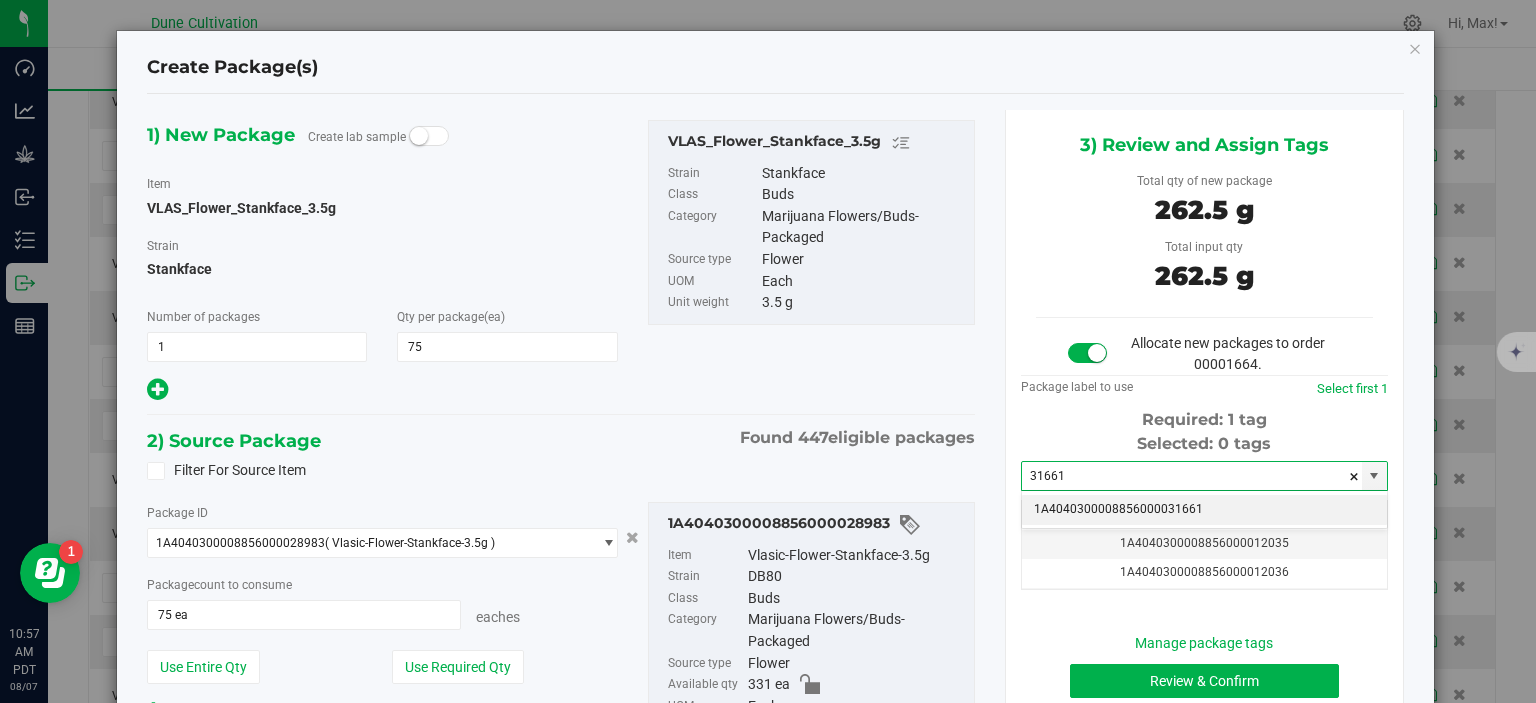 type on "1A4040300008856000031661" 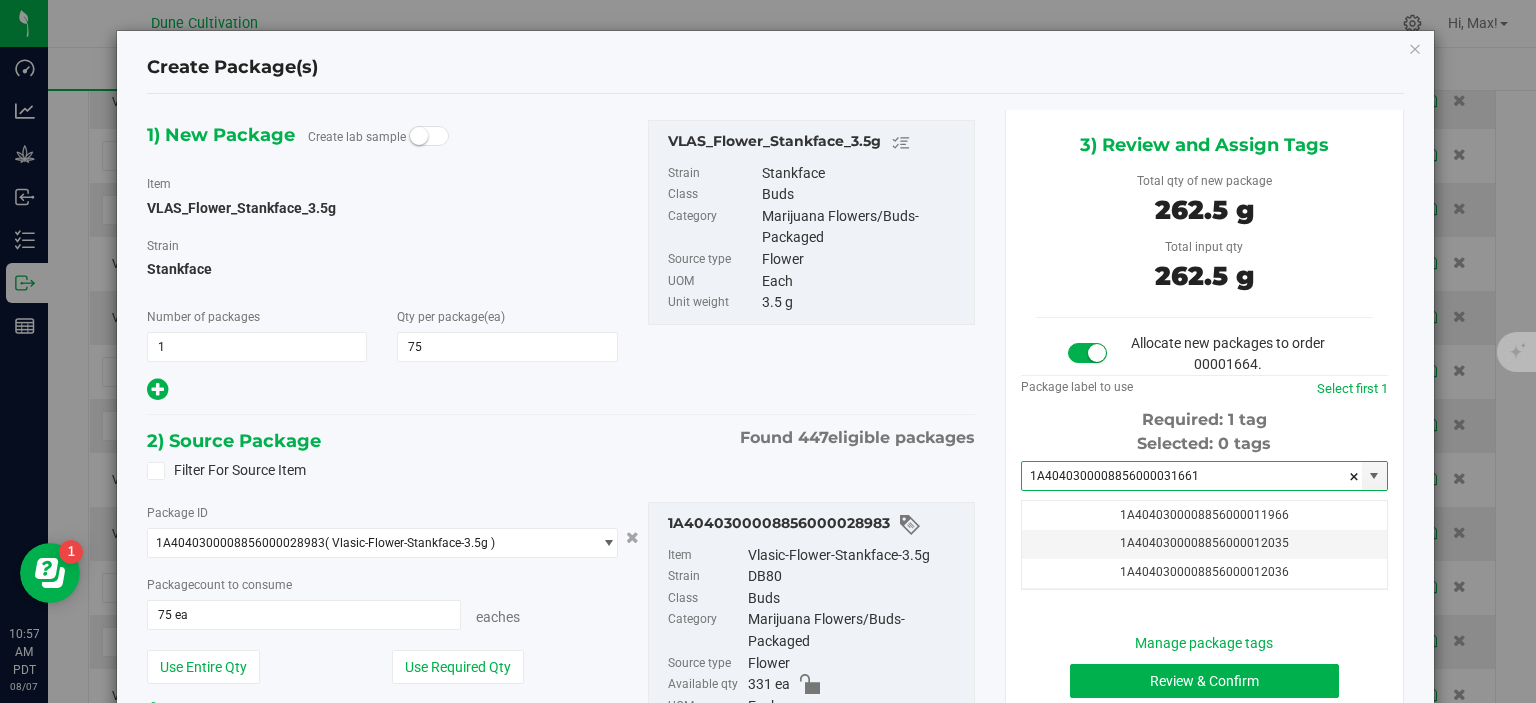 scroll, scrollTop: 88, scrollLeft: 0, axis: vertical 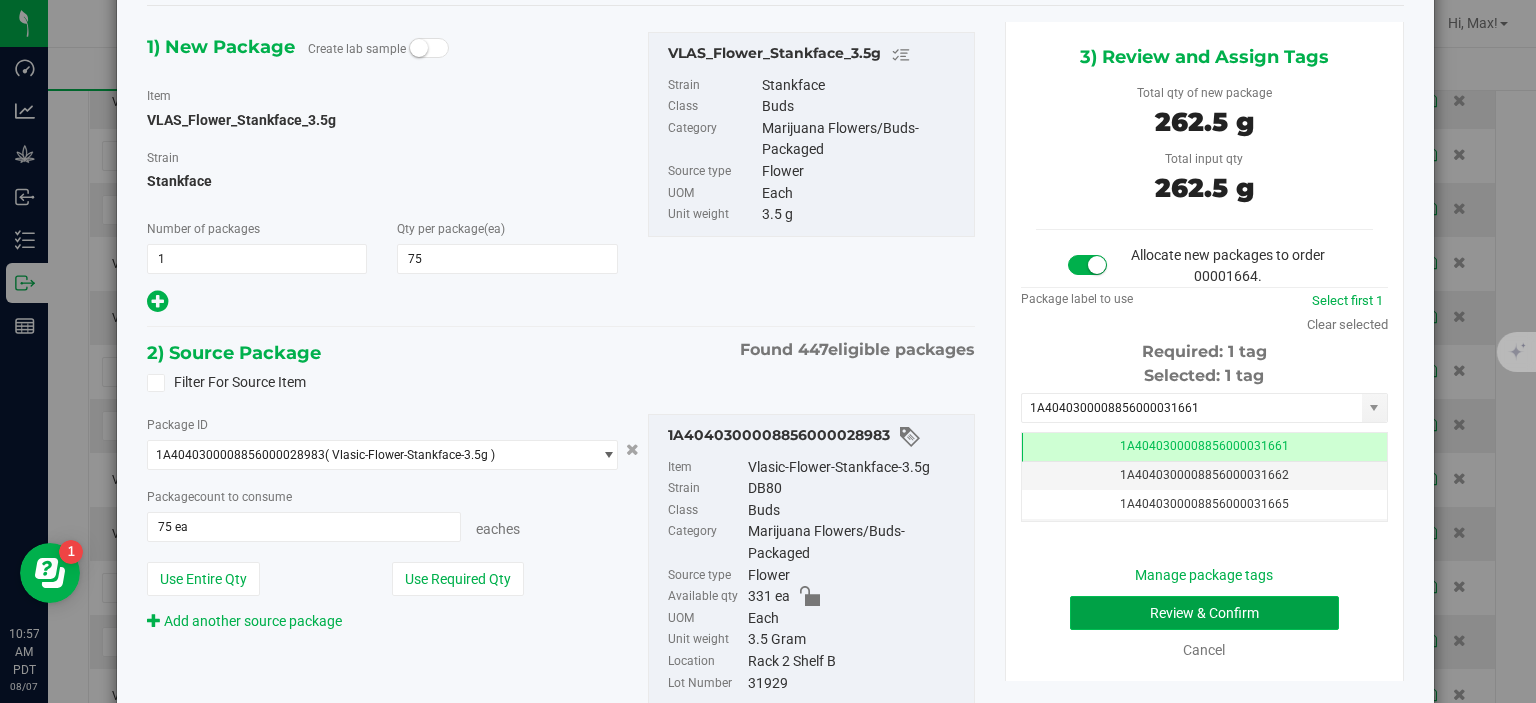 click on "Review & Confirm" at bounding box center (1204, 613) 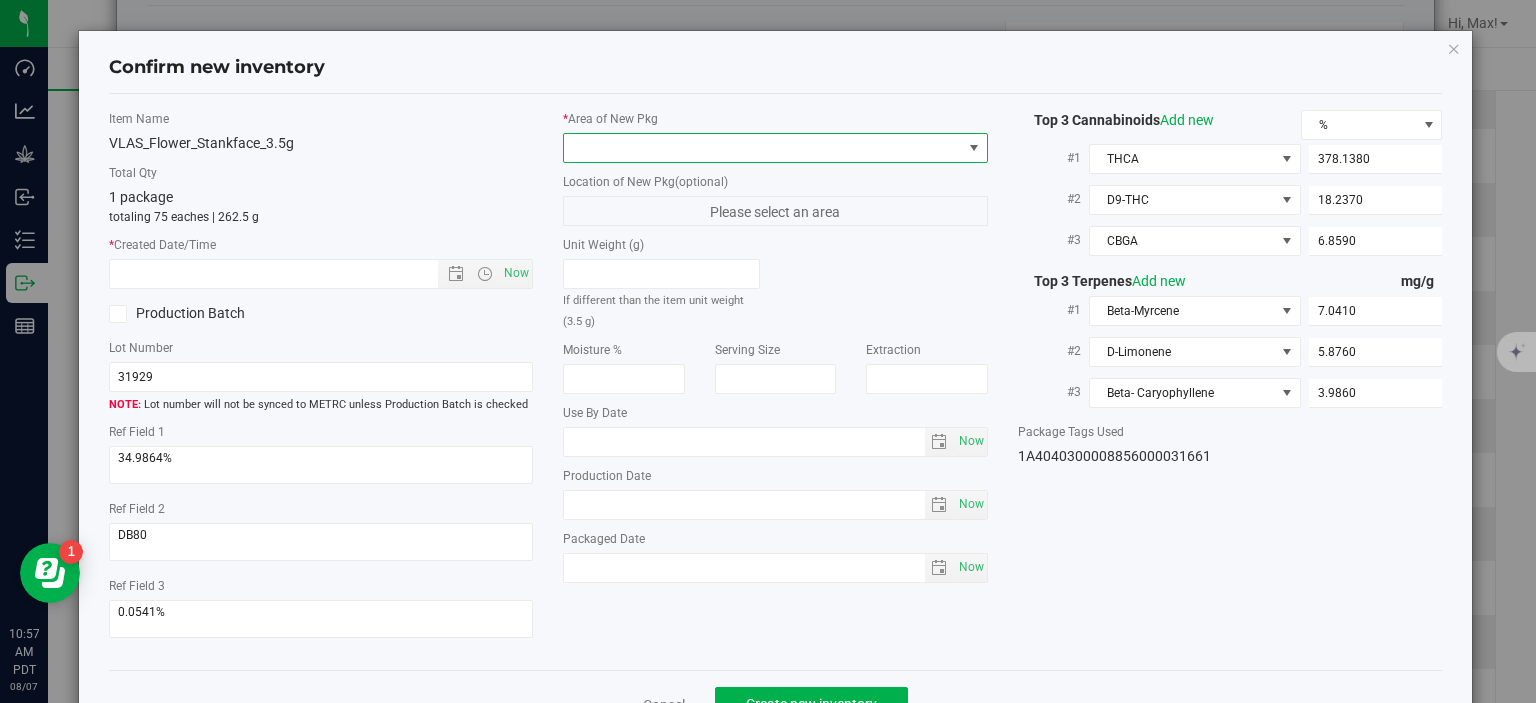 click at bounding box center [763, 148] 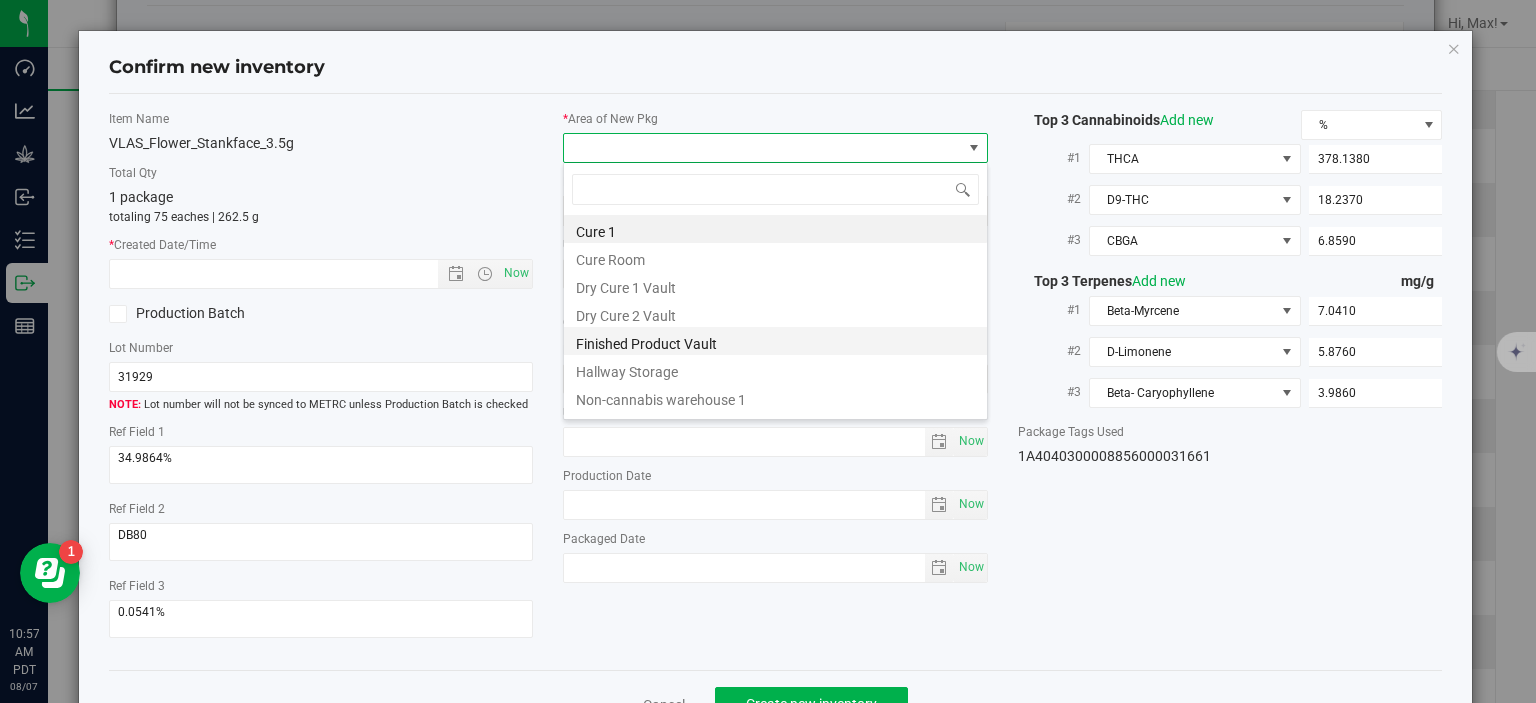 scroll, scrollTop: 99970, scrollLeft: 99575, axis: both 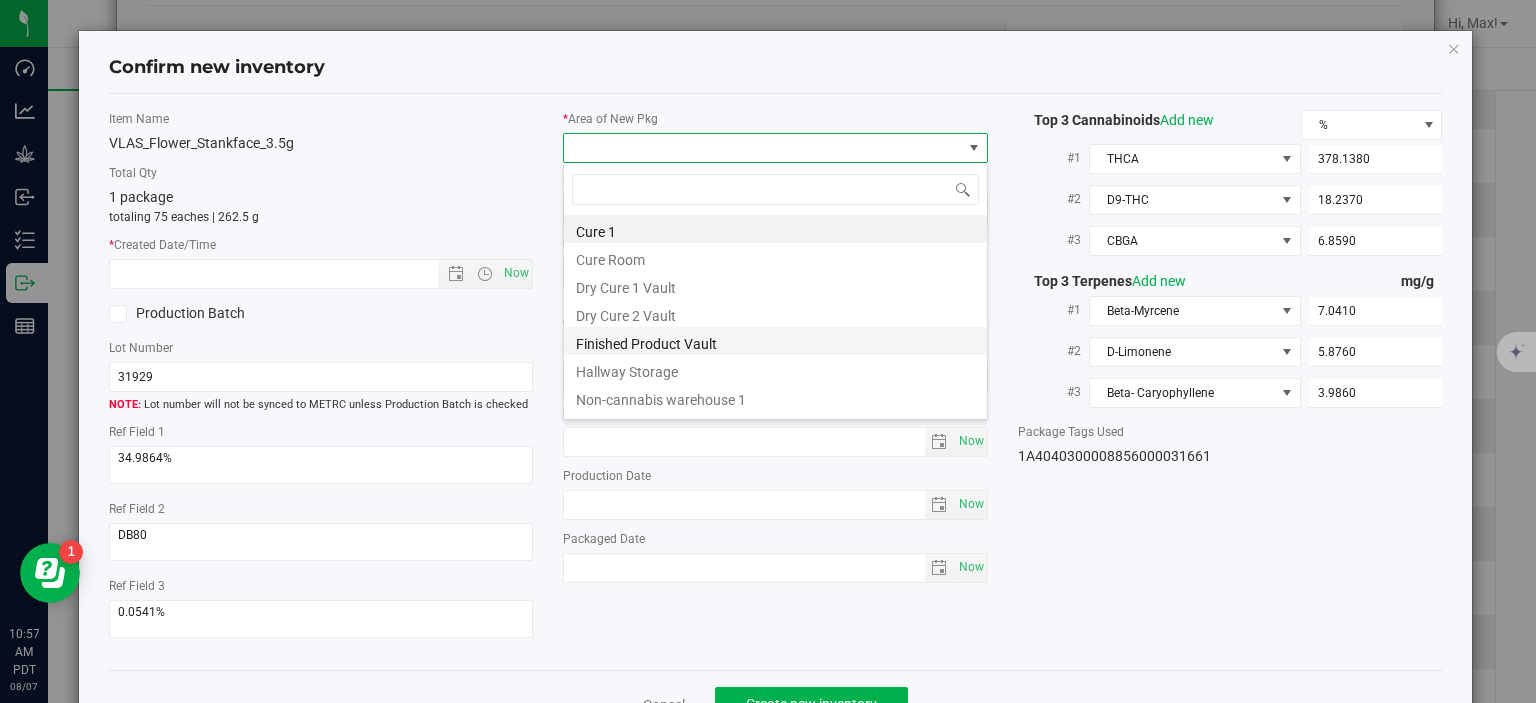 click on "Finished Product Vault" at bounding box center (775, 341) 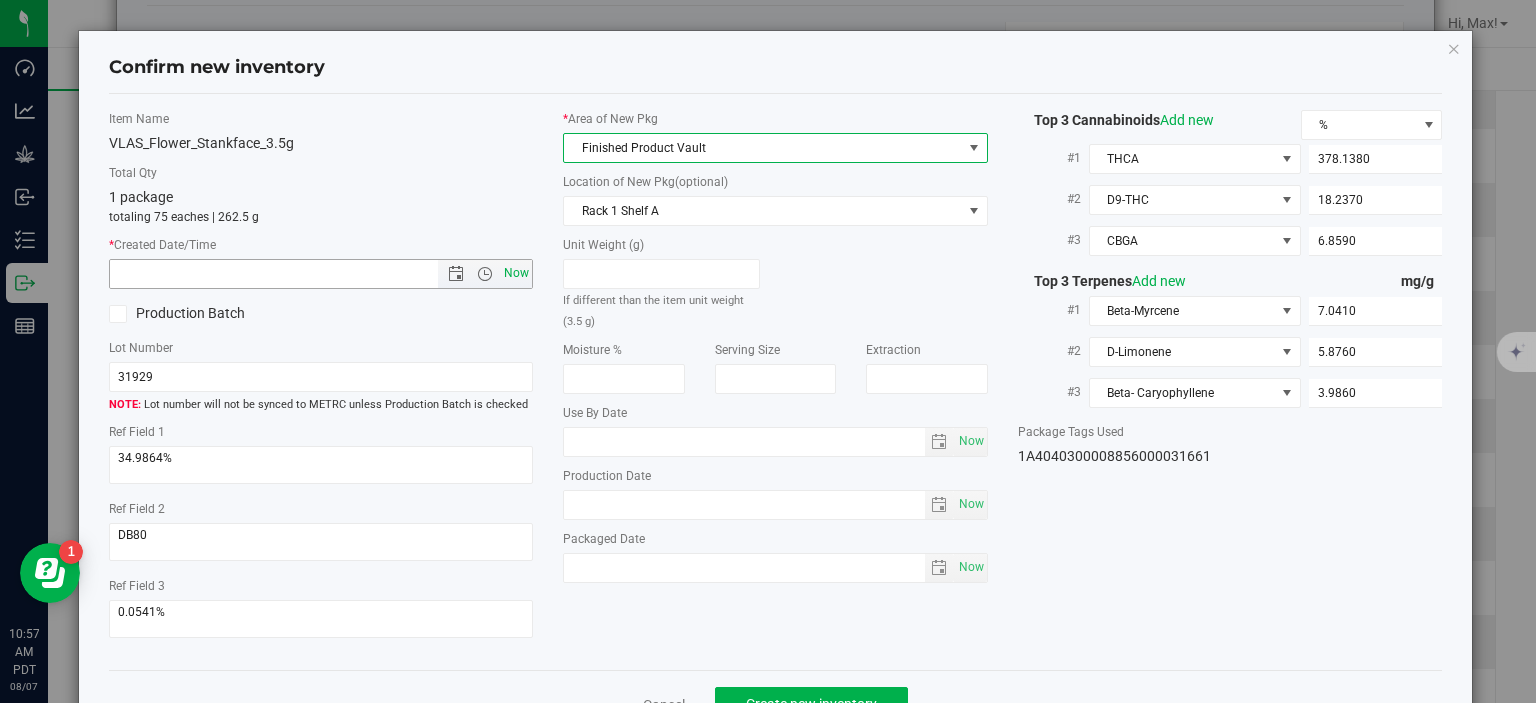click on "Now" at bounding box center (517, 273) 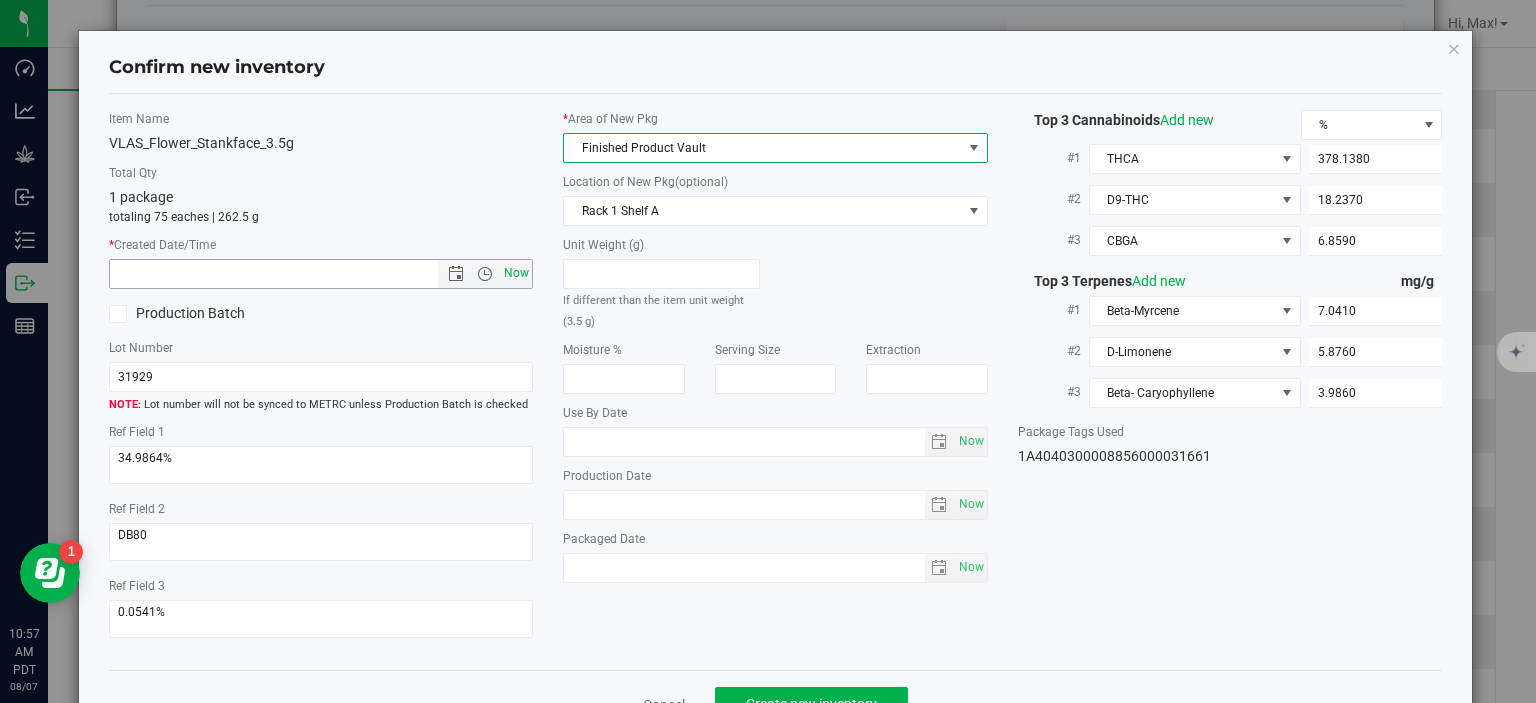 type on "8/7/2025 10:57 AM" 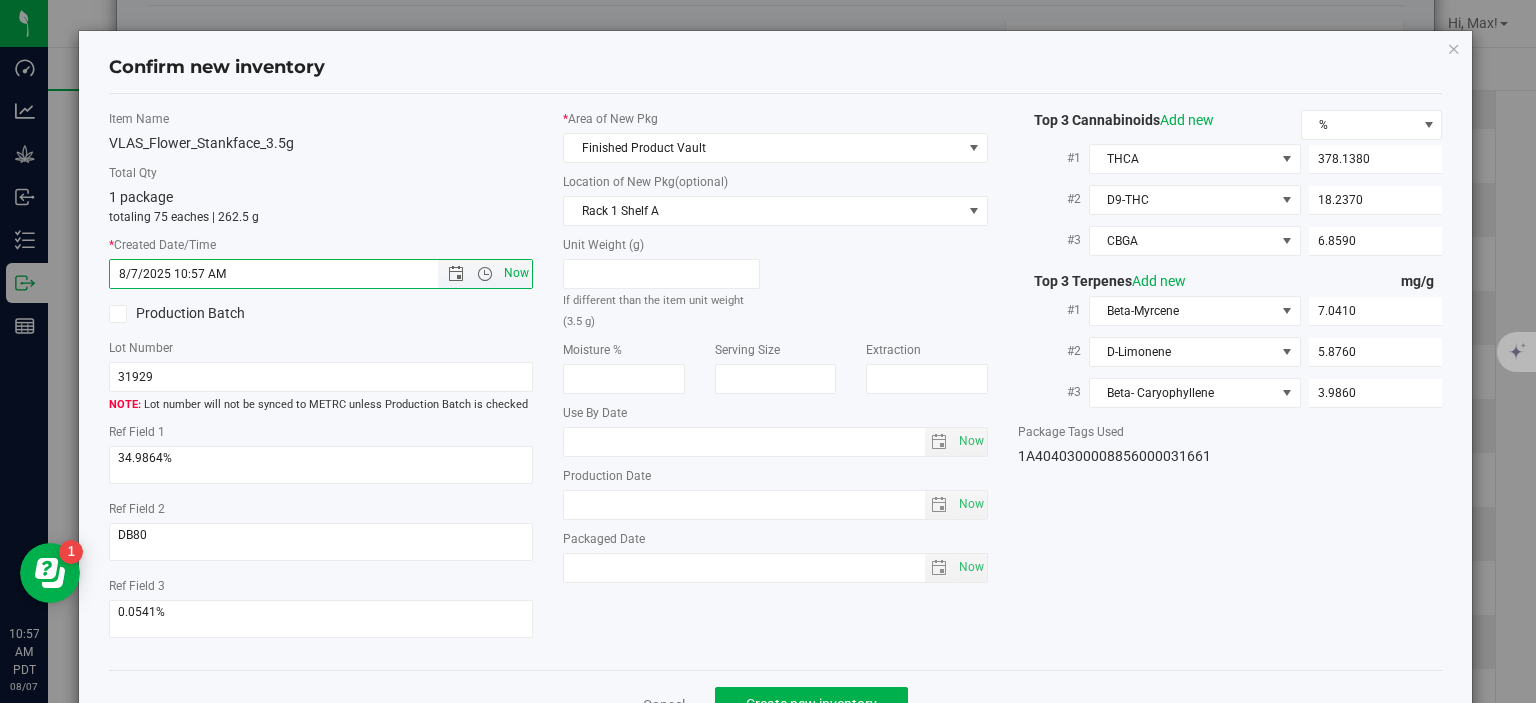 scroll, scrollTop: 52, scrollLeft: 0, axis: vertical 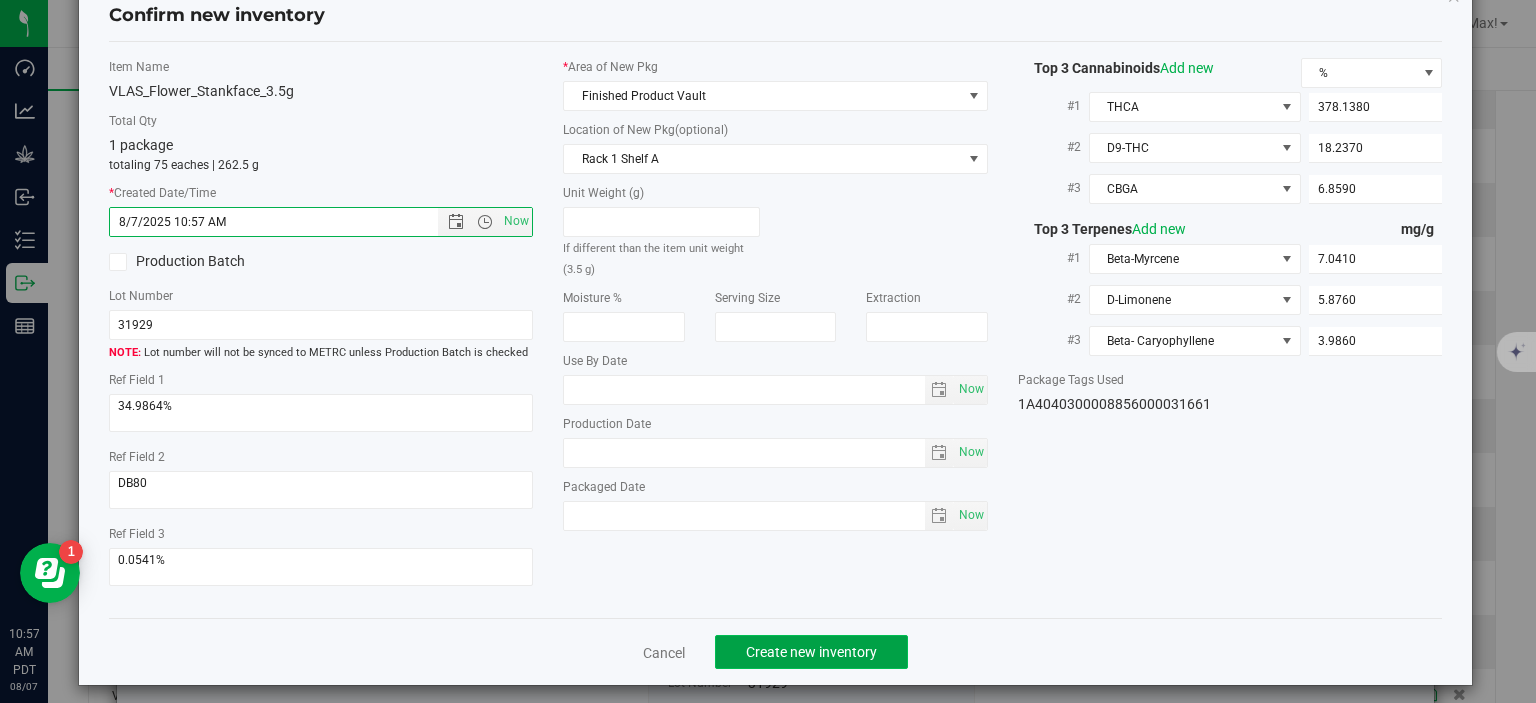 click on "Create new inventory" 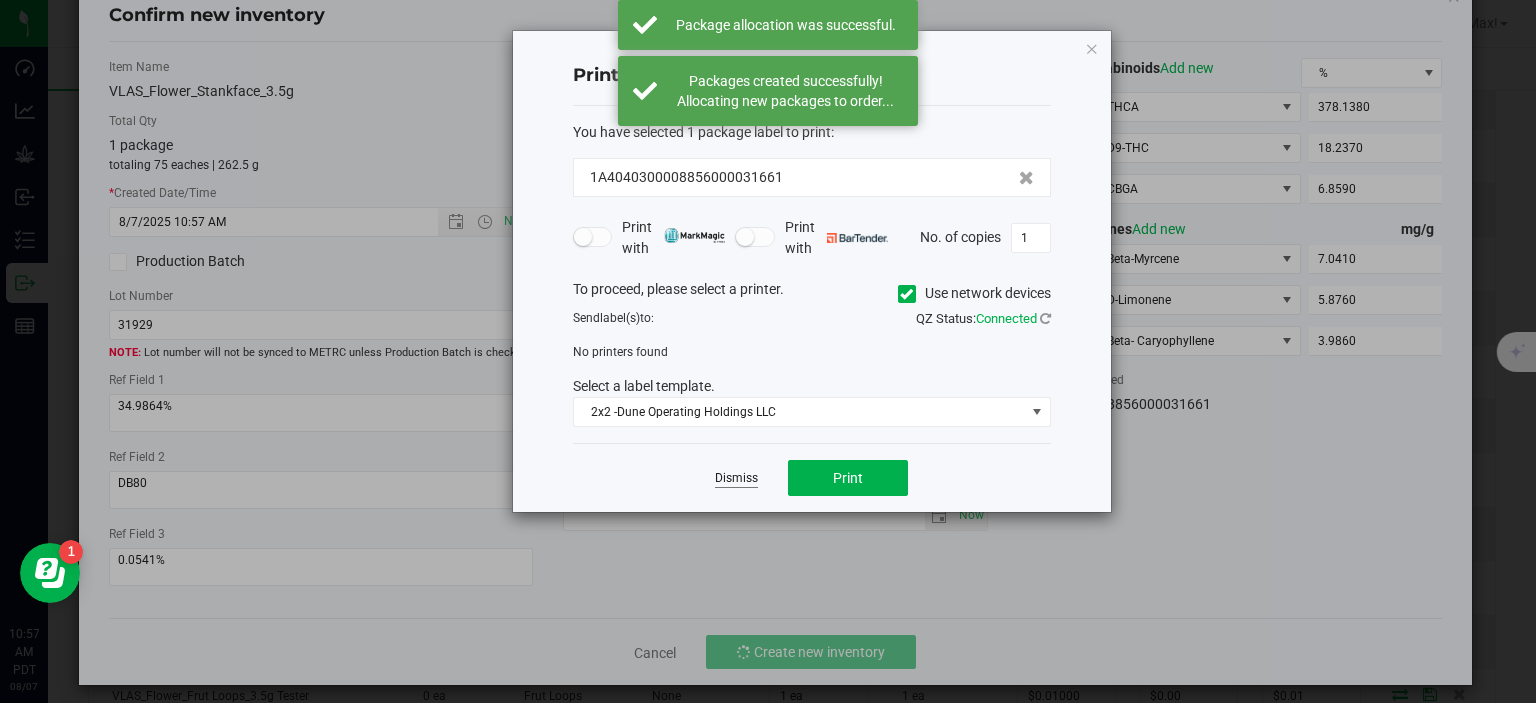click on "Dismiss" 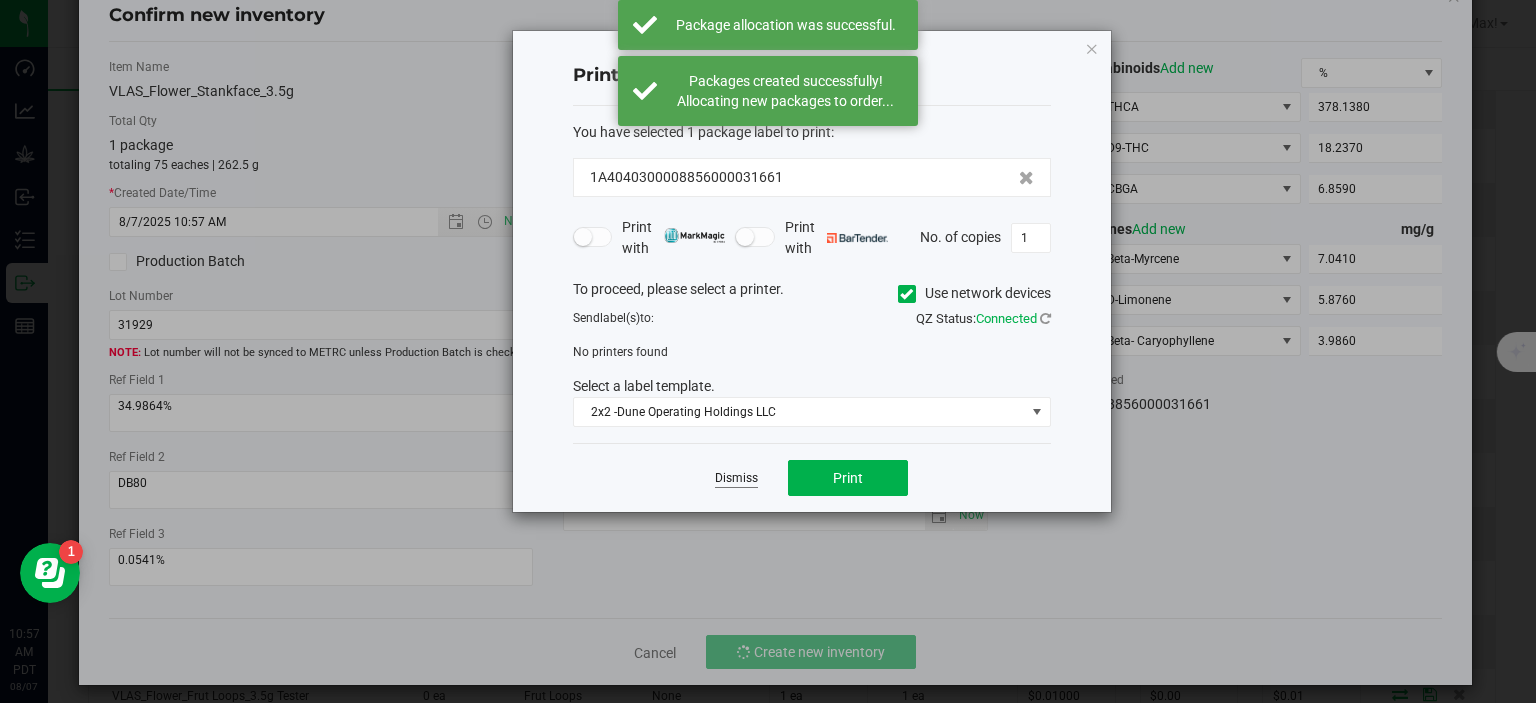 scroll, scrollTop: 720, scrollLeft: 0, axis: vertical 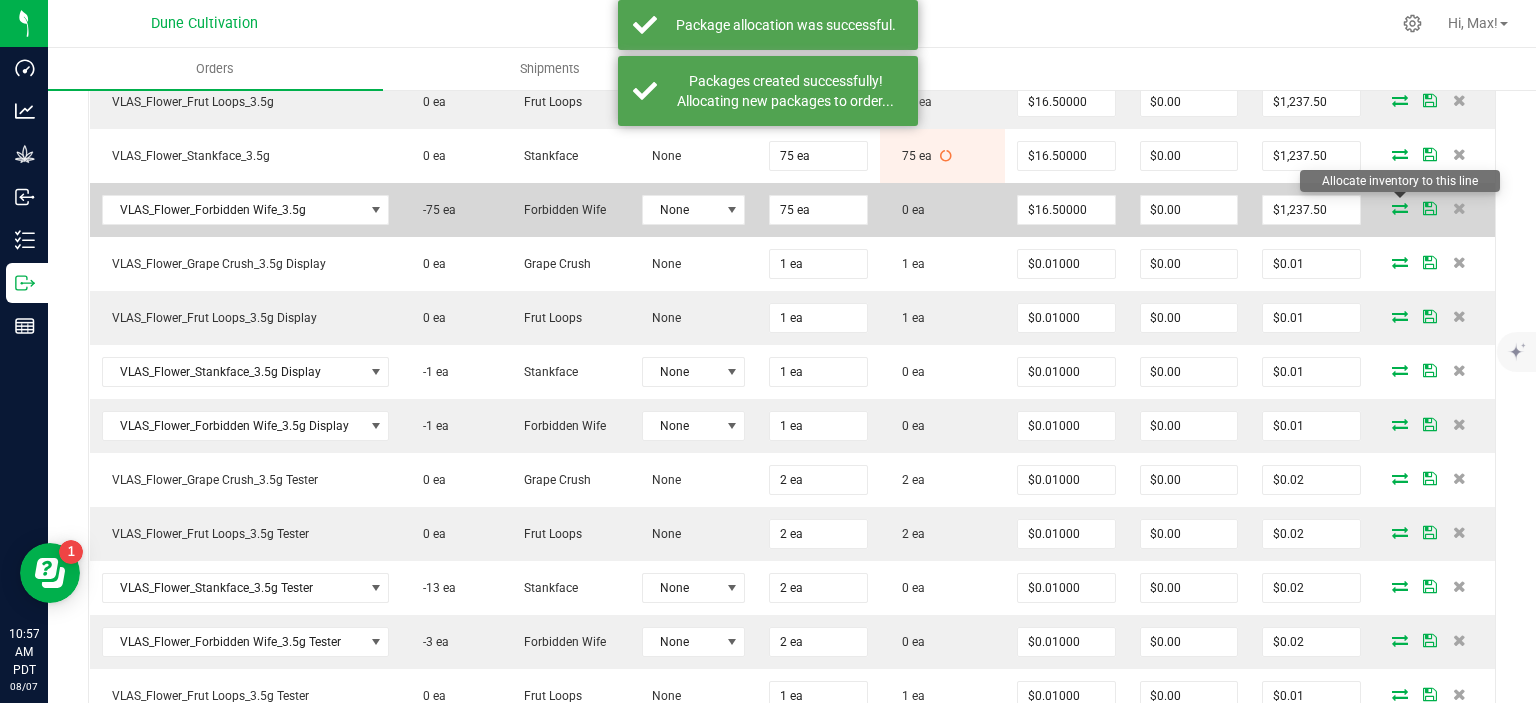 click at bounding box center [1400, 208] 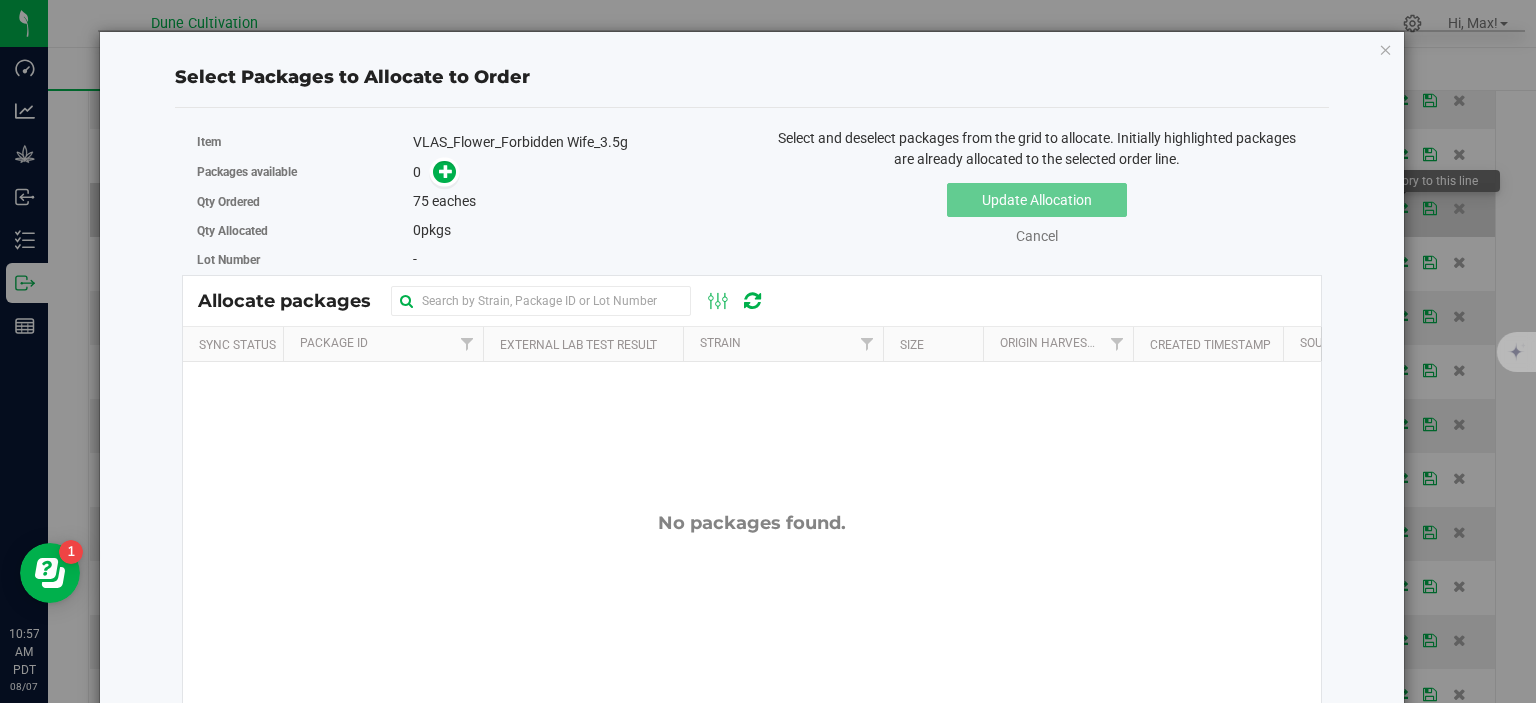 scroll, scrollTop: 720, scrollLeft: 0, axis: vertical 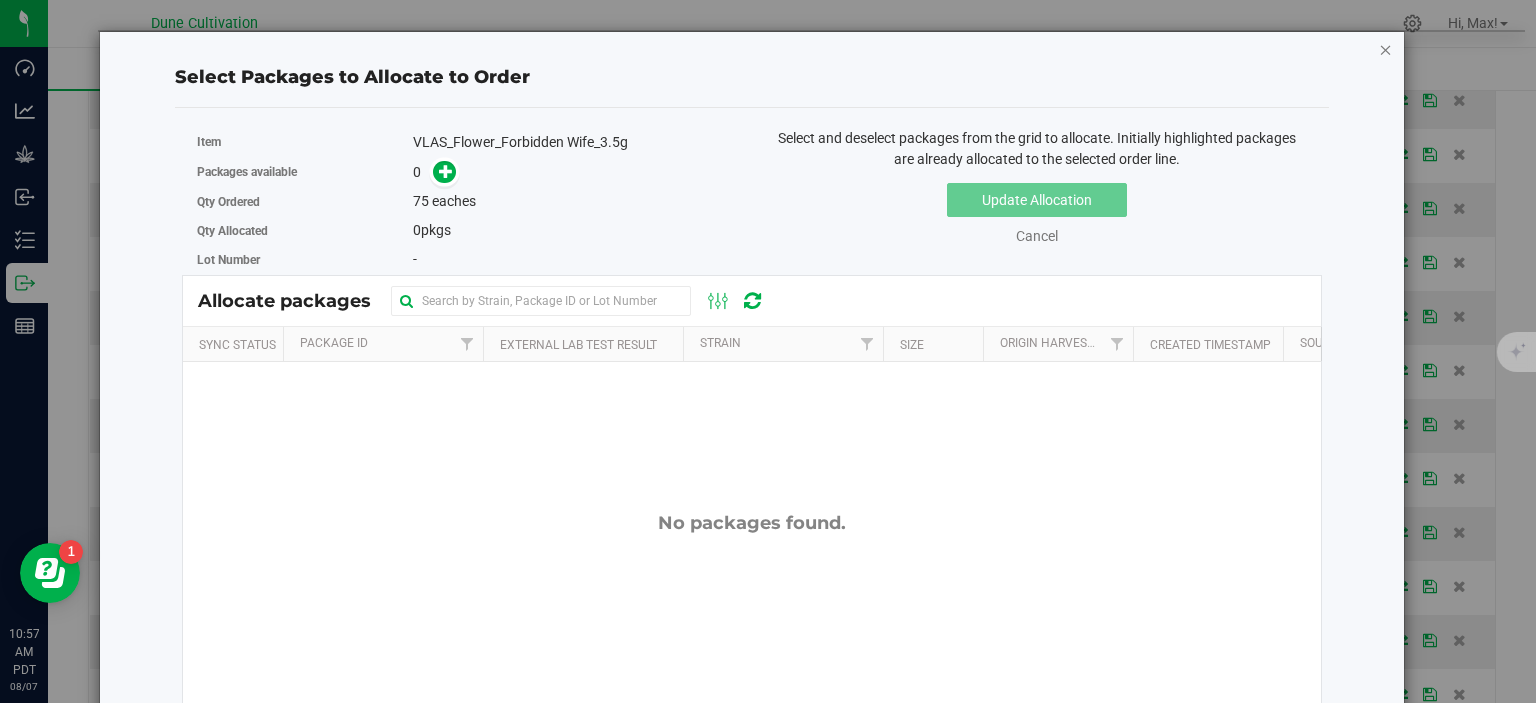 click at bounding box center (1386, 49) 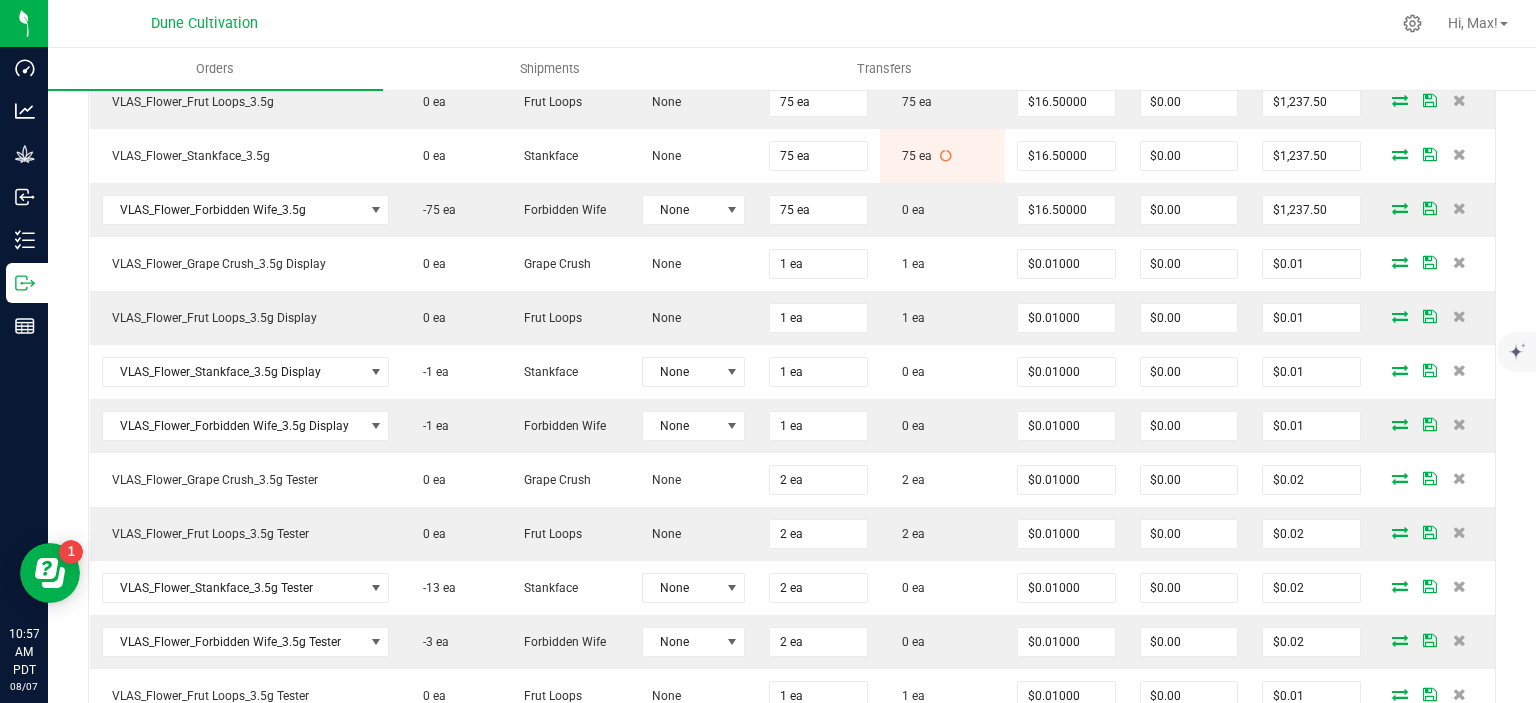 scroll, scrollTop: 720, scrollLeft: 0, axis: vertical 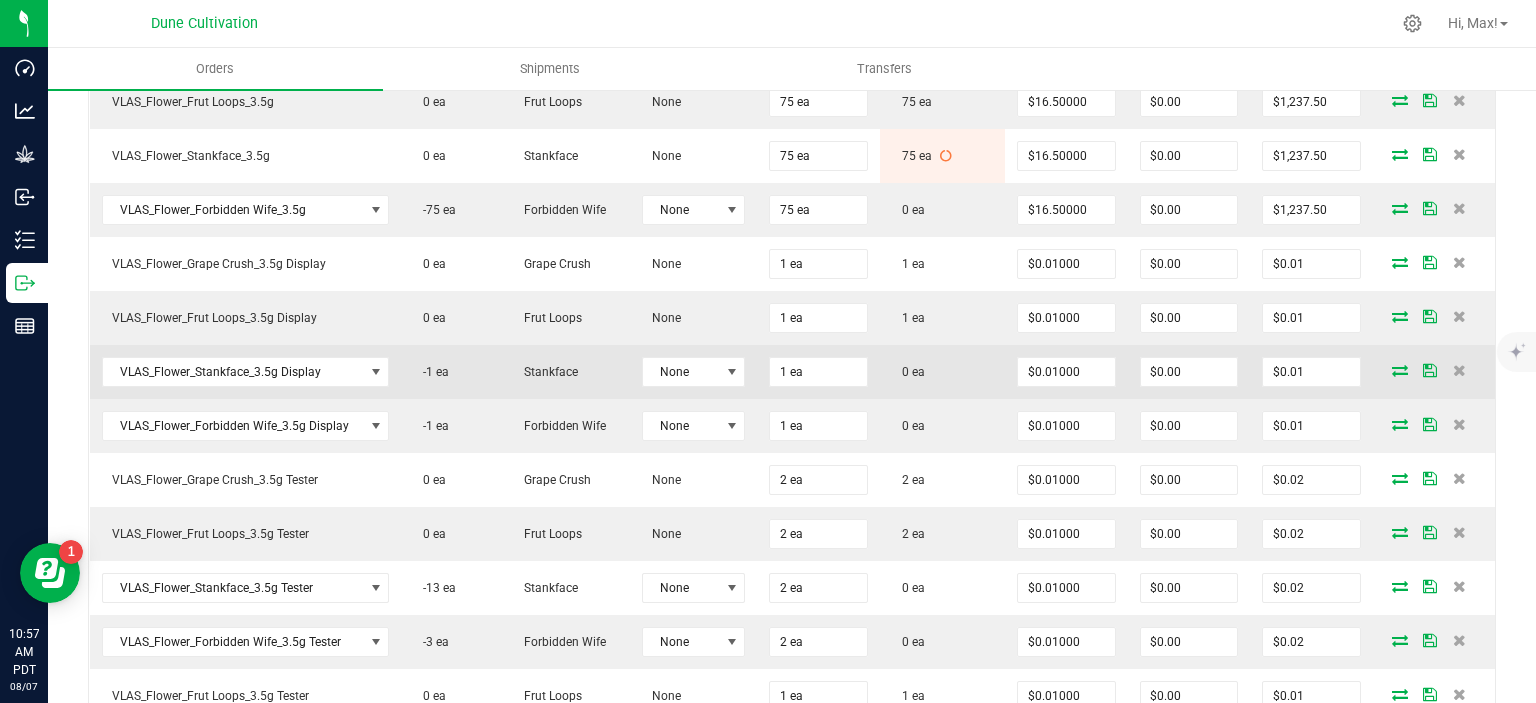 click at bounding box center (1400, 370) 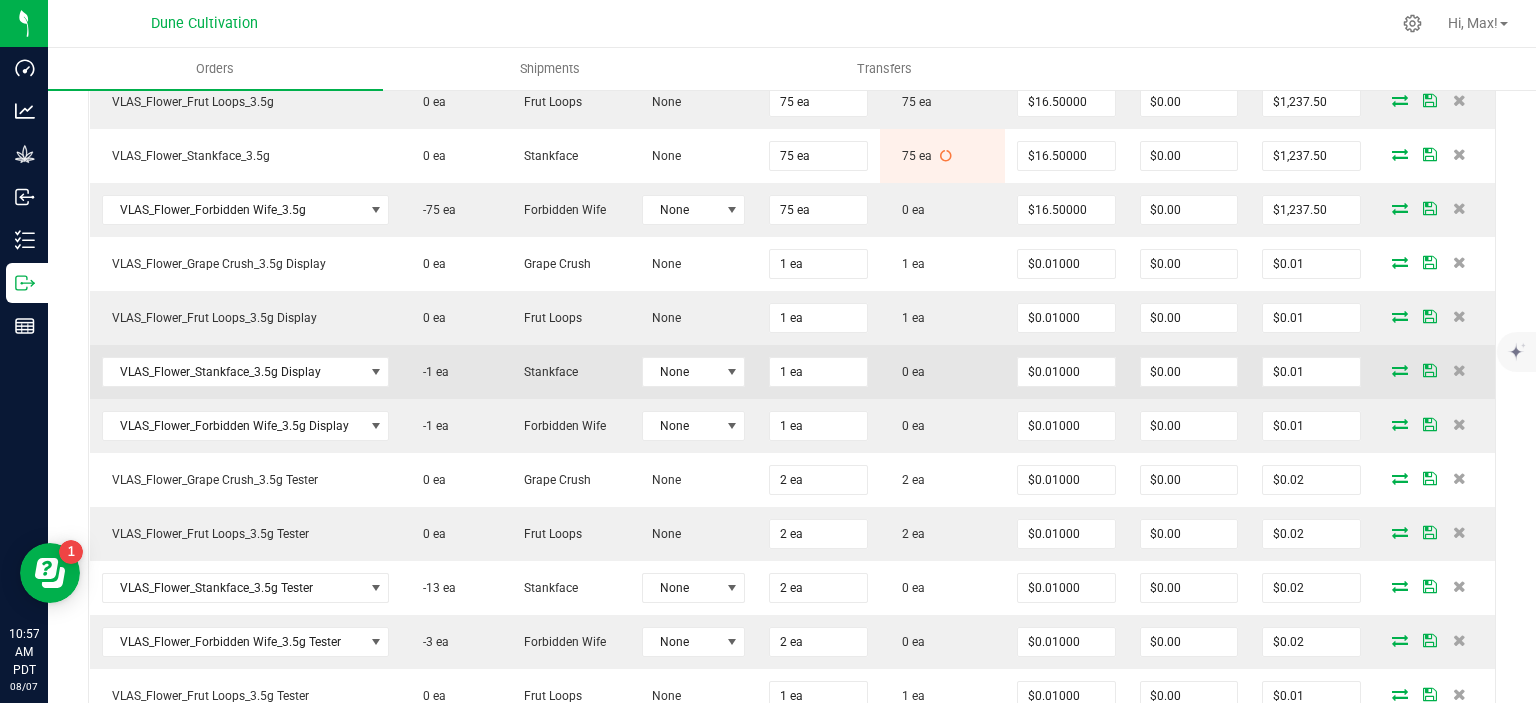 scroll, scrollTop: 720, scrollLeft: 0, axis: vertical 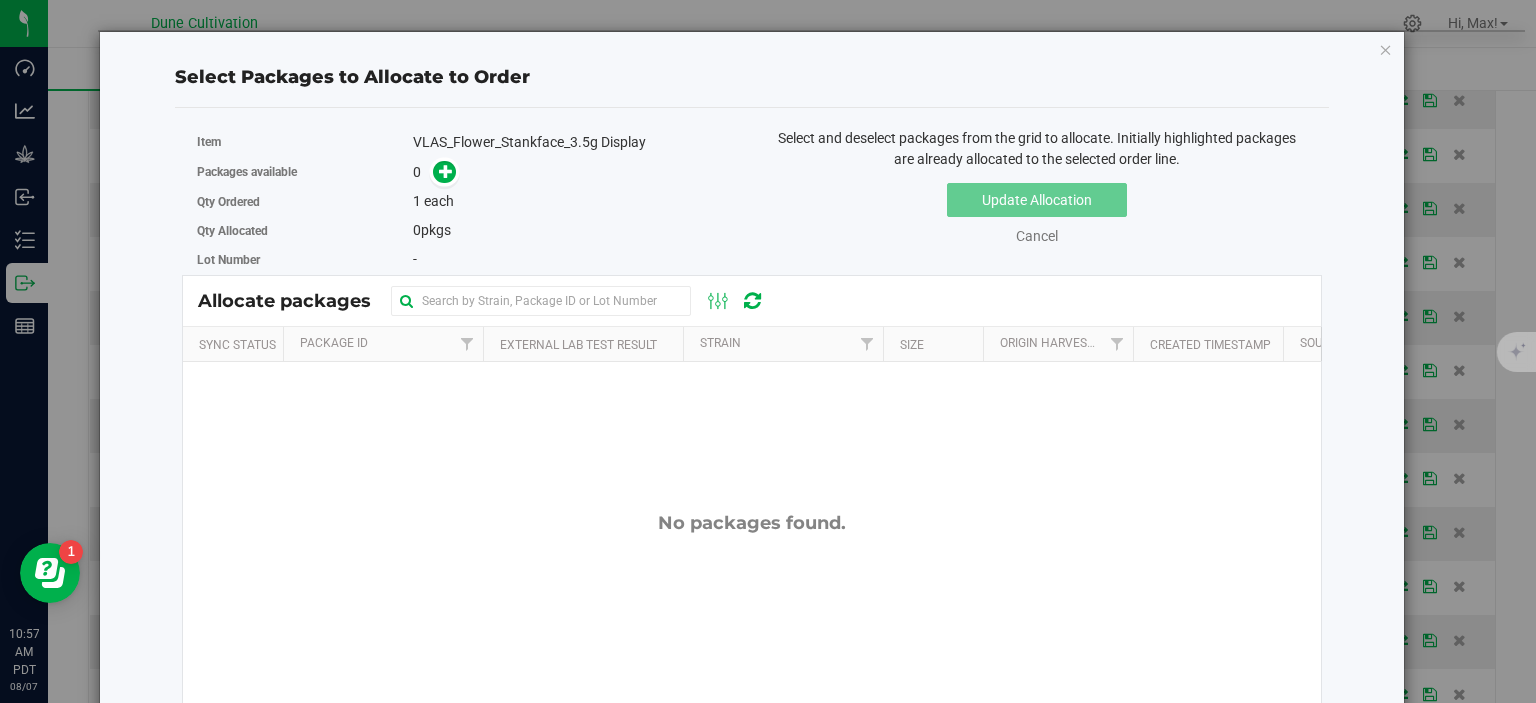 click on "Packages available
0" at bounding box center [467, 172] 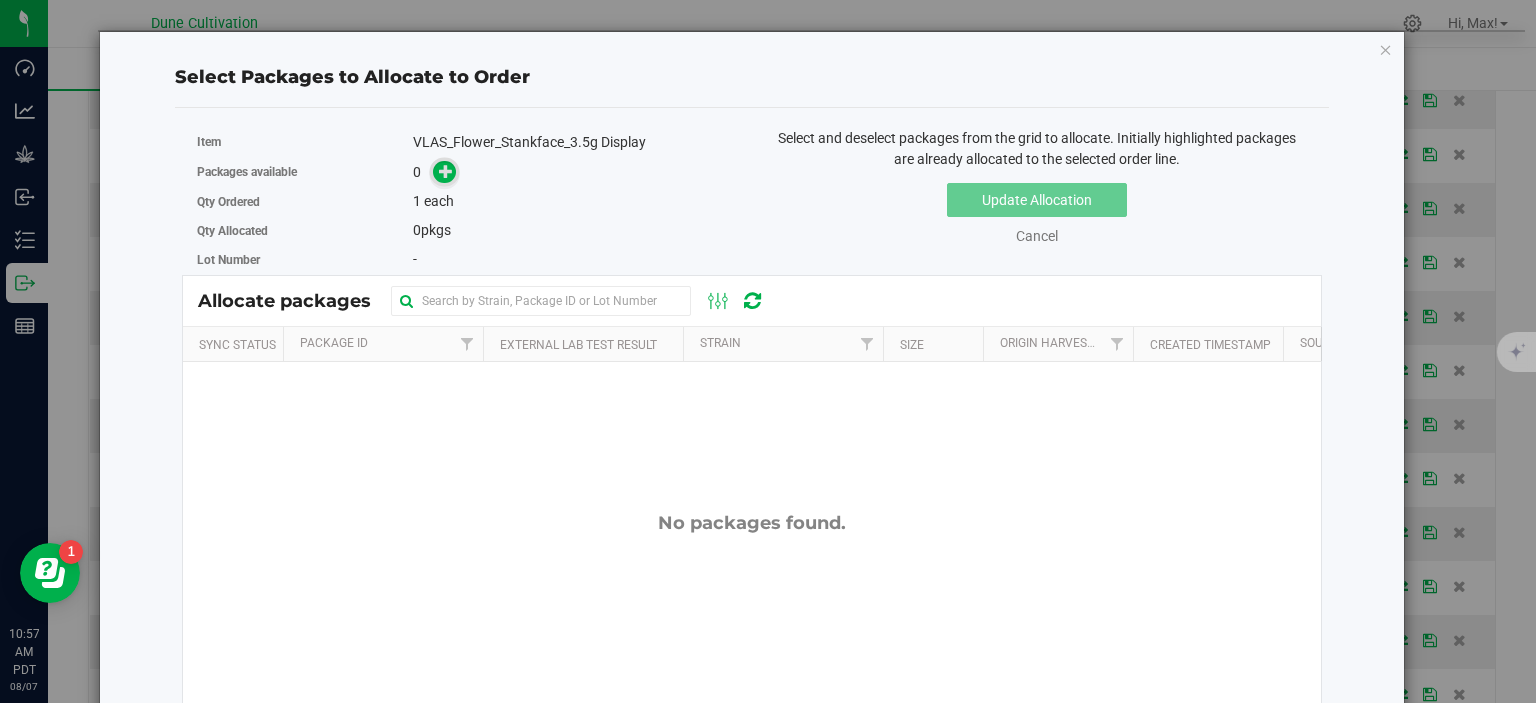 click at bounding box center [446, 171] 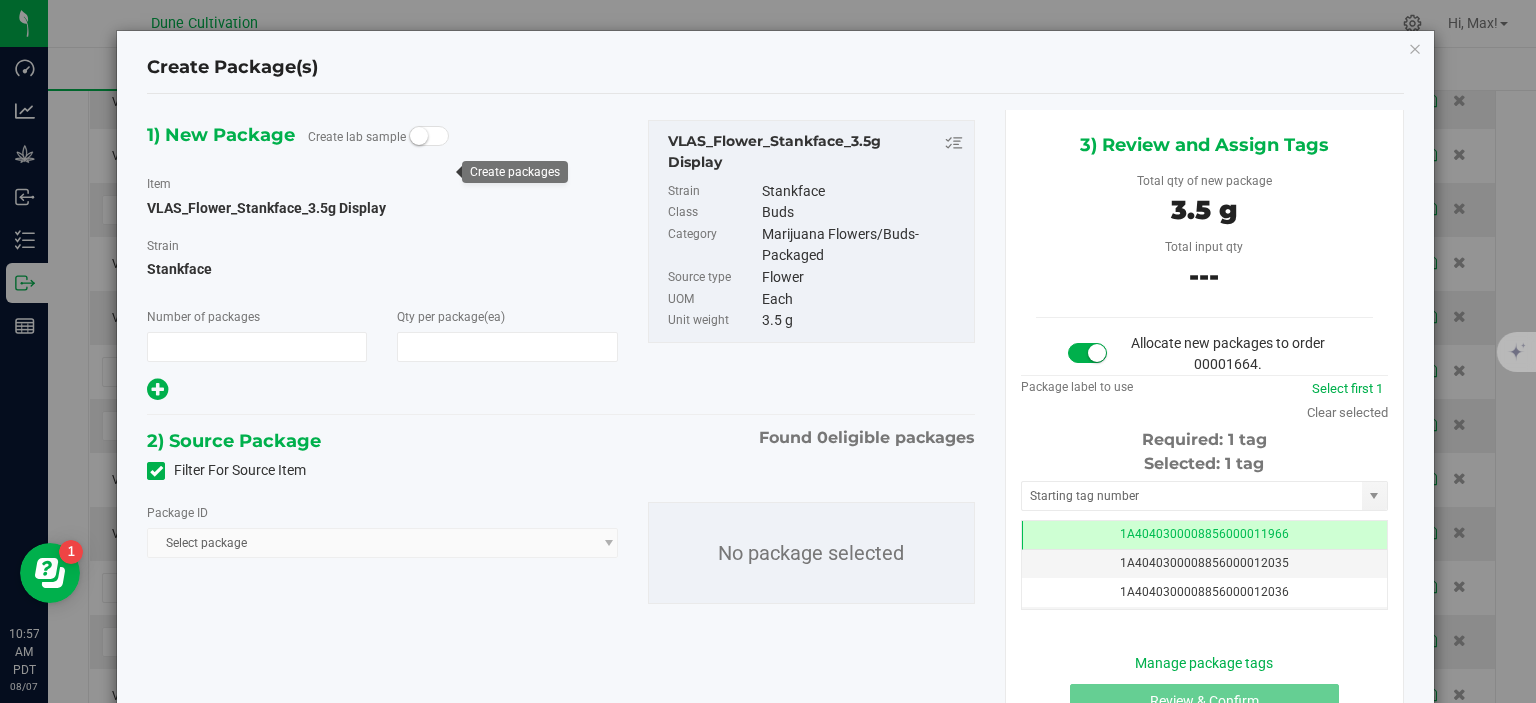 type on "1" 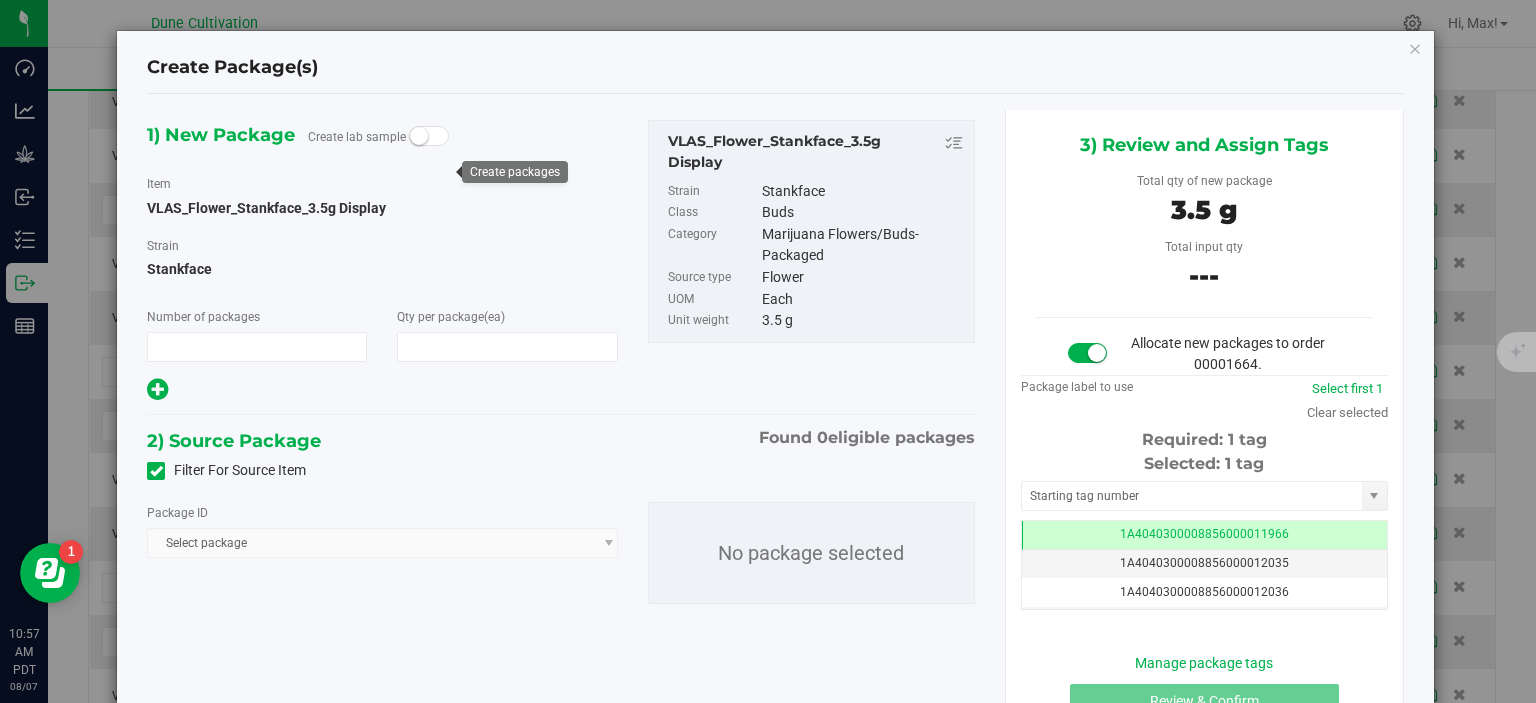 type on "1" 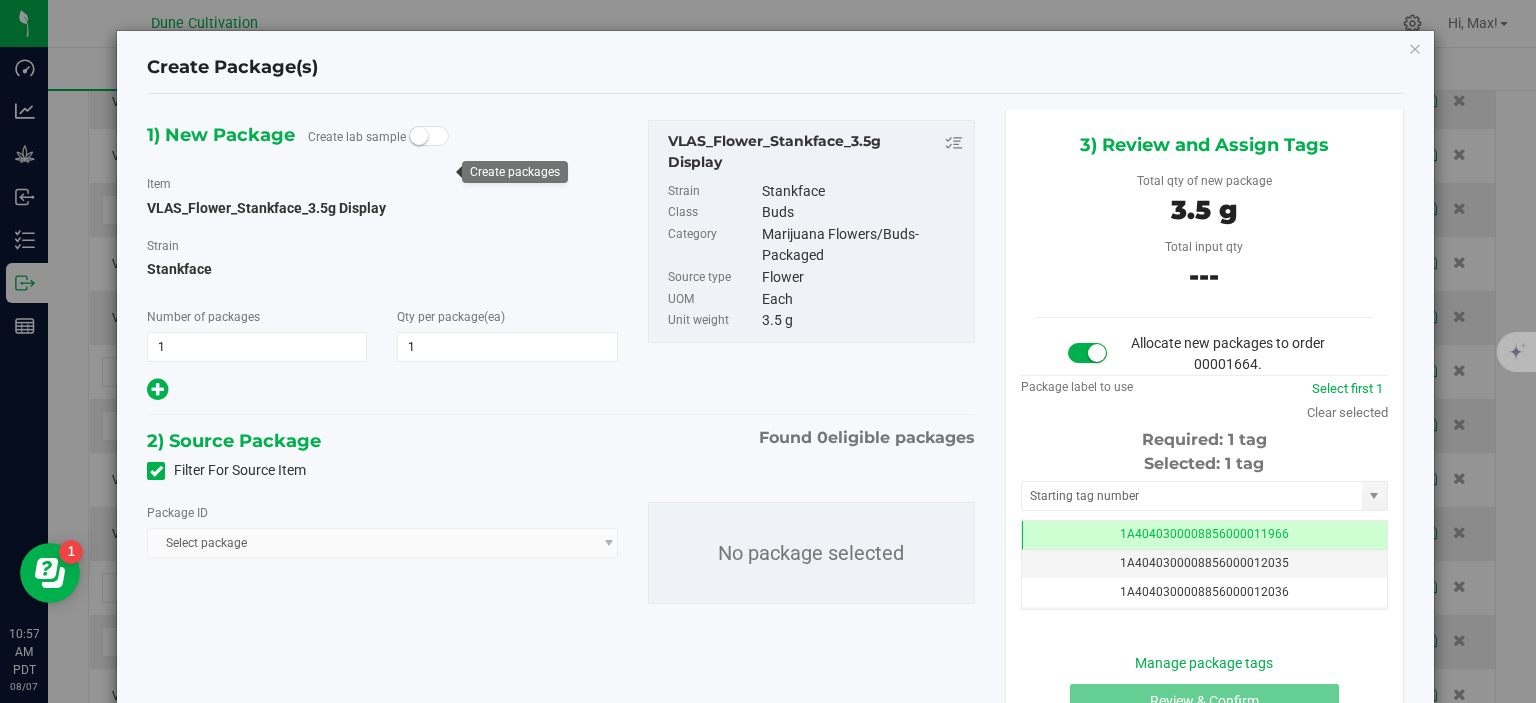 scroll, scrollTop: 720, scrollLeft: 0, axis: vertical 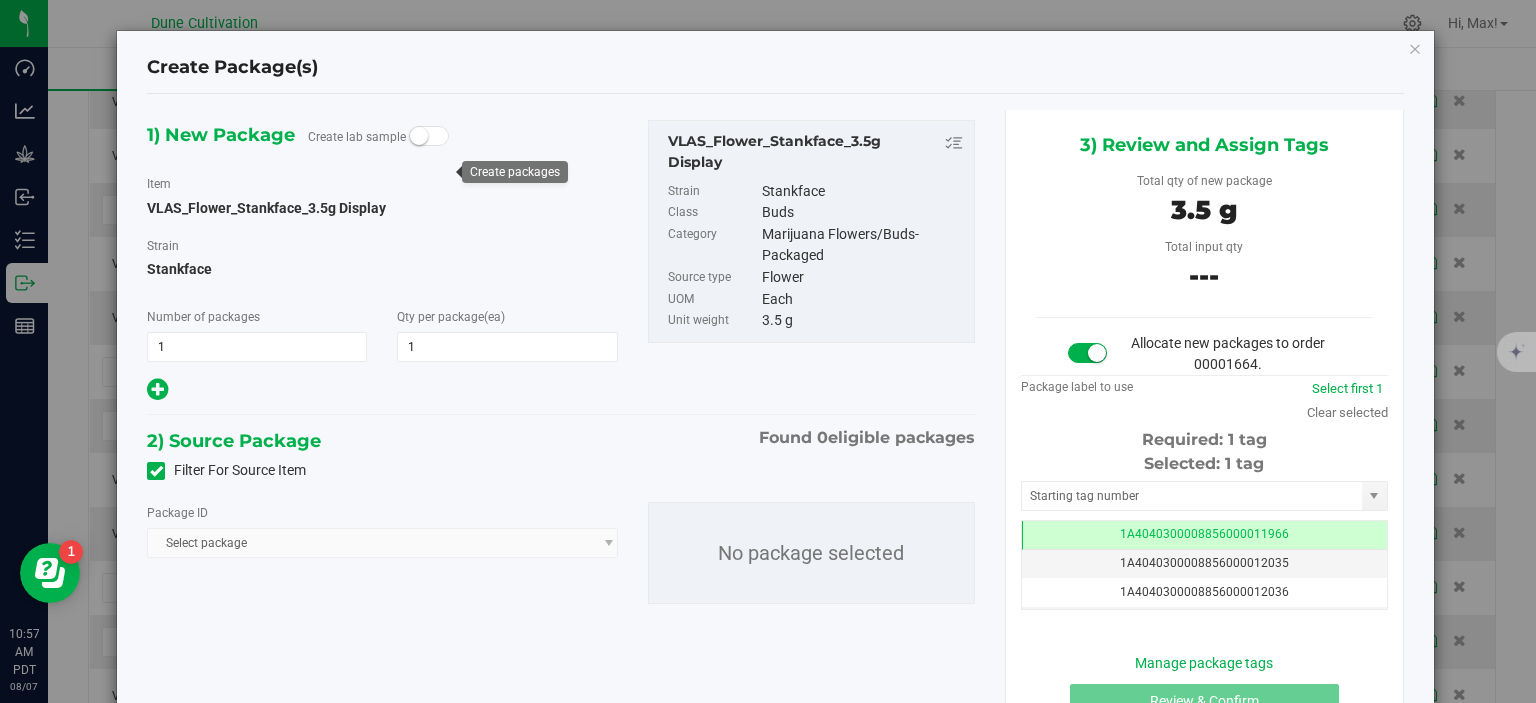 click at bounding box center (156, 471) 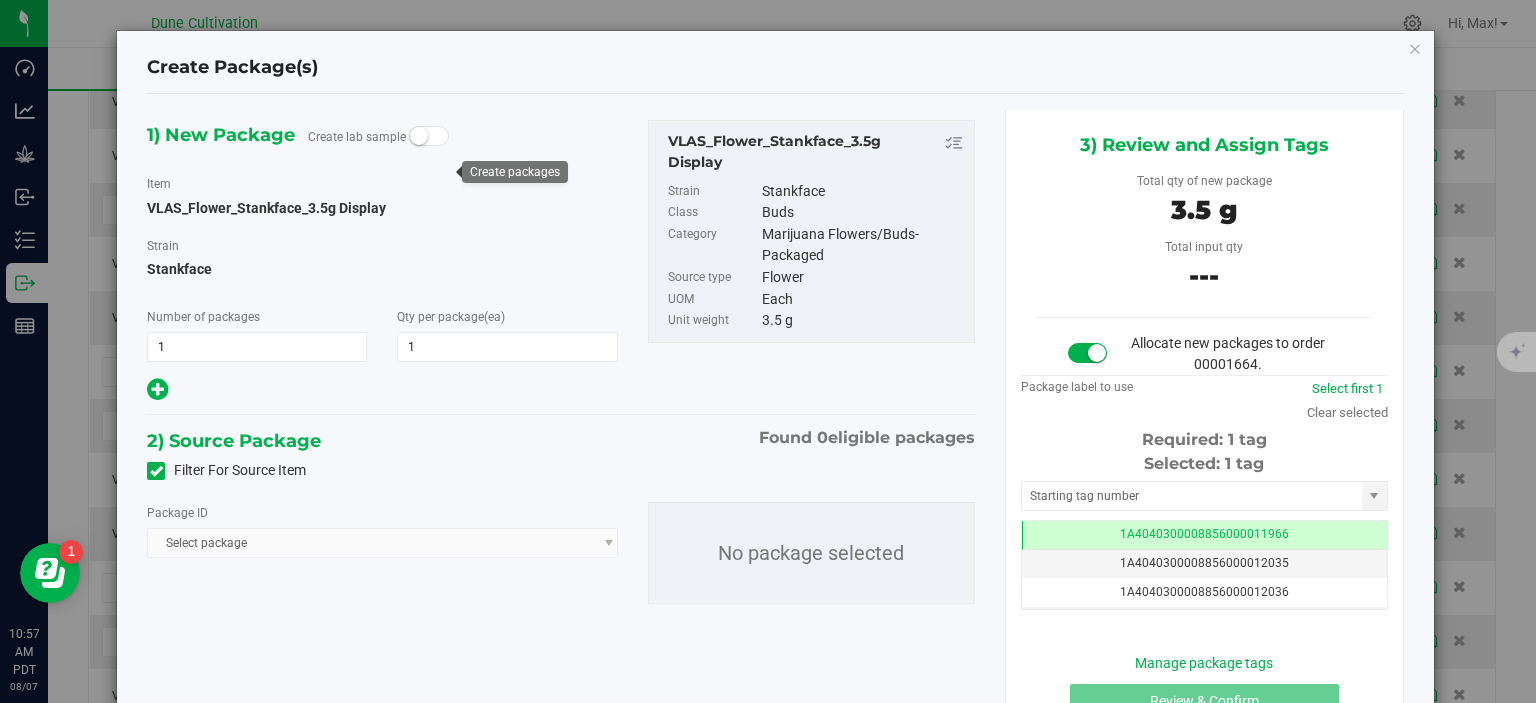 click on "Filter For Source Item" at bounding box center (0, 0) 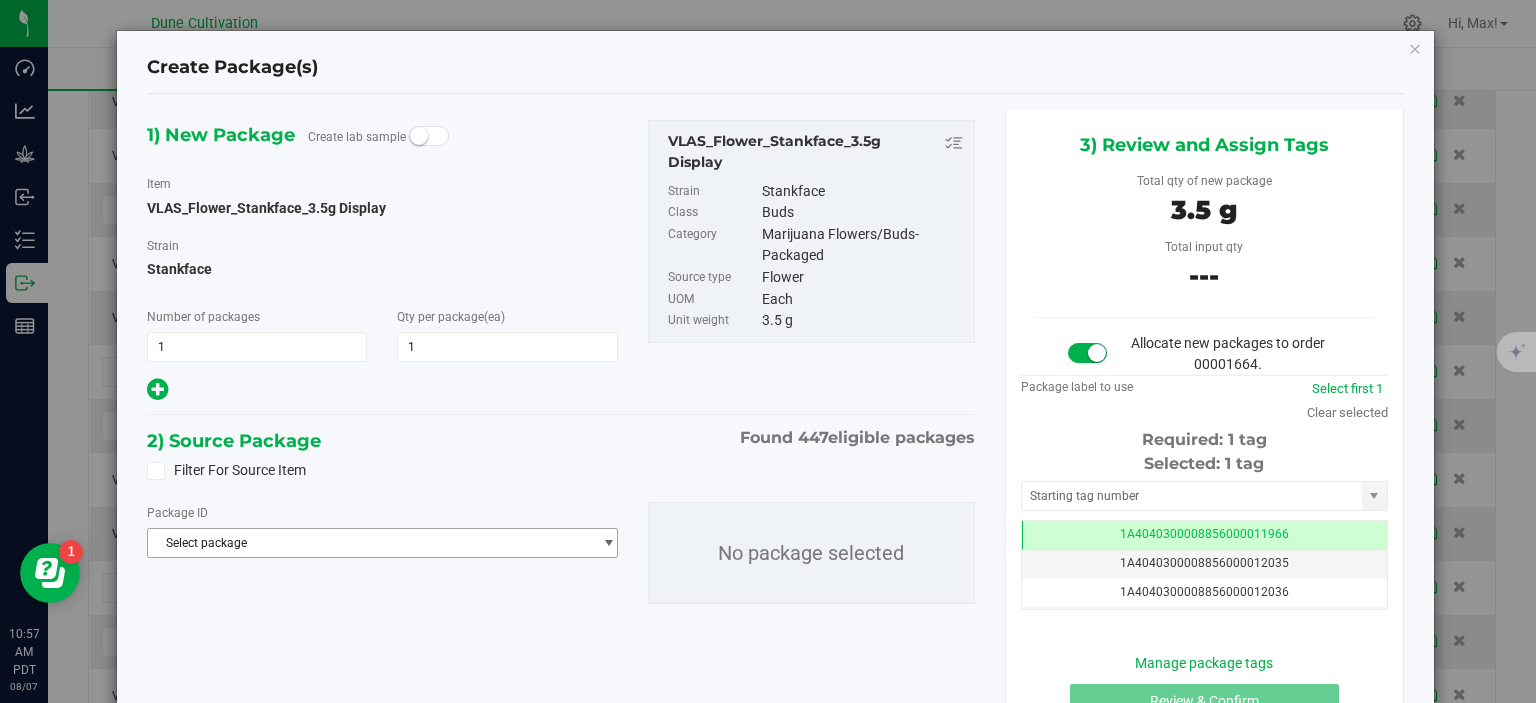 click on "Select package" at bounding box center (369, 543) 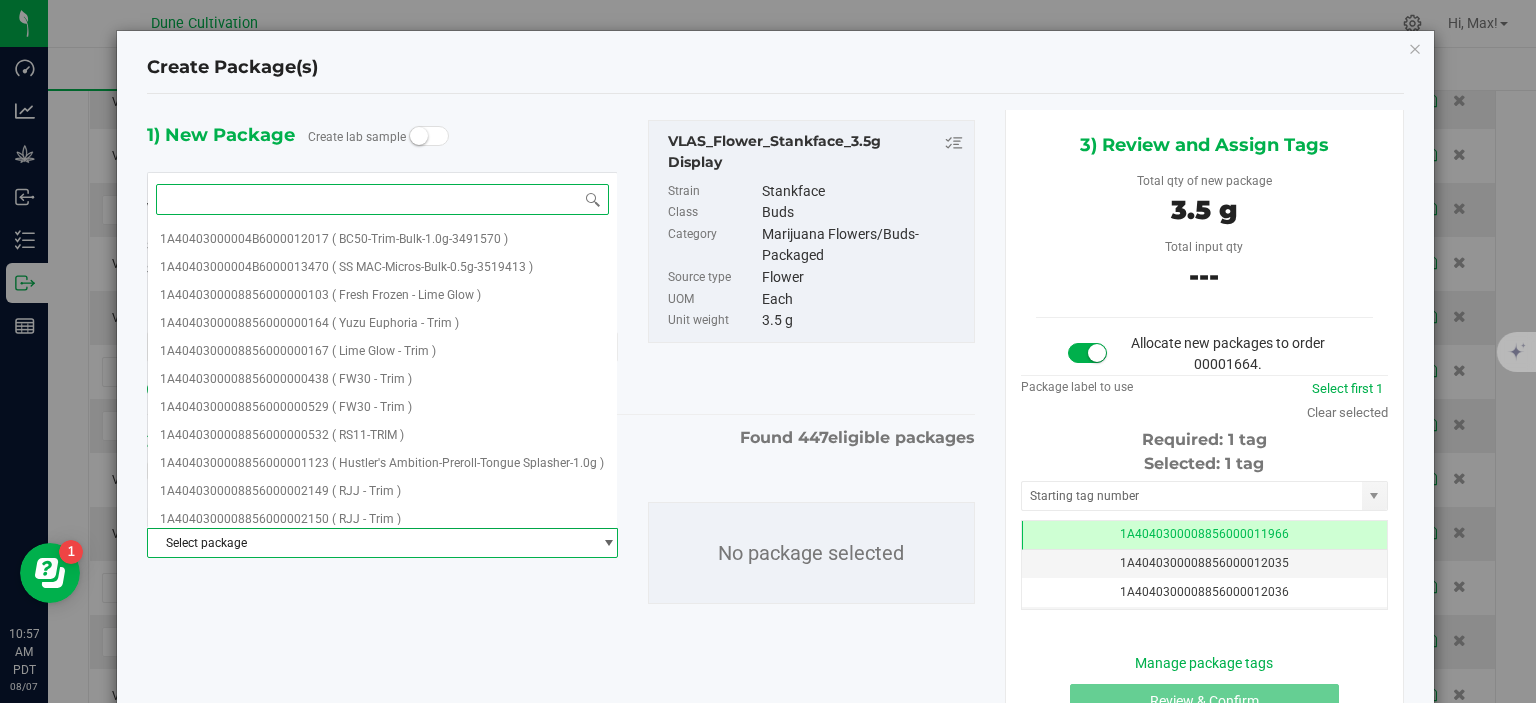 paste on "28983" 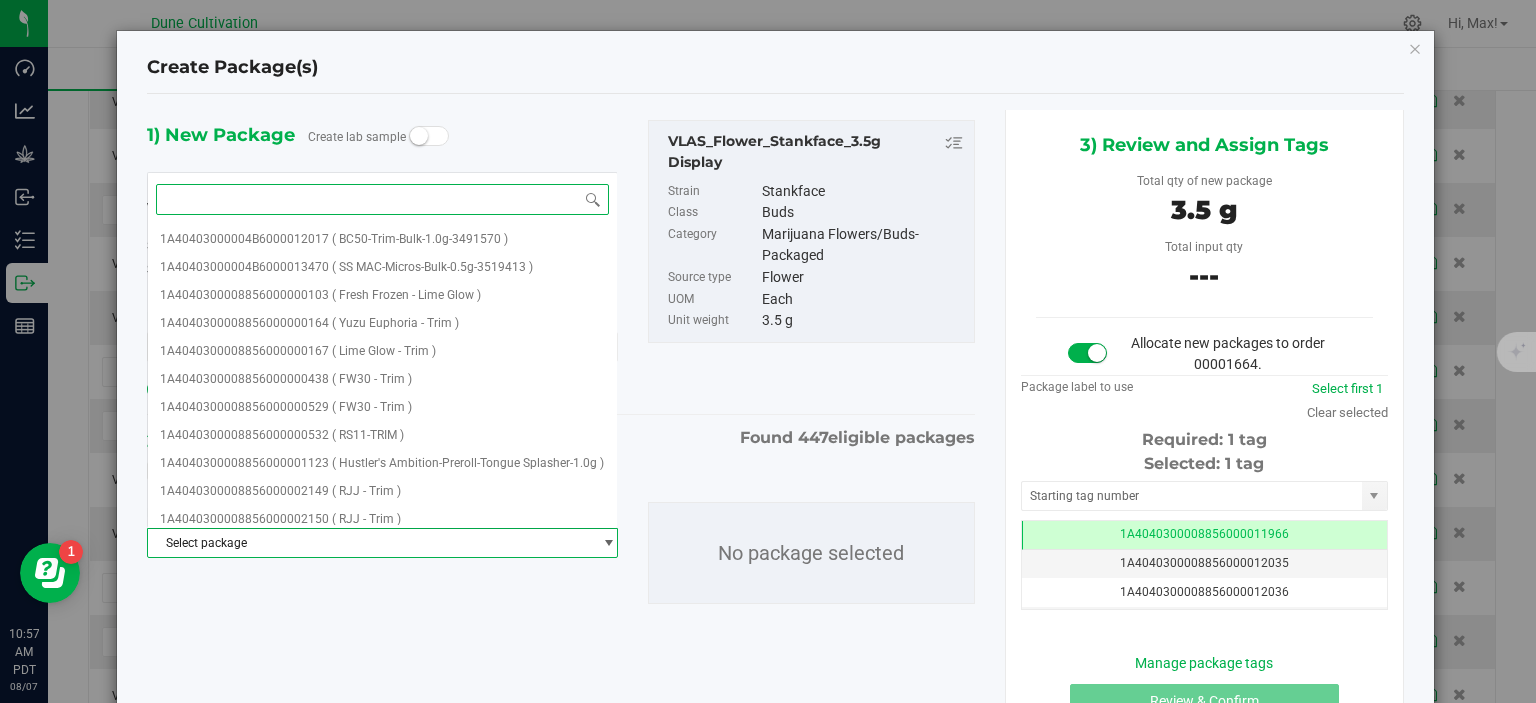 type on "28983" 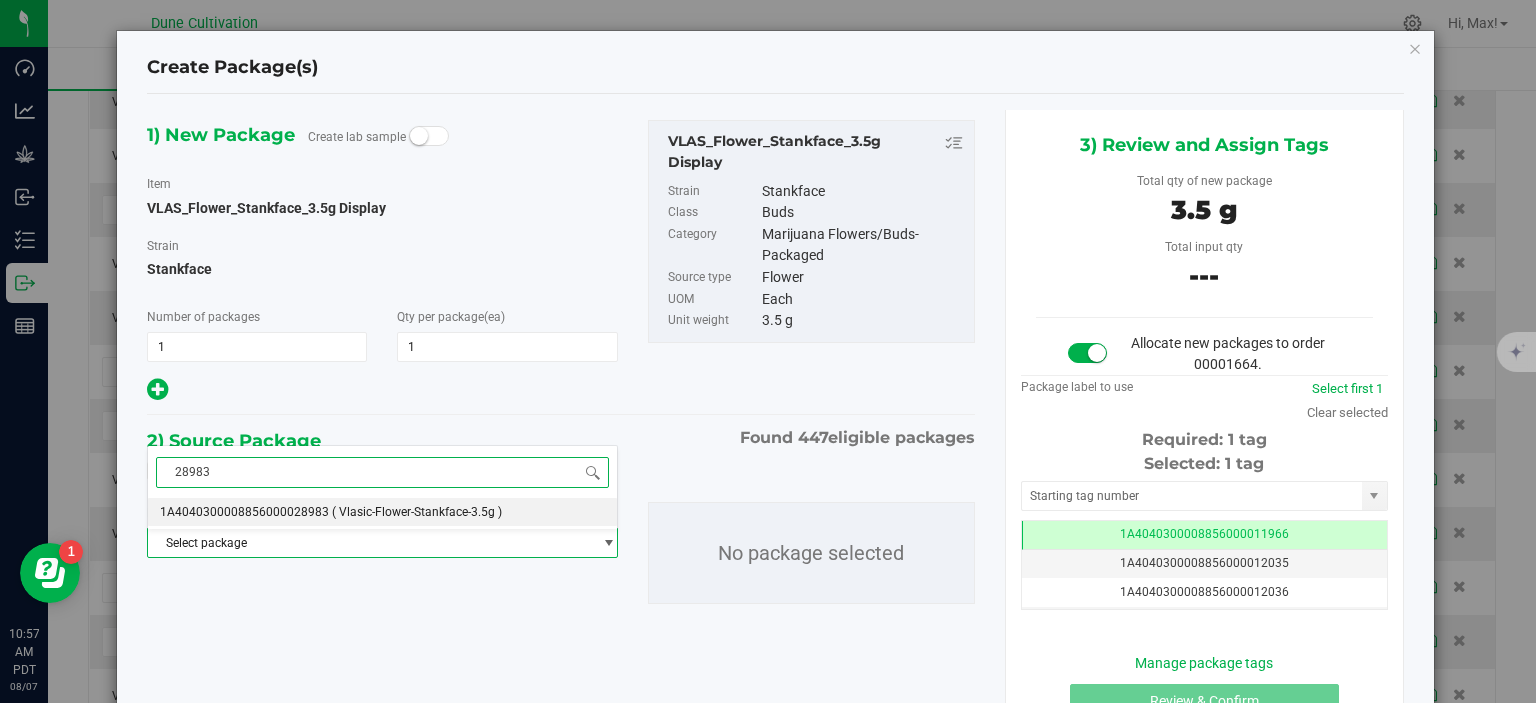 click on "1A4040300008856000028983
(
Vlasic-Flower-Stankface-3.5g
)" at bounding box center (382, 512) 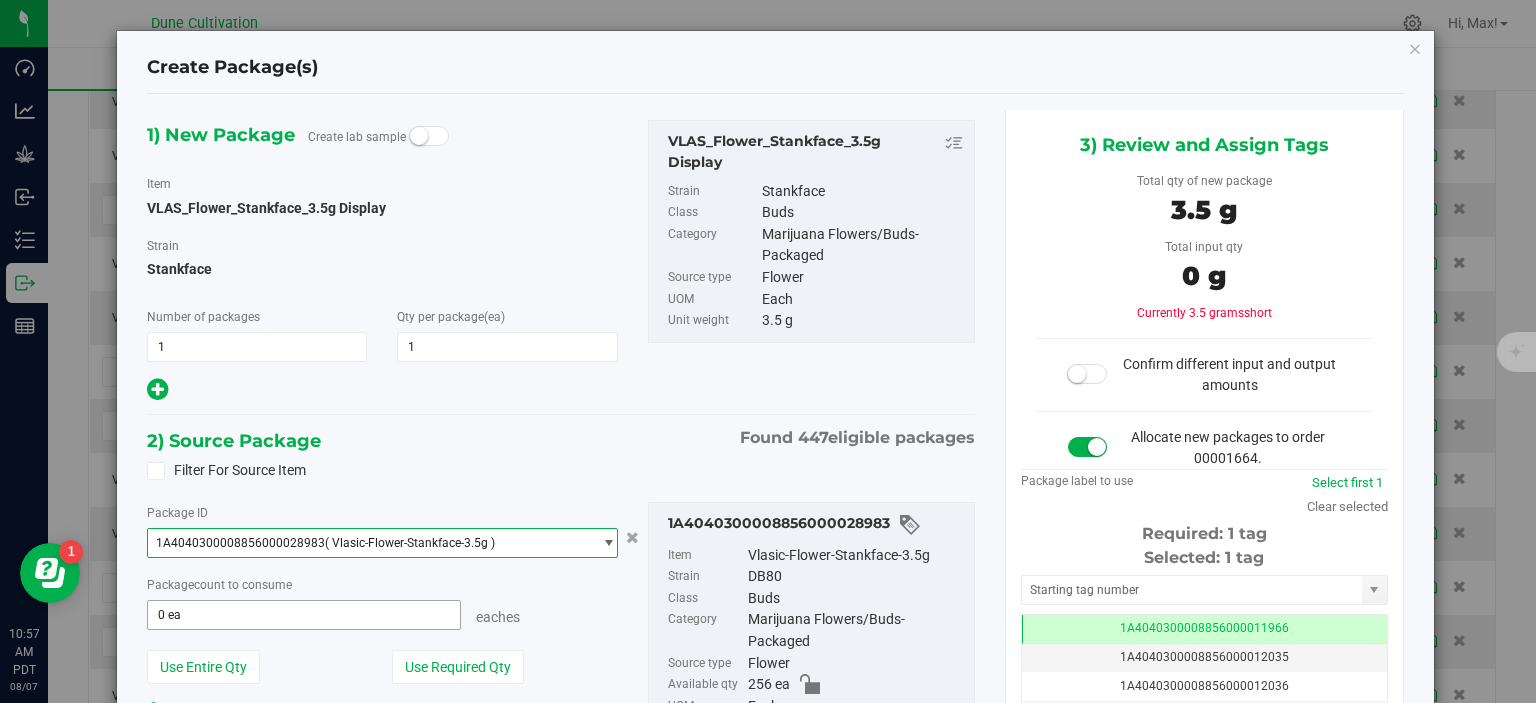scroll, scrollTop: 0, scrollLeft: 0, axis: both 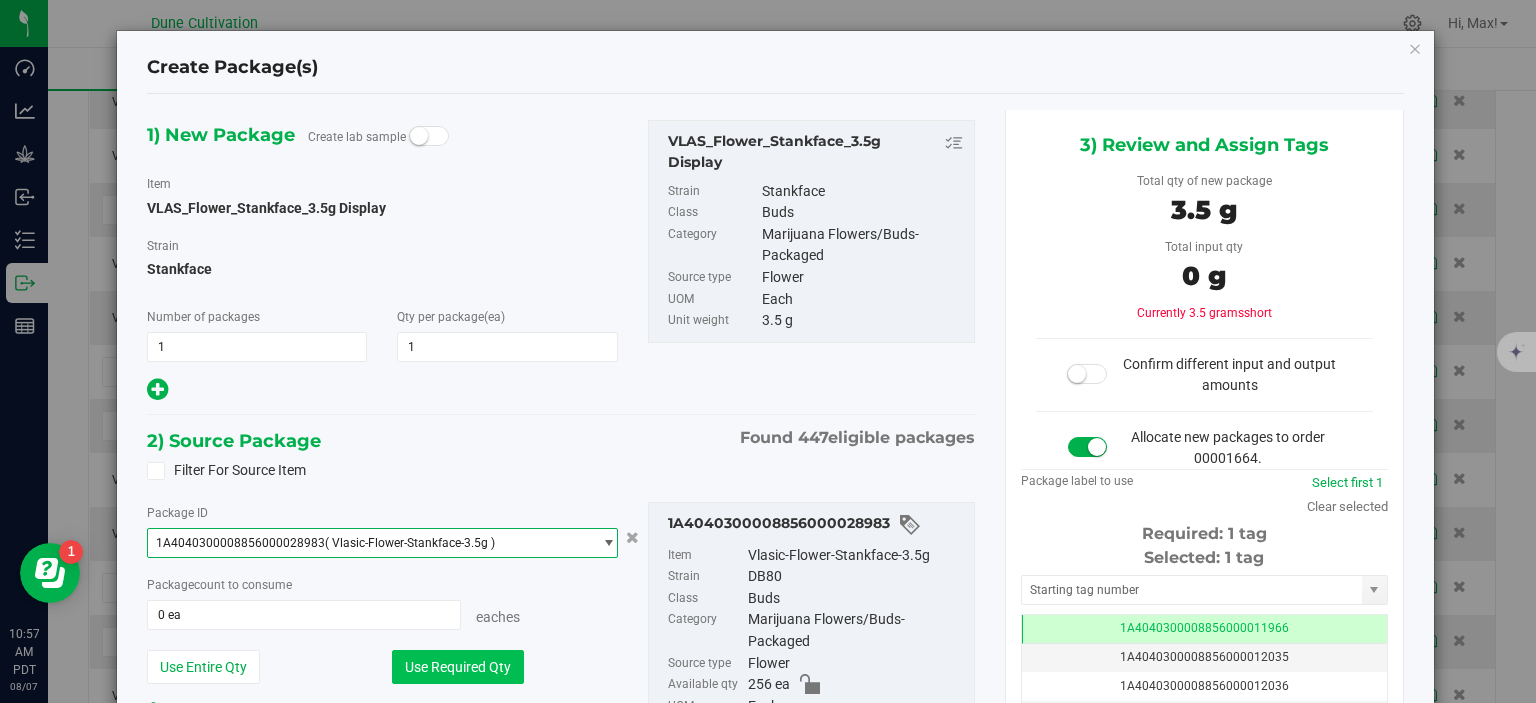 click on "Use Required Qty" at bounding box center (458, 667) 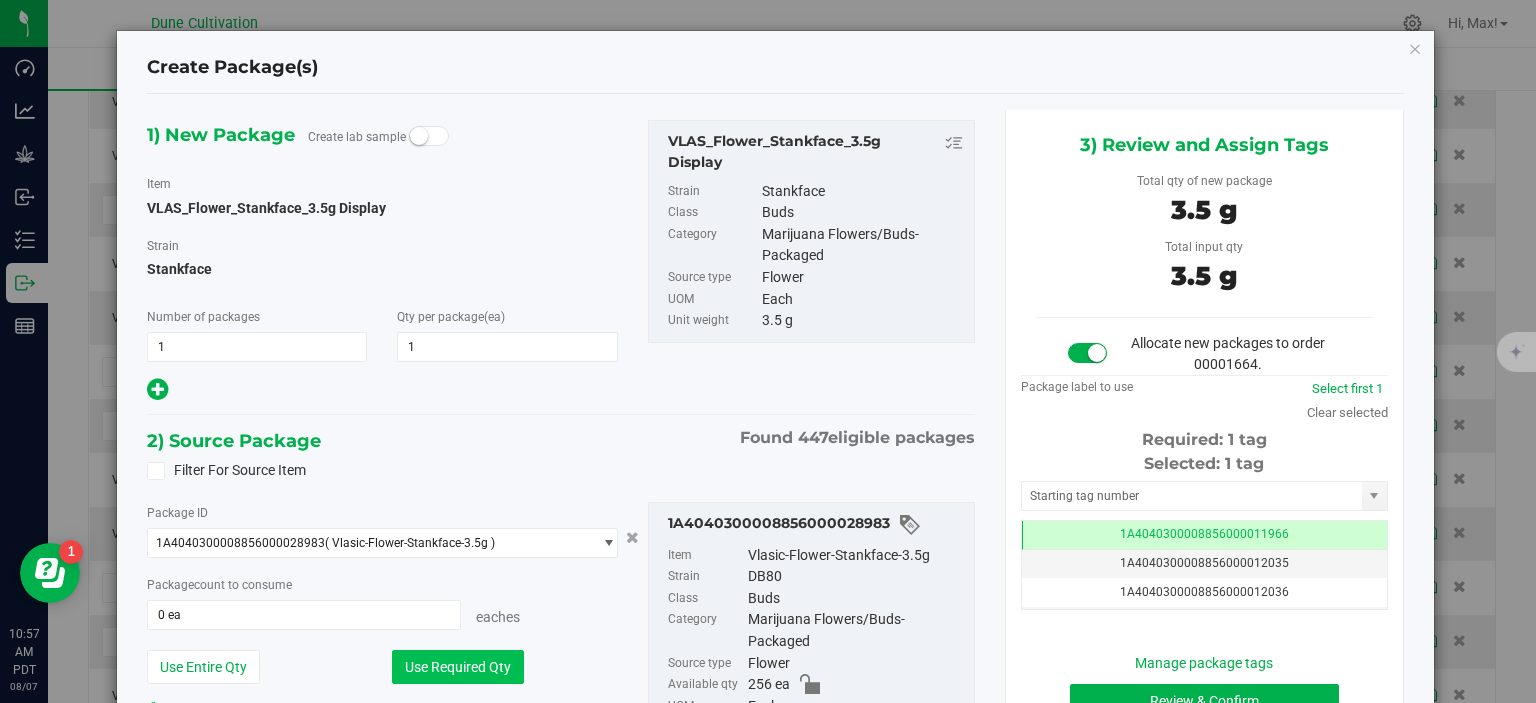 type on "1 ea" 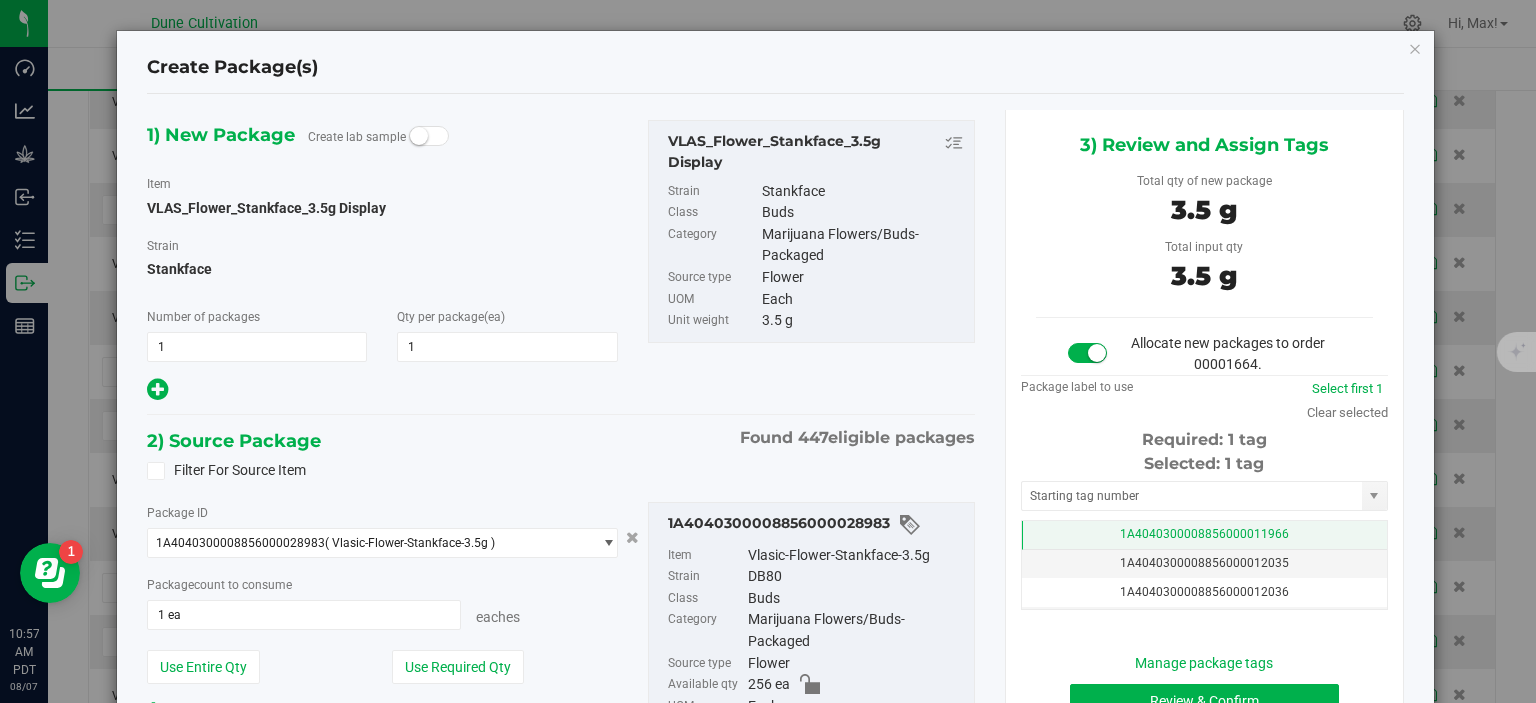 click on "1A4040300008856000011966" at bounding box center (1204, 535) 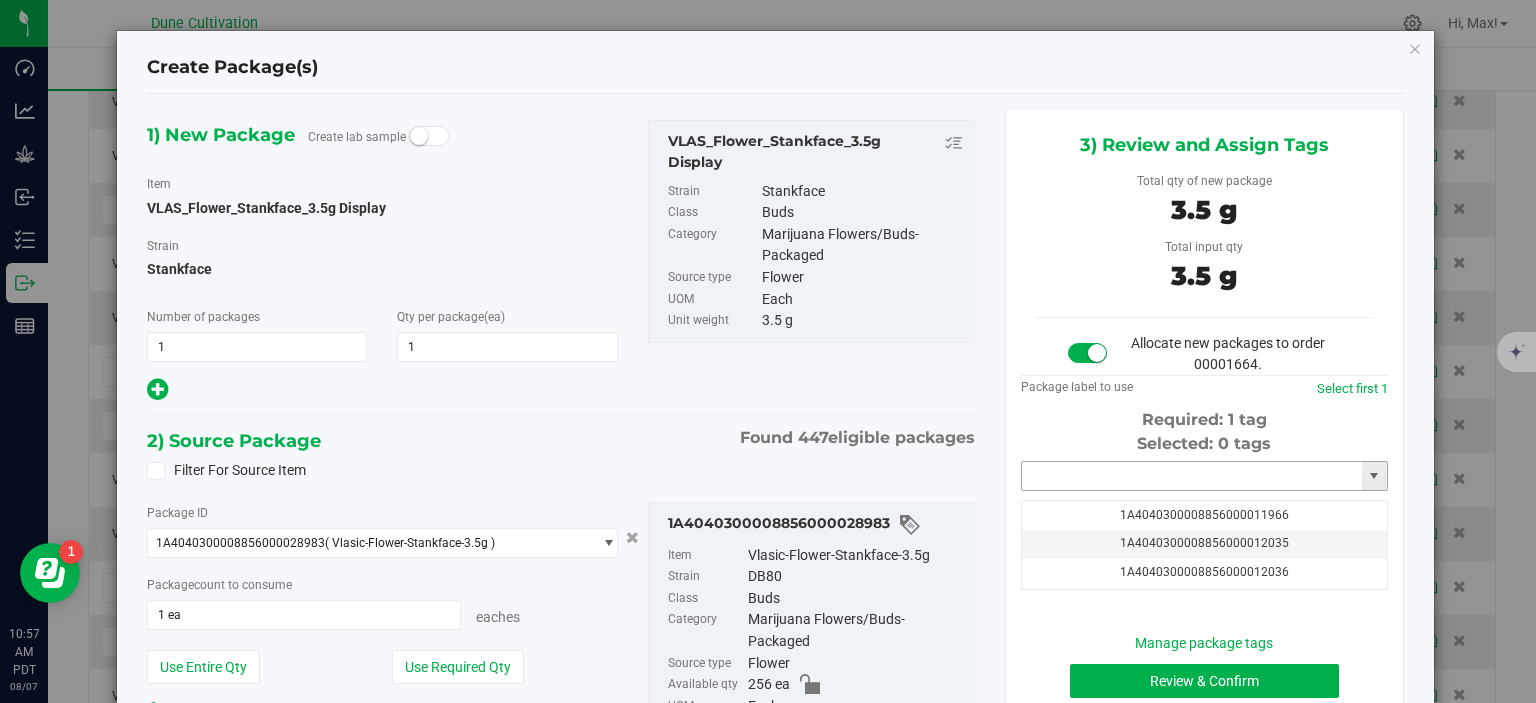 click at bounding box center [1192, 476] 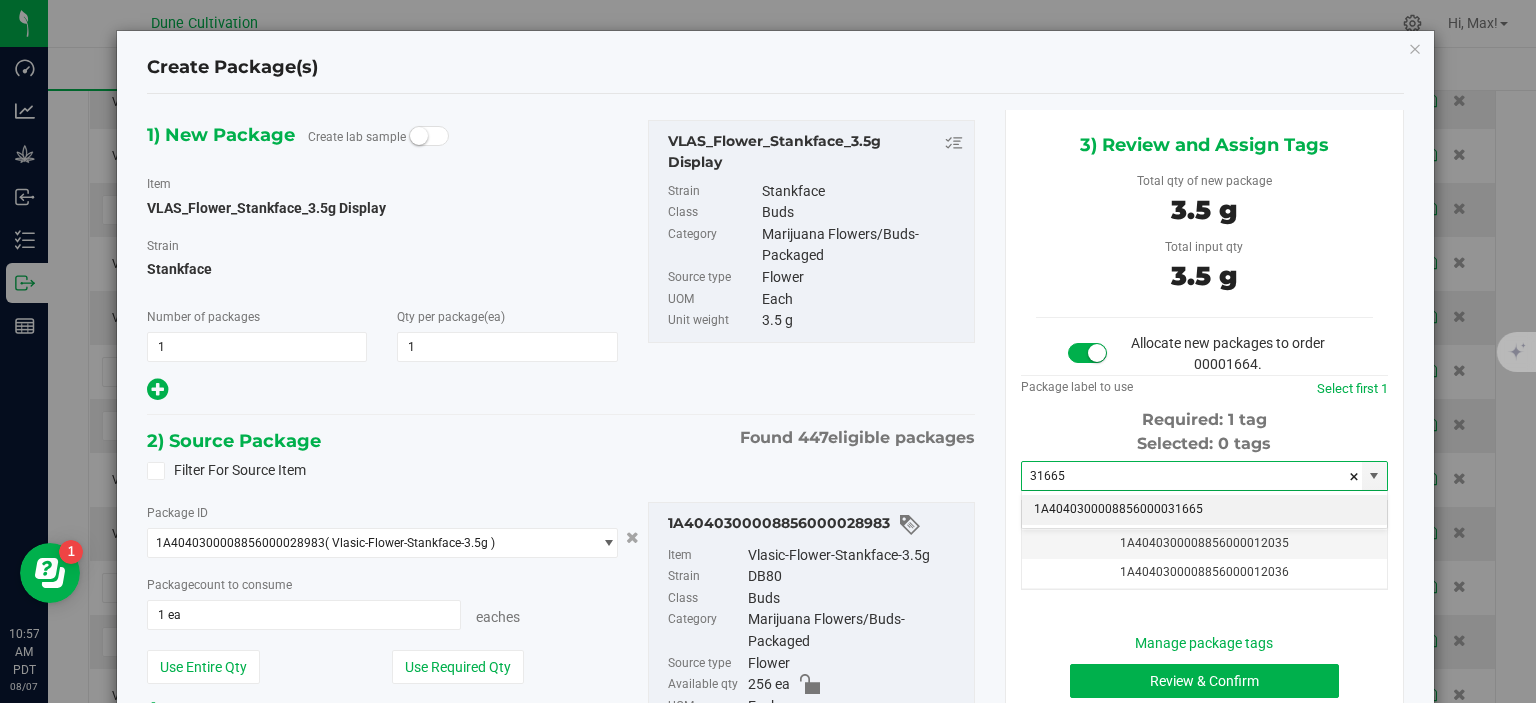click on "1A4040300008856000031665" at bounding box center [1204, 510] 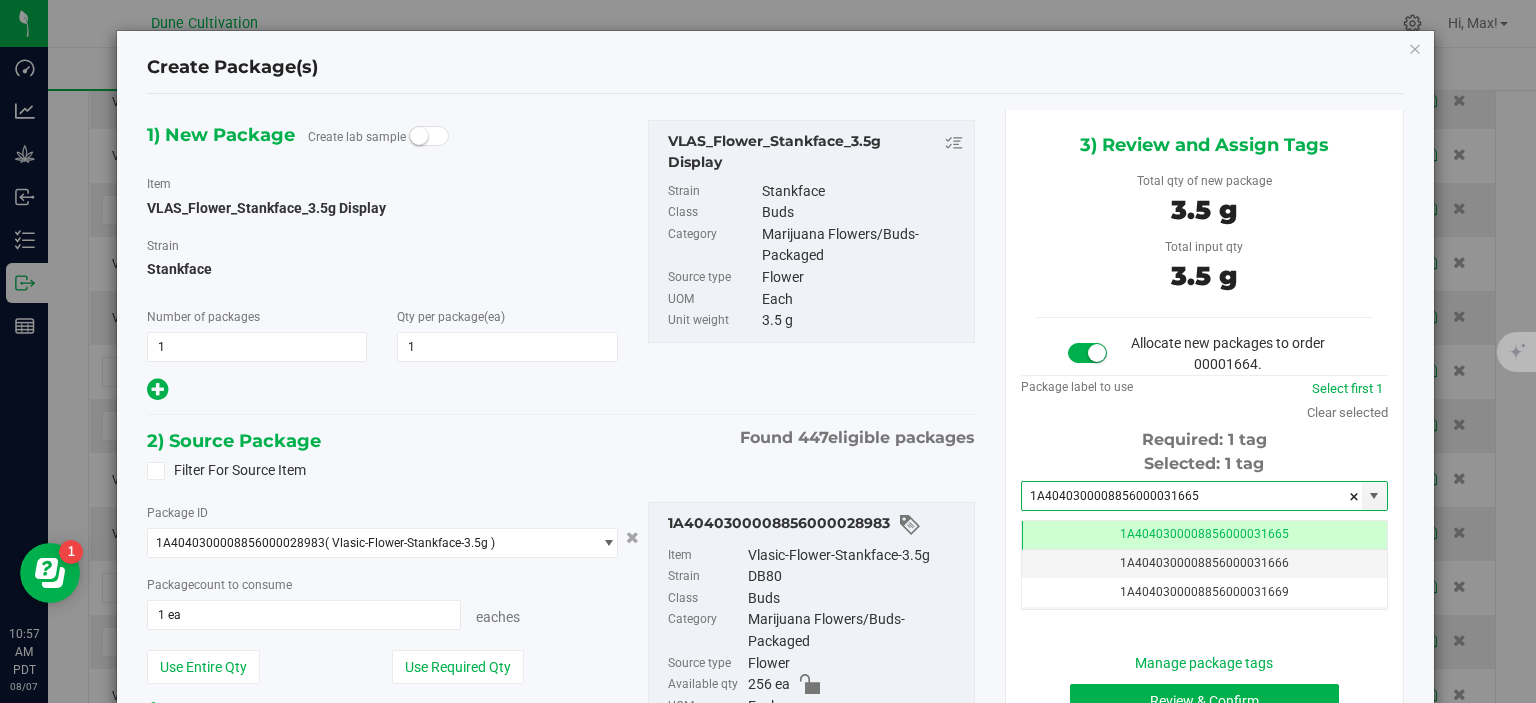 scroll, scrollTop: 78, scrollLeft: 0, axis: vertical 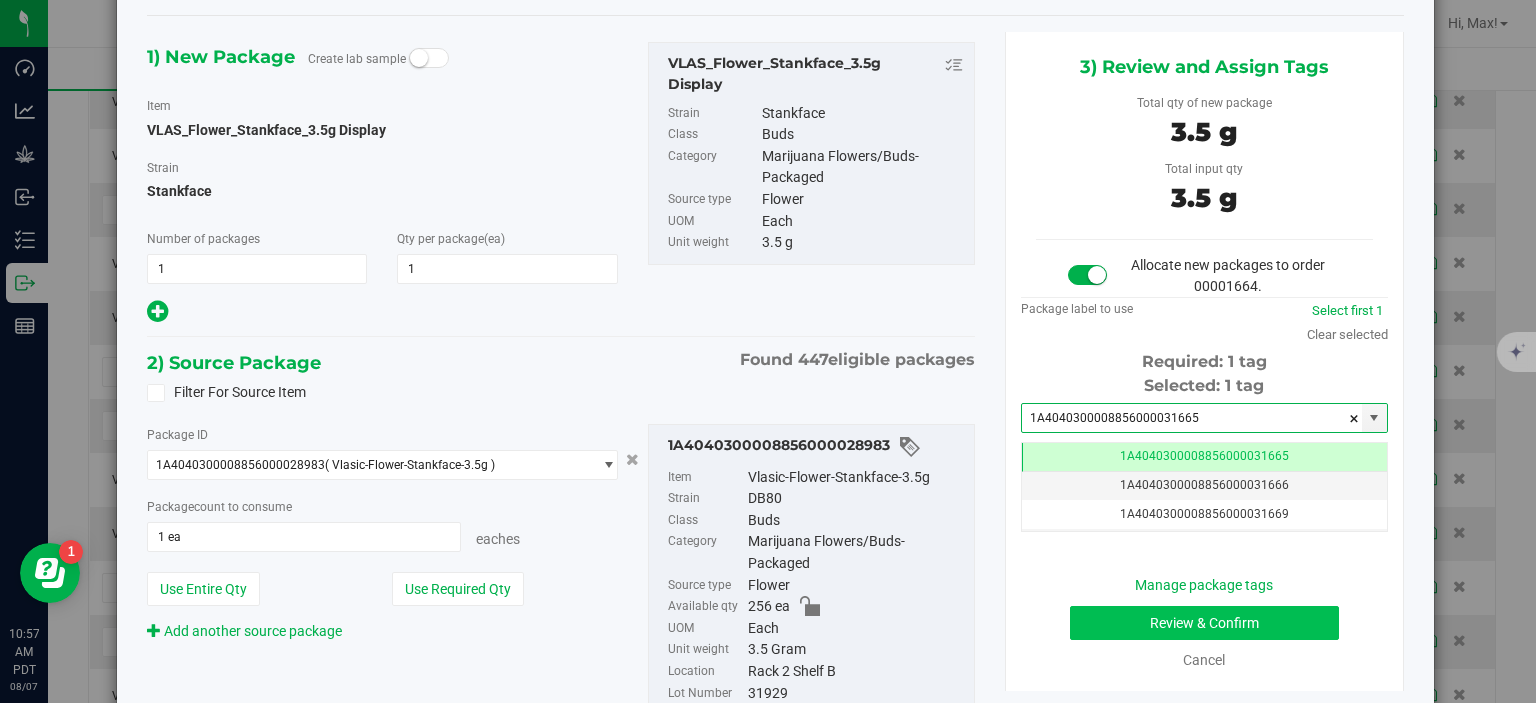 type on "1A4040300008856000031665" 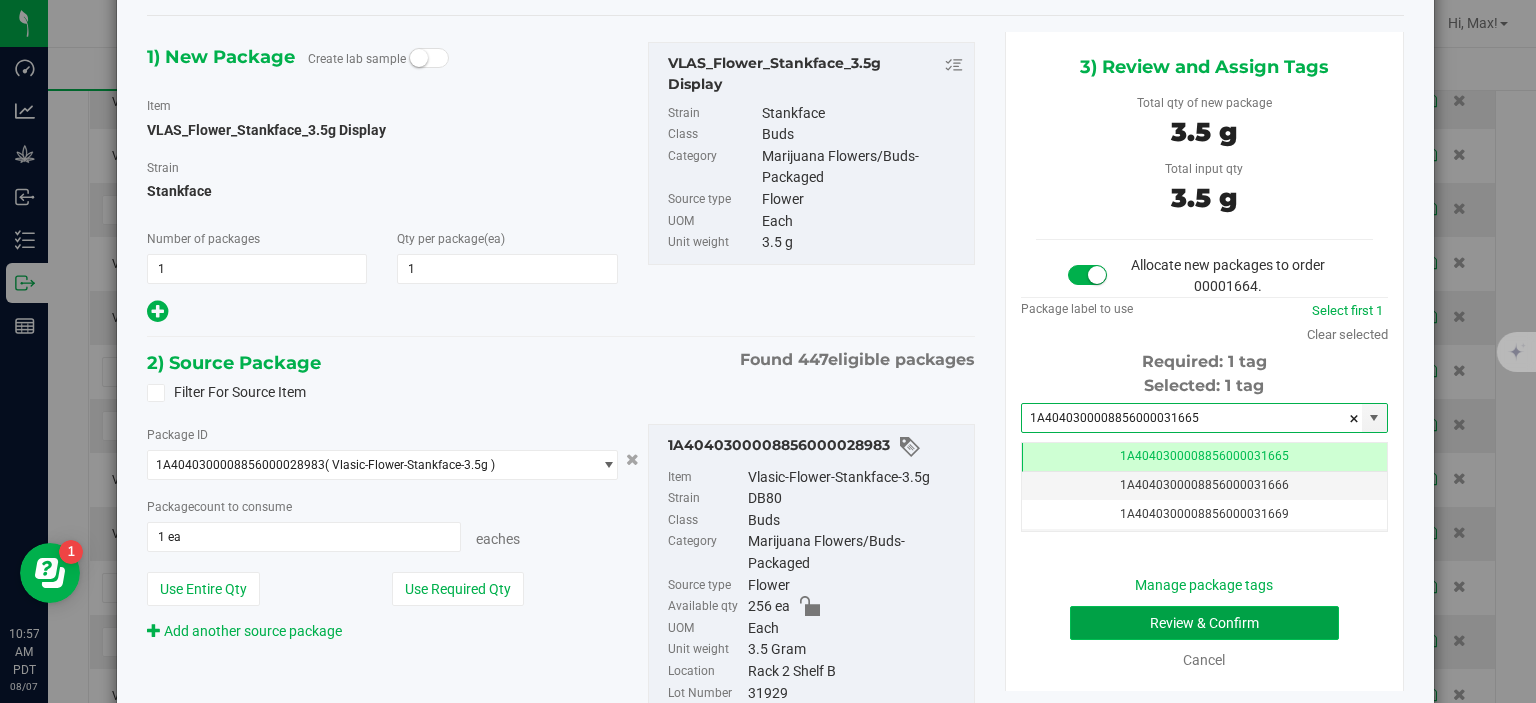 click on "Review & Confirm" at bounding box center (1204, 623) 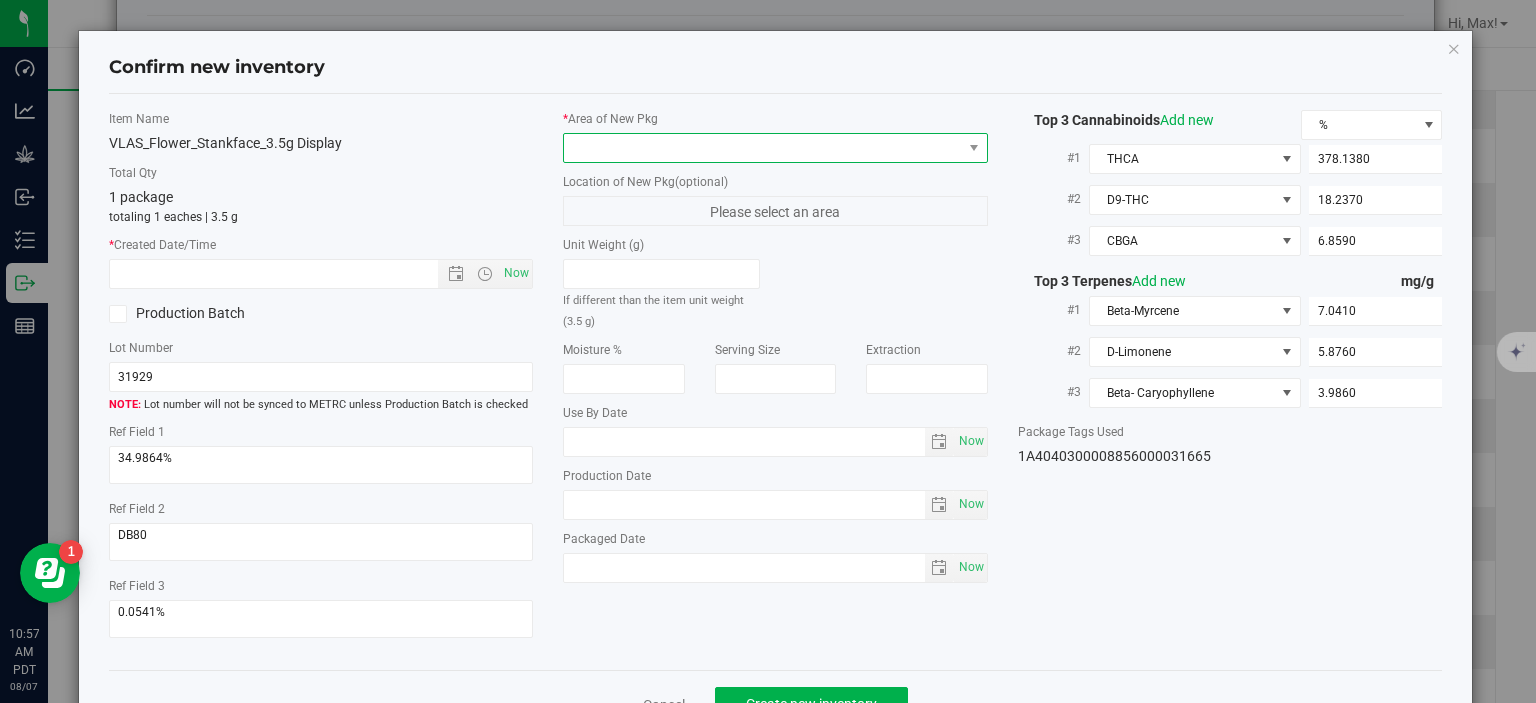 click at bounding box center (763, 148) 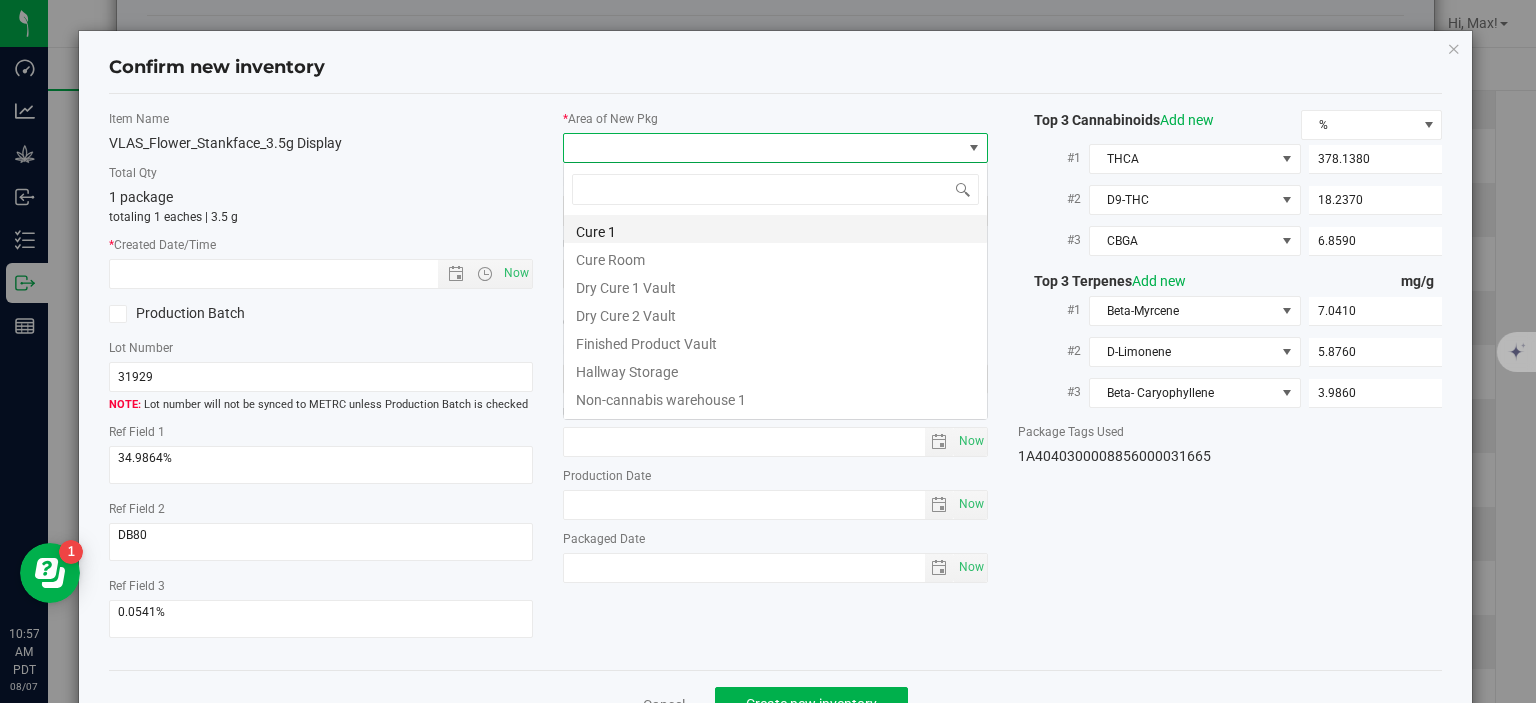scroll, scrollTop: 99970, scrollLeft: 99575, axis: both 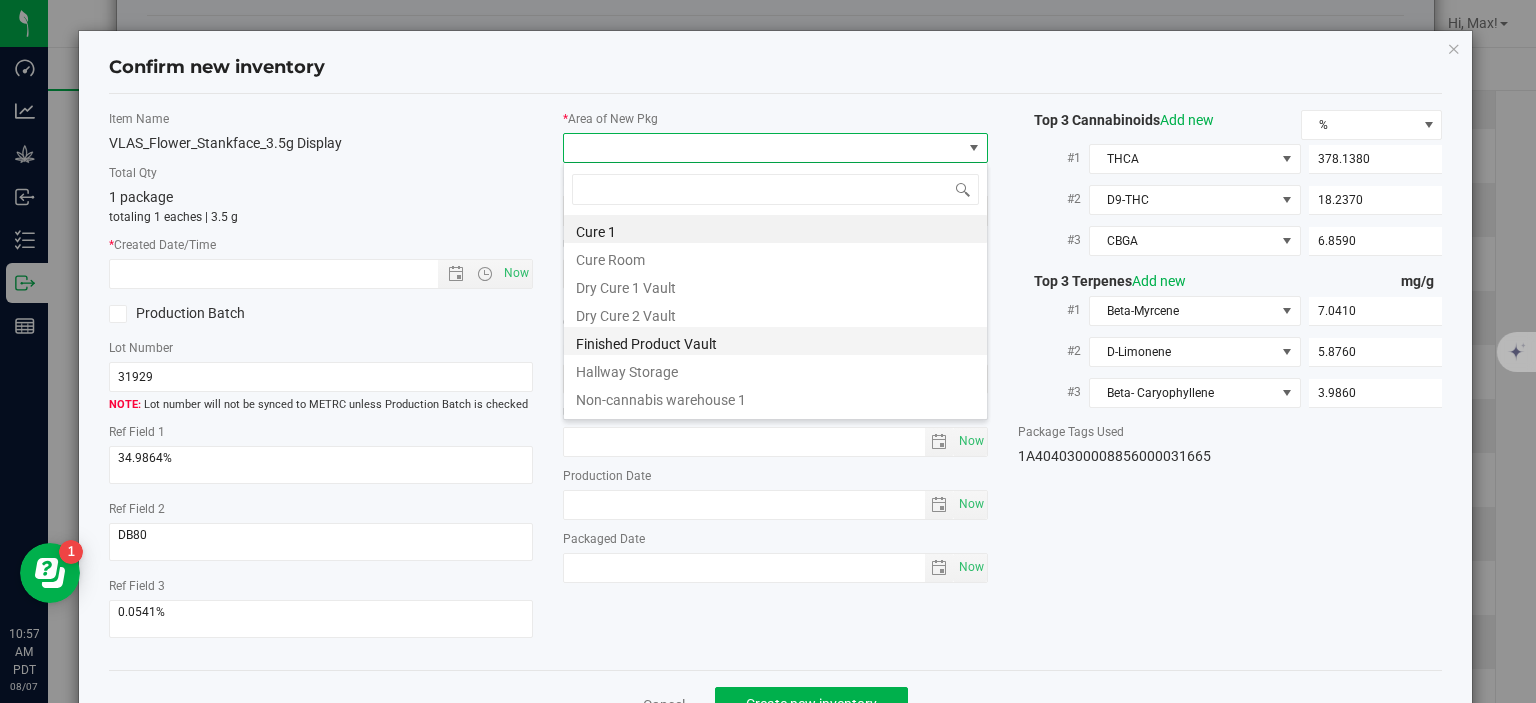 click on "Finished Product Vault" at bounding box center [775, 341] 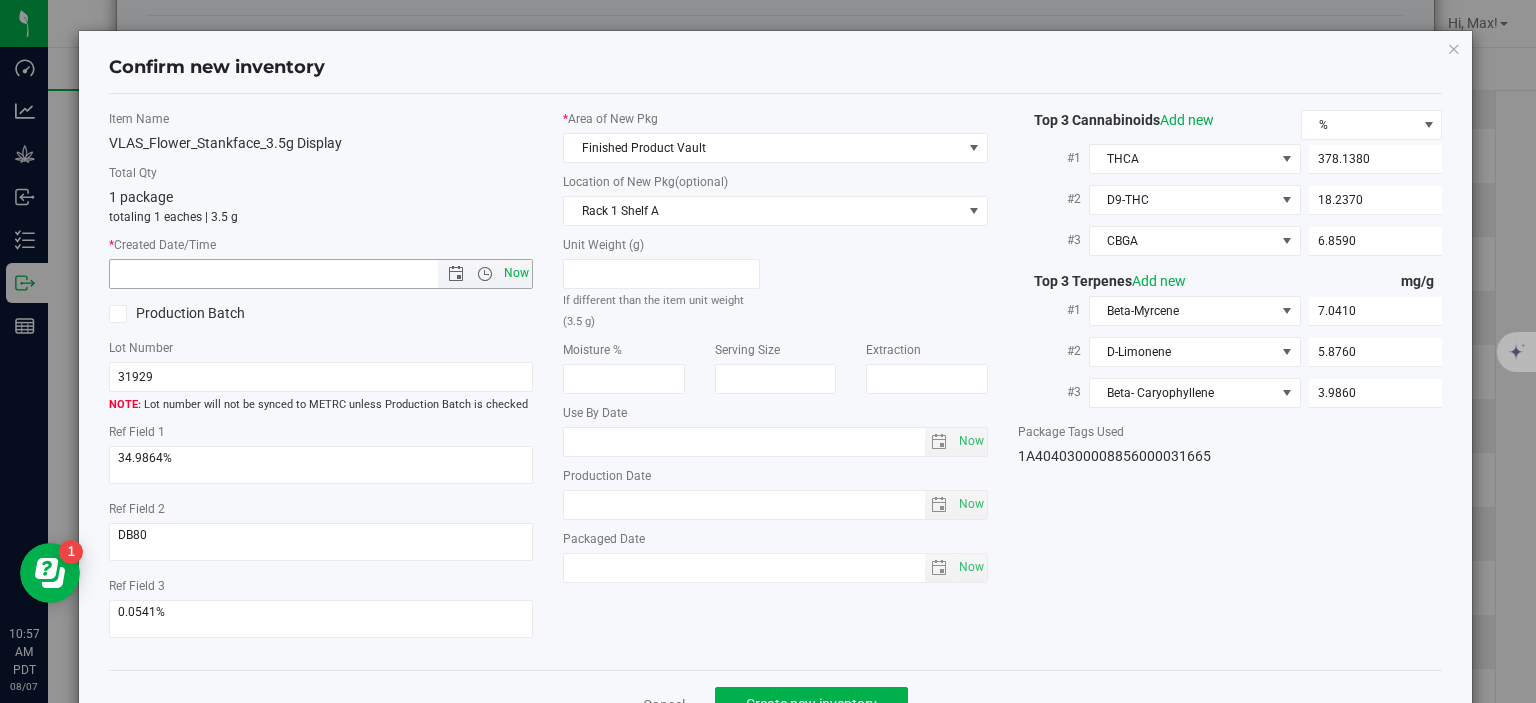 click on "Now" at bounding box center (517, 273) 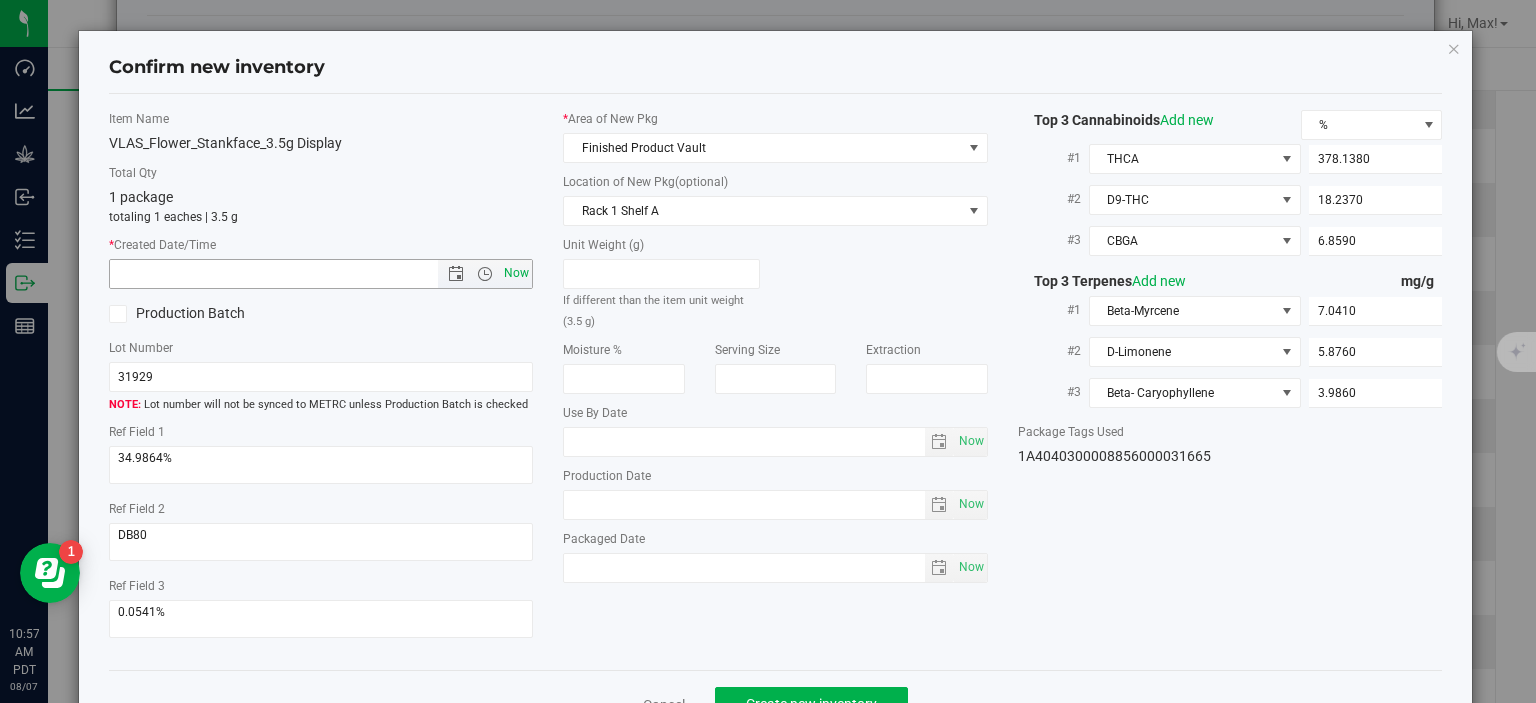 type on "8/7/2025 10:58 AM" 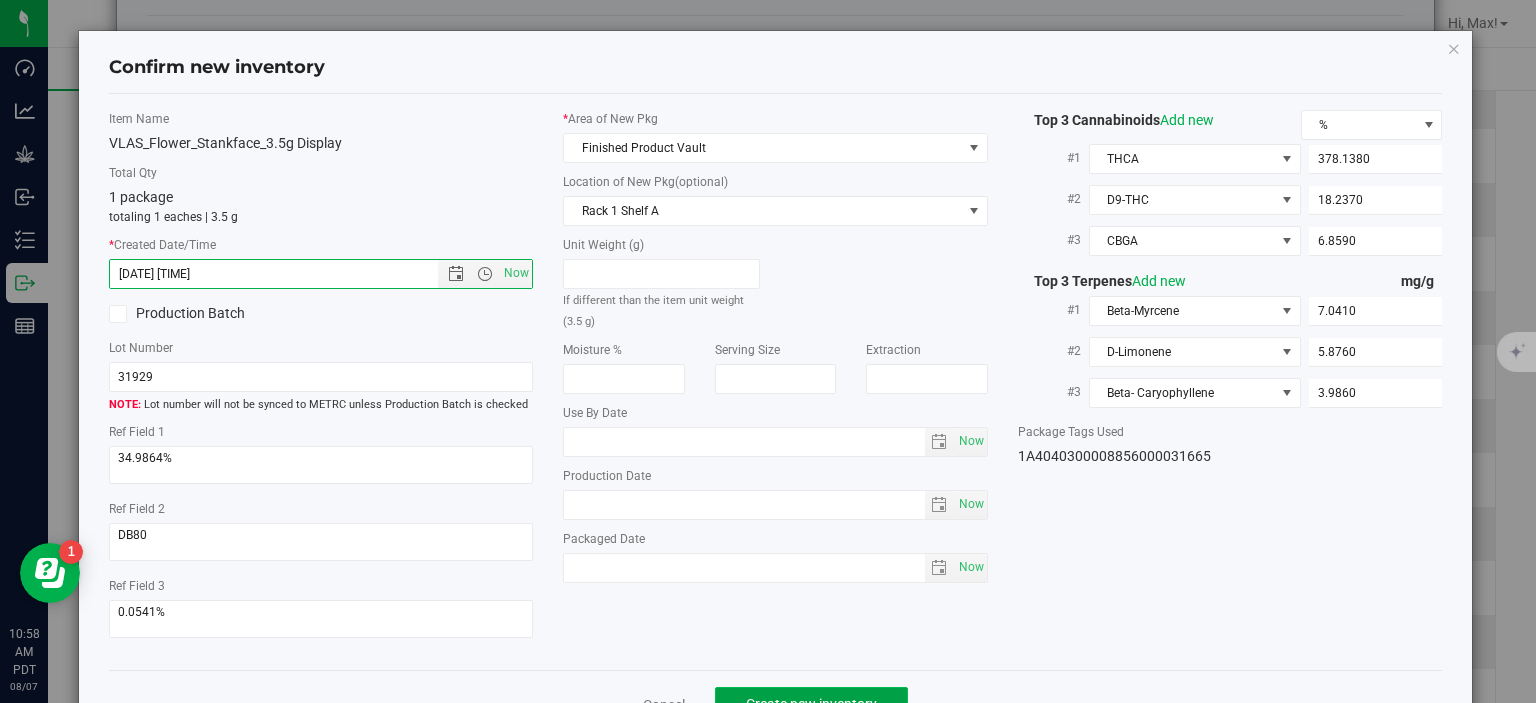 click on "Create new inventory" 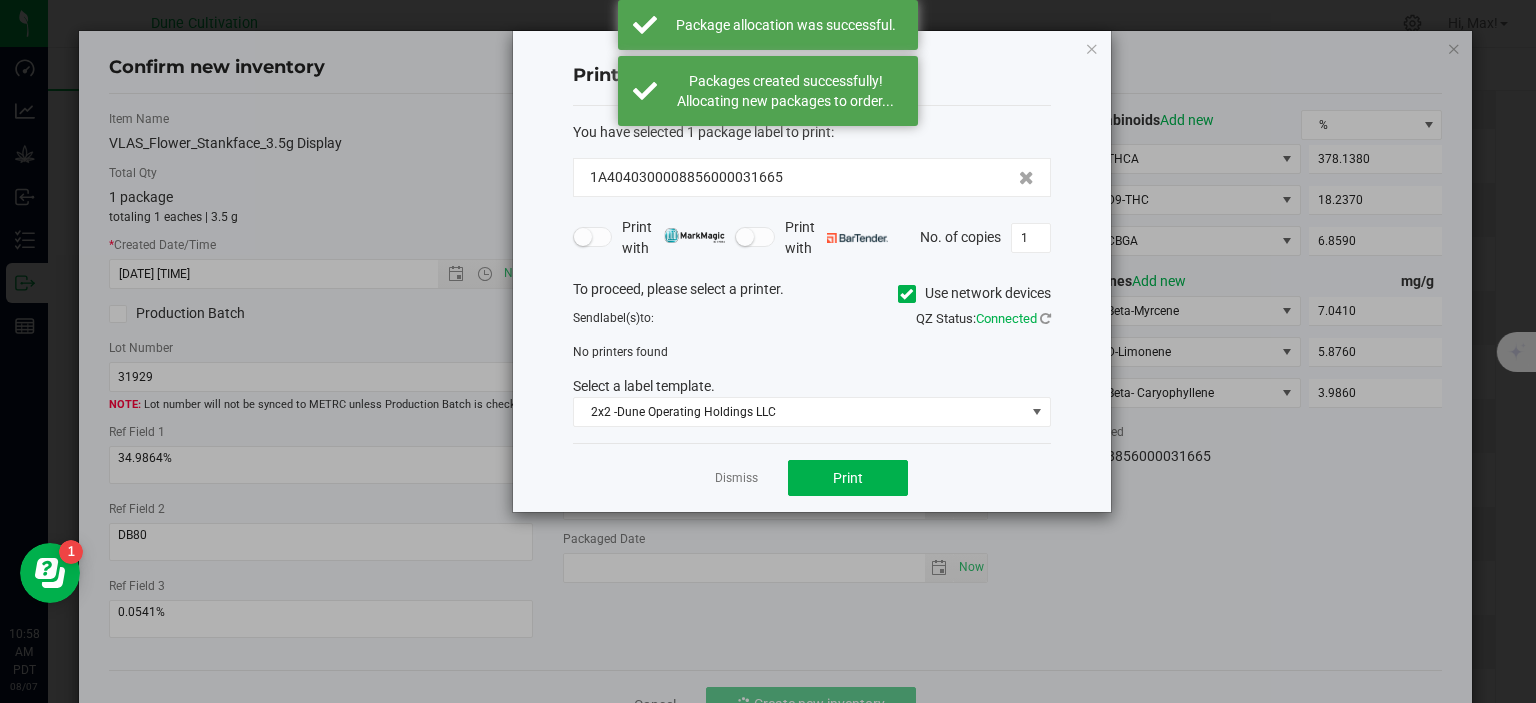 click on "Dismiss" 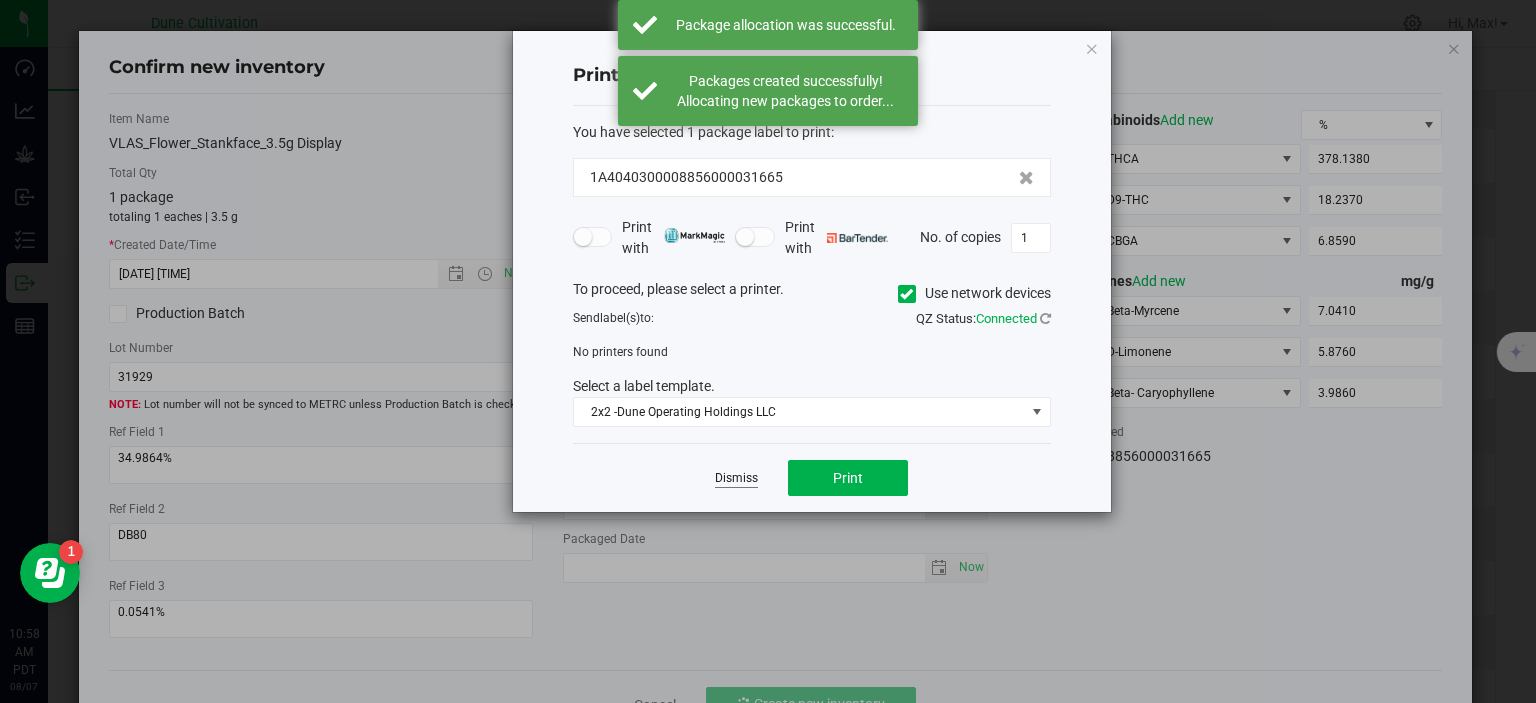 click on "Dismiss" 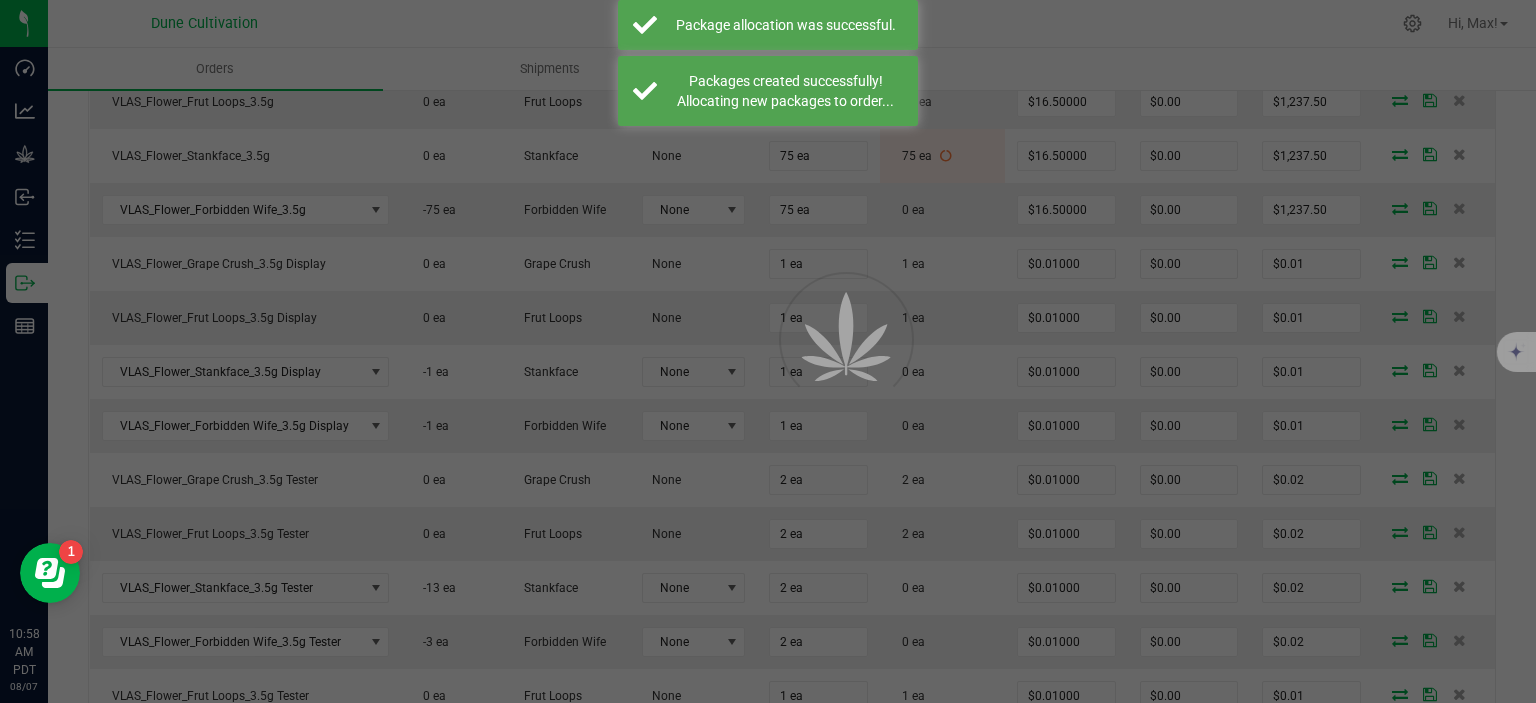 scroll, scrollTop: 720, scrollLeft: 0, axis: vertical 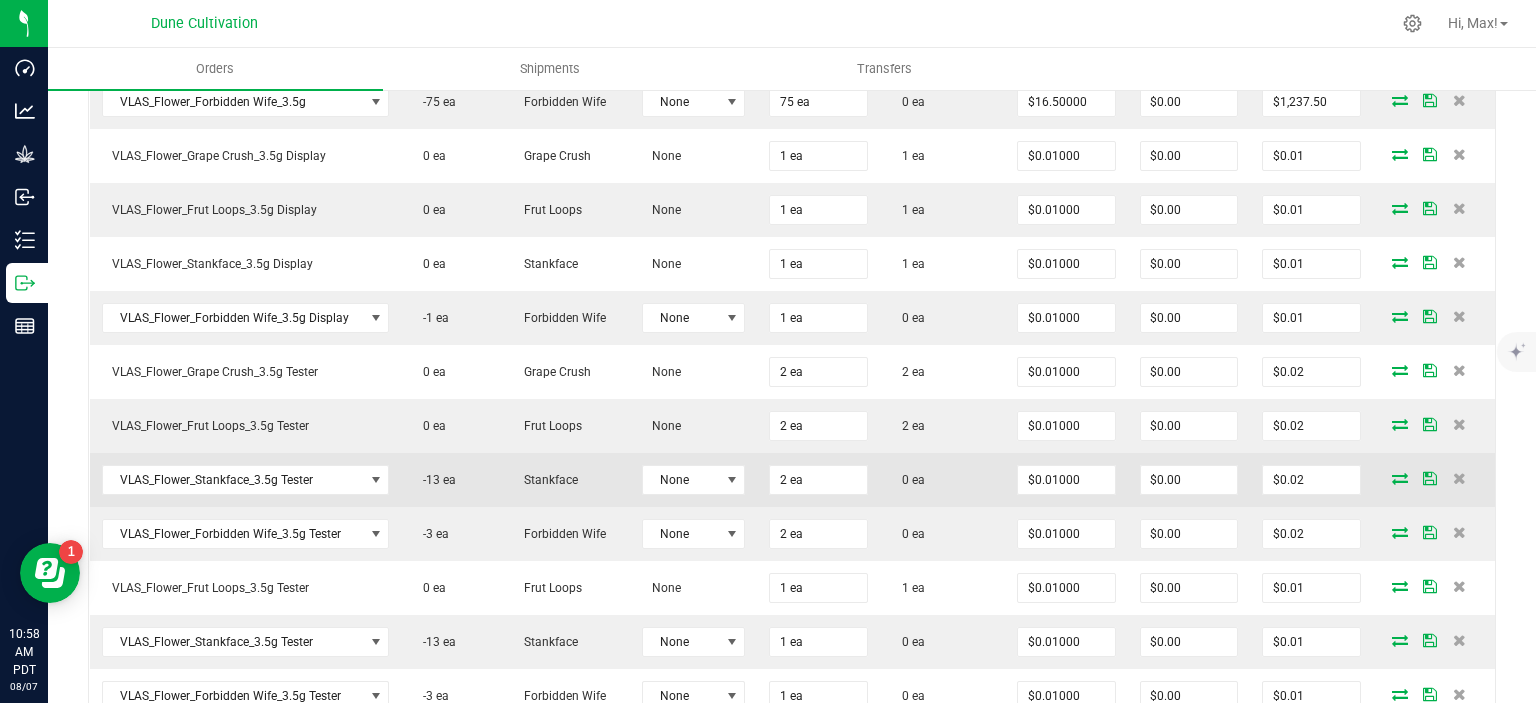 click at bounding box center [1400, 478] 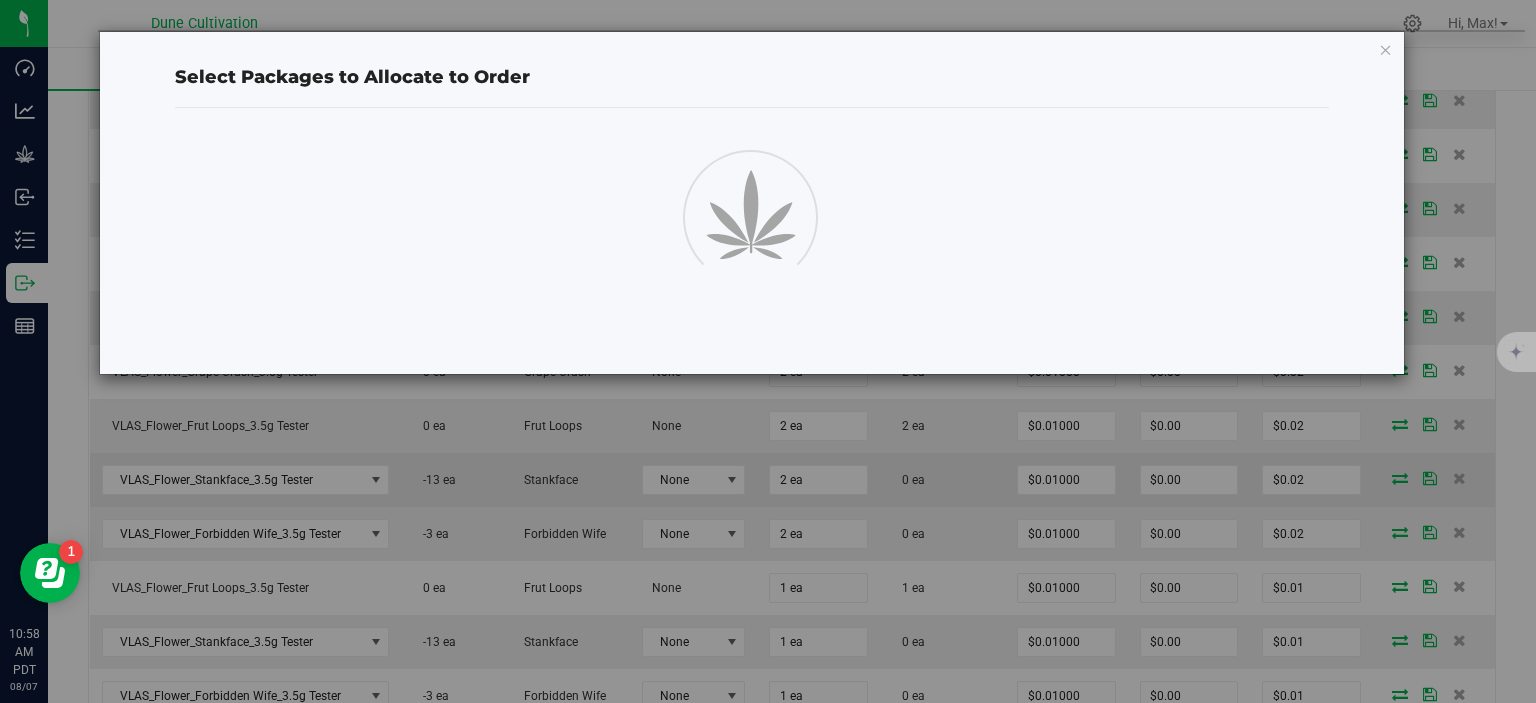 scroll, scrollTop: 828, scrollLeft: 0, axis: vertical 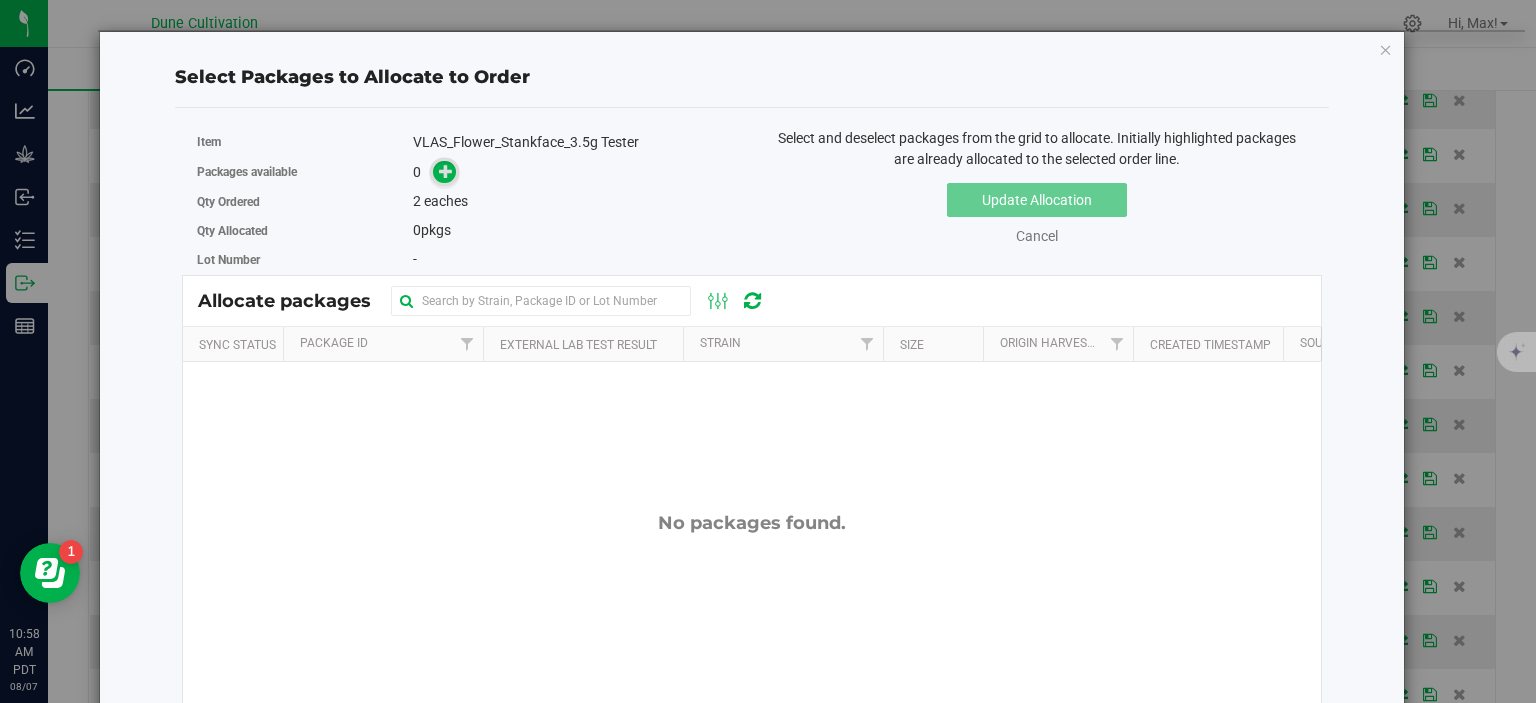 click at bounding box center [444, 172] 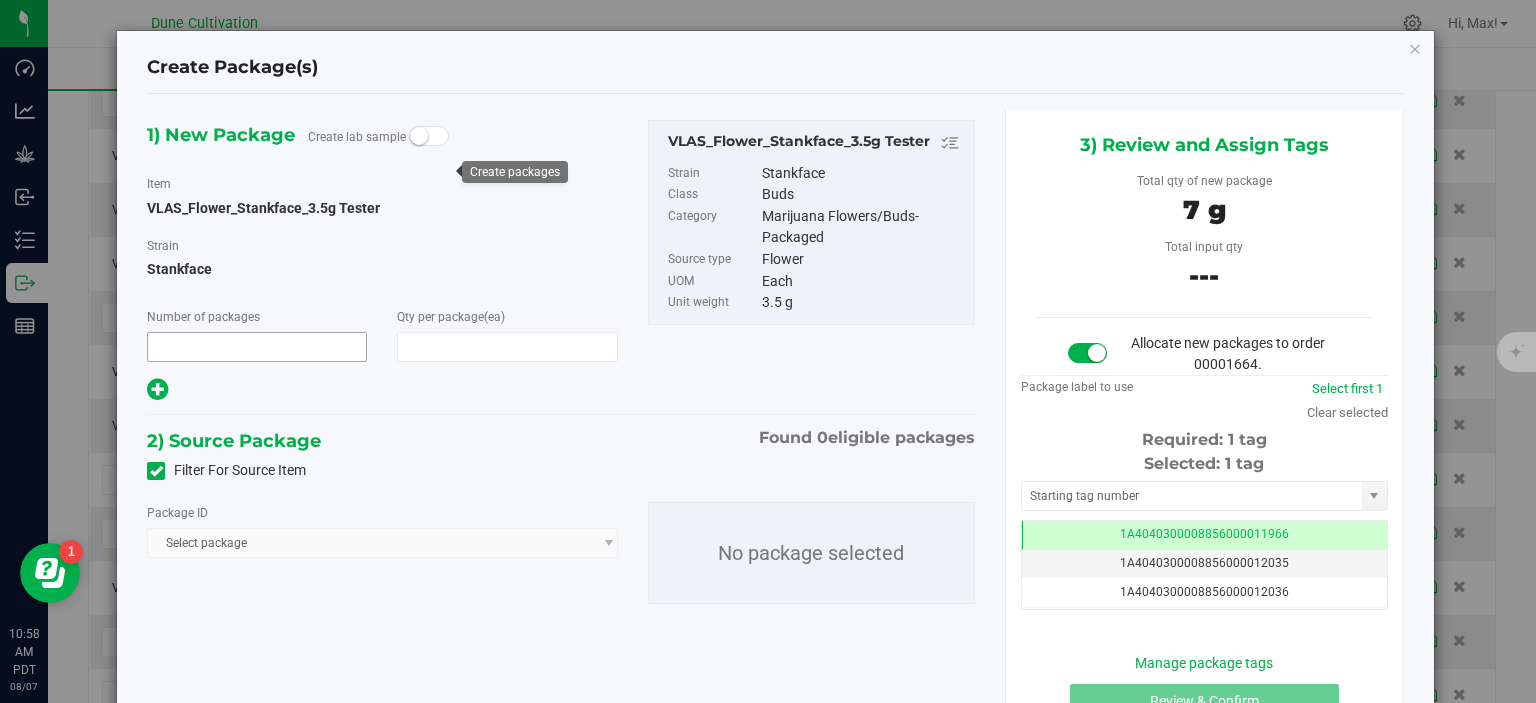 type on "1" 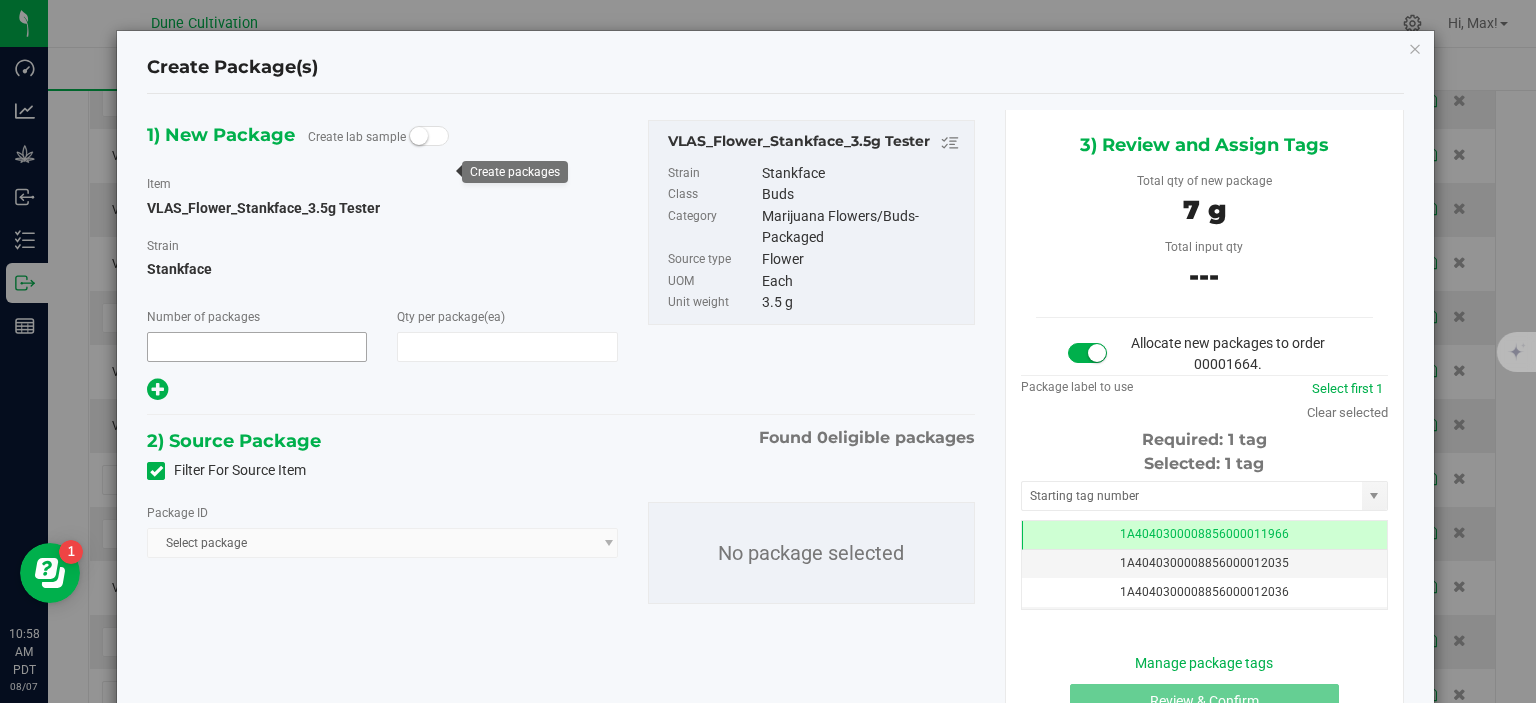 type on "2" 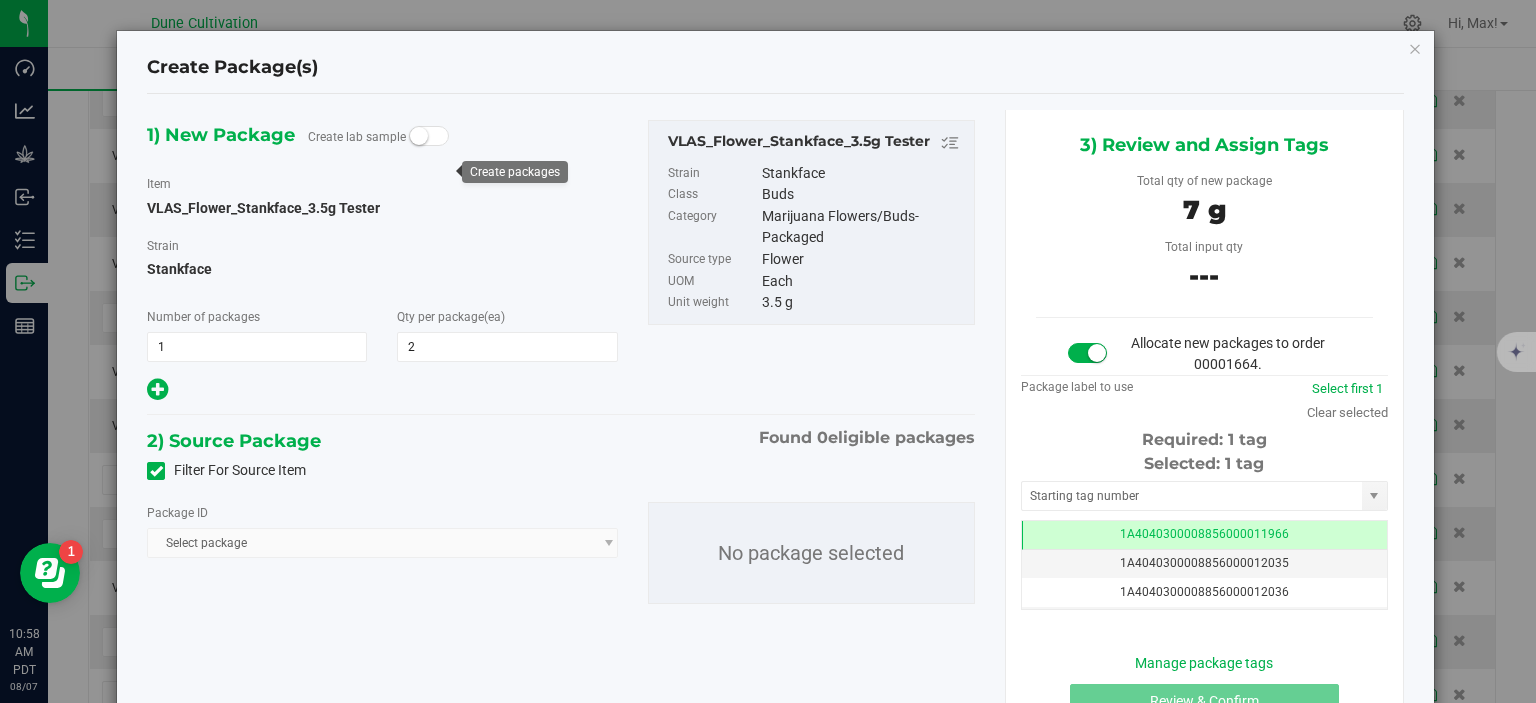 click on "Filter For Source Item" at bounding box center [226, 470] 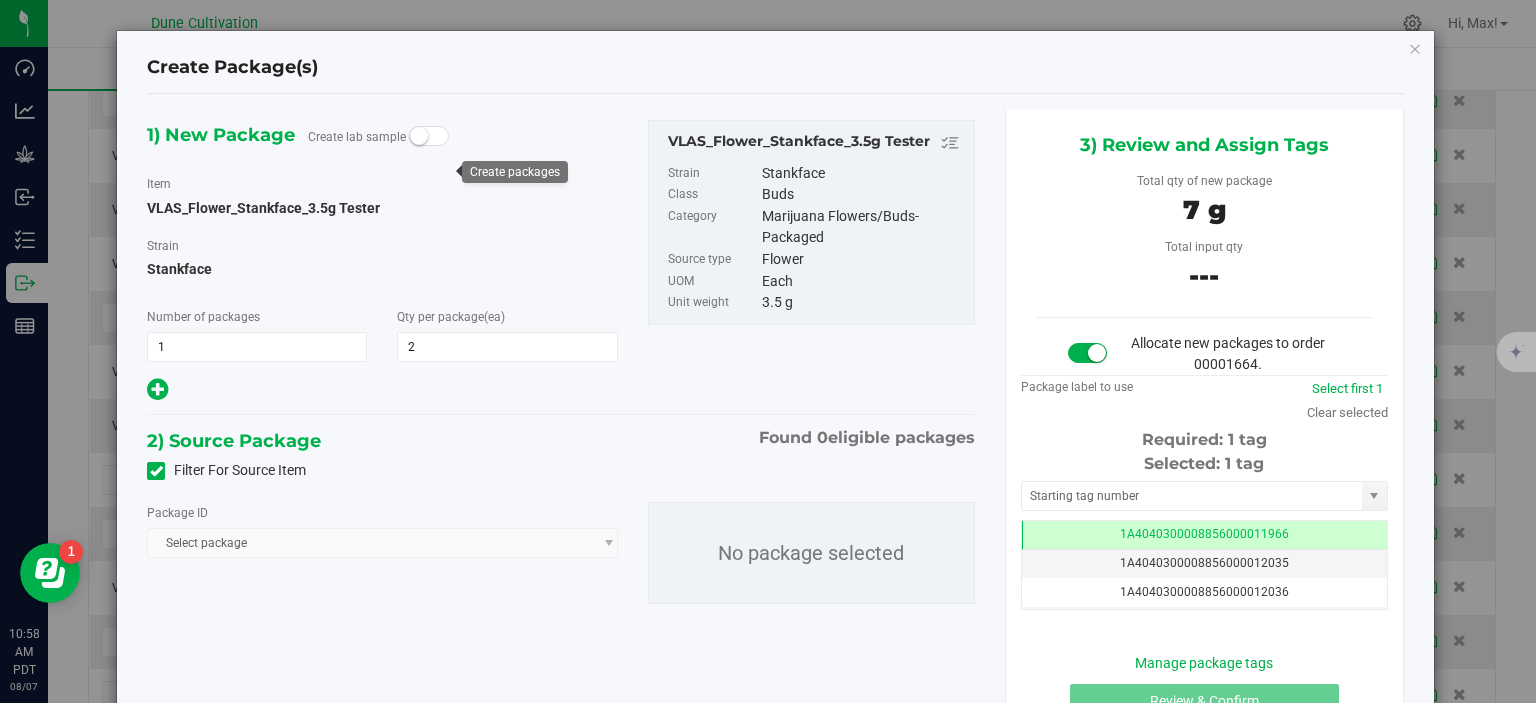 click on "Filter For Source Item" at bounding box center (0, 0) 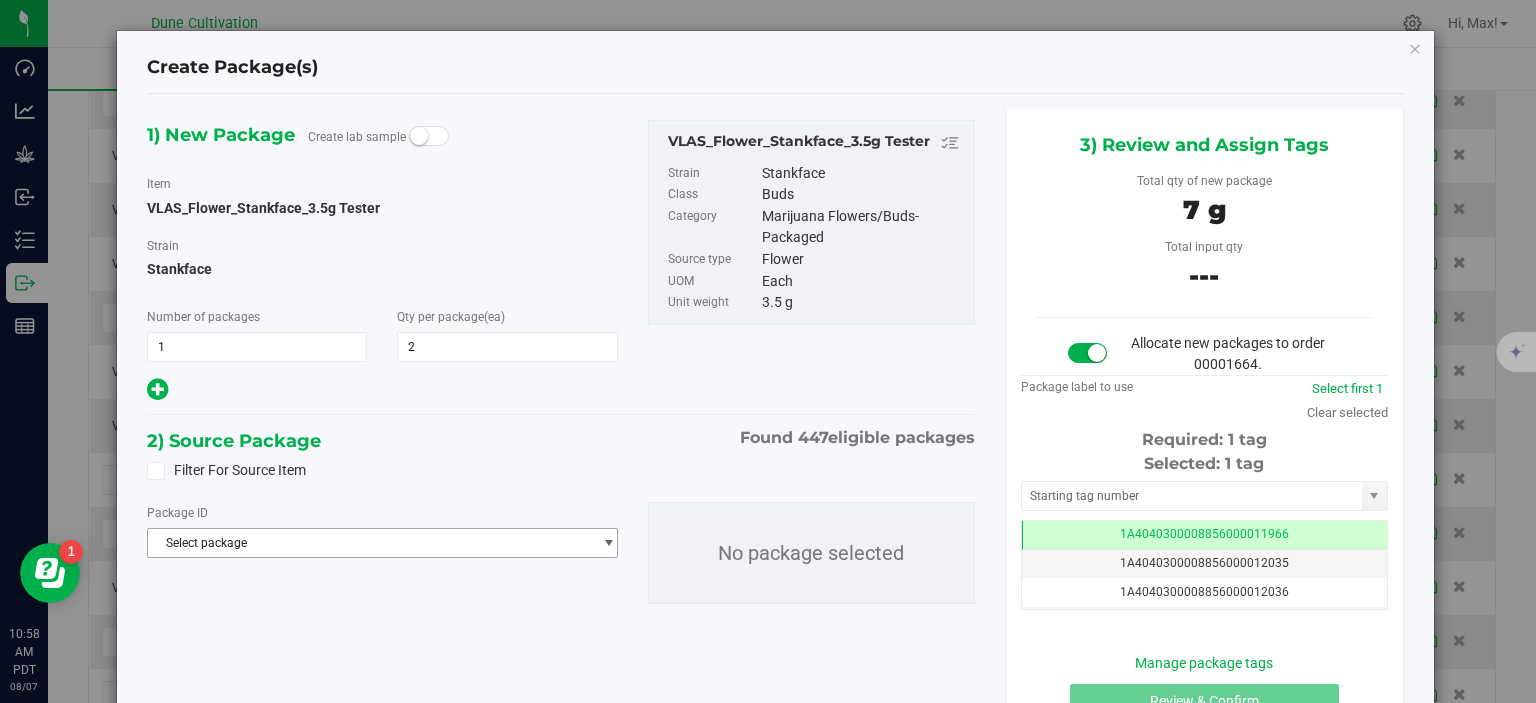 click on "Select package" at bounding box center [369, 543] 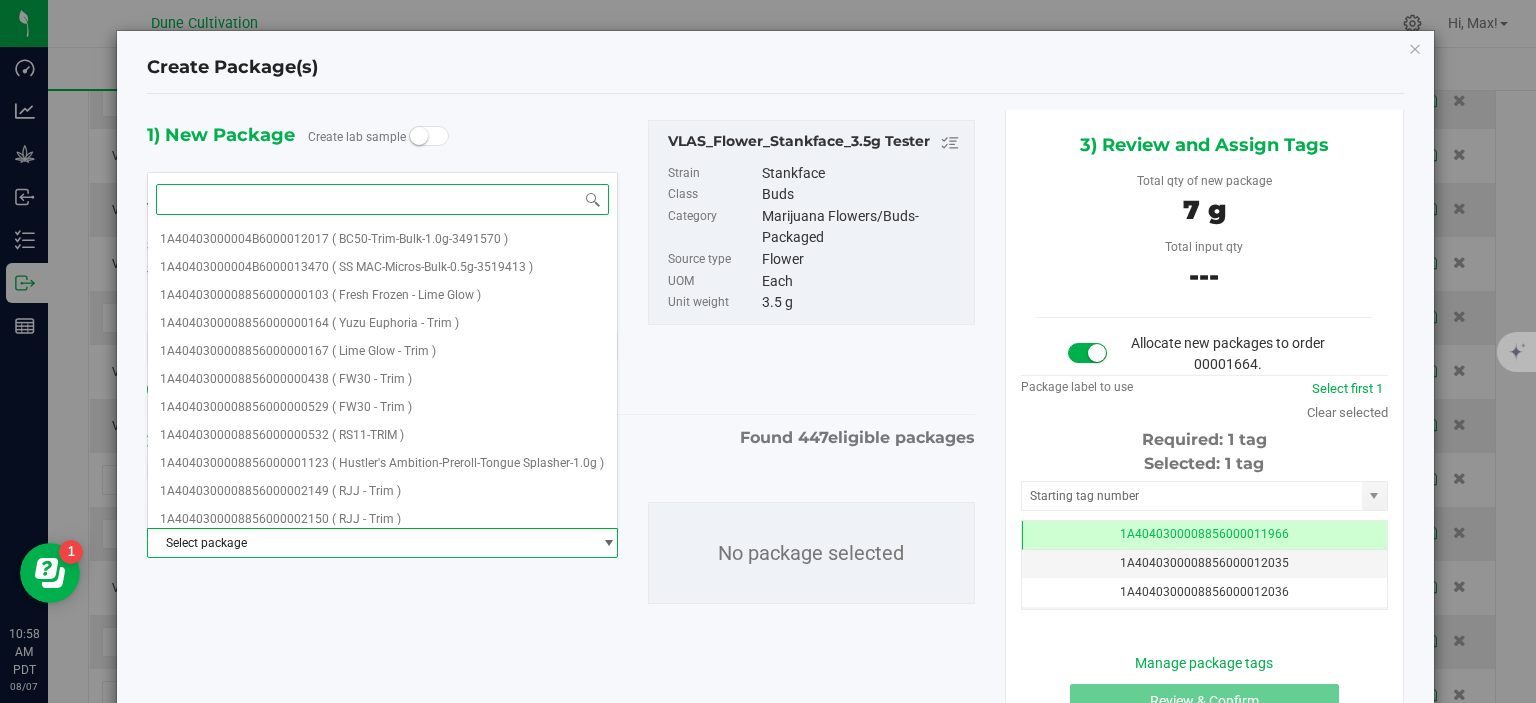 paste on "28983" 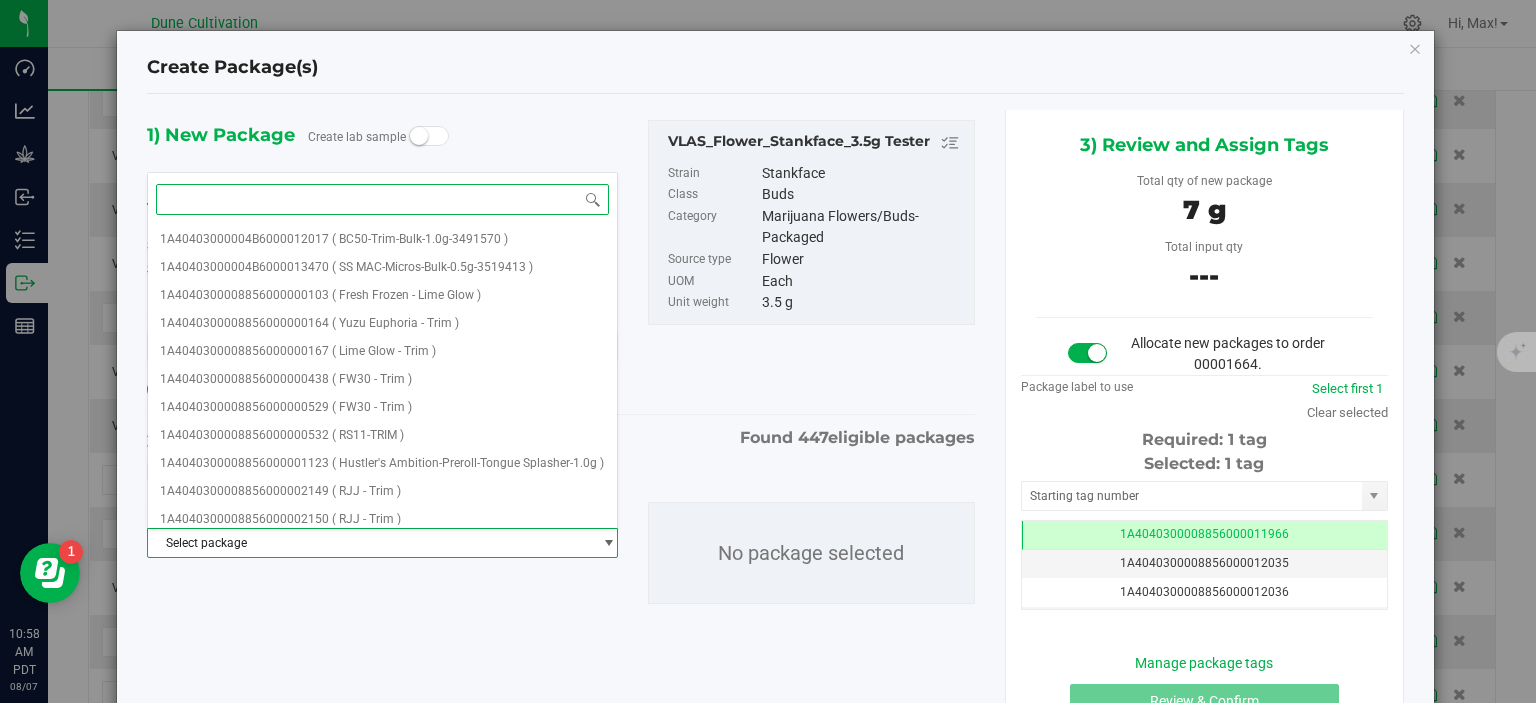 type on "28983" 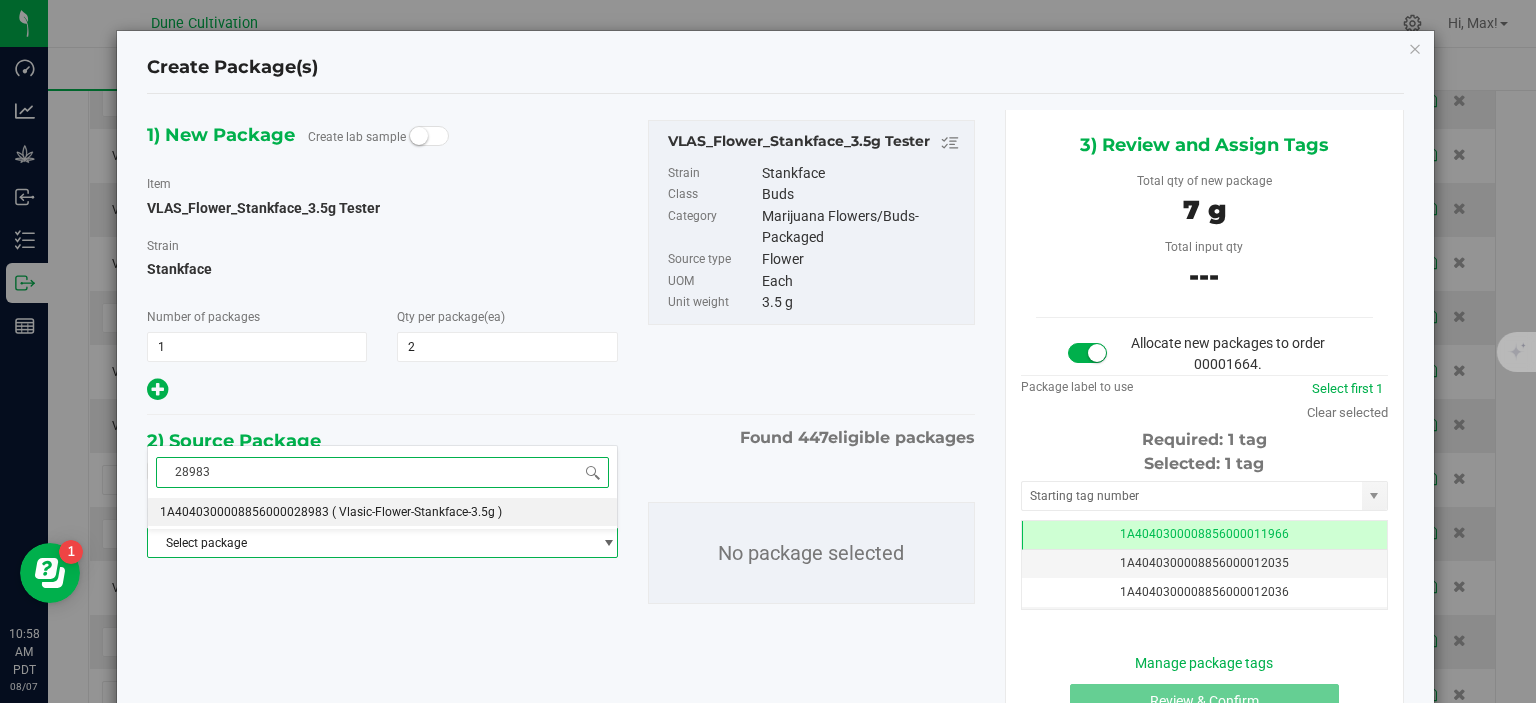 click on "1A4040300008856000028983
(
Vlasic-Flower-Stankface-3.5g
)" at bounding box center (382, 512) 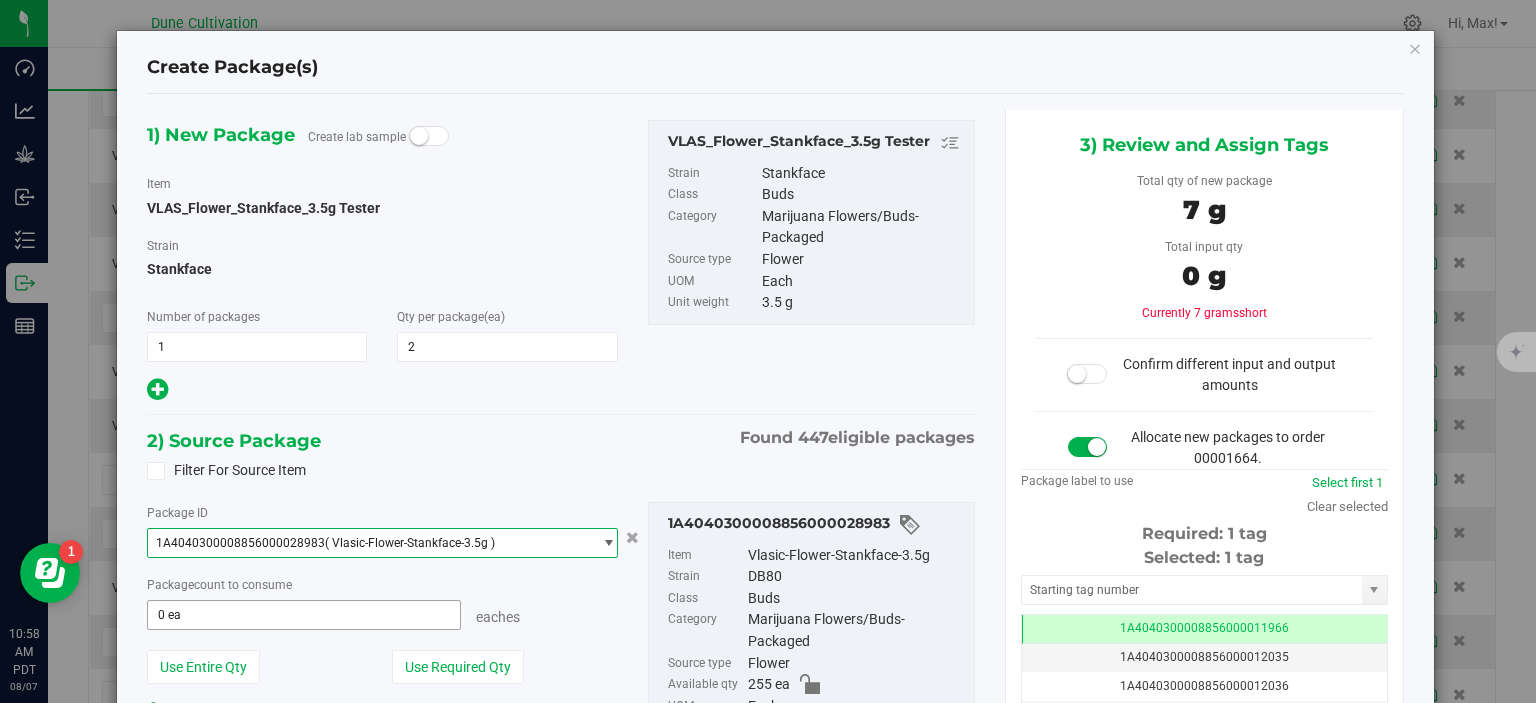scroll, scrollTop: 0, scrollLeft: 0, axis: both 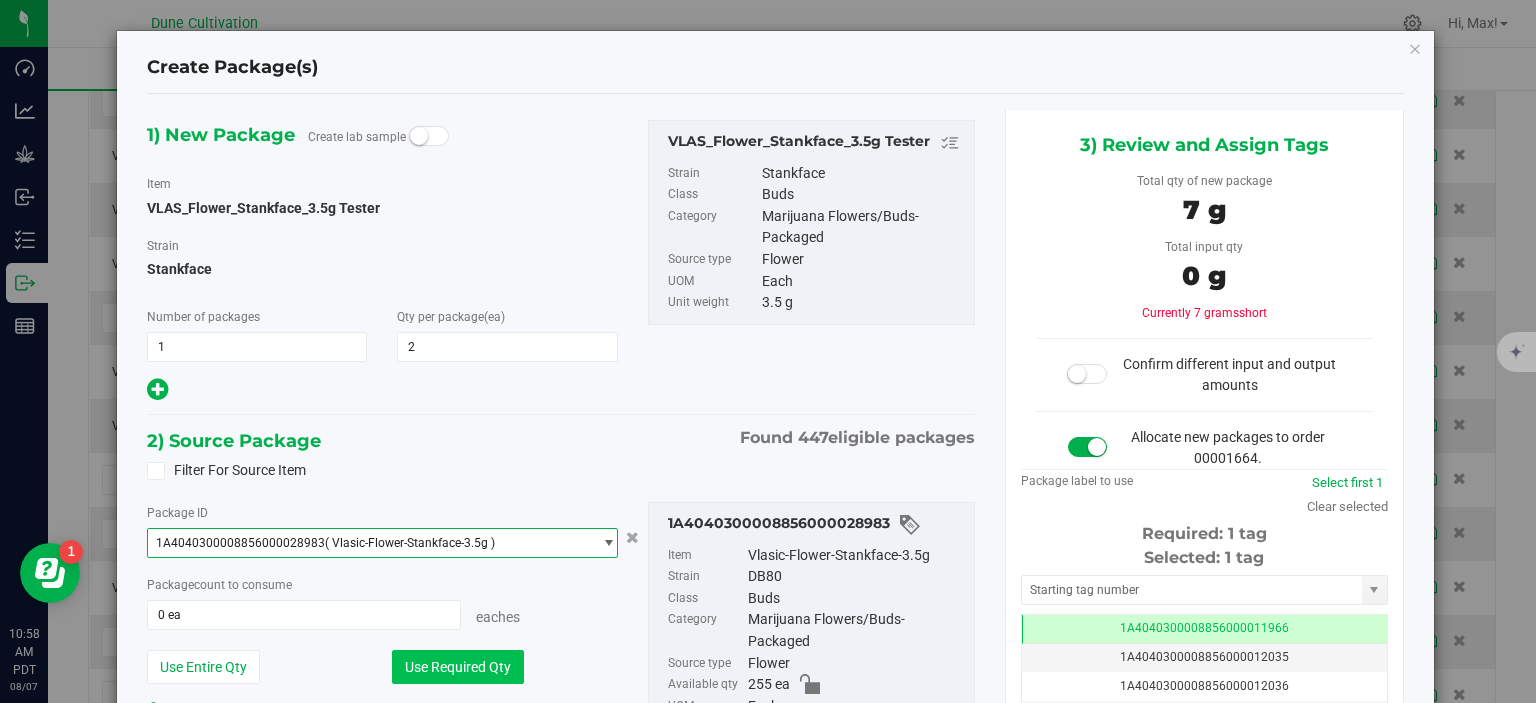 click on "Use Required Qty" at bounding box center (458, 667) 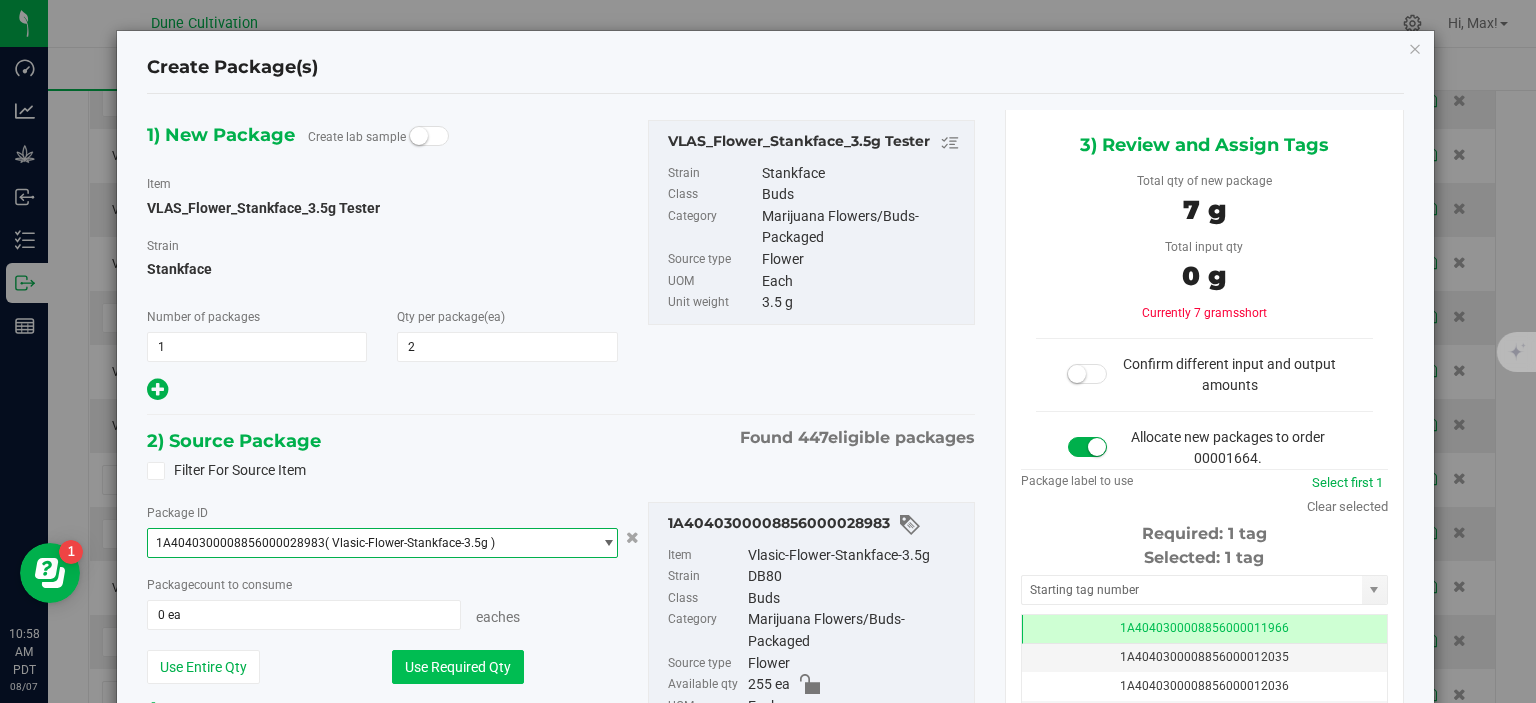 type on "2 ea" 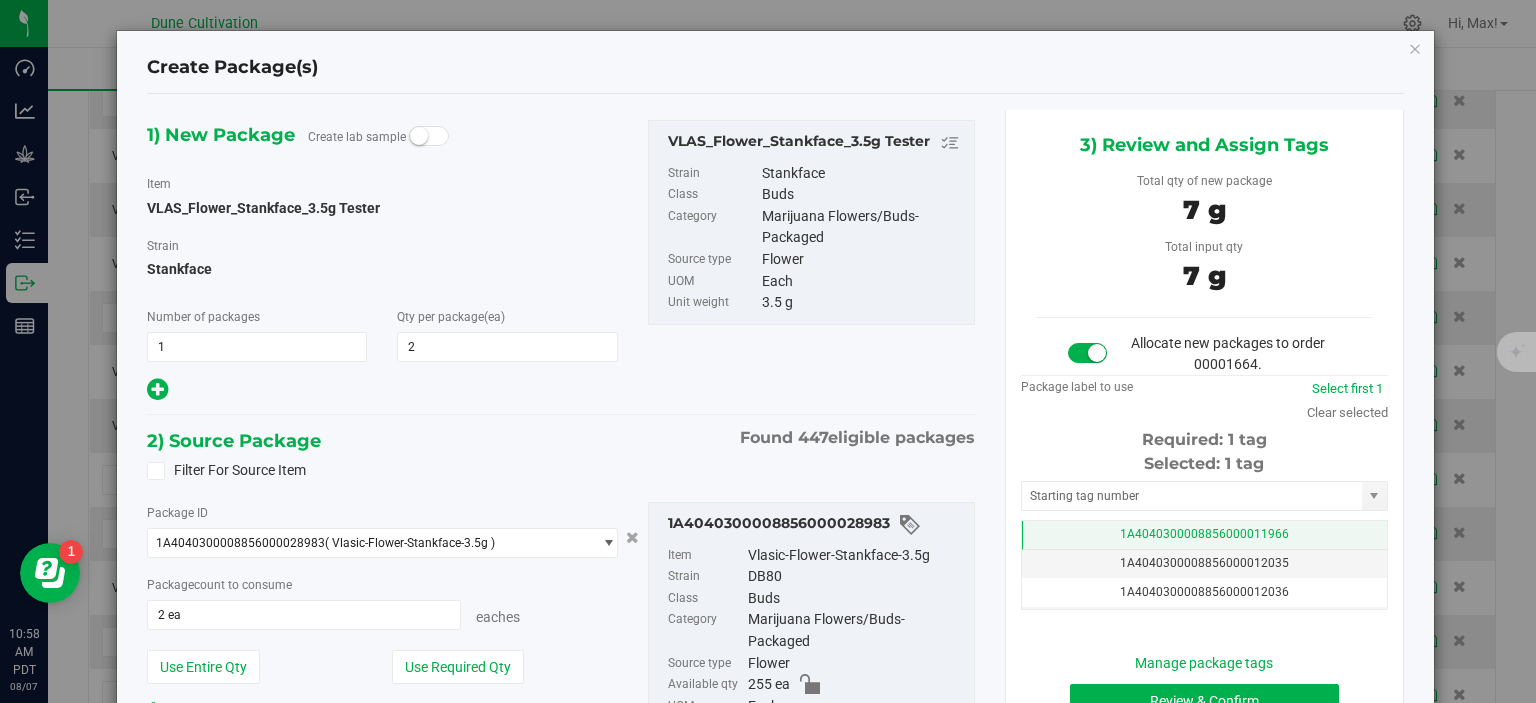 click on "1A4040300008856000011966" at bounding box center [1204, 535] 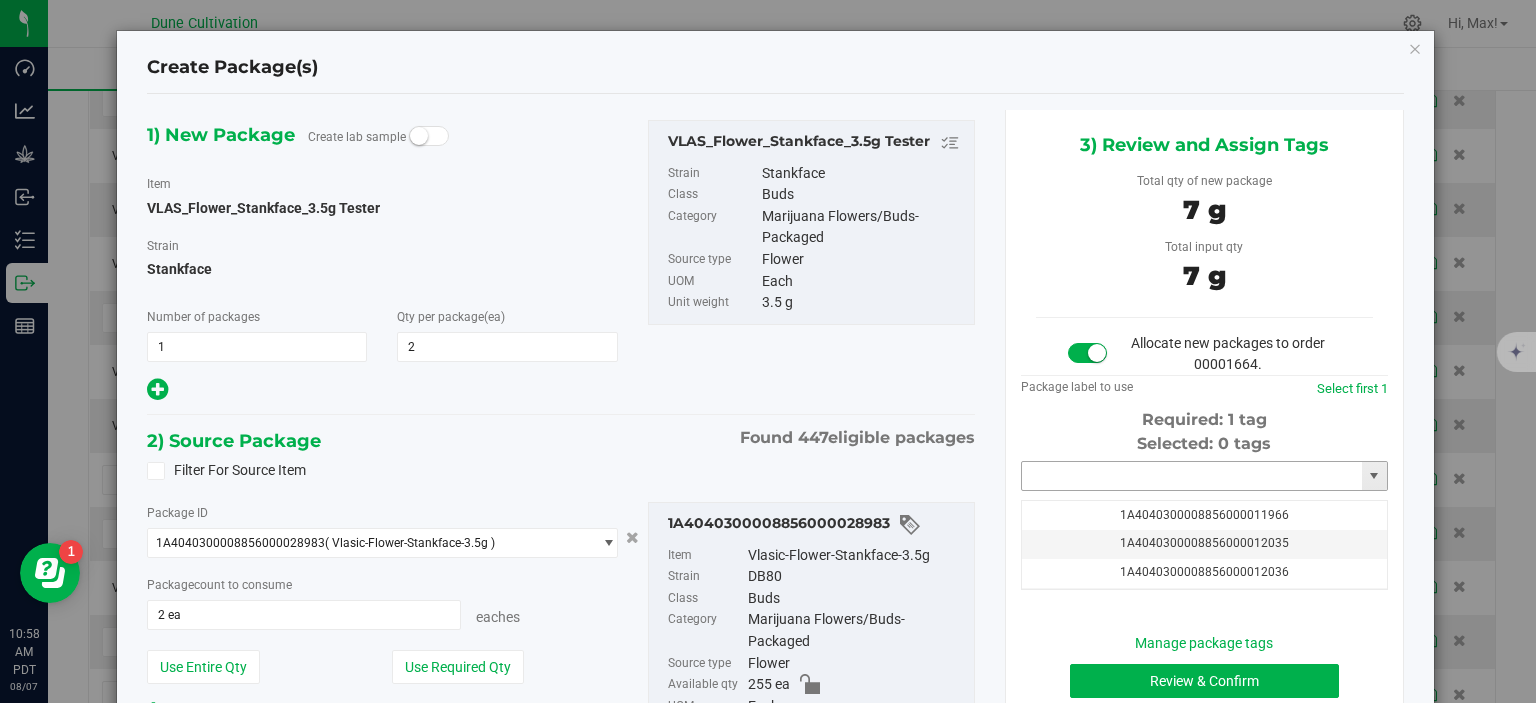 click at bounding box center (1192, 476) 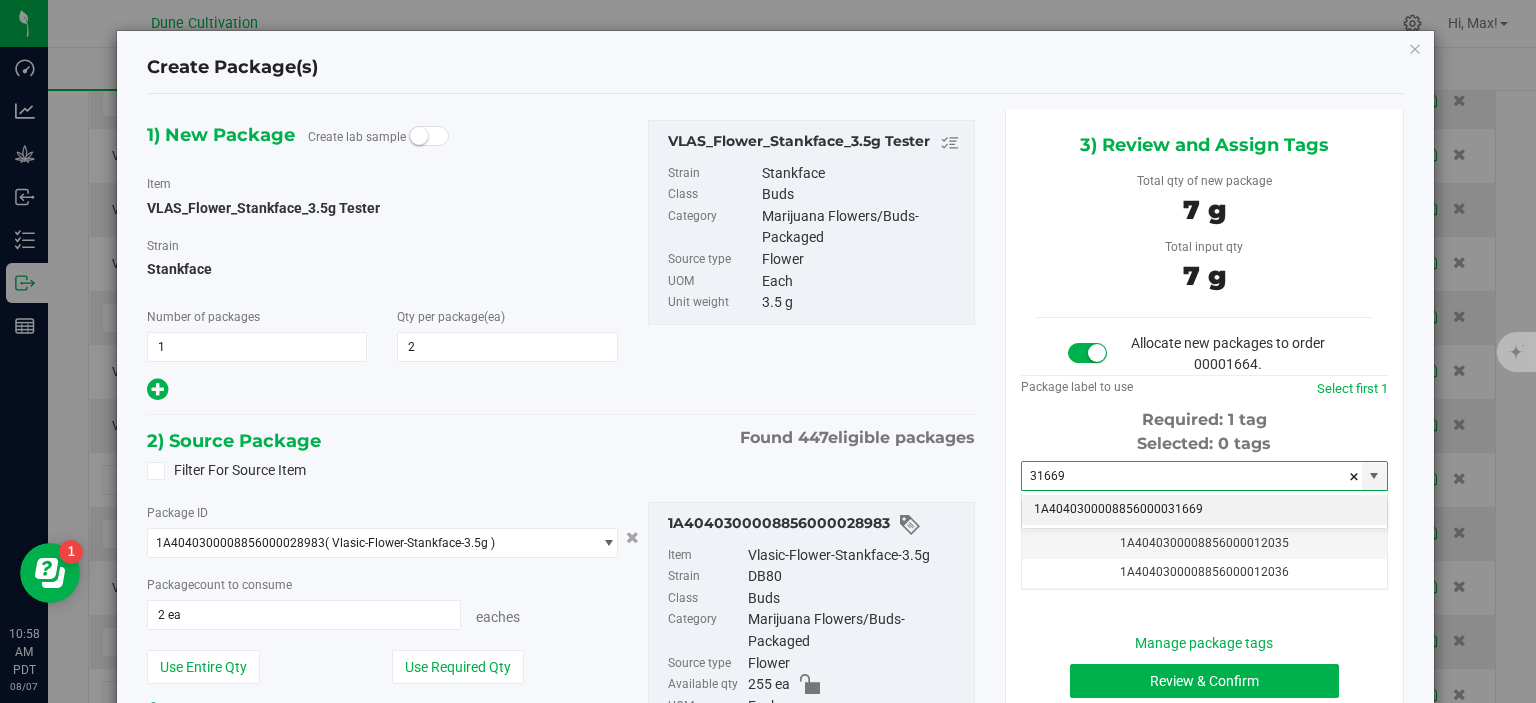 click on "1A4040300008856000031669" at bounding box center [1204, 510] 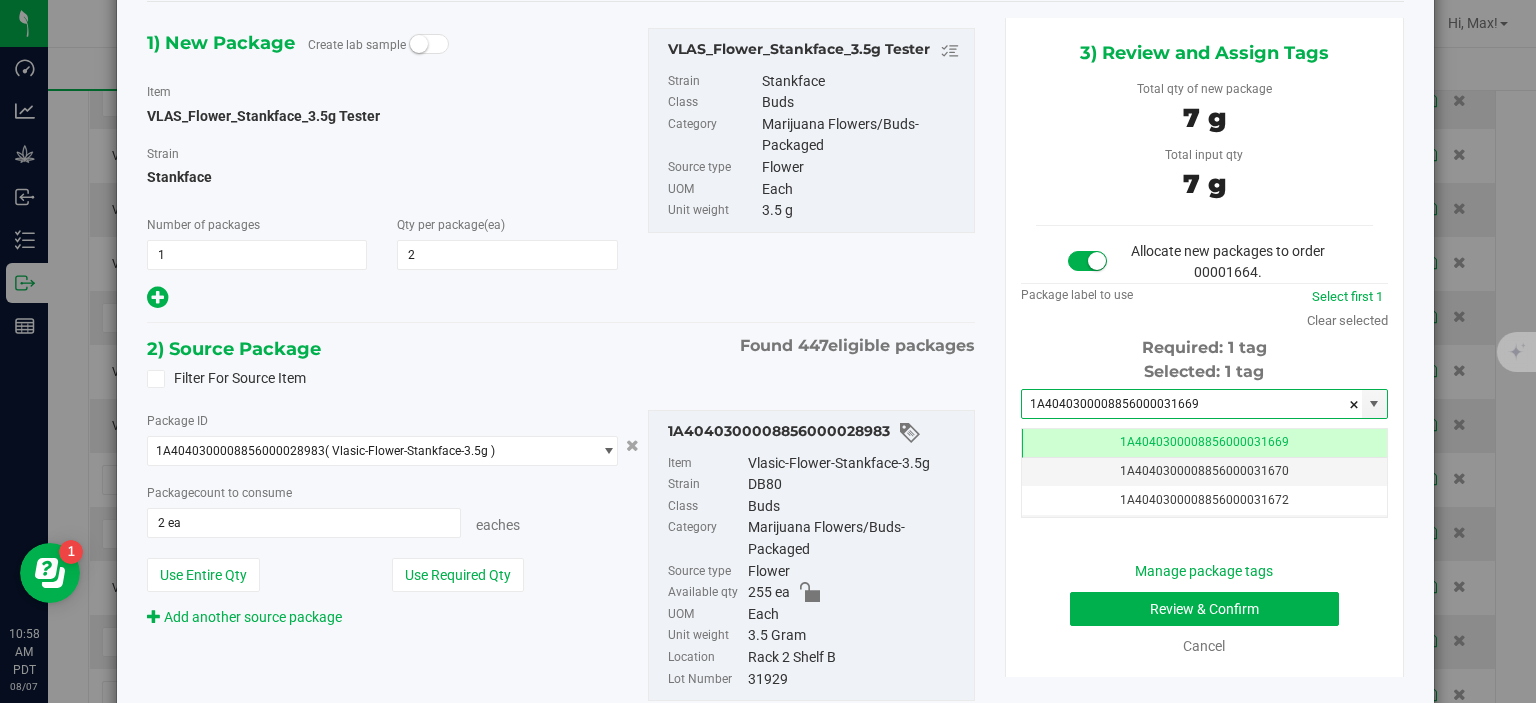 scroll, scrollTop: 92, scrollLeft: 0, axis: vertical 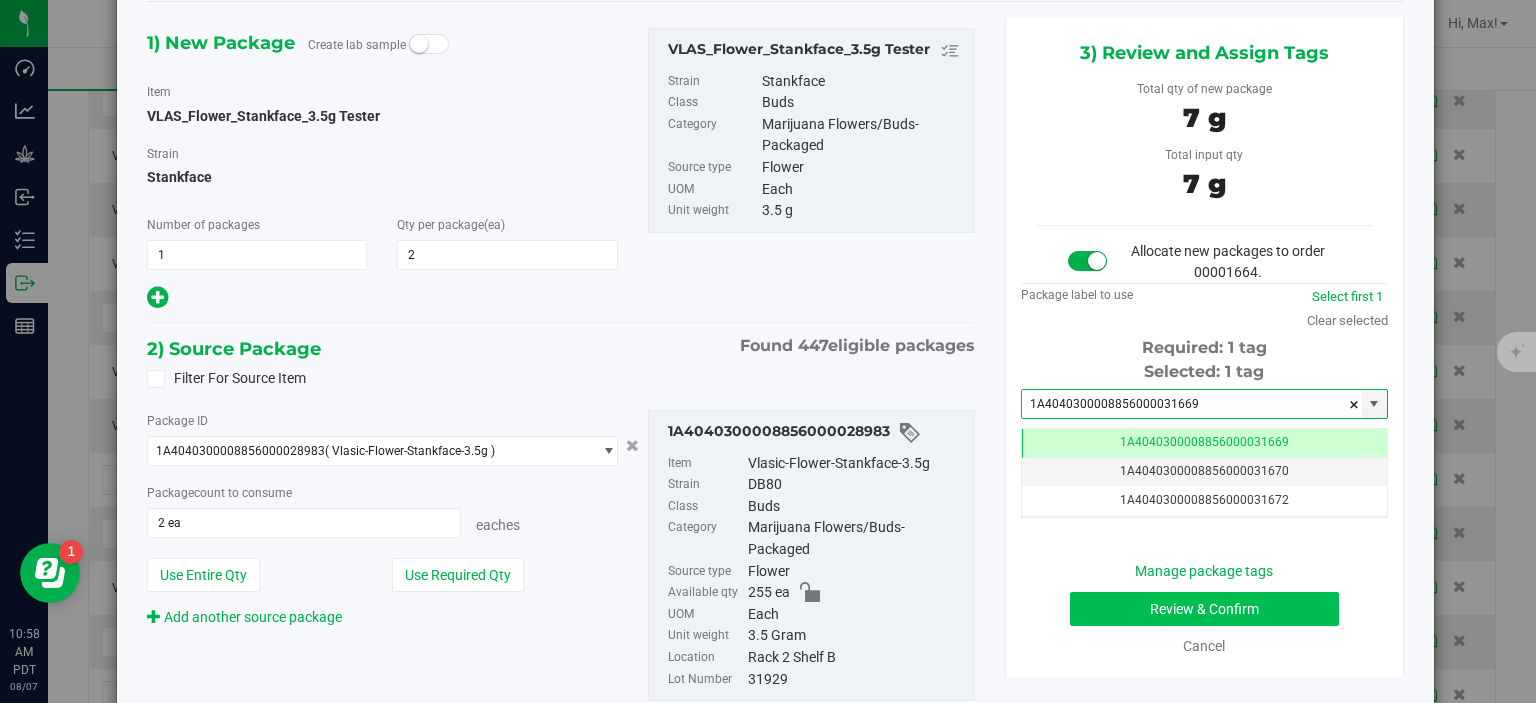 type on "1A4040300008856000031669" 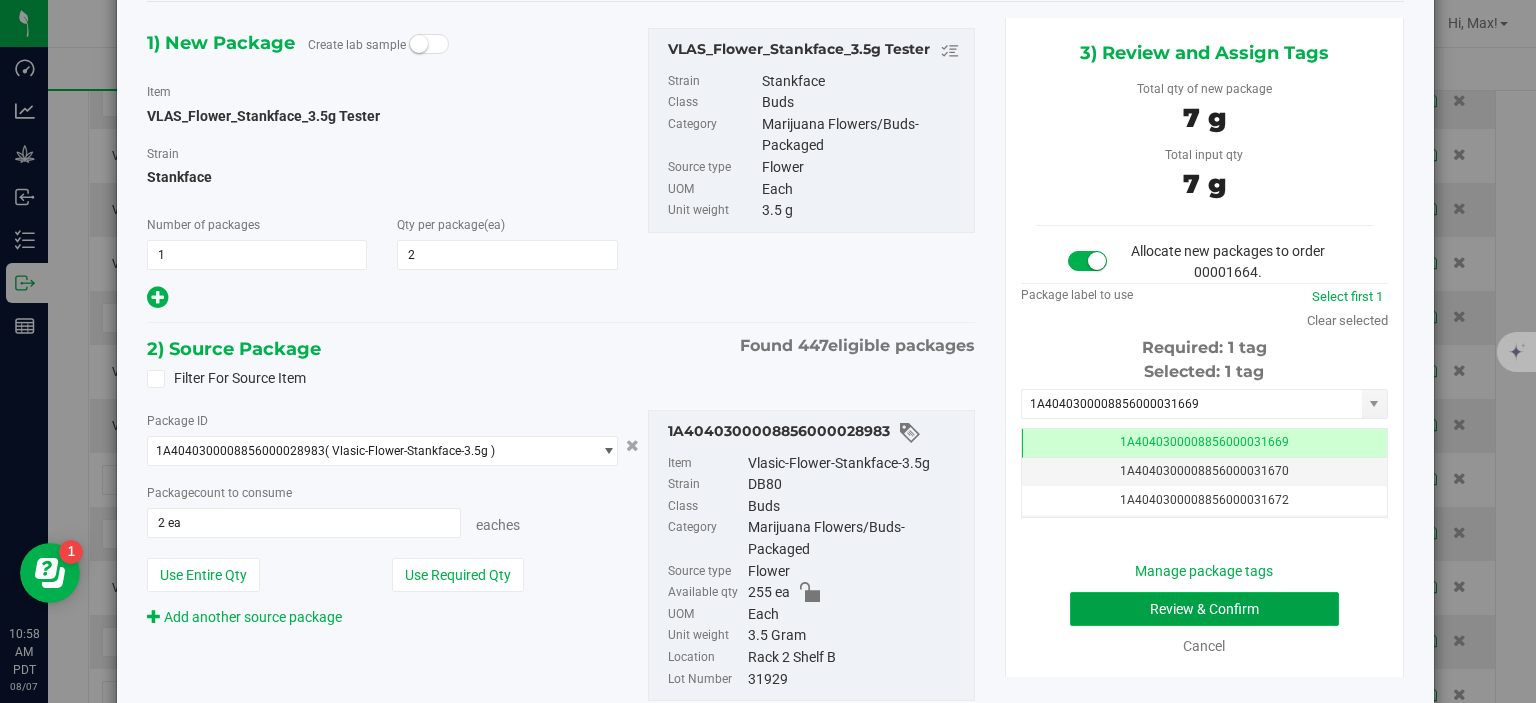 click on "Review & Confirm" at bounding box center (1204, 609) 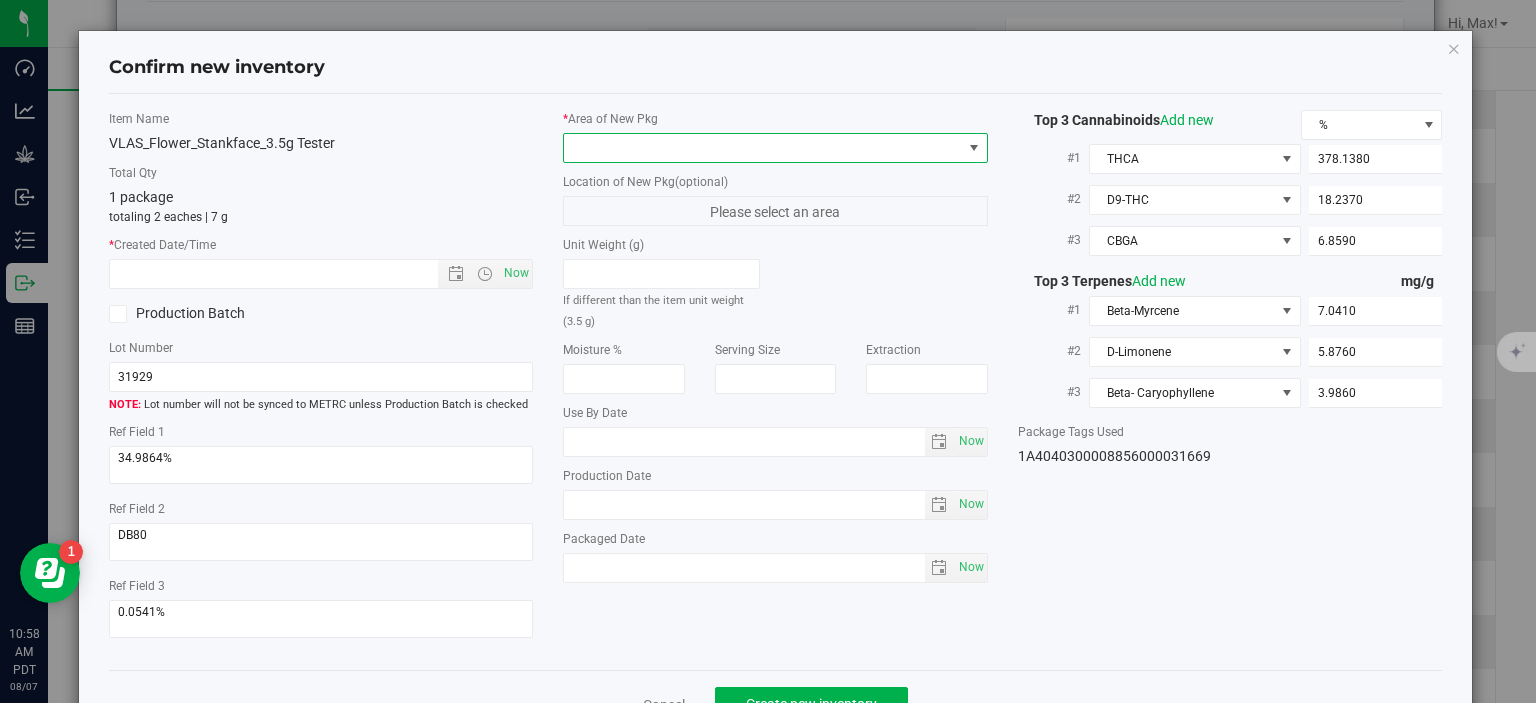click at bounding box center [763, 148] 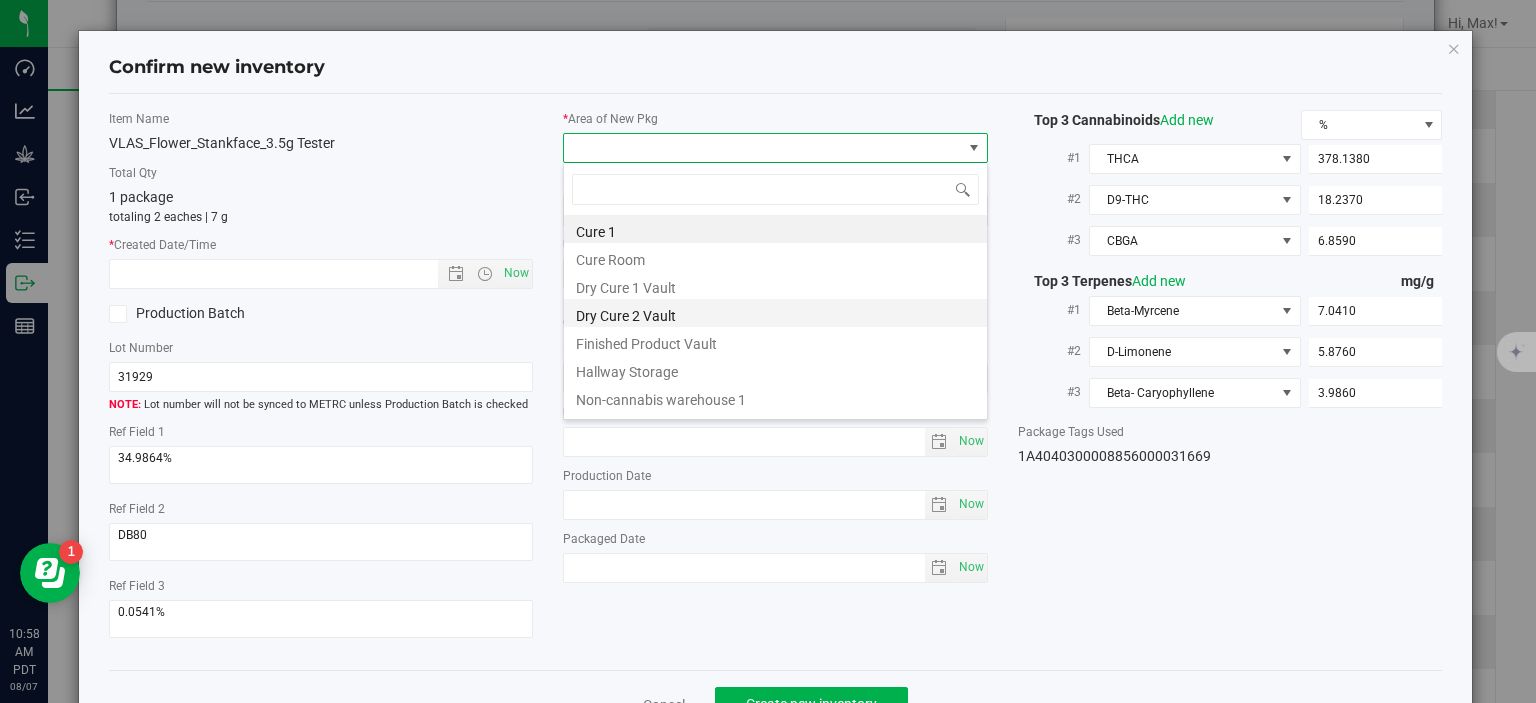 scroll, scrollTop: 99970, scrollLeft: 99575, axis: both 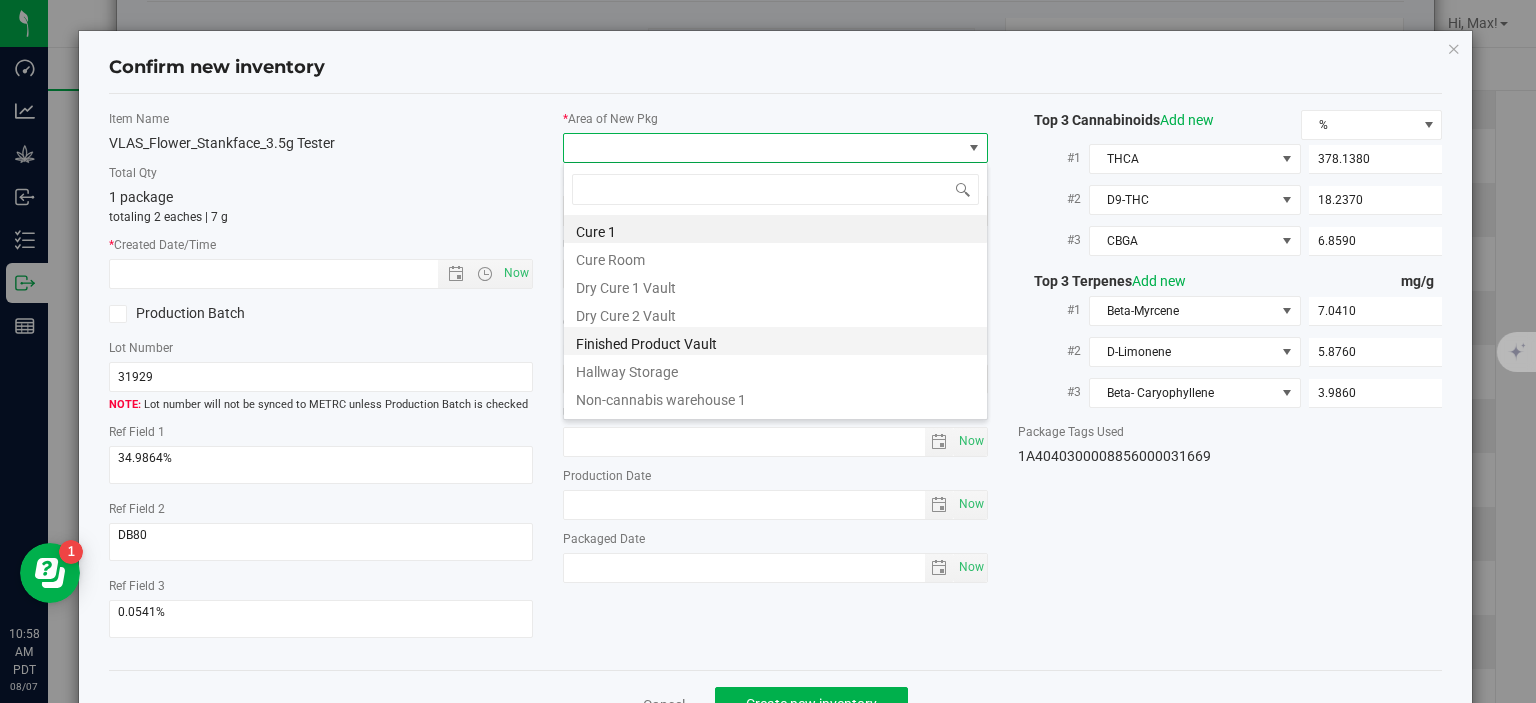click on "Finished Product Vault" at bounding box center [775, 341] 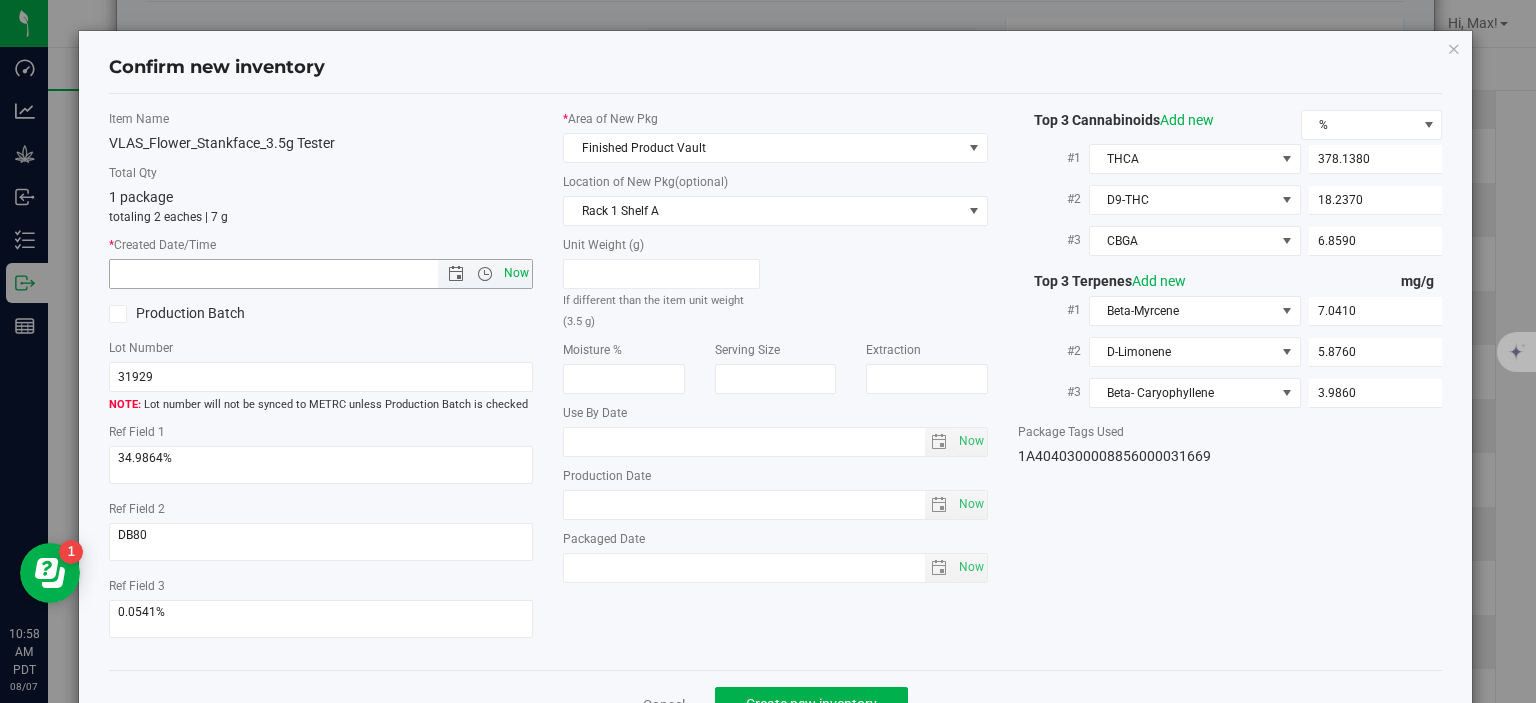 click on "Now" at bounding box center [517, 273] 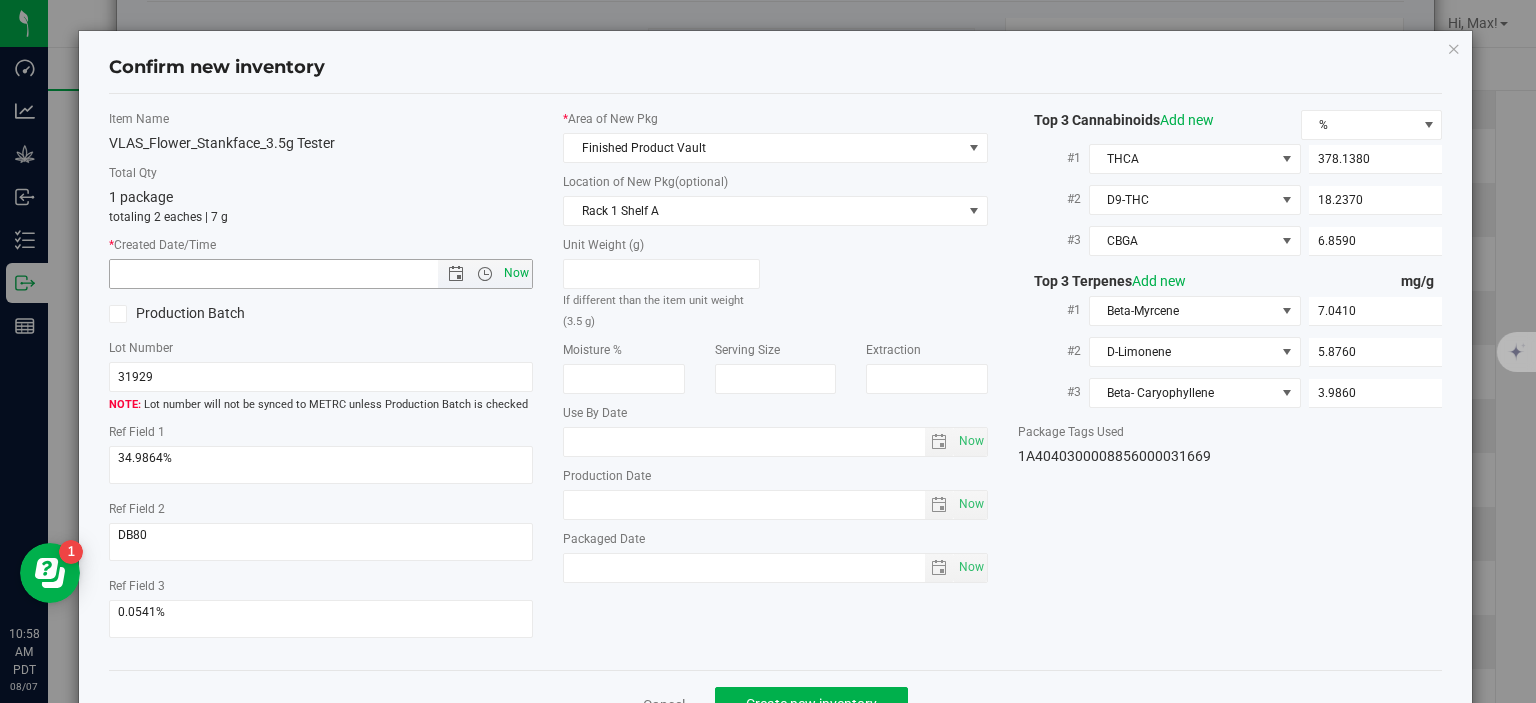 type on "8/7/2025 10:58 AM" 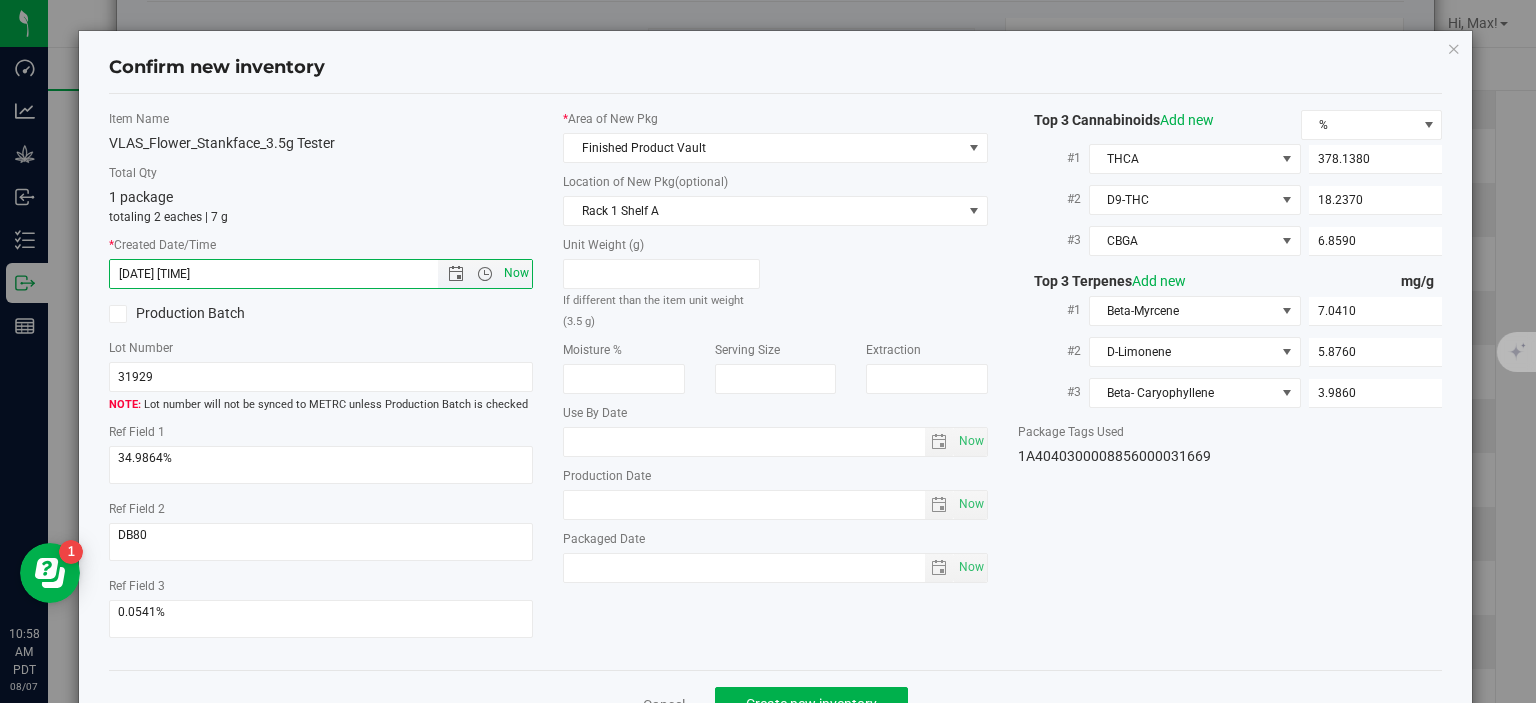 scroll, scrollTop: 52, scrollLeft: 0, axis: vertical 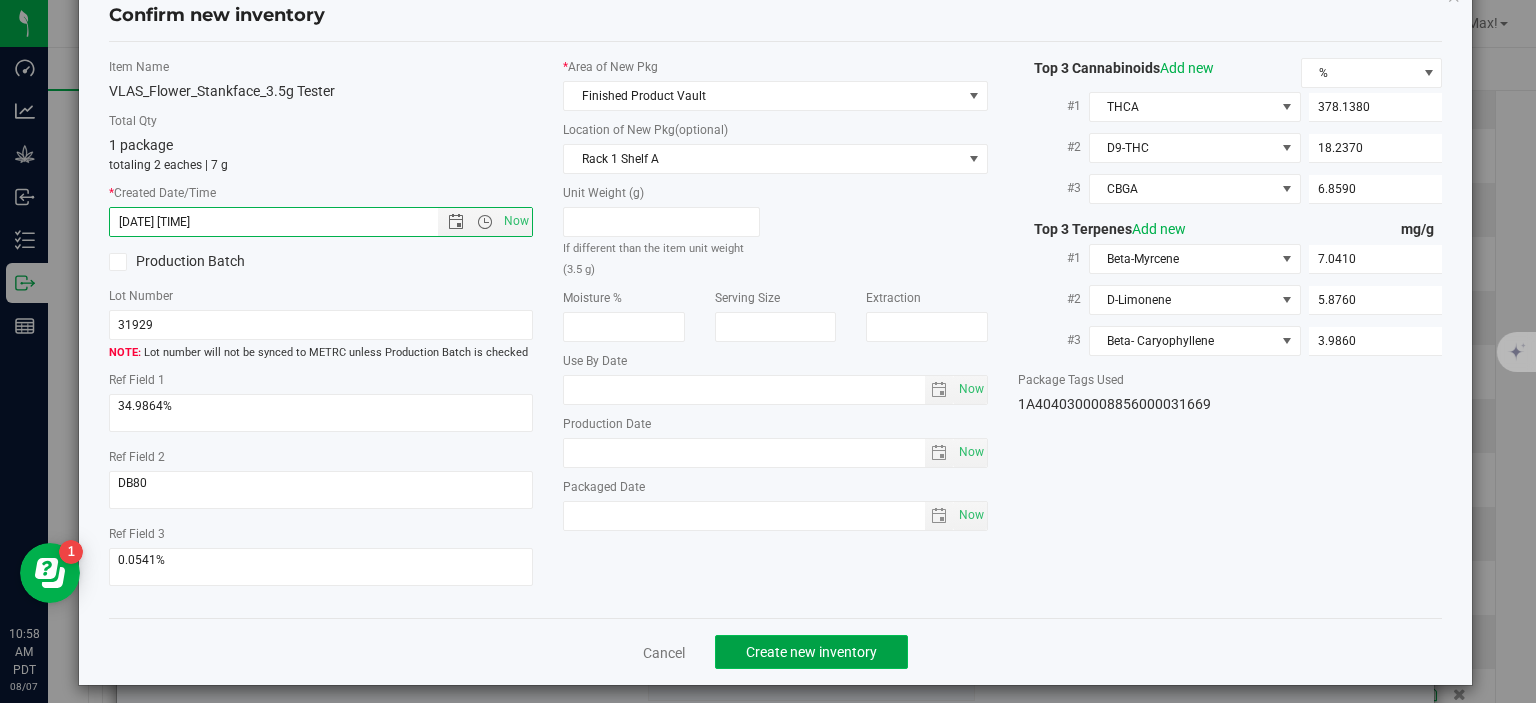 click on "Create new inventory" 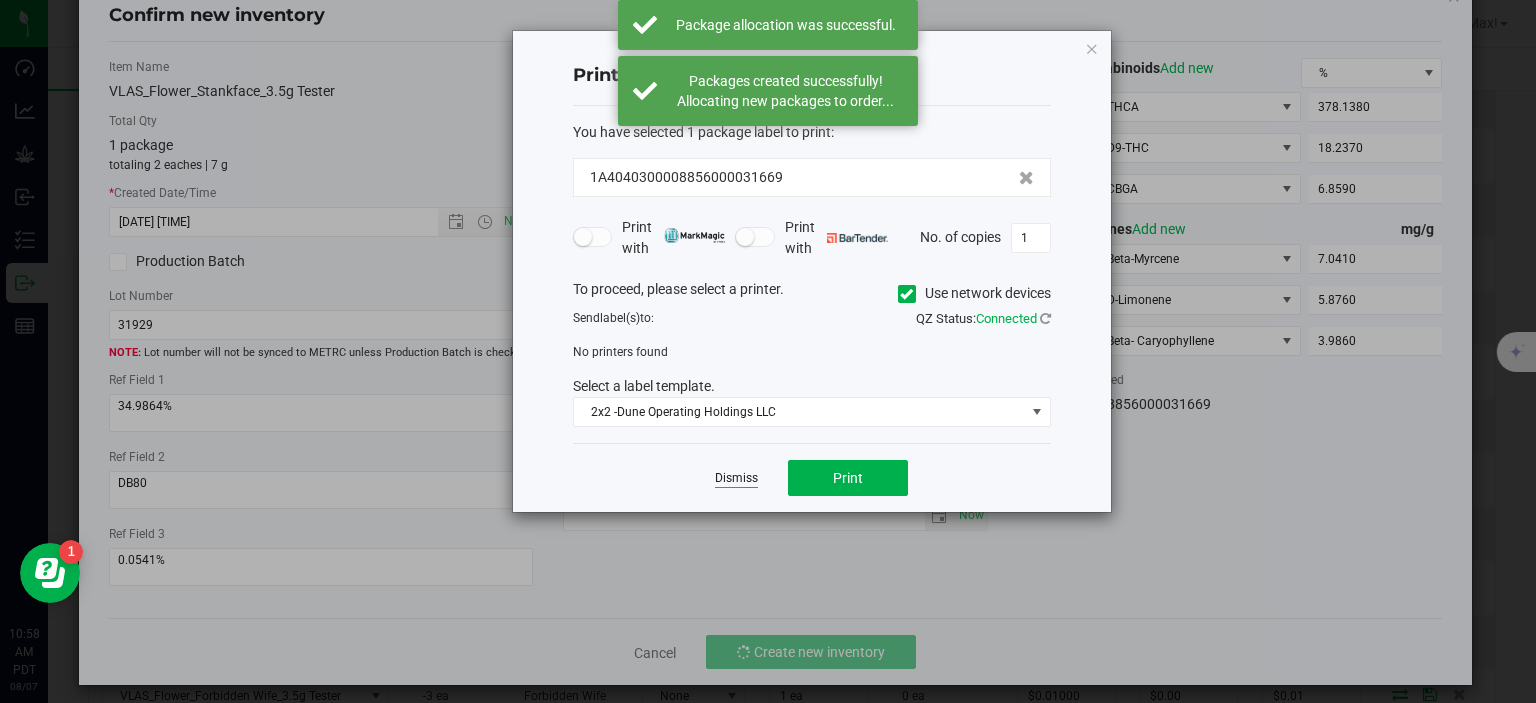 click on "Dismiss" 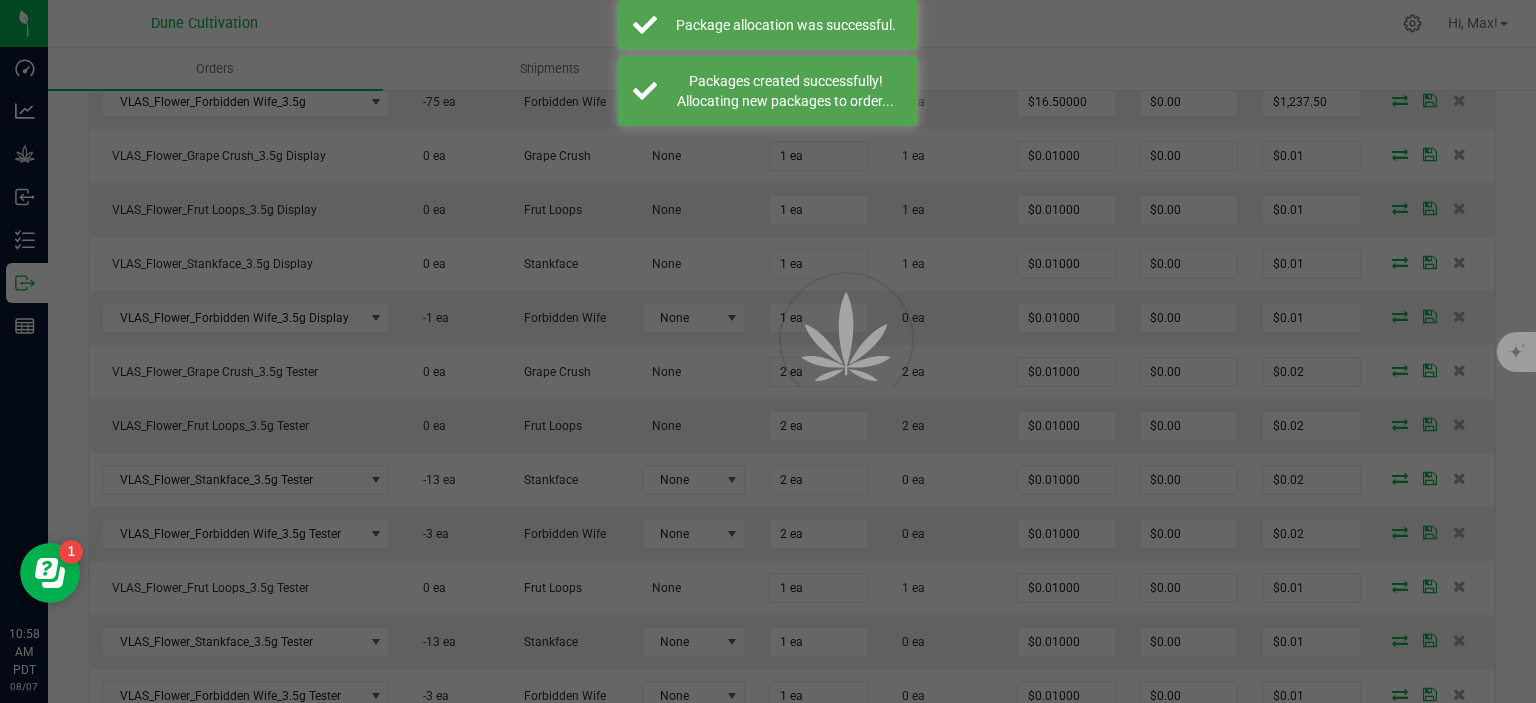 scroll, scrollTop: 828, scrollLeft: 0, axis: vertical 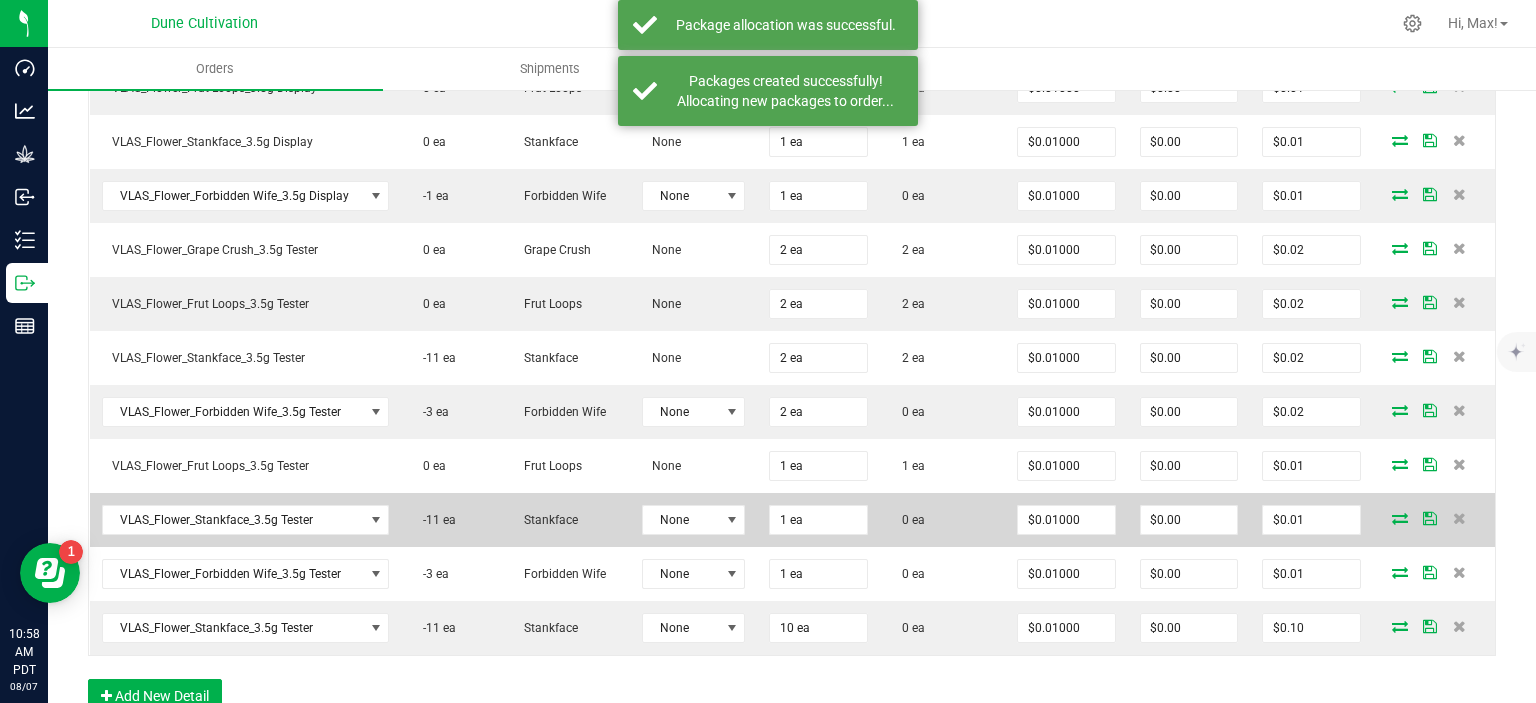 click at bounding box center (1400, 518) 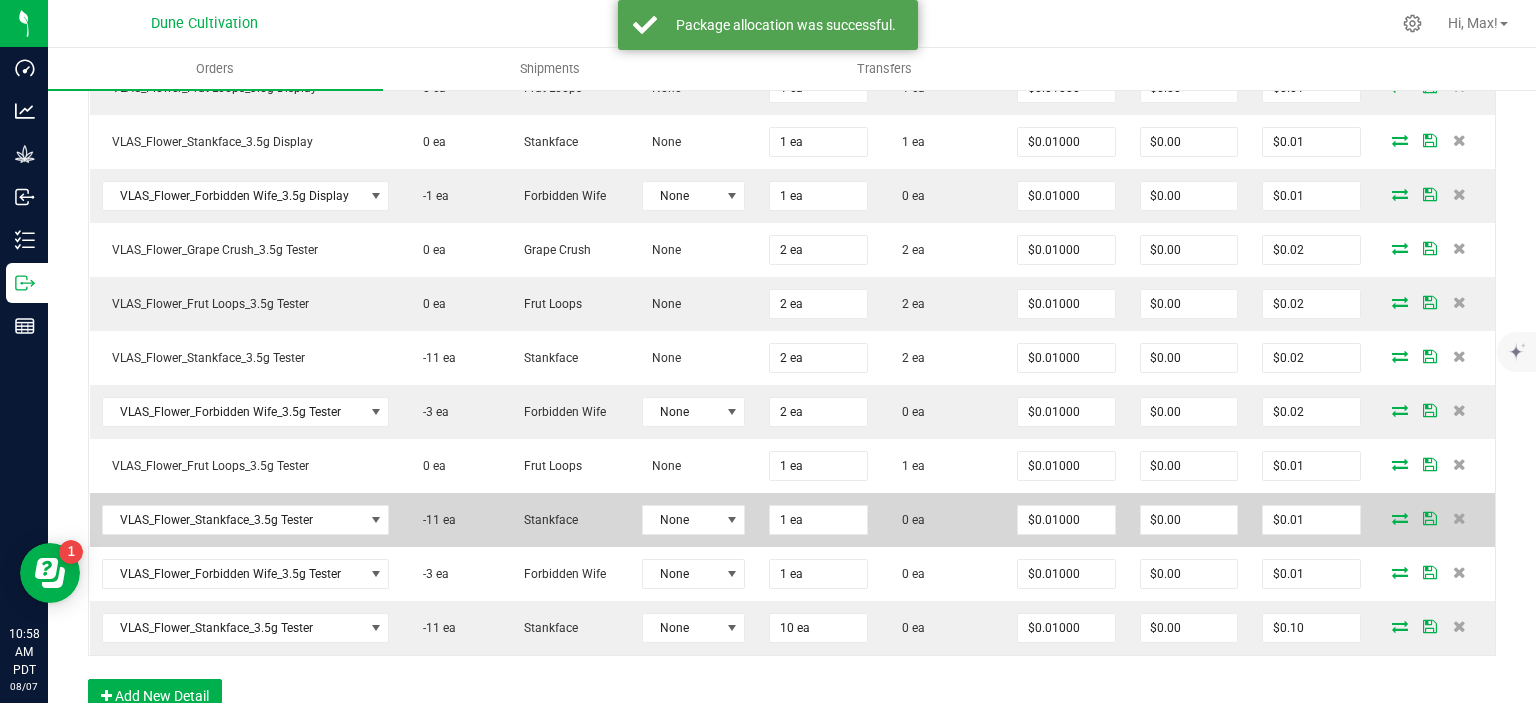 scroll, scrollTop: 950, scrollLeft: 0, axis: vertical 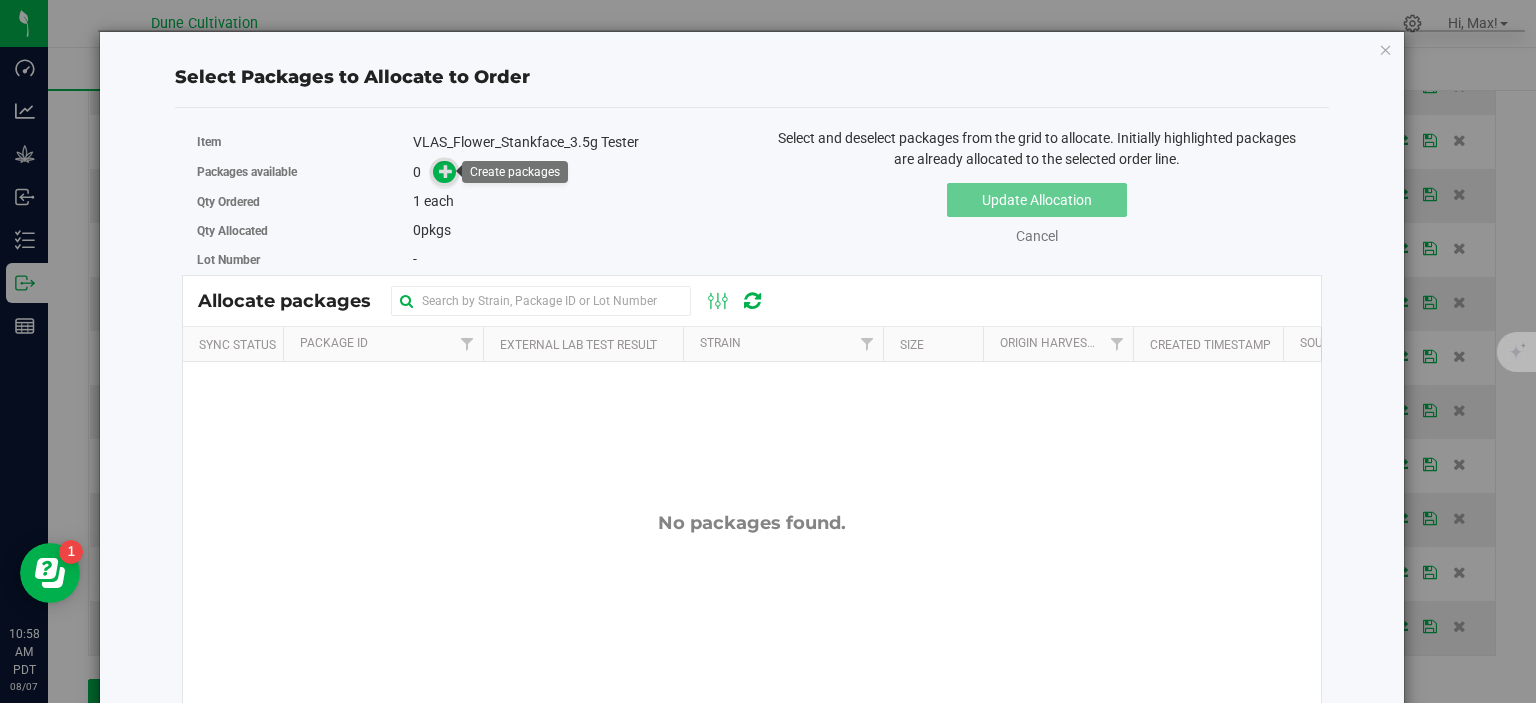 click at bounding box center [446, 171] 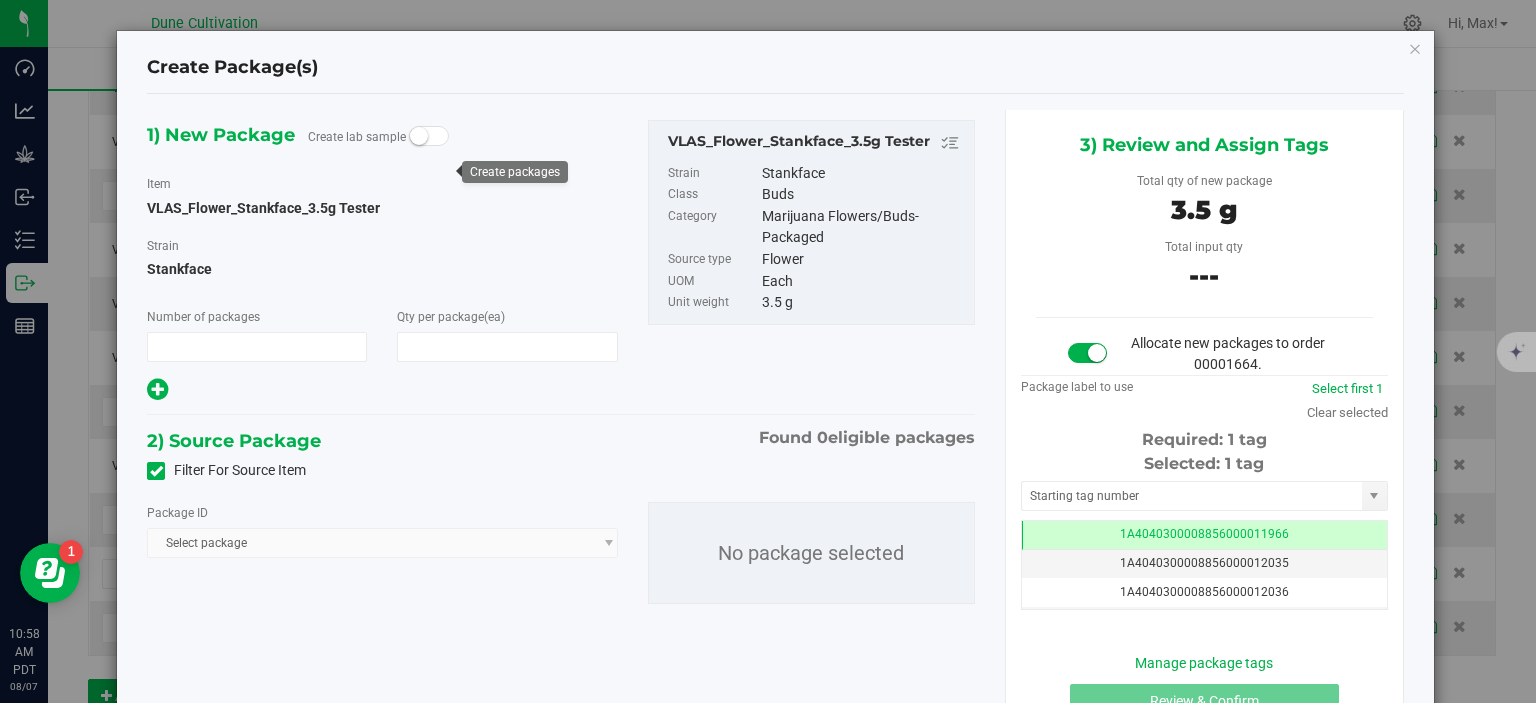 type on "1" 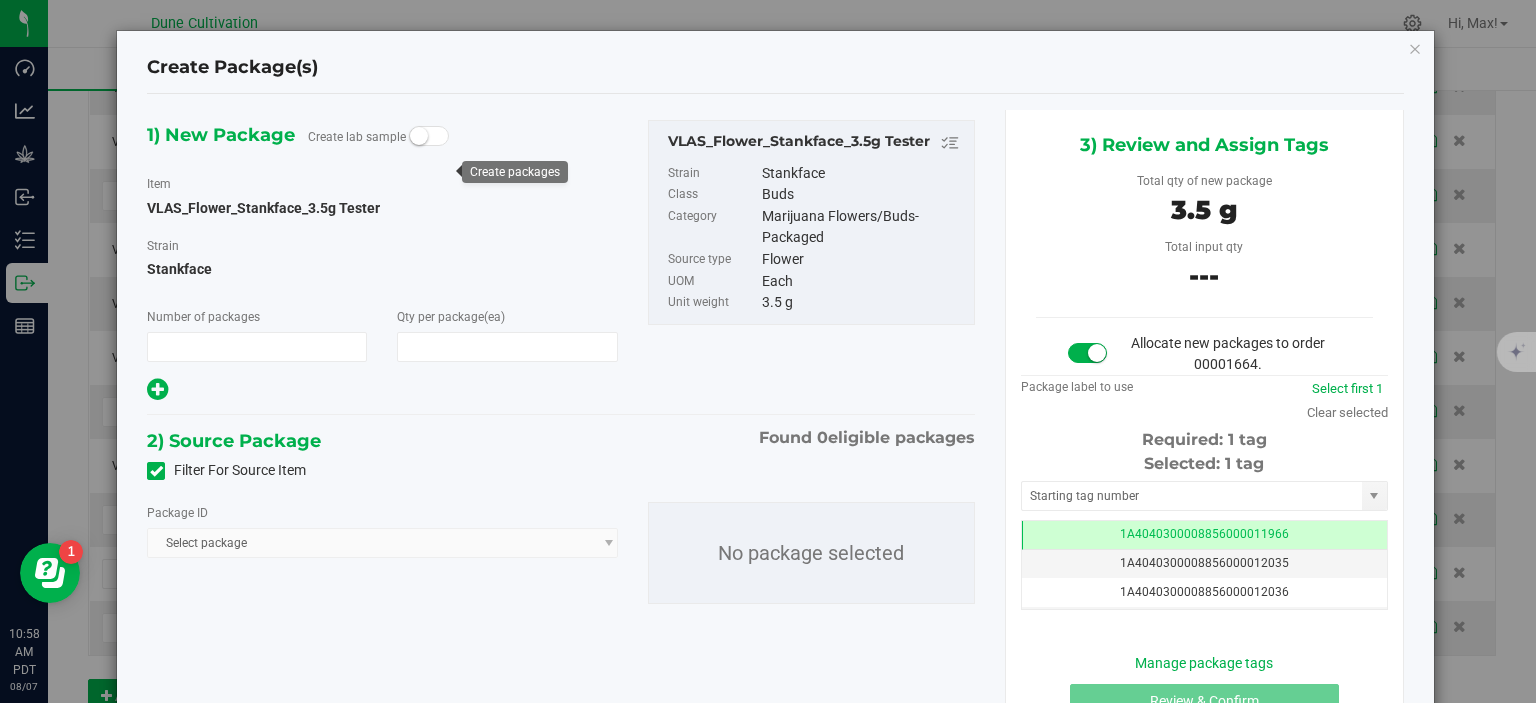 type on "1" 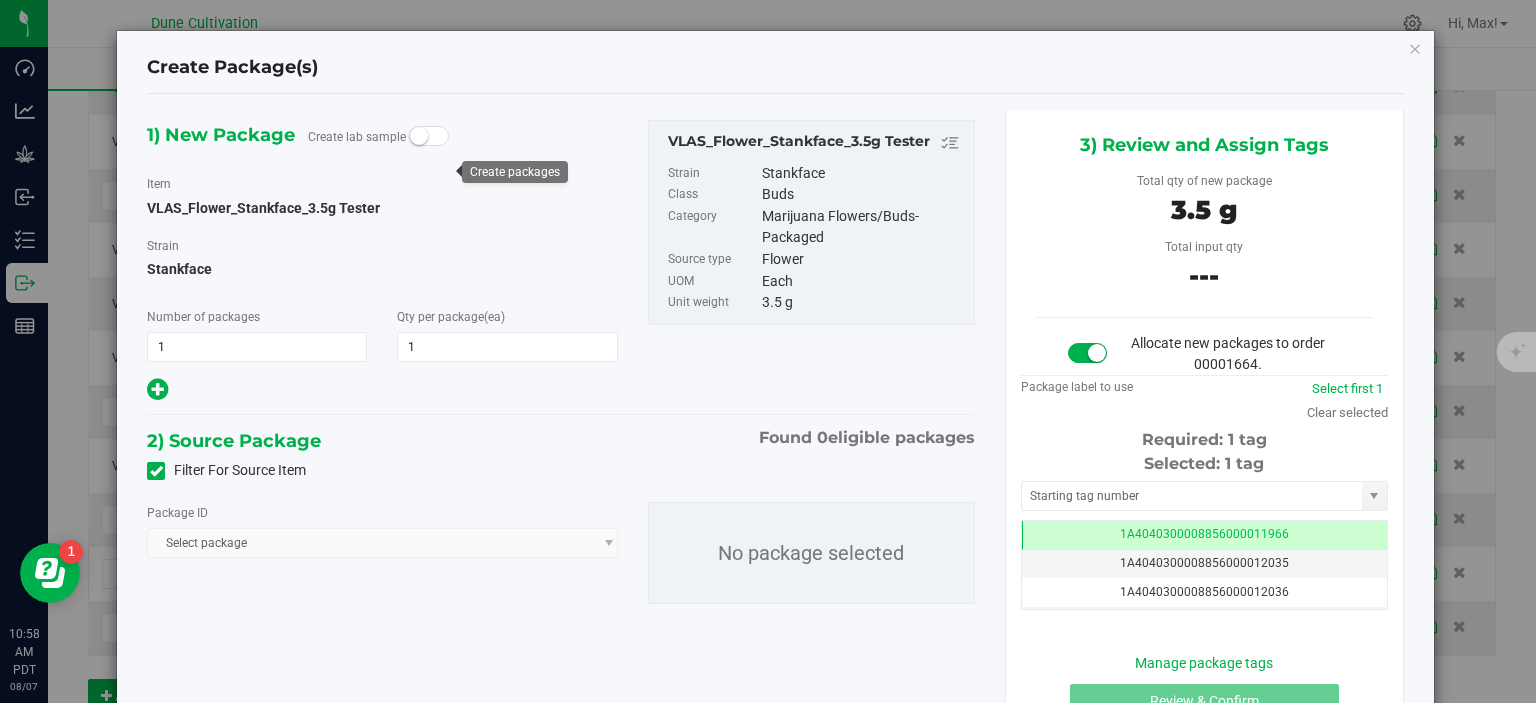 click at bounding box center (156, 471) 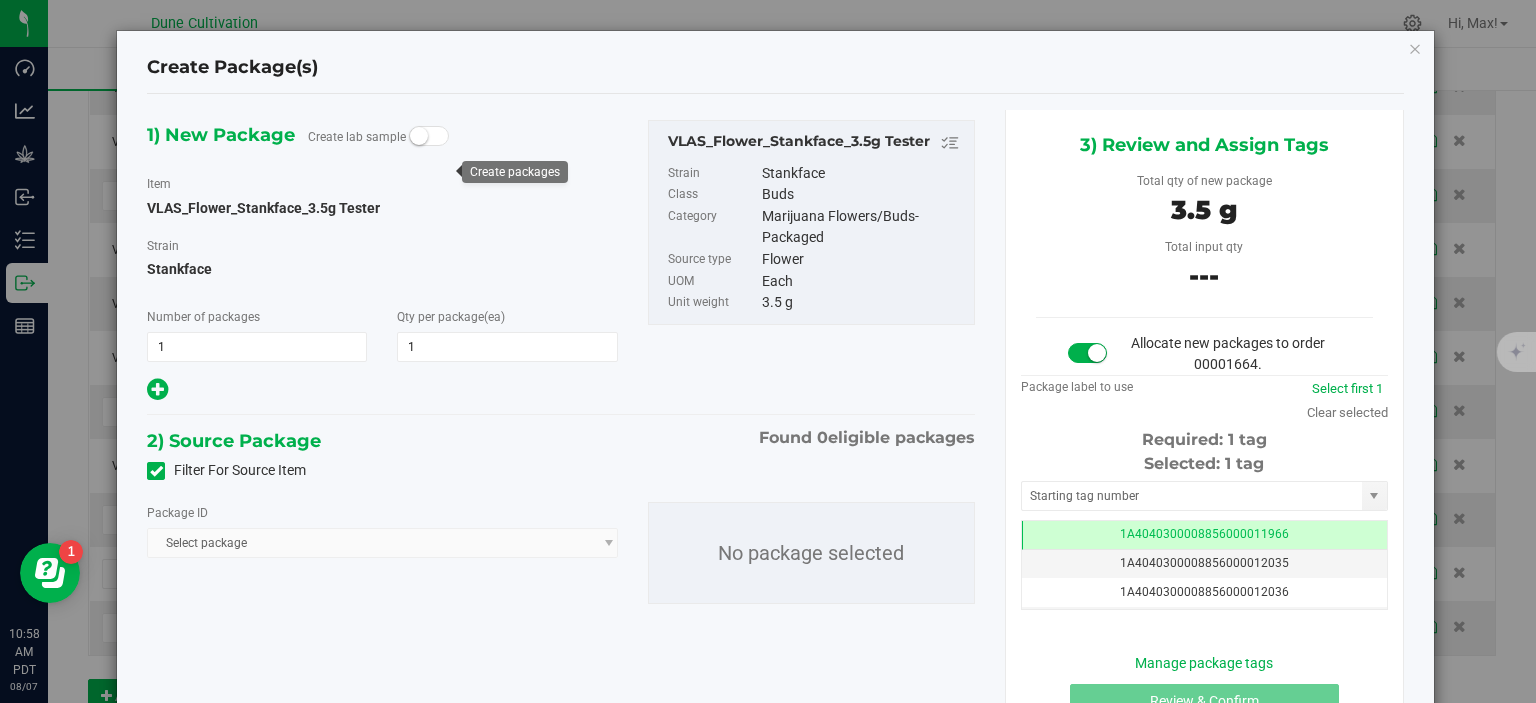 click on "Filter For Source Item" at bounding box center [0, 0] 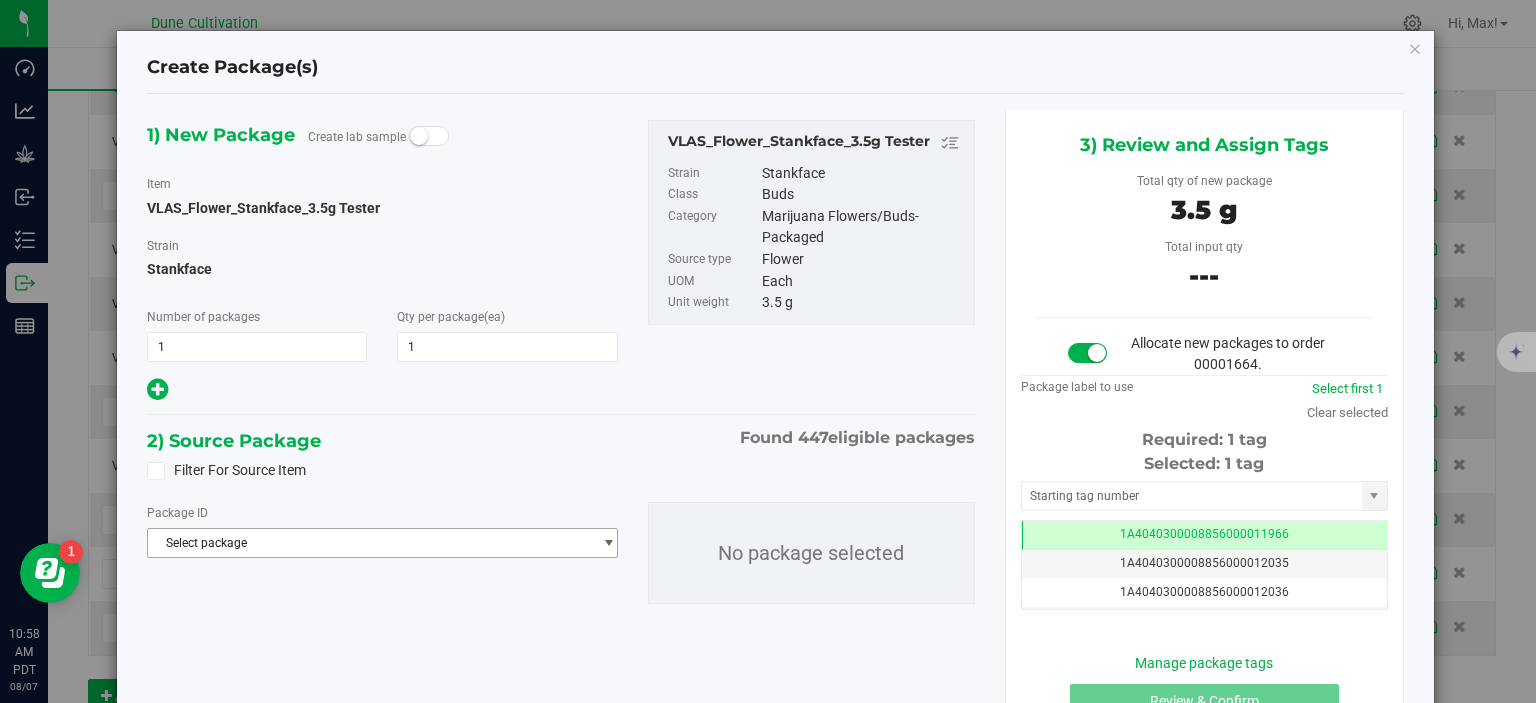 click on "Select package" at bounding box center (369, 543) 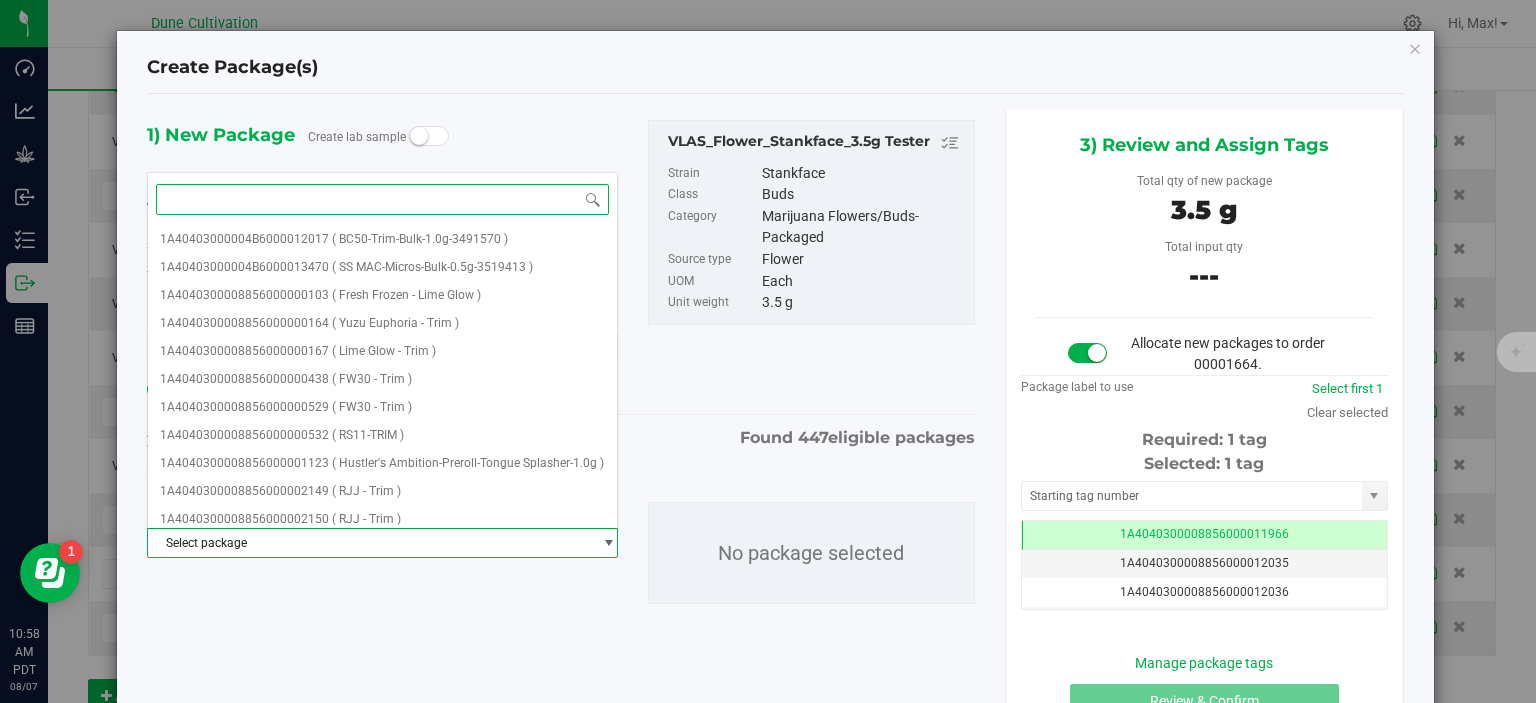 paste on "28983" 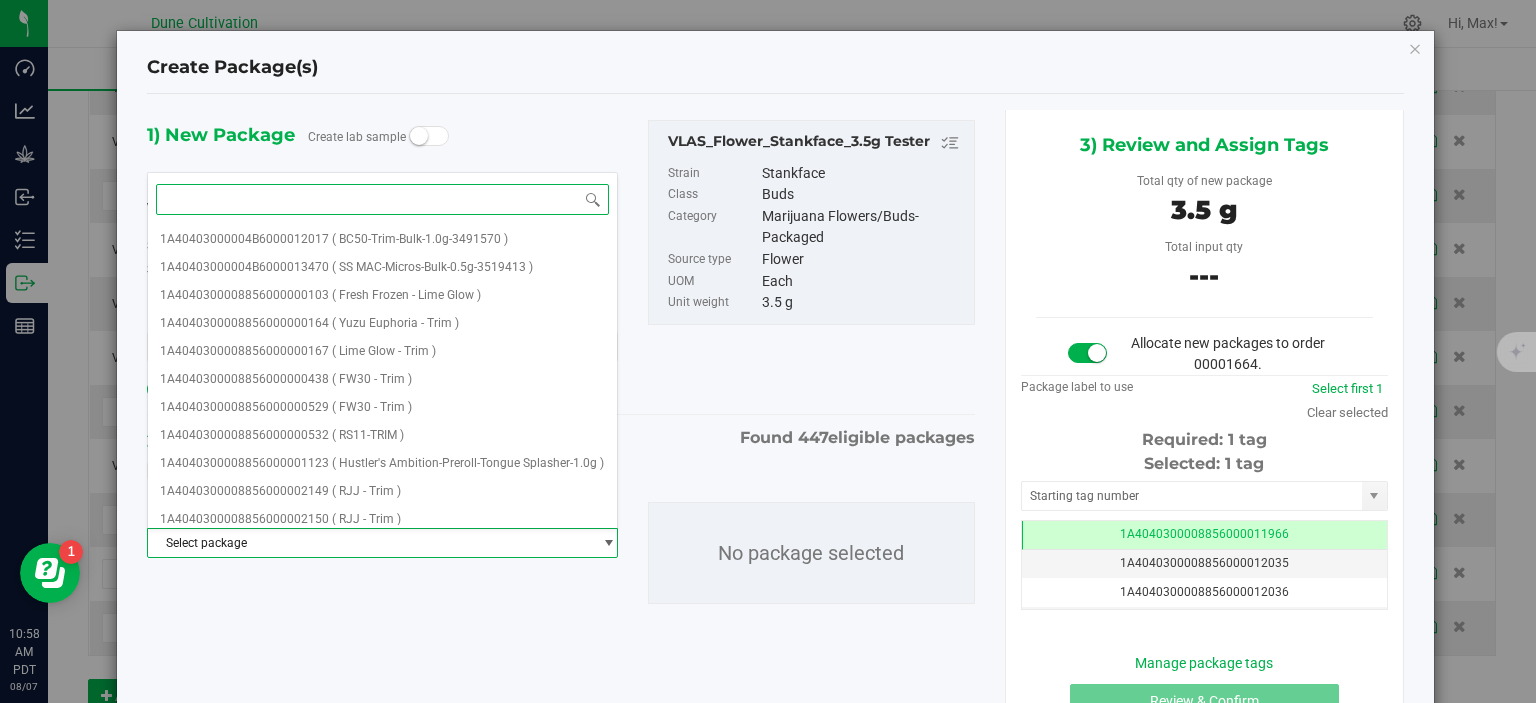 type on "28983" 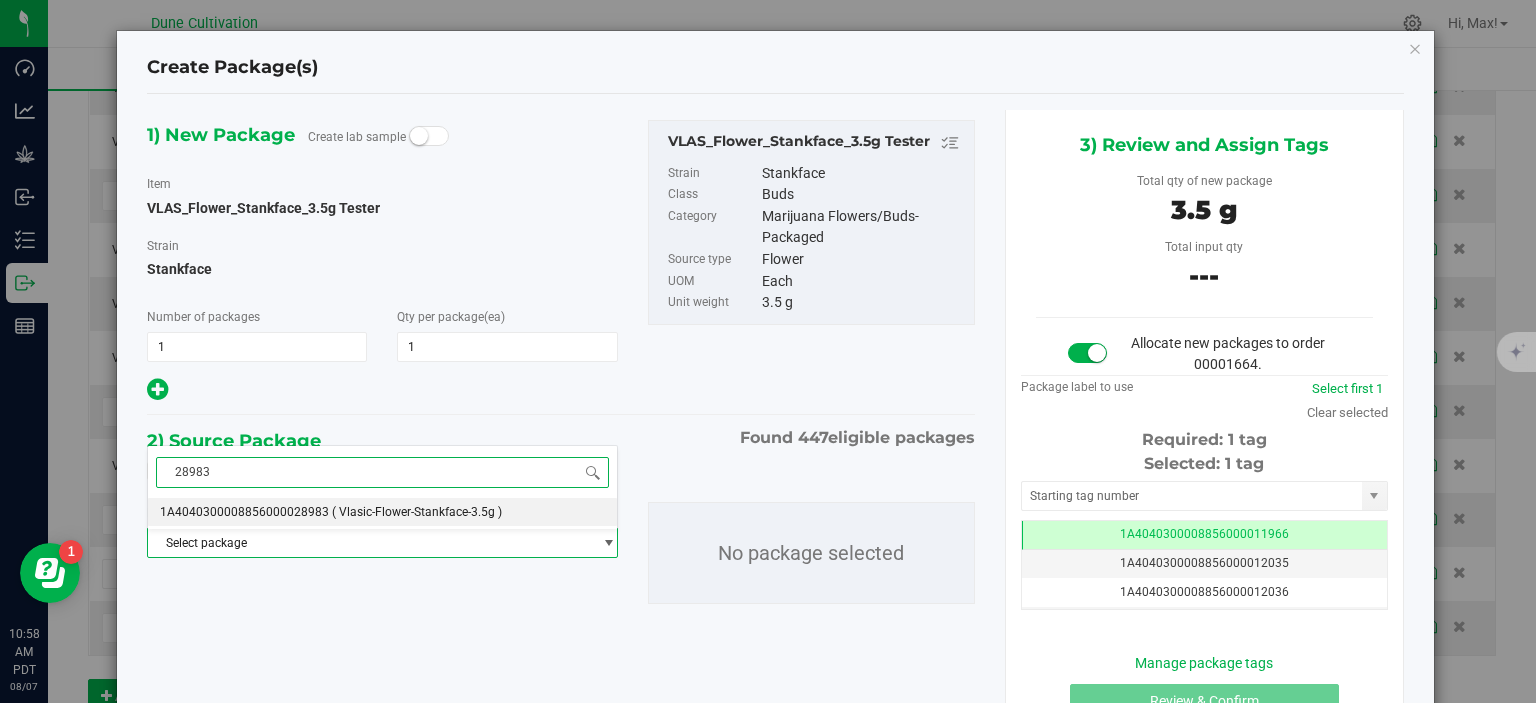 click on "1A4040300008856000028983
(
Vlasic-Flower-Stankface-3.5g
)" at bounding box center [382, 512] 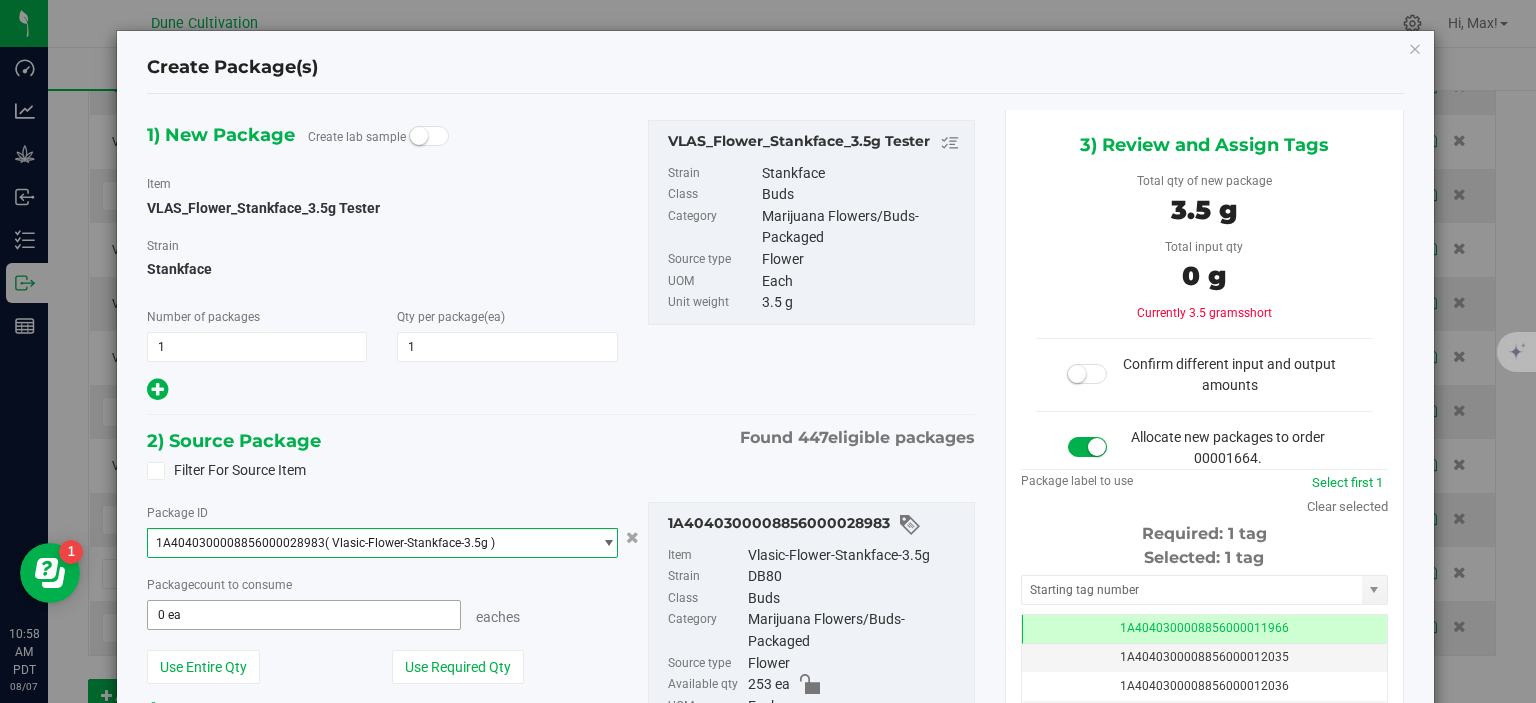 scroll, scrollTop: 0, scrollLeft: 0, axis: both 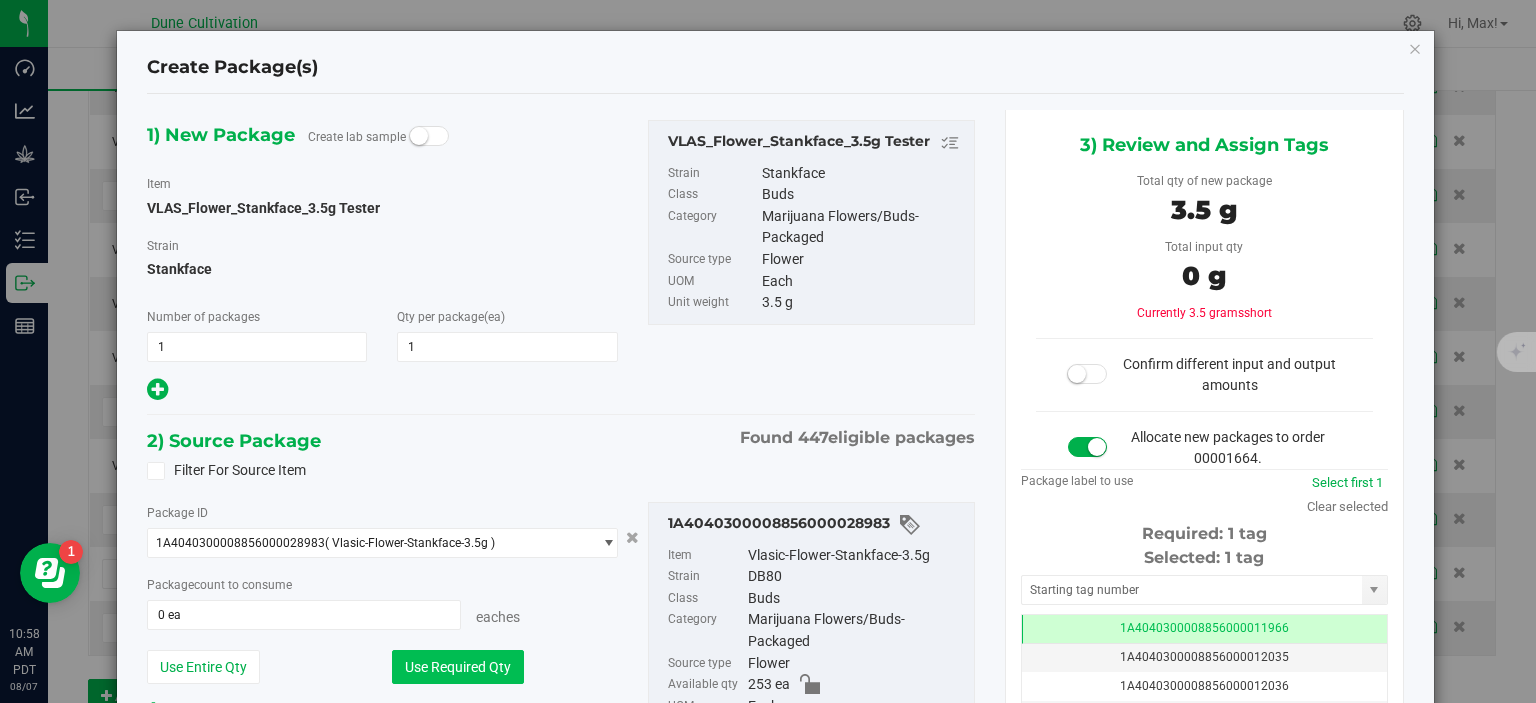 click on "Use Required Qty" at bounding box center [458, 667] 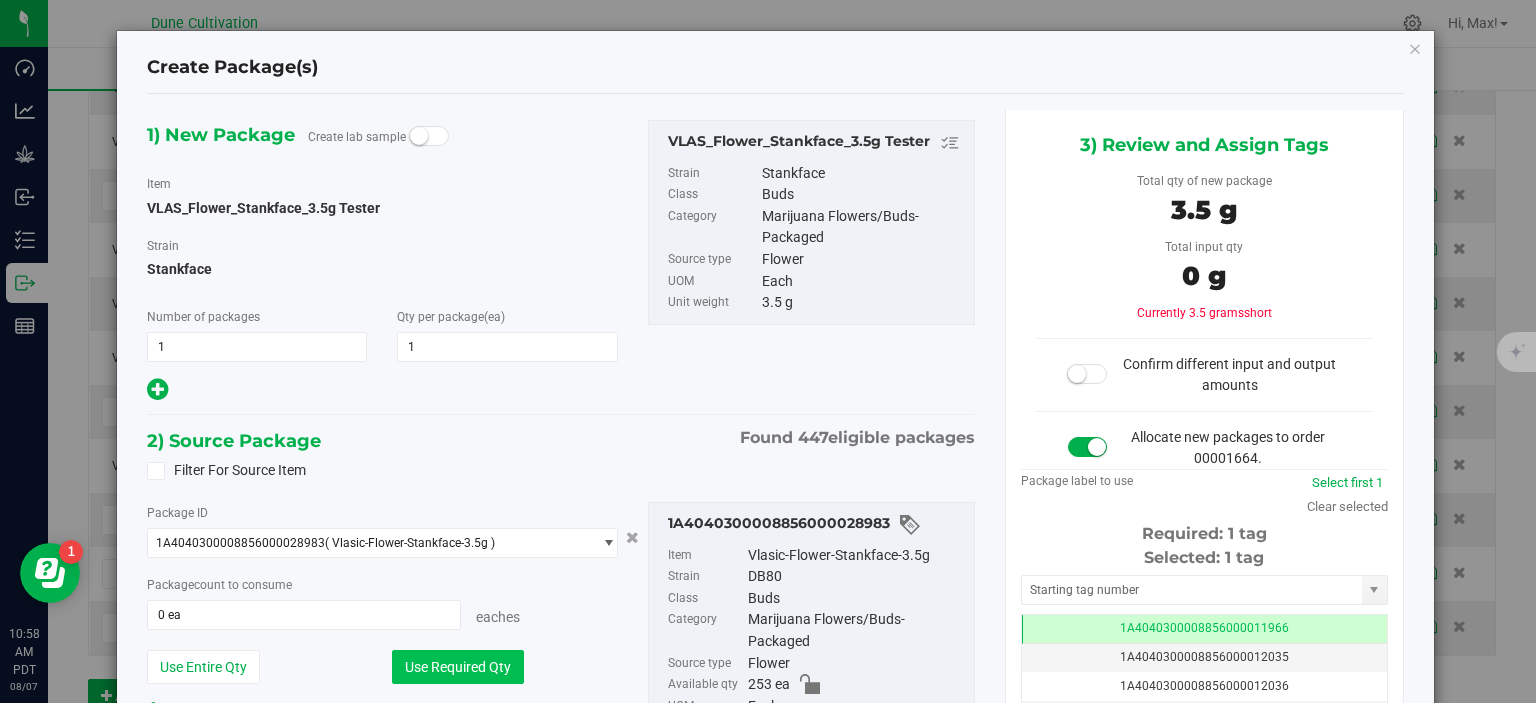 type on "1 ea" 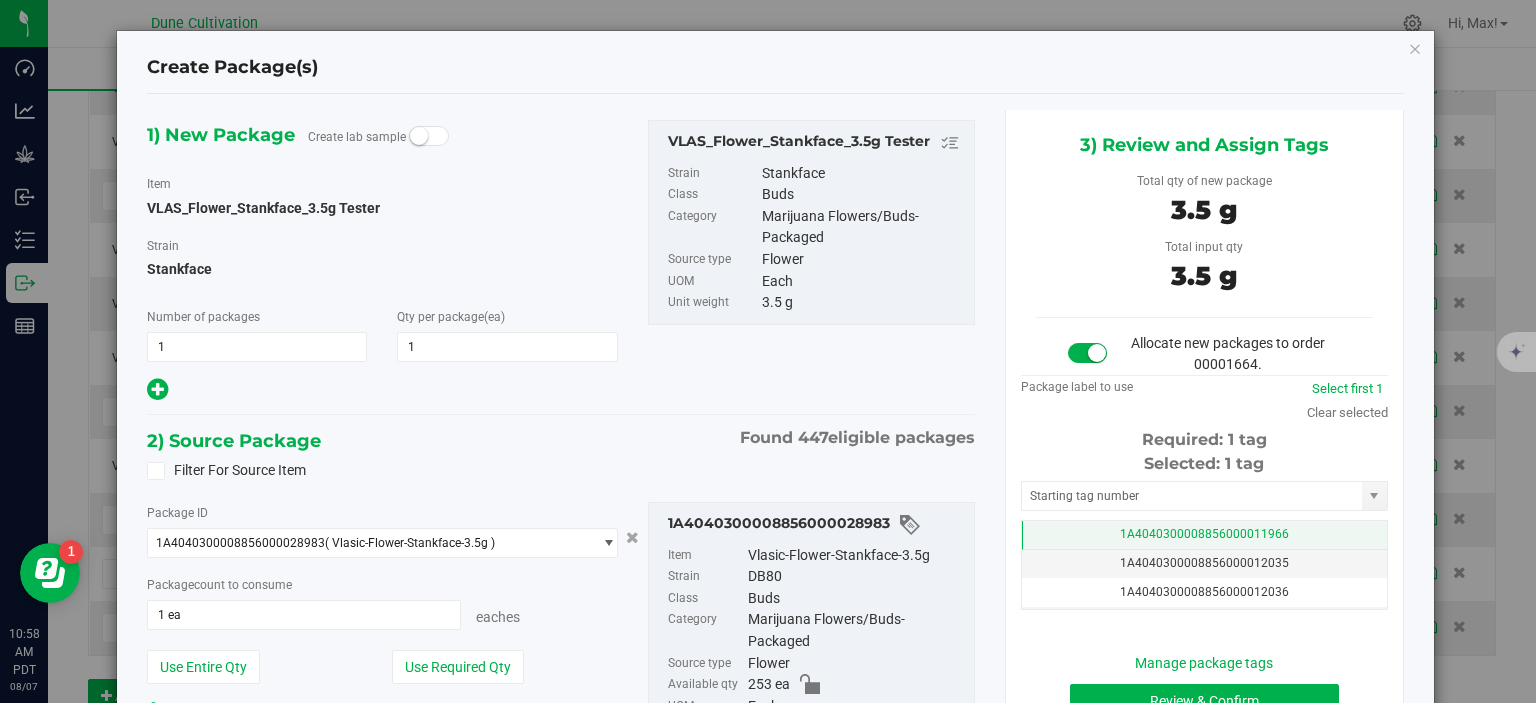 click on "1A4040300008856000011966" at bounding box center (1204, 535) 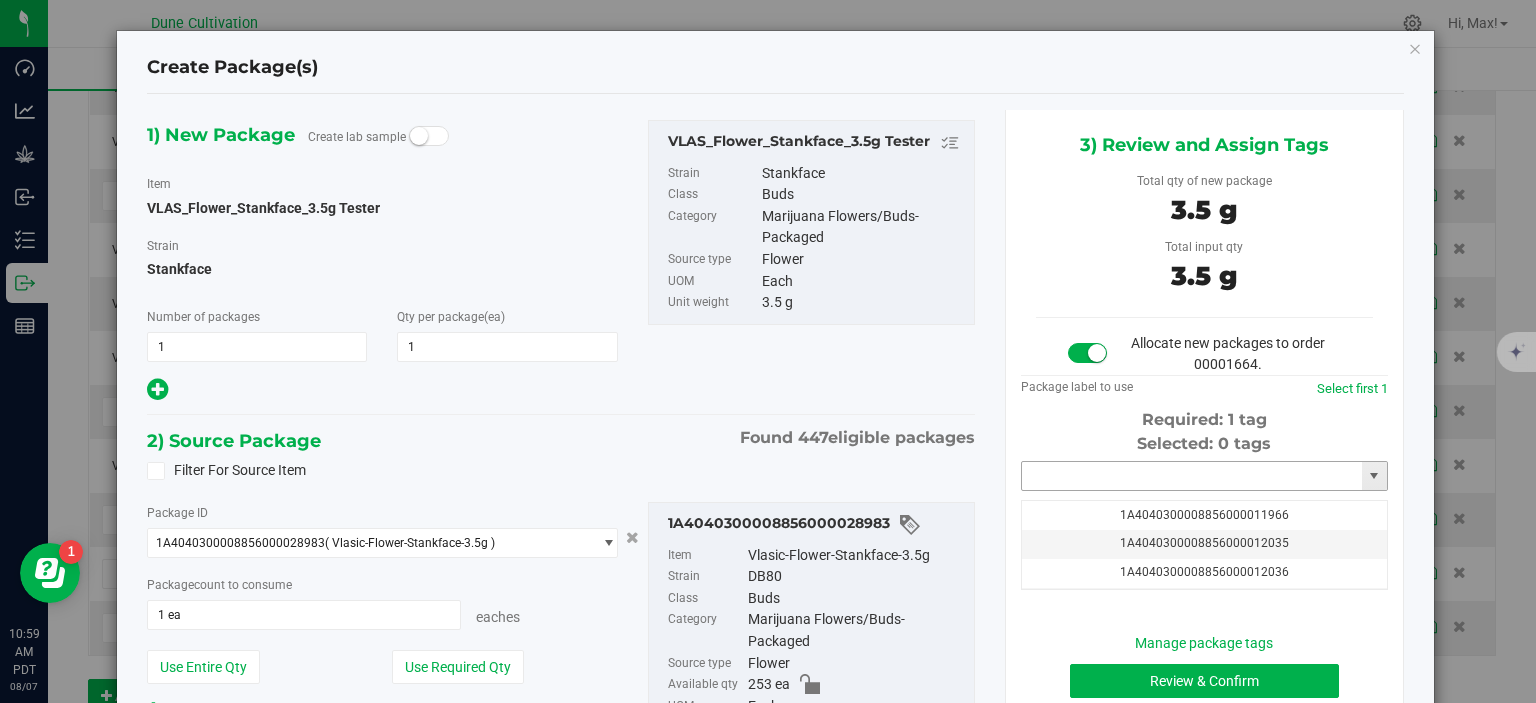 click at bounding box center (1192, 476) 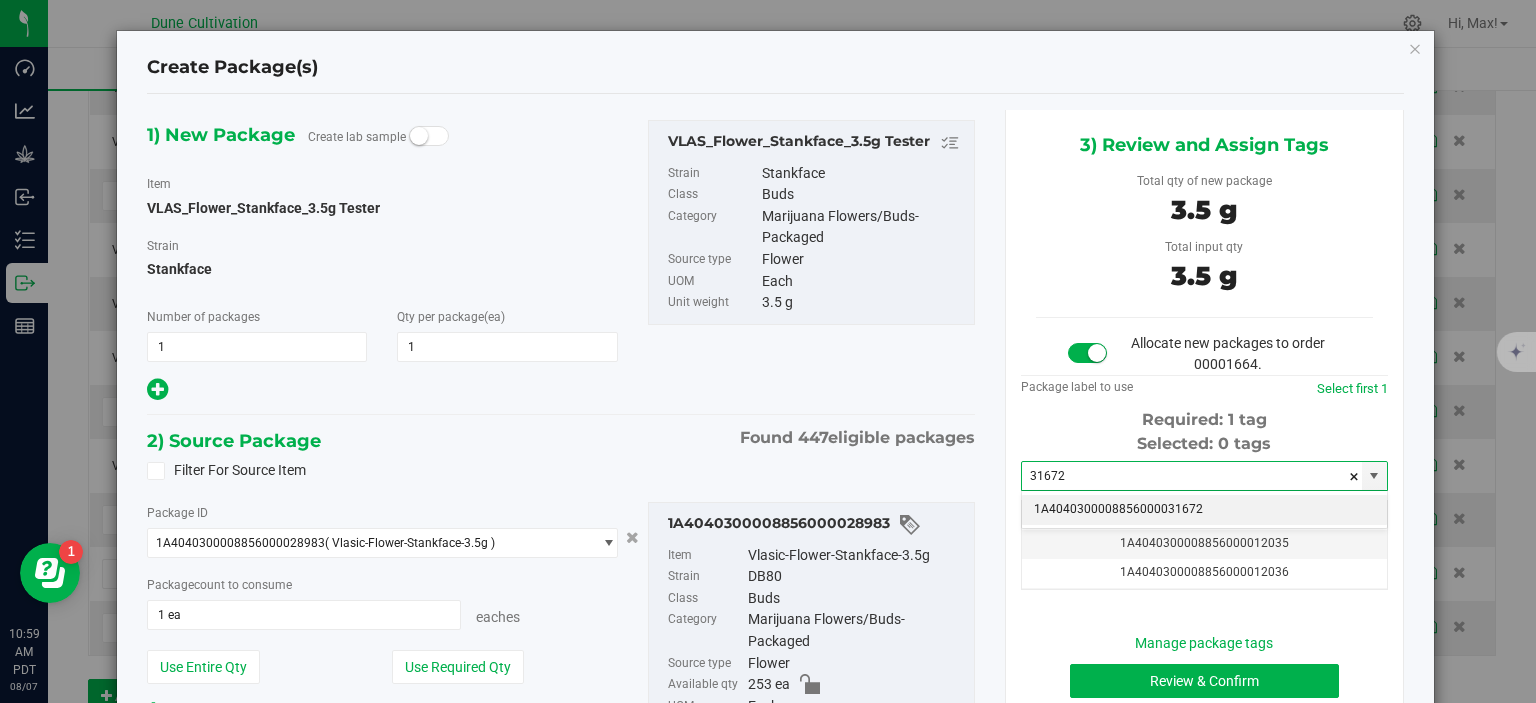 click on "1A4040300008856000031672" at bounding box center [1204, 510] 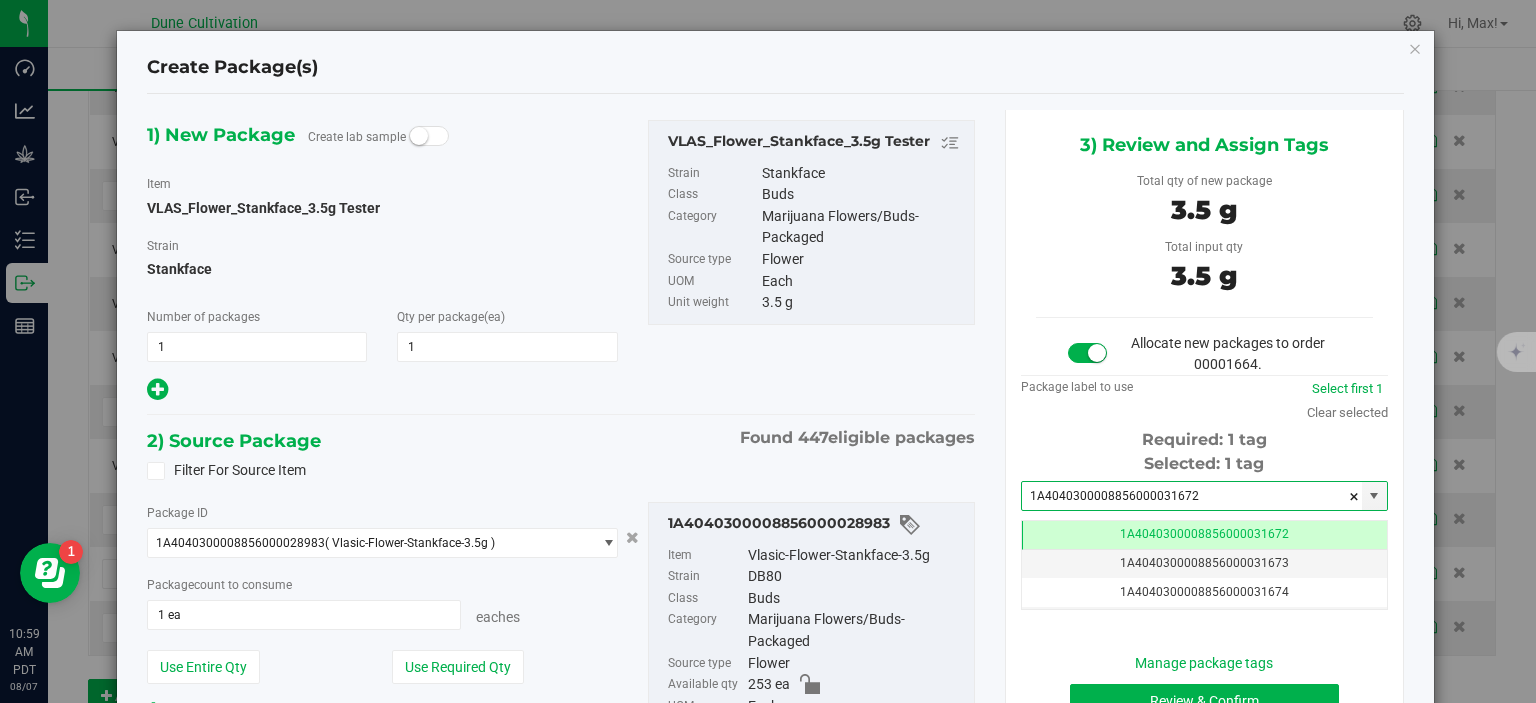 scroll, scrollTop: 179, scrollLeft: 0, axis: vertical 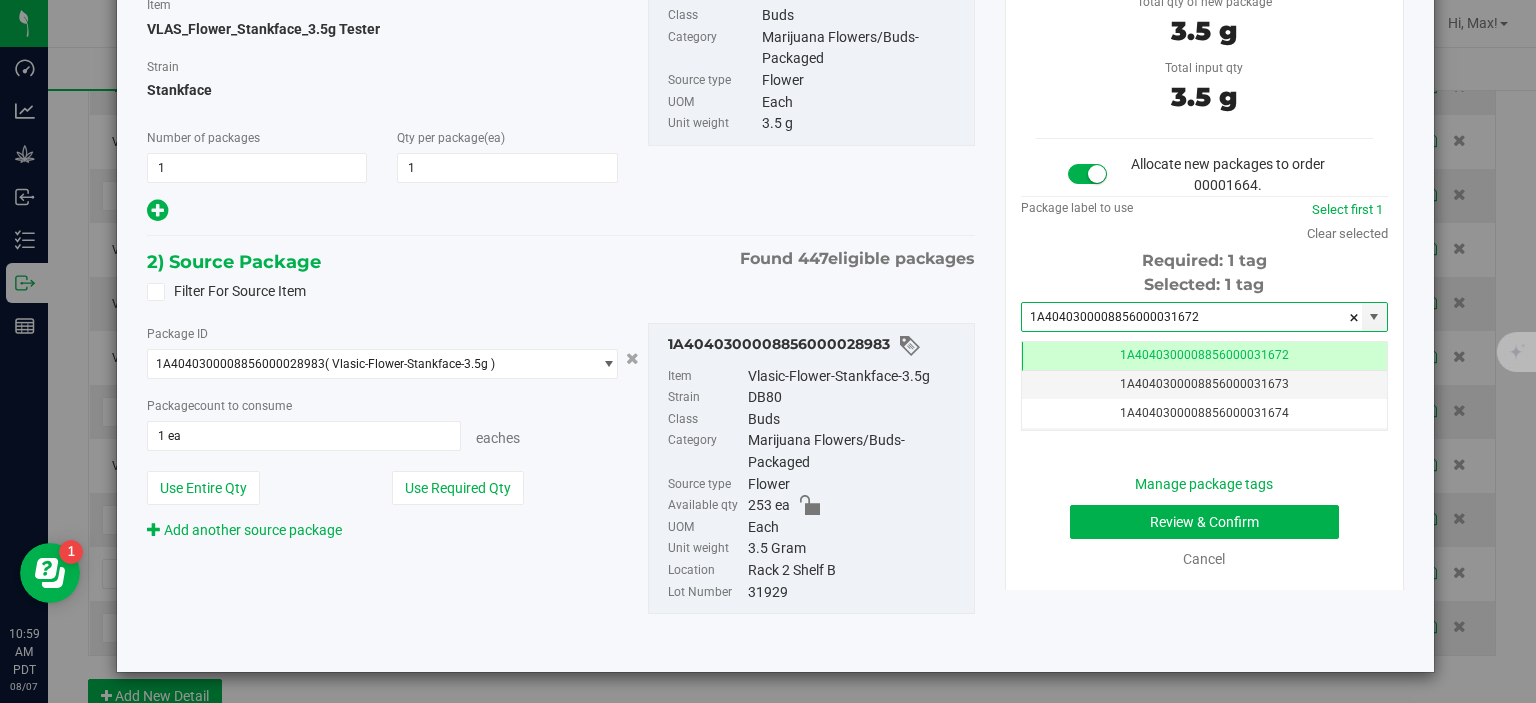 type on "1A4040300008856000031672" 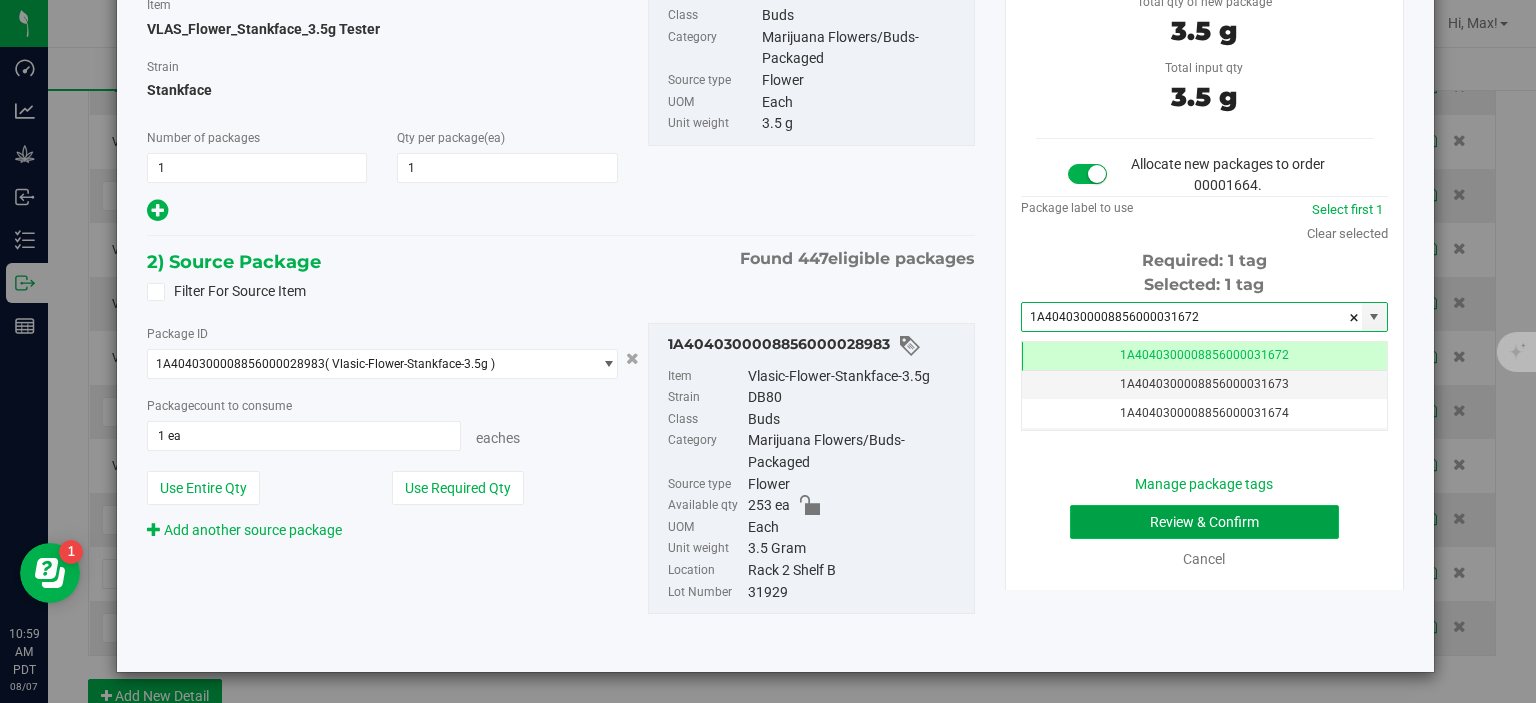 click on "Review & Confirm" at bounding box center [1204, 522] 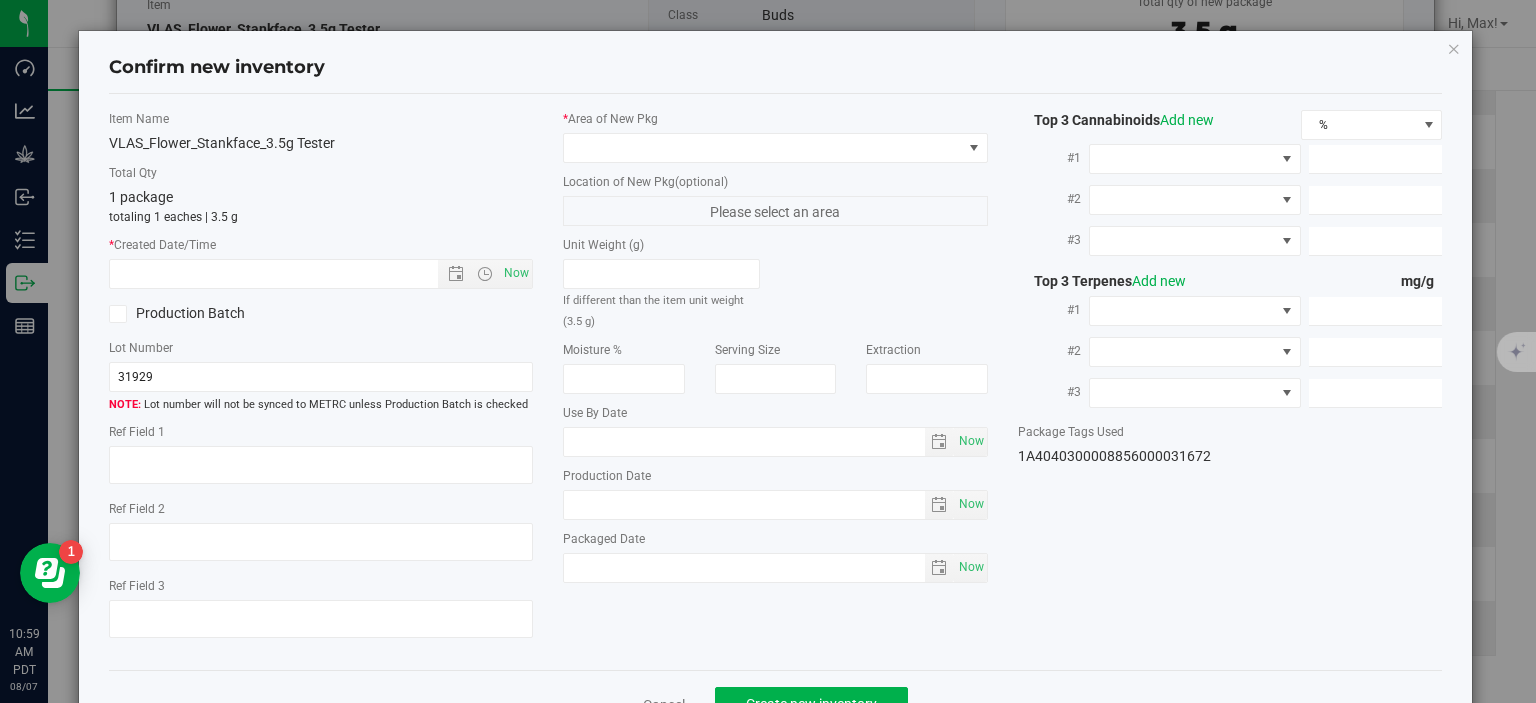 type on "34.9864%" 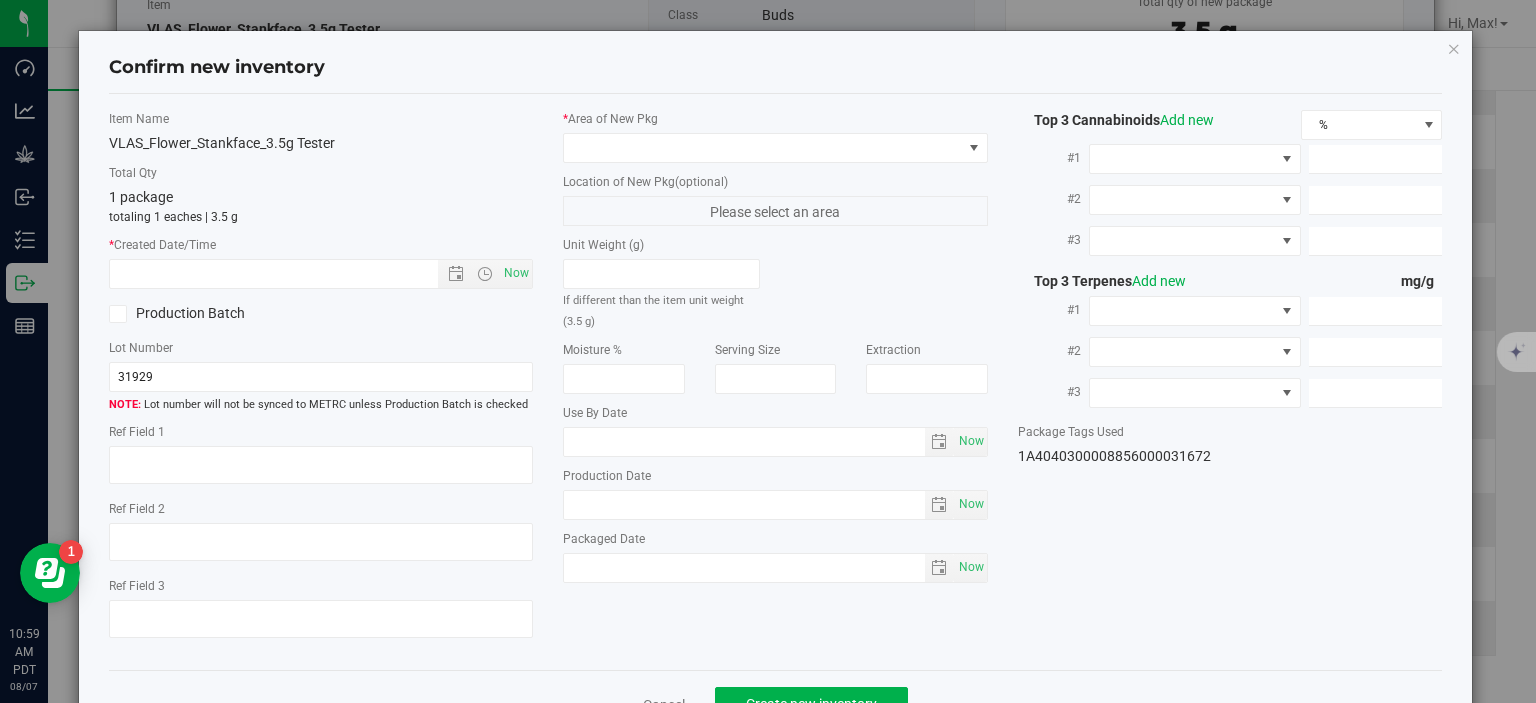 type on "DB80" 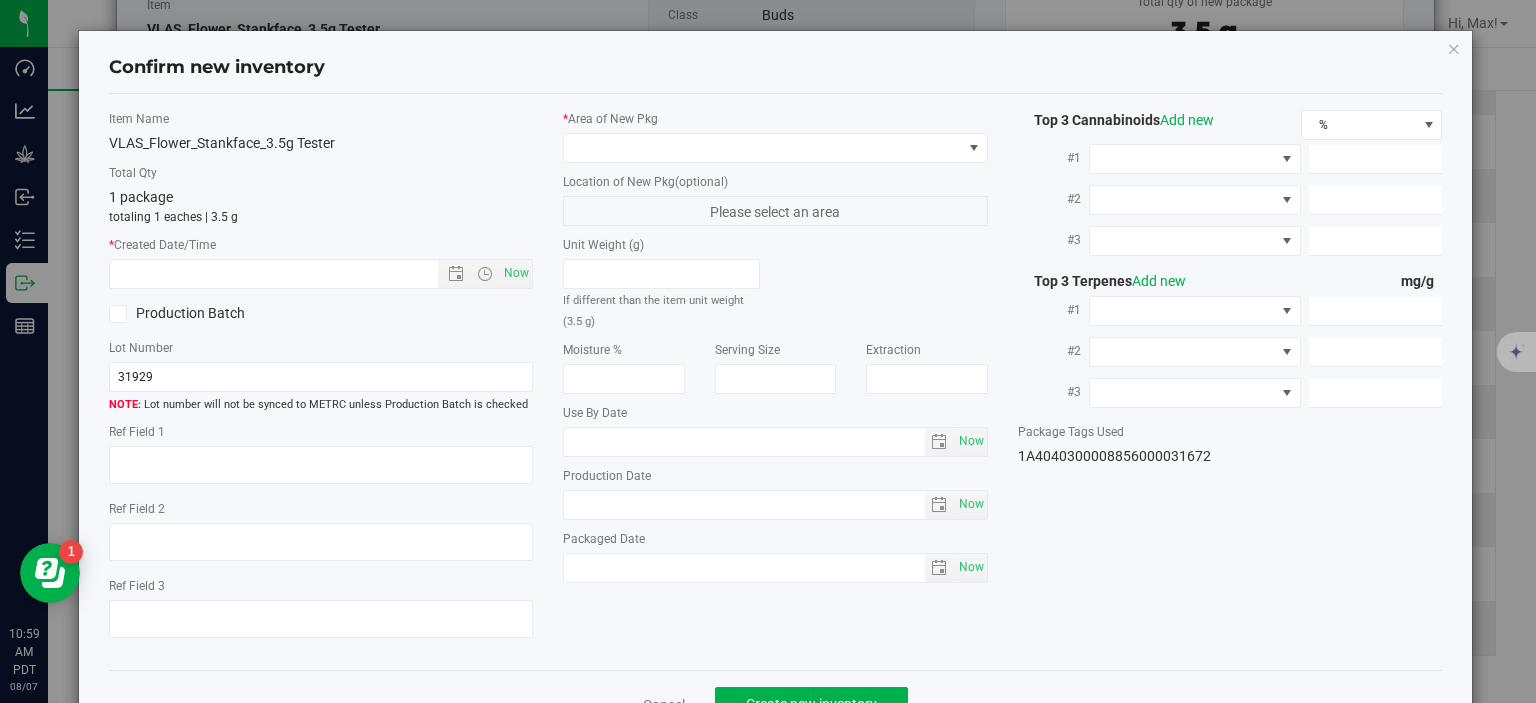 type on "0.0541%" 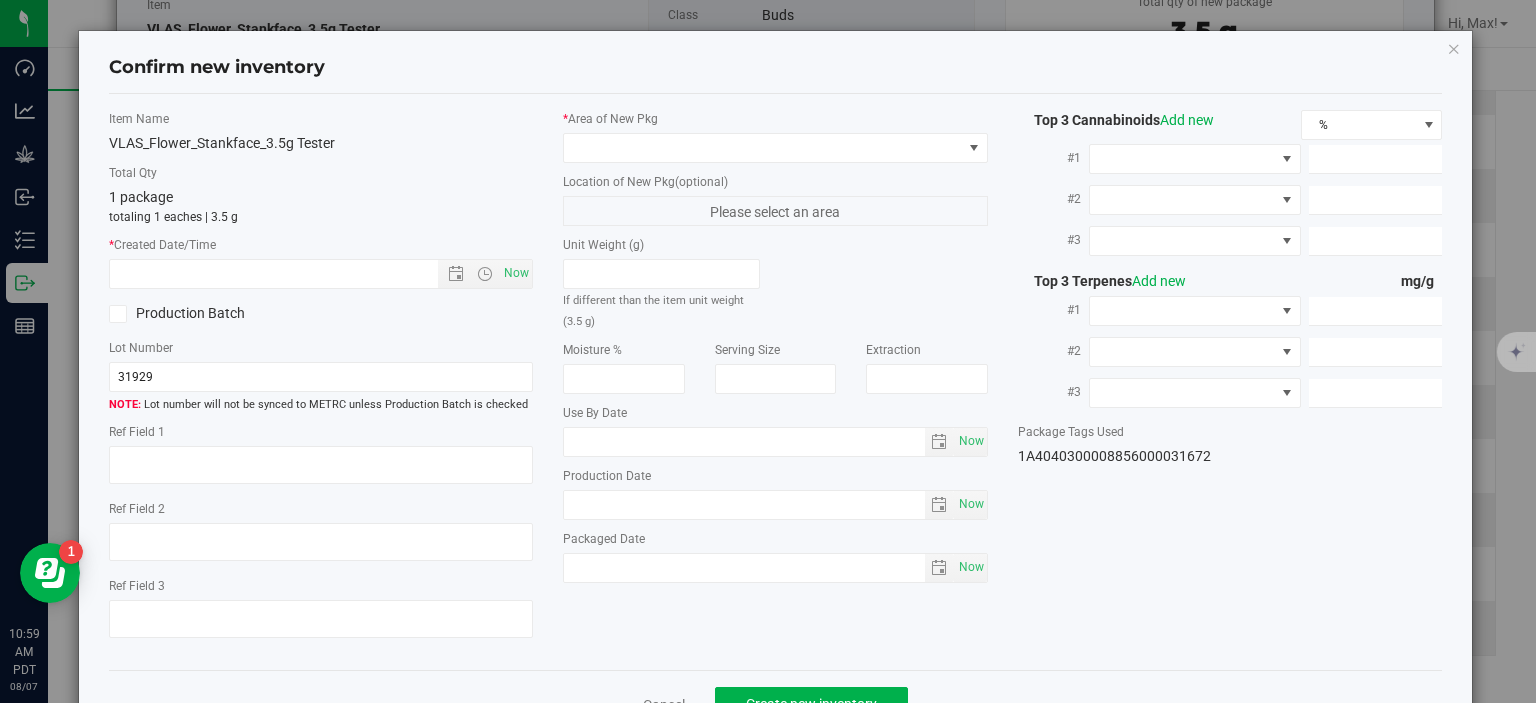 type on "378.1380" 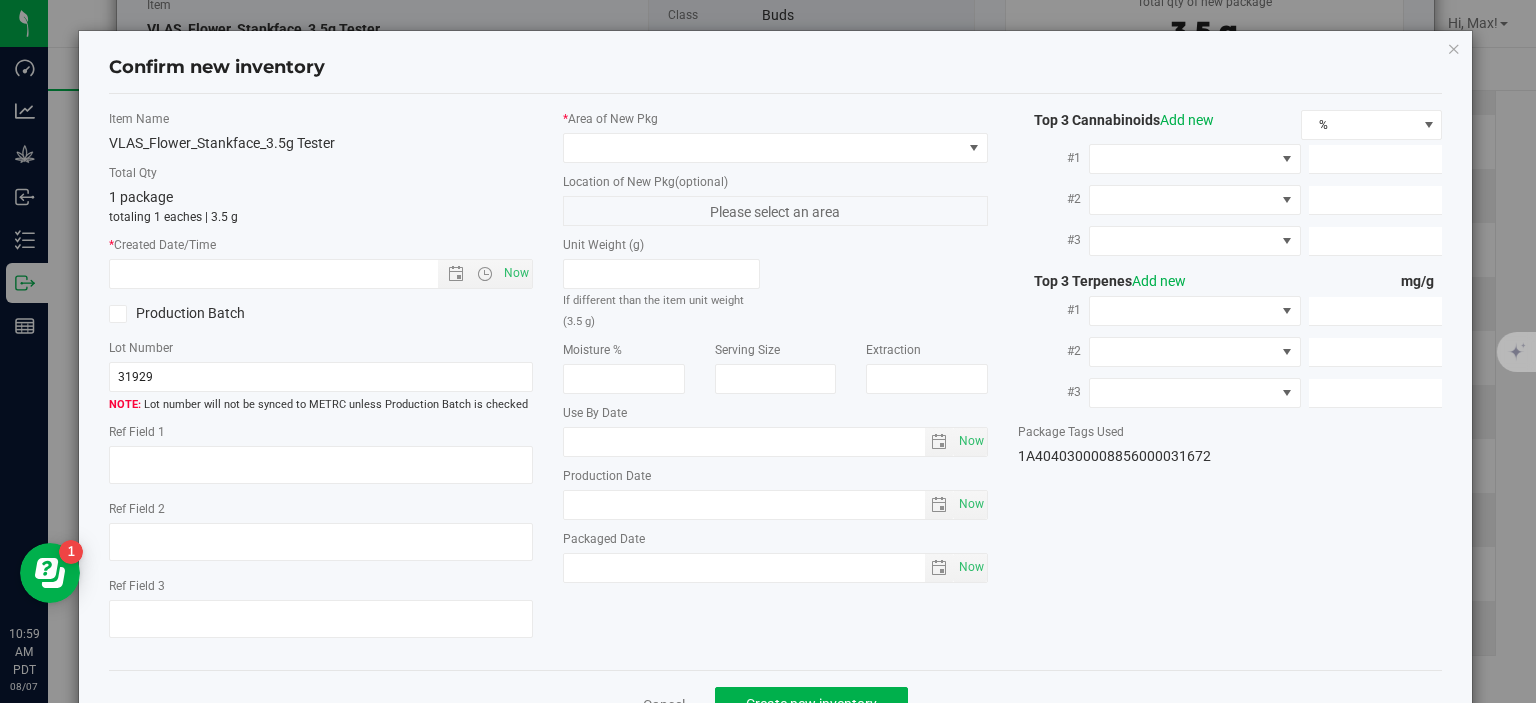 type on "18.2370" 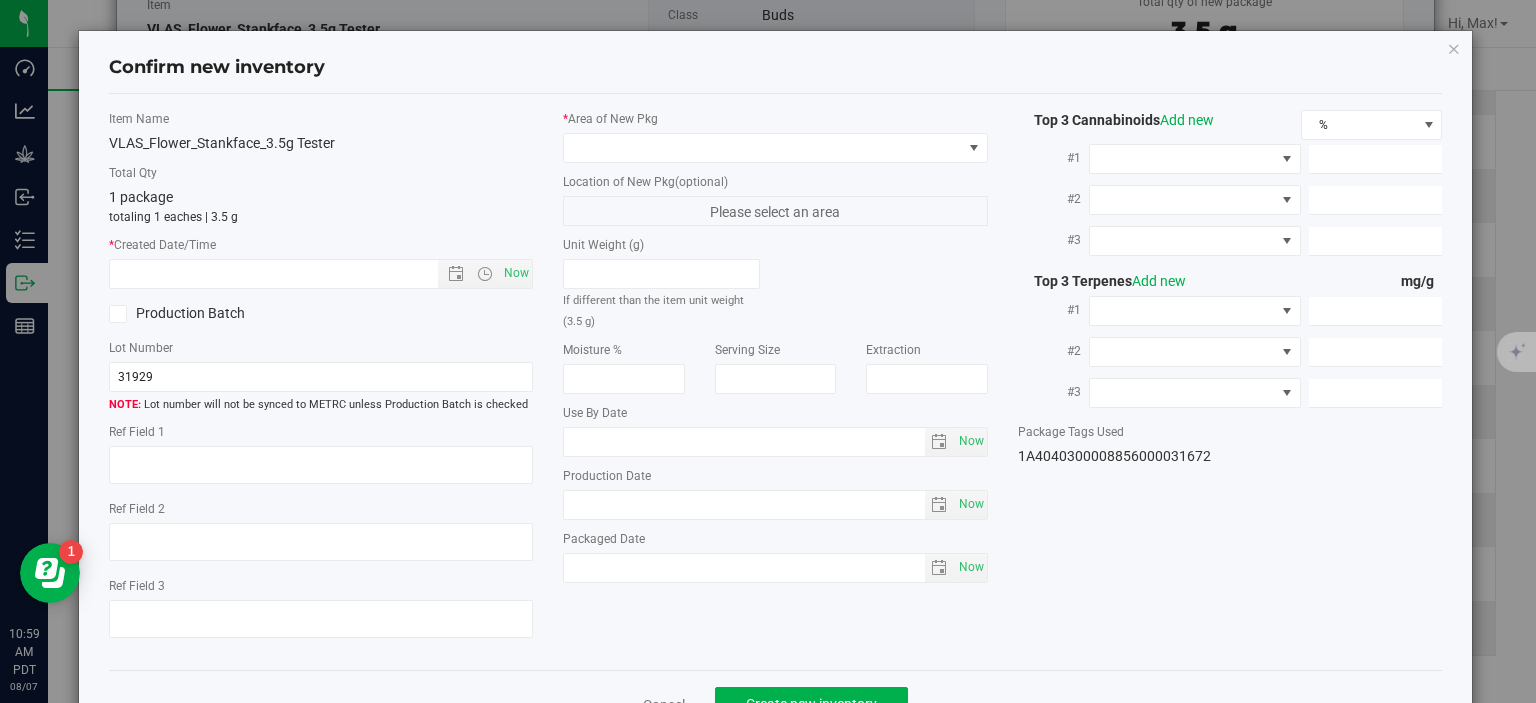type on "6.8590" 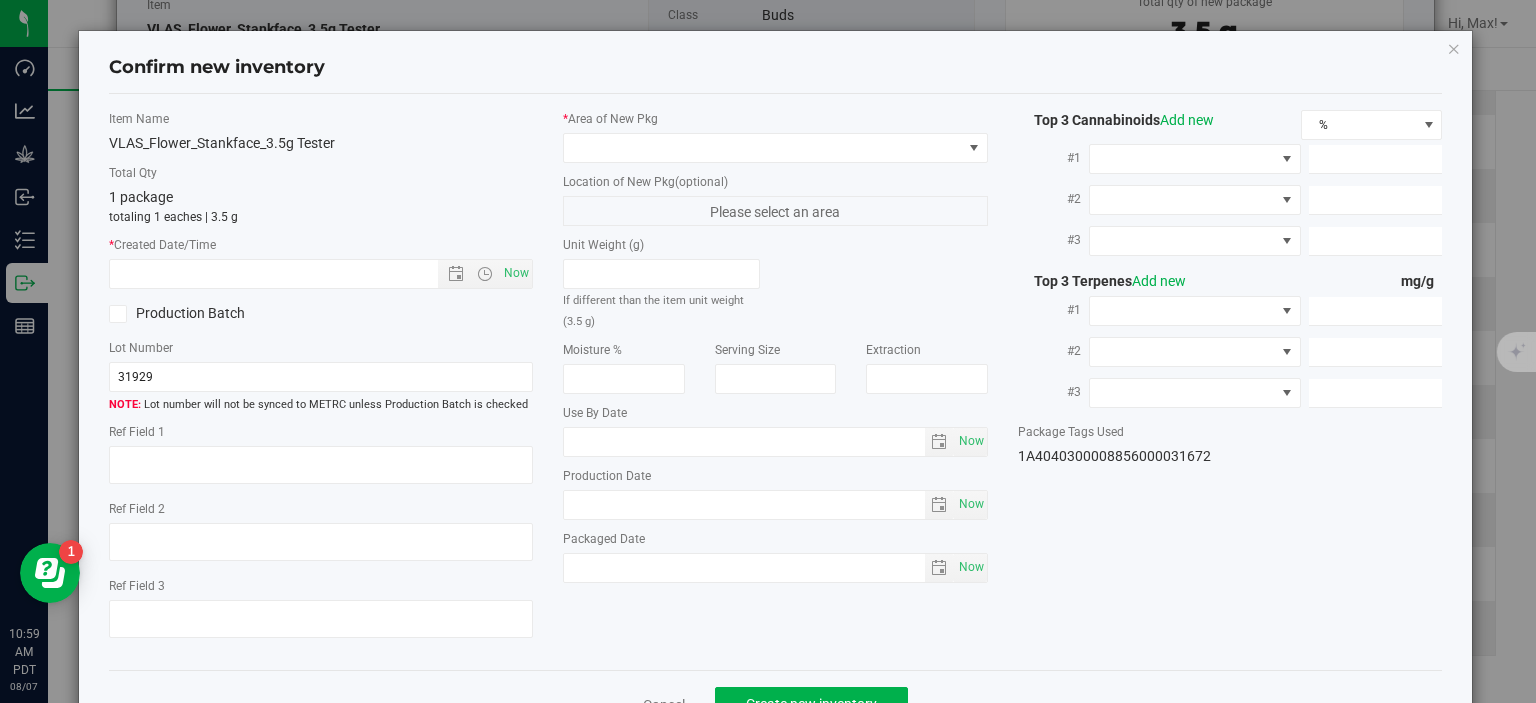 type on "7.0410" 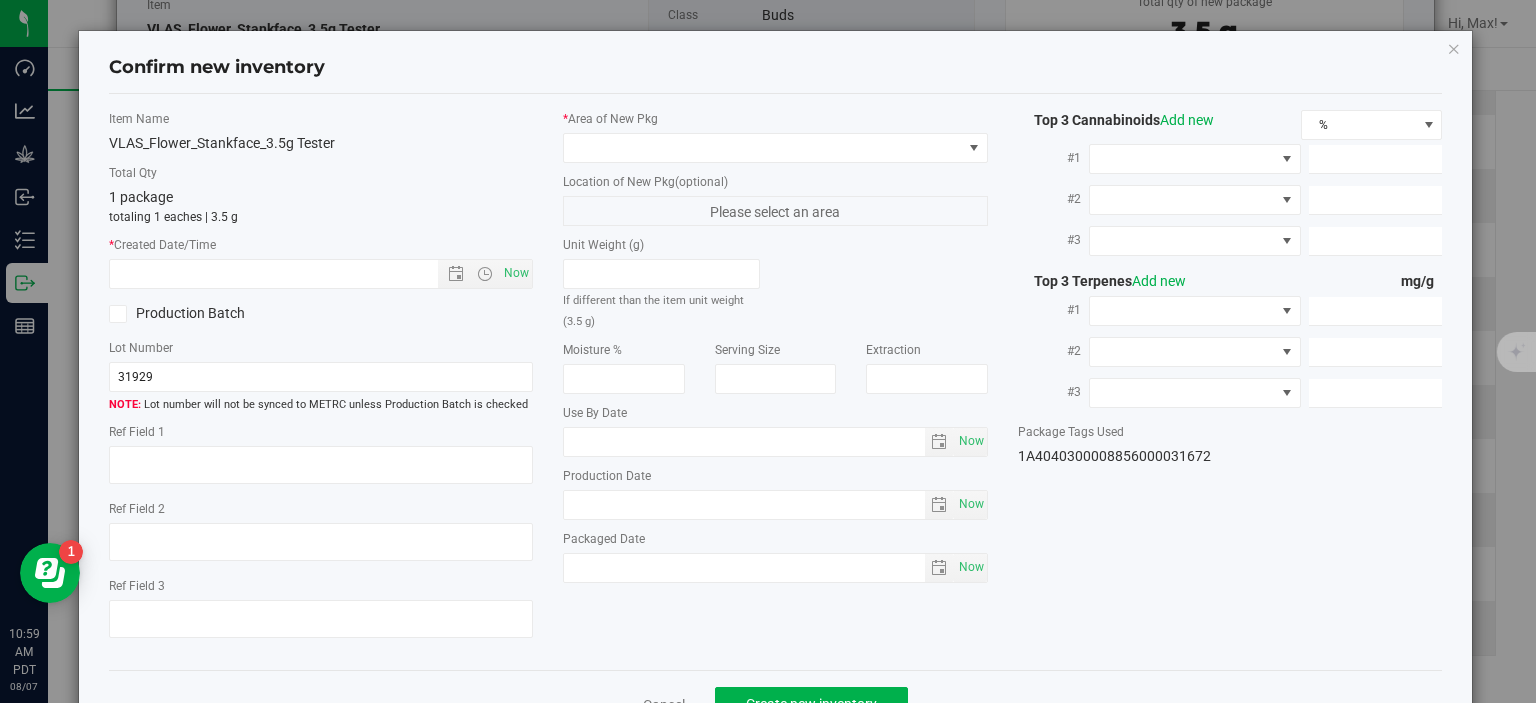 type on "5.8760" 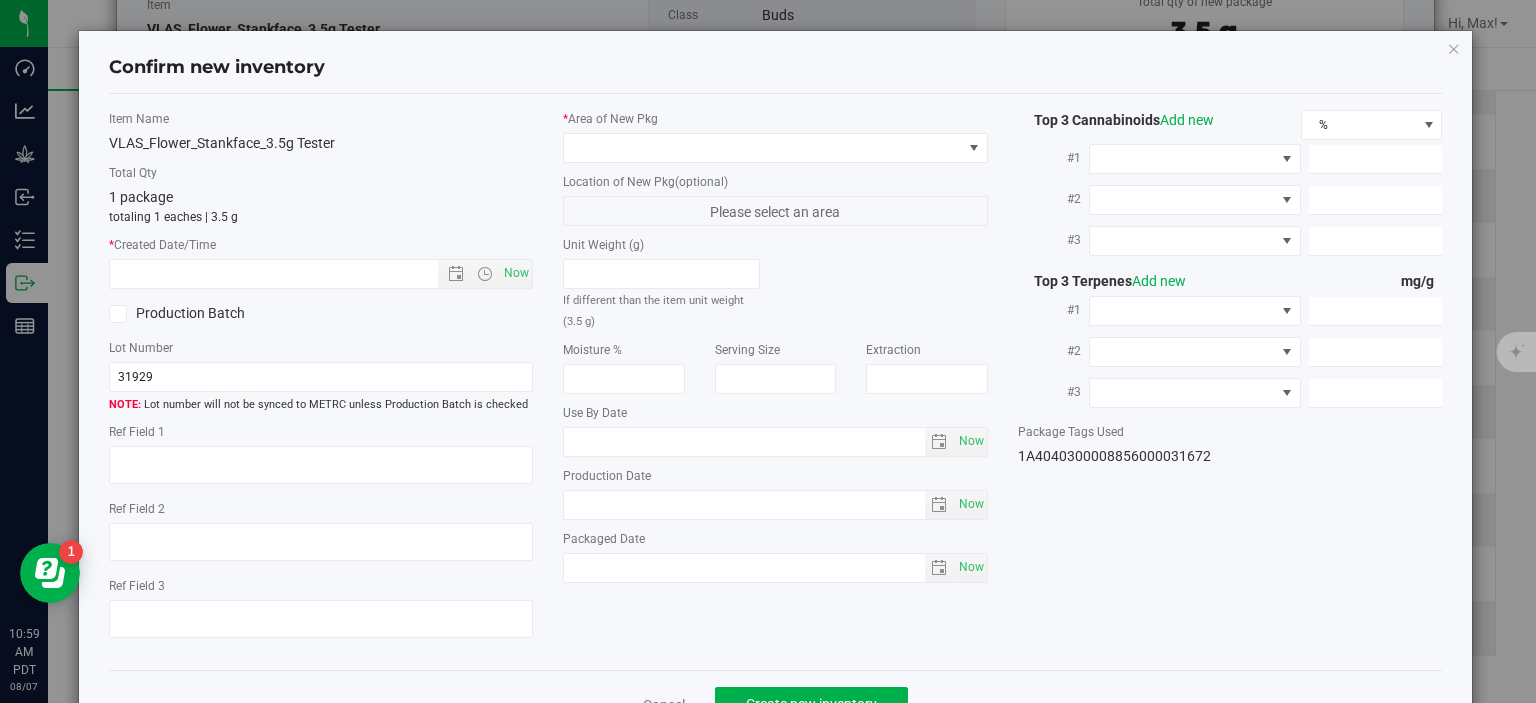 type on "3.9860" 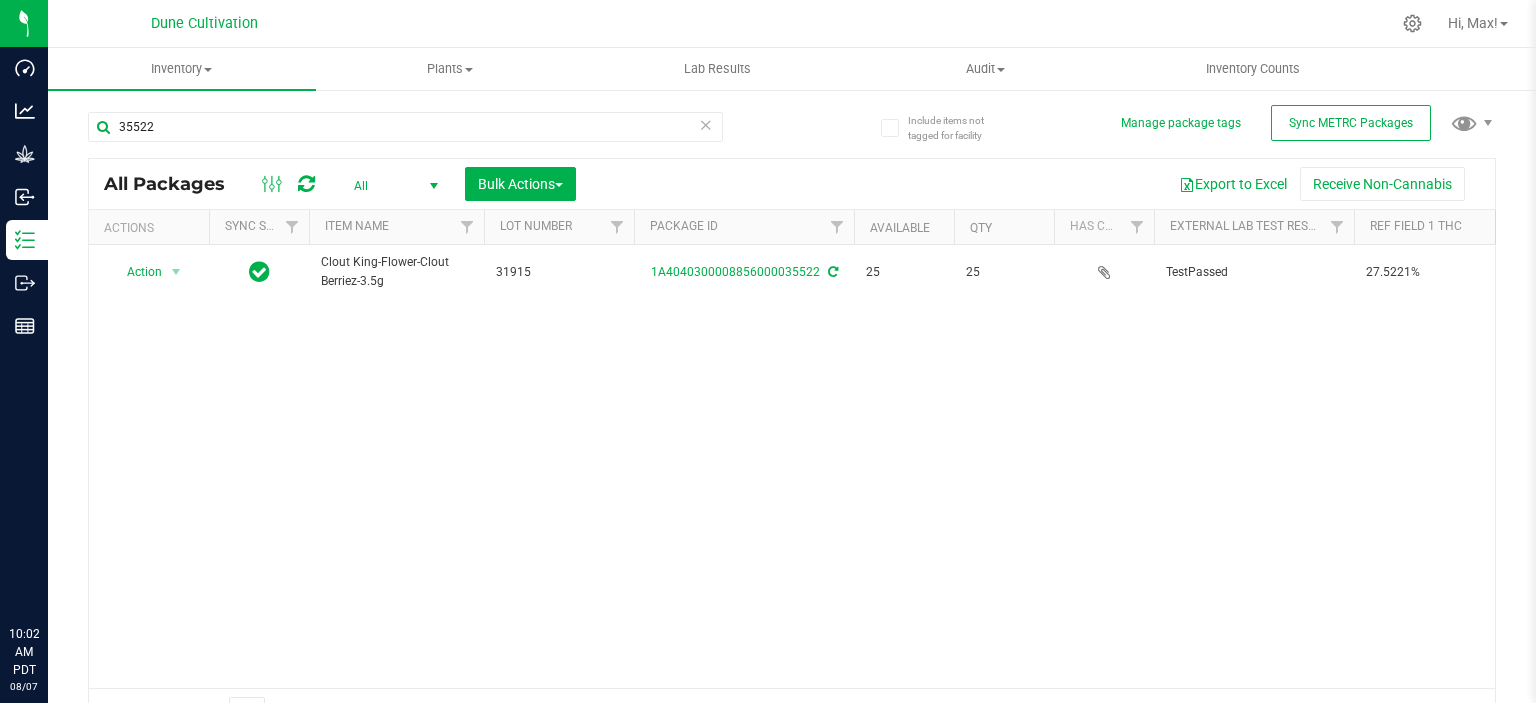 click on "35522" at bounding box center (405, 127) 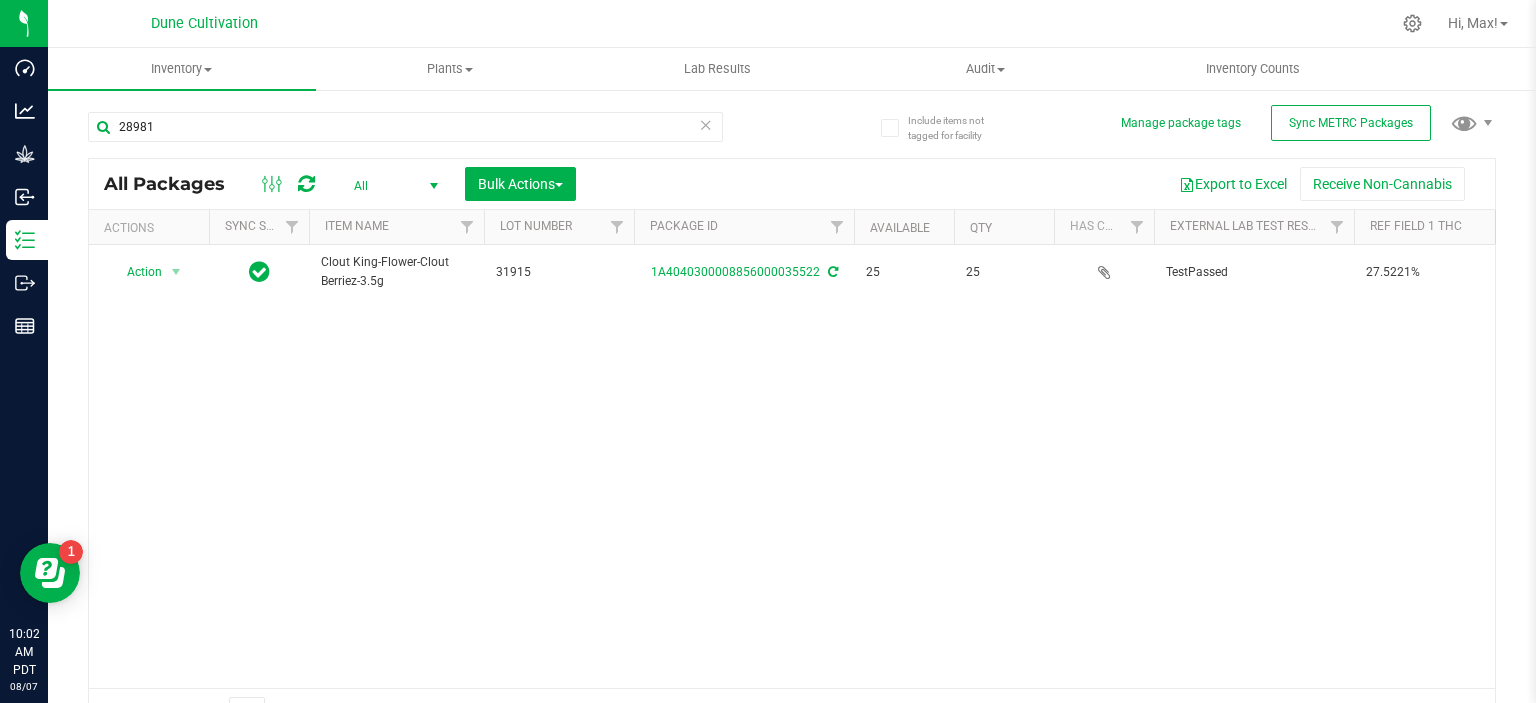 scroll, scrollTop: 0, scrollLeft: 0, axis: both 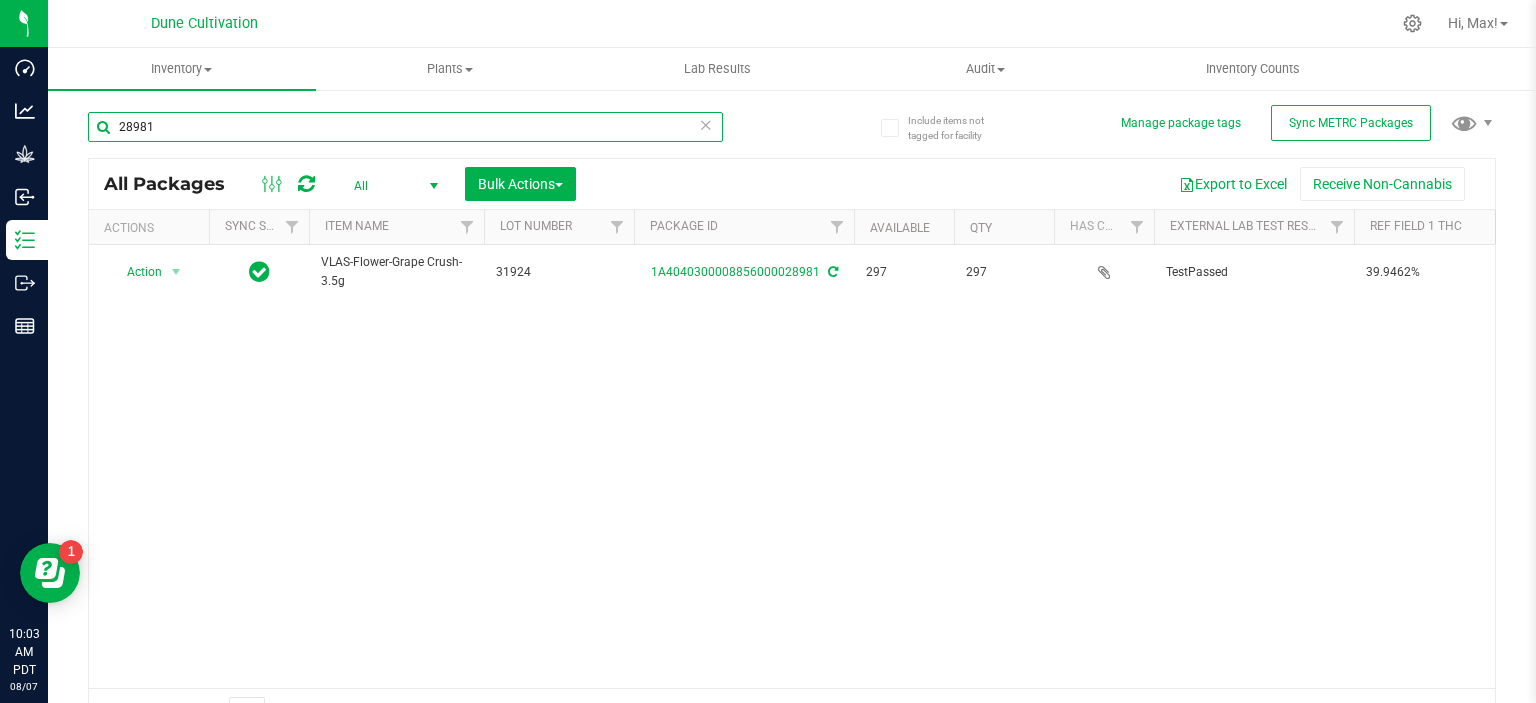 click on "28981" at bounding box center [405, 127] 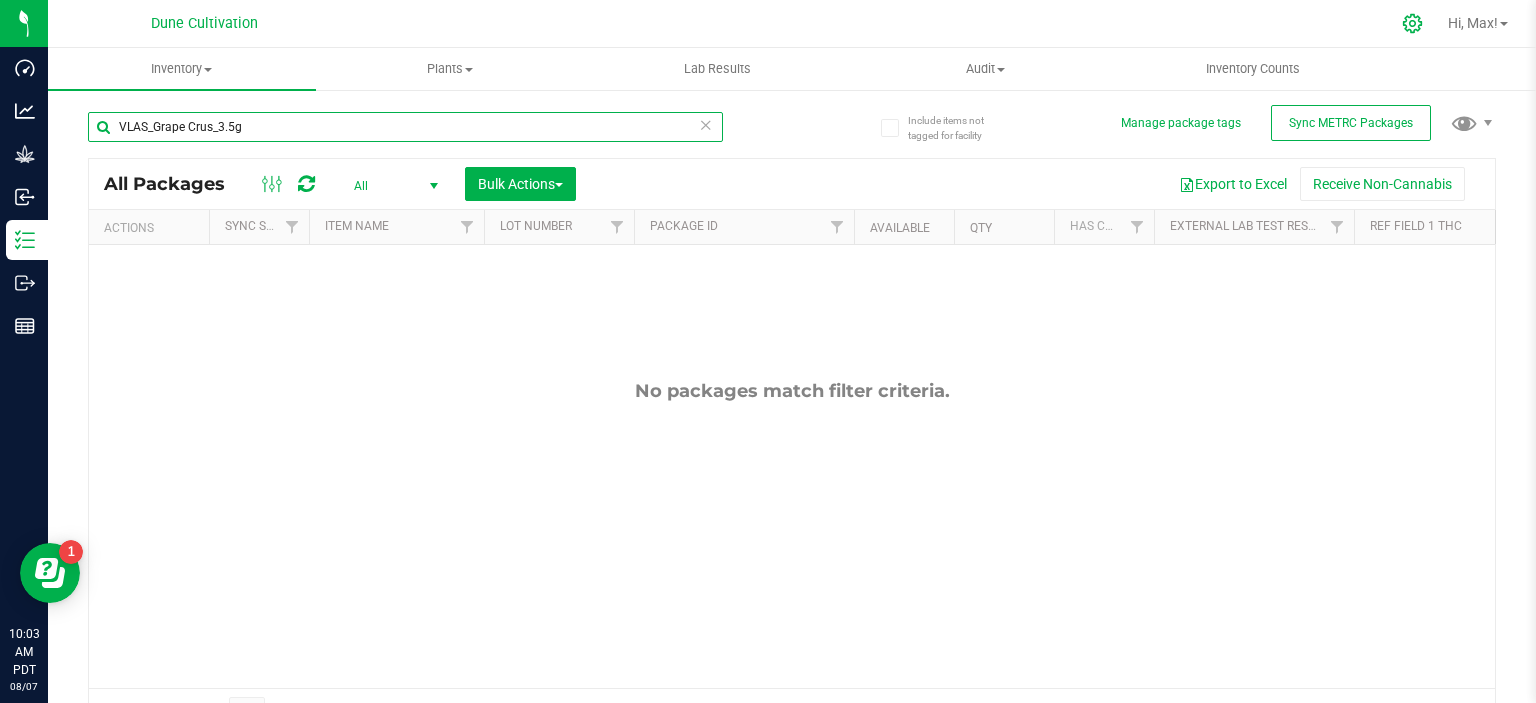 type on "VLAS_Grape Crus_3.5g" 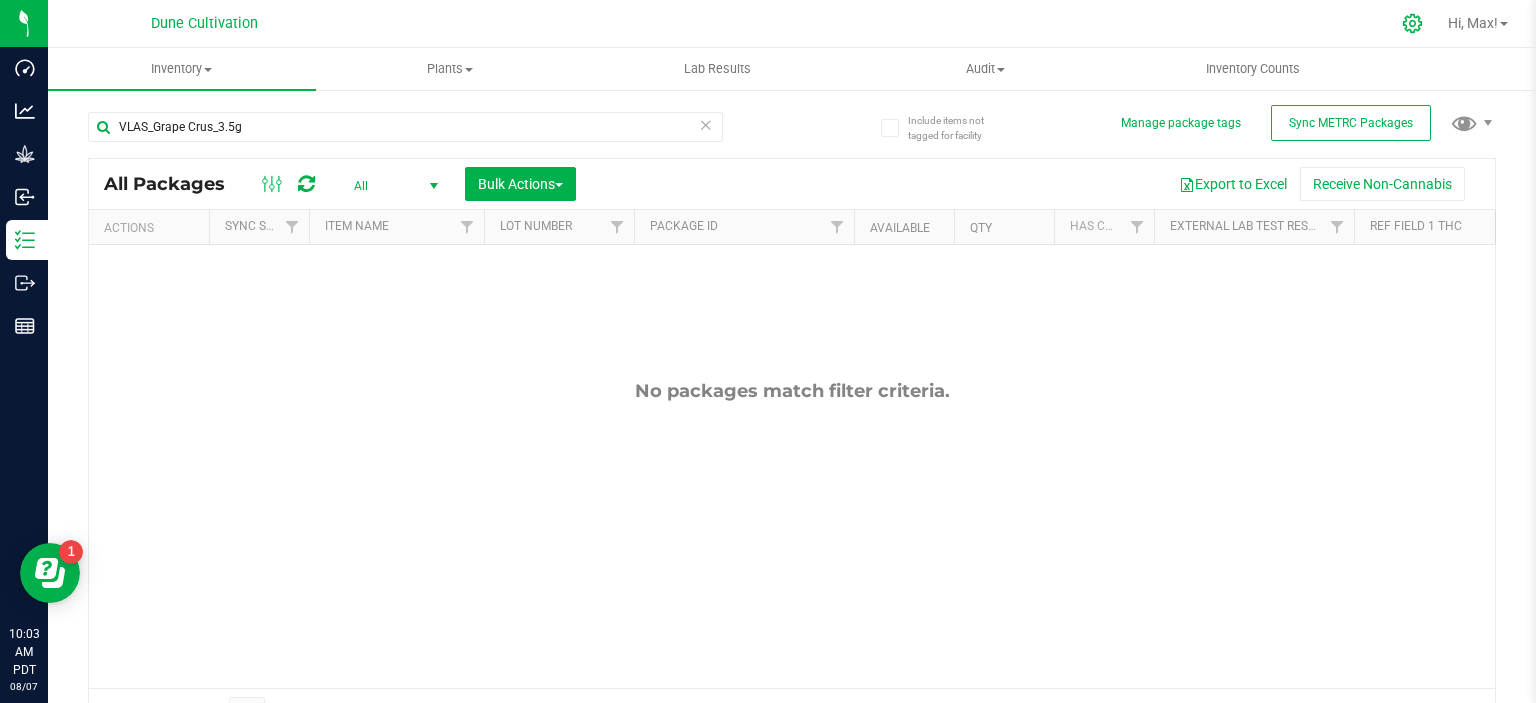 click 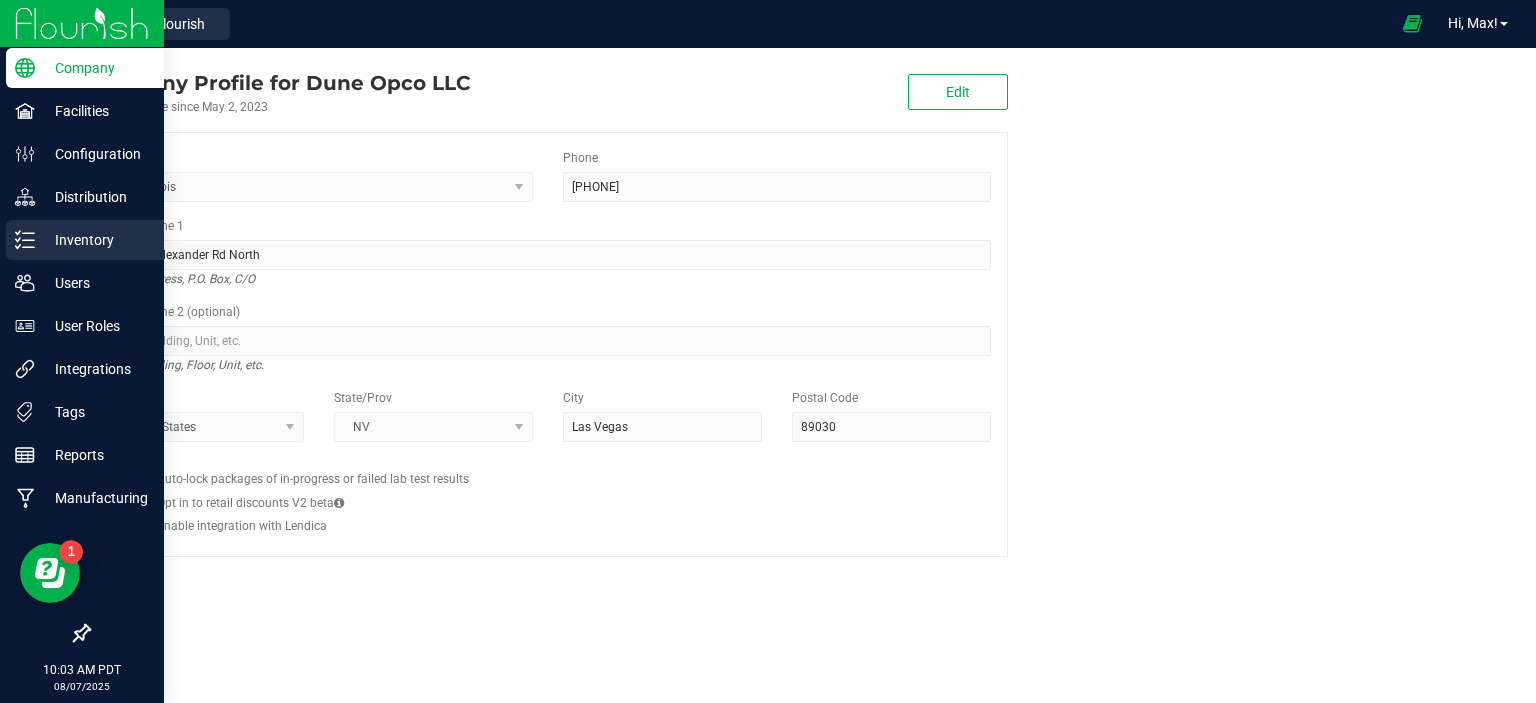 click on "Inventory" at bounding box center [95, 240] 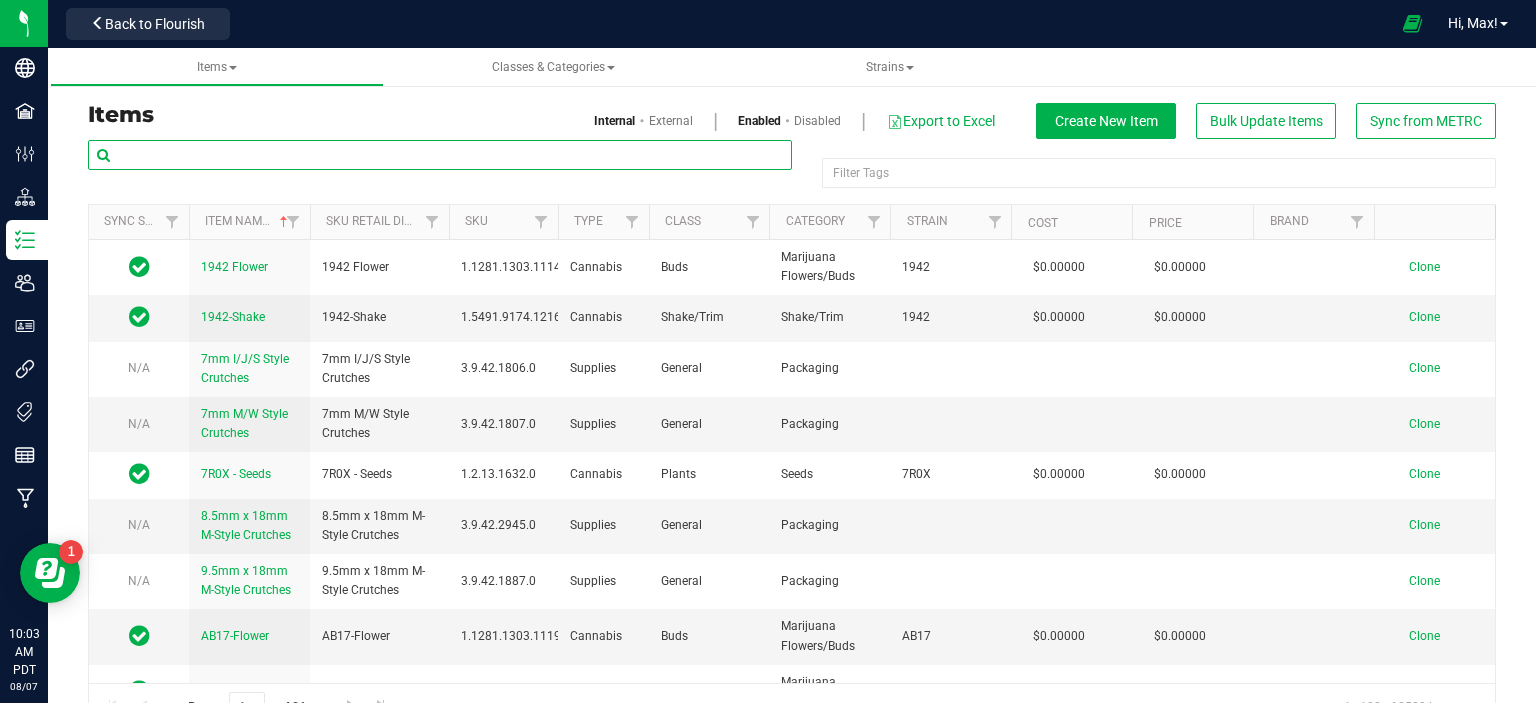 click at bounding box center (440, 155) 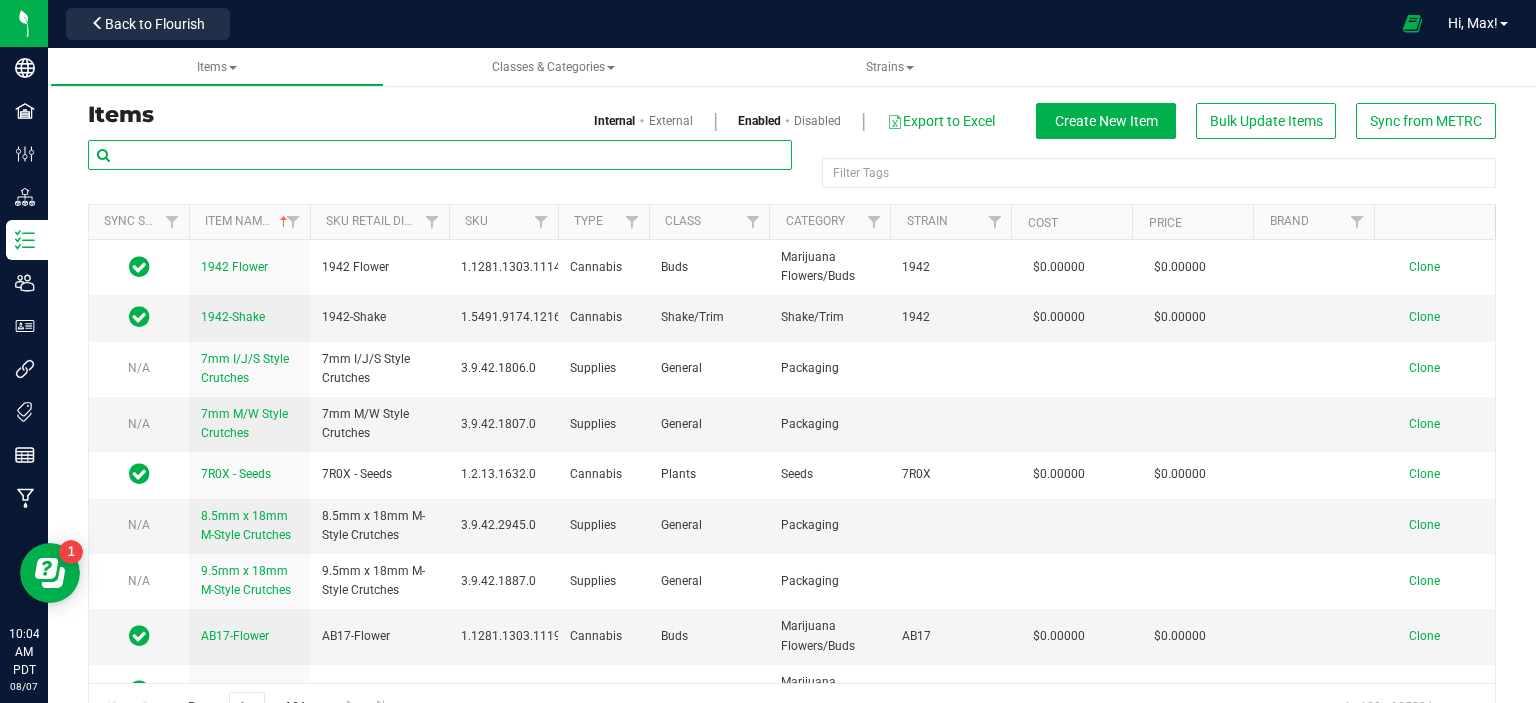 click at bounding box center [440, 155] 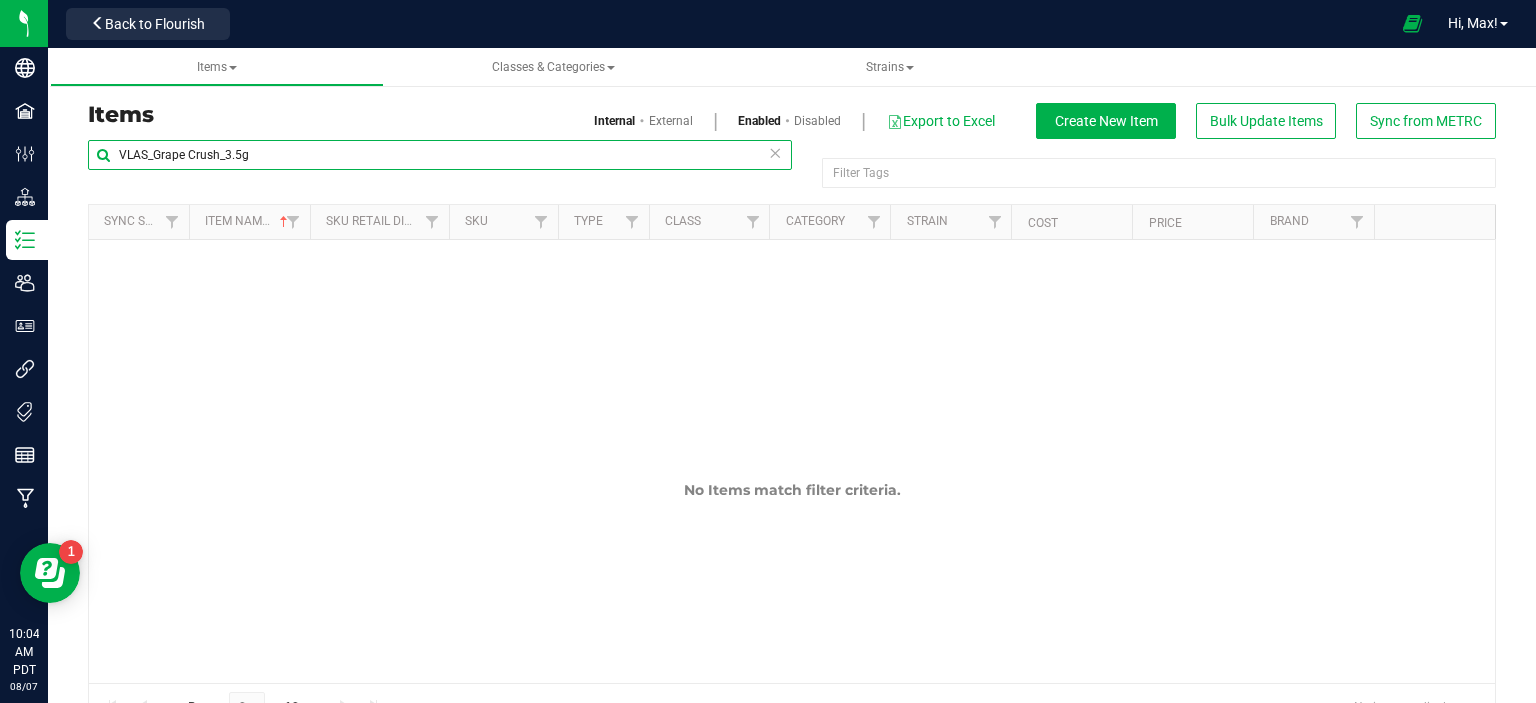 type on "VLAS_Grape Crush_3.5g" 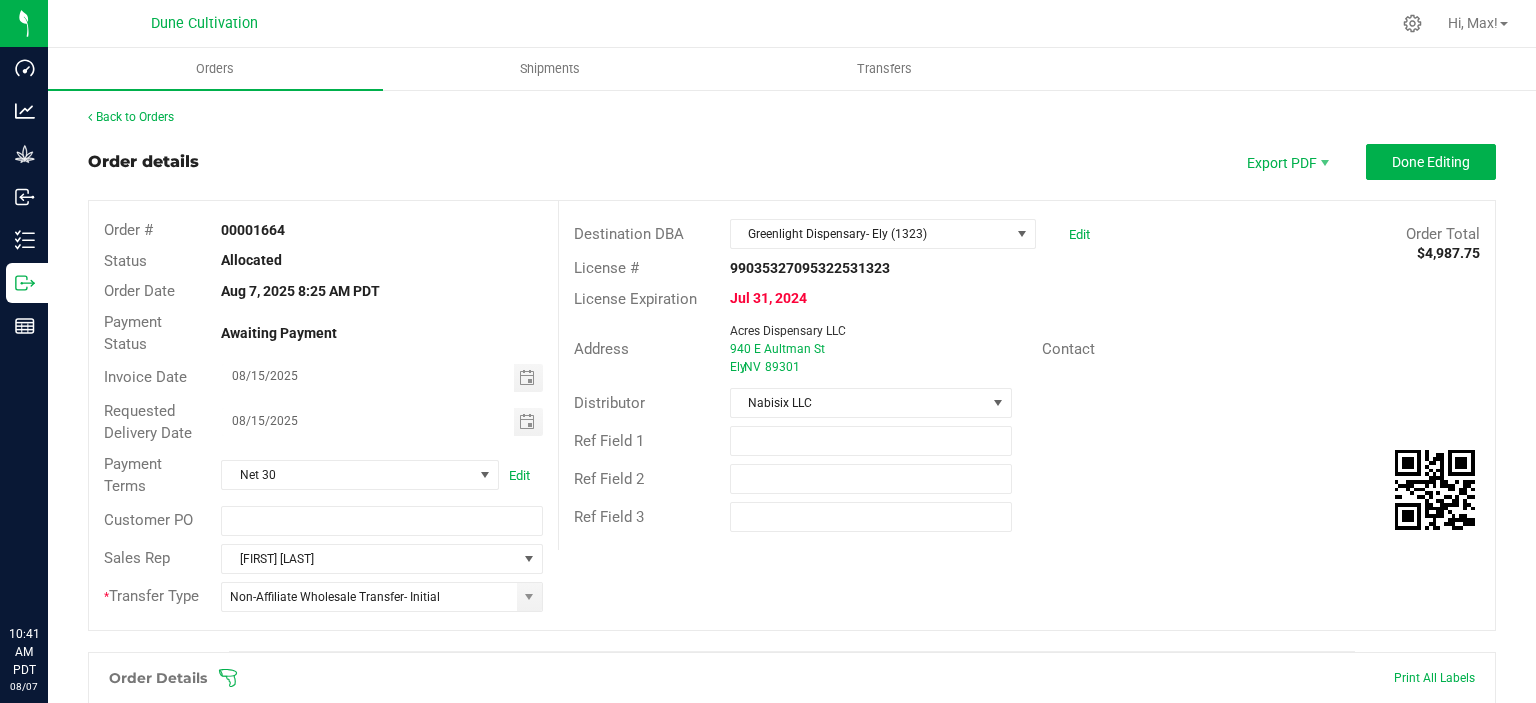 scroll, scrollTop: 0, scrollLeft: 0, axis: both 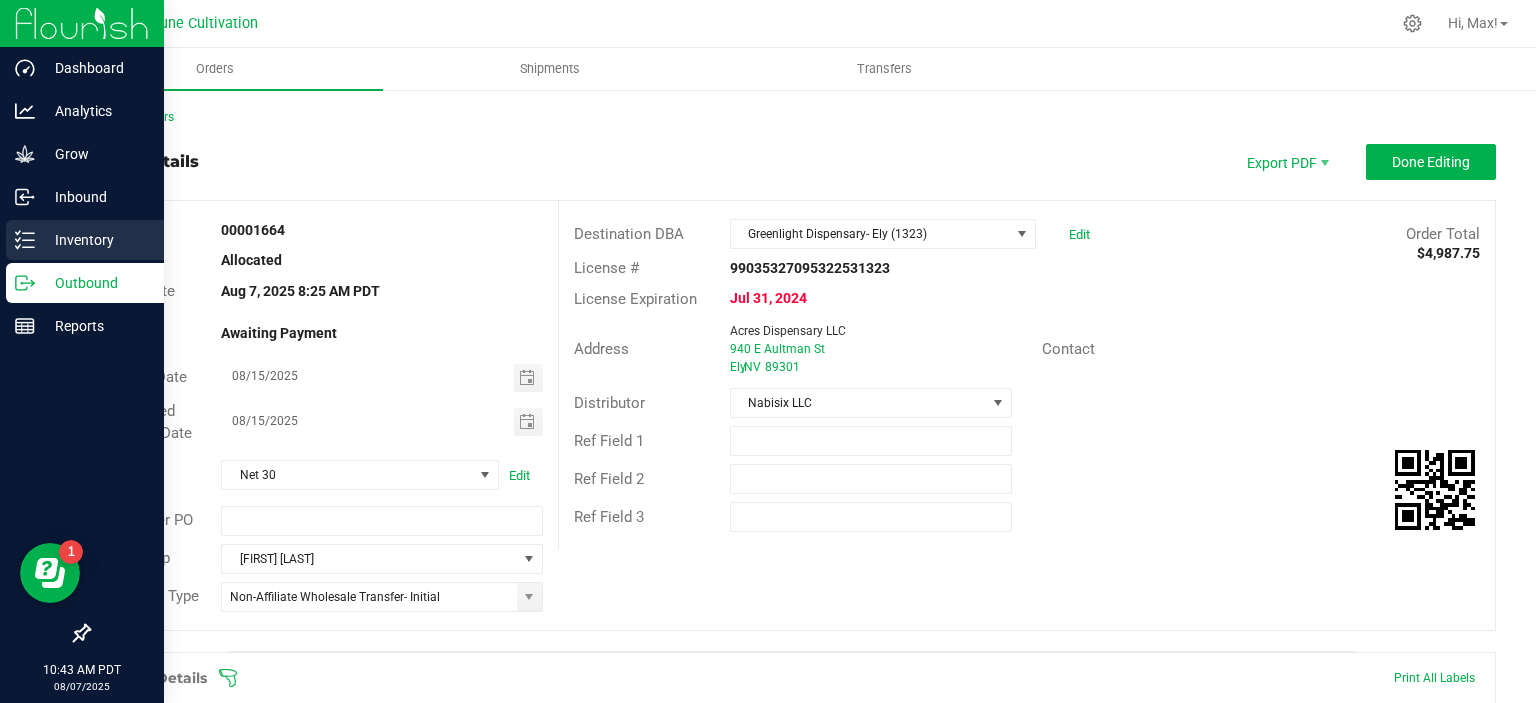 click on "Inventory" at bounding box center (85, 240) 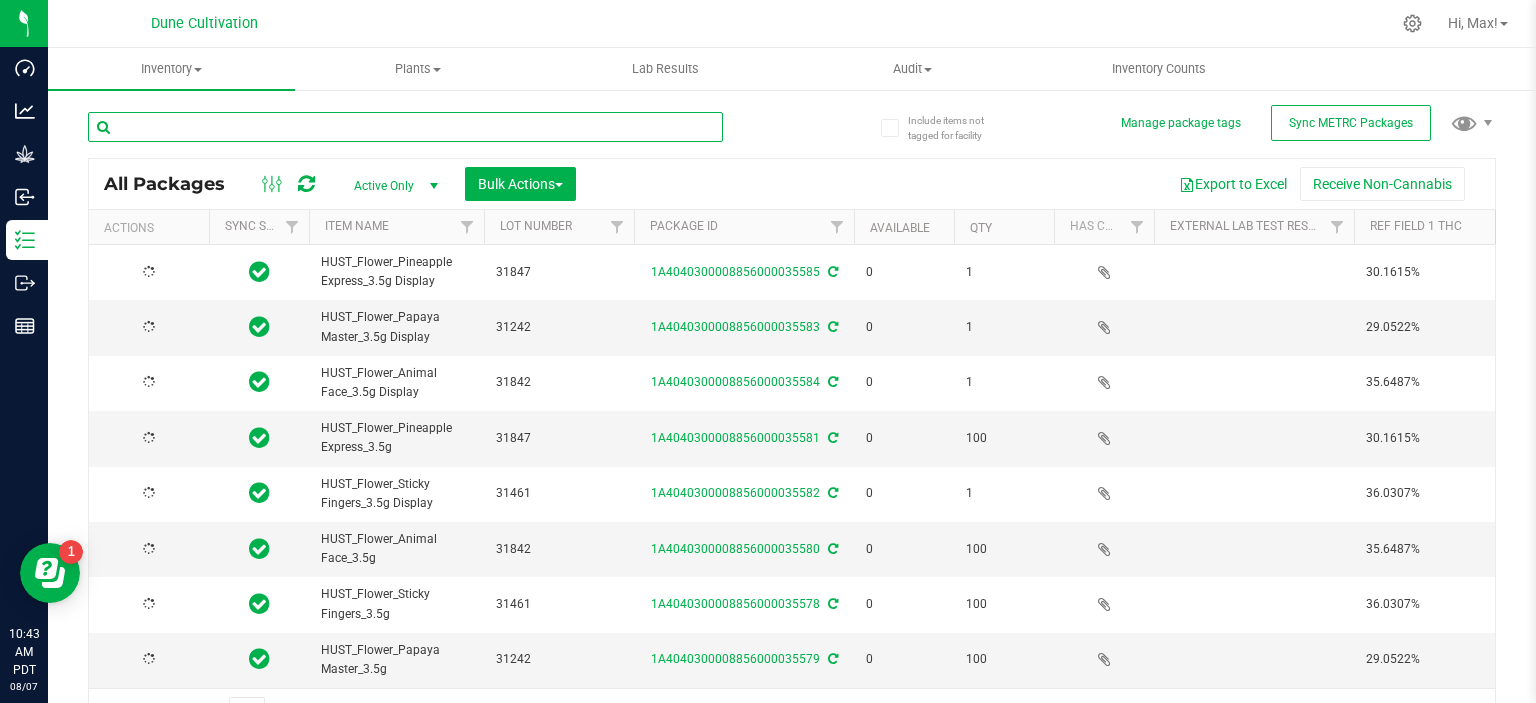 click at bounding box center [405, 127] 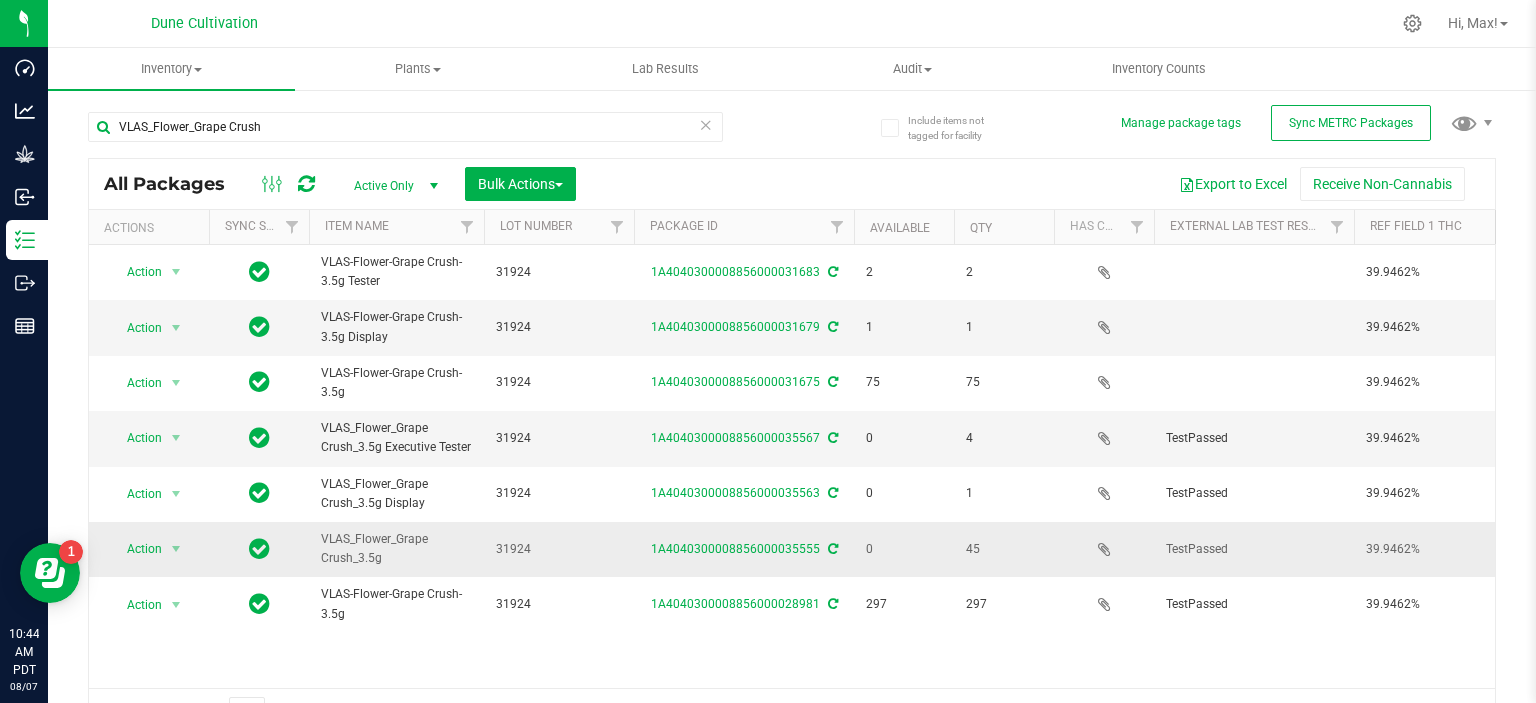 click on "VLAS_Flower_Grape Crush_3.5g" at bounding box center [396, 549] 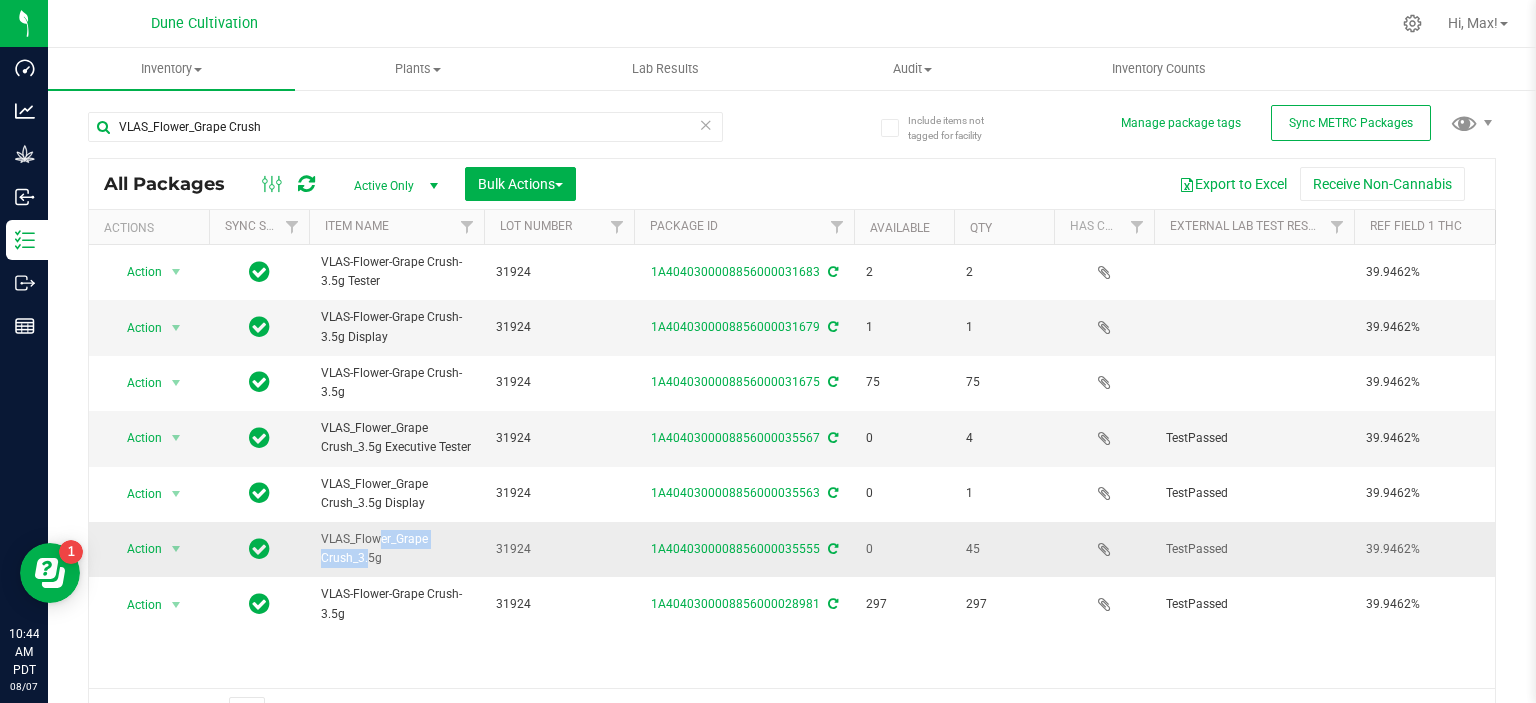 click on "VLAS_Flower_Grape Crush_3.5g" at bounding box center (396, 549) 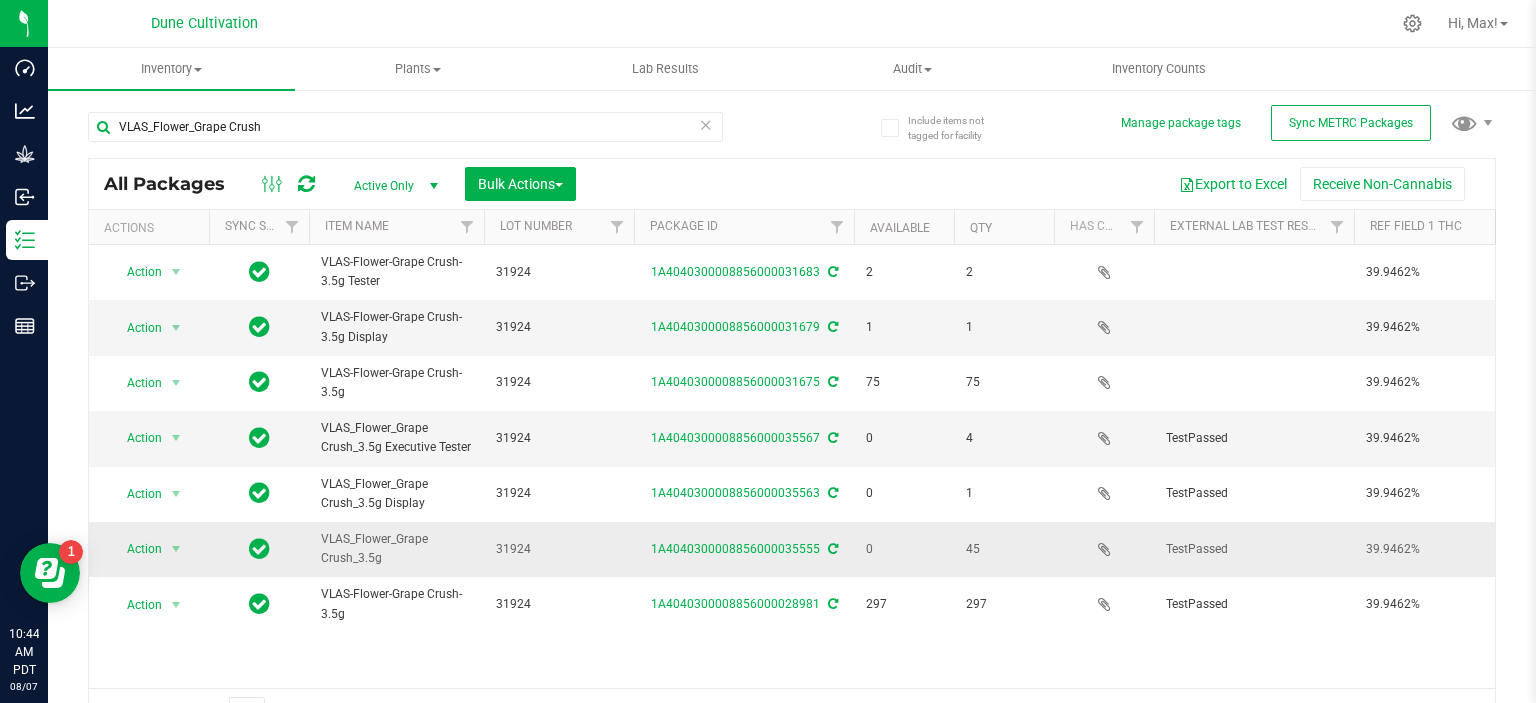 click on "VLAS_Flower_Grape Crush_3.5g" at bounding box center [396, 549] 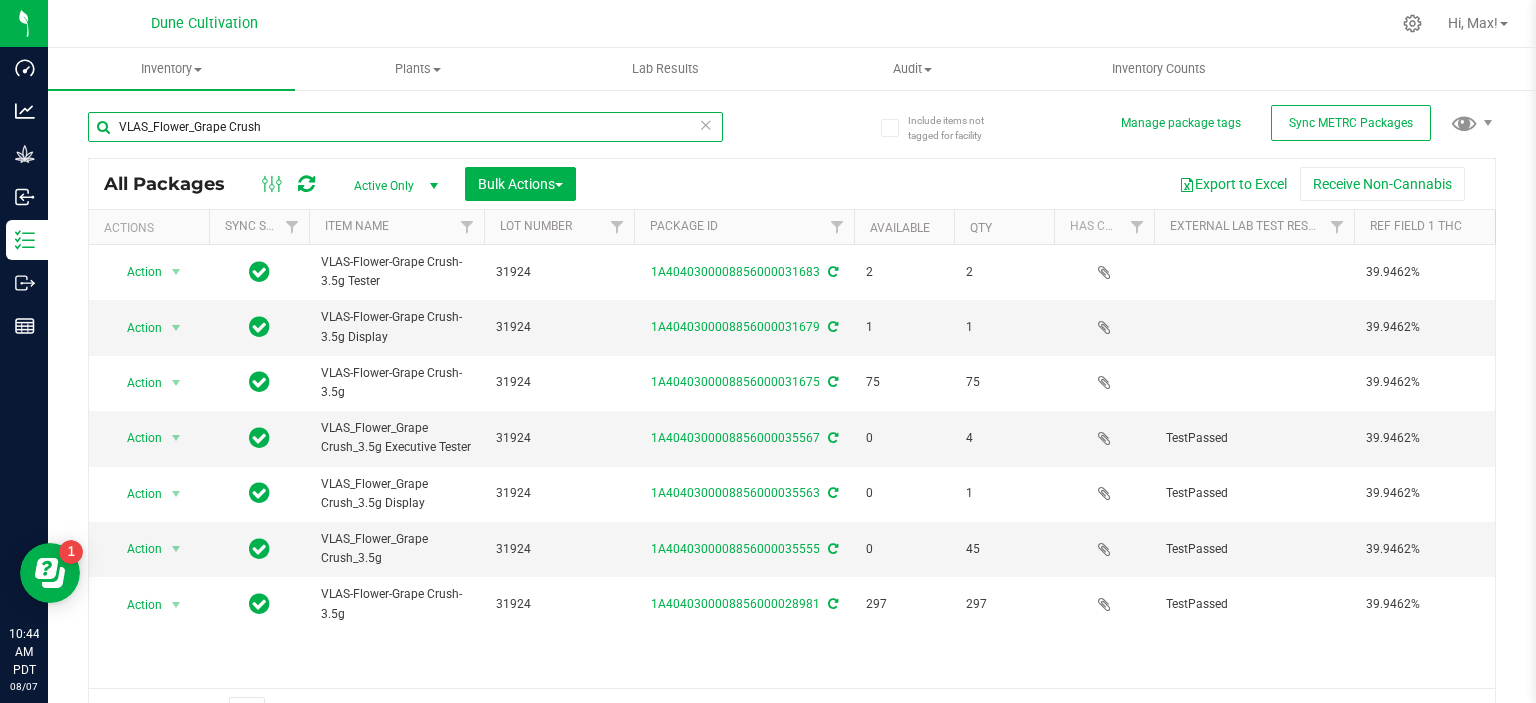 click on "VLAS_Flower_Grape Crush" at bounding box center [405, 127] 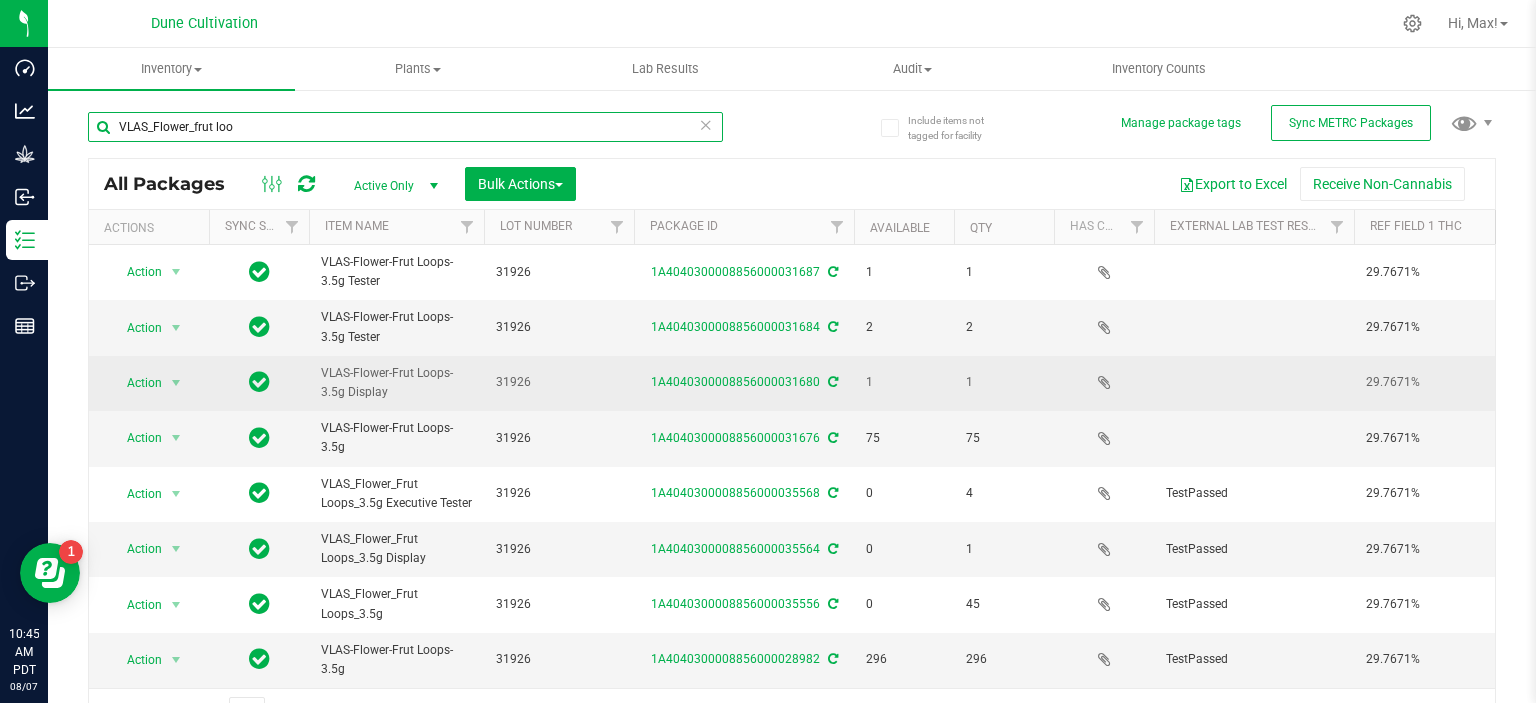 scroll, scrollTop: 72, scrollLeft: 0, axis: vertical 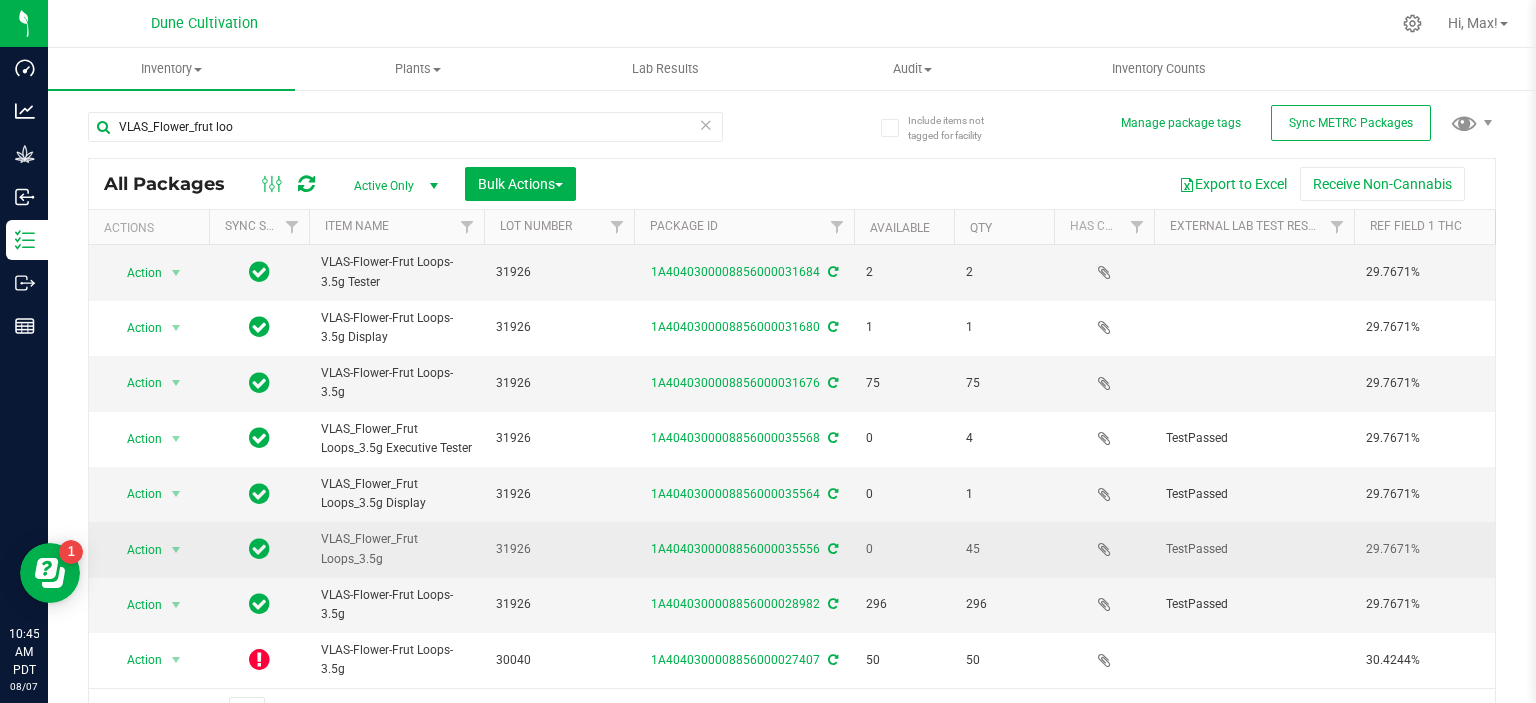 click on "VLAS_Flower_Frut Loops_3.5g" at bounding box center [396, 549] 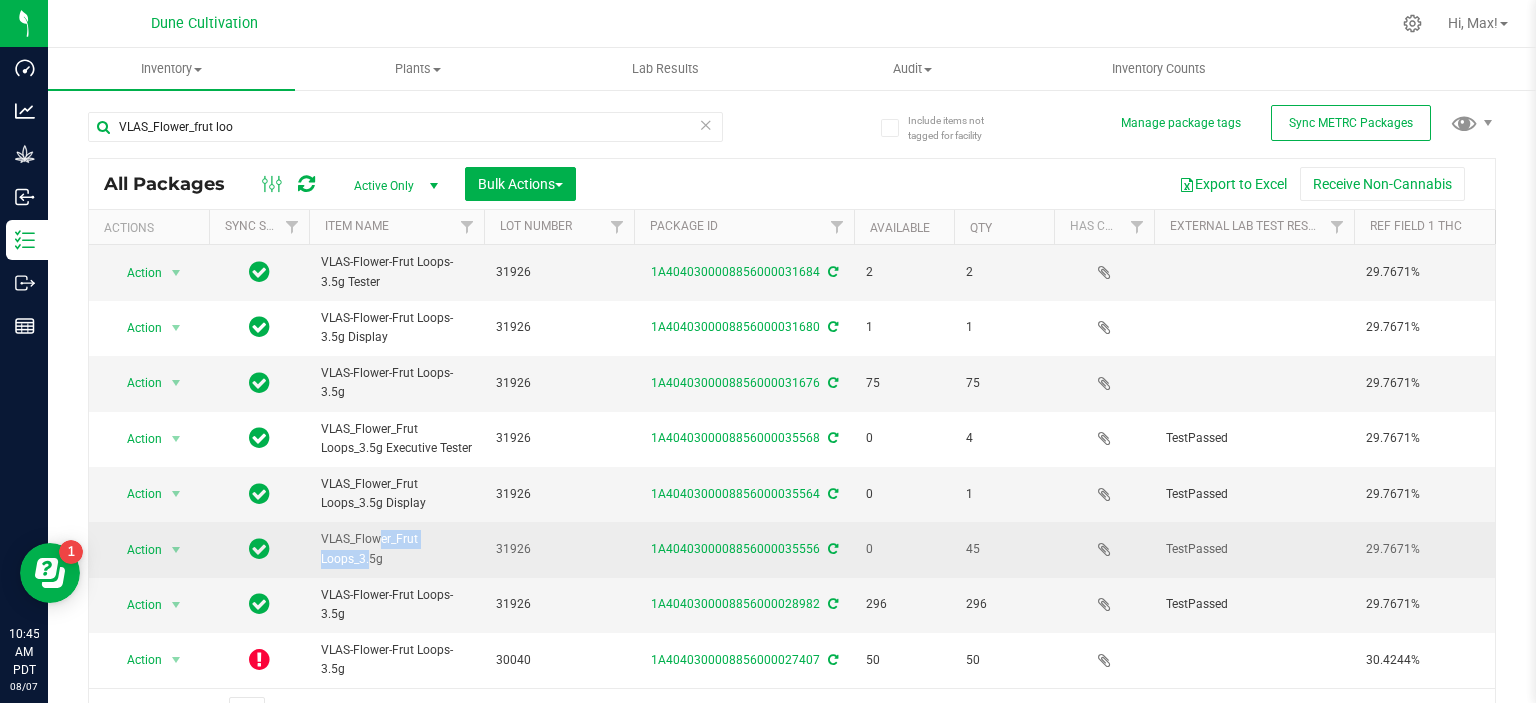 click on "VLAS_Flower_Frut Loops_3.5g" at bounding box center (396, 549) 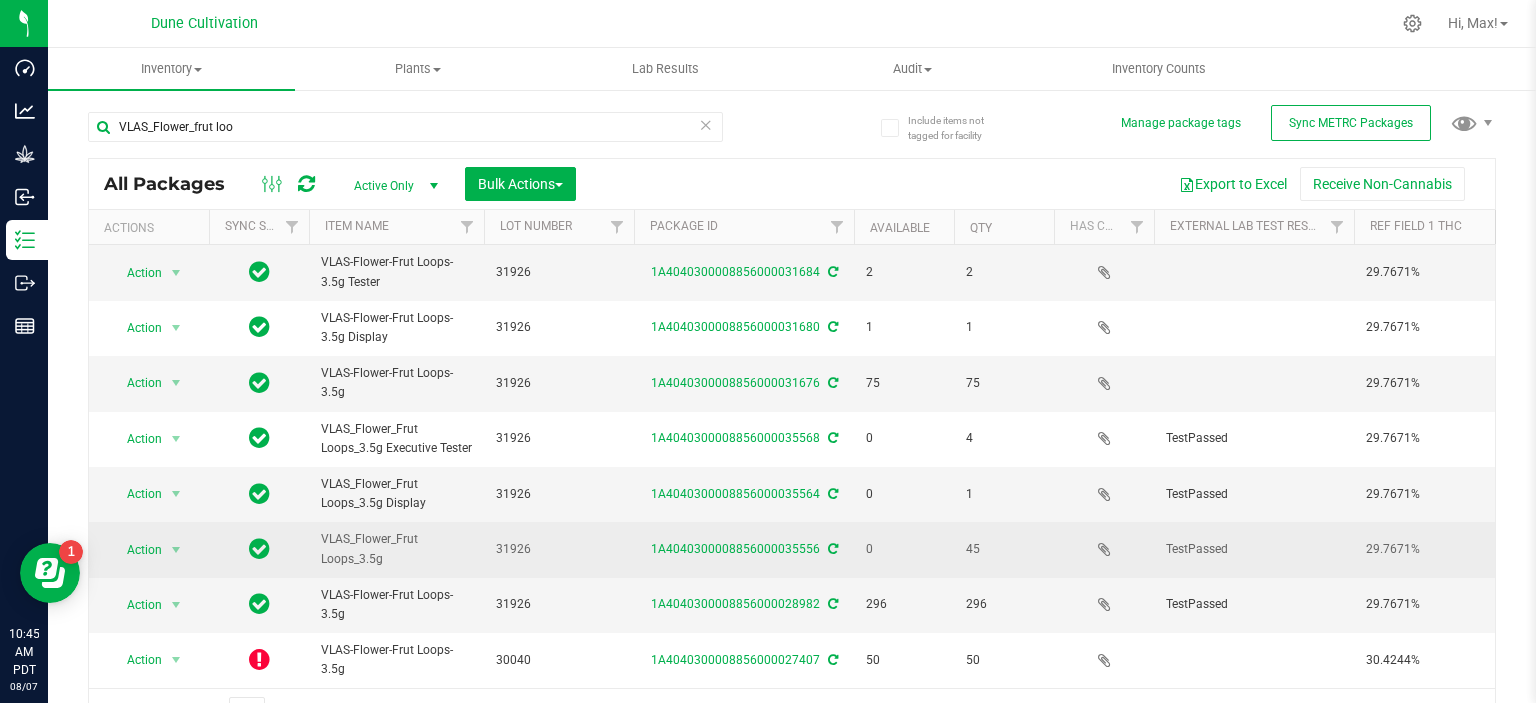 click on "VLAS_Flower_Frut Loops_3.5g" at bounding box center (396, 549) 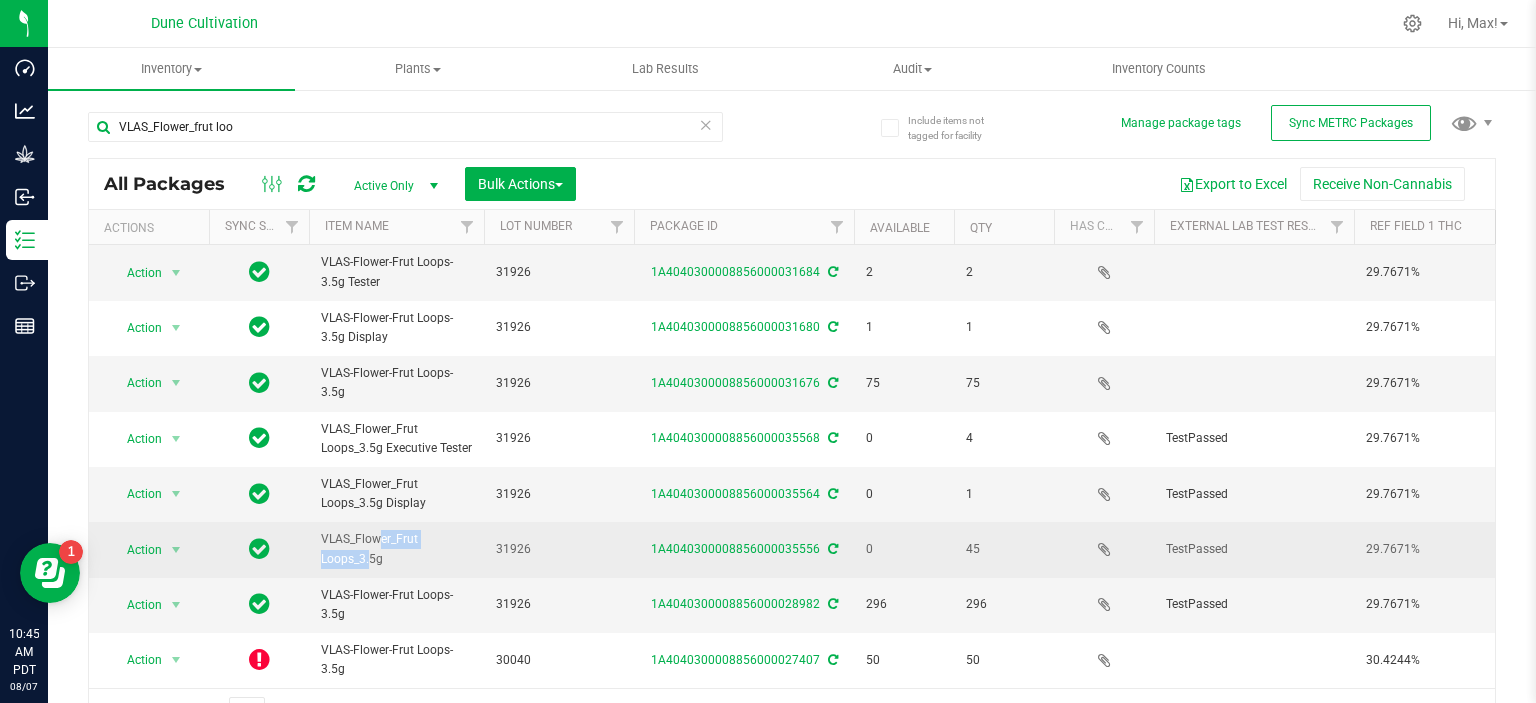 click on "VLAS_Flower_Frut Loops_3.5g" at bounding box center [396, 549] 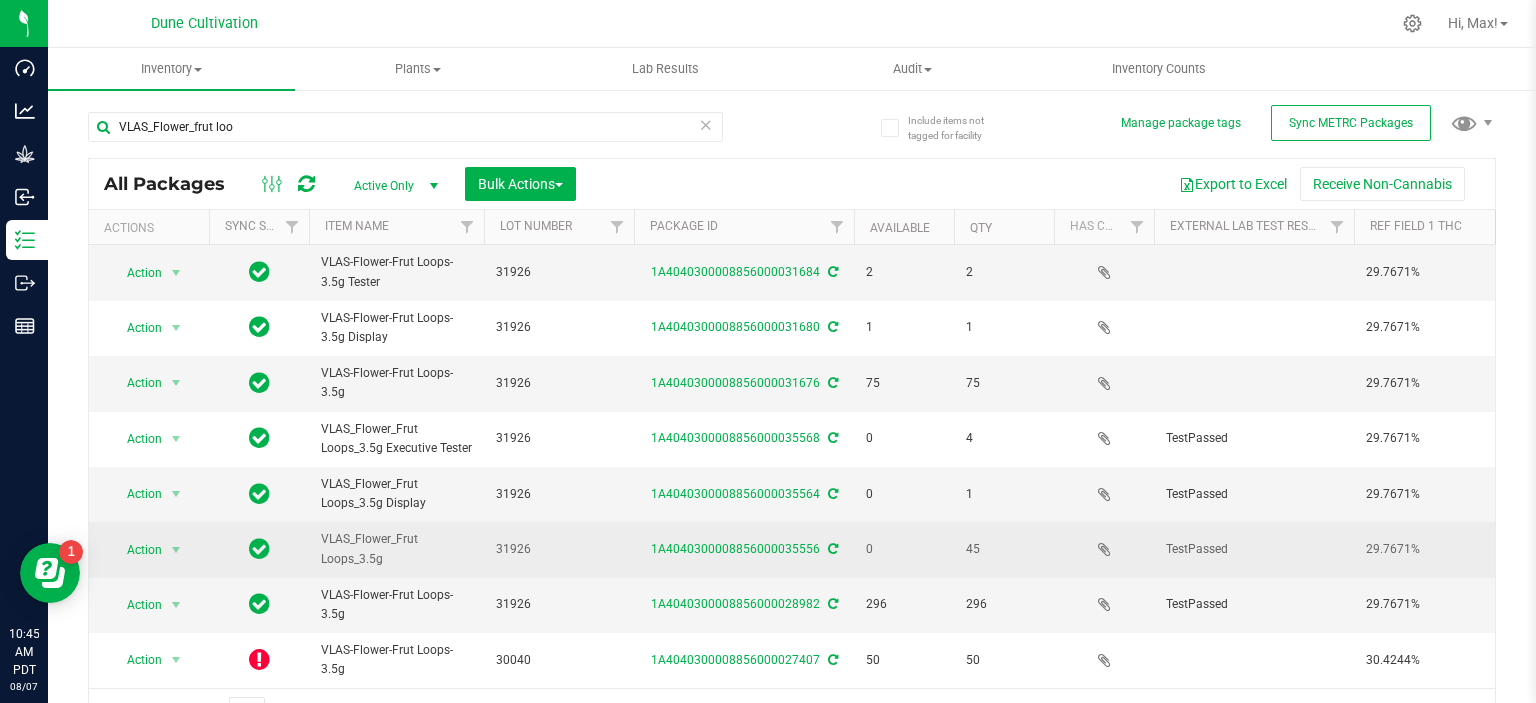 click on "VLAS_Flower_Frut Loops_3.5g" at bounding box center [396, 549] 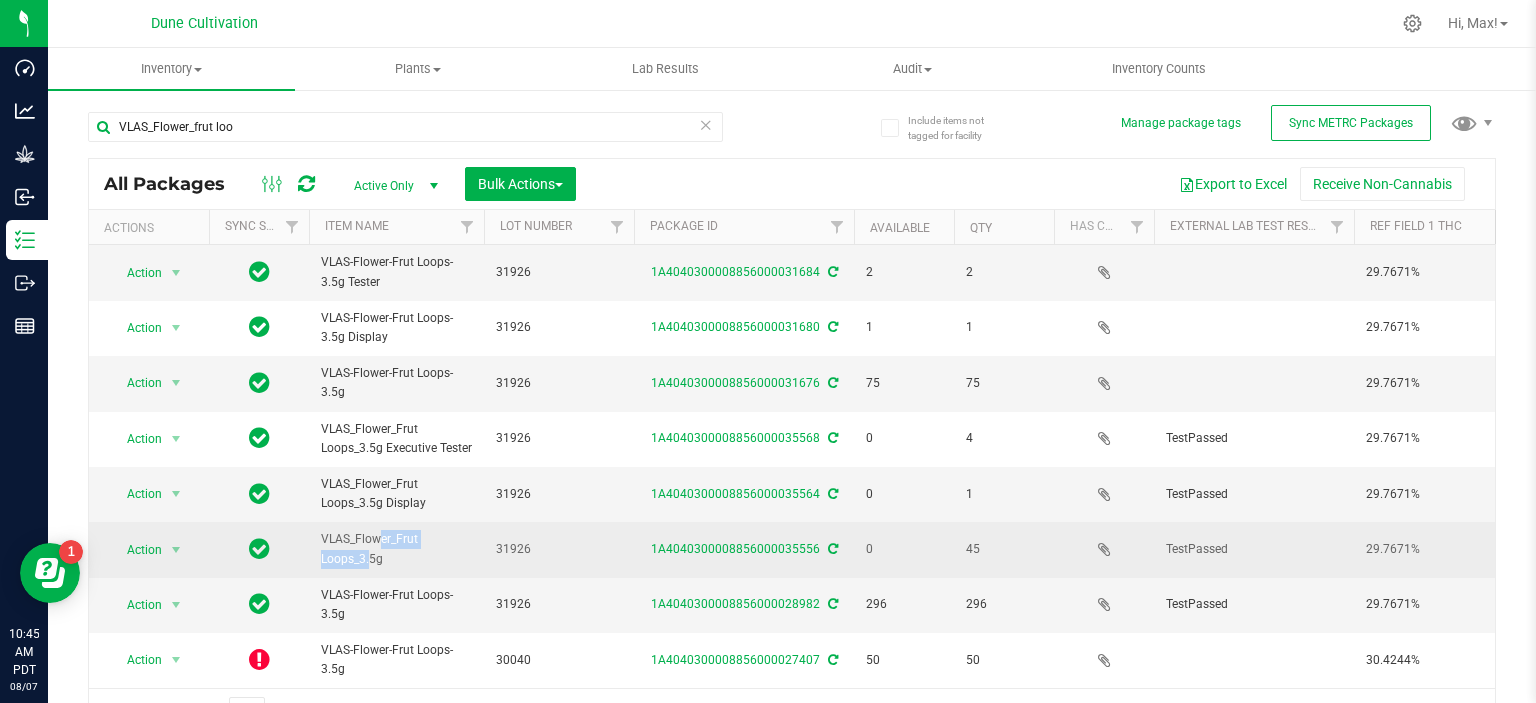 click on "VLAS_Flower_Frut Loops_3.5g" at bounding box center (396, 549) 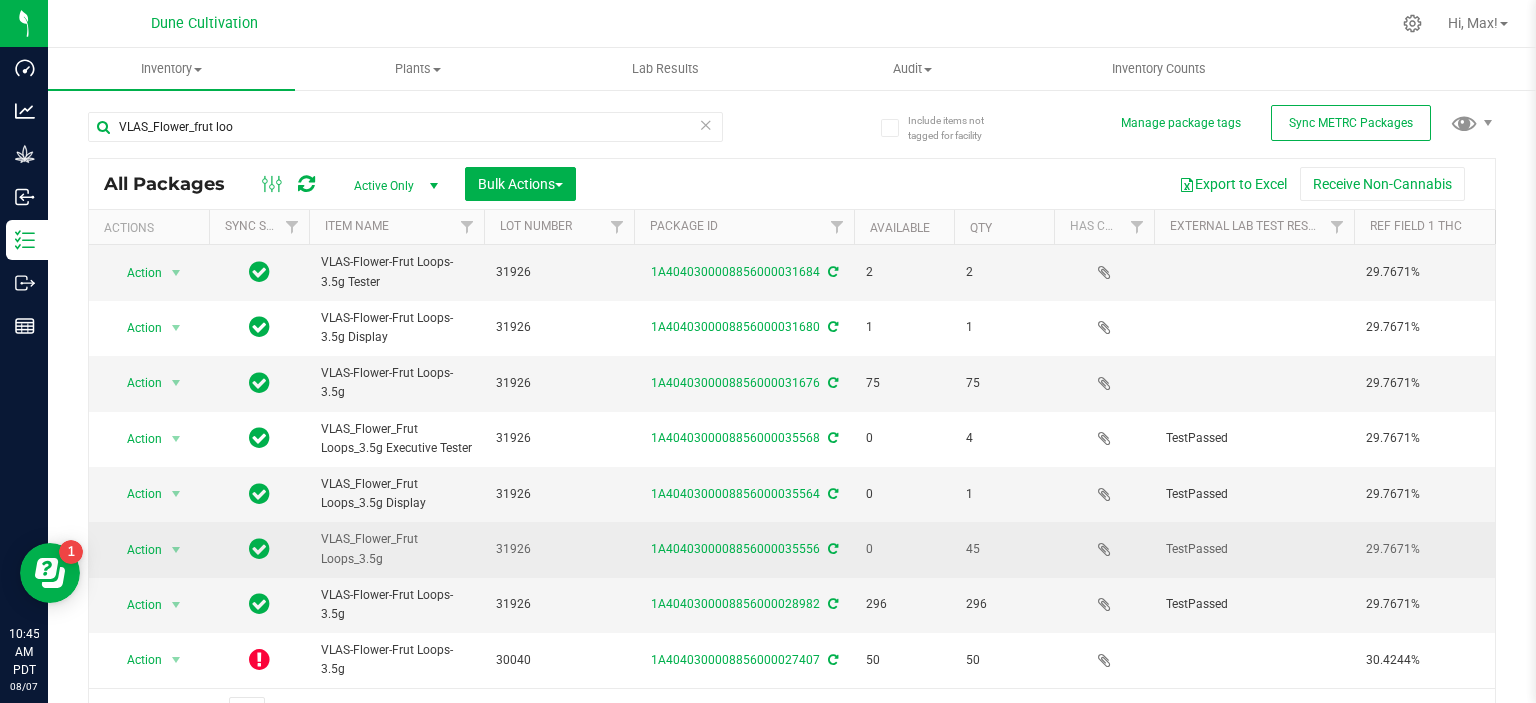 click on "VLAS_Flower_Frut Loops_3.5g" at bounding box center (396, 549) 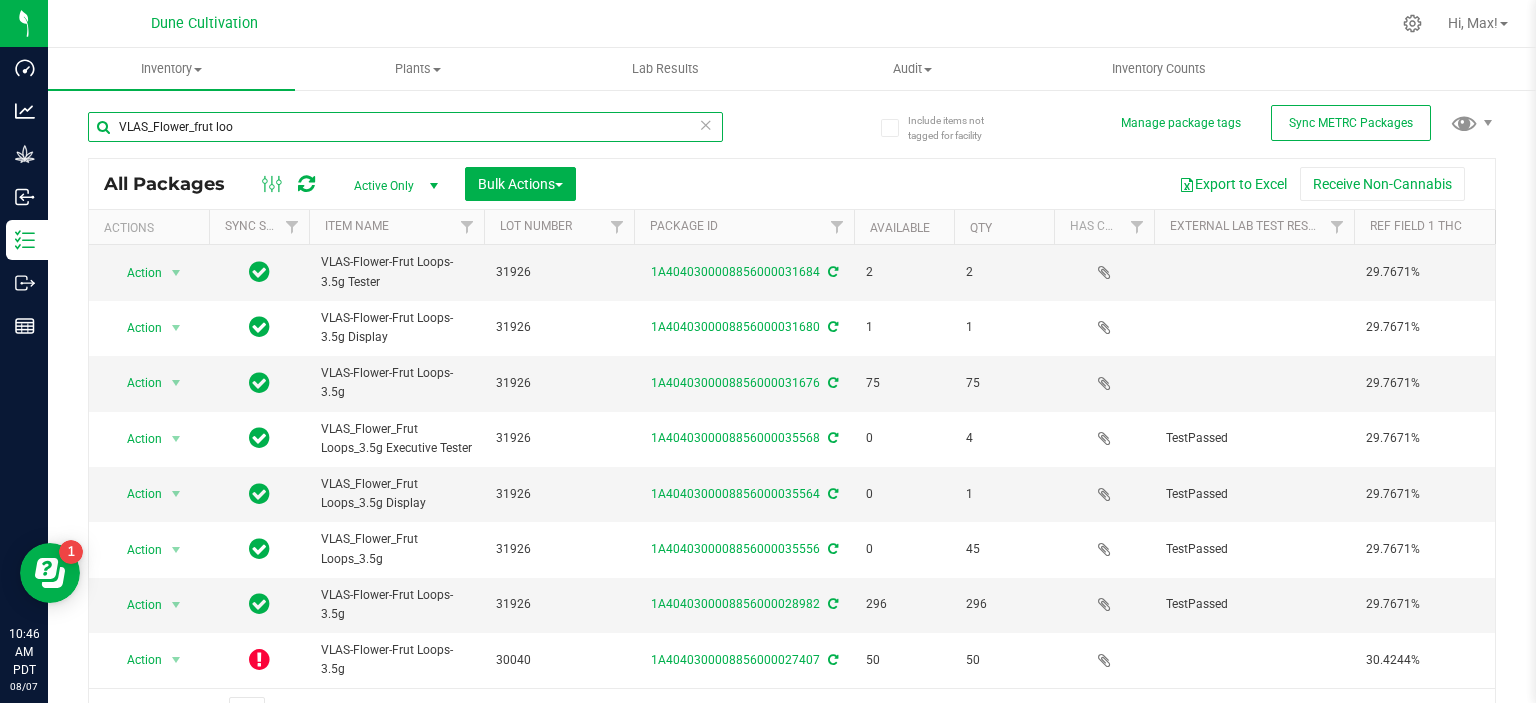 click on "VLAS_Flower_frut loo" at bounding box center [405, 127] 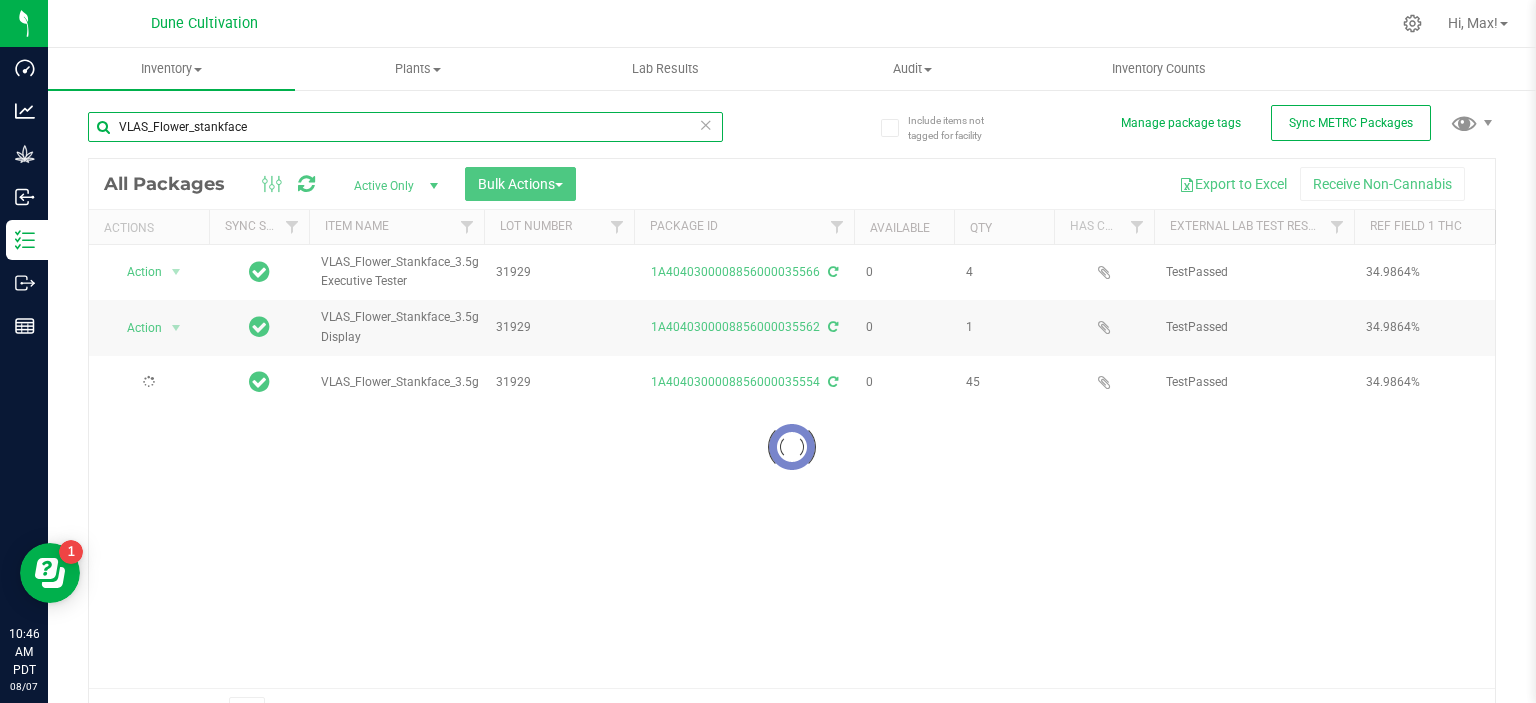 scroll, scrollTop: 0, scrollLeft: 0, axis: both 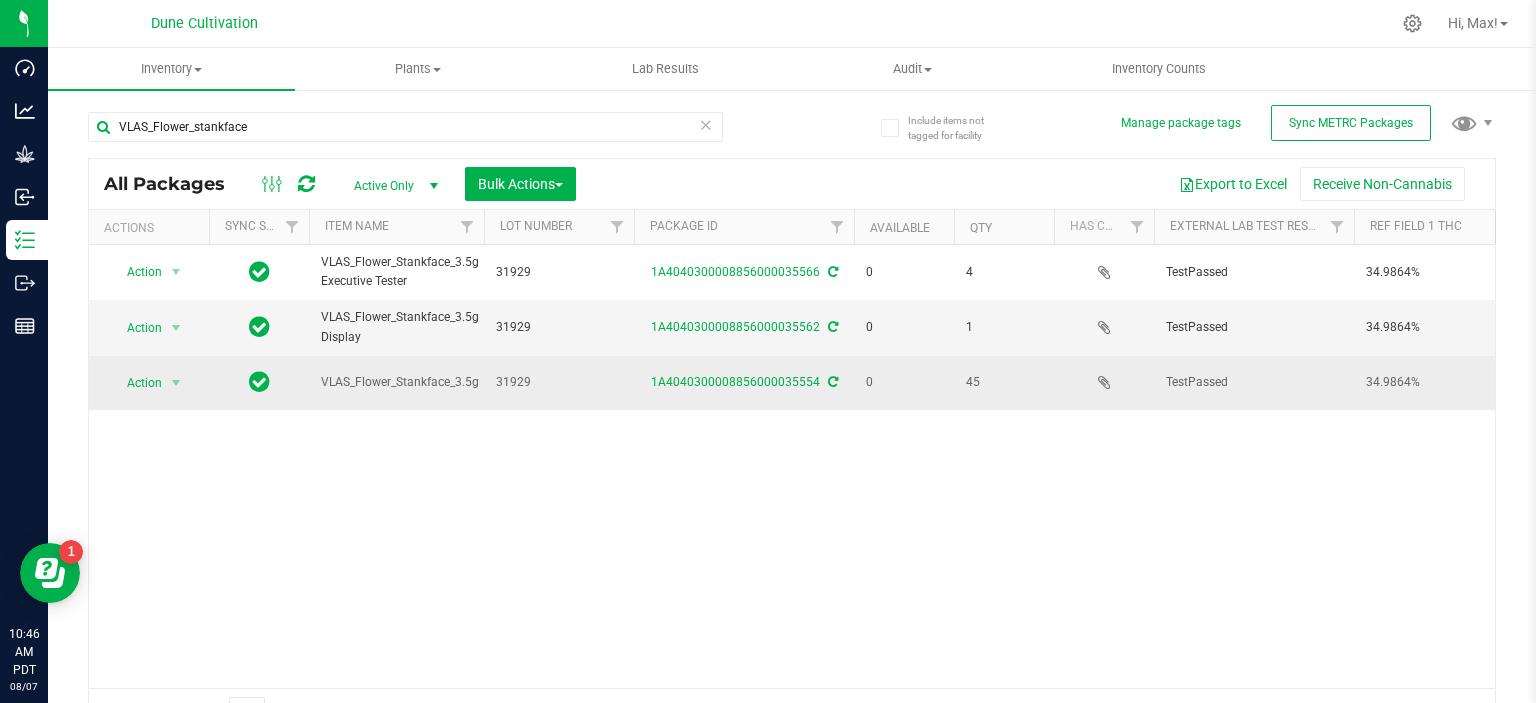 click on "VLAS_Flower_Stankface_3.5g" at bounding box center (400, 382) 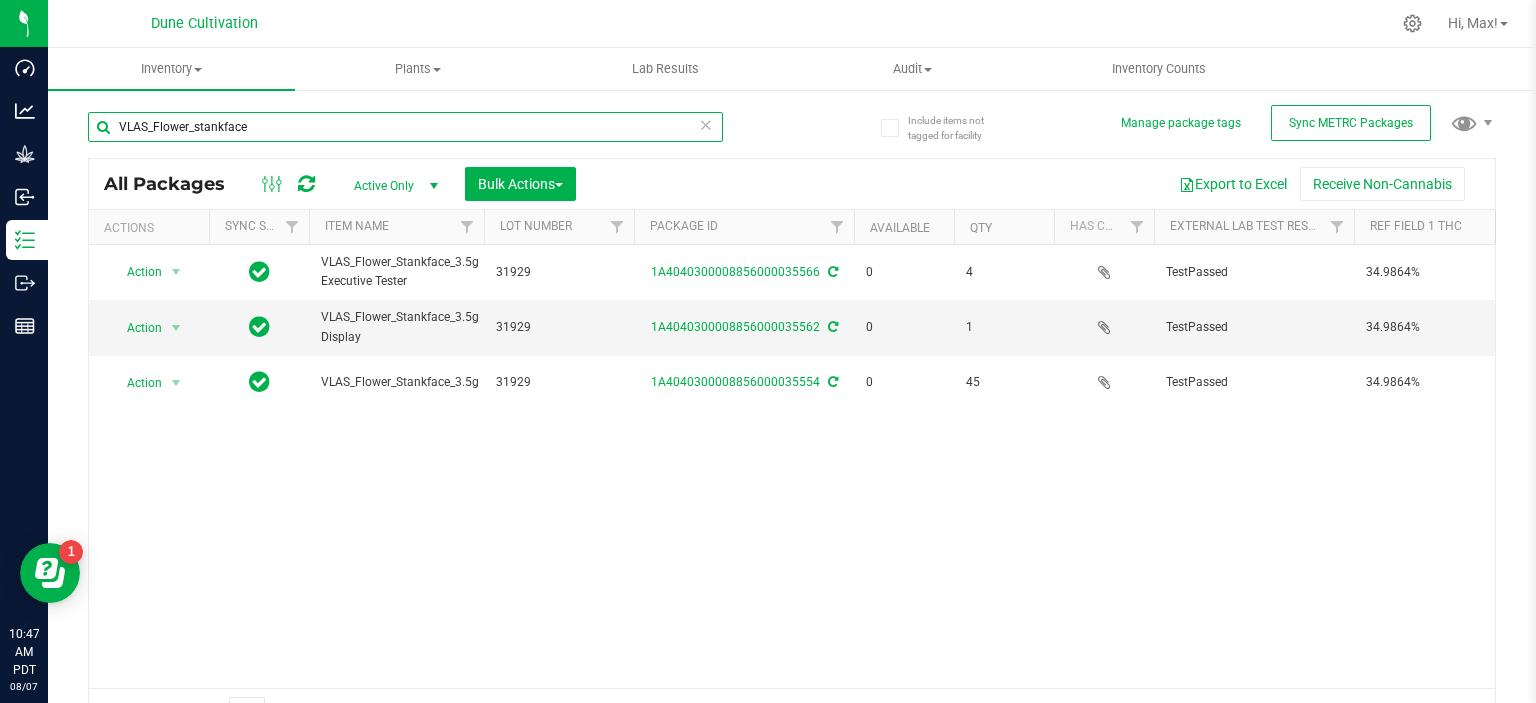 click on "VLAS_Flower_stankface" at bounding box center (405, 127) 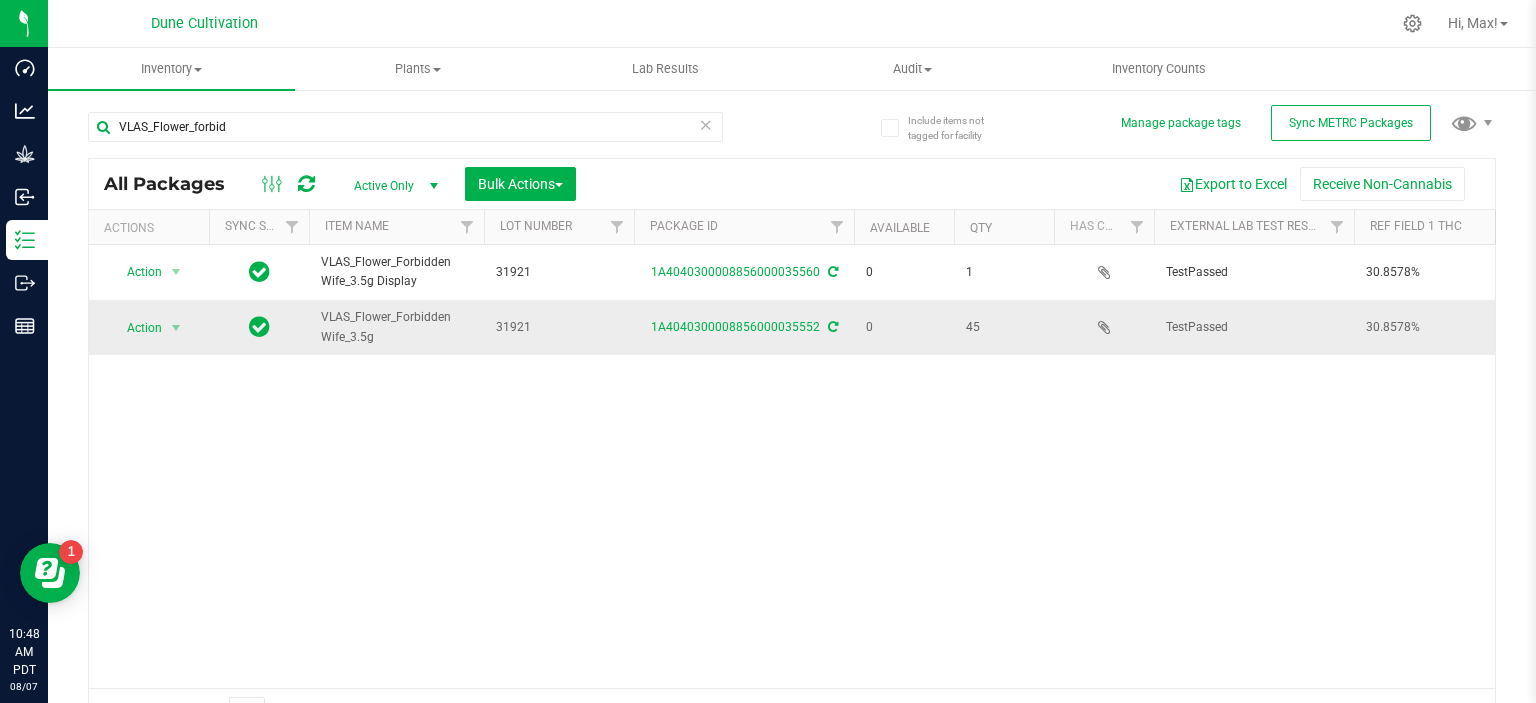 click on "VLAS_Flower_Forbidden Wife_3.5g" at bounding box center [396, 327] 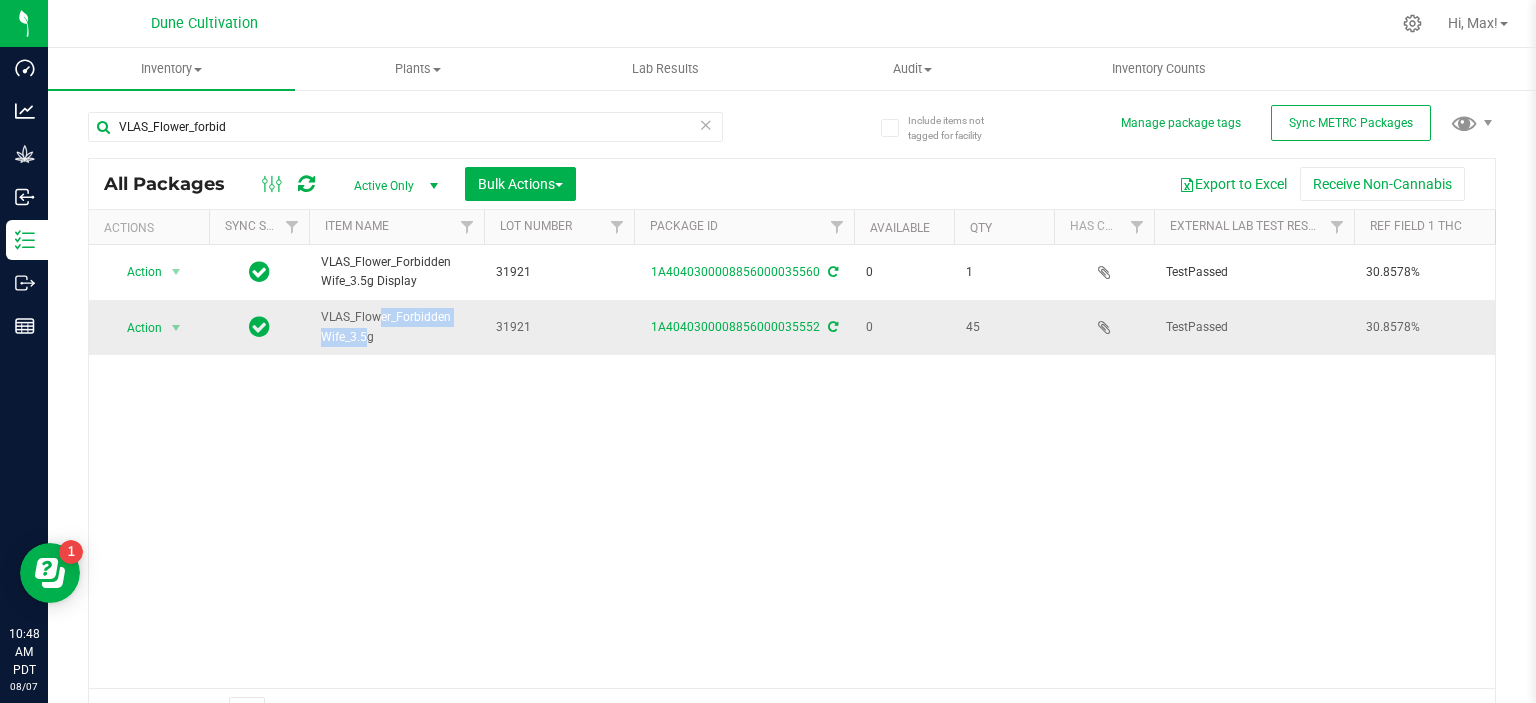 click on "VLAS_Flower_Forbidden Wife_3.5g" at bounding box center (396, 327) 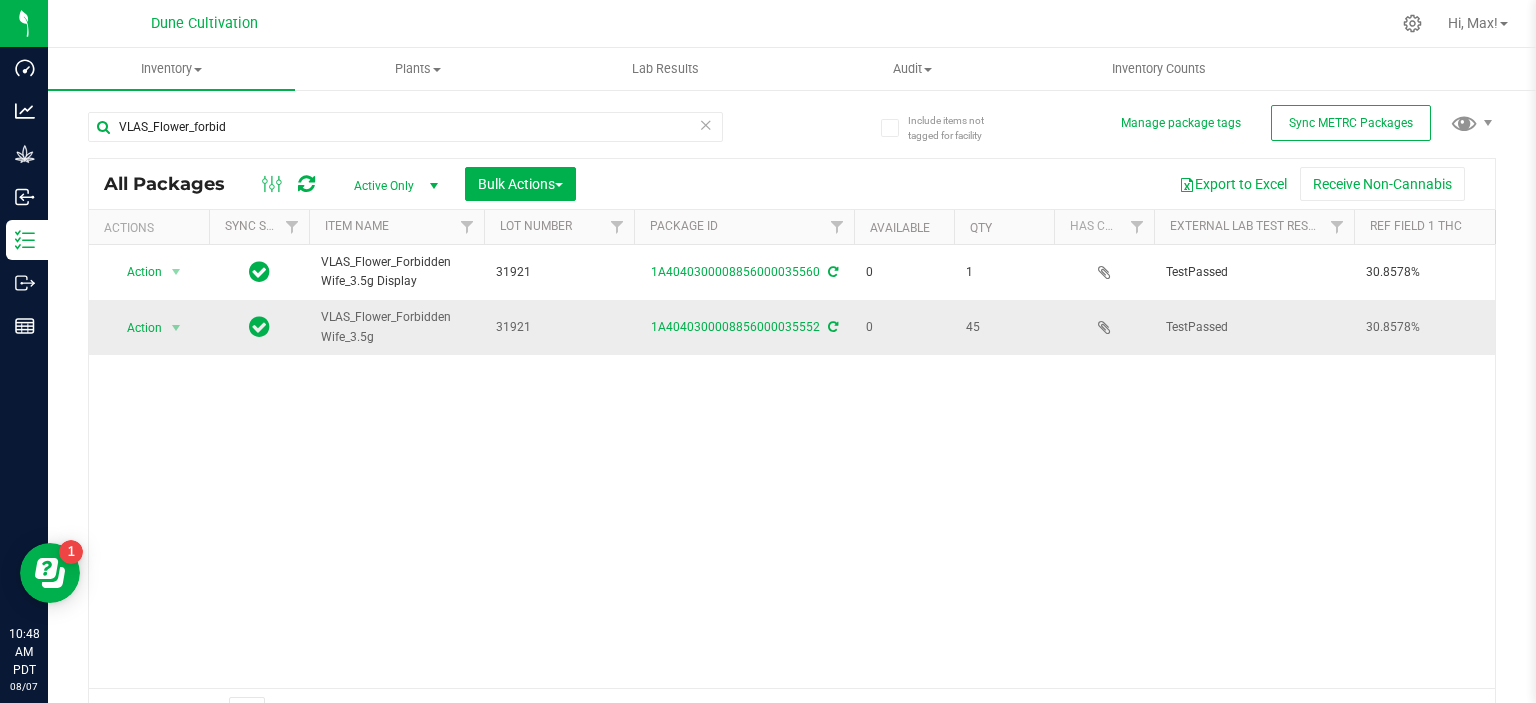 click on "VLAS_Flower_Forbidden Wife_3.5g" at bounding box center [396, 327] 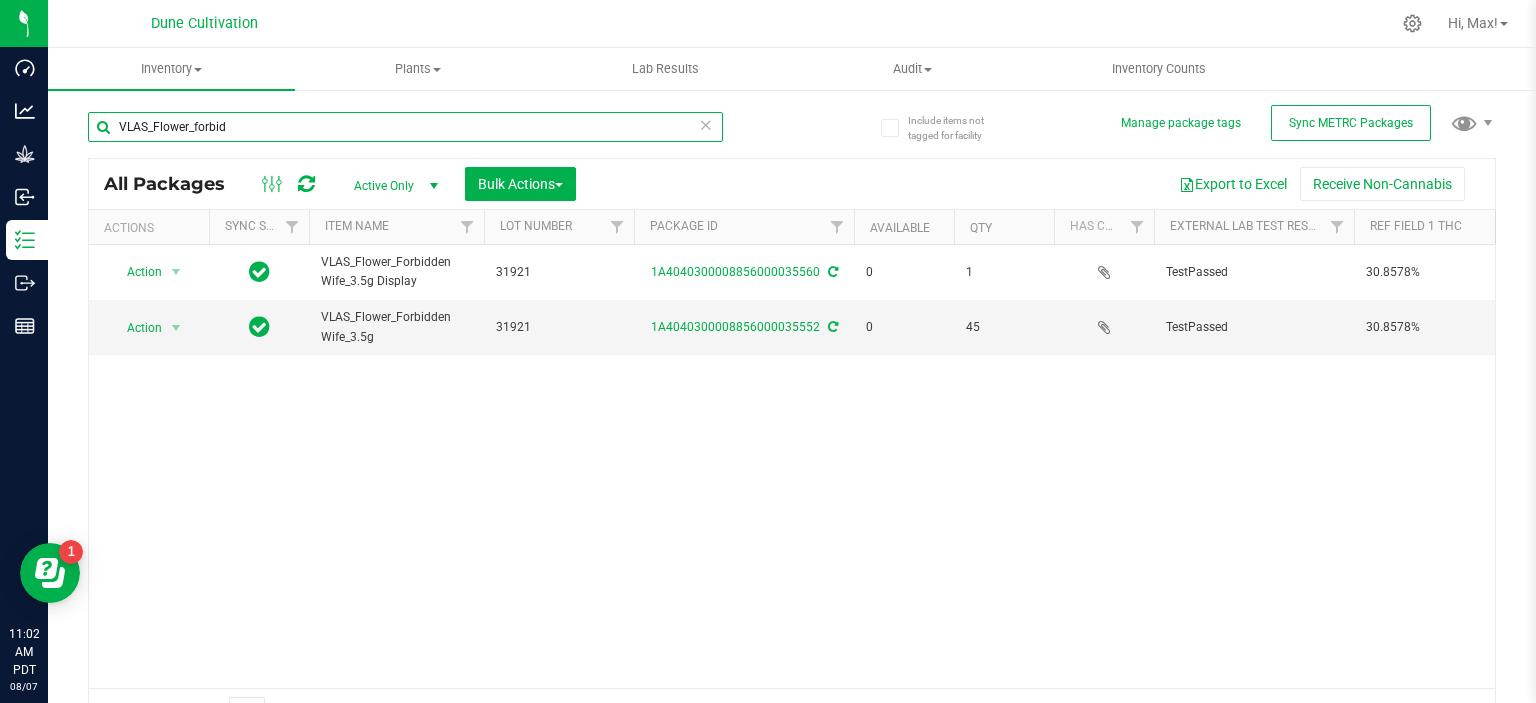 click on "VLAS_Flower_forbid" at bounding box center [405, 127] 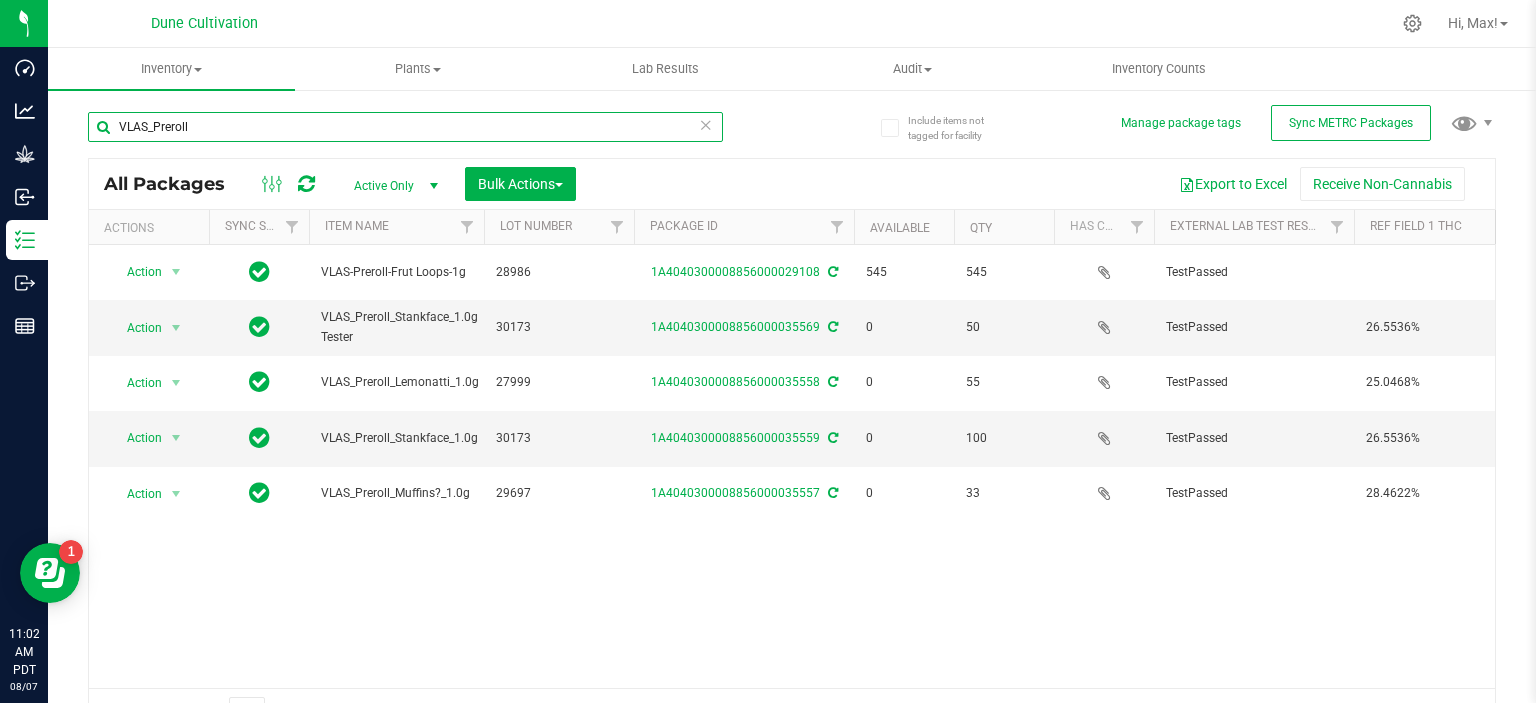 type on "VLAS_Preroll" 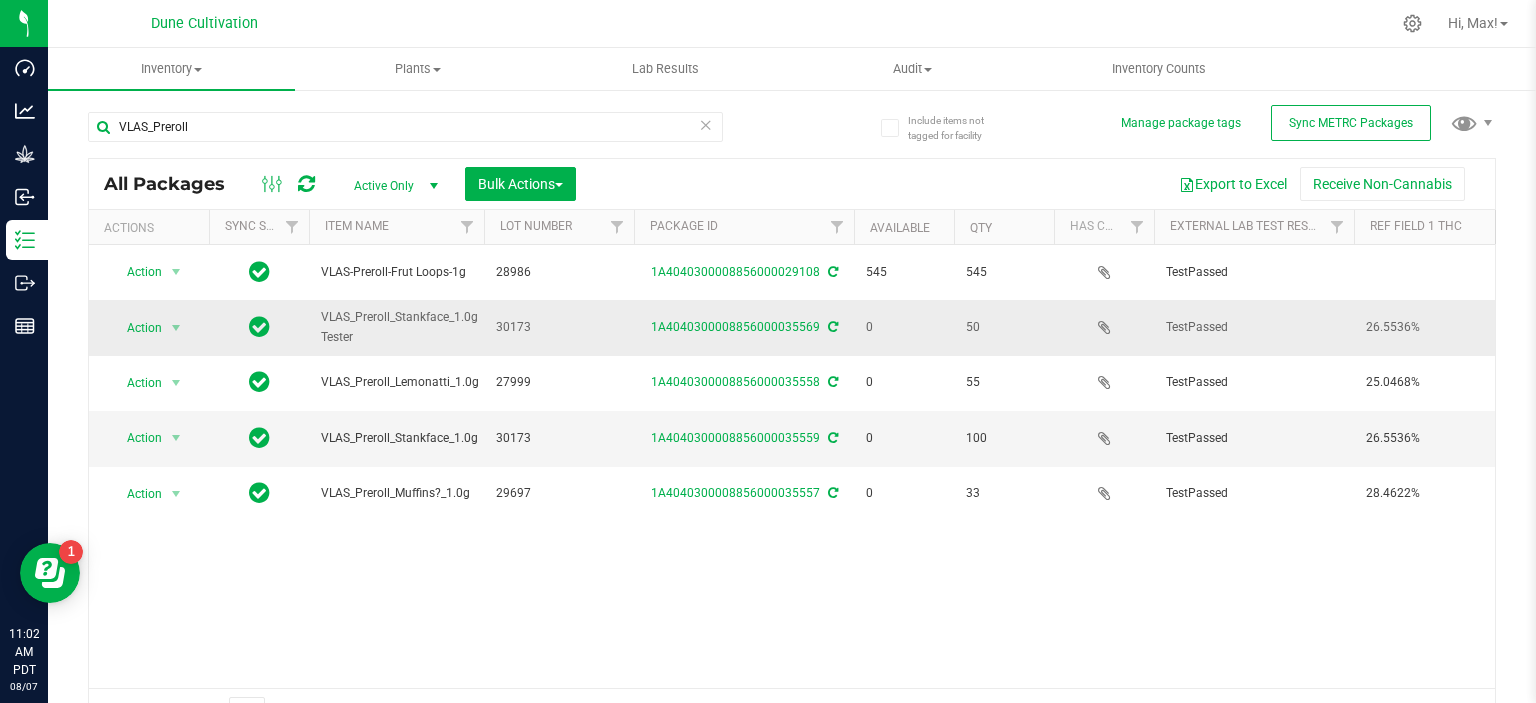 click on "VLAS_Preroll_Stankface_1.0g Tester" at bounding box center (399, 327) 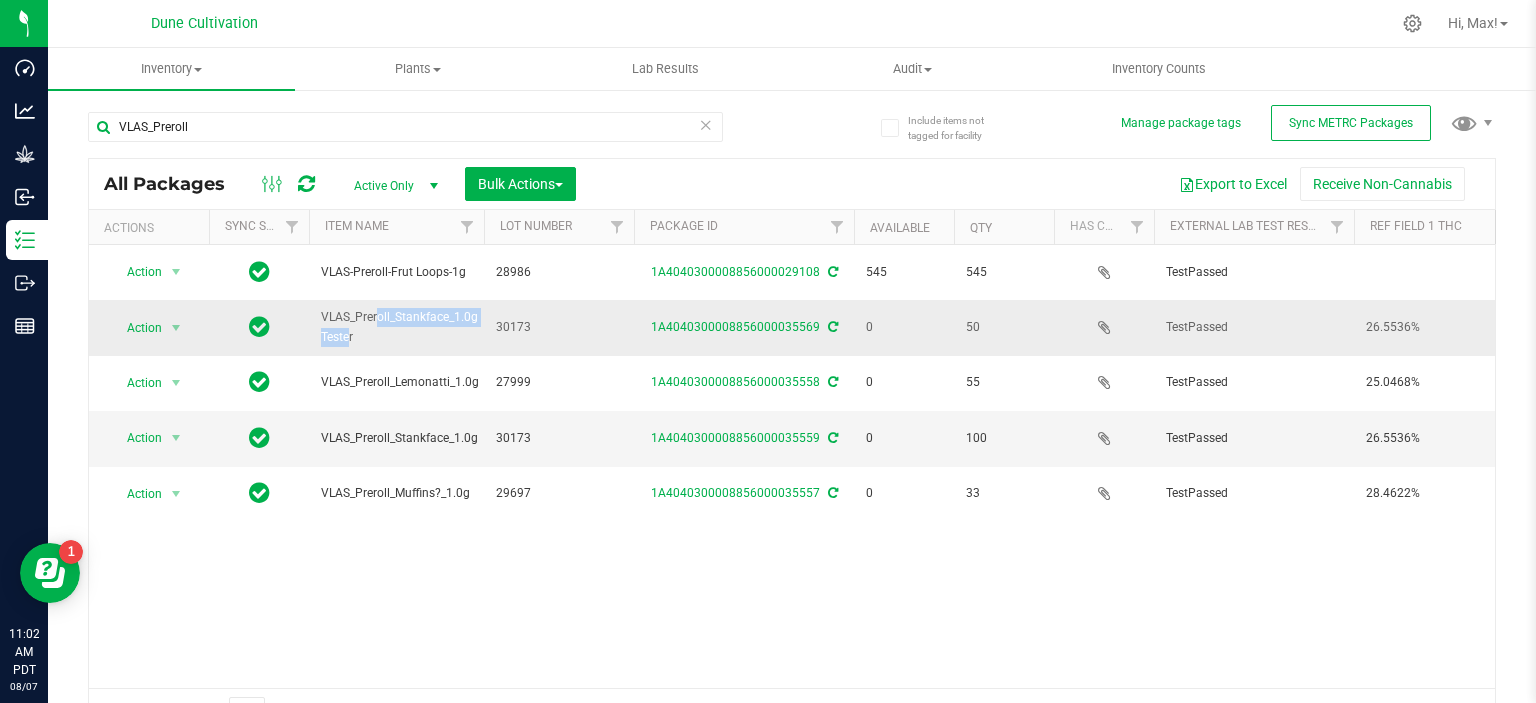 click on "VLAS_Preroll_Stankface_1.0g Tester" at bounding box center (399, 327) 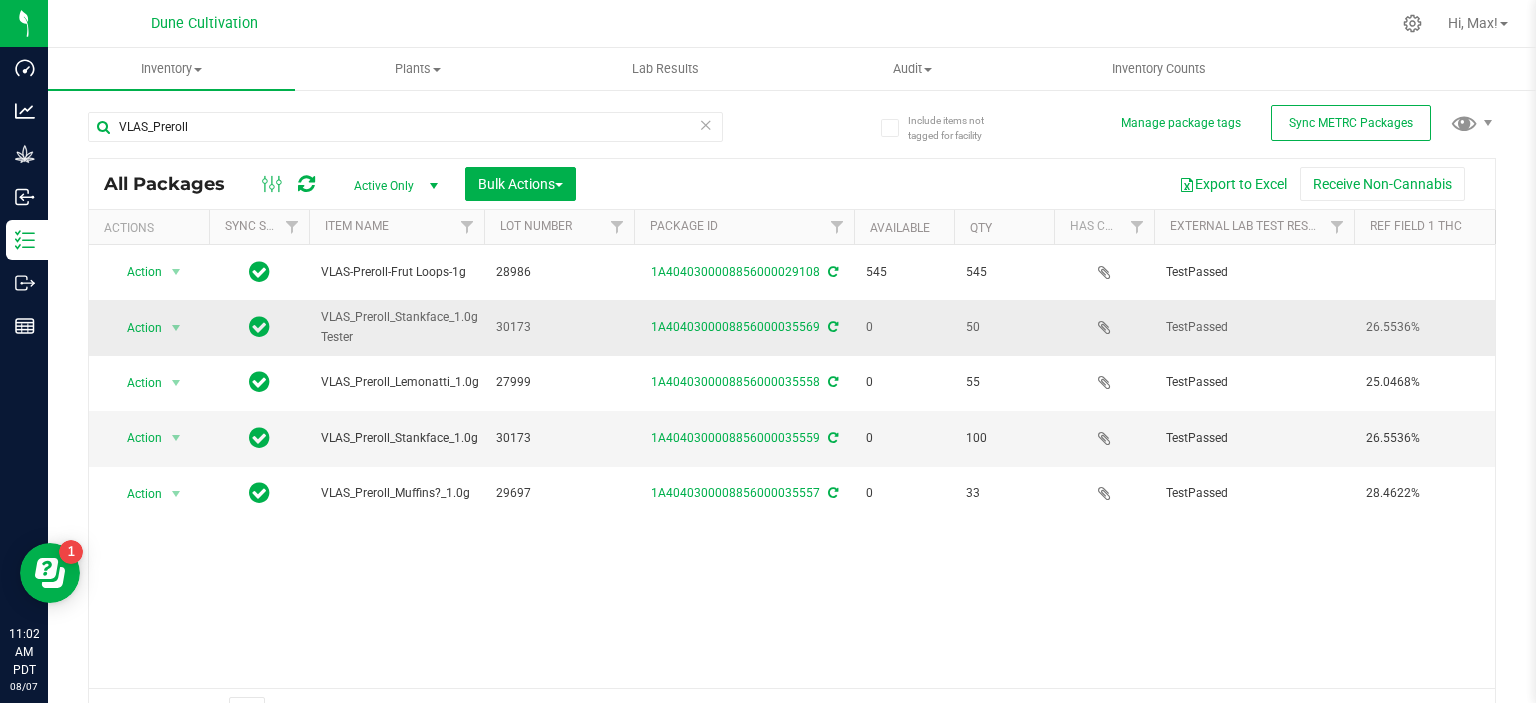 click on "VLAS_Preroll_Stankface_1.0g Tester" at bounding box center [399, 327] 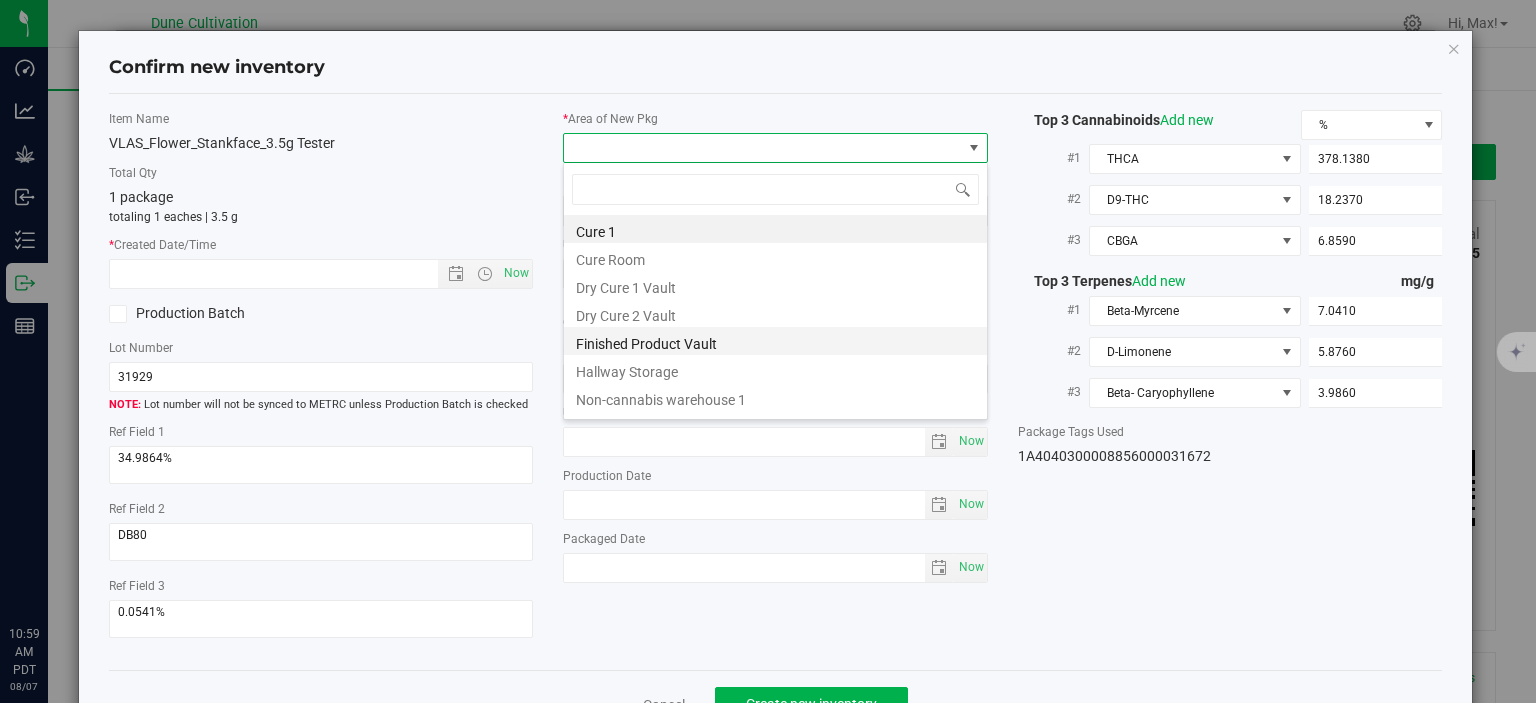 scroll, scrollTop: 0, scrollLeft: 0, axis: both 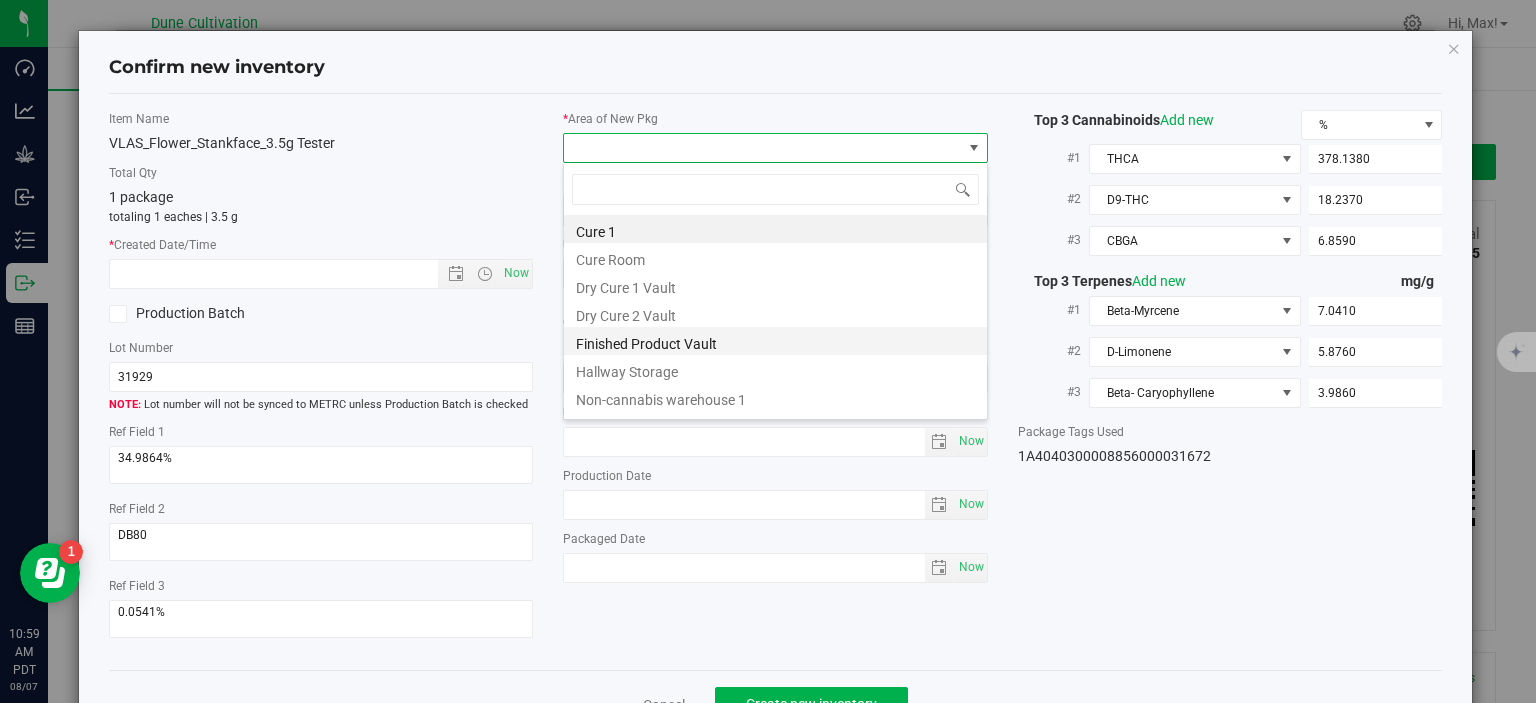 click on "Finished Product Vault" at bounding box center [775, 341] 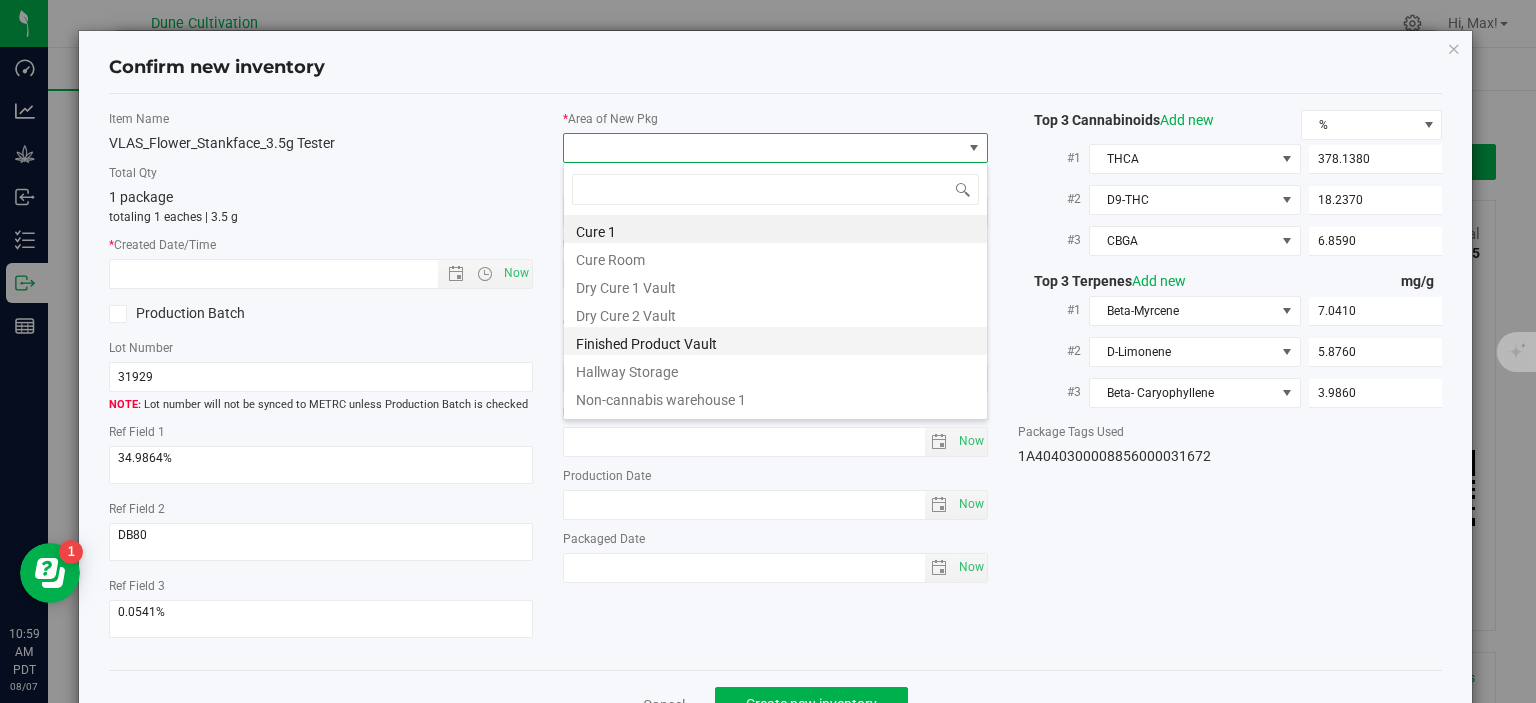 scroll, scrollTop: 0, scrollLeft: 0, axis: both 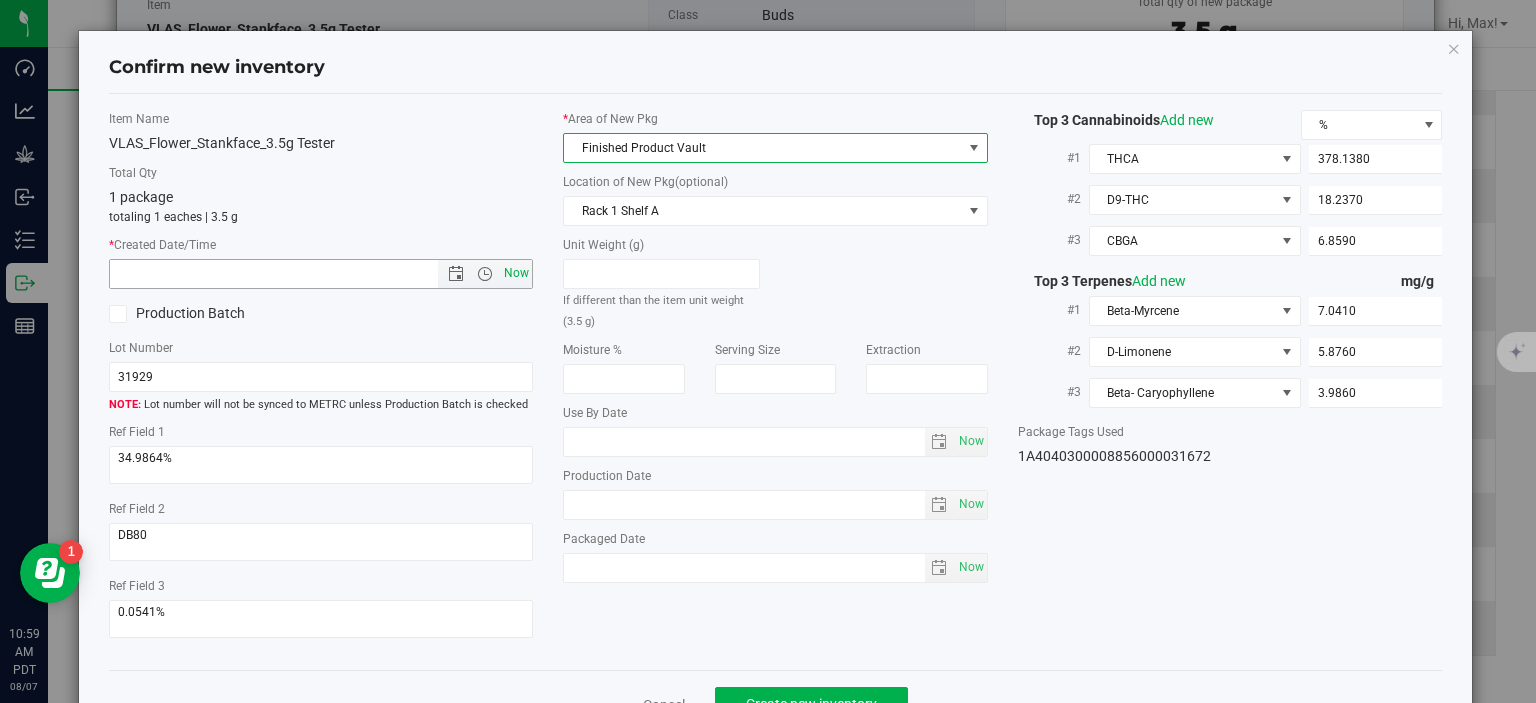 click on "Now" at bounding box center (517, 273) 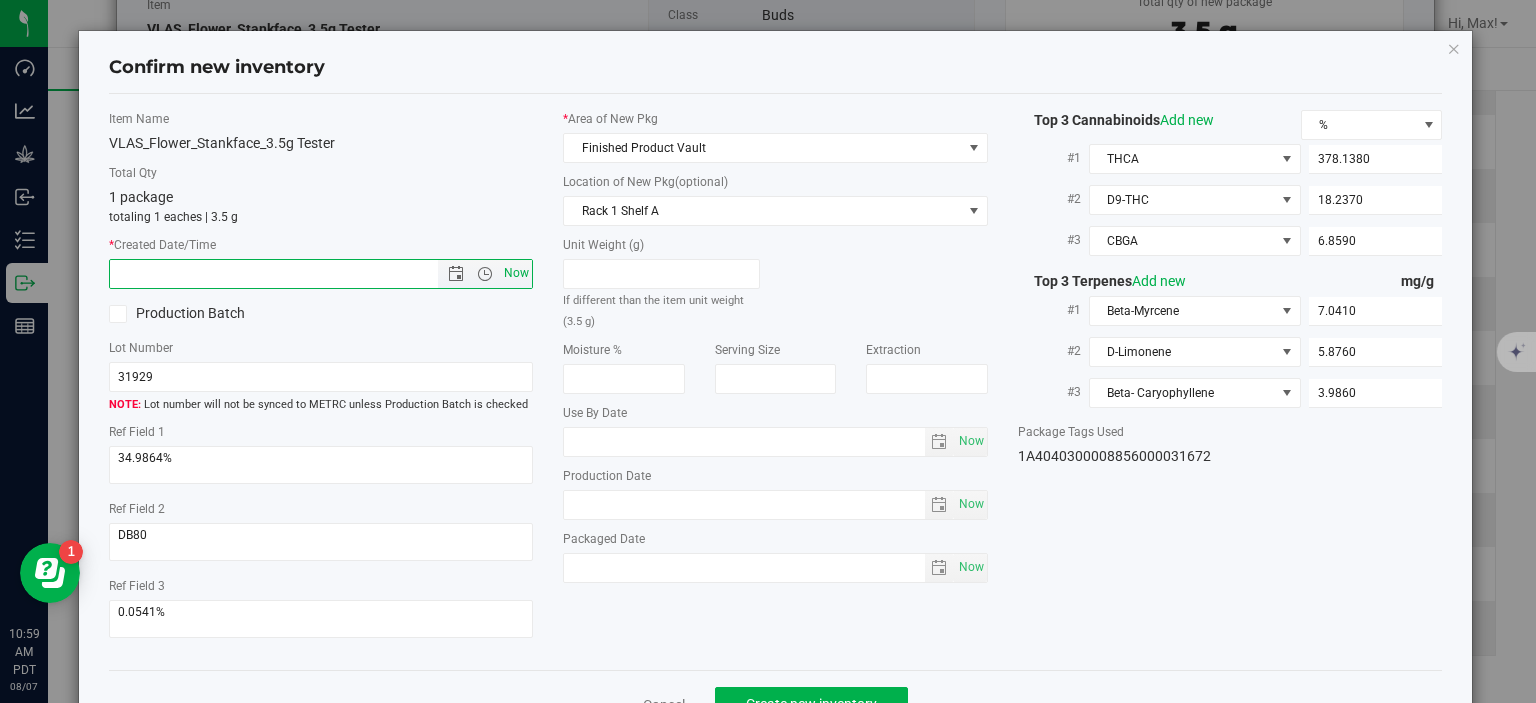 type on "8/7/2025 10:59 AM" 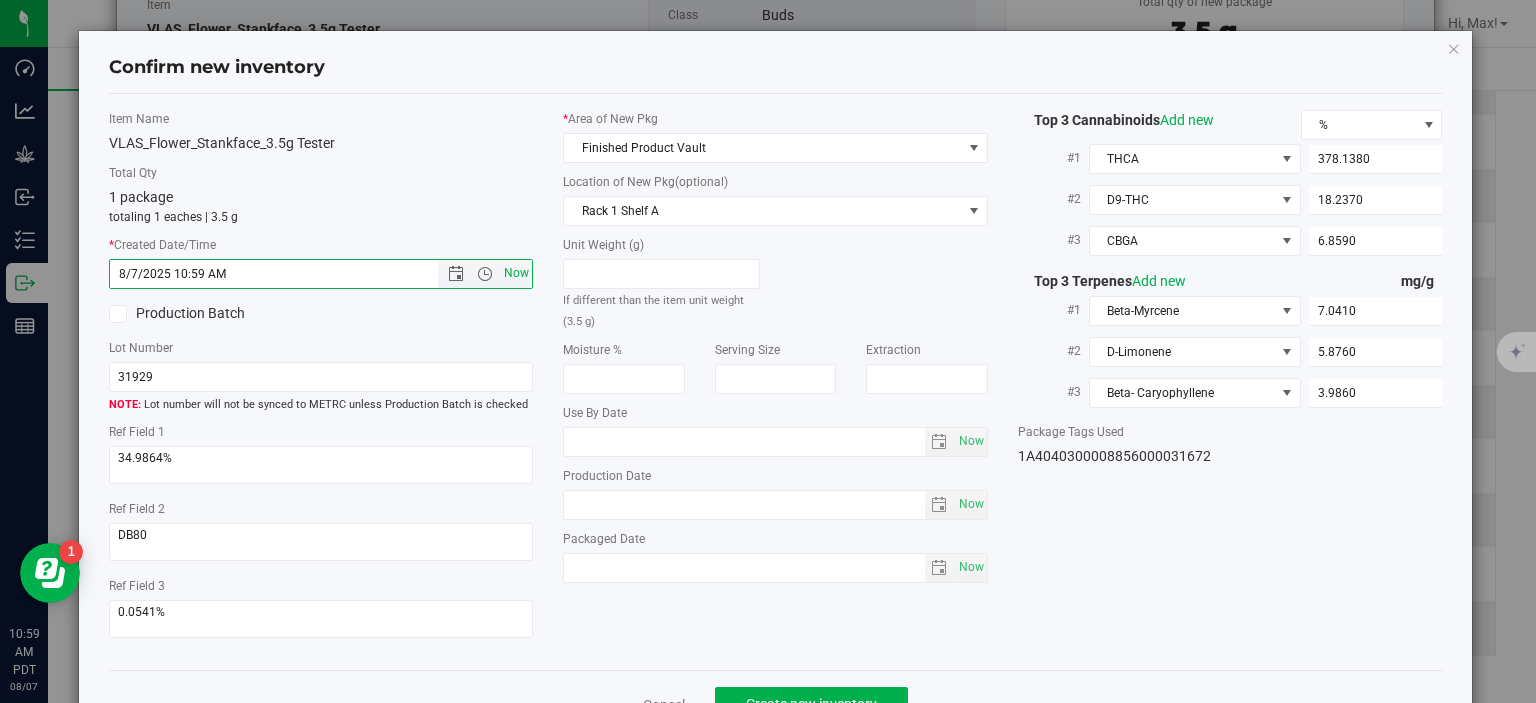 scroll, scrollTop: 52, scrollLeft: 0, axis: vertical 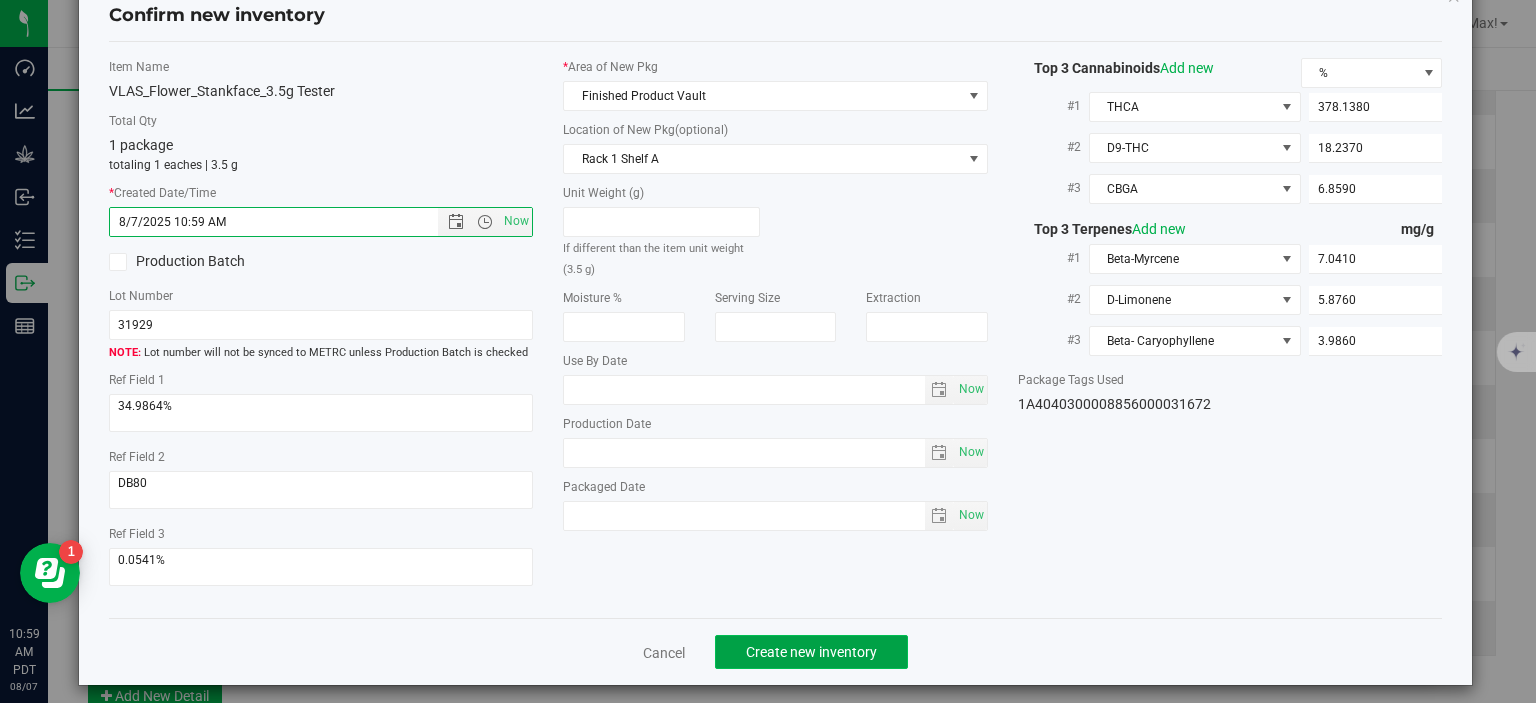 click on "Create new inventory" 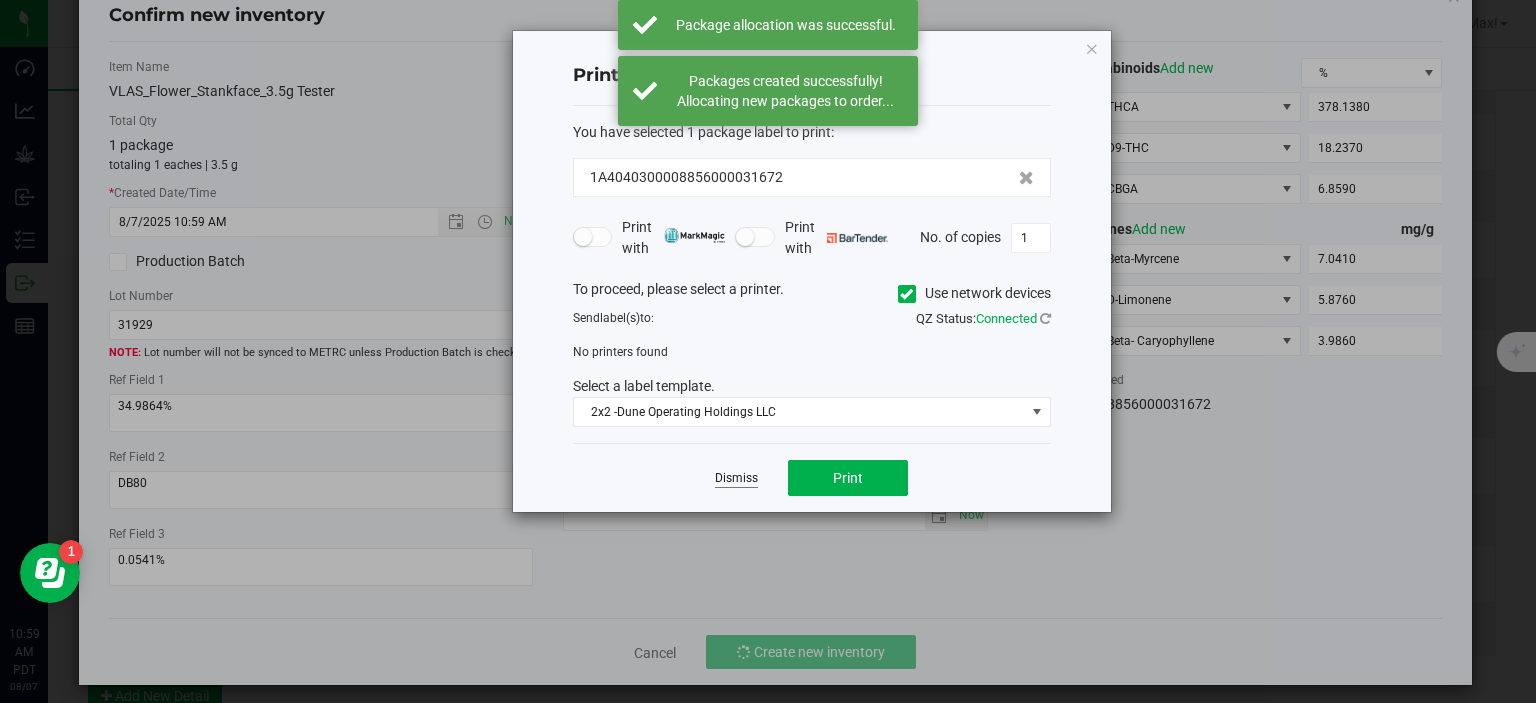 click on "Dismiss" 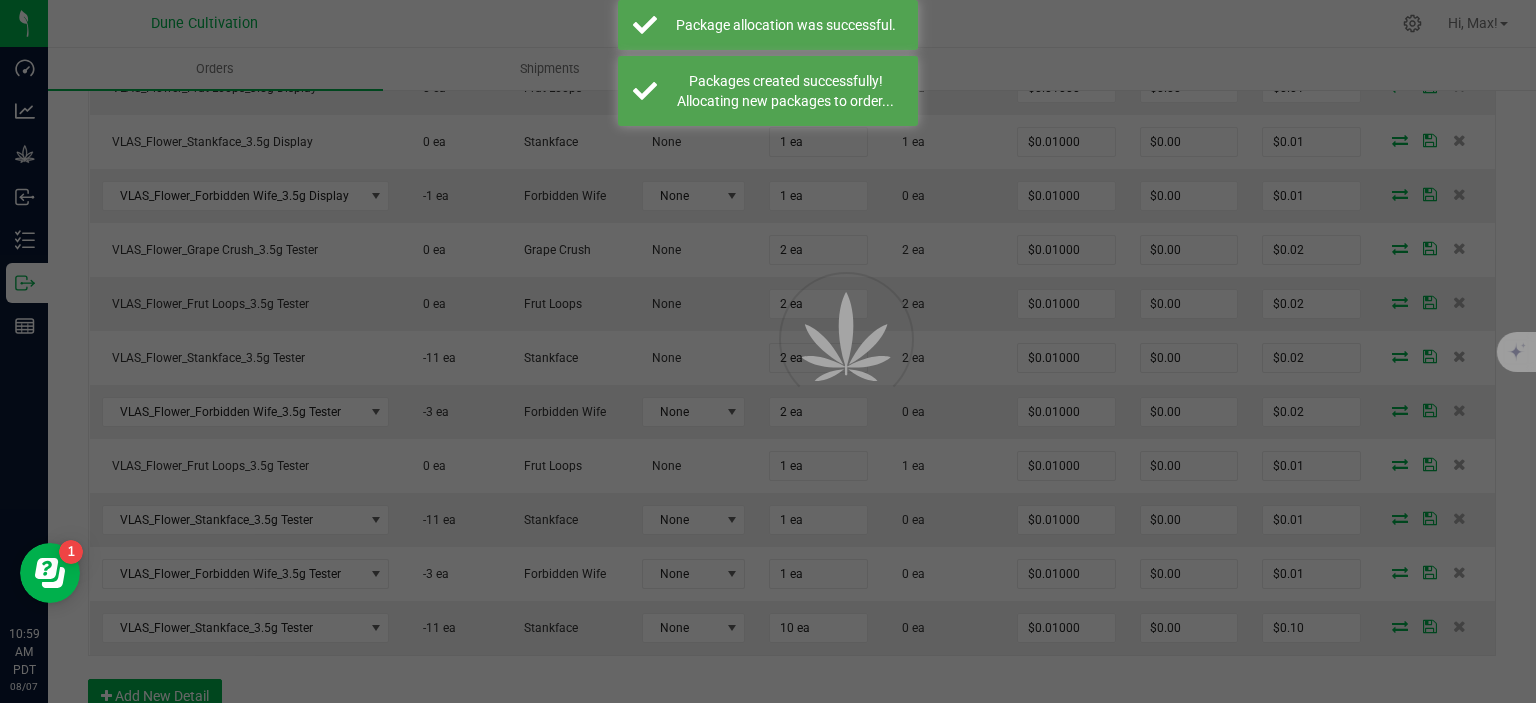 scroll, scrollTop: 950, scrollLeft: 0, axis: vertical 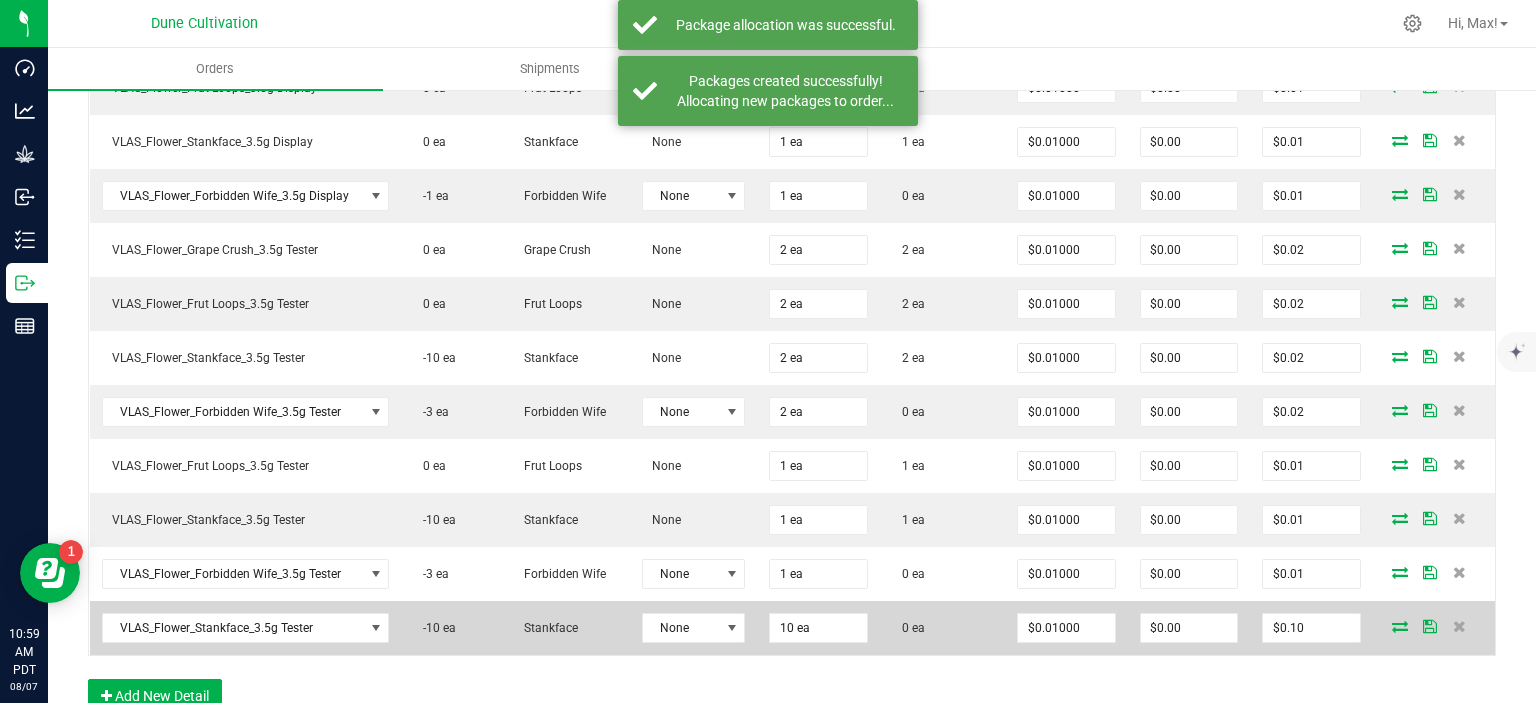 click at bounding box center (1400, 626) 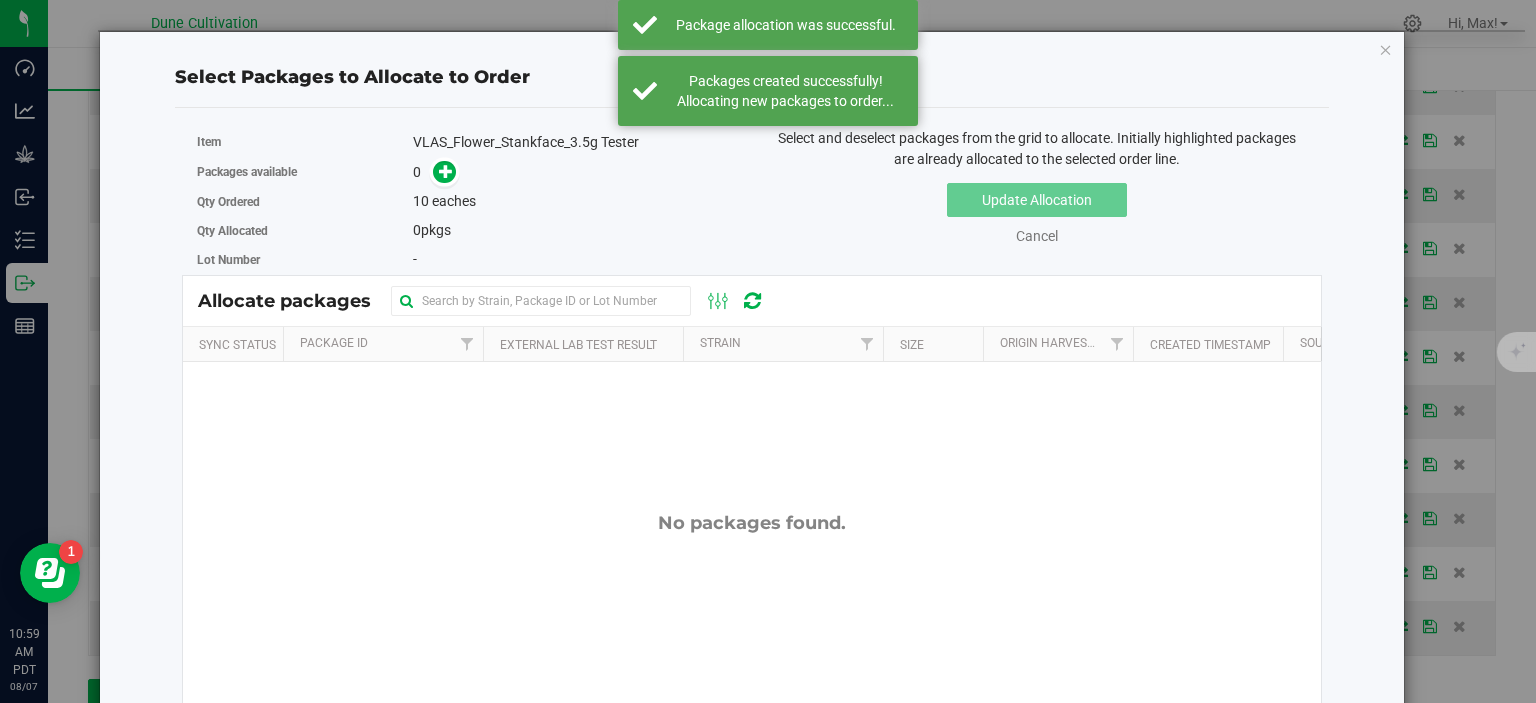 scroll, scrollTop: 950, scrollLeft: 0, axis: vertical 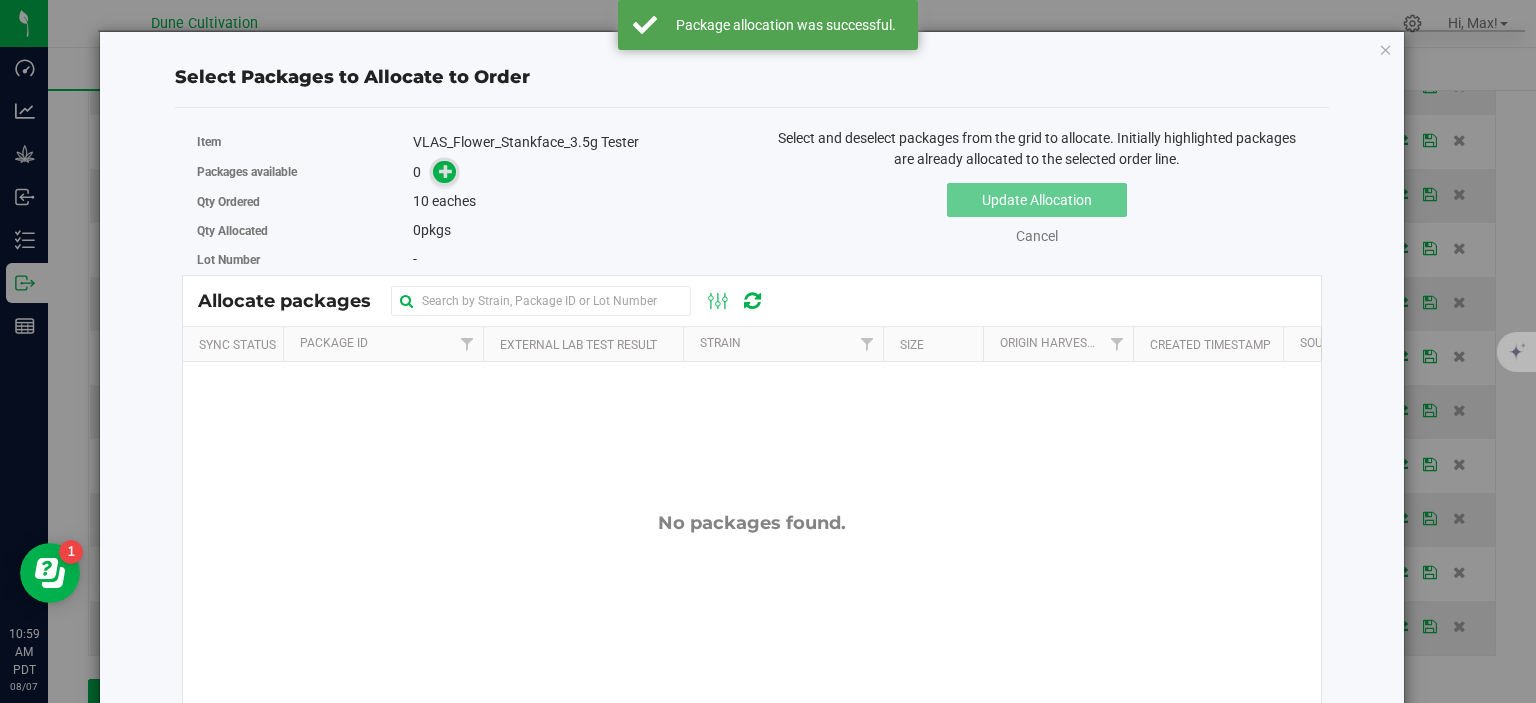 click at bounding box center (444, 172) 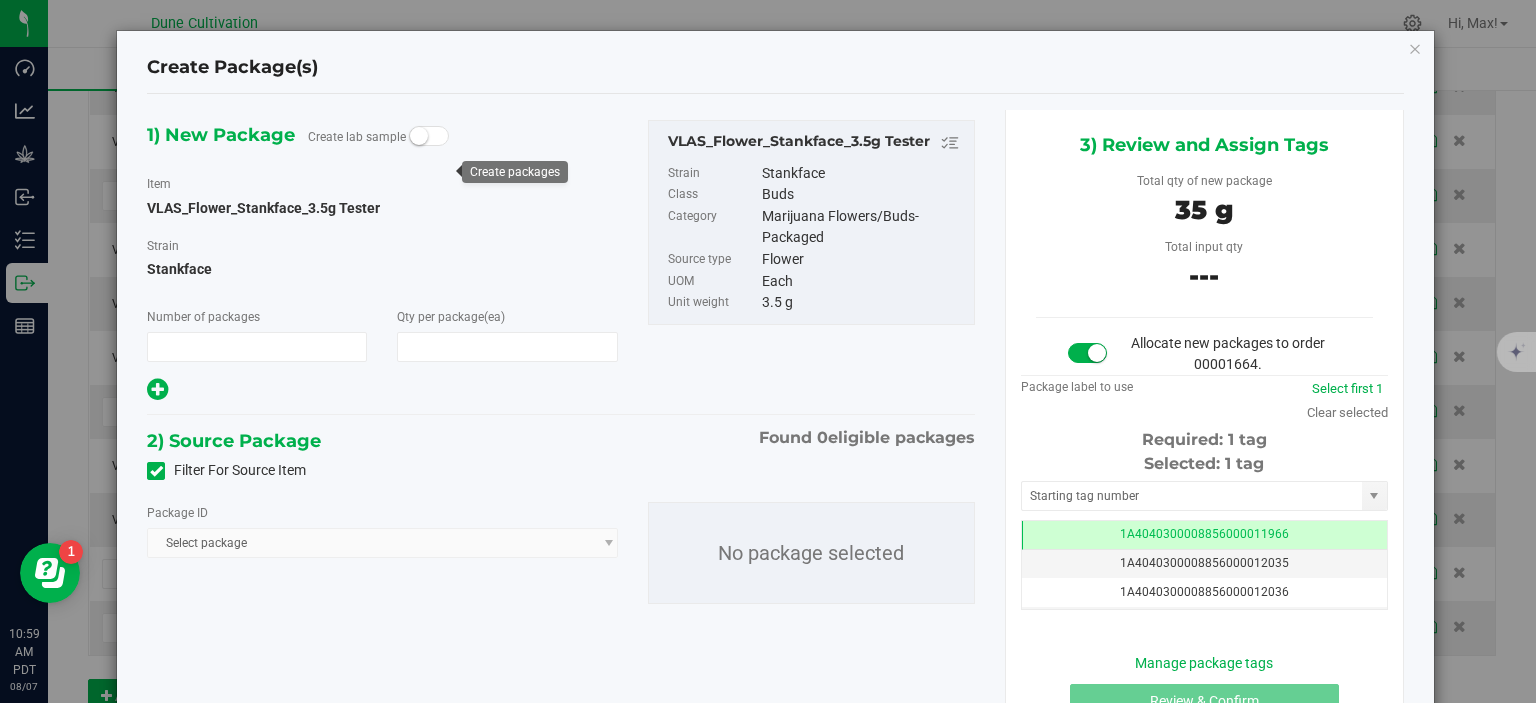 scroll, scrollTop: 950, scrollLeft: 0, axis: vertical 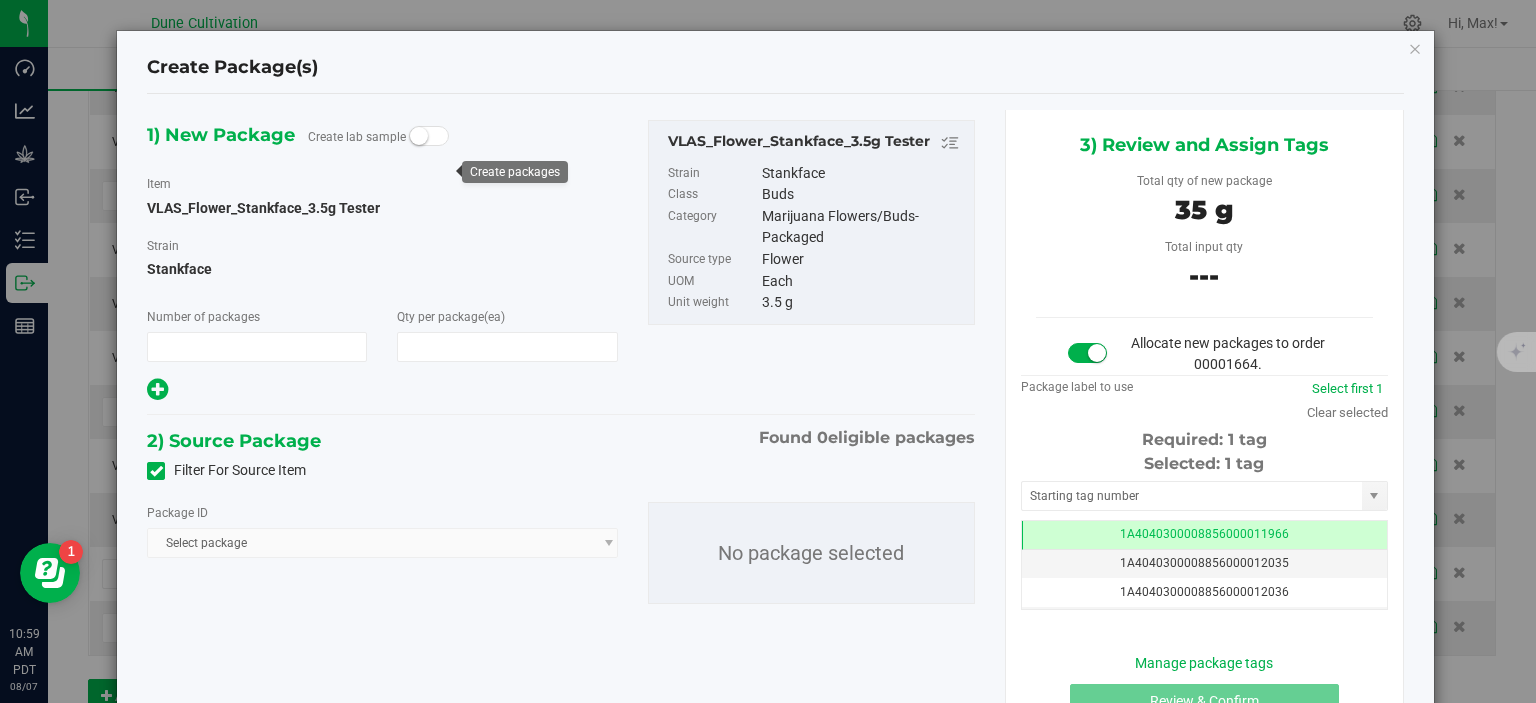 type on "1" 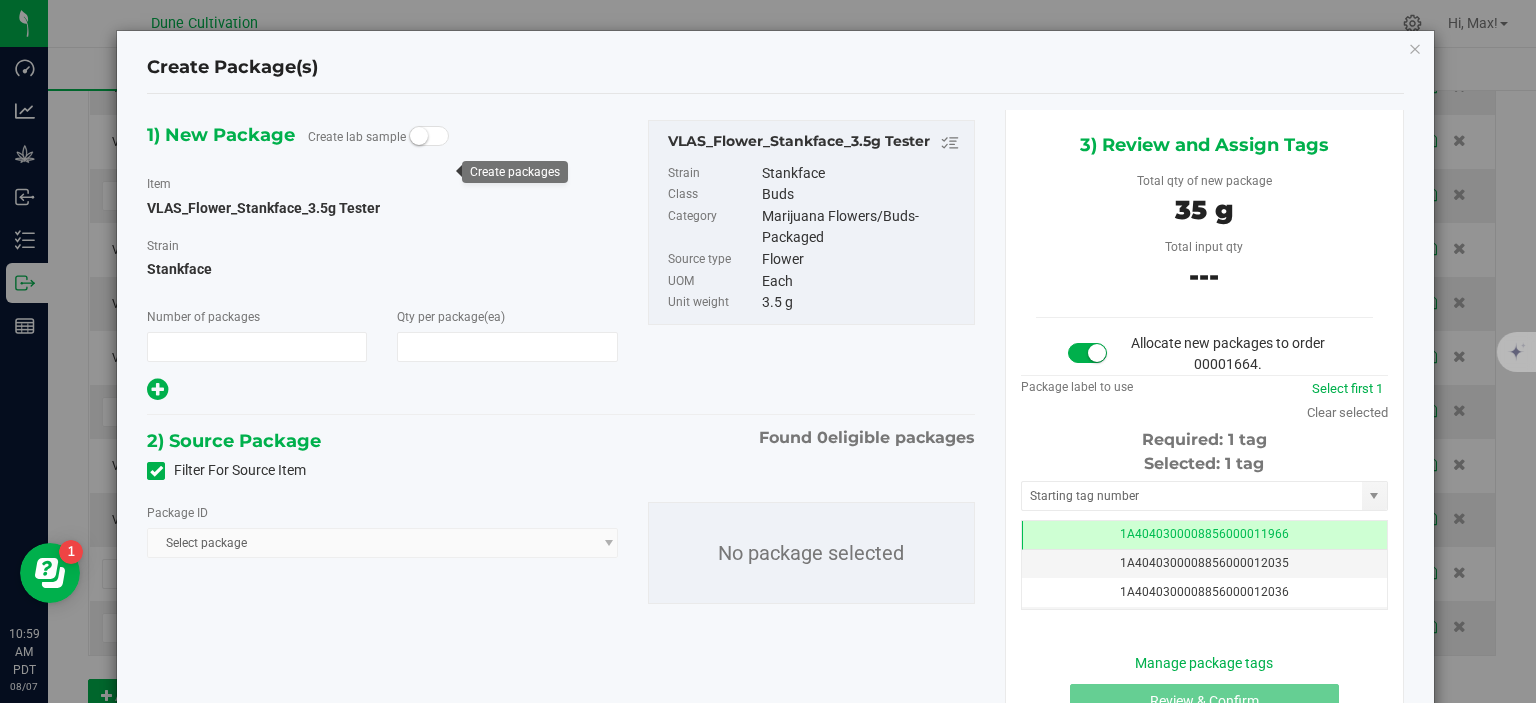 type on "10" 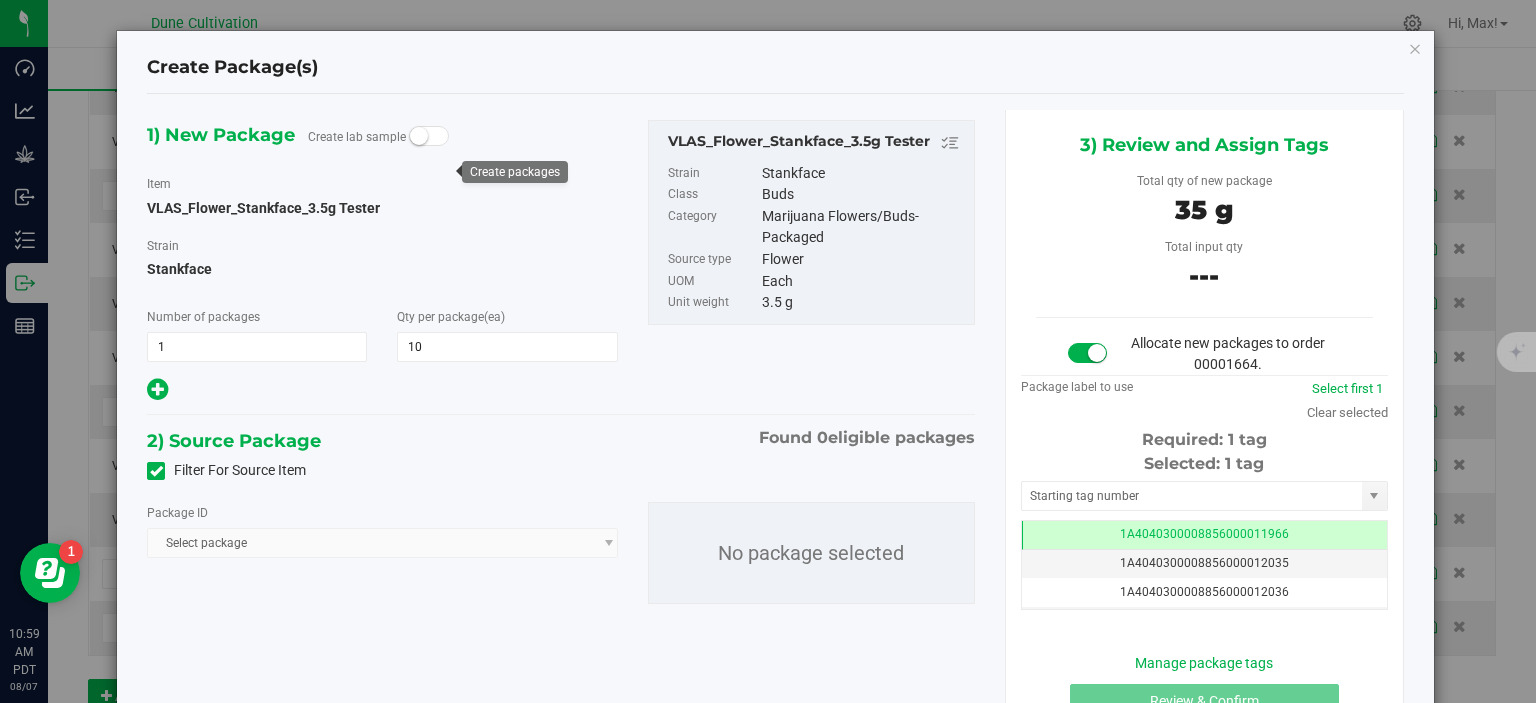 click at bounding box center [156, 471] 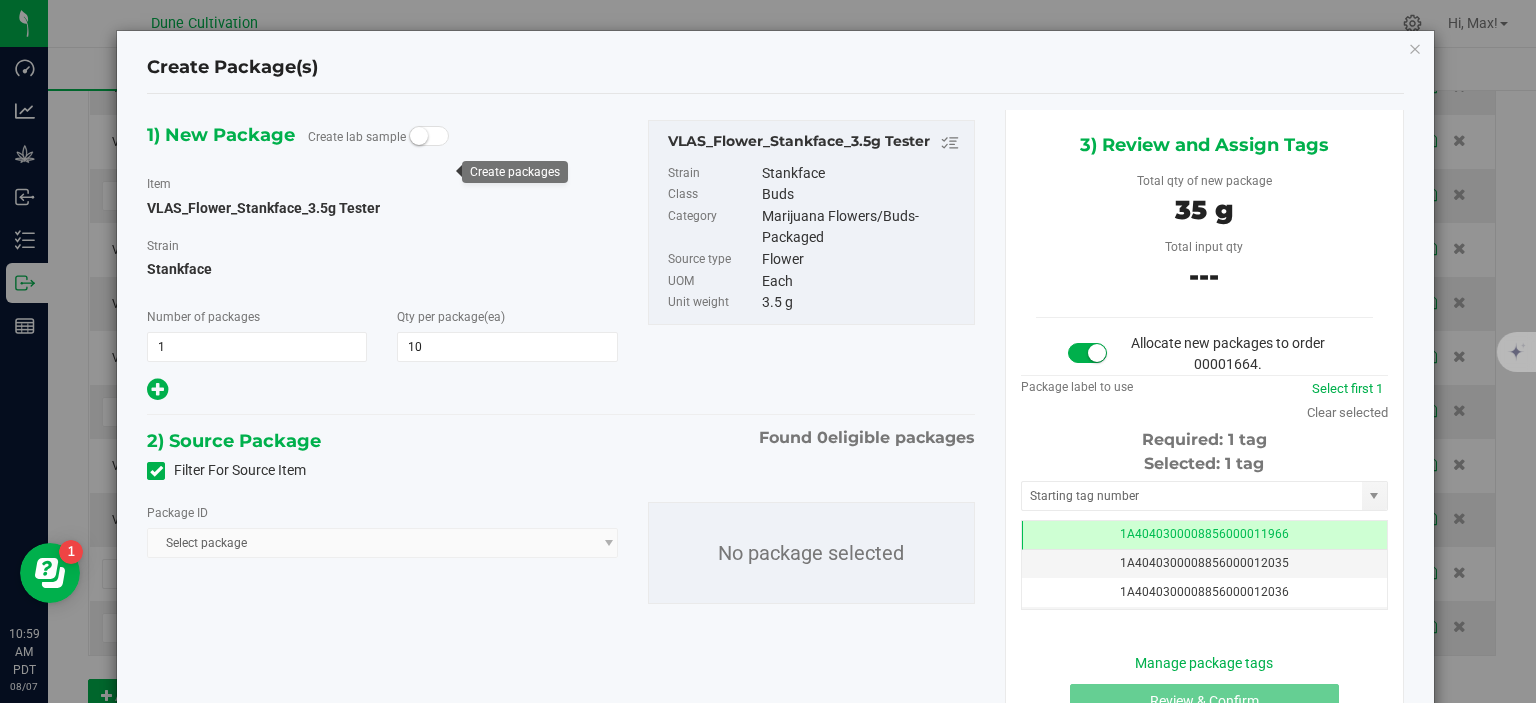 click on "Filter For Source Item" at bounding box center (0, 0) 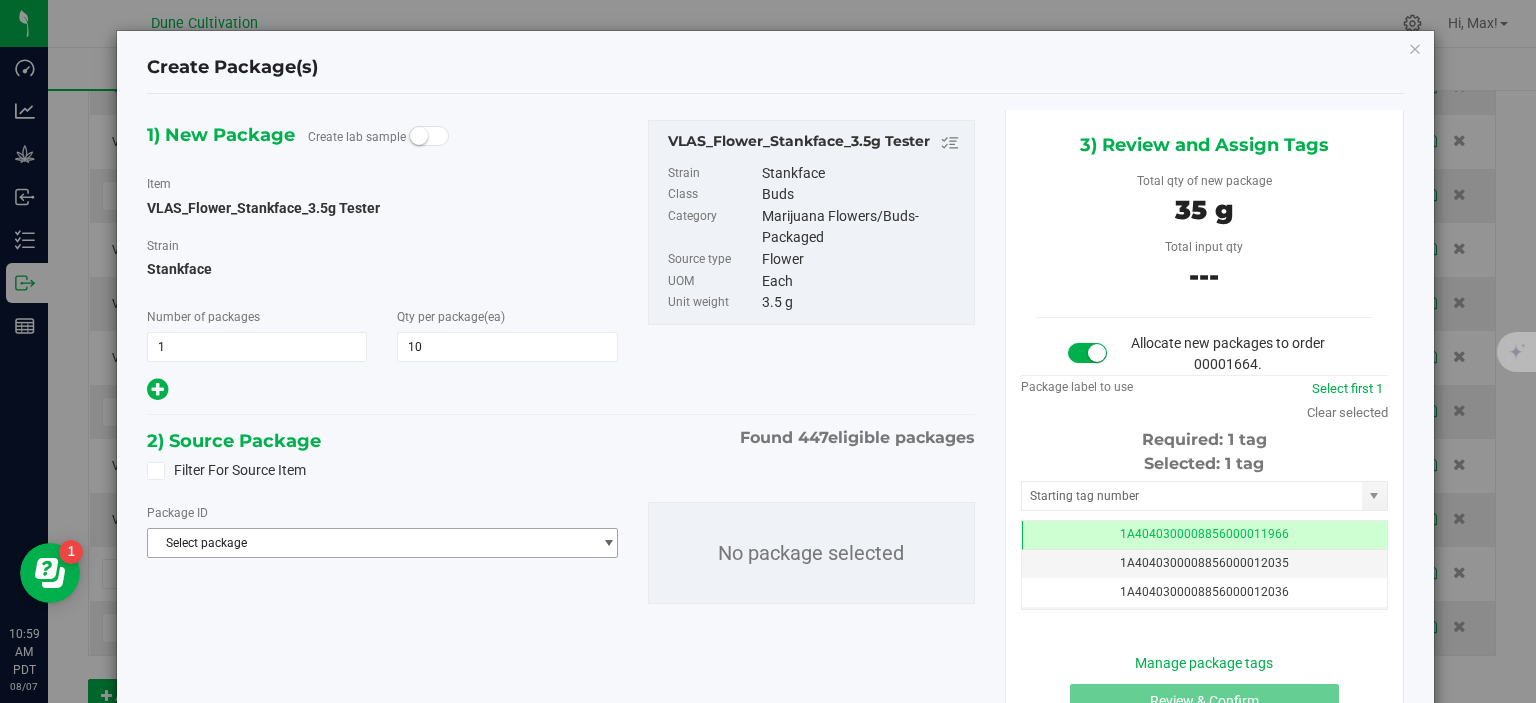 click on "Select package" at bounding box center [369, 543] 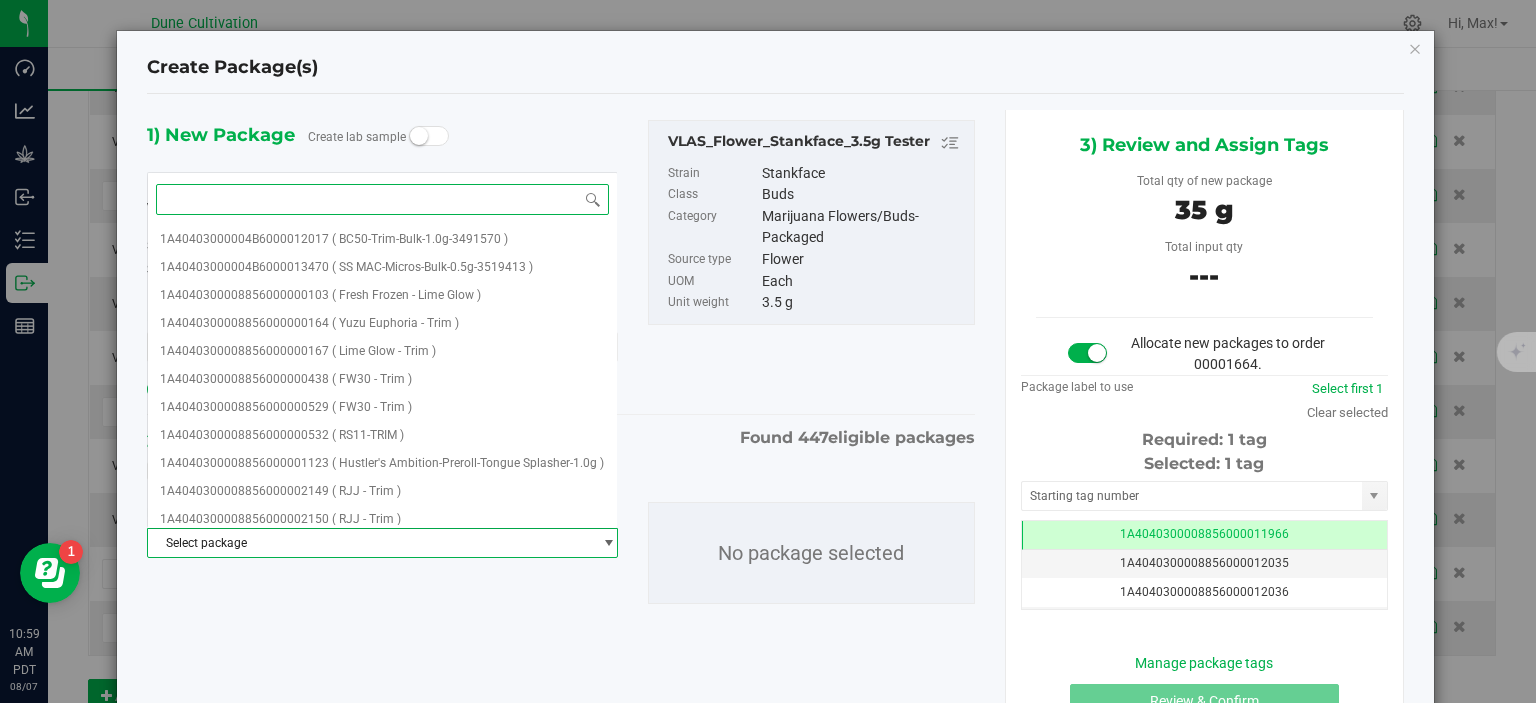 paste on "28983" 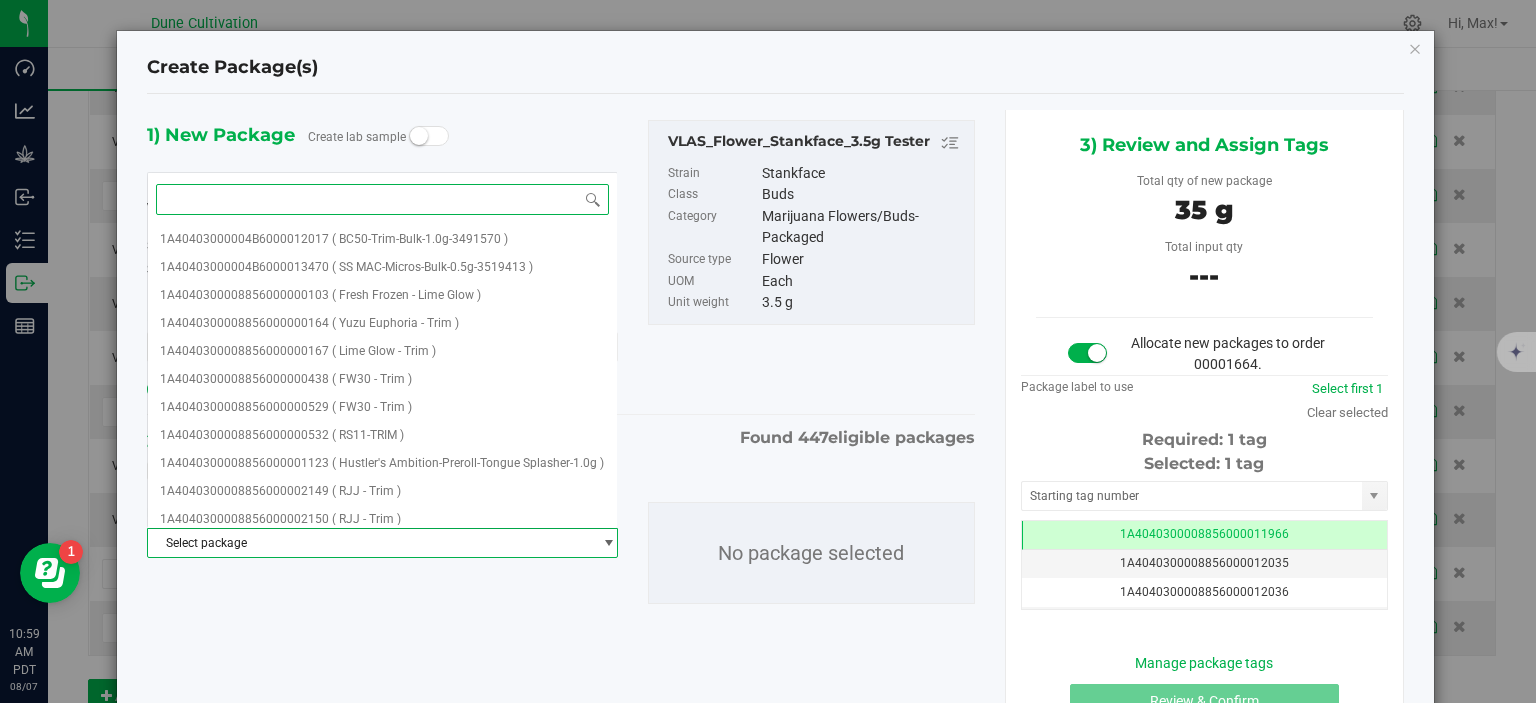 type on "28983" 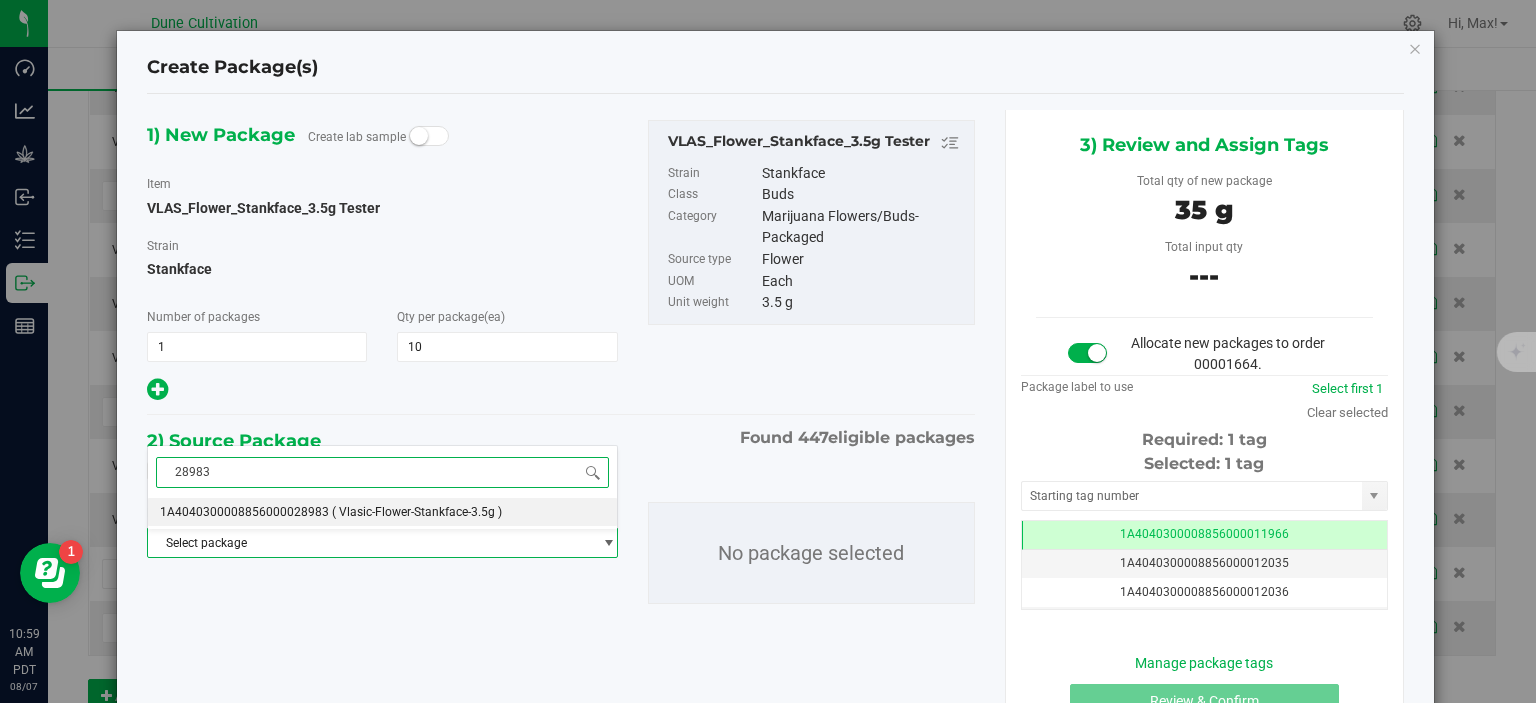 click on "1A4040300008856000028983
(
Vlasic-Flower-Stankface-3.5g
)" at bounding box center [382, 512] 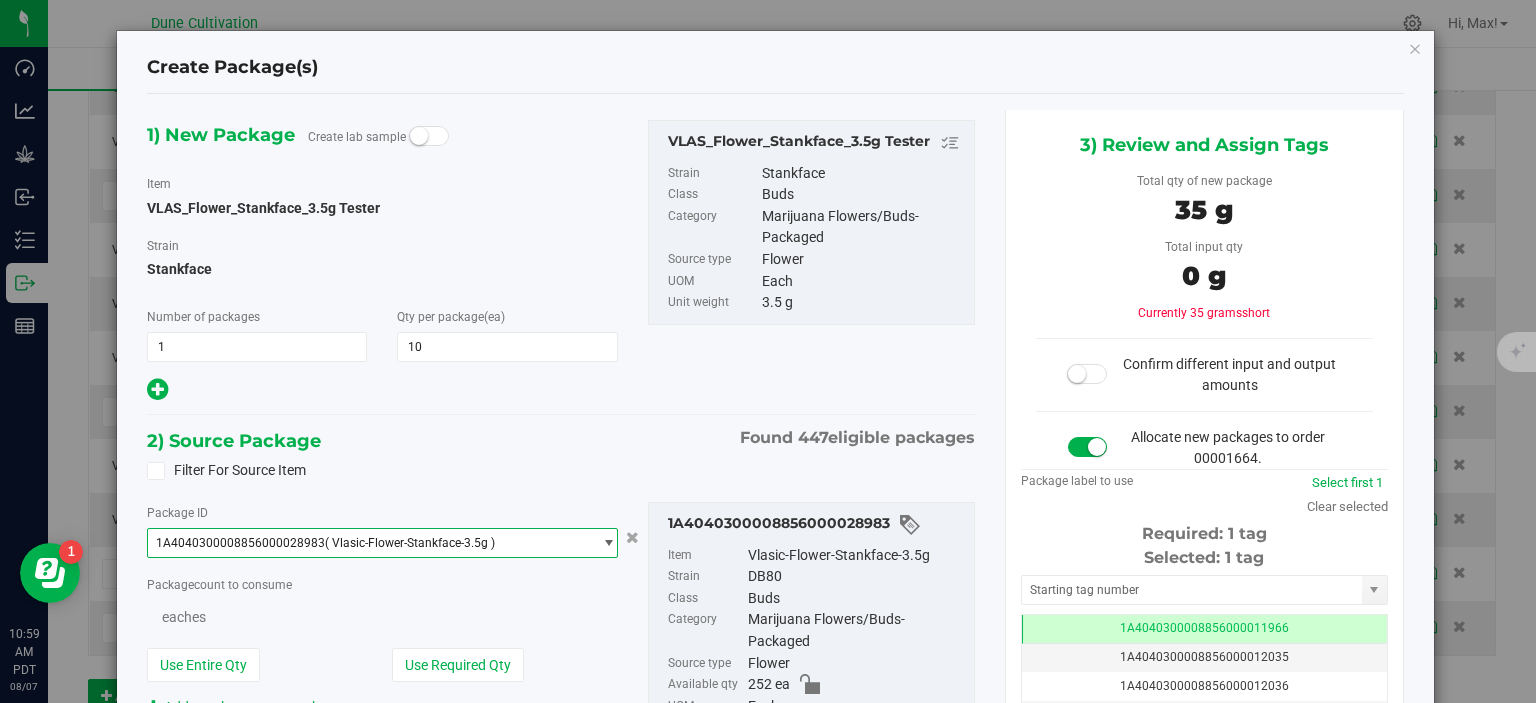 scroll, scrollTop: 0, scrollLeft: 0, axis: both 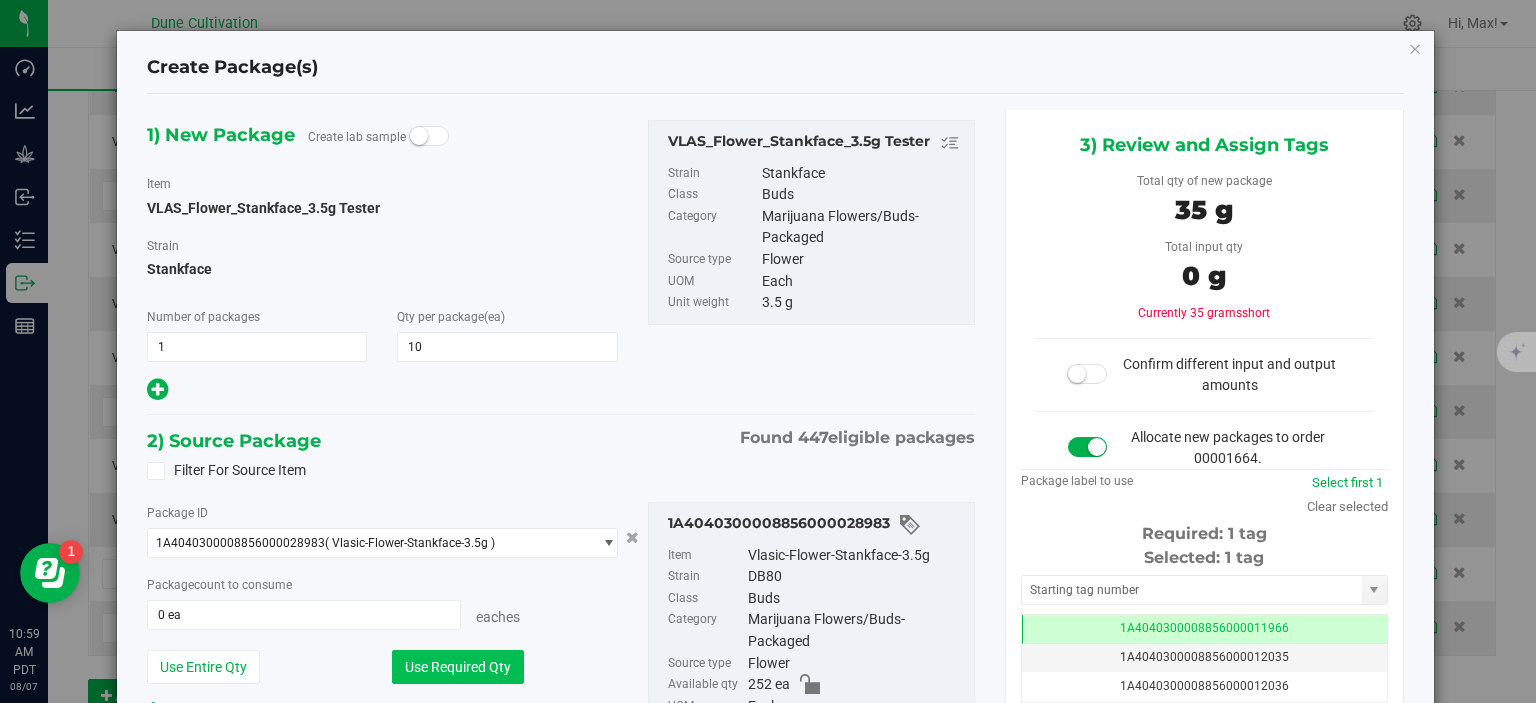click on "Use Required Qty" at bounding box center [458, 667] 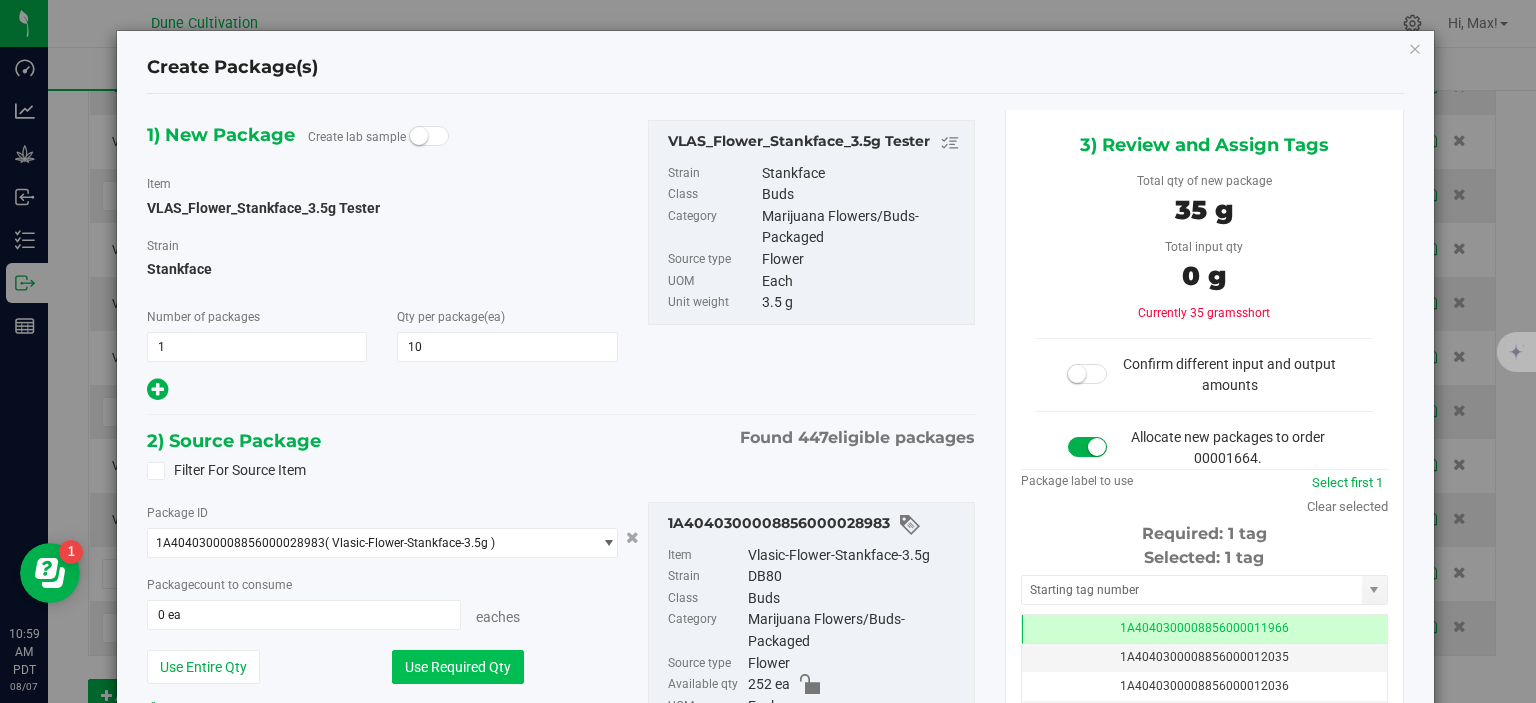 type on "10 ea" 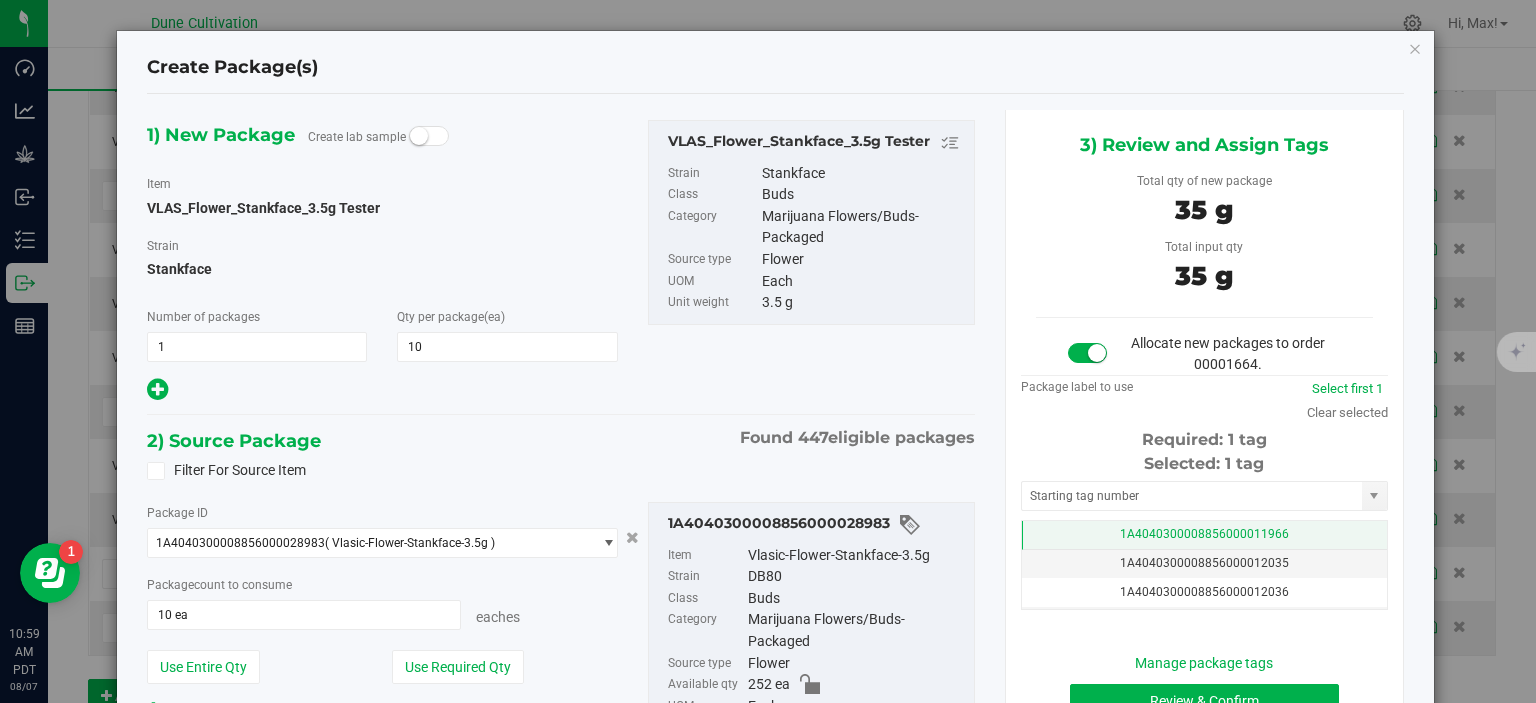 click on "1A4040300008856000011966" at bounding box center (1204, 535) 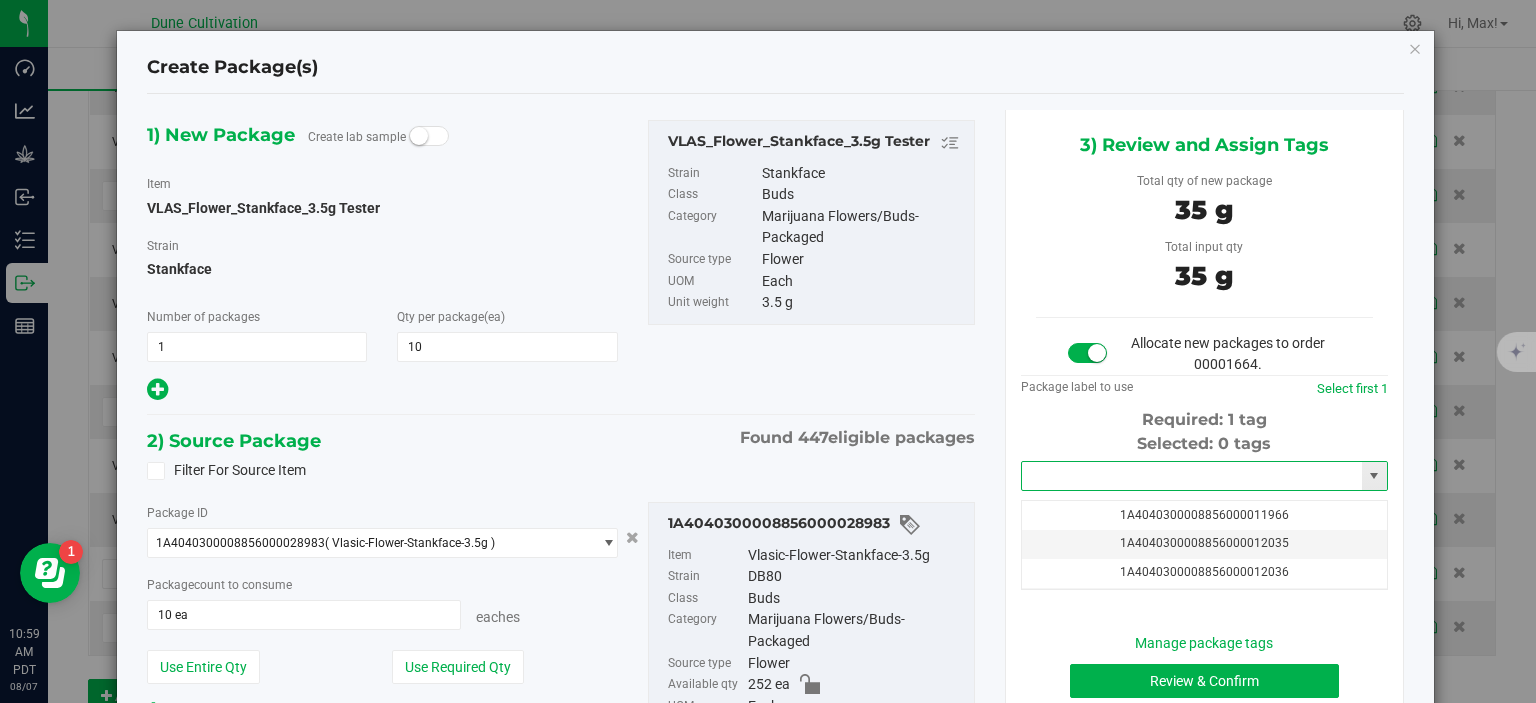 click at bounding box center (1192, 476) 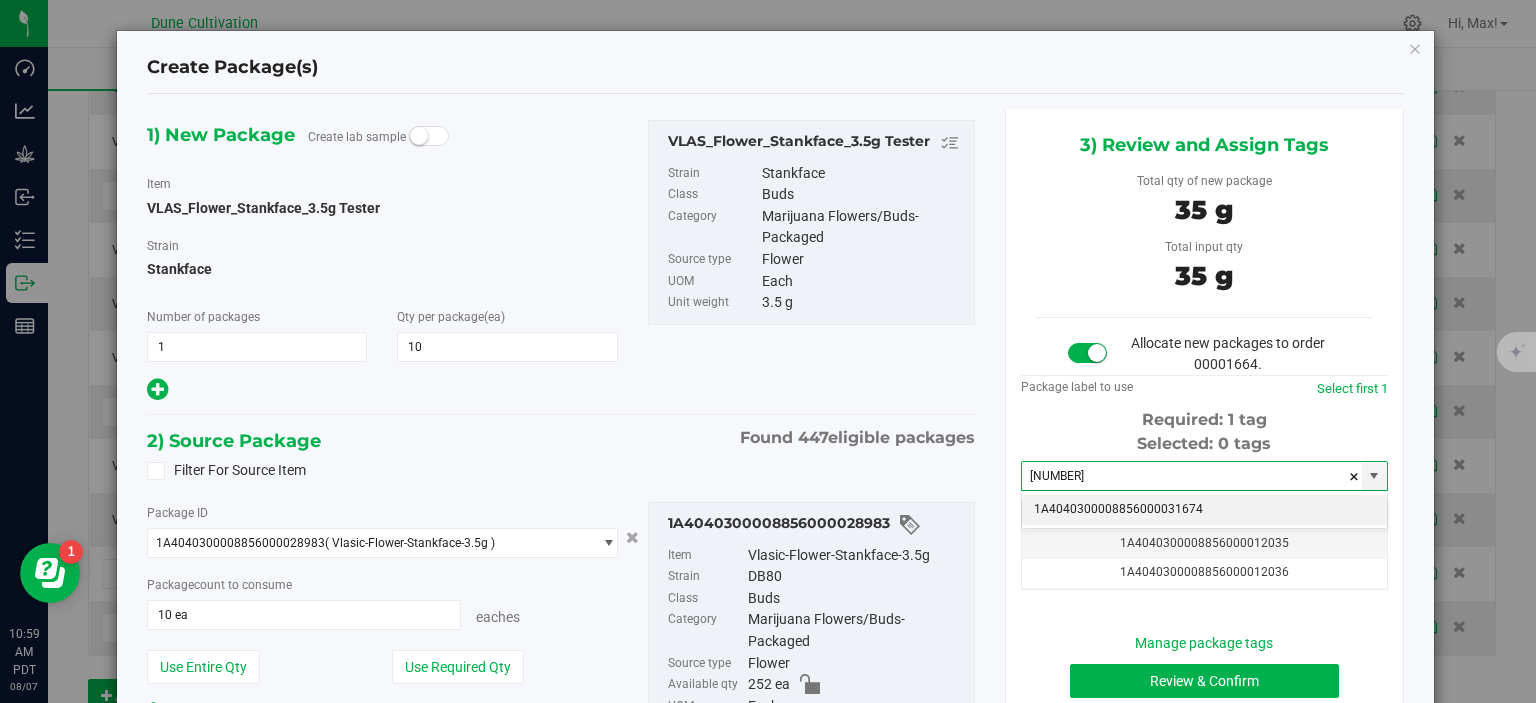 click on "1A4040300008856000031674" at bounding box center (1204, 510) 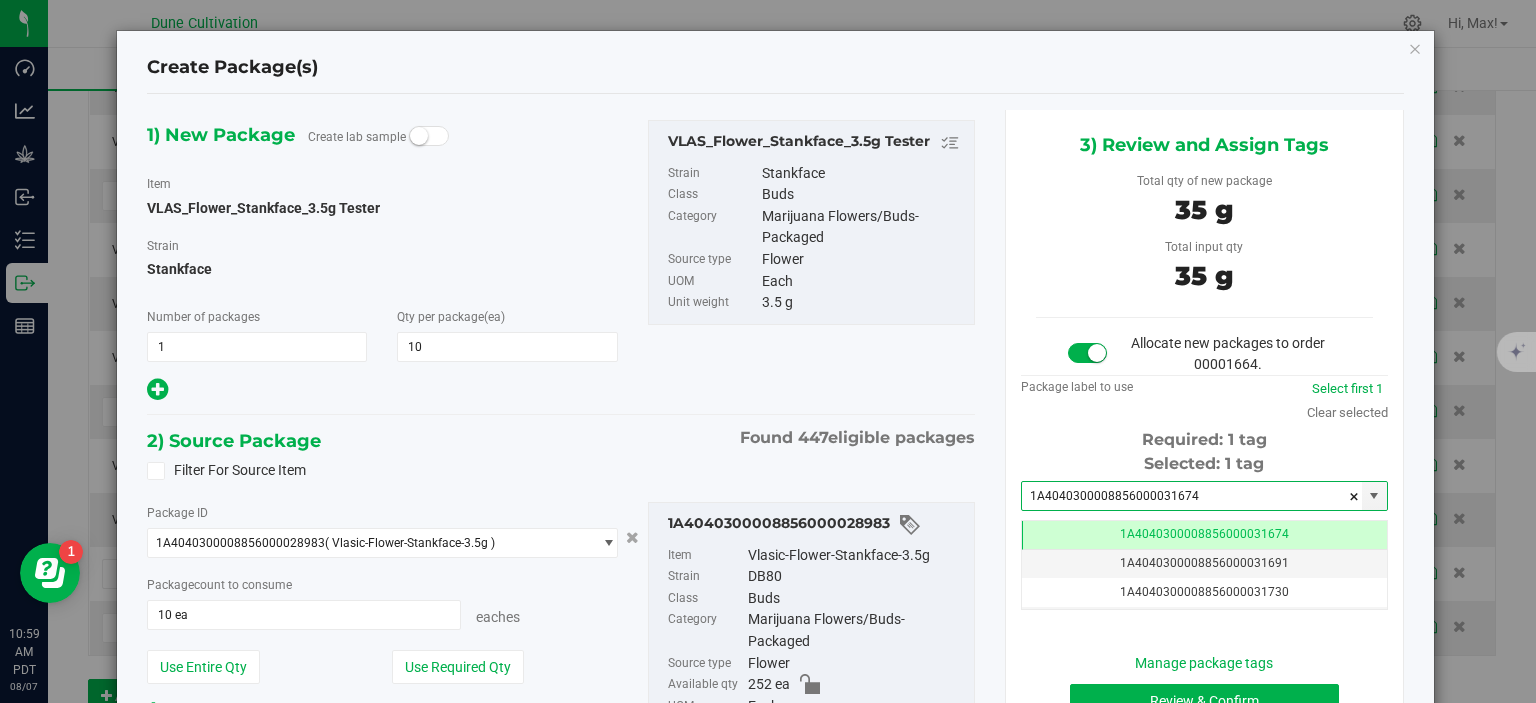 scroll, scrollTop: 179, scrollLeft: 0, axis: vertical 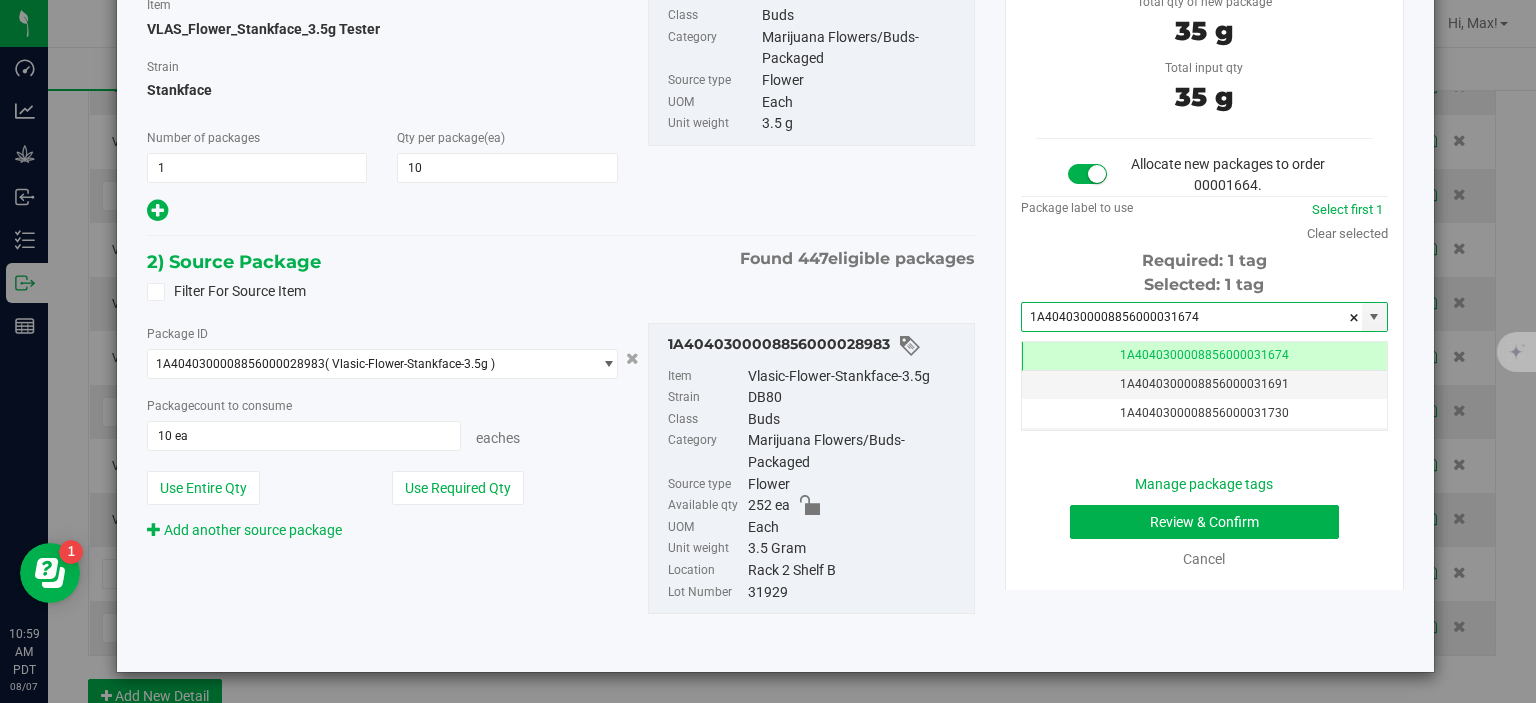 type on "1A4040300008856000031674" 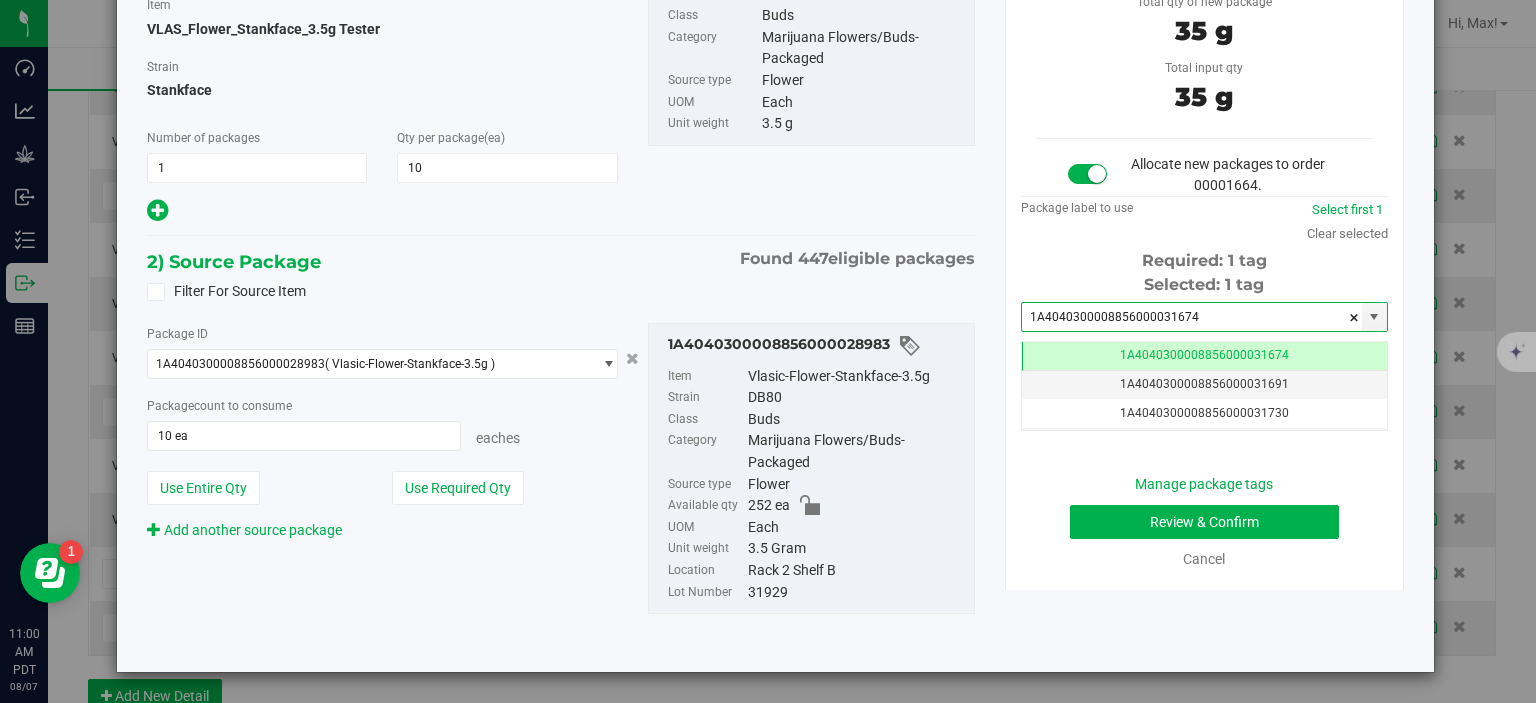 scroll, scrollTop: 0, scrollLeft: 0, axis: both 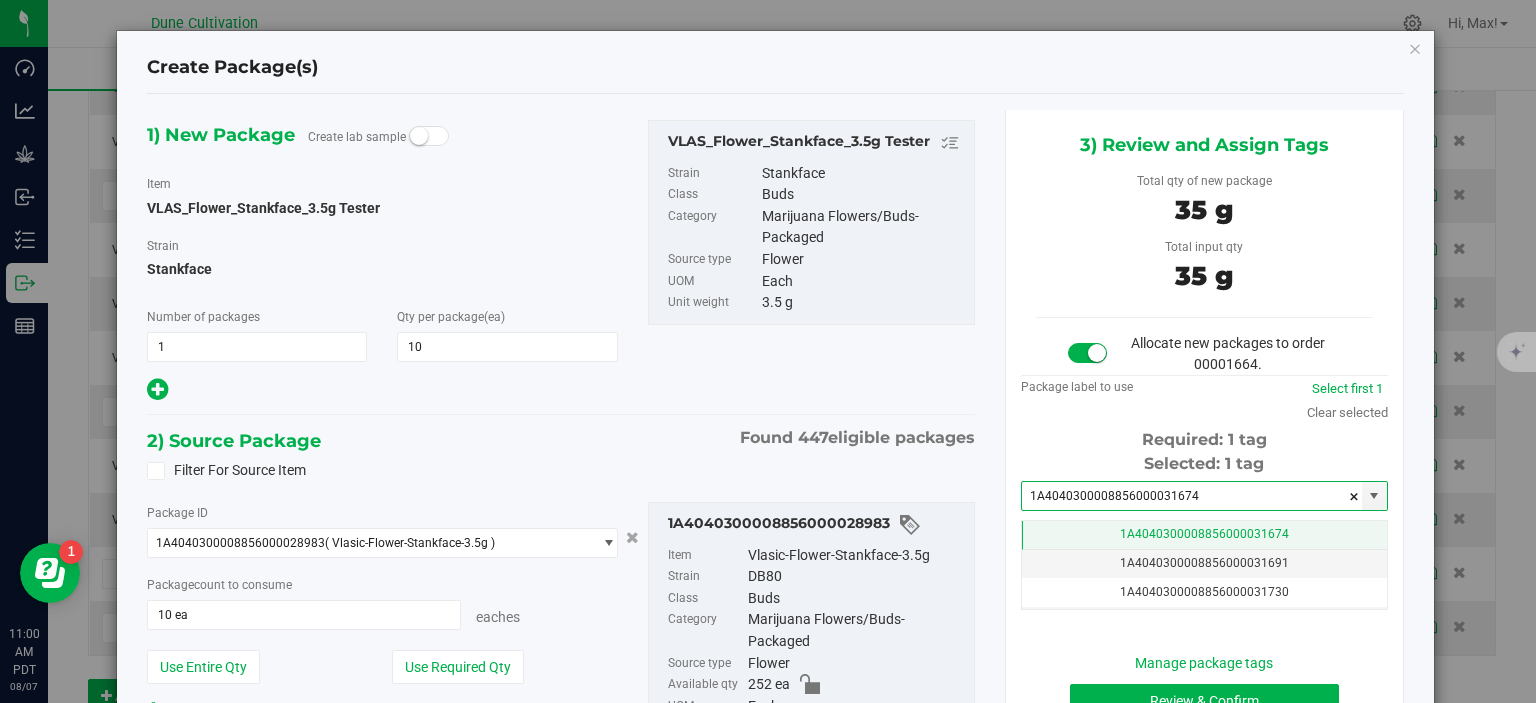 click on "1A4040300008856000031674" at bounding box center [1204, 535] 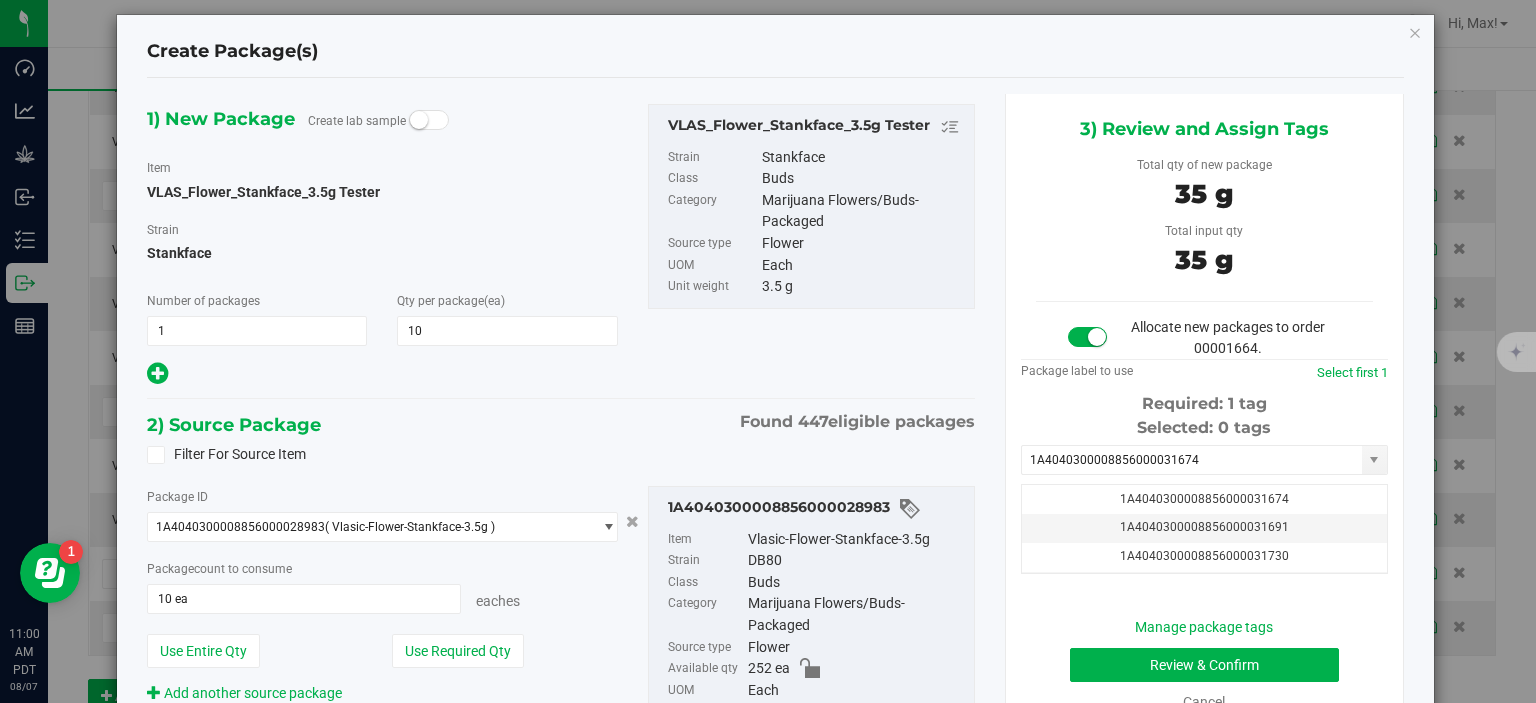 scroll, scrollTop: 16, scrollLeft: 0, axis: vertical 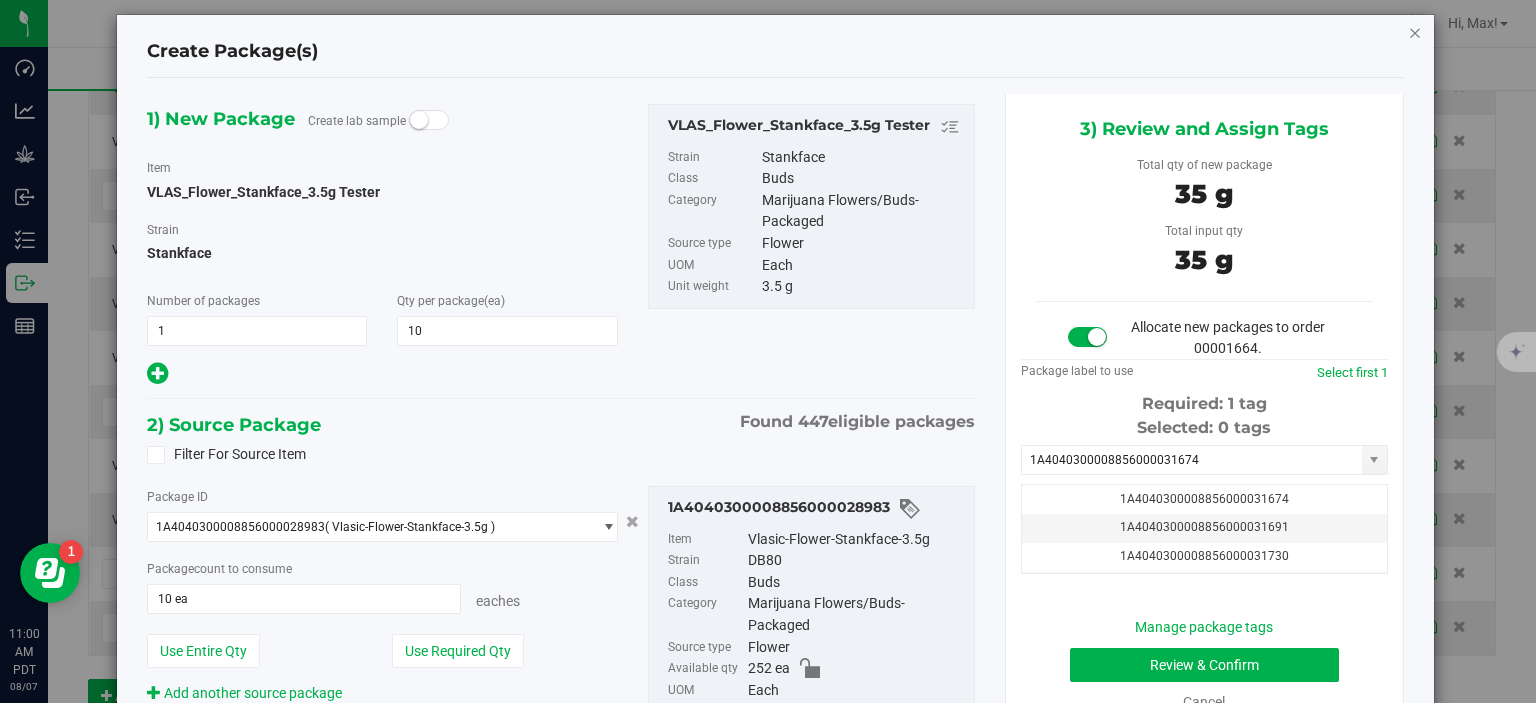 click at bounding box center (1415, 32) 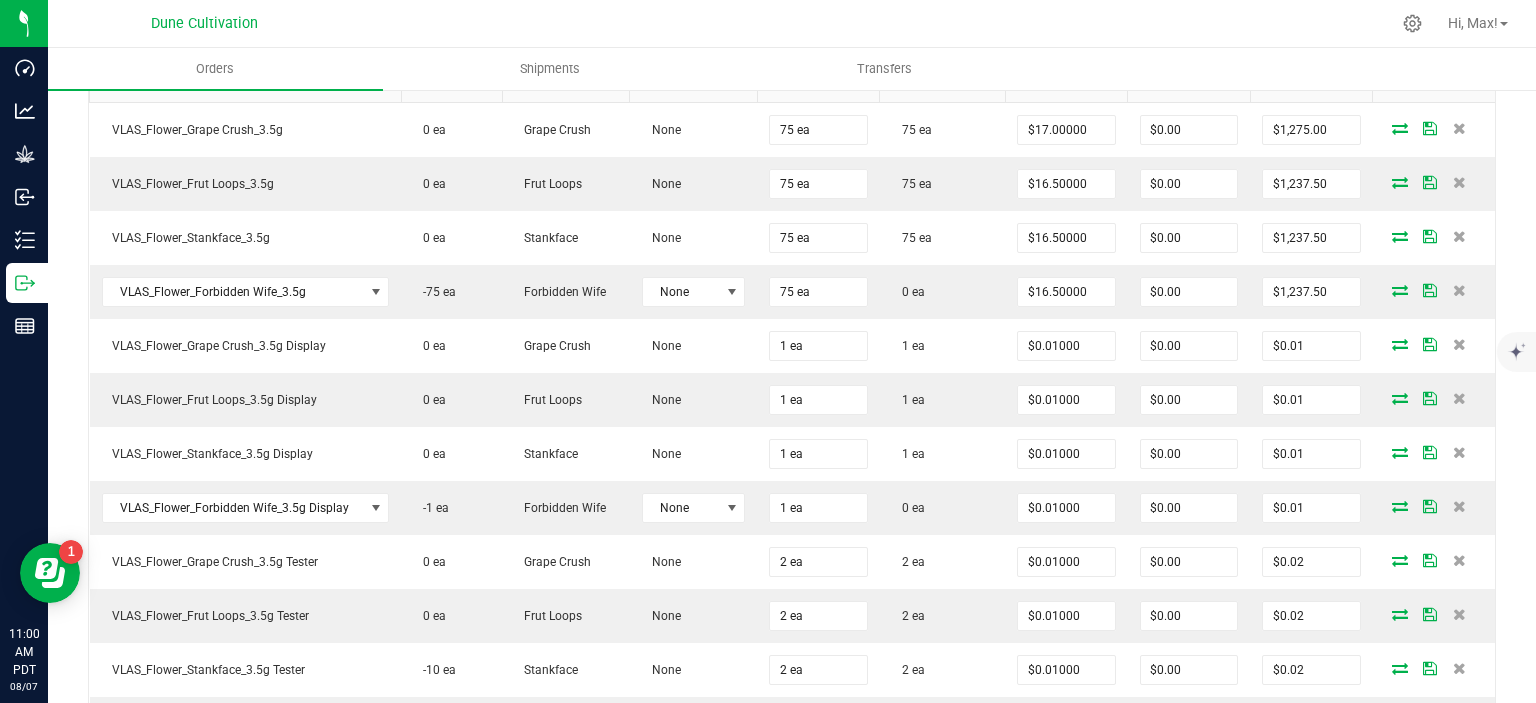 scroll, scrollTop: 637, scrollLeft: 0, axis: vertical 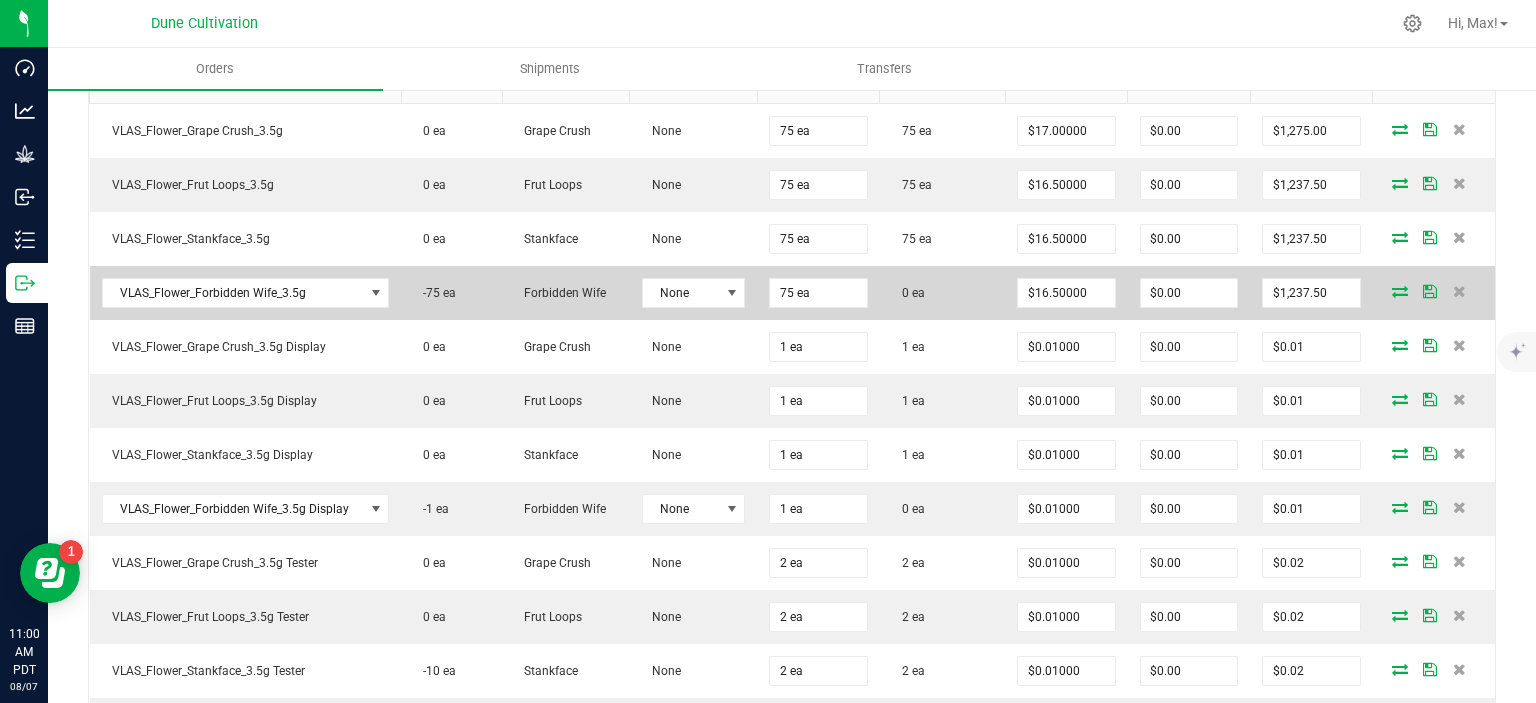 click at bounding box center [1400, 291] 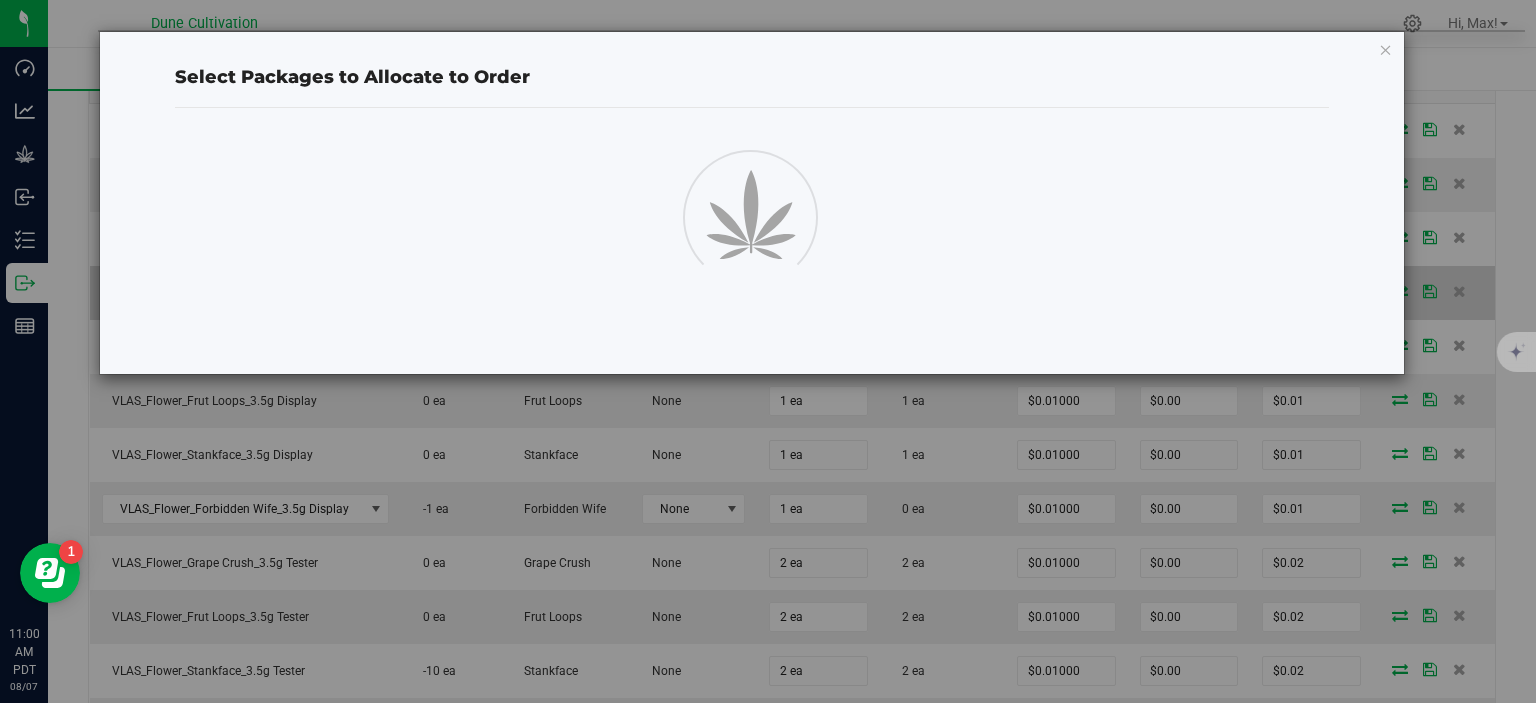 scroll, scrollTop: 637, scrollLeft: 0, axis: vertical 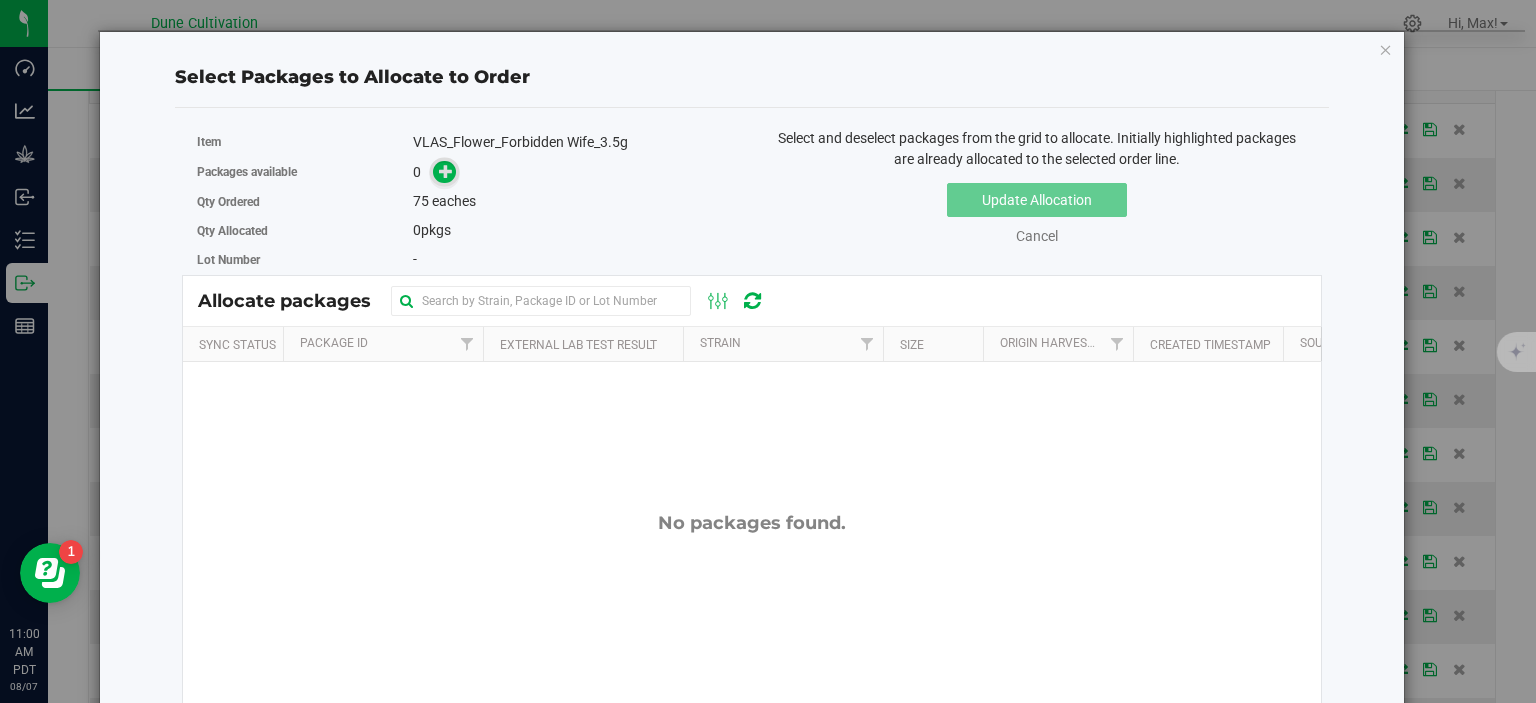 click at bounding box center [446, 171] 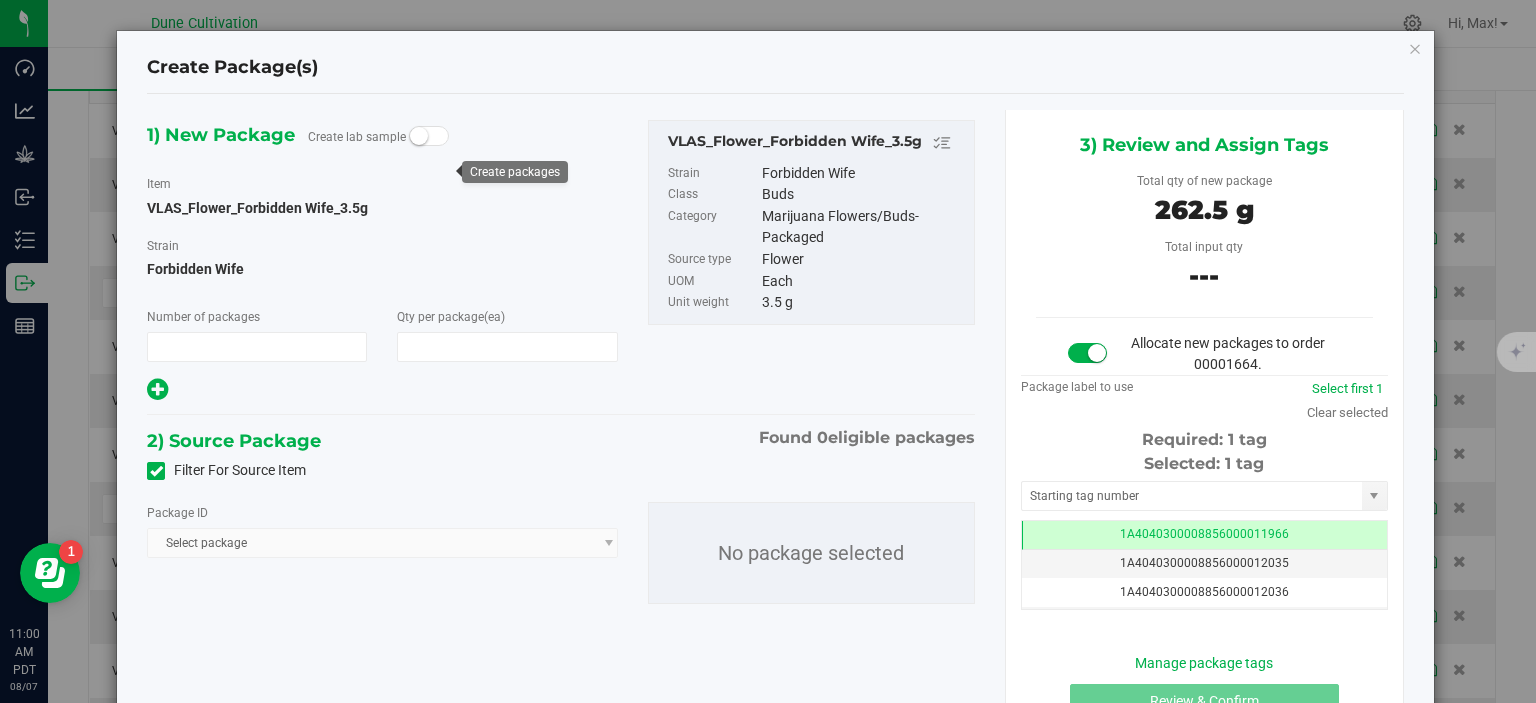 type on "1" 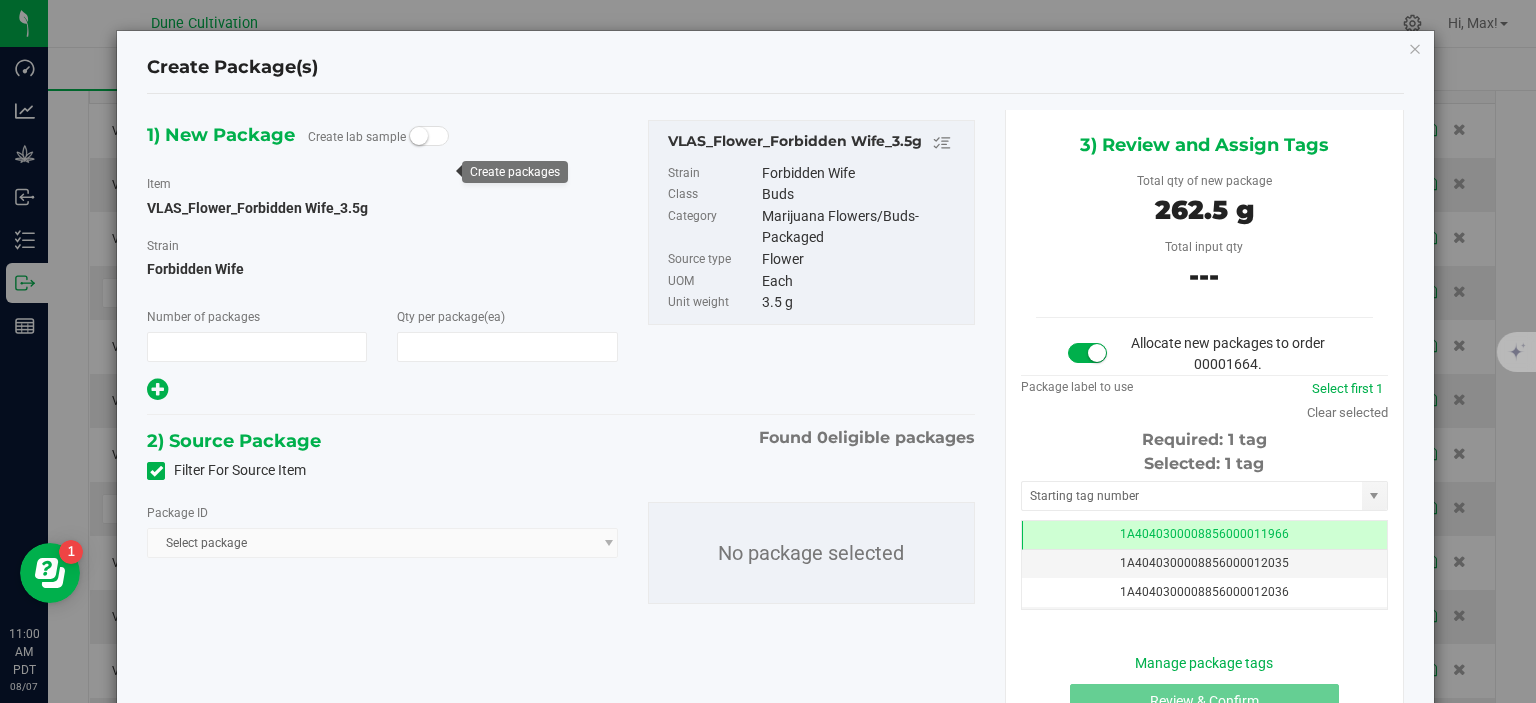 type on "75" 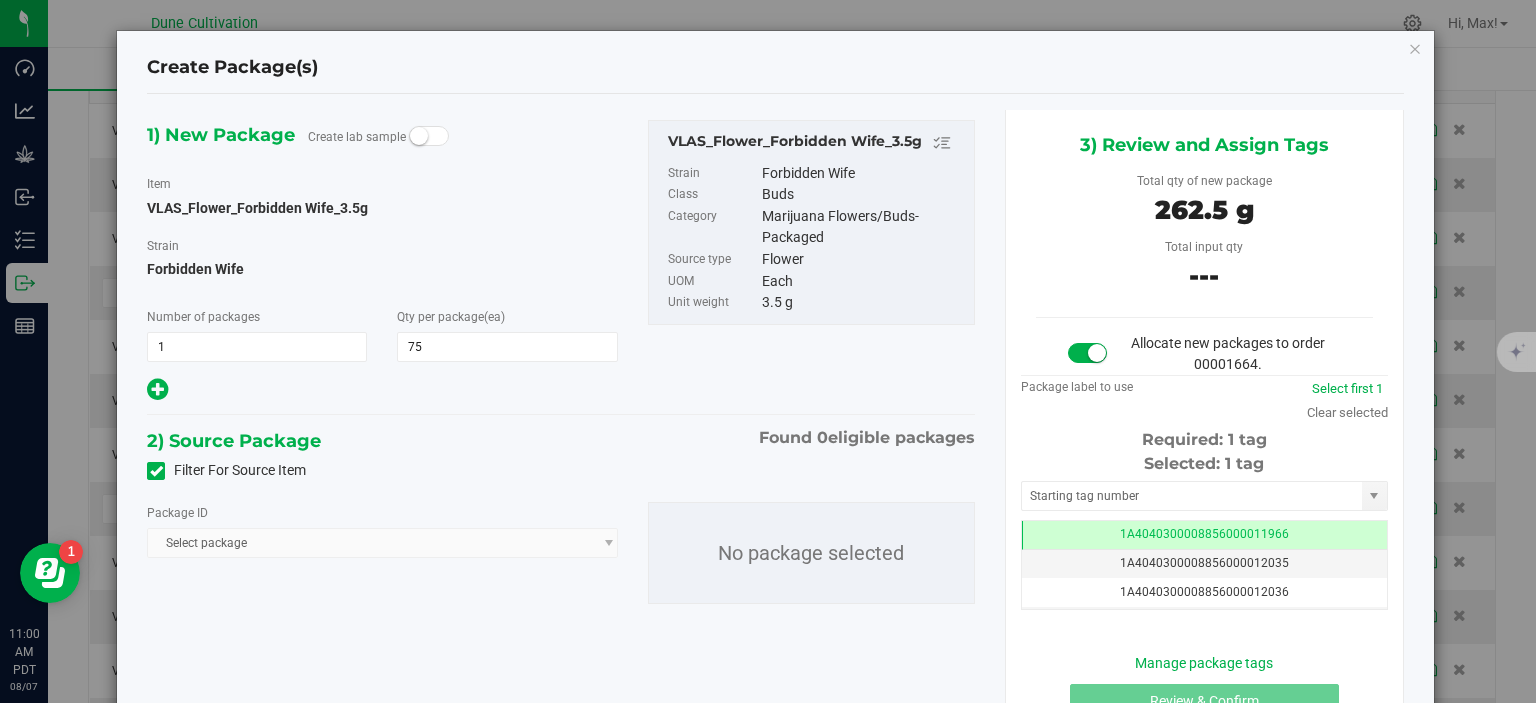 click on "Filter For Source Item" at bounding box center (561, 471) 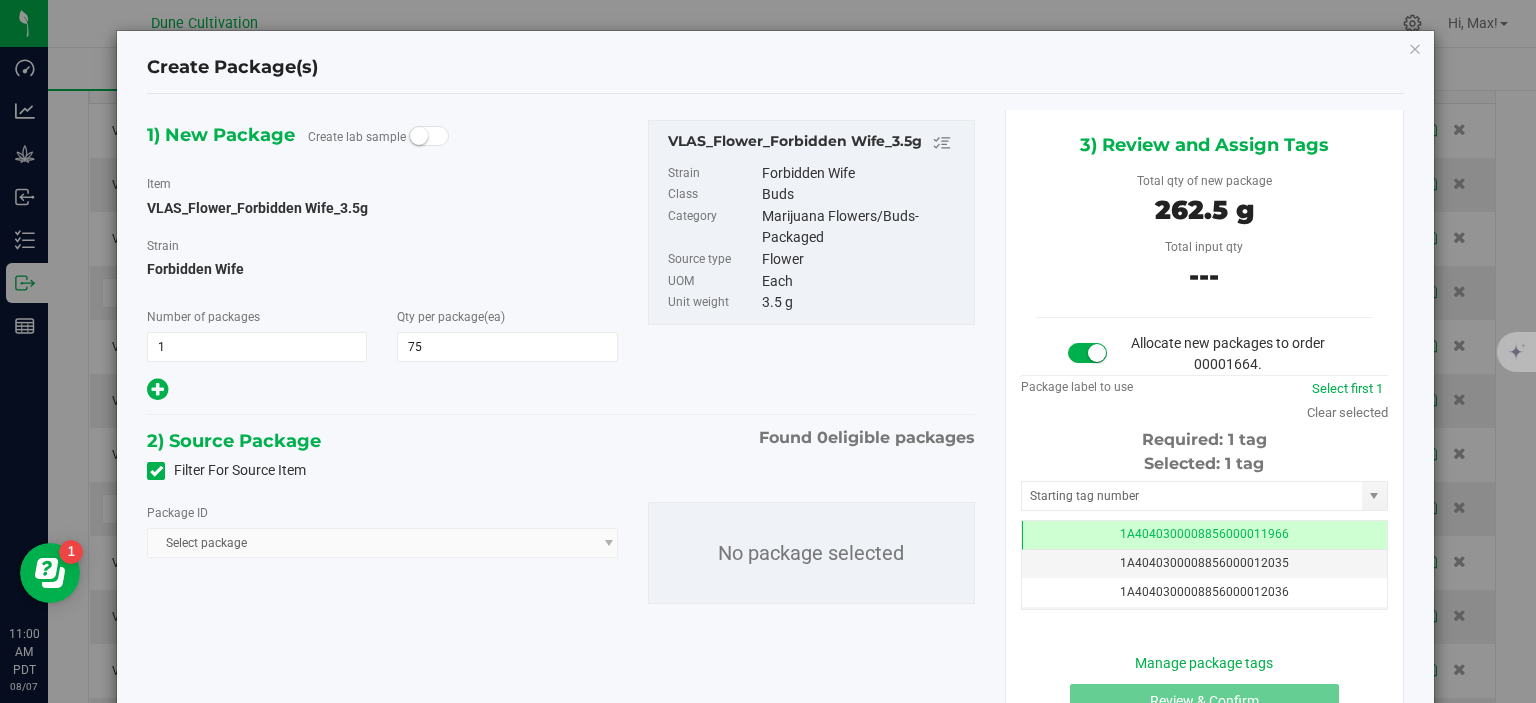 click at bounding box center [156, 471] 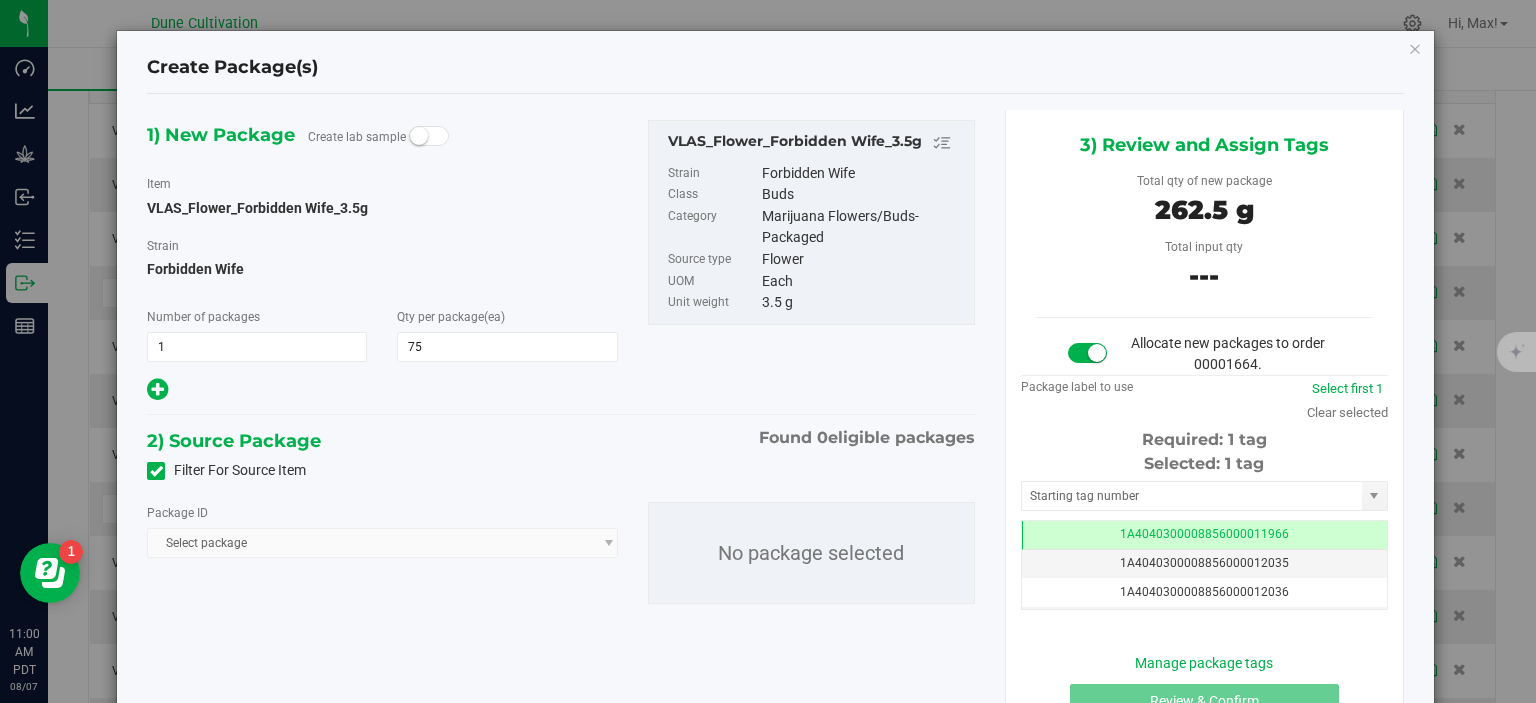 click on "Filter For Source Item" at bounding box center (0, 0) 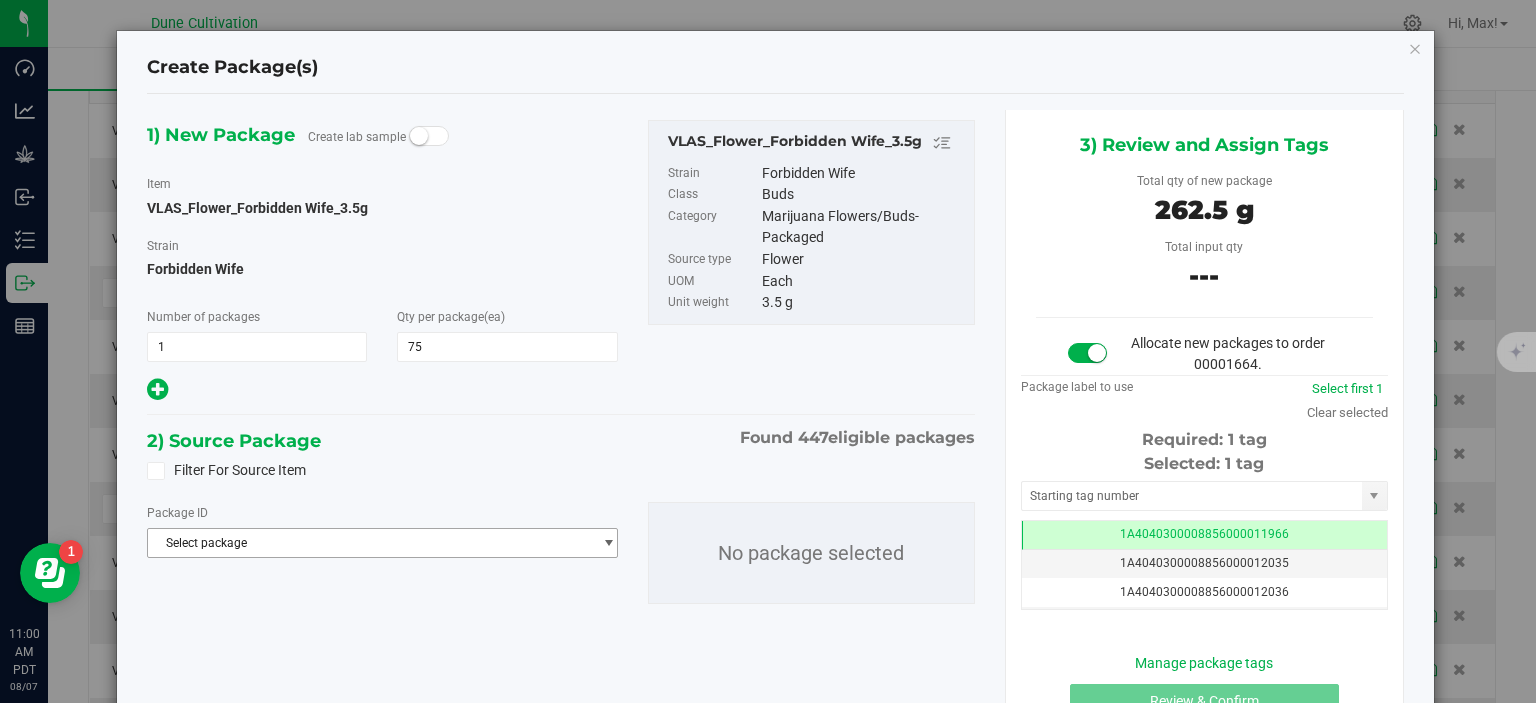click on "Select package" at bounding box center [369, 543] 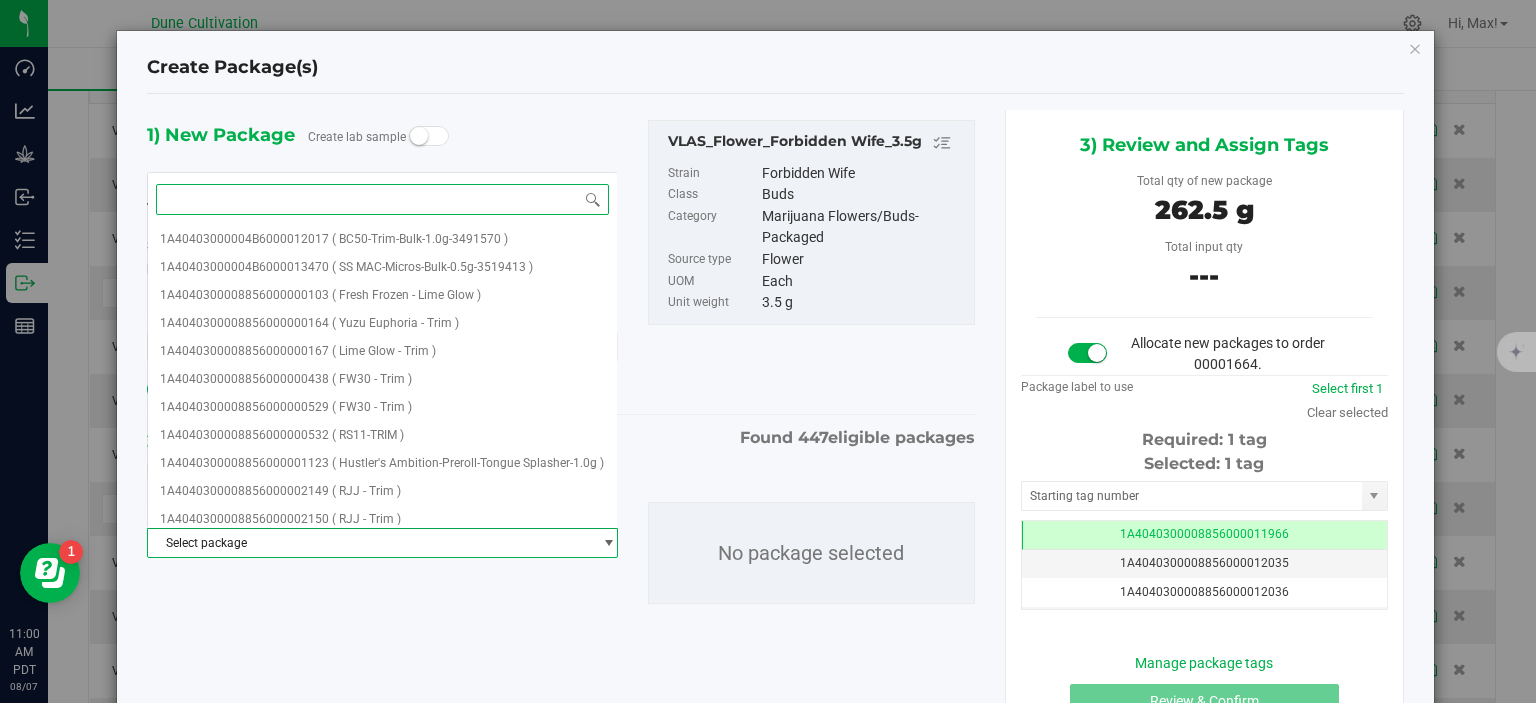 paste on "28980" 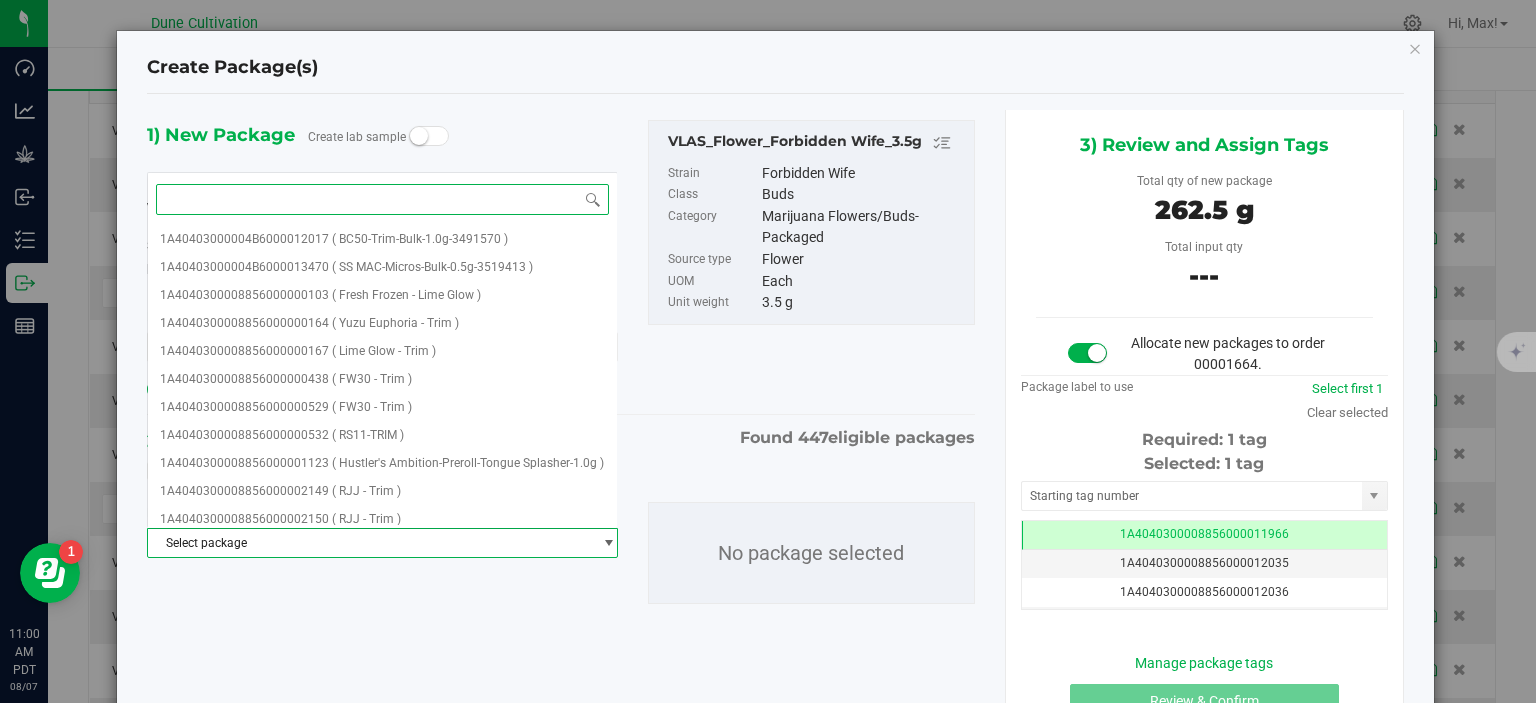 type on "28980" 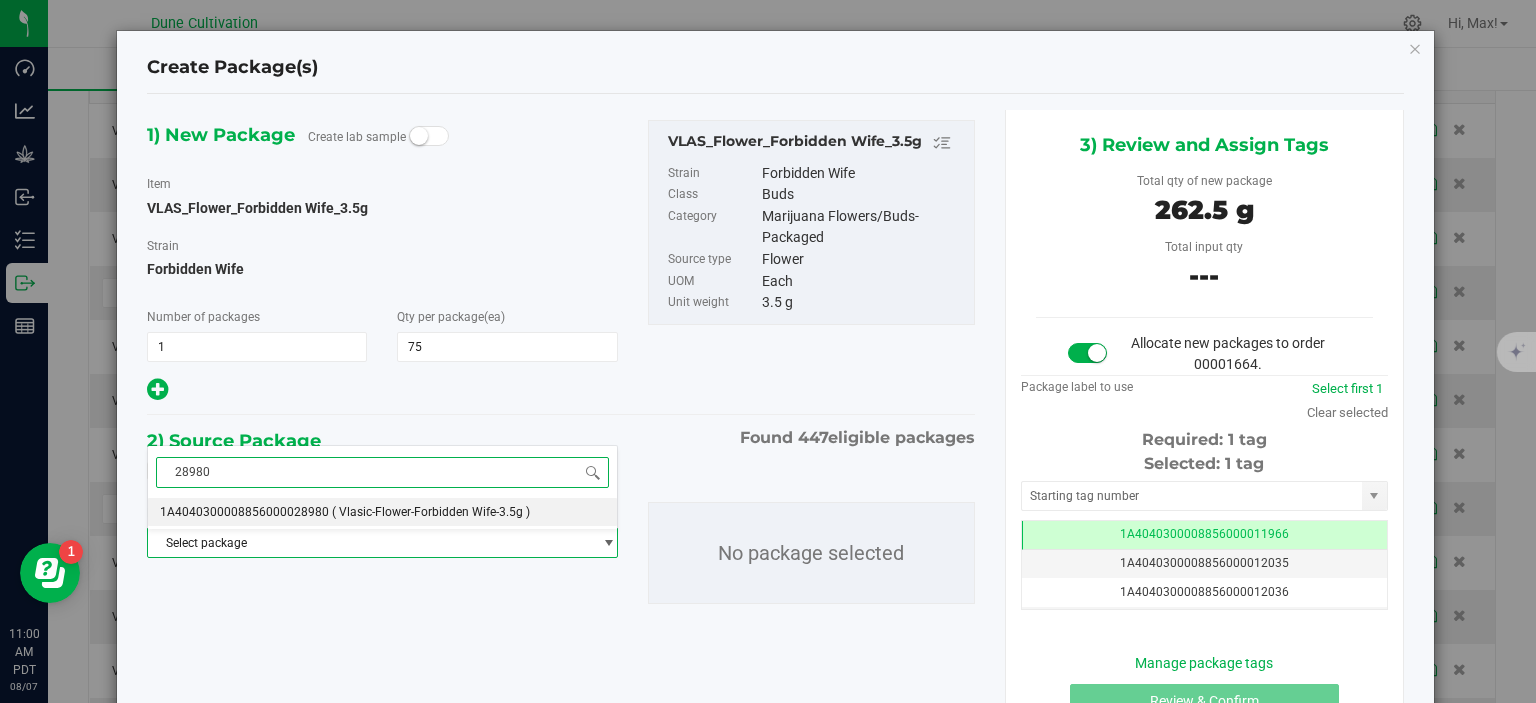 click on "1A4040300008856000028980" at bounding box center (244, 512) 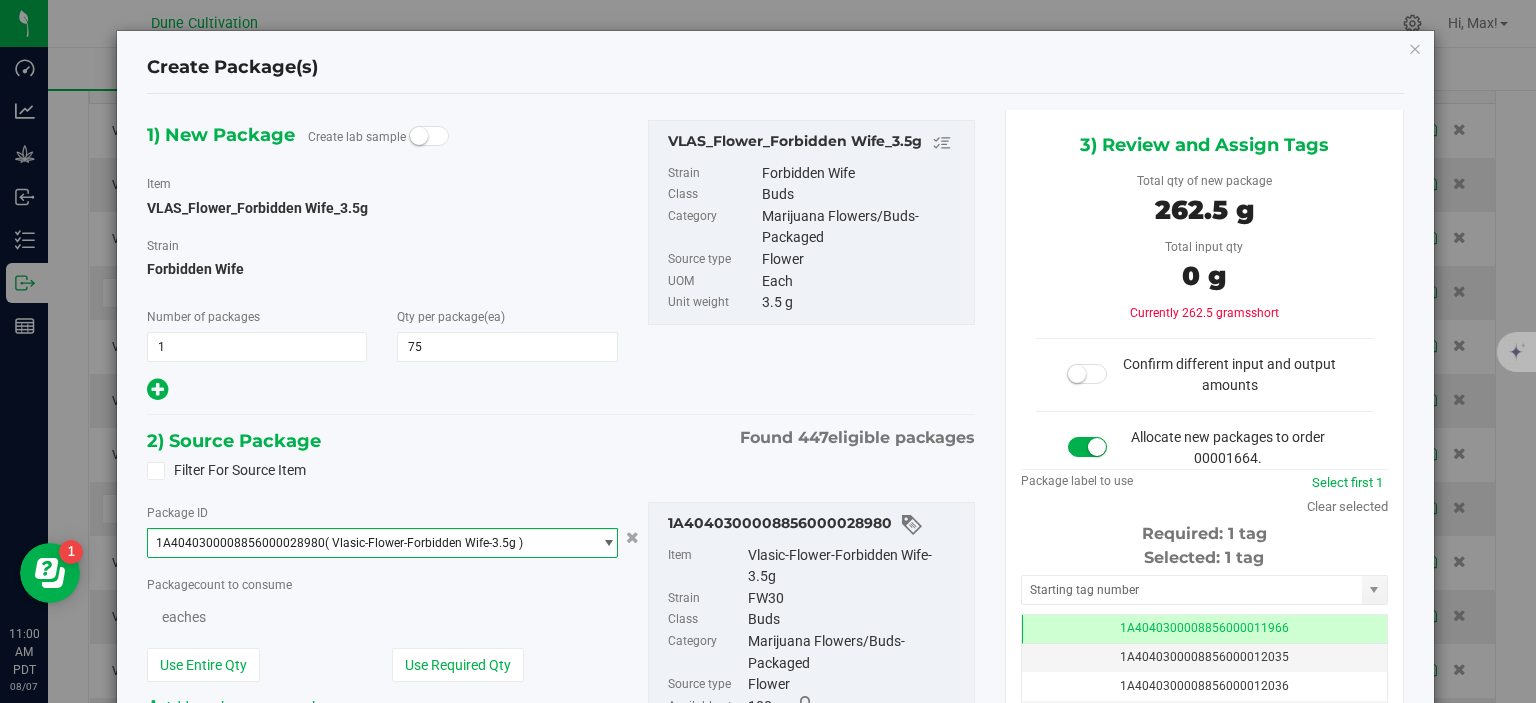 scroll, scrollTop: 0, scrollLeft: 0, axis: both 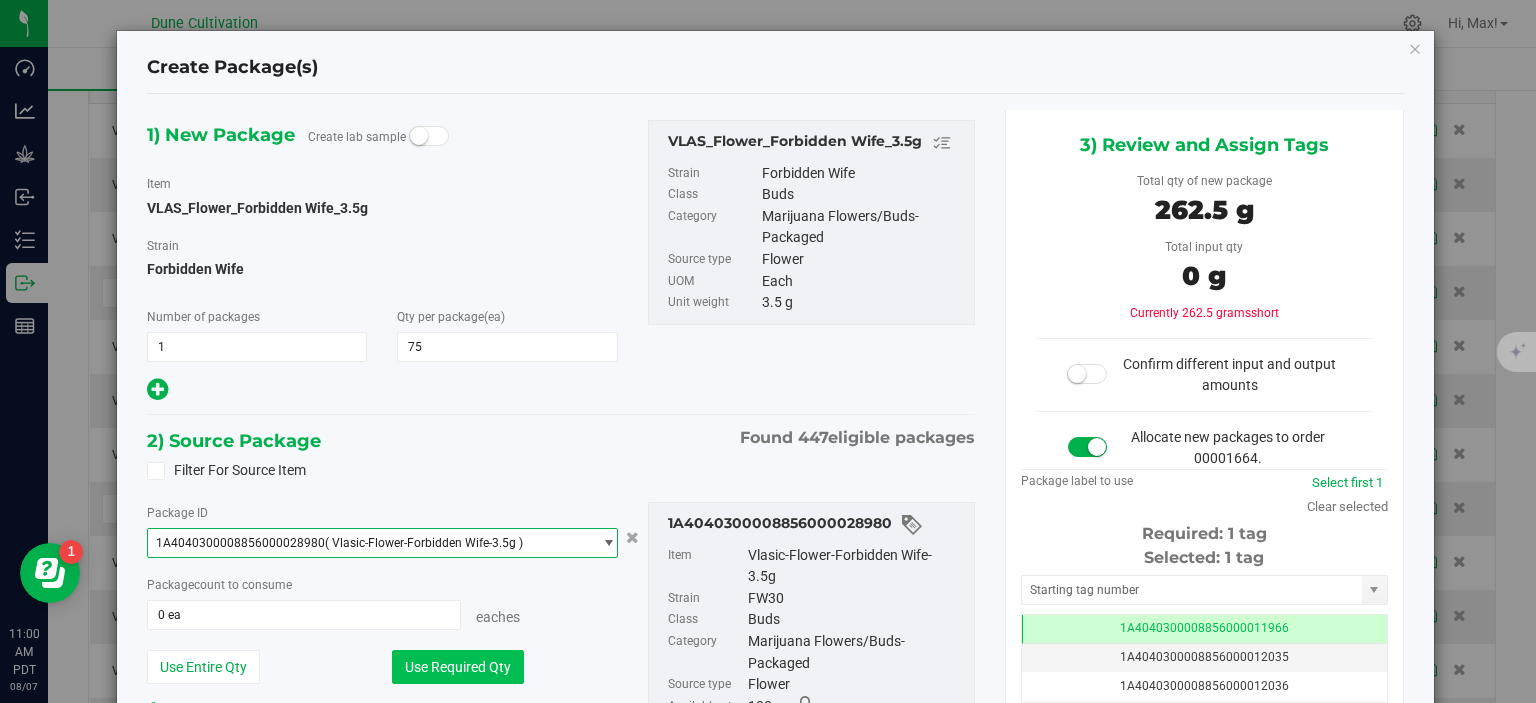 click on "Use Required Qty" at bounding box center (458, 667) 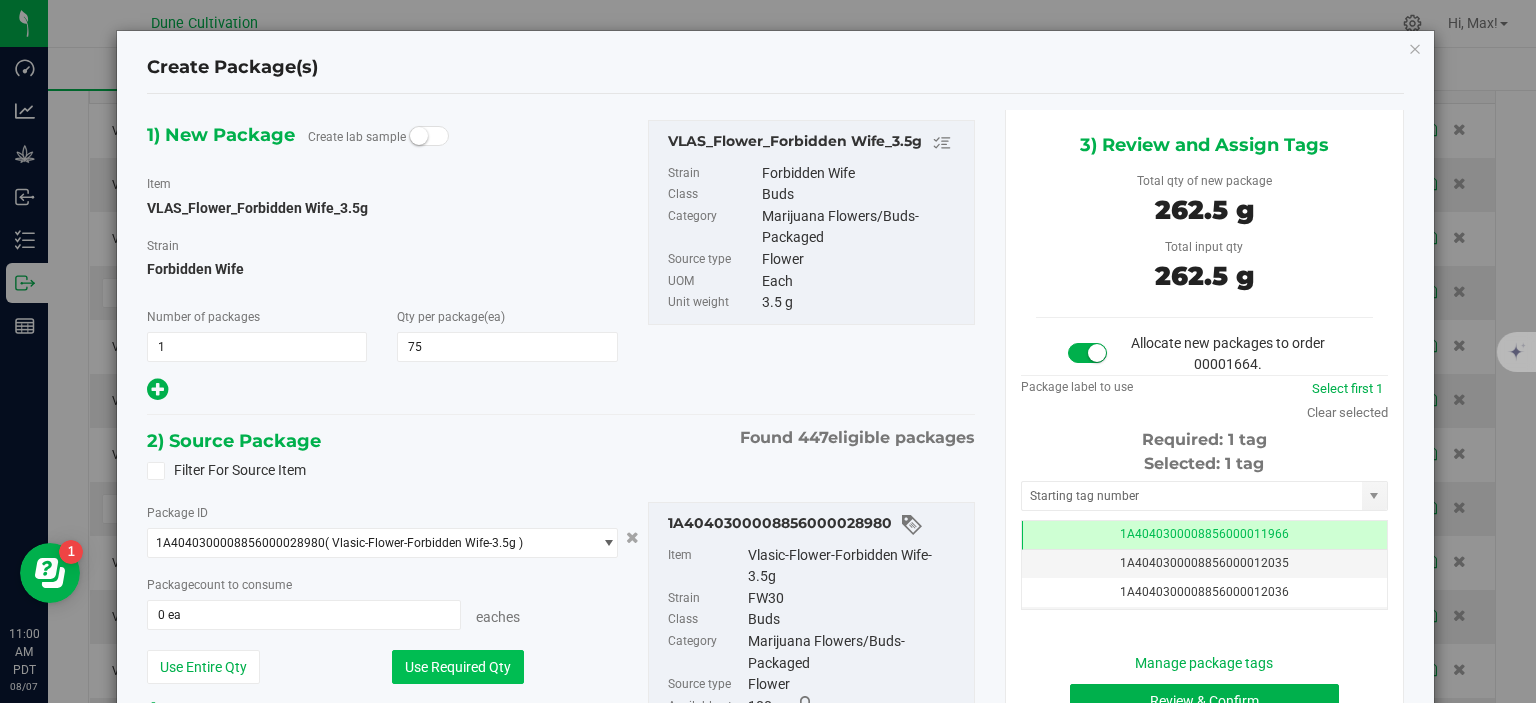 type on "75 ea" 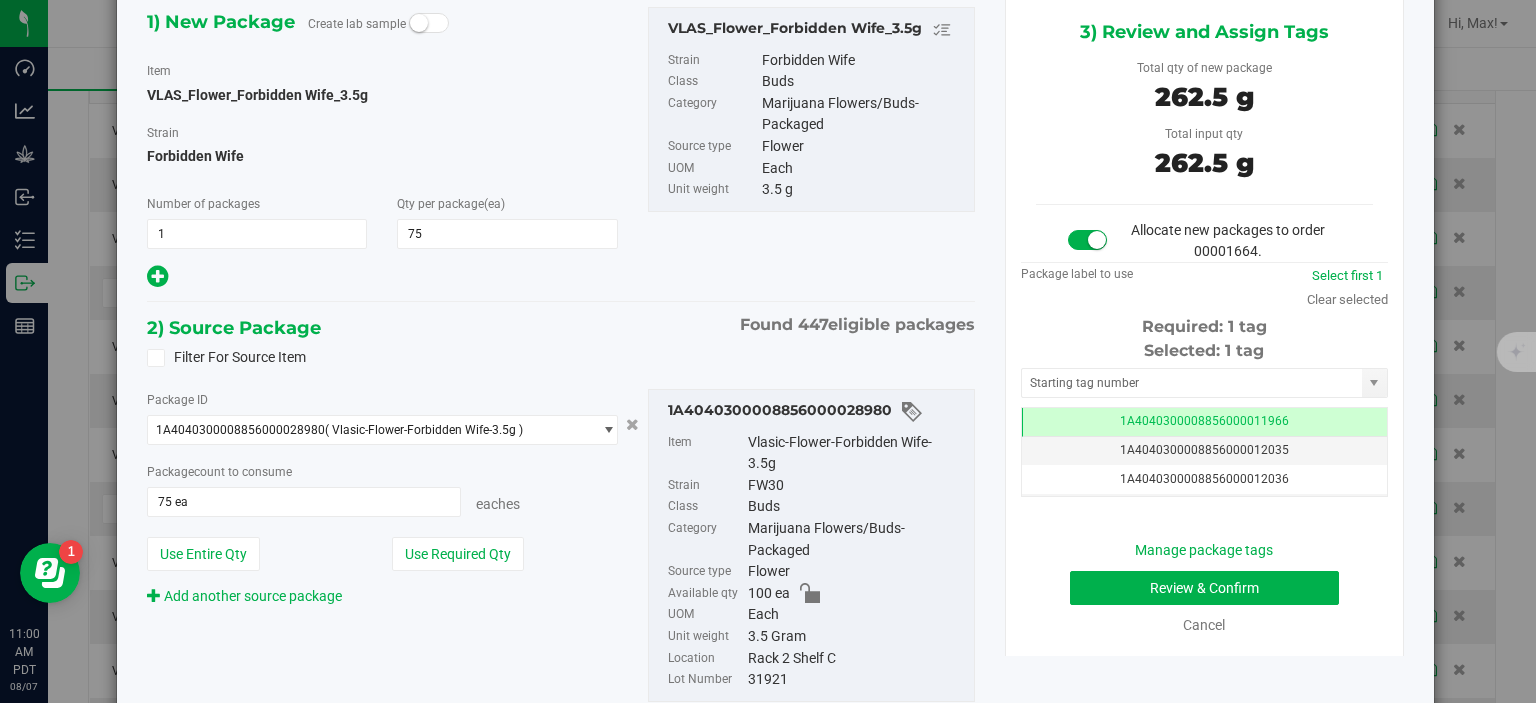 scroll, scrollTop: 116, scrollLeft: 0, axis: vertical 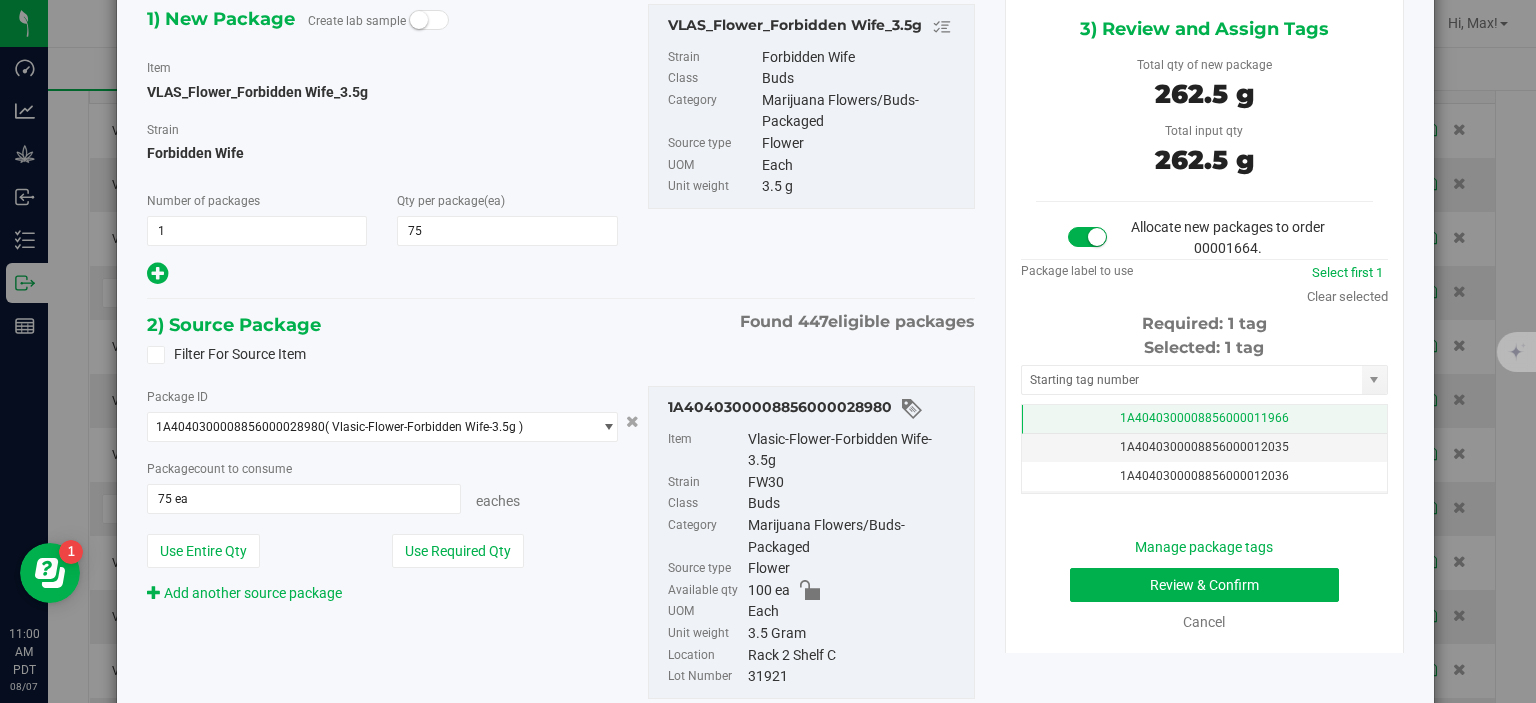 click on "1A4040300008856000011966" at bounding box center (1204, 419) 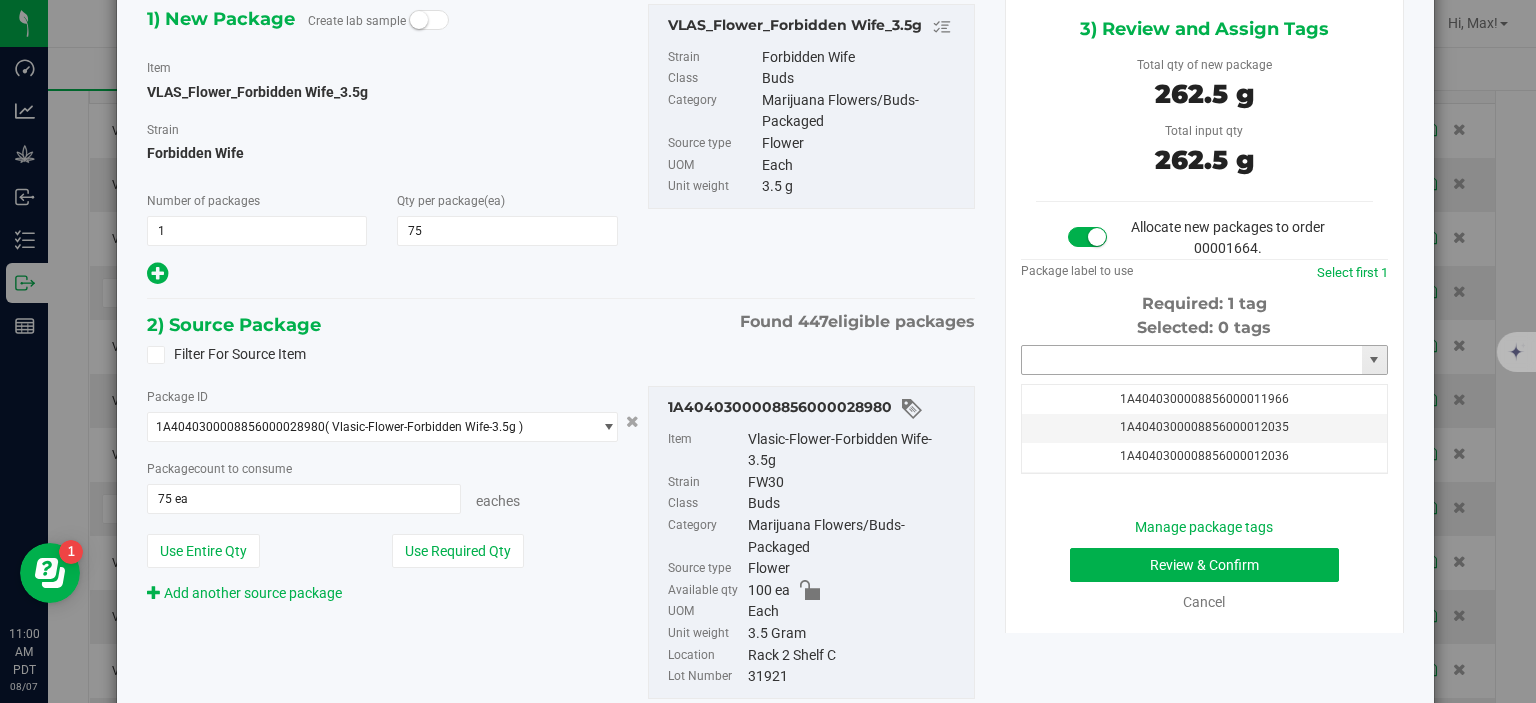 click at bounding box center [1192, 360] 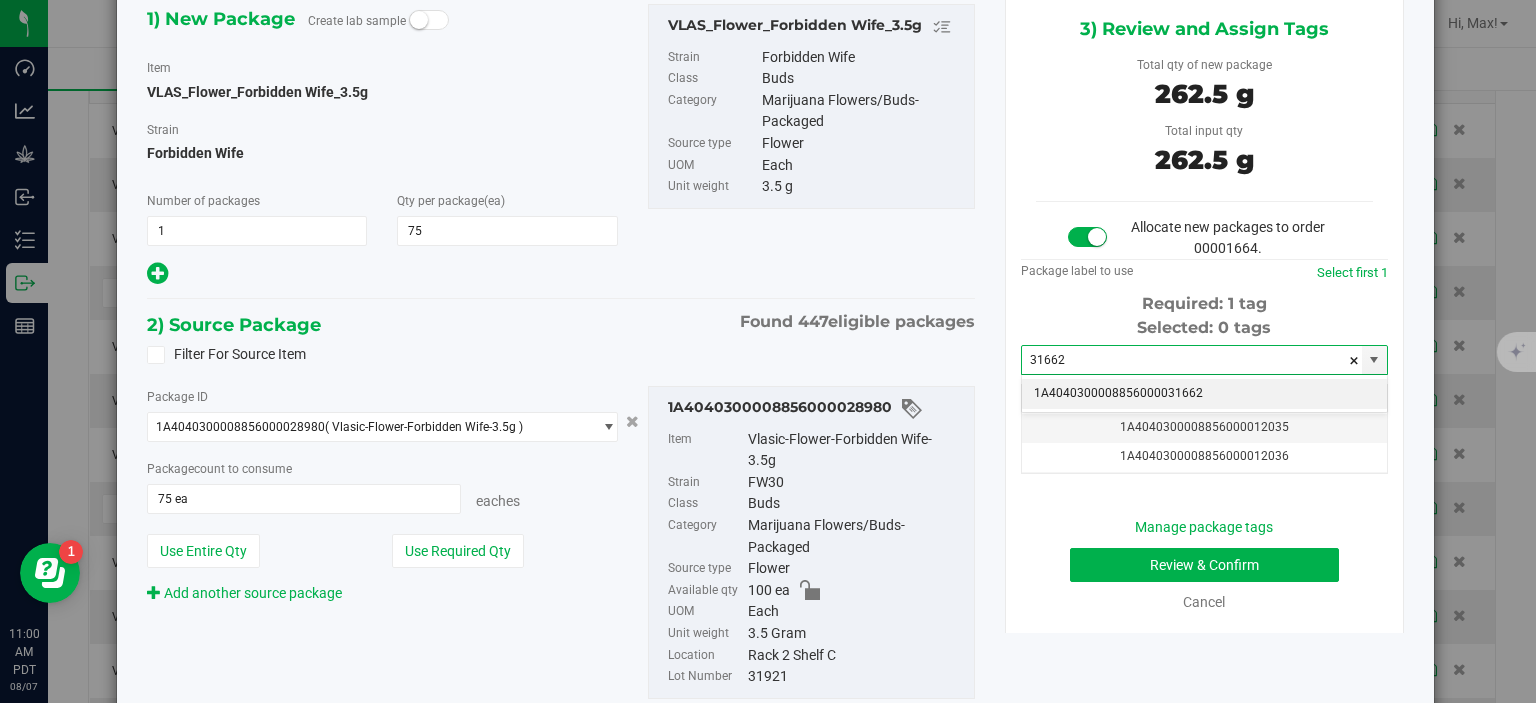 click on "1A4040300008856000031662" at bounding box center [1204, 394] 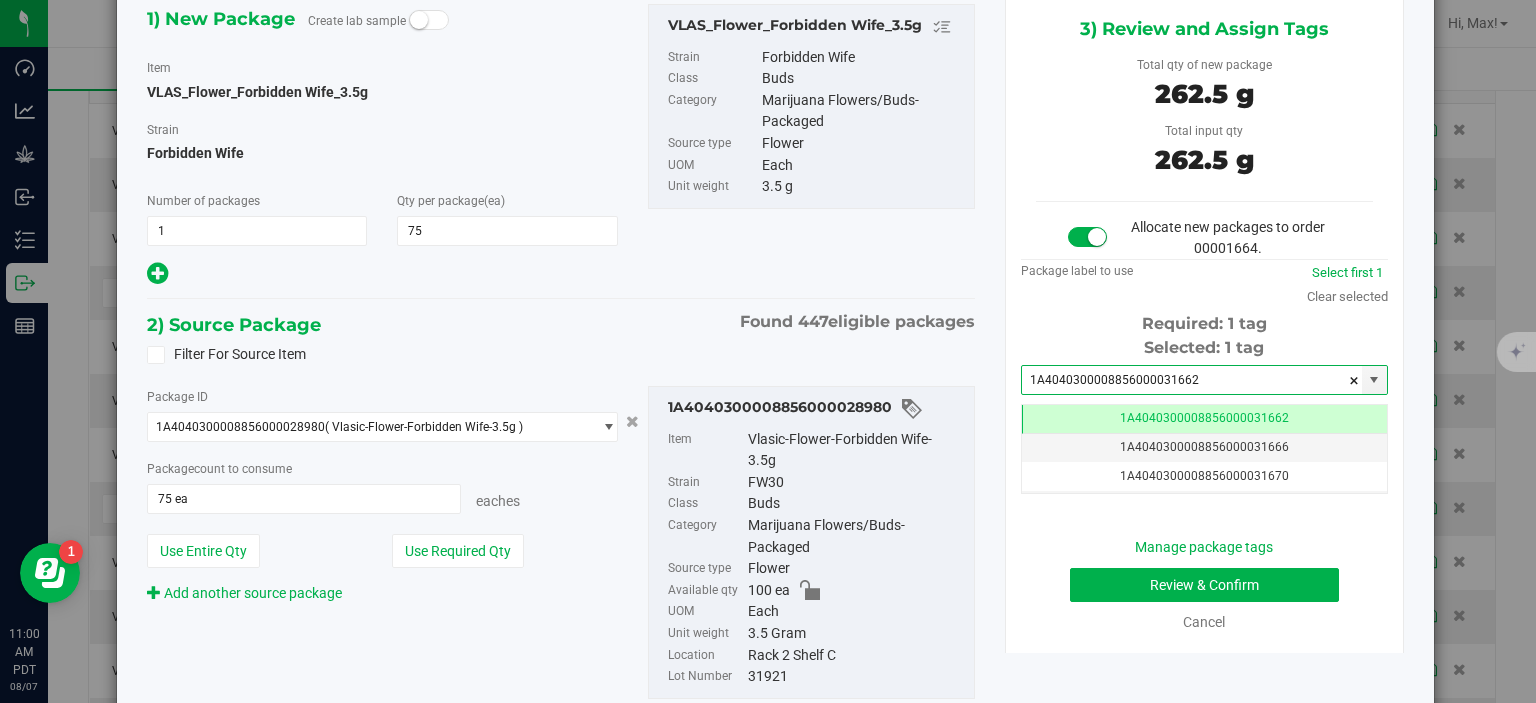 scroll, scrollTop: 200, scrollLeft: 0, axis: vertical 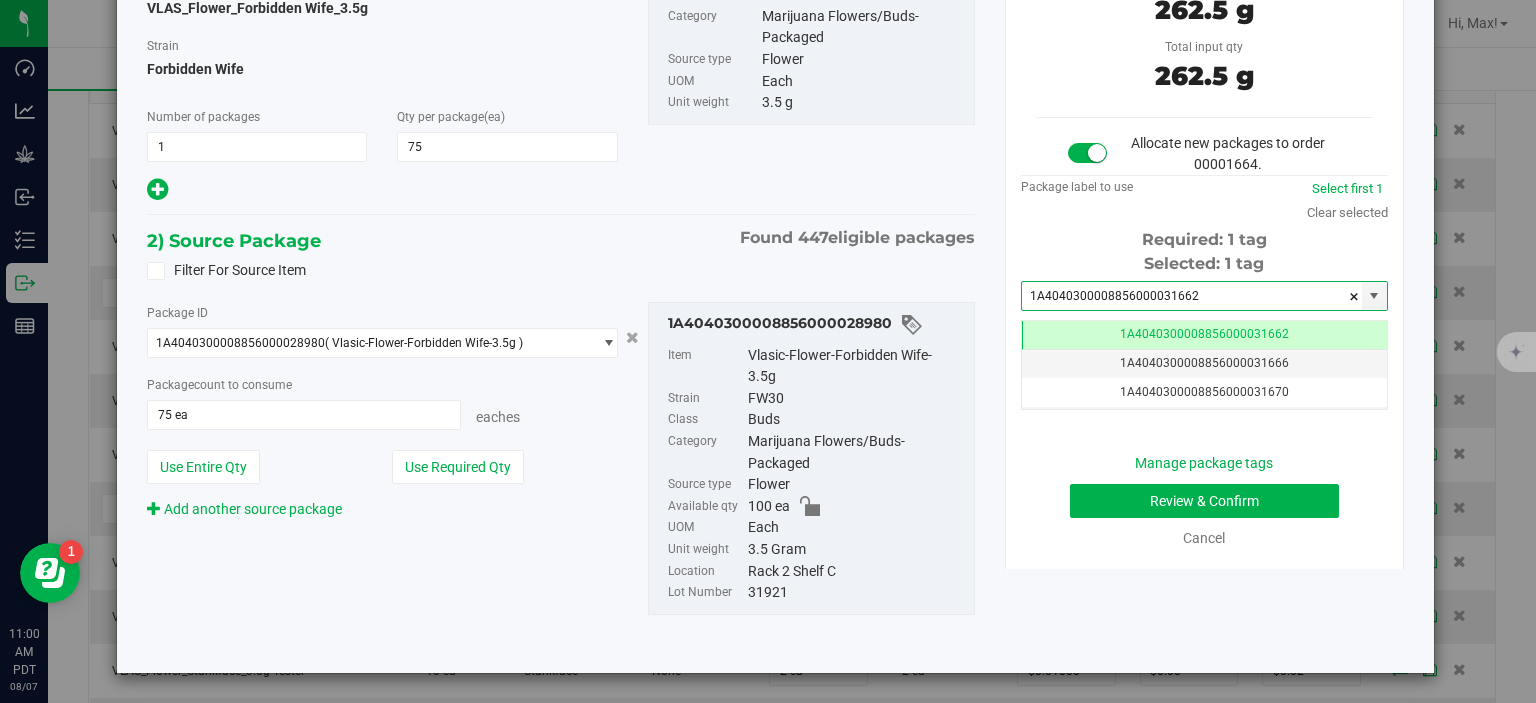 type on "1A4040300008856000031662" 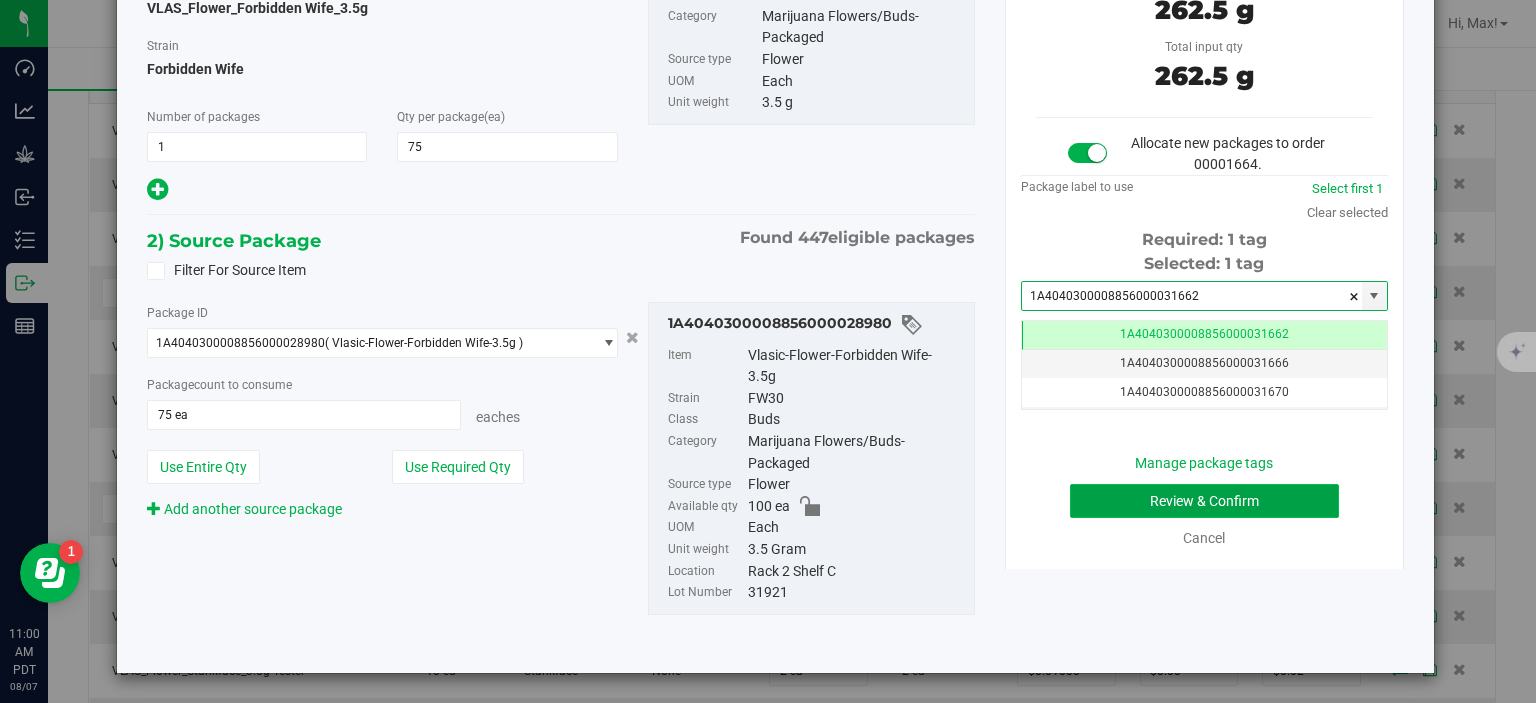 click on "Review & Confirm" at bounding box center (1204, 501) 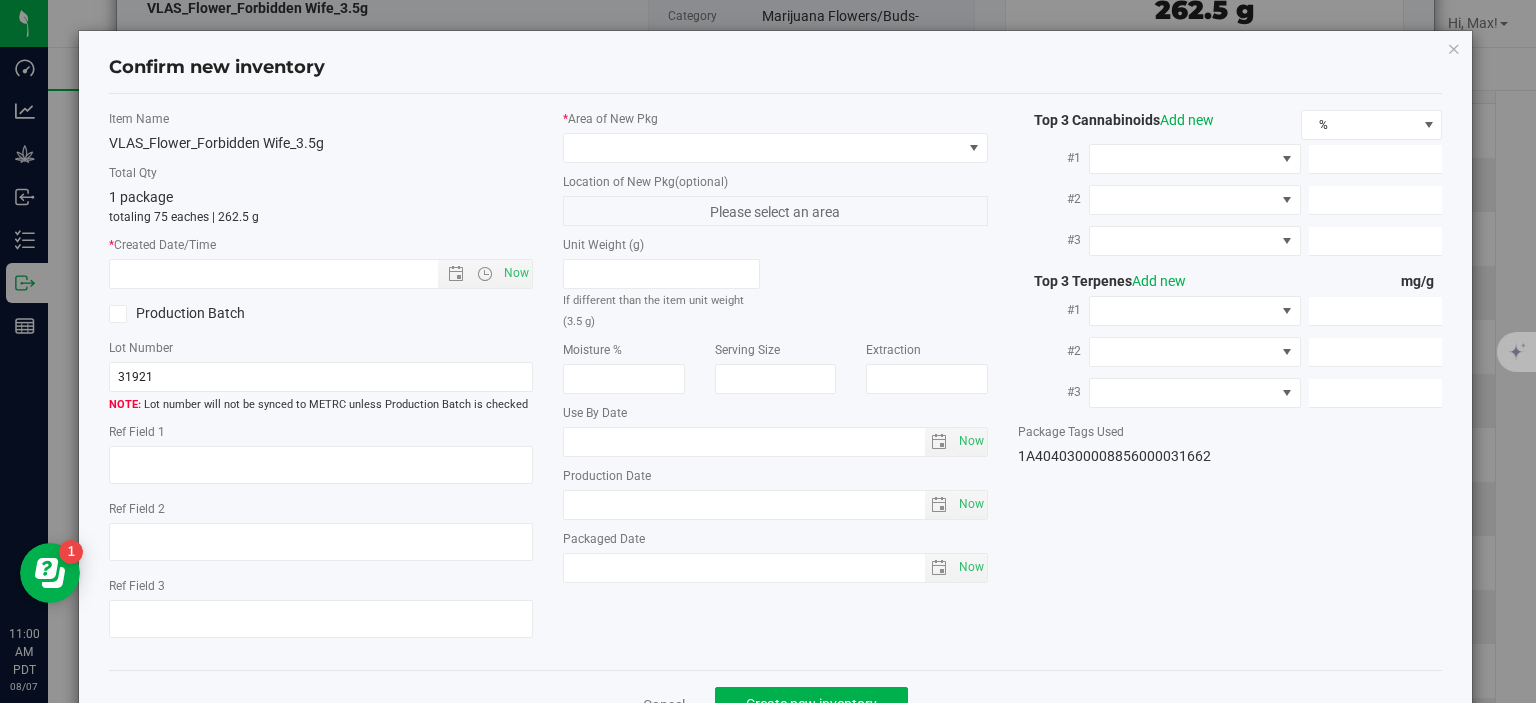 type on "30.8578%" 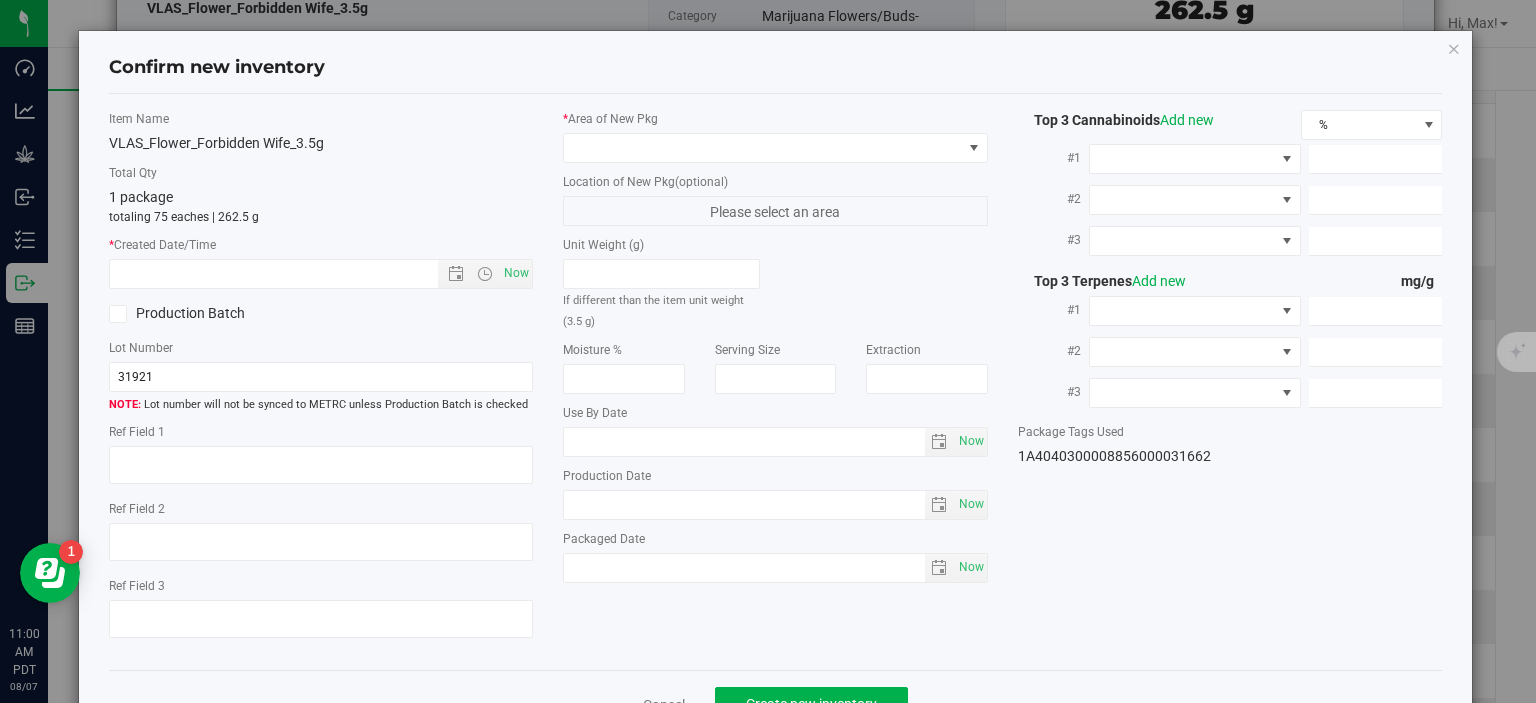 type on "FW30" 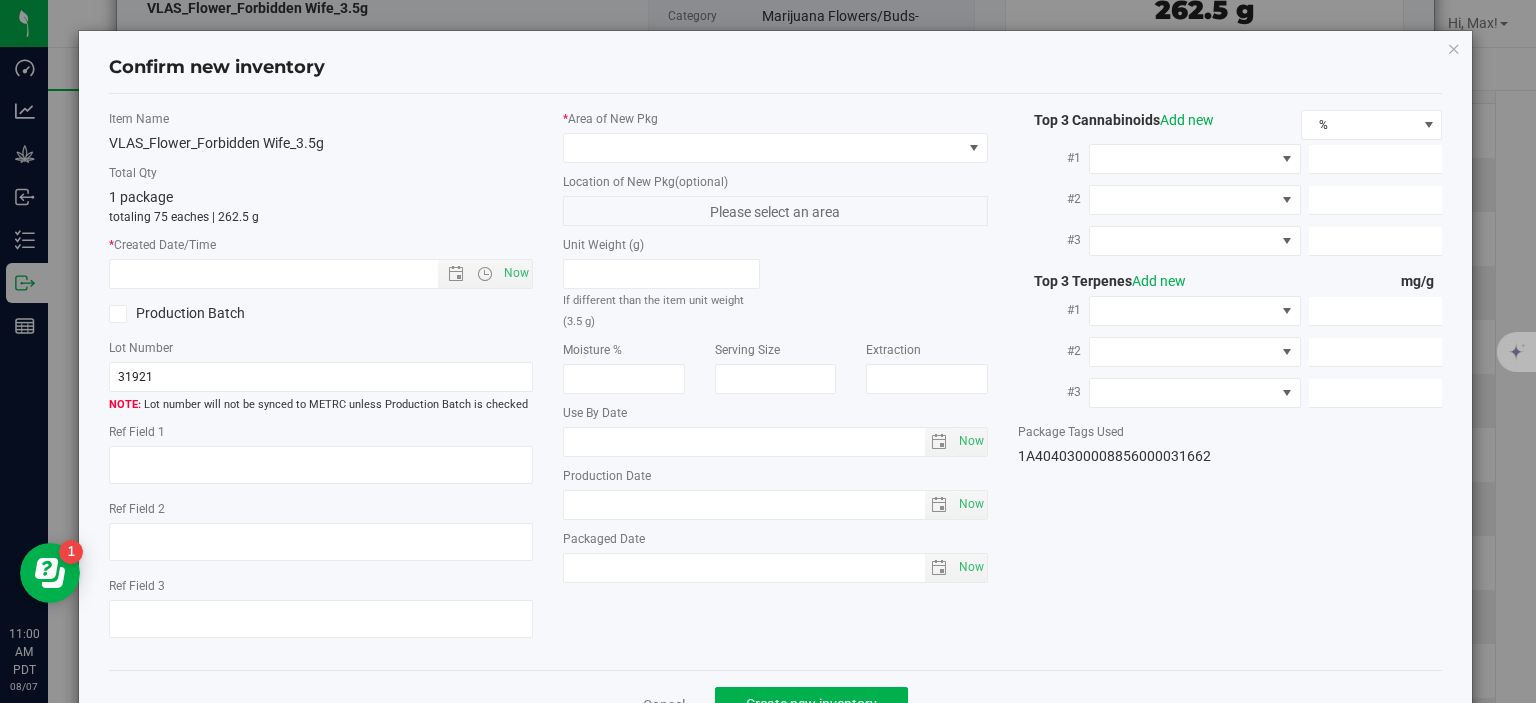 type on "0.0605%" 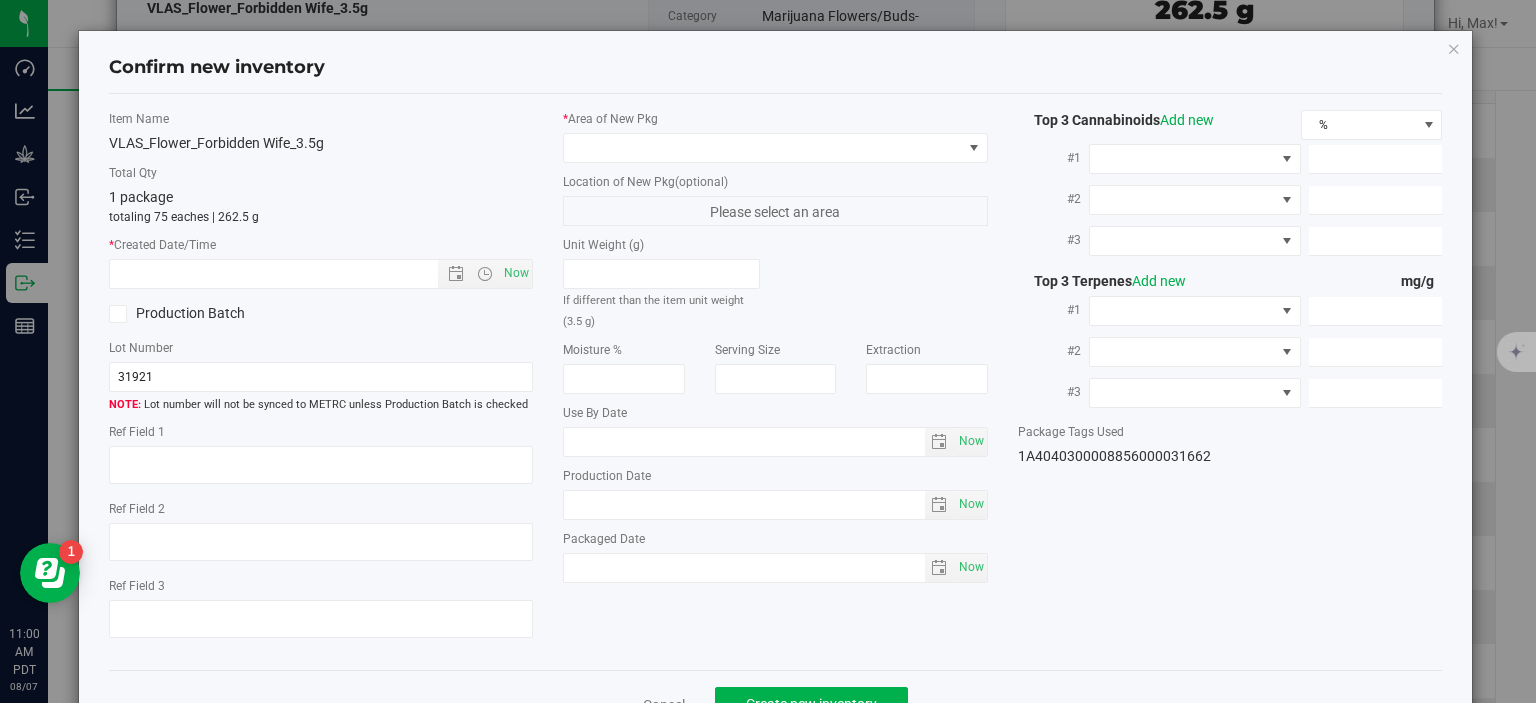 type on "335.5740" 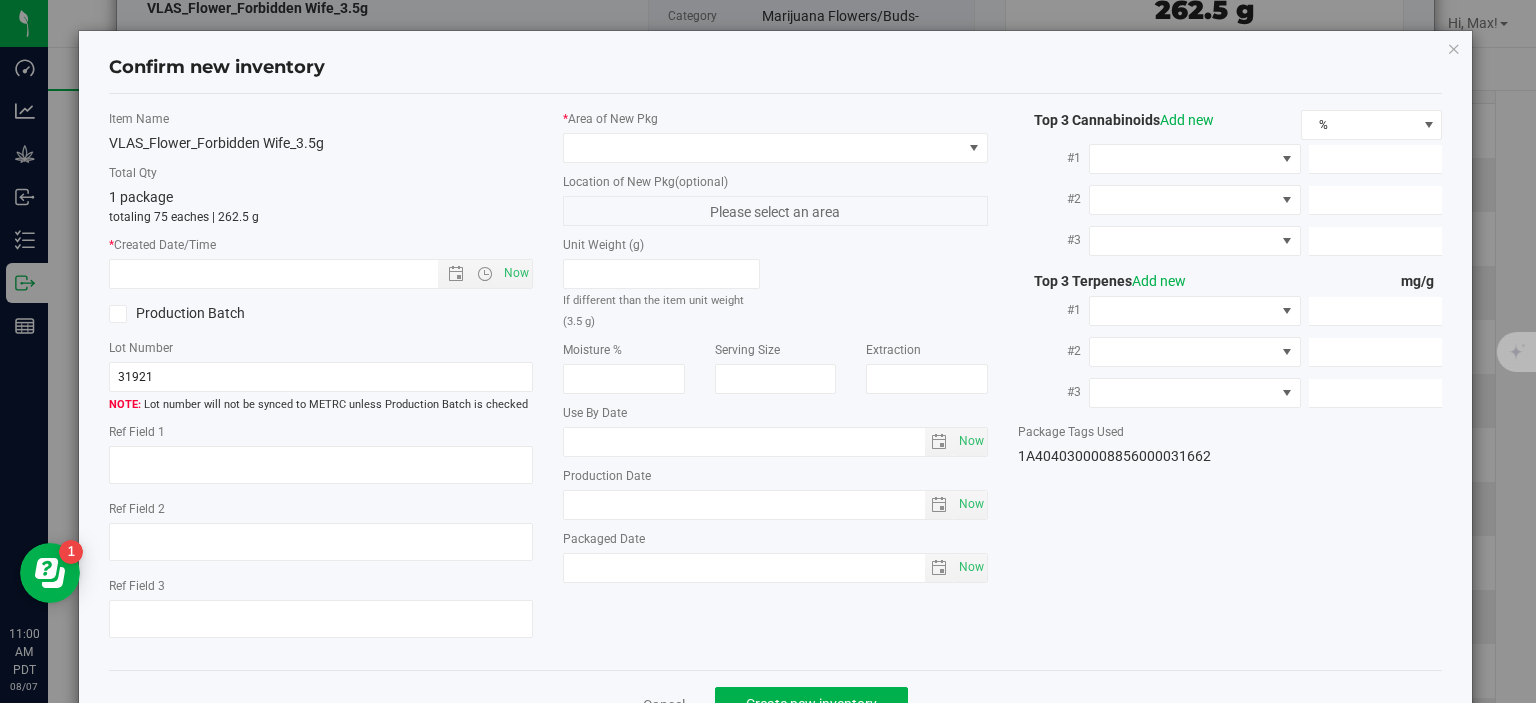 type on "14.2800" 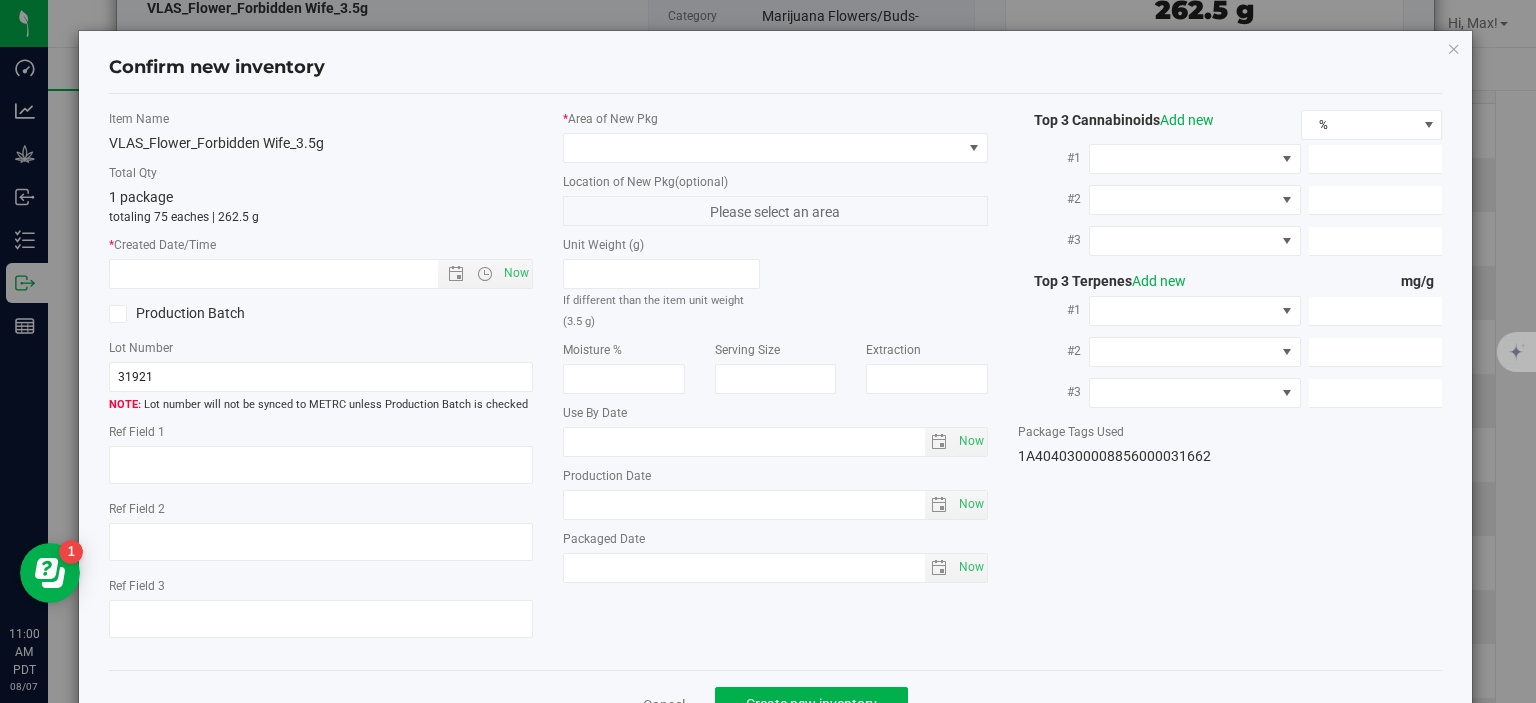type on "8.5930" 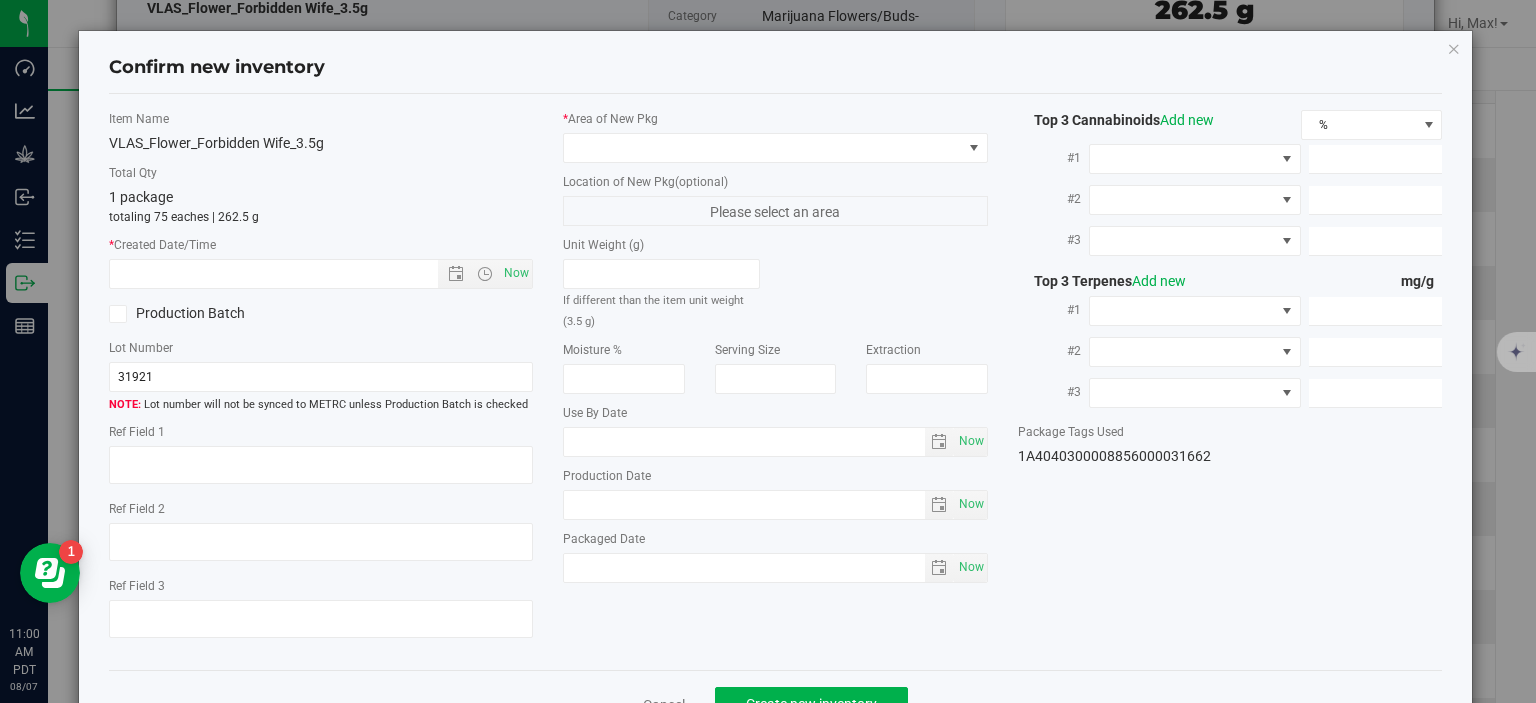 type on "5.0950" 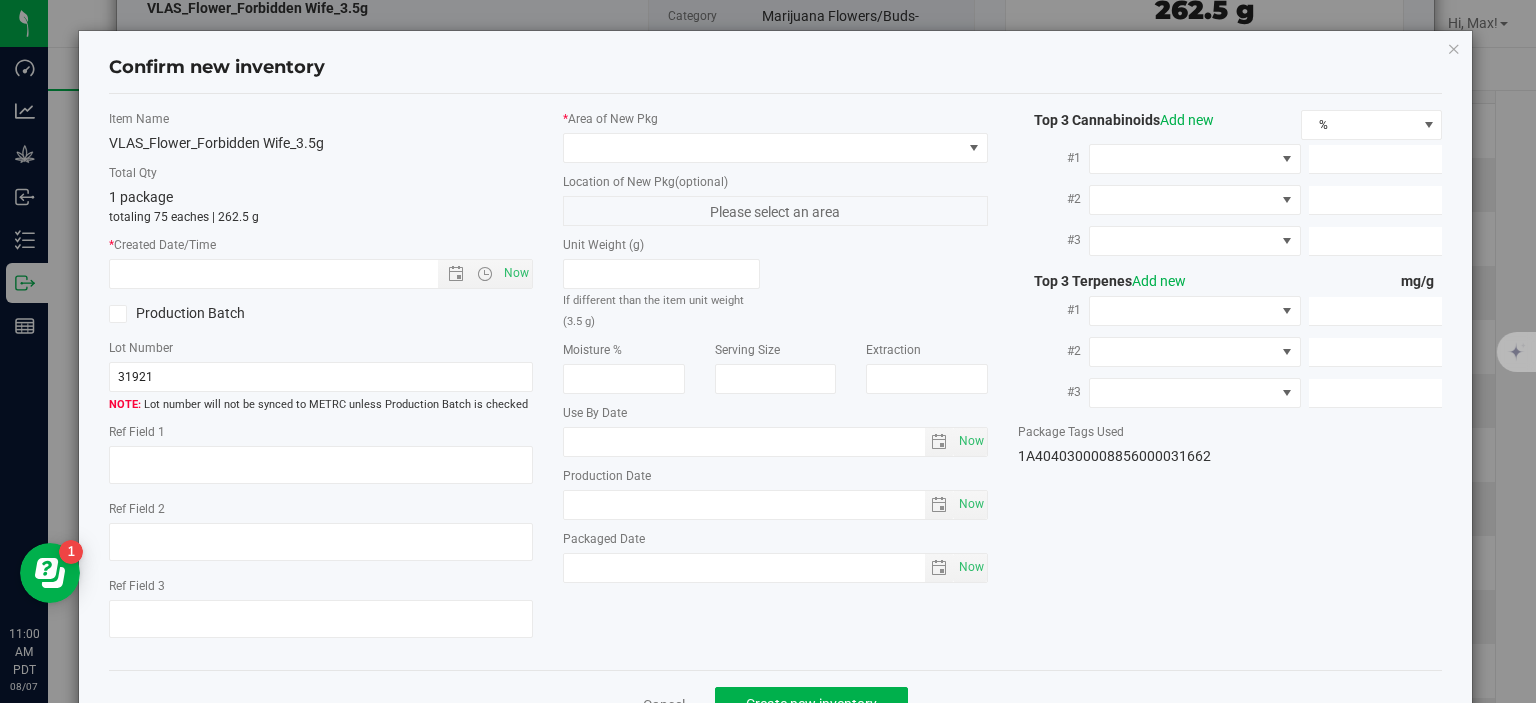 type on "5.0370" 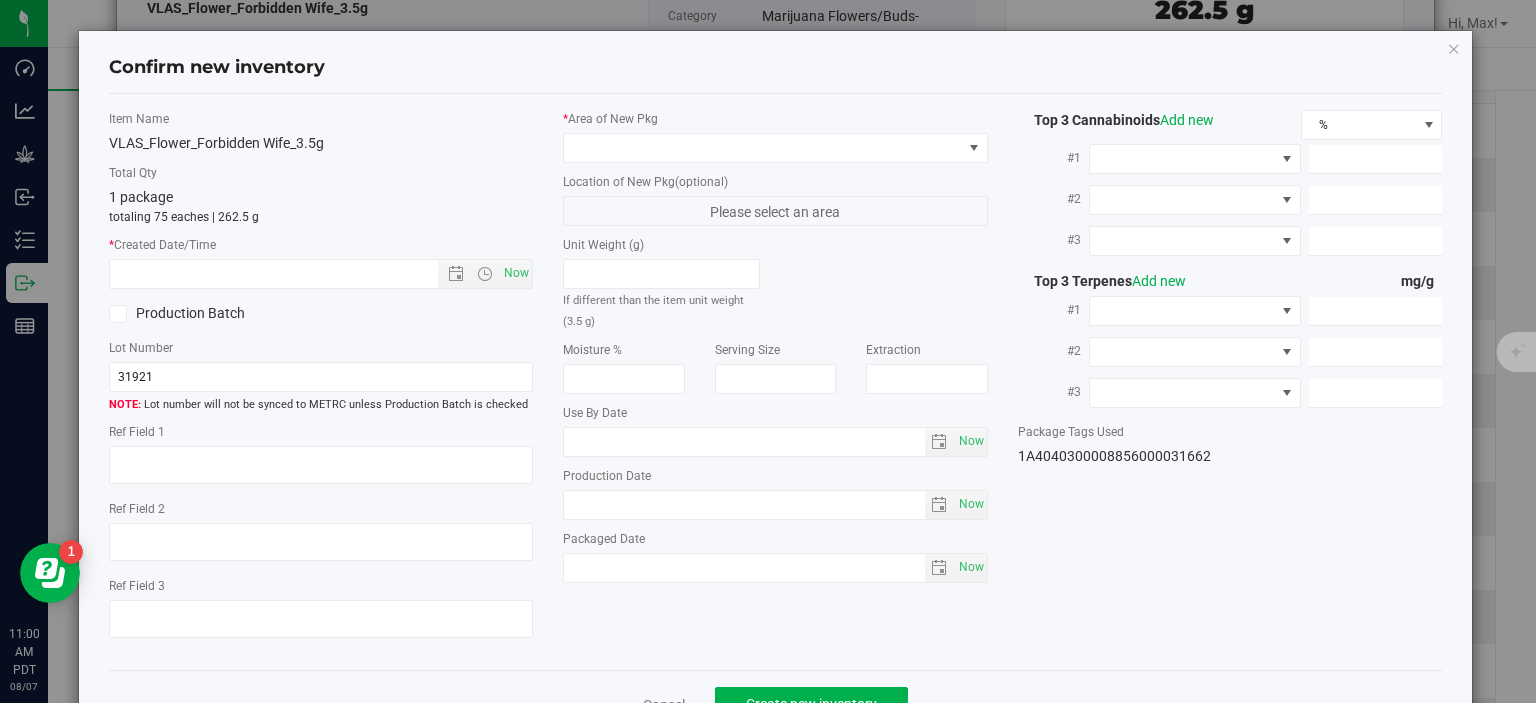 type on "2.5880" 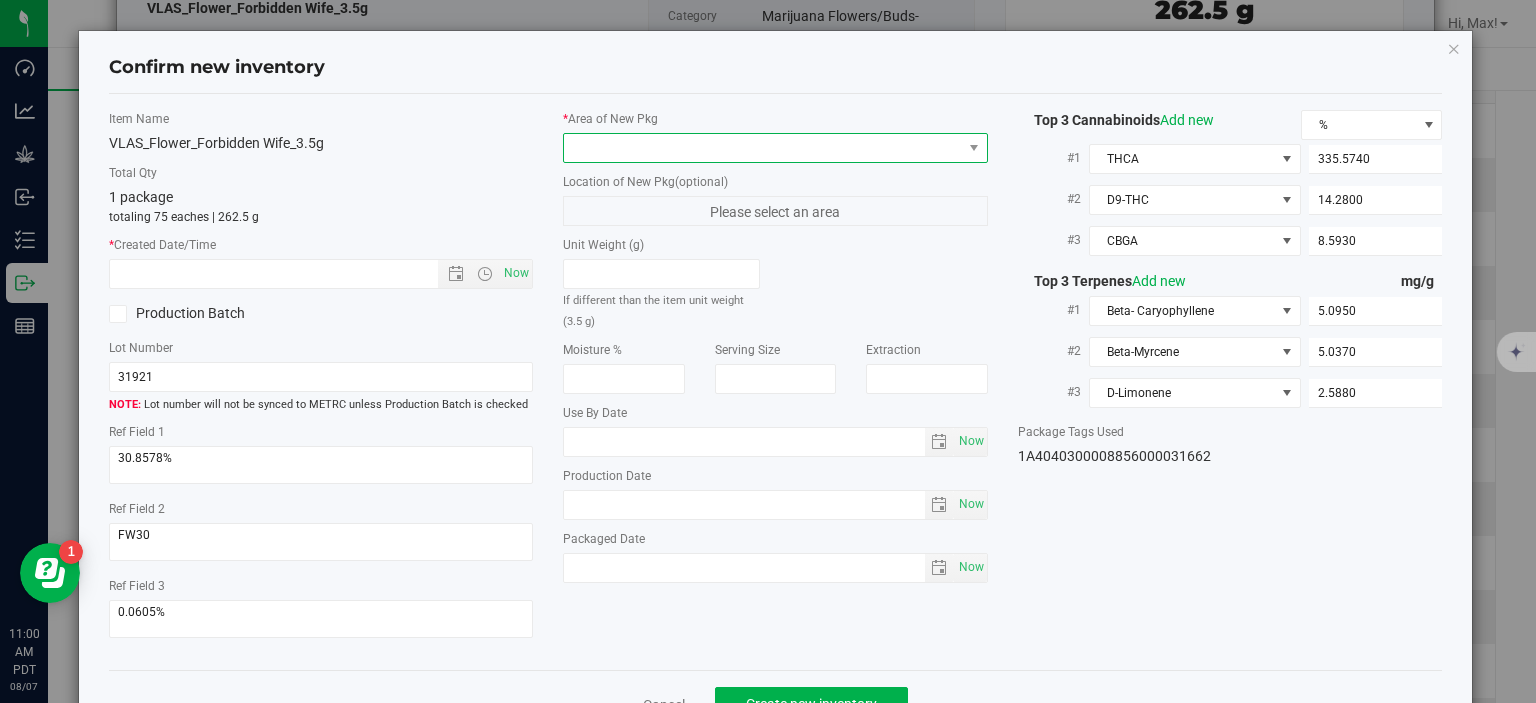 click at bounding box center [763, 148] 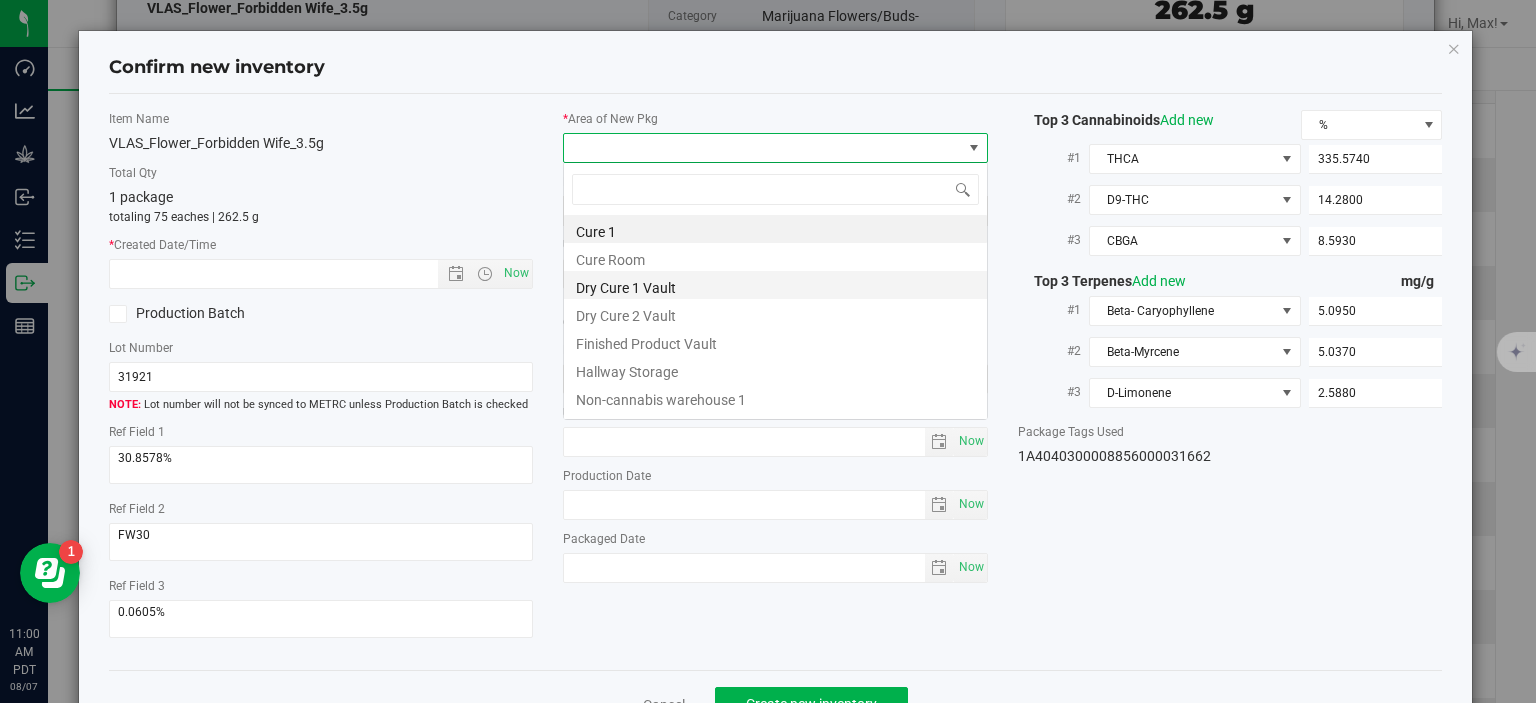 scroll, scrollTop: 99970, scrollLeft: 99575, axis: both 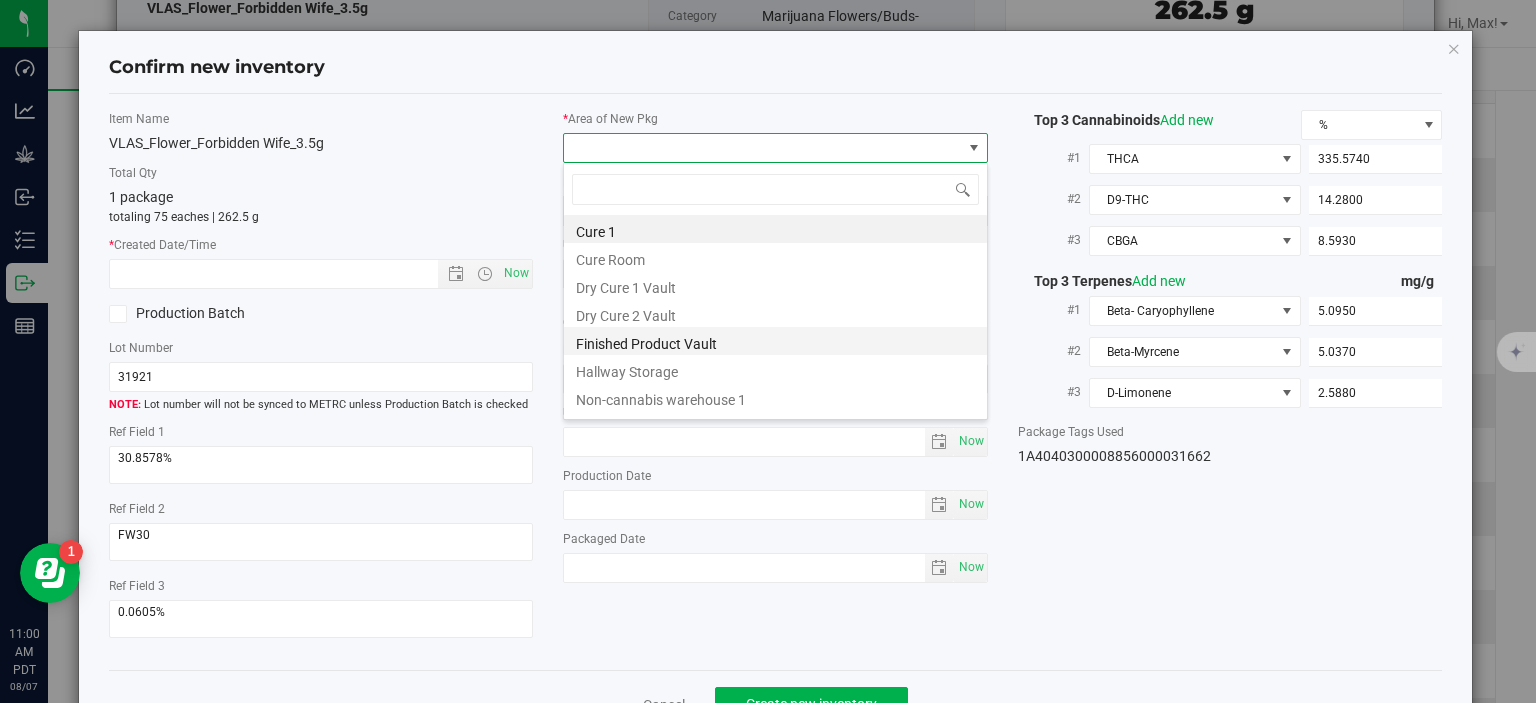 click on "Finished Product Vault" at bounding box center [775, 341] 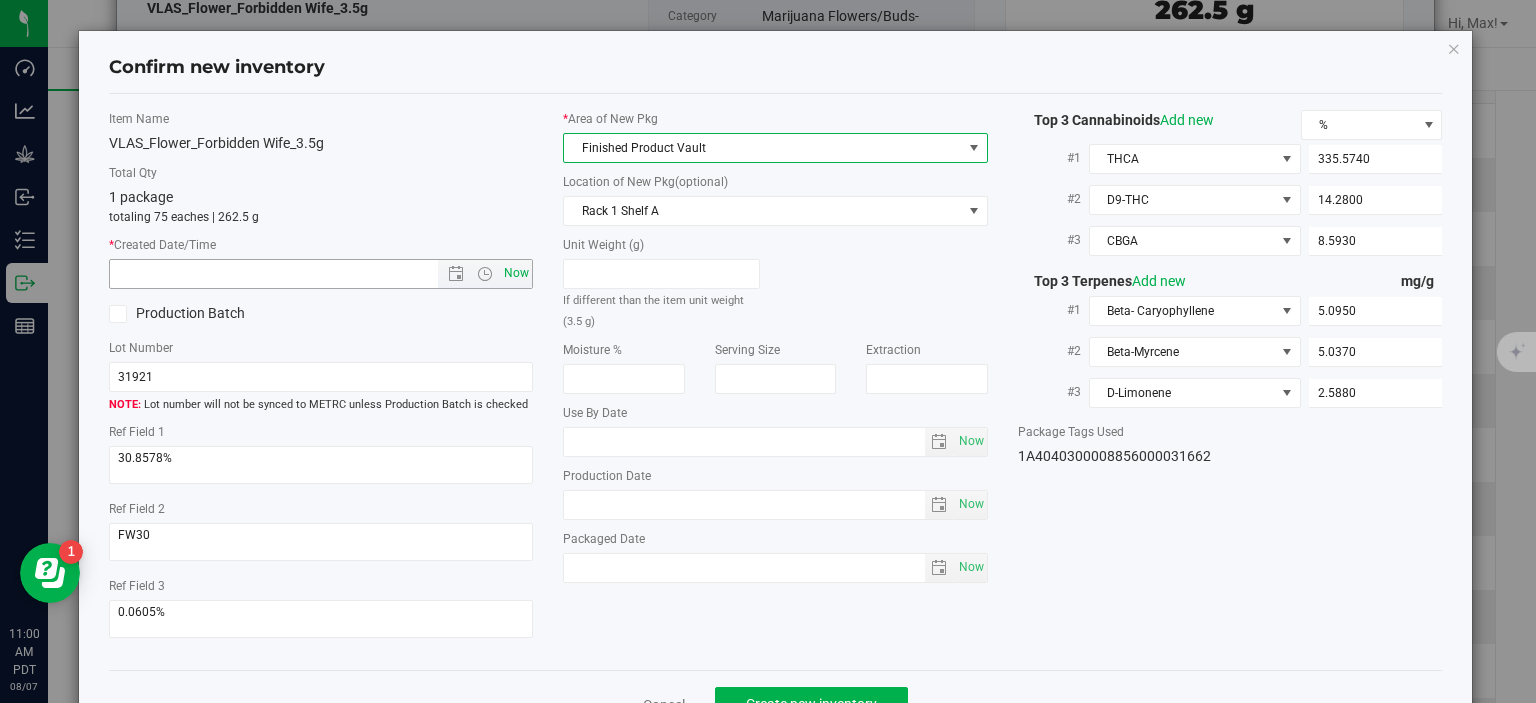 click on "Now" at bounding box center (517, 273) 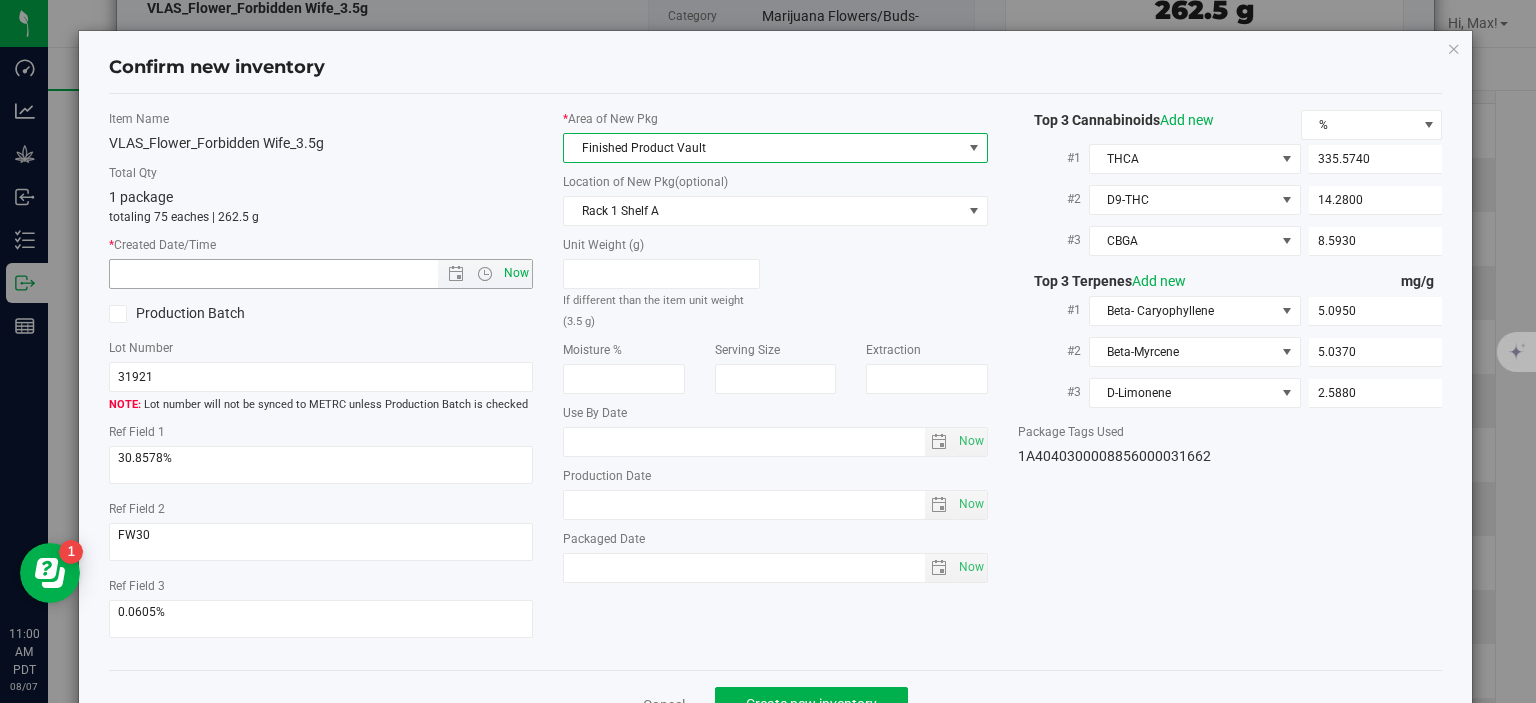 type on "8/7/2025 11:00 AM" 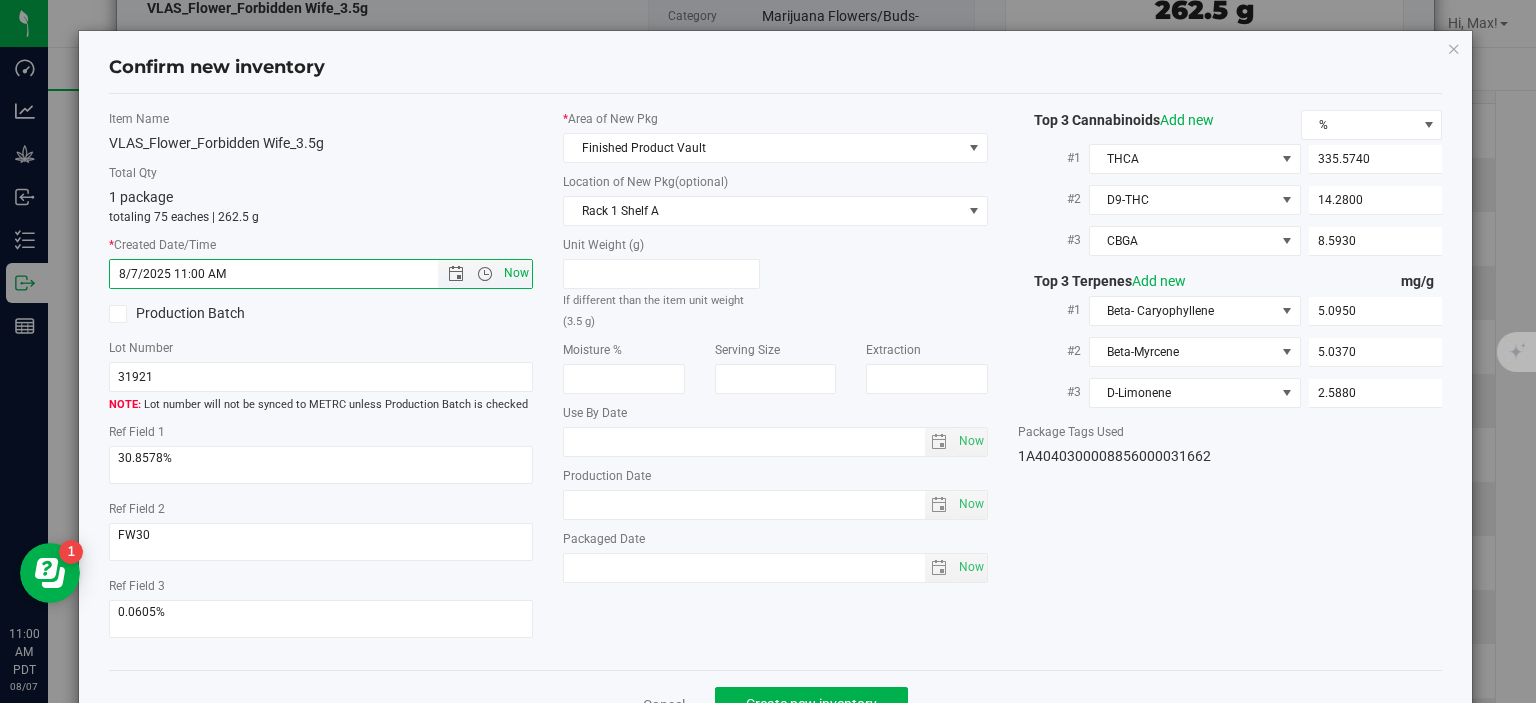 scroll, scrollTop: 52, scrollLeft: 0, axis: vertical 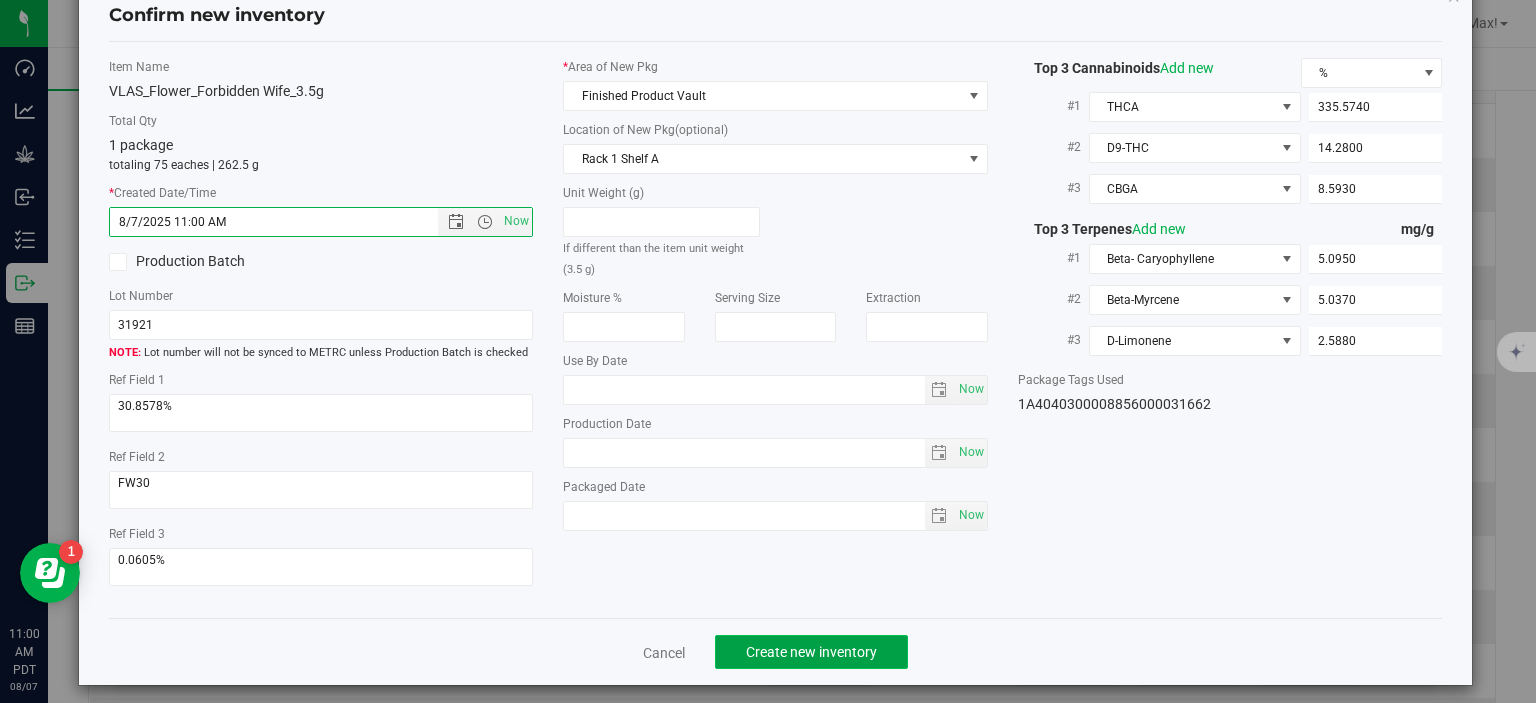 click on "Create new inventory" 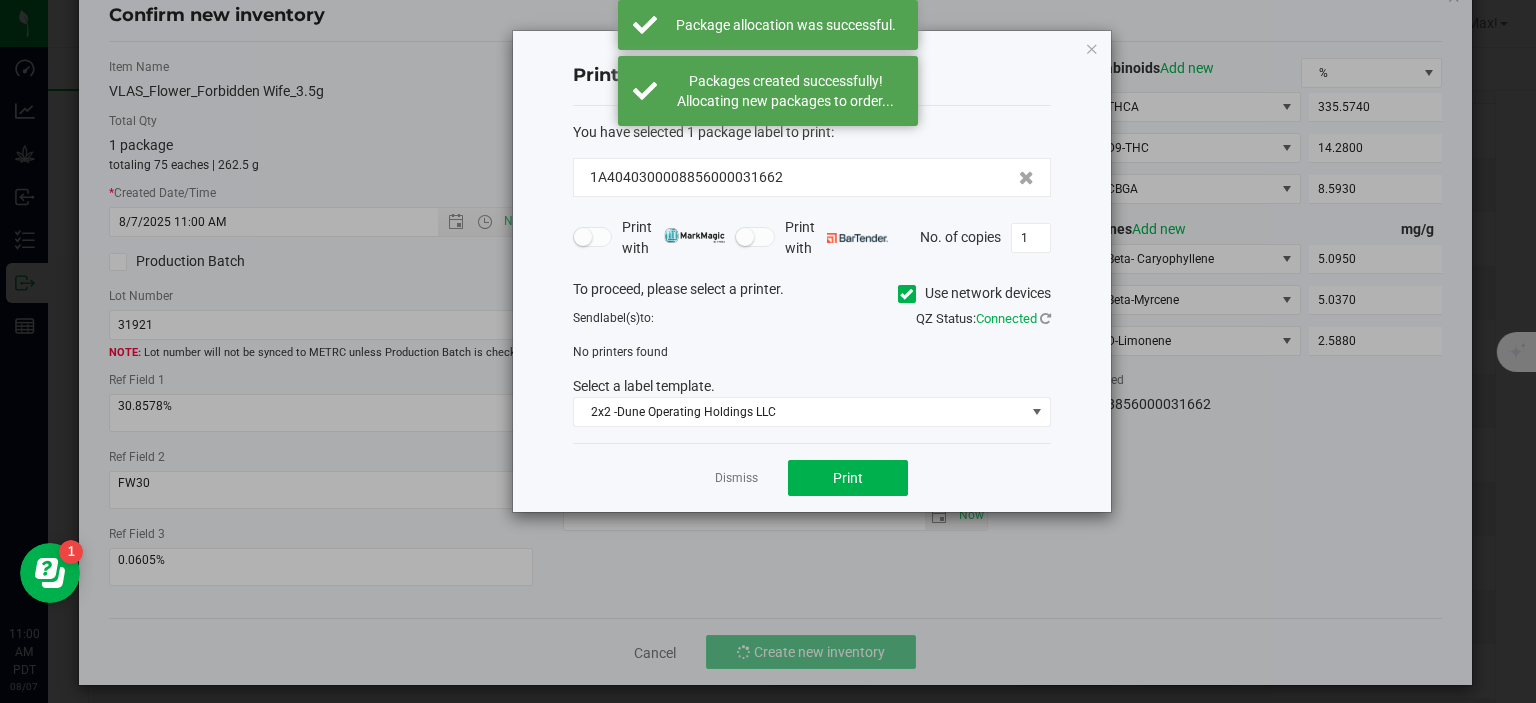 click on "Dismiss" 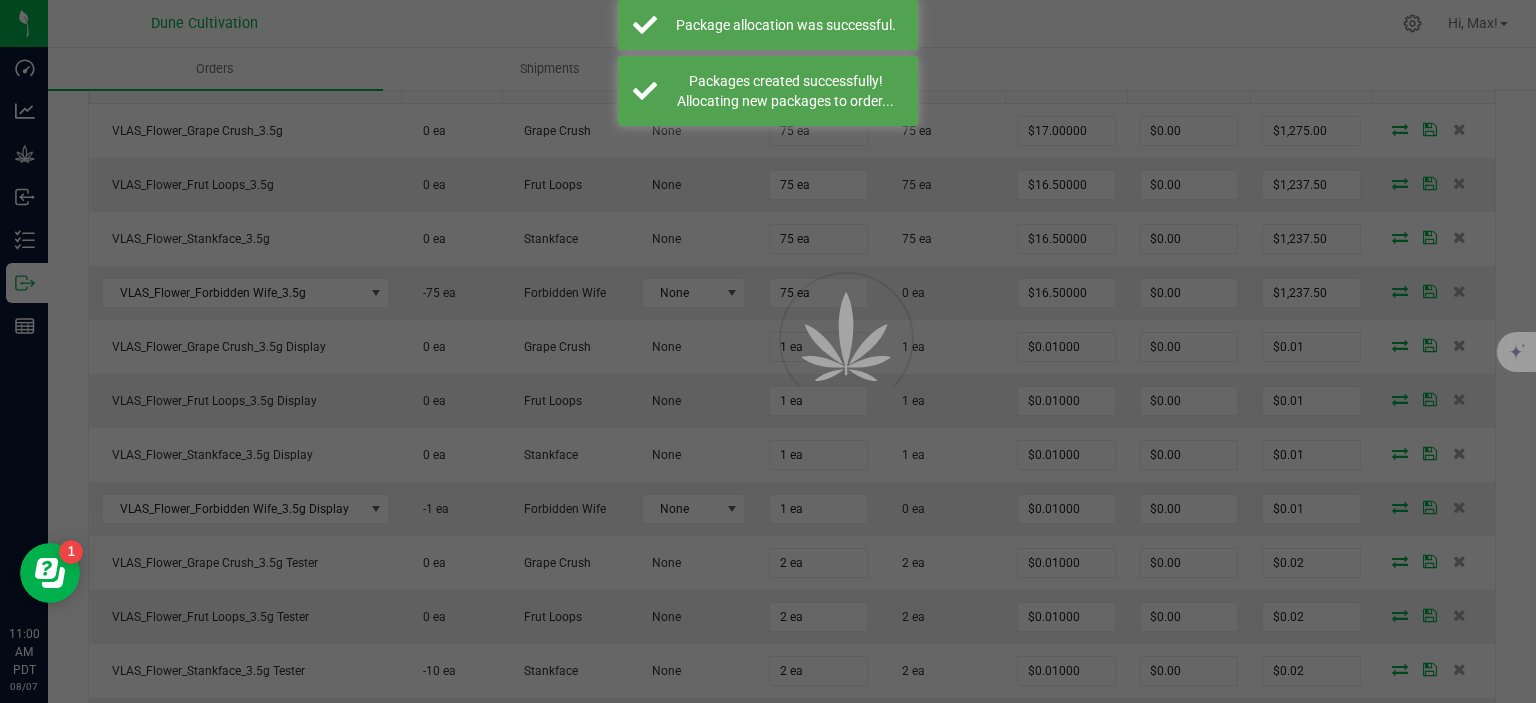 scroll, scrollTop: 637, scrollLeft: 0, axis: vertical 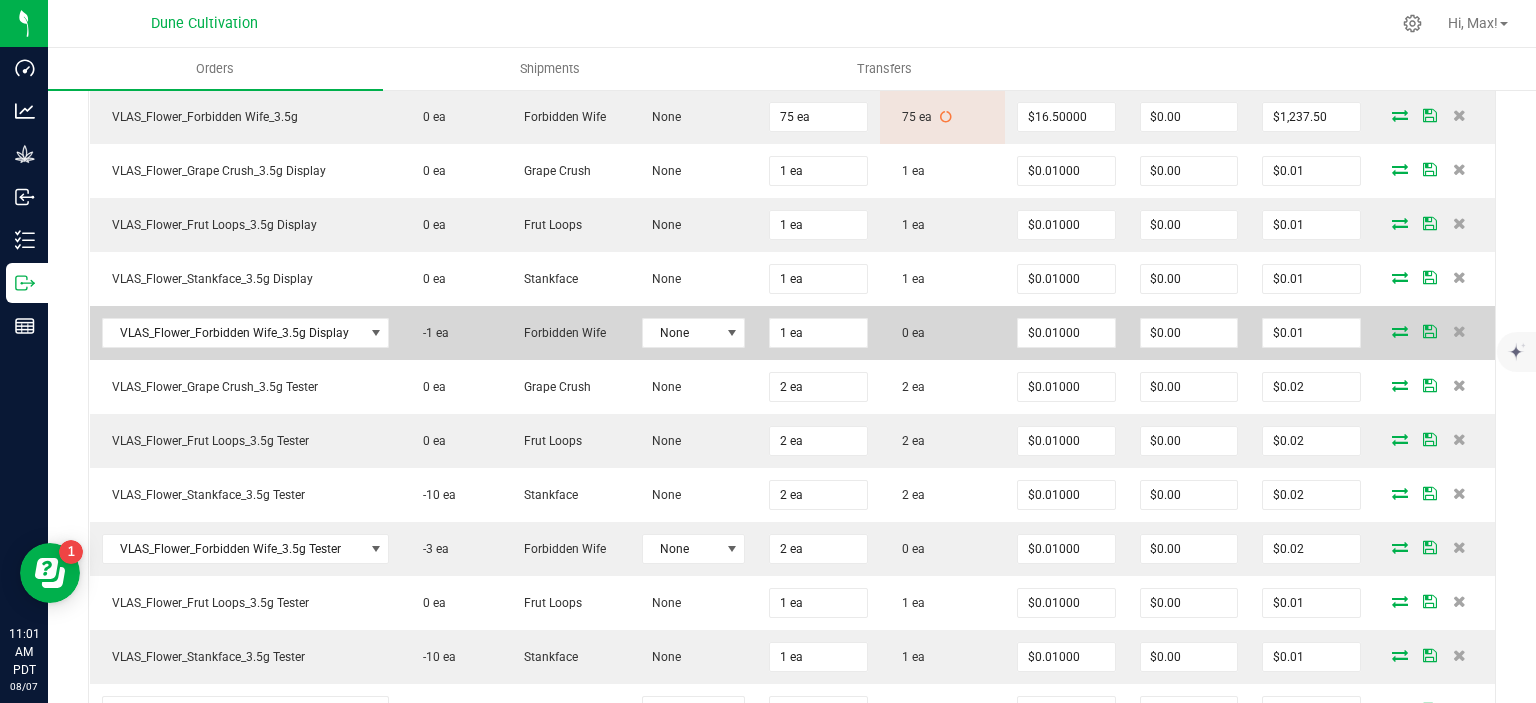 click at bounding box center [1400, 331] 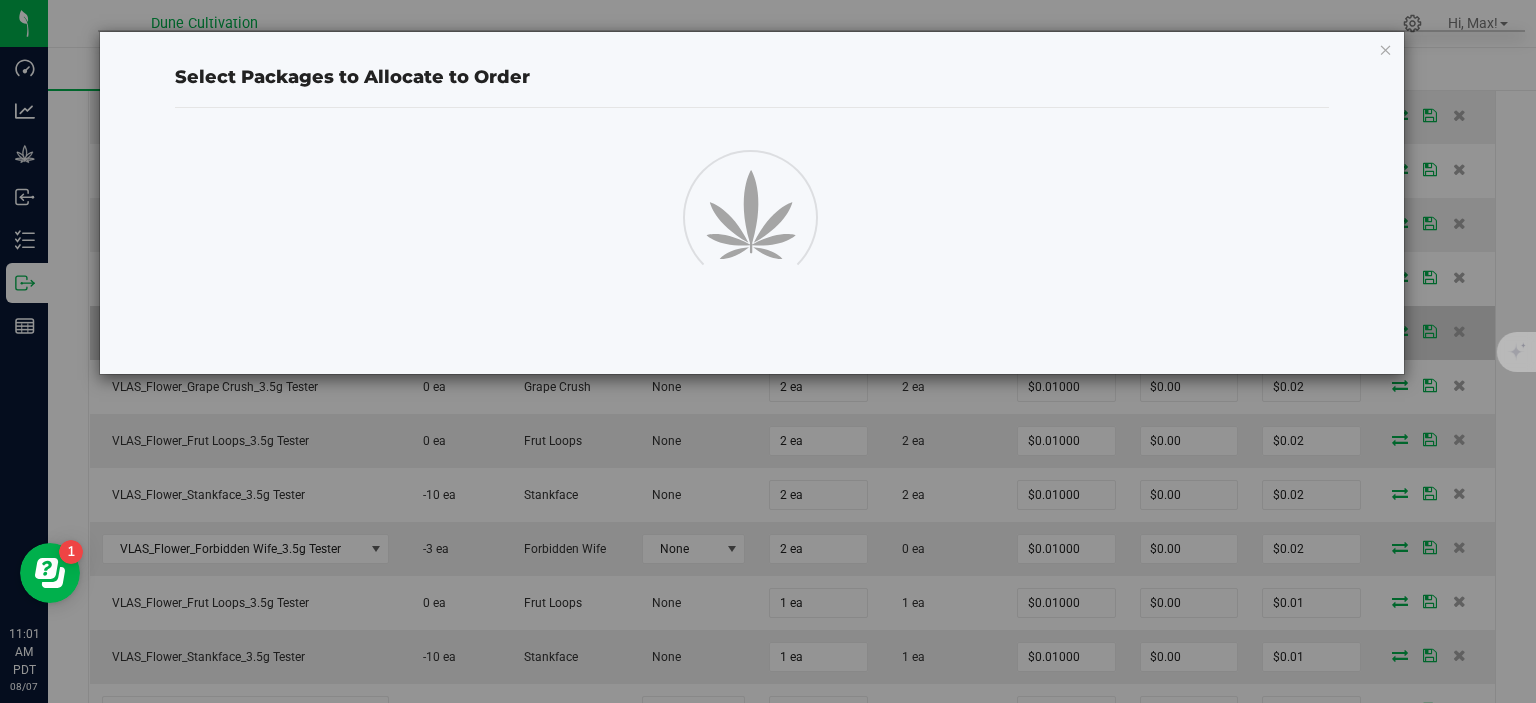 scroll, scrollTop: 813, scrollLeft: 0, axis: vertical 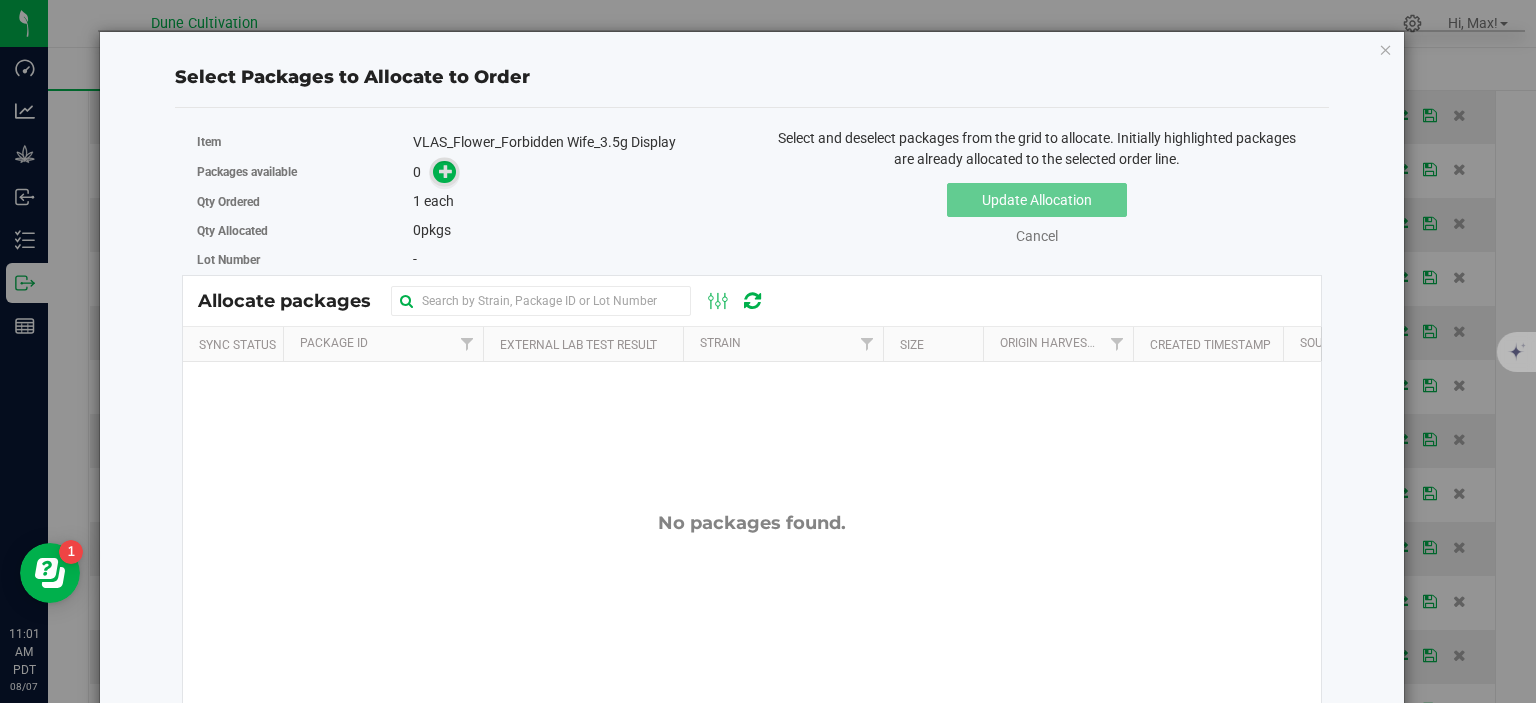 click at bounding box center (444, 172) 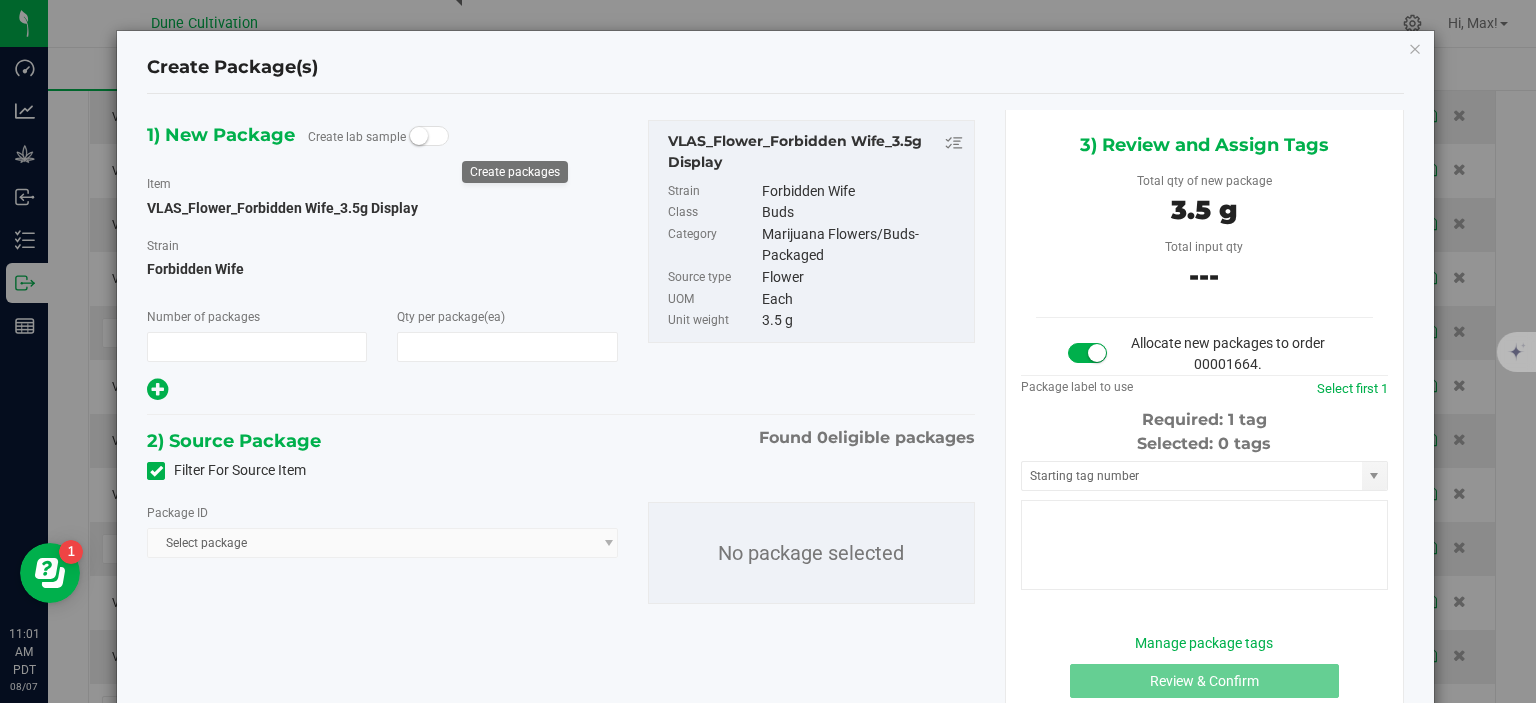 scroll, scrollTop: 813, scrollLeft: 0, axis: vertical 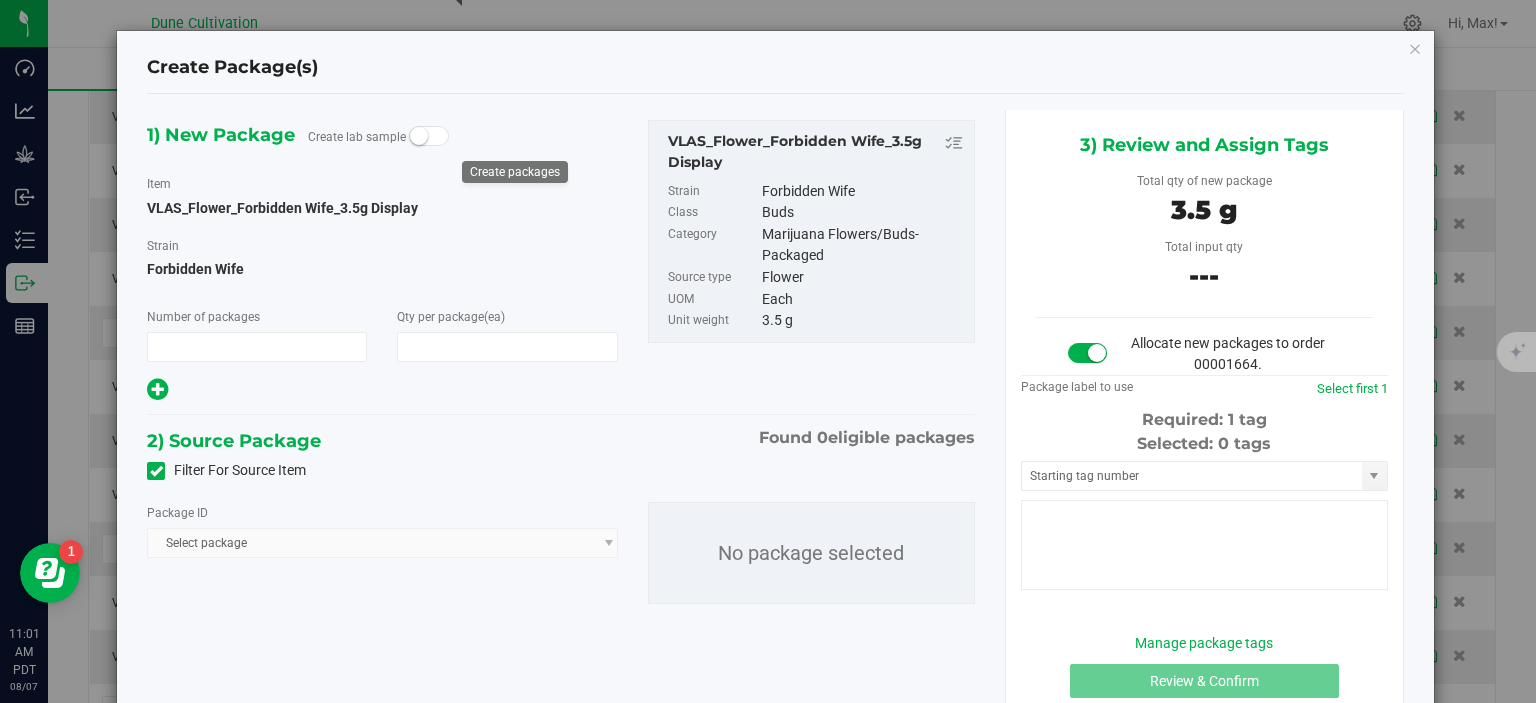 type on "1" 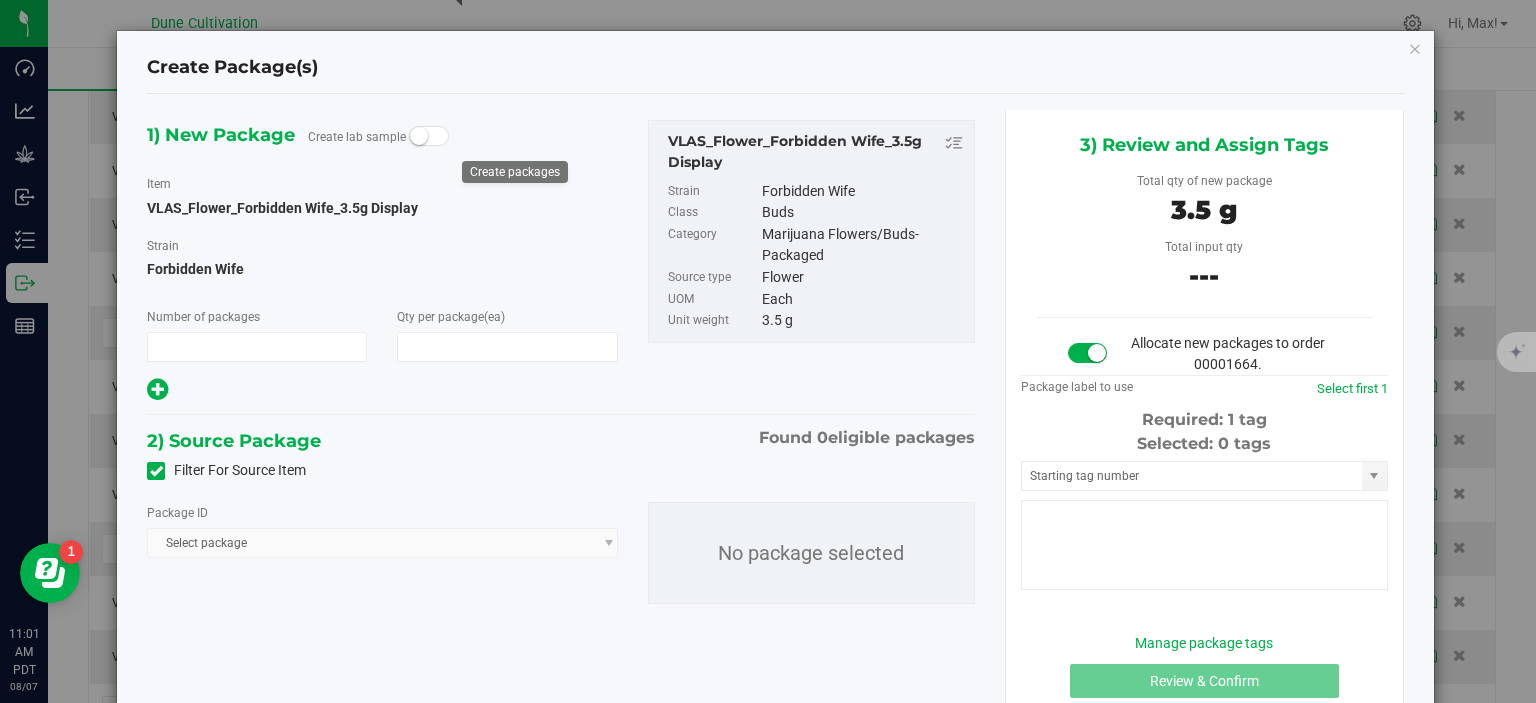 type on "1" 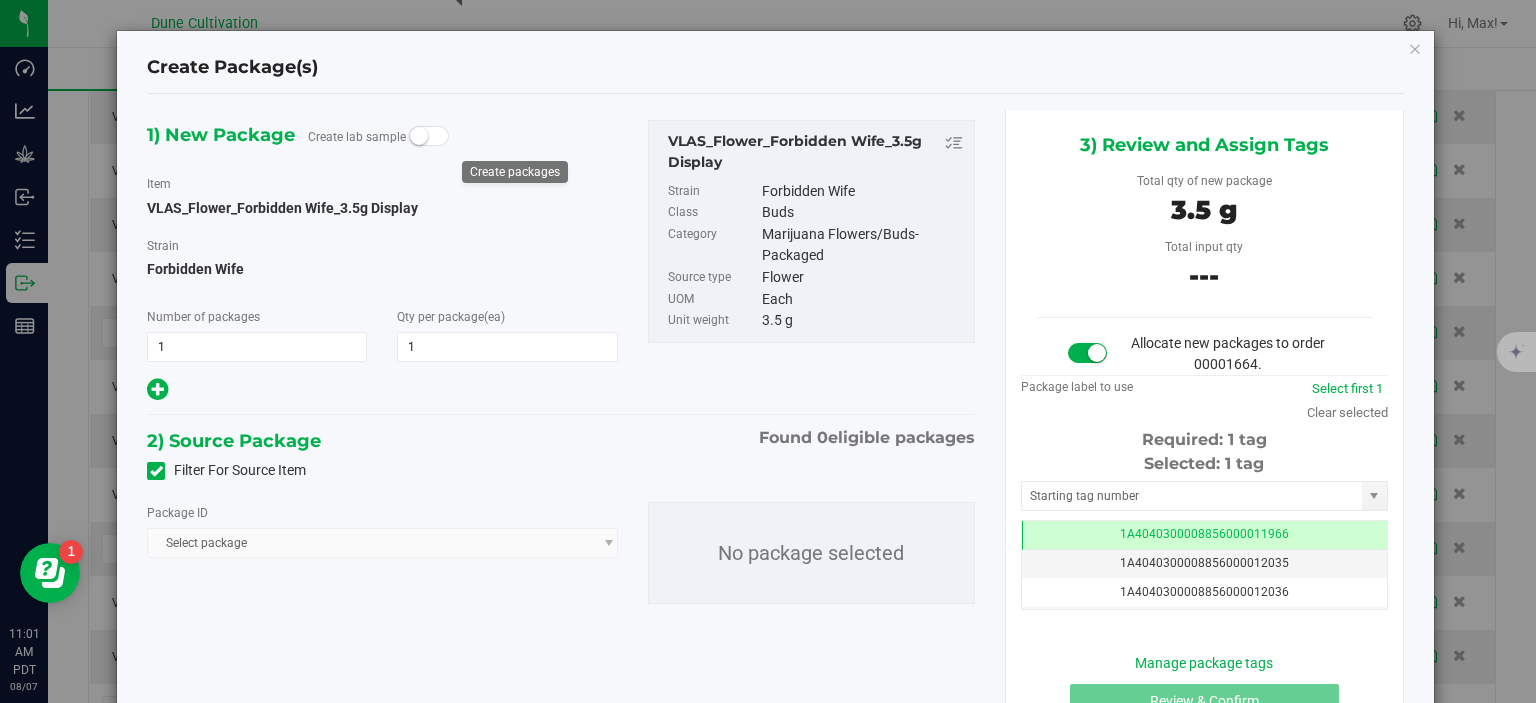 click on "Filter For Source Item" at bounding box center (226, 470) 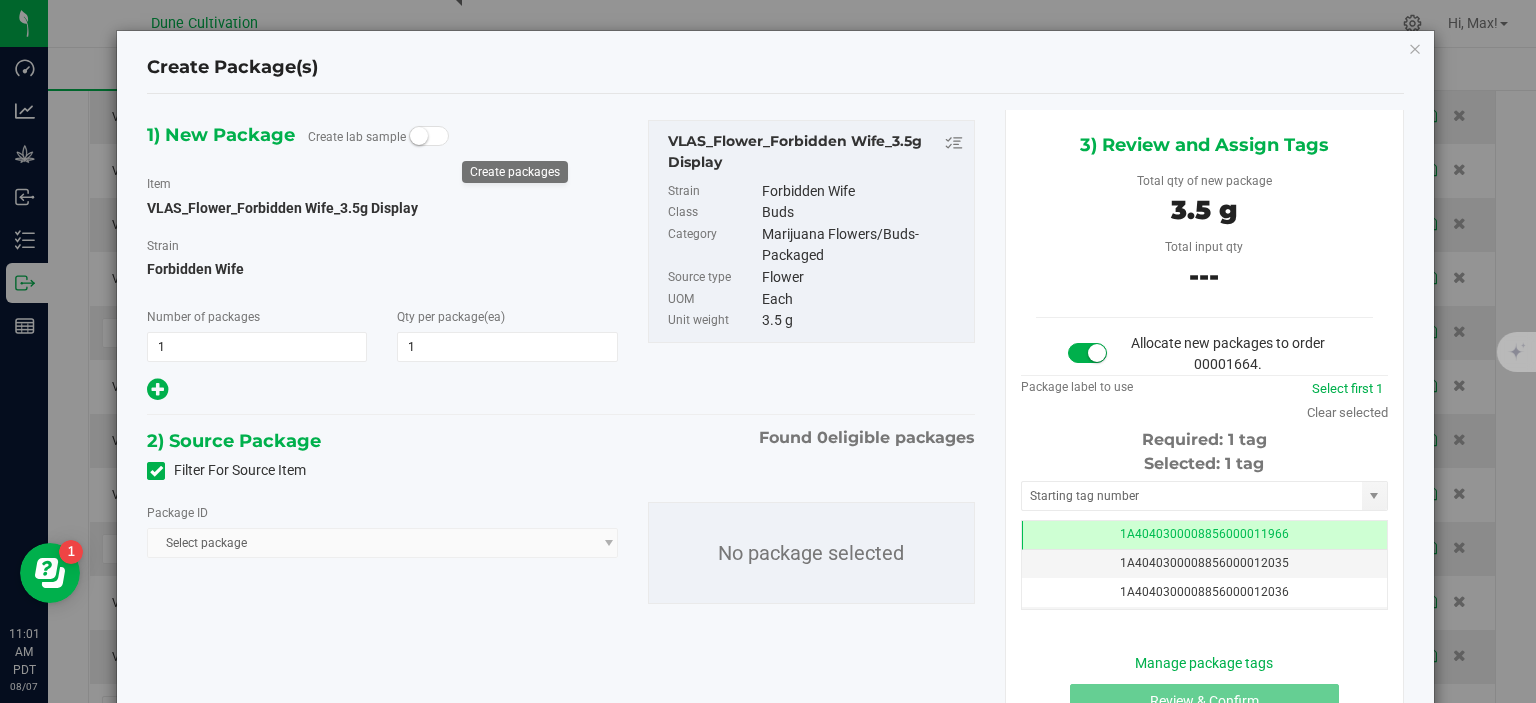 click on "Filter For Source Item" at bounding box center [0, 0] 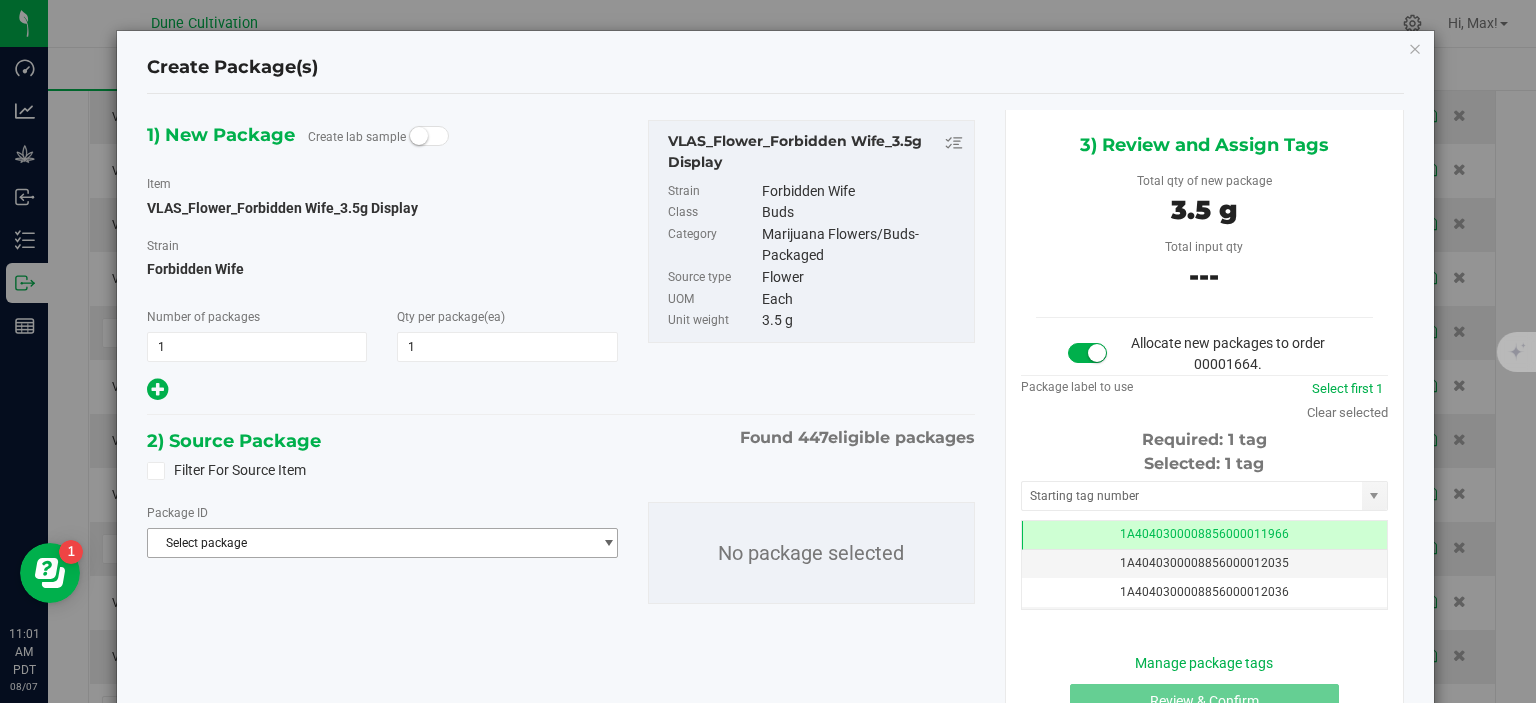 click on "Select package" at bounding box center (369, 543) 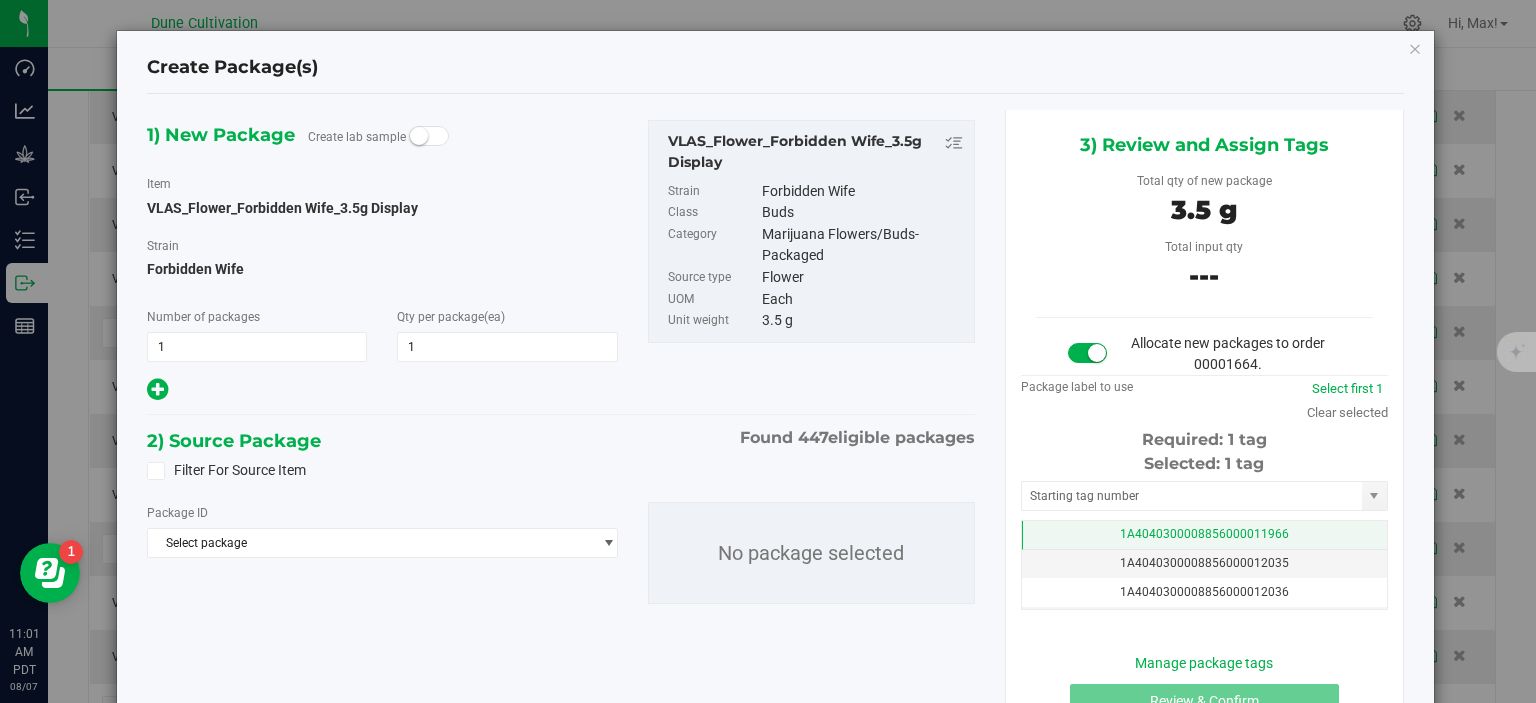 click on "1A4040300008856000011966" at bounding box center (1204, 535) 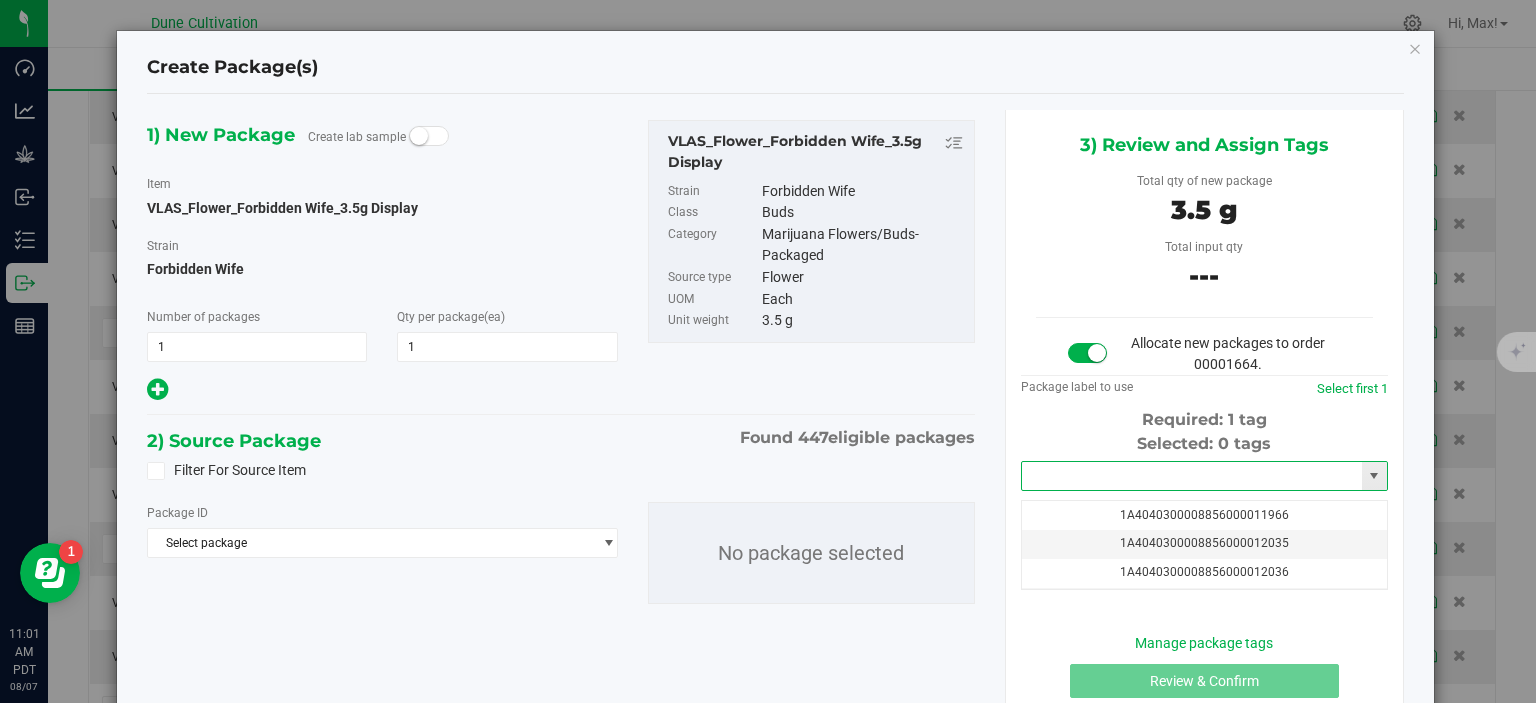 click at bounding box center [1192, 476] 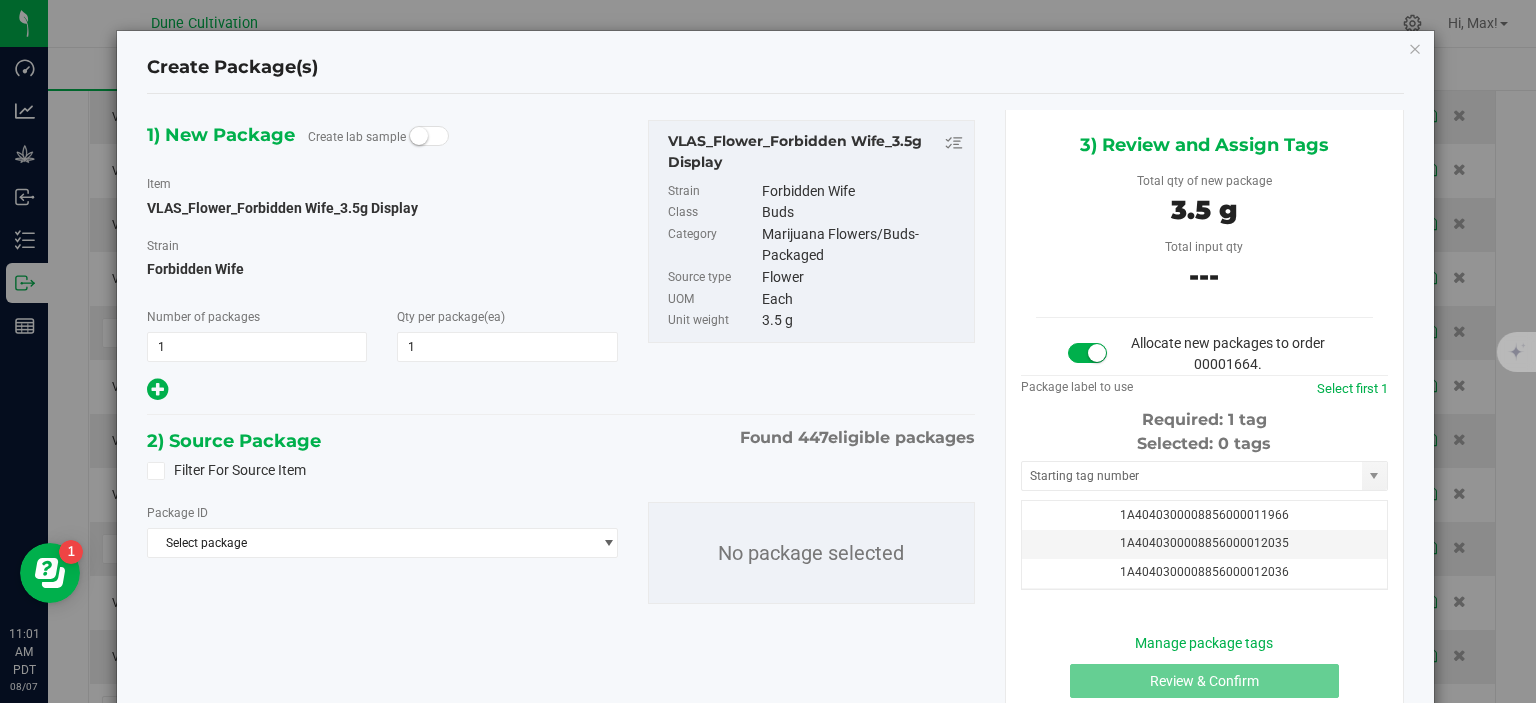 click on "No package selected" at bounding box center (811, 553) 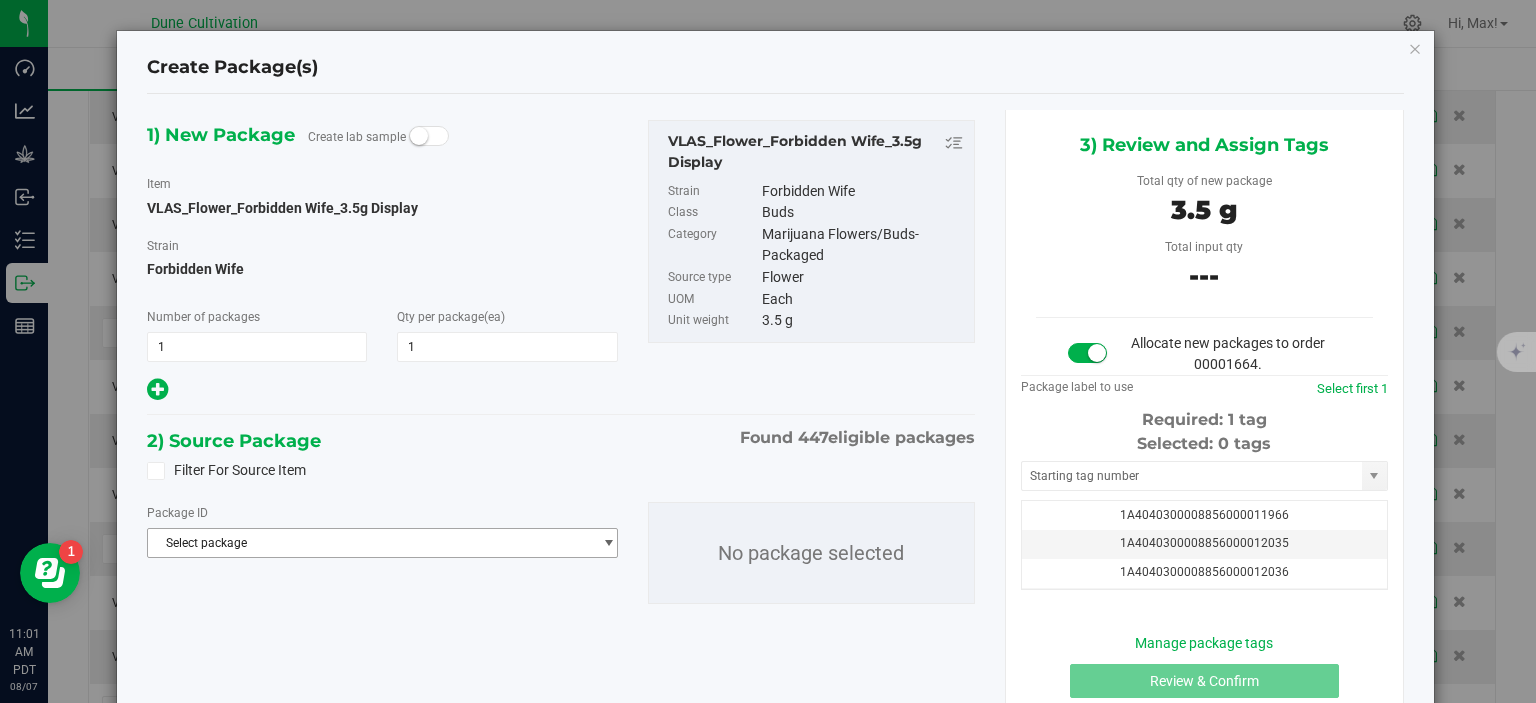 click on "Select package" at bounding box center (369, 543) 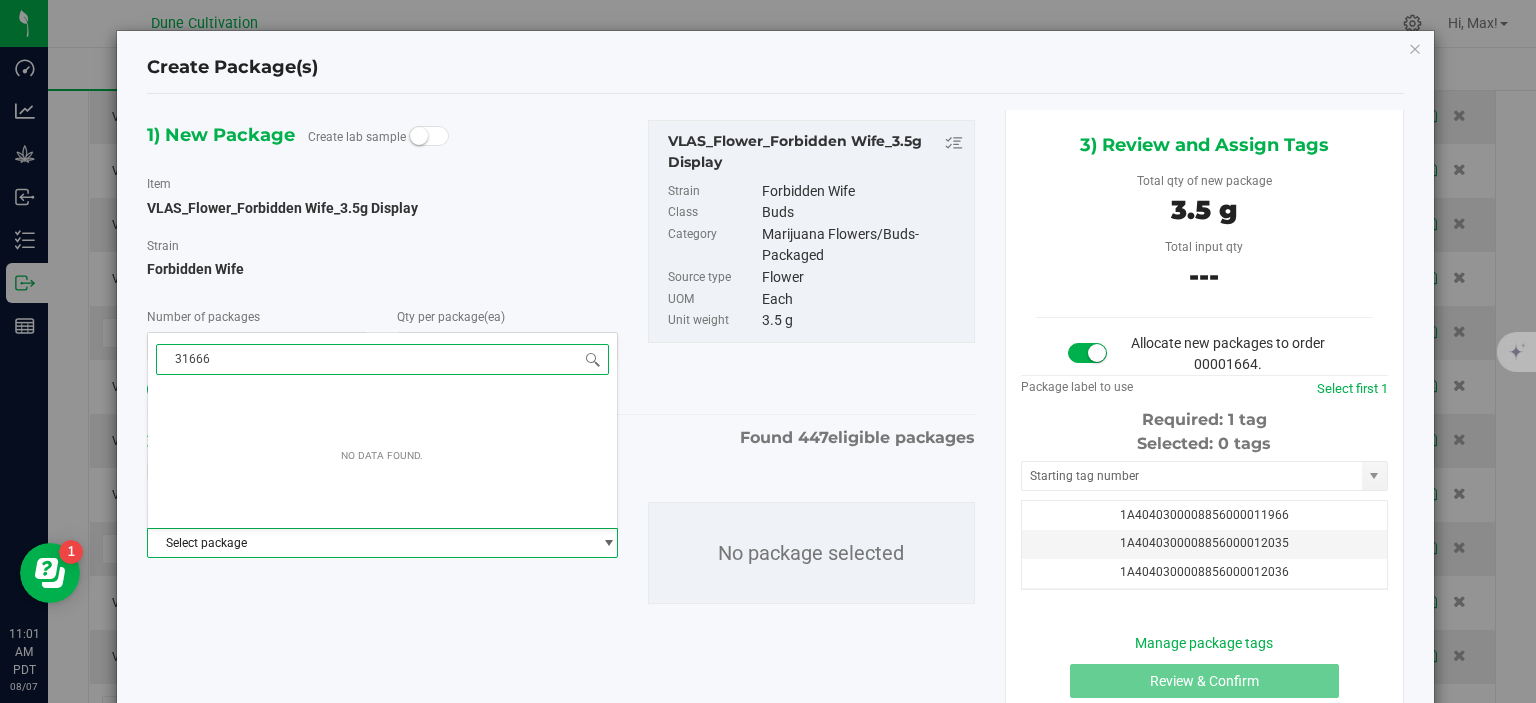 click on "31666" at bounding box center (382, 359) 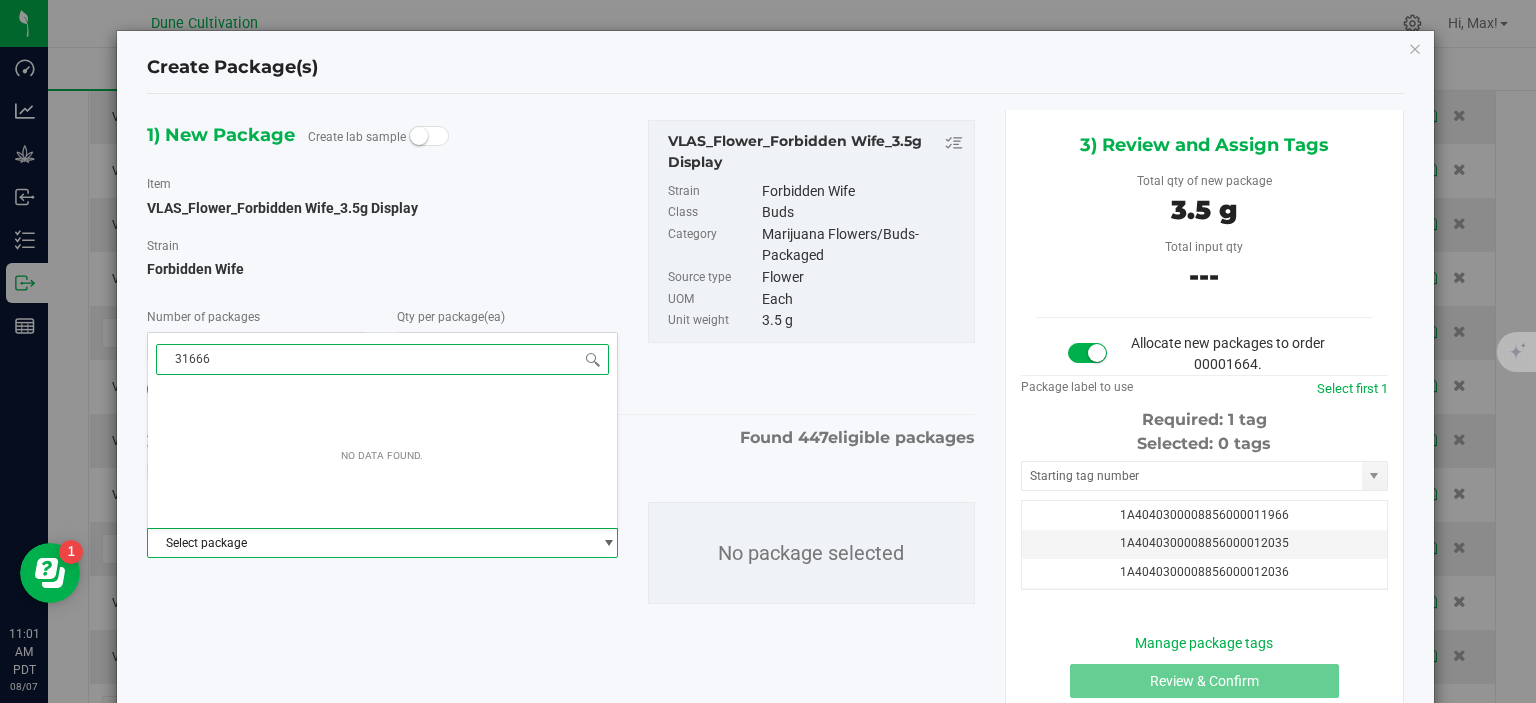 click on "31666" at bounding box center [382, 359] 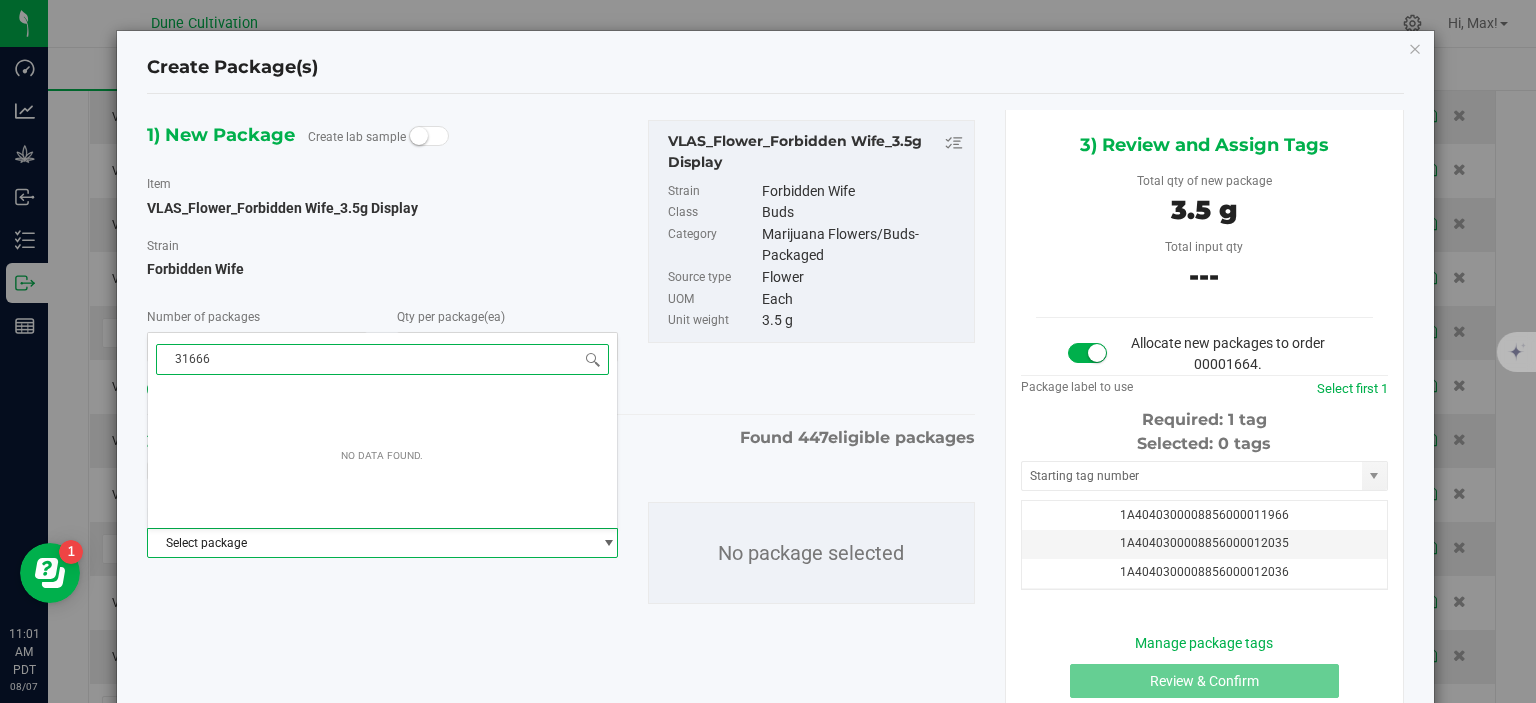 click on "31666" at bounding box center [382, 359] 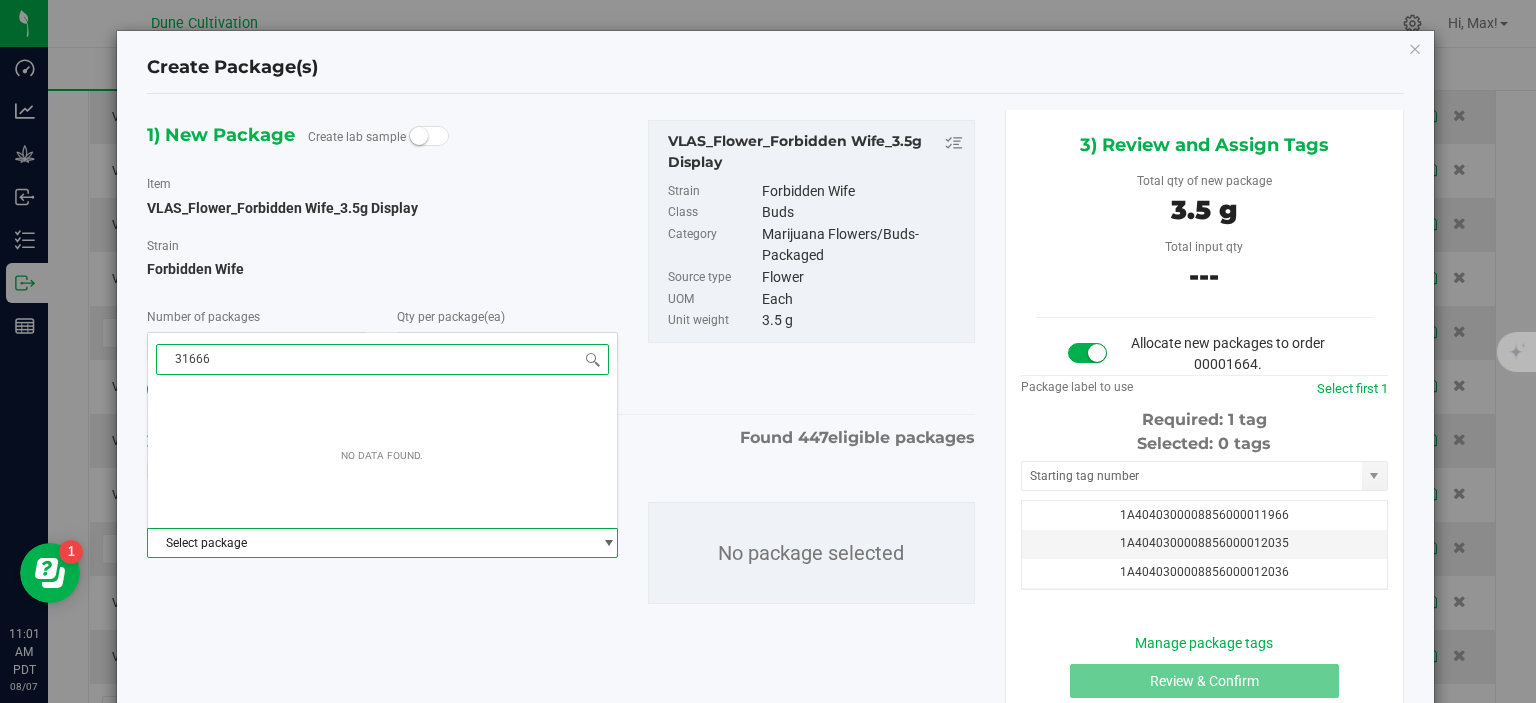 paste on "28980" 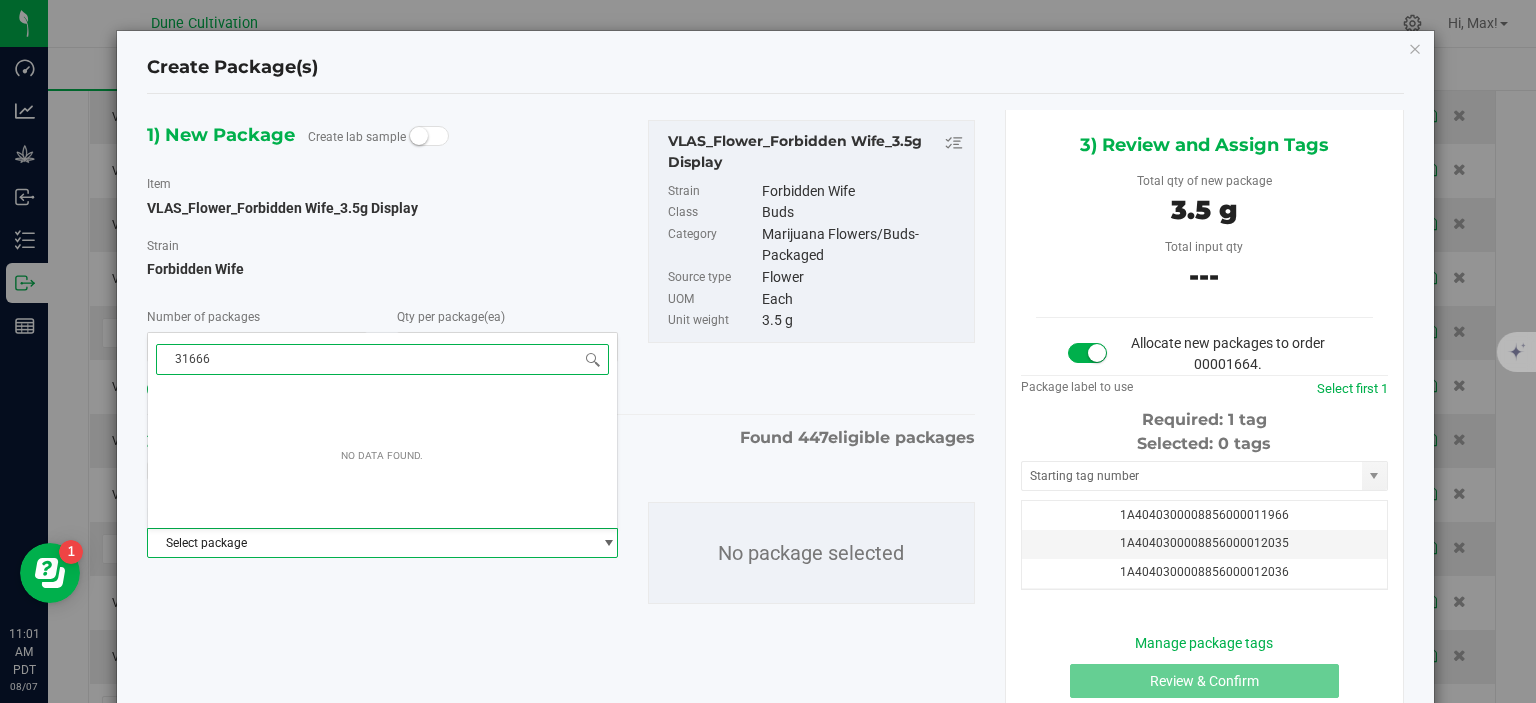 type on "28980" 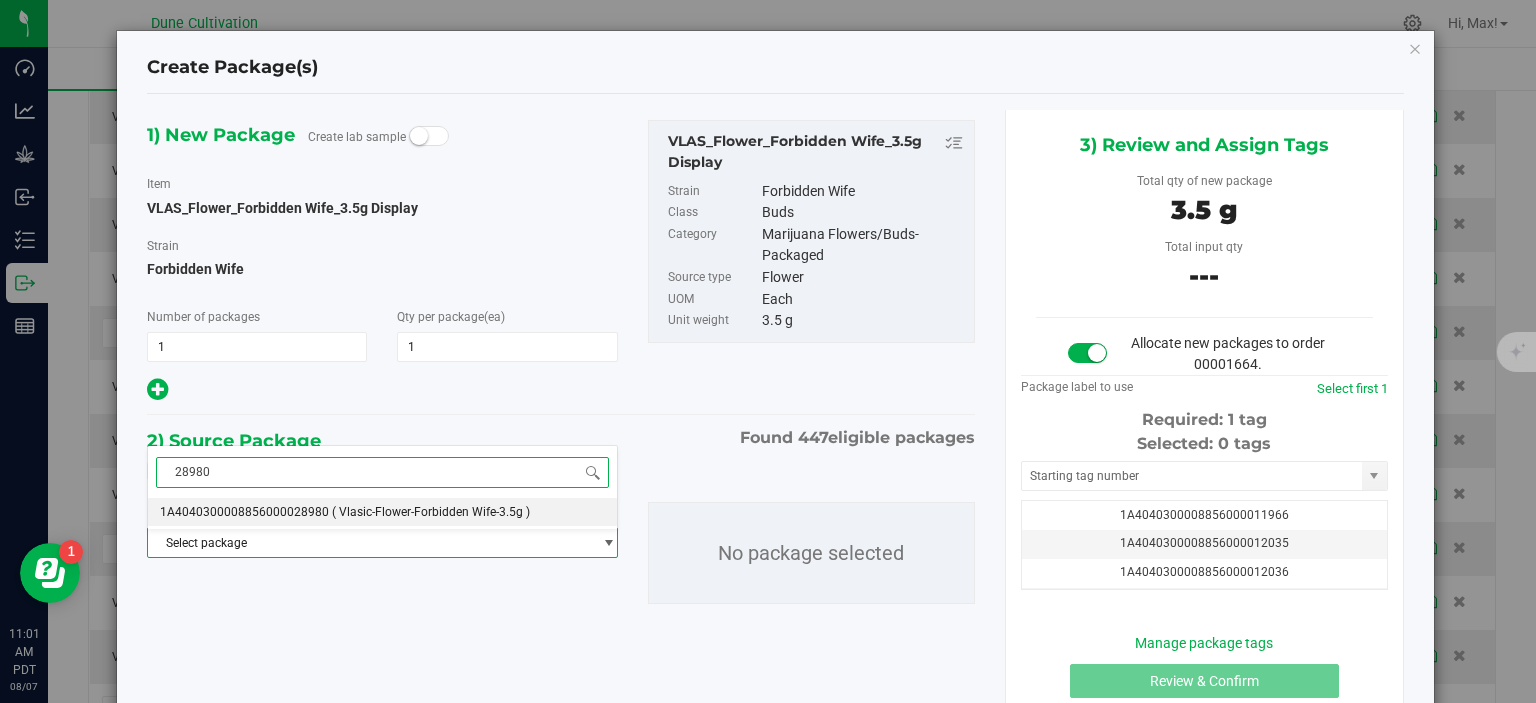 click on "1A4040300008856000028980" at bounding box center [244, 512] 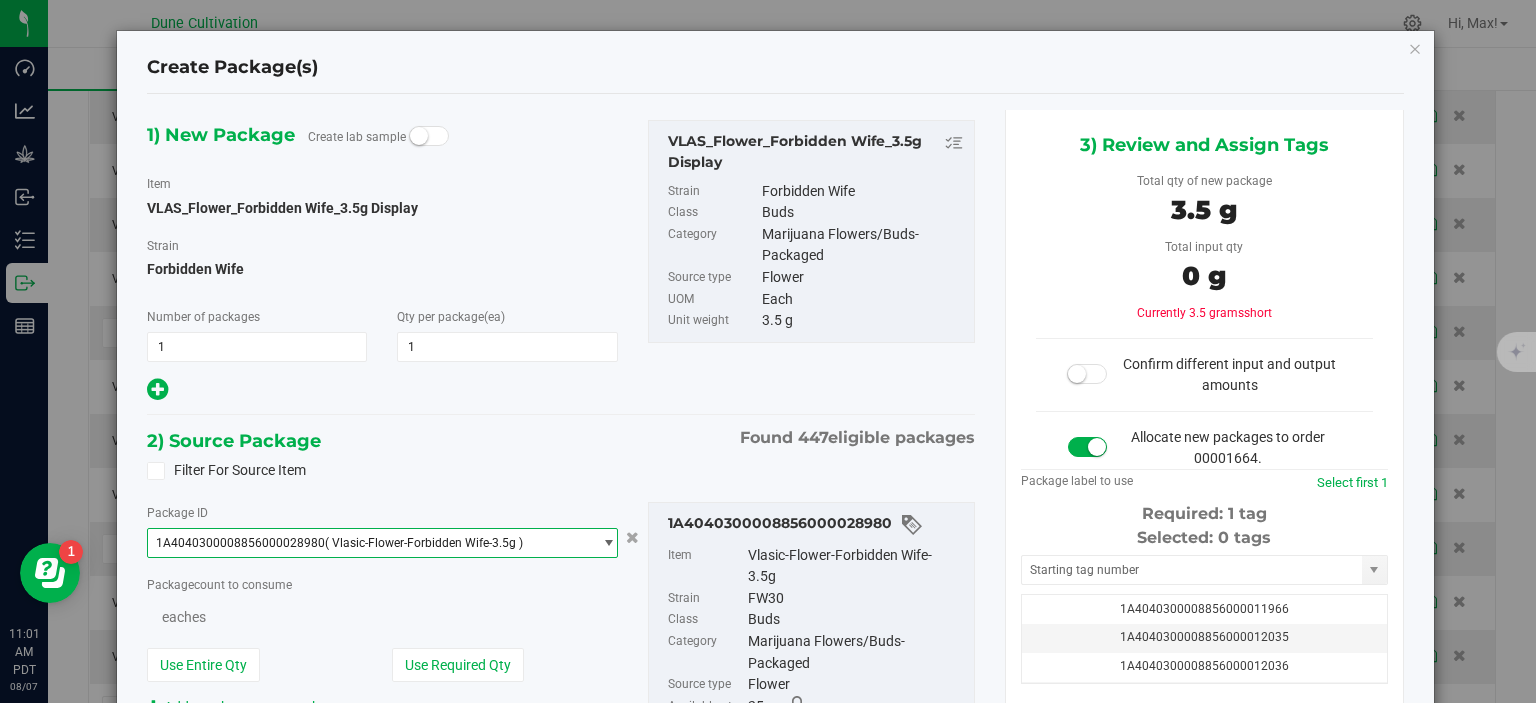 scroll, scrollTop: 0, scrollLeft: 0, axis: both 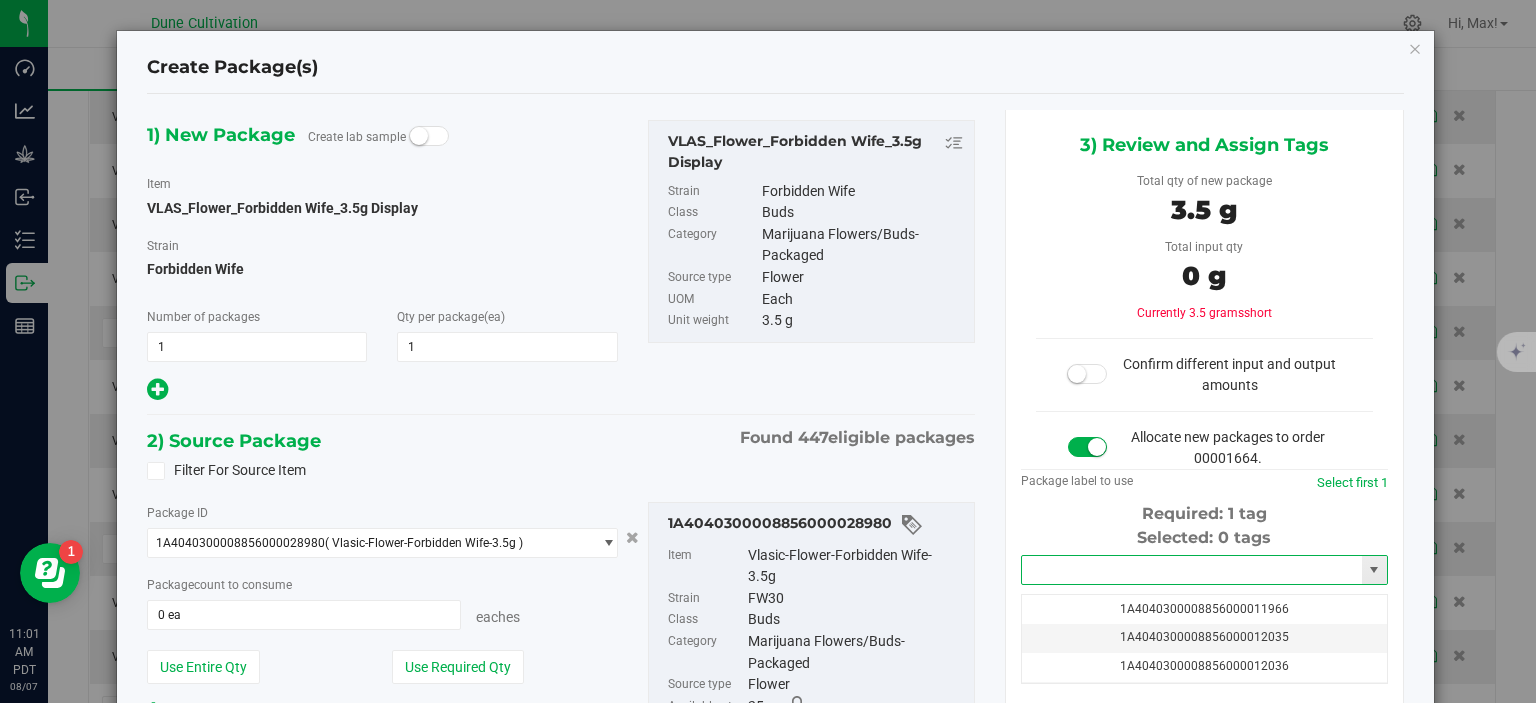 click at bounding box center (1192, 570) 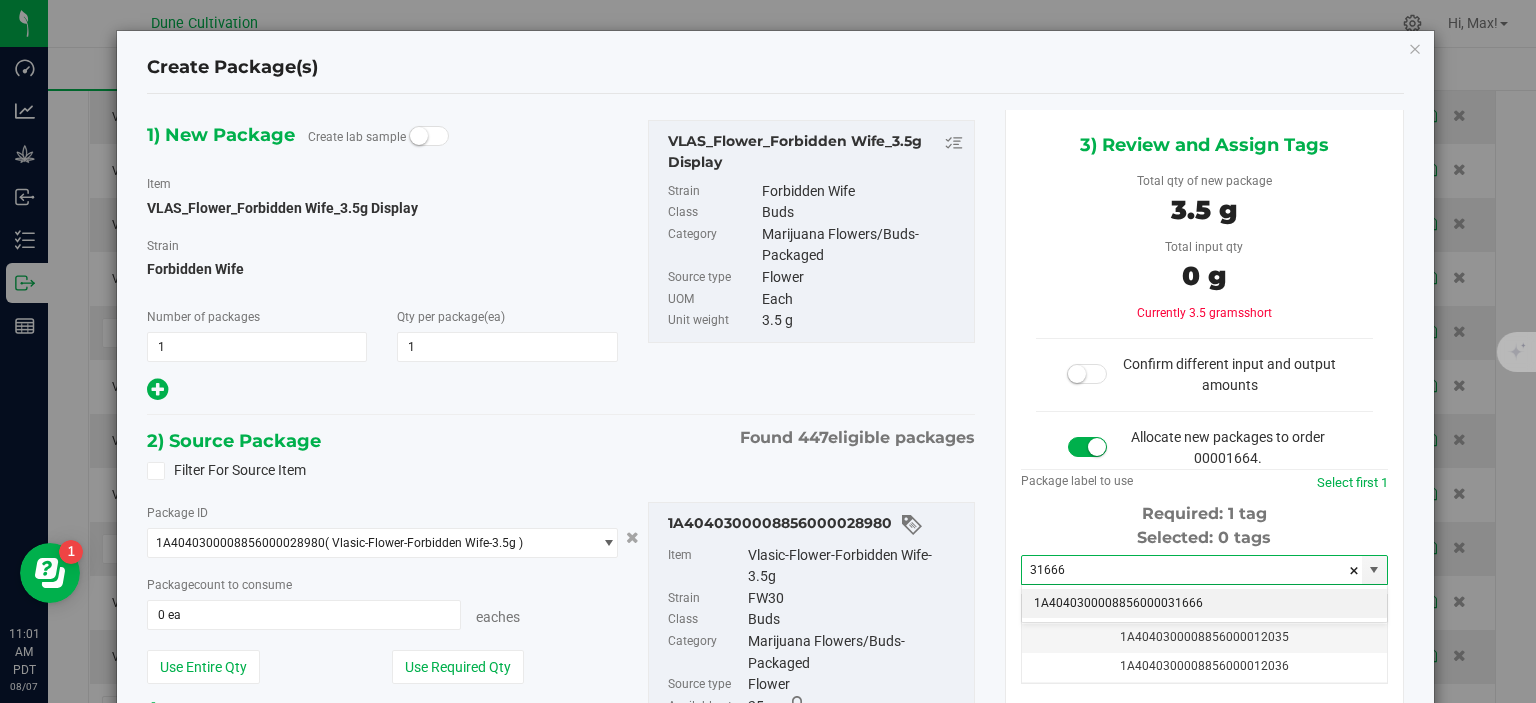 click on "1A4040300008856000031666" at bounding box center (1204, 604) 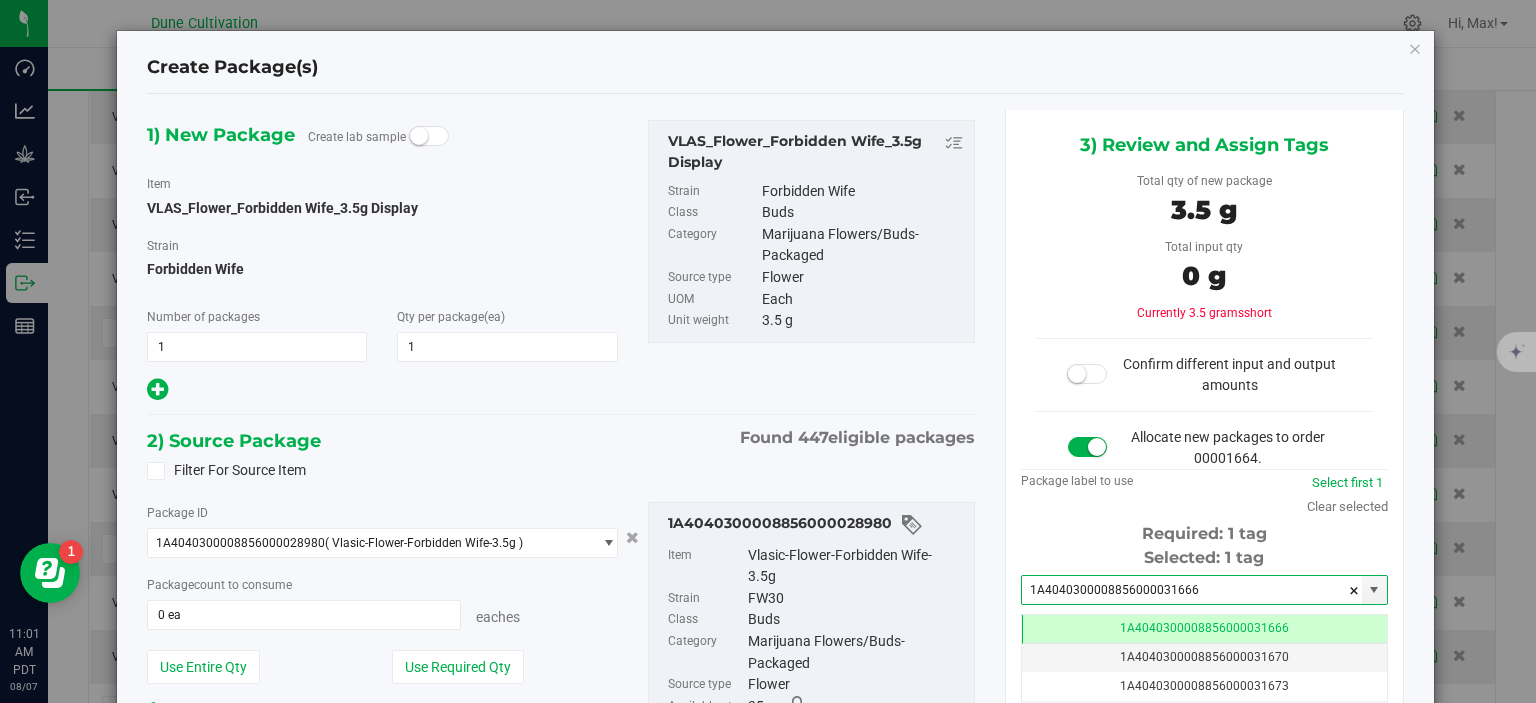 scroll, scrollTop: 204, scrollLeft: 0, axis: vertical 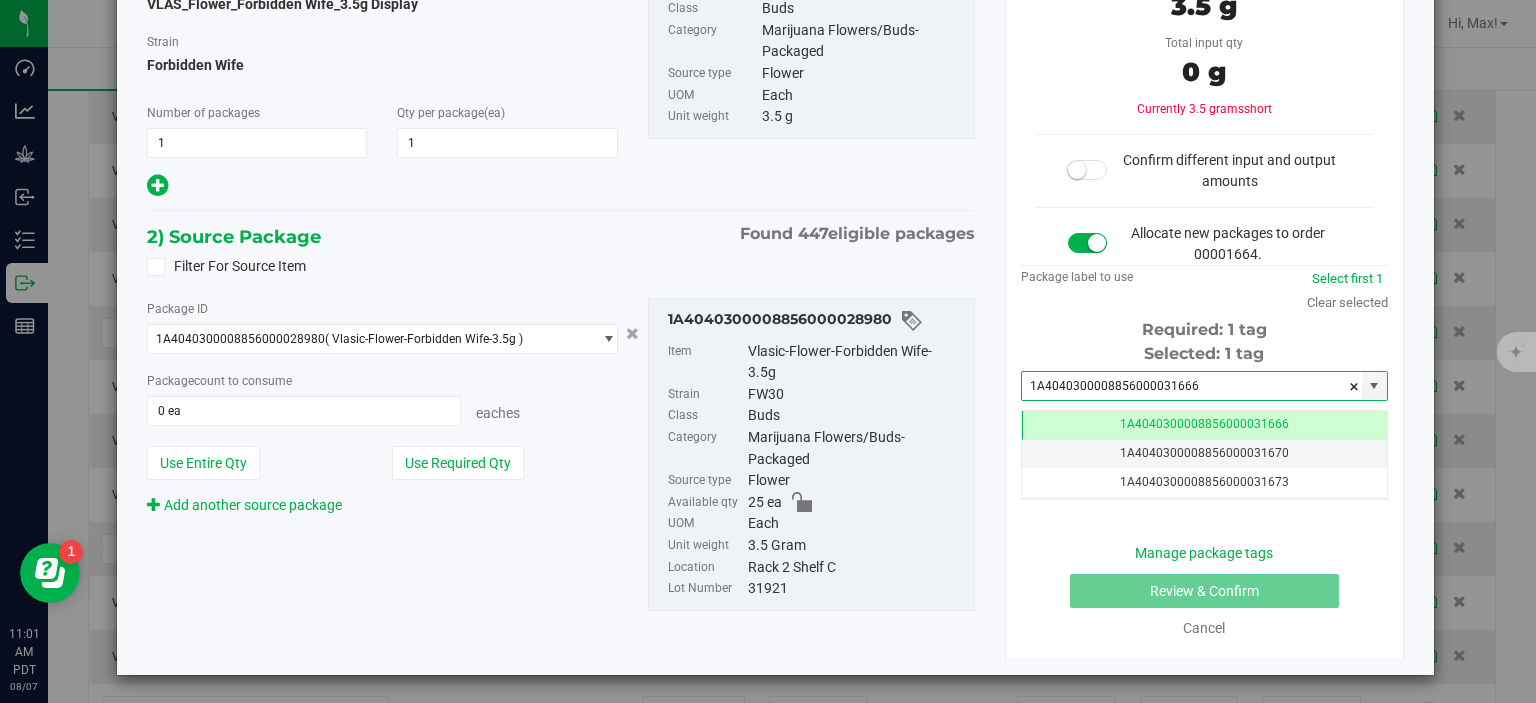 type on "1A4040300008856000031666" 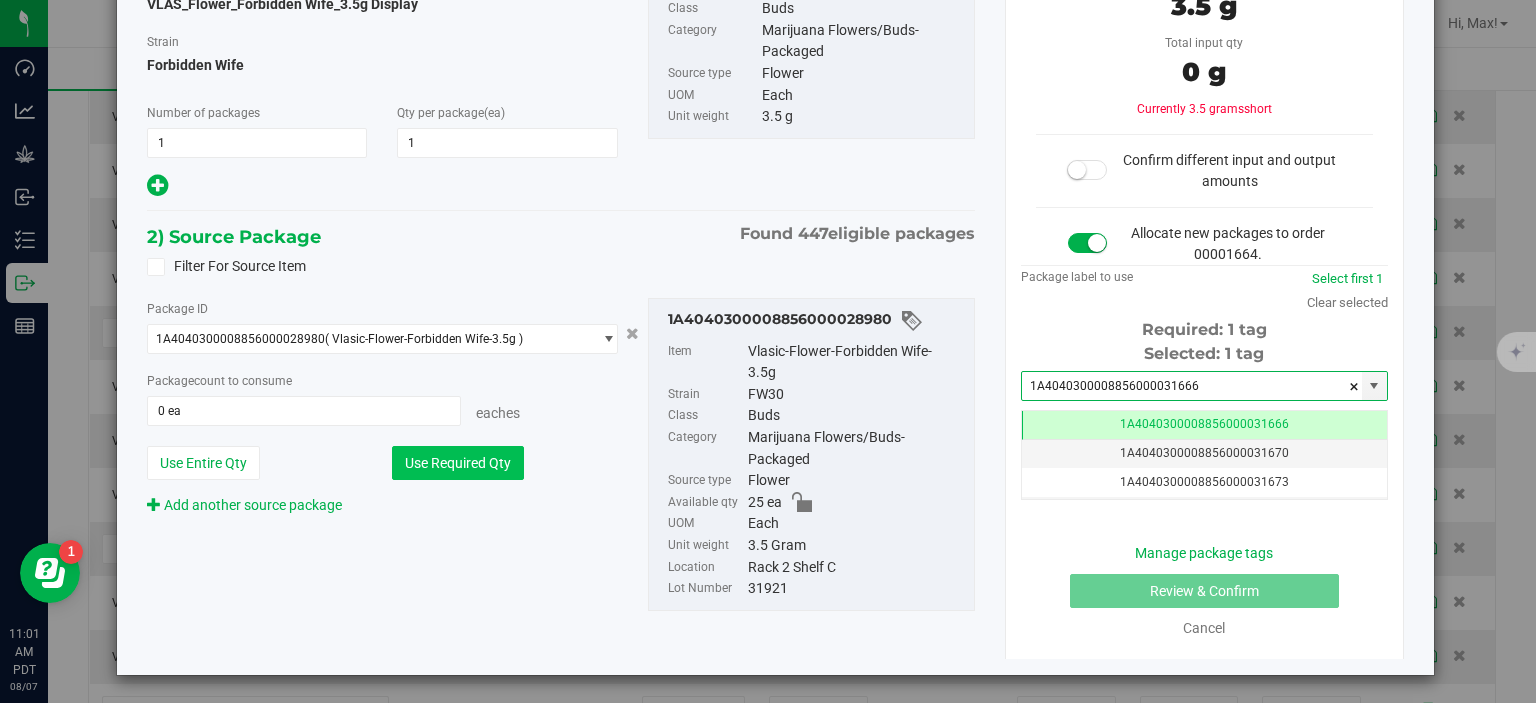 click on "Use Required Qty" at bounding box center (458, 463) 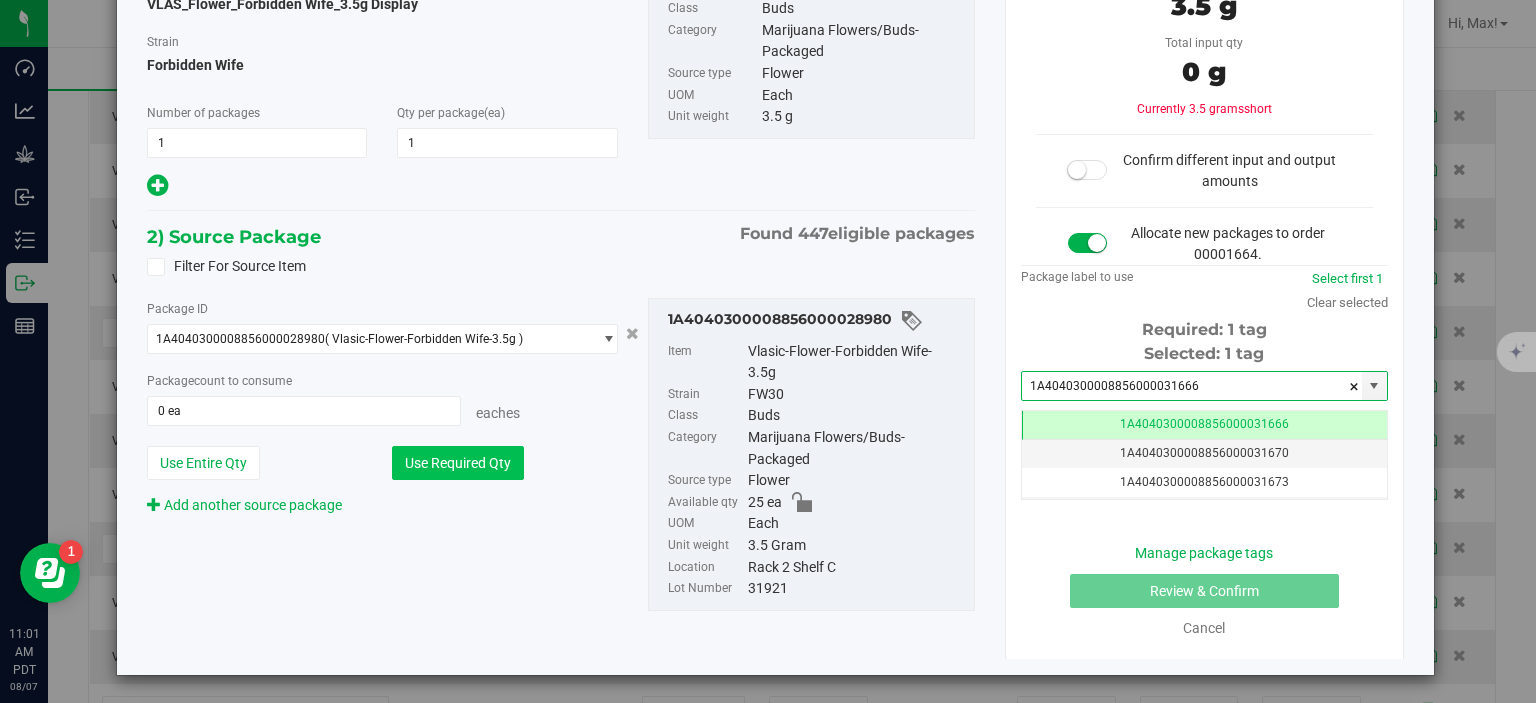 type on "1 ea" 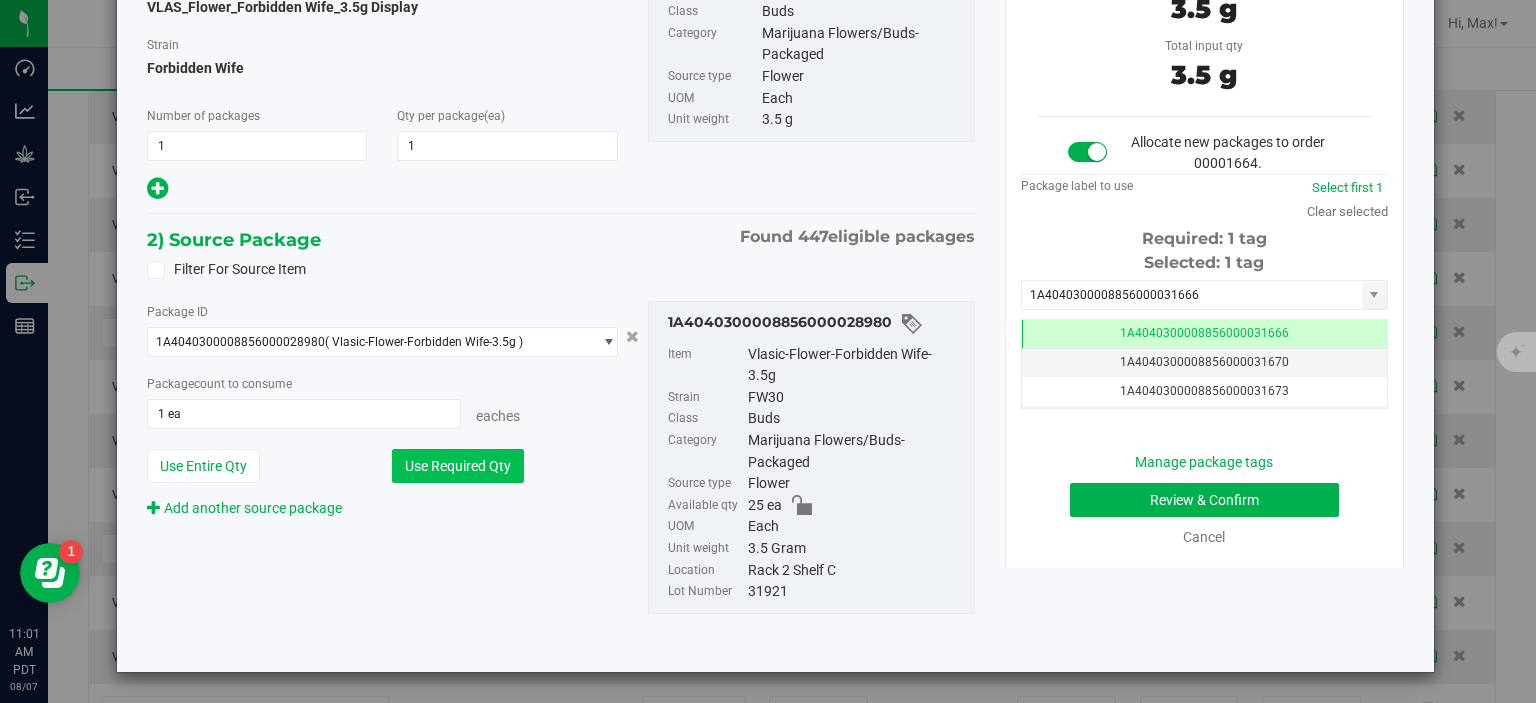 scroll, scrollTop: 200, scrollLeft: 0, axis: vertical 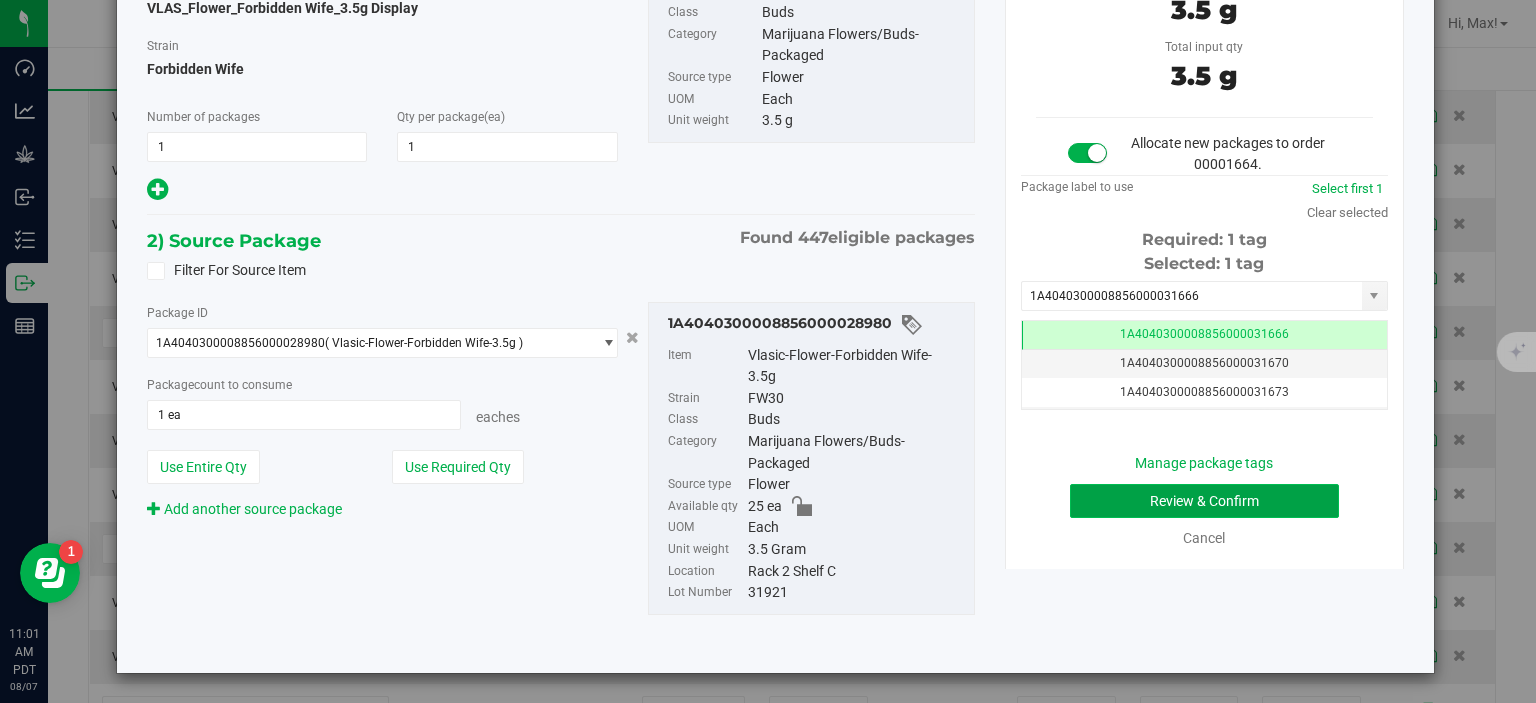 click on "Review & Confirm" at bounding box center [1204, 501] 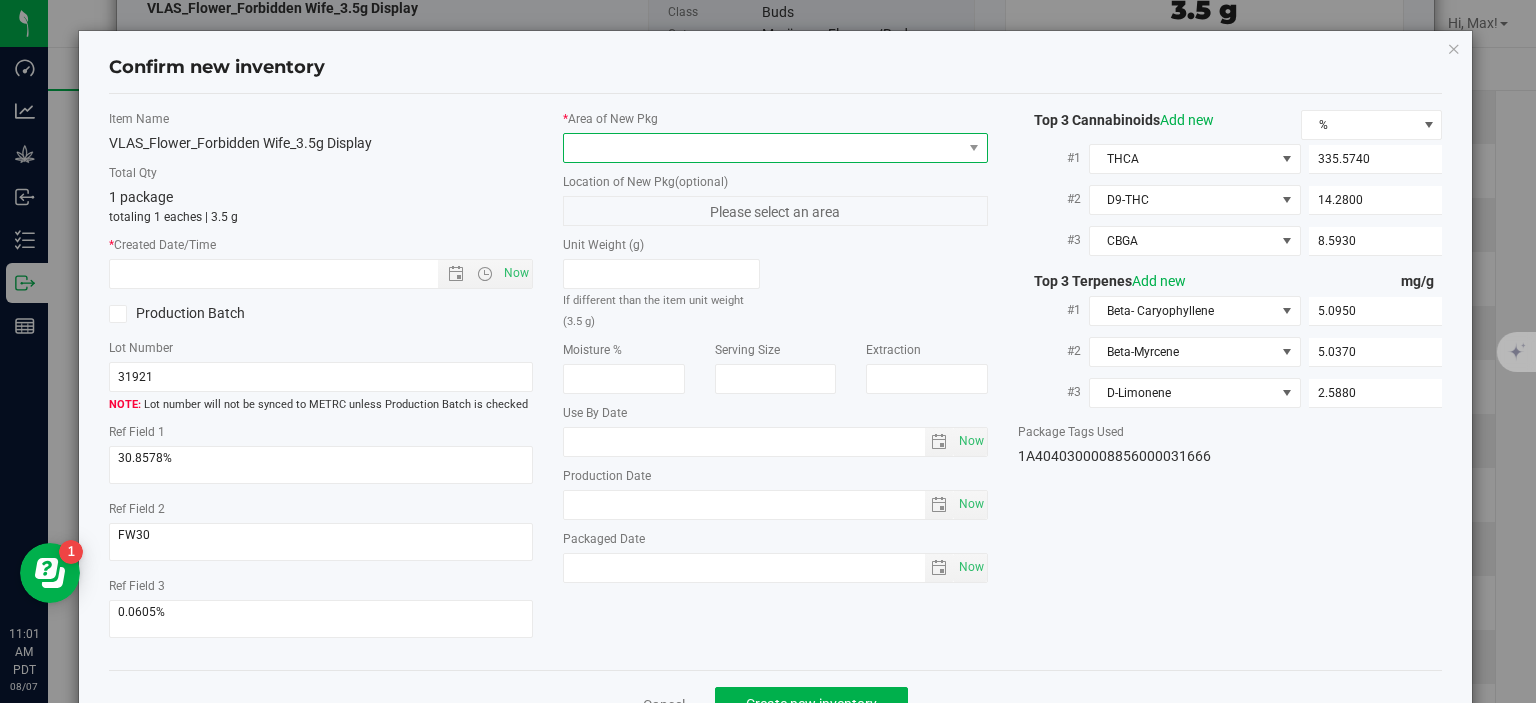 click at bounding box center (763, 148) 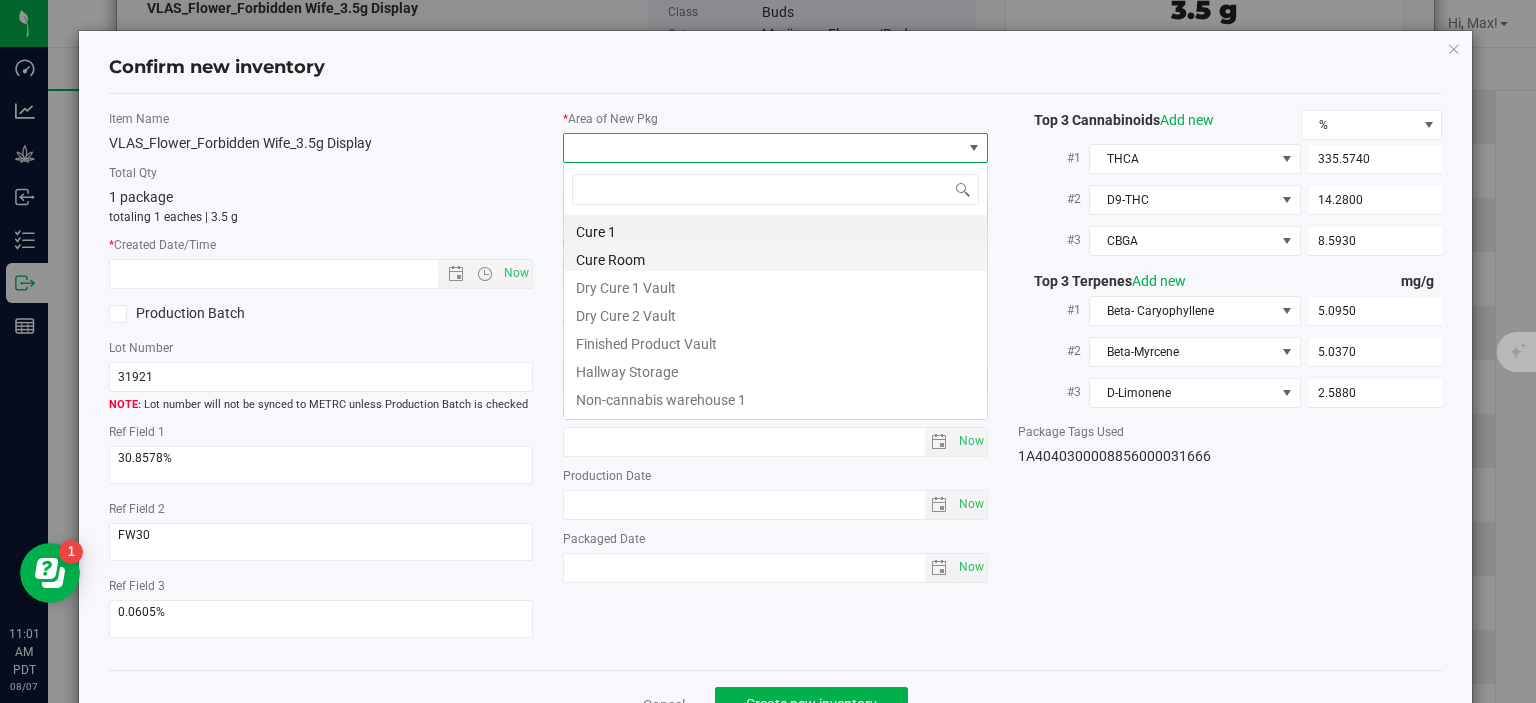 scroll, scrollTop: 99970, scrollLeft: 99575, axis: both 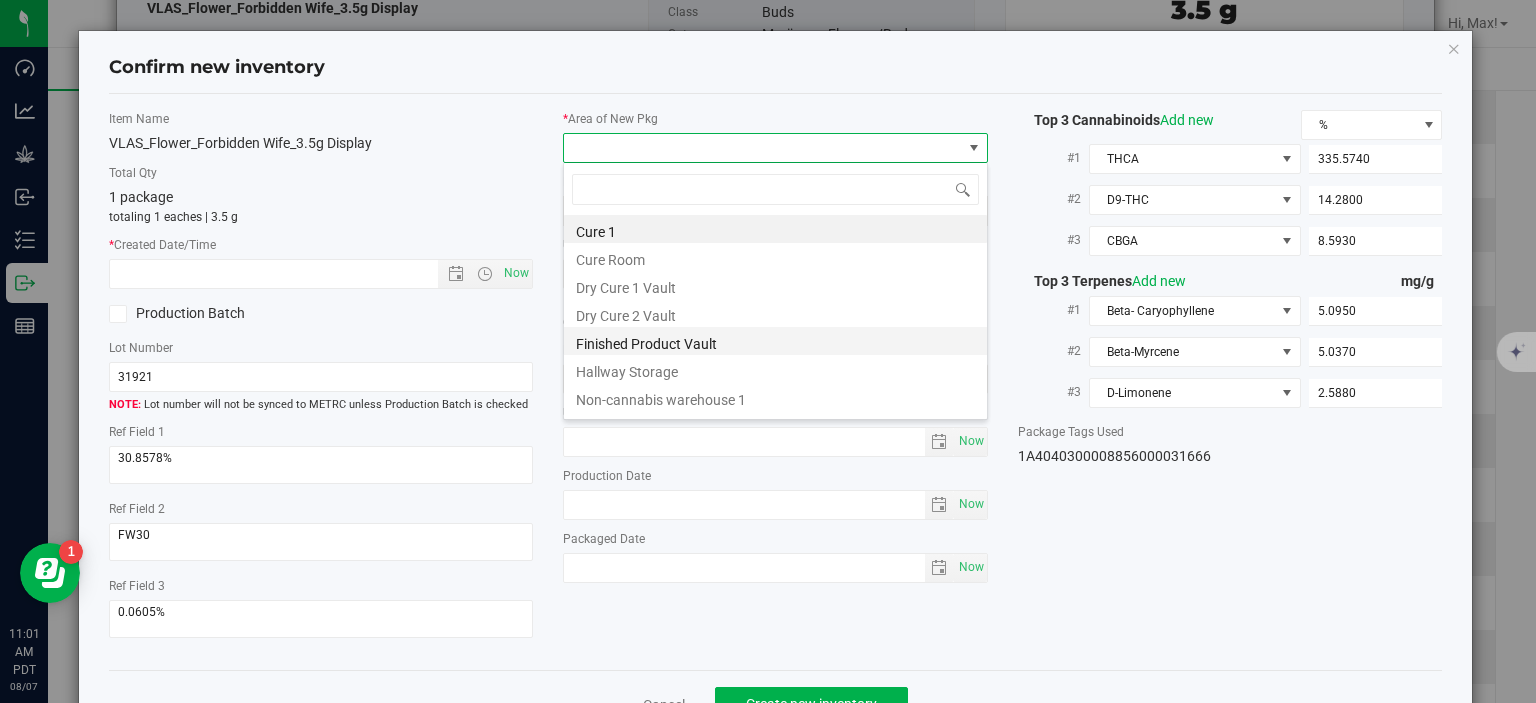 click on "Finished Product Vault" at bounding box center [775, 341] 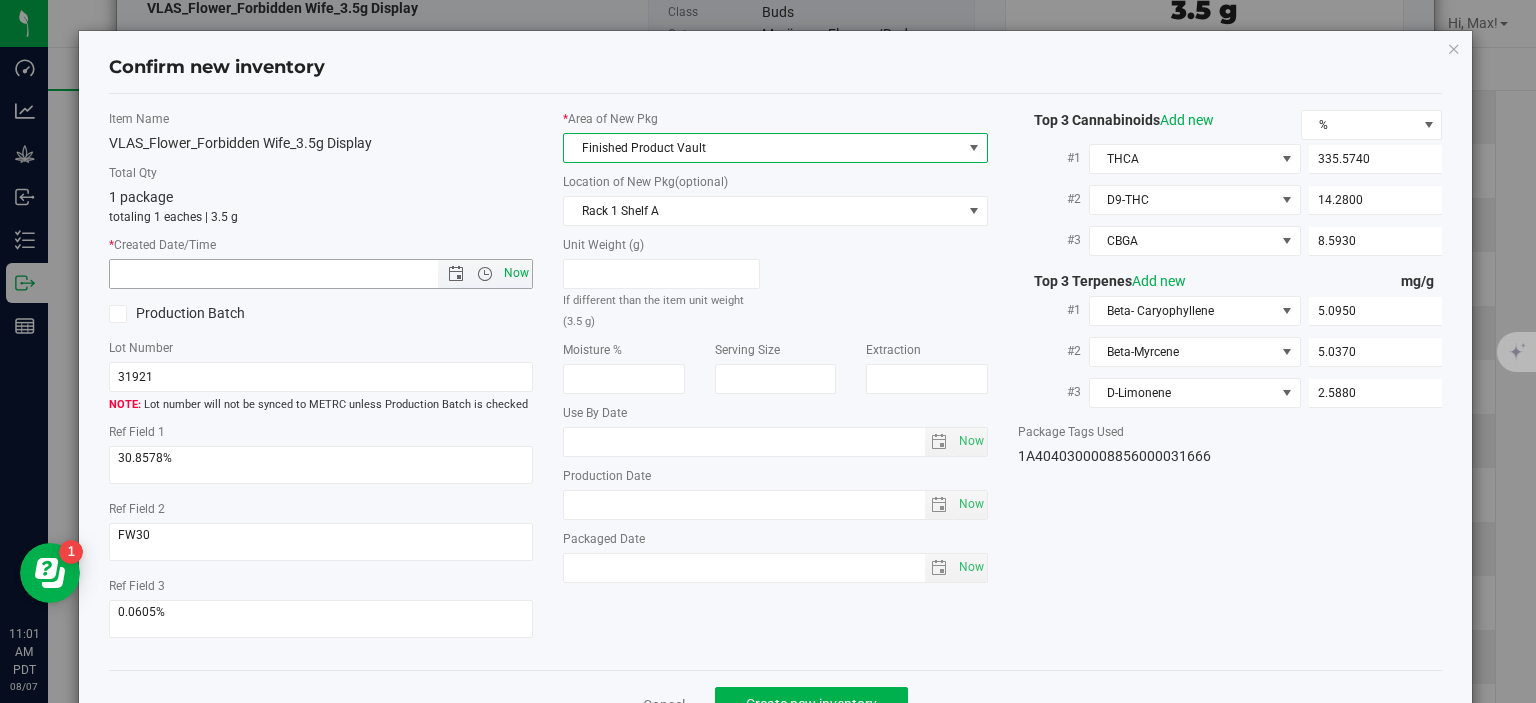 click on "Now" at bounding box center (517, 273) 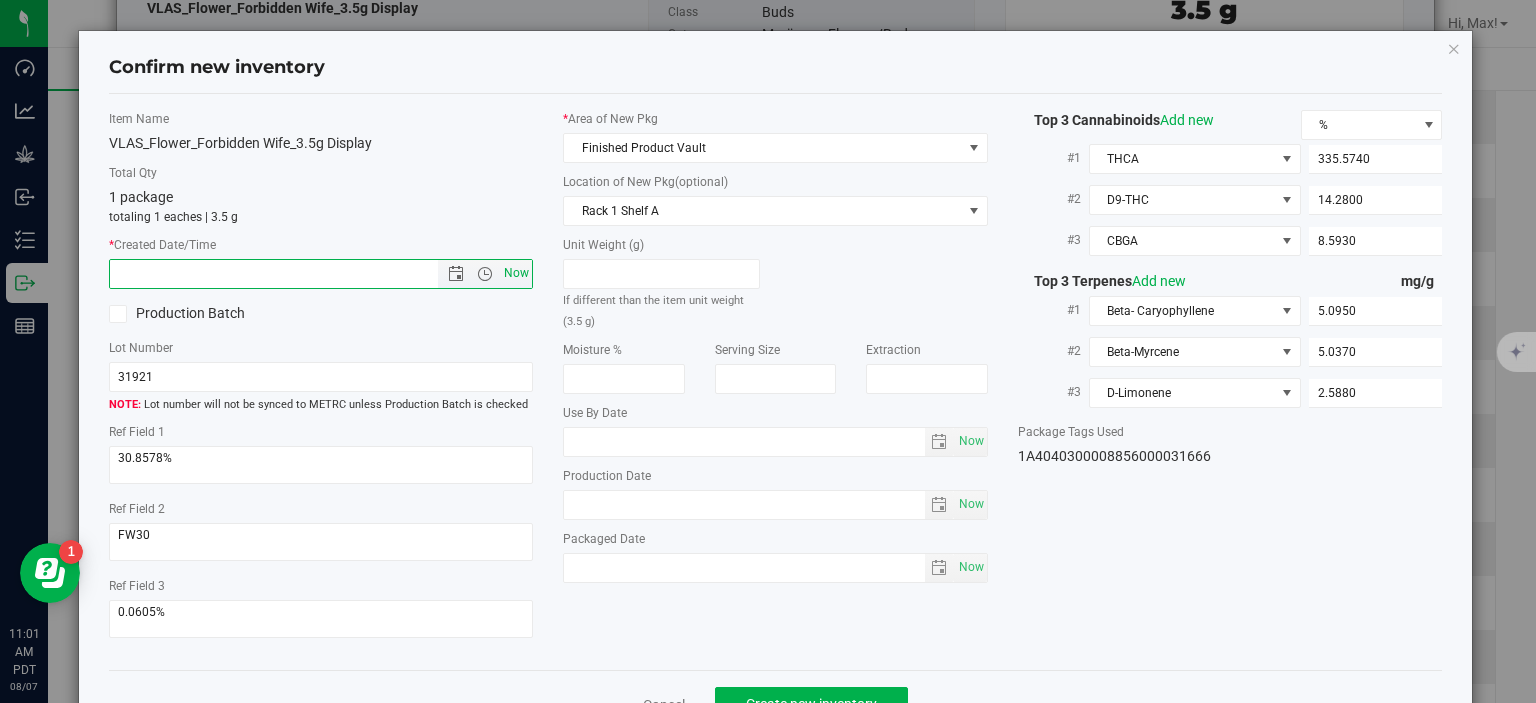 type on "8/7/2025 11:01 AM" 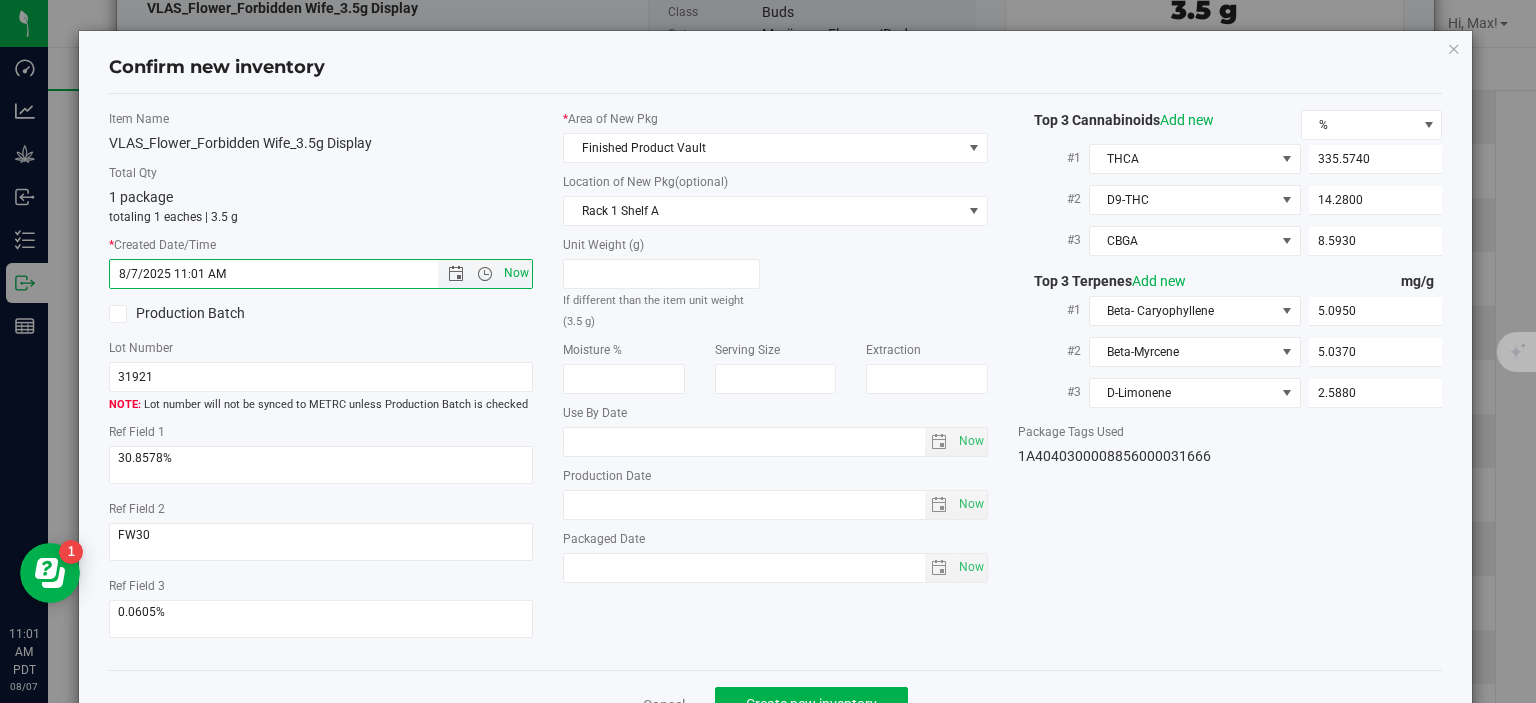 scroll, scrollTop: 52, scrollLeft: 0, axis: vertical 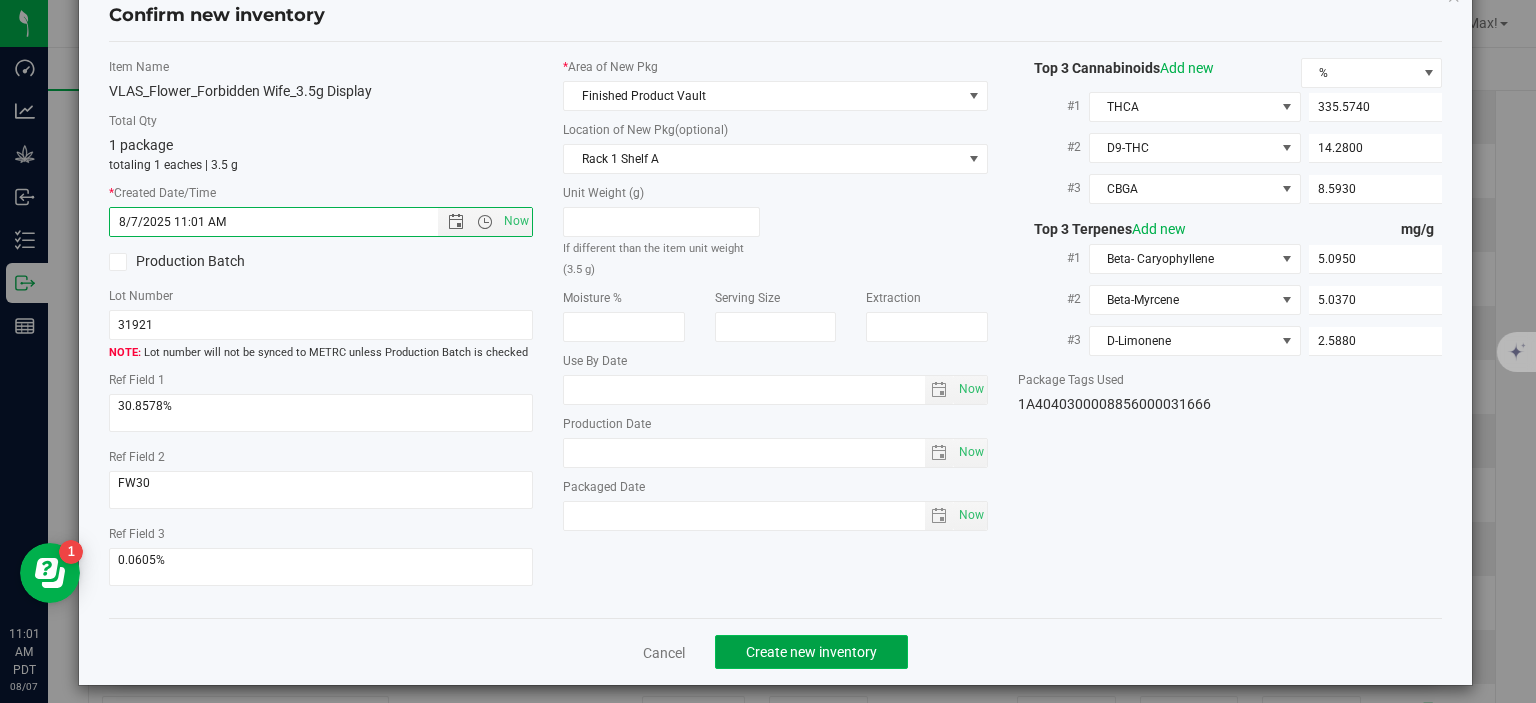 click on "Create new inventory" 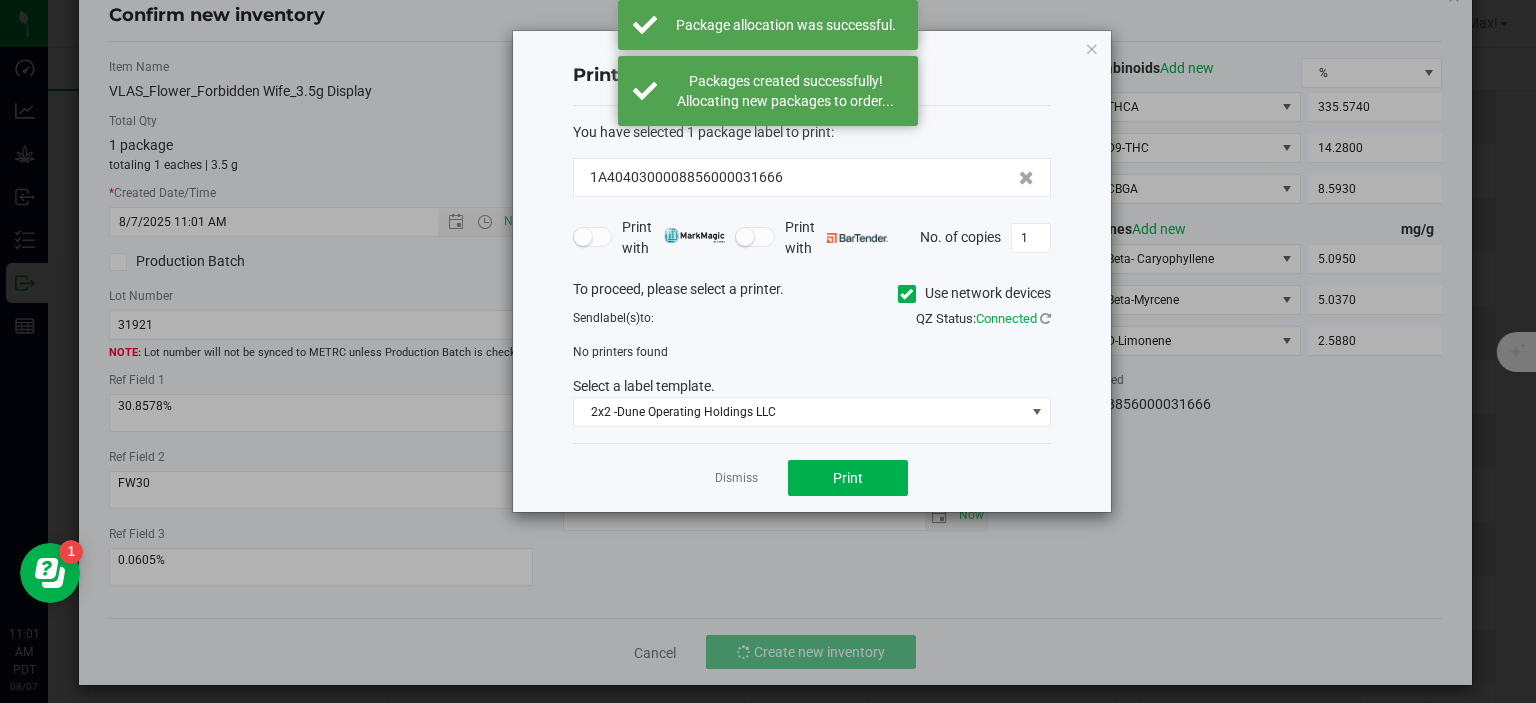 click on "Dismiss   Print" 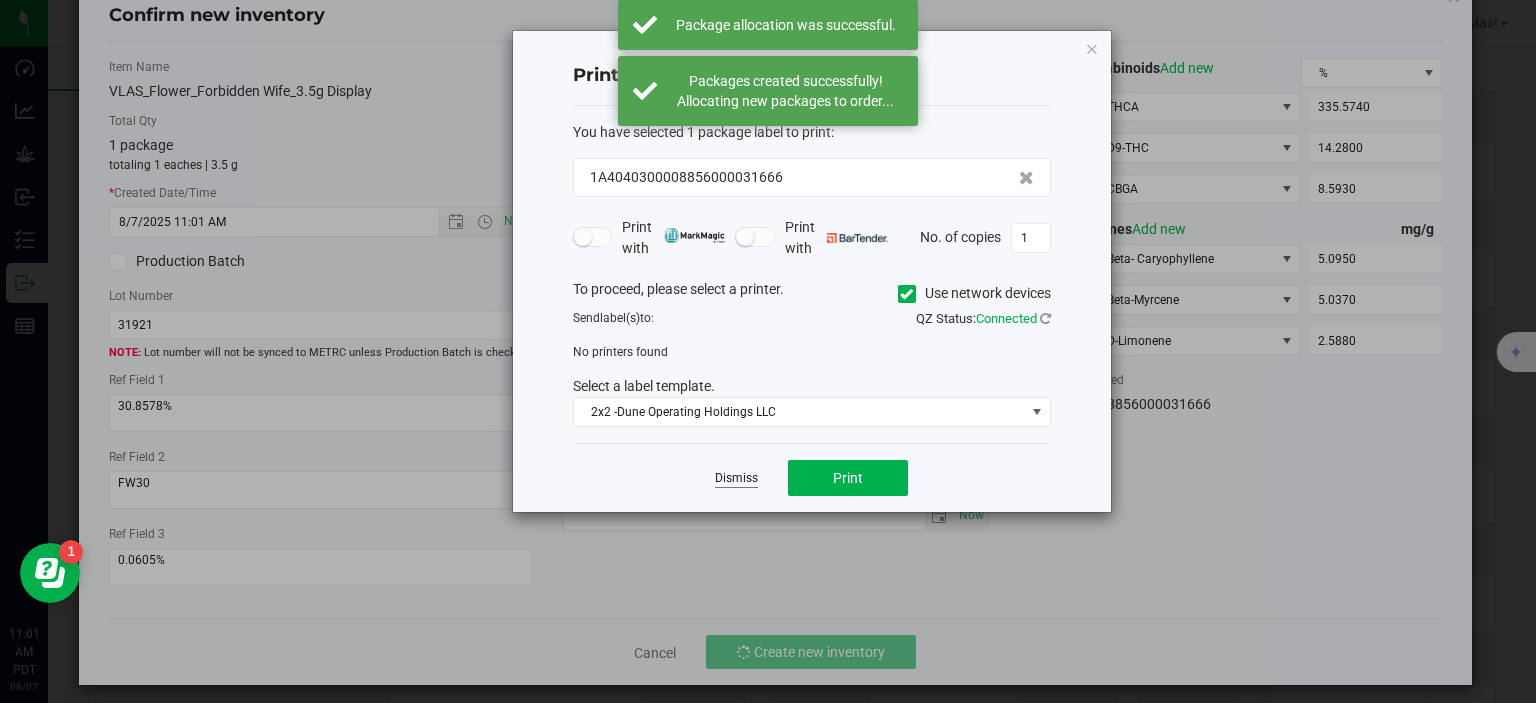 click on "Dismiss" 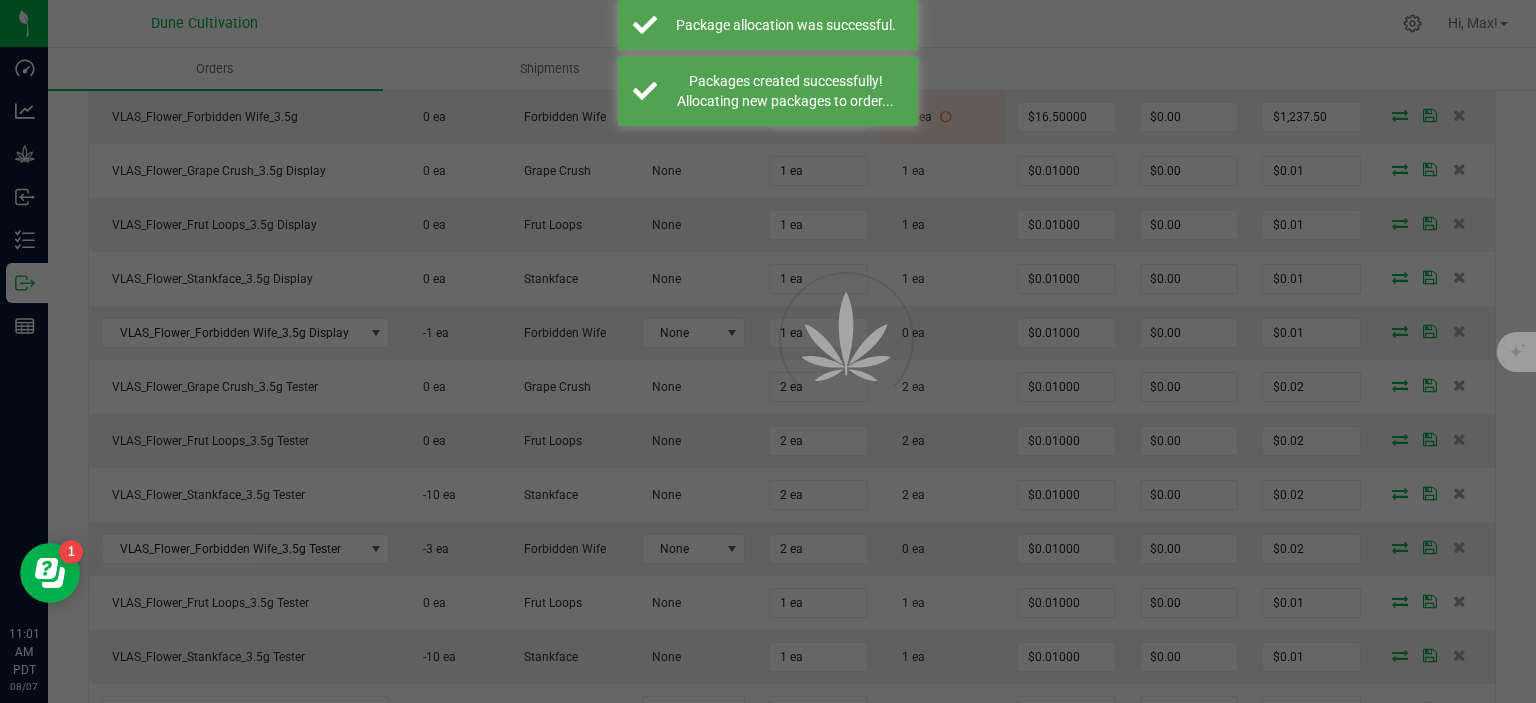 scroll, scrollTop: 813, scrollLeft: 0, axis: vertical 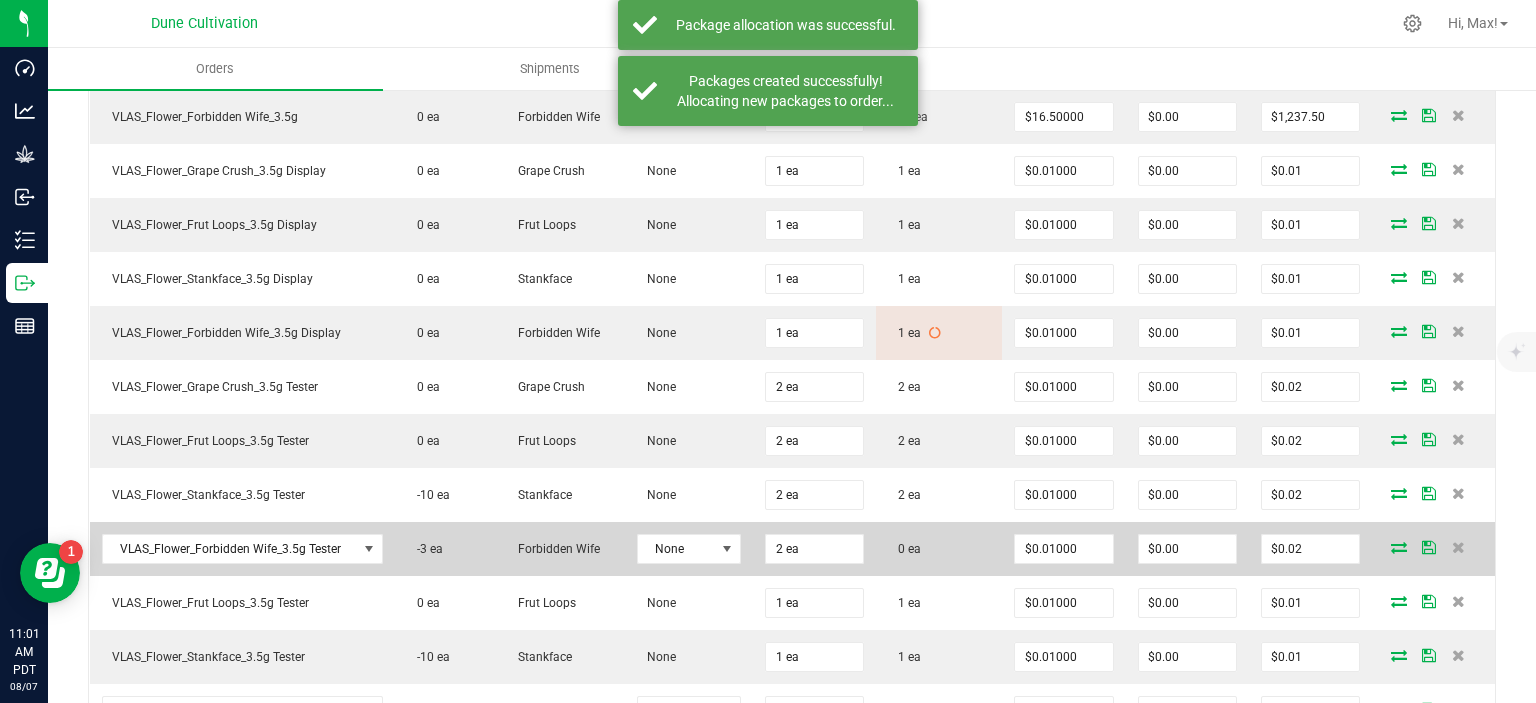 click at bounding box center [1399, 547] 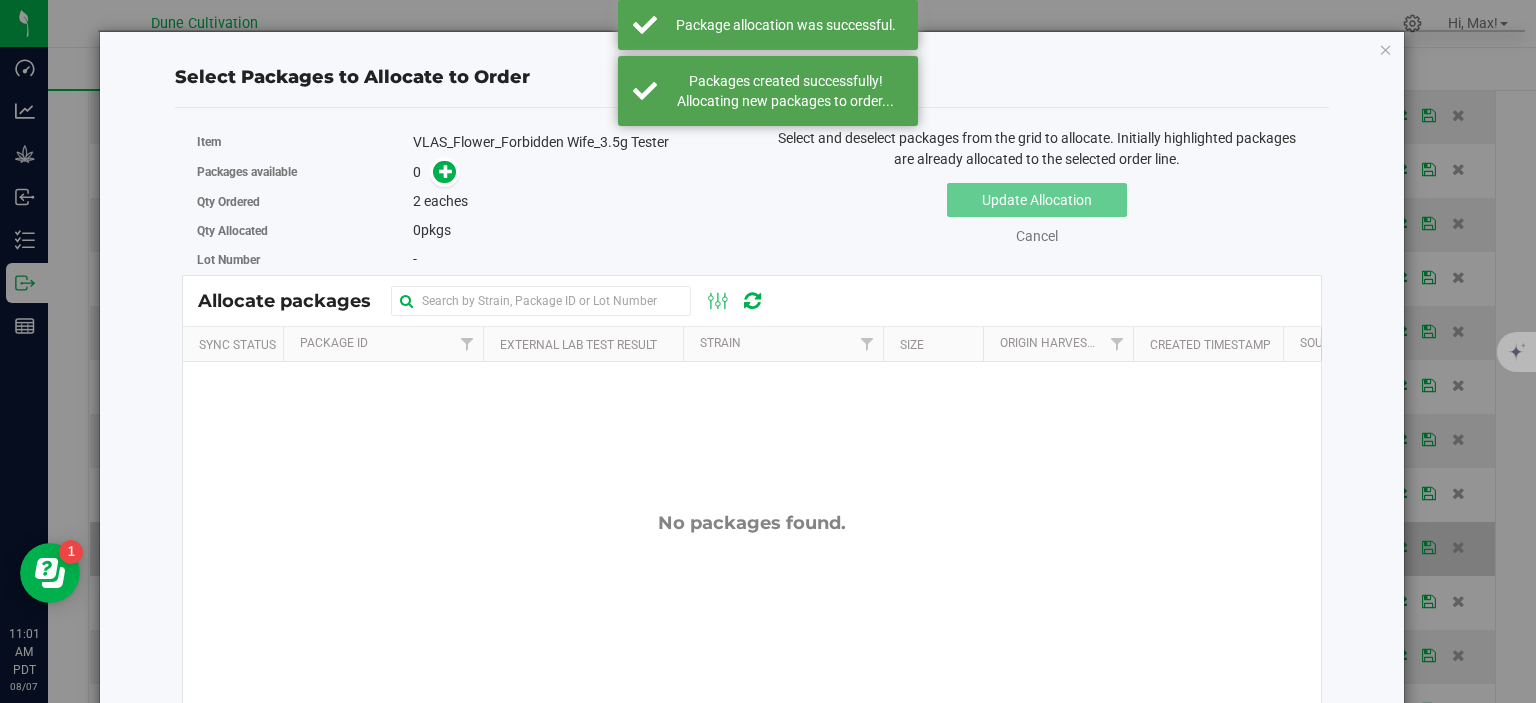 scroll, scrollTop: 813, scrollLeft: 0, axis: vertical 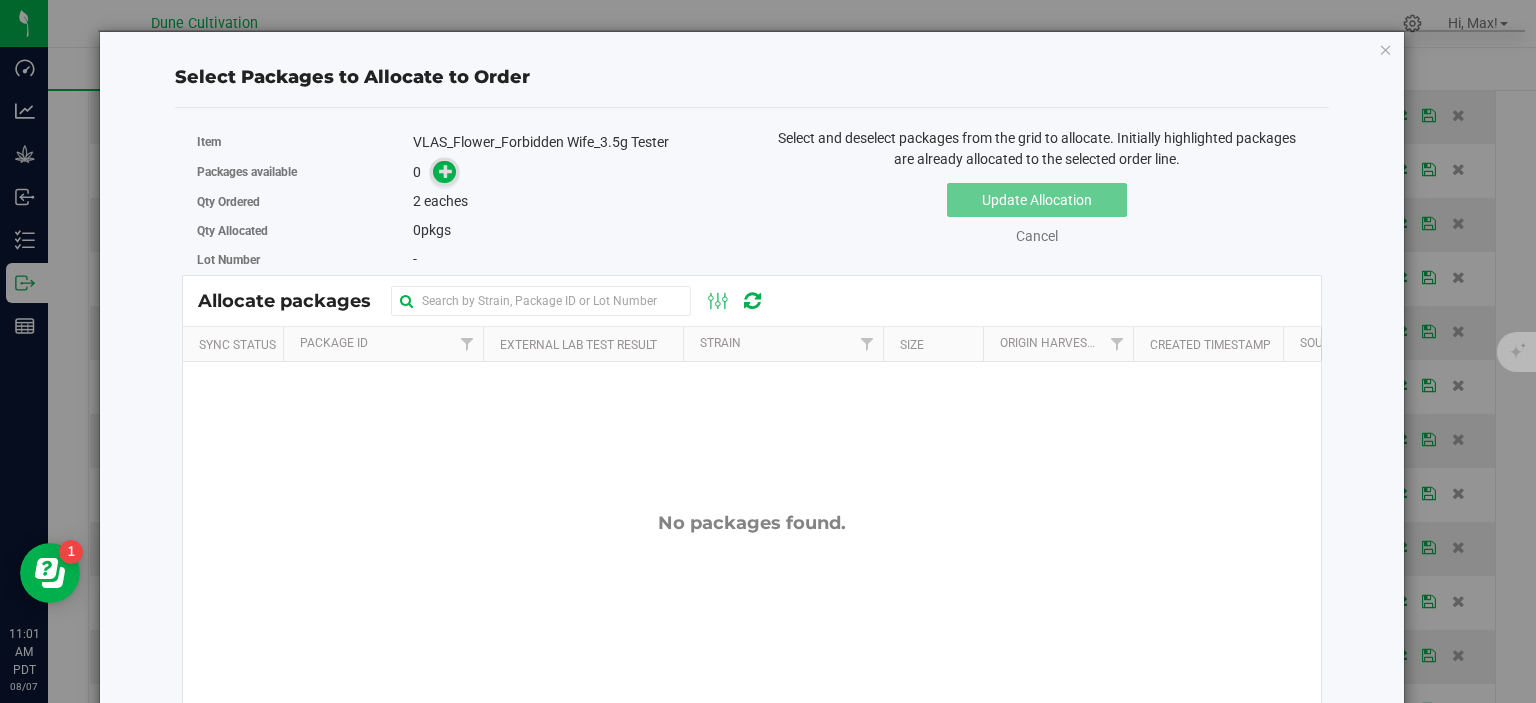 click at bounding box center (444, 172) 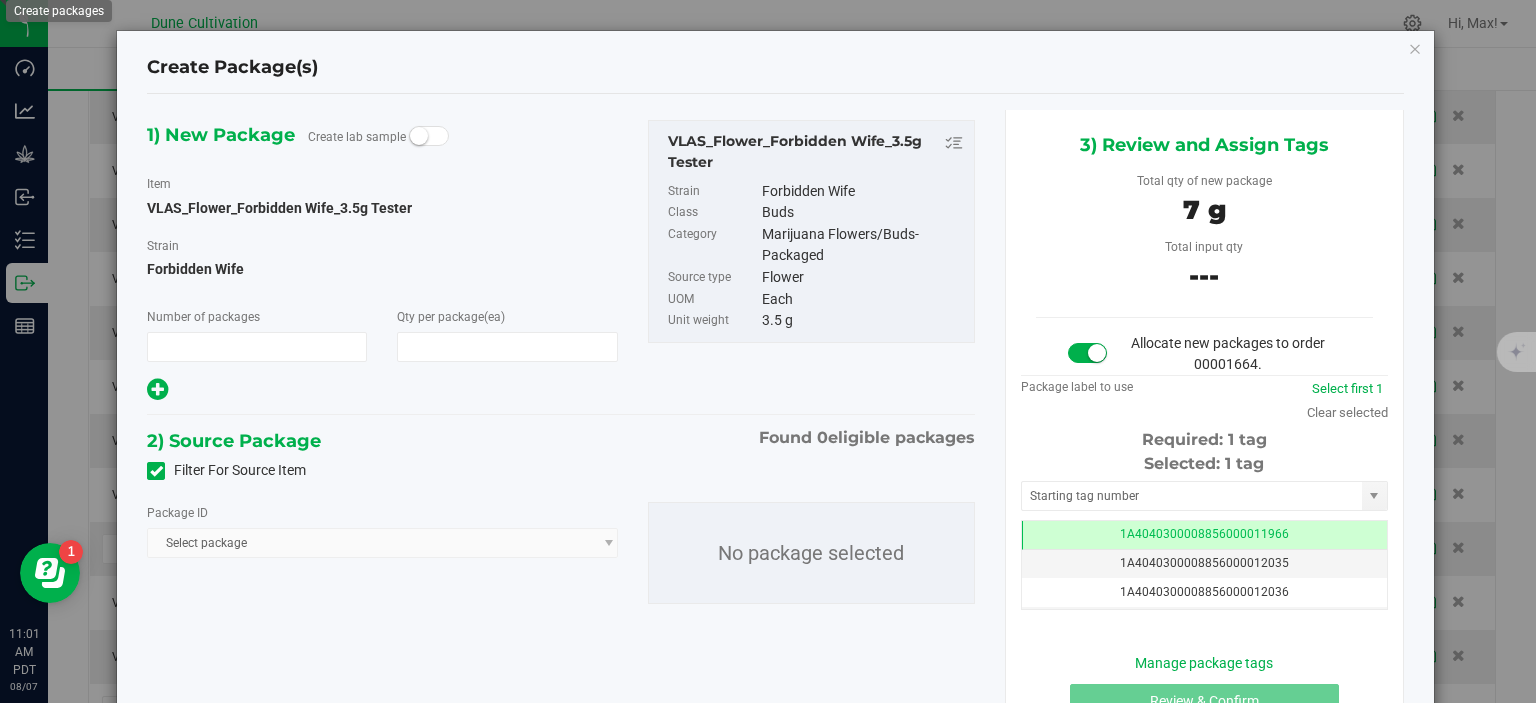type on "1" 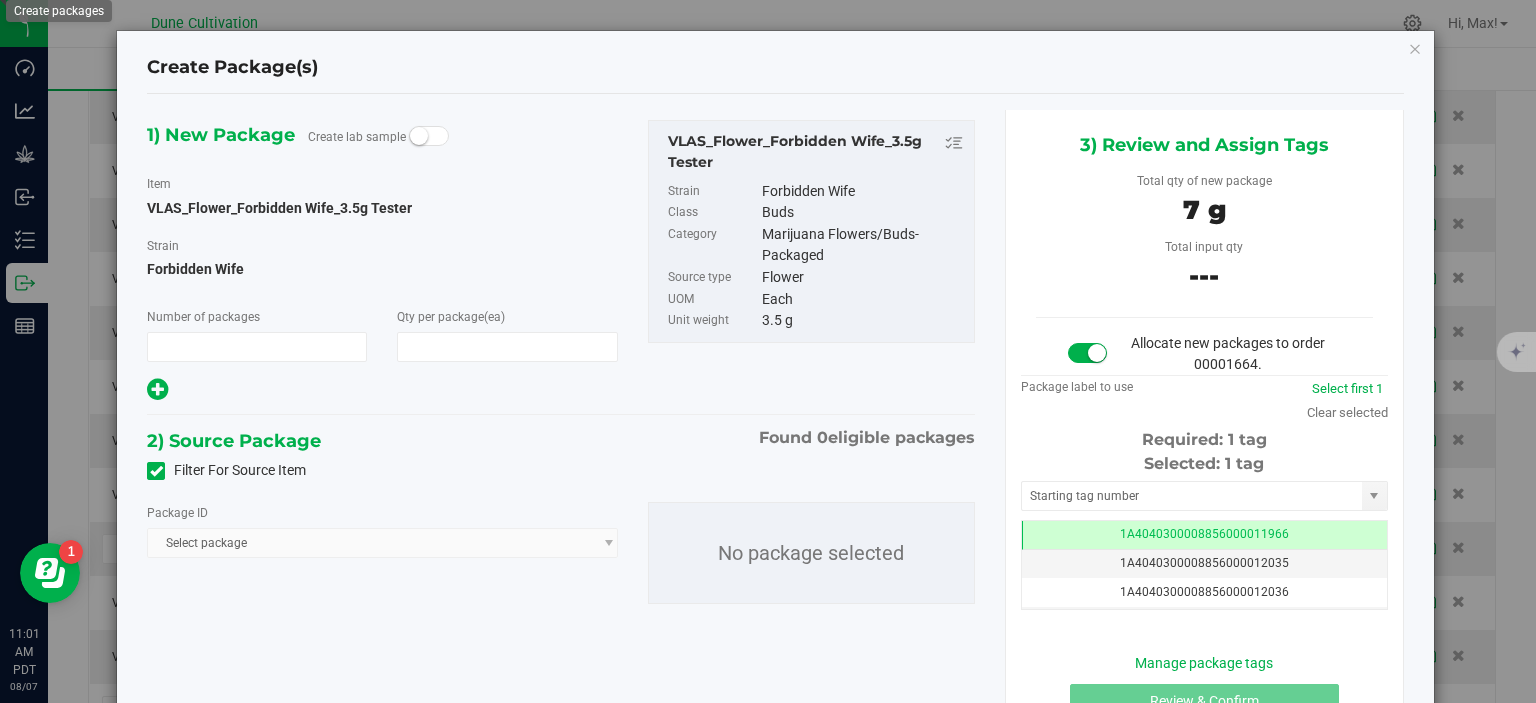 type on "2" 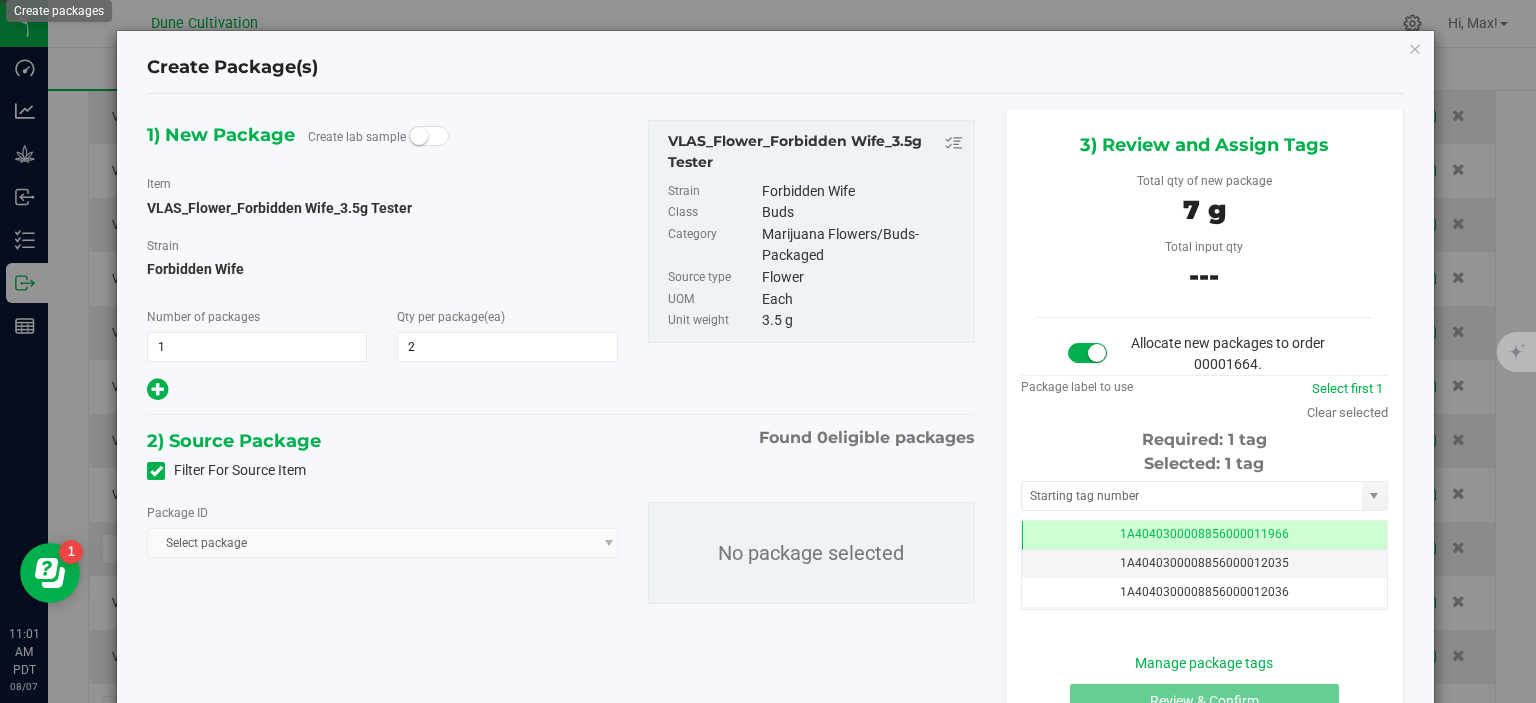 scroll, scrollTop: 813, scrollLeft: 0, axis: vertical 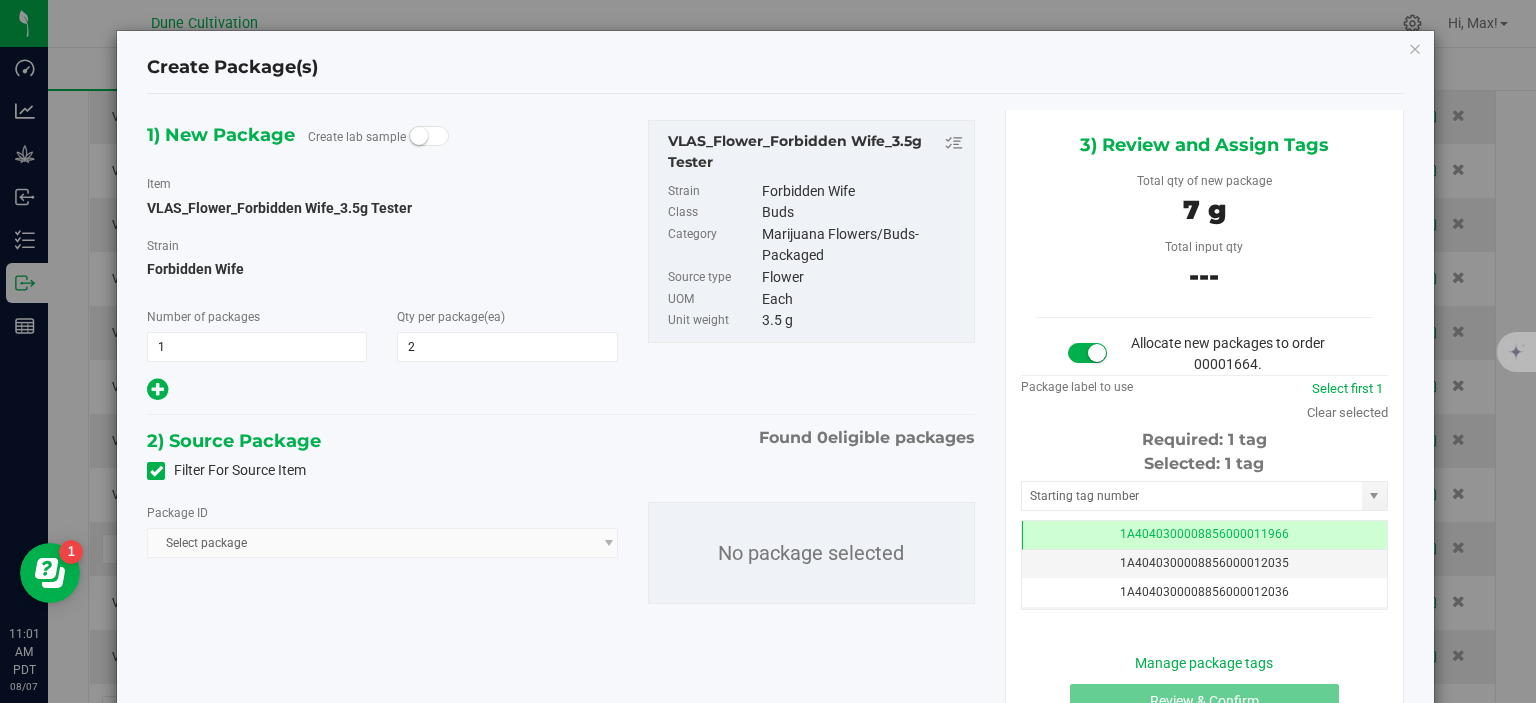 click at bounding box center [156, 471] 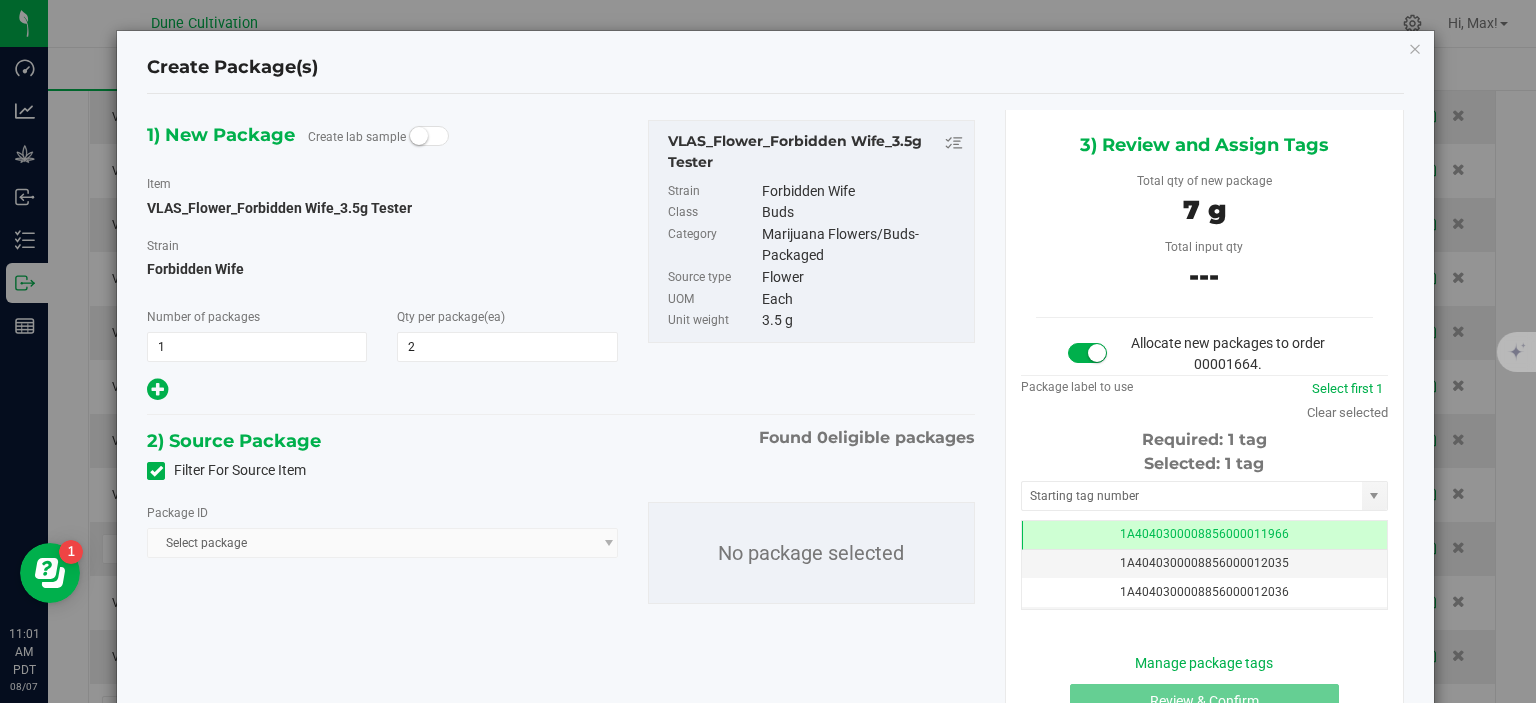 click on "Filter For Source Item" at bounding box center [0, 0] 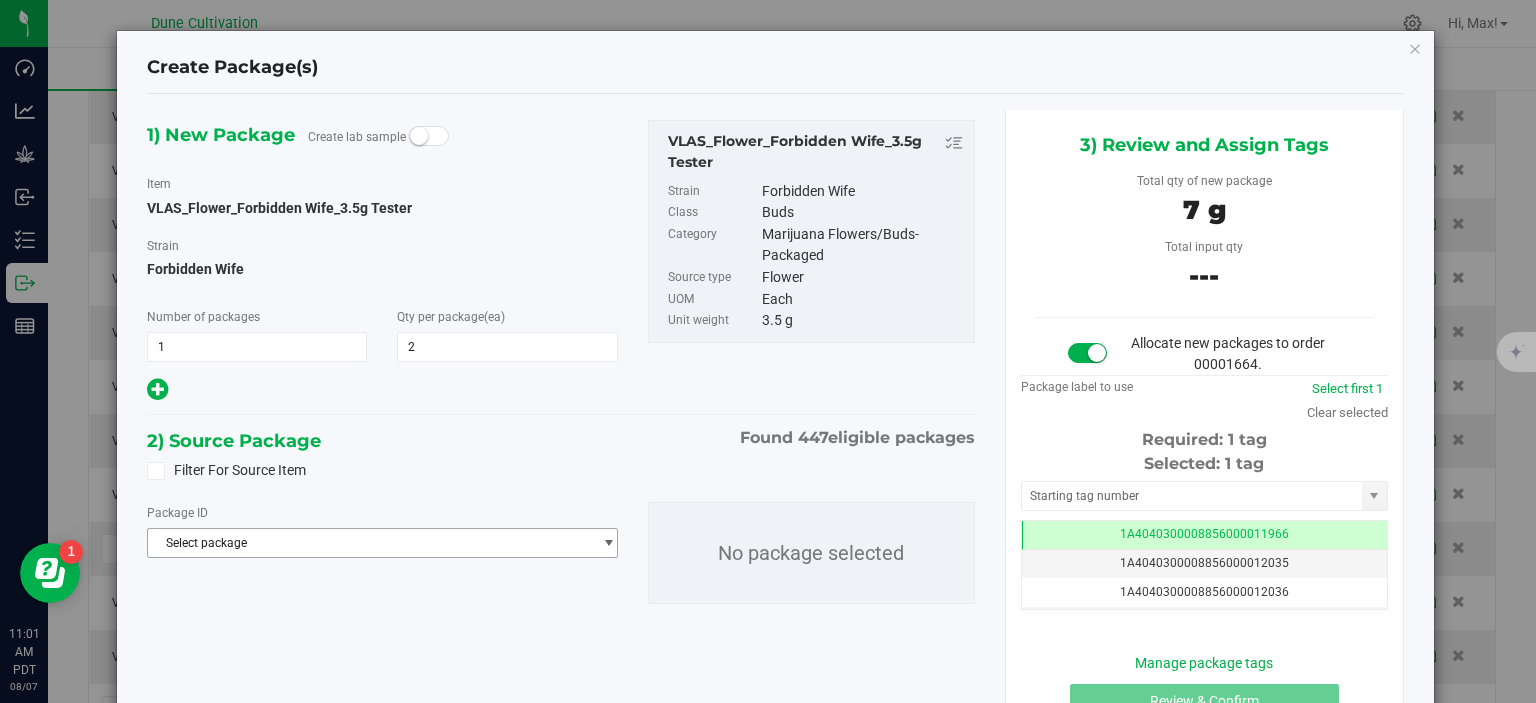 click on "Select package" at bounding box center (369, 543) 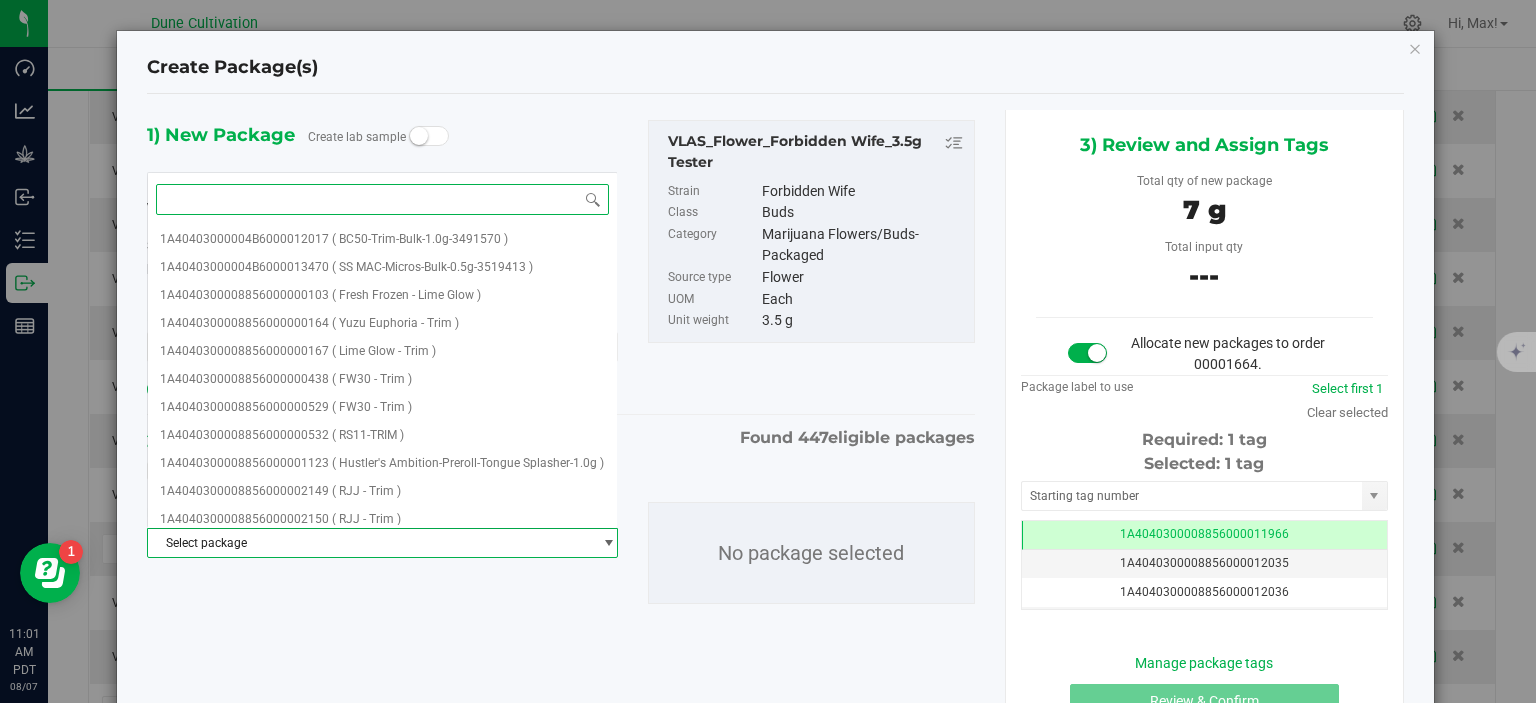 paste on "28980" 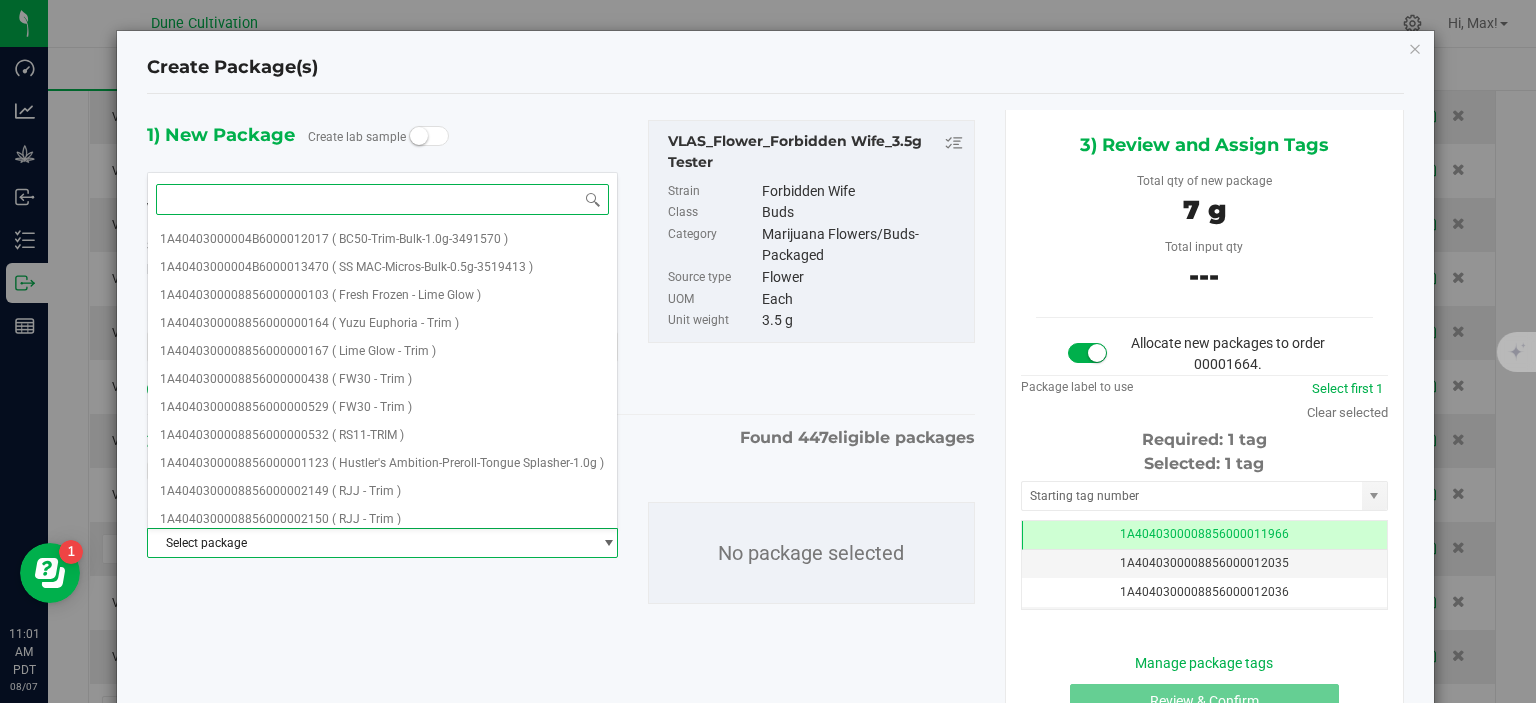 type on "28980" 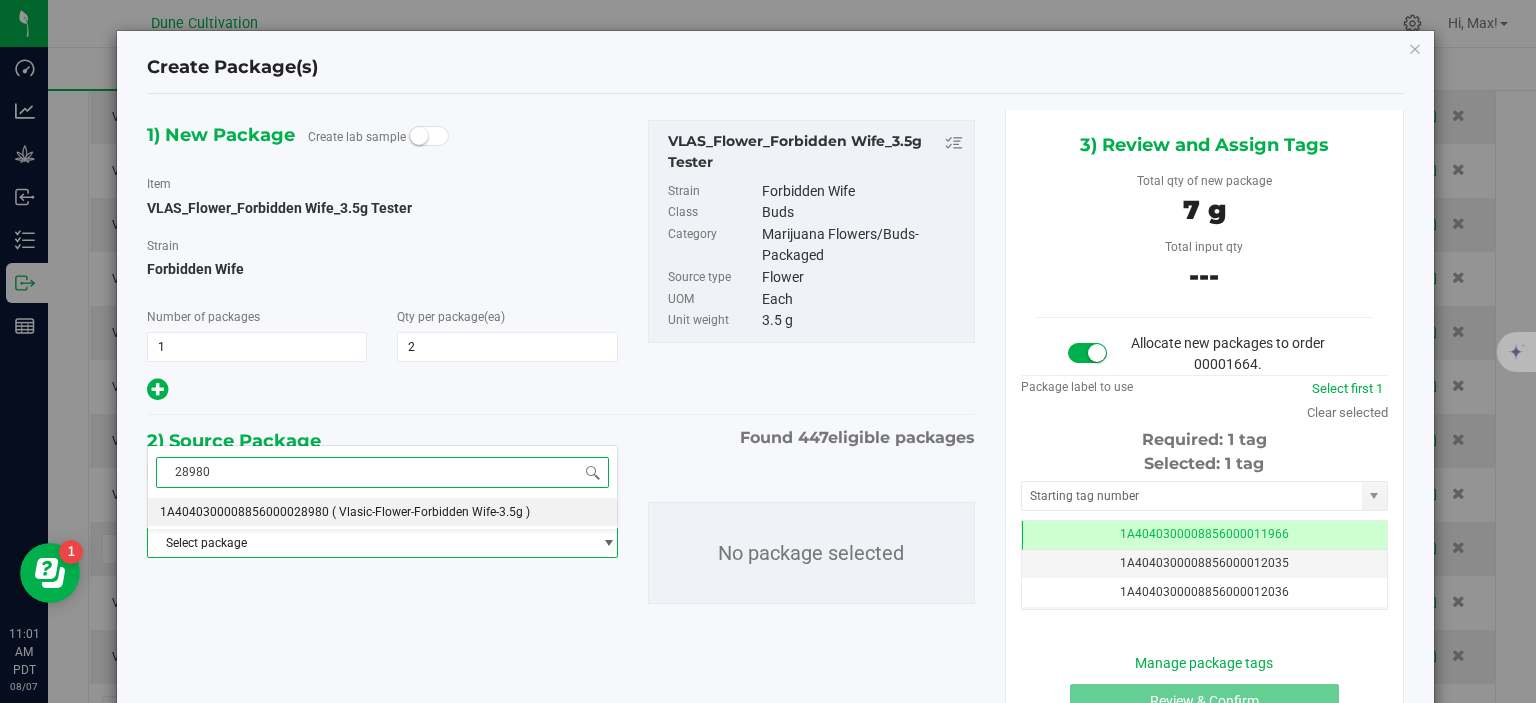 click on "1A4040300008856000028980" at bounding box center (244, 512) 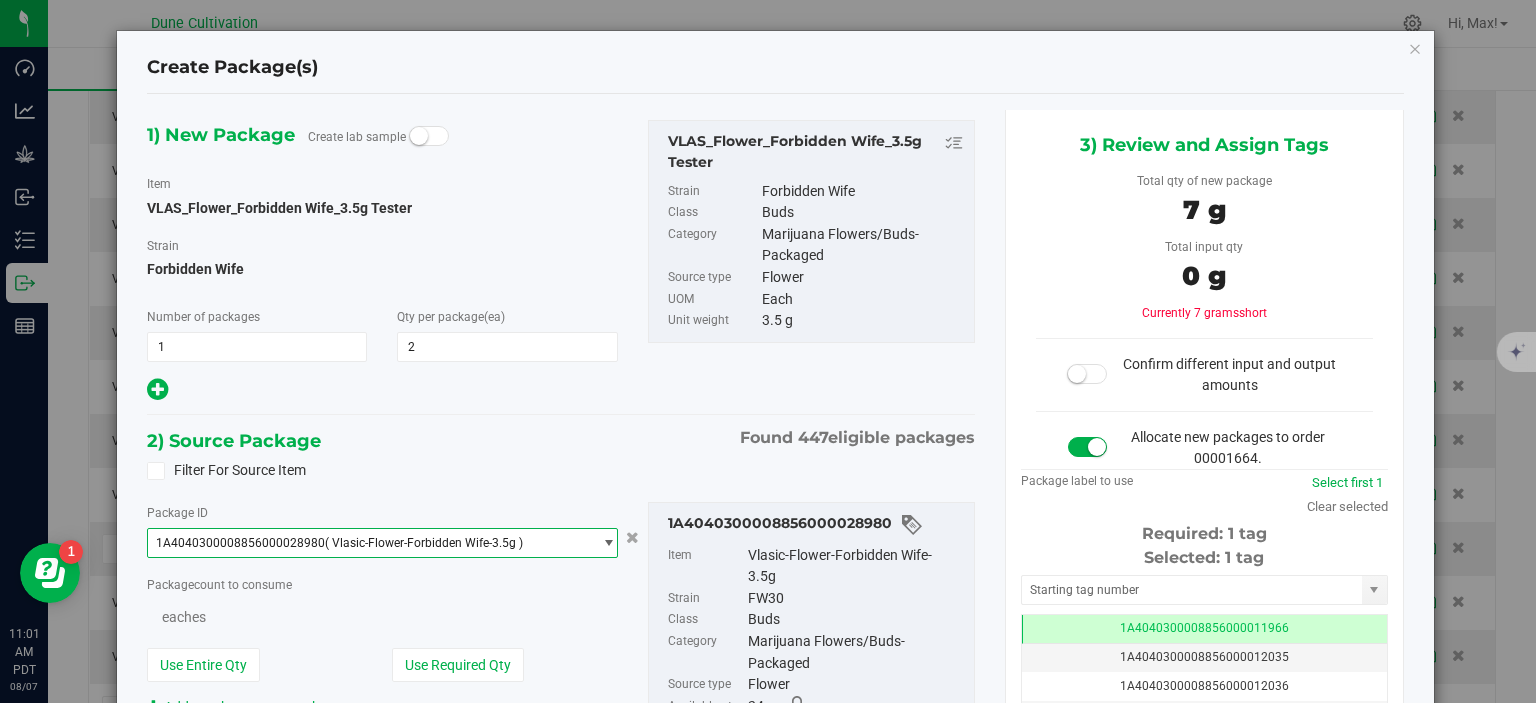 scroll, scrollTop: 0, scrollLeft: 0, axis: both 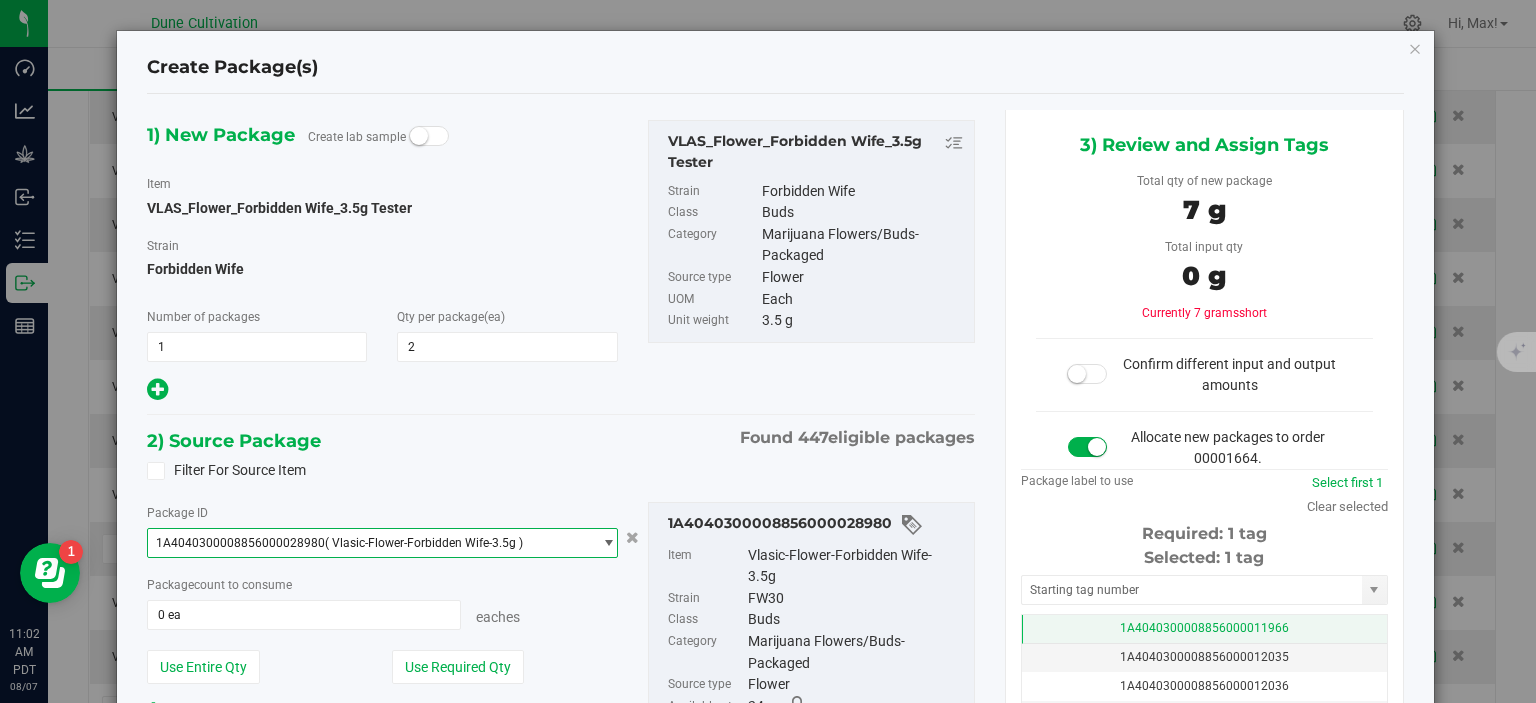 click on "1A4040300008856000011966" at bounding box center (1204, 629) 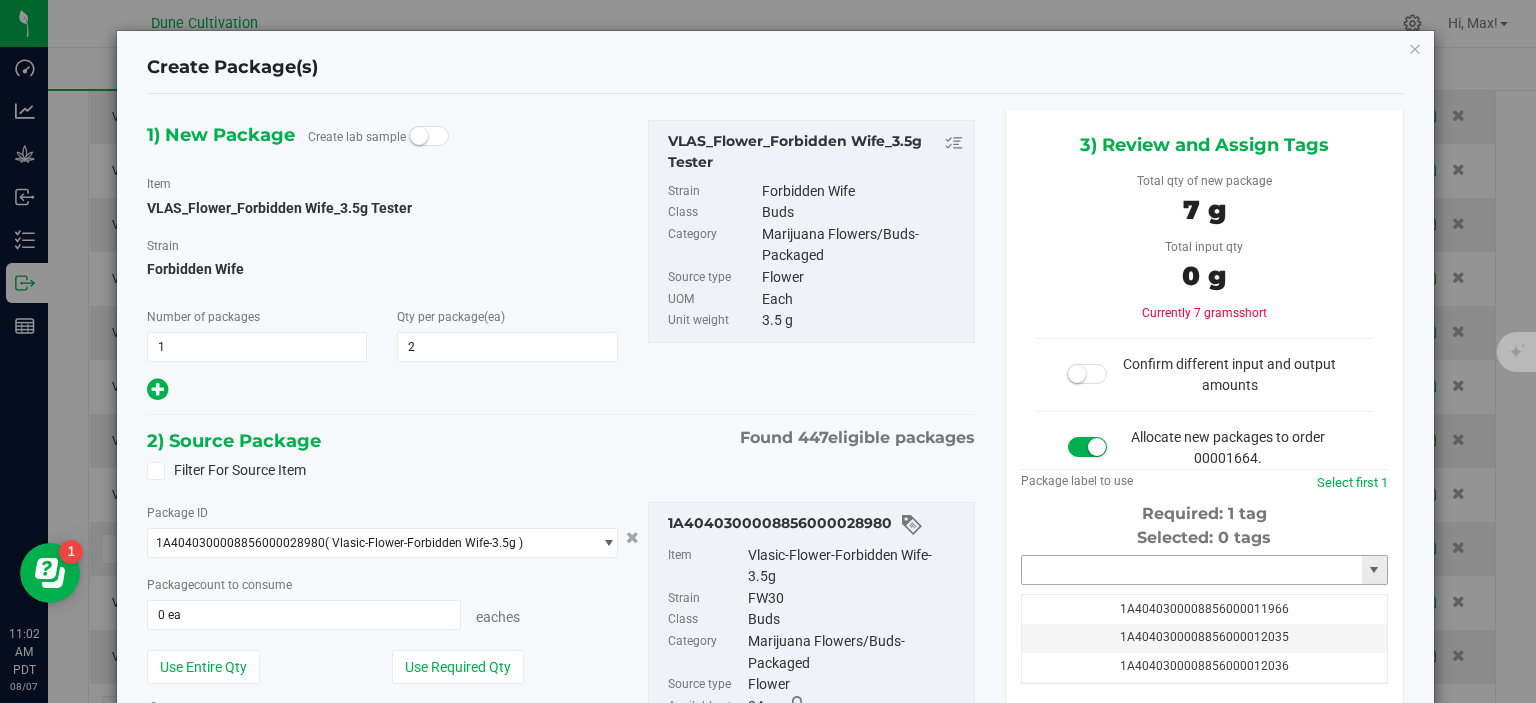 click at bounding box center [1192, 570] 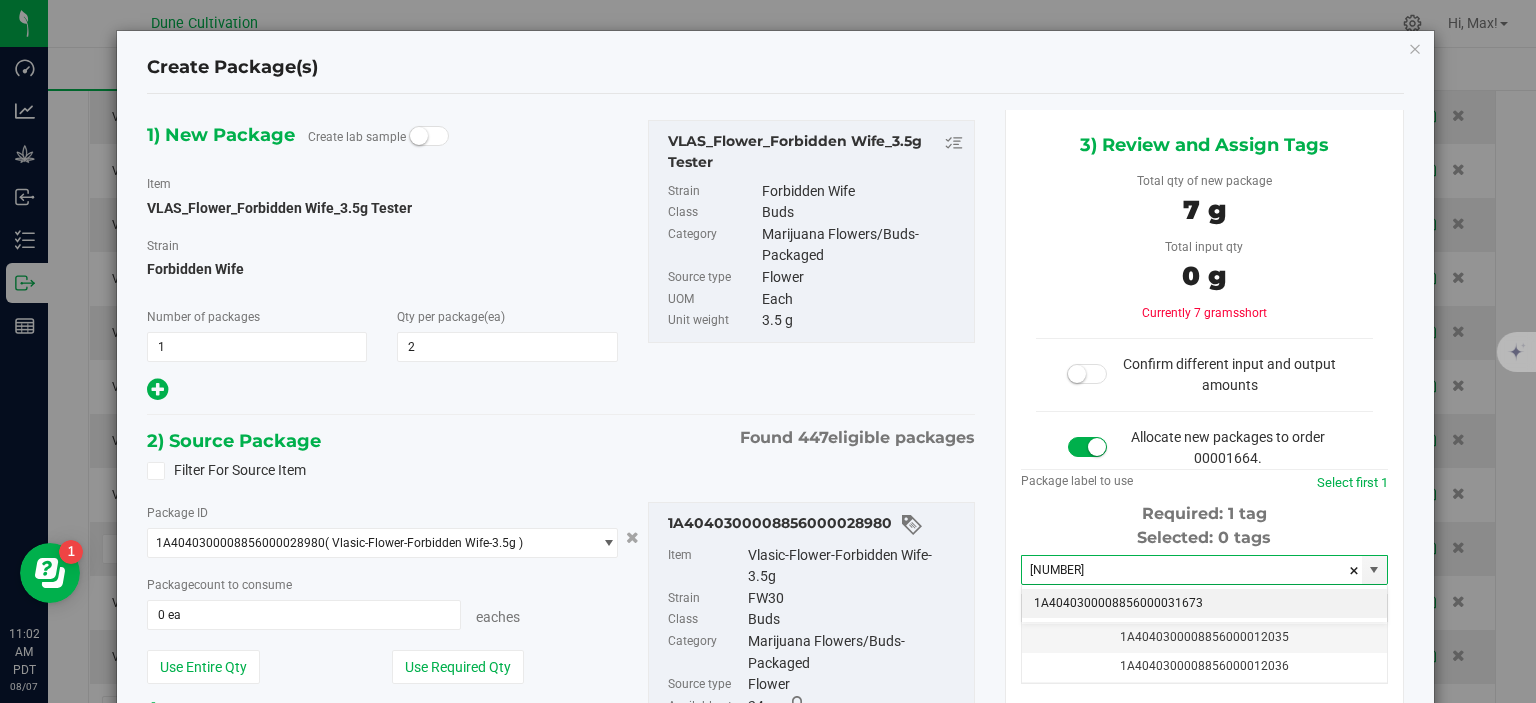 click on "1A4040300008856000031673" at bounding box center [1204, 604] 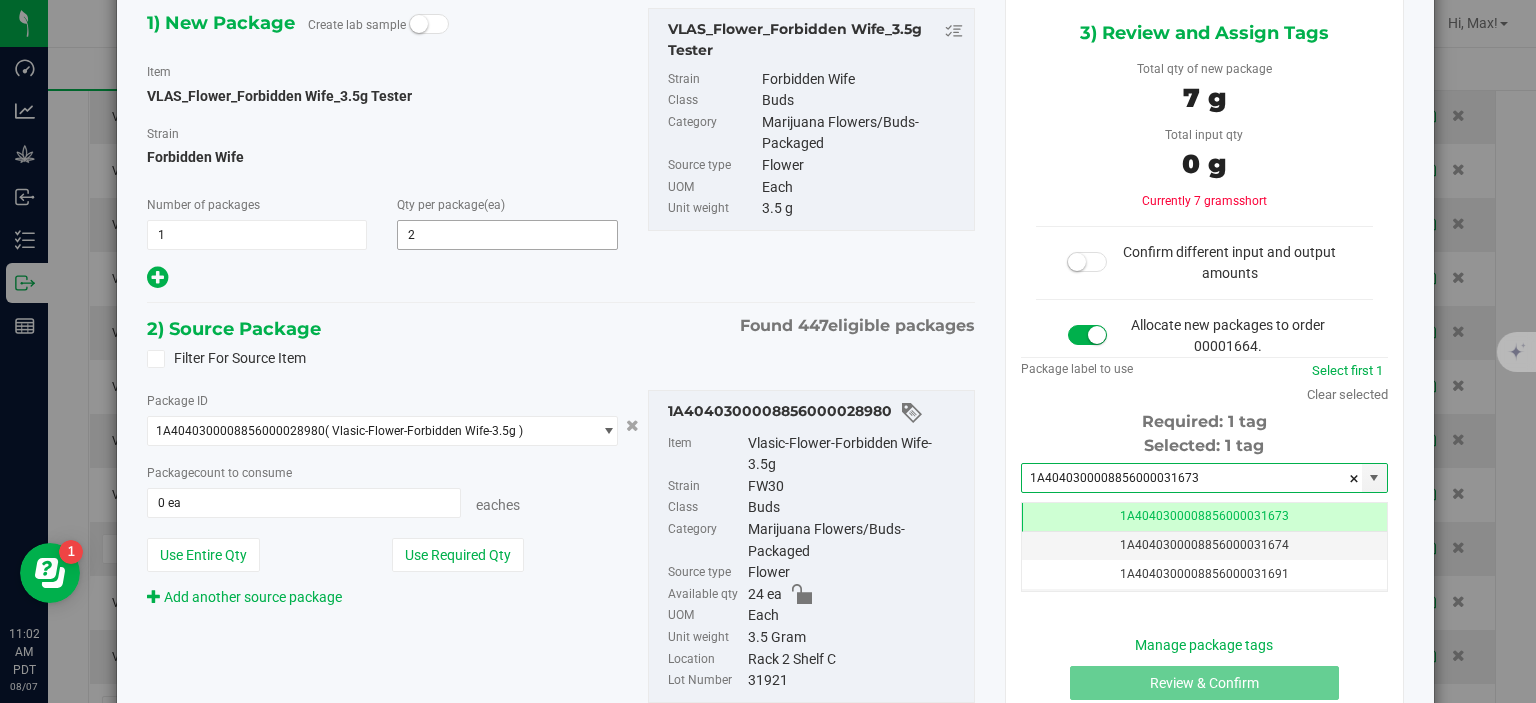 scroll, scrollTop: 0, scrollLeft: 0, axis: both 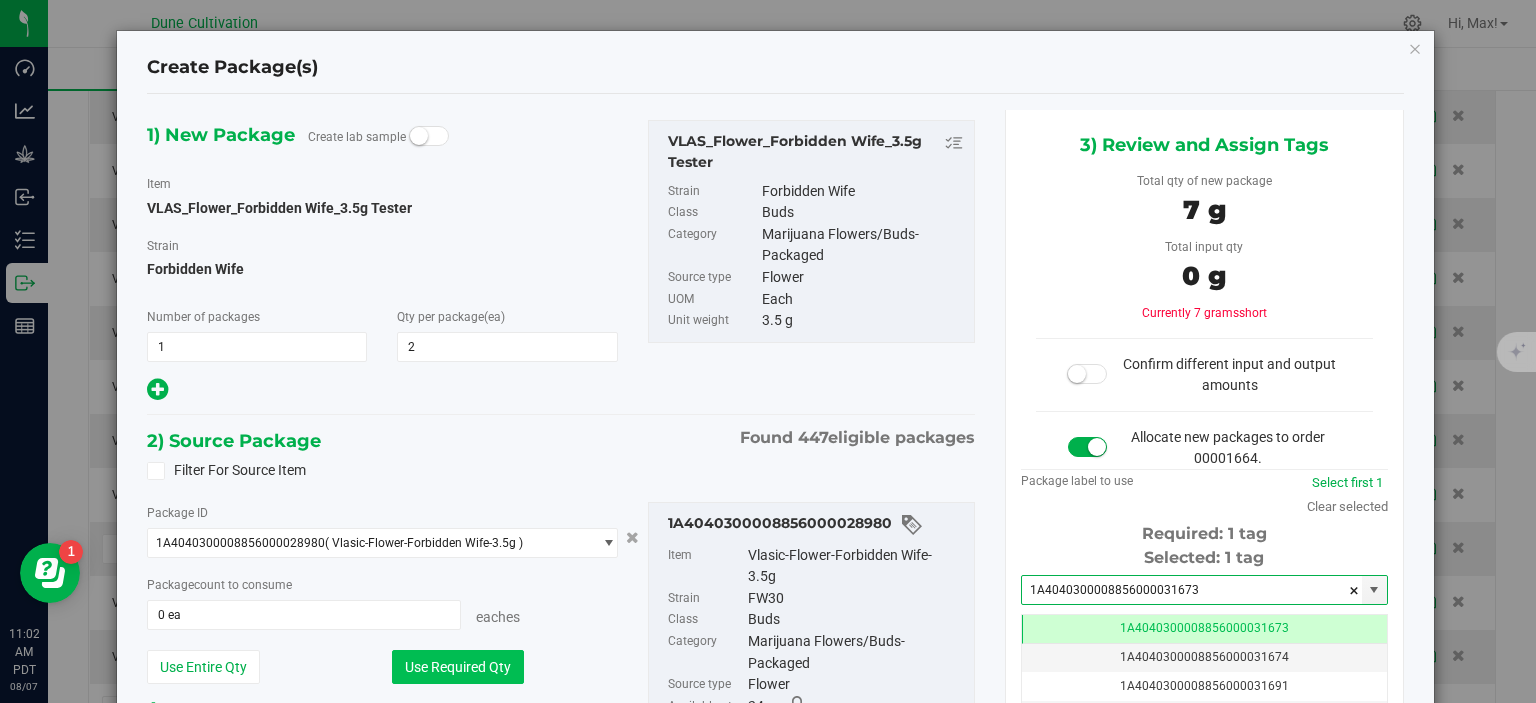type on "1A4040300008856000031673" 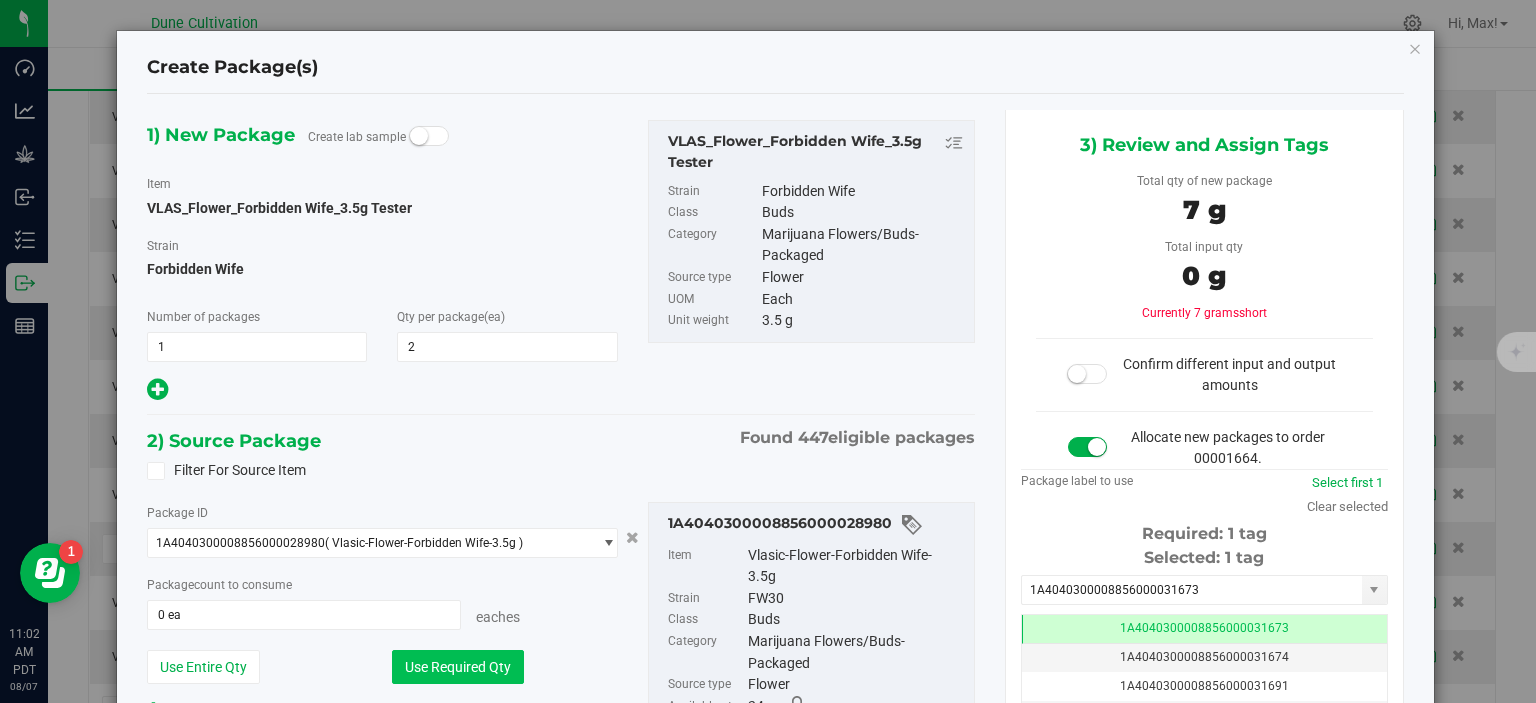 click on "Use Required Qty" at bounding box center (458, 667) 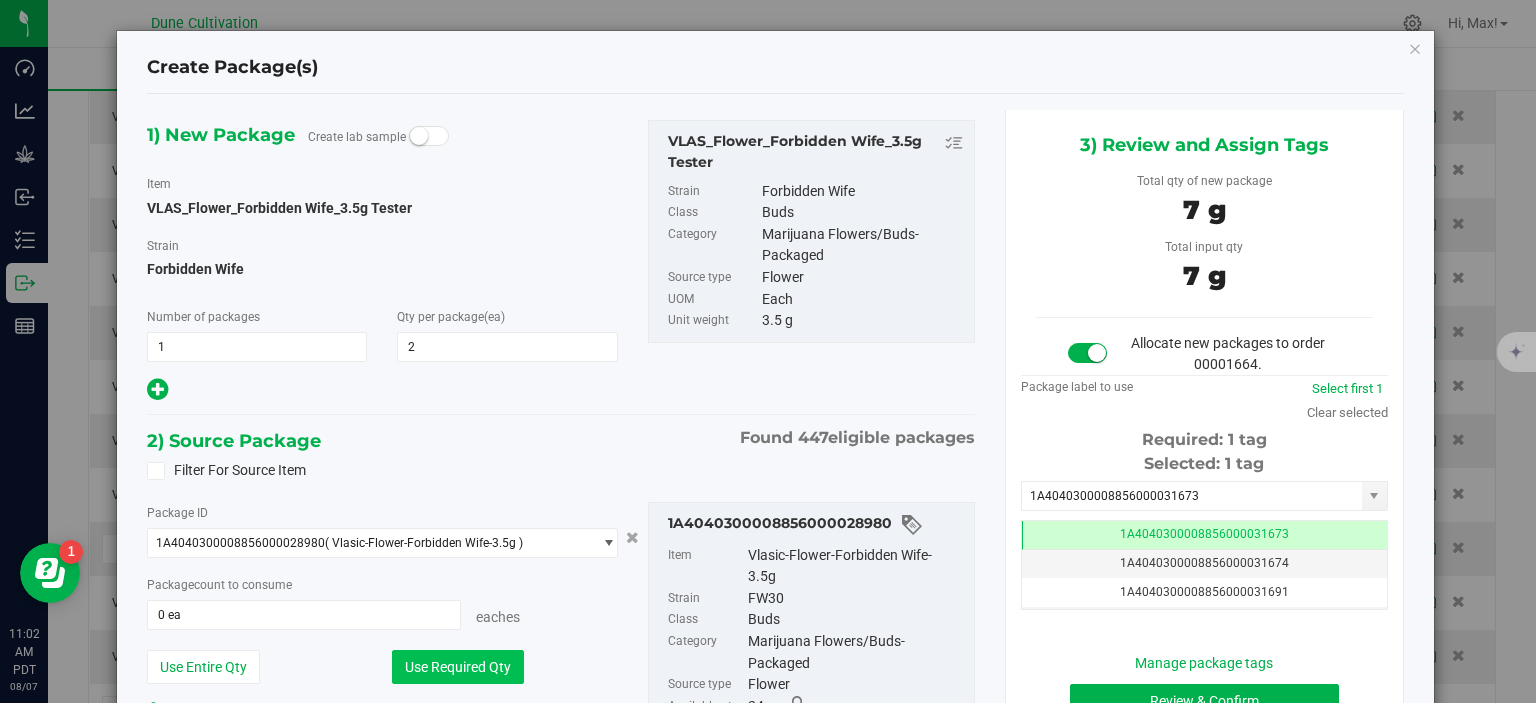 type on "2 ea" 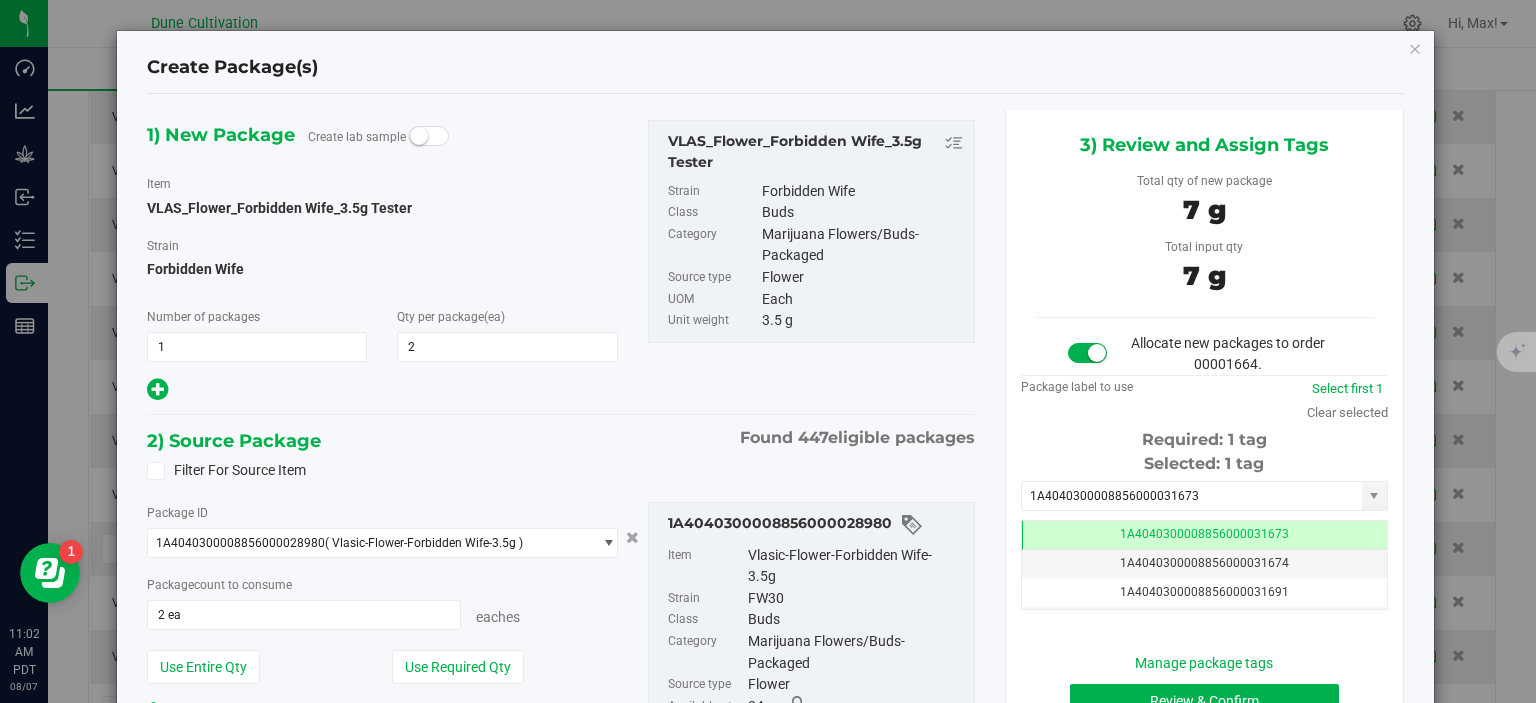 scroll, scrollTop: 167, scrollLeft: 0, axis: vertical 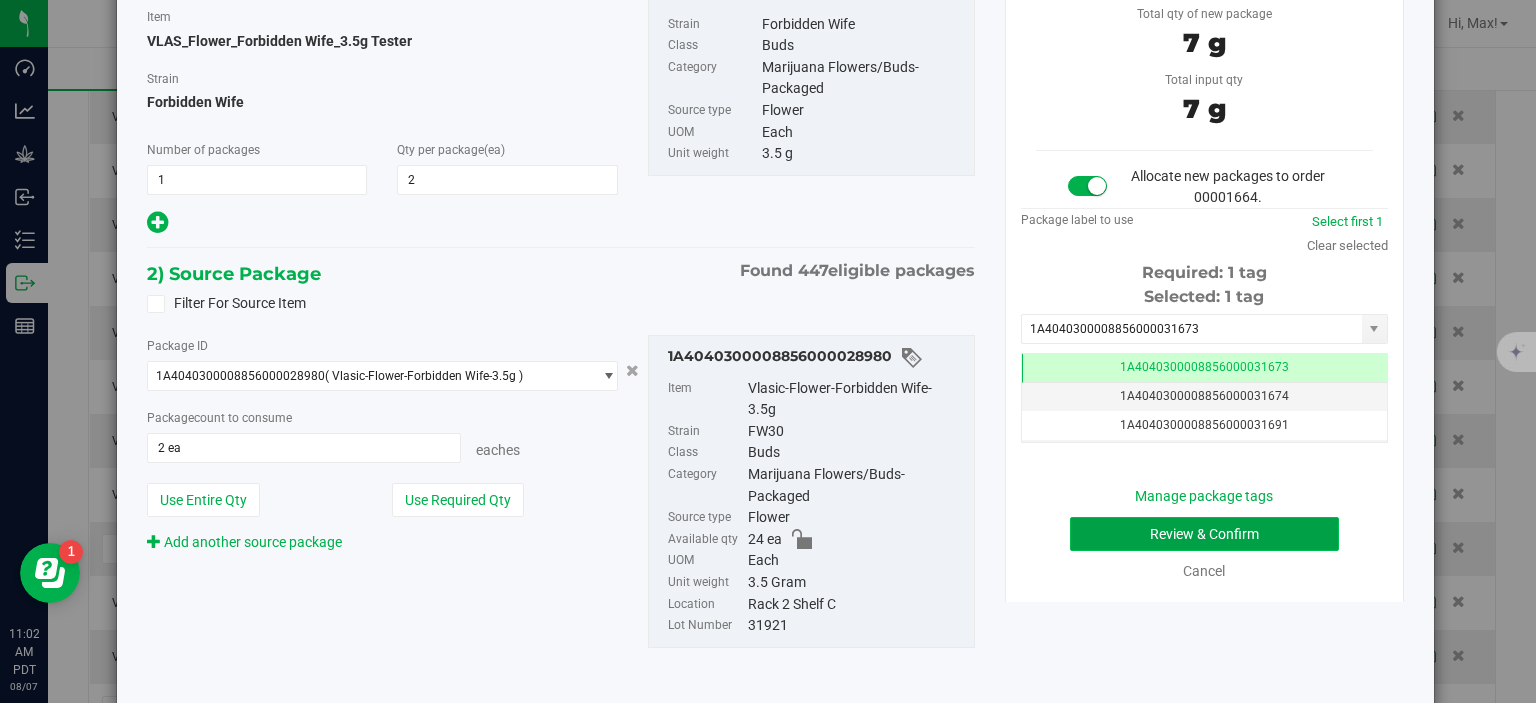 click on "Review & Confirm" at bounding box center (1204, 534) 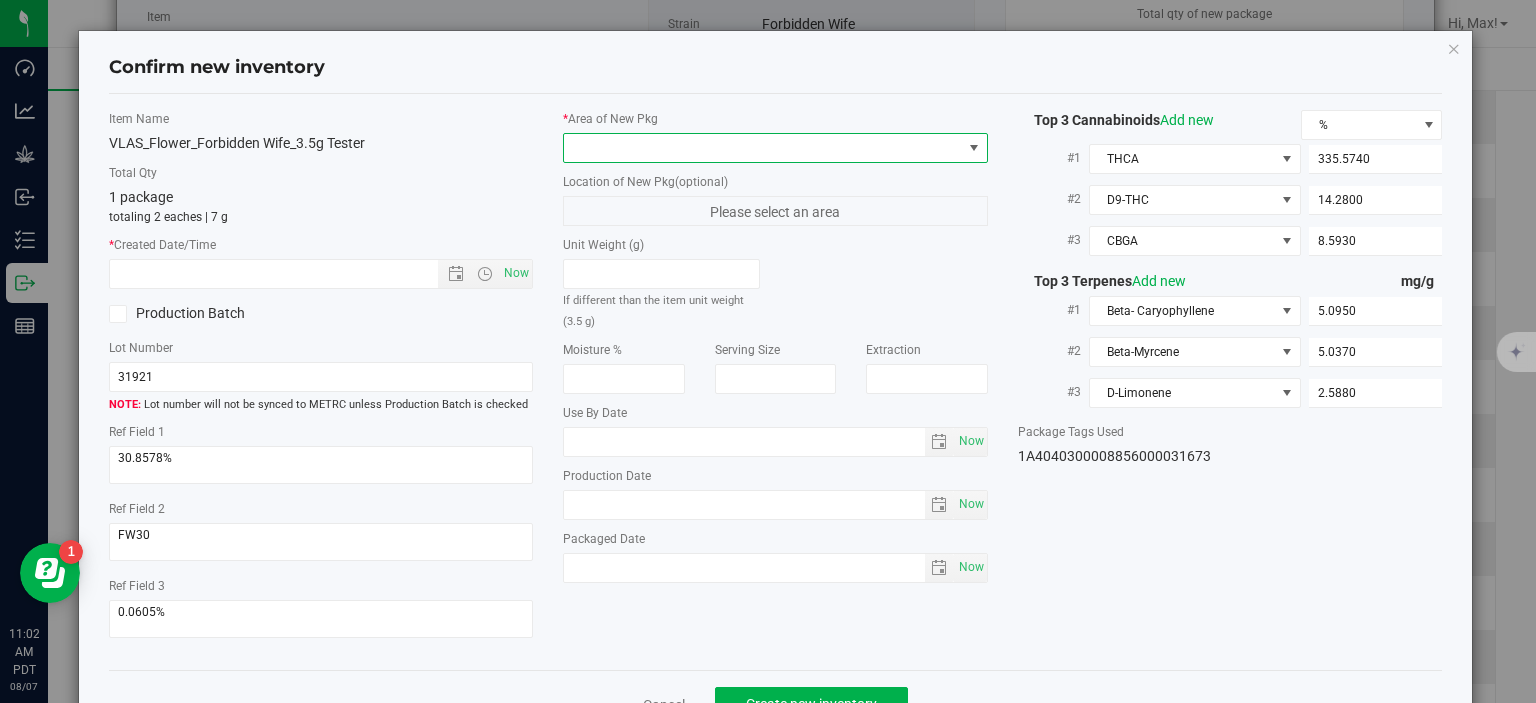 click at bounding box center [763, 148] 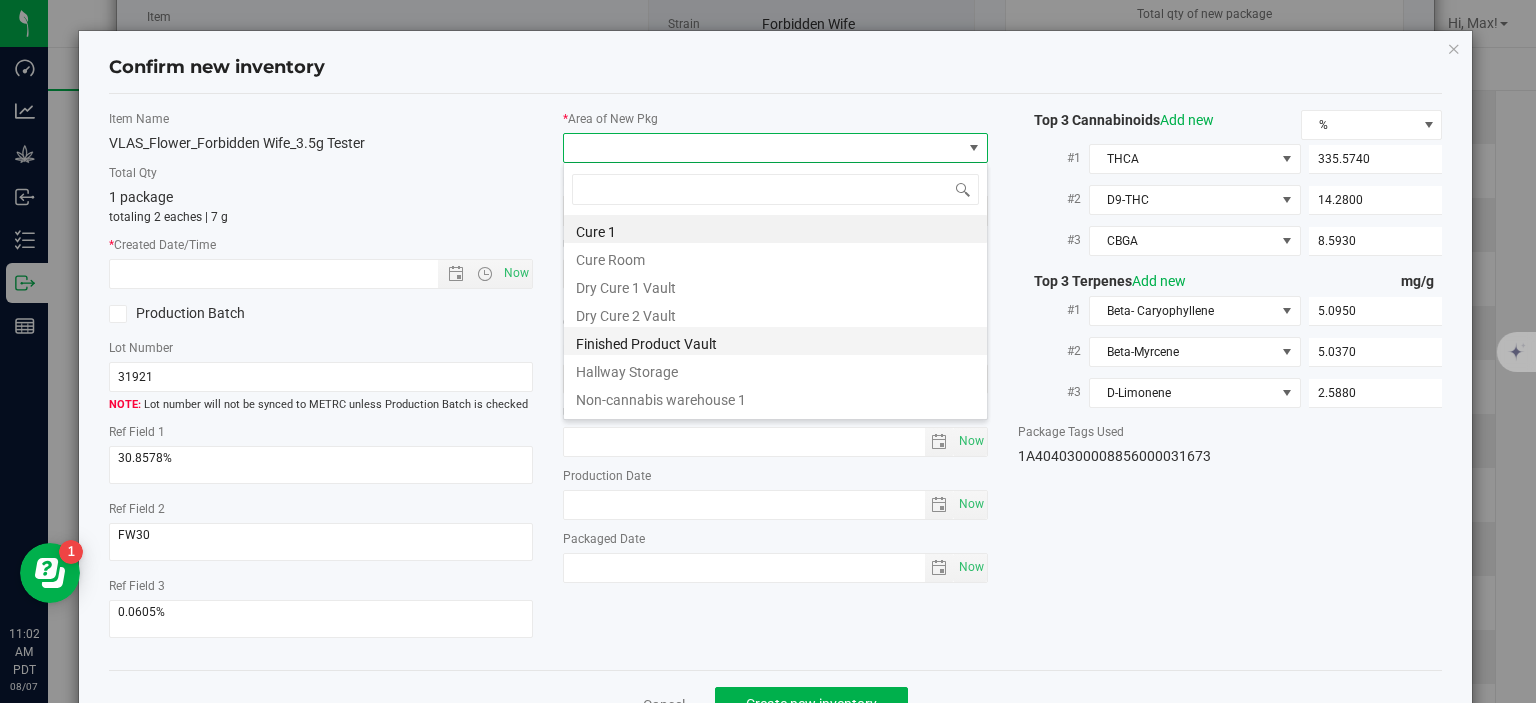 scroll, scrollTop: 99970, scrollLeft: 99575, axis: both 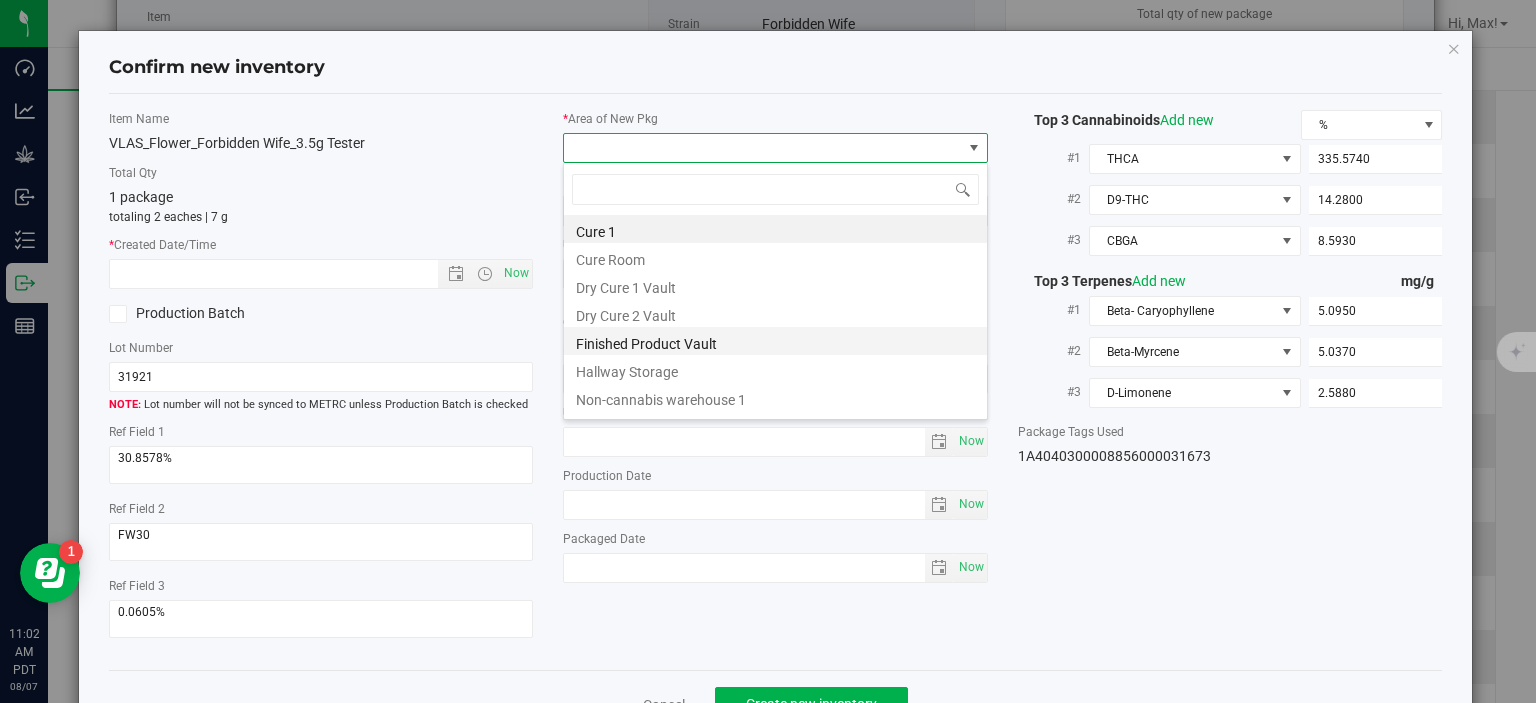 click on "Finished Product Vault" at bounding box center (775, 341) 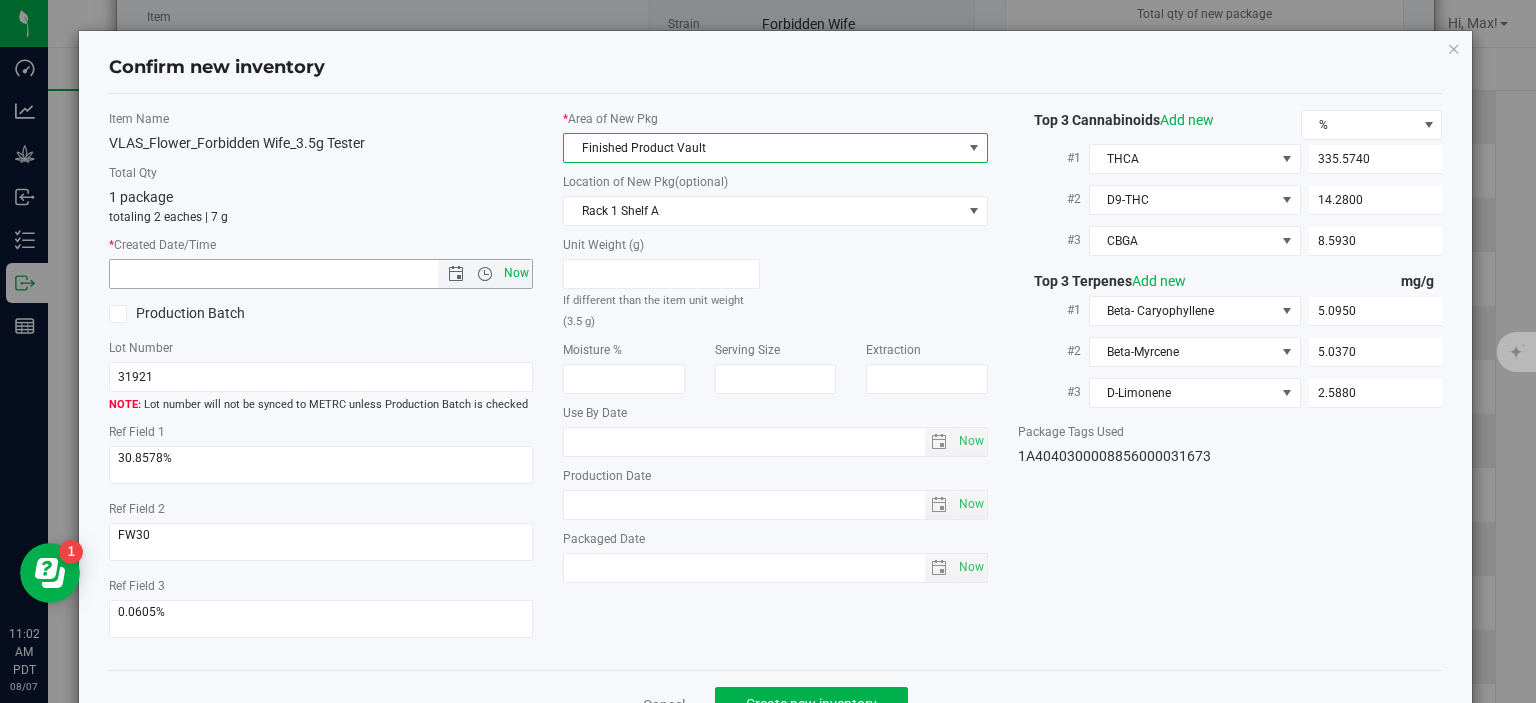 click on "Now" at bounding box center [517, 273] 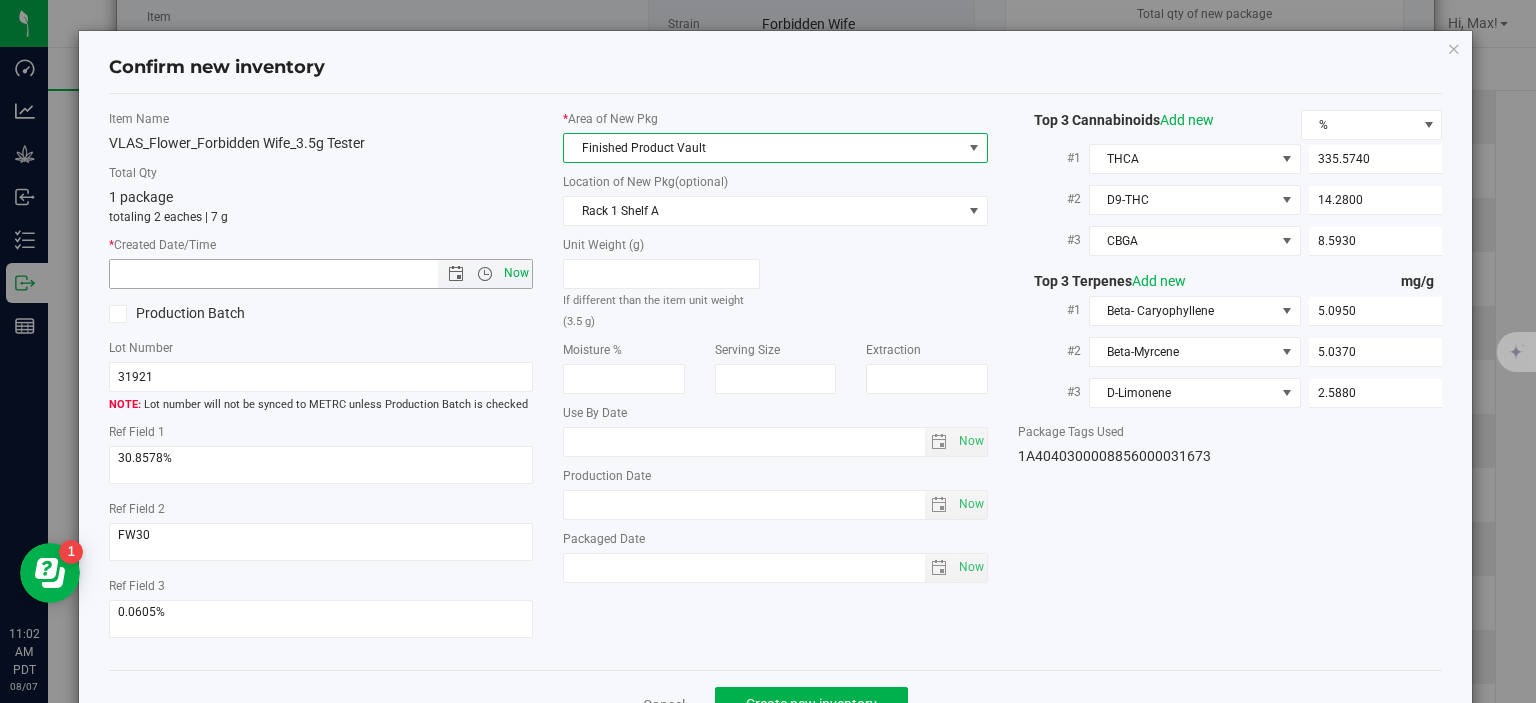 type on "8/7/2025 11:02 AM" 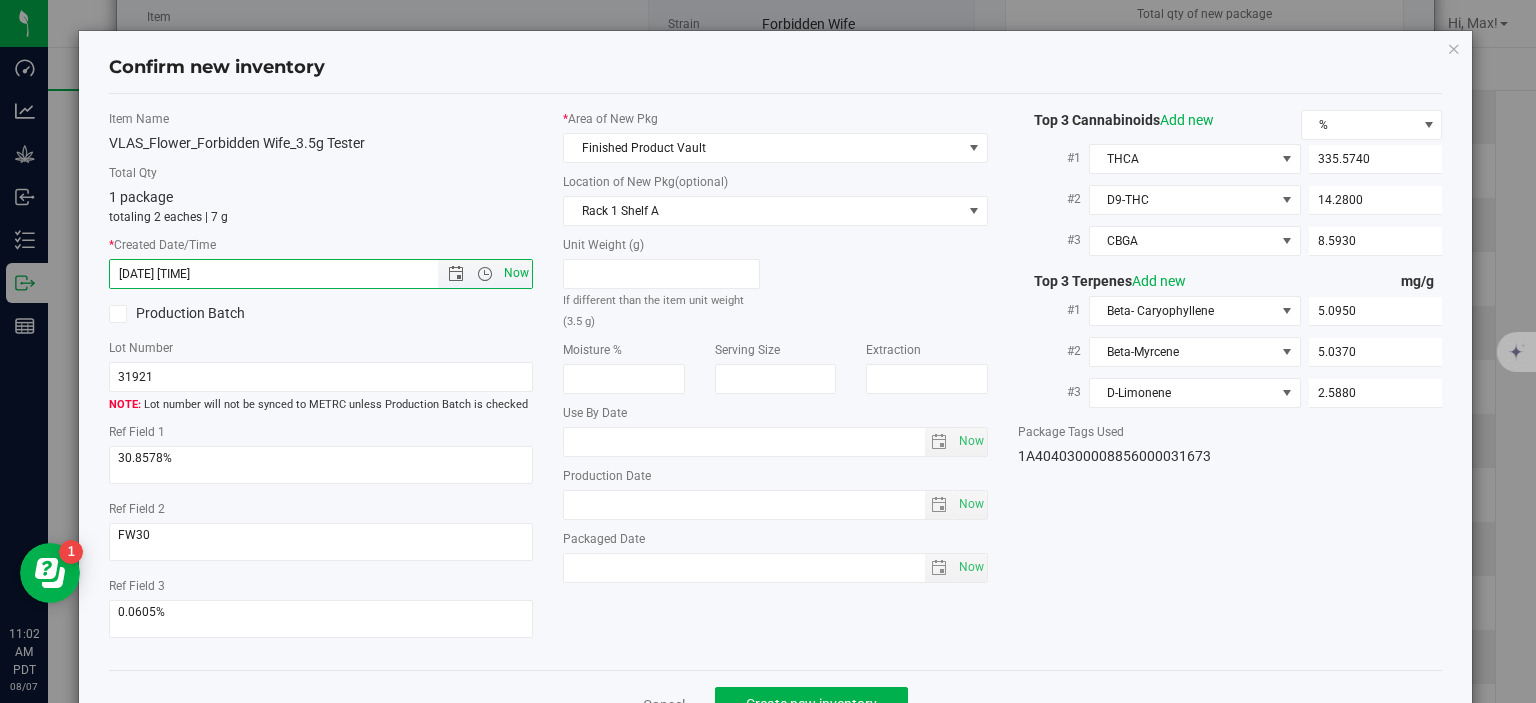 scroll, scrollTop: 52, scrollLeft: 0, axis: vertical 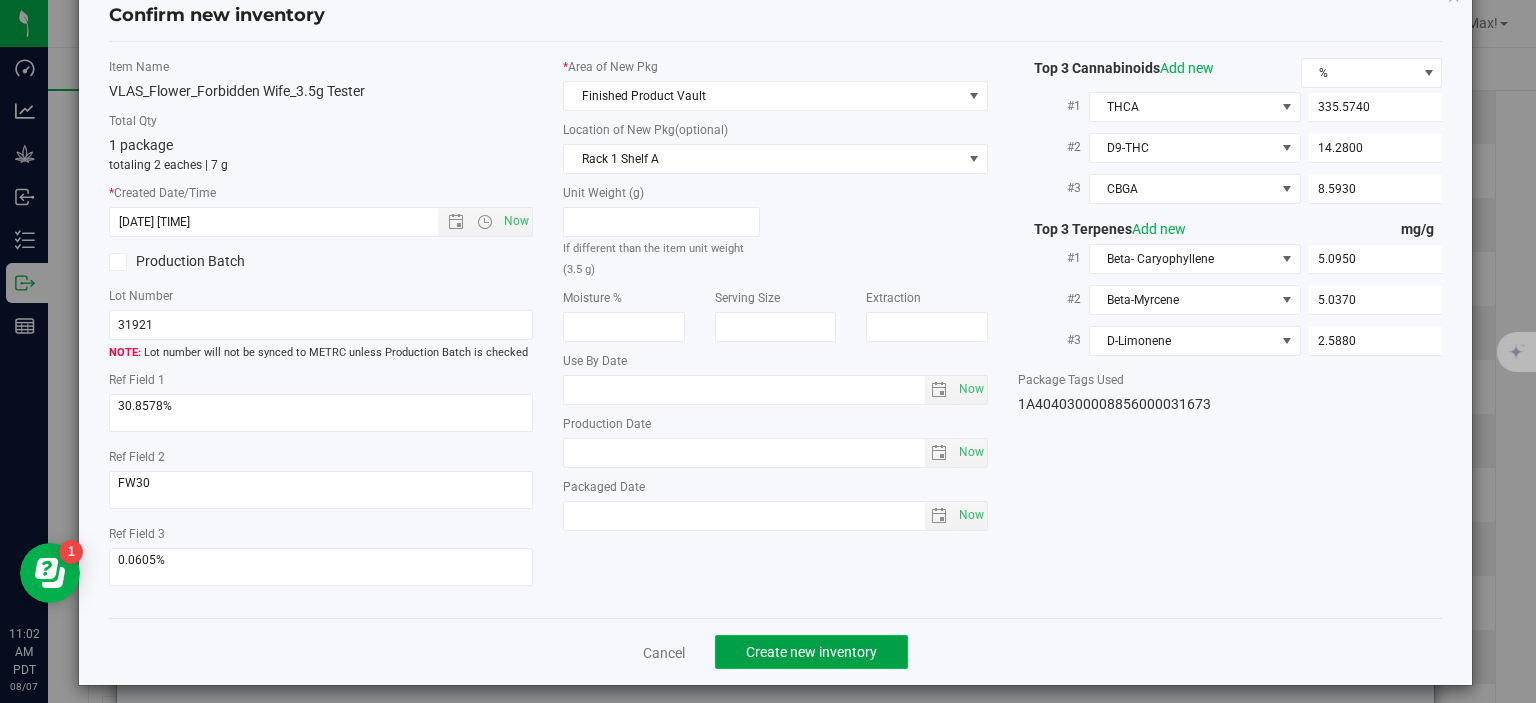 click on "Create new inventory" 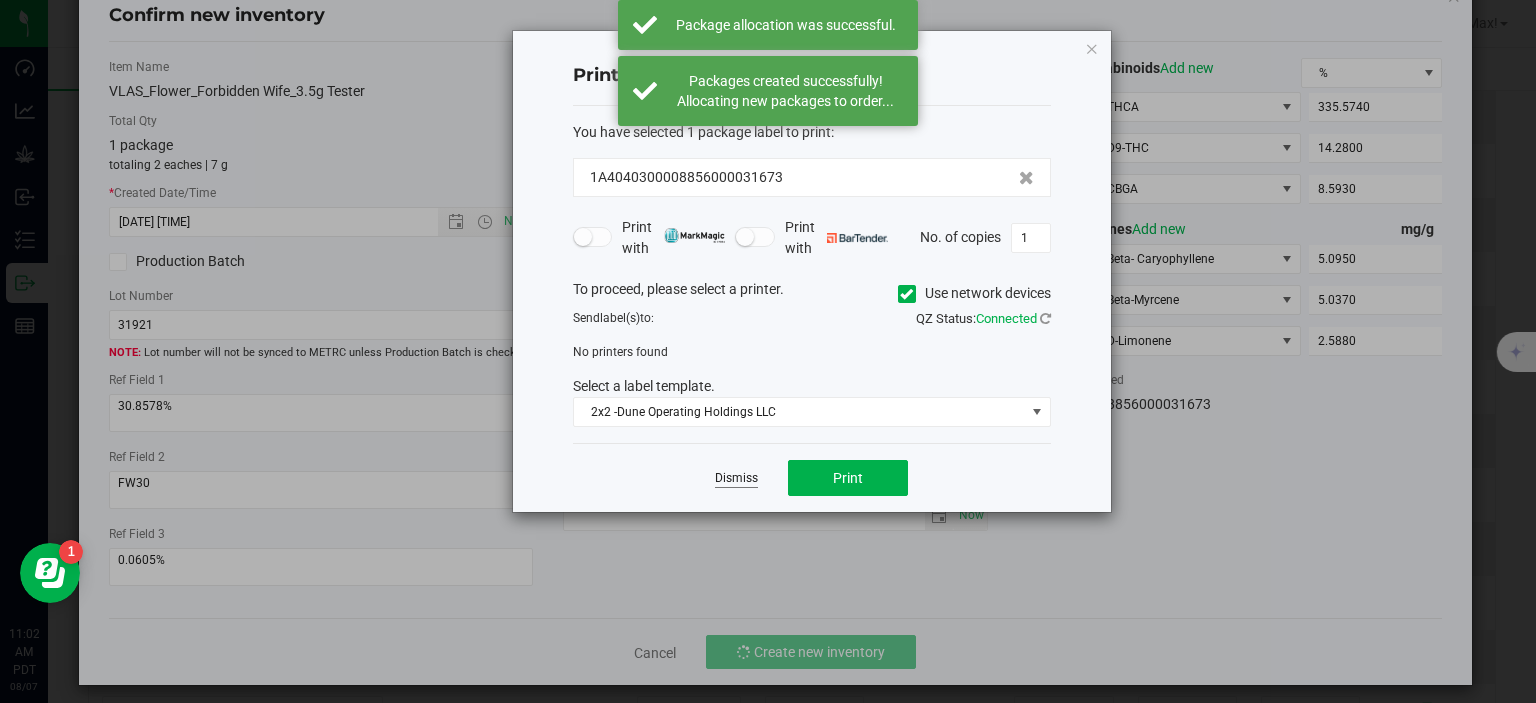 click on "Dismiss" 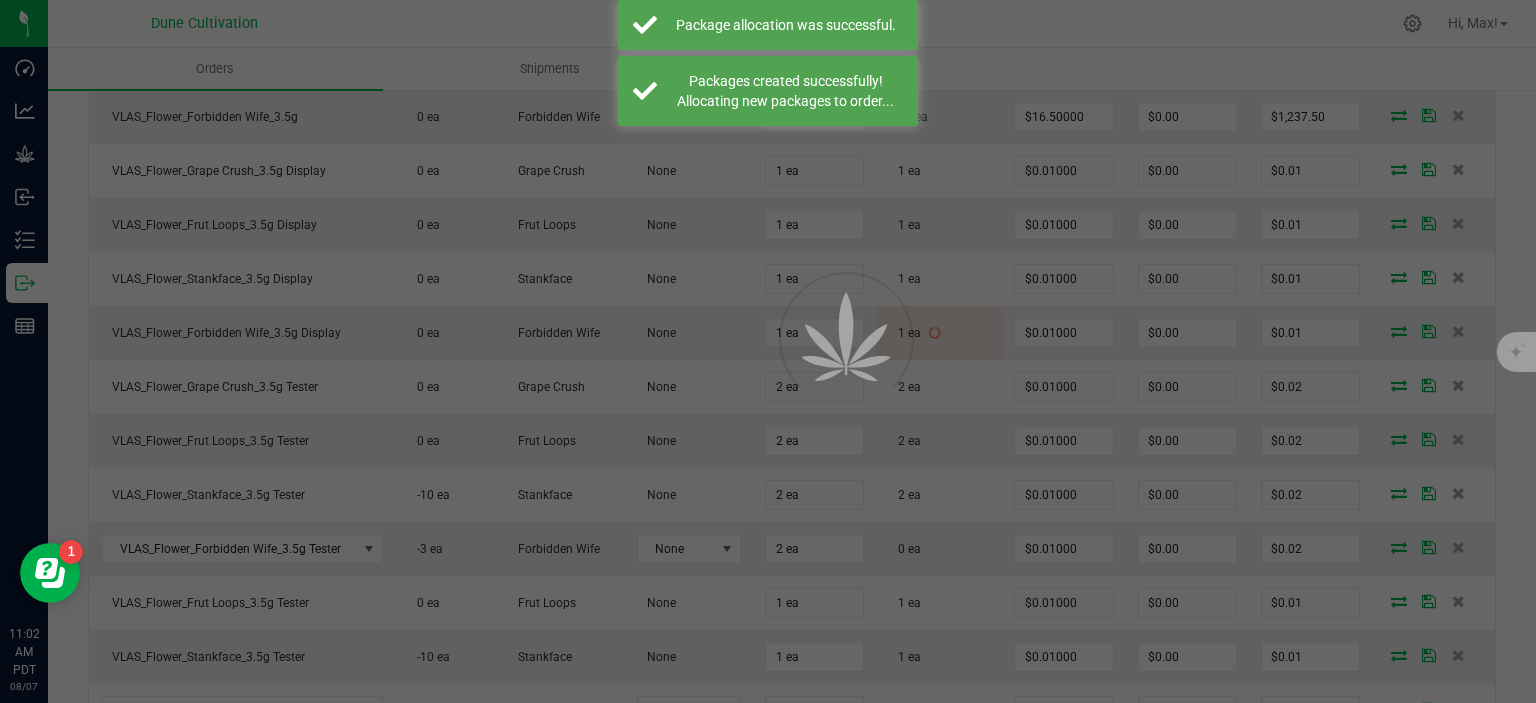 scroll, scrollTop: 813, scrollLeft: 0, axis: vertical 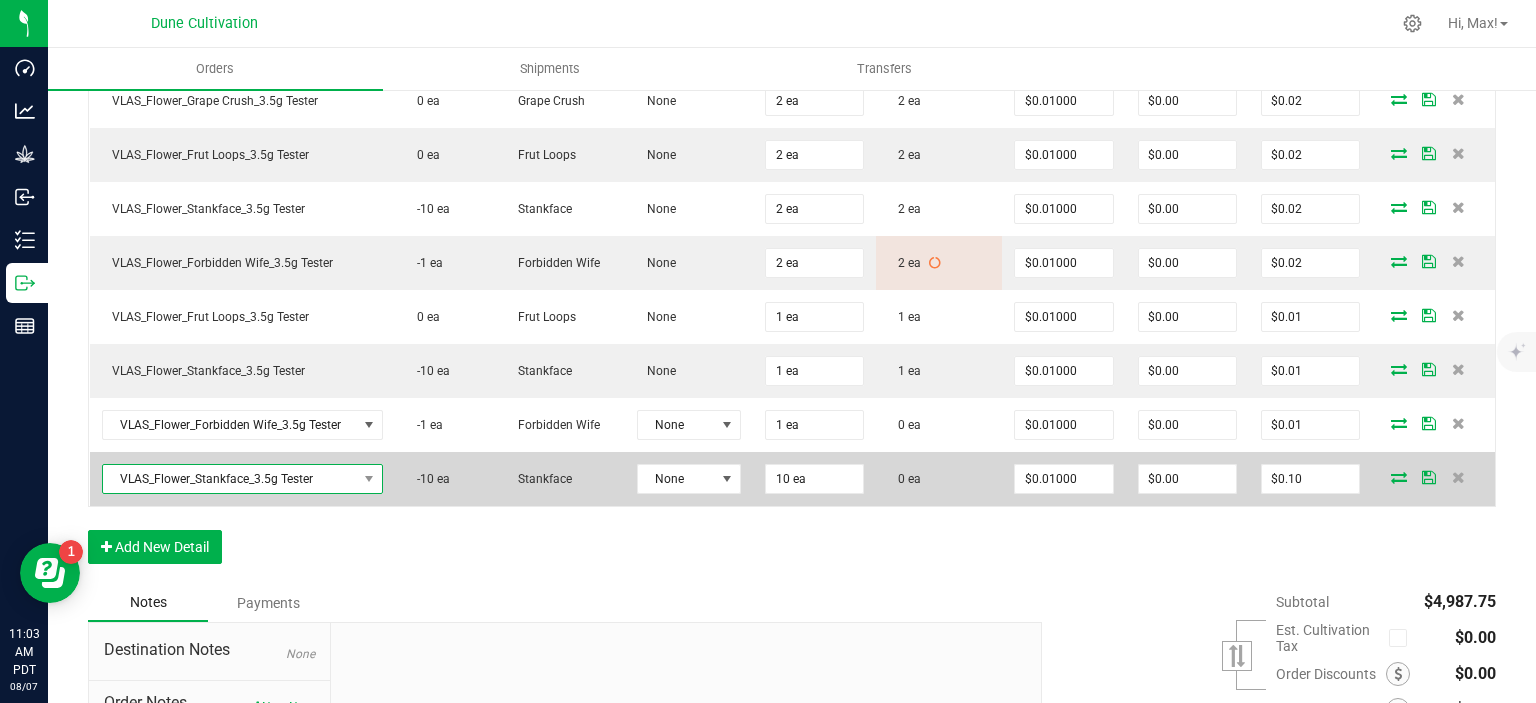click on "VLAS_Flower_Stankface_3.5g Tester" at bounding box center (230, 479) 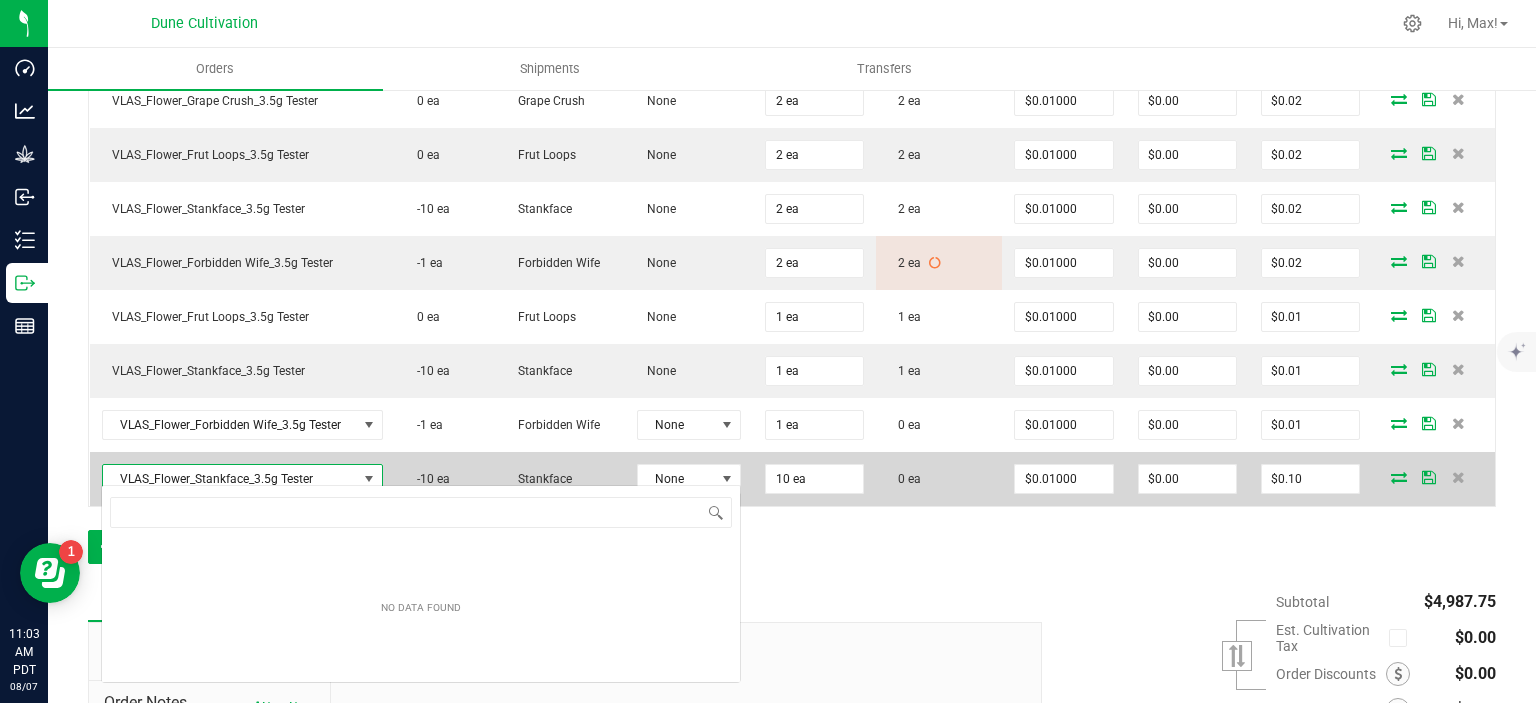 scroll, scrollTop: 99970, scrollLeft: 99719, axis: both 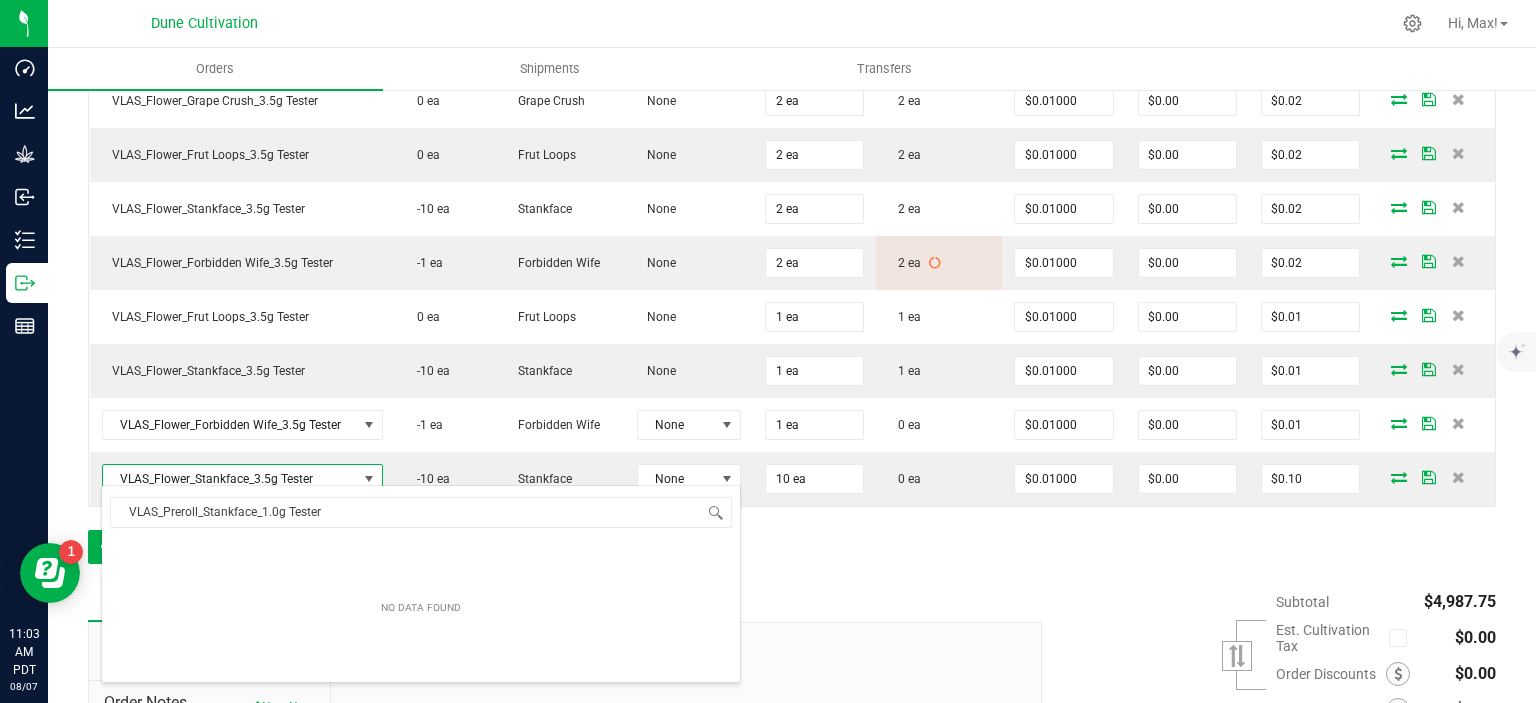 type on "VLAS_Preroll_Stankface_1.0g Tester" 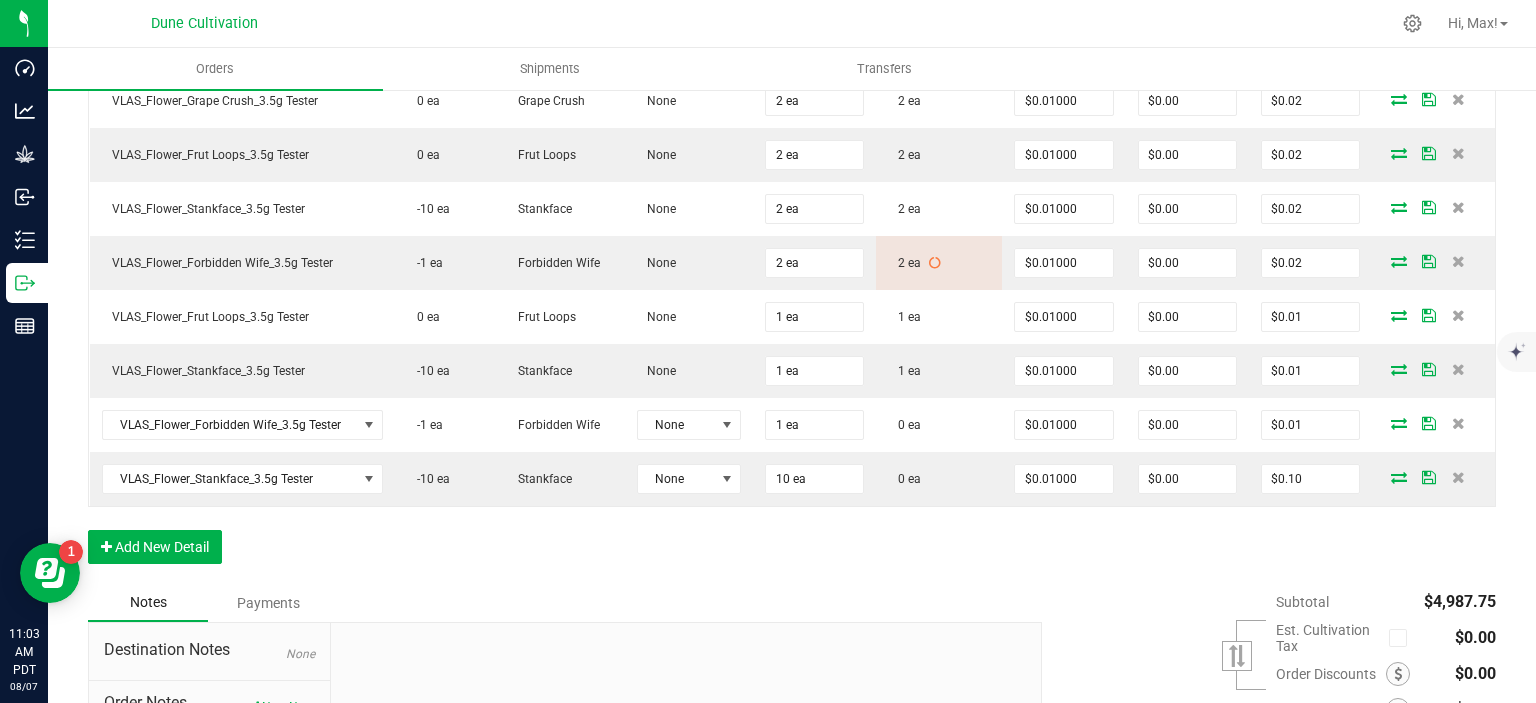 click on "Order Details Print All Labels Item  Sellable  Strain  Lot Number  Qty Ordered Qty Allocated Unit Price Line Discount Total Actions  VLAS_Flower_Grape Crush_3.5g   0 ea   Grape Crush   None  75 ea  75 ea  $17.00000 $0.00 $1,275.00  VLAS_Flower_Frut Loops_3.5g   0 ea   Frut Loops   None  75 ea  75 ea  $16.50000 $0.00 $1,237.50  VLAS_Flower_Stankface_3.5g   0 ea   Stankface   None  75 ea  75 ea  $16.50000 $0.00 $1,237.50  VLAS_Flower_Forbidden Wife_3.5g   0 ea   Forbidden Wife   None  75 ea  75 ea  $16.50000 $0.00 $1,237.50  VLAS_Flower_Grape Crush_3.5g Display   0 ea   Grape Crush   None  1 ea  1 ea  $0.01000 $0.00 $0.01  VLAS_Flower_Frut Loops_3.5g Display   0 ea   Frut Loops   None  1 ea  1 ea  $0.01000 $0.00 $0.01  VLAS_Flower_Stankface_3.5g Display   0 ea   Stankface   None  1 ea  1 ea  $0.01000 $0.00 $0.01  VLAS_Flower_Forbidden Wife_3.5g Display   0 ea   Forbidden Wife   None  1 ea  1 ea  $0.01000 $0.00 $0.01  VLAS_Flower_Grape Crush_3.5g Tester   0 ea   Grape Crush" at bounding box center (792, 68) 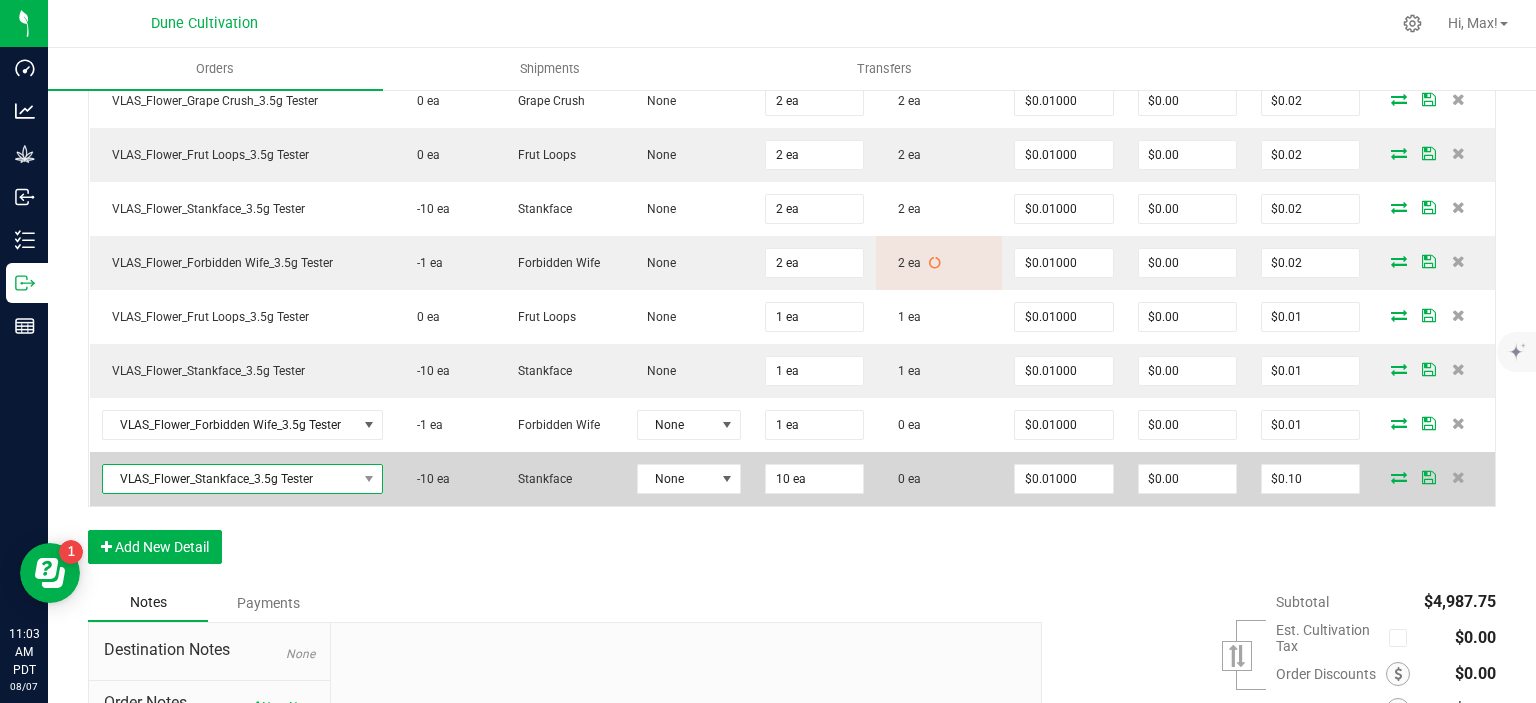 click on "VLAS_Flower_Stankface_3.5g Tester" at bounding box center (230, 479) 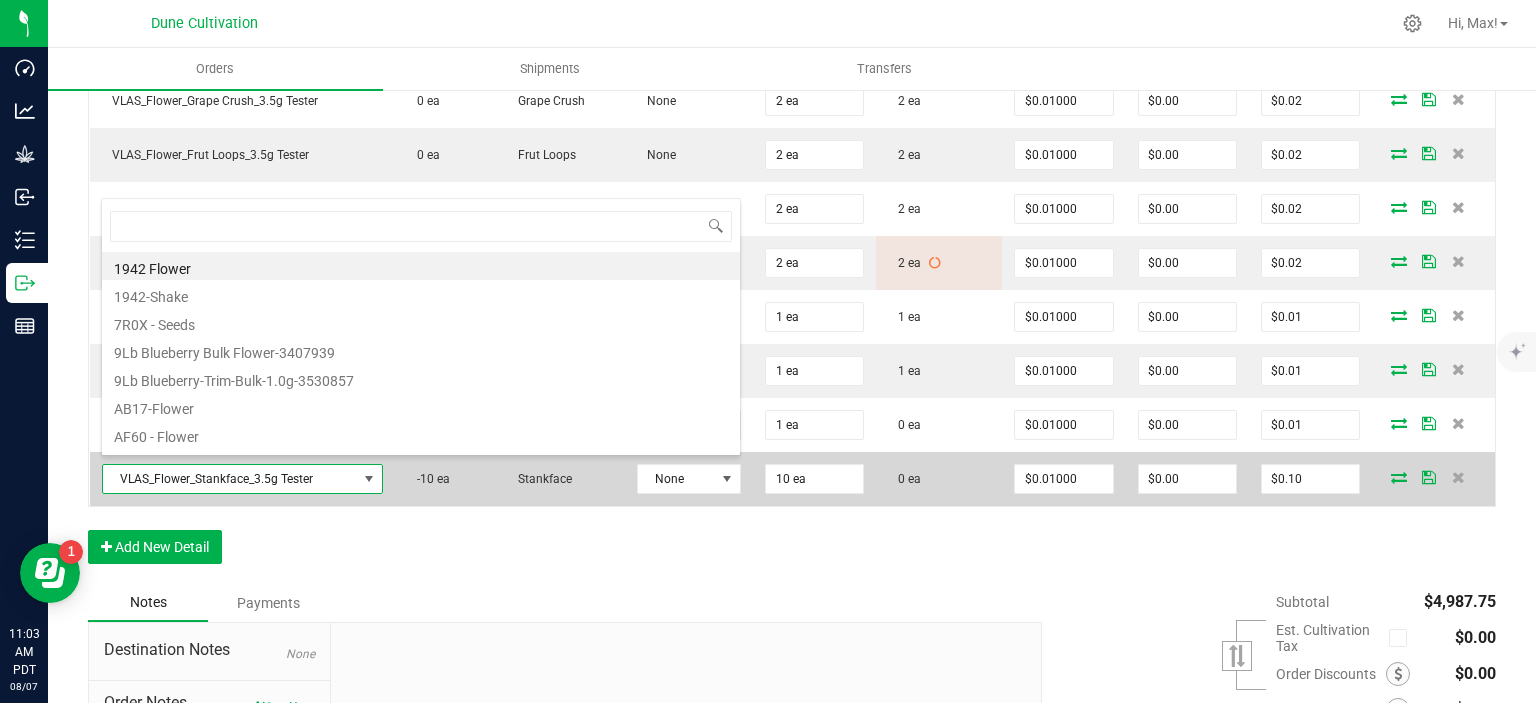 scroll, scrollTop: 99970, scrollLeft: 99719, axis: both 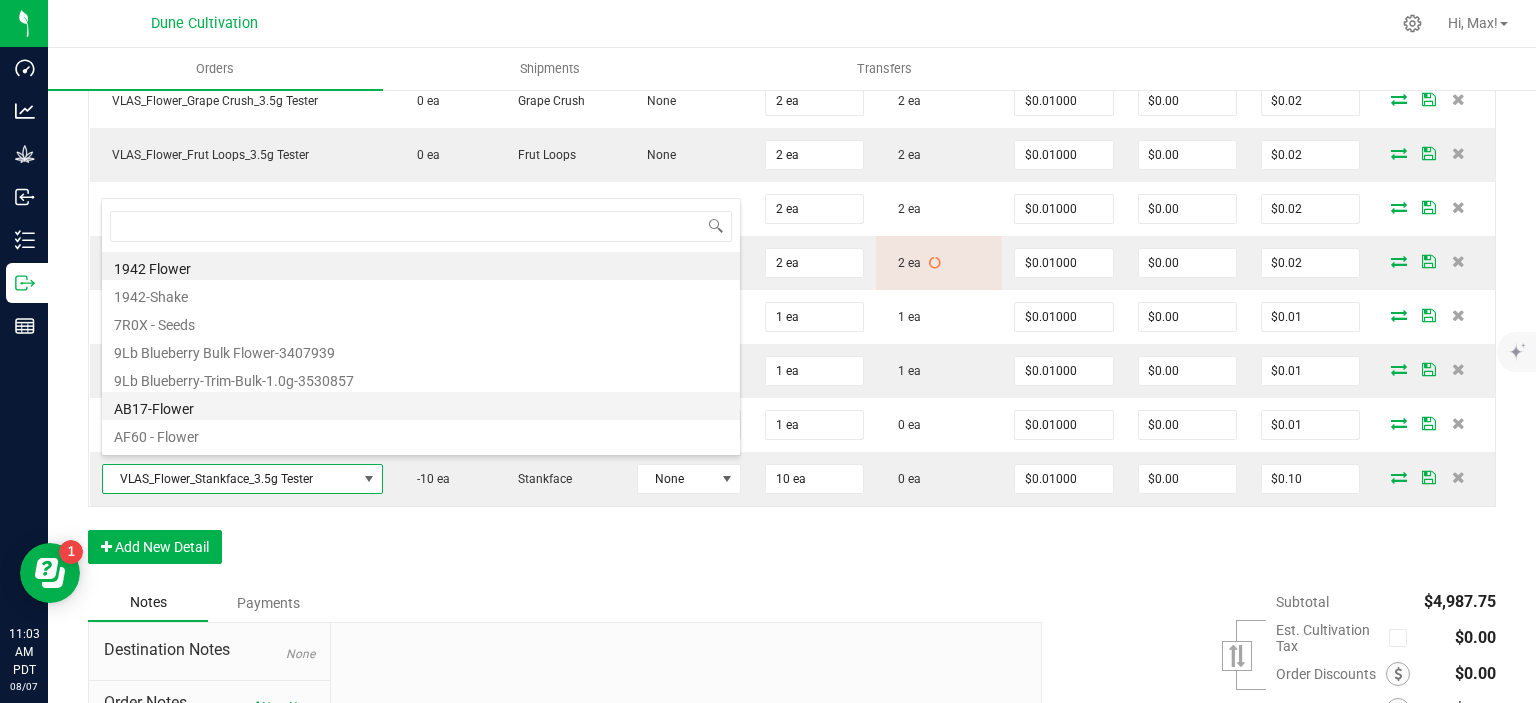 type on "VLAS_Preroll_Stankface_1.0g Tester" 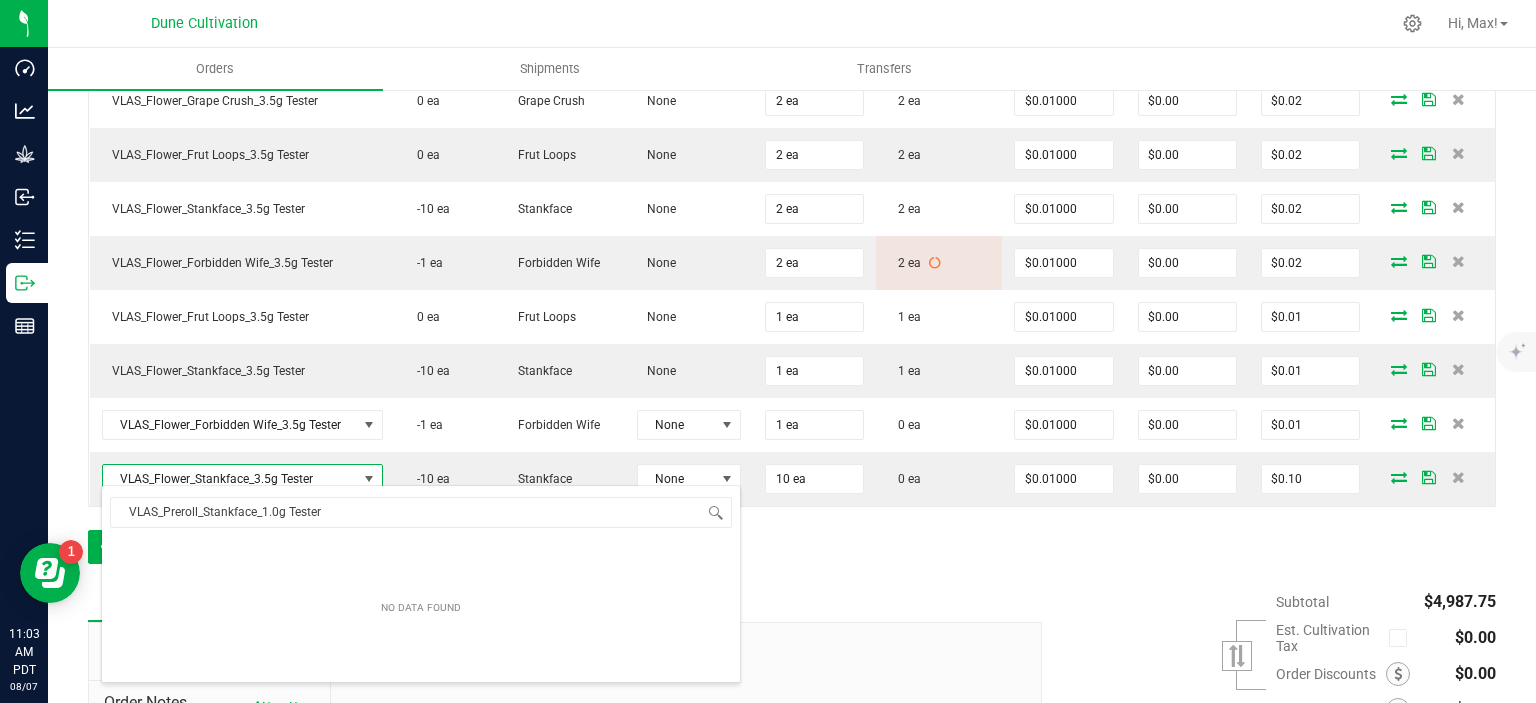 click on "Order Details Print All Labels Item  Sellable  Strain  Lot Number  Qty Ordered Qty Allocated Unit Price Line Discount Total Actions  VLAS_Flower_Grape Crush_3.5g   0 ea   Grape Crush   None  75 ea  75 ea  $17.00000 $0.00 $1,275.00  VLAS_Flower_Frut Loops_3.5g   0 ea   Frut Loops   None  75 ea  75 ea  $16.50000 $0.00 $1,237.50  VLAS_Flower_Stankface_3.5g   0 ea   Stankface   None  75 ea  75 ea  $16.50000 $0.00 $1,237.50  VLAS_Flower_Forbidden Wife_3.5g   0 ea   Forbidden Wife   None  75 ea  75 ea  $16.50000 $0.00 $1,237.50  VLAS_Flower_Grape Crush_3.5g Display   0 ea   Grape Crush   None  1 ea  1 ea  $0.01000 $0.00 $0.01  VLAS_Flower_Frut Loops_3.5g Display   0 ea   Frut Loops   None  1 ea  1 ea  $0.01000 $0.00 $0.01  VLAS_Flower_Stankface_3.5g Display   0 ea   Stankface   None  1 ea  1 ea  $0.01000 $0.00 $0.01  VLAS_Flower_Forbidden Wife_3.5g Display   0 ea   Forbidden Wife   None  1 ea  1 ea  $0.01000 $0.00 $0.01  VLAS_Flower_Grape Crush_3.5g Tester   0 ea   Grape Crush" at bounding box center [792, 68] 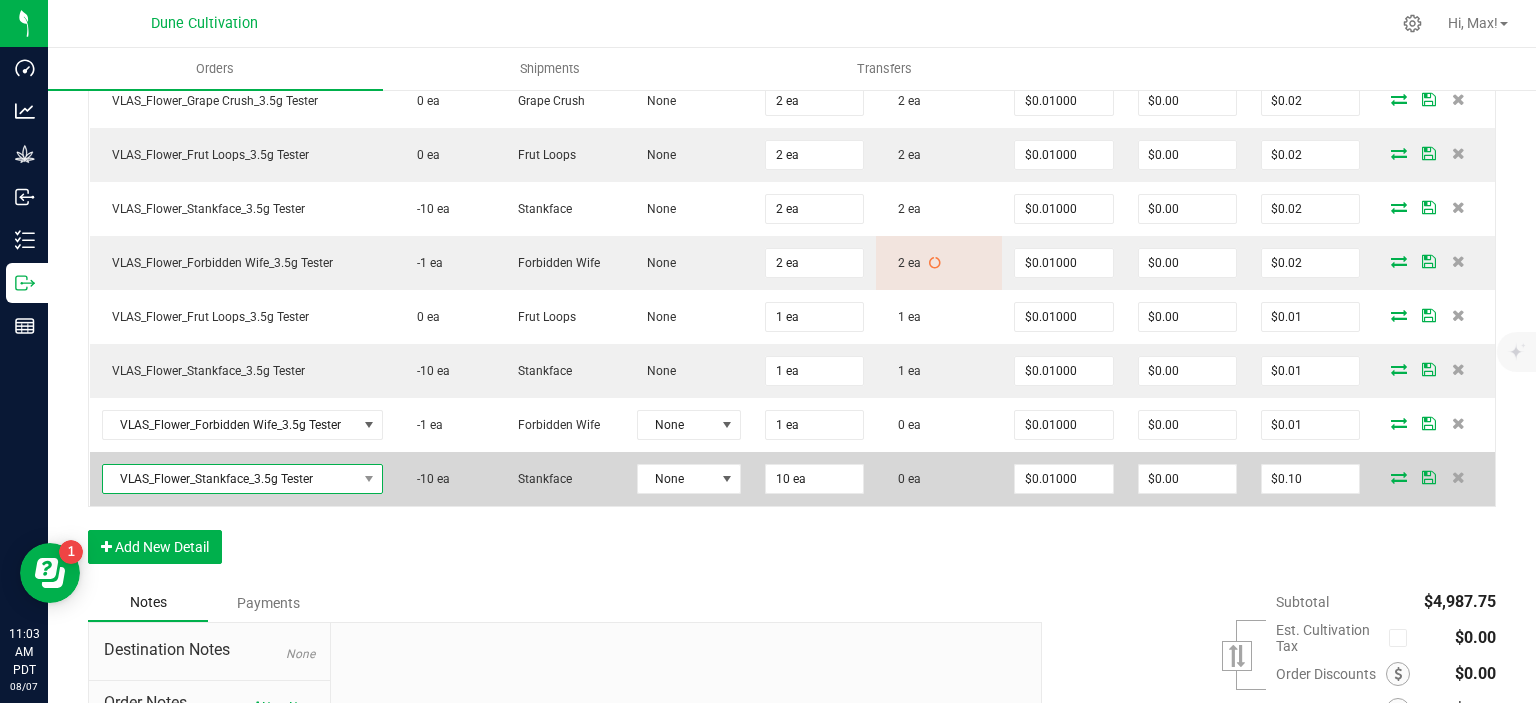 click on "VLAS_Flower_Stankface_3.5g Tester" at bounding box center [230, 479] 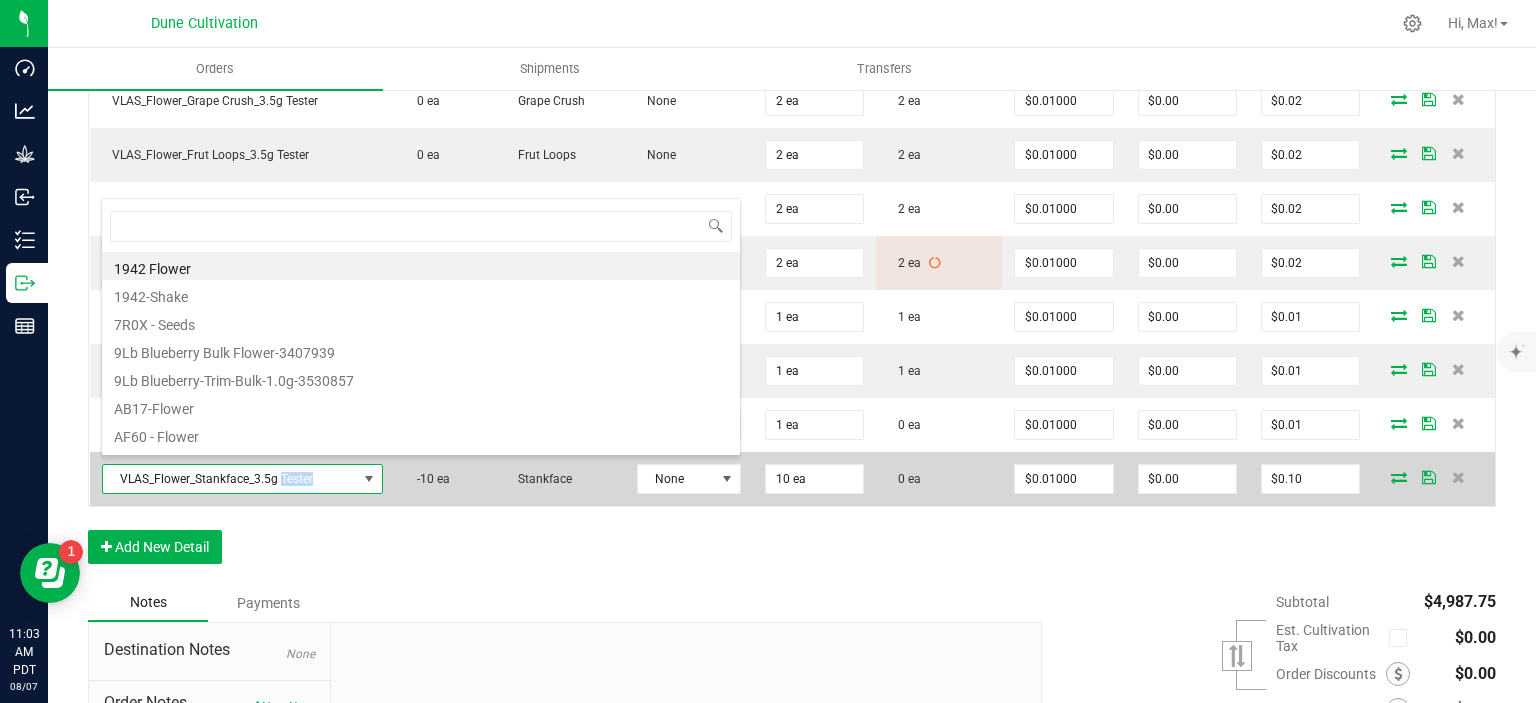 click on "VLAS_Flower_Stankface_3.5g Tester" at bounding box center [230, 479] 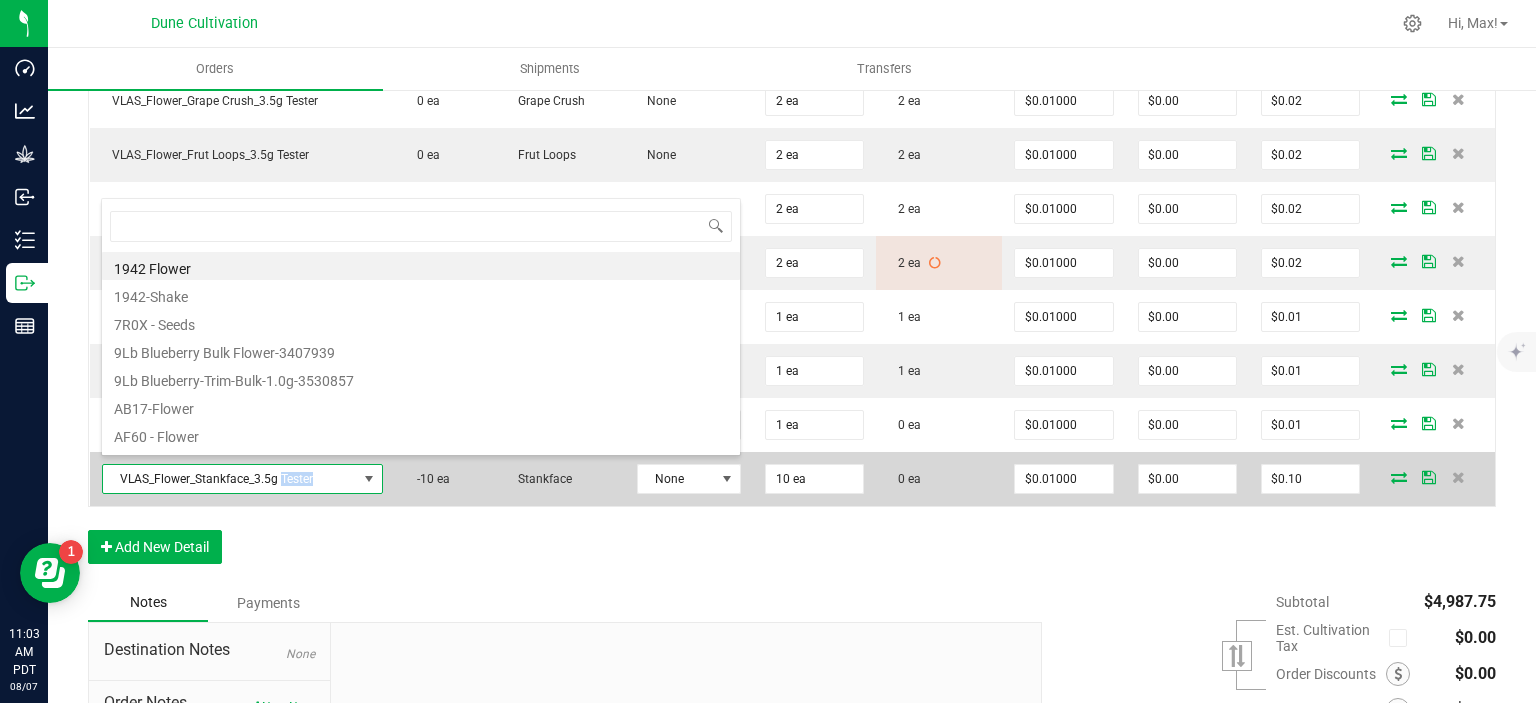 scroll, scrollTop: 0, scrollLeft: 0, axis: both 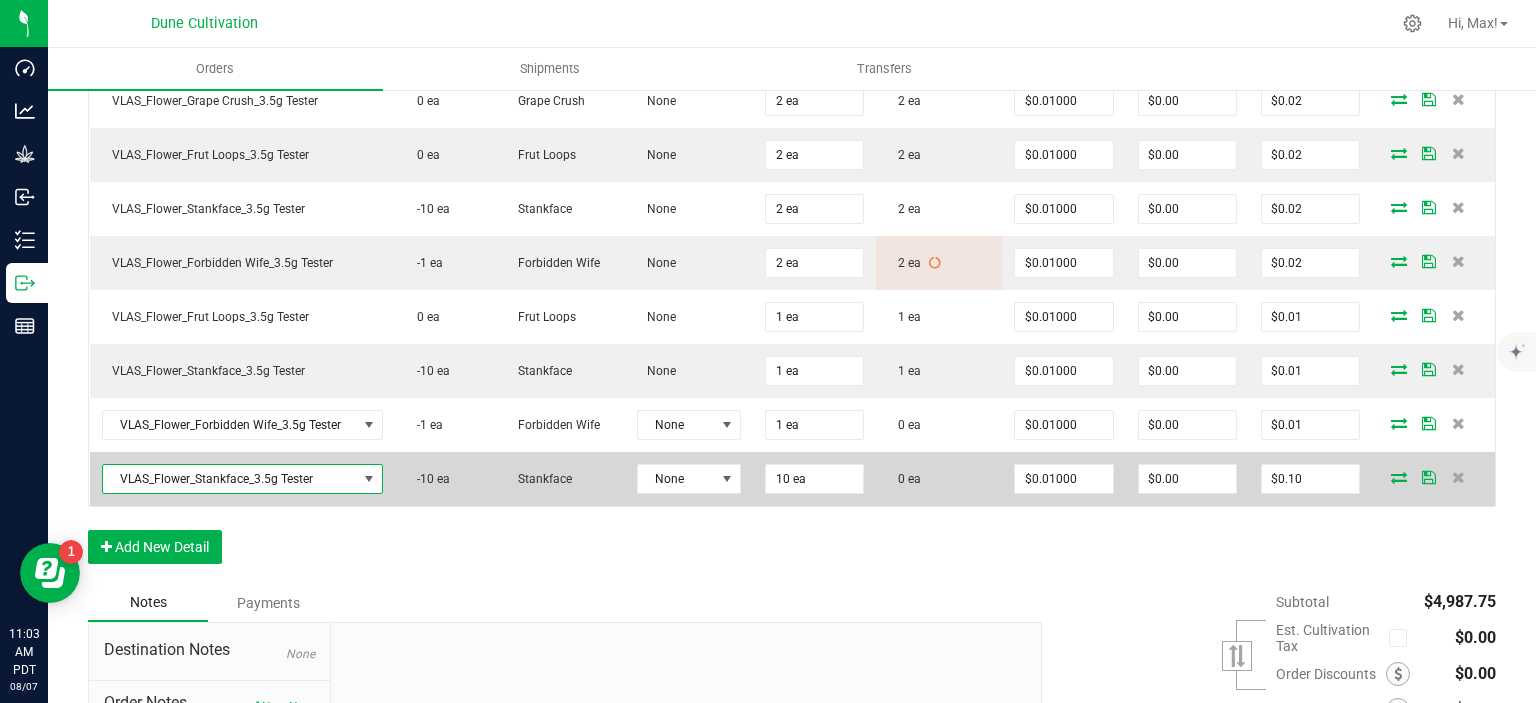 click on "VLAS_Flower_Stankface_3.5g Tester" at bounding box center [230, 479] 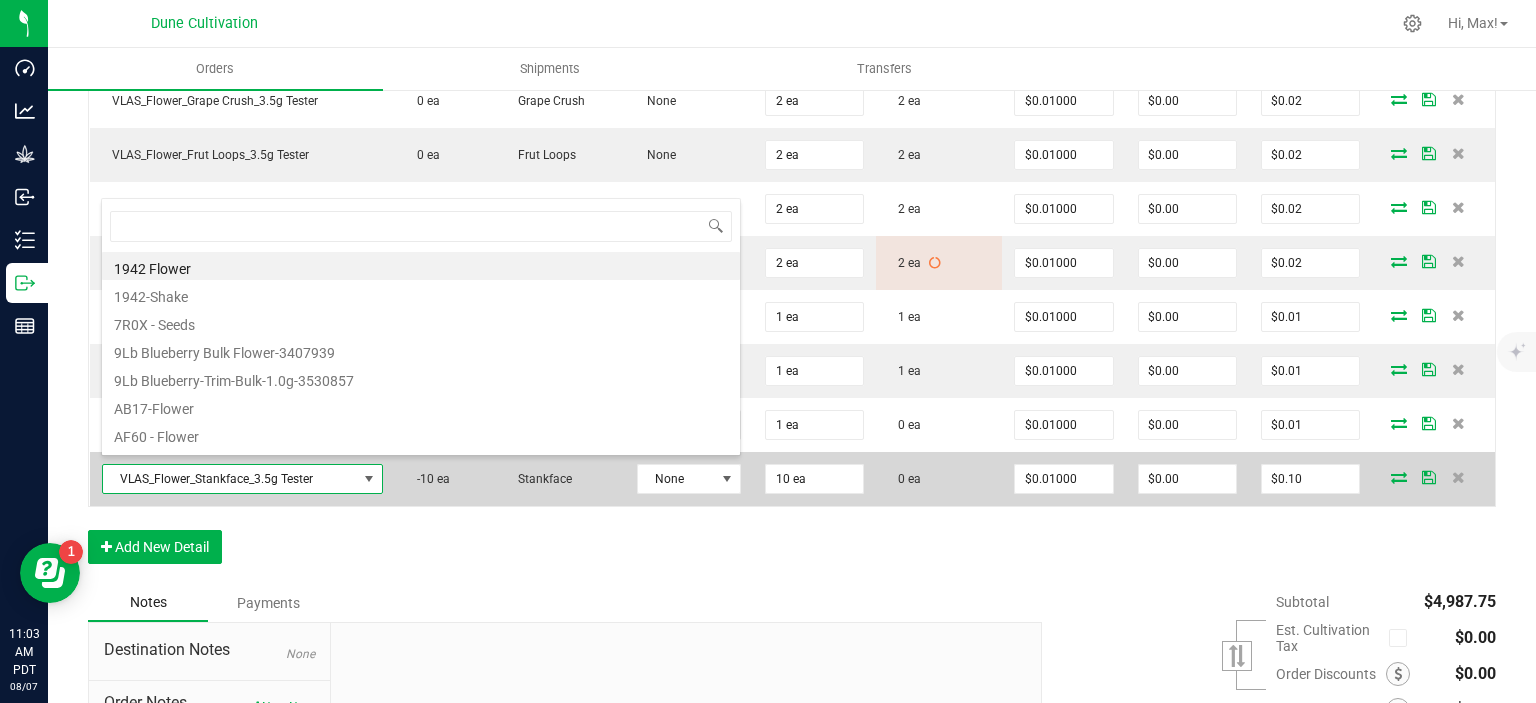 scroll, scrollTop: 99970, scrollLeft: 99719, axis: both 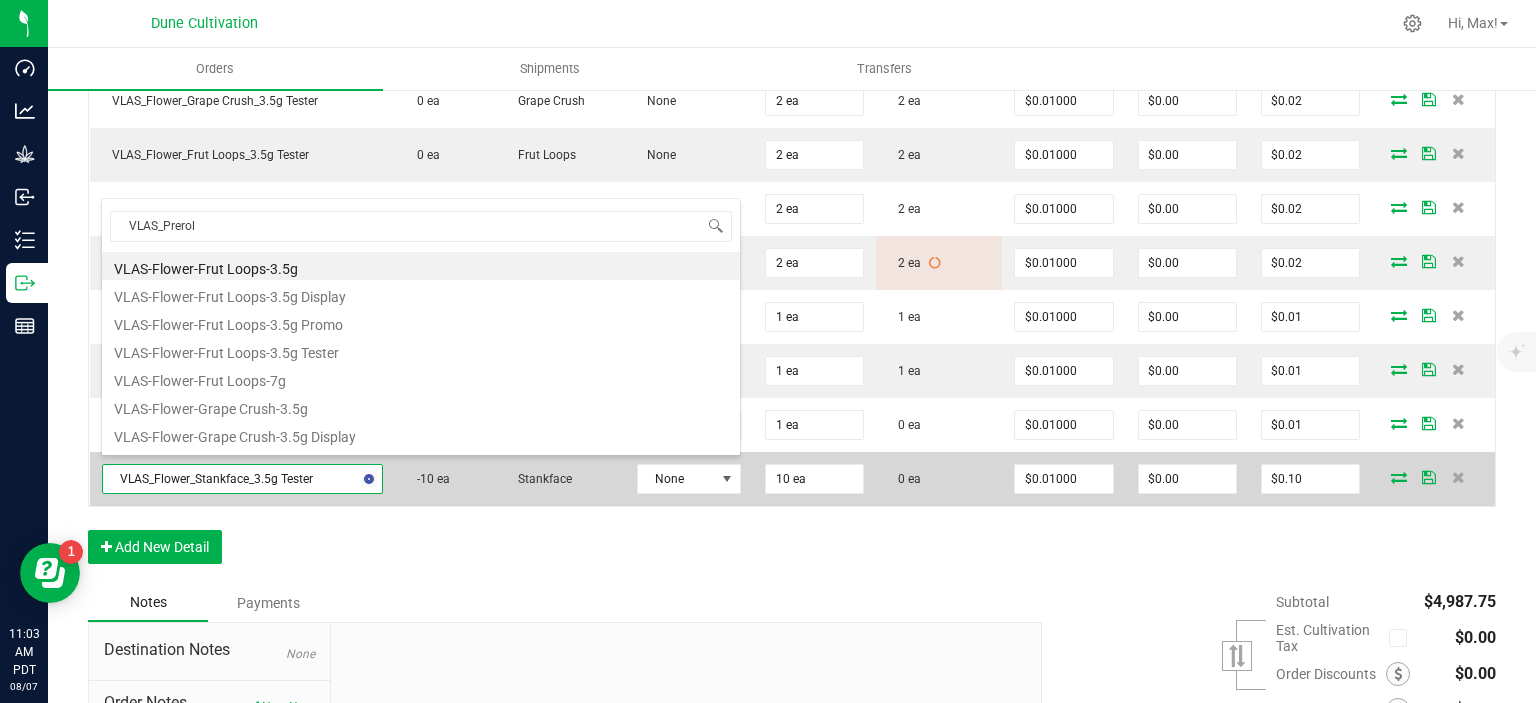 type on "VLAS_Preroll" 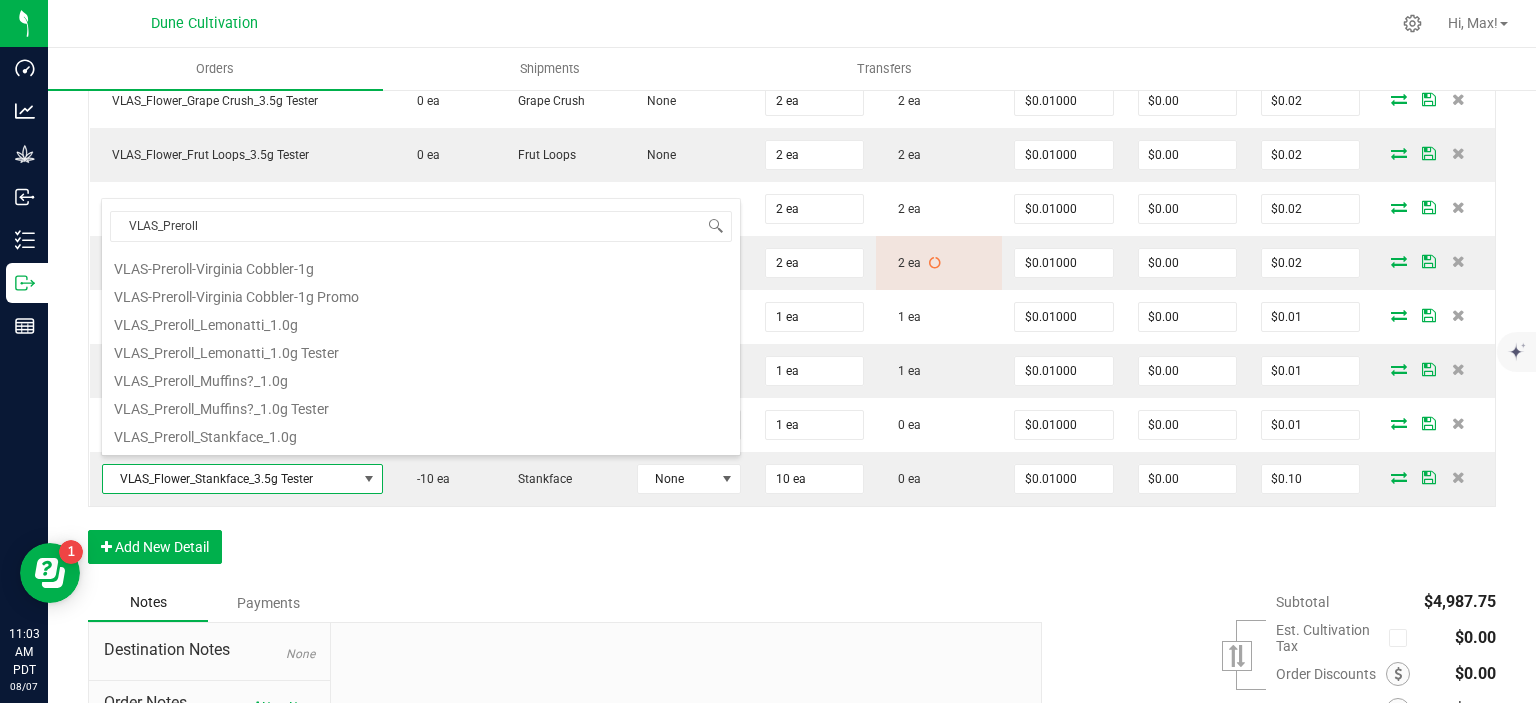 scroll, scrollTop: 248, scrollLeft: 0, axis: vertical 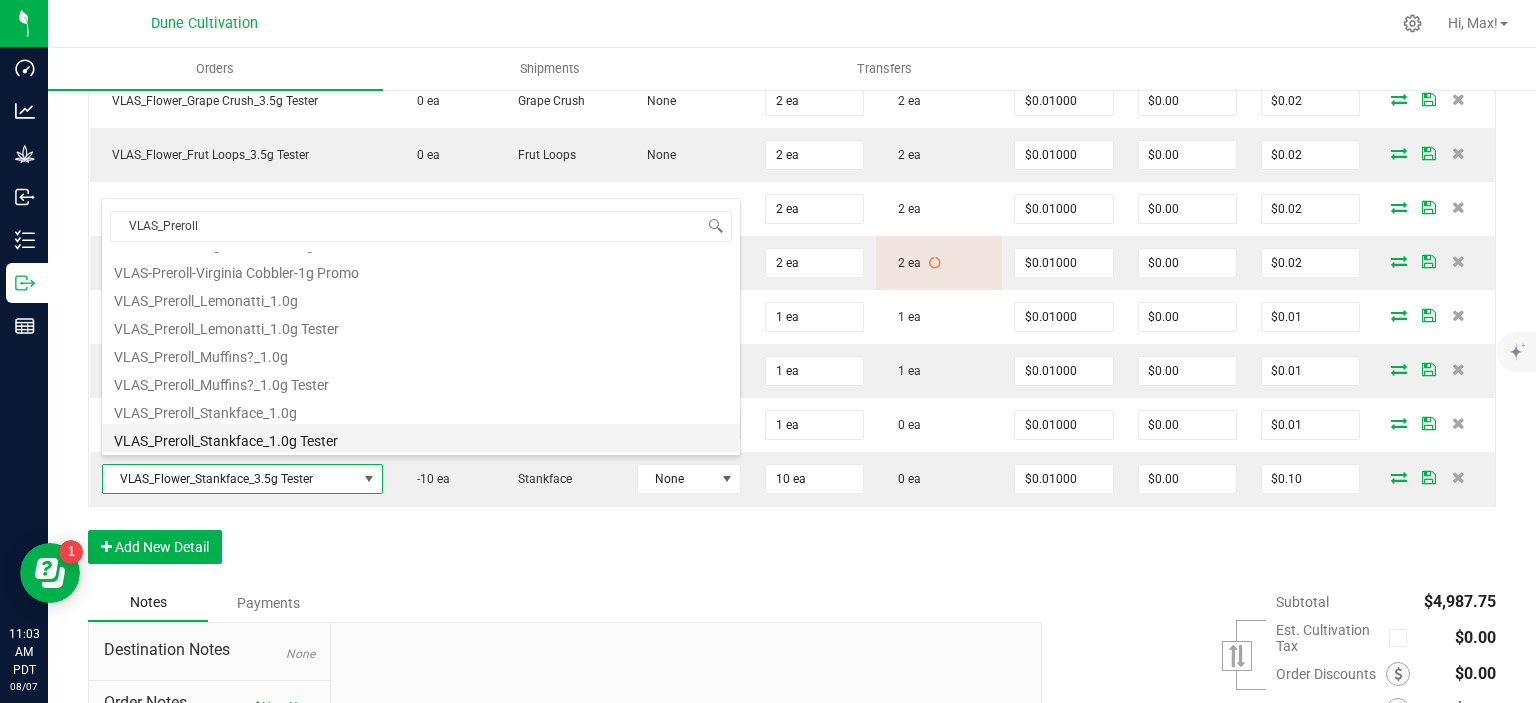 click on "VLAS_Preroll_Stankface_1.0g Tester" at bounding box center [421, 438] 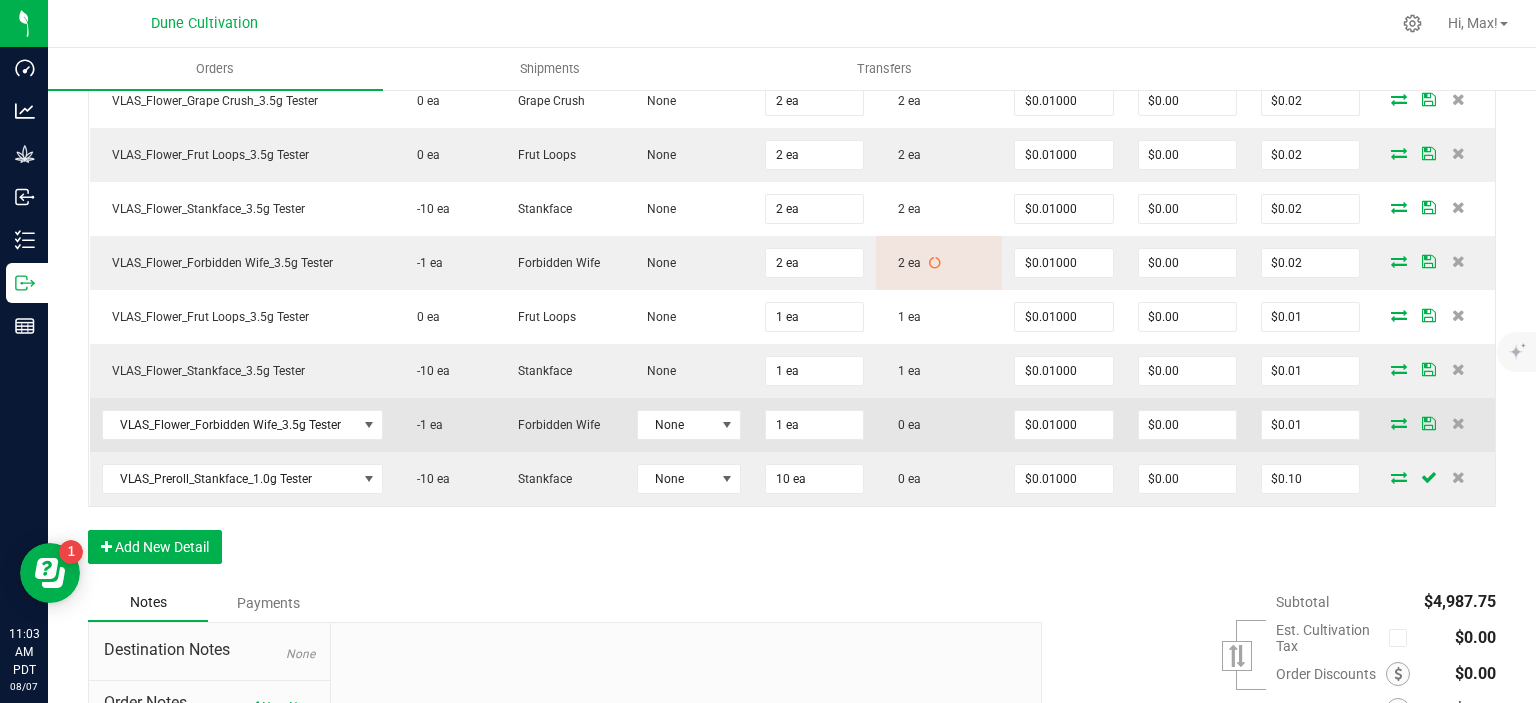 click at bounding box center [1399, 423] 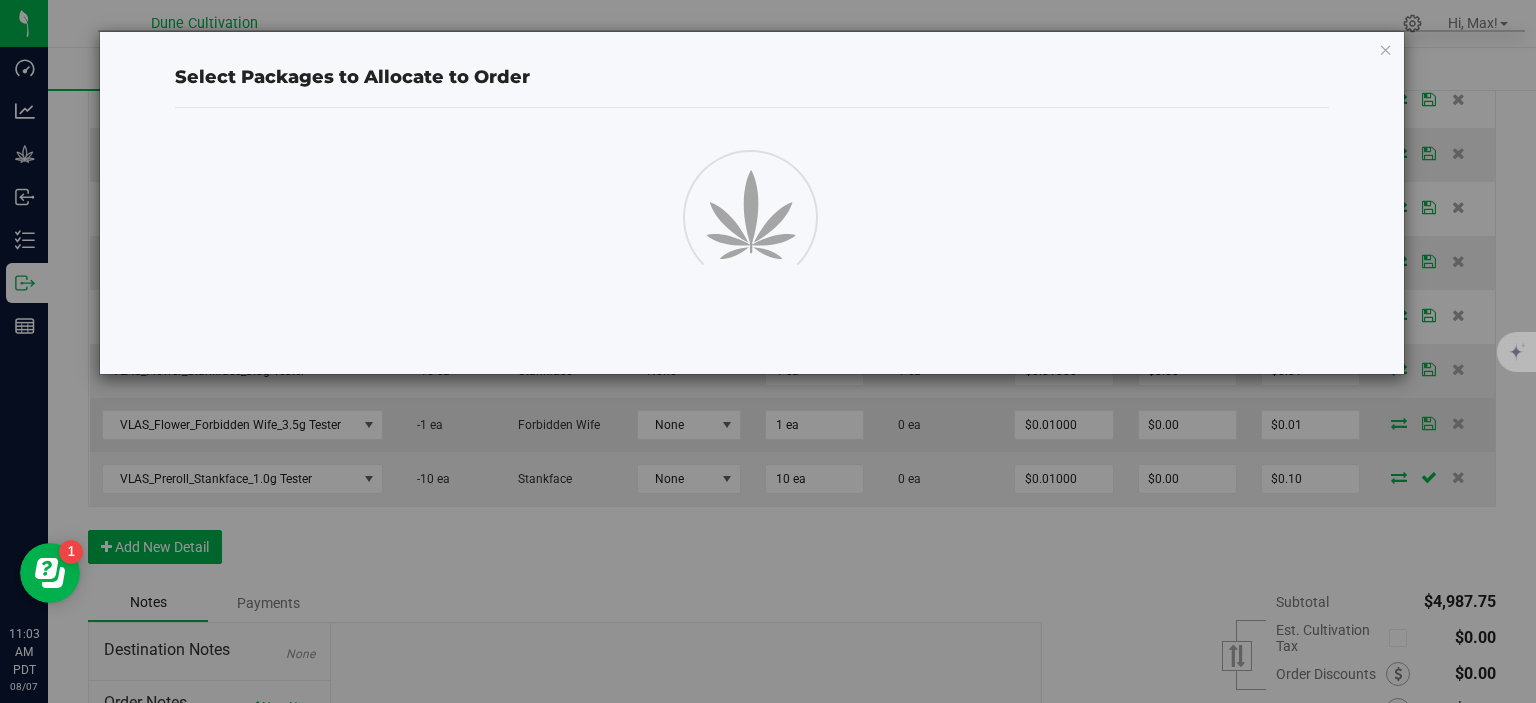scroll, scrollTop: 1099, scrollLeft: 0, axis: vertical 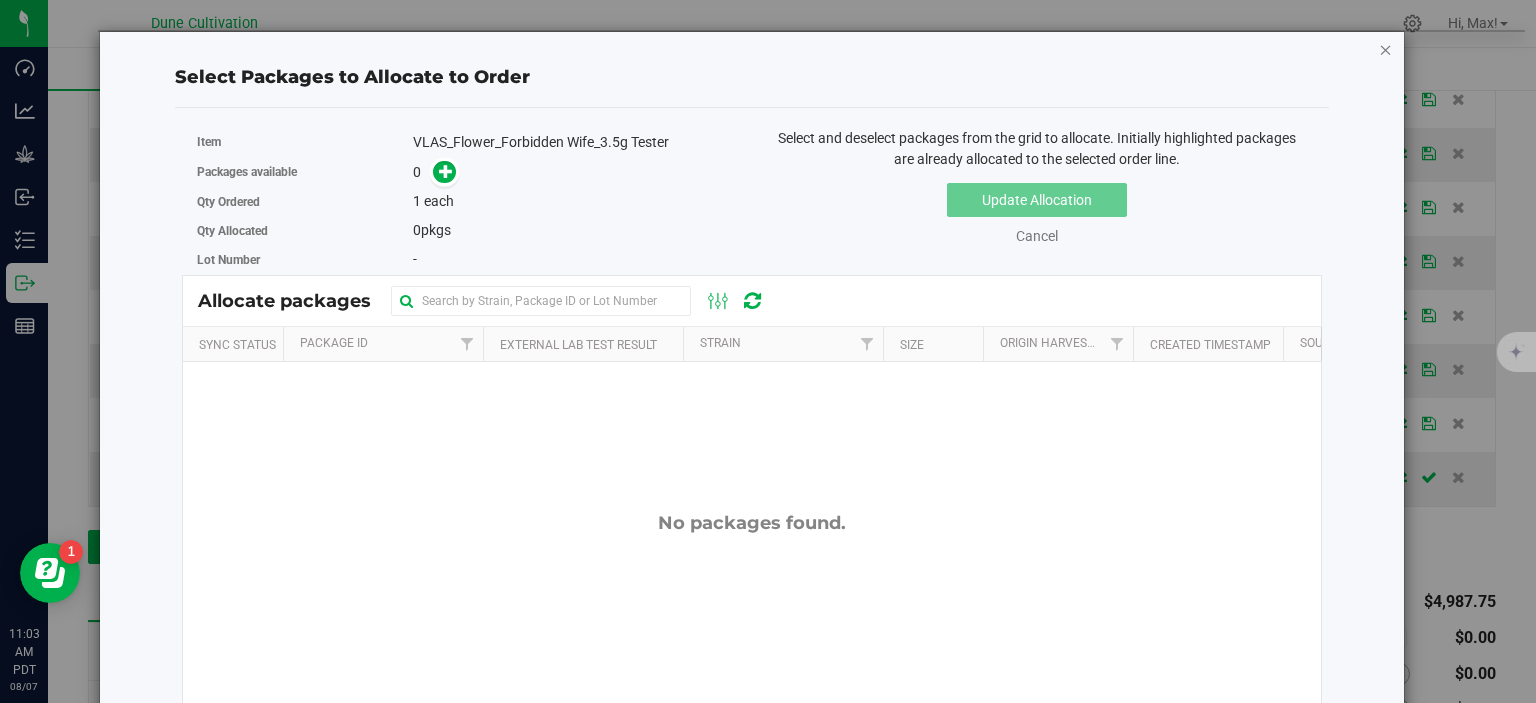 click at bounding box center [1386, 49] 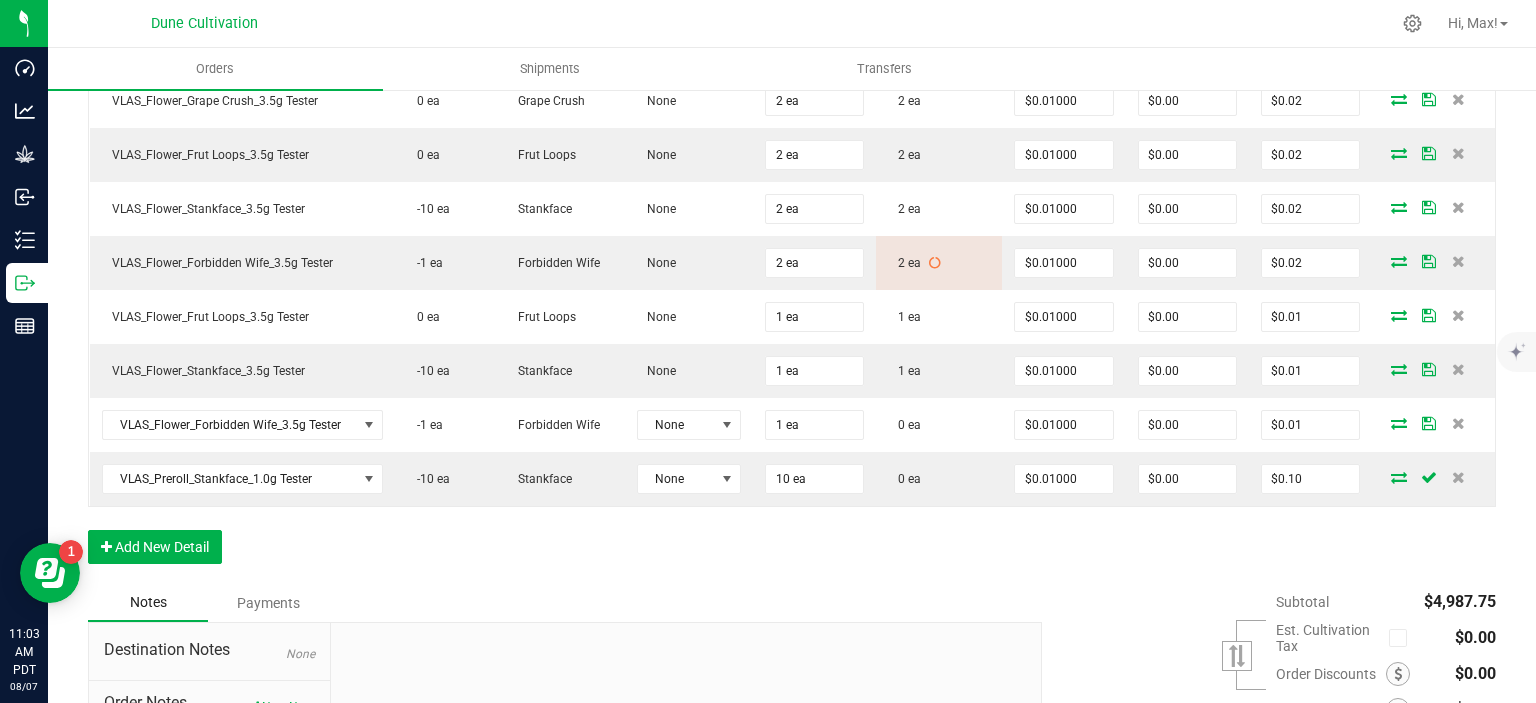 scroll, scrollTop: 1099, scrollLeft: 0, axis: vertical 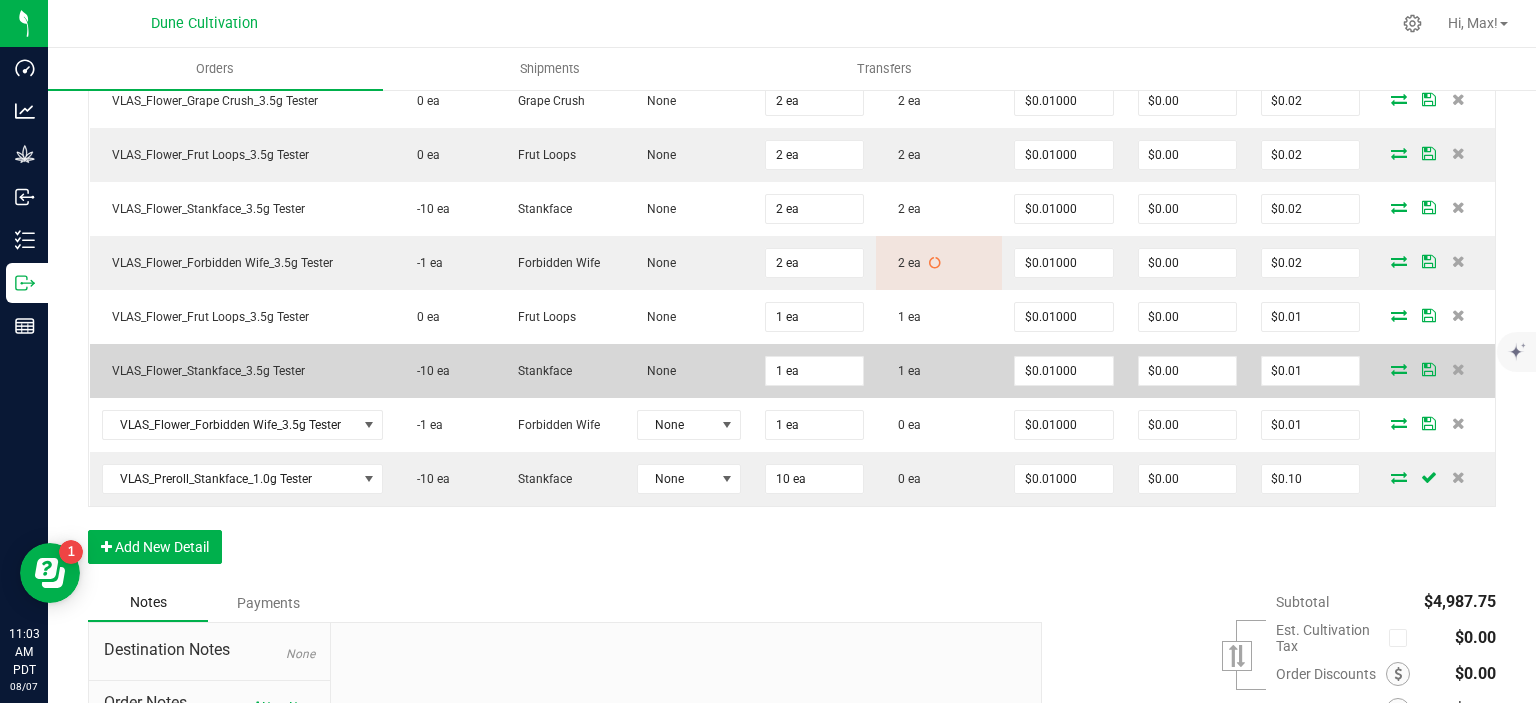 click at bounding box center (1399, 369) 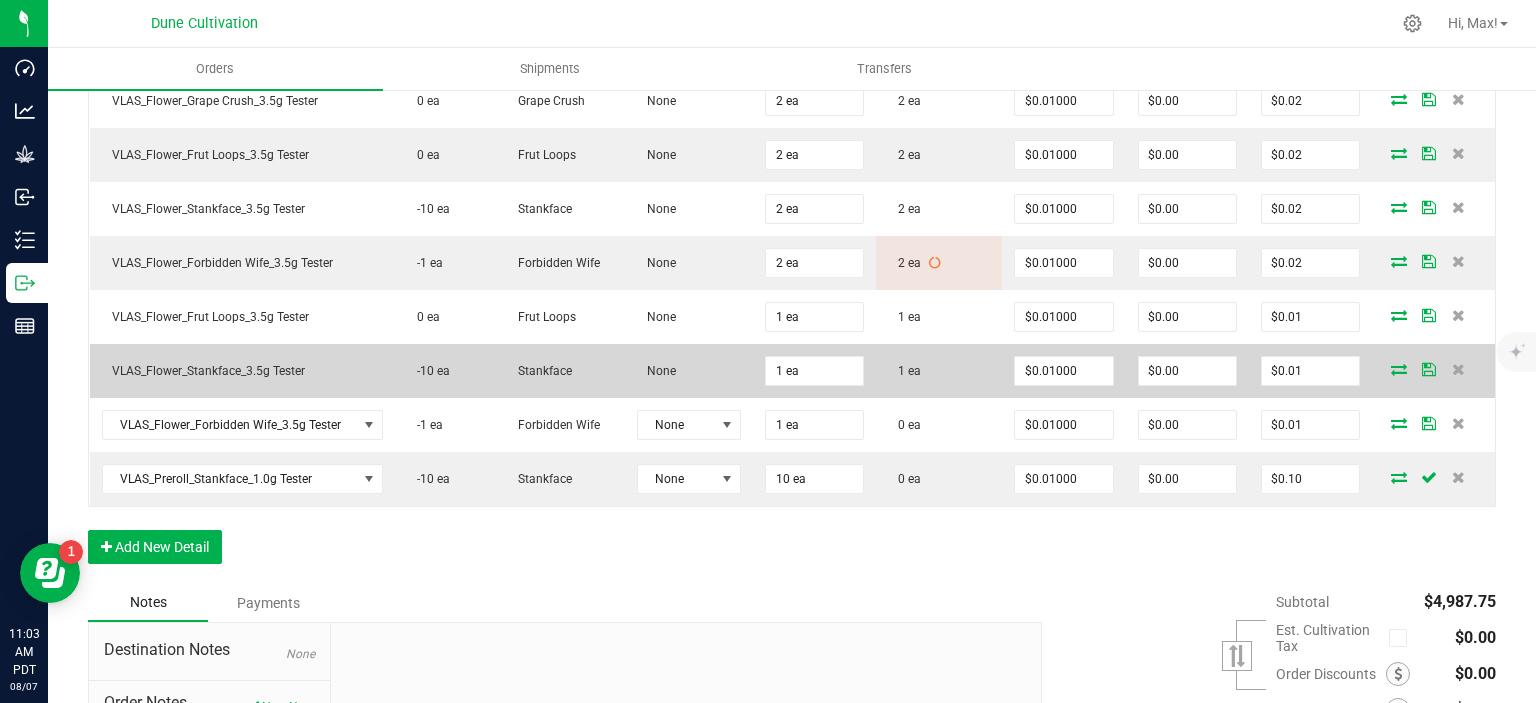 scroll, scrollTop: 1099, scrollLeft: 0, axis: vertical 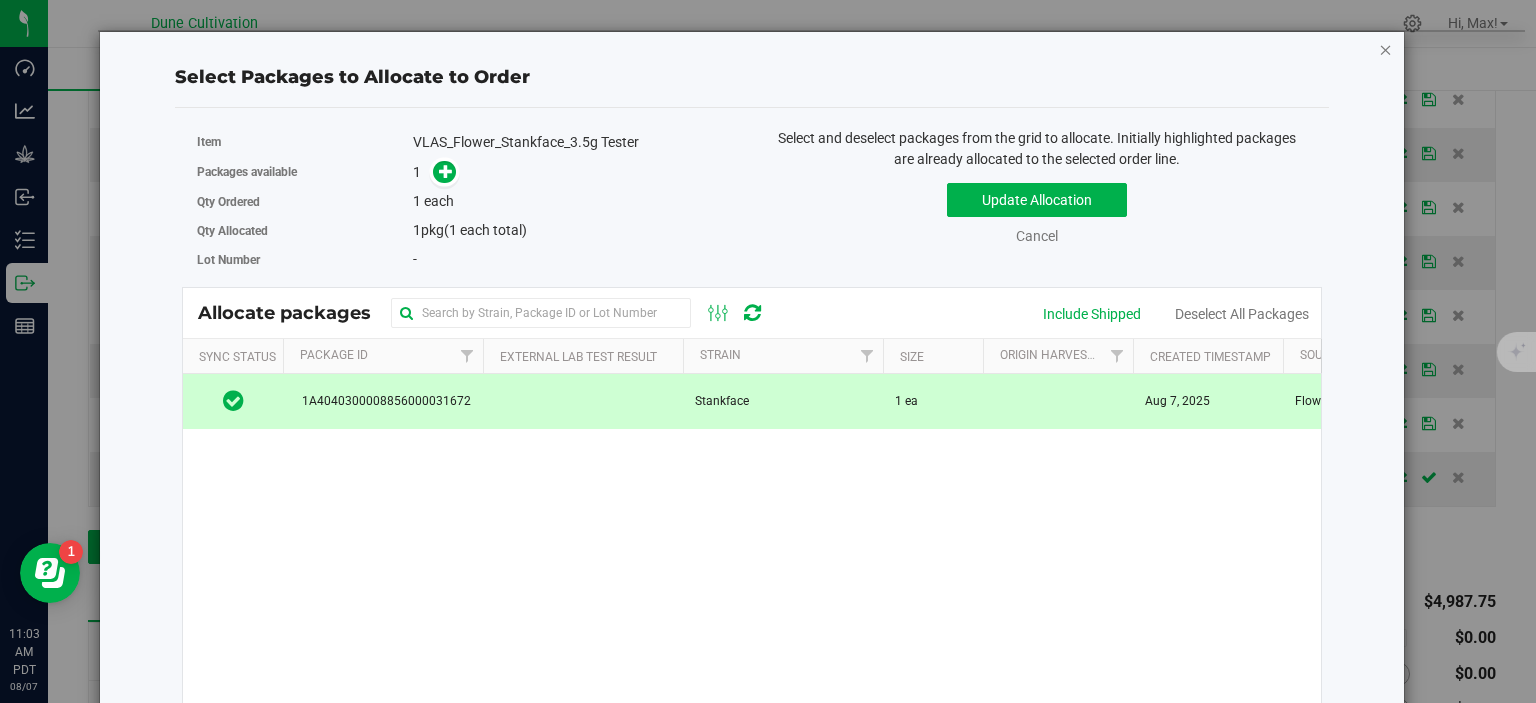 click at bounding box center (1386, 49) 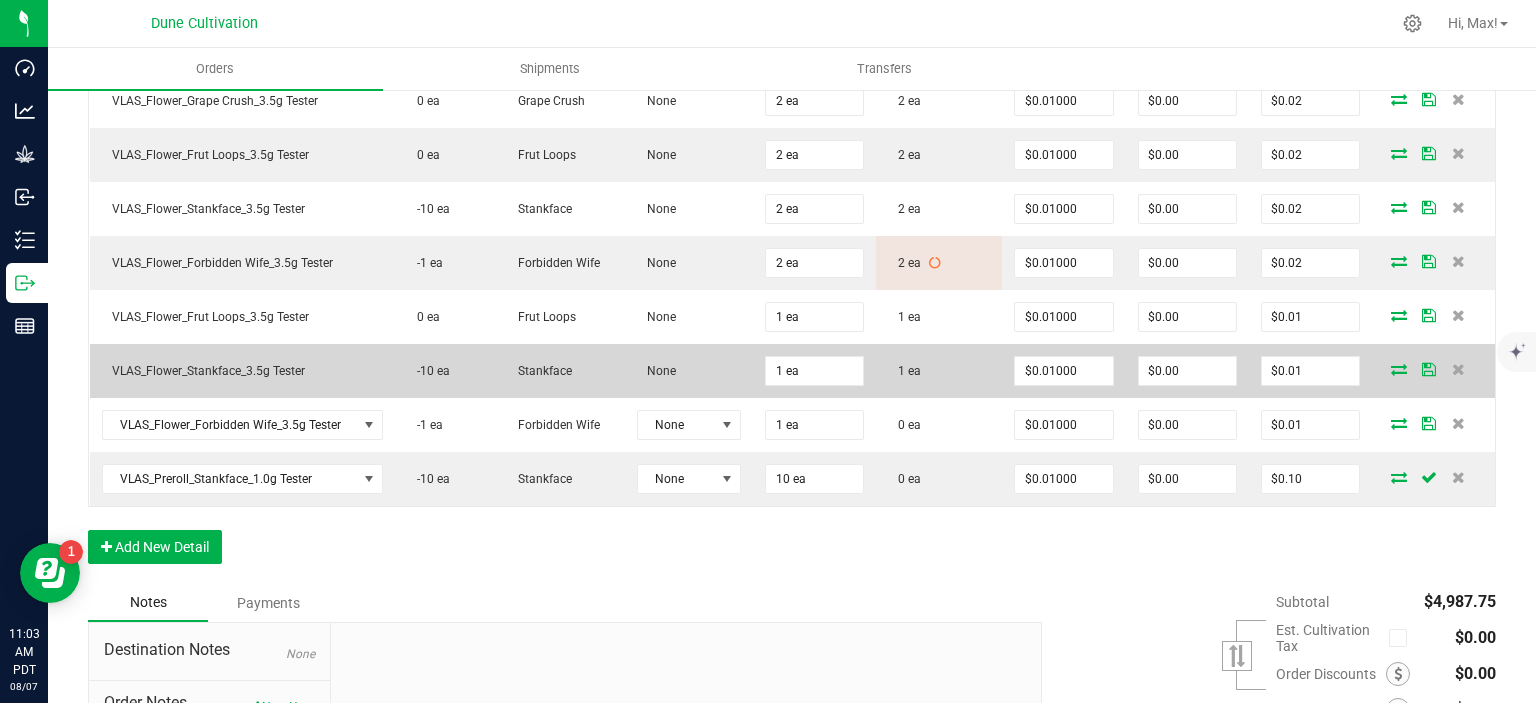 scroll, scrollTop: 1099, scrollLeft: 0, axis: vertical 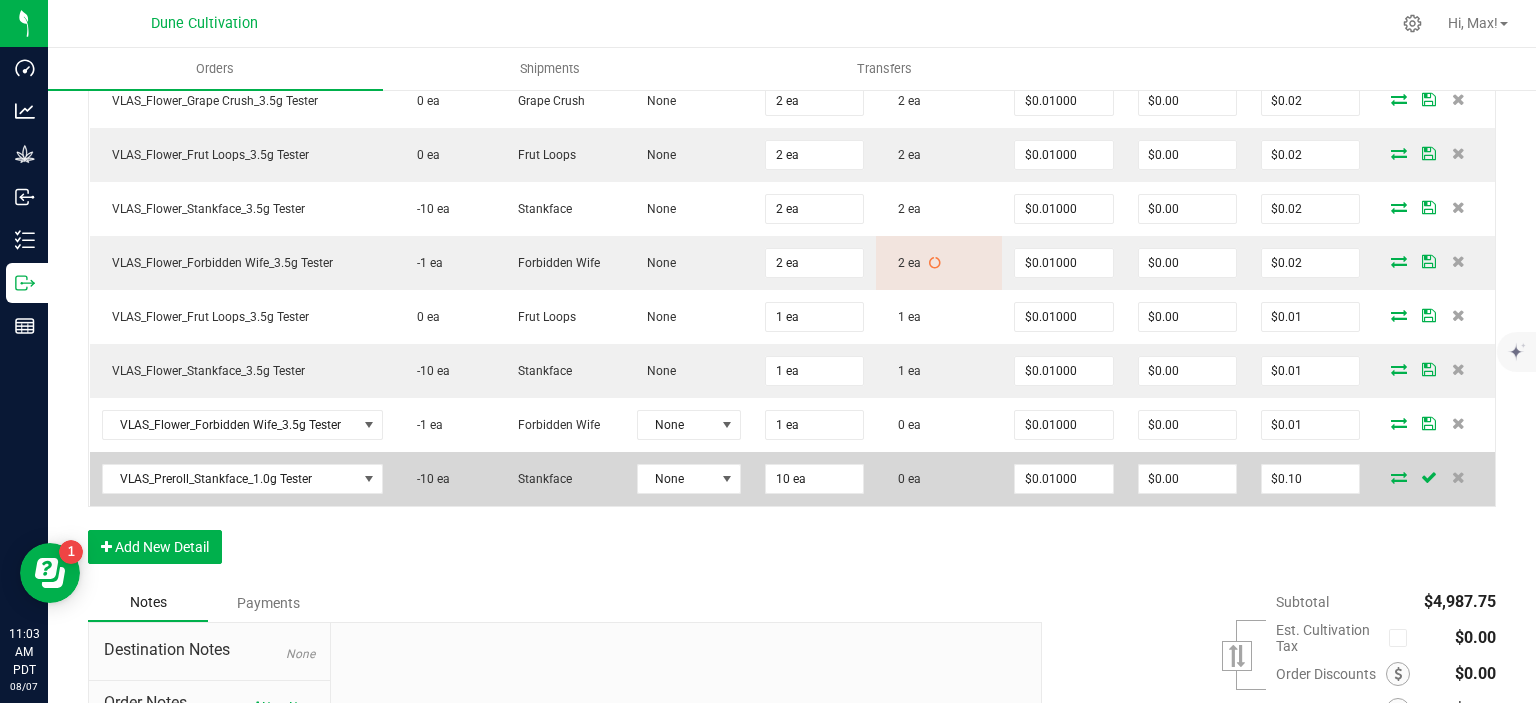 click at bounding box center [1399, 477] 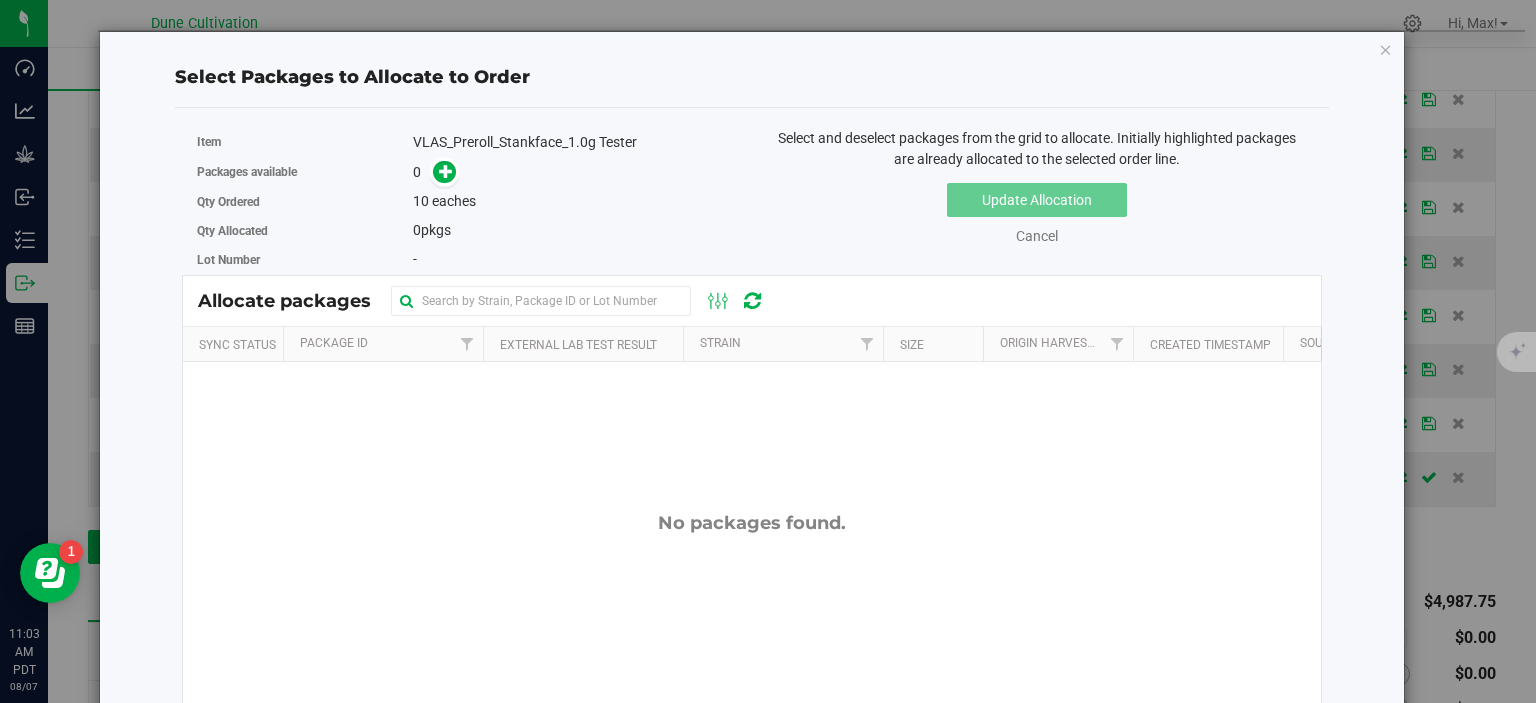 scroll, scrollTop: 1099, scrollLeft: 0, axis: vertical 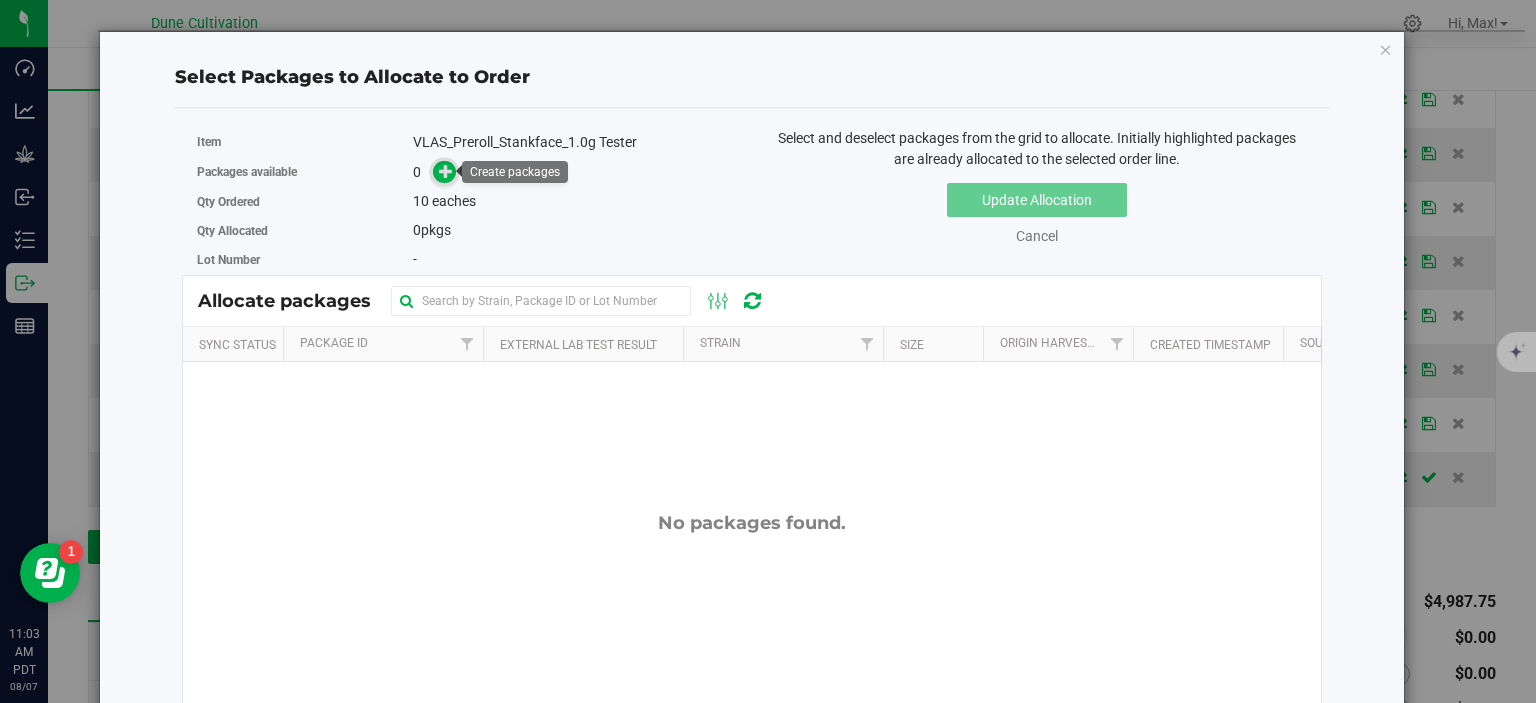 click at bounding box center [444, 172] 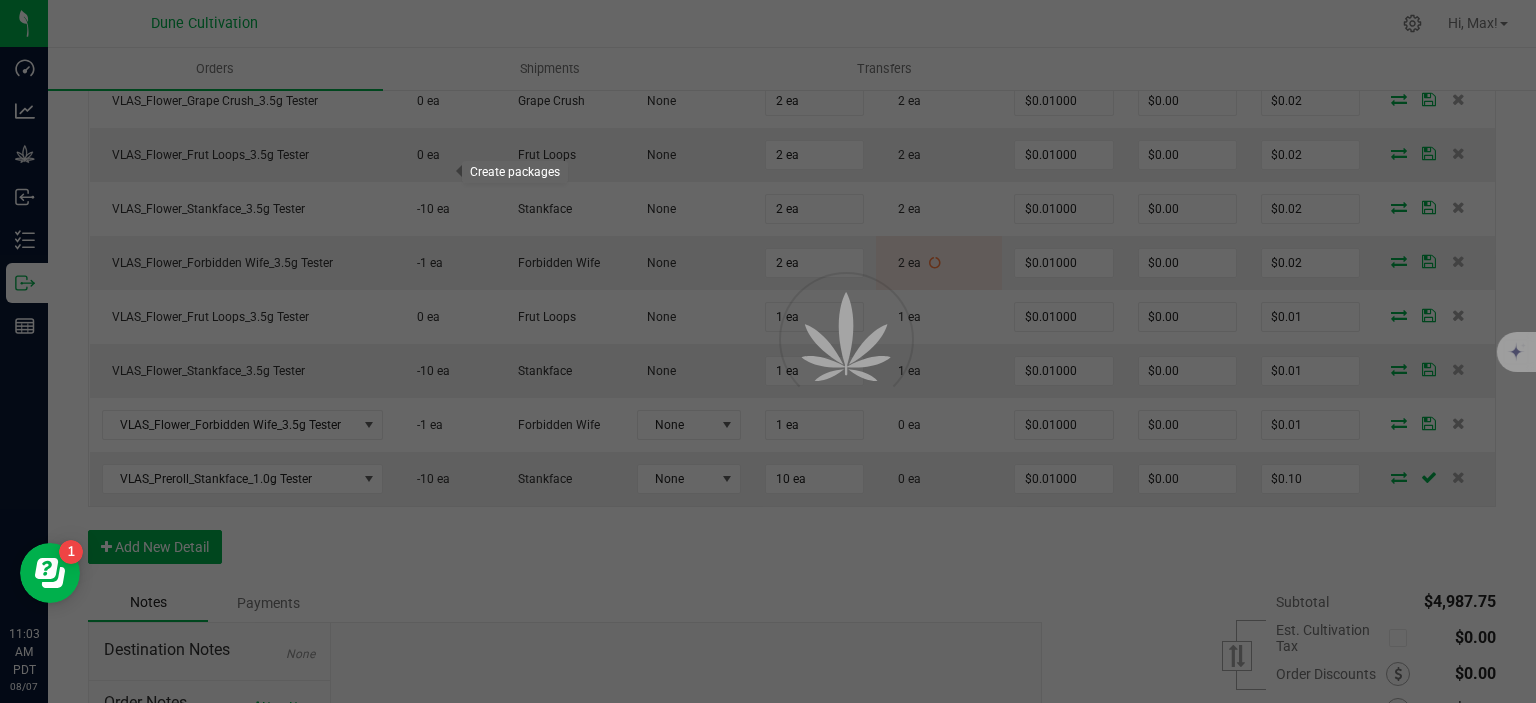 scroll, scrollTop: 1099, scrollLeft: 0, axis: vertical 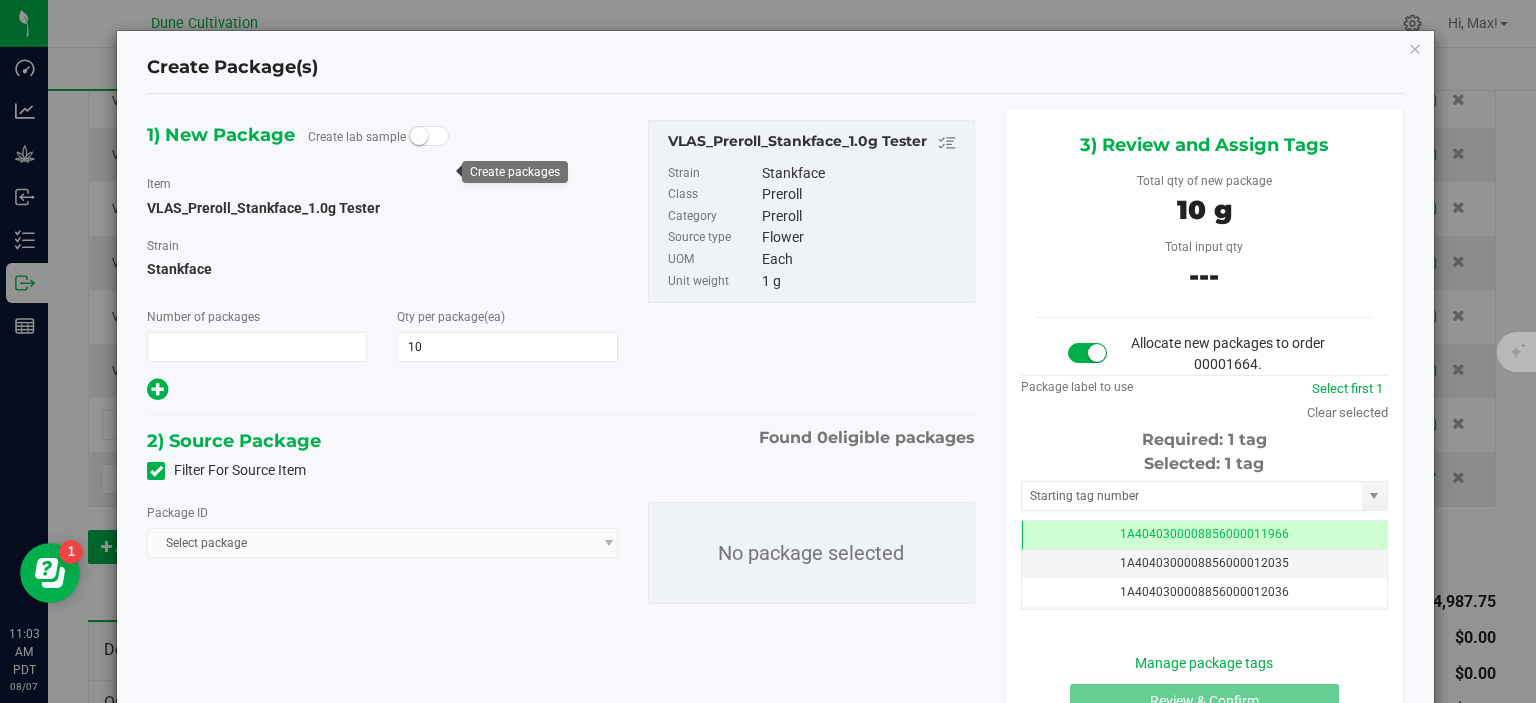 type on "1" 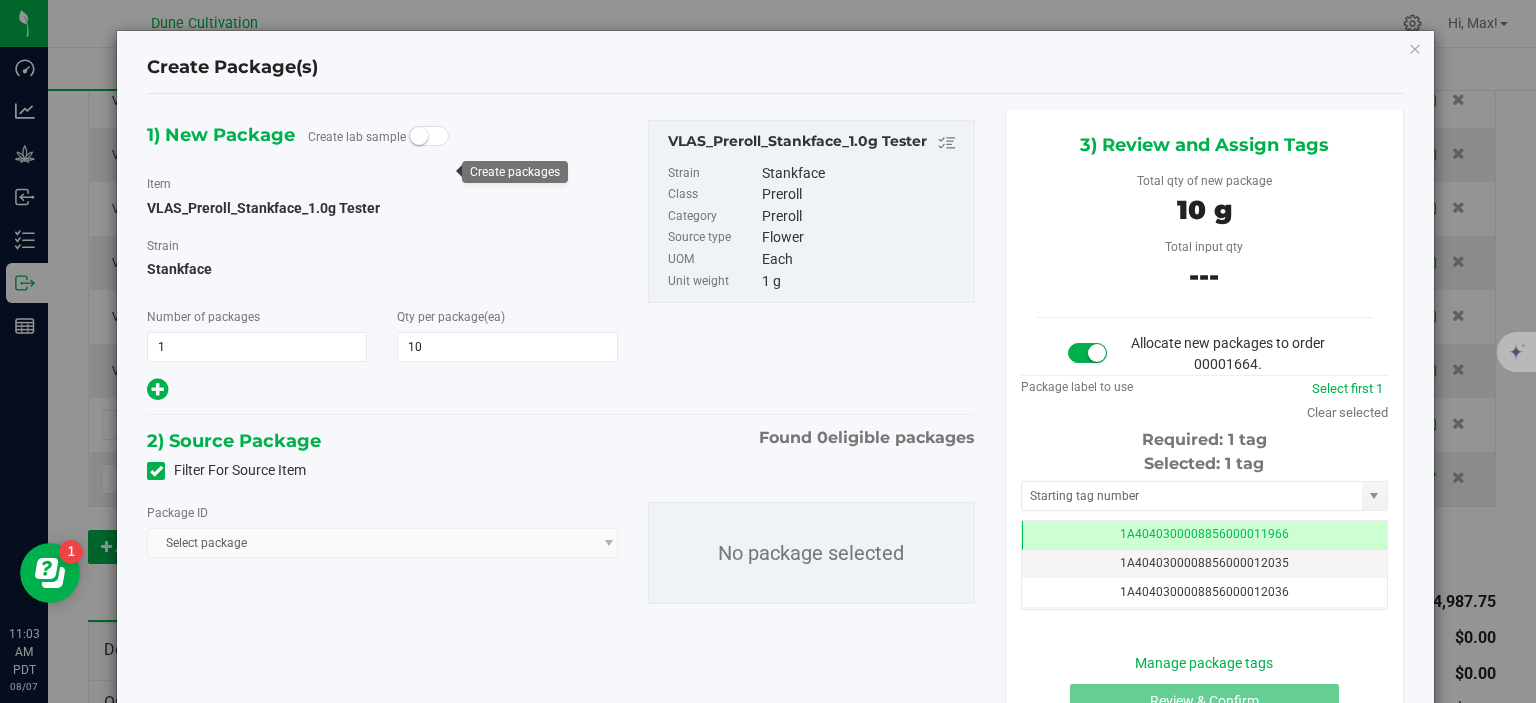 click at bounding box center [156, 471] 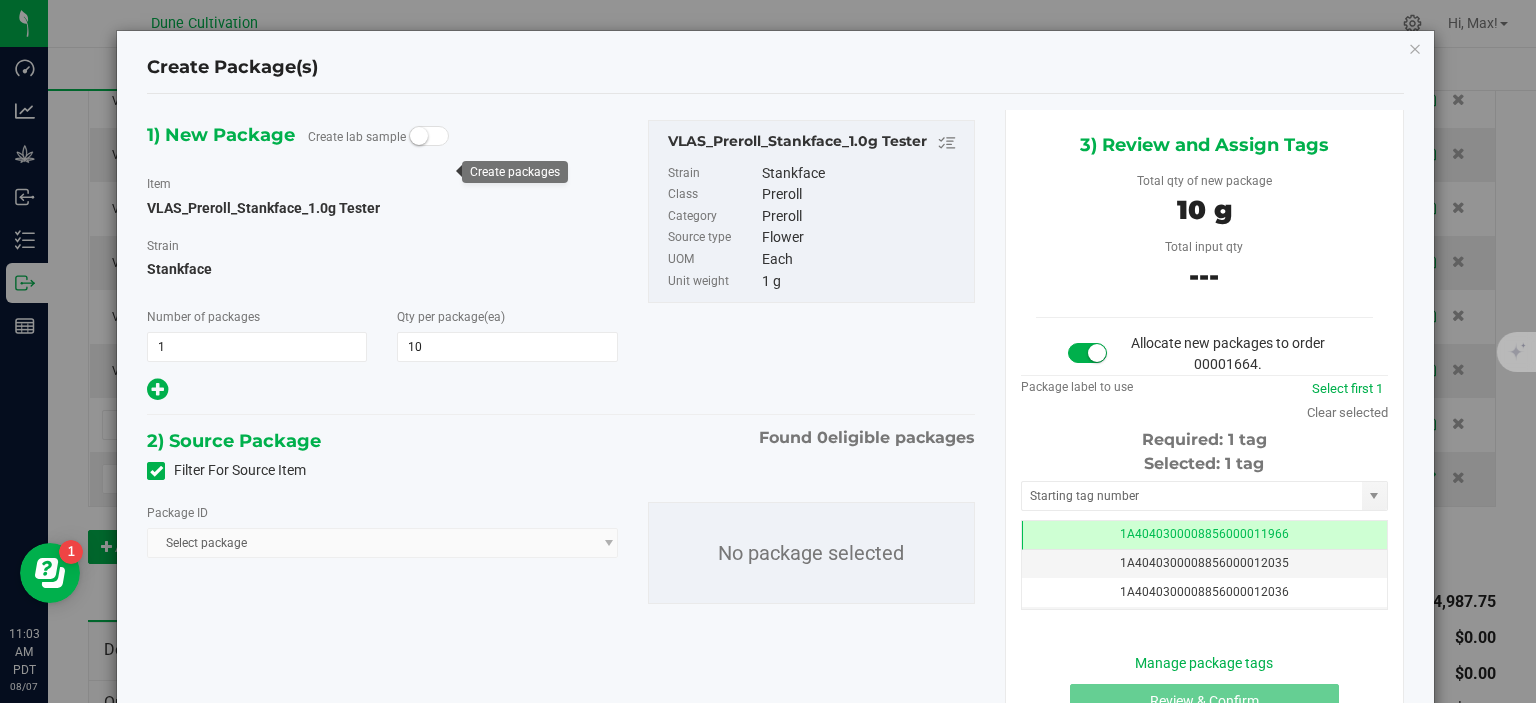 click on "Filter For Source Item" at bounding box center [0, 0] 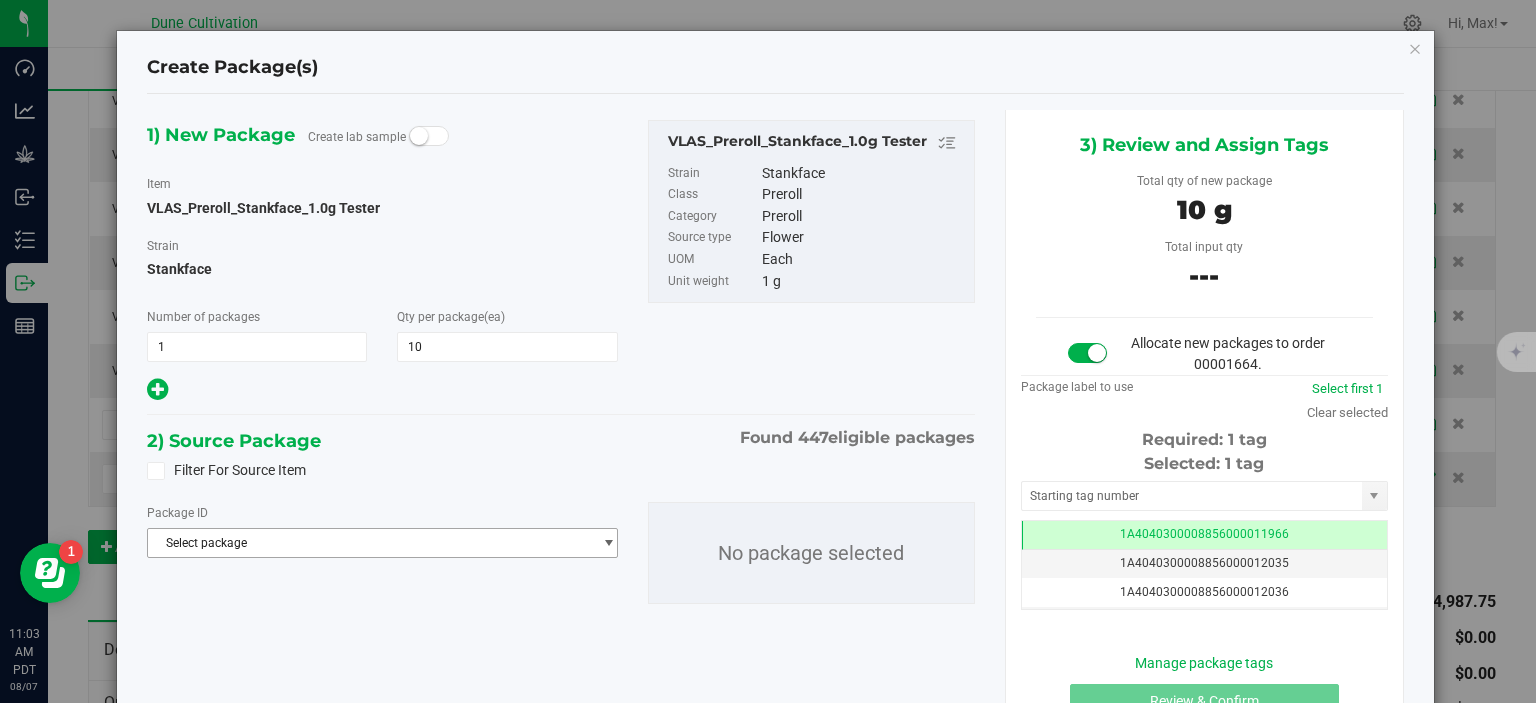 click on "Select package" at bounding box center [369, 543] 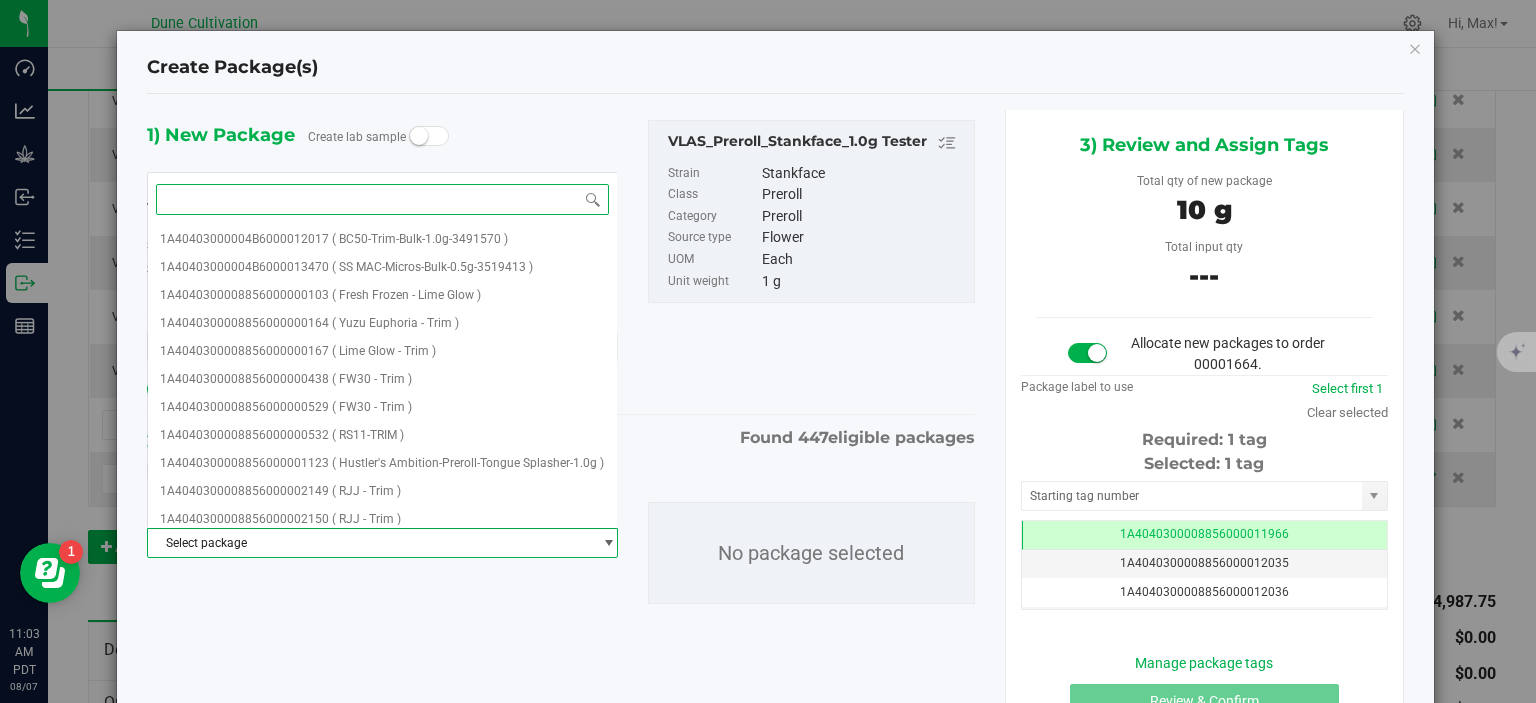 paste on "29033" 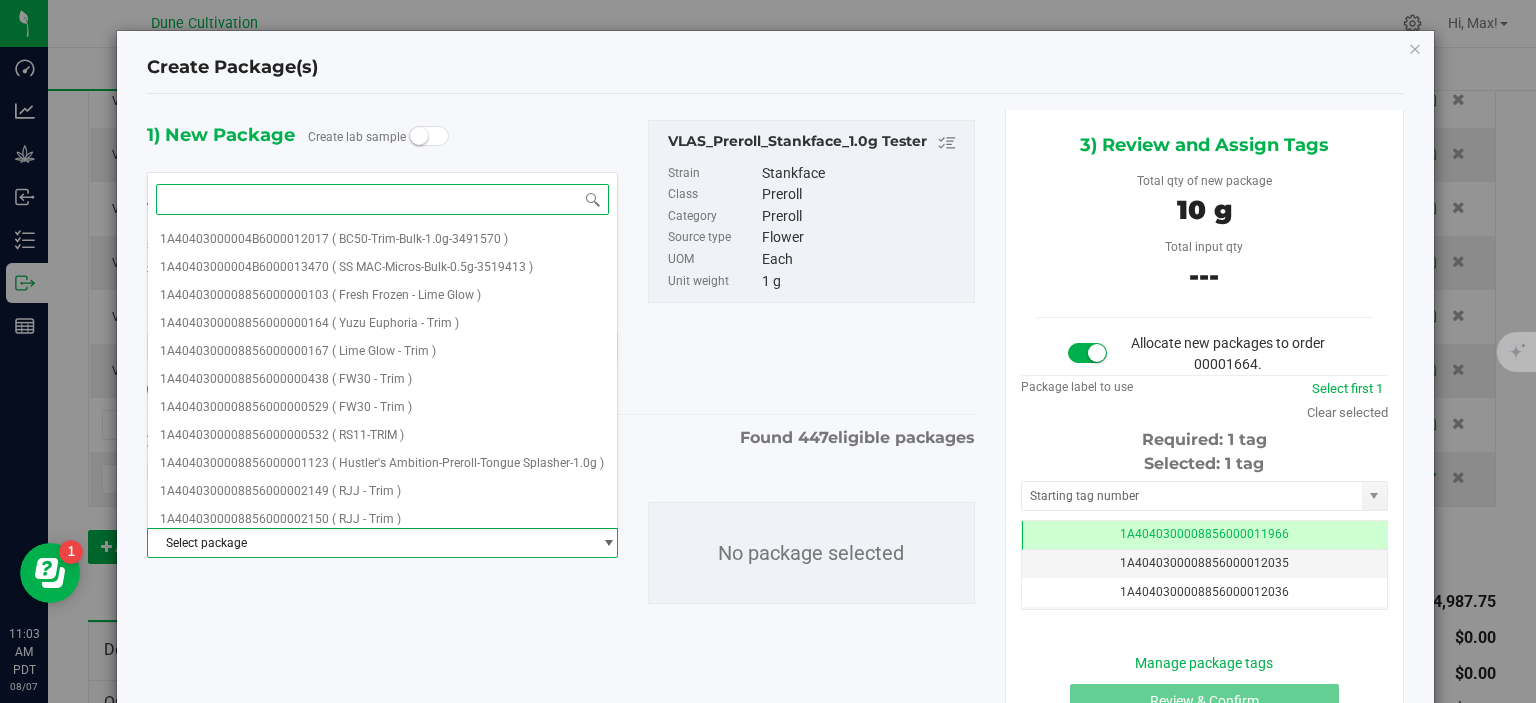 type on "29033" 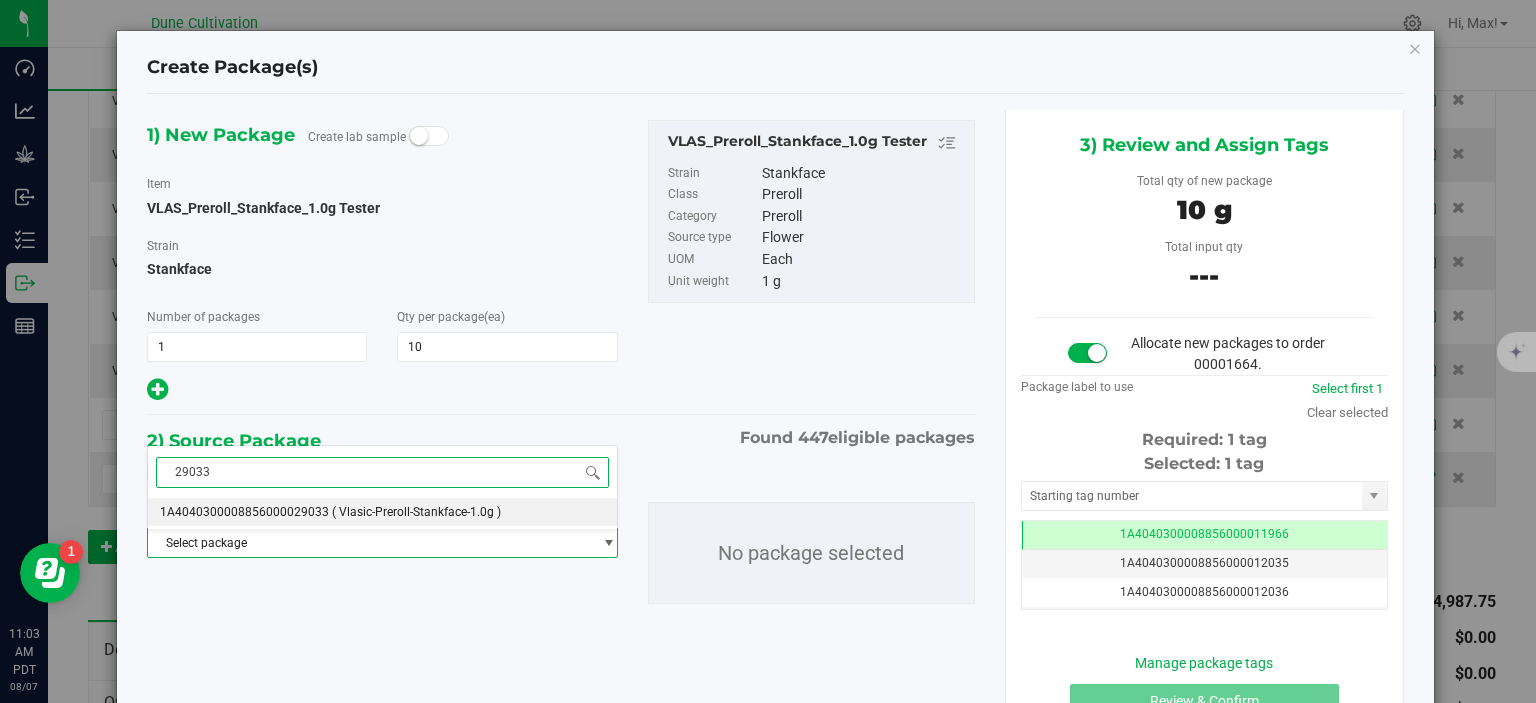 click on "1A4040300008856000029033
(
Vlasic-Preroll-Stankface-1.0g
)" at bounding box center (382, 512) 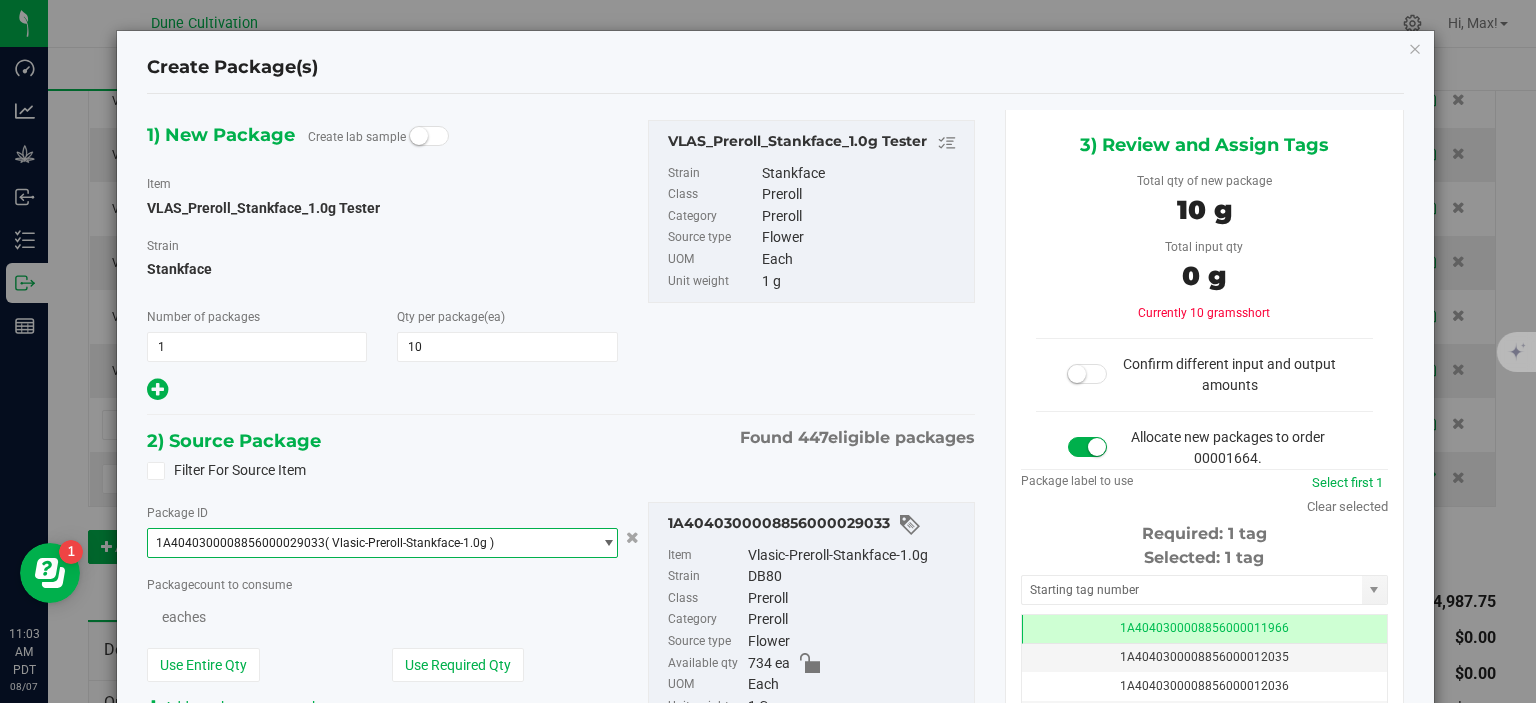 scroll, scrollTop: 0, scrollLeft: 0, axis: both 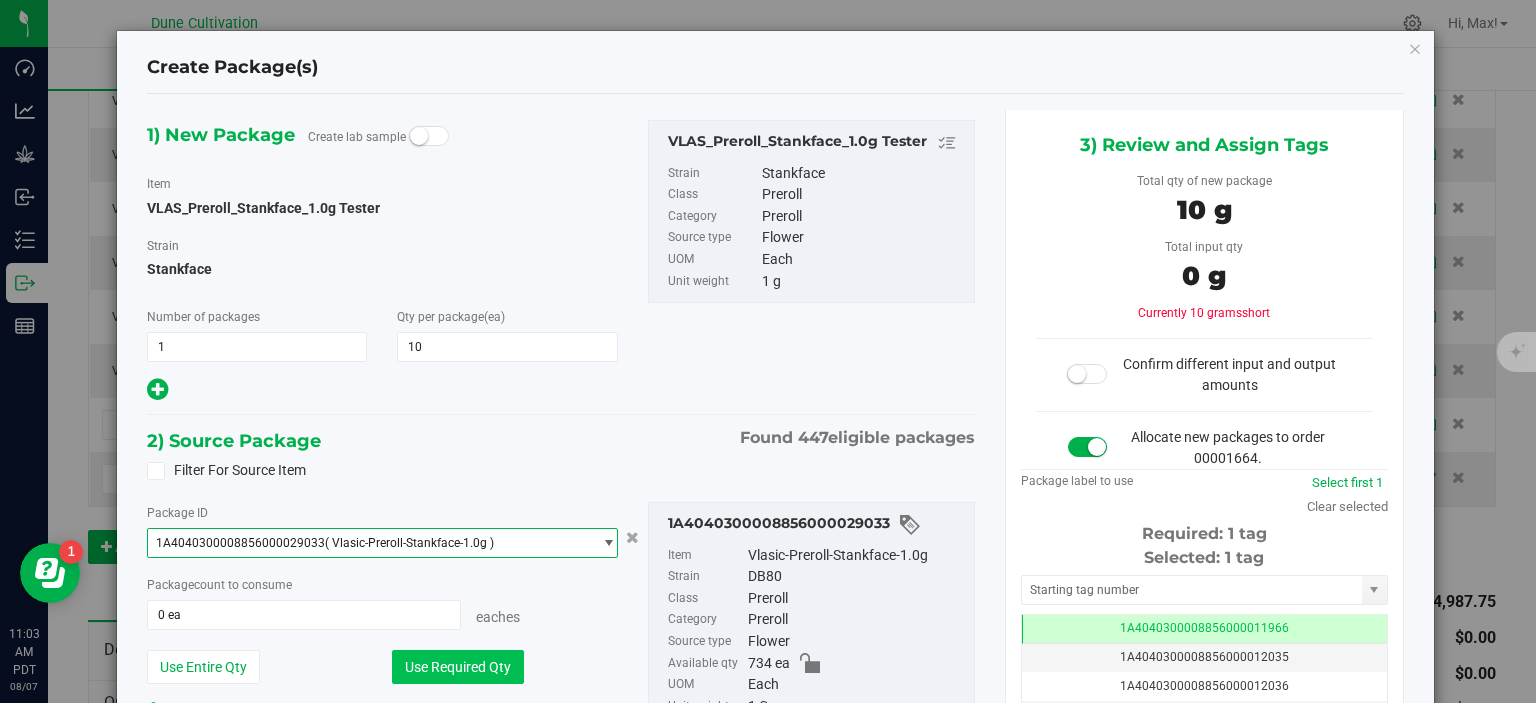 click on "Use Required Qty" at bounding box center (458, 667) 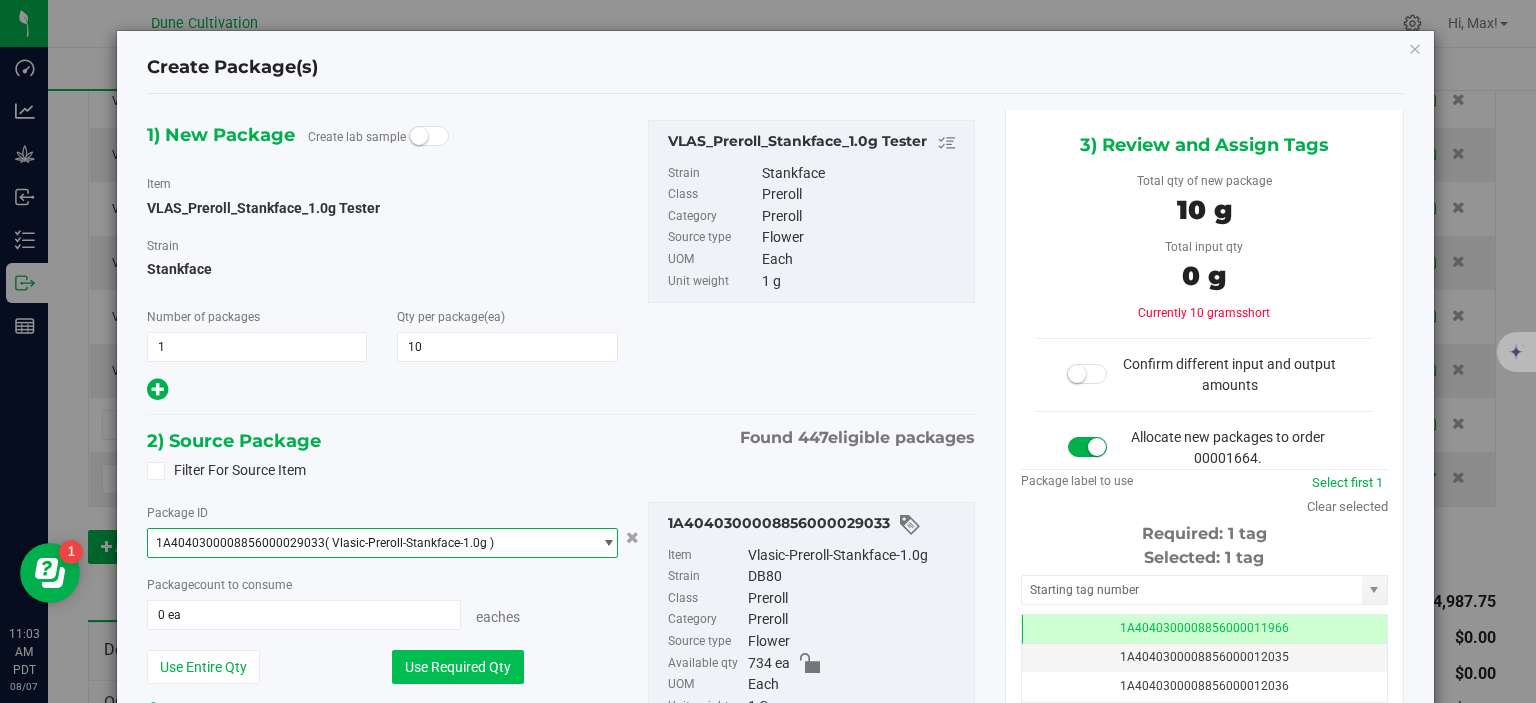 type on "10 ea" 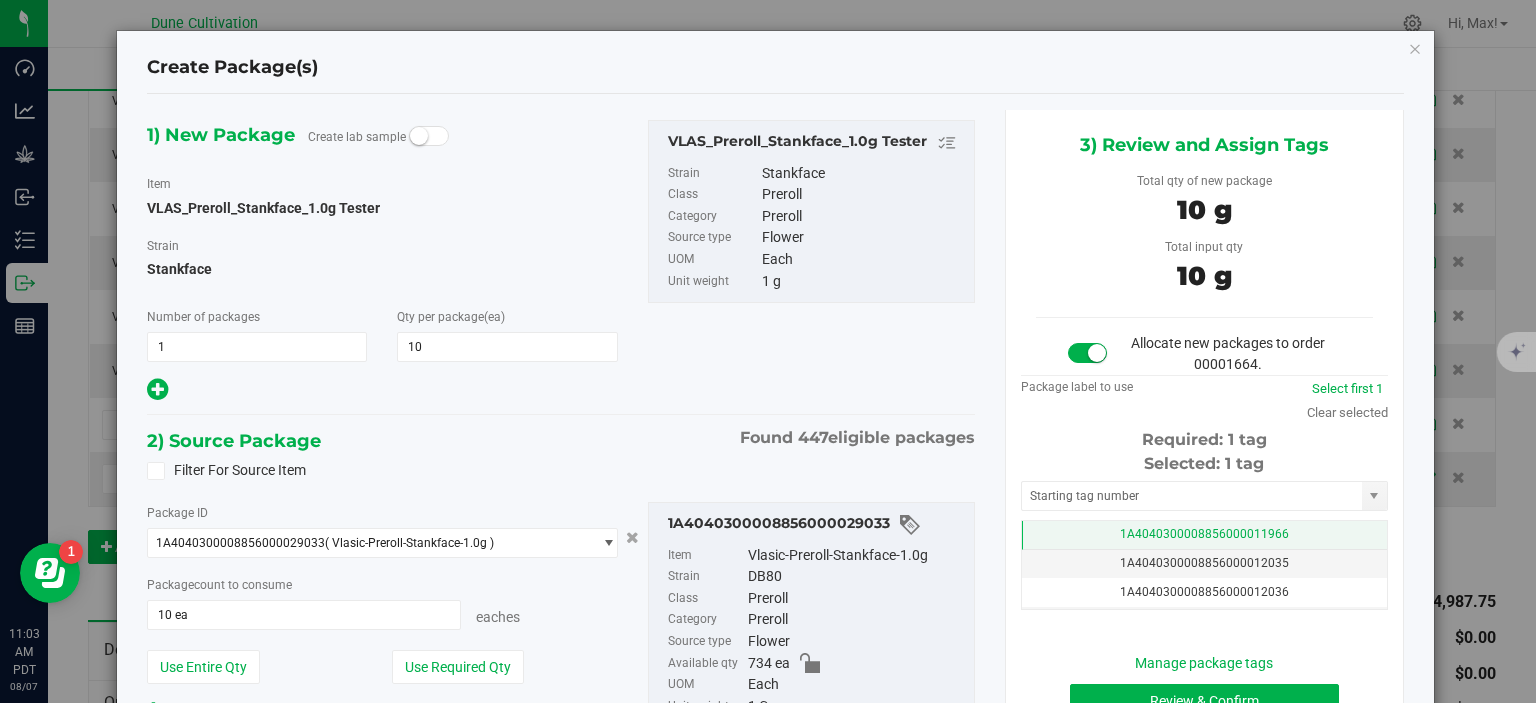 click on "1A4040300008856000011966" at bounding box center [1204, 535] 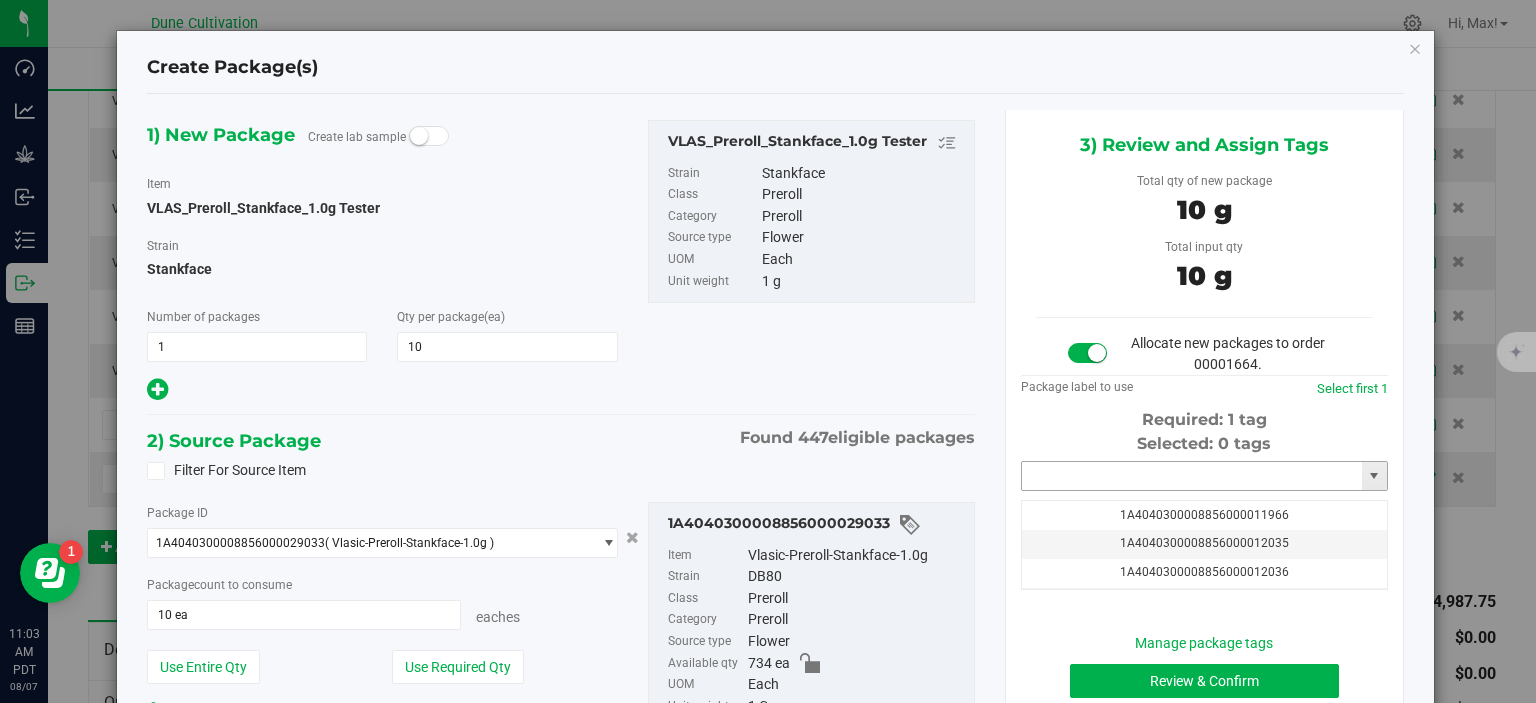 click at bounding box center (1192, 476) 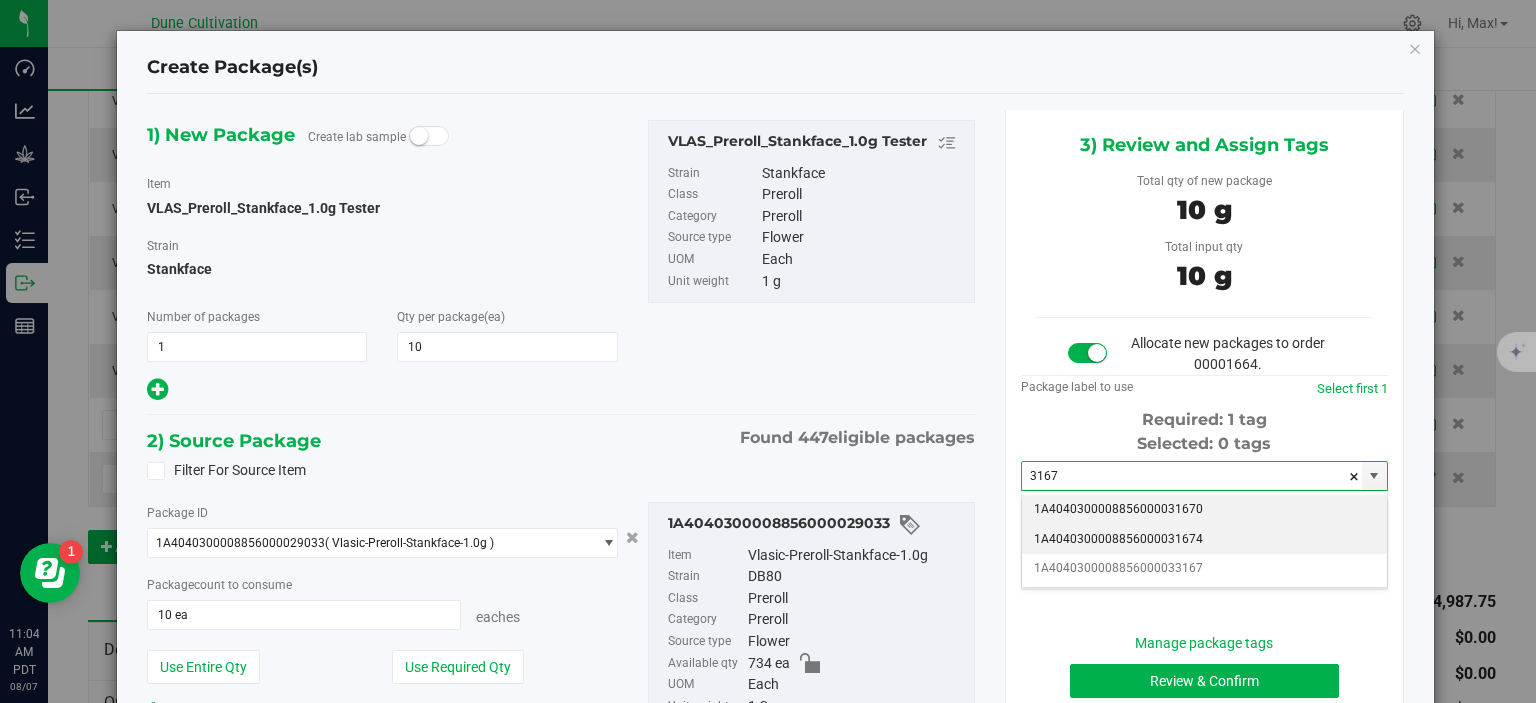 click on "1A4040300008856000031674" at bounding box center [1204, 540] 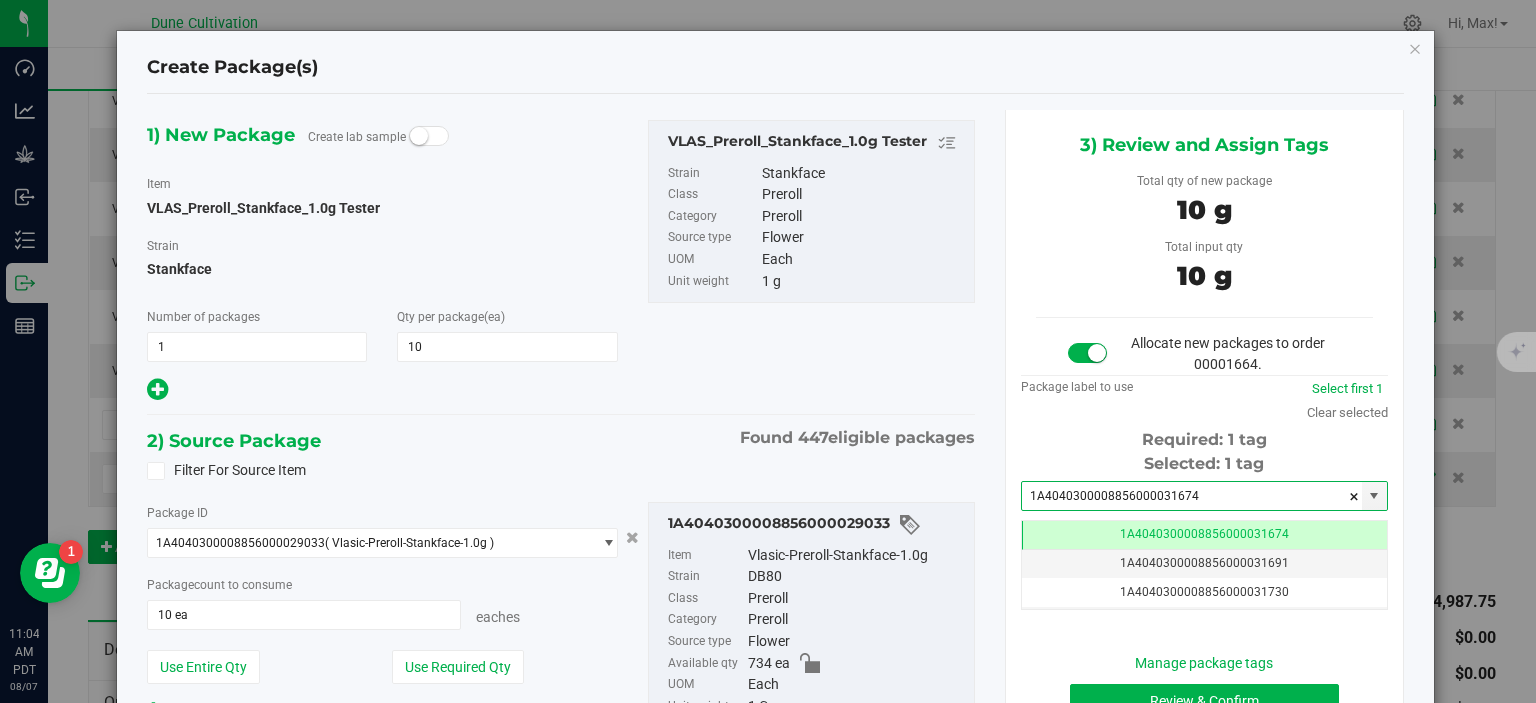 scroll, scrollTop: 157, scrollLeft: 0, axis: vertical 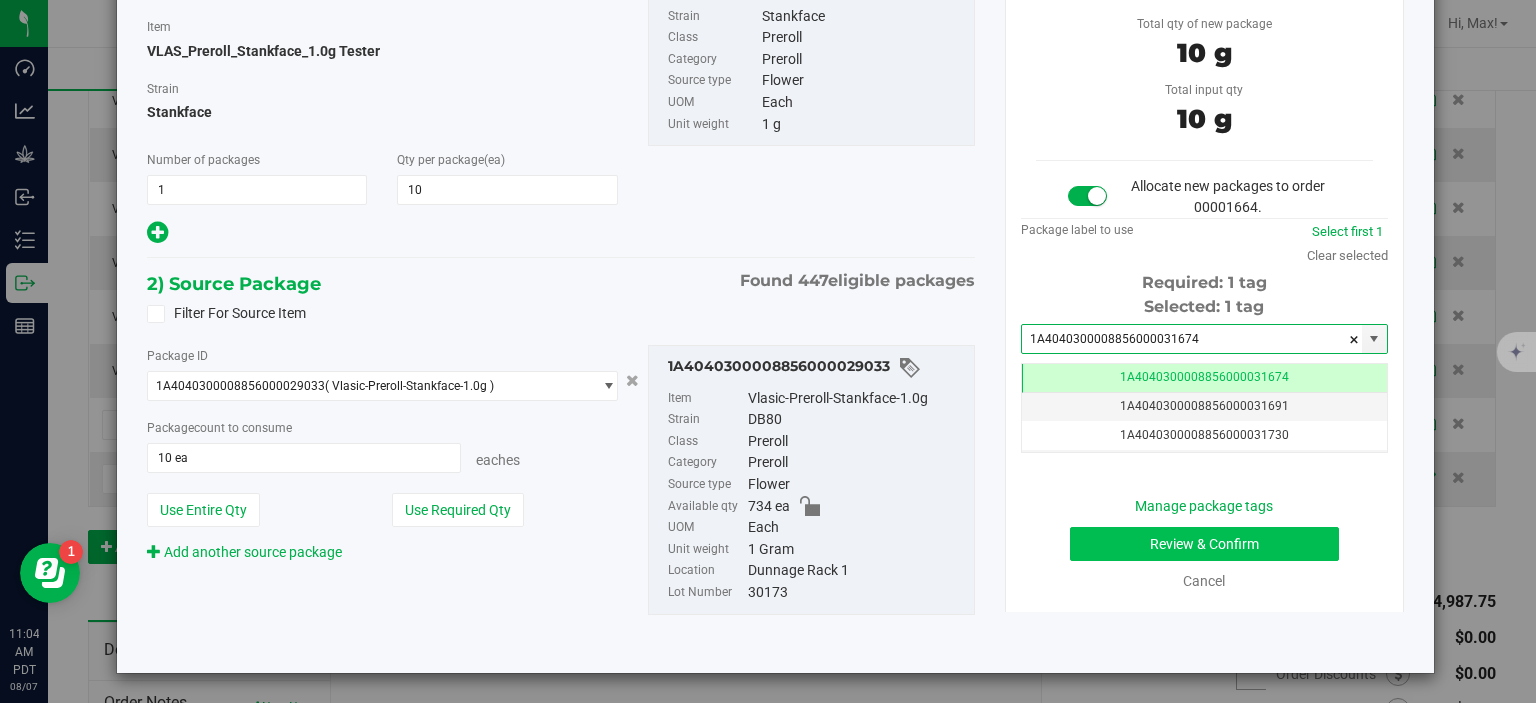 type on "1A4040300008856000031674" 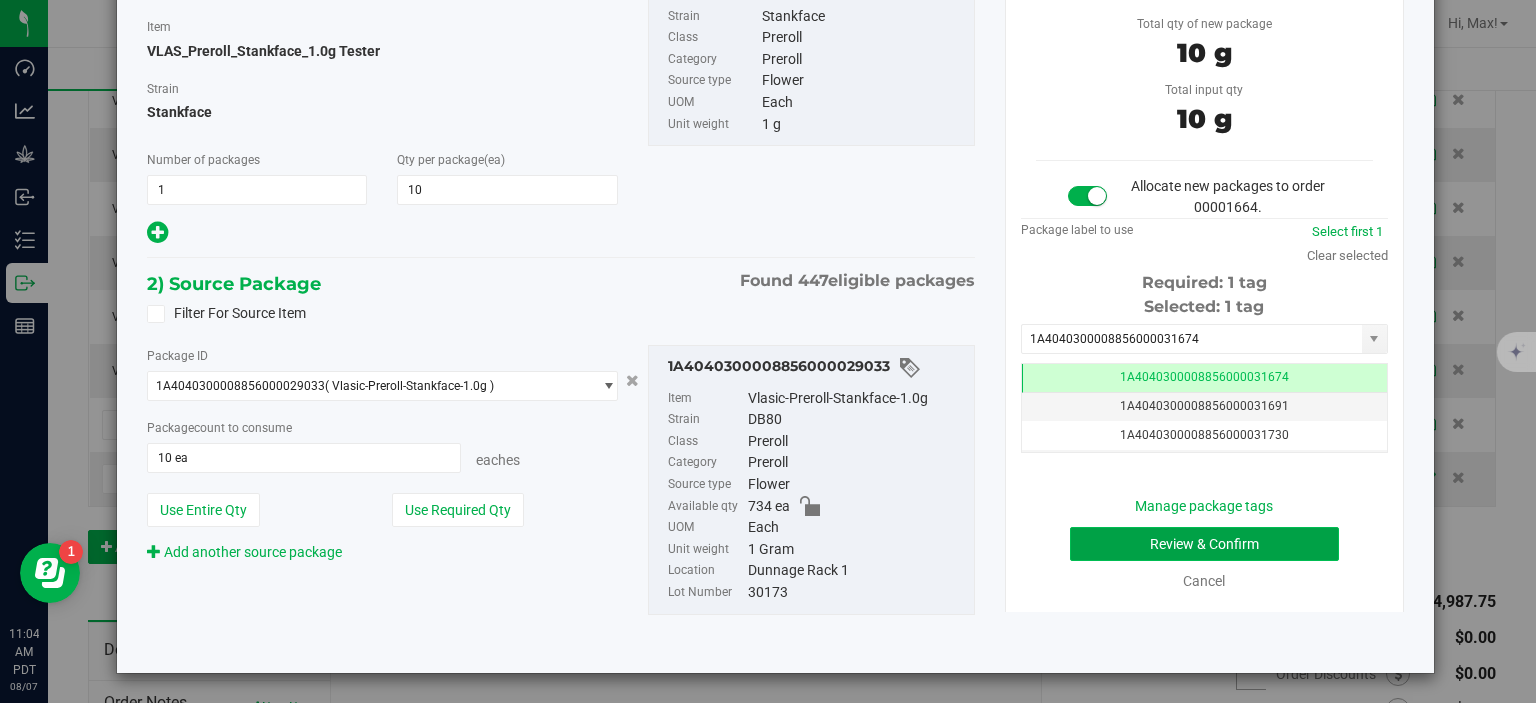 click on "Review & Confirm" at bounding box center [1204, 544] 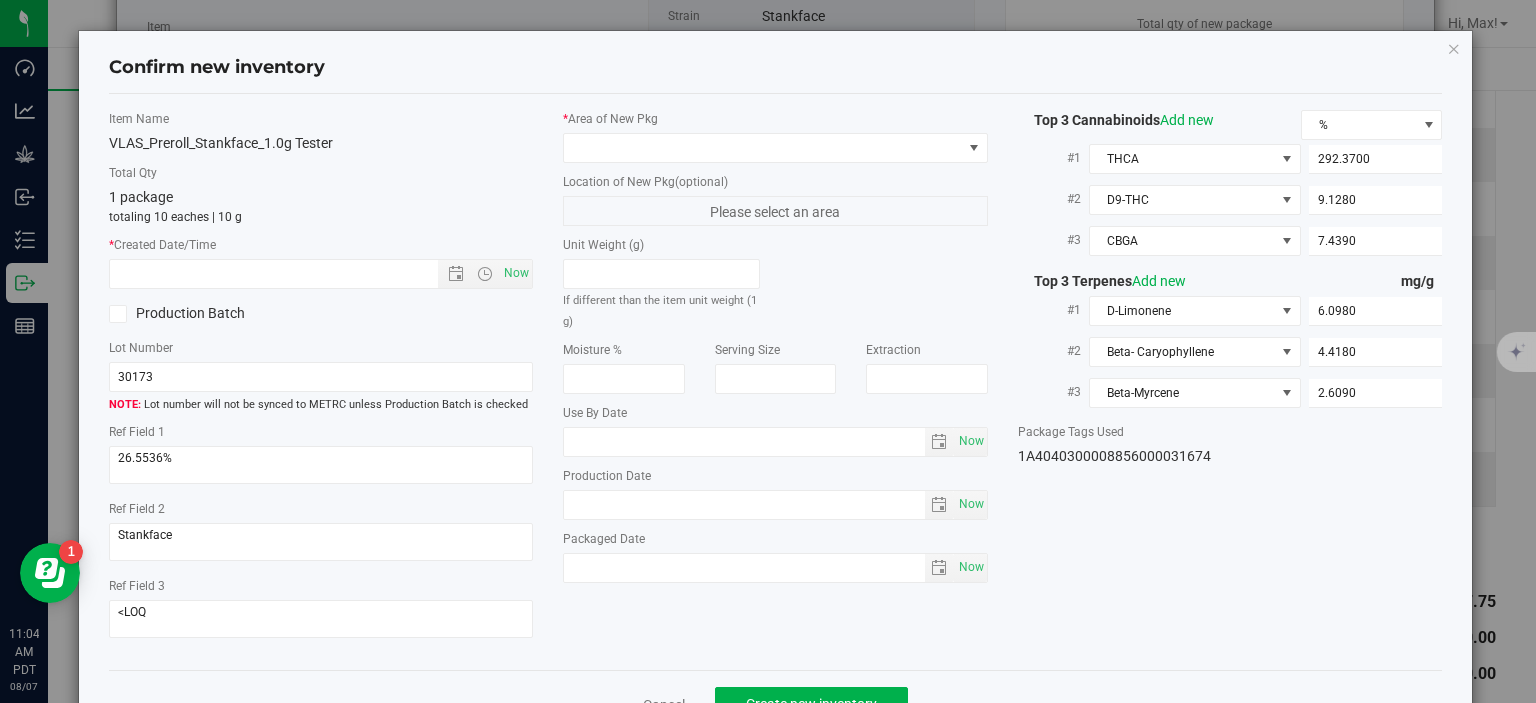 click on "*
Area of New Pkg" at bounding box center (775, 136) 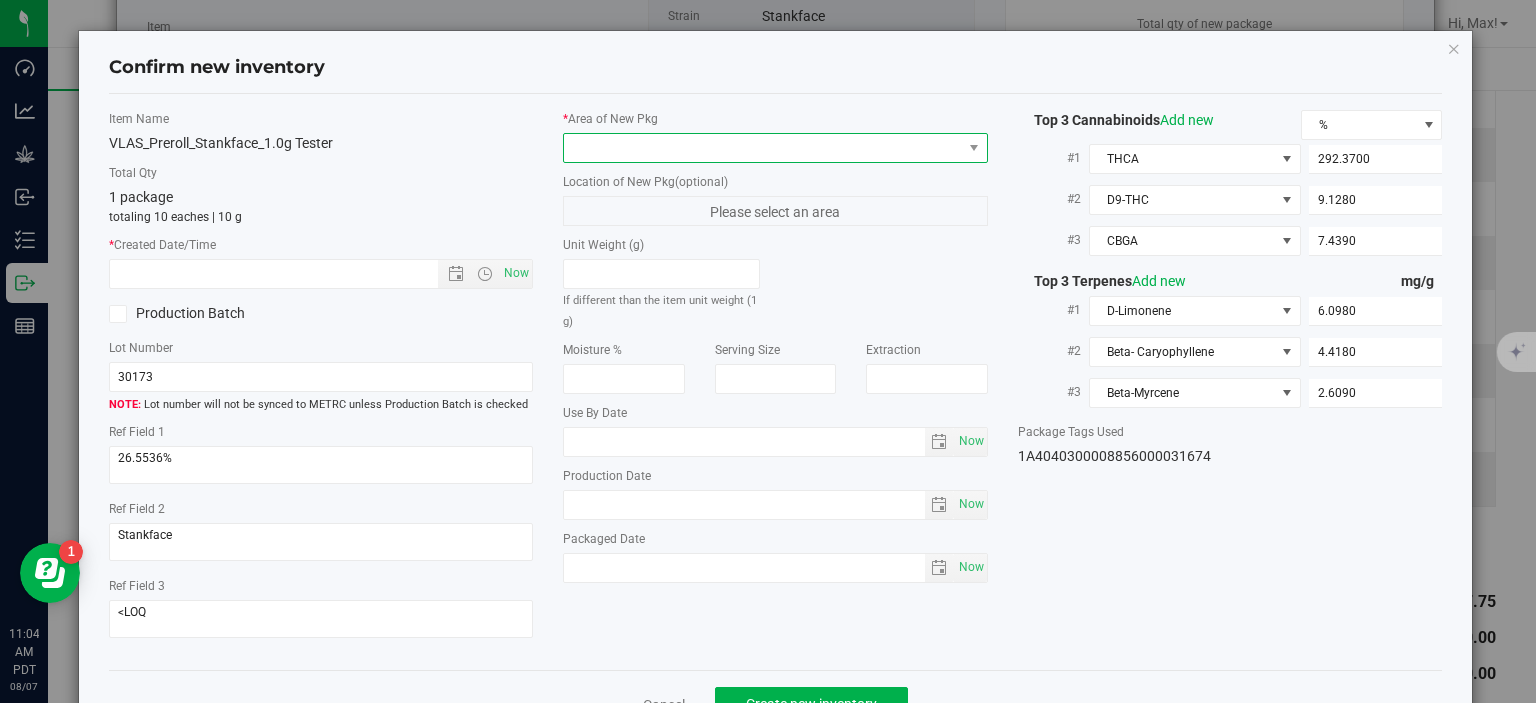 click at bounding box center (763, 148) 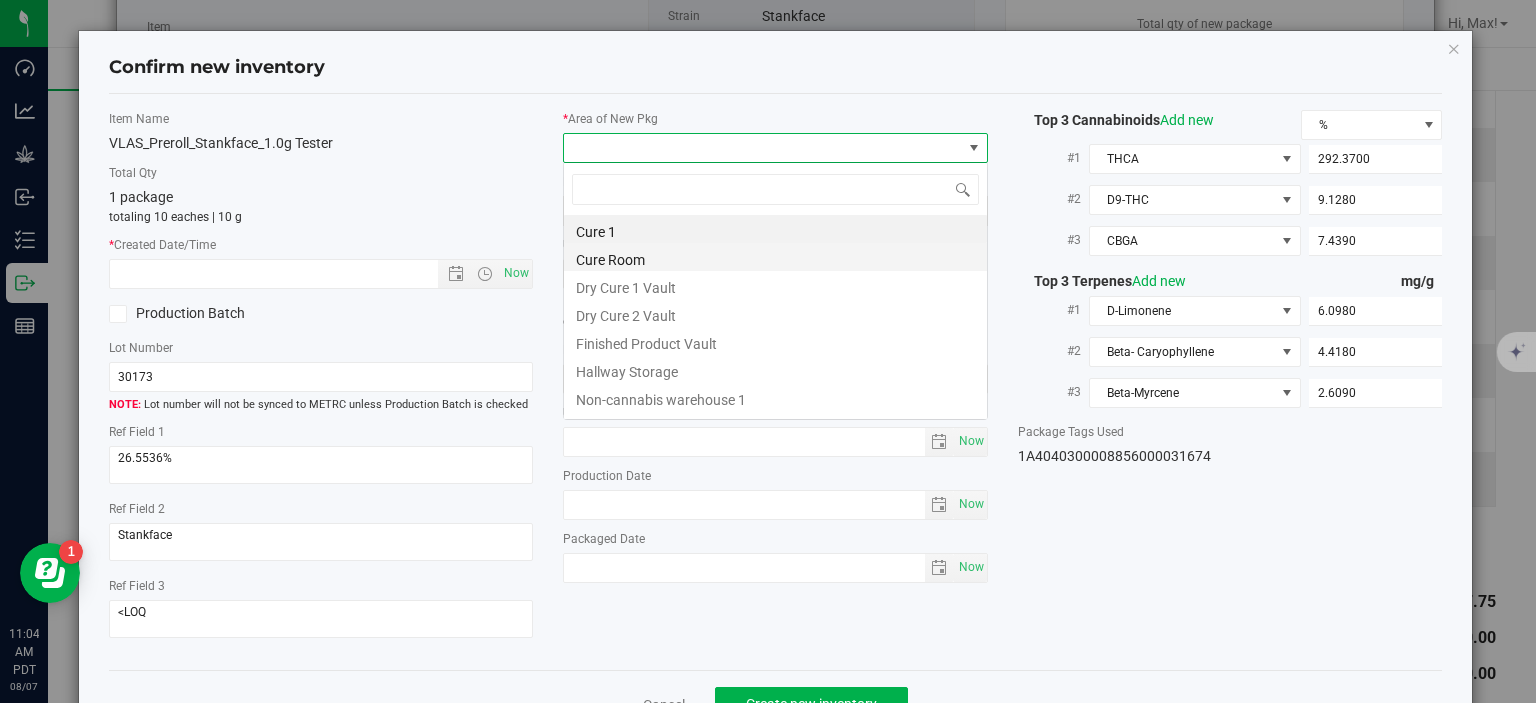 scroll, scrollTop: 99970, scrollLeft: 99575, axis: both 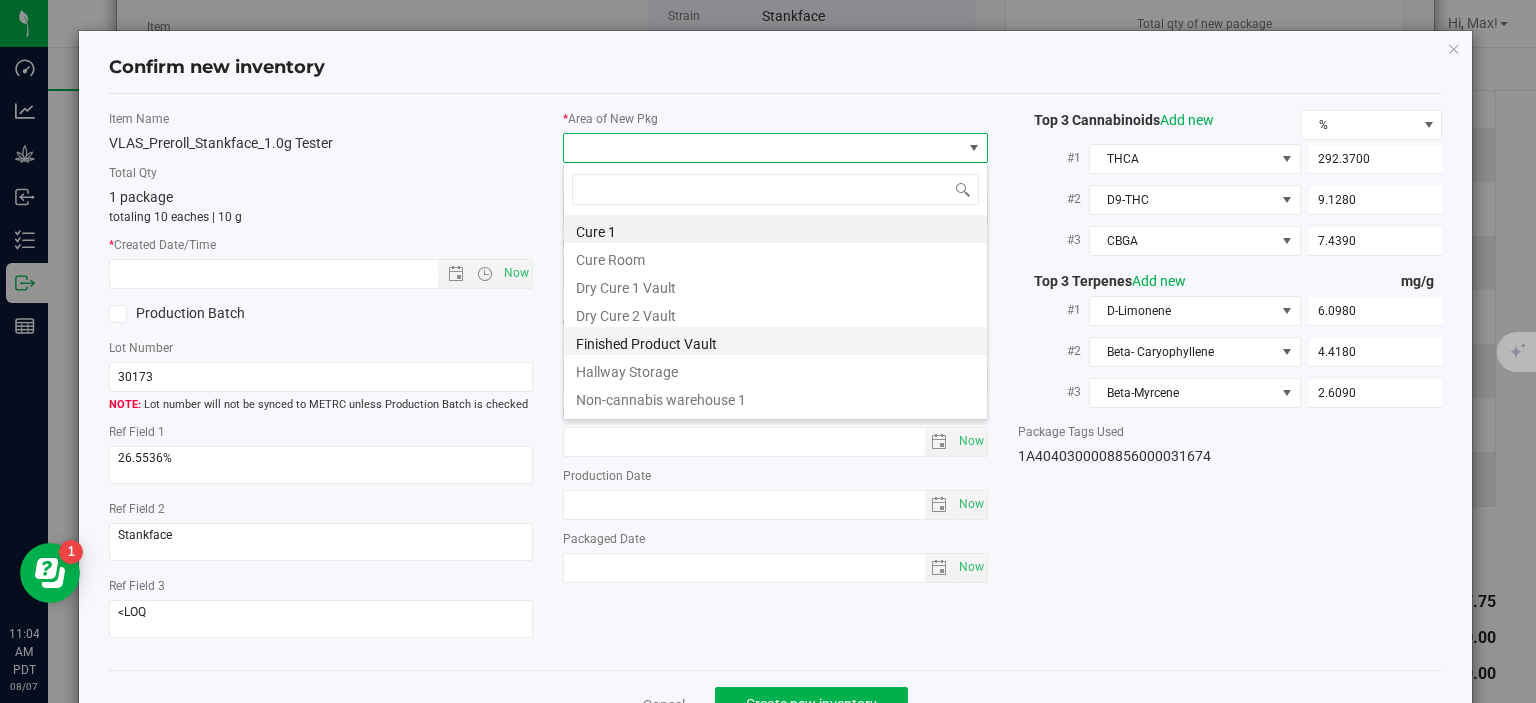 click on "Finished Product Vault" at bounding box center (775, 341) 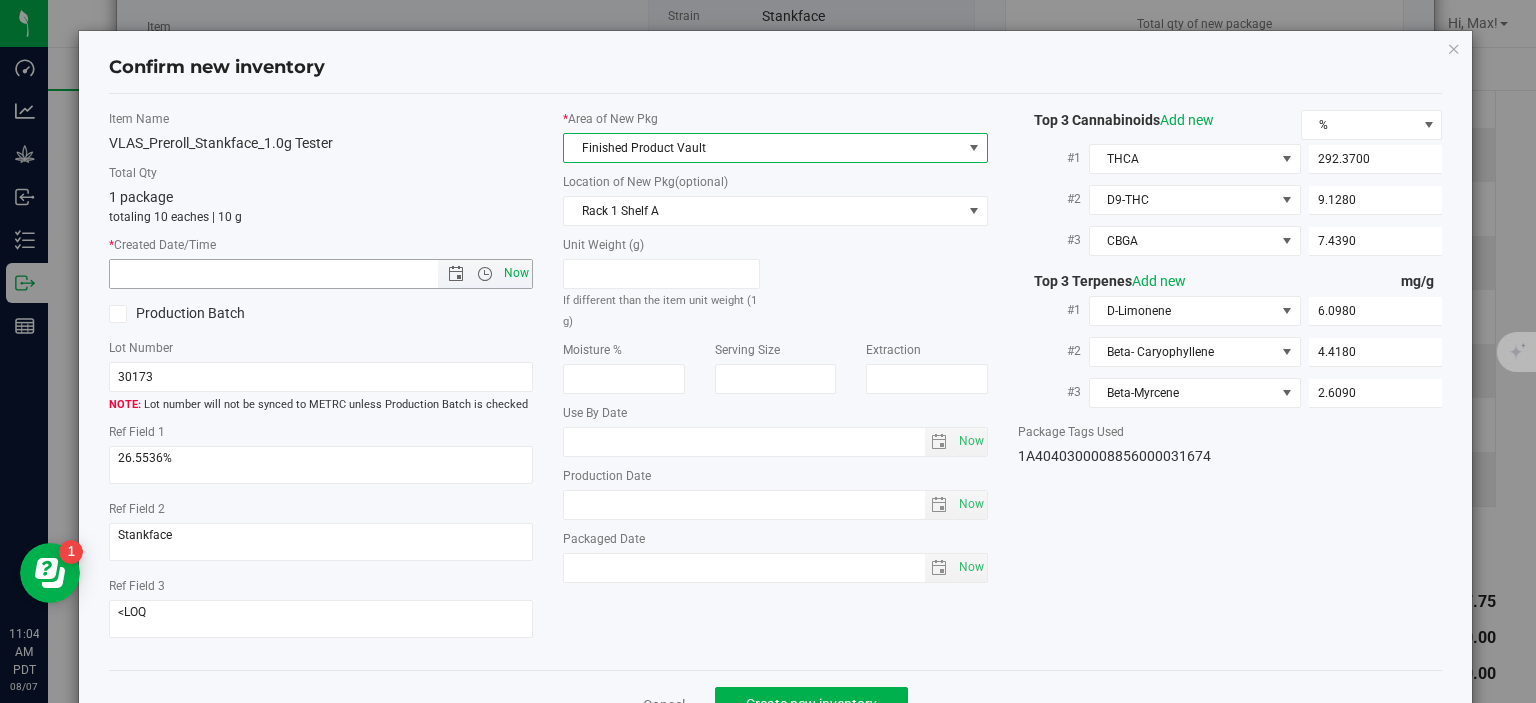 click on "Now" at bounding box center [517, 273] 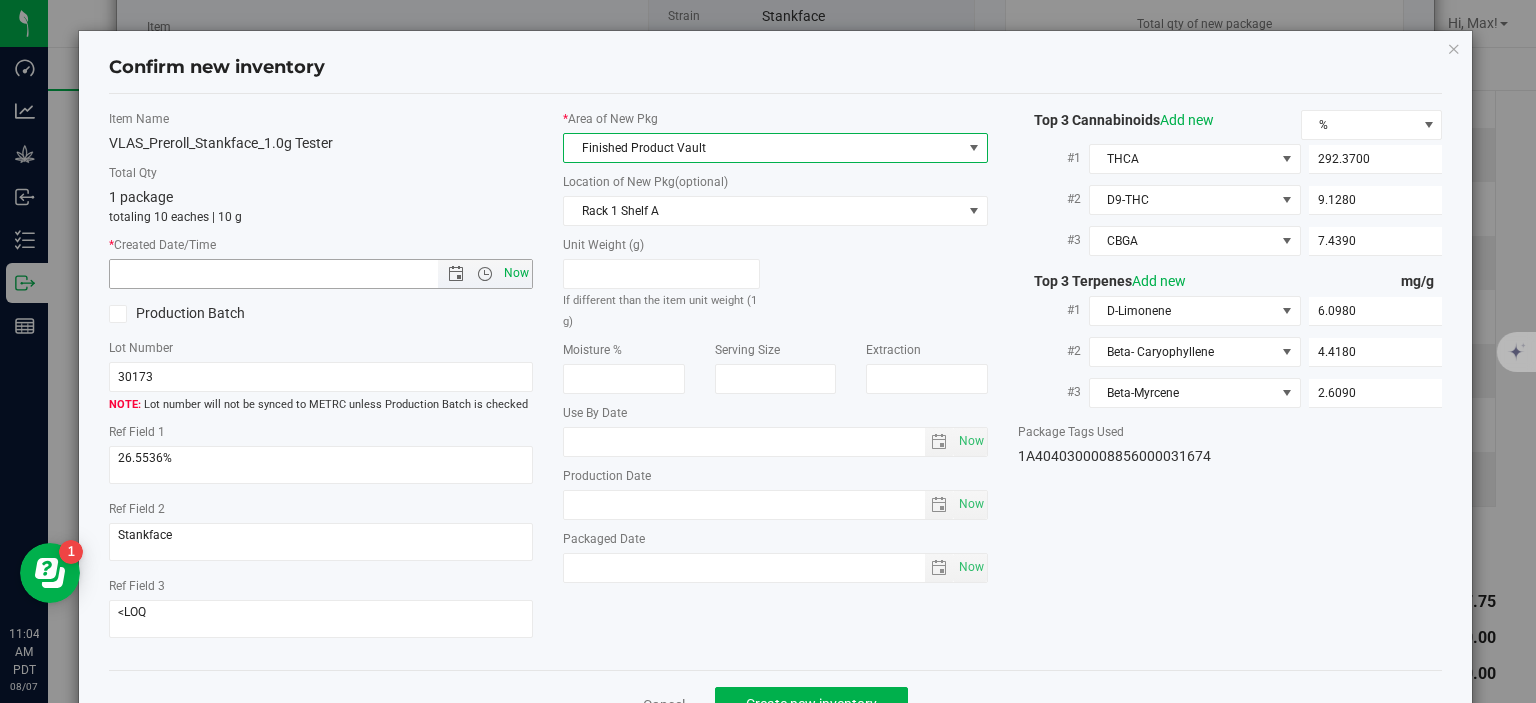type on "8/7/2025 11:04 AM" 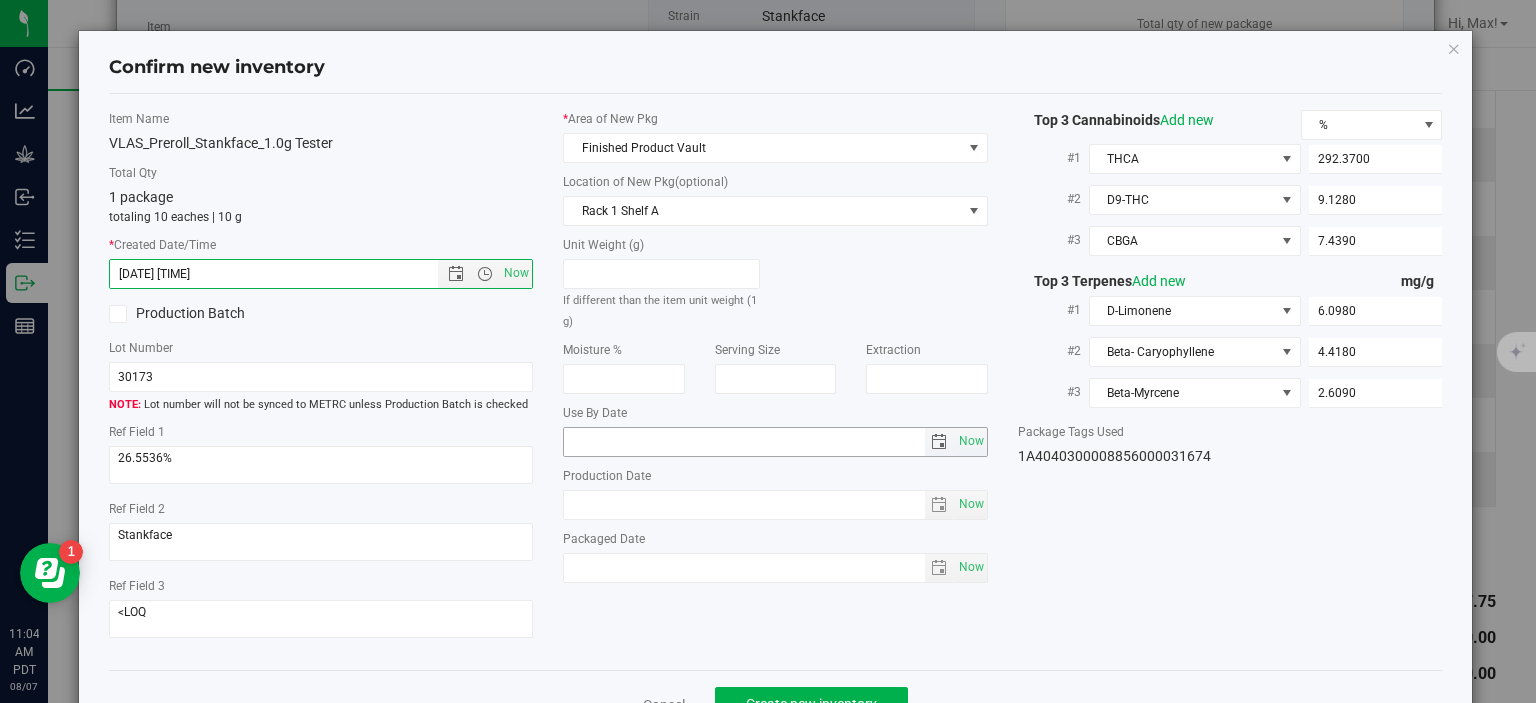 scroll, scrollTop: 52, scrollLeft: 0, axis: vertical 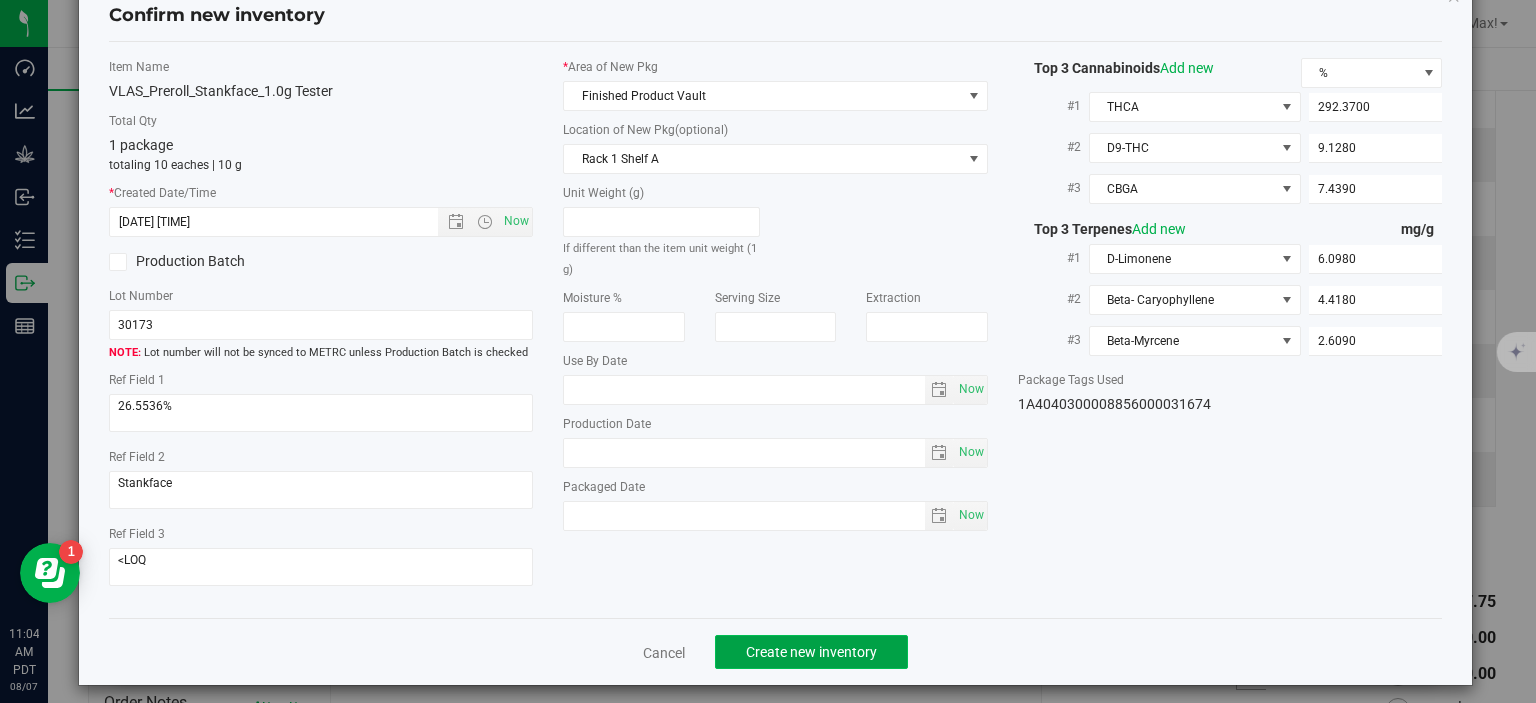 click on "Create new inventory" 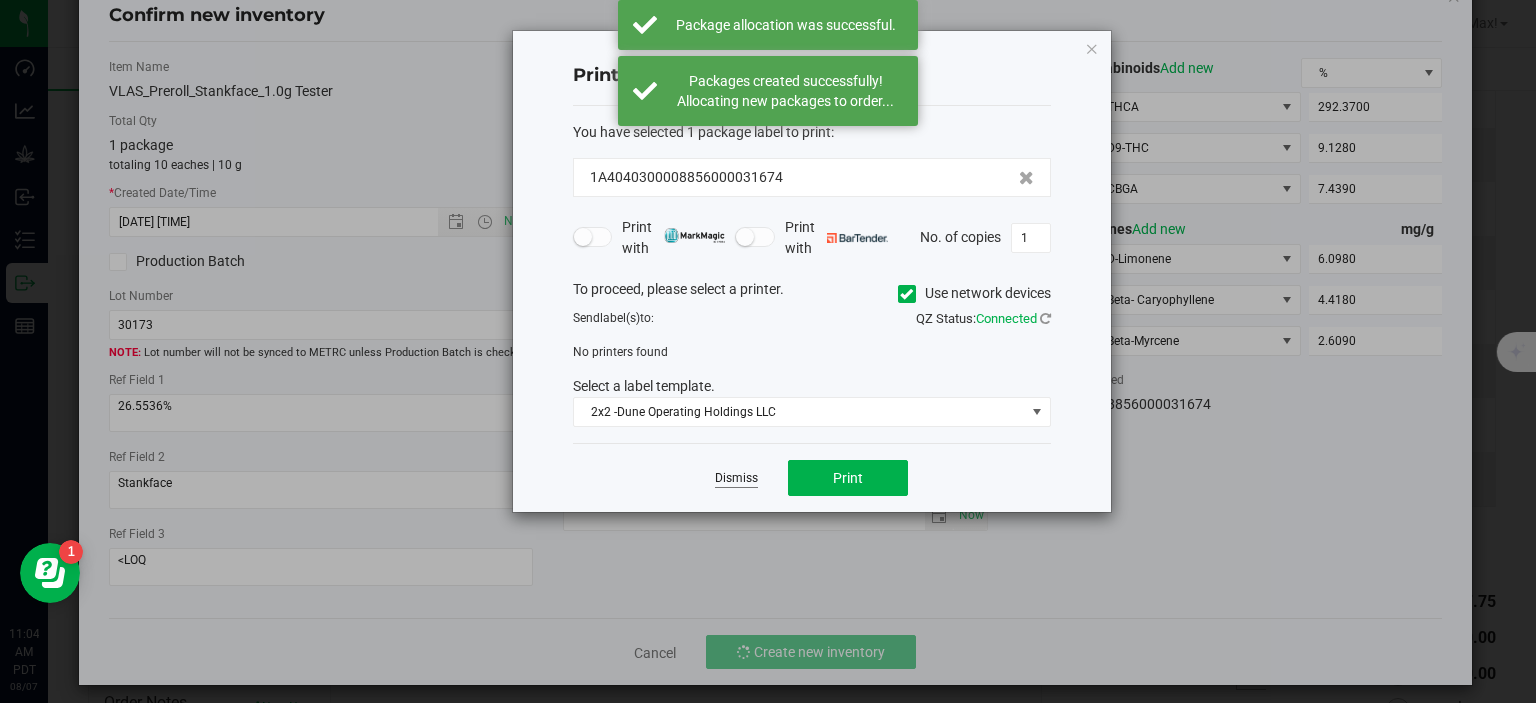 click on "Dismiss" 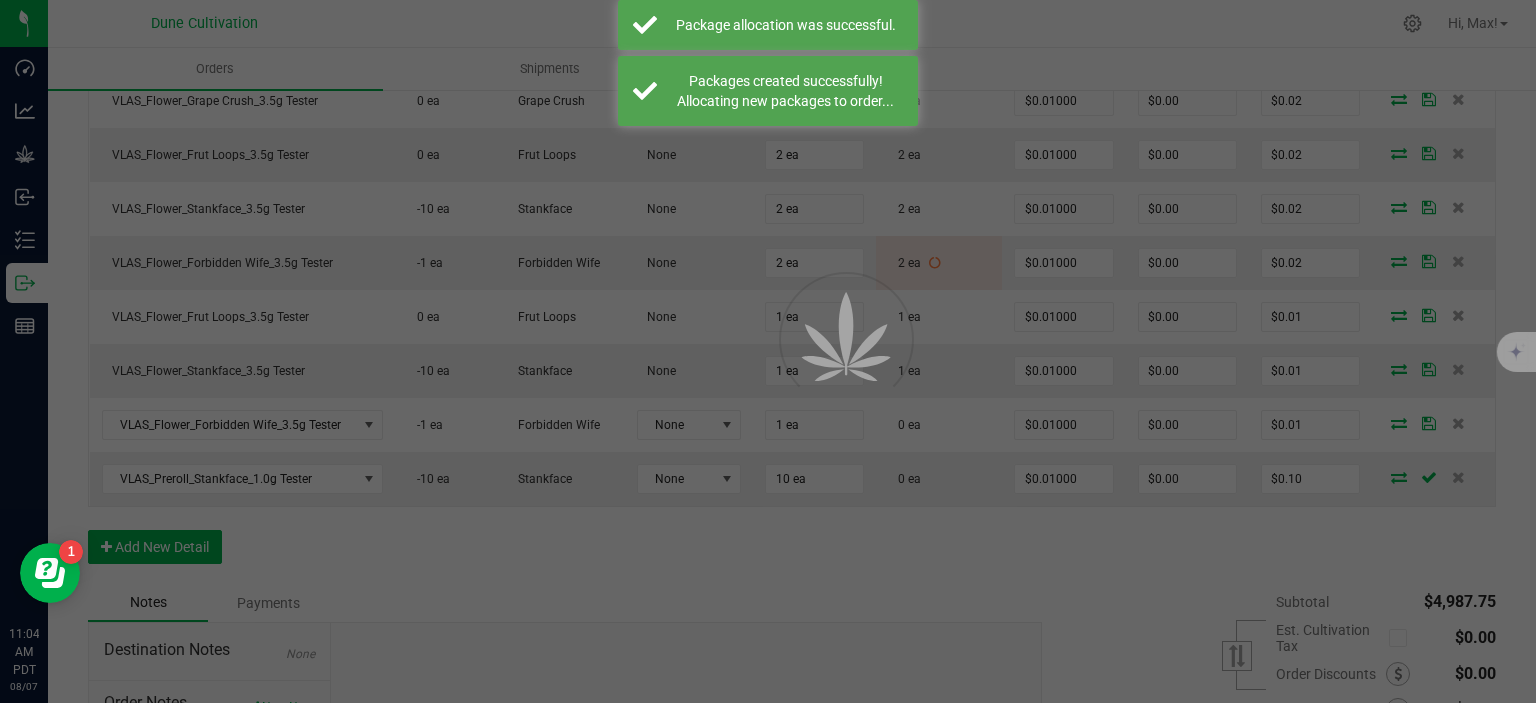 scroll, scrollTop: 1099, scrollLeft: 0, axis: vertical 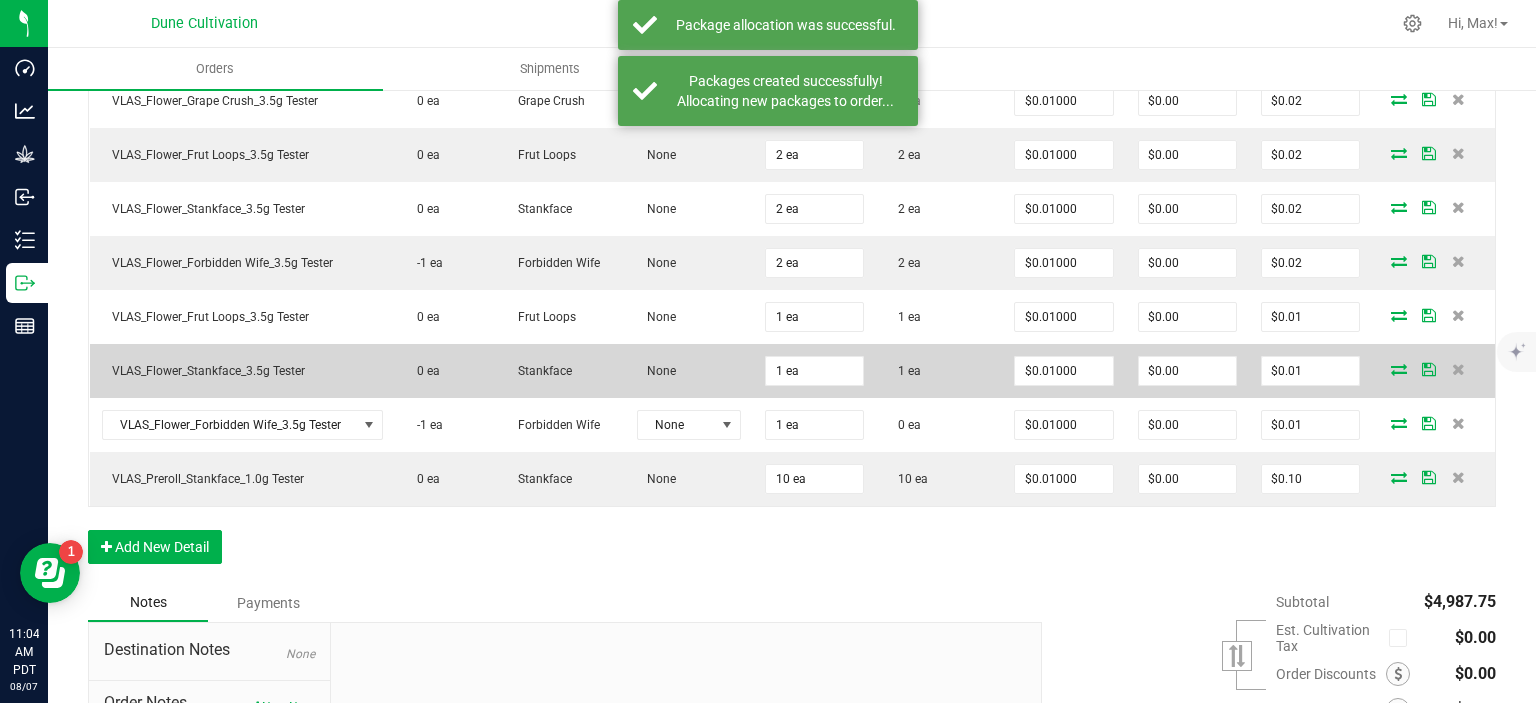 click at bounding box center [1399, 369] 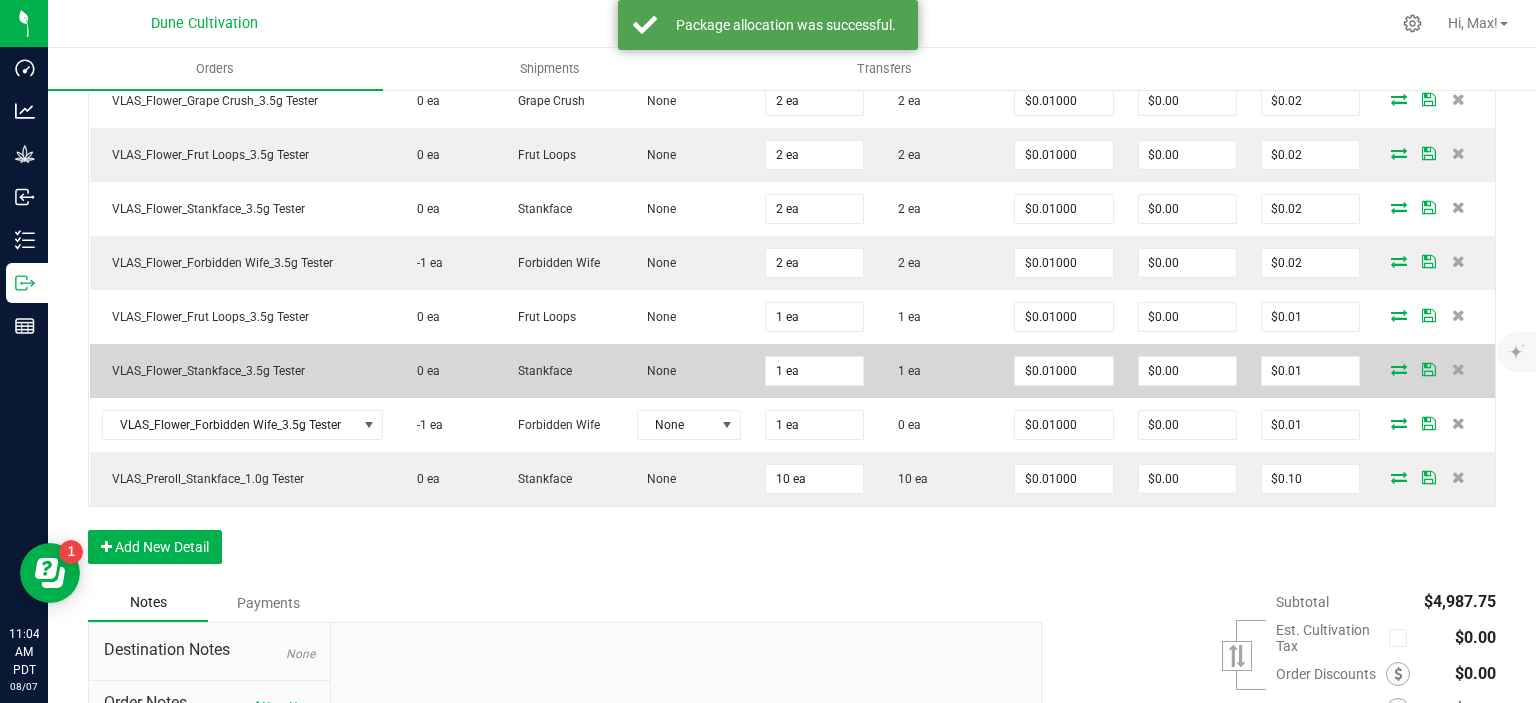 scroll, scrollTop: 1099, scrollLeft: 0, axis: vertical 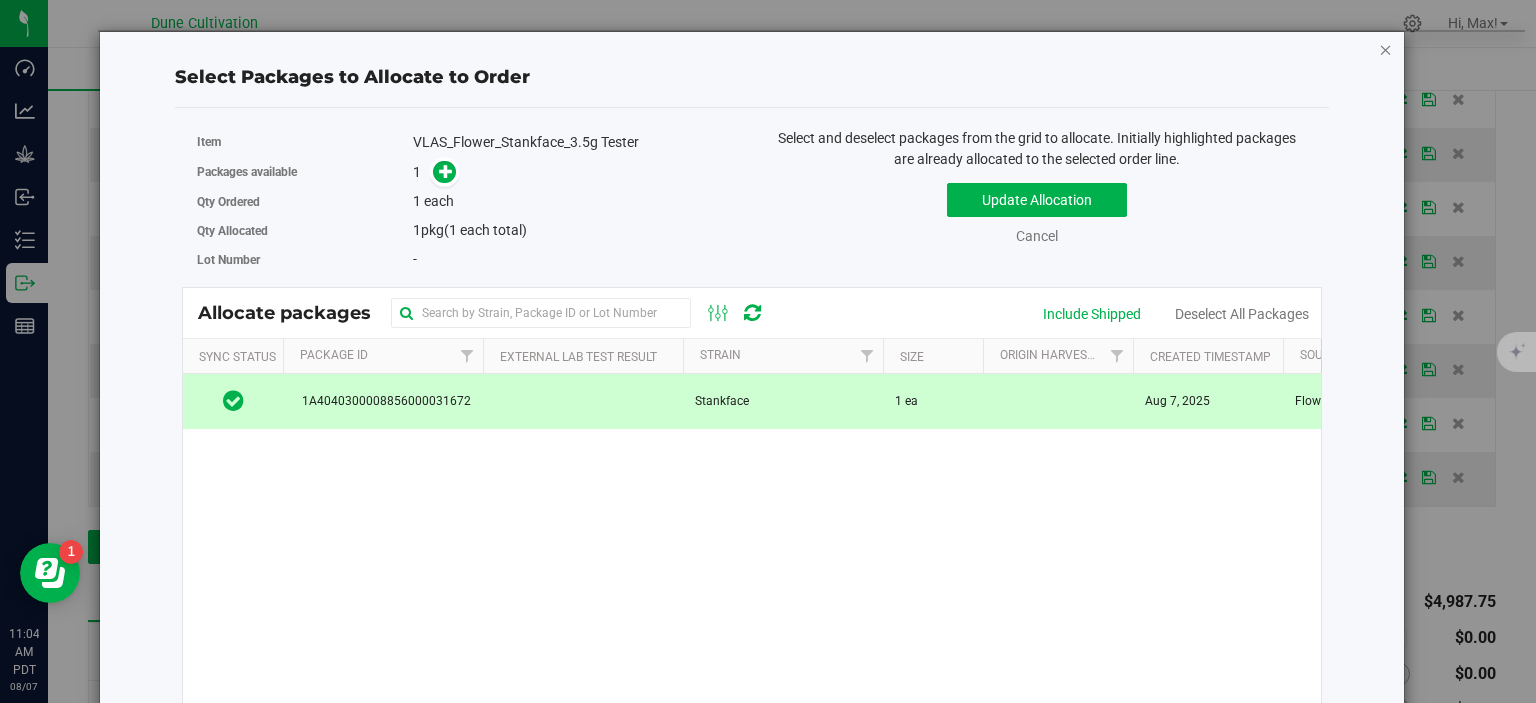 click at bounding box center (1386, 49) 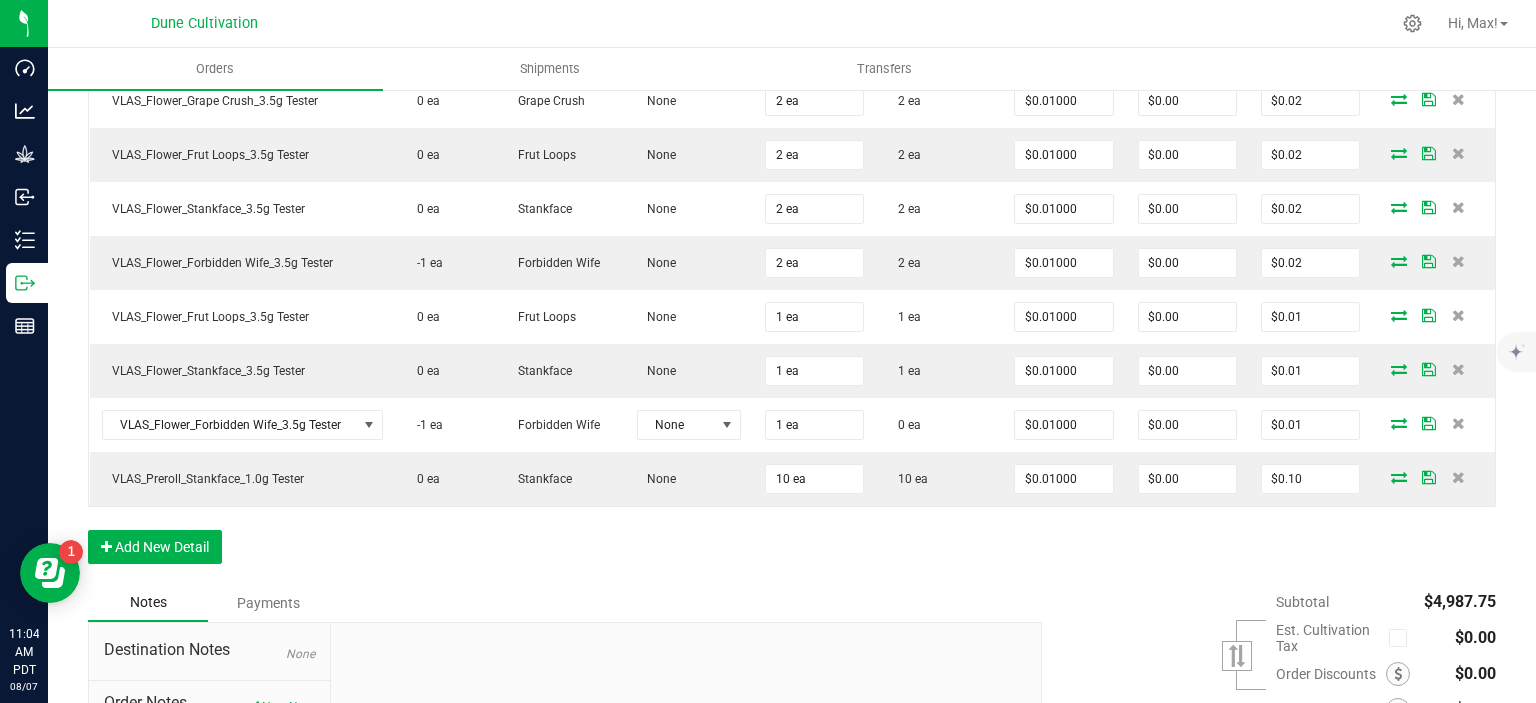 scroll, scrollTop: 1099, scrollLeft: 0, axis: vertical 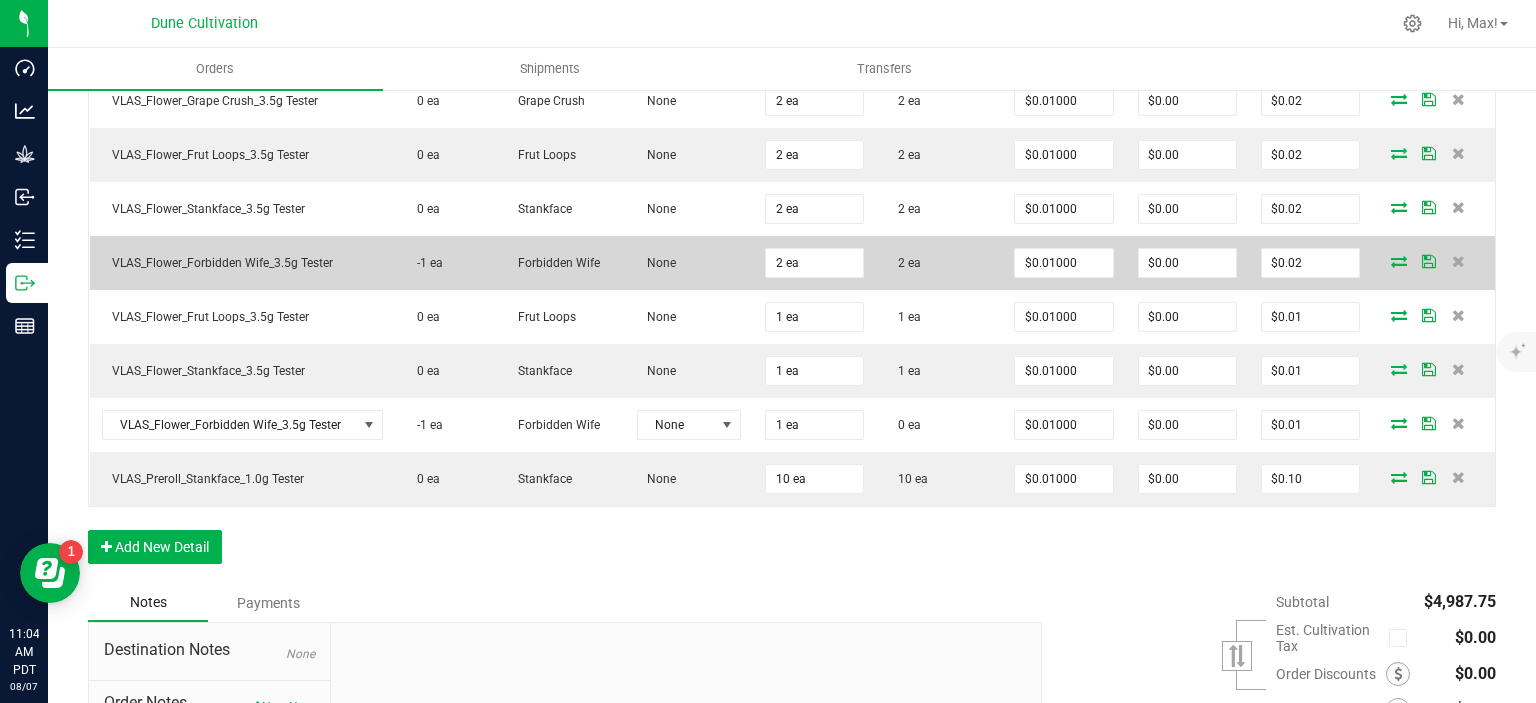 click at bounding box center [1399, 261] 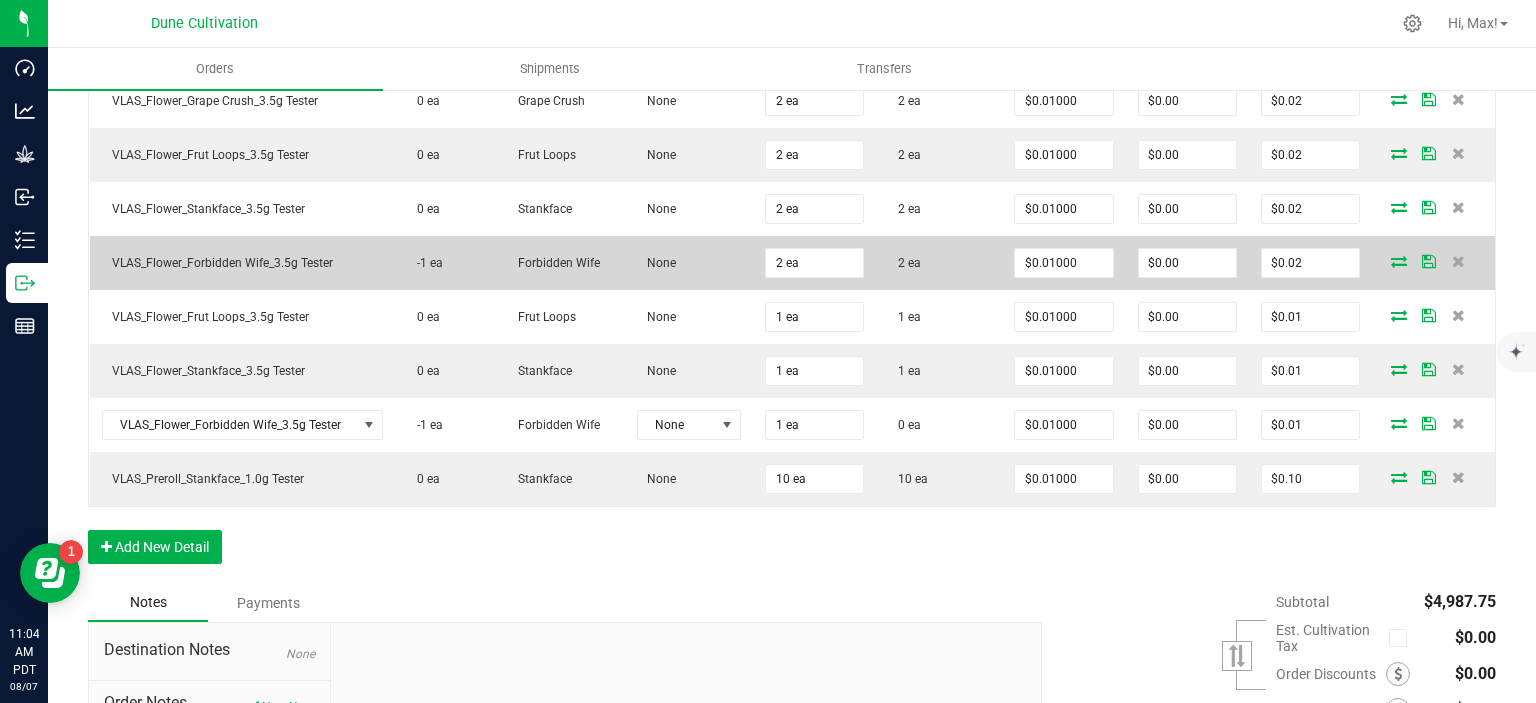 scroll, scrollTop: 1099, scrollLeft: 0, axis: vertical 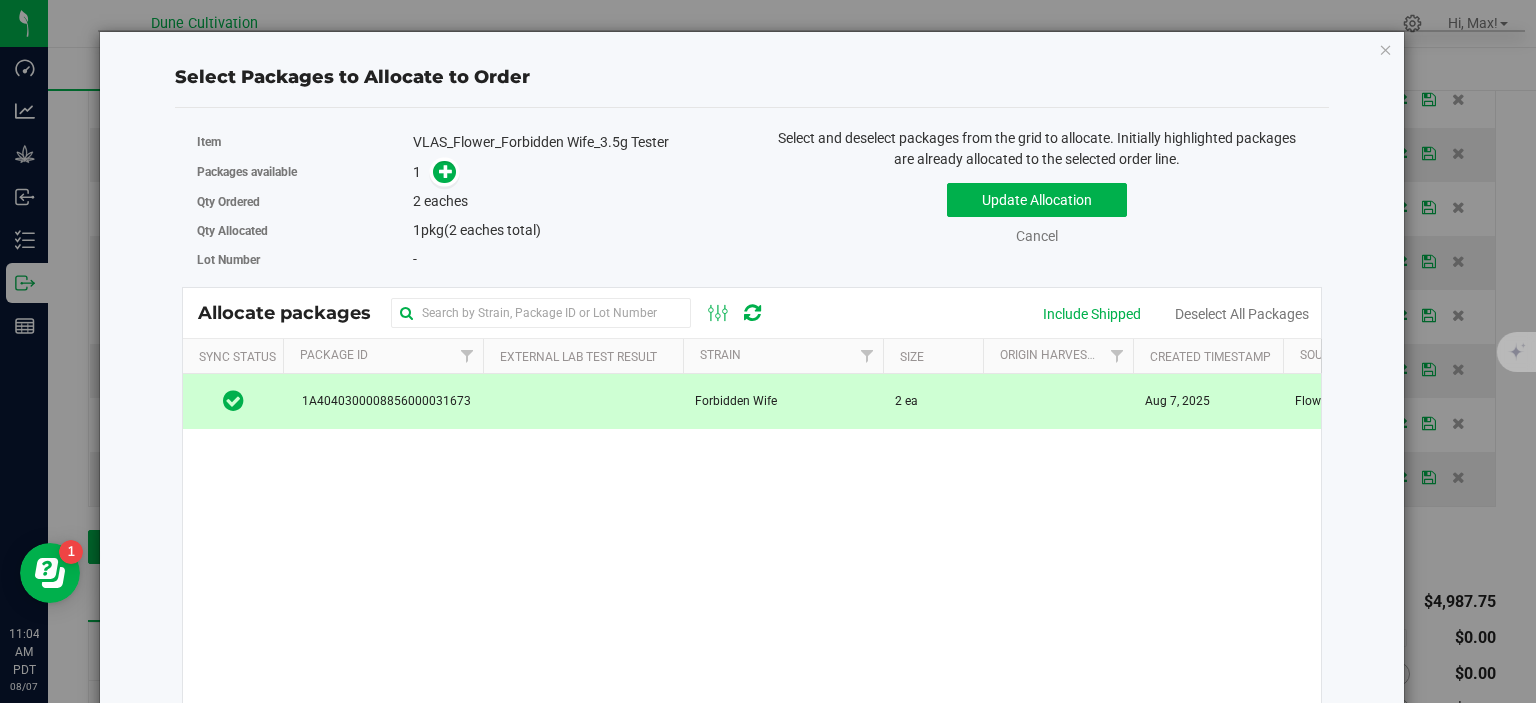 click on "Select Packages to Allocate to Order
Item
VLAS_Flower_Forbidden Wife_3.5g Tester
Packages available
1
Qty Ordered
2
1" at bounding box center [752, 468] 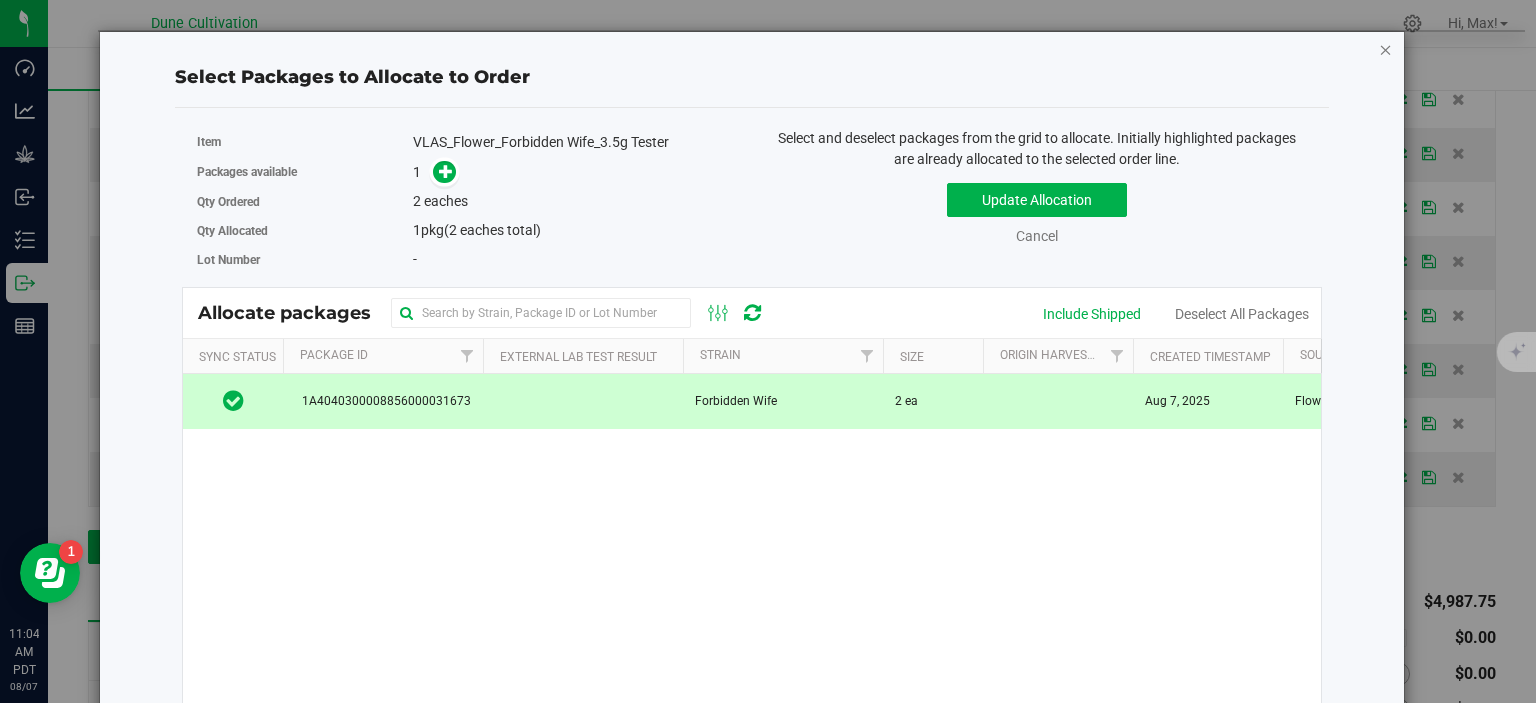 click at bounding box center [1386, 49] 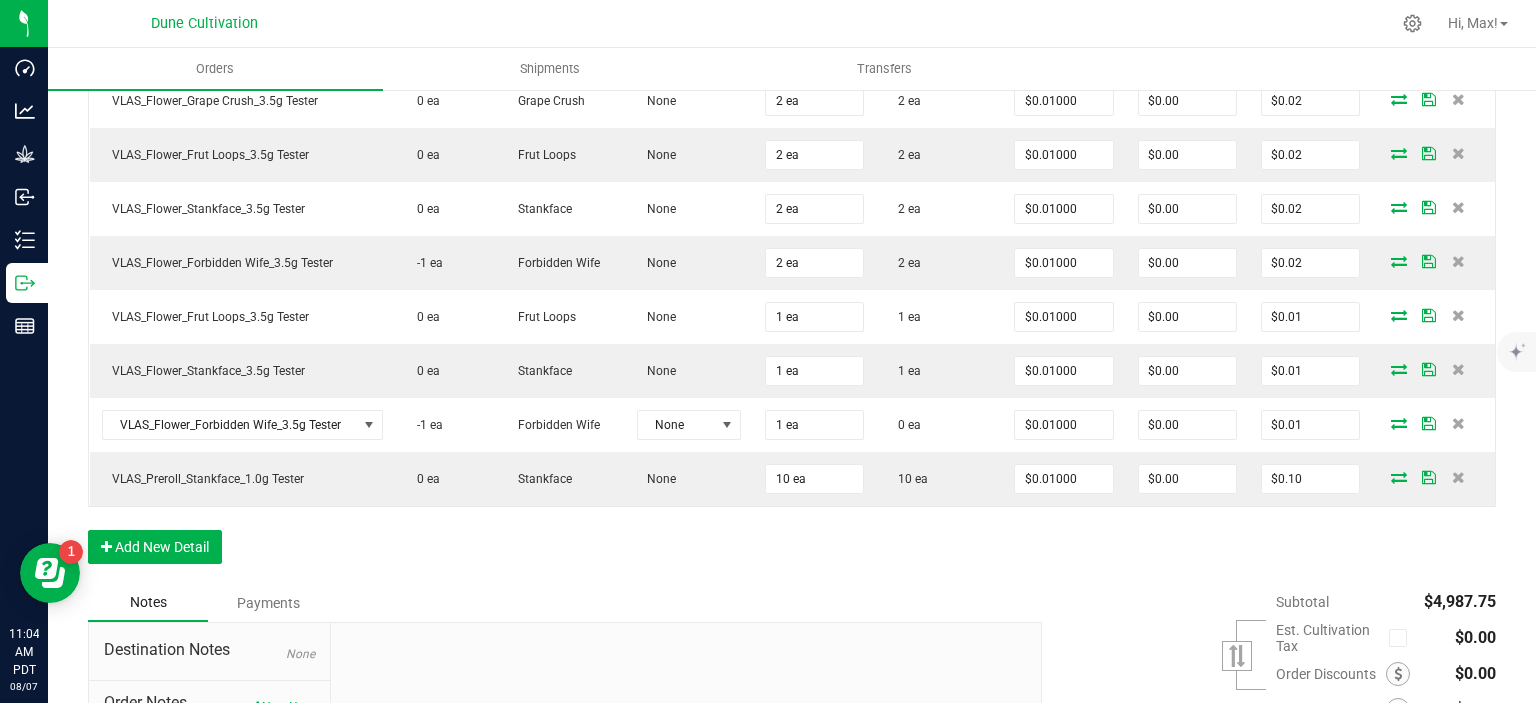 scroll, scrollTop: 1099, scrollLeft: 0, axis: vertical 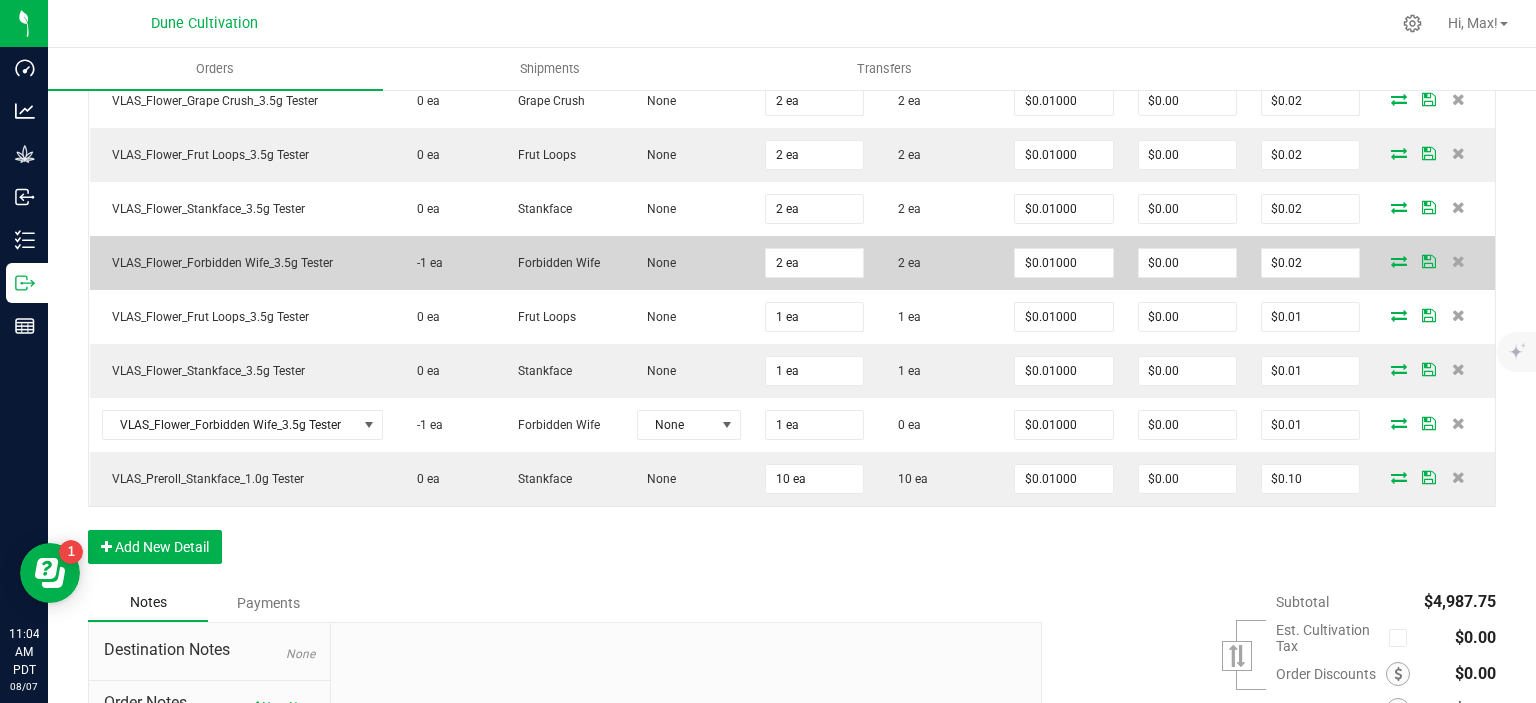 click at bounding box center (1399, 261) 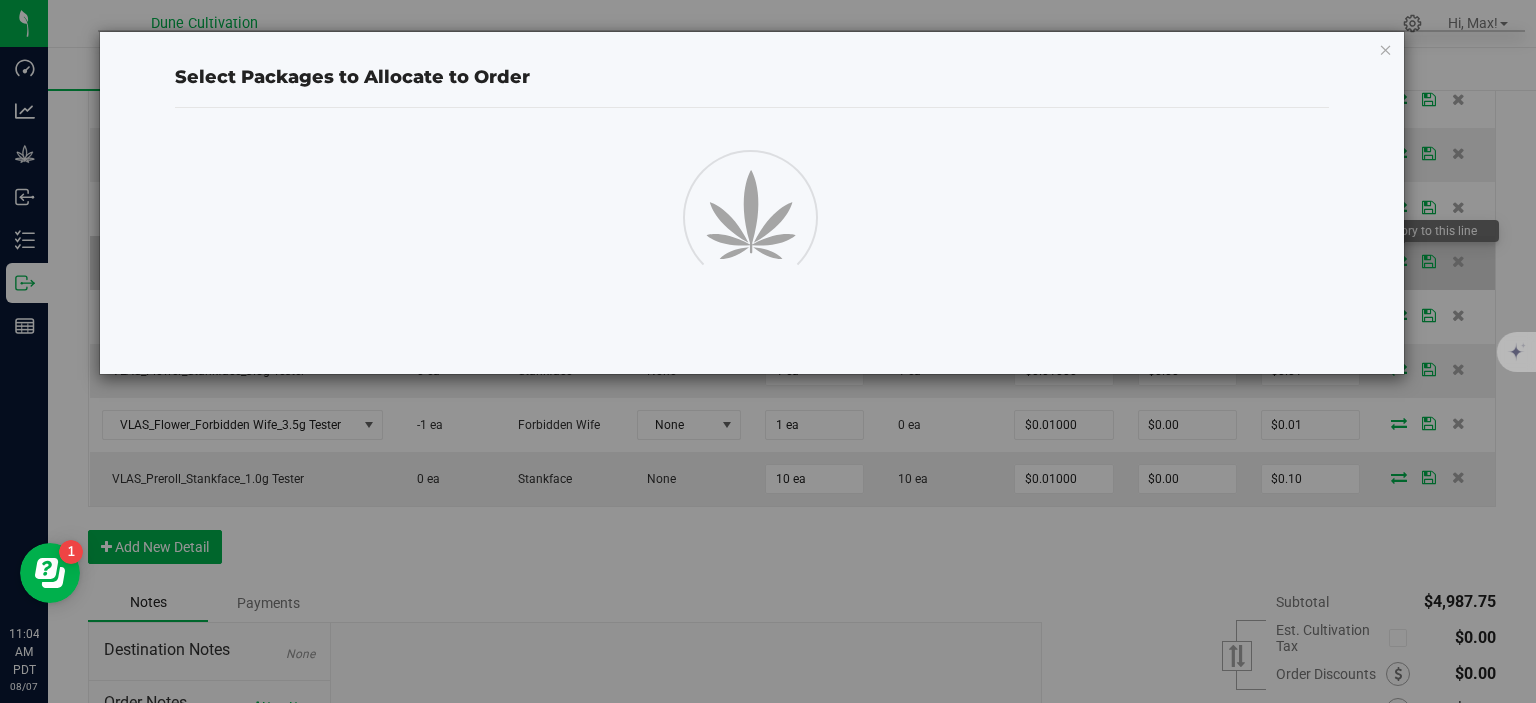 scroll, scrollTop: 1099, scrollLeft: 0, axis: vertical 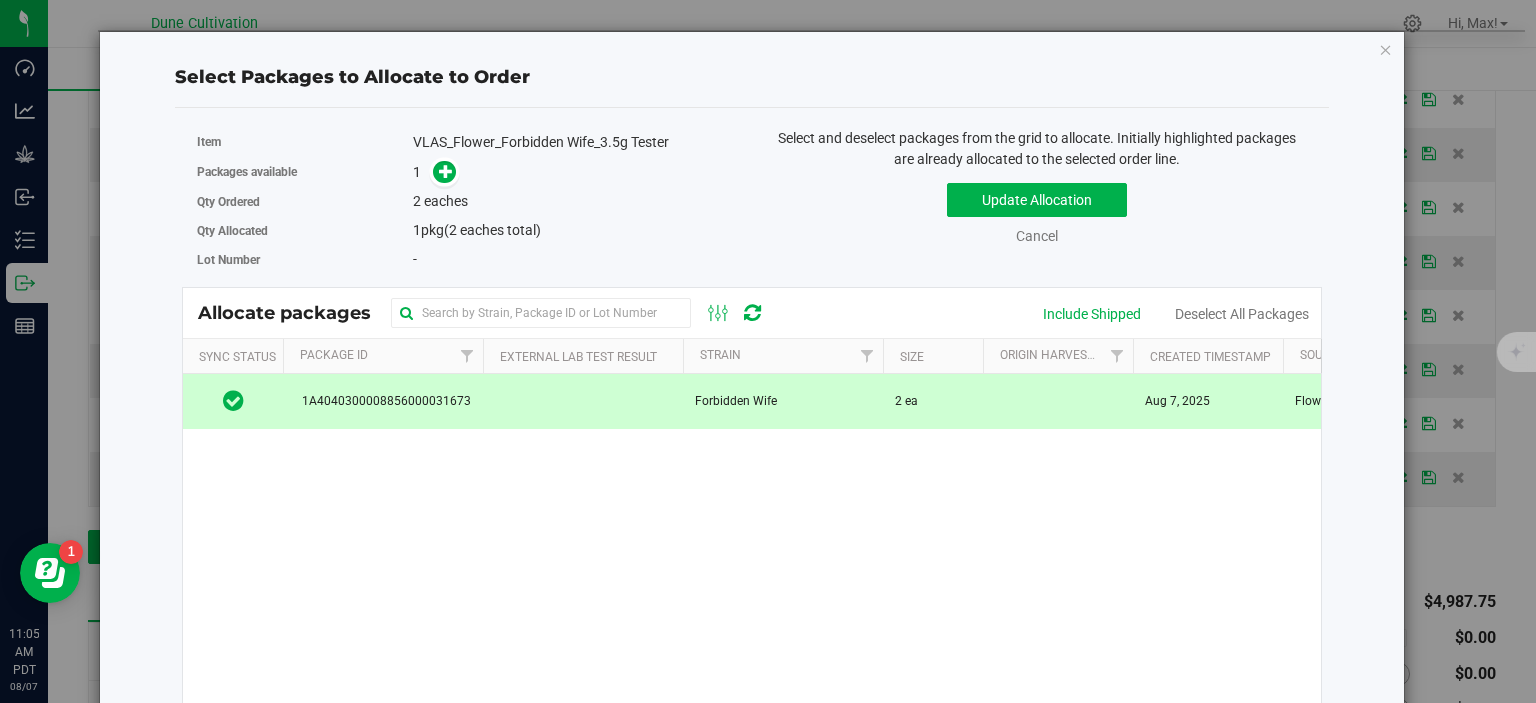 click on "Select Packages to Allocate to Order
Item
VLAS_Flower_Forbidden Wife_3.5g Tester
Packages available
1
Qty Ordered
2
1" at bounding box center (752, 468) 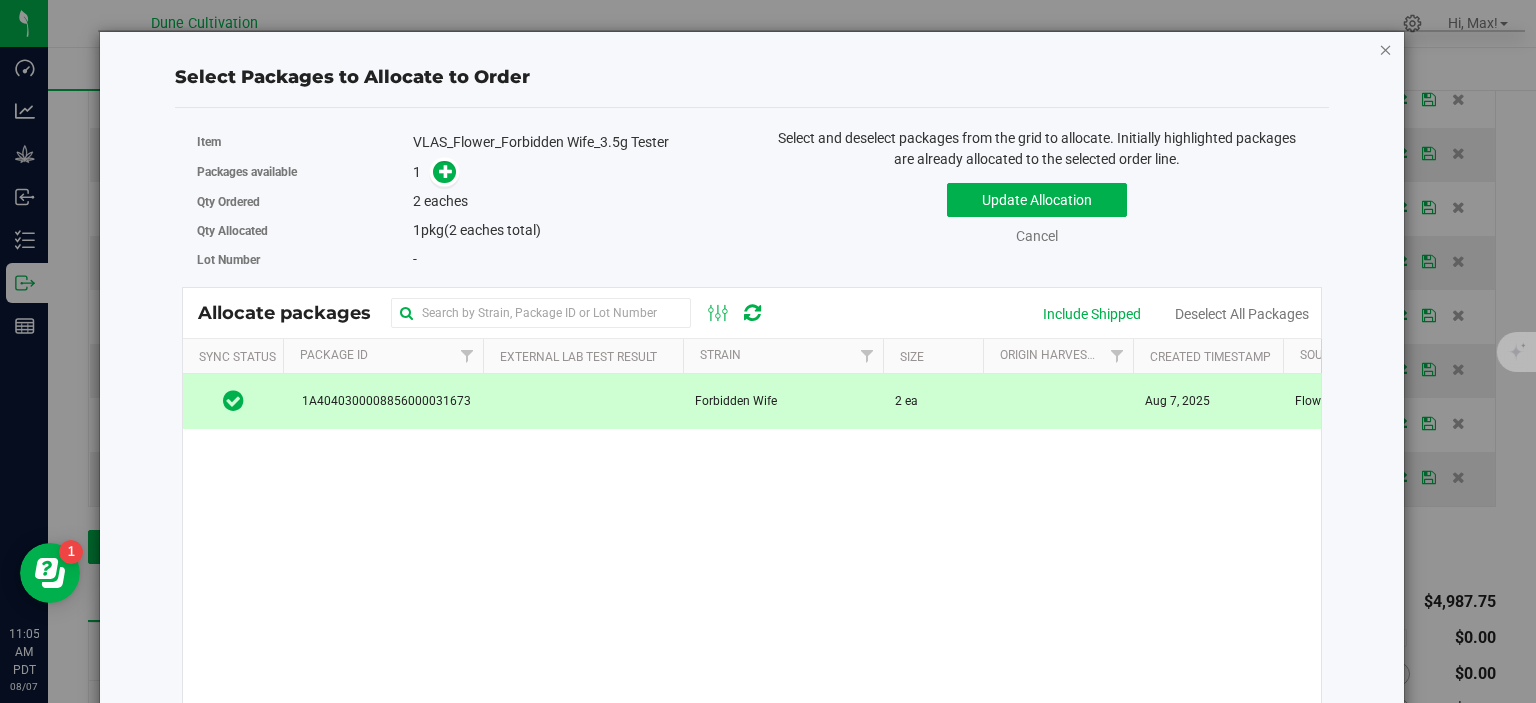 click at bounding box center (1386, 49) 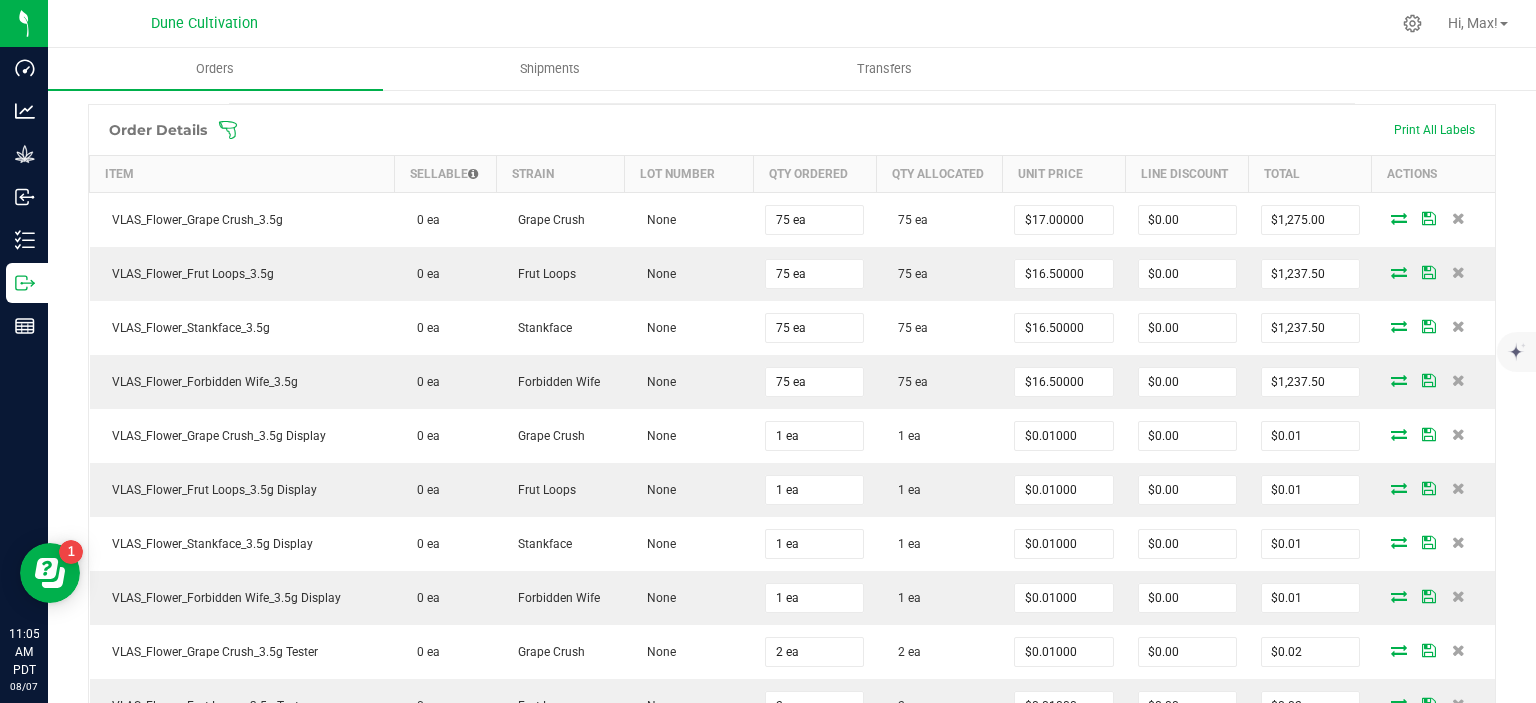 scroll, scrollTop: 548, scrollLeft: 0, axis: vertical 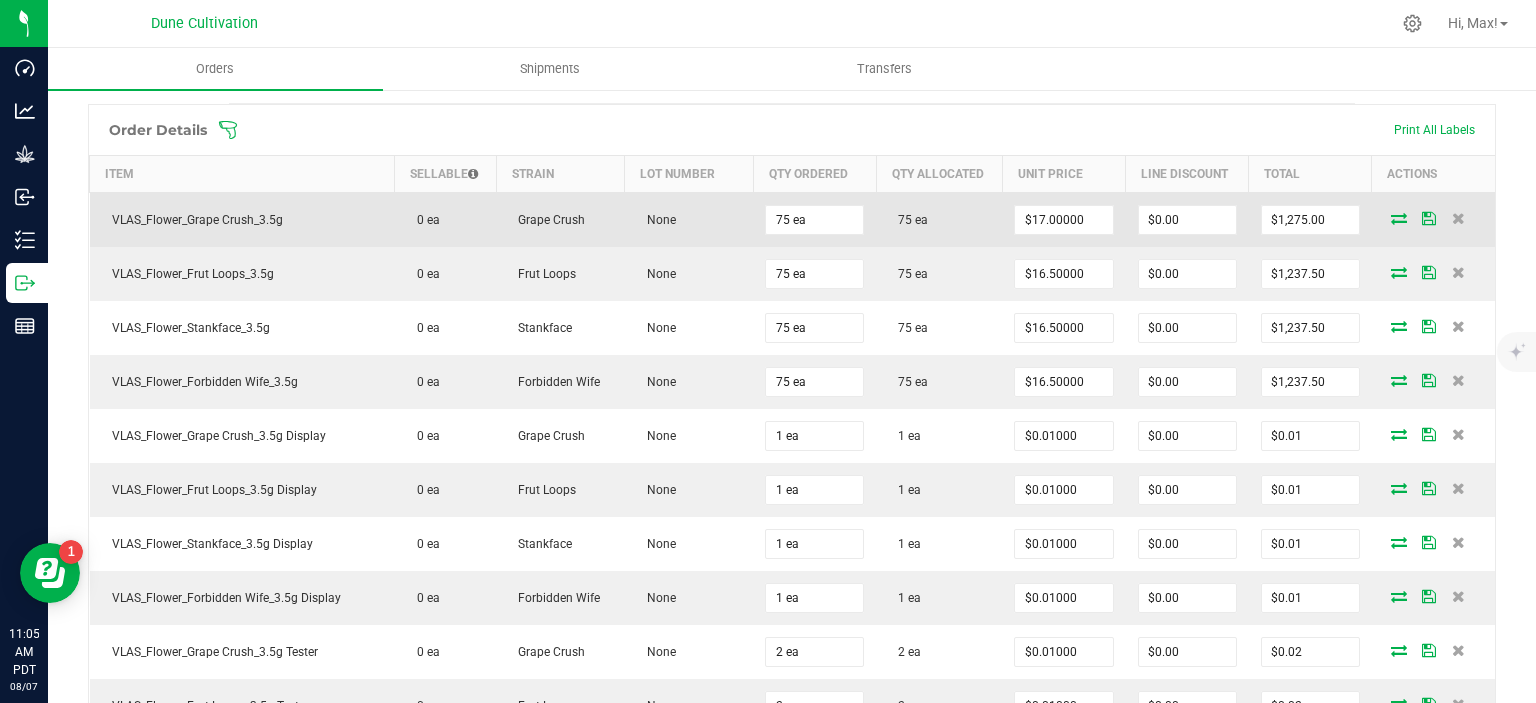 click at bounding box center (1399, 218) 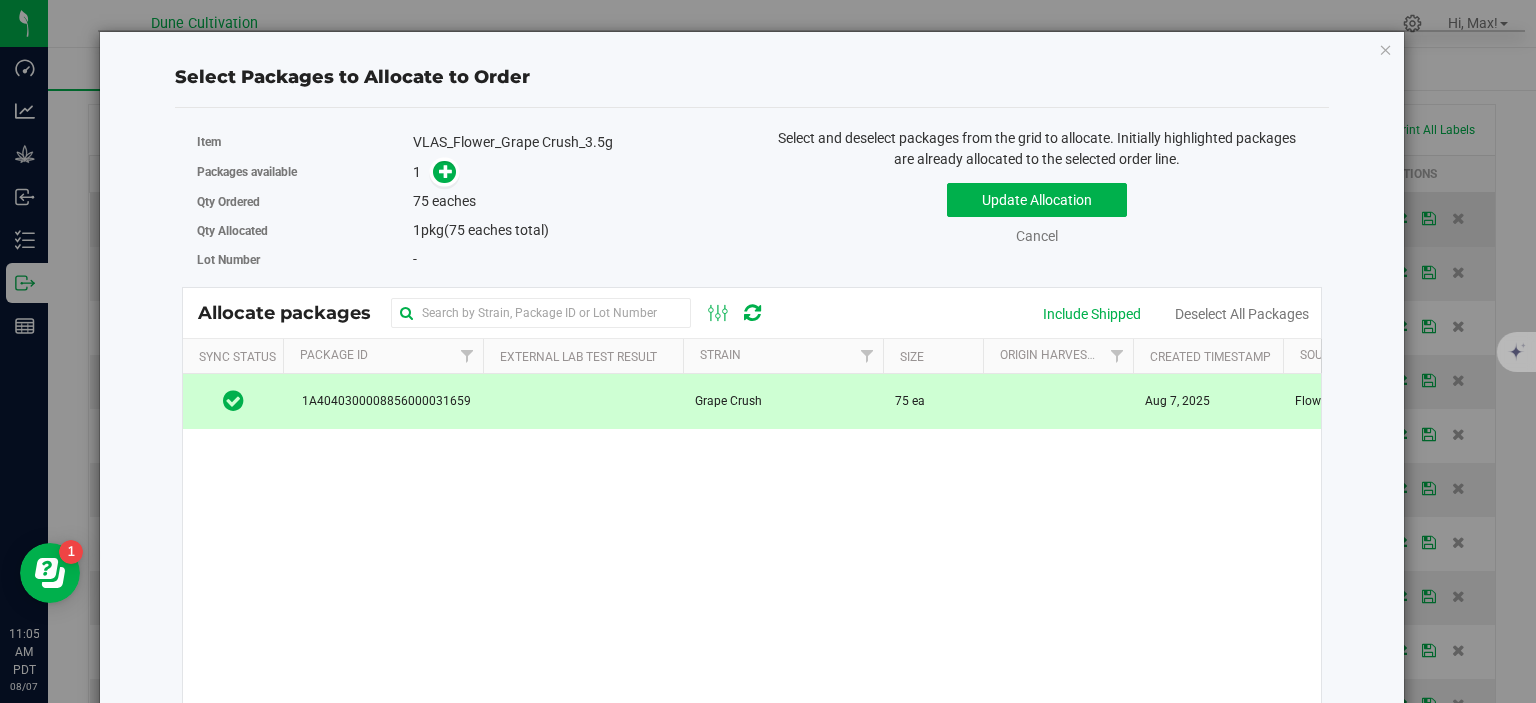 scroll, scrollTop: 548, scrollLeft: 0, axis: vertical 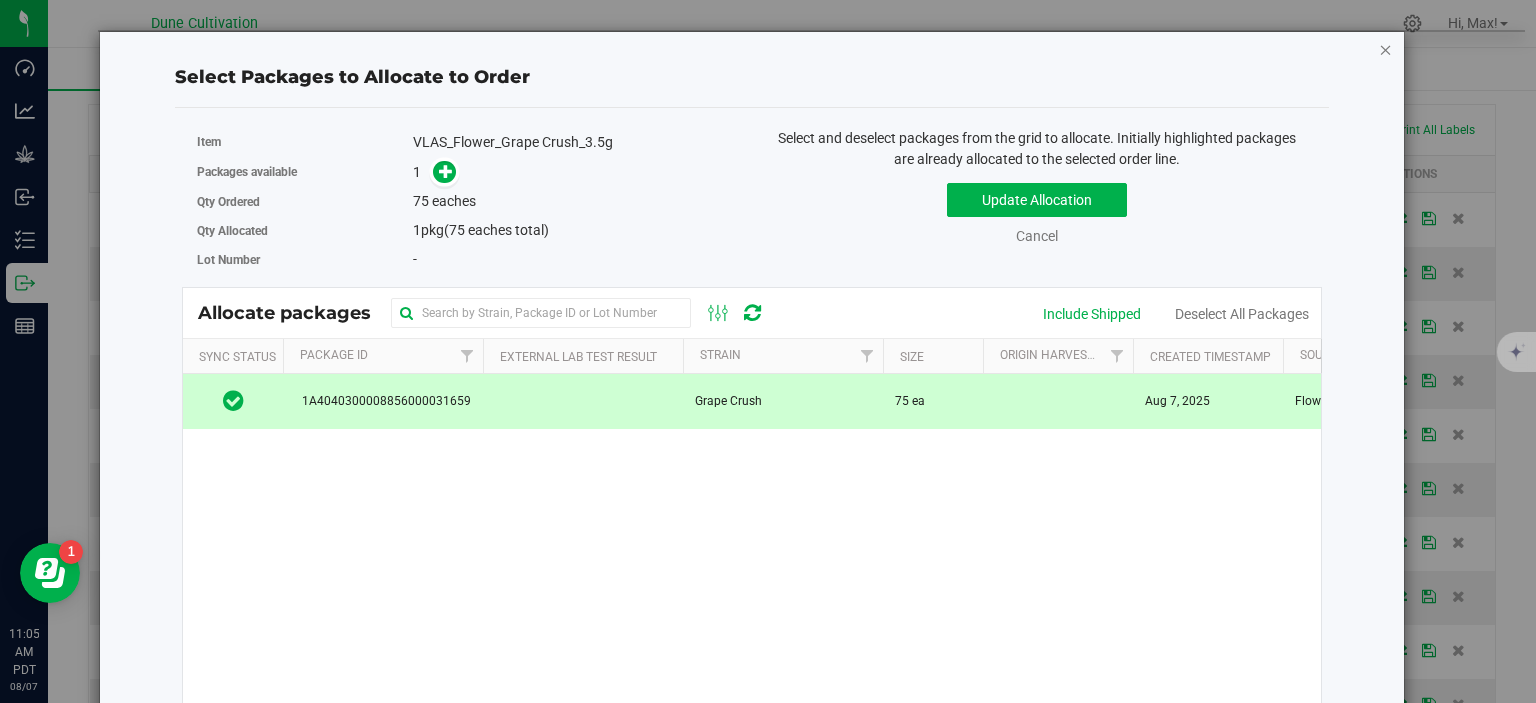 click at bounding box center (1386, 49) 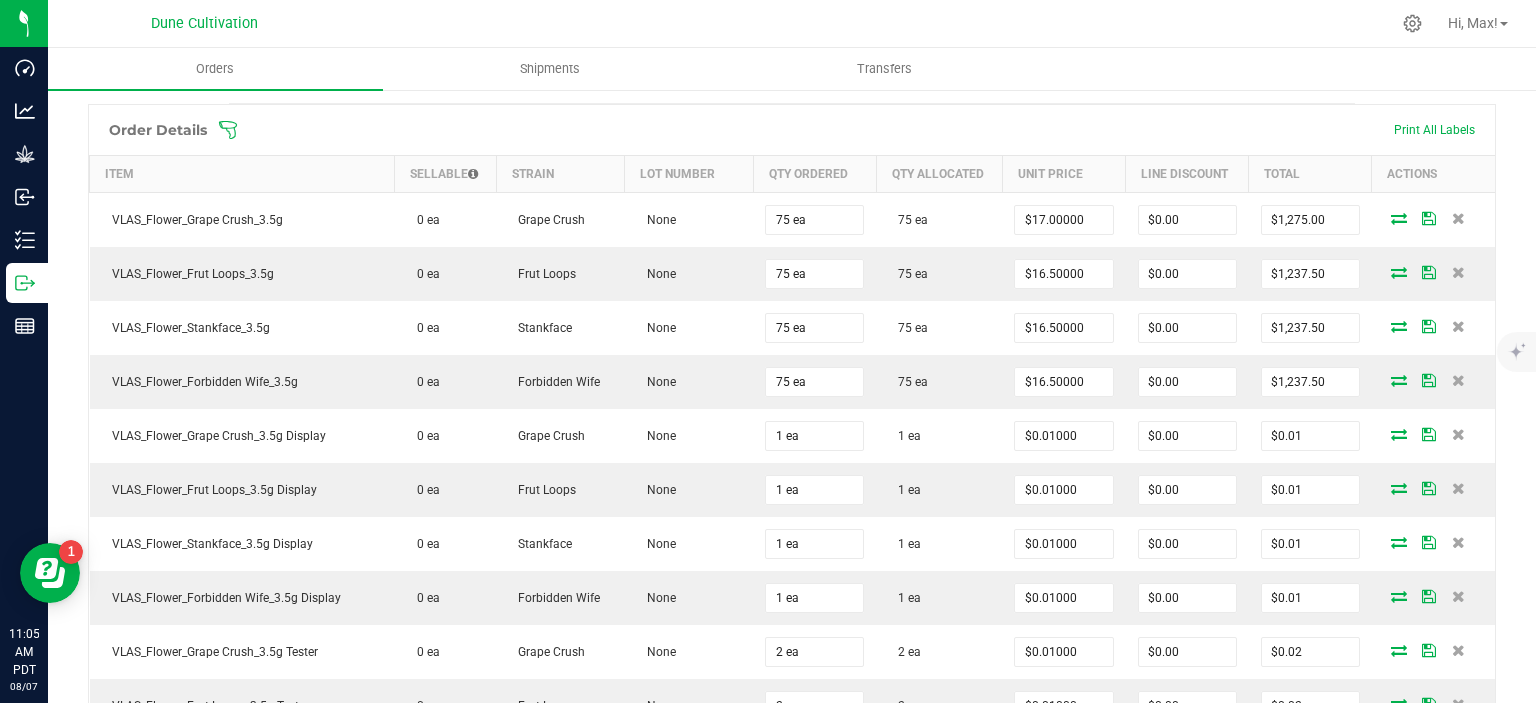 scroll, scrollTop: 548, scrollLeft: 0, axis: vertical 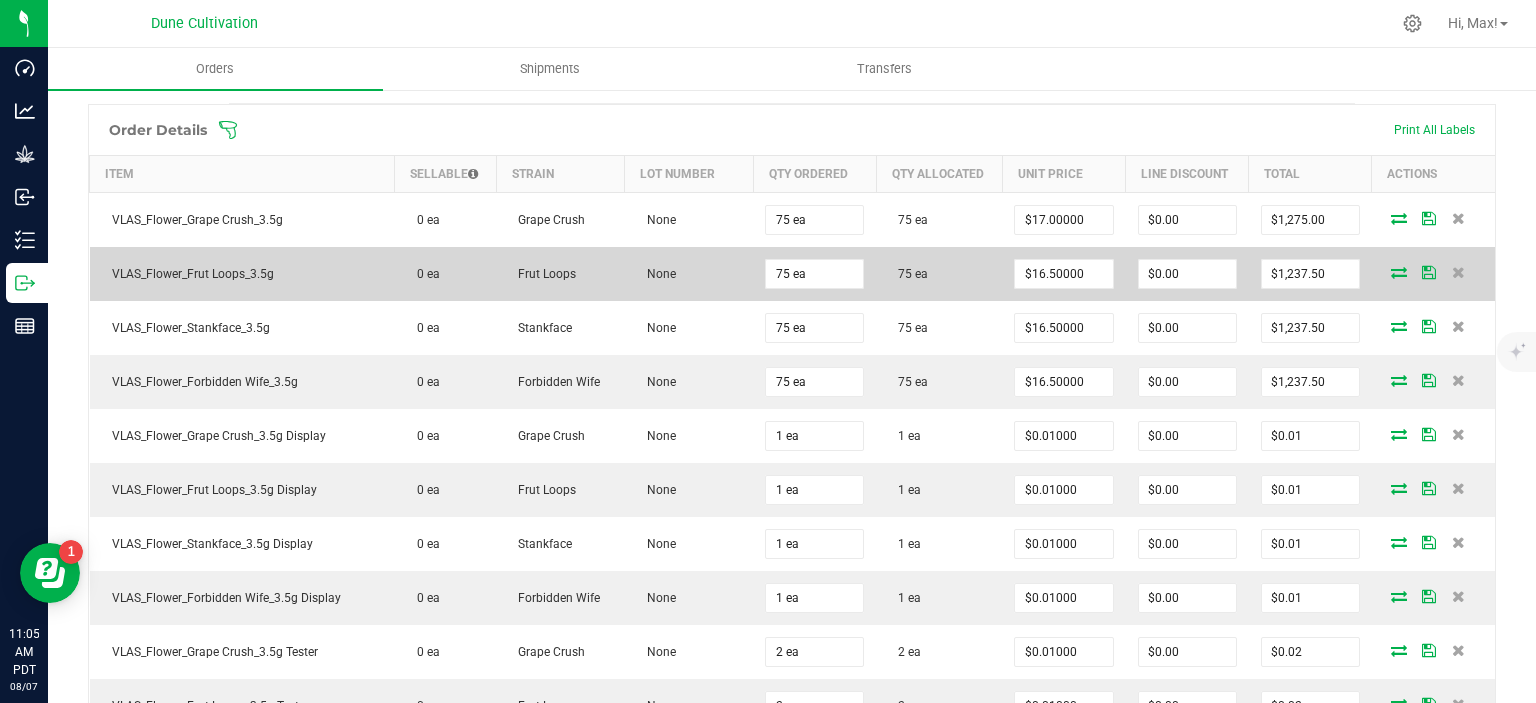 click at bounding box center (1399, 272) 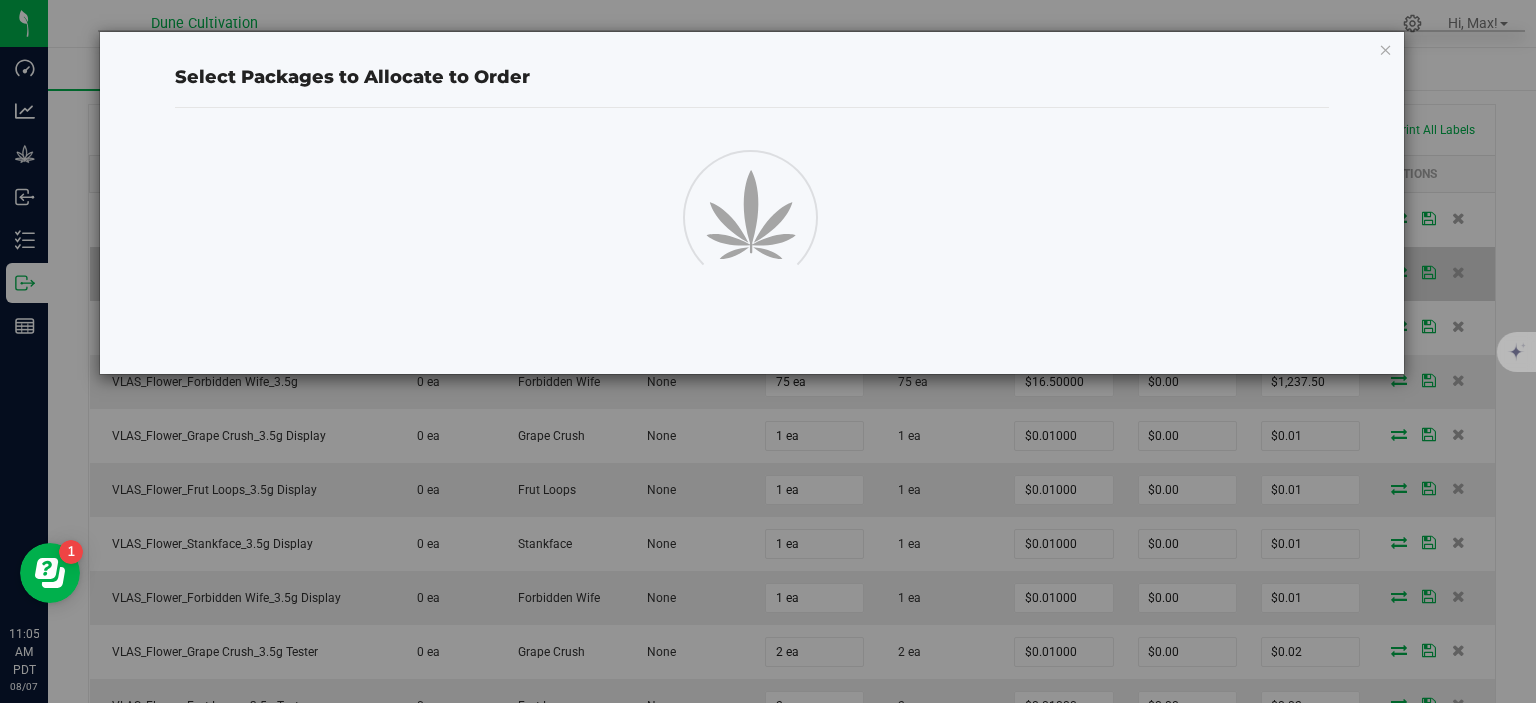 scroll, scrollTop: 548, scrollLeft: 0, axis: vertical 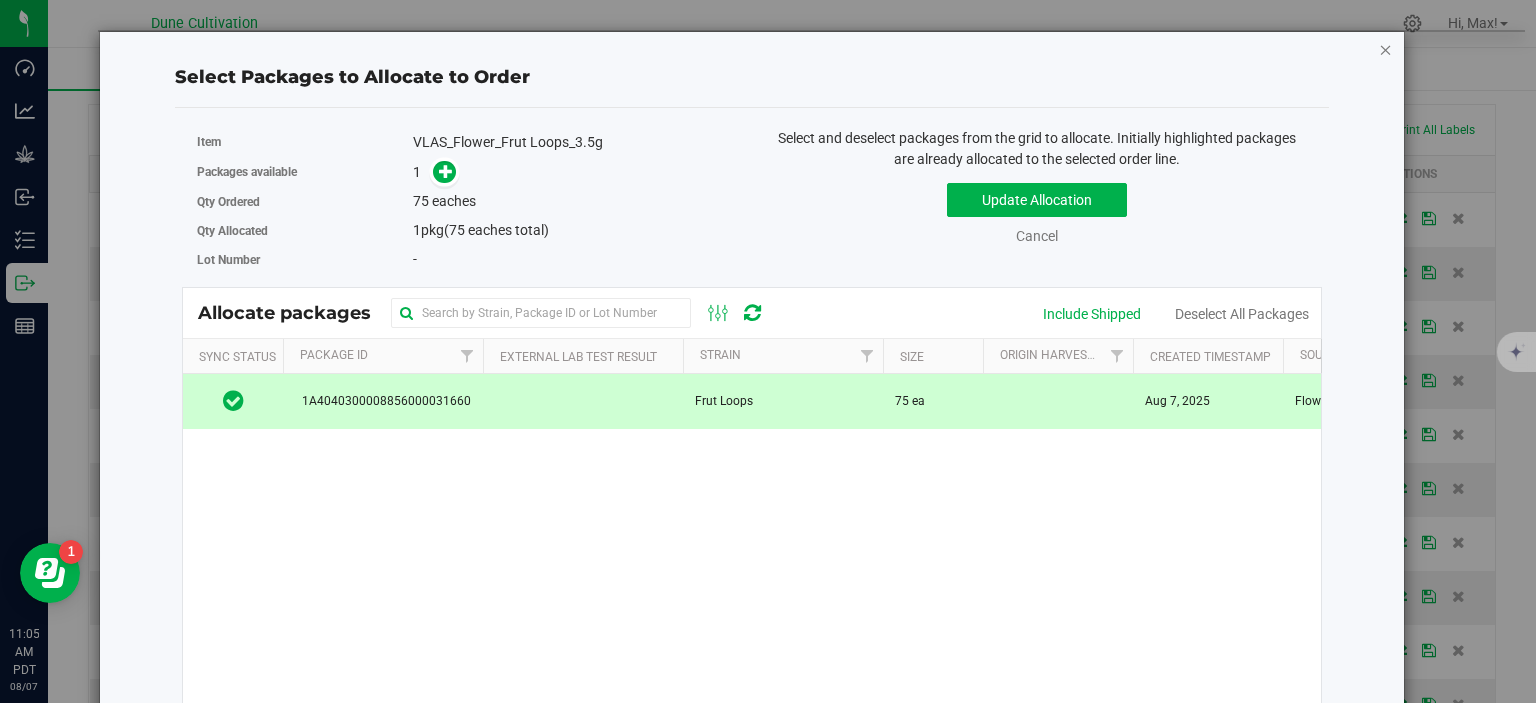 click at bounding box center [1386, 49] 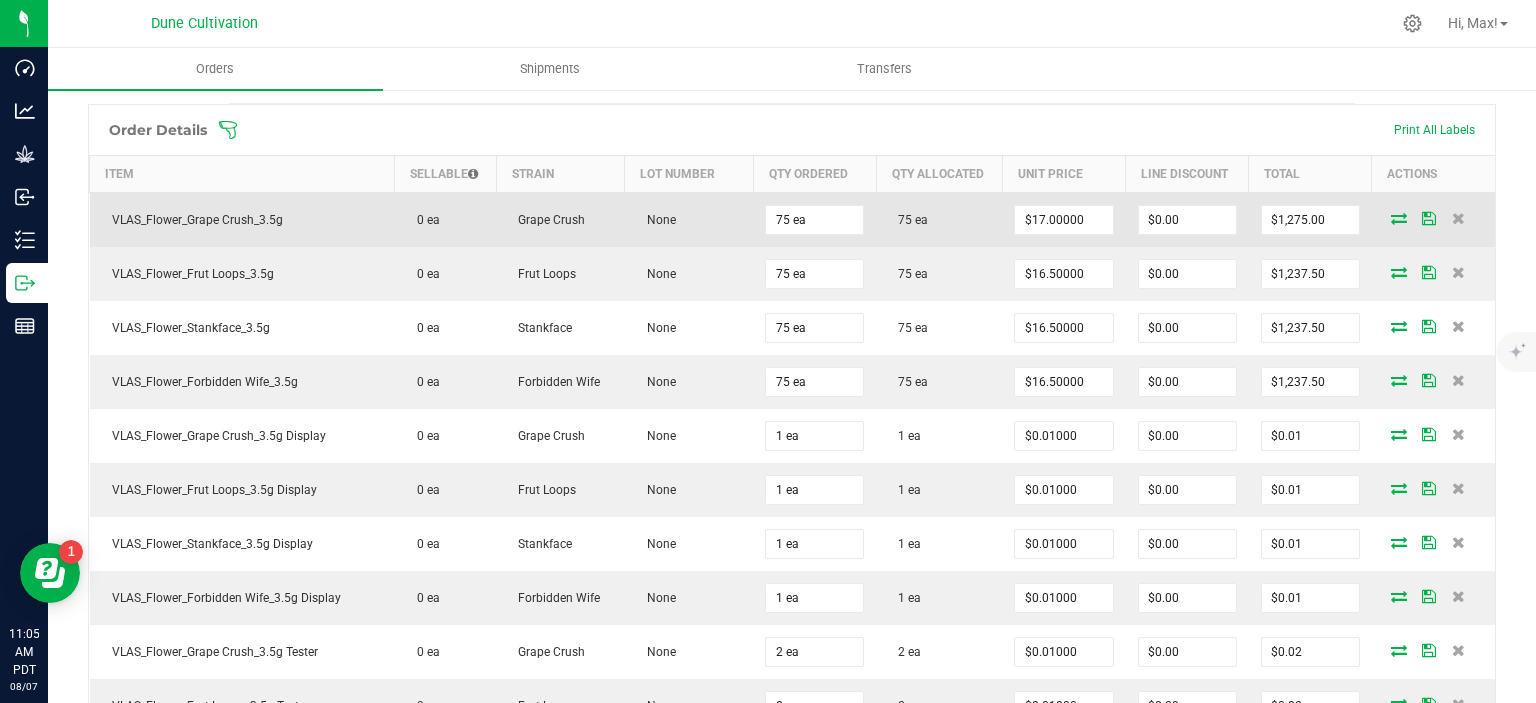 scroll, scrollTop: 548, scrollLeft: 0, axis: vertical 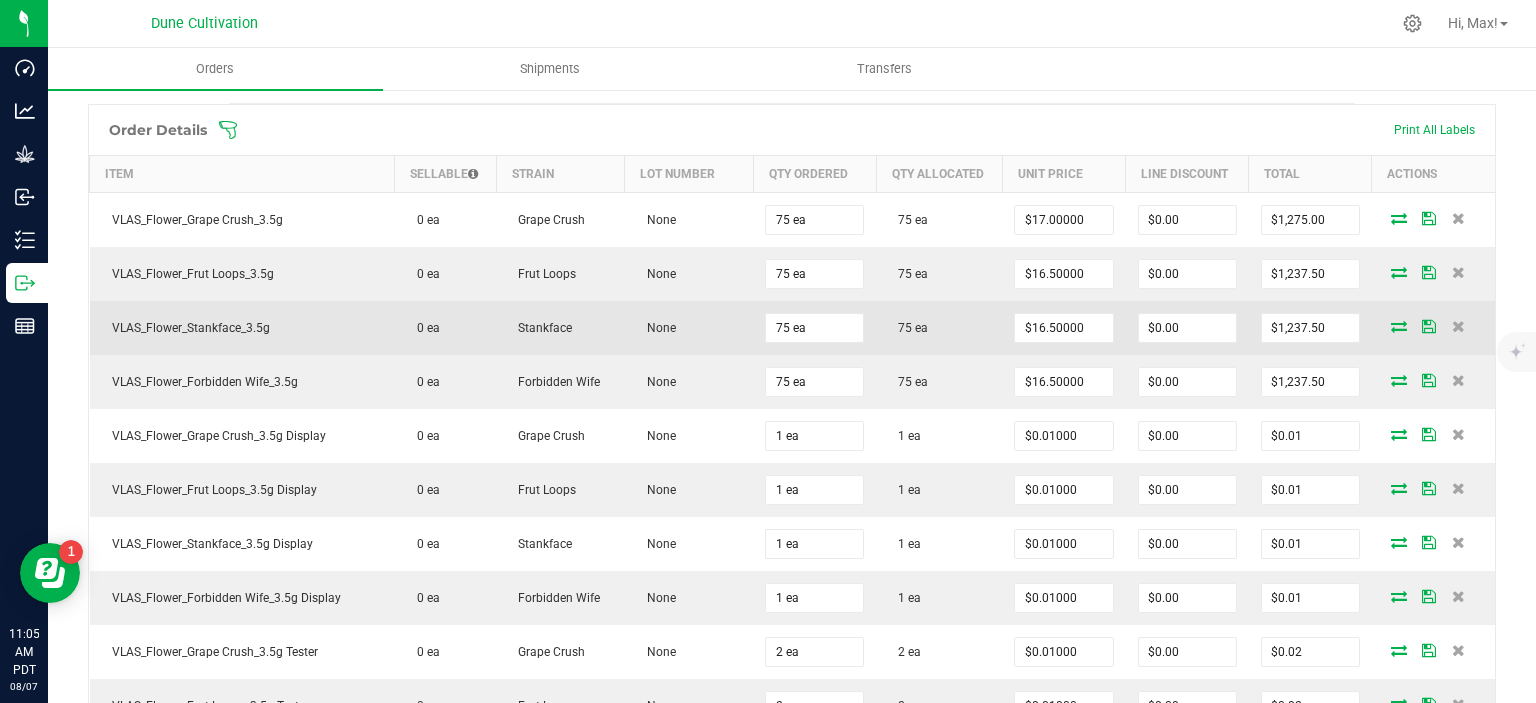 click at bounding box center (1433, 328) 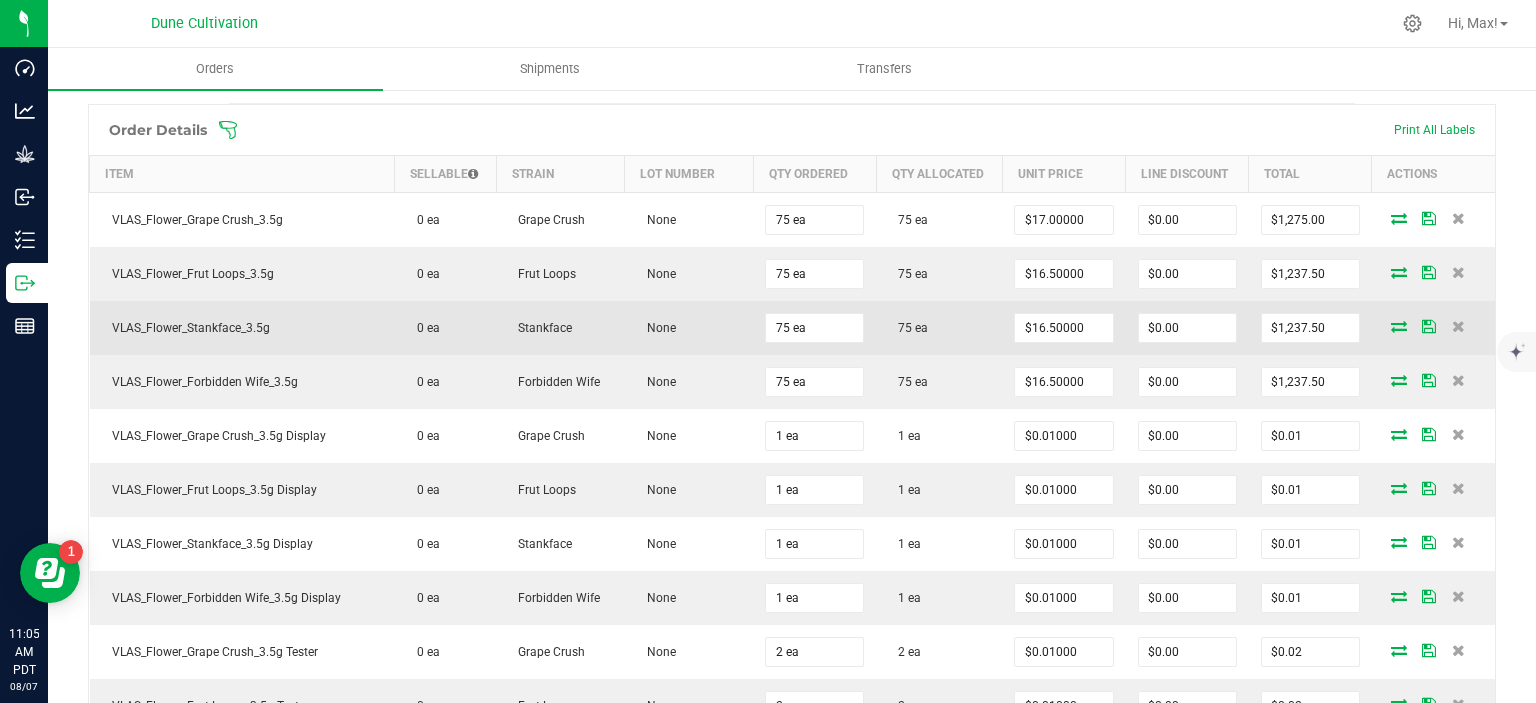 click at bounding box center [1399, 326] 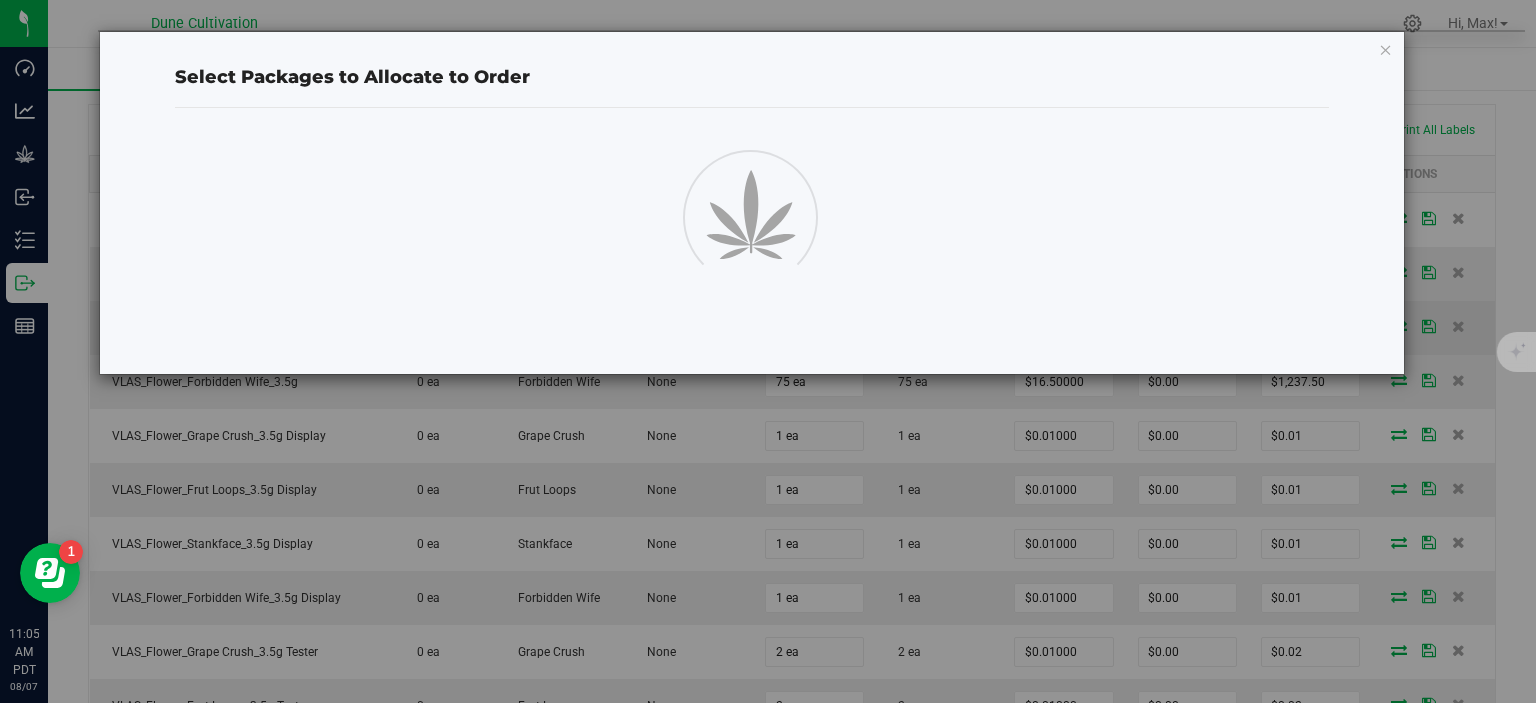 scroll, scrollTop: 548, scrollLeft: 0, axis: vertical 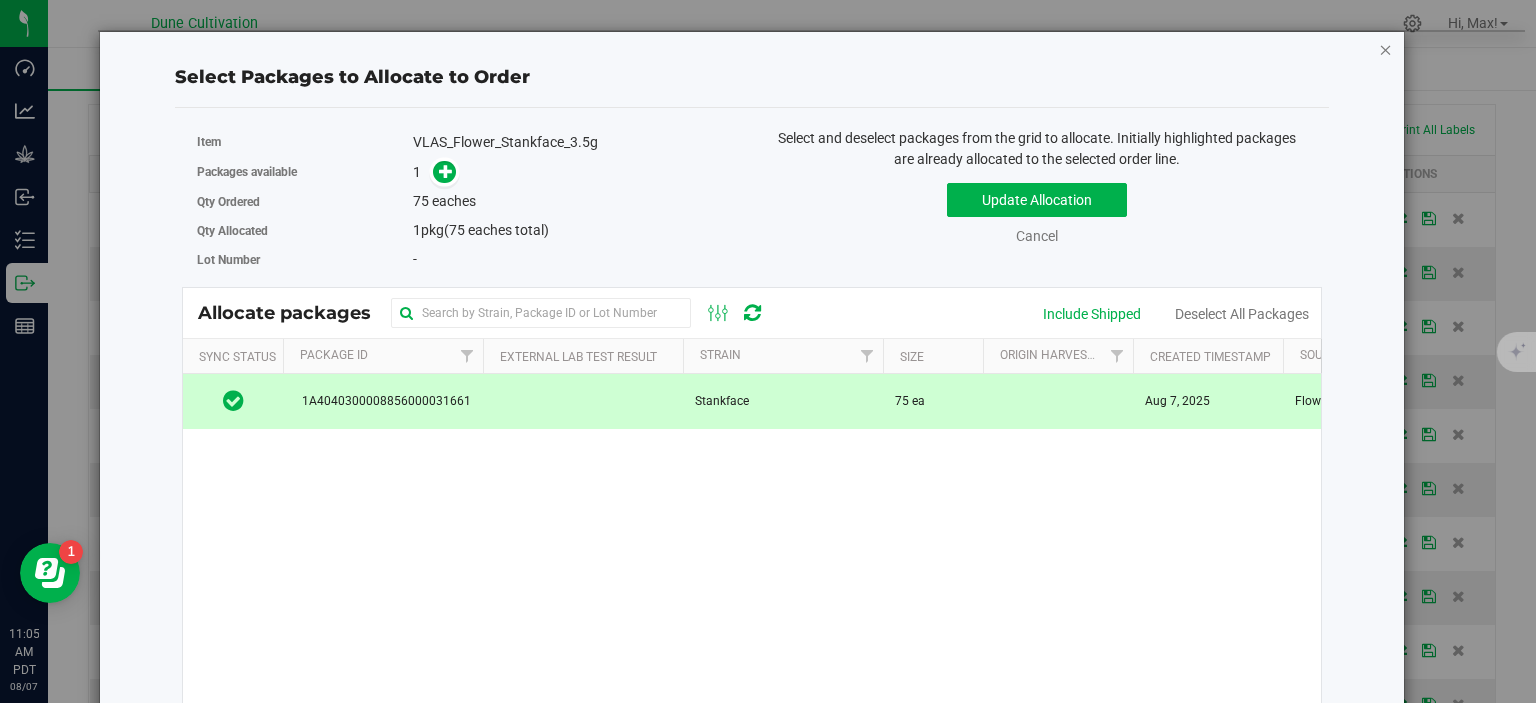 click at bounding box center (1386, 49) 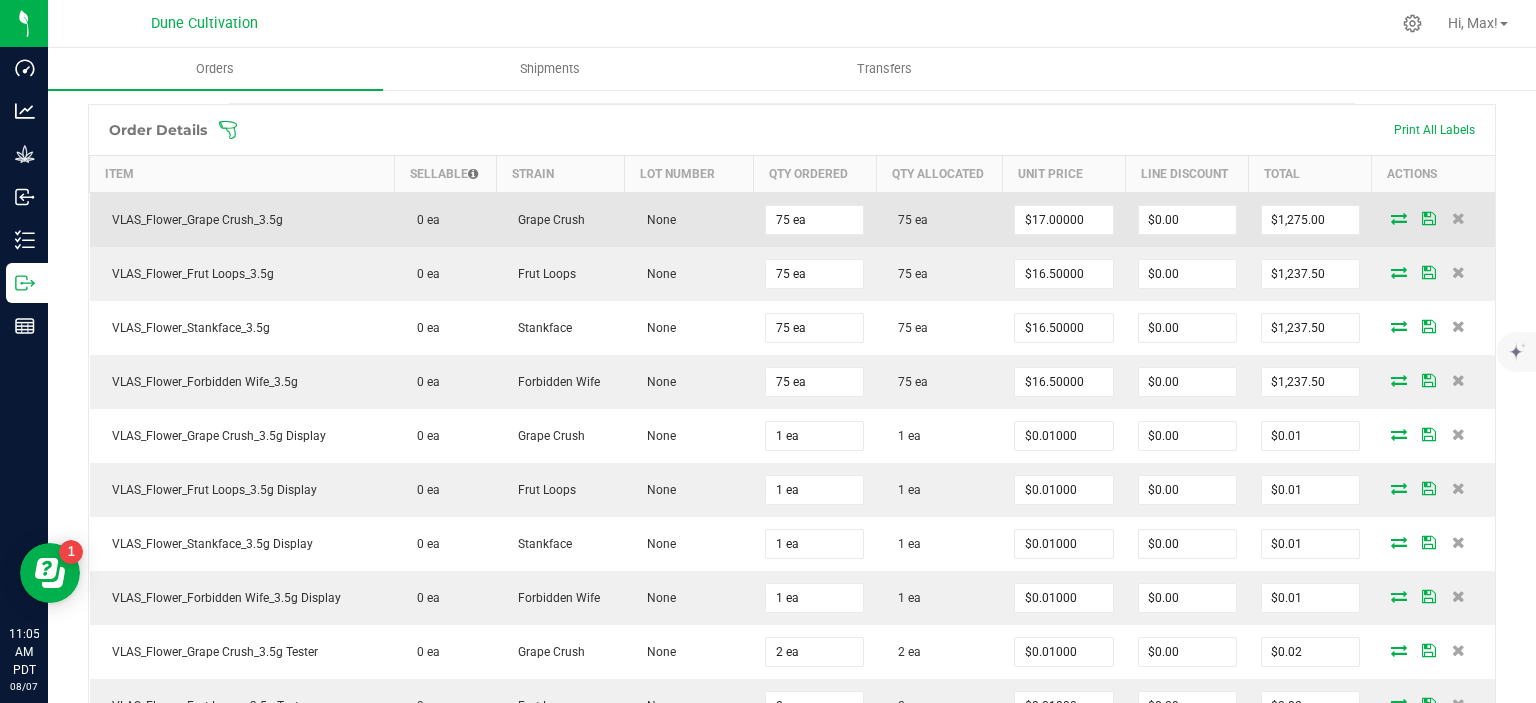 scroll, scrollTop: 548, scrollLeft: 0, axis: vertical 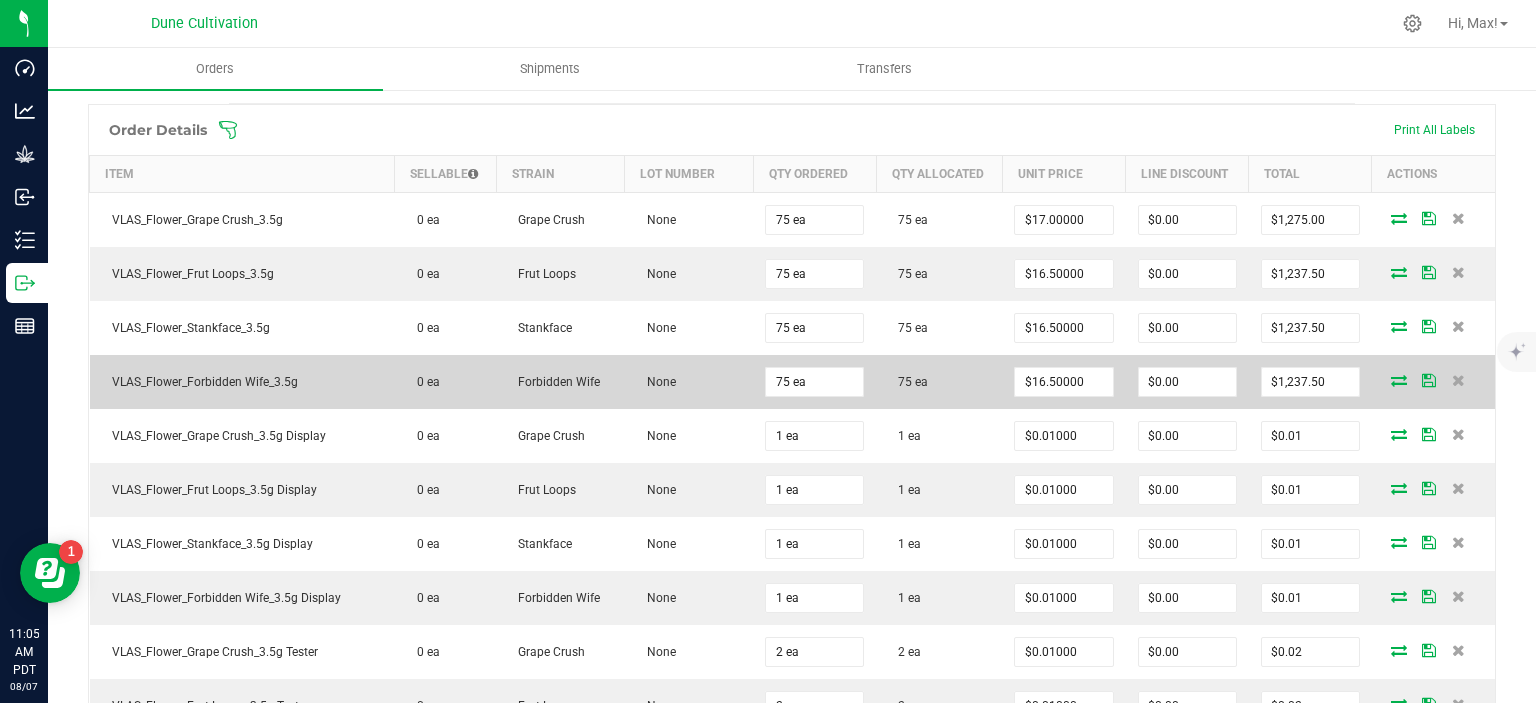 click at bounding box center (1399, 380) 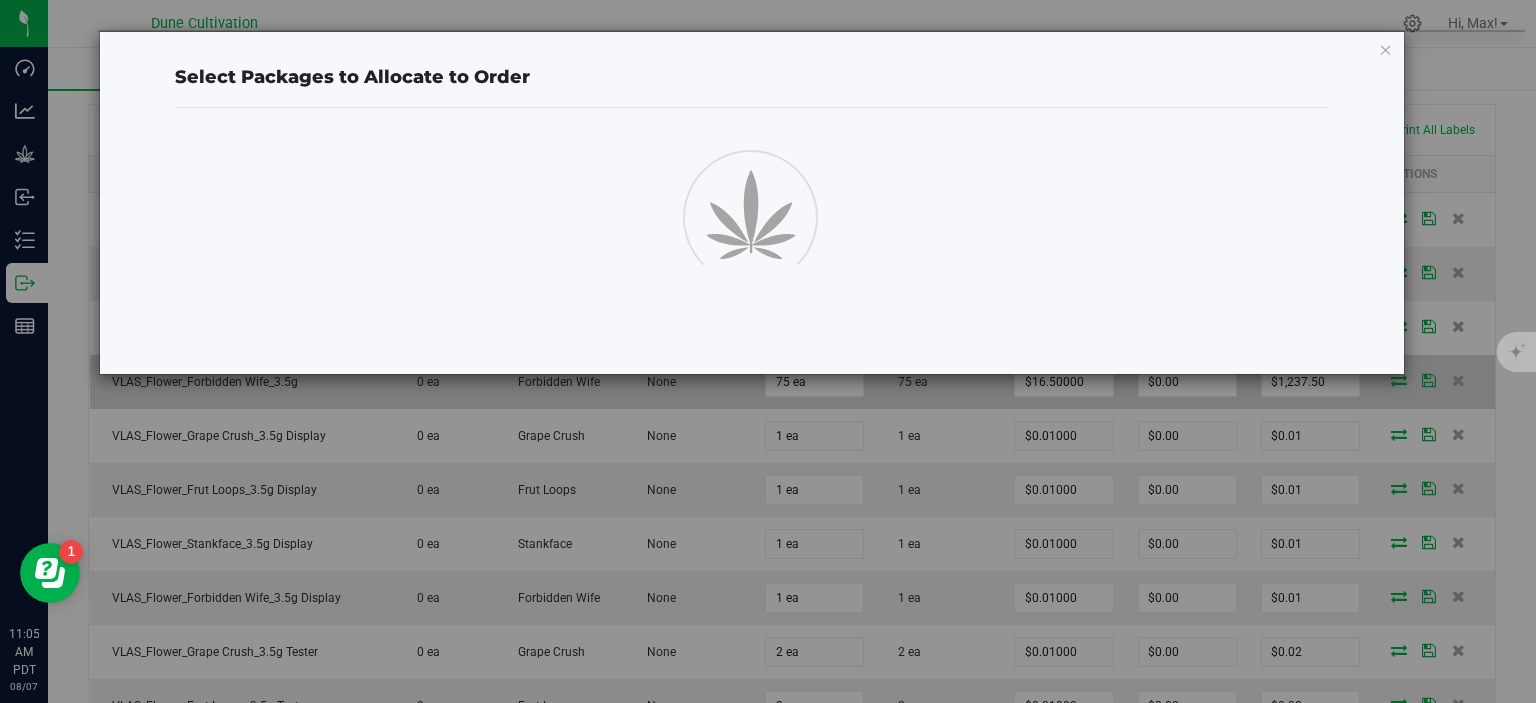 scroll, scrollTop: 548, scrollLeft: 0, axis: vertical 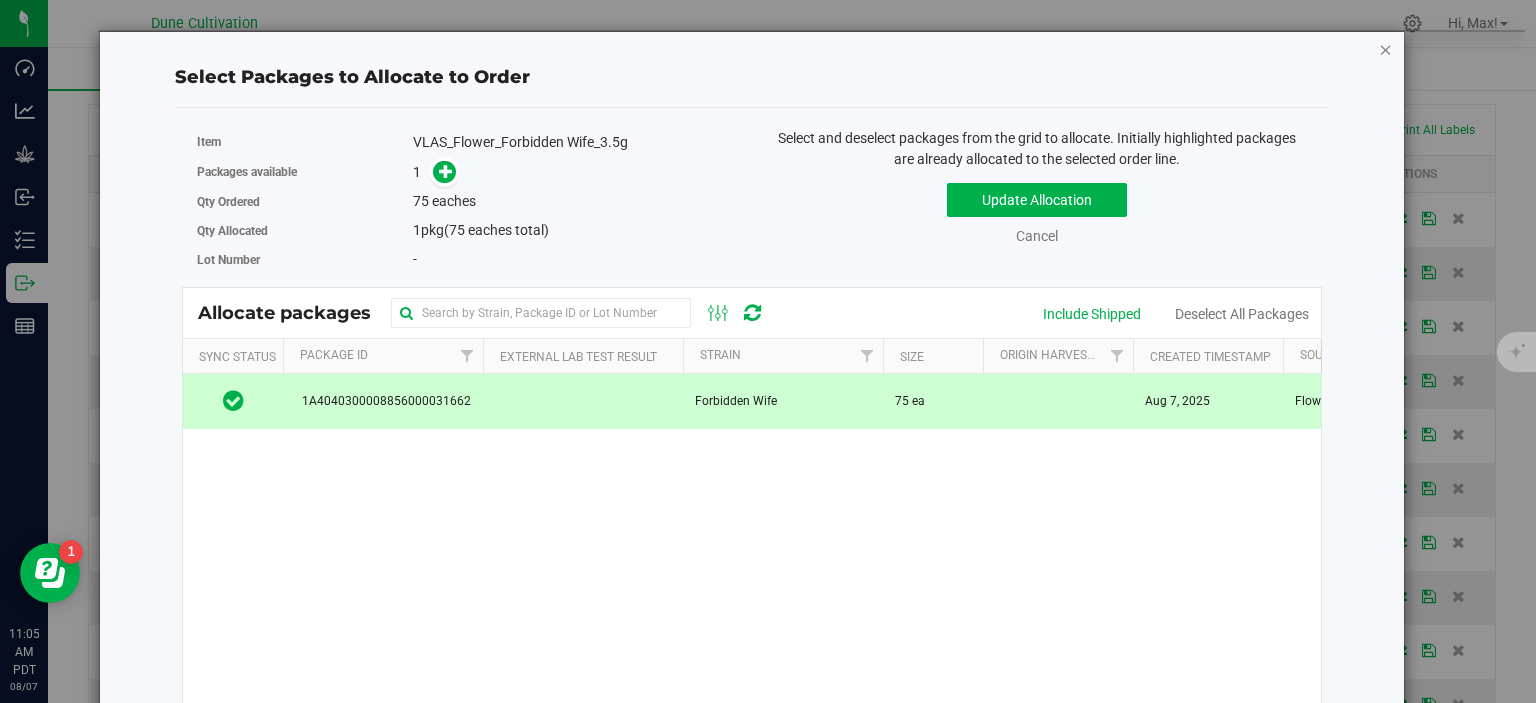 click at bounding box center (1386, 49) 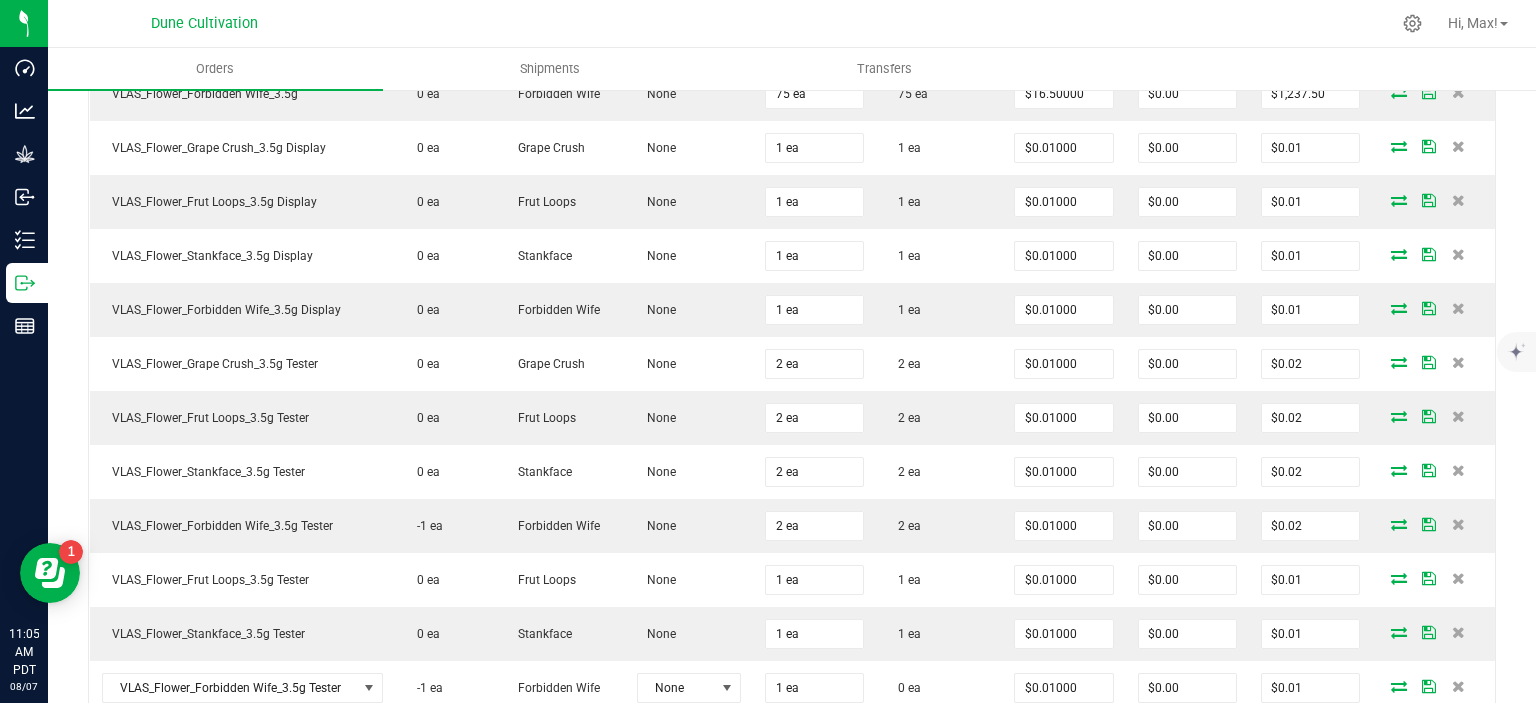 scroll, scrollTop: 856, scrollLeft: 0, axis: vertical 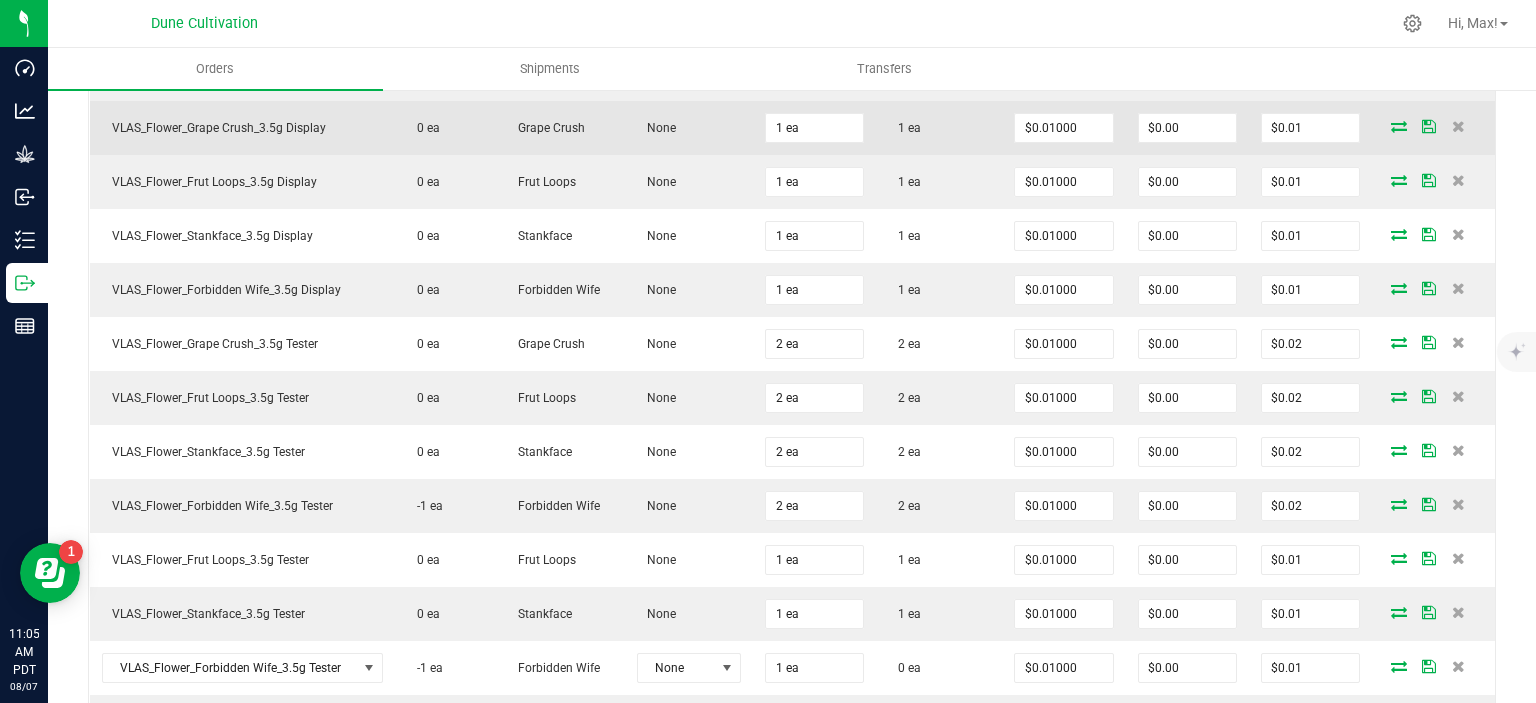 click at bounding box center (1399, 126) 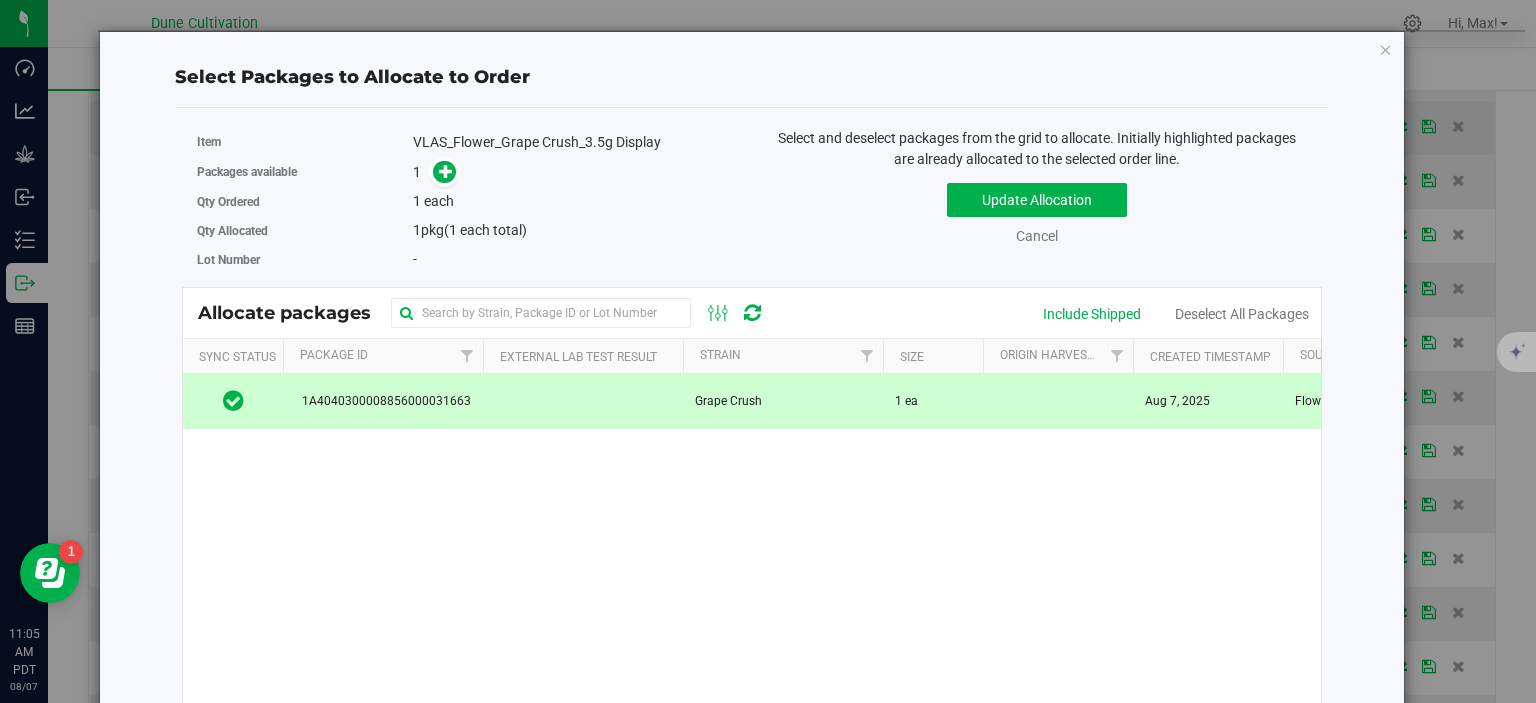 scroll, scrollTop: 856, scrollLeft: 0, axis: vertical 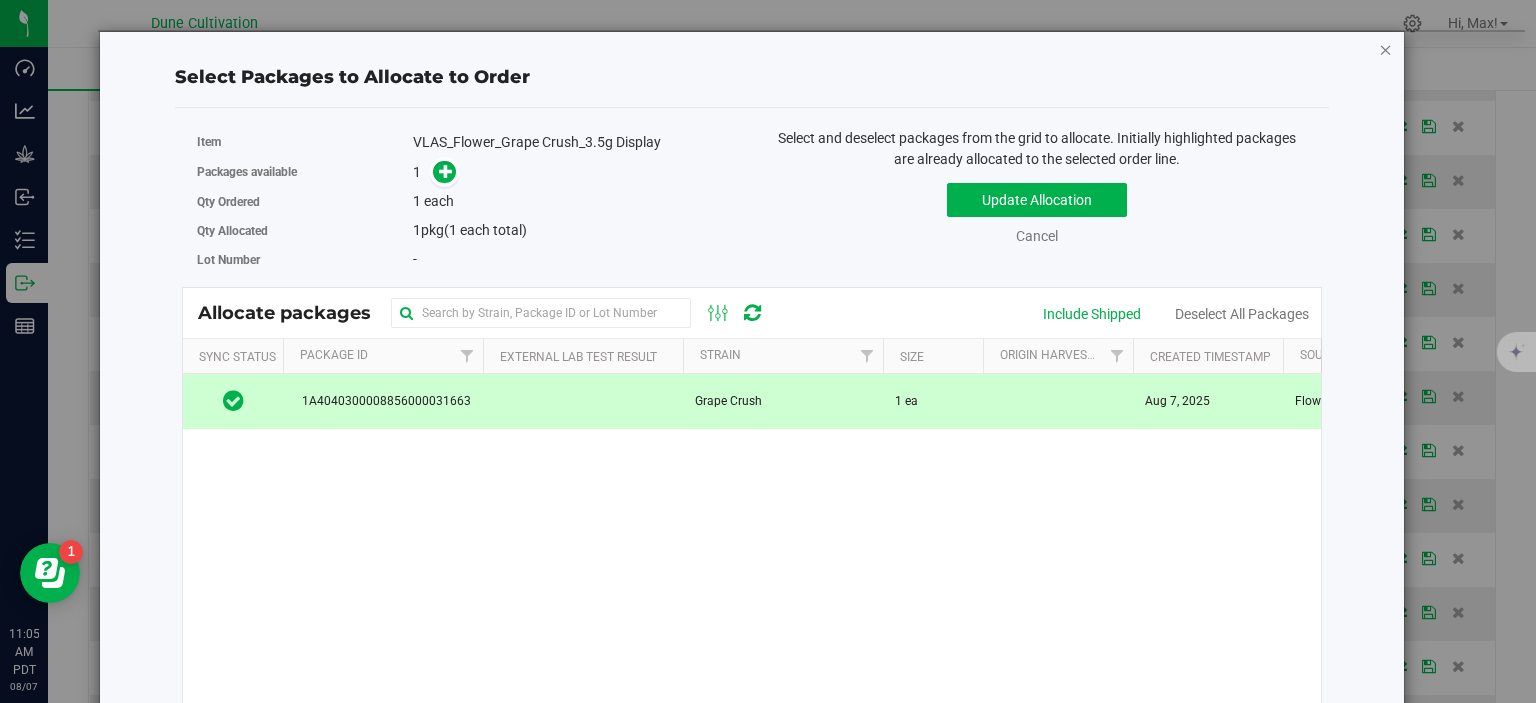 click at bounding box center (1386, 49) 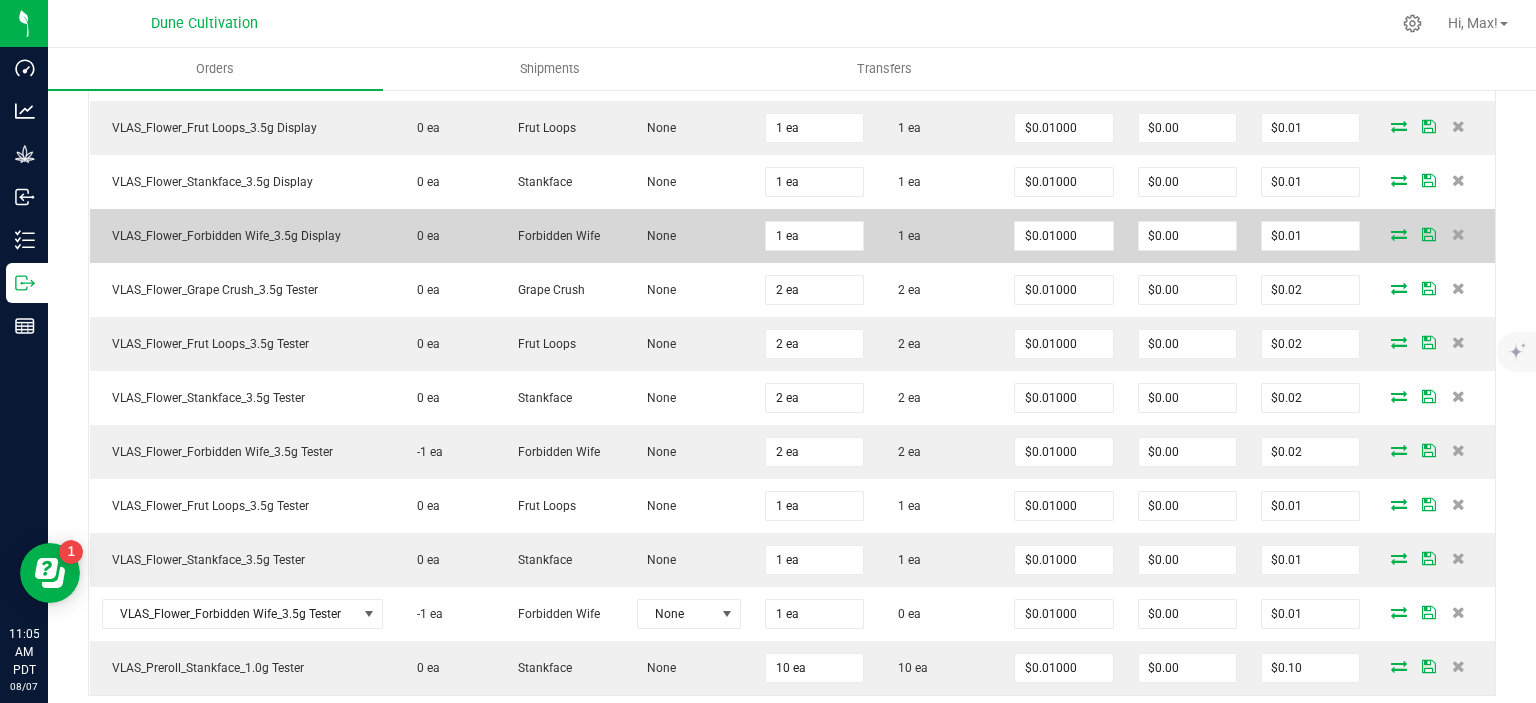 scroll, scrollTop: 938, scrollLeft: 0, axis: vertical 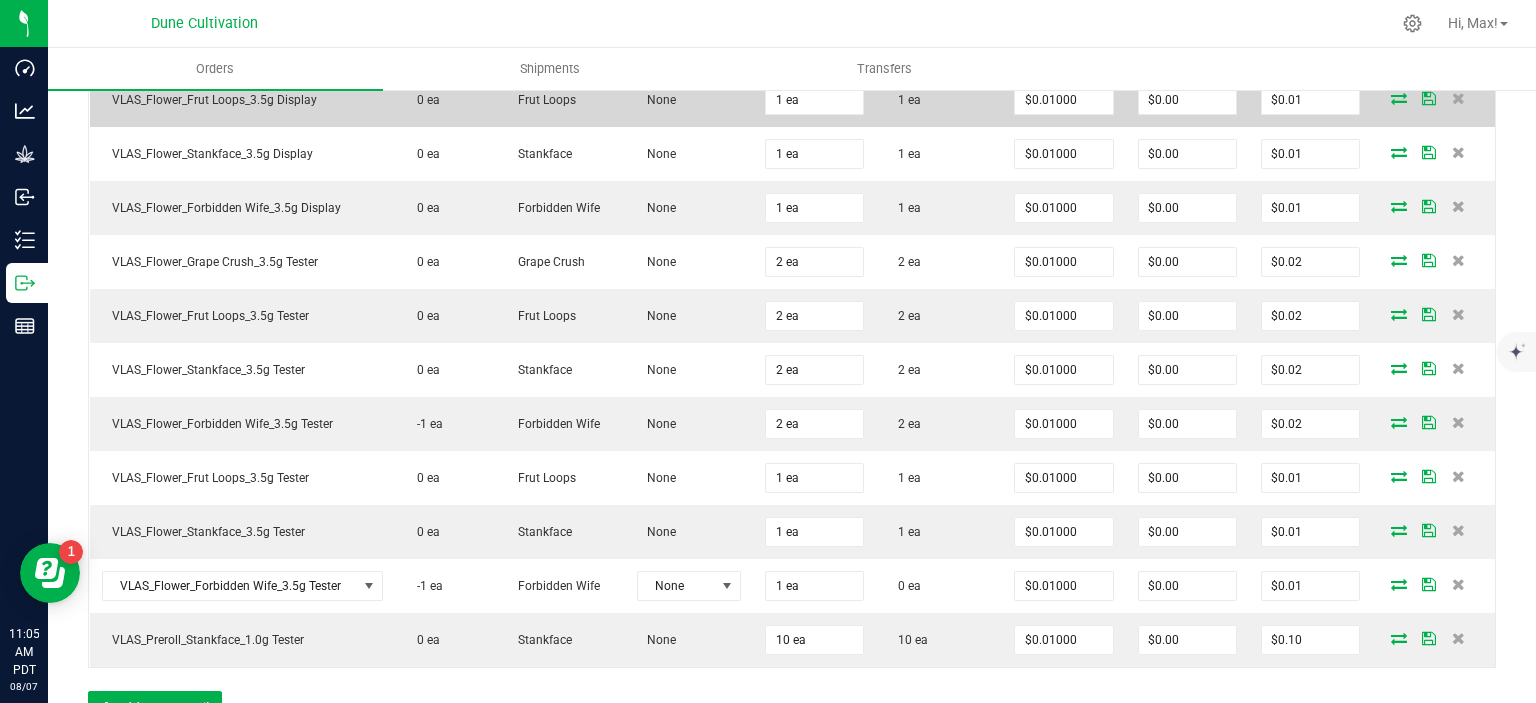 click at bounding box center [1399, 98] 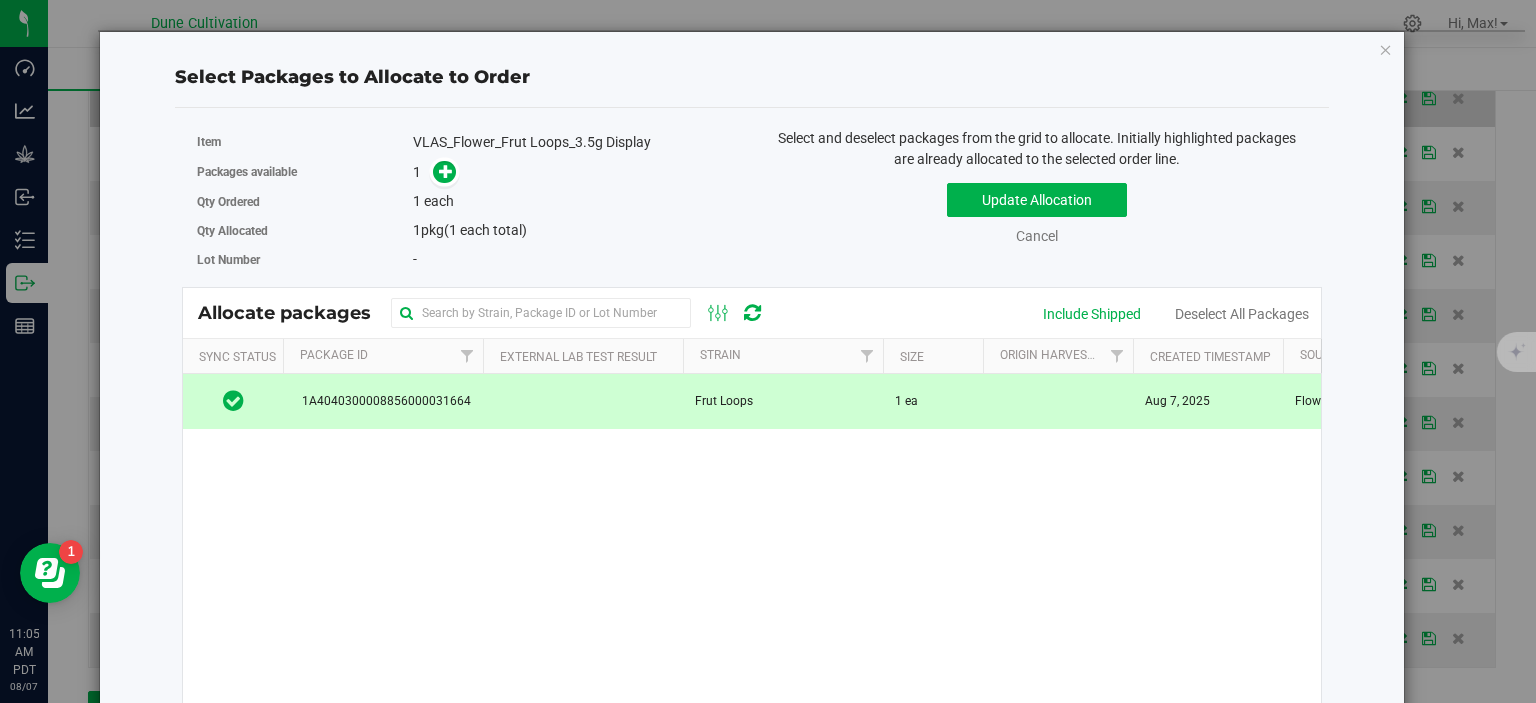 scroll, scrollTop: 938, scrollLeft: 0, axis: vertical 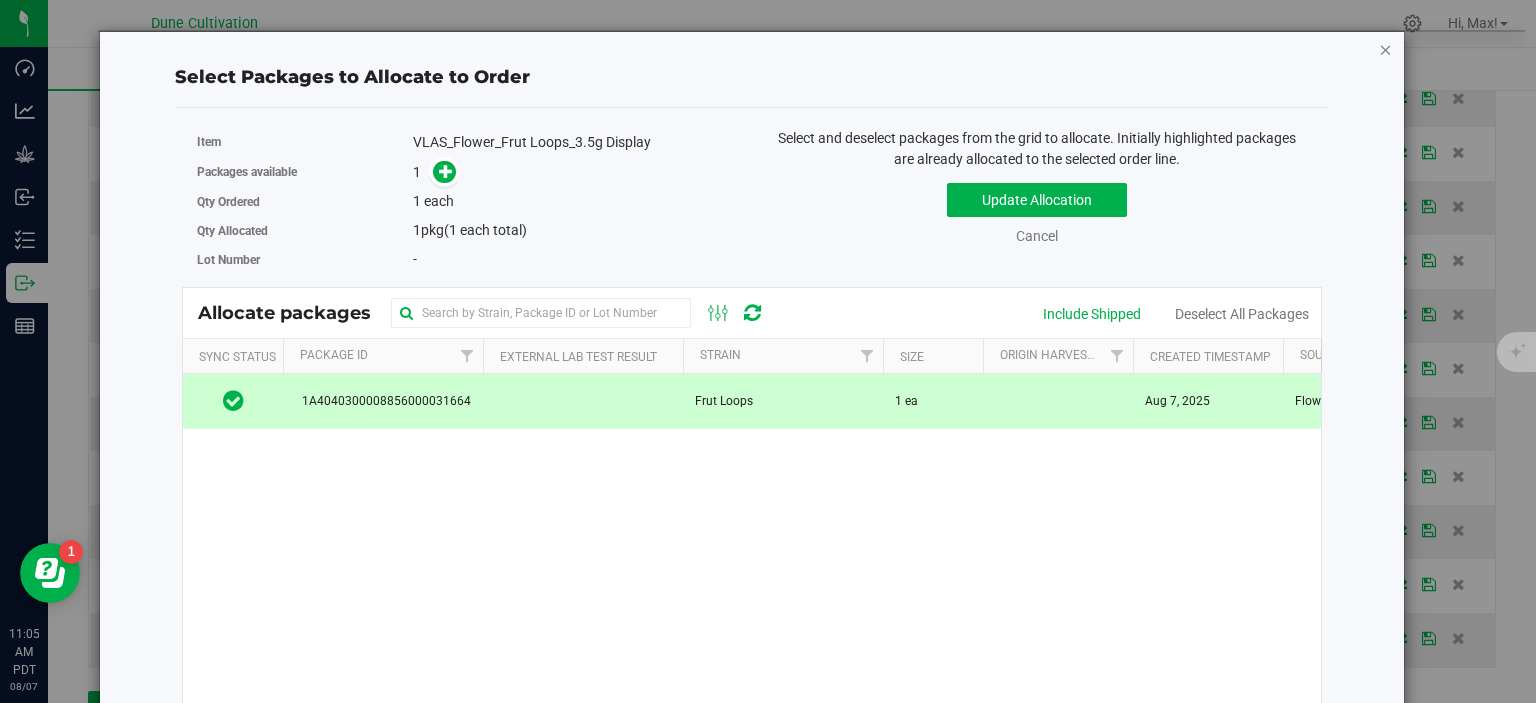 click at bounding box center (1386, 49) 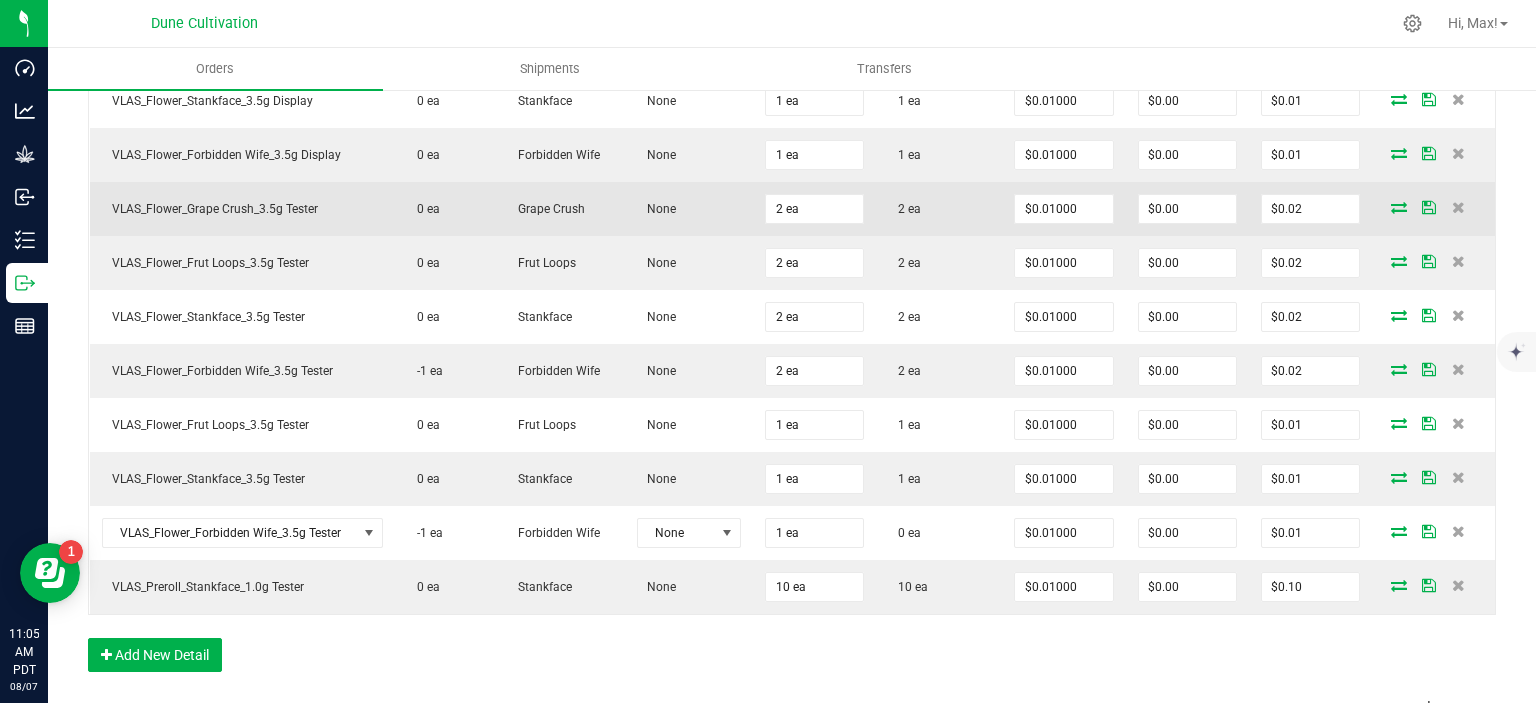 scroll, scrollTop: 993, scrollLeft: 0, axis: vertical 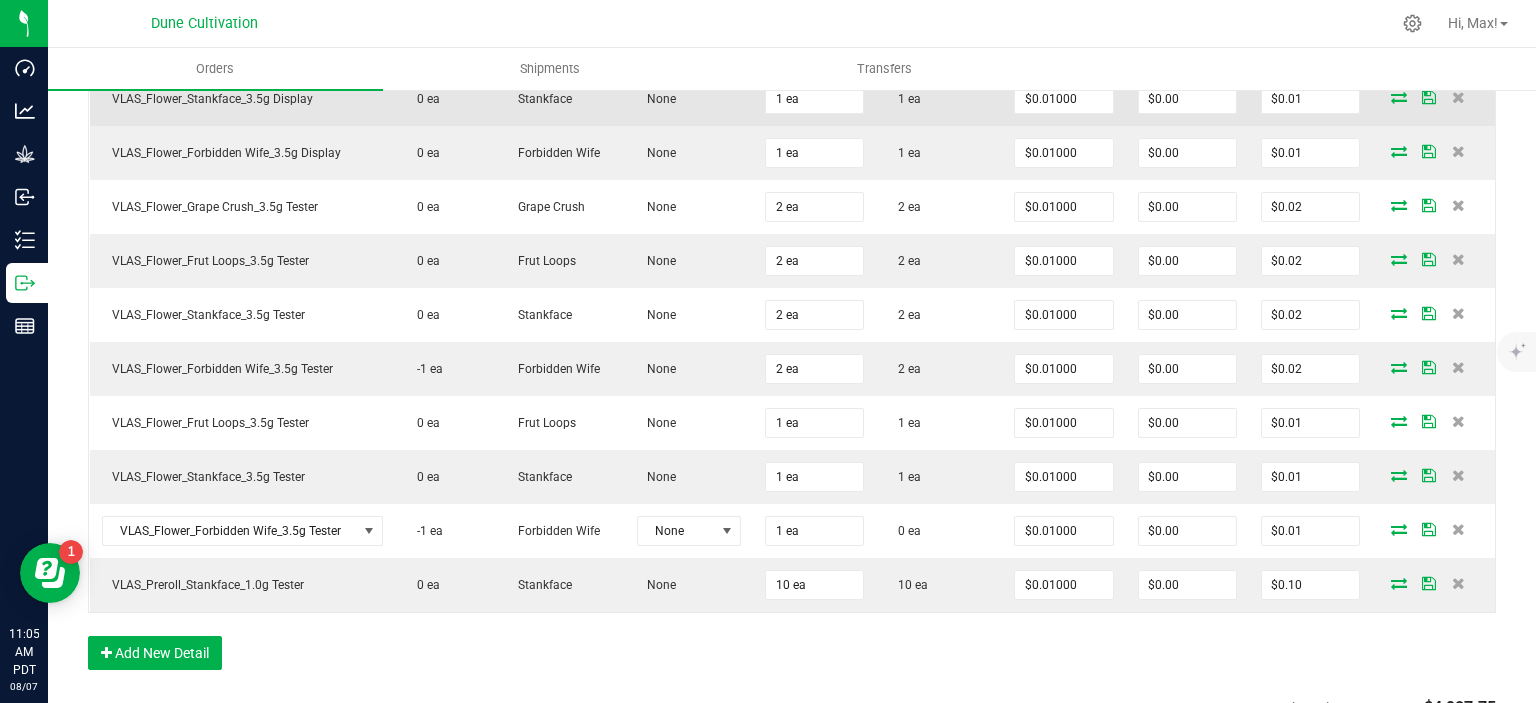 click at bounding box center (1399, 97) 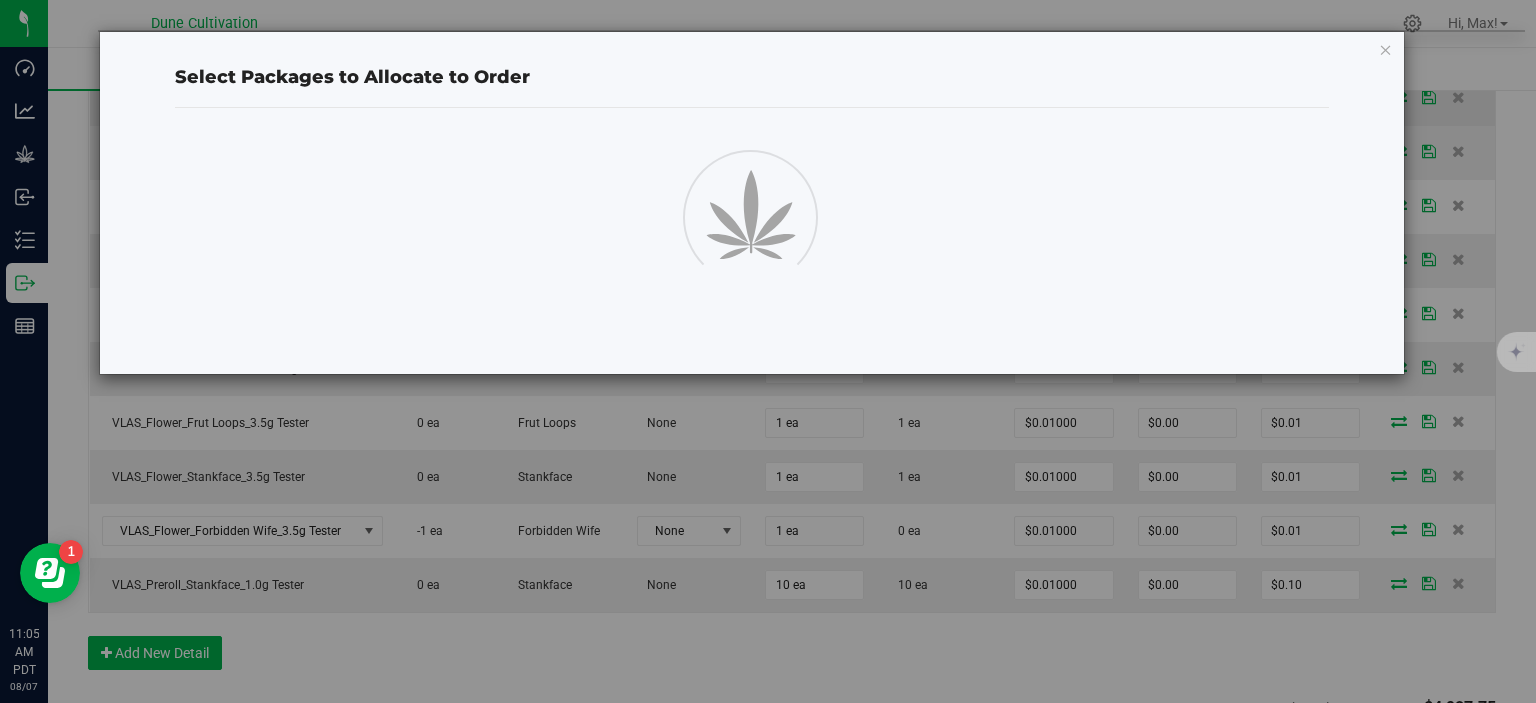 scroll, scrollTop: 993, scrollLeft: 0, axis: vertical 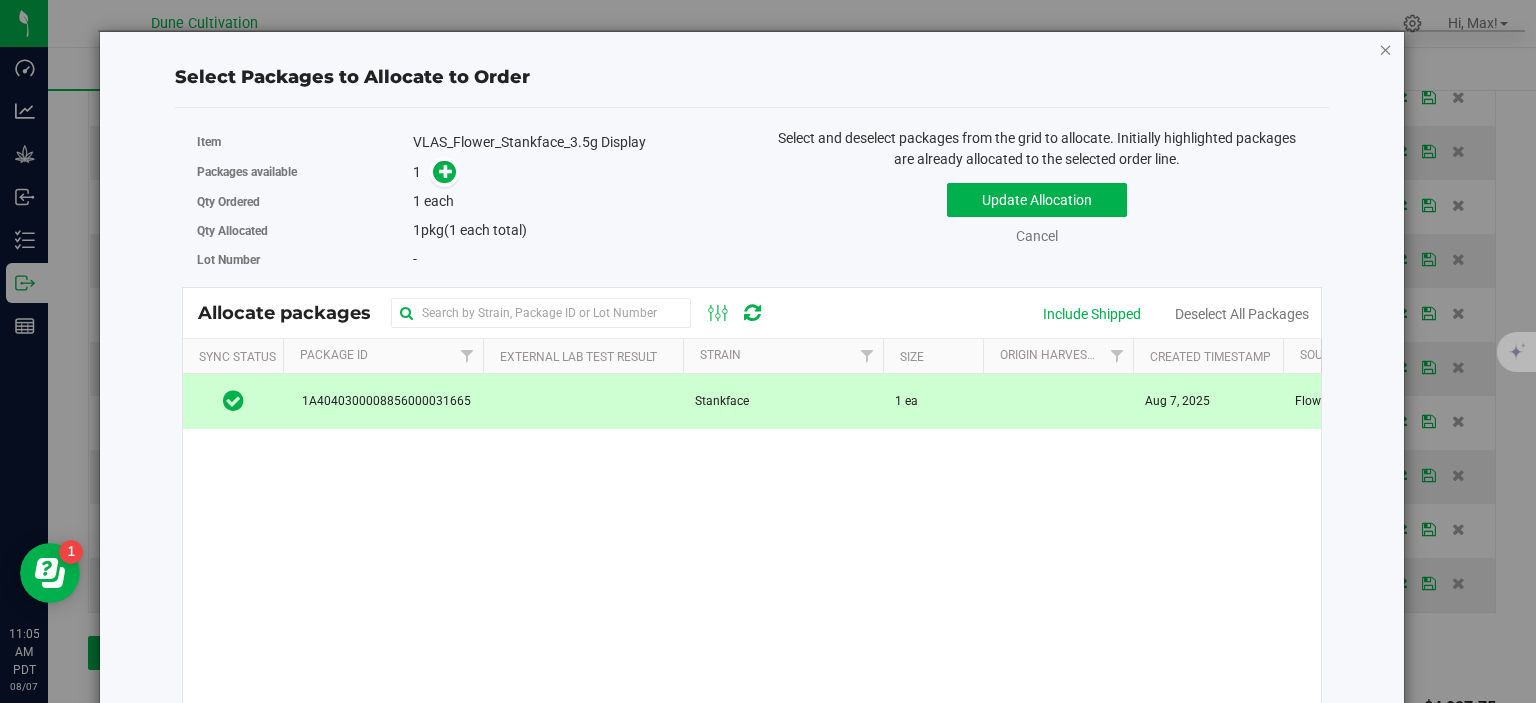 click at bounding box center (1386, 49) 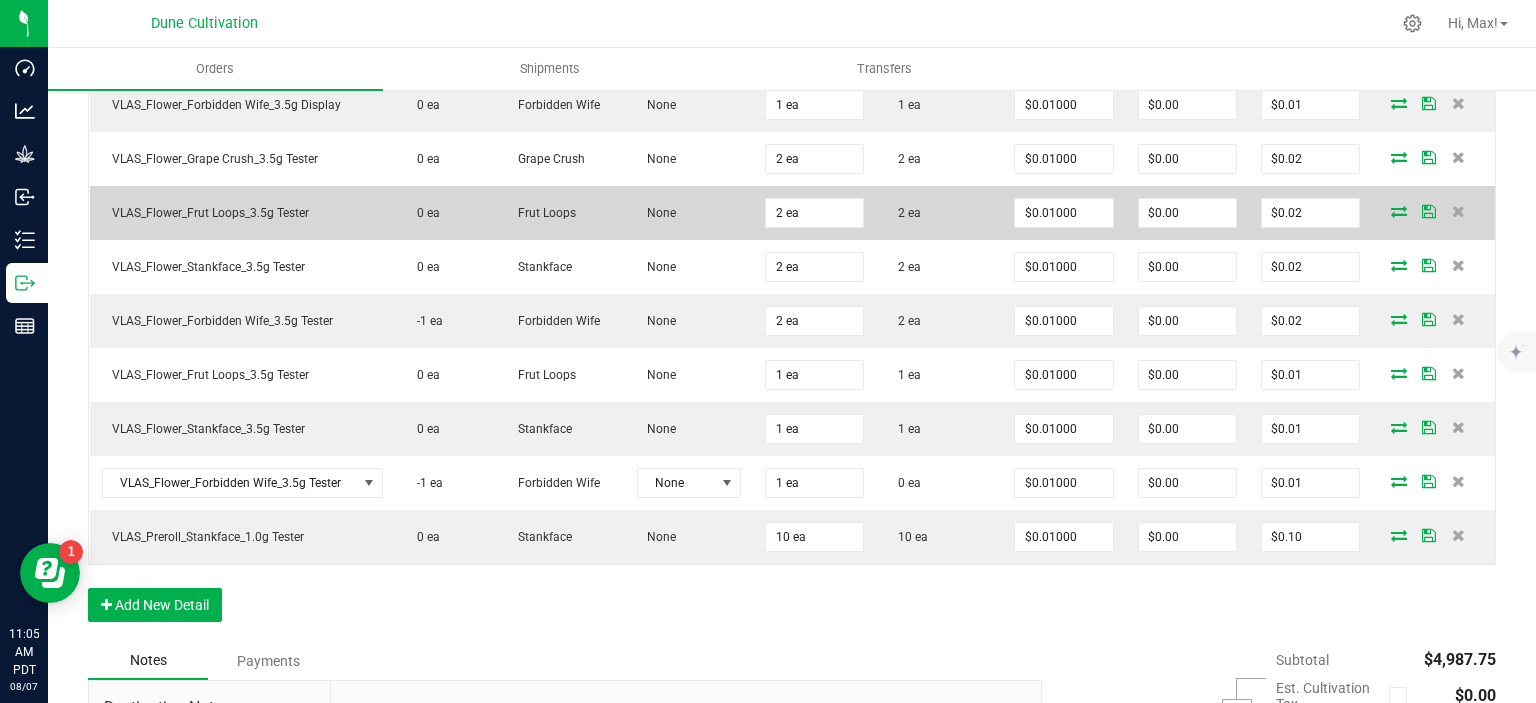 scroll, scrollTop: 1043, scrollLeft: 0, axis: vertical 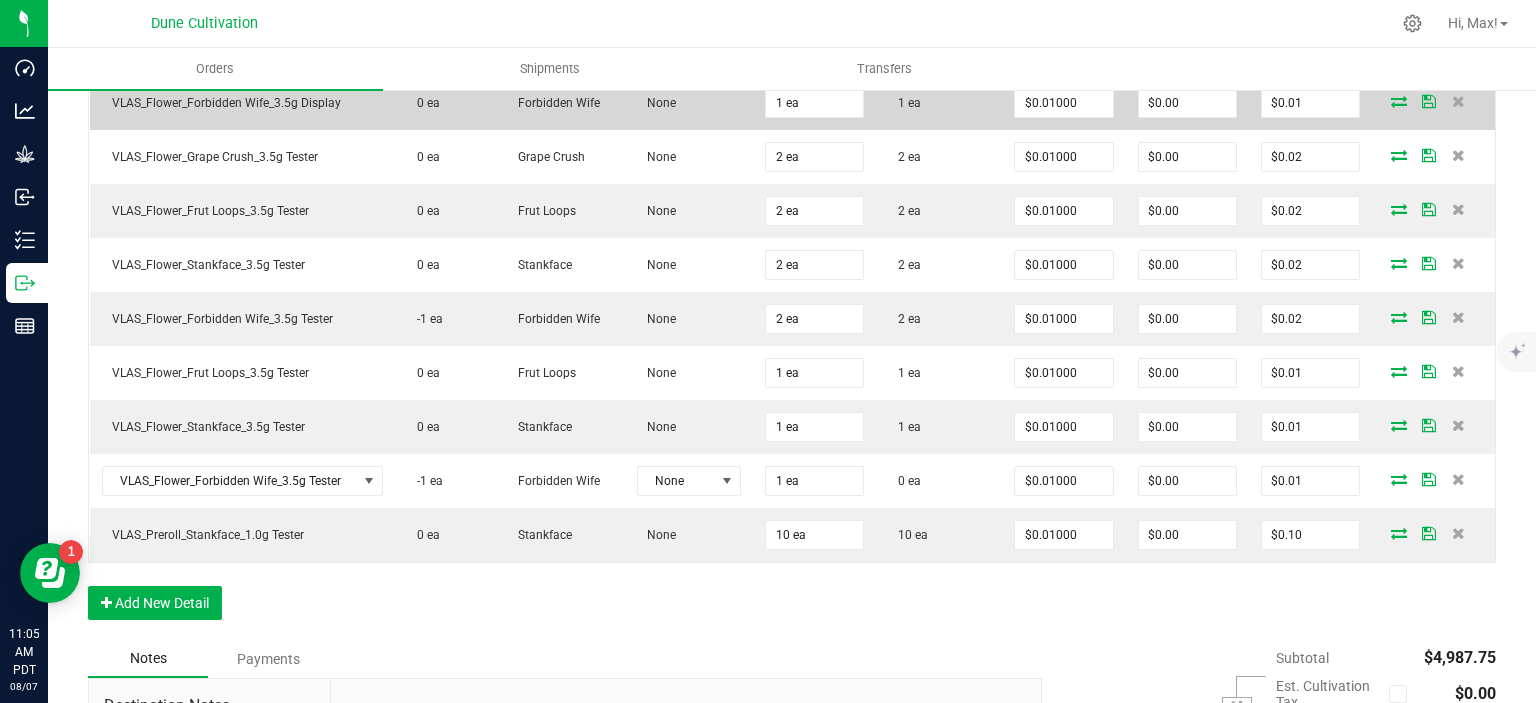 click at bounding box center (1399, 101) 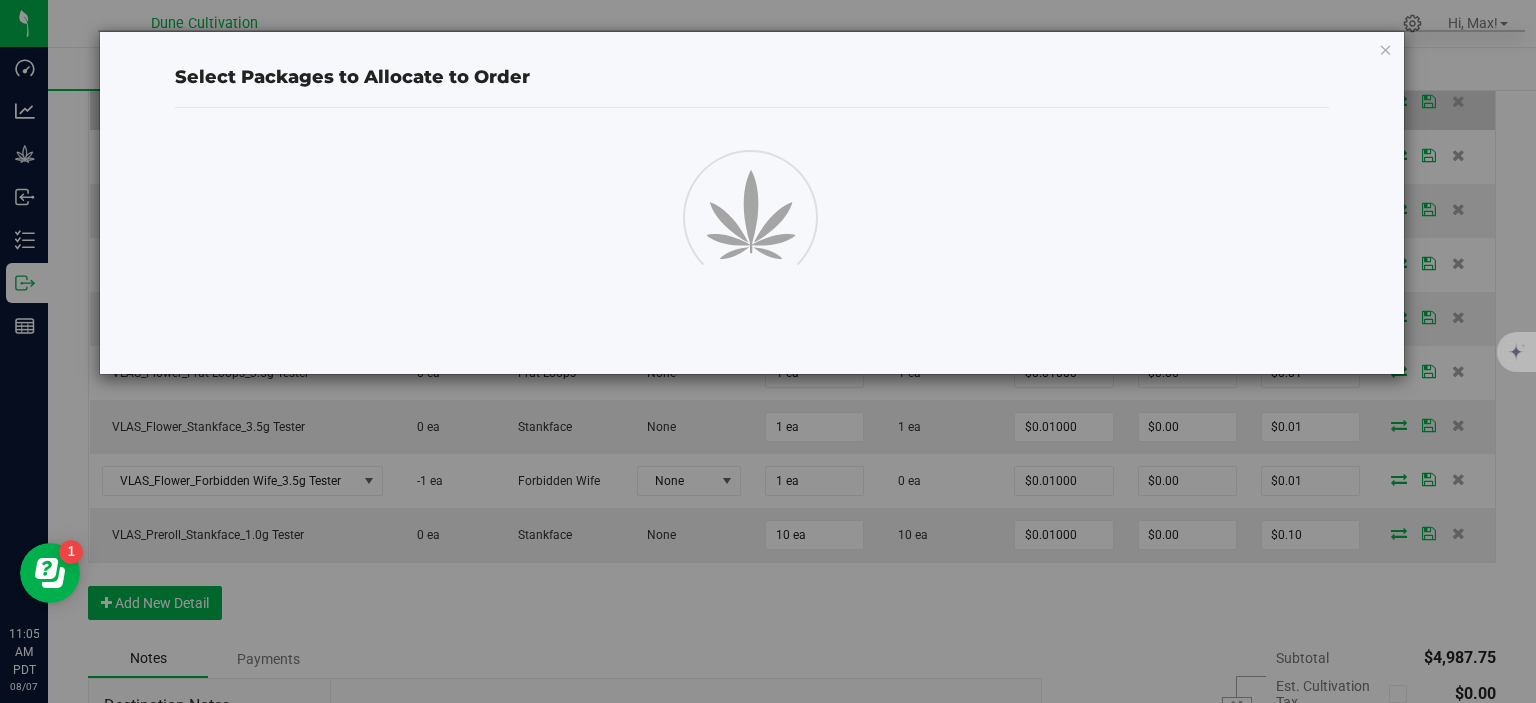scroll, scrollTop: 1043, scrollLeft: 0, axis: vertical 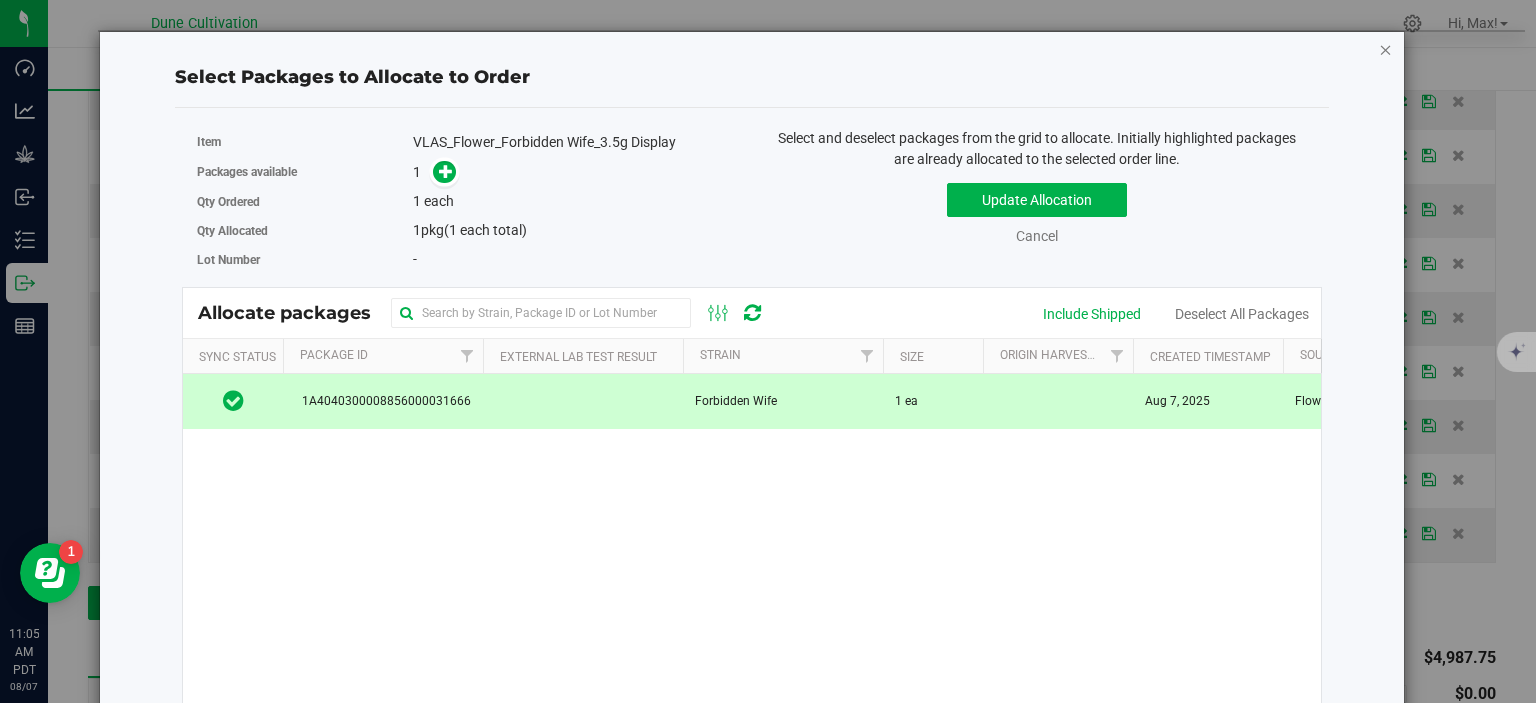 click at bounding box center (1386, 49) 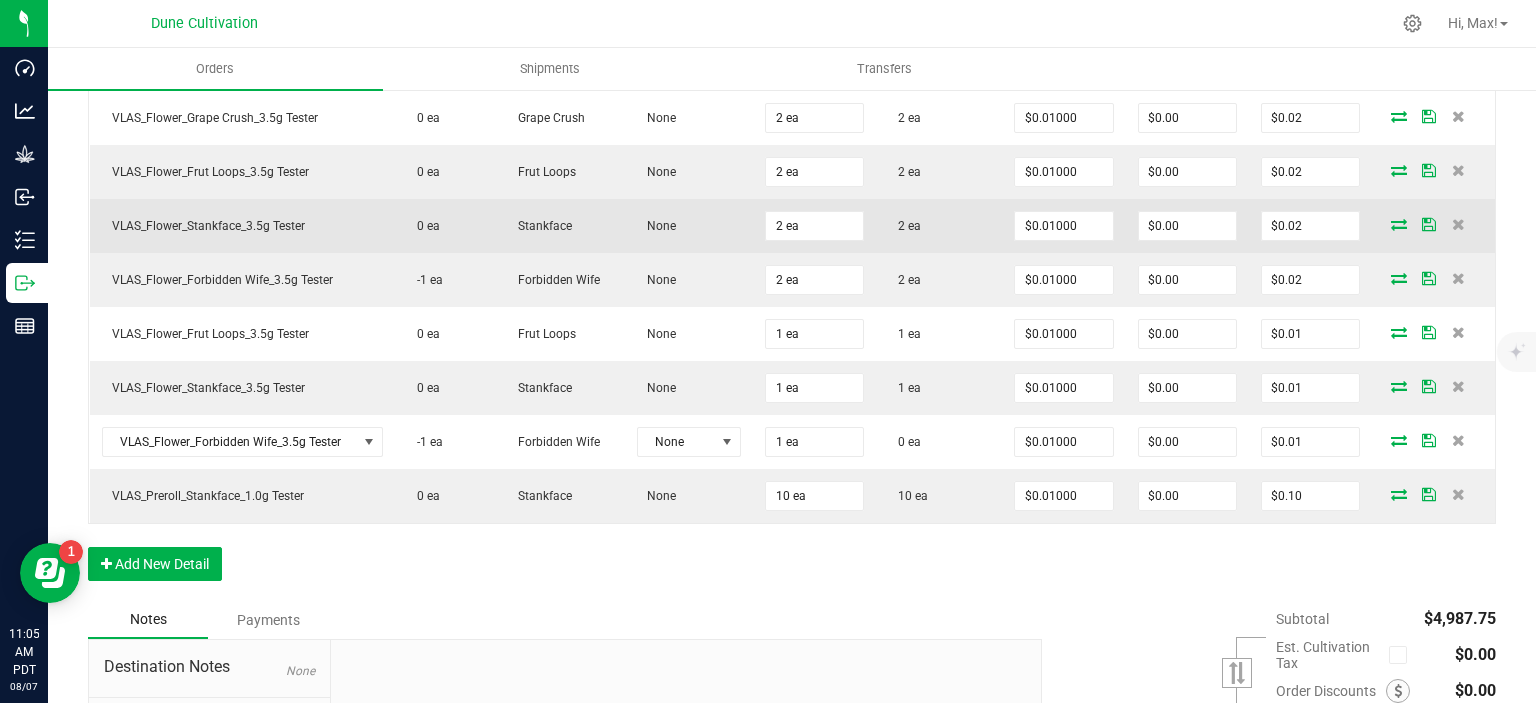 scroll, scrollTop: 1084, scrollLeft: 0, axis: vertical 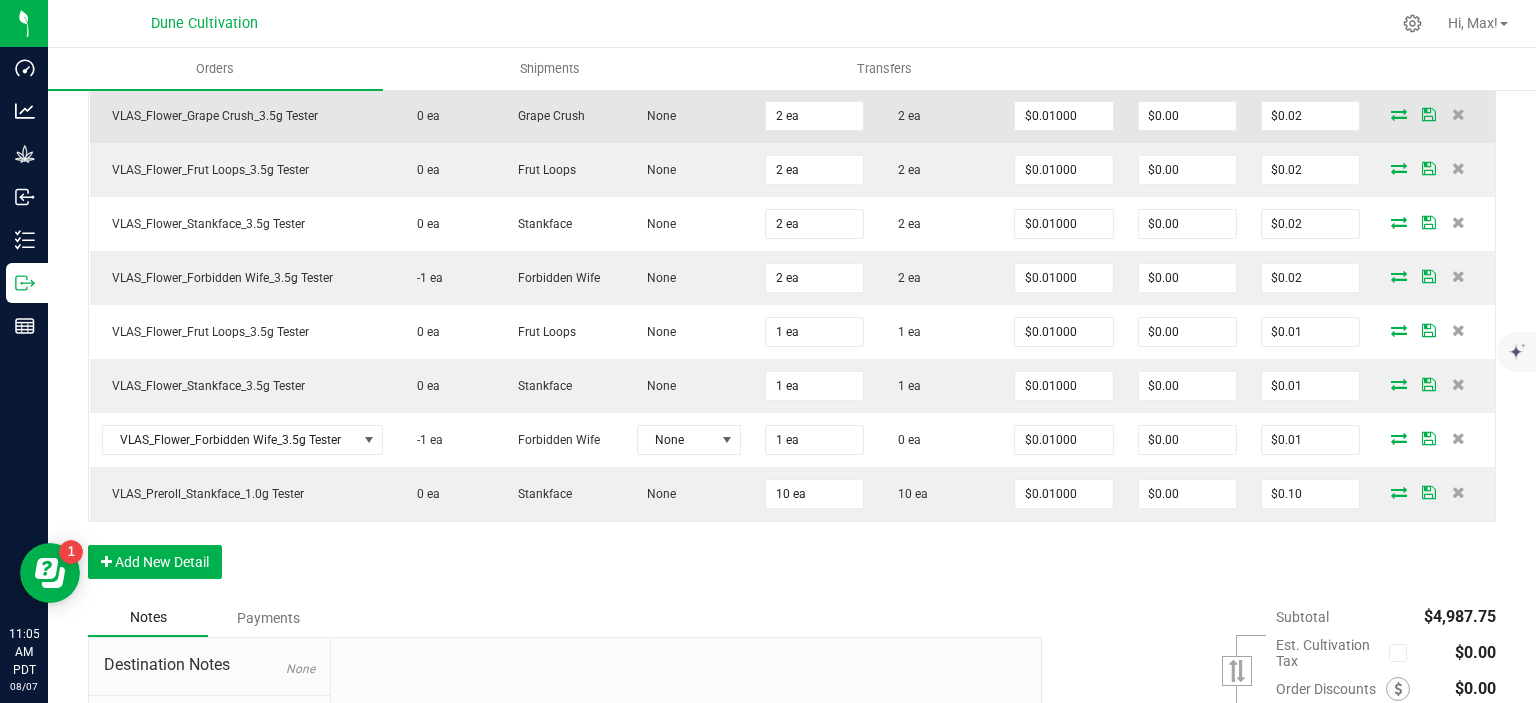 click at bounding box center [1399, 114] 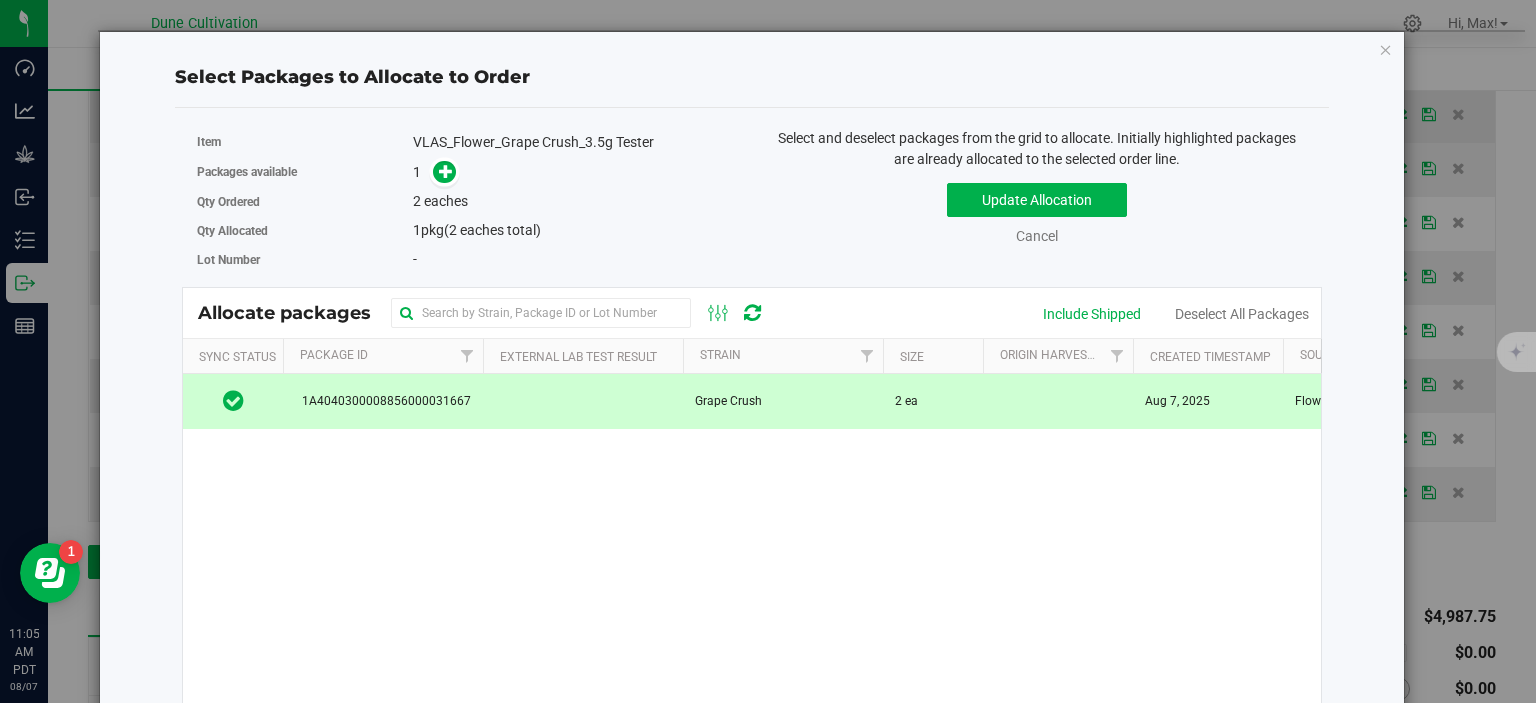 scroll, scrollTop: 1084, scrollLeft: 0, axis: vertical 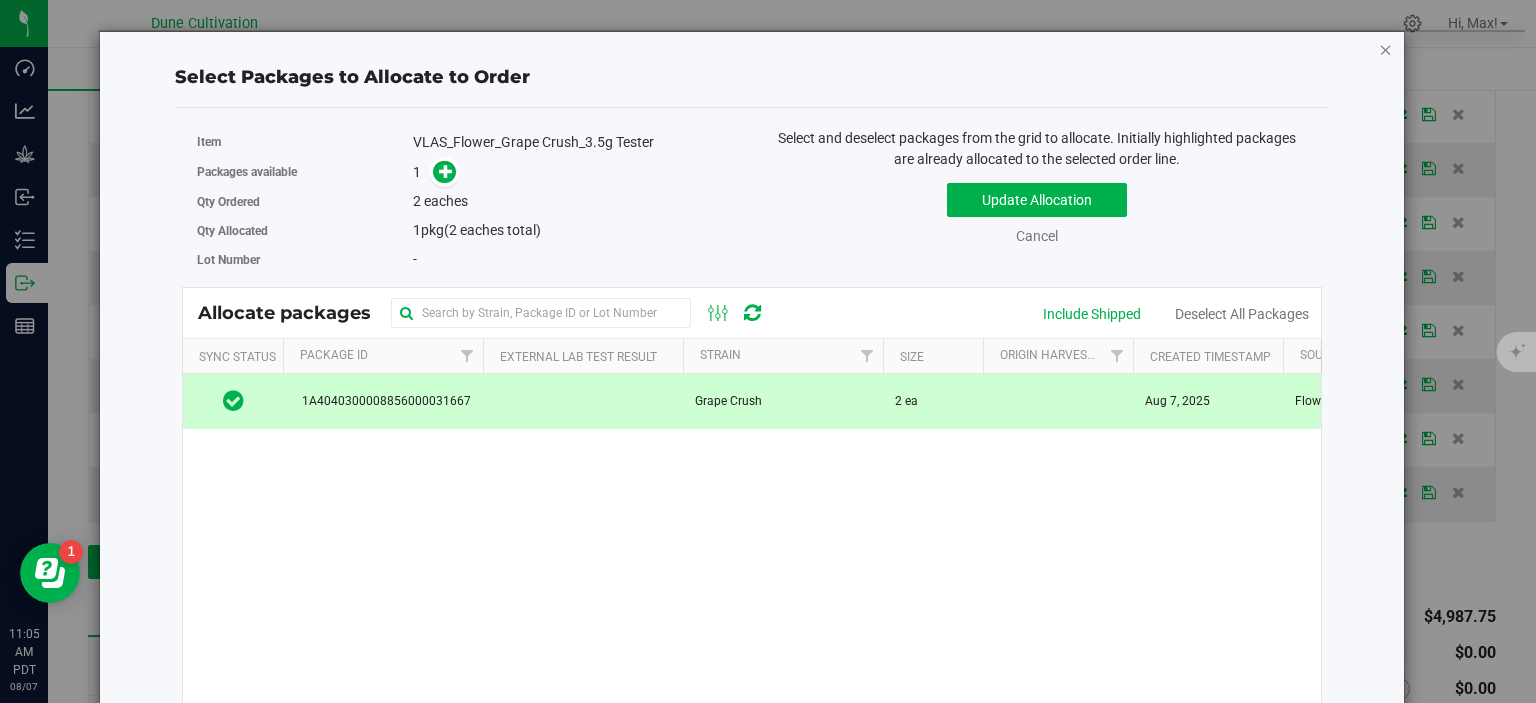 click at bounding box center (1386, 49) 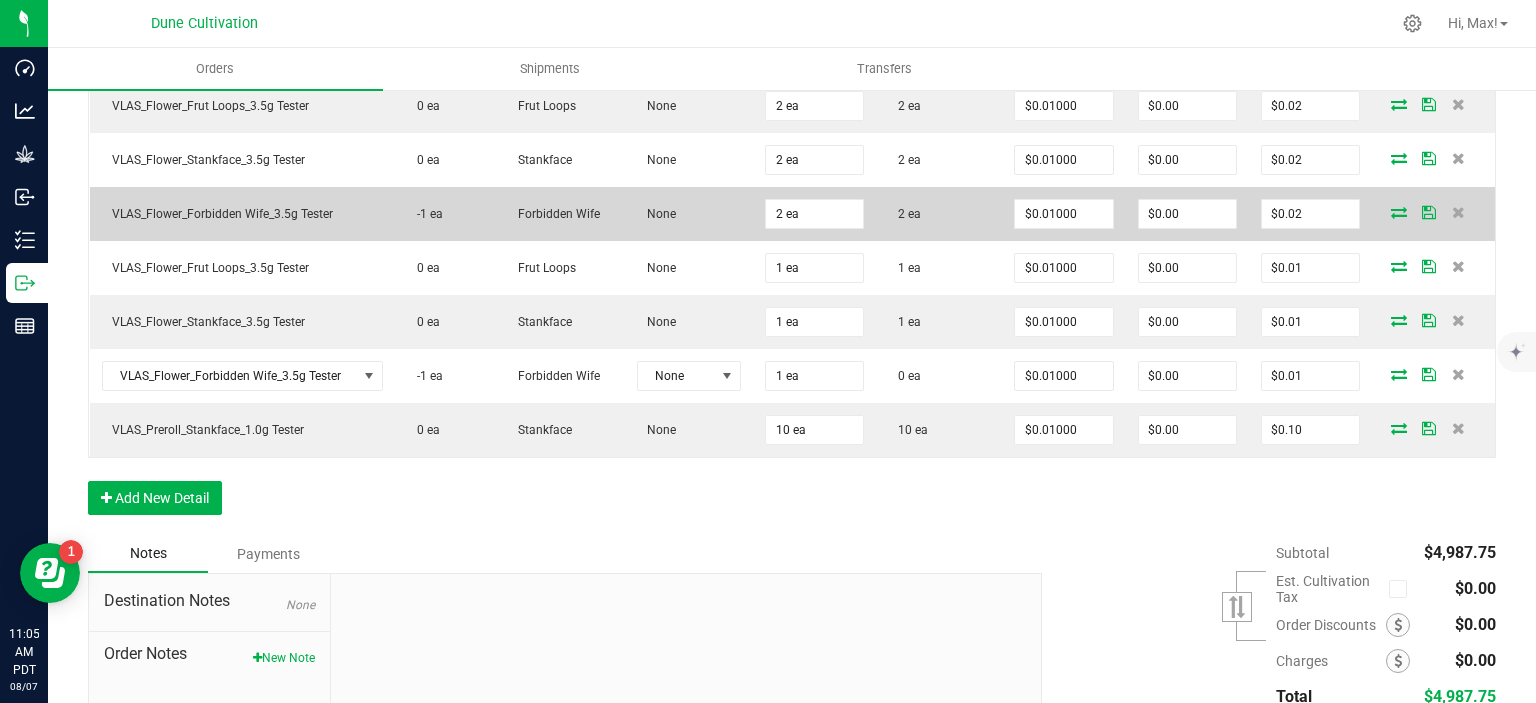 scroll, scrollTop: 1149, scrollLeft: 0, axis: vertical 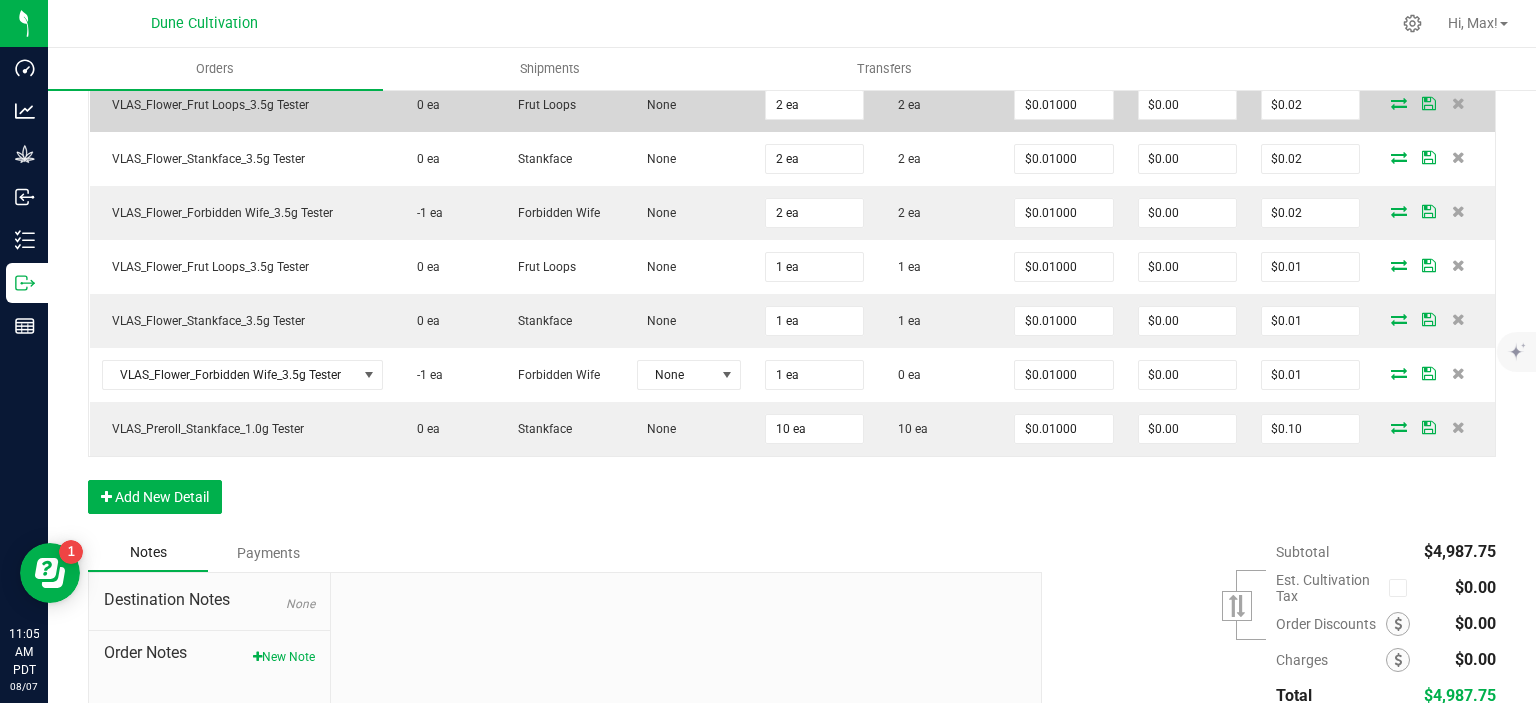 click at bounding box center (1399, 103) 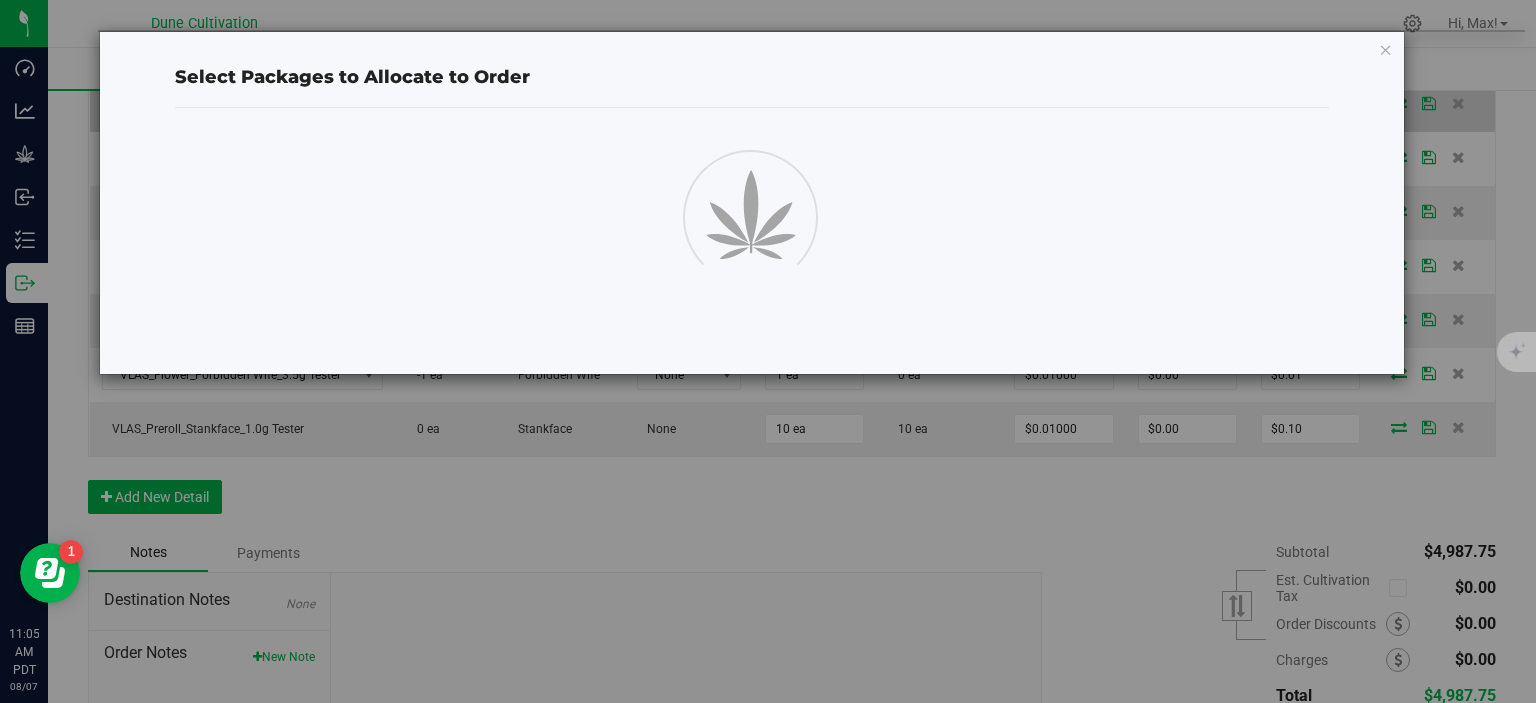 scroll, scrollTop: 1149, scrollLeft: 0, axis: vertical 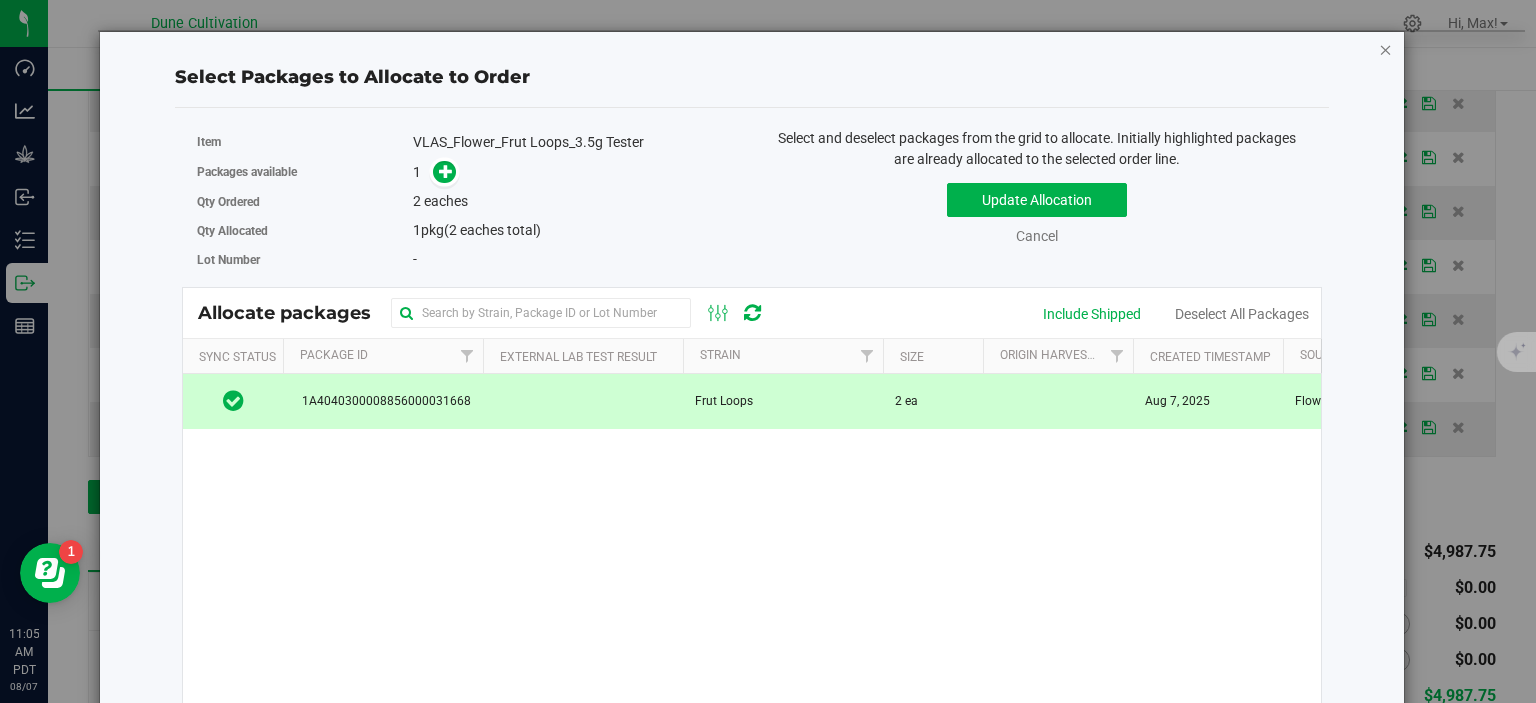 click at bounding box center [1386, 49] 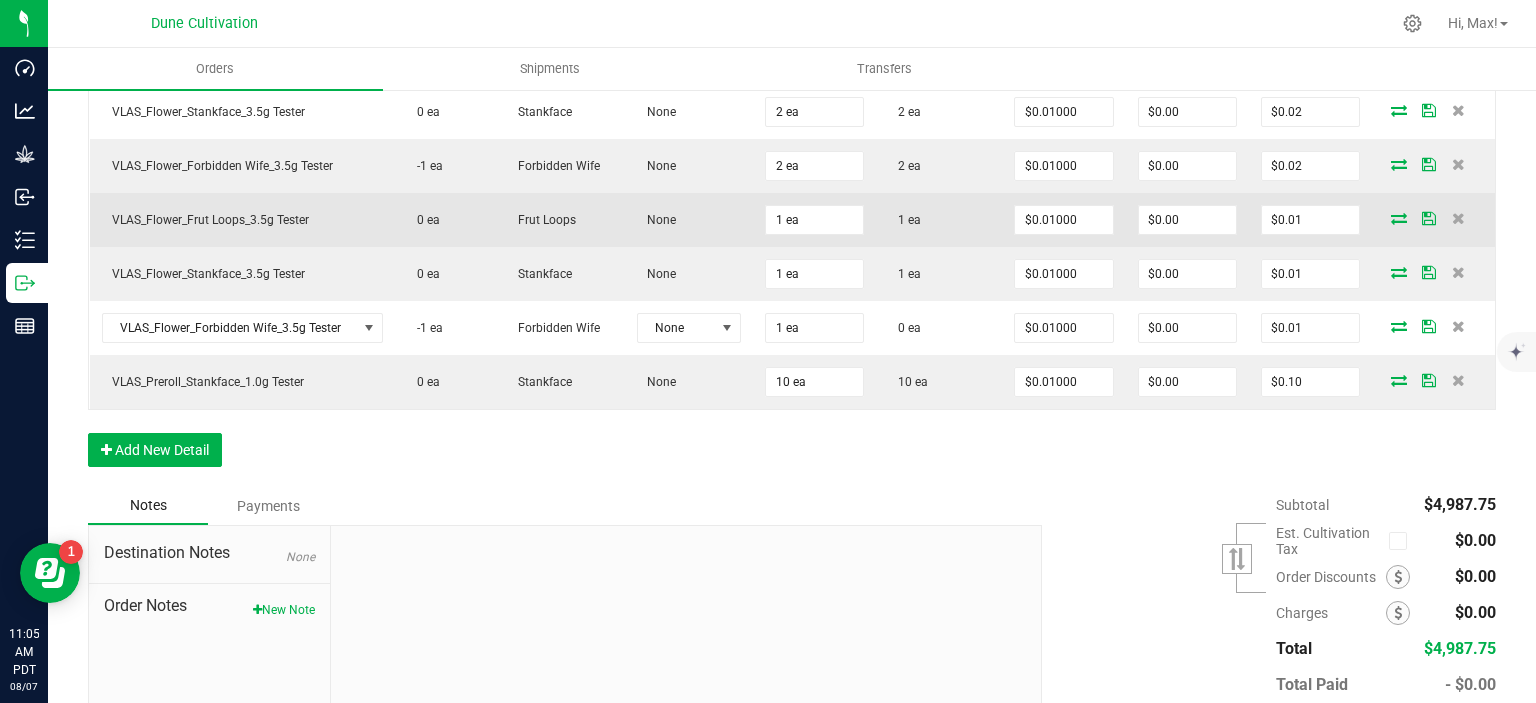 scroll, scrollTop: 1196, scrollLeft: 0, axis: vertical 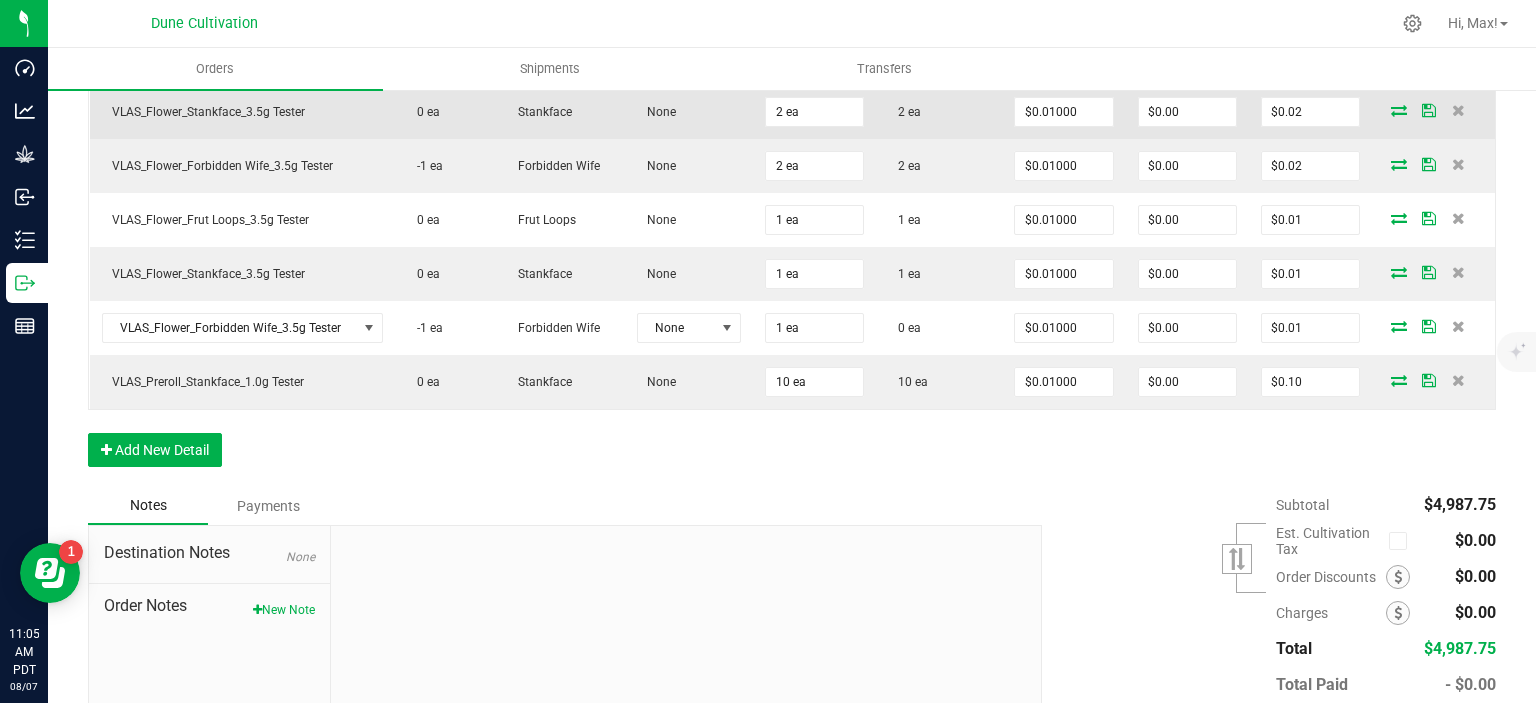 click at bounding box center (1399, 110) 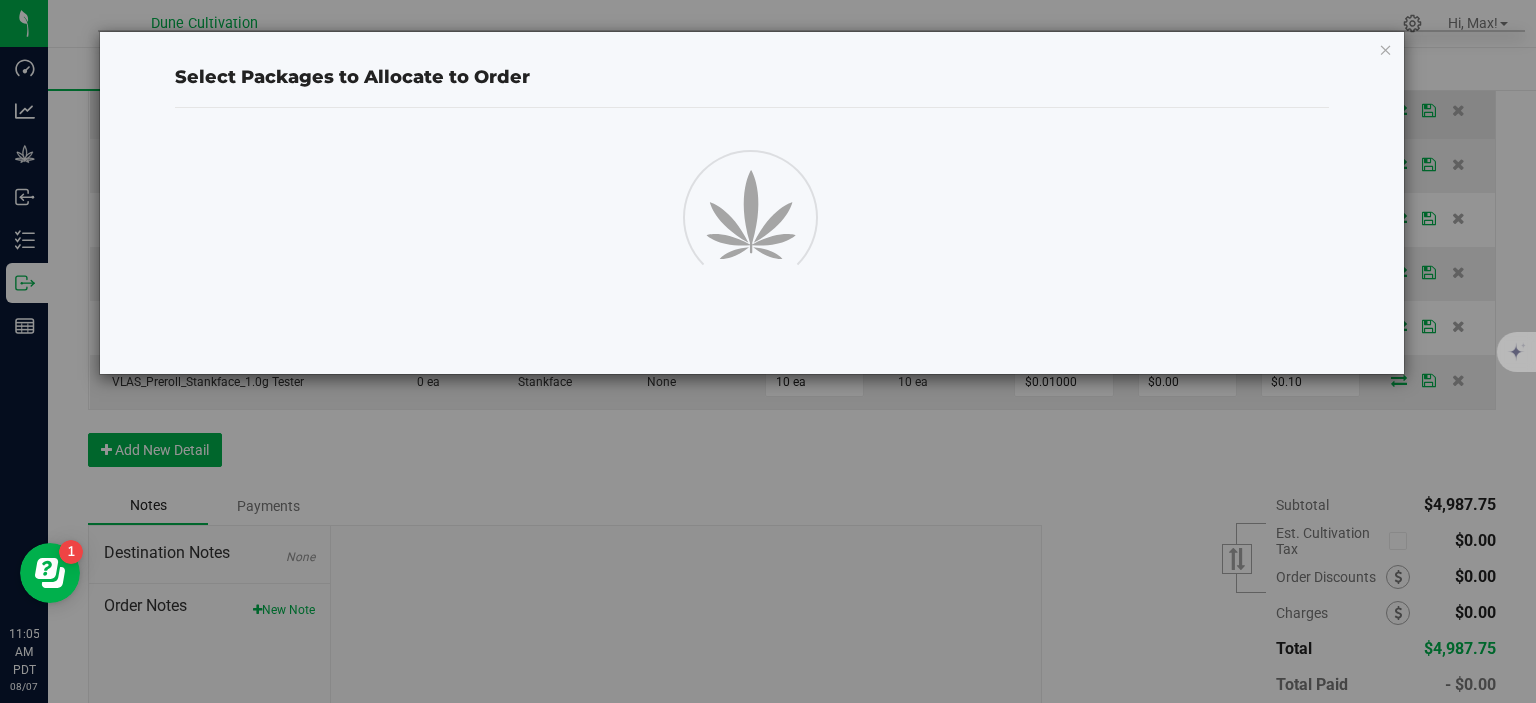 scroll, scrollTop: 1196, scrollLeft: 0, axis: vertical 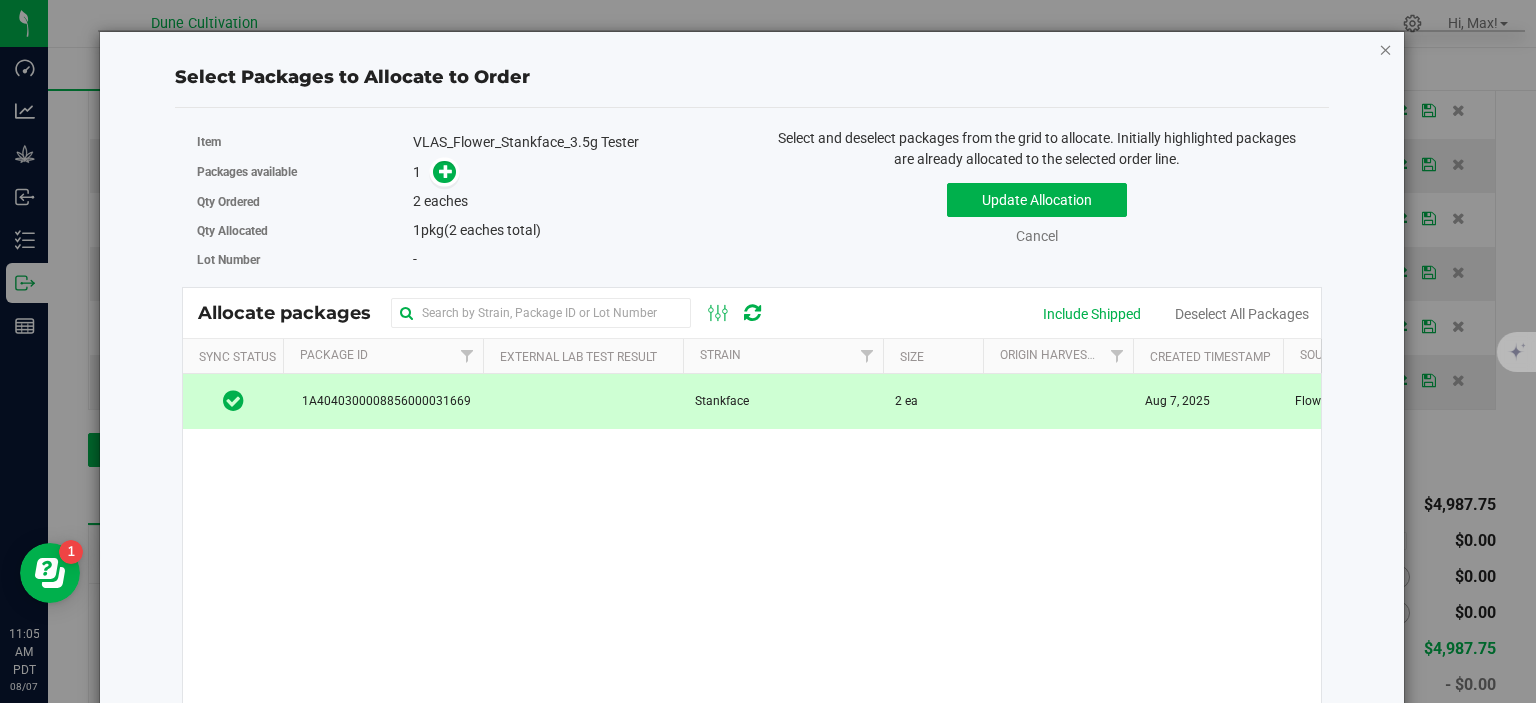 click at bounding box center (1386, 49) 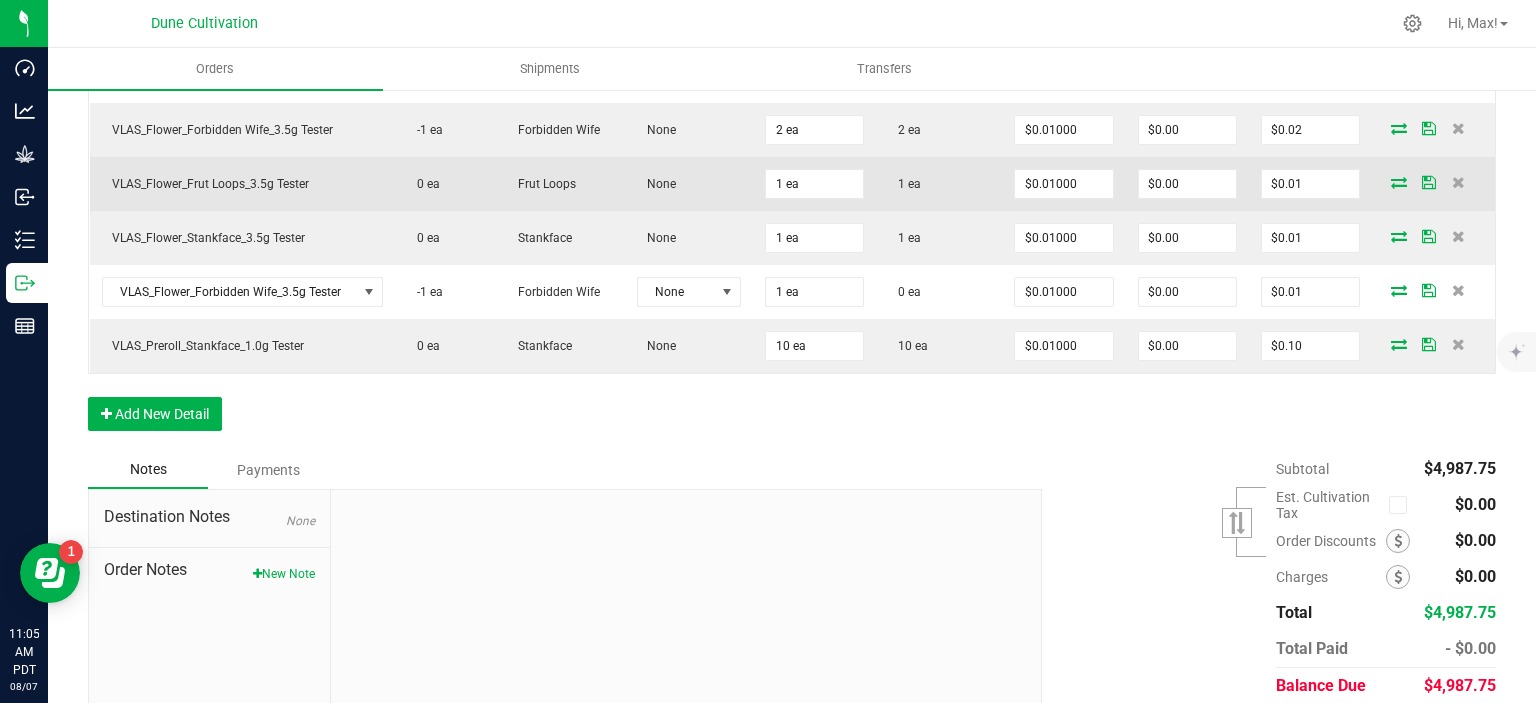 scroll, scrollTop: 1239, scrollLeft: 0, axis: vertical 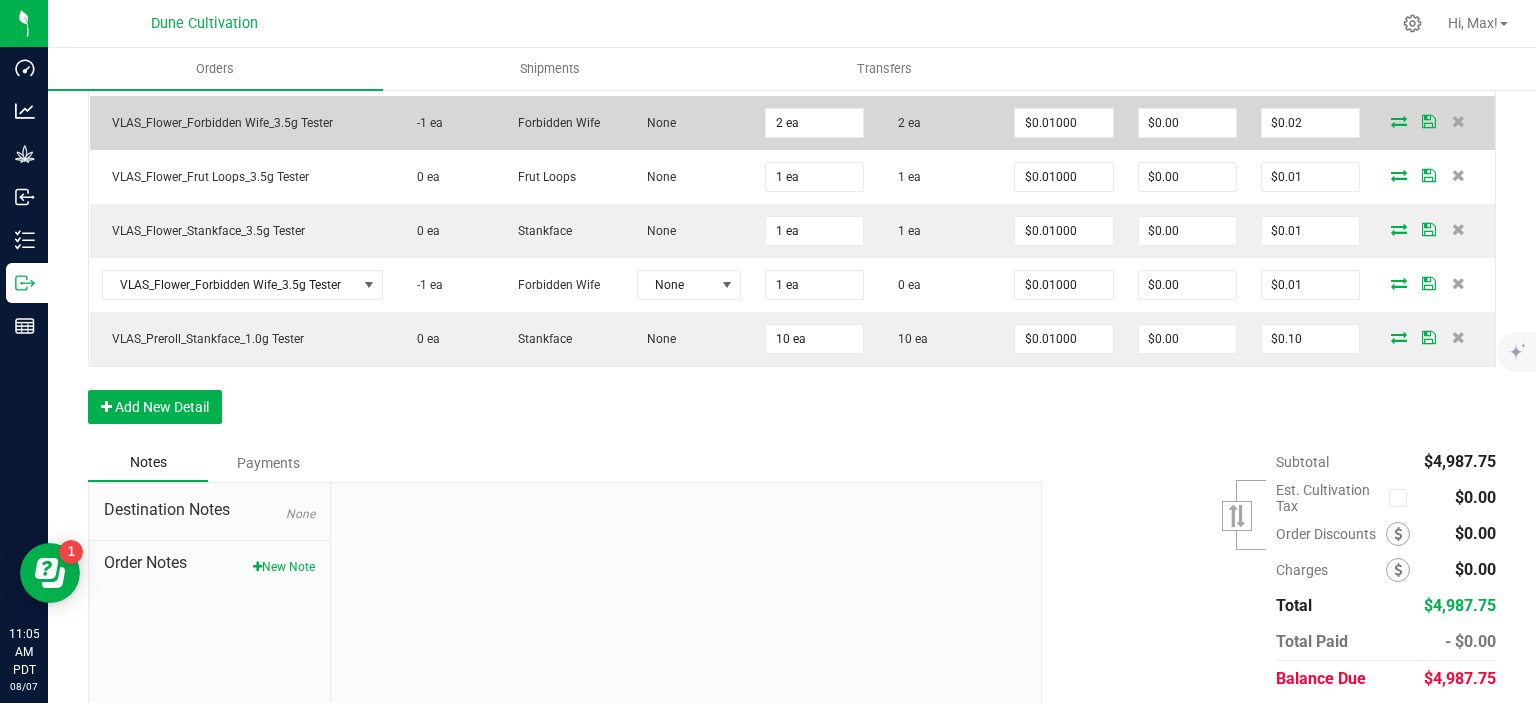 click at bounding box center [1399, 121] 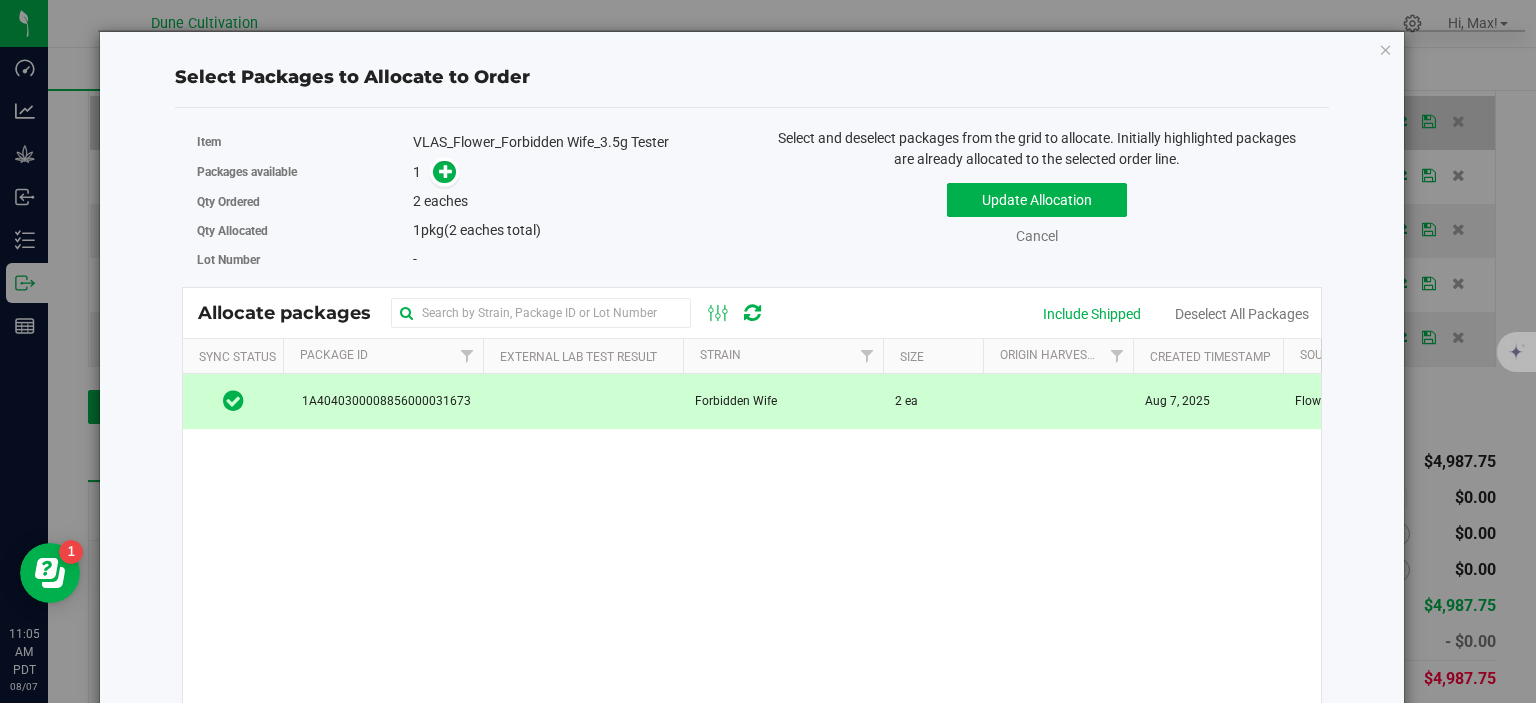 scroll, scrollTop: 1239, scrollLeft: 0, axis: vertical 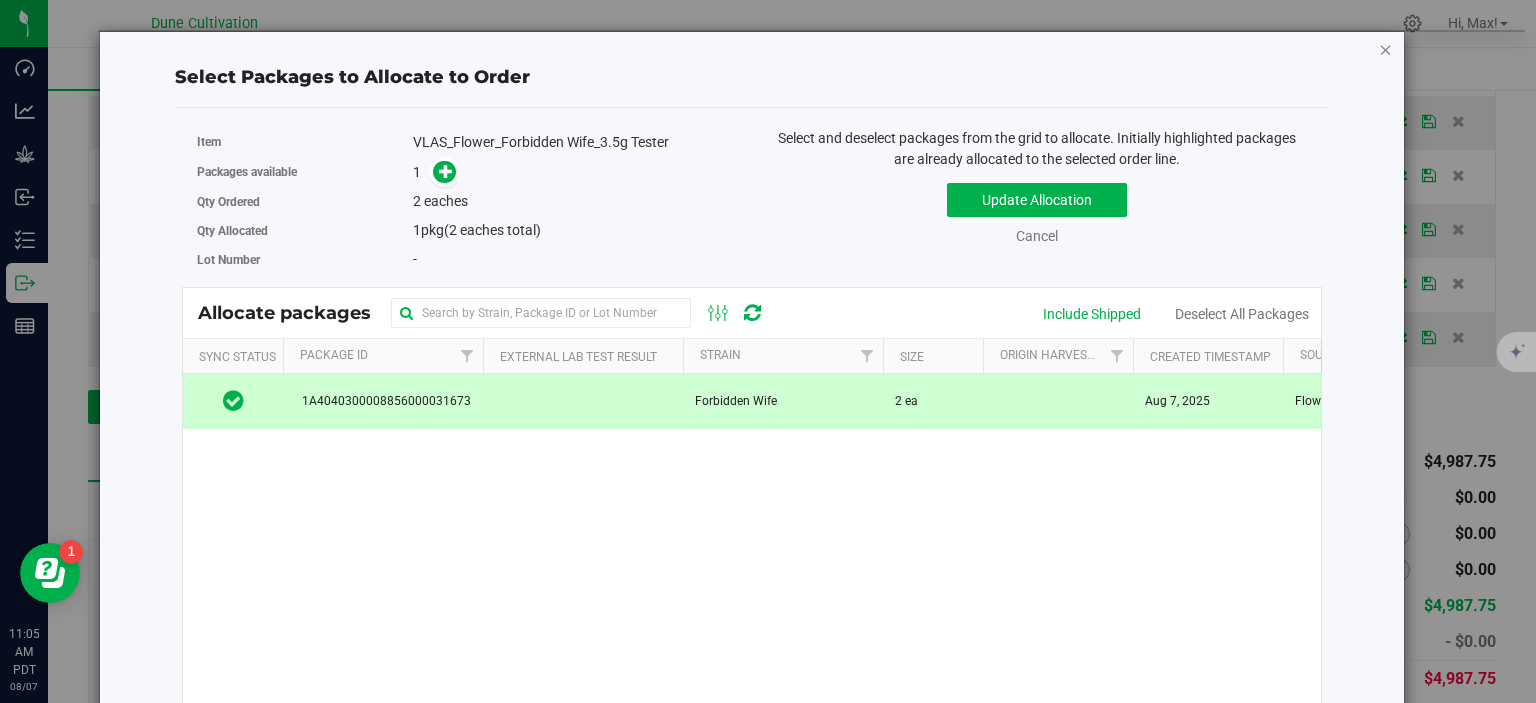 click at bounding box center (1386, 49) 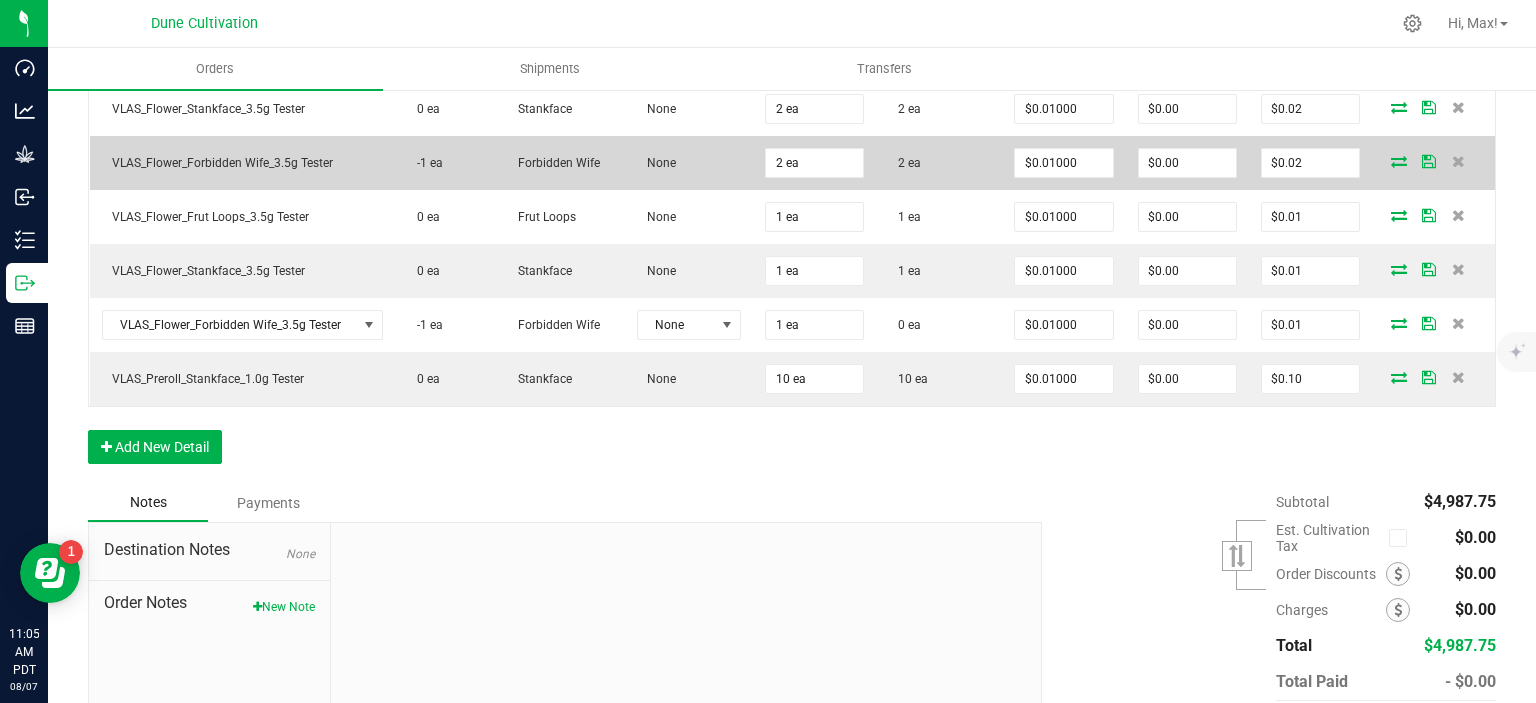 scroll, scrollTop: 1192, scrollLeft: 0, axis: vertical 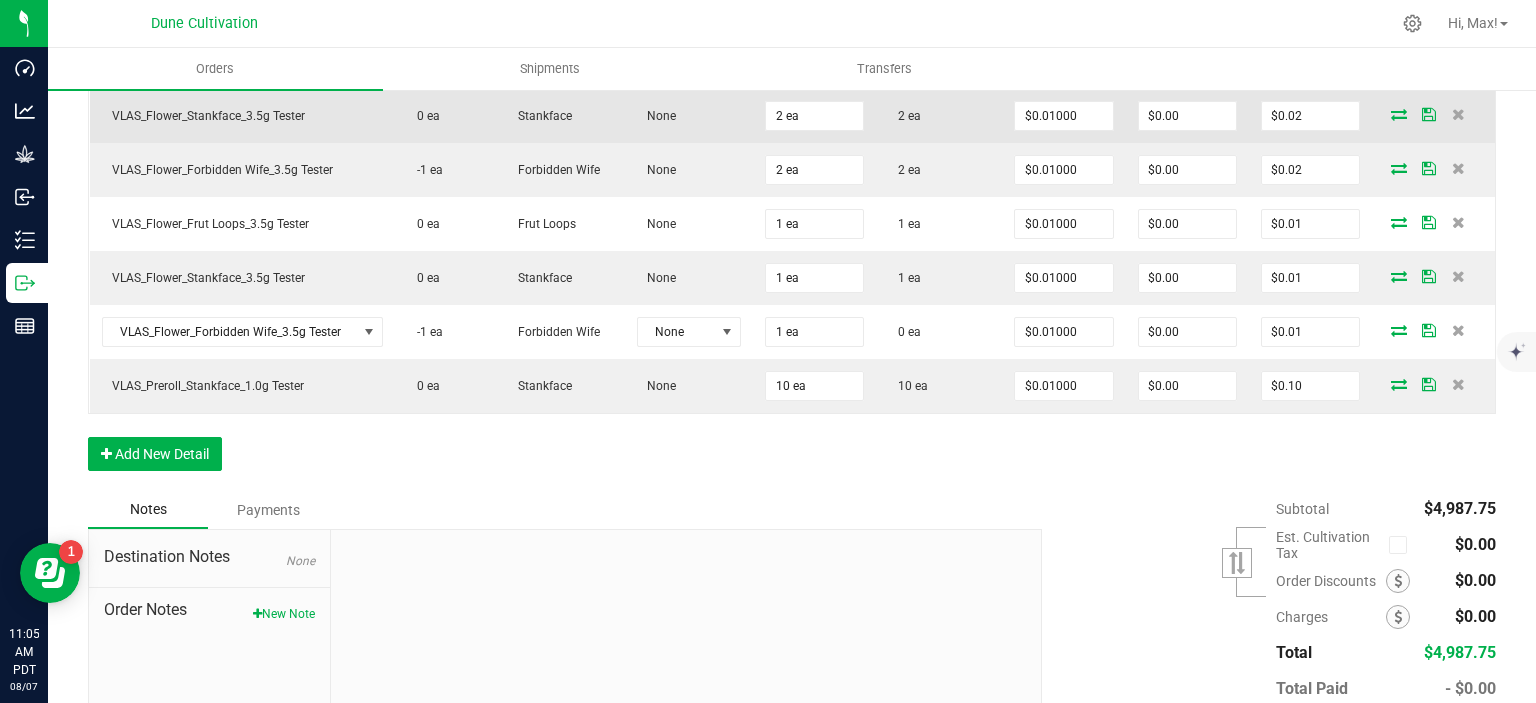 click at bounding box center (1399, 114) 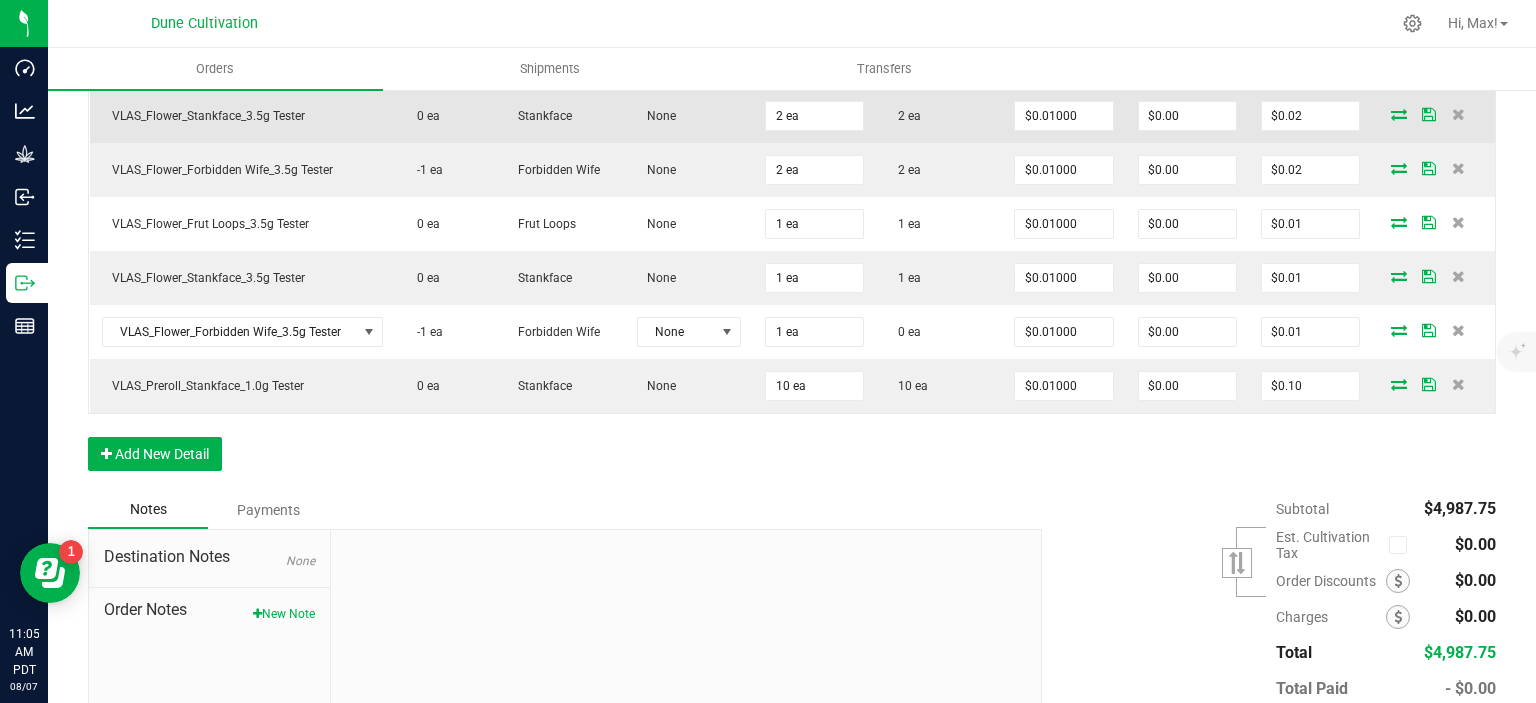 scroll, scrollTop: 1192, scrollLeft: 0, axis: vertical 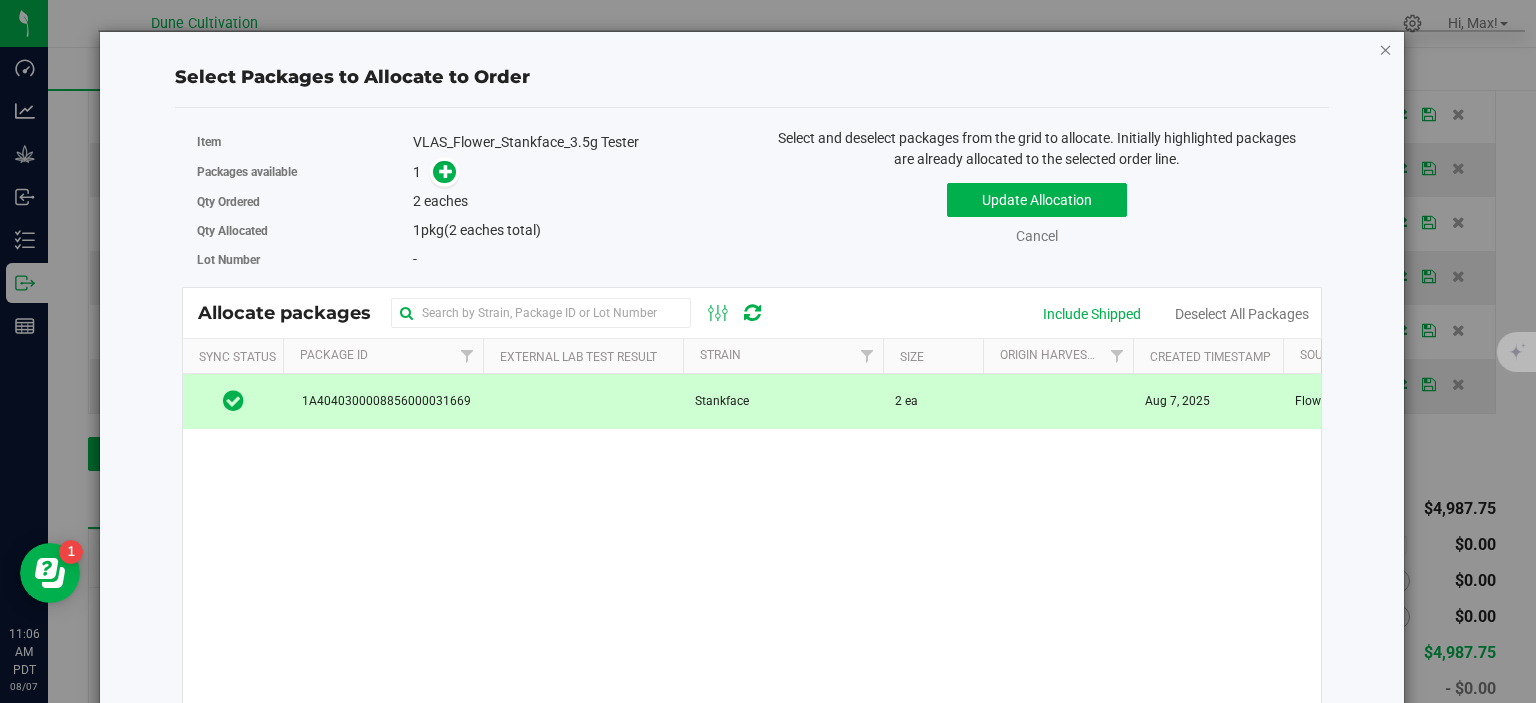 click at bounding box center (1386, 49) 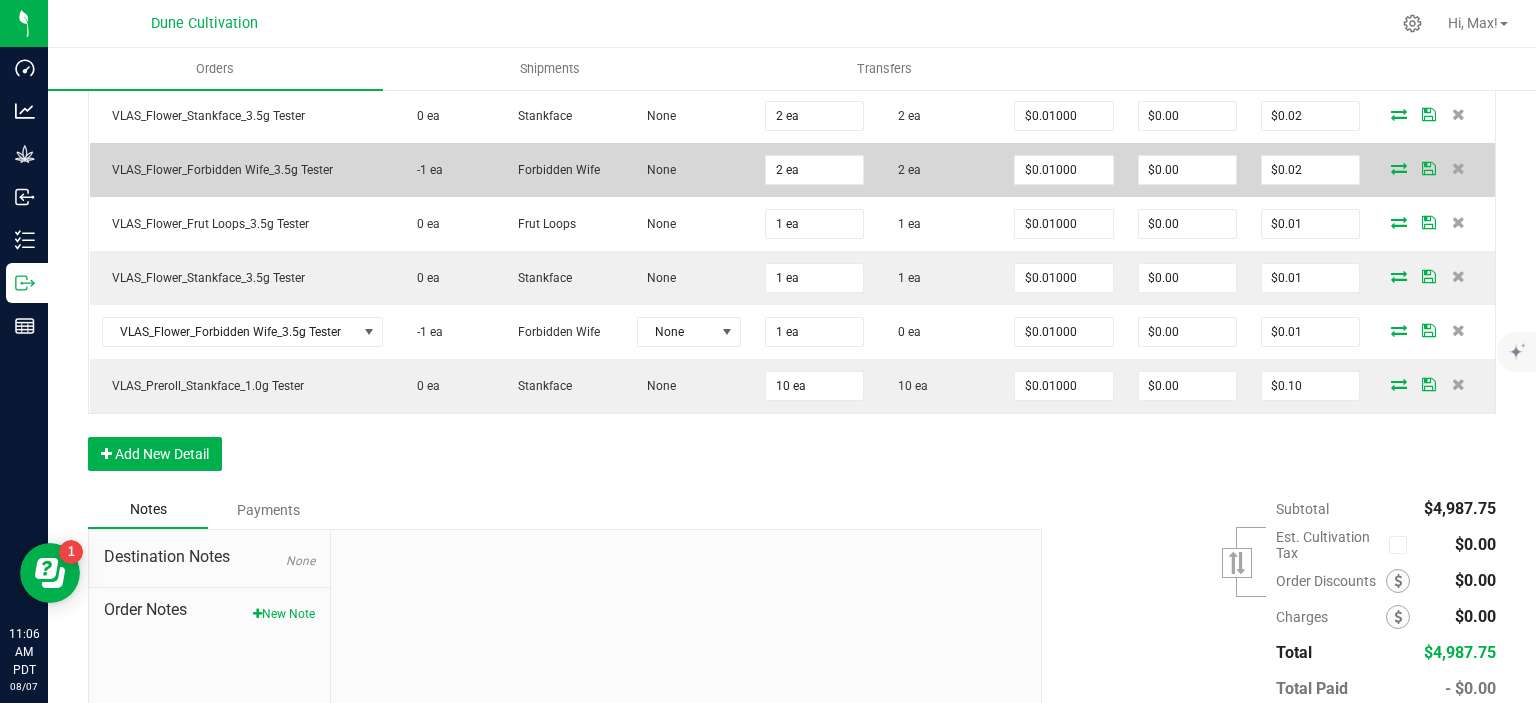 click at bounding box center [1399, 168] 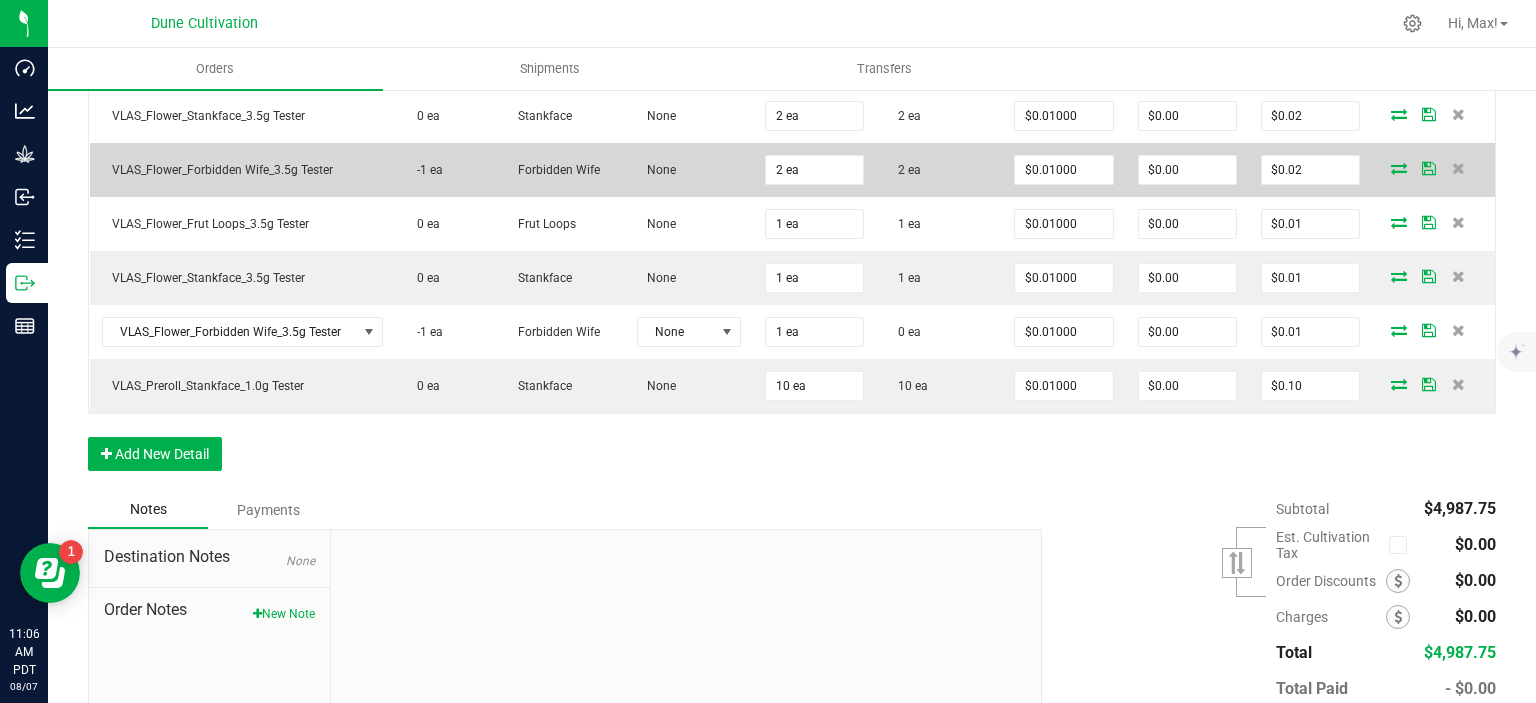scroll, scrollTop: 1192, scrollLeft: 0, axis: vertical 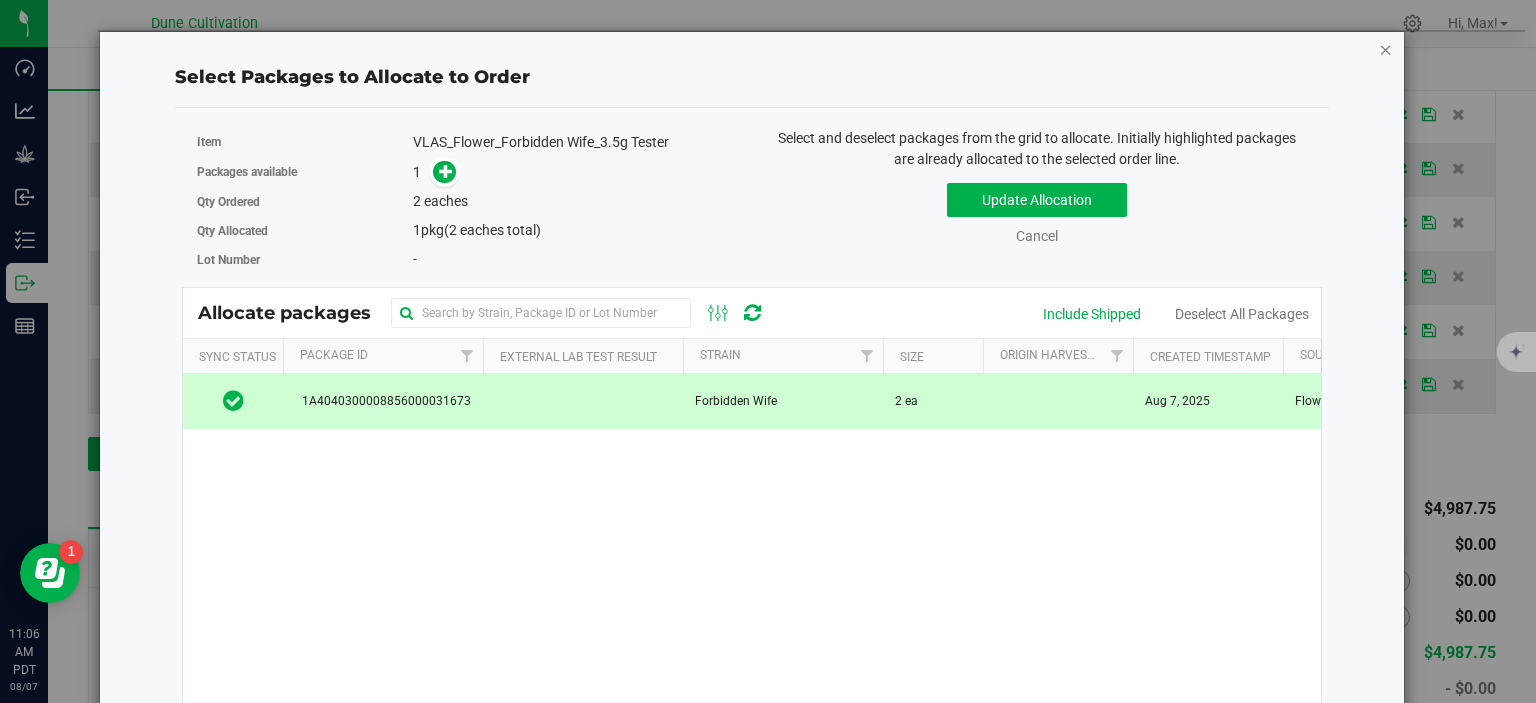 click at bounding box center (1386, 49) 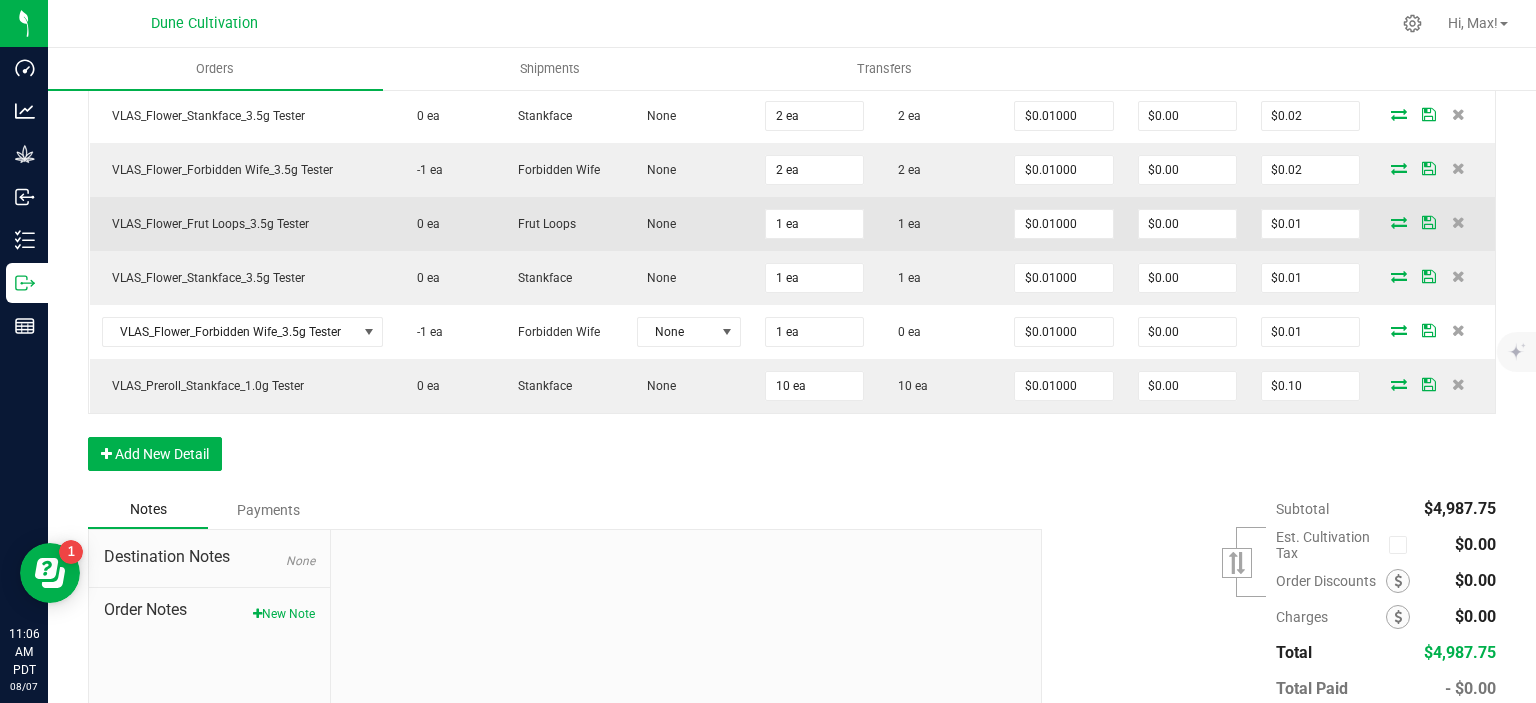 scroll, scrollTop: 1192, scrollLeft: 0, axis: vertical 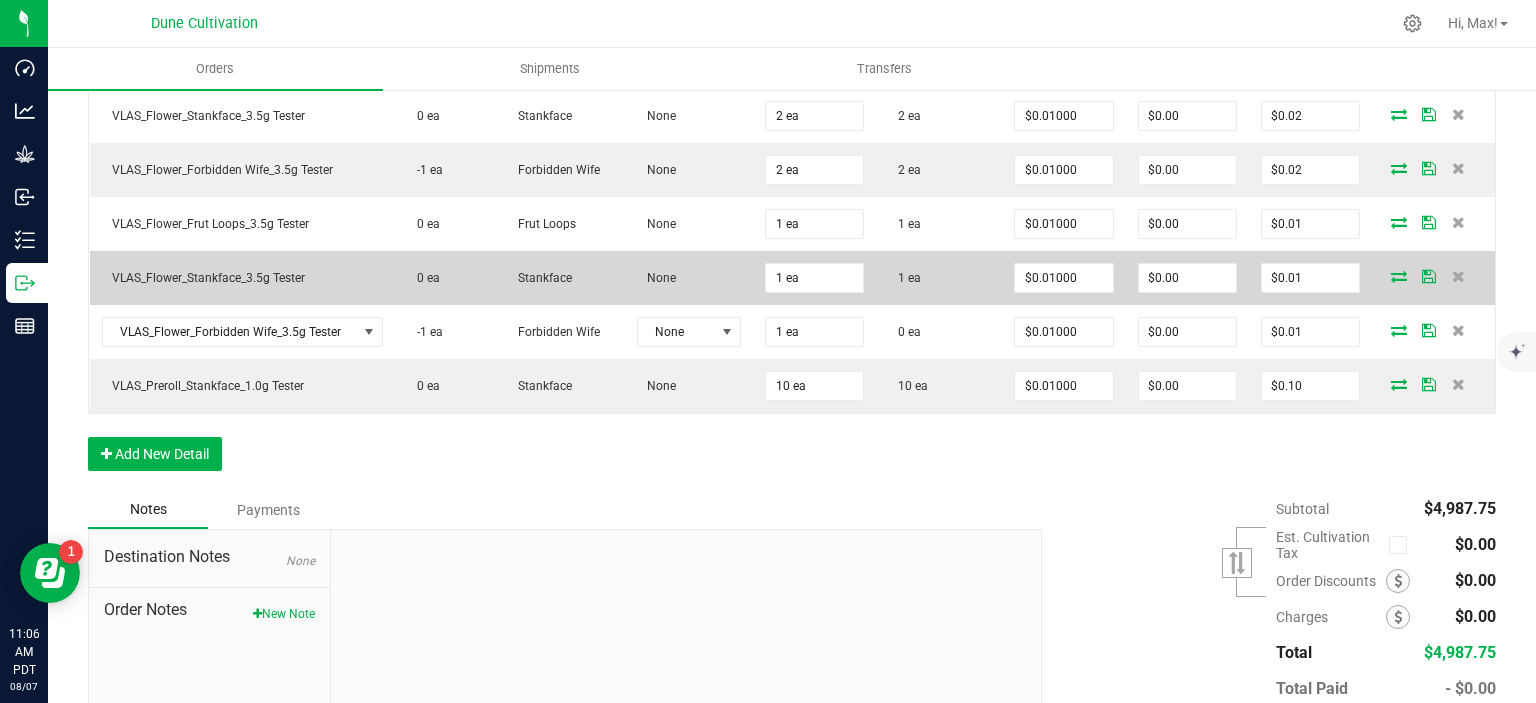 click at bounding box center (1399, 276) 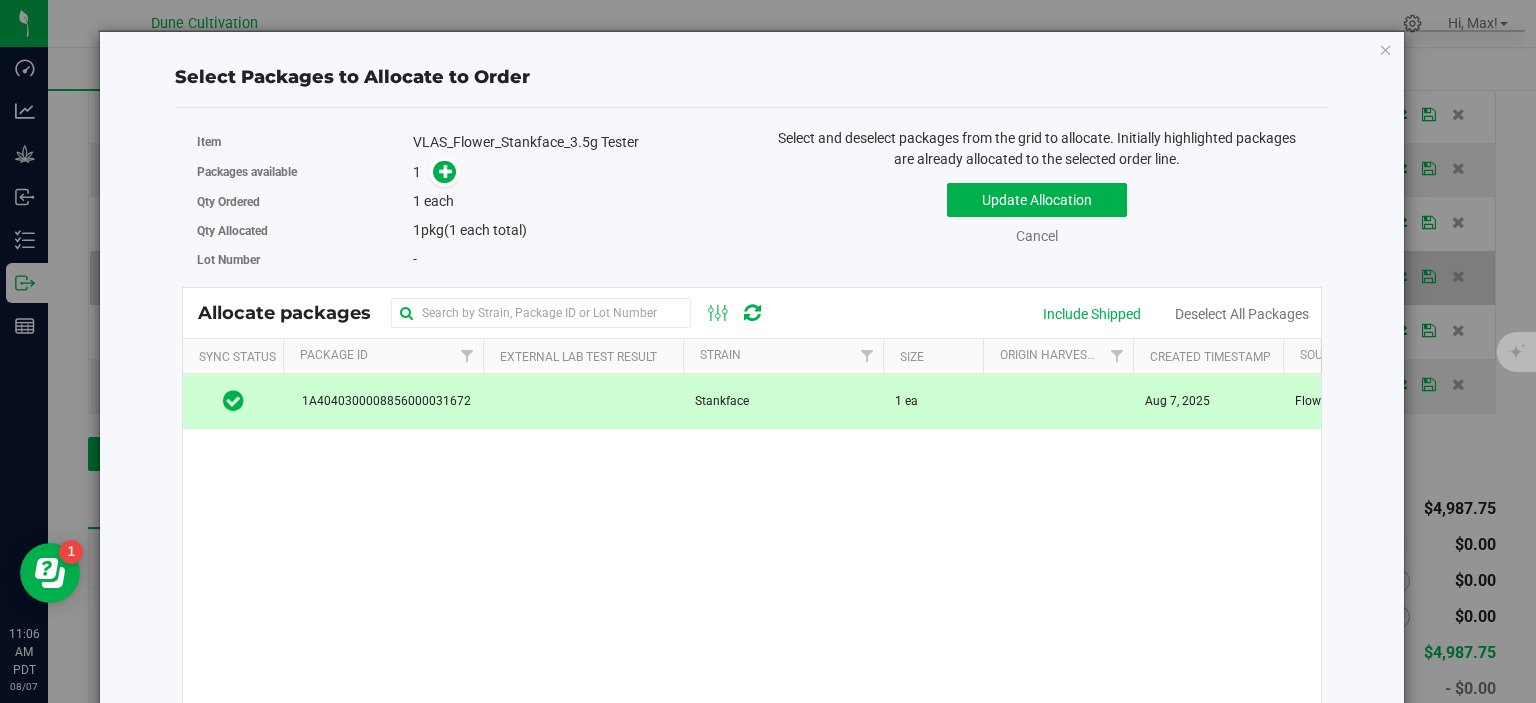 scroll, scrollTop: 1192, scrollLeft: 0, axis: vertical 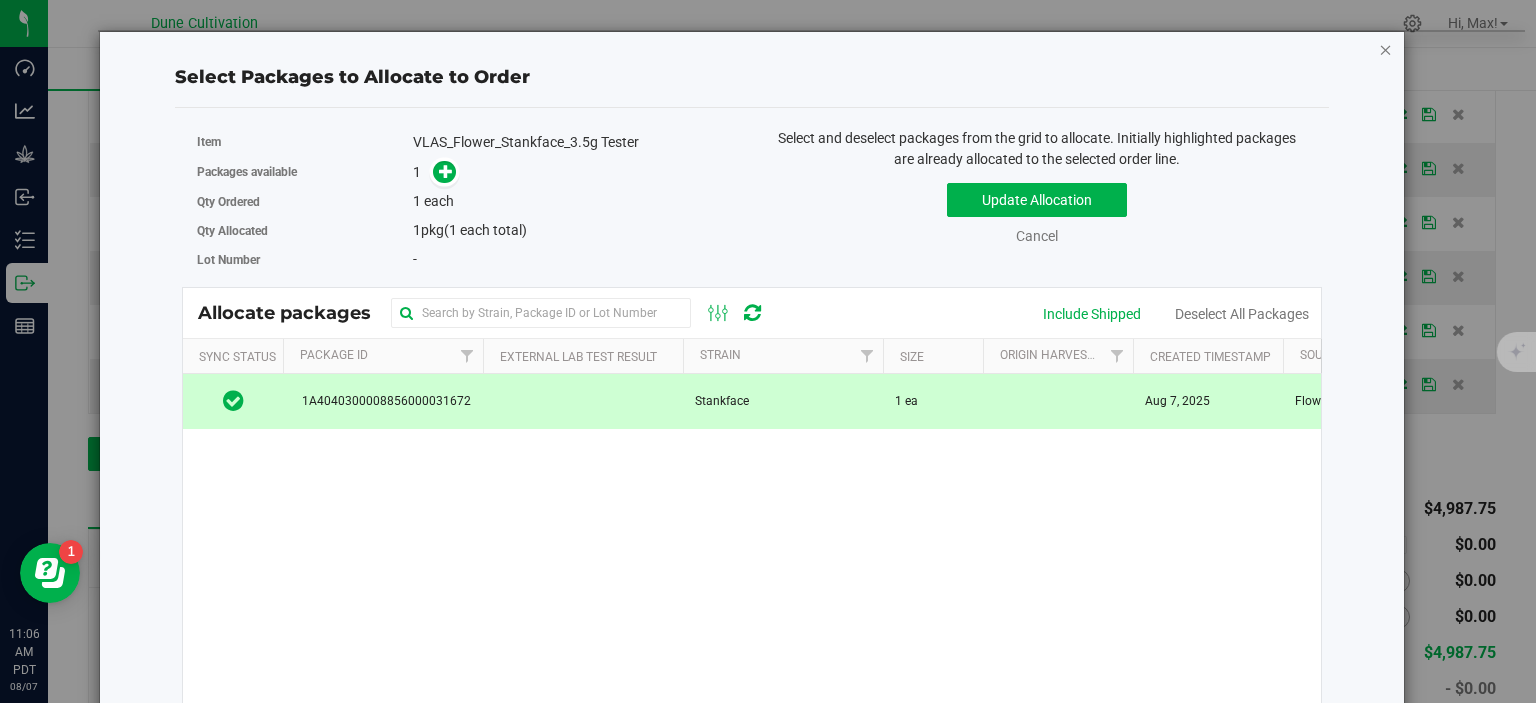 click at bounding box center (1386, 49) 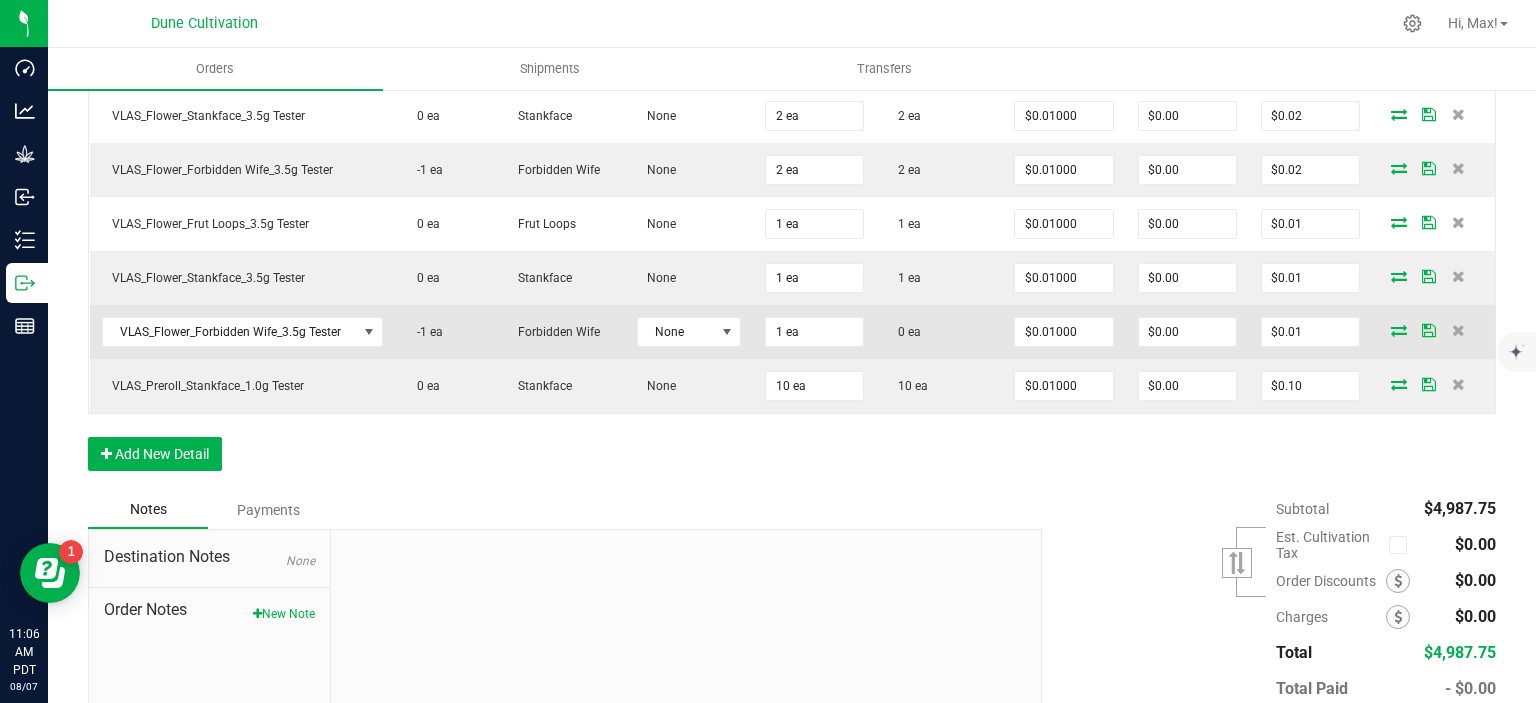 scroll, scrollTop: 1192, scrollLeft: 0, axis: vertical 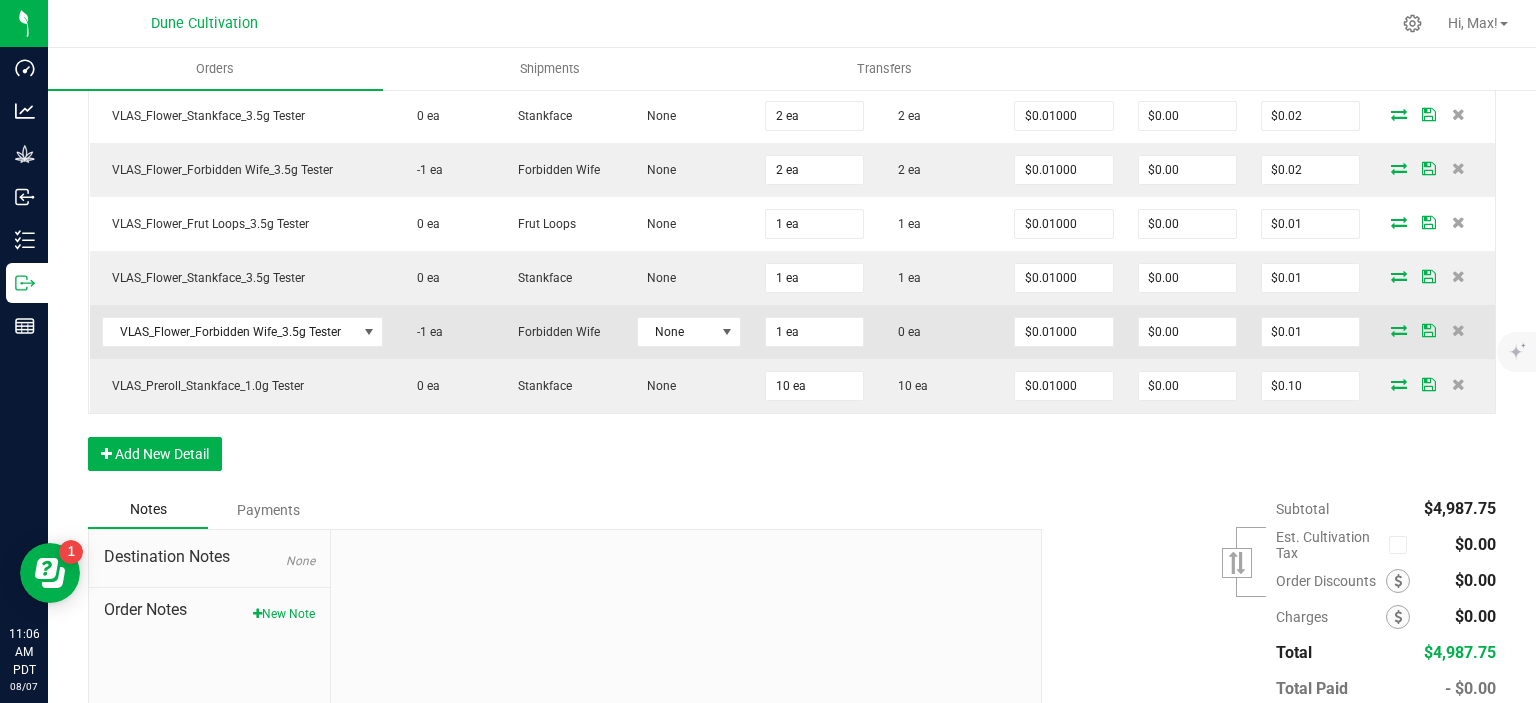 click at bounding box center [1399, 330] 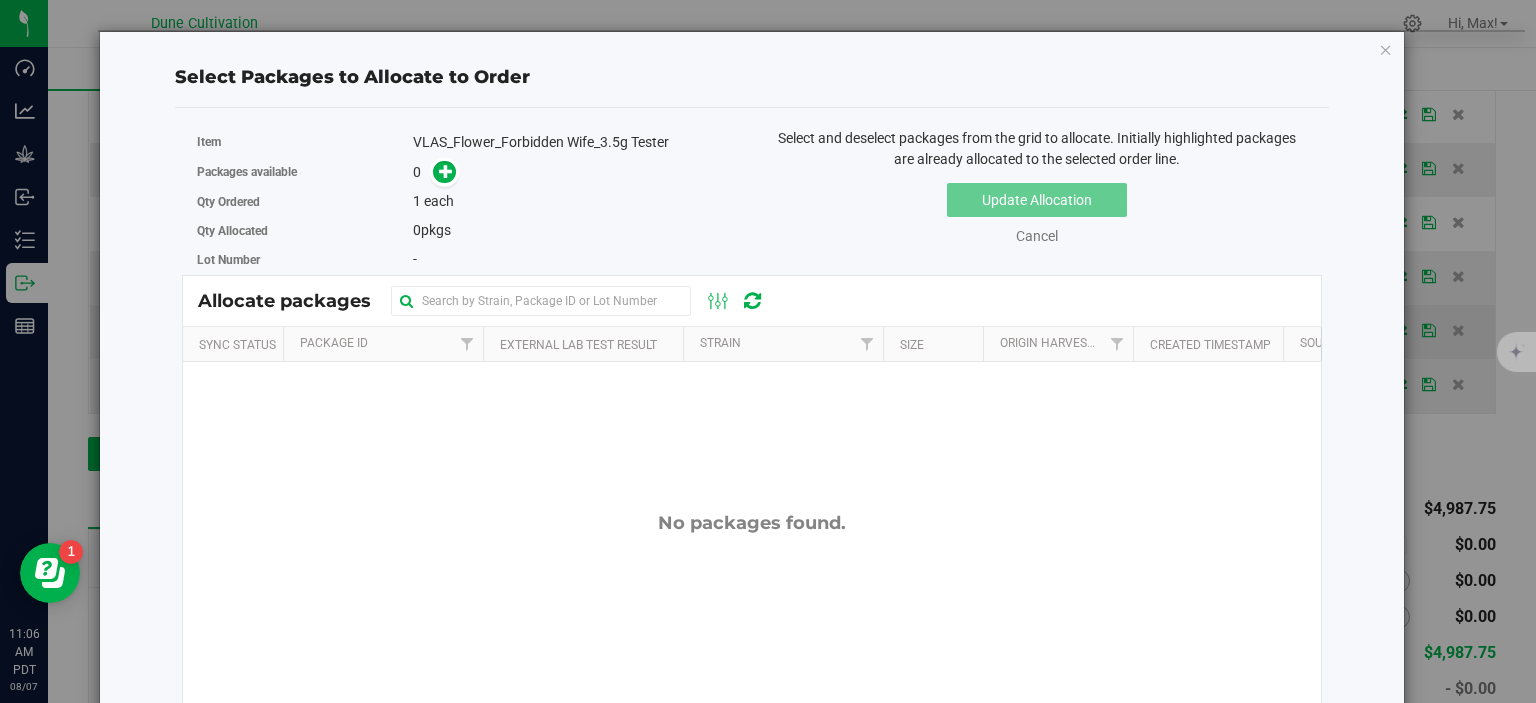 scroll, scrollTop: 1192, scrollLeft: 0, axis: vertical 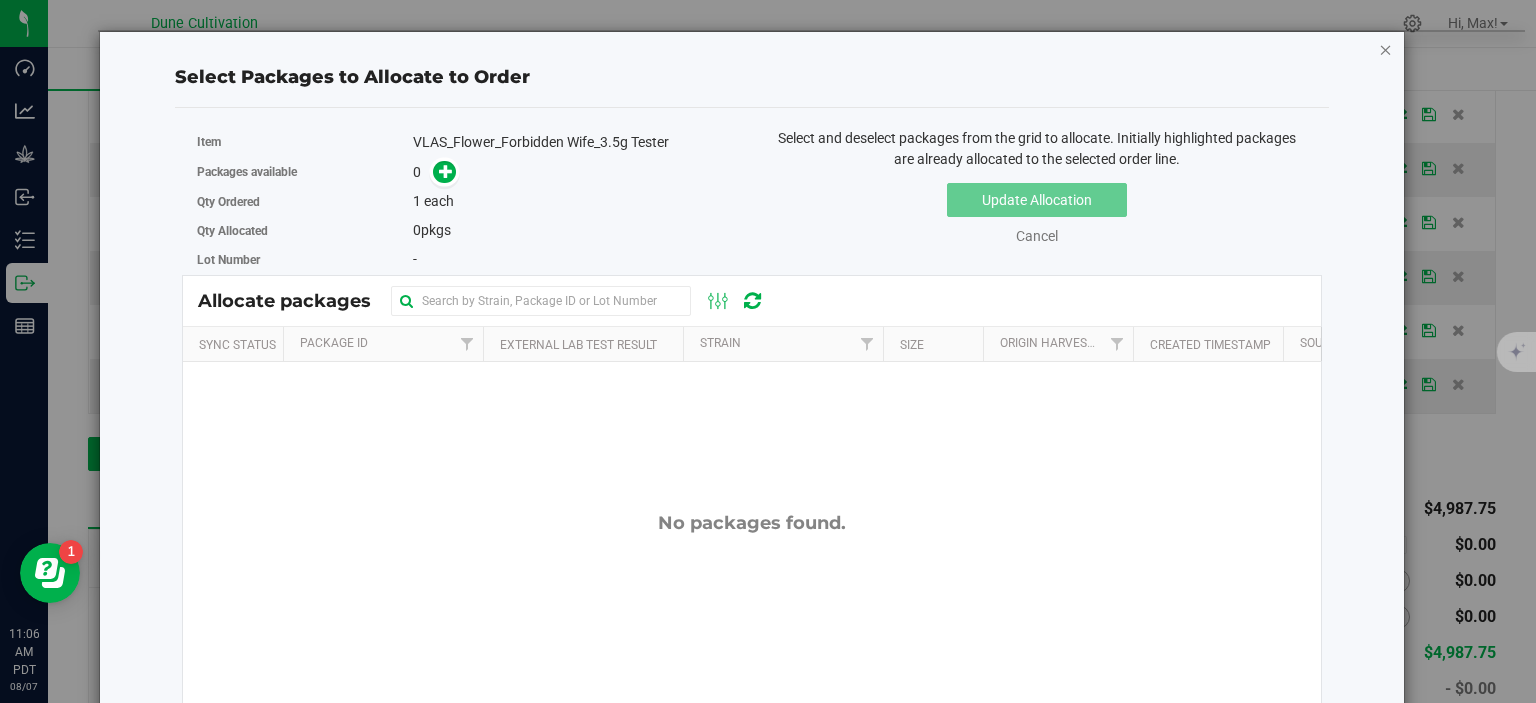 click at bounding box center (1386, 49) 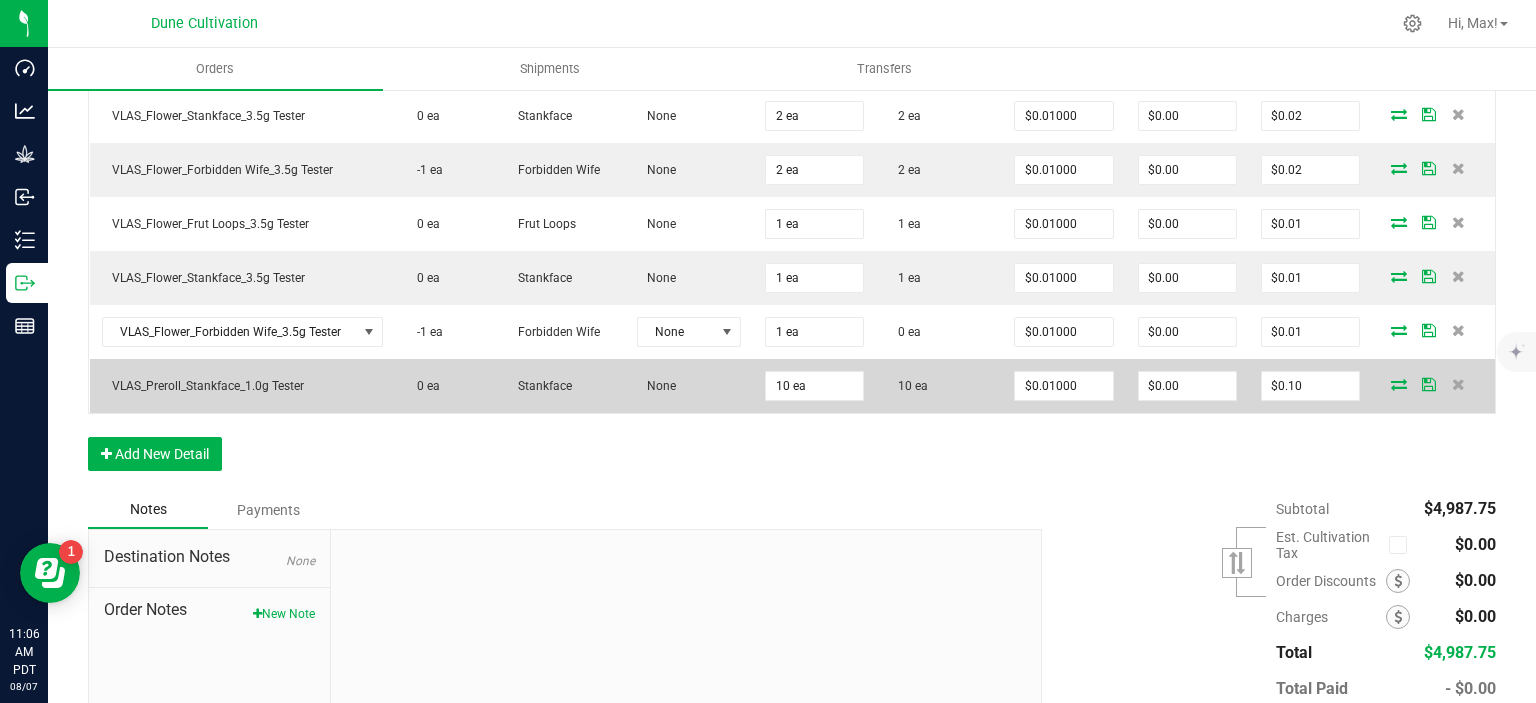 scroll, scrollTop: 1192, scrollLeft: 0, axis: vertical 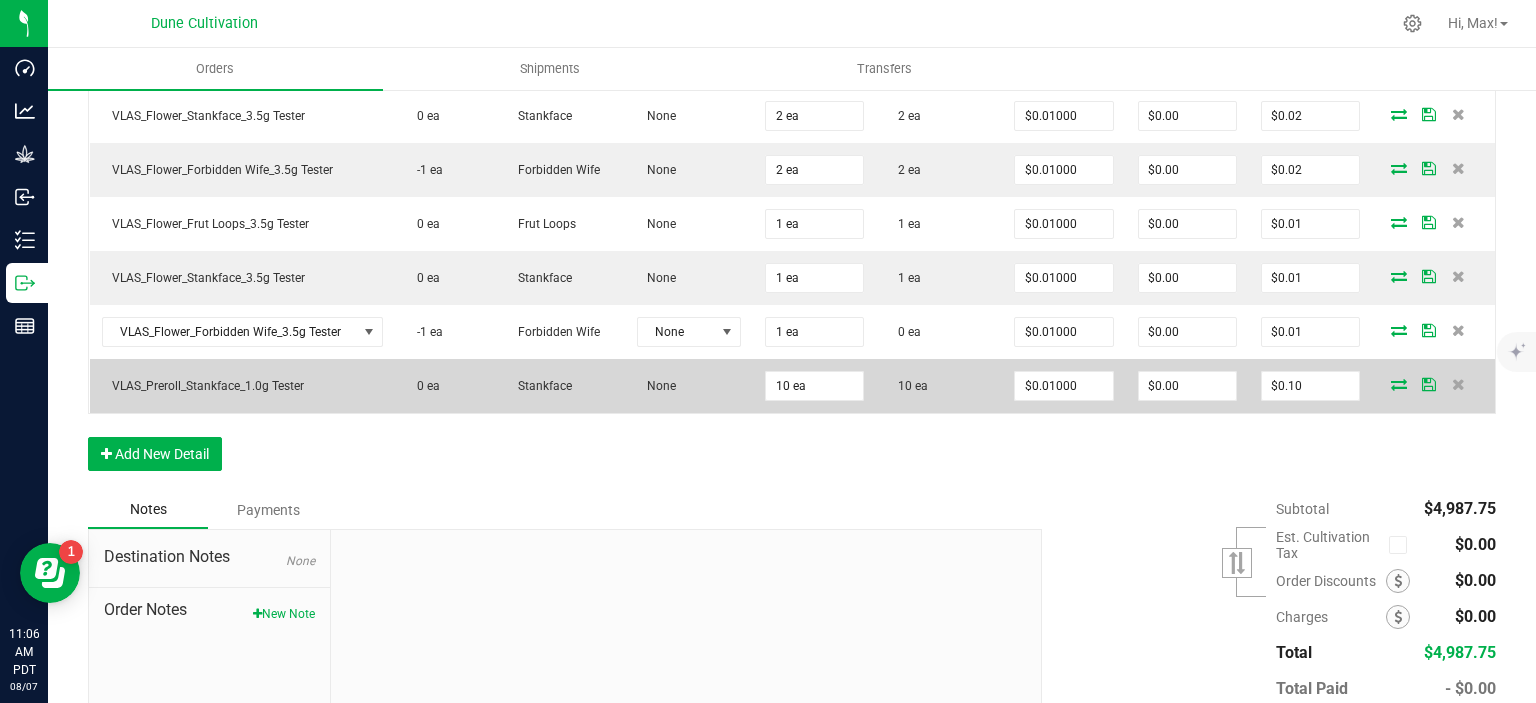 click at bounding box center [1399, 384] 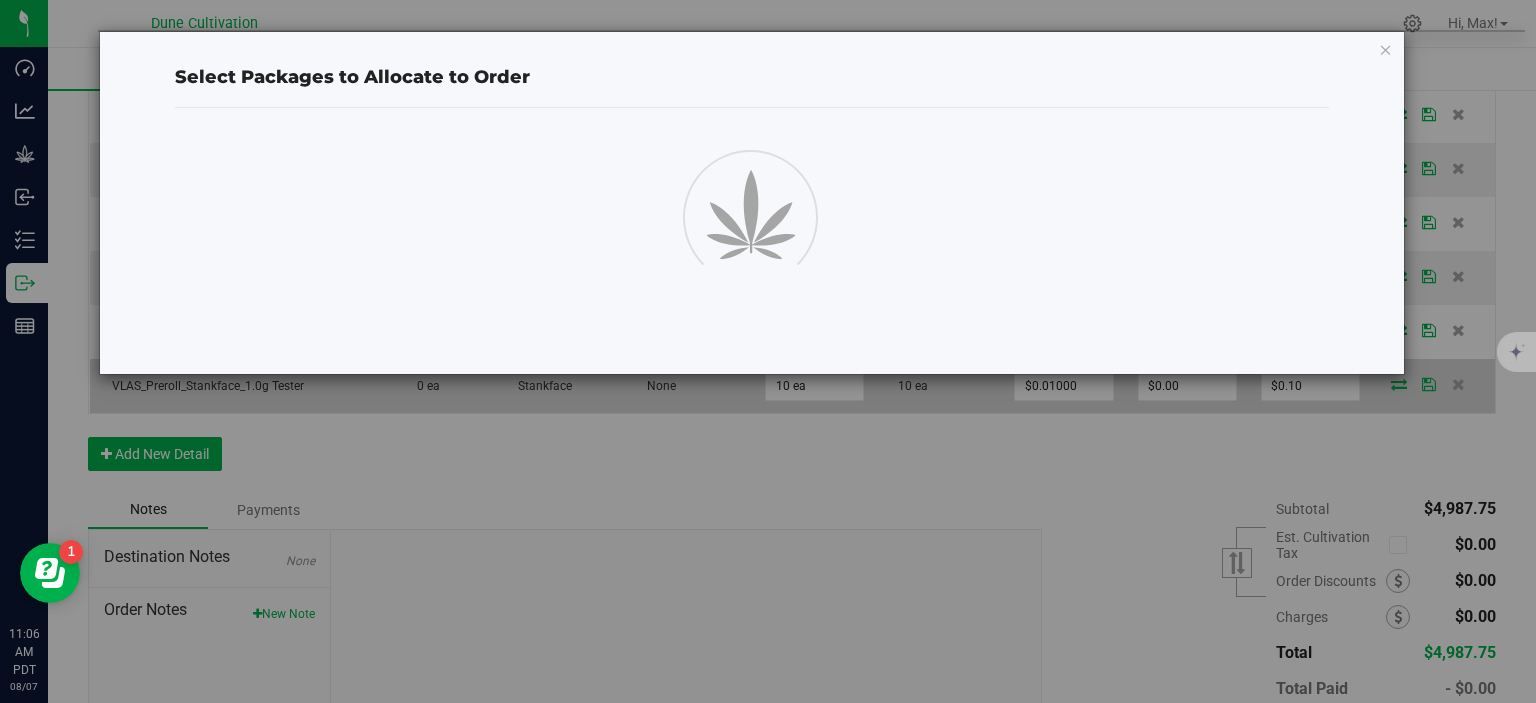 scroll, scrollTop: 1192, scrollLeft: 0, axis: vertical 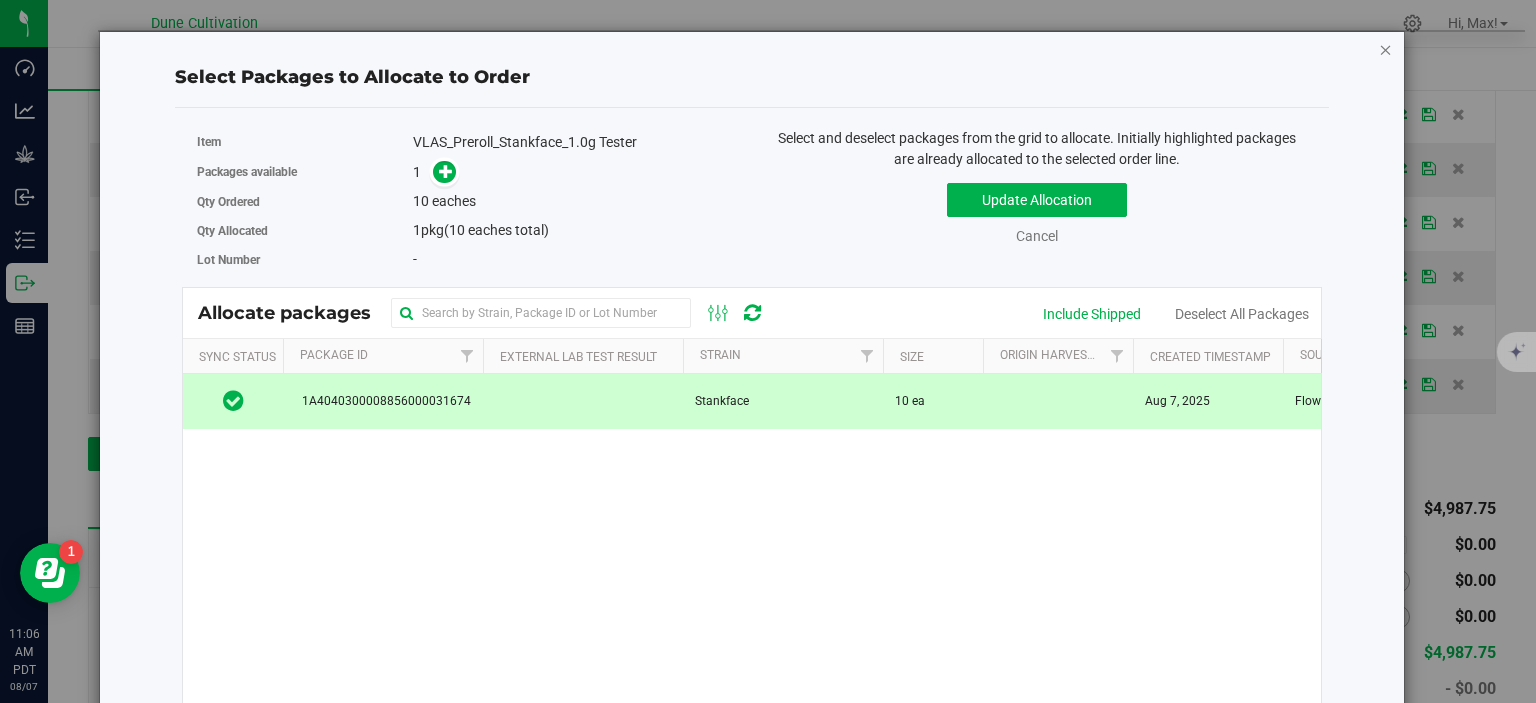 click at bounding box center (1386, 49) 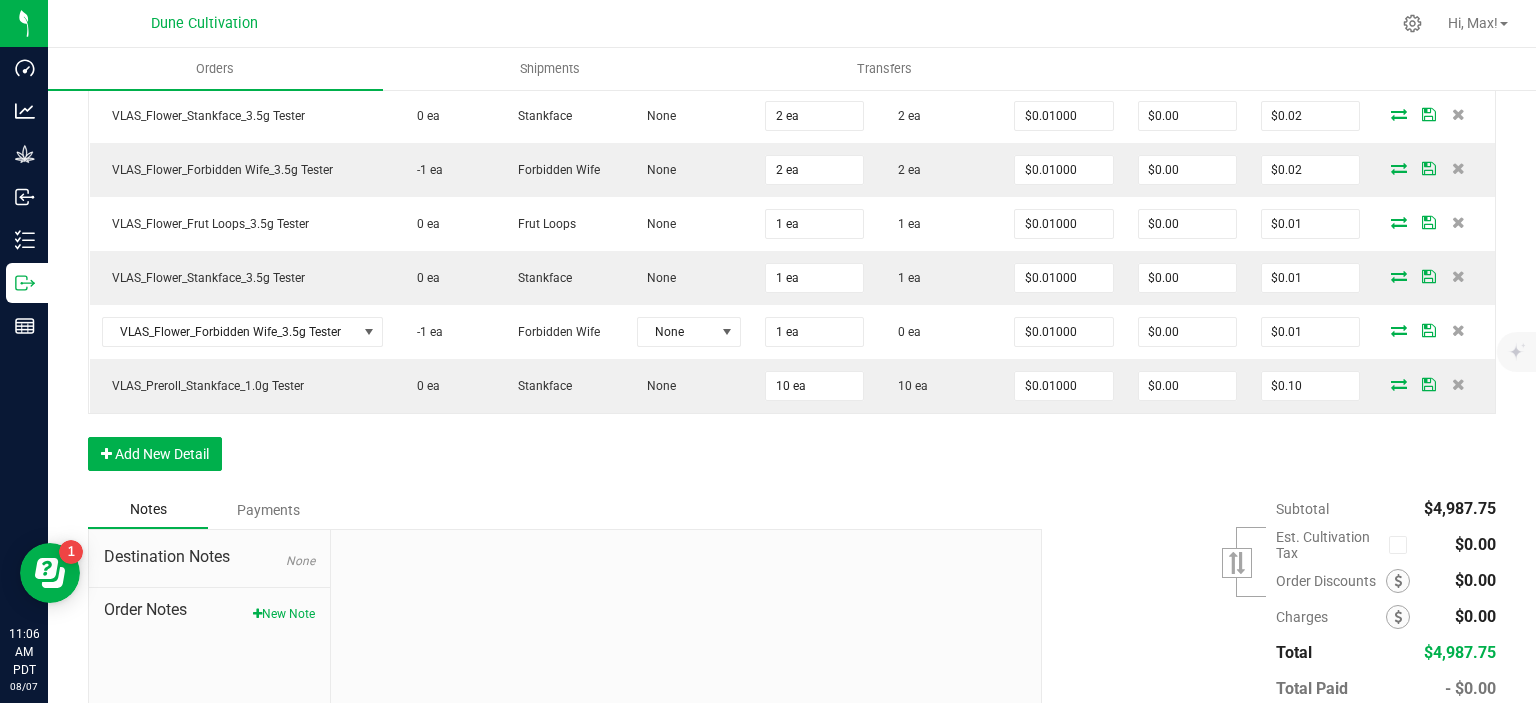 scroll, scrollTop: 1192, scrollLeft: 0, axis: vertical 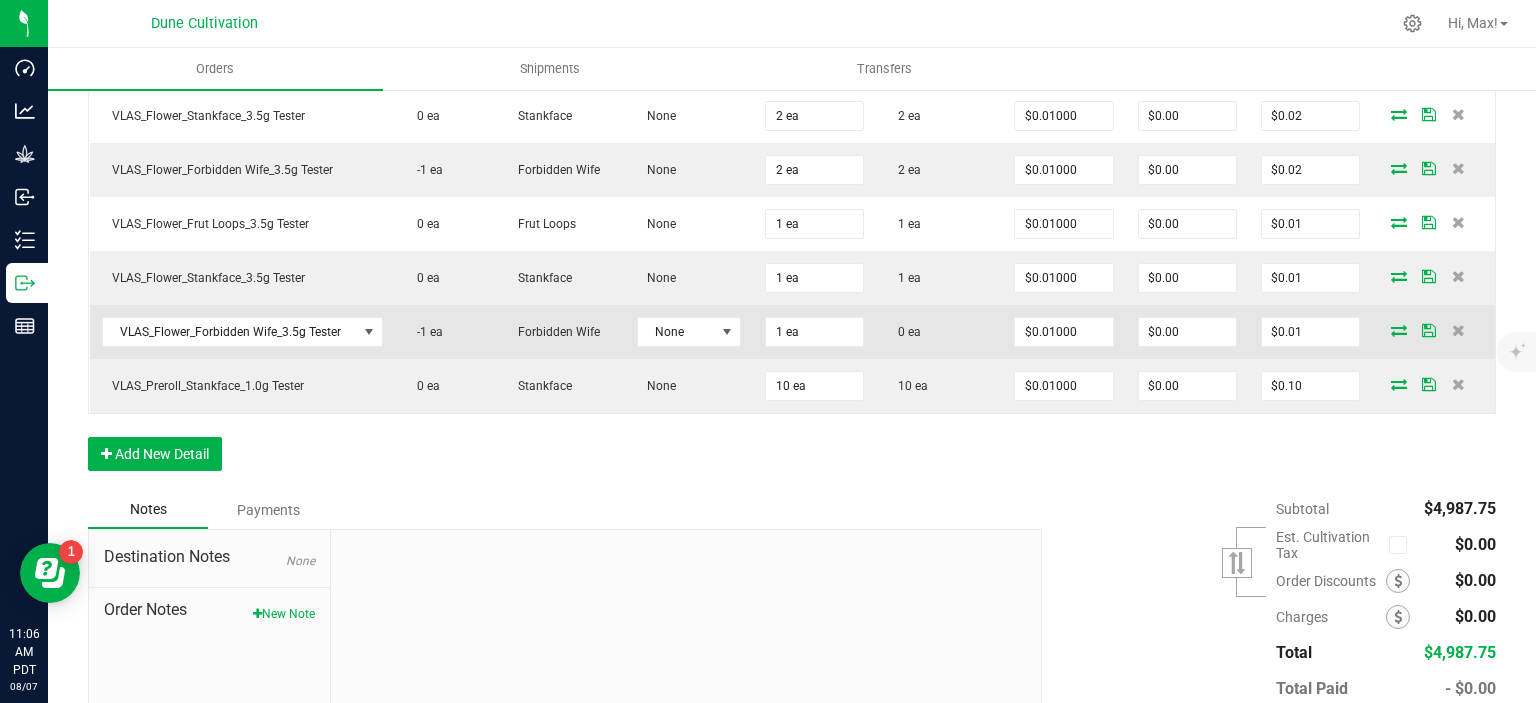 click at bounding box center (1399, 330) 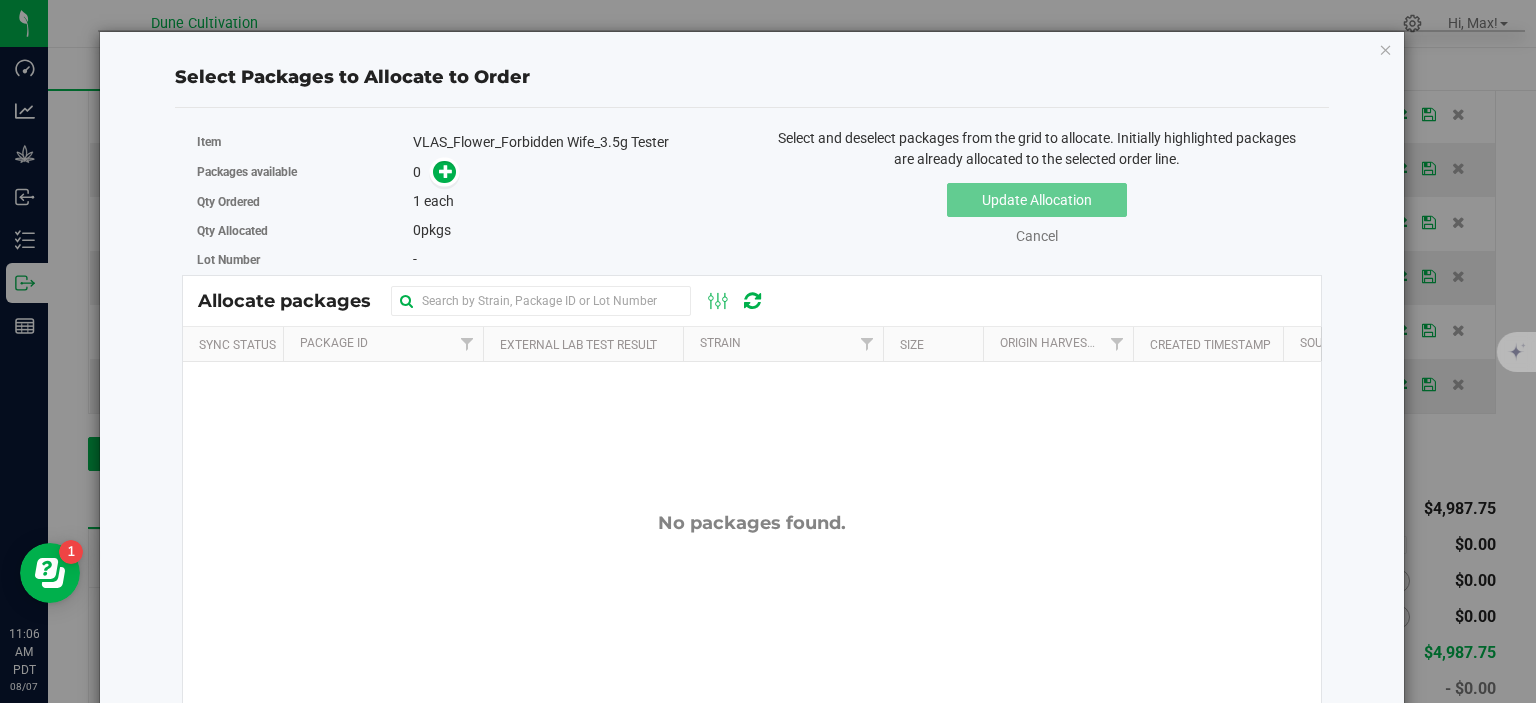scroll, scrollTop: 1192, scrollLeft: 0, axis: vertical 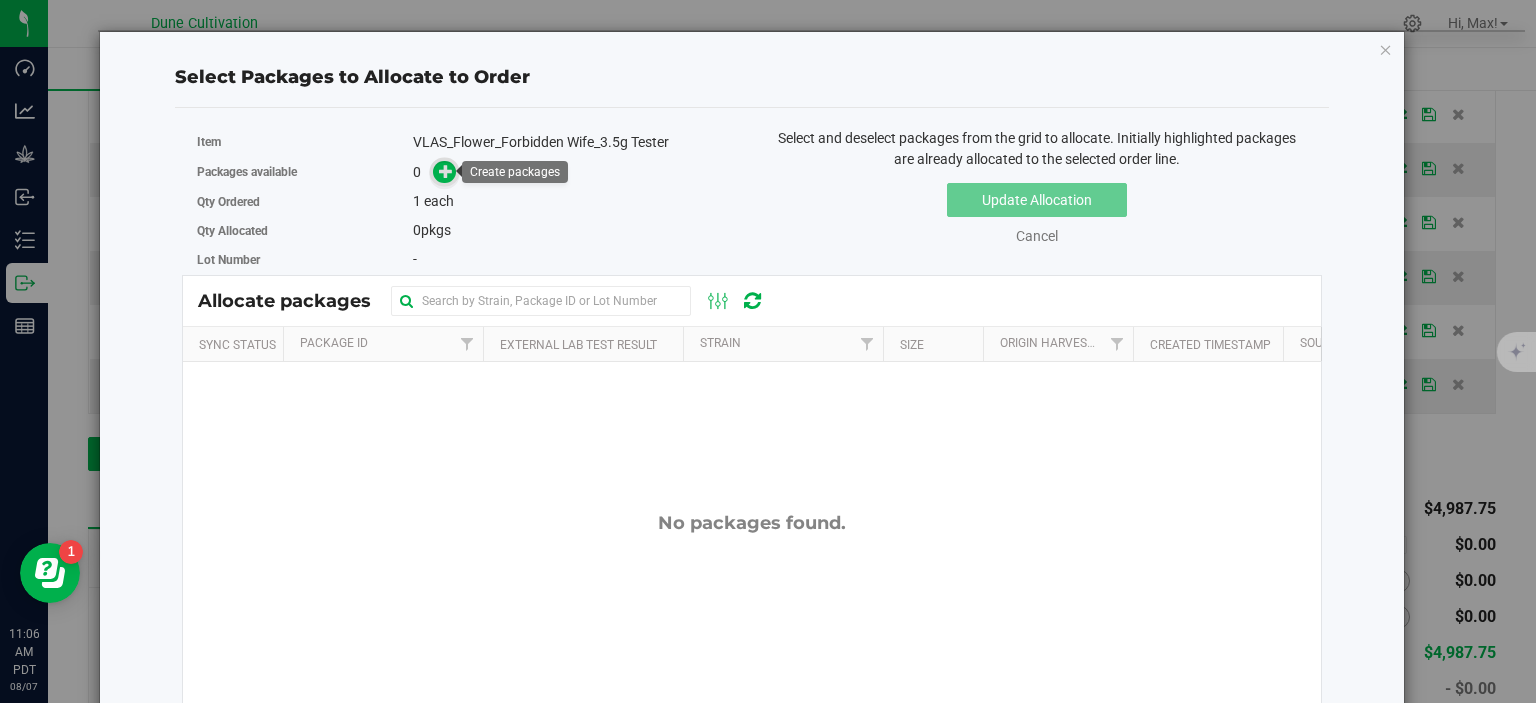 click at bounding box center (446, 171) 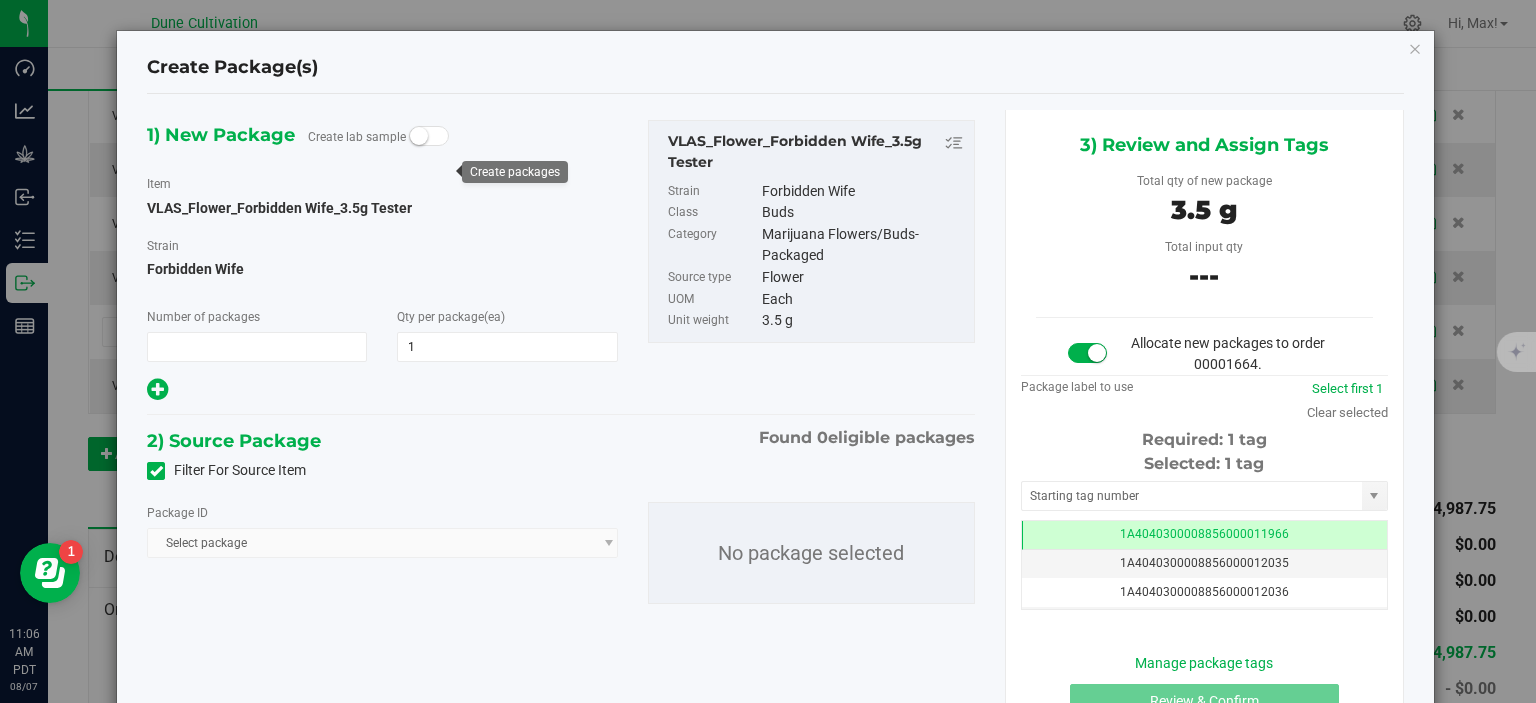 scroll, scrollTop: 1192, scrollLeft: 0, axis: vertical 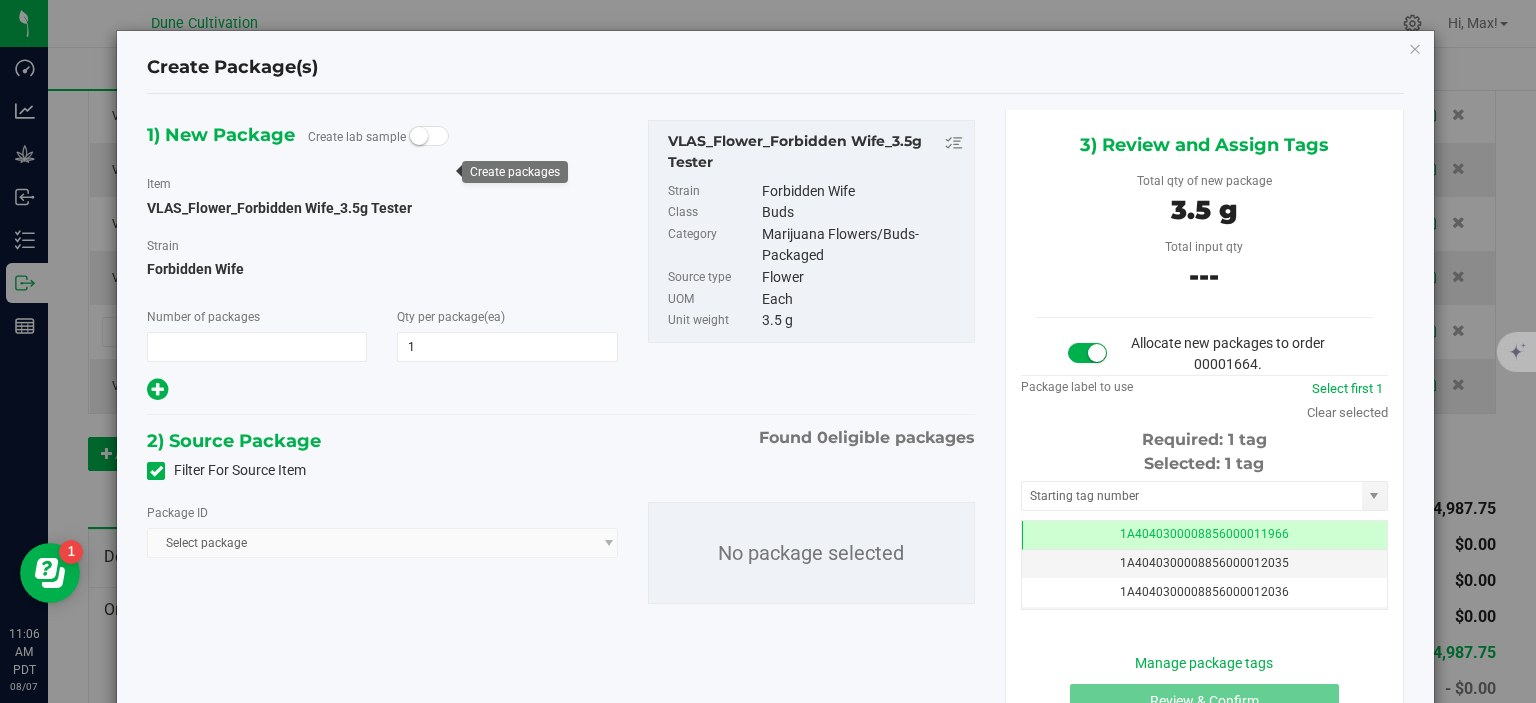 type on "1" 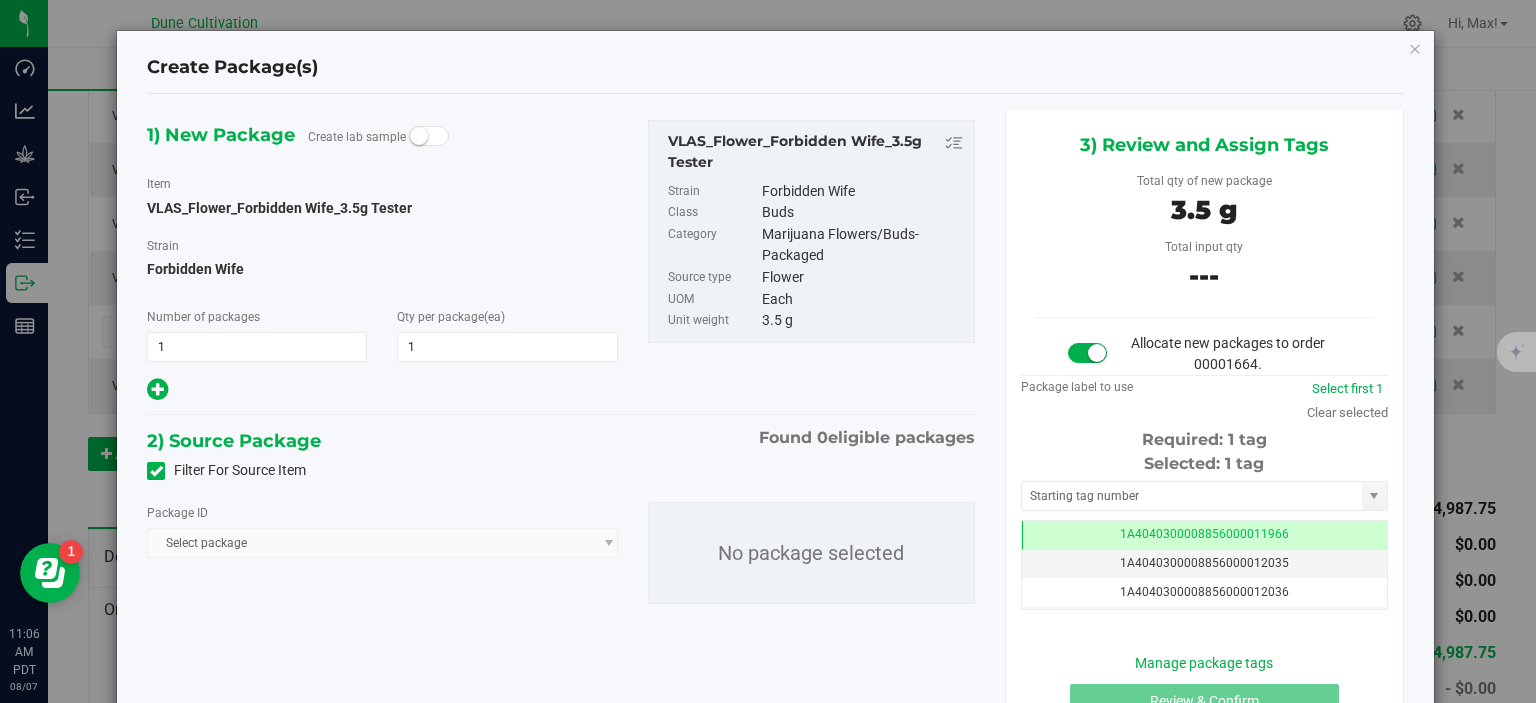 click at bounding box center [156, 471] 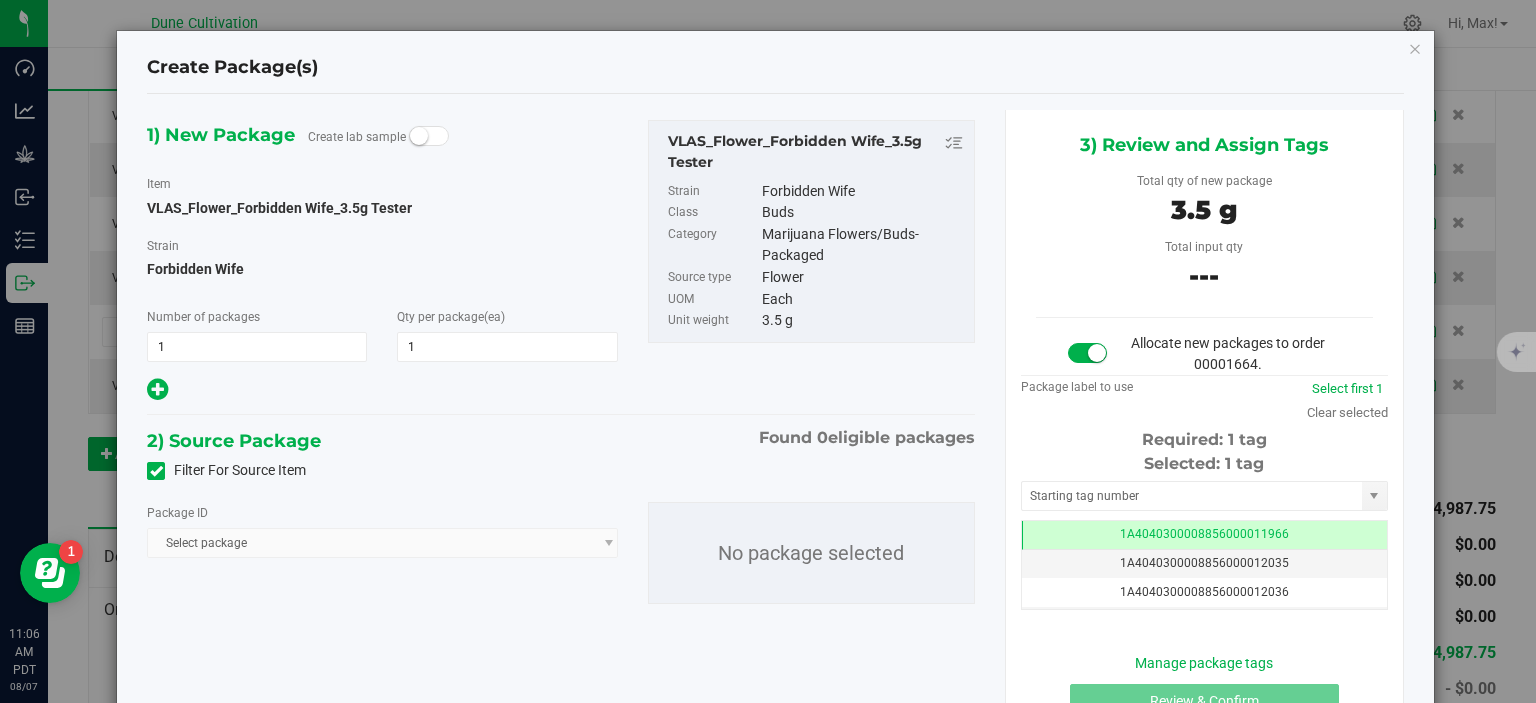 click on "Filter For Source Item" at bounding box center [0, 0] 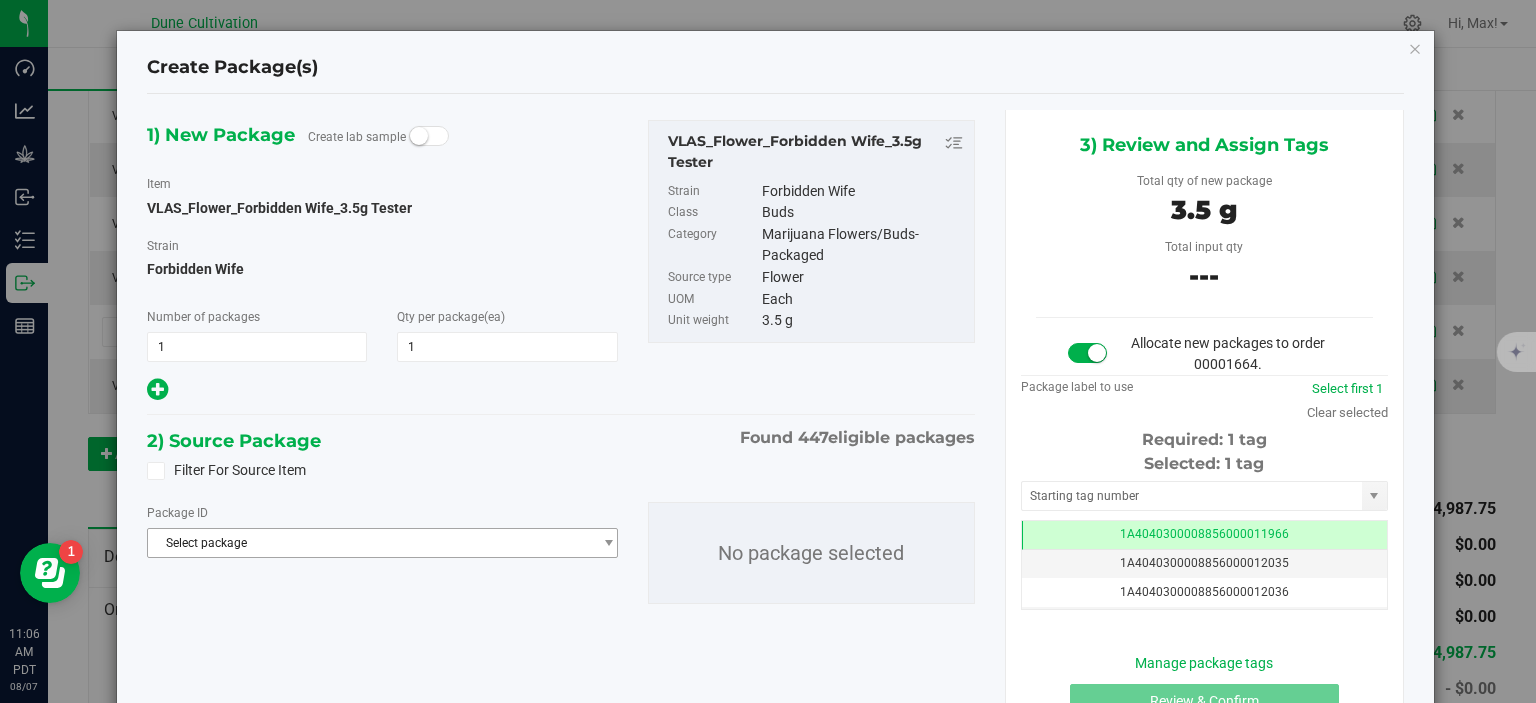 click on "Select package" at bounding box center [369, 543] 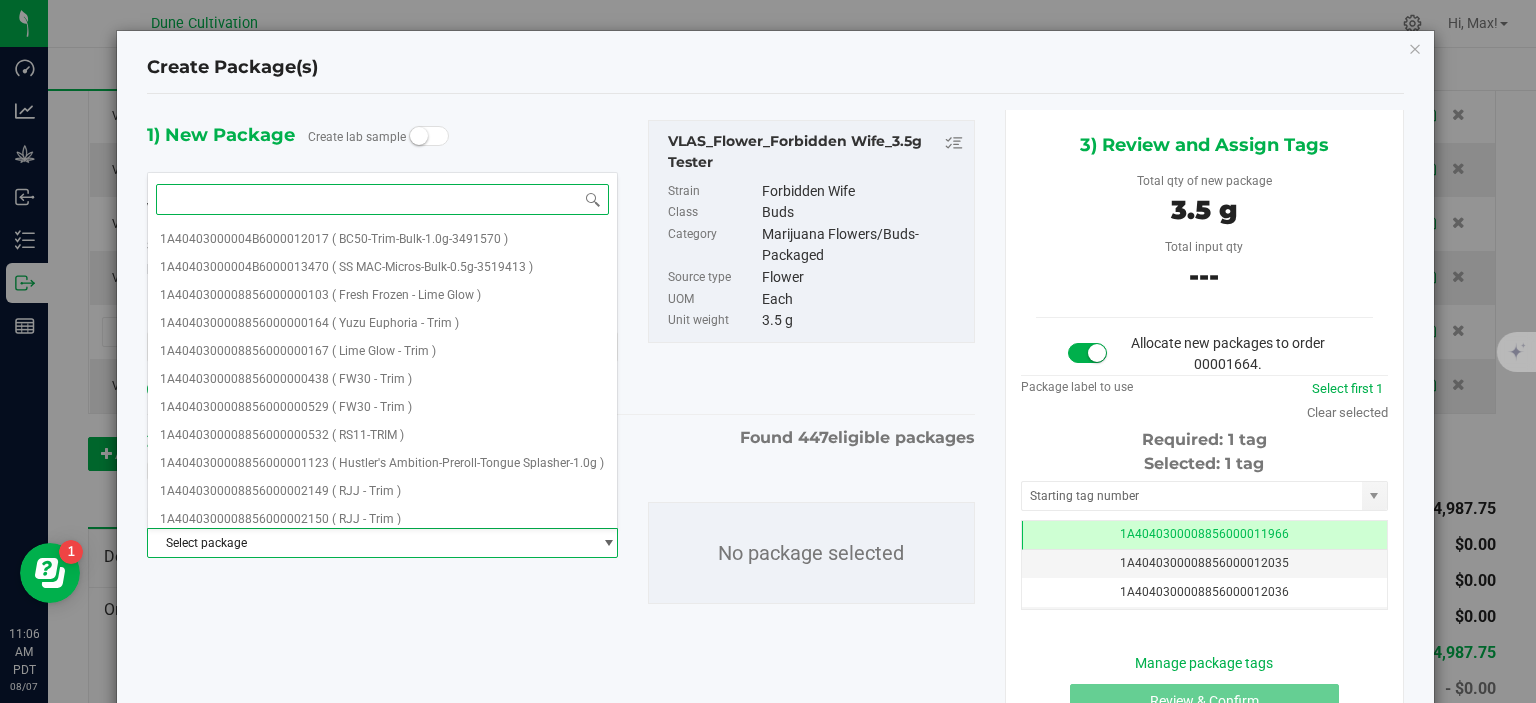 paste on "28980" 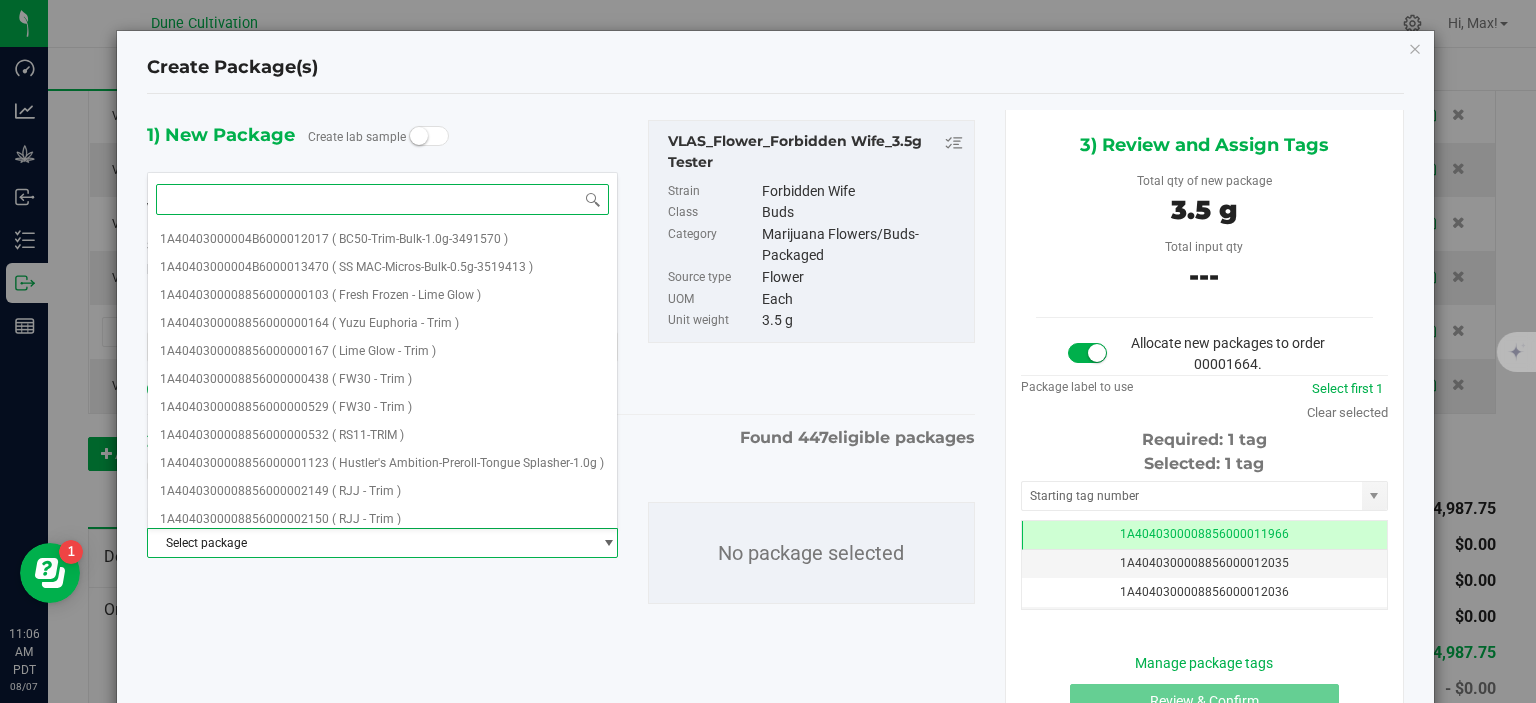 type on "28980" 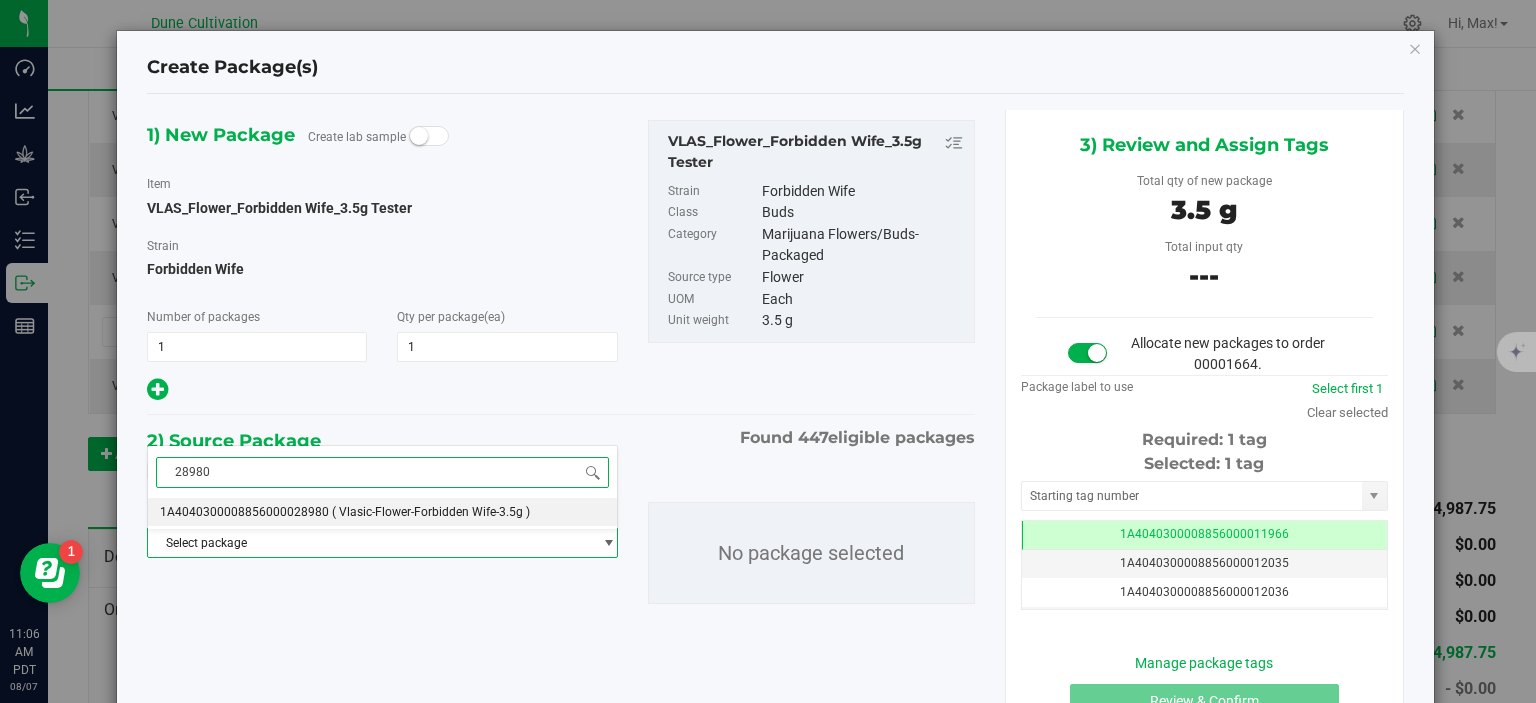 click on "1A4040300008856000028980" at bounding box center [244, 512] 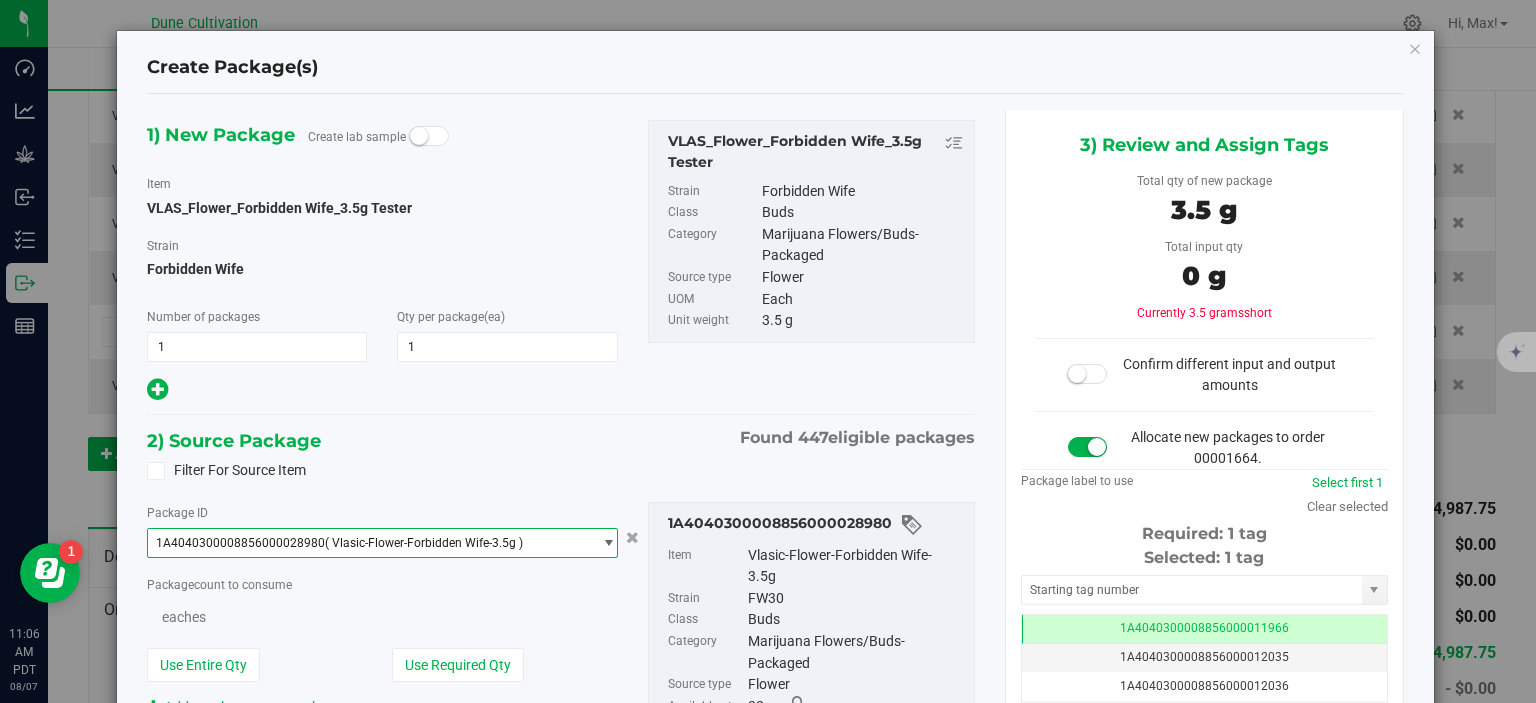 scroll, scrollTop: 0, scrollLeft: 0, axis: both 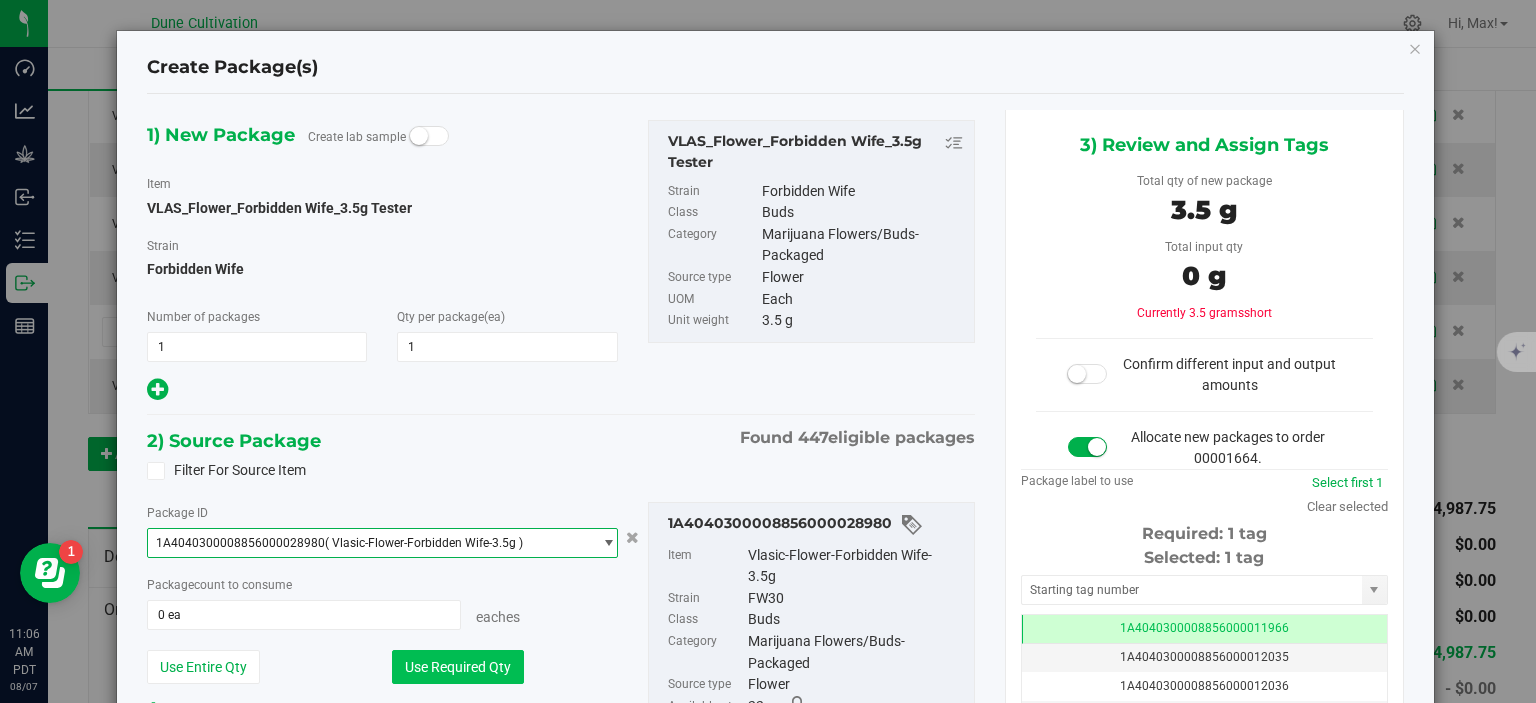 click on "Use Required Qty" at bounding box center (458, 667) 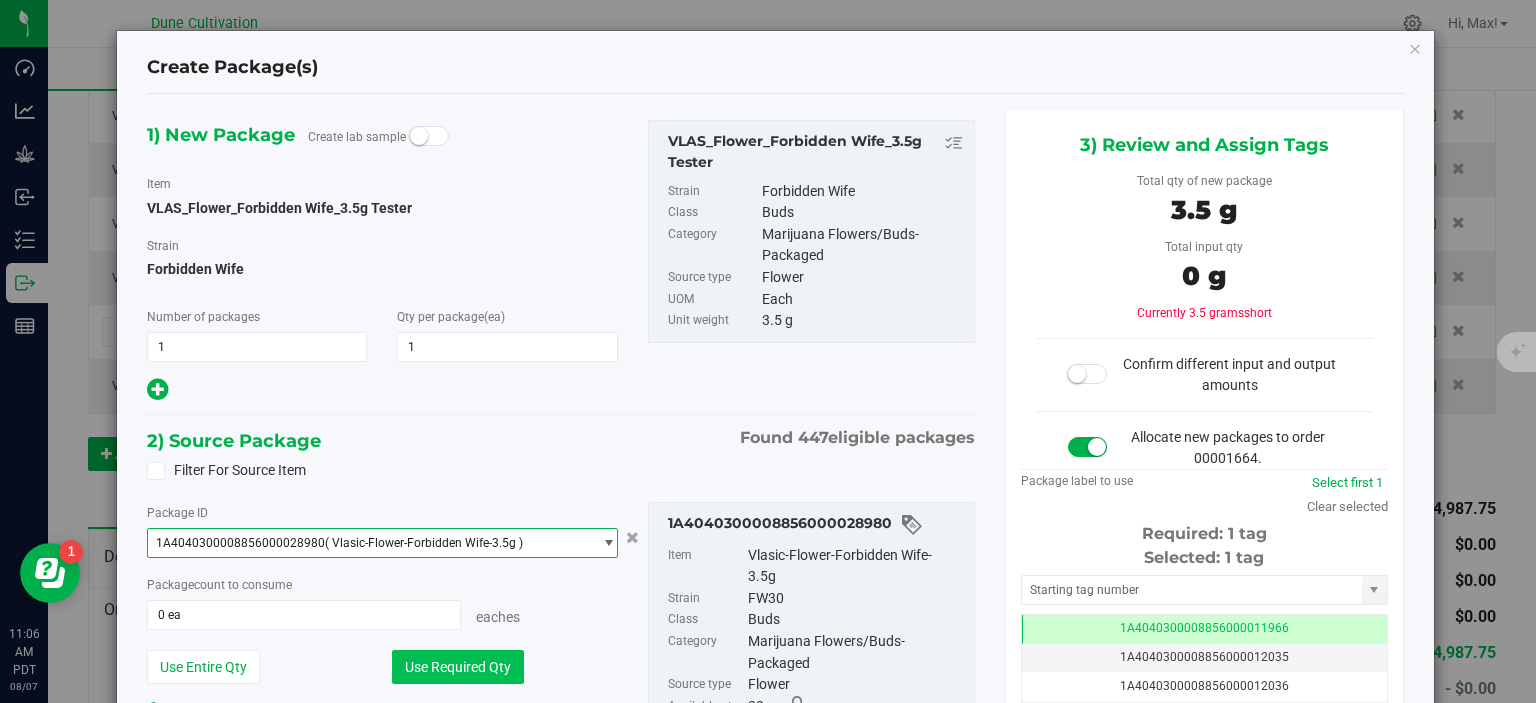 type on "1 ea" 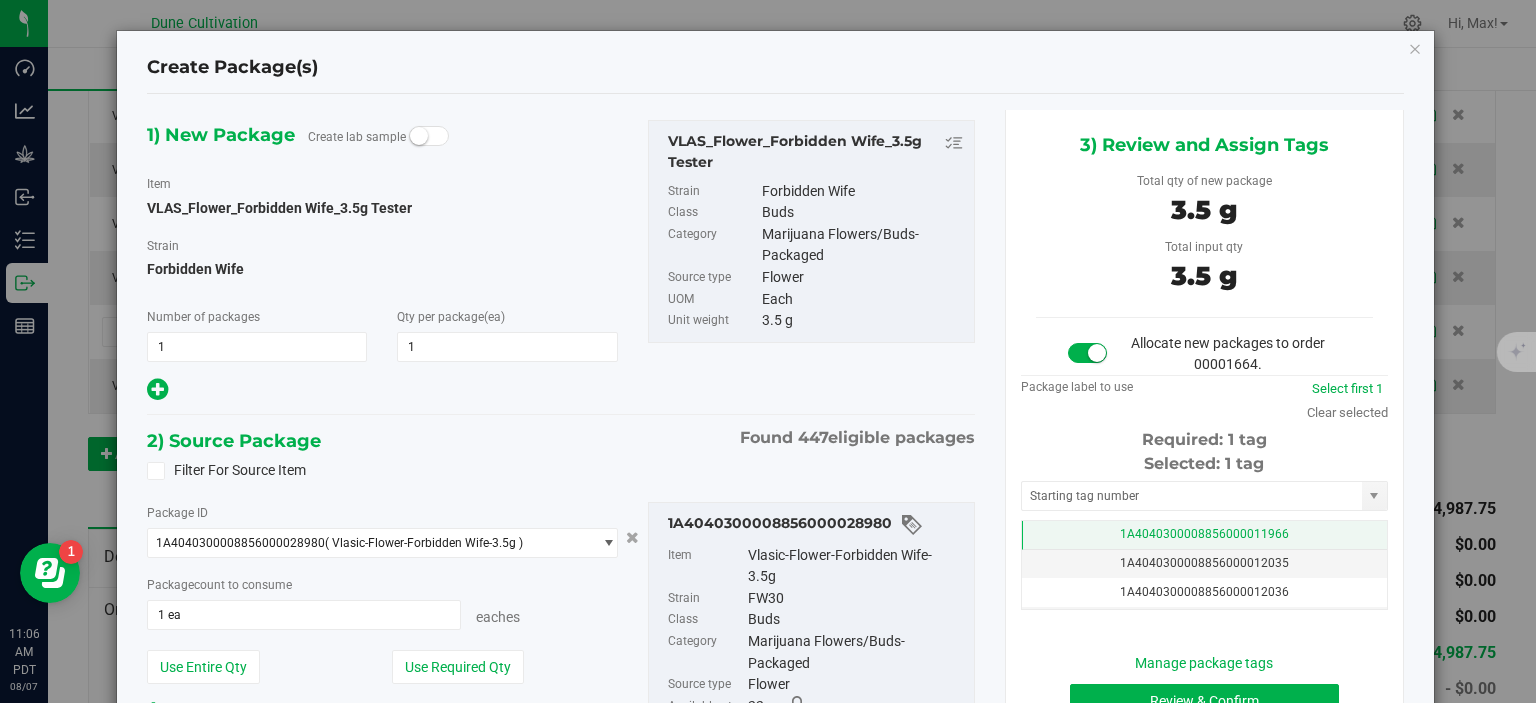 click on "1A4040300008856000011966" at bounding box center (1204, 535) 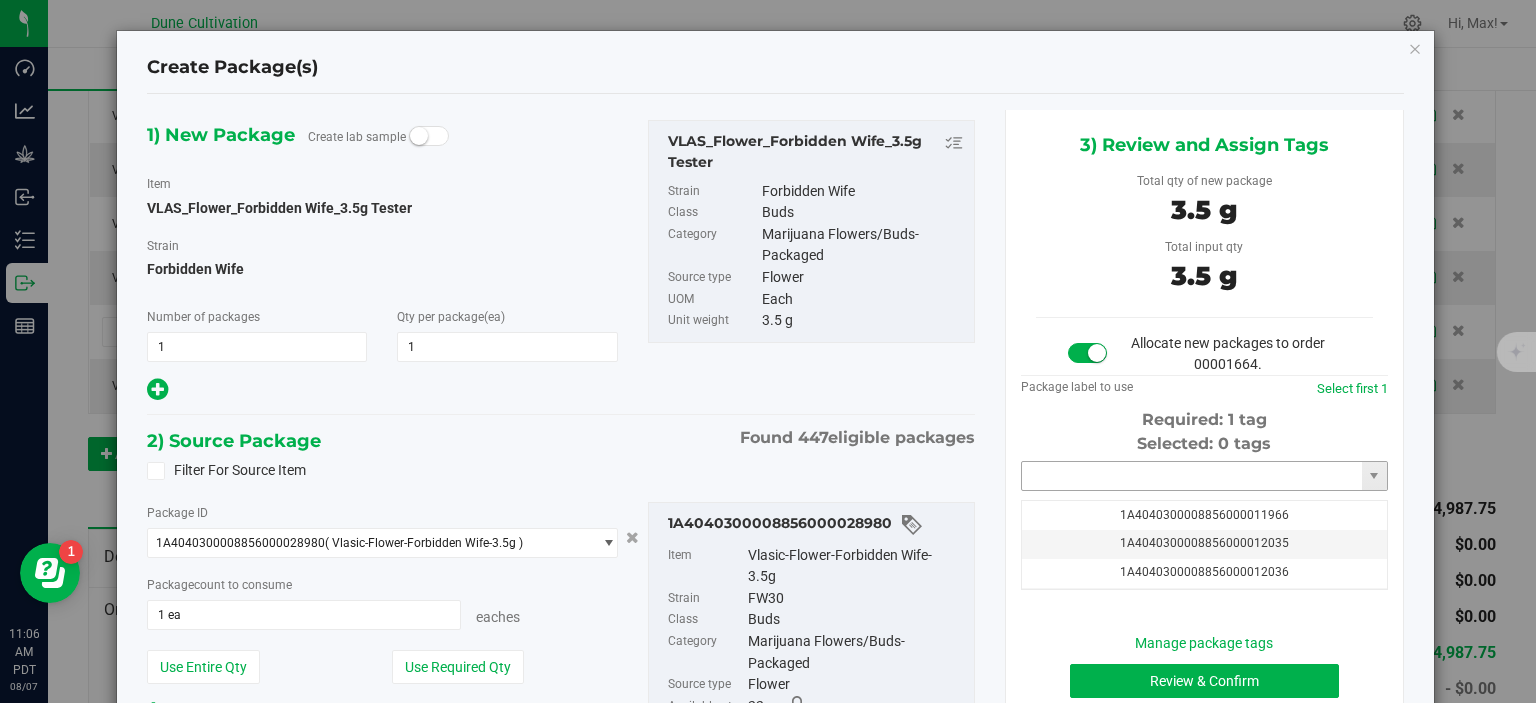 click at bounding box center [1192, 476] 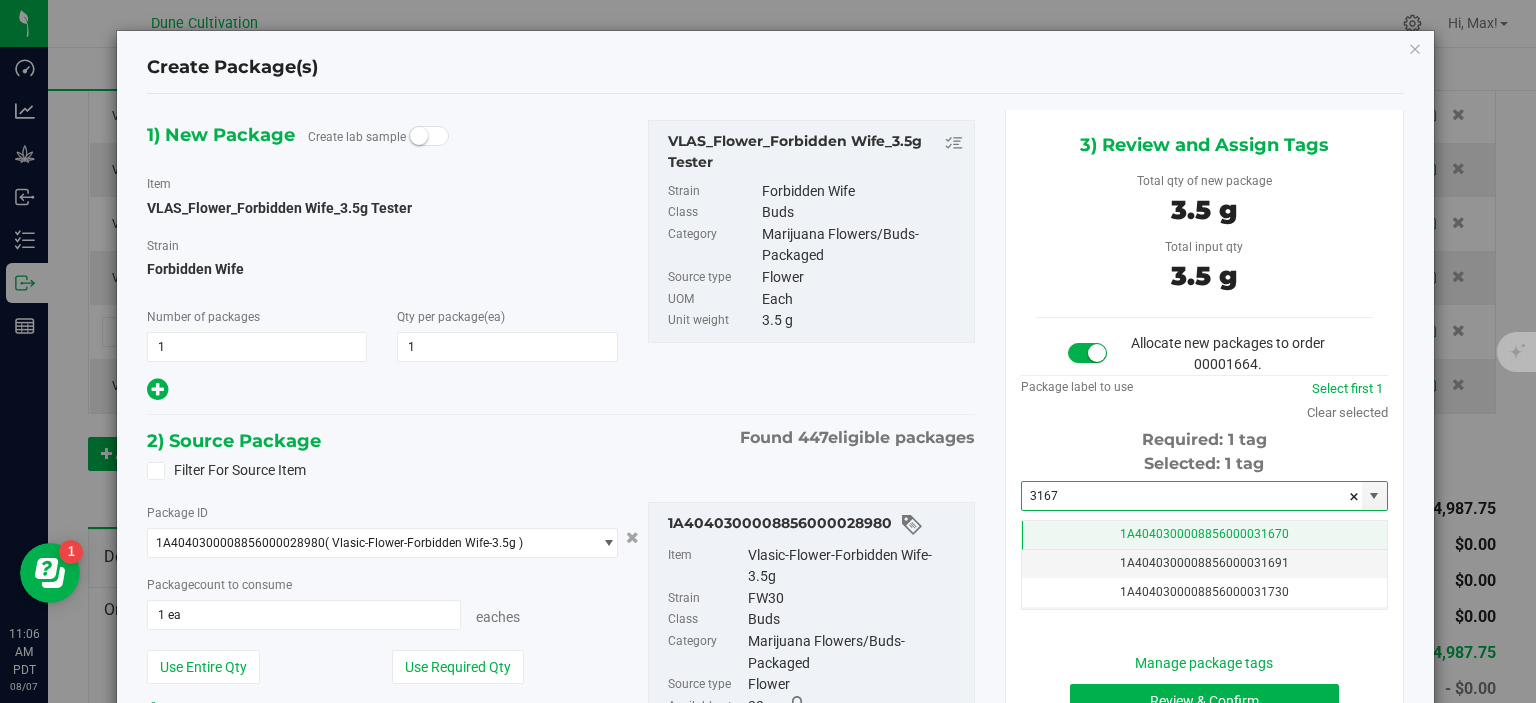 click on "1A4040300008856000031670" at bounding box center [1204, 534] 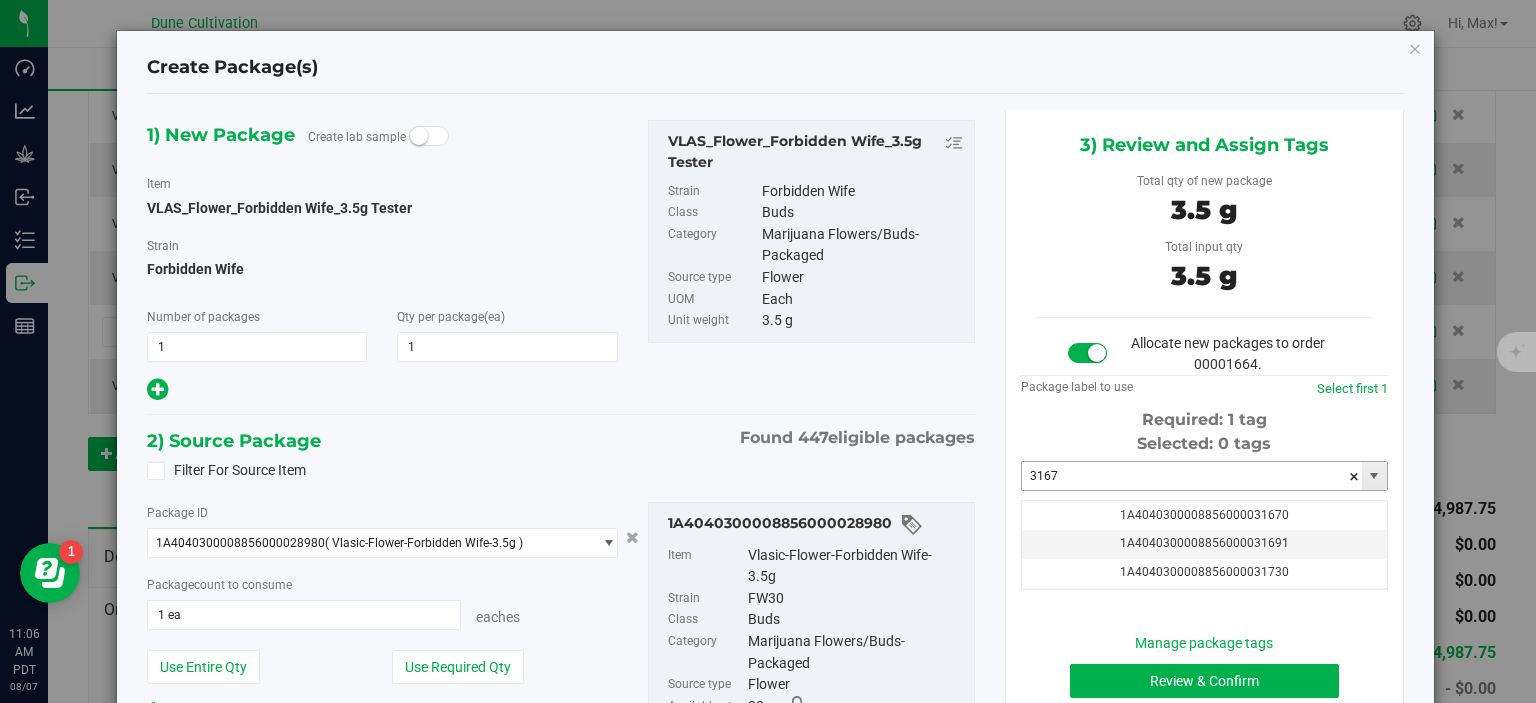 click on "3167" at bounding box center [1192, 476] 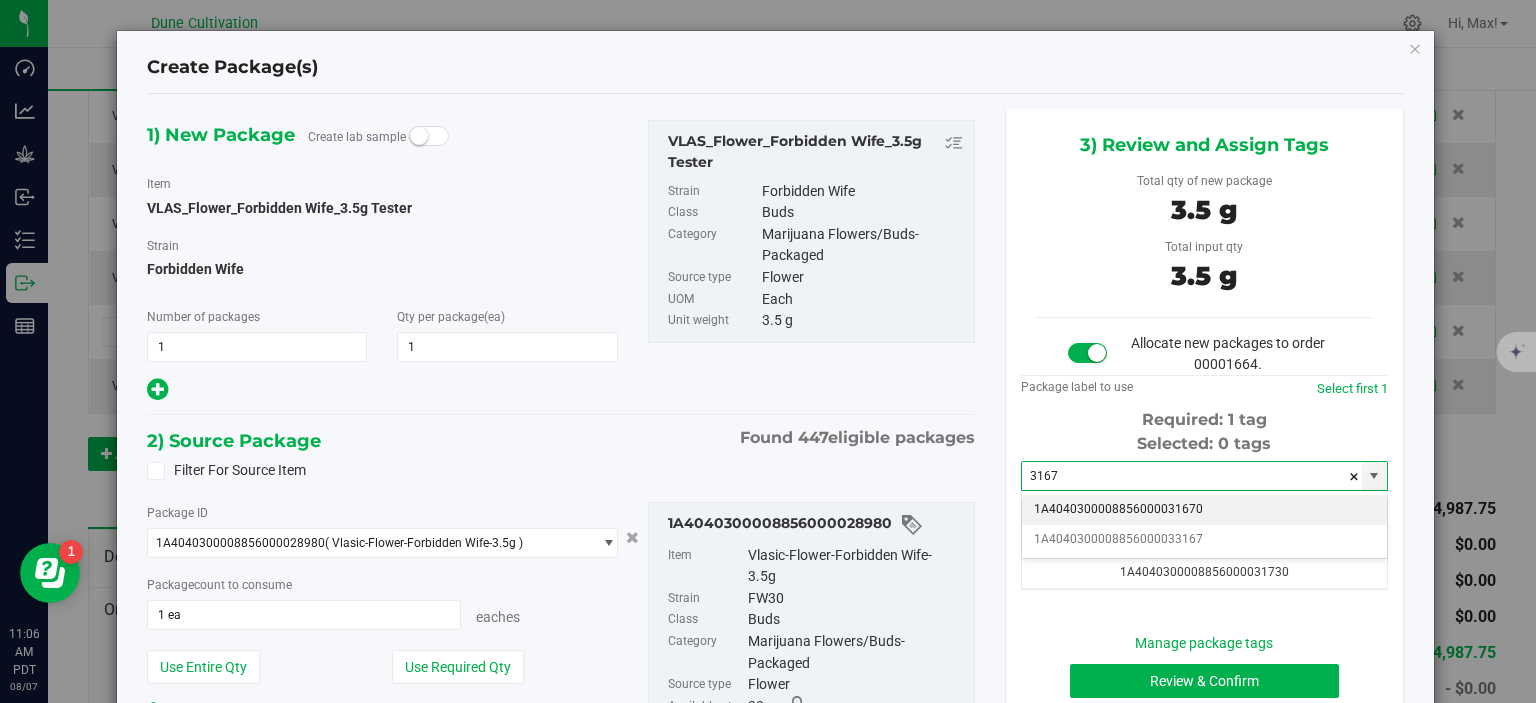 click on "1A4040300008856000031670" at bounding box center [1204, 510] 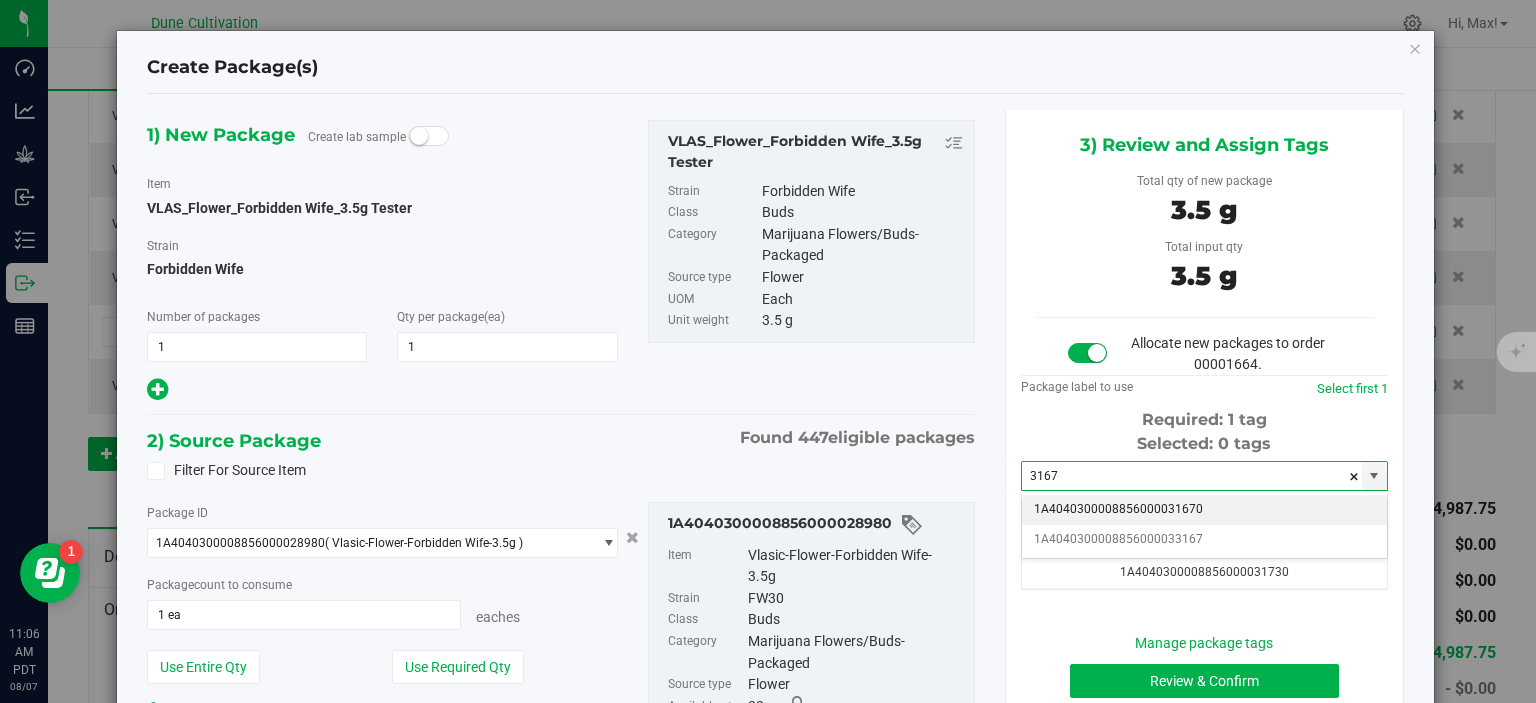 type on "1A4040300008856000031670" 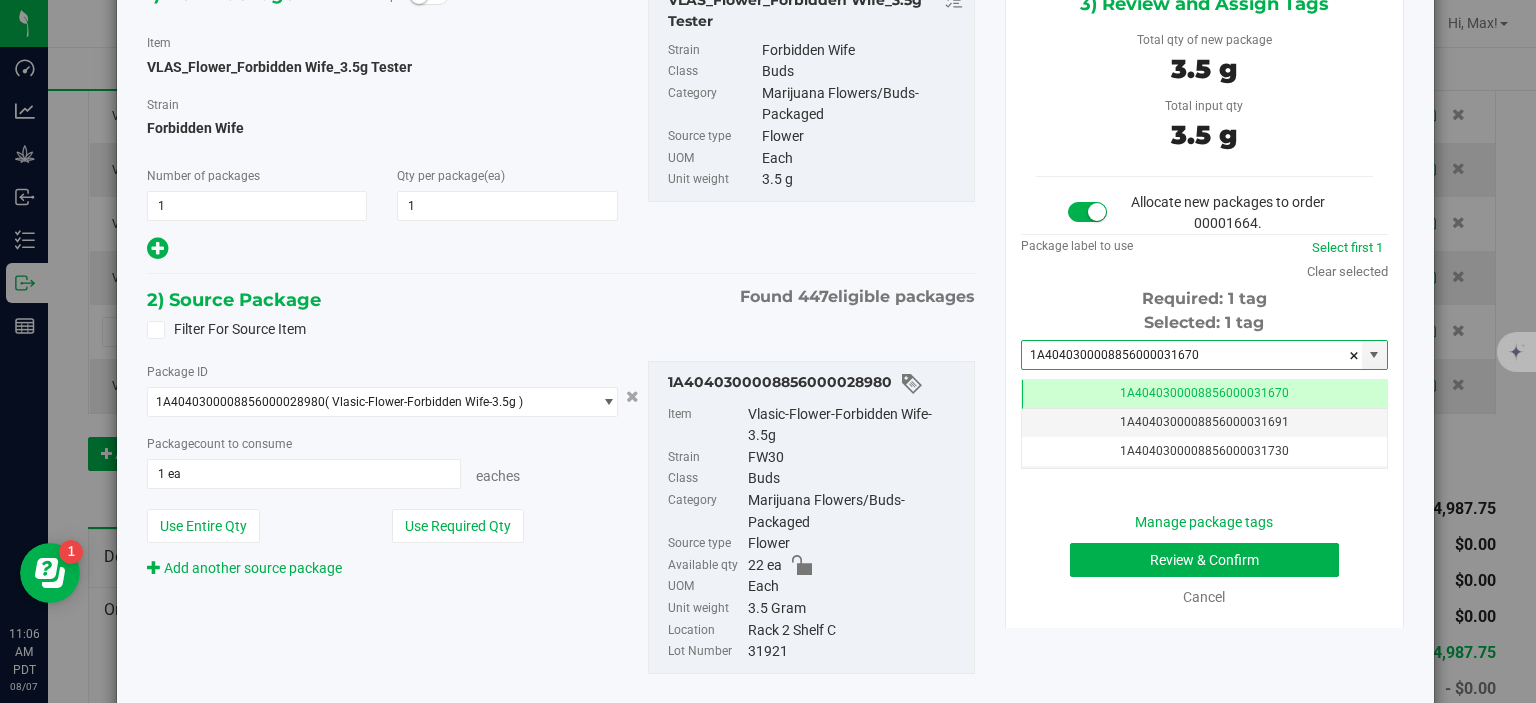 scroll, scrollTop: 142, scrollLeft: 0, axis: vertical 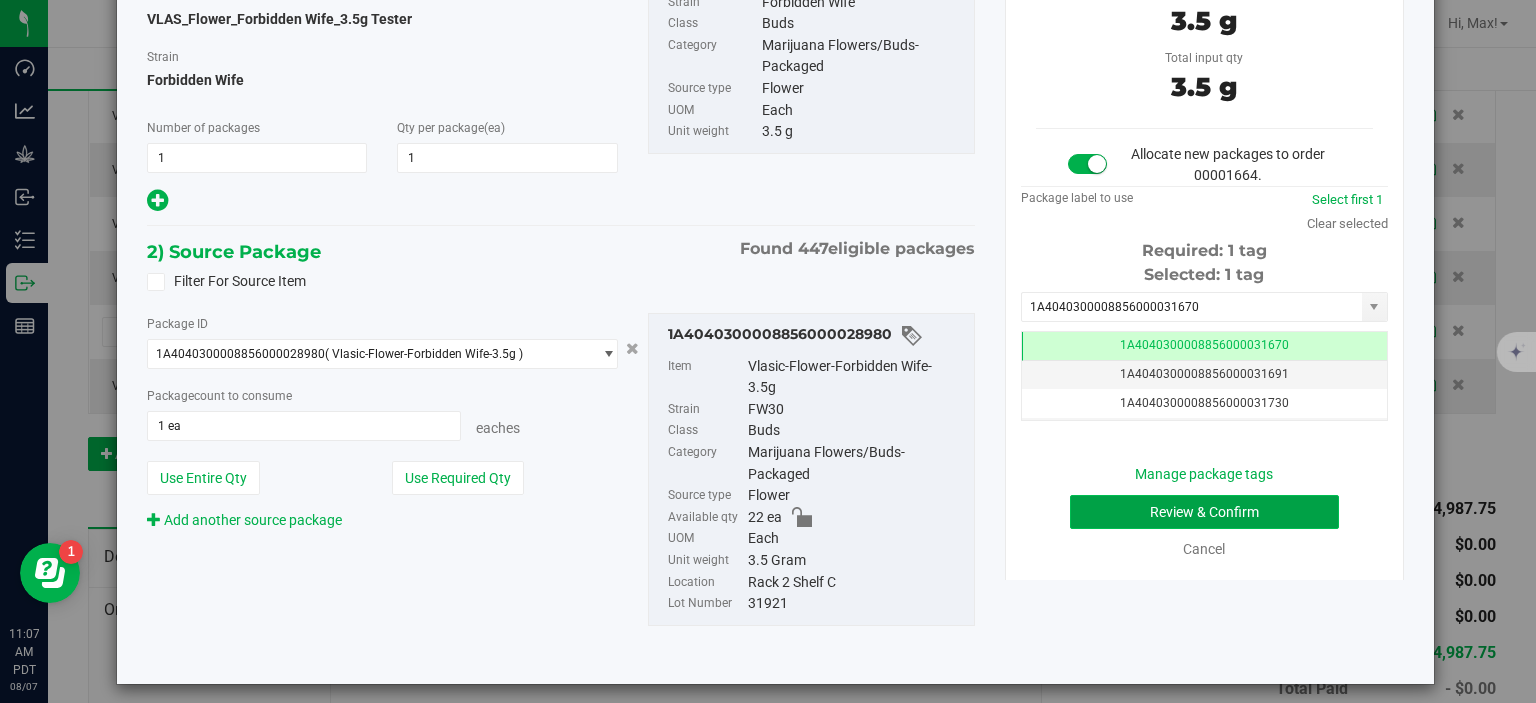 click on "Review & Confirm" at bounding box center (1204, 512) 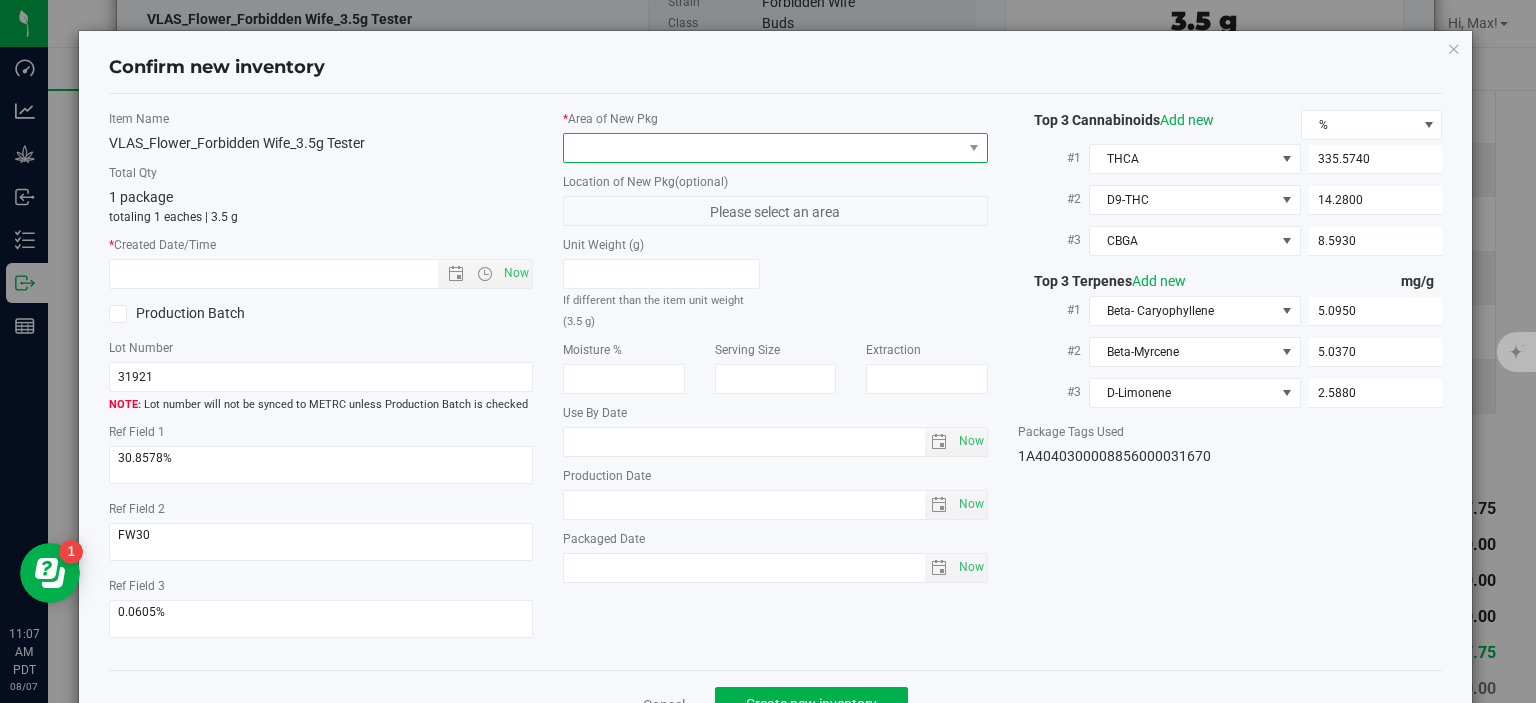 click at bounding box center (763, 148) 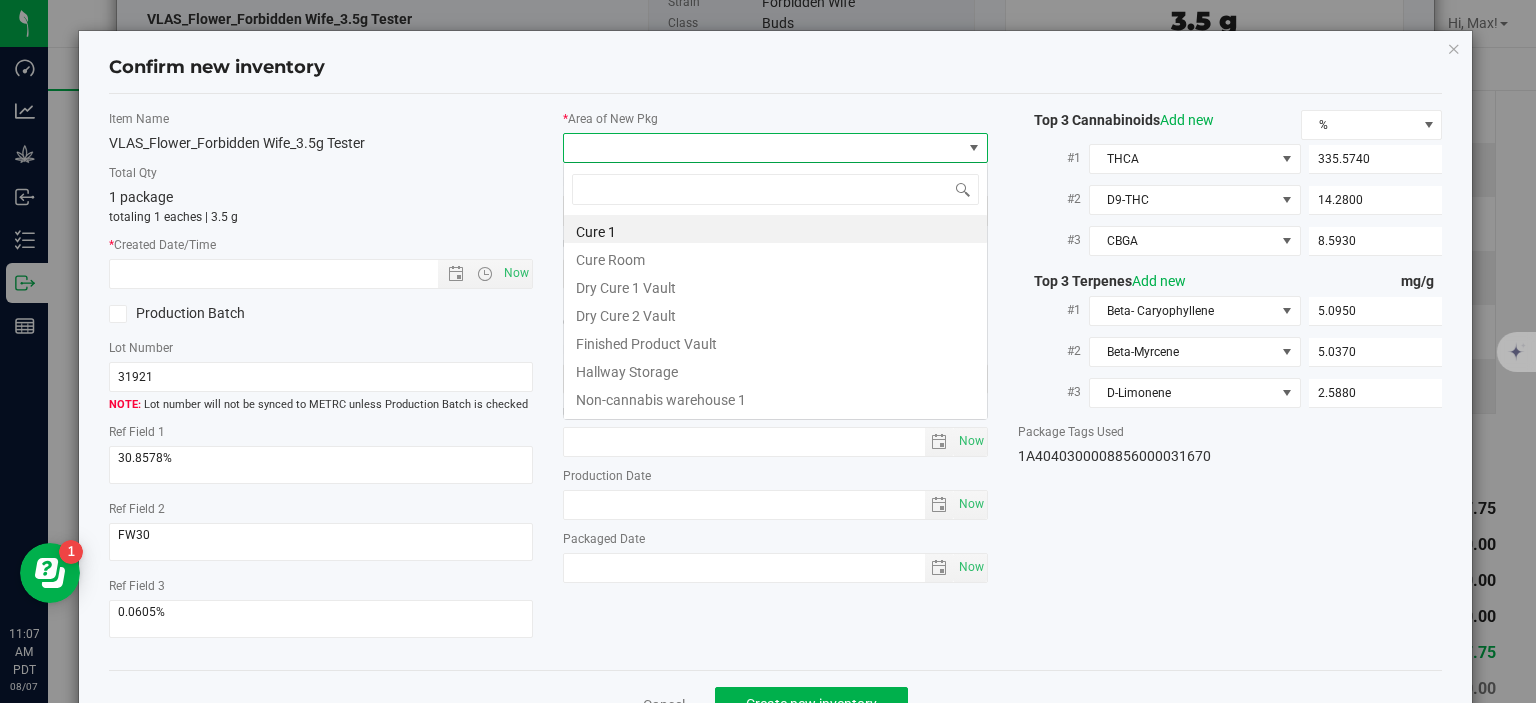 scroll, scrollTop: 99970, scrollLeft: 99575, axis: both 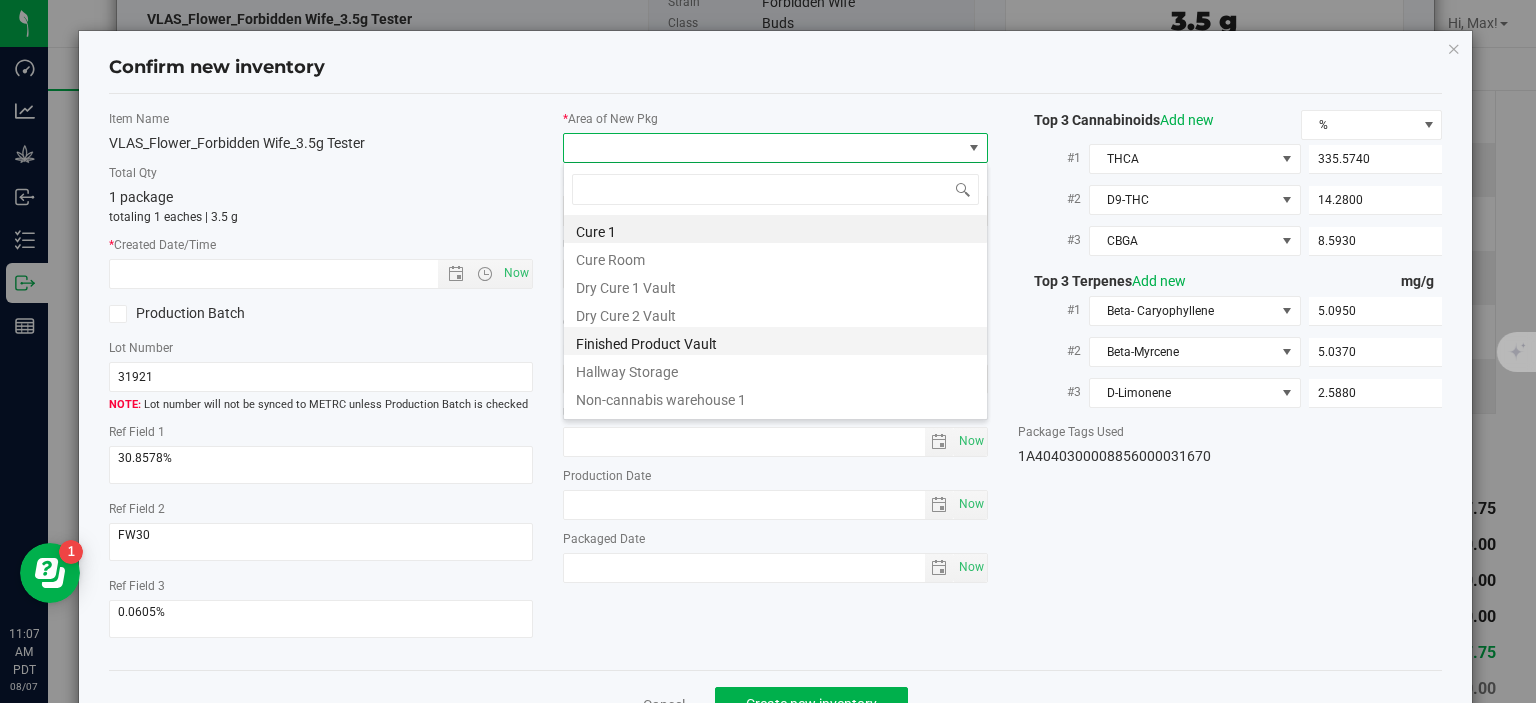 click on "Finished Product Vault" at bounding box center (775, 341) 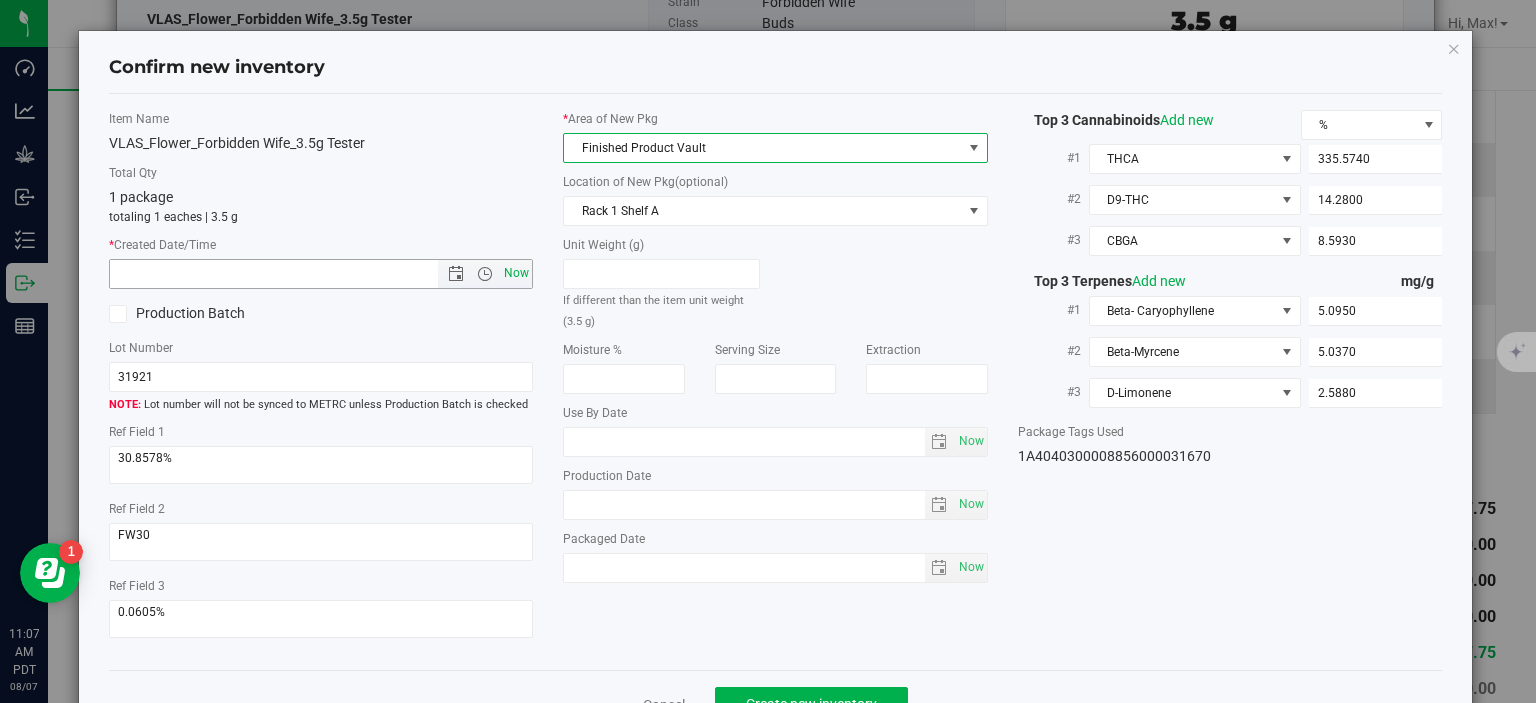 click on "Now" at bounding box center (517, 273) 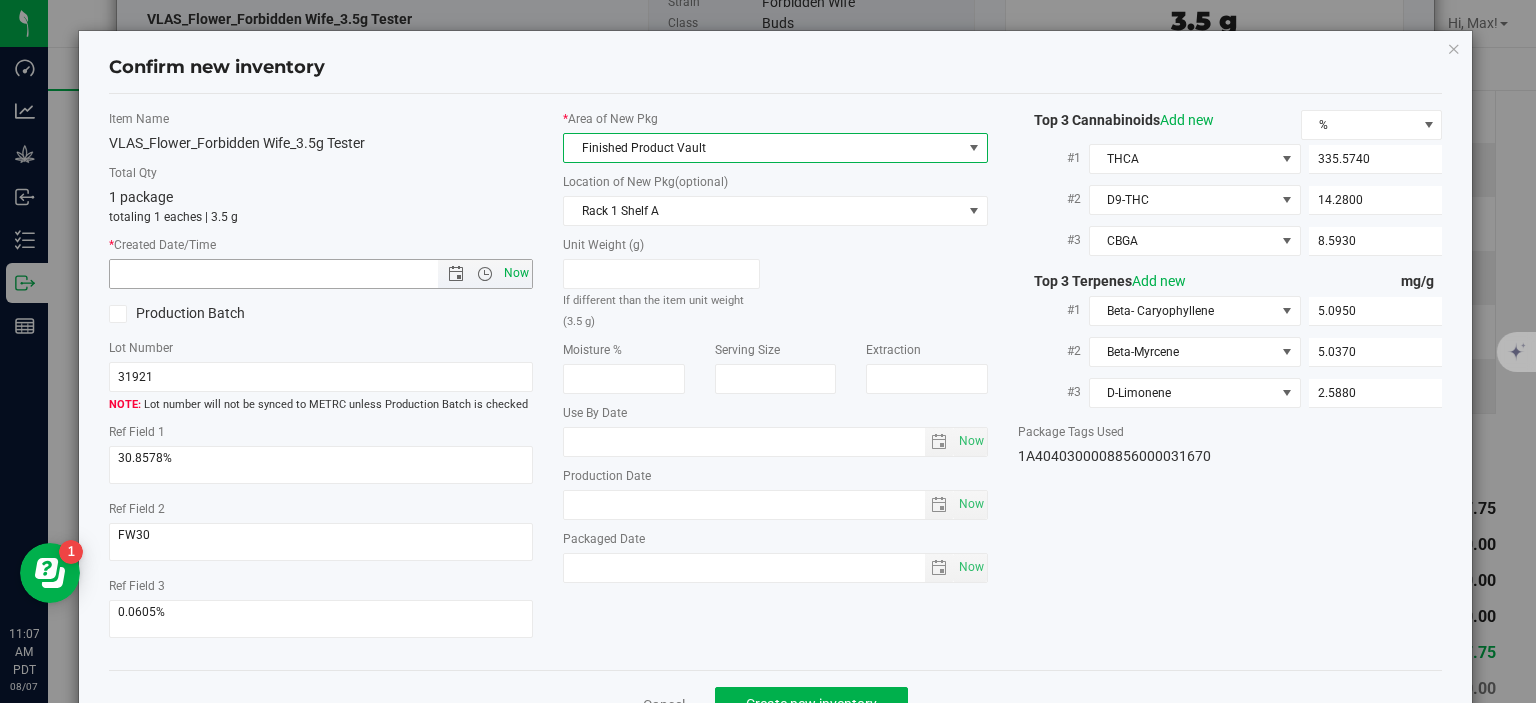 type on "8/7/2025 11:07 AM" 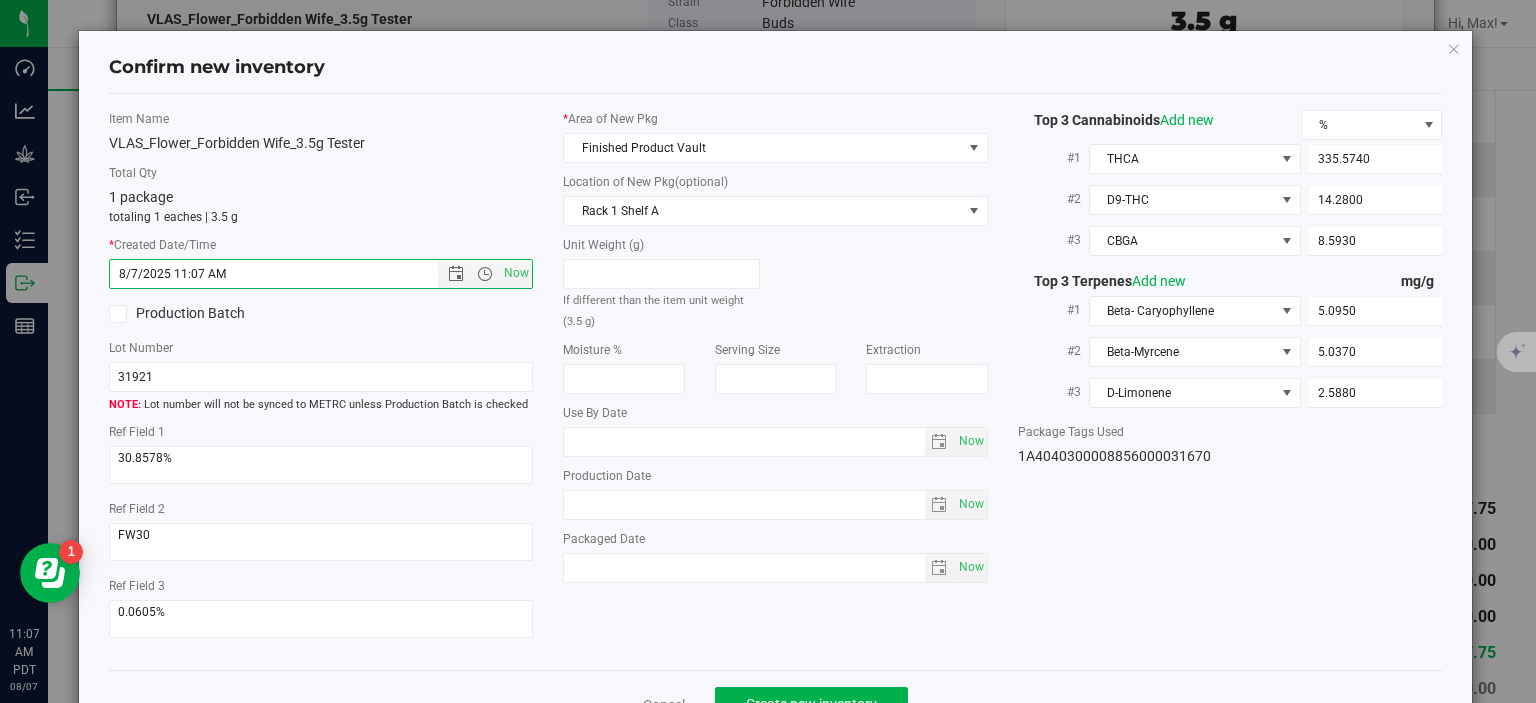 scroll, scrollTop: 52, scrollLeft: 0, axis: vertical 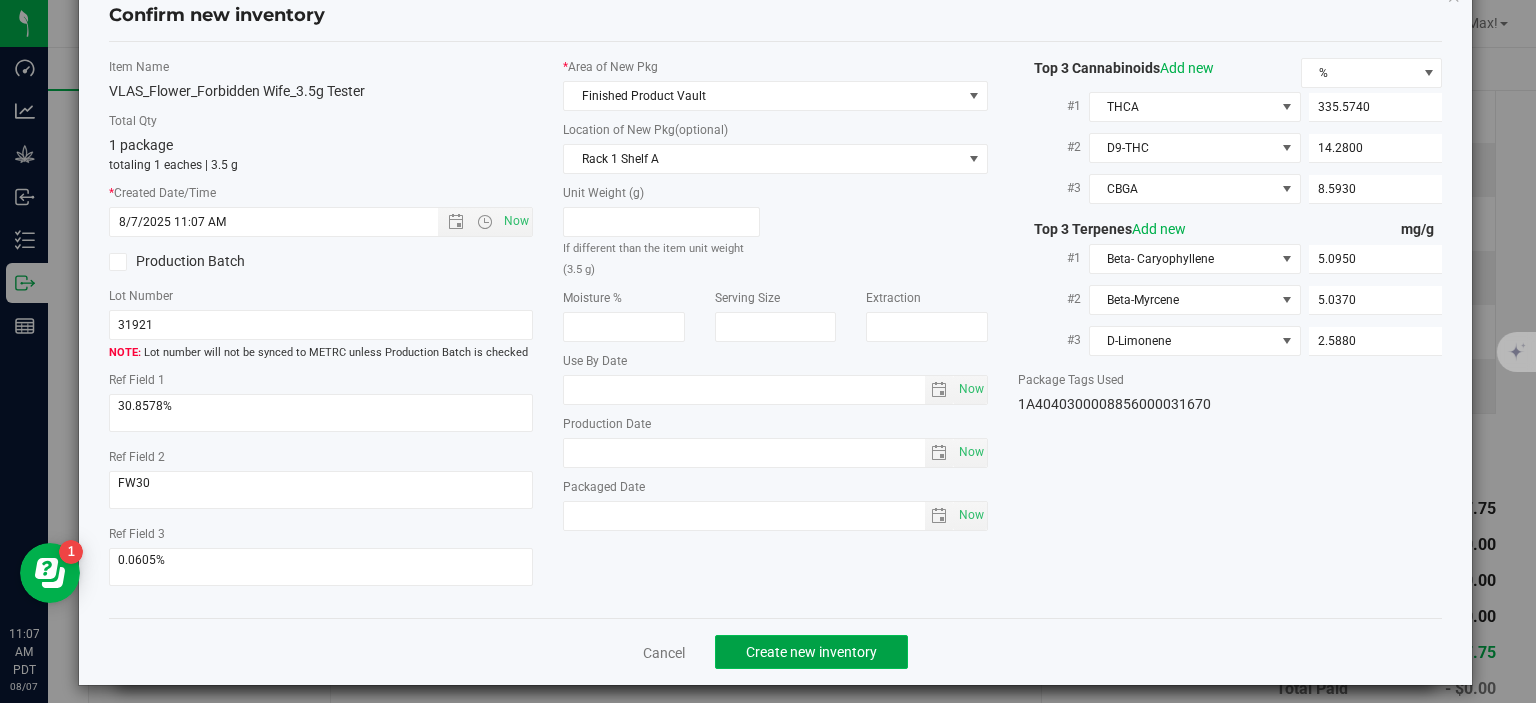 click on "Create new inventory" 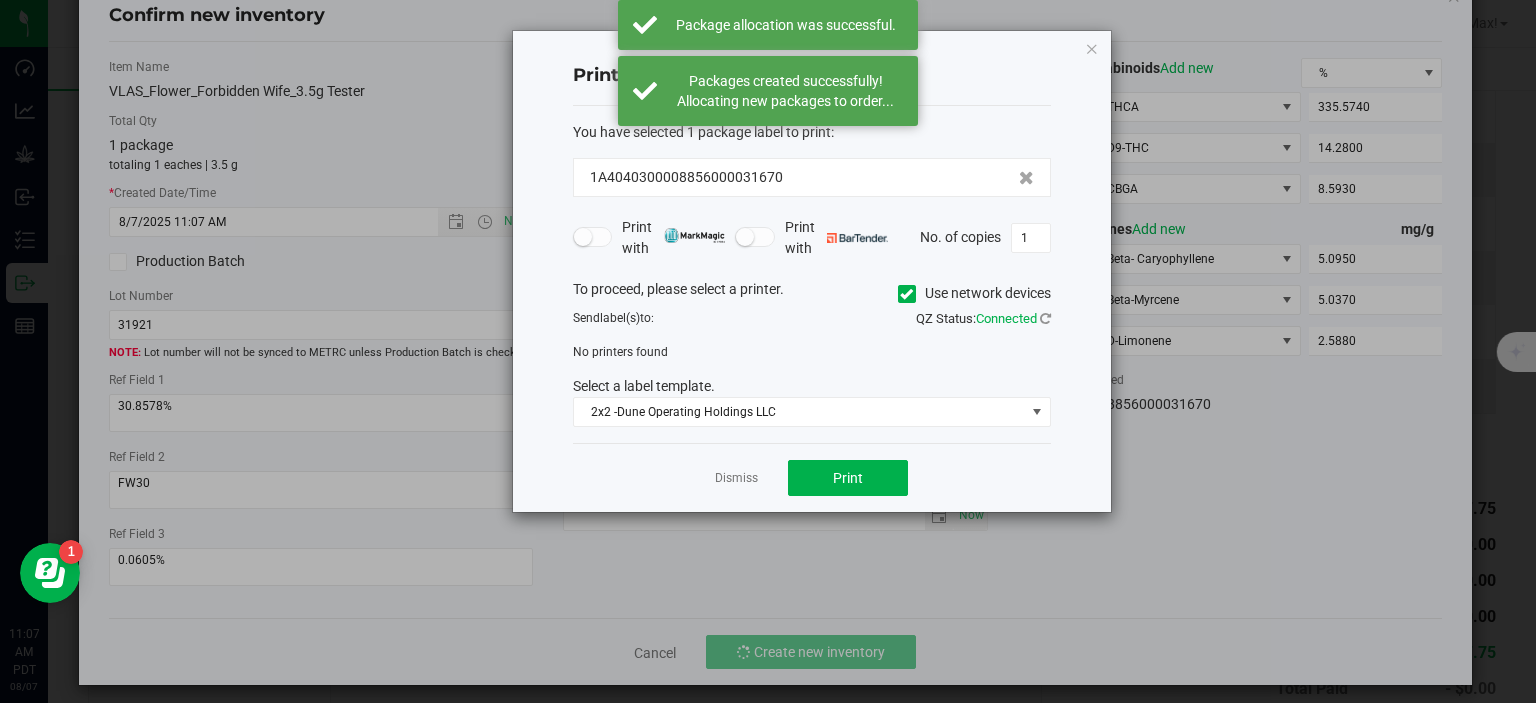 click on "Dismiss" 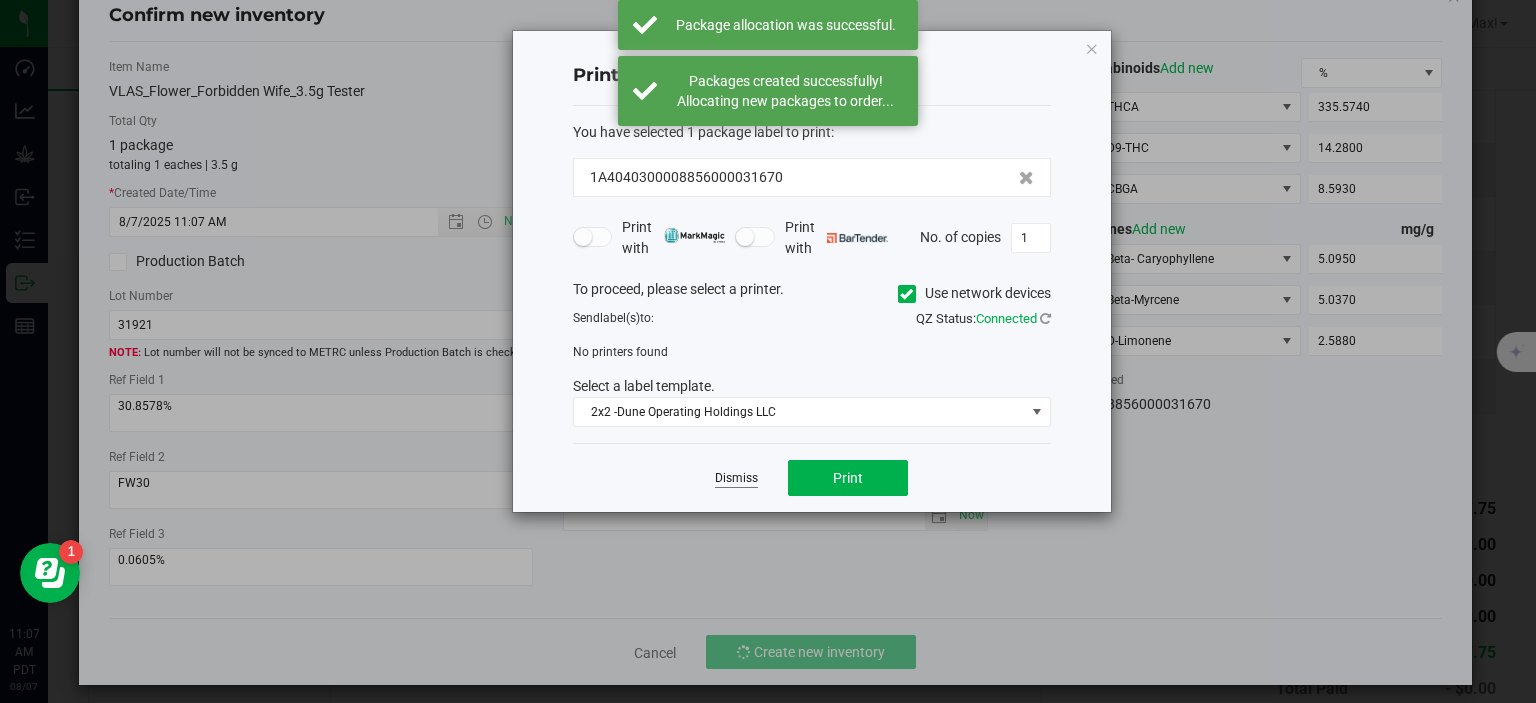 click on "Dismiss" 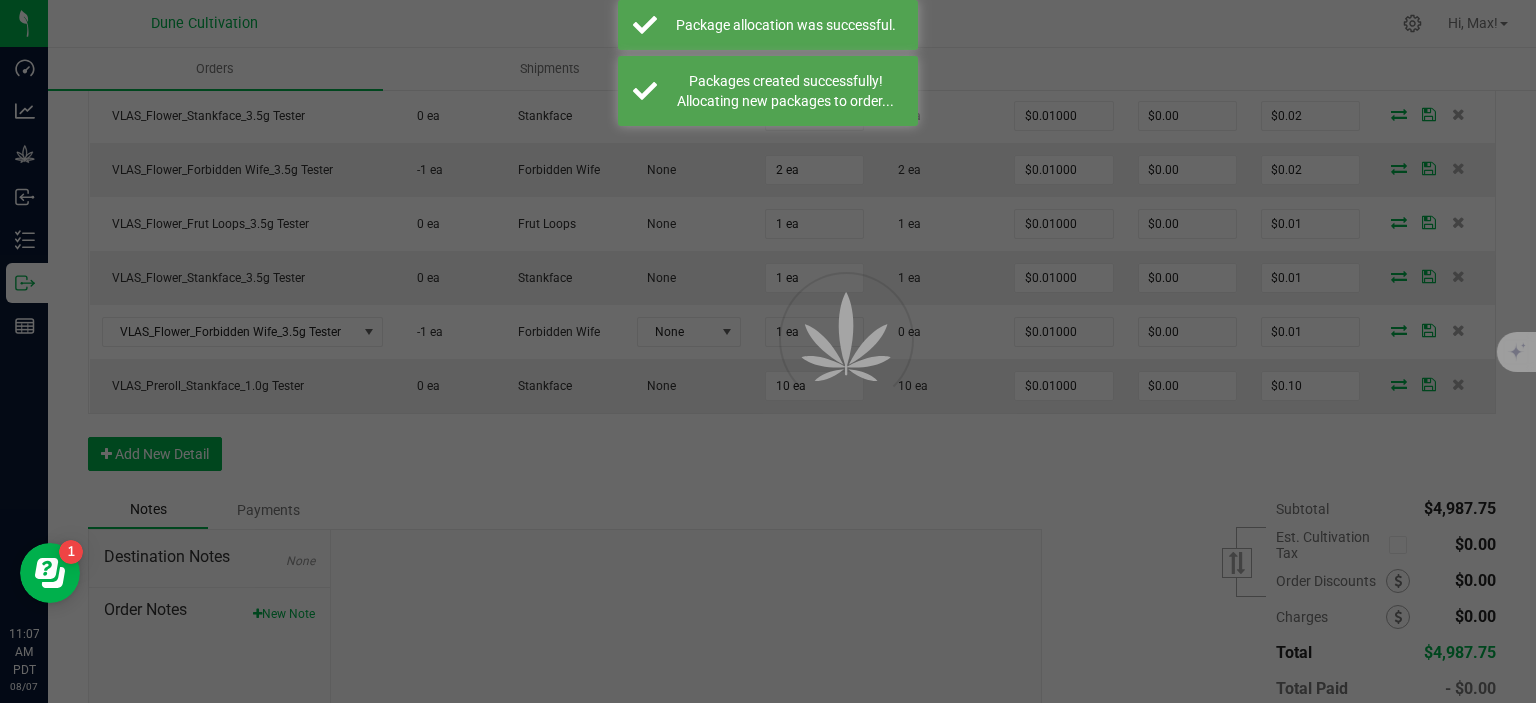 scroll, scrollTop: 1192, scrollLeft: 0, axis: vertical 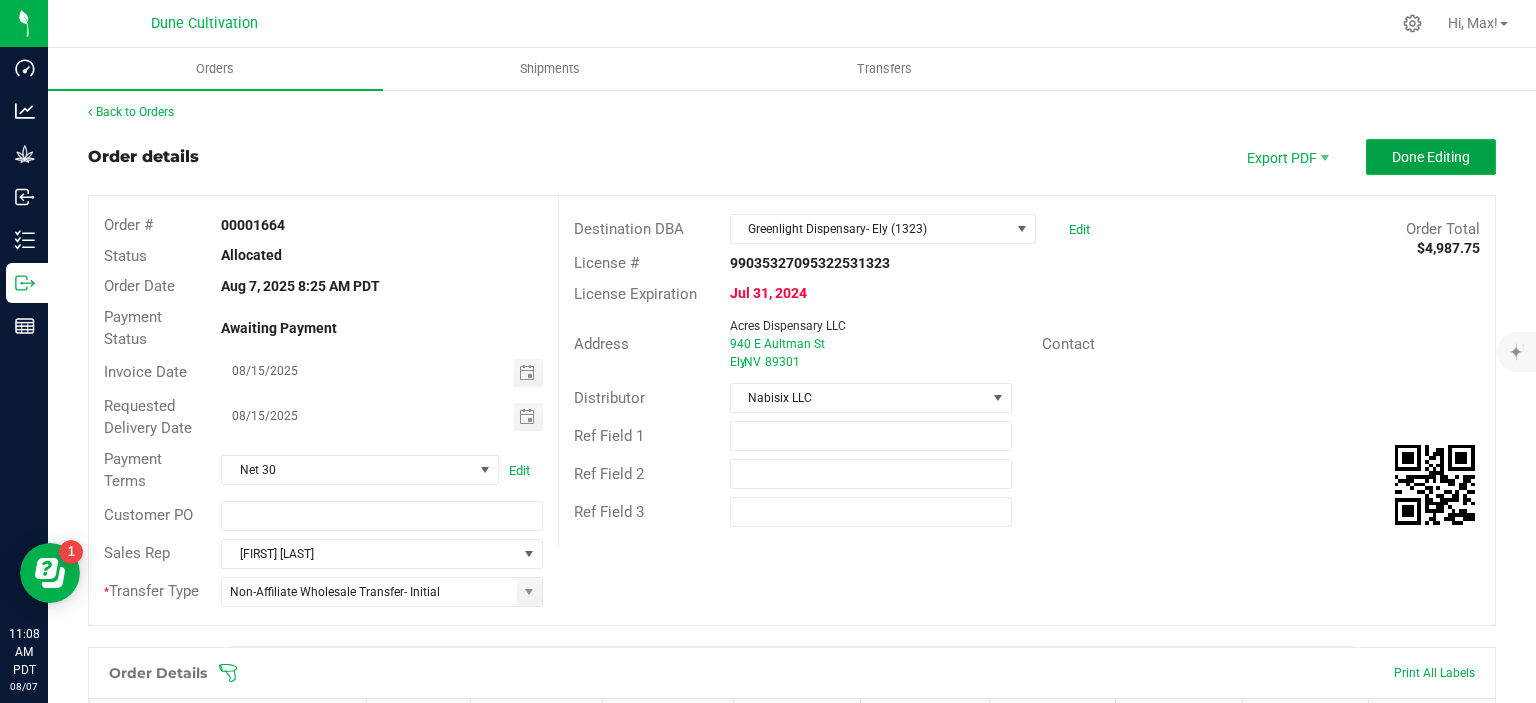 click on "Done Editing" at bounding box center (1431, 157) 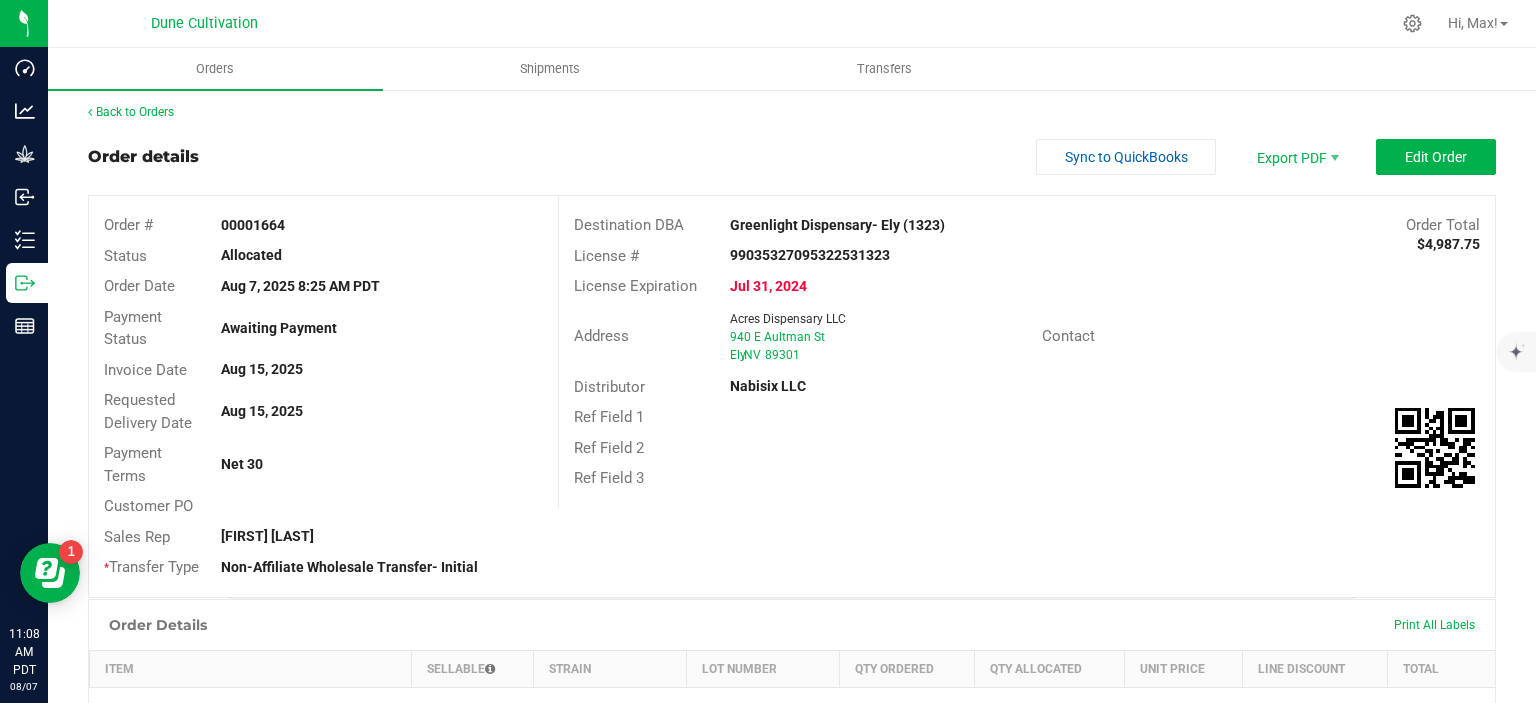 scroll, scrollTop: 6, scrollLeft: 0, axis: vertical 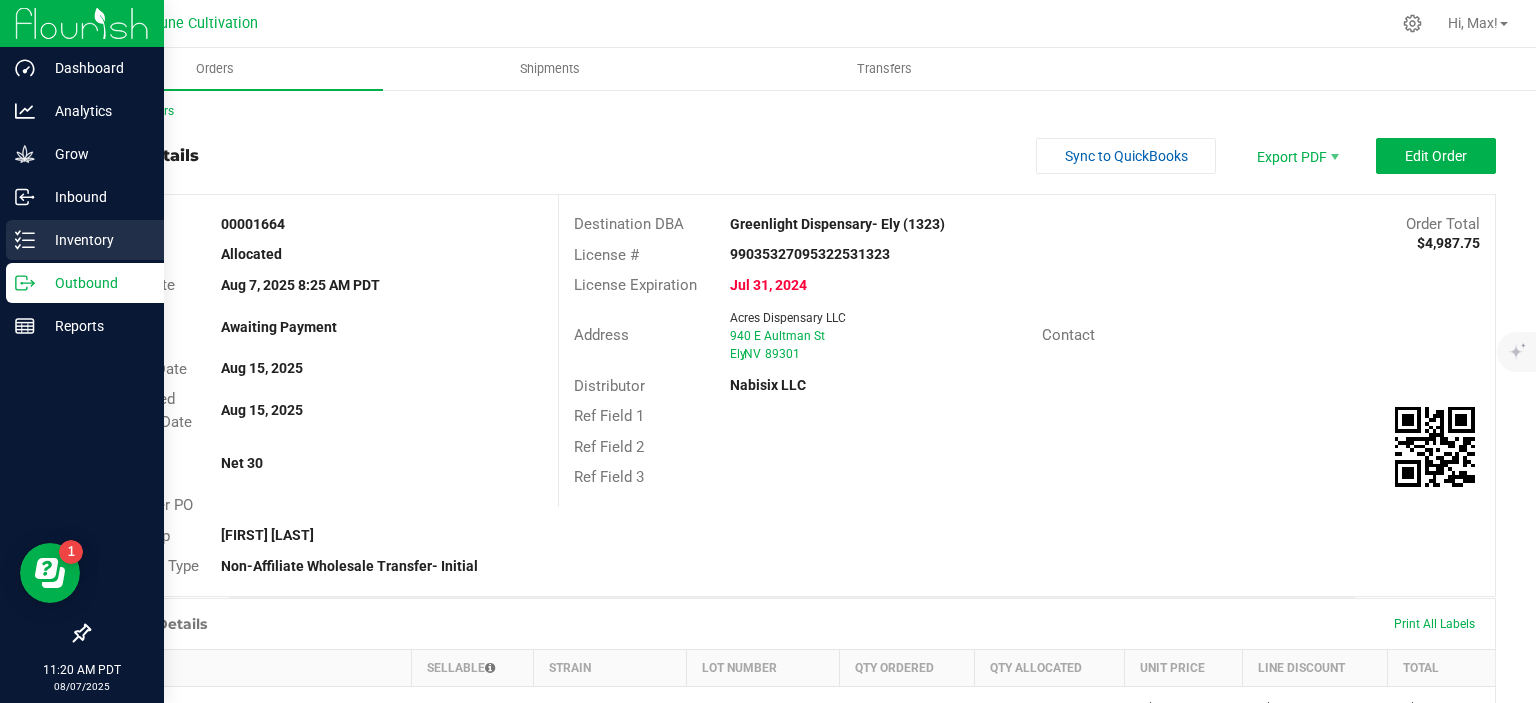 click on "Inventory" at bounding box center (85, 240) 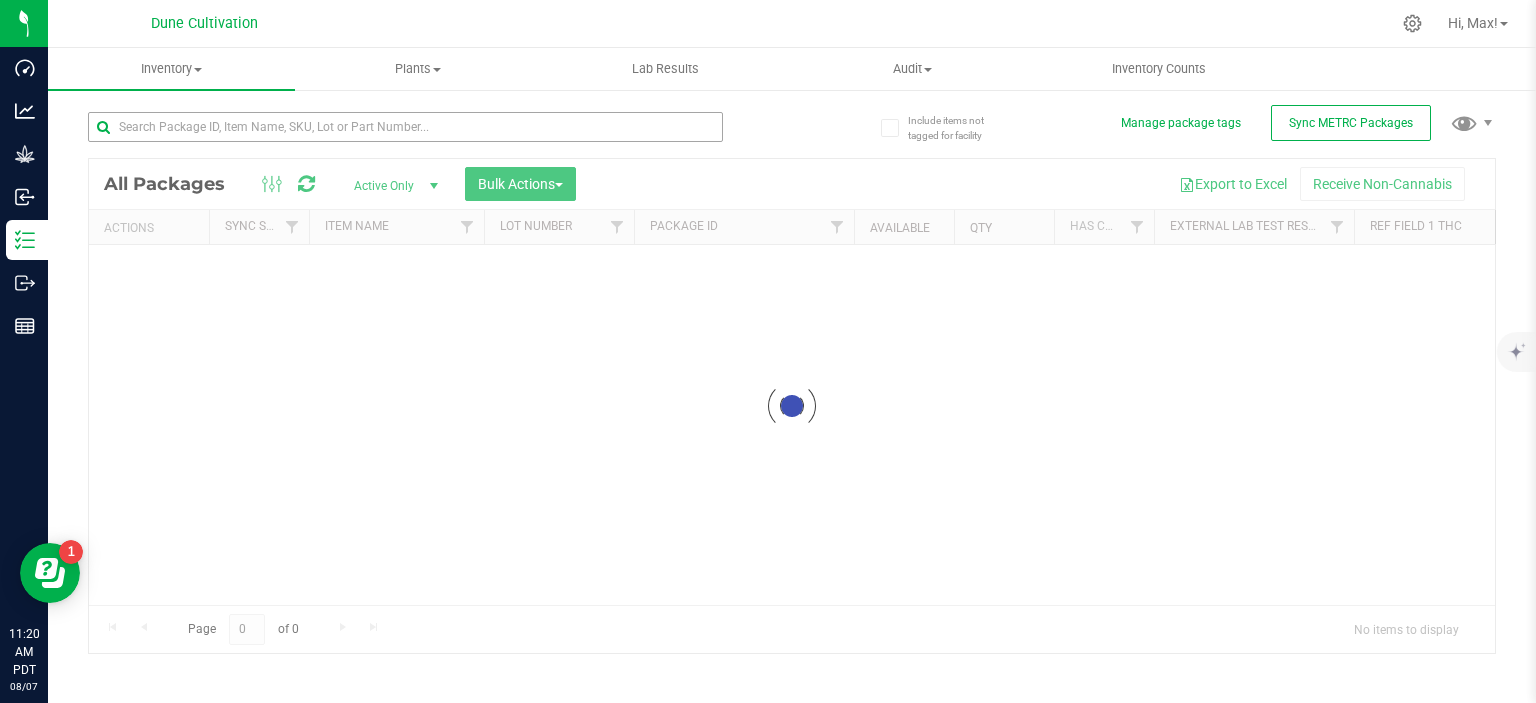 scroll, scrollTop: 0, scrollLeft: 0, axis: both 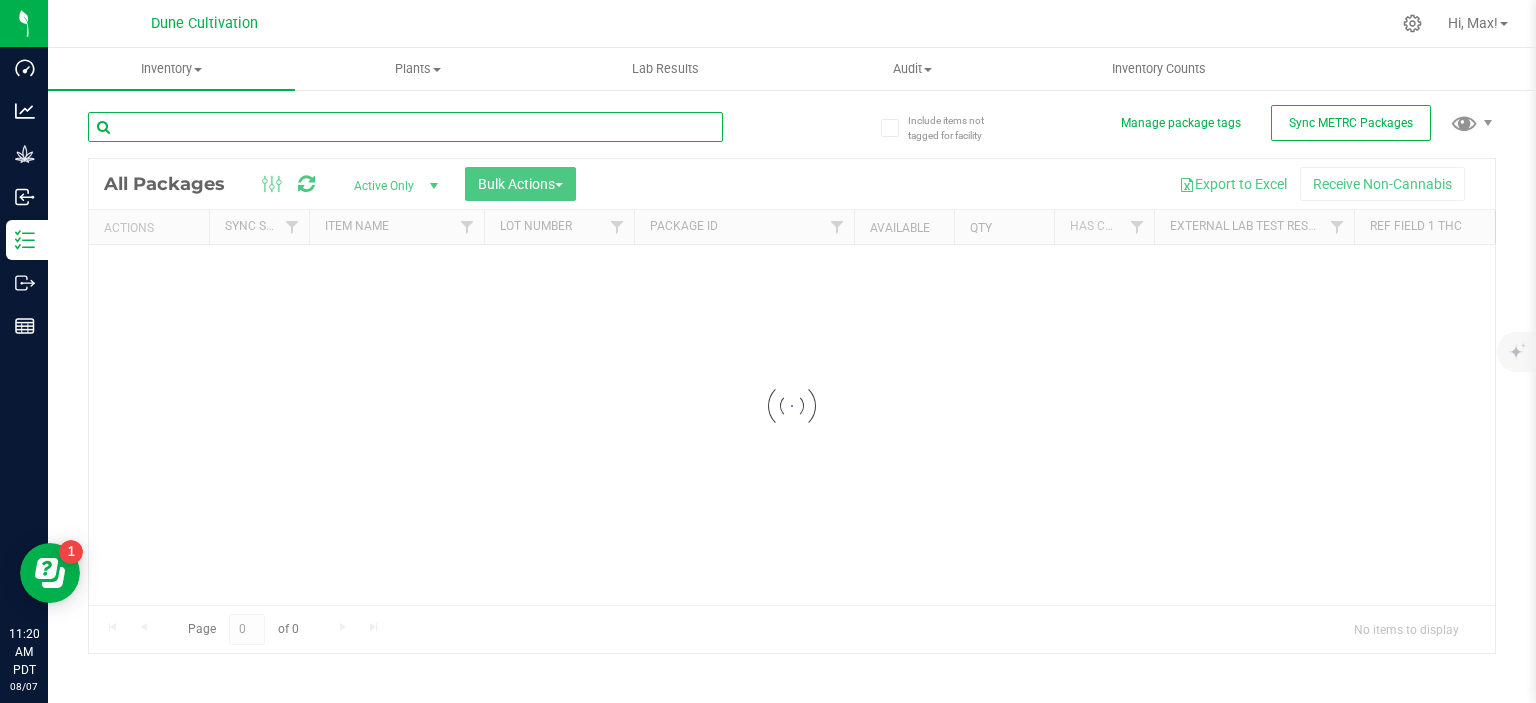 click at bounding box center (405, 127) 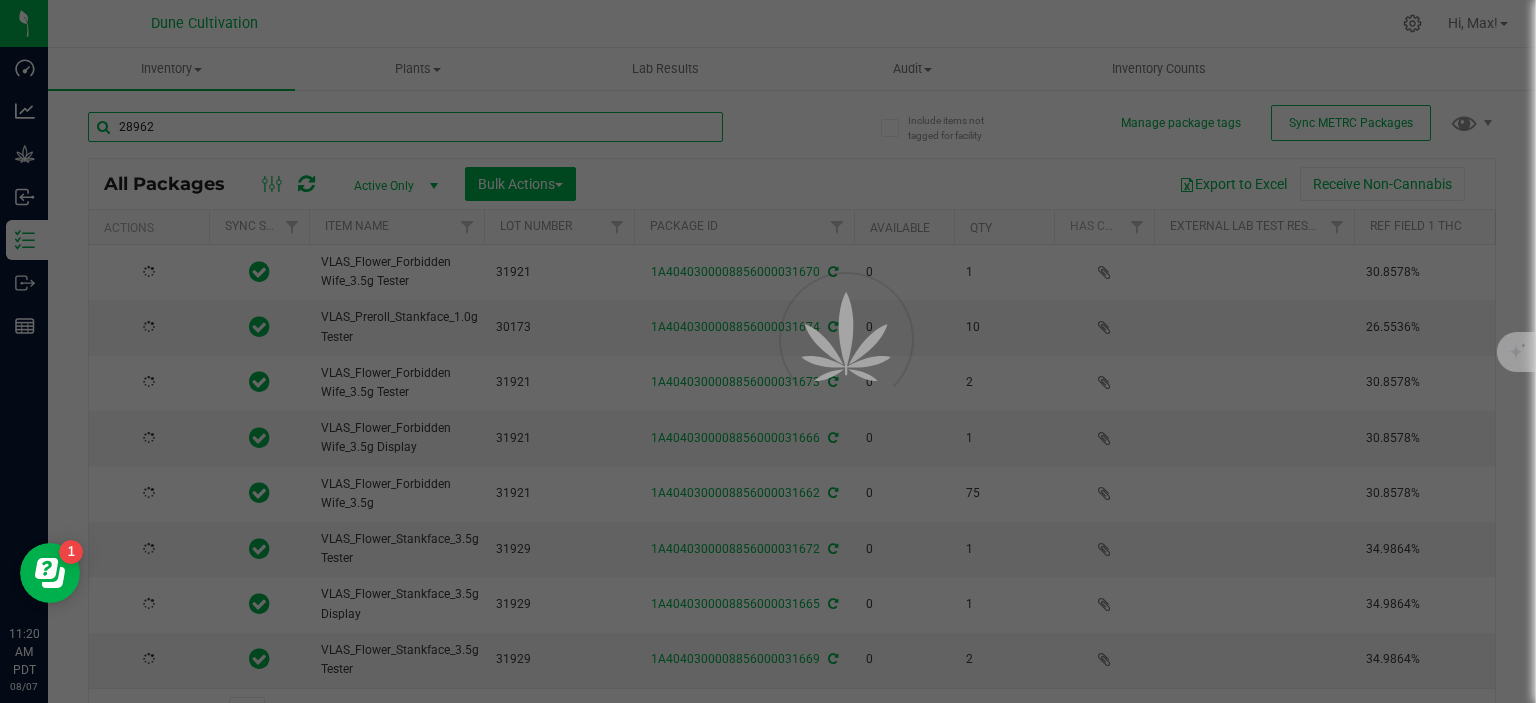 type on "28962" 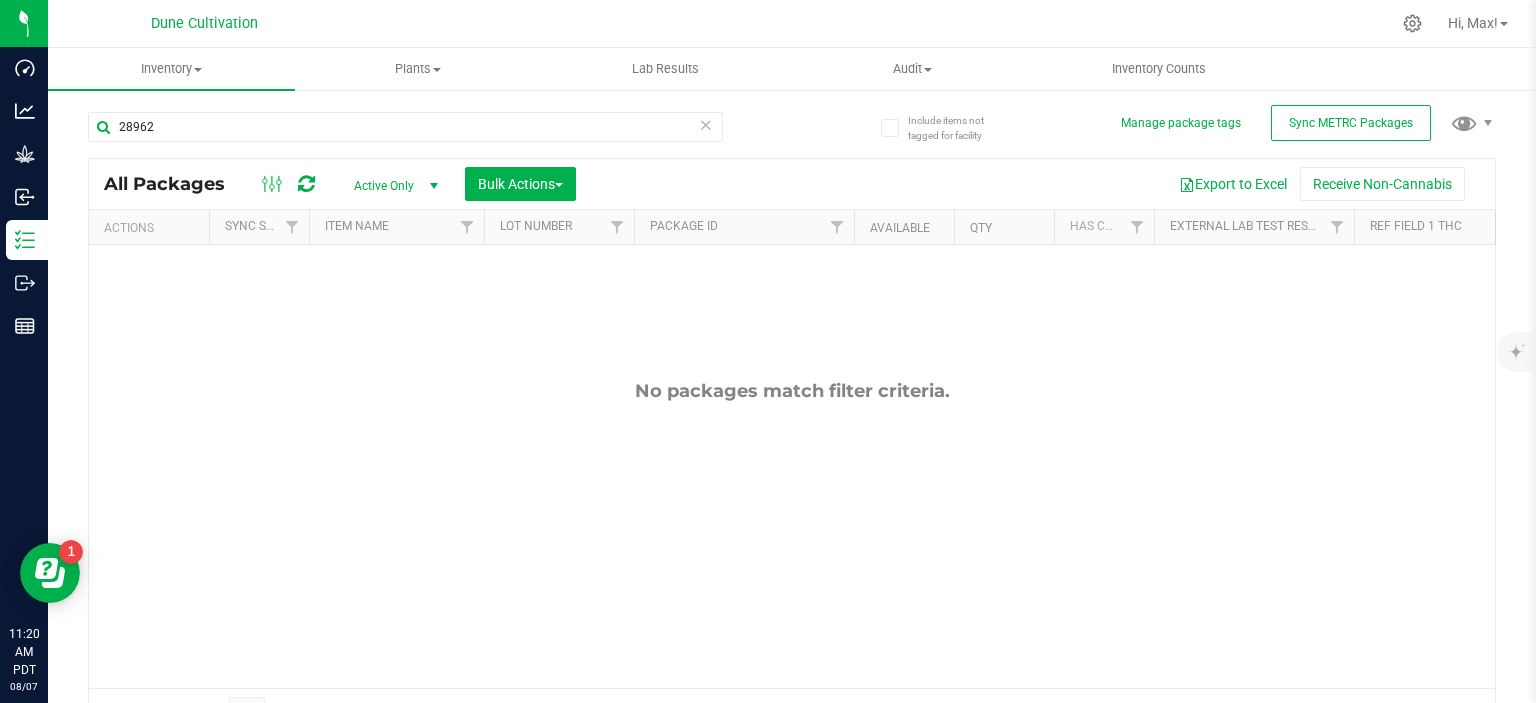 click on "Active Only" at bounding box center [392, 186] 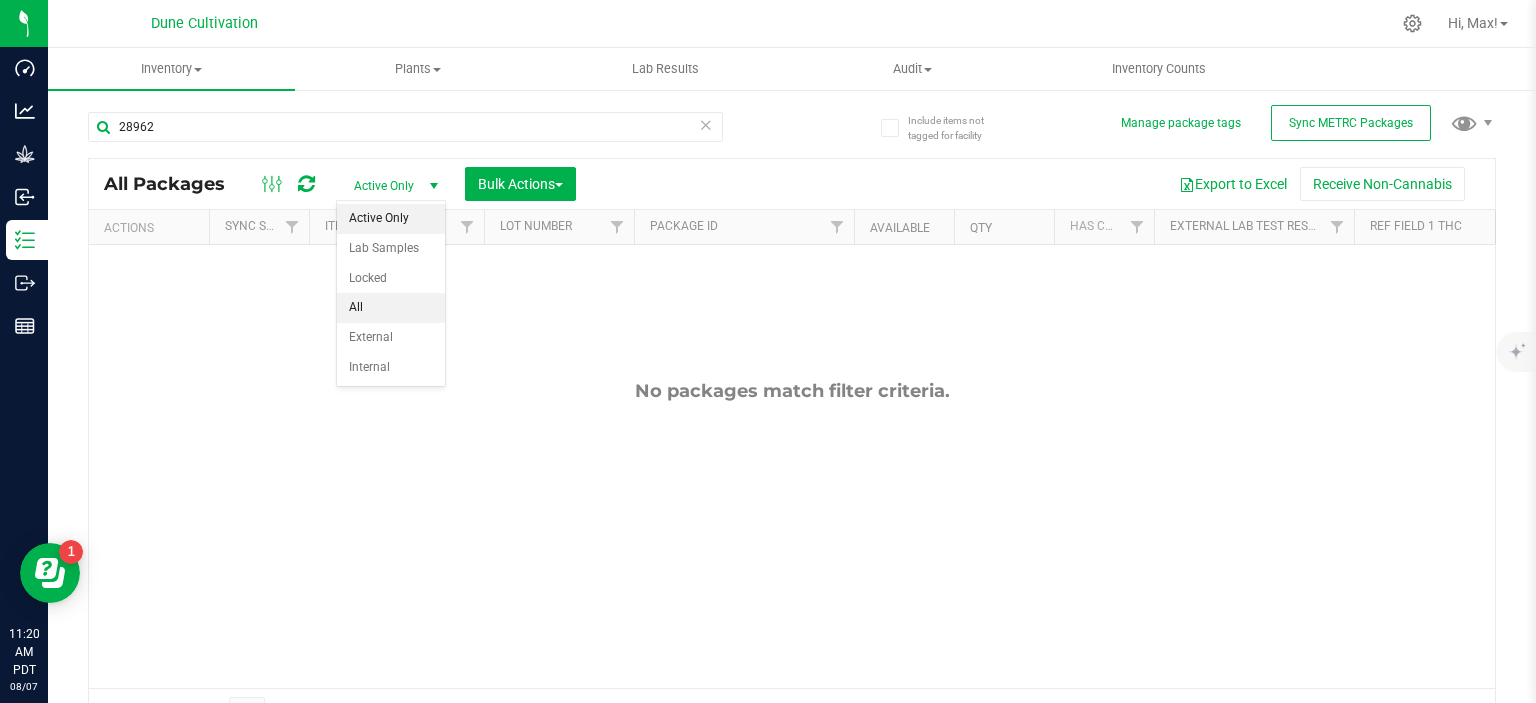 click on "All" at bounding box center (391, 308) 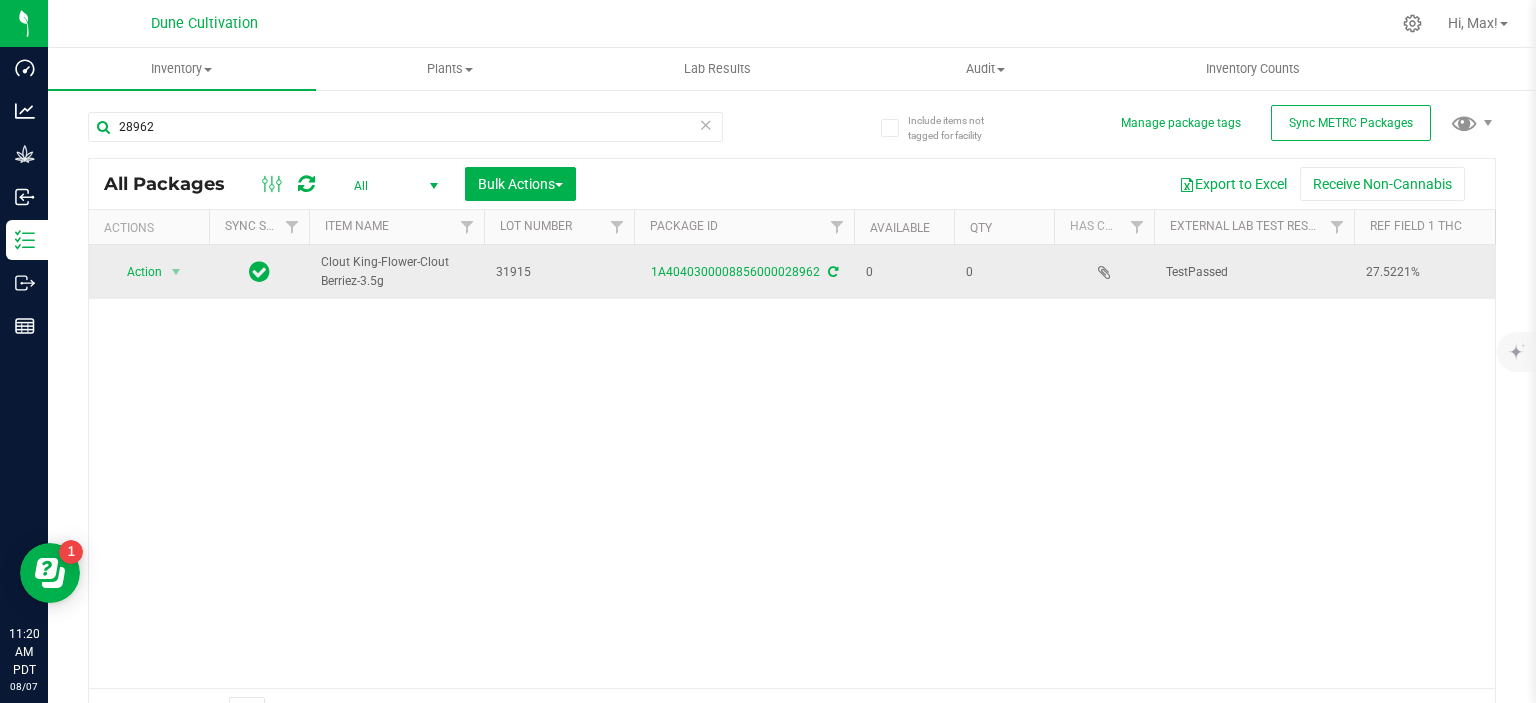 click on "1A4040300008856000028962" at bounding box center (744, 272) 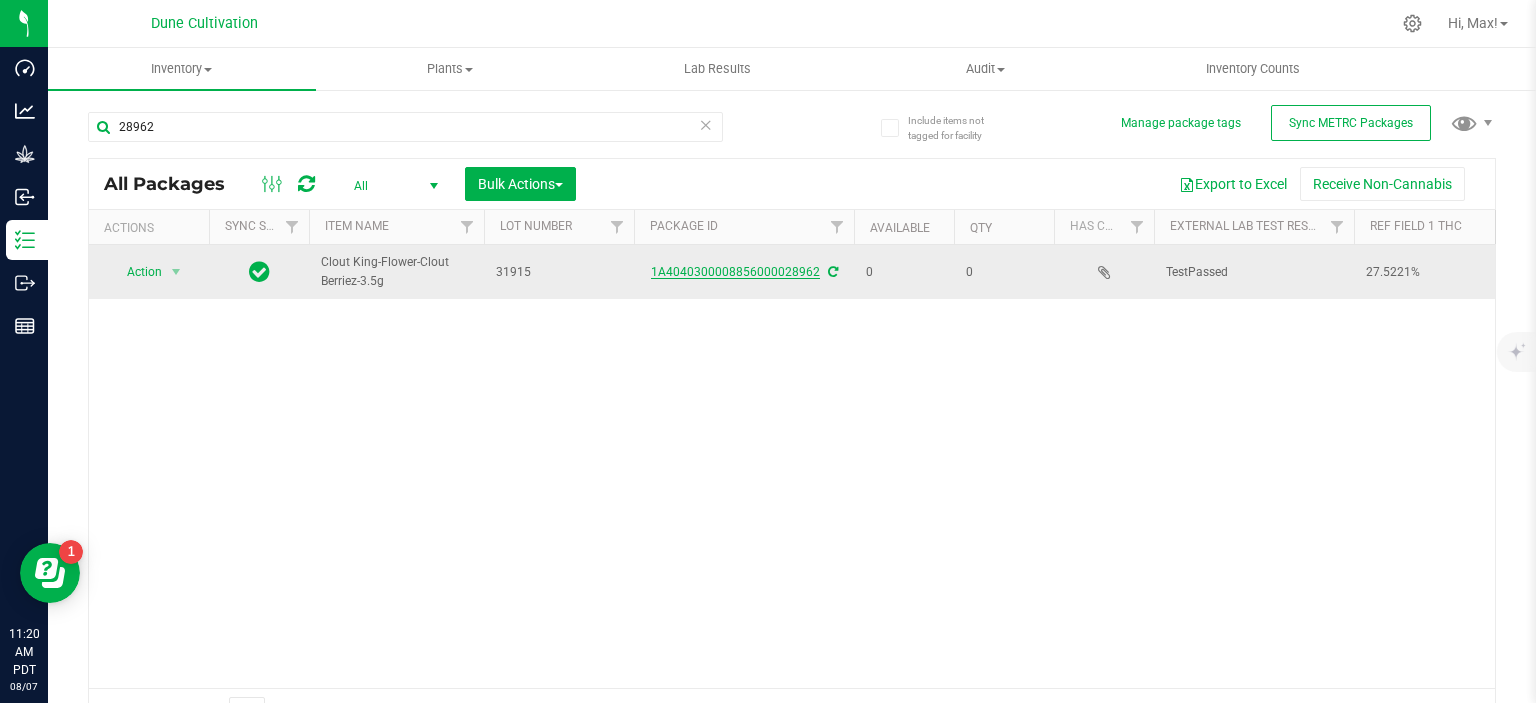 click on "1A4040300008856000028962" at bounding box center (735, 272) 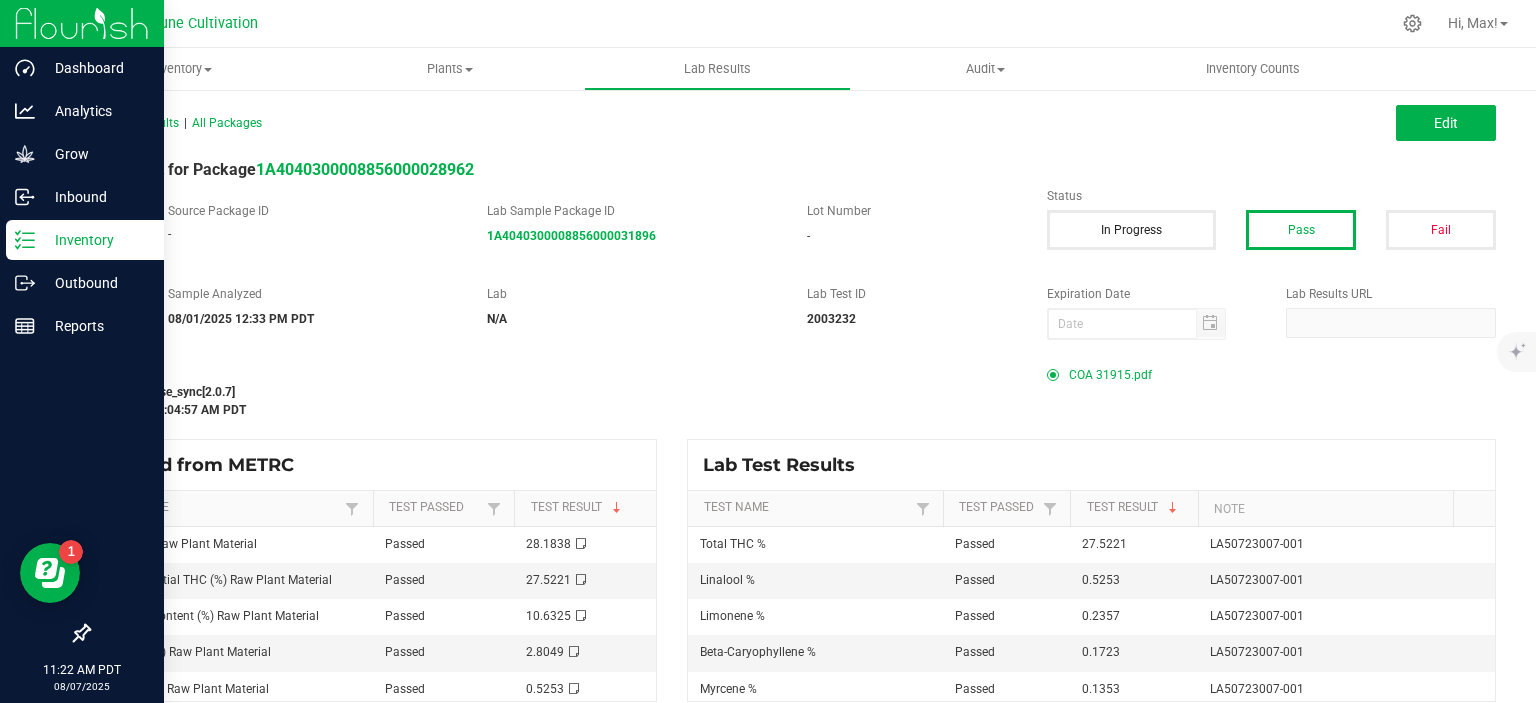 click on "Inventory" at bounding box center (95, 240) 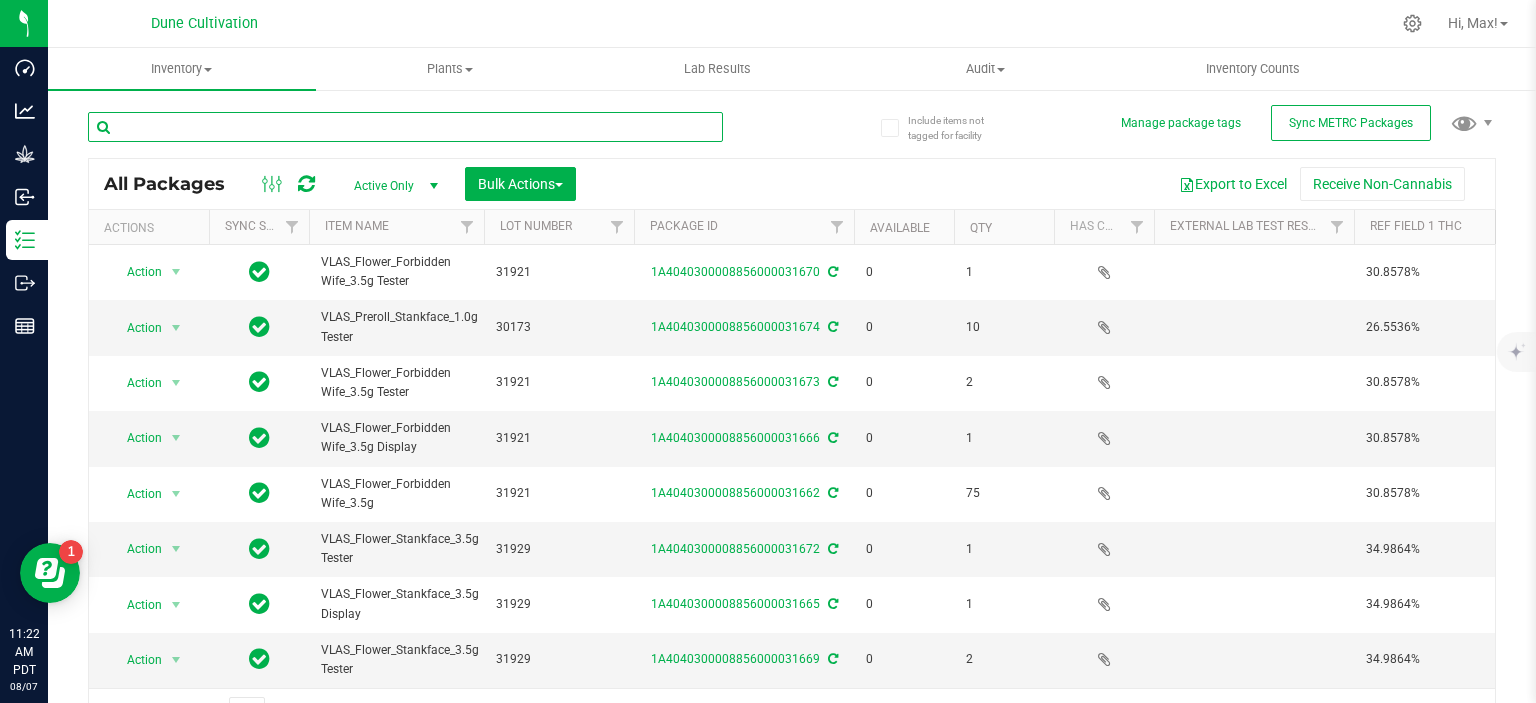 click at bounding box center (405, 127) 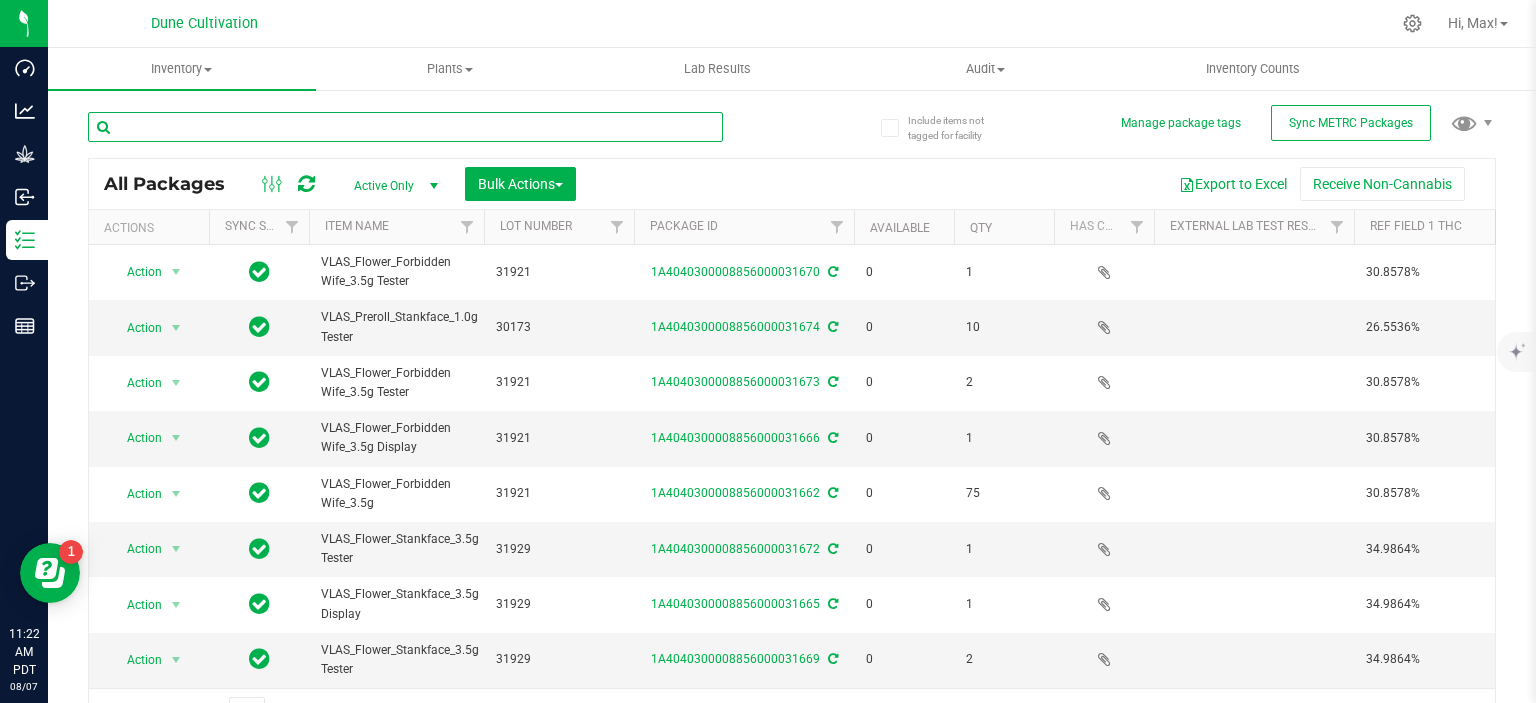 paste on "LA50723007-0011" 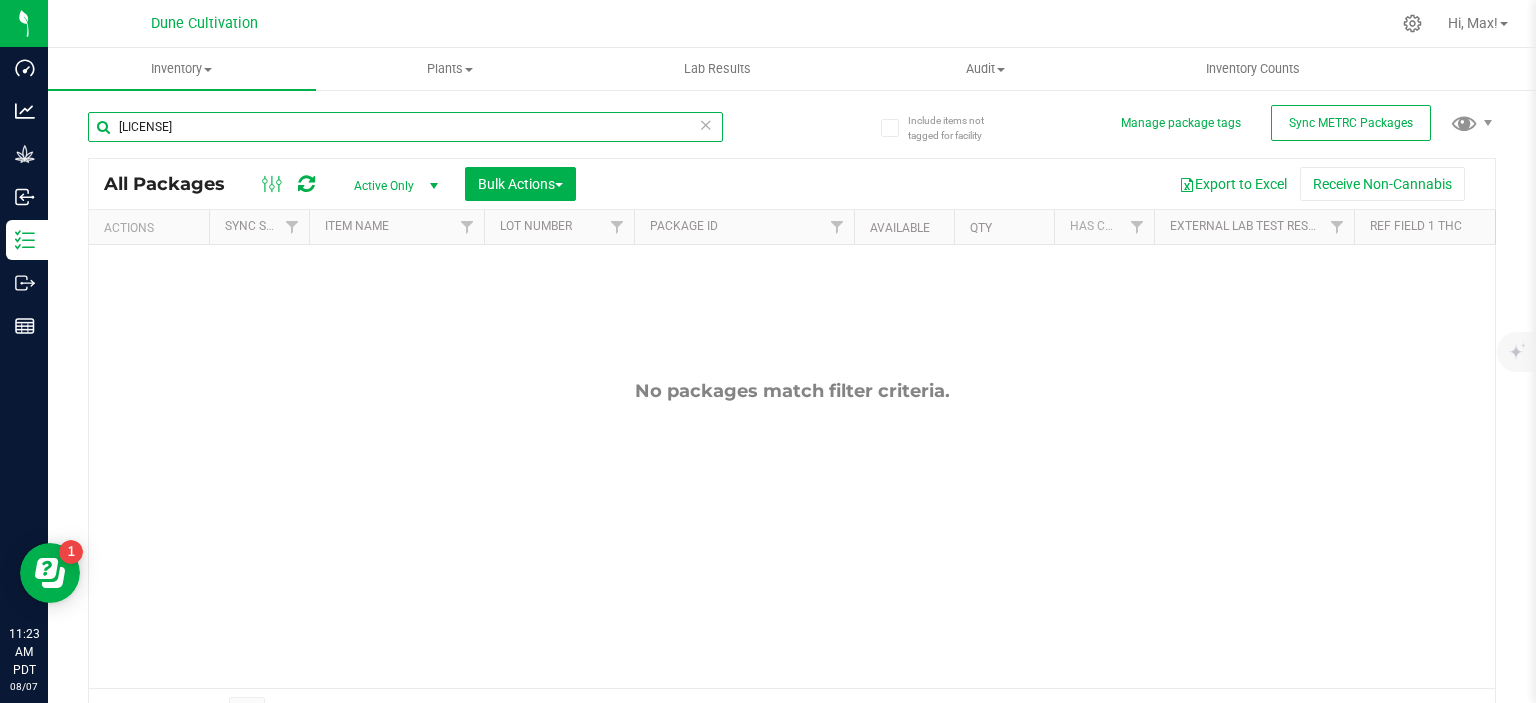click on "LA50723007-0011" at bounding box center (405, 127) 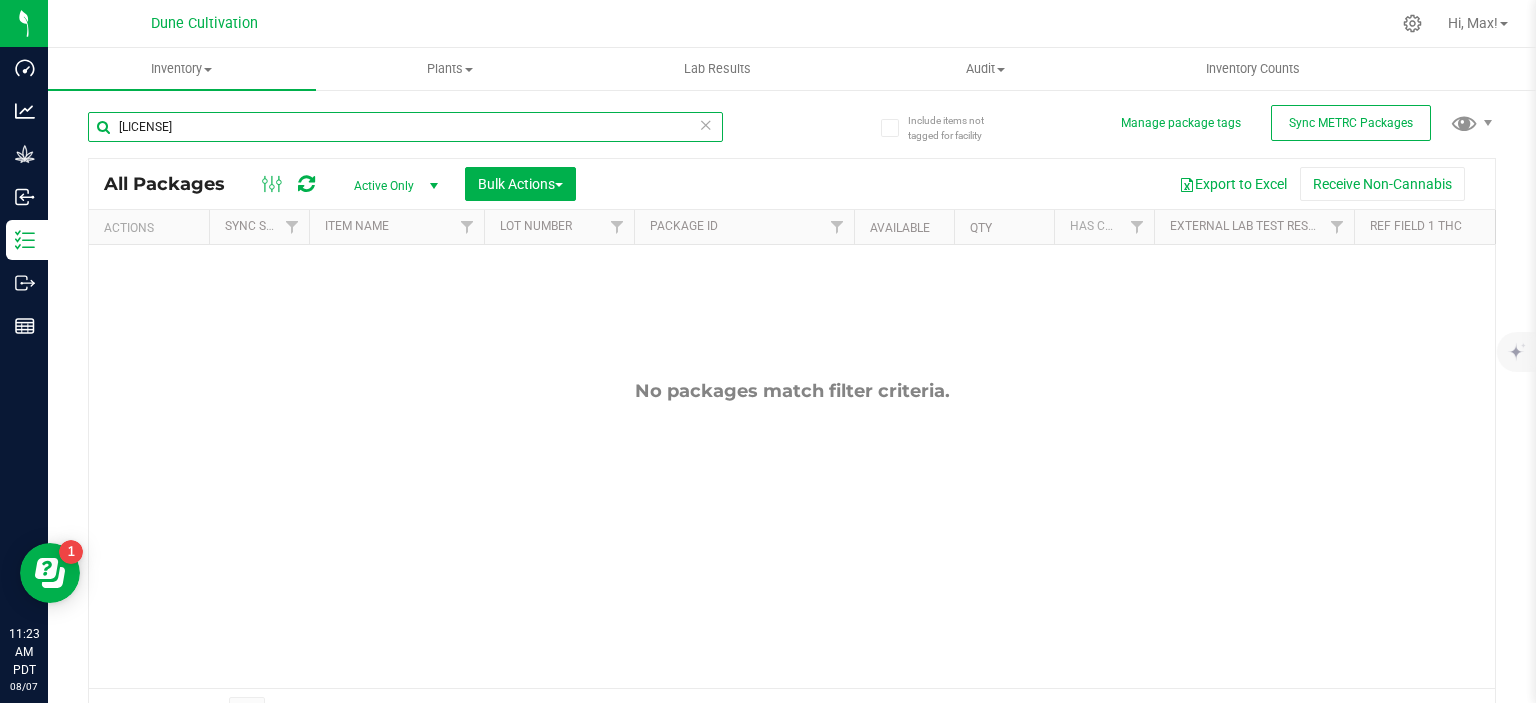 click on "LA50723007-0011" at bounding box center [405, 127] 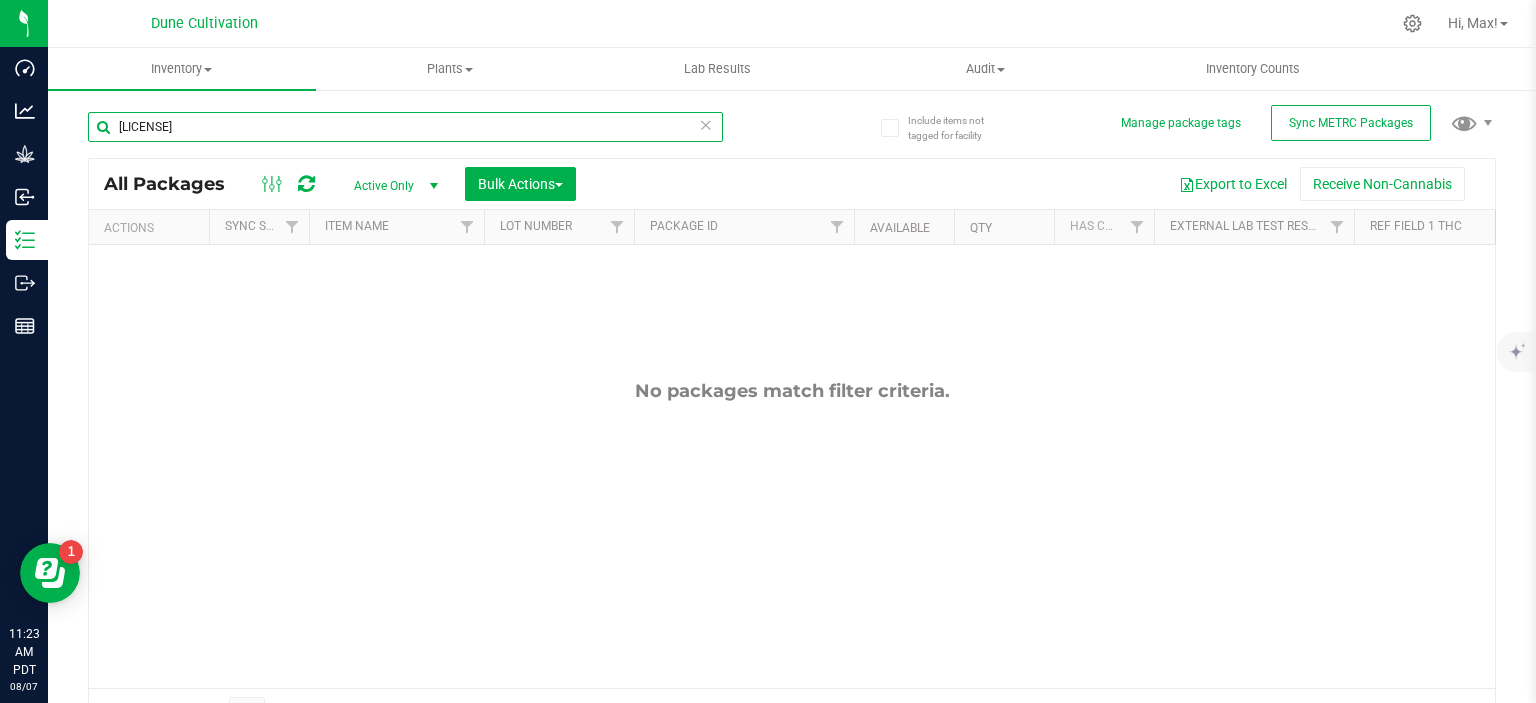 click on "LA50723007-0011" at bounding box center (405, 127) 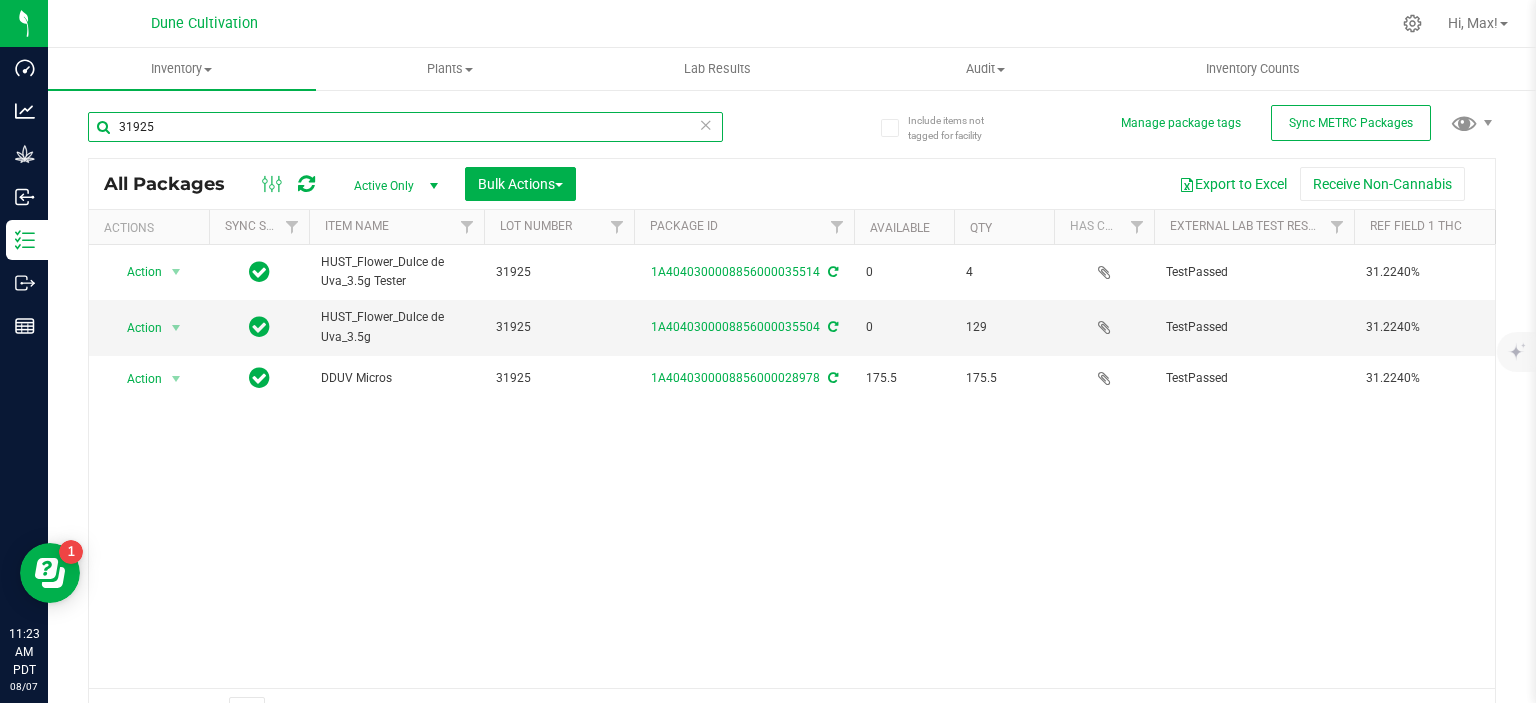 type on "31925" 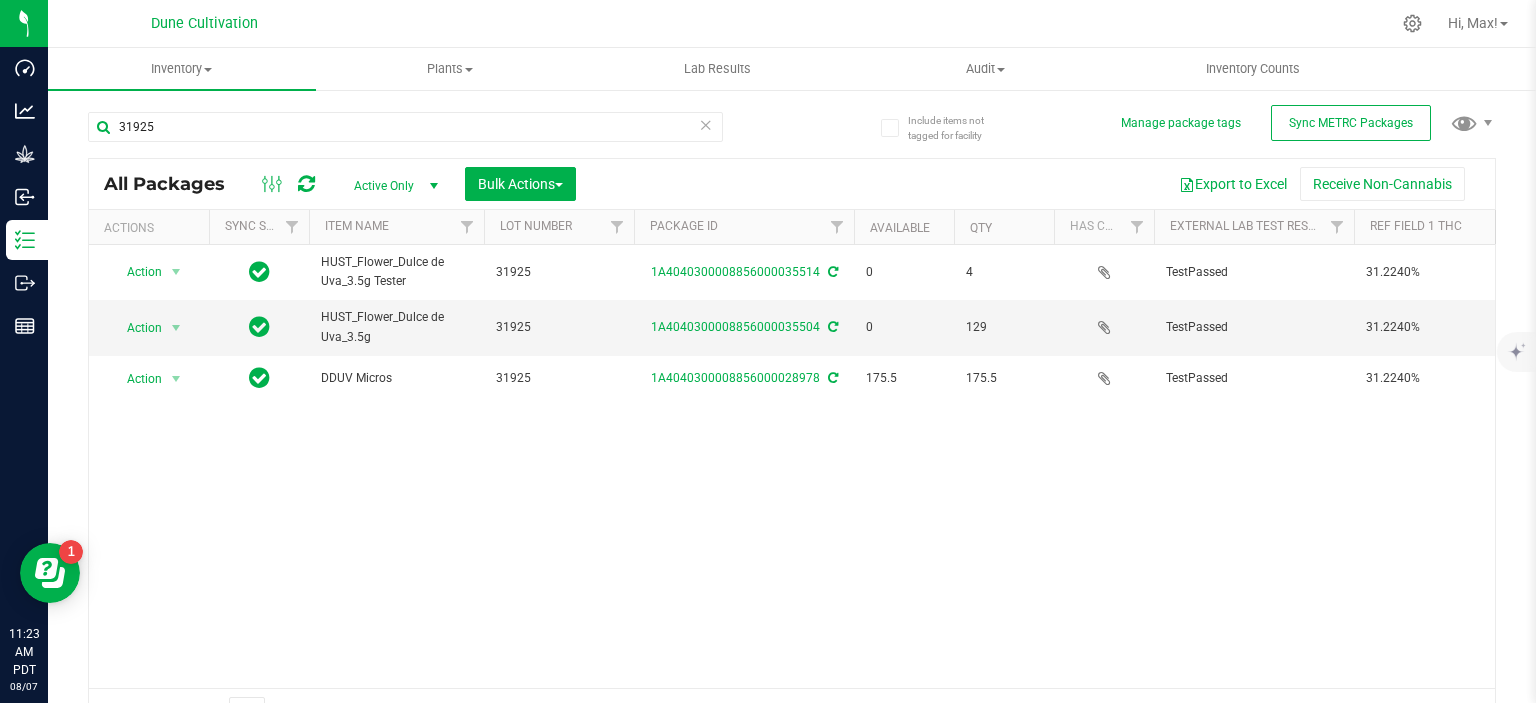 click on "Active Only" at bounding box center [392, 186] 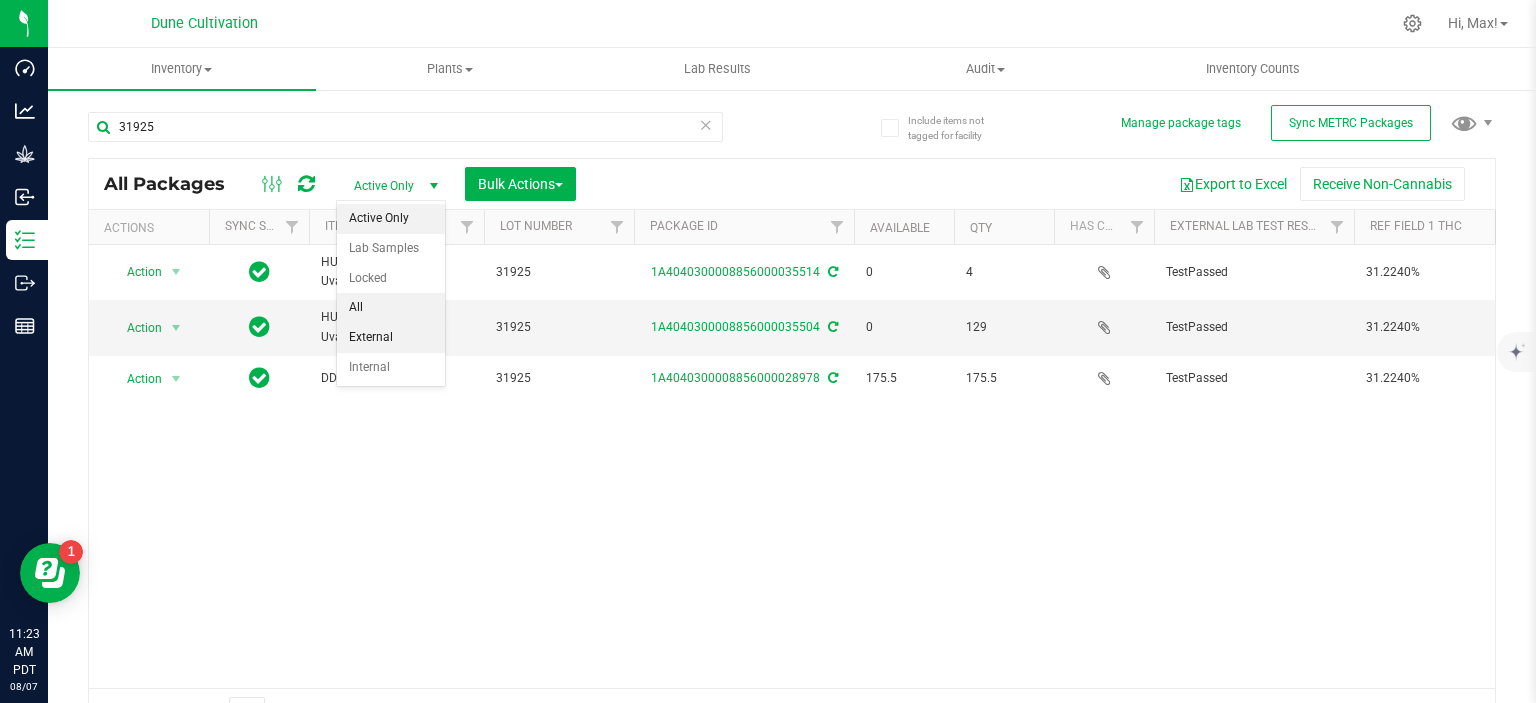 click on "All" 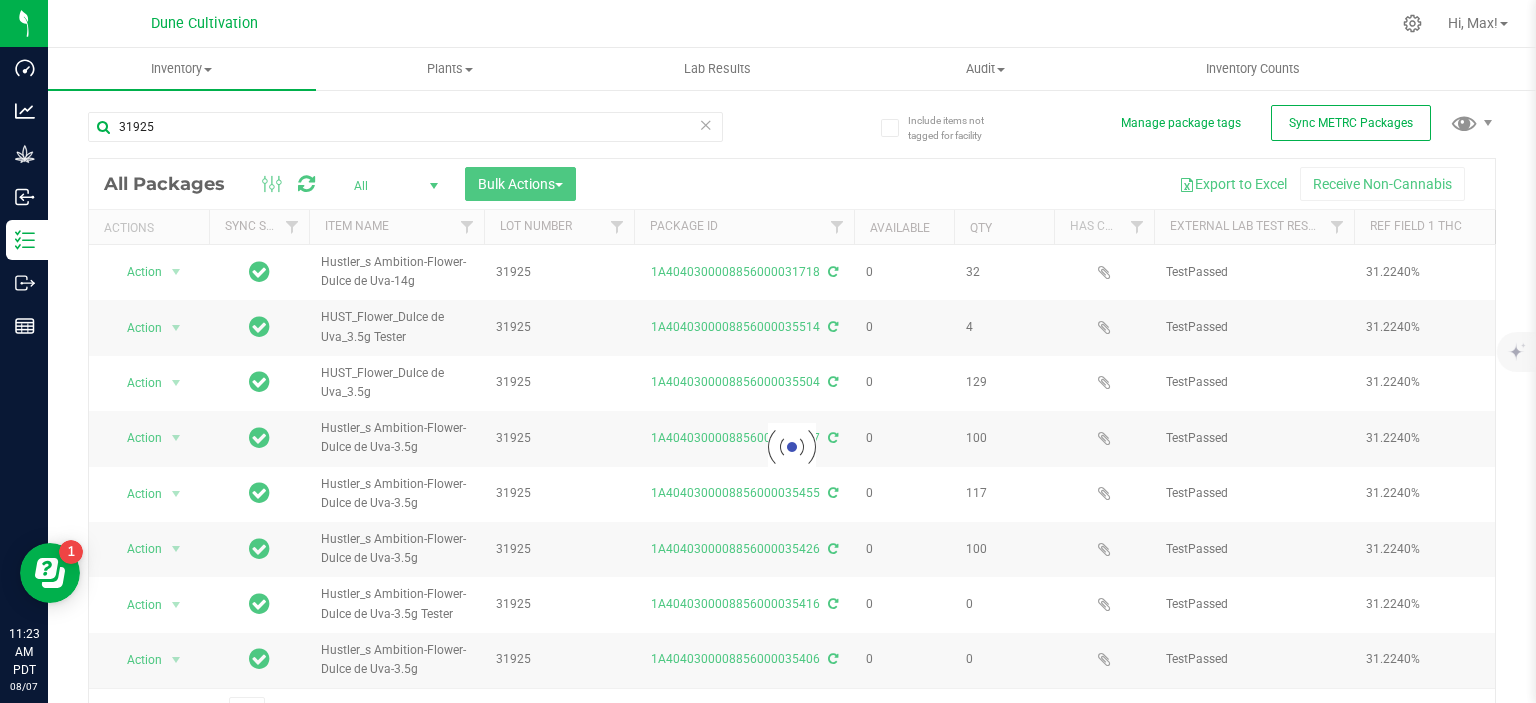 scroll, scrollTop: 32, scrollLeft: 0, axis: vertical 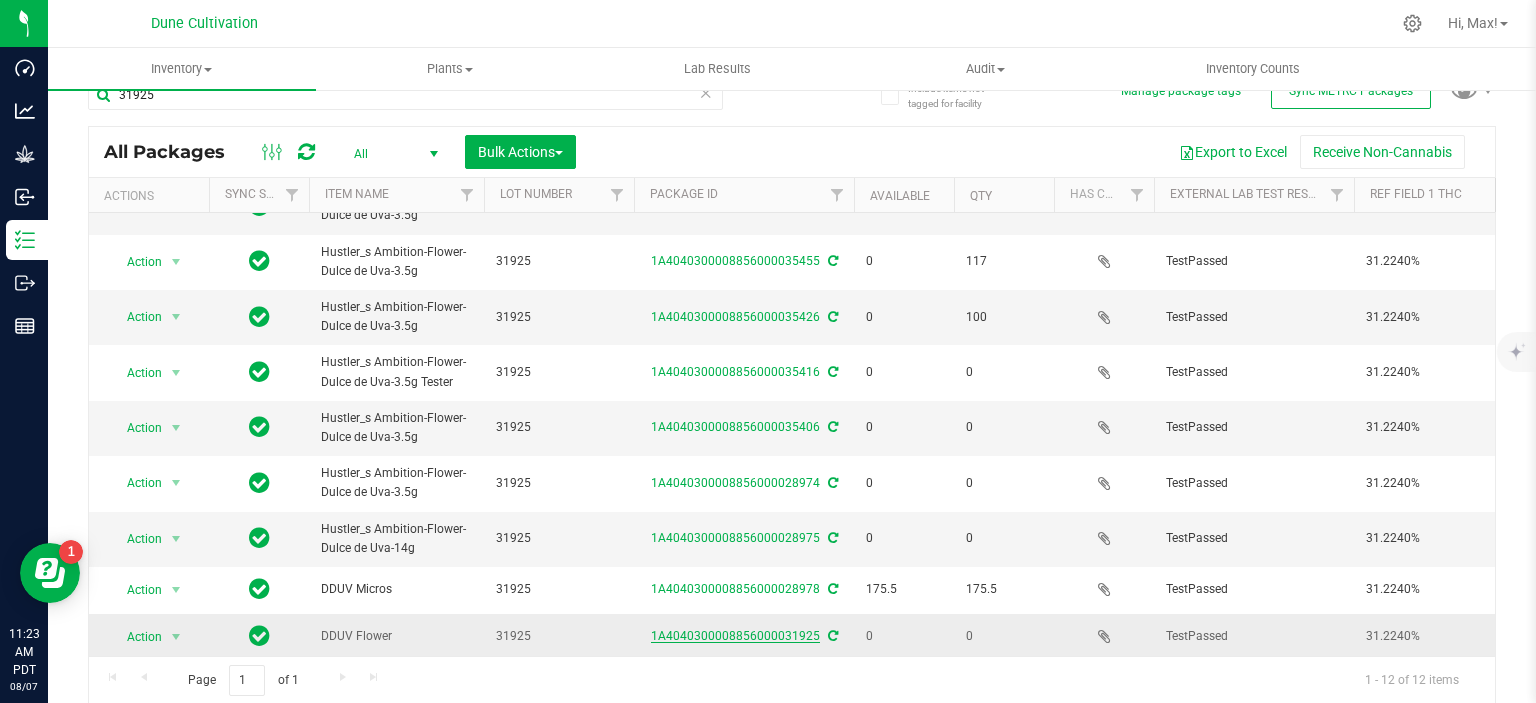 click on "1A4040300008856000031925" at bounding box center (735, 636) 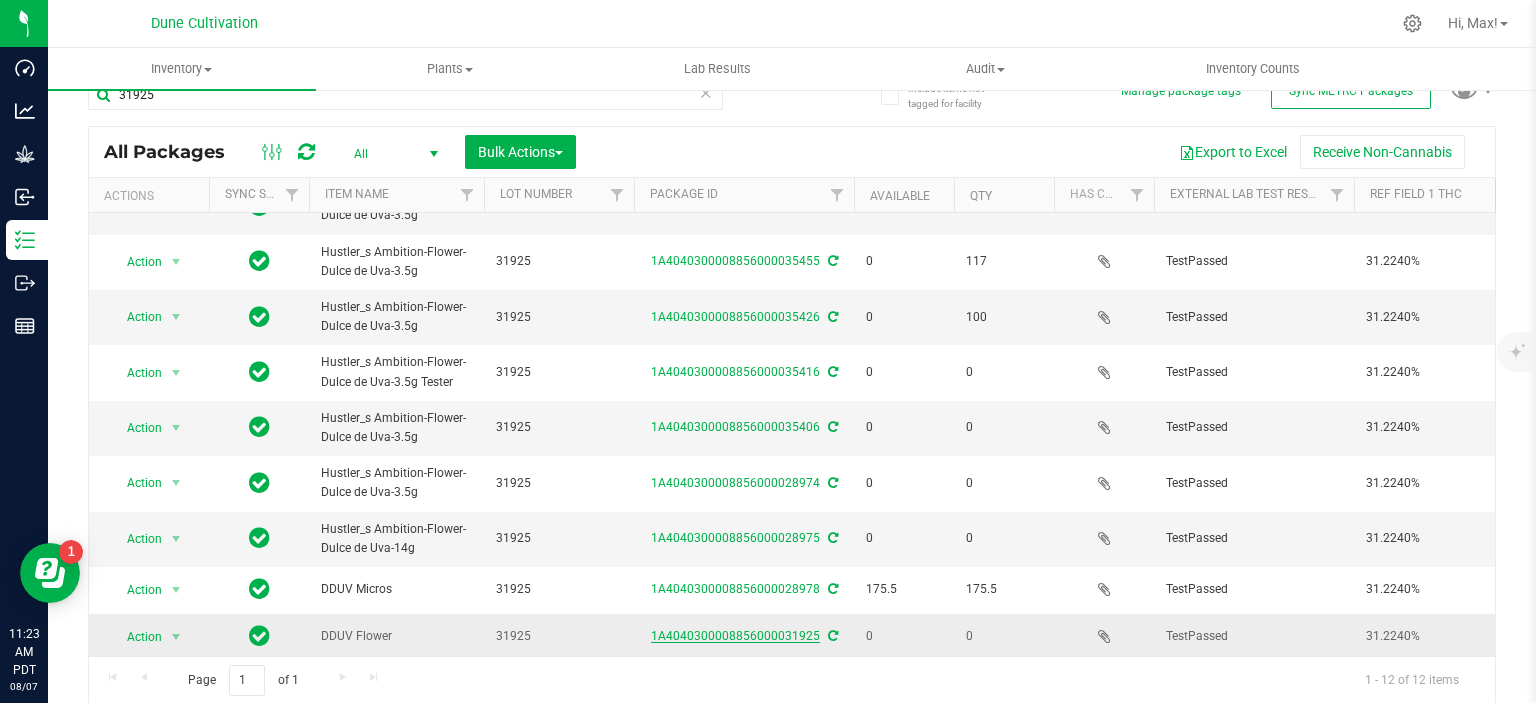scroll, scrollTop: 0, scrollLeft: 0, axis: both 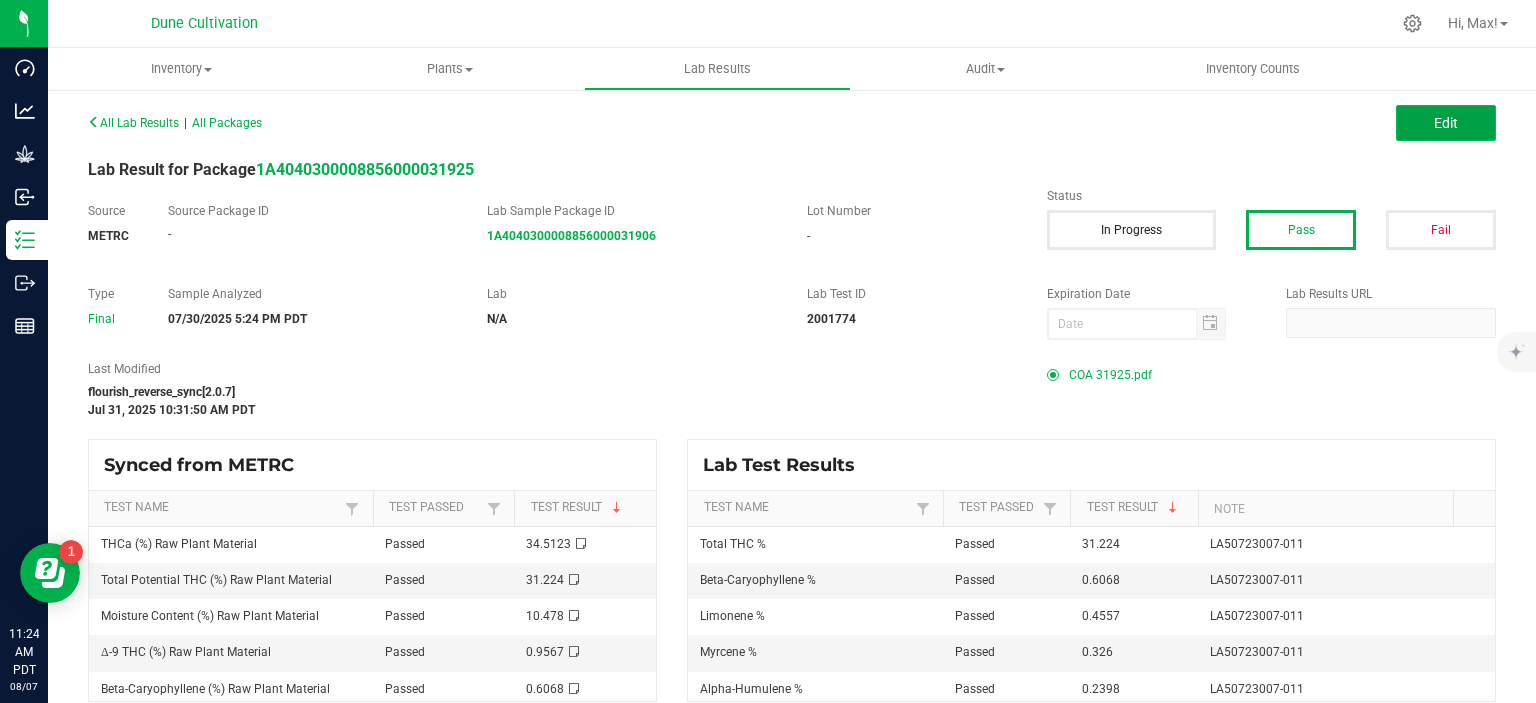 click on "Edit" at bounding box center (1446, 123) 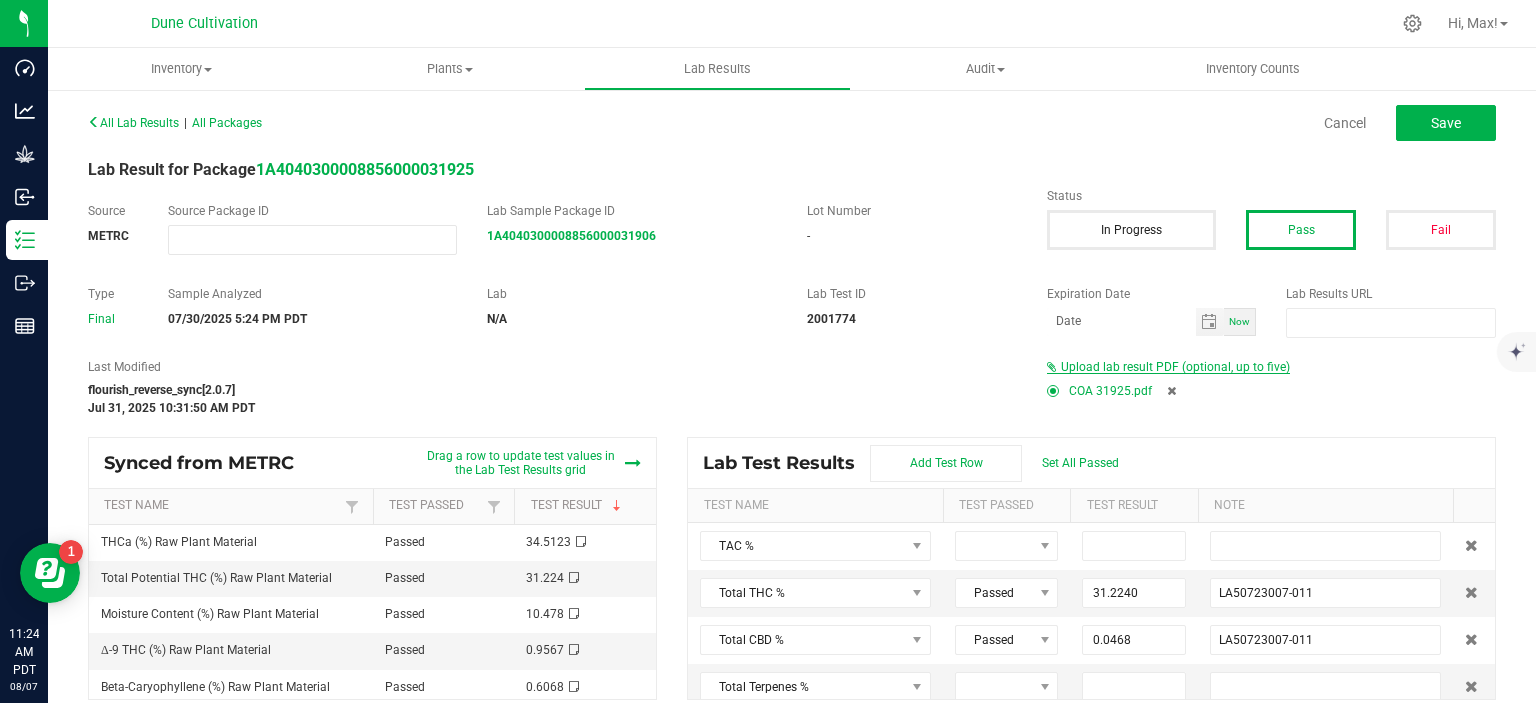 click on "Upload lab result PDF (optional, up to five)" at bounding box center (1175, 367) 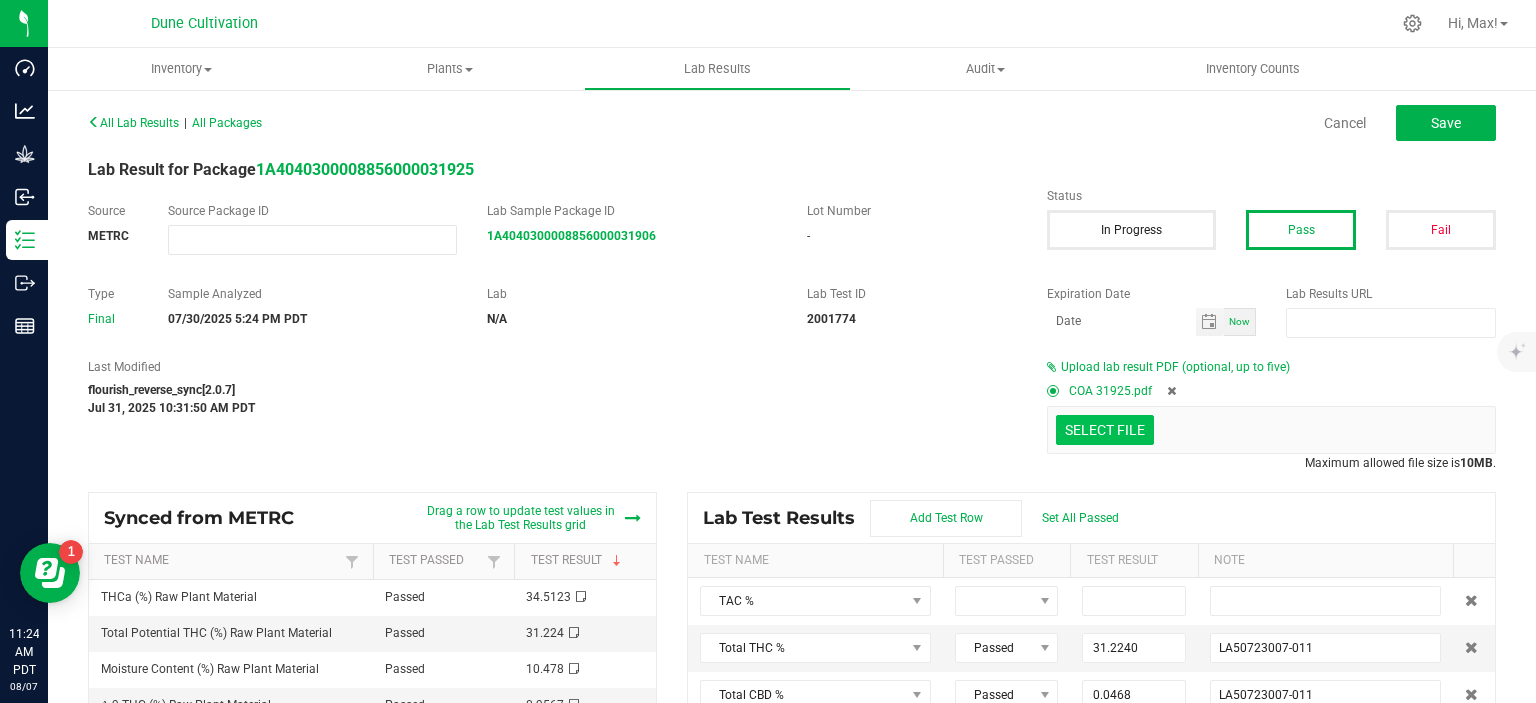 click at bounding box center (-292, 326) 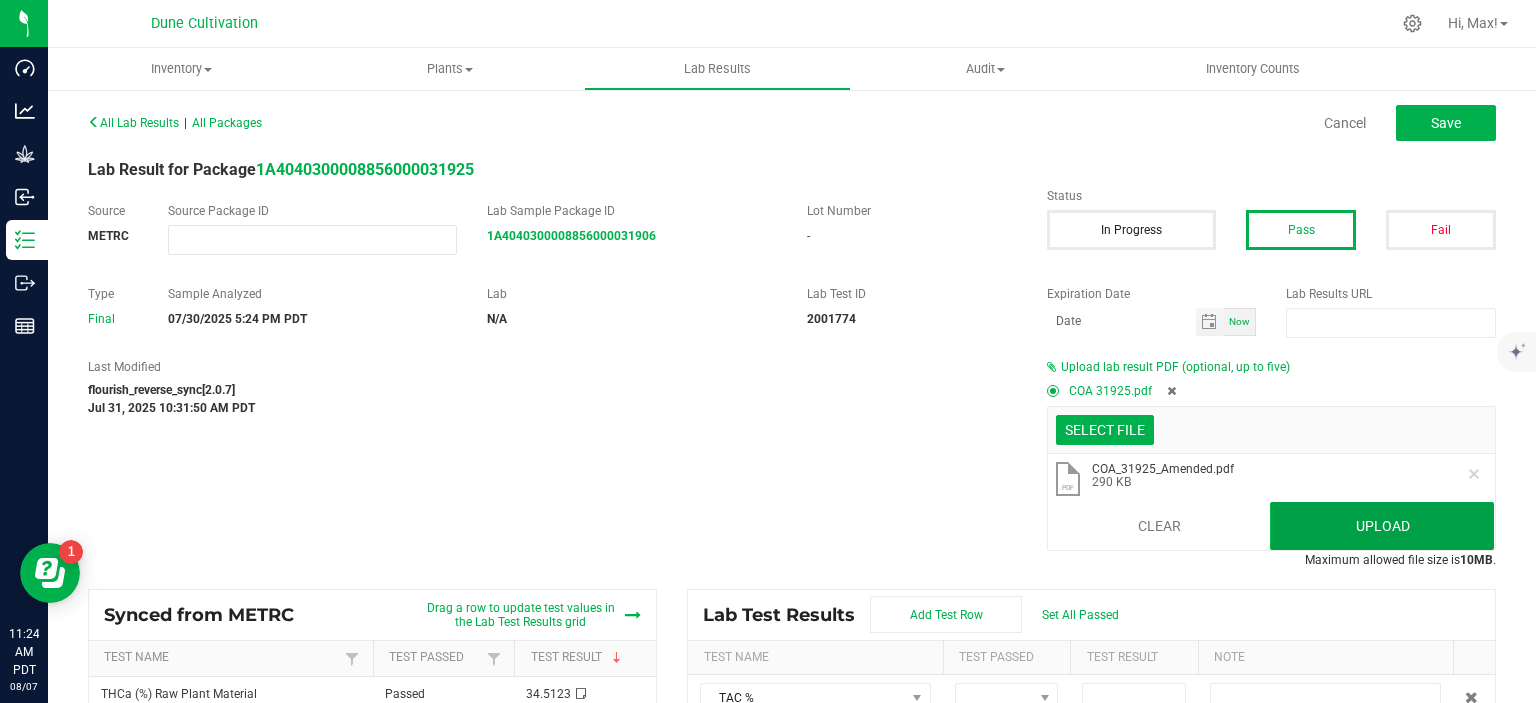 click on "Upload" at bounding box center (1382, 526) 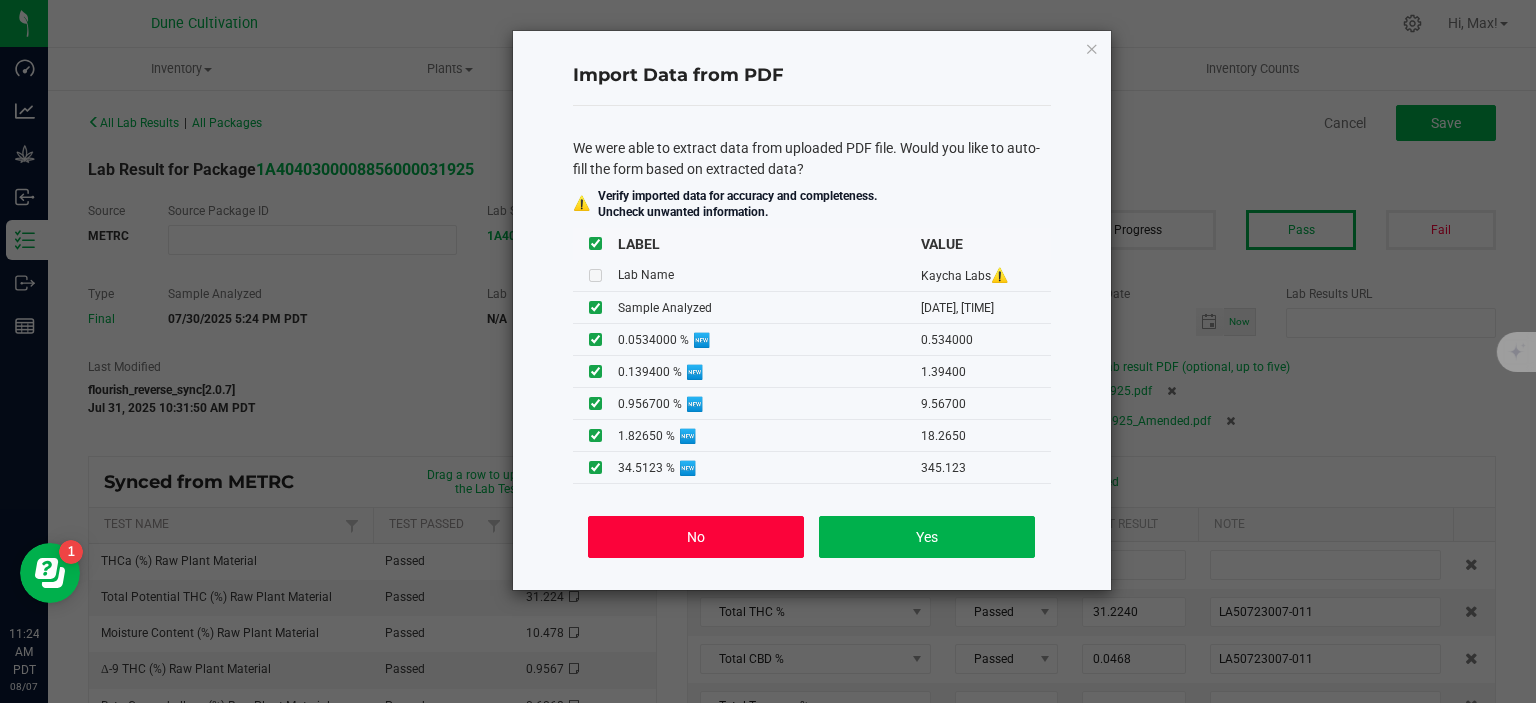 click on "No" 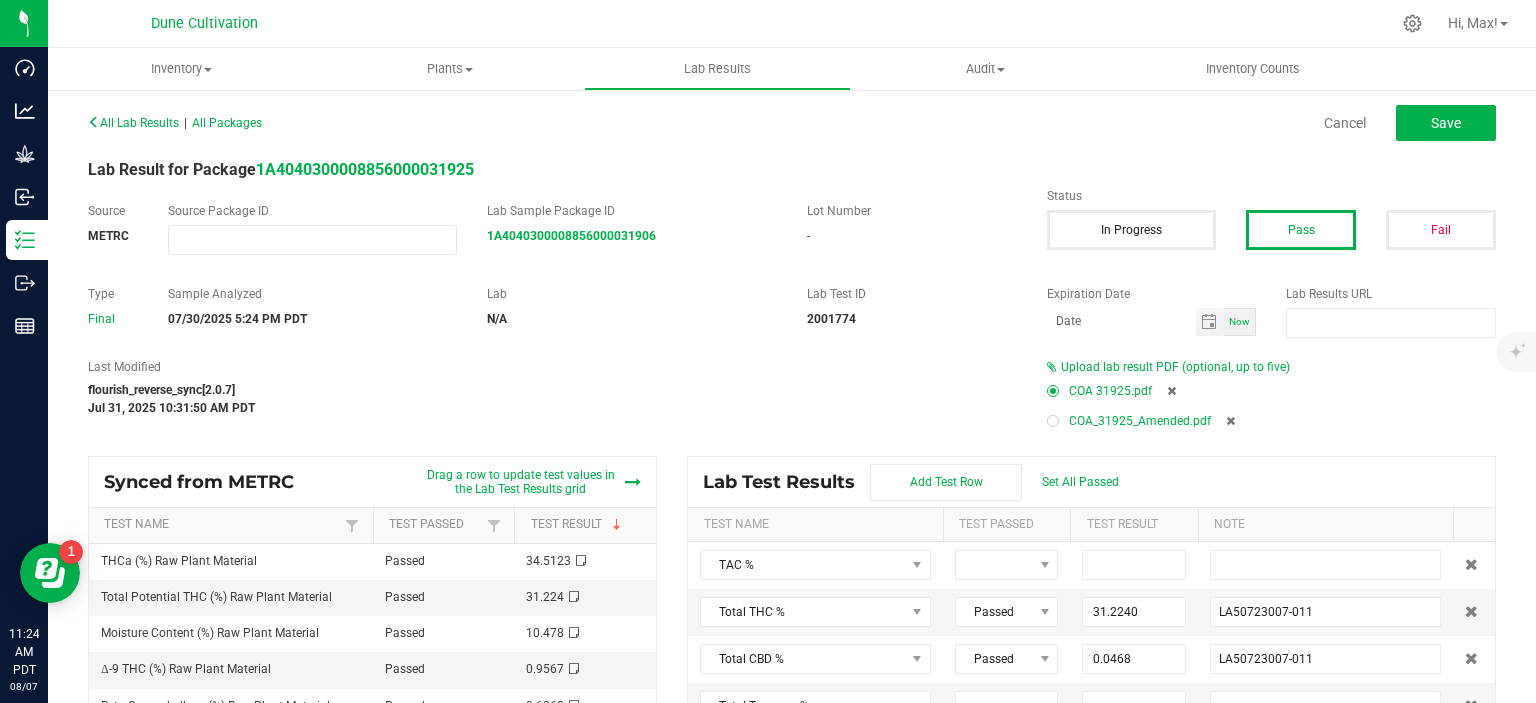 click at bounding box center (1053, 421) 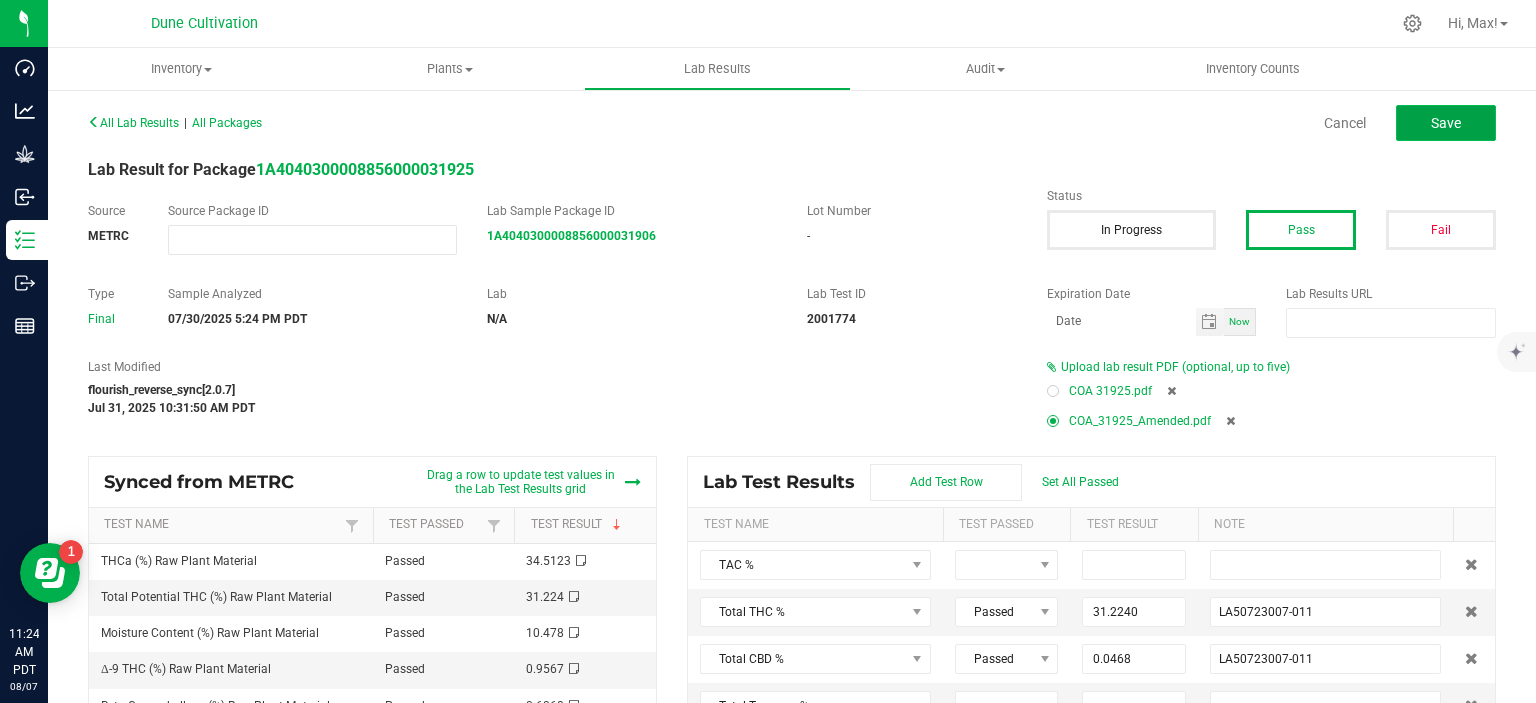 click on "Save" 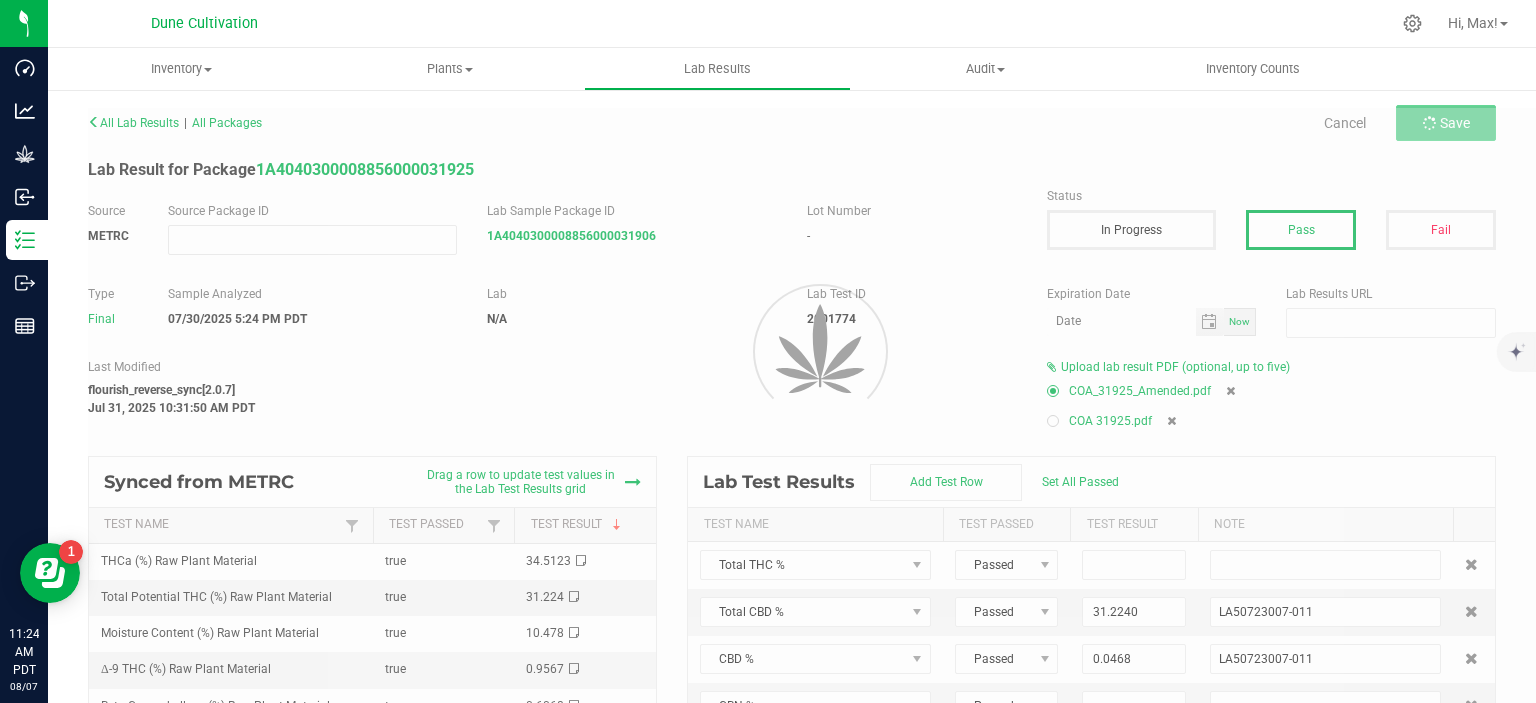 type on "31.2240" 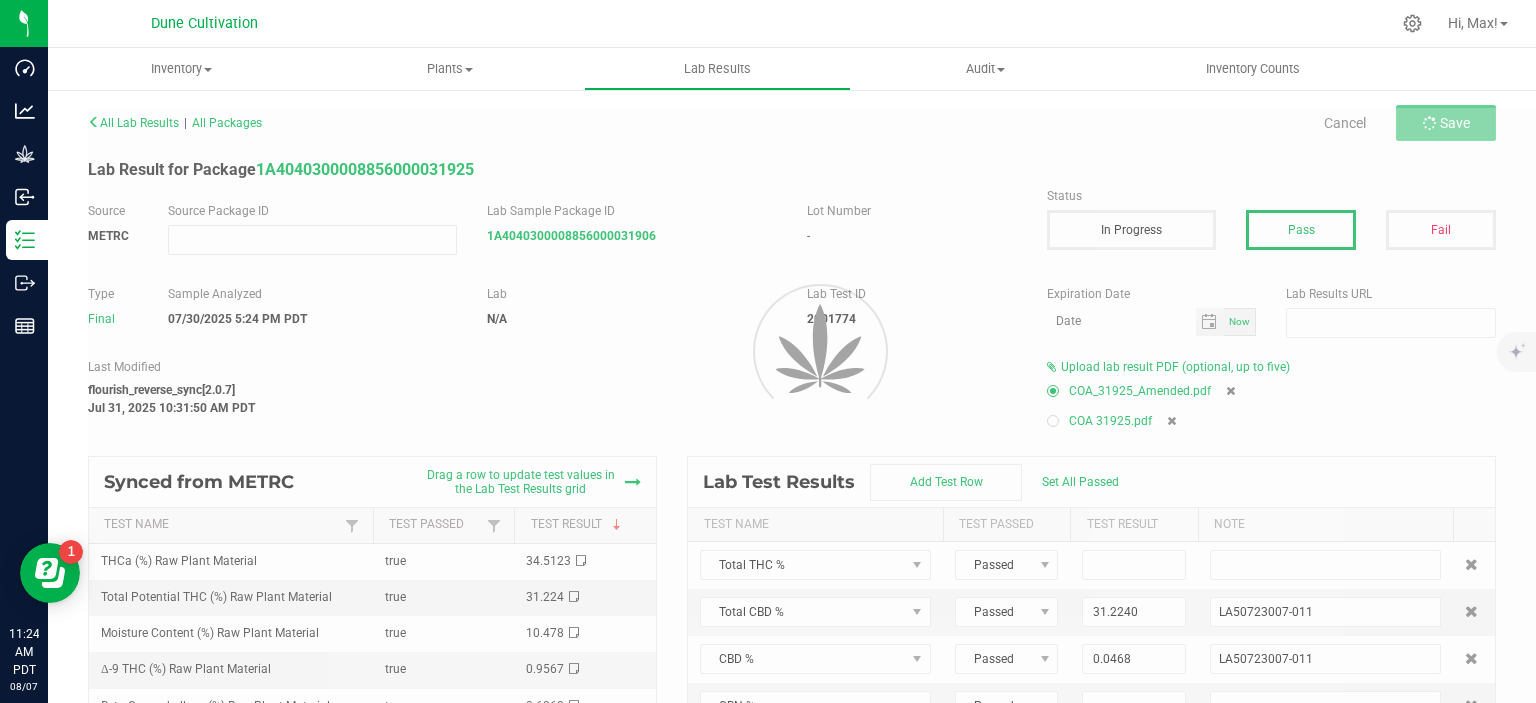 type on "LA50723007-011" 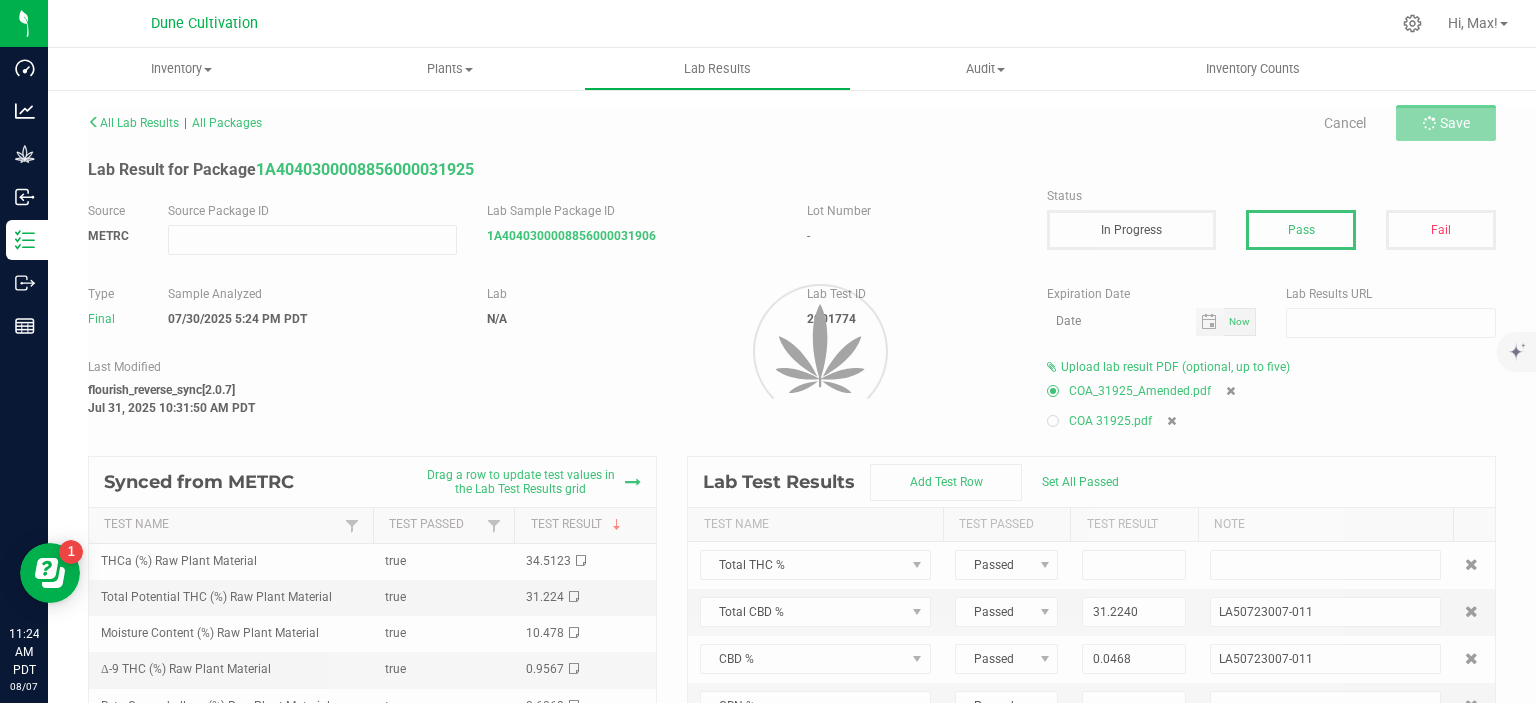type on "0.0468" 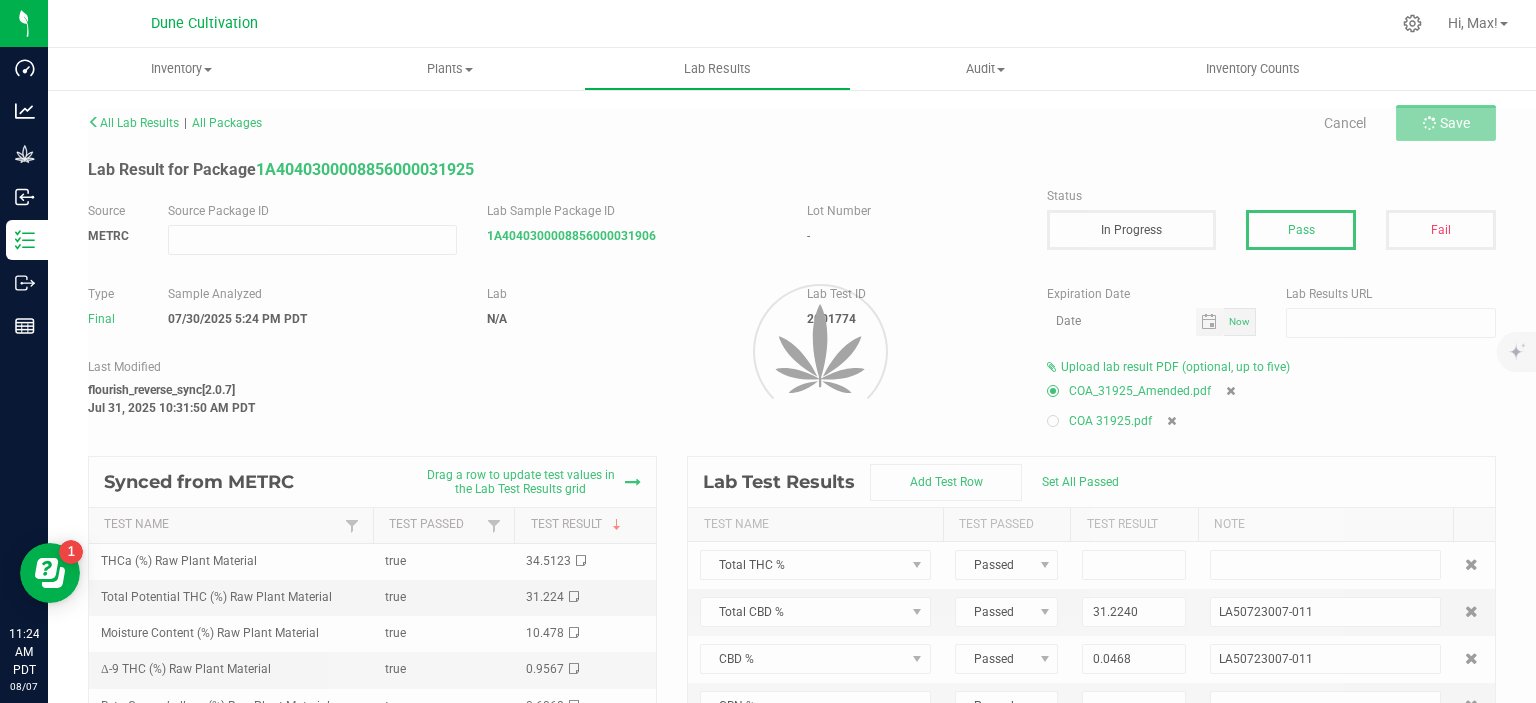 type on "0.0000" 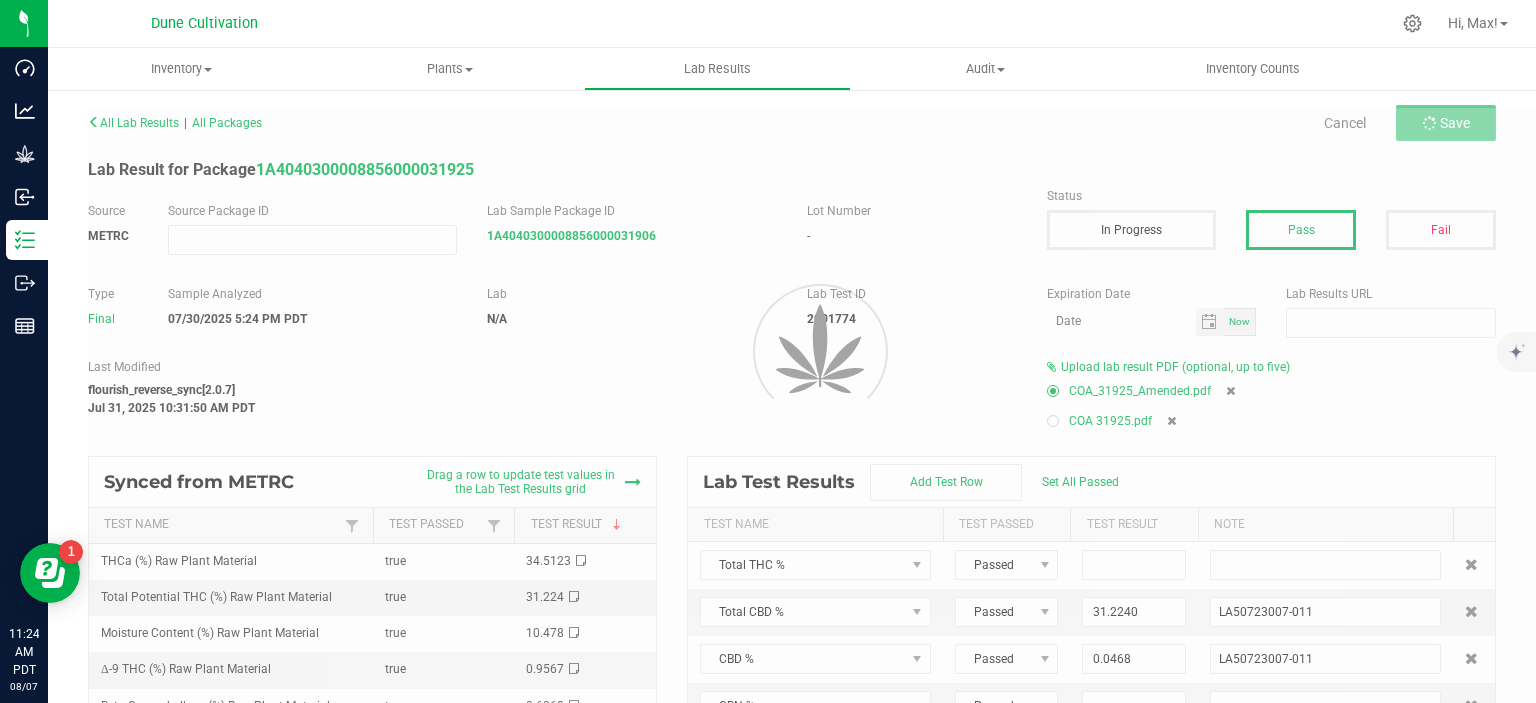 type on "<LOQ (0.001); LA50723007-011" 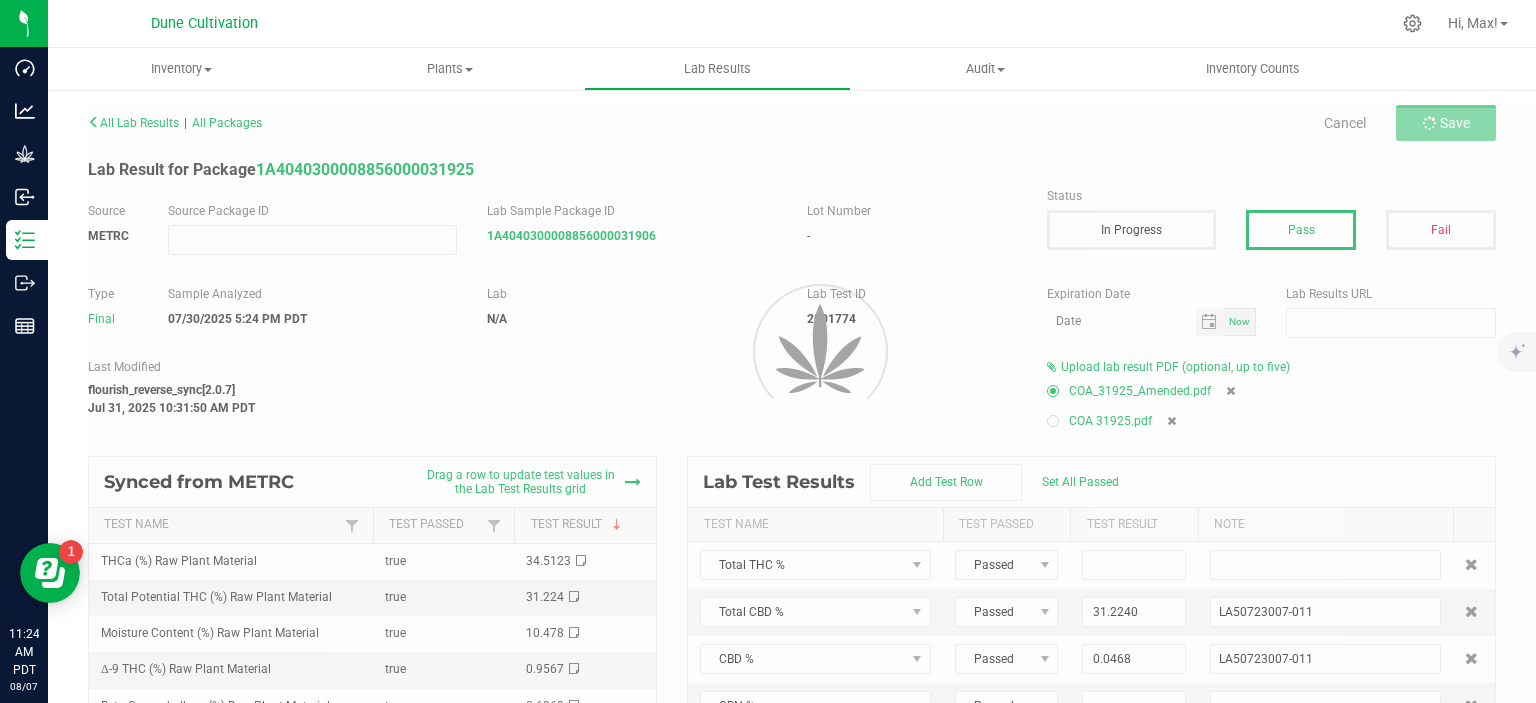 type on "0.0000" 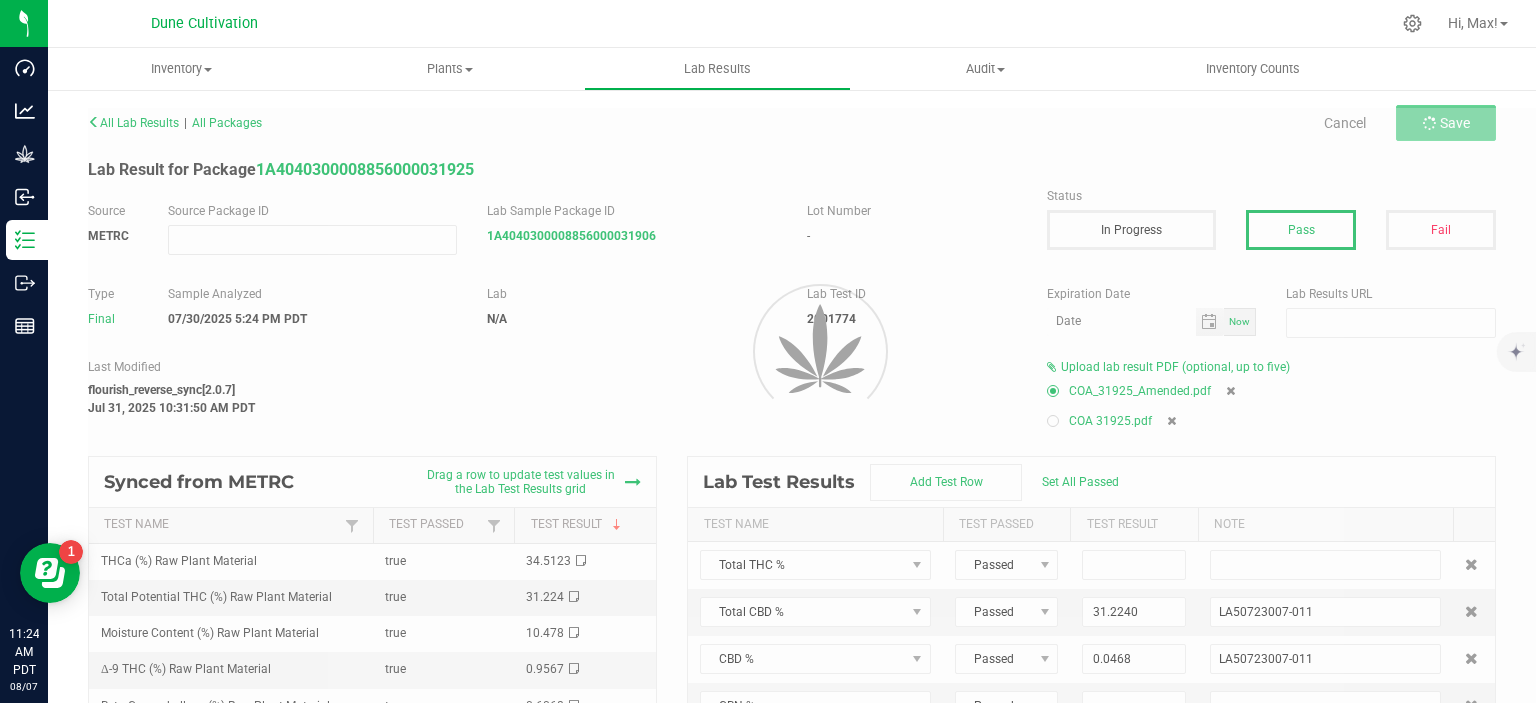 type on "<LOQ (0.001); LA50723007-011" 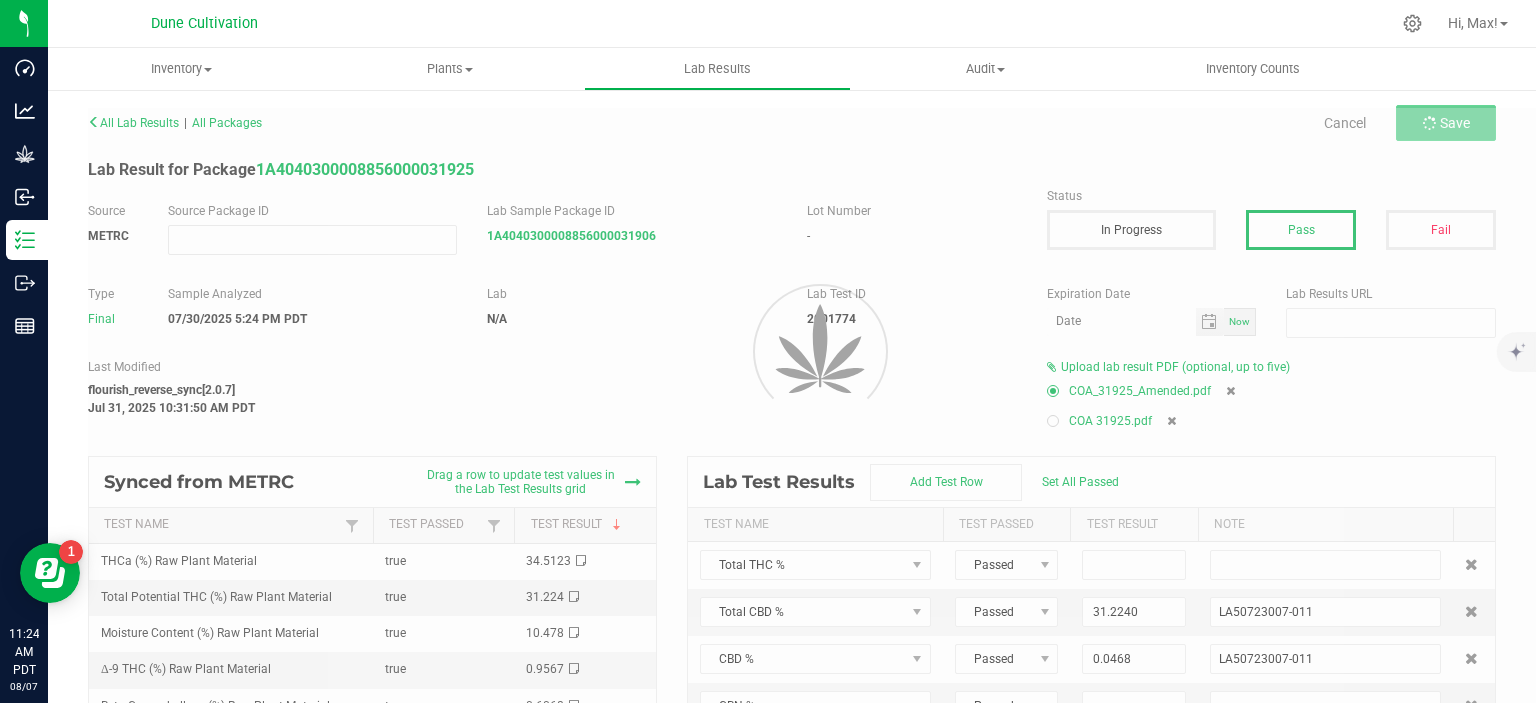 type on "0.0908" 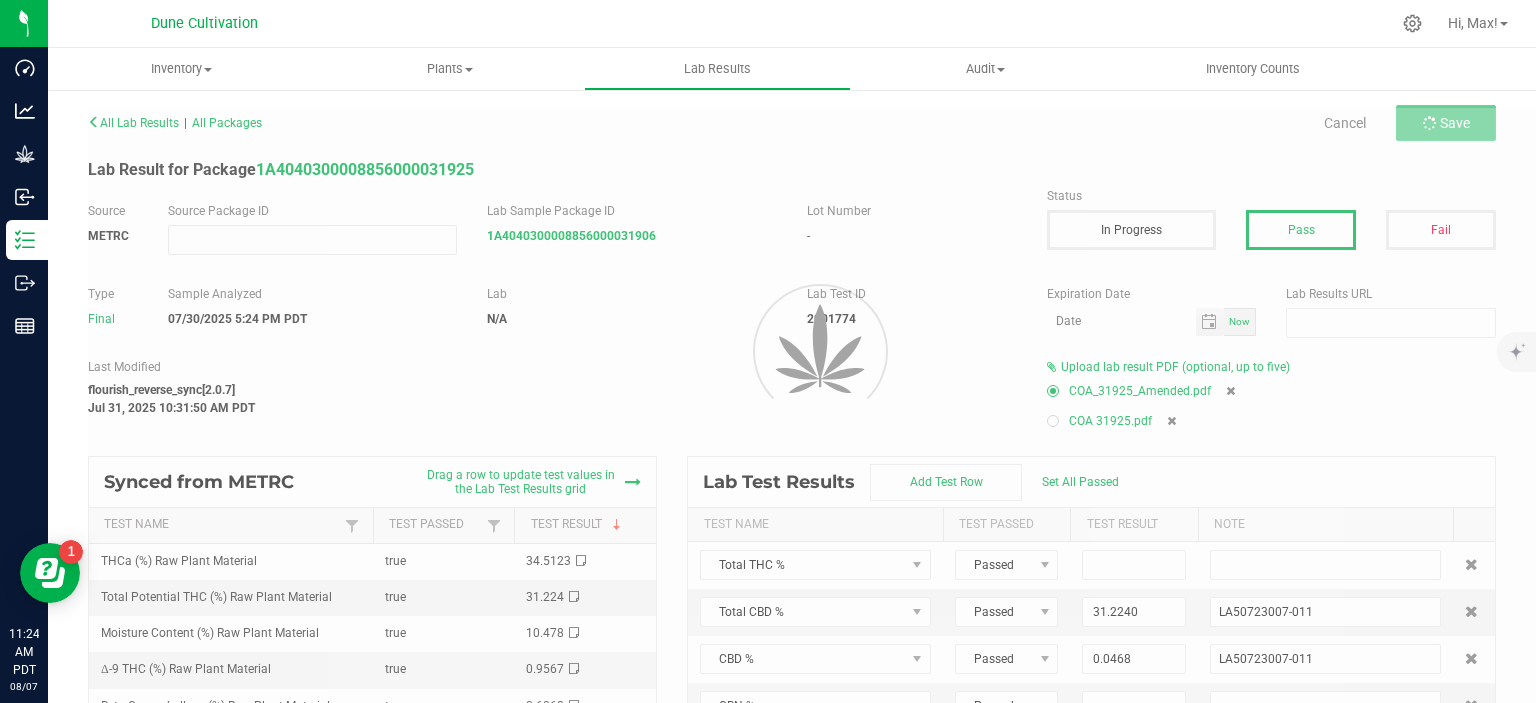 type on "LA50723007-011" 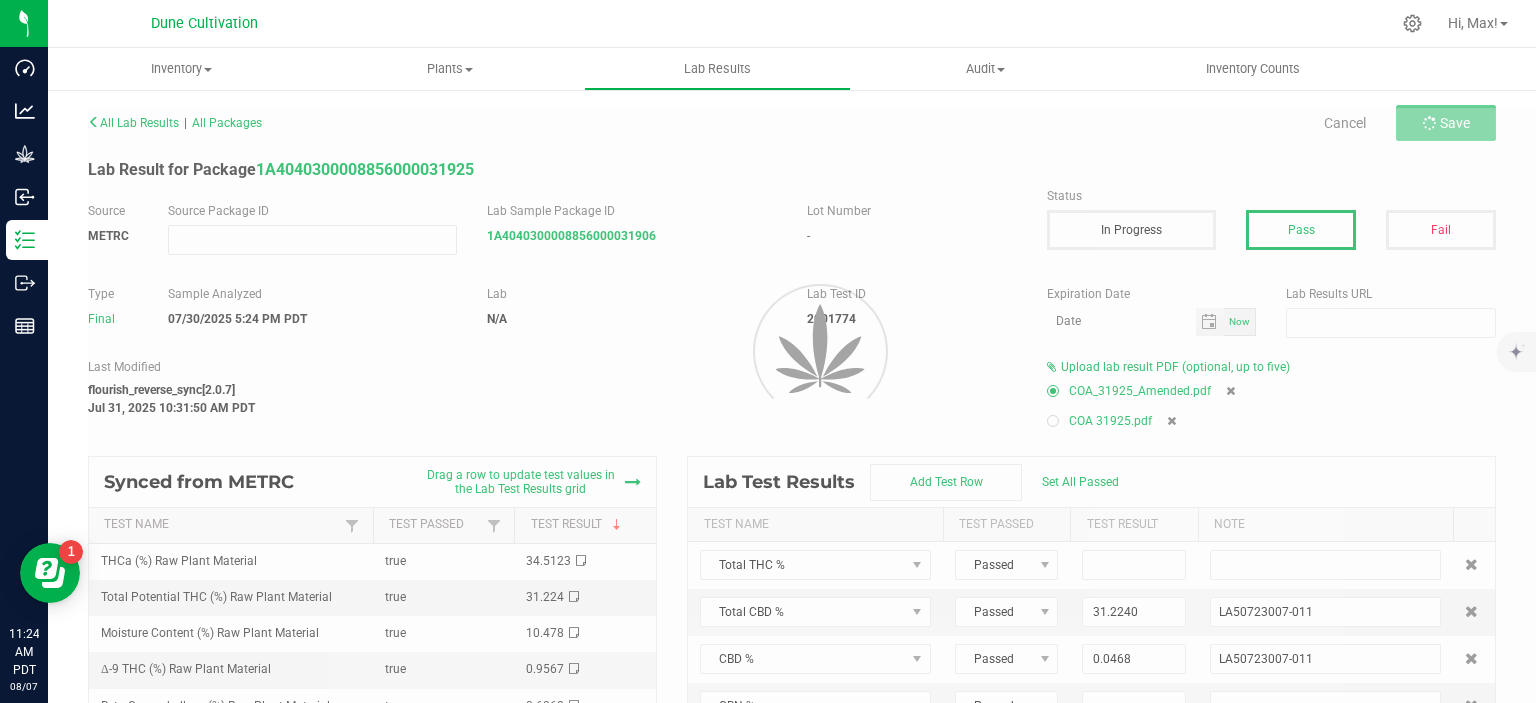 type on "0.2398" 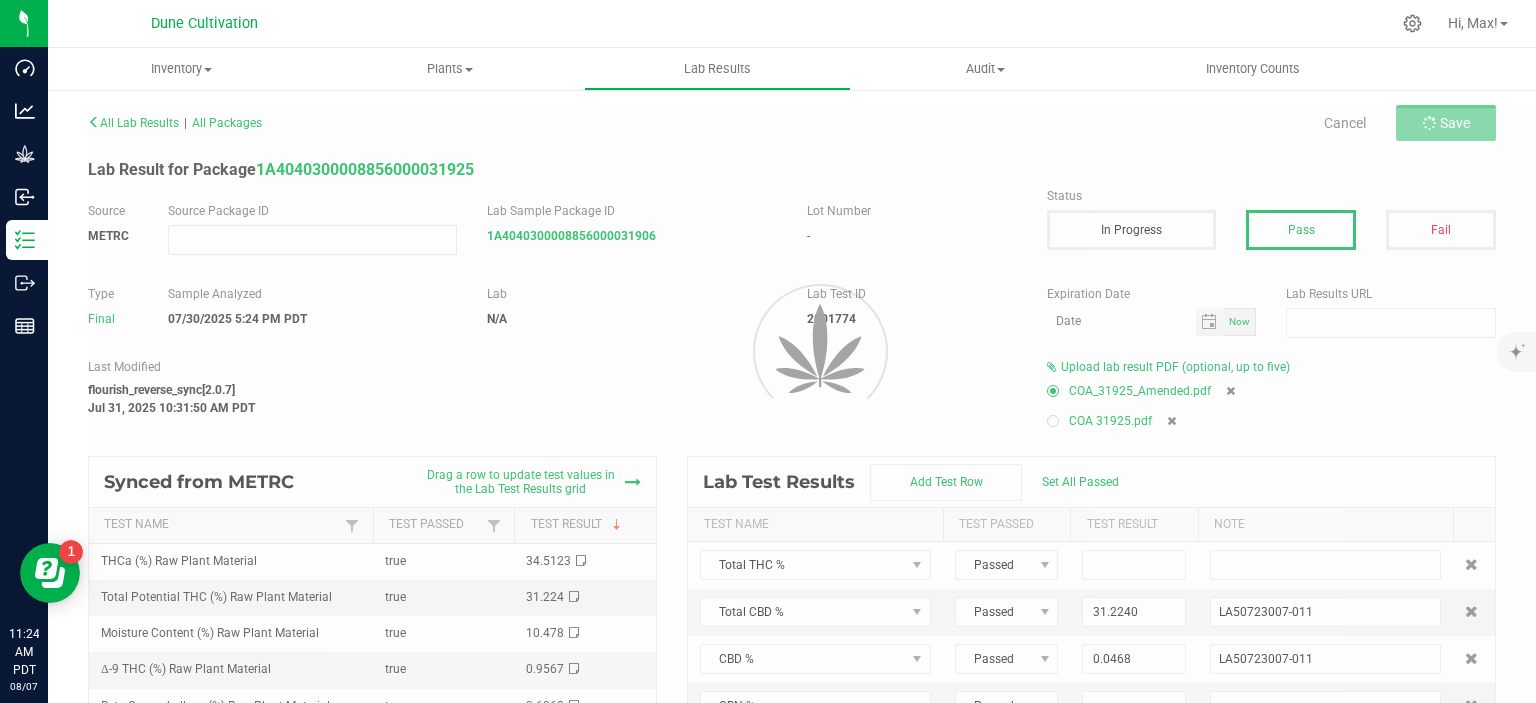 type on "LA50723007-011" 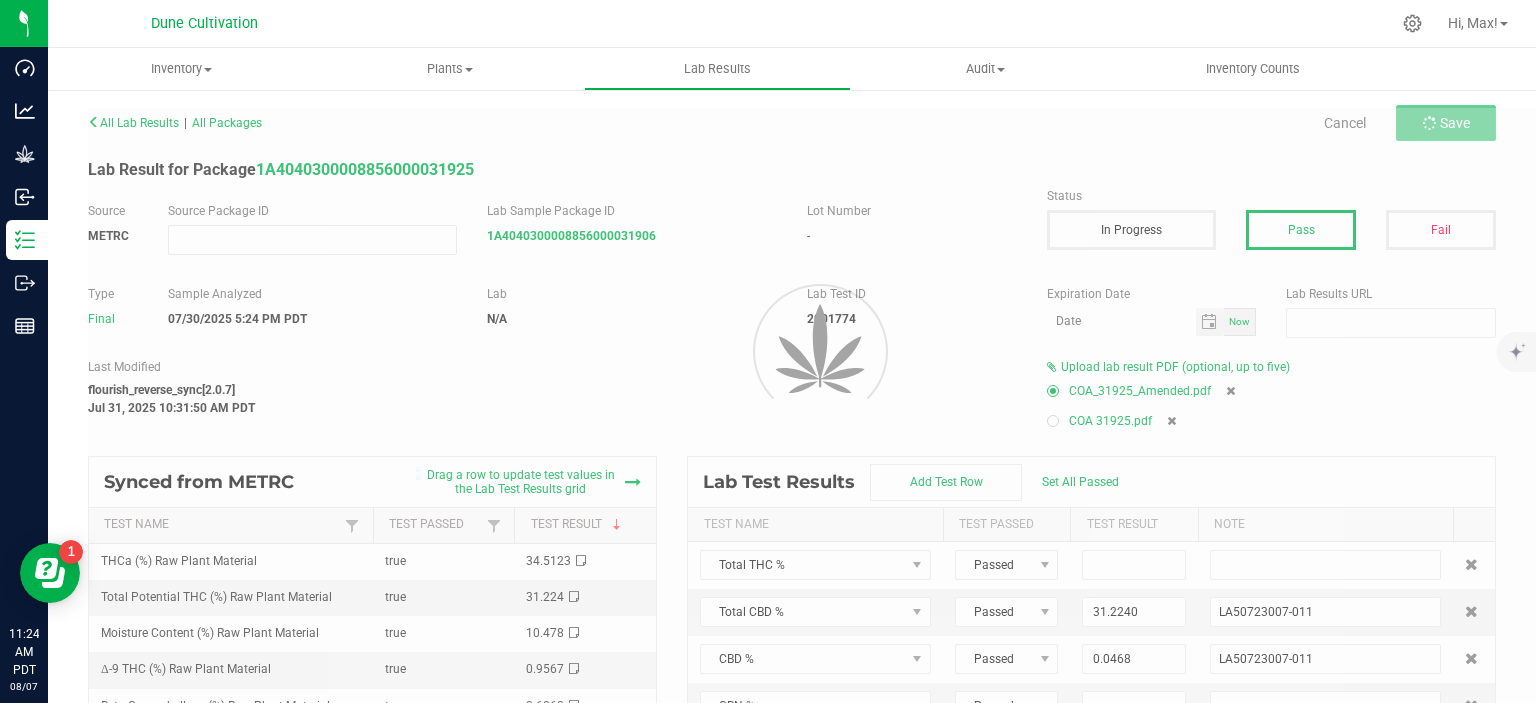 type on "0.0368" 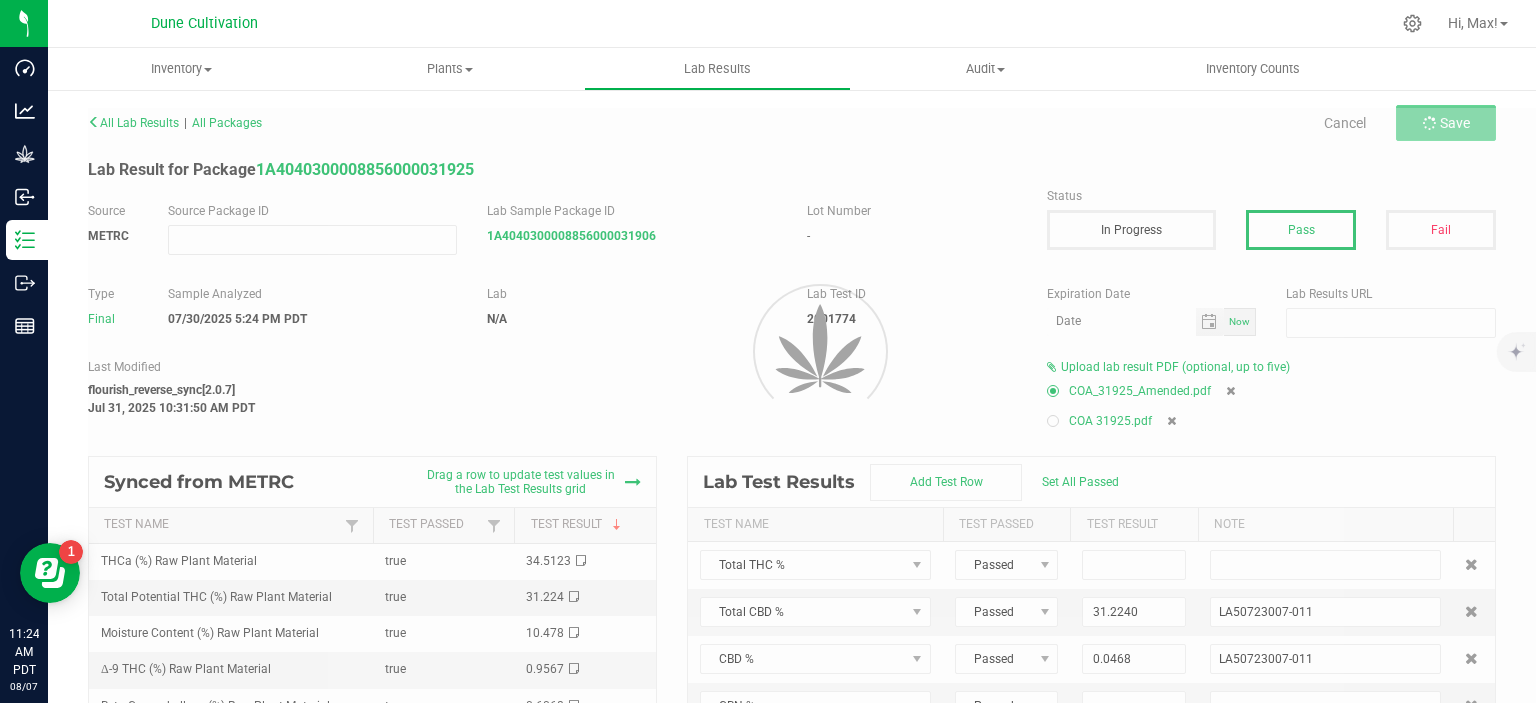 type on "LA50723007-011" 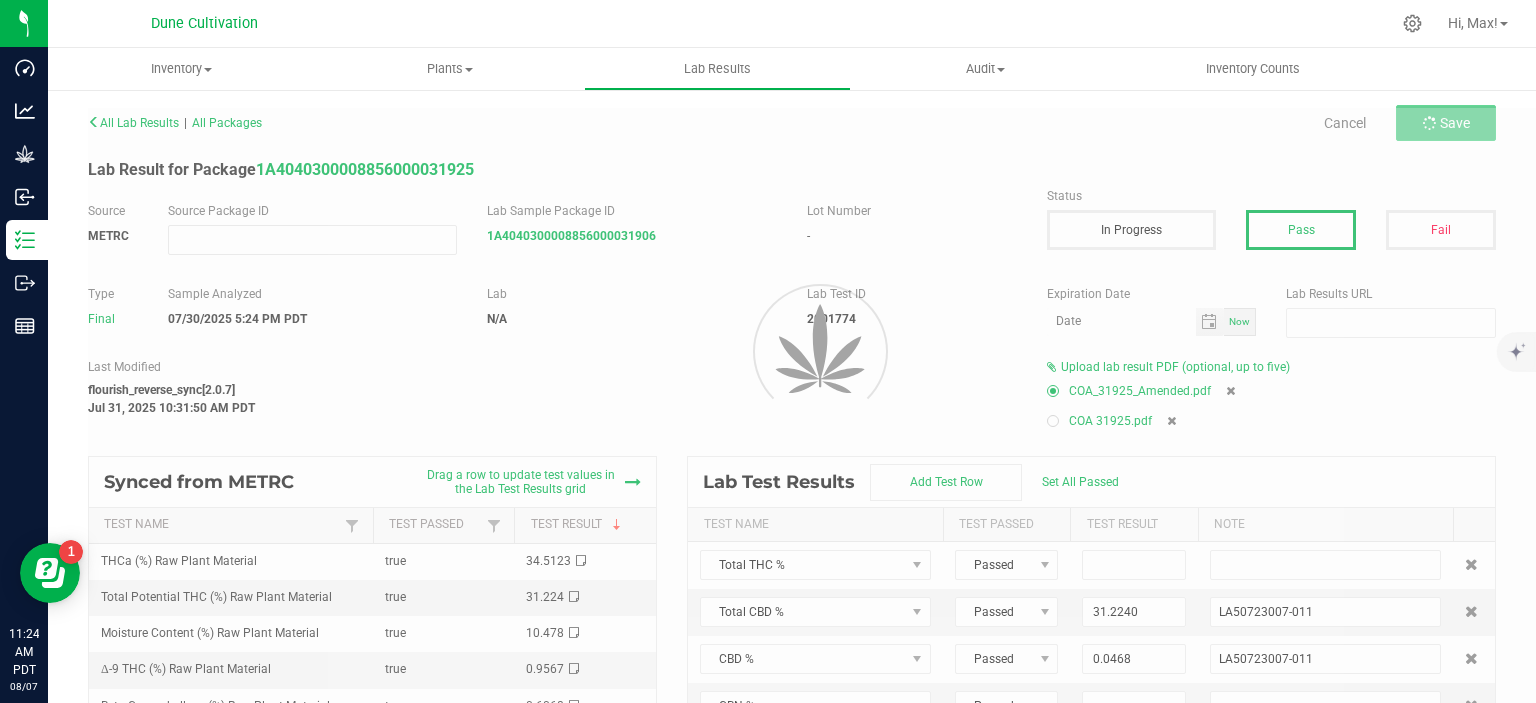 type on "0.0000" 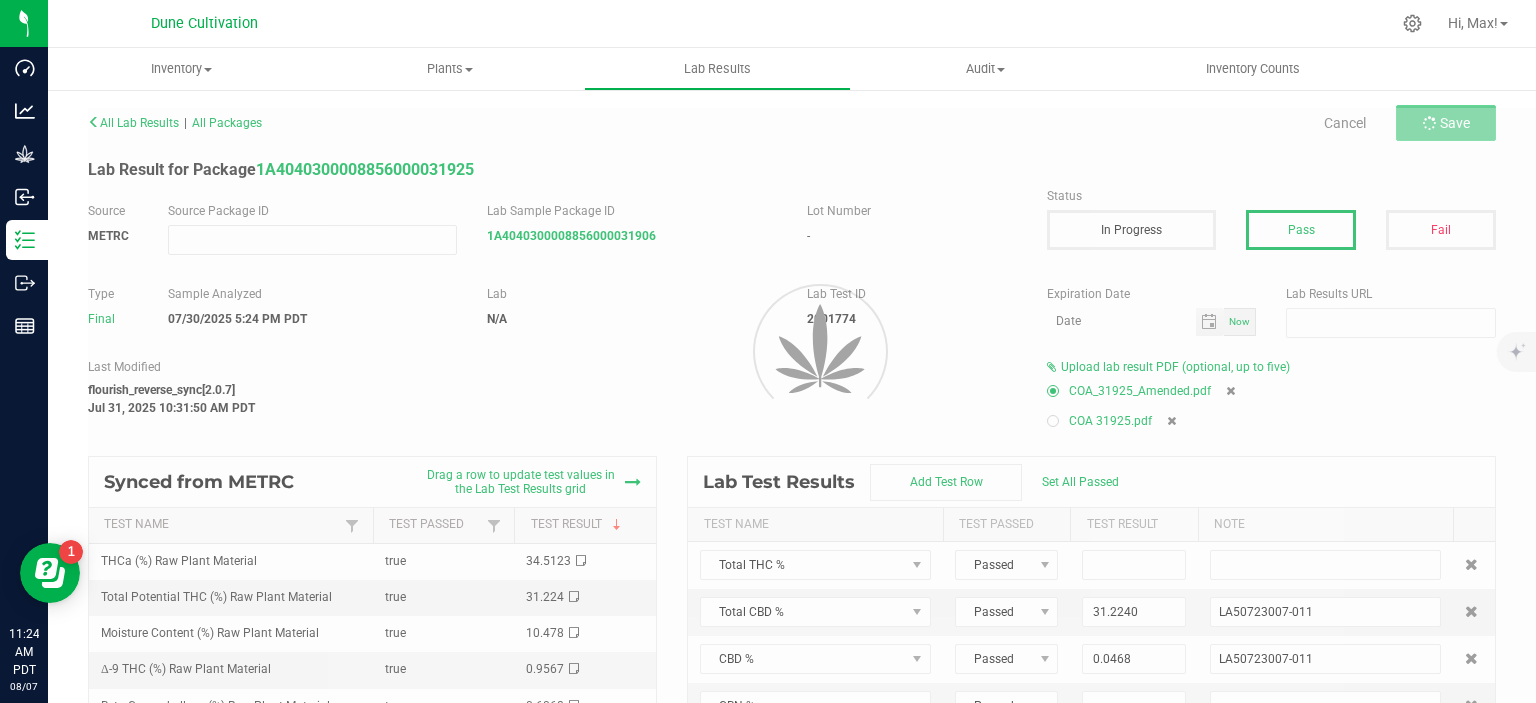 type on "<LOQ (0.02); LA50723007-011" 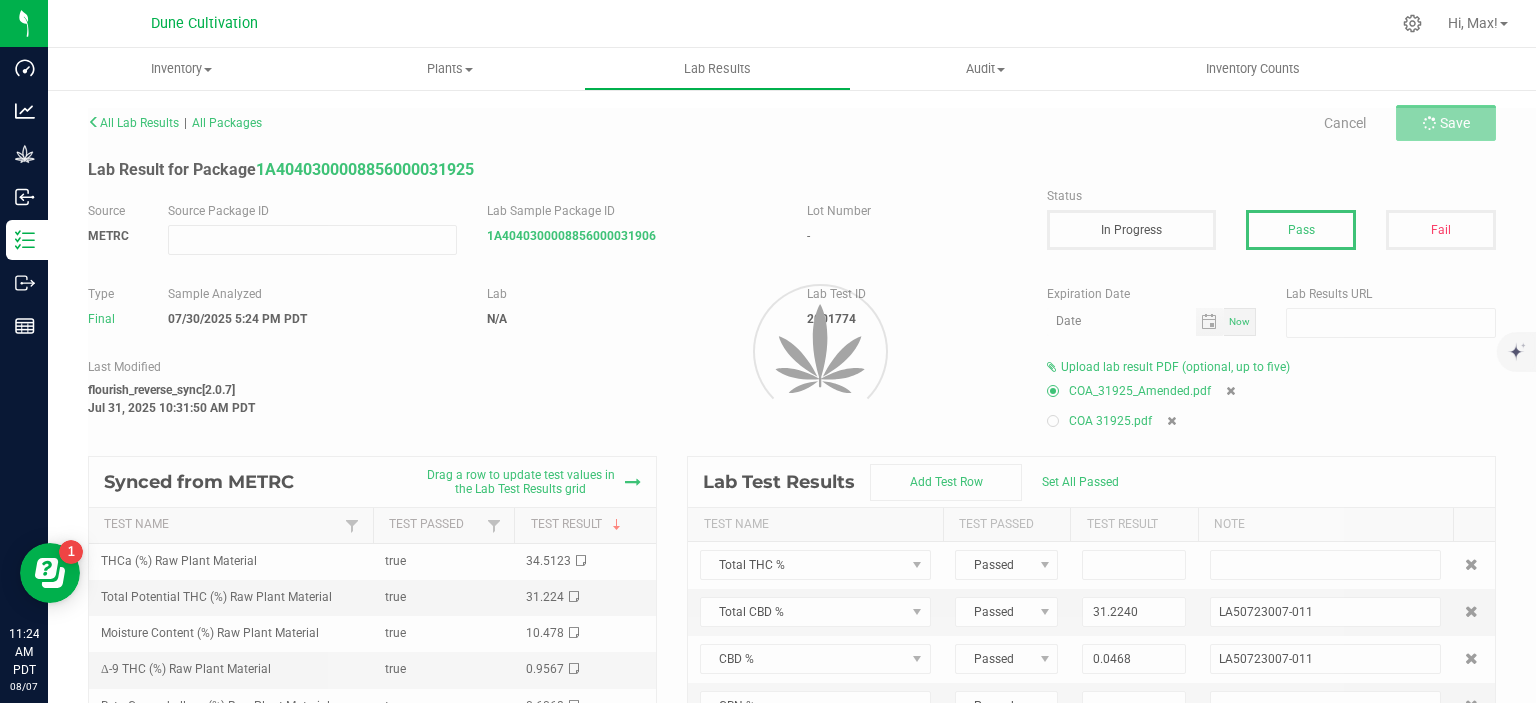 type on "0.6068" 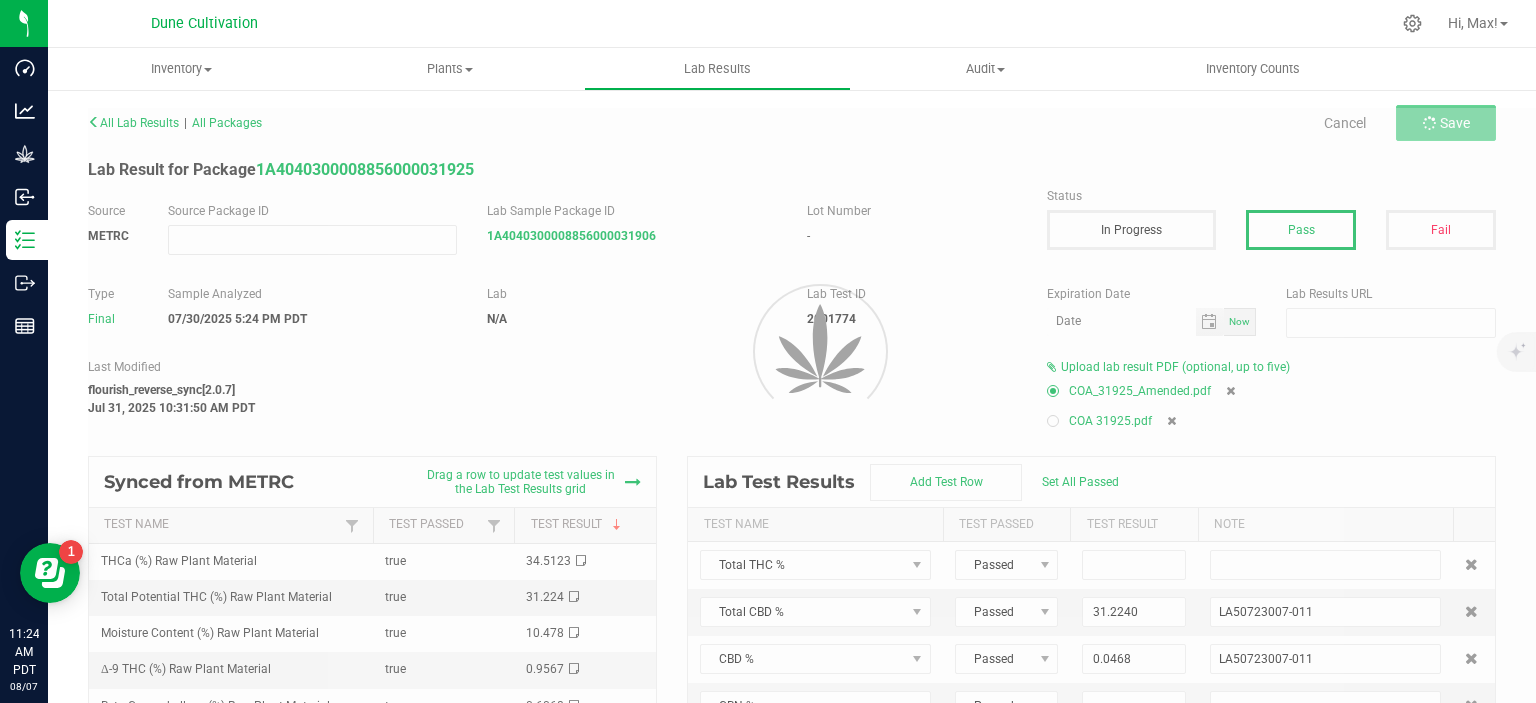 type on "LA50723007-011" 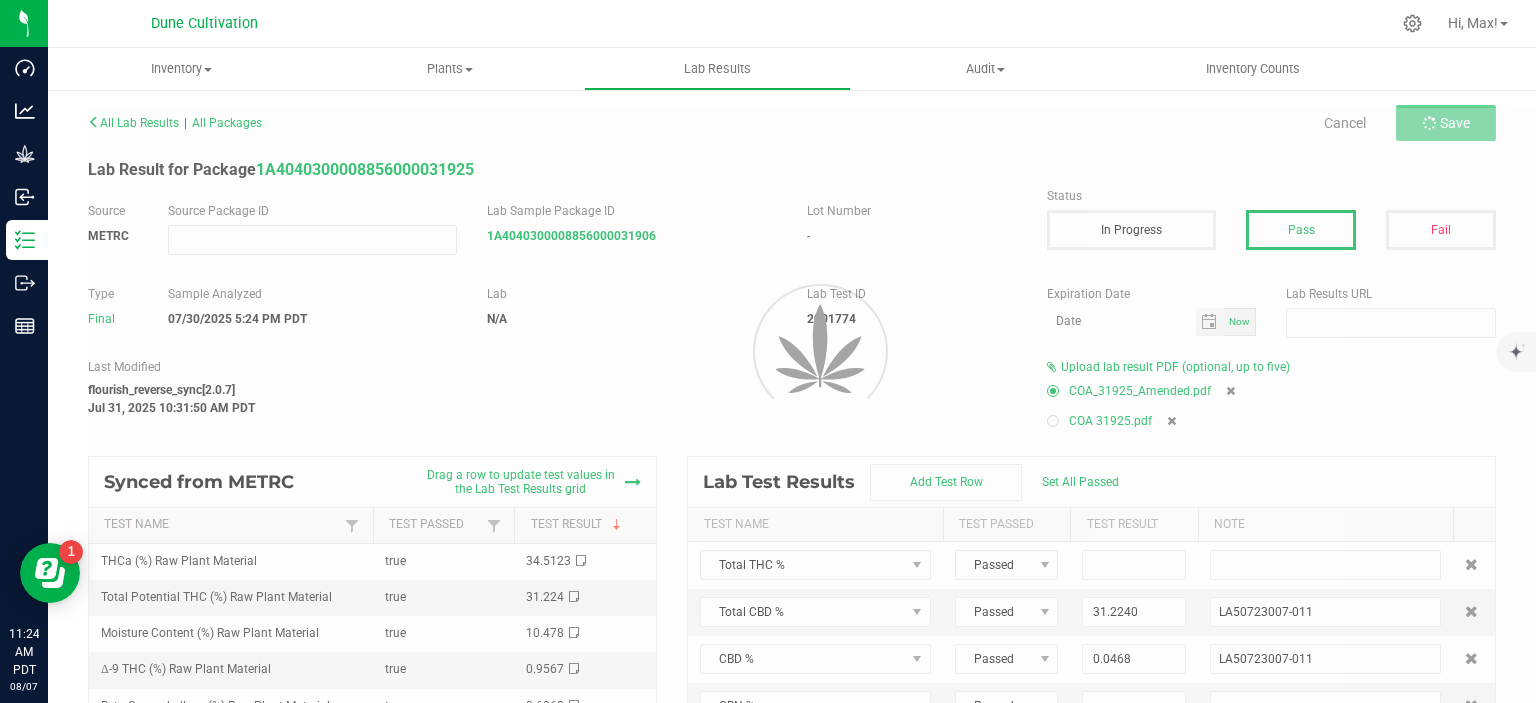 type on "0.0832" 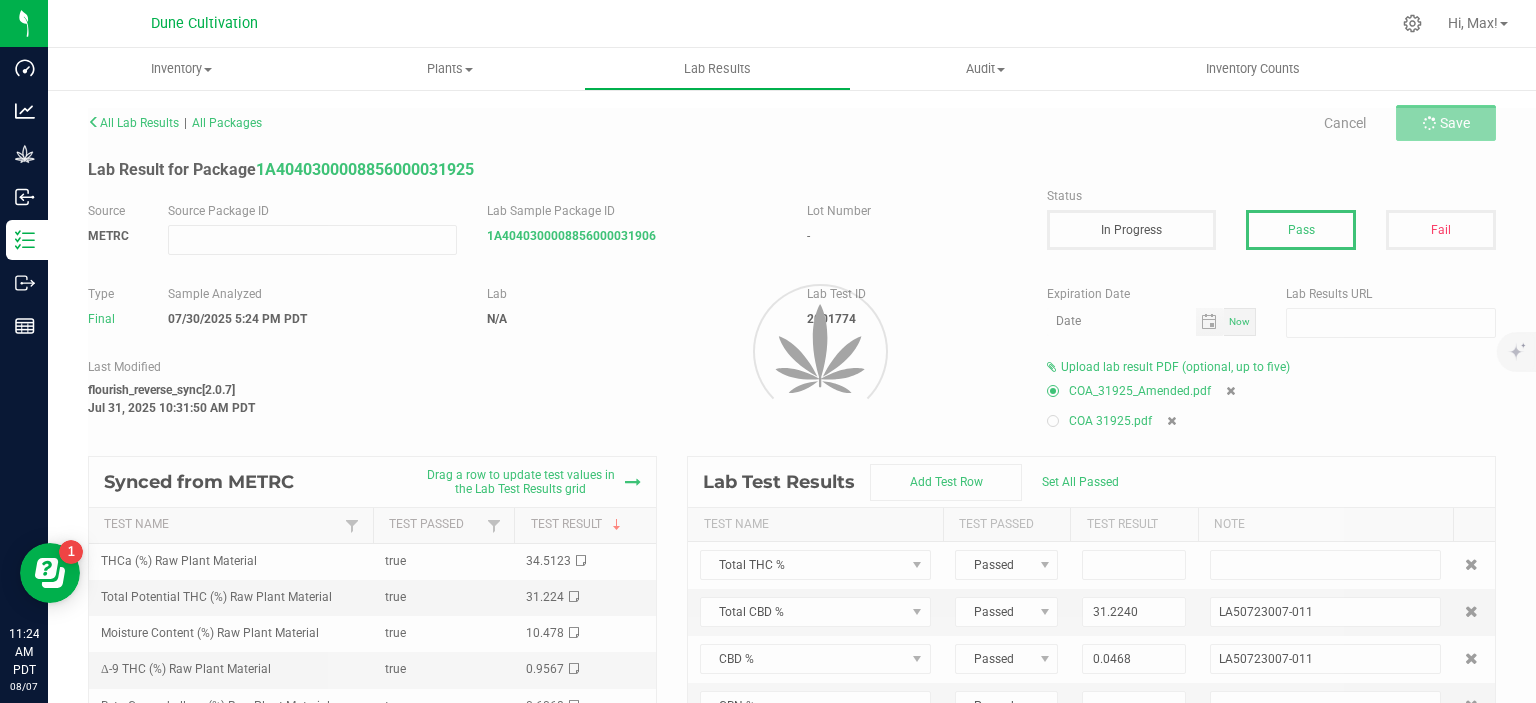type on "LA50723007-011" 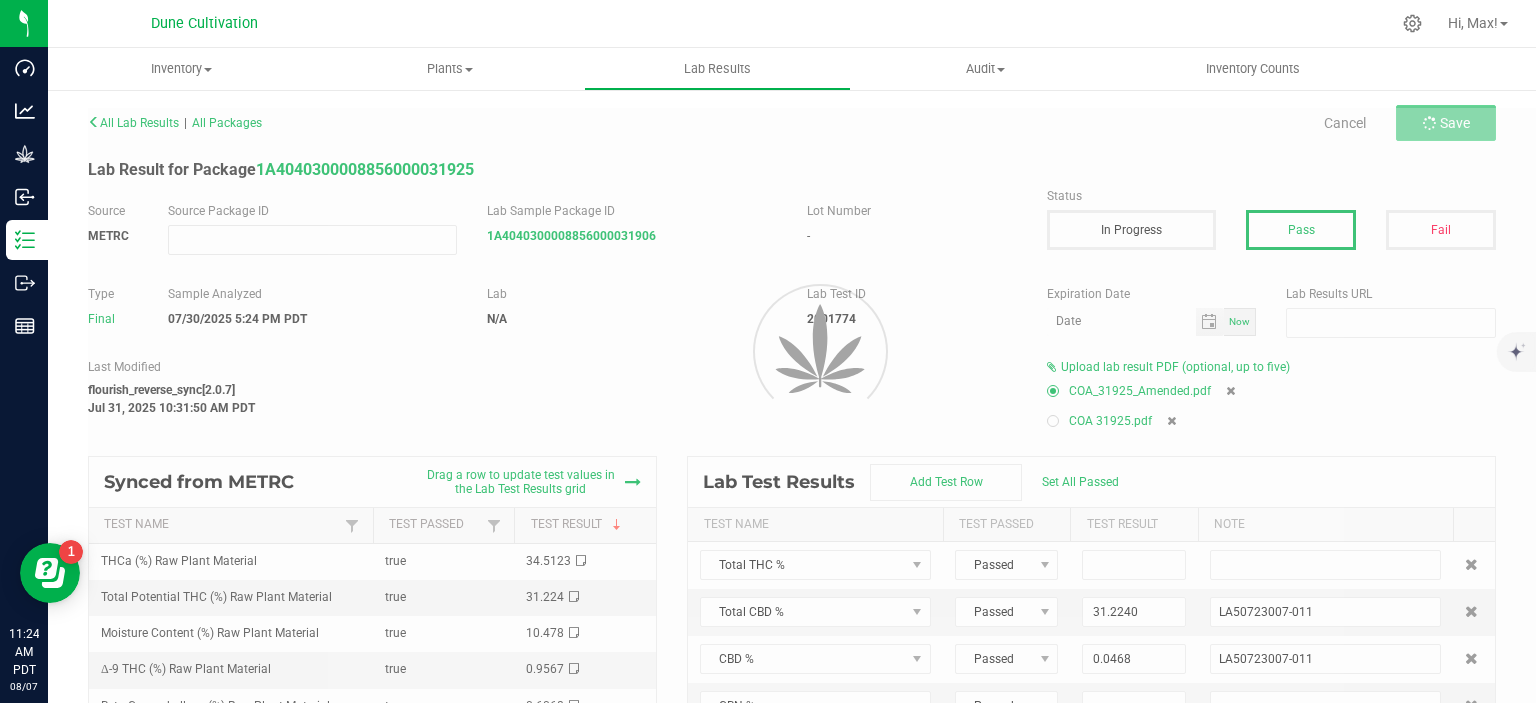type on "0.4557" 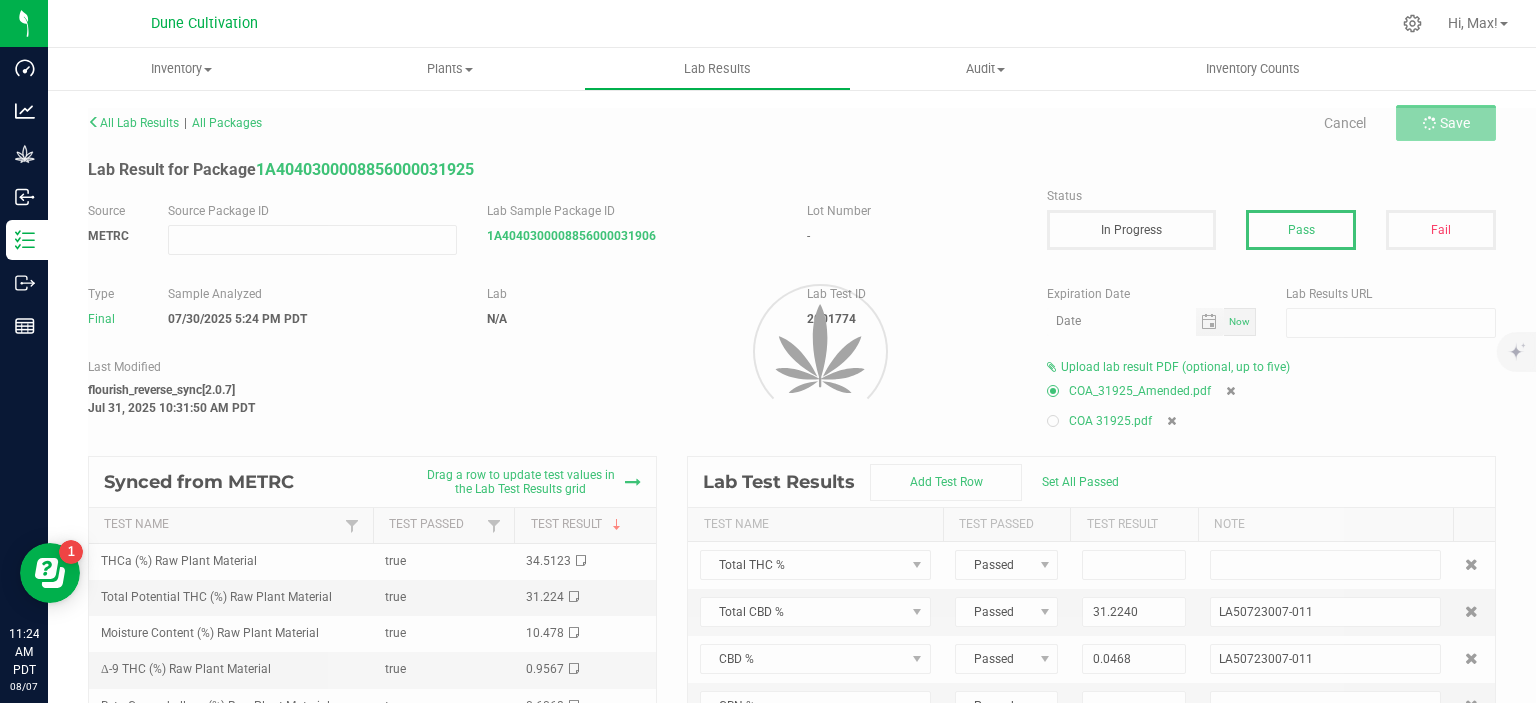 type on "LA50723007-011" 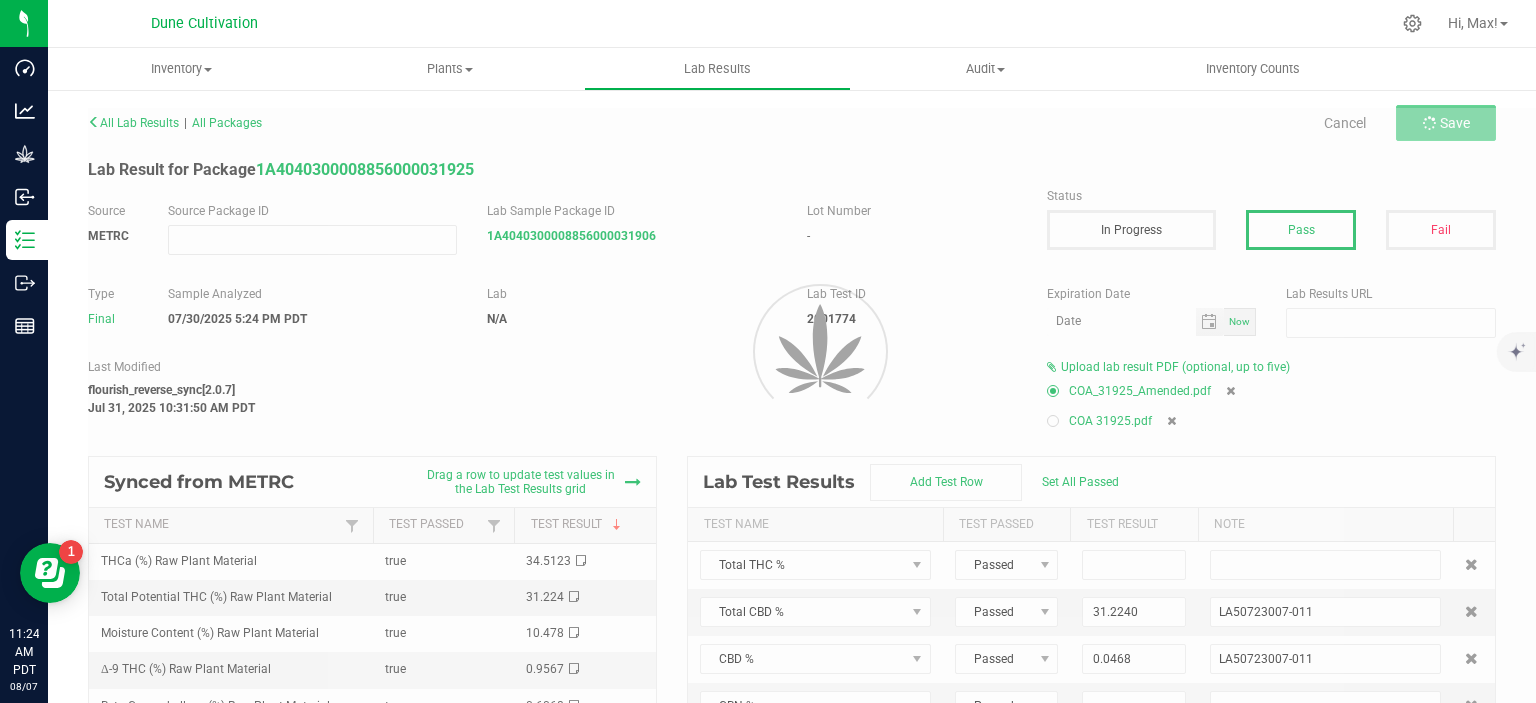 type on "0.2097" 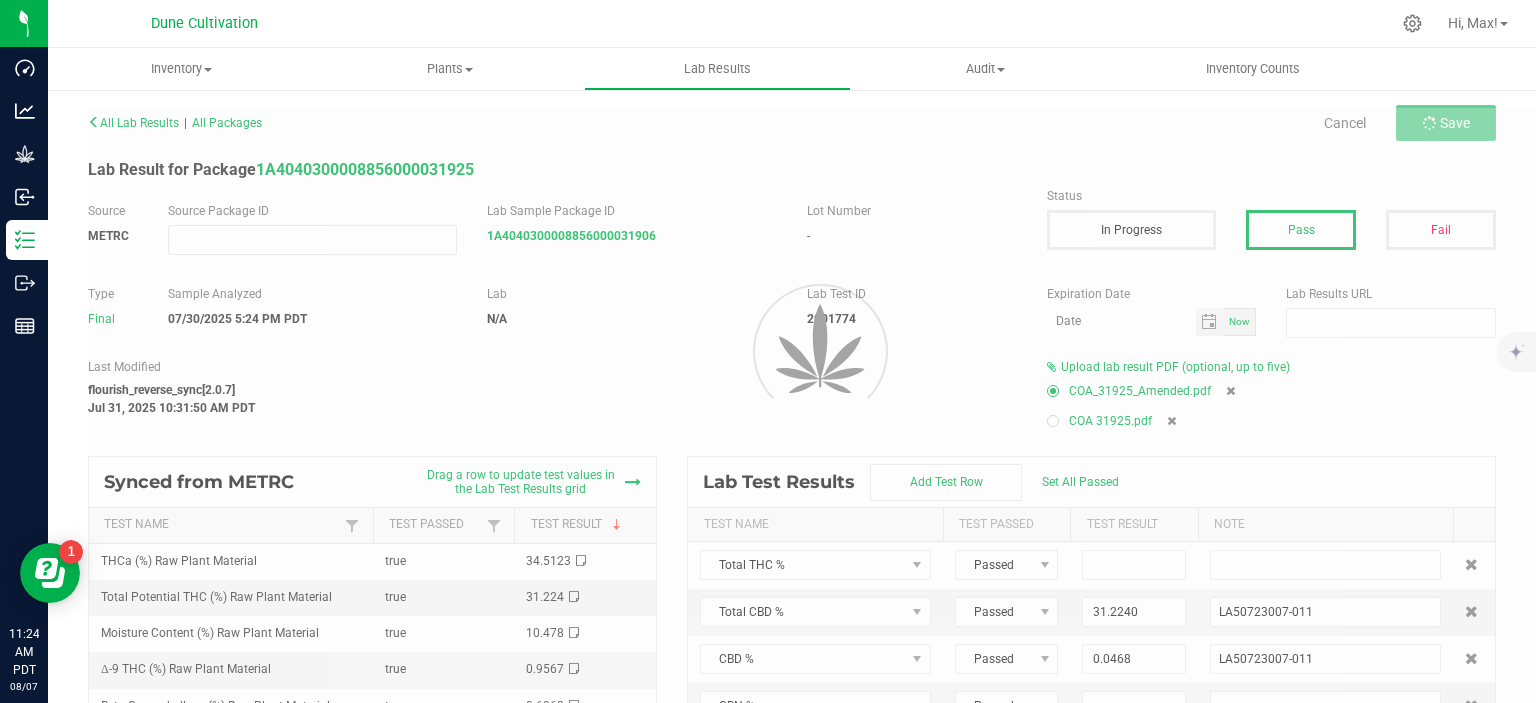 type on "LA50723007-011" 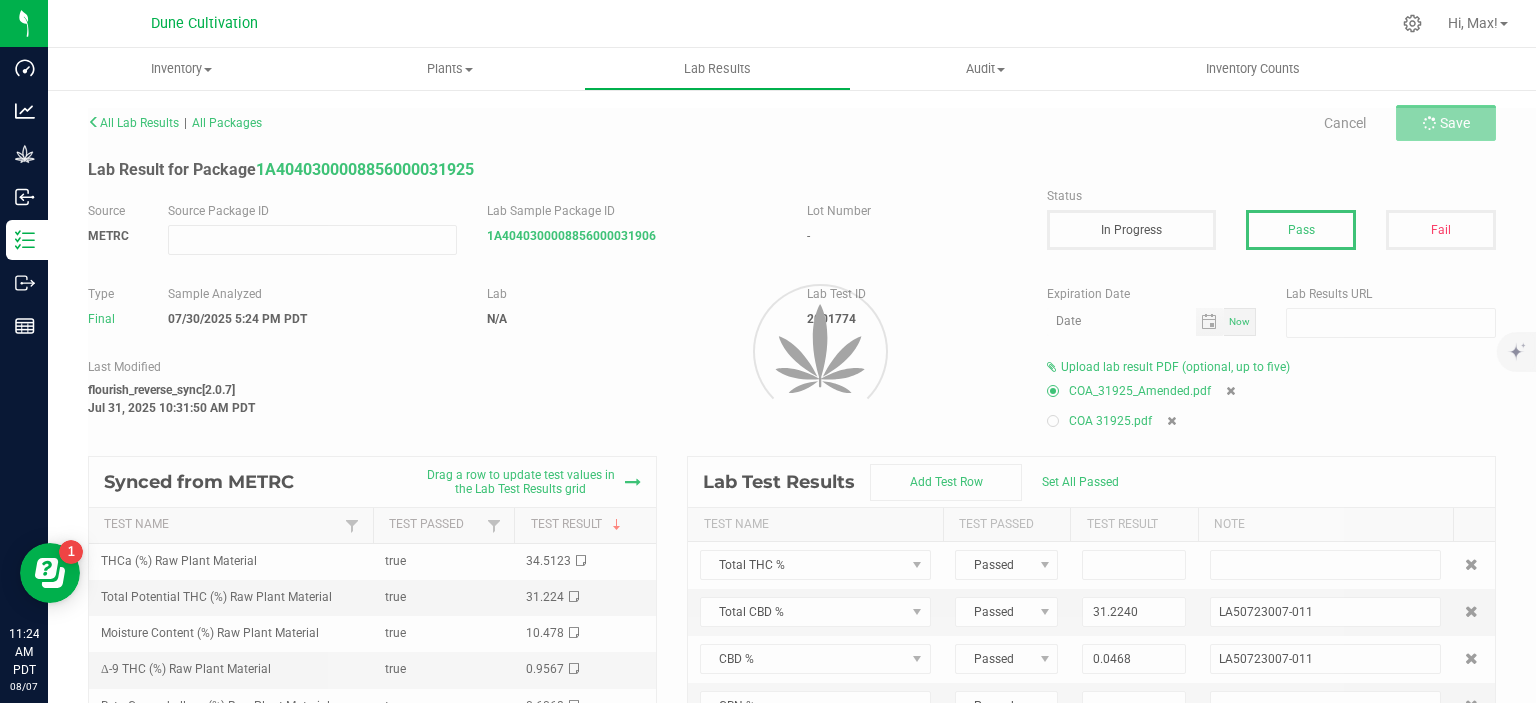type on "0.3260" 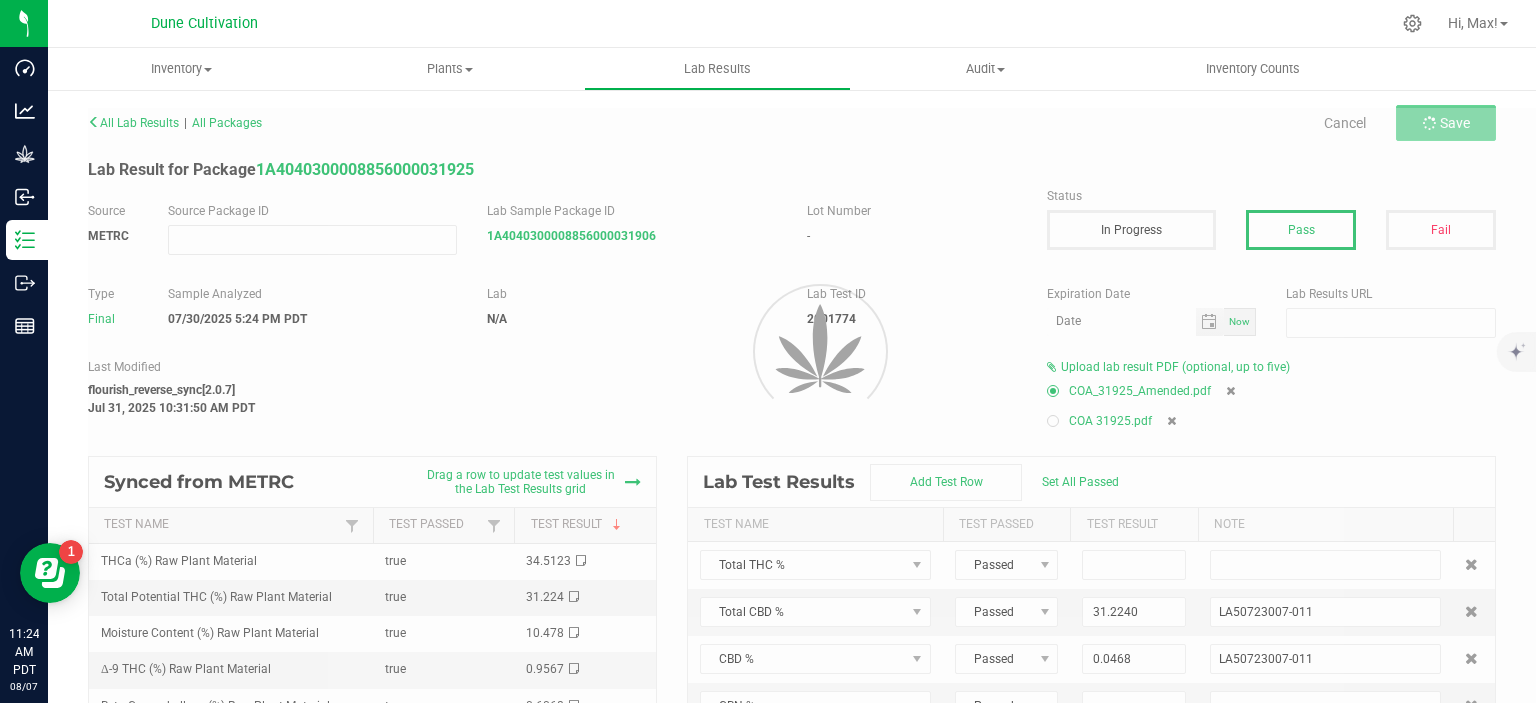 type on "LA50723007-011" 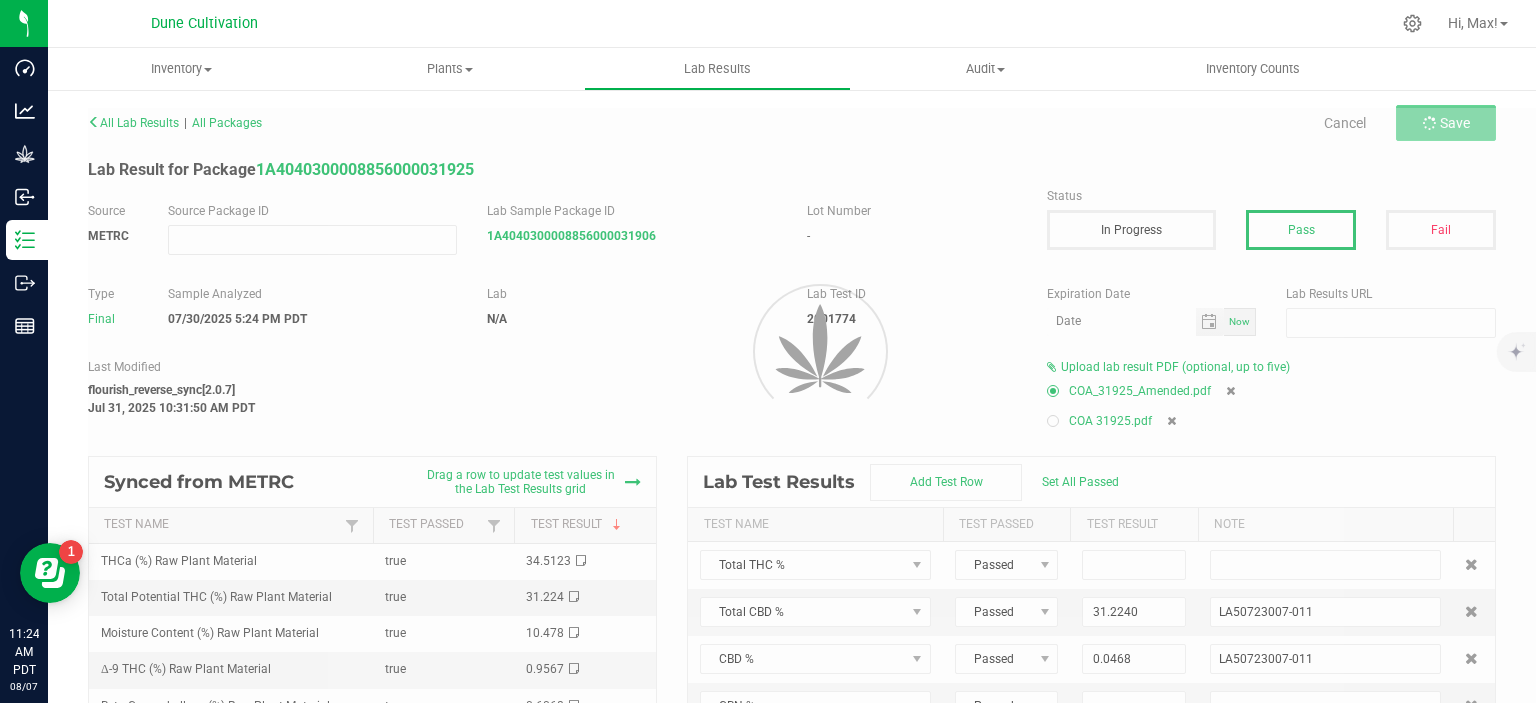 type on "0.0000" 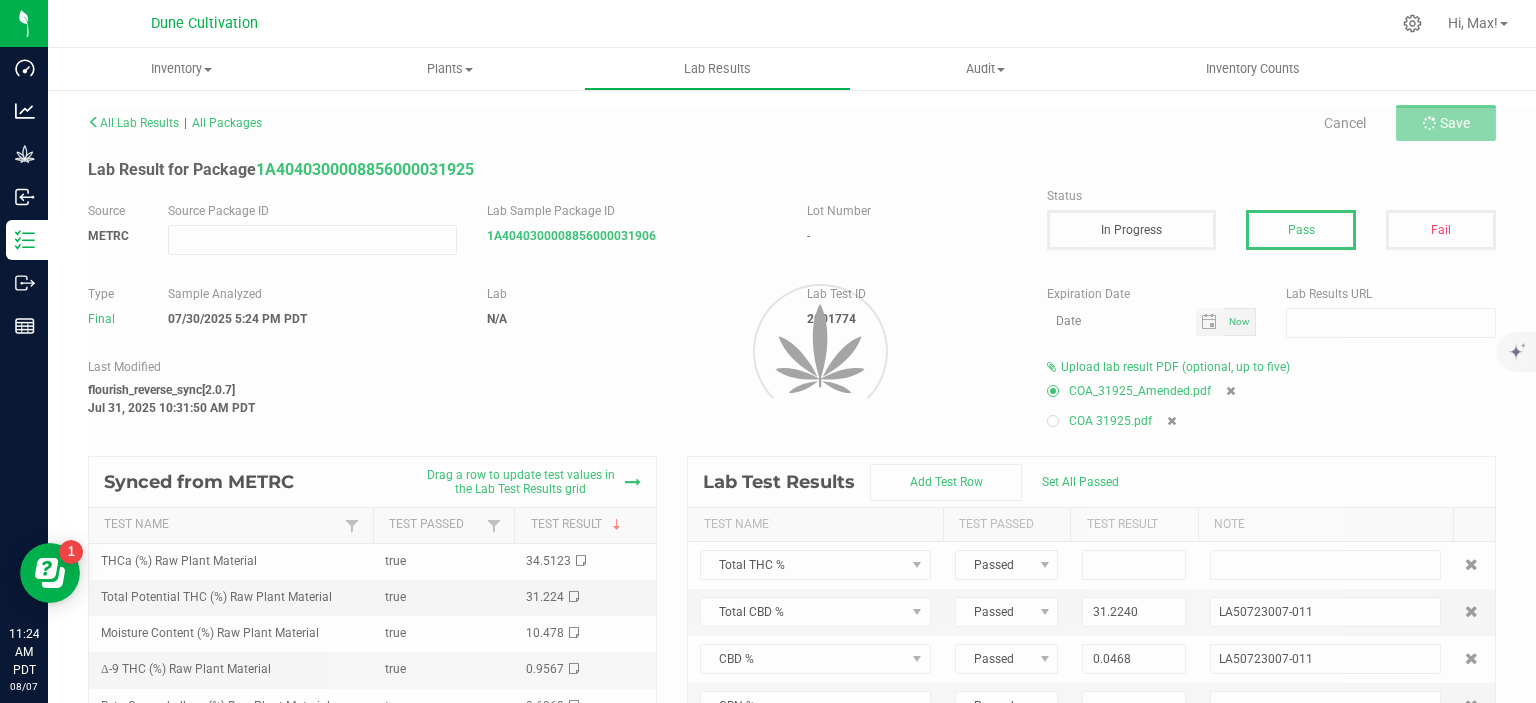 type on "<LOQ (0.02); LA50723007-011" 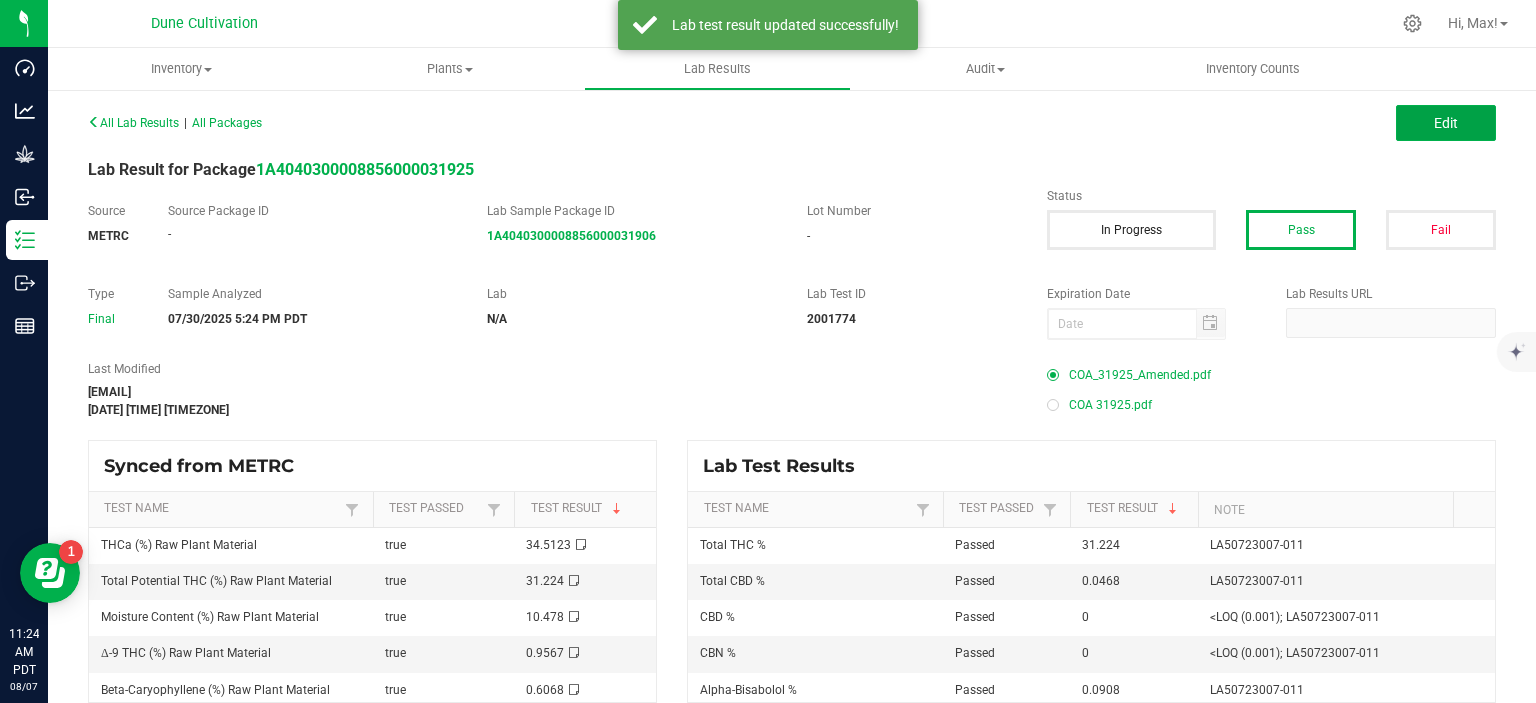 click on "Edit" at bounding box center [1446, 123] 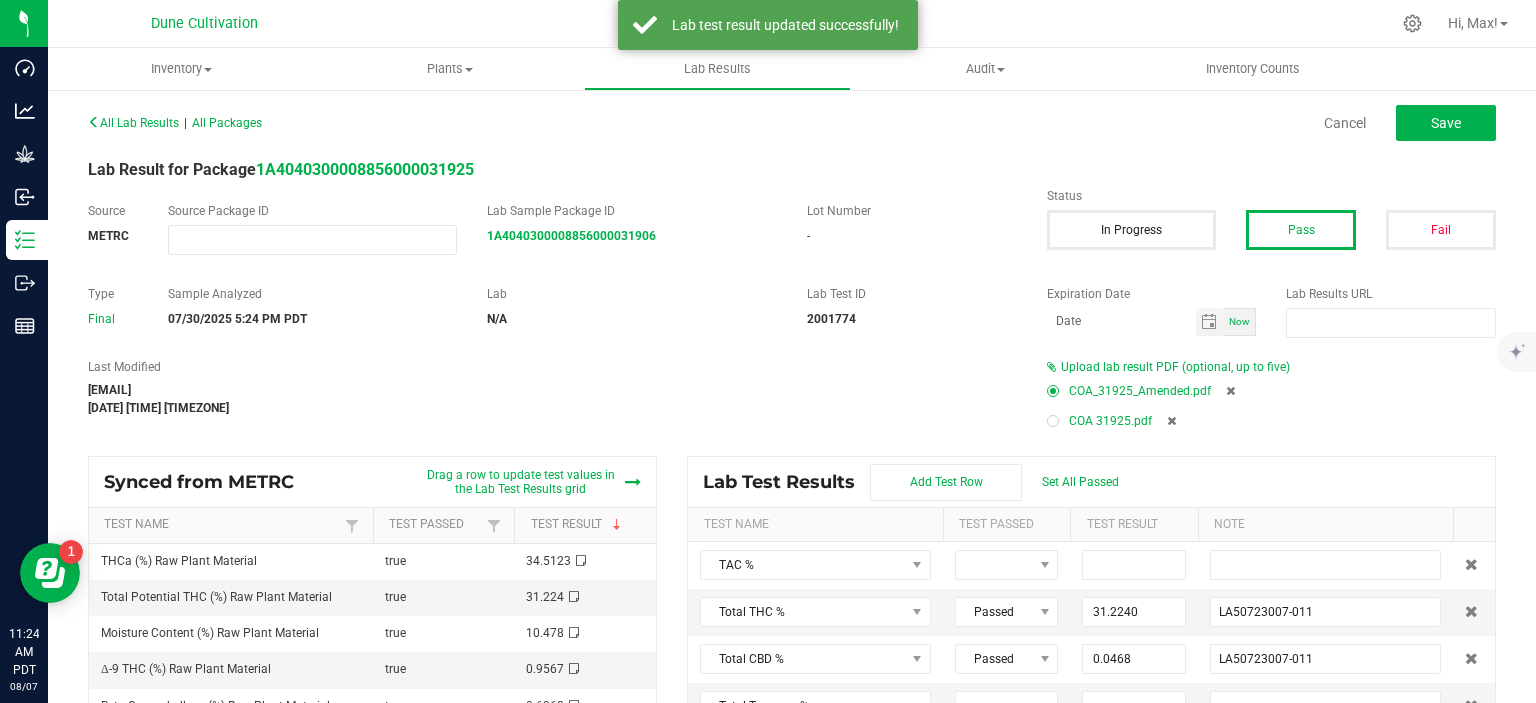 click on "COA 31925.pdf" at bounding box center (1271, 421) 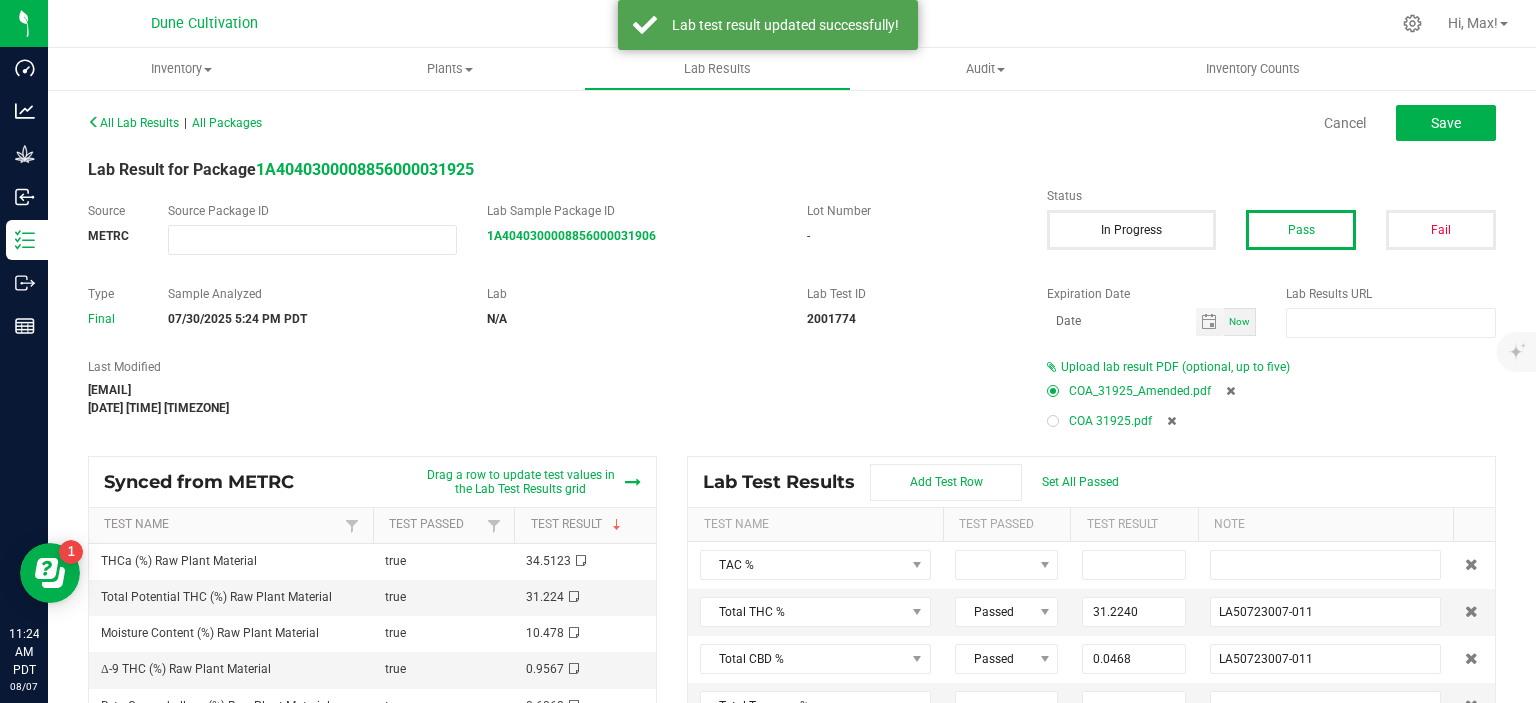 click at bounding box center (1171, 421) 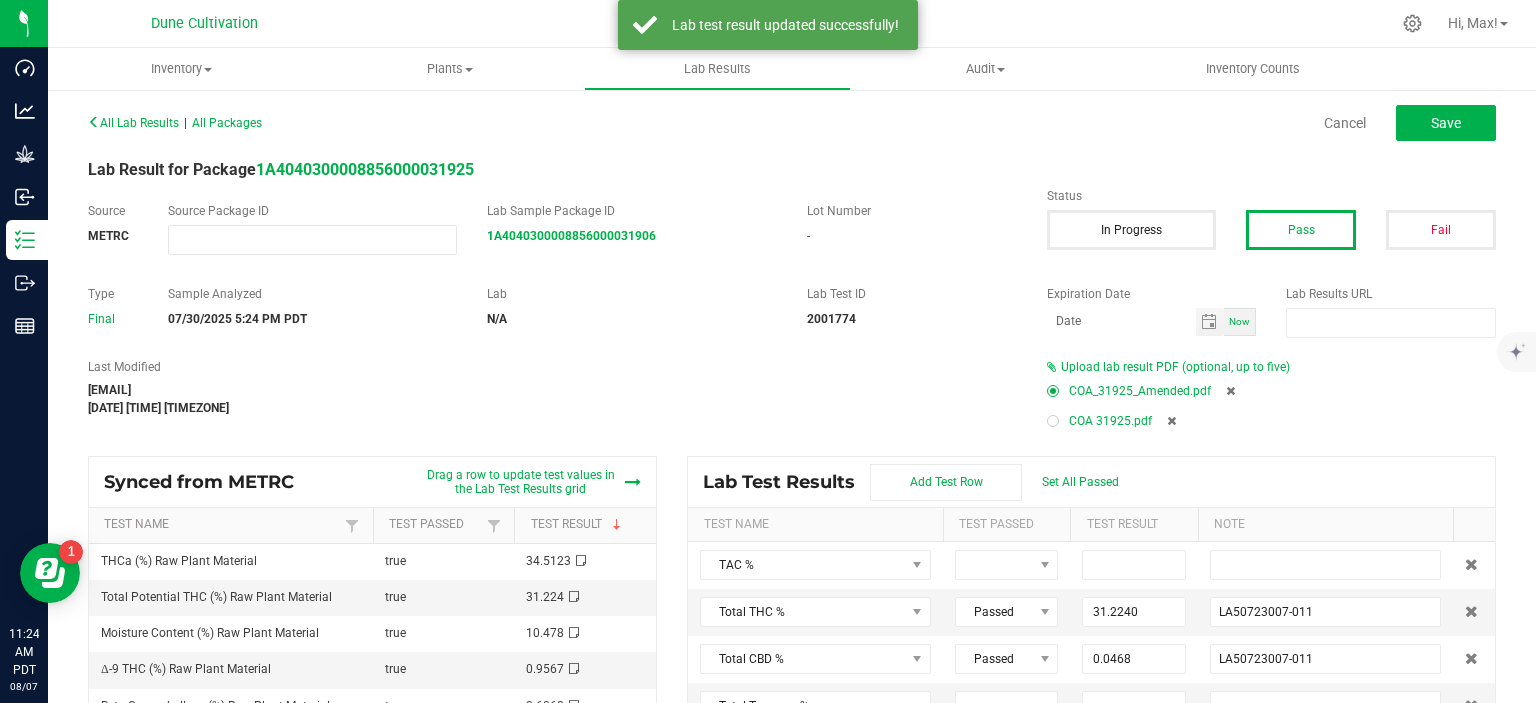 type on "31.2240" 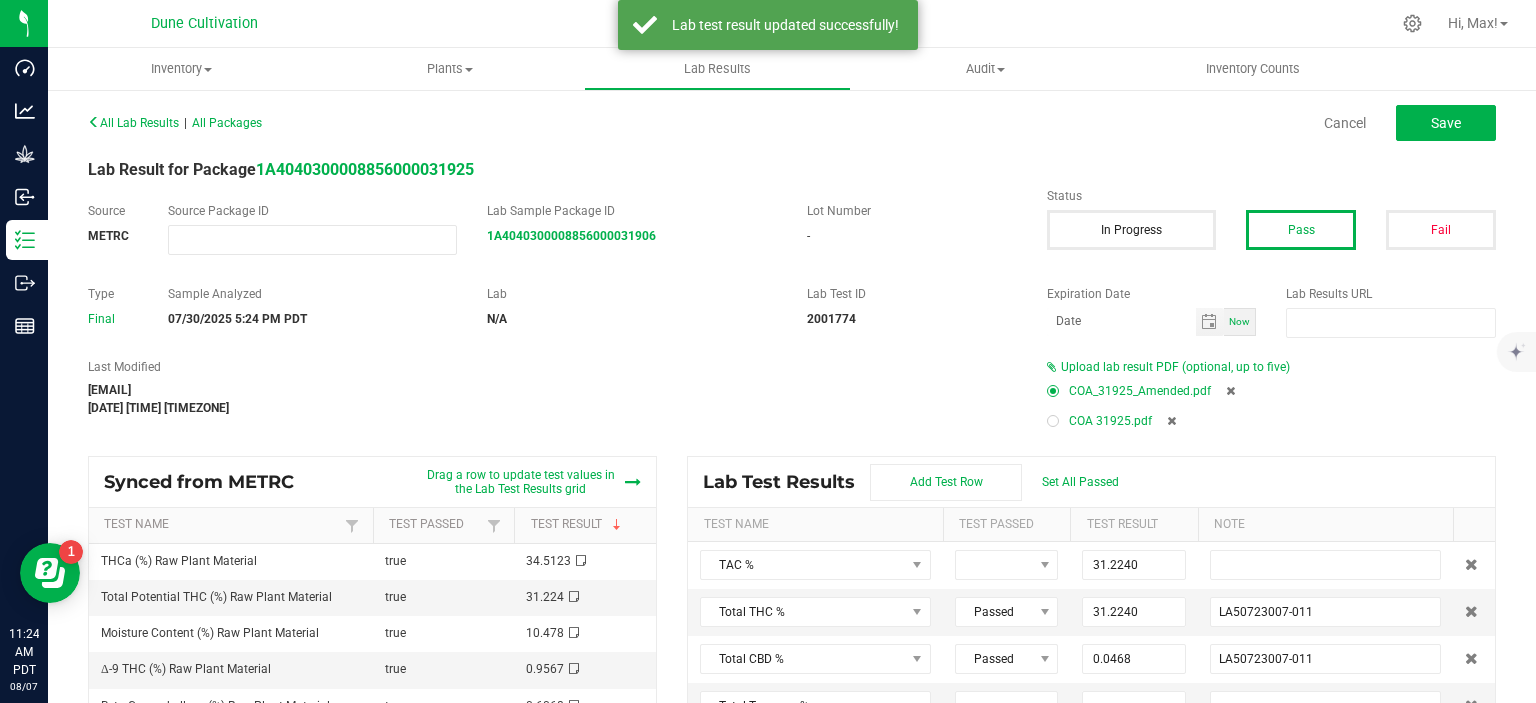 type on "LA50723007-011" 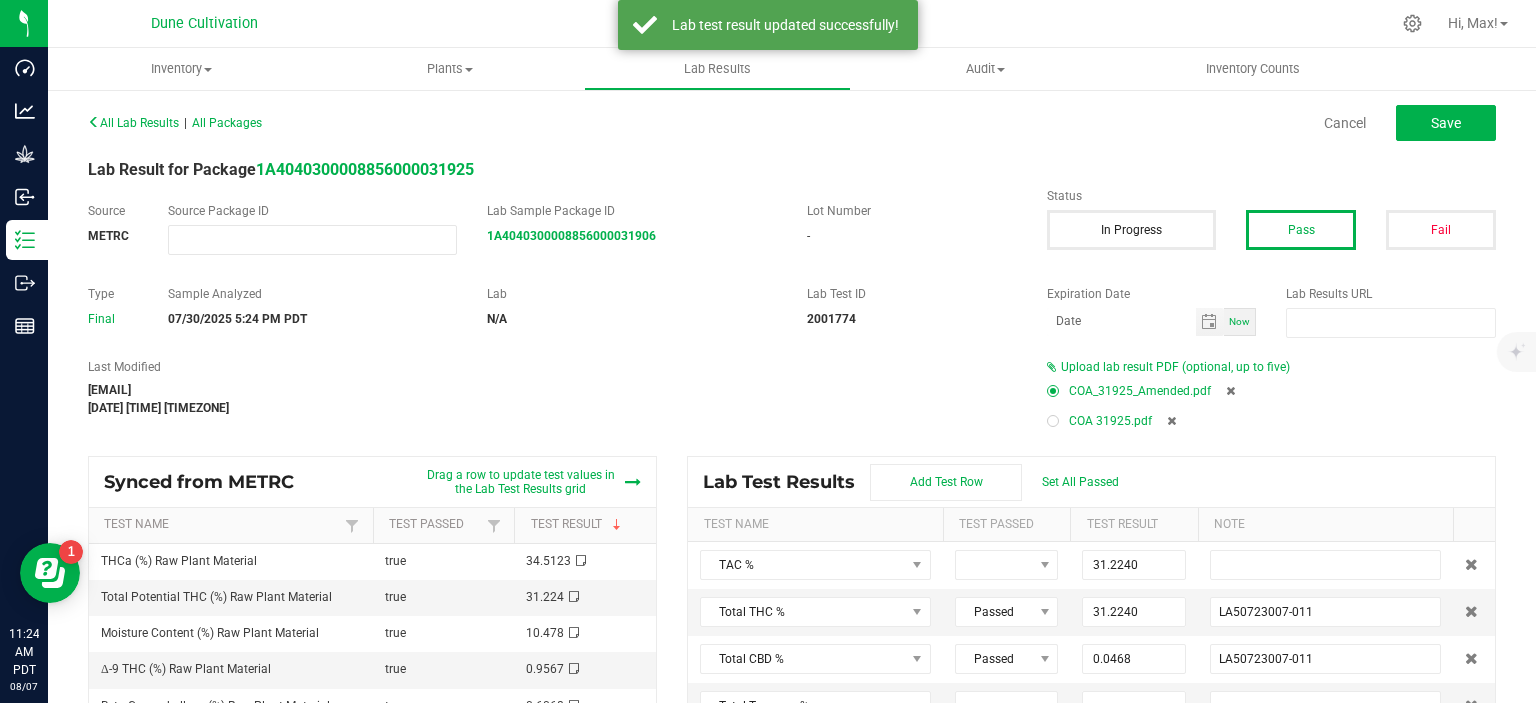 type on "0.0468" 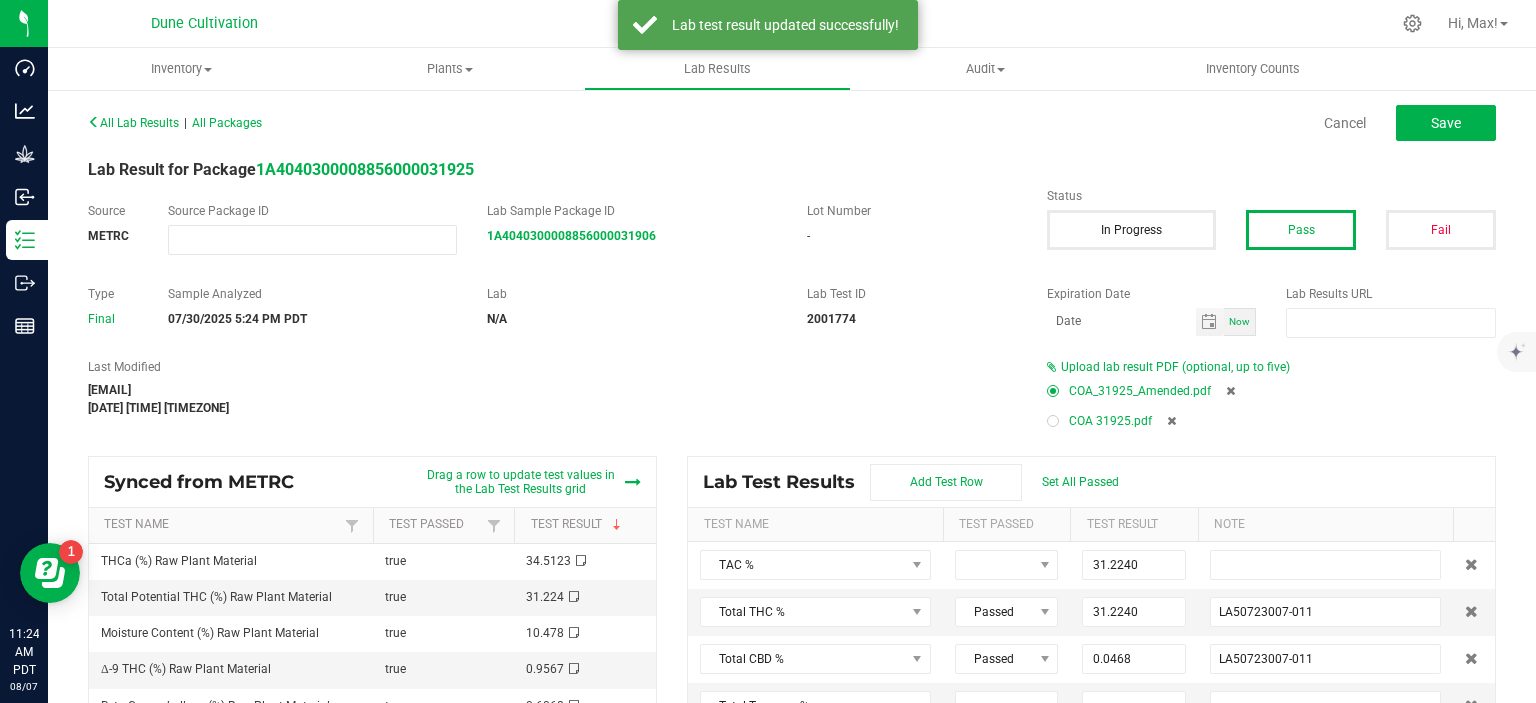 type on "0.0000" 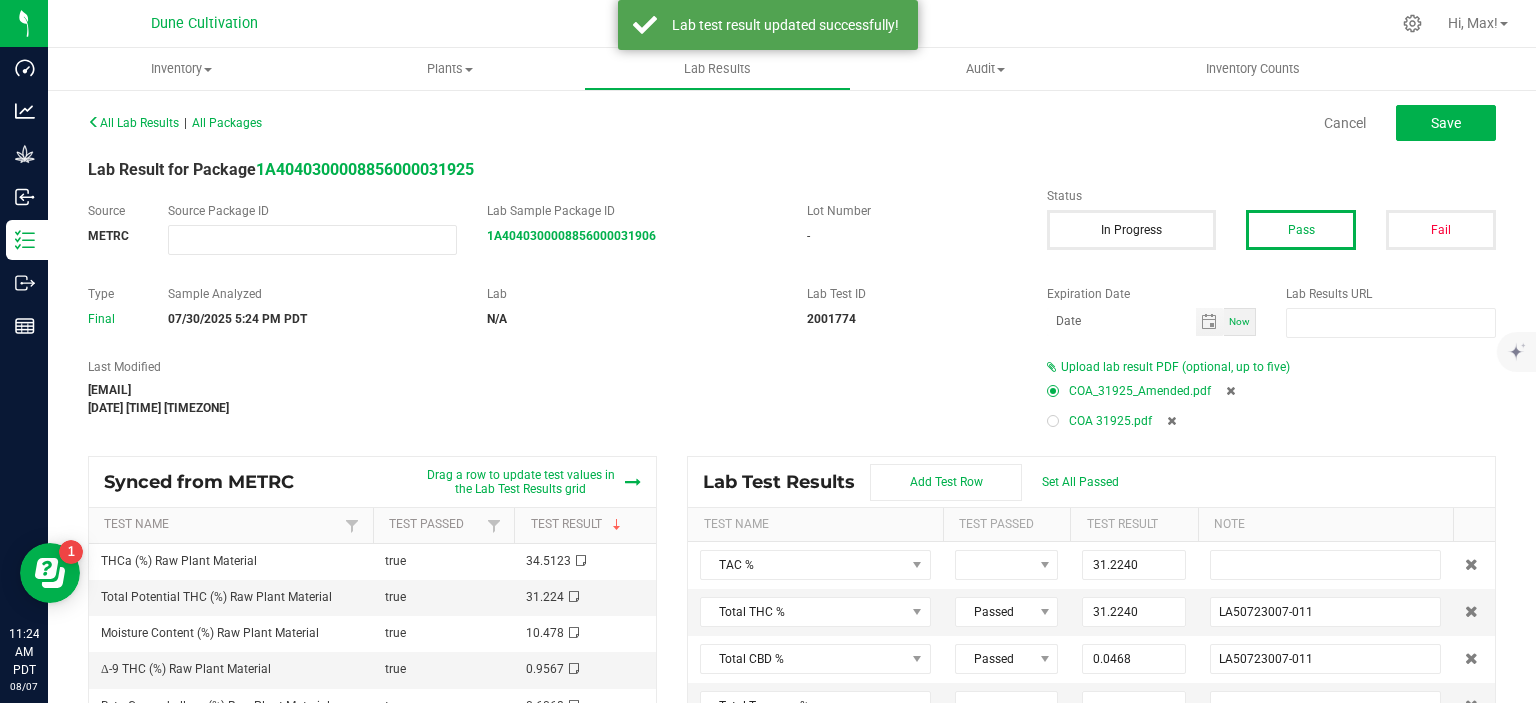 type on "<LOQ (0.001); LA50723007-011" 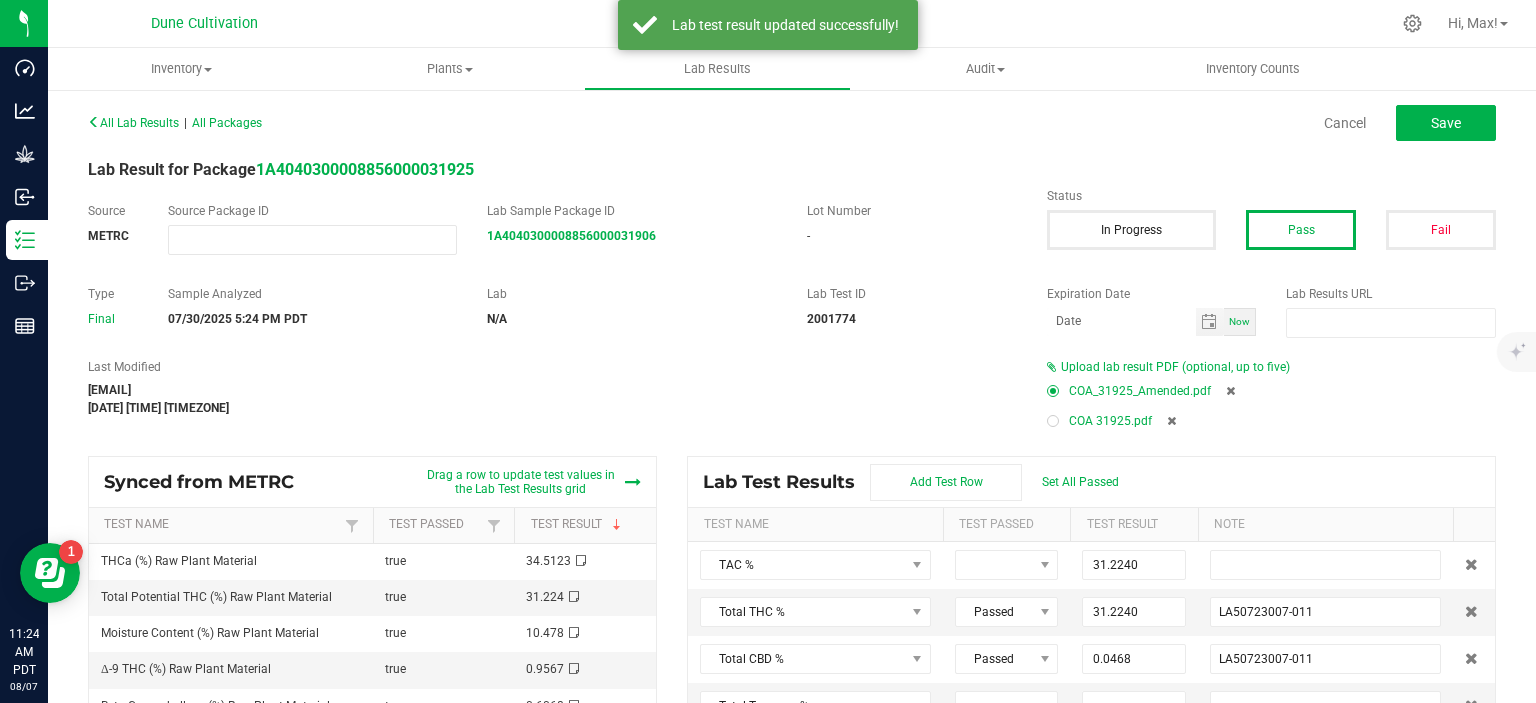 type on "0.0000" 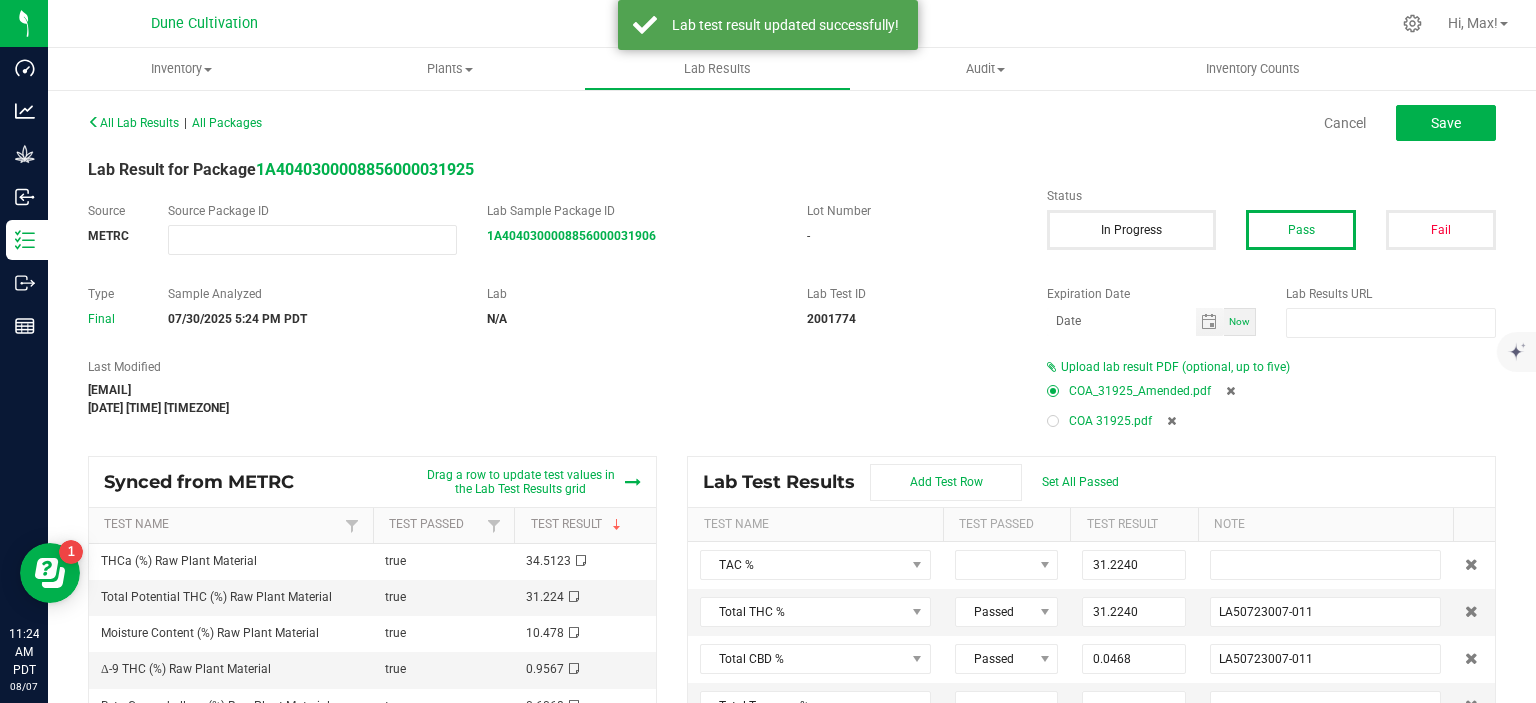 type on "<LOQ (0.001); LA50723007-011" 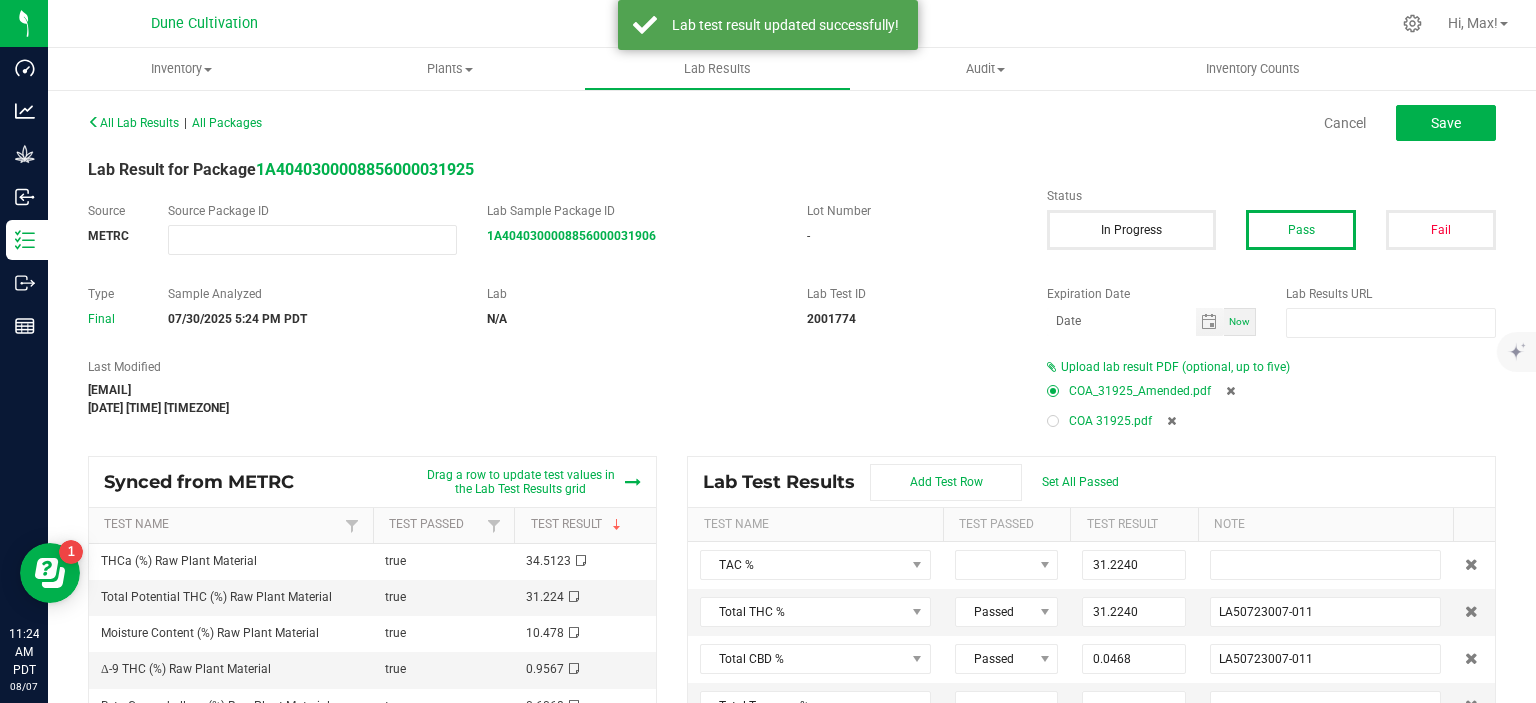 type on "0.0908" 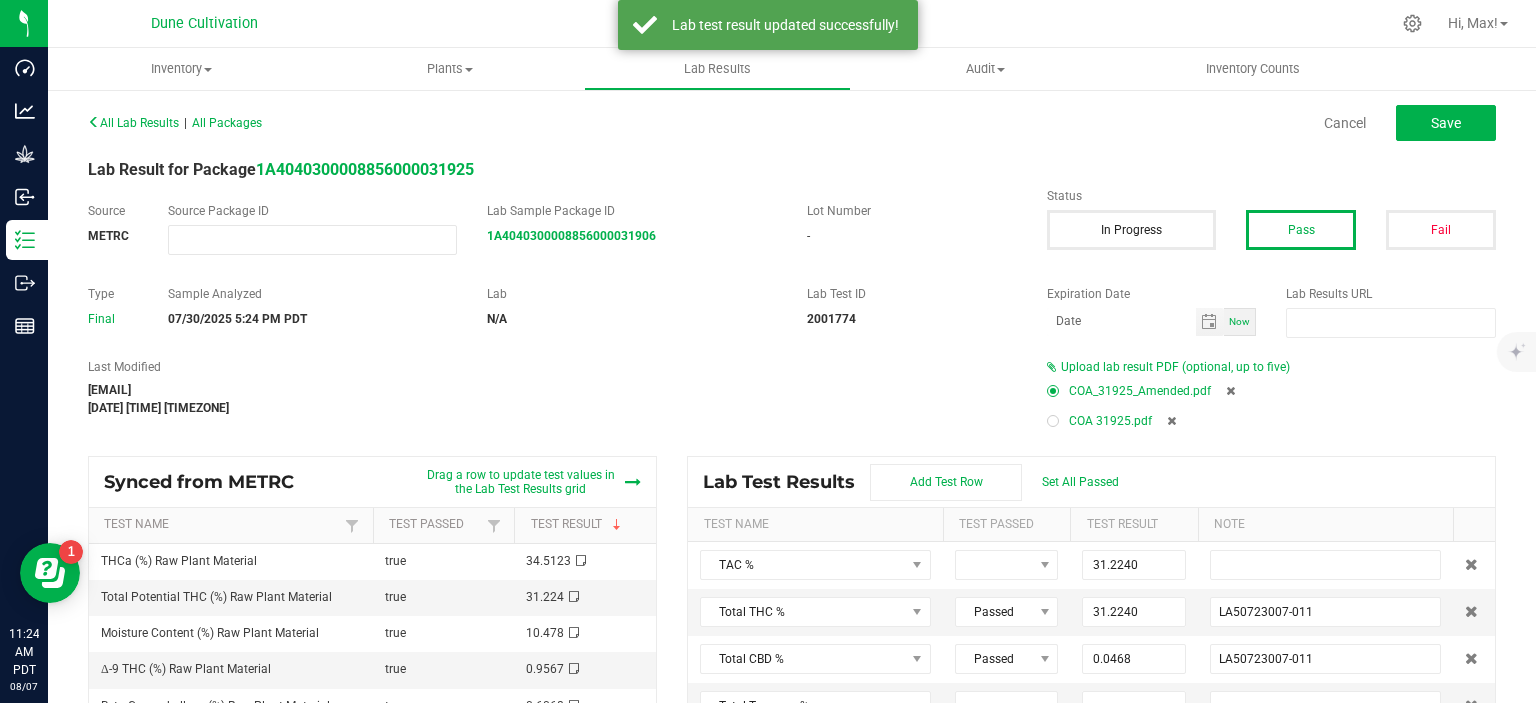 type on "LA50723007-011" 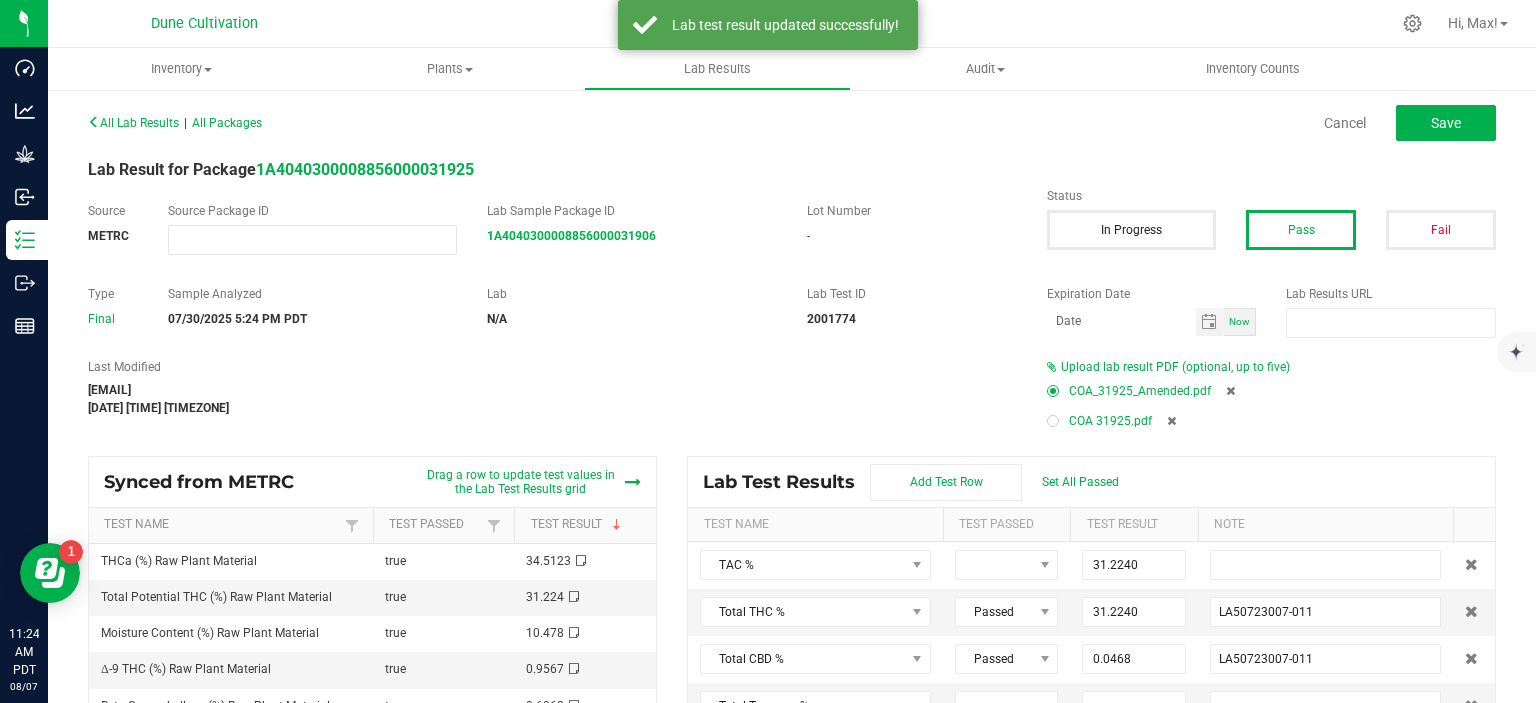 type on "0.2398" 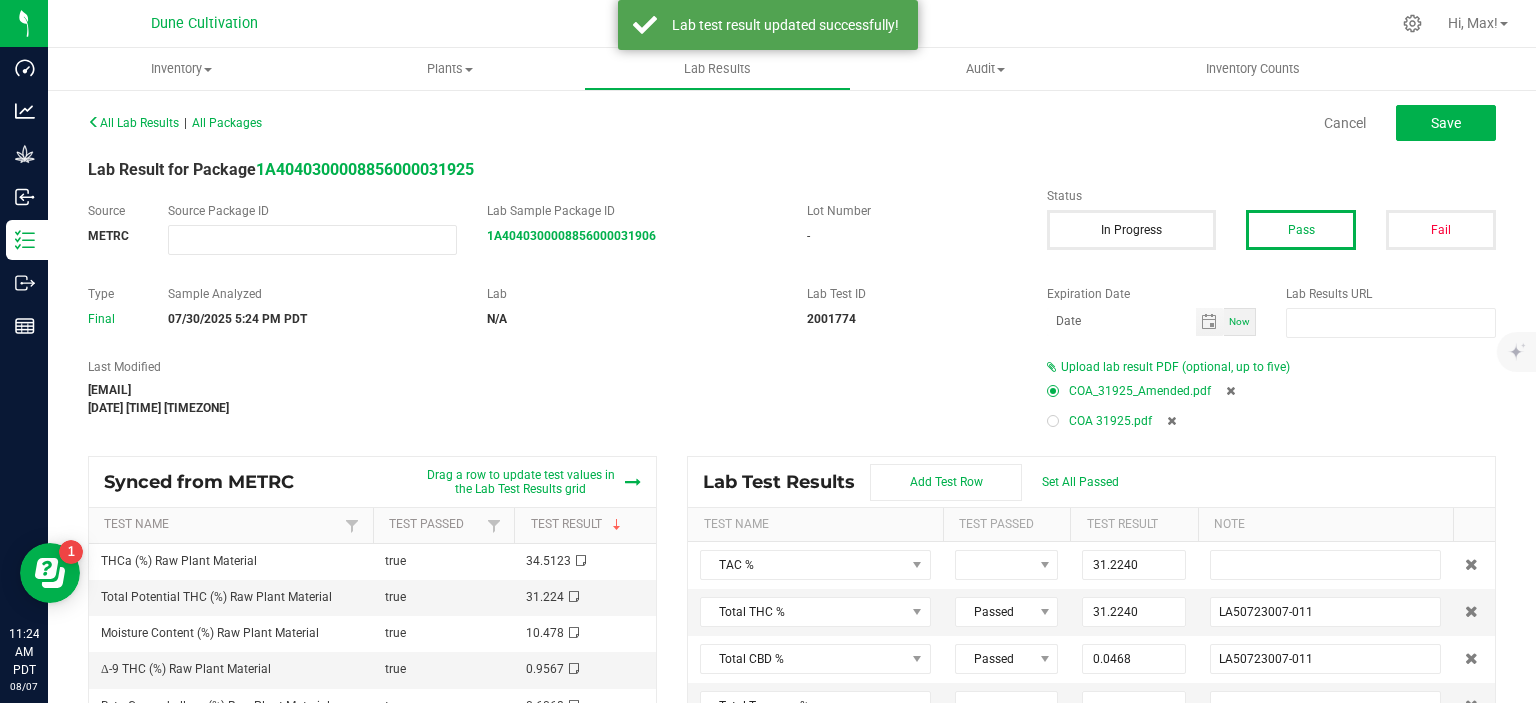 type on "LA50723007-011" 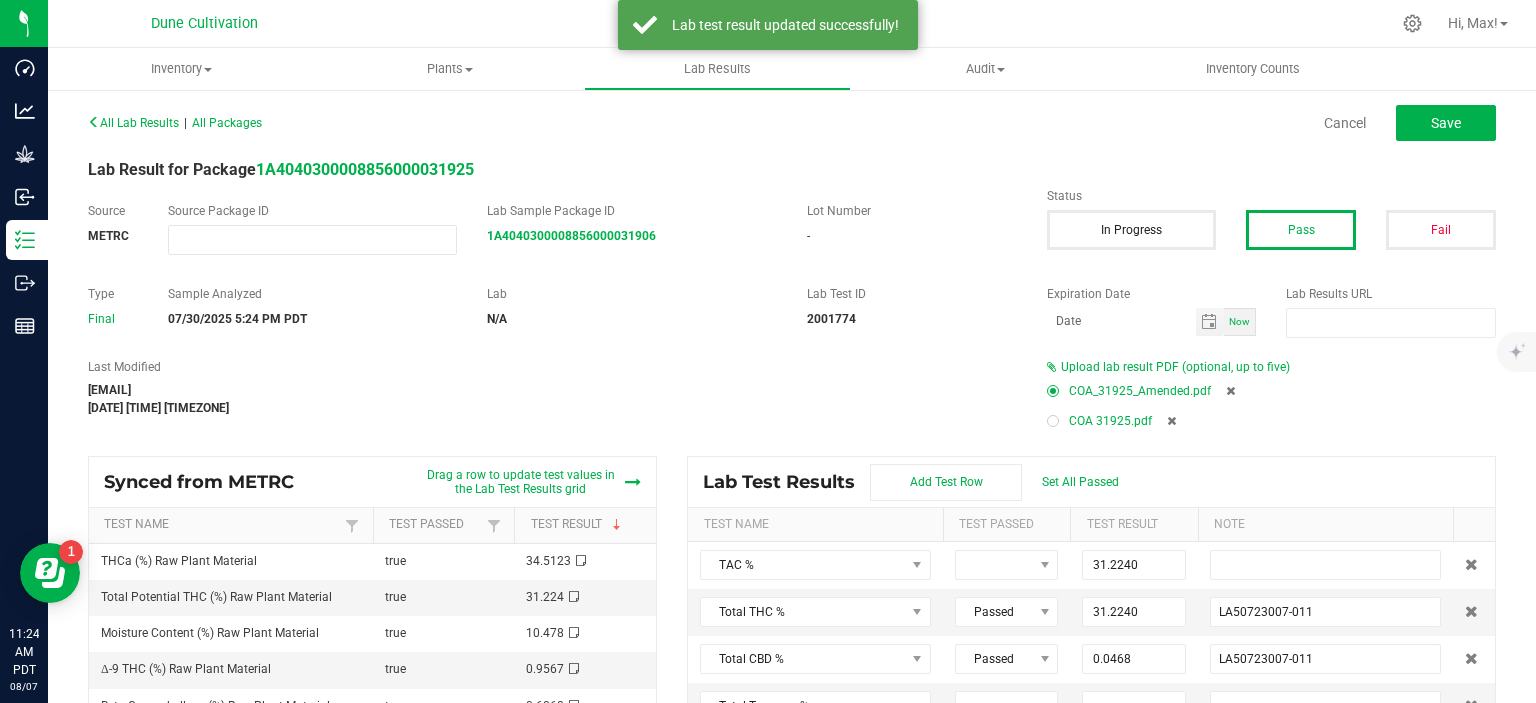 type on "0.0368" 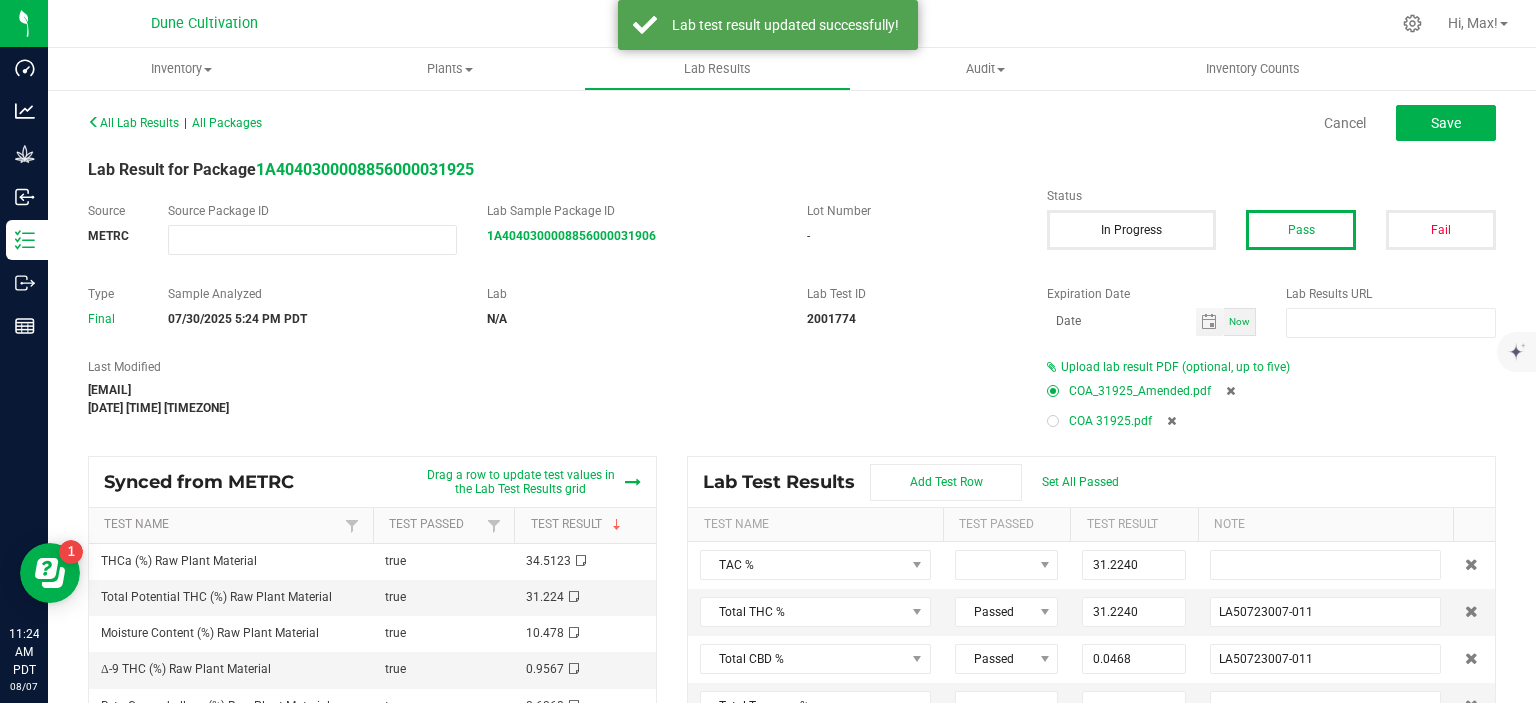 type on "LA50723007-011" 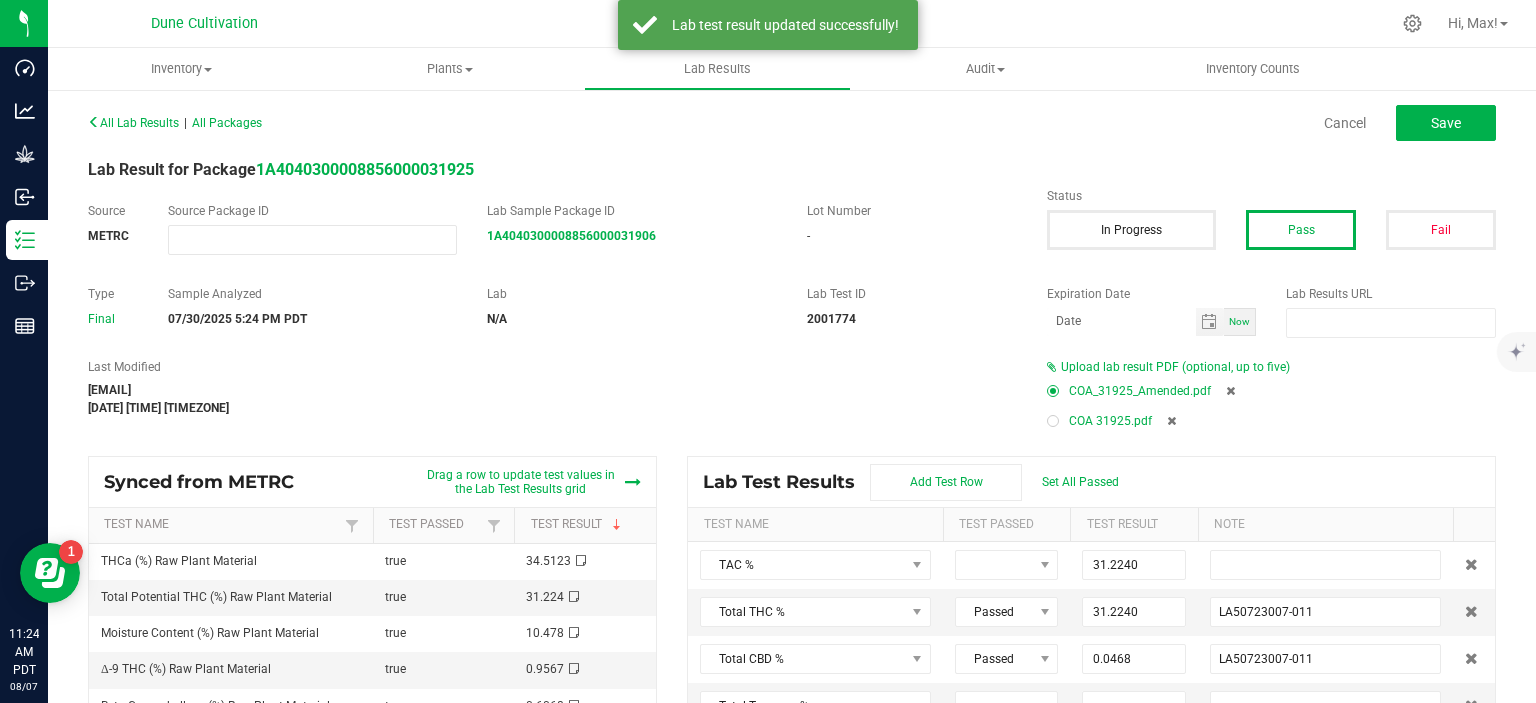 type on "0.0000" 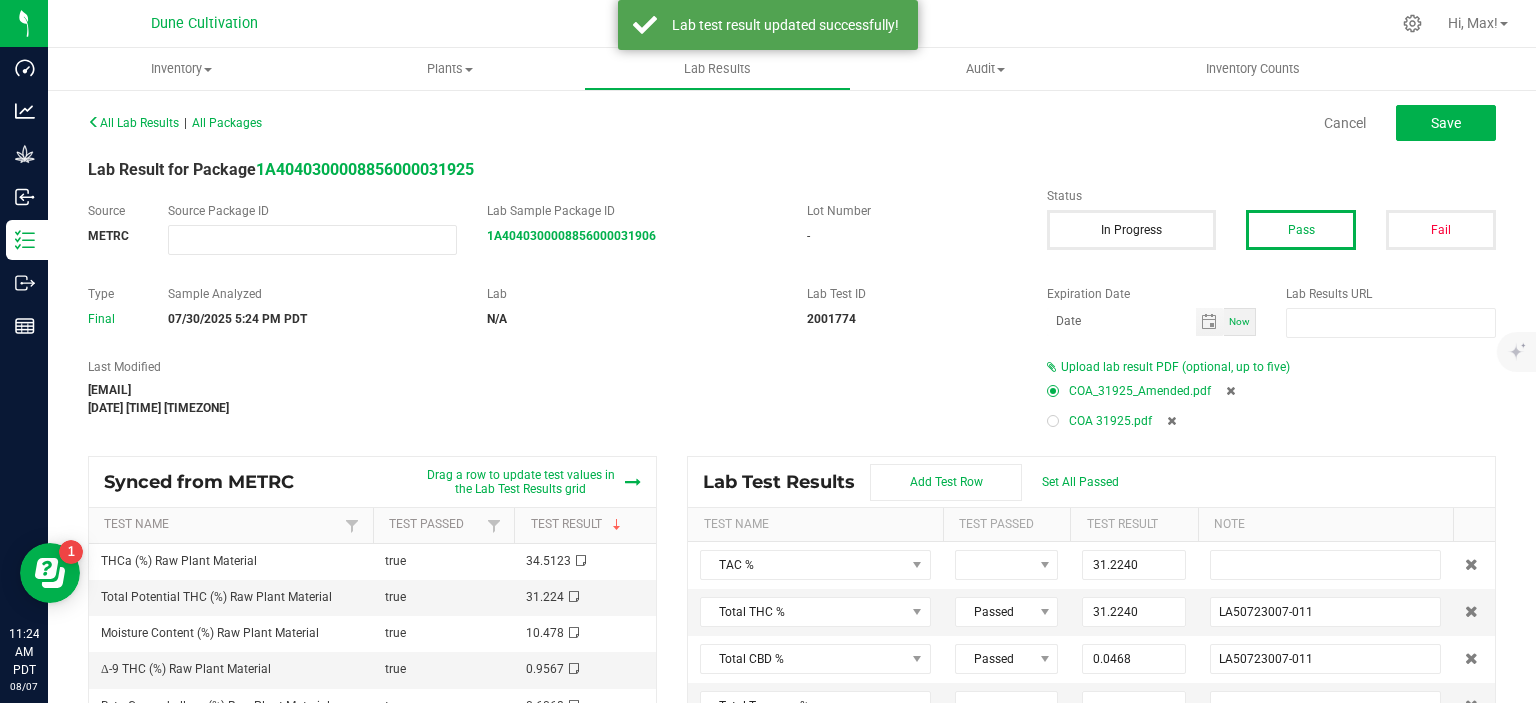 type on "<LOQ (0.02); LA50723007-011" 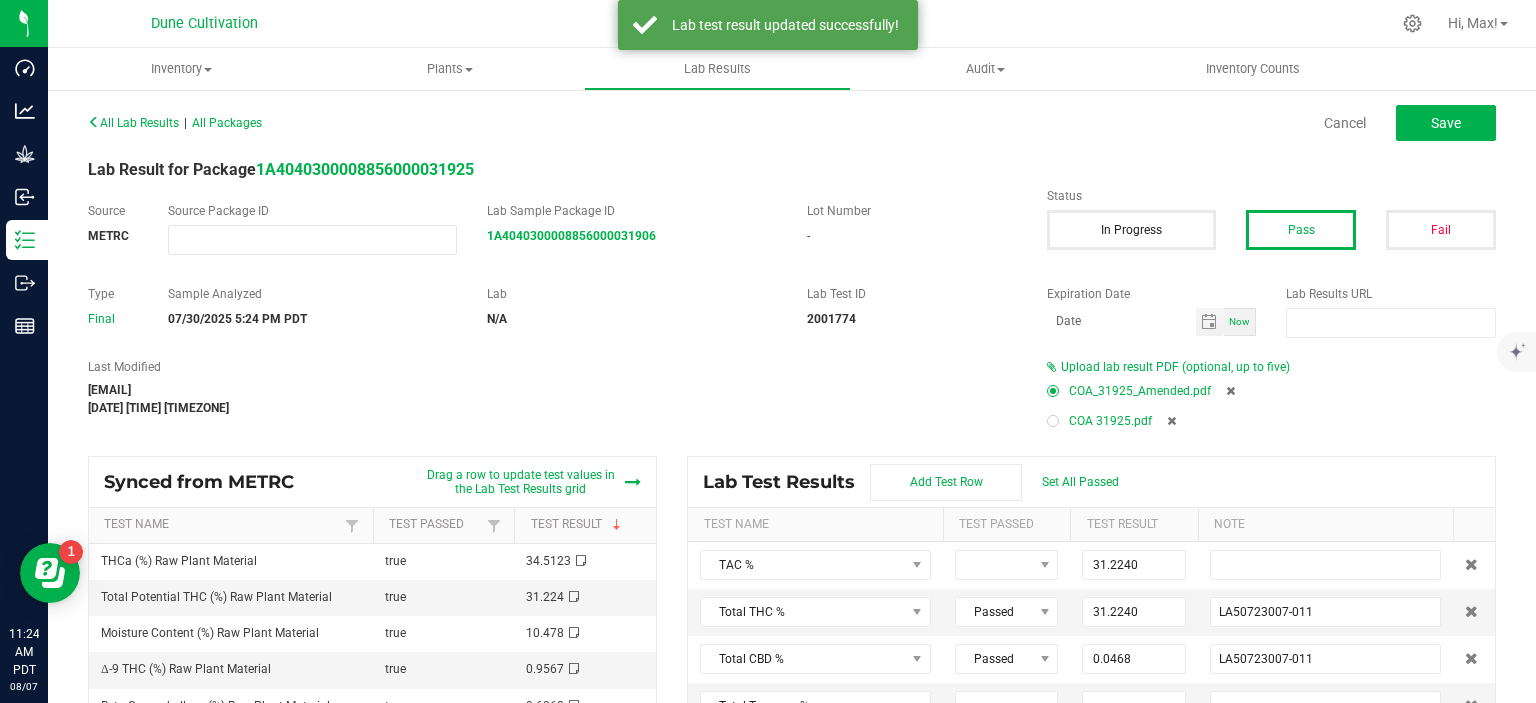 type on "0.6068" 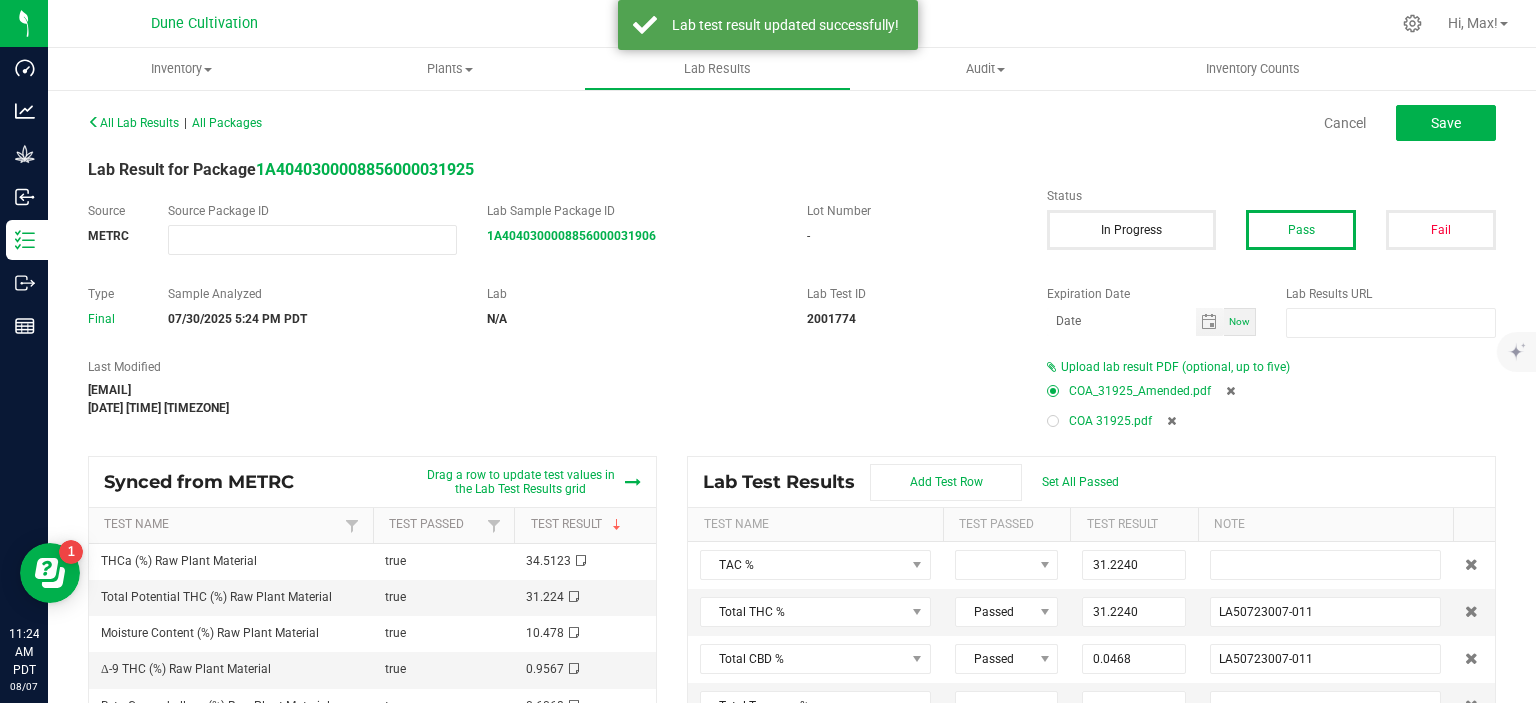 type on "LA50723007-011" 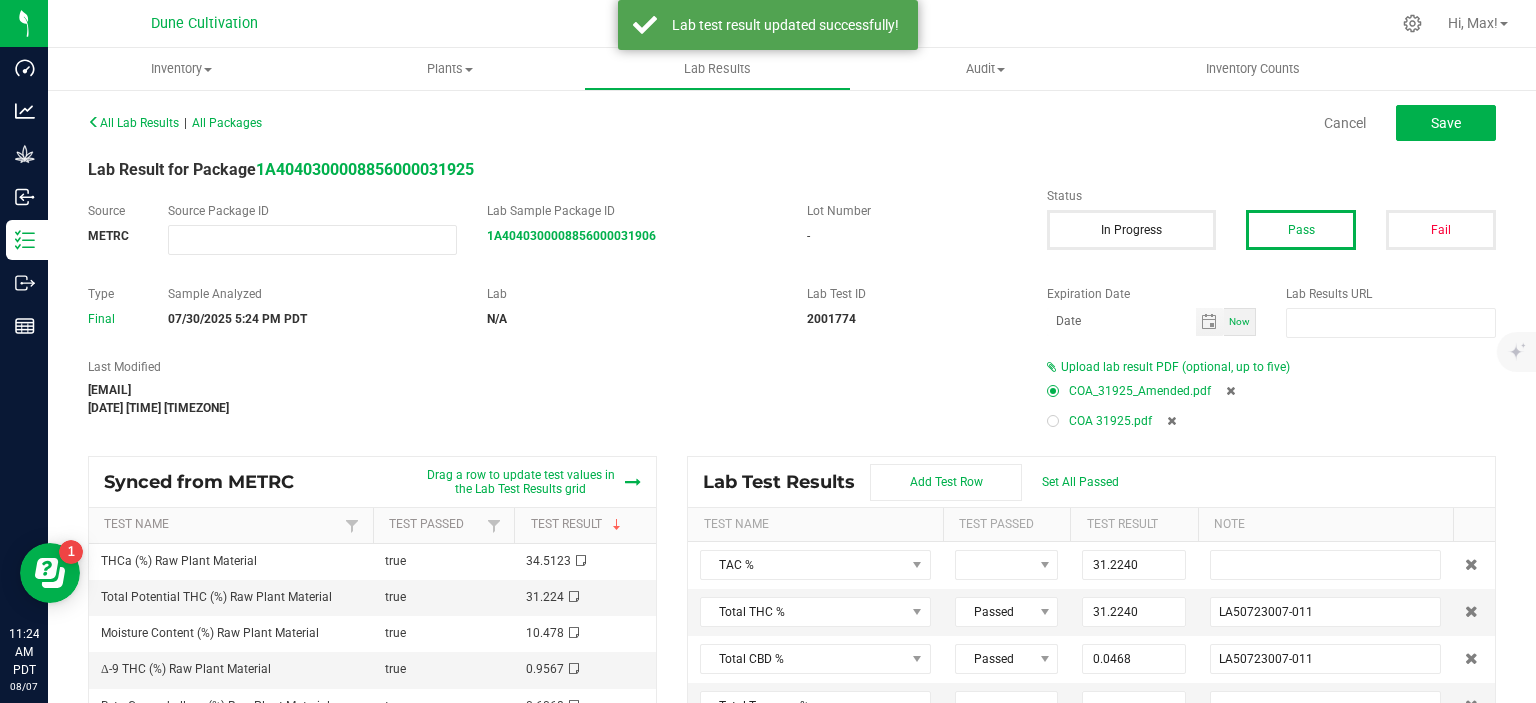 type on "0.0832" 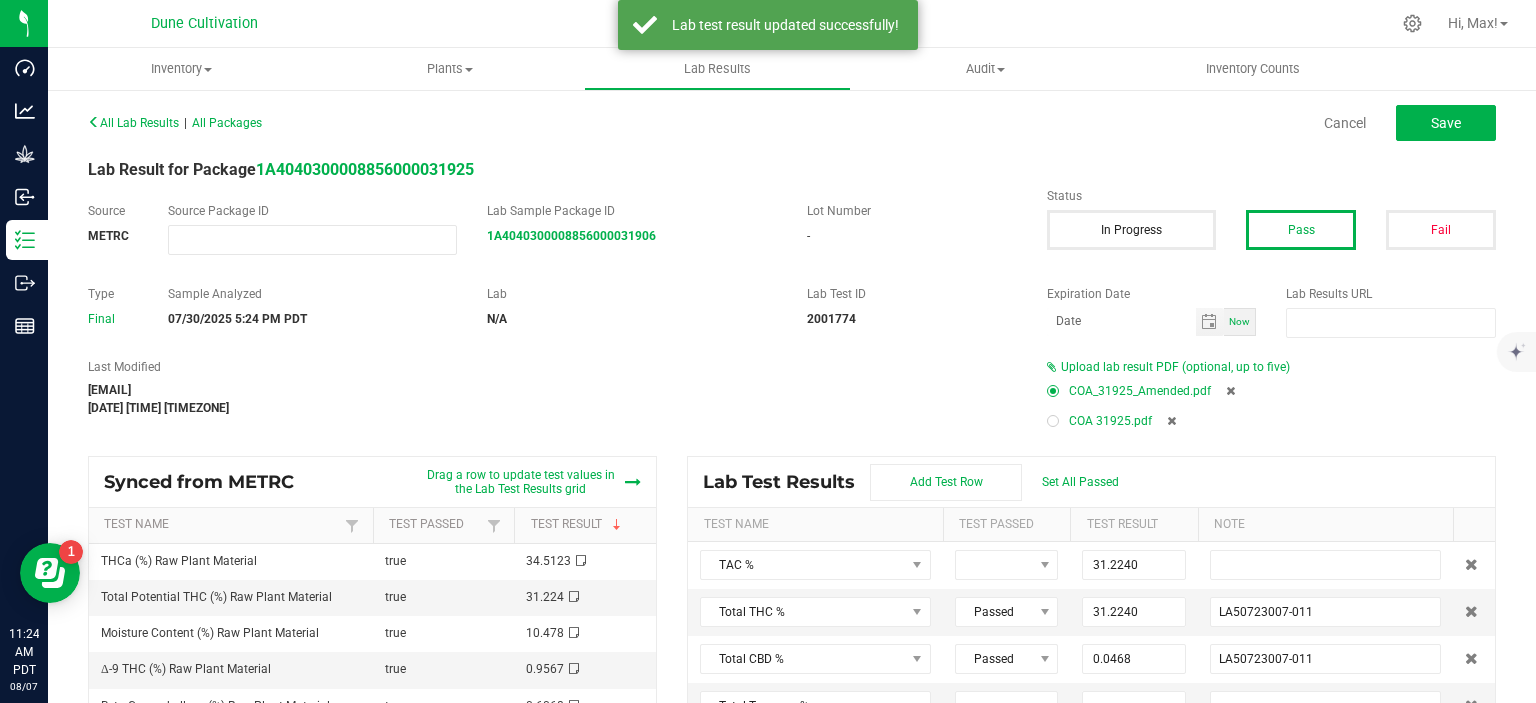 type on "LA50723007-011" 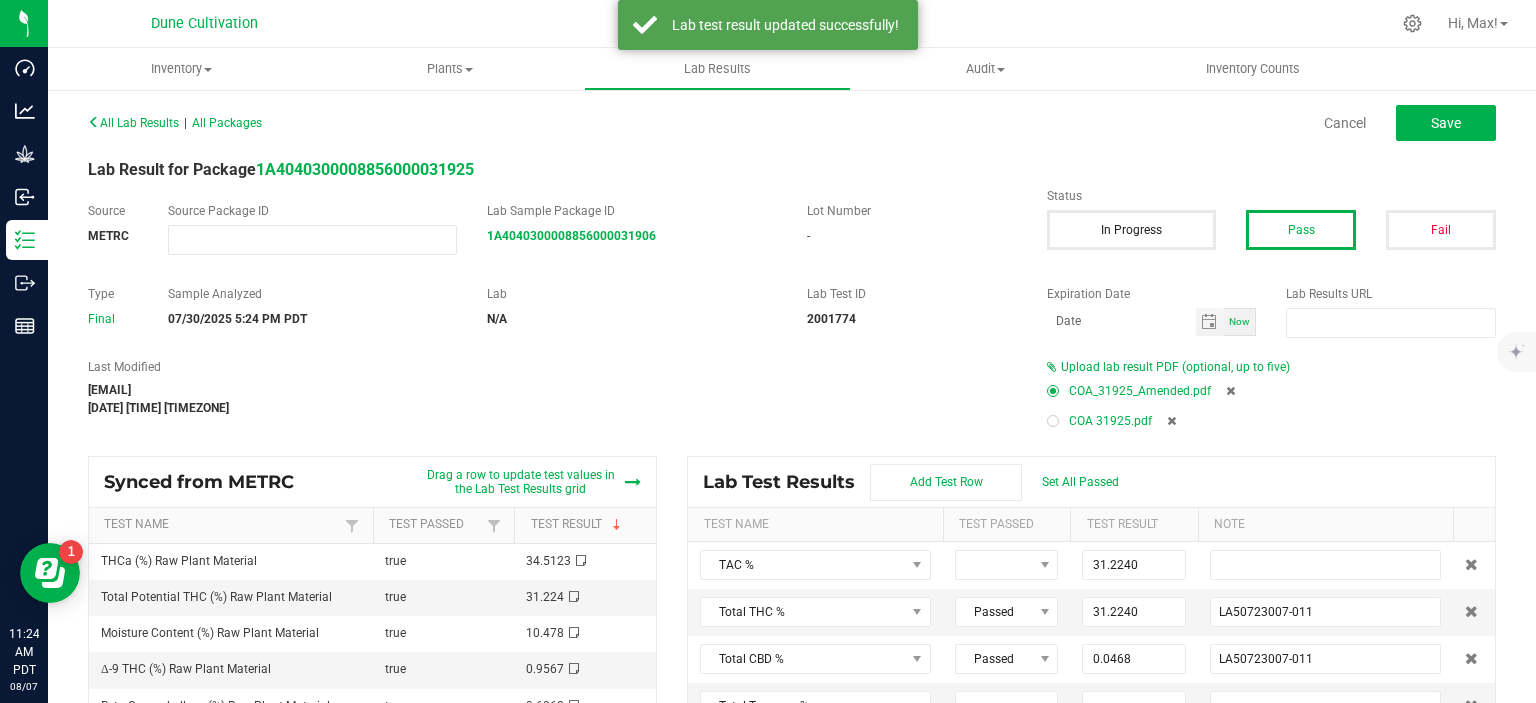 type on "0.4557" 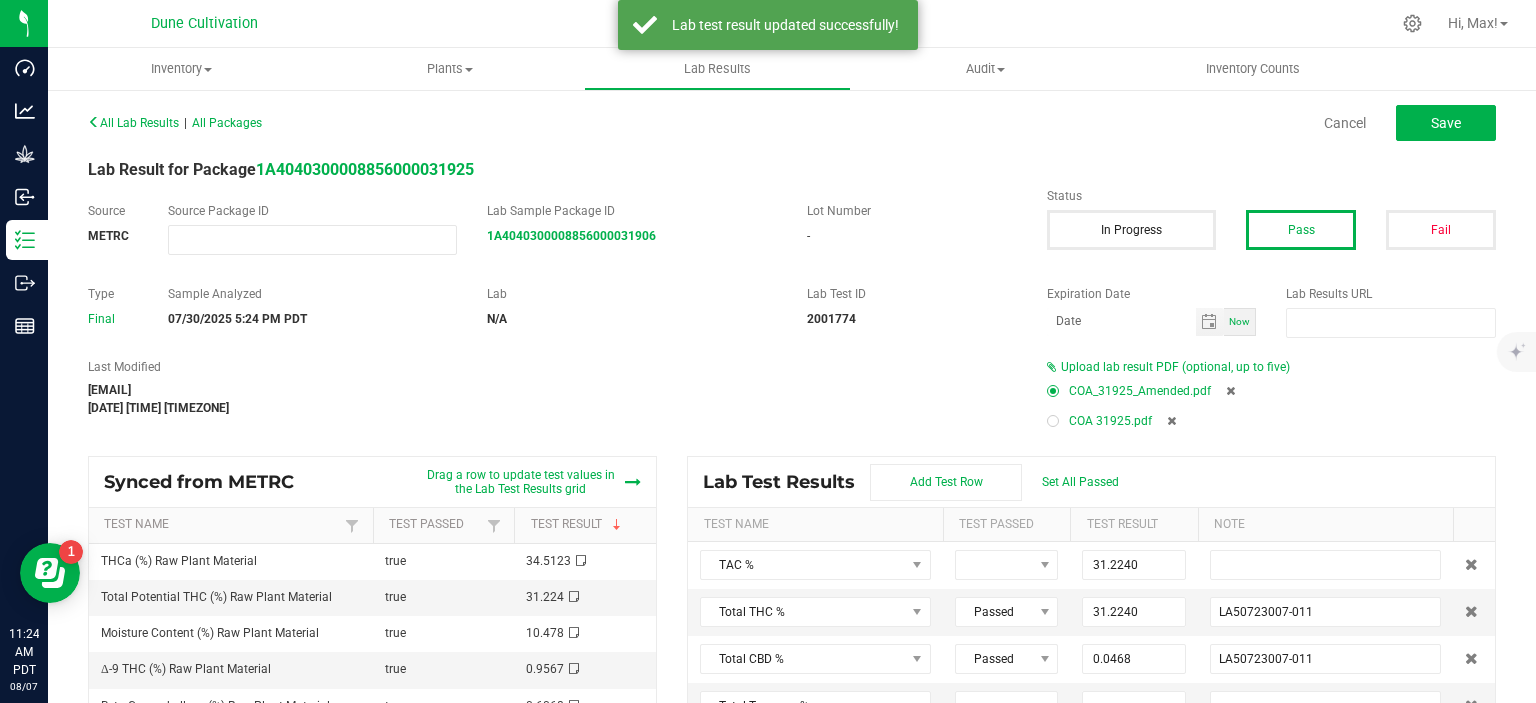 type on "LA50723007-011" 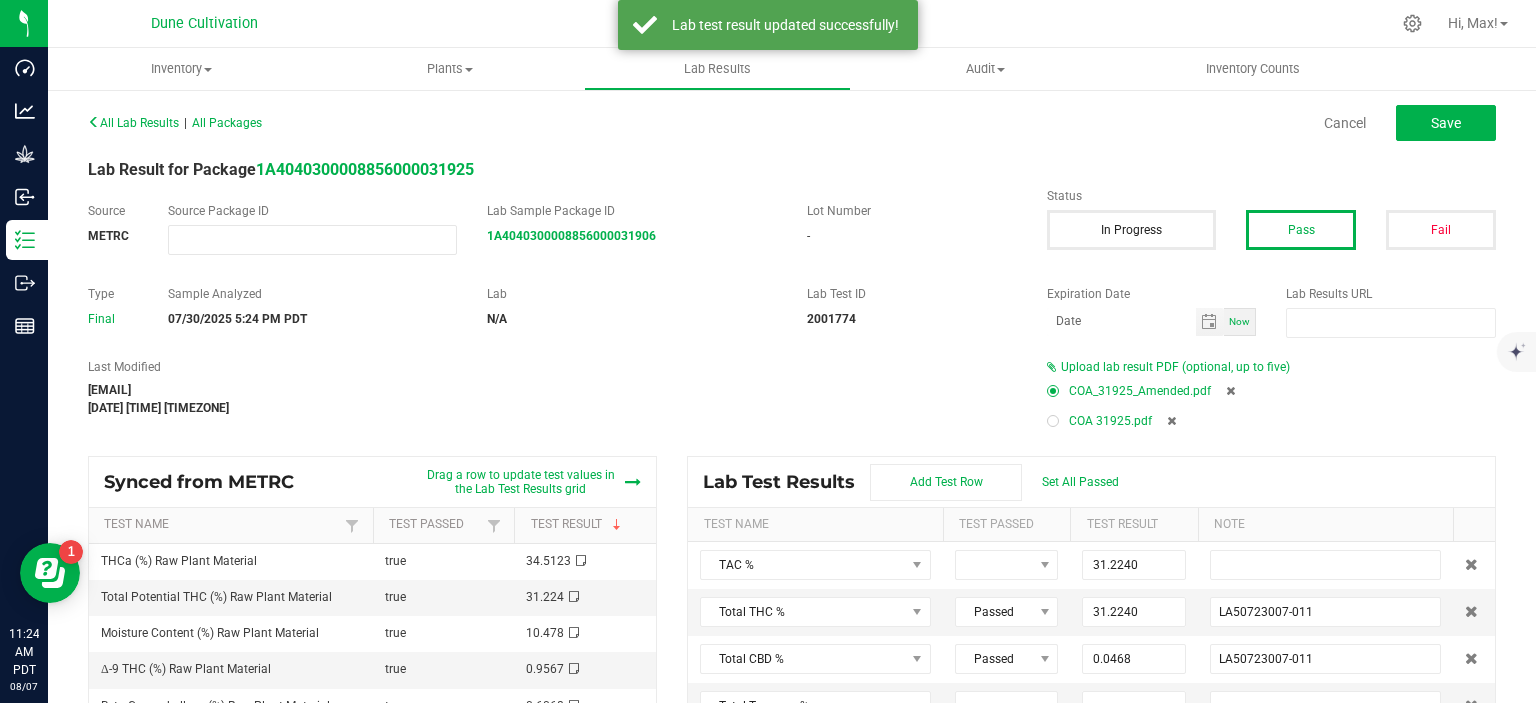 type on "0.2097" 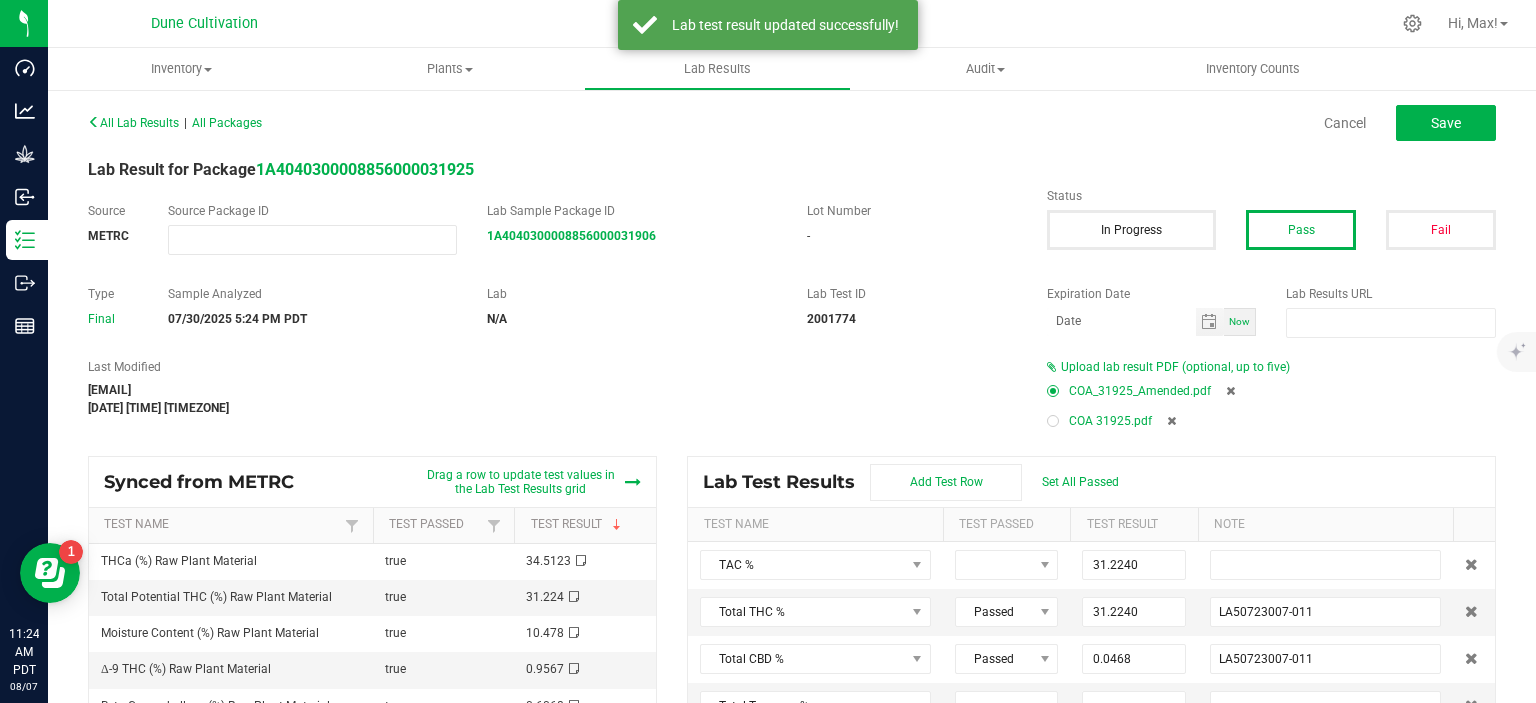 type on "LA50723007-011" 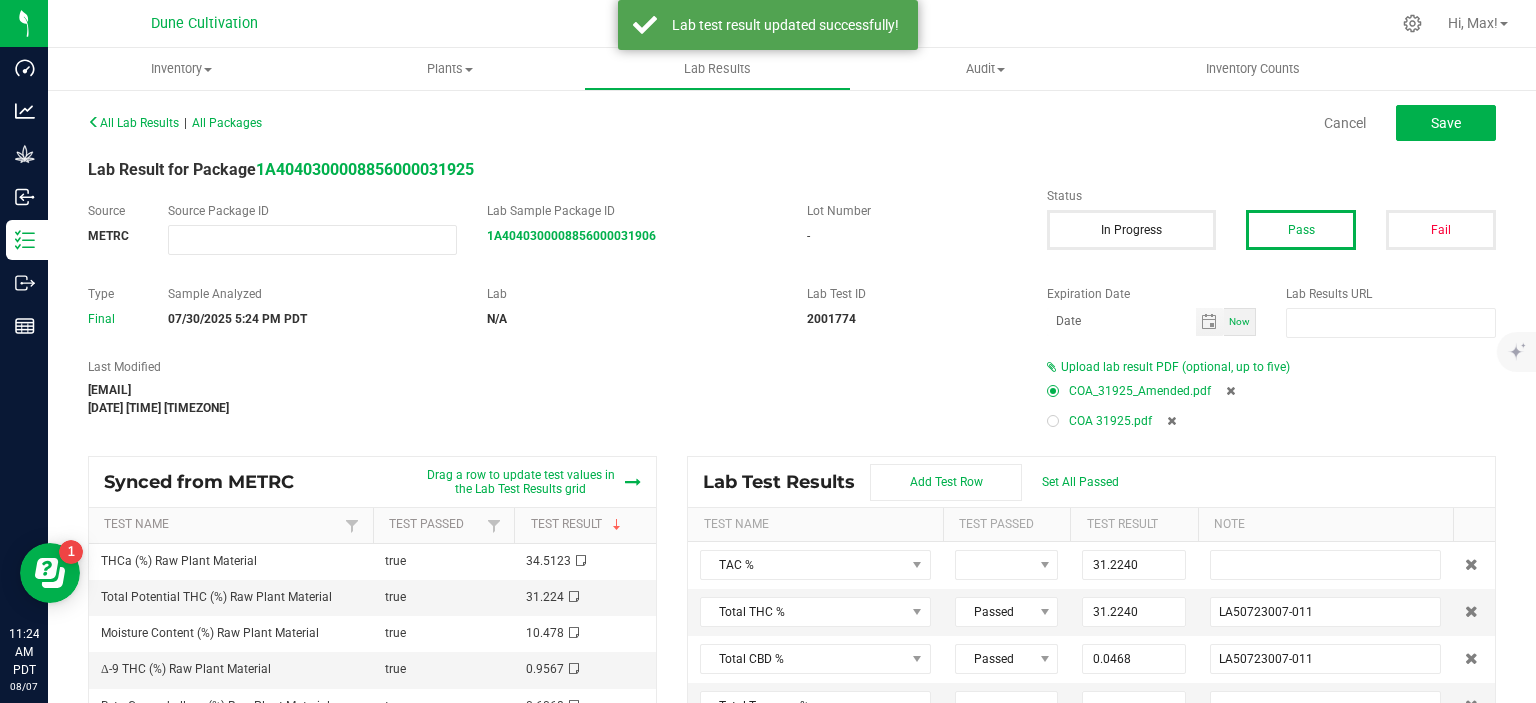 type on "0.3260" 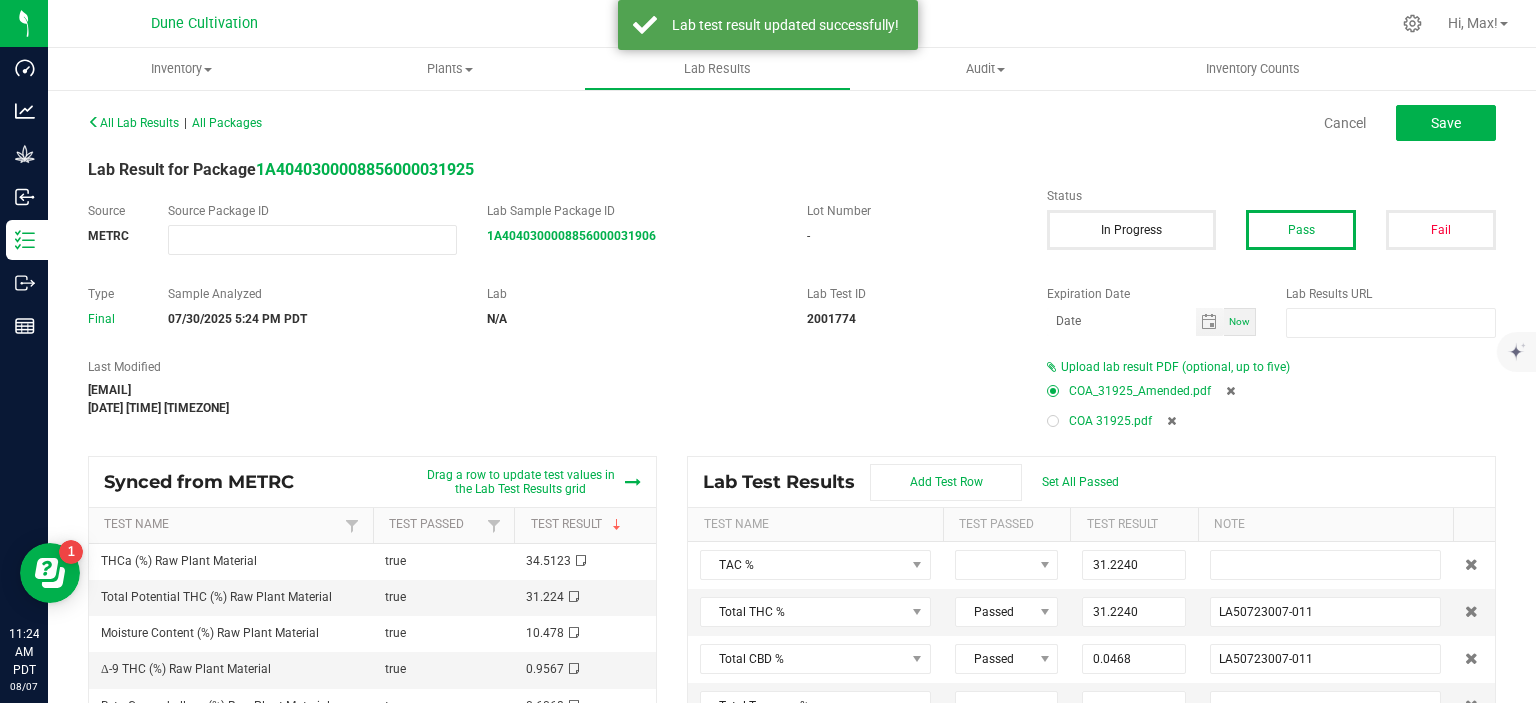 type on "LA50723007-011" 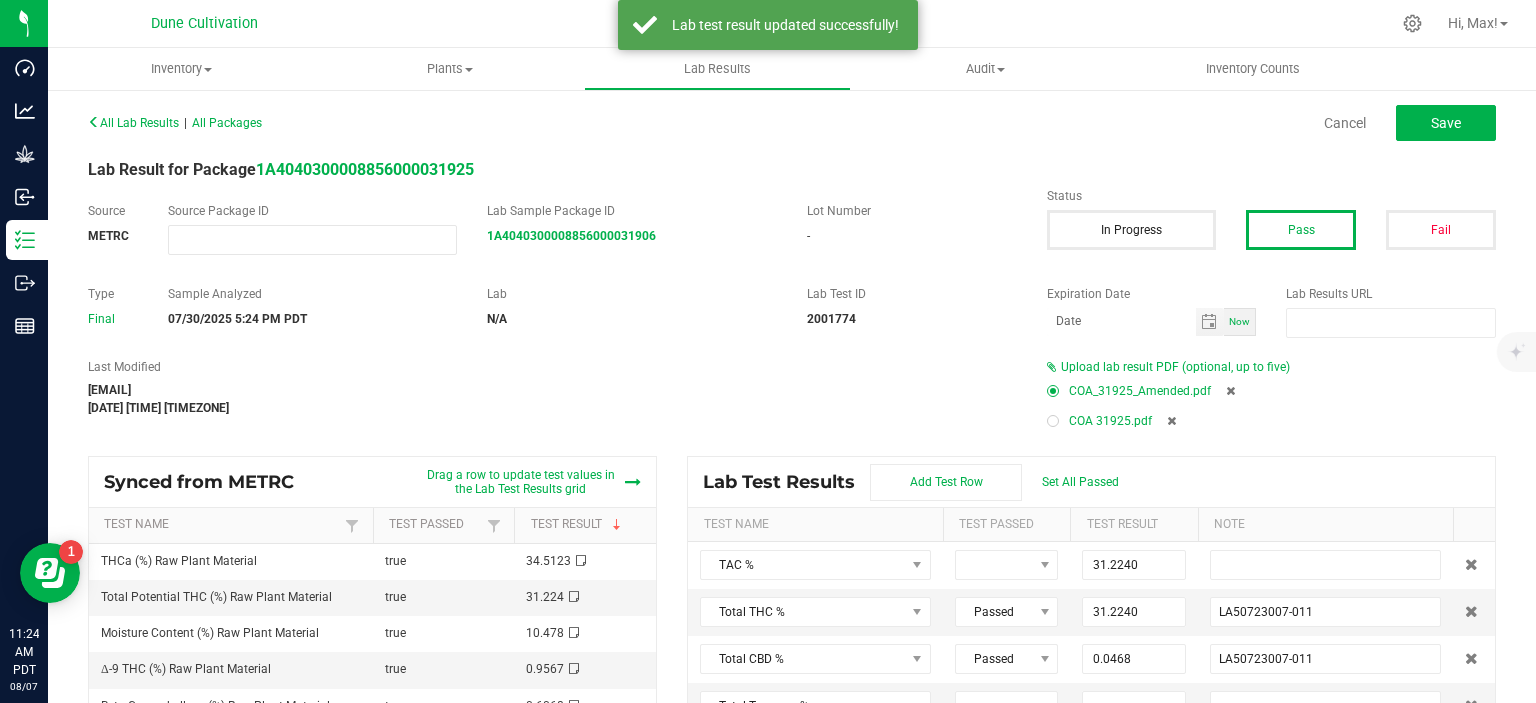 type on "0.0000" 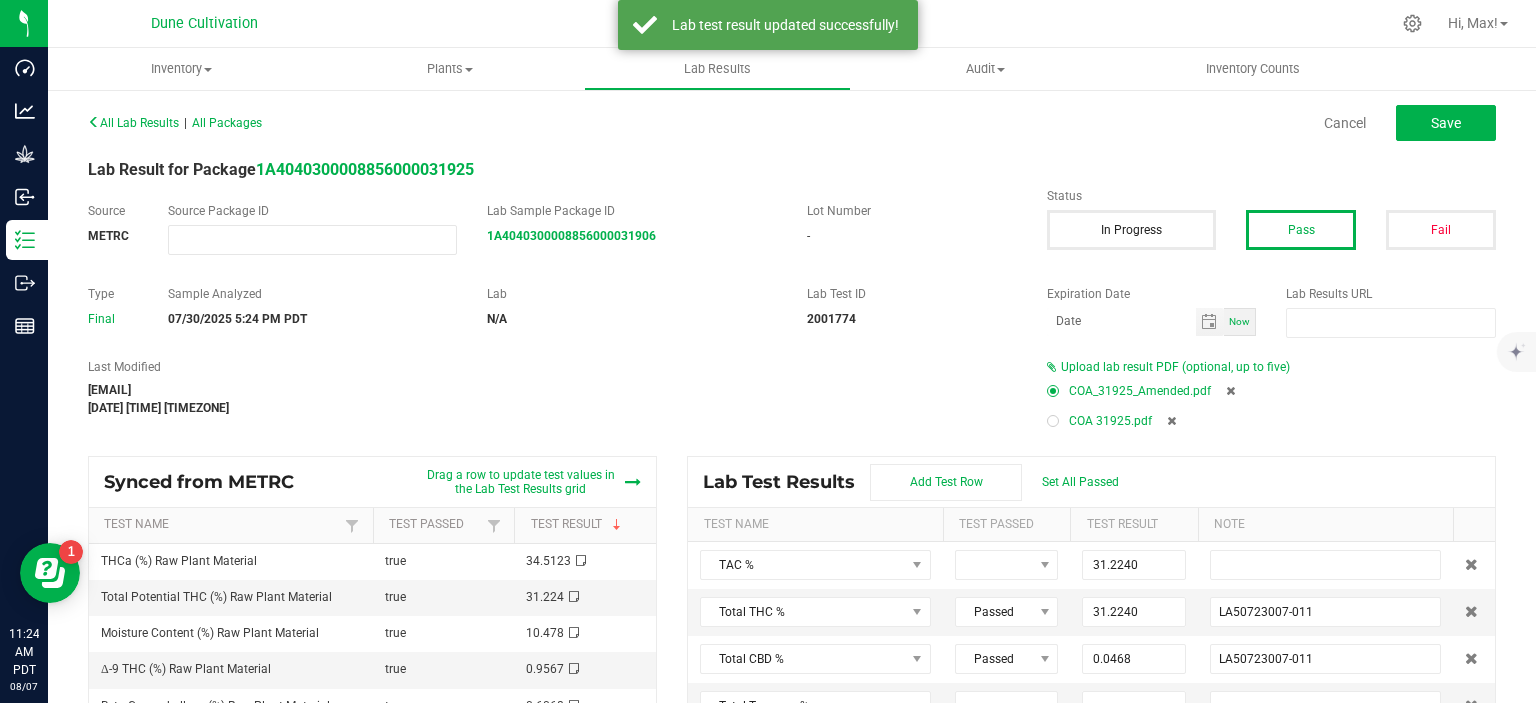 type on "<LOQ (0.02); LA50723007-011" 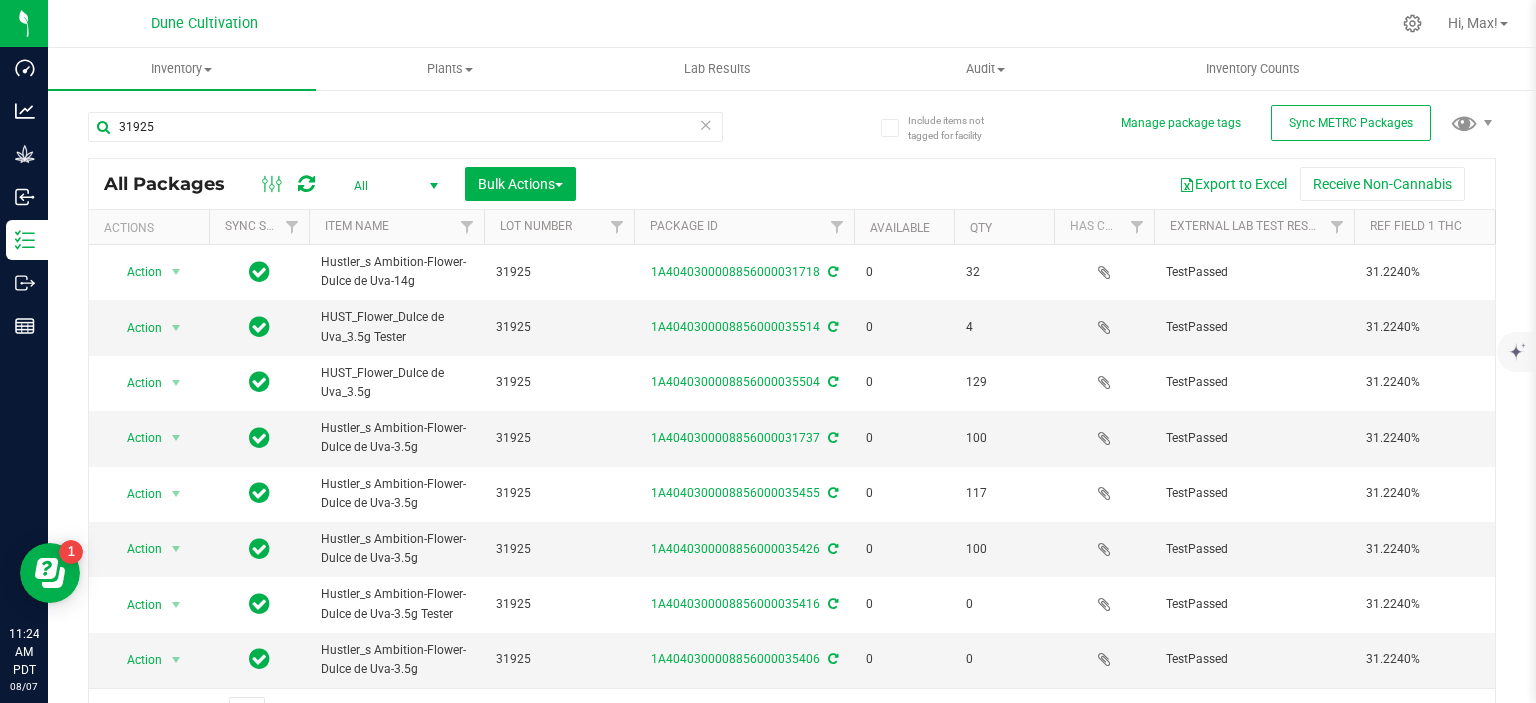 scroll, scrollTop: 0, scrollLeft: 280, axis: horizontal 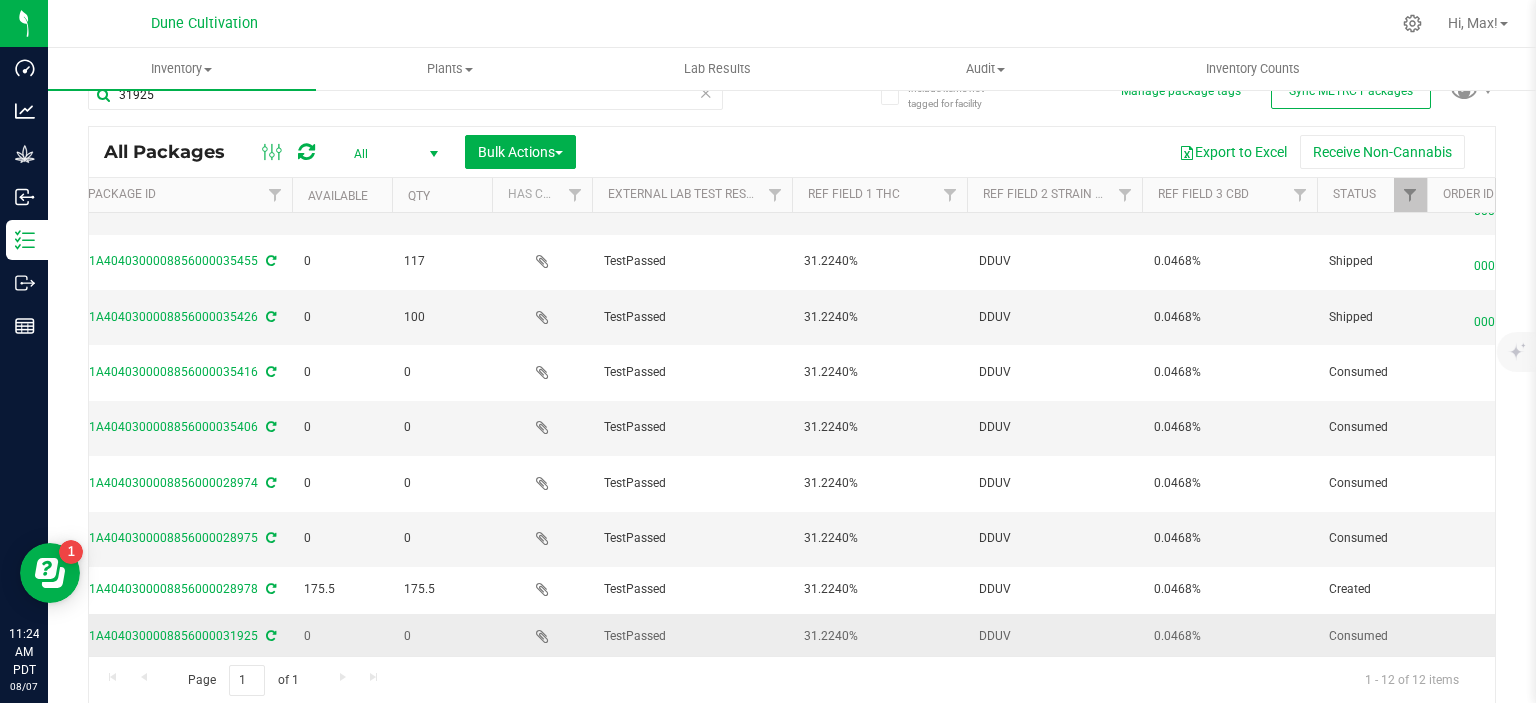 click on "DDUV" at bounding box center [1054, 636] 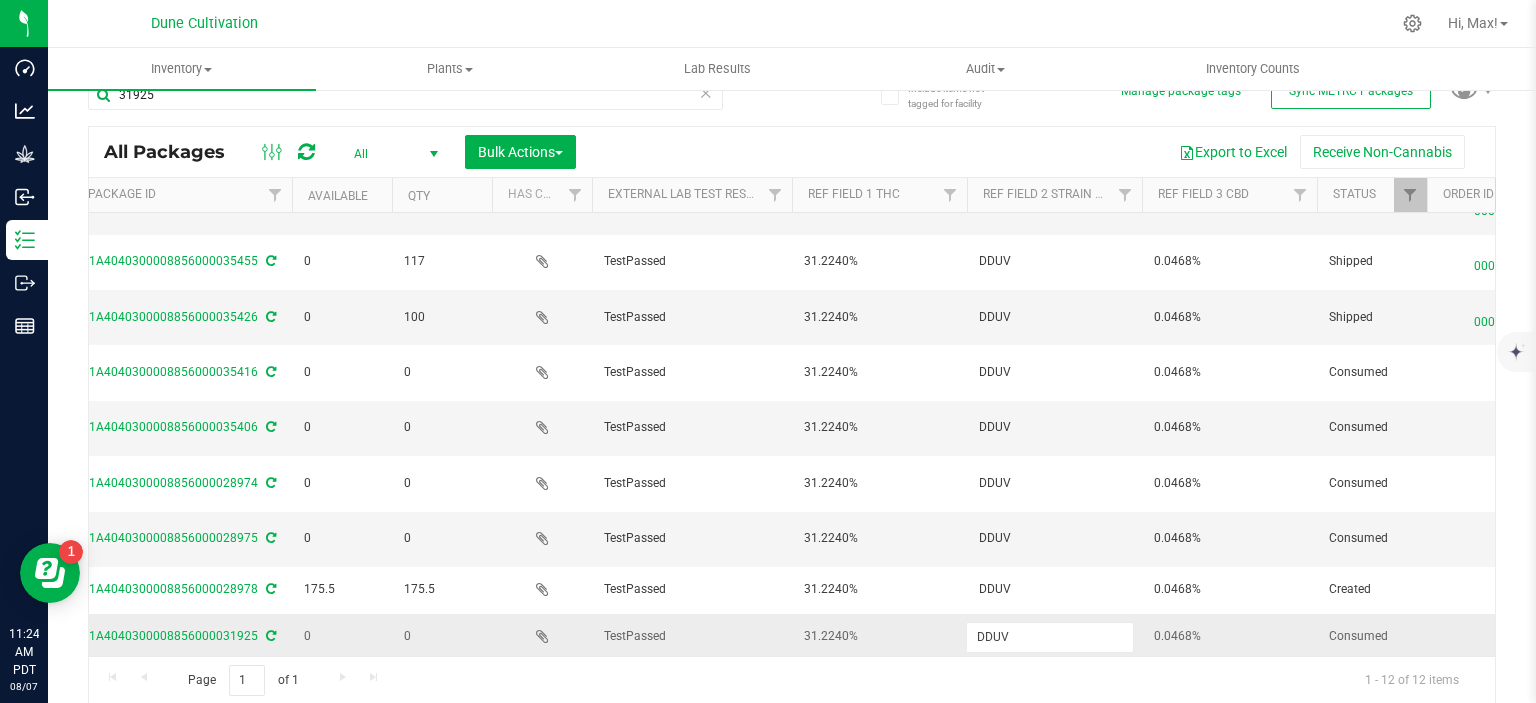 click on "DDUV" at bounding box center (1050, 637) 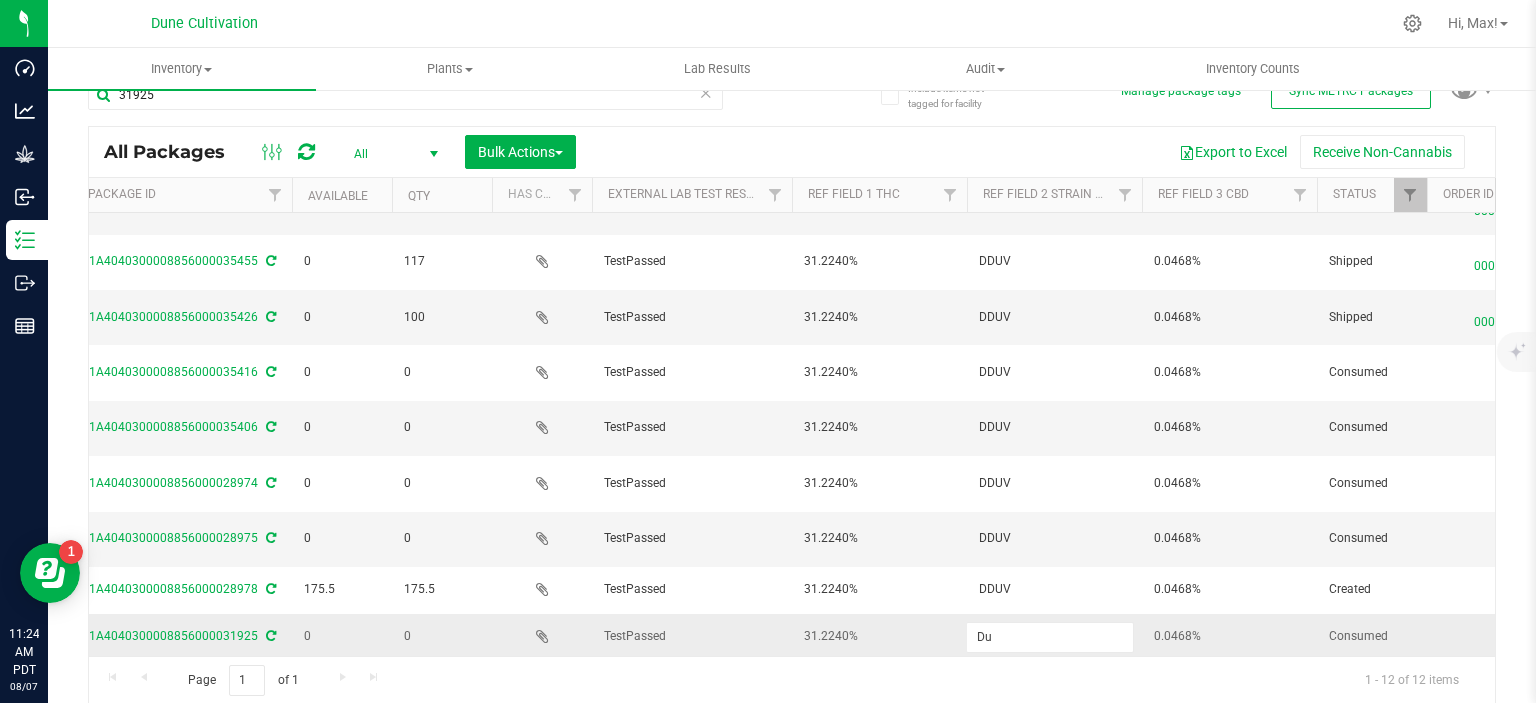 type on "D" 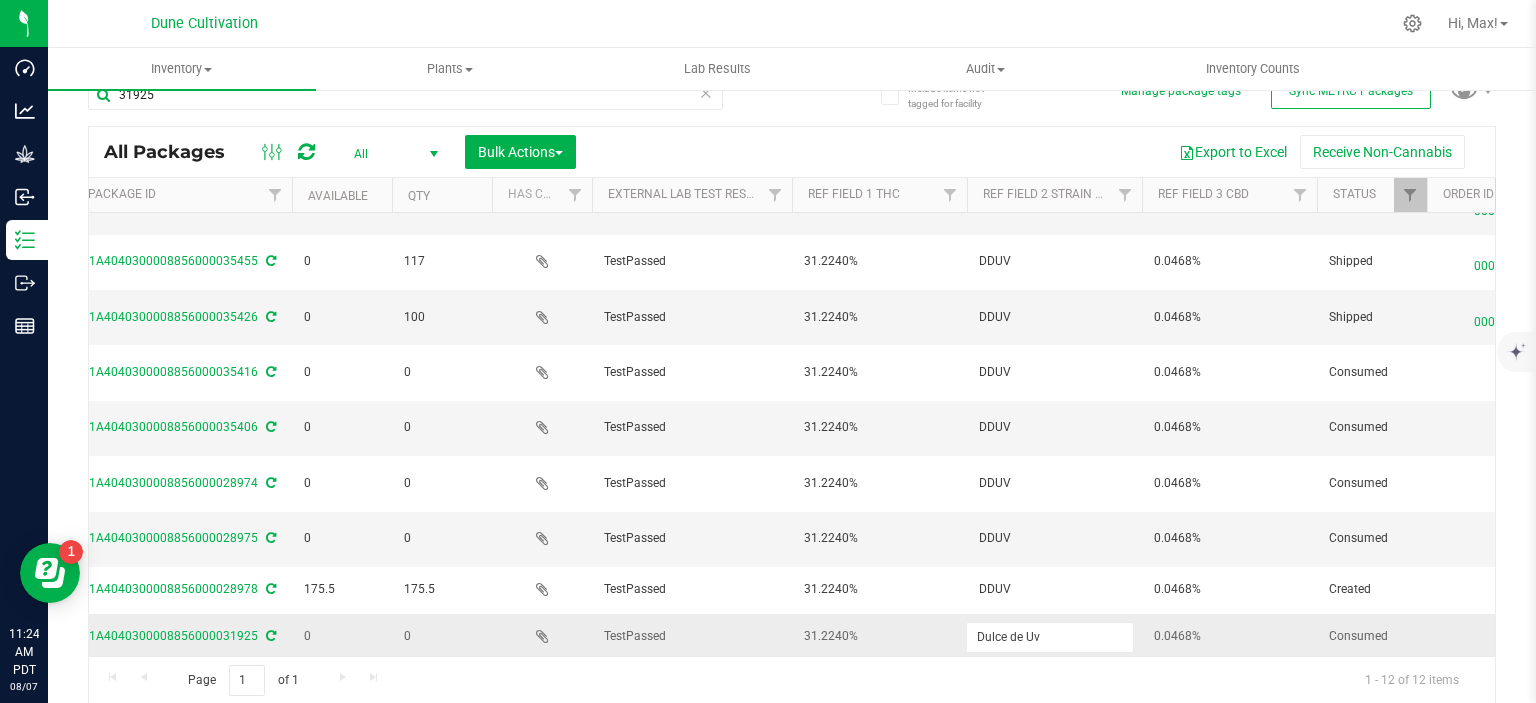 type on "Dulce de Uva" 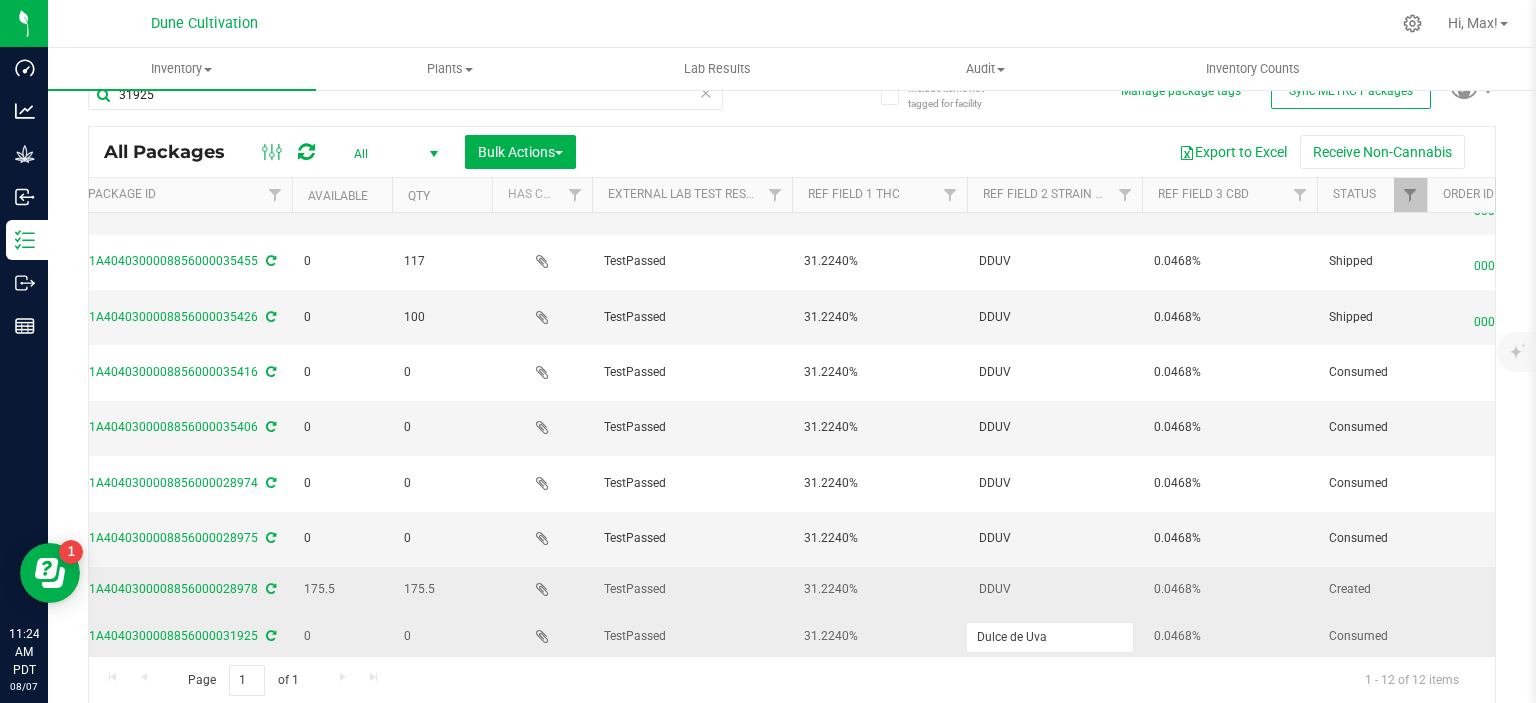 click on "DDUV" at bounding box center (1054, 589) 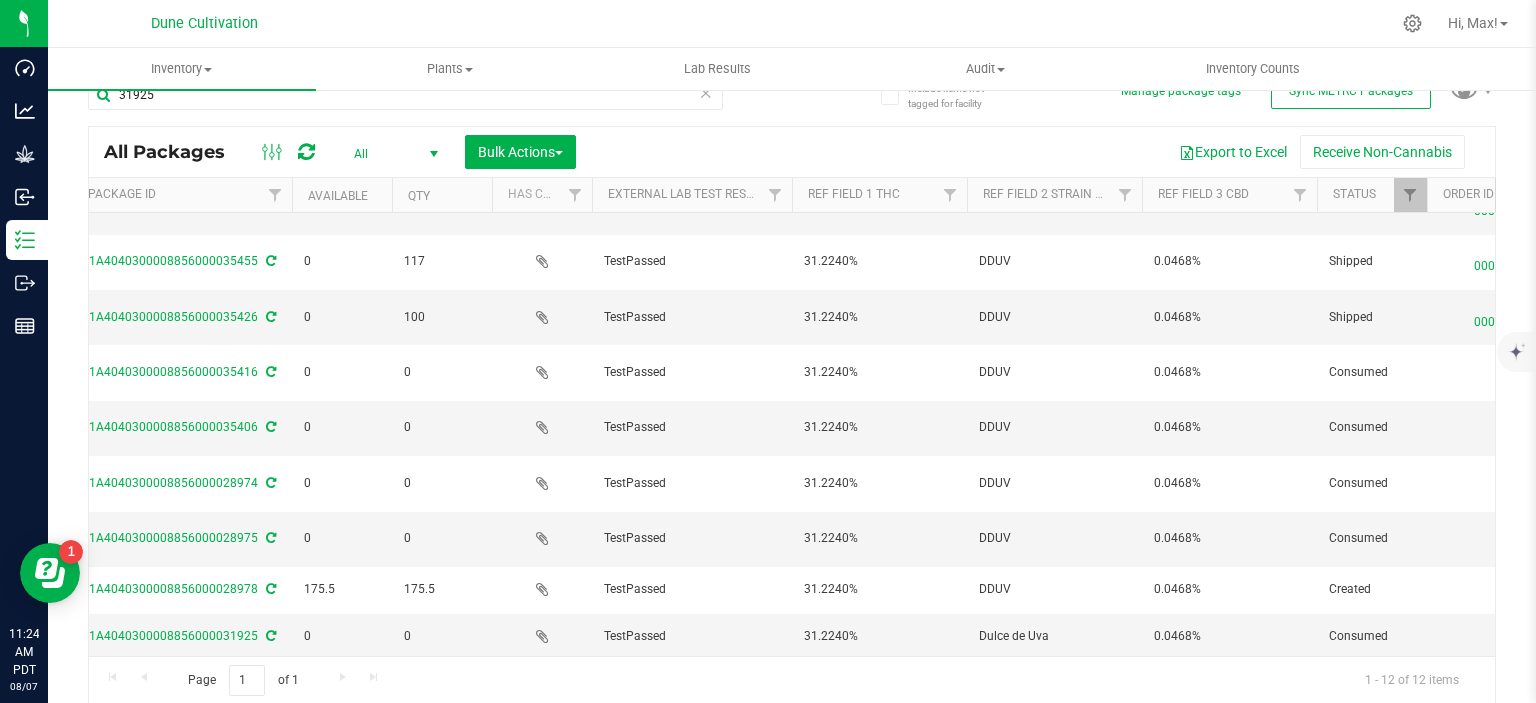 scroll, scrollTop: 200, scrollLeft: 562, axis: both 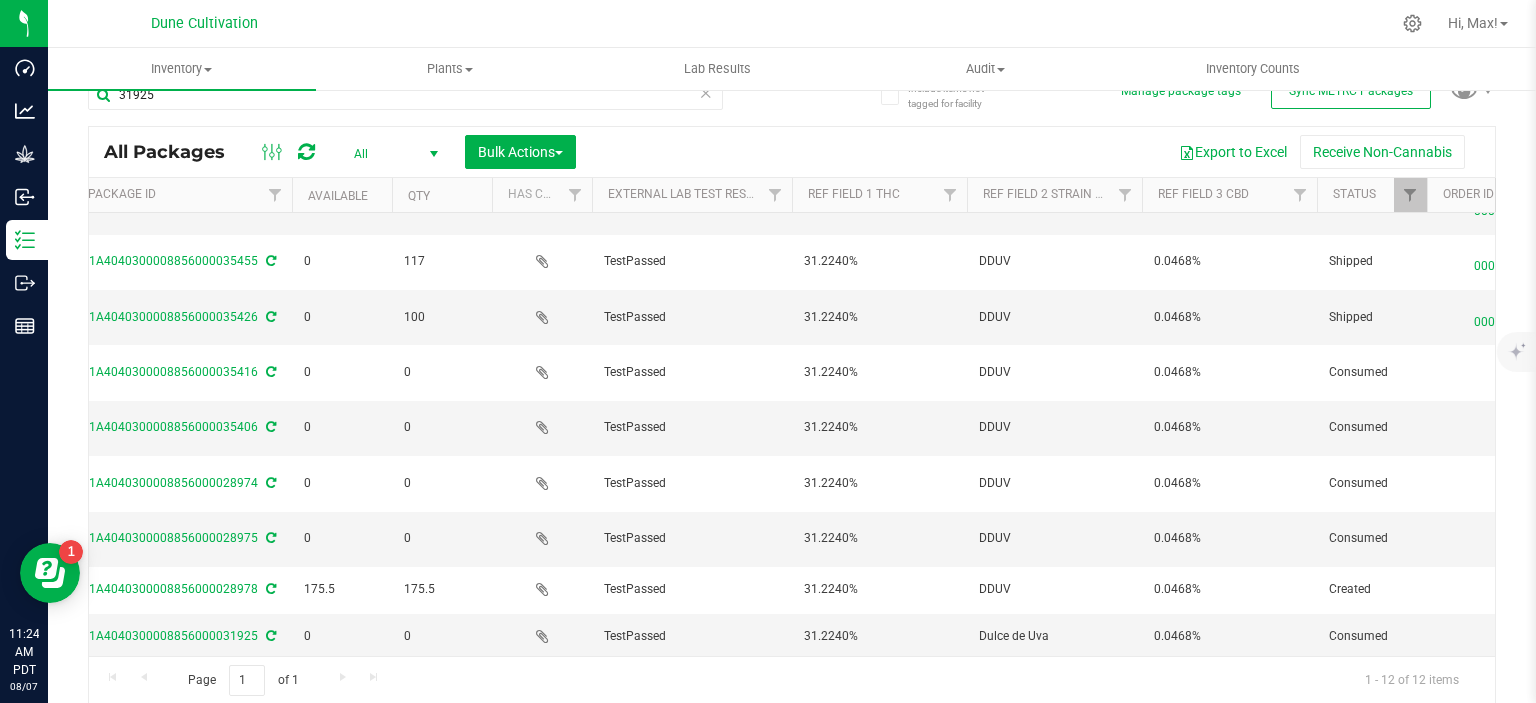 click on "DDUV" at bounding box center (1054, 589) 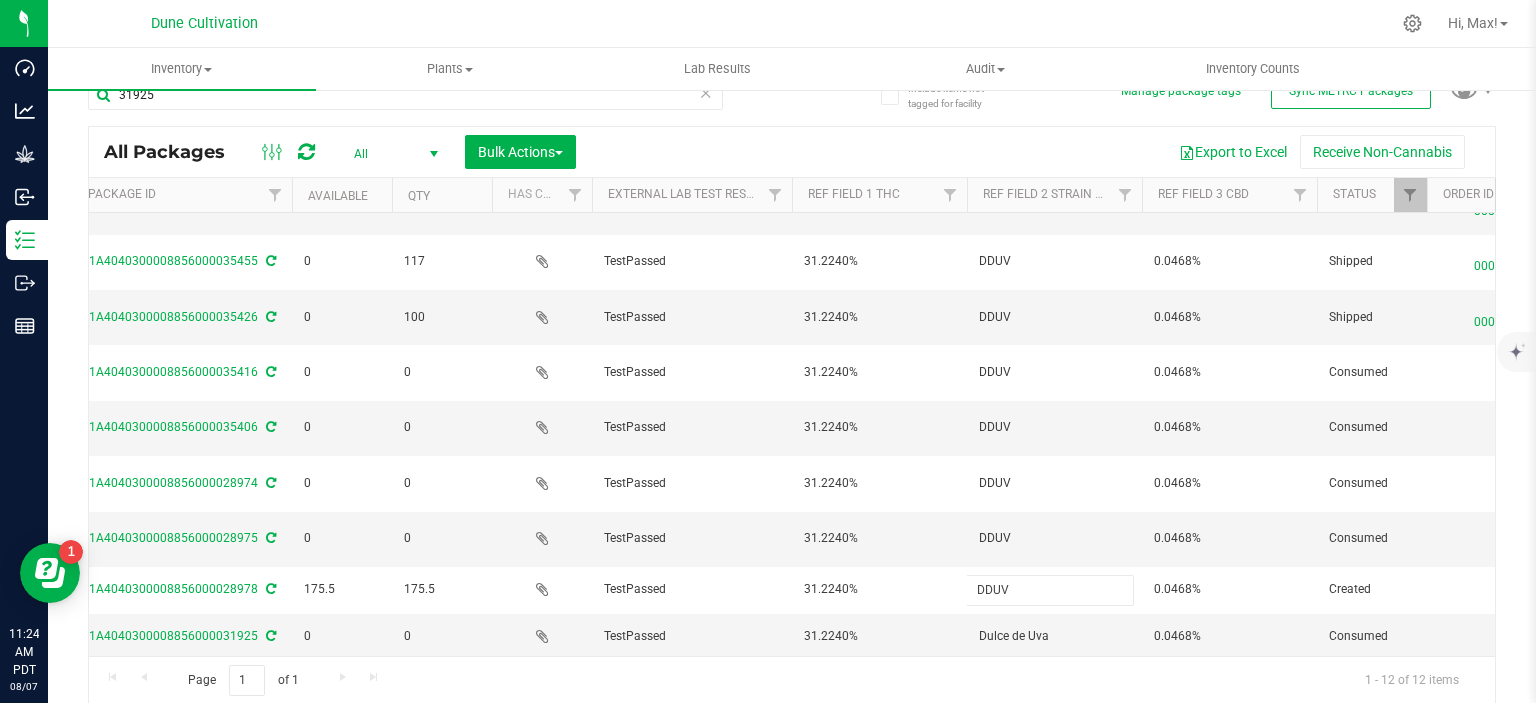 click on "DDUV" at bounding box center (1050, 590) 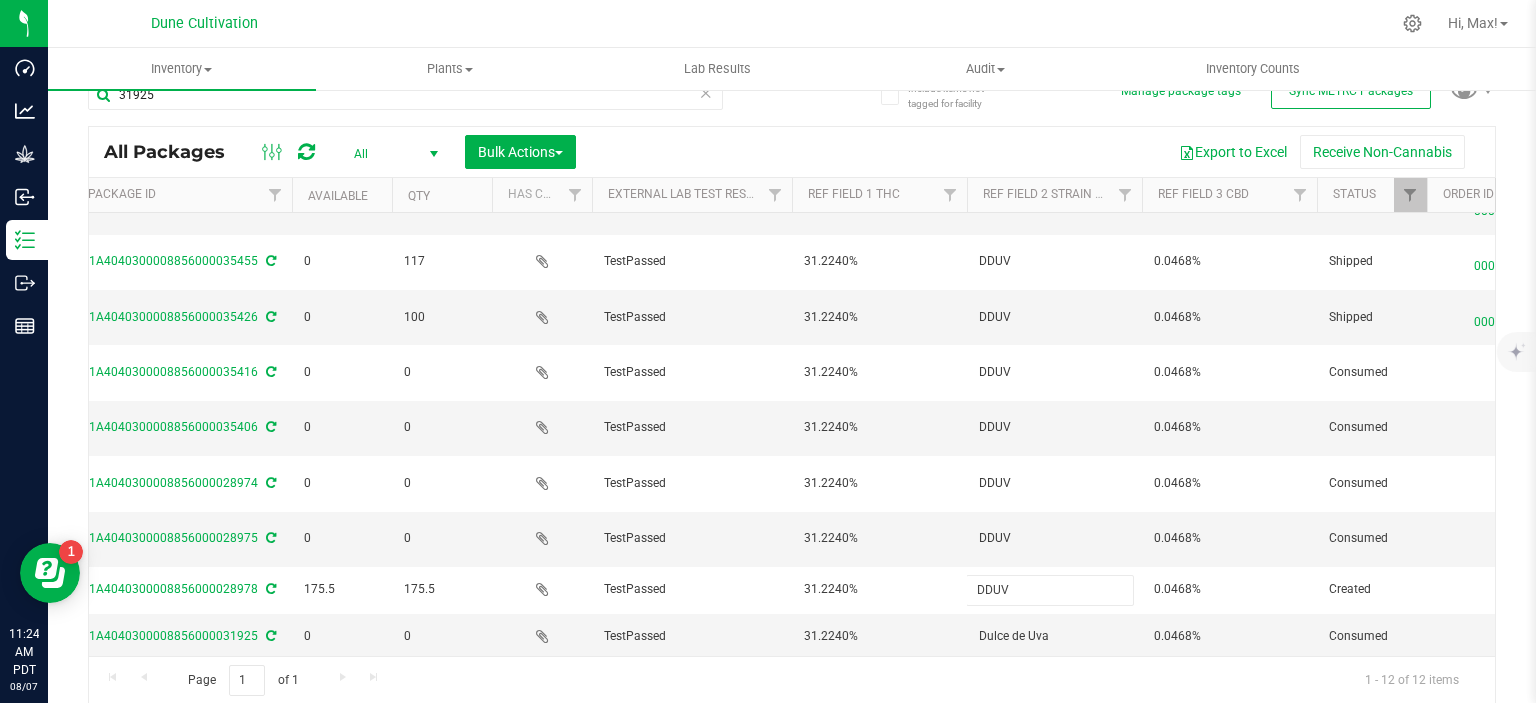 type on "Dulce de Uva" 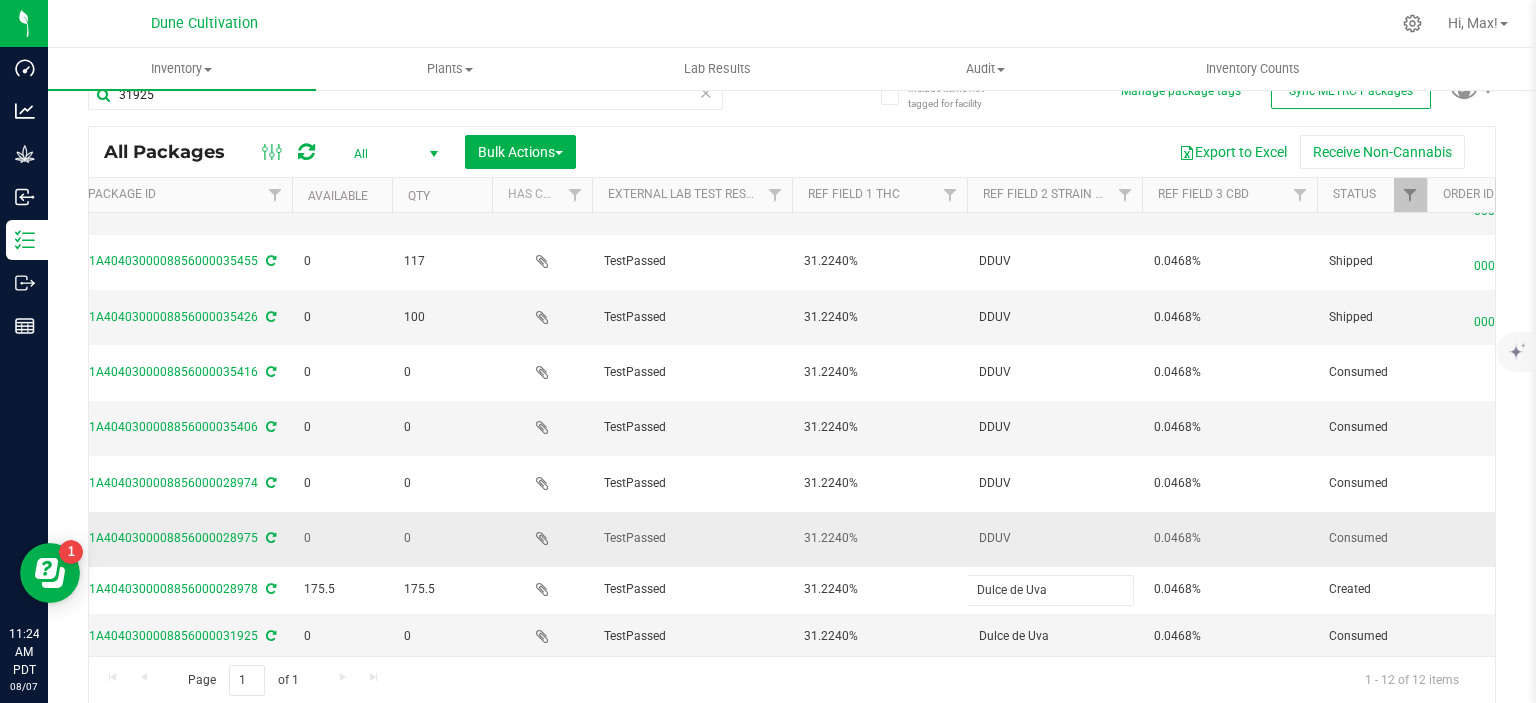 click on "DDUV" at bounding box center (1054, 538) 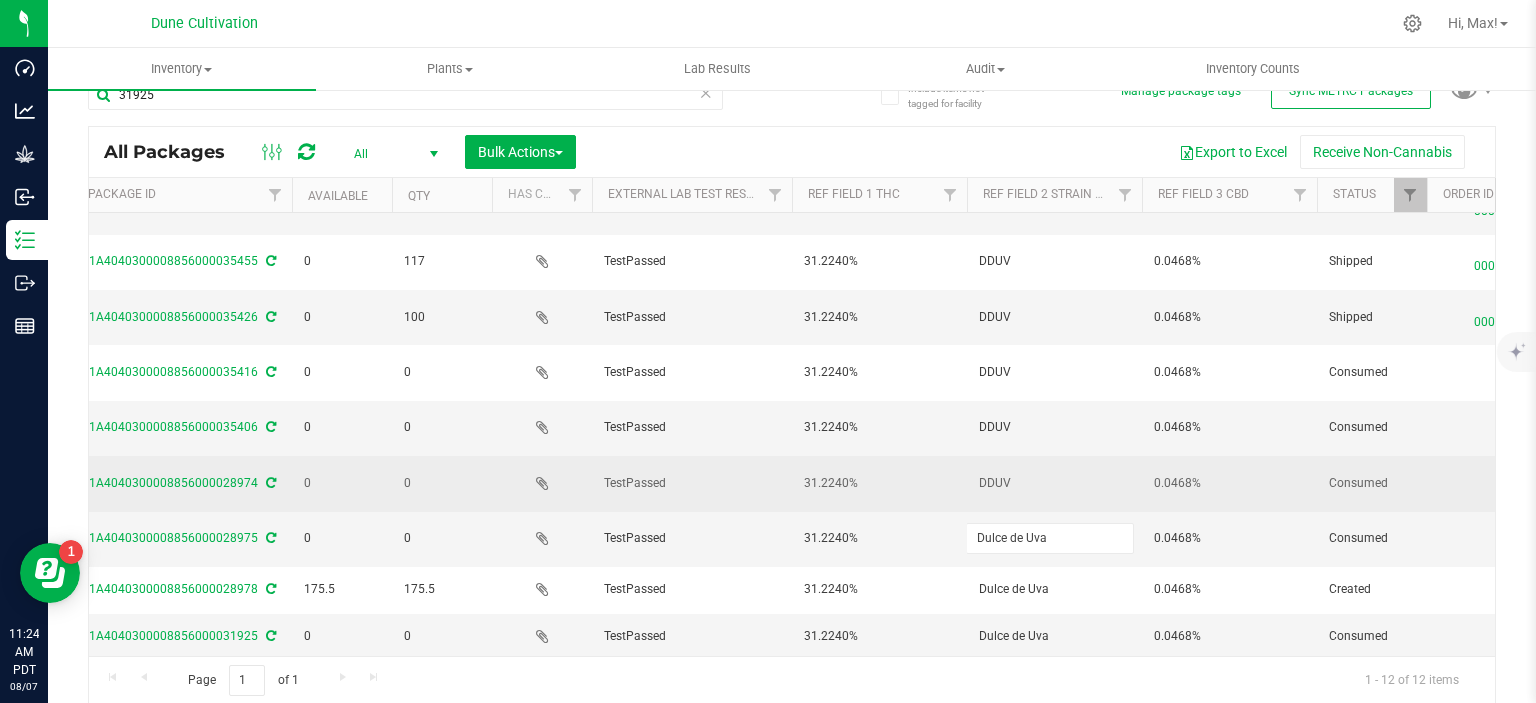 click on "DDUV" at bounding box center [1054, 483] 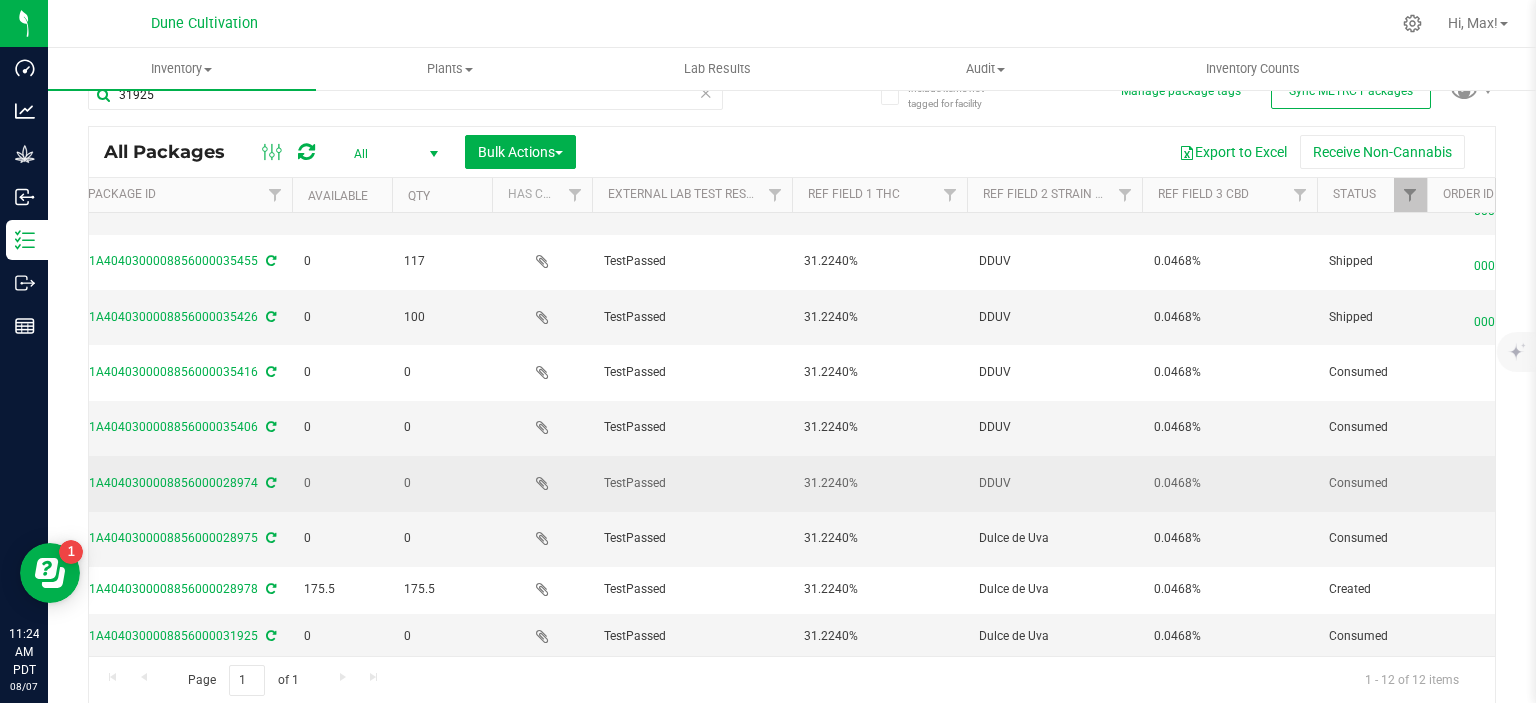 click on "DDUV" at bounding box center [1054, 483] 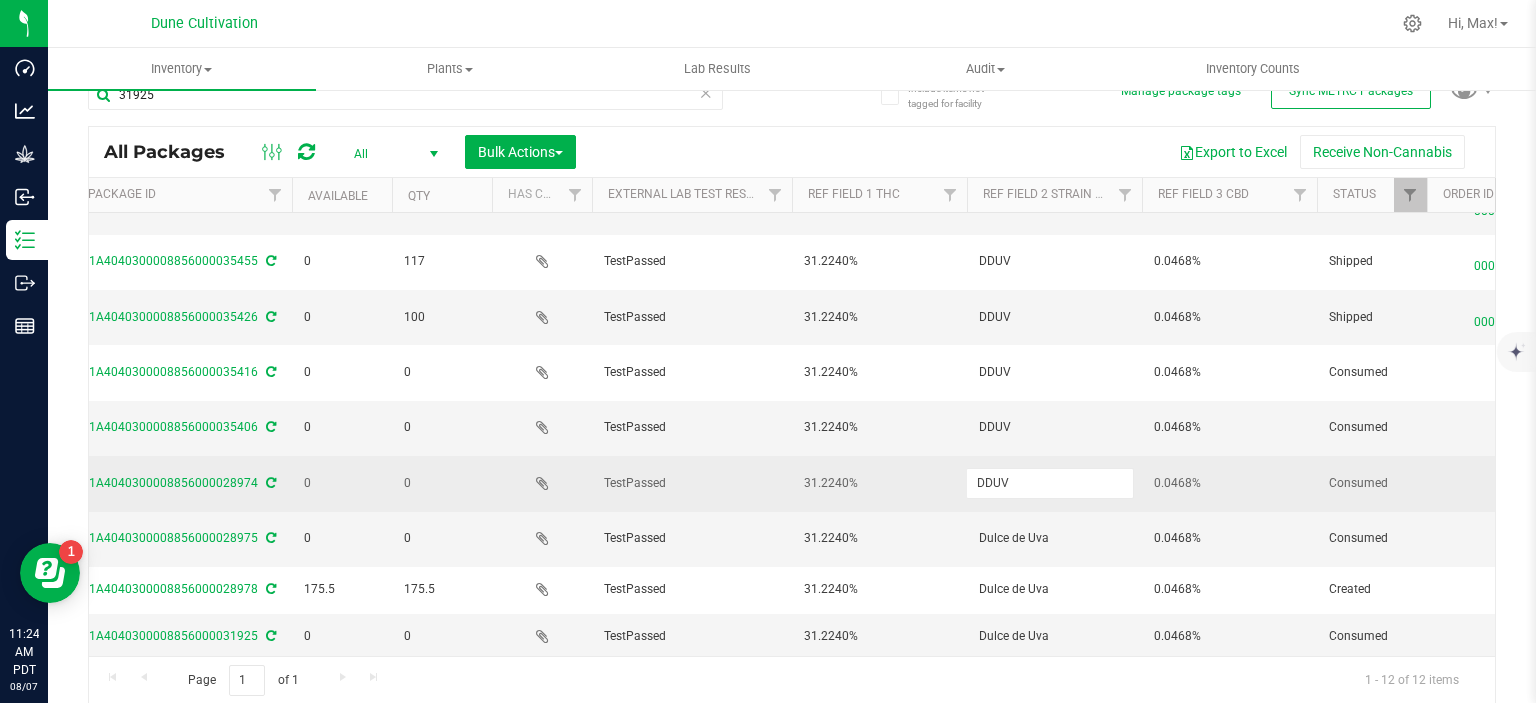 click on "DDUV" at bounding box center (1050, 483) 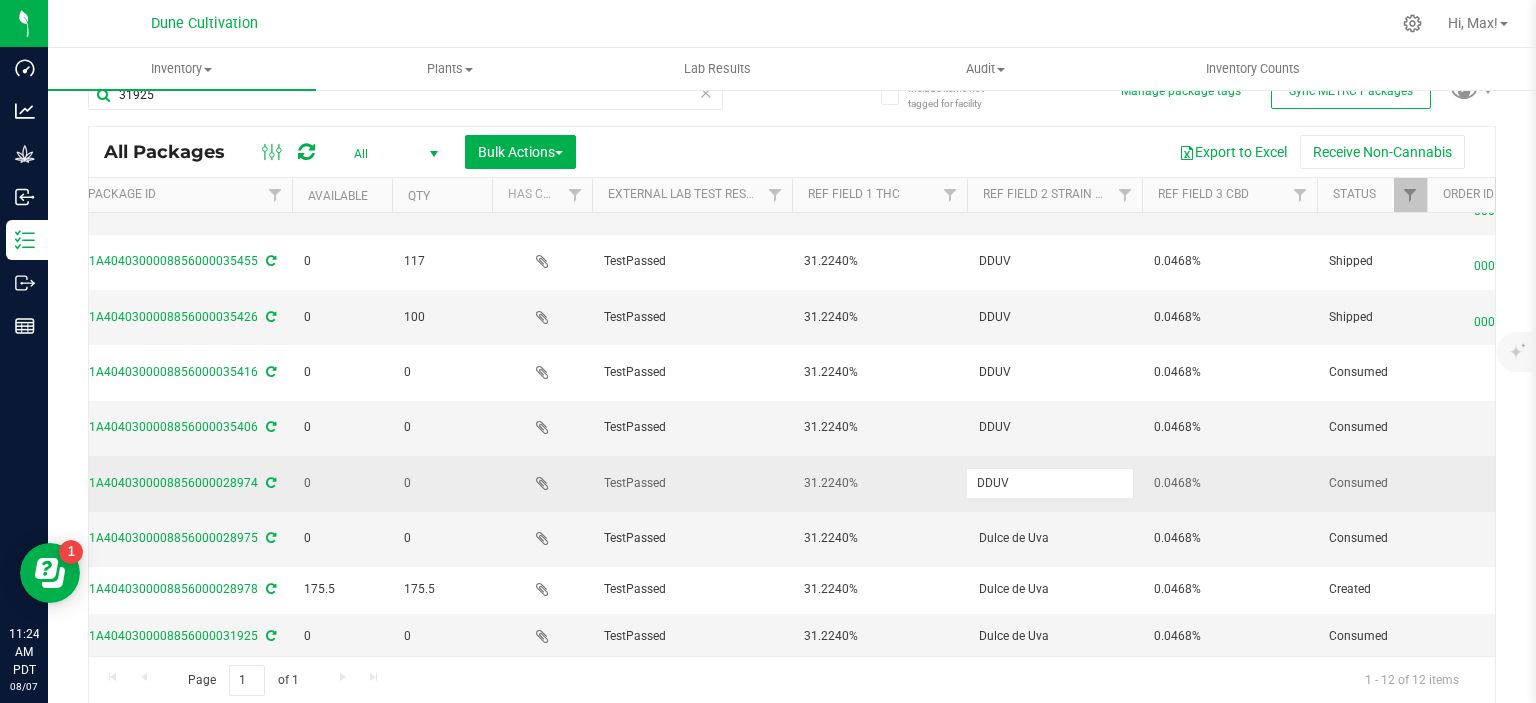 click on "DDUV" at bounding box center (1050, 483) 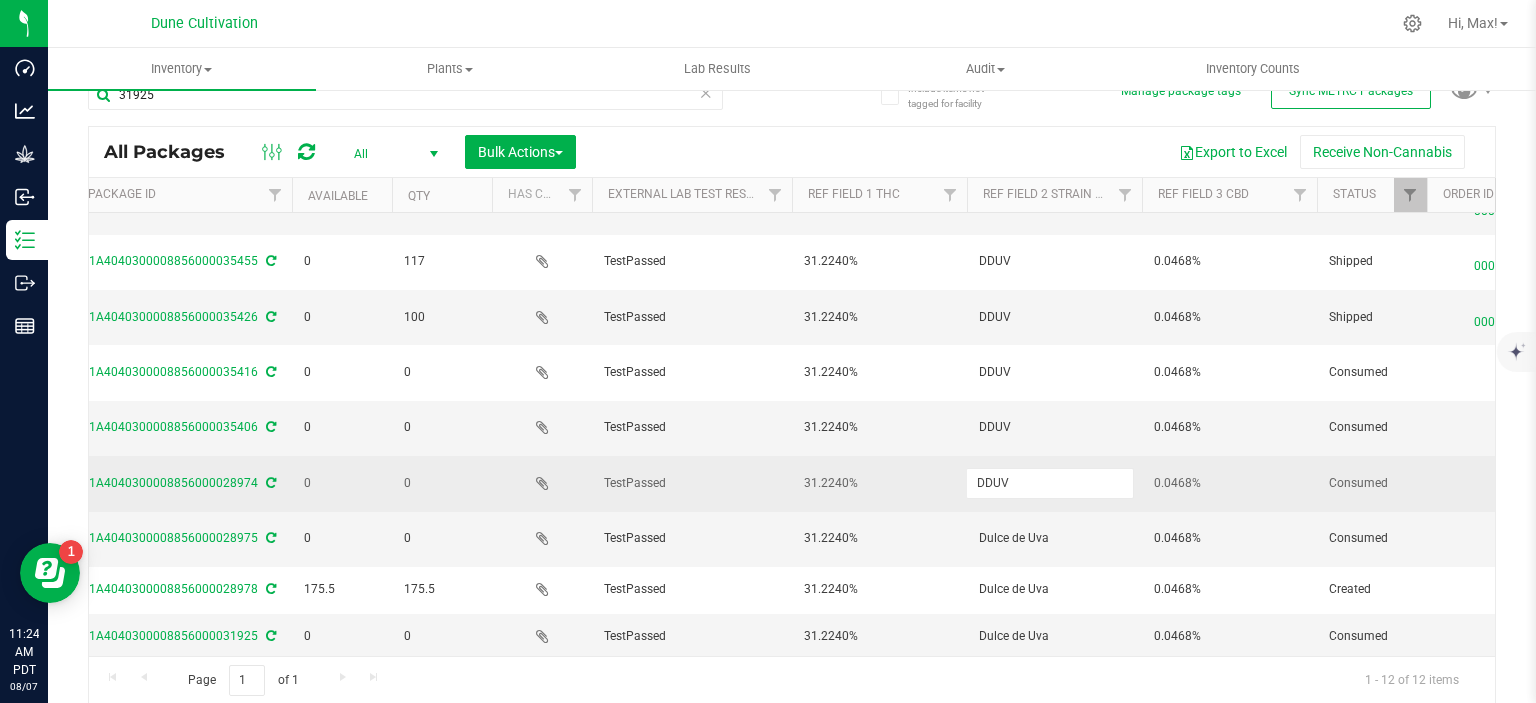 type on "Dulce de Uva" 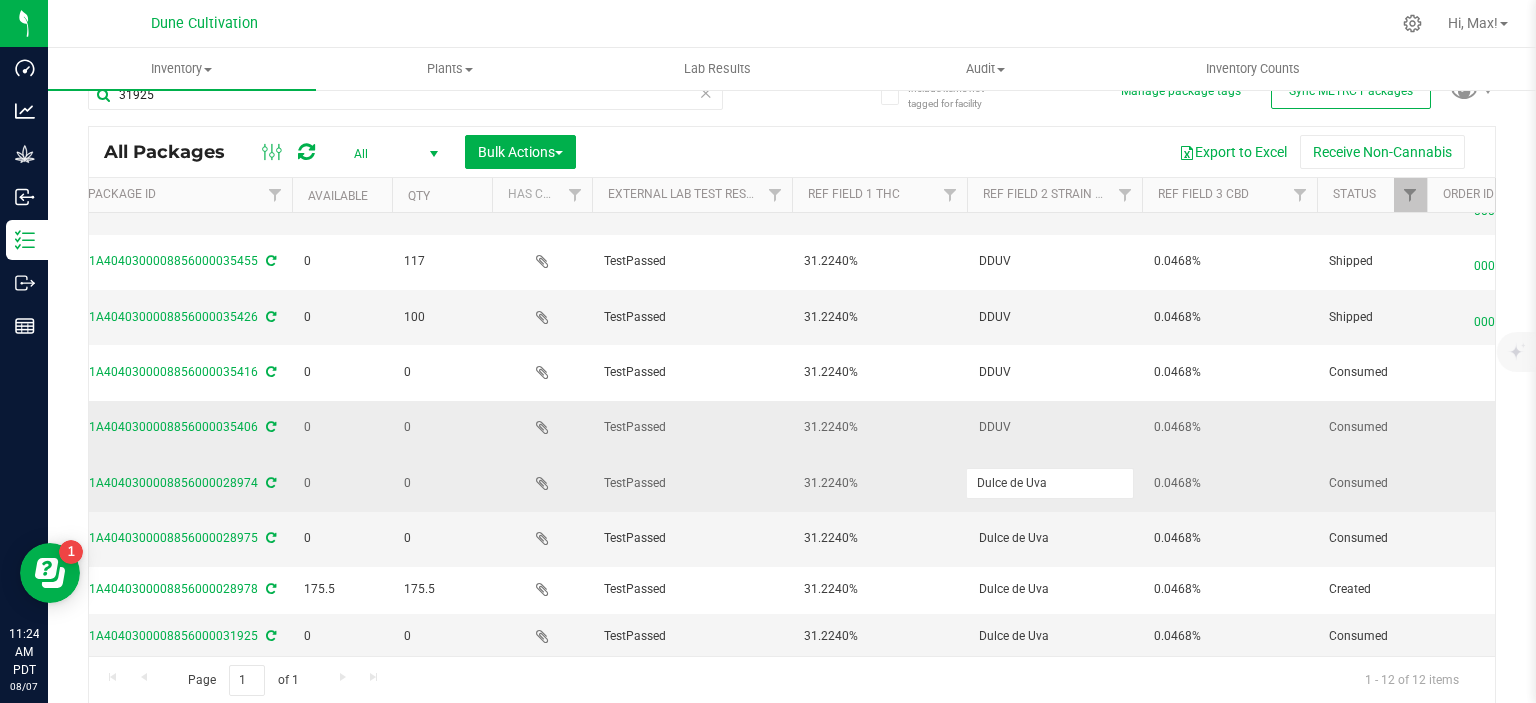 click on "DDUV" at bounding box center (1054, 427) 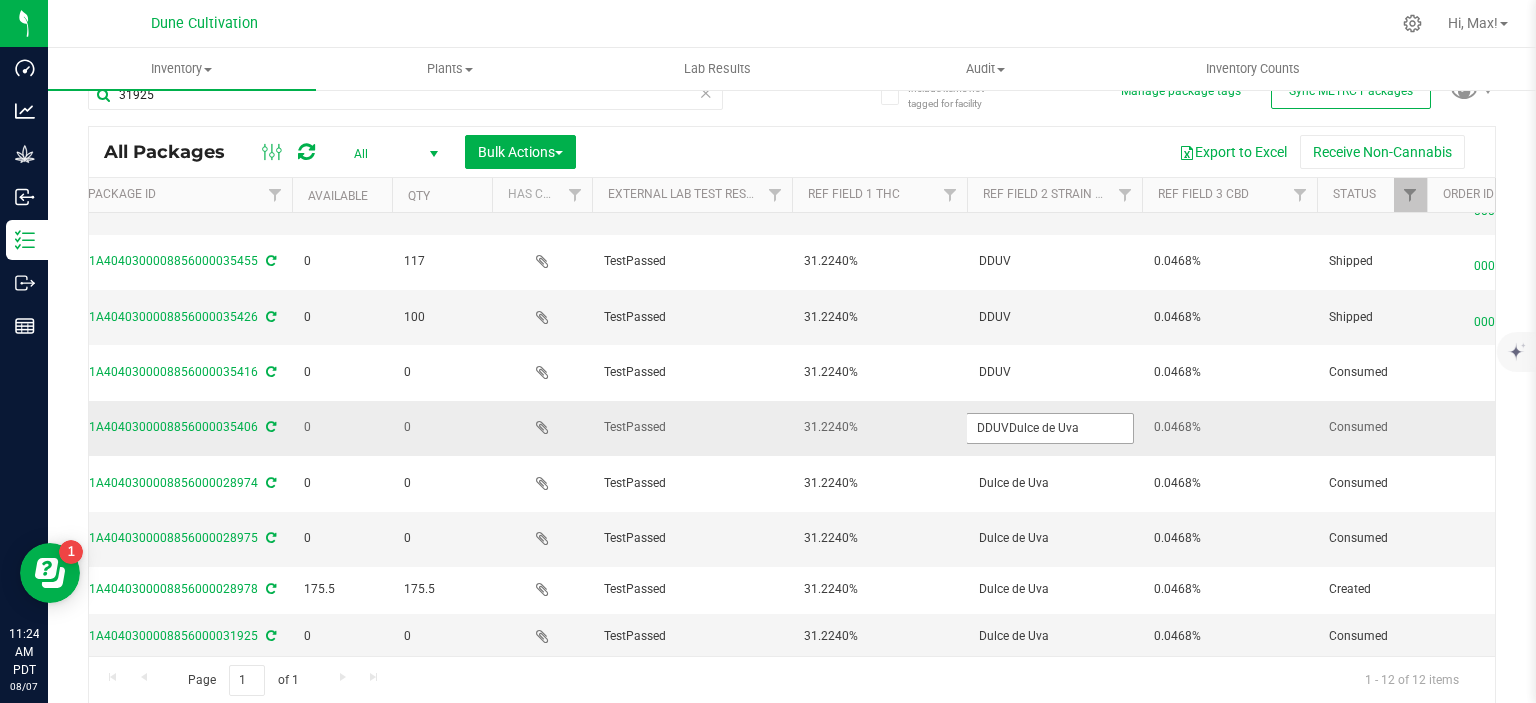 click on "DDUVDulce de Uva" at bounding box center (1050, 428) 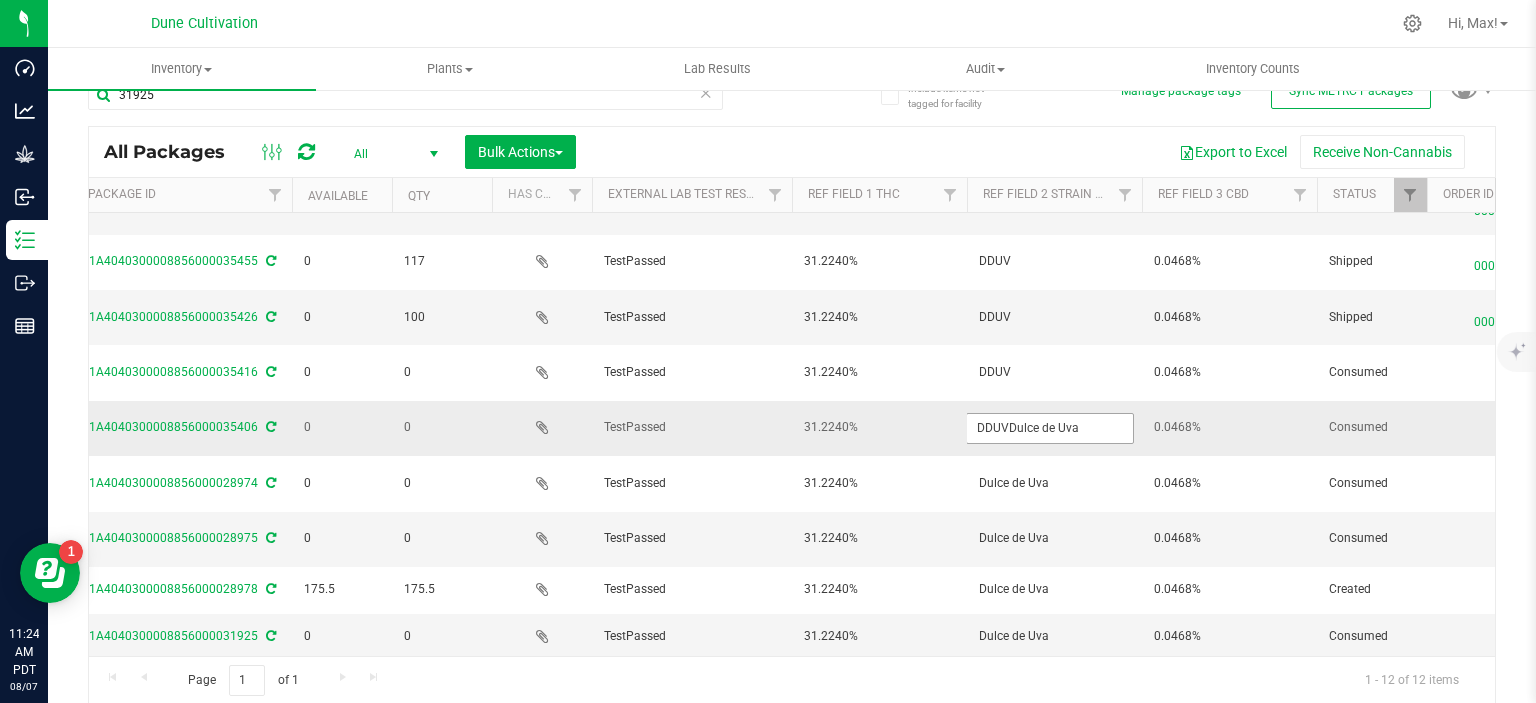 click on "DDUVDulce de Uva" at bounding box center (1050, 428) 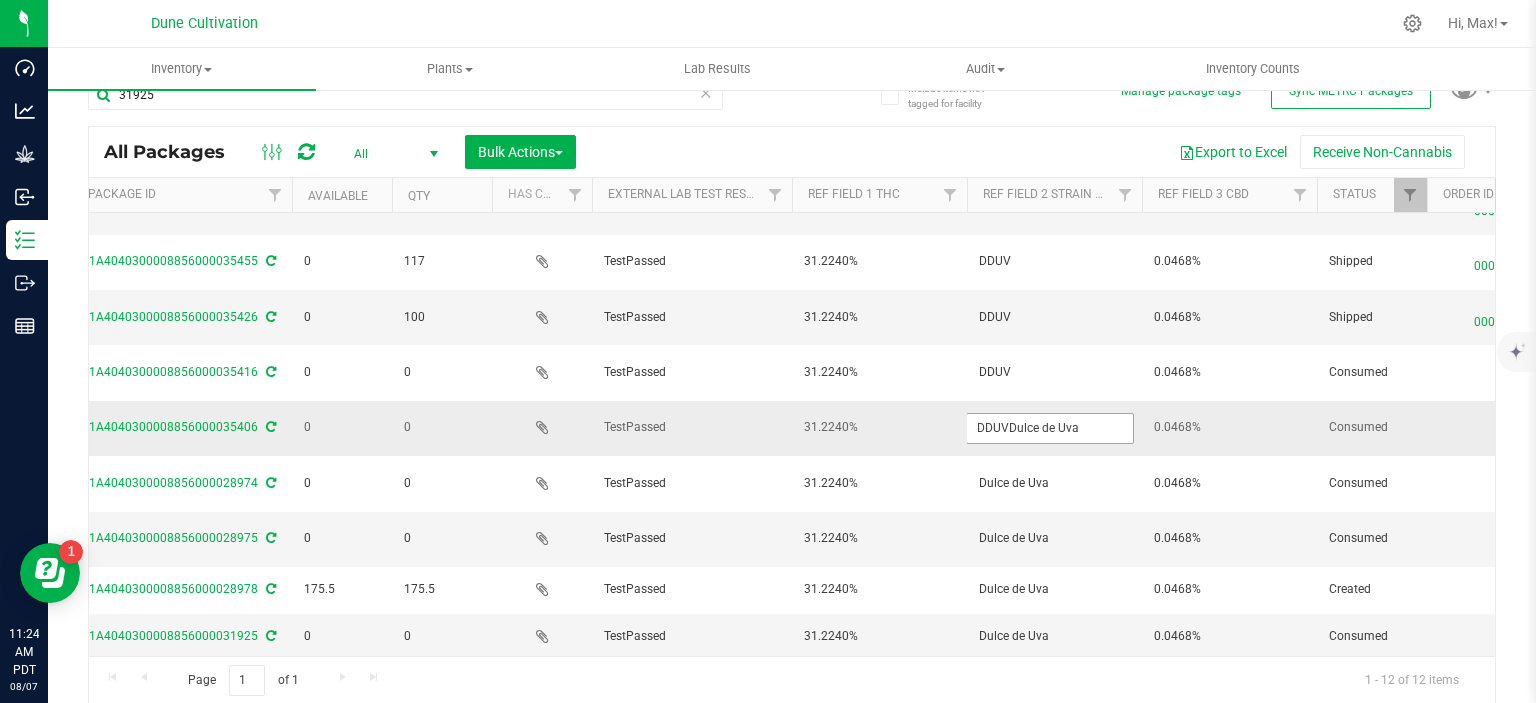 click on "DDUVDulce de Uva" at bounding box center [1050, 428] 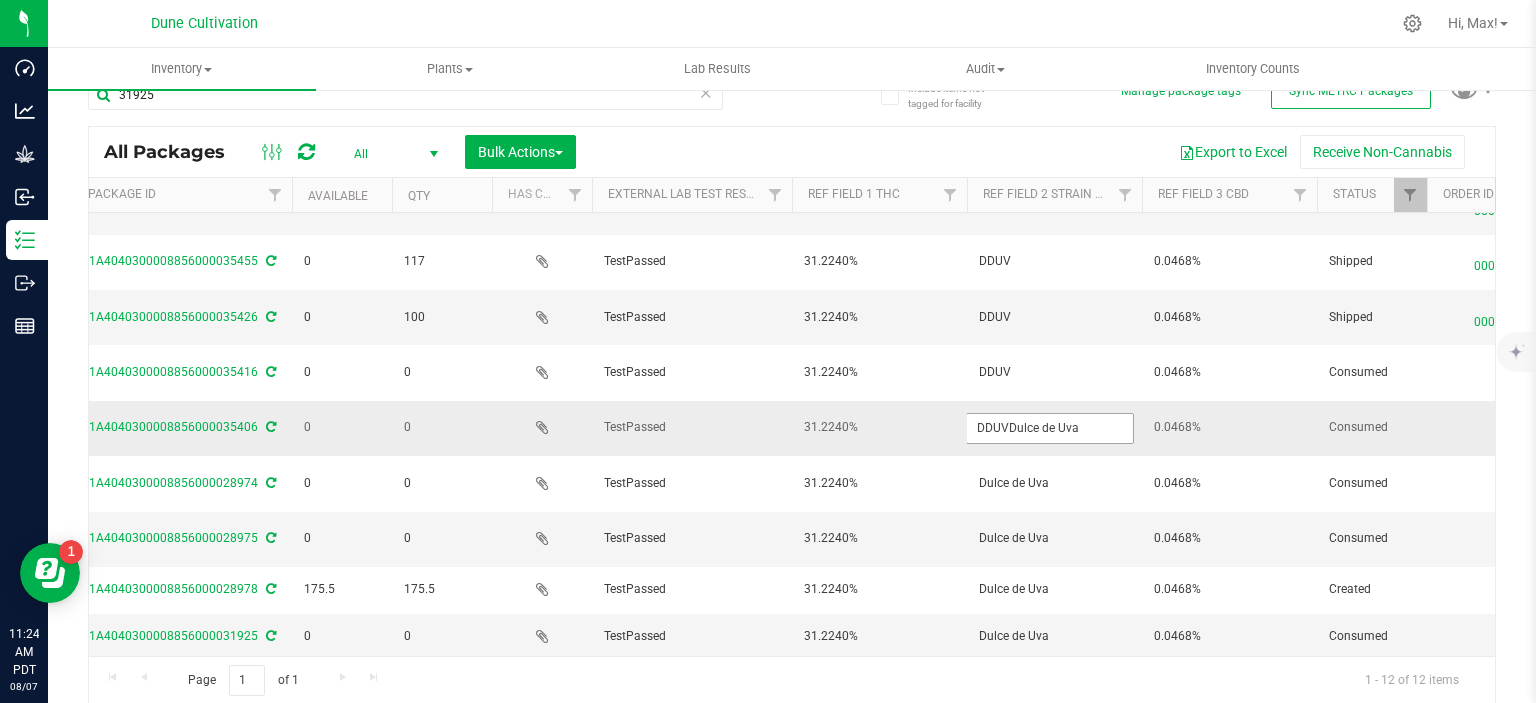 type on "Dulce de Uva" 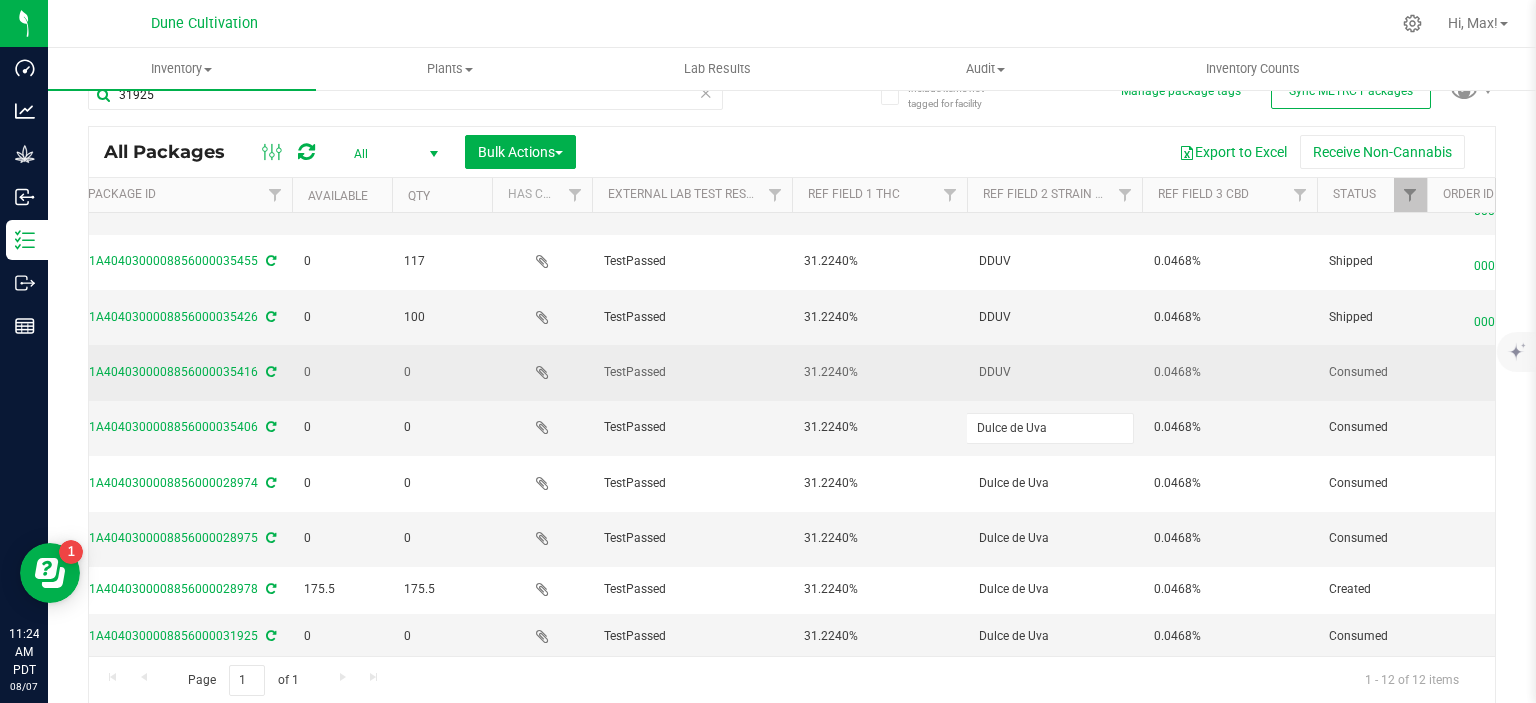 click on "DDUV" at bounding box center [1054, 372] 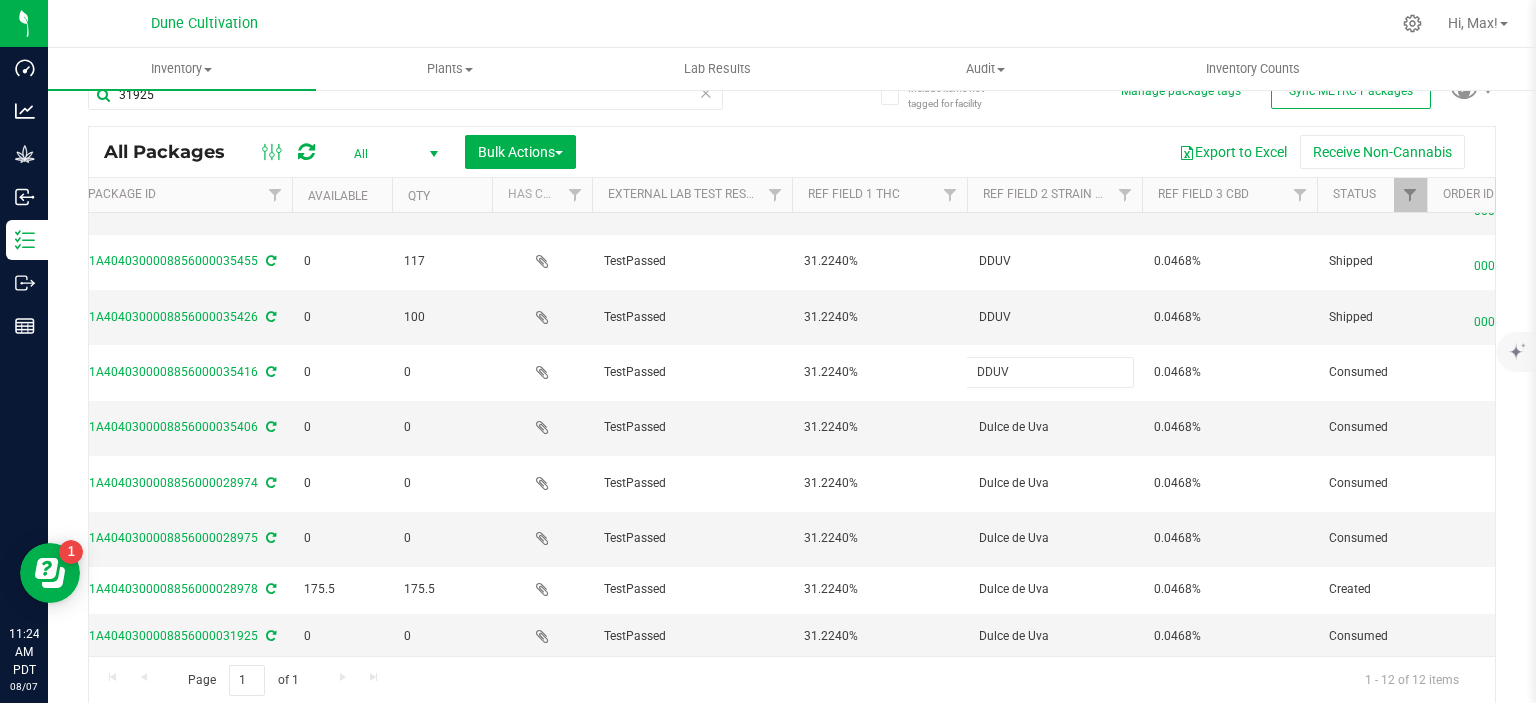 type on "Dulce de Uva" 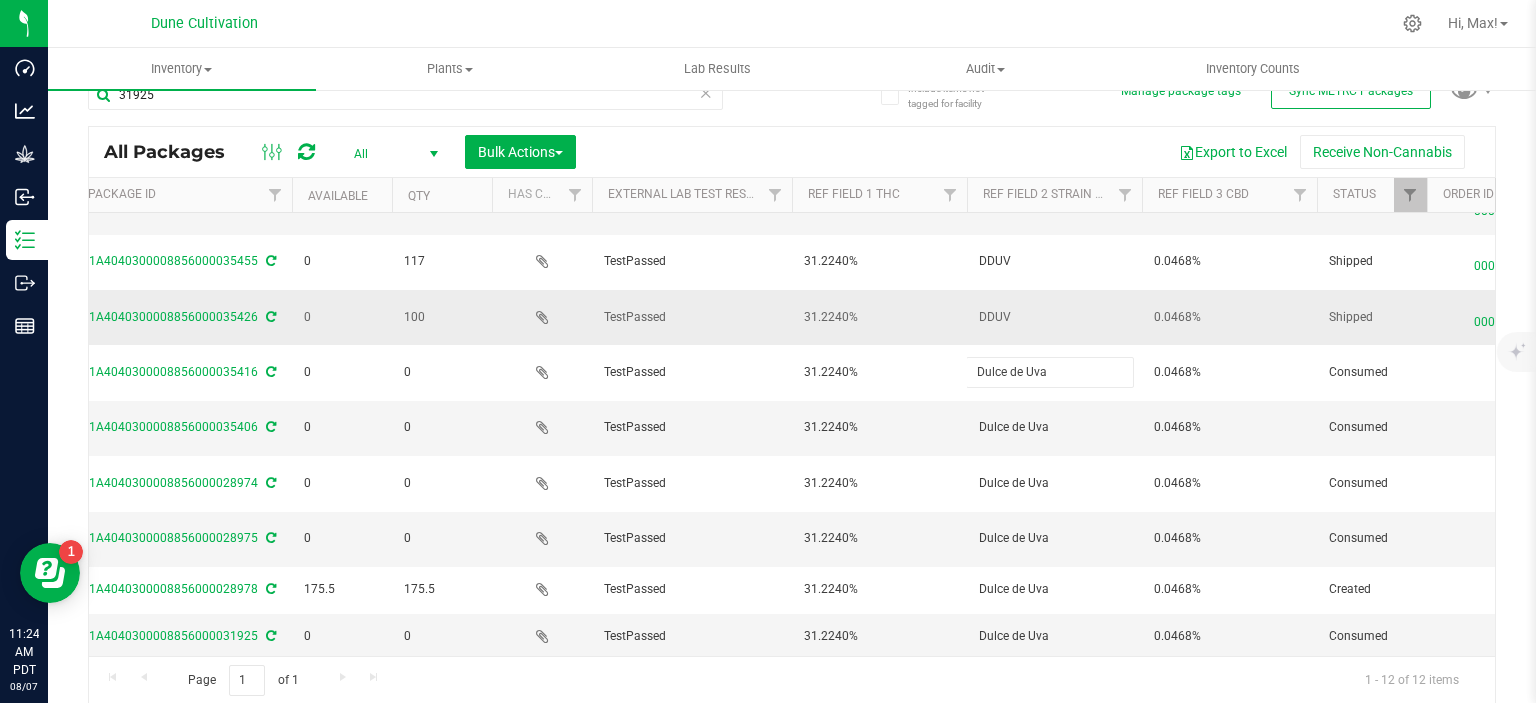 click on "DDUV" at bounding box center (1054, 317) 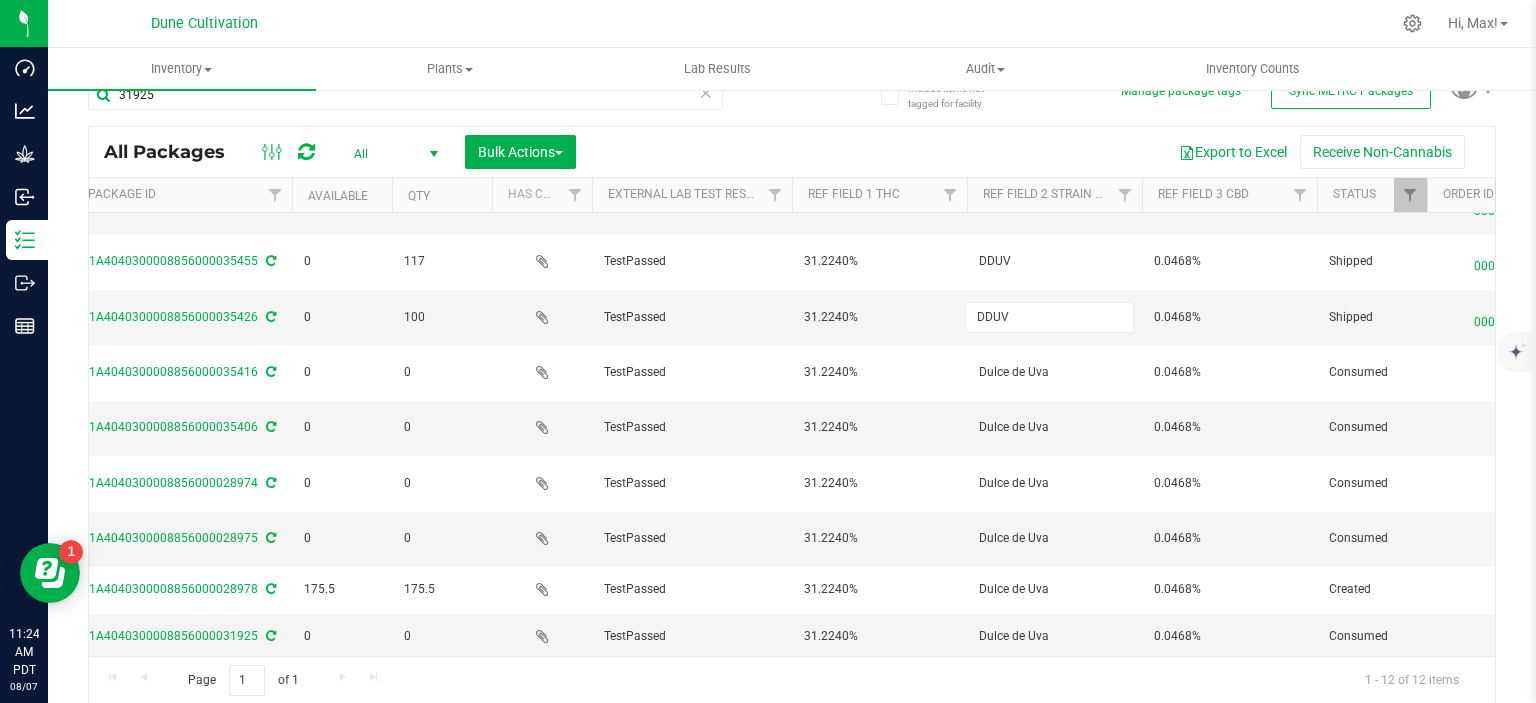 click on "DDUV" at bounding box center [1050, 317] 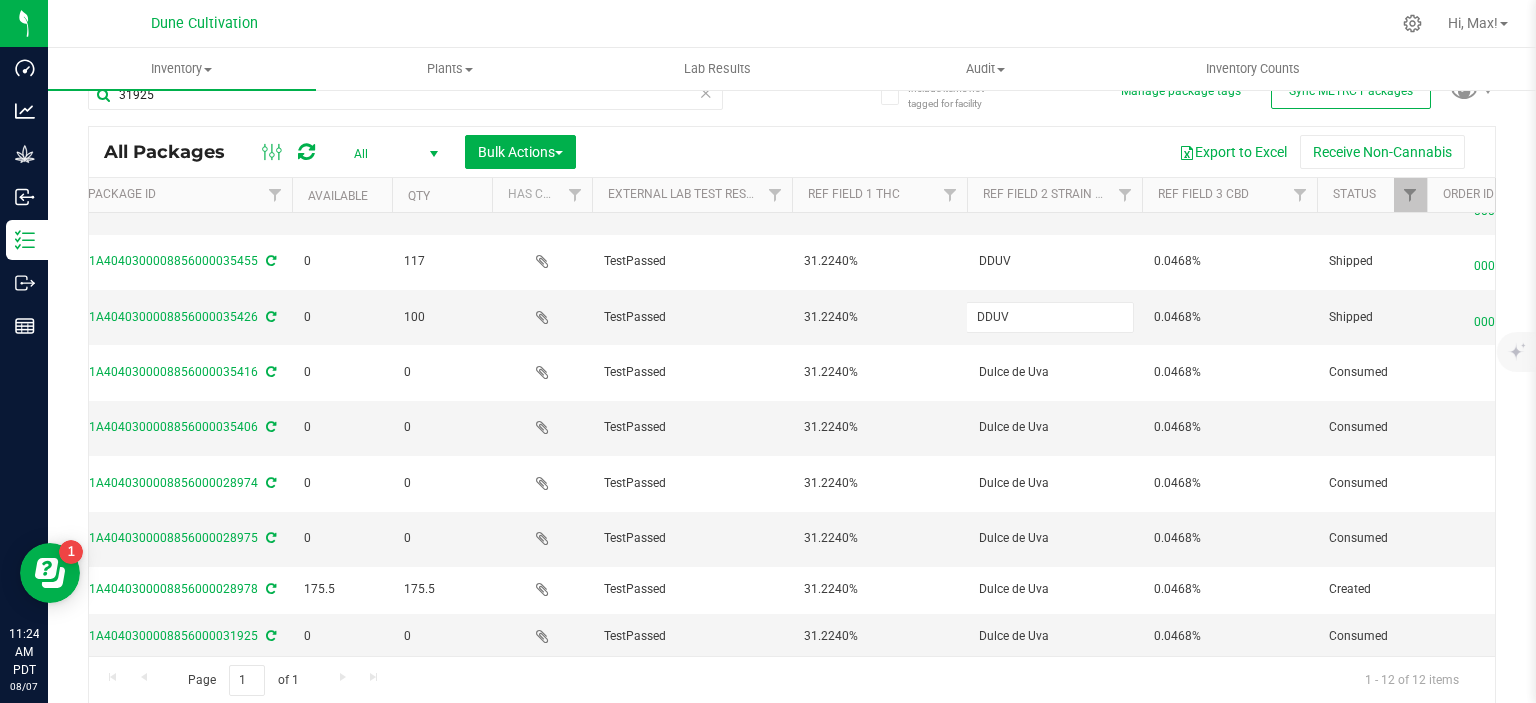 type on "Dulce de Uva" 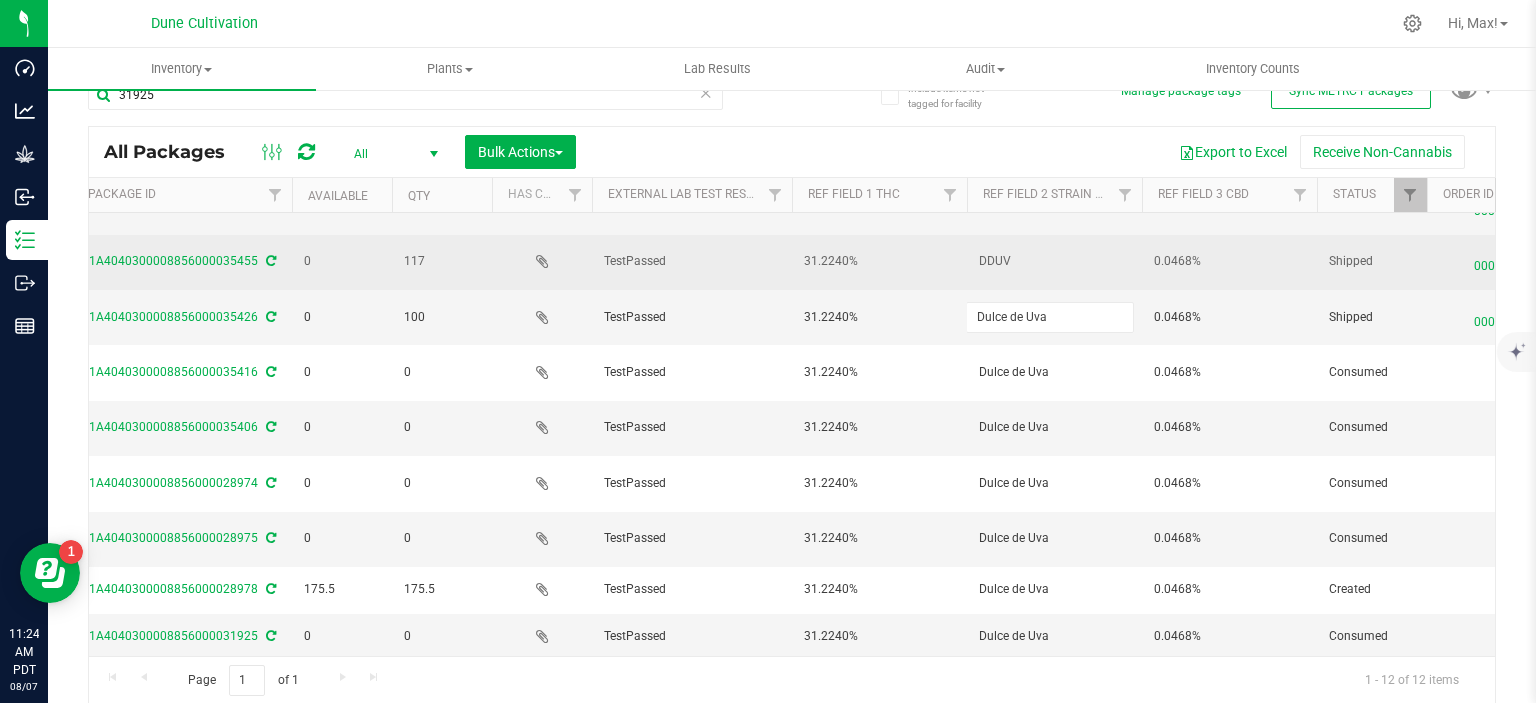 click on "DDUV" at bounding box center (1054, 261) 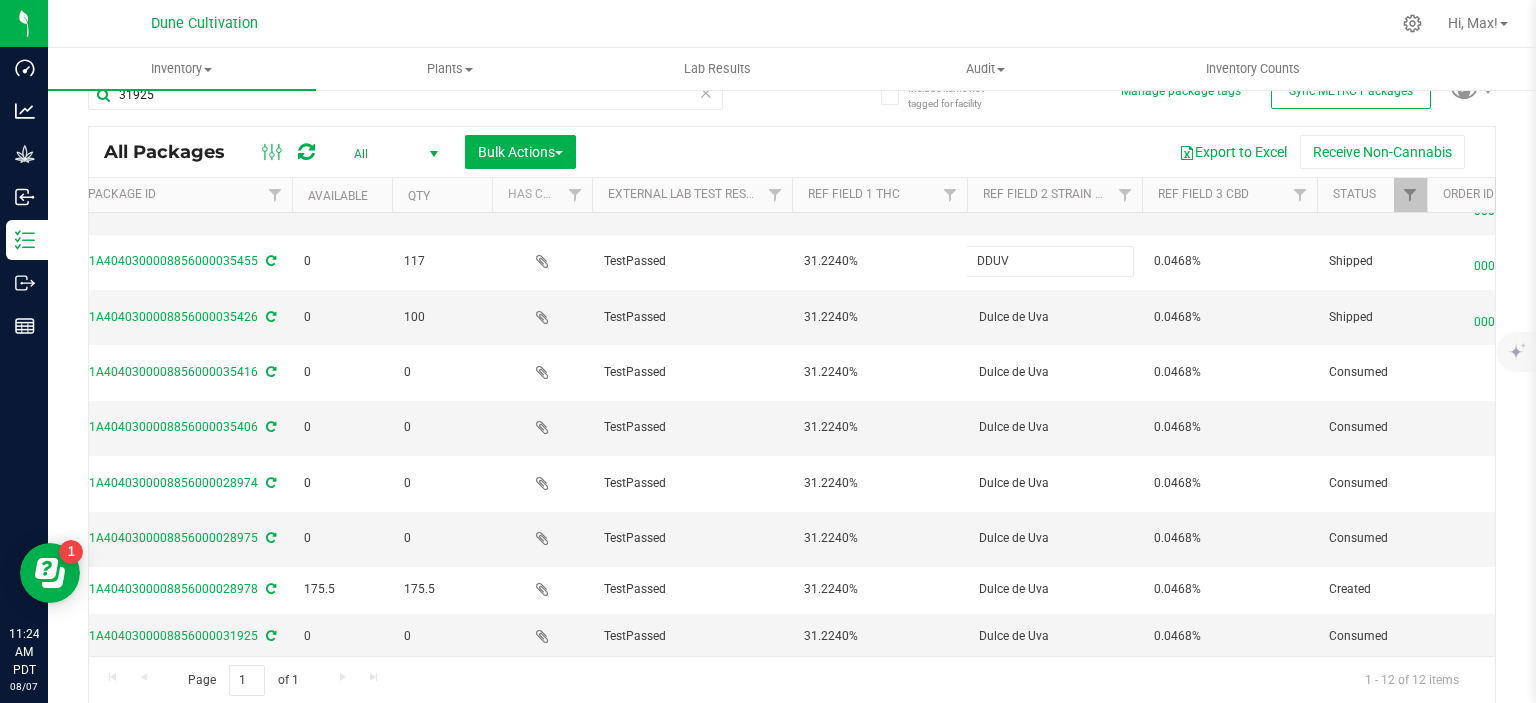 type on "Dulce de Uva" 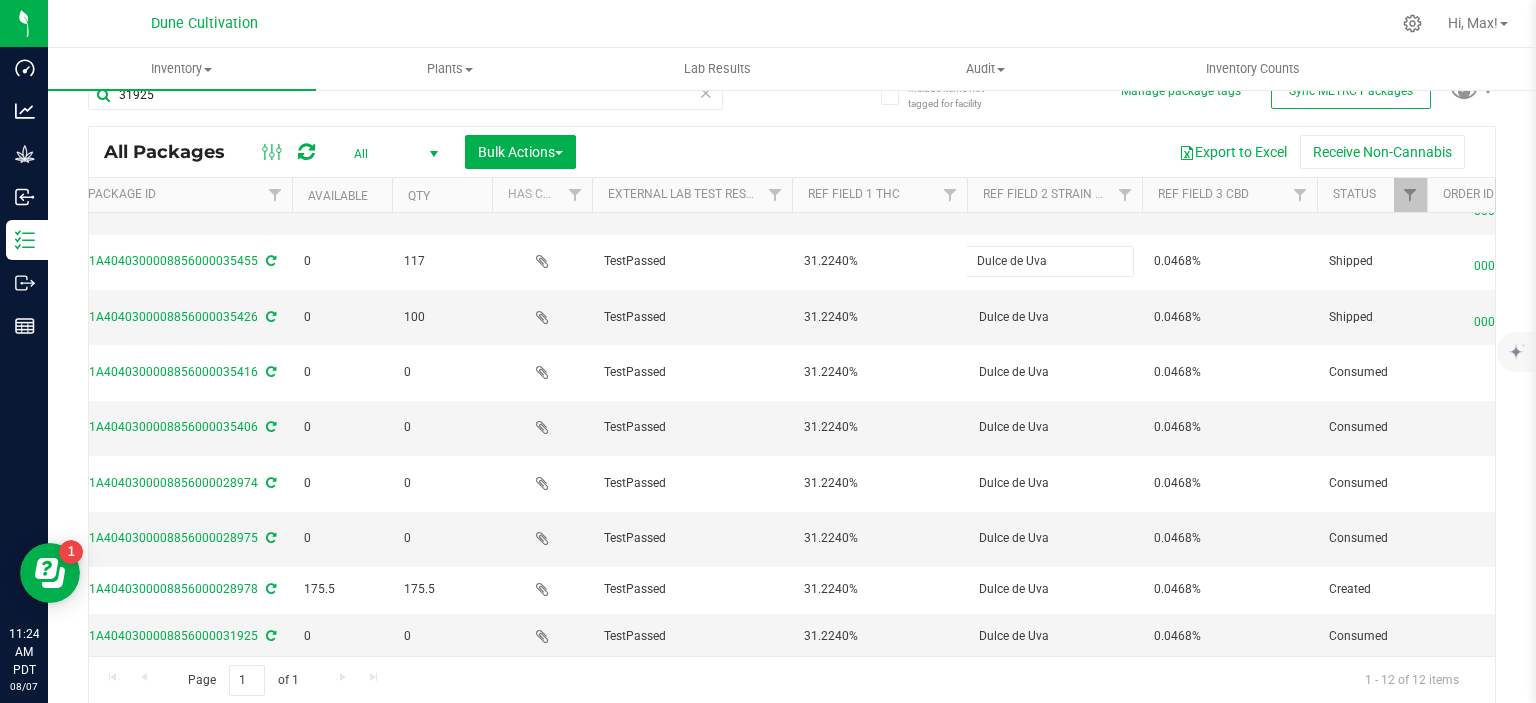 click on "Dulce de Uva" at bounding box center [1050, 261] 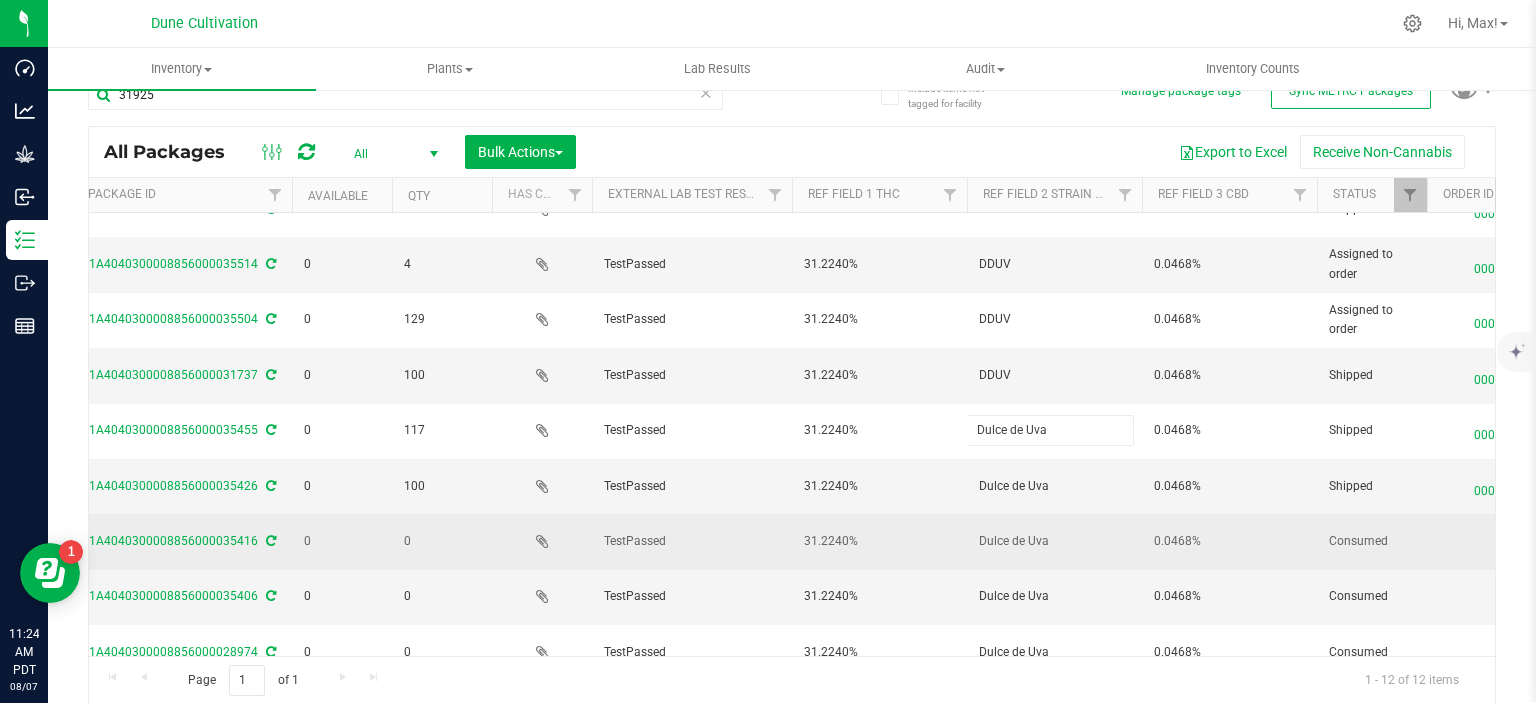 scroll, scrollTop: 0, scrollLeft: 562, axis: horizontal 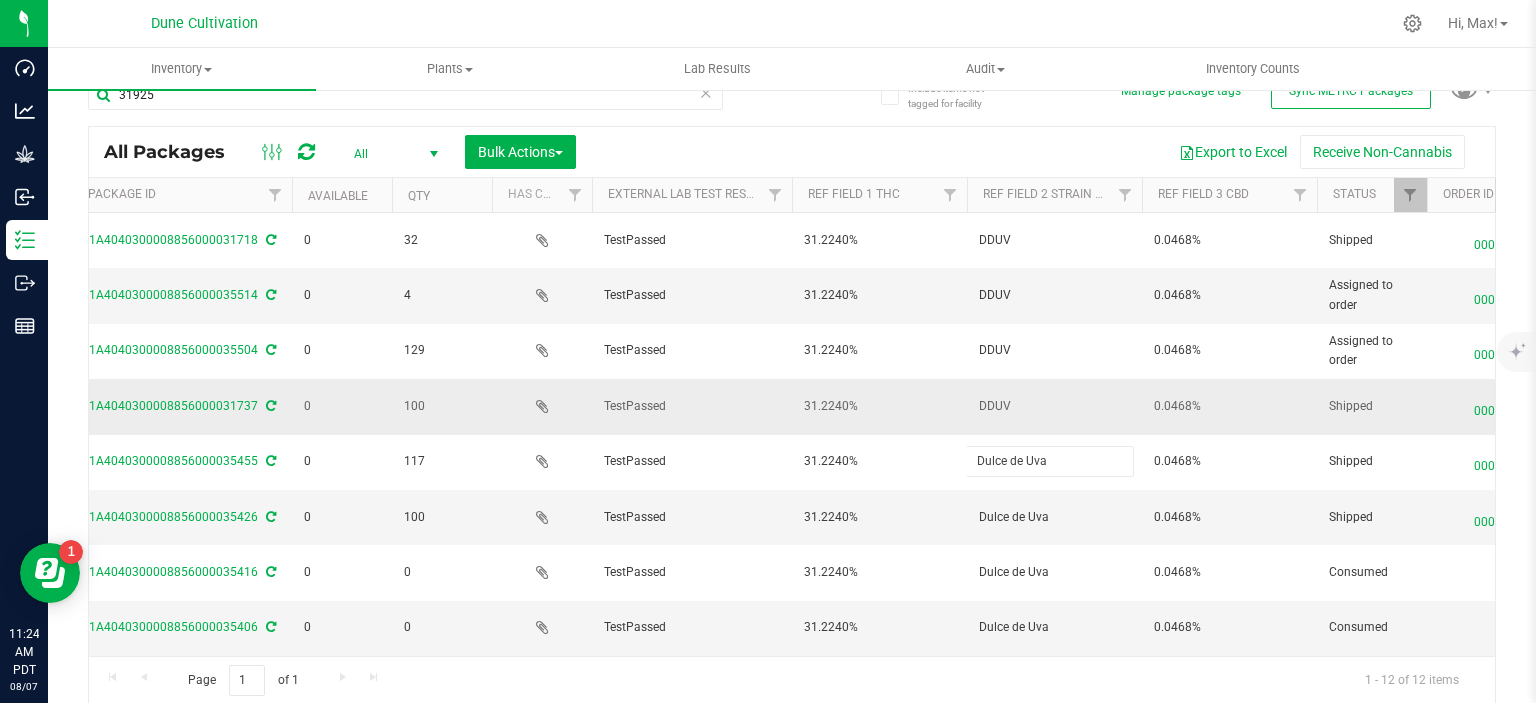 click on "DDUV" at bounding box center (1054, 406) 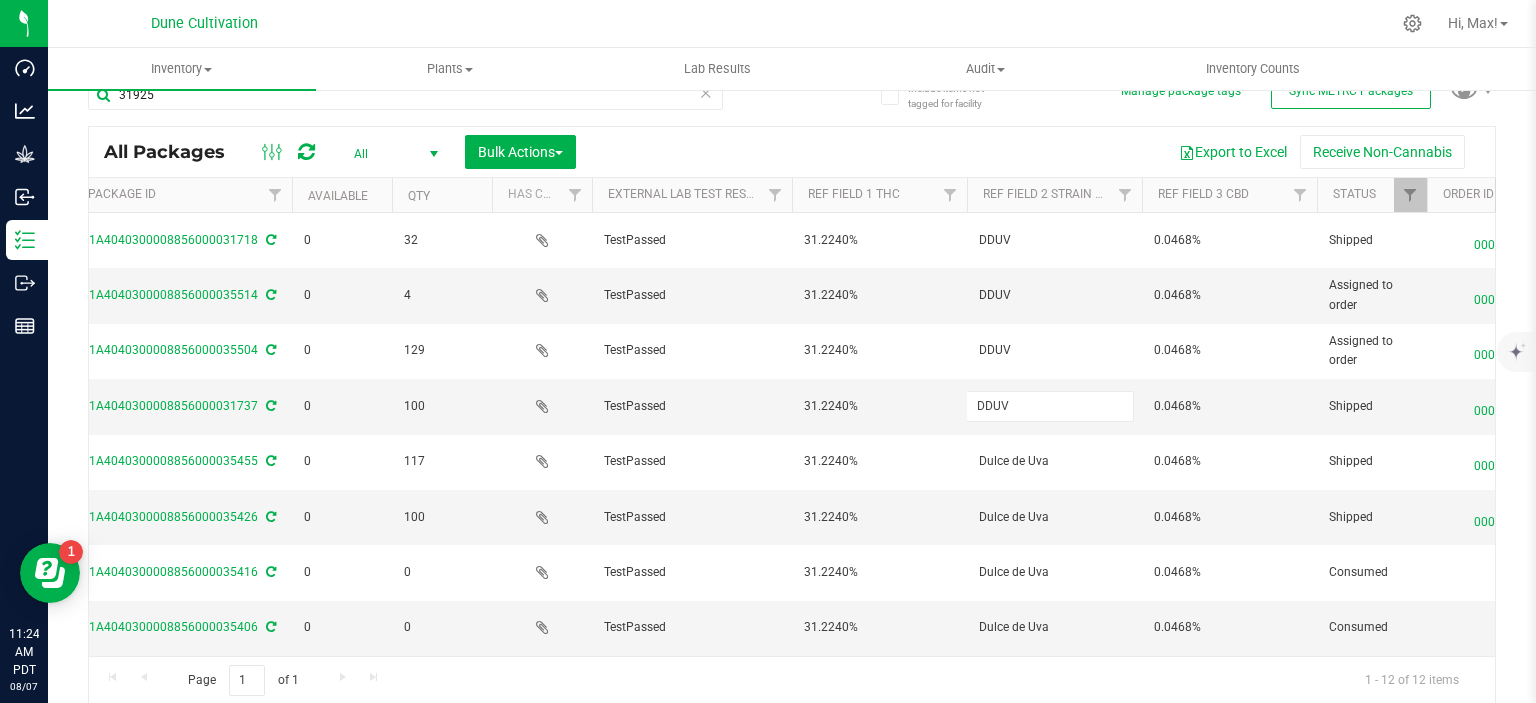 click on "DDUV" at bounding box center (1050, 406) 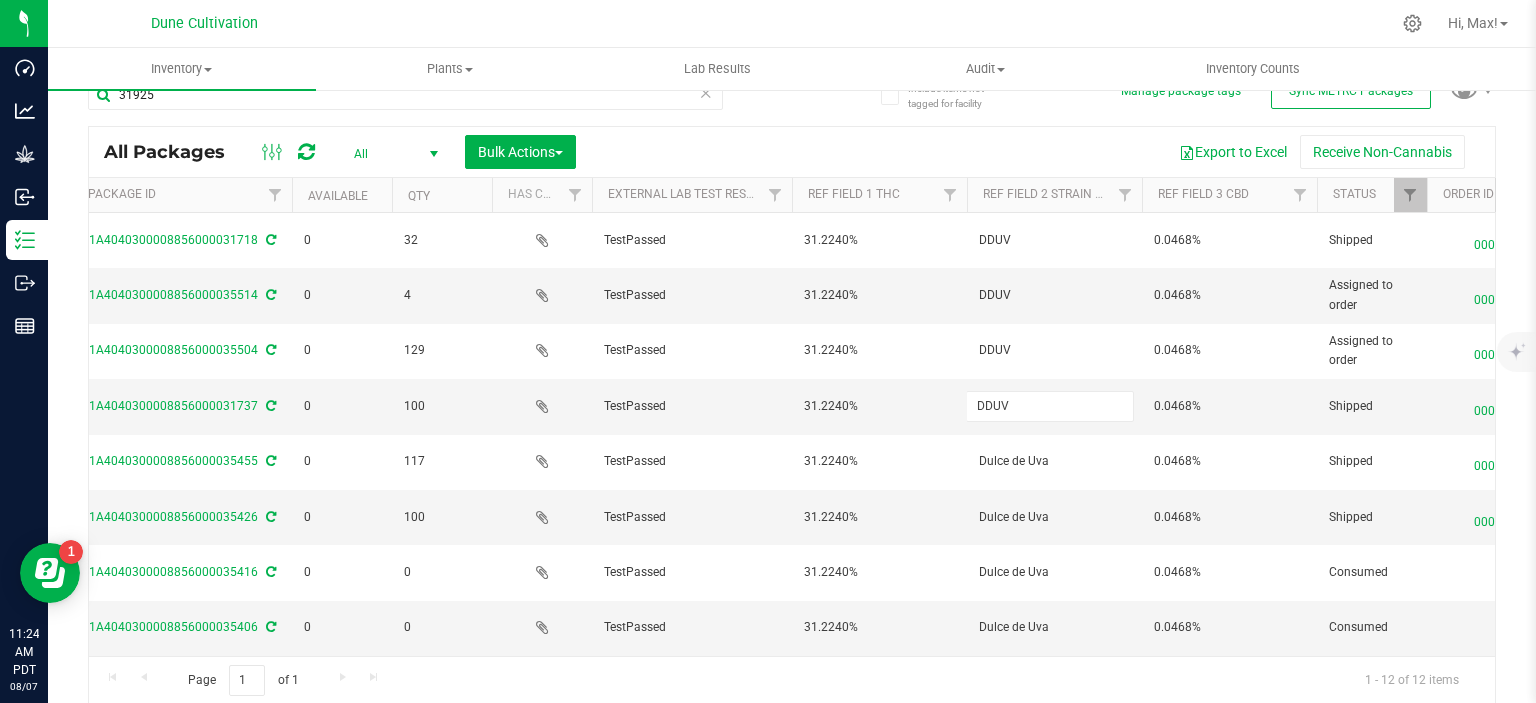 click on "DDUV" at bounding box center (1050, 406) 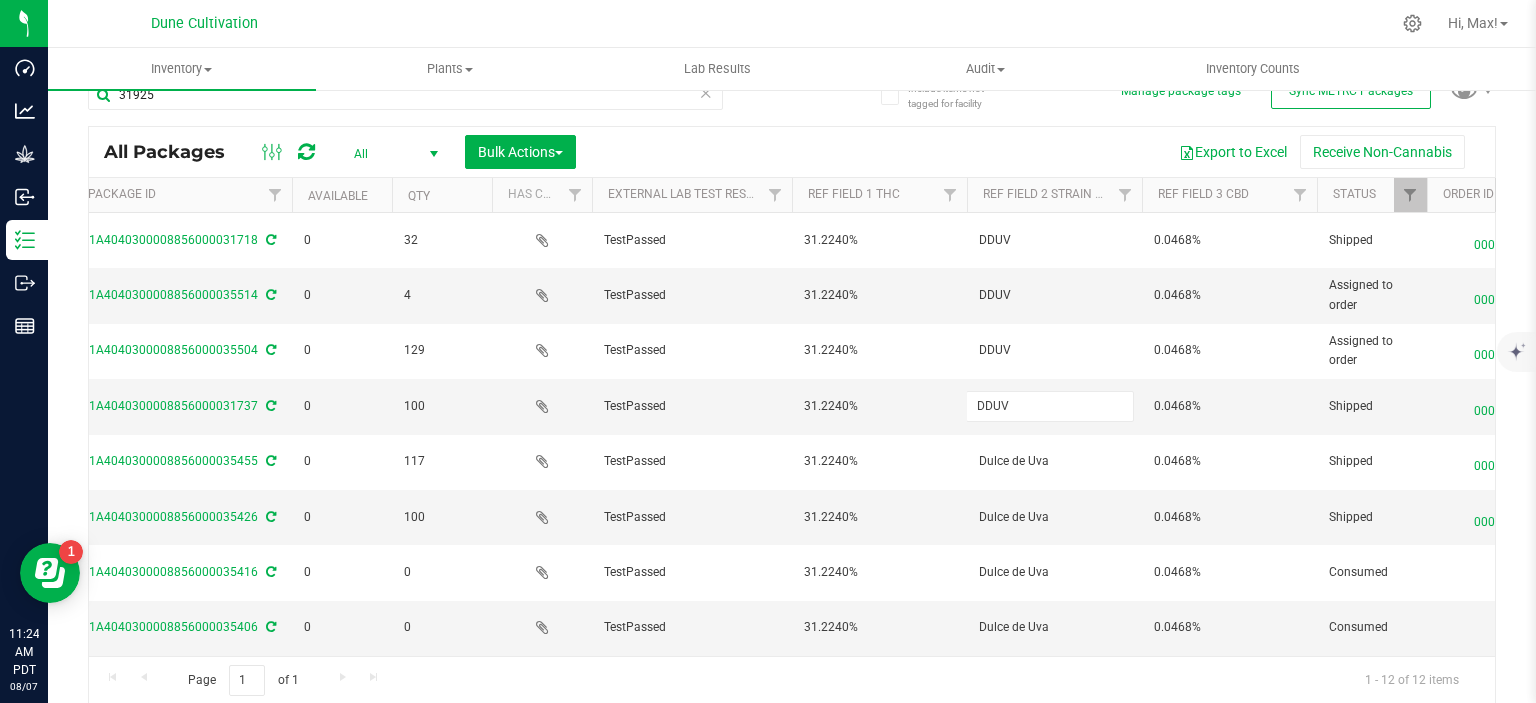 type on "Dulce de Uva" 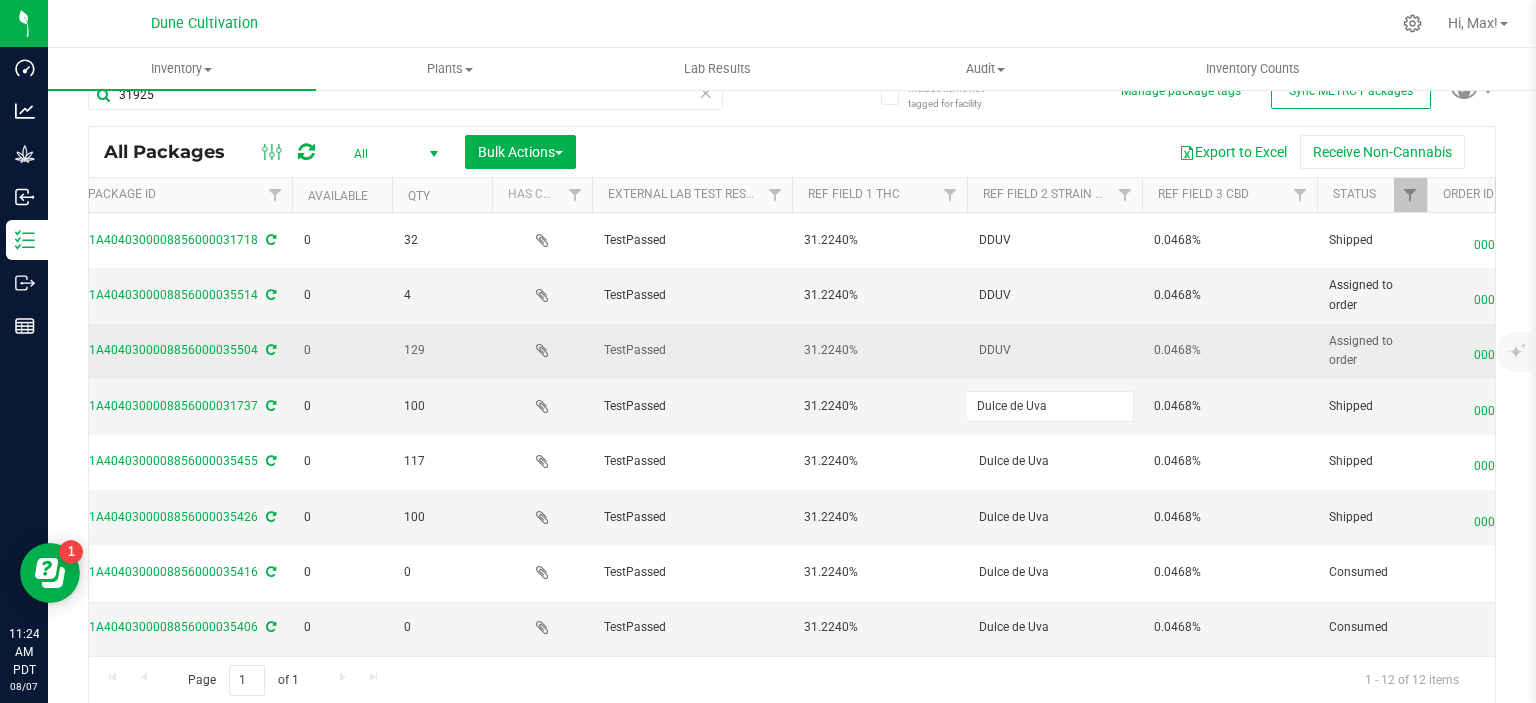 click on "DDUV" at bounding box center (1054, 351) 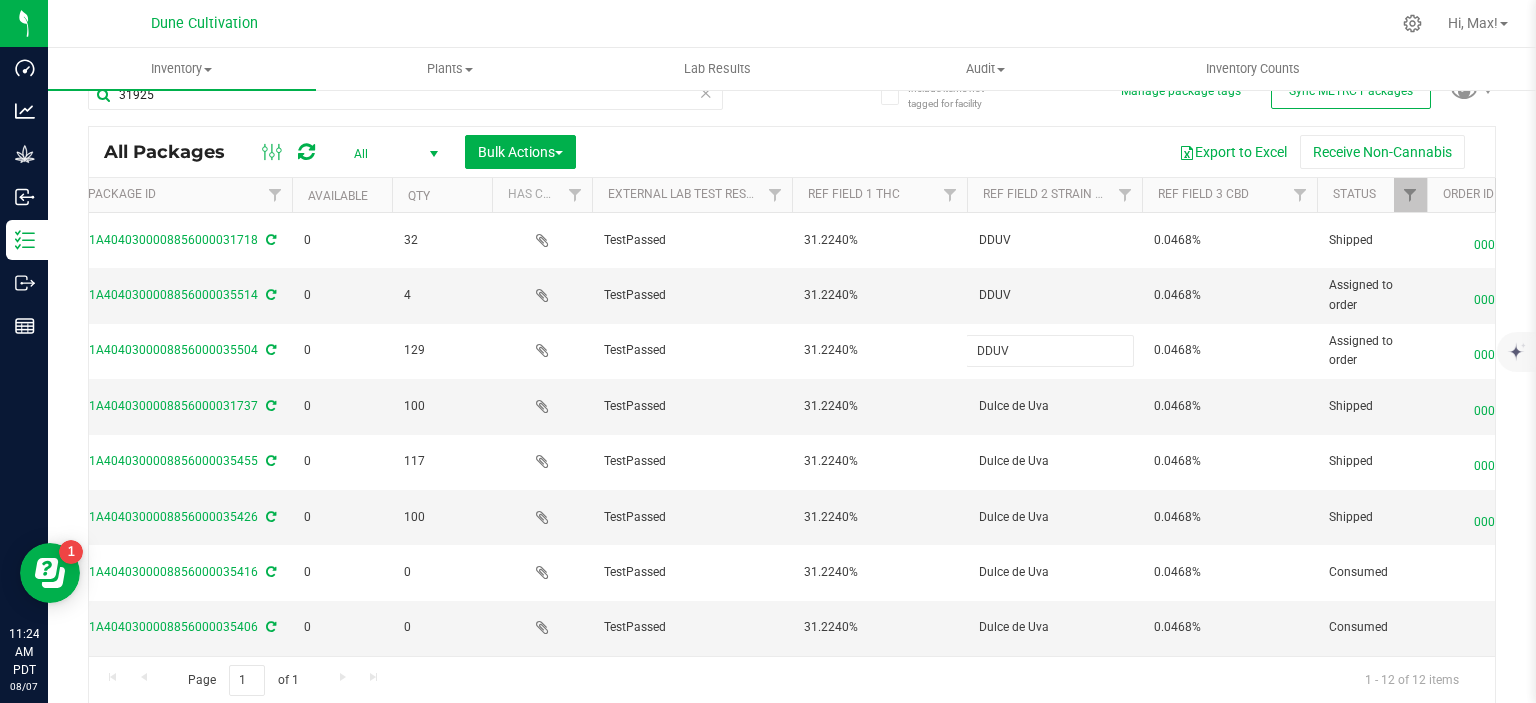click on "DDUV" at bounding box center [1050, 350] 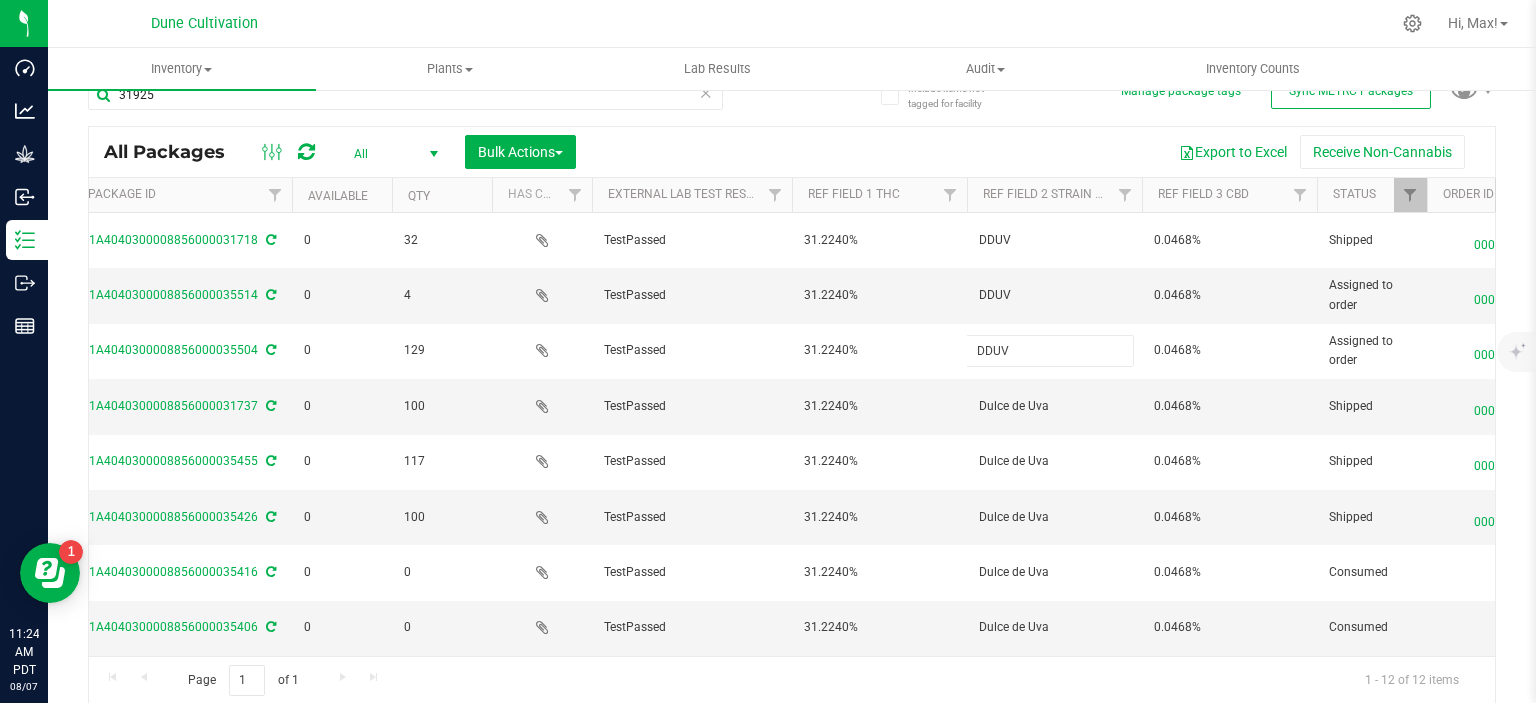 type on "Dulce de Uva" 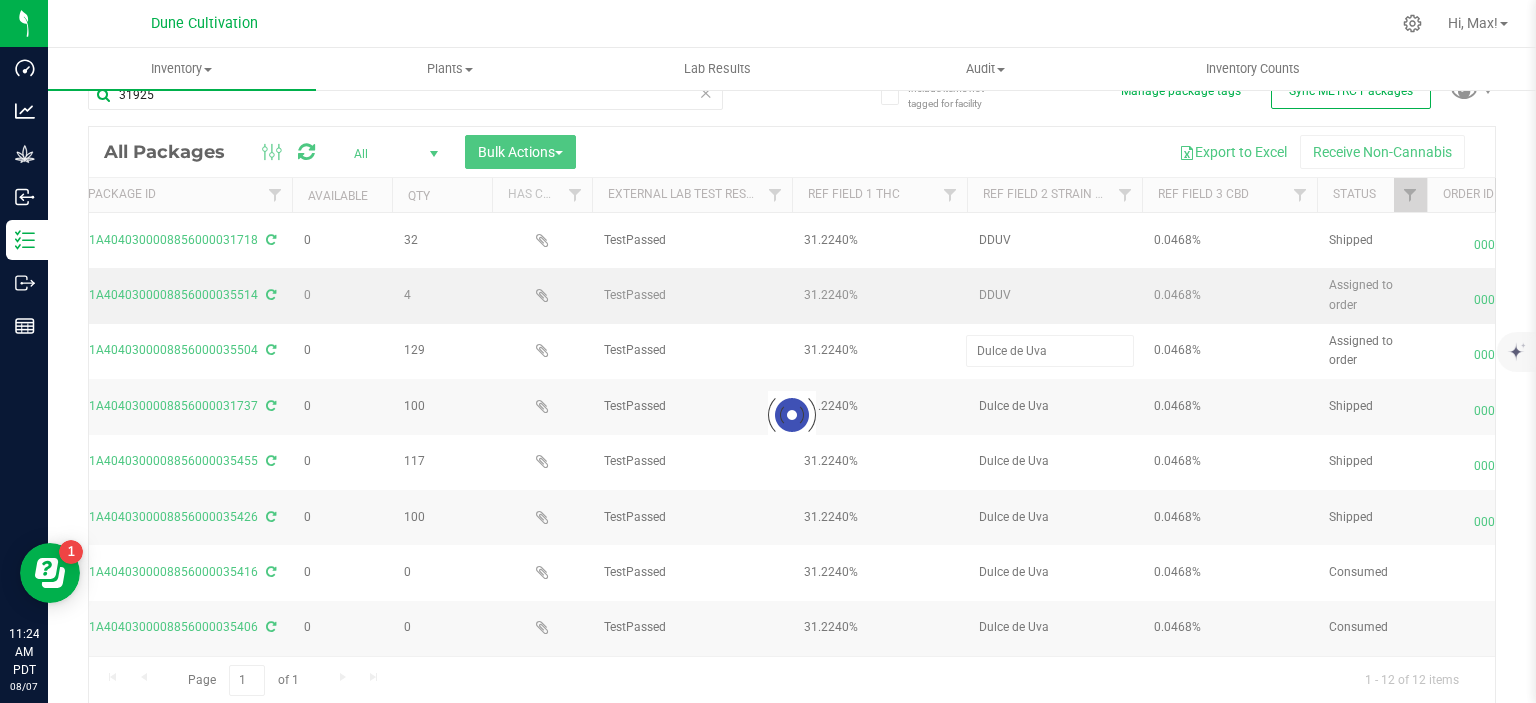 click on "DDUV" at bounding box center (1054, 295) 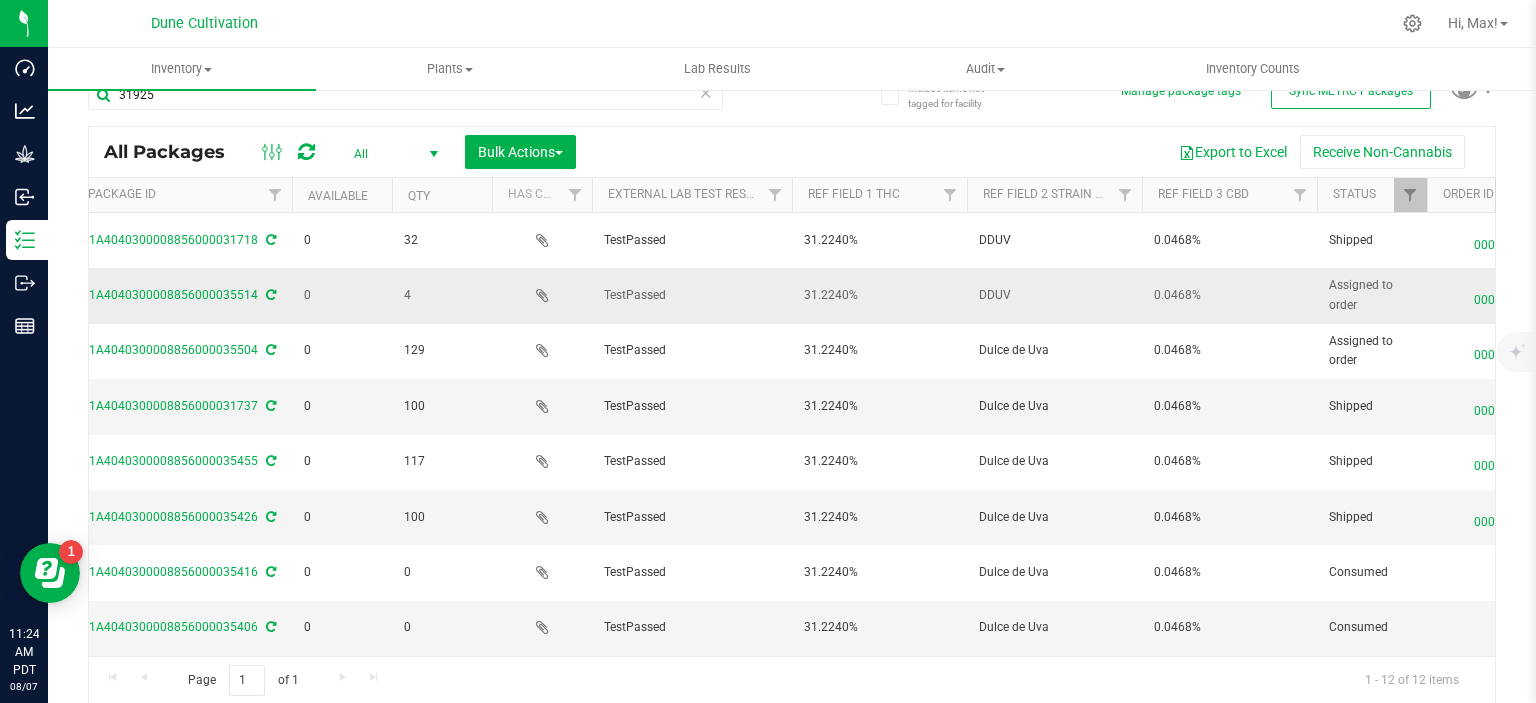 click on "DDUV" at bounding box center (1054, 295) 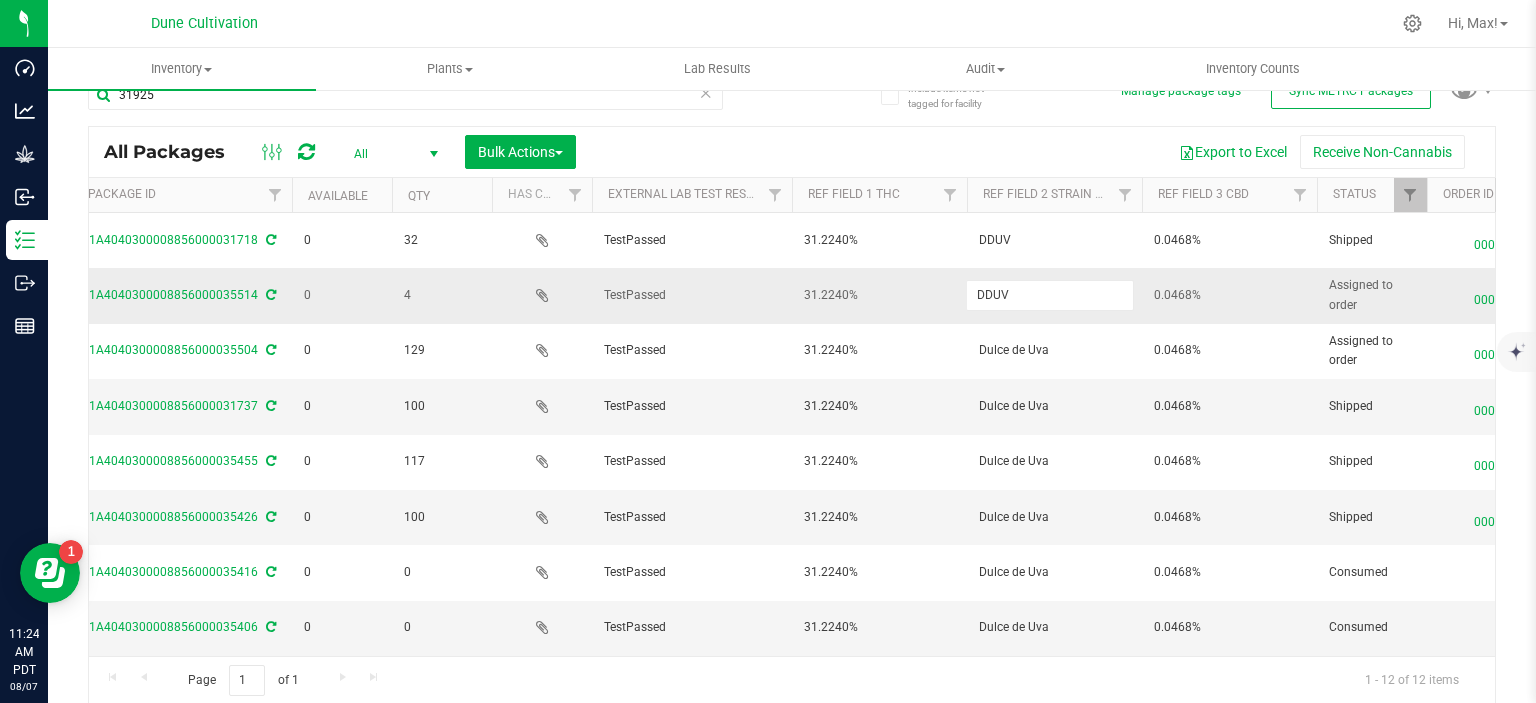 click on "DDUV" at bounding box center [1050, 295] 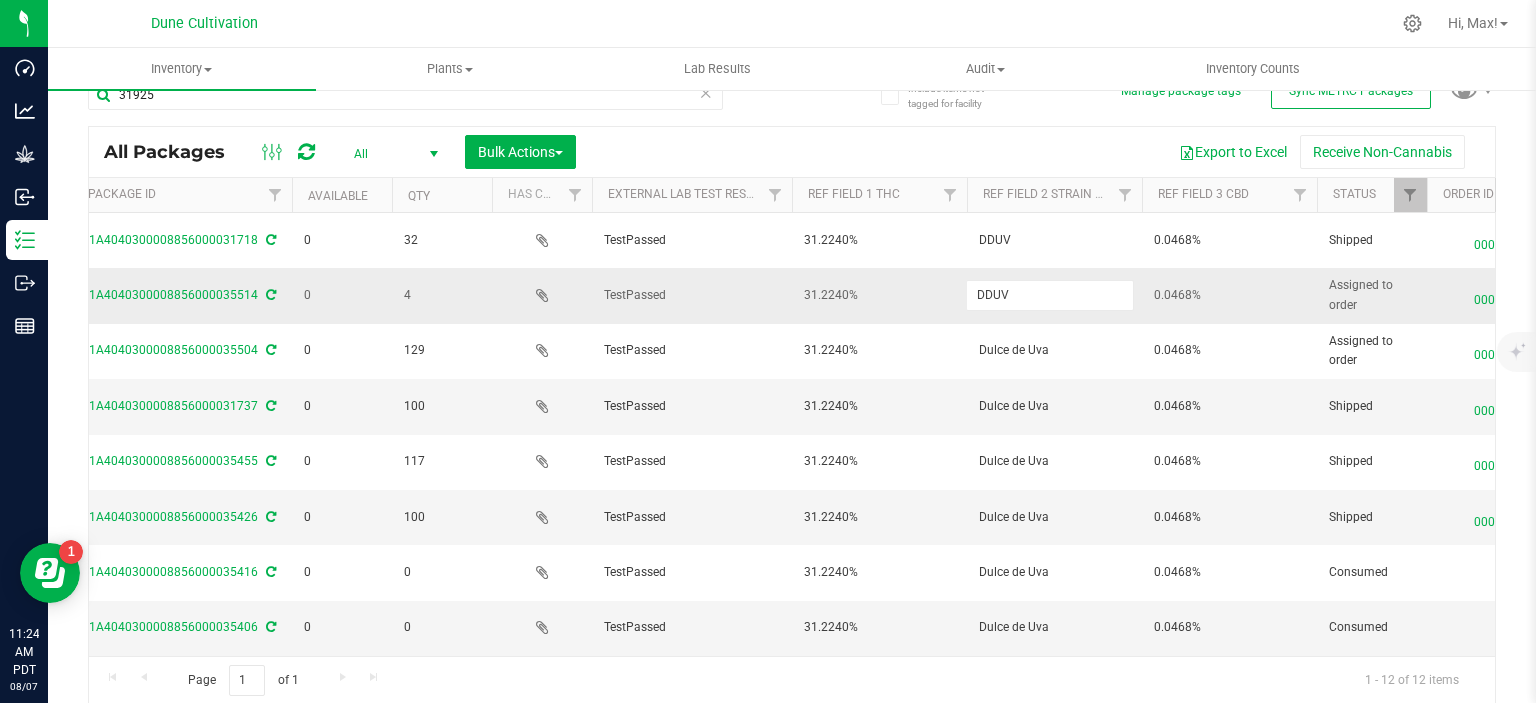 click on "DDUV" at bounding box center (1050, 295) 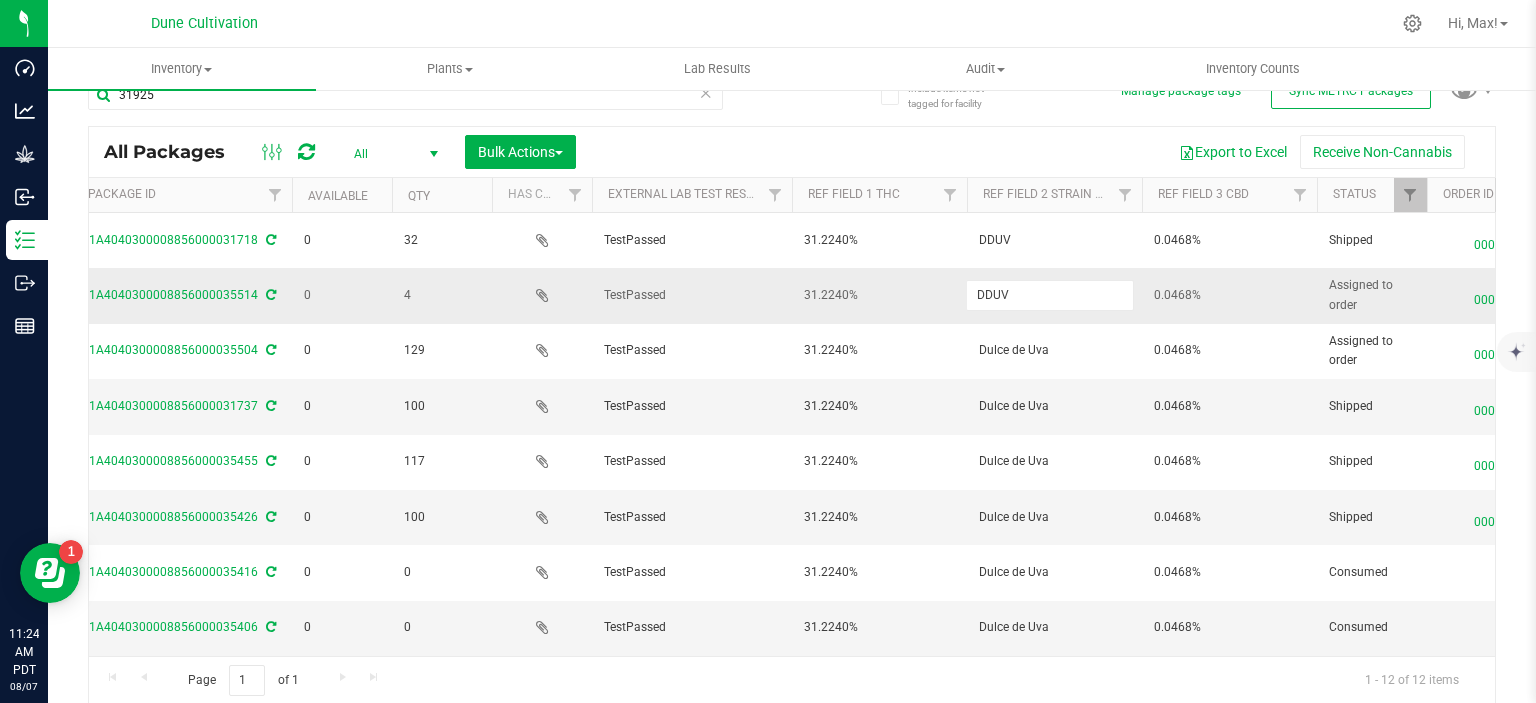 type on "Dulce de Uva" 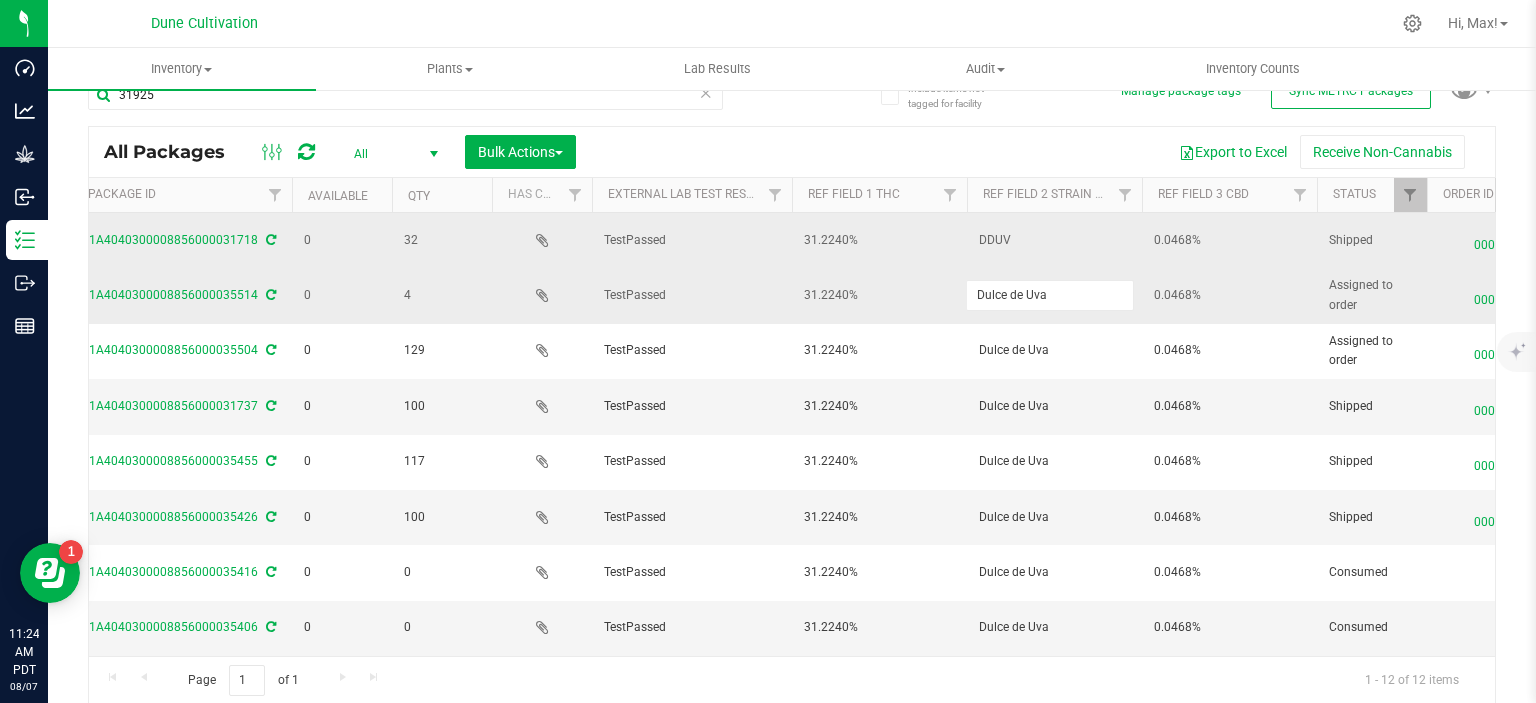 click on "DDUV" at bounding box center (1054, 240) 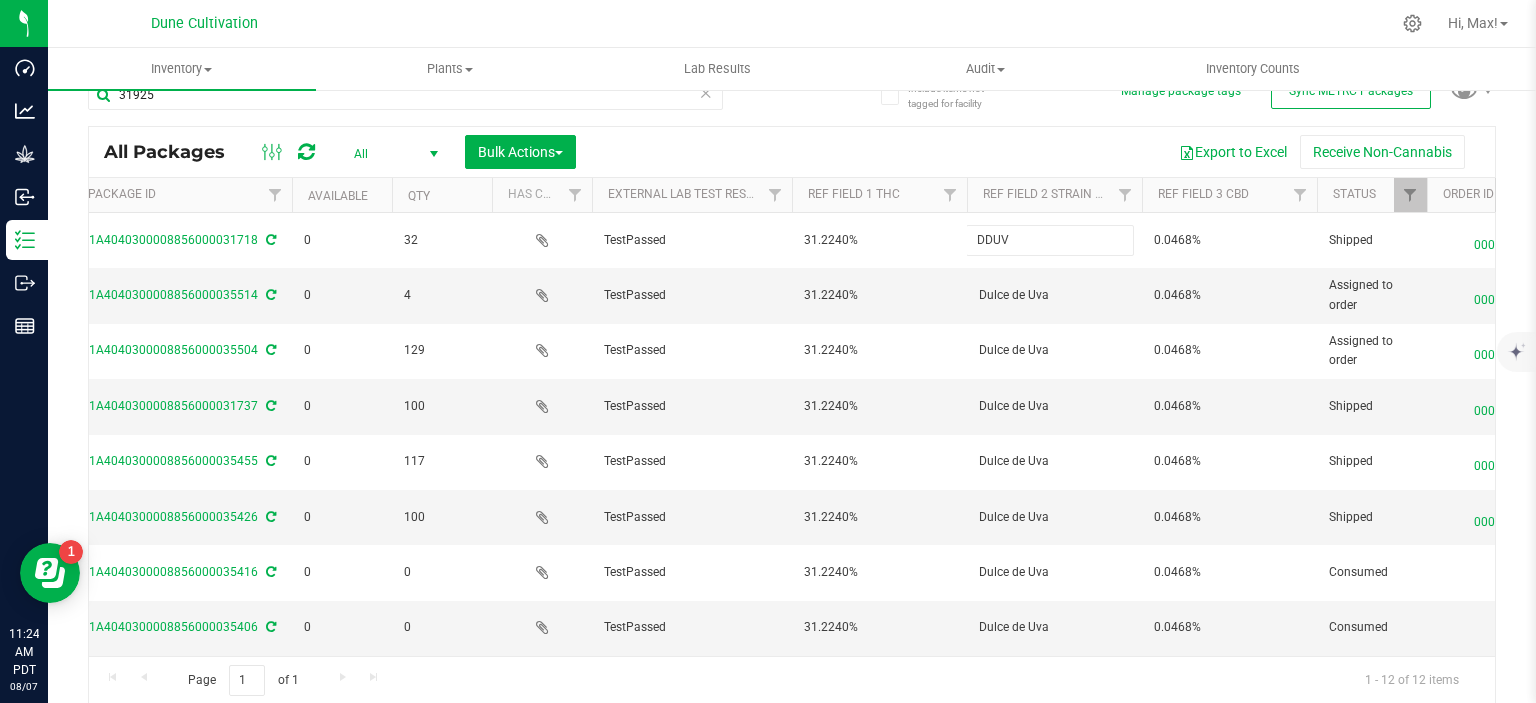type on "Dulce de Uva" 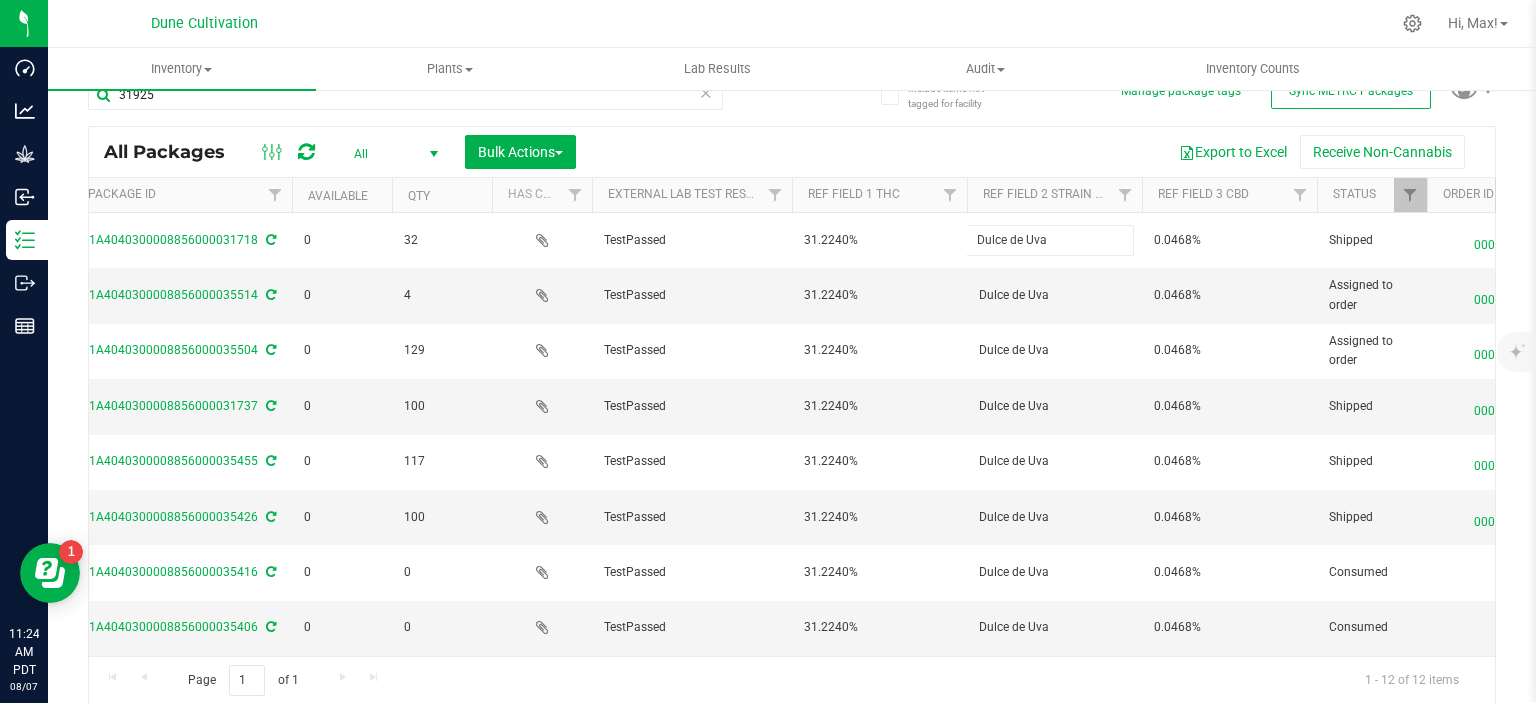 click on "All Packages
All Active Only Lab Samples Locked All External Internal
Bulk Actions
Add to manufacturing run
Add to outbound order
Combine packages
Combine packages (lot)" at bounding box center (792, 415) 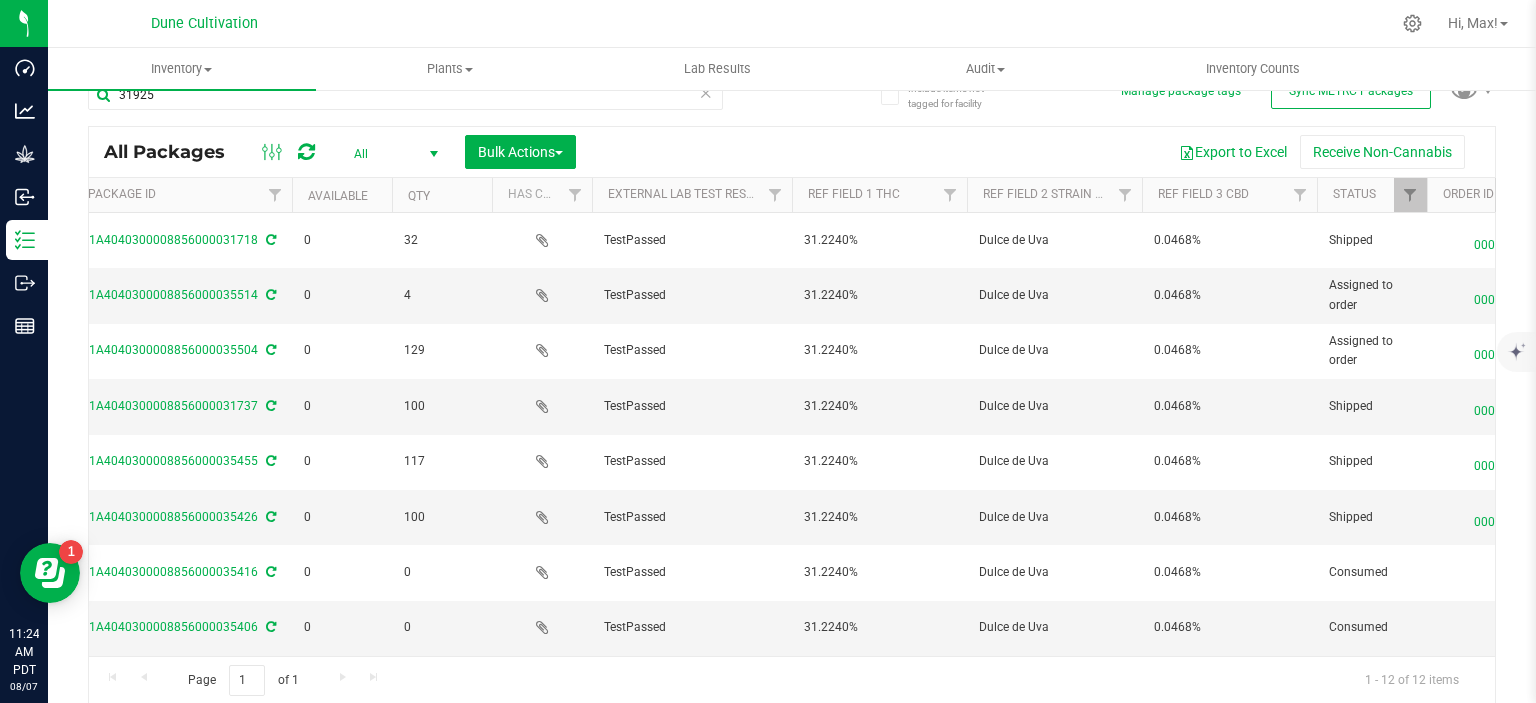 scroll, scrollTop: 0, scrollLeft: 370, axis: horizontal 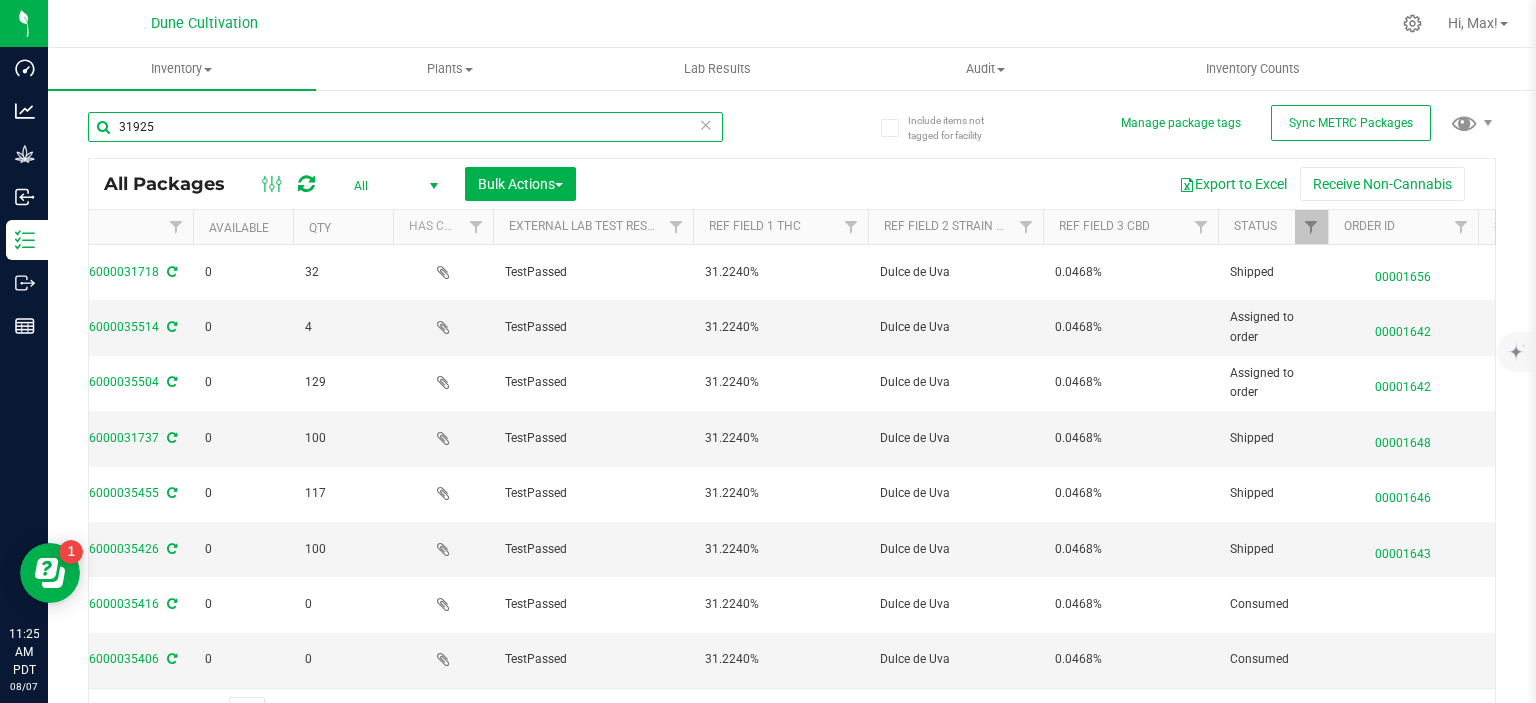 click on "31925" at bounding box center (405, 127) 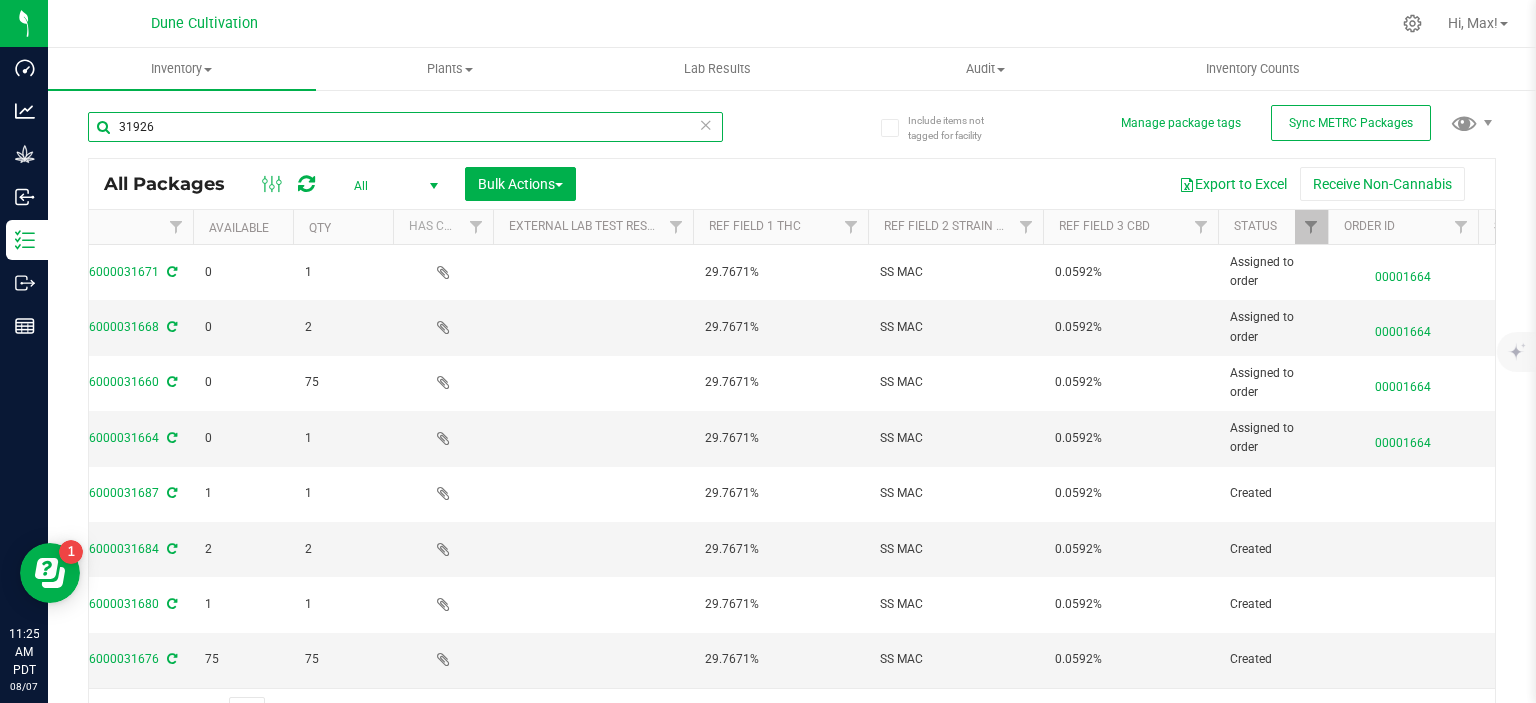 scroll, scrollTop: 0, scrollLeft: 0, axis: both 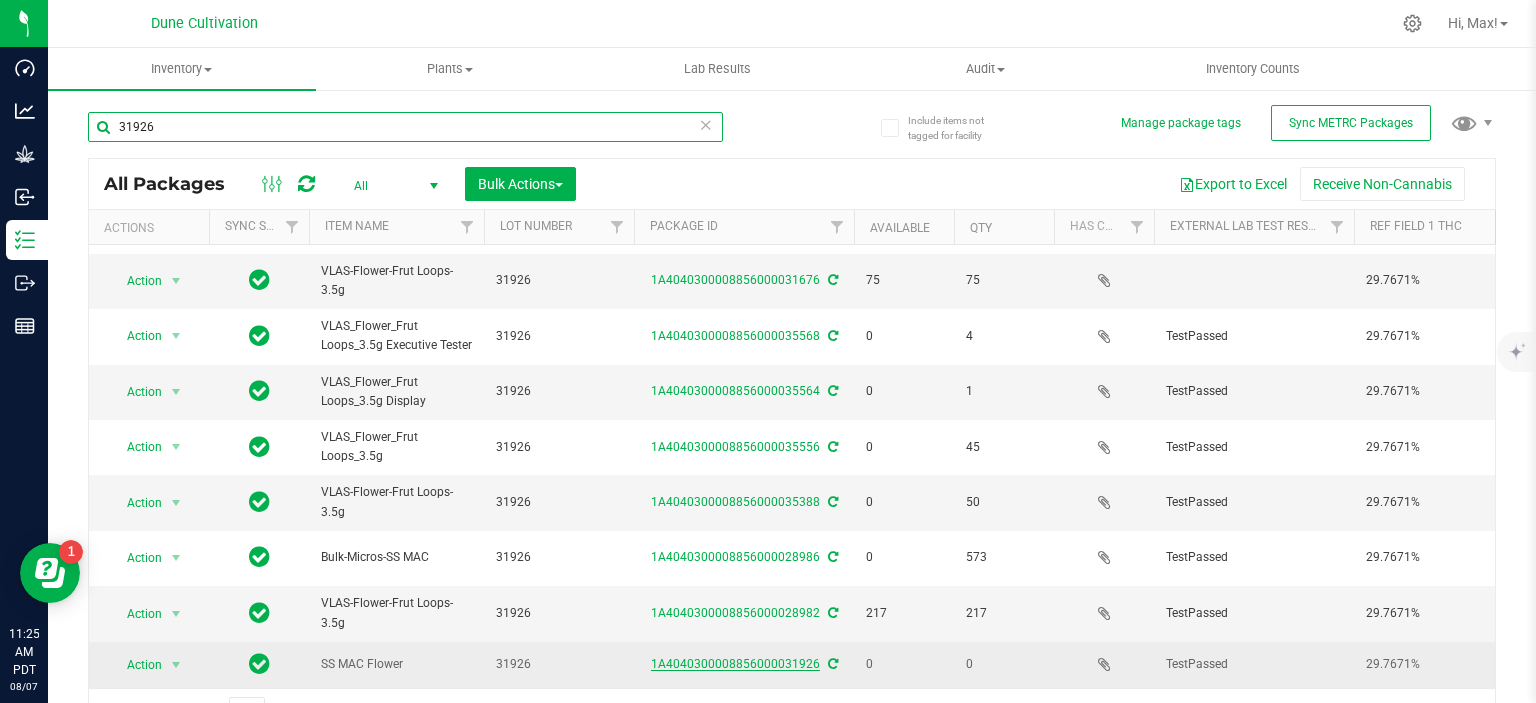 type on "31926" 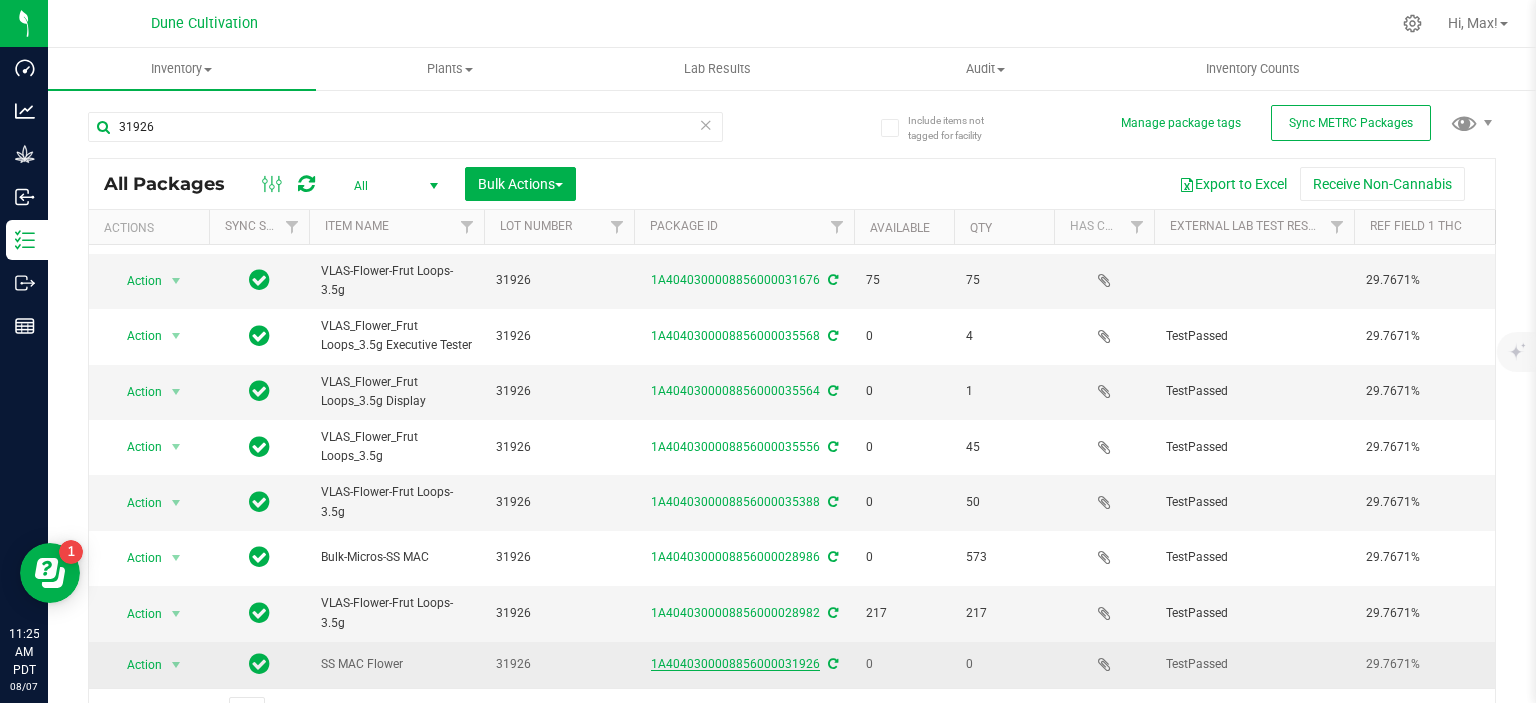 click on "1A4040300008856000031926" at bounding box center [735, 664] 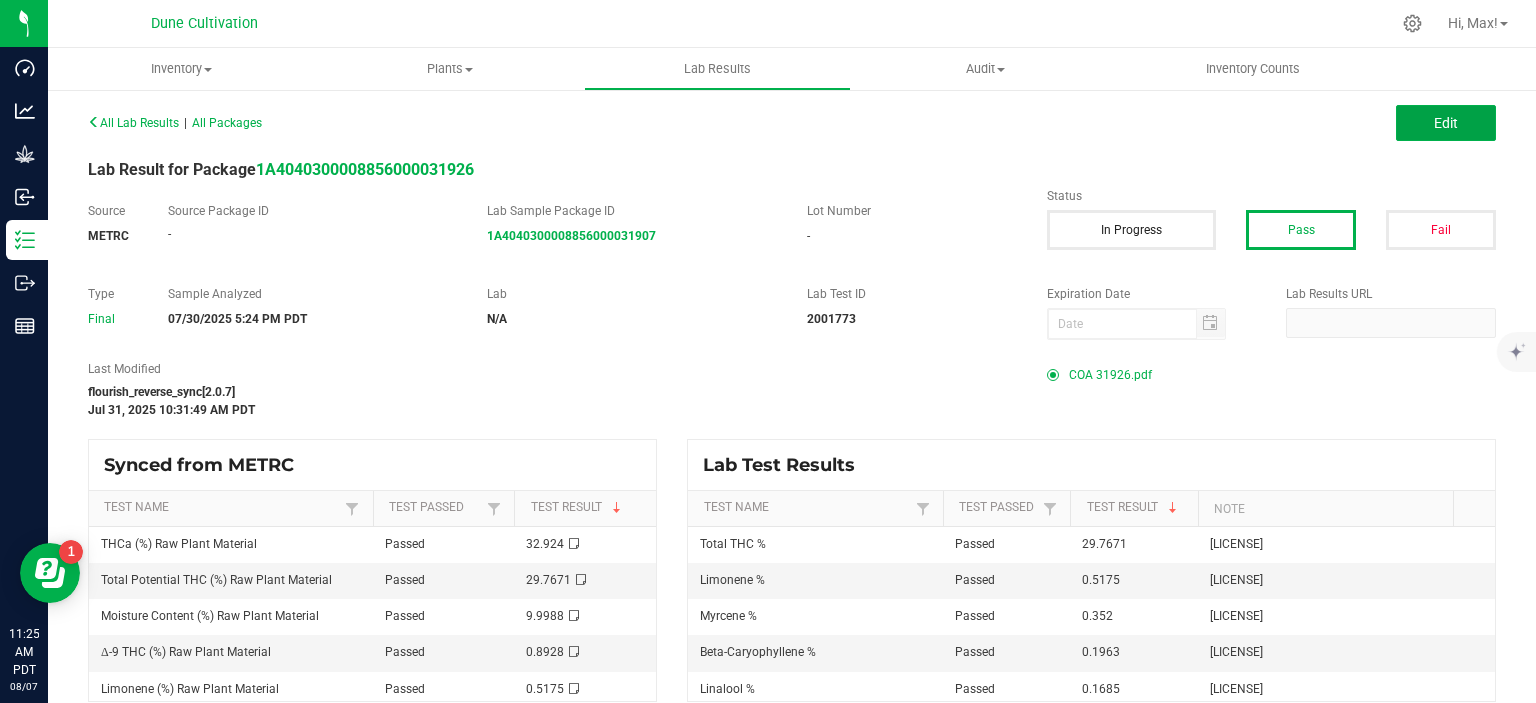 click on "Edit" at bounding box center (1446, 123) 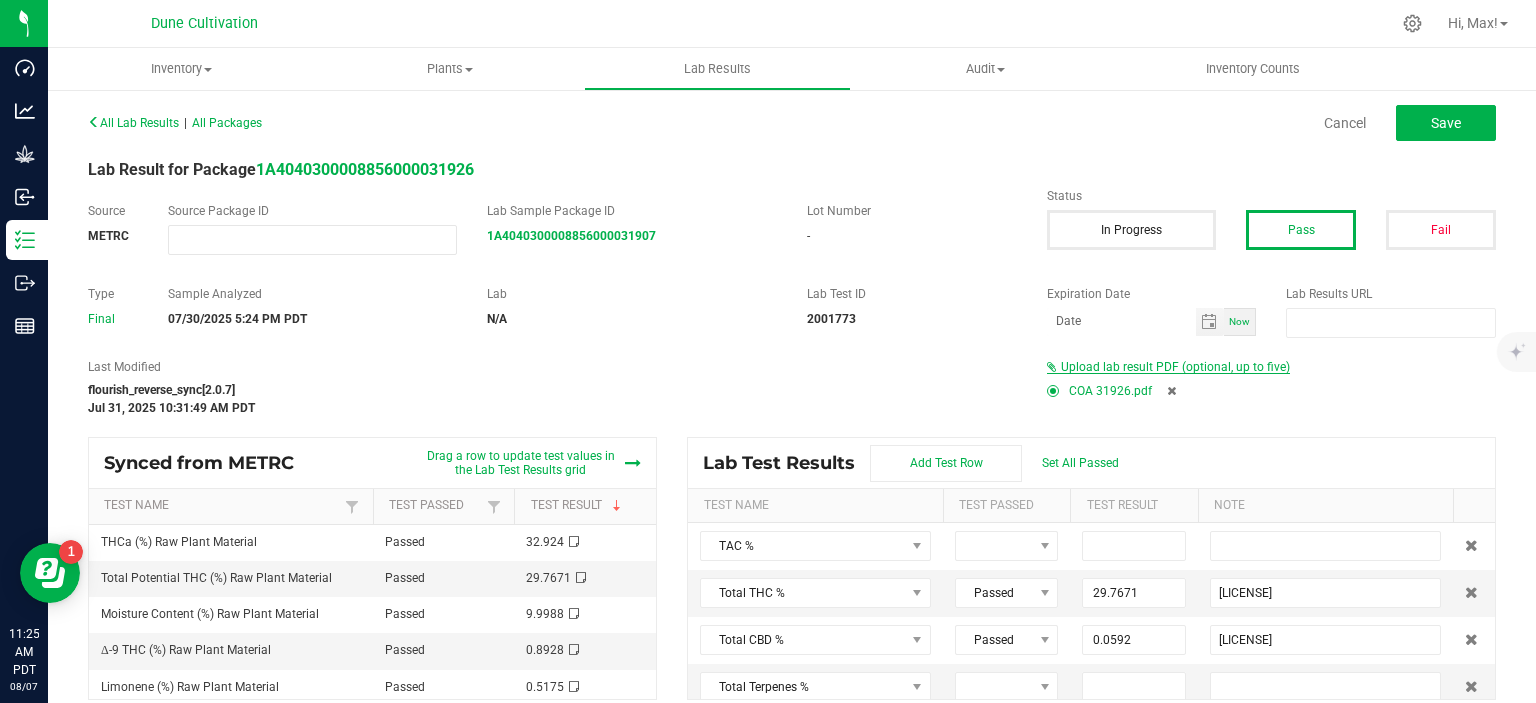 click on "Upload lab result PDF (optional, up to five)" at bounding box center [1175, 367] 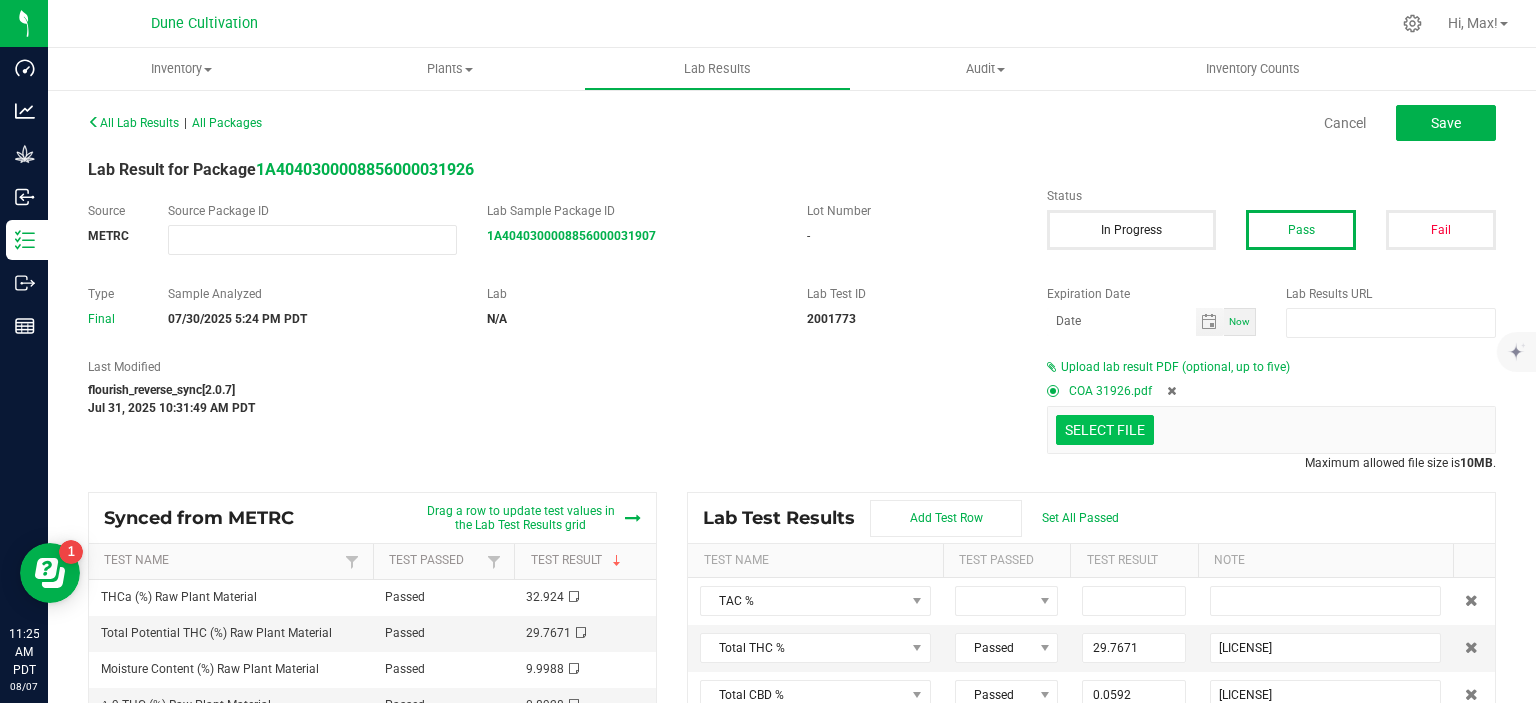 click at bounding box center (-292, 326) 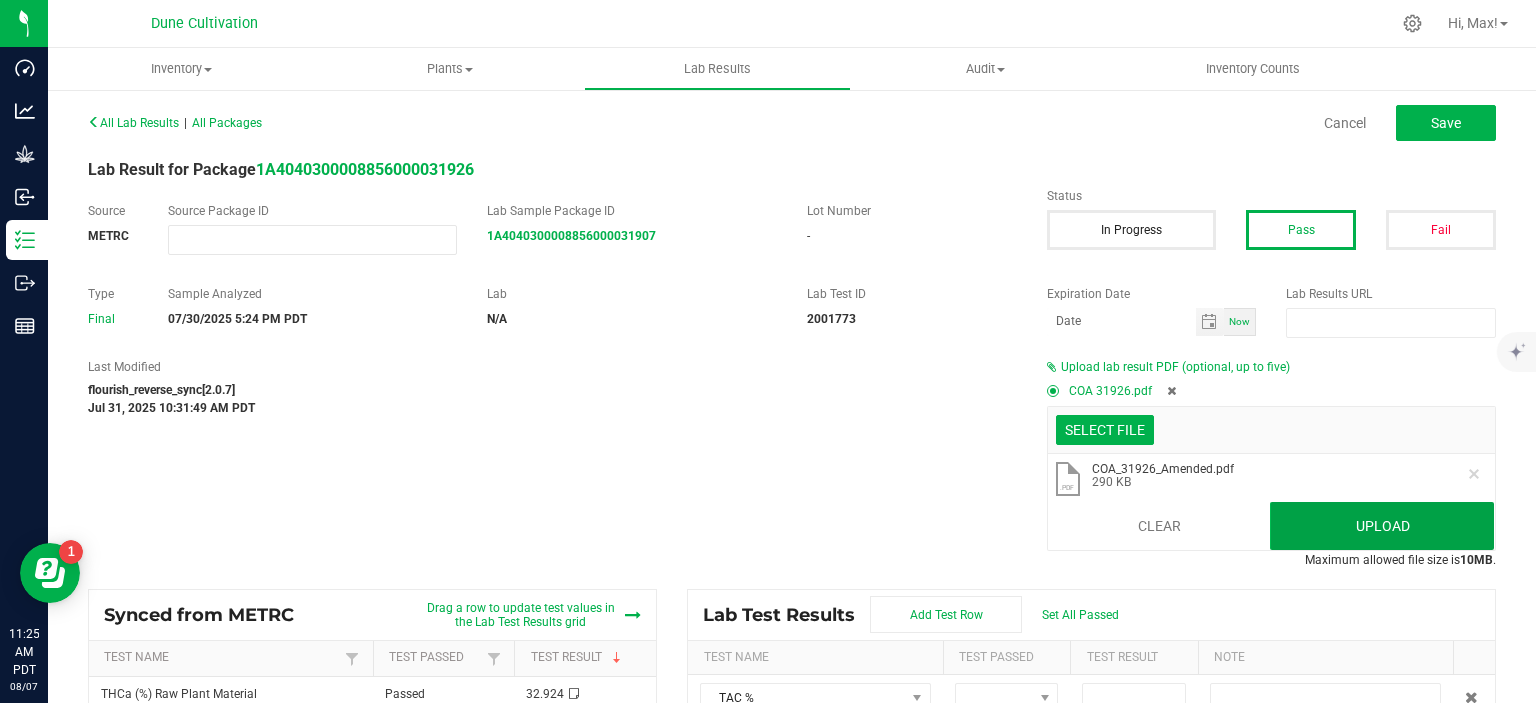 click on "Upload" at bounding box center [1382, 526] 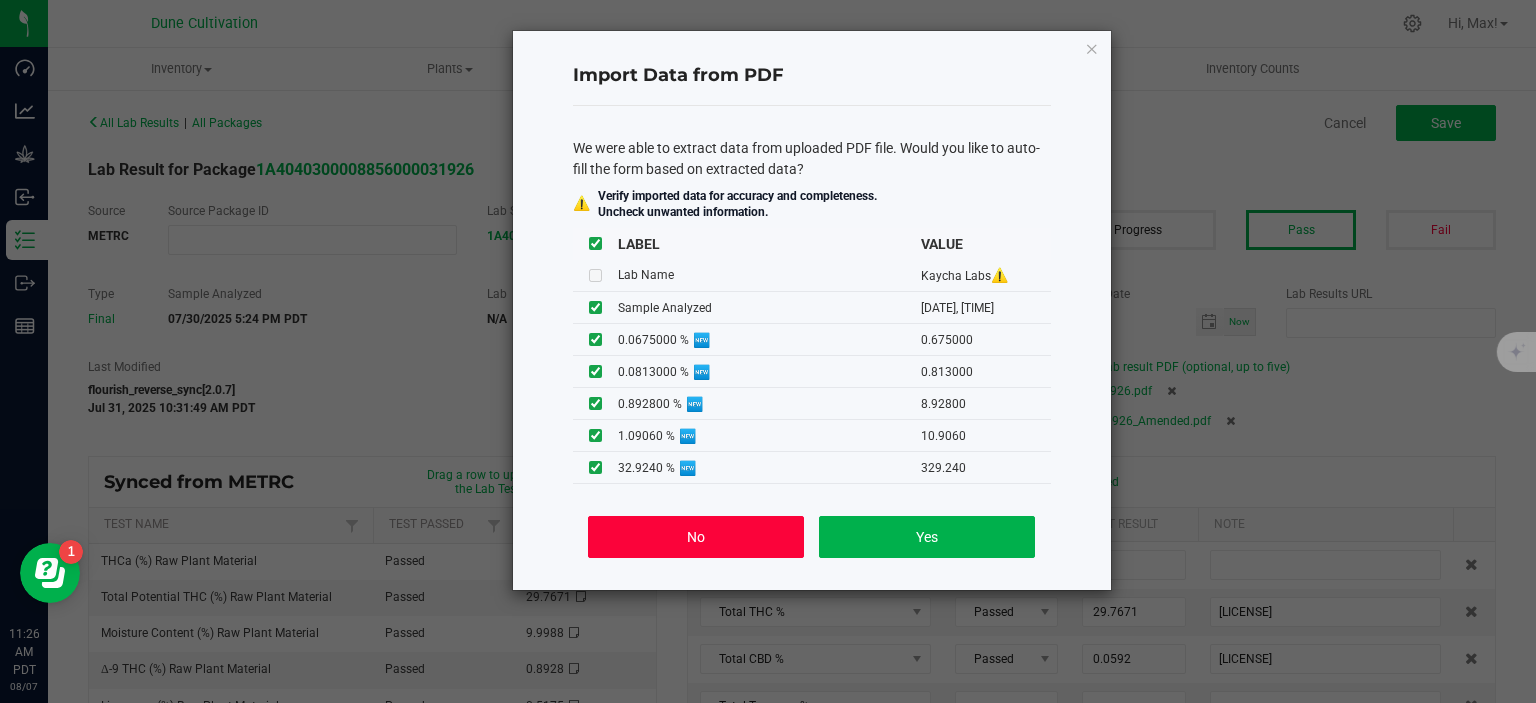 click on "No" 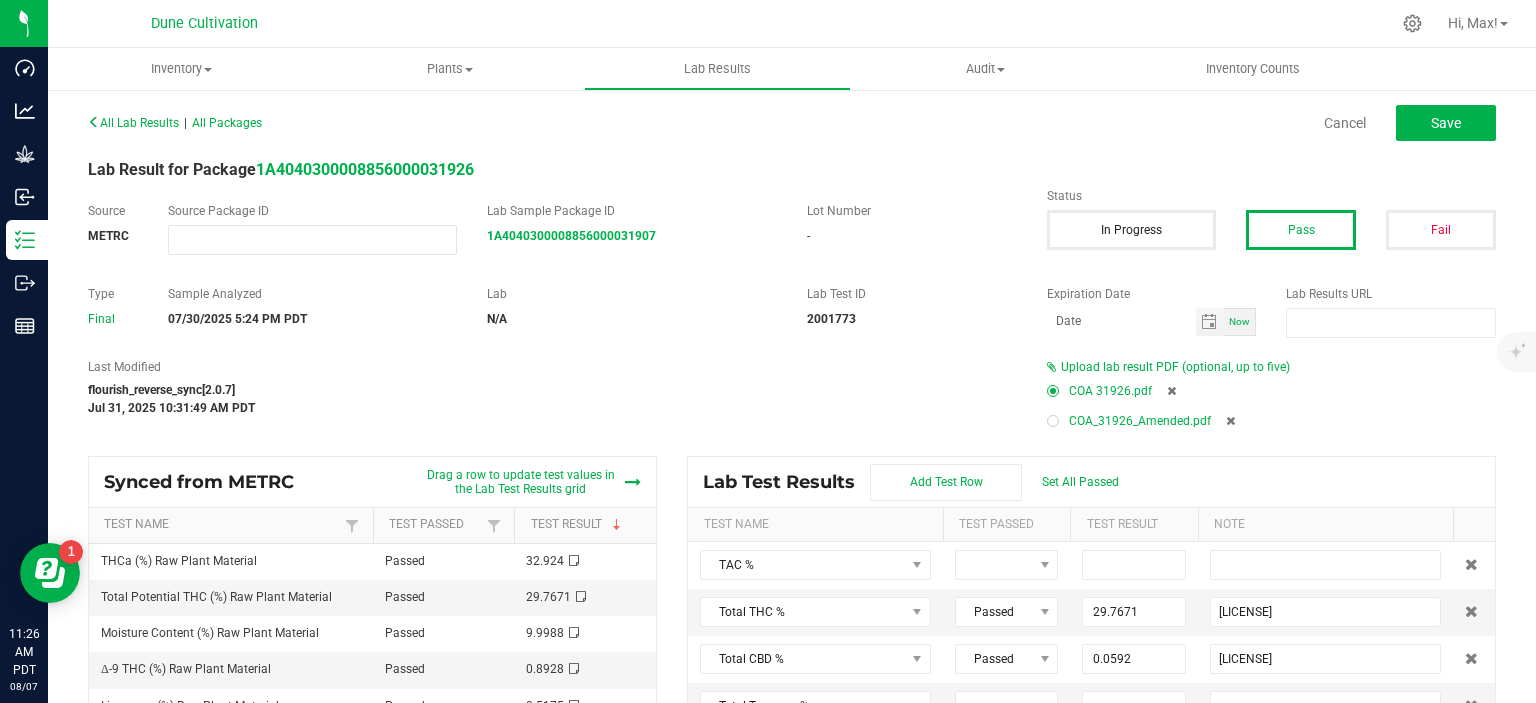 click on "COA_31926_Amended.pdf" at bounding box center [1271, 421] 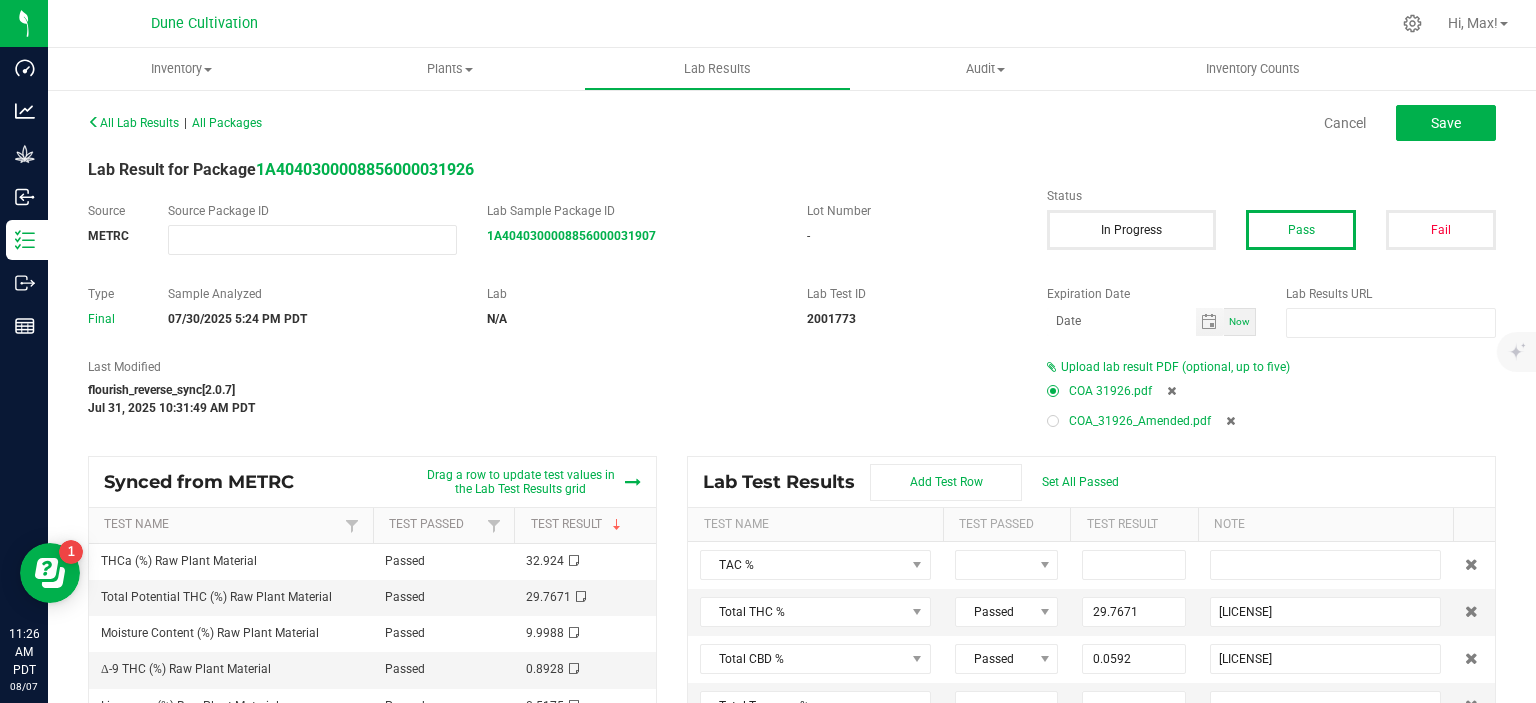 click on "COA_31926_Amended.pdf" at bounding box center [1271, 421] 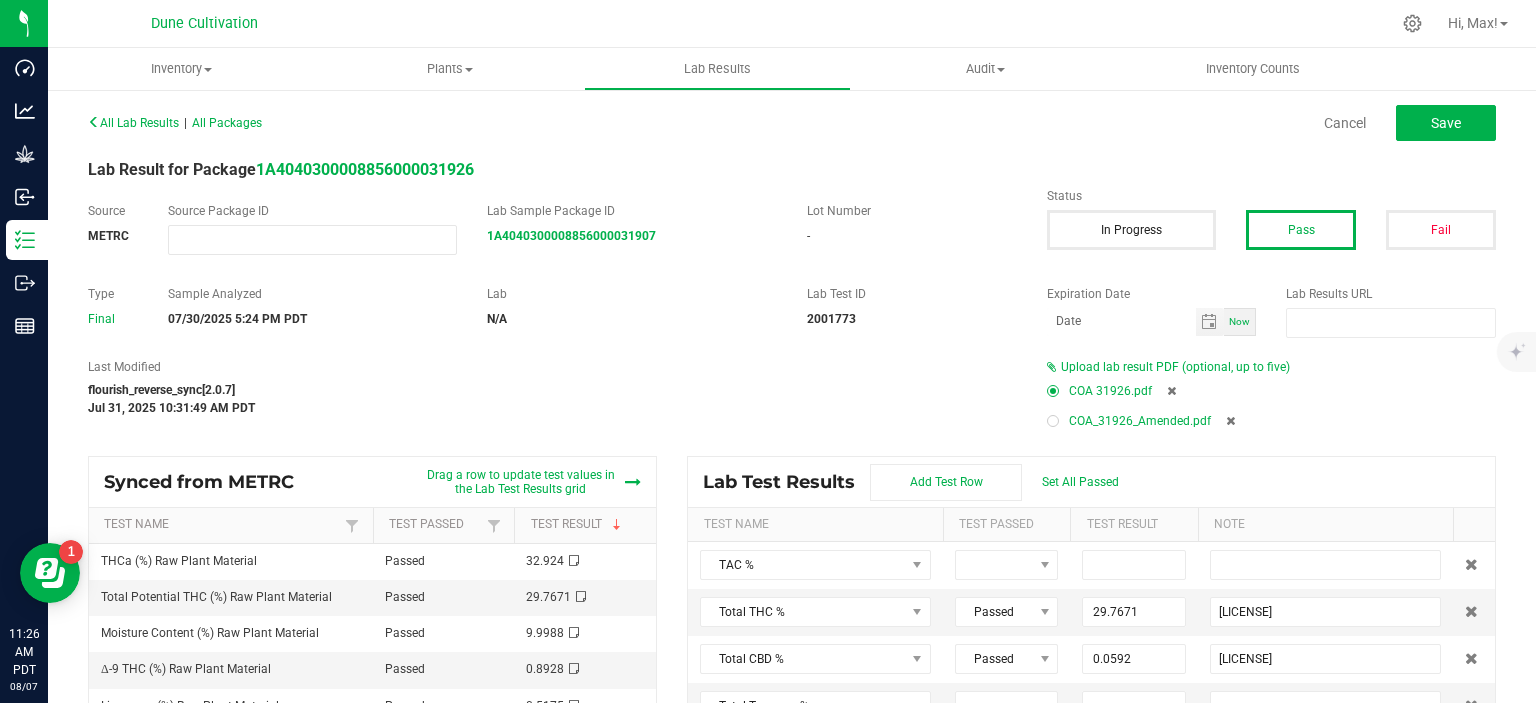 click at bounding box center (1053, 421) 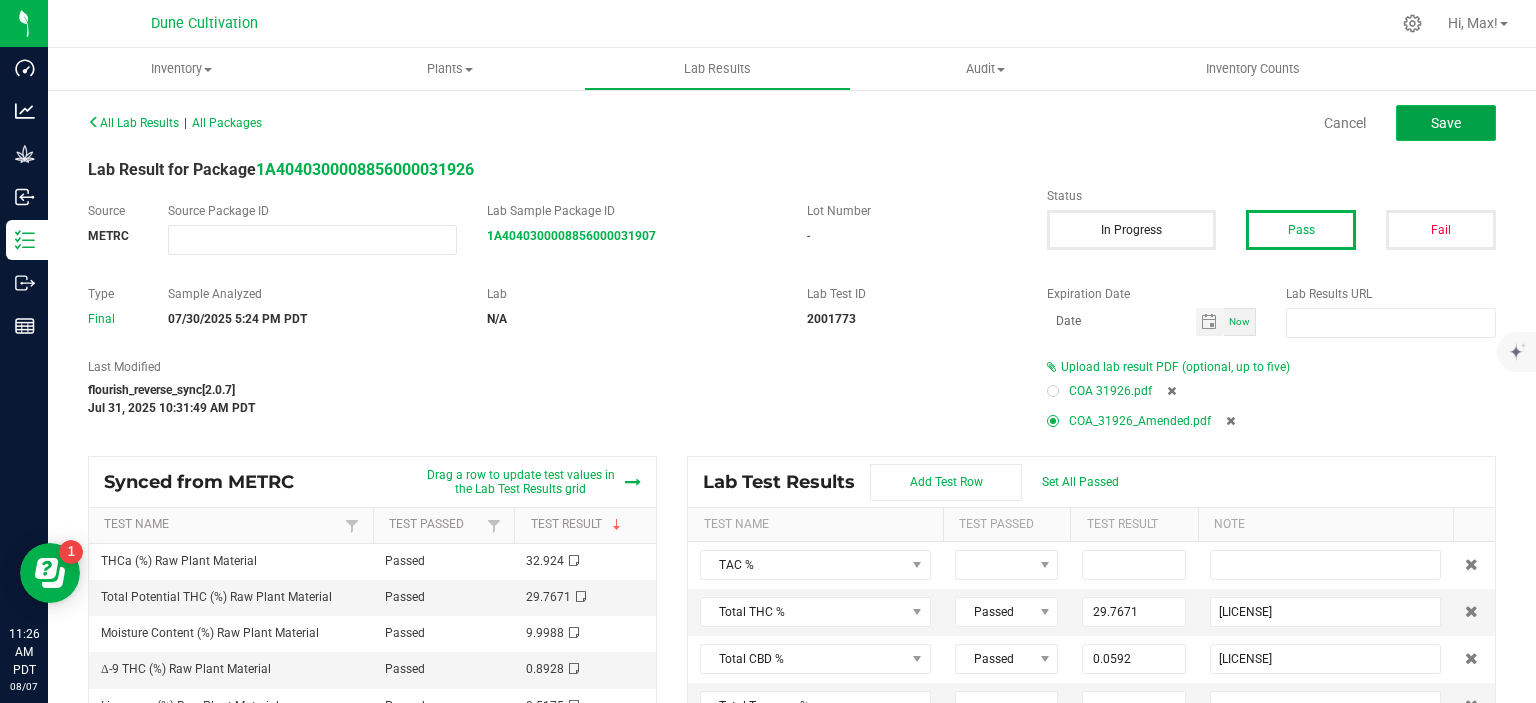click on "Save" 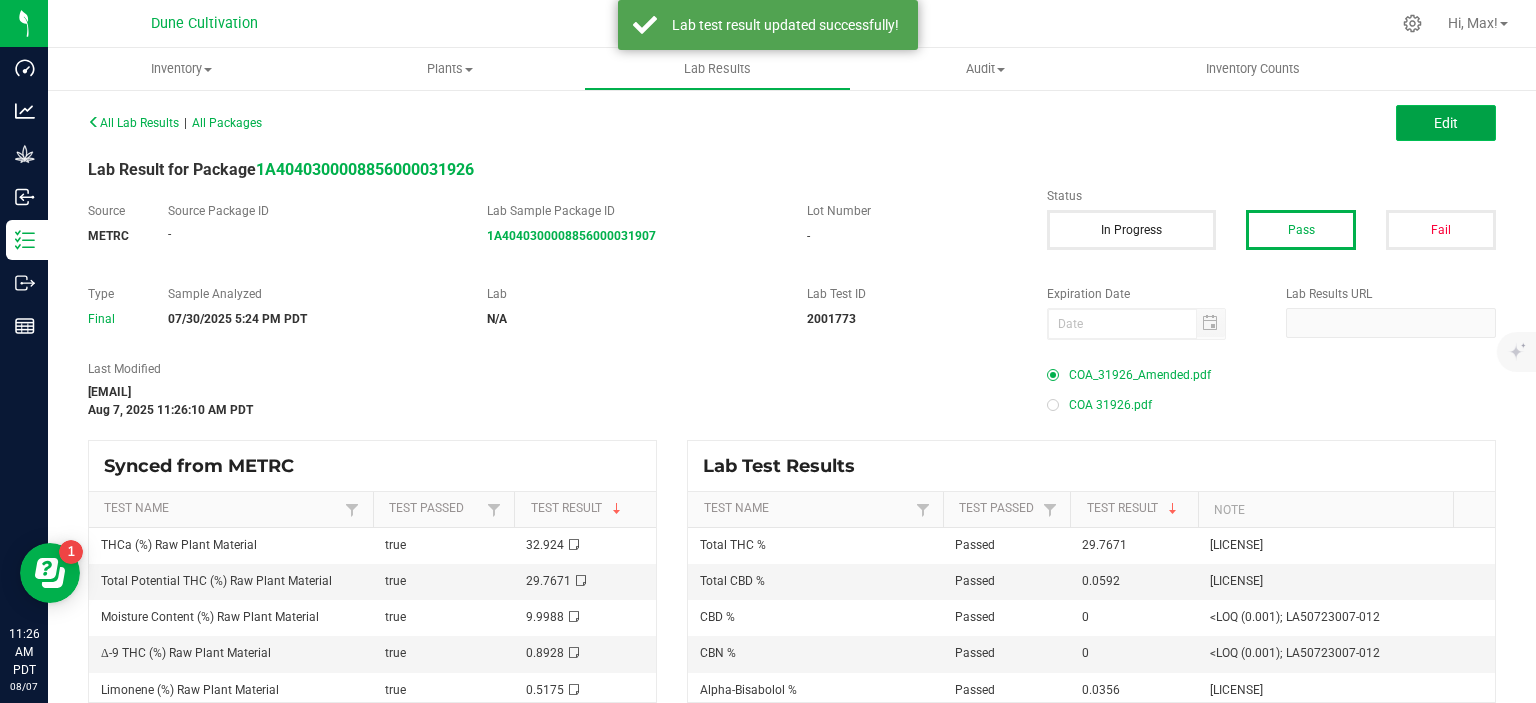 click on "Edit" at bounding box center [1446, 123] 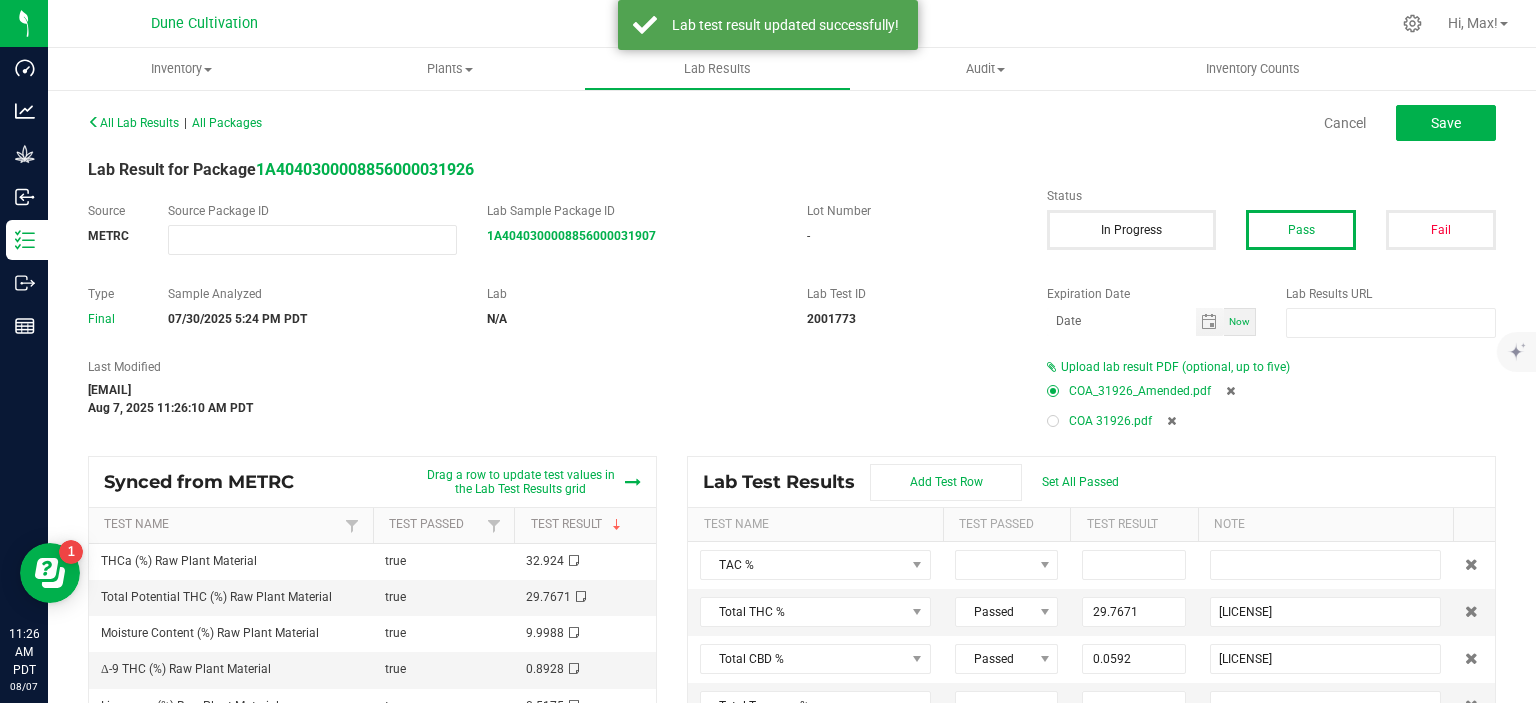 click at bounding box center (1171, 421) 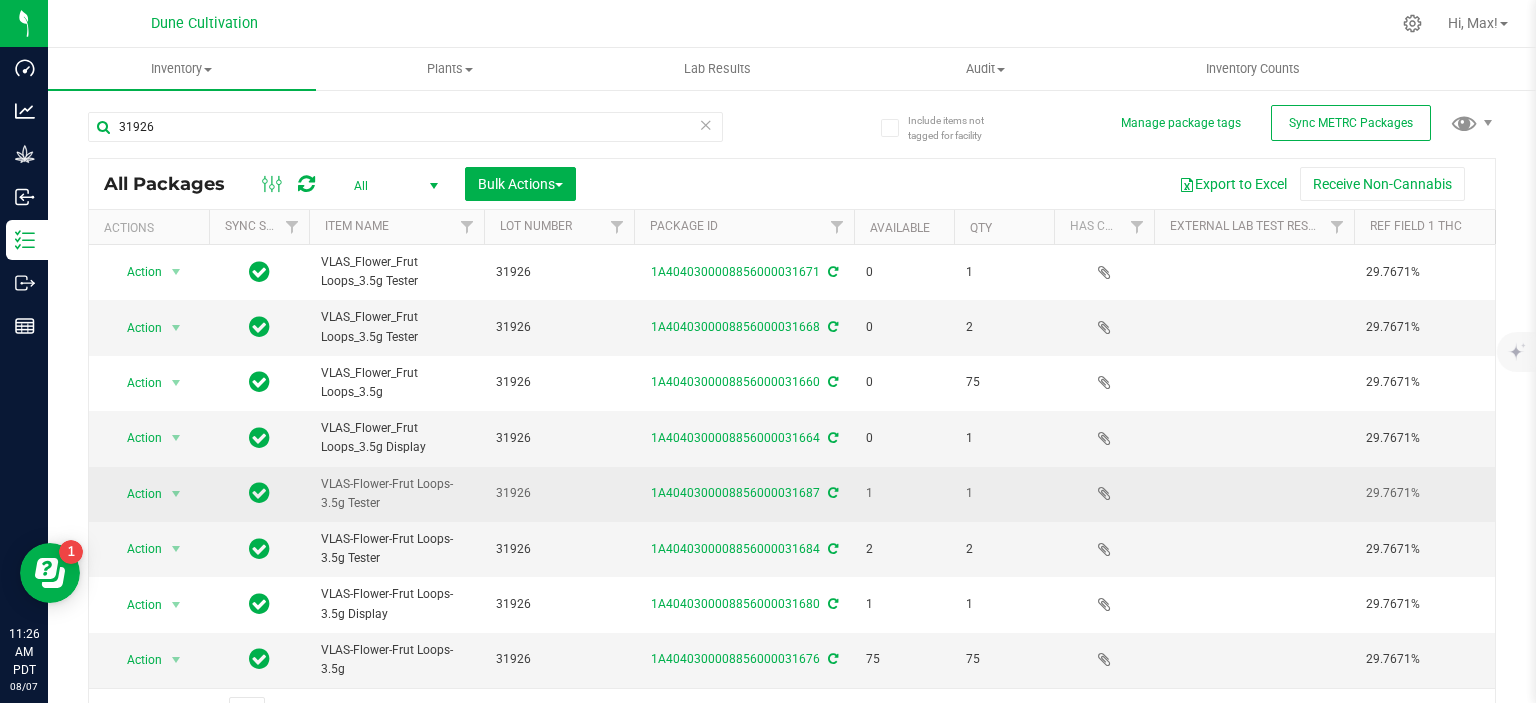 scroll, scrollTop: 0, scrollLeft: 454, axis: horizontal 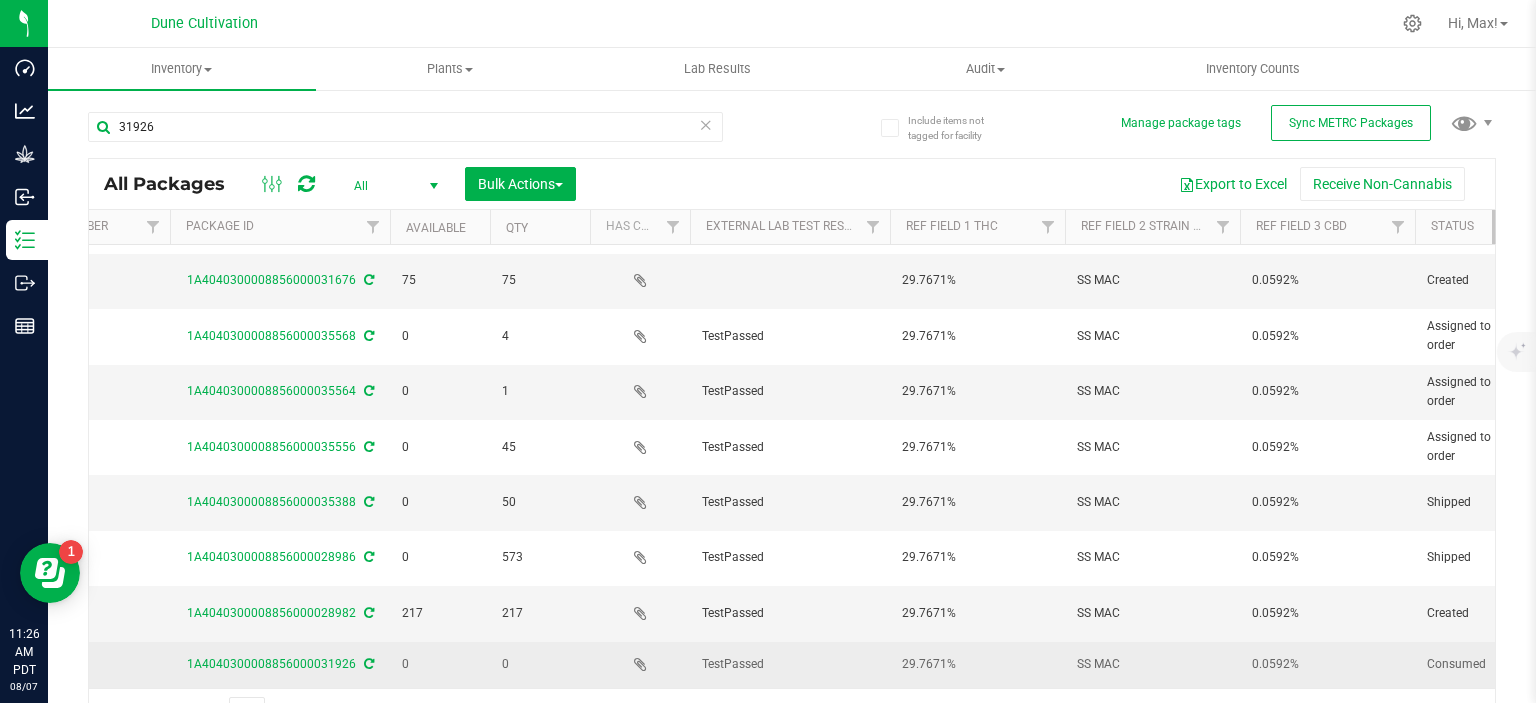 click on "SS MAC" at bounding box center [1152, 664] 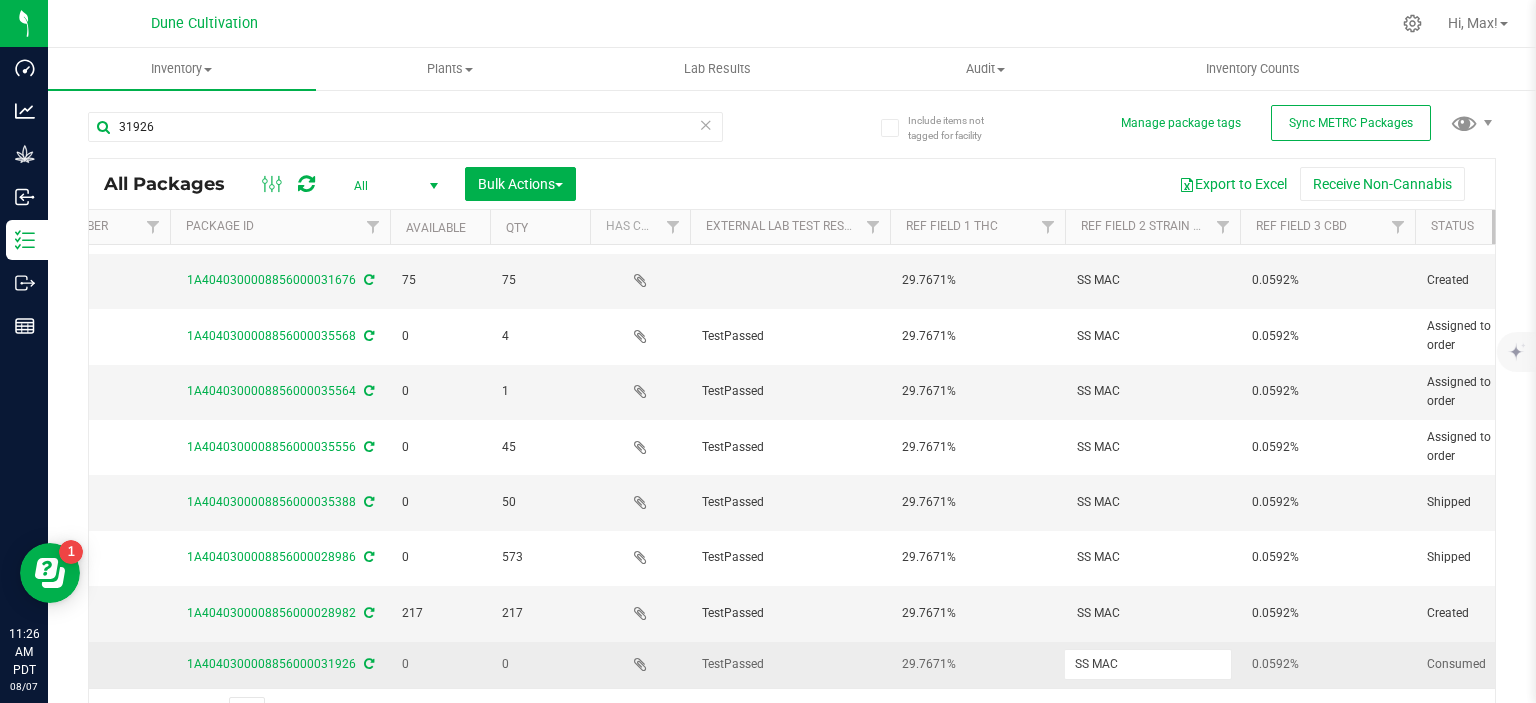 click on "SS MAC" at bounding box center [1148, 664] 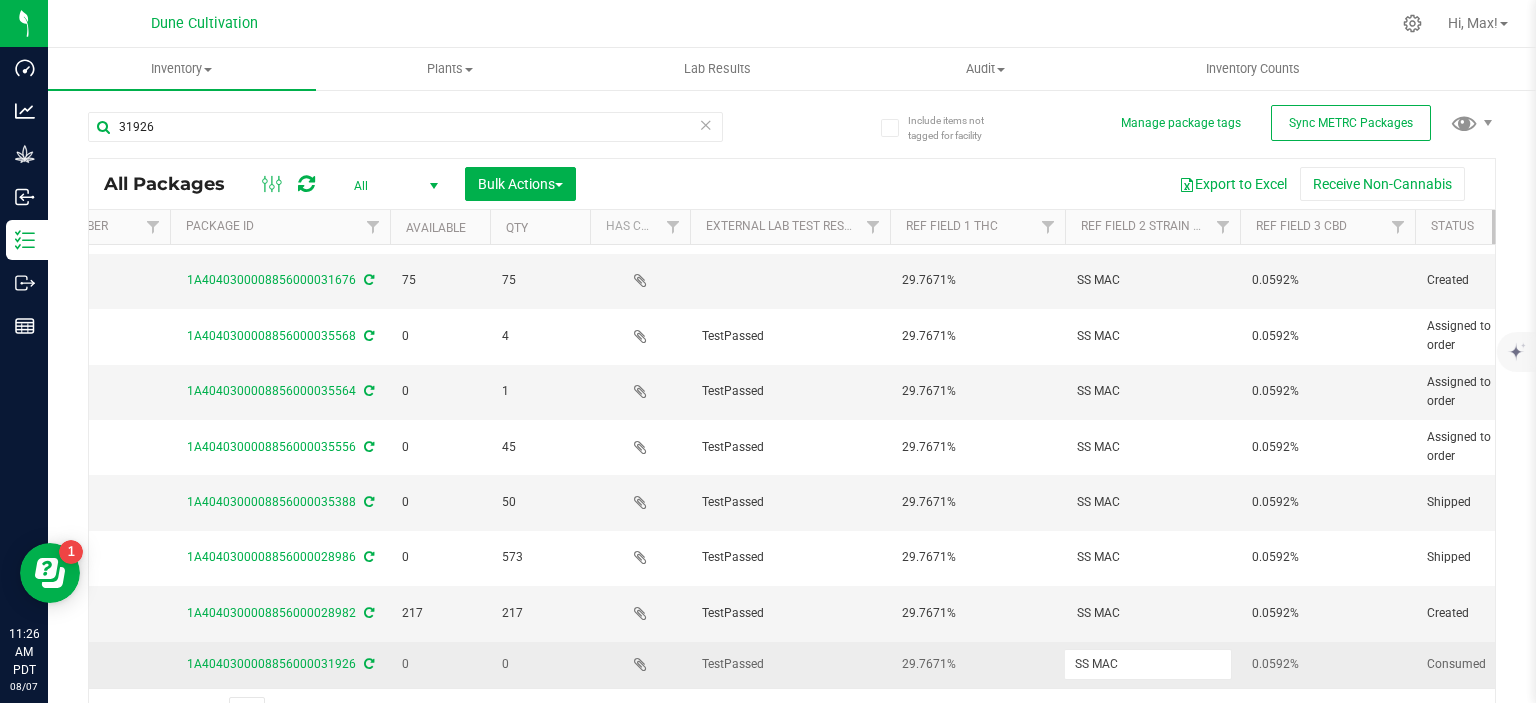 click on "SS MAC" at bounding box center (1148, 664) 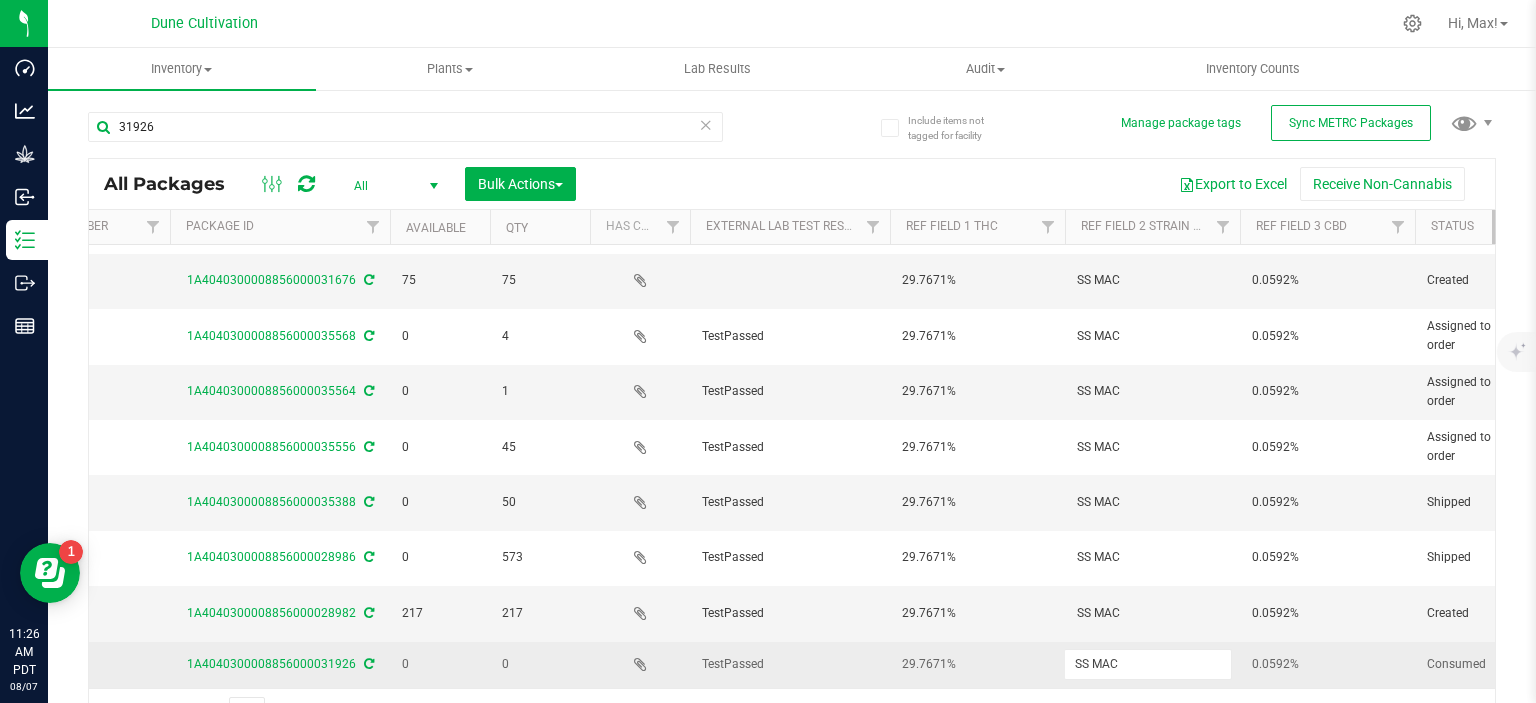 click on "SS MAC" at bounding box center [1148, 664] 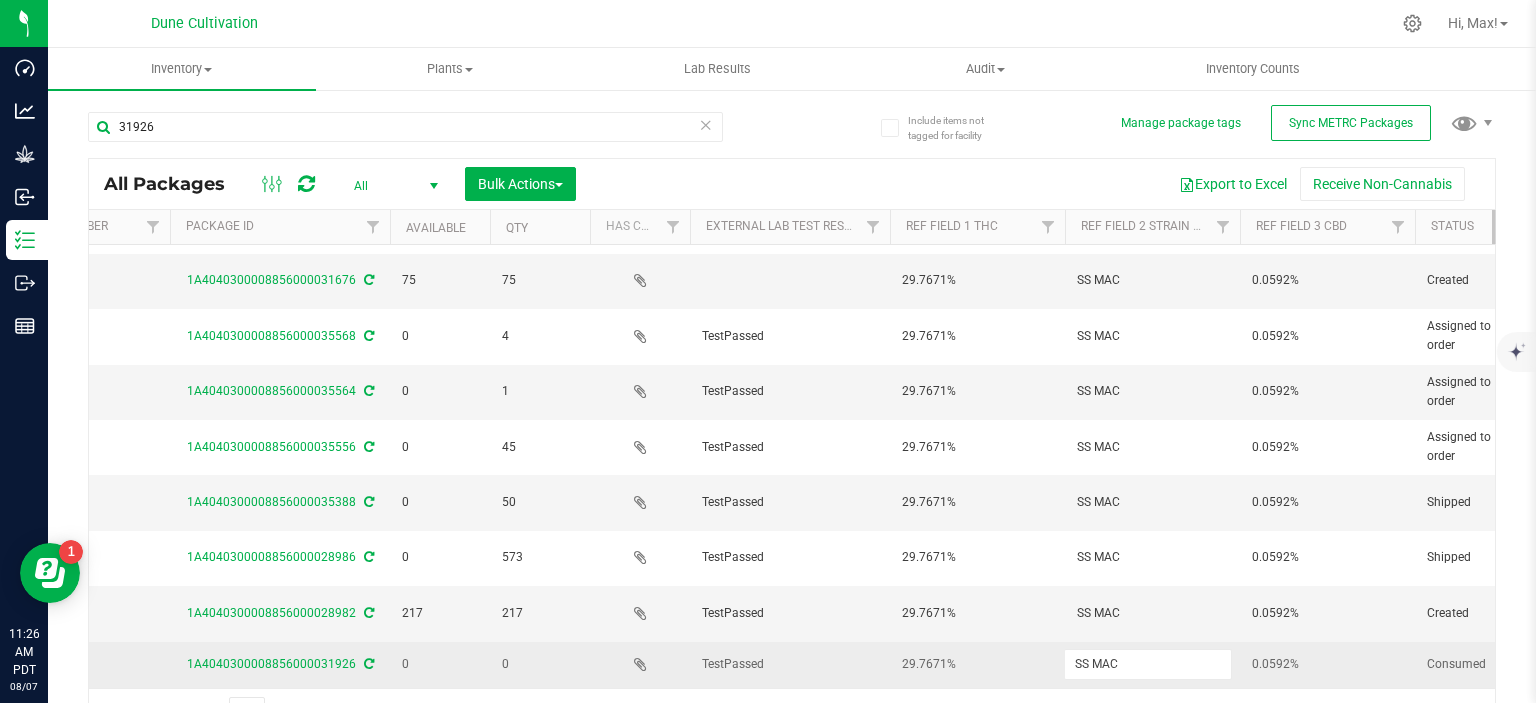 click on "SS MAC" at bounding box center (1148, 664) 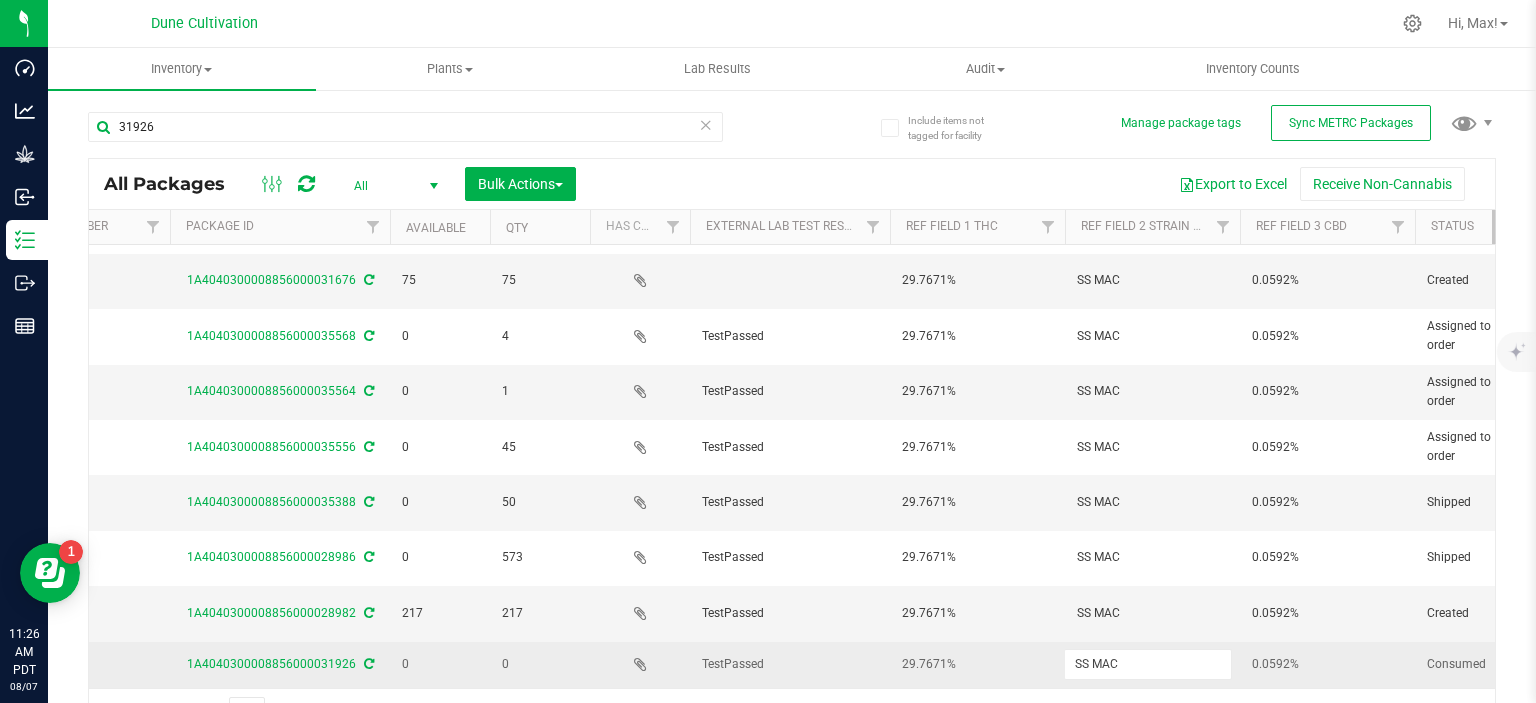 click on "SS MAC" at bounding box center [1148, 664] 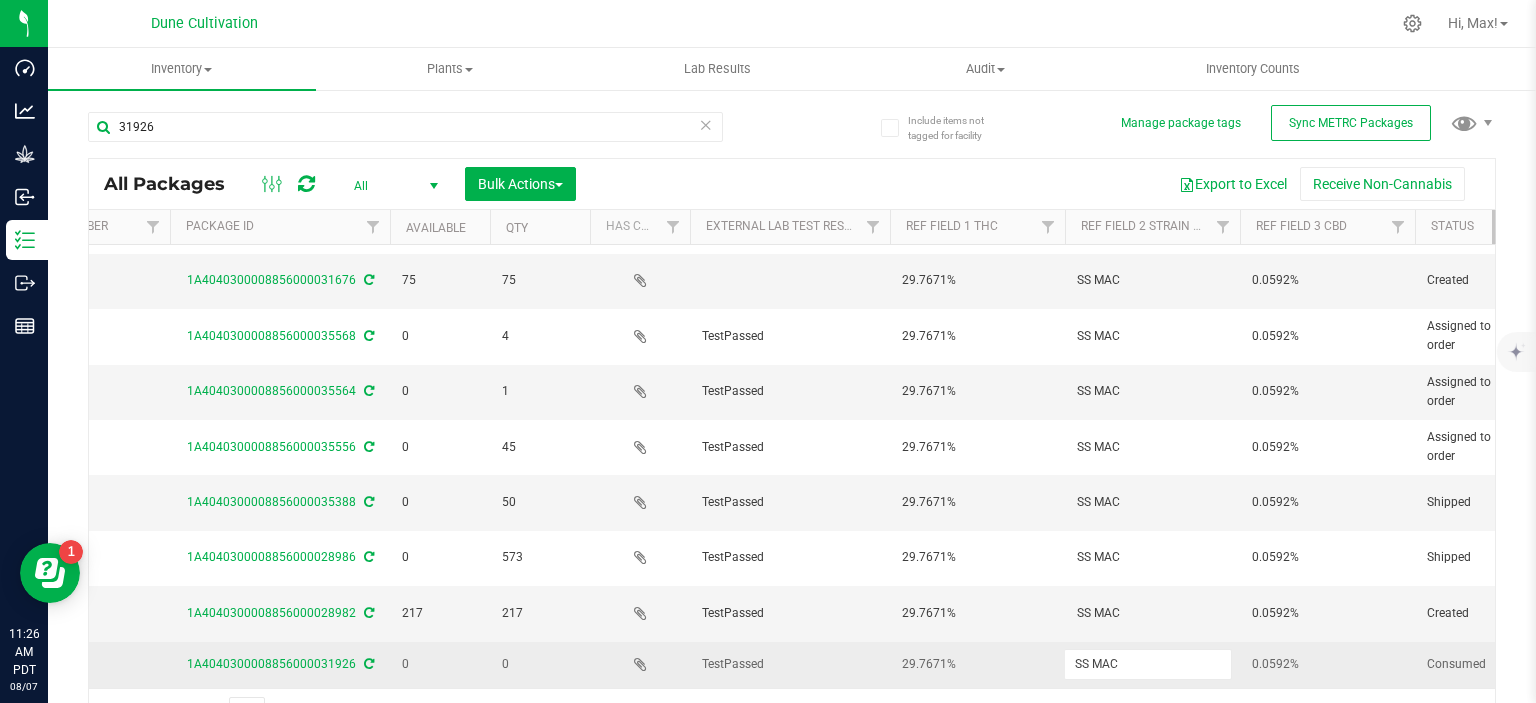 scroll, scrollTop: 394, scrollLeft: 0, axis: vertical 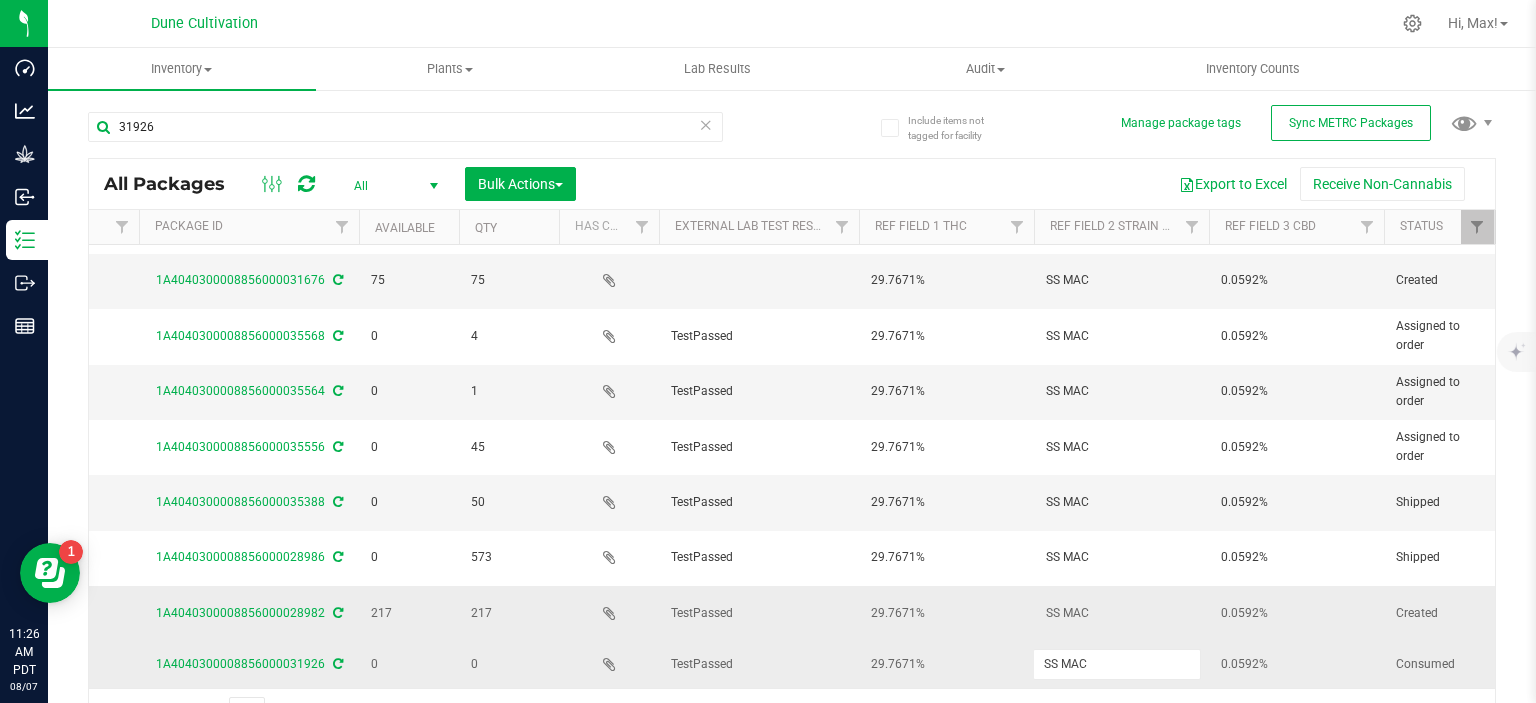 click on "SS MAC" at bounding box center (1121, 613) 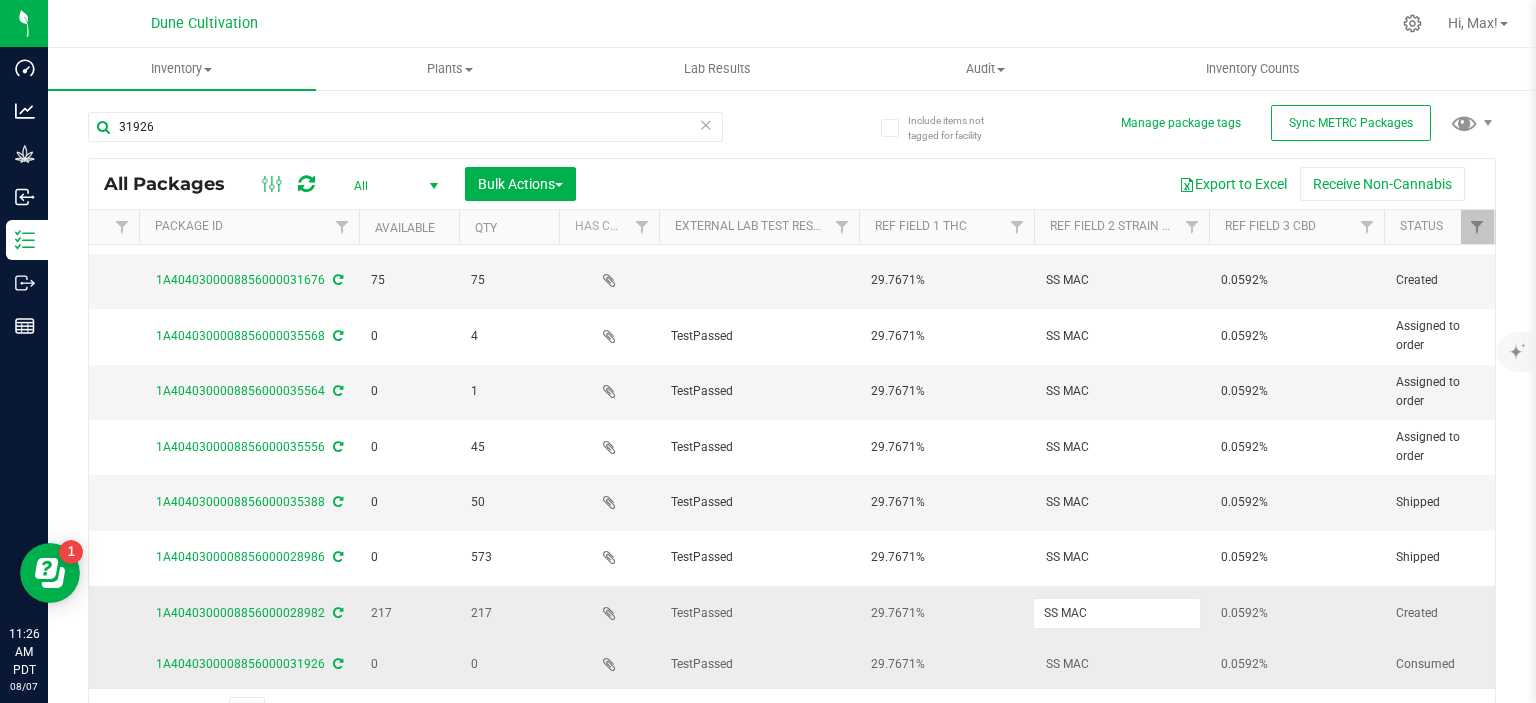 click on "SS MAC" at bounding box center (1117, 613) 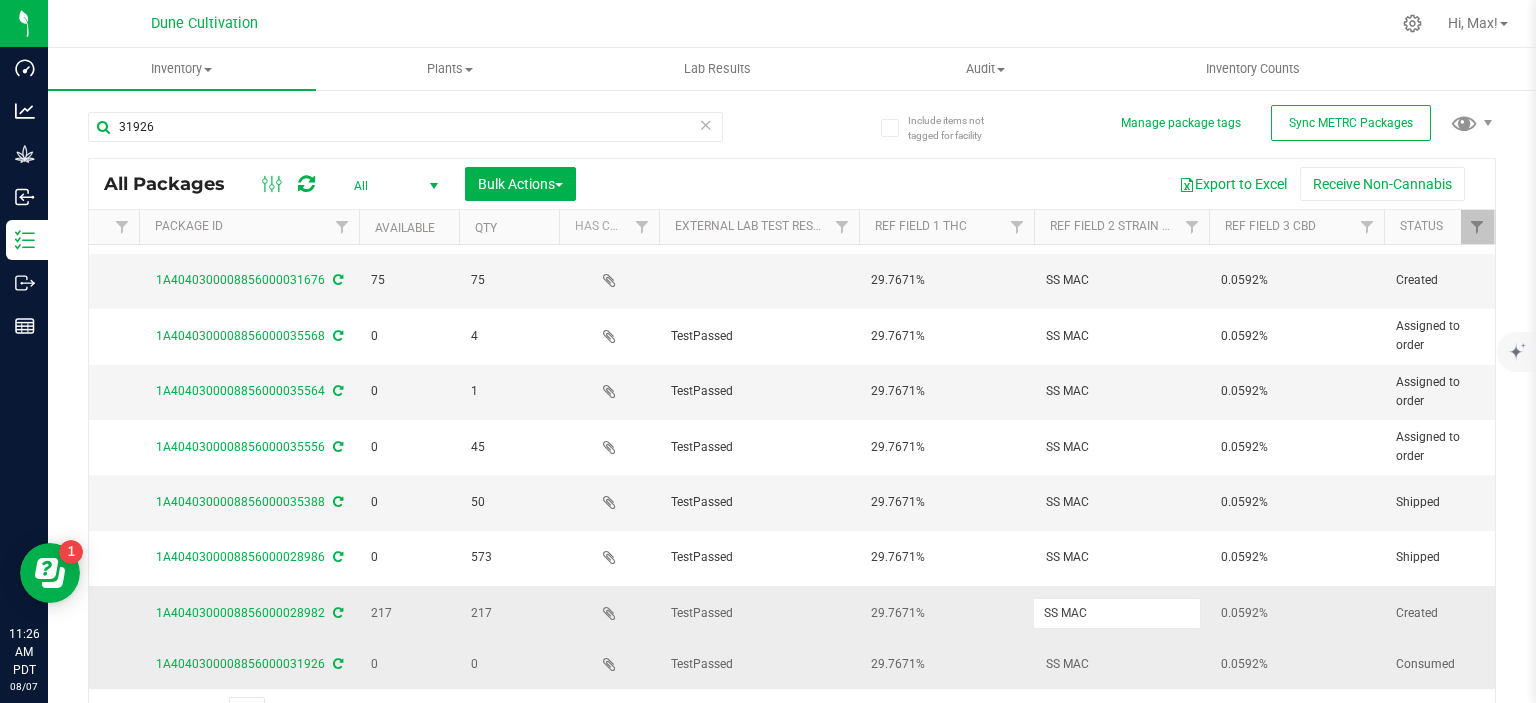 click on "SS MAC" at bounding box center (1117, 613) 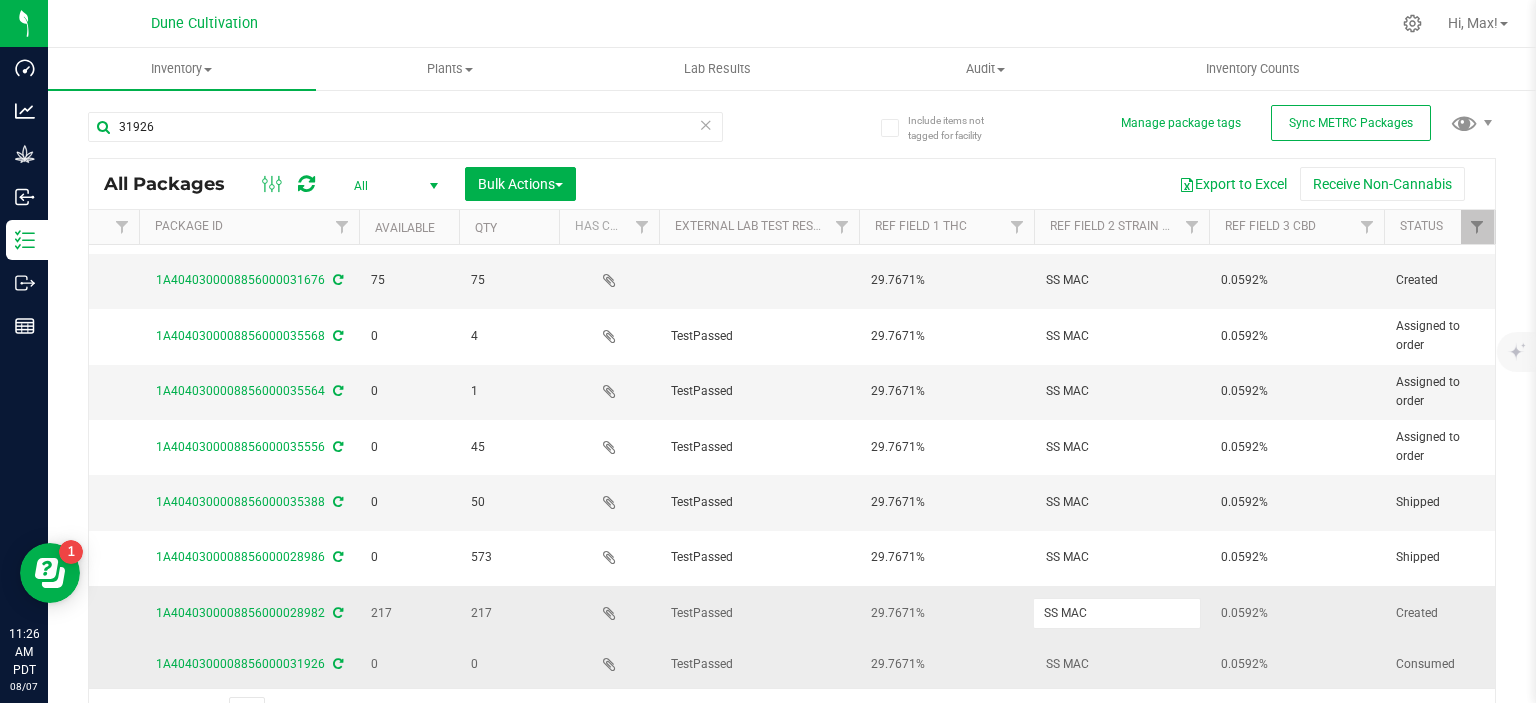 click on "SS MAC" at bounding box center [1117, 613] 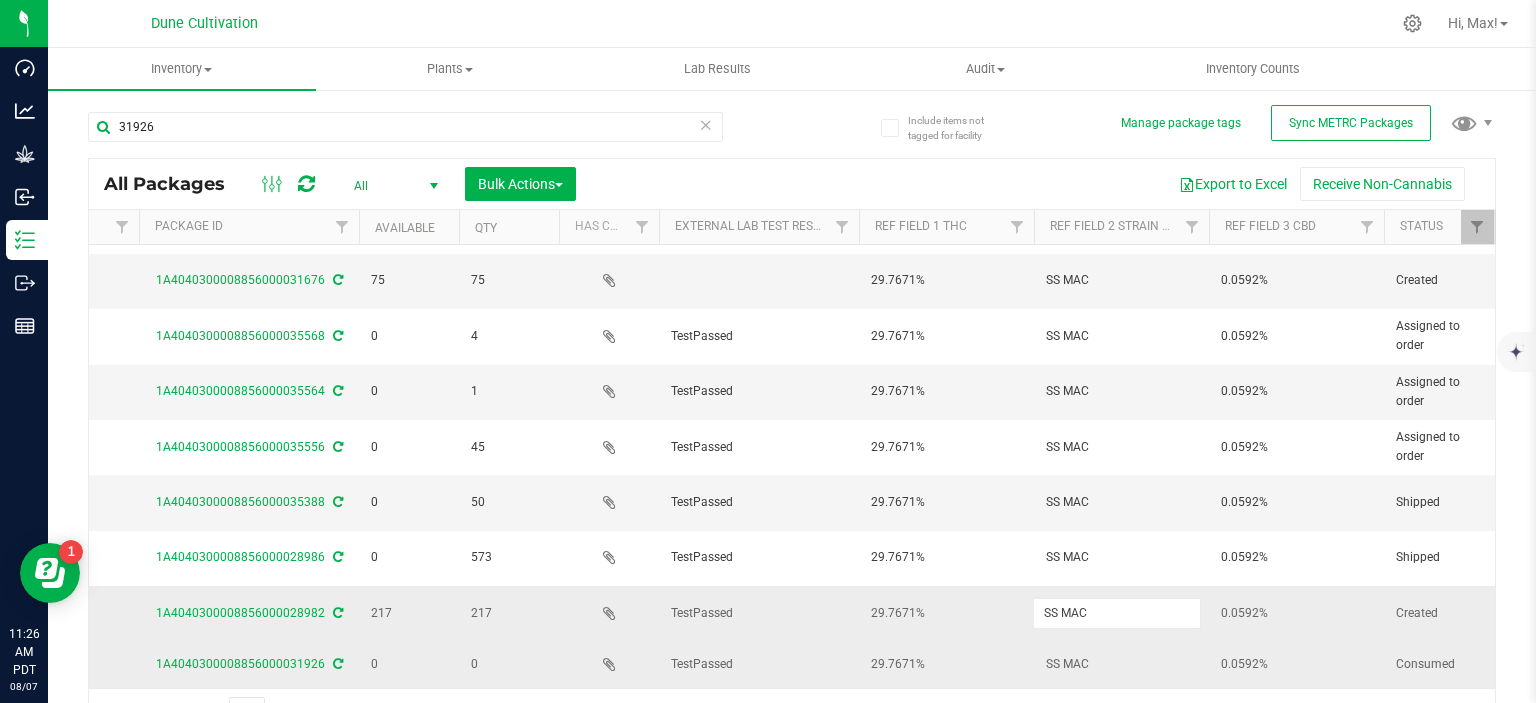 click on "SS MAC" at bounding box center (1117, 613) 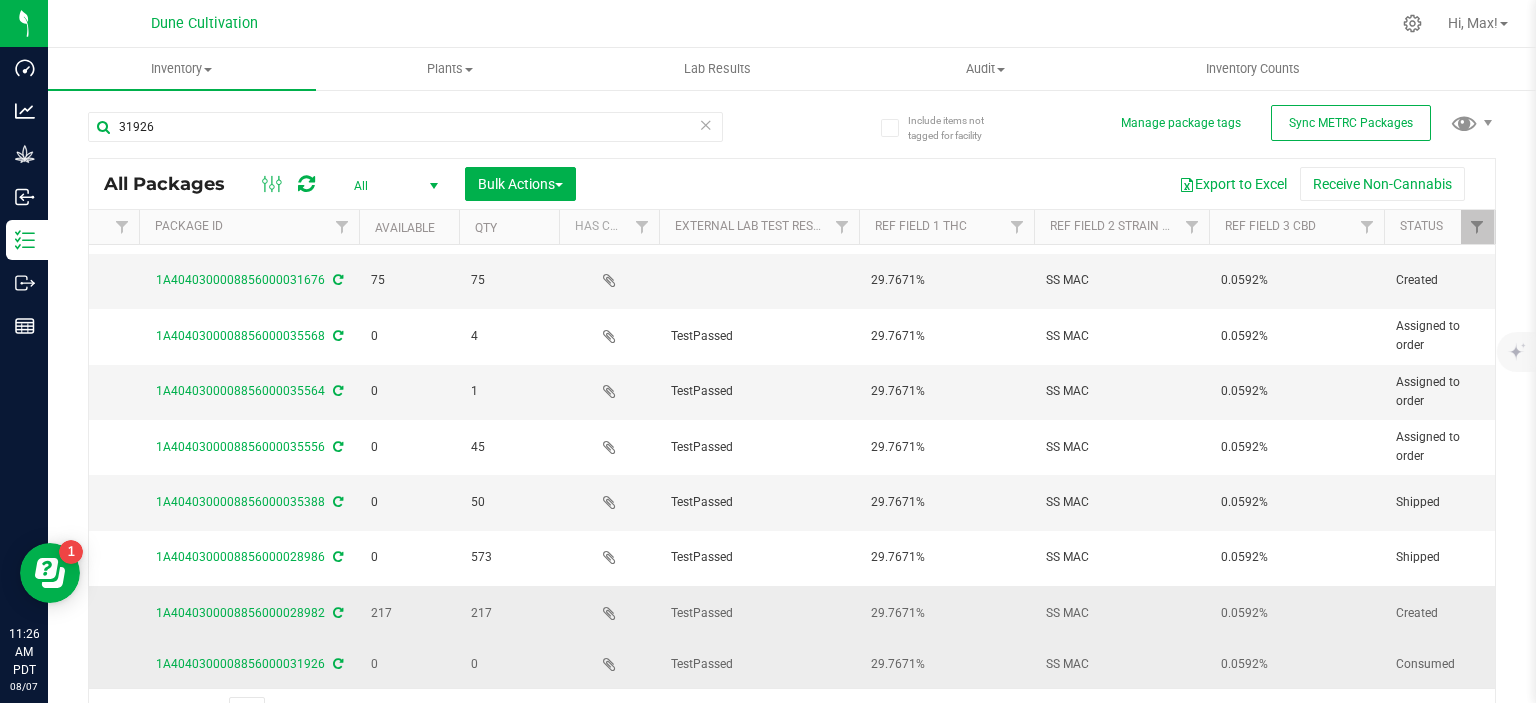 click on "SS MAC" at bounding box center (1121, 664) 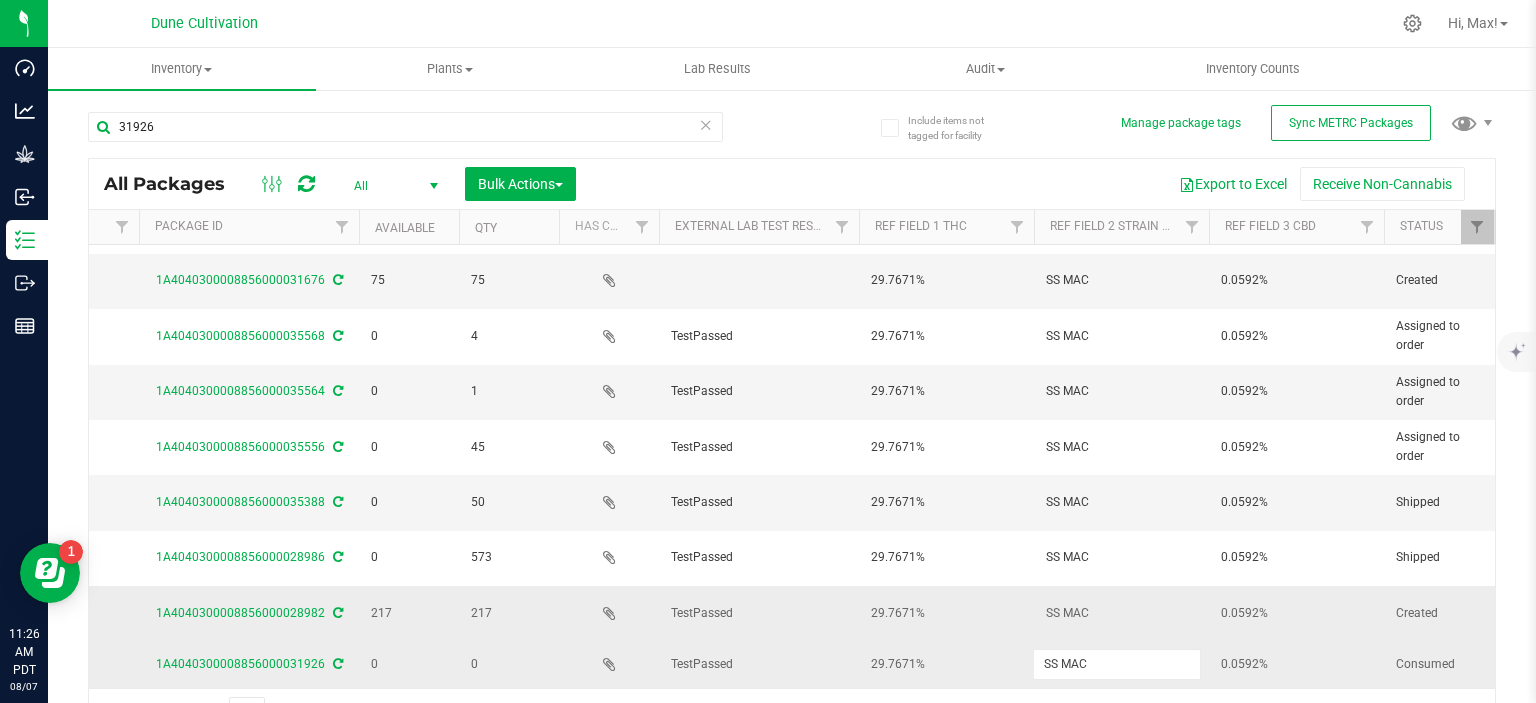 click on "SS MAC" at bounding box center (1117, 664) 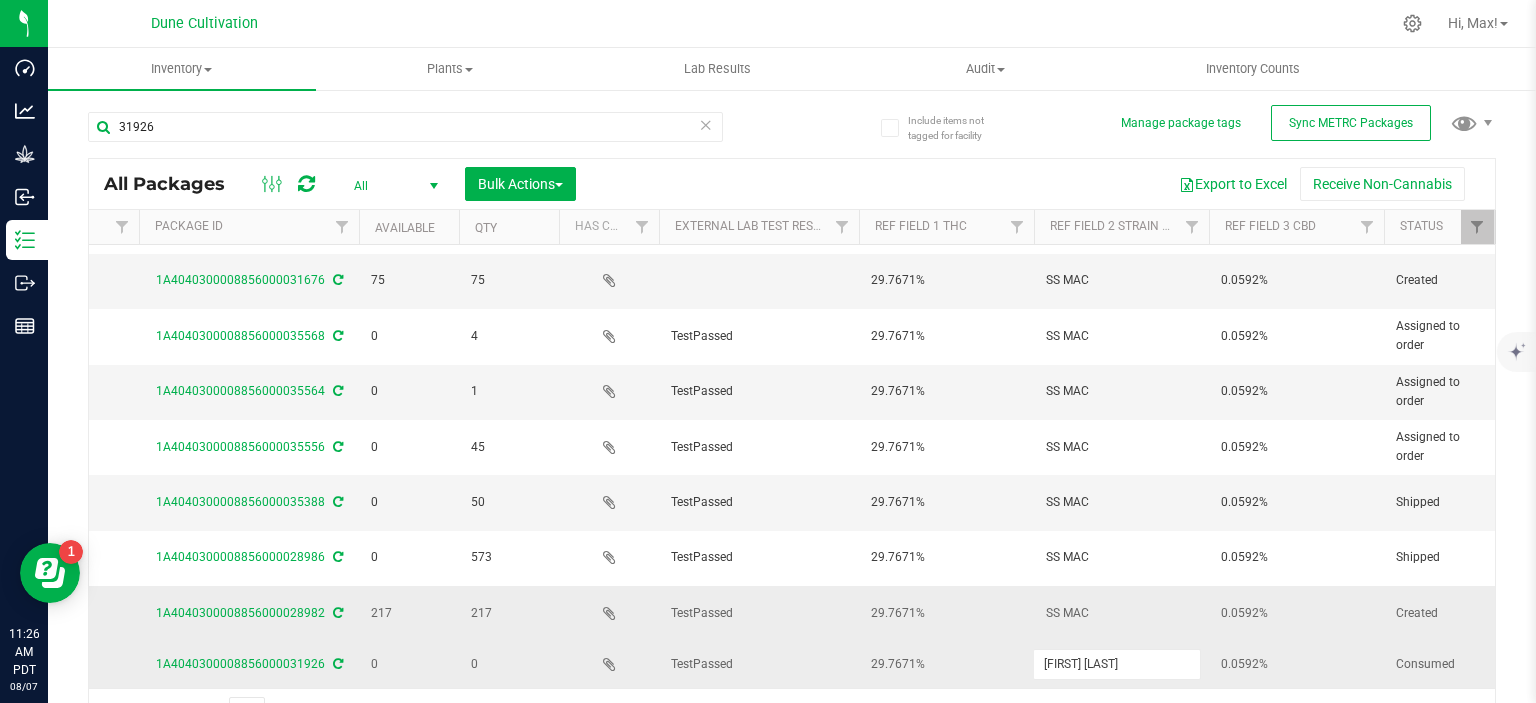 type on "Donny Burger" 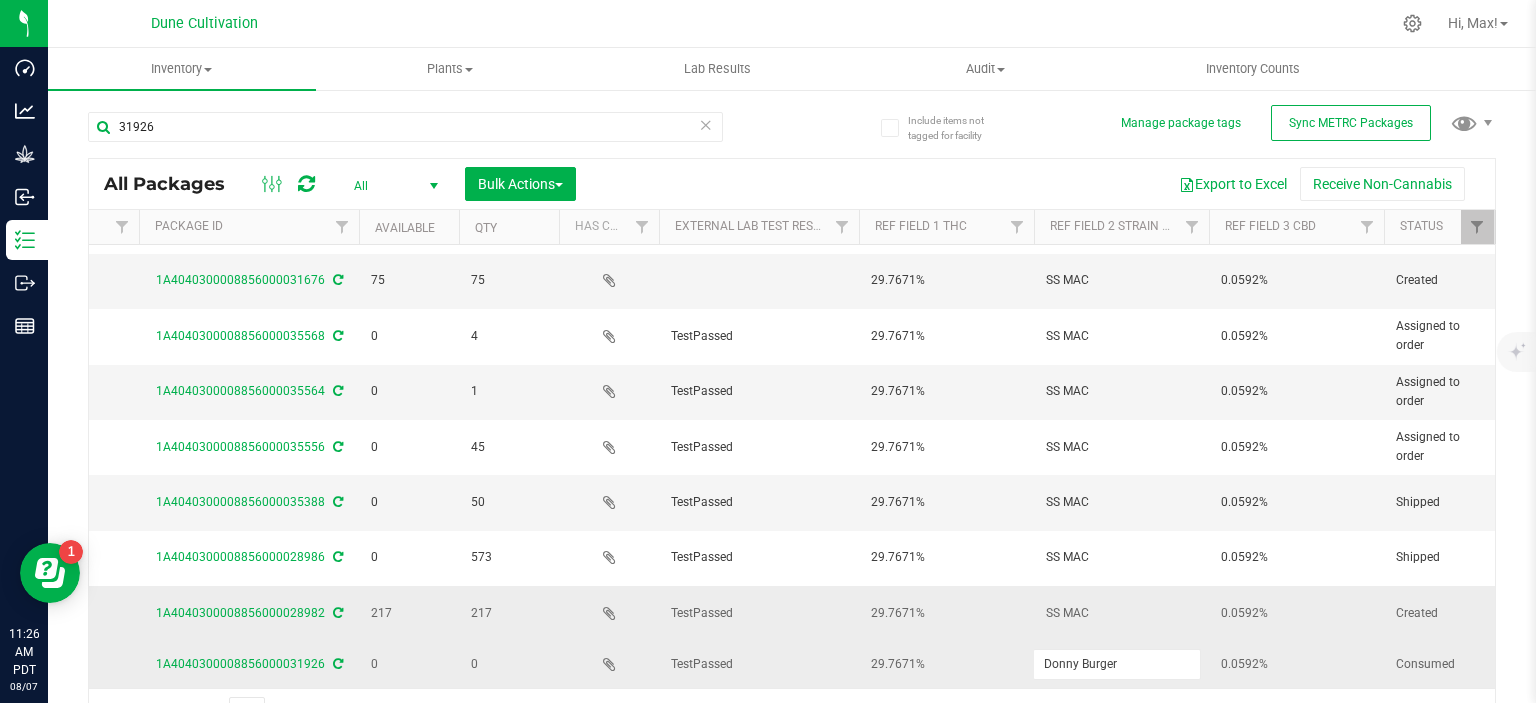 click on "SS MAC" at bounding box center [1121, 613] 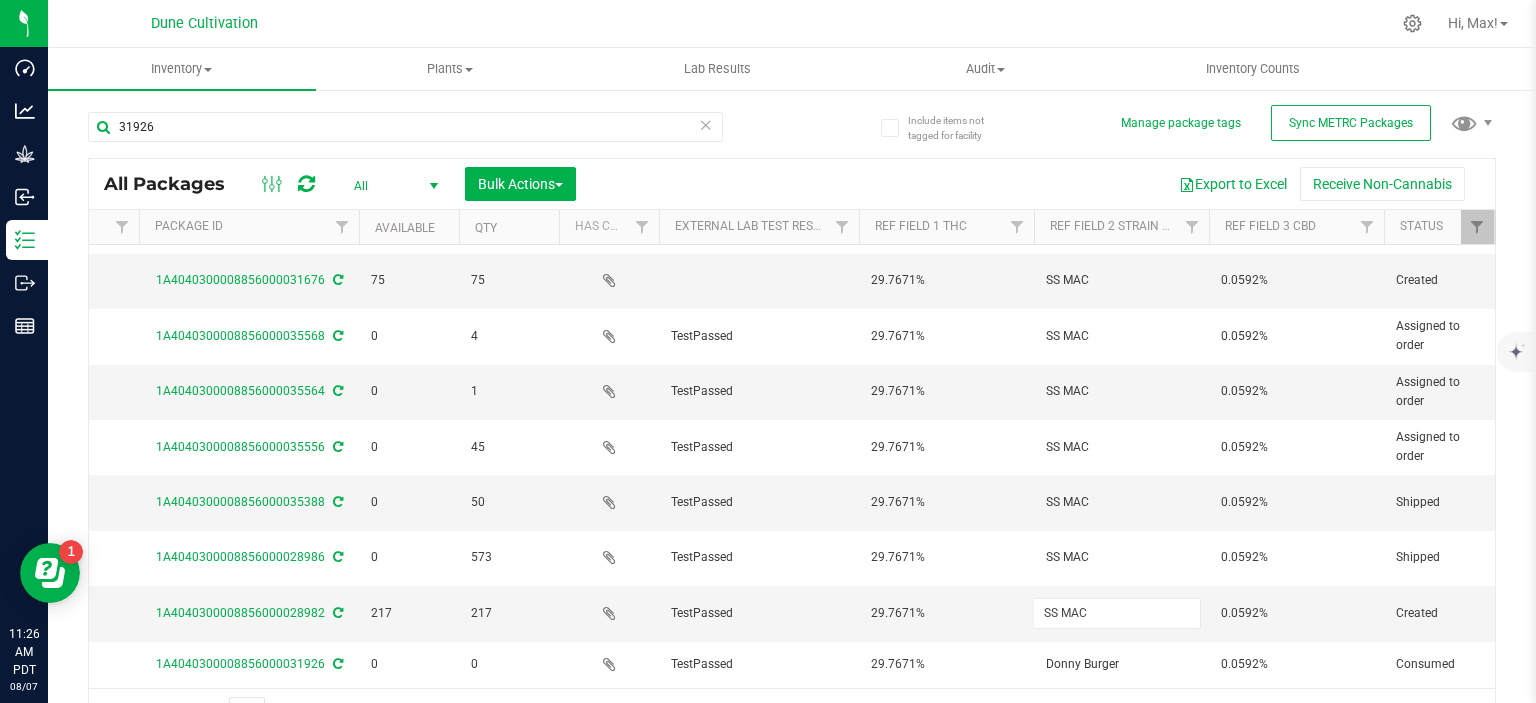 type on "Donny Burger" 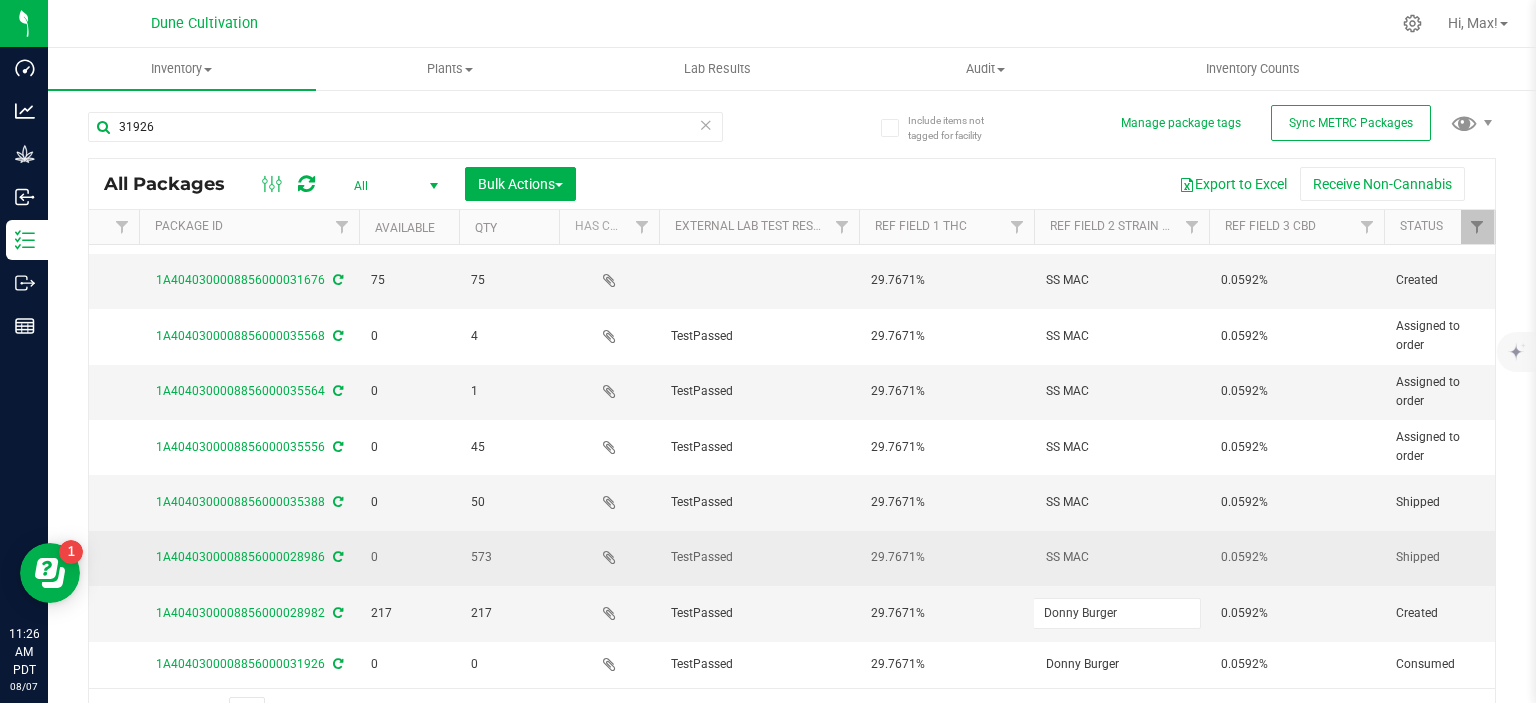 click on "SS MAC" at bounding box center (1121, 557) 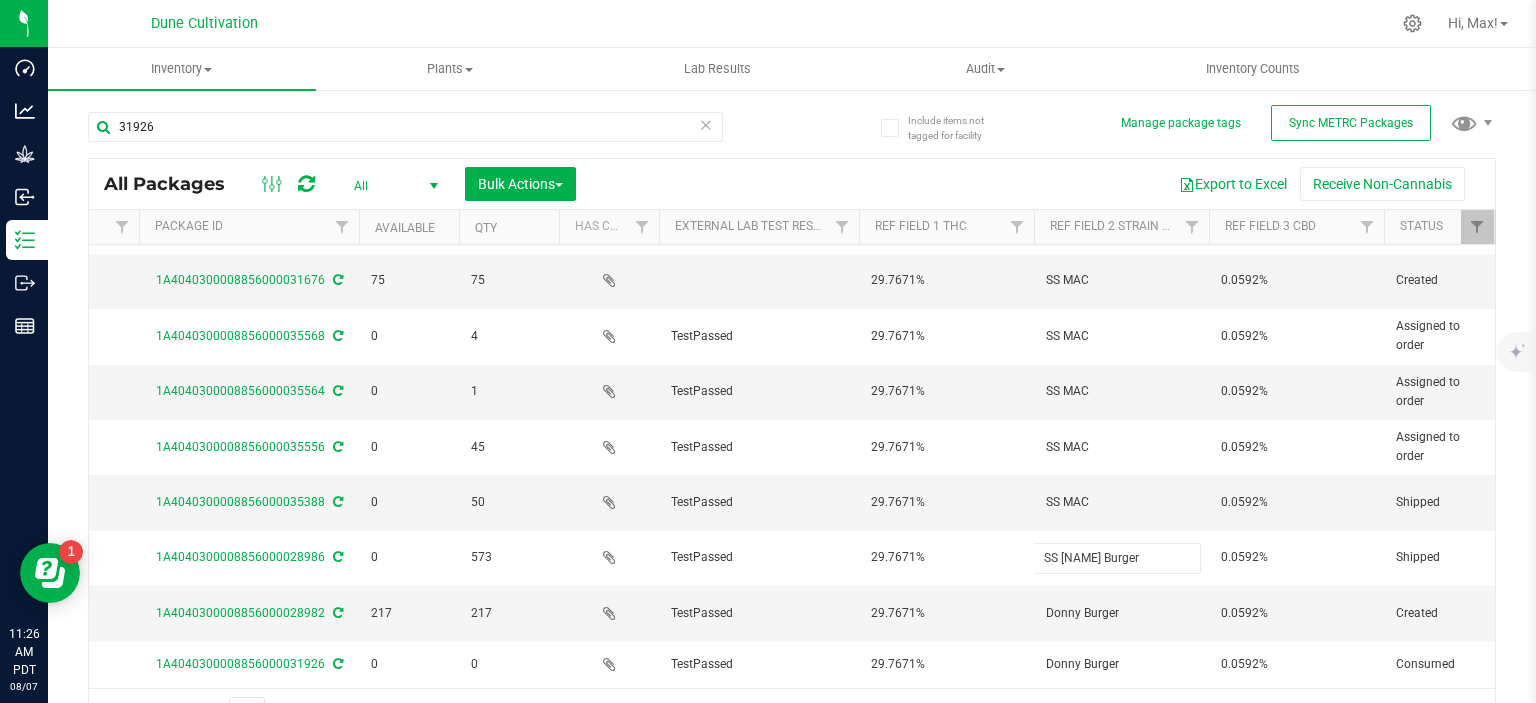 click on "SS MACDonny Burger" at bounding box center (1117, 558) 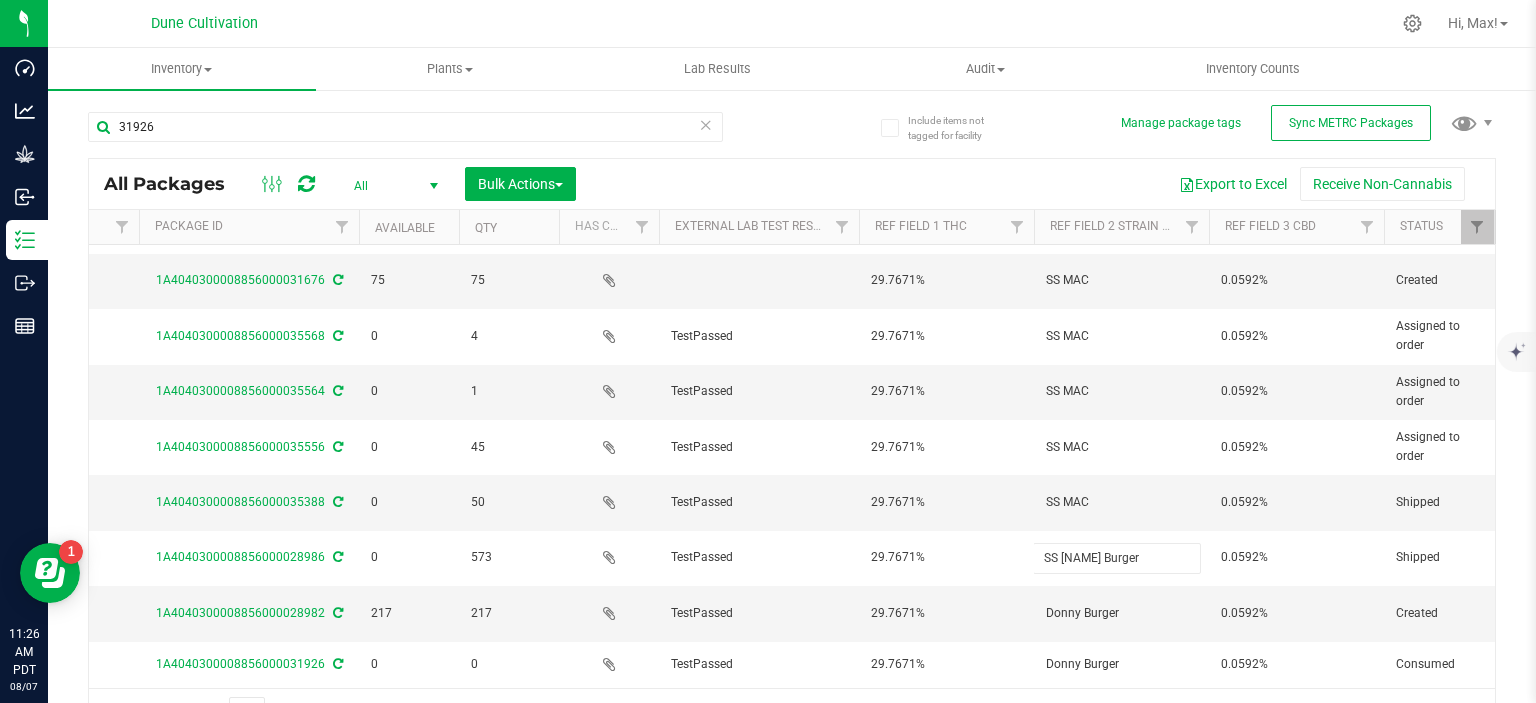 click on "SS MACDonny Burger" at bounding box center [1117, 558] 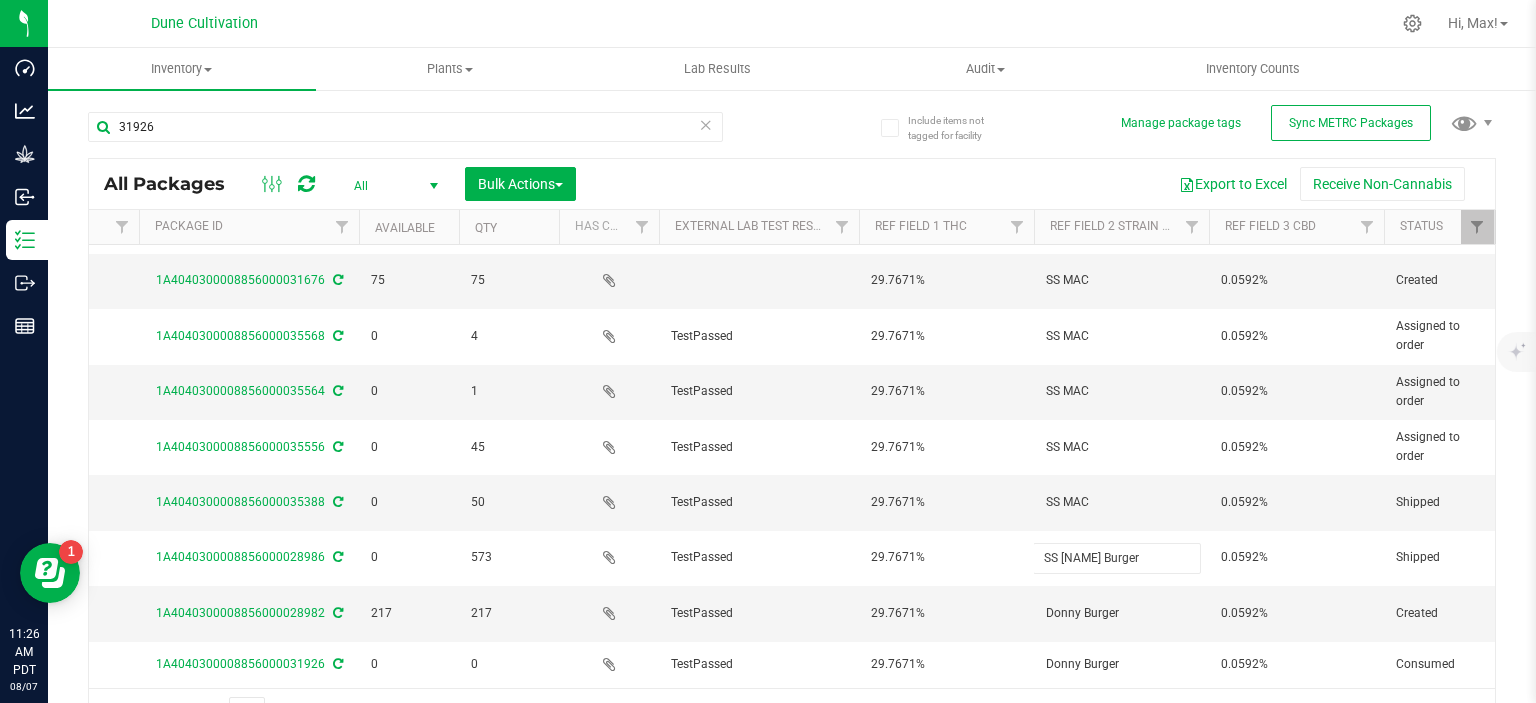 click on "SS MACDonny Burger" at bounding box center [1117, 558] 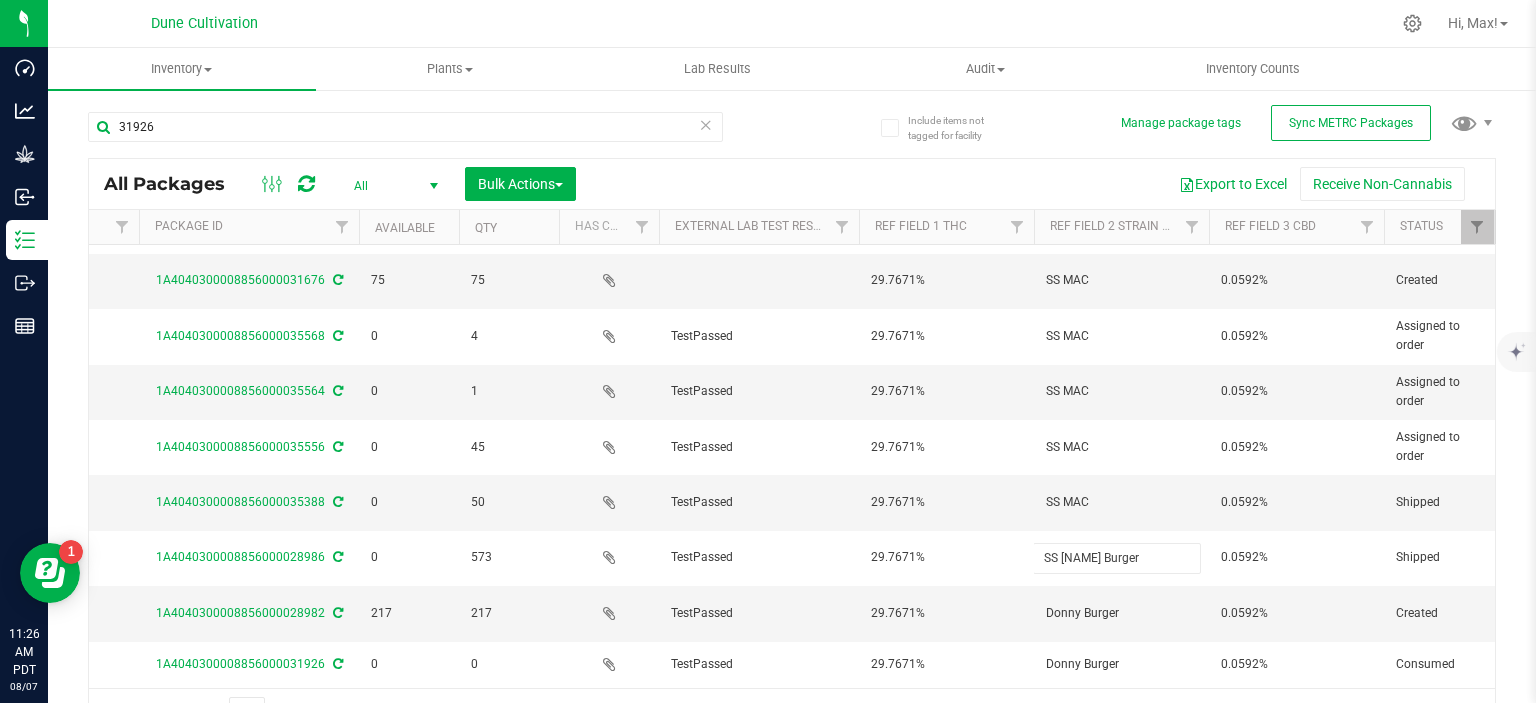 type on "Donny Burger" 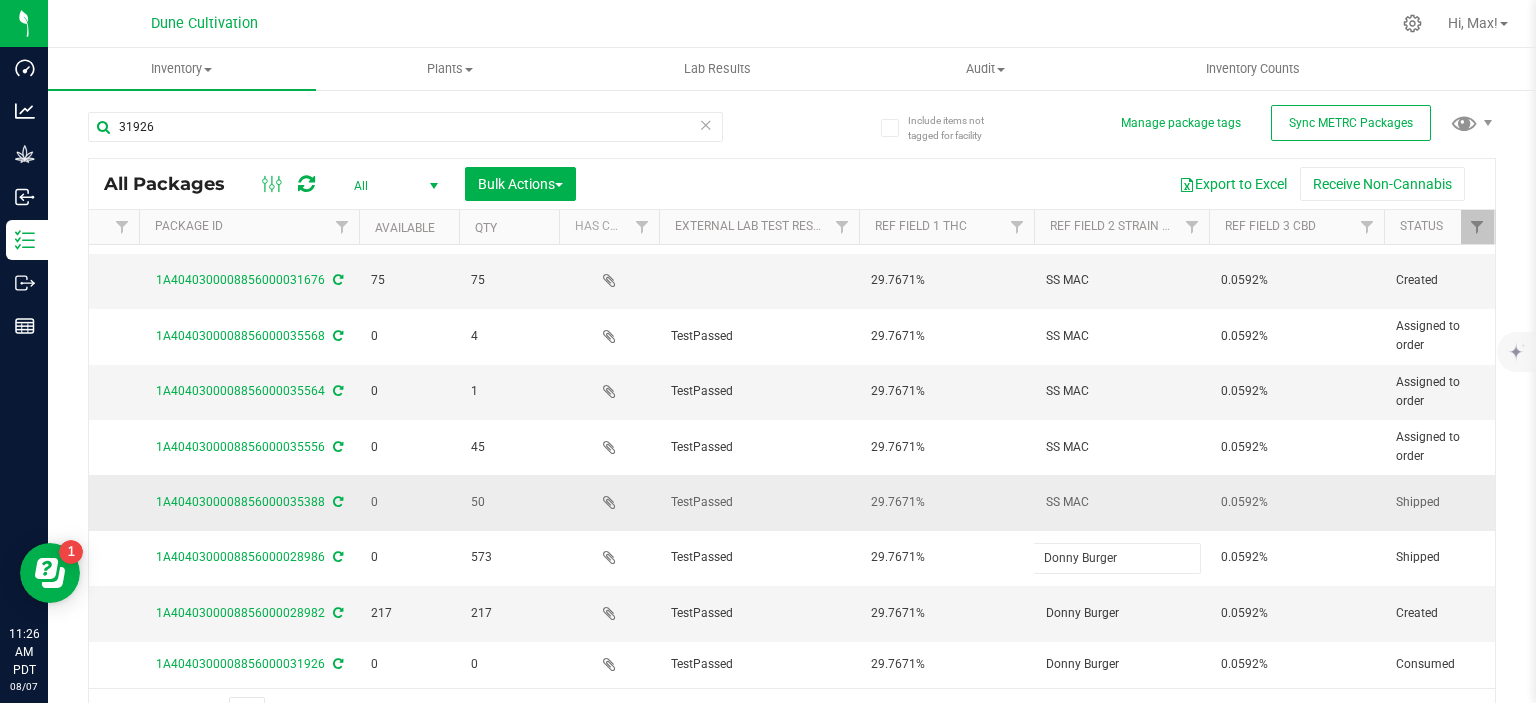 click on "SS MAC" at bounding box center [1121, 502] 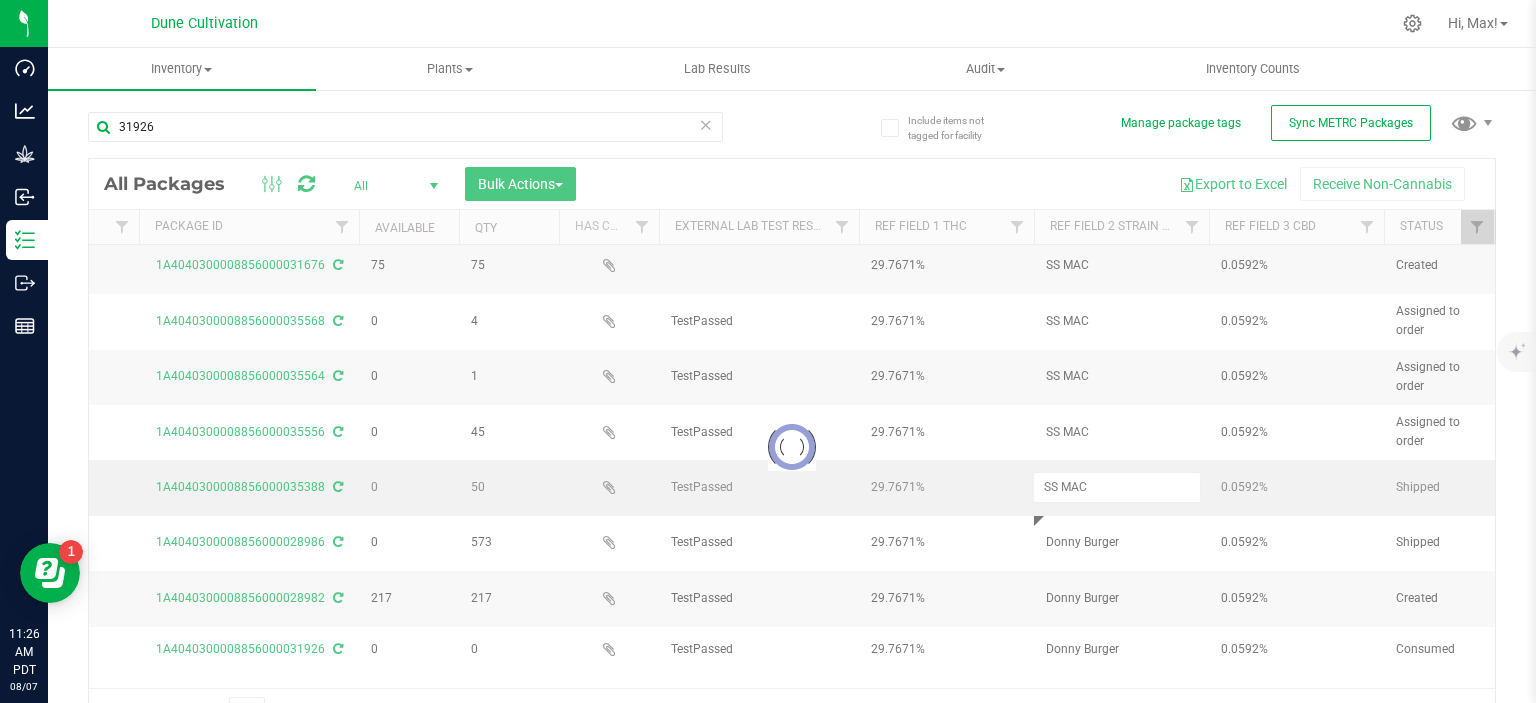 click at bounding box center (792, 447) 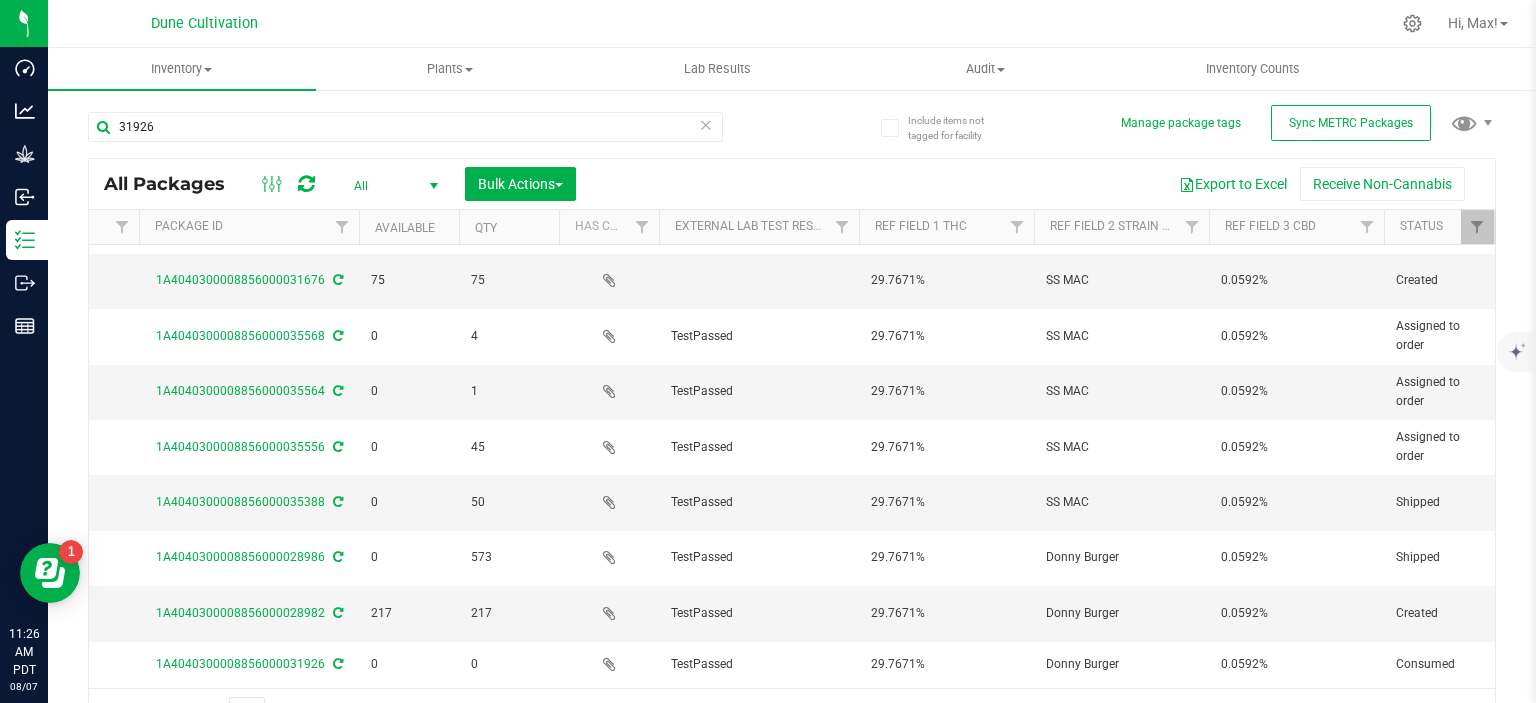 click on "SS MAC" at bounding box center [1121, 502] 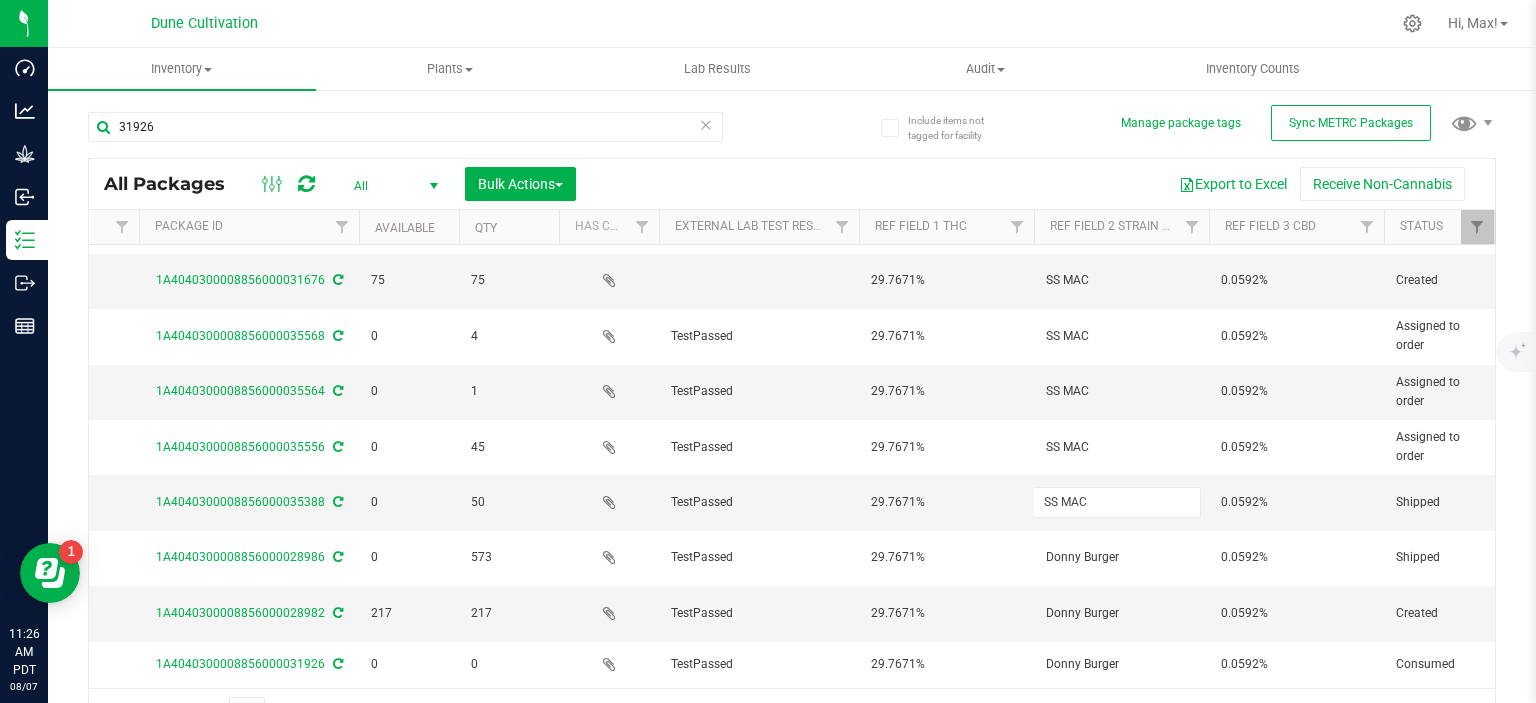 type on "Donny Burger" 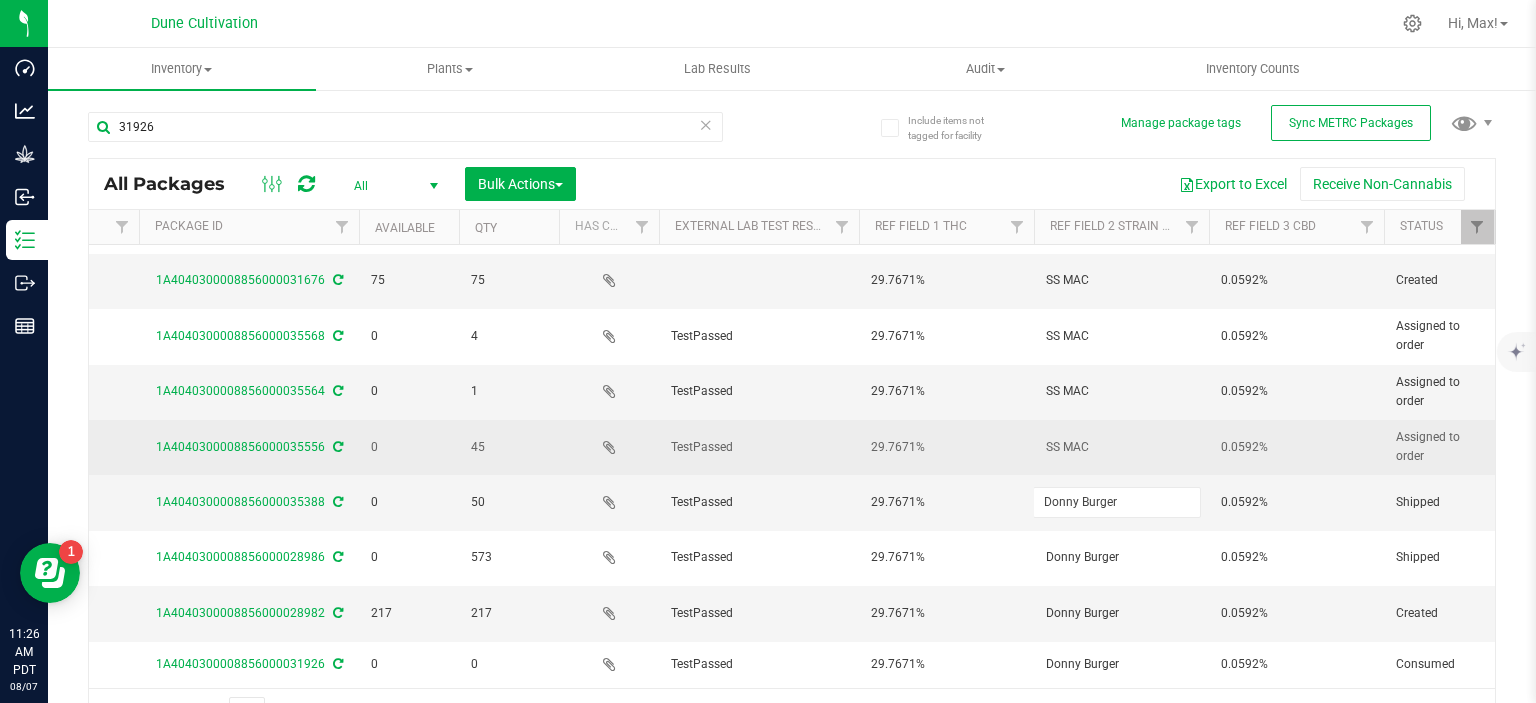 click on "SS MAC" at bounding box center (1121, 447) 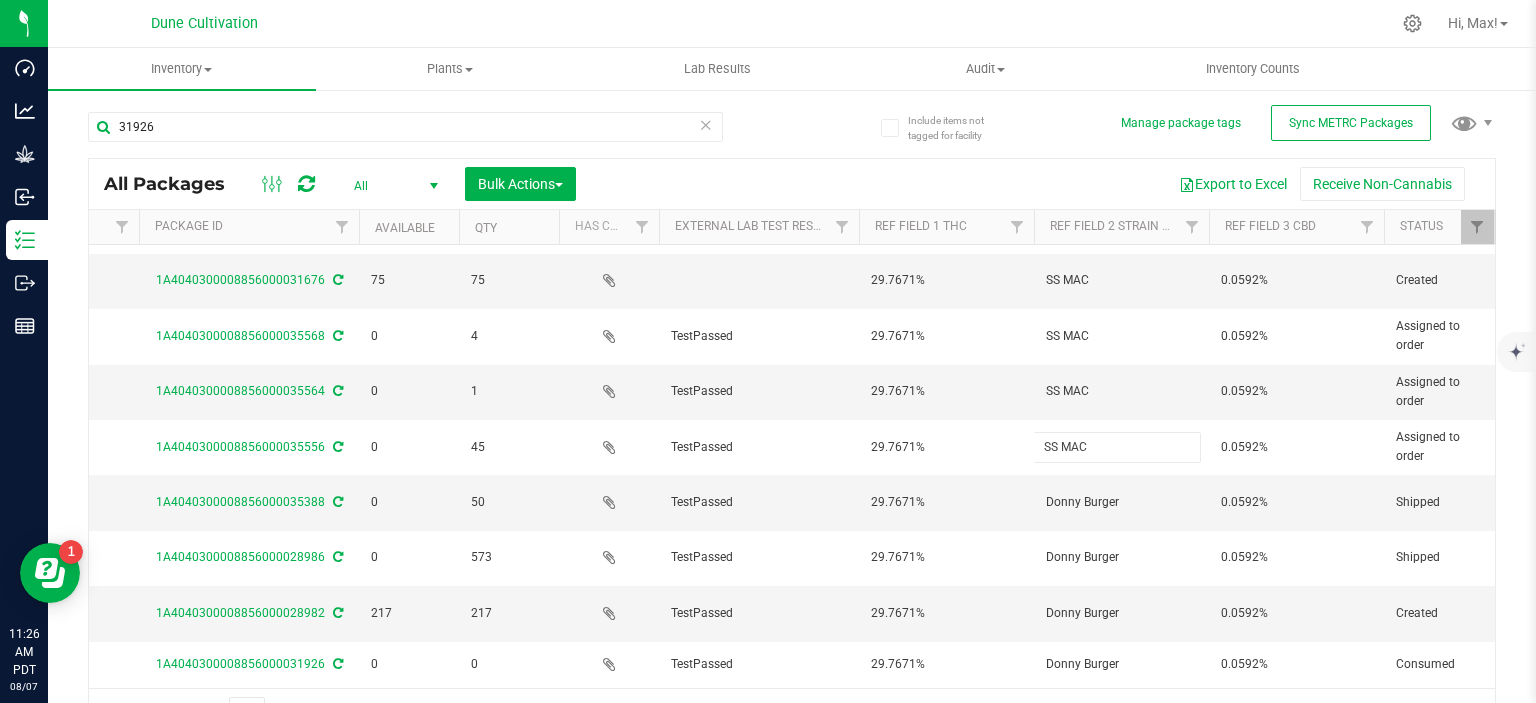 click on "SS MAC" at bounding box center (1117, 447) 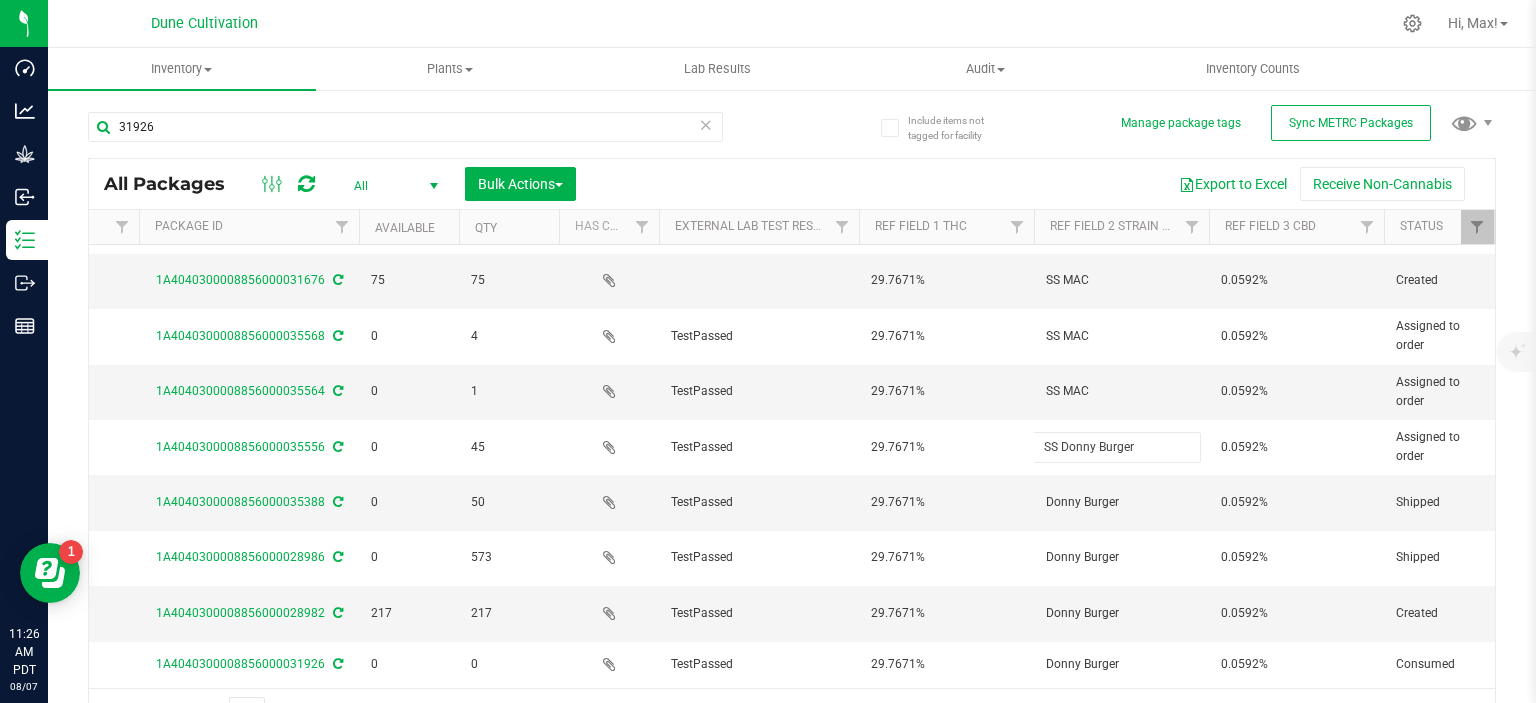click on "SS Donny Burger" at bounding box center [1117, 447] 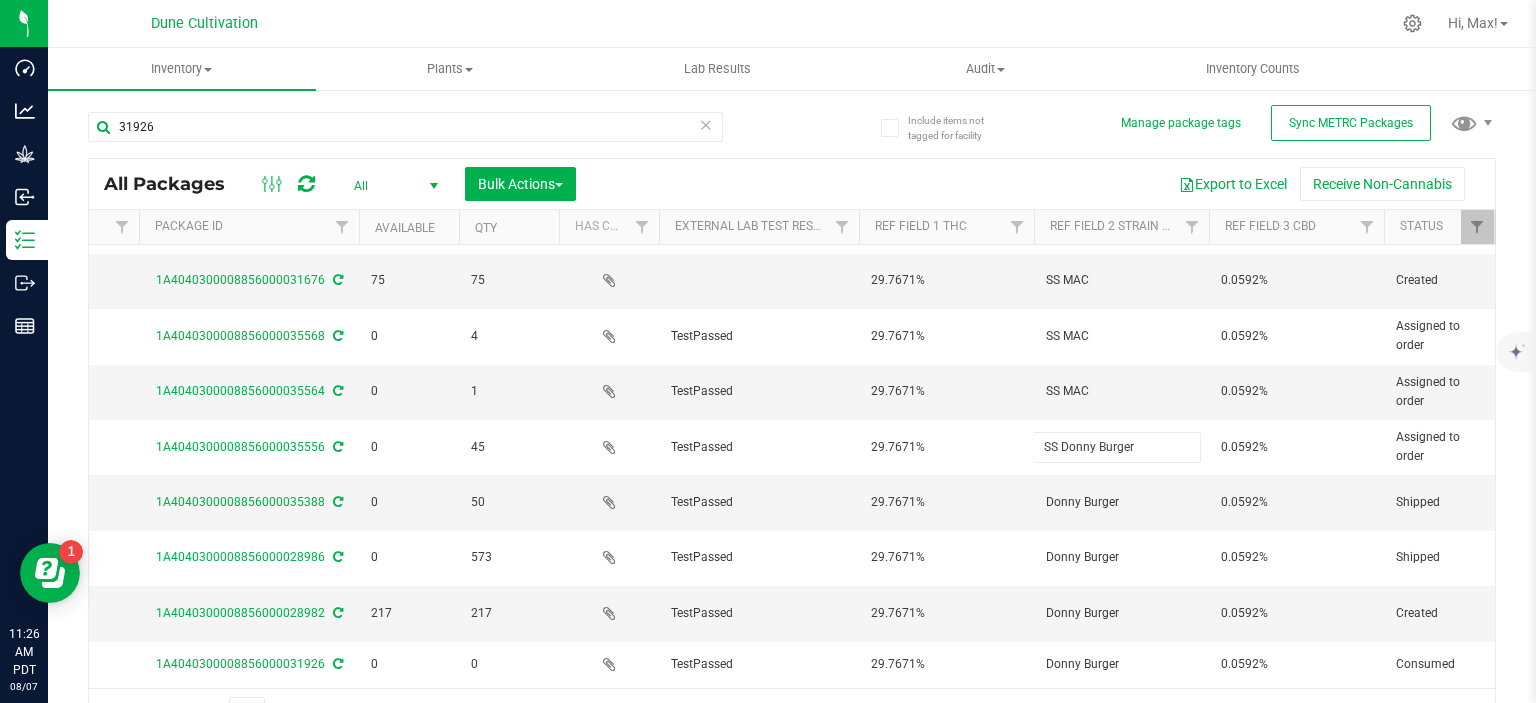 click on "SS Donny Burger" at bounding box center [1117, 447] 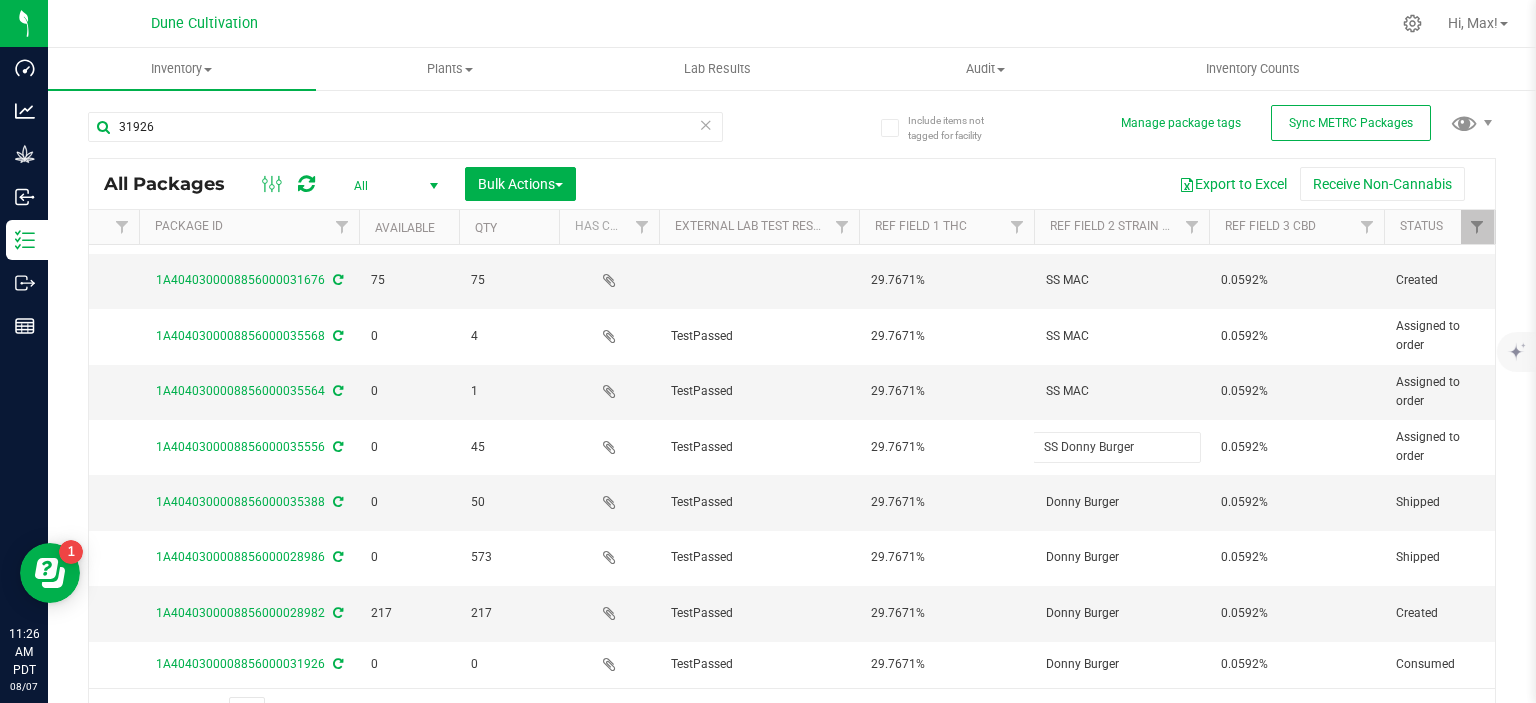 click on "SS Donny Burger" at bounding box center (1117, 447) 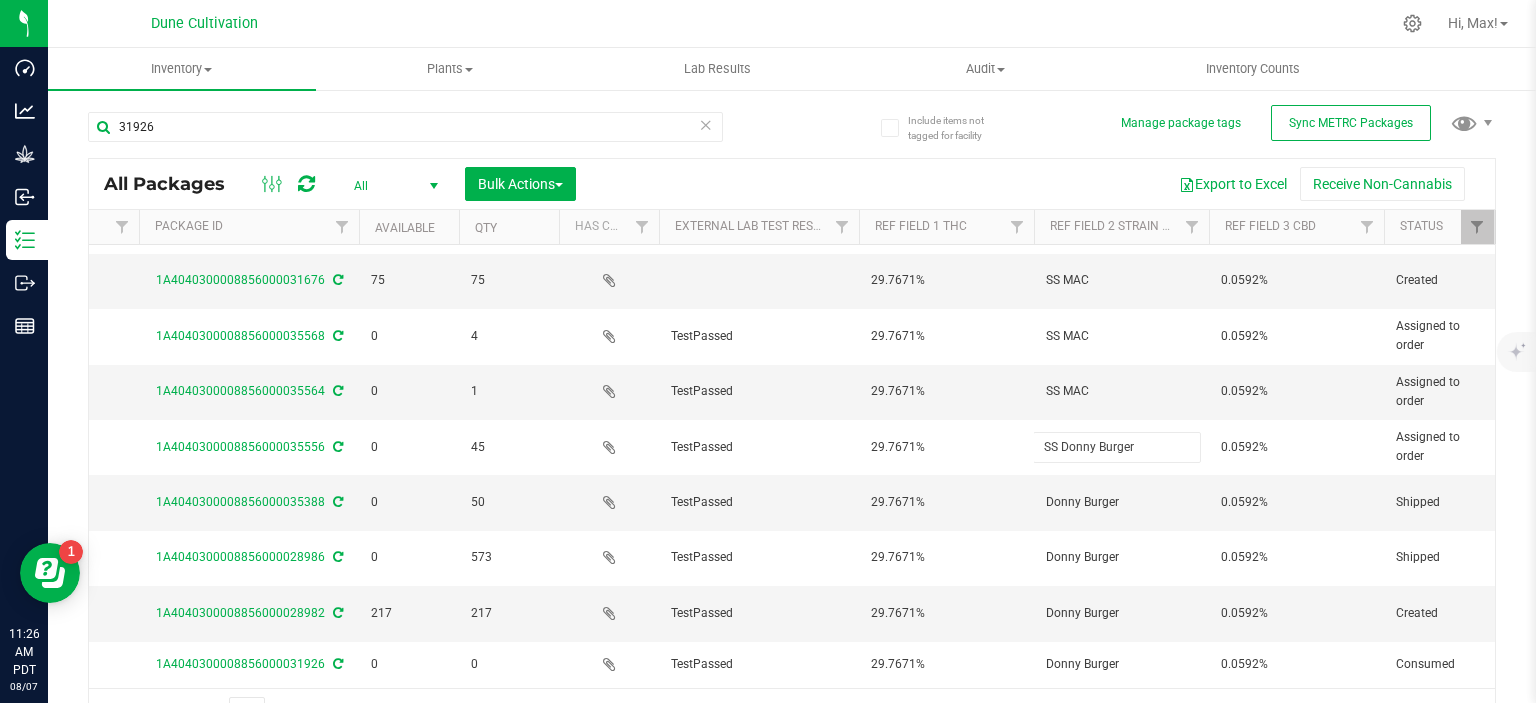 type on "Donny Burger" 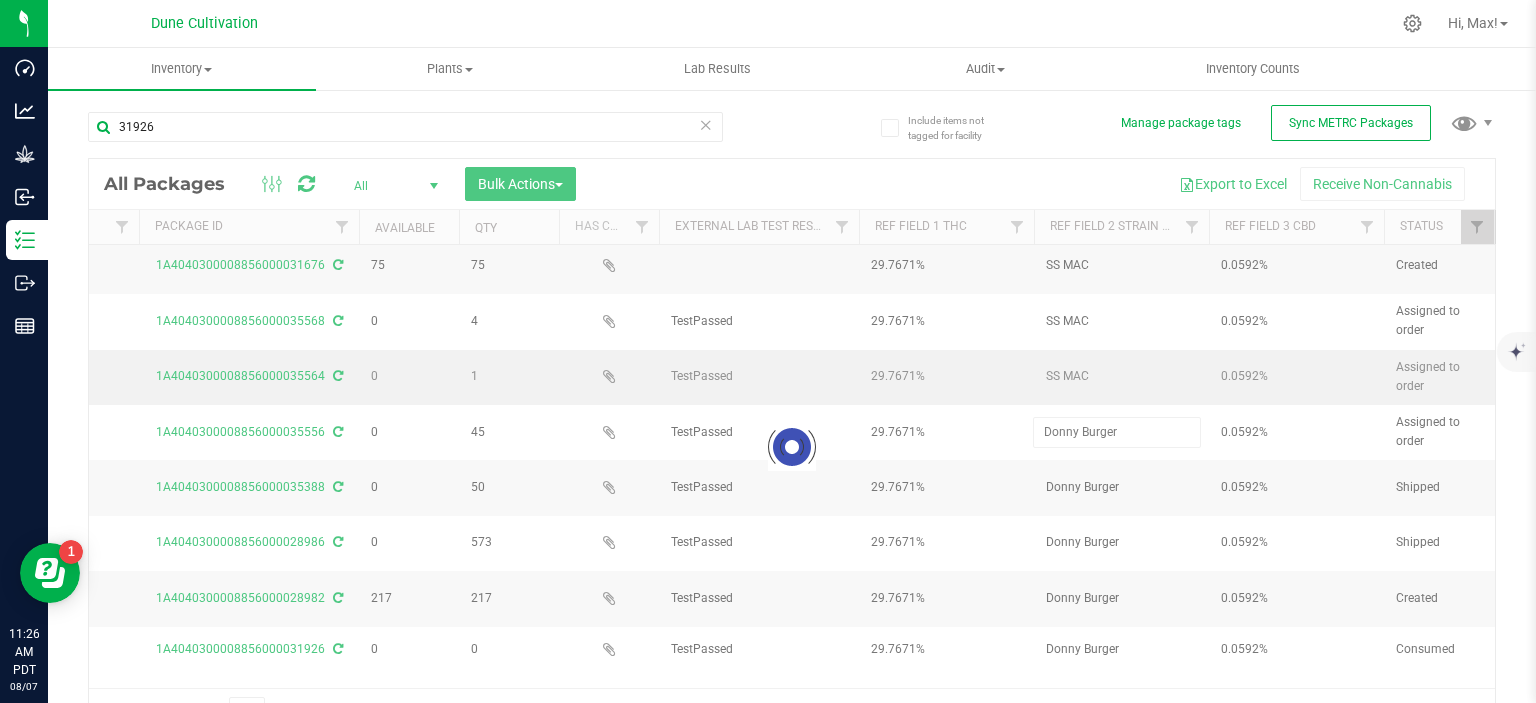 click on "SS MAC" at bounding box center [1121, 376] 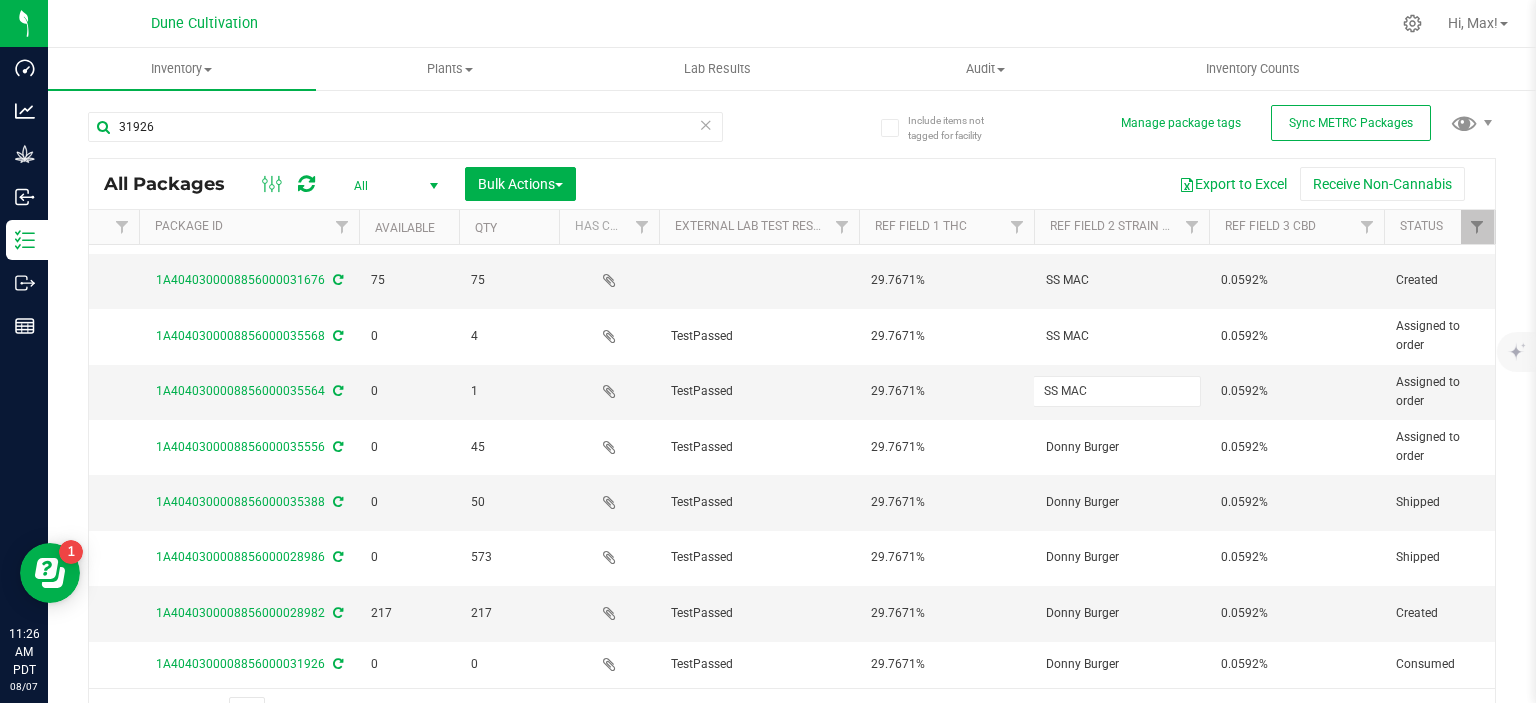 type on "Donny Burger" 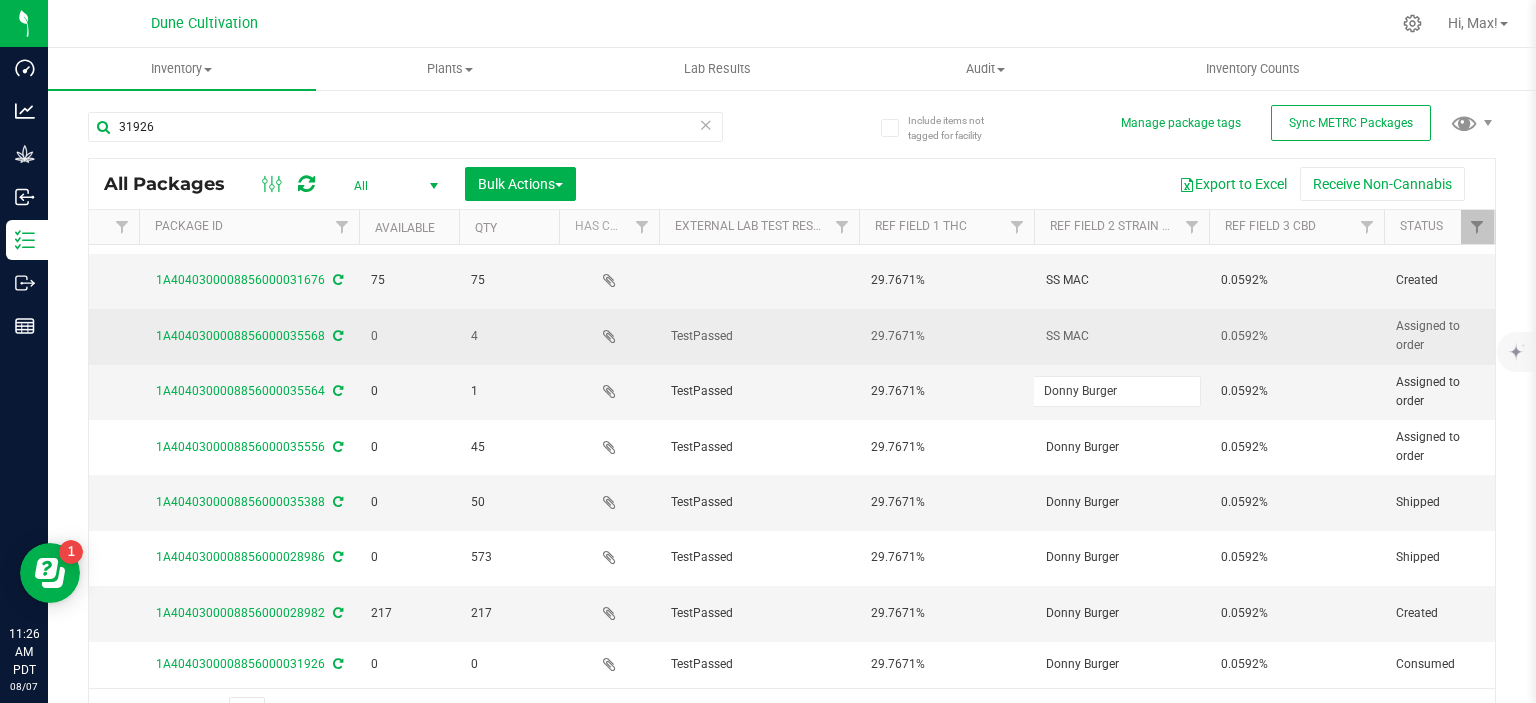 click on "SS MAC" at bounding box center [1121, 336] 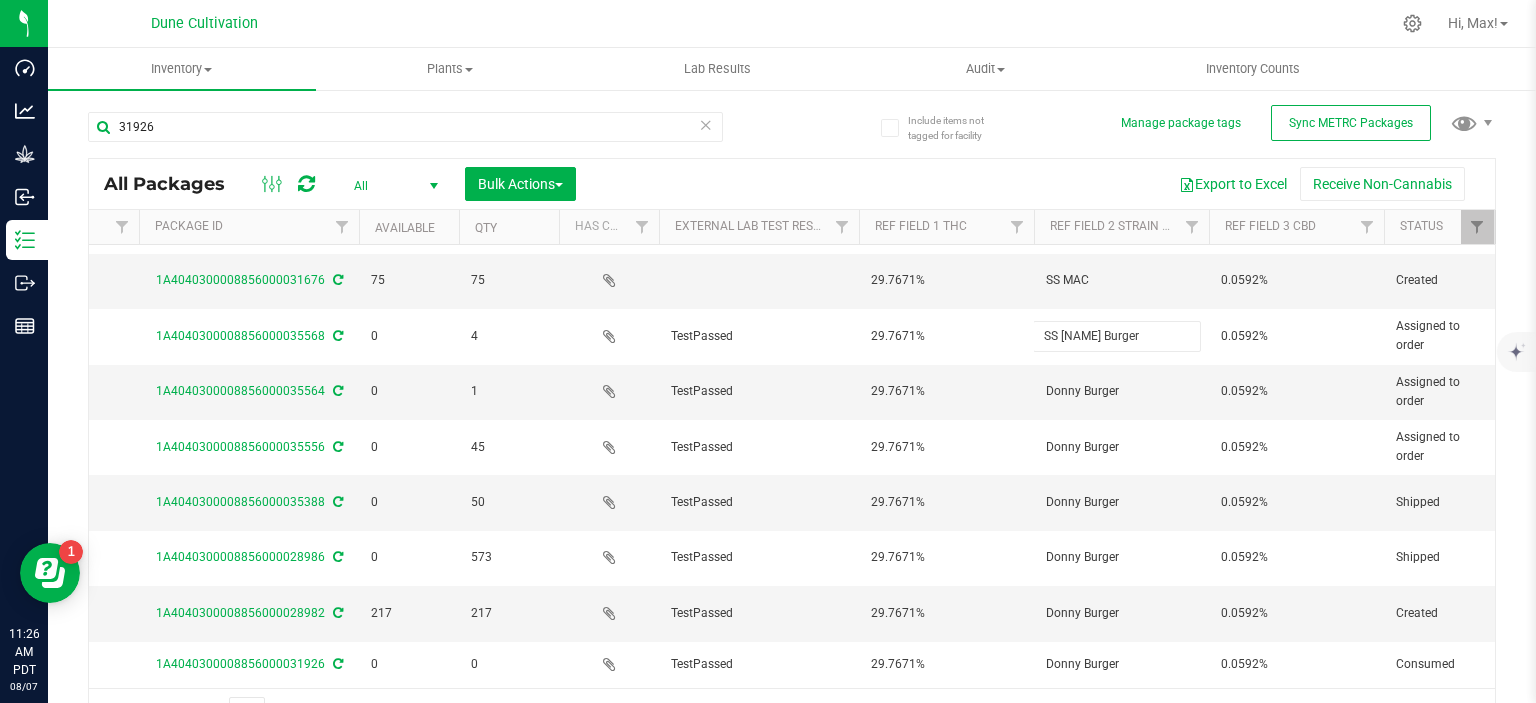 click on "SS MACDonny Burger" at bounding box center [1117, 336] 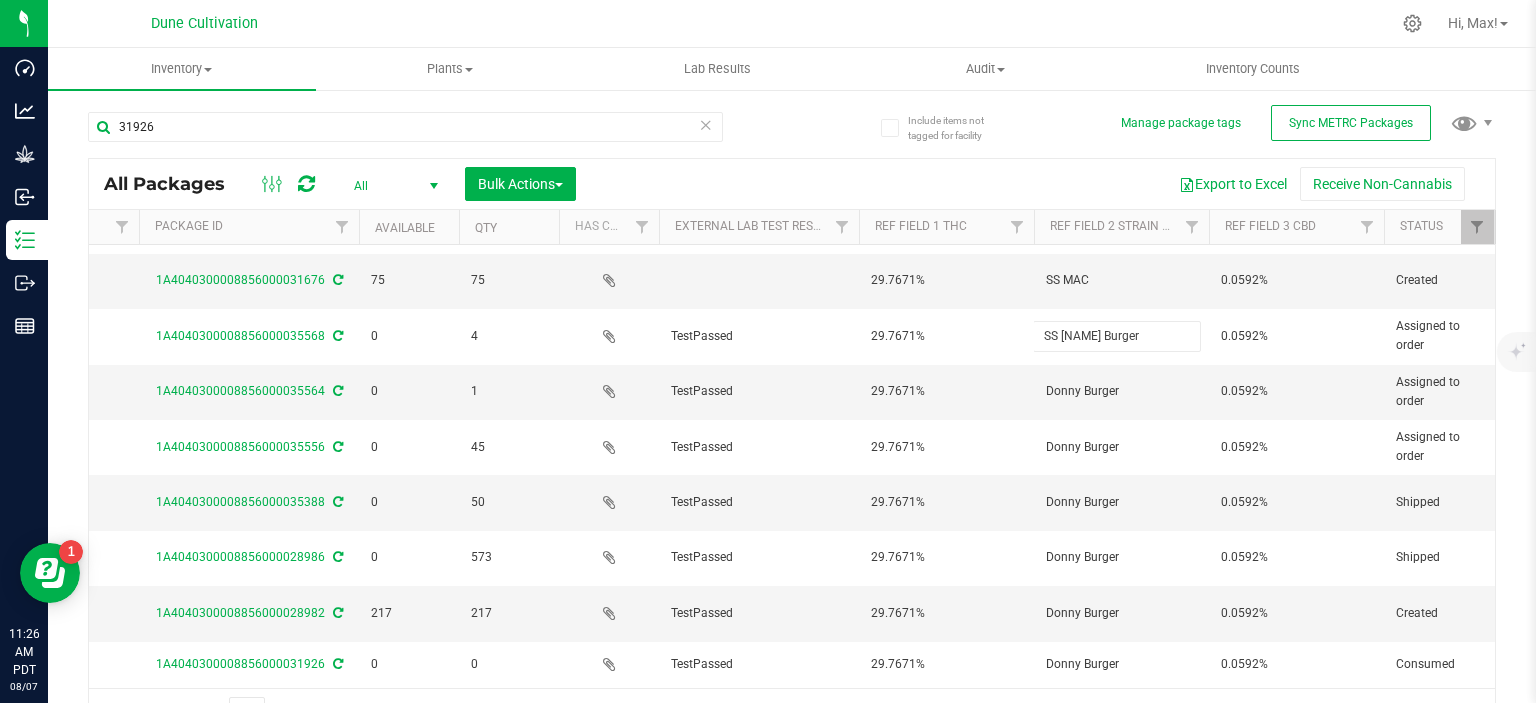 click on "SS MACDonny Burger" at bounding box center [1117, 336] 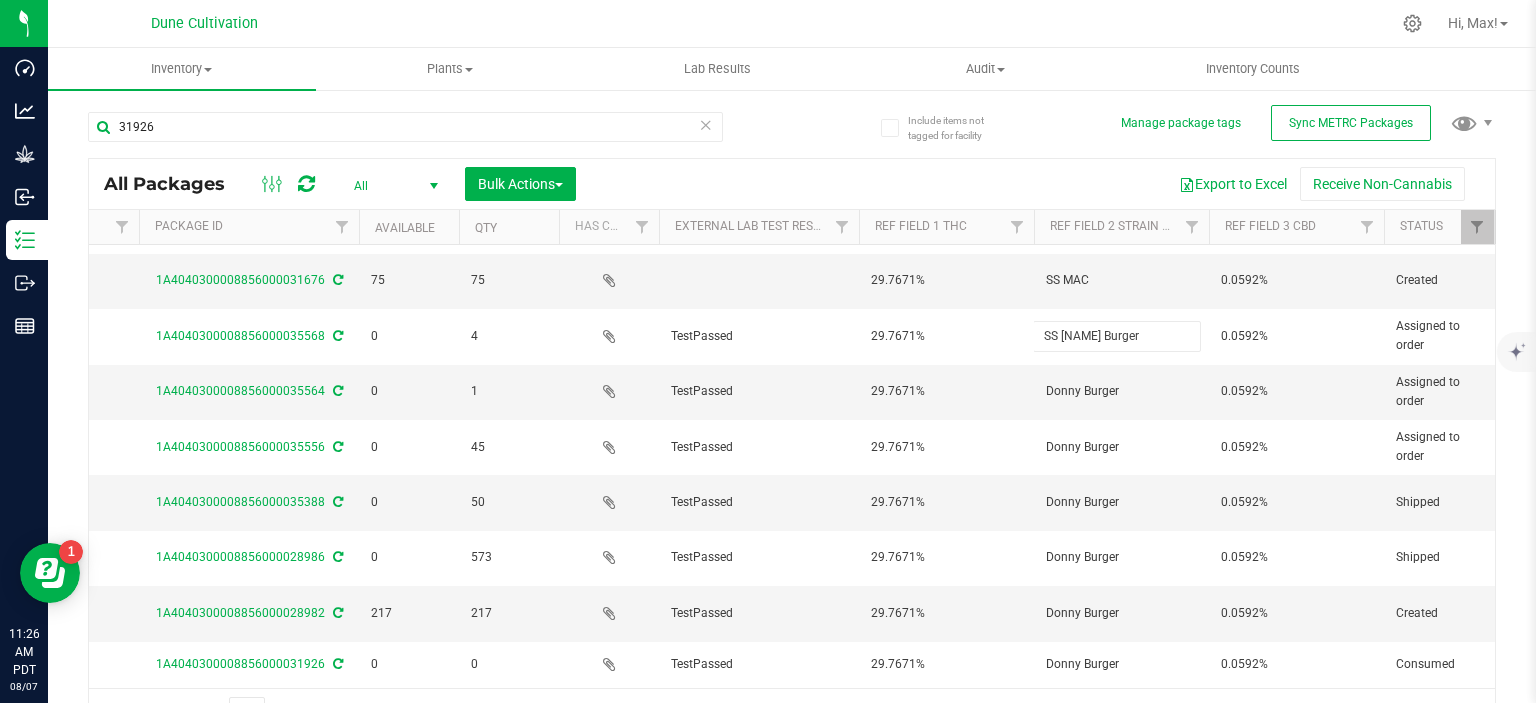 click on "SS MACDonny Burger" at bounding box center [1117, 336] 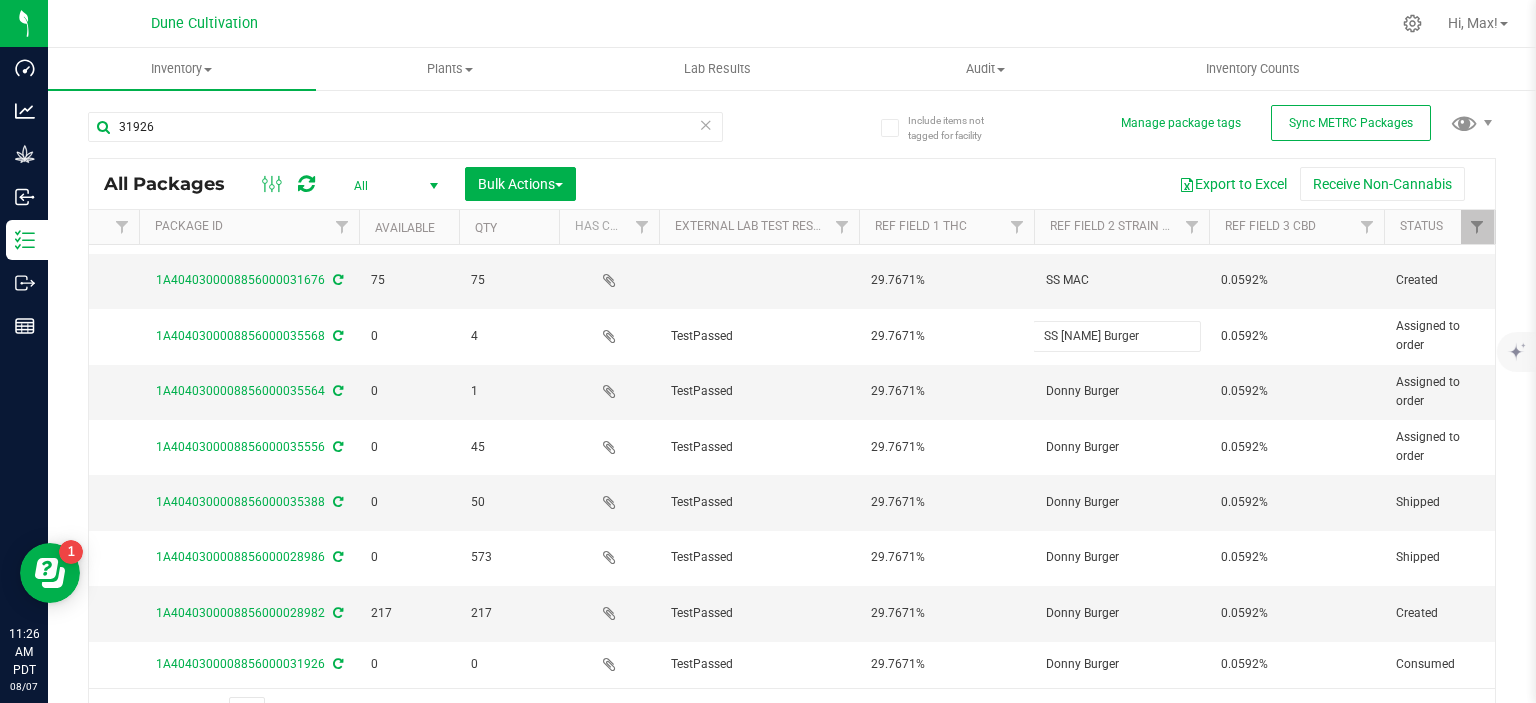 type on "Donny Burger" 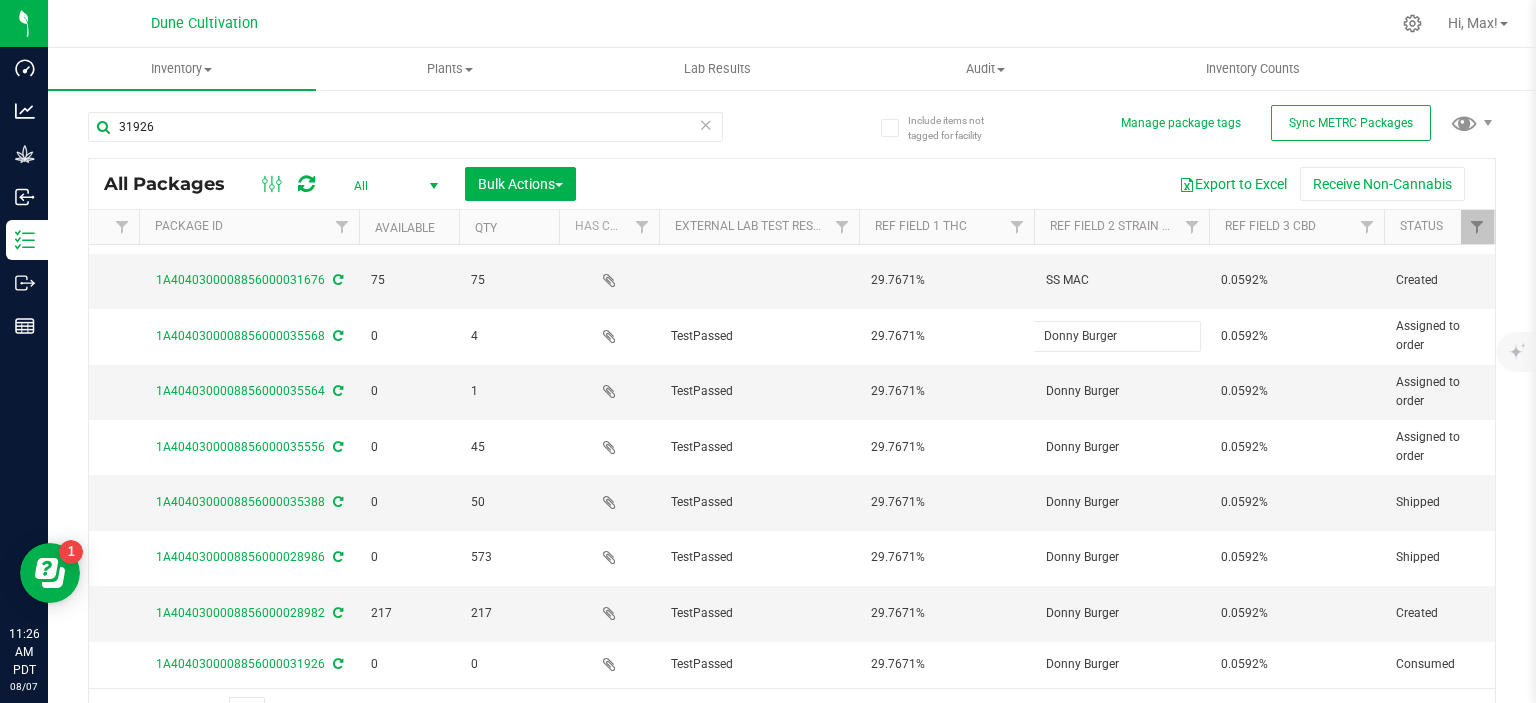 click on "31926
All Packages
All Active Only Lab Samples Locked All External Internal
Bulk Actions
Add to manufacturing run
Add to outbound order" at bounding box center [792, 415] 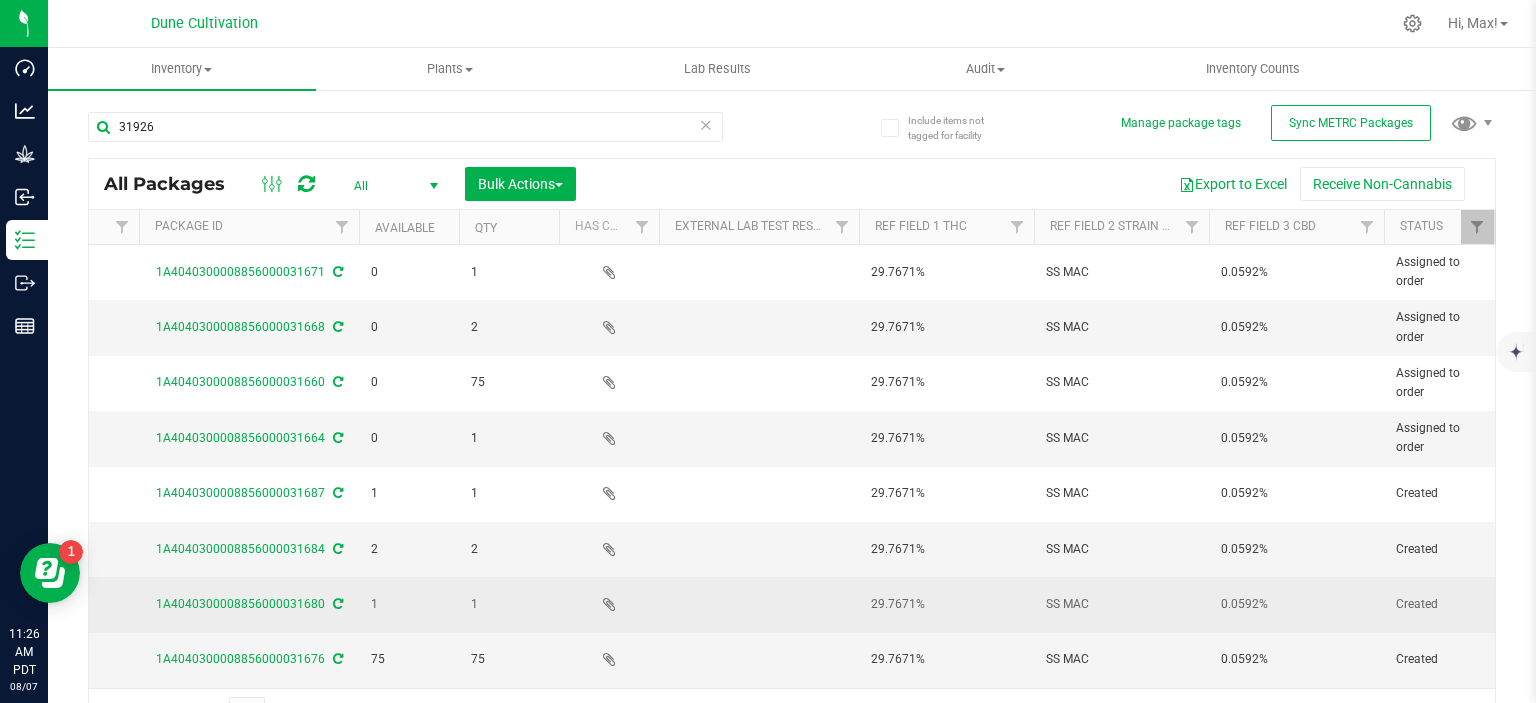 scroll, scrollTop: 140, scrollLeft: 495, axis: both 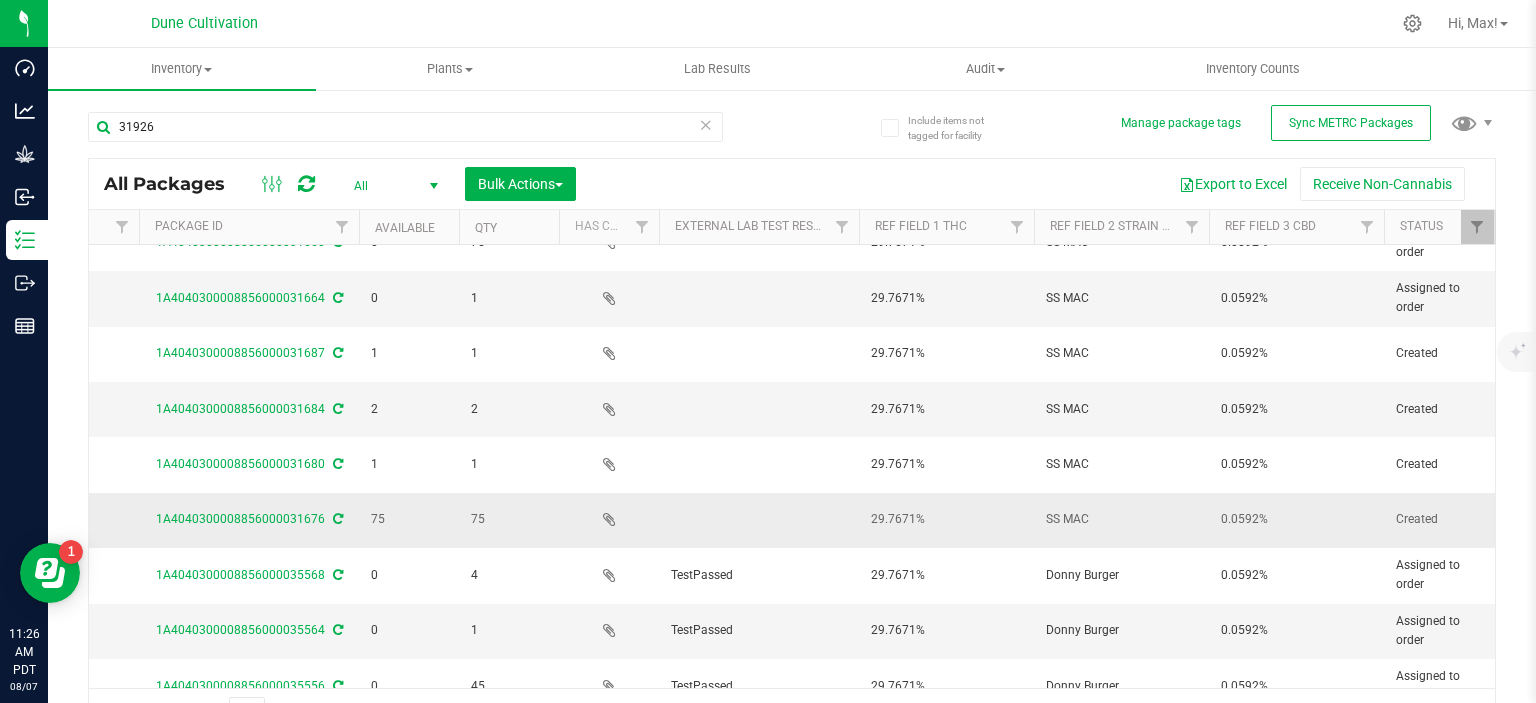 click on "SS MAC" at bounding box center (1121, 519) 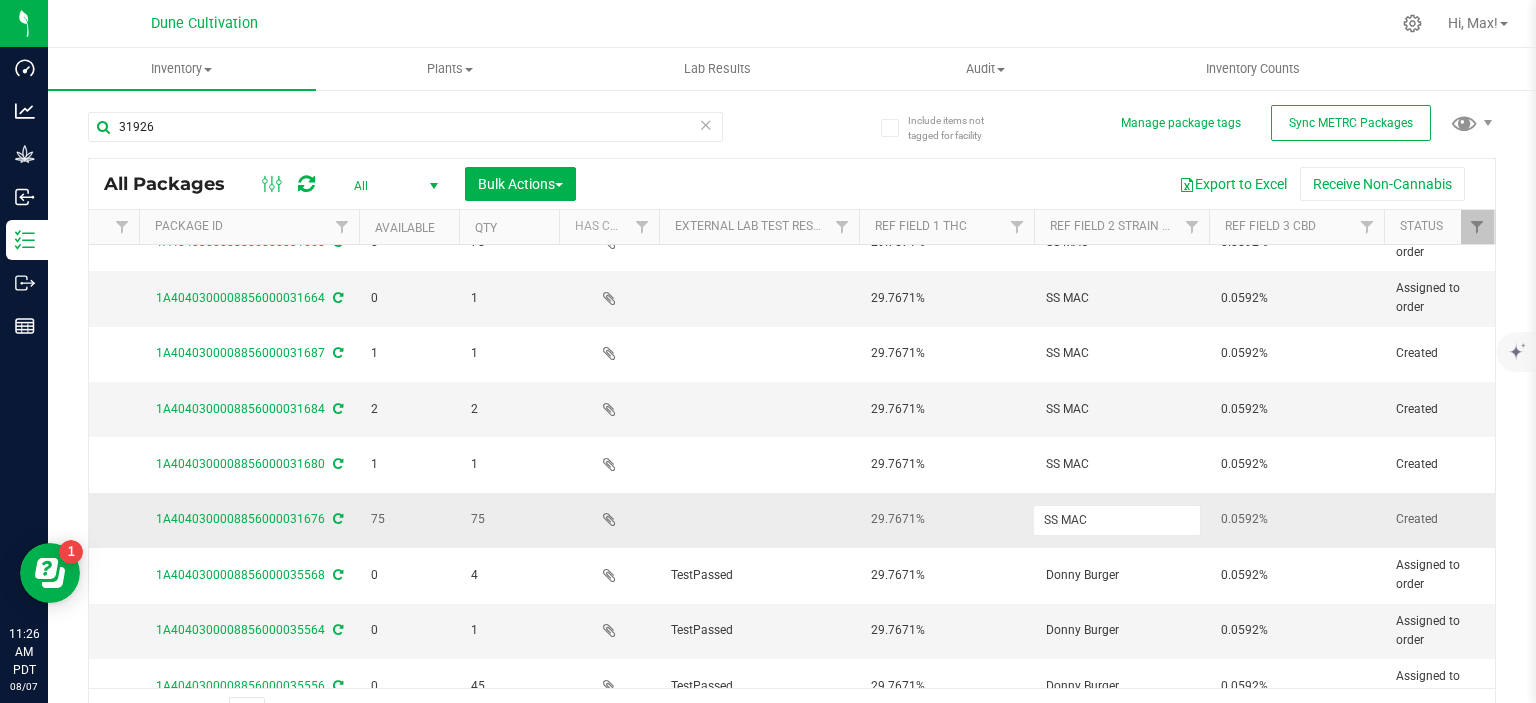 click on "SS MAC" at bounding box center (1117, 520) 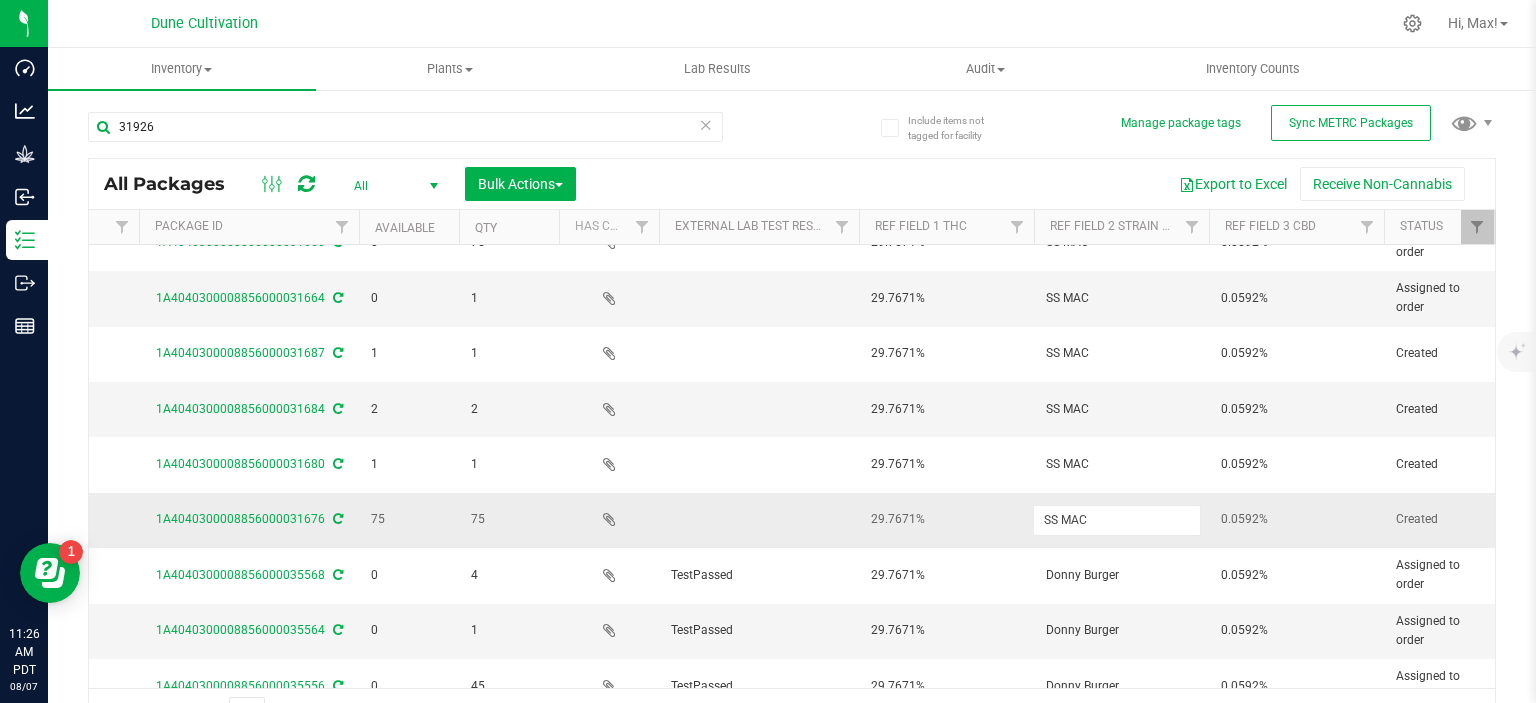 click on "SS MAC" at bounding box center (1117, 520) 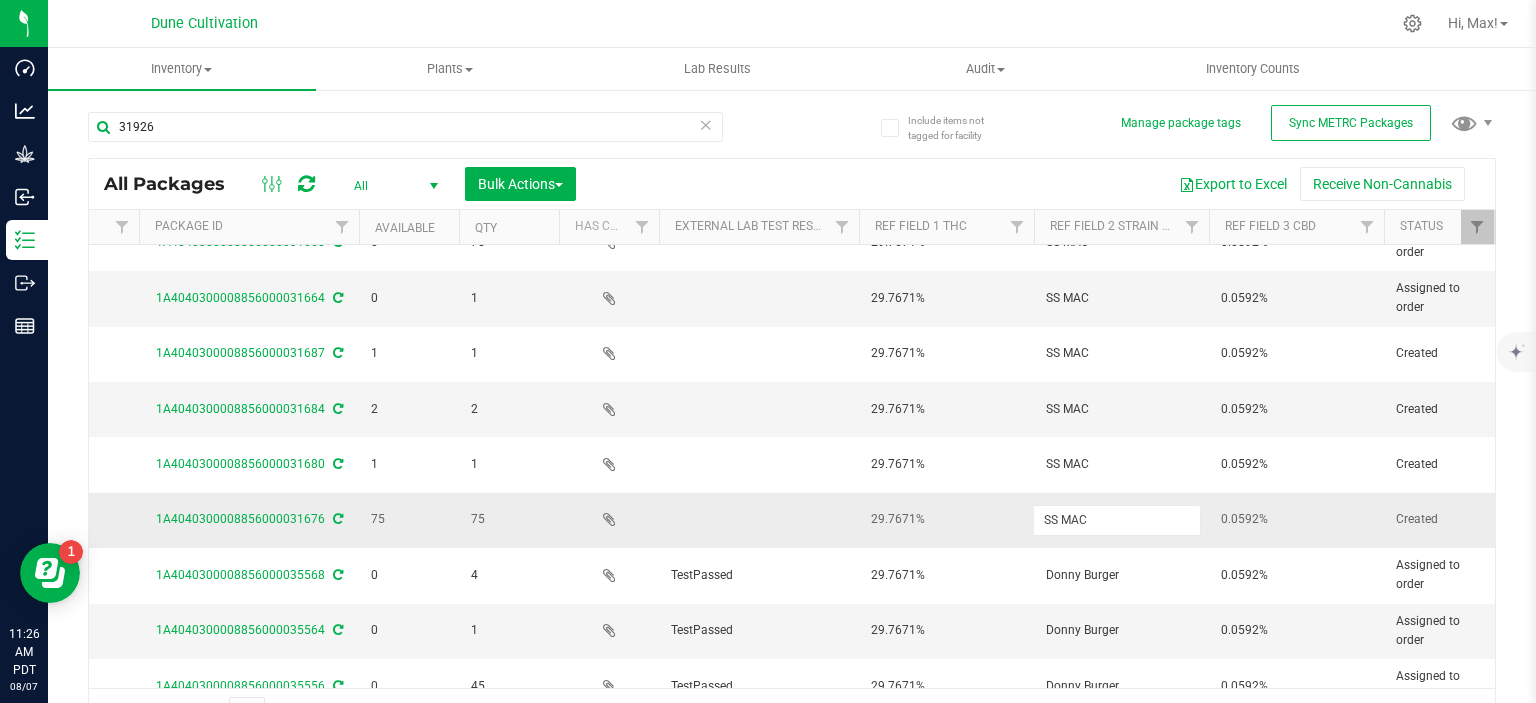 type on "Donny Burger" 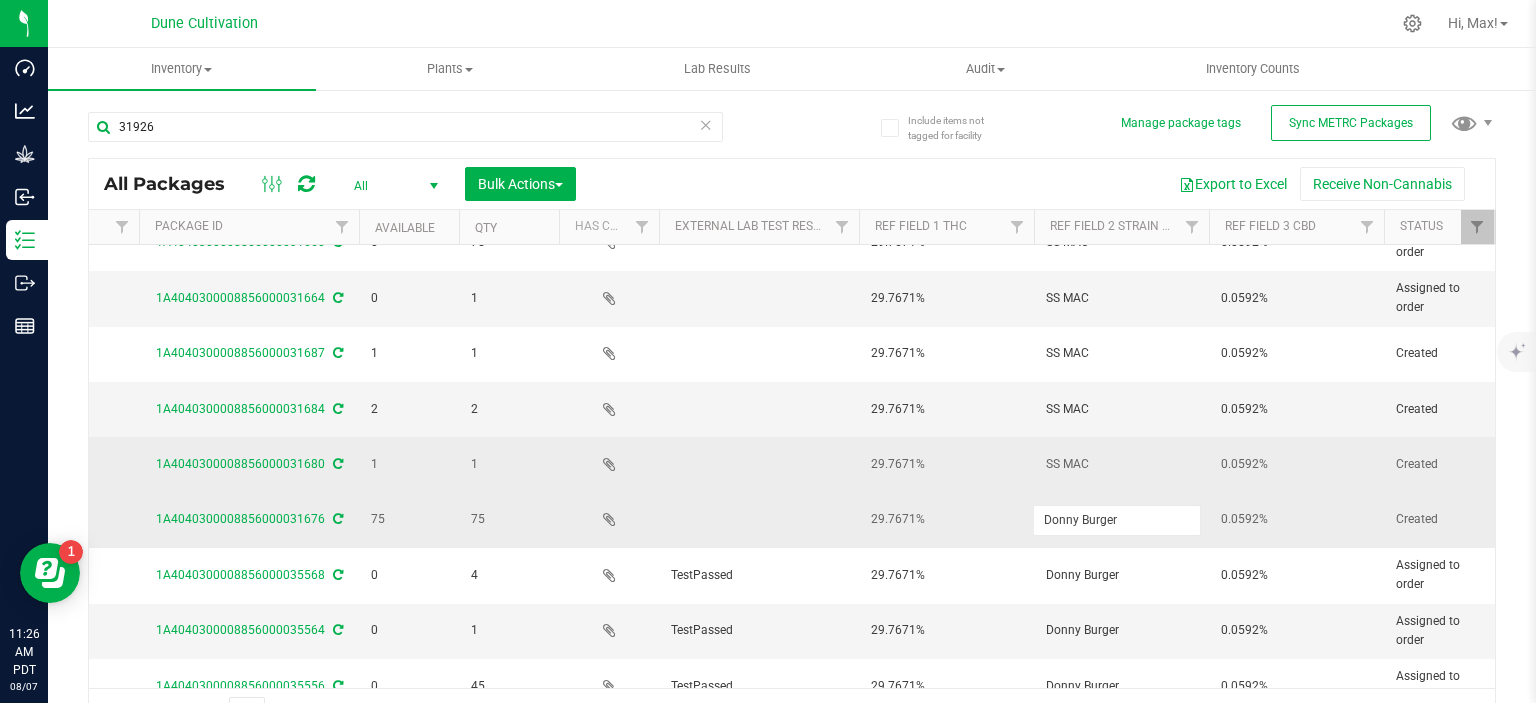 click on "SS MAC" at bounding box center (1121, 464) 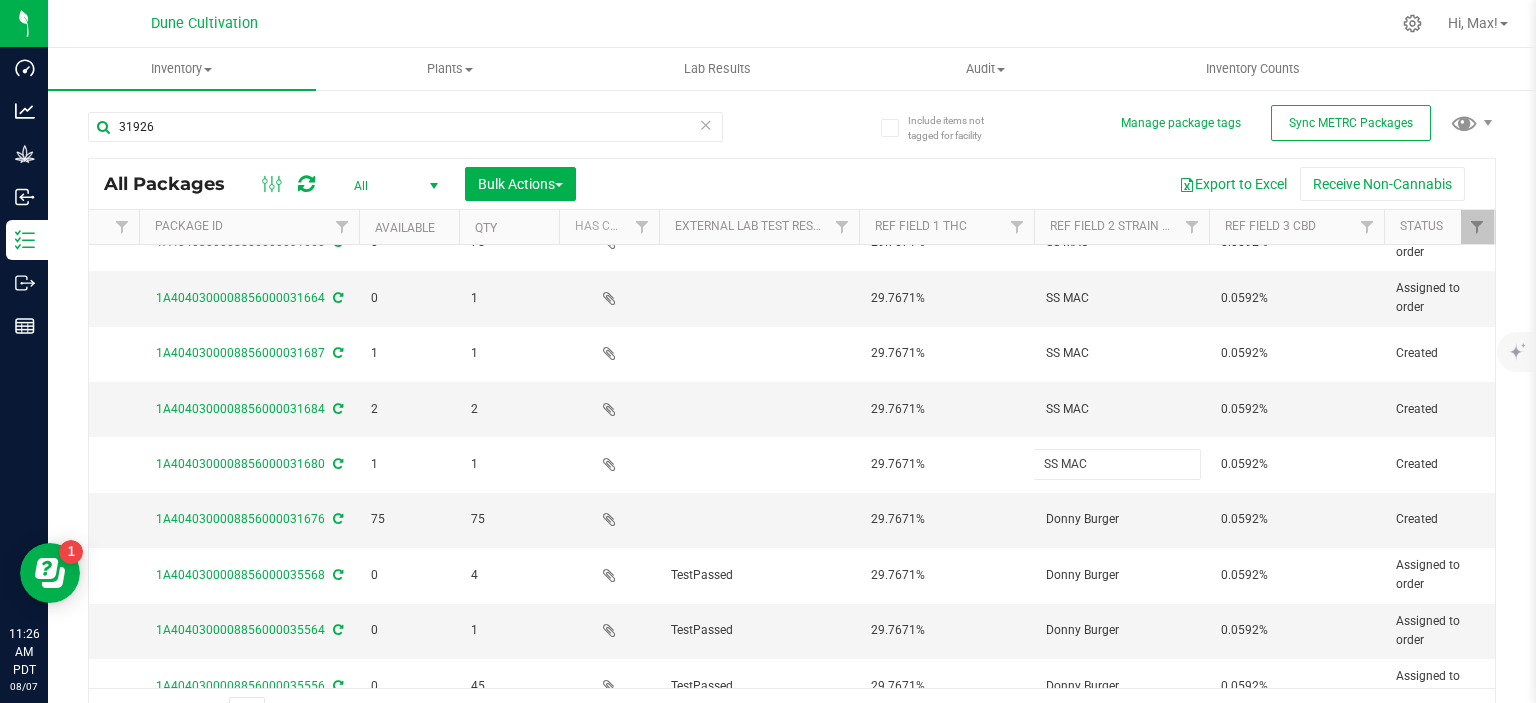 type on "Donny Burger" 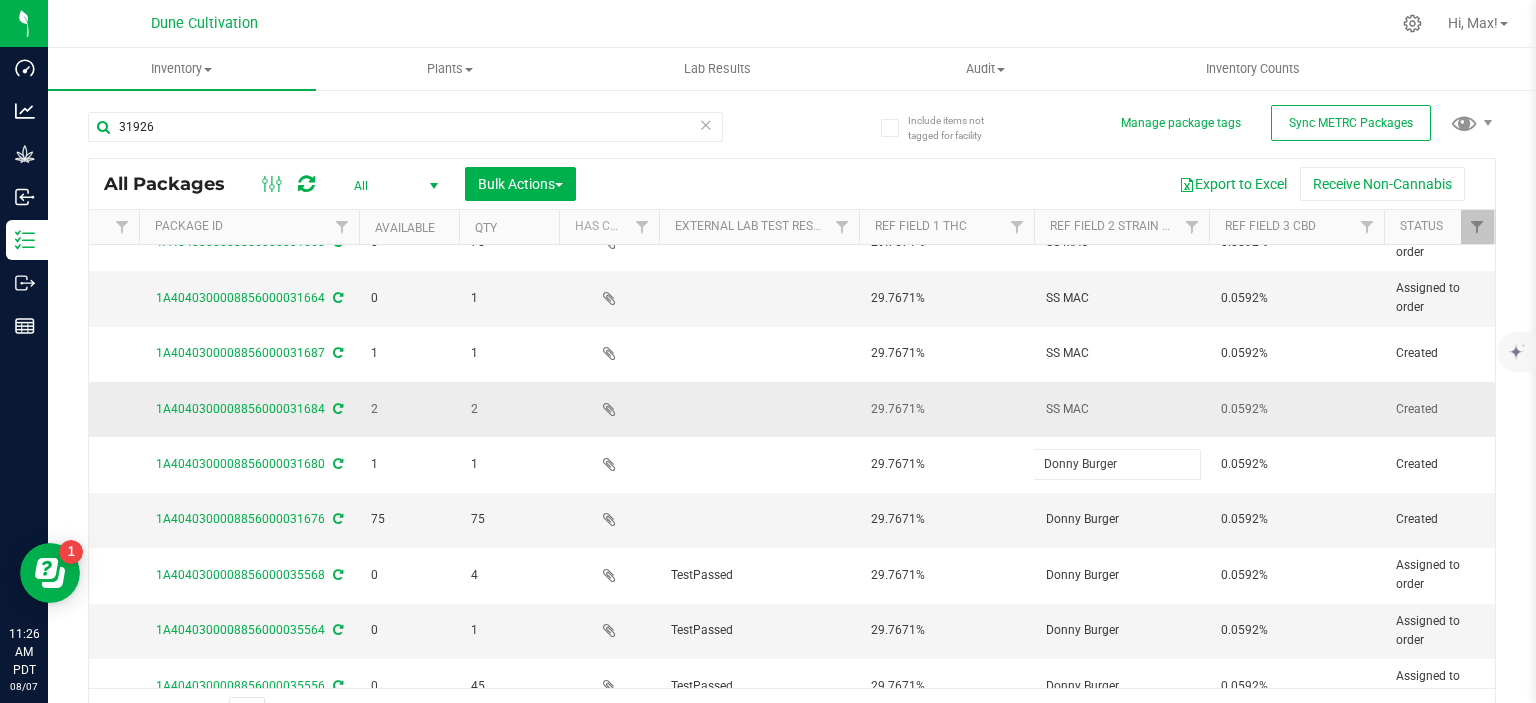 click on "SS MAC" at bounding box center (1121, 409) 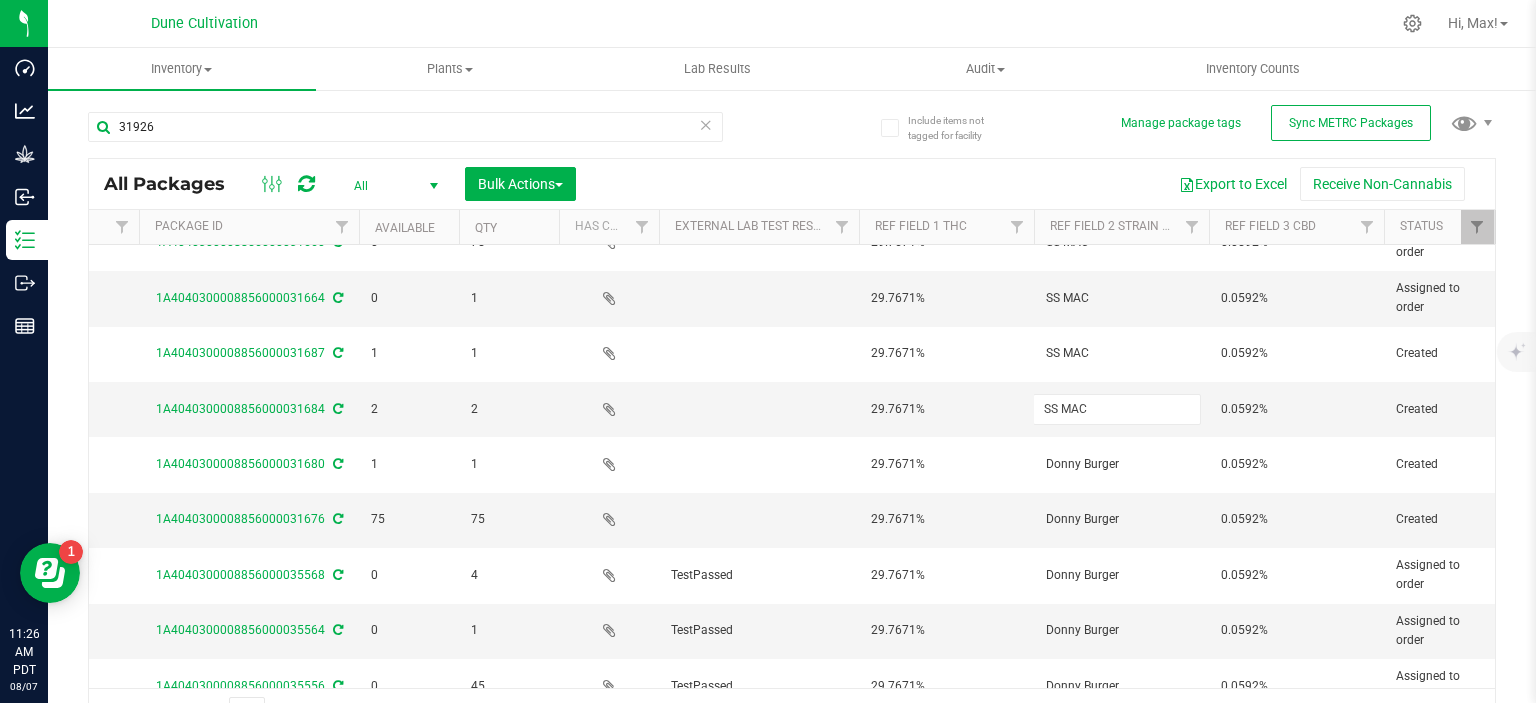 type on "Donny Burger" 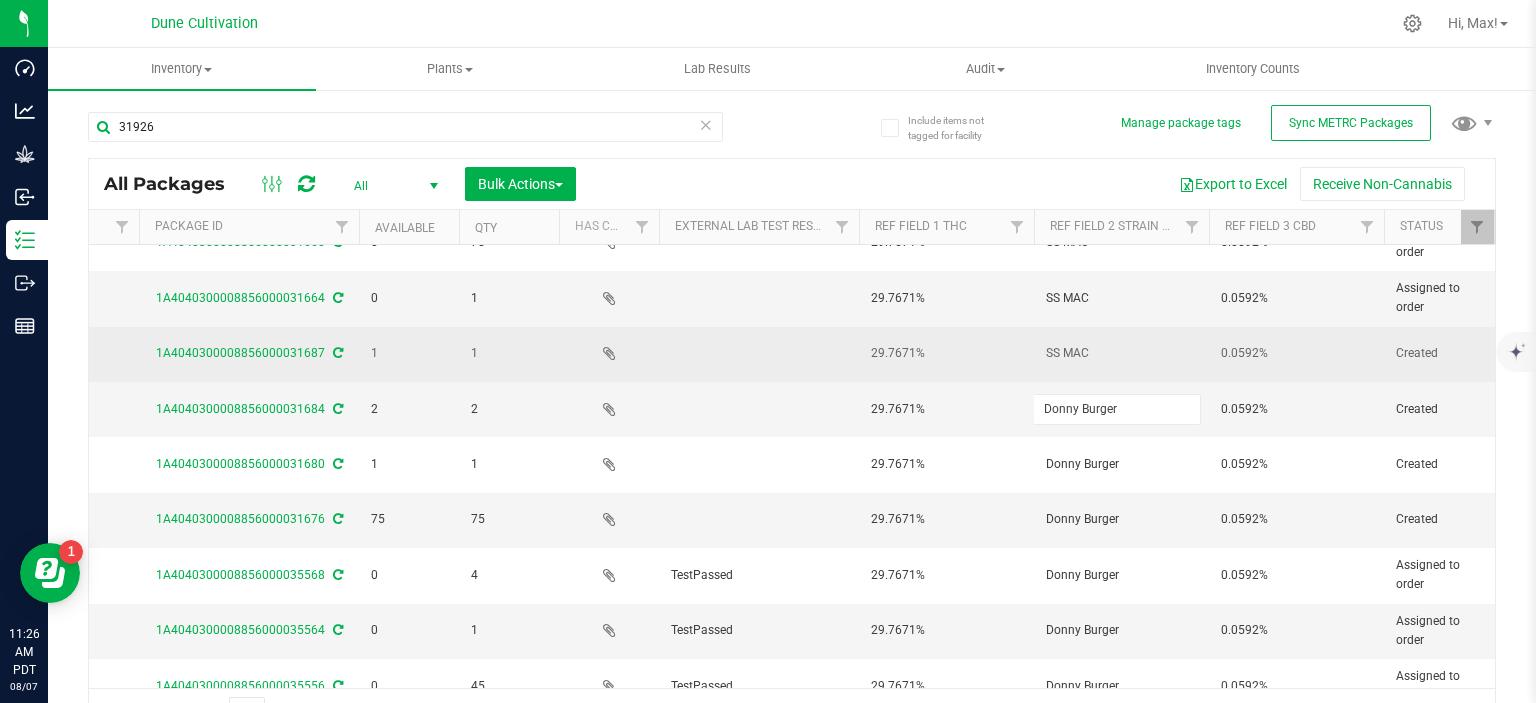 click on "SS MAC" at bounding box center [1121, 353] 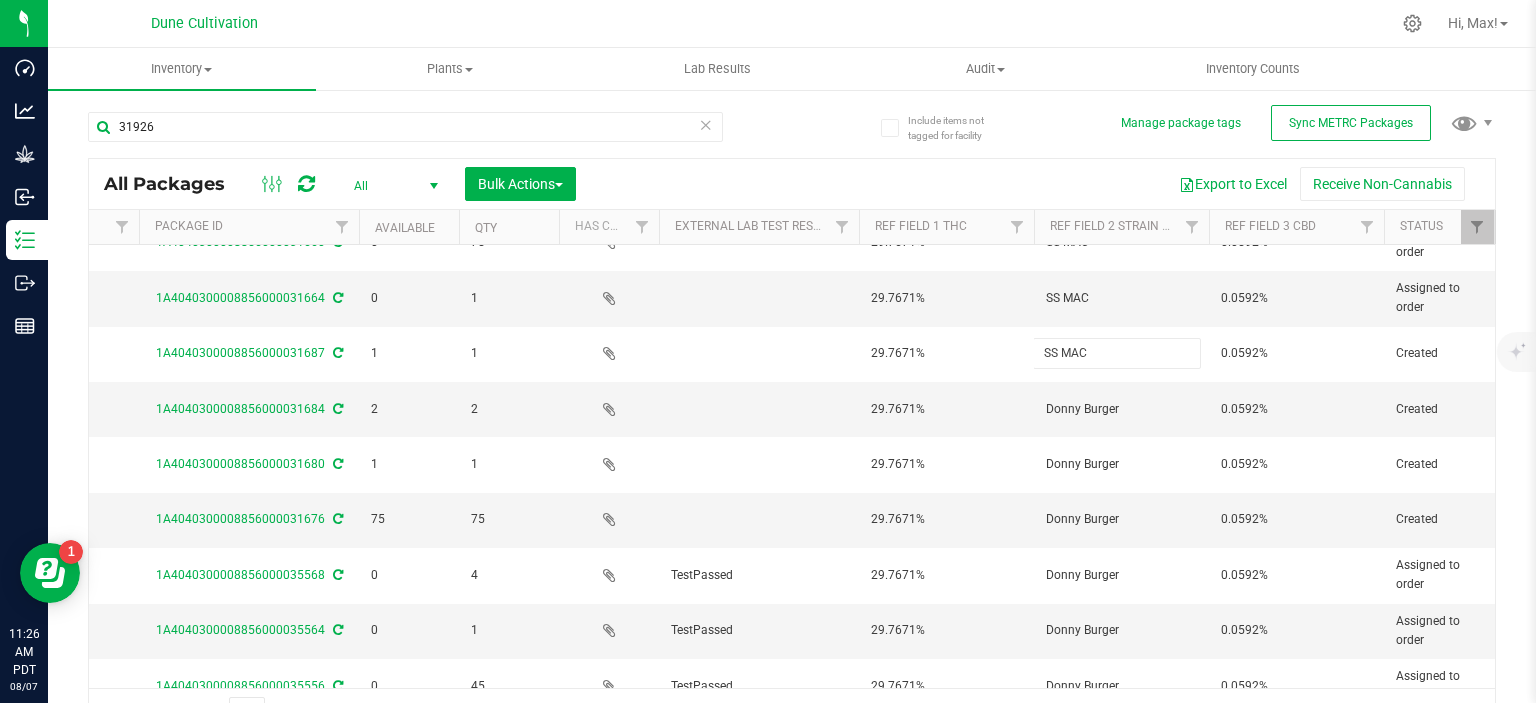 click on "SS MAC" at bounding box center [1117, 353] 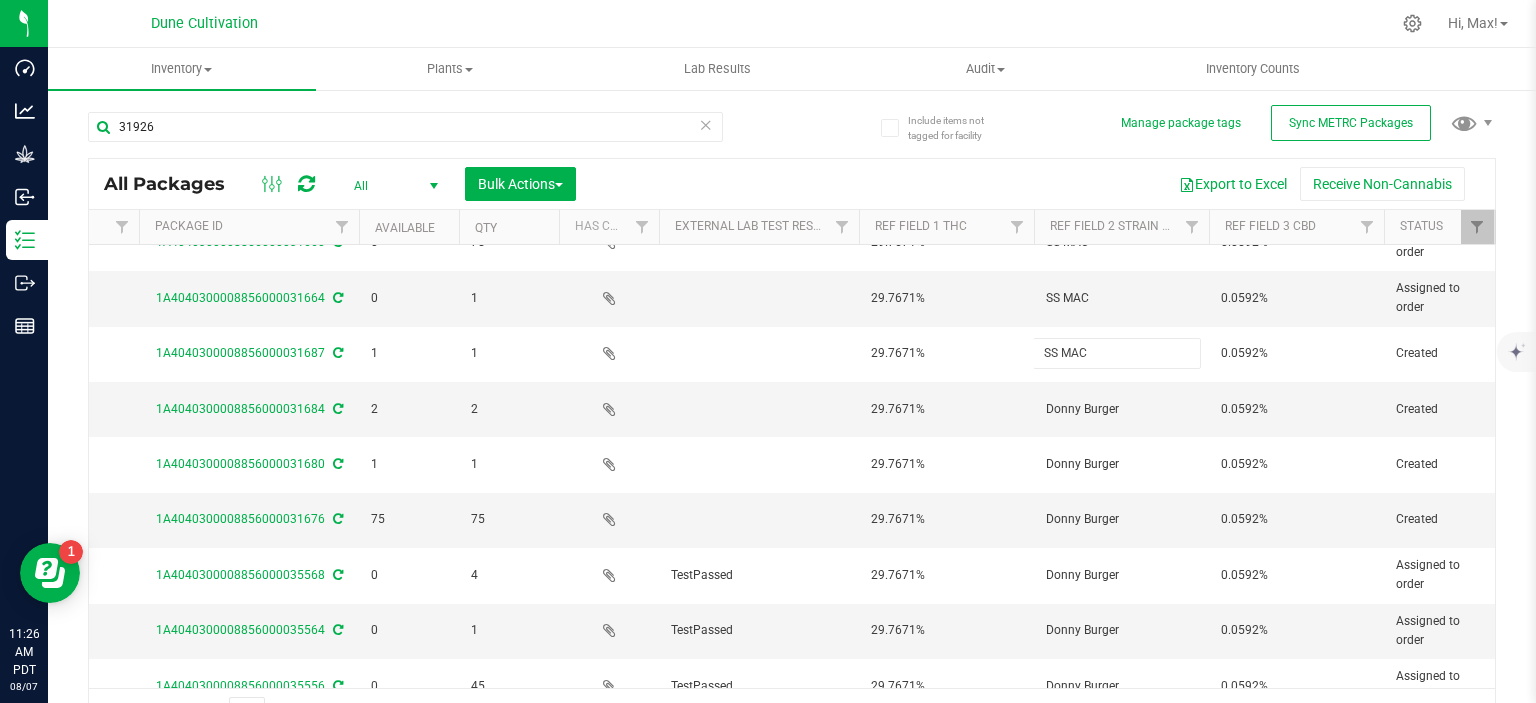 click on "SS MAC" at bounding box center (1117, 353) 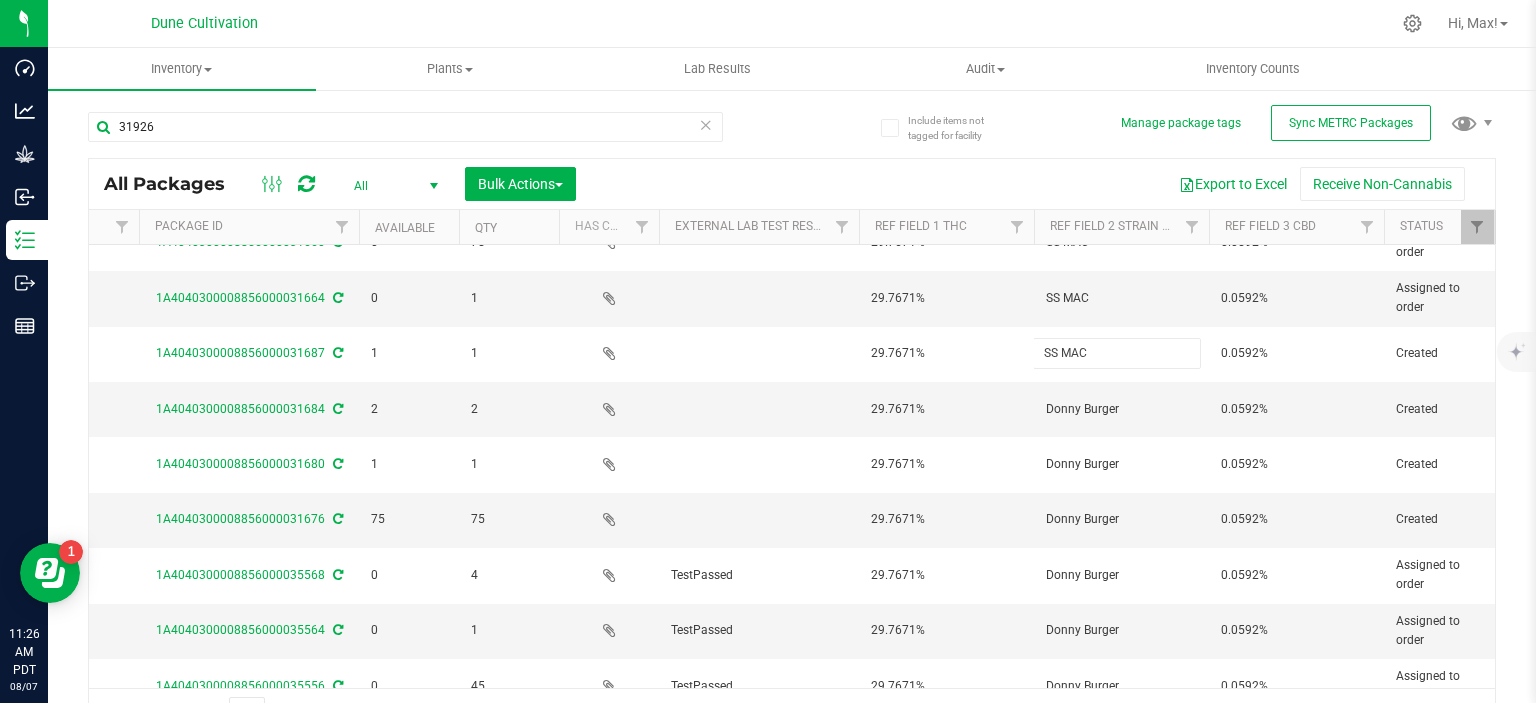 type on "Donny Burger" 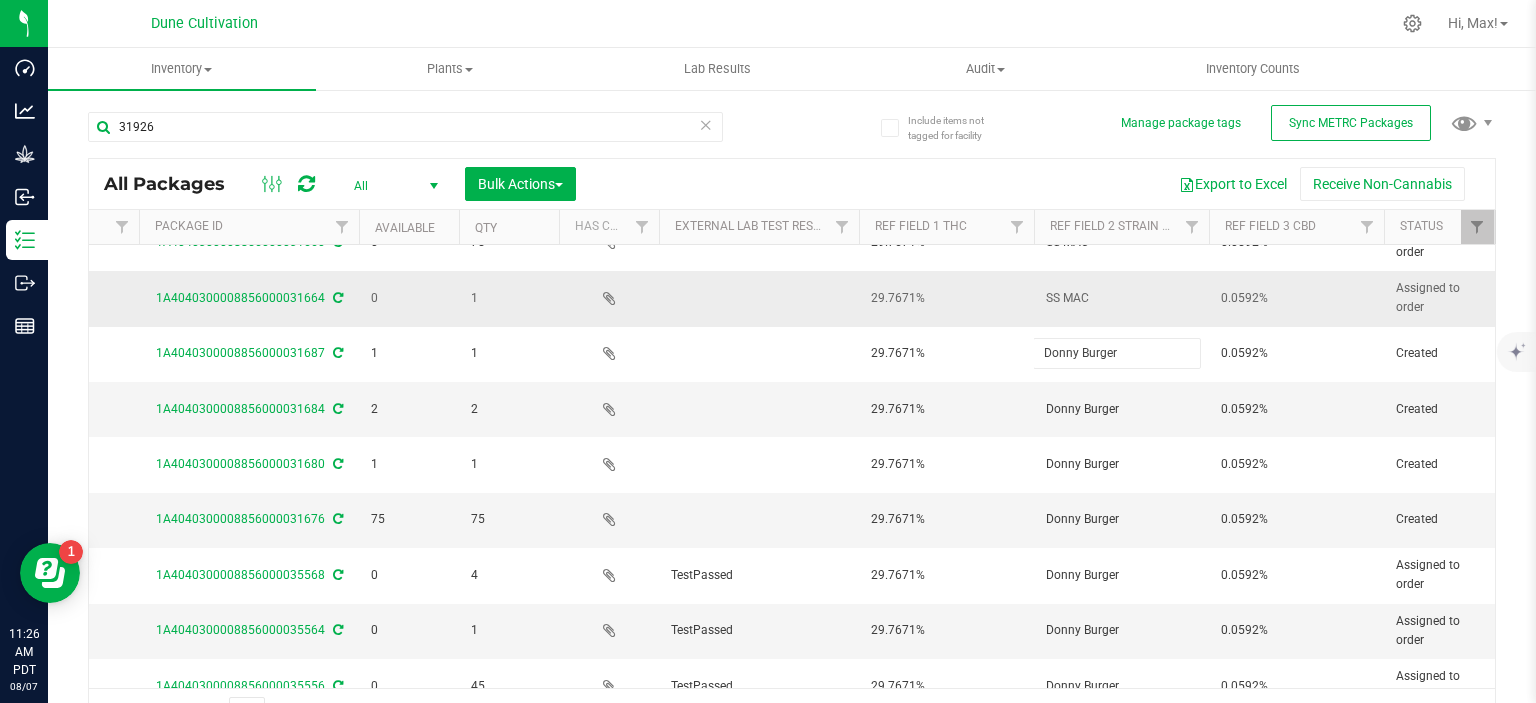 click on "SS MAC" at bounding box center [1121, 298] 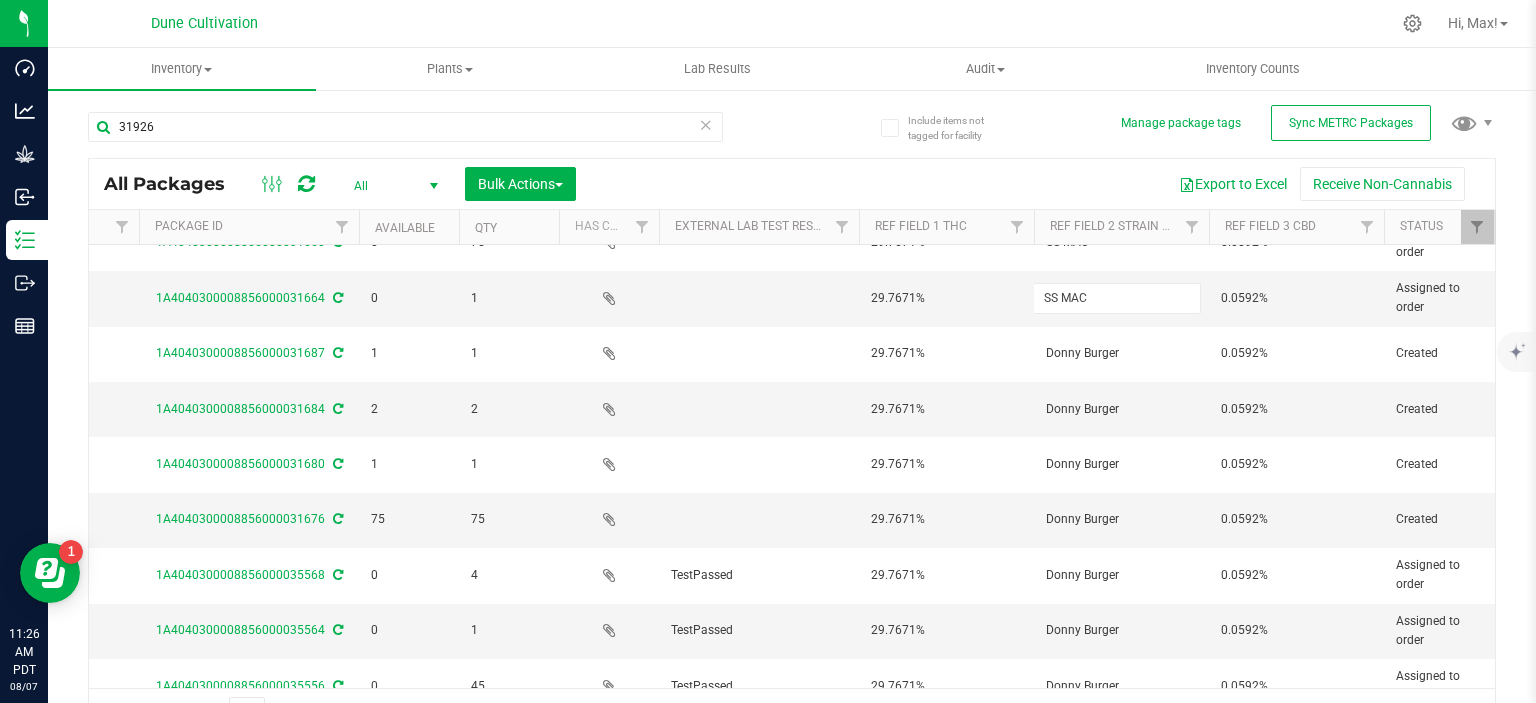 click on "SS MAC" at bounding box center [1117, 298] 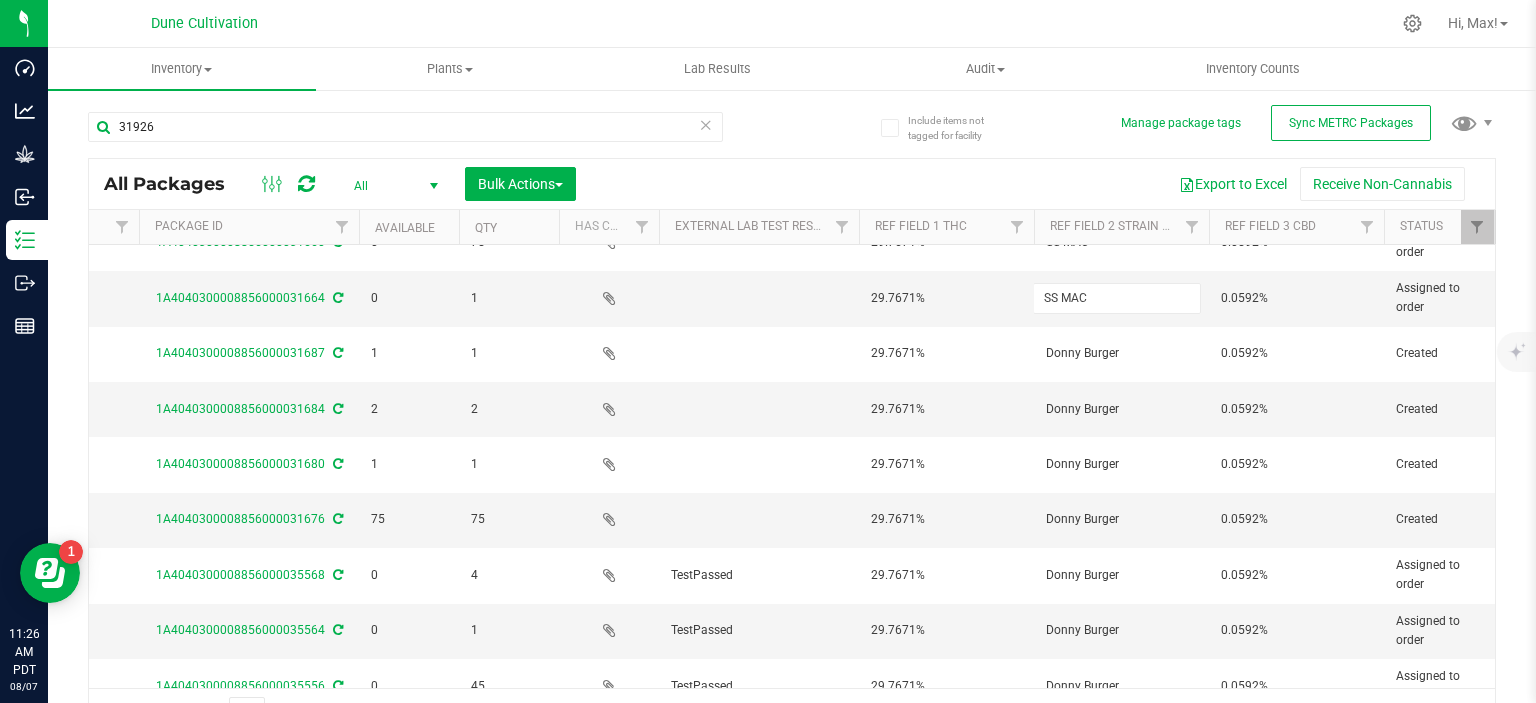 type on "Donny Burger" 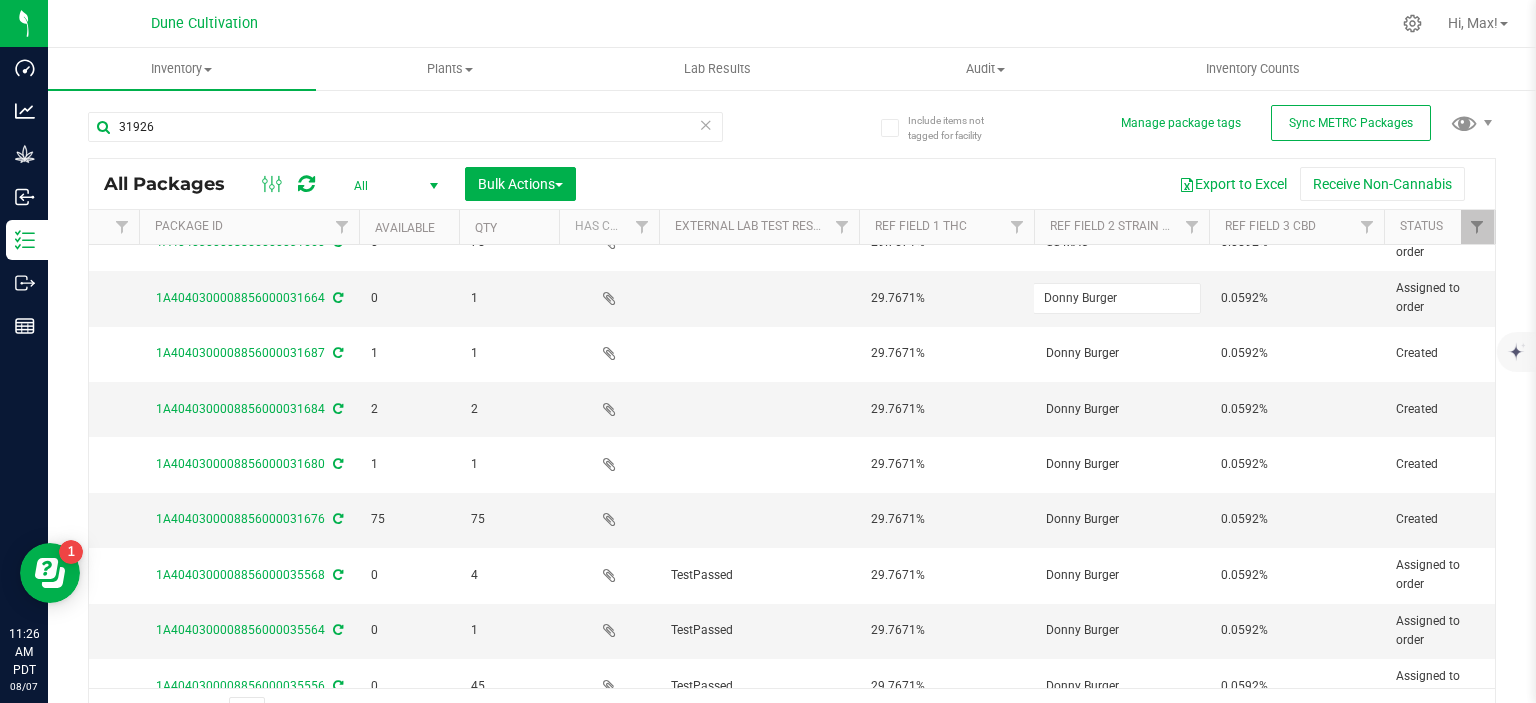 click on "All Packages
All Active Only Lab Samples Locked All External Internal
Bulk Actions
Add to manufacturing run
Add to outbound order
Combine packages
Combine packages (lot)" at bounding box center [792, 447] 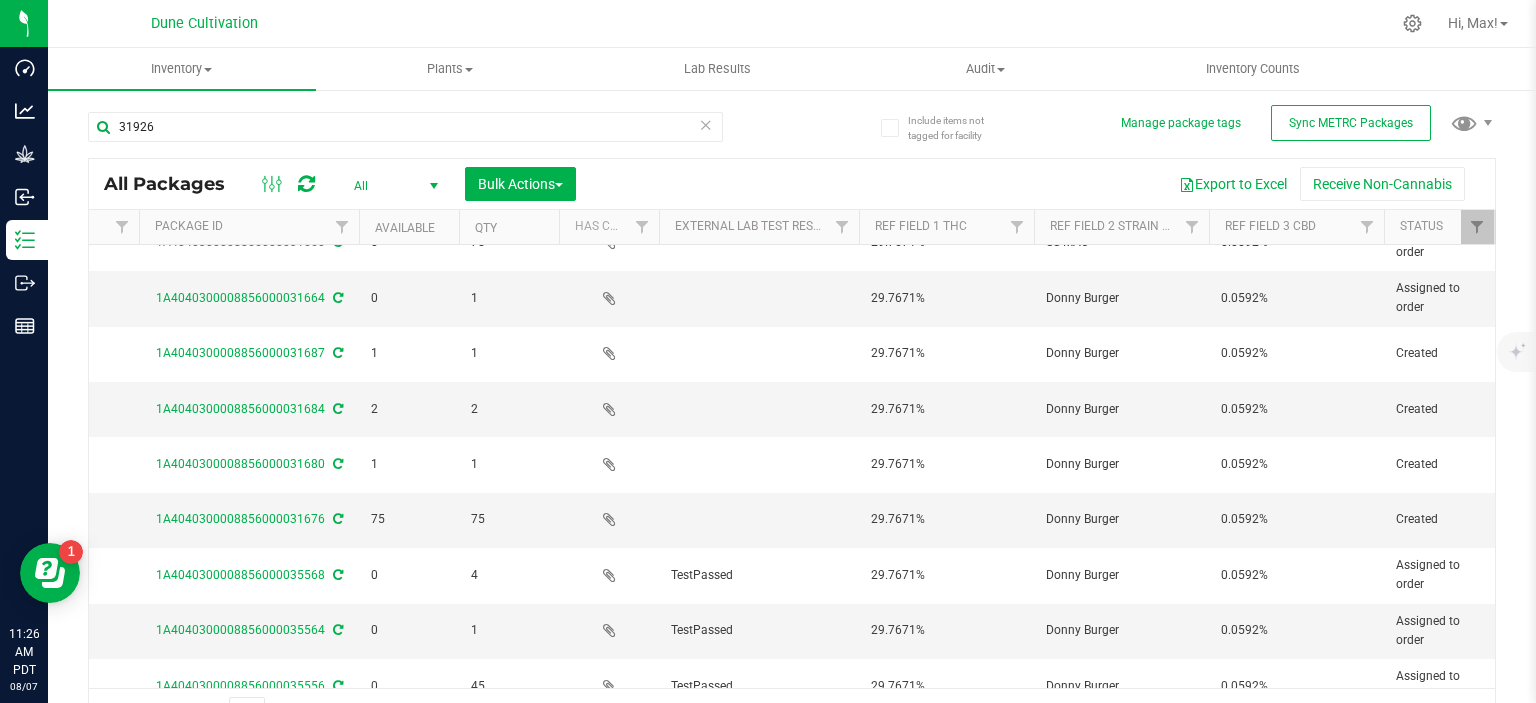 scroll, scrollTop: 0, scrollLeft: 495, axis: horizontal 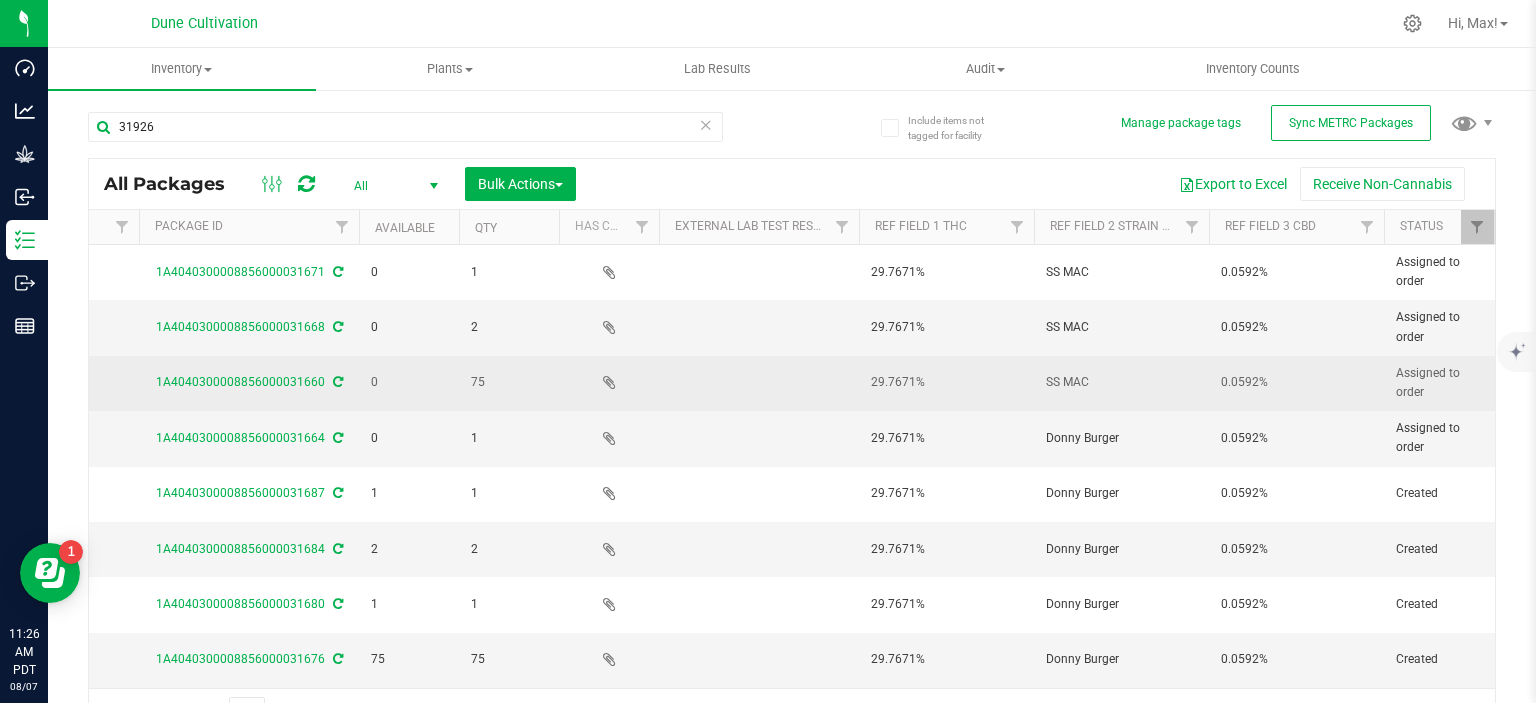 click on "SS MAC" at bounding box center [1121, 382] 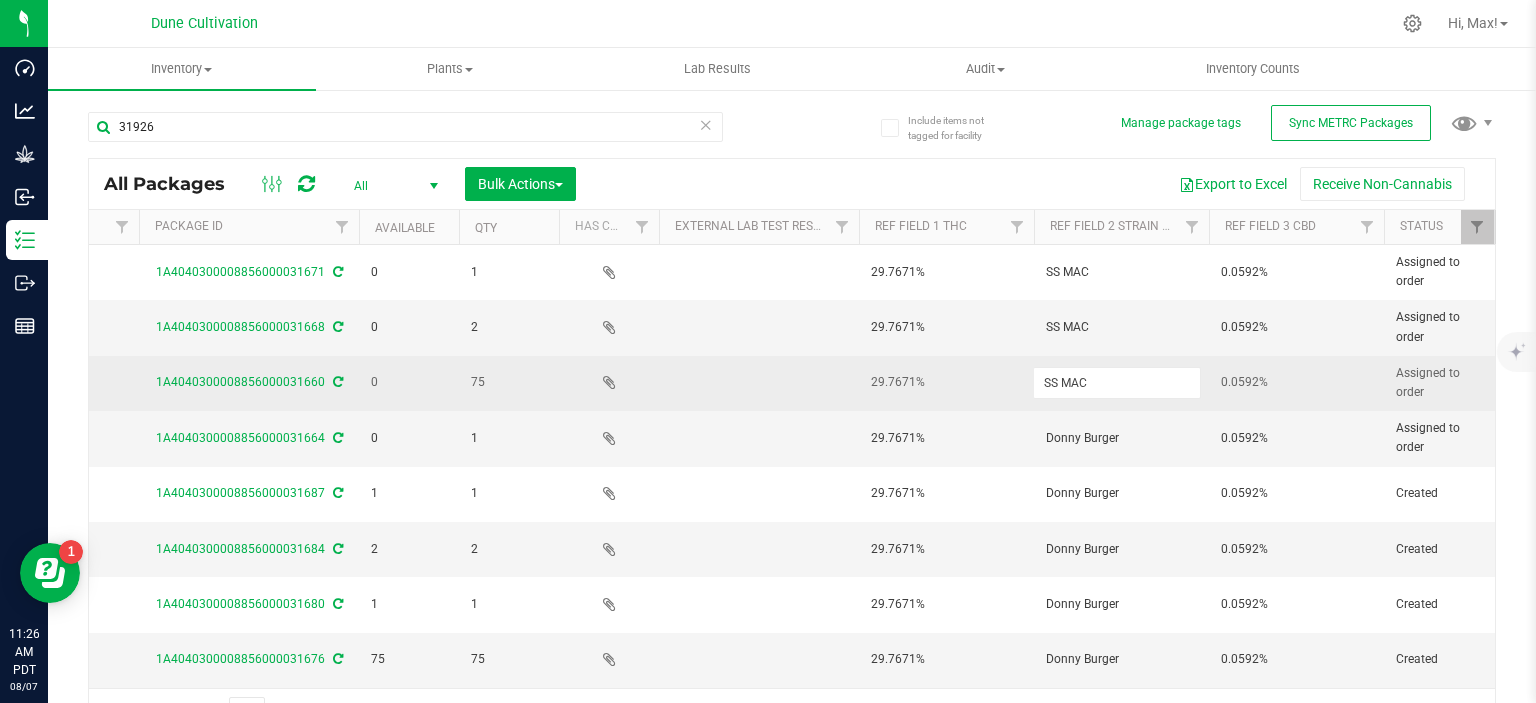 click on "SS MAC" at bounding box center (1117, 382) 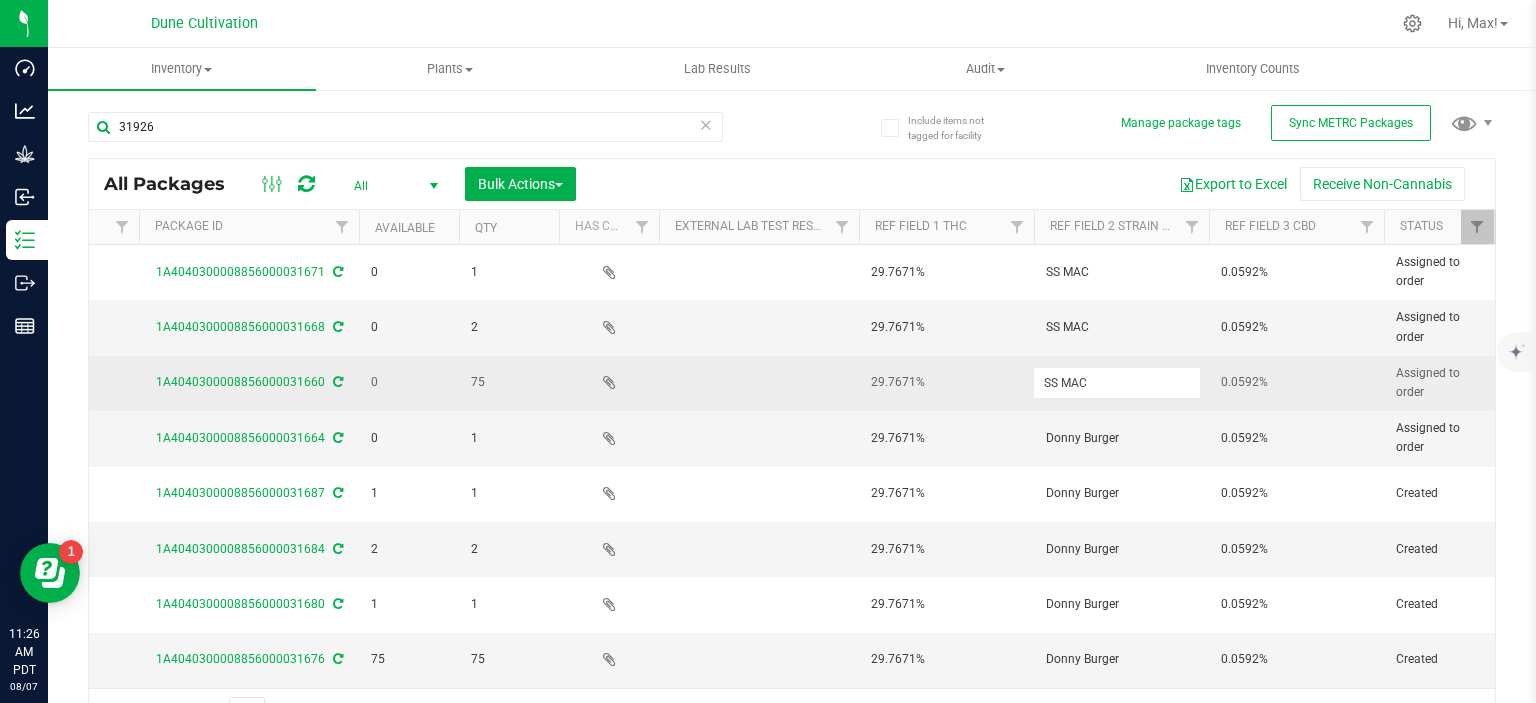 click on "SS MAC" at bounding box center (1117, 382) 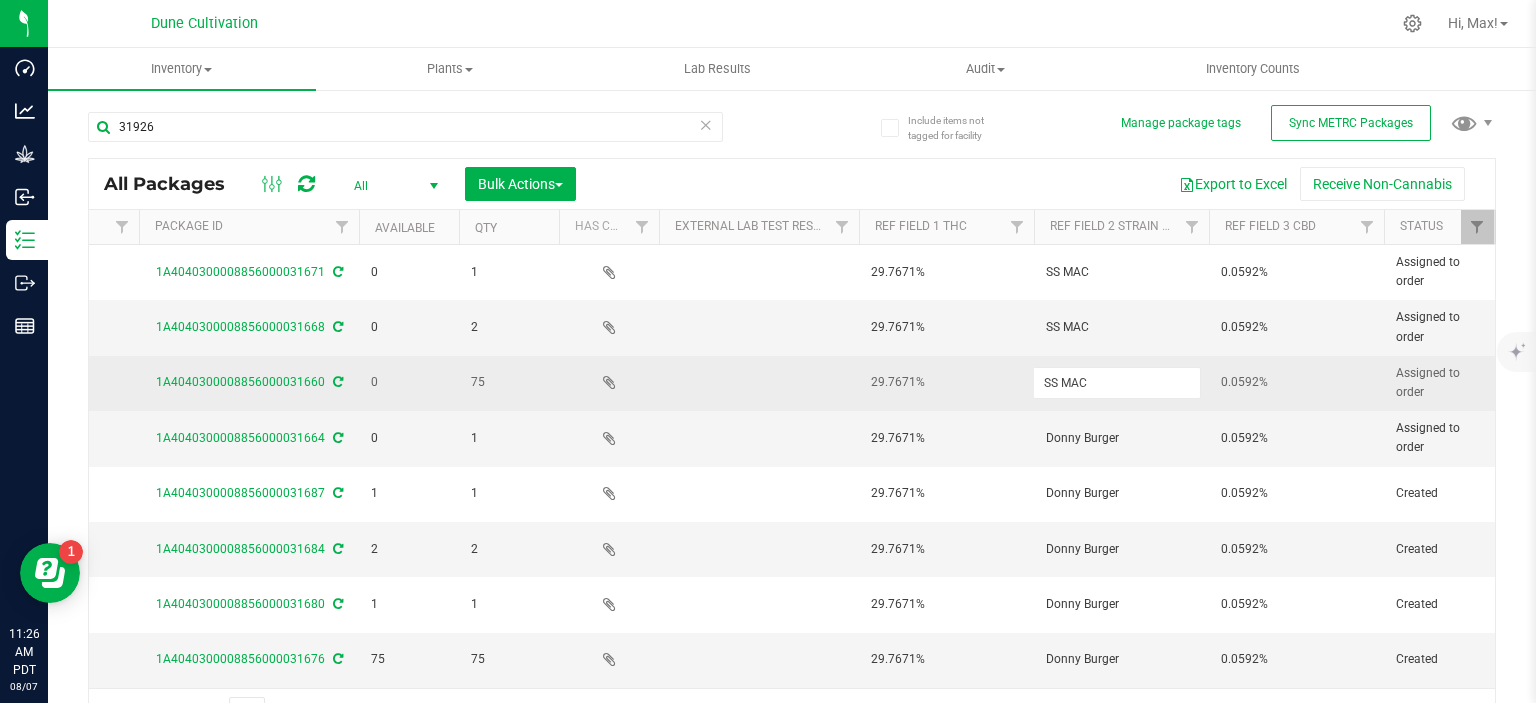 type on "Donny Burger" 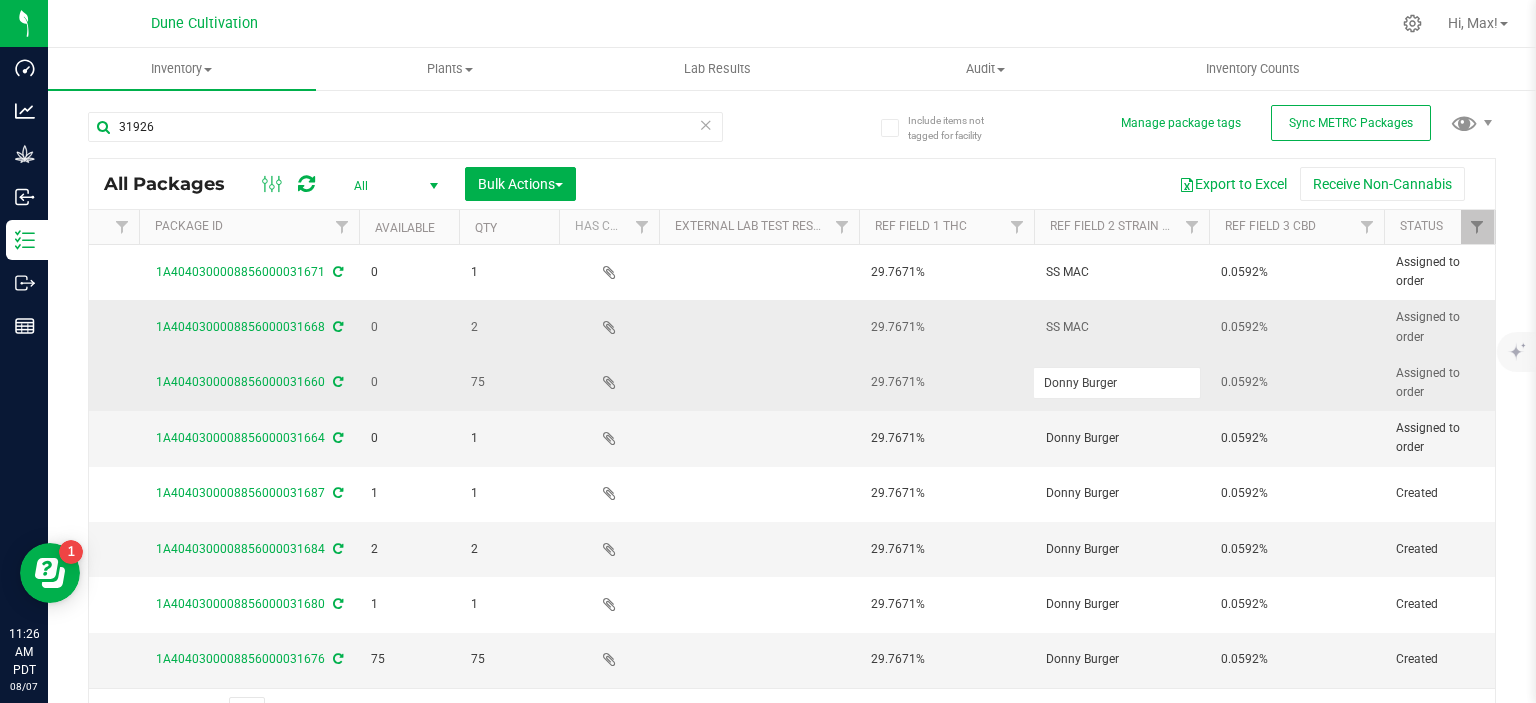 click on "SS MAC" at bounding box center (1121, 327) 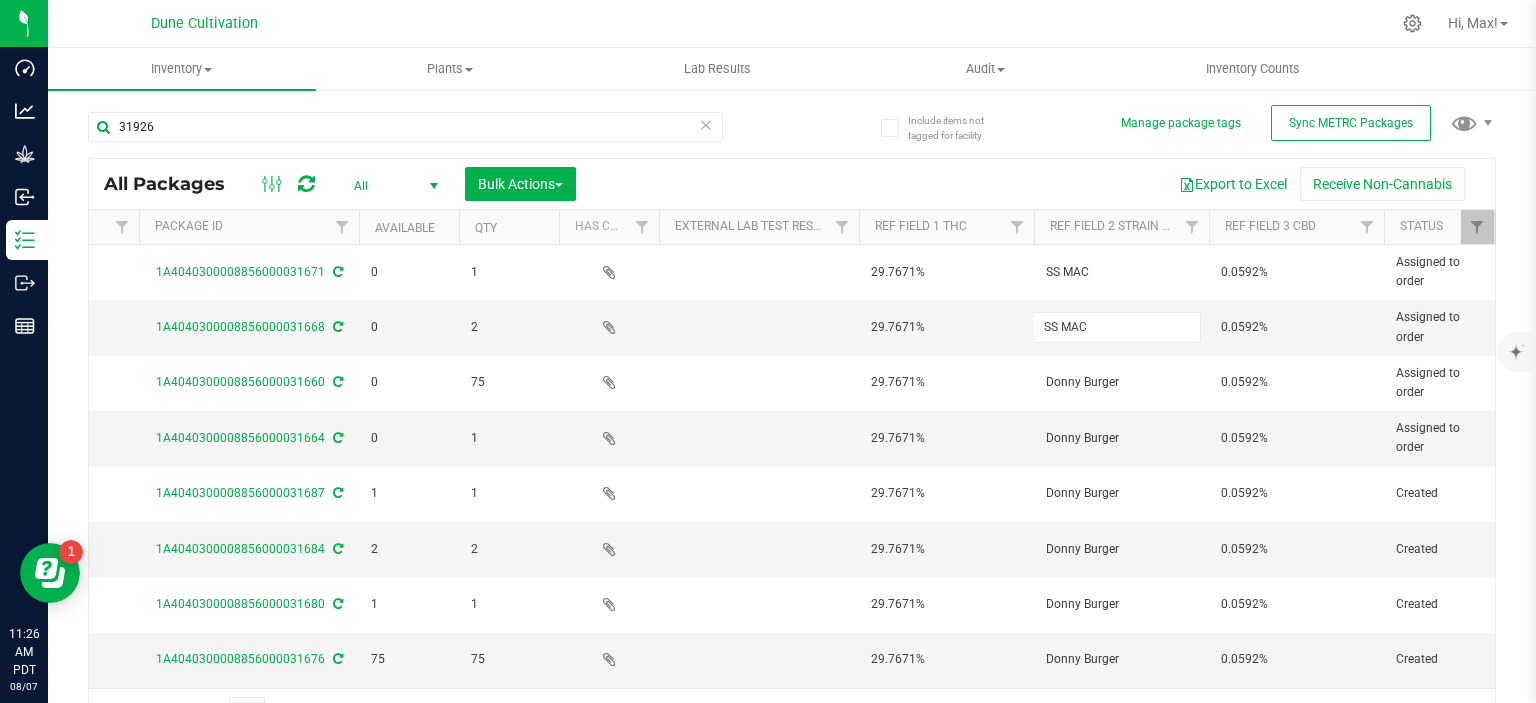 click on "SS MAC" at bounding box center (1117, 327) 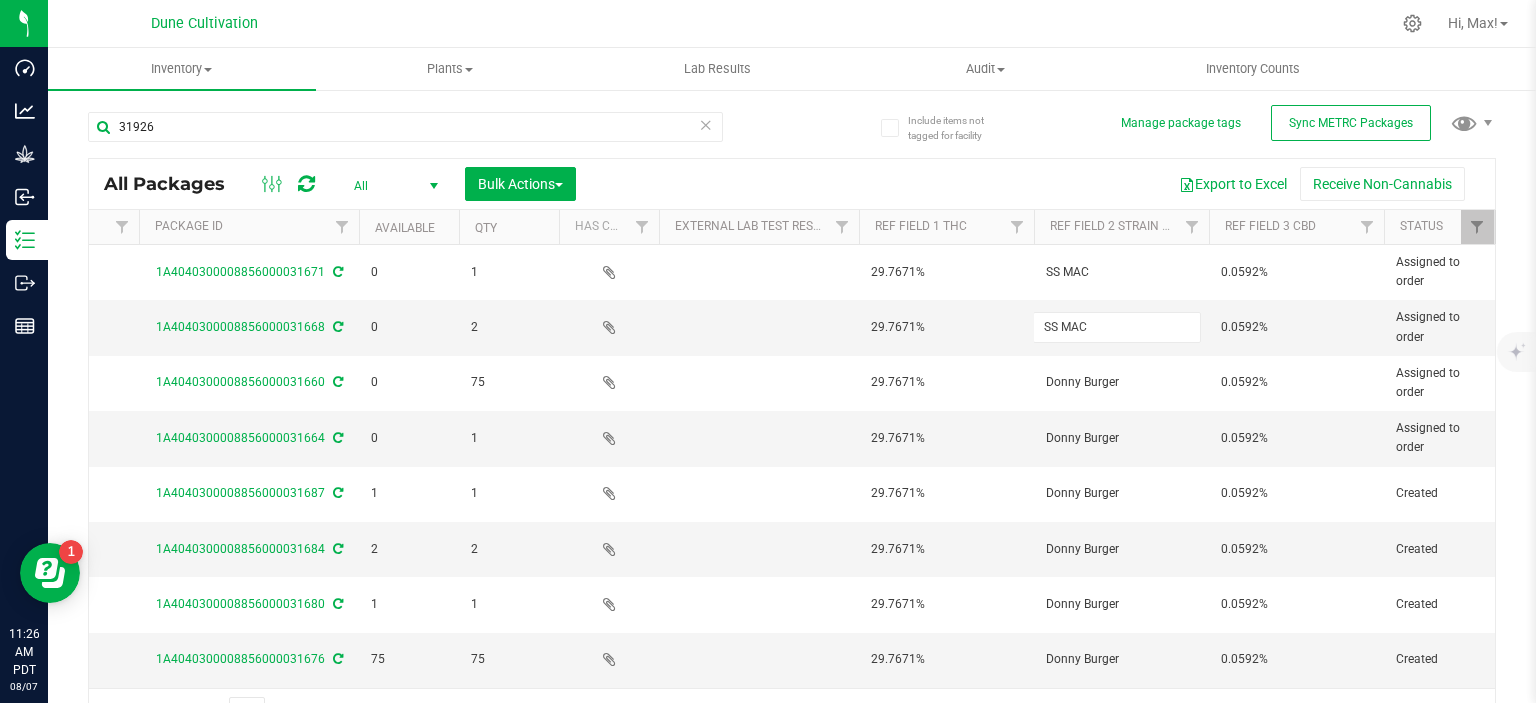 click on "SS MAC" at bounding box center (1117, 327) 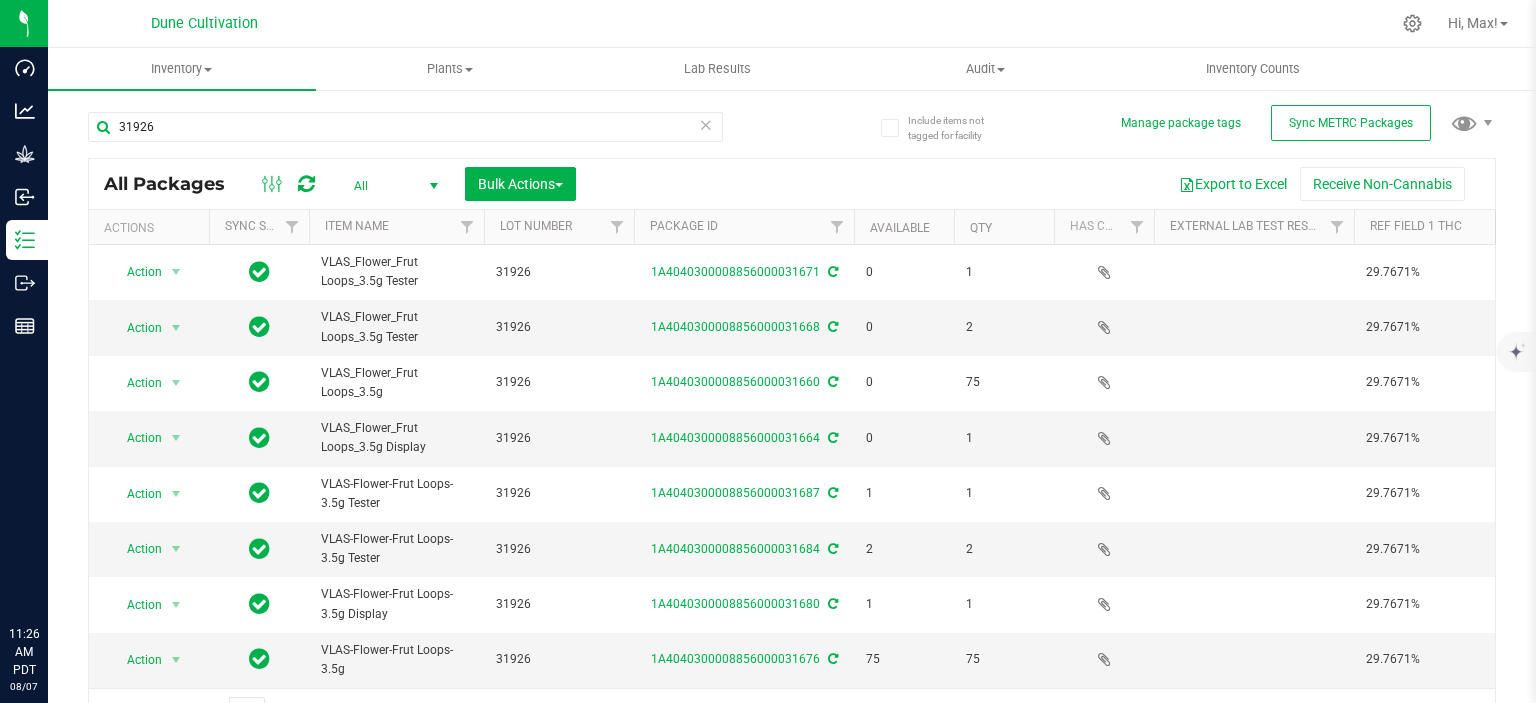 click on "SS MAC" at bounding box center [1612, 327] 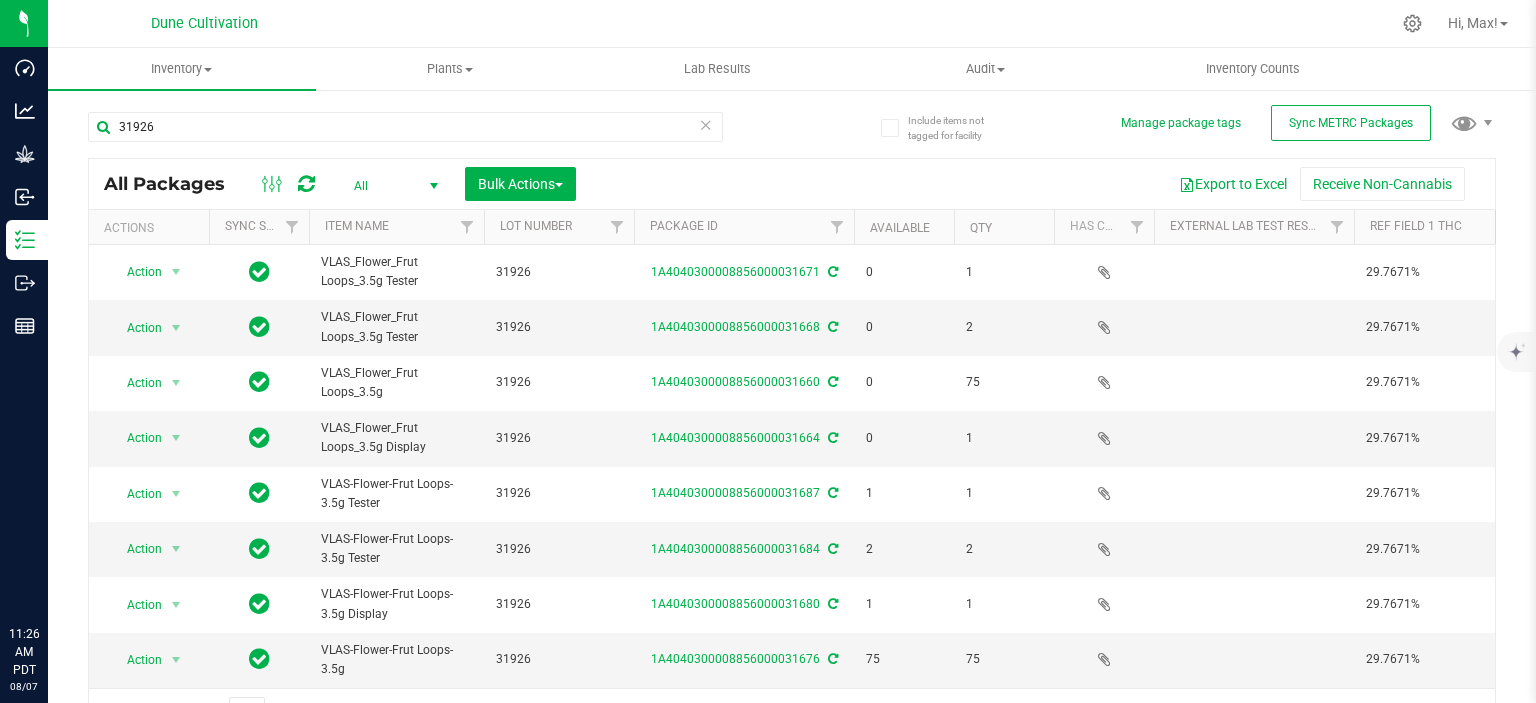 scroll, scrollTop: 0, scrollLeft: 0, axis: both 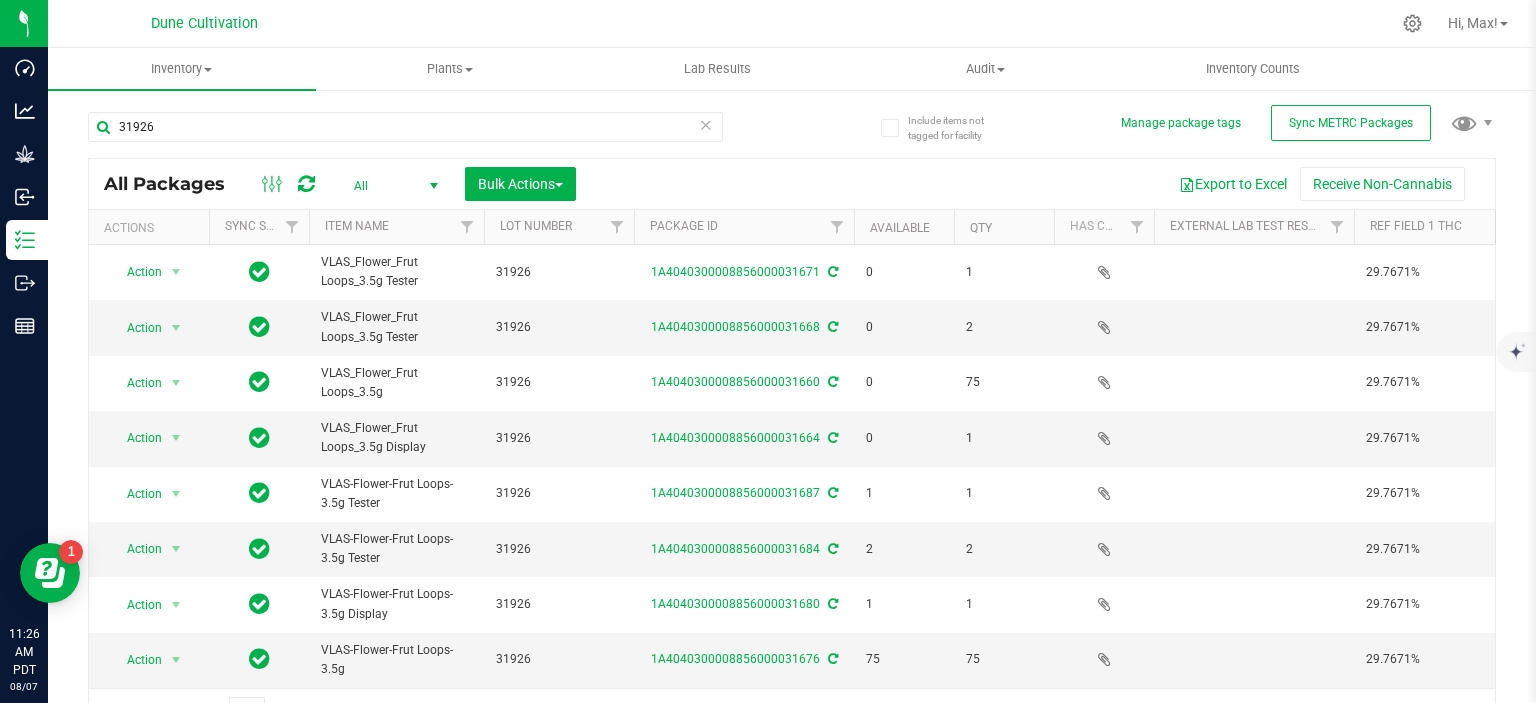 click on "SS MAC" at bounding box center [1612, 327] 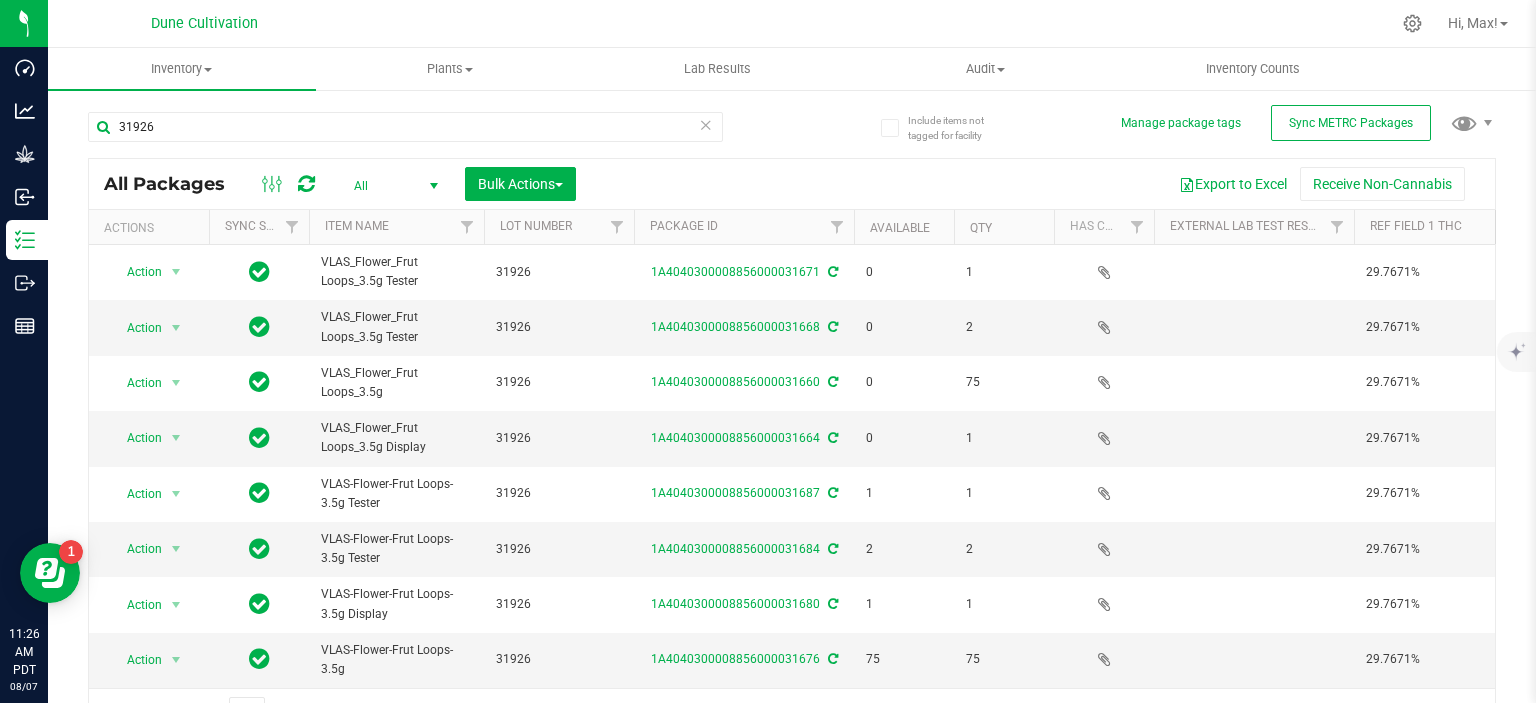 scroll, scrollTop: 0, scrollLeft: 0, axis: both 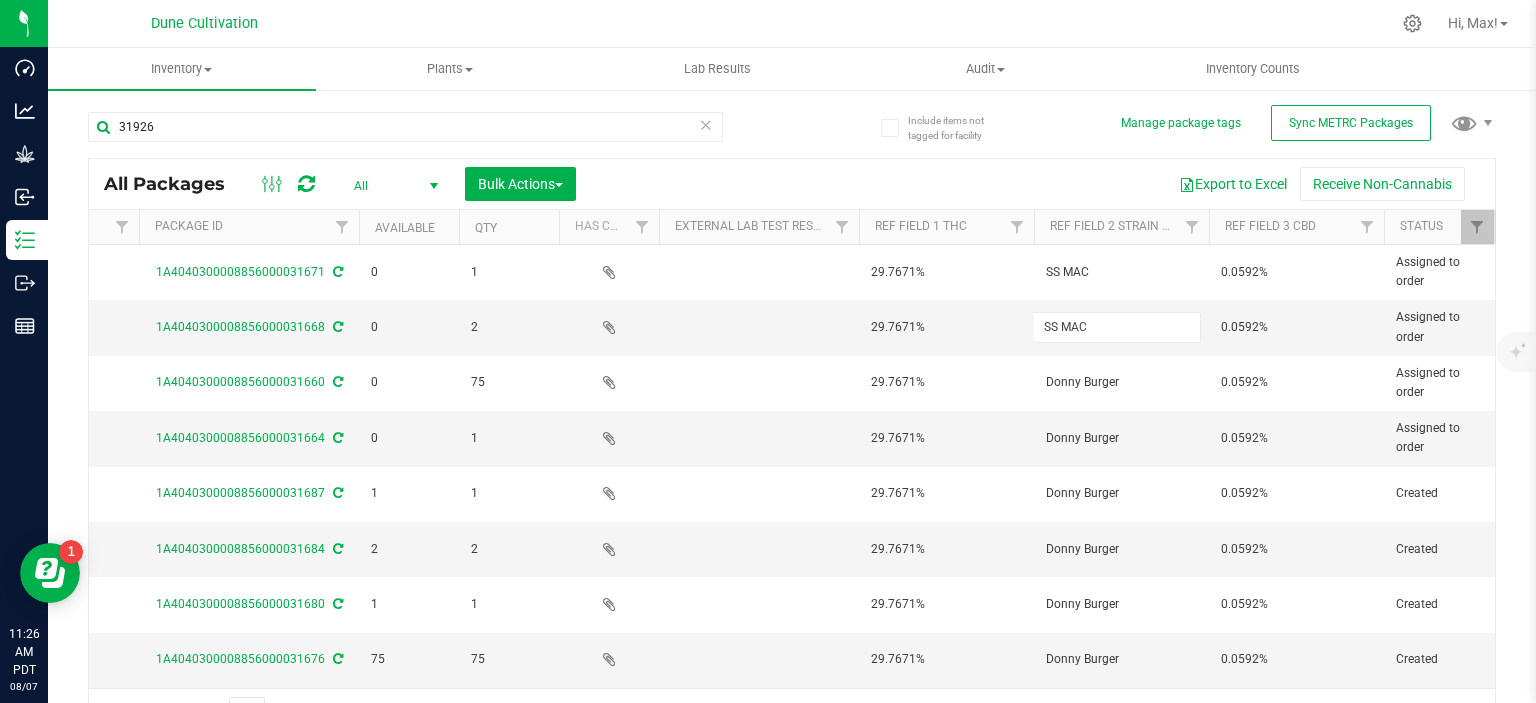 click on "SS MAC" at bounding box center [1117, 327] 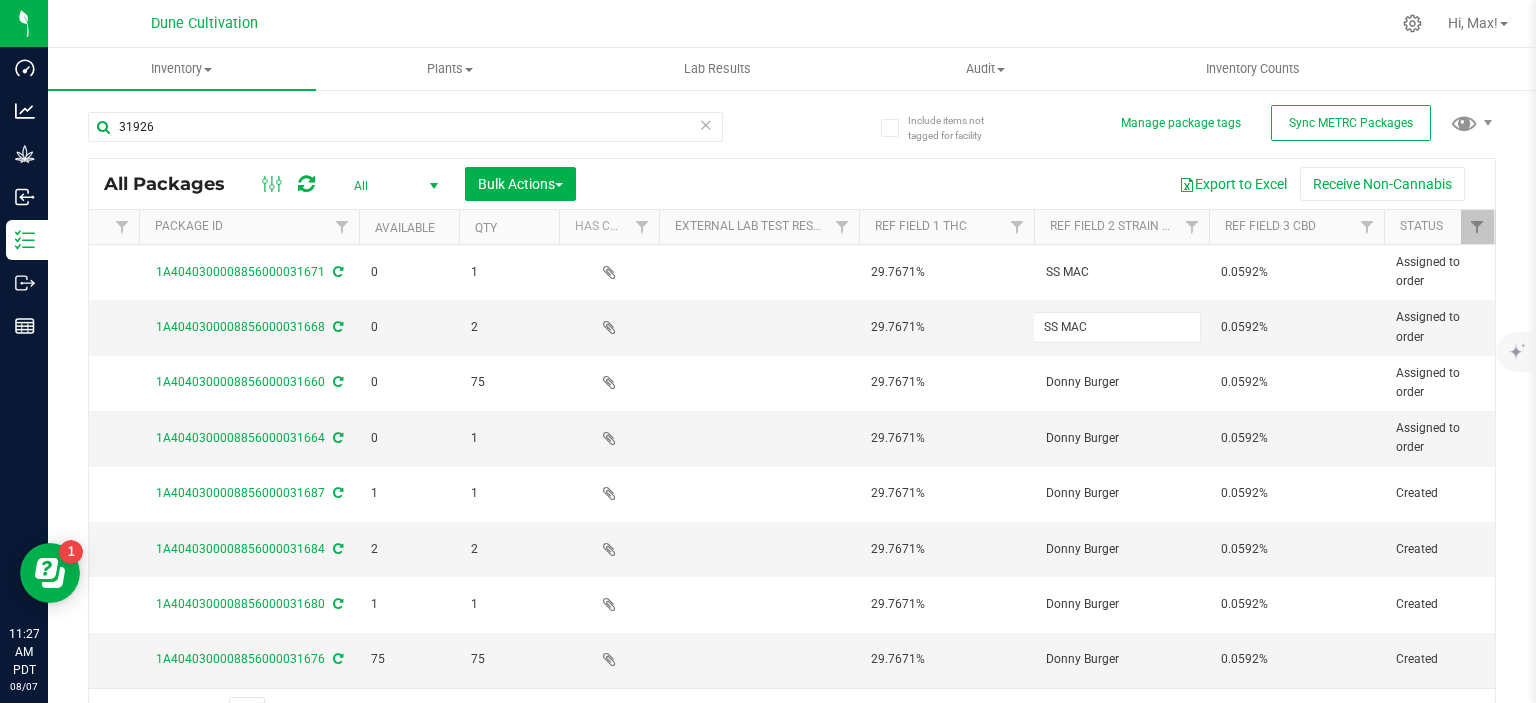 type on "Donny Burger" 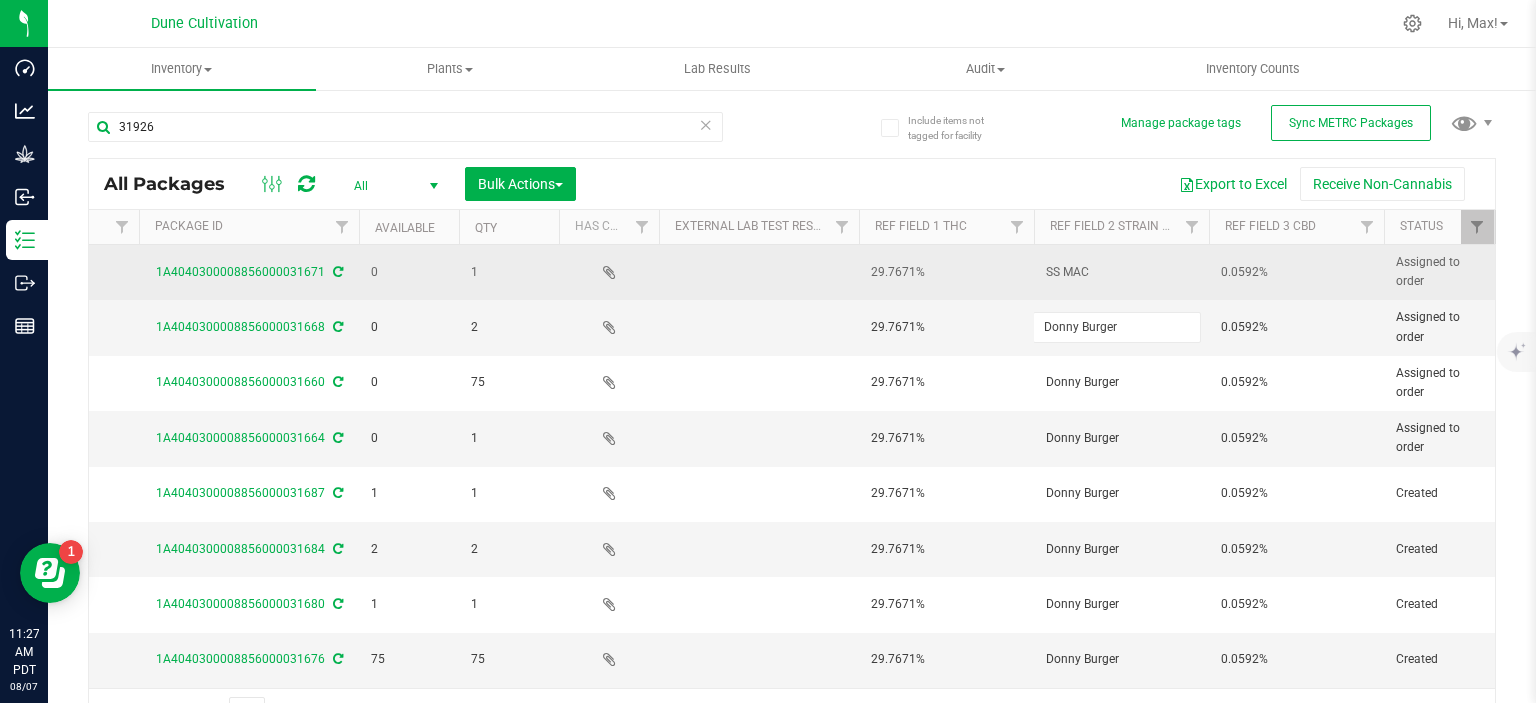 click on "SS MAC" at bounding box center (1121, 272) 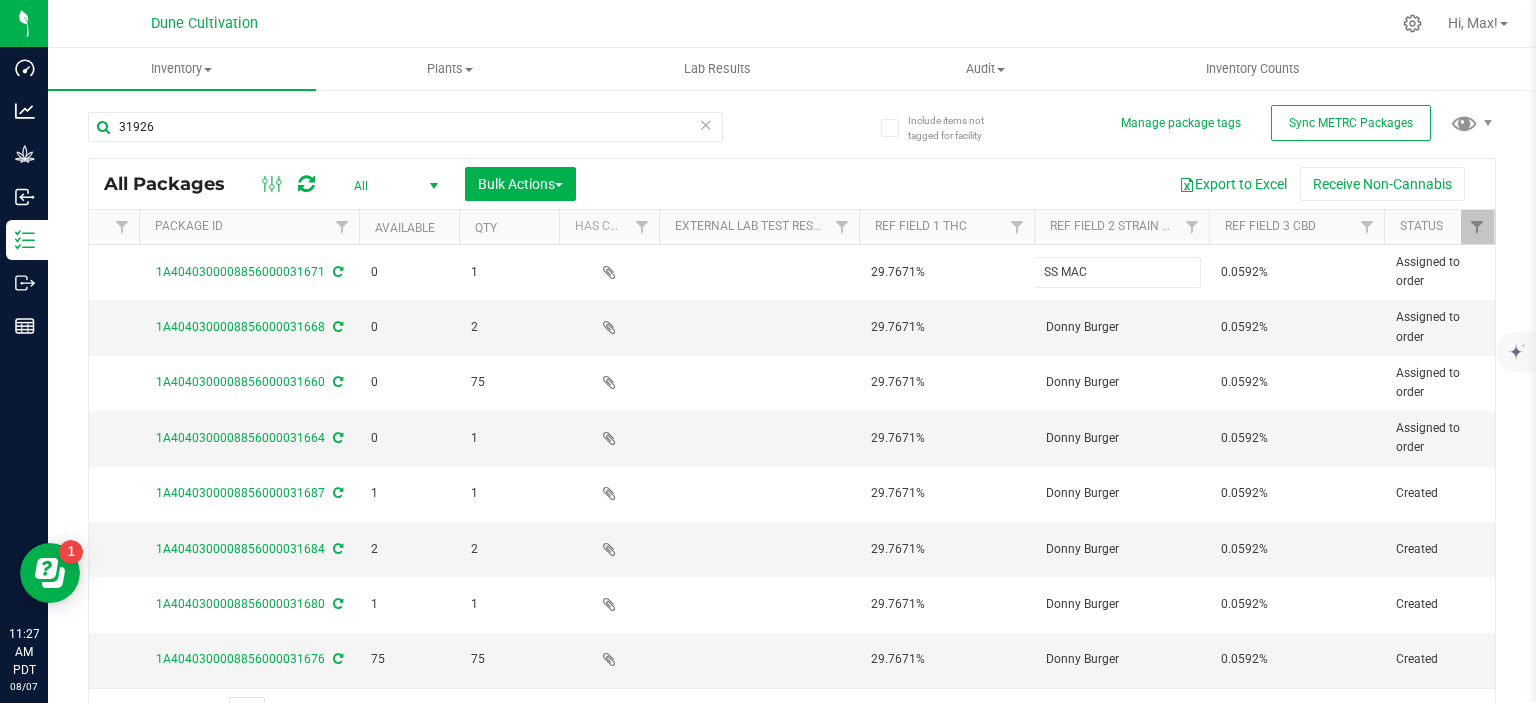 type on "Donny Burger" 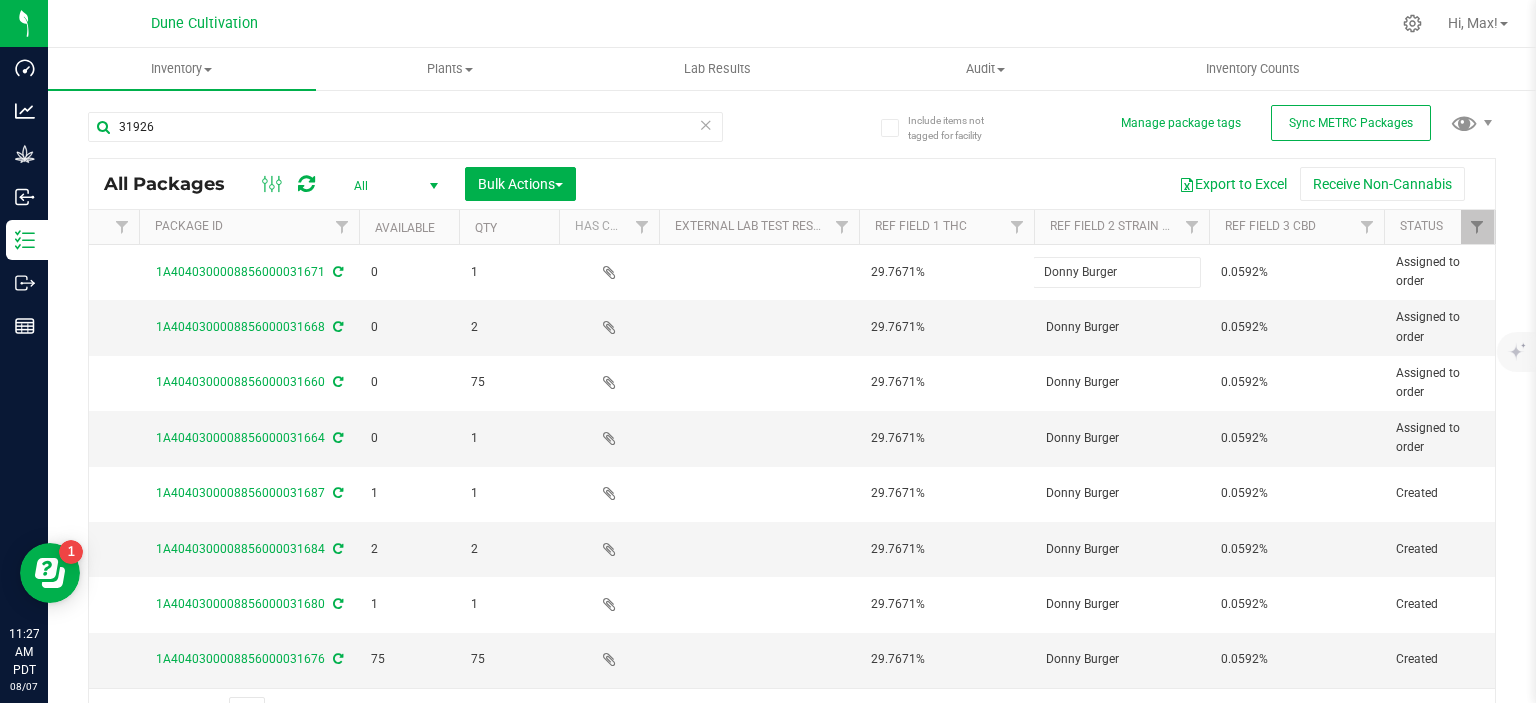 click on "All Packages
All Active Only Lab Samples Locked All External Internal
Bulk Actions
Add to manufacturing run
Add to outbound order
Combine packages
Combine packages (lot)" at bounding box center (792, 447) 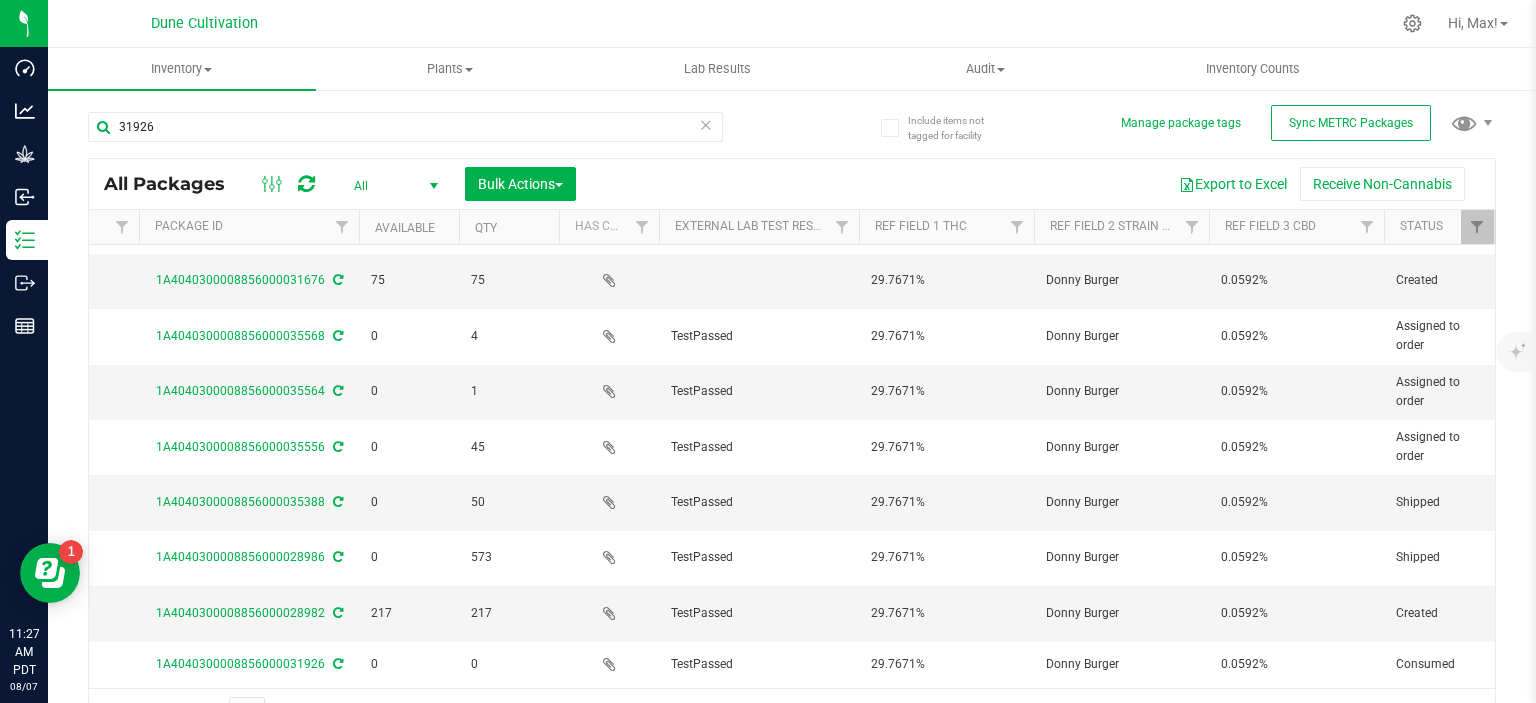 scroll, scrollTop: 0, scrollLeft: 495, axis: horizontal 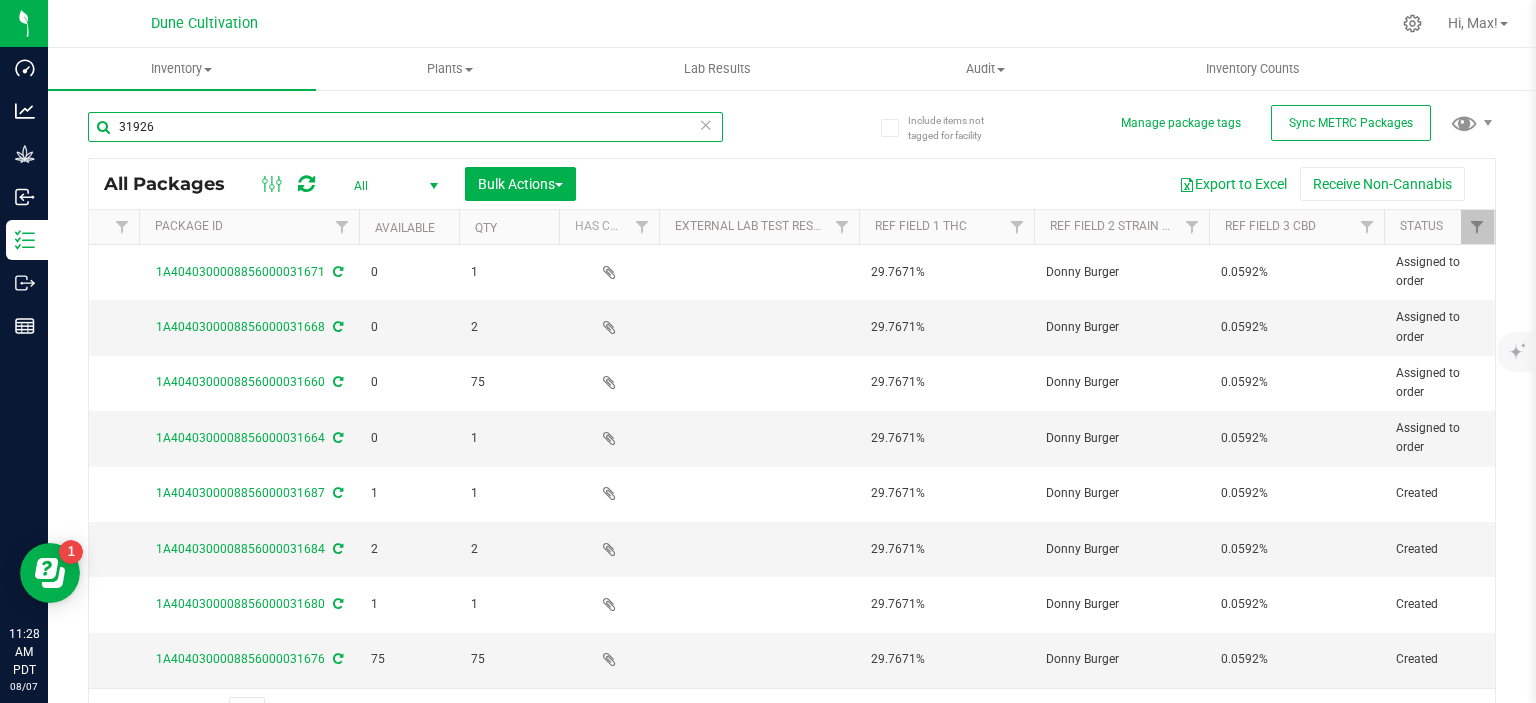 click on "31926" at bounding box center [405, 127] 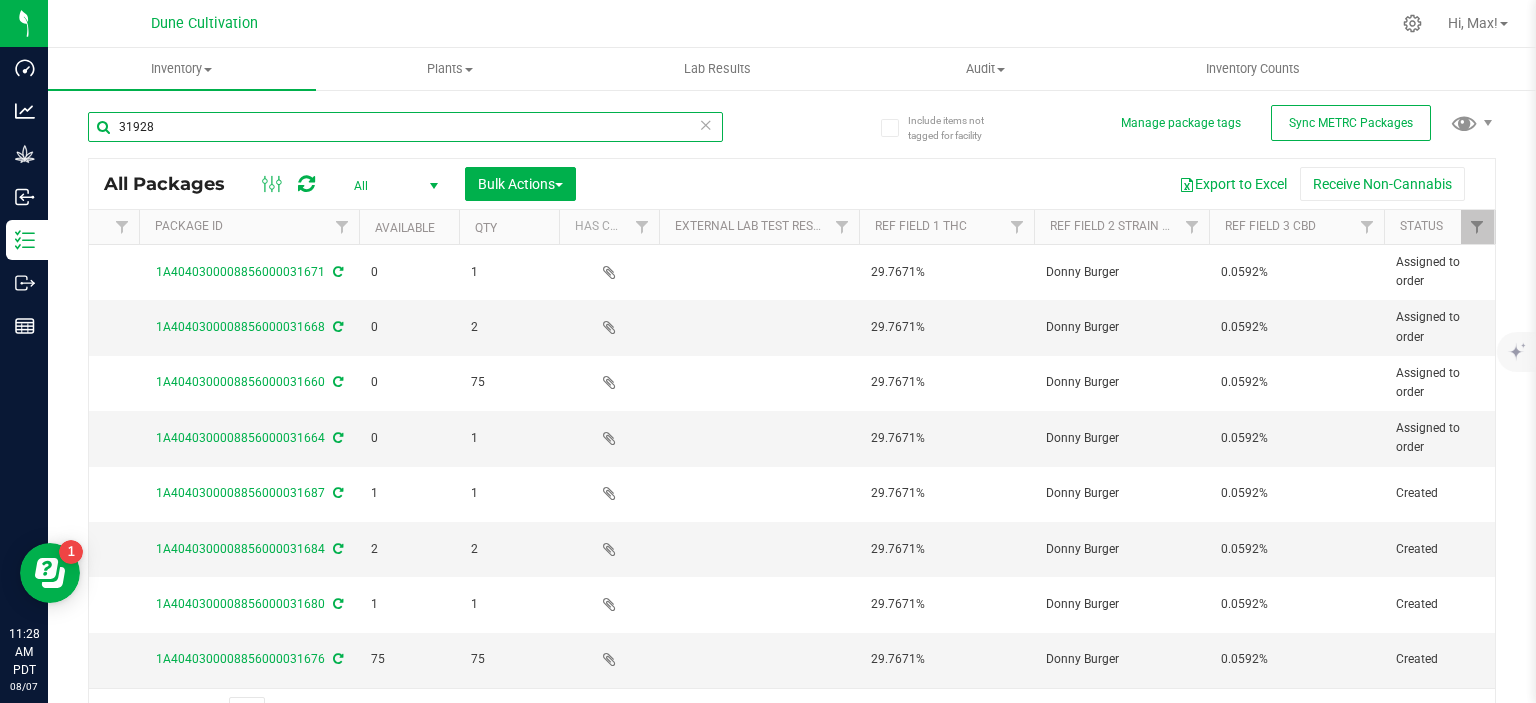 type on "31928" 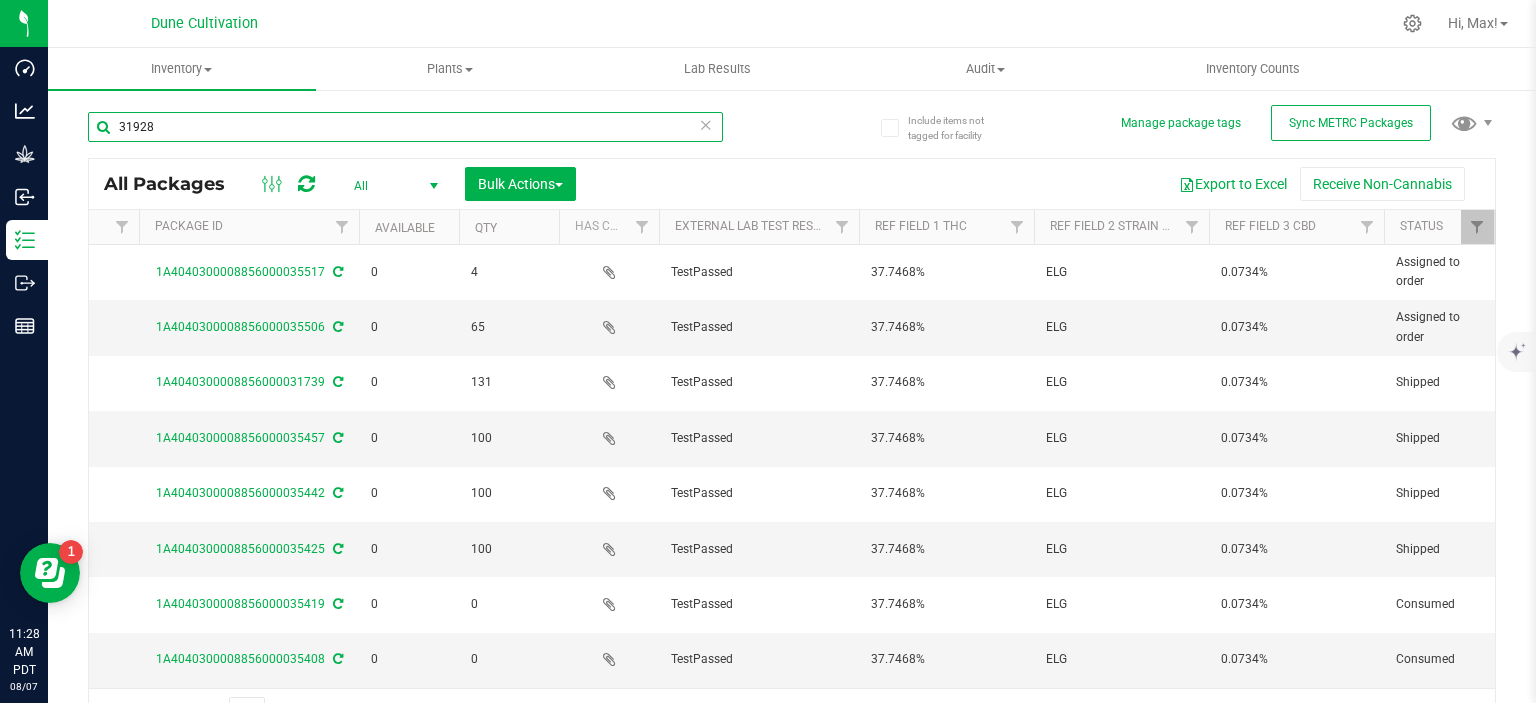 scroll, scrollTop: 0, scrollLeft: 243, axis: horizontal 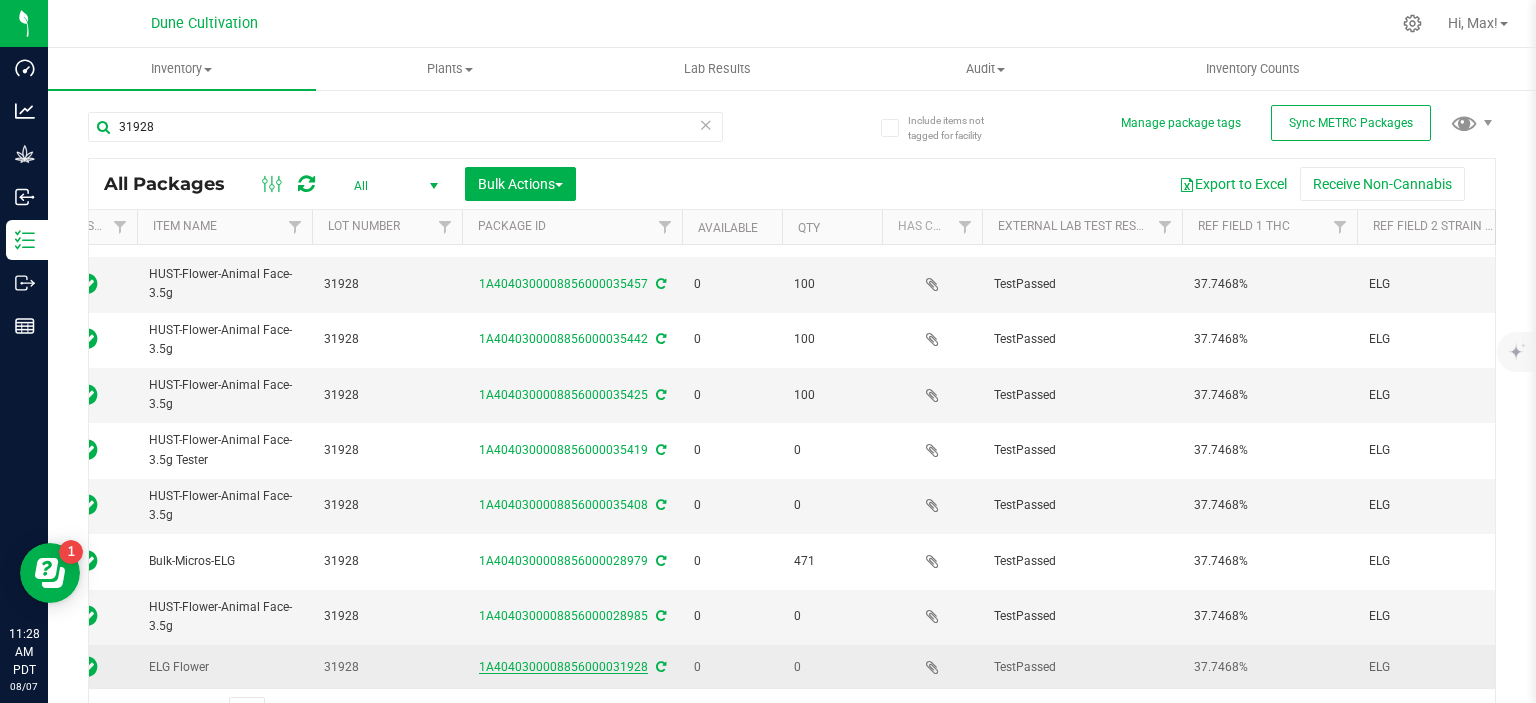 click on "1A4040300008856000031928" at bounding box center (563, 667) 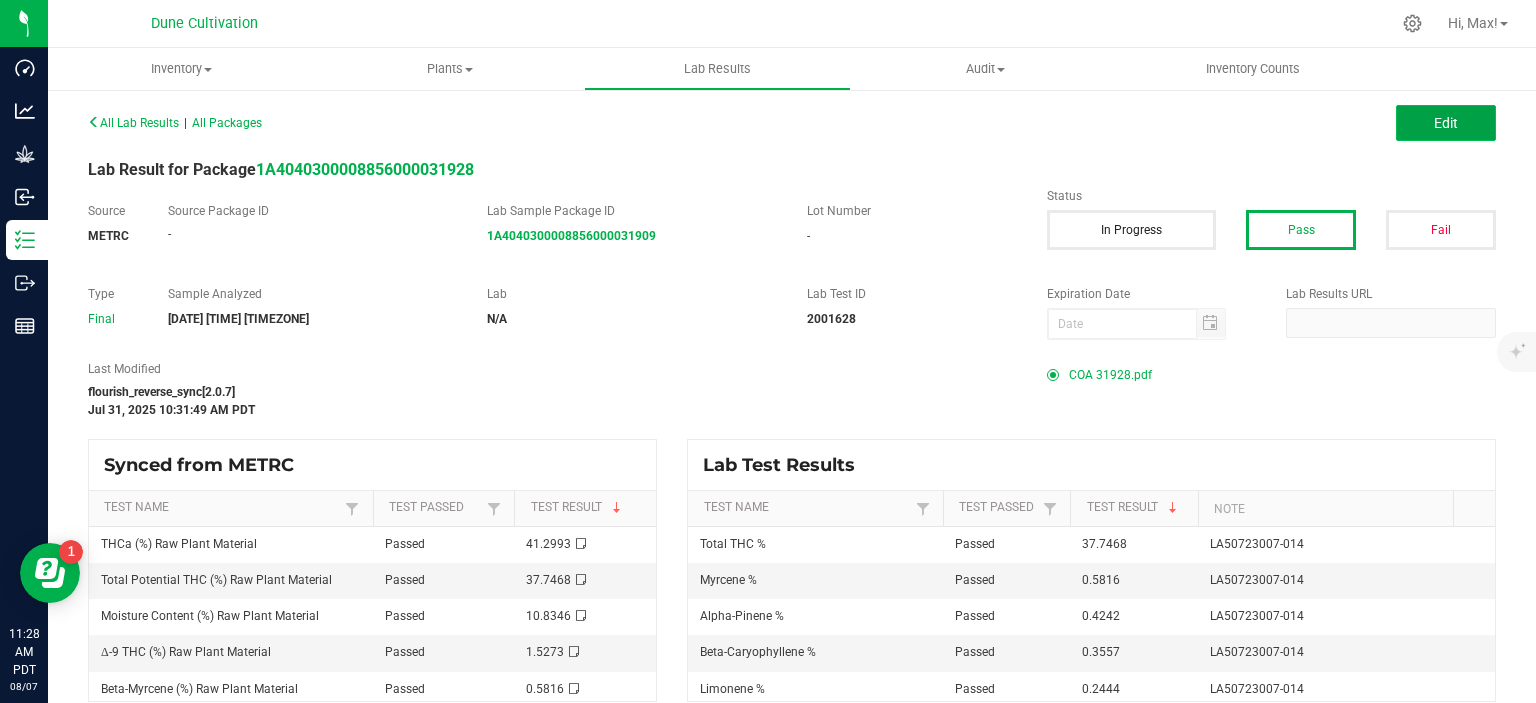 click on "Edit" at bounding box center (1446, 123) 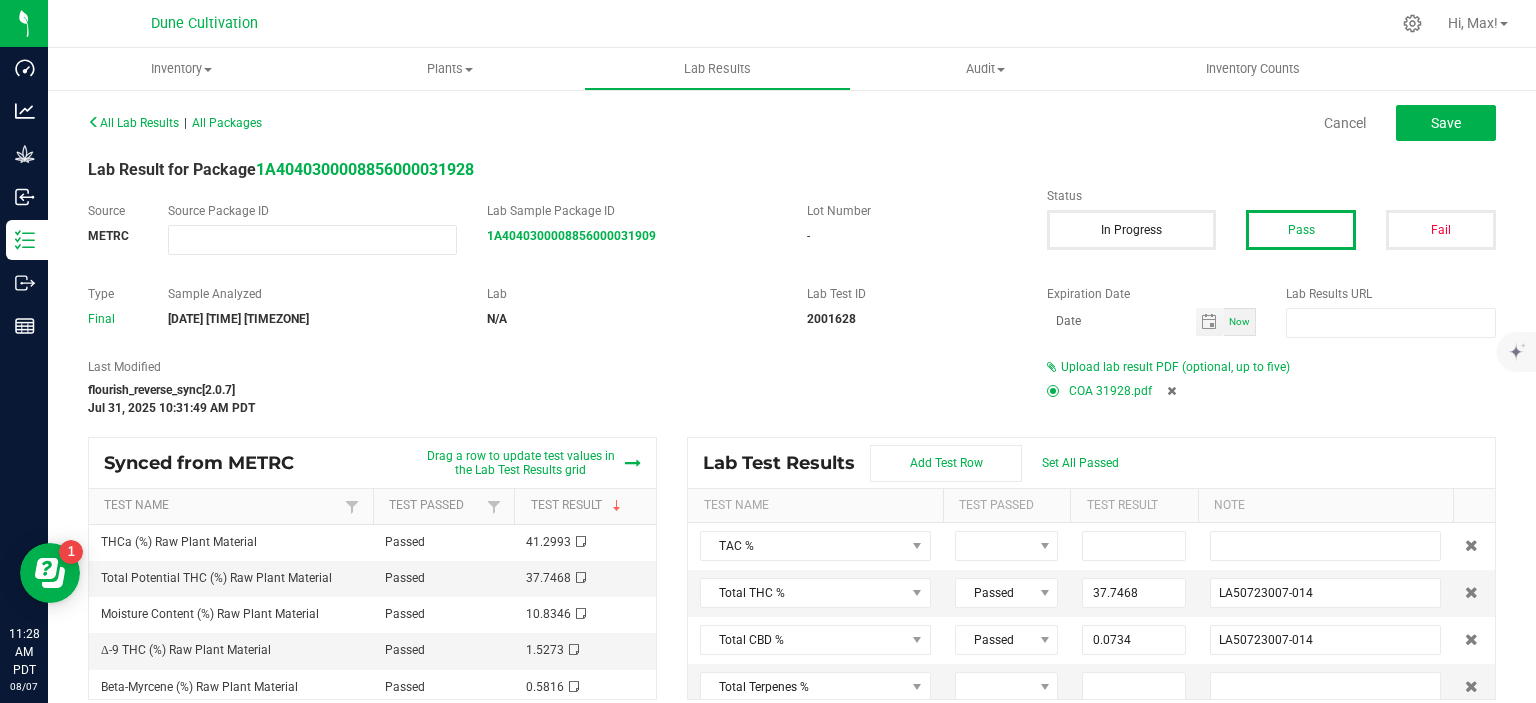 click at bounding box center (1171, 391) 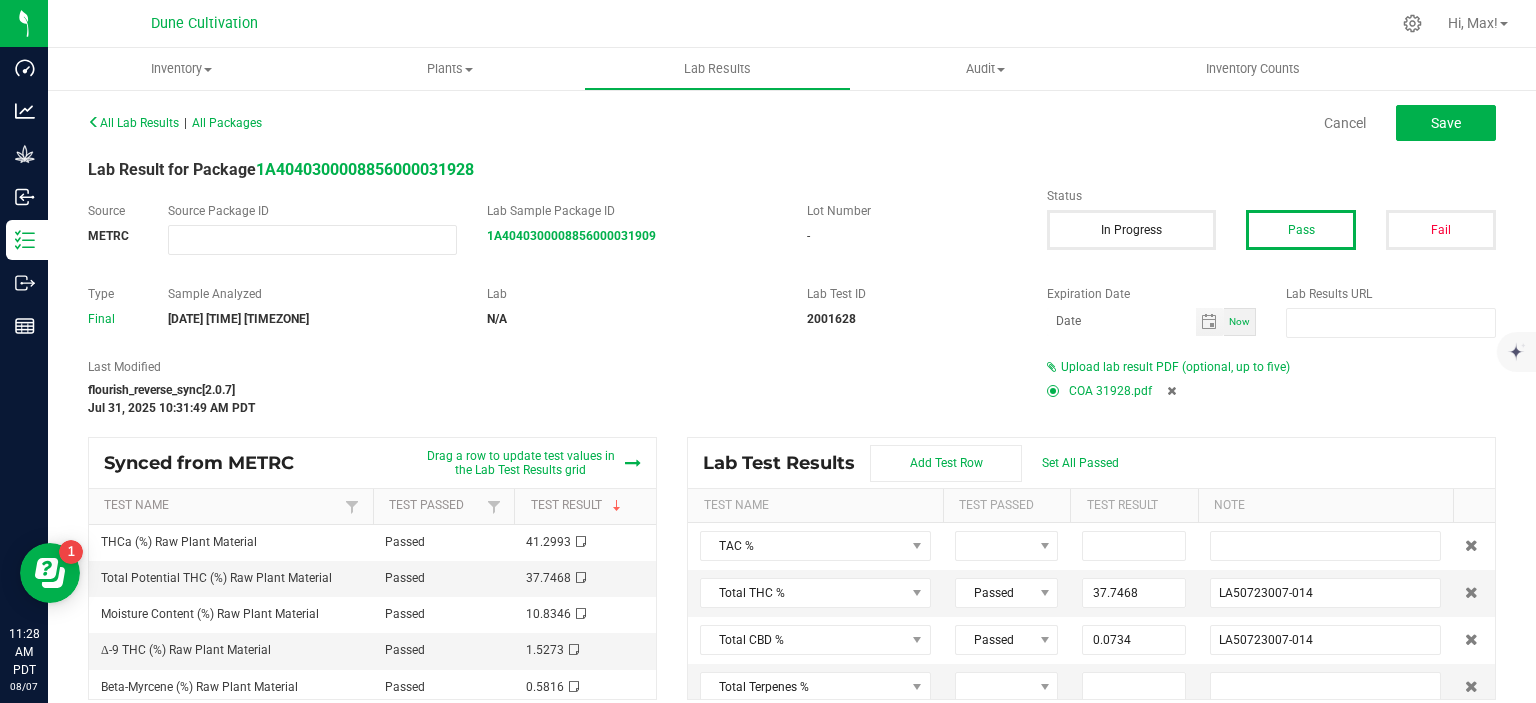 type on "37.7468" 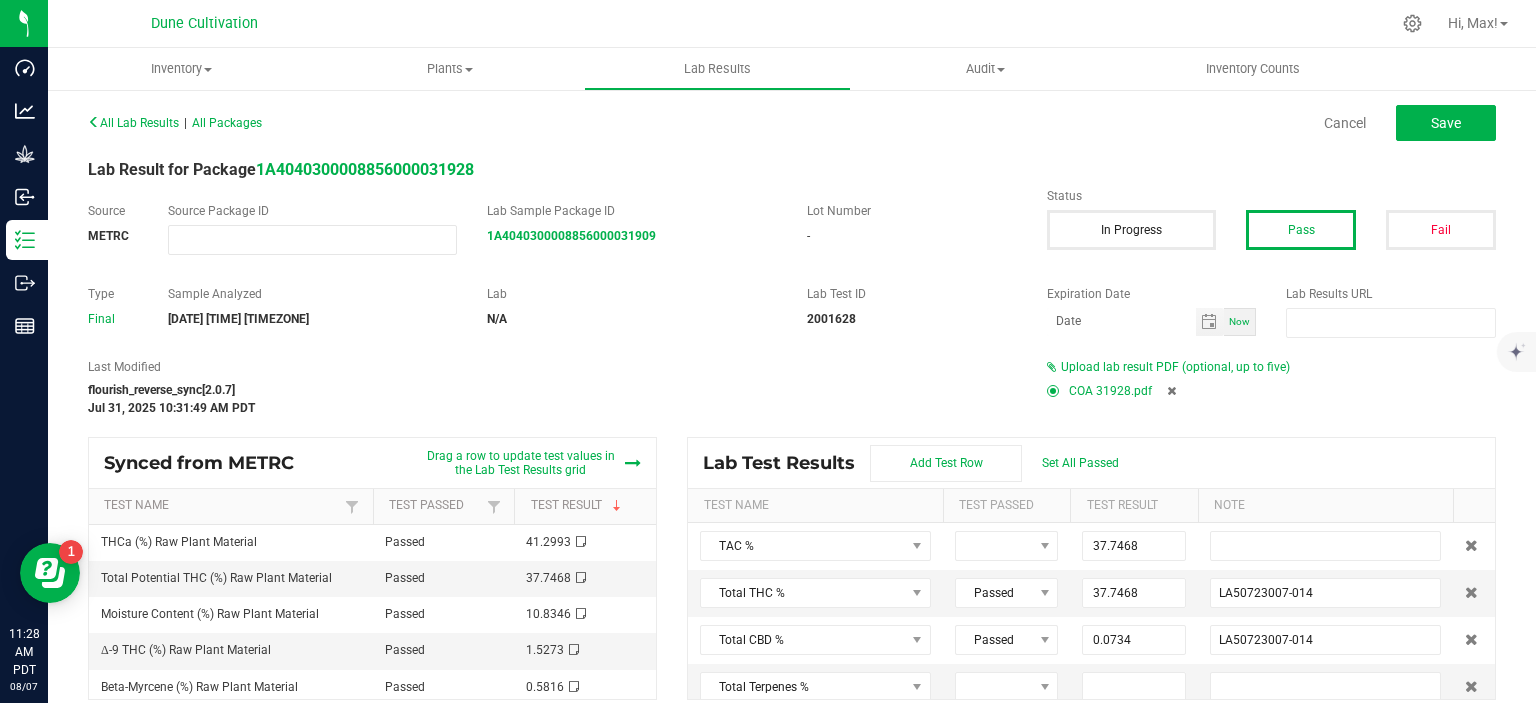 type on "LA50723007-014" 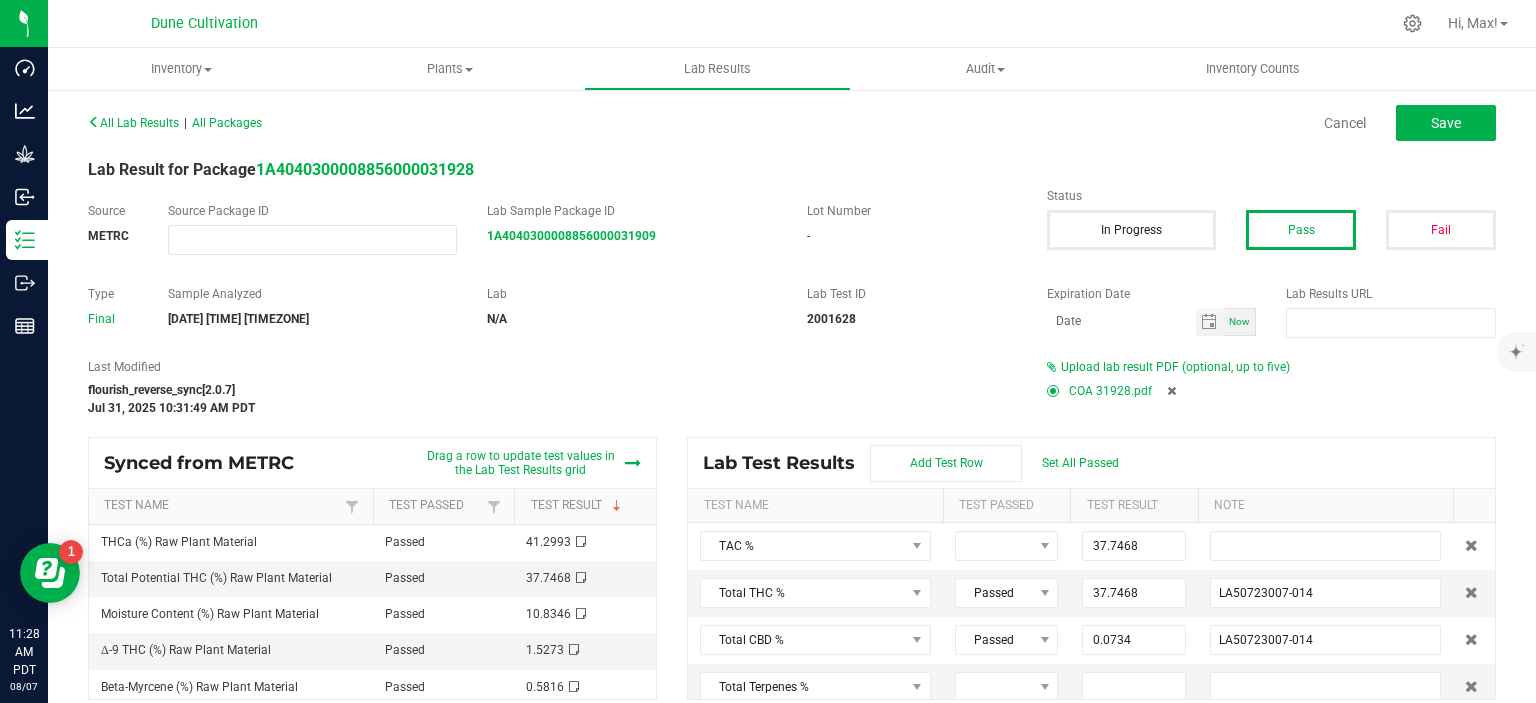 type on "0.0734" 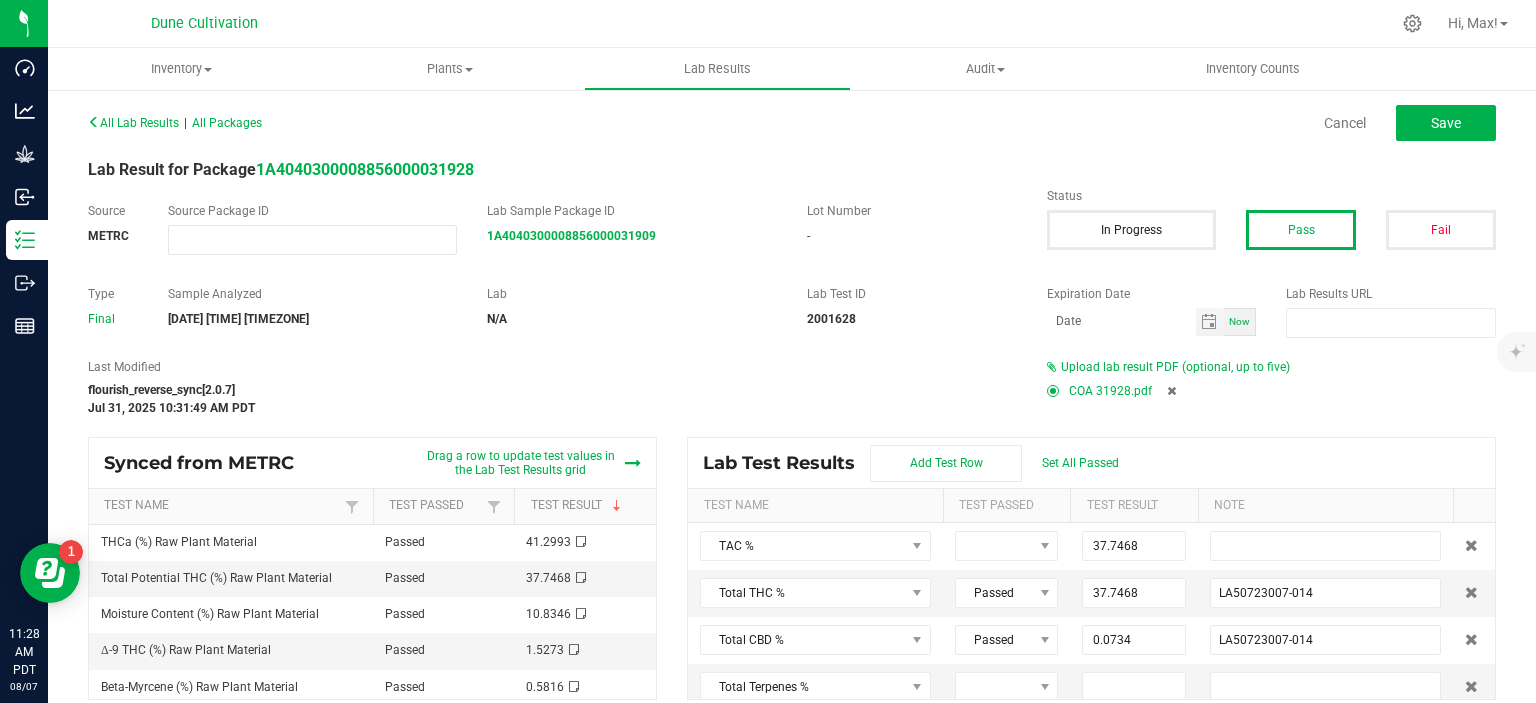 type on "0.0000" 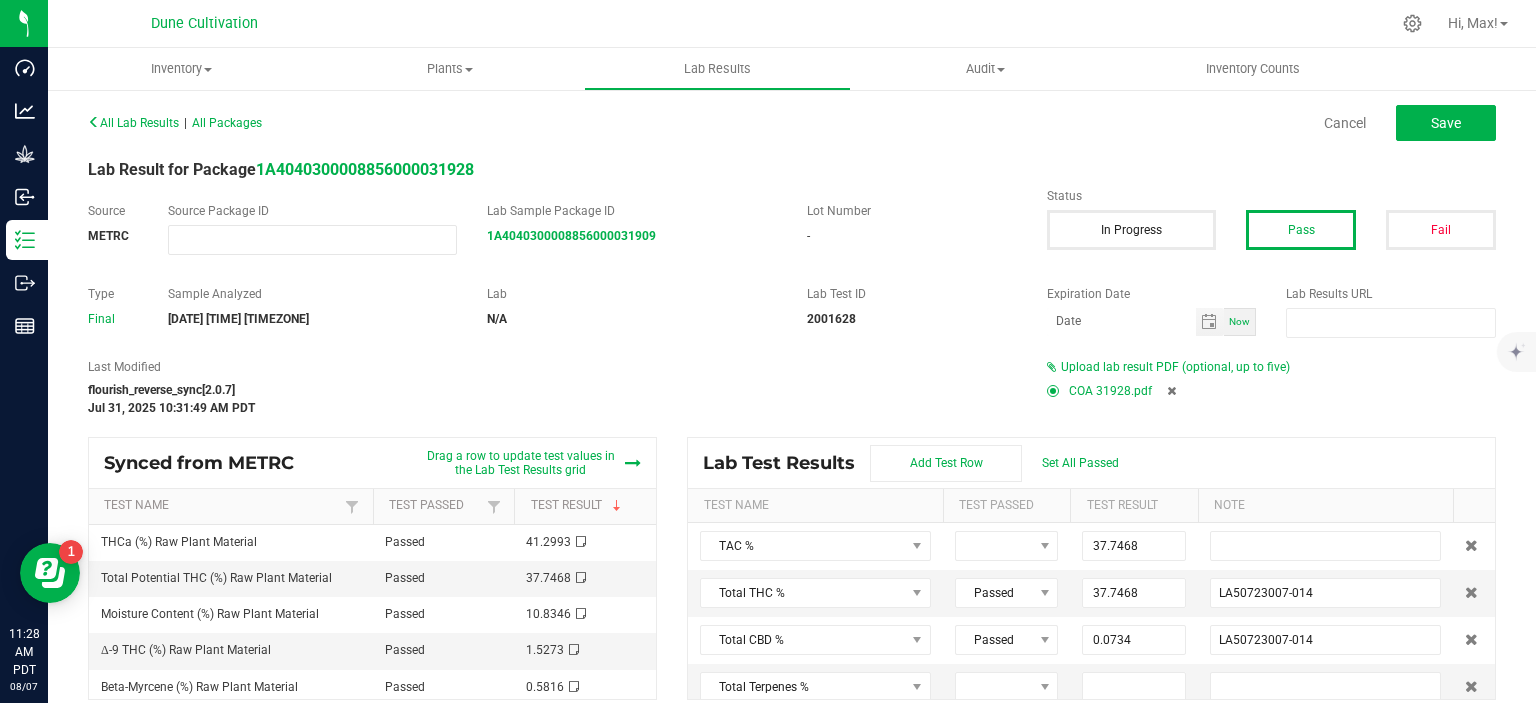 type on "<LOQ (0.001); LA50723007-014" 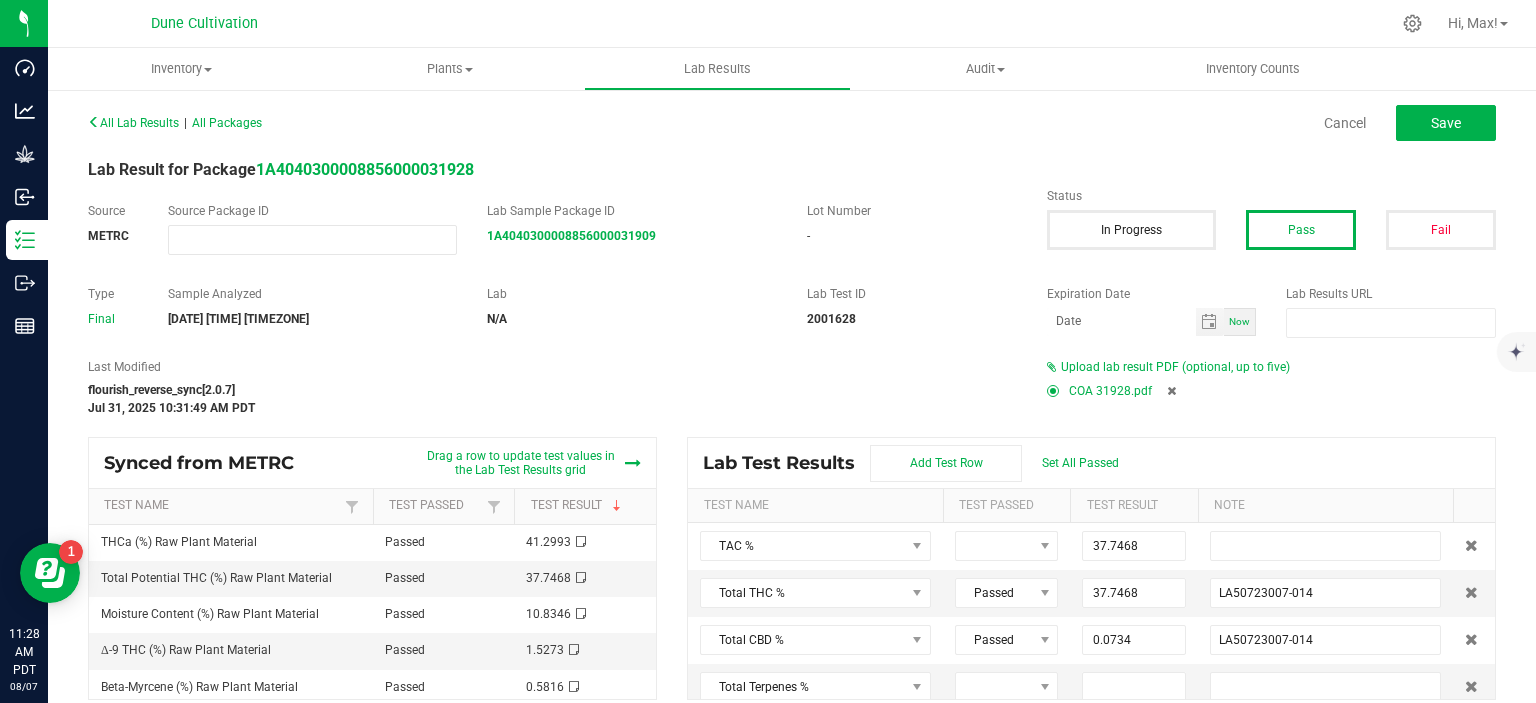 type on "0.0000" 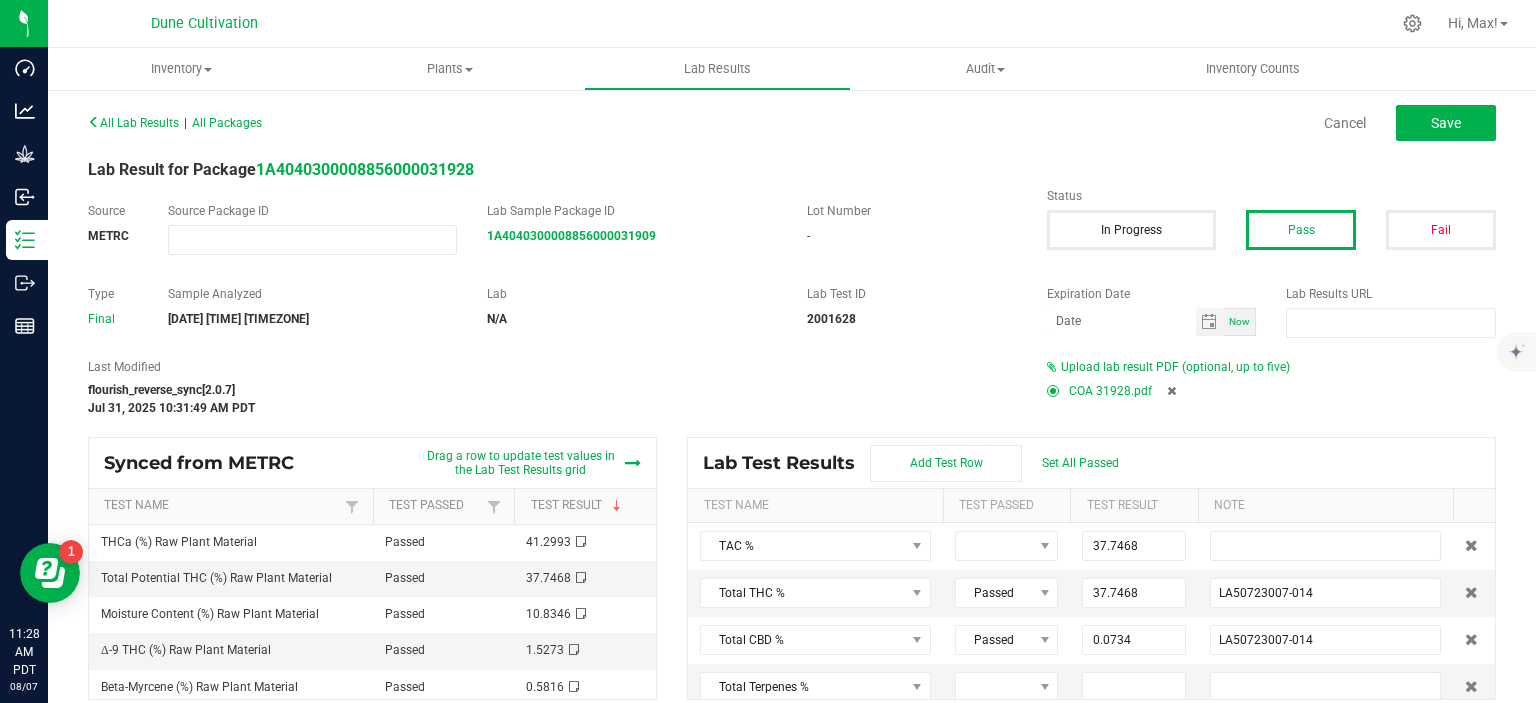 type on "<LOQ (0.001); LA50723007-014" 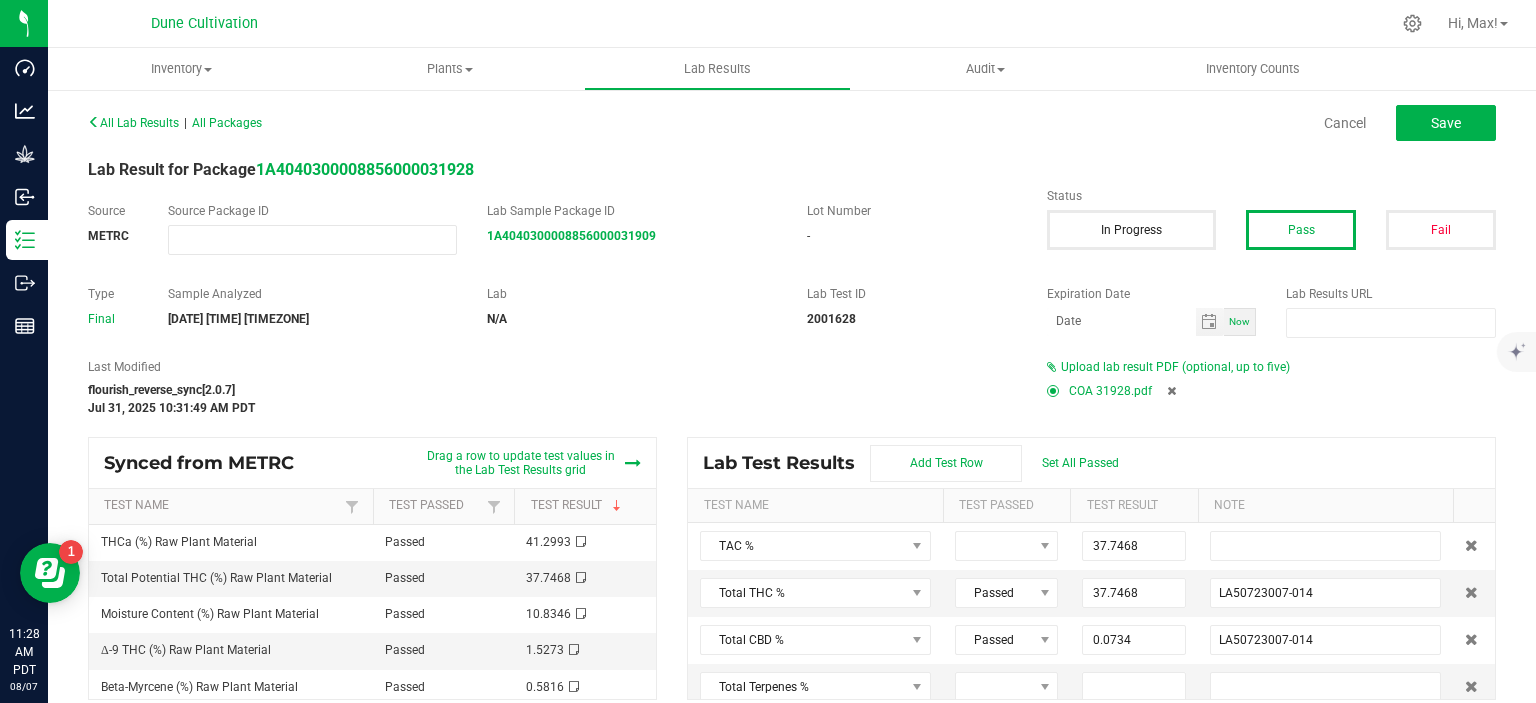 type on "0.0476" 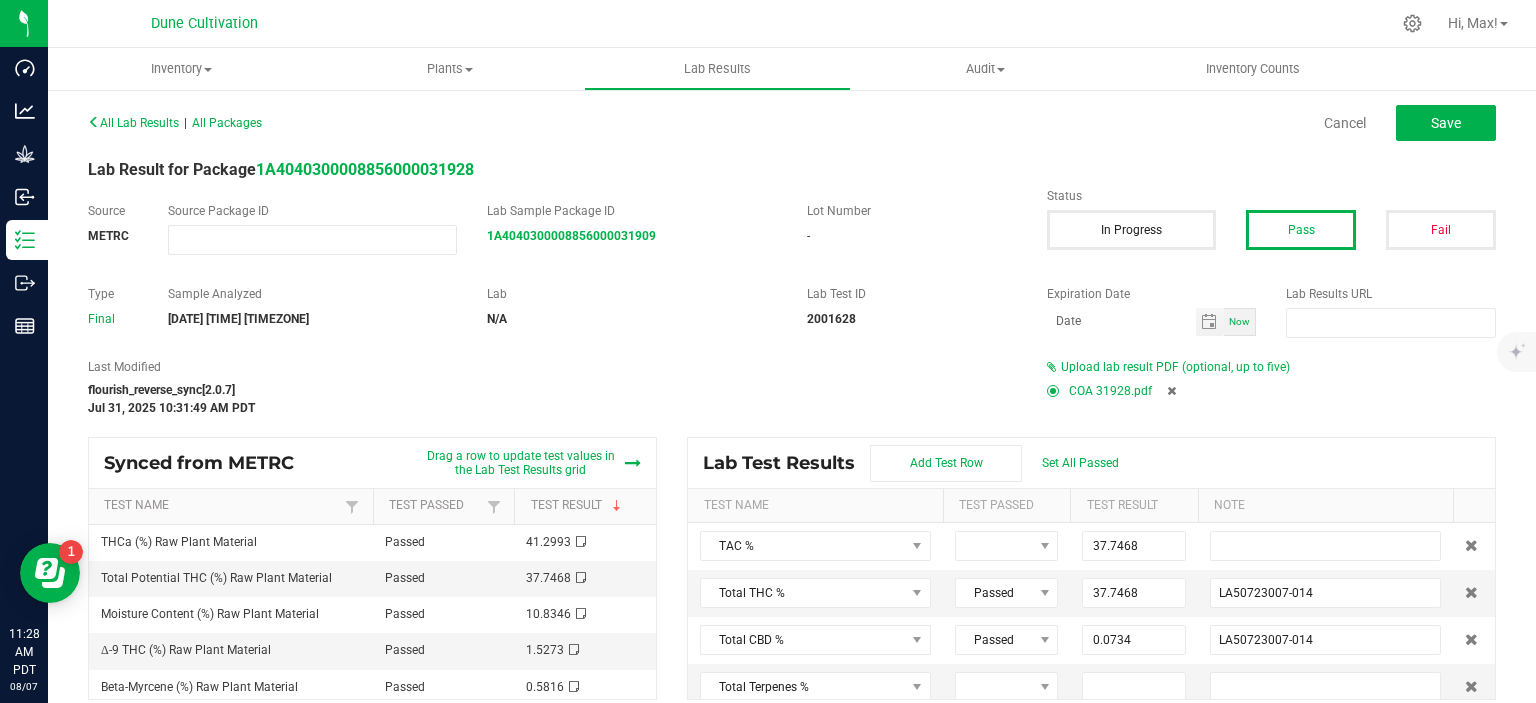 type on "LA50723007-014" 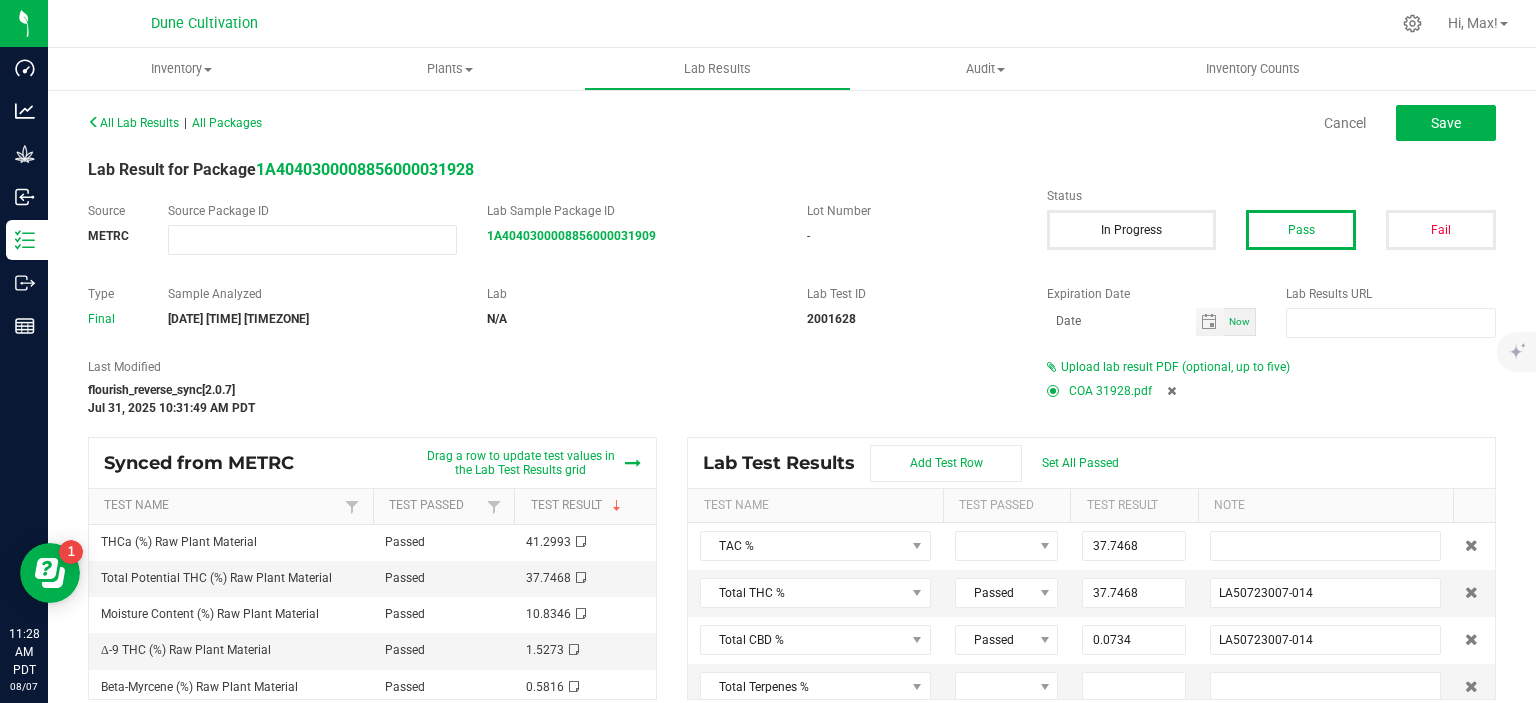 type on "0.1304" 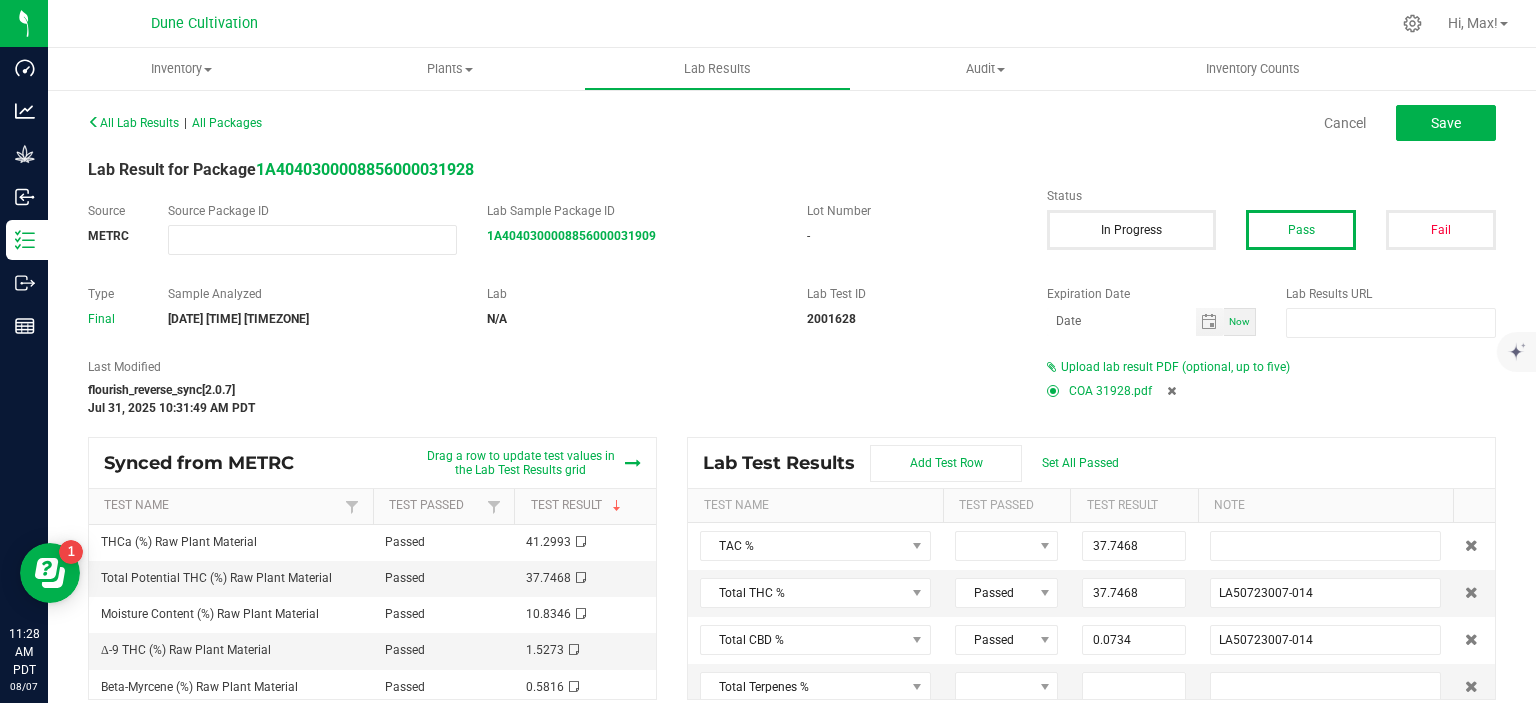 type on "LA50723007-014" 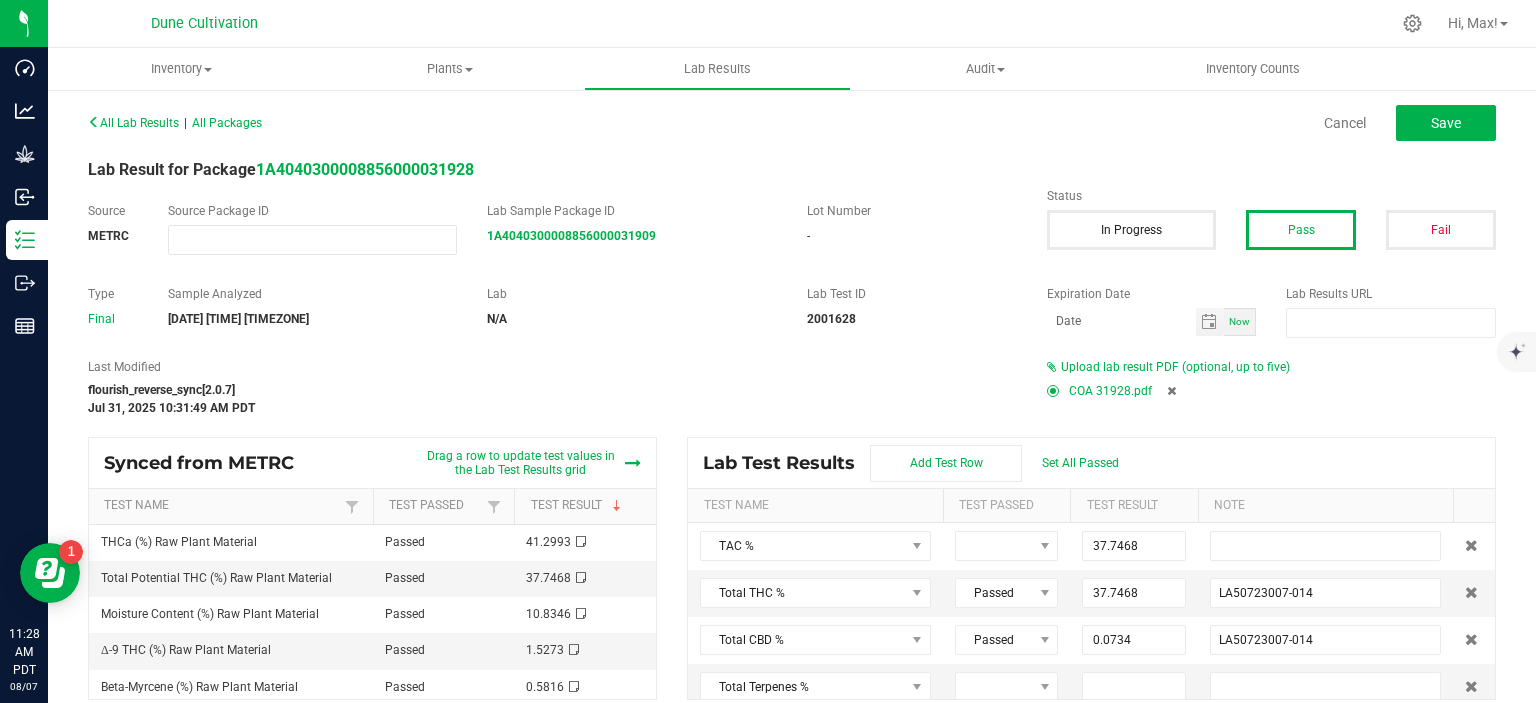 type on "0.4242" 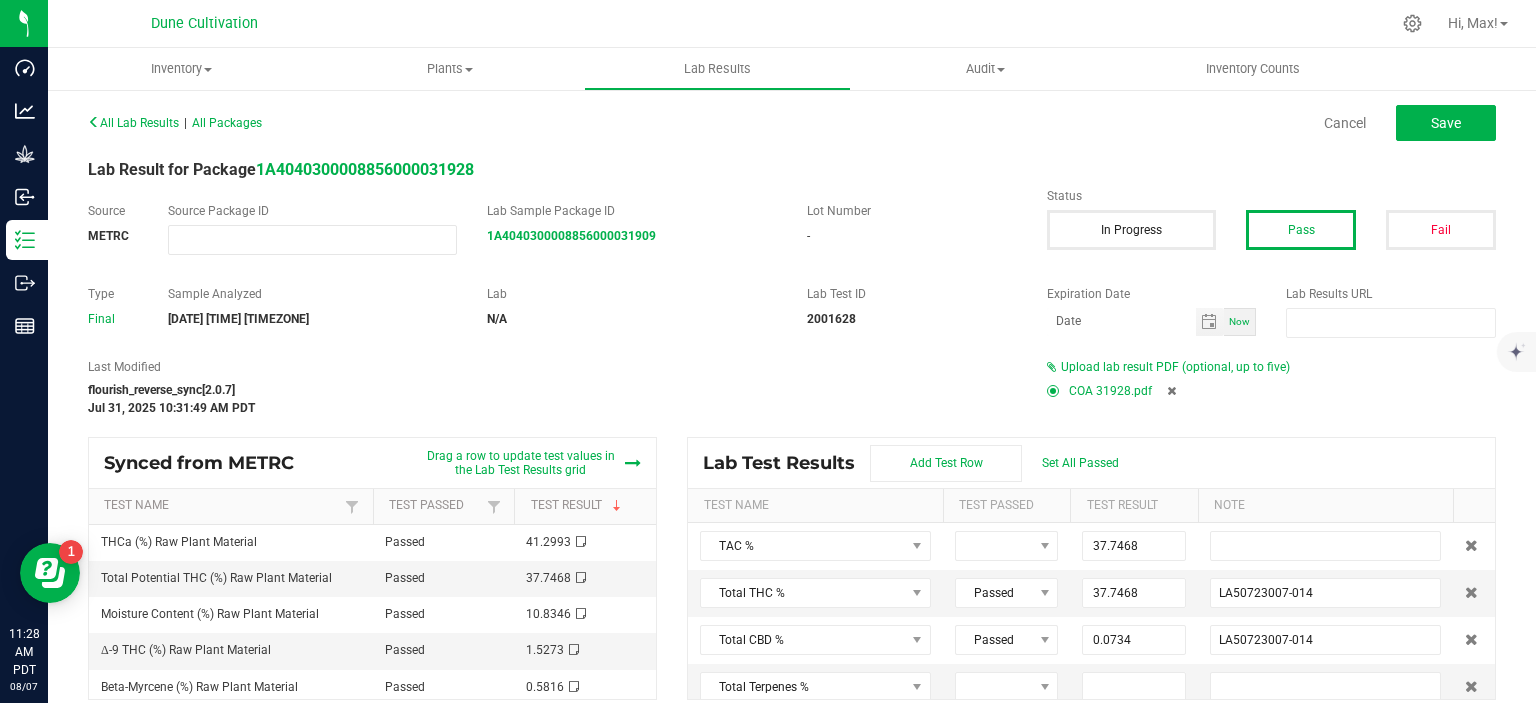 type on "LA50723007-014" 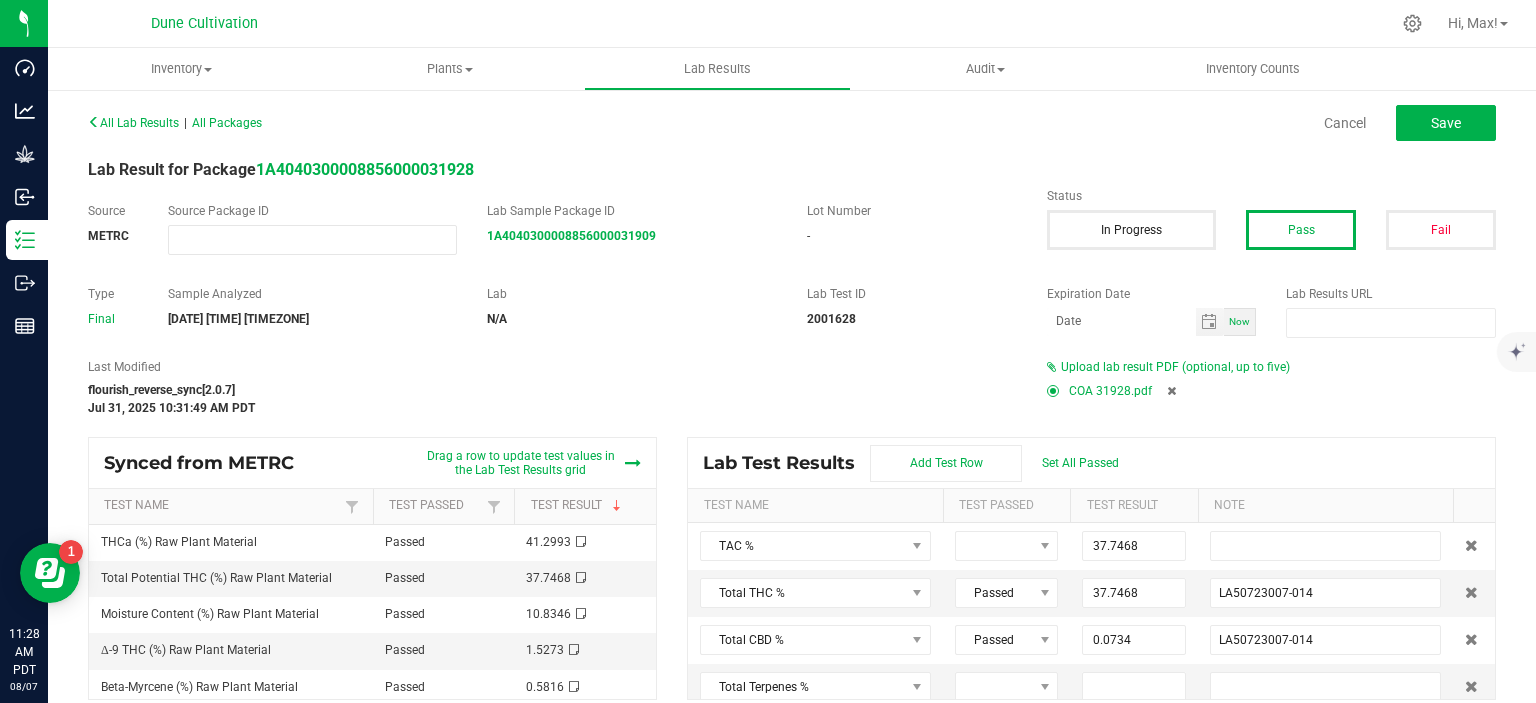 type on "0.0000" 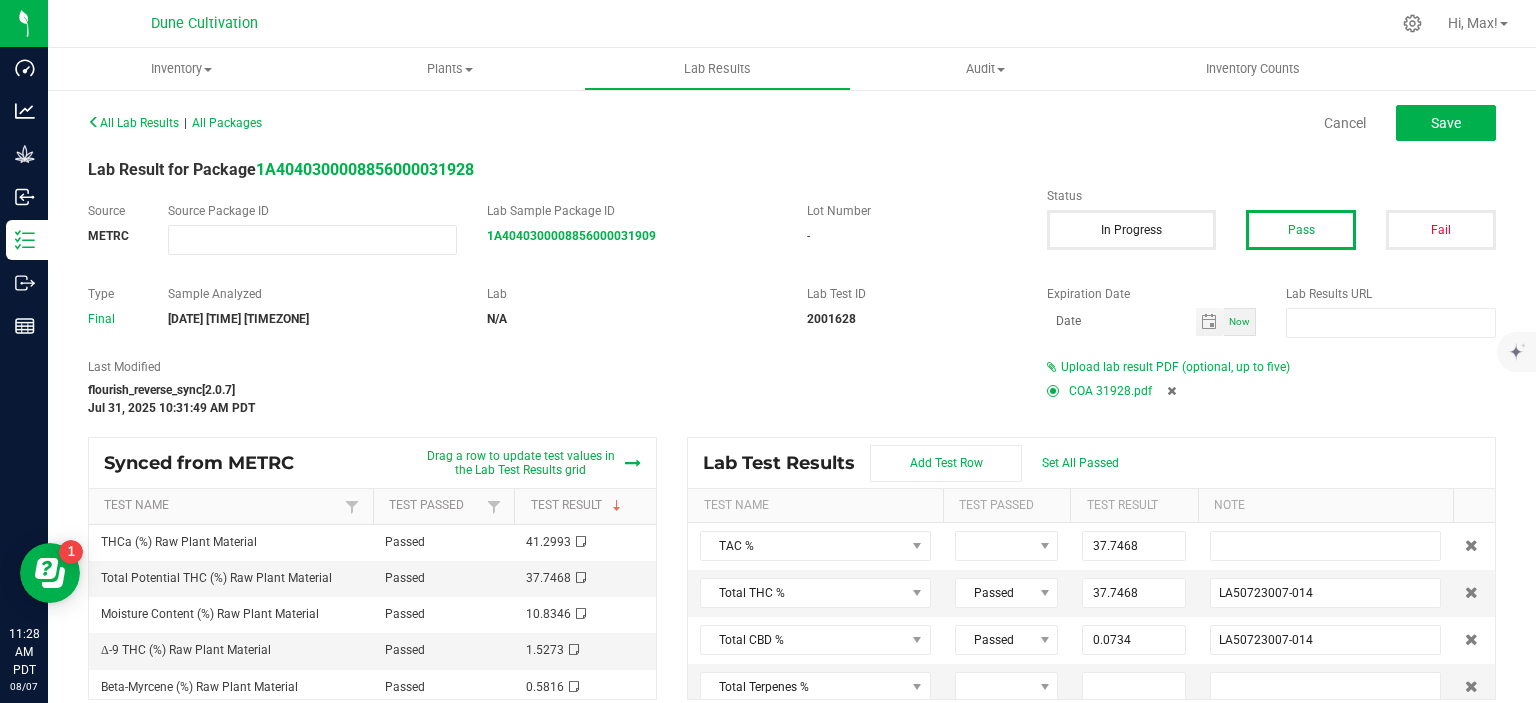 type on "<LOQ (0.02); LA50723007-014" 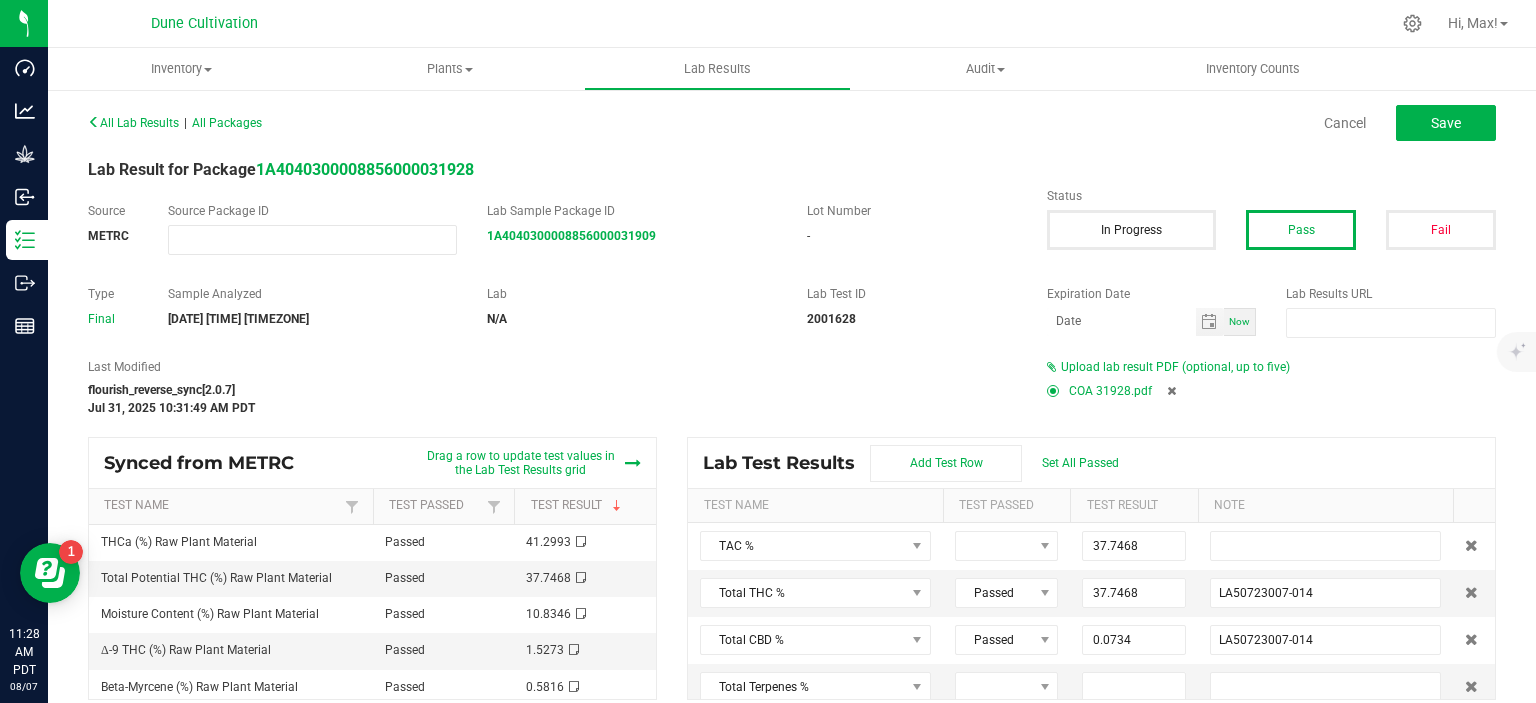 type on "0.3557" 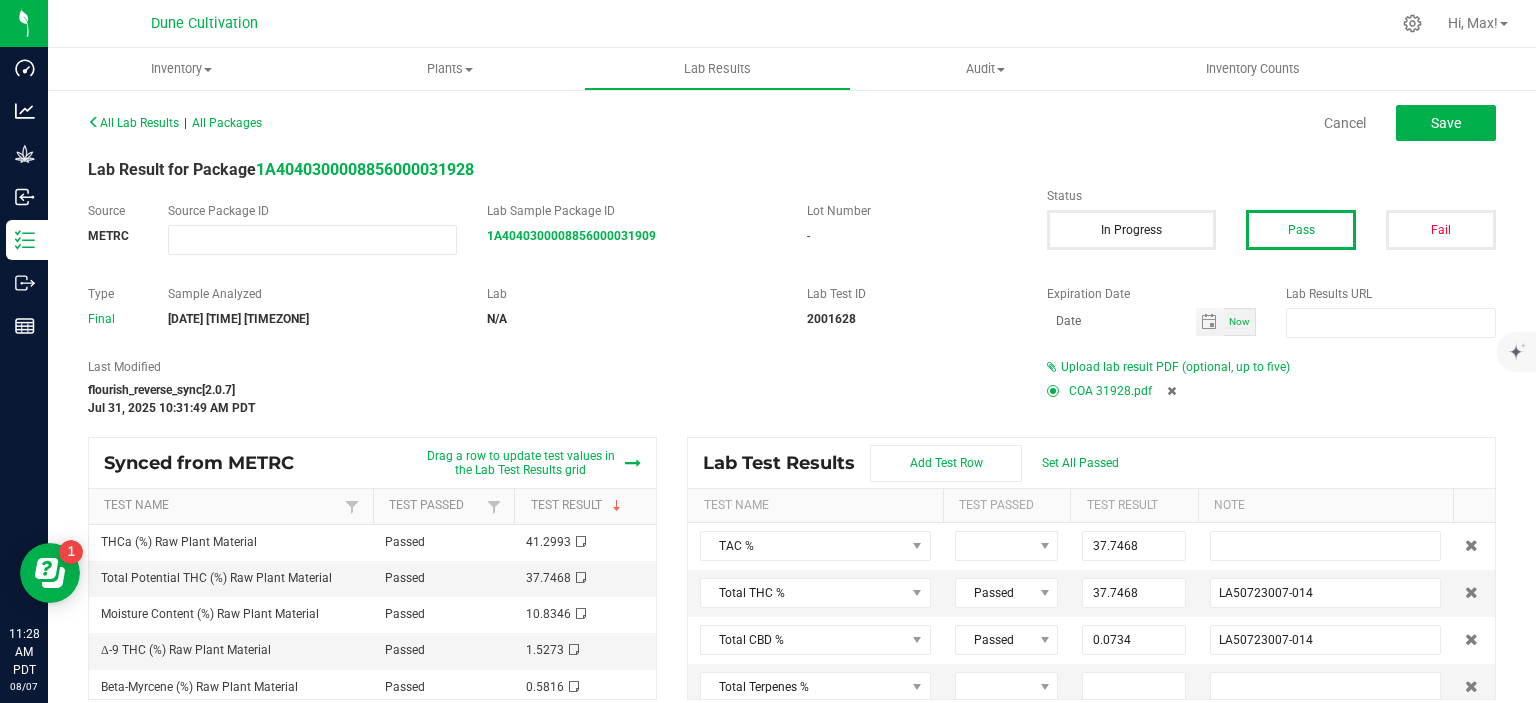 type on "LA50723007-014" 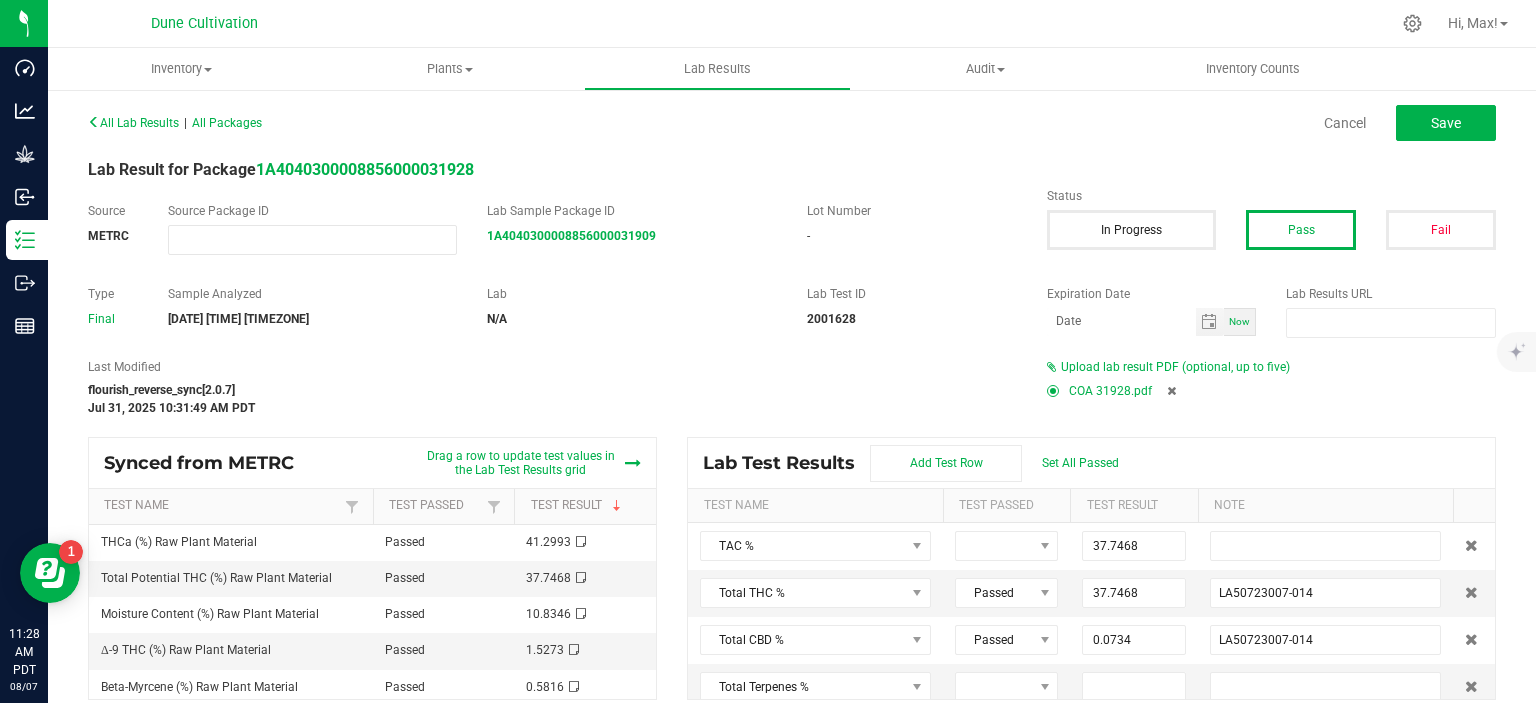 type on "0.1995" 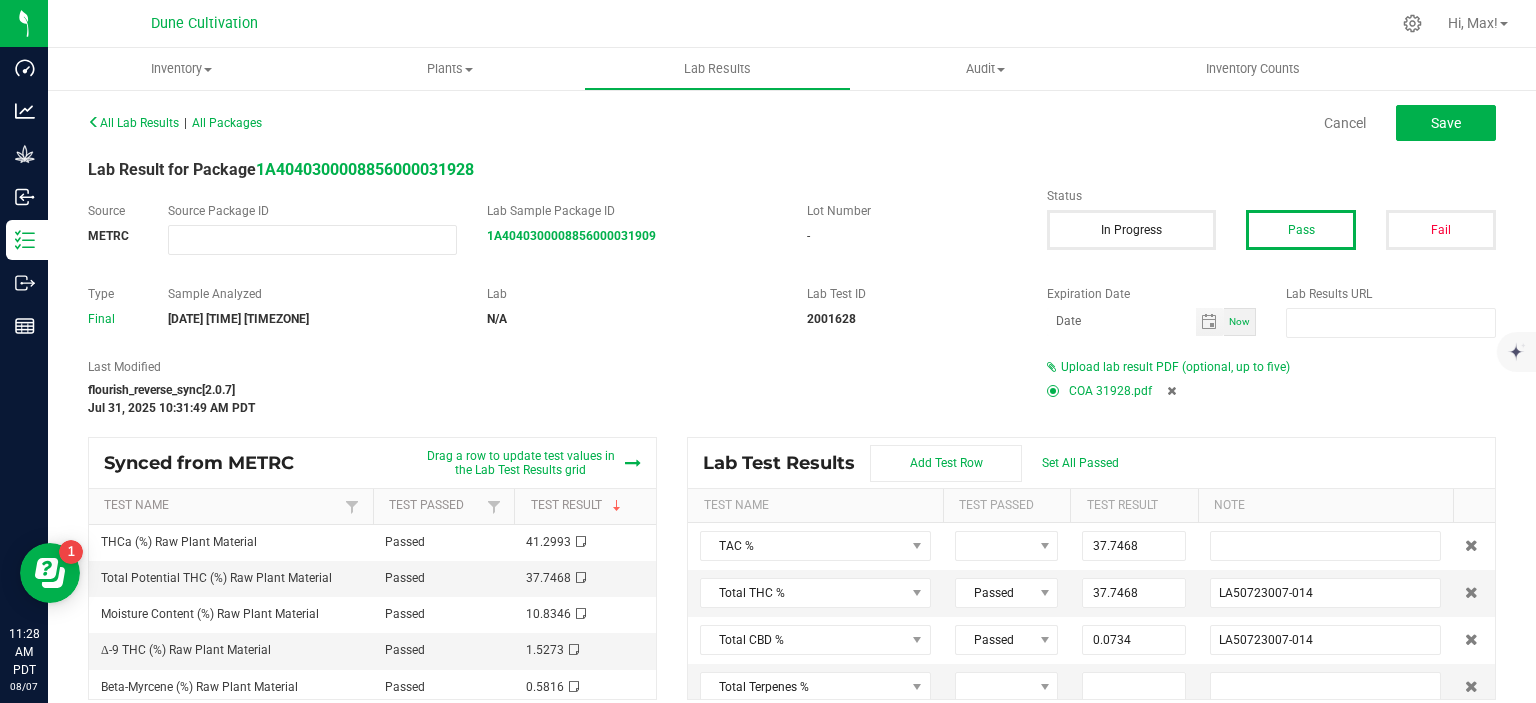 type on "LA50723007-014" 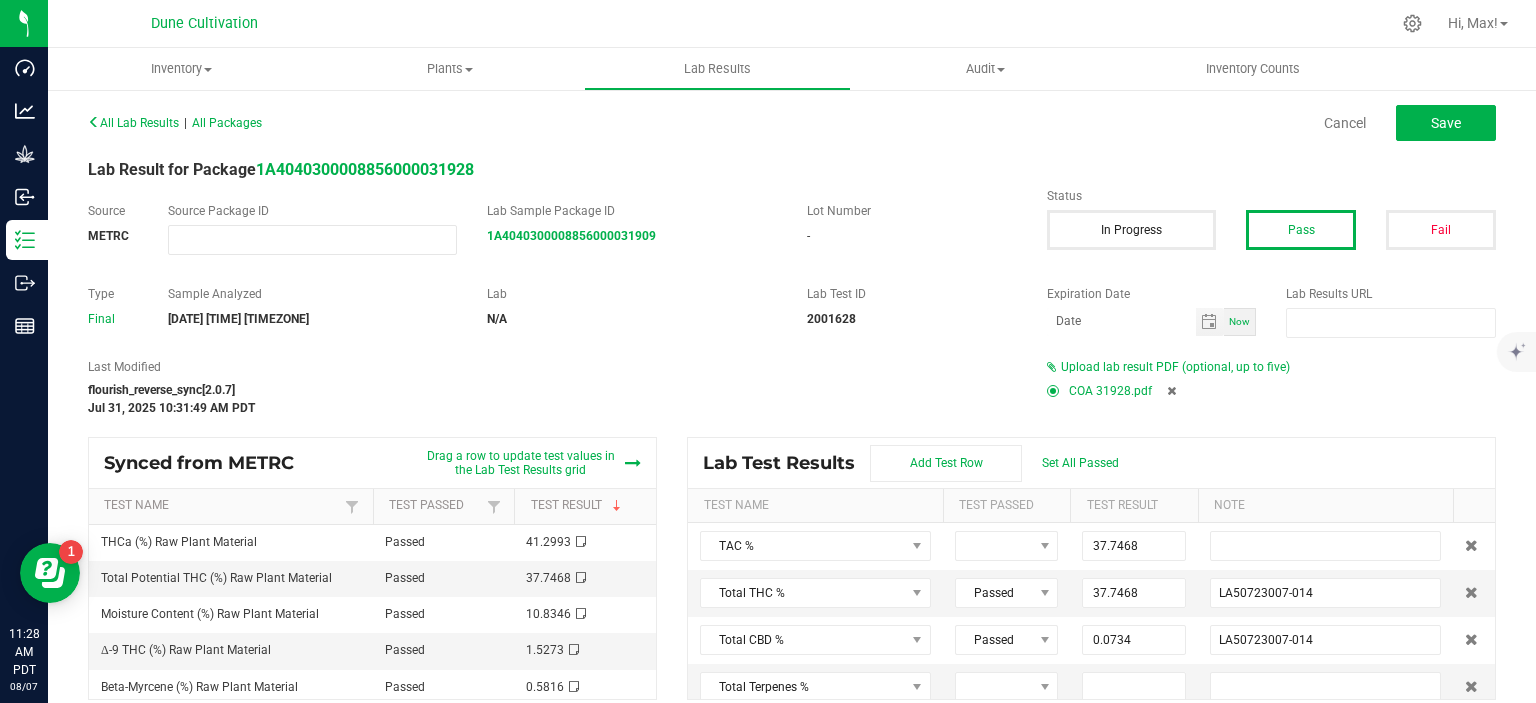 type on "0.2444" 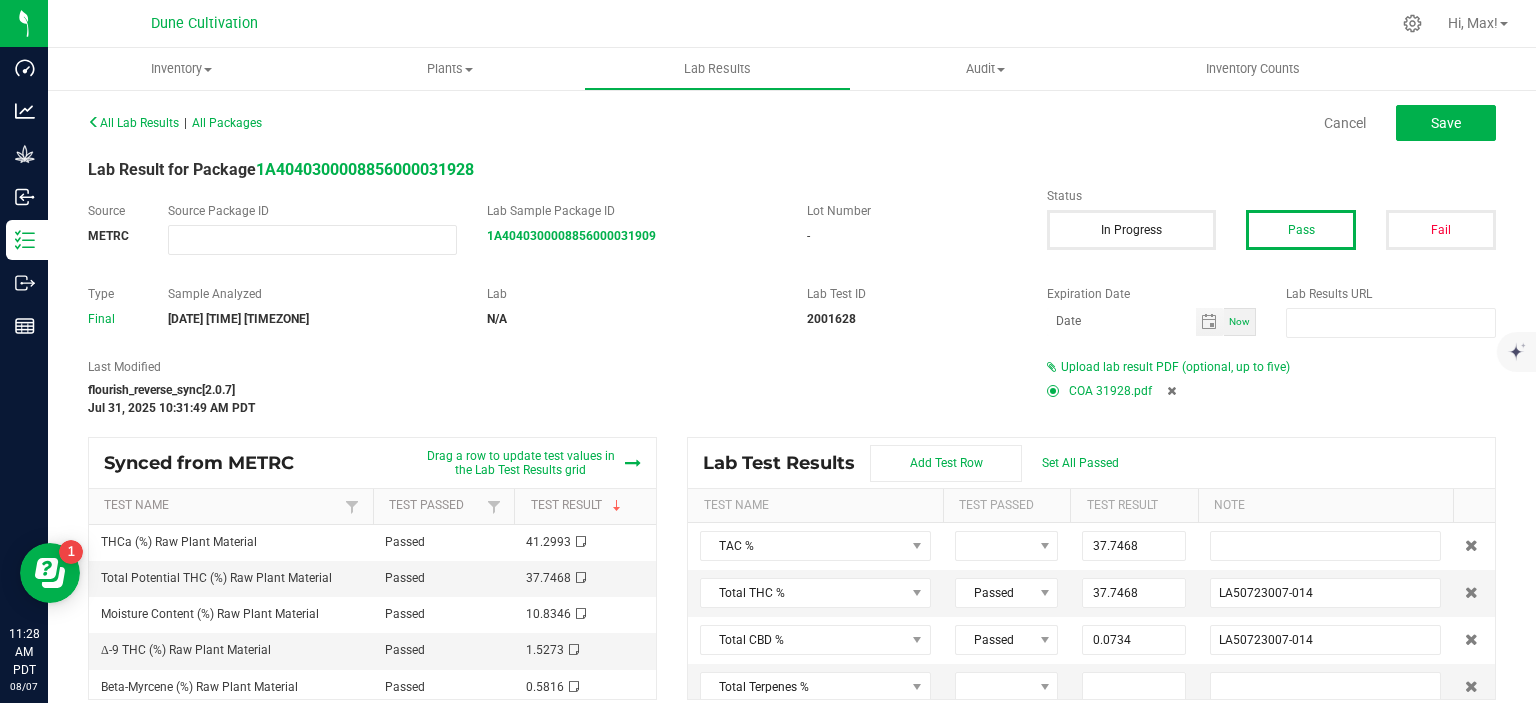 type on "LA50723007-014" 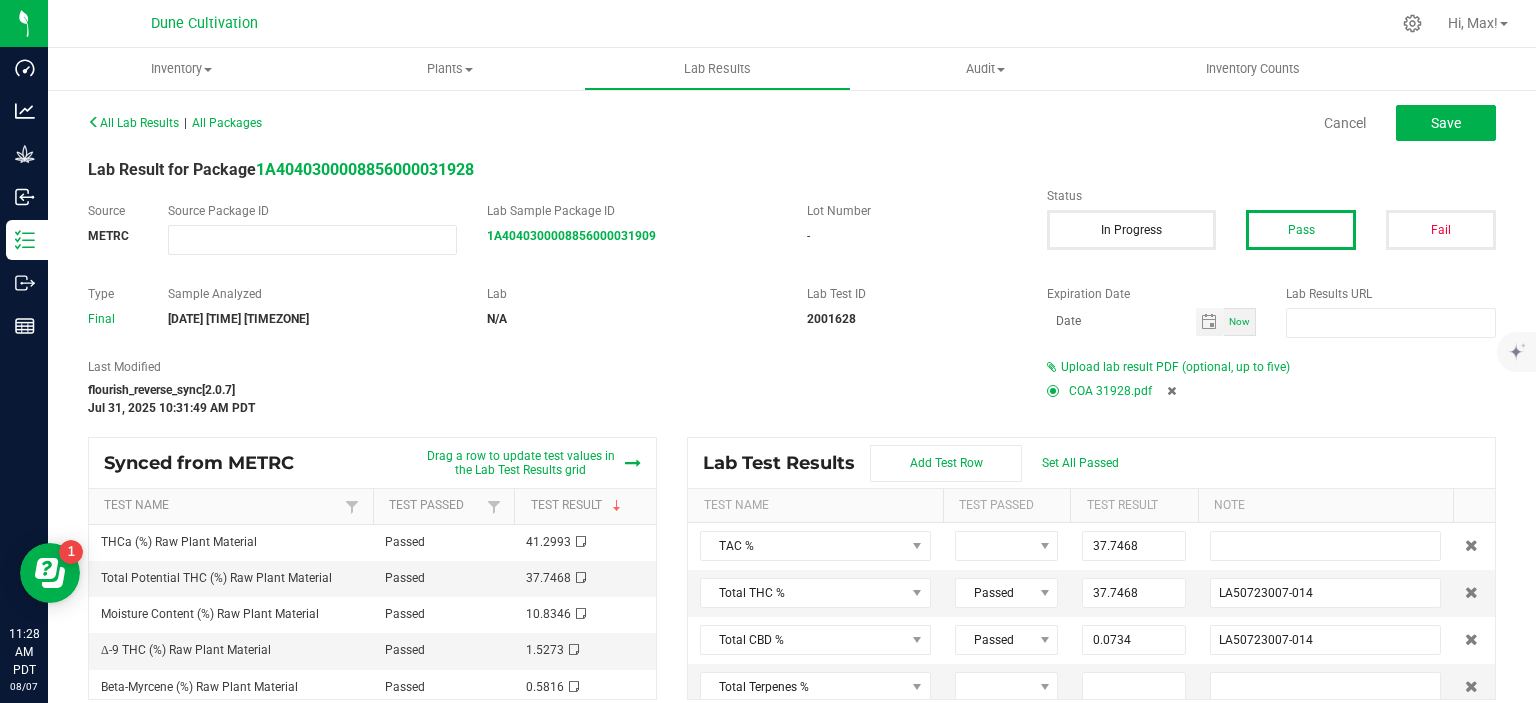 type on "0.1468" 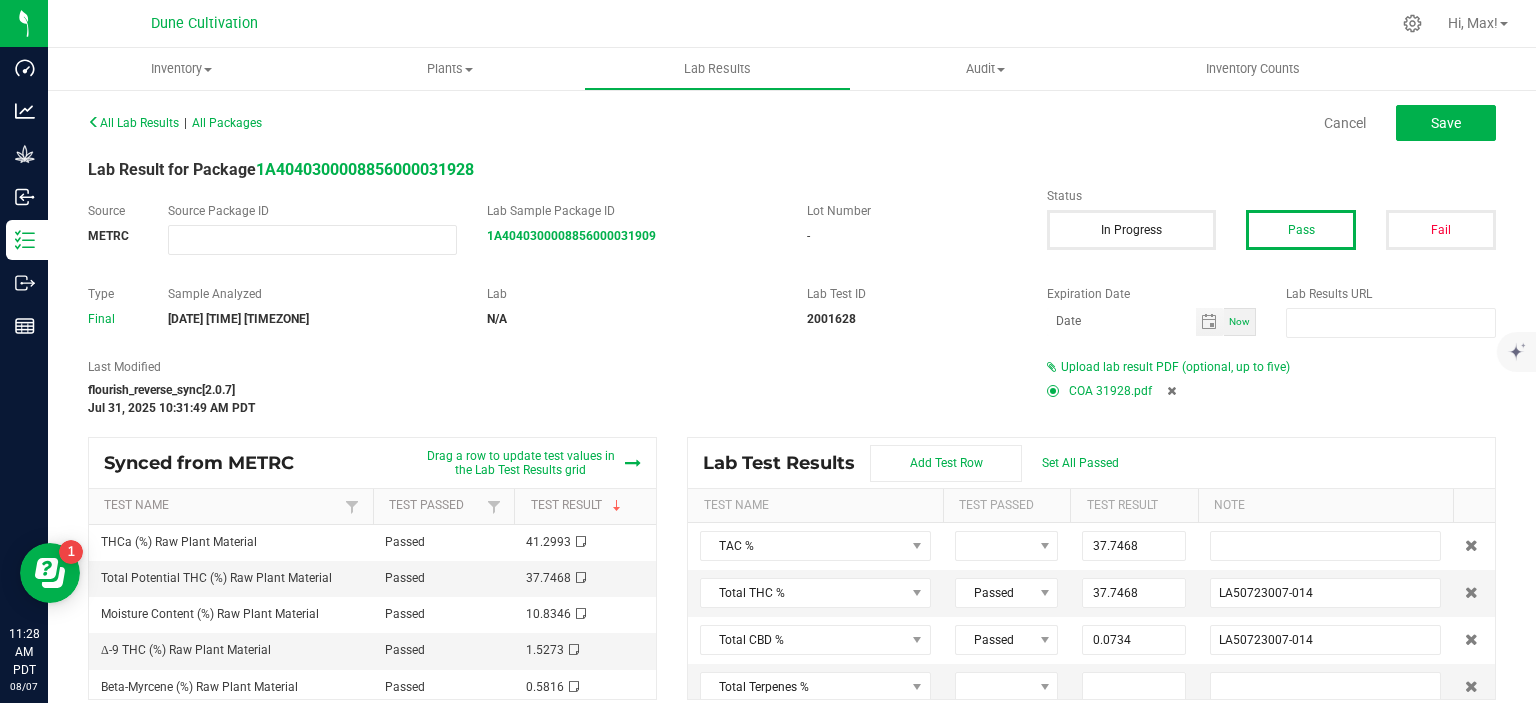 type on "LA50723007-014" 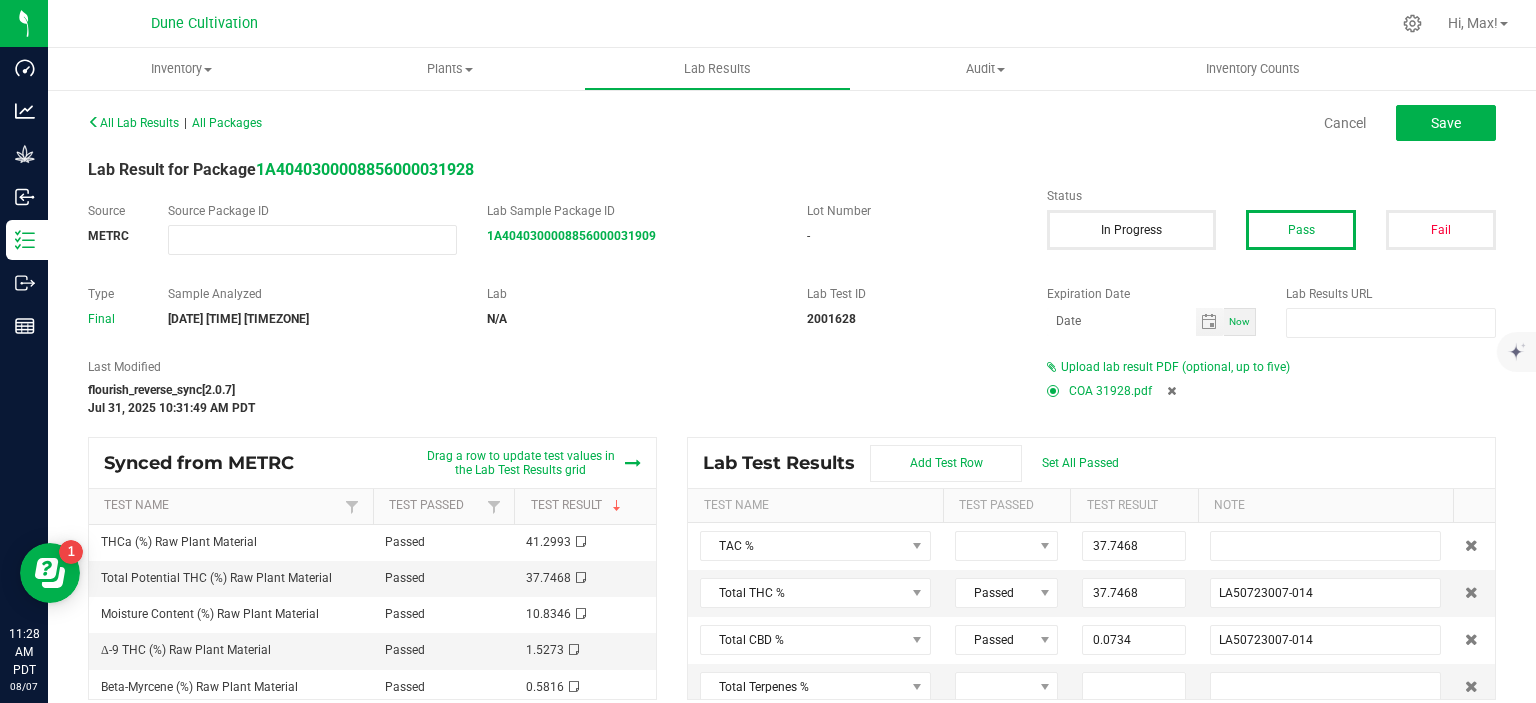 type on "0.5816" 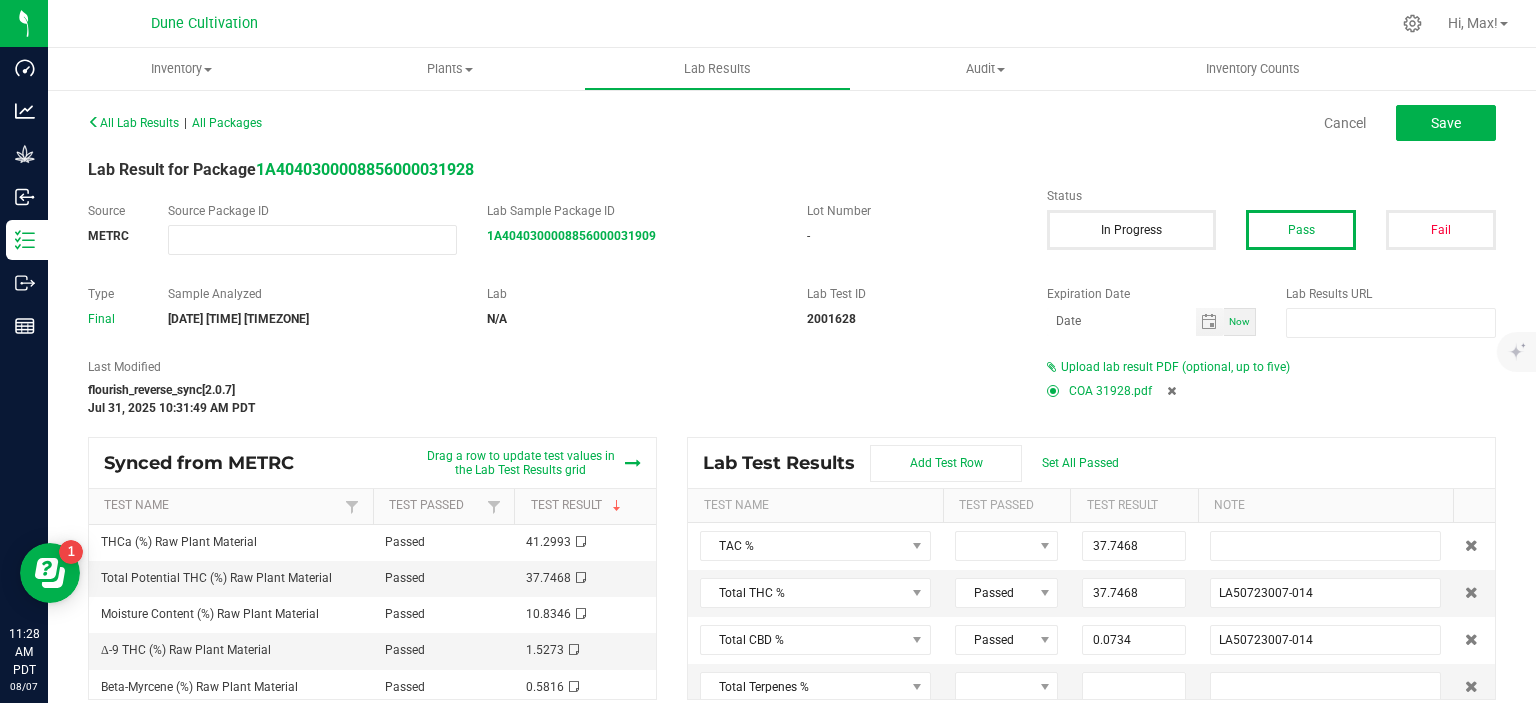 type on "LA50723007-014" 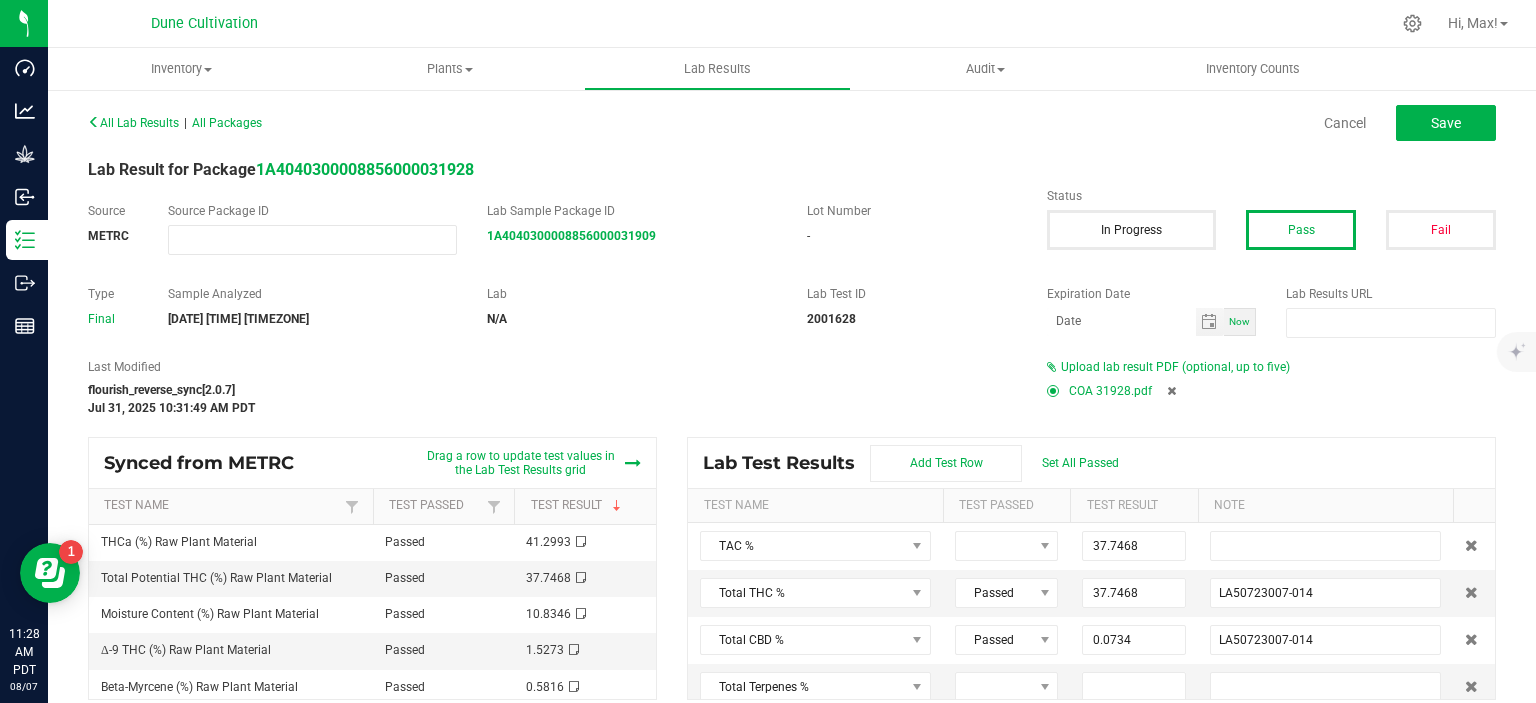 type on "0.0000" 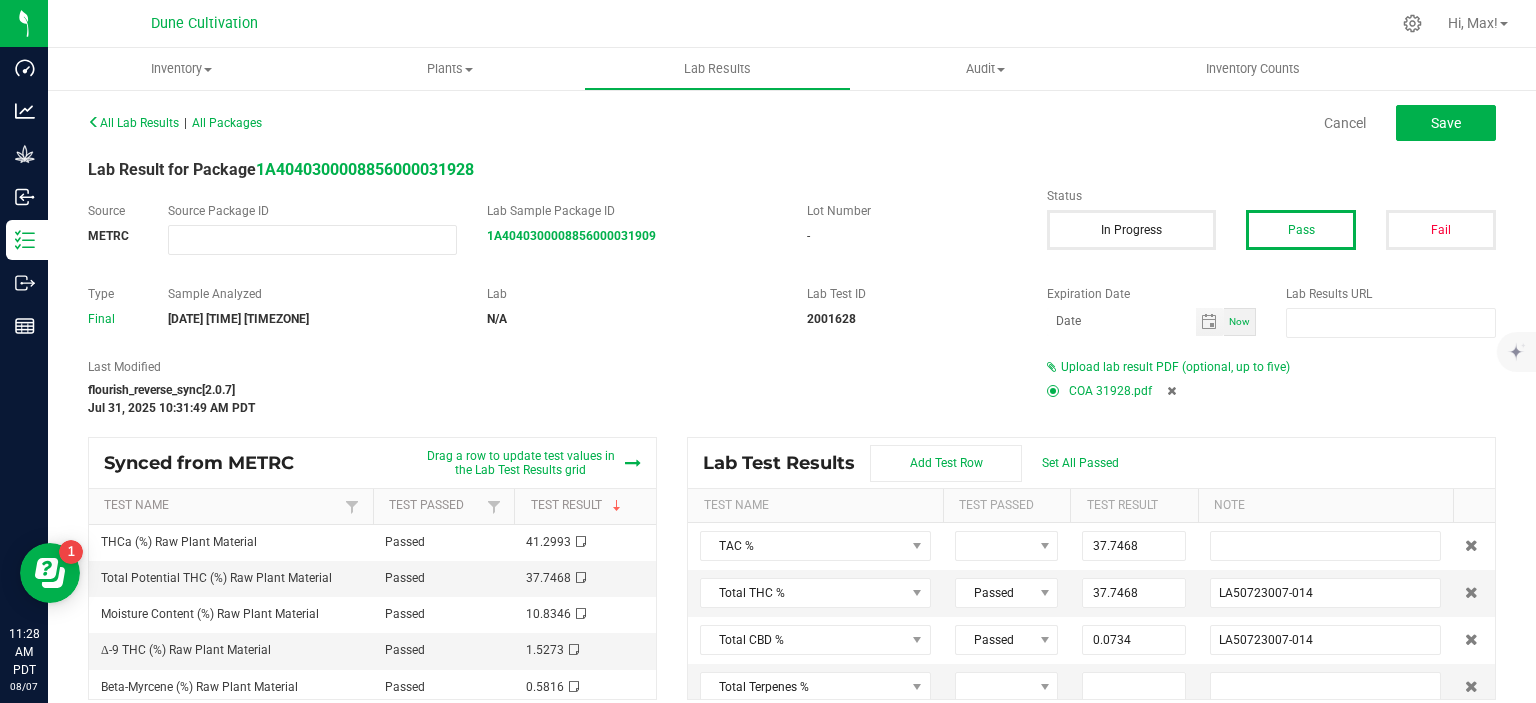 type on "<LOQ (0.02); LA50723007-014" 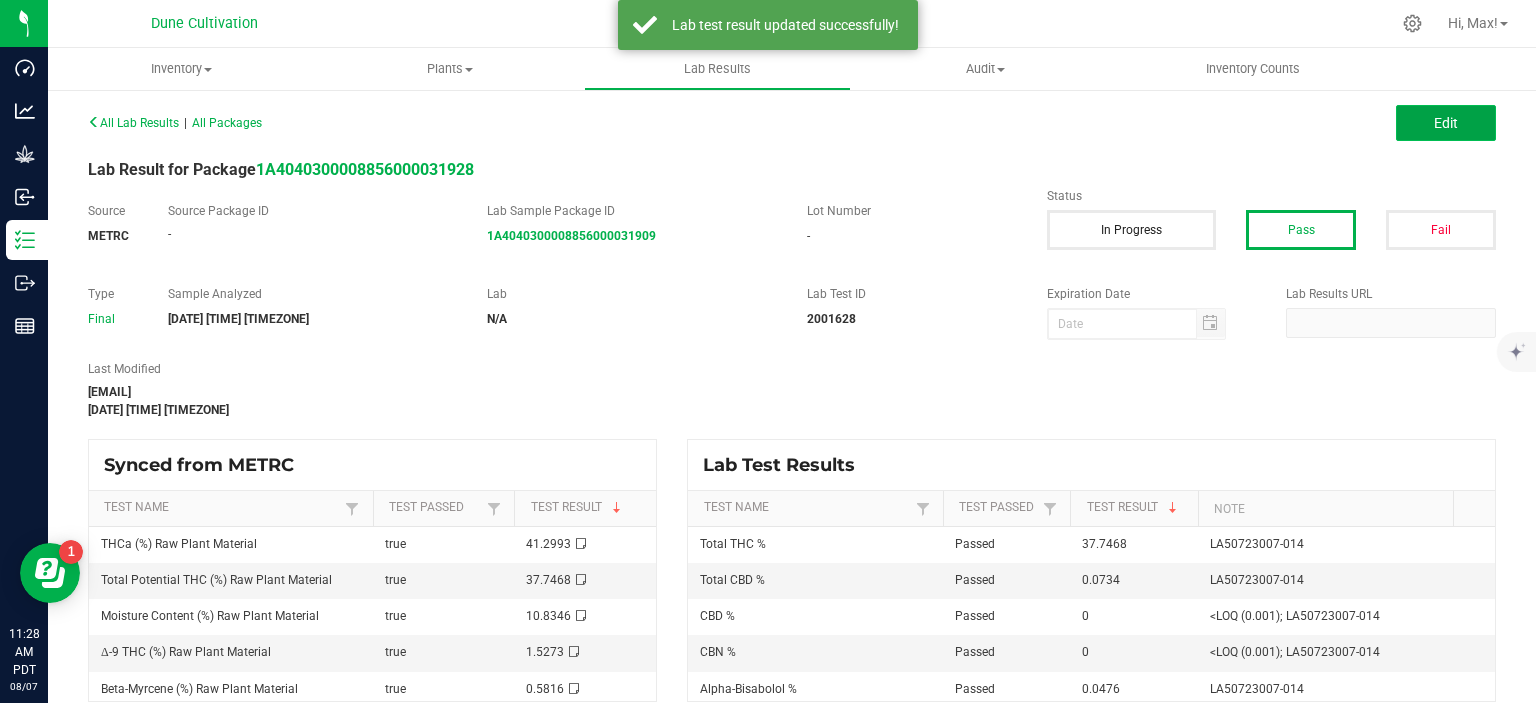 click on "Edit" at bounding box center [1446, 123] 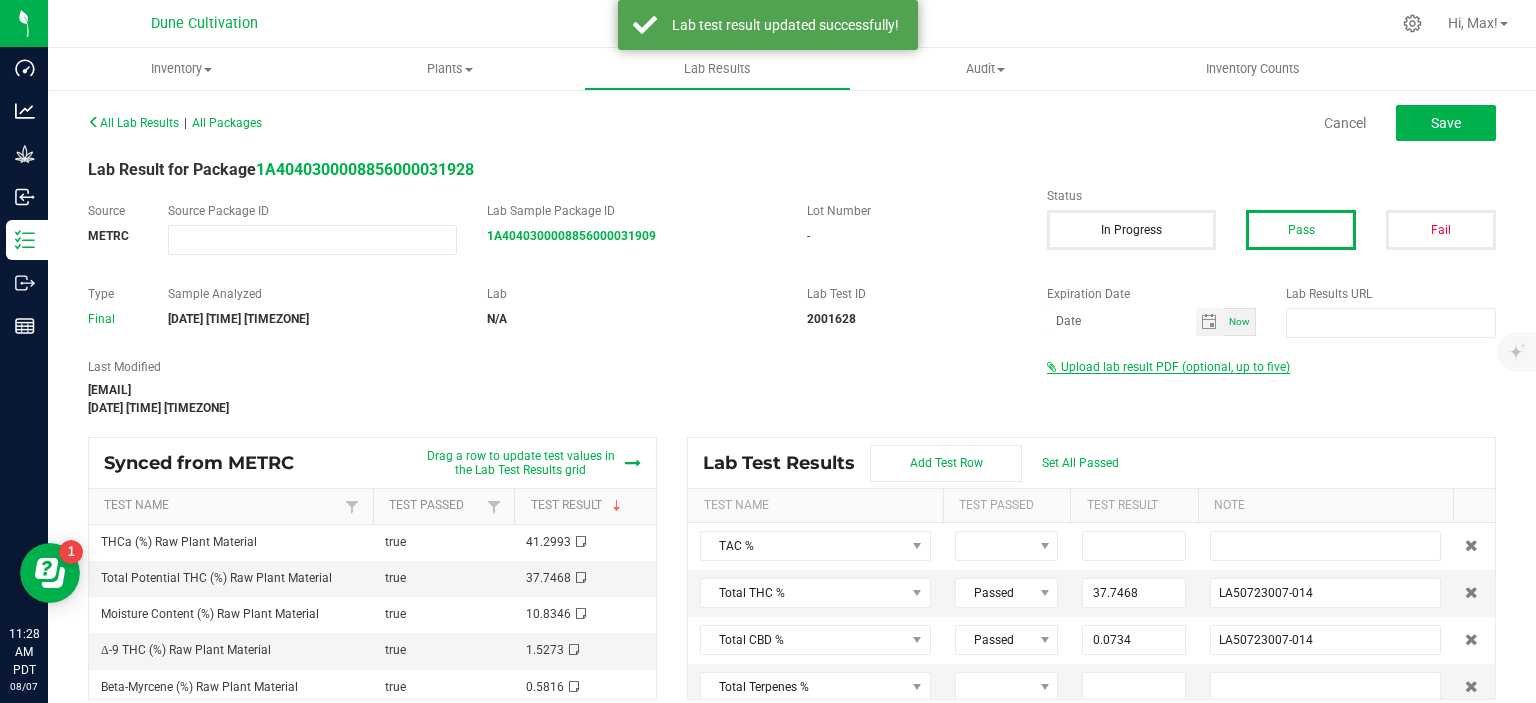 click on "Upload lab result PDF (optional, up to five)" at bounding box center [1175, 367] 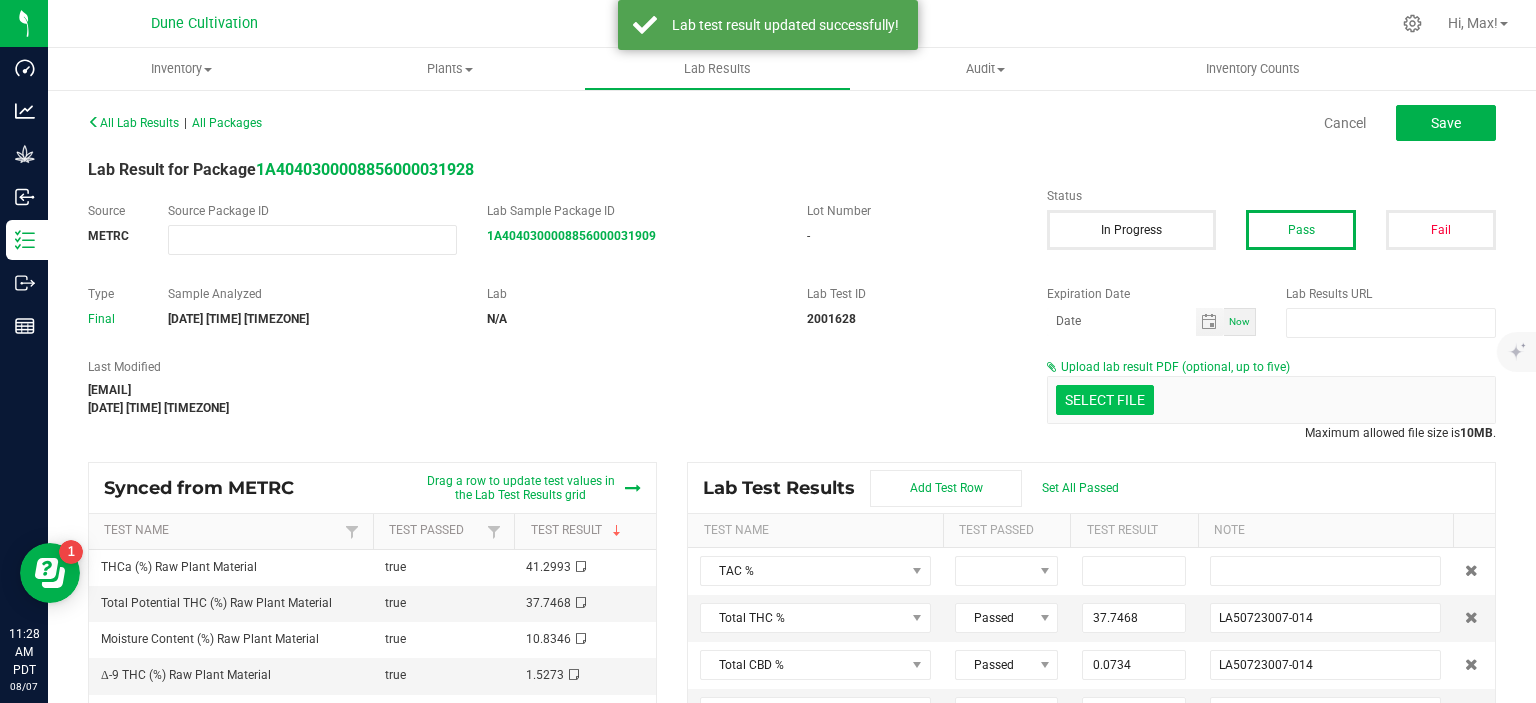 click at bounding box center [-292, 296] 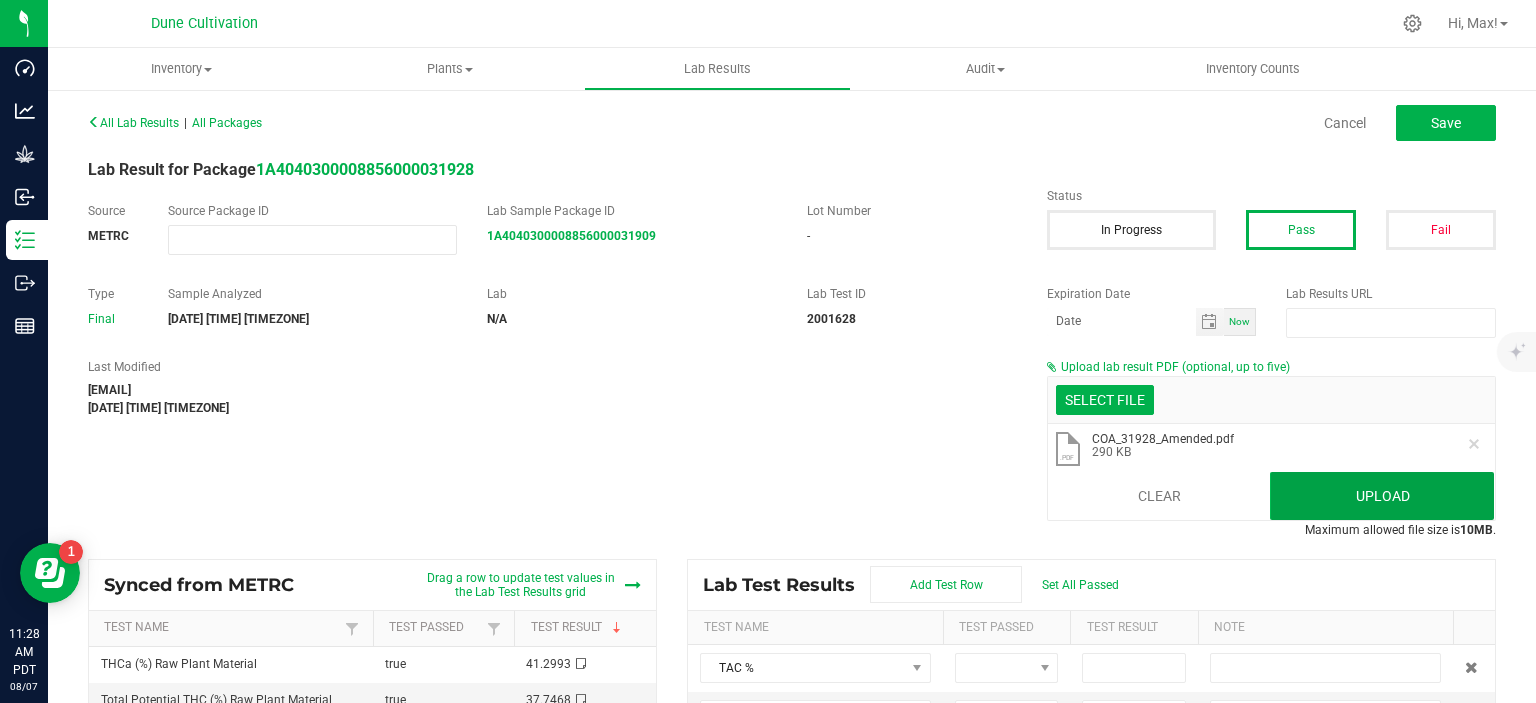 click on "Upload" at bounding box center [1382, 496] 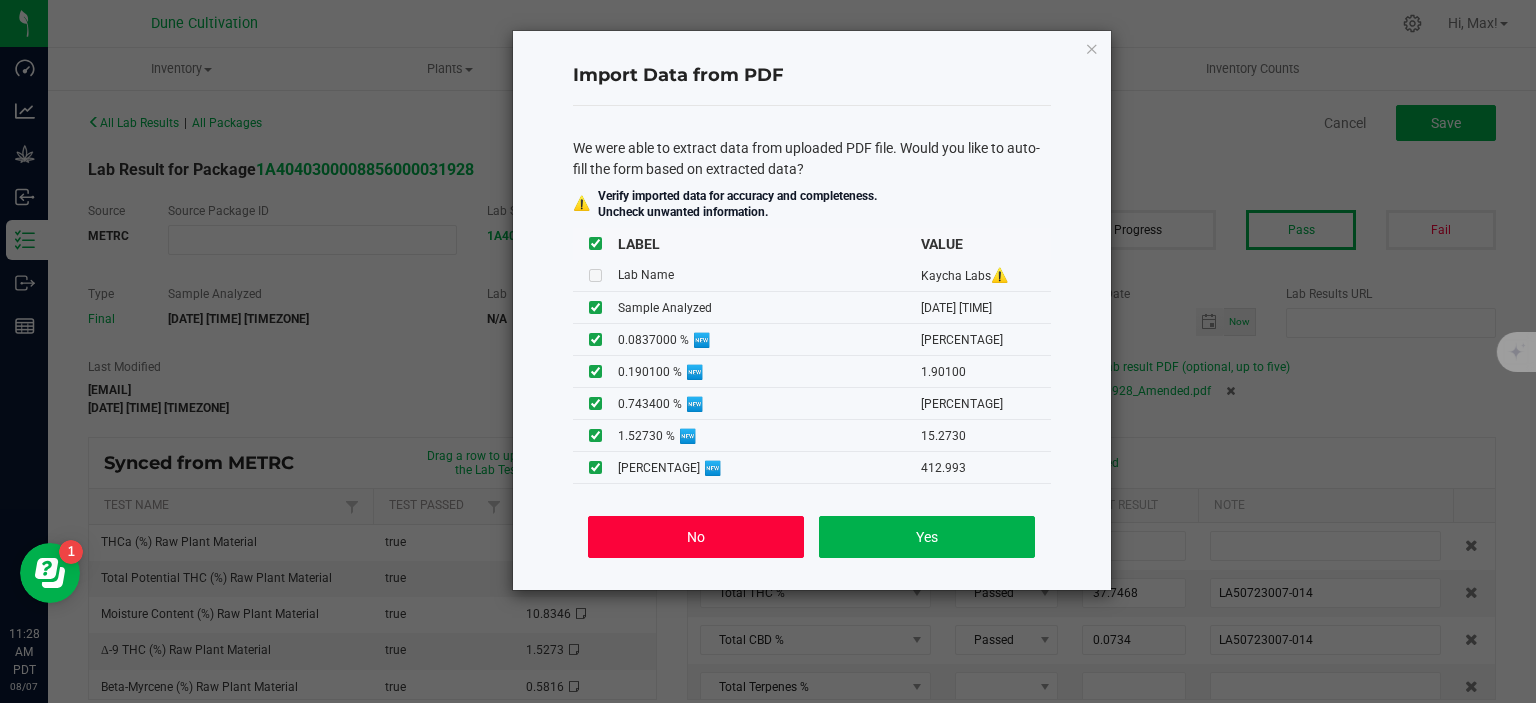 click on "No" 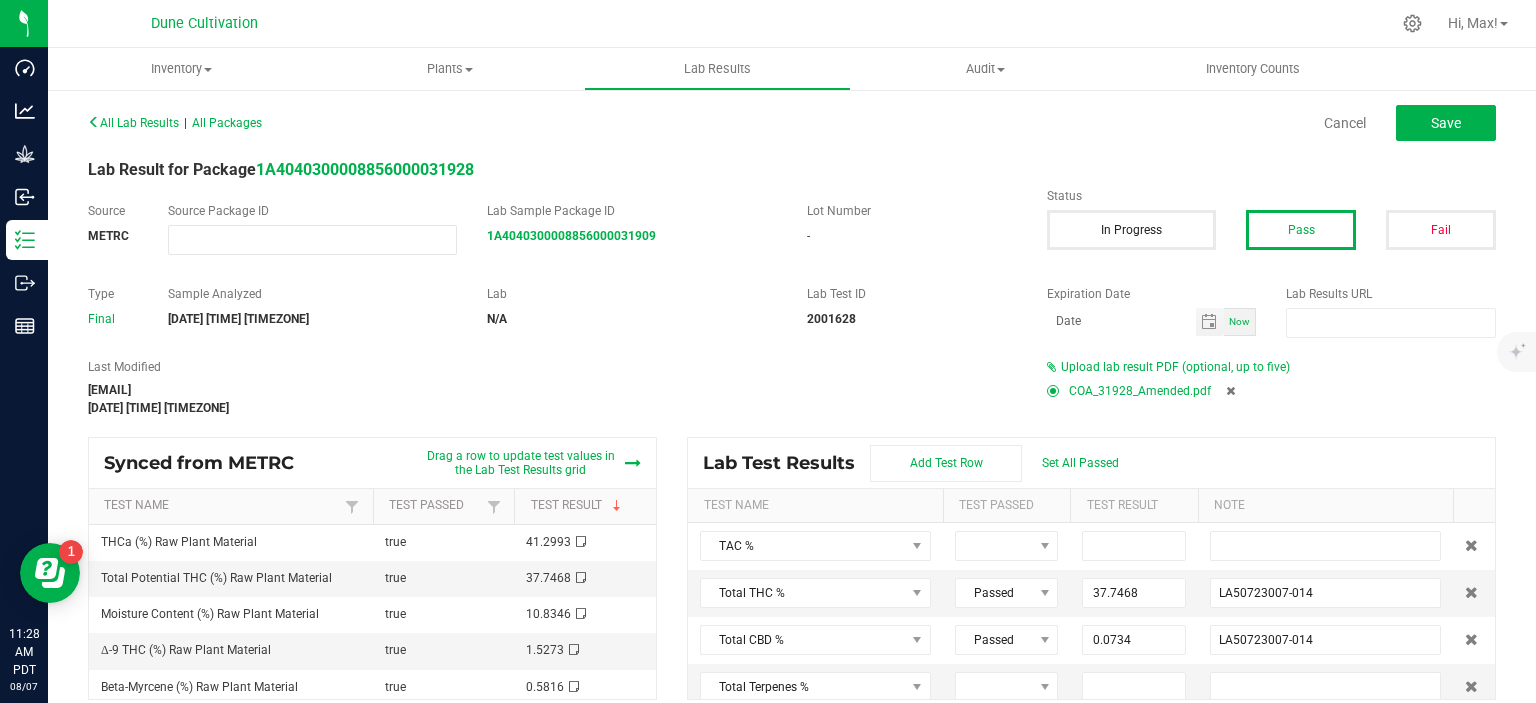 click on "All Lab Results  |  All Packages   Cancel   Save" at bounding box center [792, 123] 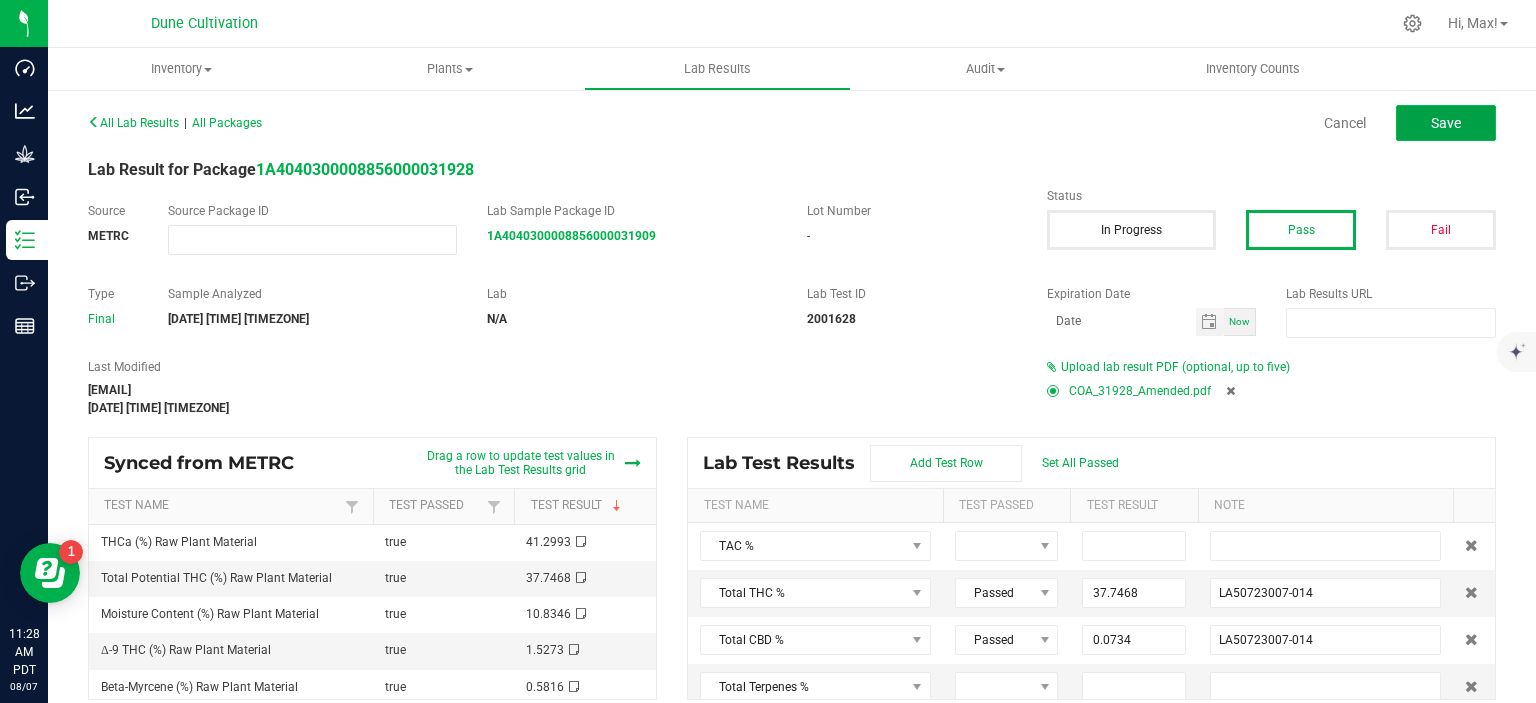 click on "Save" 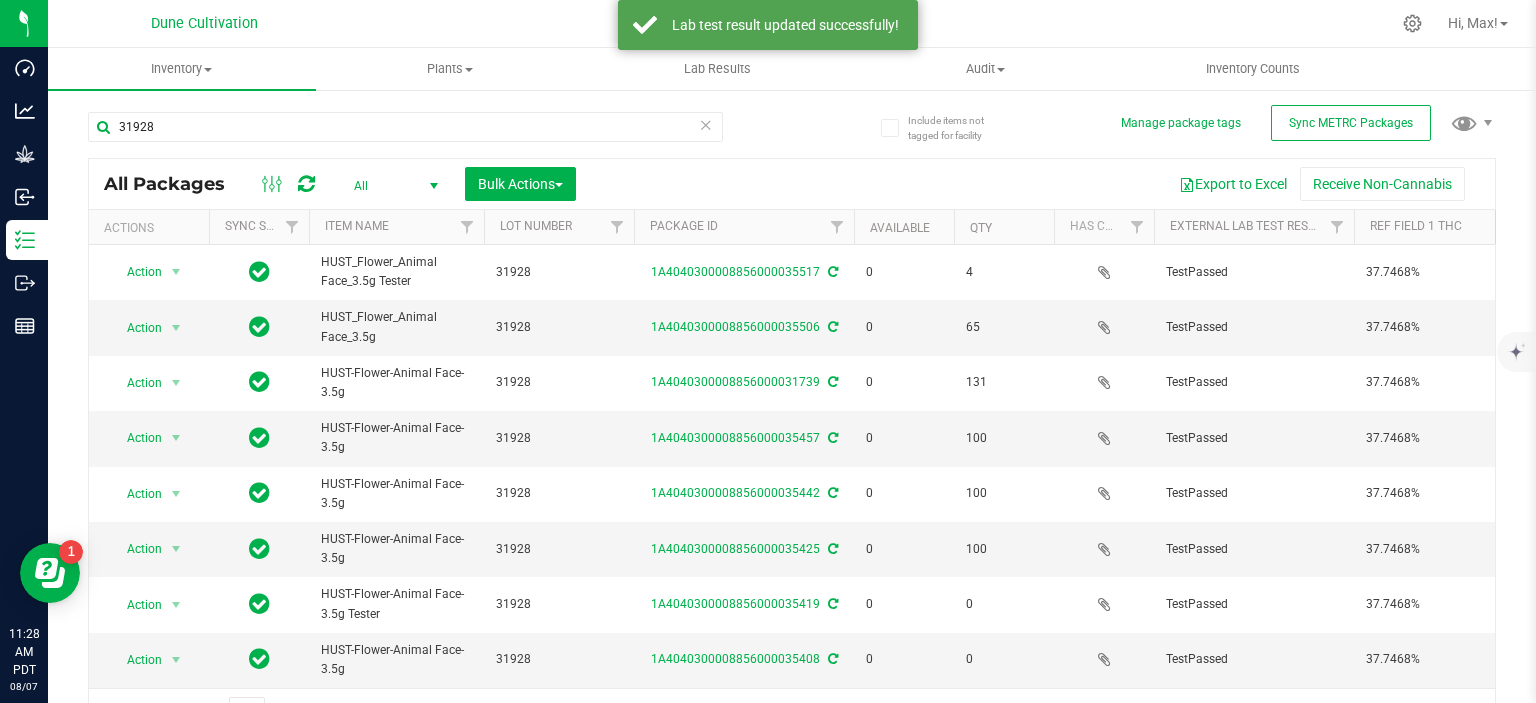 scroll, scrollTop: 154, scrollLeft: 0, axis: vertical 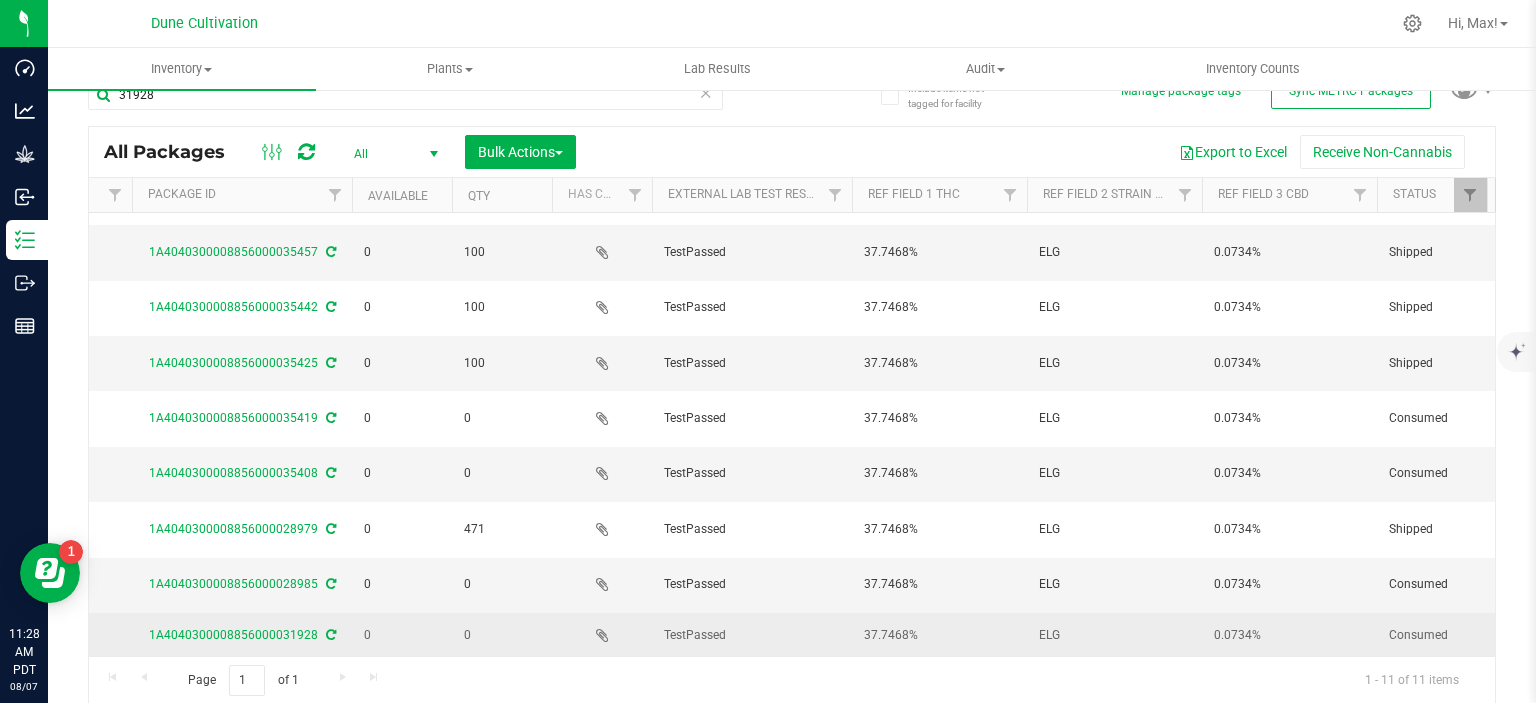 click on "ELG" at bounding box center (1114, 635) 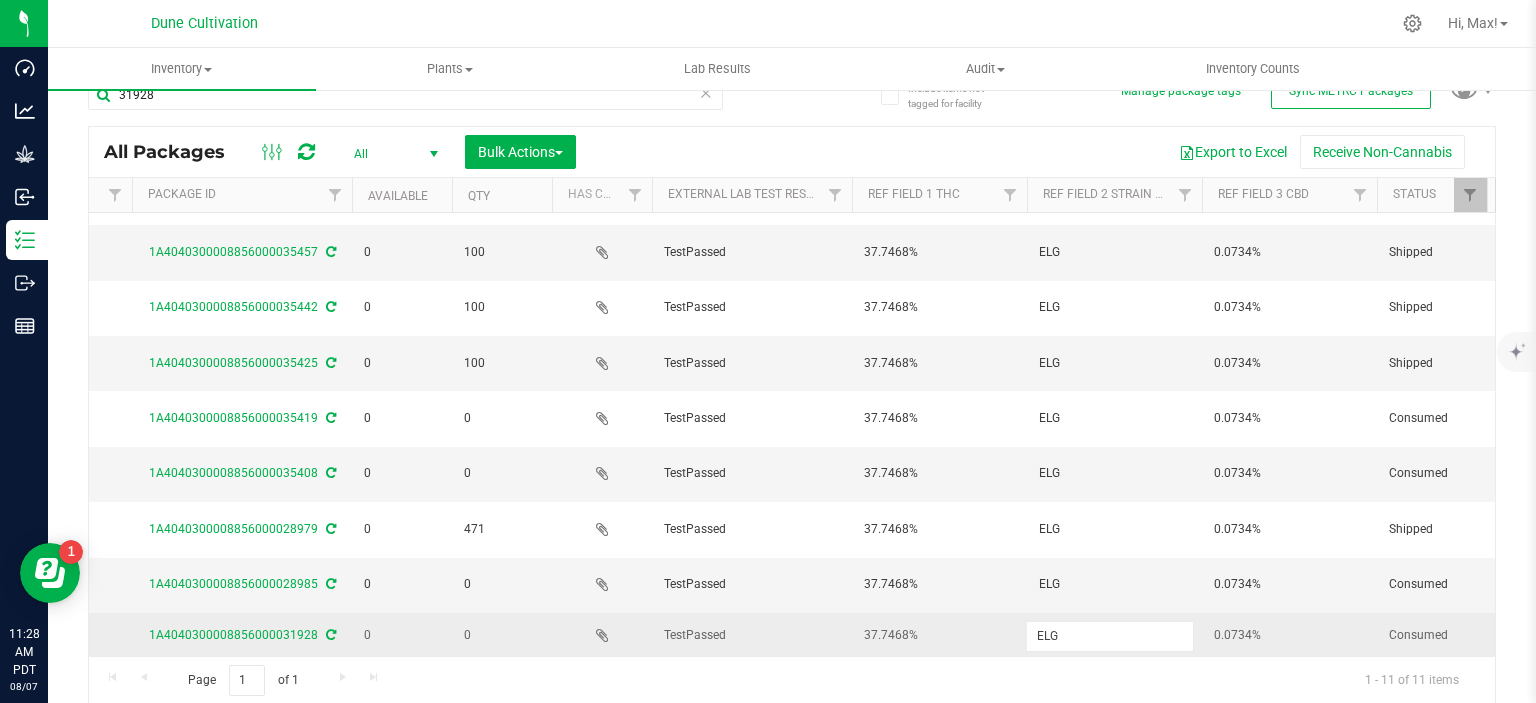 click on "ELG" at bounding box center (1110, 636) 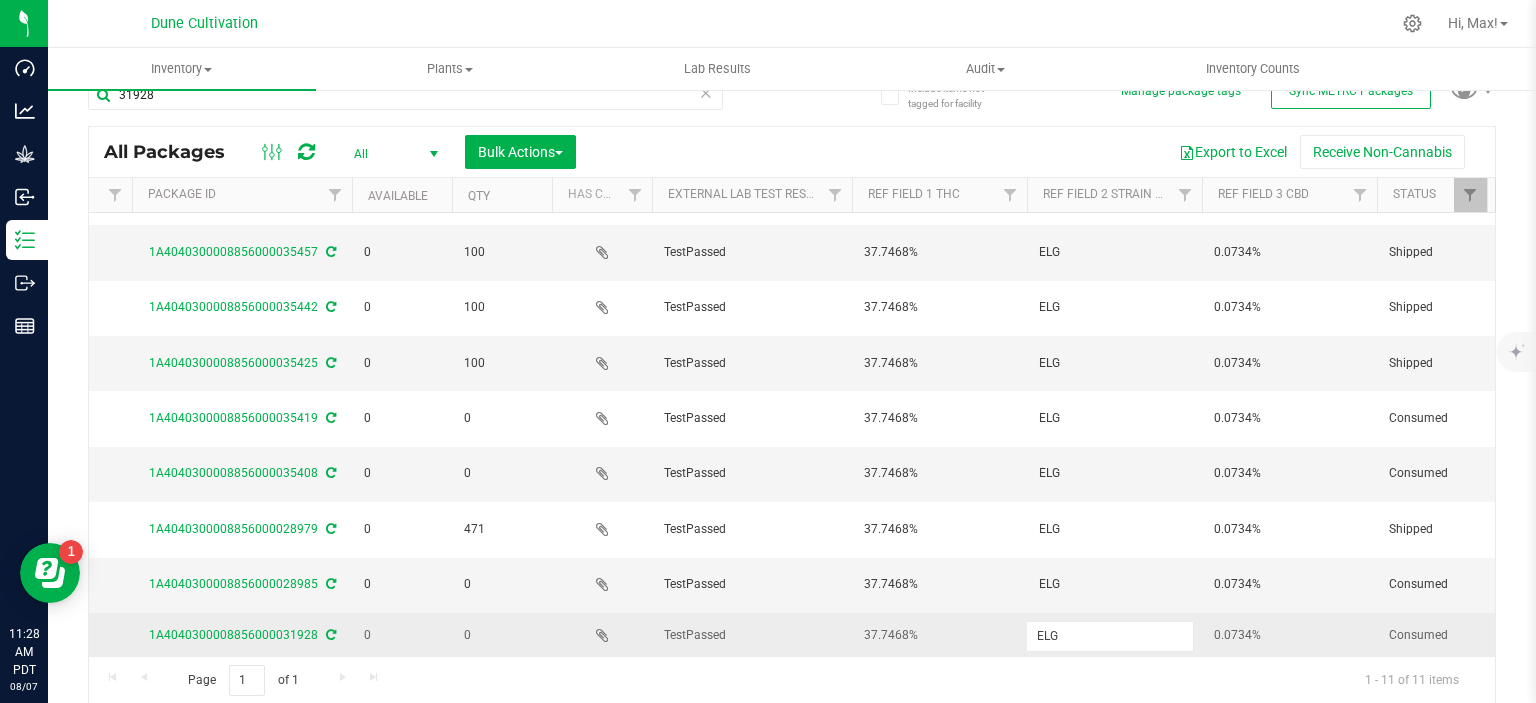 click on "ELG" at bounding box center [1110, 636] 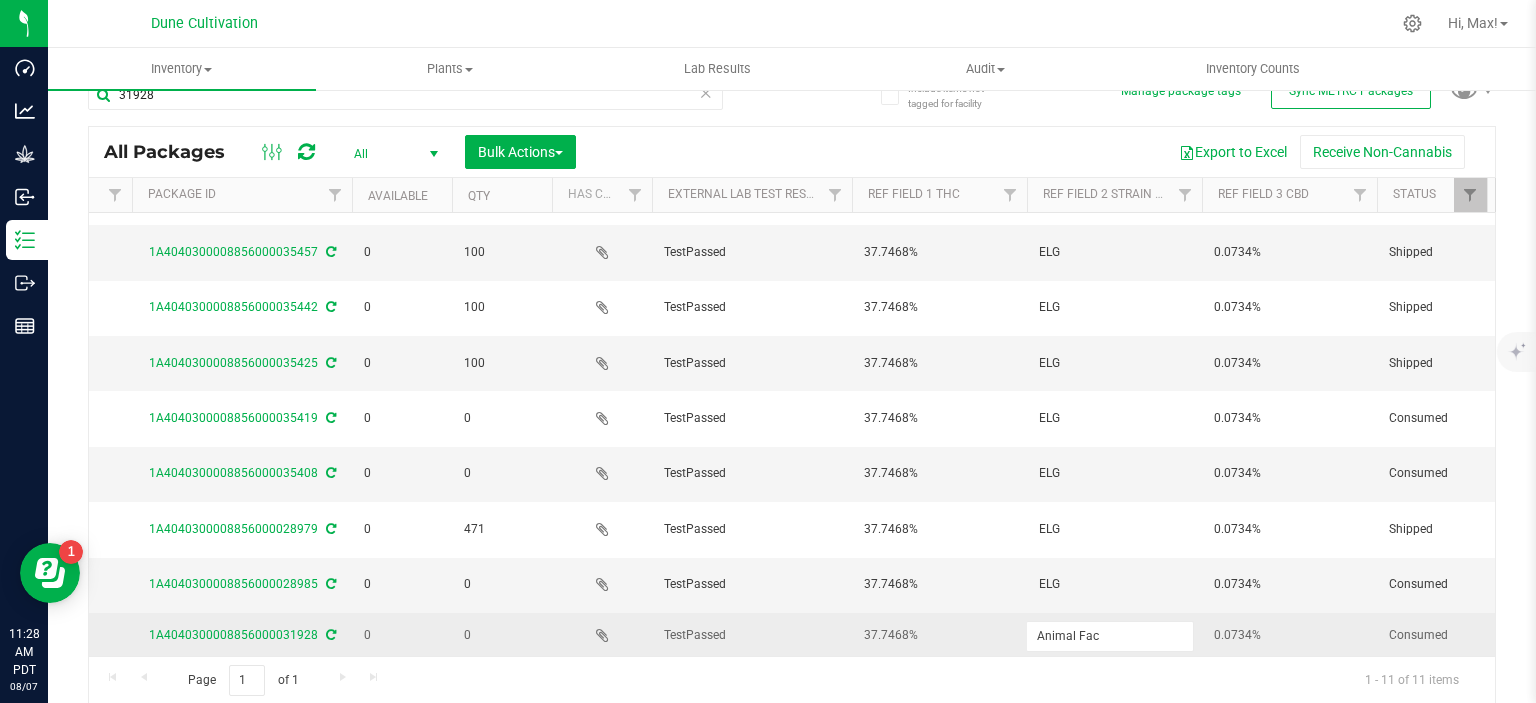 type on "Animal Face" 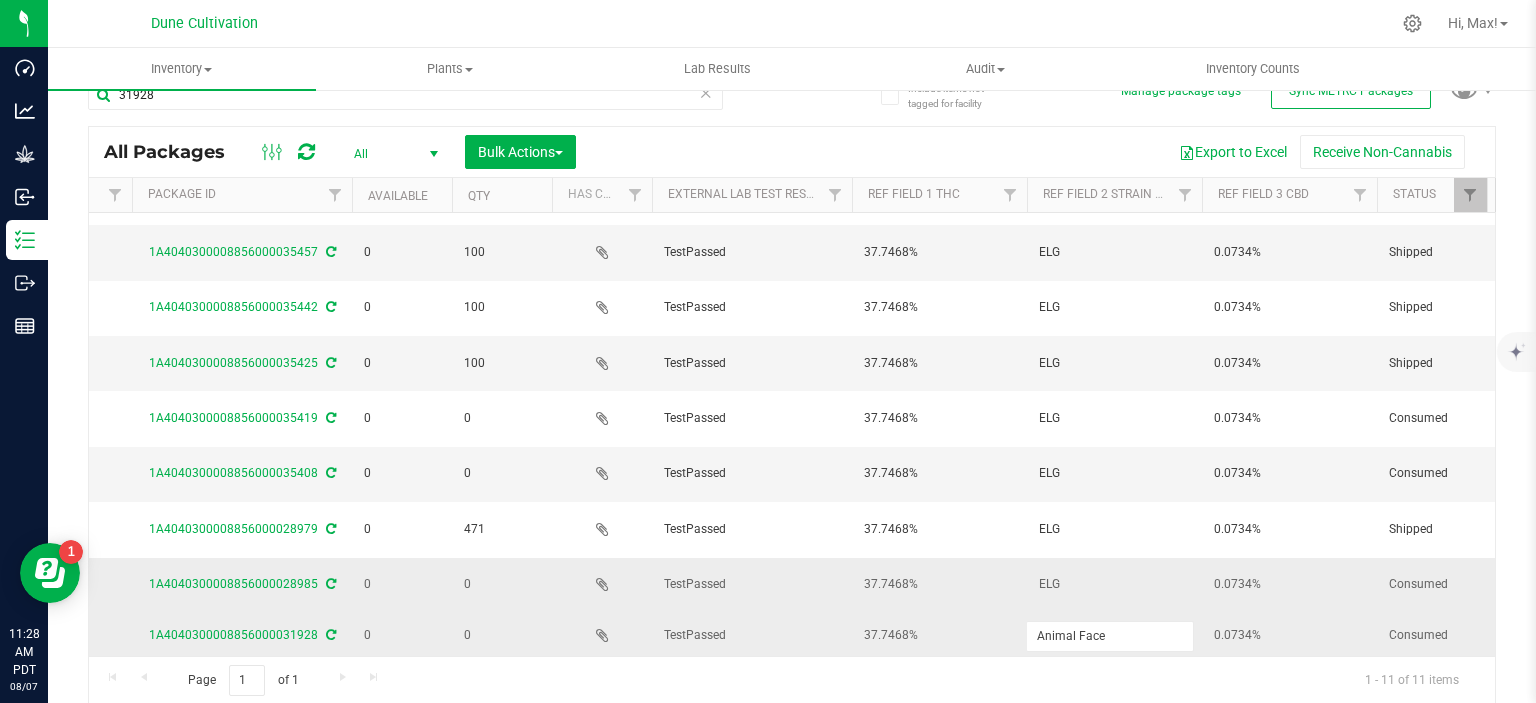 click on "ELG" at bounding box center [1114, 585] 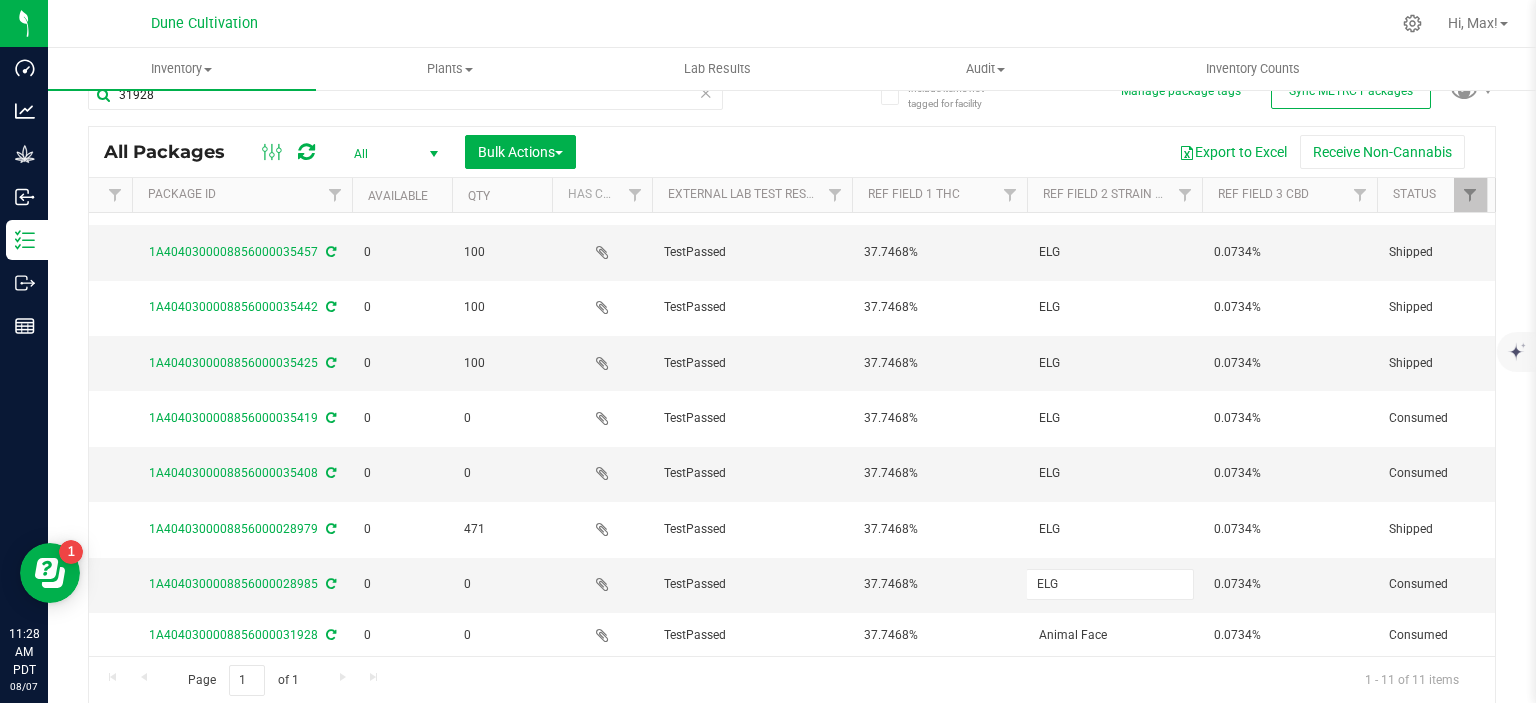 click on "ELG" at bounding box center (1110, 584) 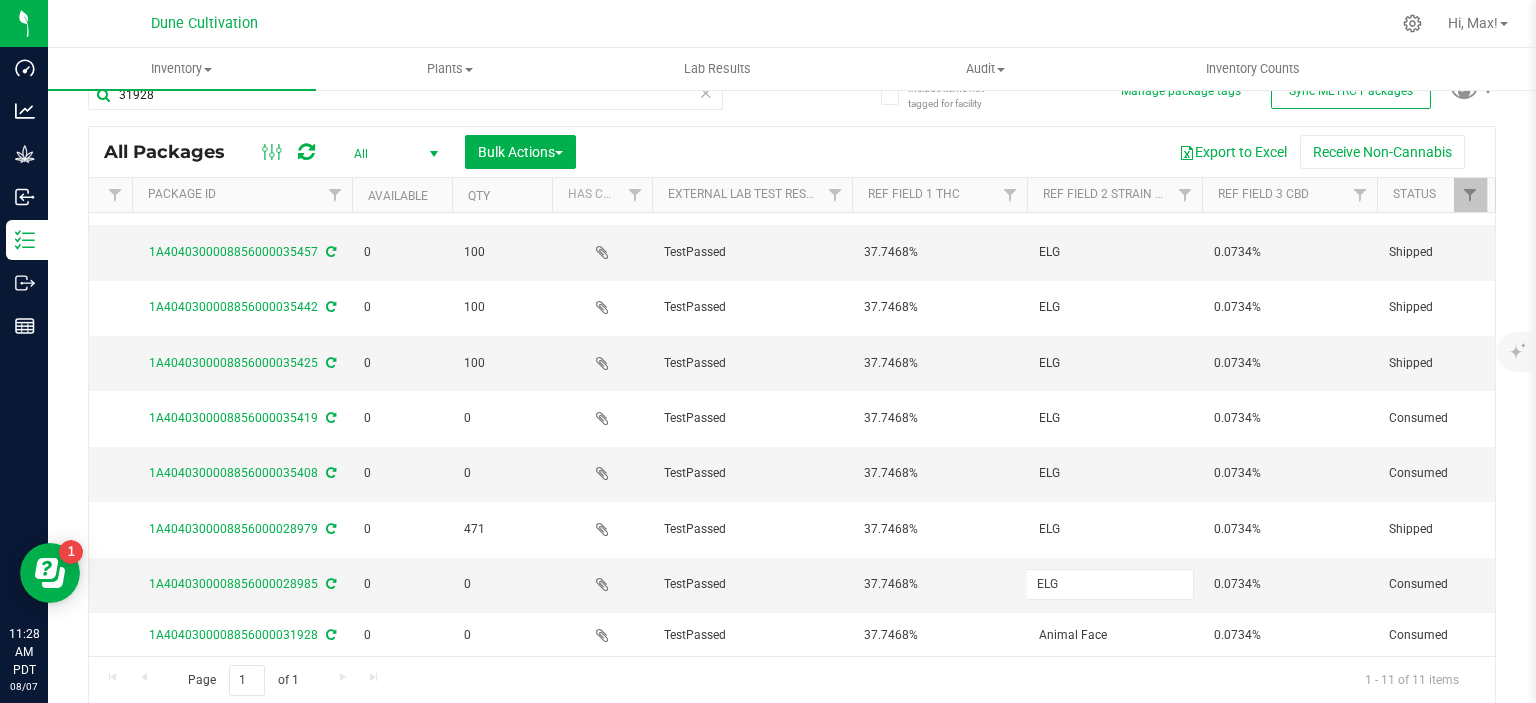 click on "ELG" at bounding box center [1110, 584] 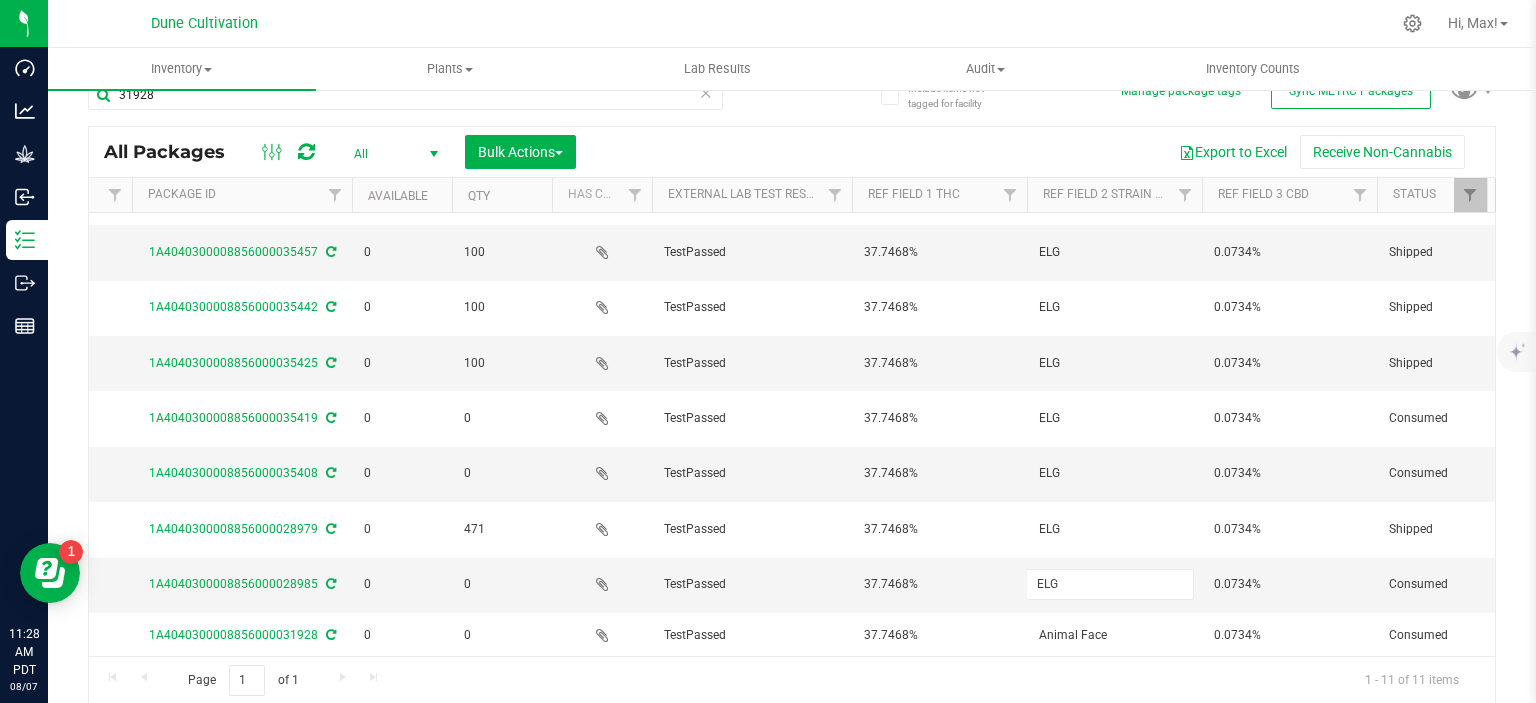 type on "Animal Face" 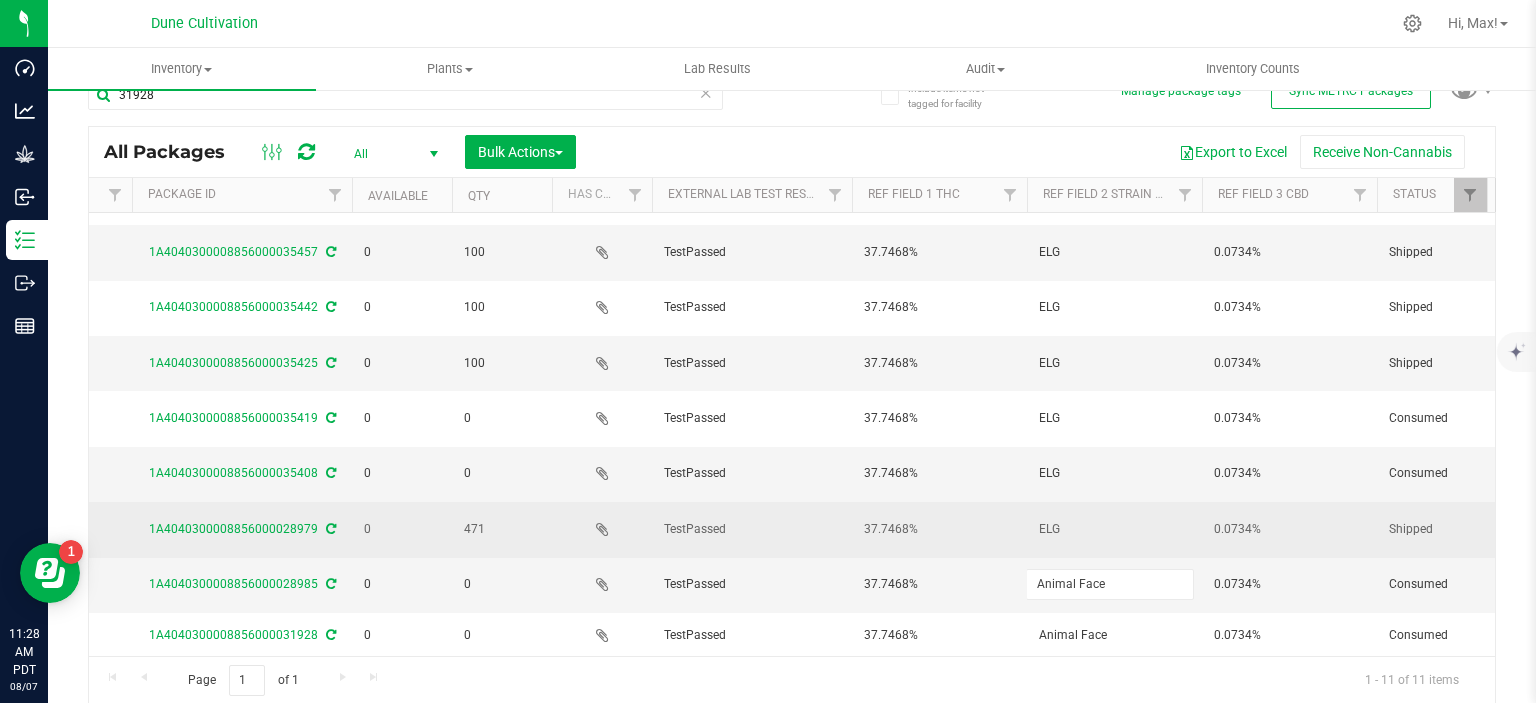 click on "ELG" at bounding box center (1114, 529) 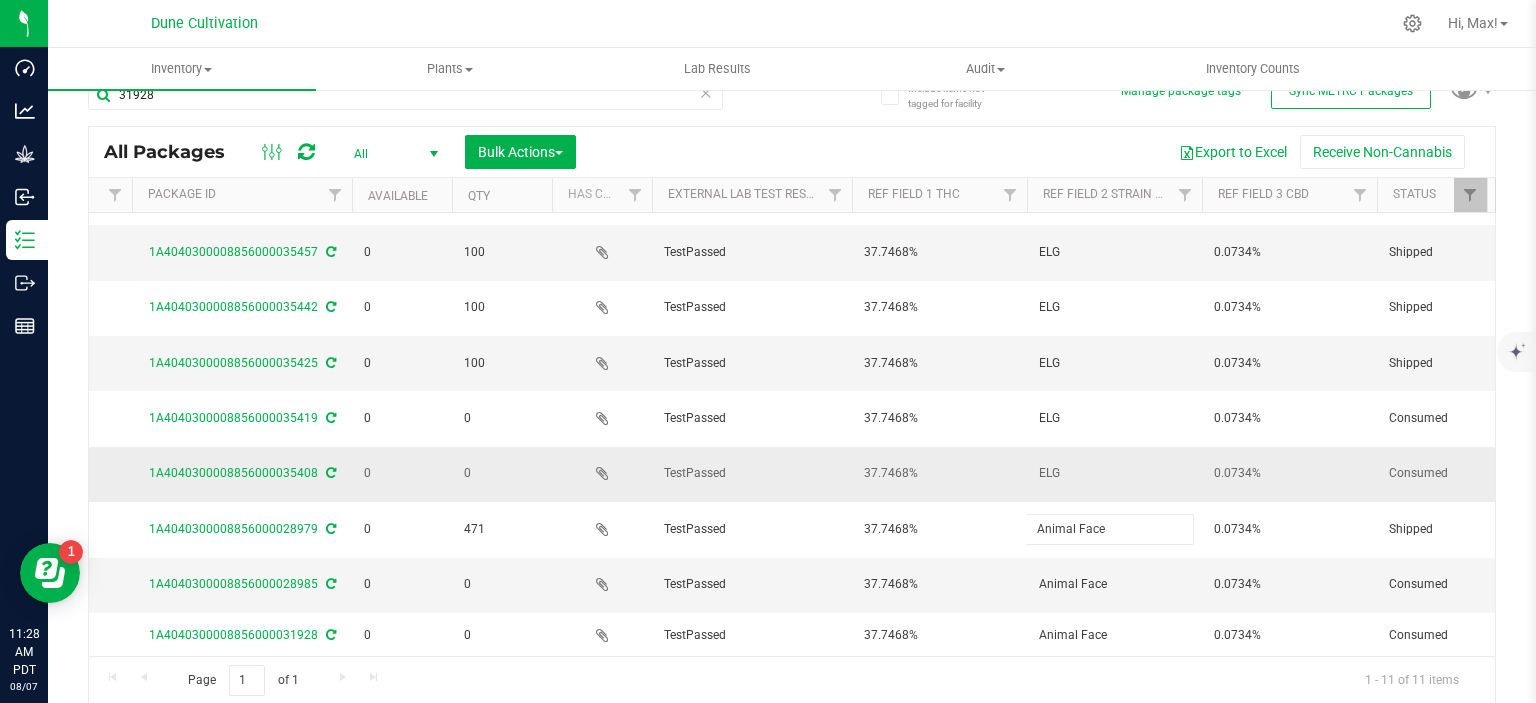 click on "ELG" at bounding box center [1114, 473] 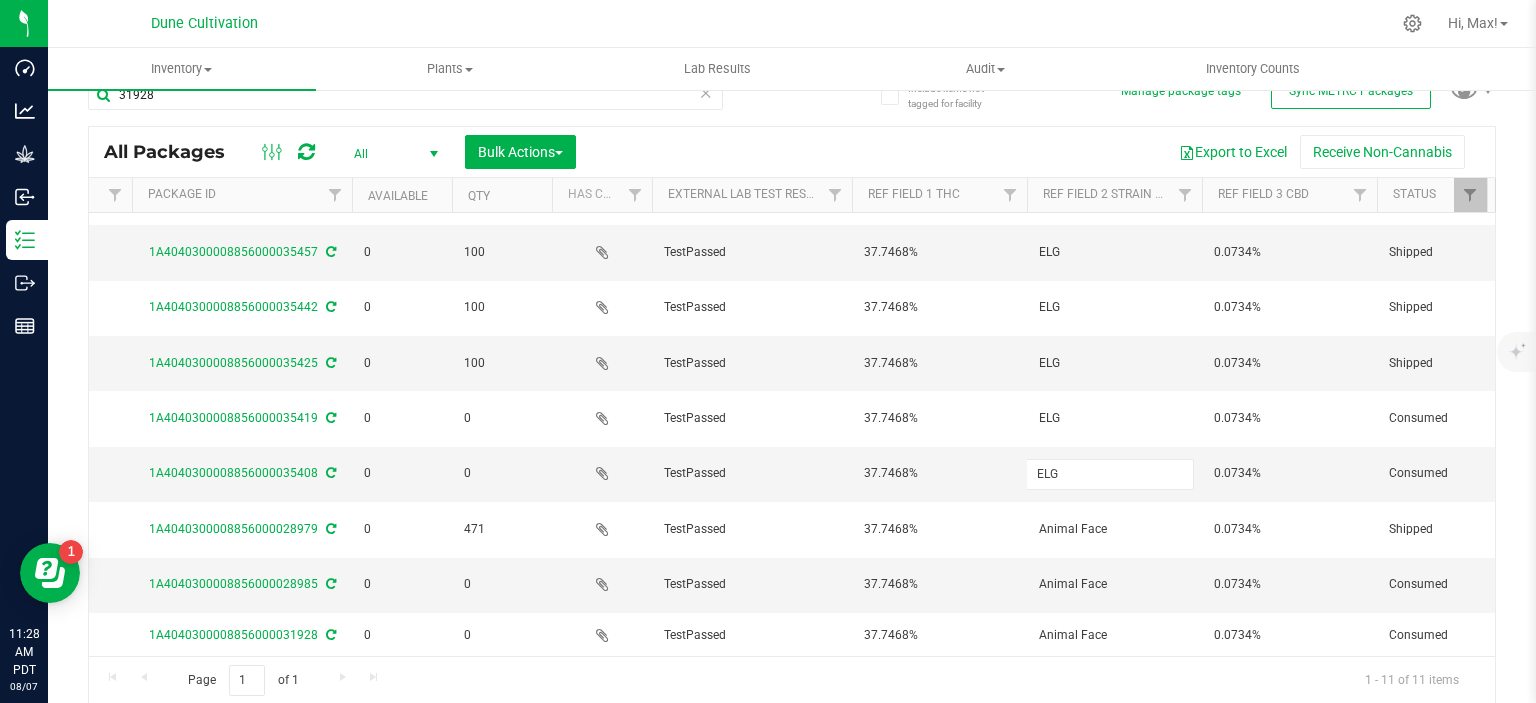 type on "Animal Face" 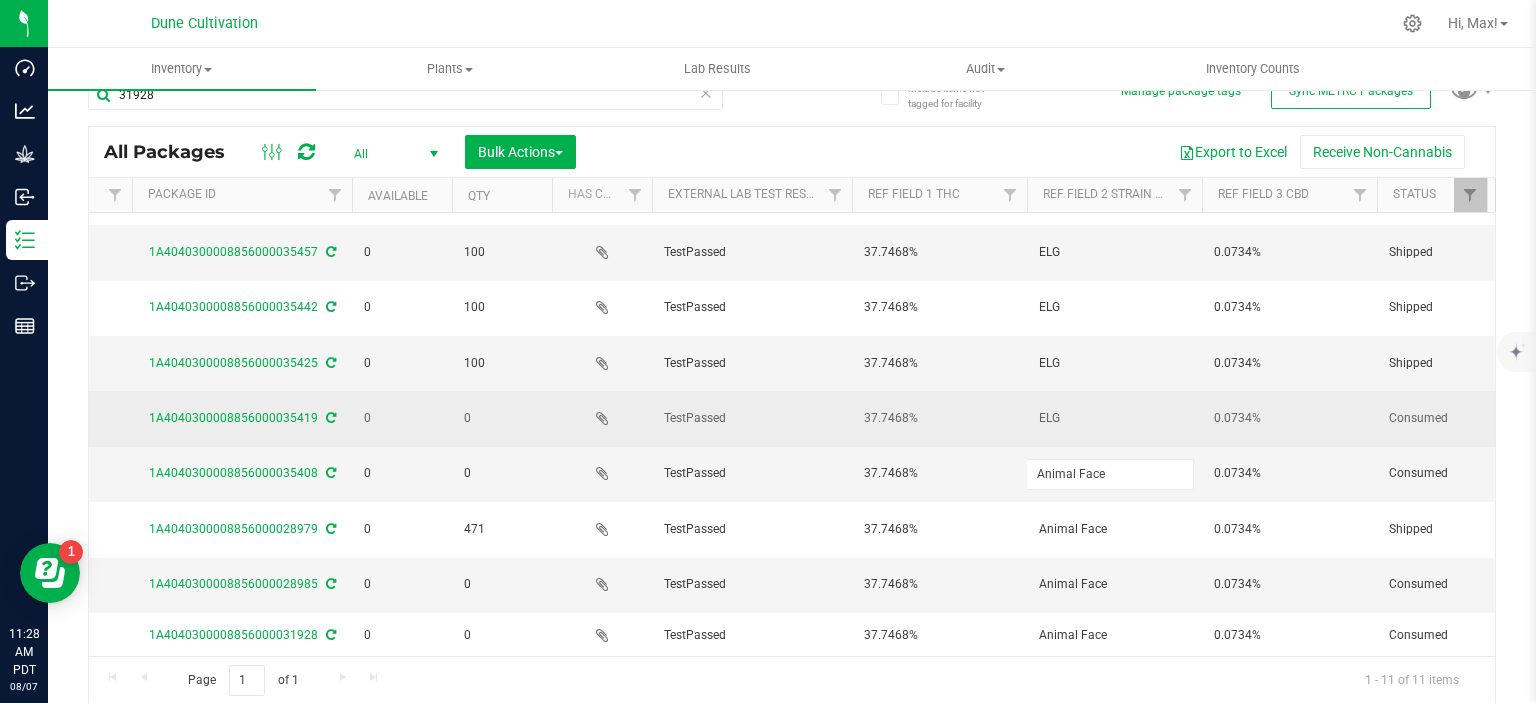 click on "ELG" at bounding box center (1114, 418) 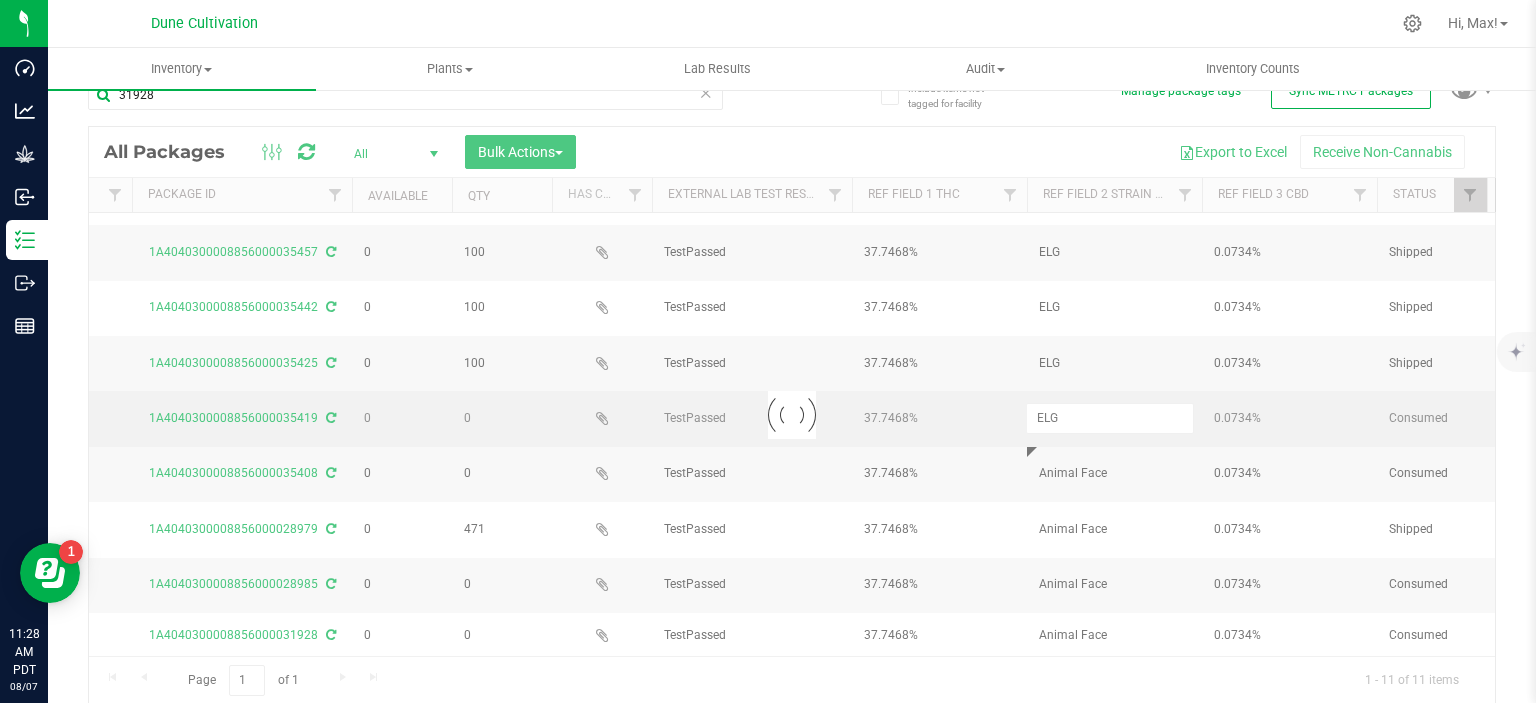 click at bounding box center (792, 415) 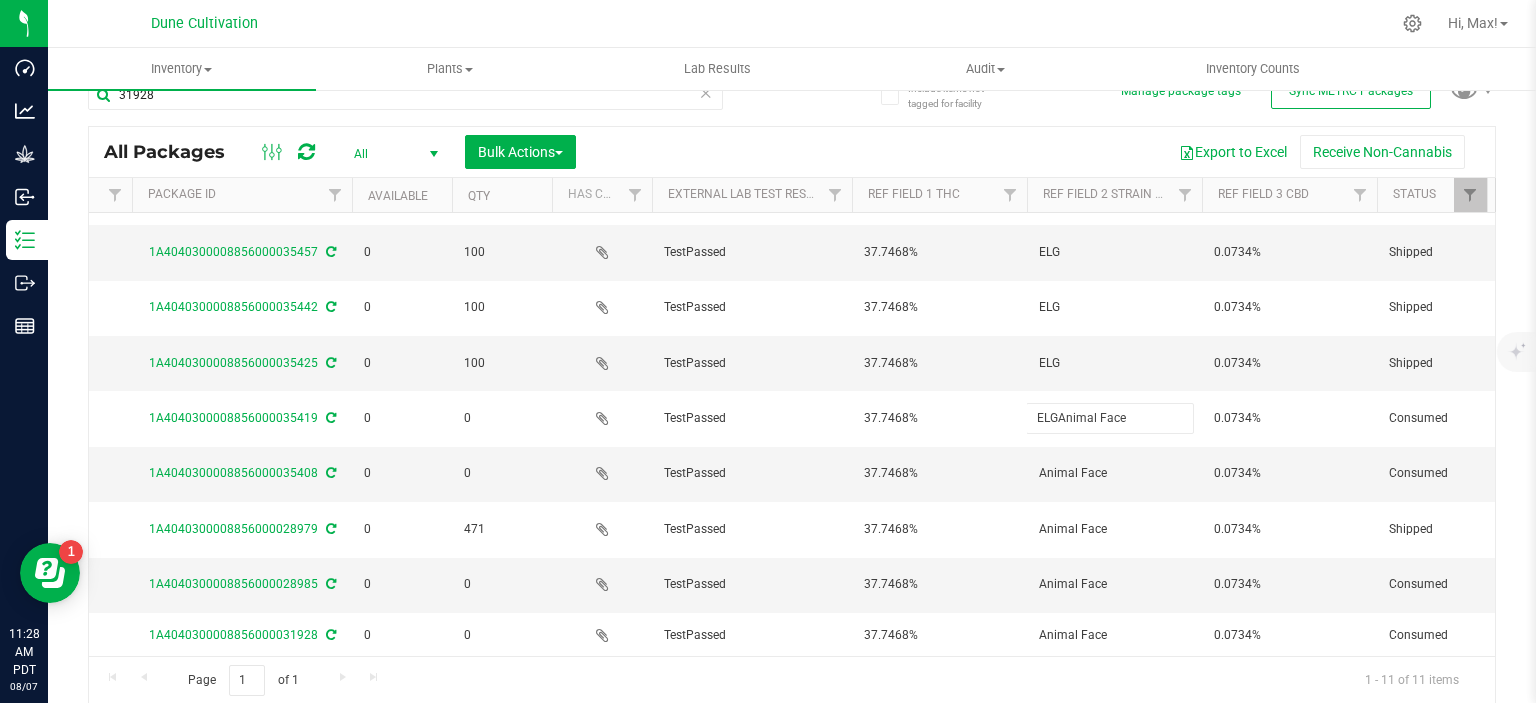 click on "ELGAnimal Face" at bounding box center [1110, 418] 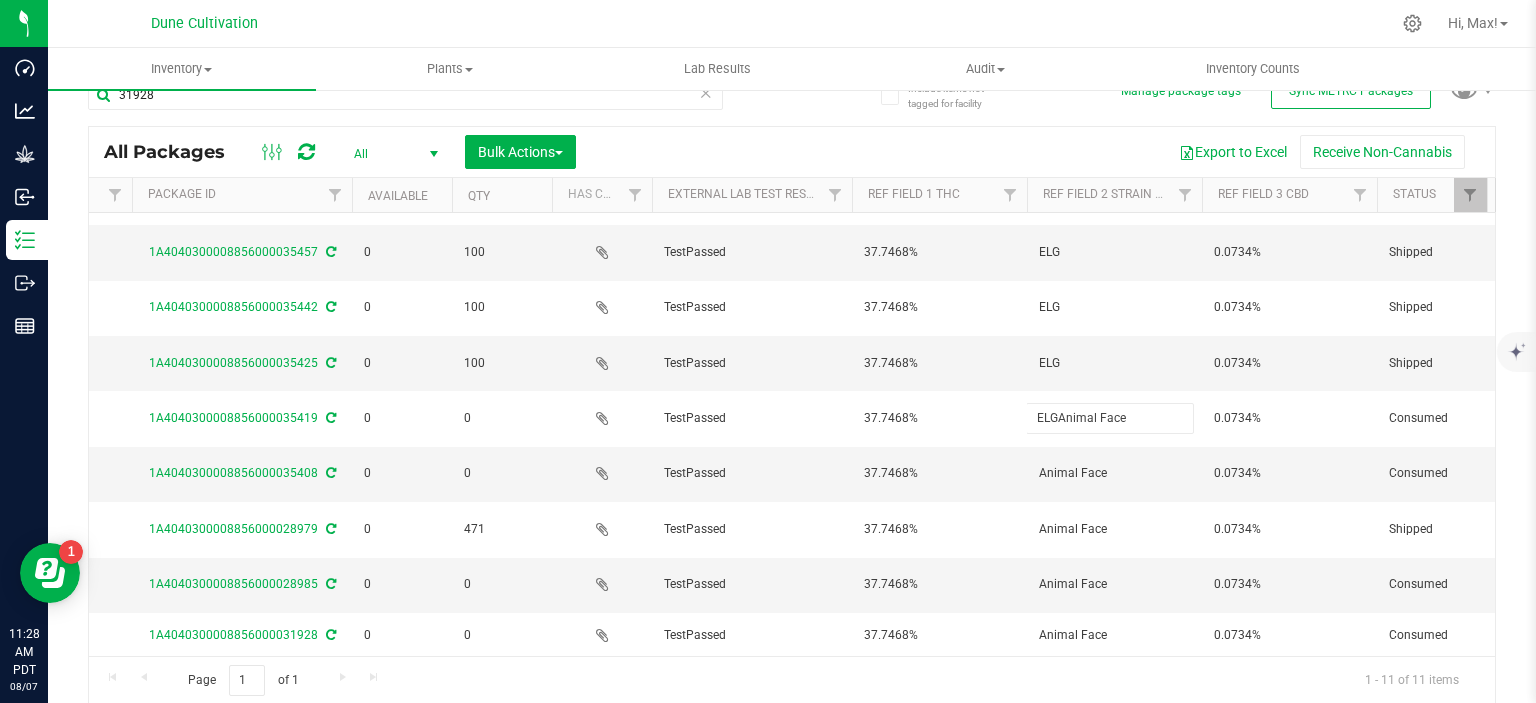 click on "ELGAnimal Face" at bounding box center (1110, 418) 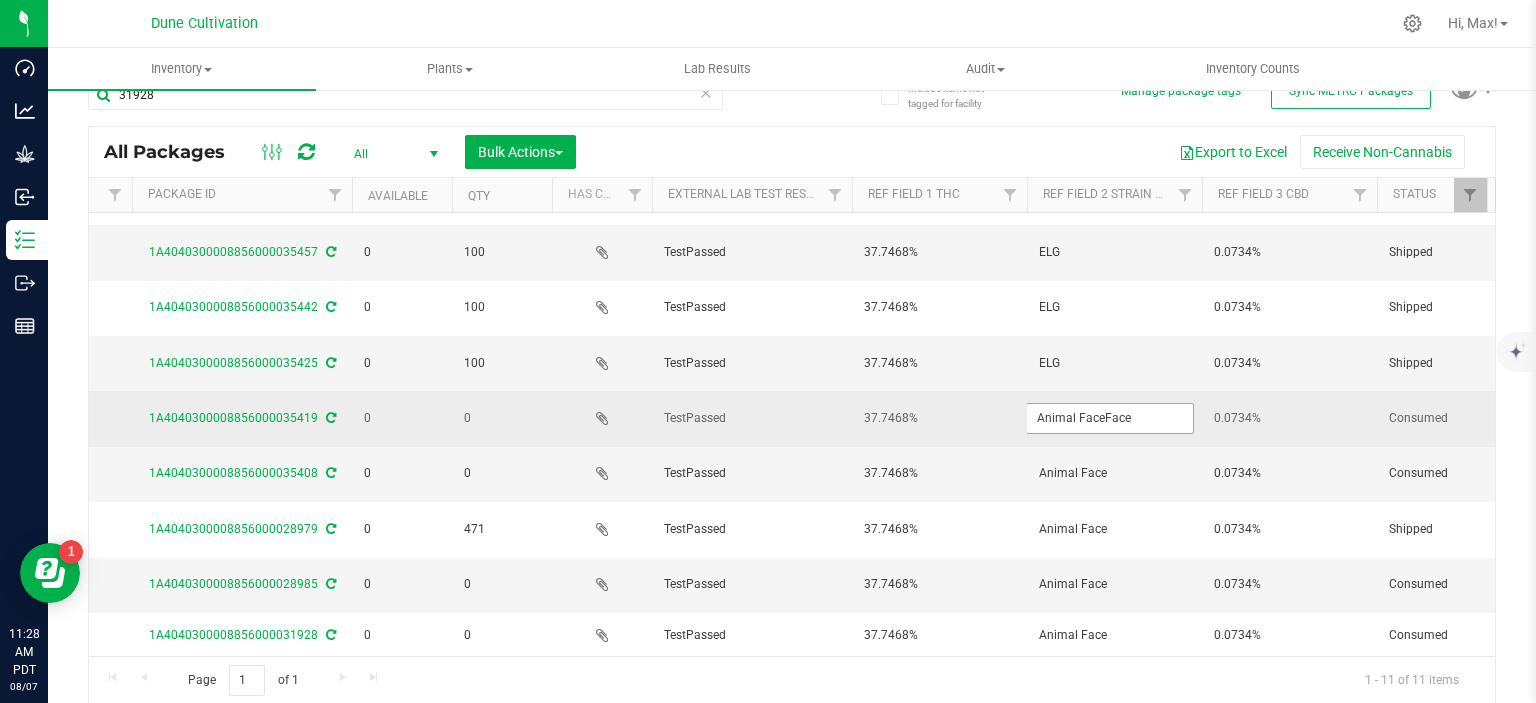 click on "Animal FaceFace" at bounding box center [1110, 418] 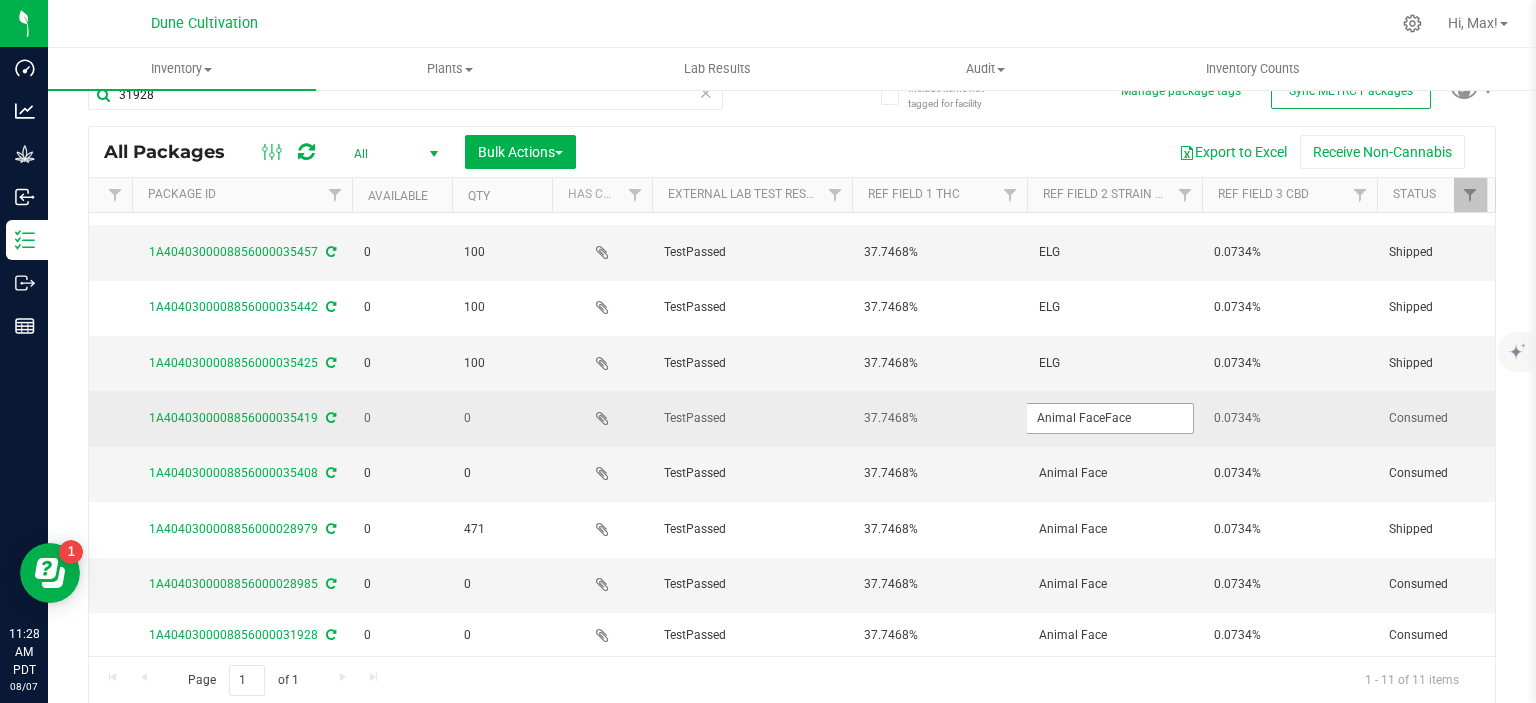 click on "Animal FaceFace" at bounding box center (1110, 418) 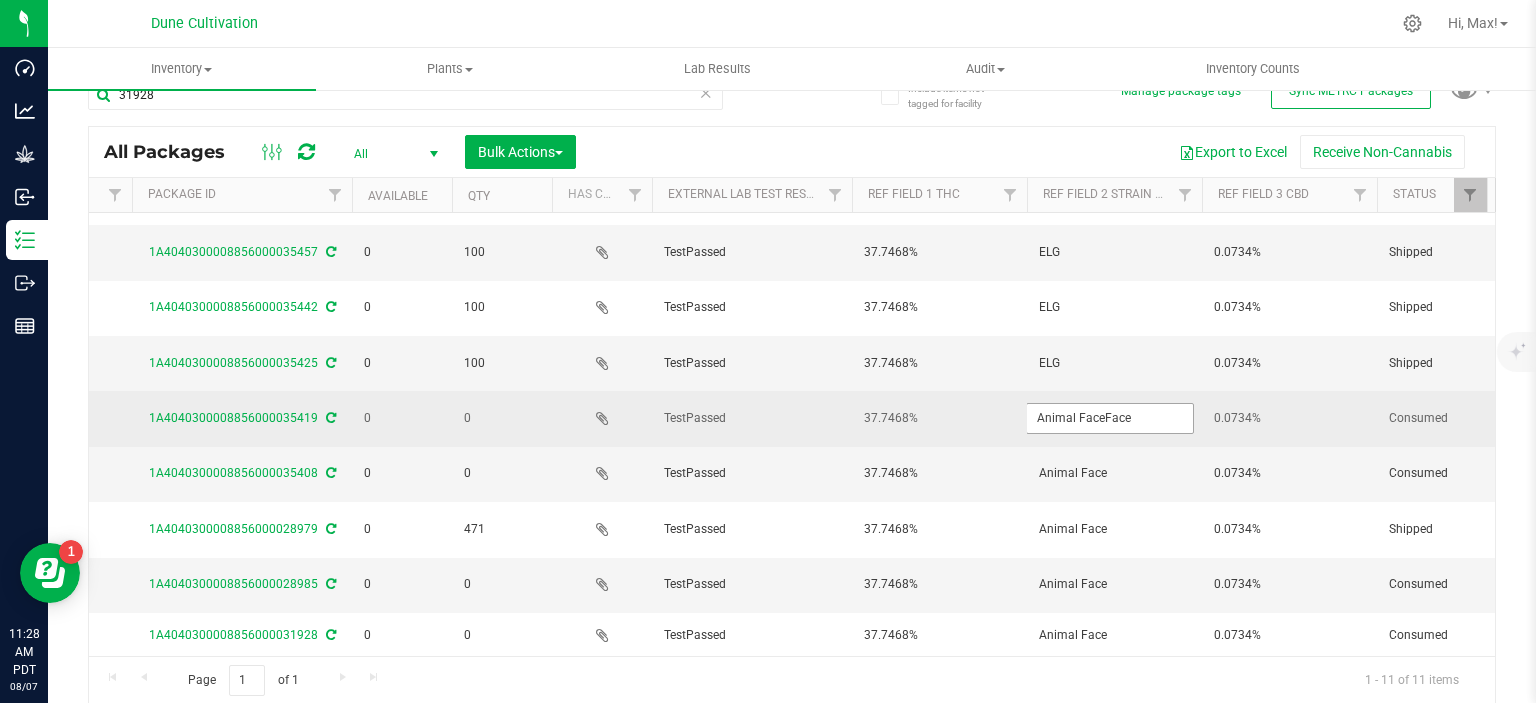 click on "Animal FaceFace" at bounding box center [1110, 418] 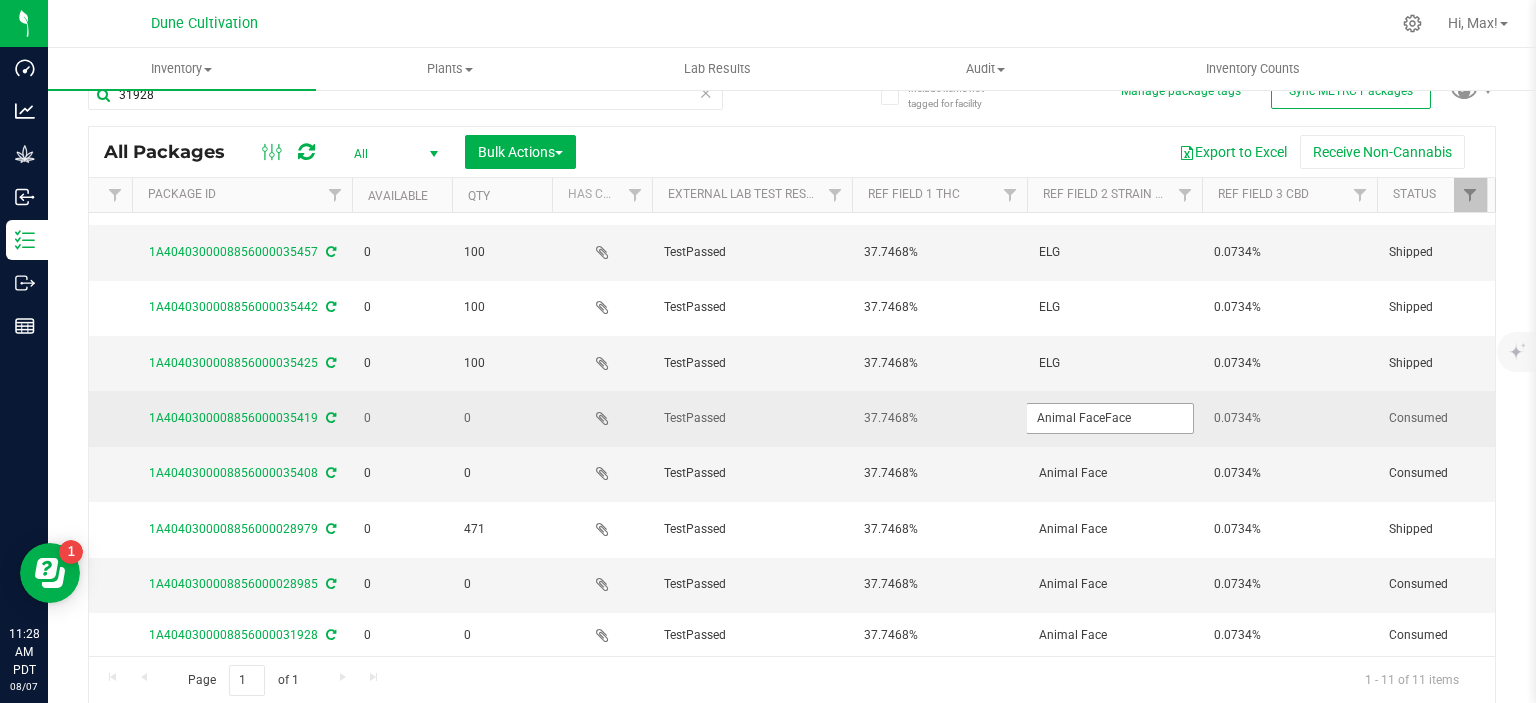type on "Animal Face" 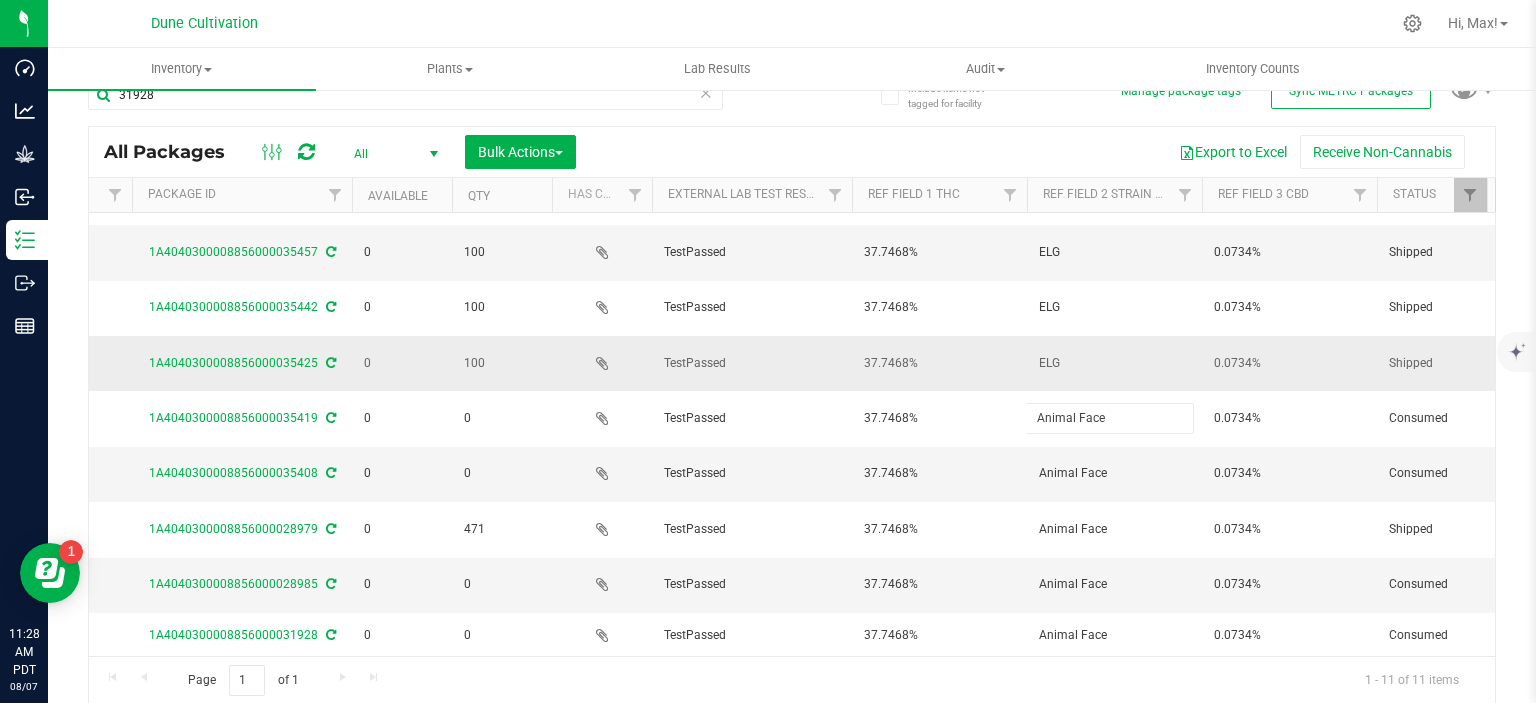 click on "ELG" at bounding box center (1114, 363) 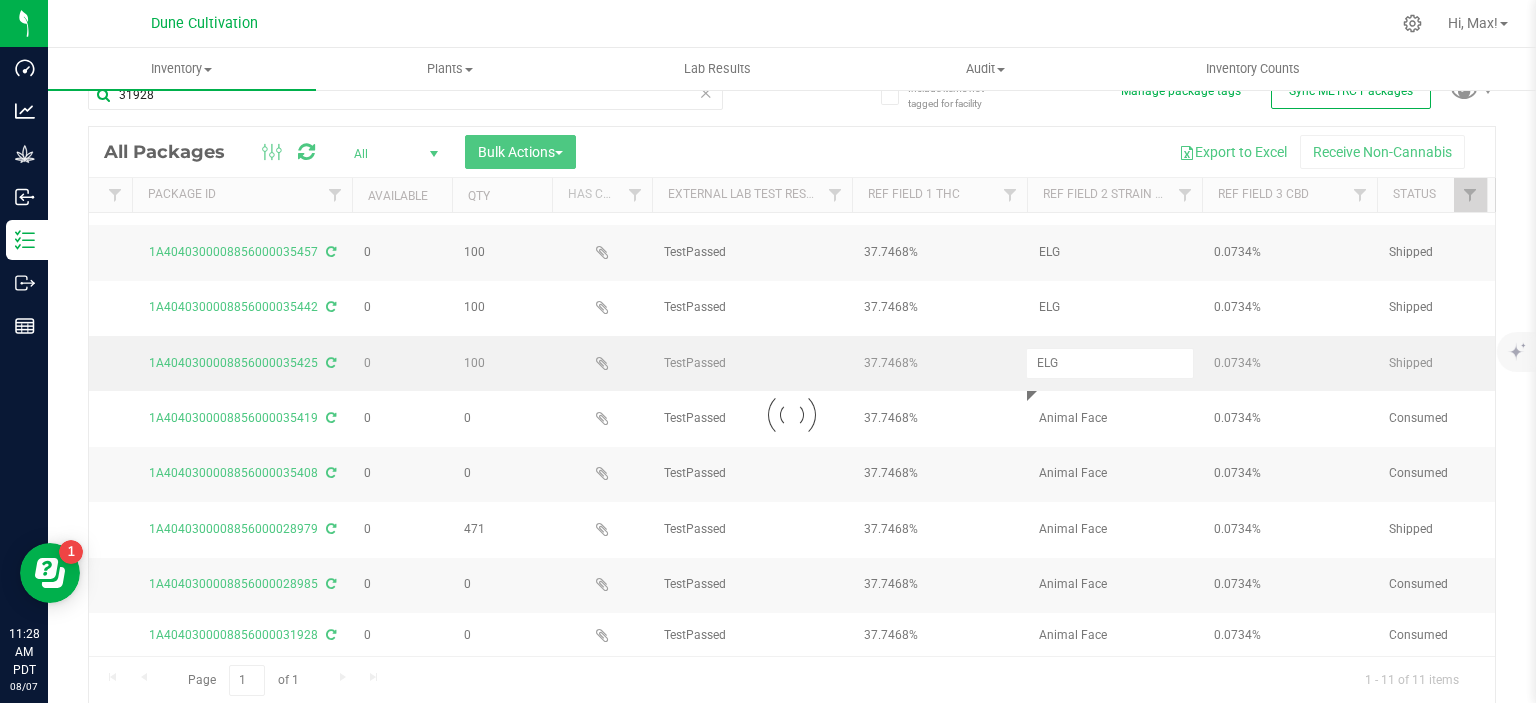 click at bounding box center (792, 415) 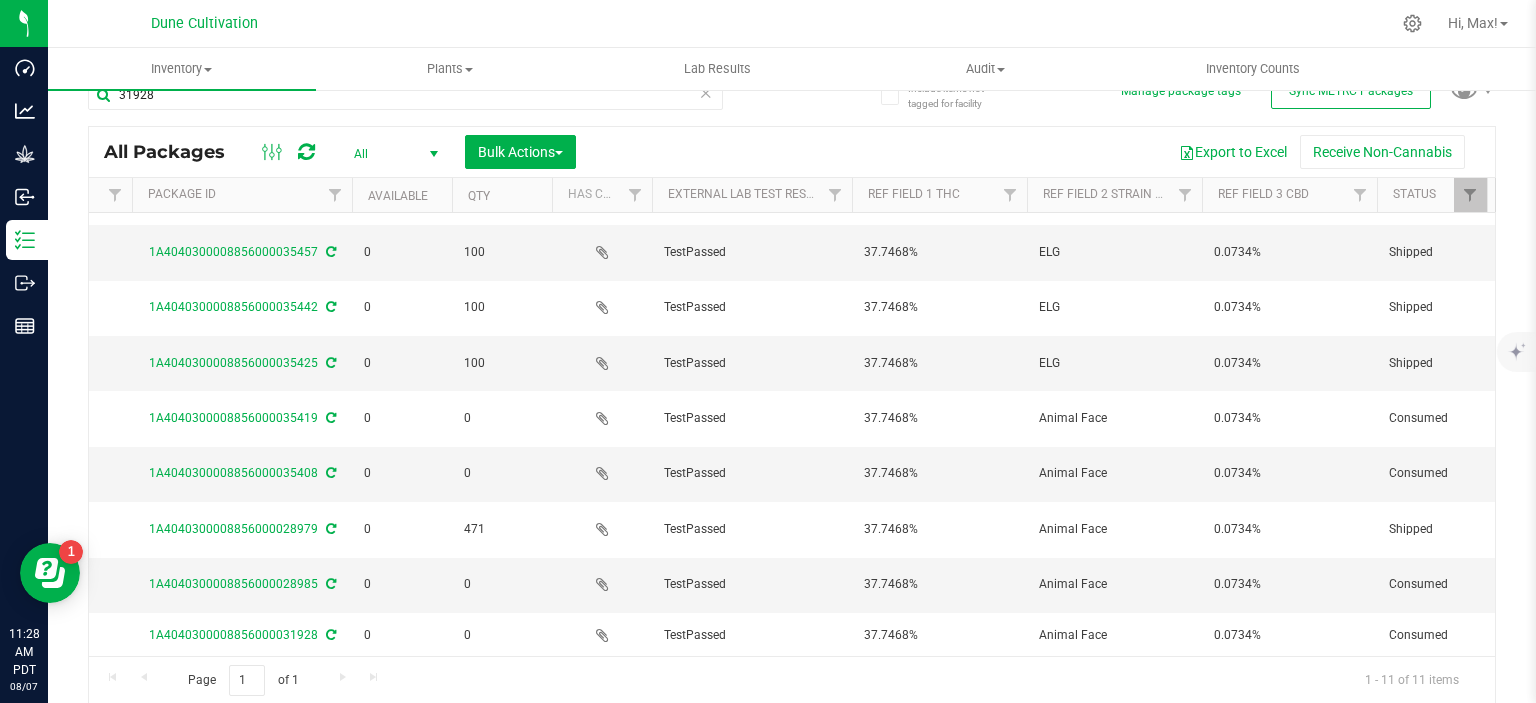 click on "ELG" at bounding box center [1114, 363] 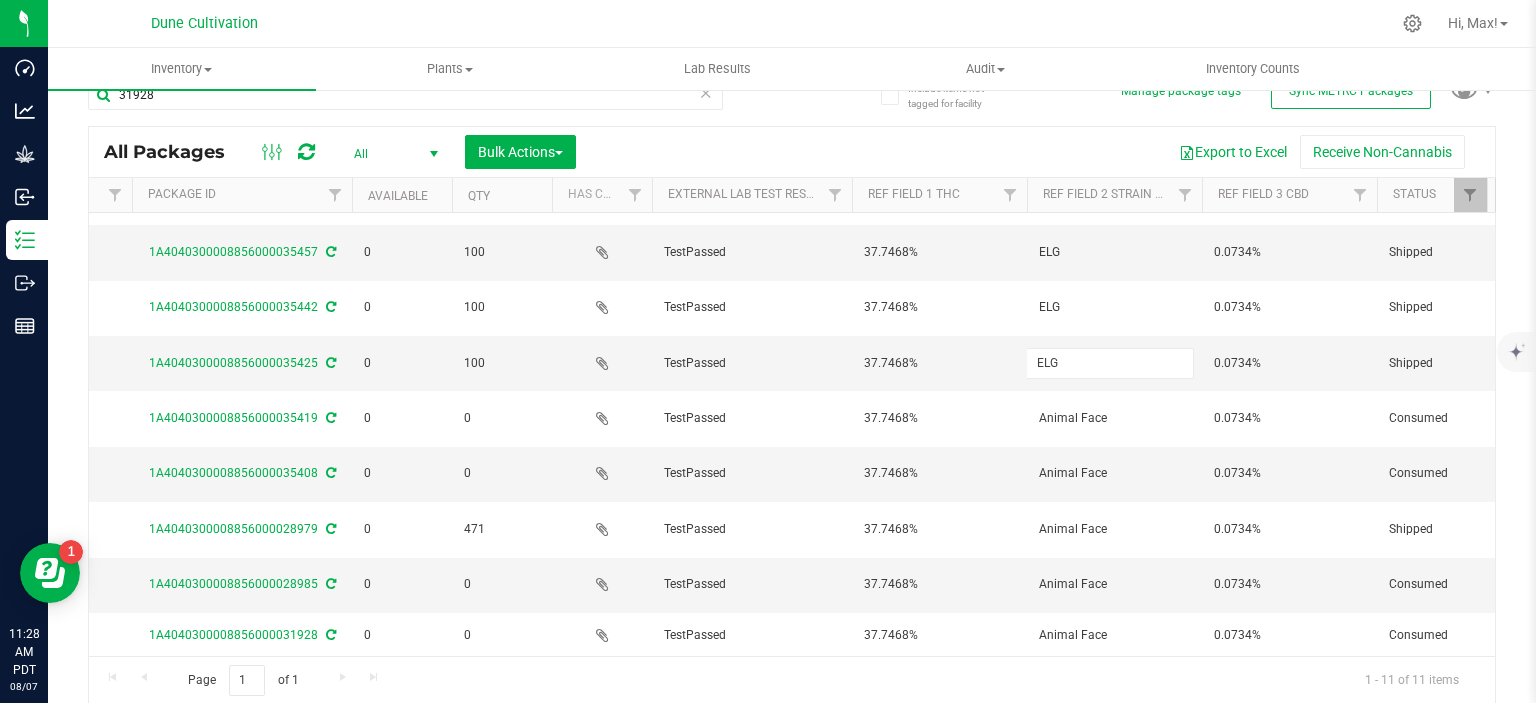 click on "ELG" at bounding box center [1110, 363] 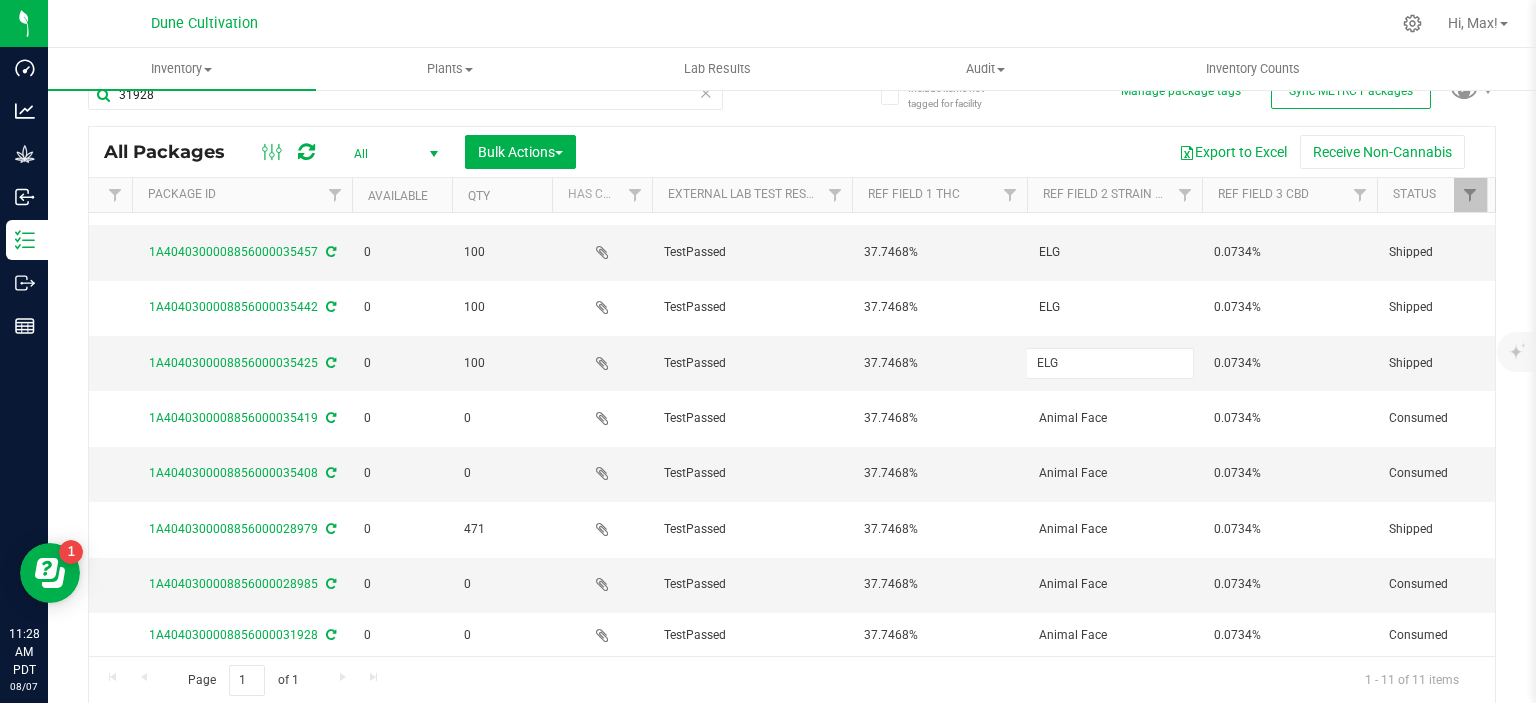 click on "ELG" at bounding box center (1110, 363) 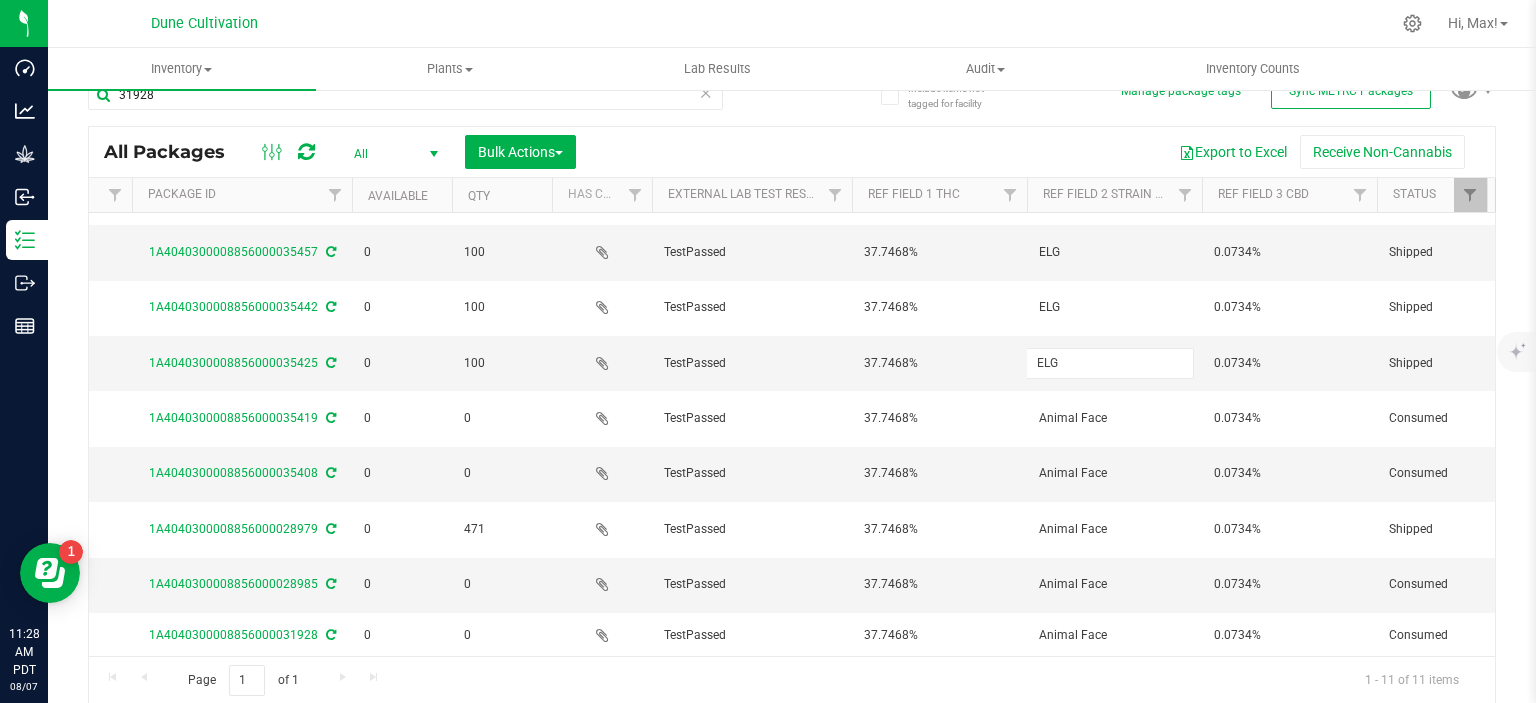 type on "Animal Face" 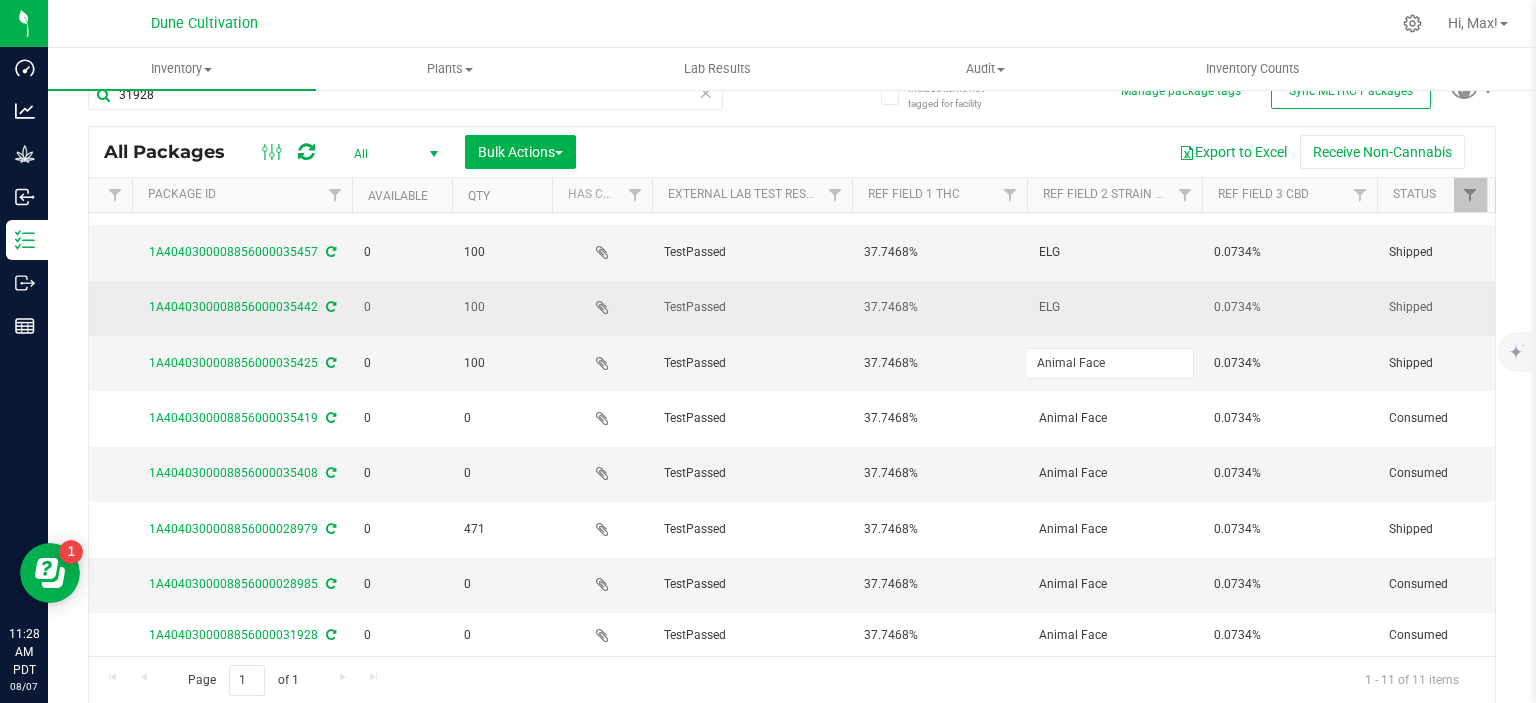 click on "ELG" at bounding box center [1114, 307] 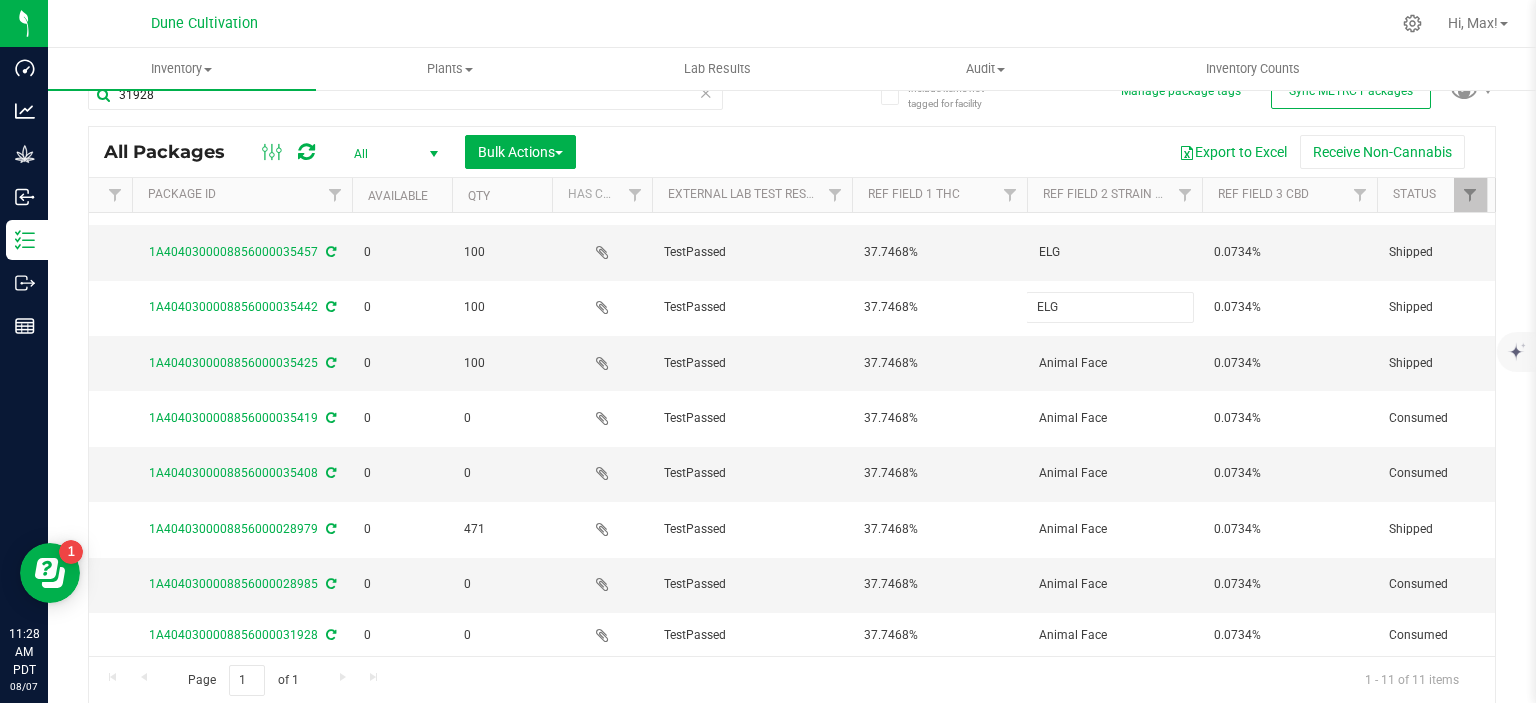 click on "ELG" at bounding box center [1110, 307] 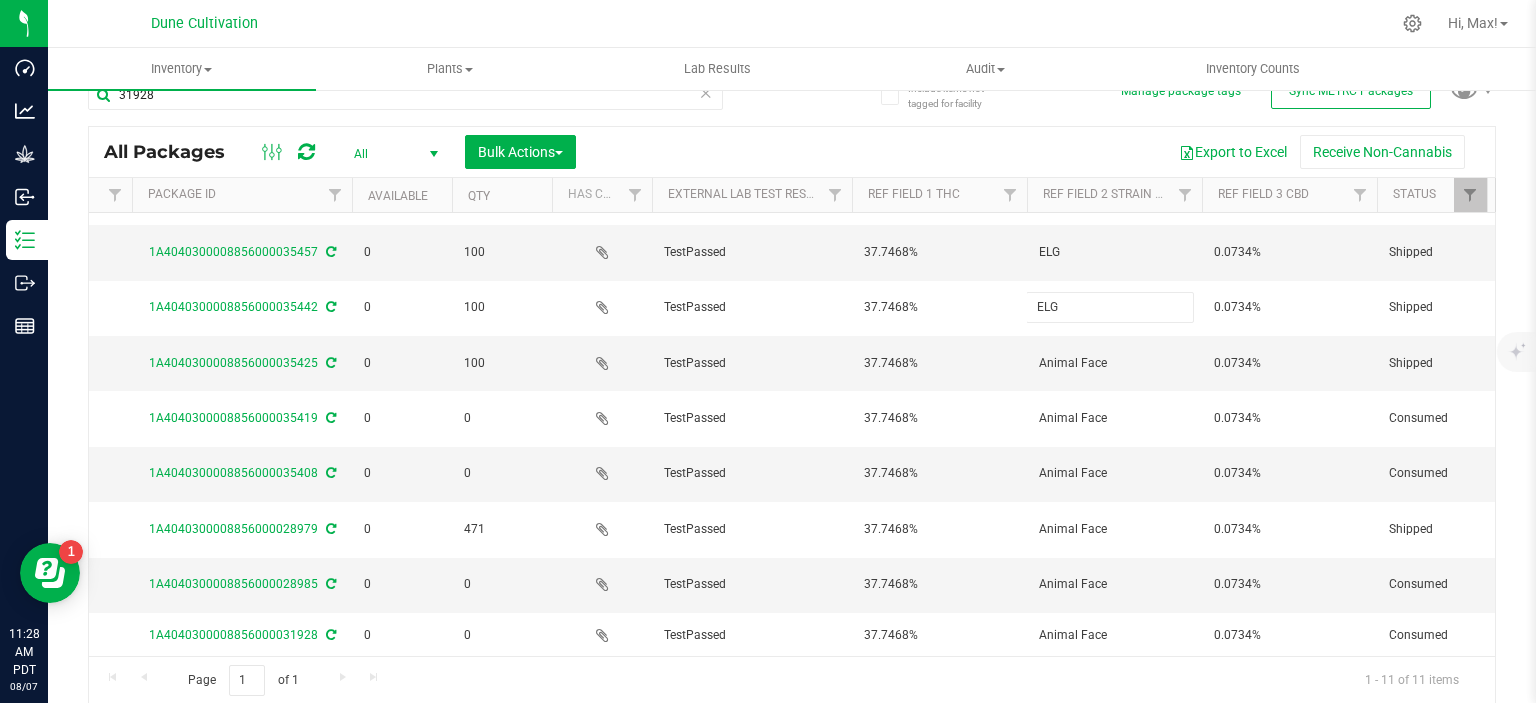 type on "Animal Face" 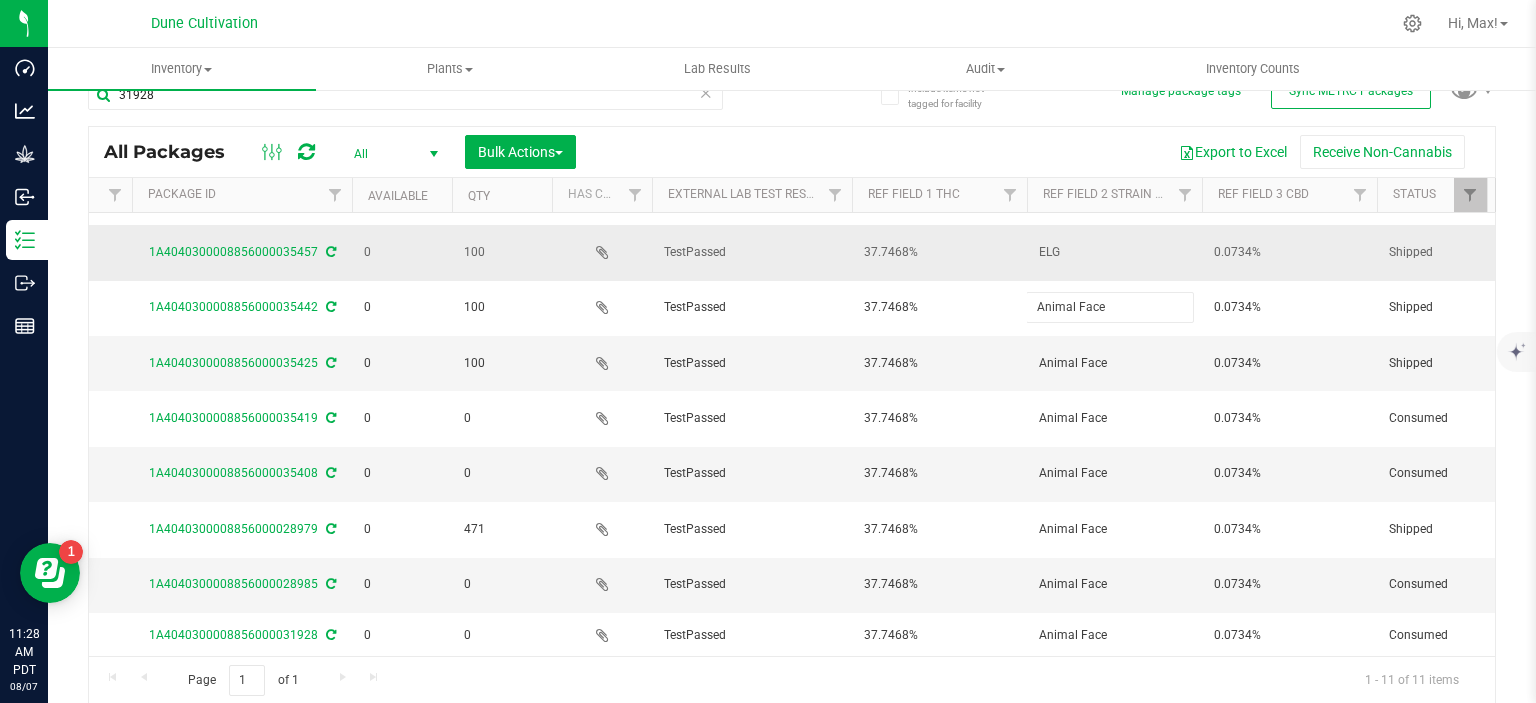 click on "ELG" at bounding box center (1114, 252) 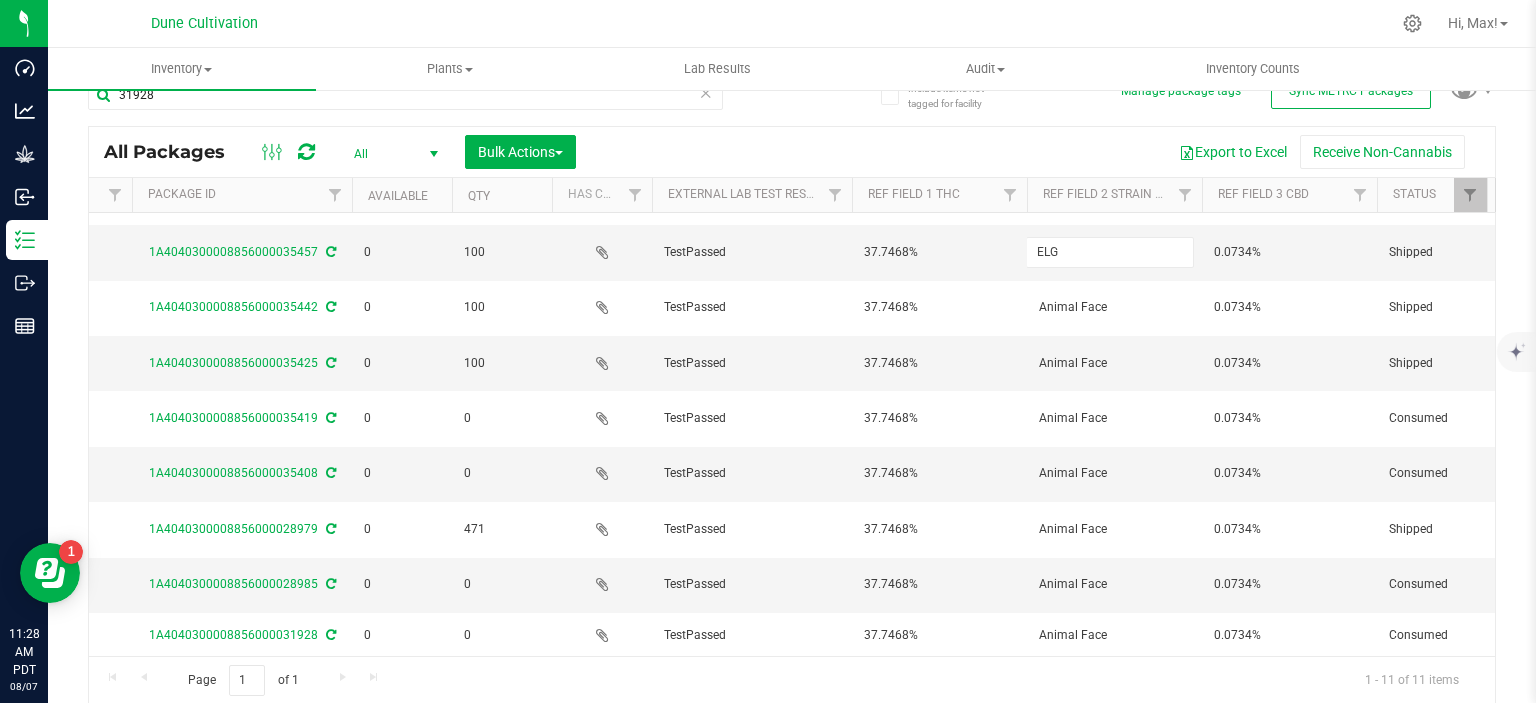 type on "Animal Face" 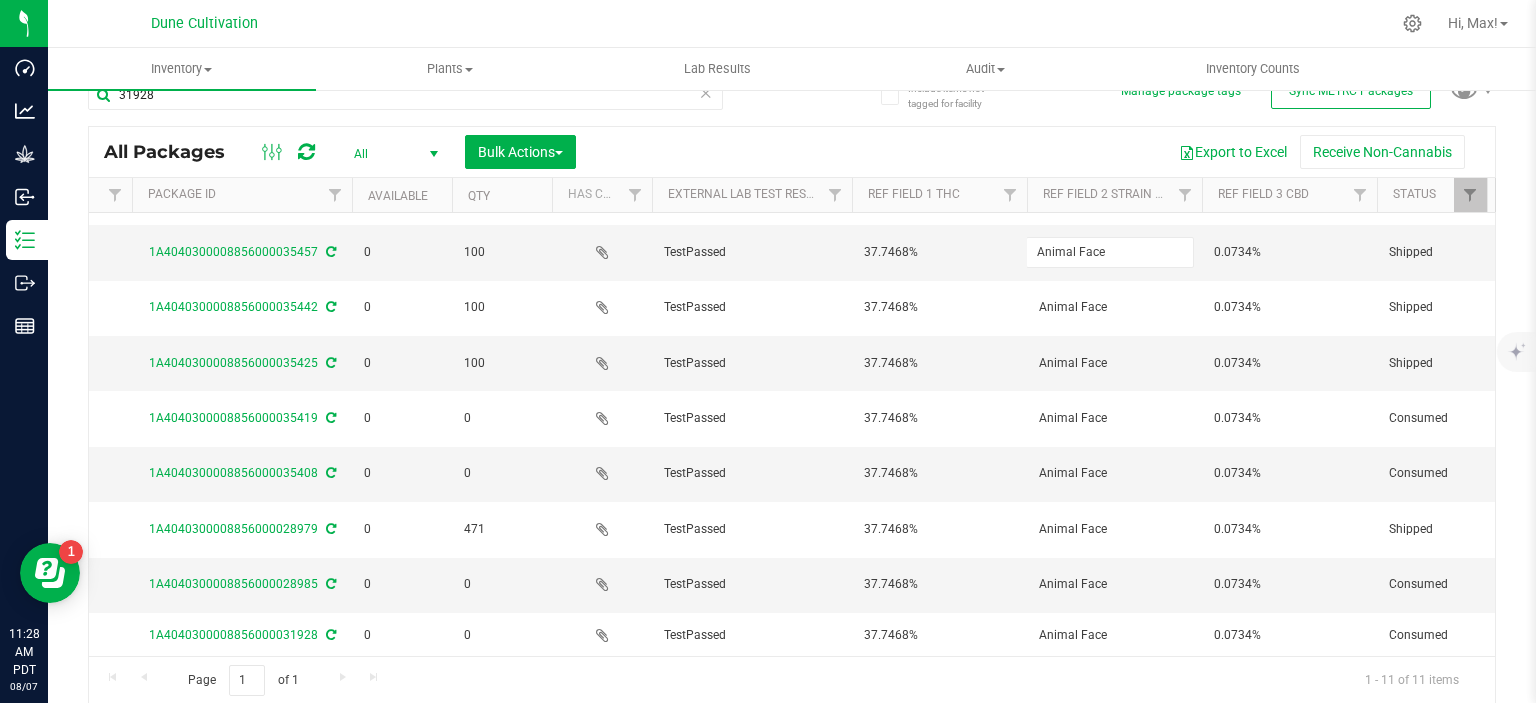 click on "All Packages
All Active Only Lab Samples Locked All External Internal
Bulk Actions
Add to manufacturing run
Add to outbound order
Combine packages
Combine packages (lot)" at bounding box center [792, 415] 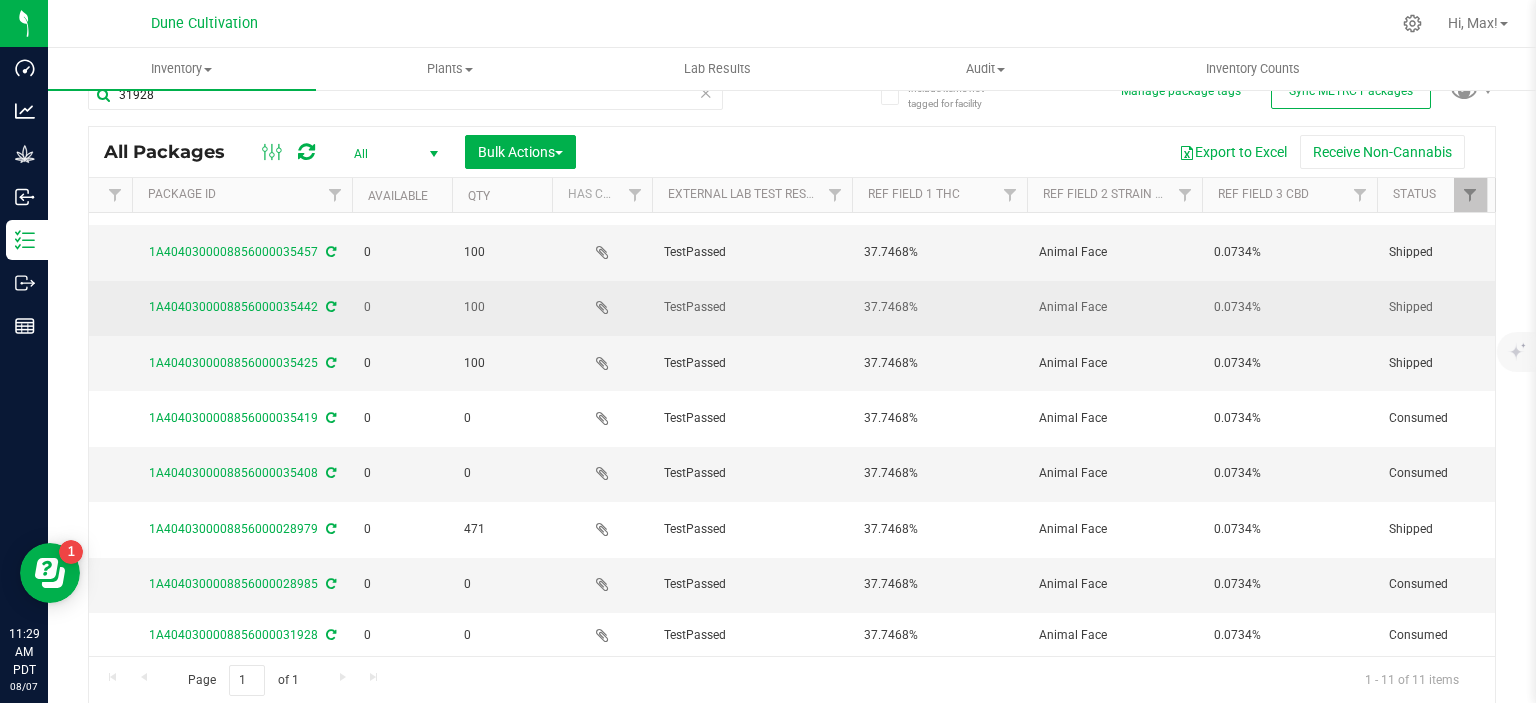 scroll, scrollTop: 0, scrollLeft: 502, axis: horizontal 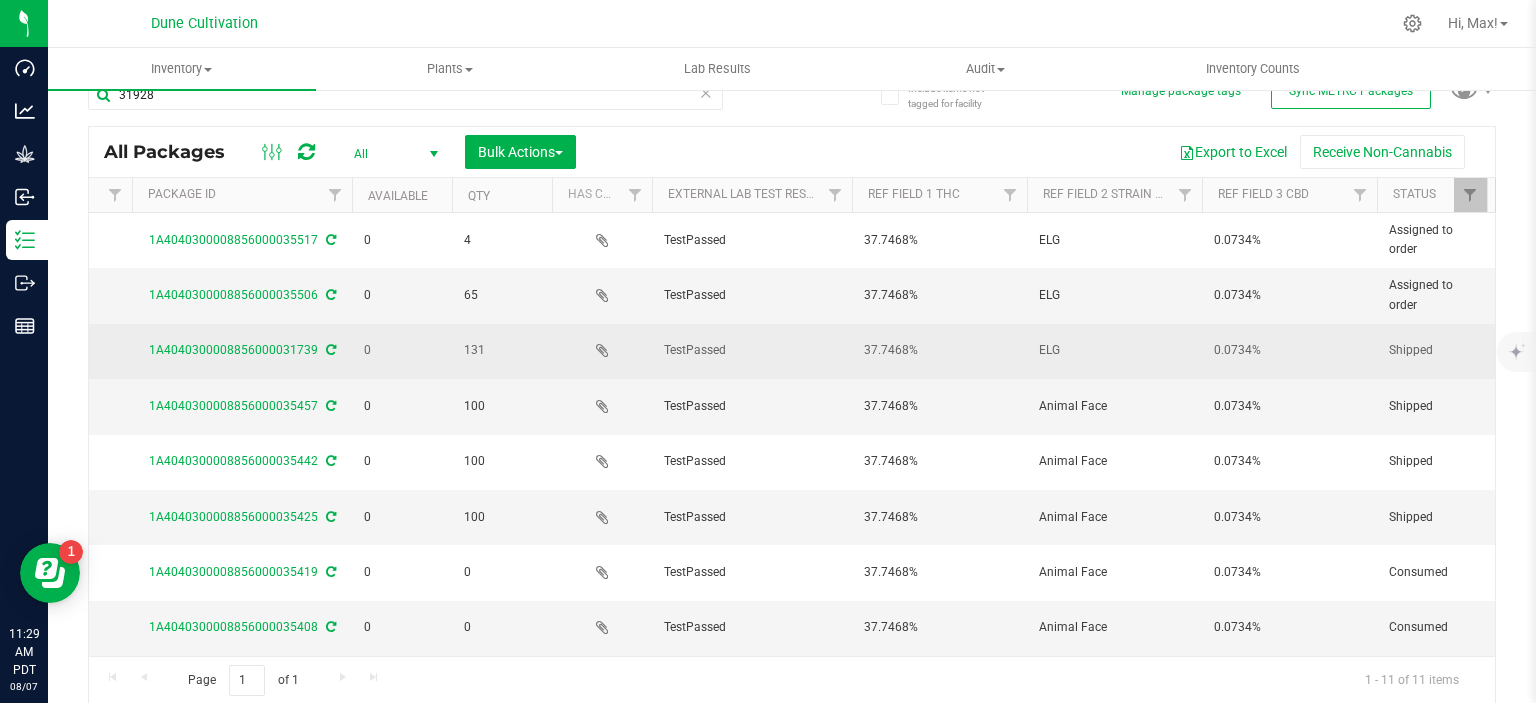 click on "ELG" at bounding box center [1114, 350] 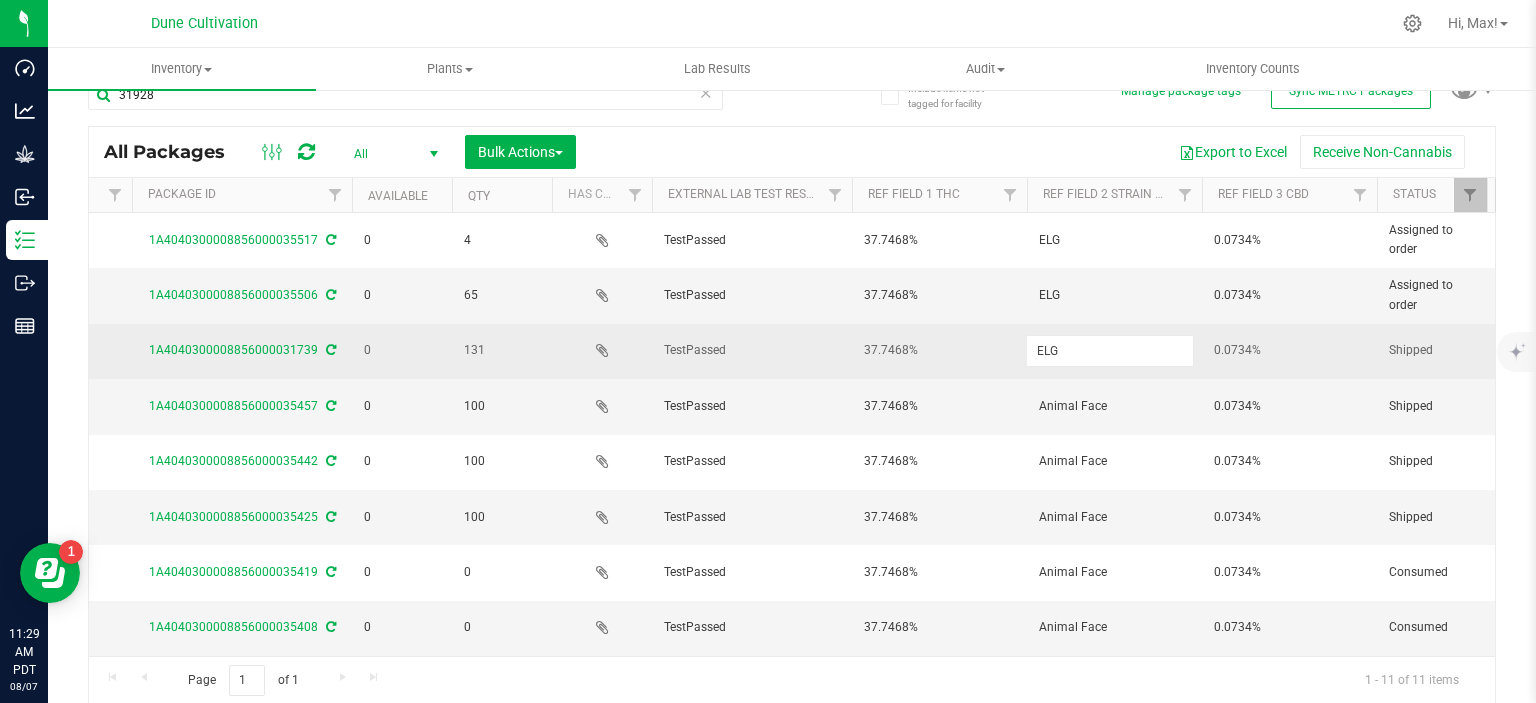 click on "ELG" at bounding box center [1110, 350] 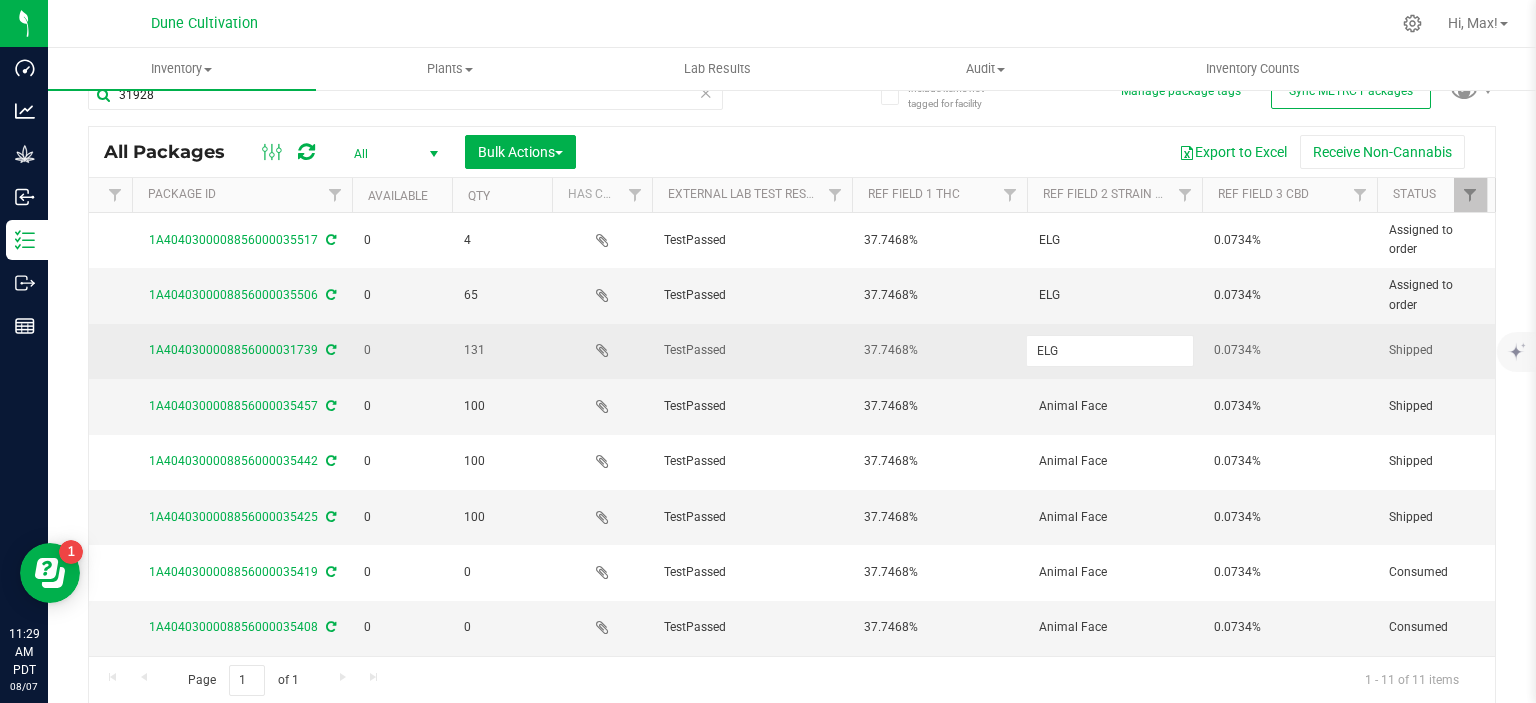 click on "ELG" at bounding box center (1110, 350) 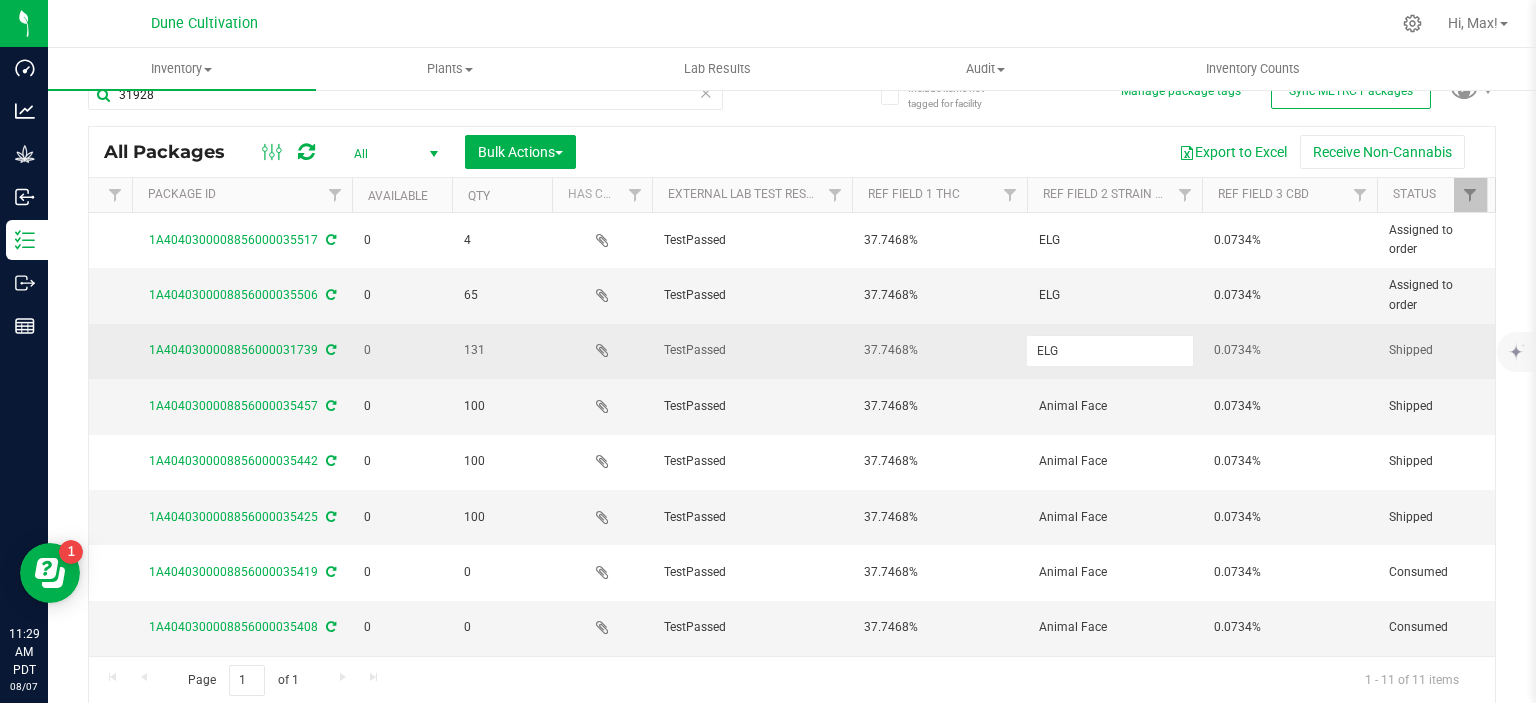 type on "Animal Face" 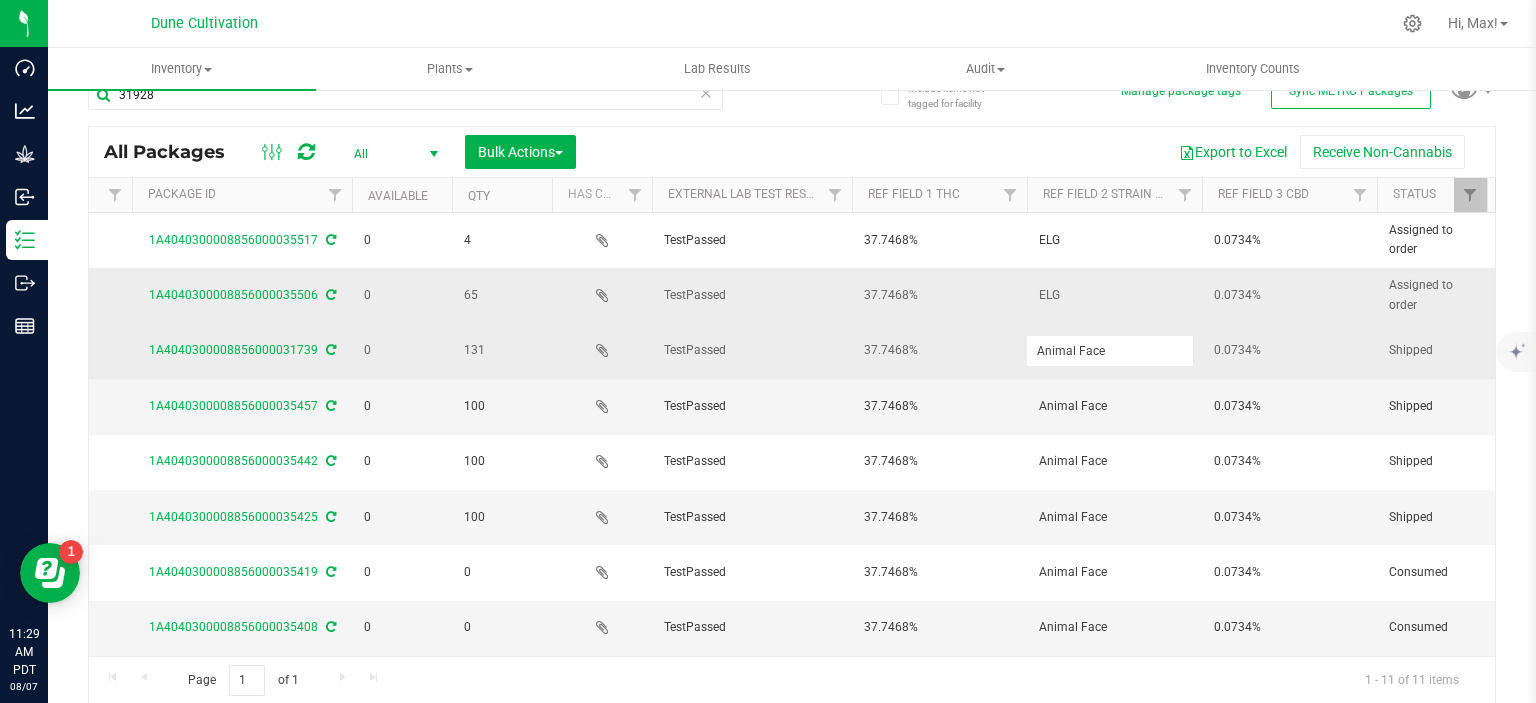 click on "ELG" at bounding box center [1114, 295] 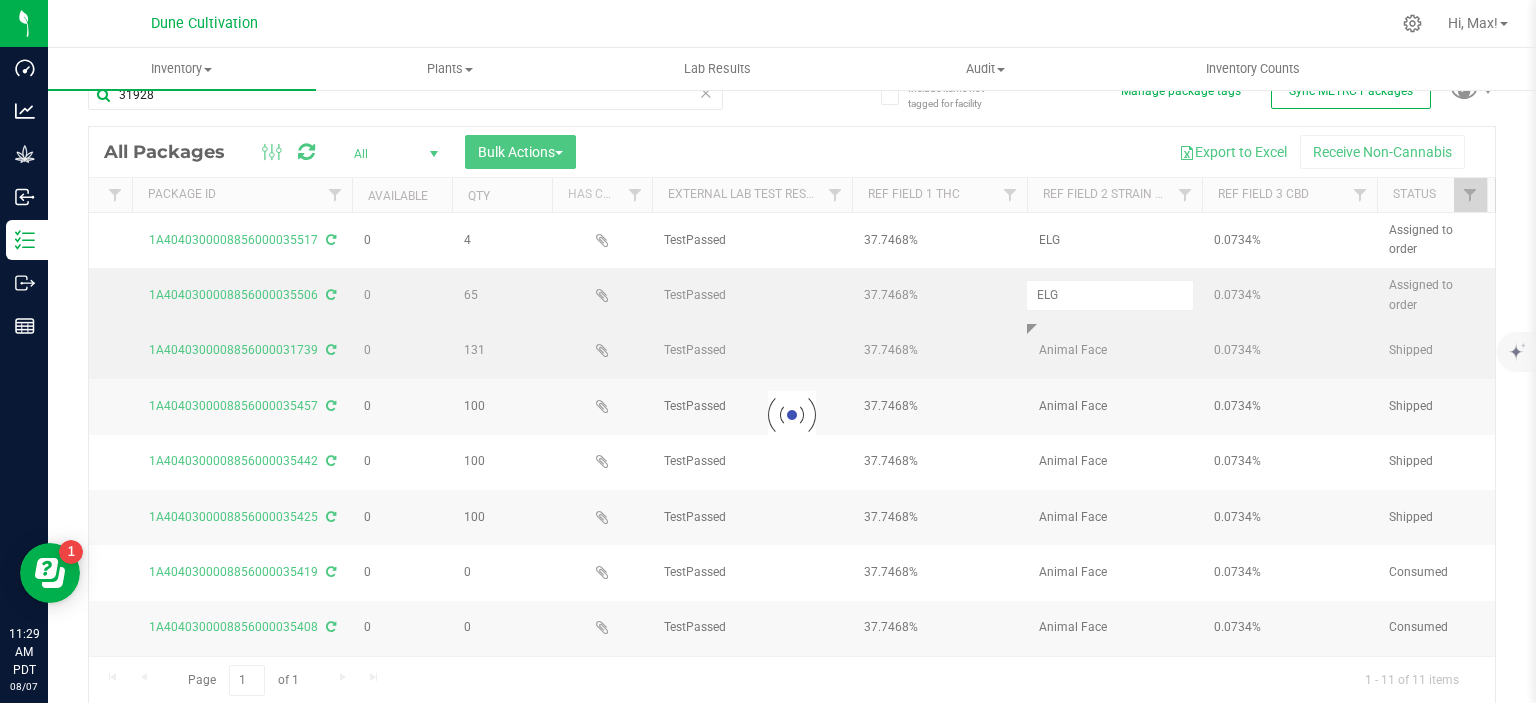 click at bounding box center (792, 415) 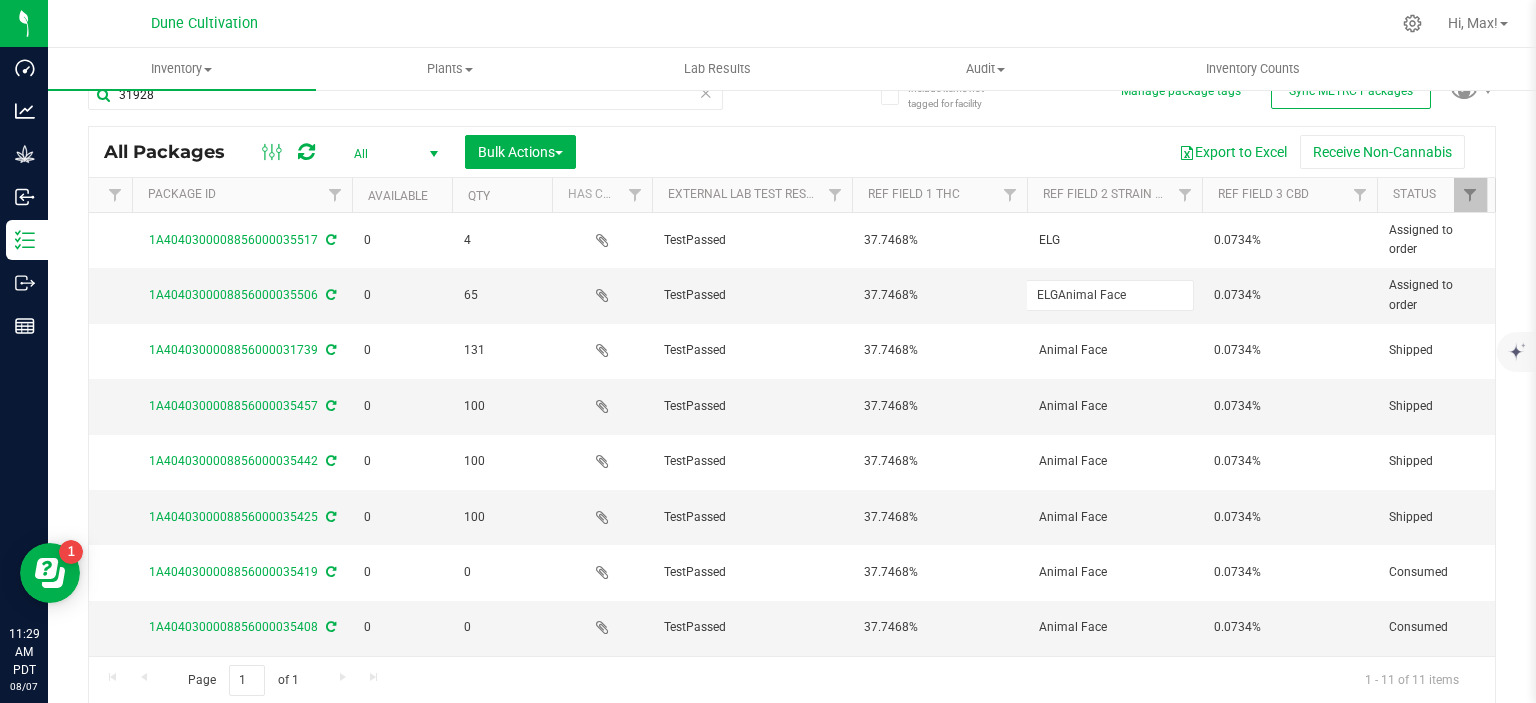 click on "ELGAnimal Face" at bounding box center [1110, 295] 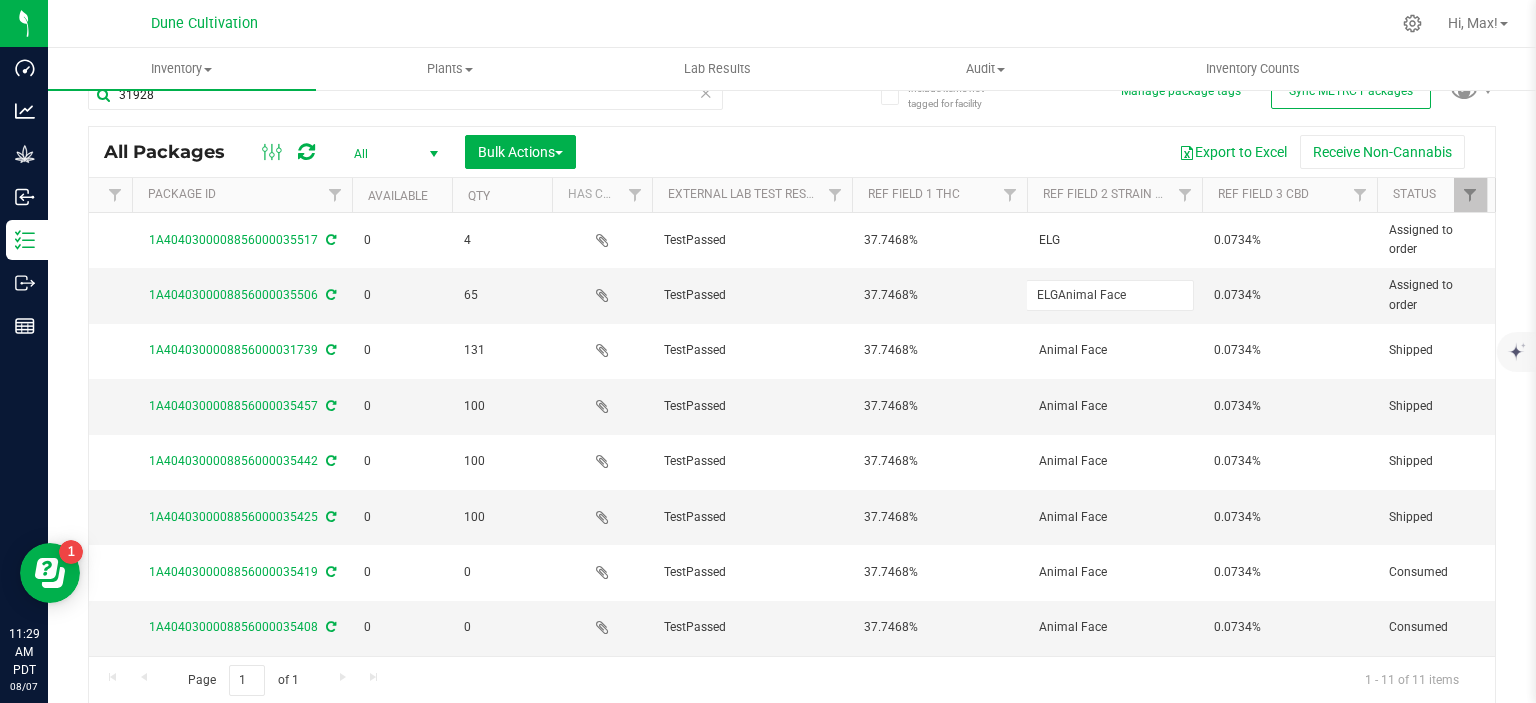 click on "ELGAnimal Face" at bounding box center [1110, 295] 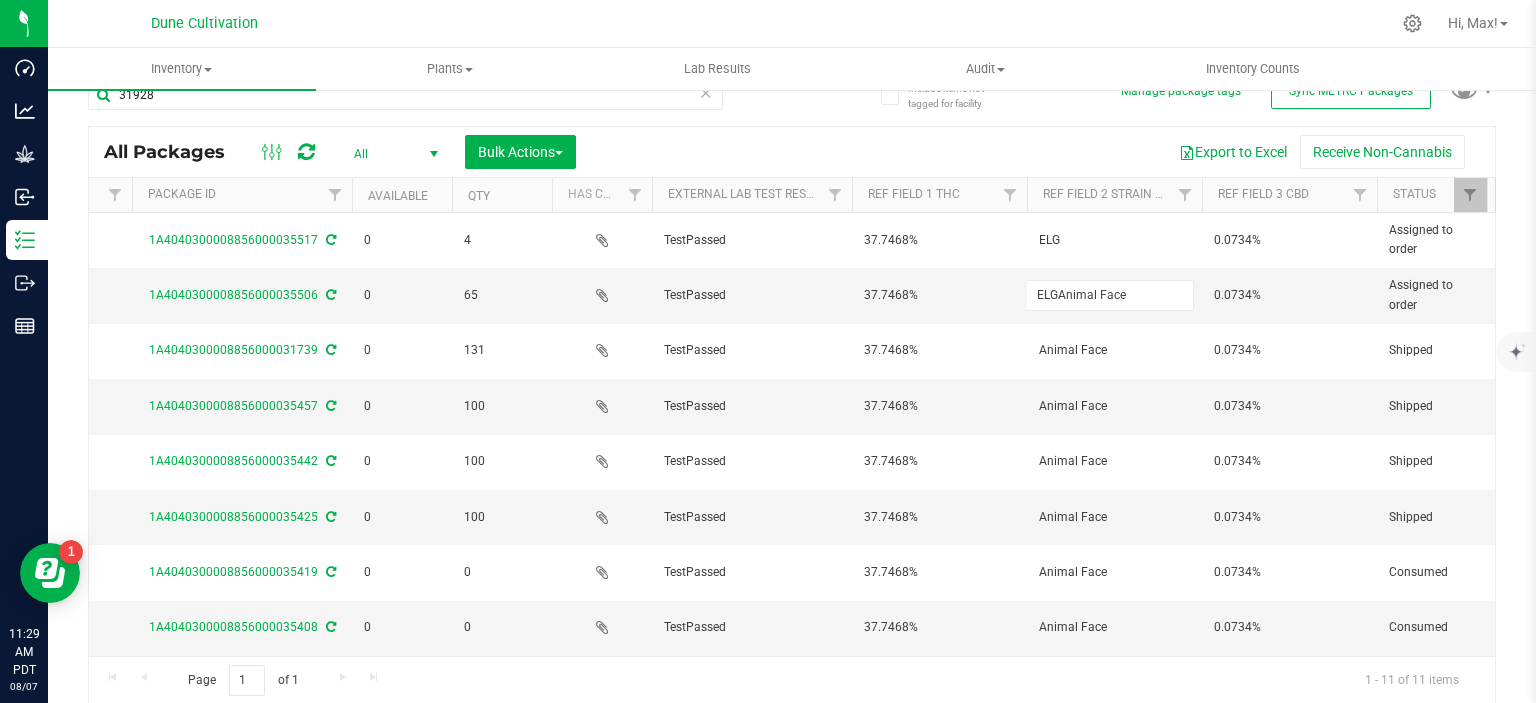type on "Animal Face" 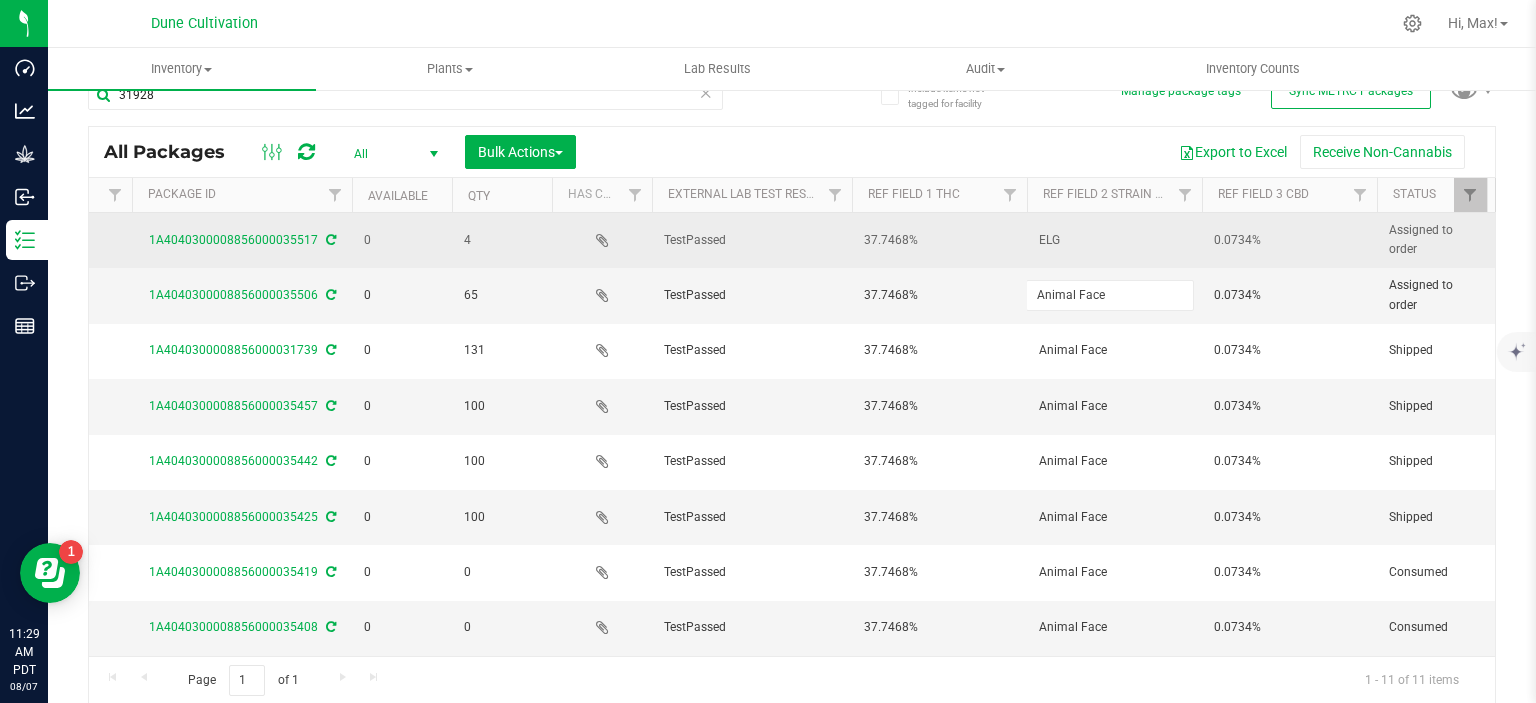 click on "ELG" at bounding box center [1114, 240] 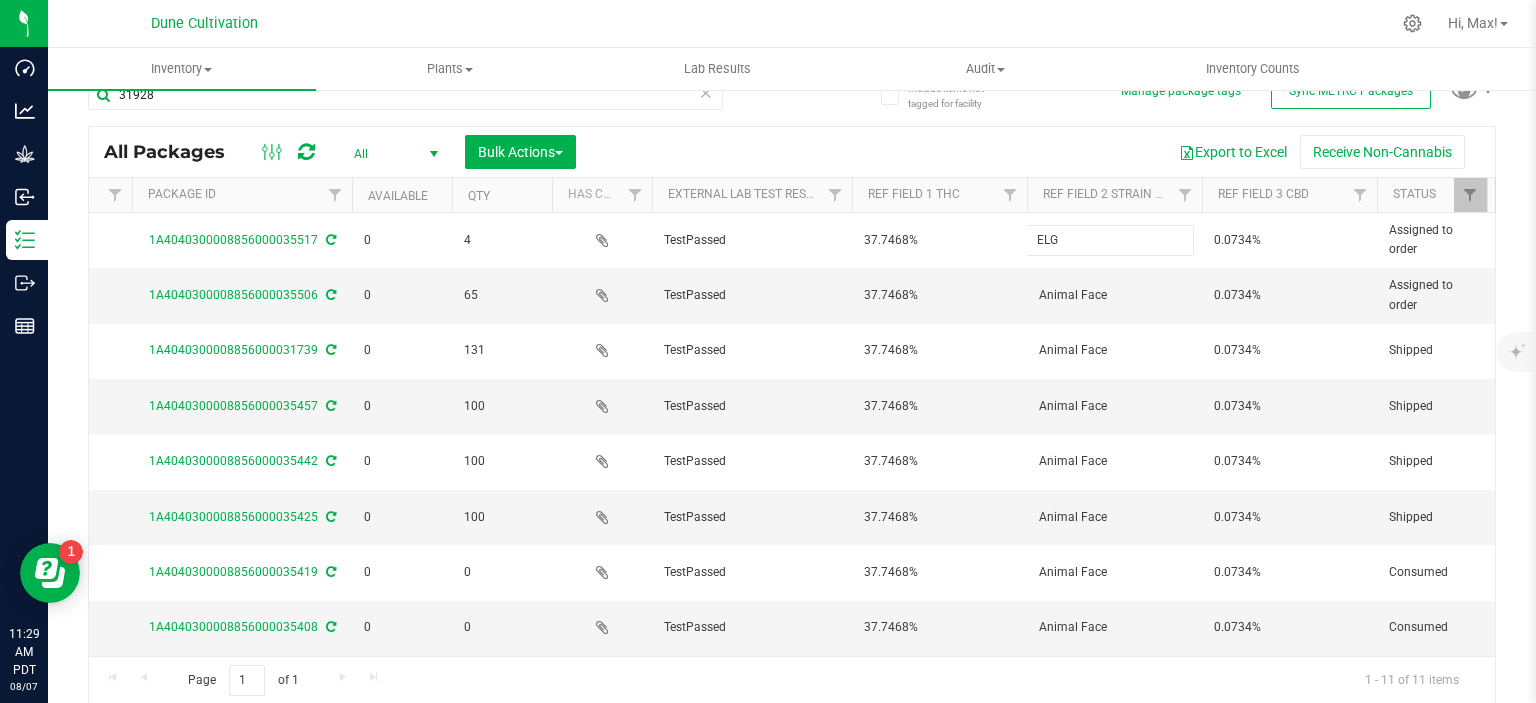 click on "ELG" at bounding box center [1110, 240] 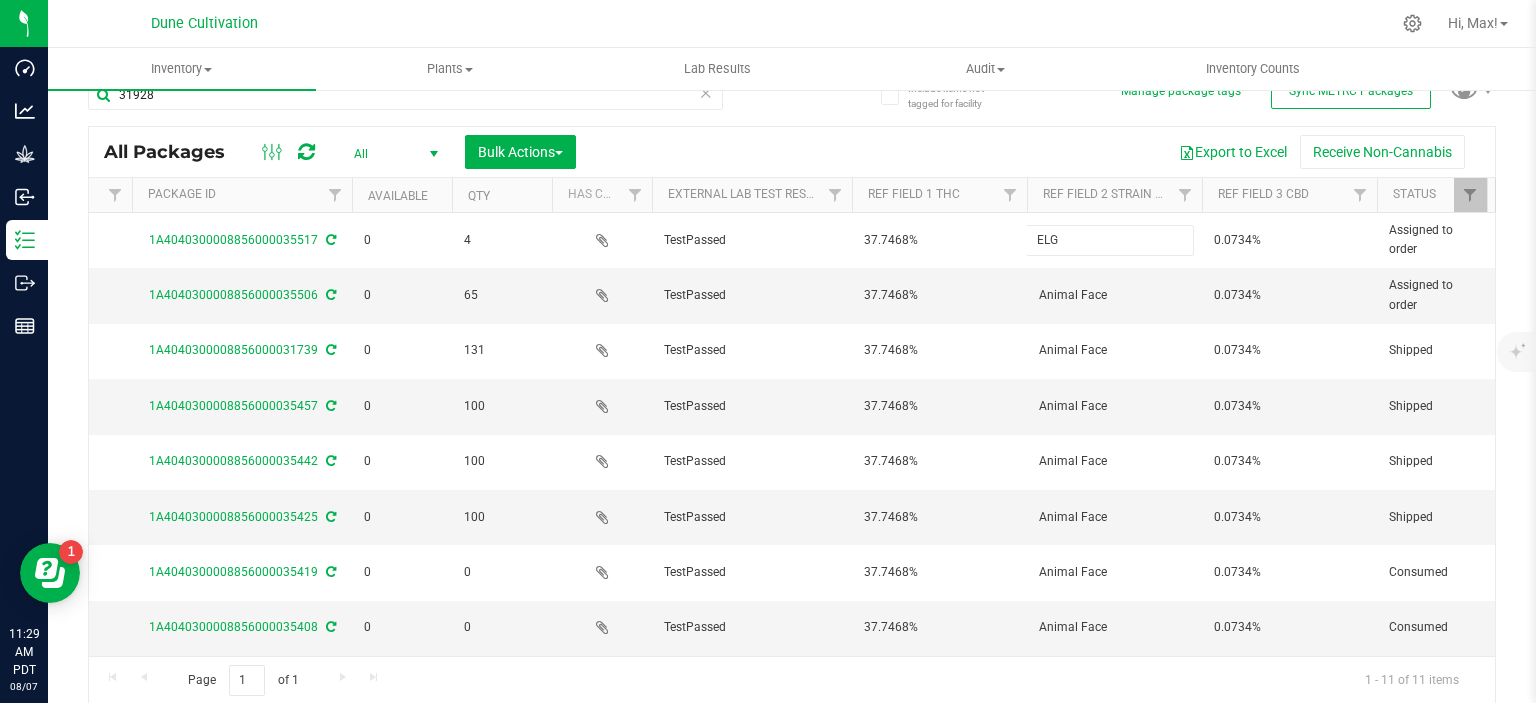 click on "ELG" at bounding box center [1110, 240] 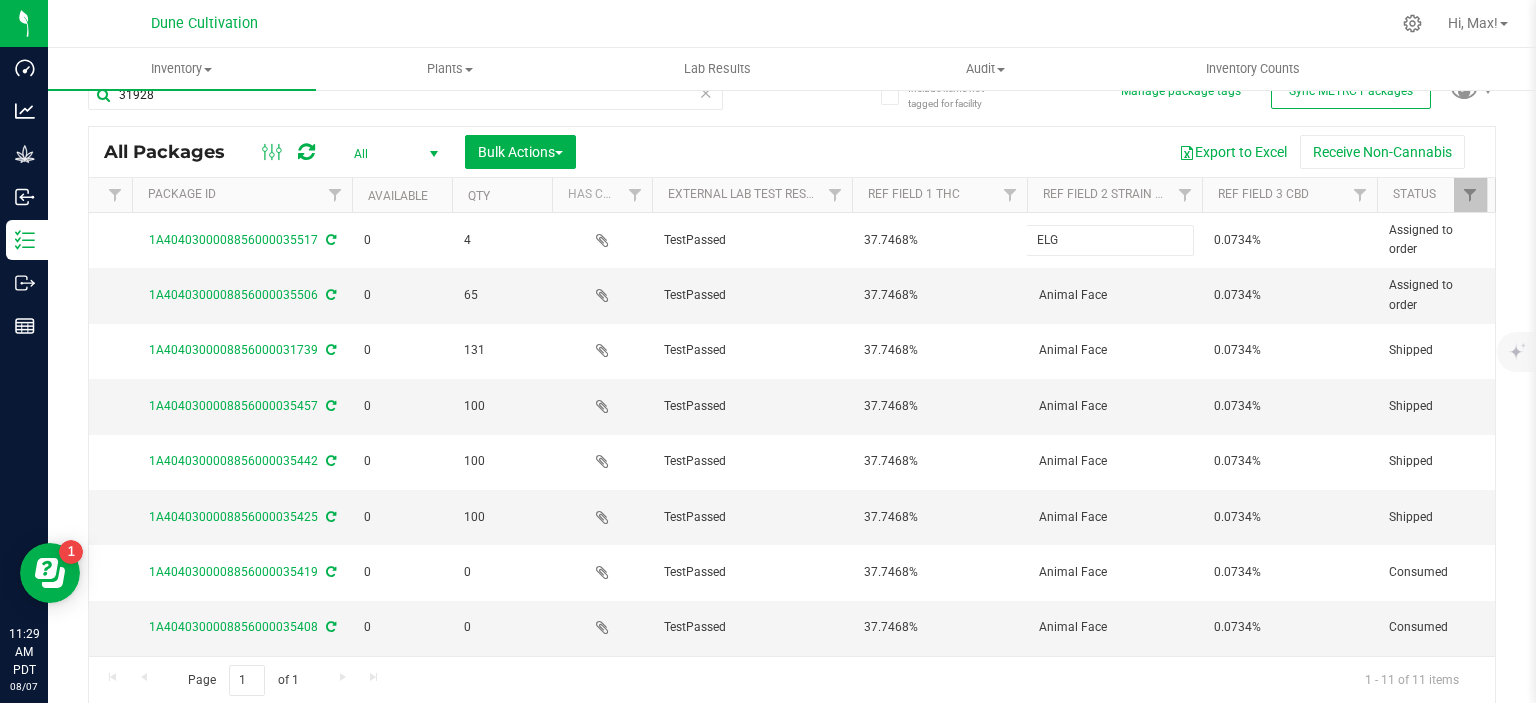type on "Animal Face" 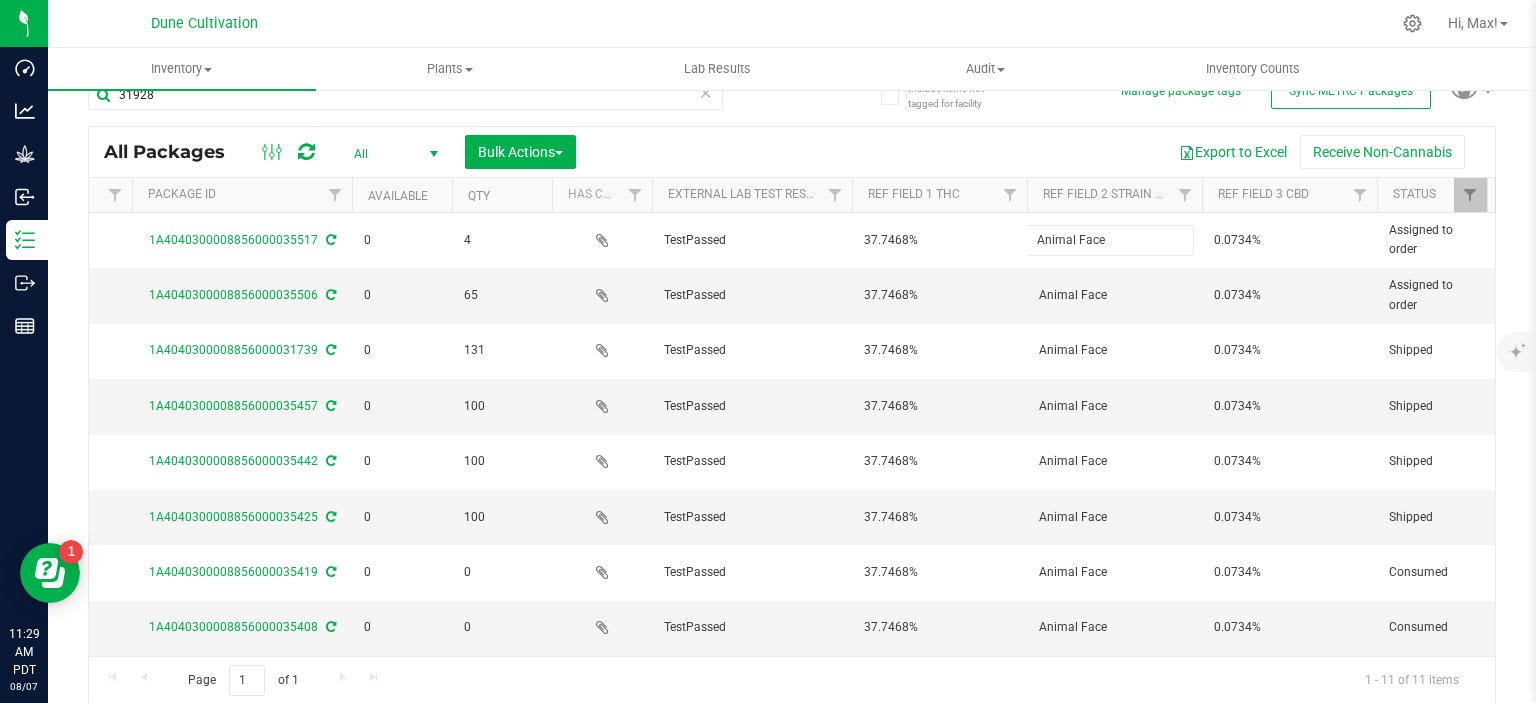 click on "All Packages
All Active Only Lab Samples Locked All External Internal
Bulk Actions
Add to manufacturing run
Add to outbound order
Combine packages
Combine packages (lot)" at bounding box center (792, 415) 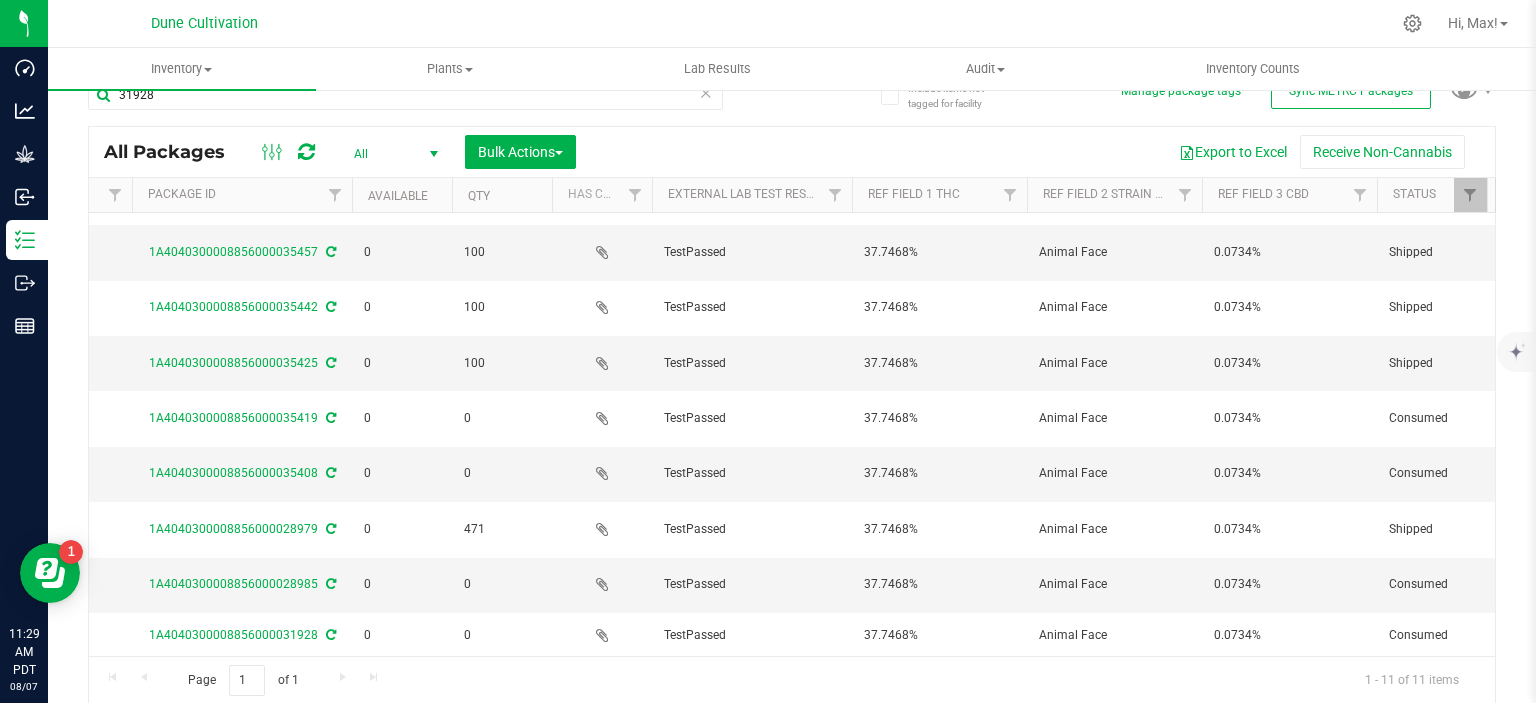 scroll, scrollTop: 0, scrollLeft: 502, axis: horizontal 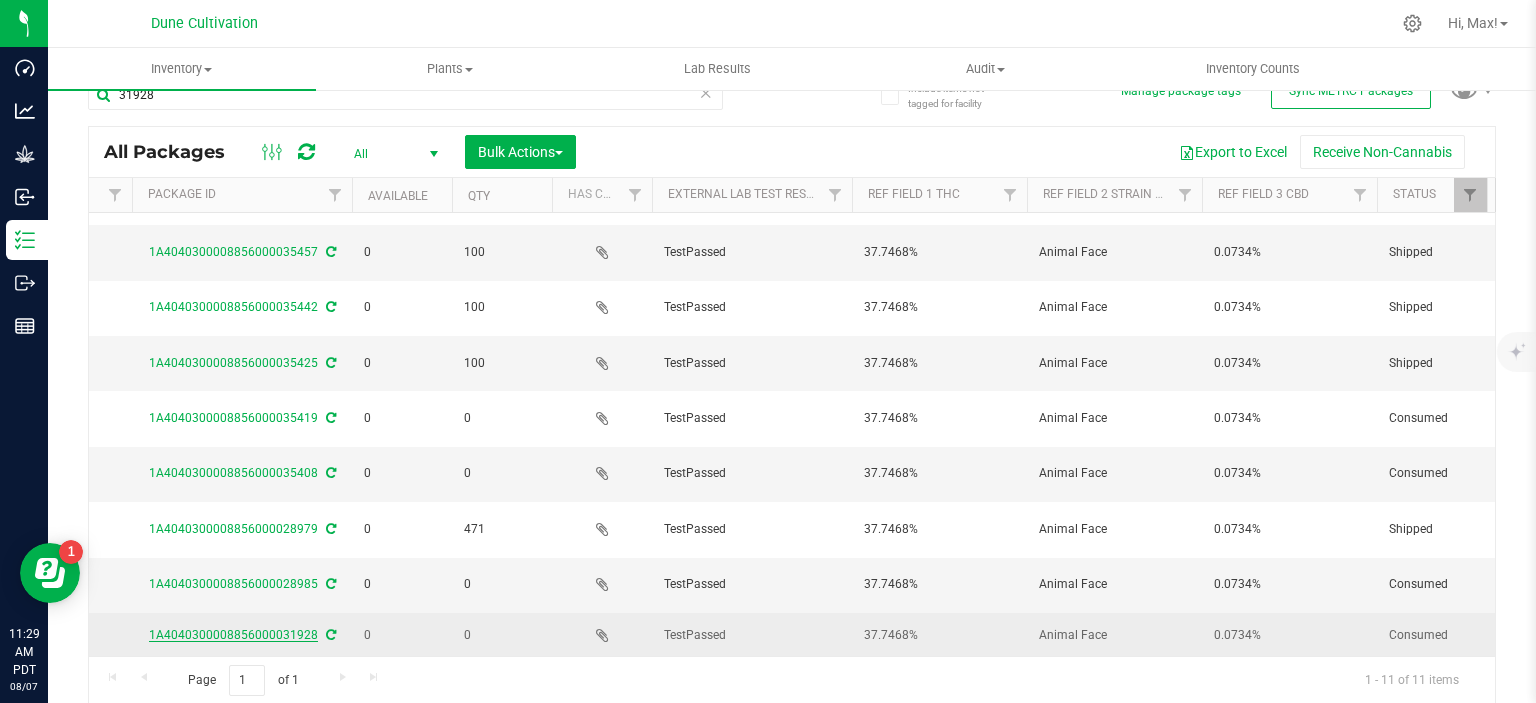 click on "1A4040300008856000031928" at bounding box center (233, 635) 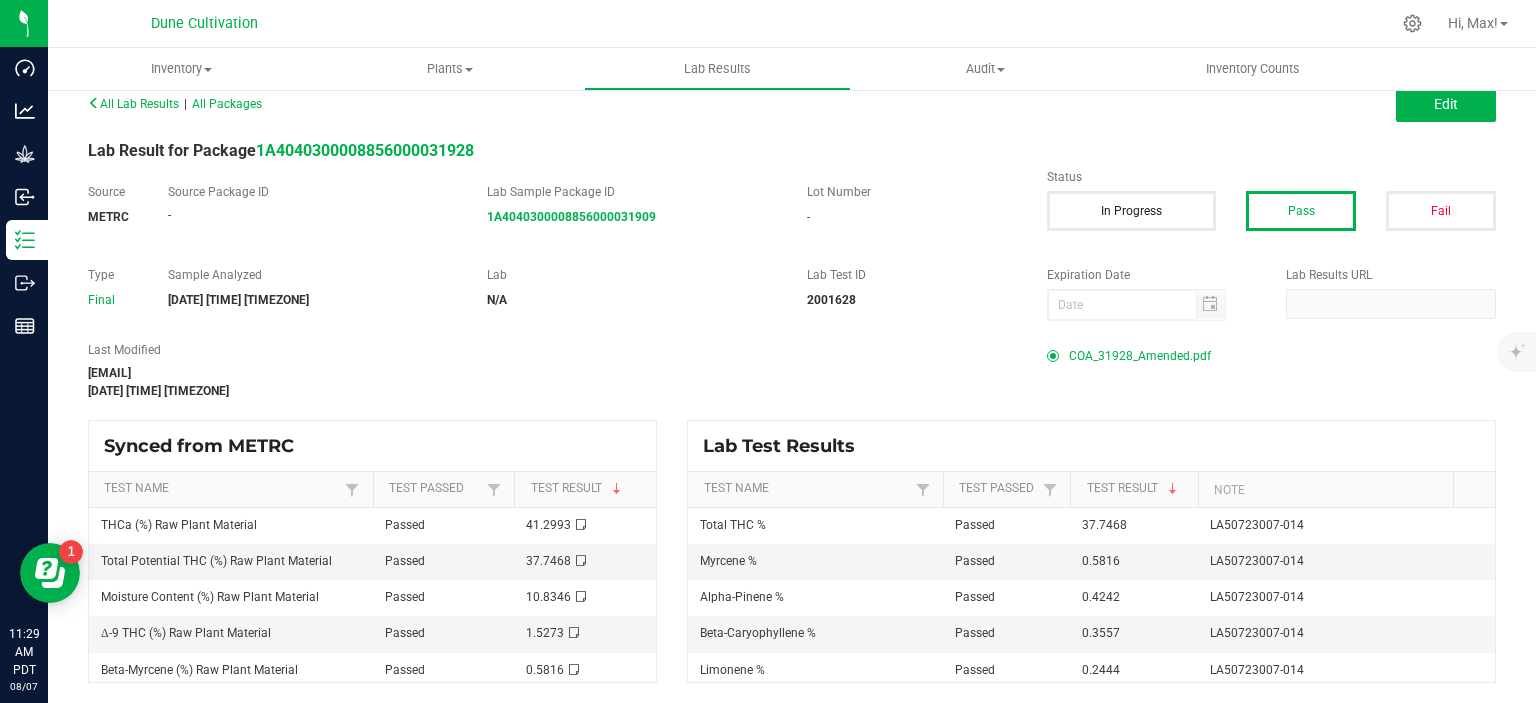 scroll, scrollTop: 0, scrollLeft: 0, axis: both 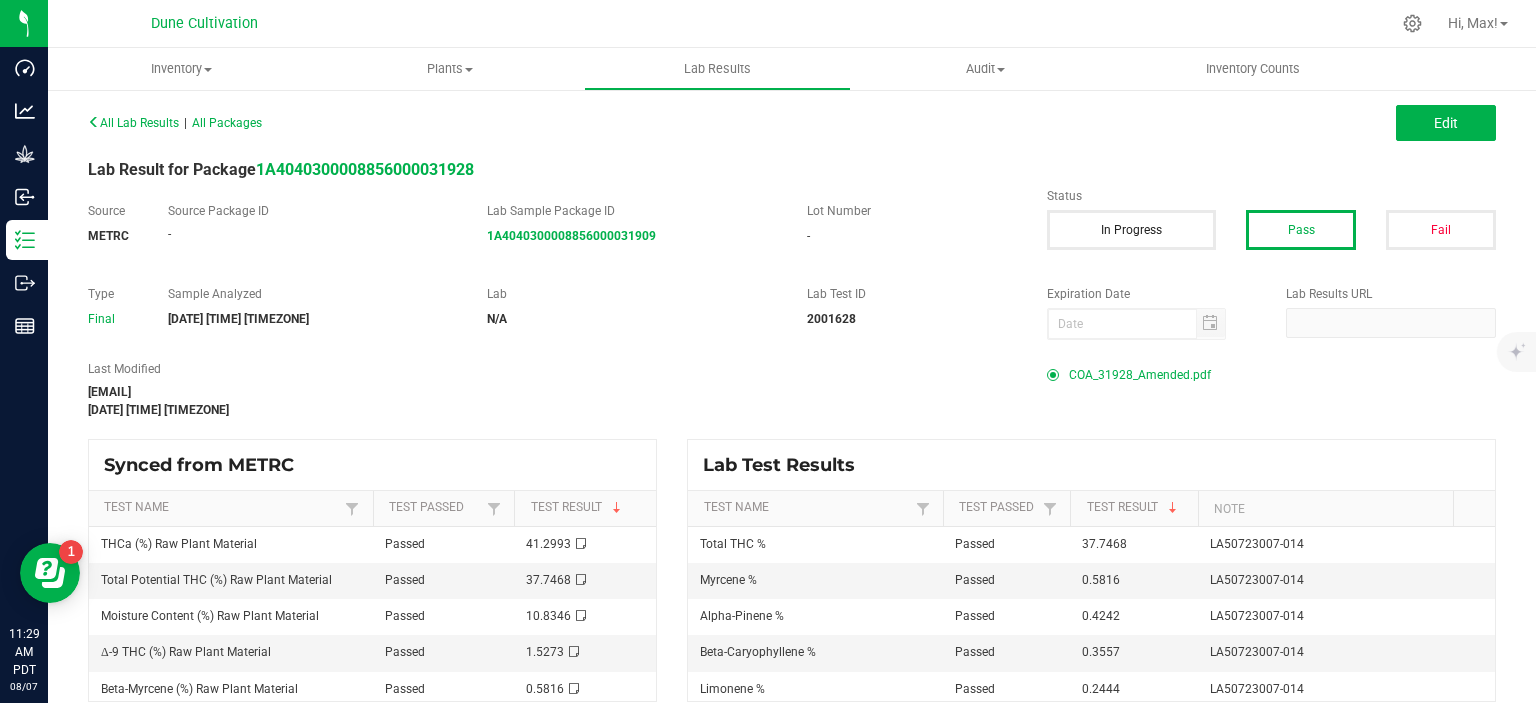 click on "COA_31928_Amended.pdf" at bounding box center [1140, 375] 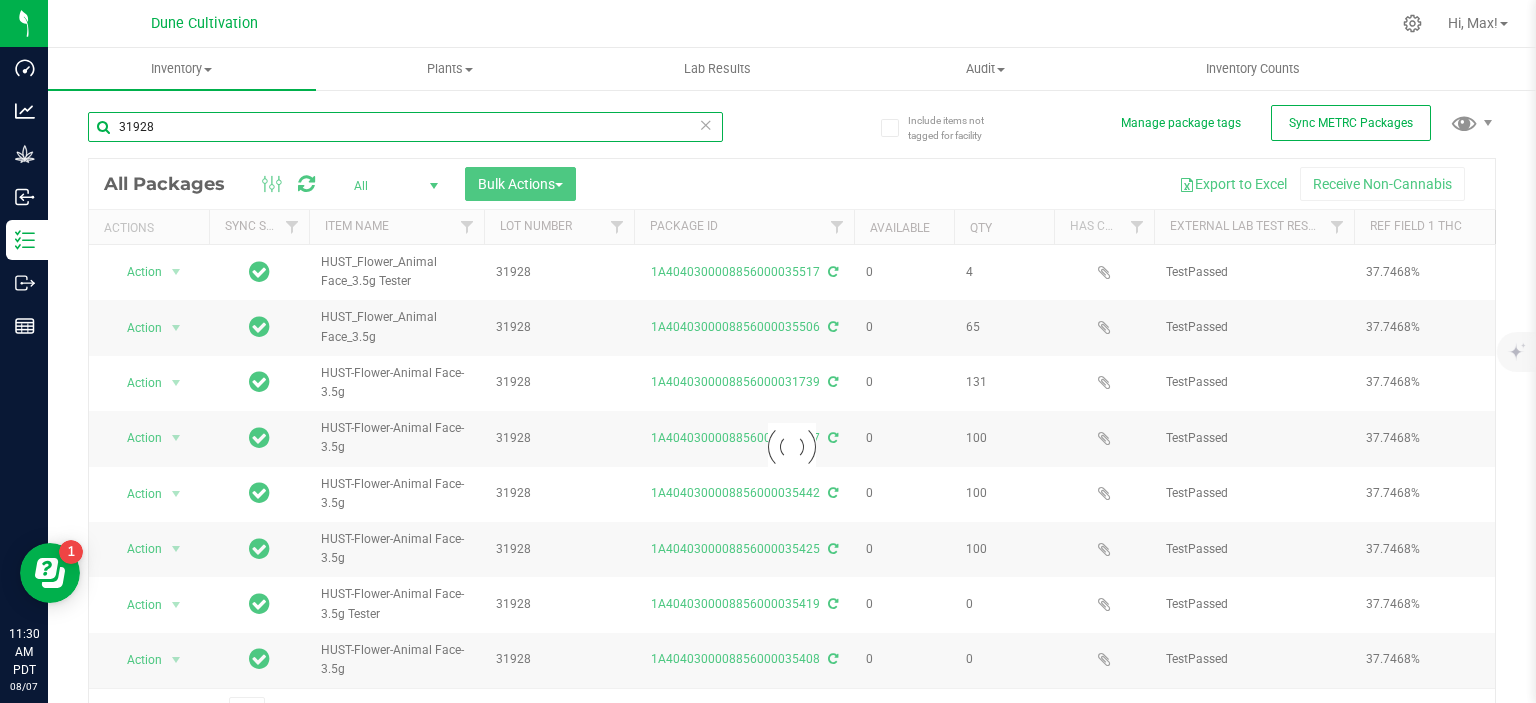 click on "31928" at bounding box center (405, 127) 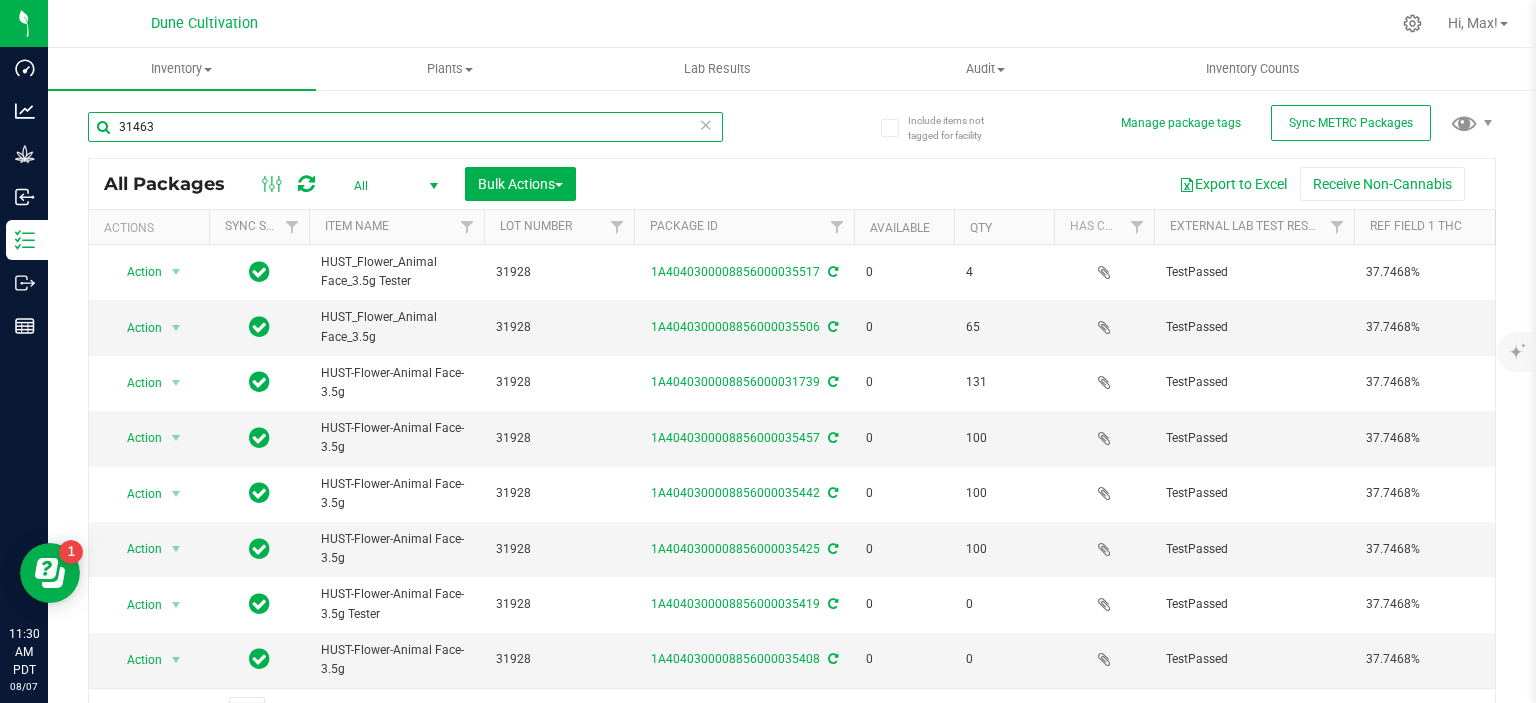 type on "31463" 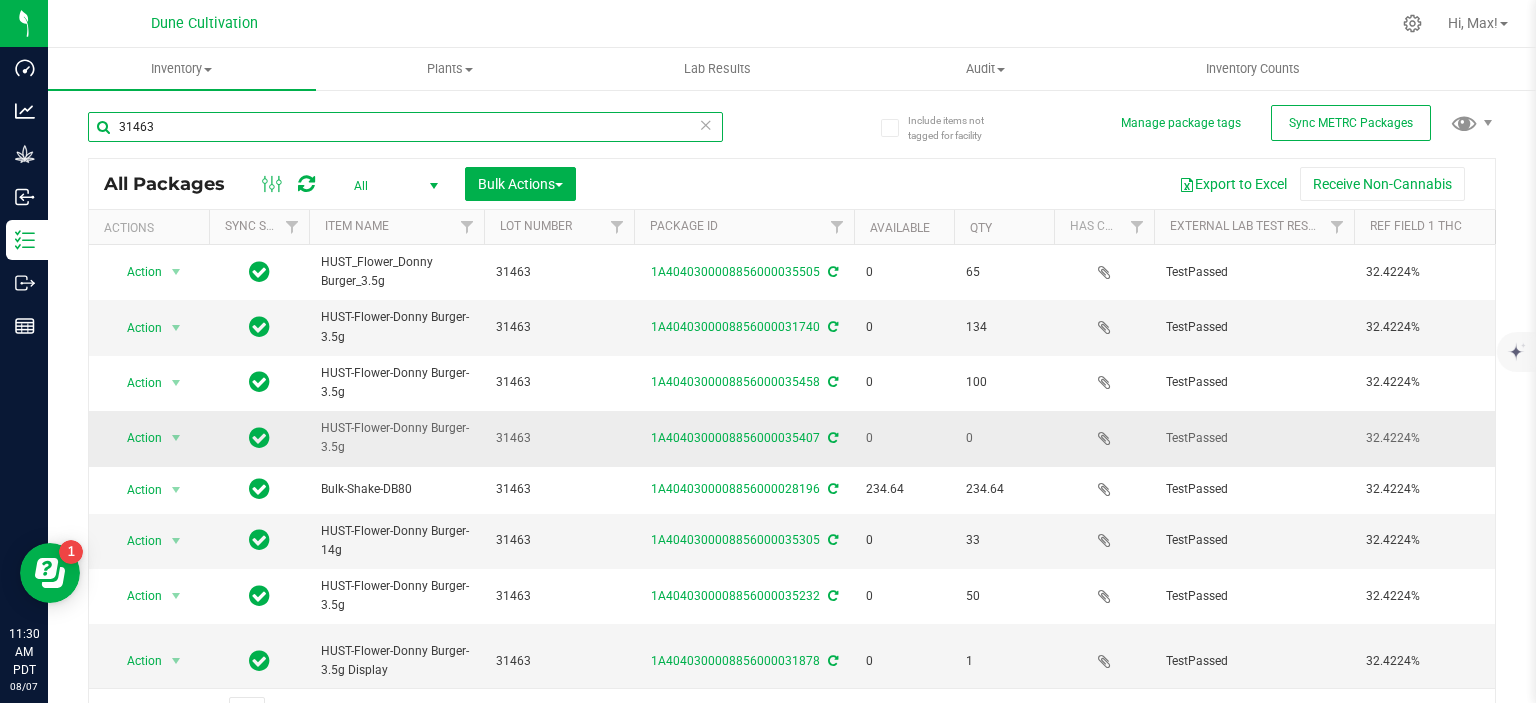 scroll, scrollTop: 239, scrollLeft: 0, axis: vertical 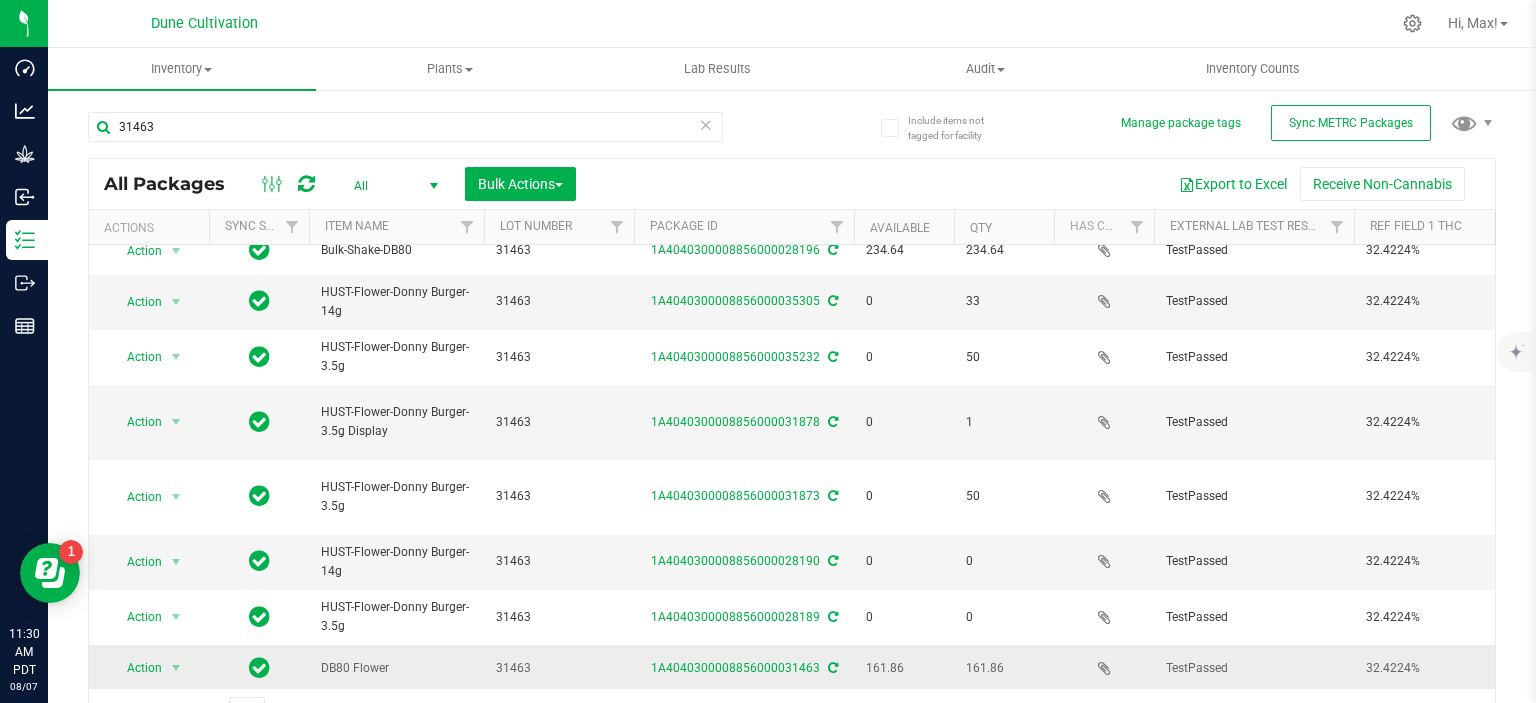 click on "1A4040300008856000031463" at bounding box center (744, 668) 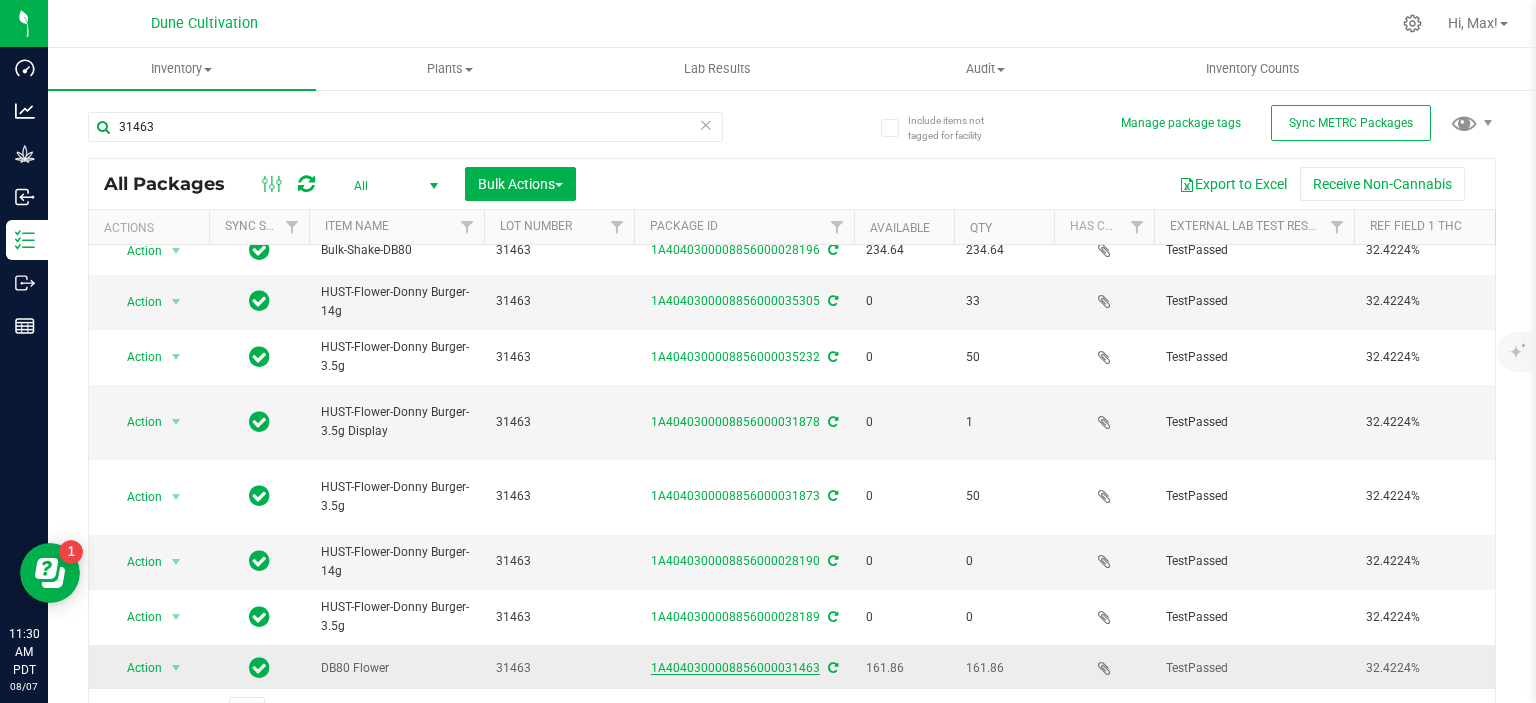 click on "1A4040300008856000031463" at bounding box center [735, 668] 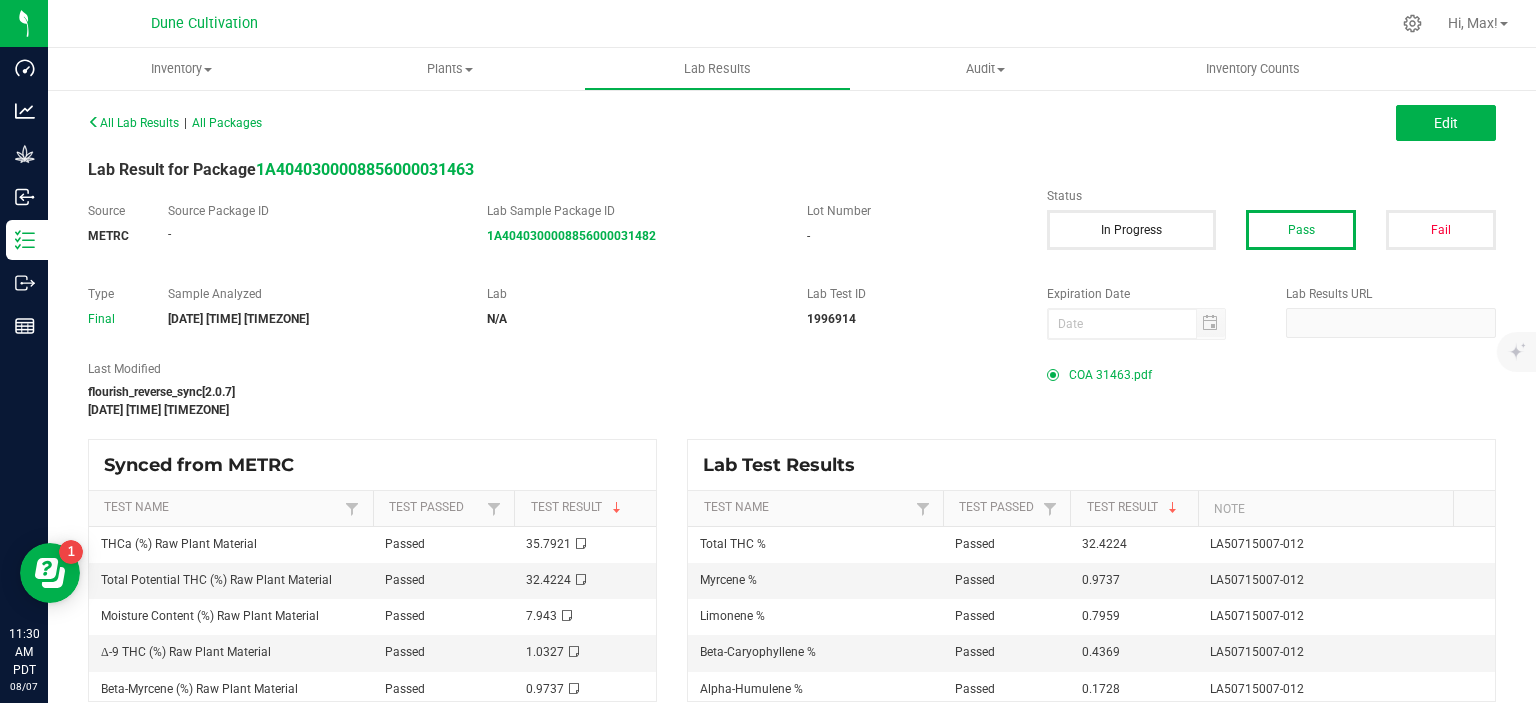 click on "COA 31463.pdf" at bounding box center (1110, 375) 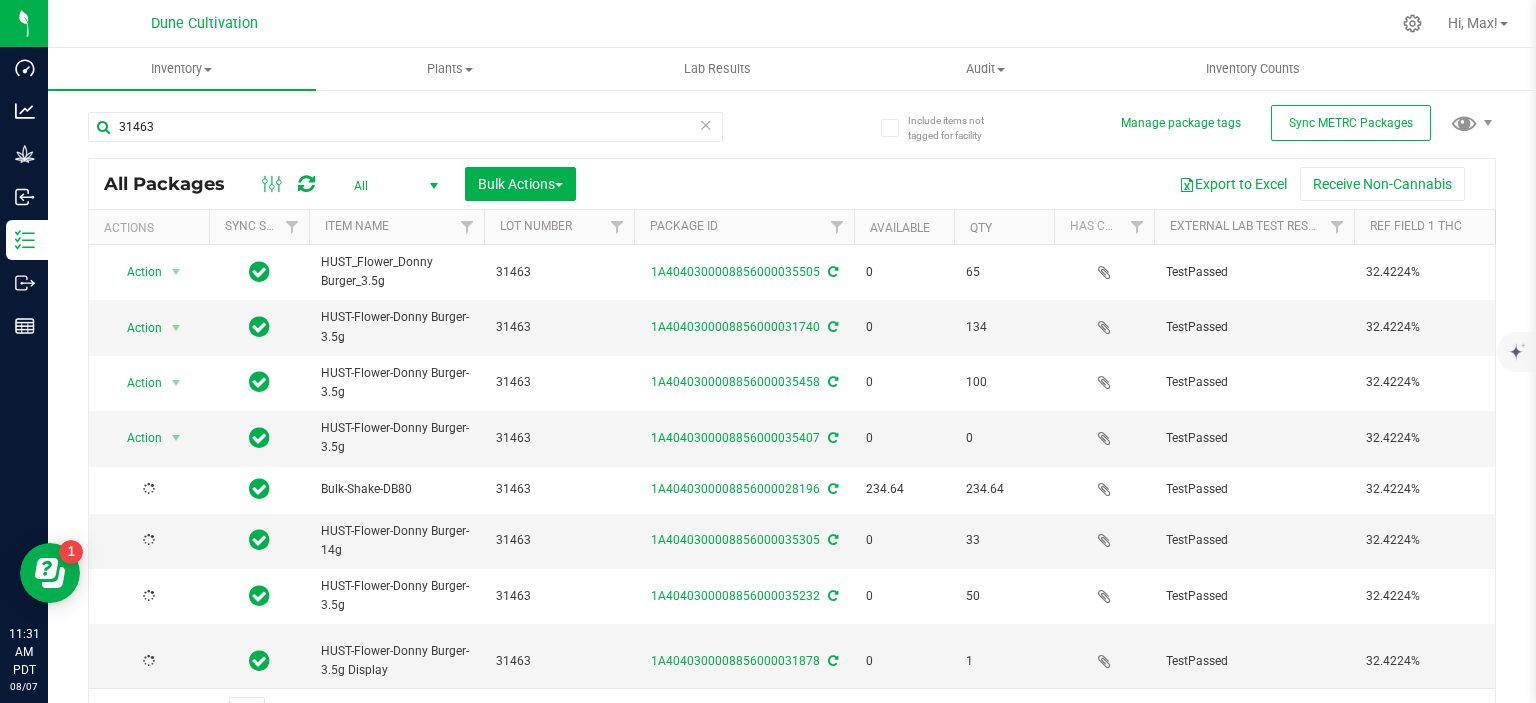 scroll, scrollTop: 239, scrollLeft: 0, axis: vertical 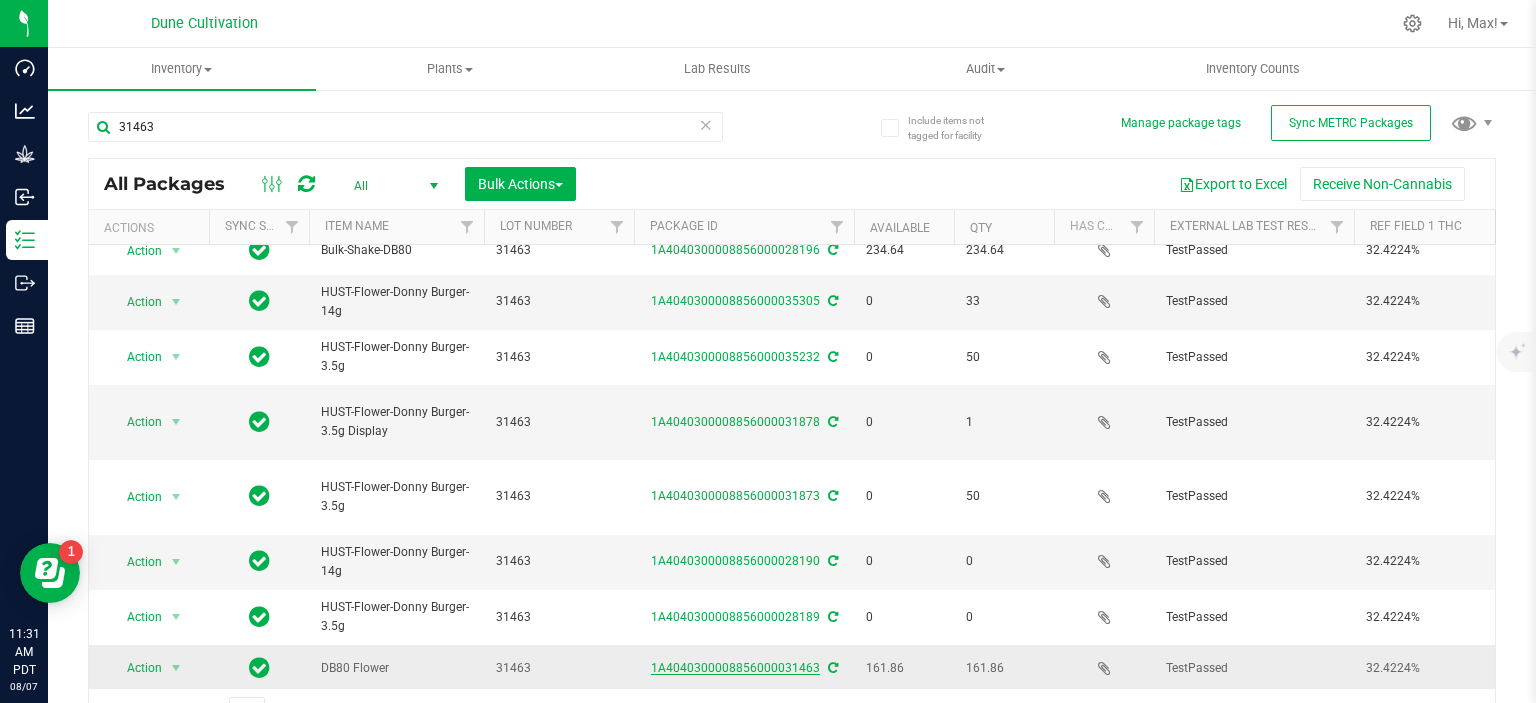 click on "1A4040300008856000031463" at bounding box center (735, 668) 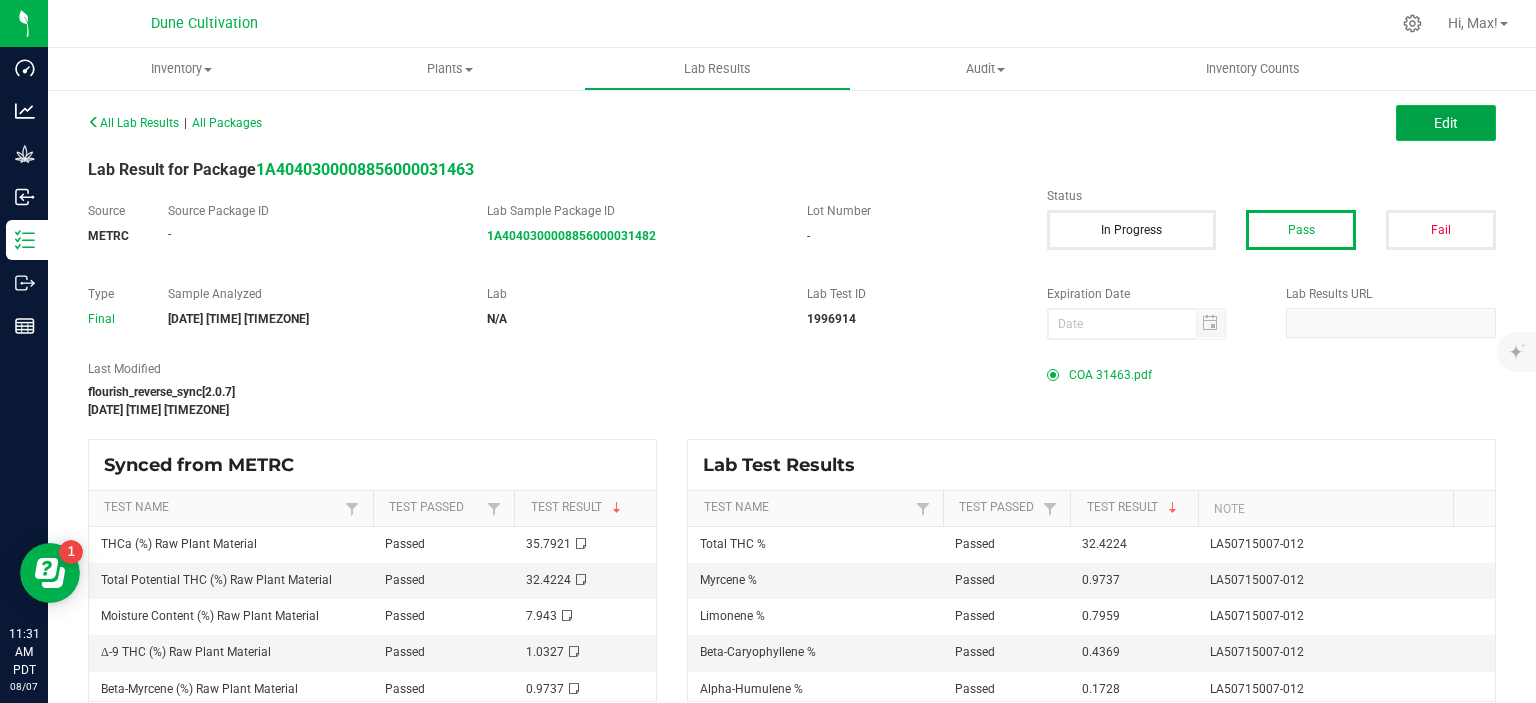 click on "Edit" at bounding box center [1446, 123] 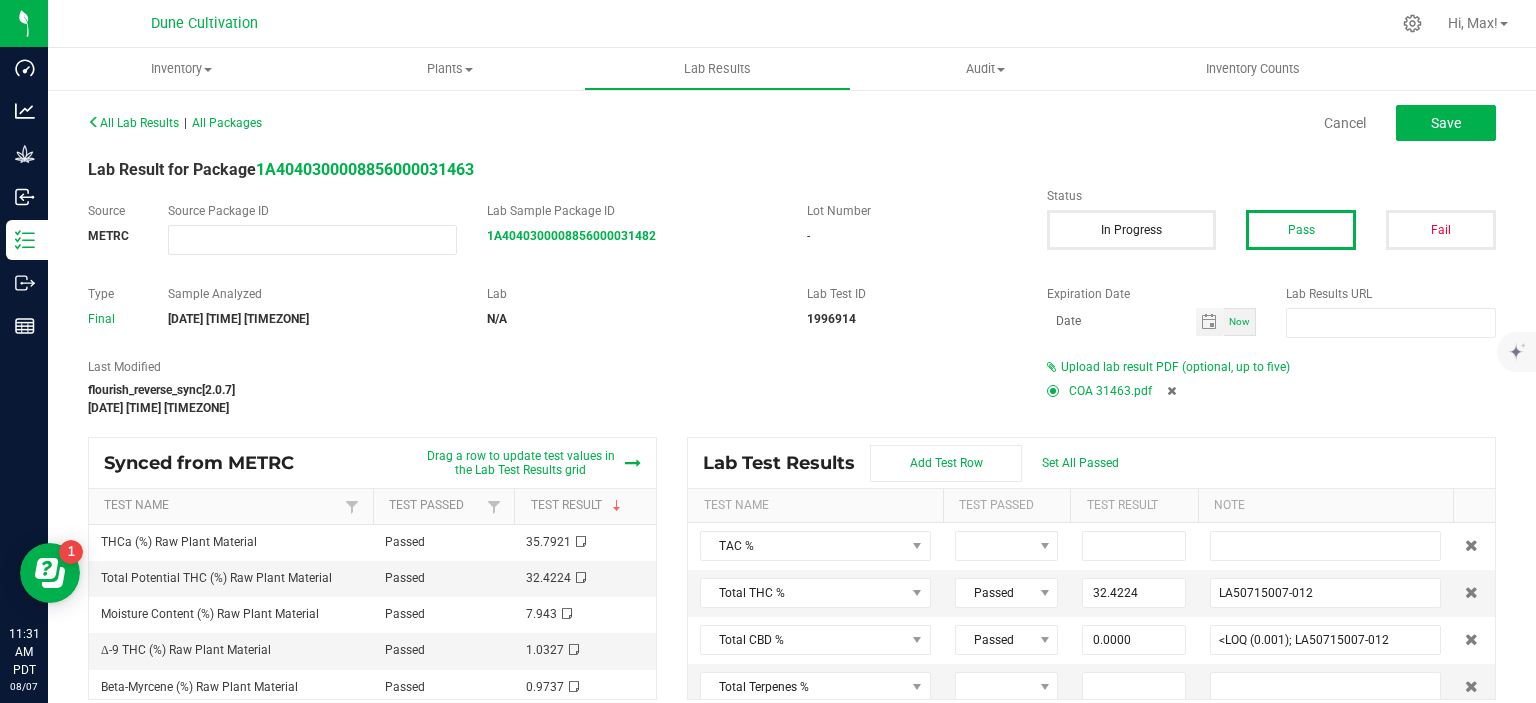 click at bounding box center (1171, 391) 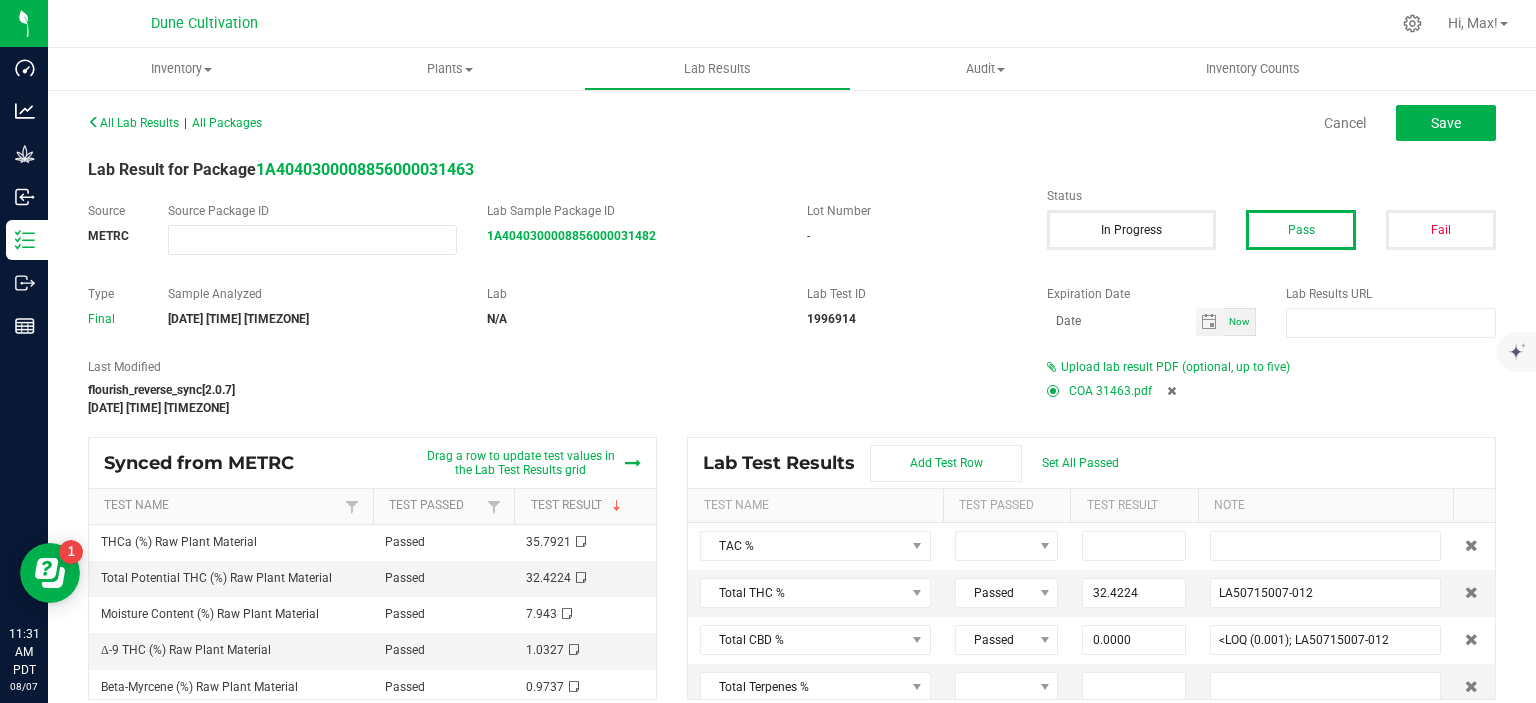 type on "32.4224" 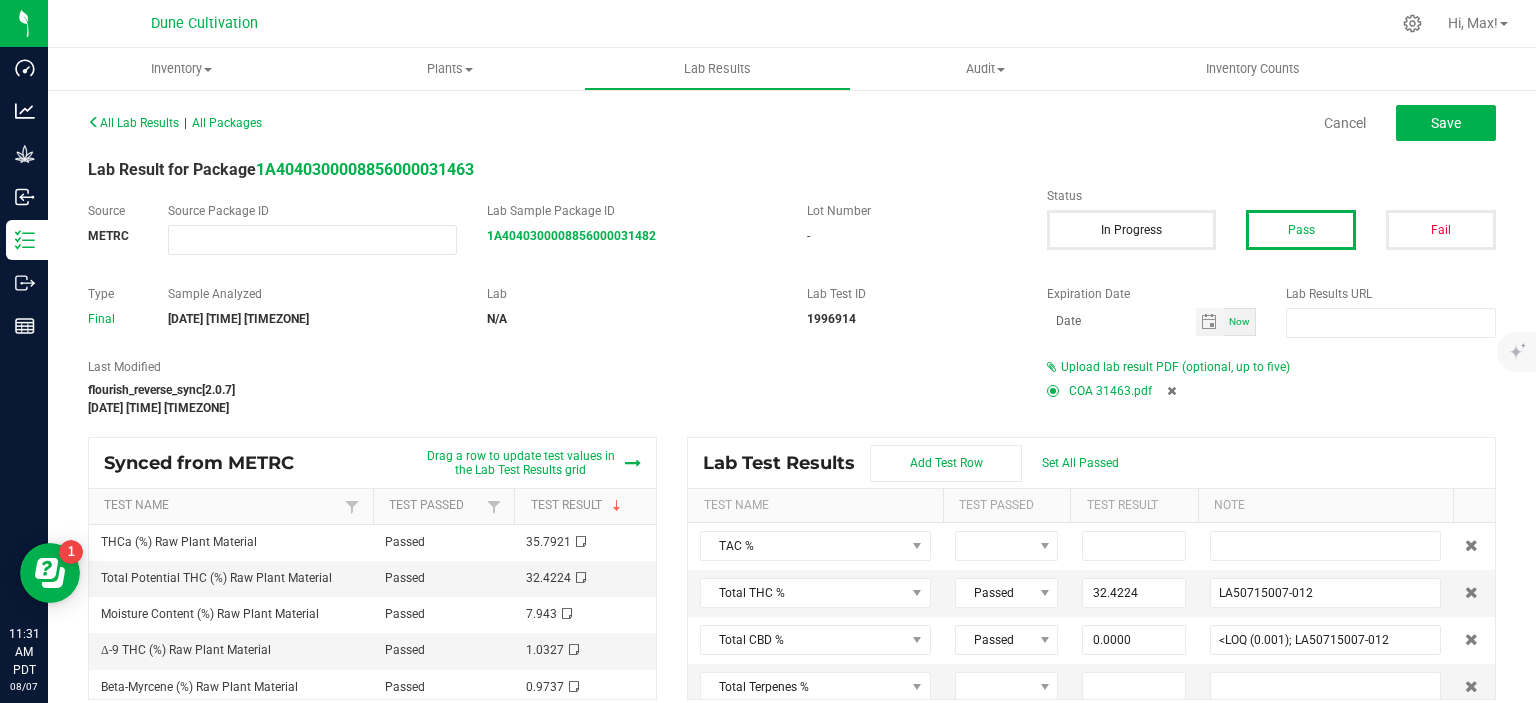 type on "LA50715007-012" 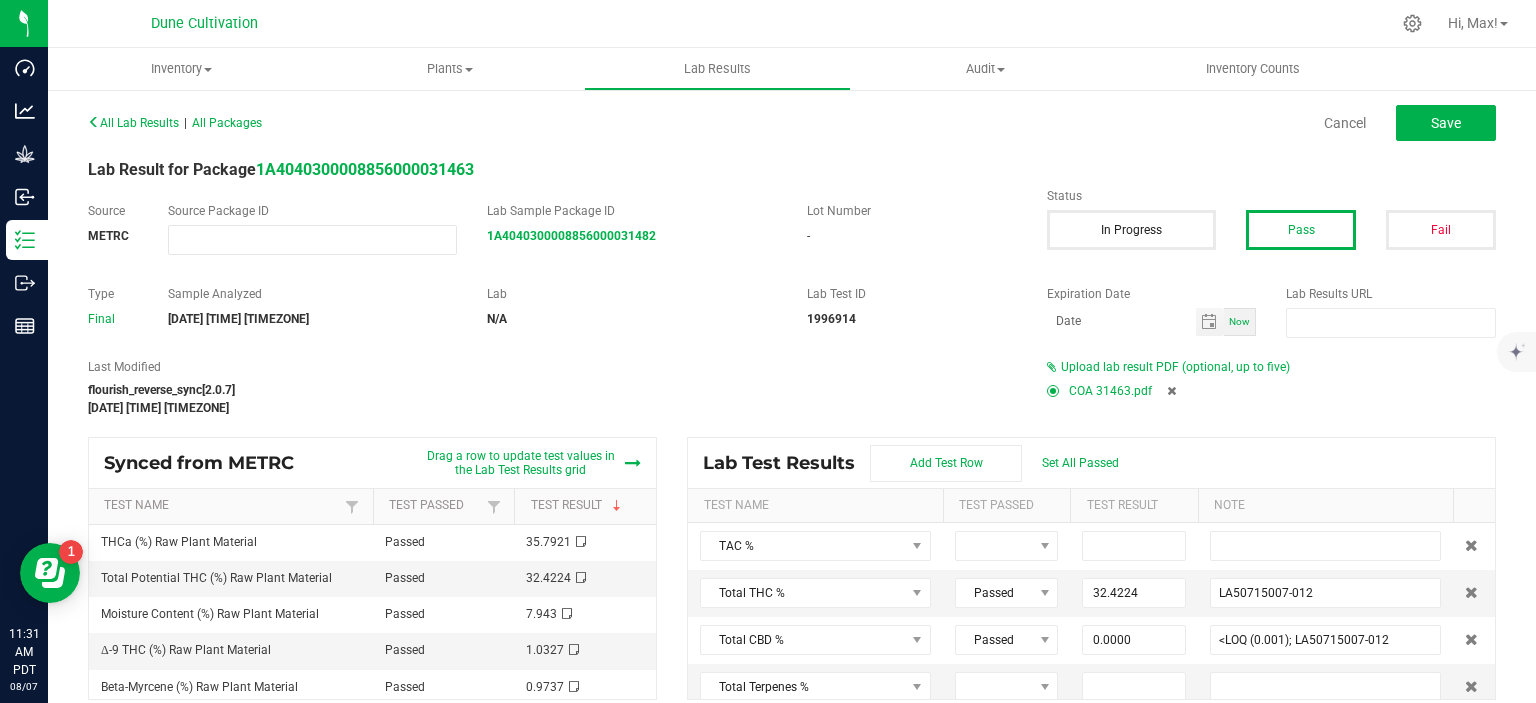 type on "0.0000" 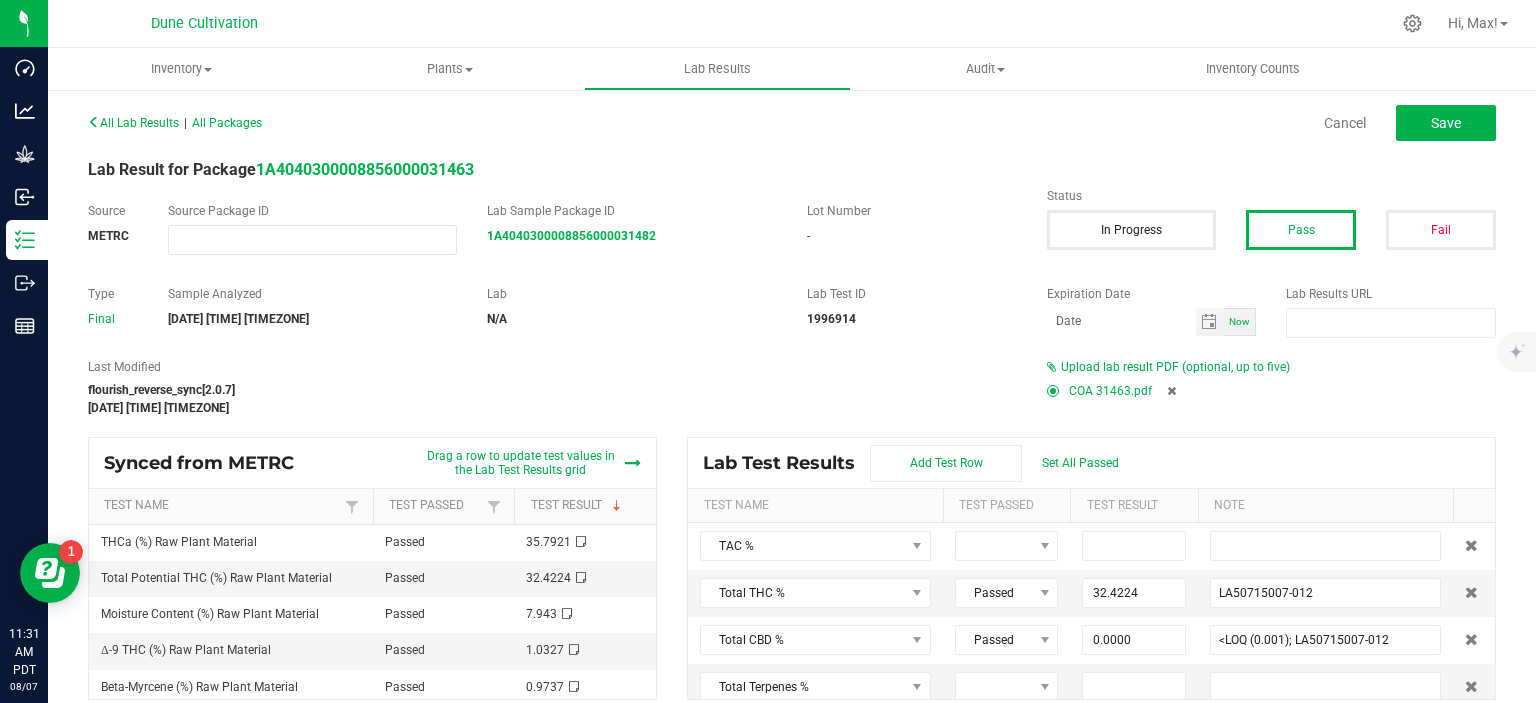 type on "<LOQ (0.001); LA50715007-012" 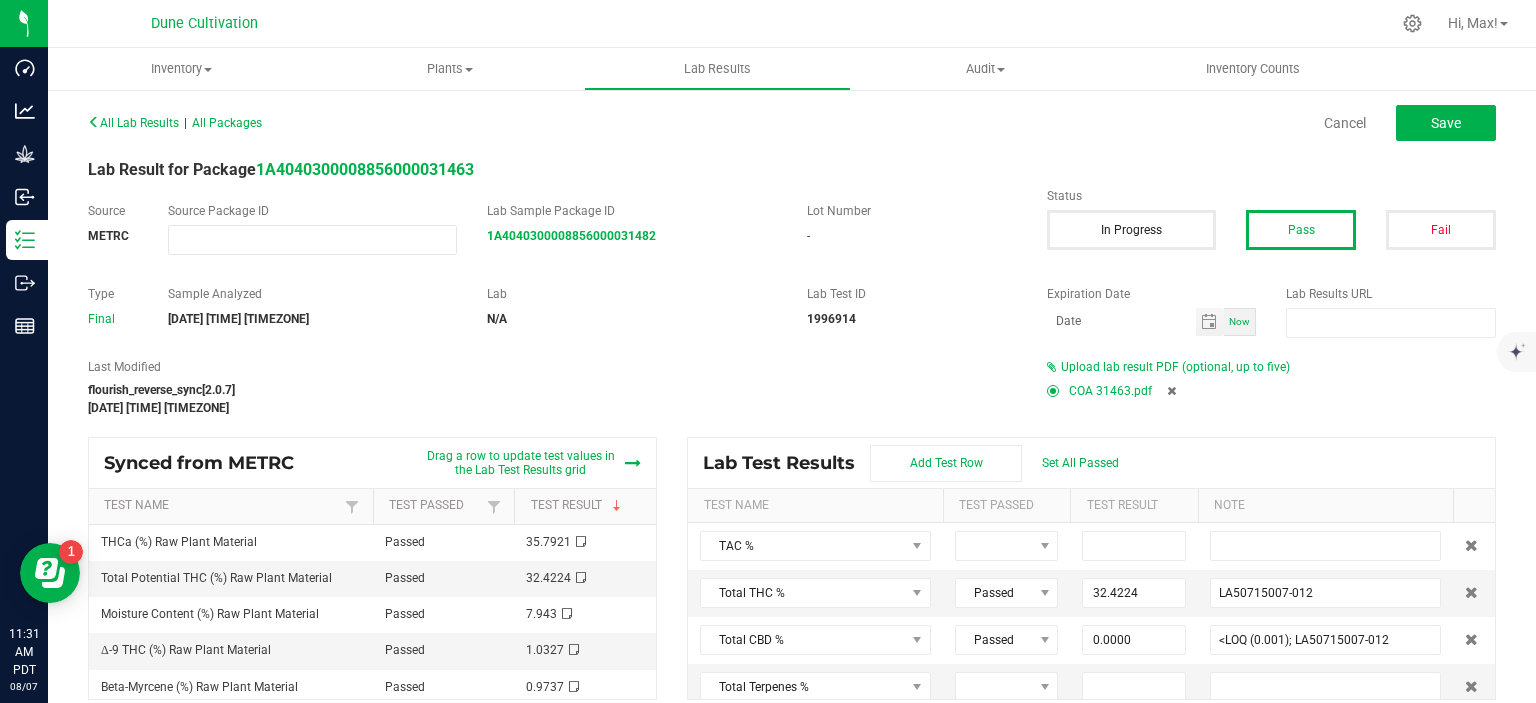type on "<LOQ (0.001); LA50715007-012" 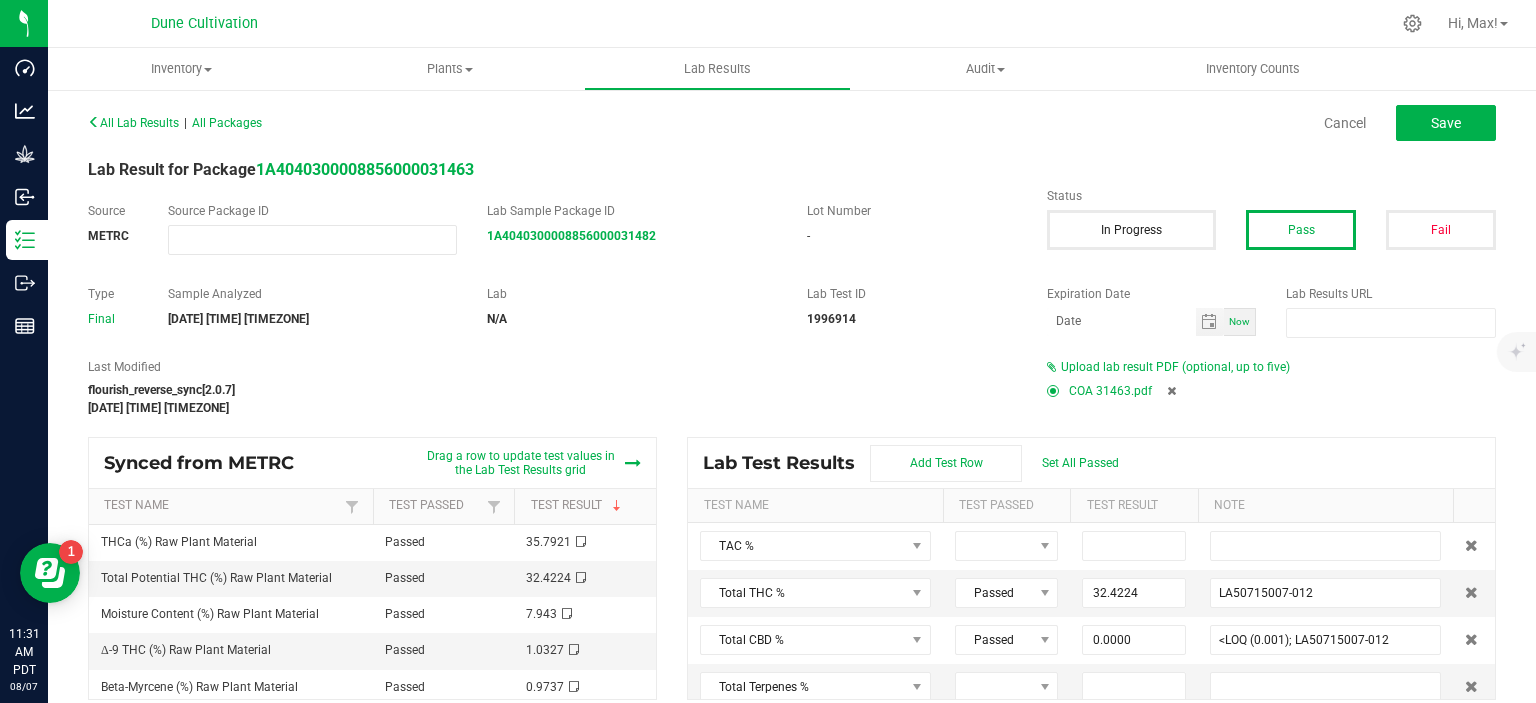 type on "0.0393" 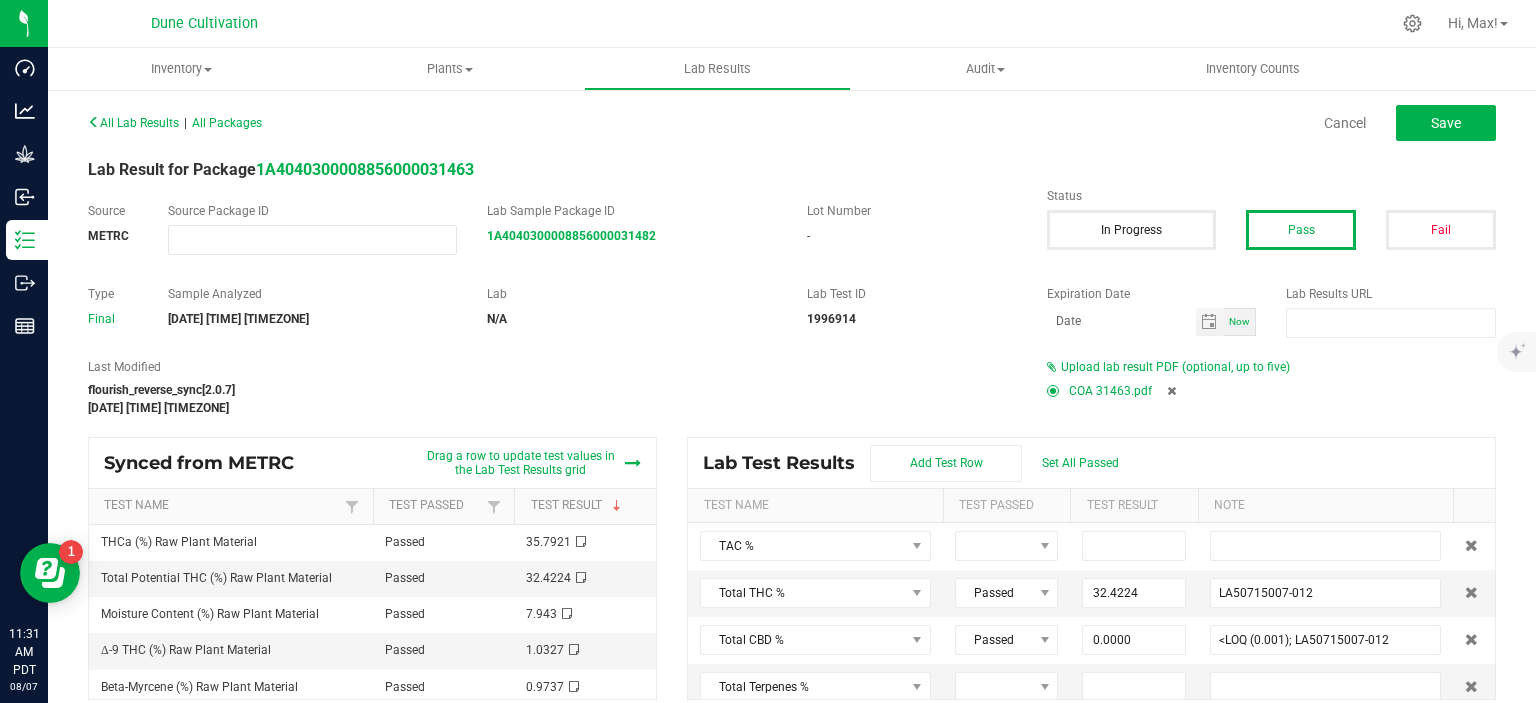 type on "LA50715007-012" 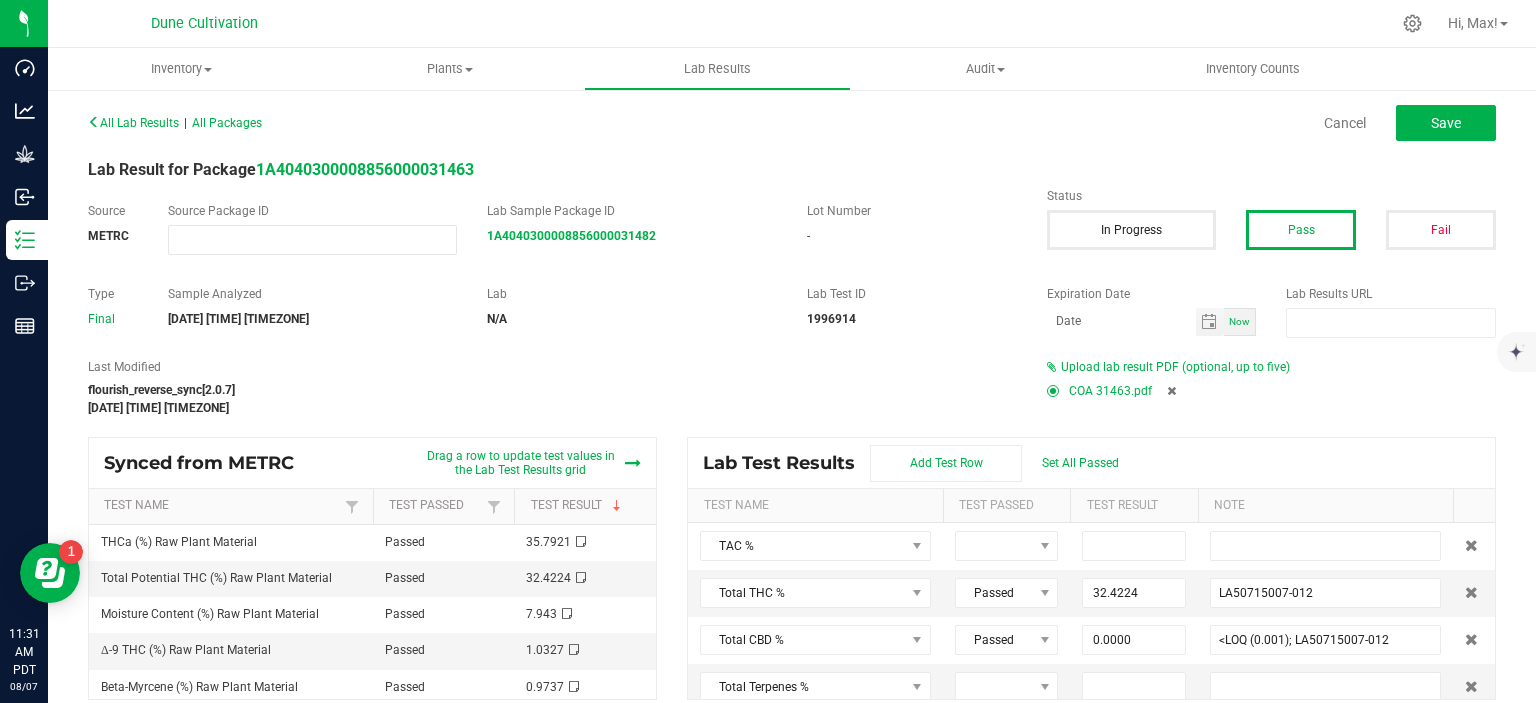 type on "0.1728" 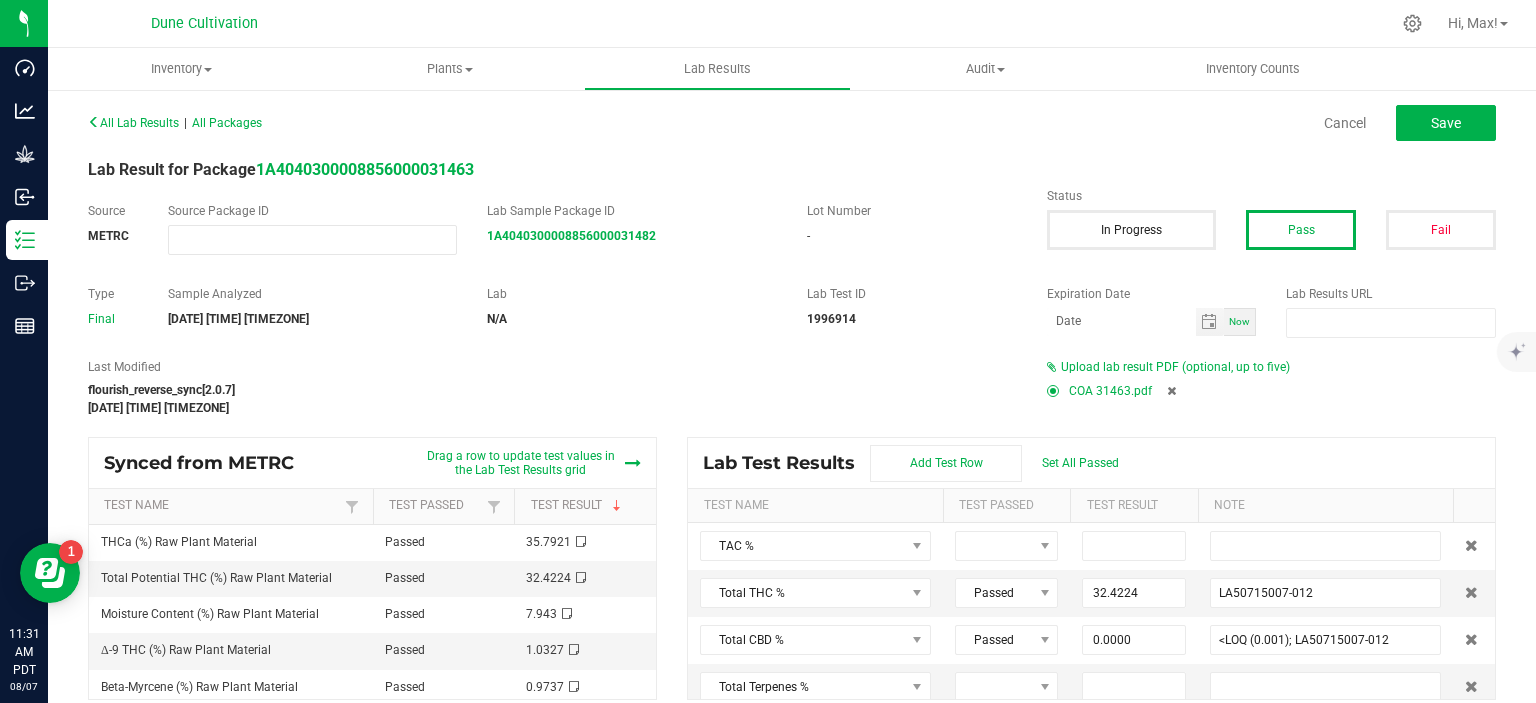 type on "LA50715007-012" 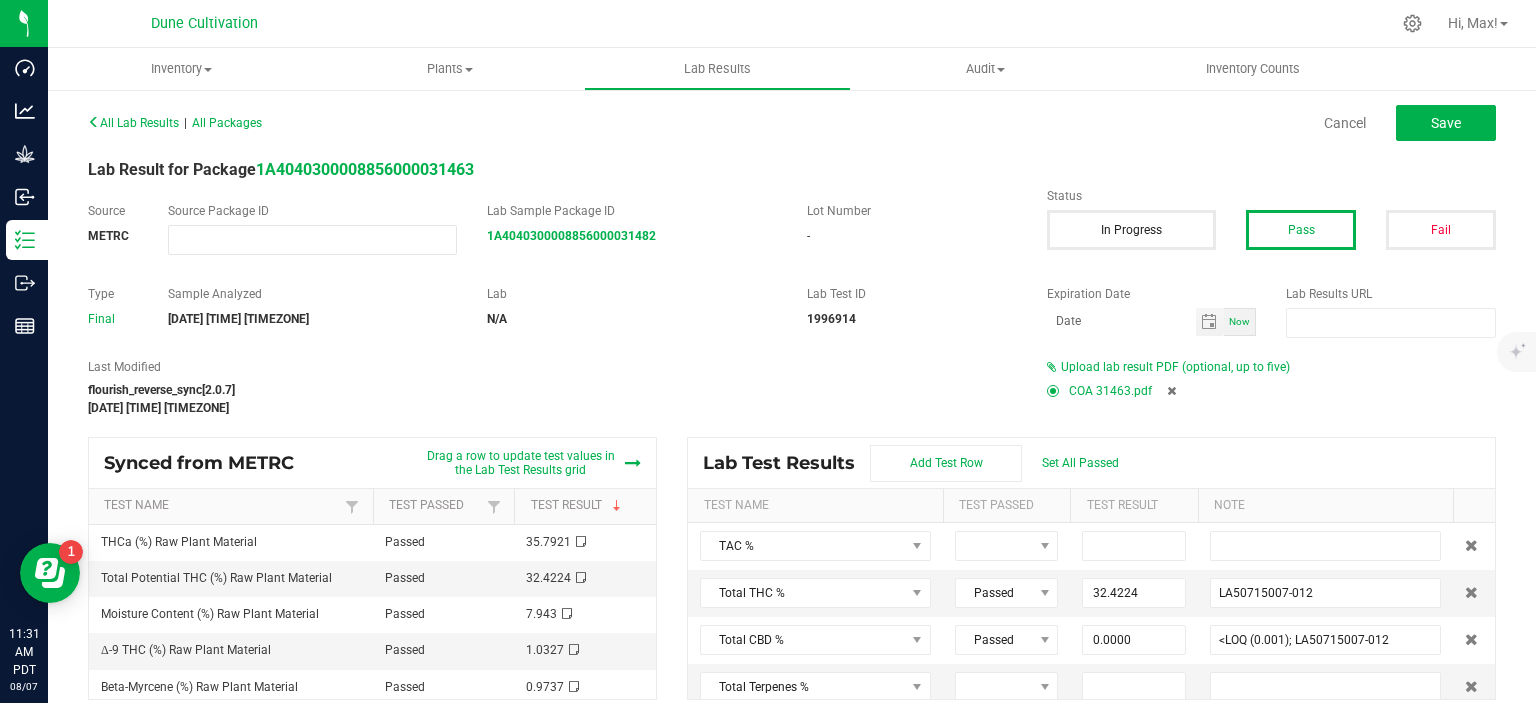 type on "0.0508" 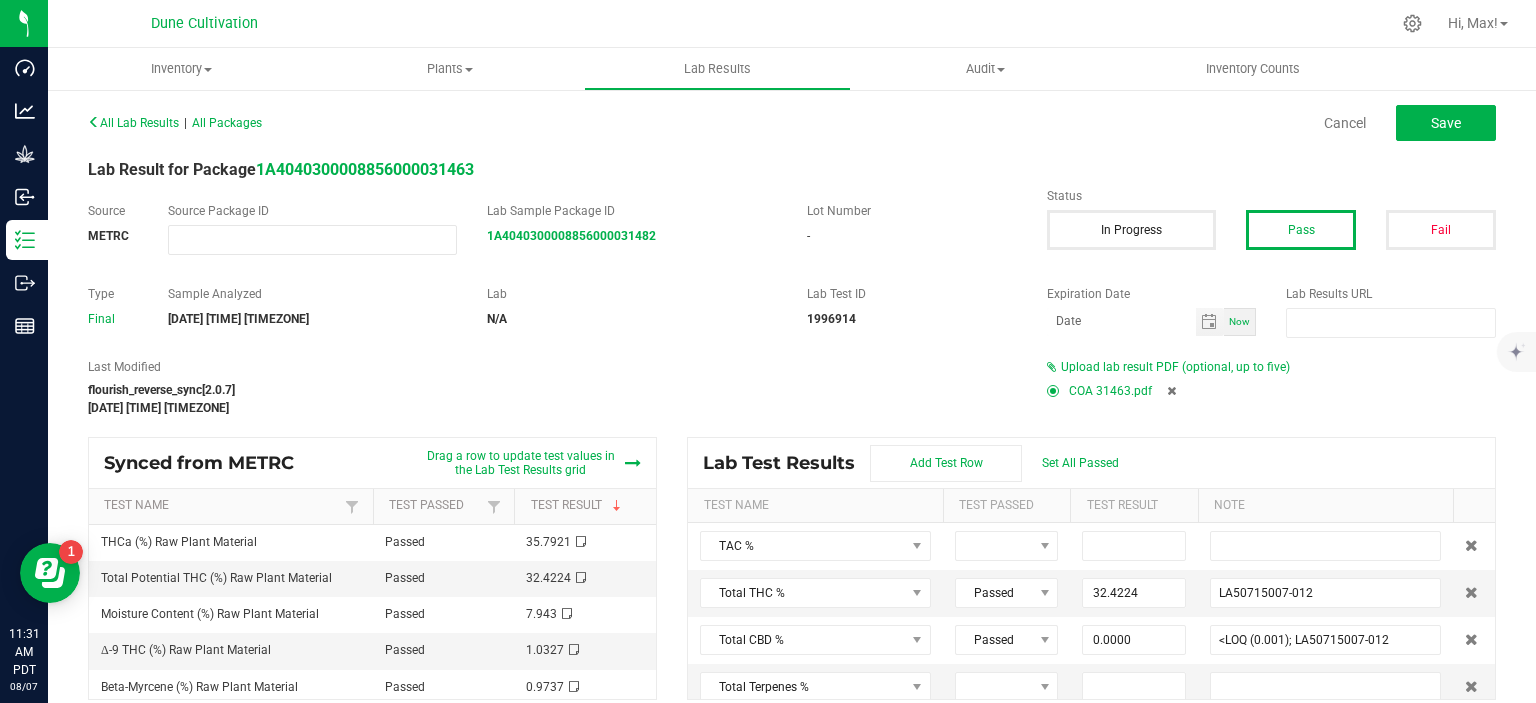 type on "LA50715007-012" 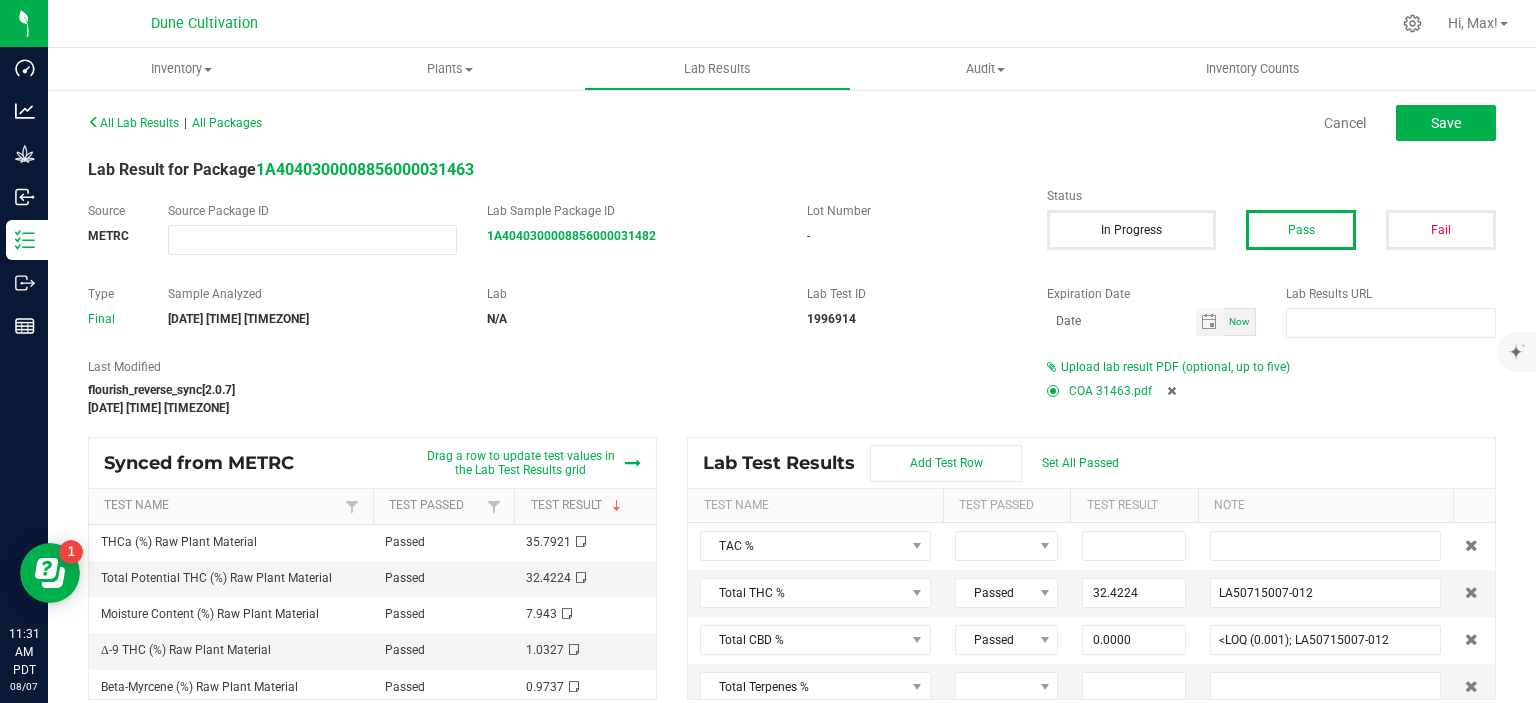 type on "0.0231" 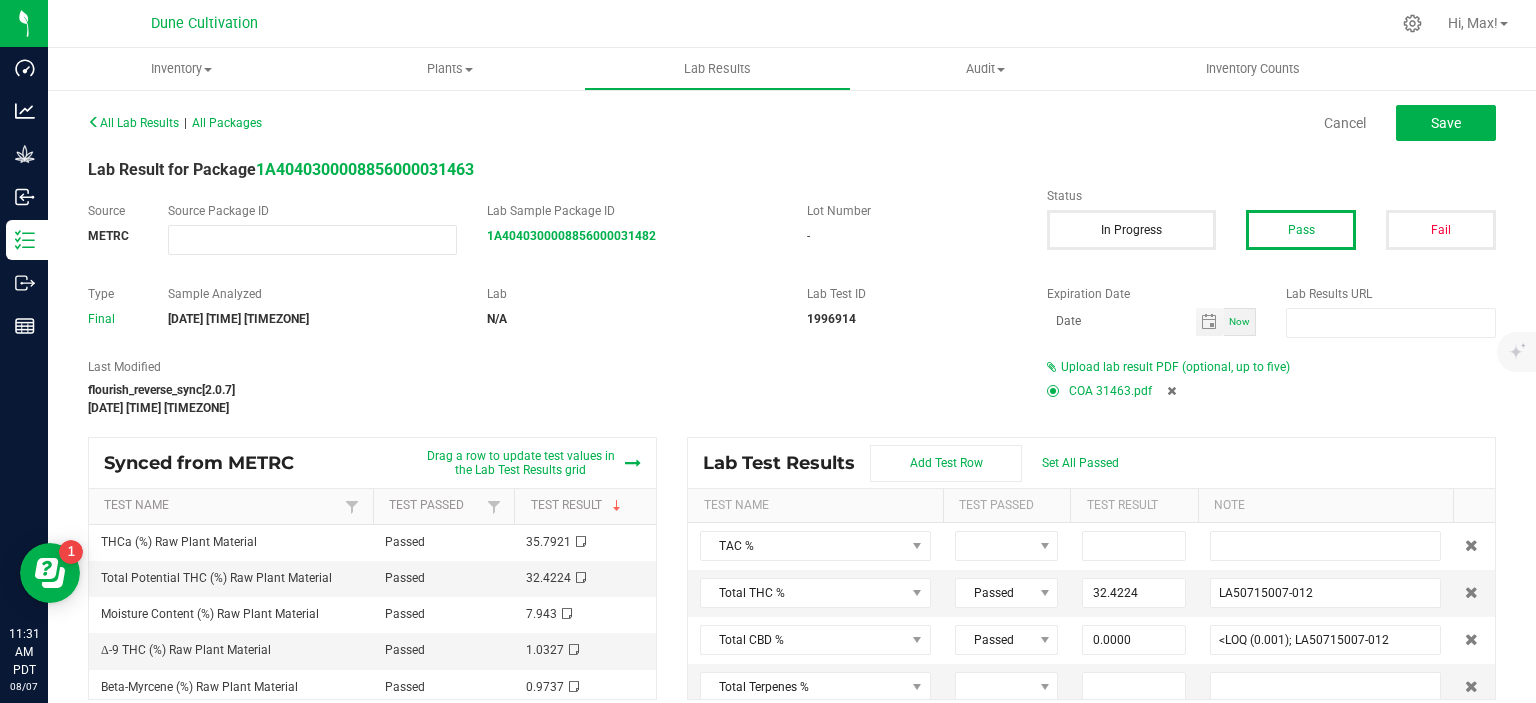 type on "LA50715007-012" 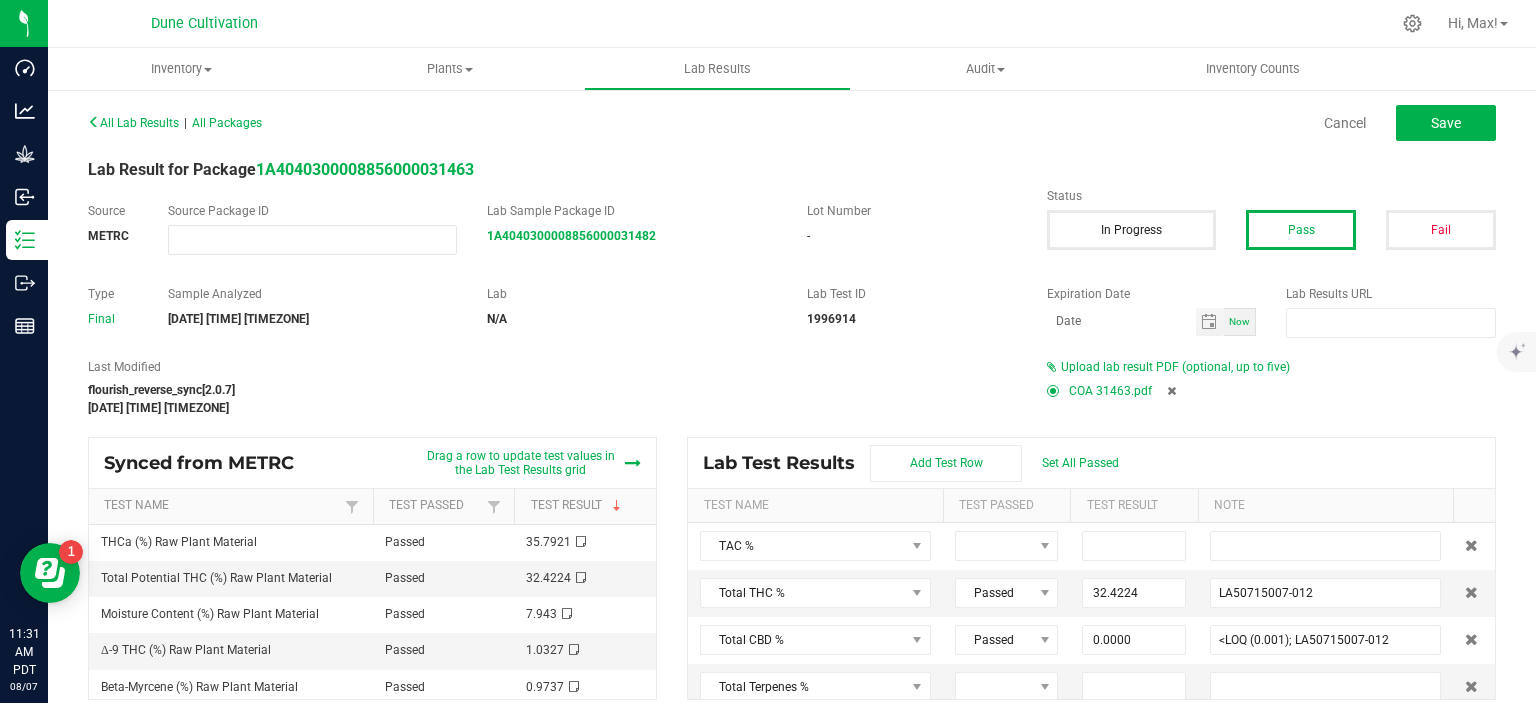 type on "0.4369" 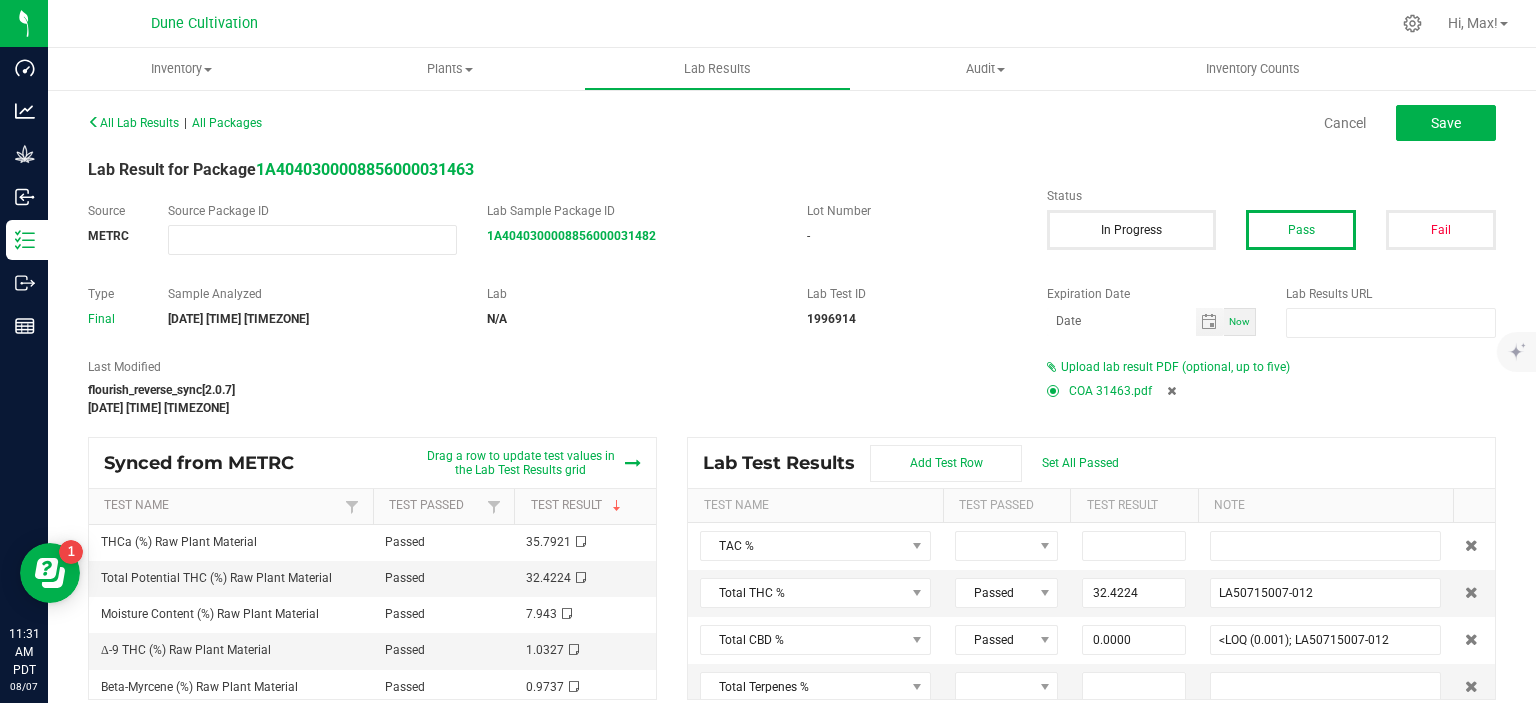 type on "LA50715007-012" 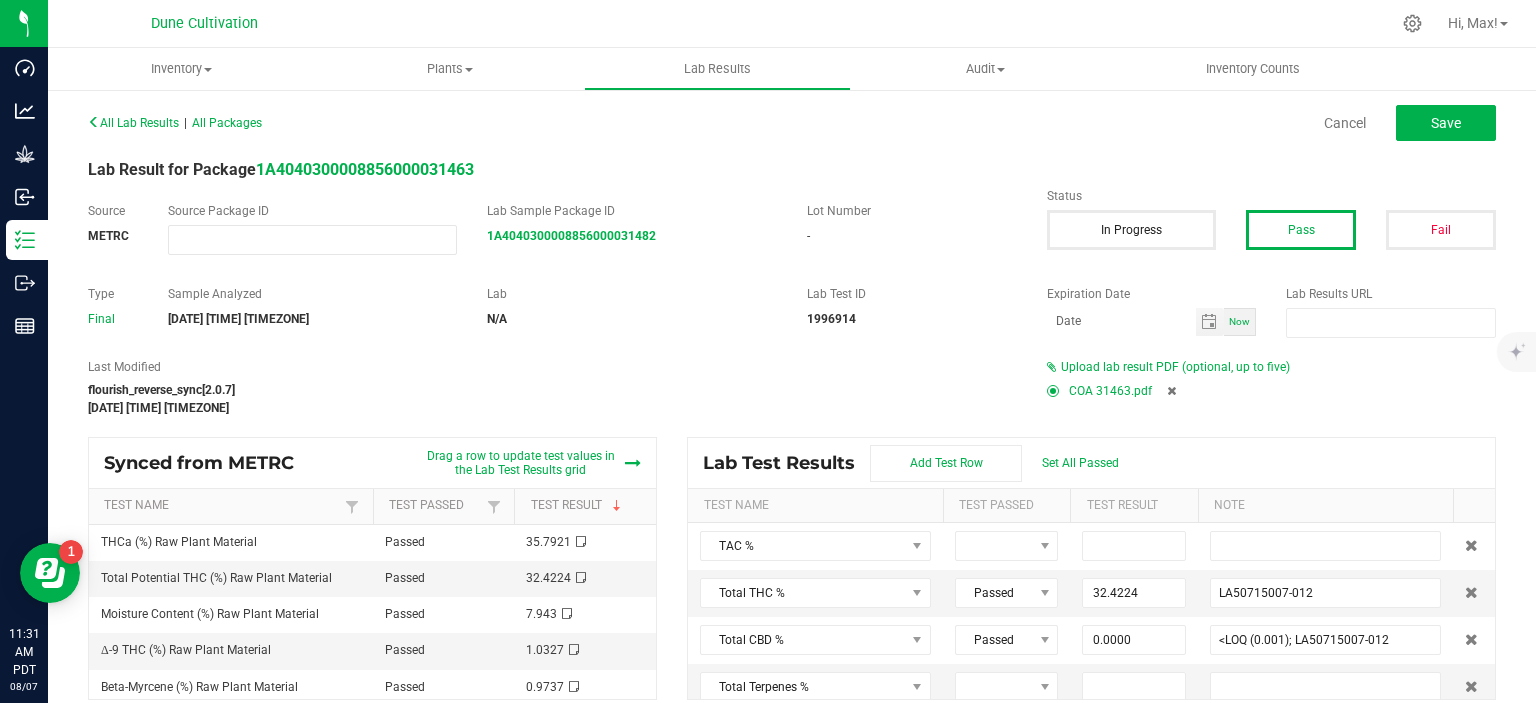 type on "0.1225" 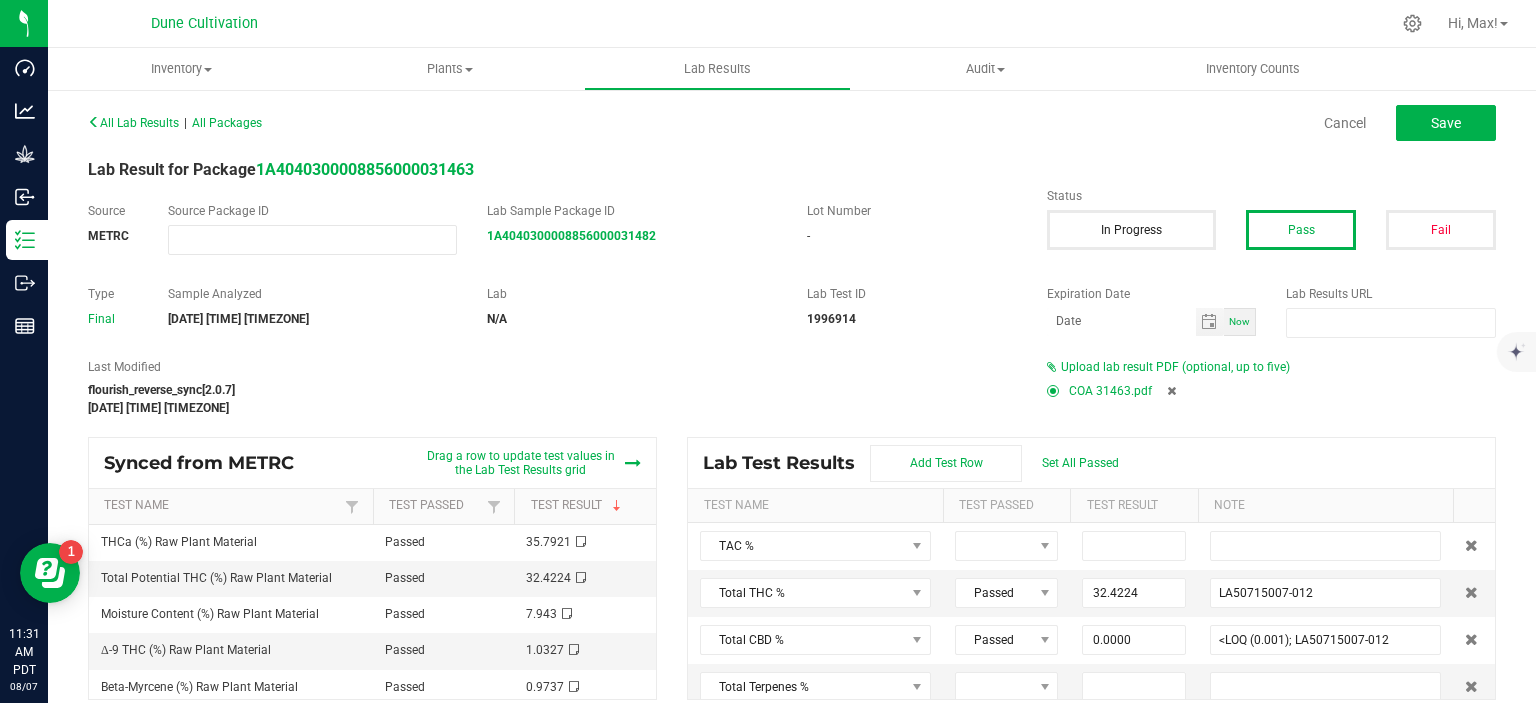 type on "LA50715007-012" 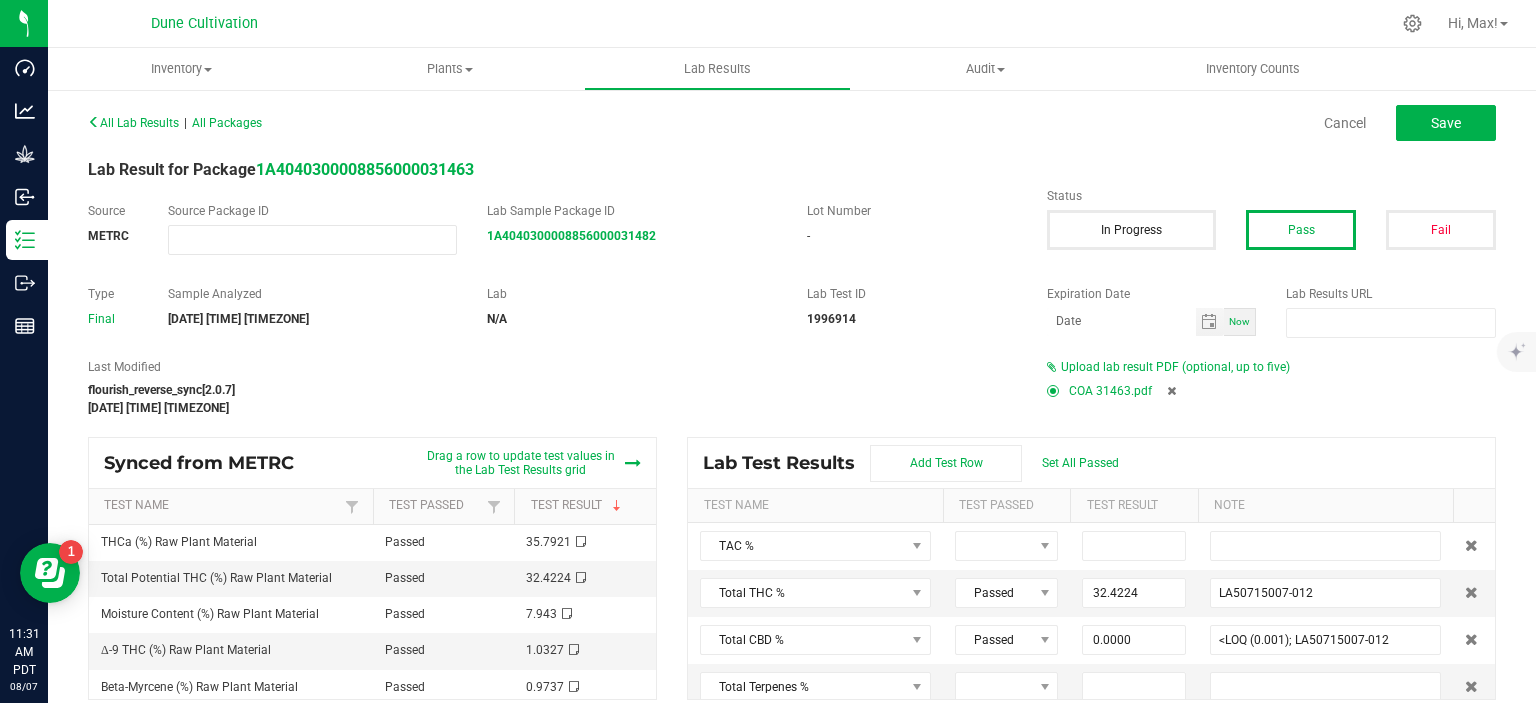 type on "0.7959" 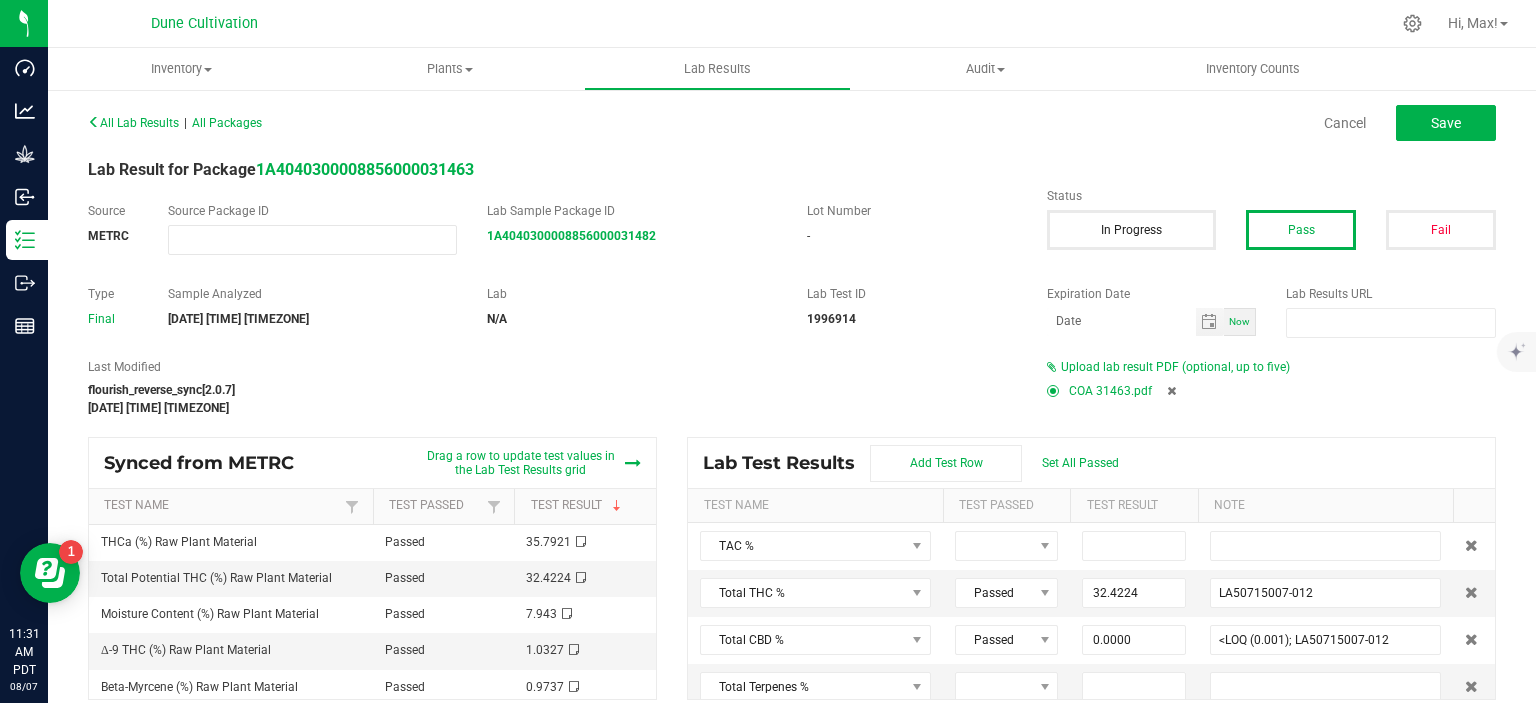 type on "LA50715007-012" 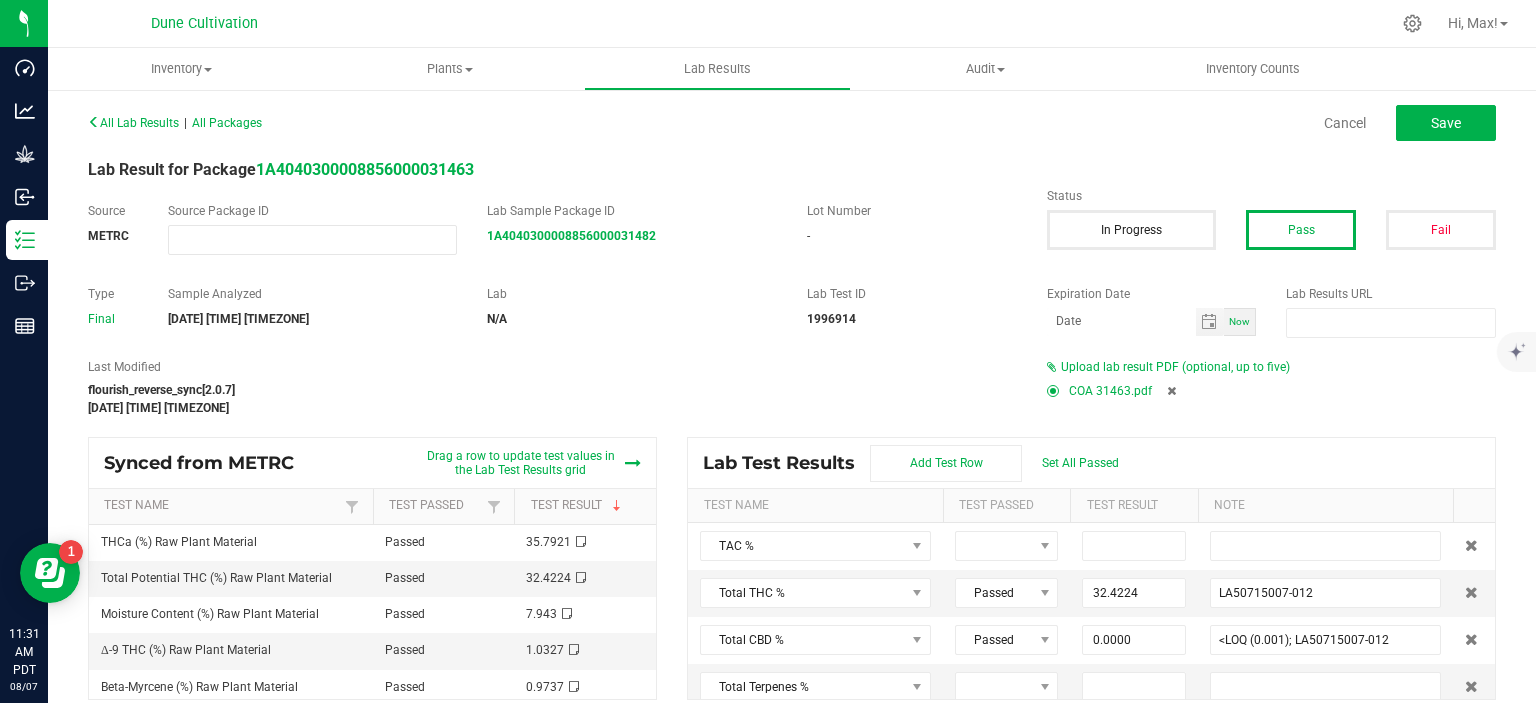 type on "0.0478" 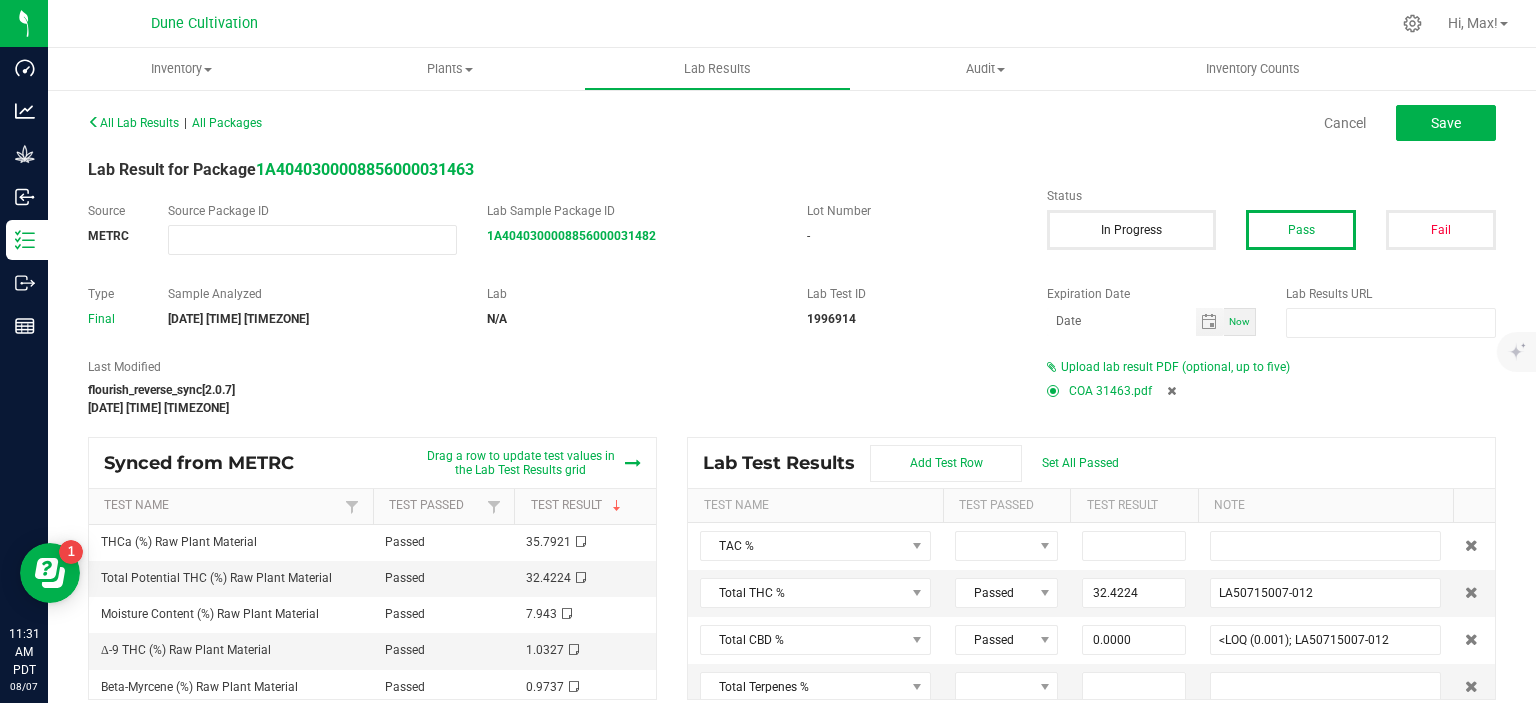 type on "LA50715007-012" 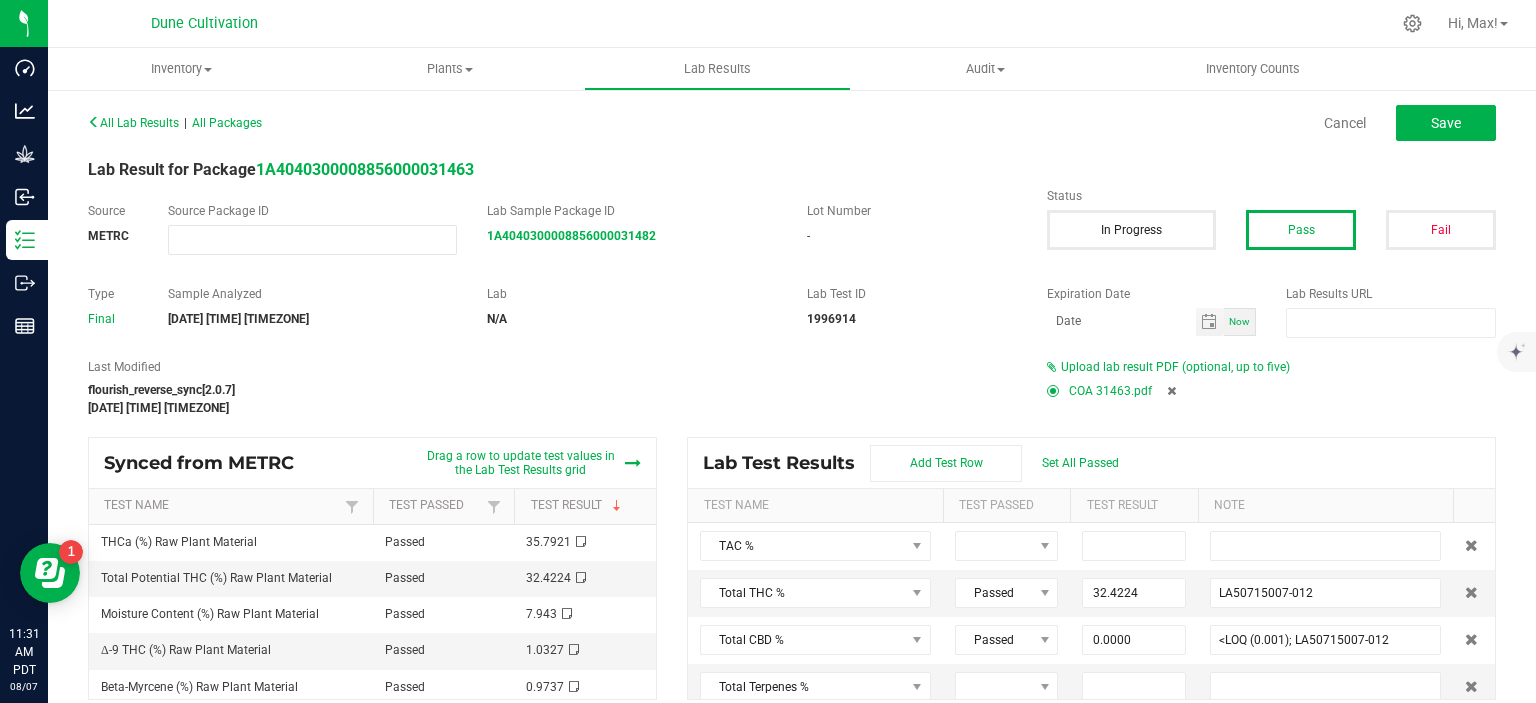 type on "0.9737" 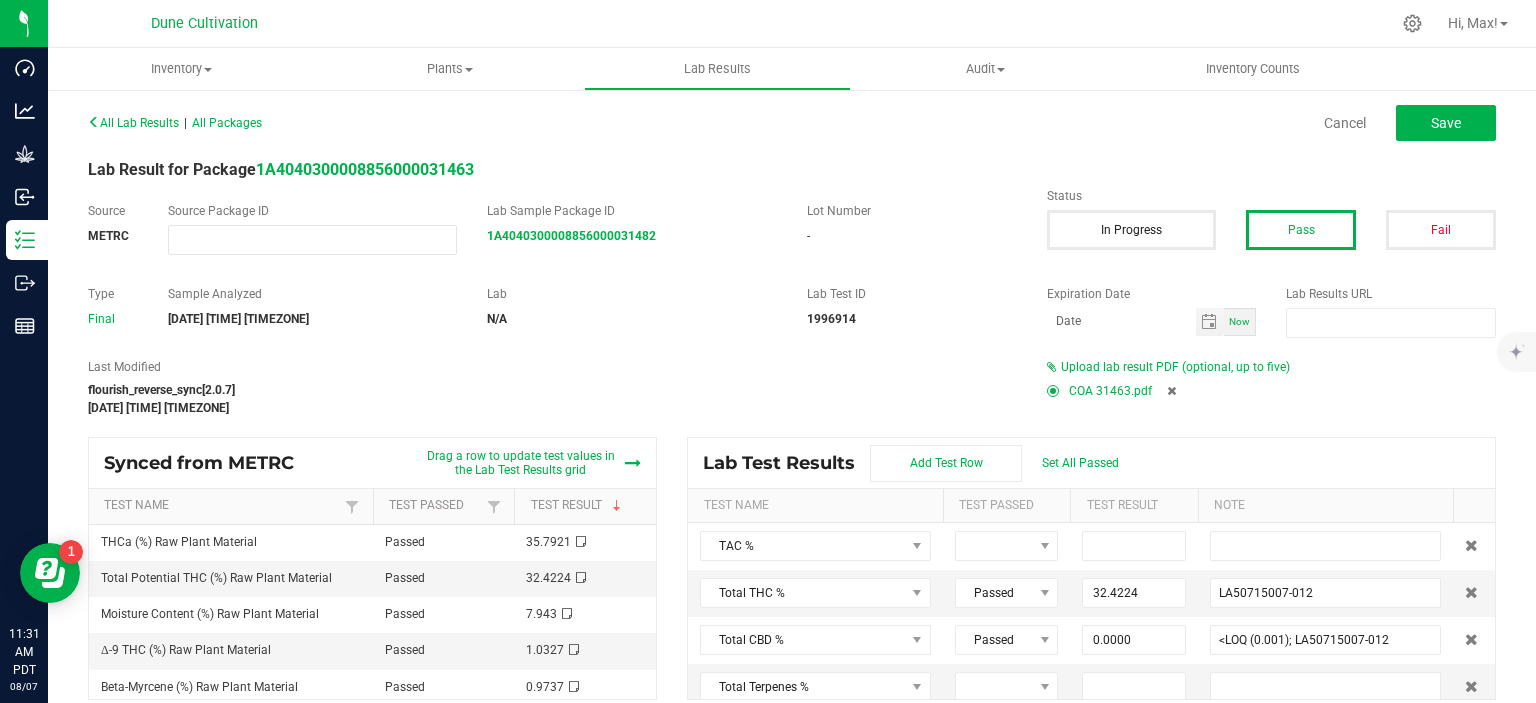 type on "LA50715007-012" 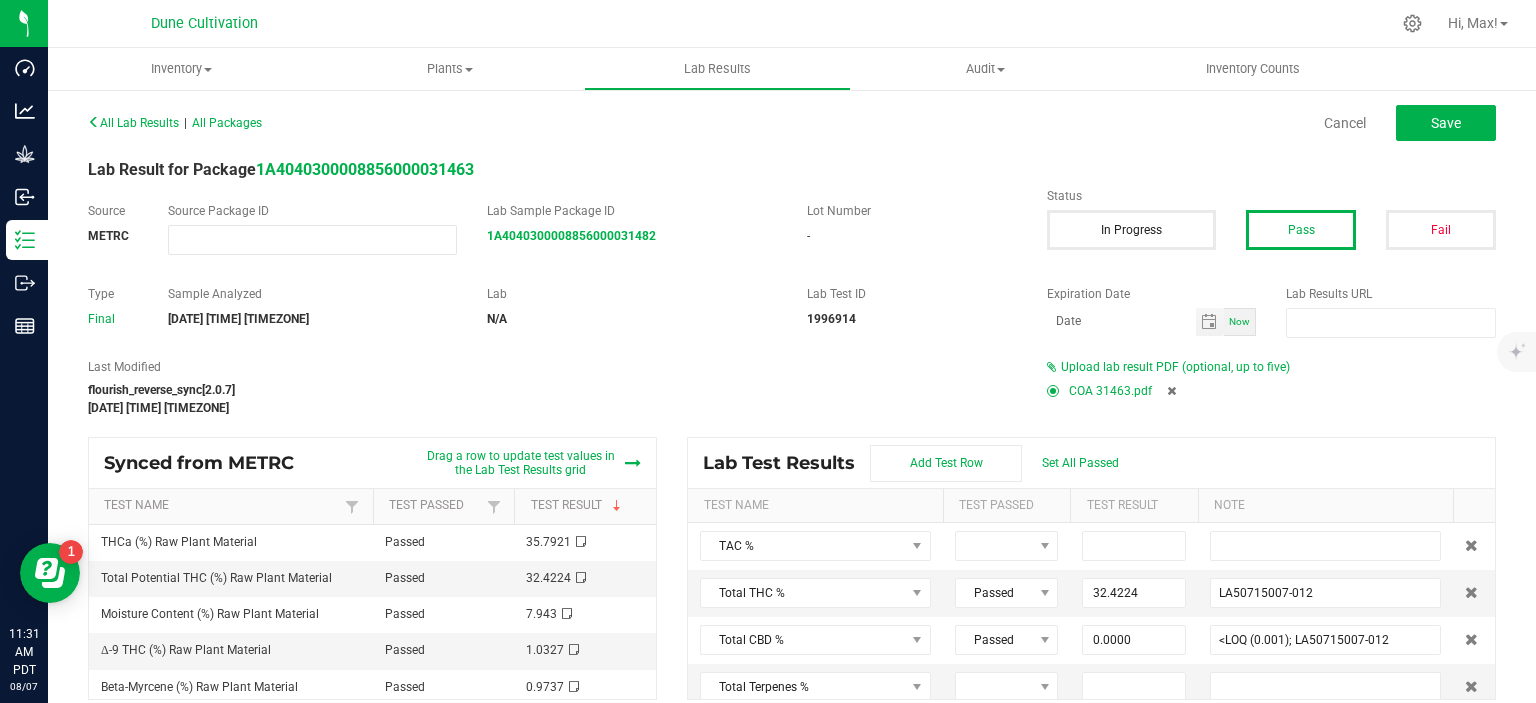 type on "0.0231" 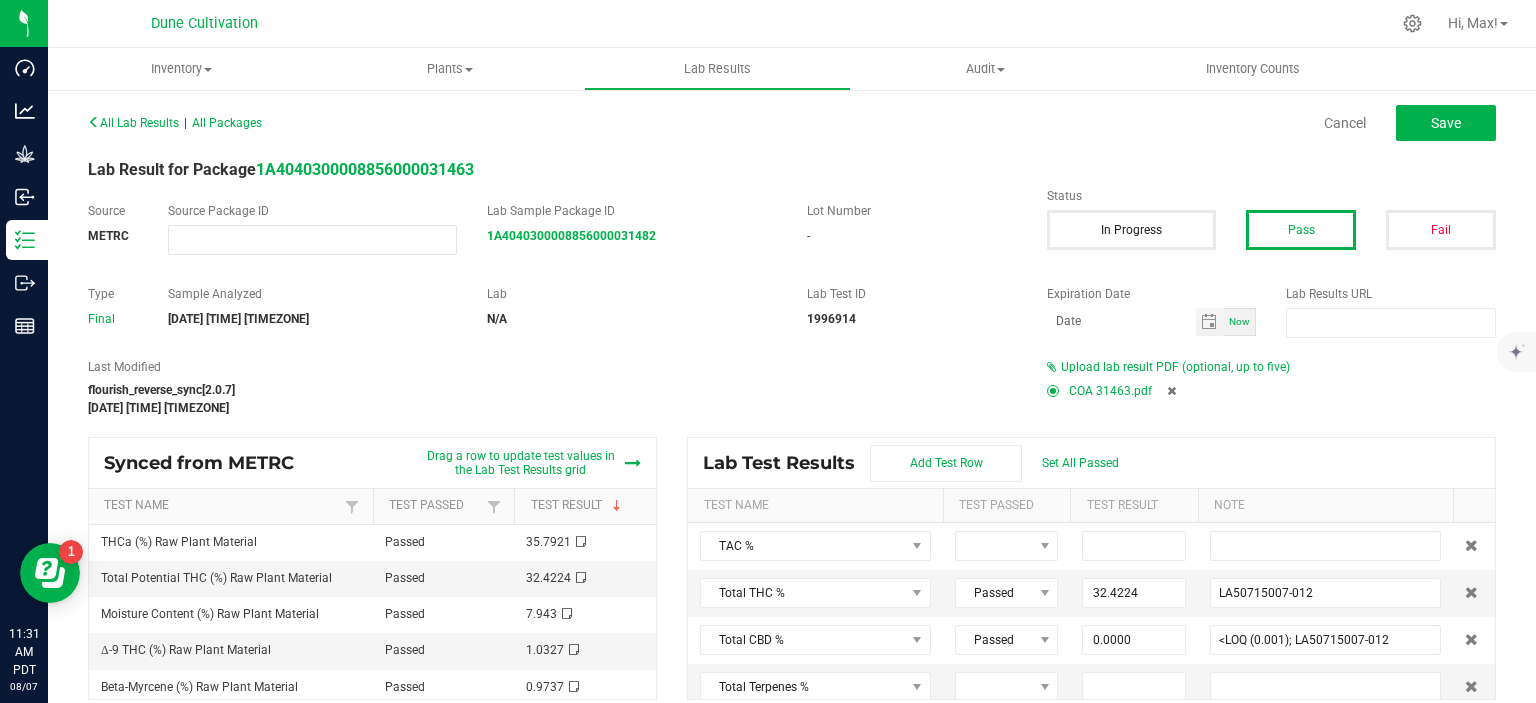 type on "LA50715007-012" 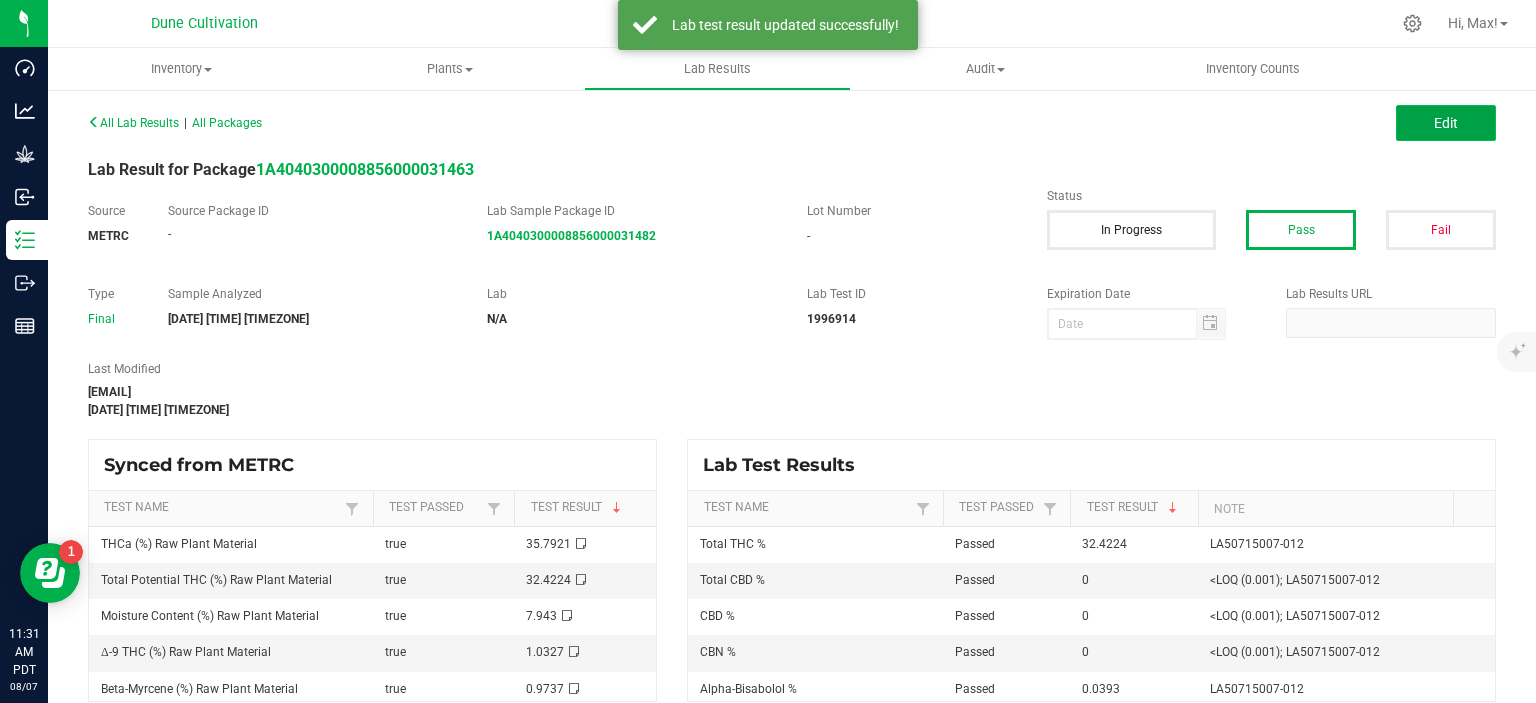 click on "Edit" at bounding box center [1446, 123] 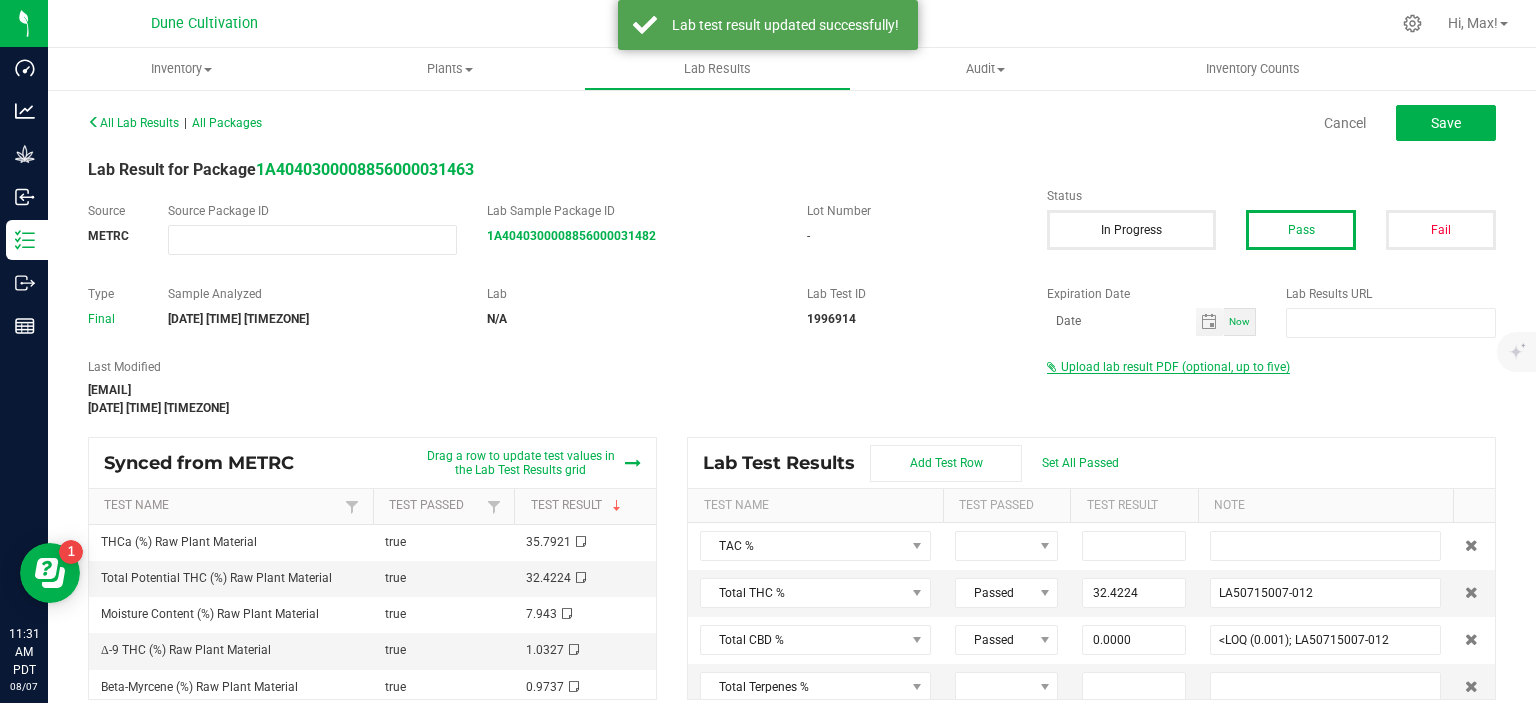 click on "Upload lab result PDF (optional, up to five)" at bounding box center [1175, 367] 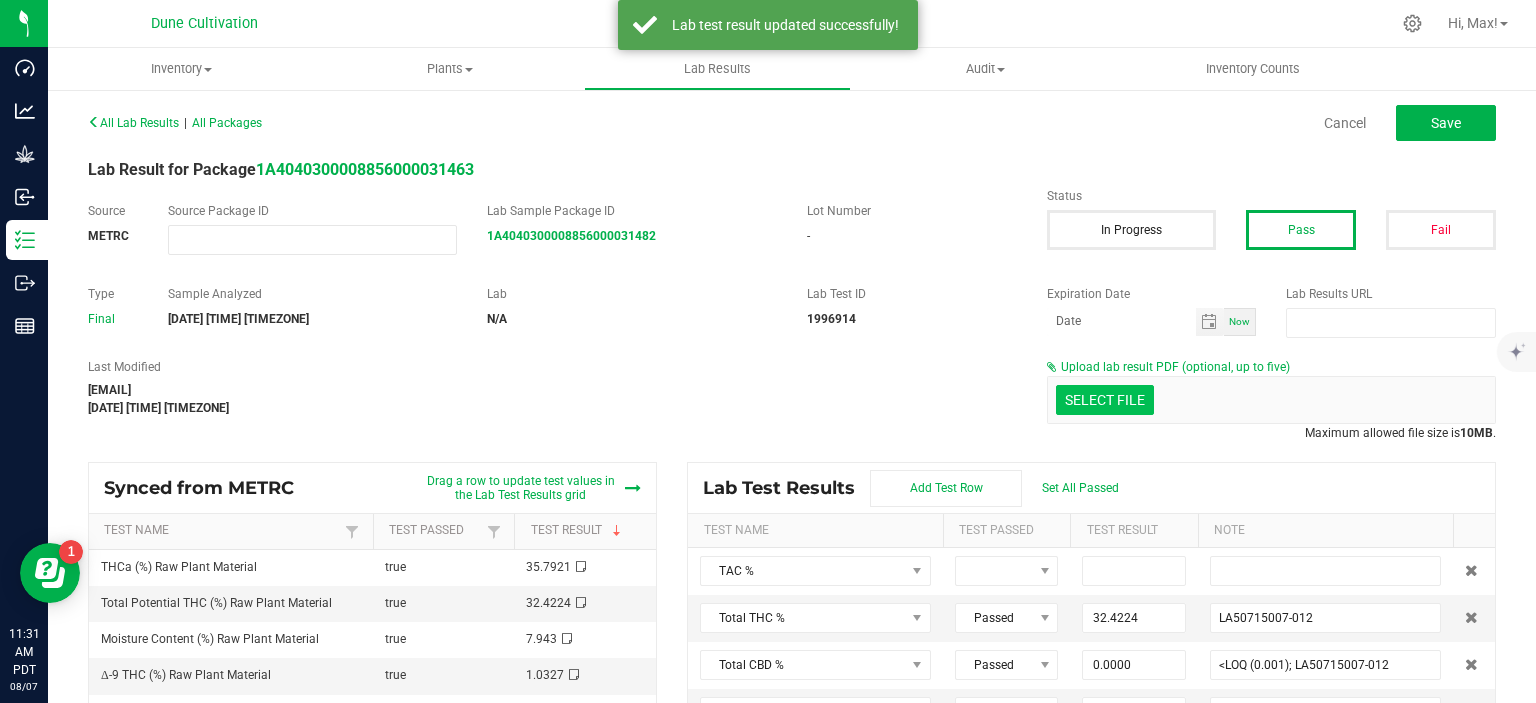click at bounding box center (-292, 296) 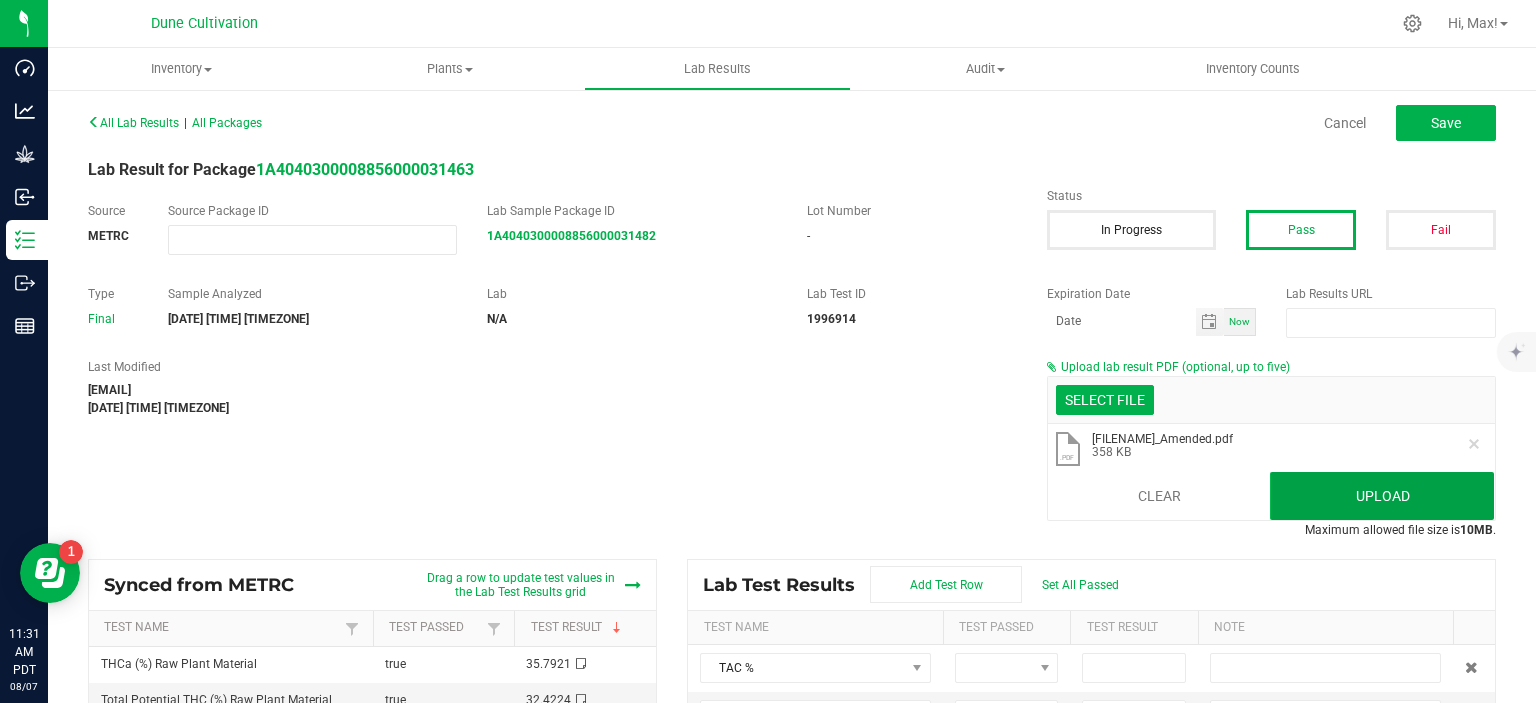 click on "Upload" at bounding box center [1382, 496] 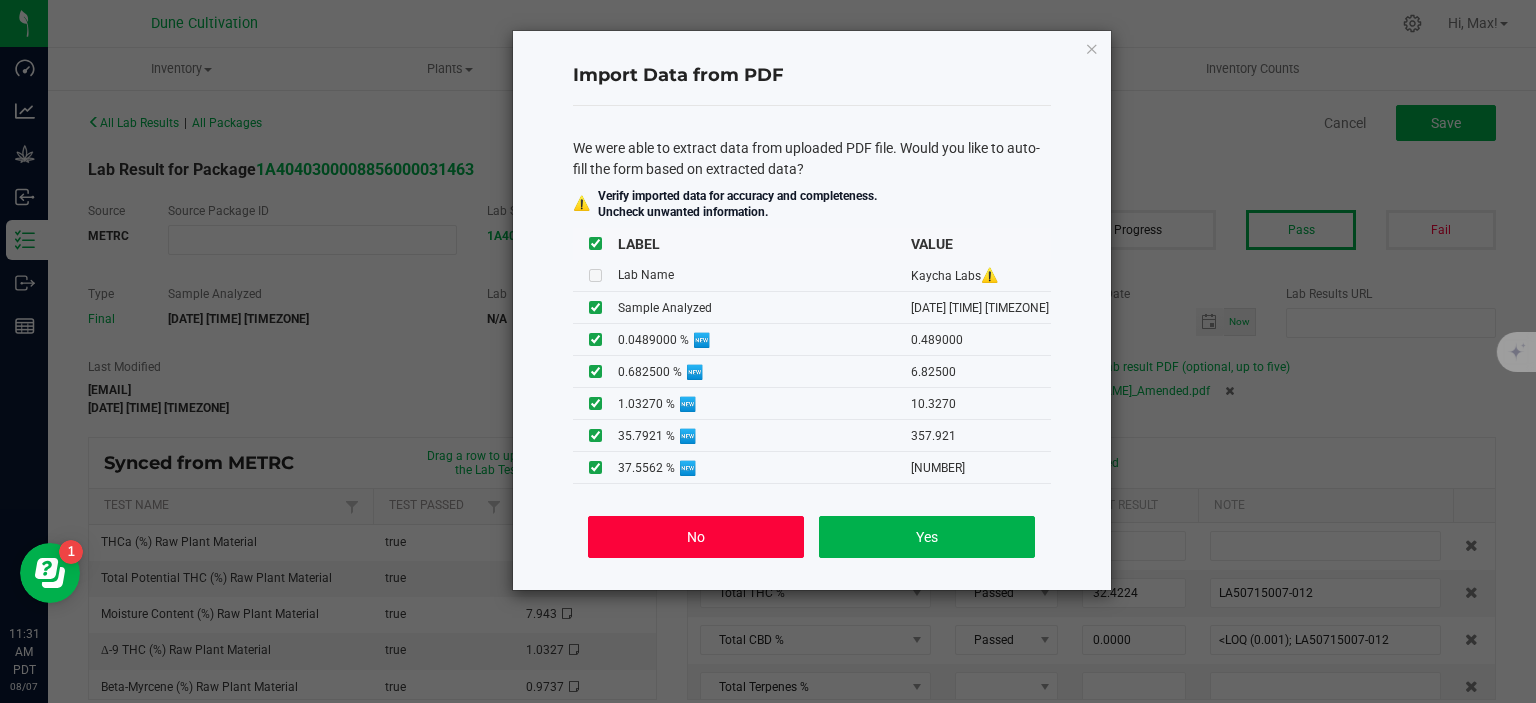 click on "No" 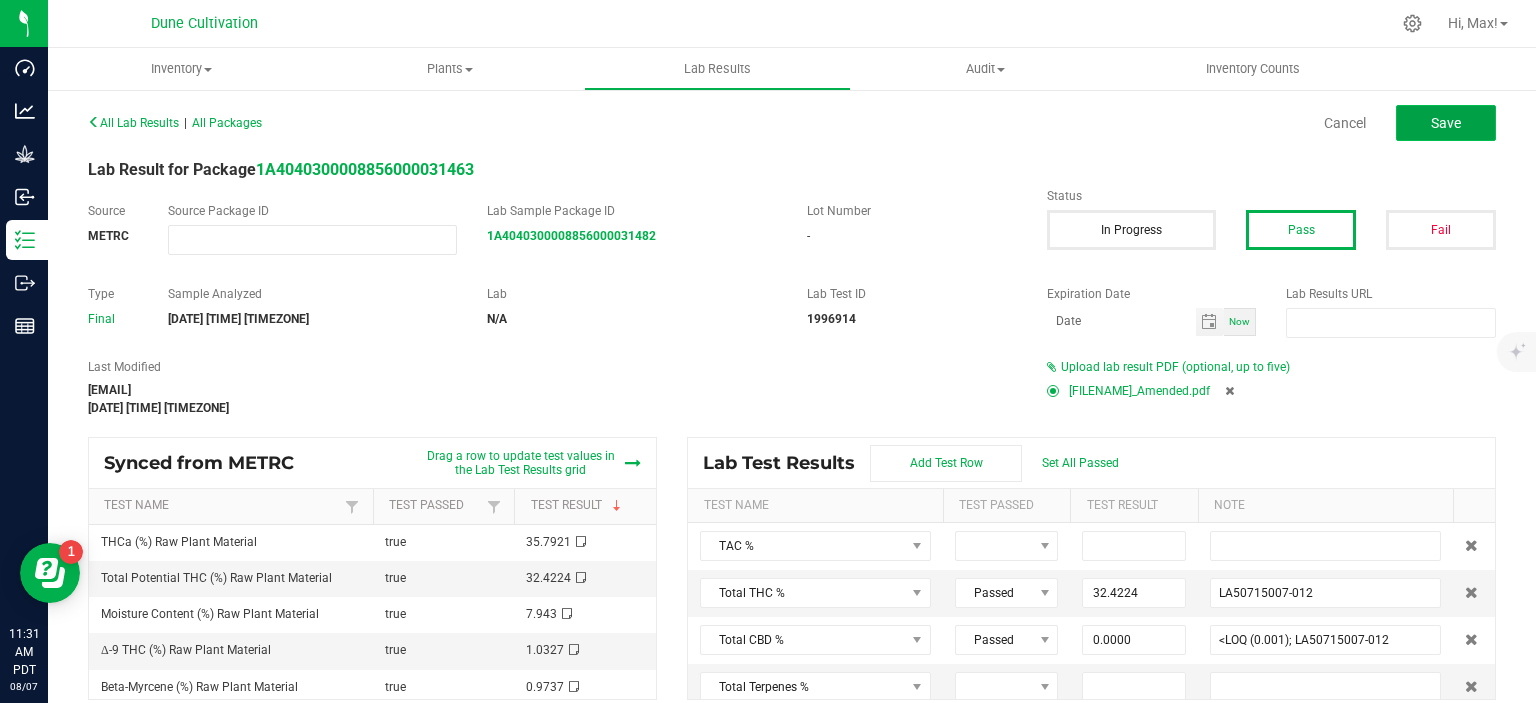 click on "Save" 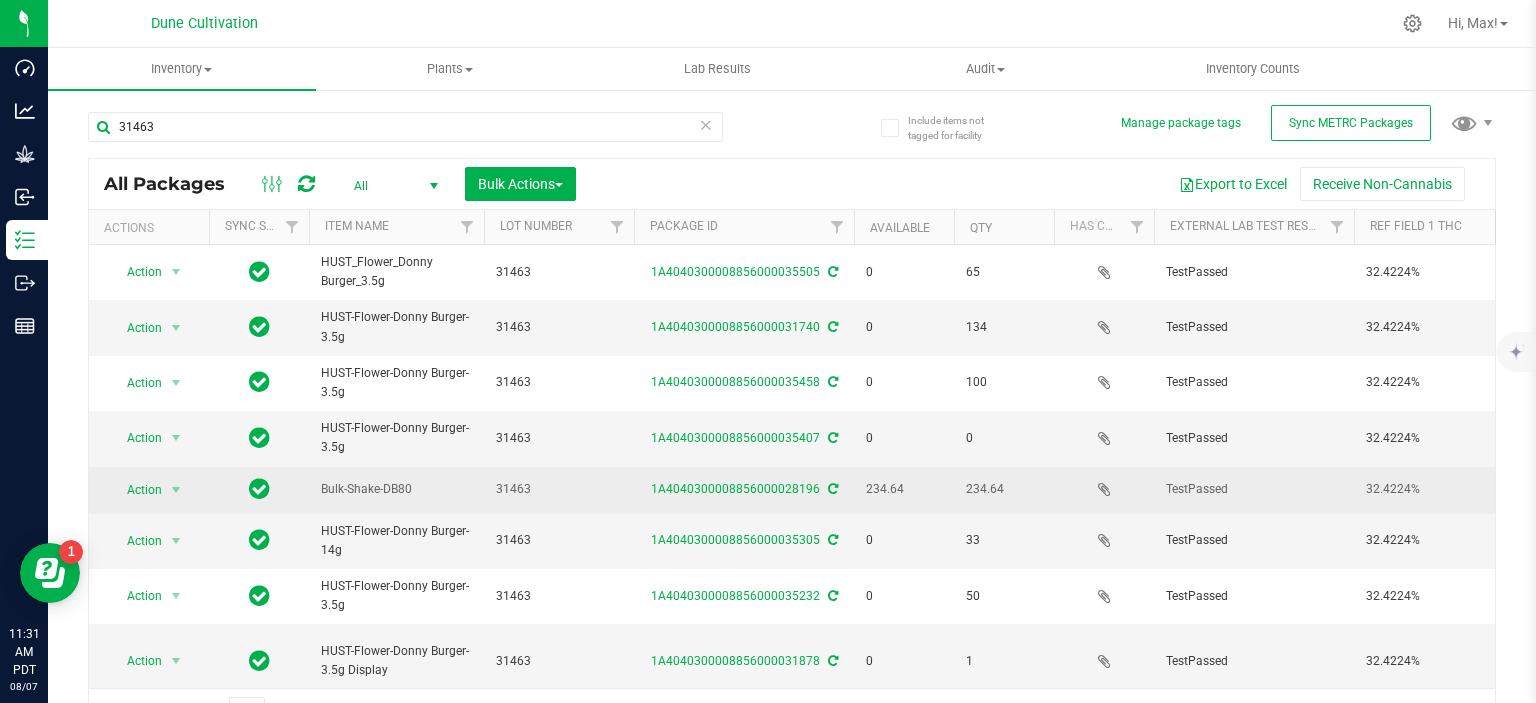 scroll, scrollTop: 239, scrollLeft: 0, axis: vertical 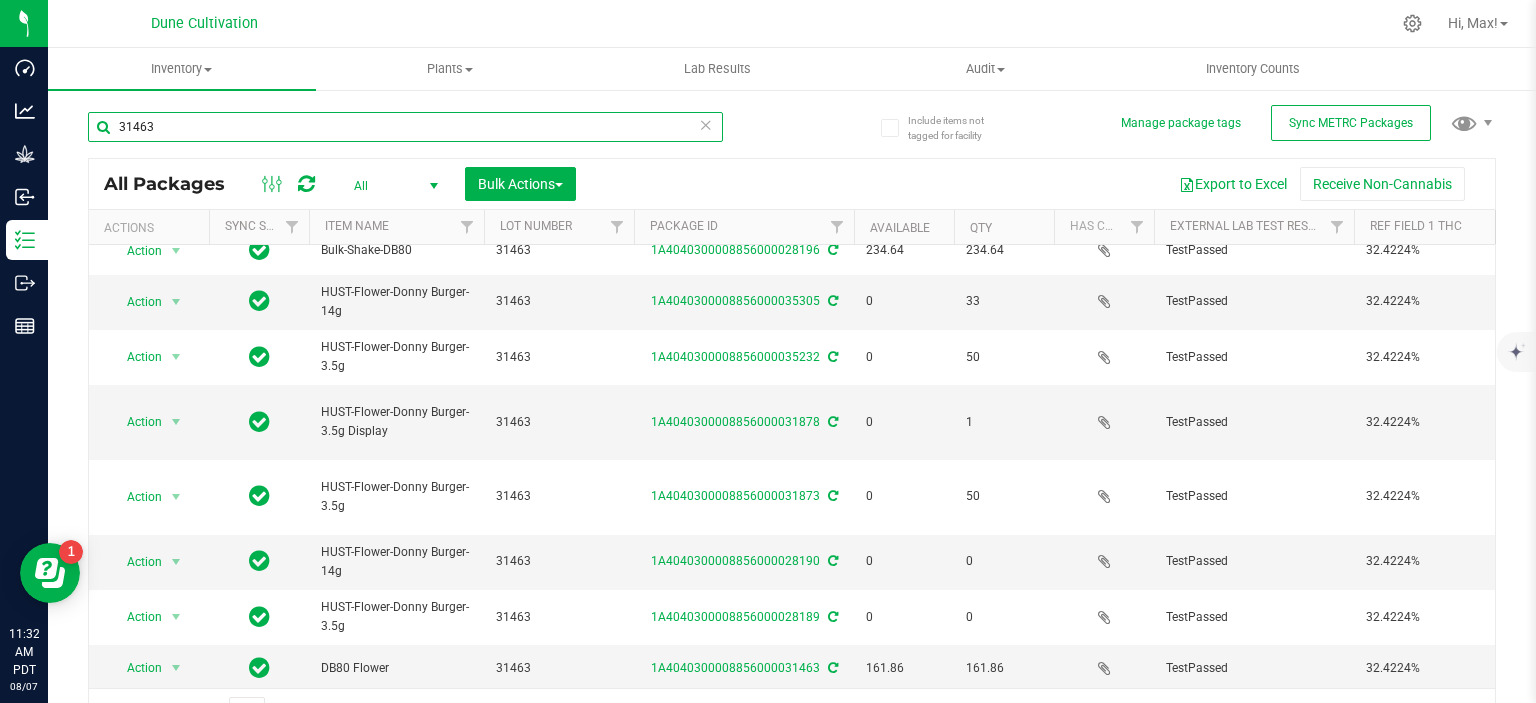 click on "31463" at bounding box center [405, 127] 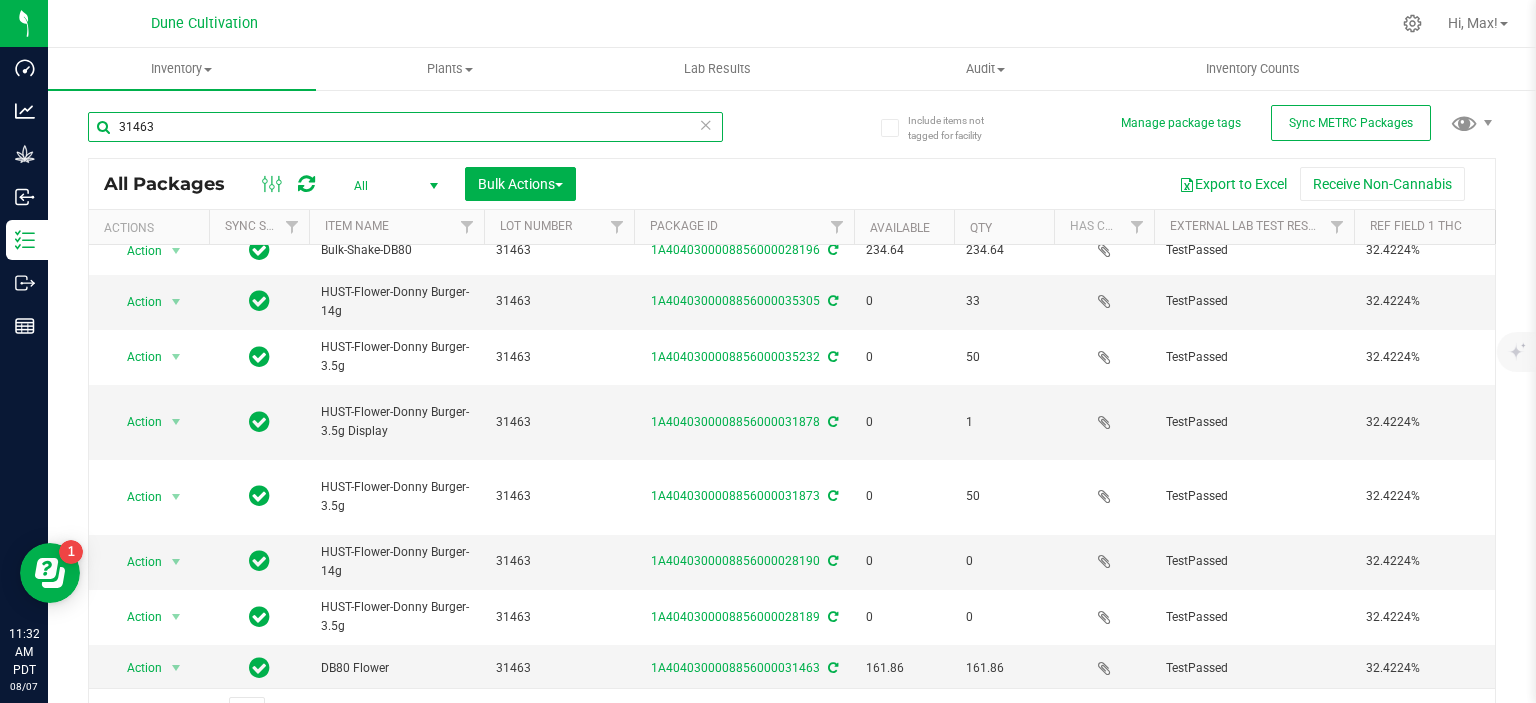 click on "31463" at bounding box center [405, 127] 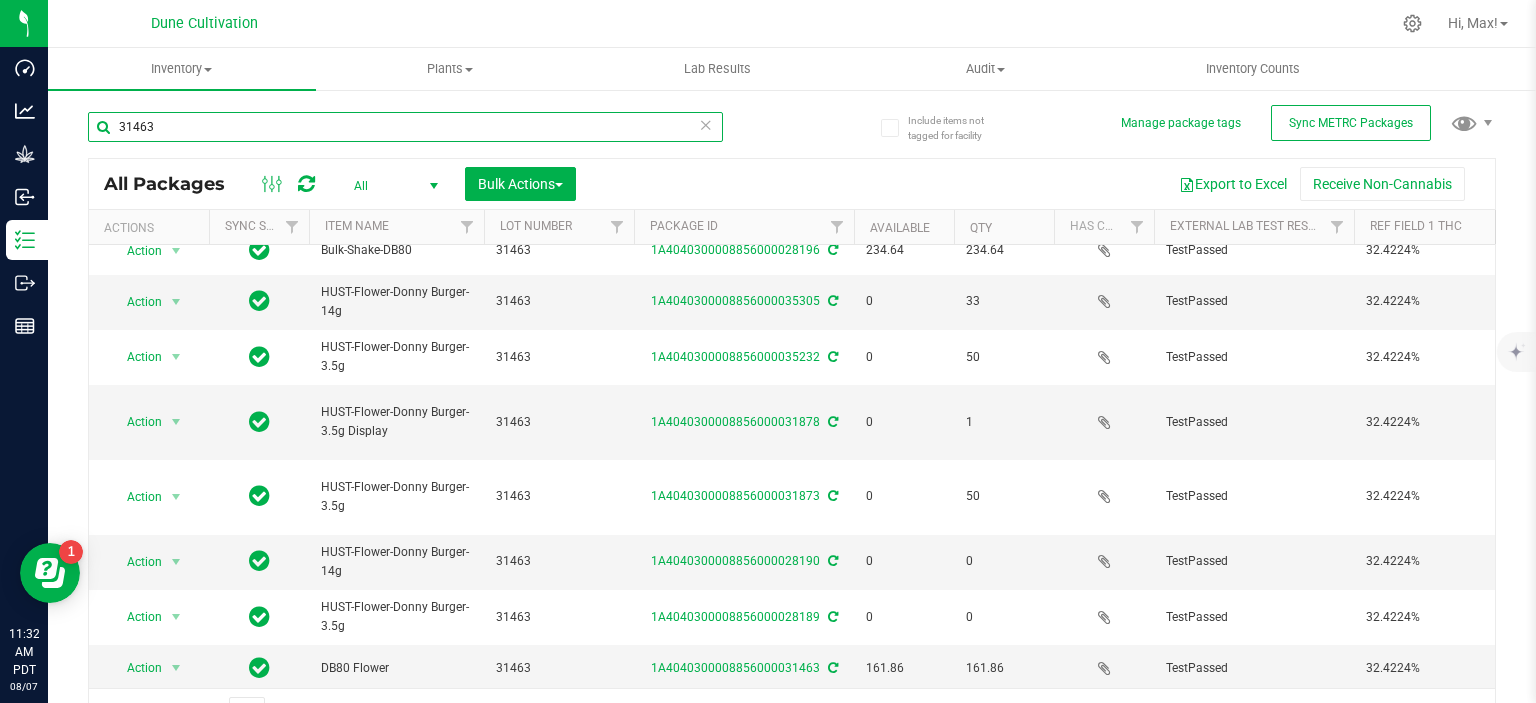 click on "31463" at bounding box center [405, 127] 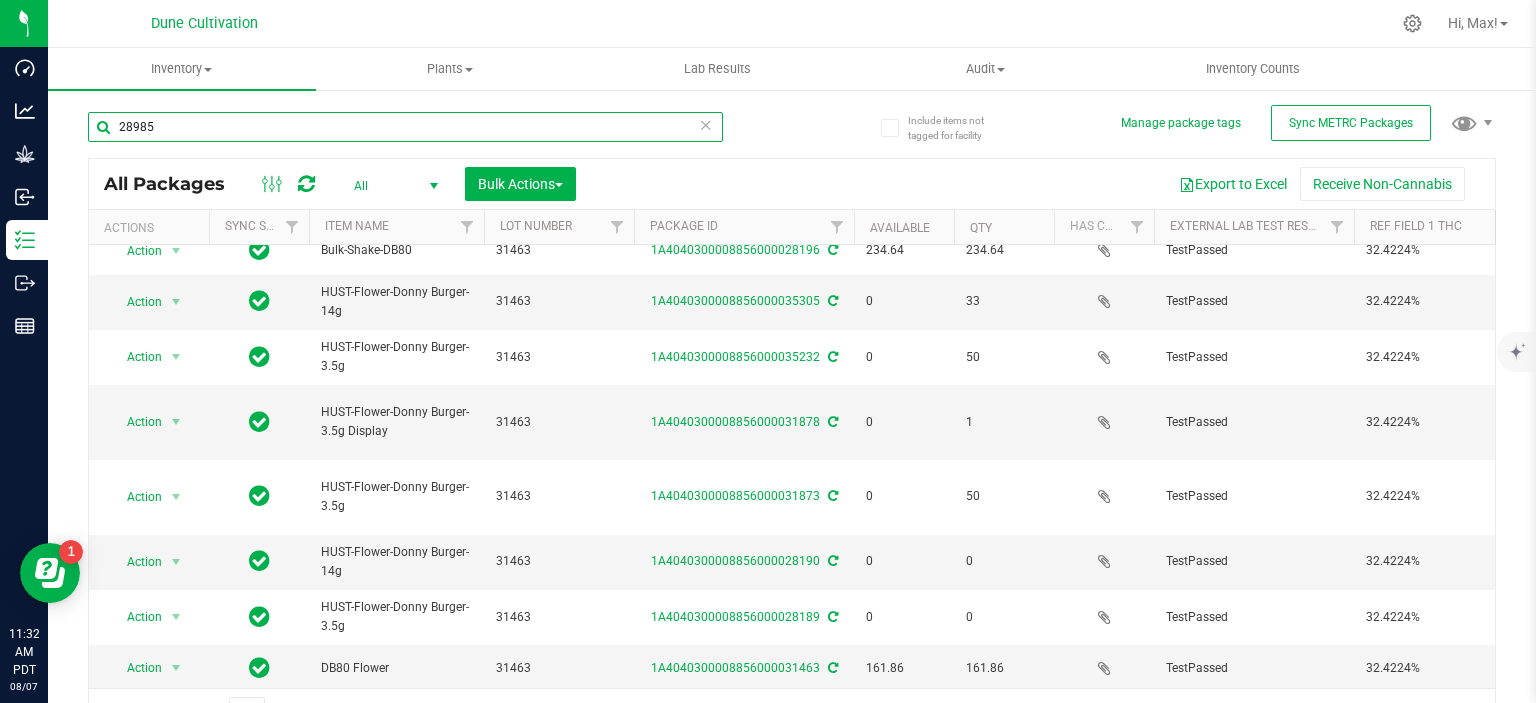 type on "28985" 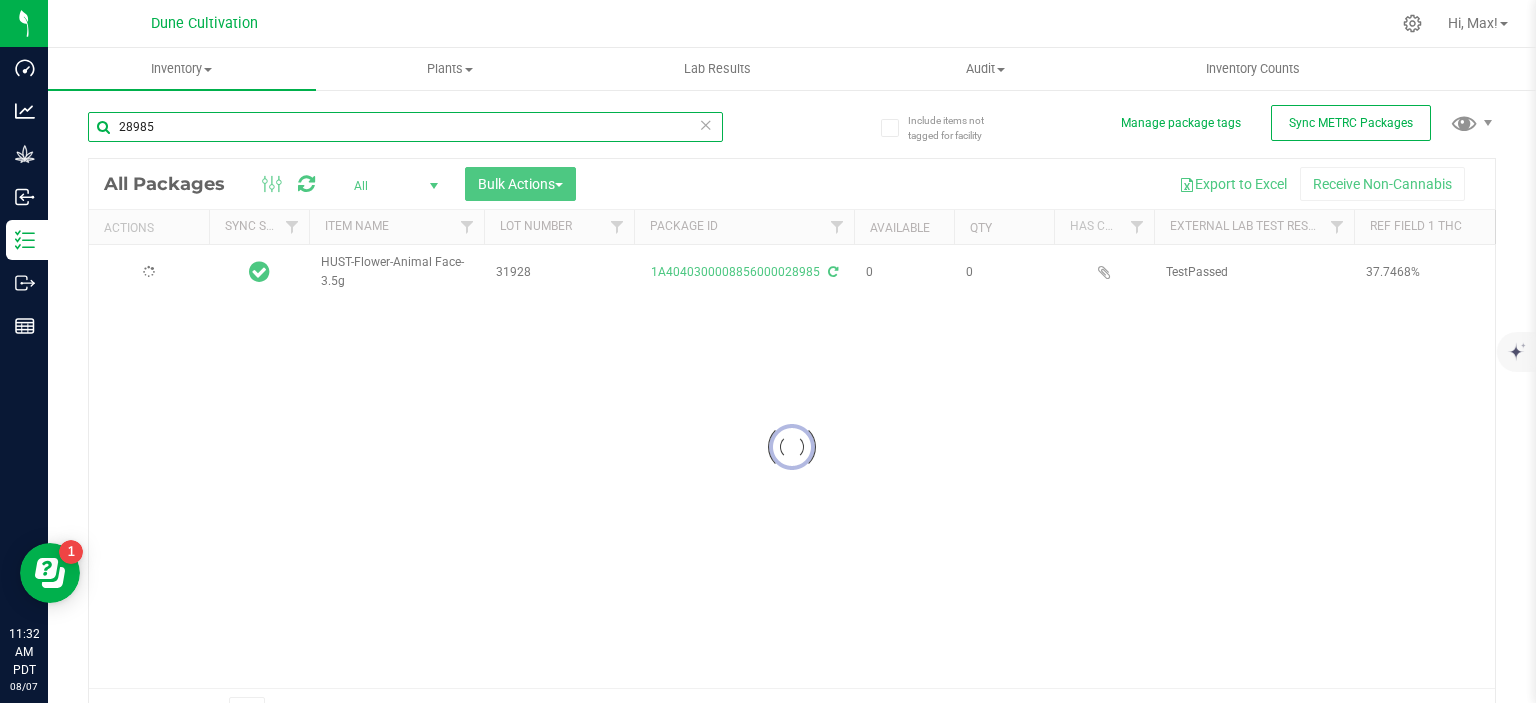 scroll, scrollTop: 0, scrollLeft: 0, axis: both 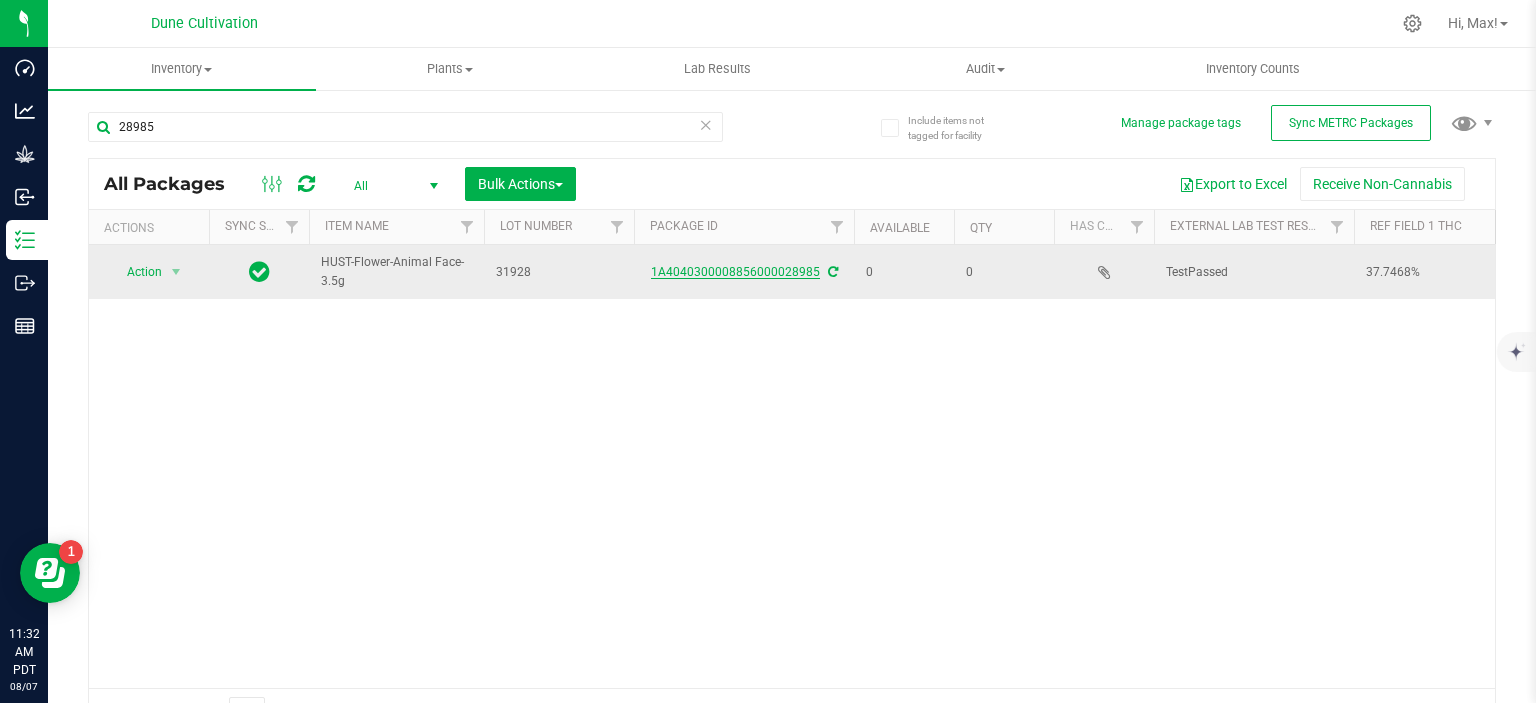 click on "1A4040300008856000028985" at bounding box center [735, 272] 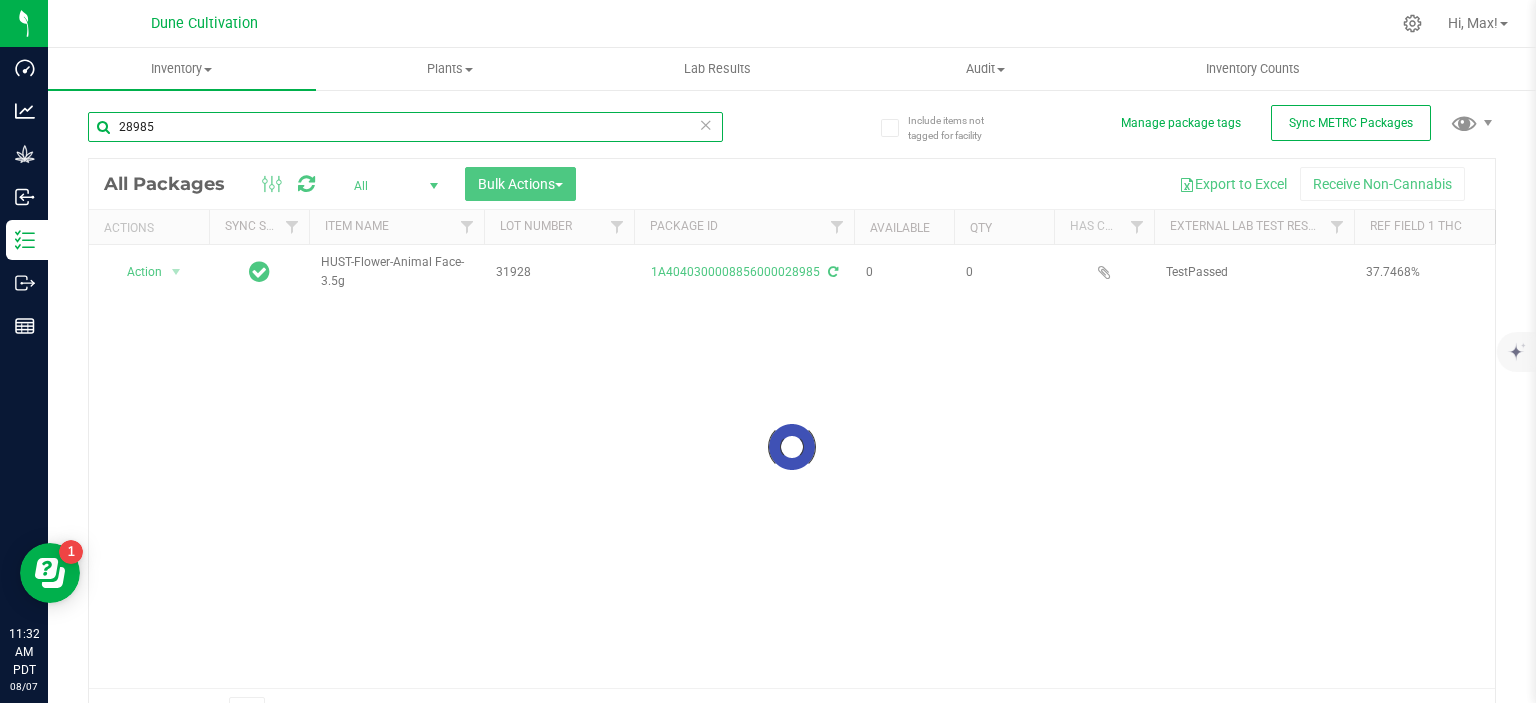 click on "28985" at bounding box center (405, 127) 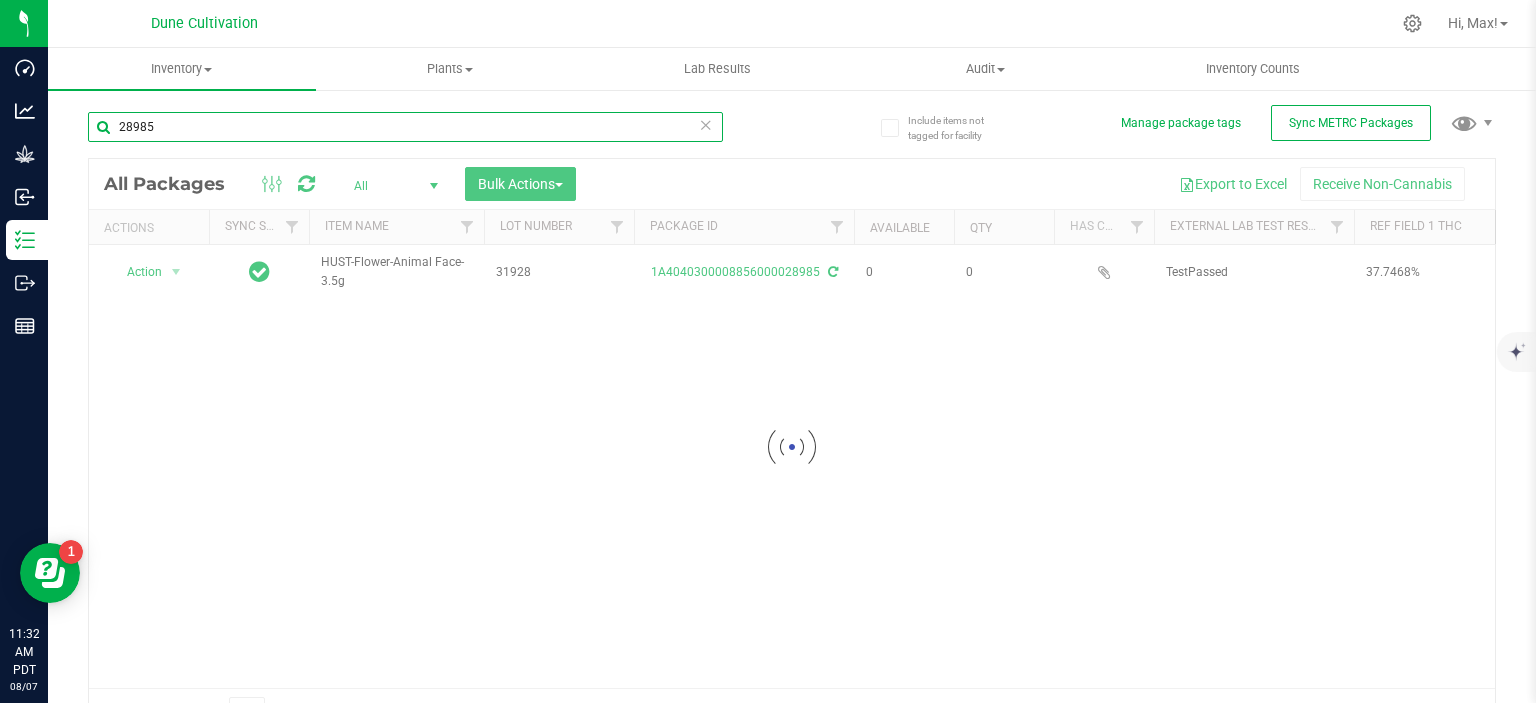 click on "28985" at bounding box center (405, 127) 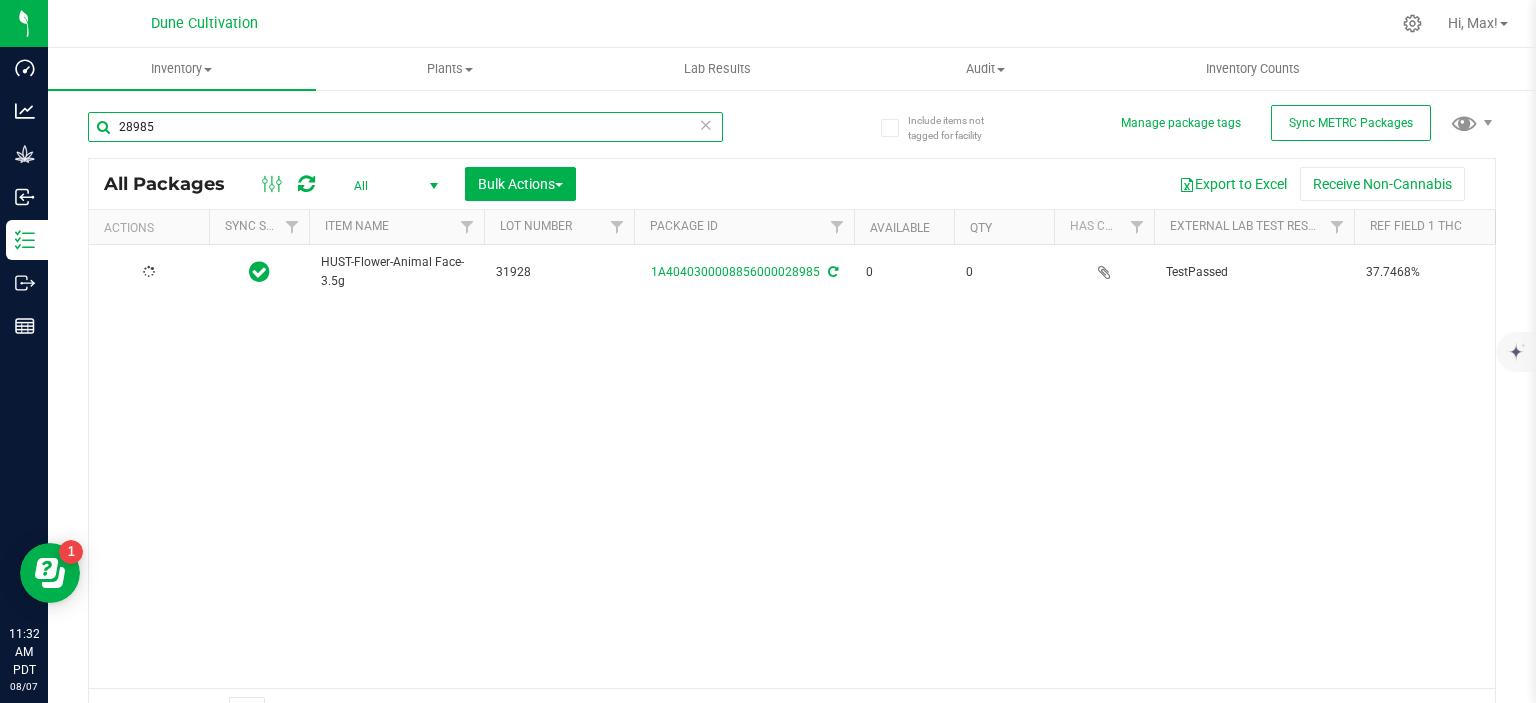 click on "28985" at bounding box center (405, 127) 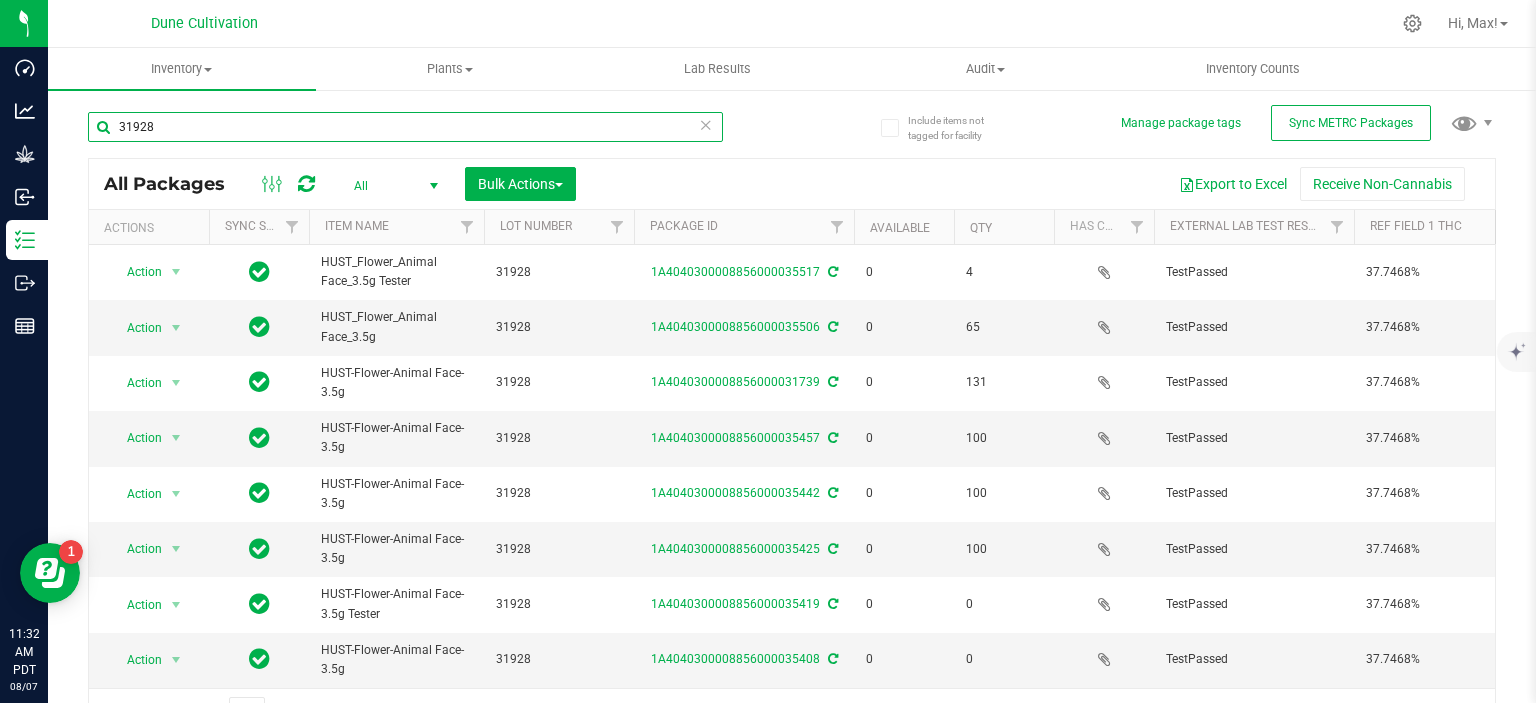 scroll, scrollTop: 154, scrollLeft: 0, axis: vertical 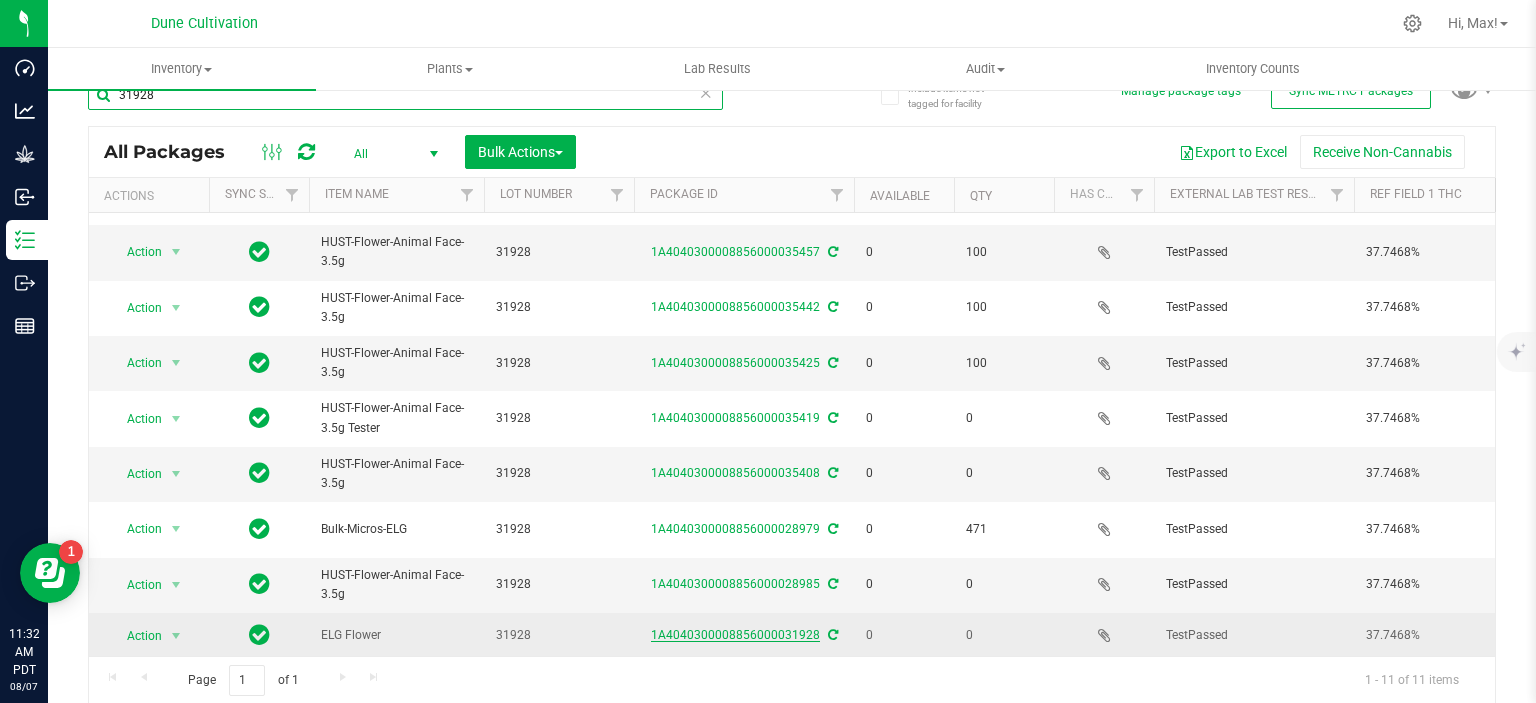 type on "31928" 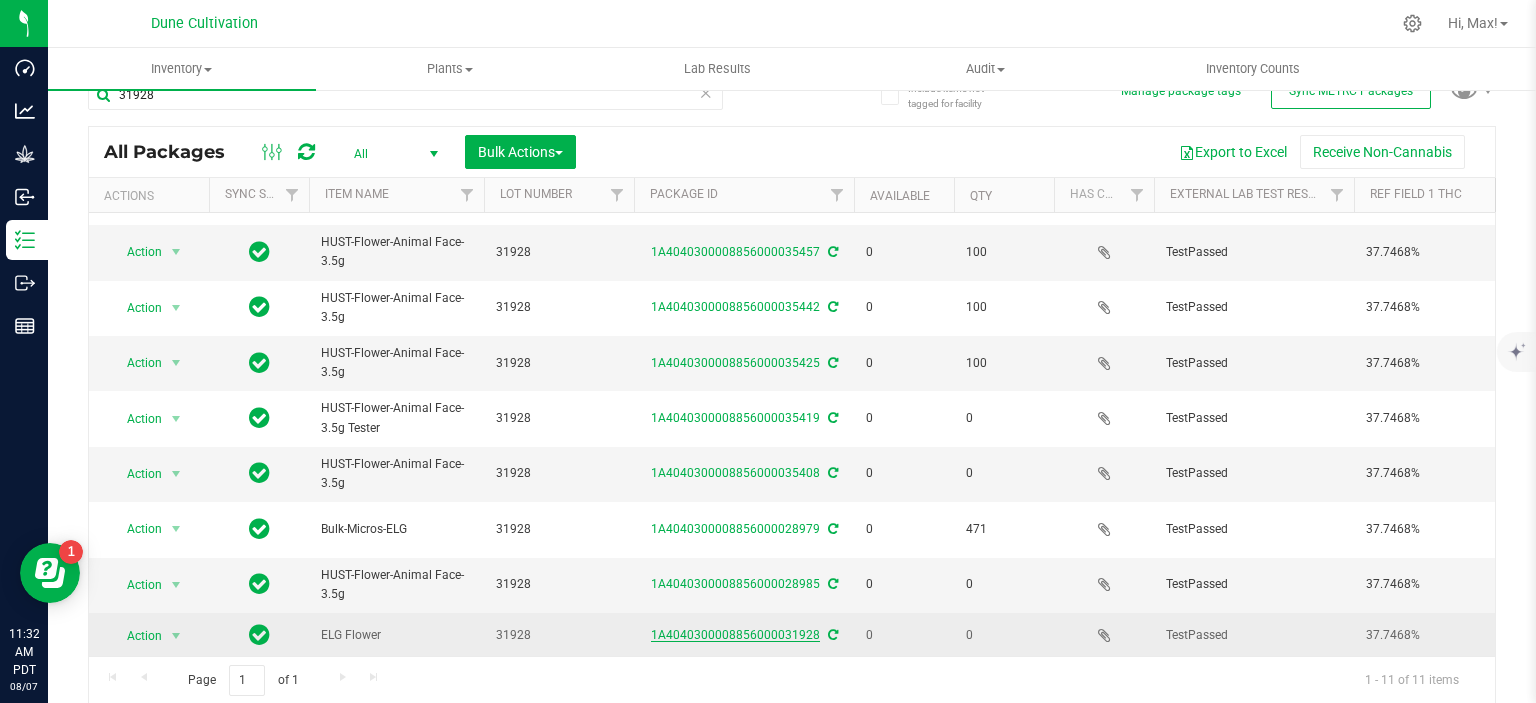 click on "1A4040300008856000031928" at bounding box center [735, 635] 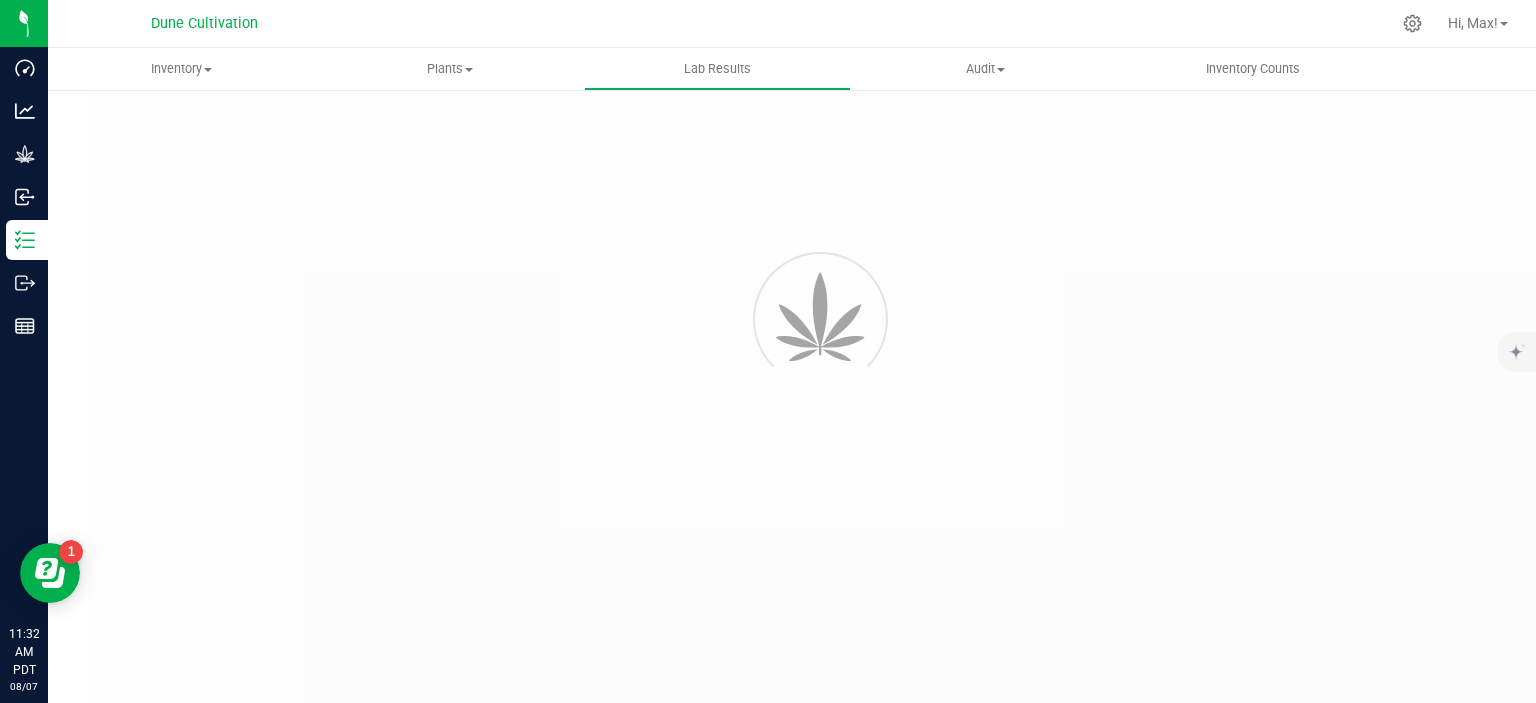 scroll, scrollTop: 0, scrollLeft: 0, axis: both 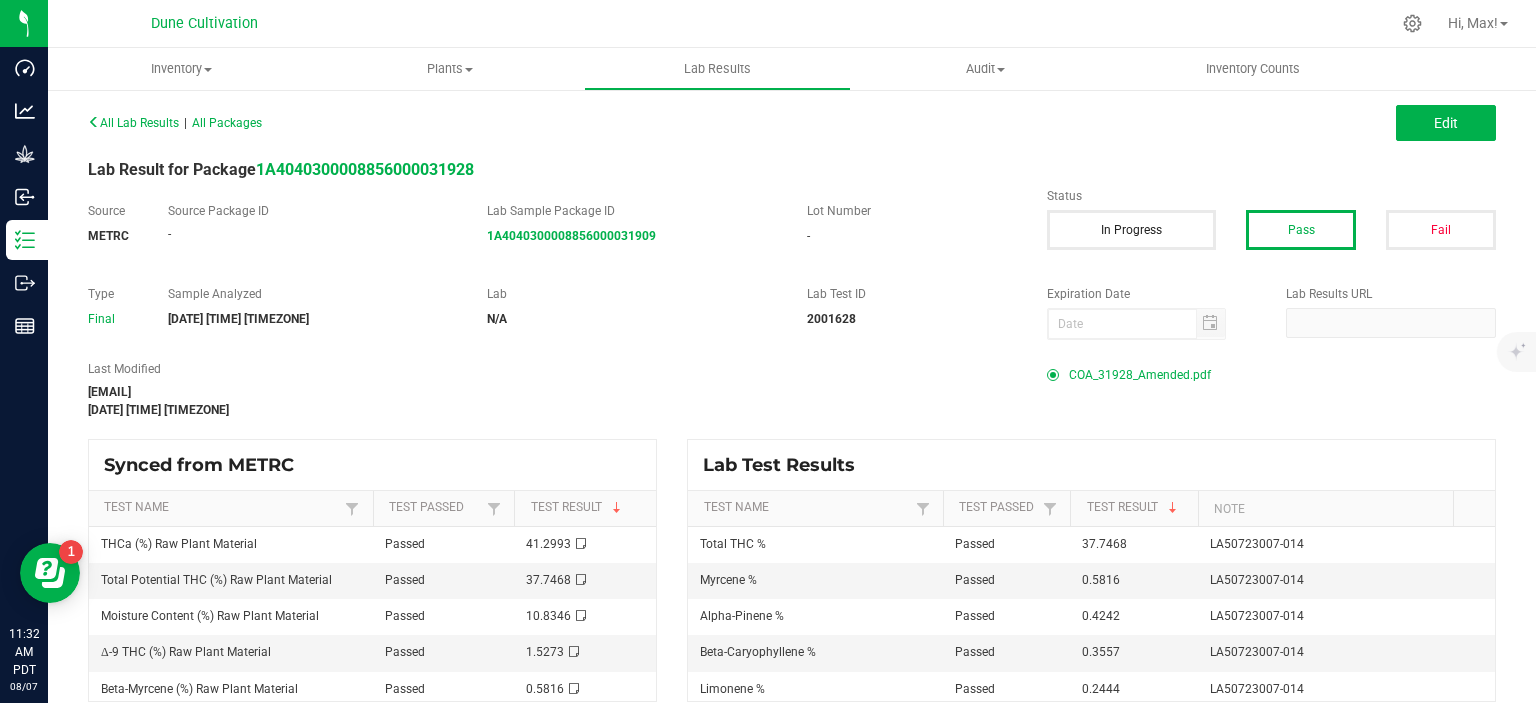 click on "COA_31928_Amended.pdf" at bounding box center [1140, 375] 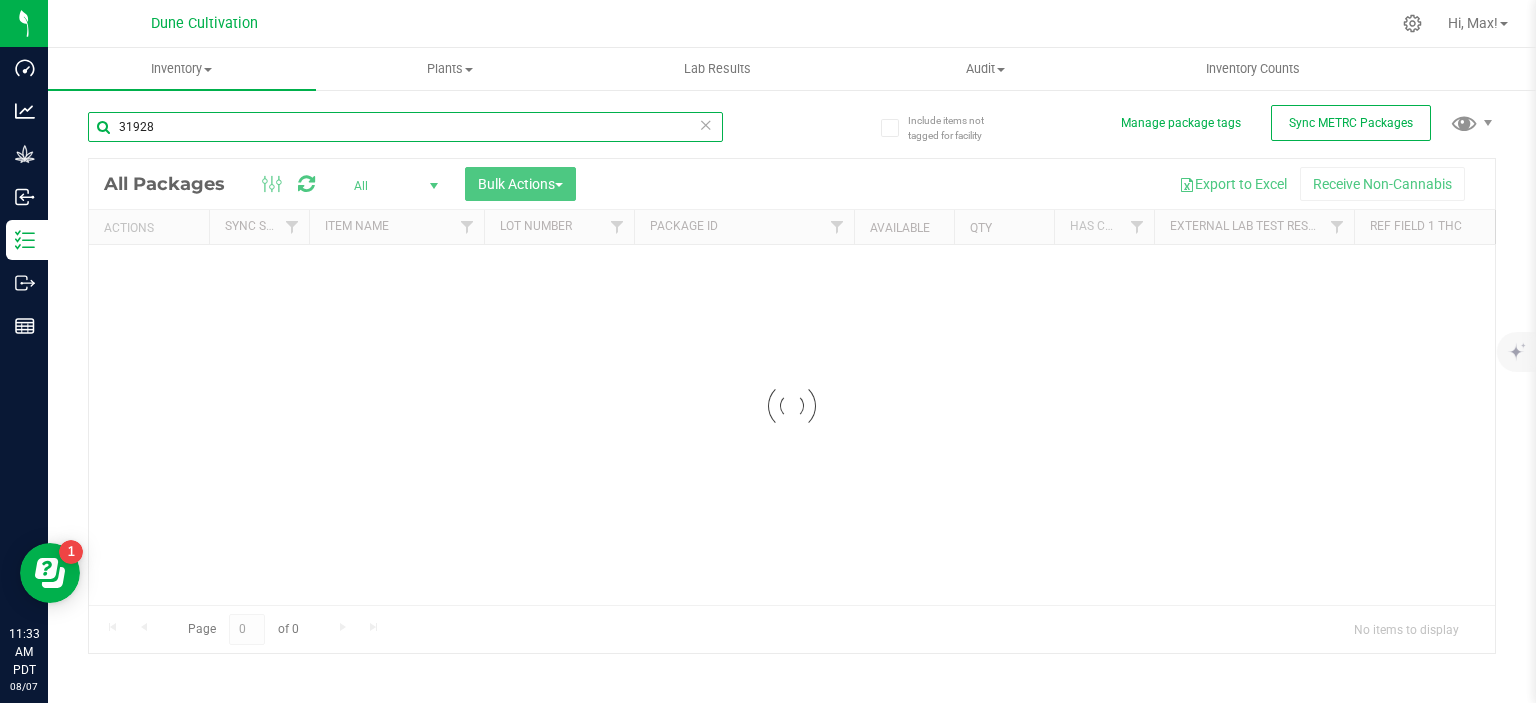 click on "31928" at bounding box center (405, 127) 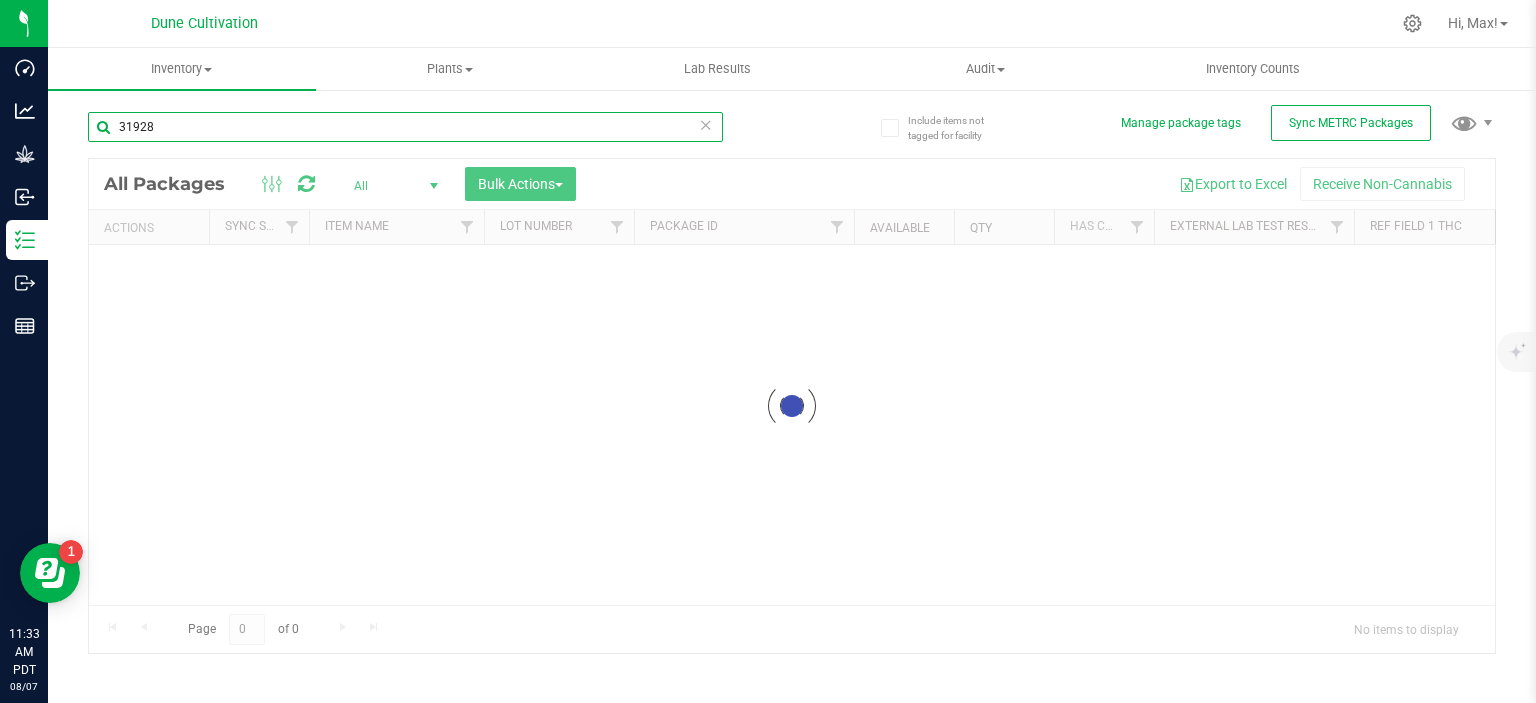 click on "31928" at bounding box center [405, 127] 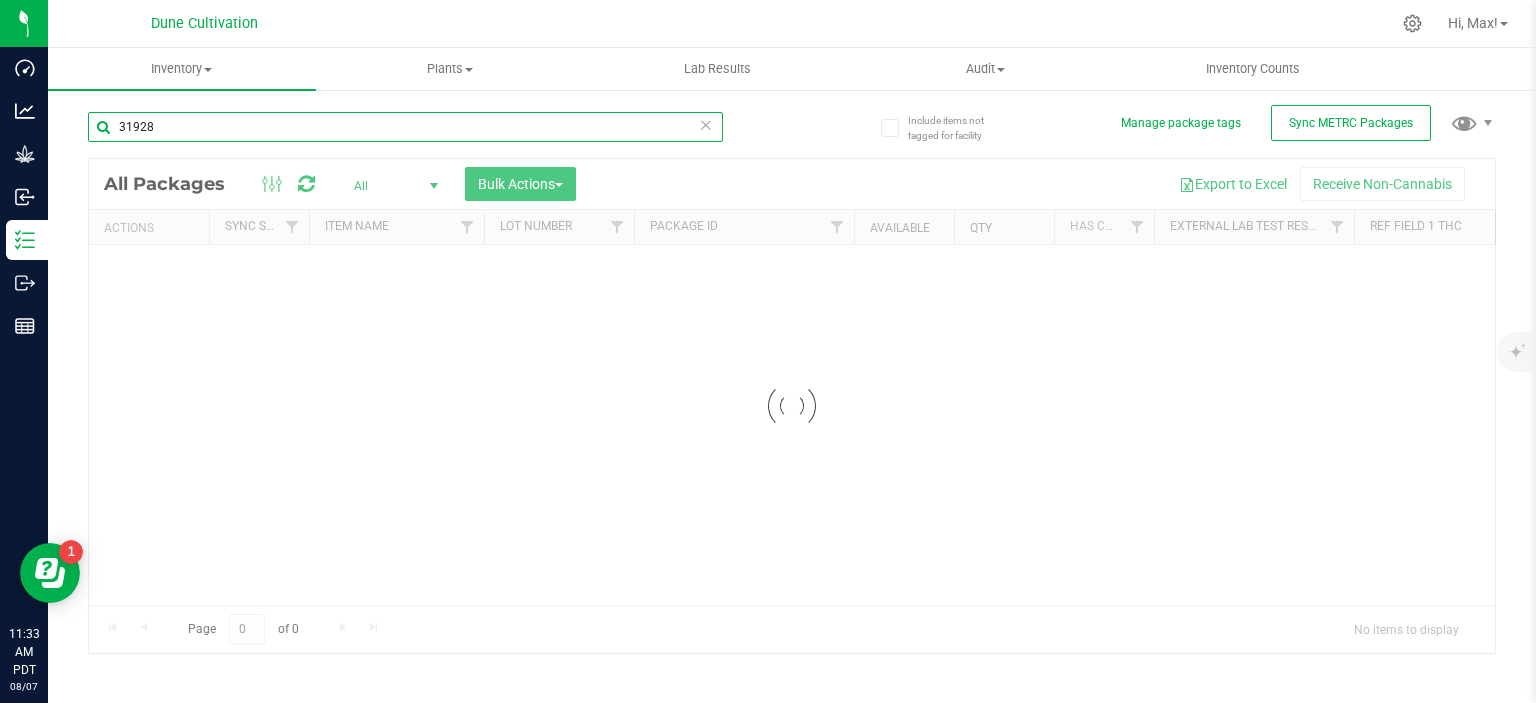 click on "31928" at bounding box center (405, 127) 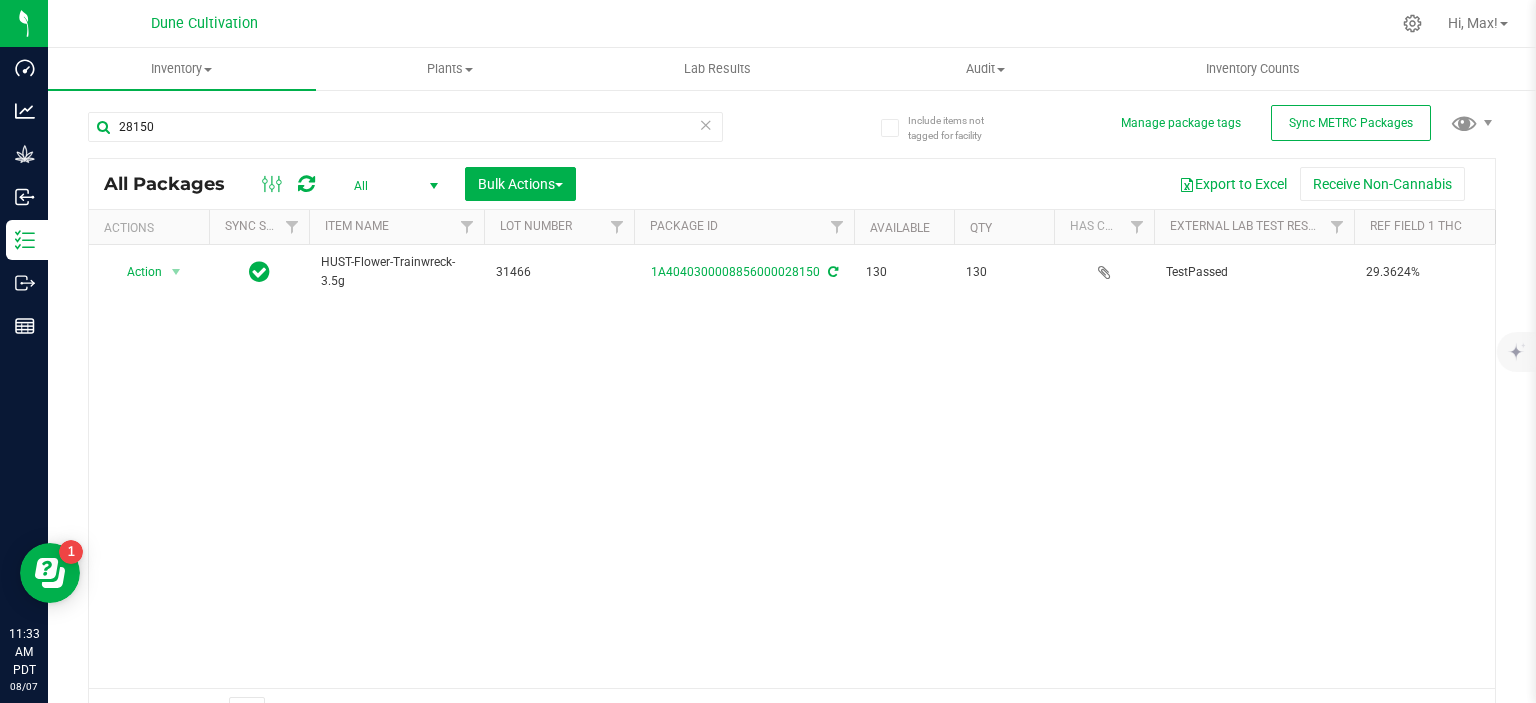 click on "28150" at bounding box center [440, 126] 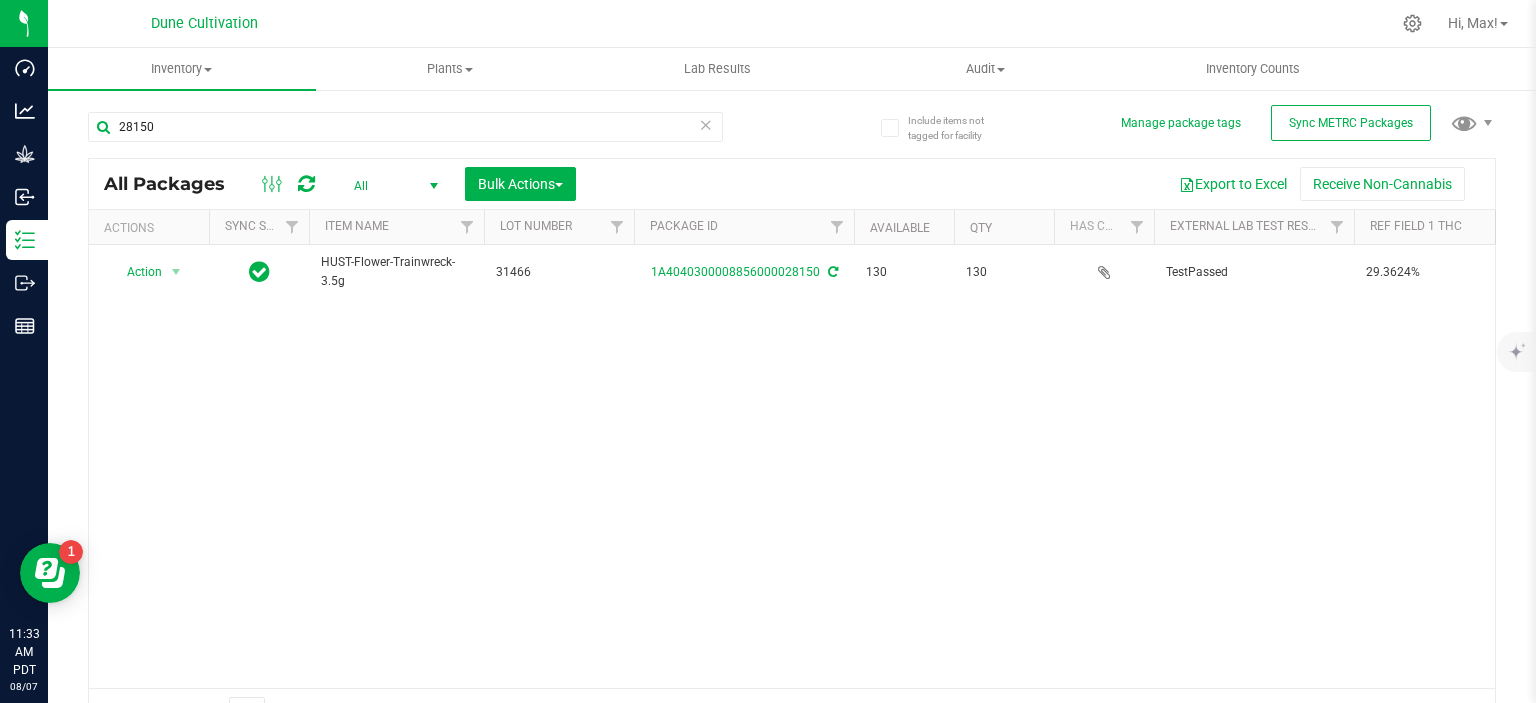 click on "28150" at bounding box center [440, 126] 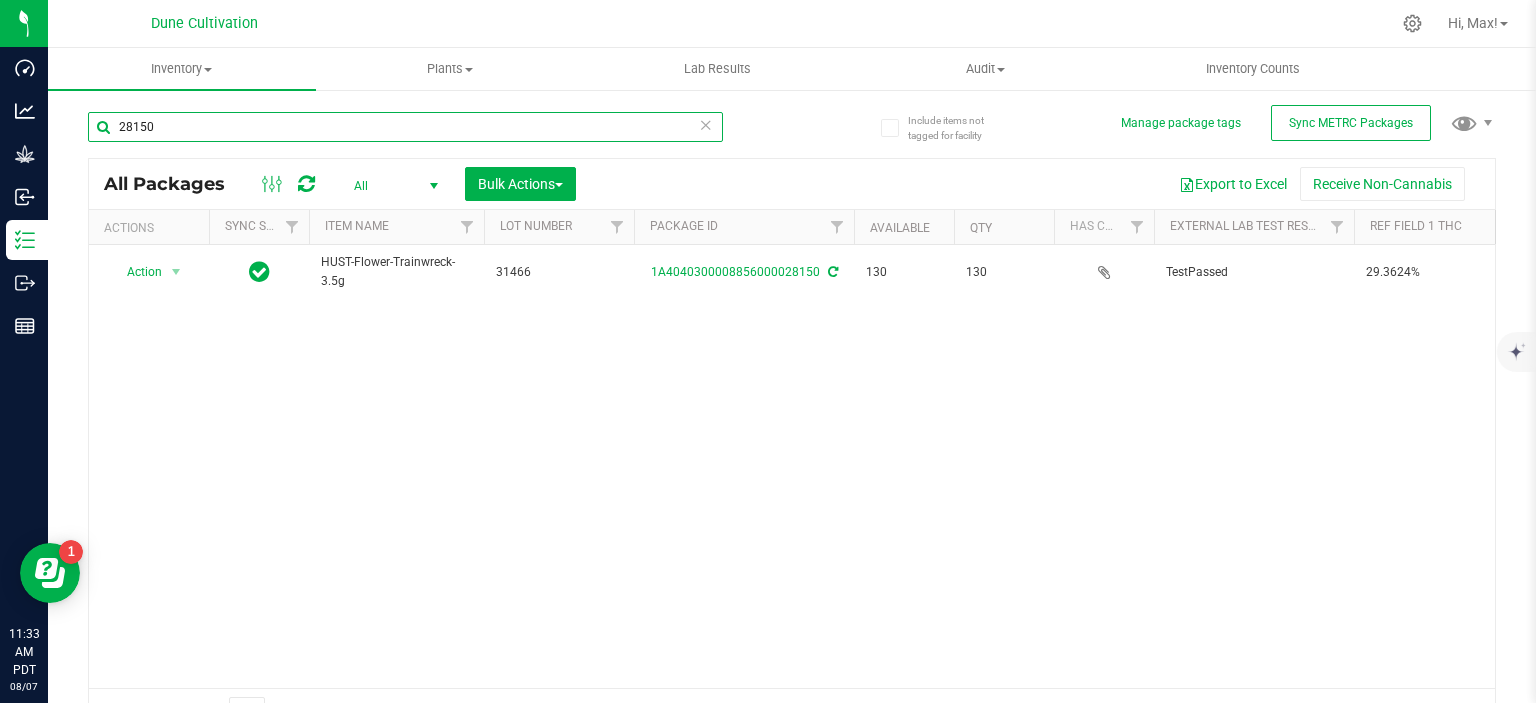 click on "28150" at bounding box center (405, 127) 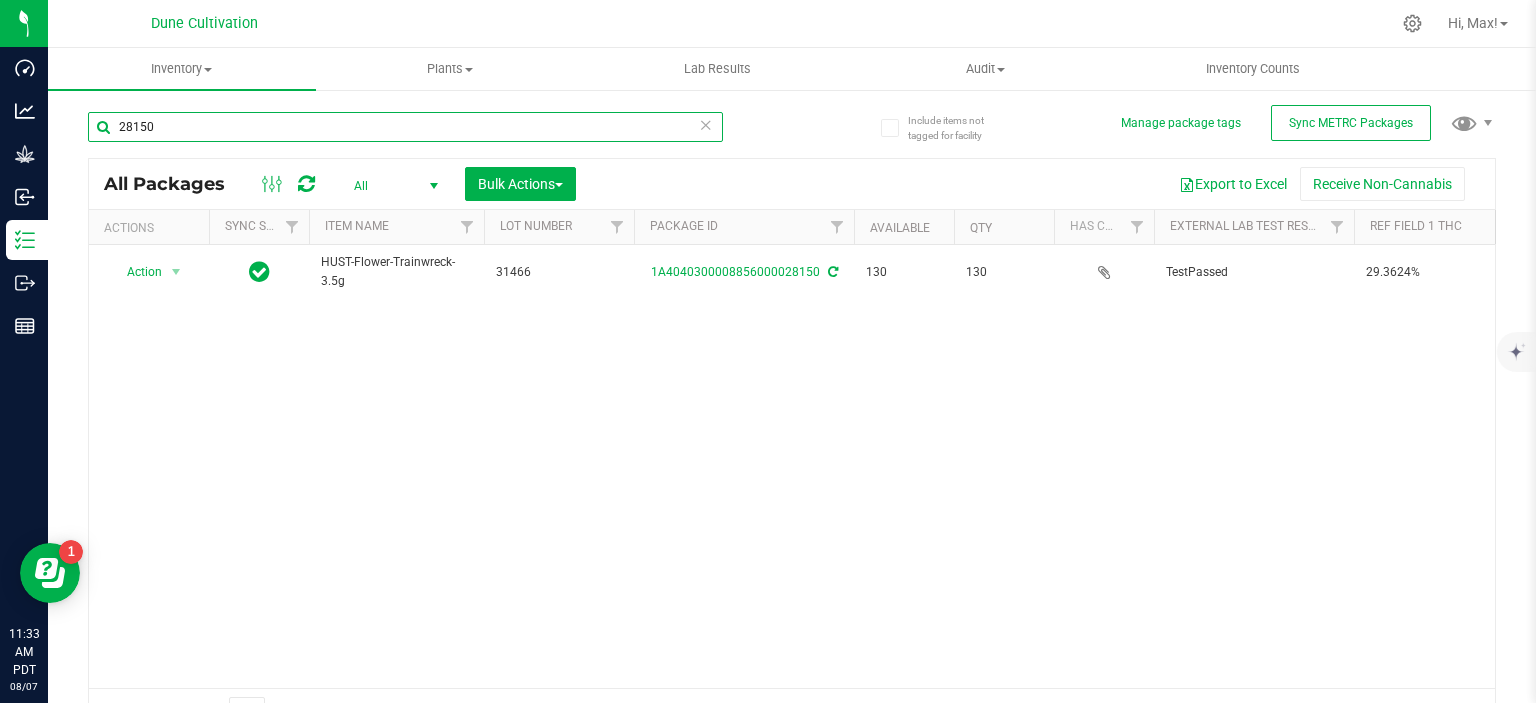 click on "28150" at bounding box center [405, 127] 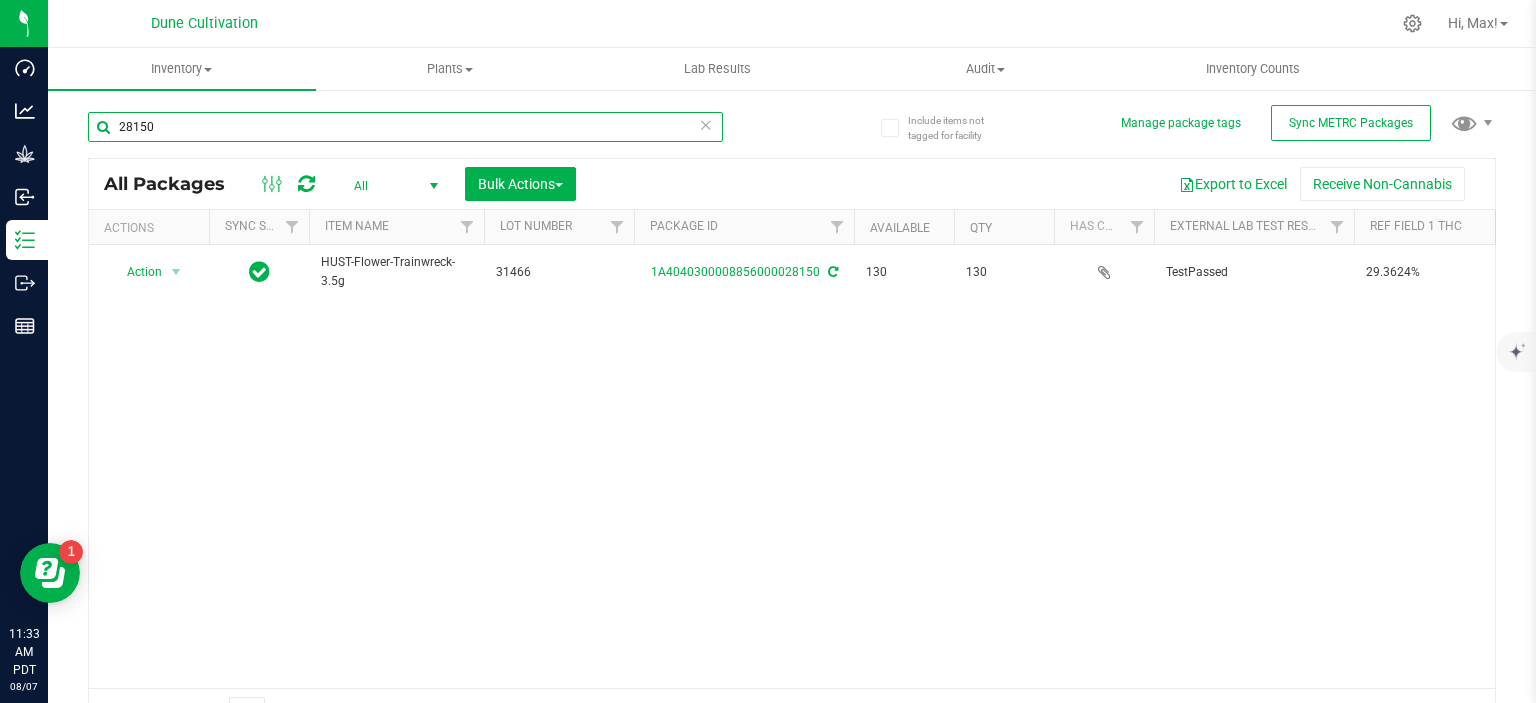 click on "28150" at bounding box center [405, 127] 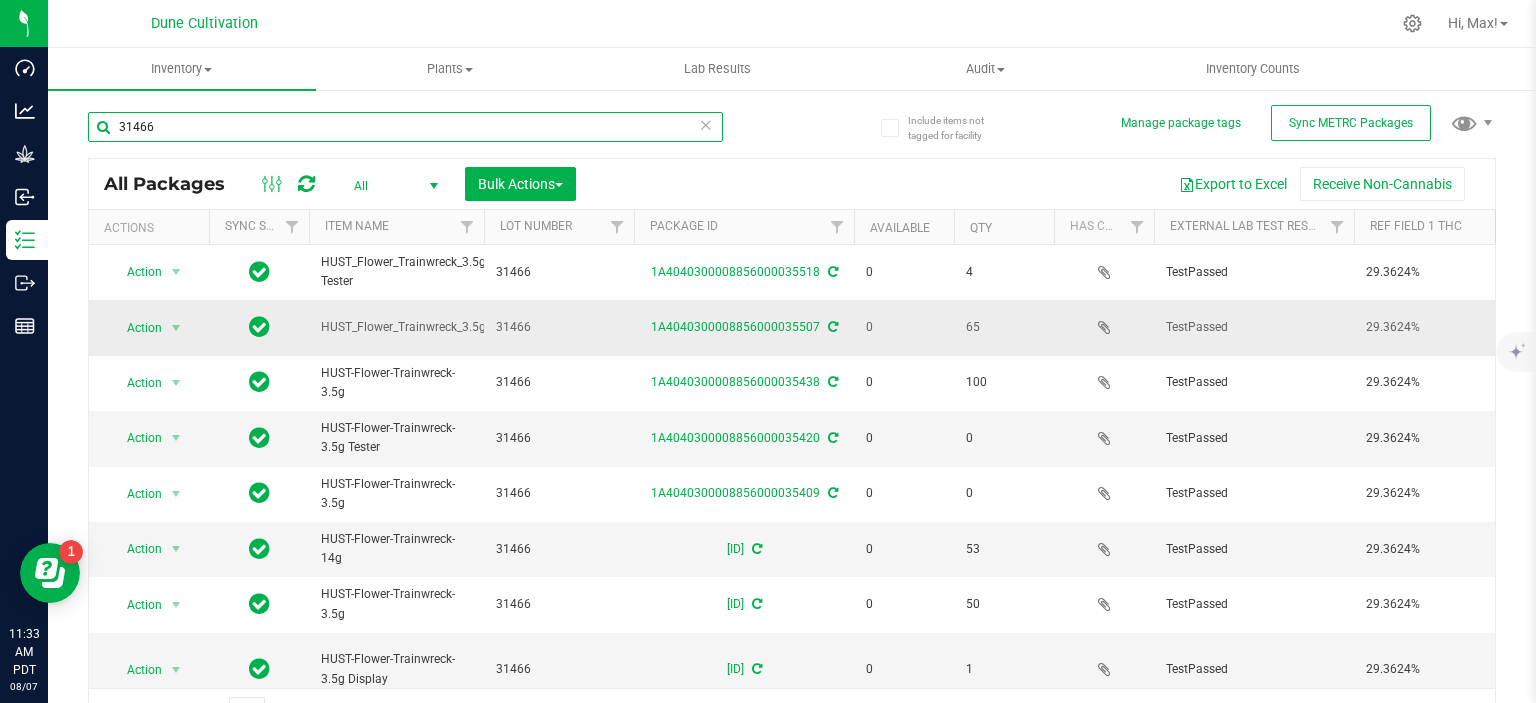 scroll, scrollTop: 358, scrollLeft: 0, axis: vertical 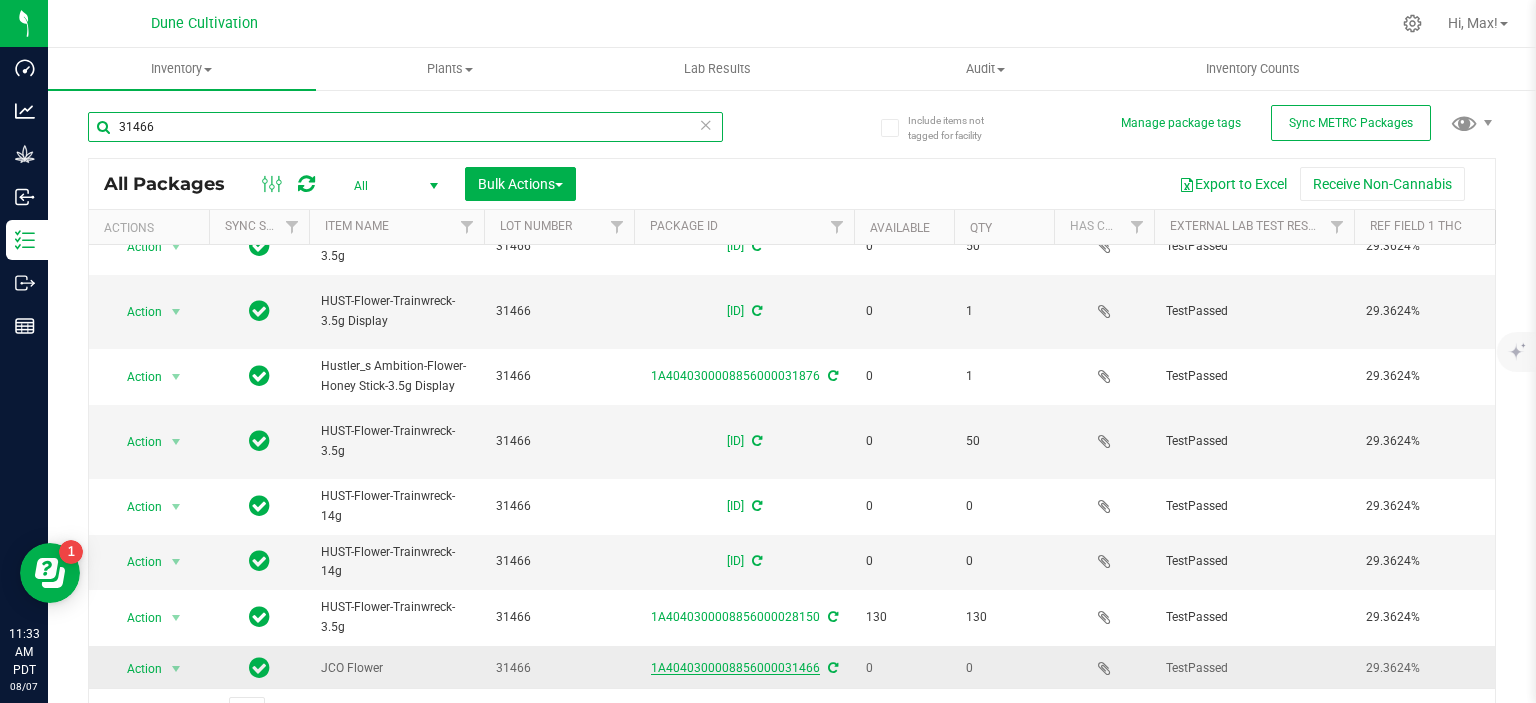 type on "31466" 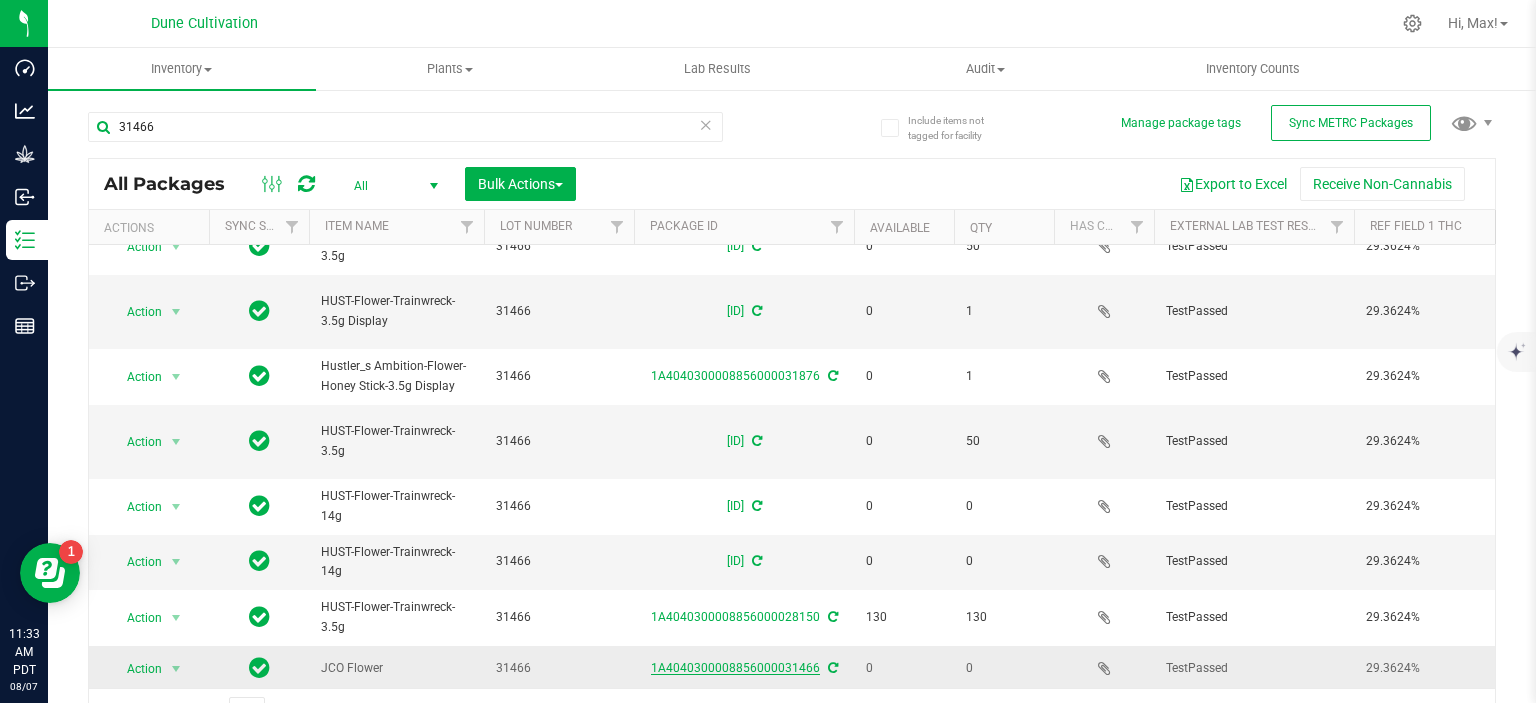 click on "1A4040300008856000031466" at bounding box center (735, 668) 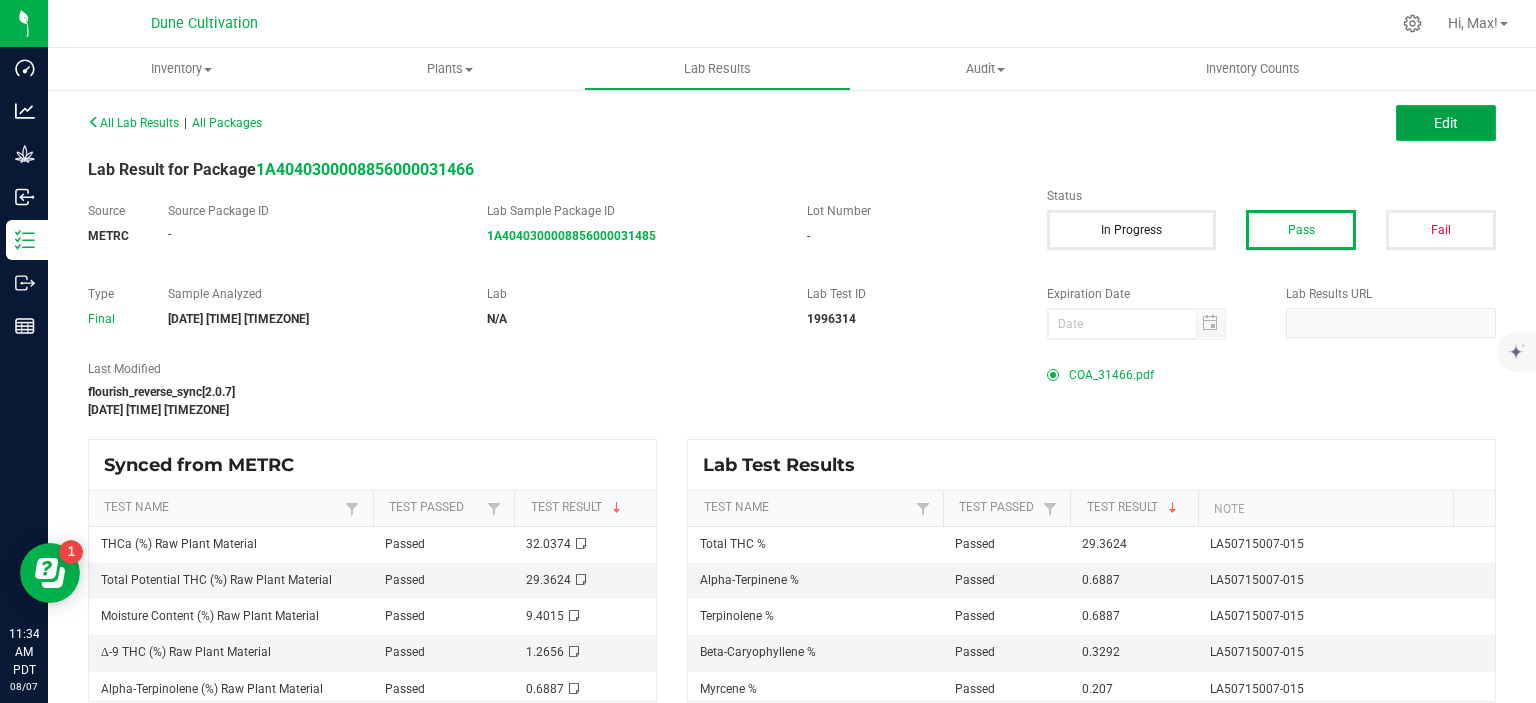 click on "Edit" at bounding box center [1446, 123] 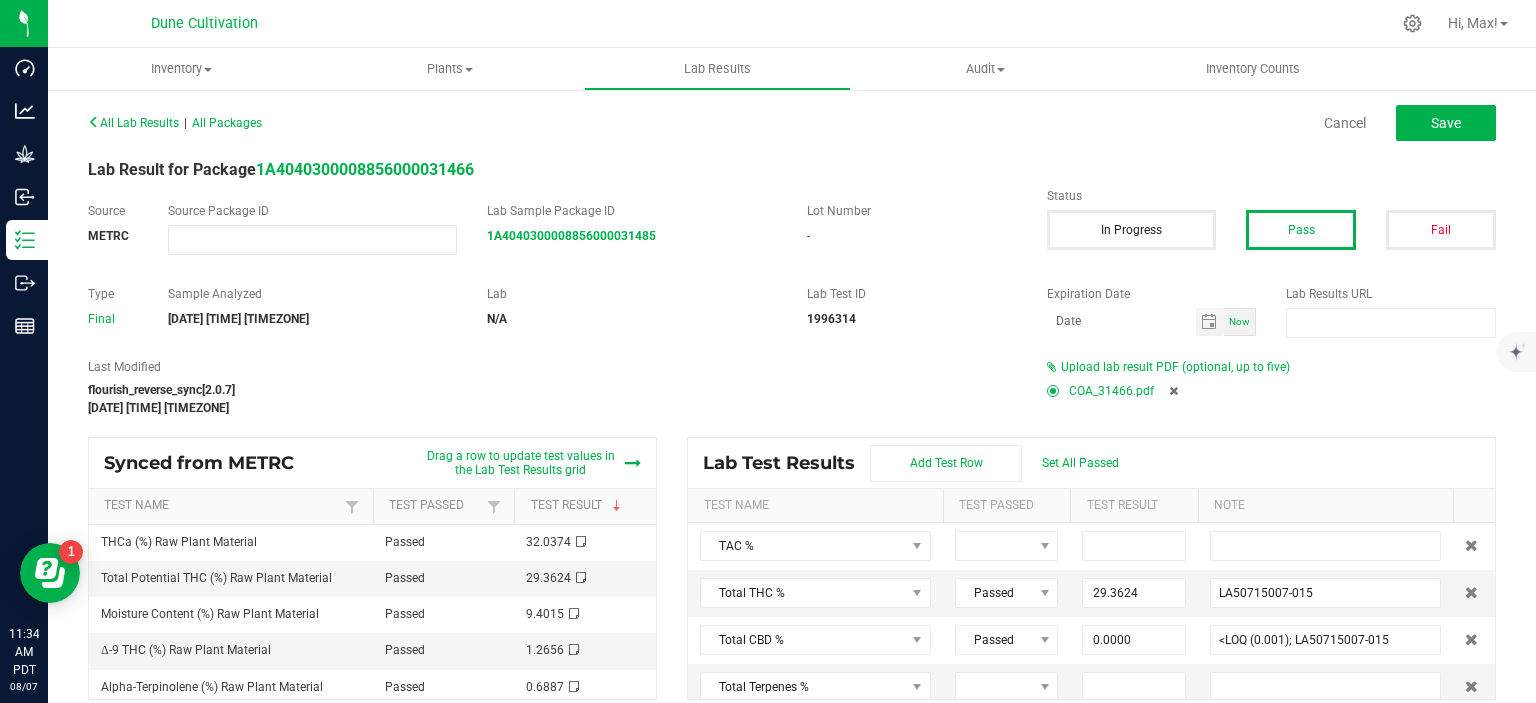 click on "COA_31466.pdf" at bounding box center (1111, 391) 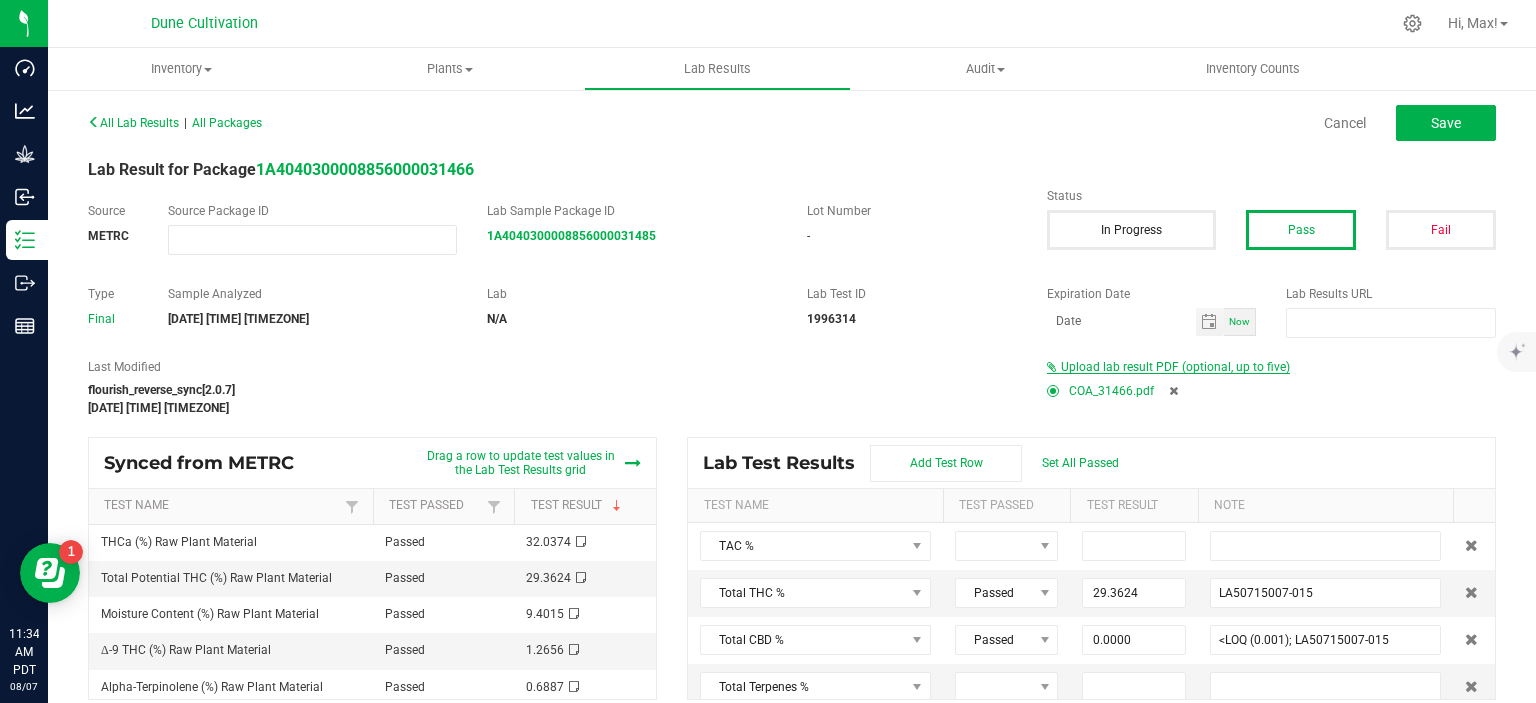 click on "Upload lab result PDF (optional, up to five)" at bounding box center (1175, 367) 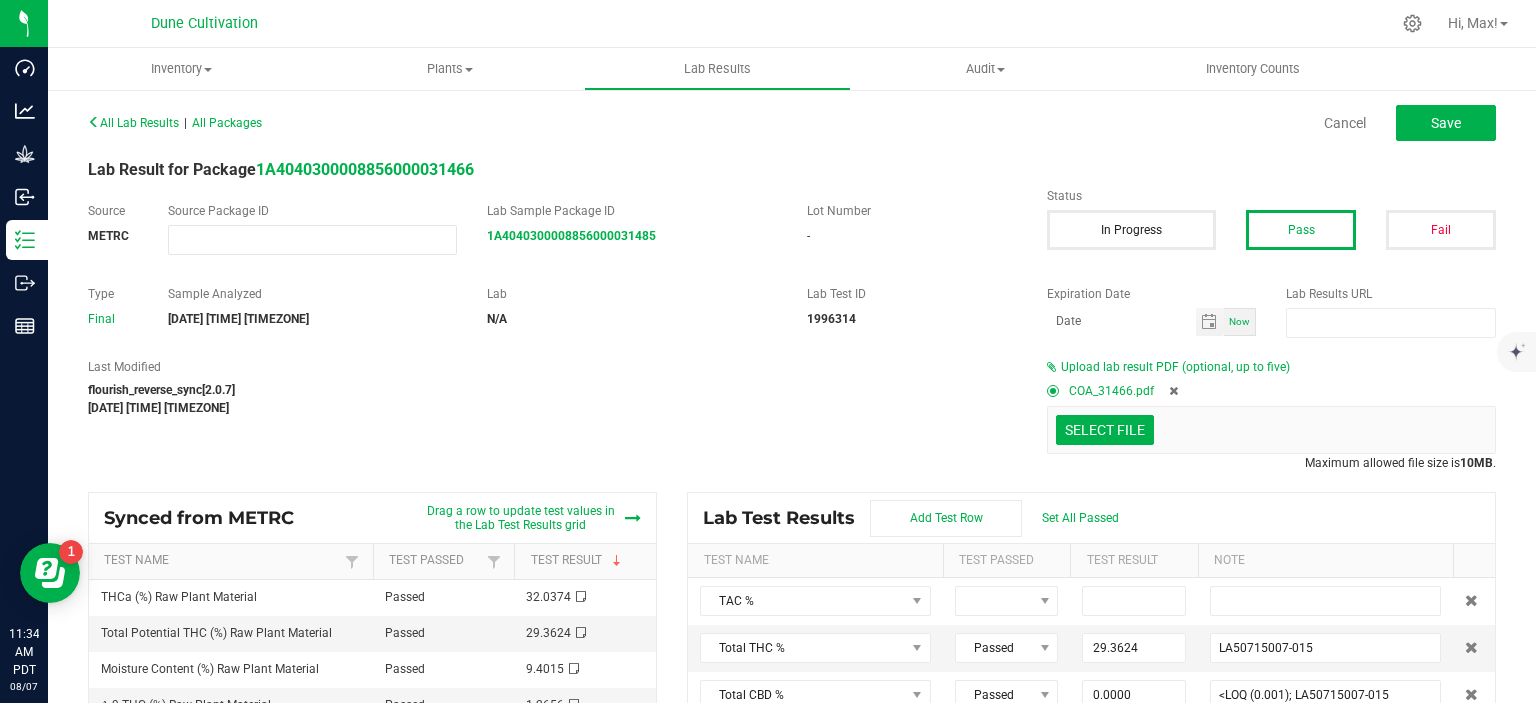 click on "Select file Drop files here to upload" at bounding box center [1271, 430] 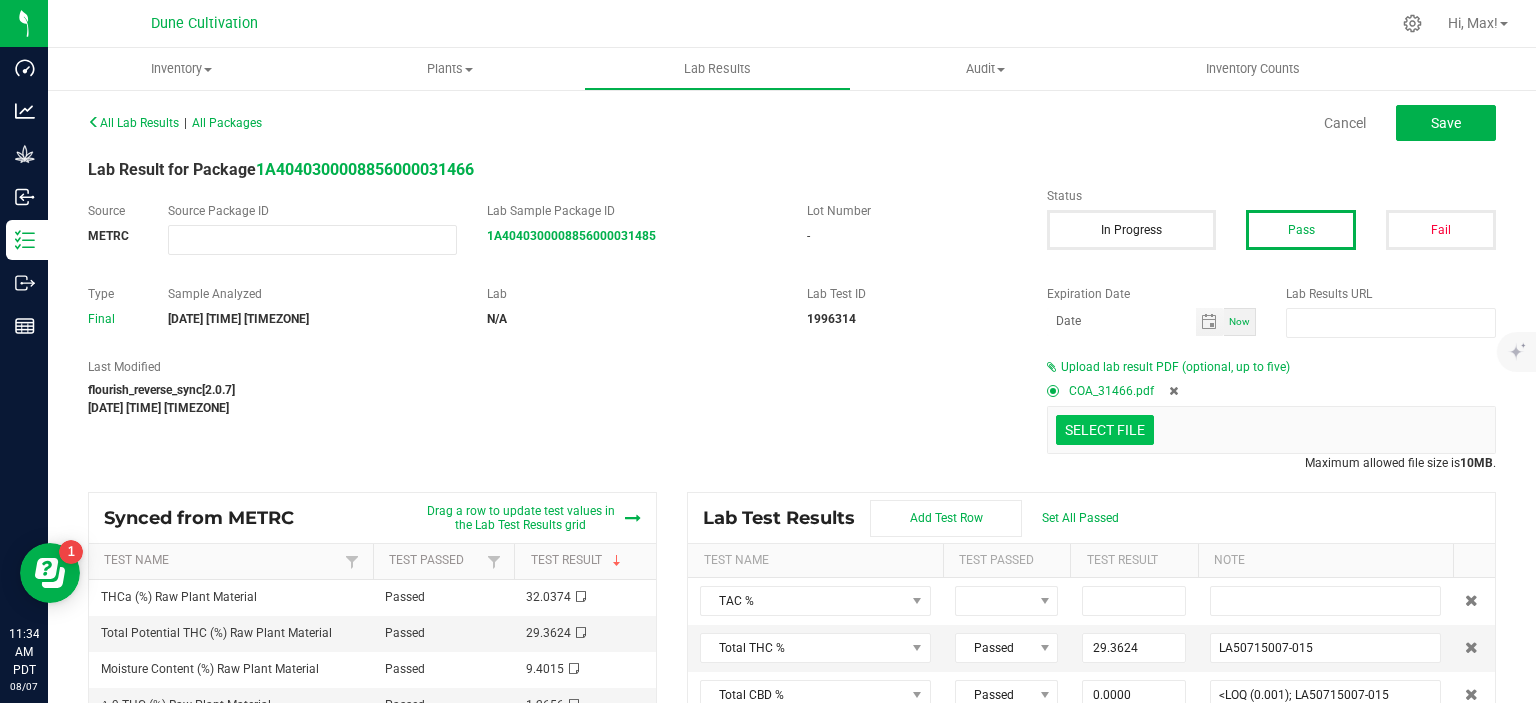 click at bounding box center [-292, 326] 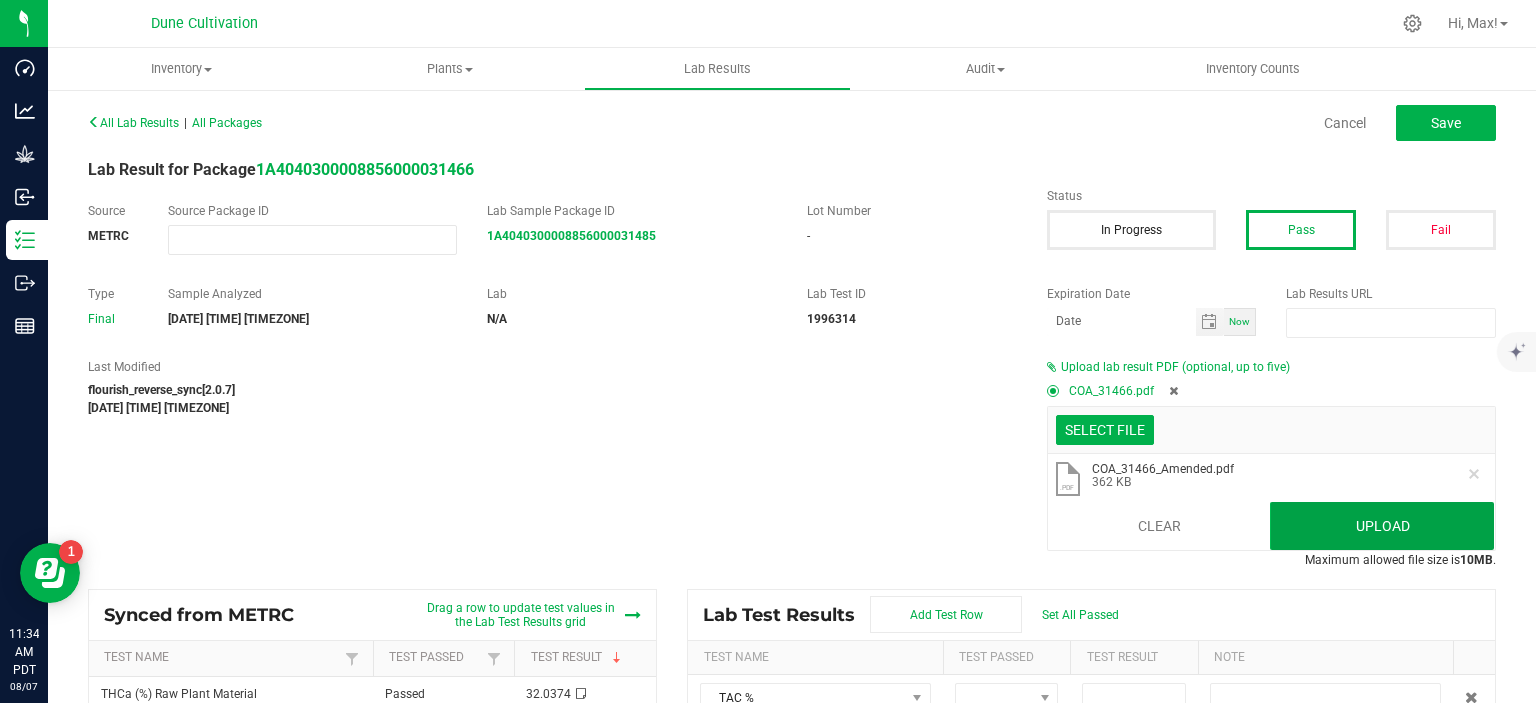 click on "Upload" at bounding box center [1382, 526] 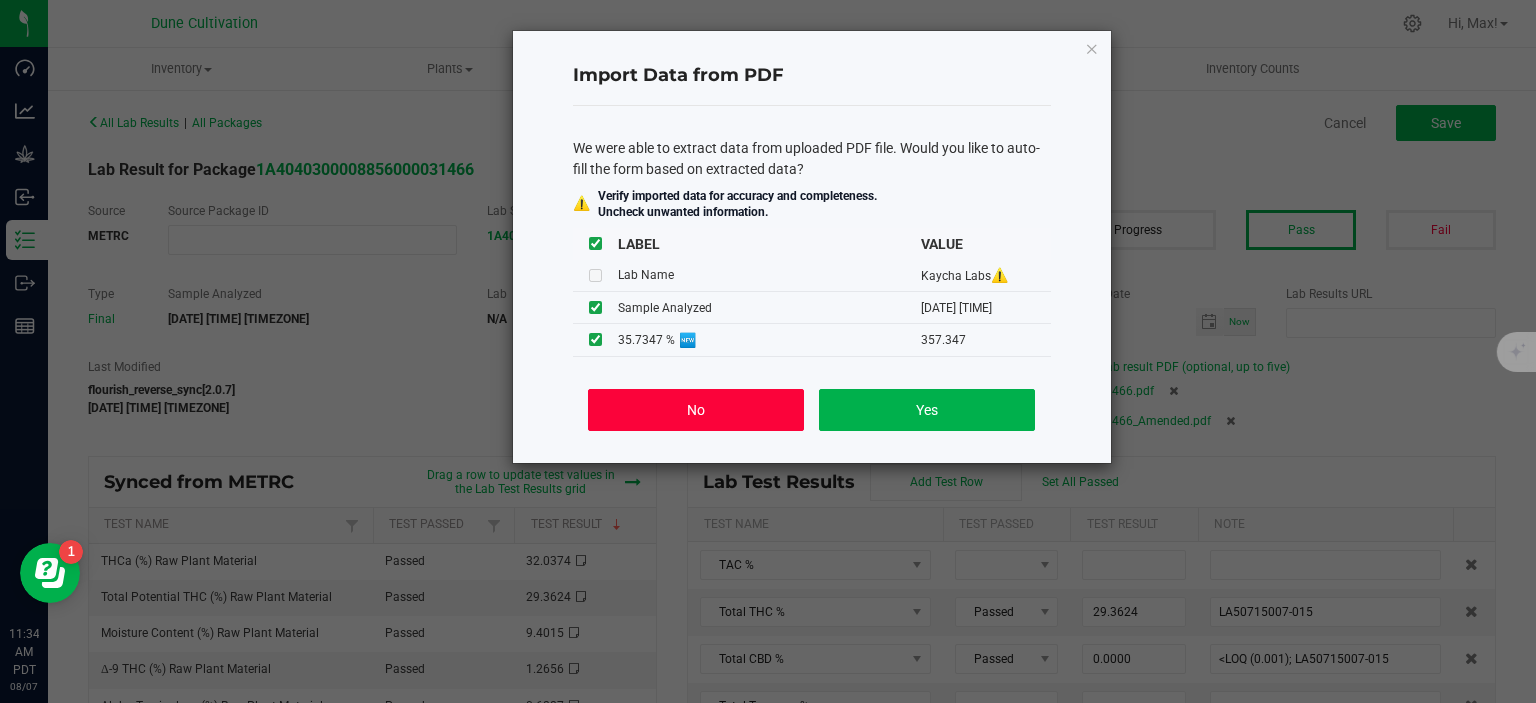 click on "No" 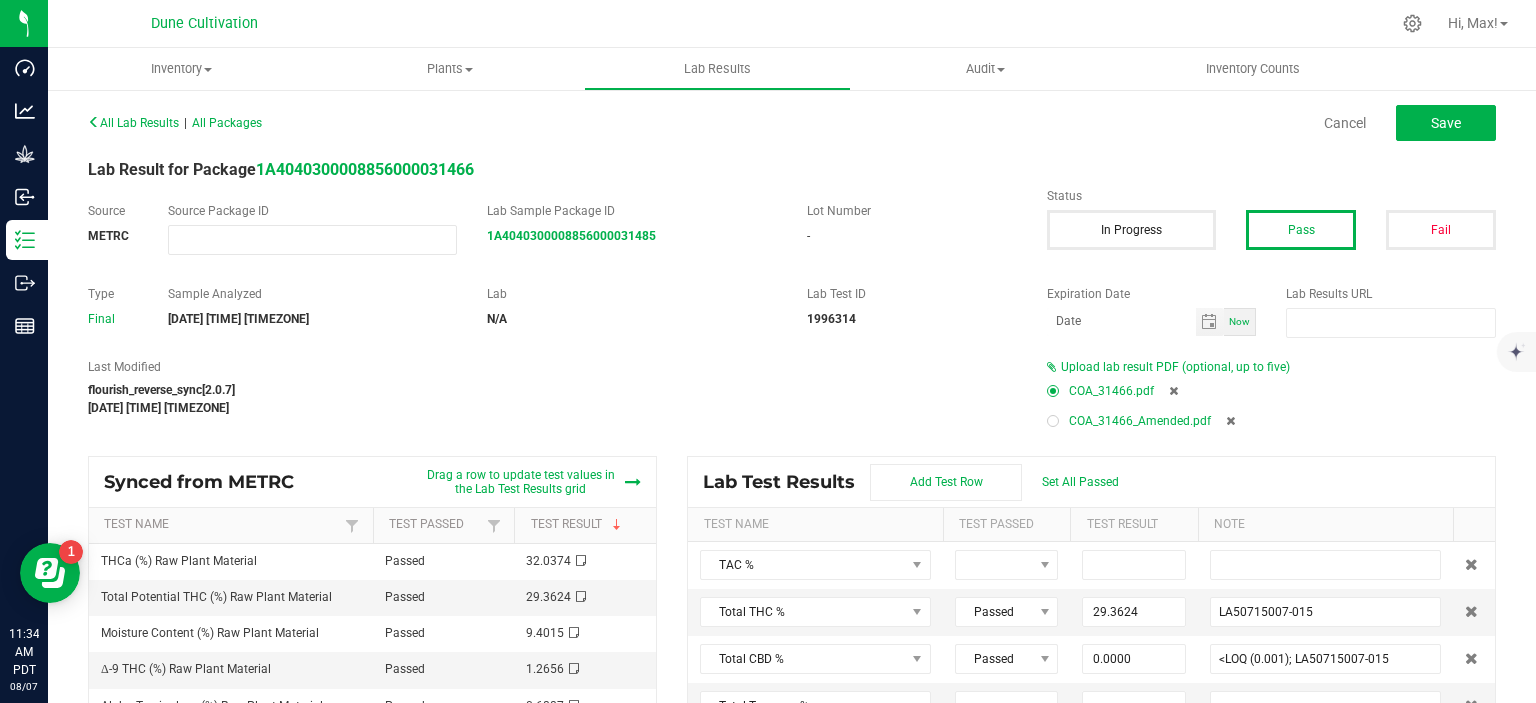 click at bounding box center (1053, 421) 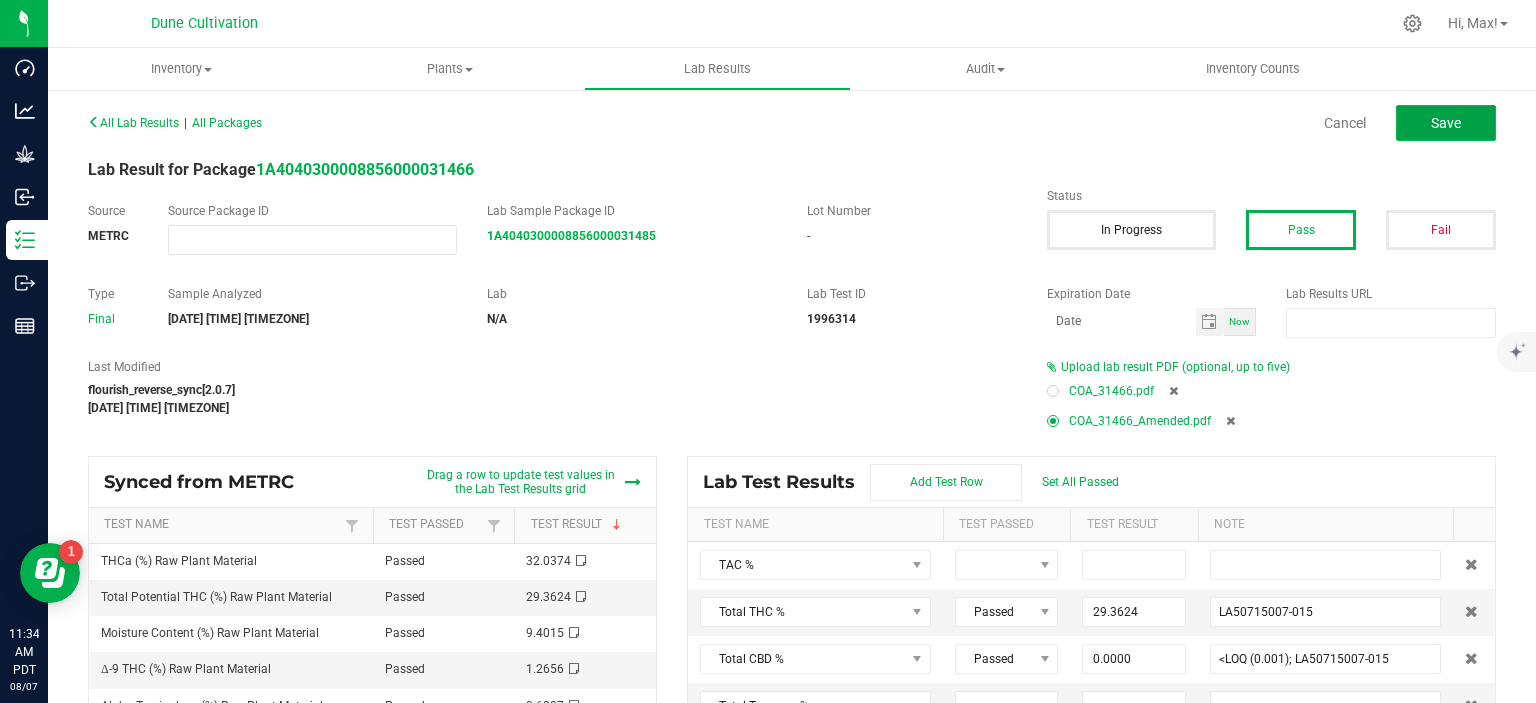 click on "Save" 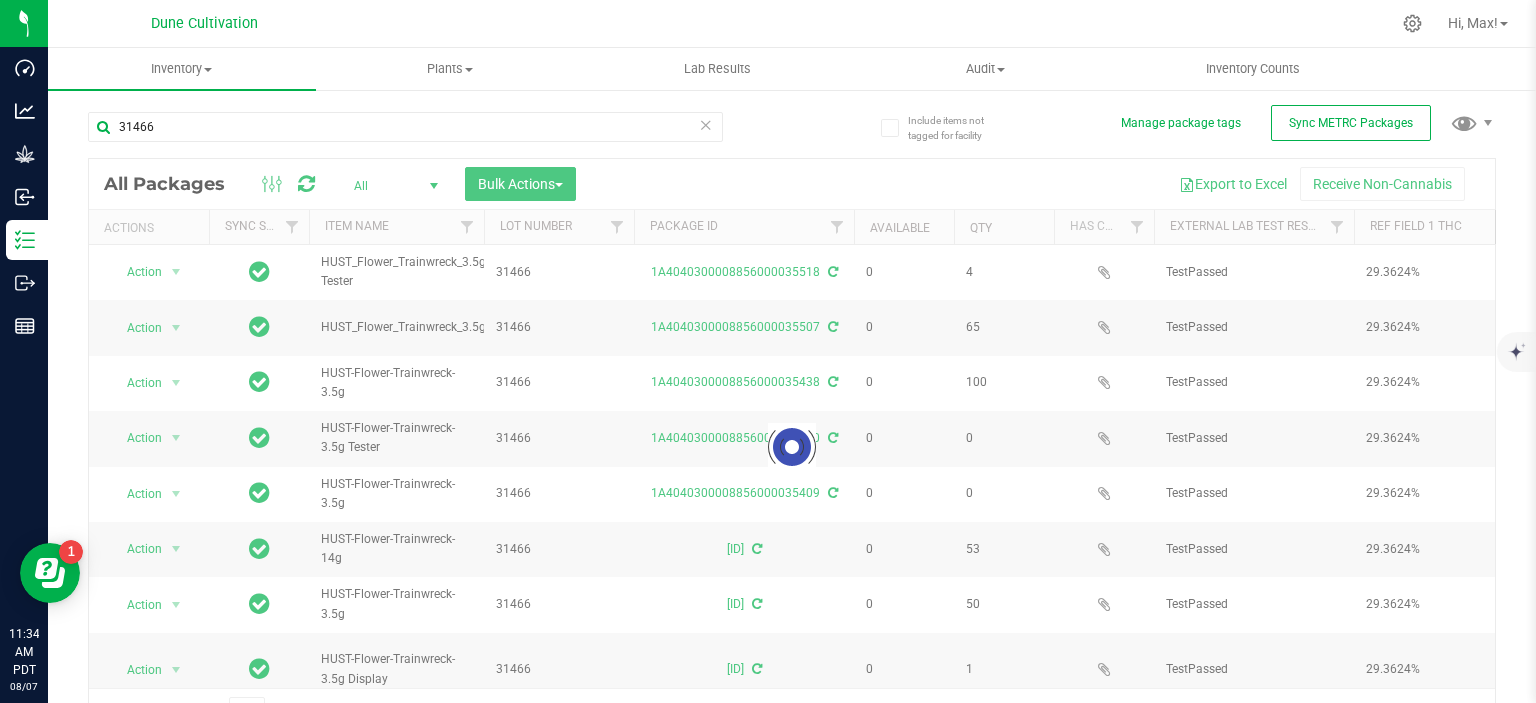 scroll, scrollTop: 32, scrollLeft: 0, axis: vertical 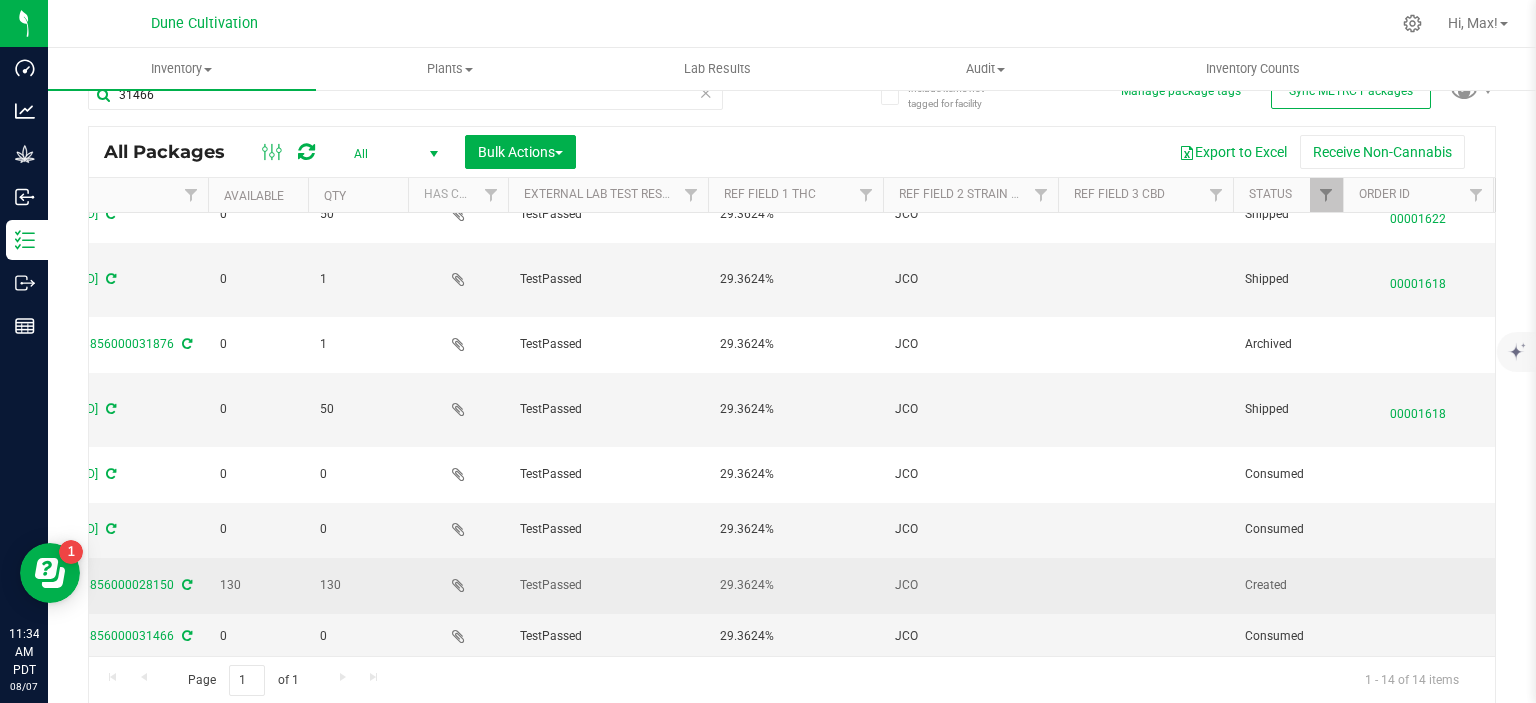 click on "JCO" at bounding box center [970, 585] 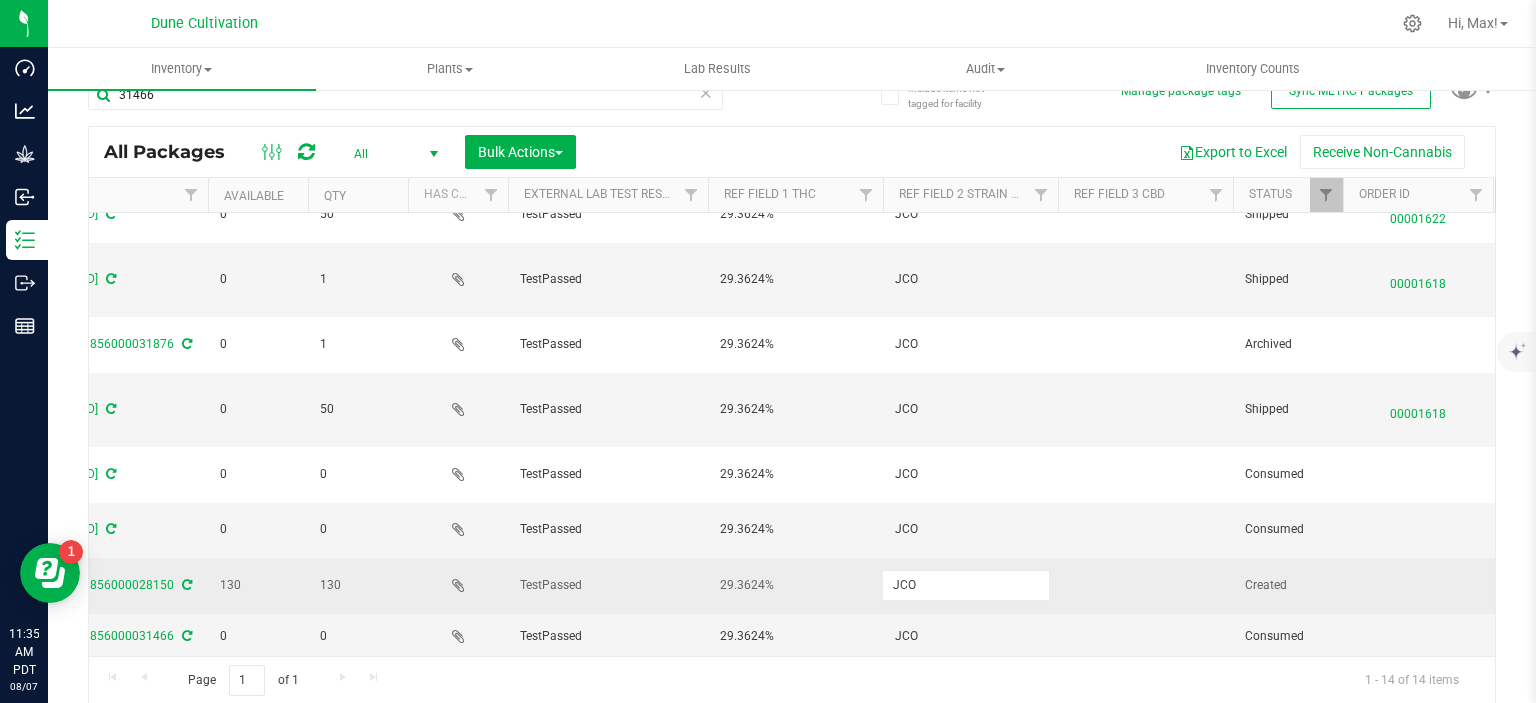 click on "JCO" at bounding box center (966, 585) 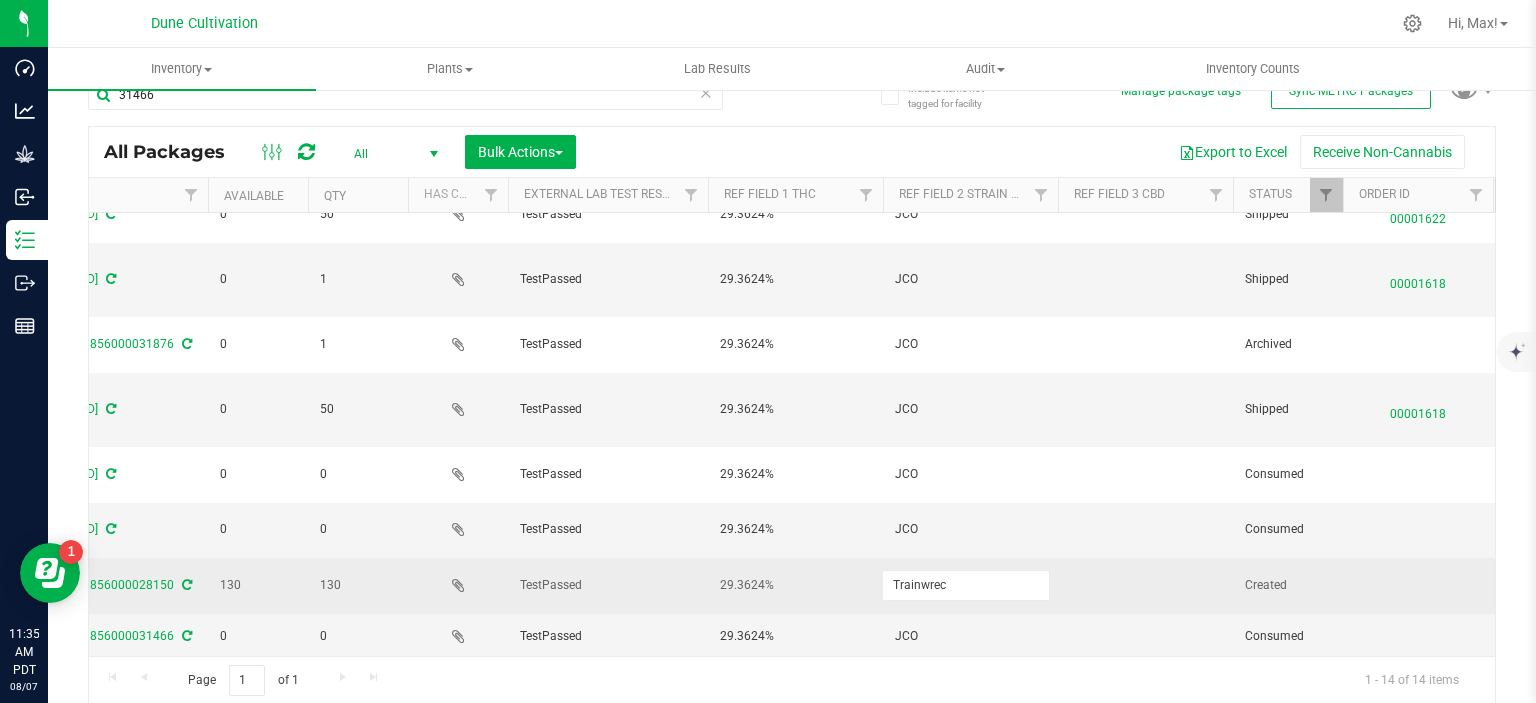 type on "Trainwreck" 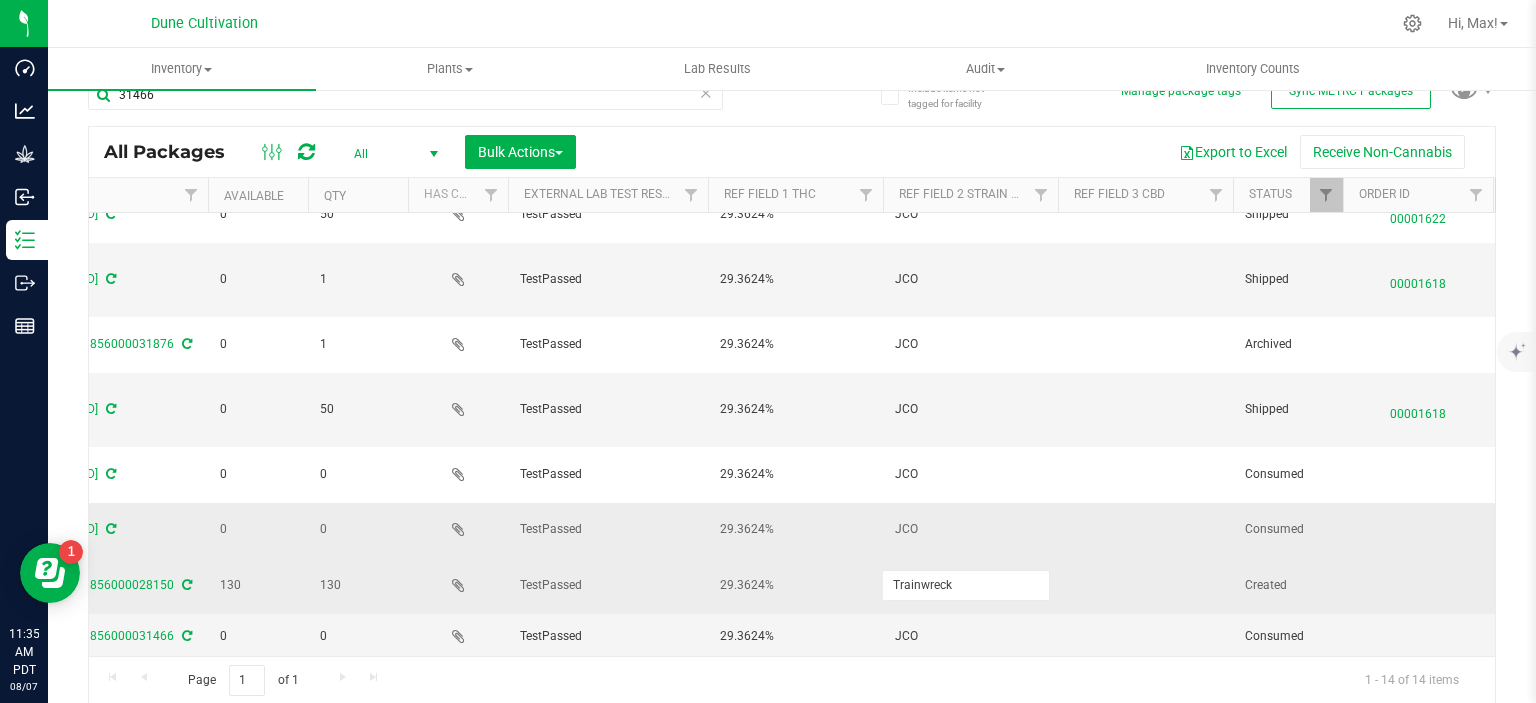 click on "JCO" at bounding box center (970, 529) 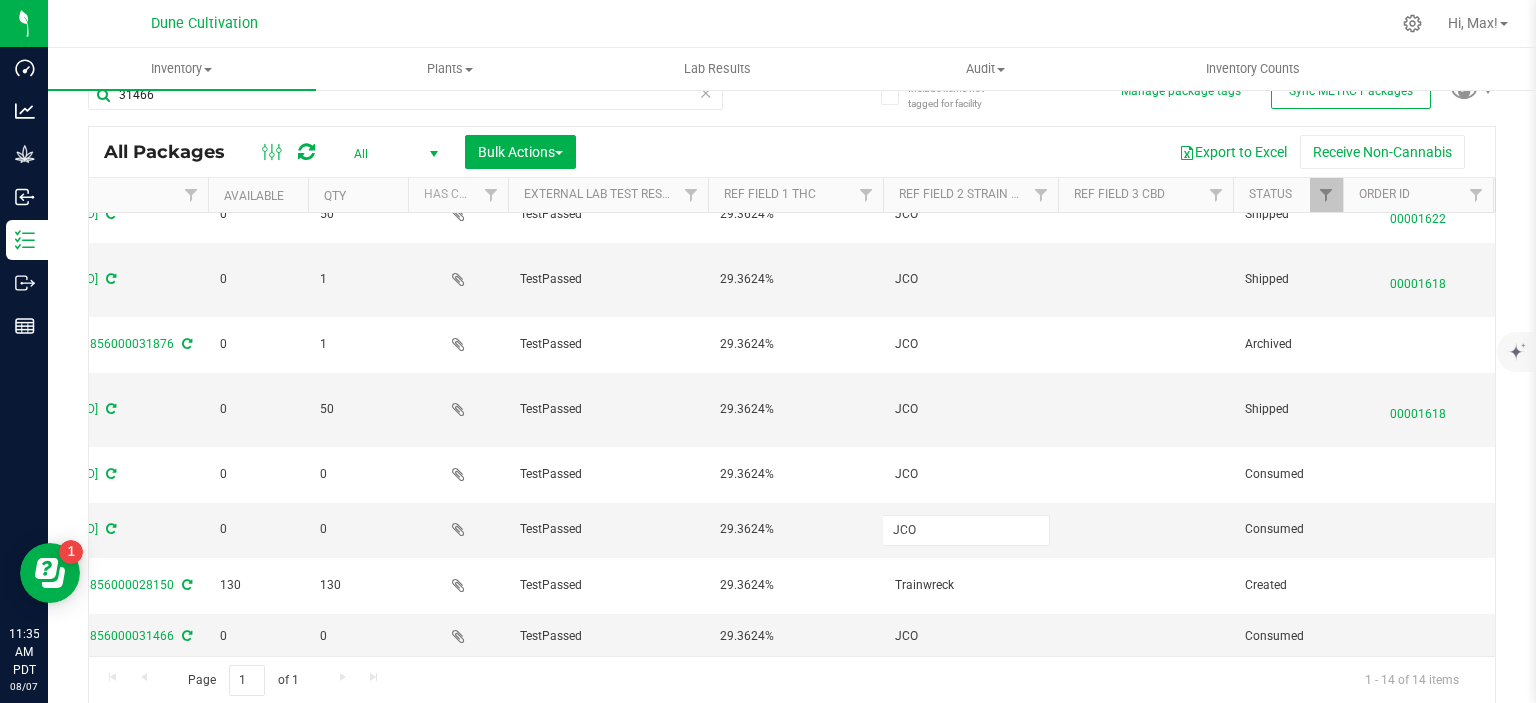 click on "JCO" at bounding box center [966, 530] 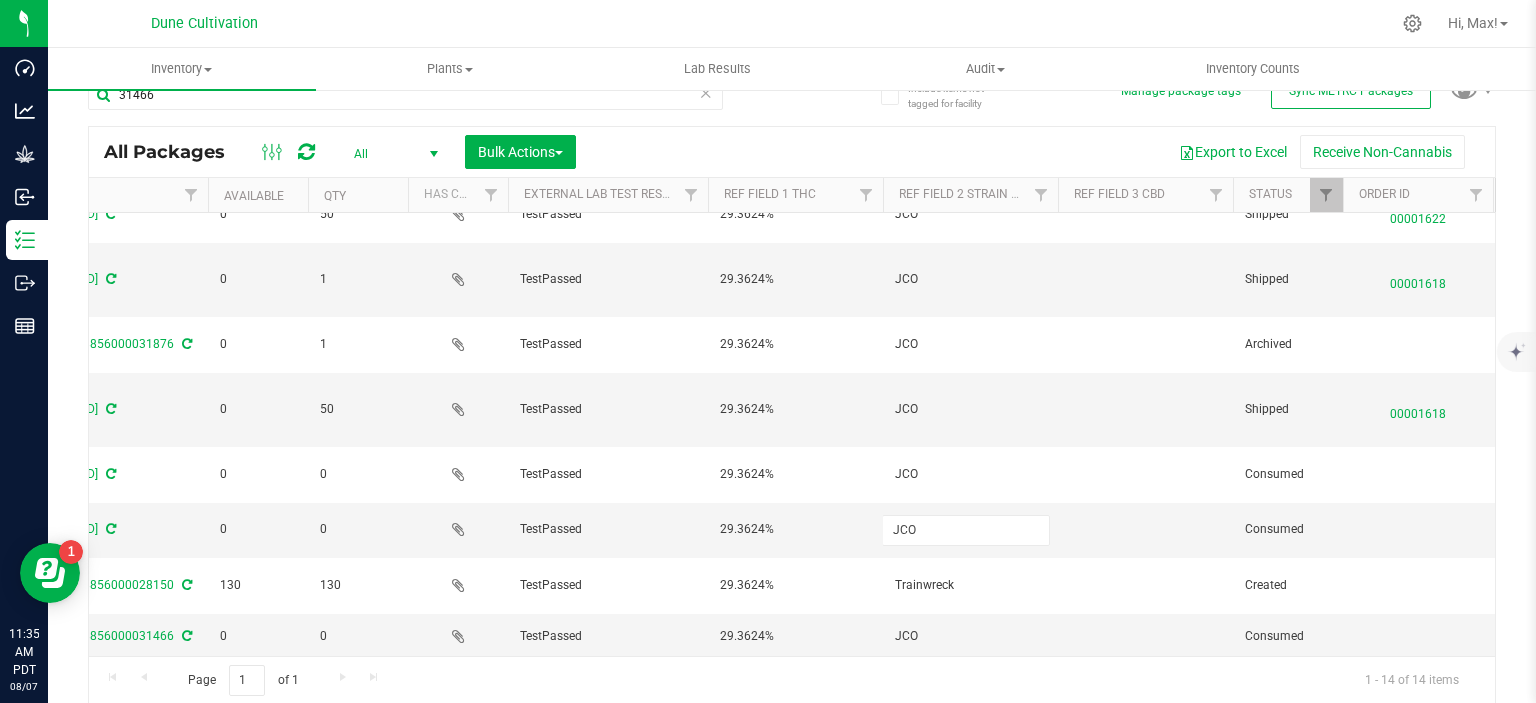 click on "JCO" at bounding box center [966, 530] 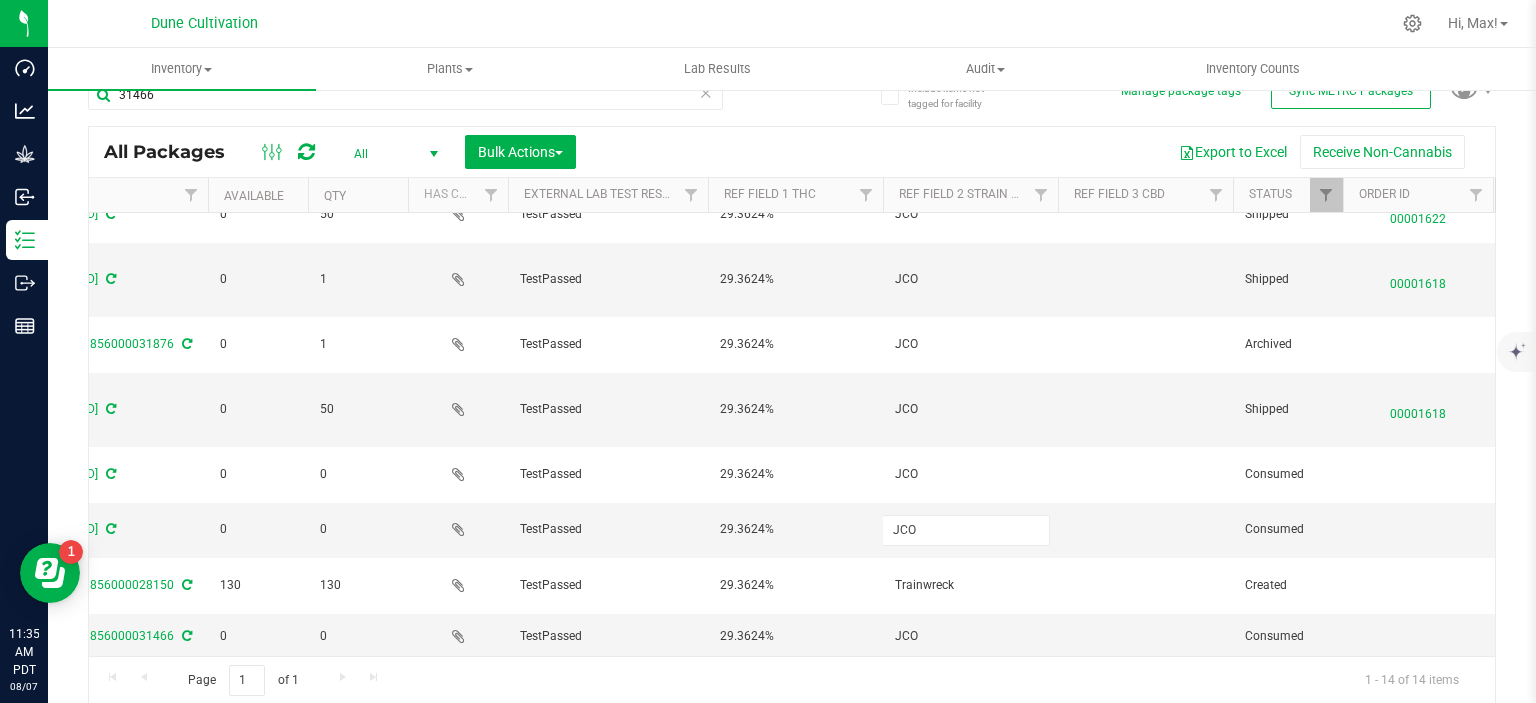 click on "JCO" at bounding box center (966, 530) 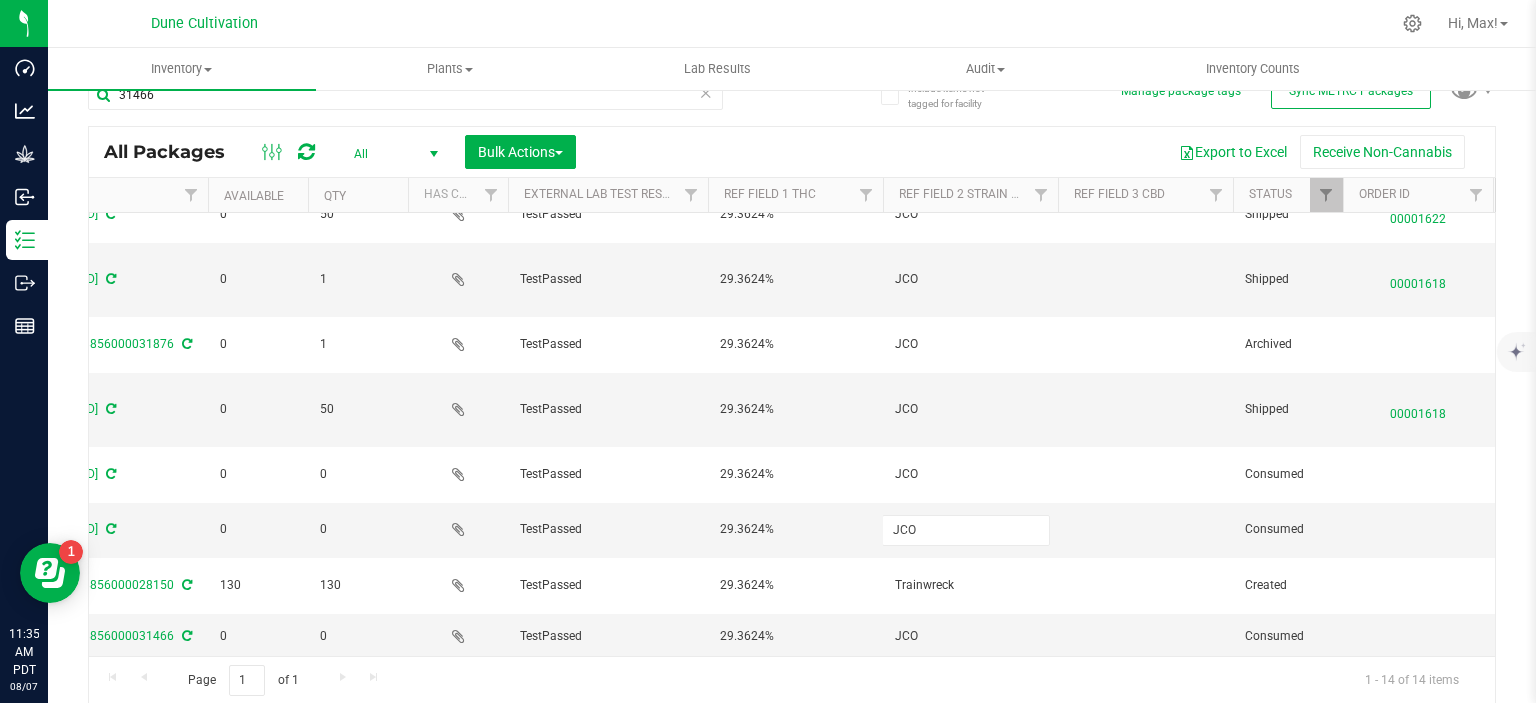 type on "Trainwreck" 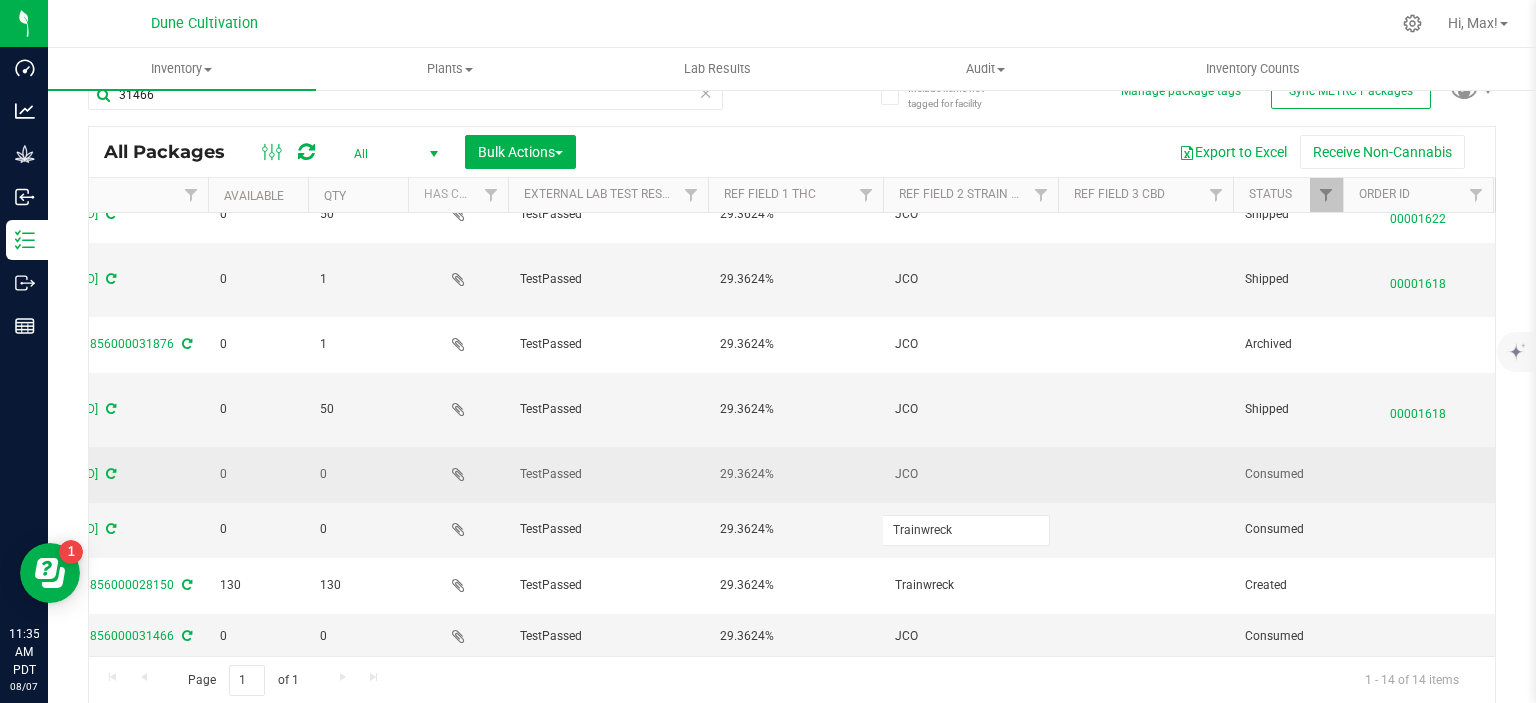 click on "JCO" at bounding box center (970, 474) 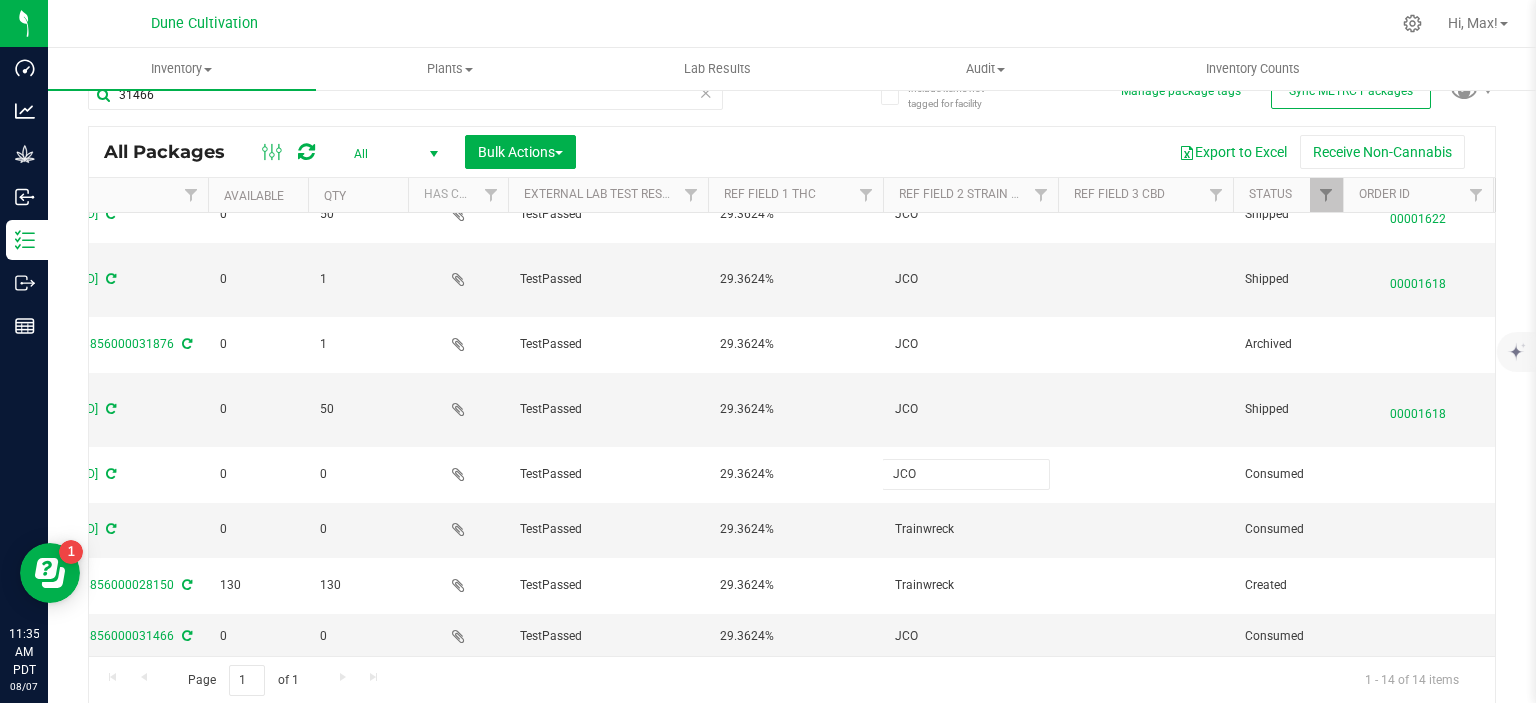 click on "JCO" at bounding box center (966, 474) 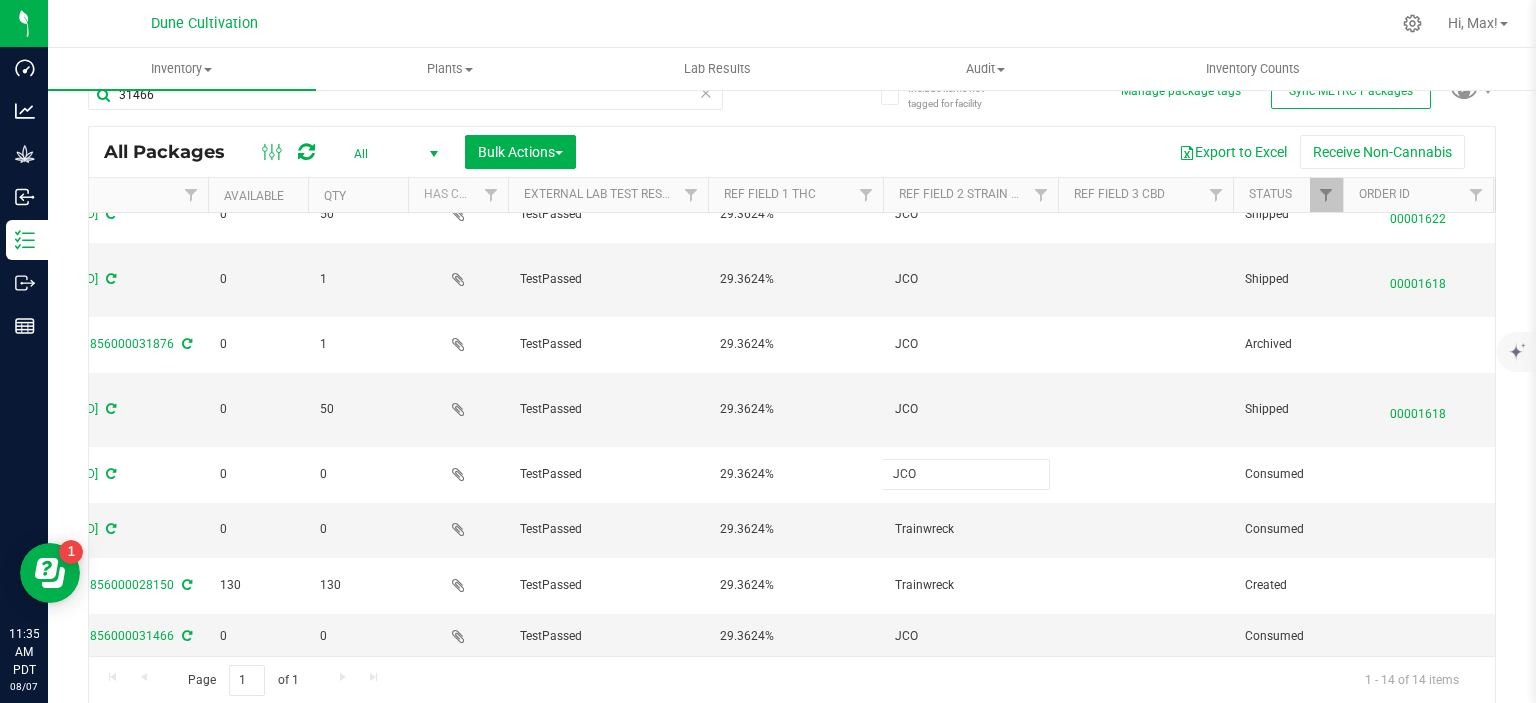 click on "JCO" at bounding box center [966, 474] 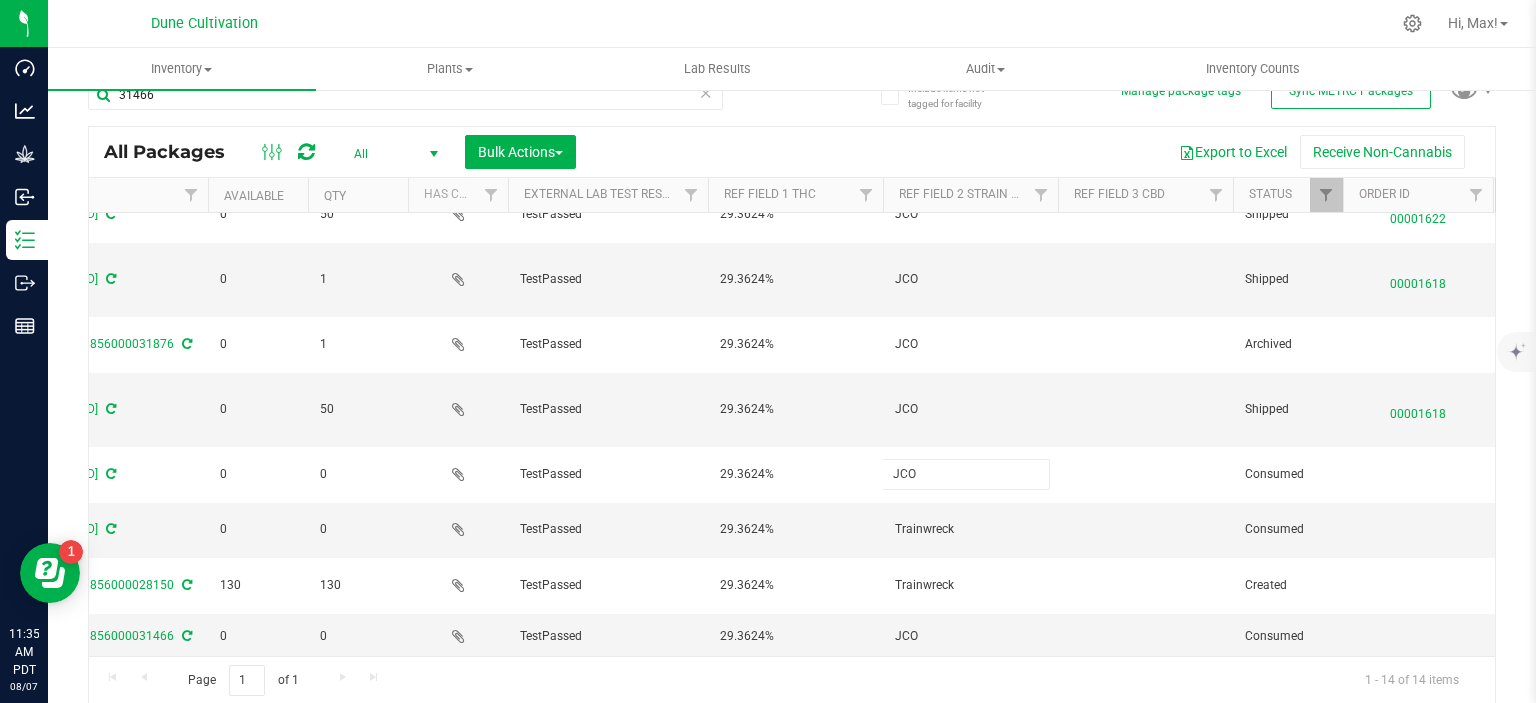 type on "Trainwreck" 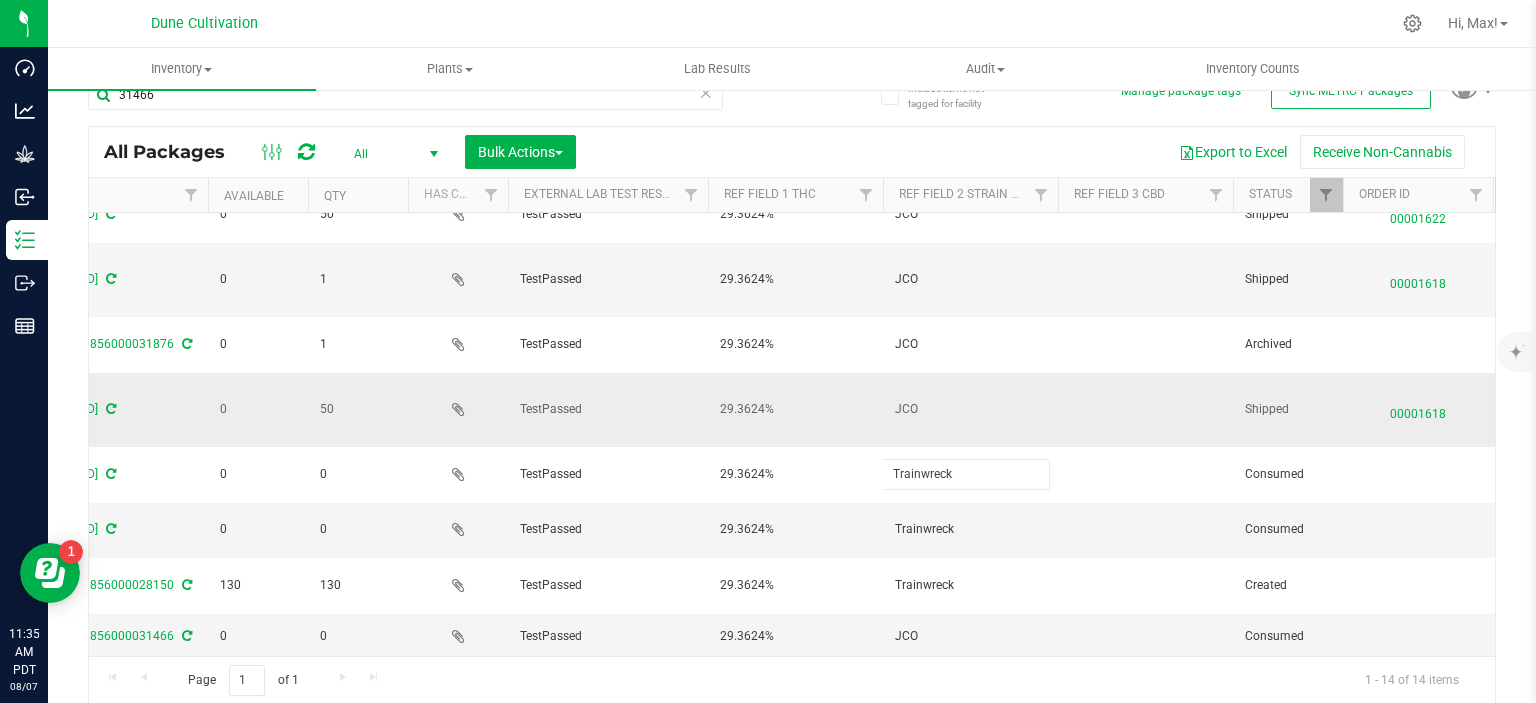 click on "JCO" at bounding box center (970, 409) 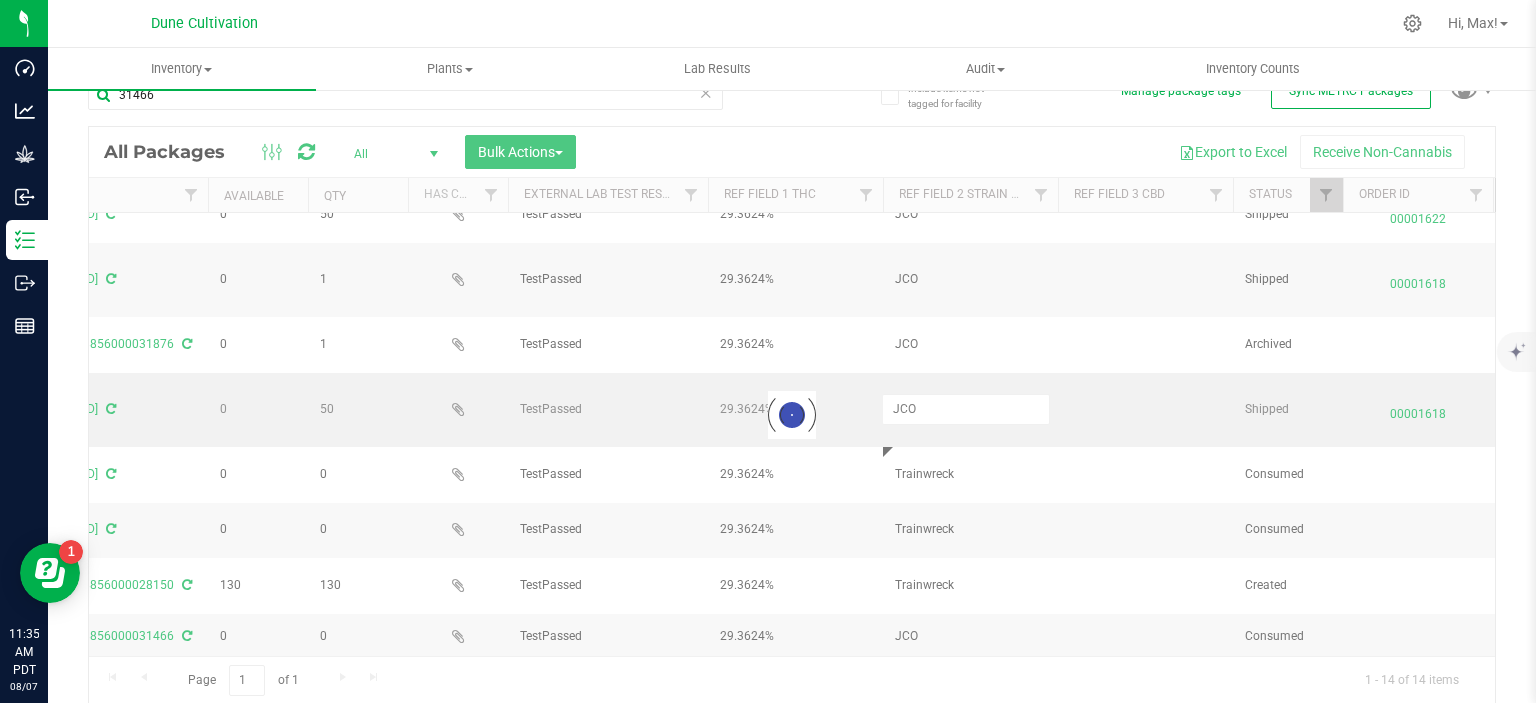 click at bounding box center (792, 415) 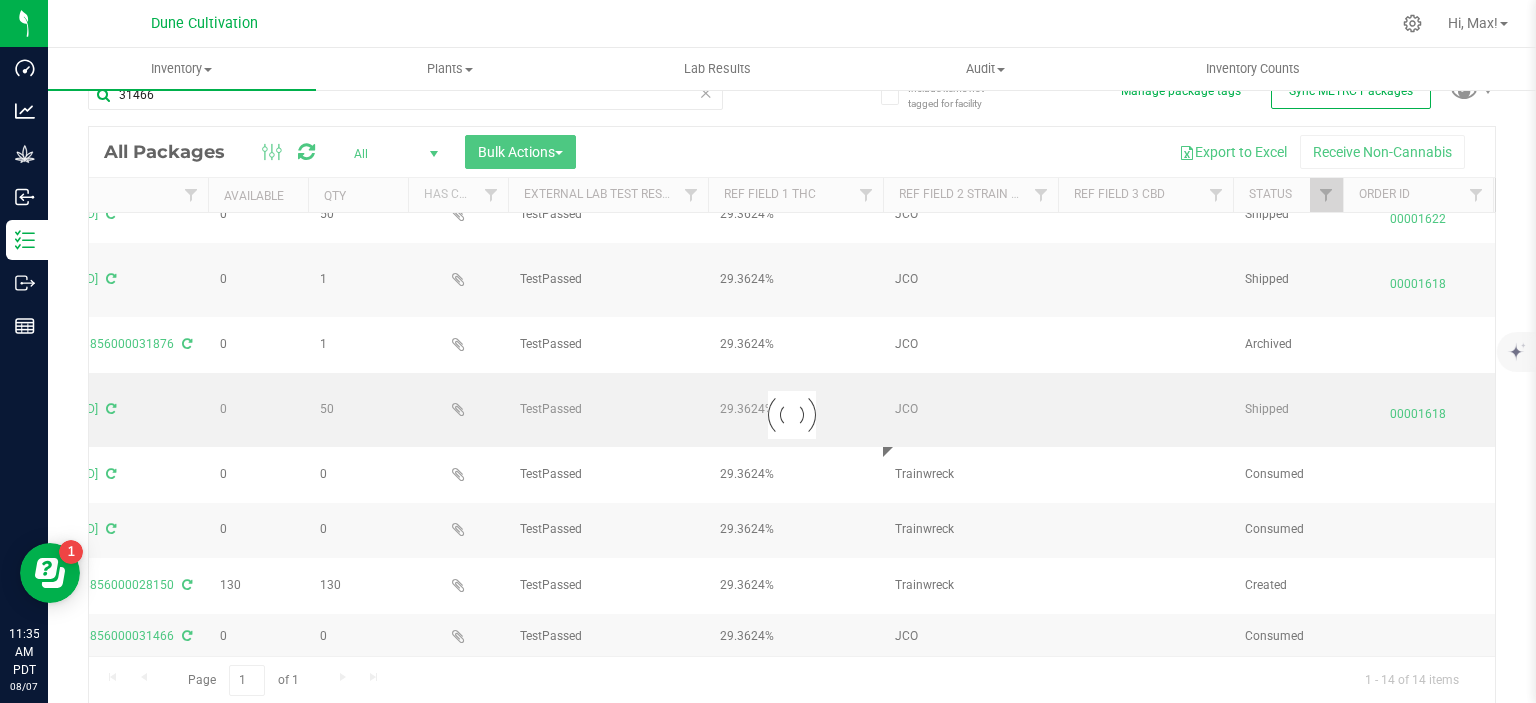 click at bounding box center (792, 415) 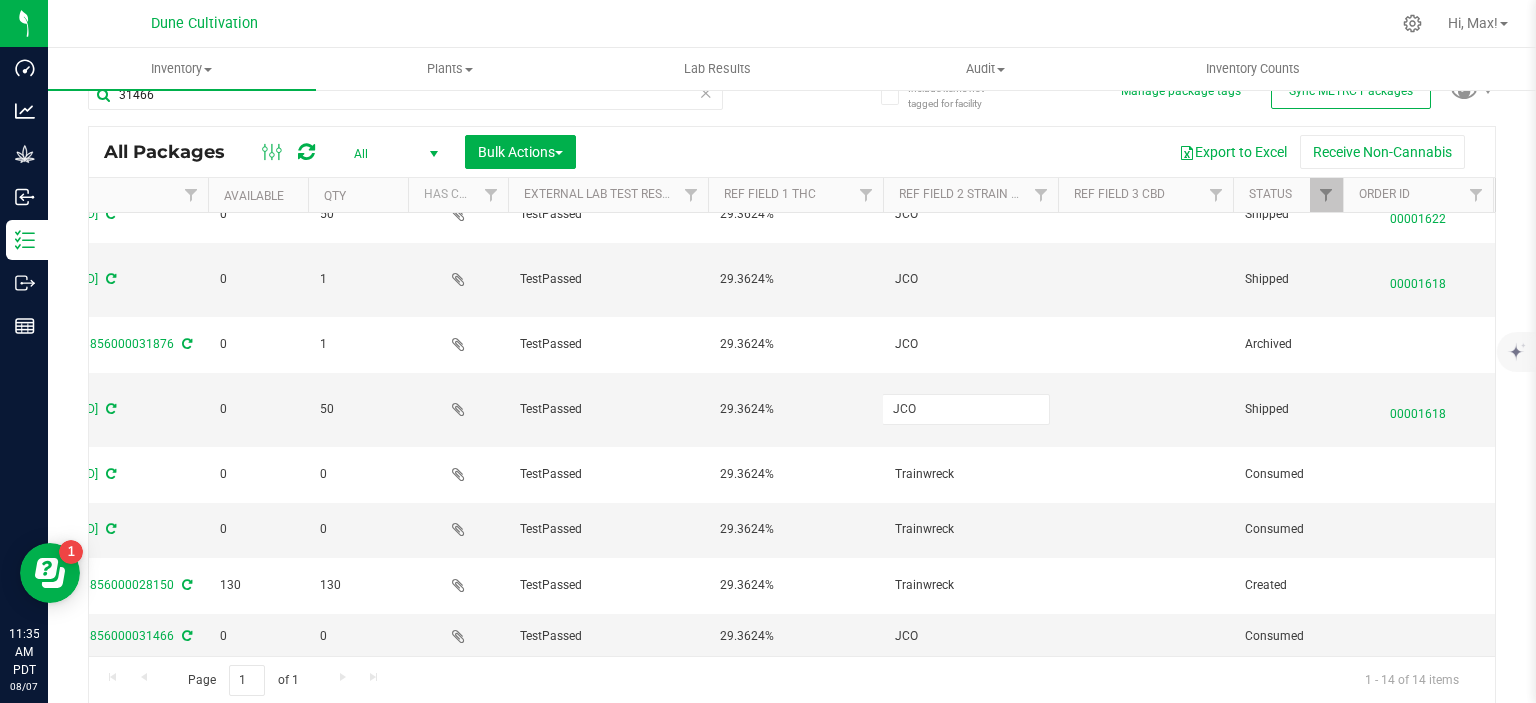 click on "JCO" at bounding box center [966, 409] 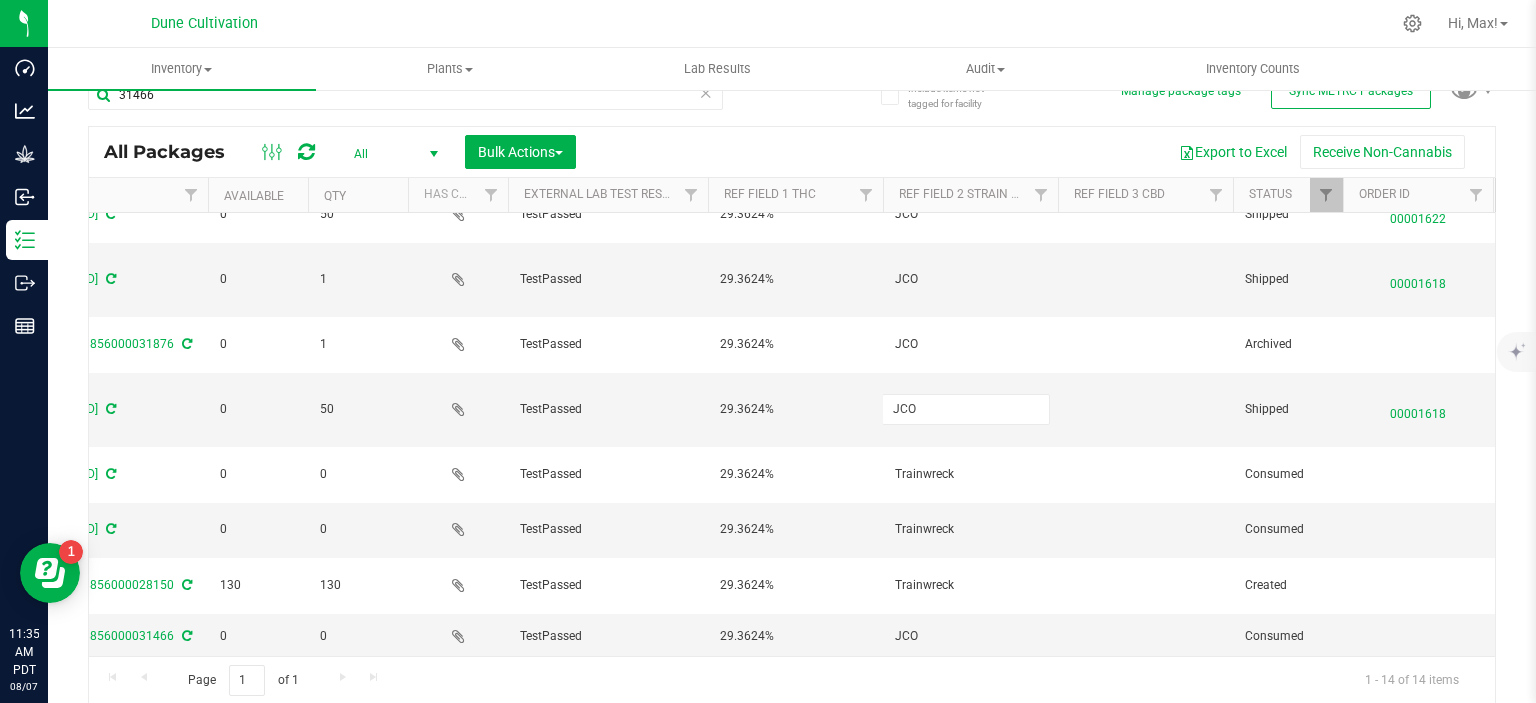 click on "JCO" at bounding box center [966, 409] 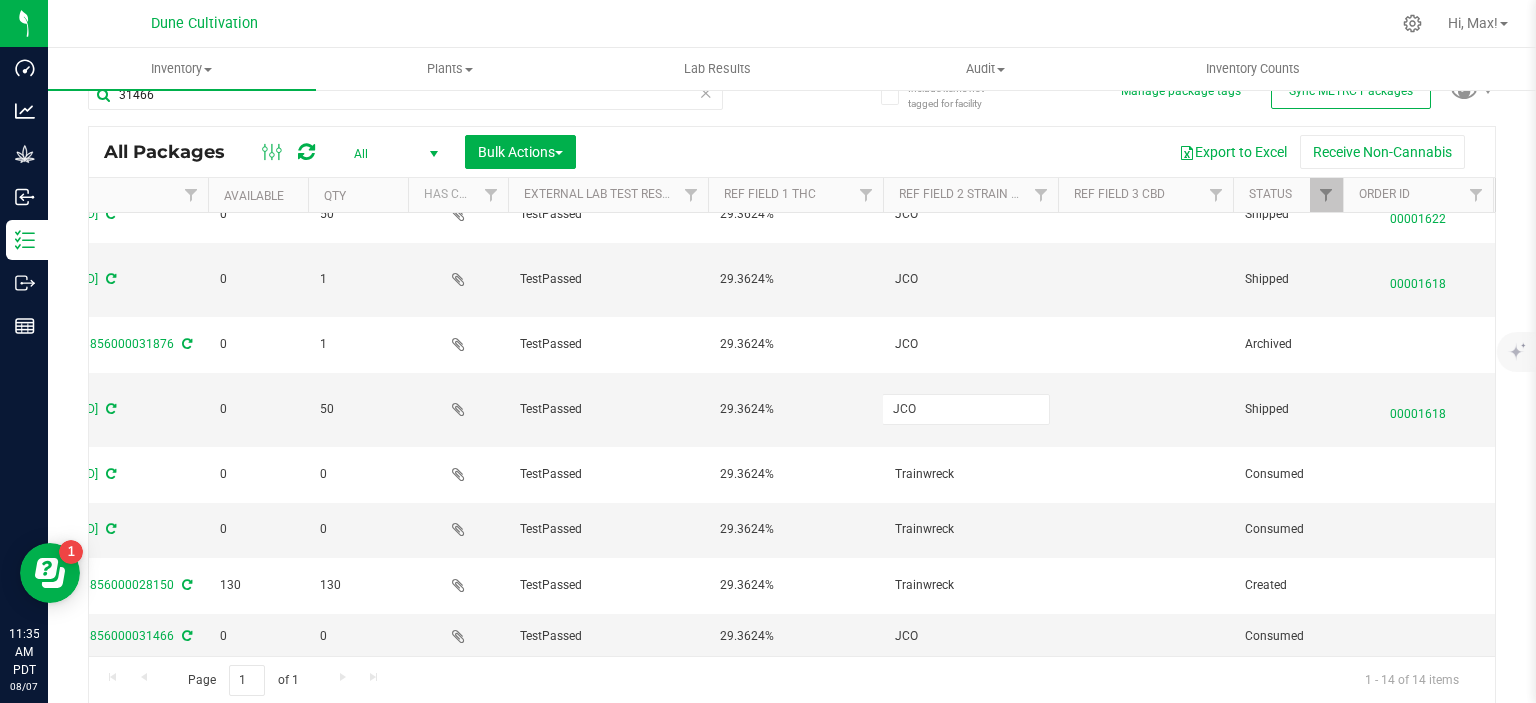 type on "Trainwreck" 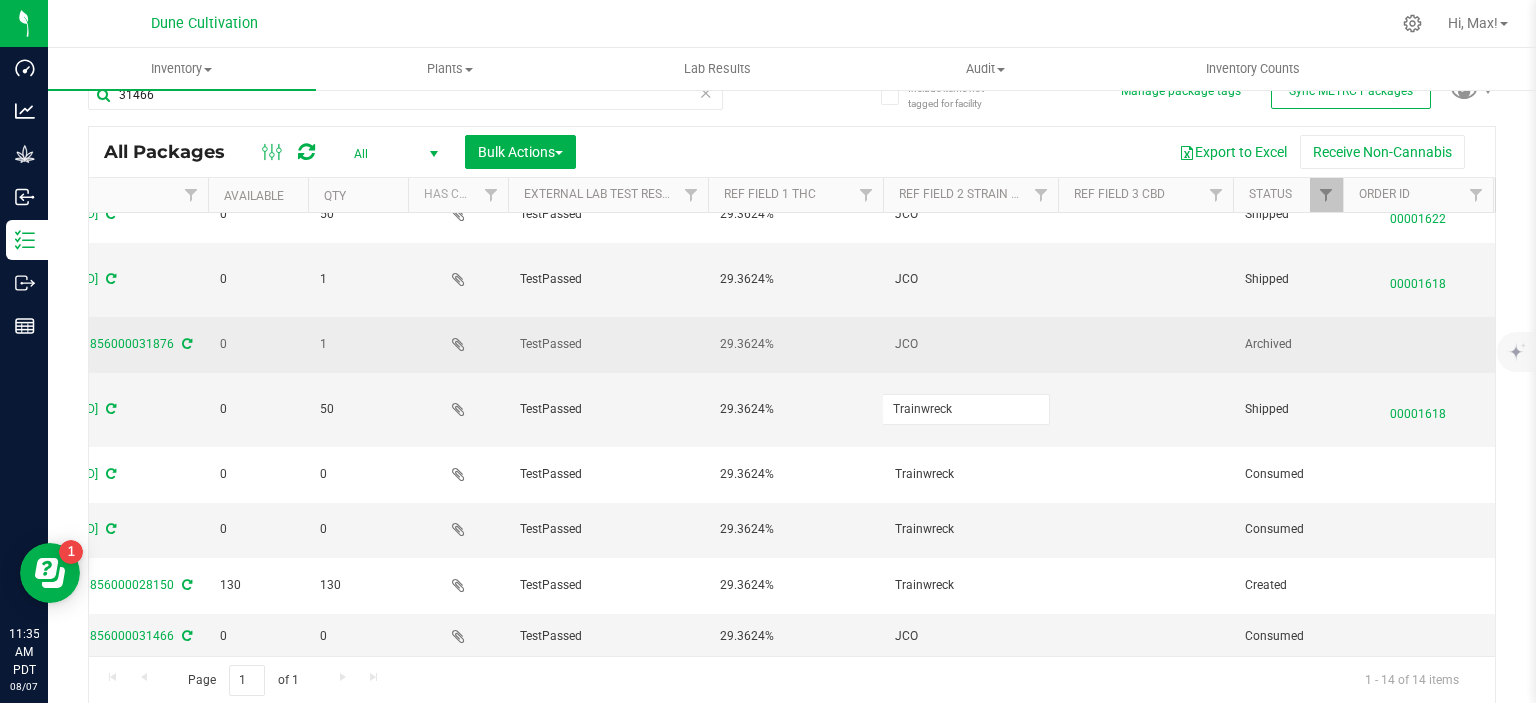 click on "JCO" at bounding box center (970, 344) 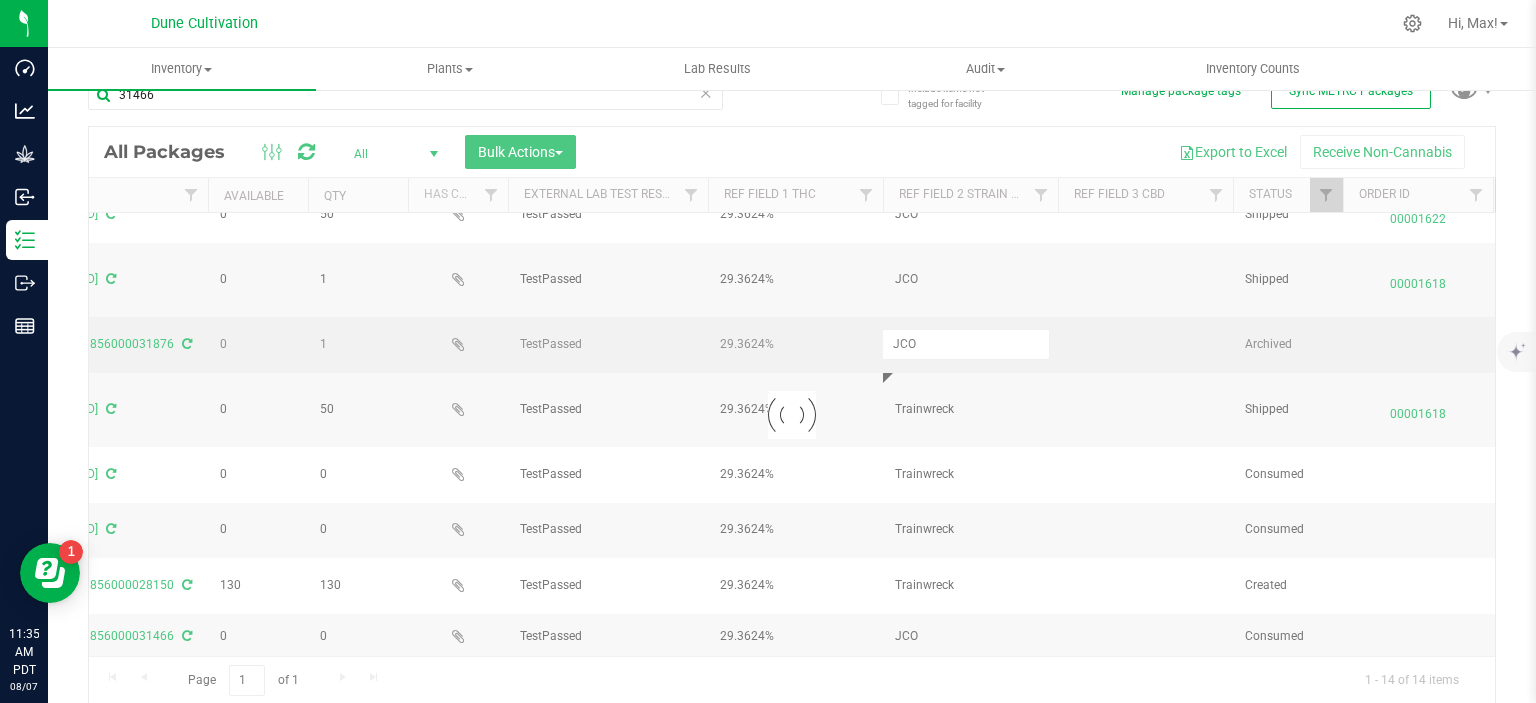 click at bounding box center (792, 415) 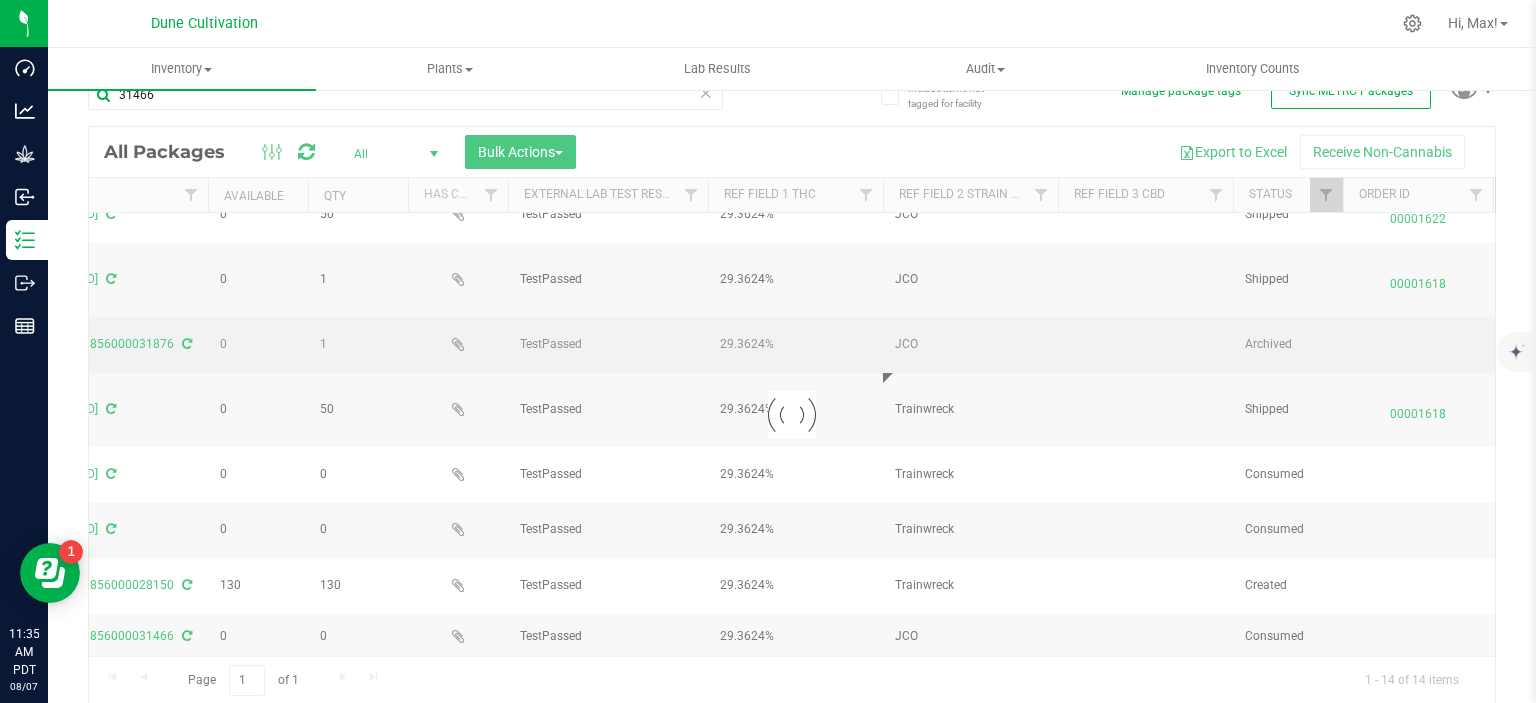 click at bounding box center [792, 415] 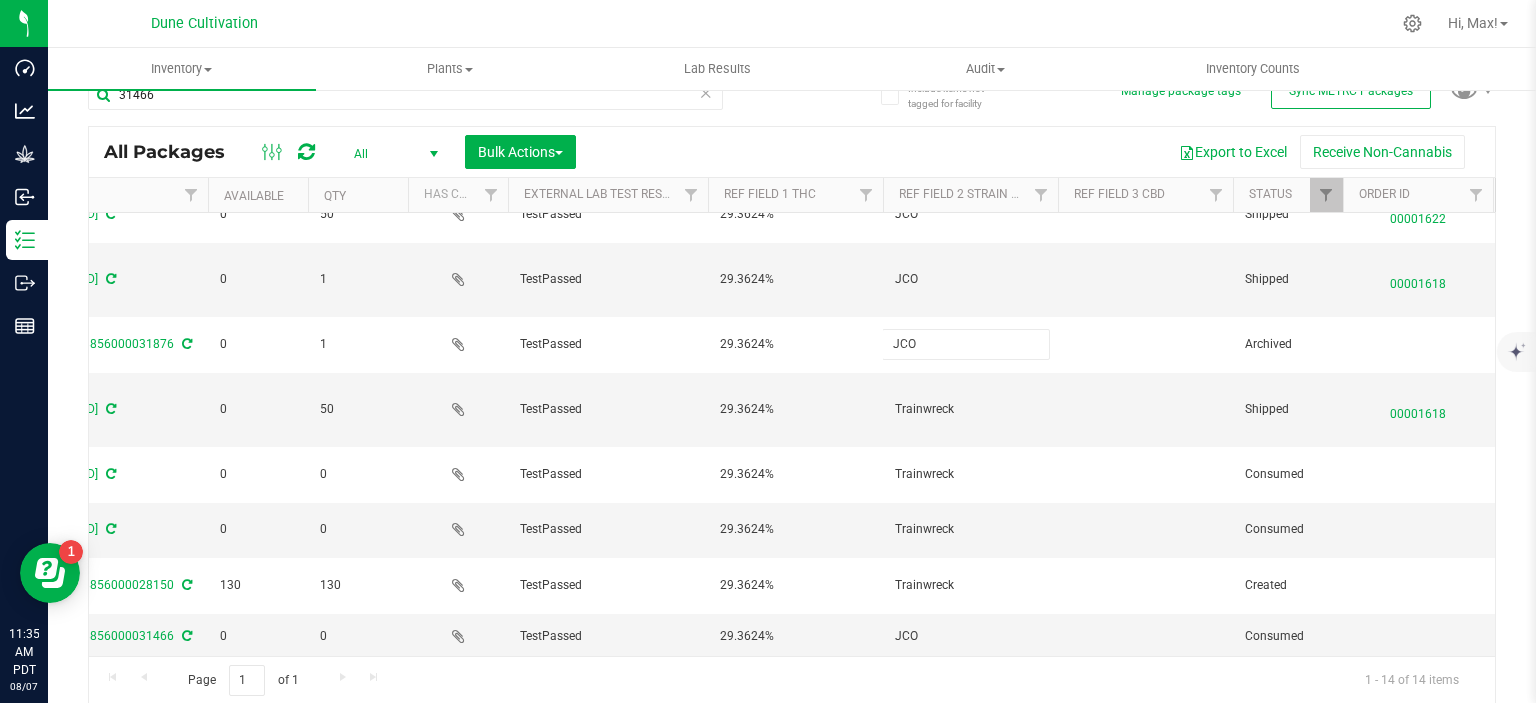 click on "JCO" at bounding box center [966, 344] 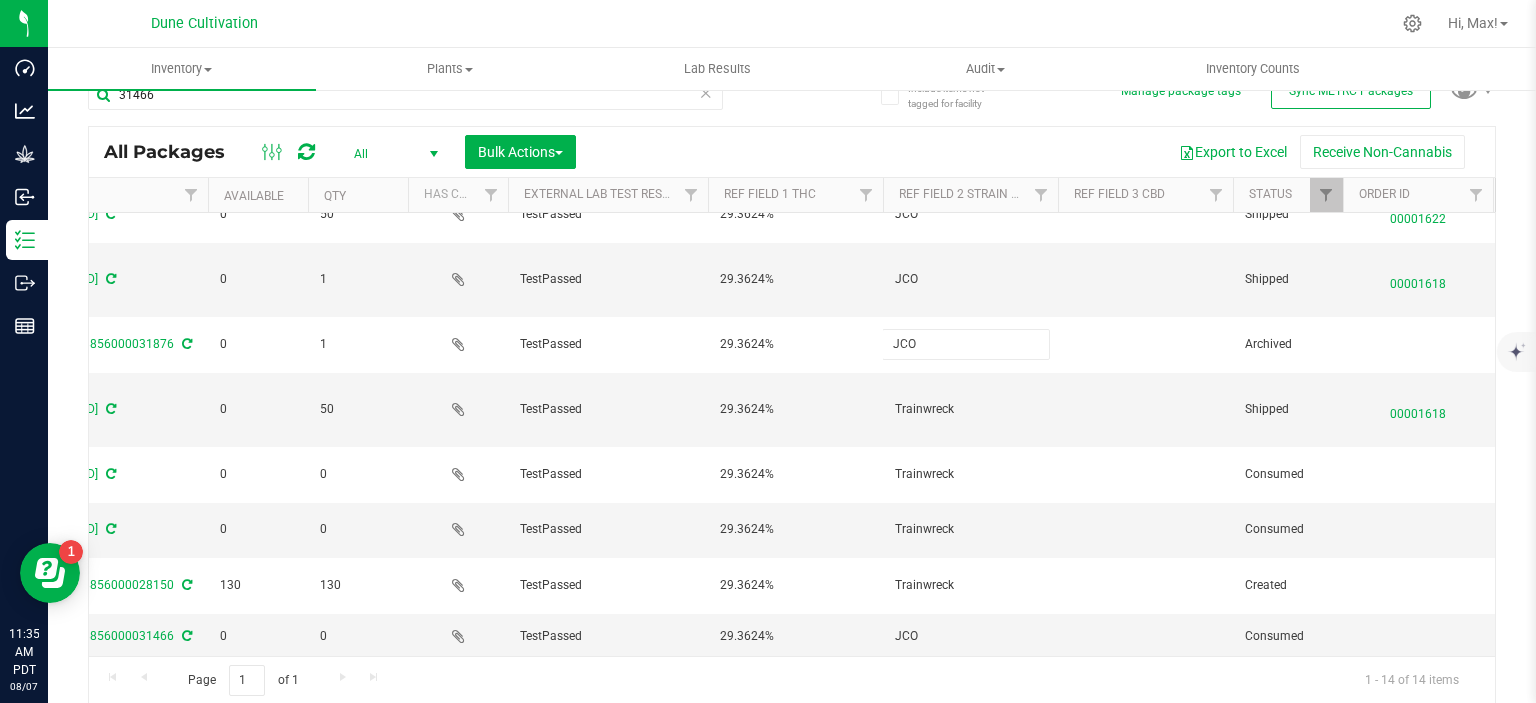 click on "JCO" at bounding box center [966, 344] 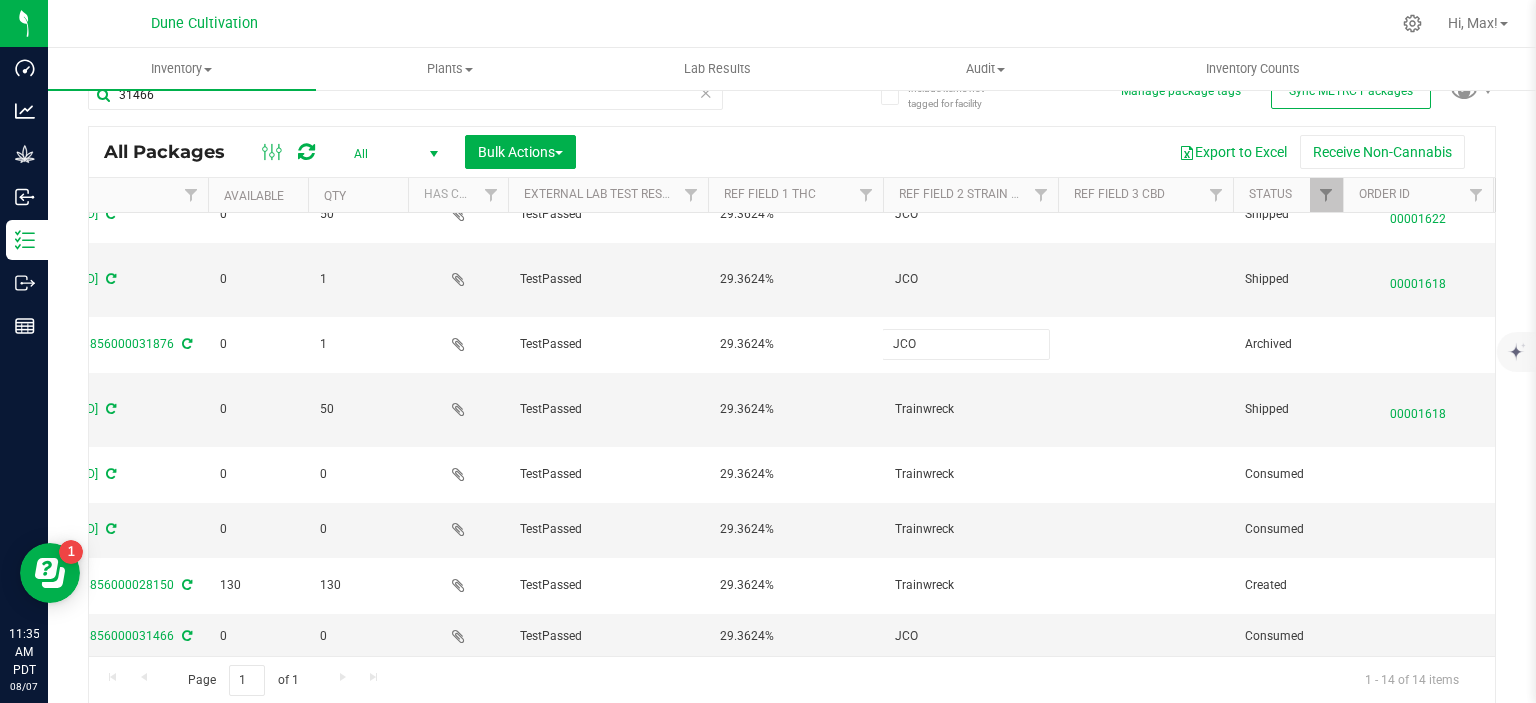 type on "Trainwreck" 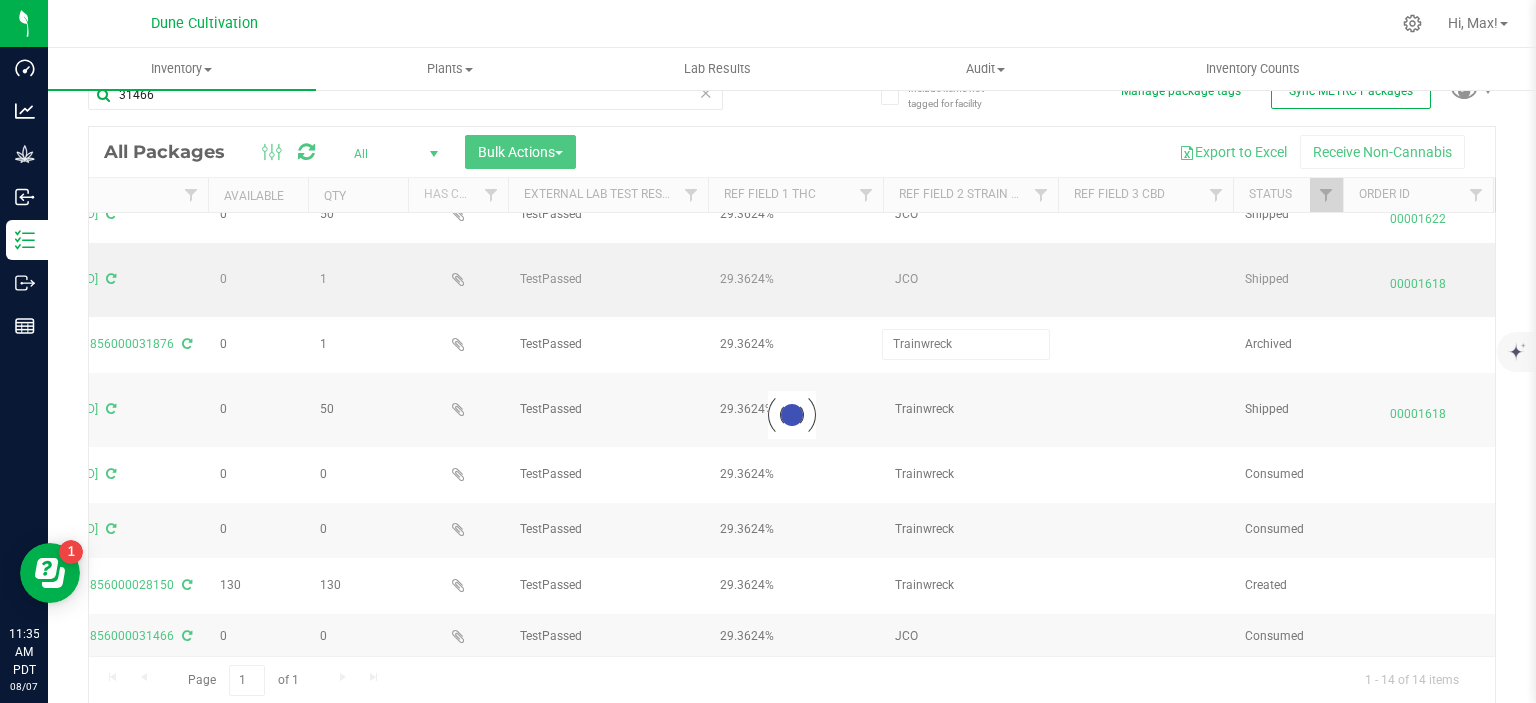 click on "JCO" at bounding box center [970, 279] 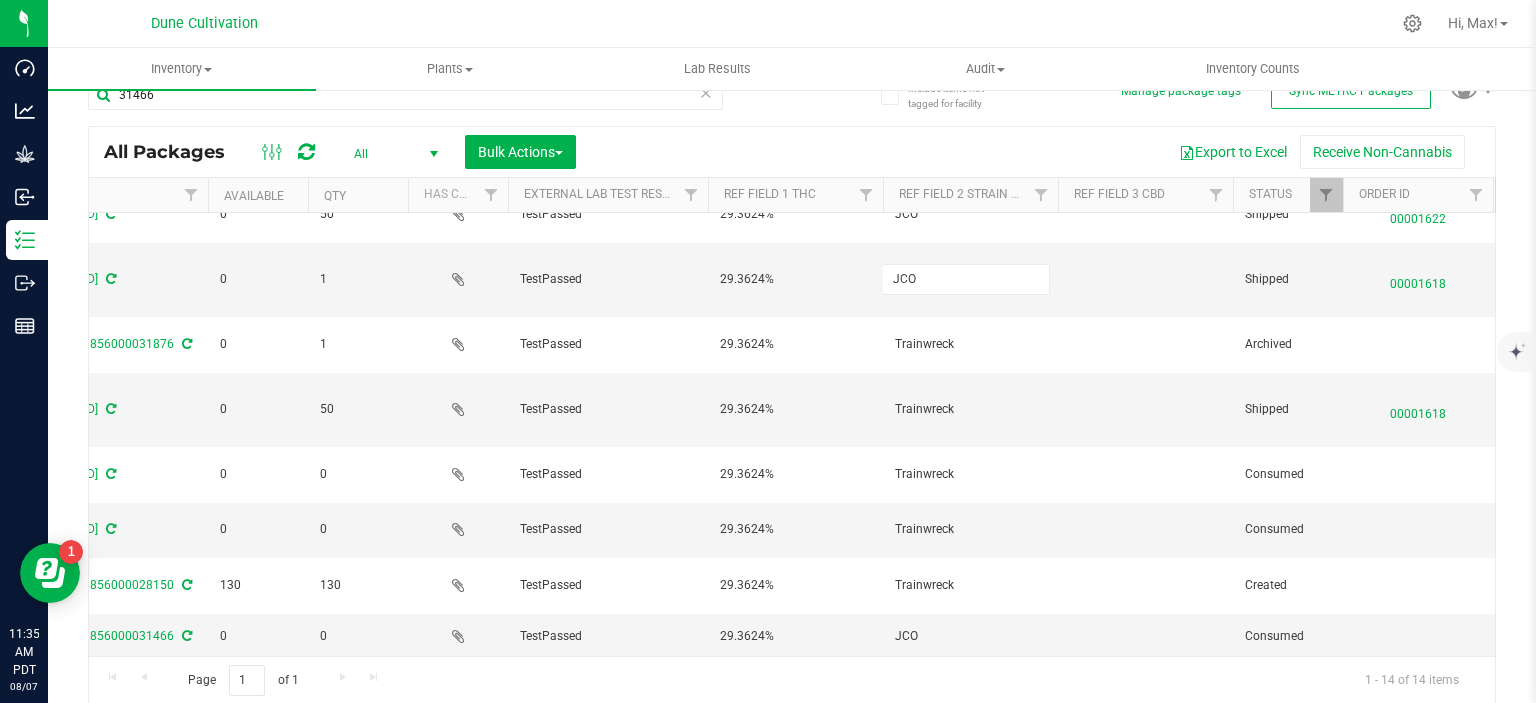 type on "Trainwreck" 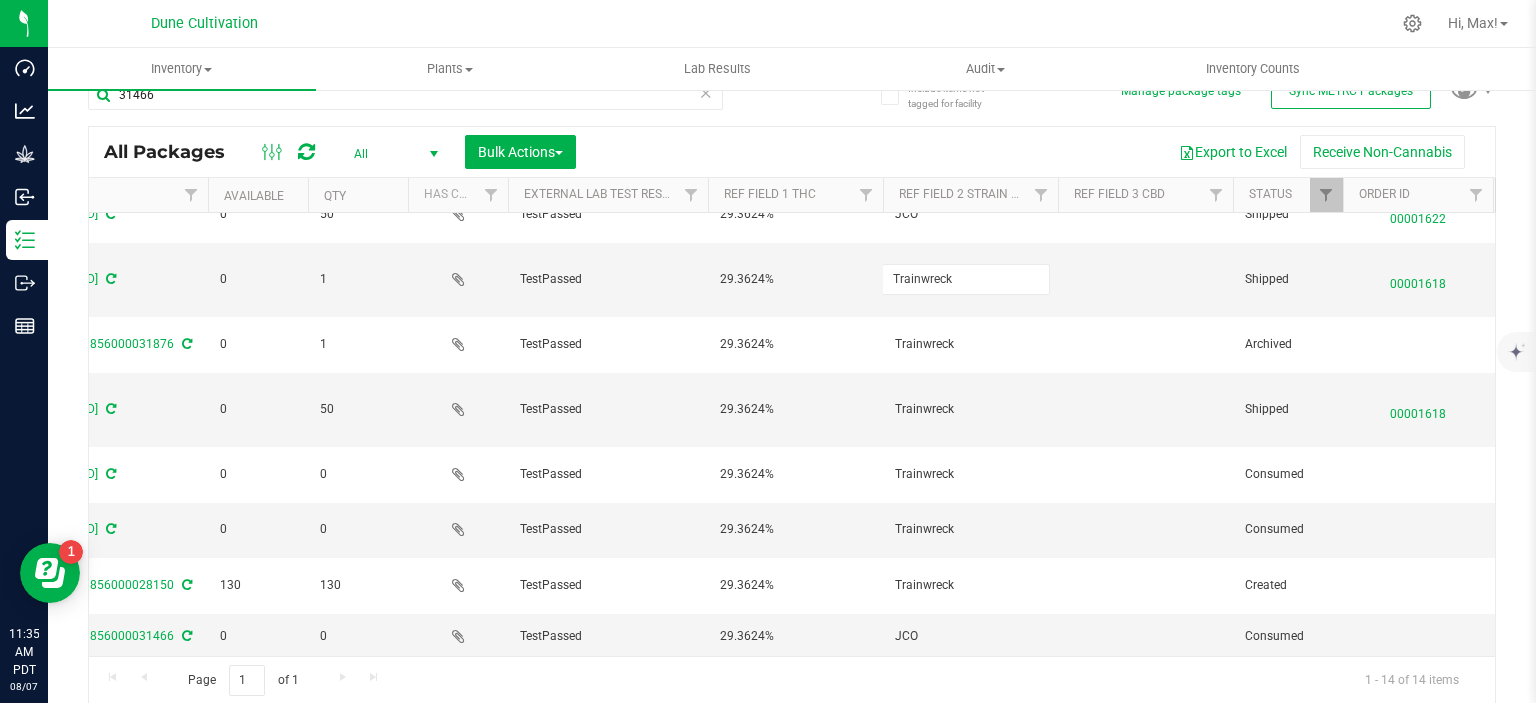 click on "Trainwreck" at bounding box center (966, 279) 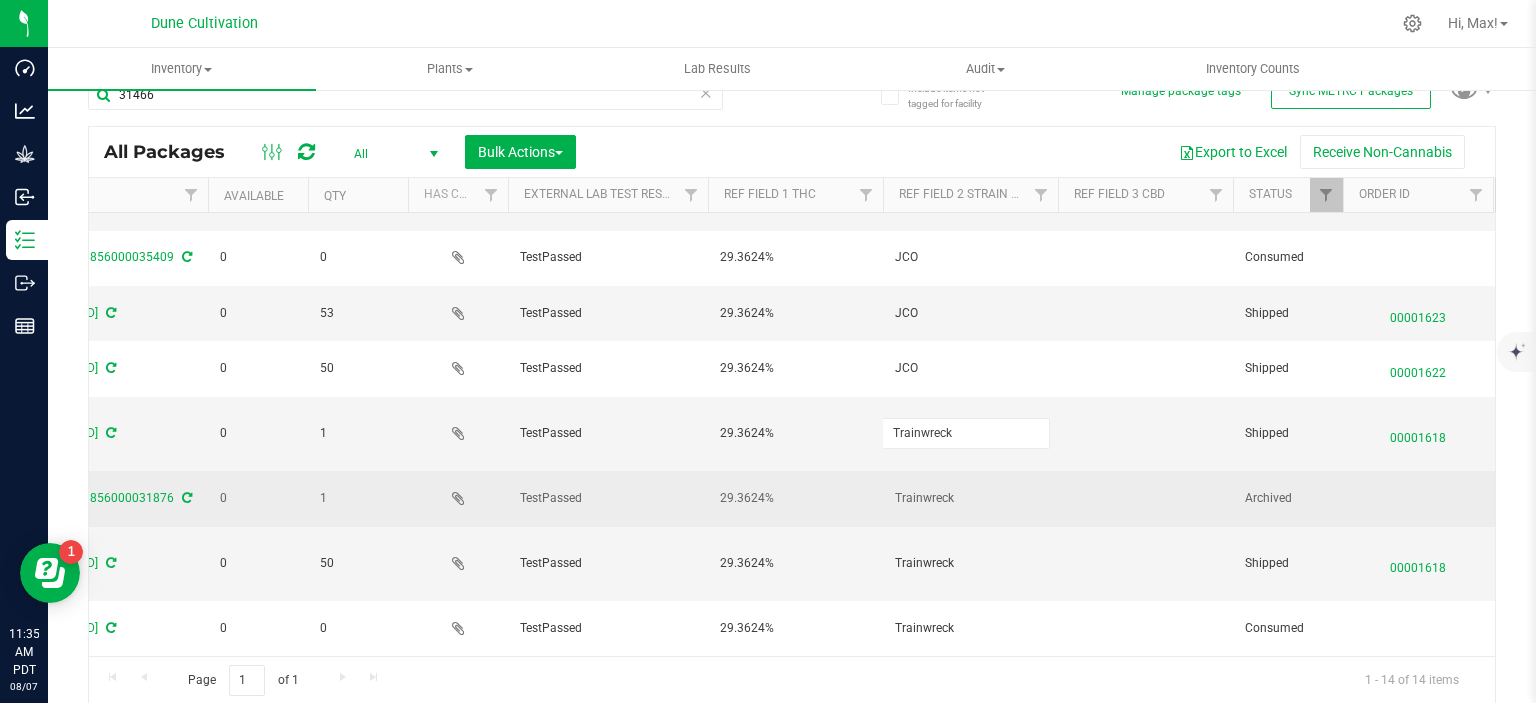 scroll, scrollTop: 196, scrollLeft: 646, axis: both 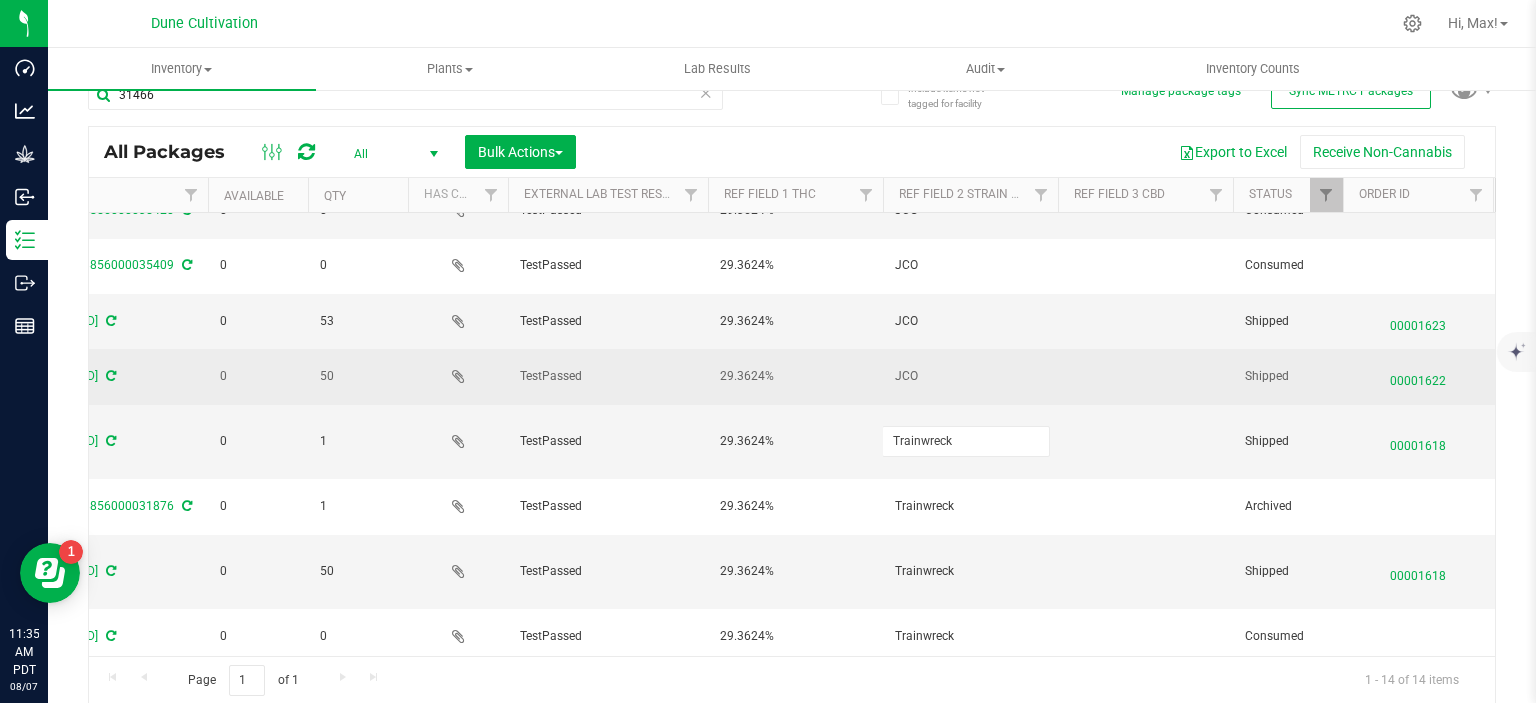 click on "JCO" at bounding box center (970, 376) 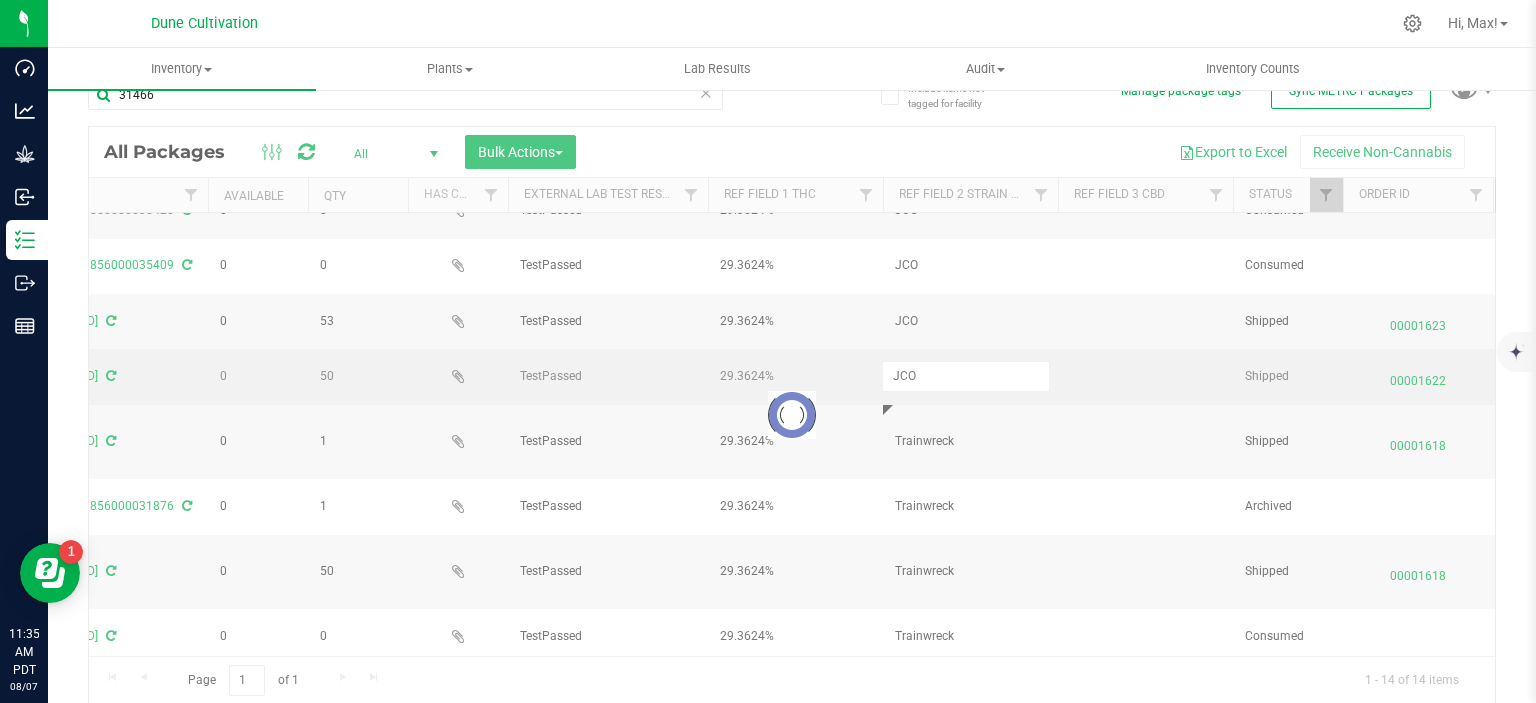 click at bounding box center [792, 415] 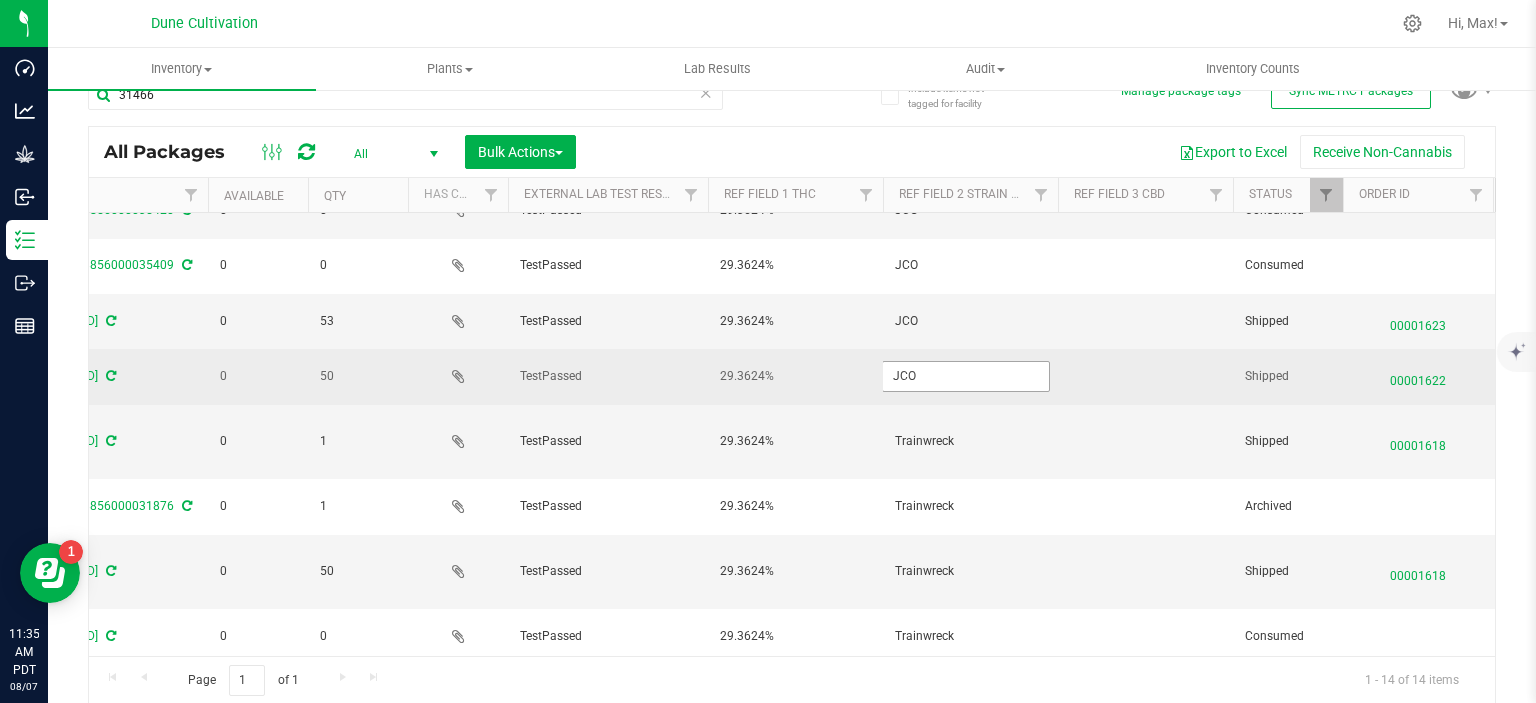 click on "JCO" at bounding box center [966, 376] 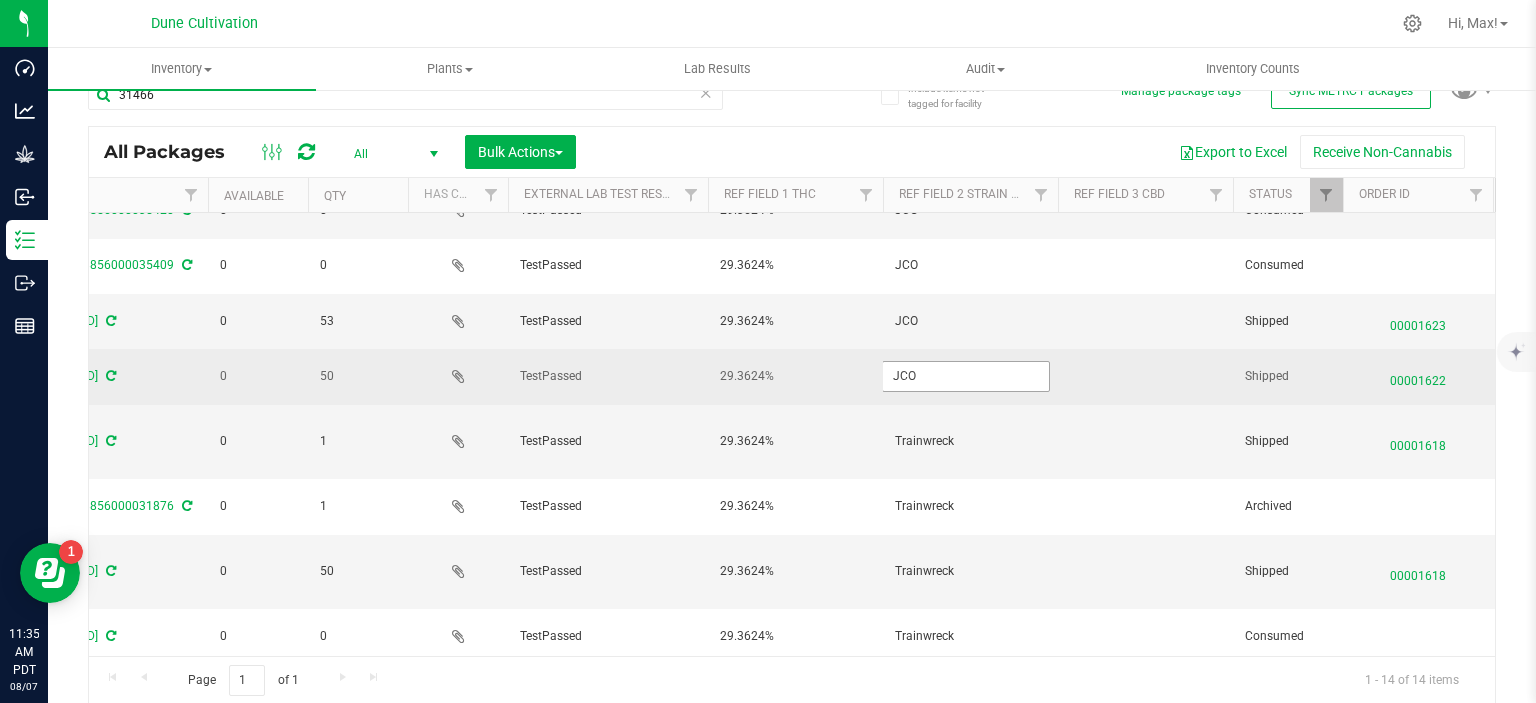 click on "JCO" at bounding box center (966, 376) 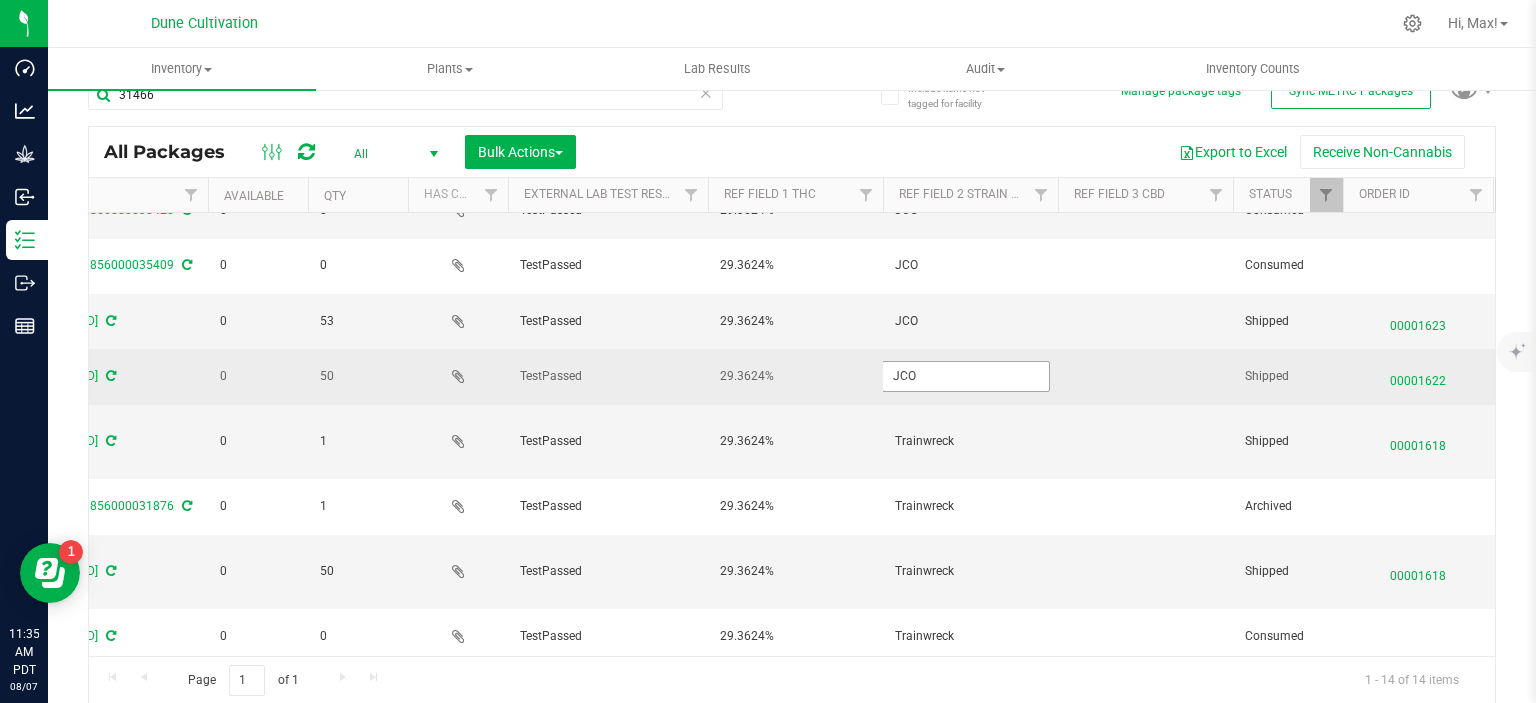 click on "JCO" at bounding box center (966, 376) 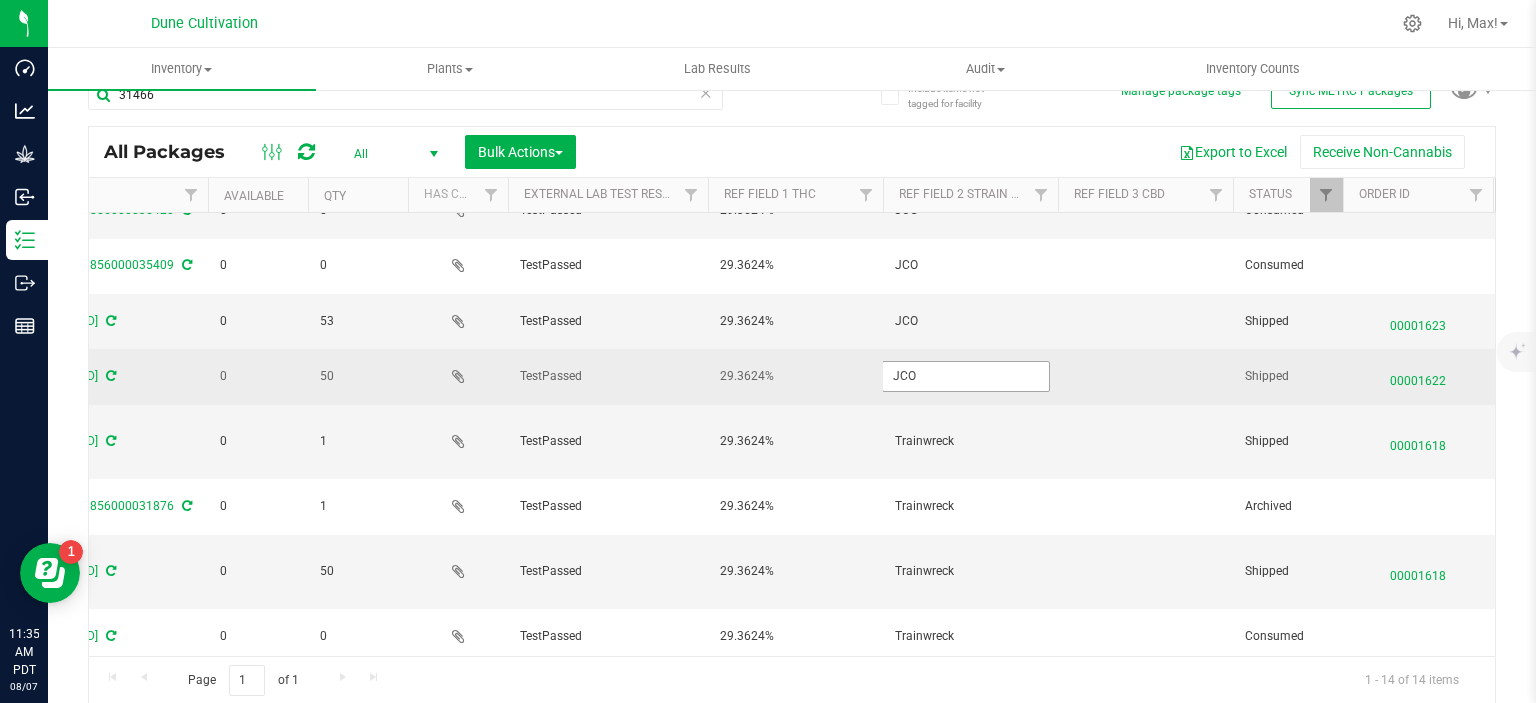 type on "Trainwreck" 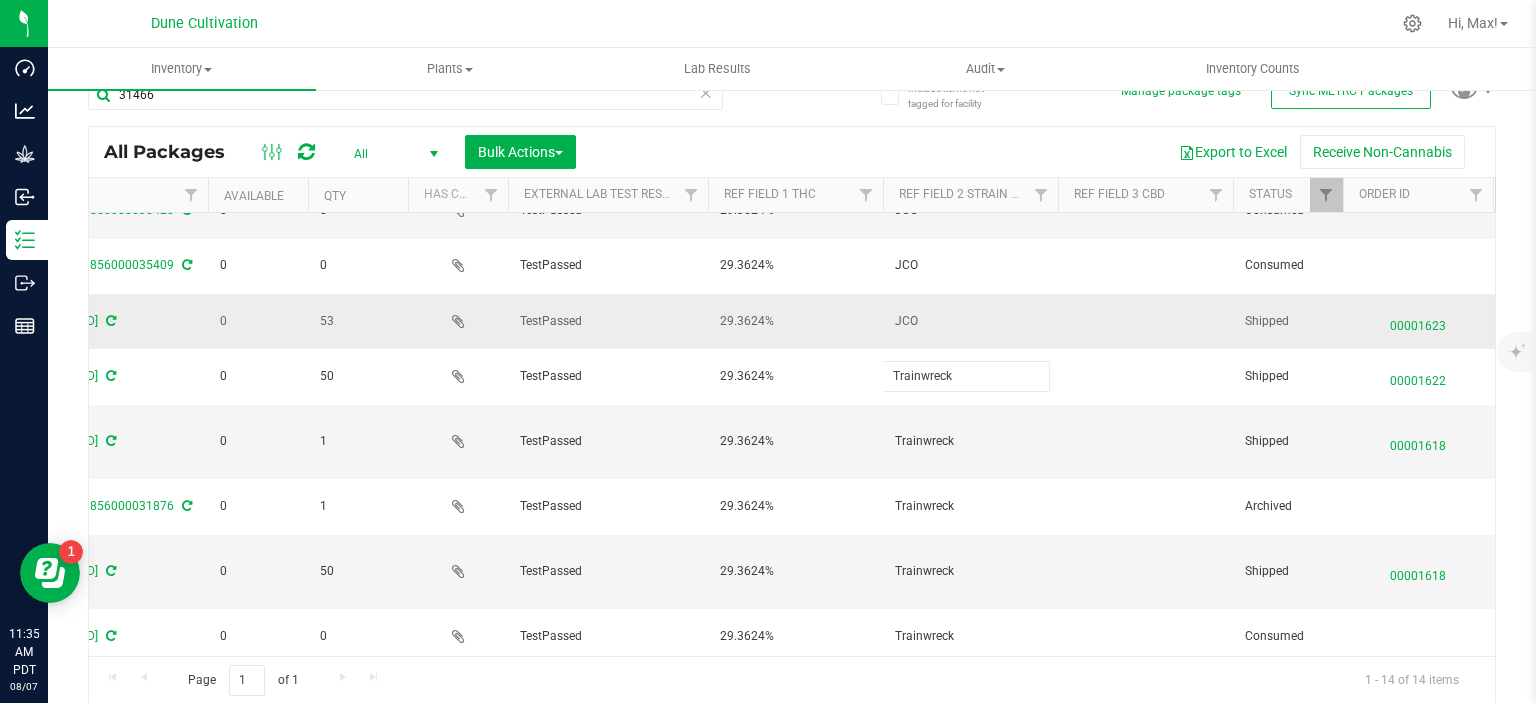 click on "JCO" at bounding box center (970, 321) 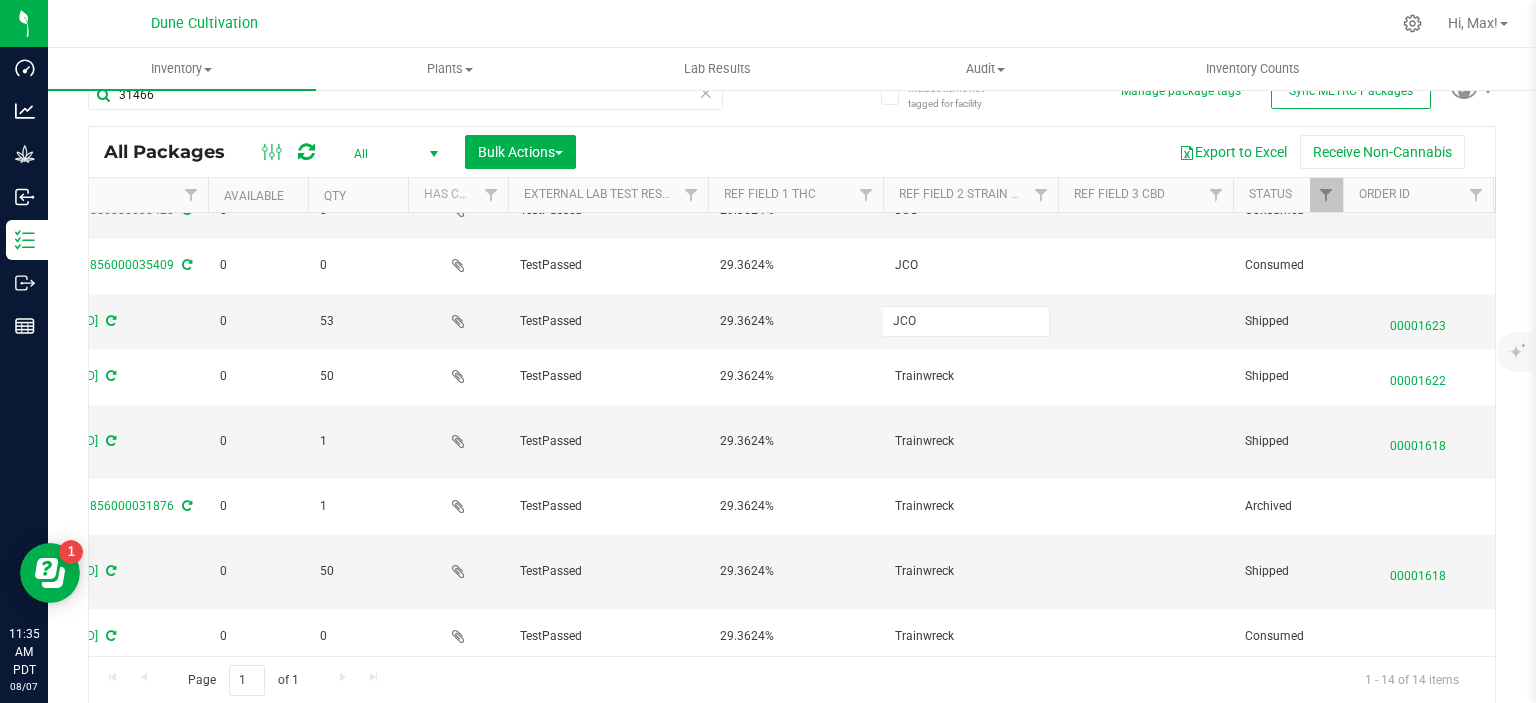 click on "JCO" at bounding box center (966, 321) 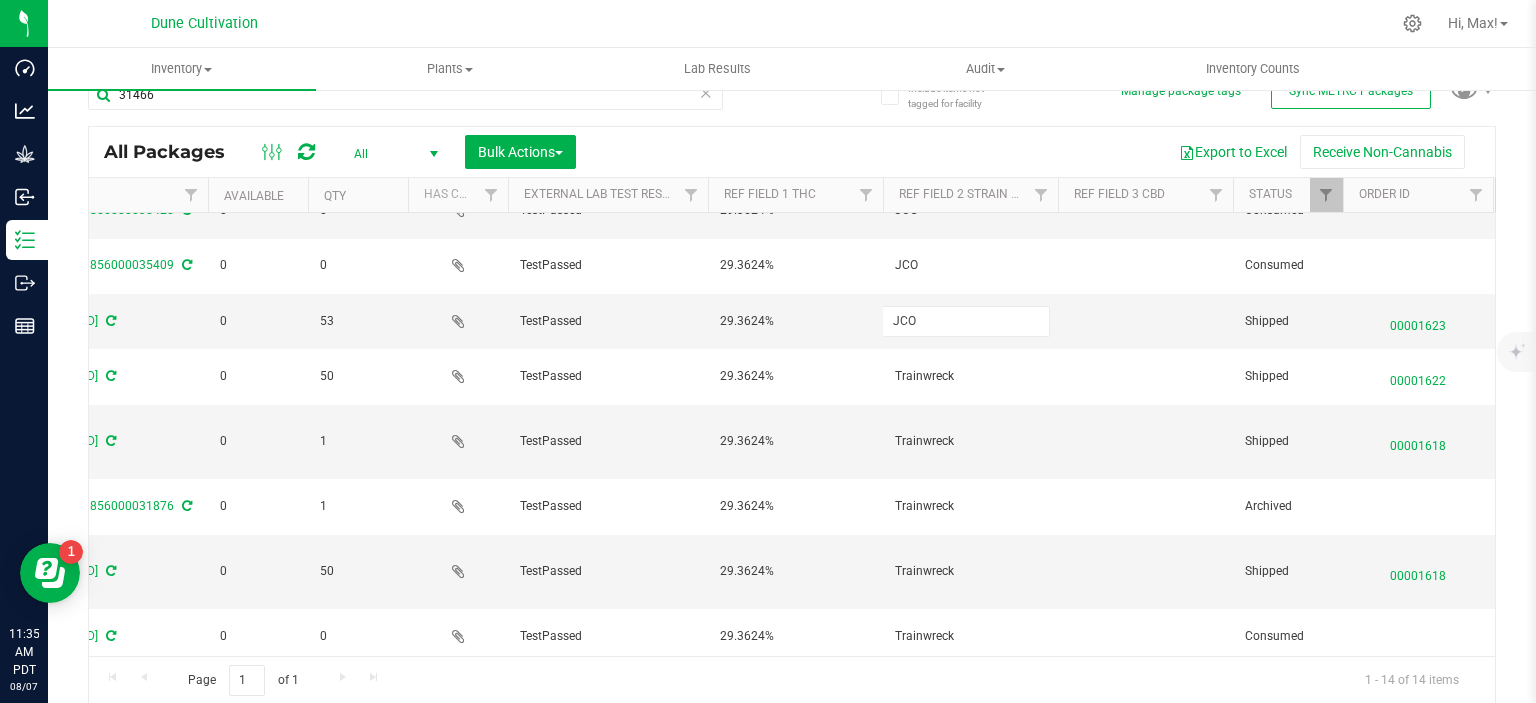 click on "JCO" at bounding box center [966, 321] 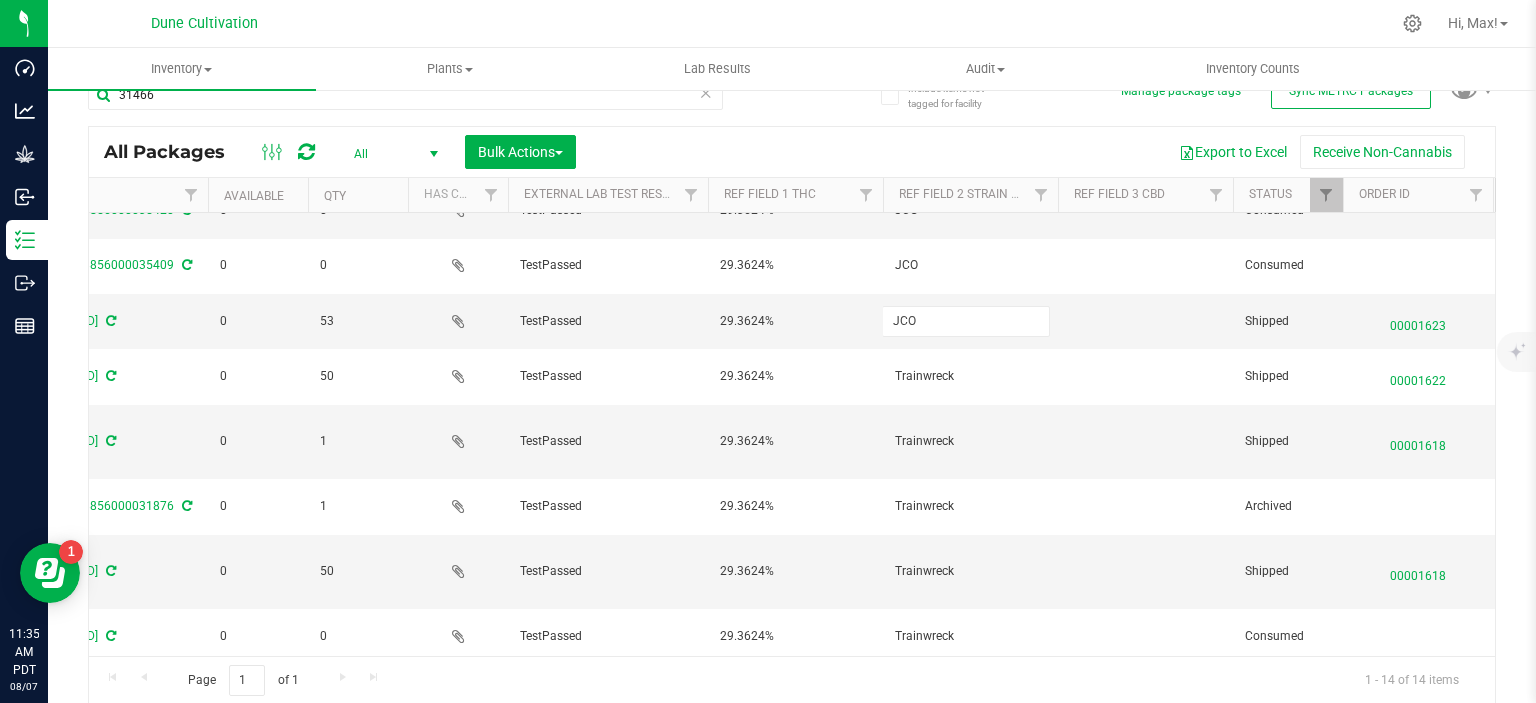 type on "Trainwreck" 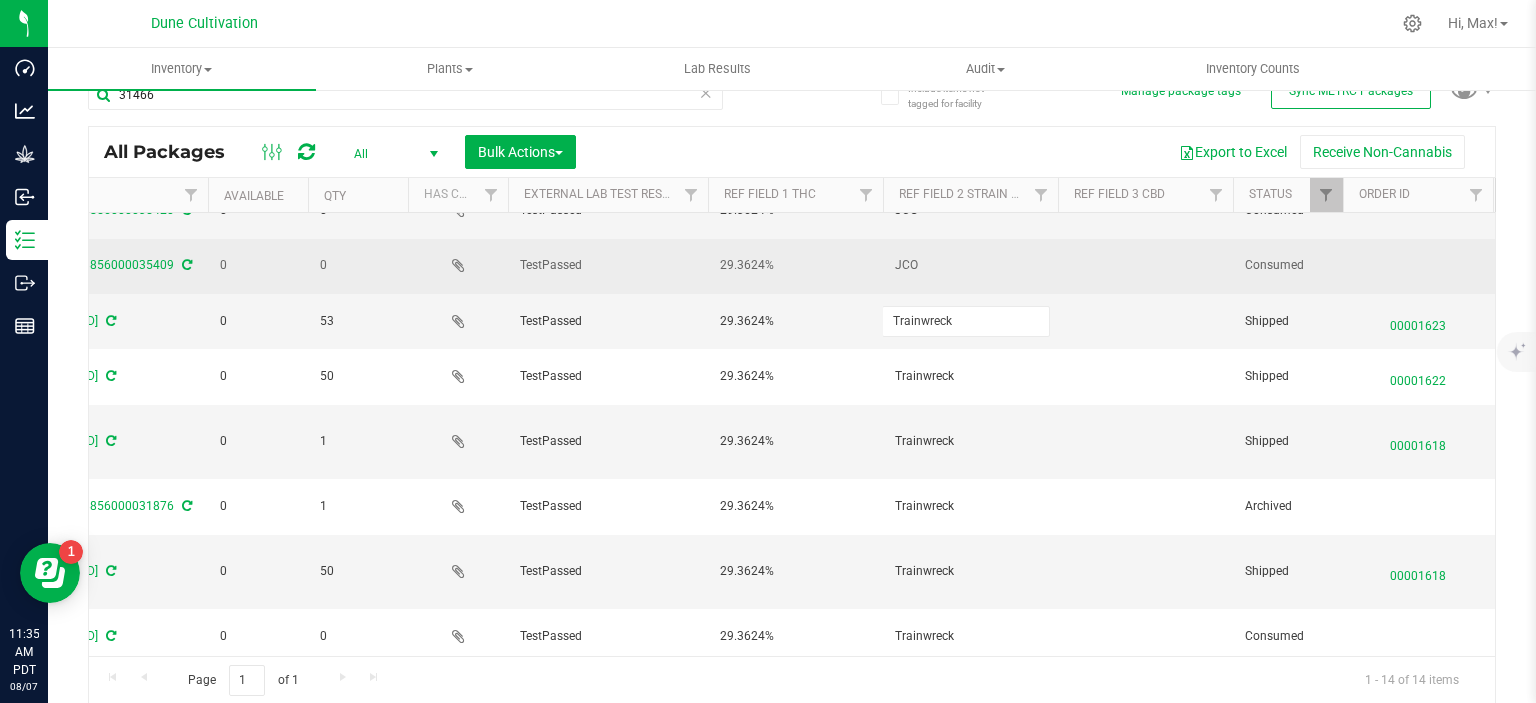 click on "JCO" at bounding box center (970, 265) 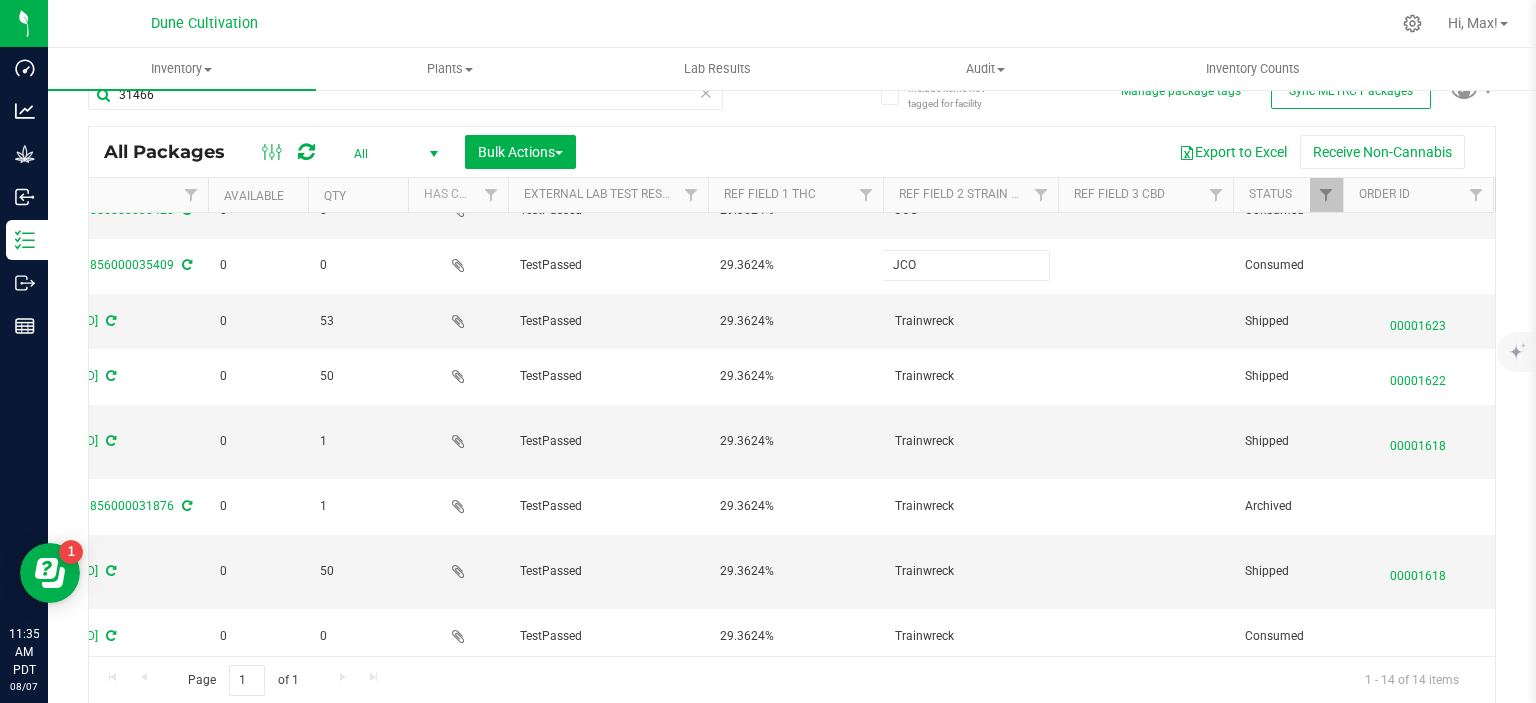 click on "JCO" at bounding box center (966, 265) 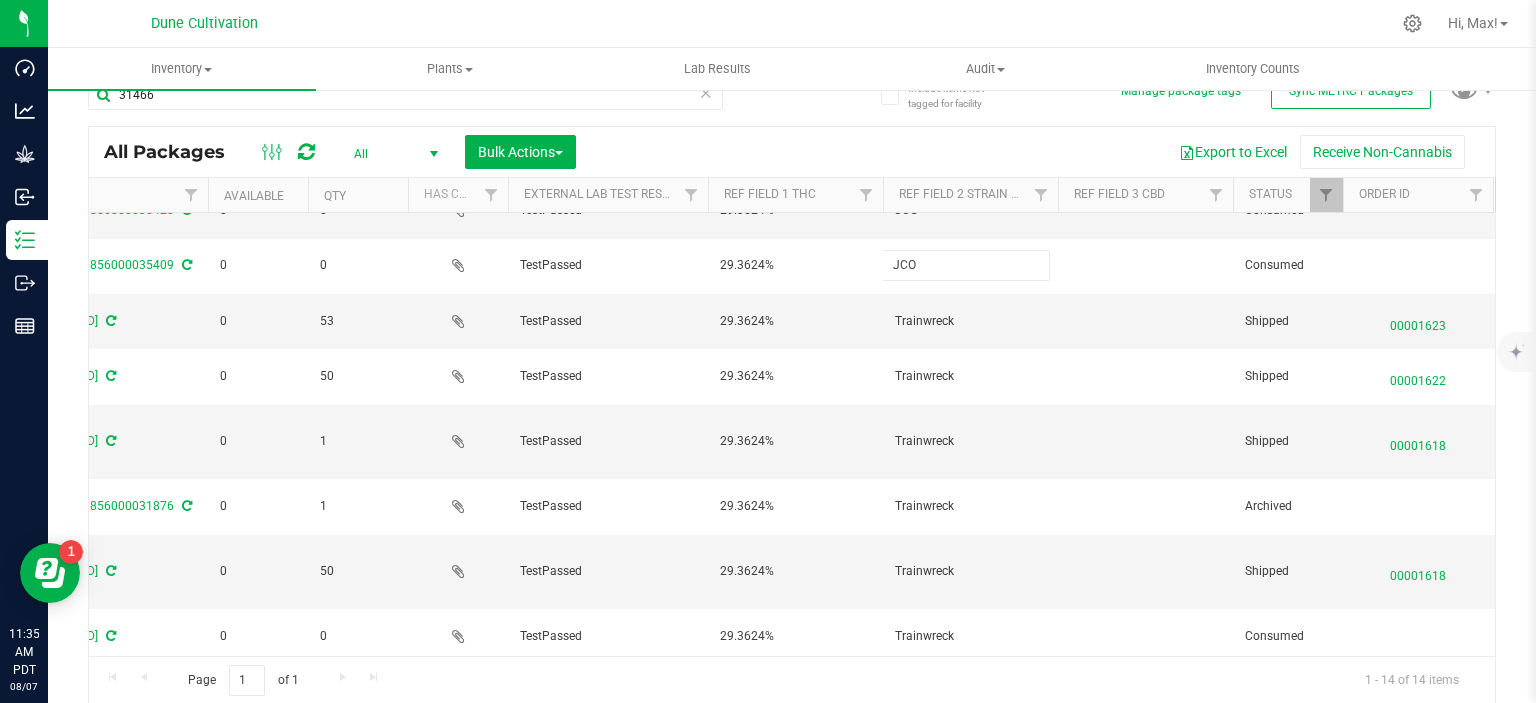 type on "Trainwreck" 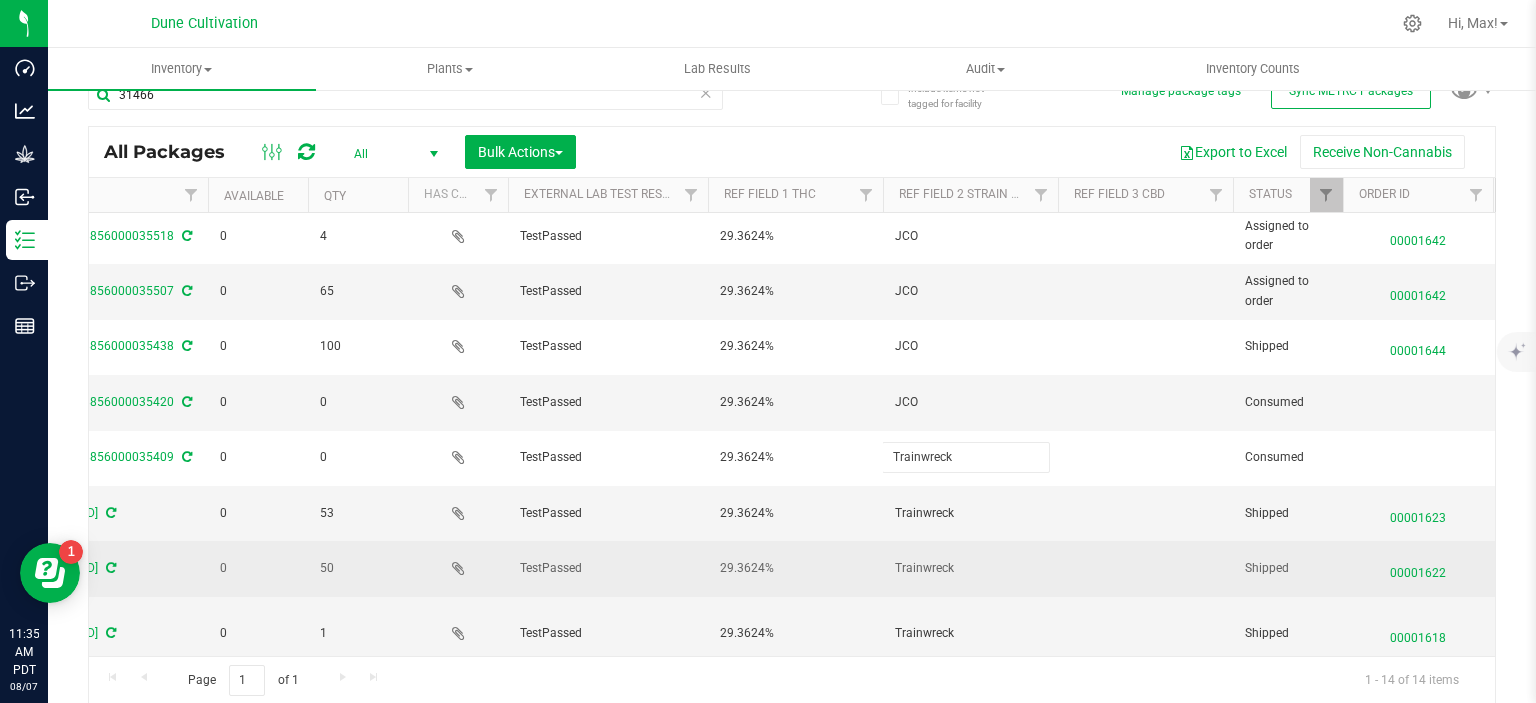scroll, scrollTop: 0, scrollLeft: 646, axis: horizontal 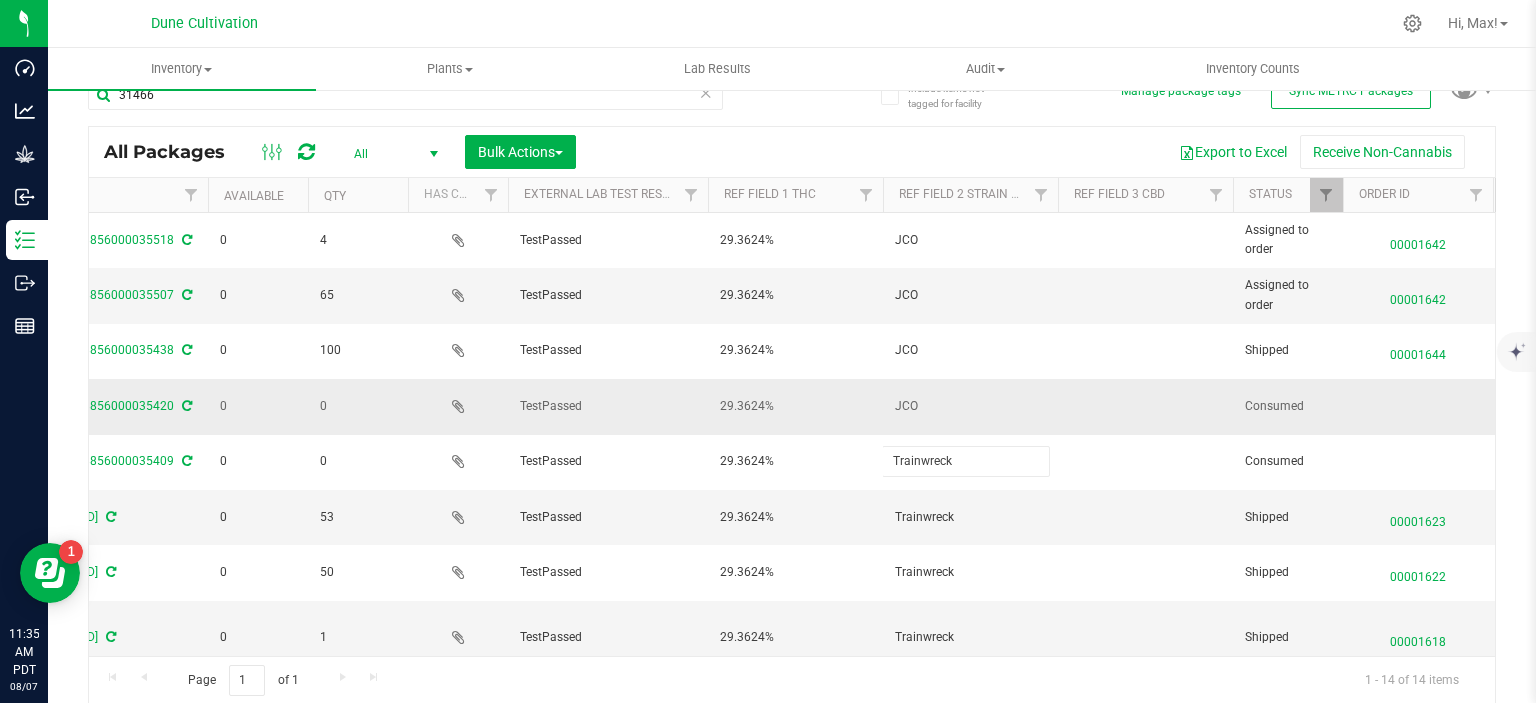 click on "JCO" at bounding box center (970, 406) 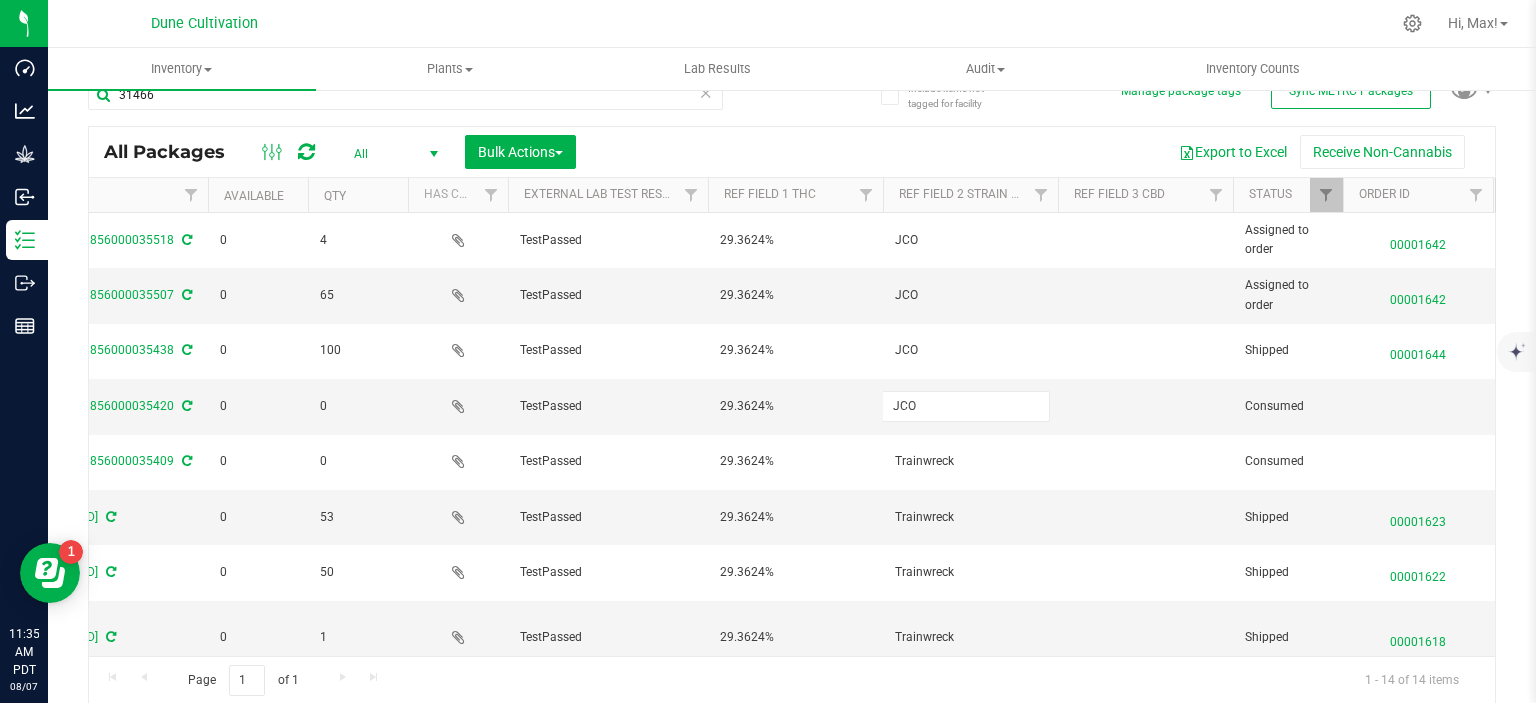 type on "Trainwreck" 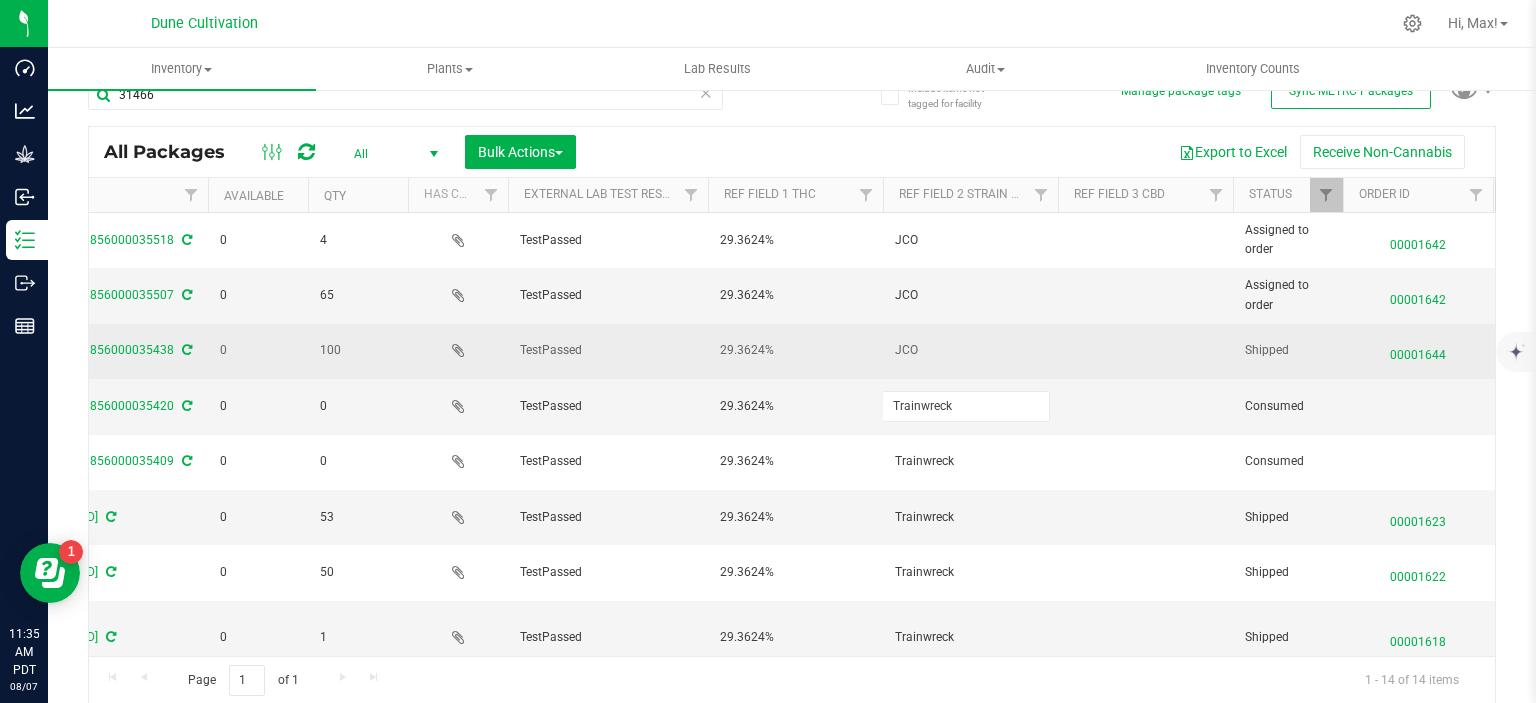 click on "JCO" at bounding box center (970, 350) 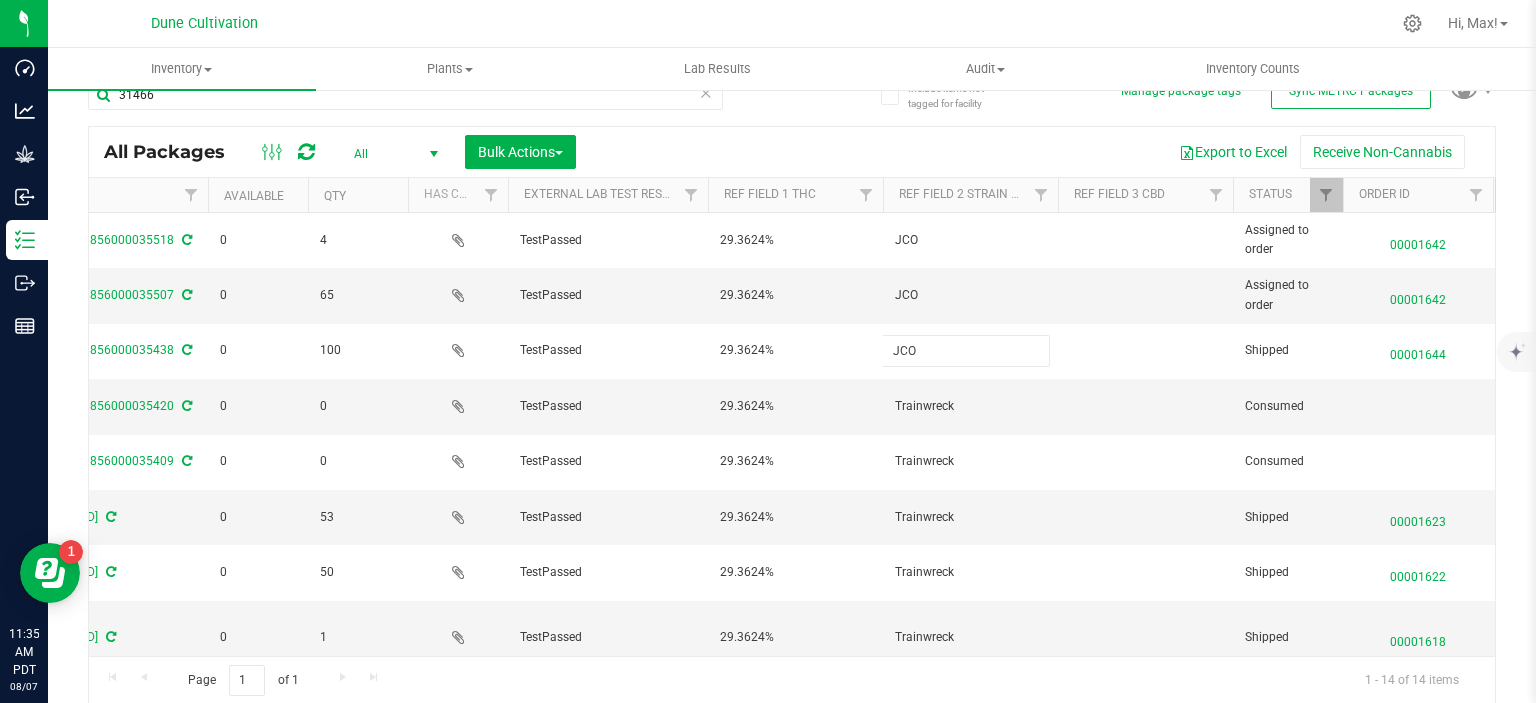 click on "JCO" at bounding box center [966, 350] 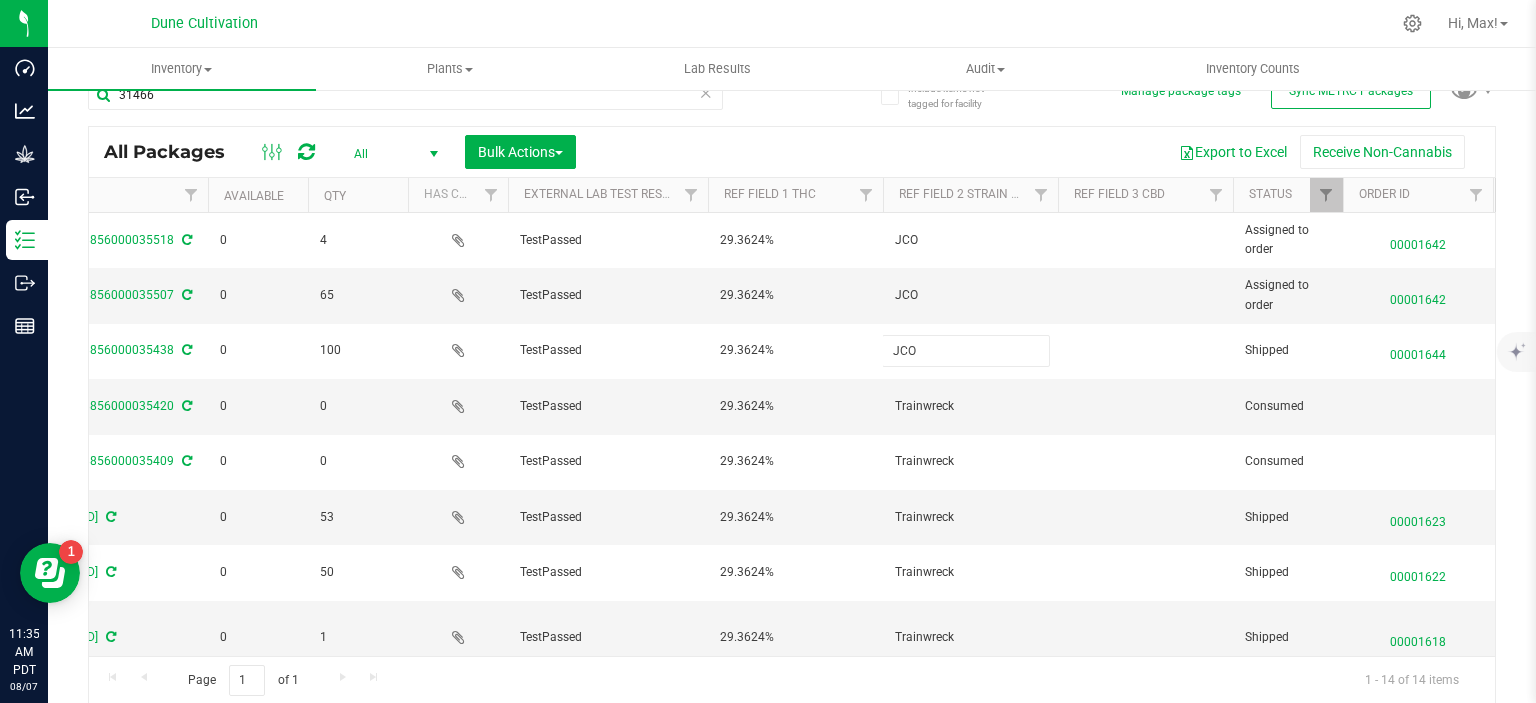 click on "JCO" at bounding box center (966, 350) 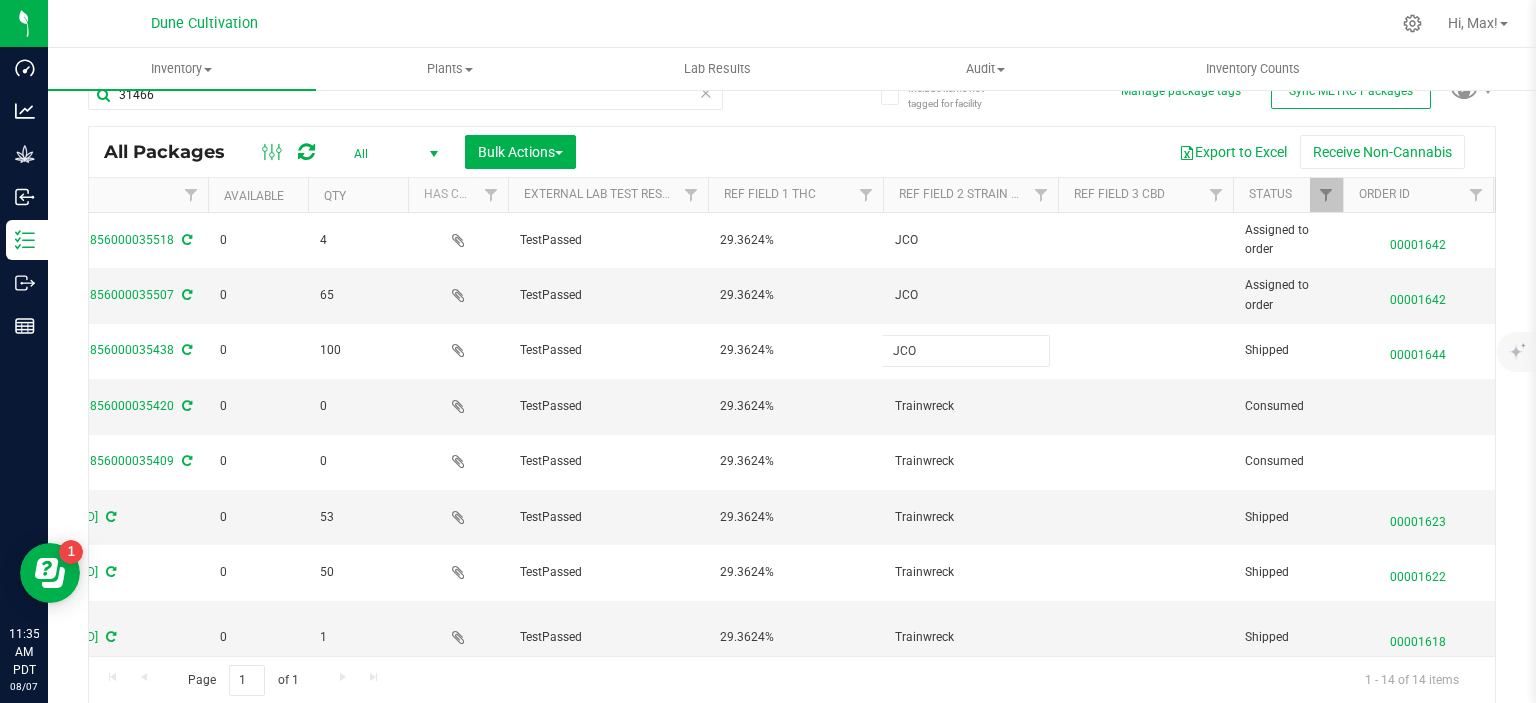 type on "Trainwreck" 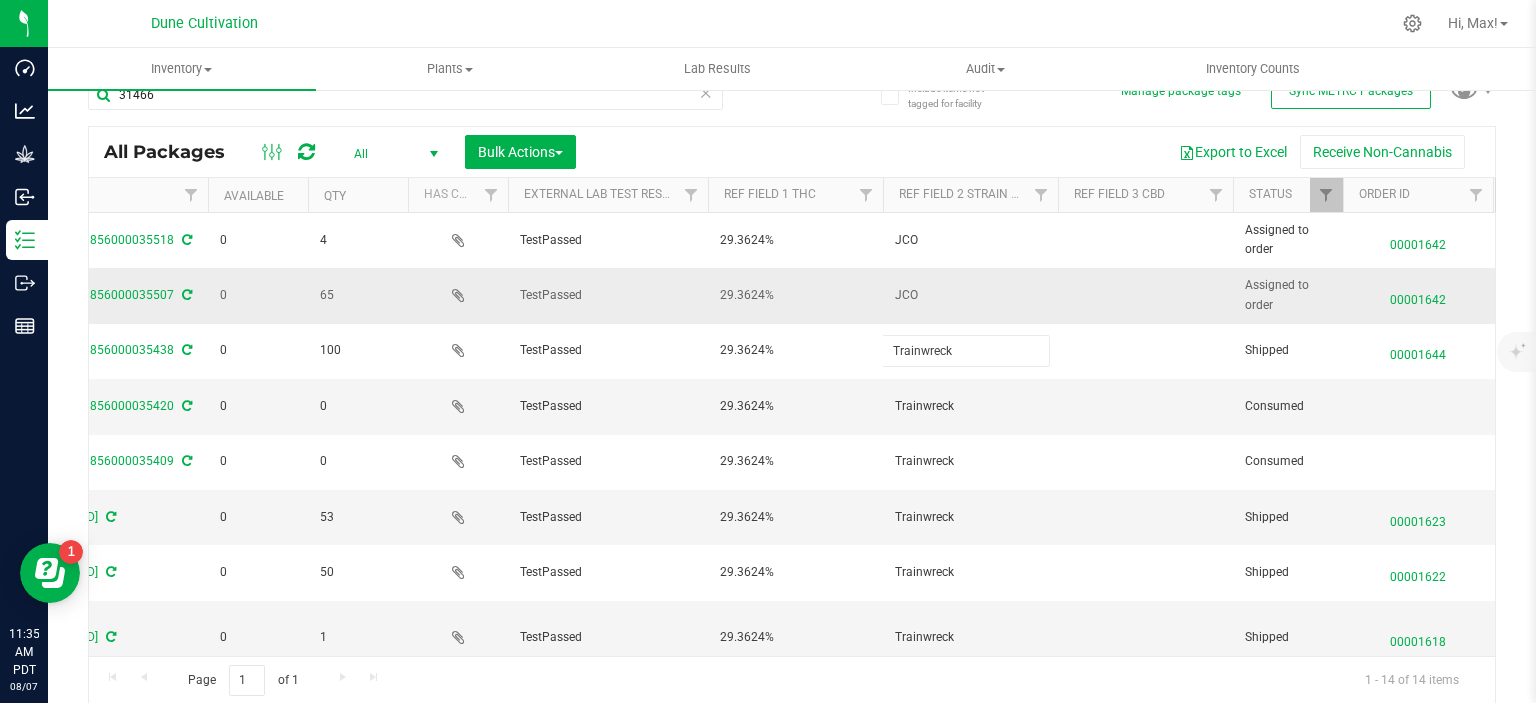 click on "JCO" at bounding box center (970, 295) 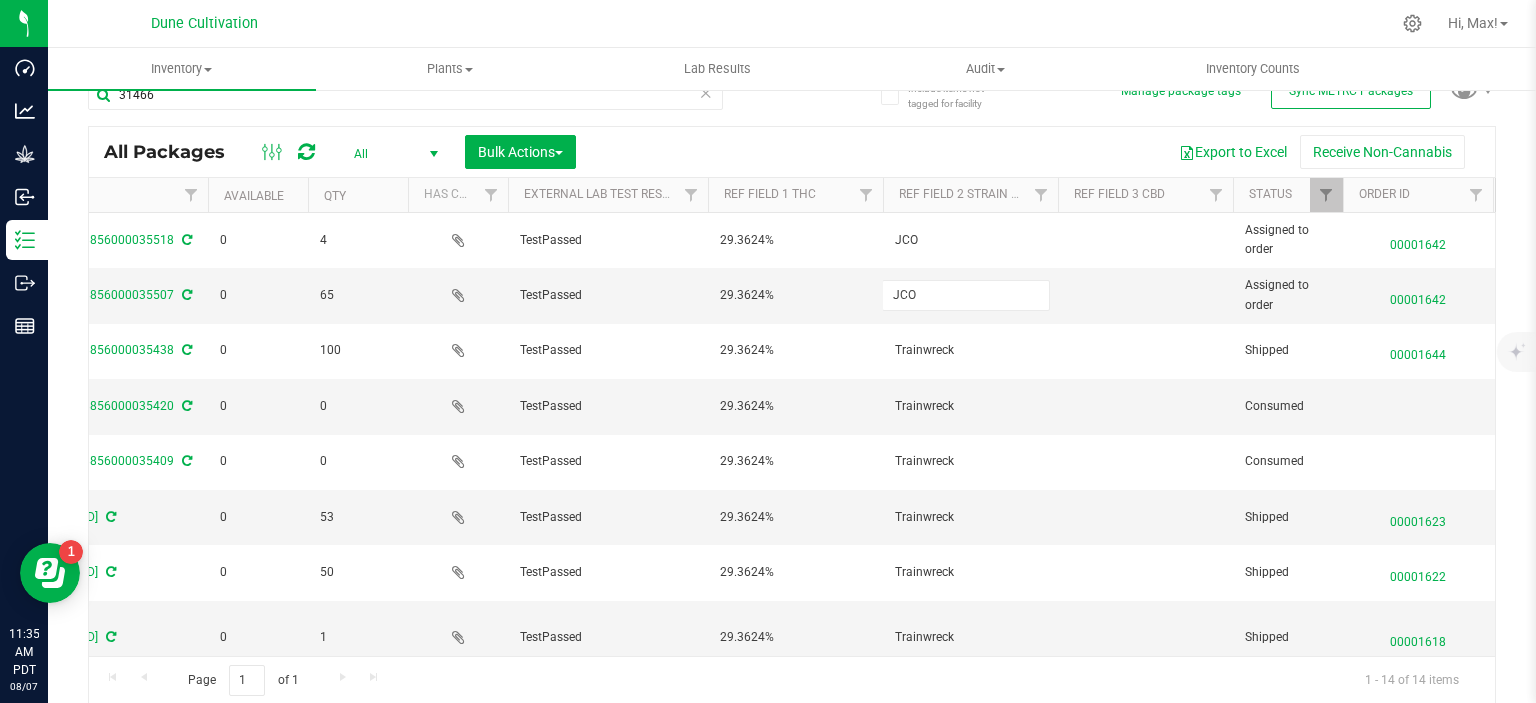 click on "JCO" at bounding box center (966, 295) 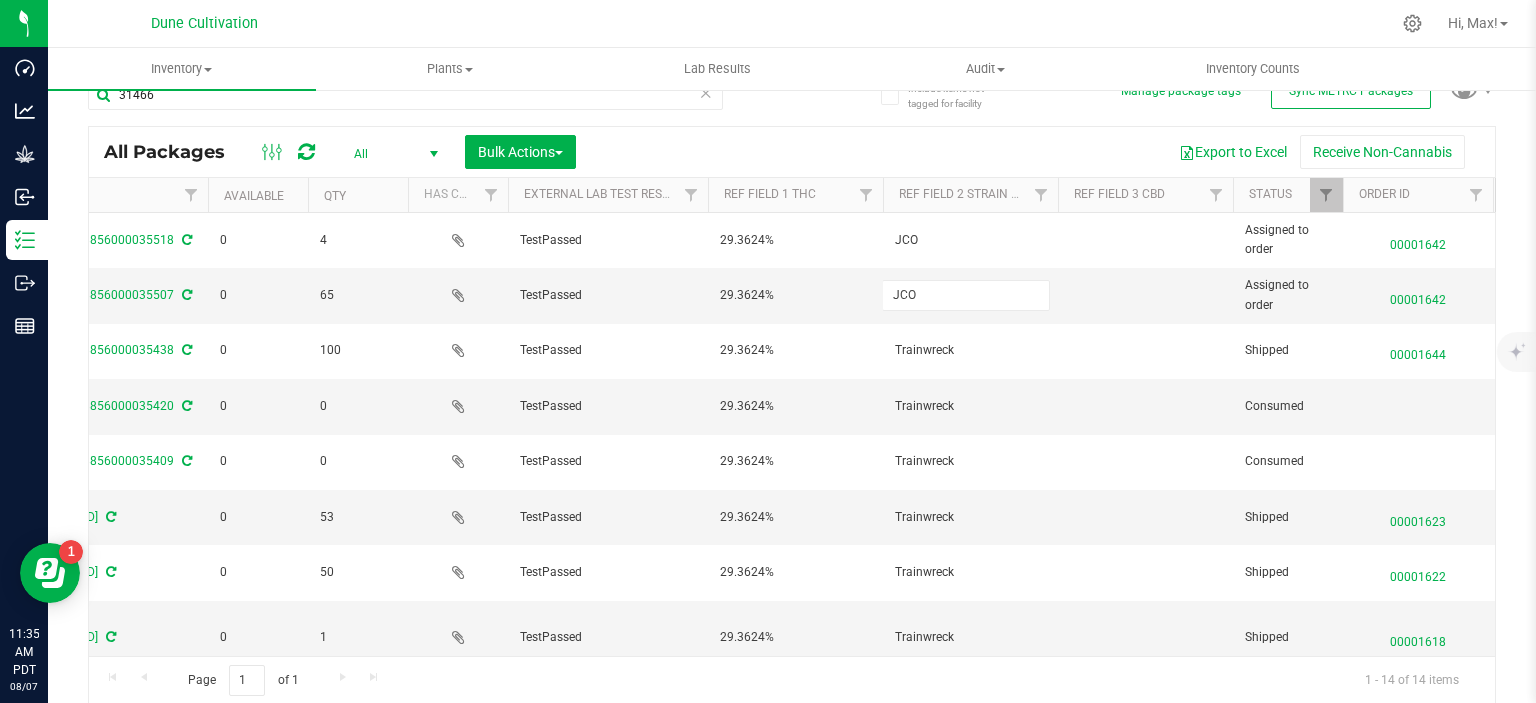 type on "Trainwreck" 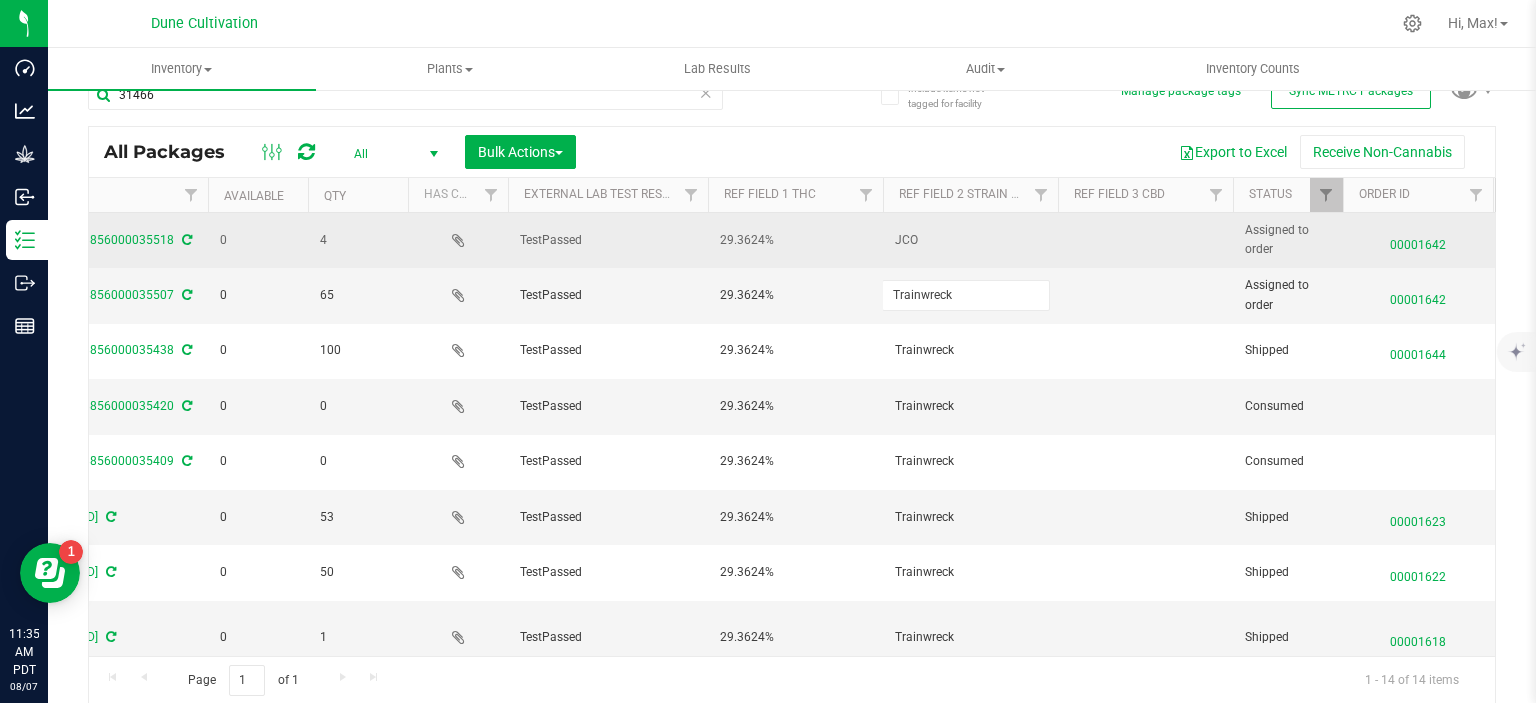 click on "JCO" at bounding box center (970, 240) 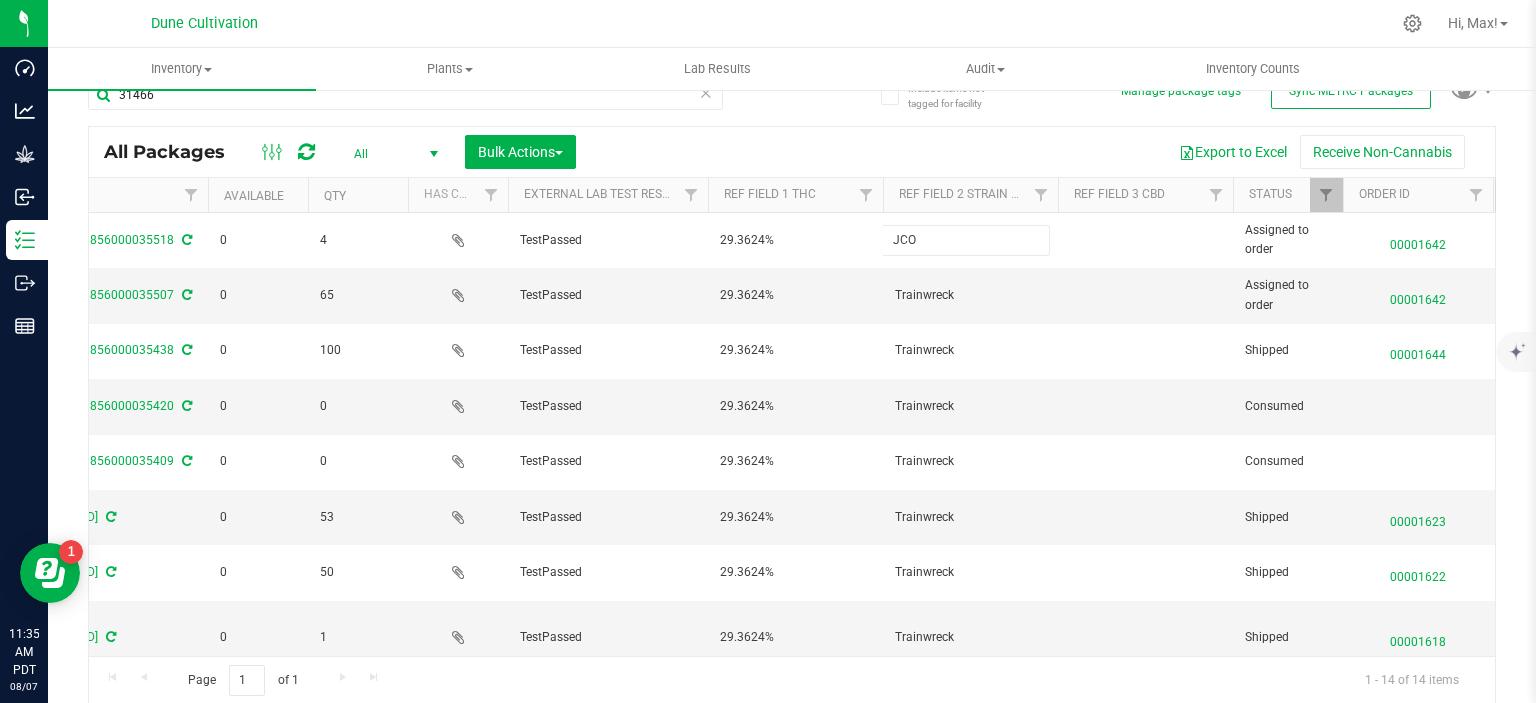 click on "JCO" at bounding box center [966, 240] 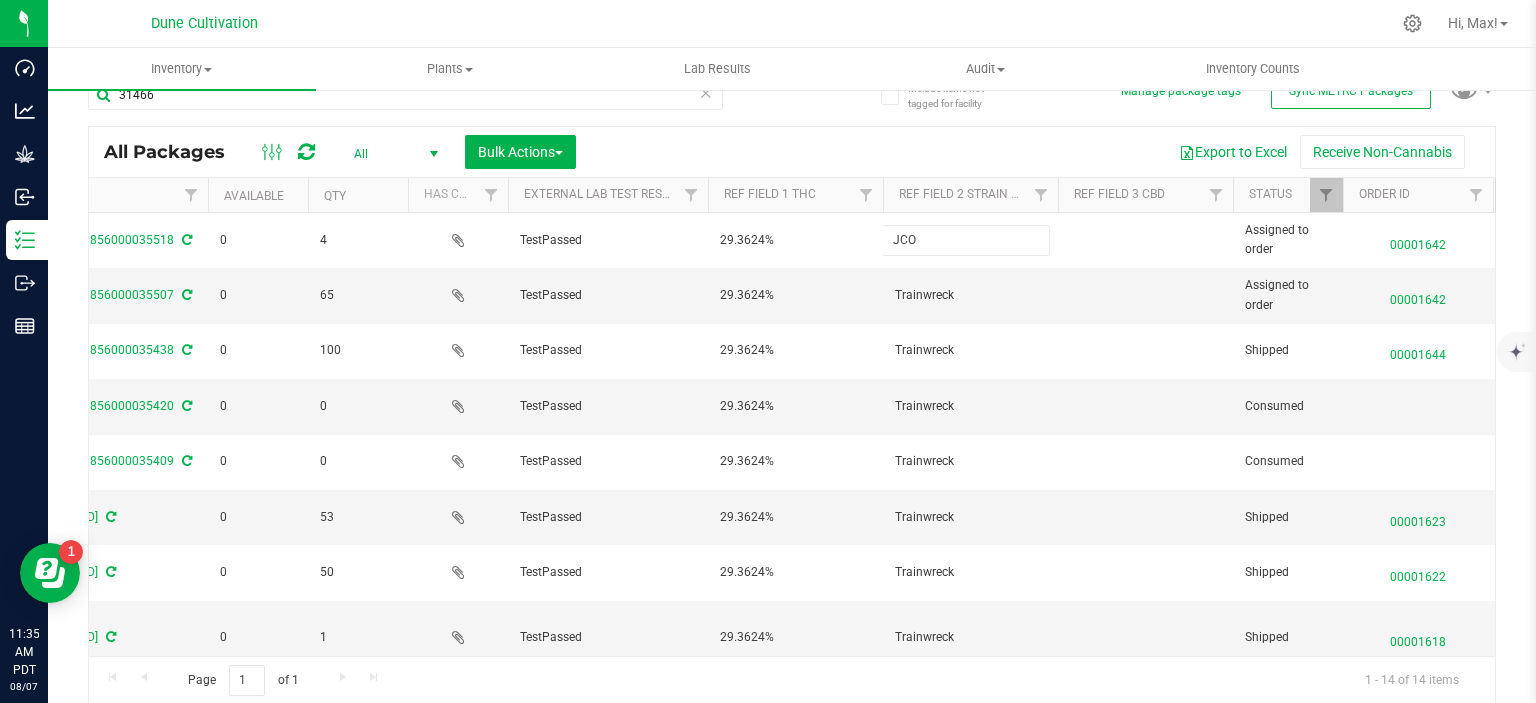 click on "JCO" at bounding box center [966, 240] 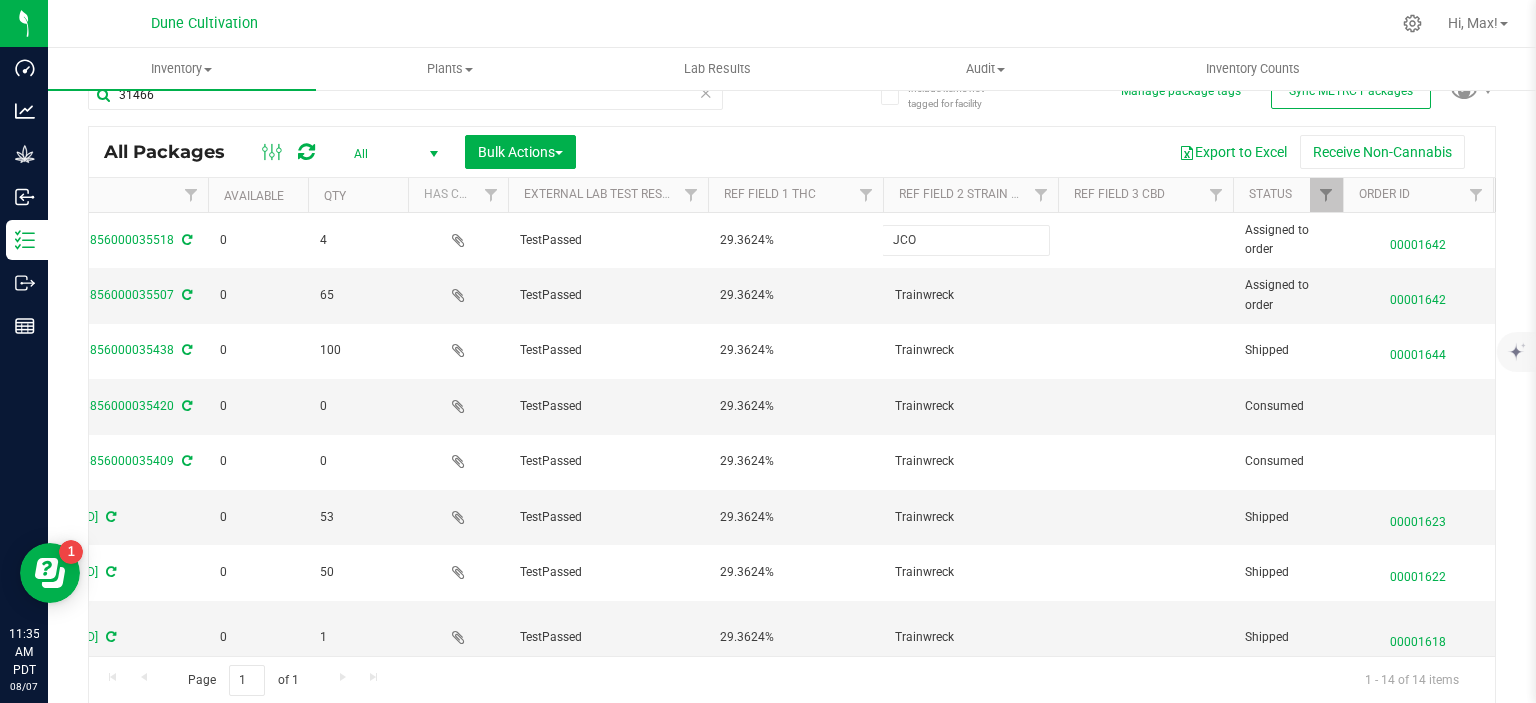 type on "Trainwreck" 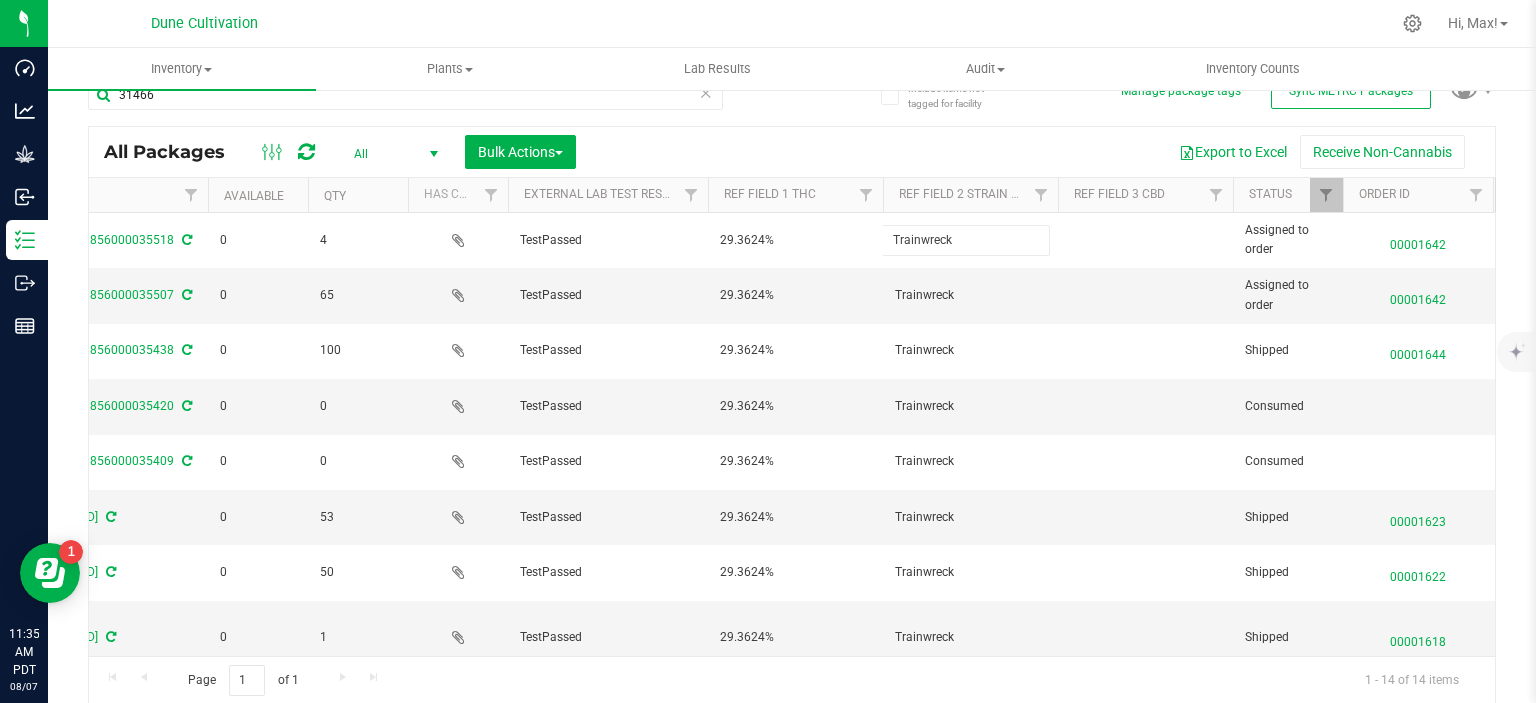 click on "All Packages
All Active Only Lab Samples Locked All External Internal
Bulk Actions
Add to manufacturing run
Add to outbound order
Combine packages
Combine packages (lot)" at bounding box center [792, 415] 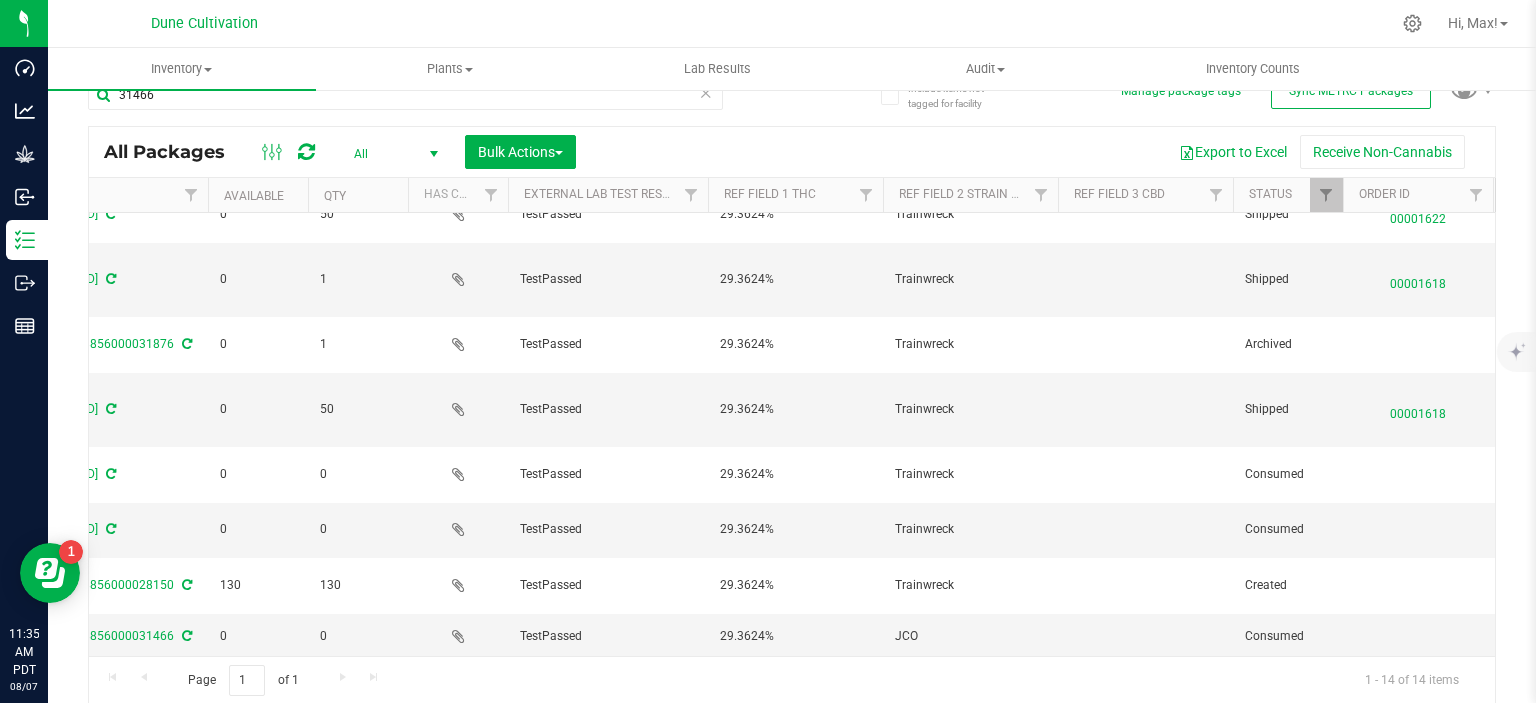 scroll, scrollTop: 358, scrollLeft: 180, axis: both 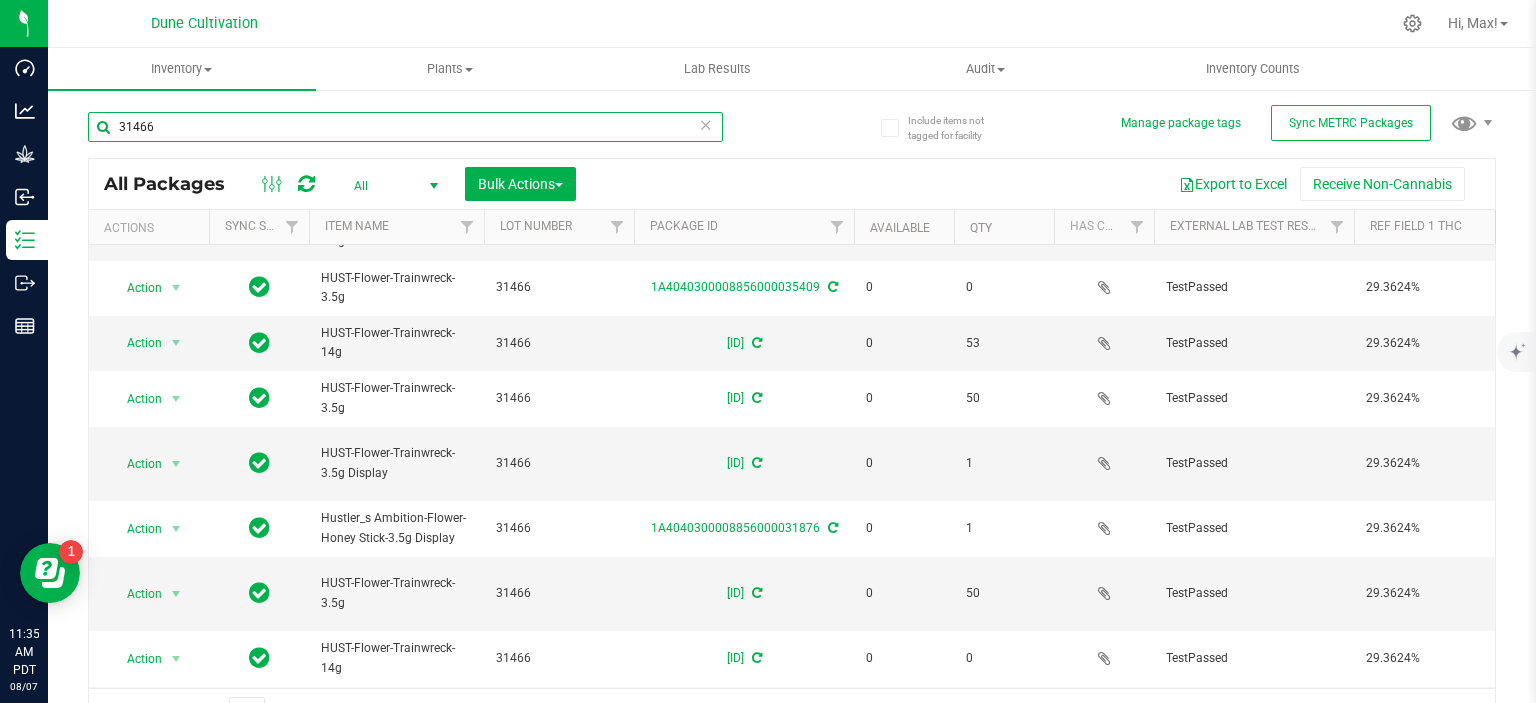click on "31466" at bounding box center (405, 127) 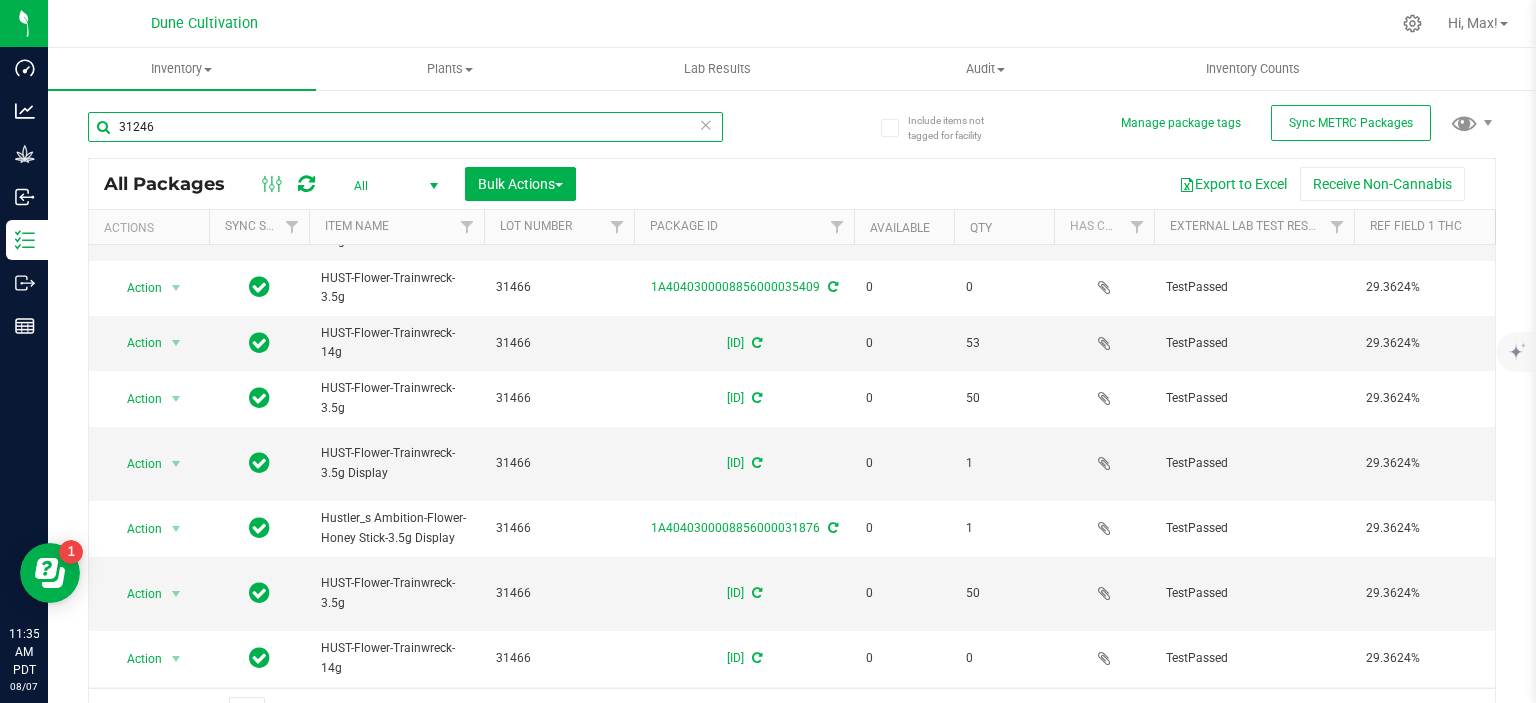 type on "31246" 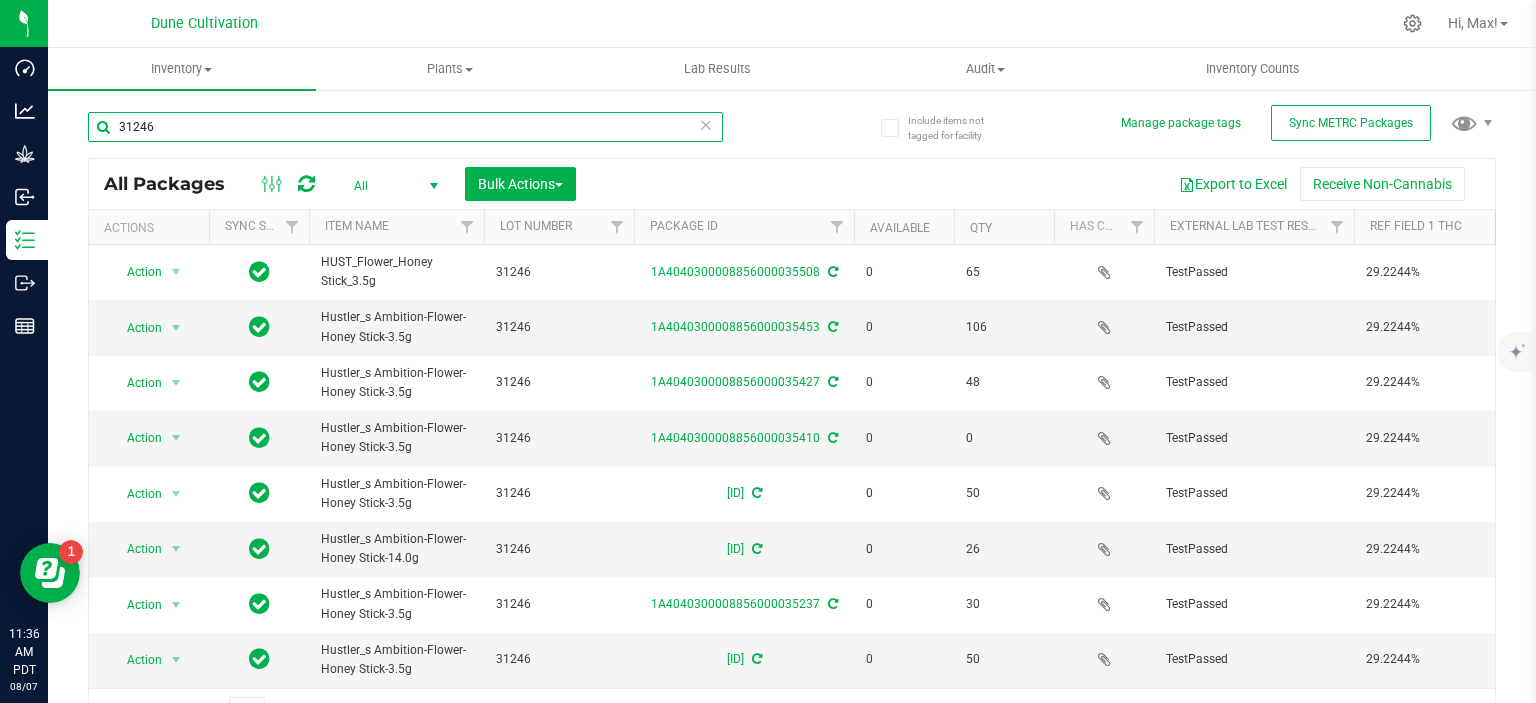 scroll, scrollTop: 413, scrollLeft: 0, axis: vertical 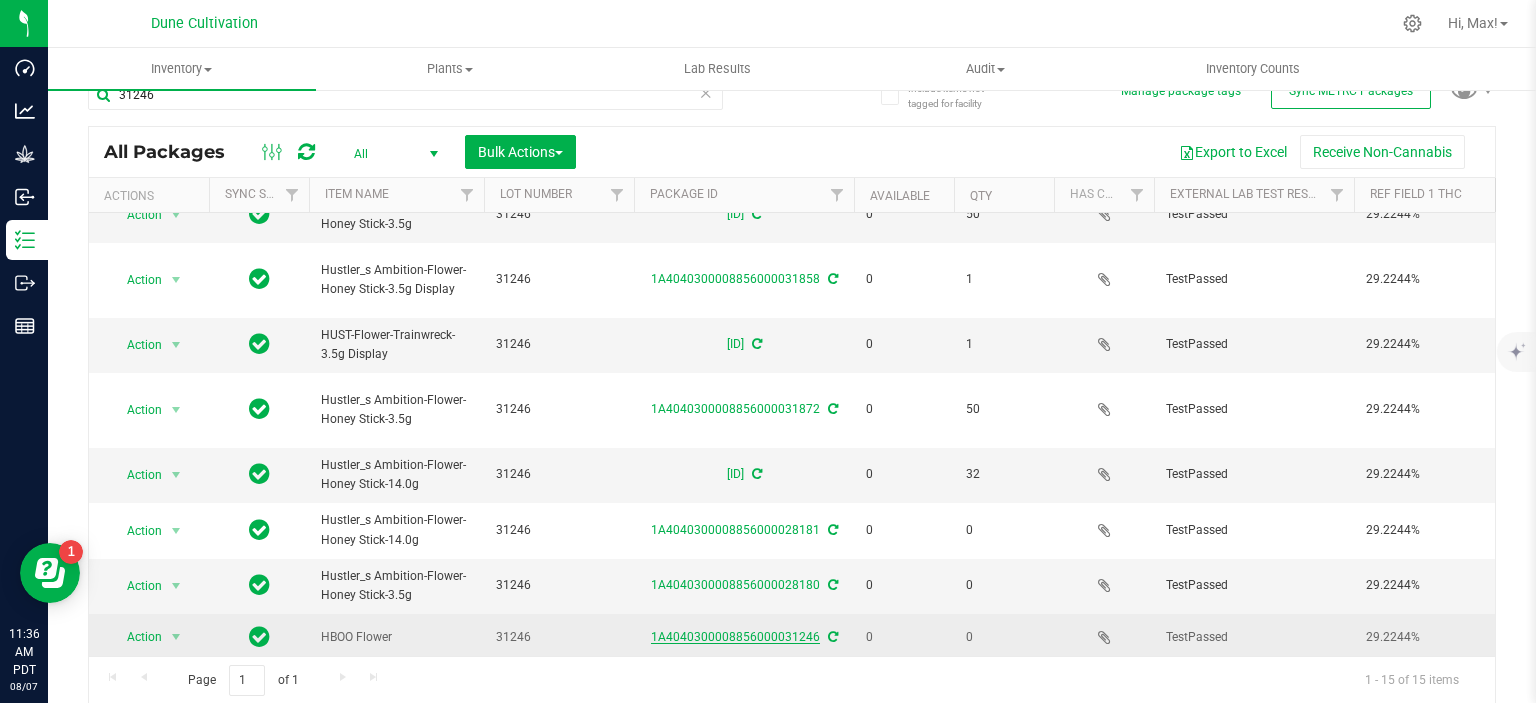 click on "1A4040300008856000031246" at bounding box center (735, 637) 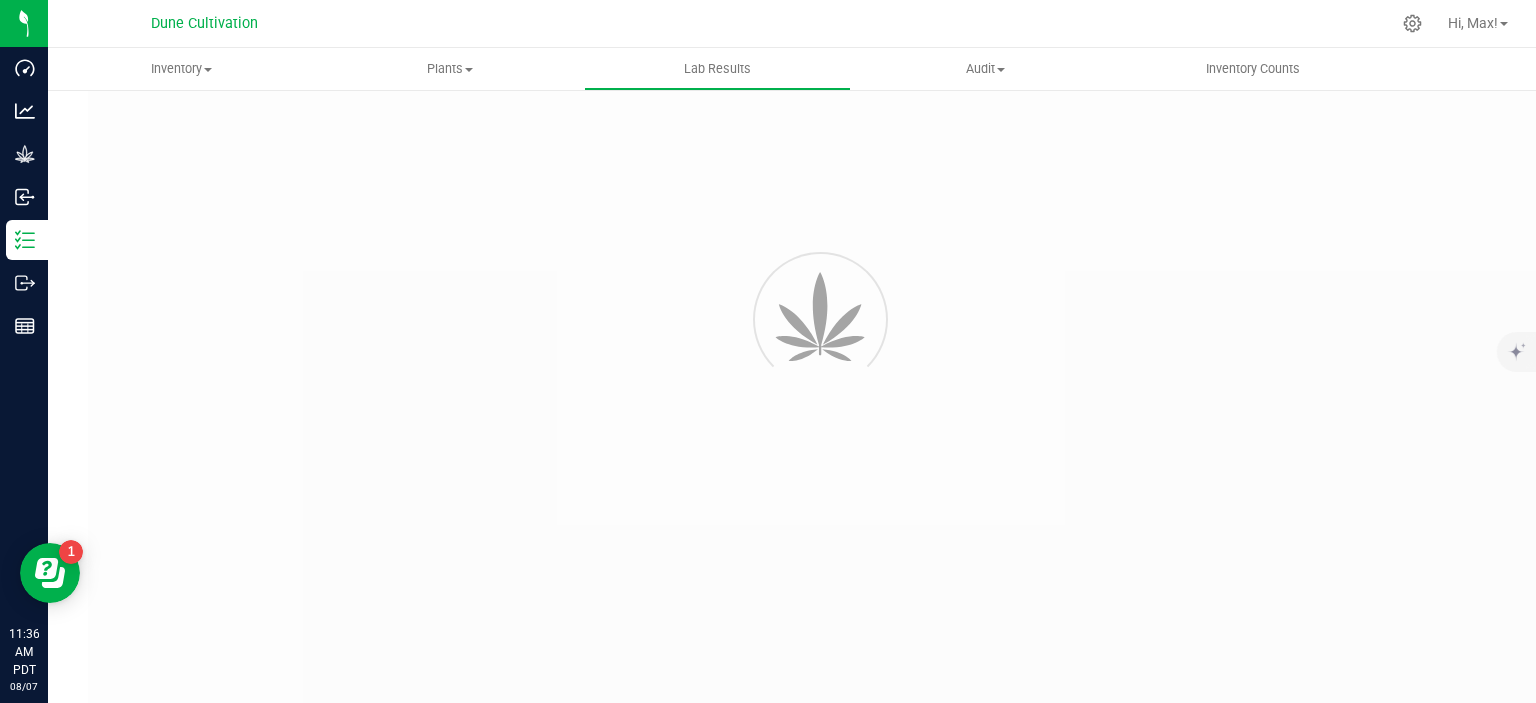 scroll, scrollTop: 0, scrollLeft: 0, axis: both 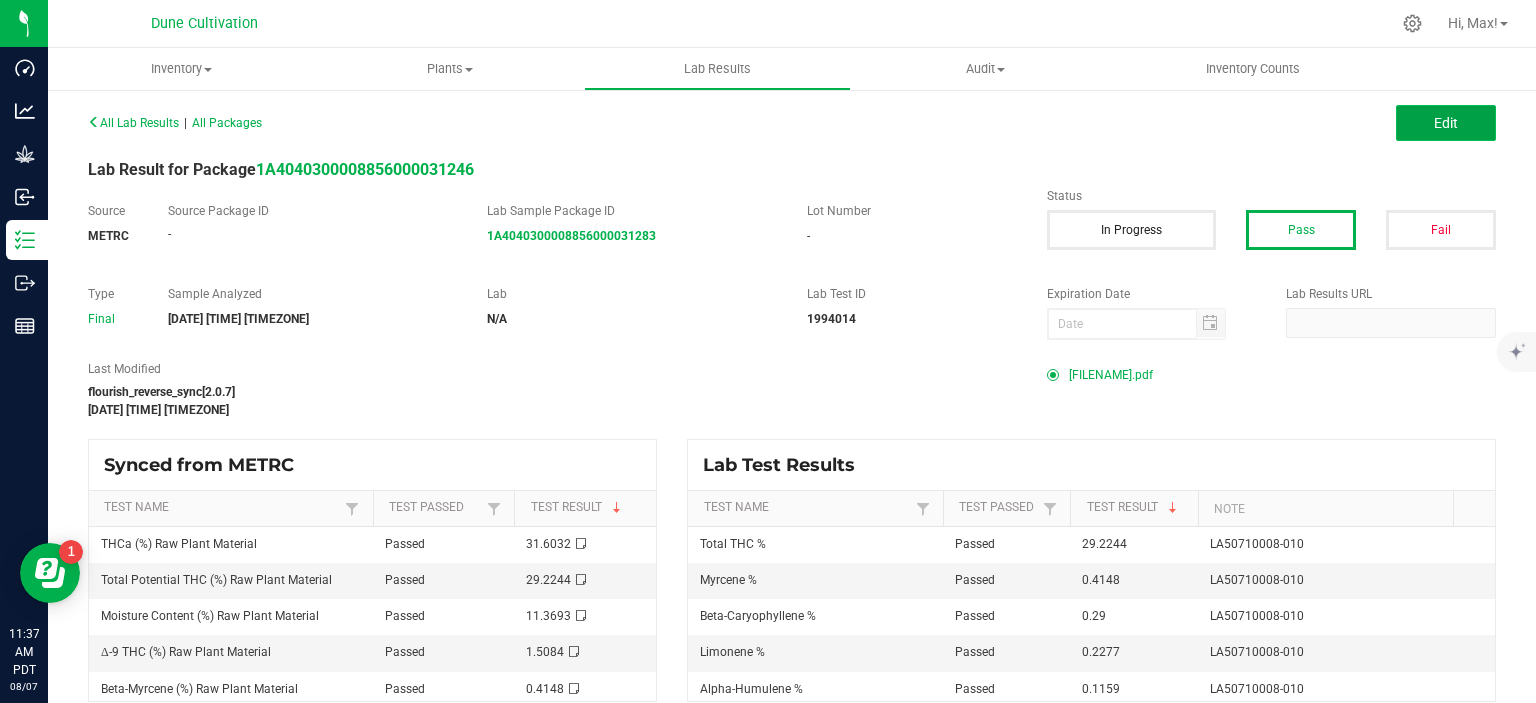 click on "Edit" at bounding box center (1446, 123) 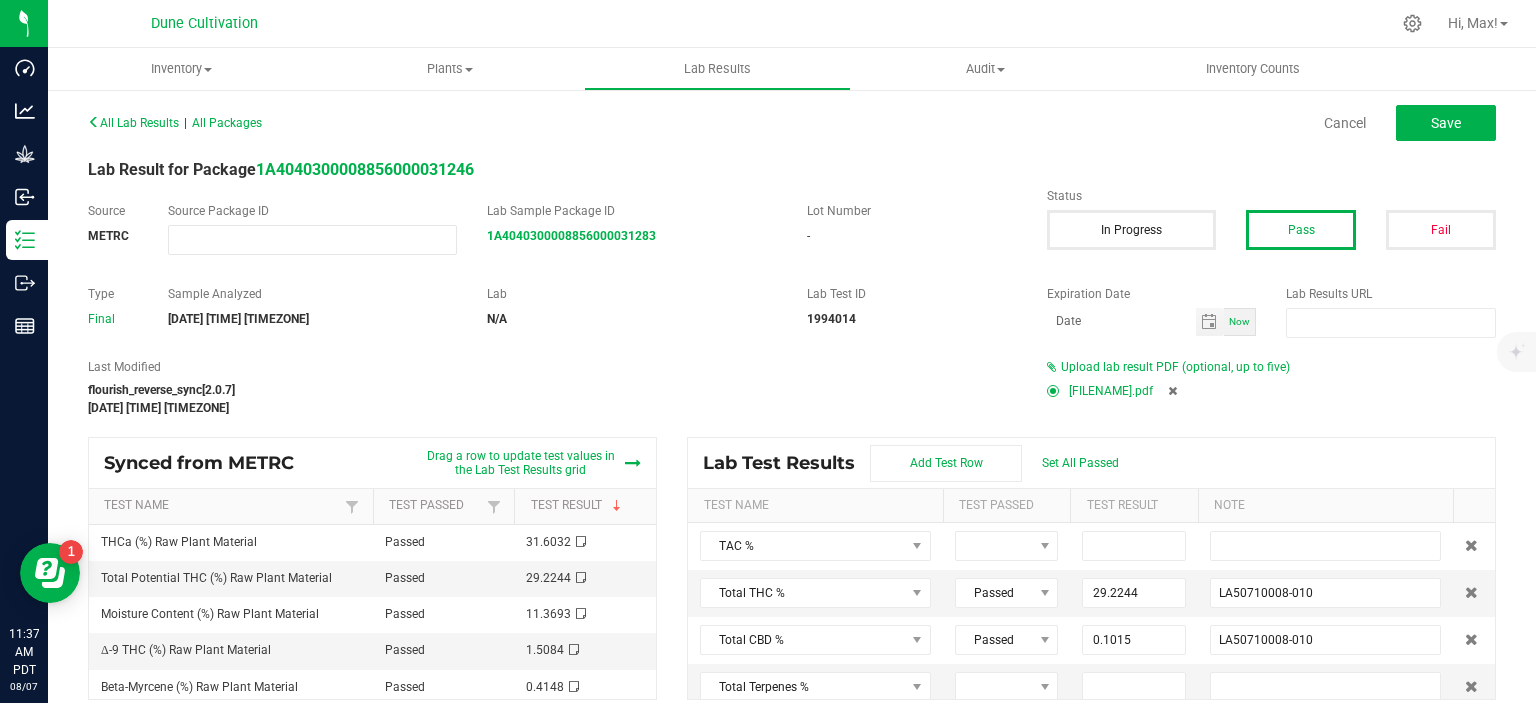 click on "Upload lab result PDF (optional, up to five)" at bounding box center [1271, 367] 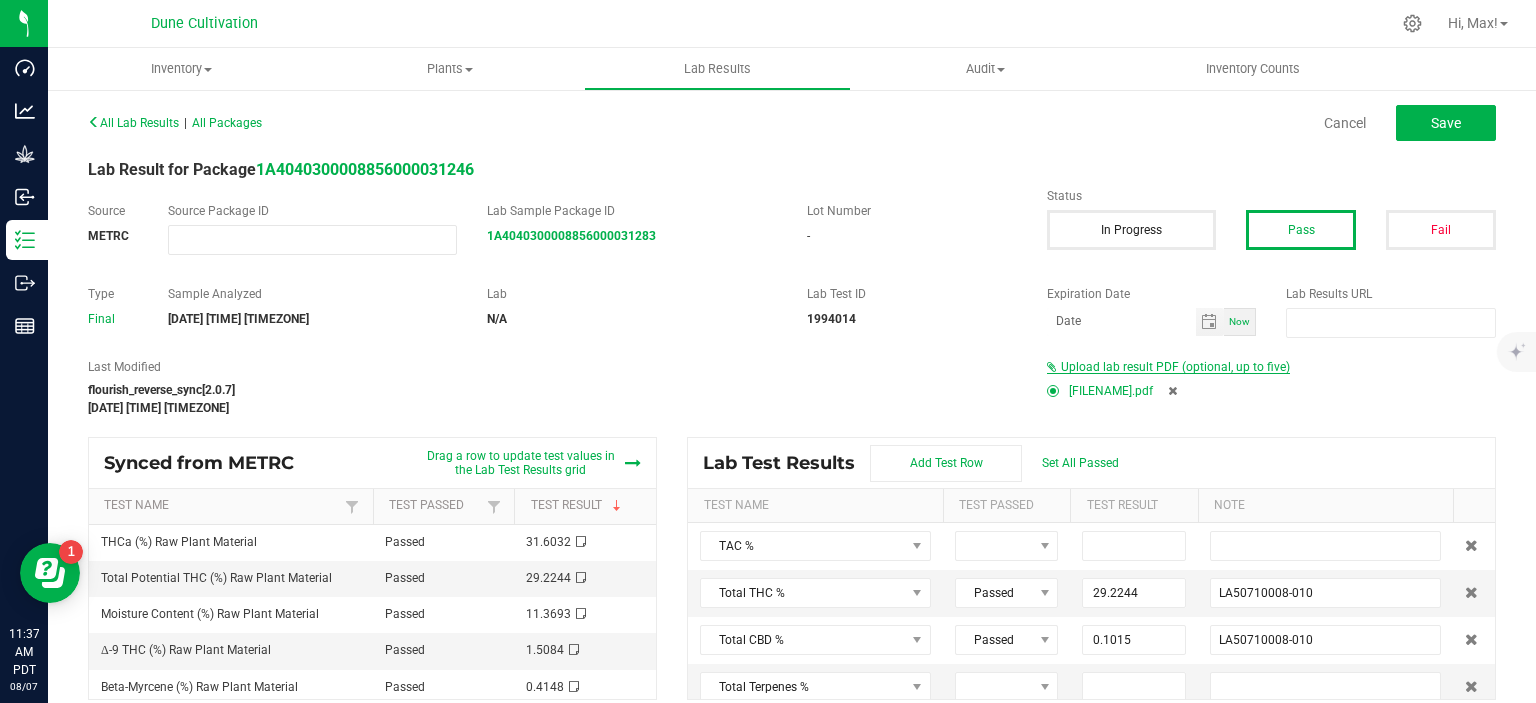 click on "Upload lab result PDF (optional, up to five)" at bounding box center (1175, 367) 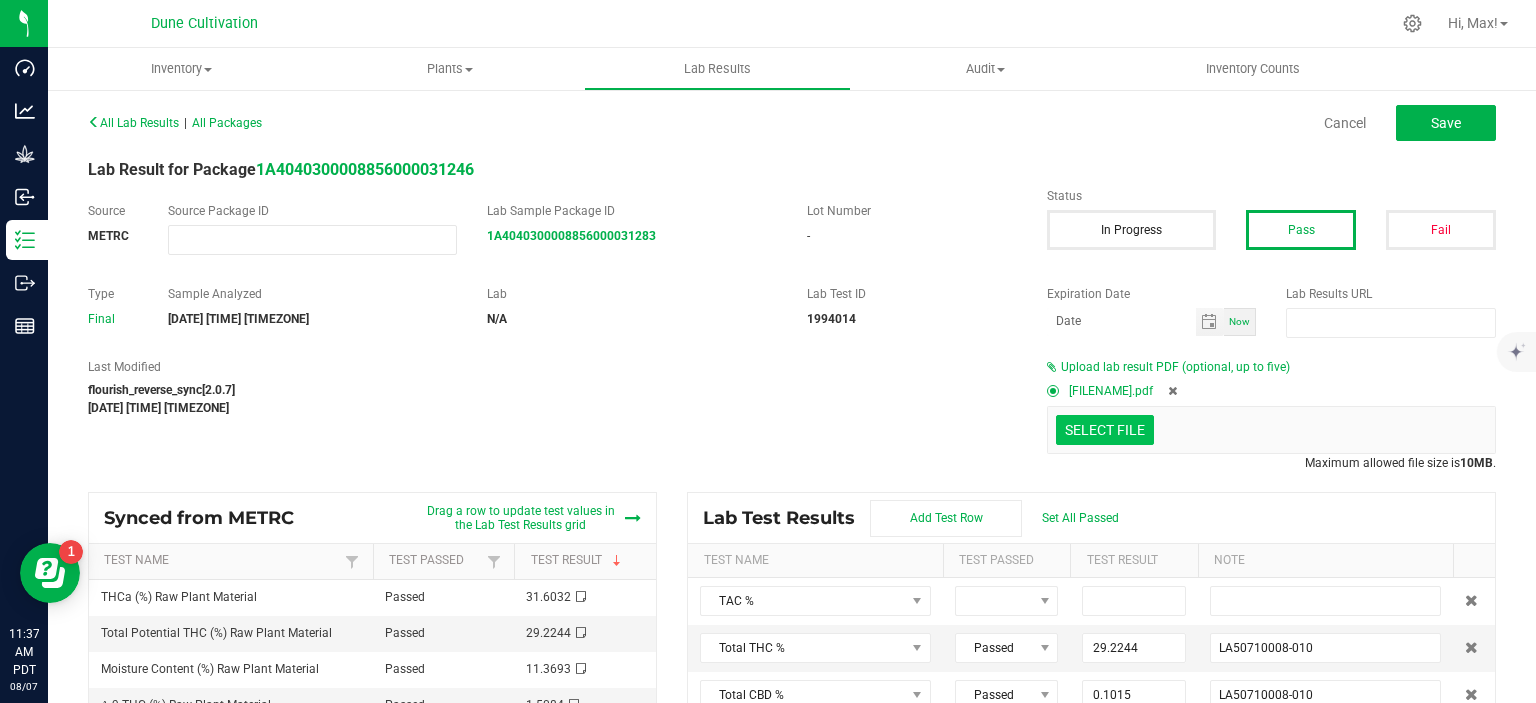 click at bounding box center [-292, 326] 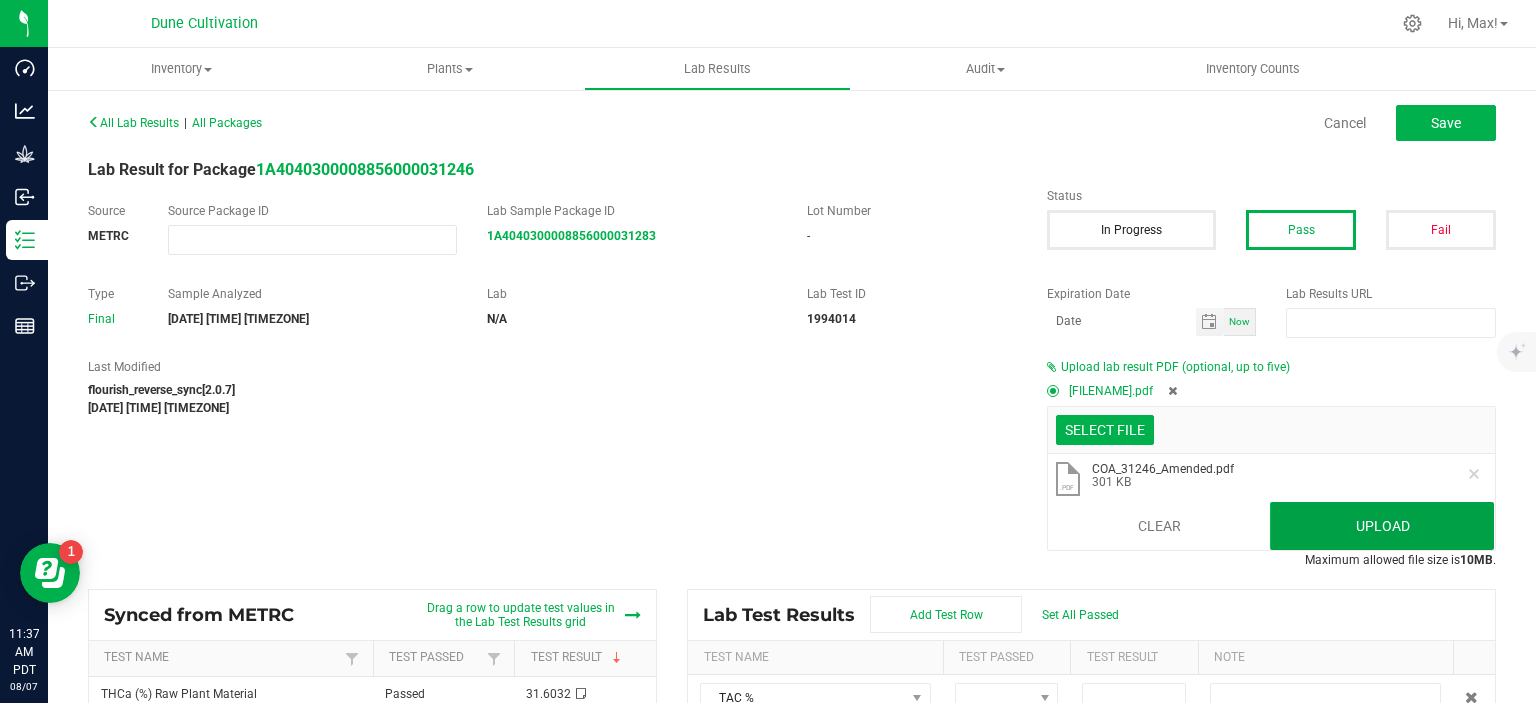 click on "Upload" at bounding box center [1382, 526] 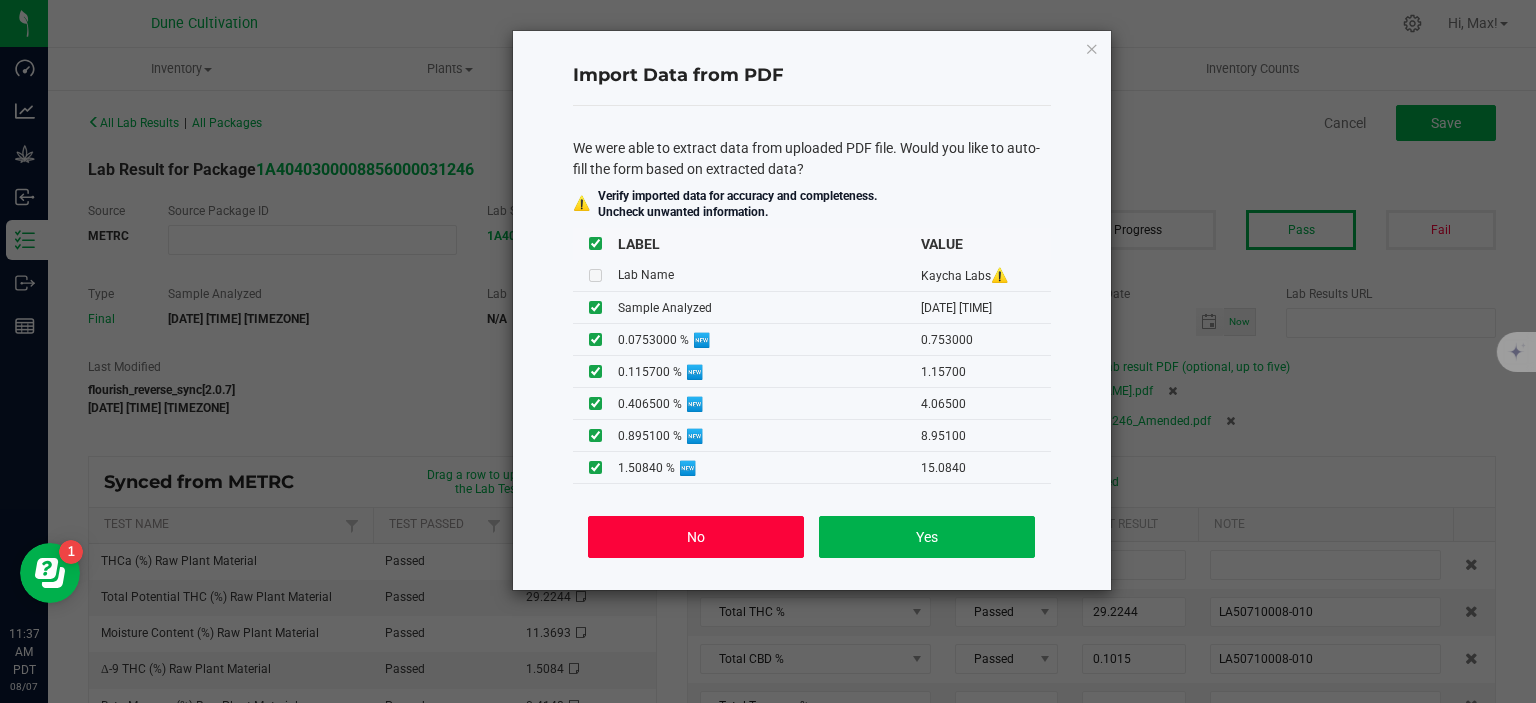 click on "No" 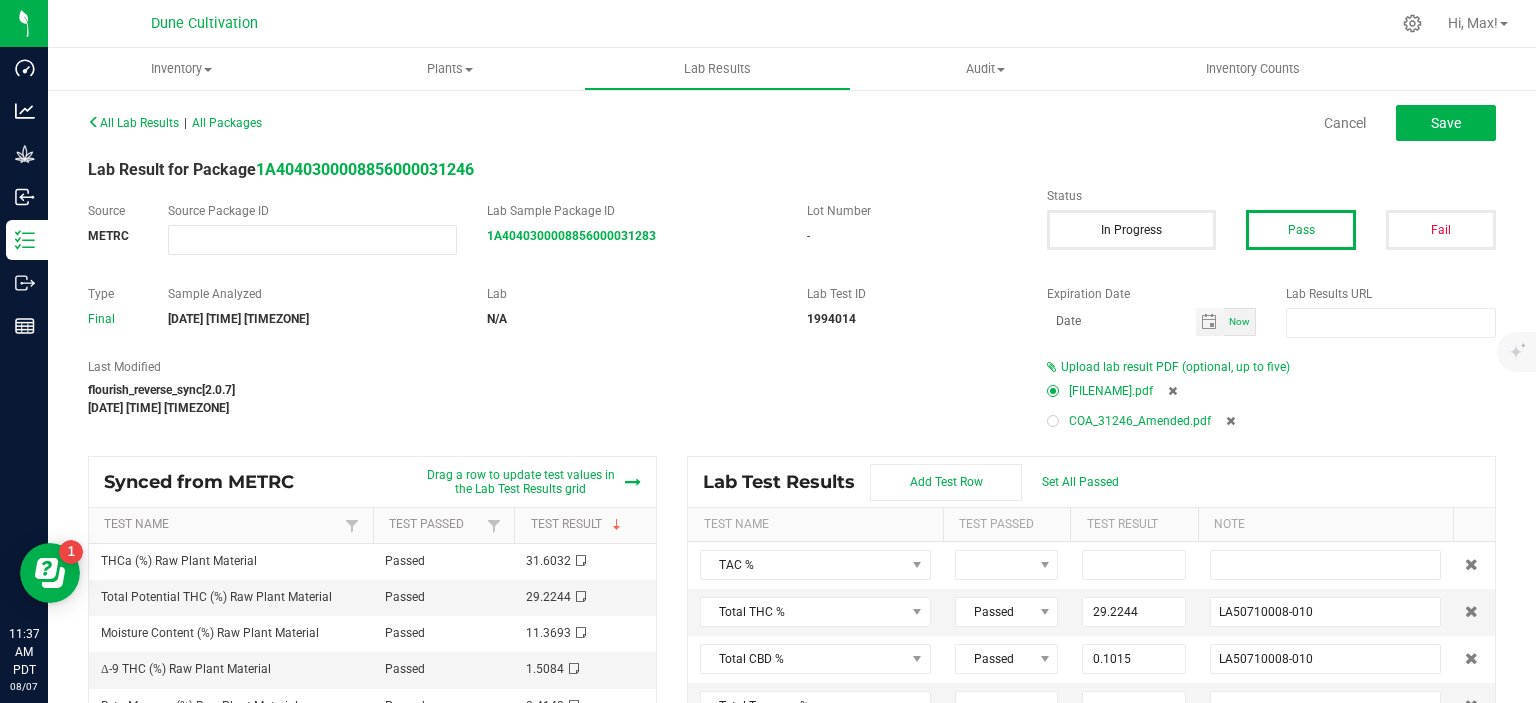 click at bounding box center (1053, 421) 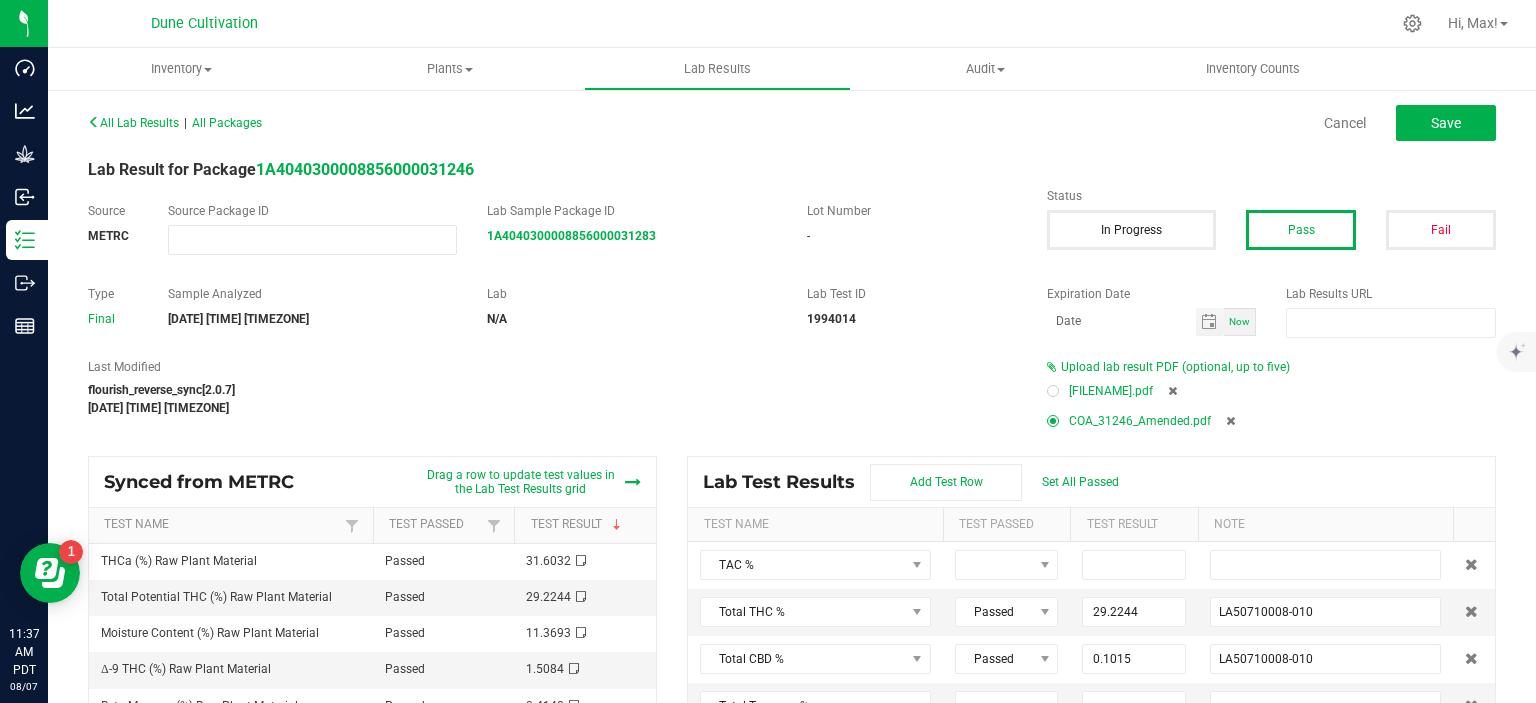 click at bounding box center (1172, 391) 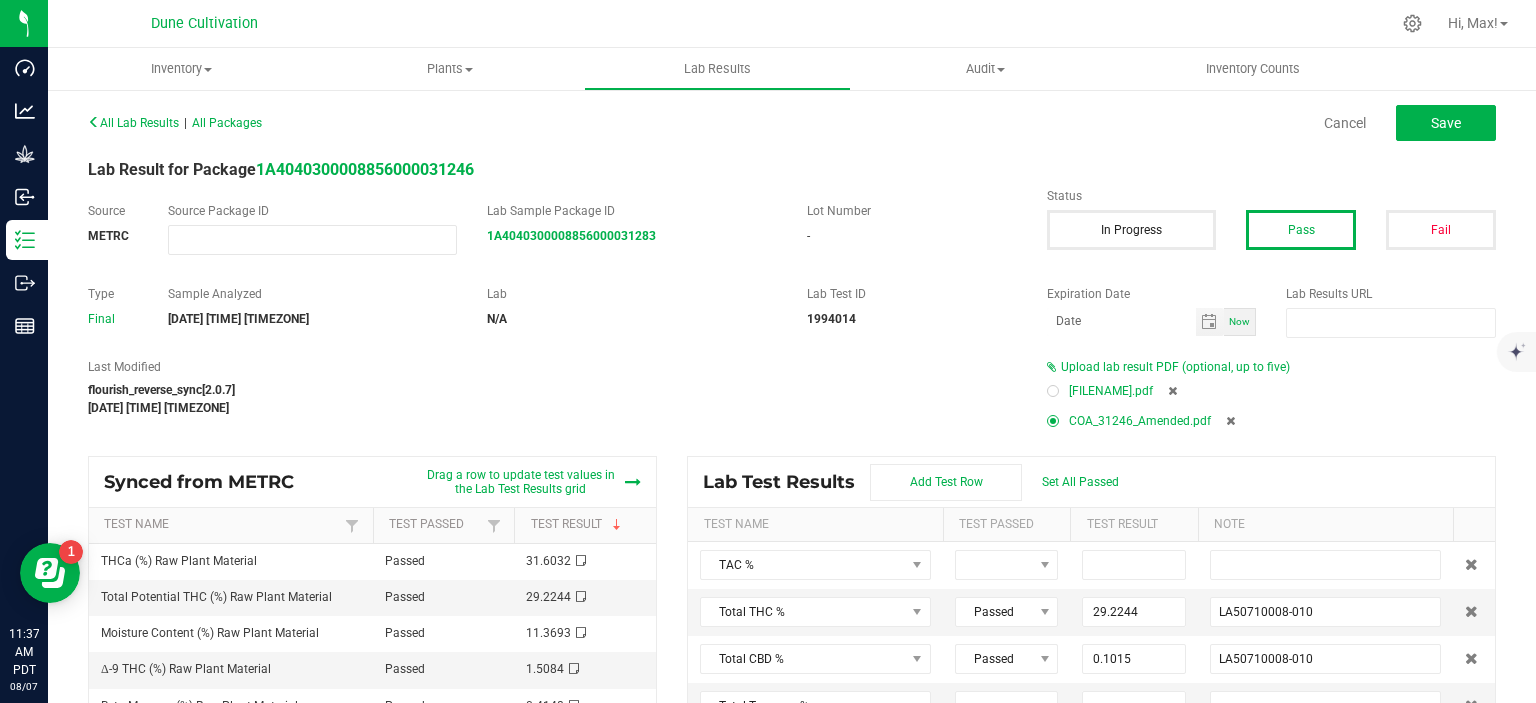 type on "29.2244" 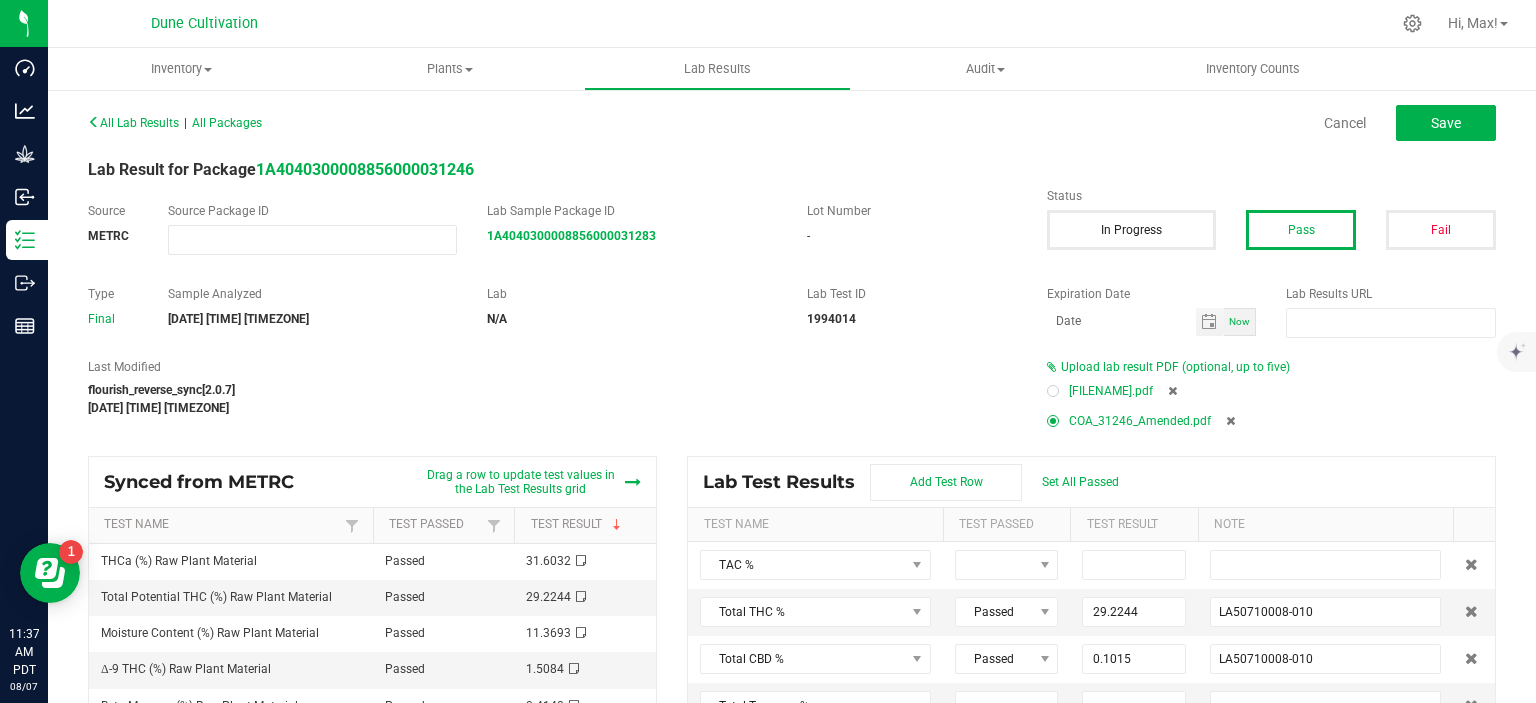 type on "LA50710008-010" 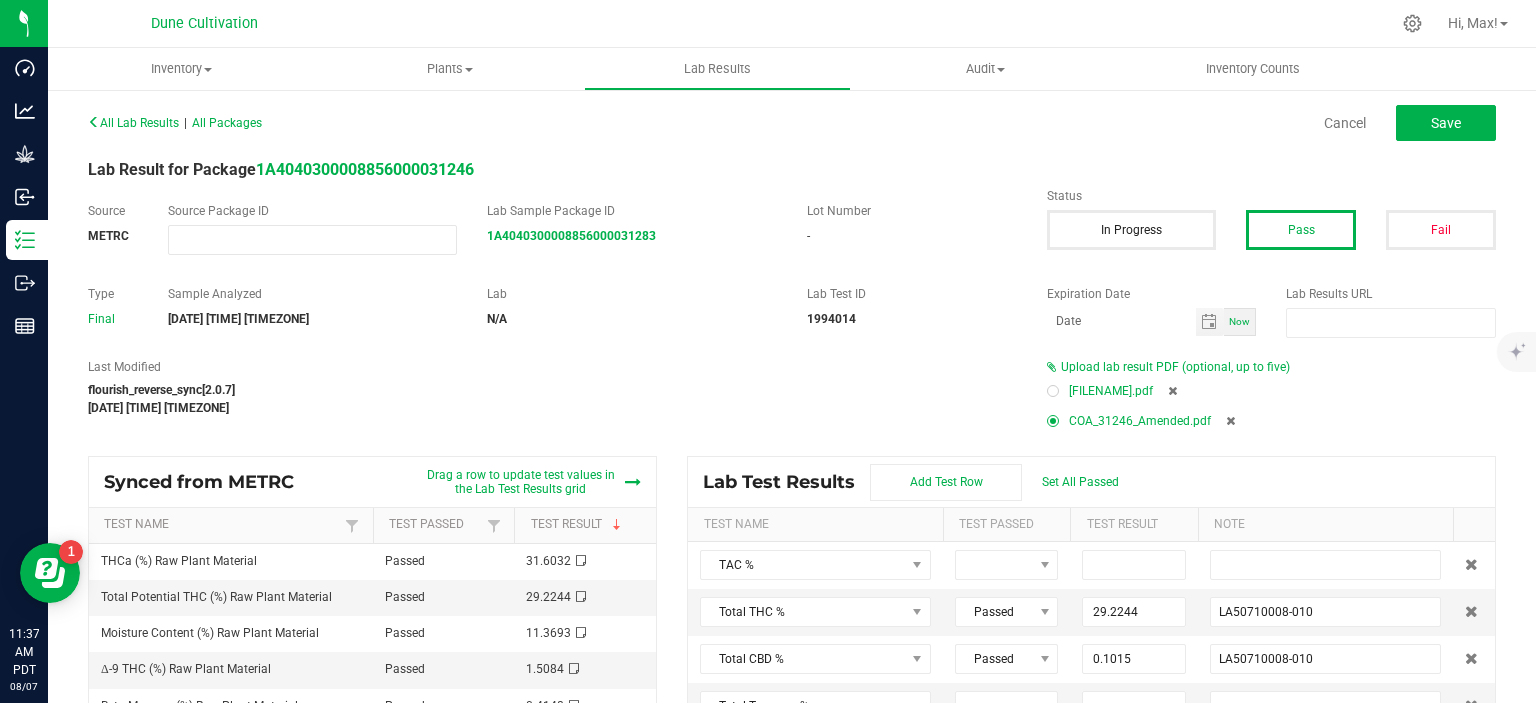 type on "0.1015" 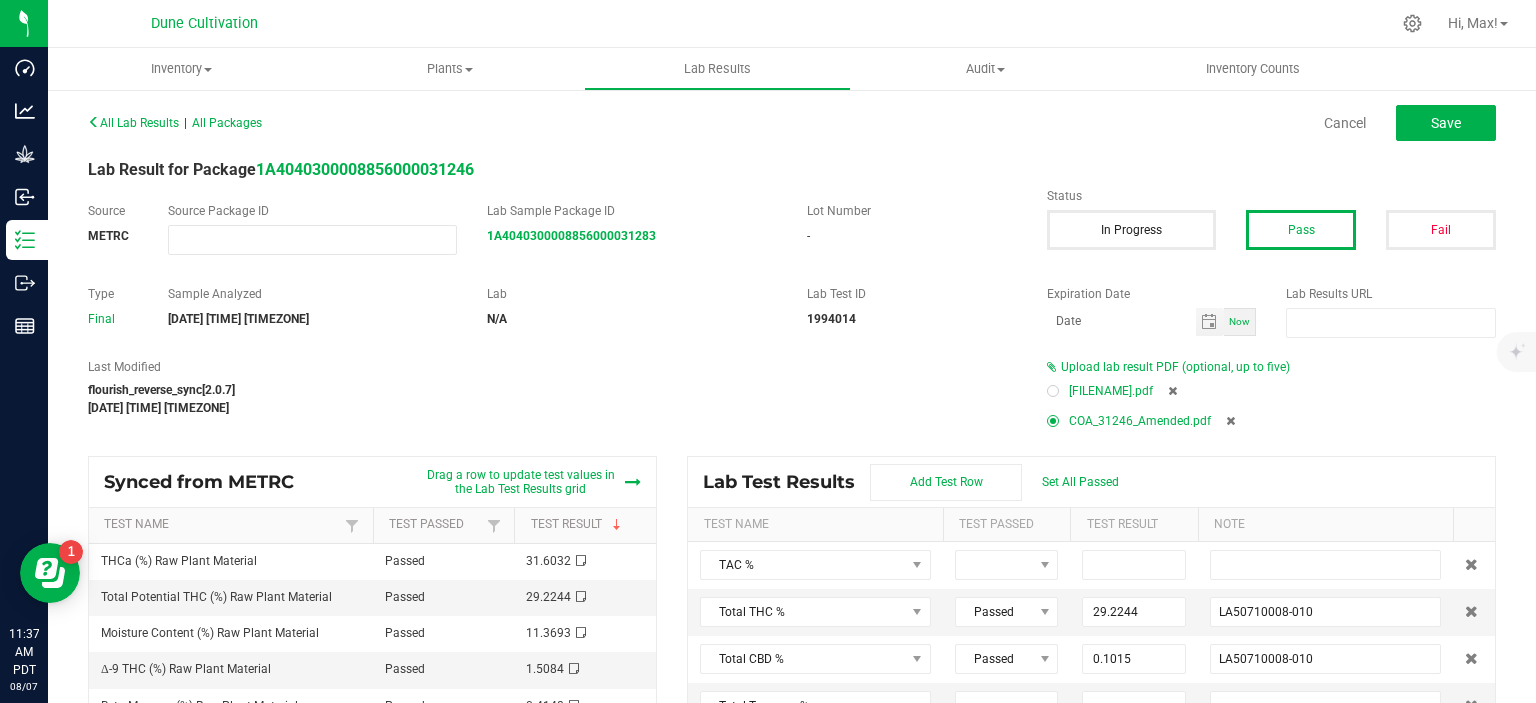 type on "0.0000" 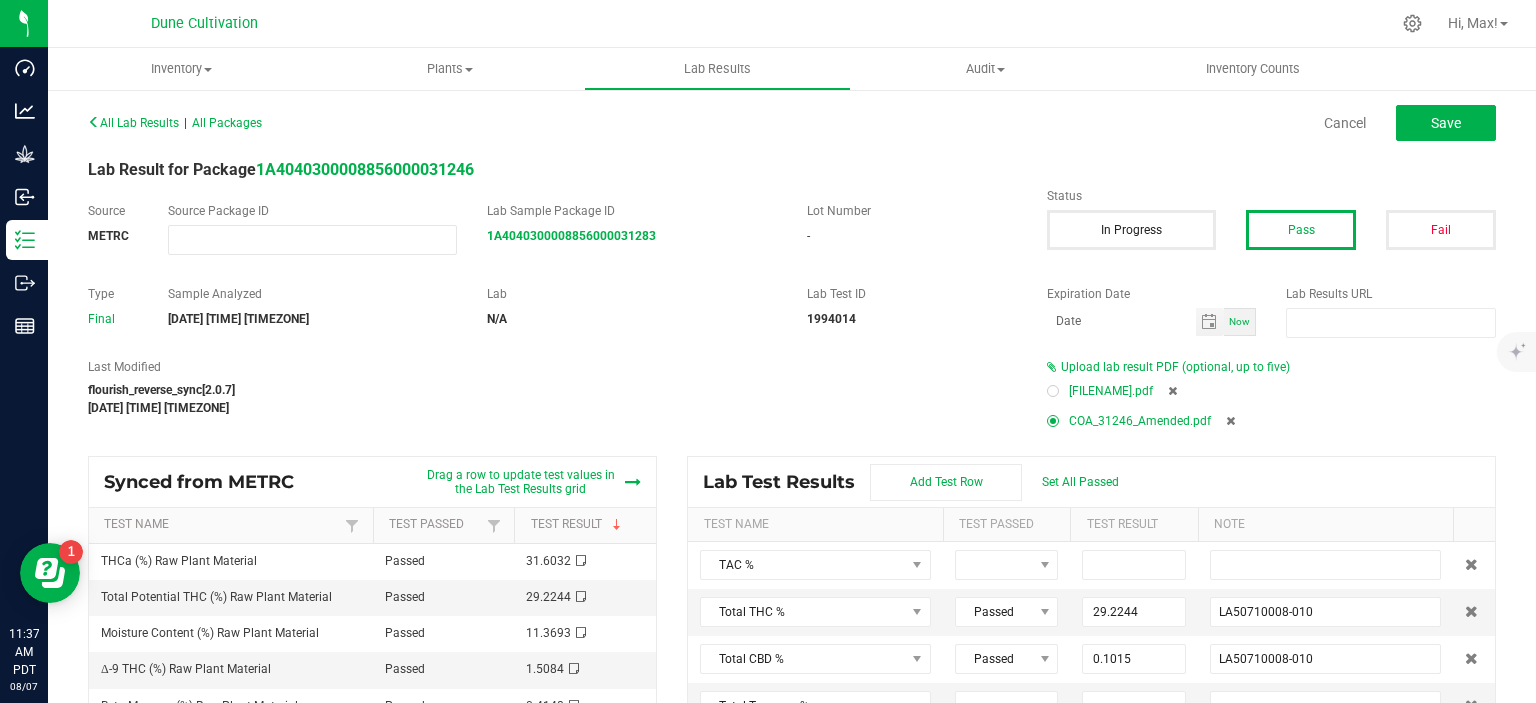 type on "<LOQ (0.001); LA50710008-010" 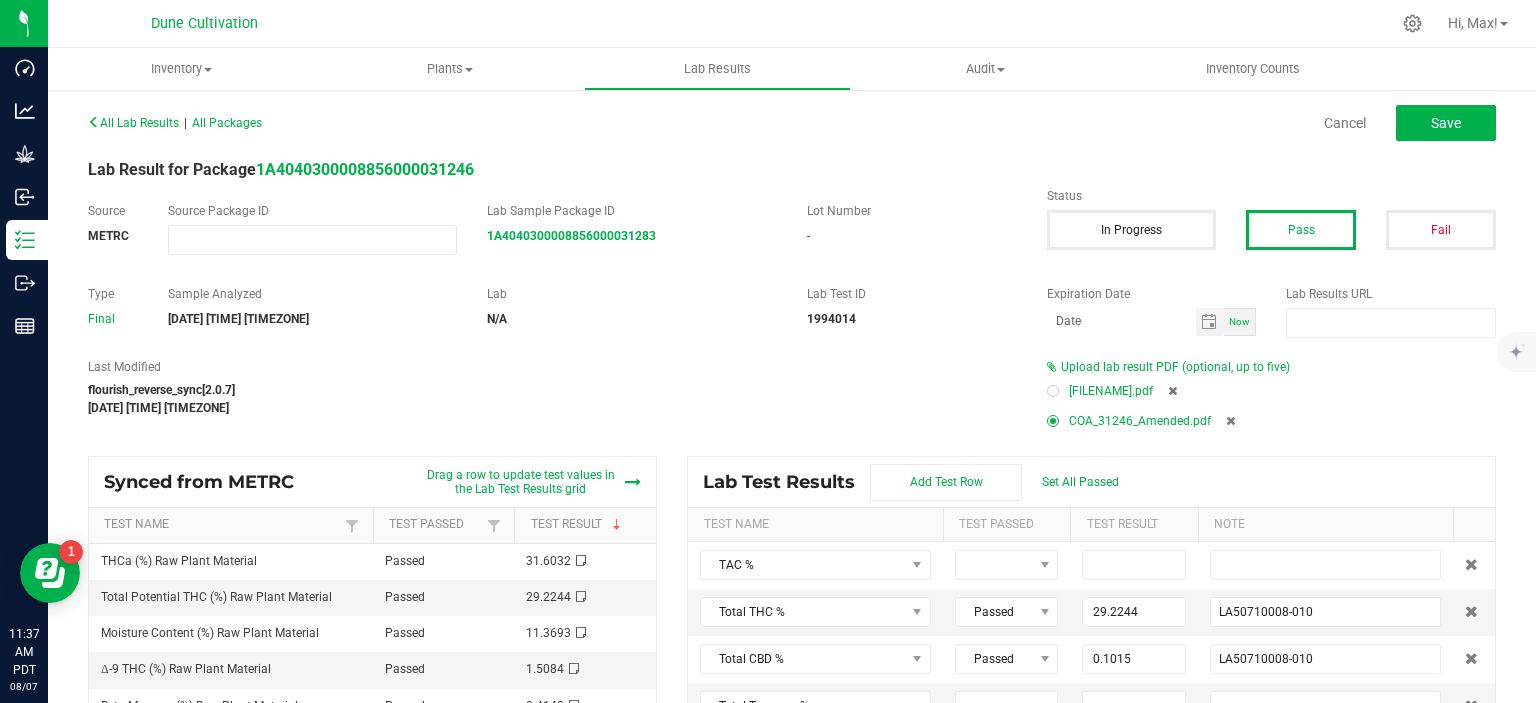 type on "0.0000" 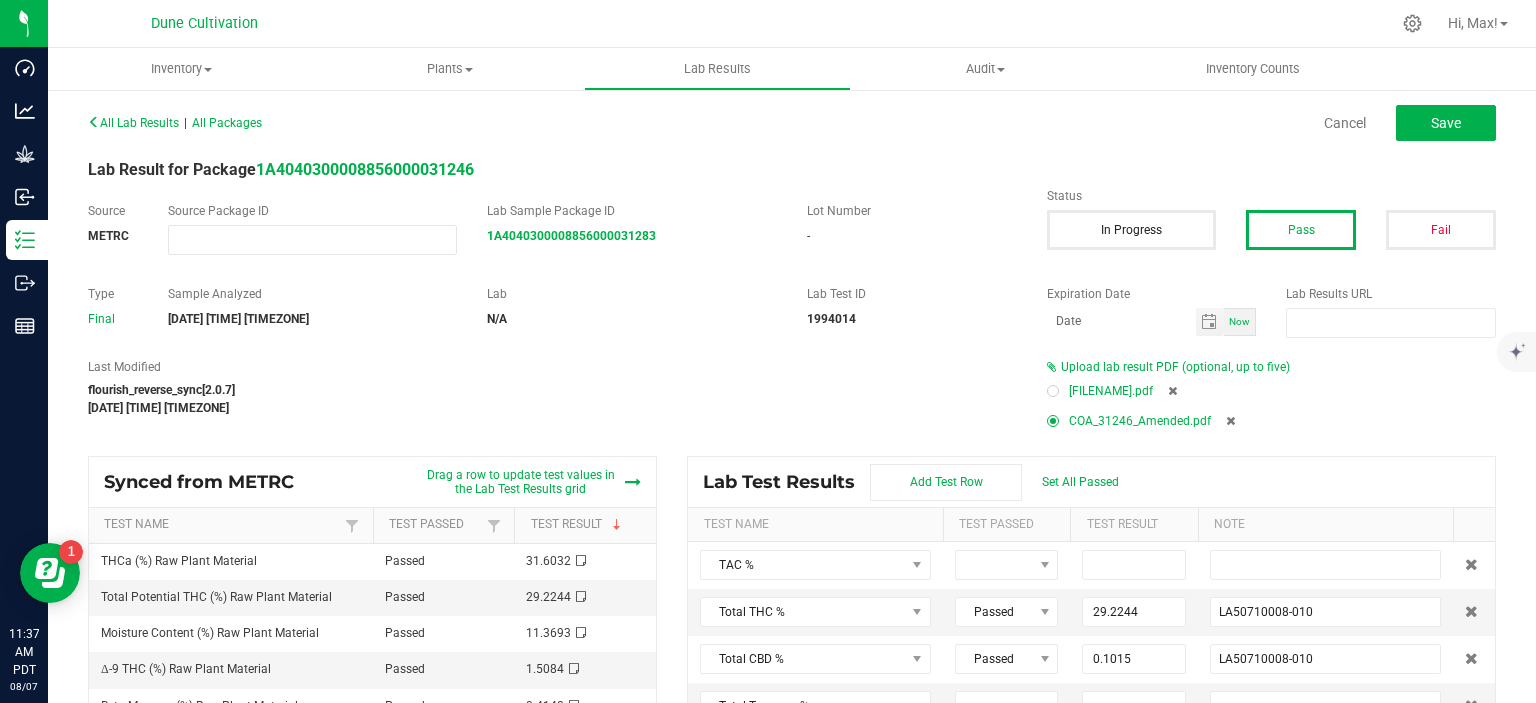 type on "<LOQ (0.001); LA50710008-010" 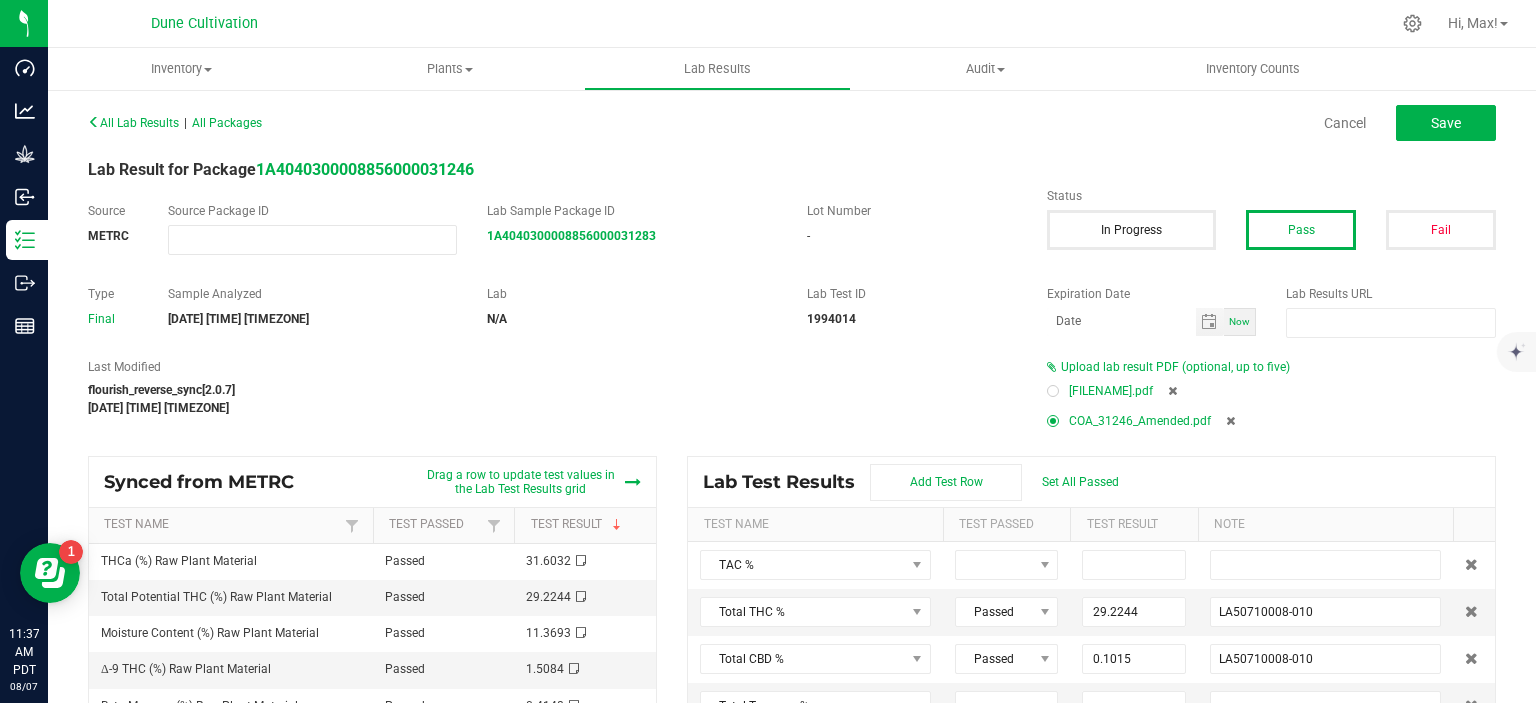 type on "0.0000" 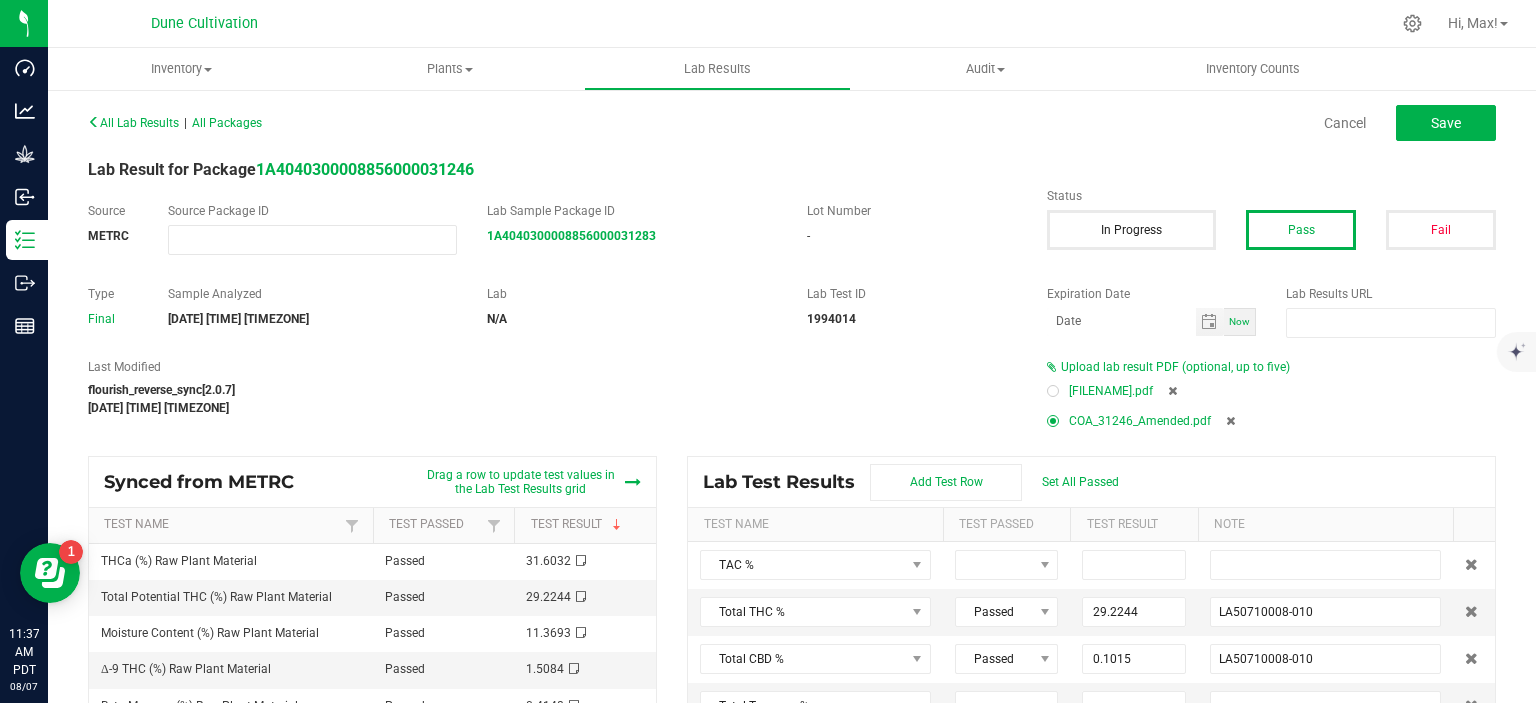 type on "<LOQ (0.02); LA50710008-010" 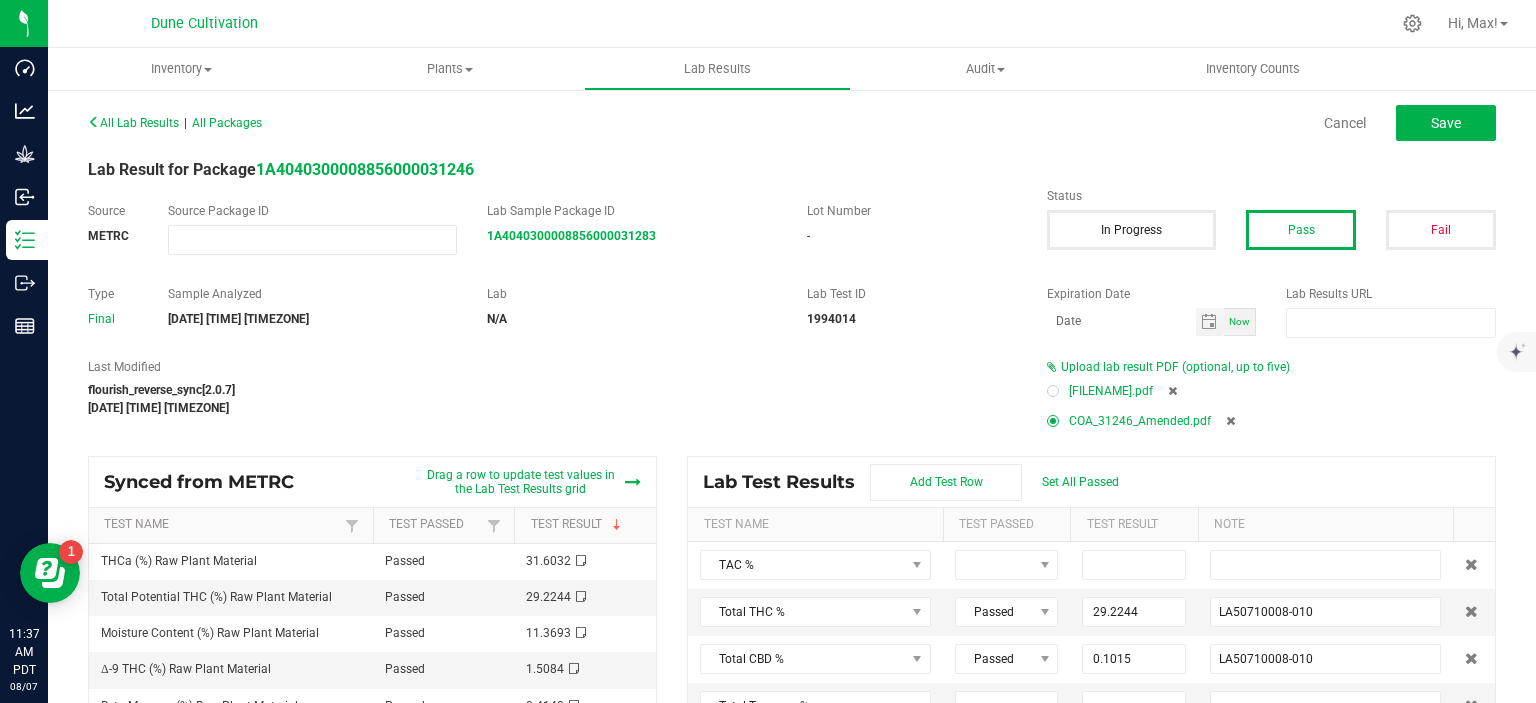type on "0.1159" 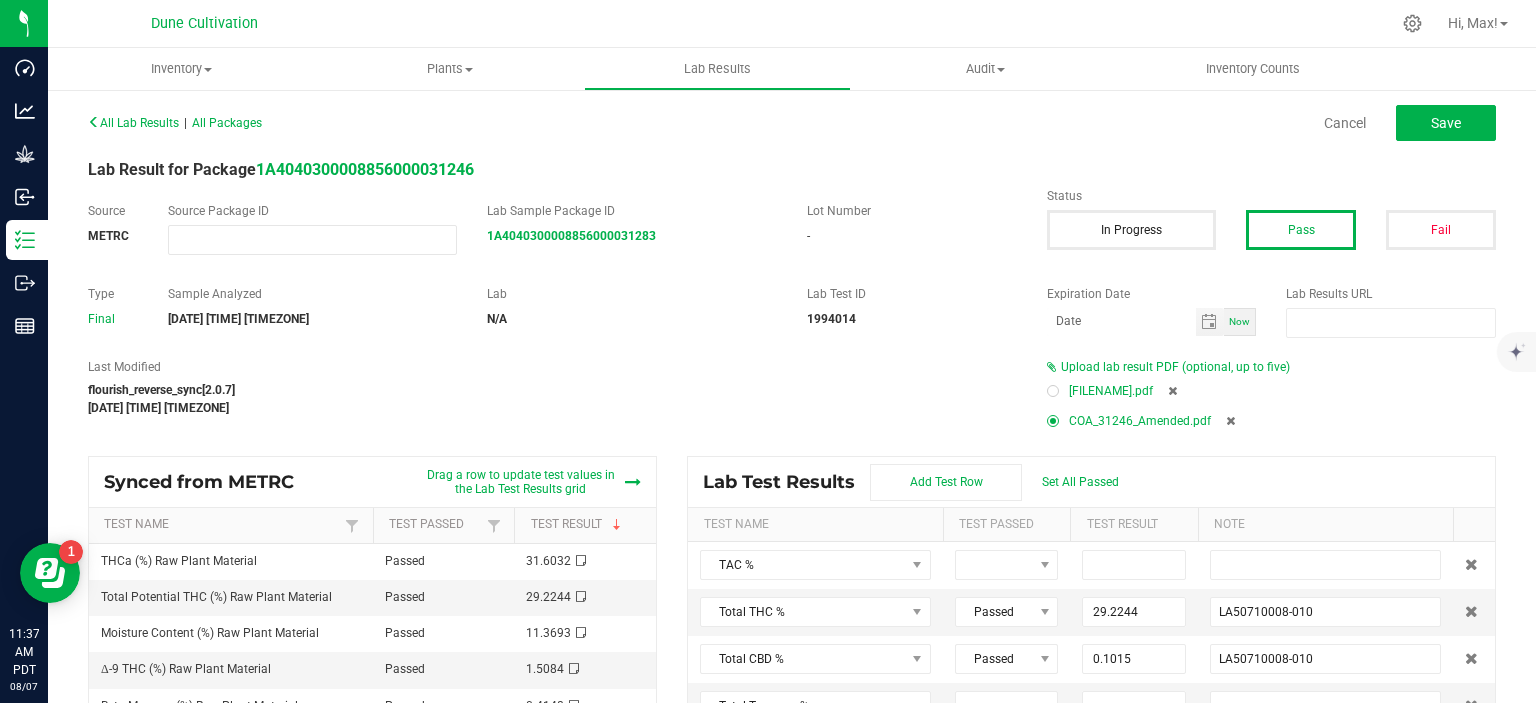 type on "LA50710008-010" 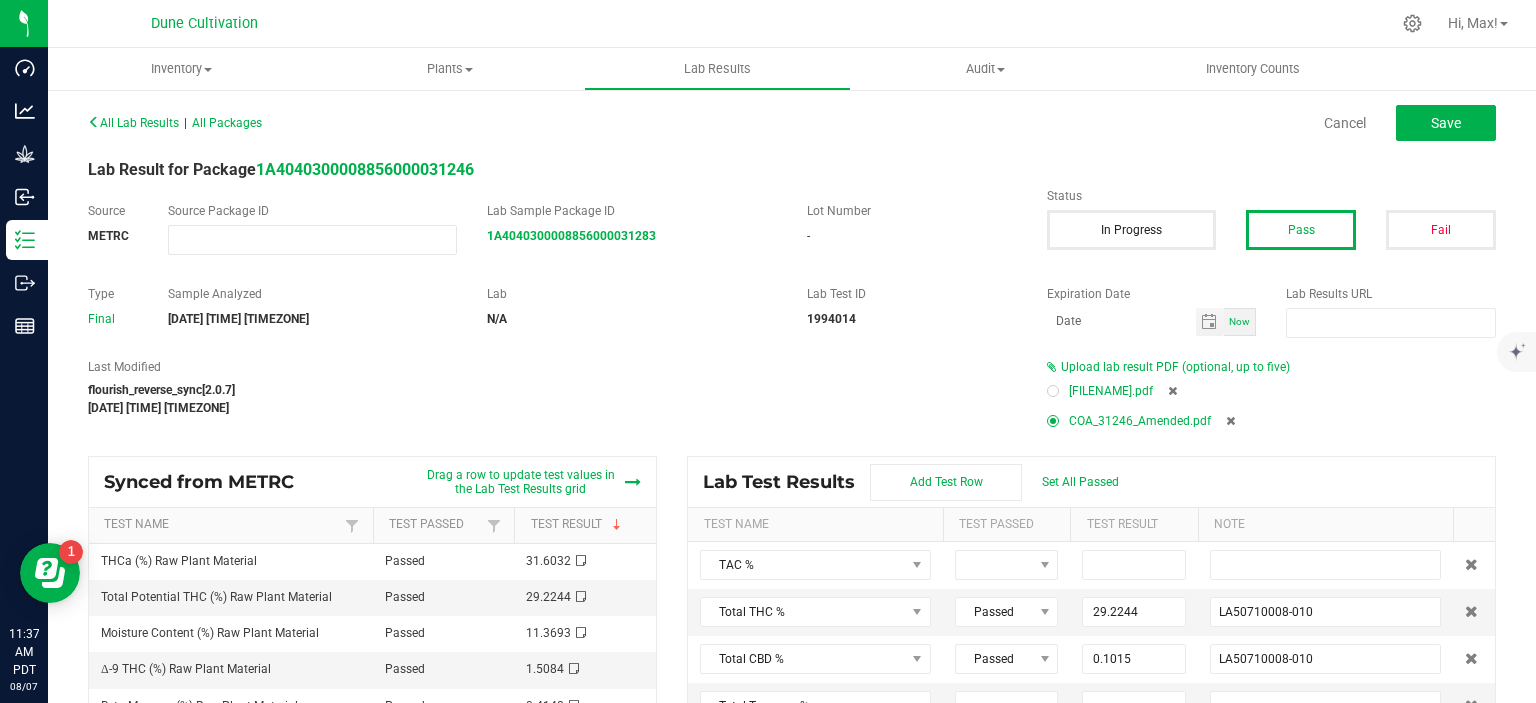 type on "0.0425" 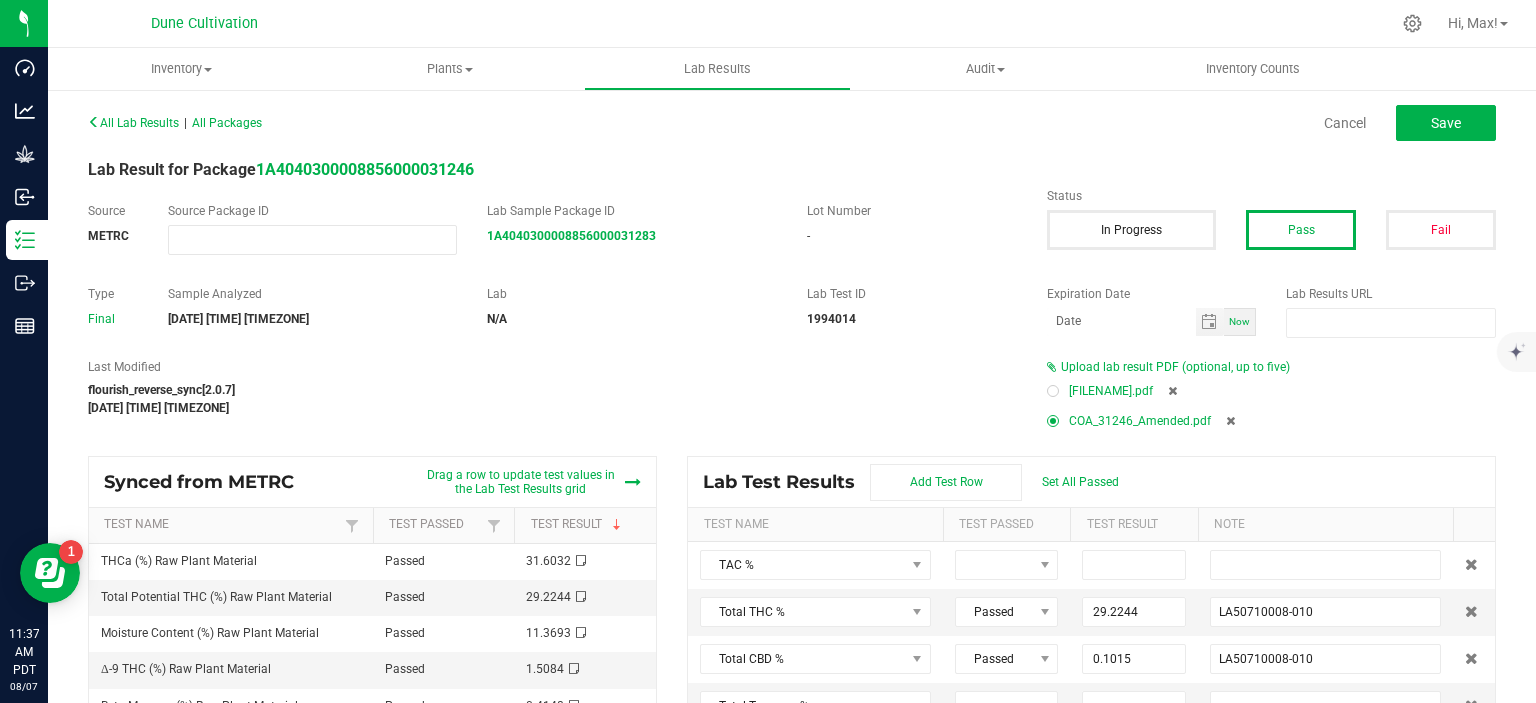 type on "LA50710008-010" 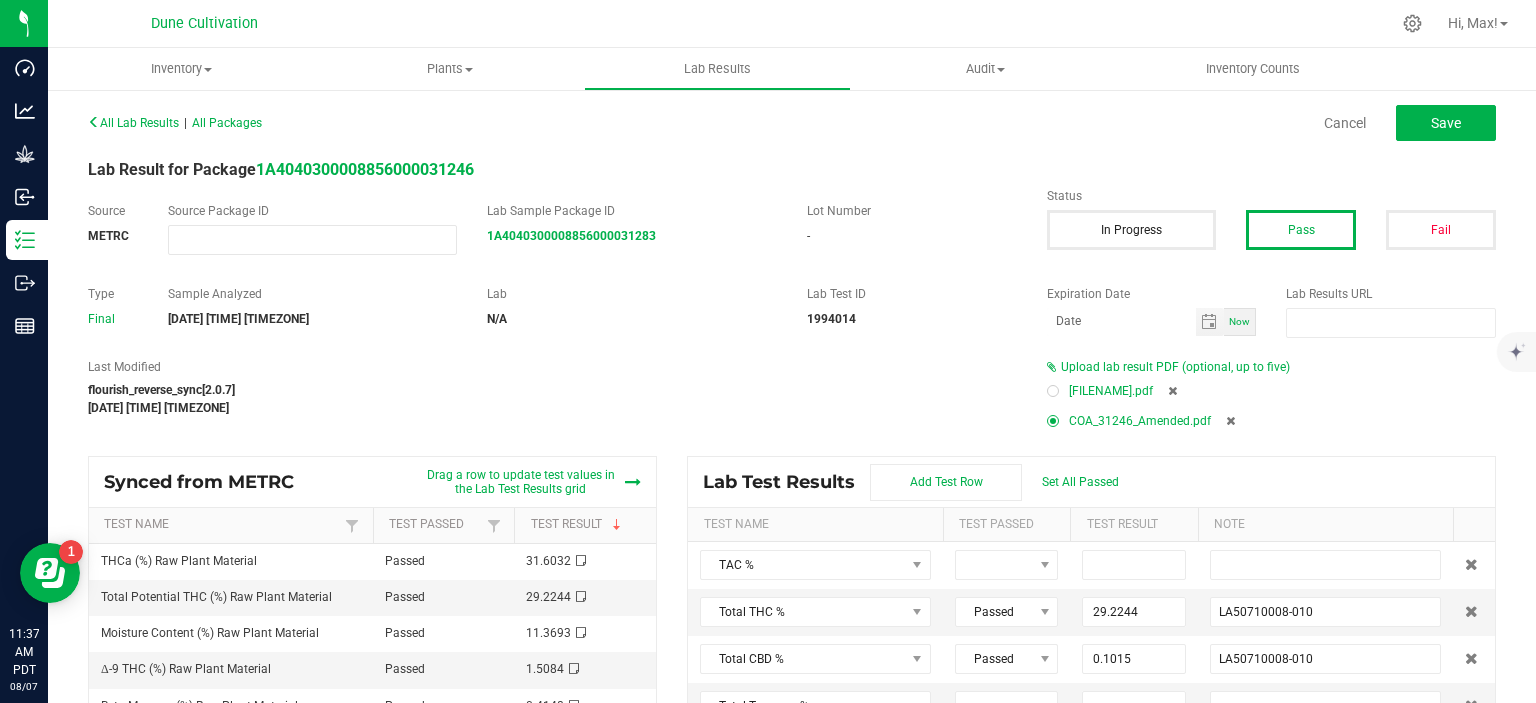 type on "0.0621" 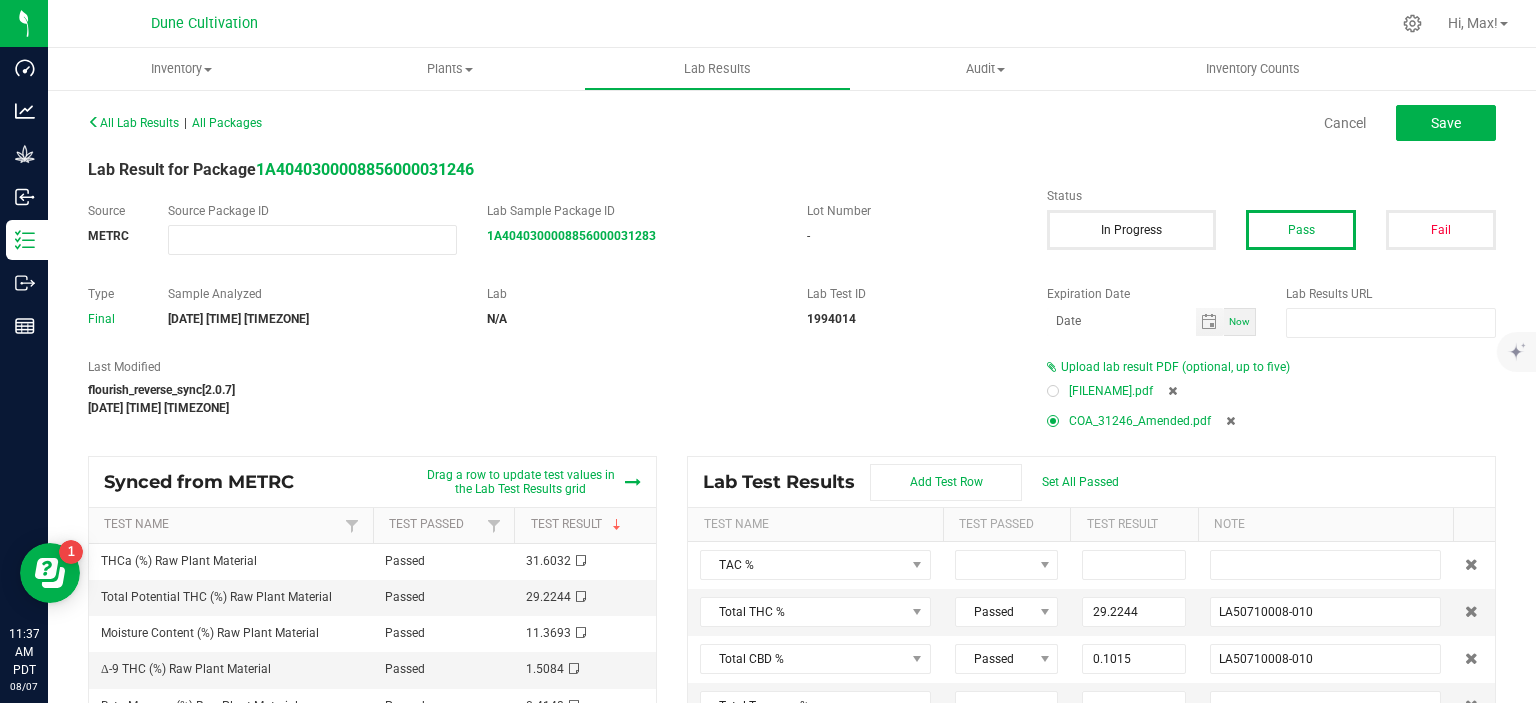 type on "LA50710008-010" 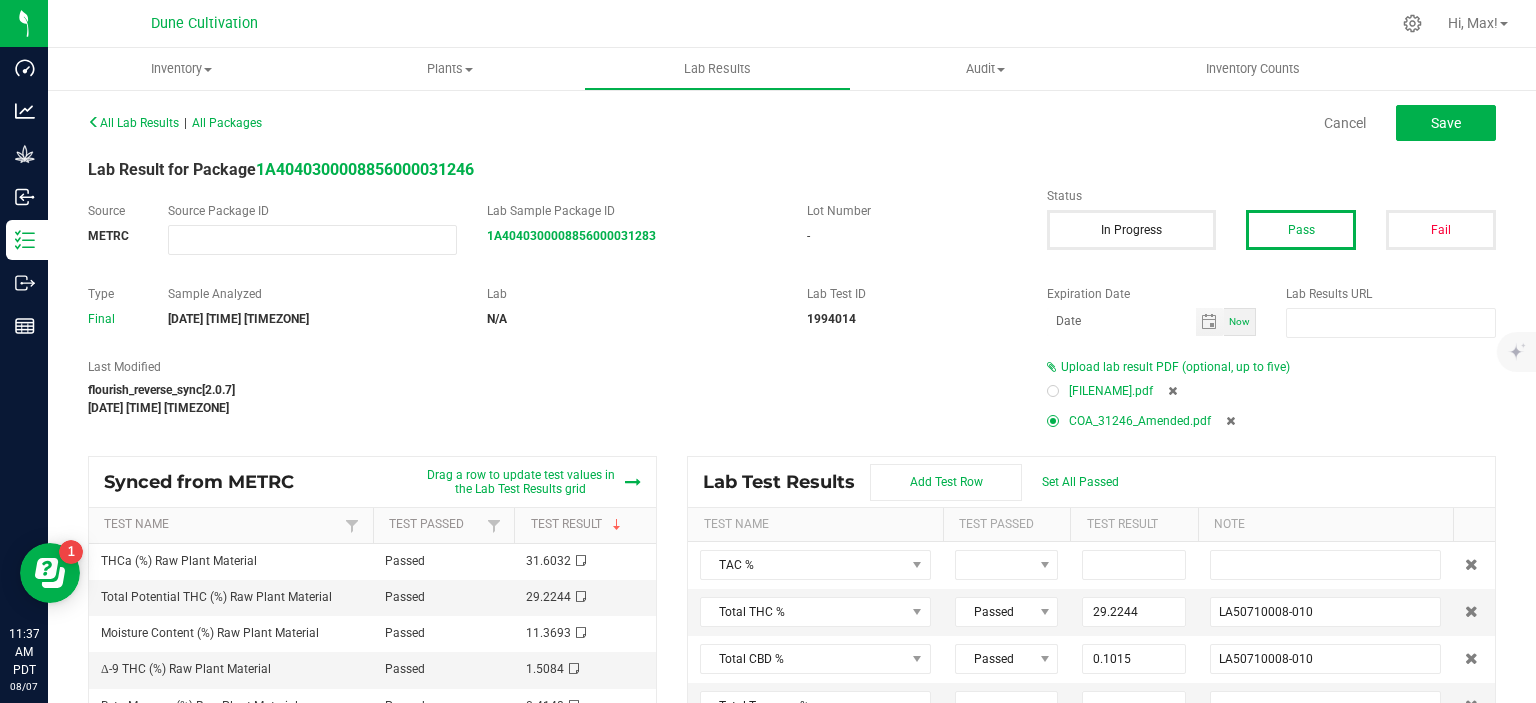 type on "0.2900" 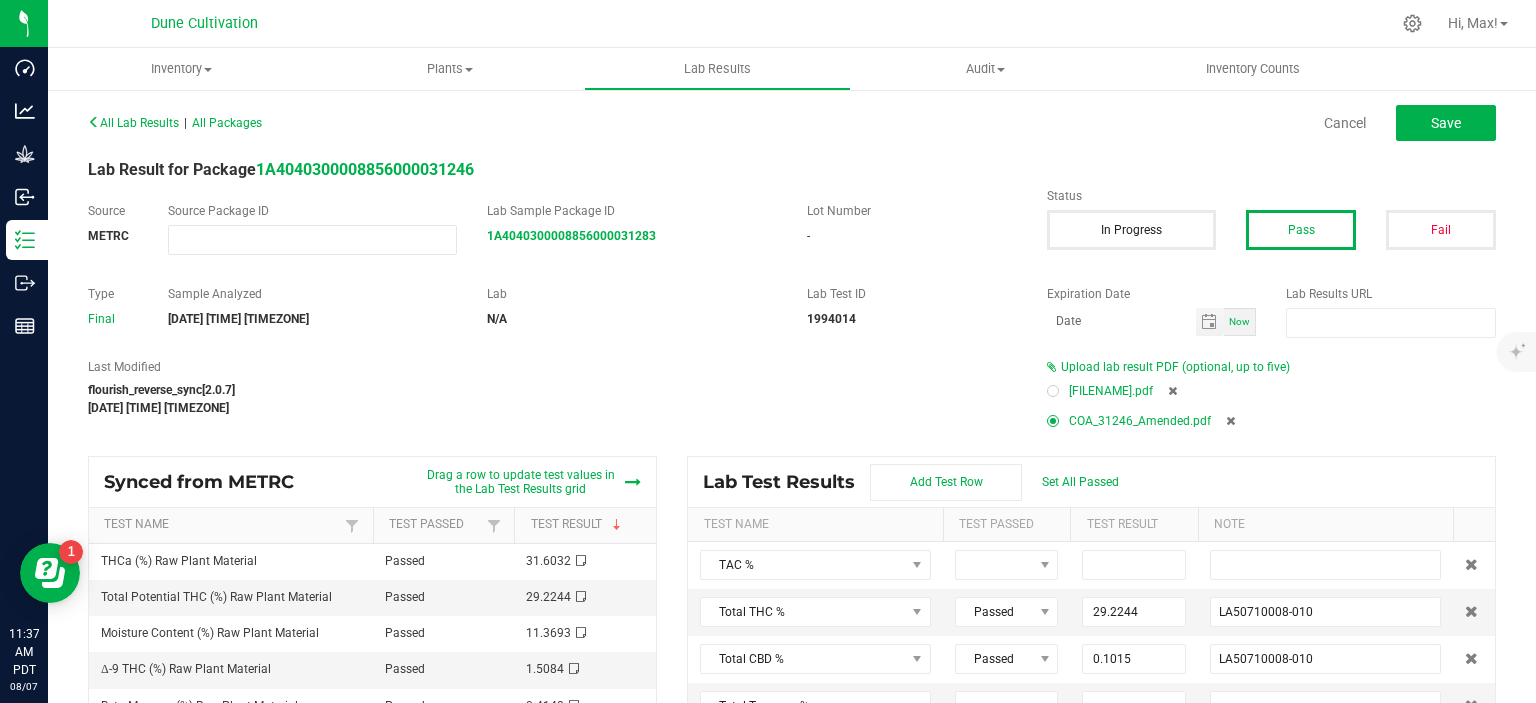 type on "LA50710008-010" 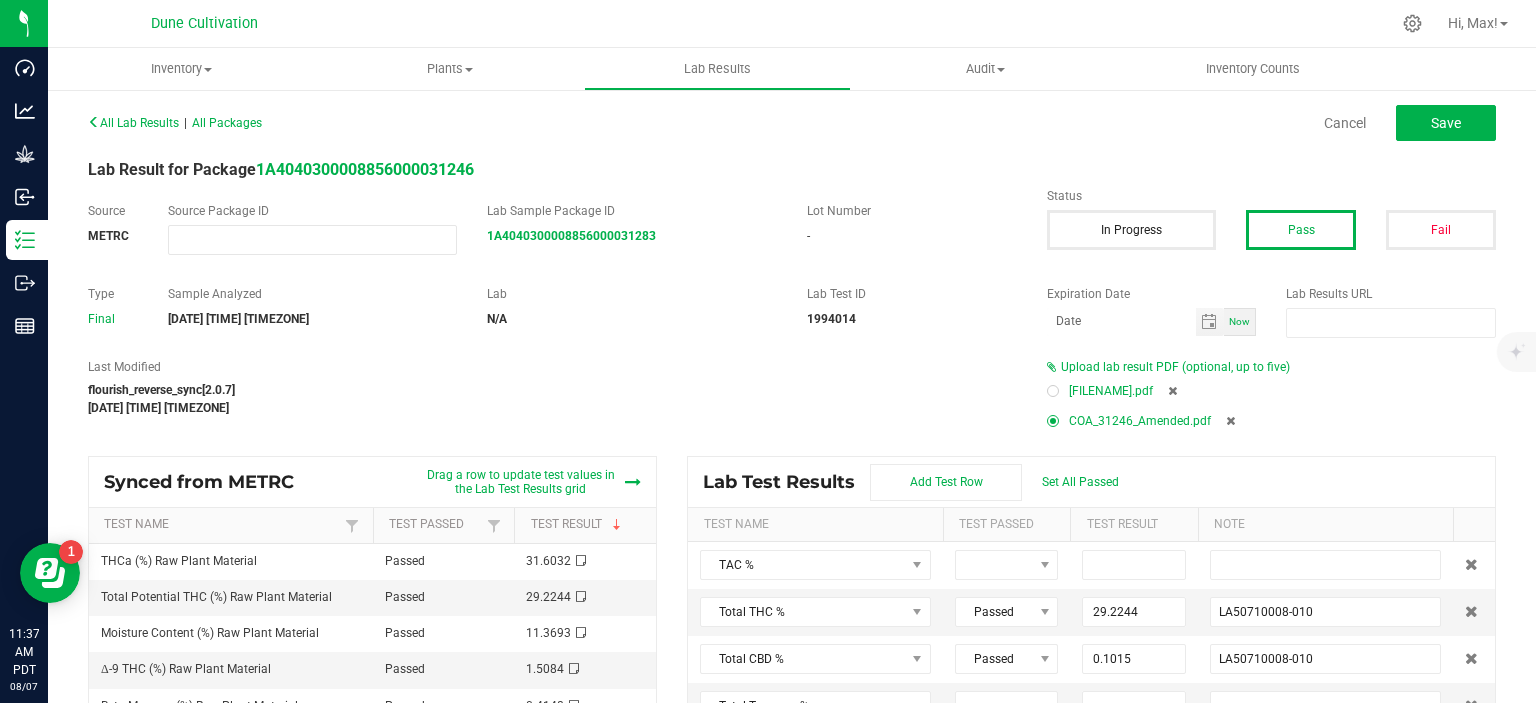 type on "0.0460" 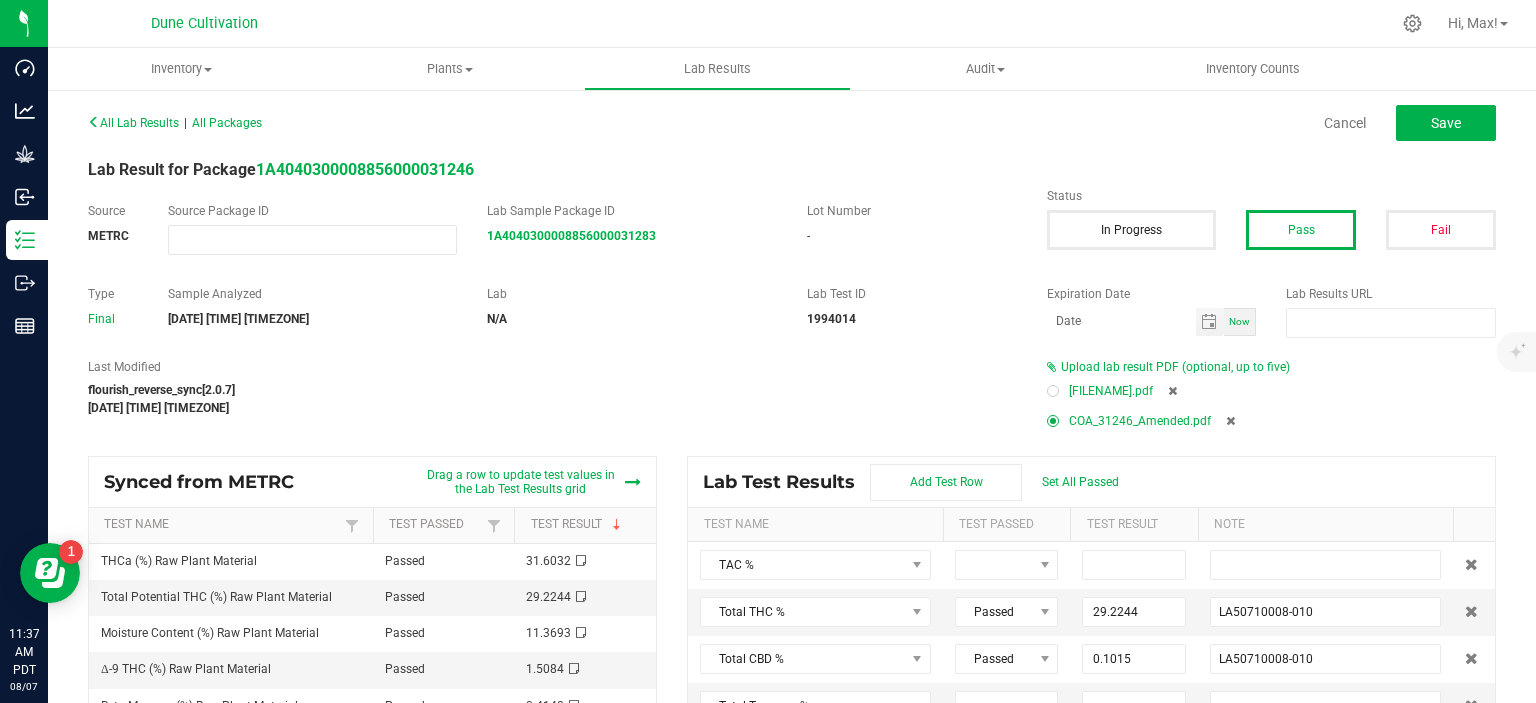 type on "LA50710008-010" 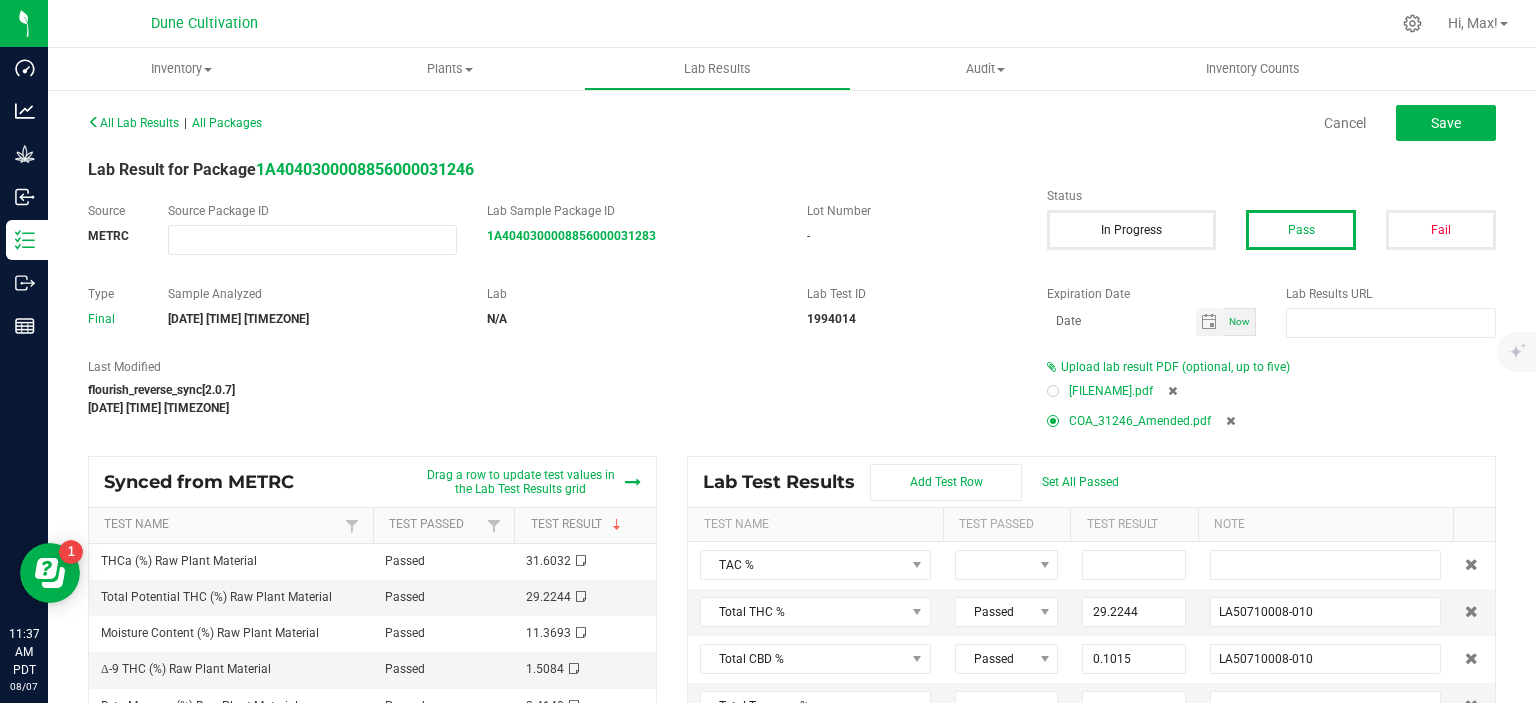 type on "0.2277" 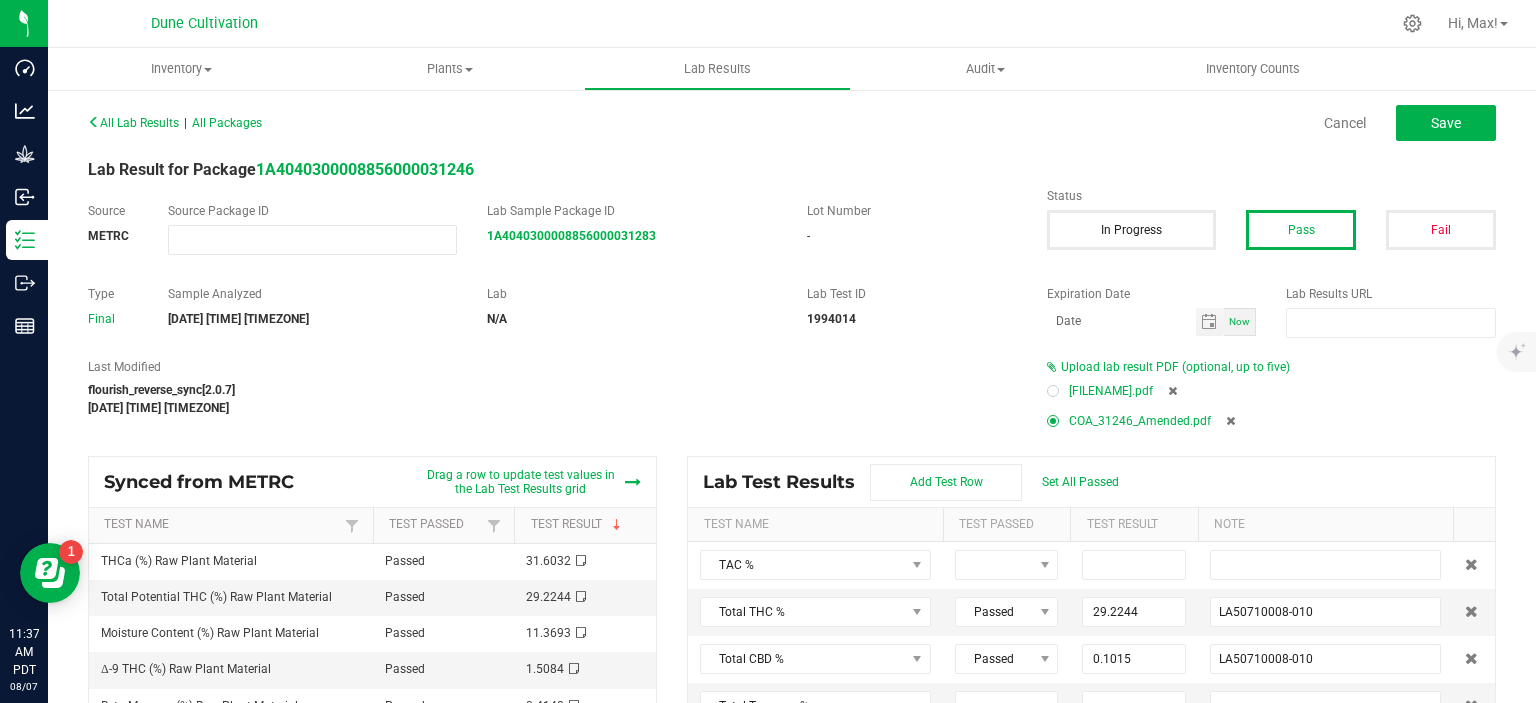 type on "LA50710008-010" 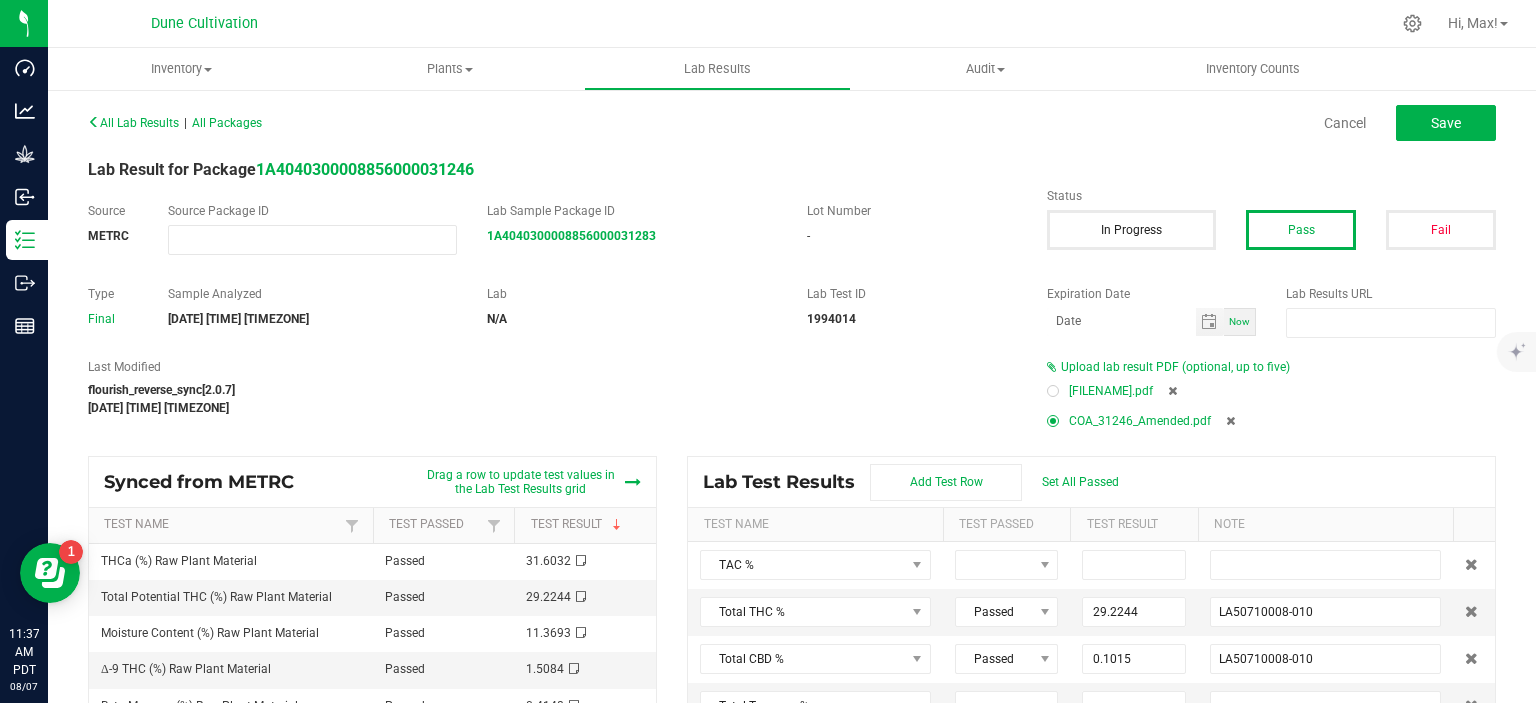 type on "0.1104" 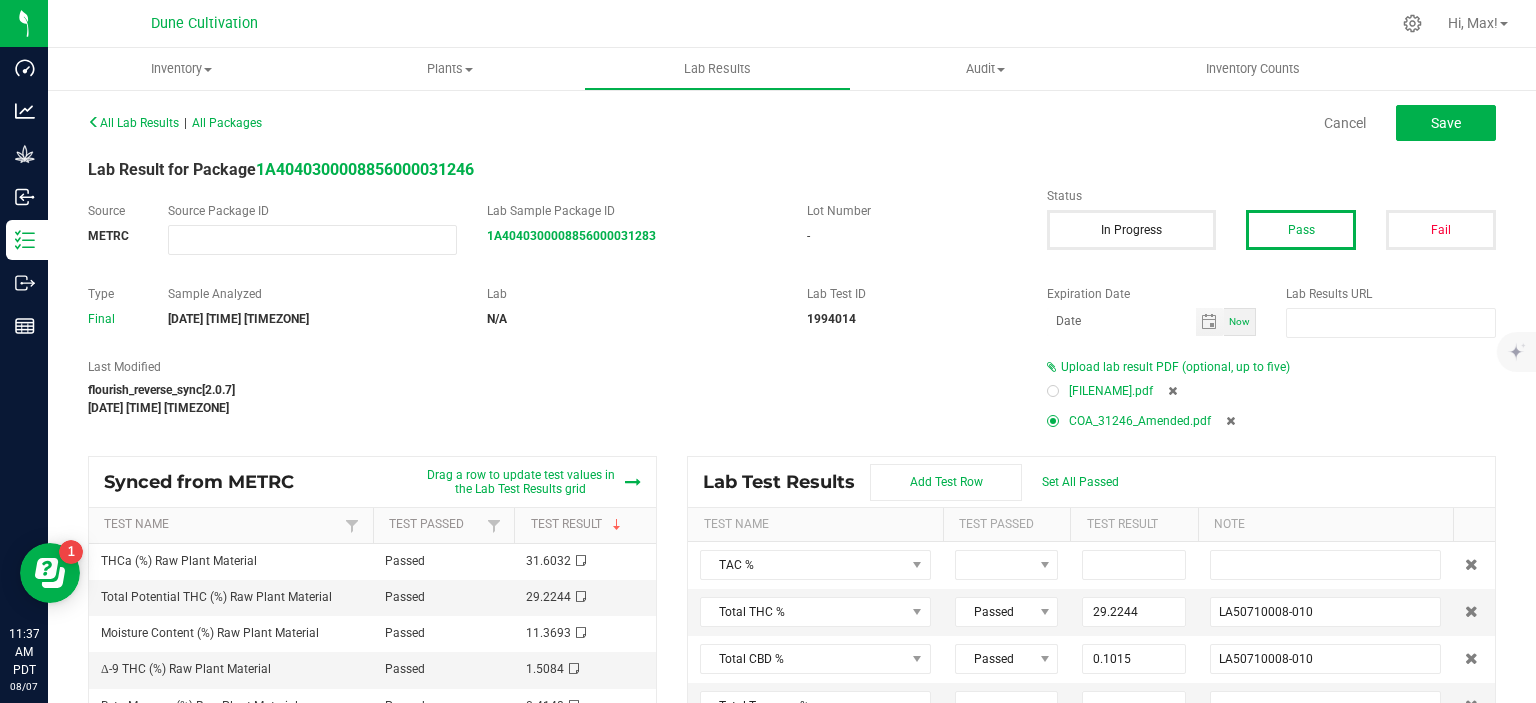 type on "LA50710008-010" 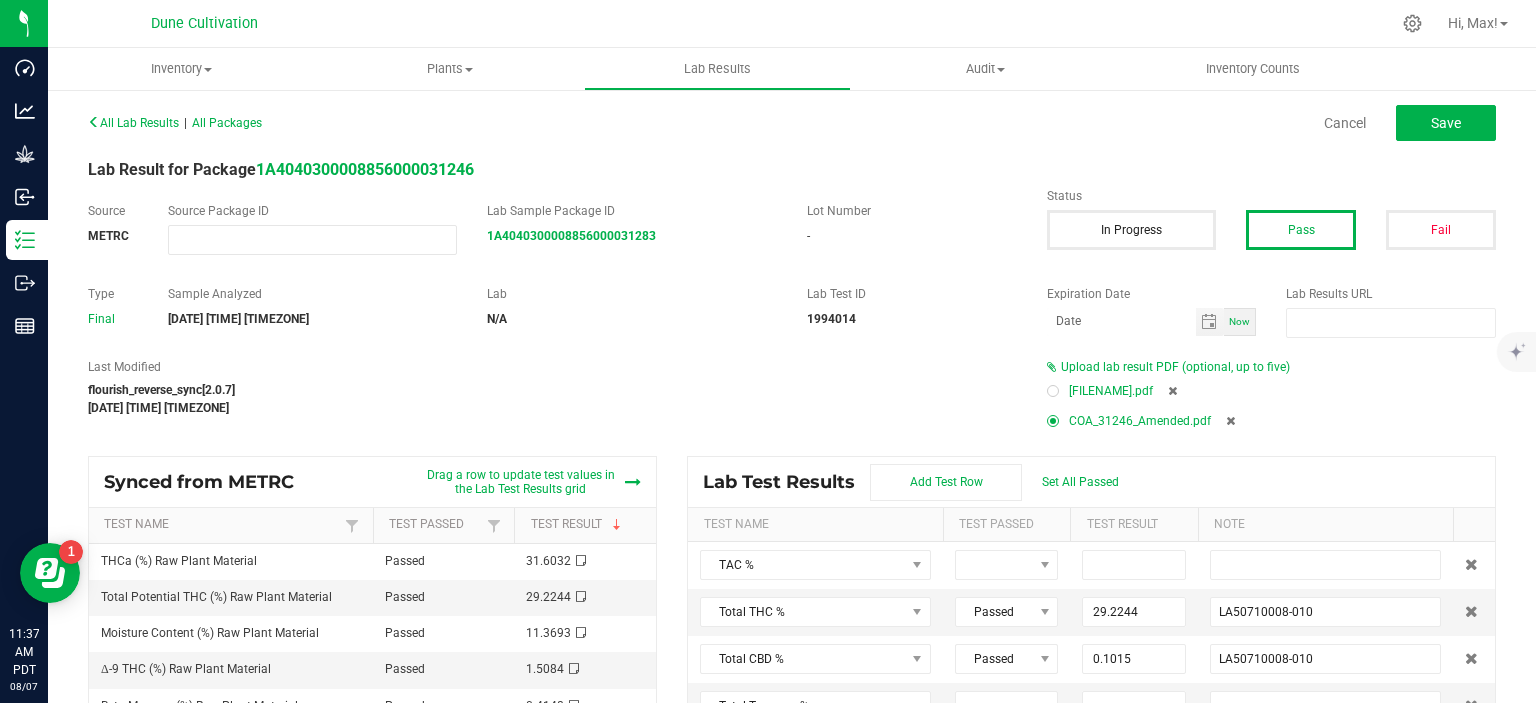 type on "0.4148" 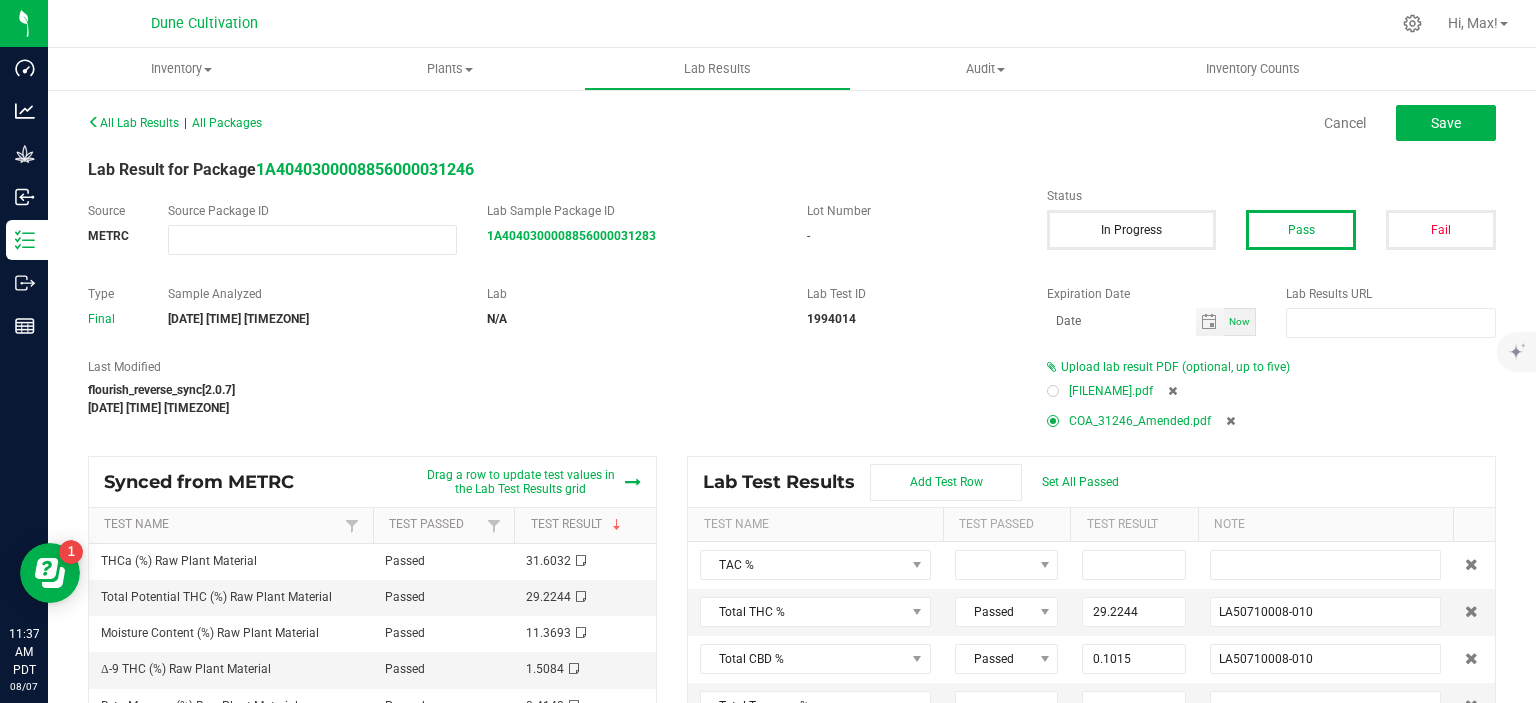 type on "LA50710008-010" 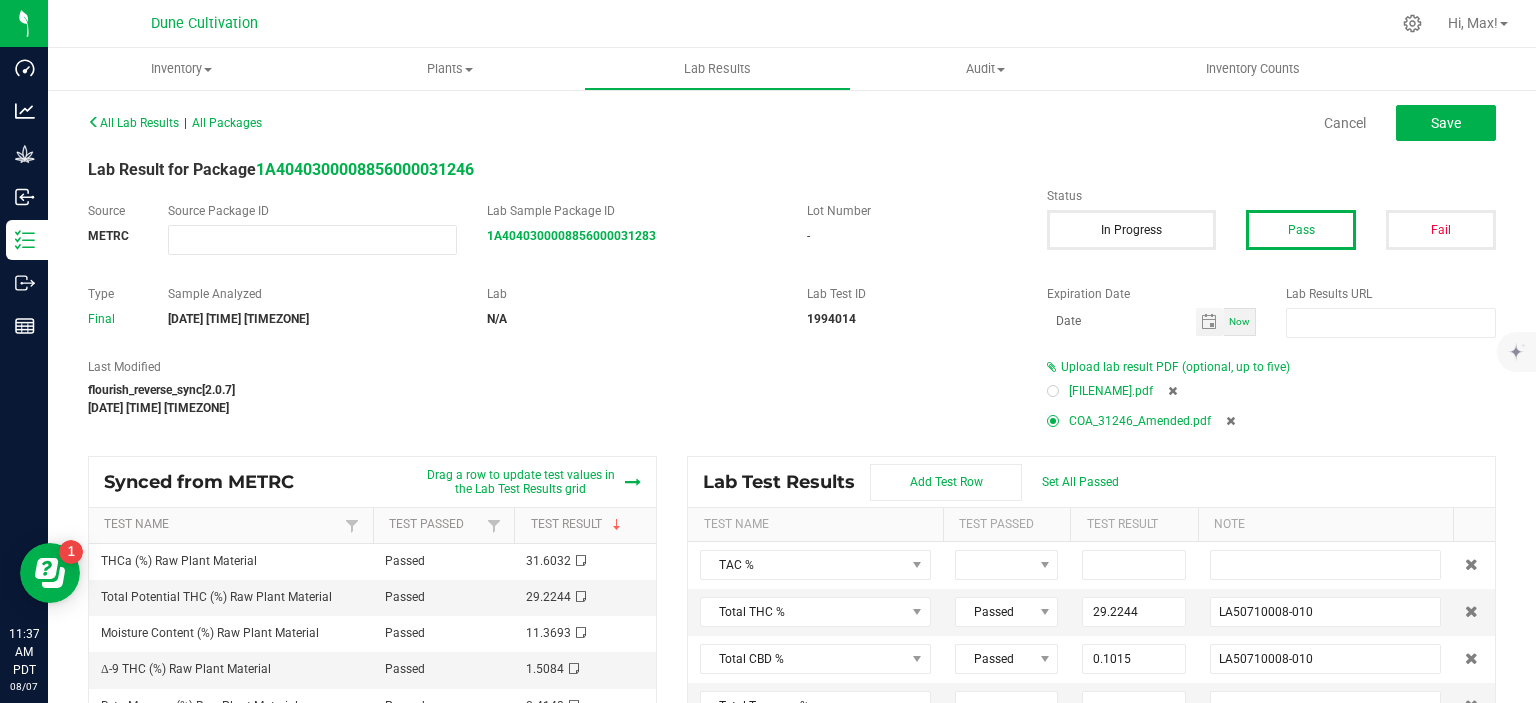 type on "0.0621" 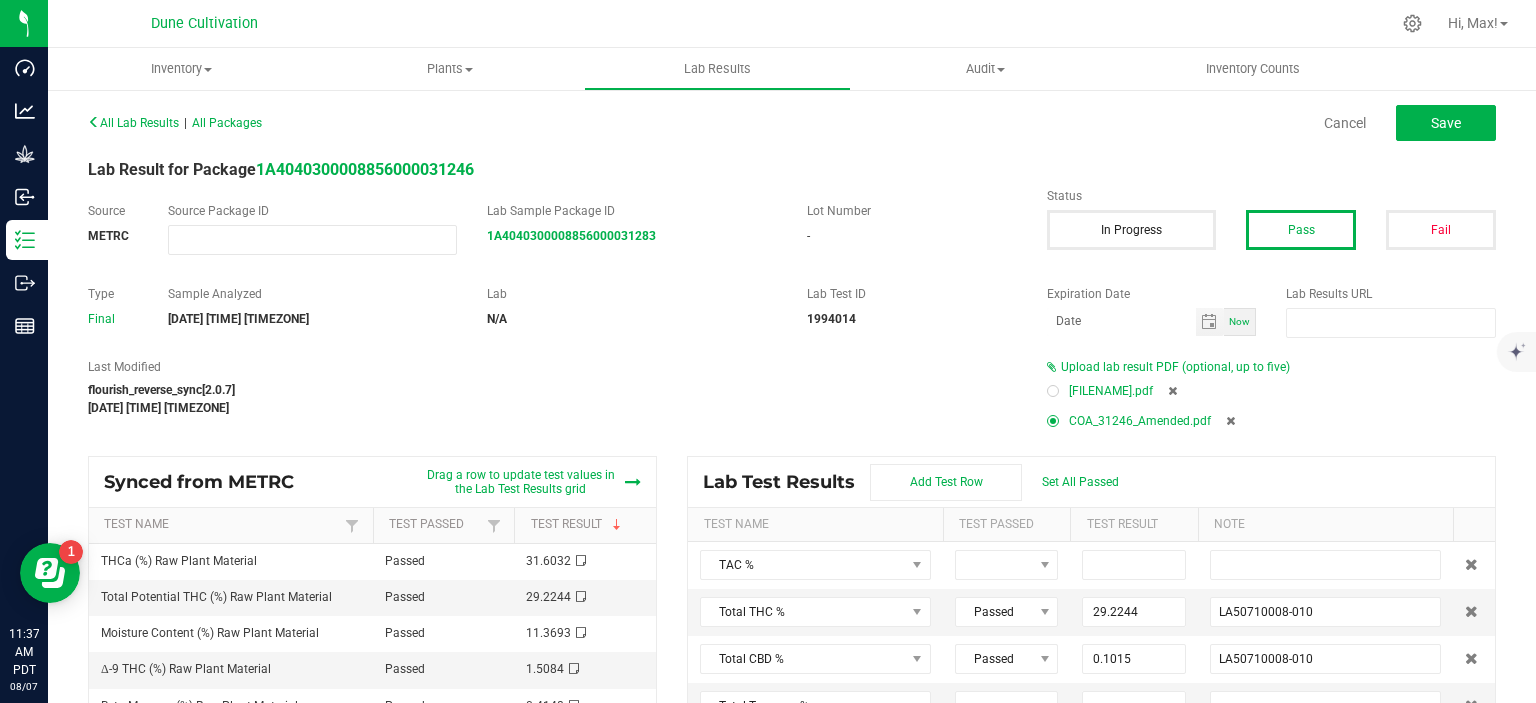 type on "LA50710008-010" 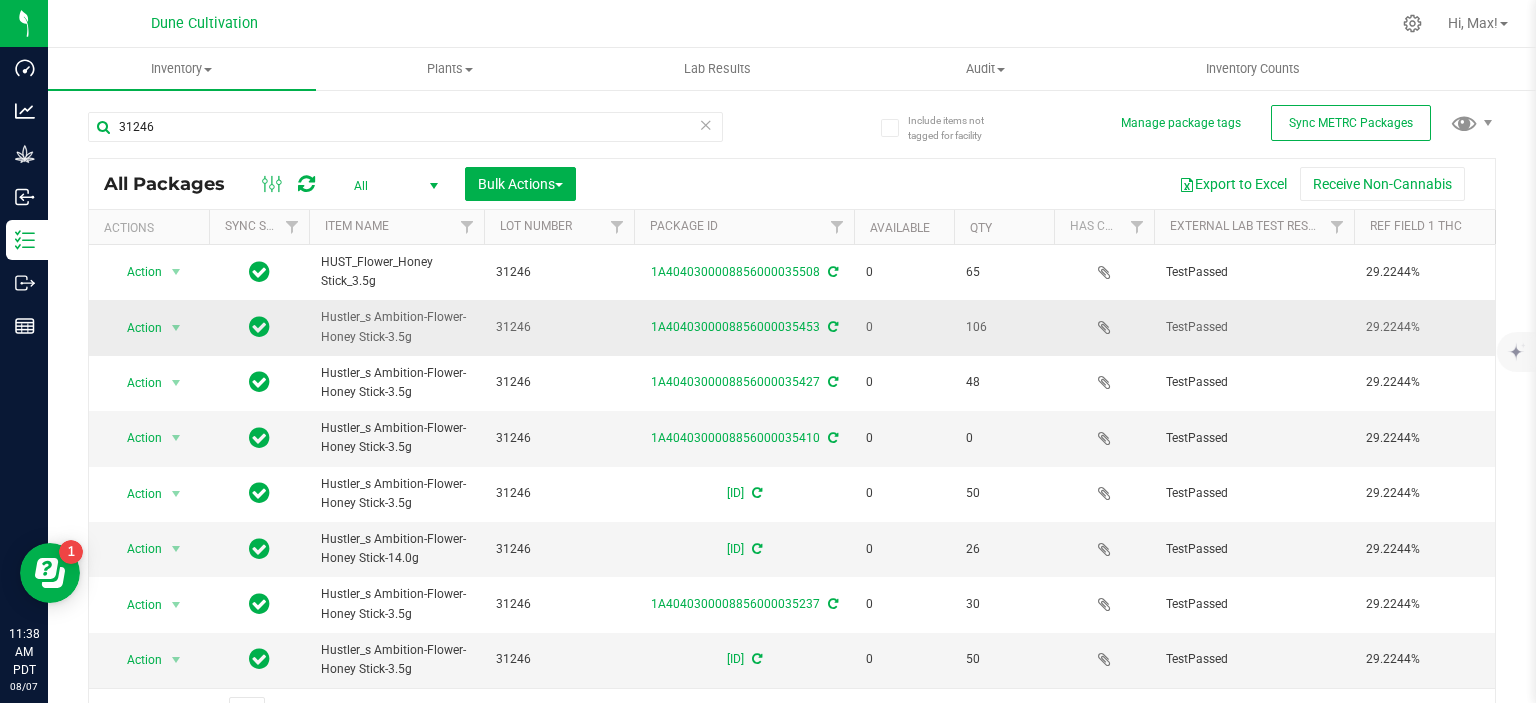 scroll, scrollTop: 0, scrollLeft: 360, axis: horizontal 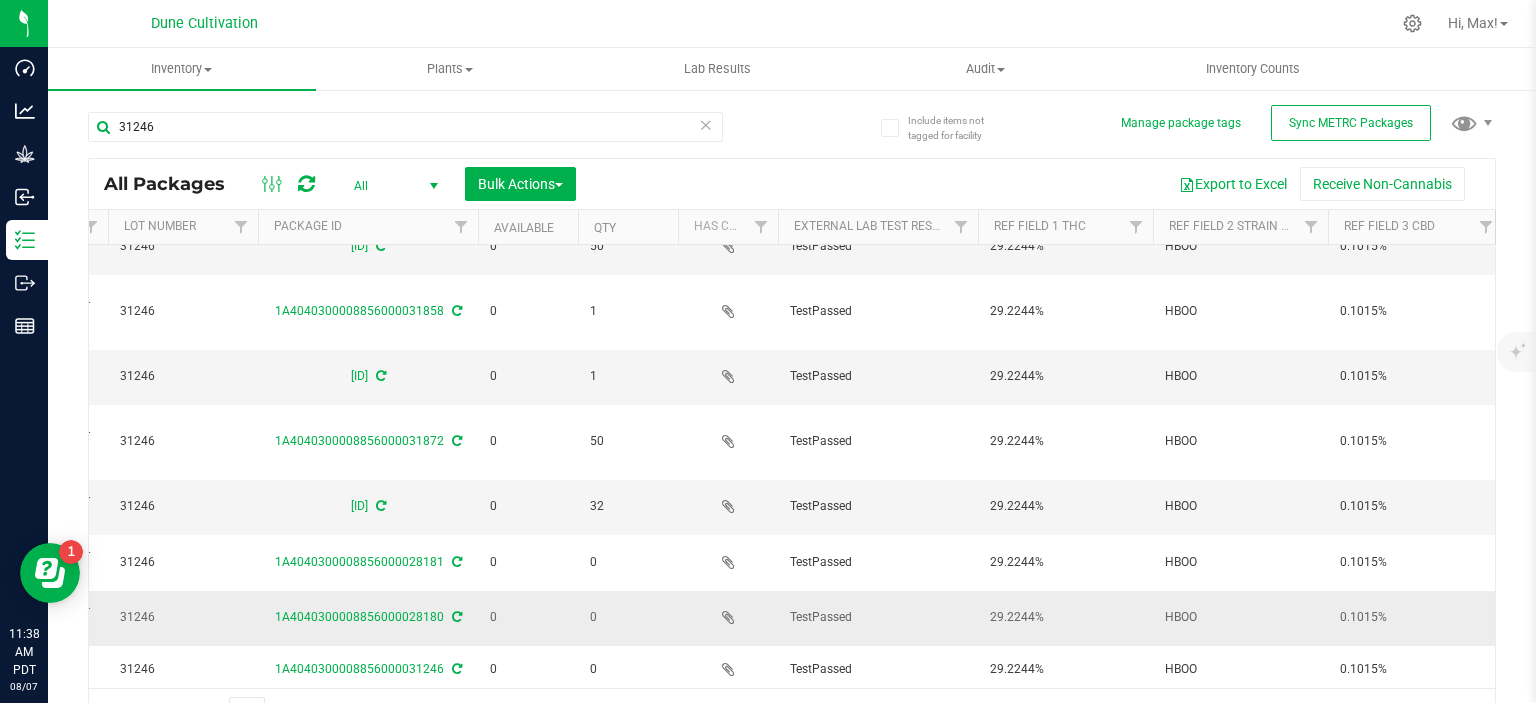 click on "HBOO" at bounding box center (1240, 617) 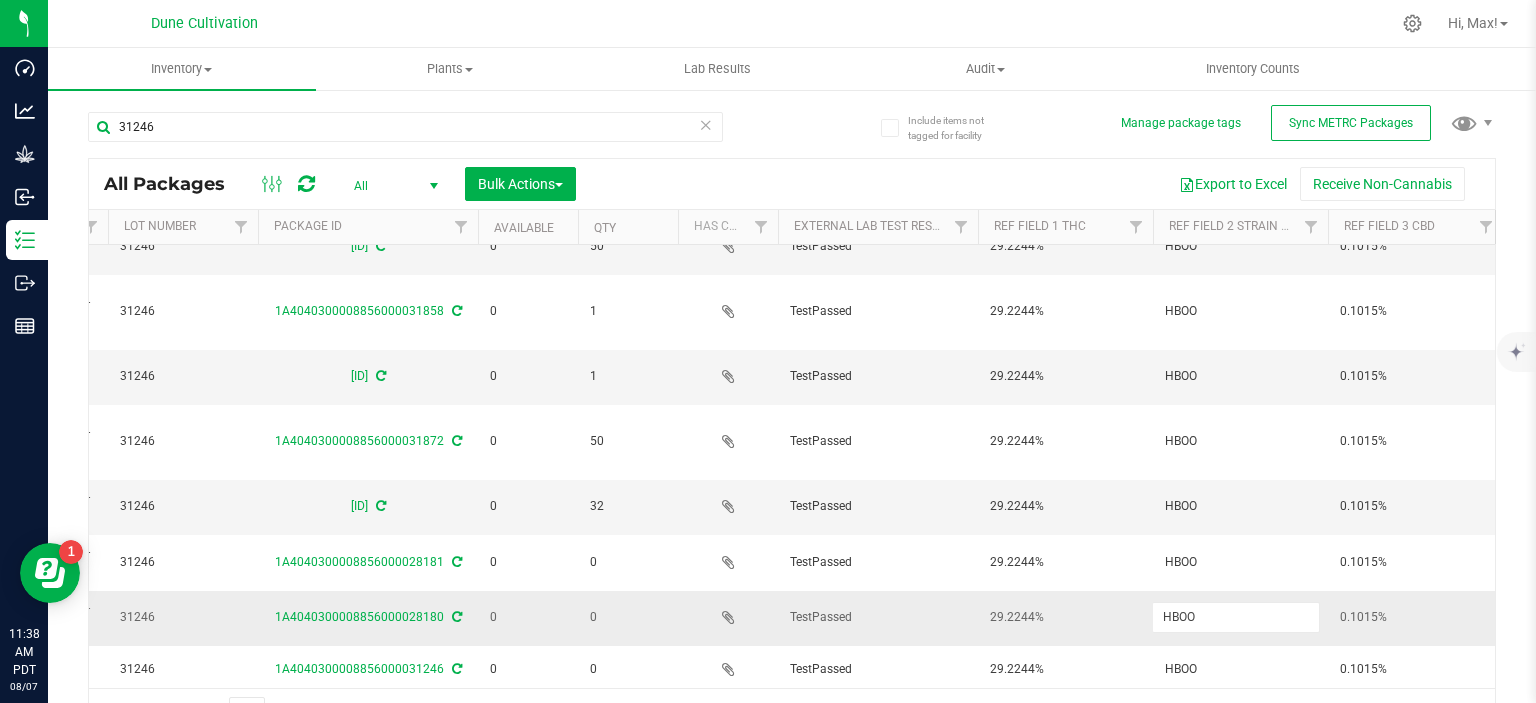 click on "HBOO" at bounding box center [1236, 617] 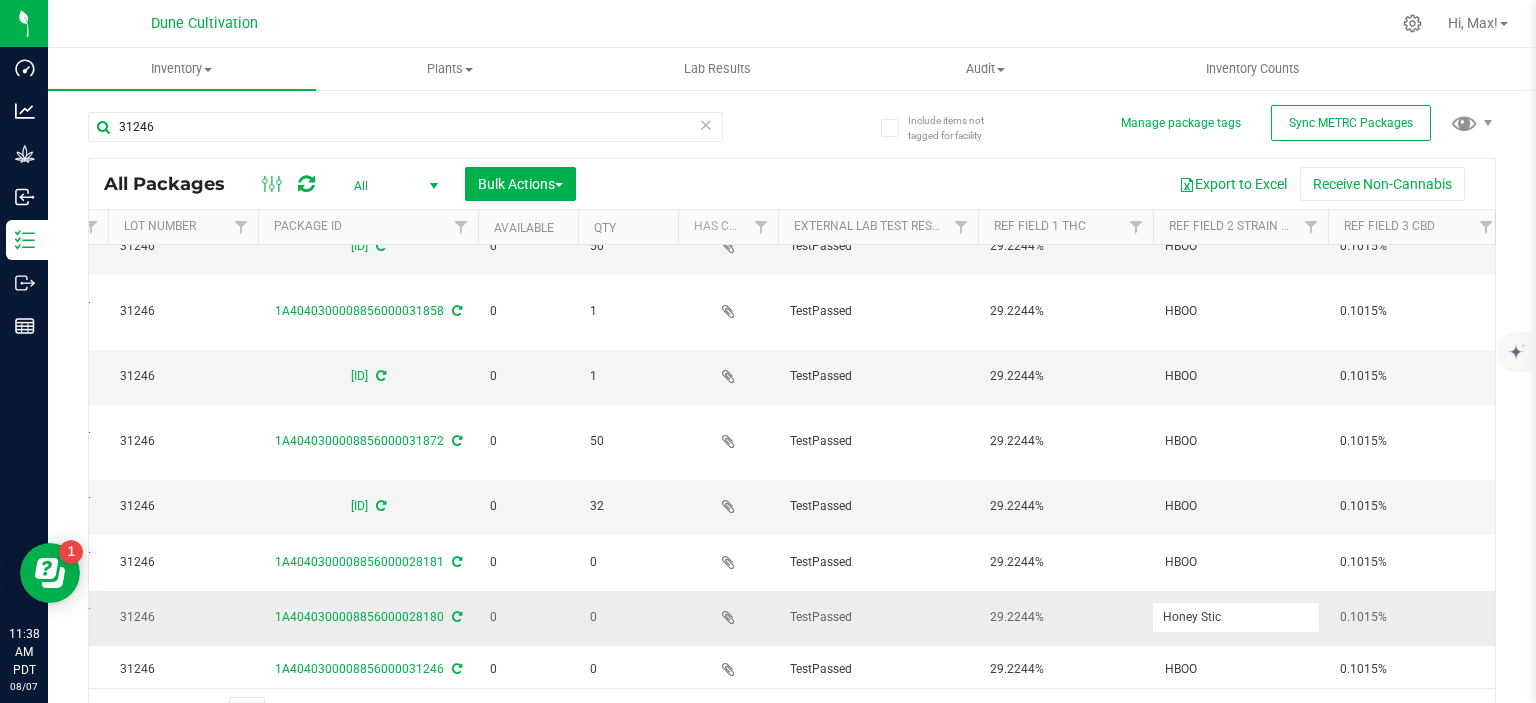 type on "Honey Stick" 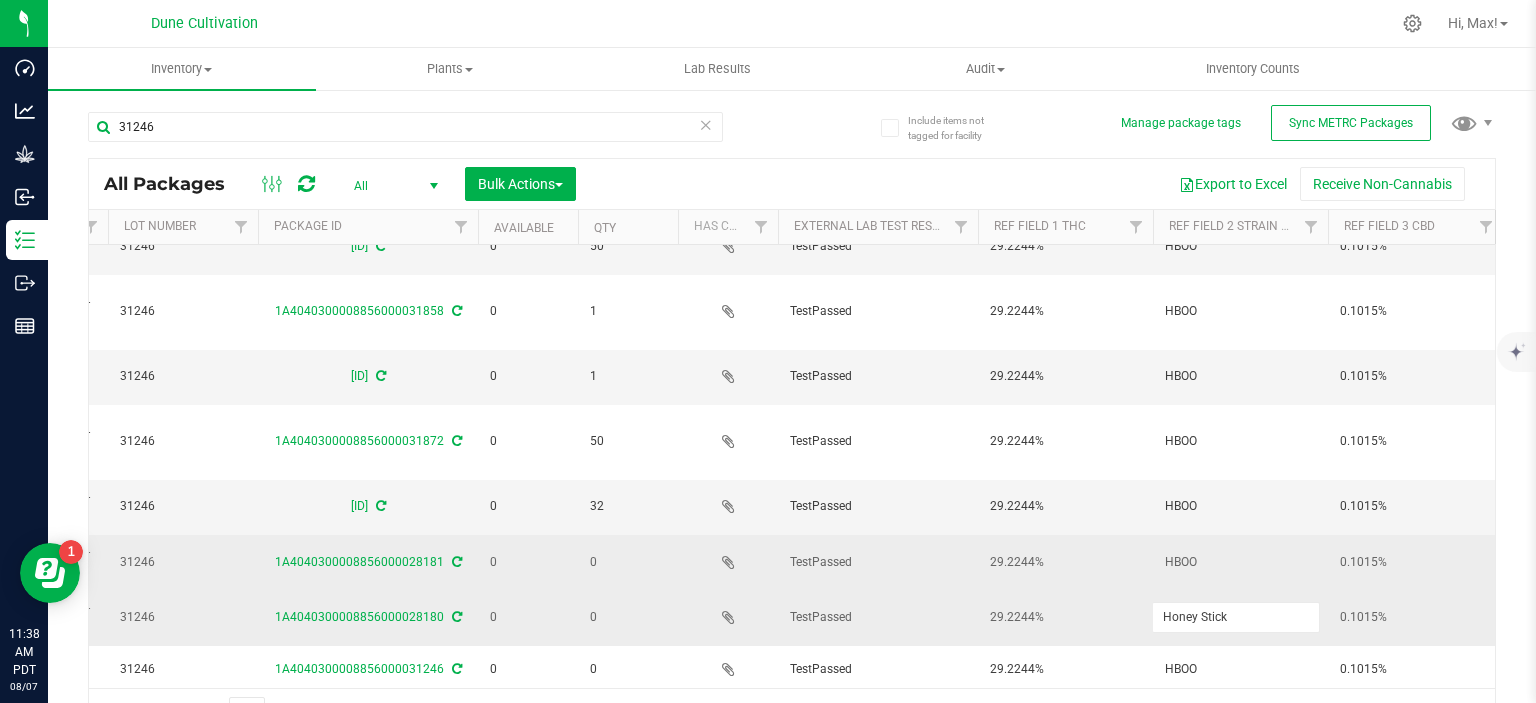 click on "HBOO" at bounding box center [1240, 562] 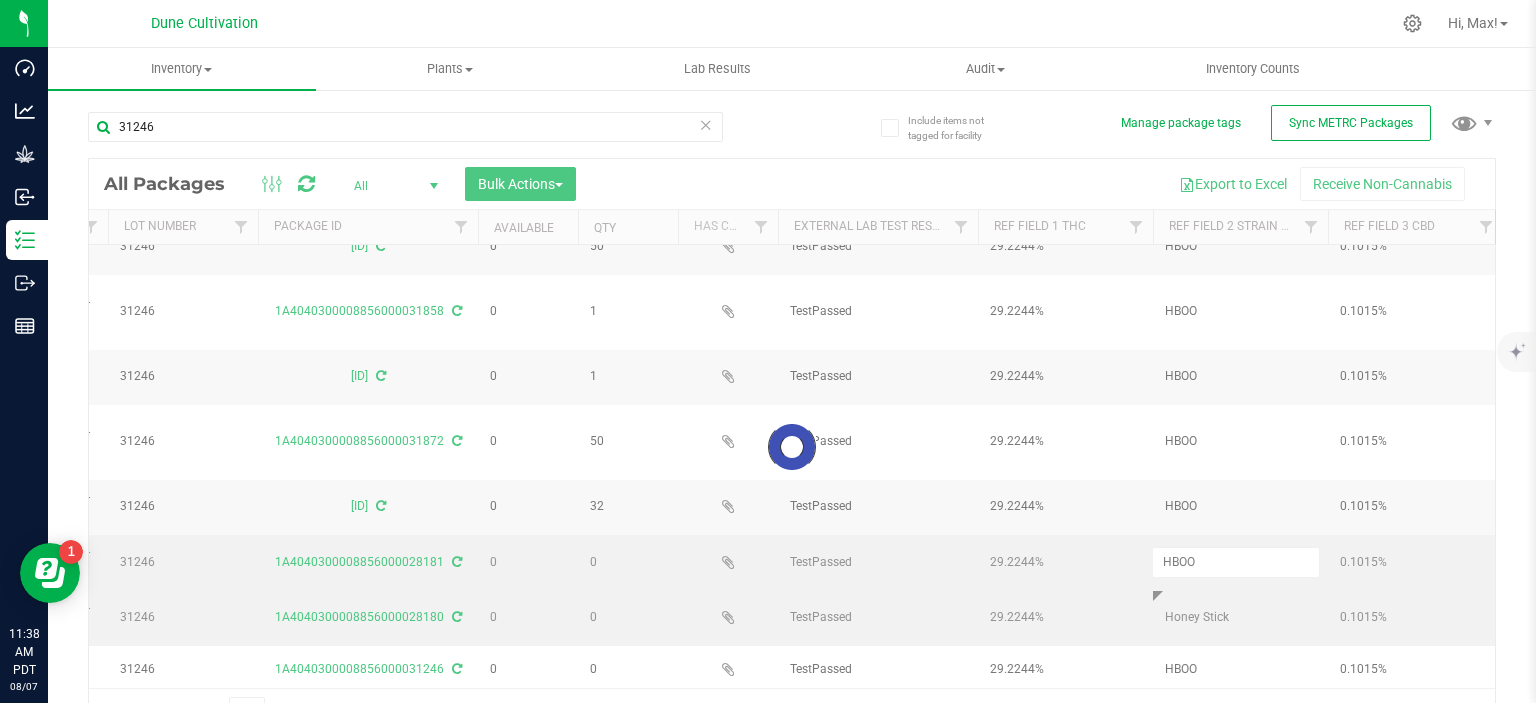 click at bounding box center [792, 447] 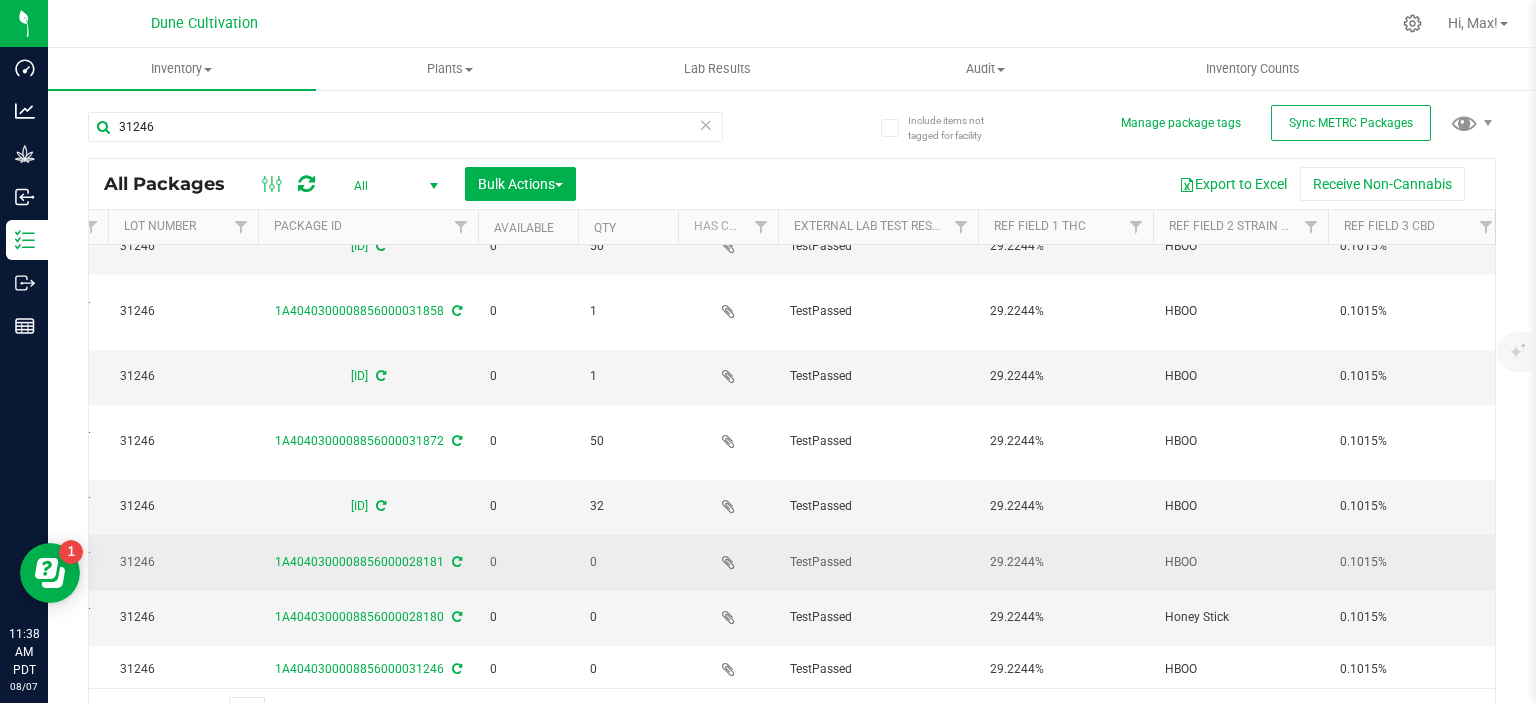 click on "HBOO" at bounding box center (1240, 562) 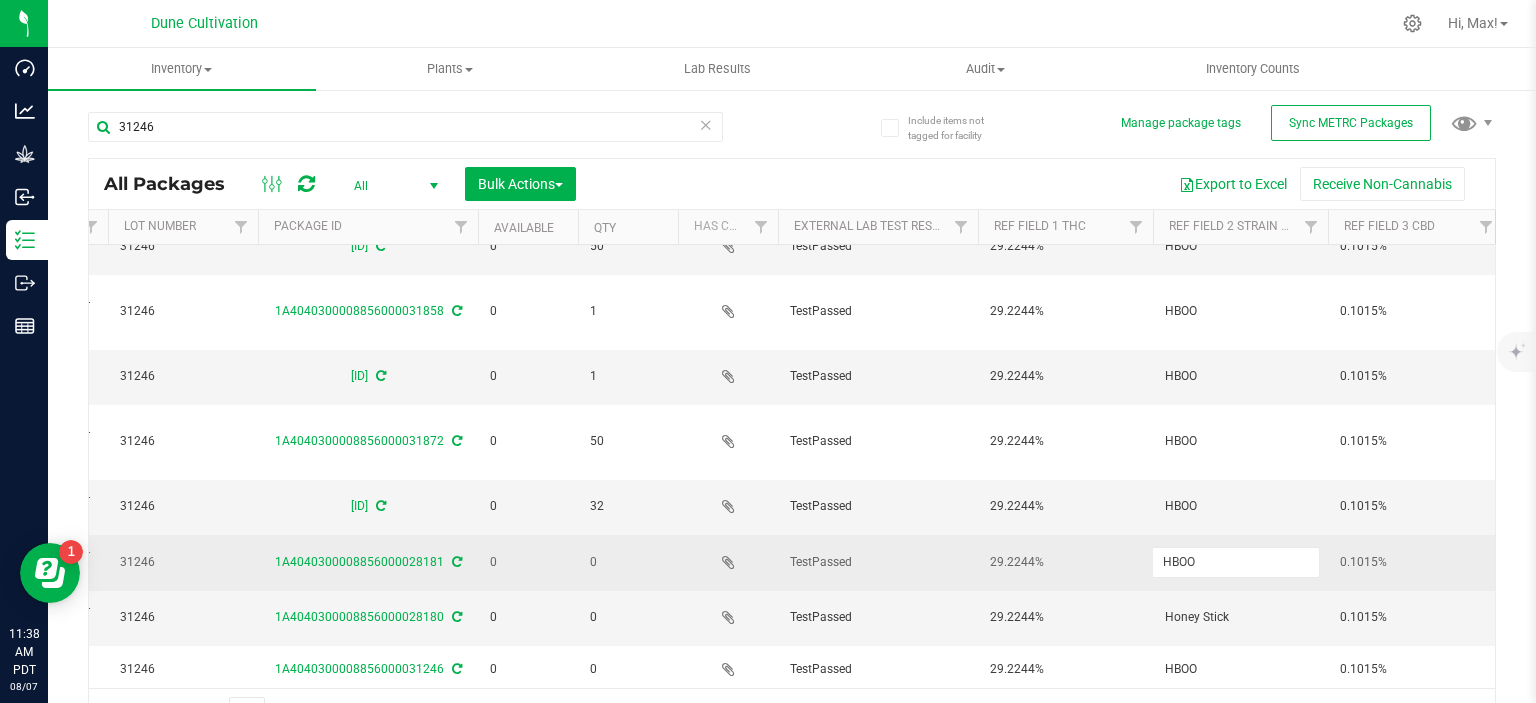 click on "HBOO" at bounding box center [1236, 562] 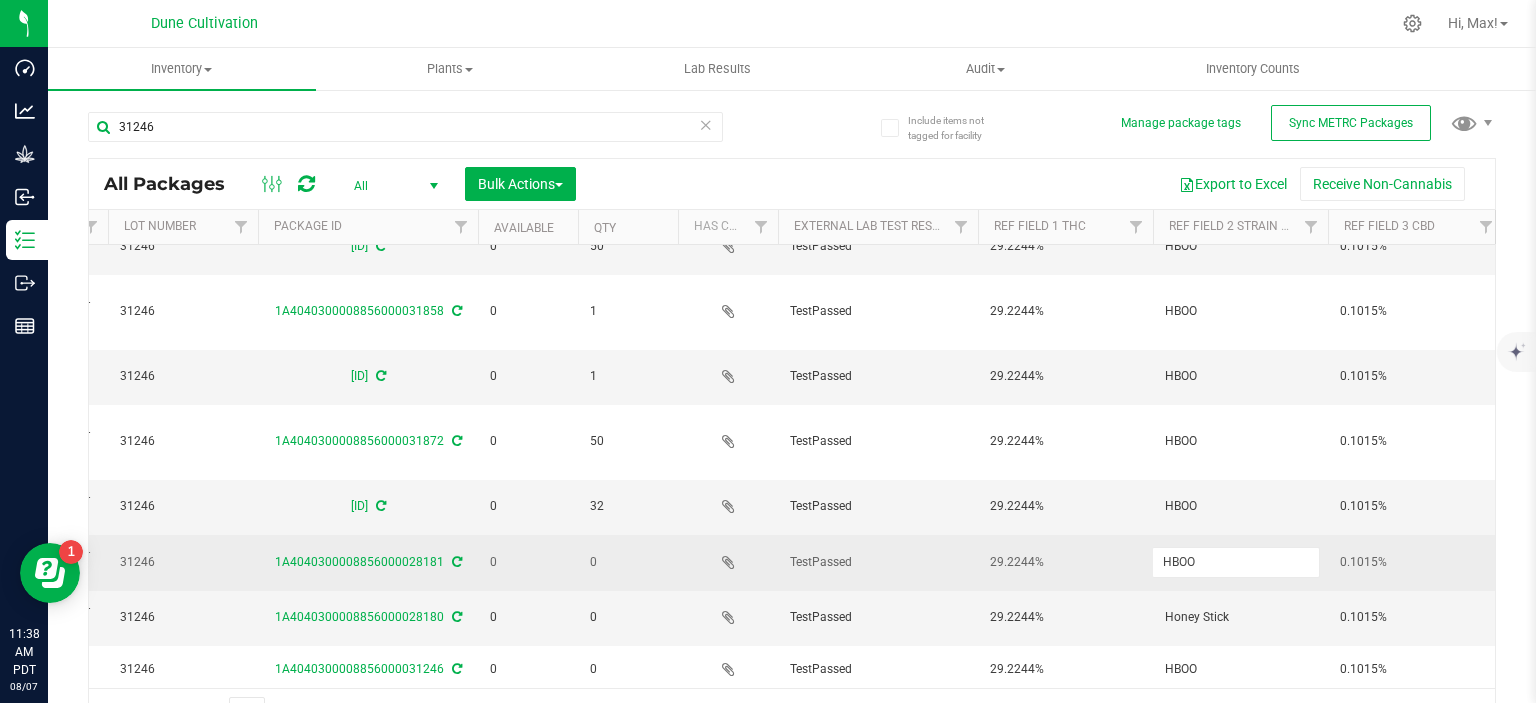 click on "HBOO" at bounding box center (1236, 562) 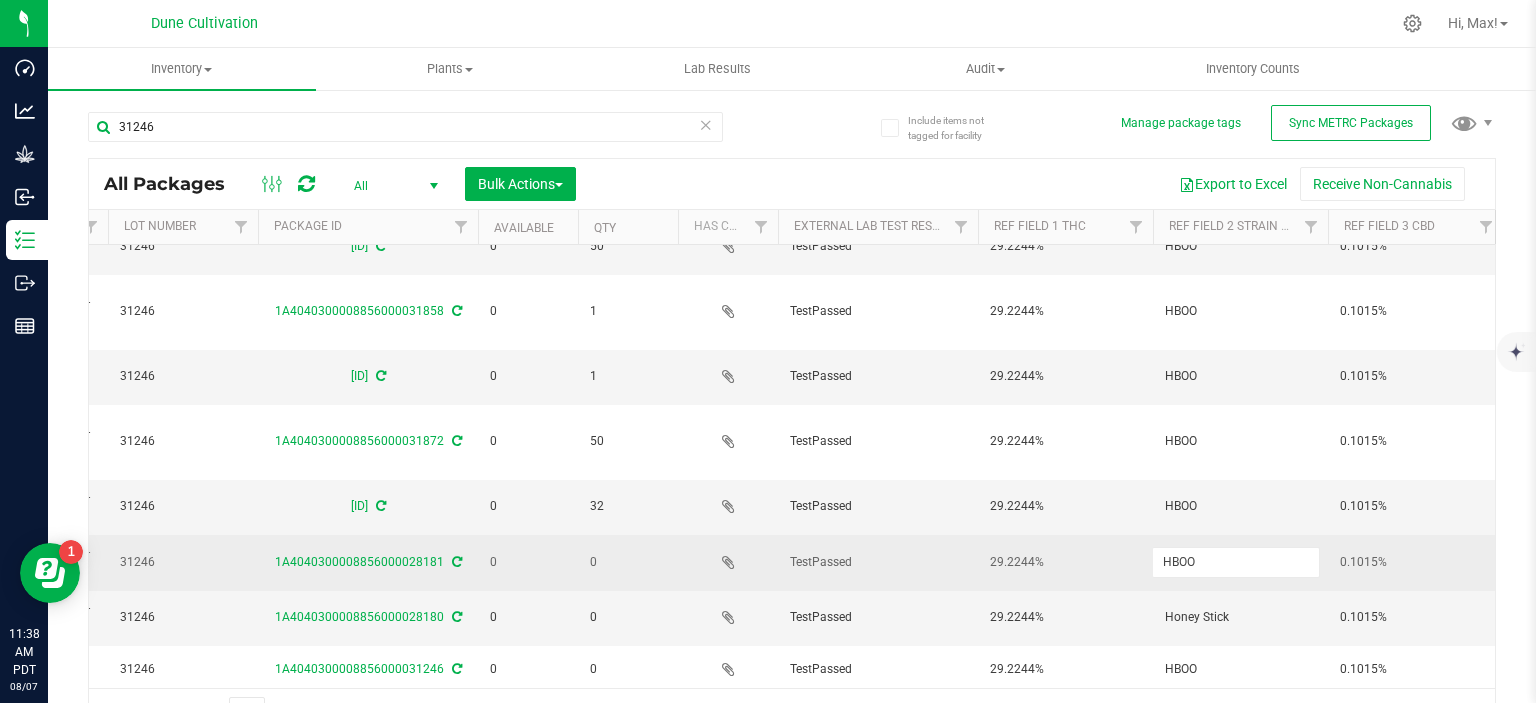 type on "Honey Stick" 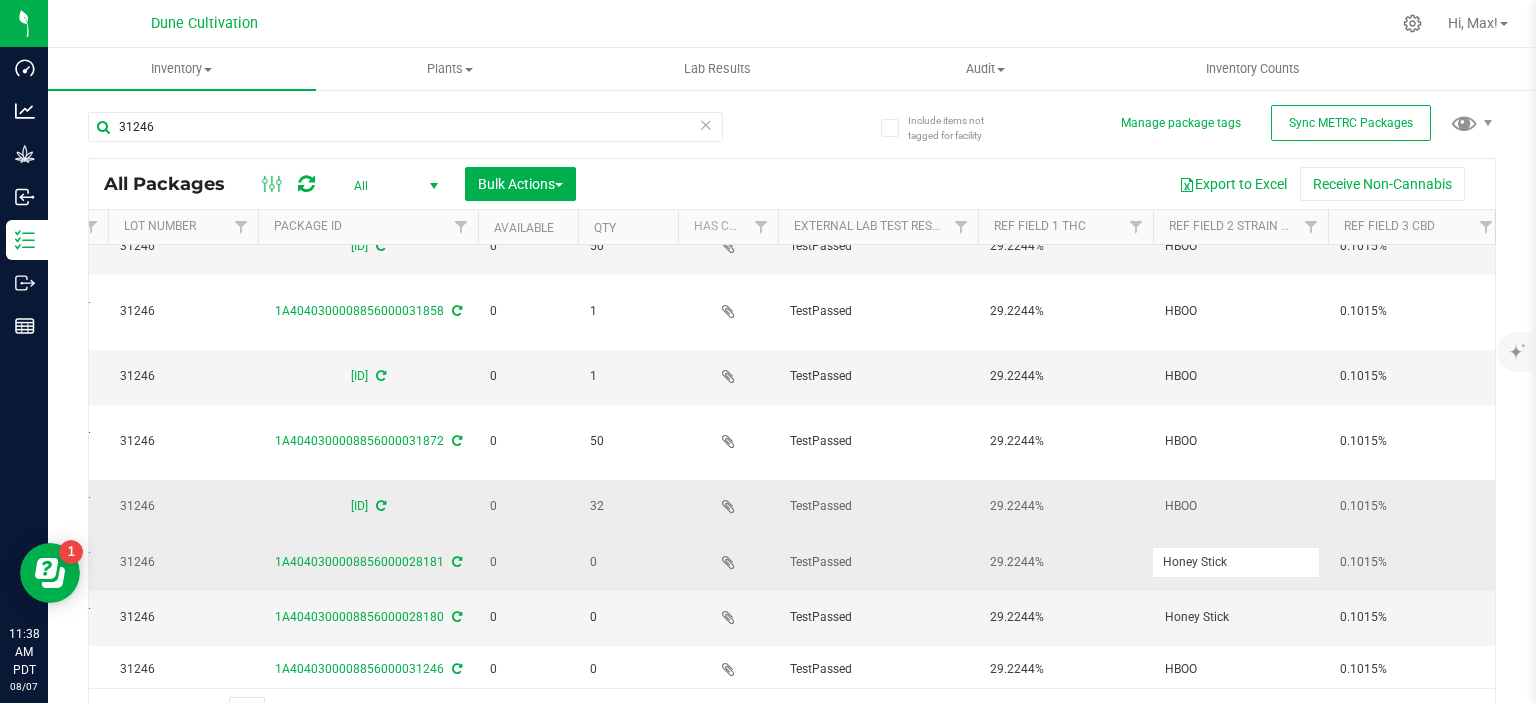 click on "HBOO" at bounding box center (1240, 506) 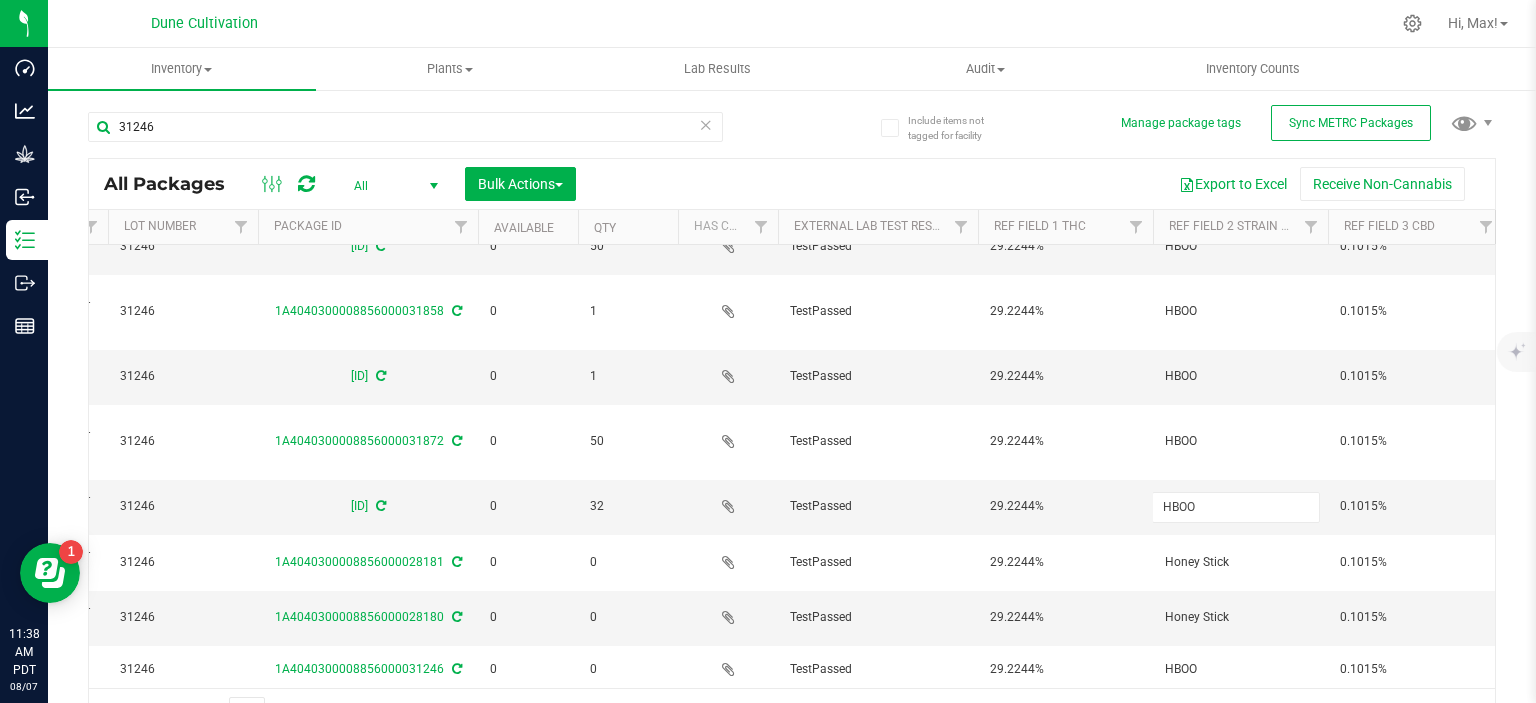 click on "HBOO" at bounding box center (1236, 507) 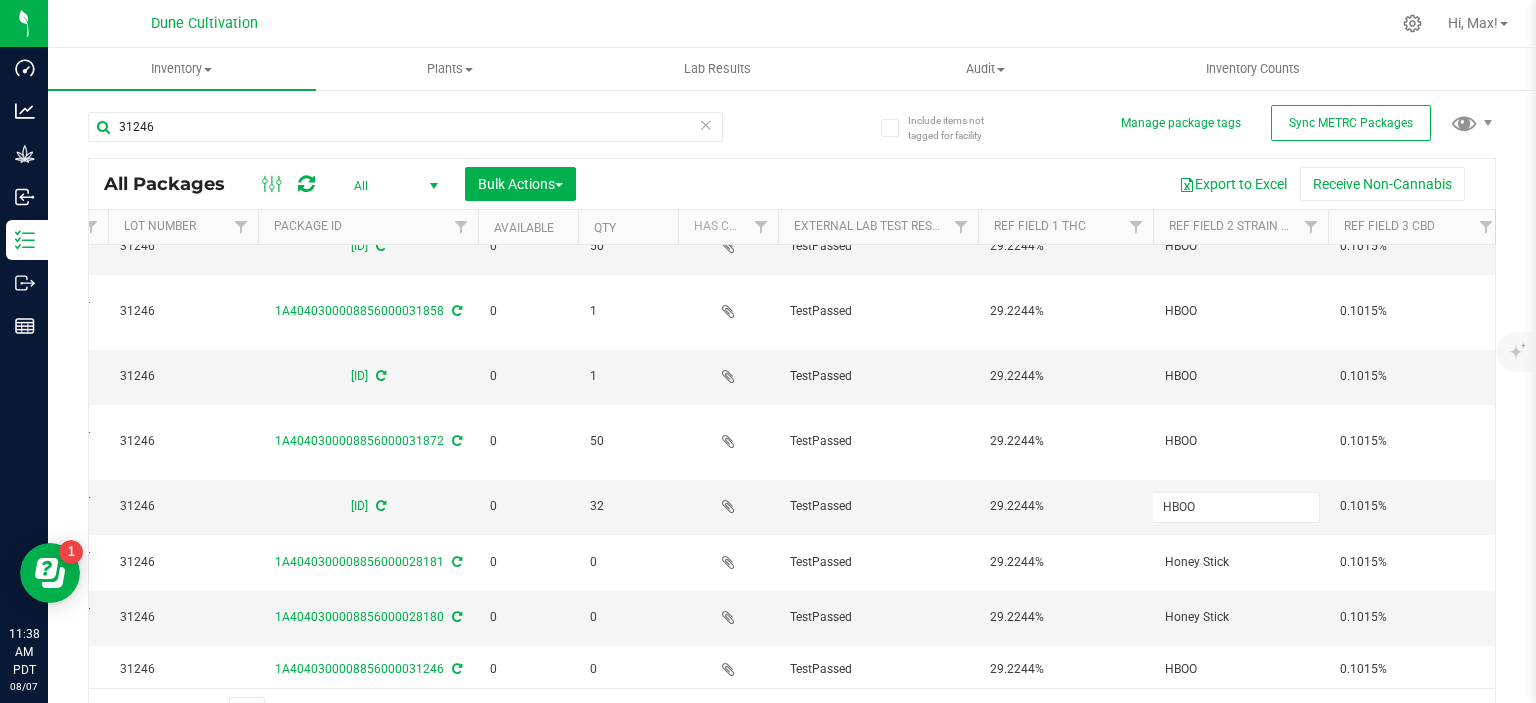 click on "HBOO" at bounding box center [1236, 507] 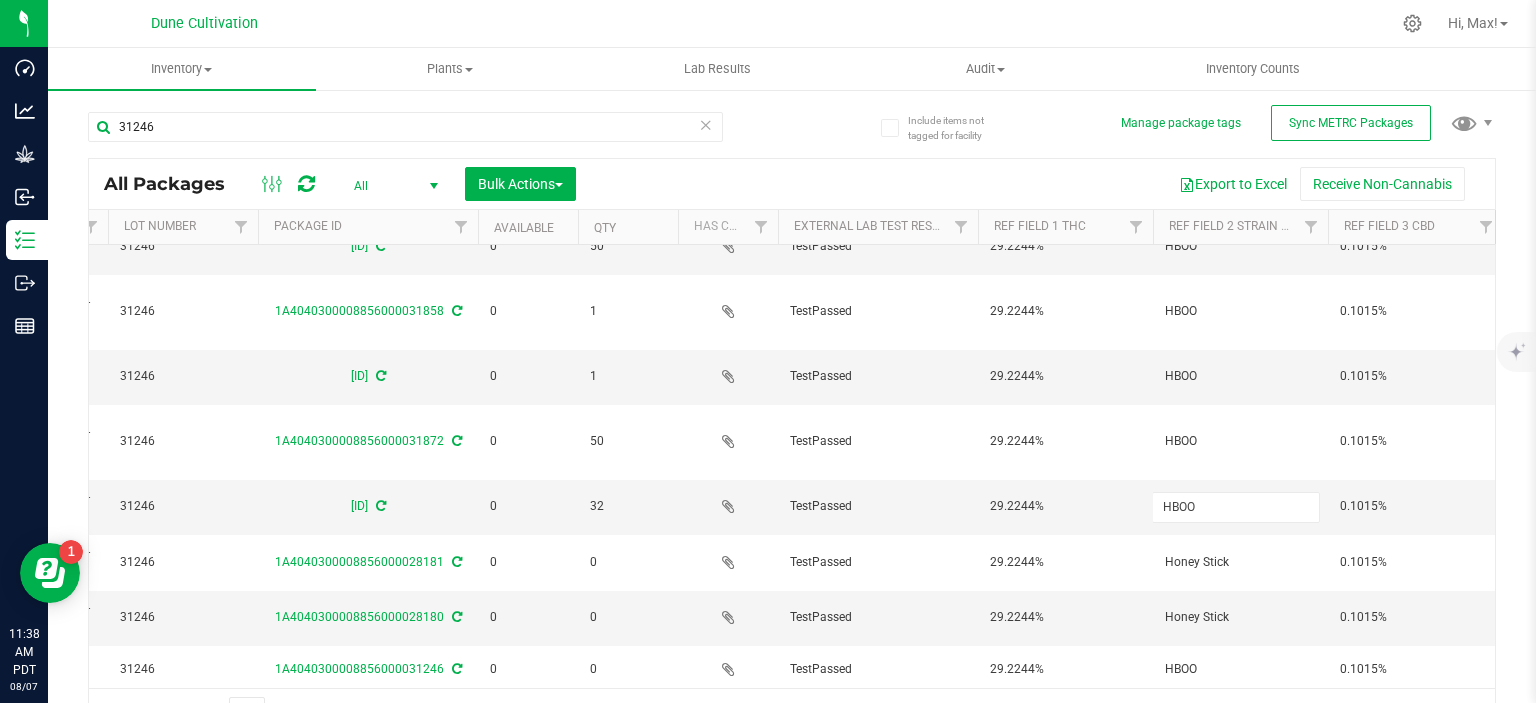 type on "Honey Stick" 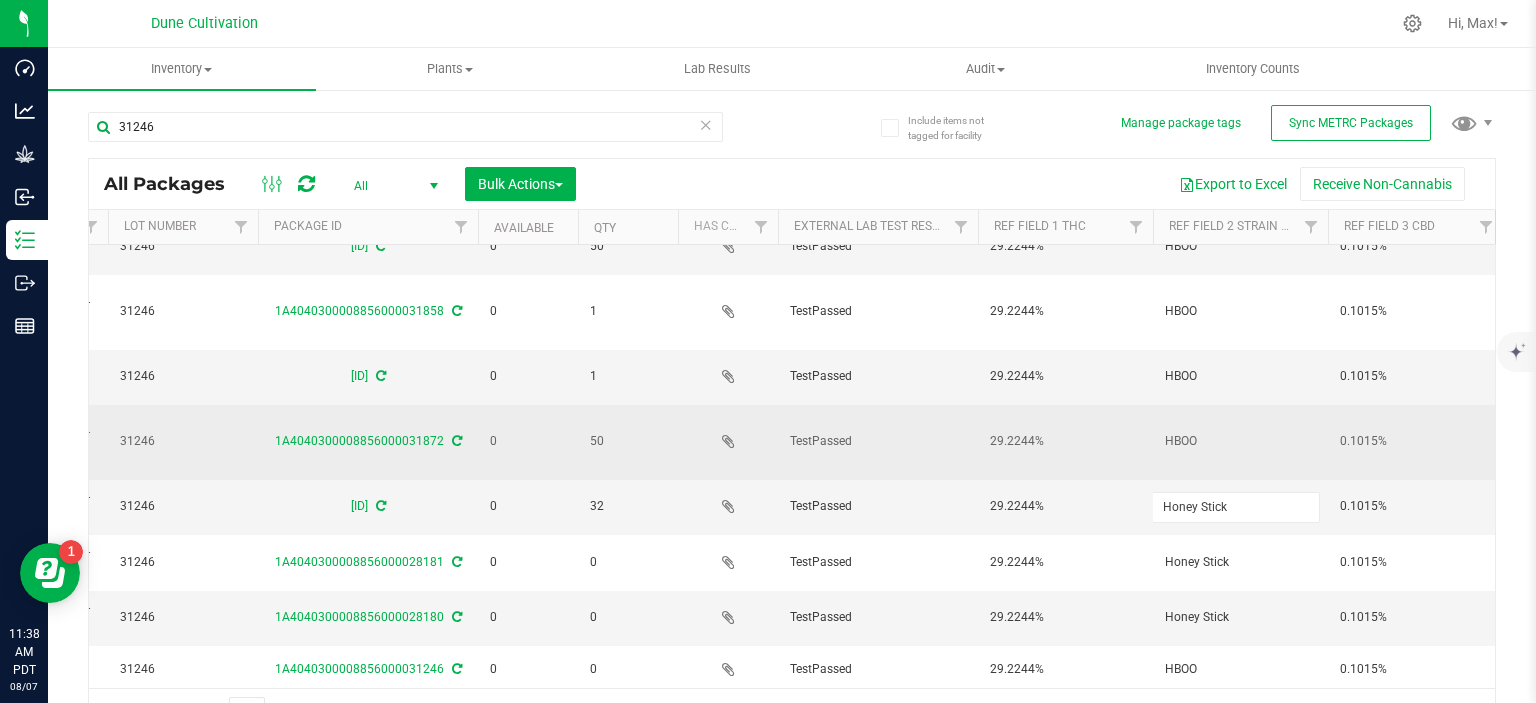 click on "HBOO" at bounding box center (1240, 441) 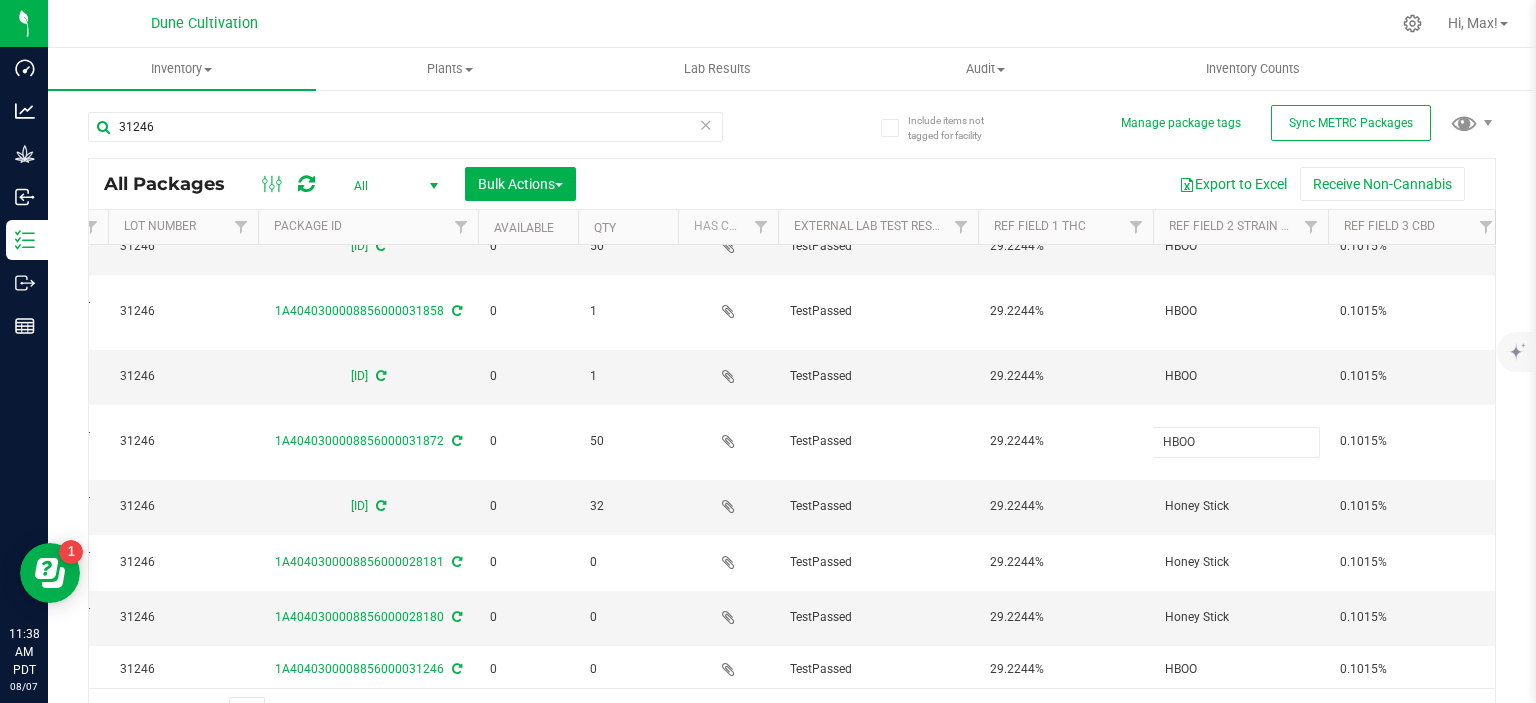click on "HBOO" at bounding box center (1236, 442) 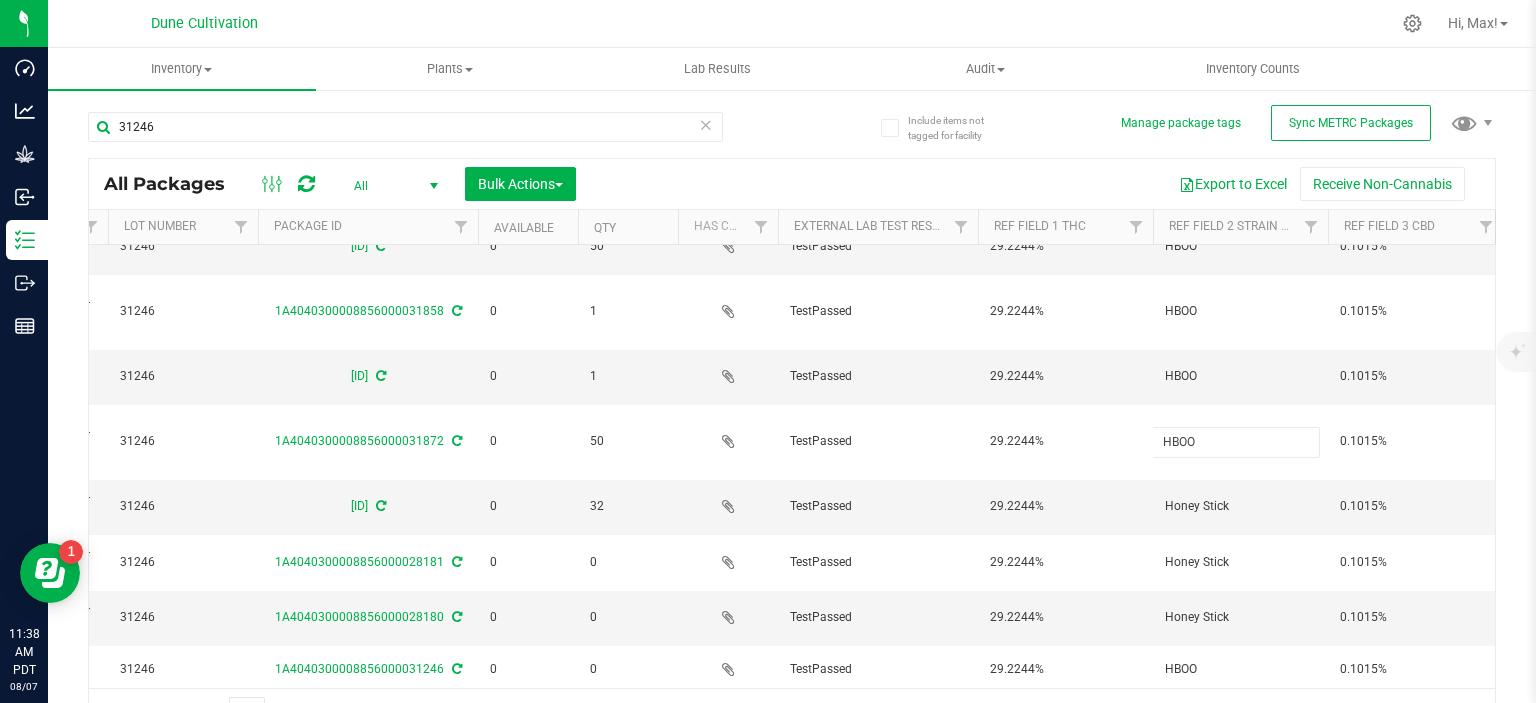 click on "HBOO" at bounding box center [1236, 442] 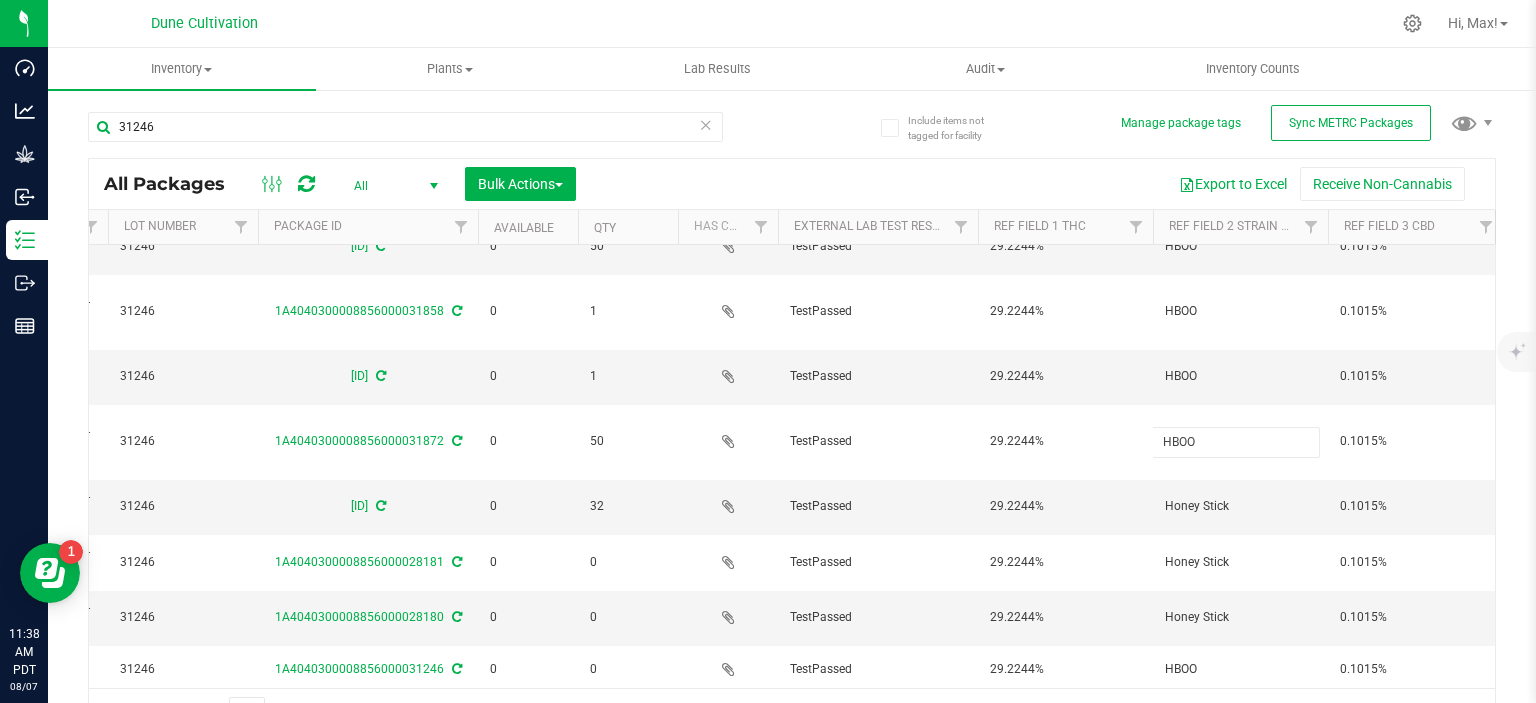type on "Honey Stick" 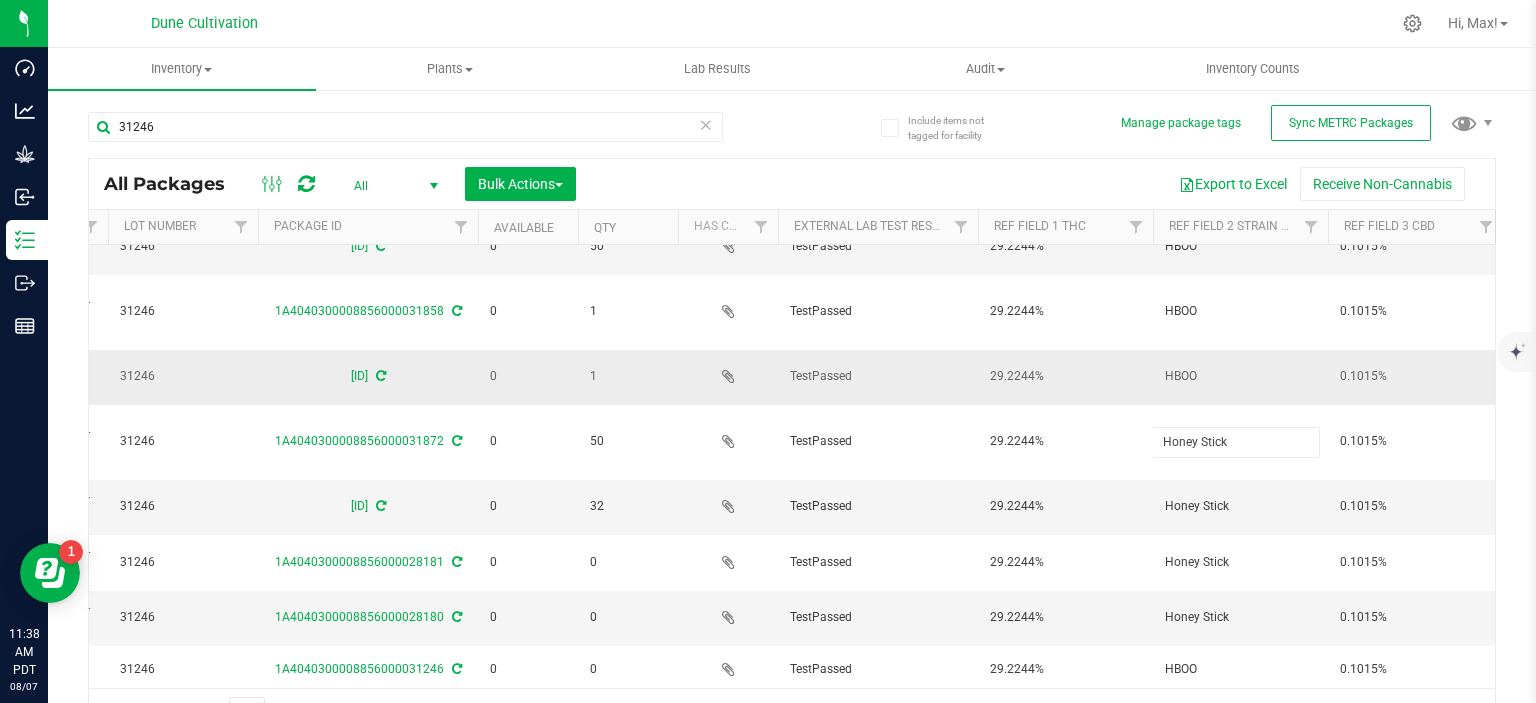 click on "HBOO" at bounding box center [1240, 376] 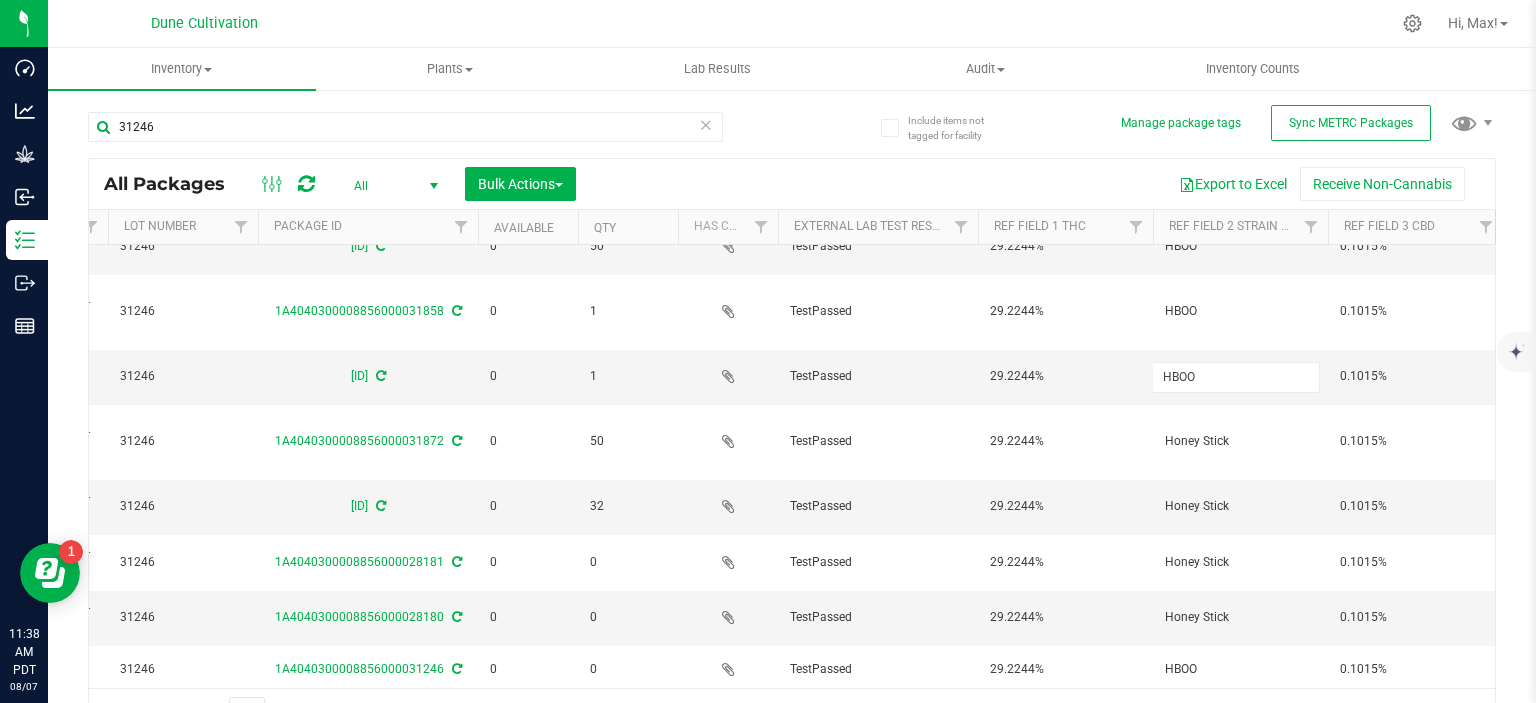 click on "HBOO" at bounding box center [1236, 377] 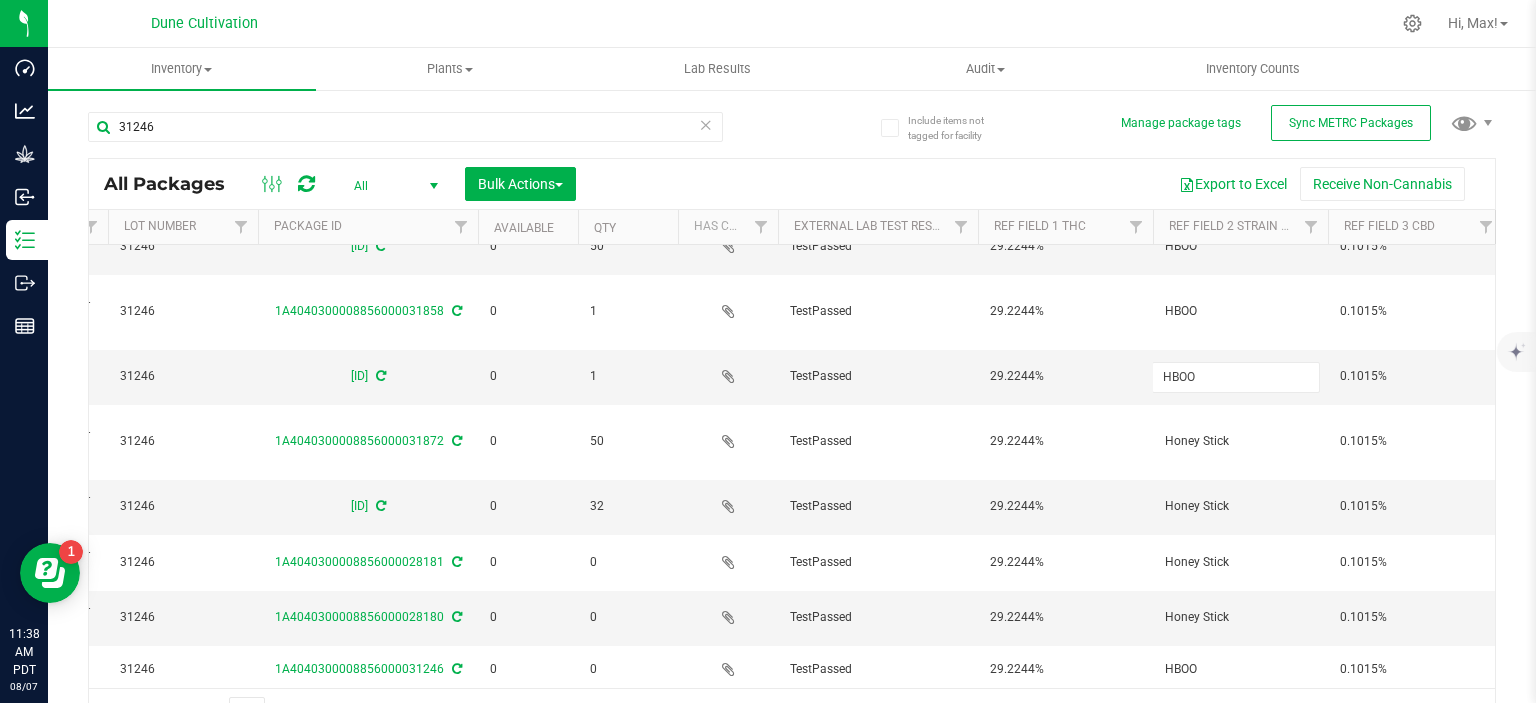 click on "HBOO" at bounding box center [1236, 377] 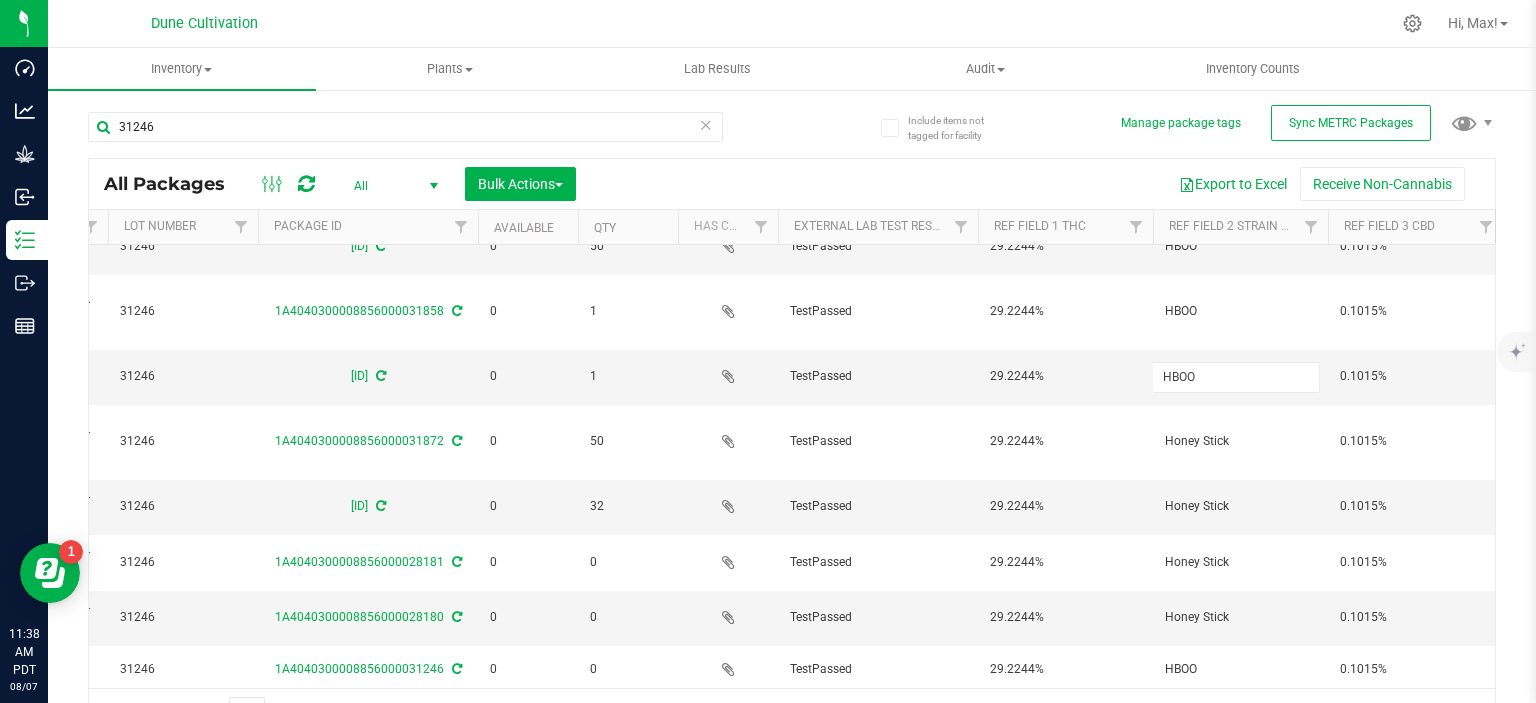 type on "Honey Stick" 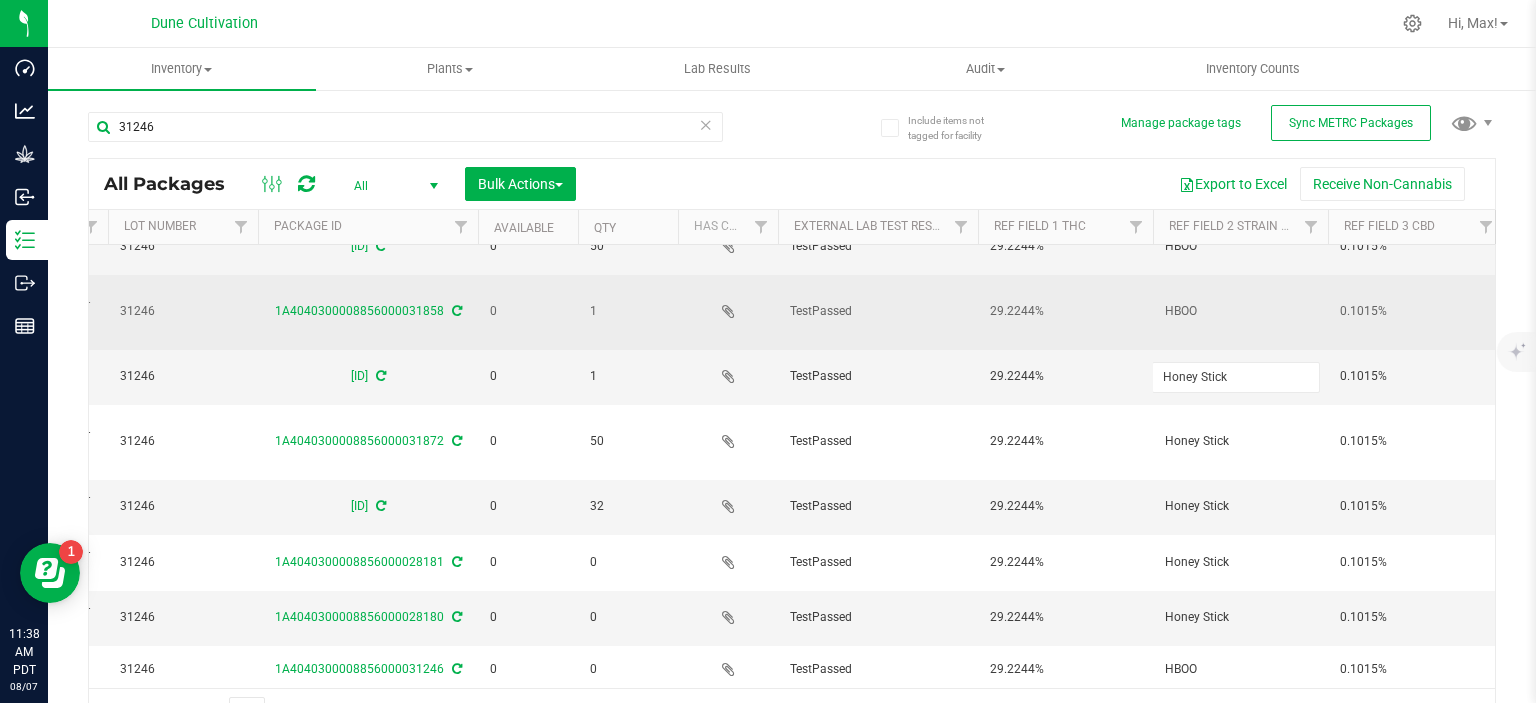 click on "HBOO" at bounding box center [1240, 311] 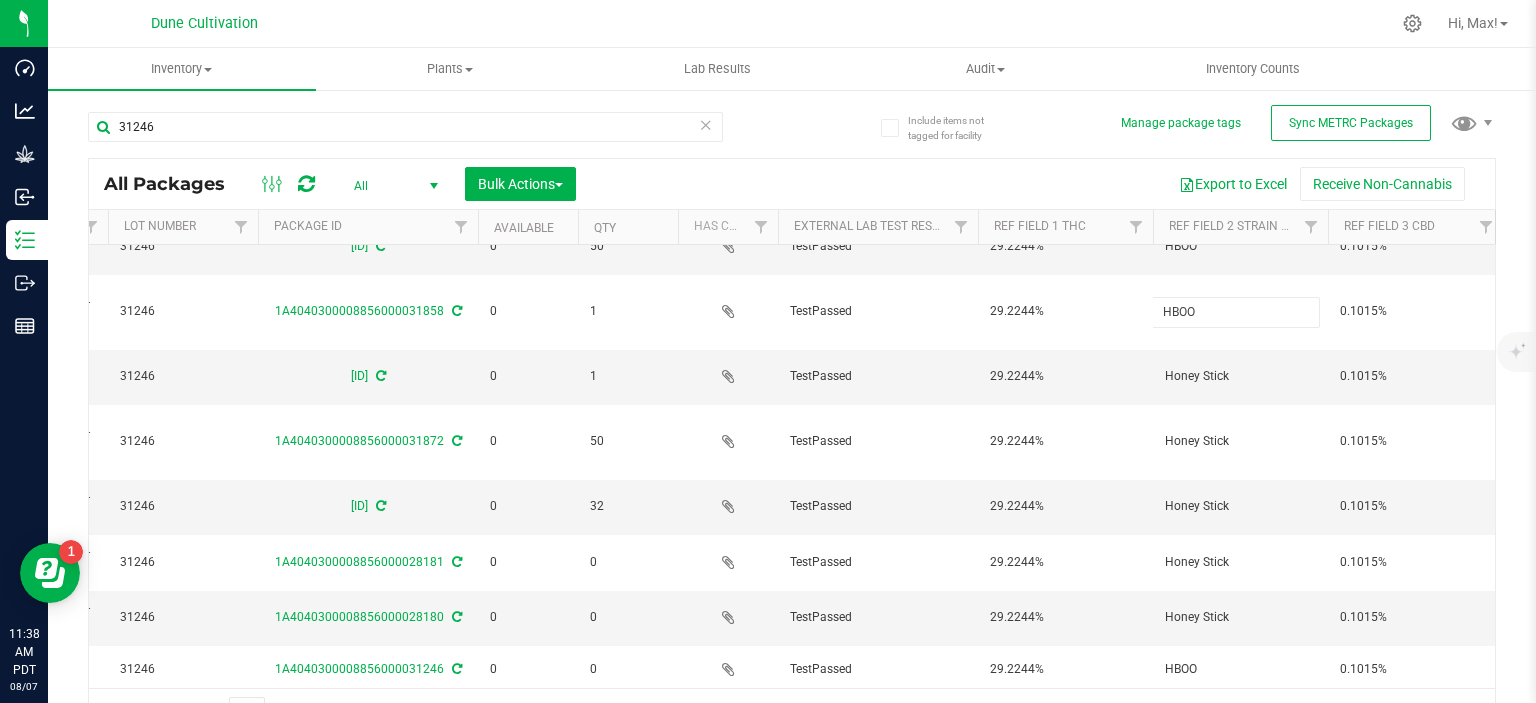 type on "Honey Stick" 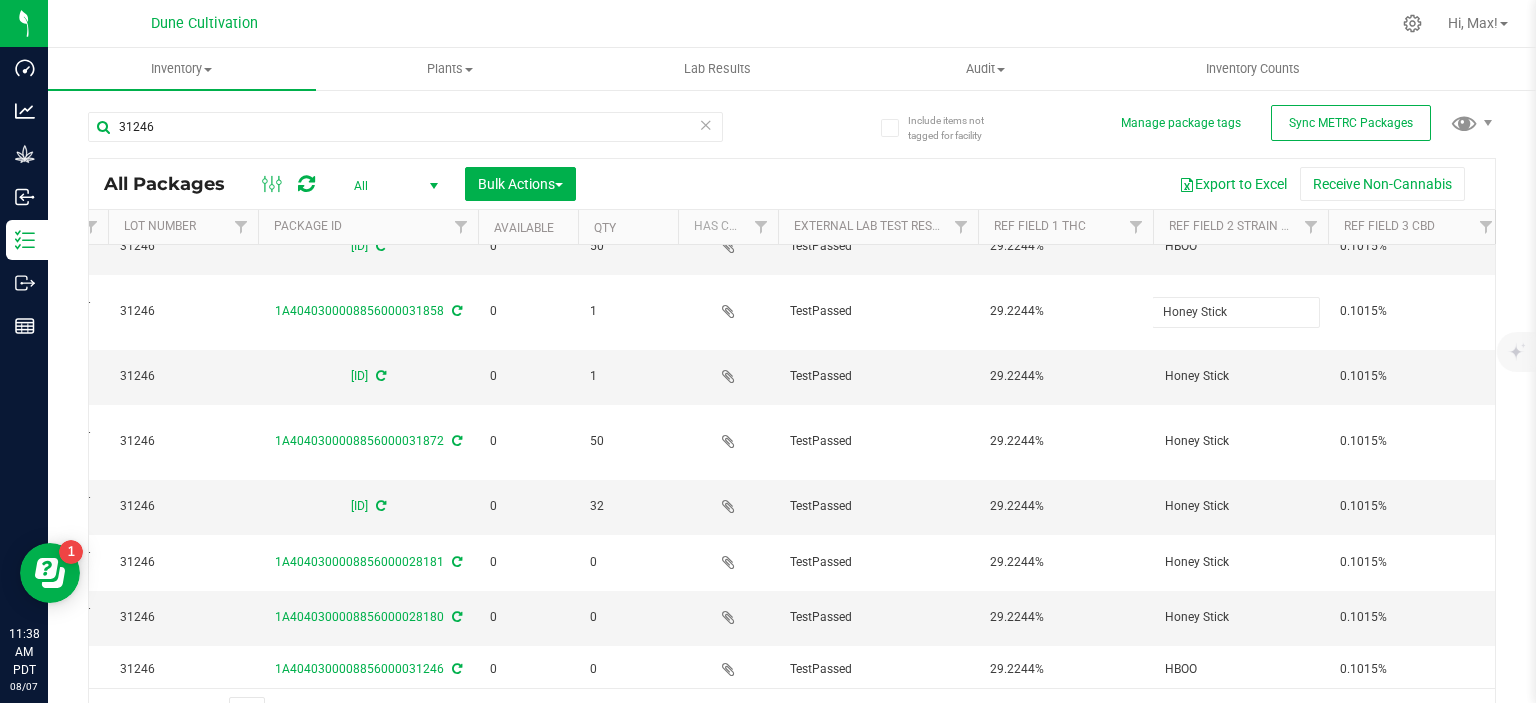 click on "Honey Stick" at bounding box center (1236, 312) 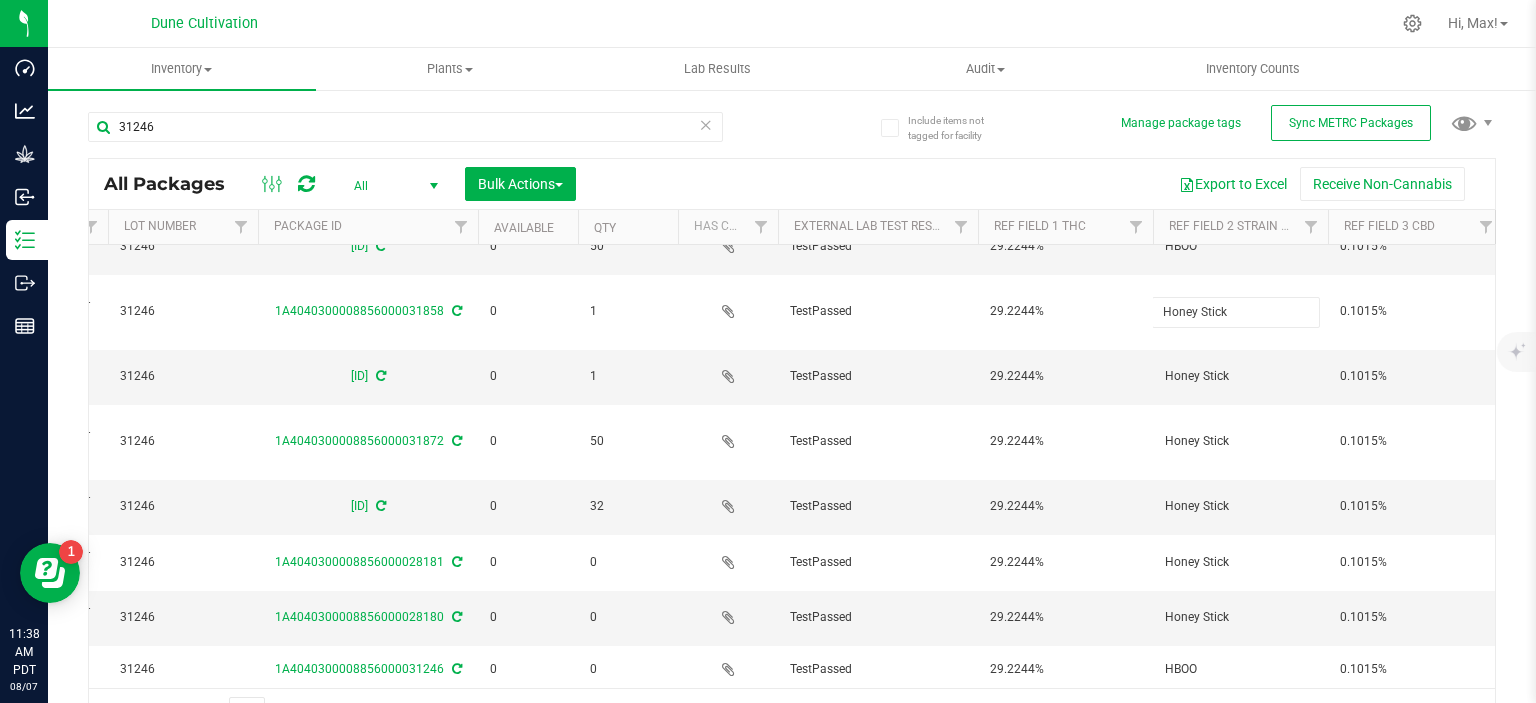 click on "31246
All Packages
All Active Only Lab Samples Locked All External Internal
Bulk Actions
Add to manufacturing run
Add to outbound order" at bounding box center (792, 415) 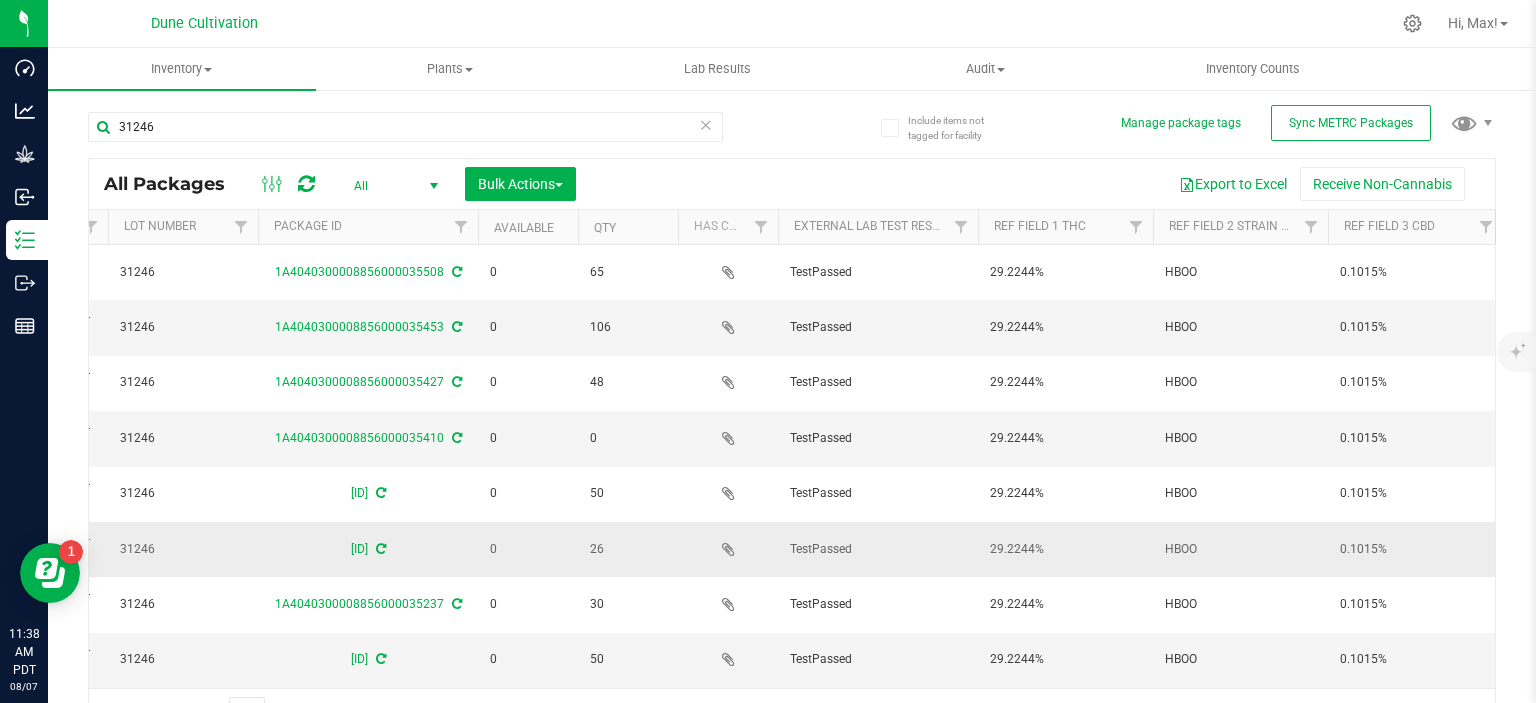 scroll, scrollTop: 163, scrollLeft: 376, axis: both 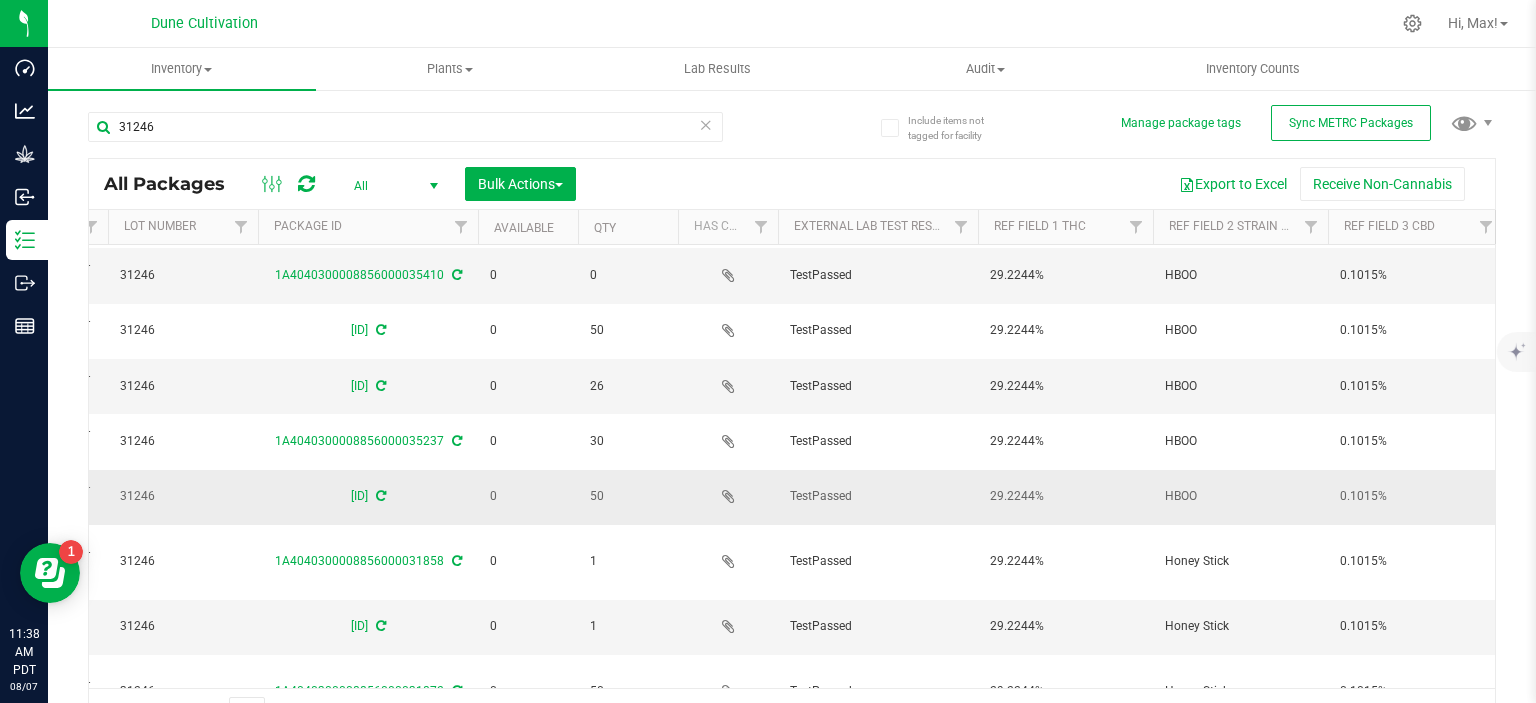 click on "HBOO" at bounding box center (1240, 496) 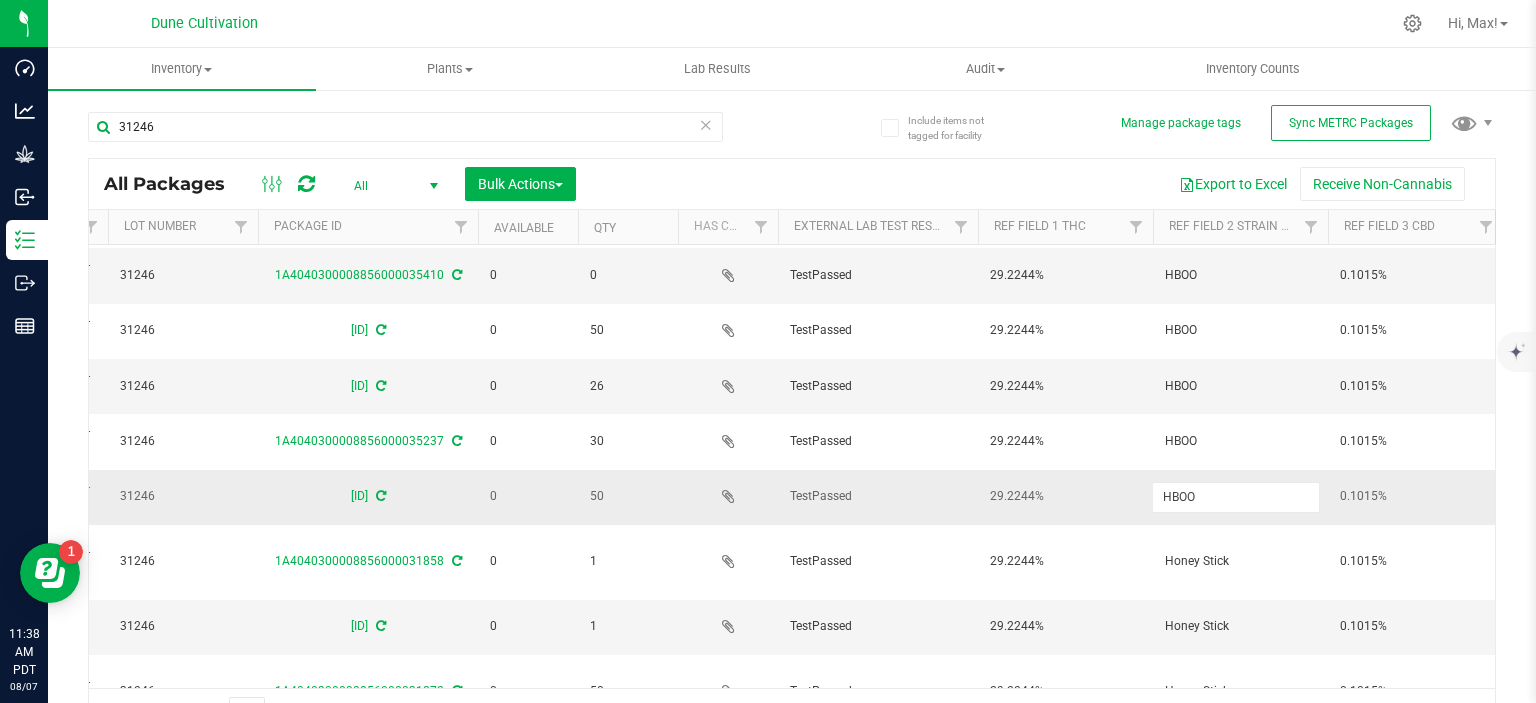 click on "HBOO" at bounding box center [1236, 497] 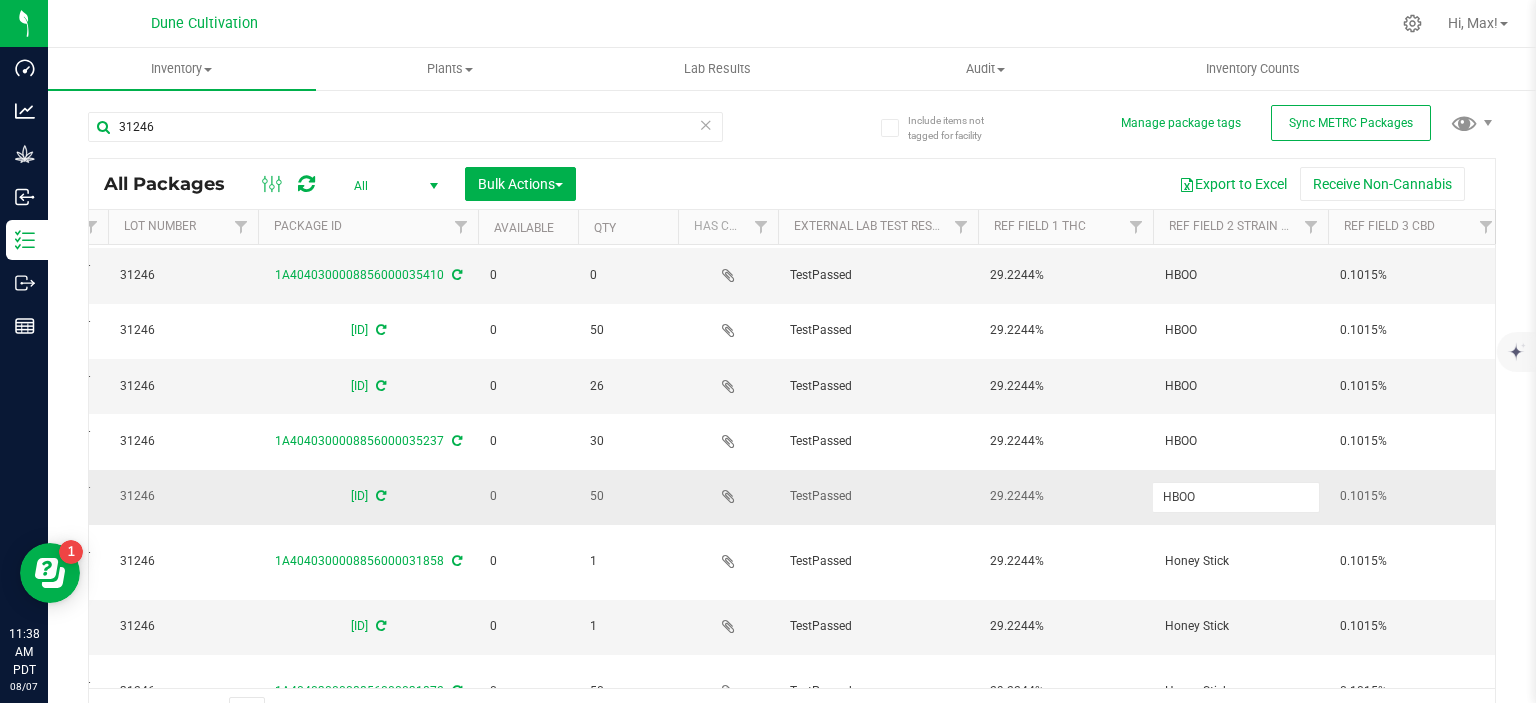 type on "Honey Stick" 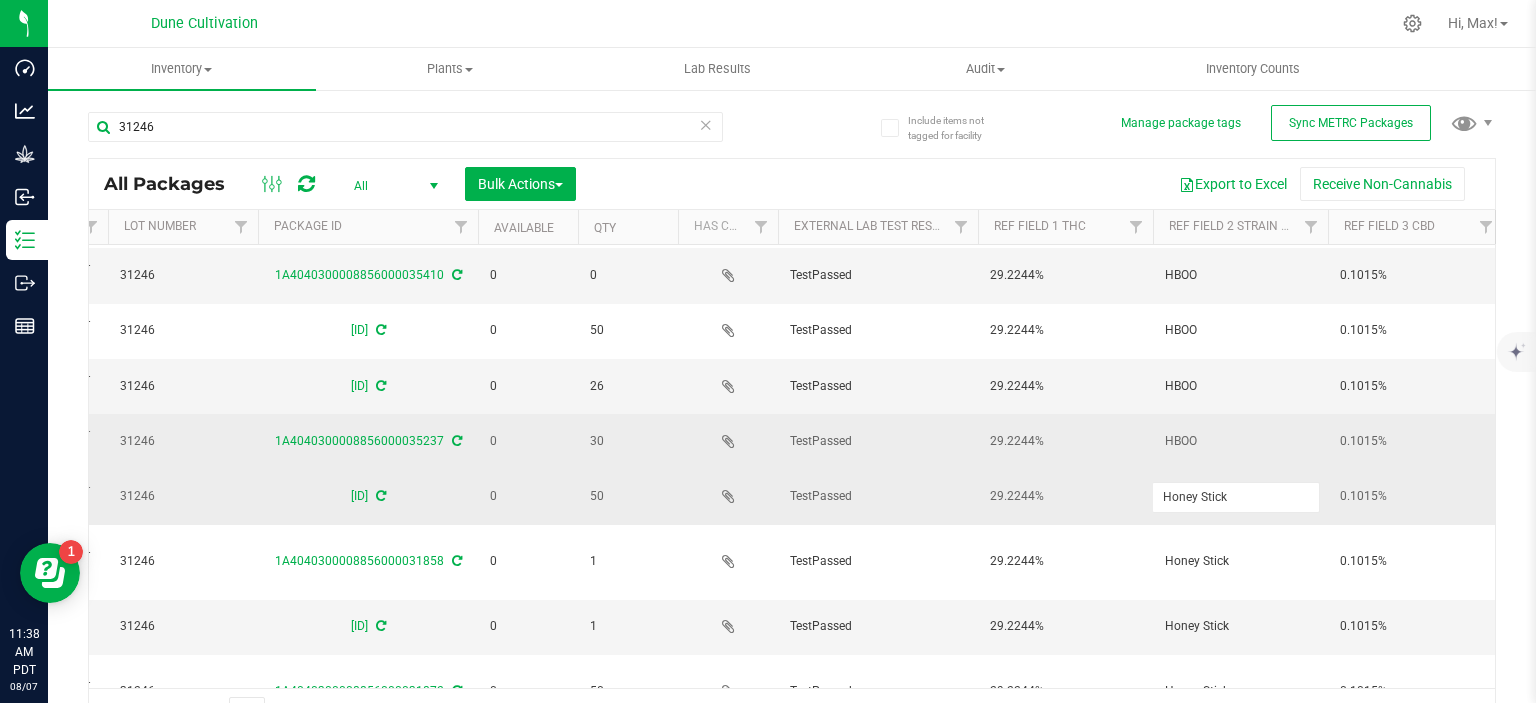 click on "HBOO" at bounding box center [1240, 441] 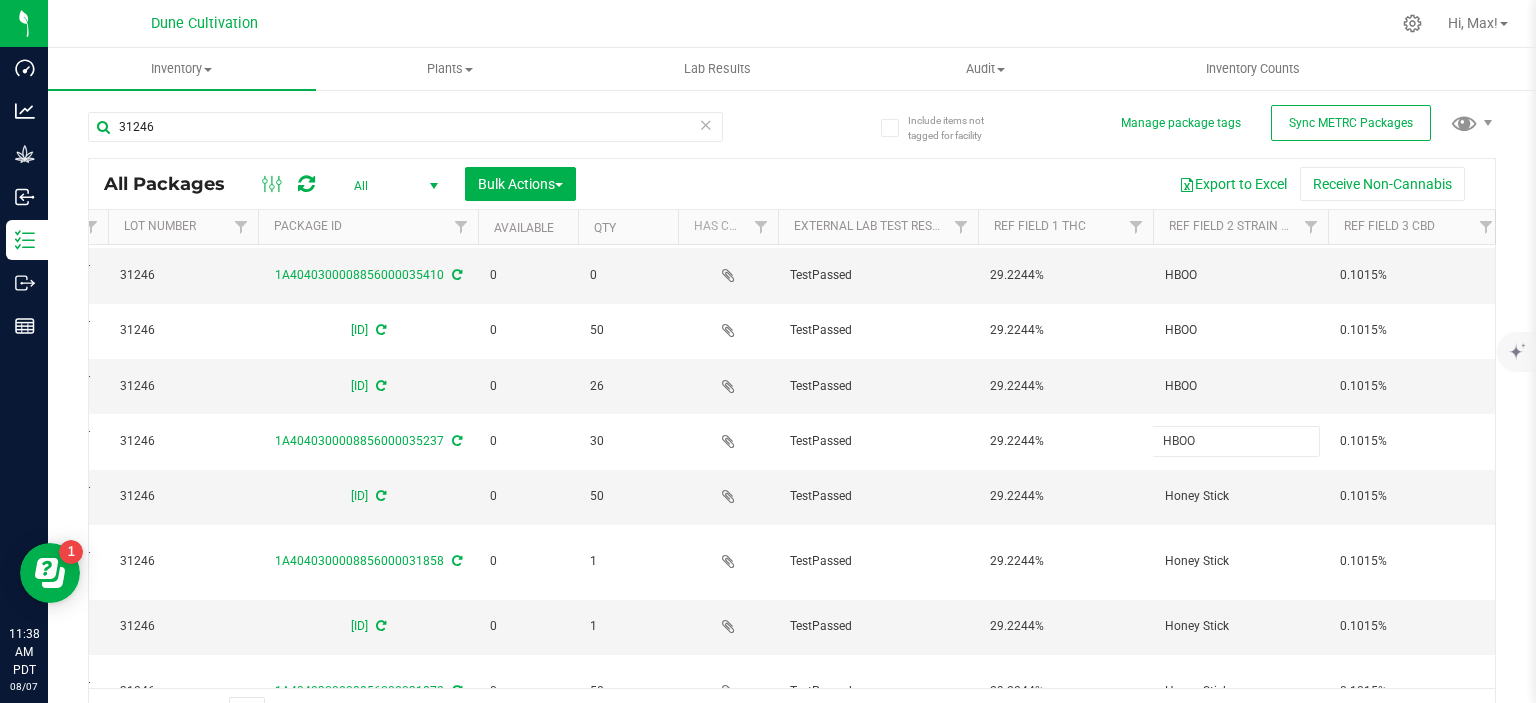 click on "HBOO" at bounding box center (1236, 441) 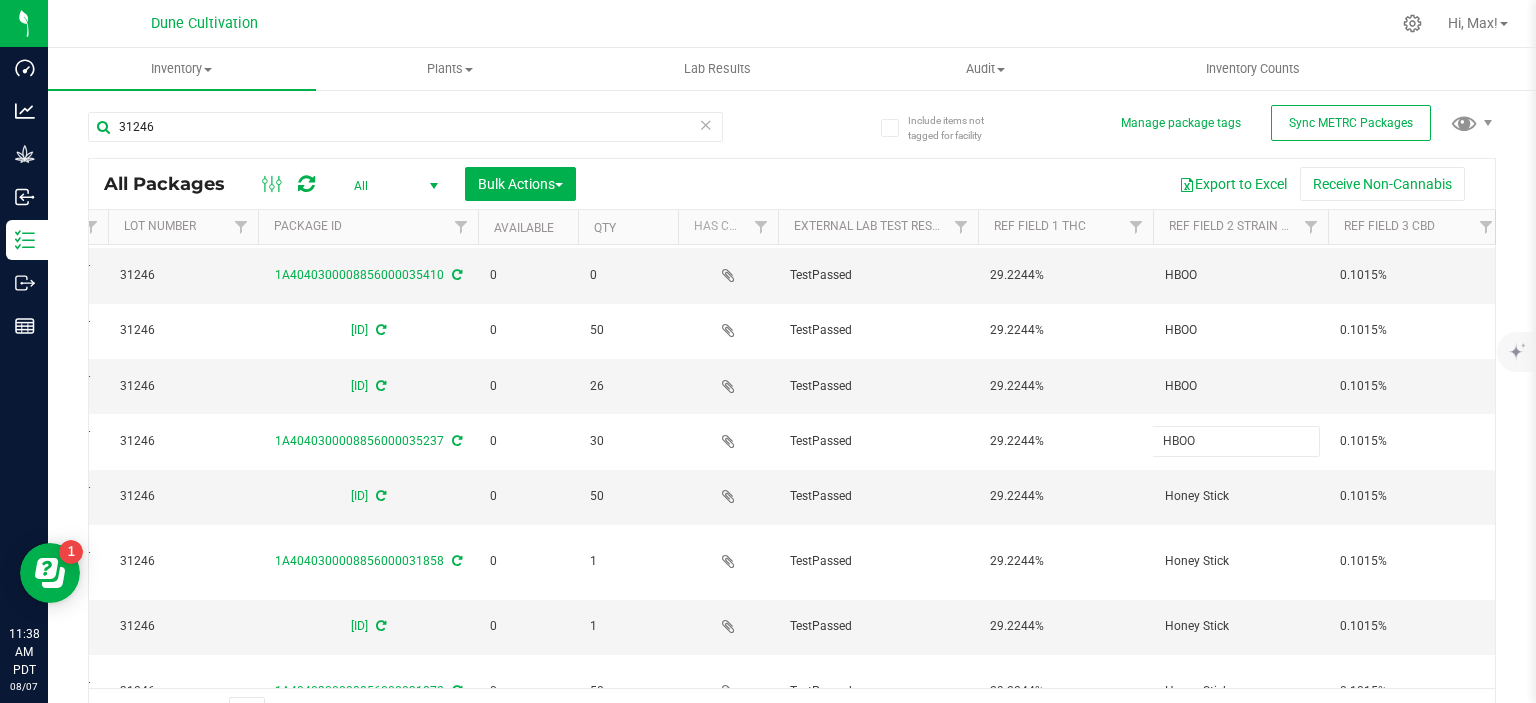 type on "Honey Stick" 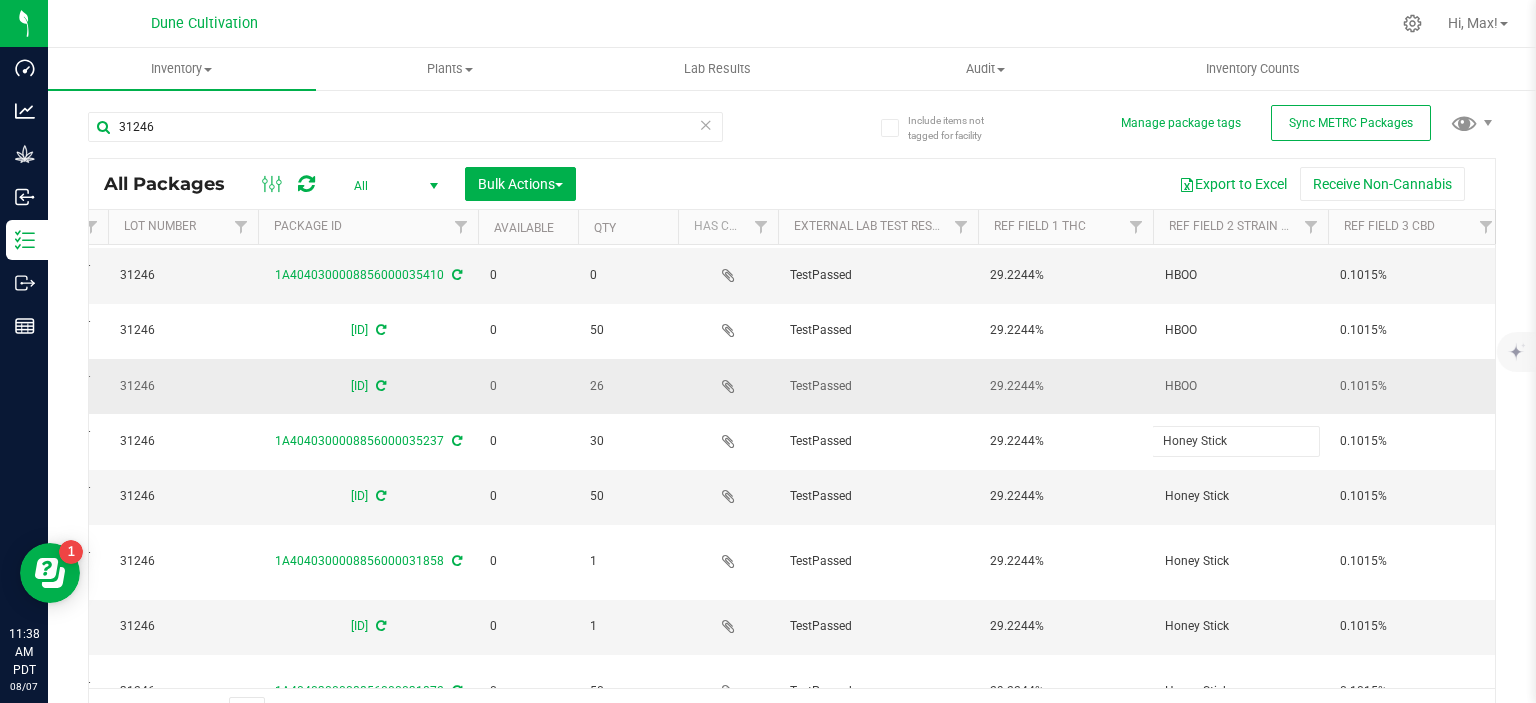 click on "HBOO" at bounding box center [1240, 386] 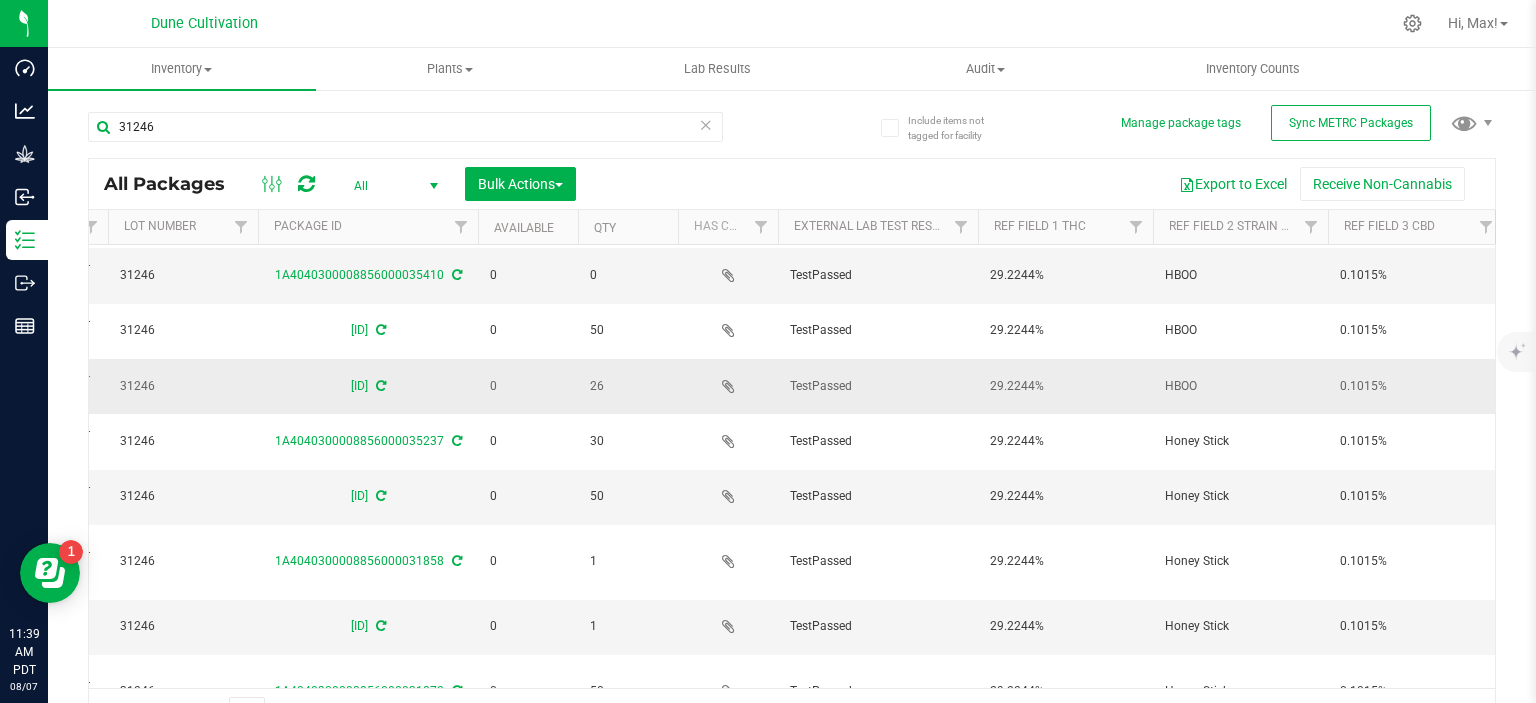 click on "HBOO" at bounding box center [1240, 386] 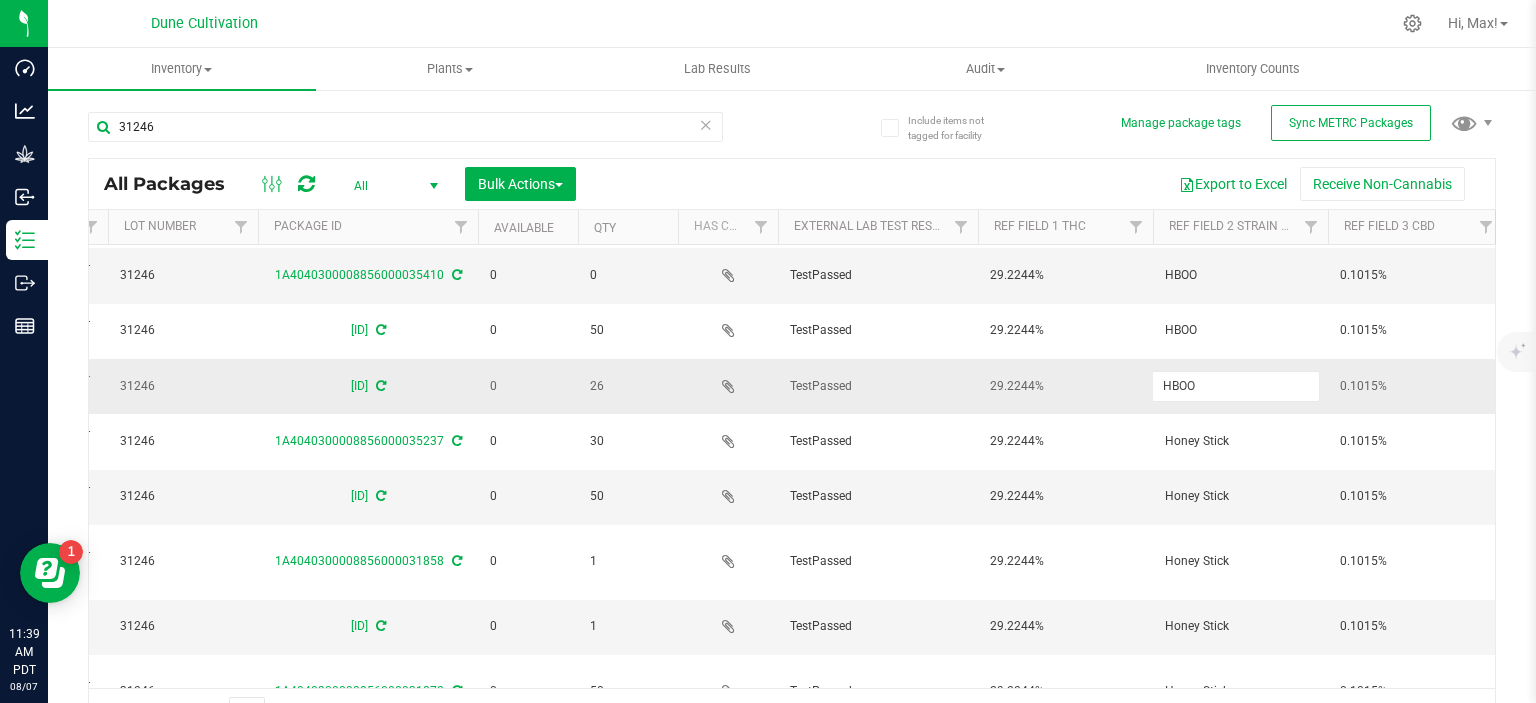 click on "HBOO" at bounding box center [1236, 386] 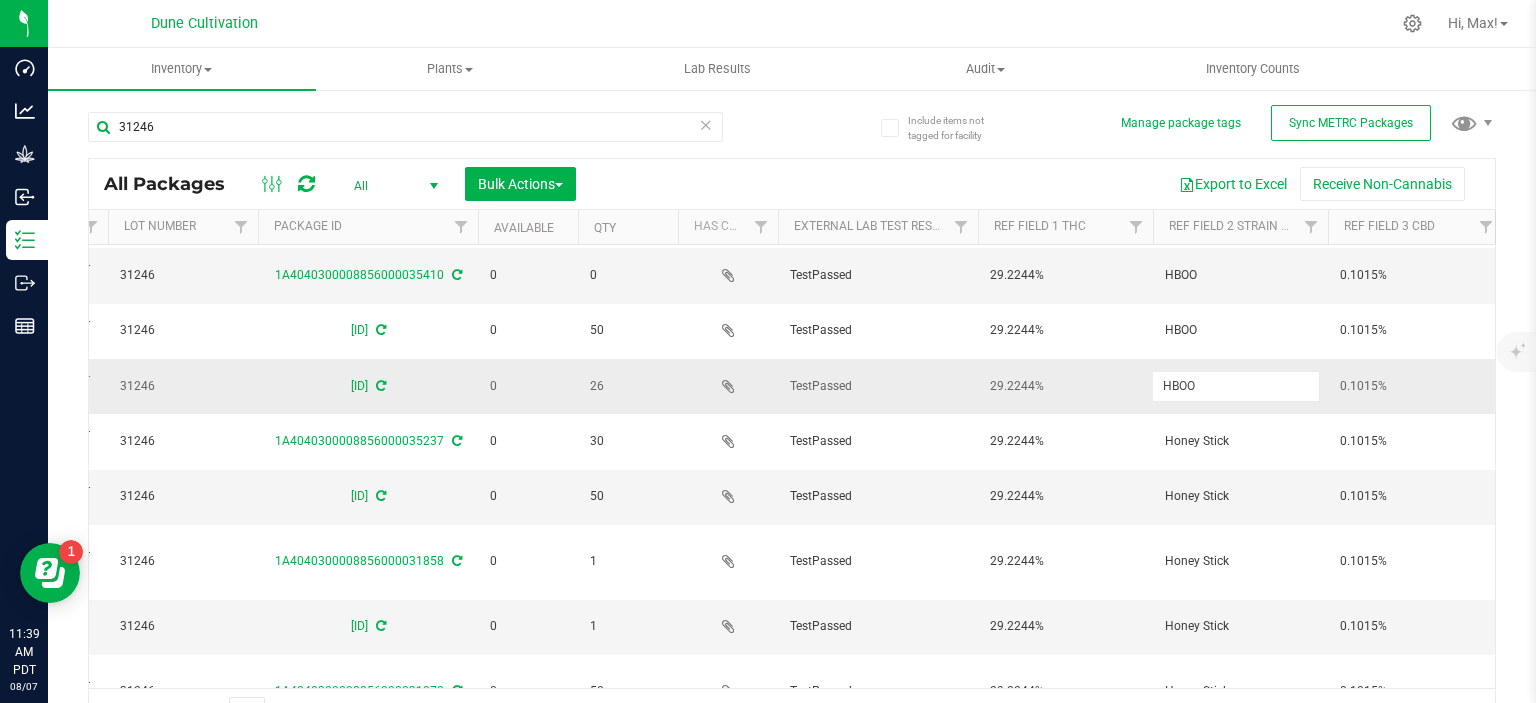 type on "Honey Stick" 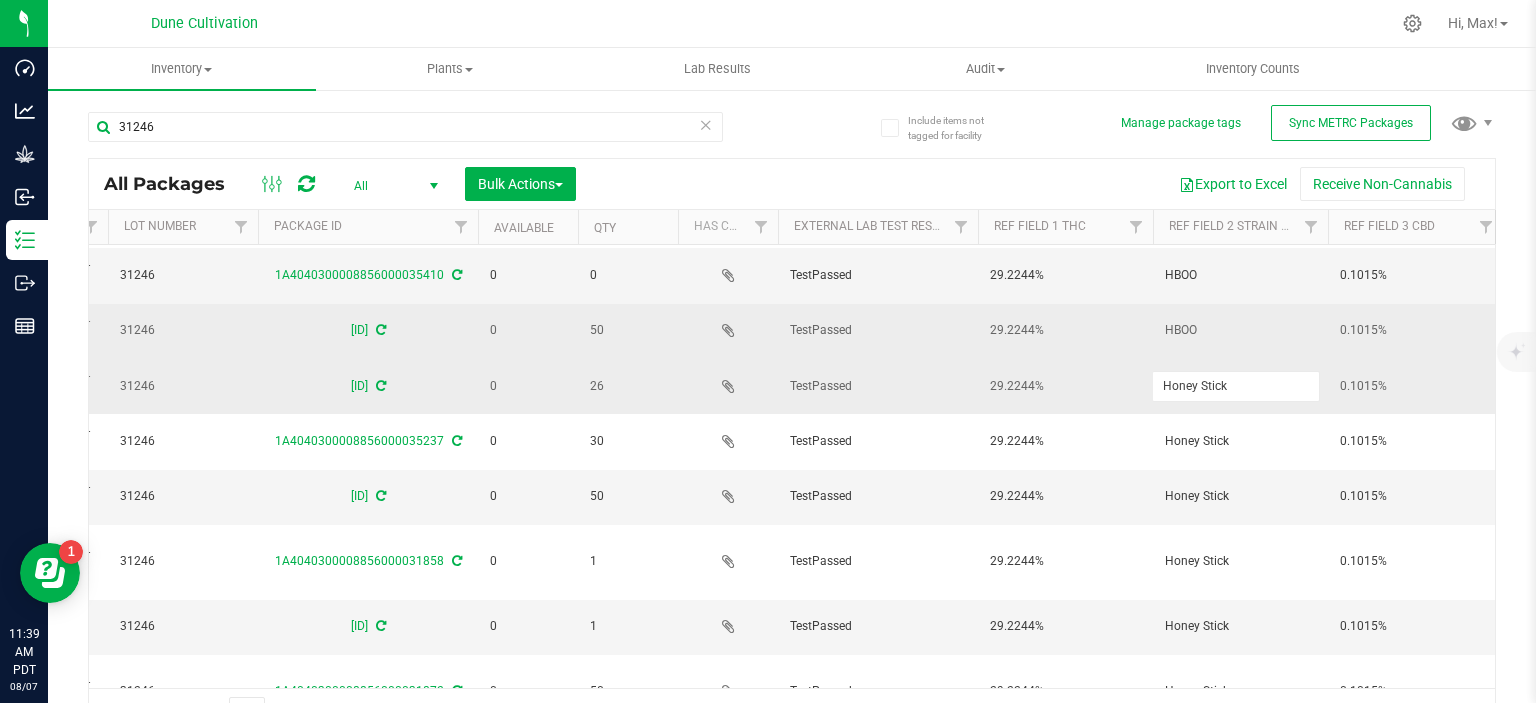 click on "HBOO" at bounding box center (1240, 330) 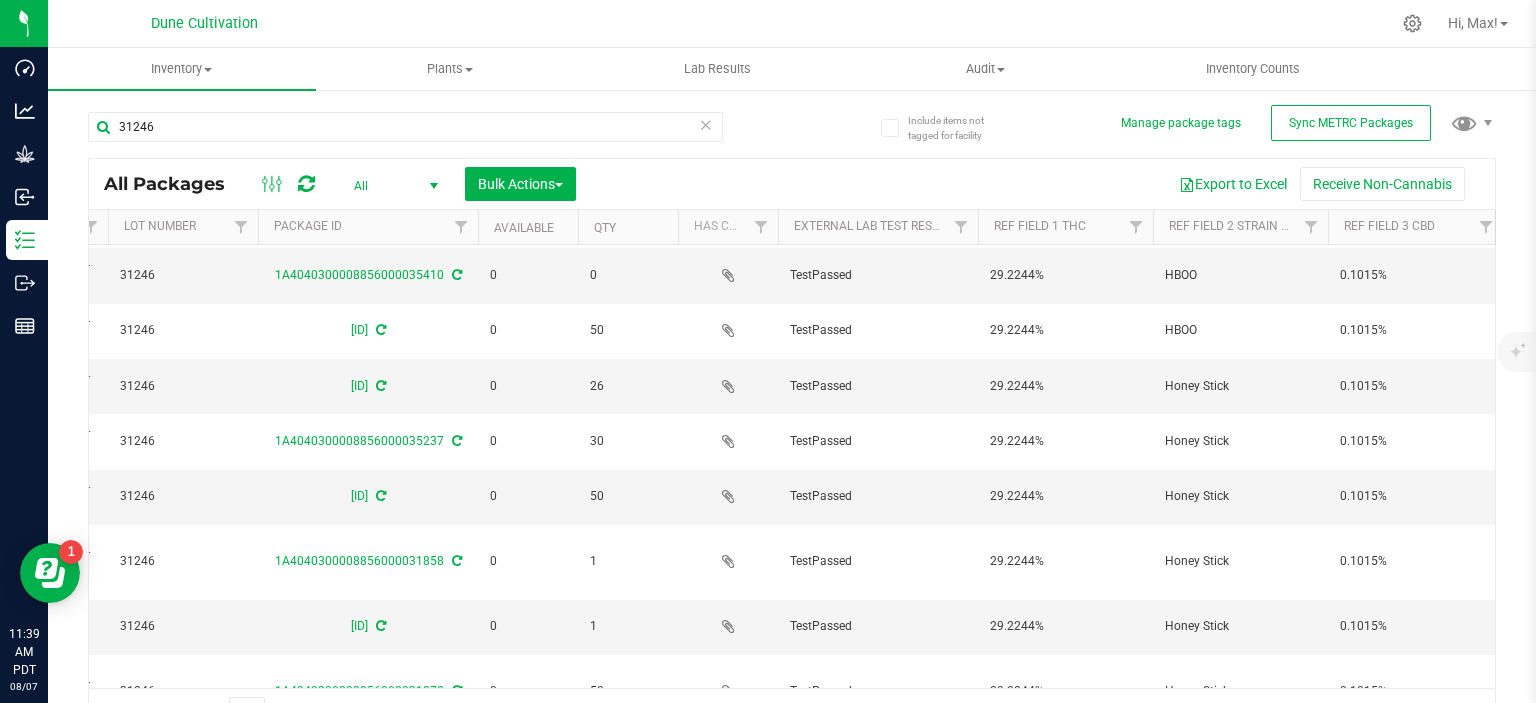 click on "HBOO" at bounding box center (1240, 330) 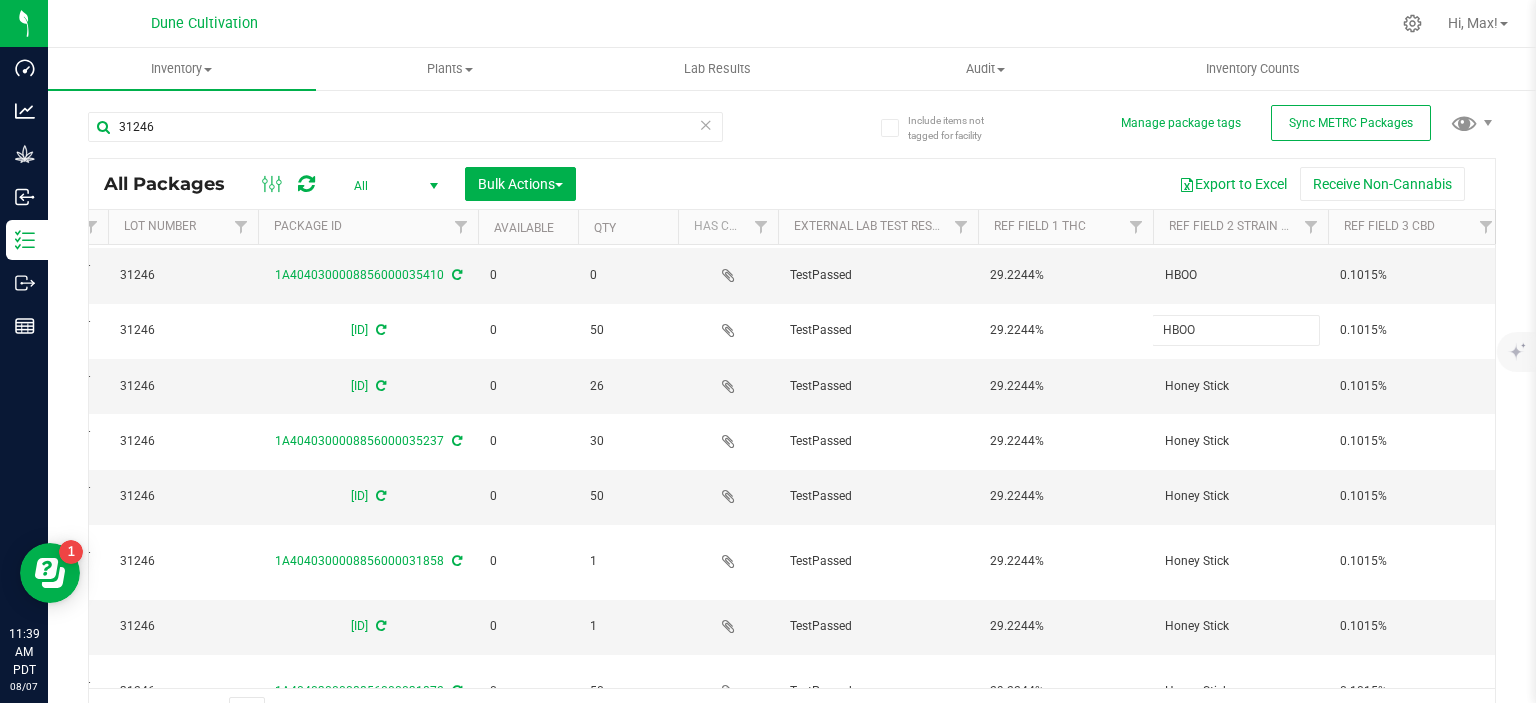 click on "HBOO" at bounding box center [1236, 330] 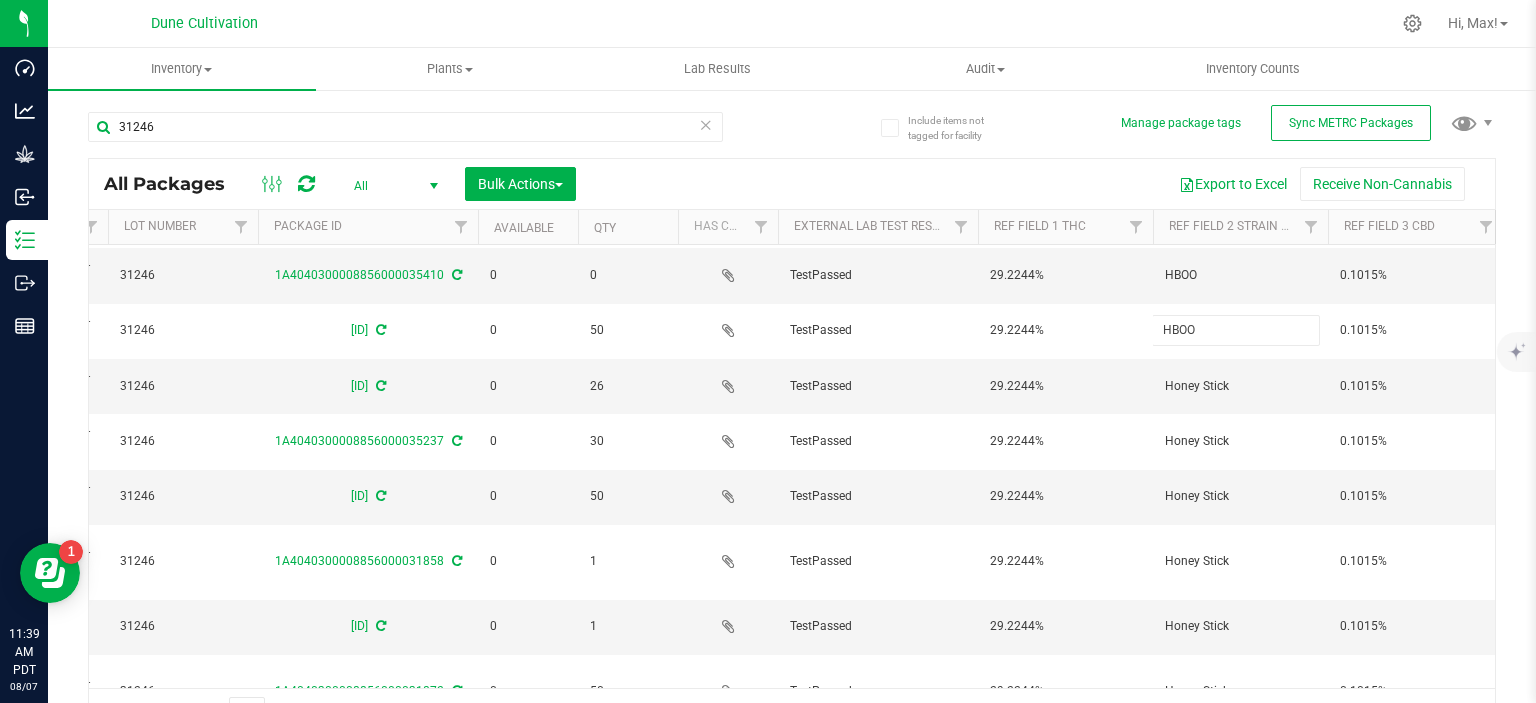 type on "Honey Stick" 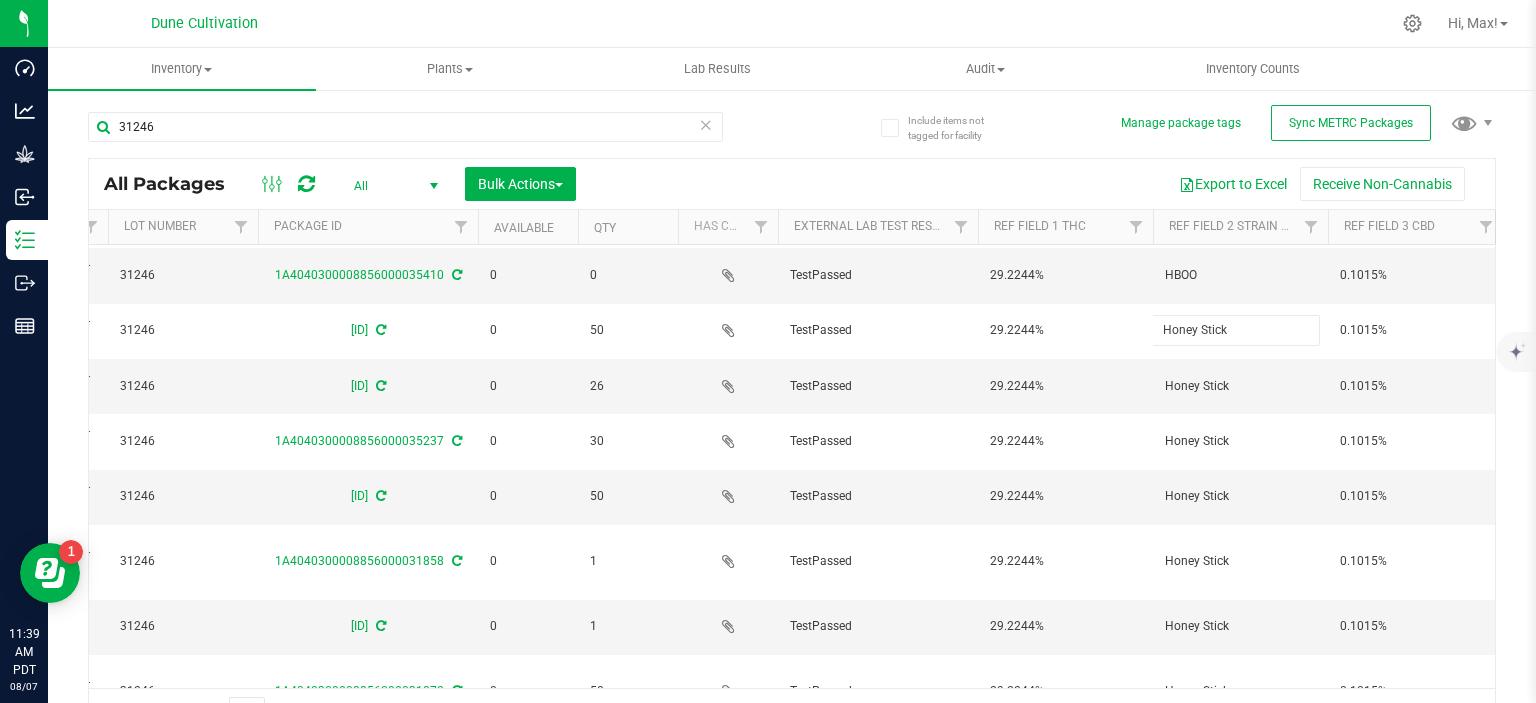 click on "31246
All Packages
All Active Only Lab Samples Locked All External Internal
Bulk Actions
Add to manufacturing run
Add to outbound order" at bounding box center (792, 415) 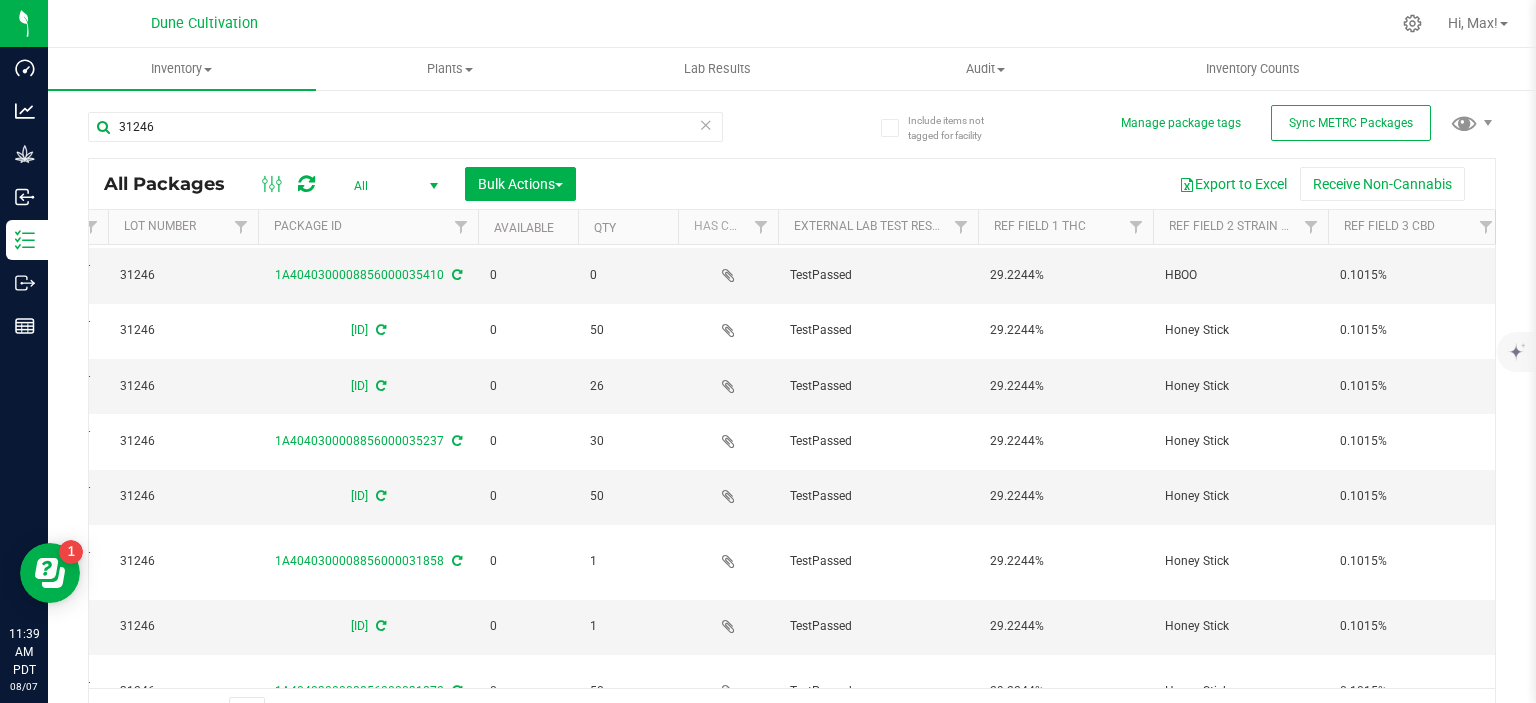 scroll, scrollTop: 42, scrollLeft: 376, axis: both 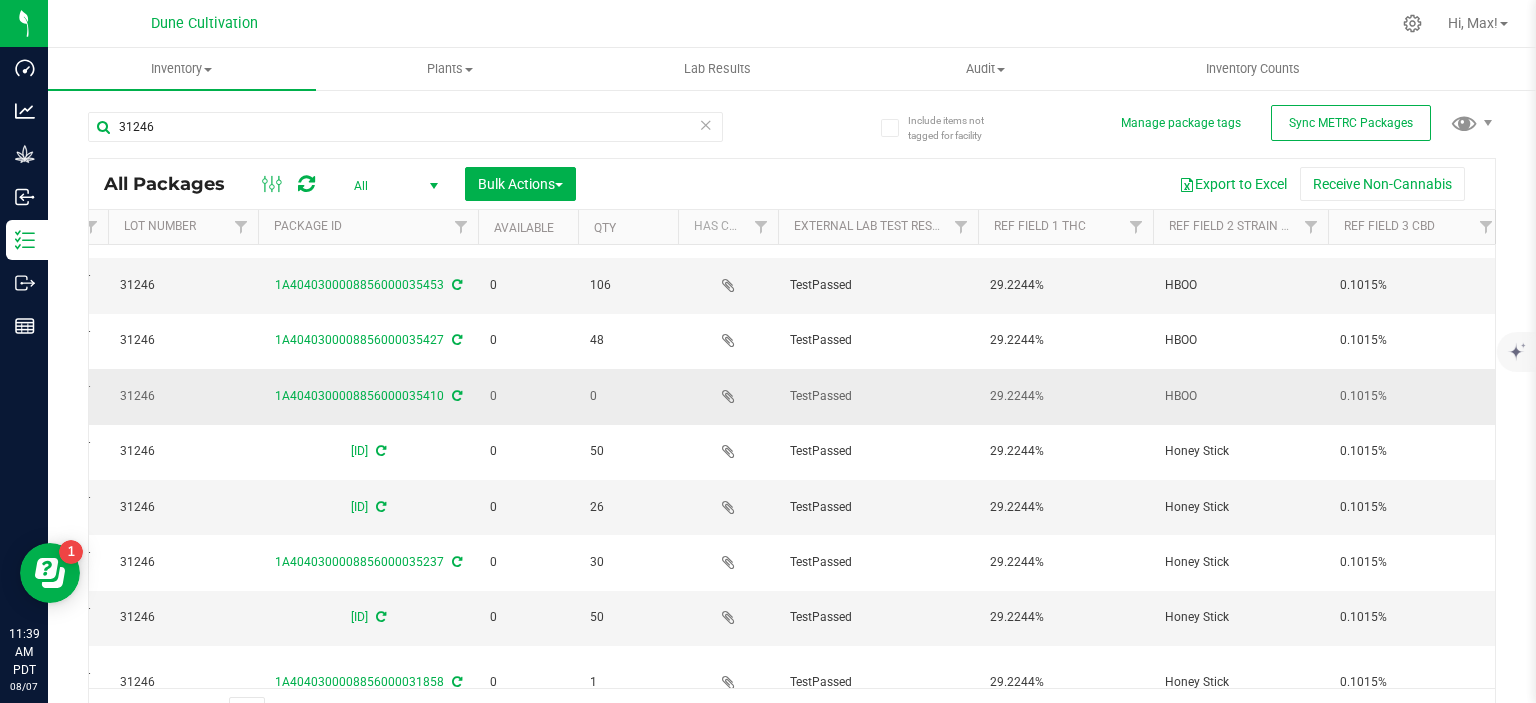 click on "HBOO" at bounding box center (1240, 396) 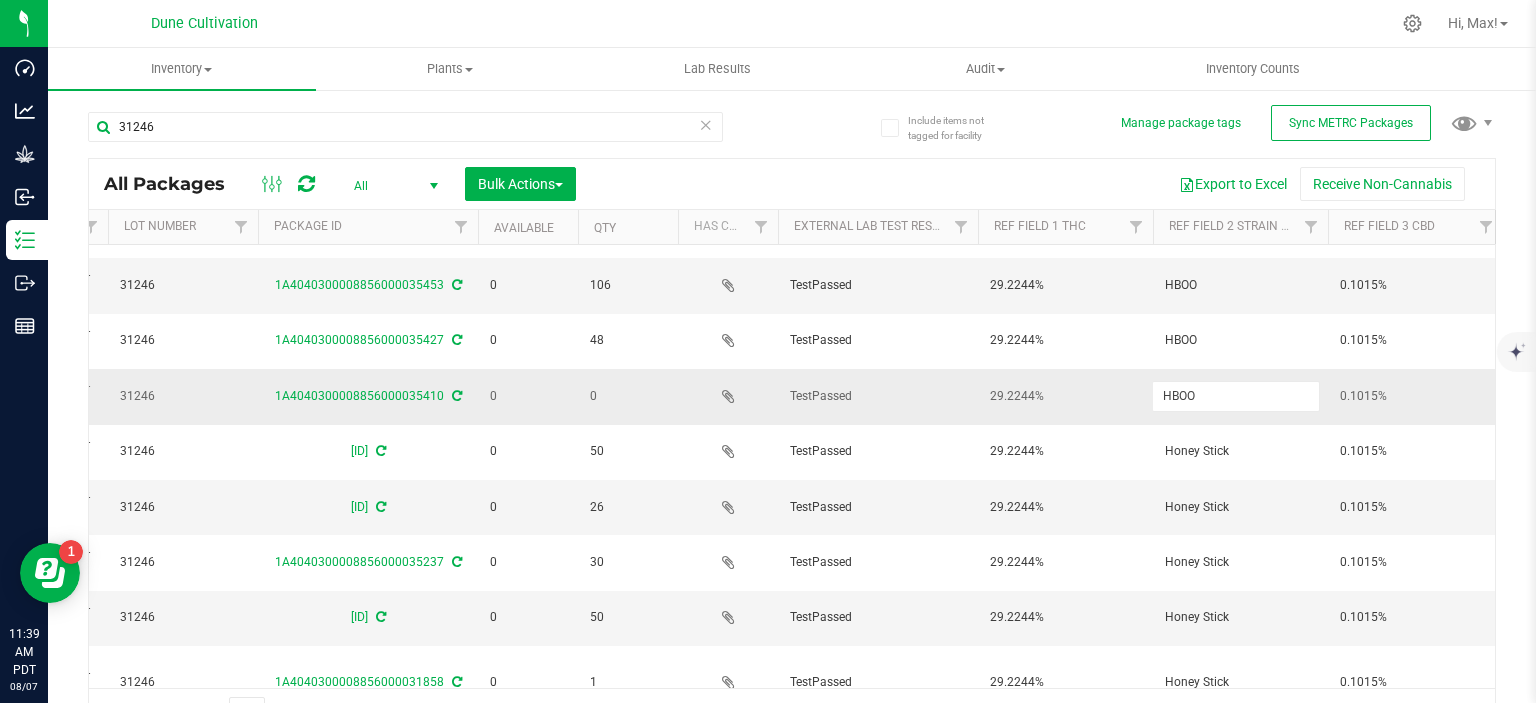click on "HBOO" at bounding box center [1236, 396] 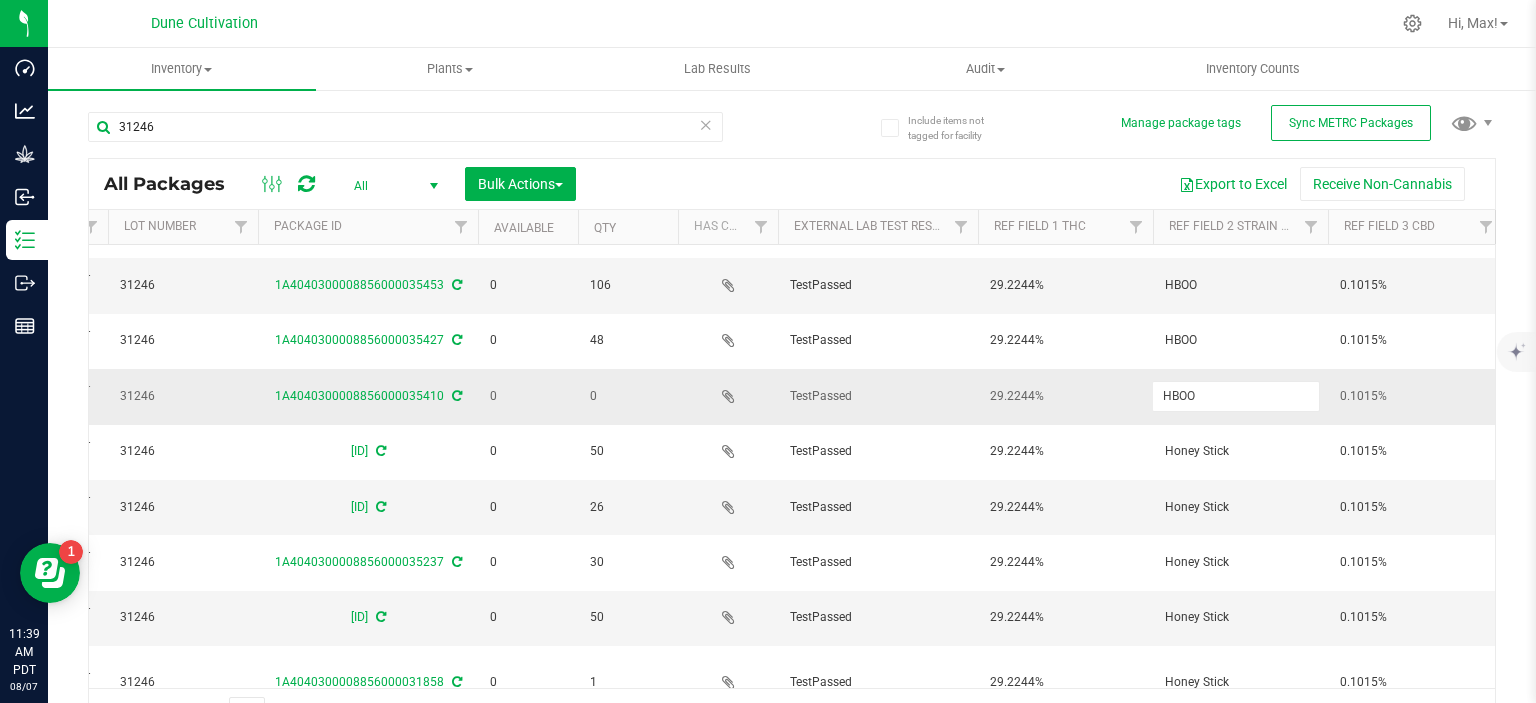 type on "Honey Stick" 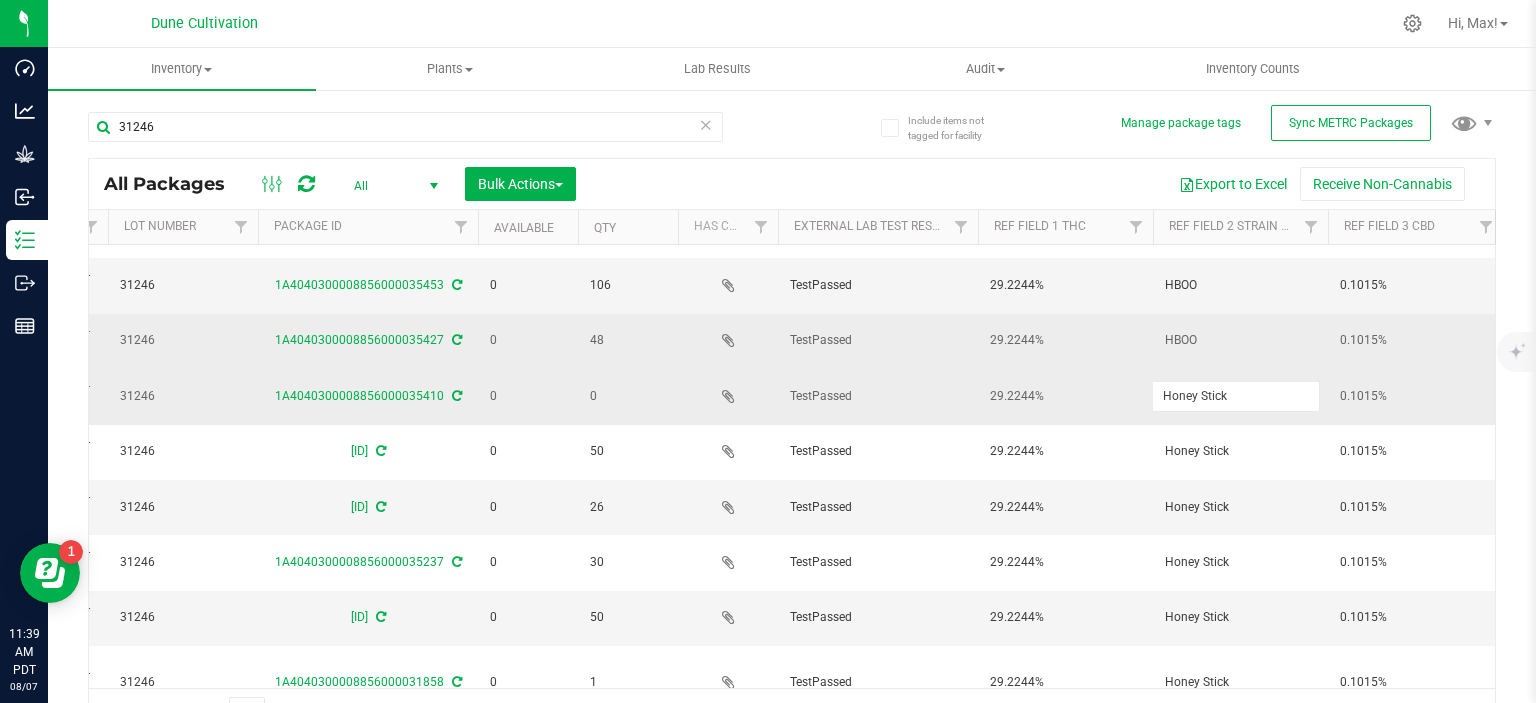 click on "HBOO" at bounding box center [1240, 340] 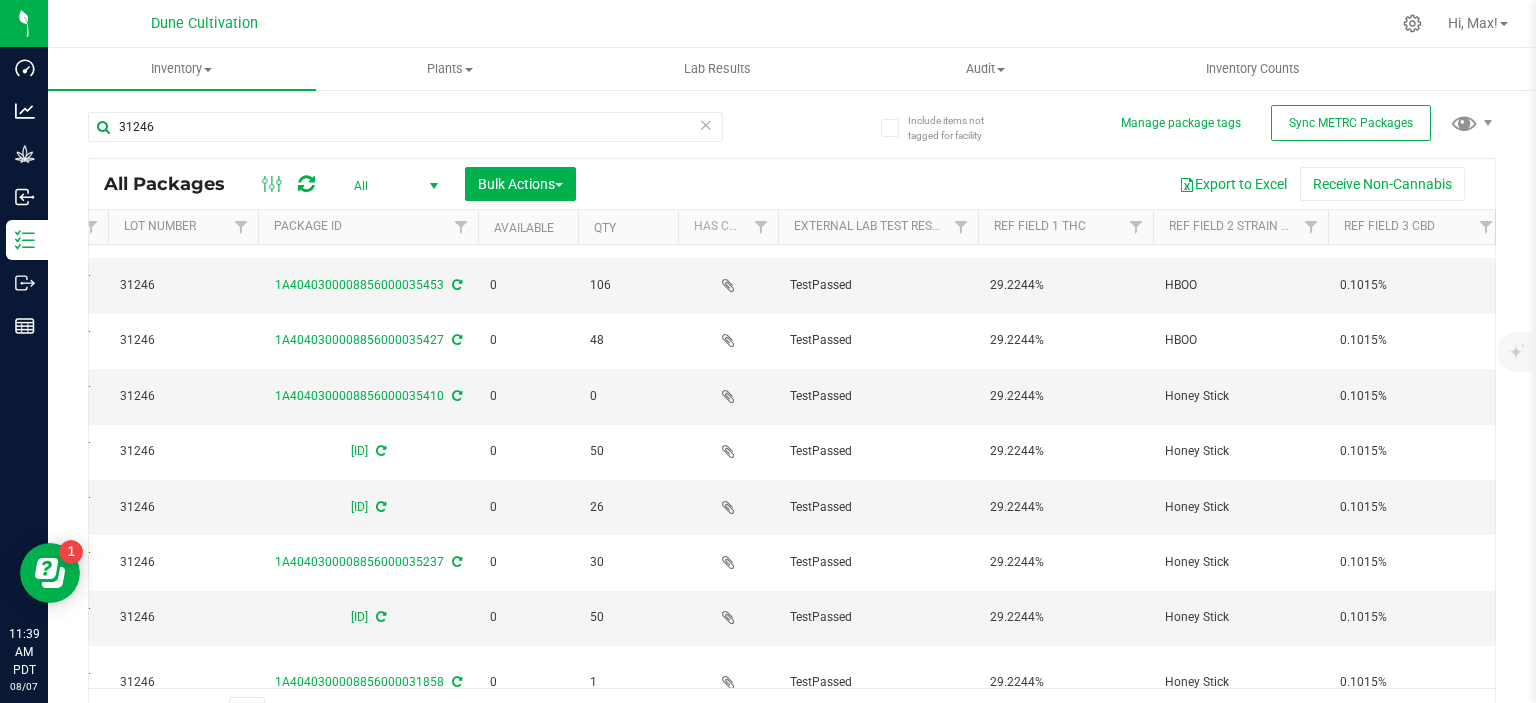 click on "HBOO" at bounding box center [1240, 340] 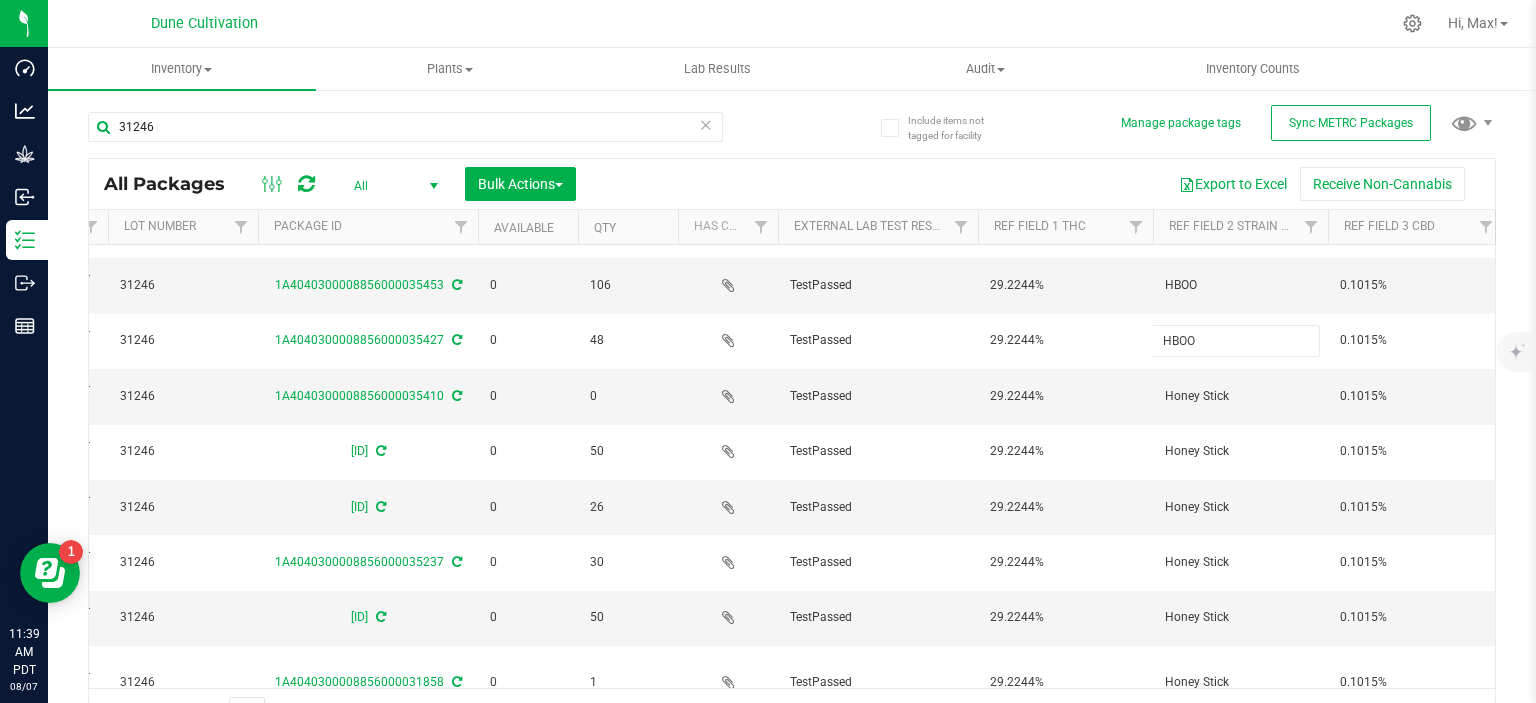 type on "Honey Stick" 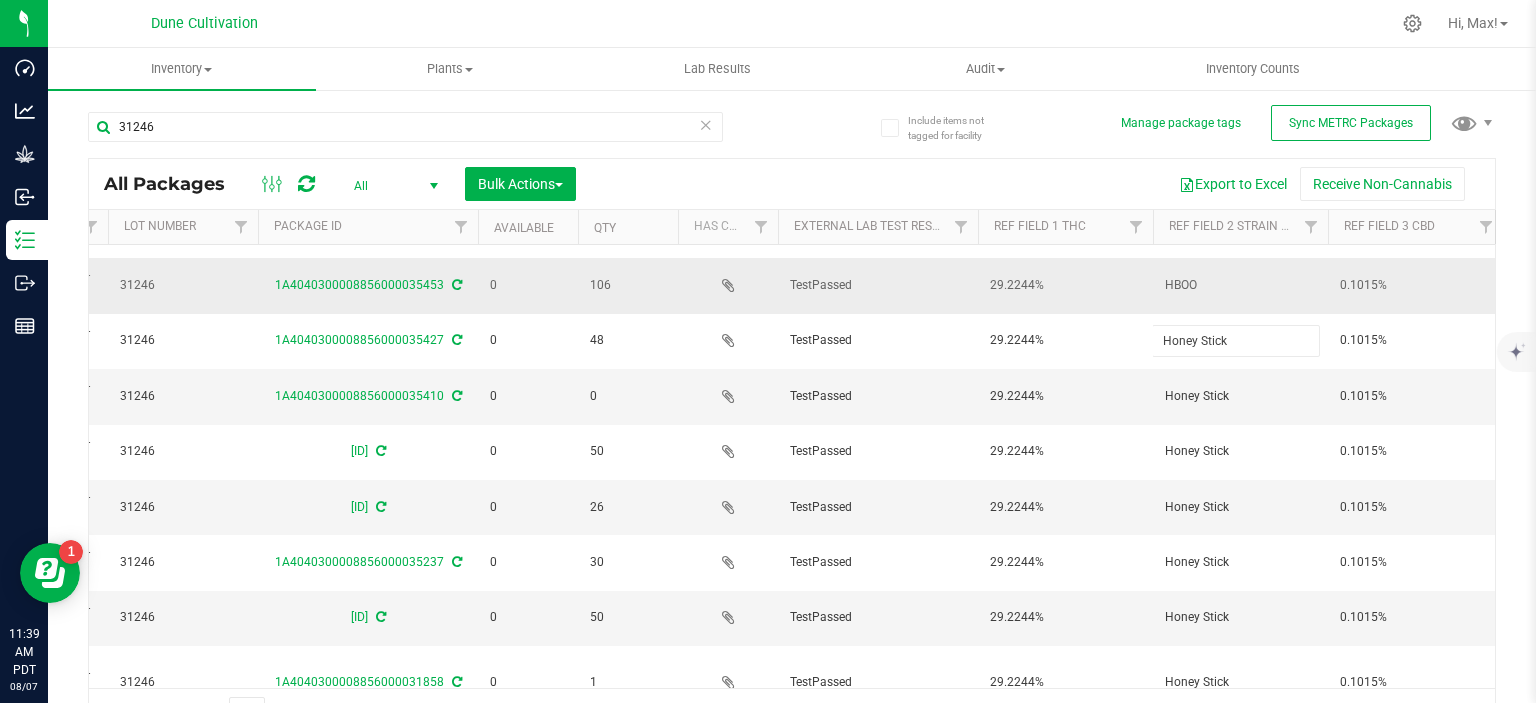 click on "HBOO" at bounding box center (1240, 285) 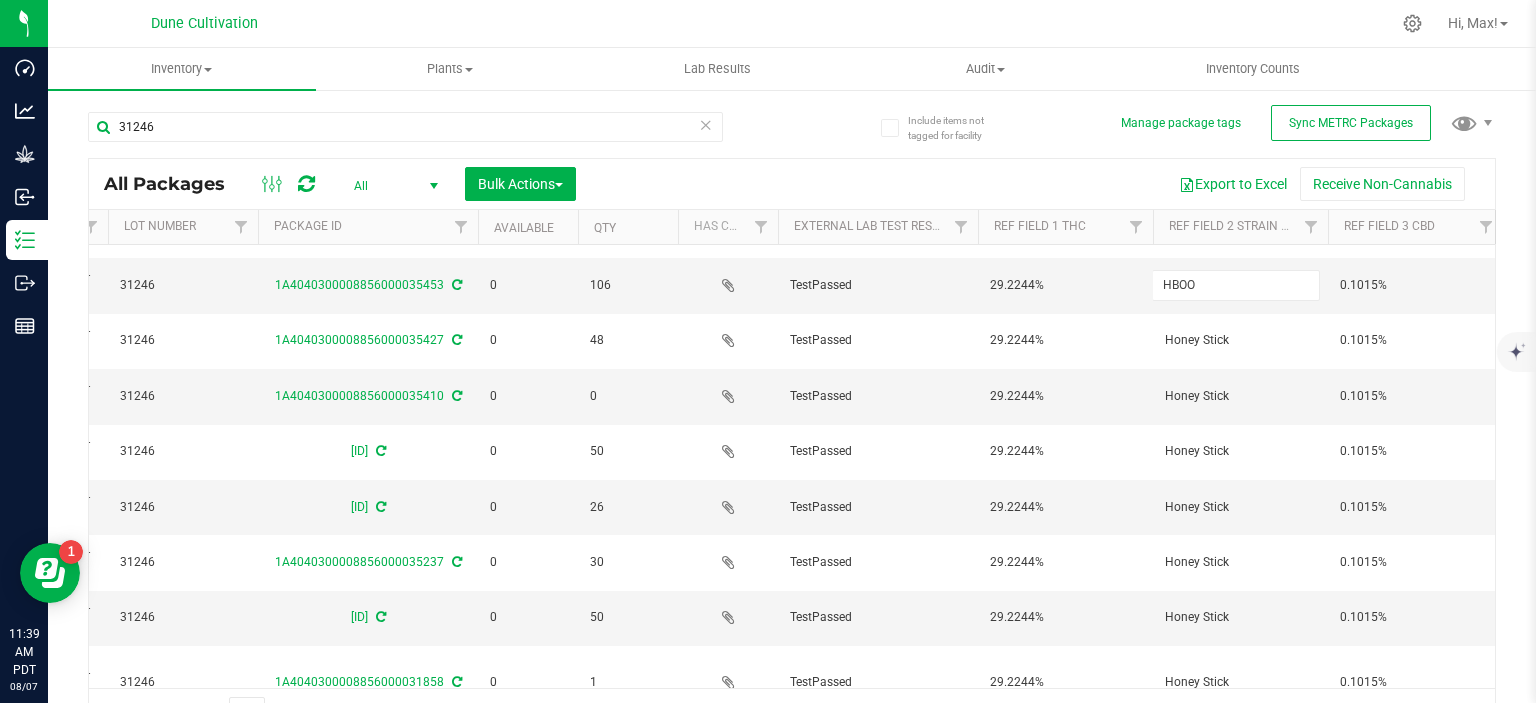 click on "HBOO" at bounding box center [1236, 285] 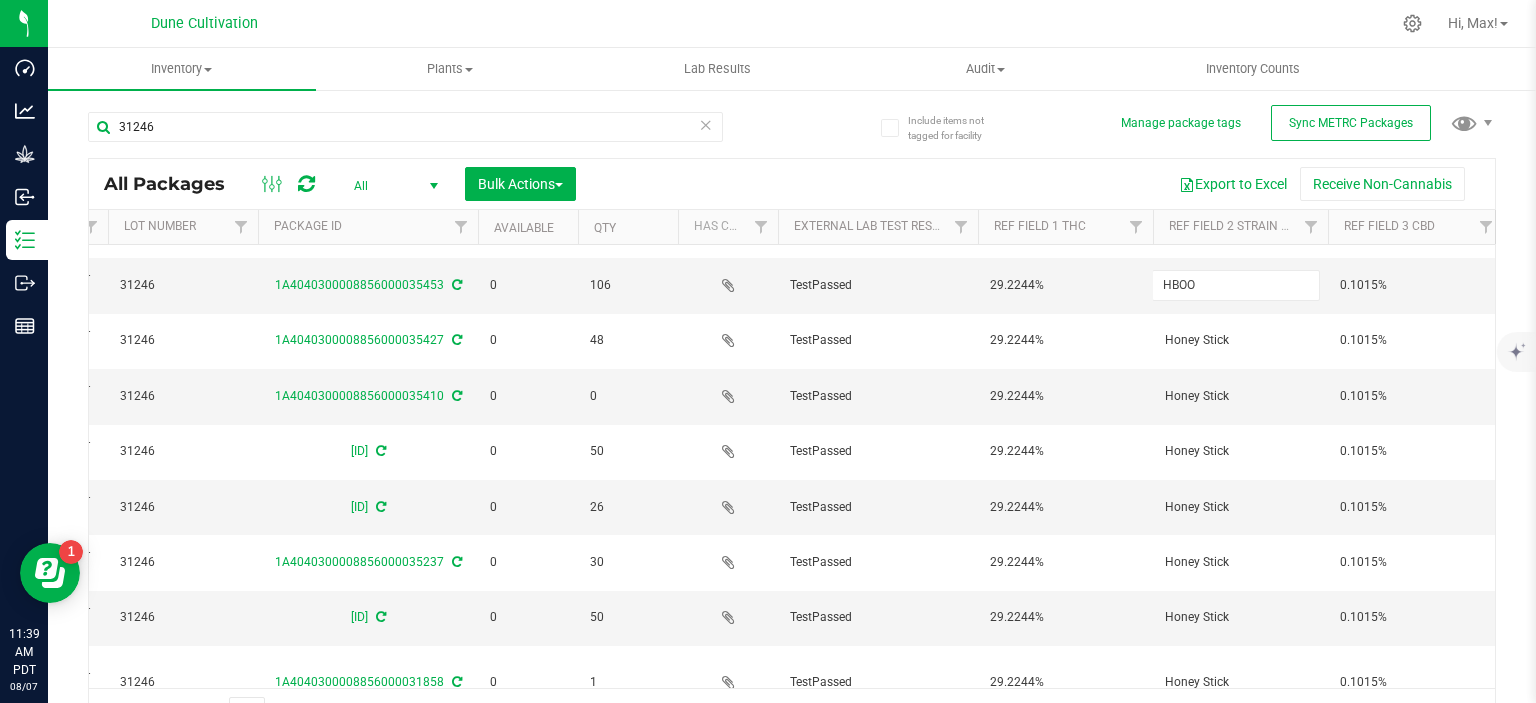 type on "Honey Stick" 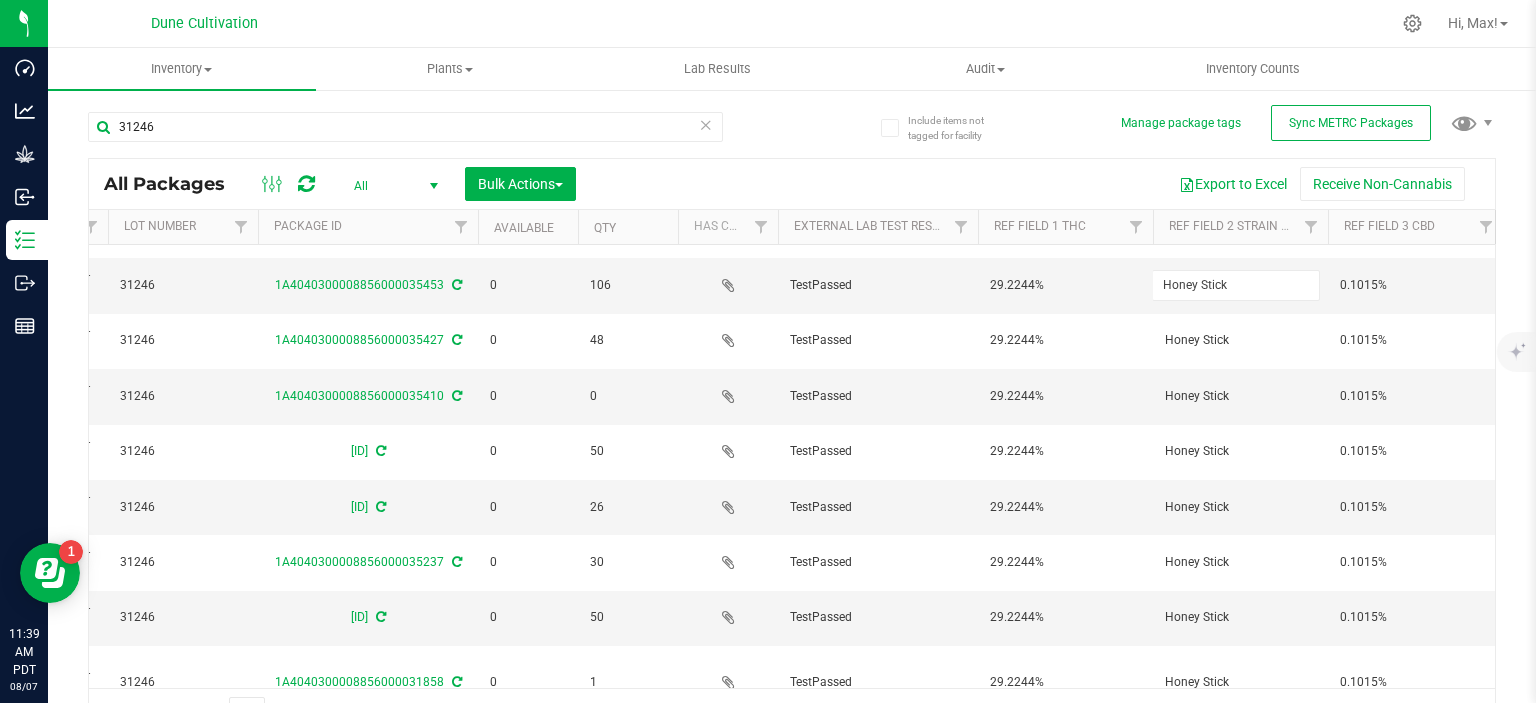 click on "All Packages
All Active Only Lab Samples Locked All External Internal
Bulk Actions
Add to manufacturing run
Add to outbound order
Combine packages
Combine packages (lot)" at bounding box center [792, 447] 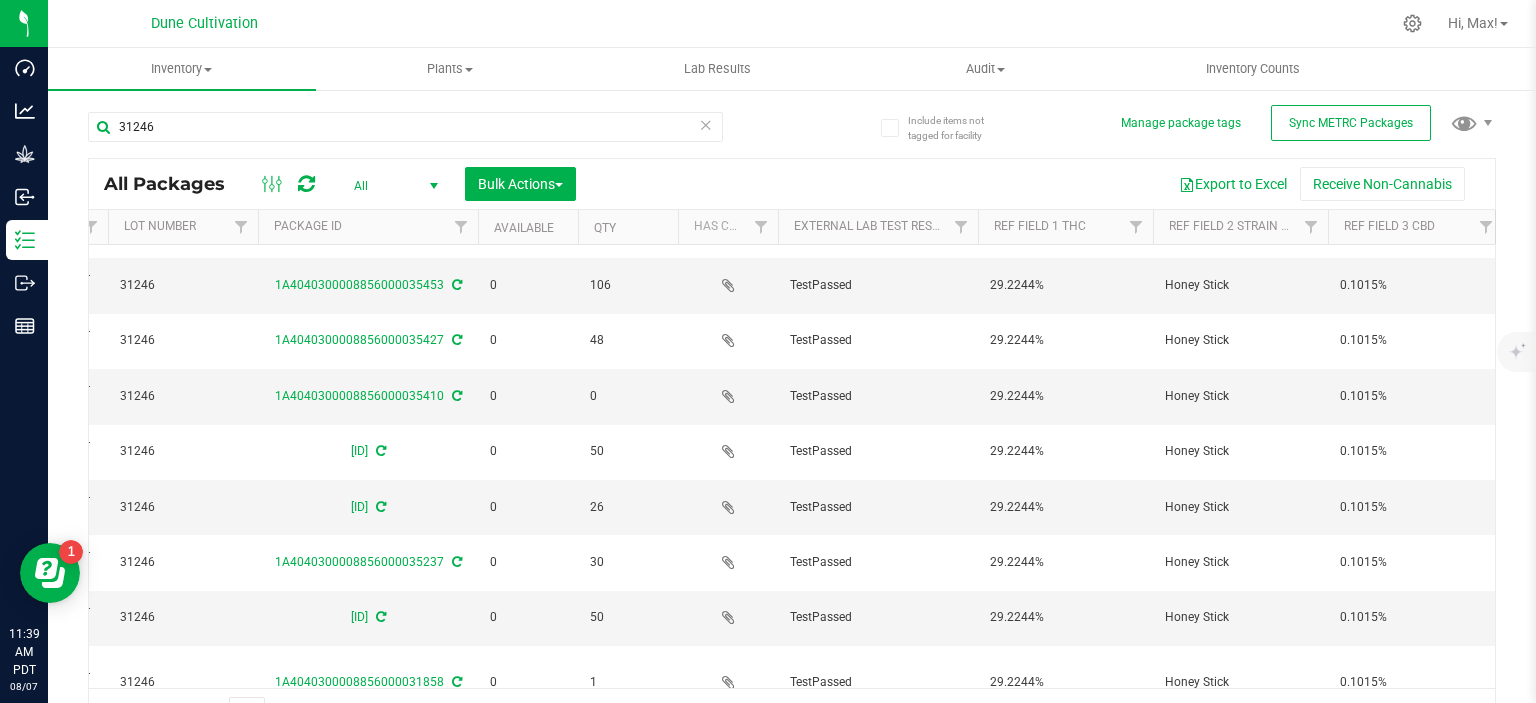 scroll, scrollTop: 0, scrollLeft: 376, axis: horizontal 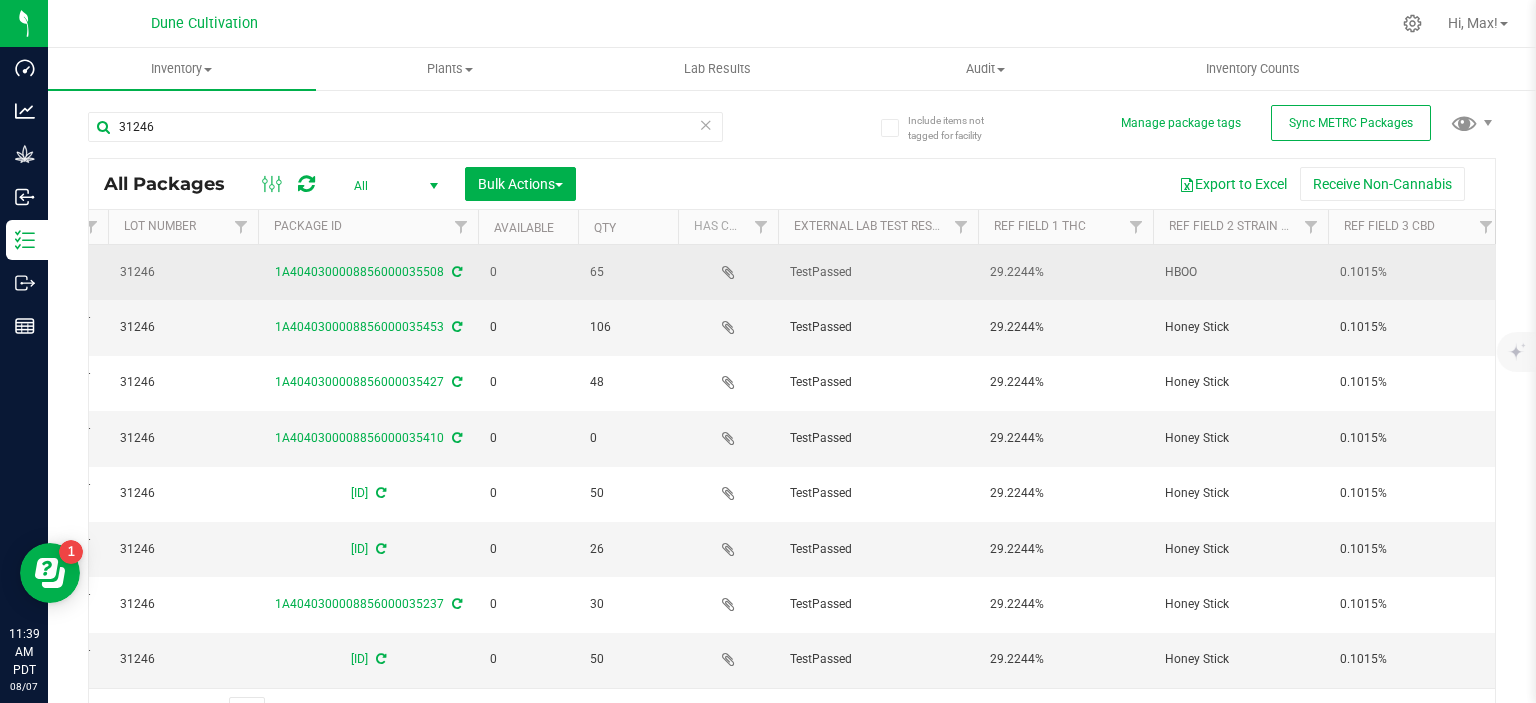 click on "HBOO" at bounding box center (1240, 272) 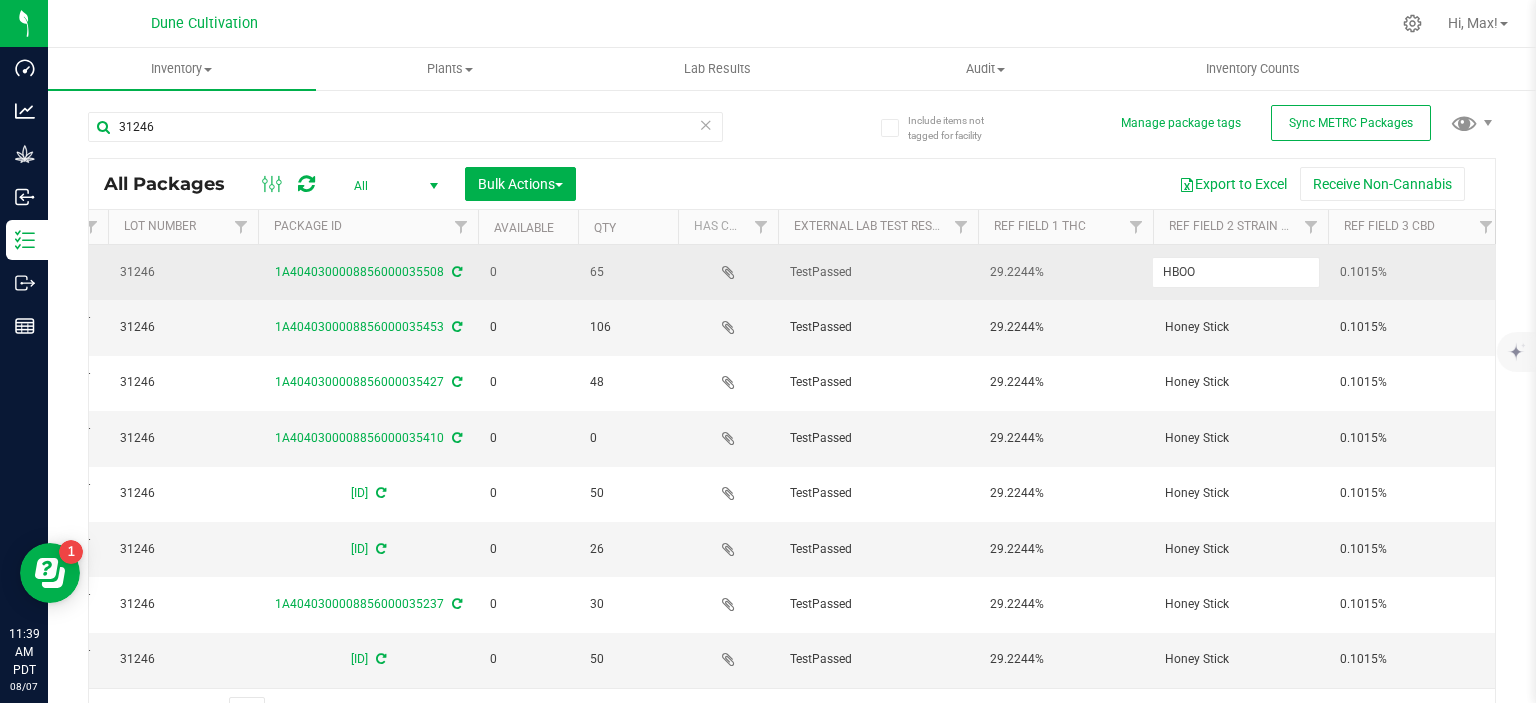 click on "HBOO" at bounding box center [1236, 272] 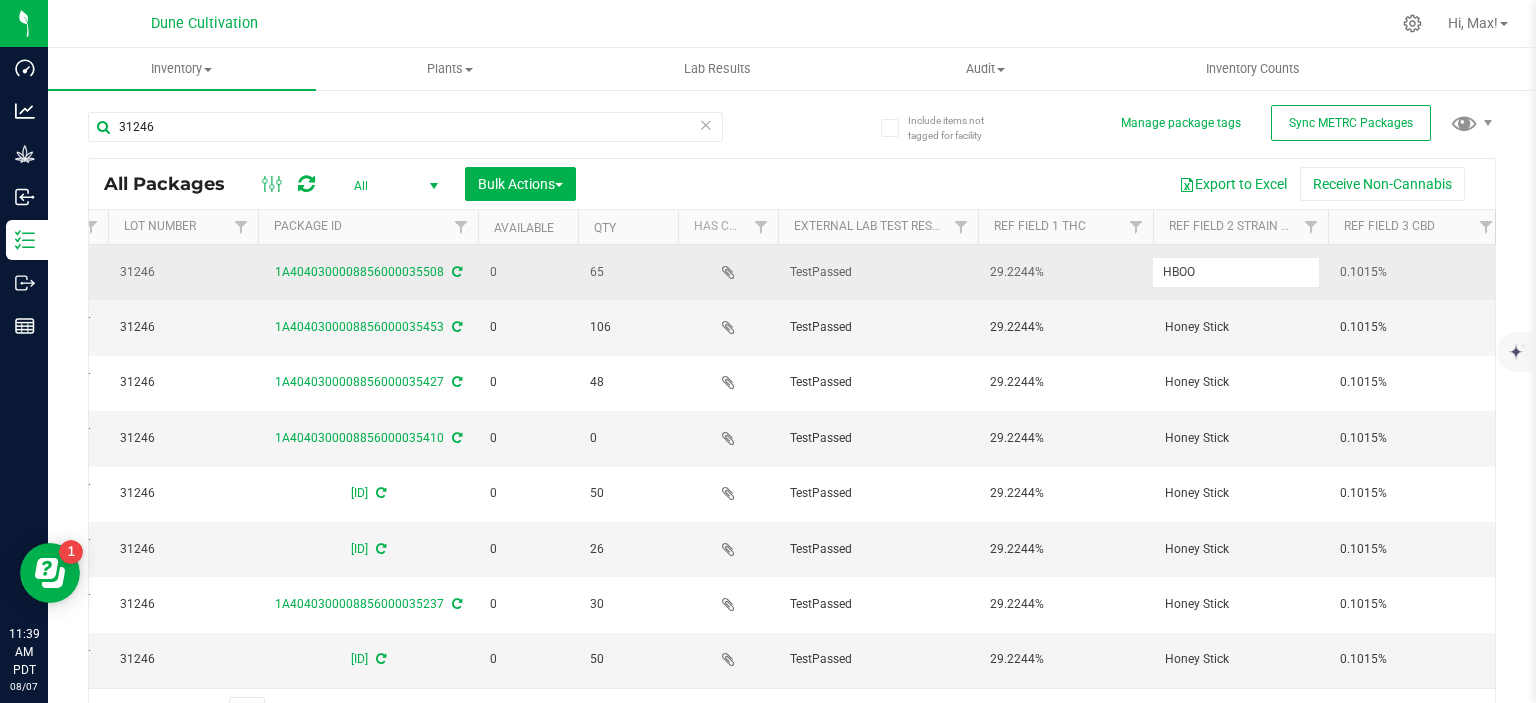 click on "HBOO" at bounding box center (1236, 272) 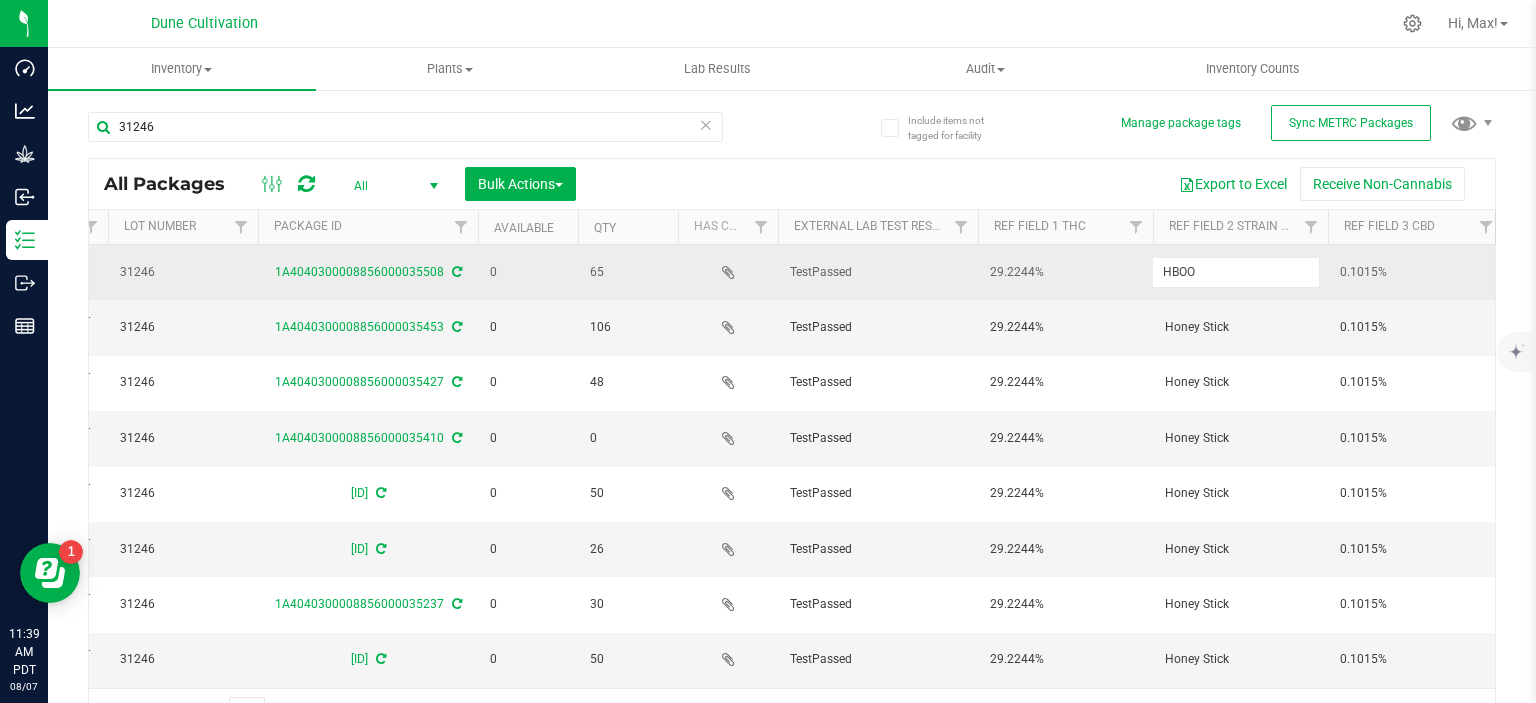type on "Honey Stick" 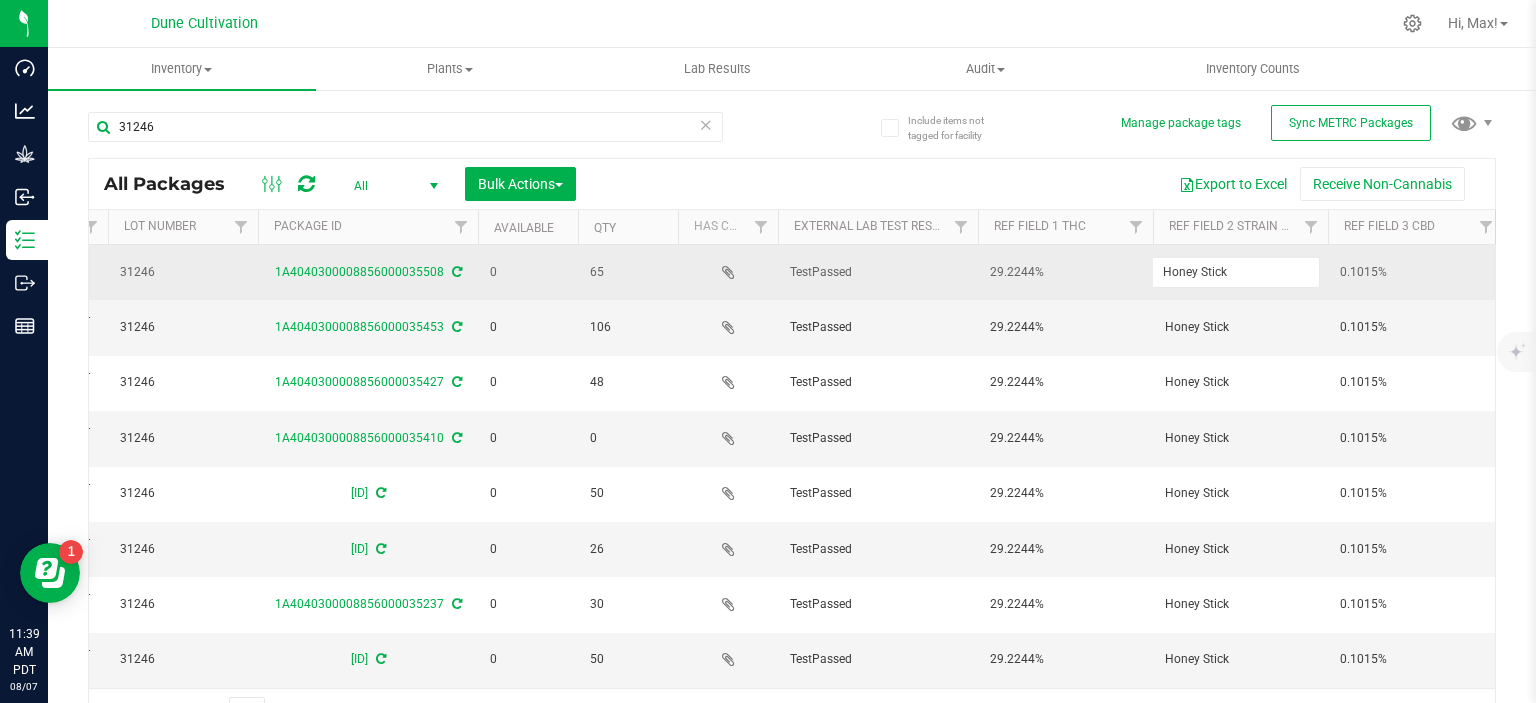 click on "All Packages
All Active Only Lab Samples Locked All External Internal
Bulk Actions
Add to manufacturing run
Add to outbound order
Combine packages
Combine packages (lot)" at bounding box center [792, 447] 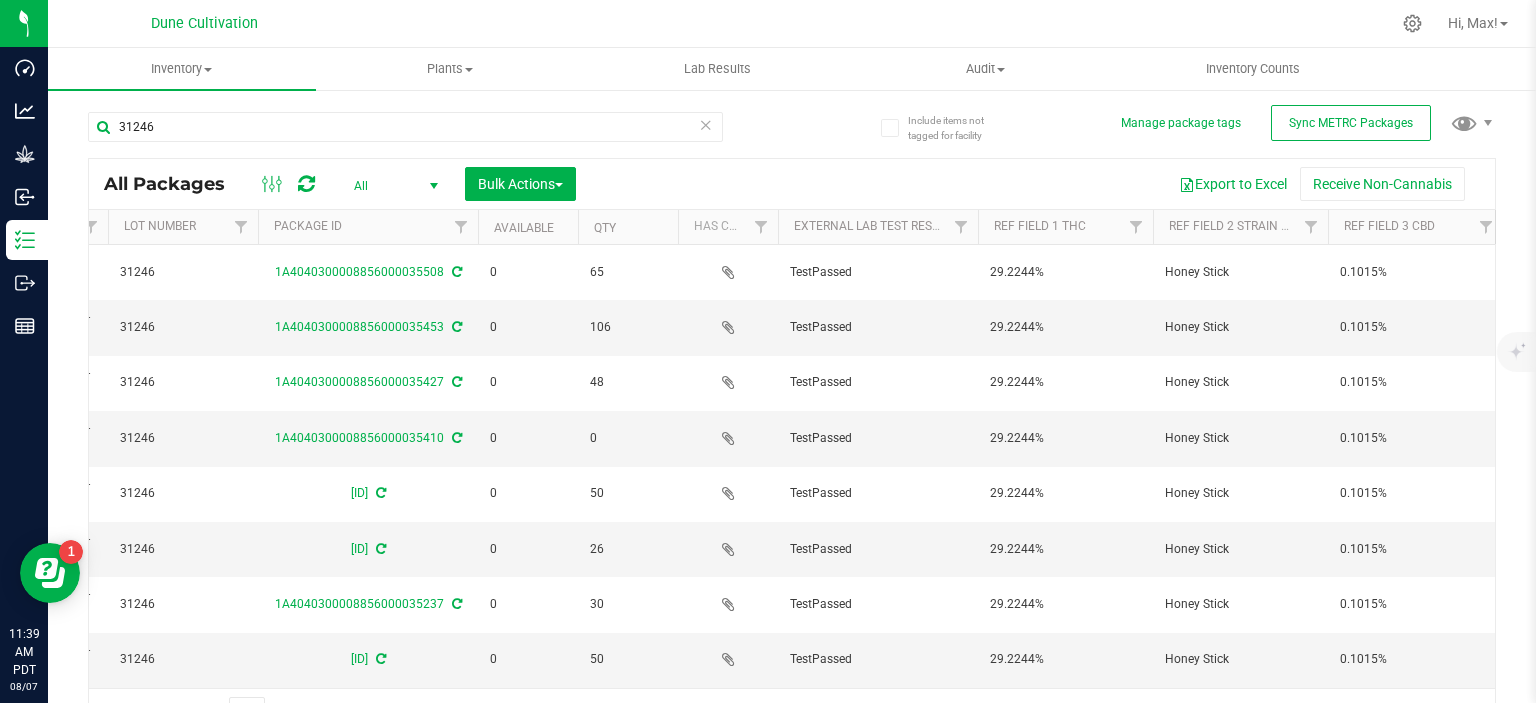 scroll, scrollTop: 413, scrollLeft: 376, axis: both 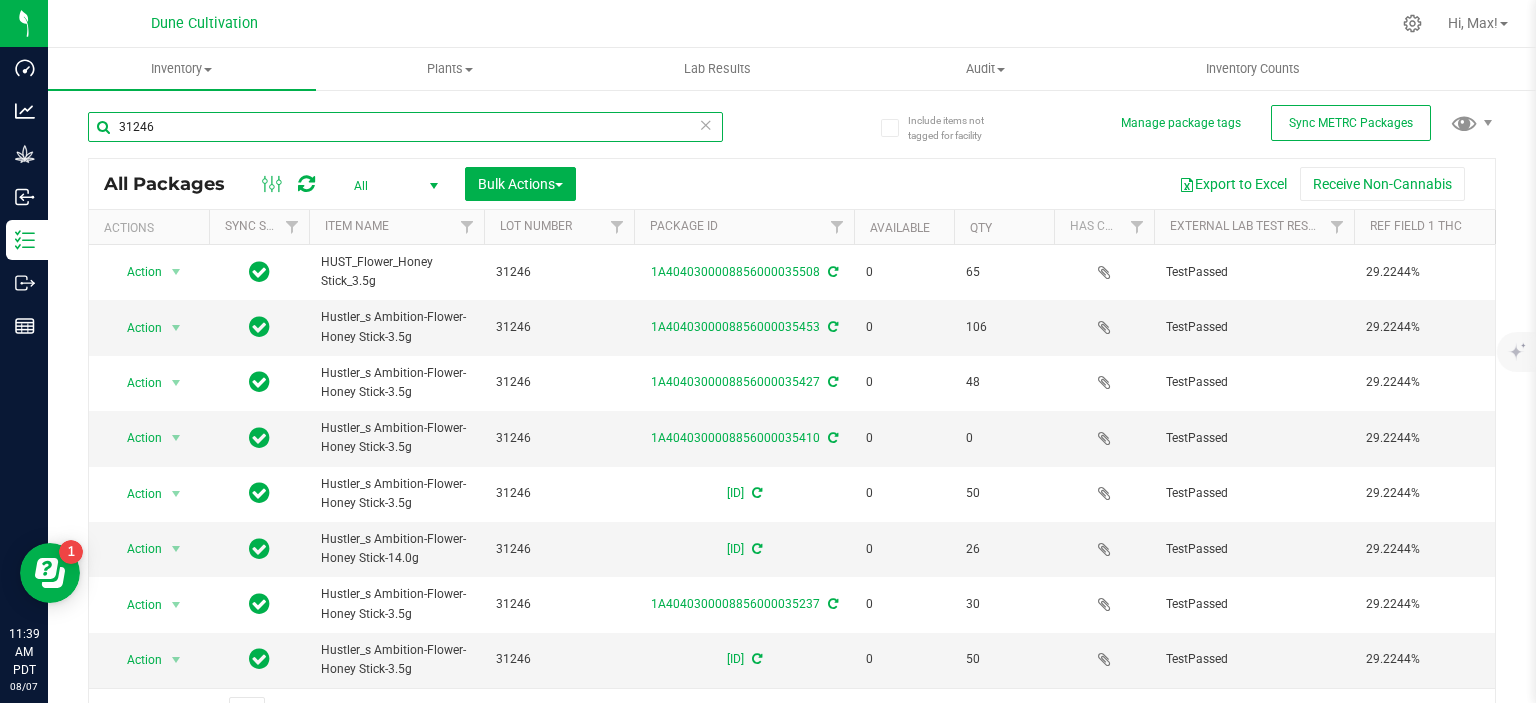 click on "31246" at bounding box center [405, 127] 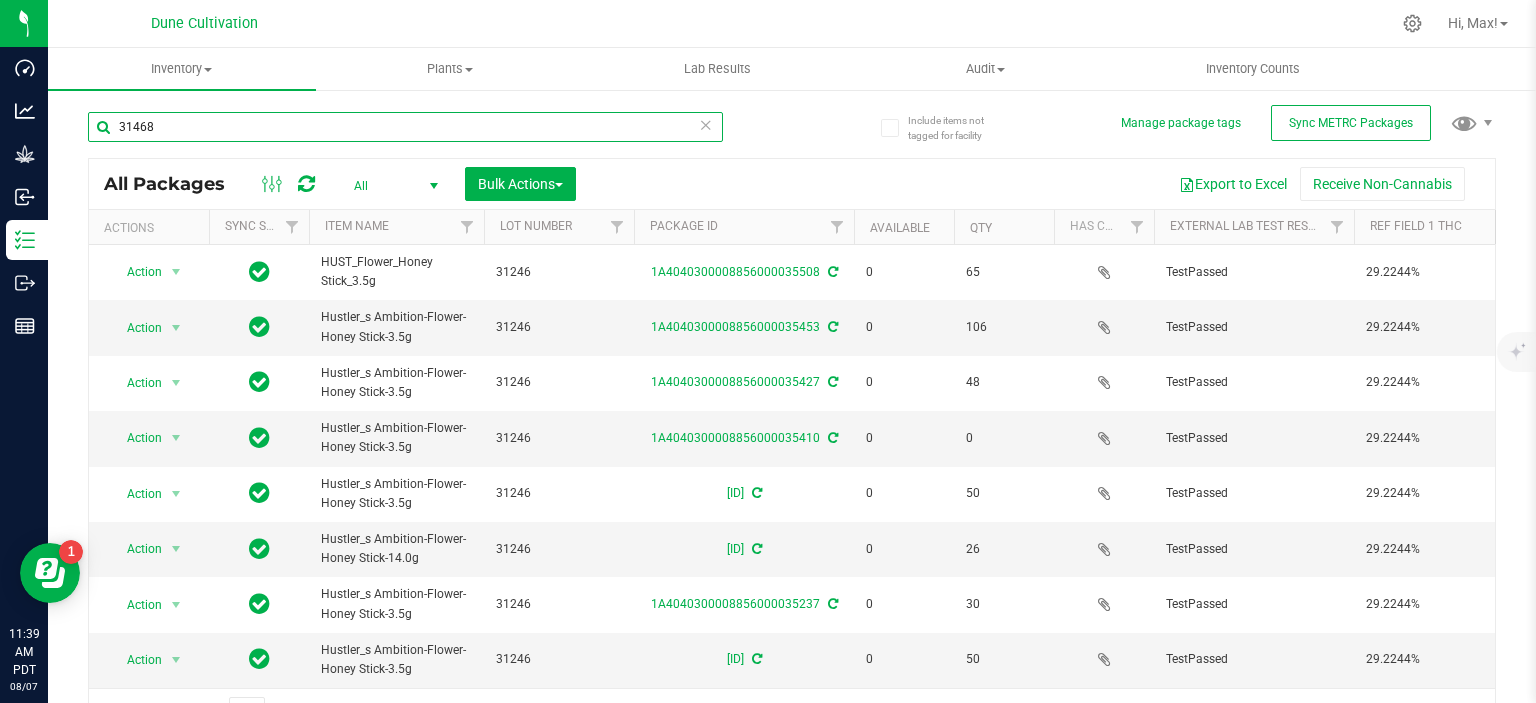 type on "31468" 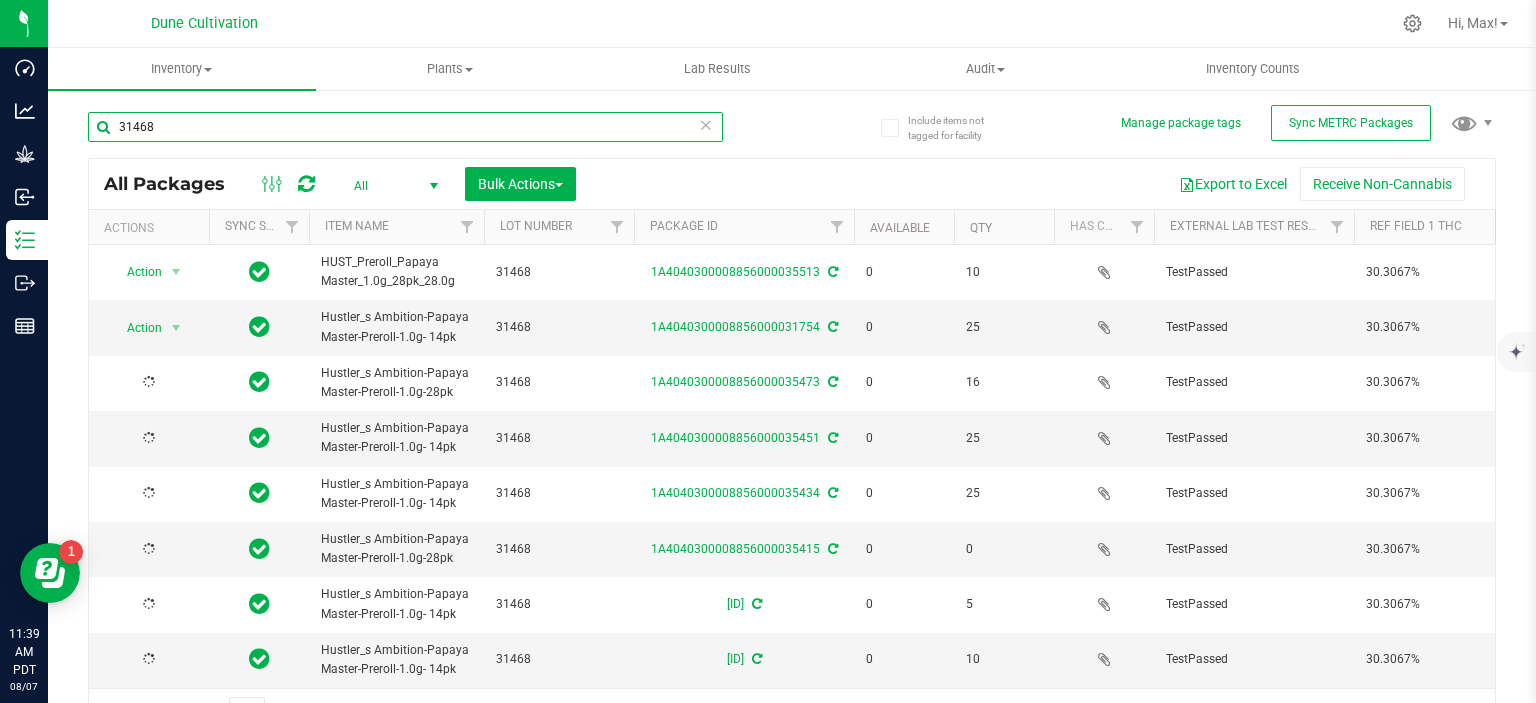 scroll, scrollTop: 218, scrollLeft: 0, axis: vertical 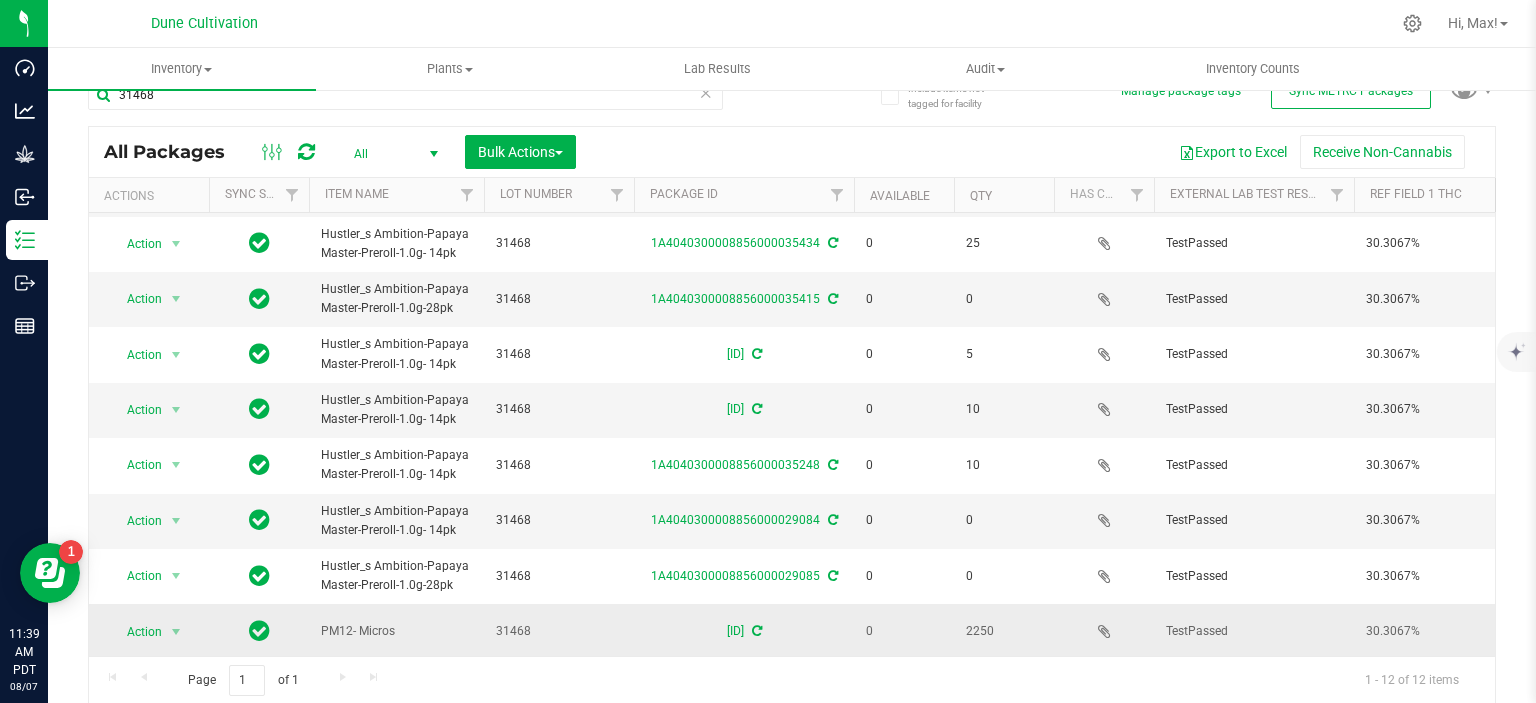 click on "1A4040300008856000031468" at bounding box center [744, 631] 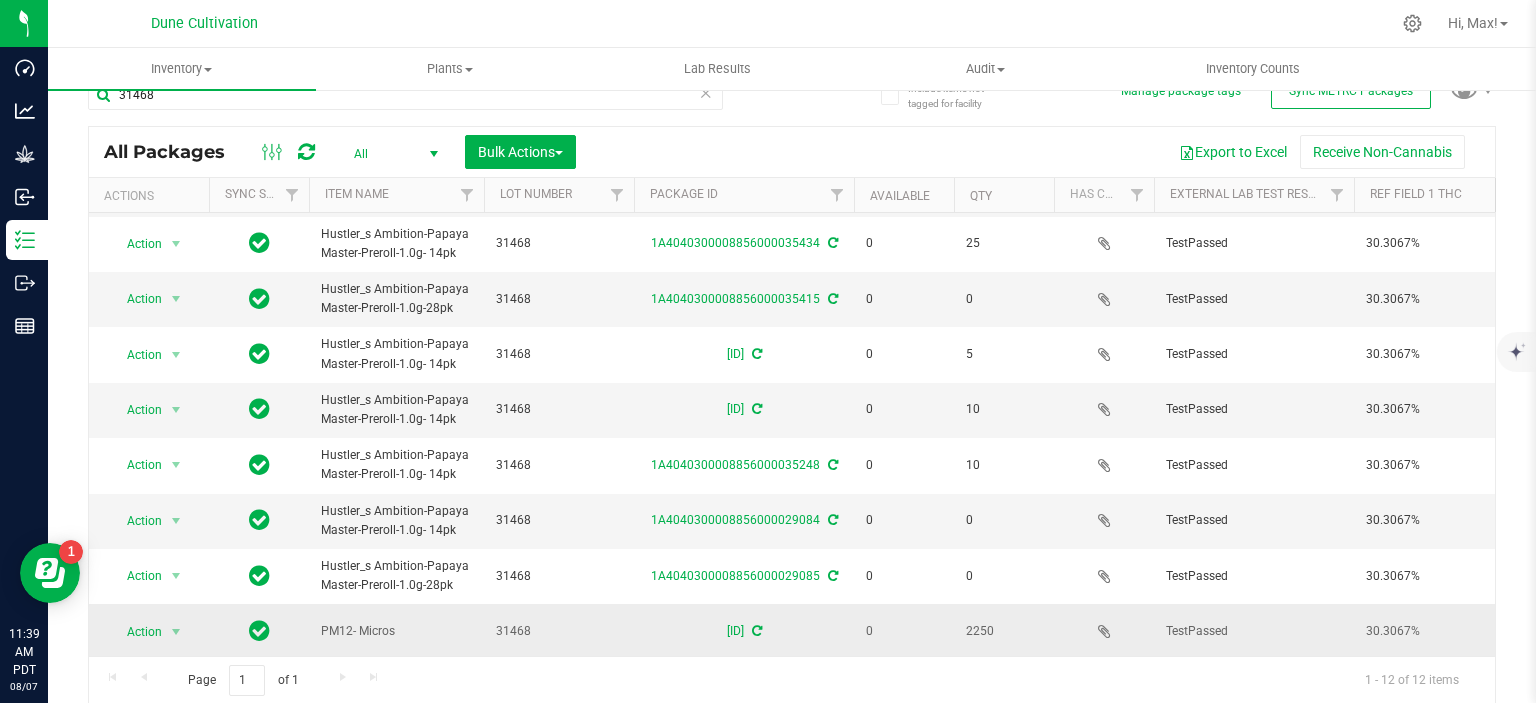 click on "1A4040300008856000031468" at bounding box center (744, 631) 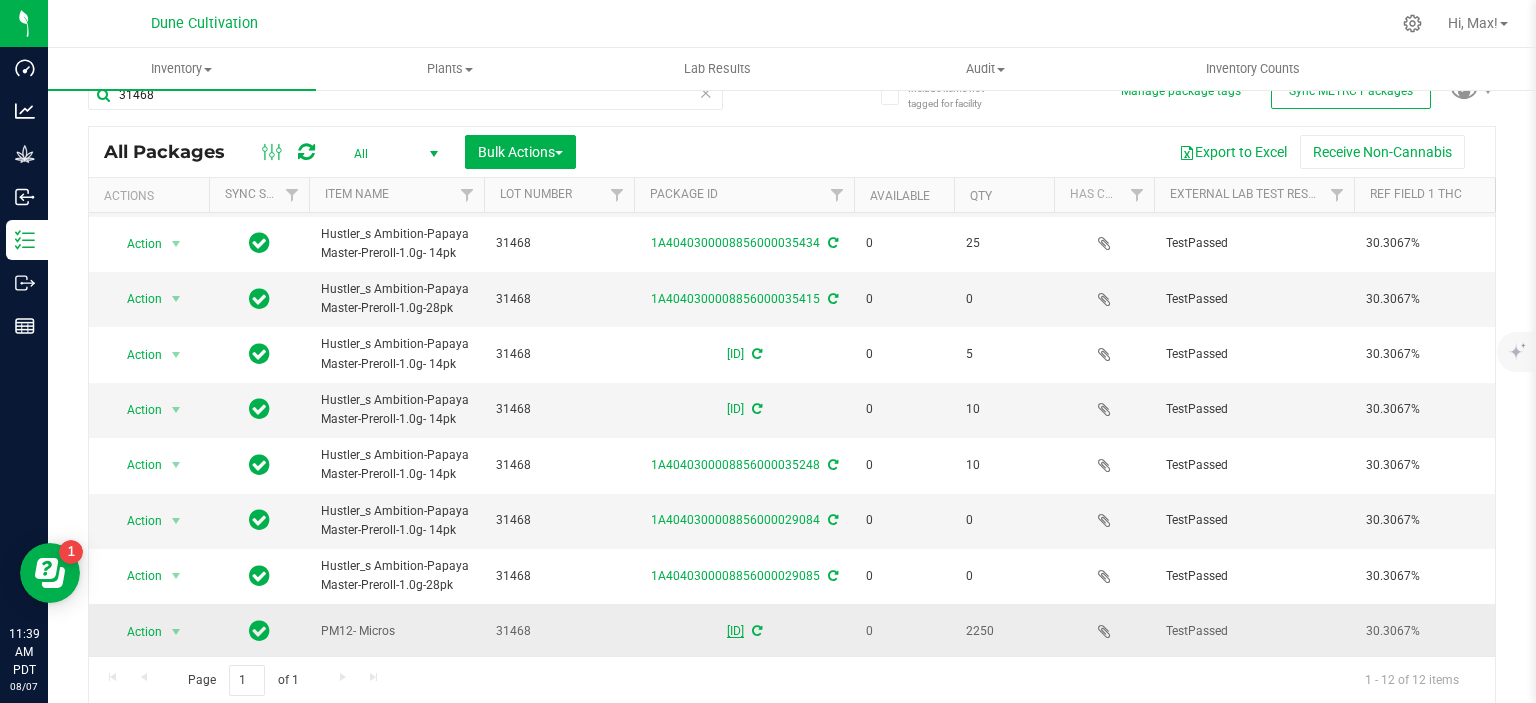 click on "1A4040300008856000031468" at bounding box center (735, 631) 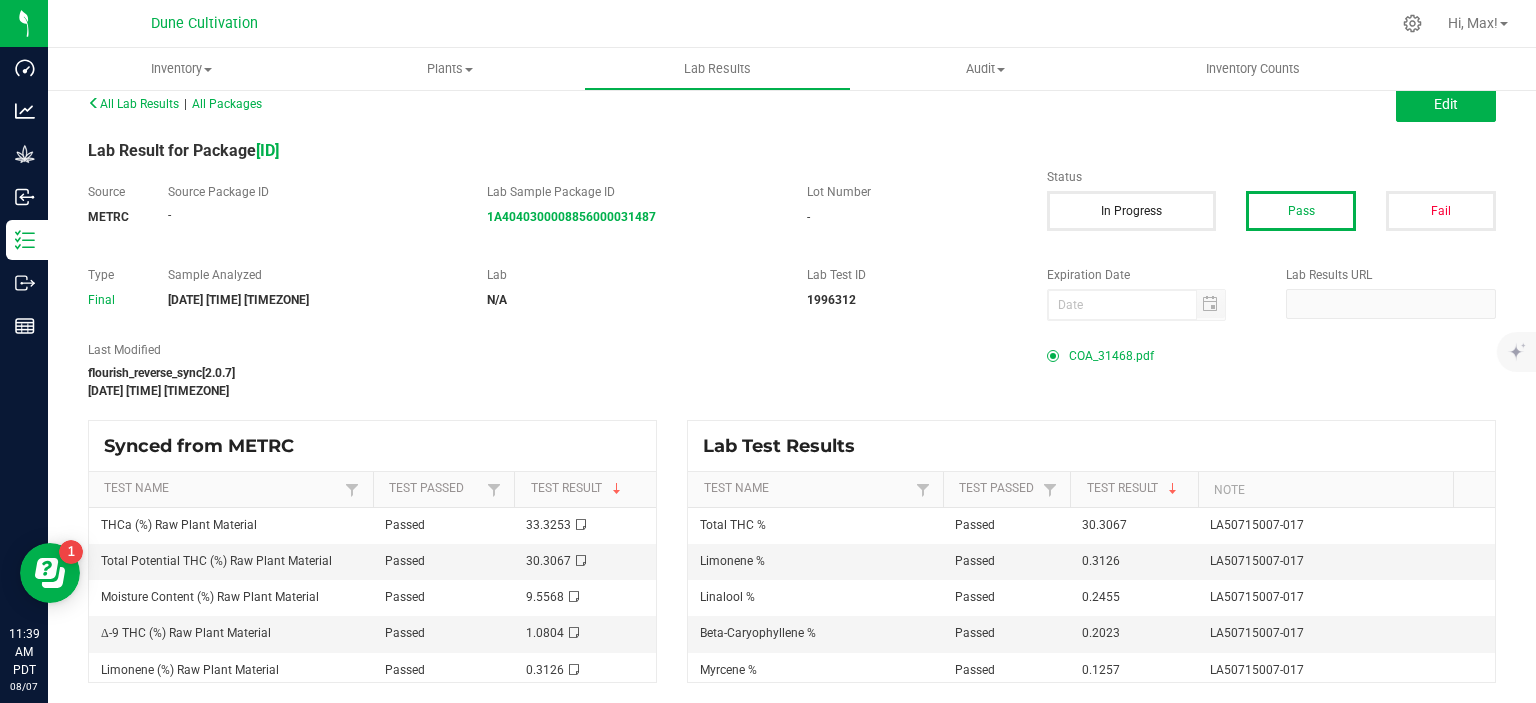 scroll, scrollTop: 0, scrollLeft: 0, axis: both 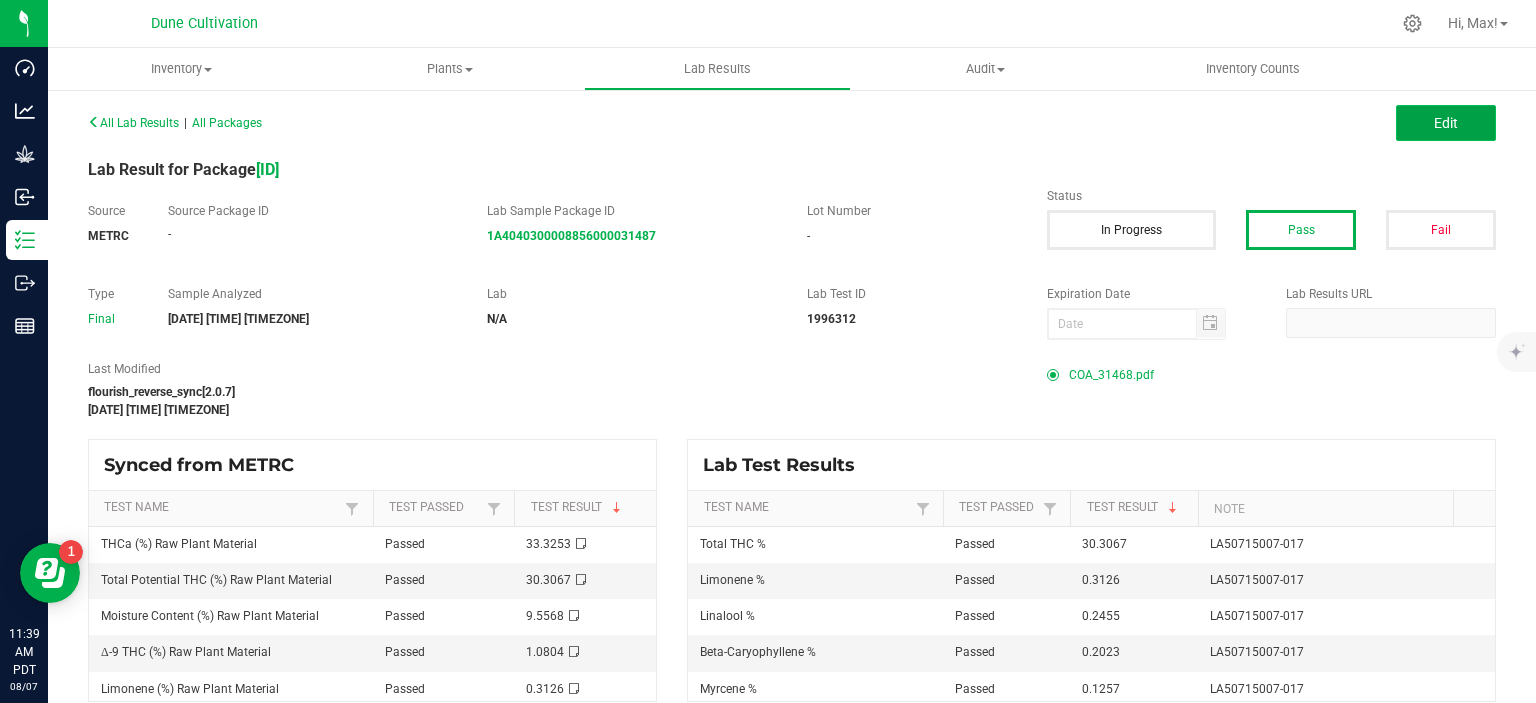 click on "Edit" at bounding box center (1446, 123) 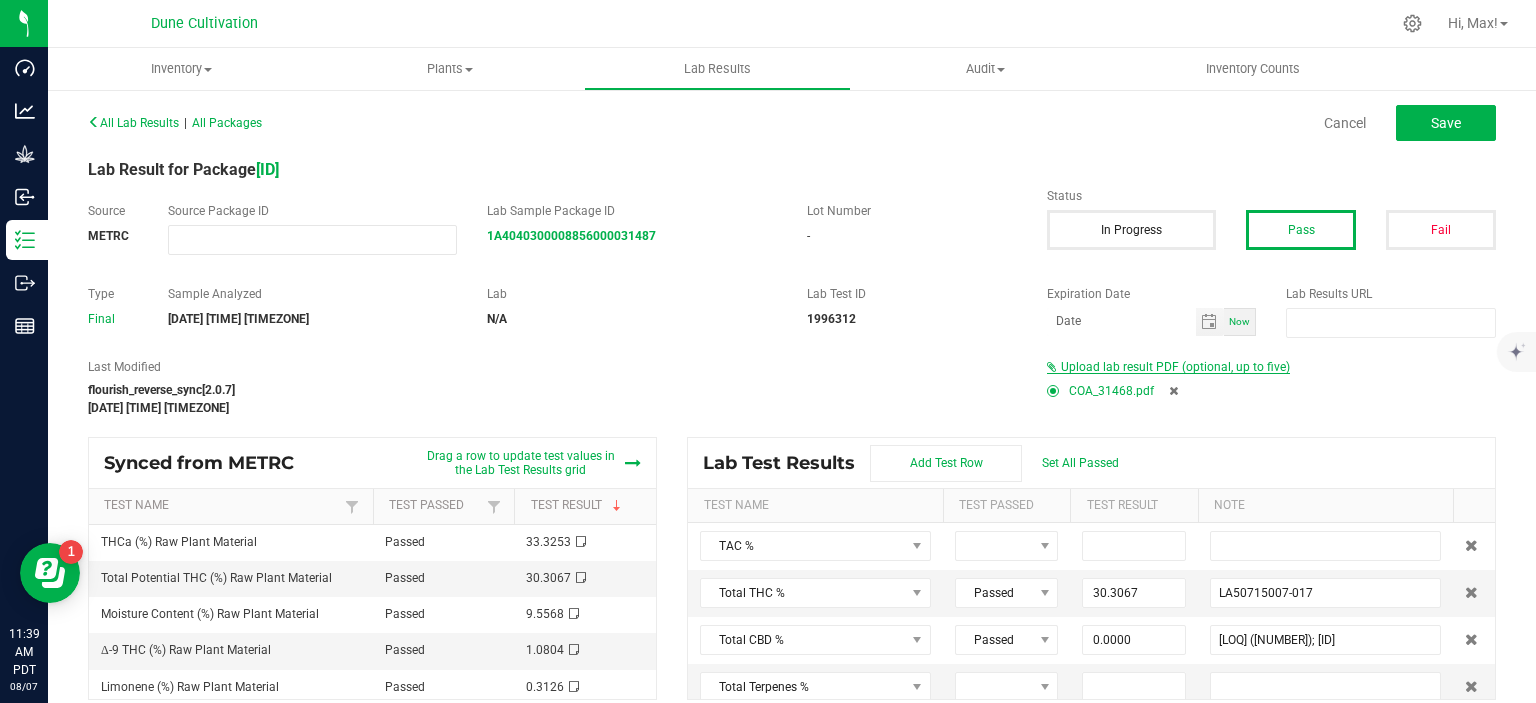 click on "Upload lab result PDF (optional, up to five)" at bounding box center [1175, 367] 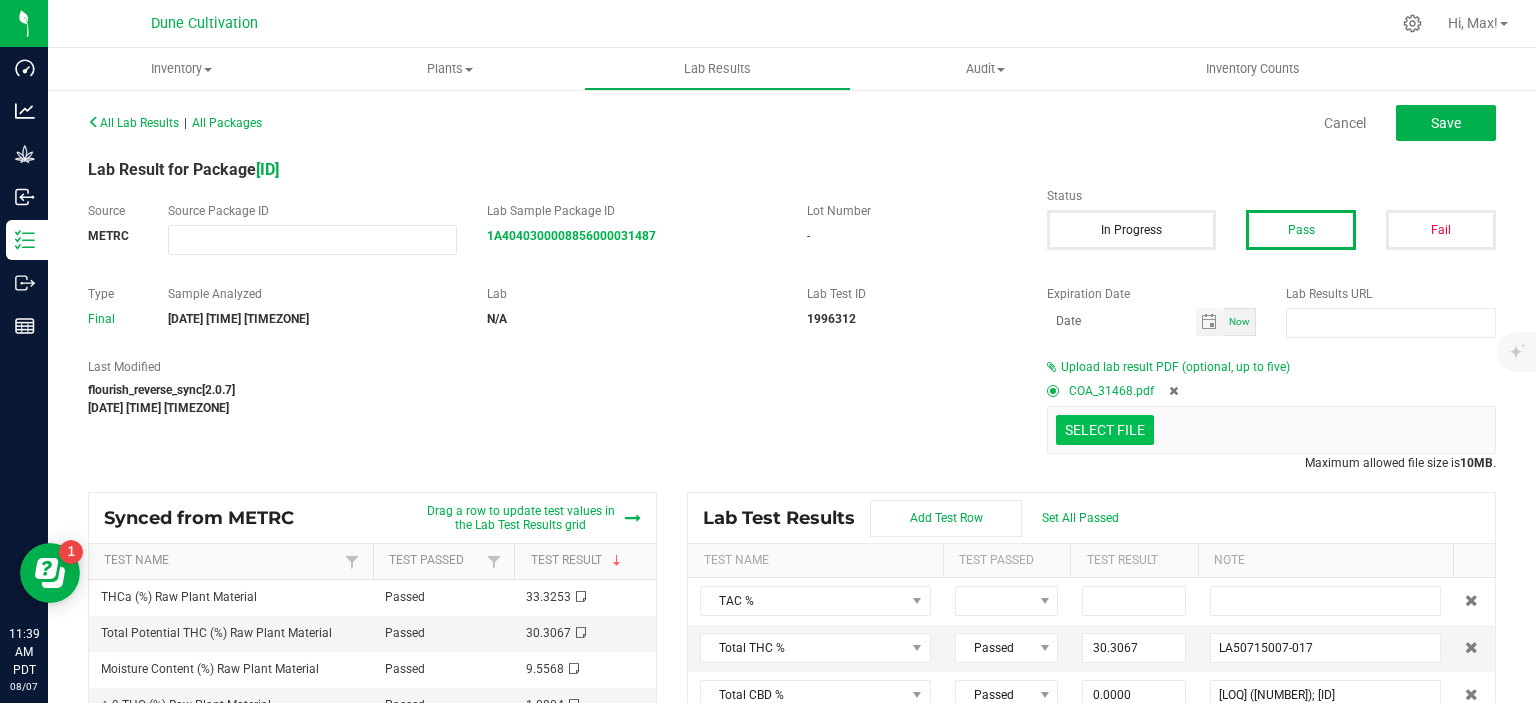click at bounding box center [-292, 326] 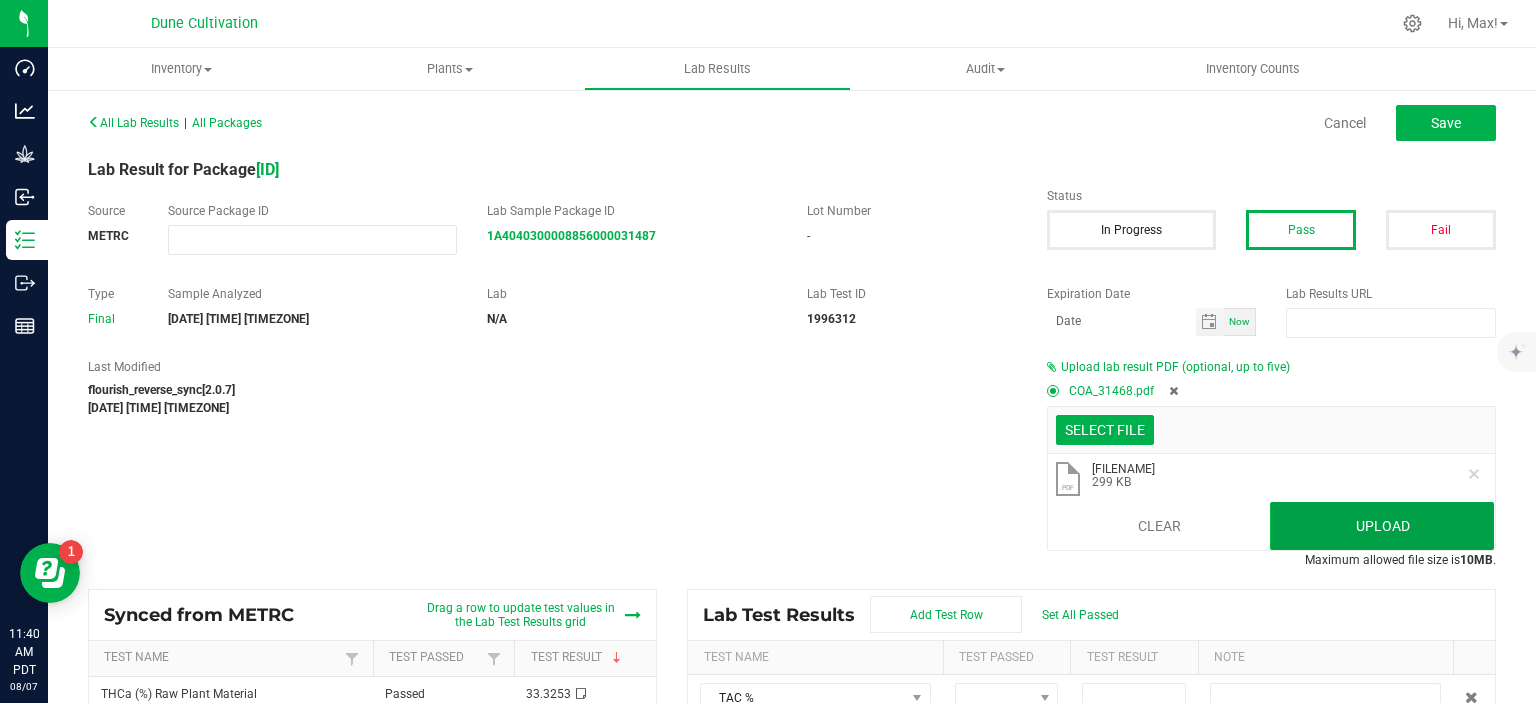 click on "Upload" at bounding box center [1382, 526] 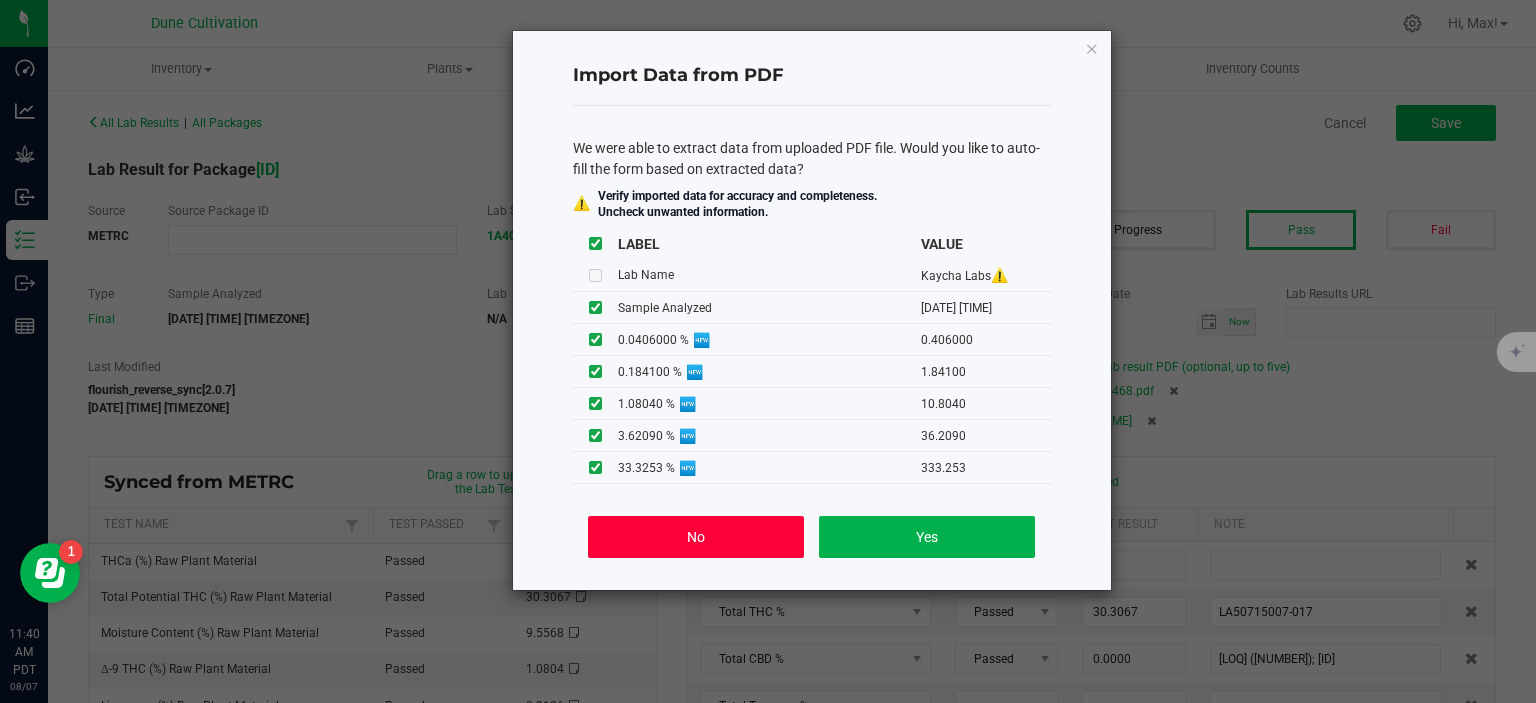click on "No" 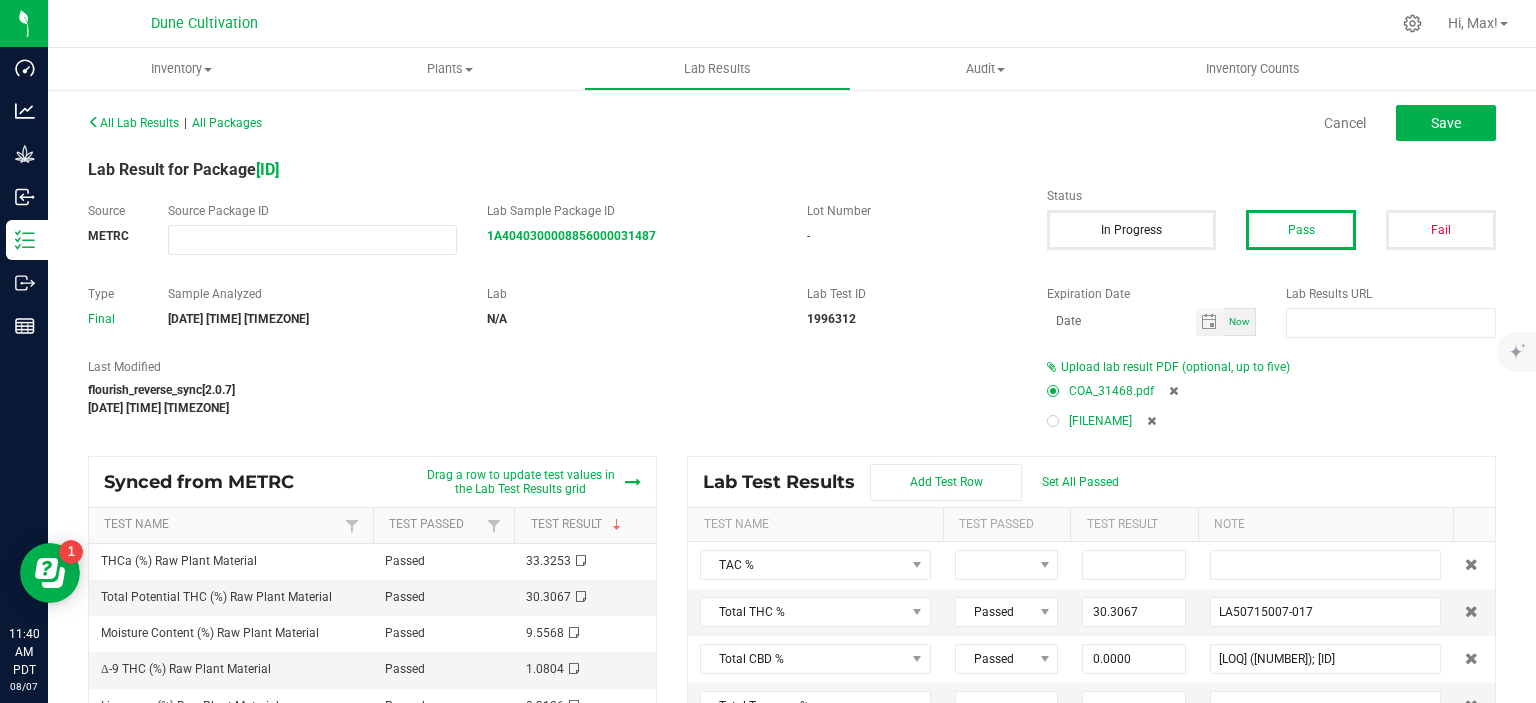 click at bounding box center (1173, 391) 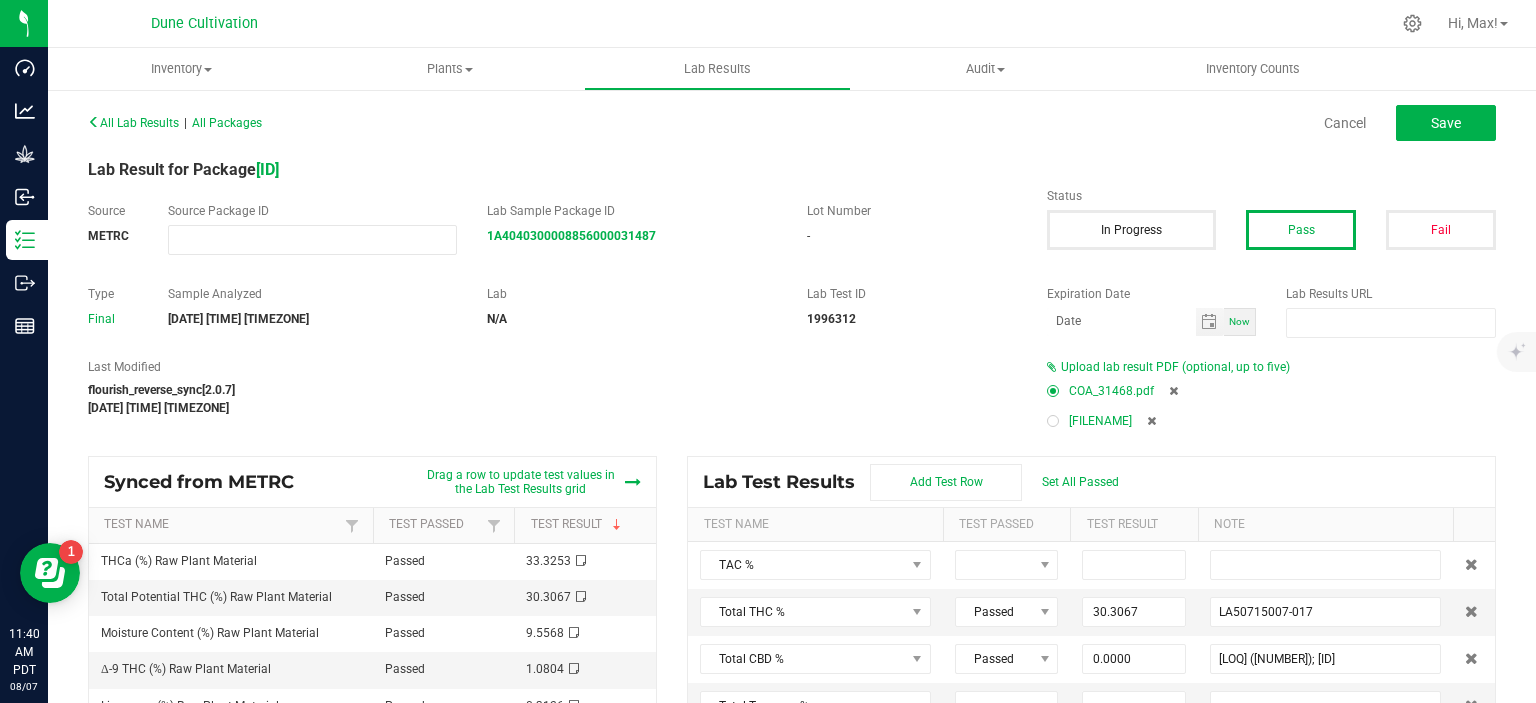 type on "30.3067" 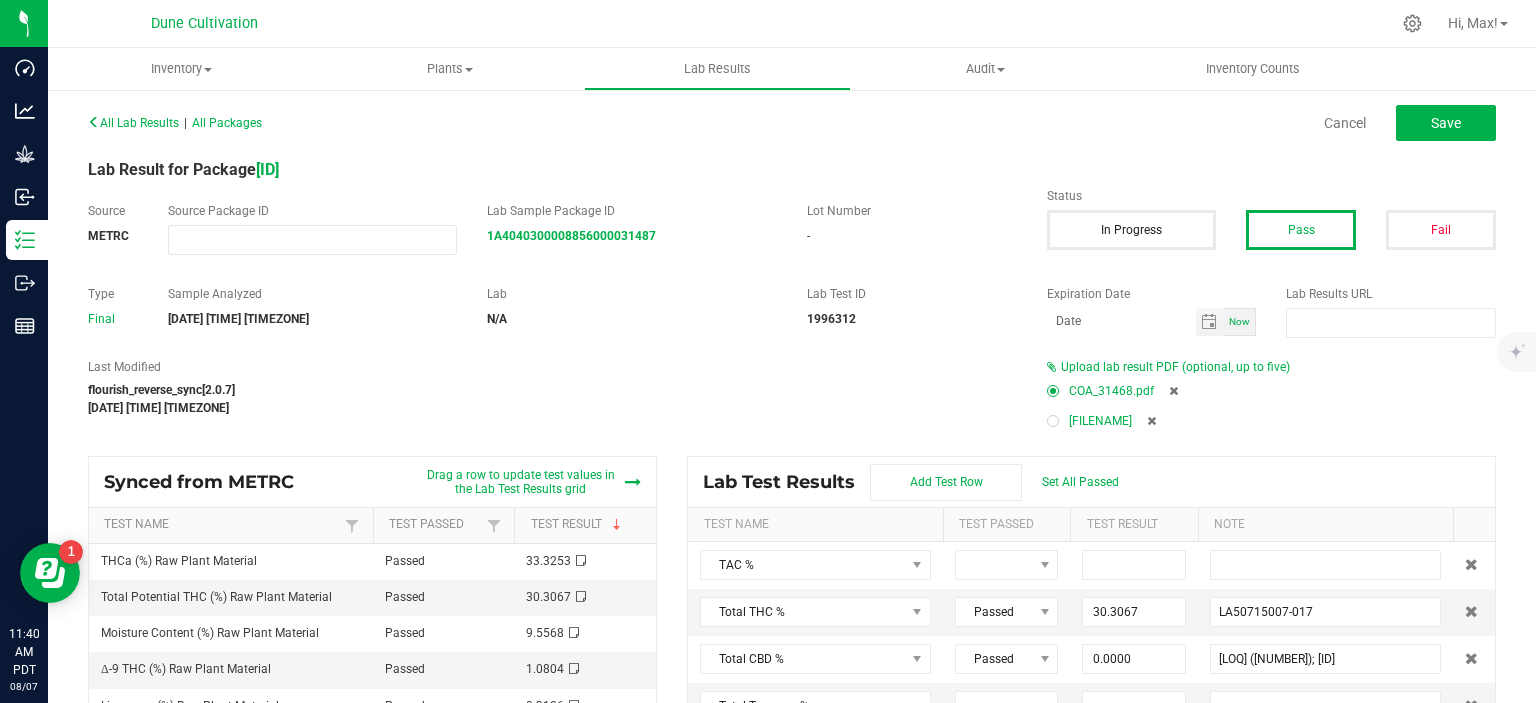 type on "LA50715007-017" 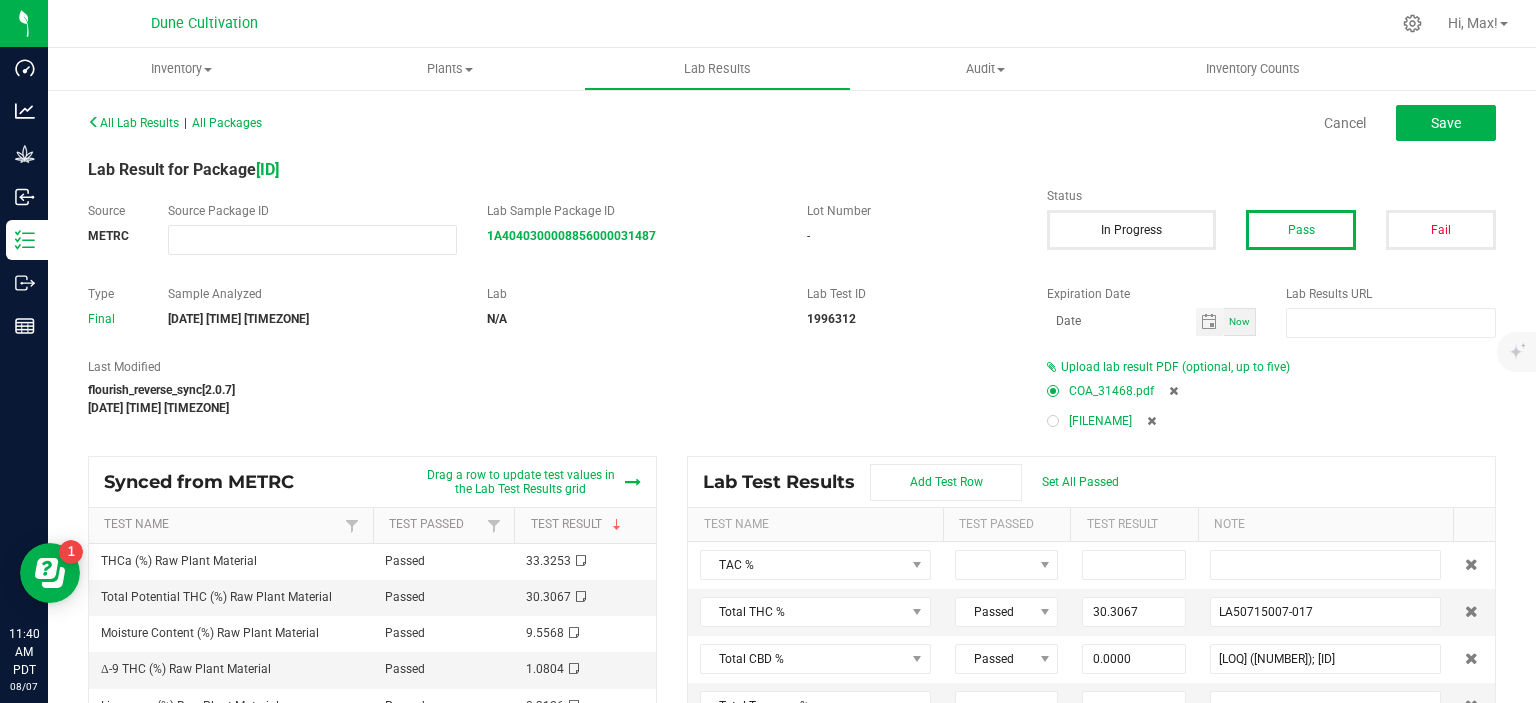 type on "0.0000" 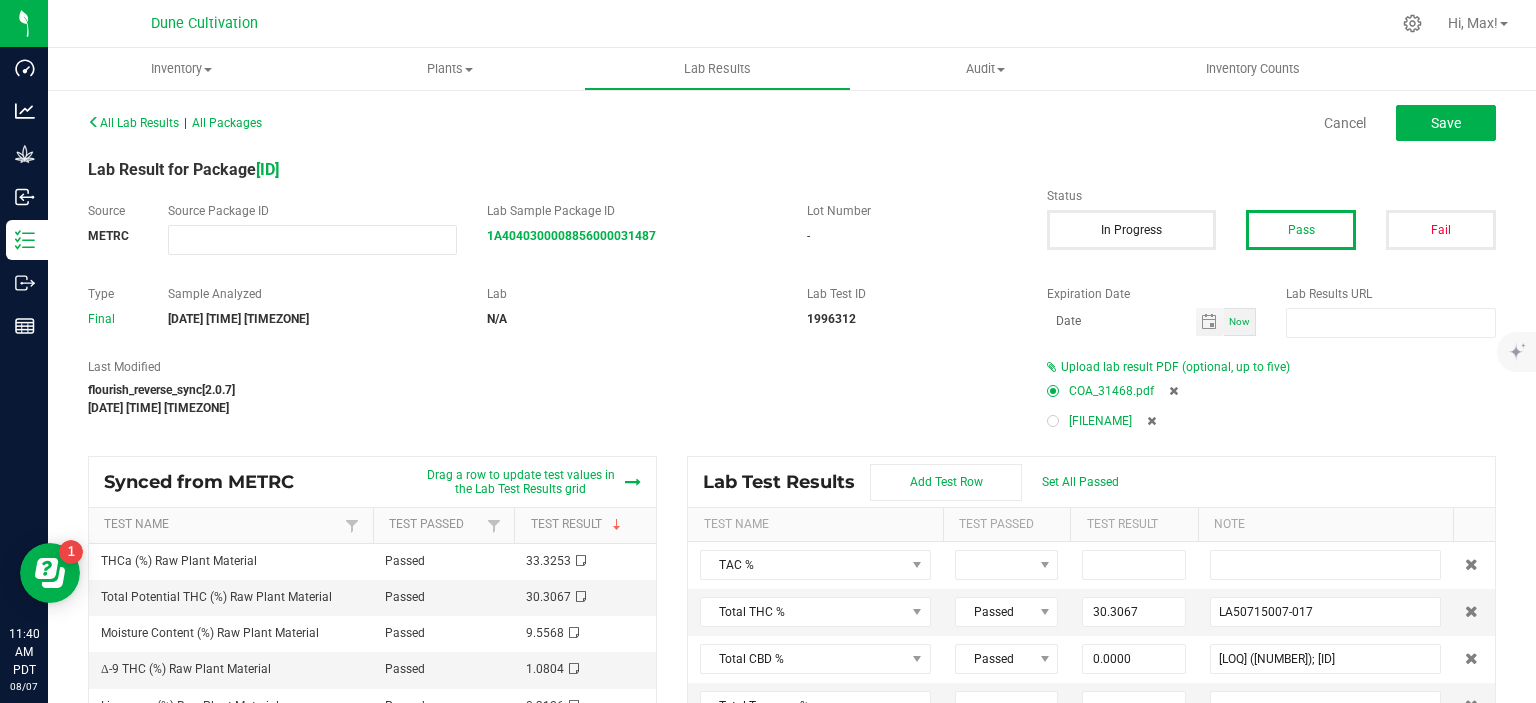 type on "<LOQ (0.001); LA50715007-017" 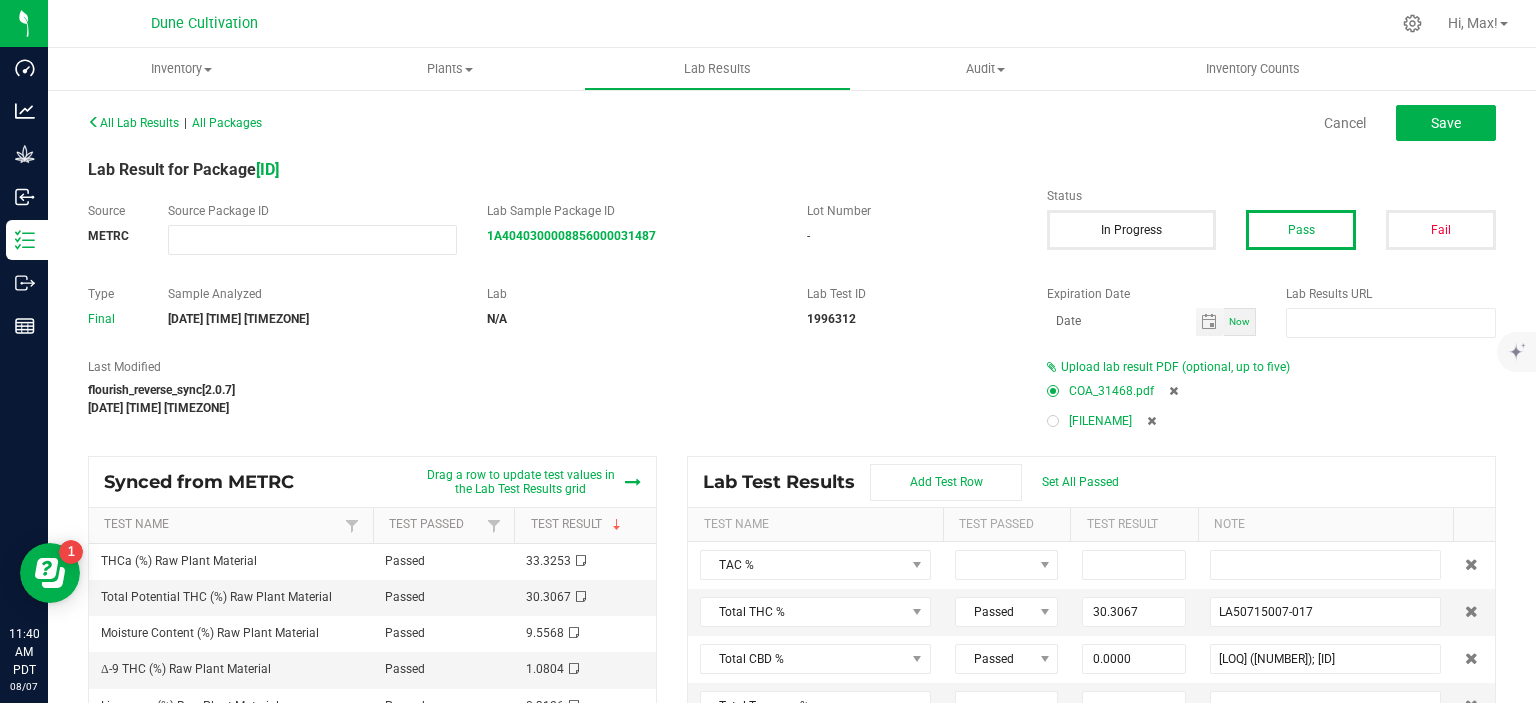 type on "0.0000" 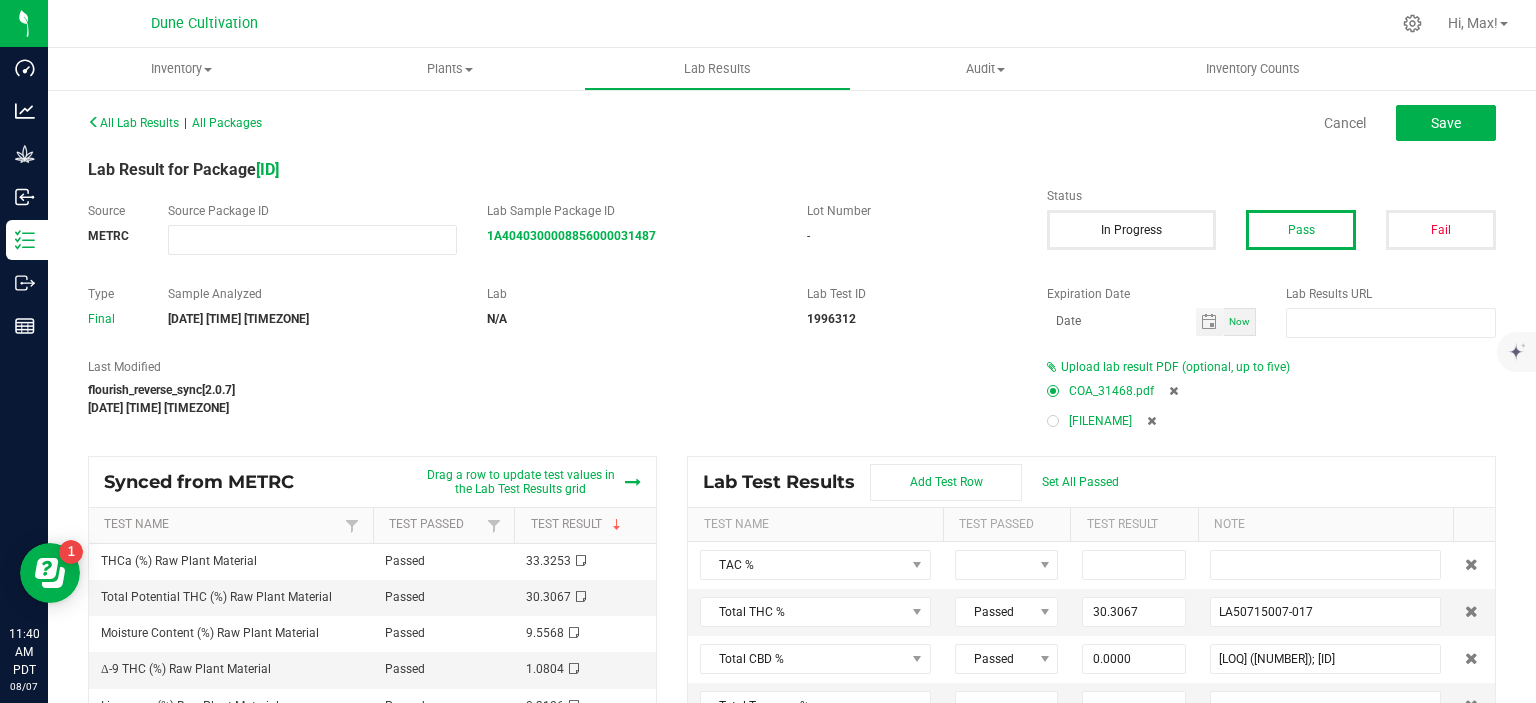 type on "<LOQ (0.001); LA50715007-017" 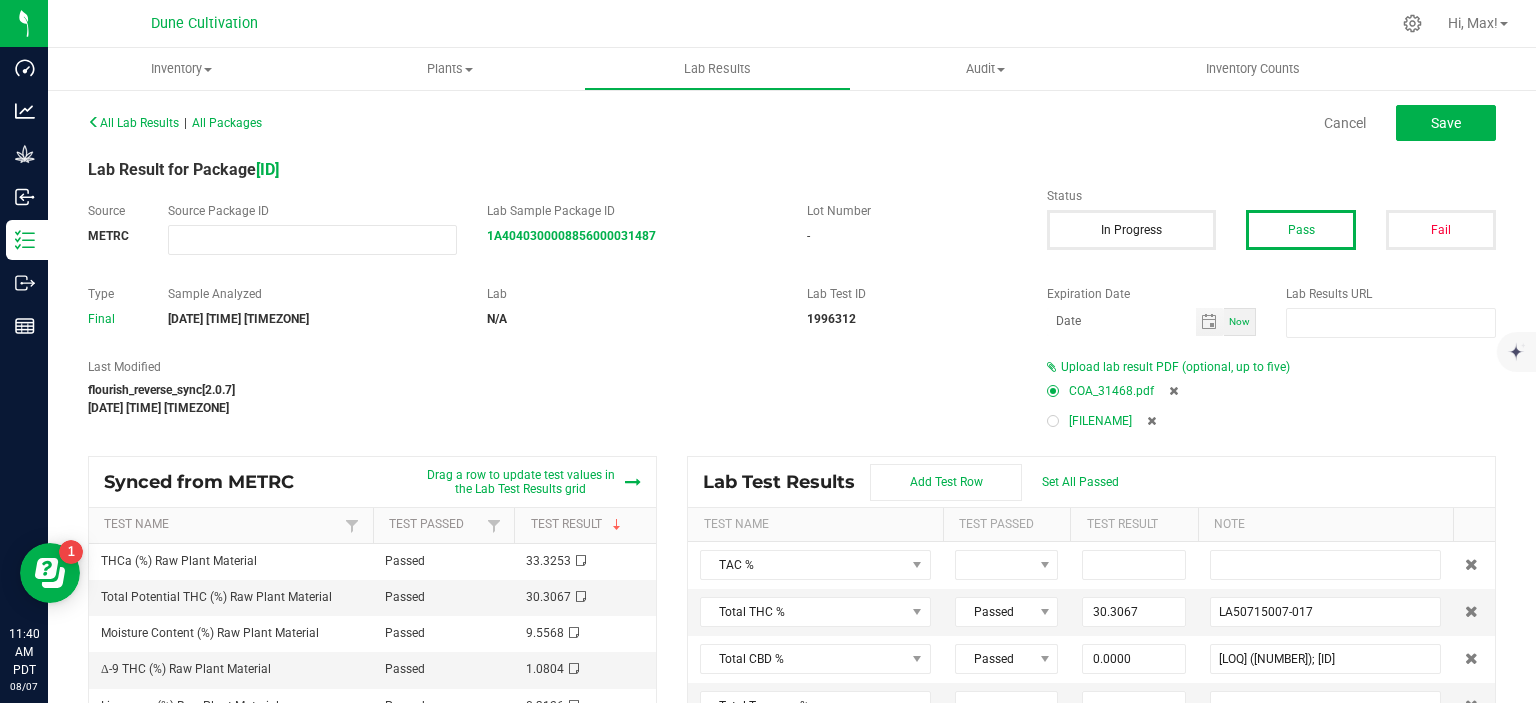 type on "0.0615" 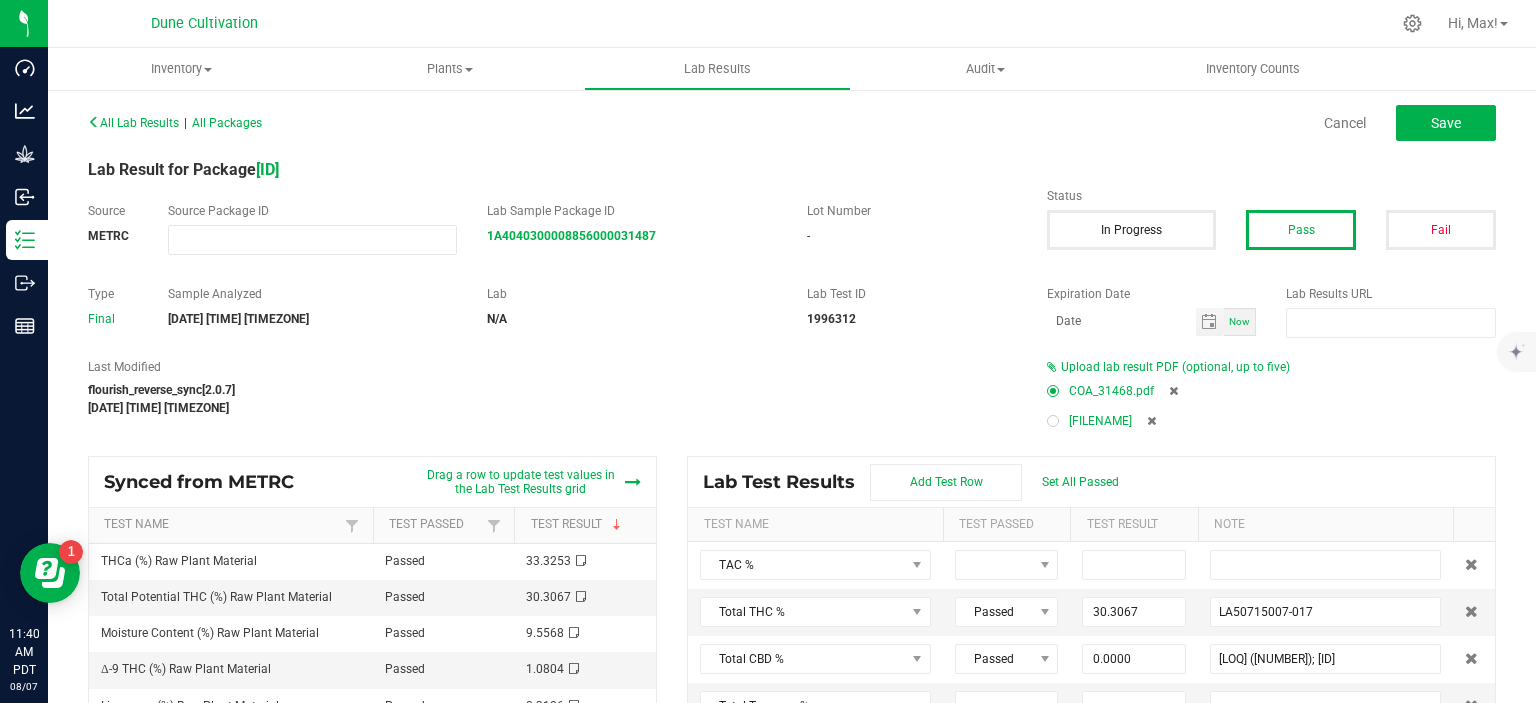 type on "LA50715007-017" 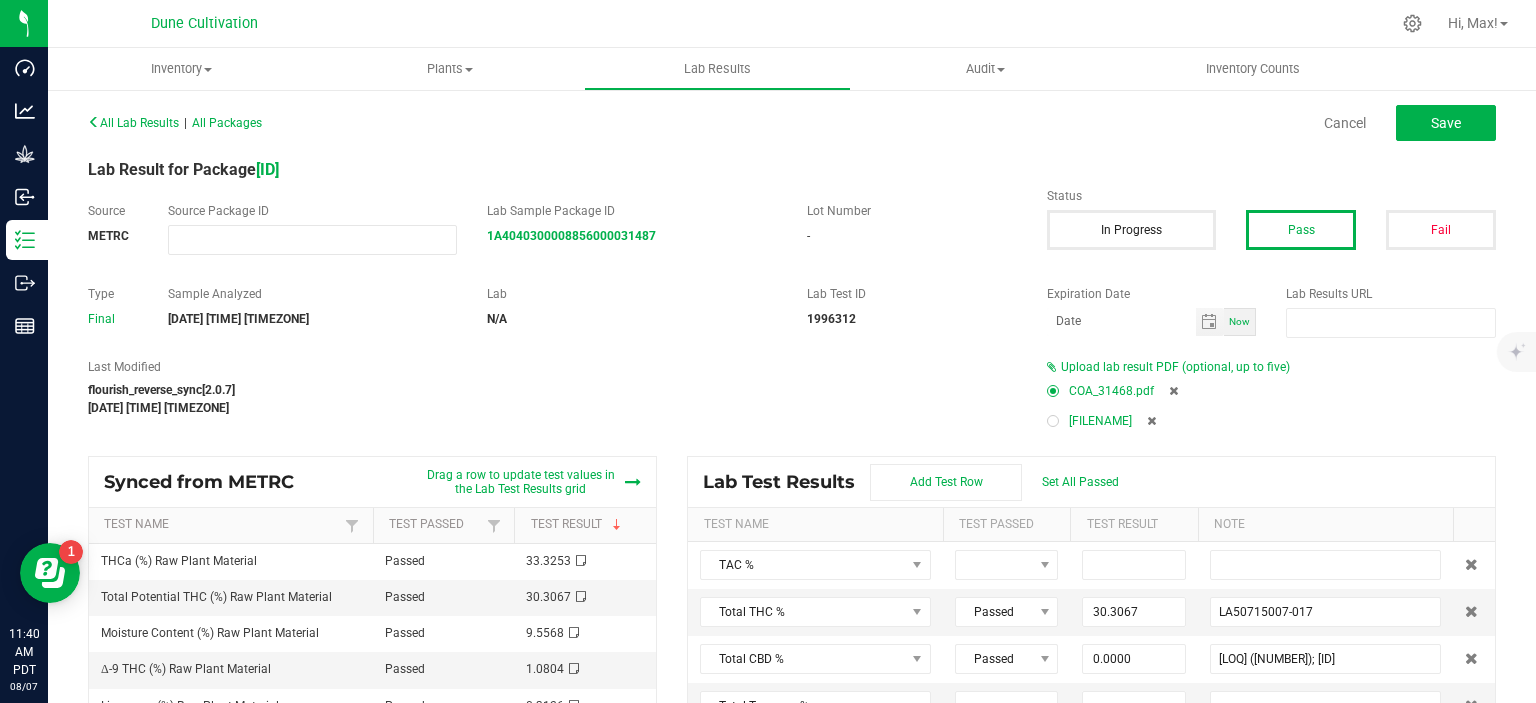 type on "0.0651" 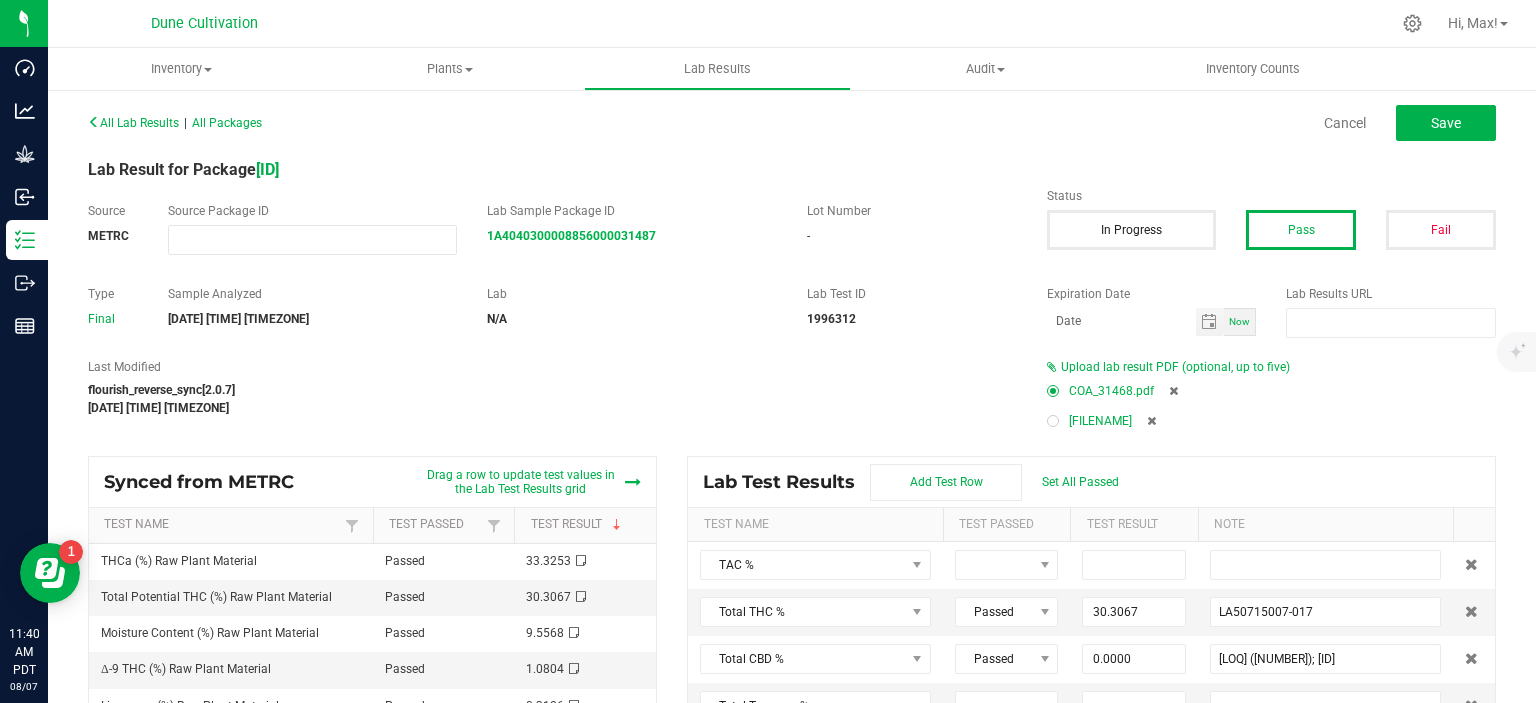 type on "LA50715007-017" 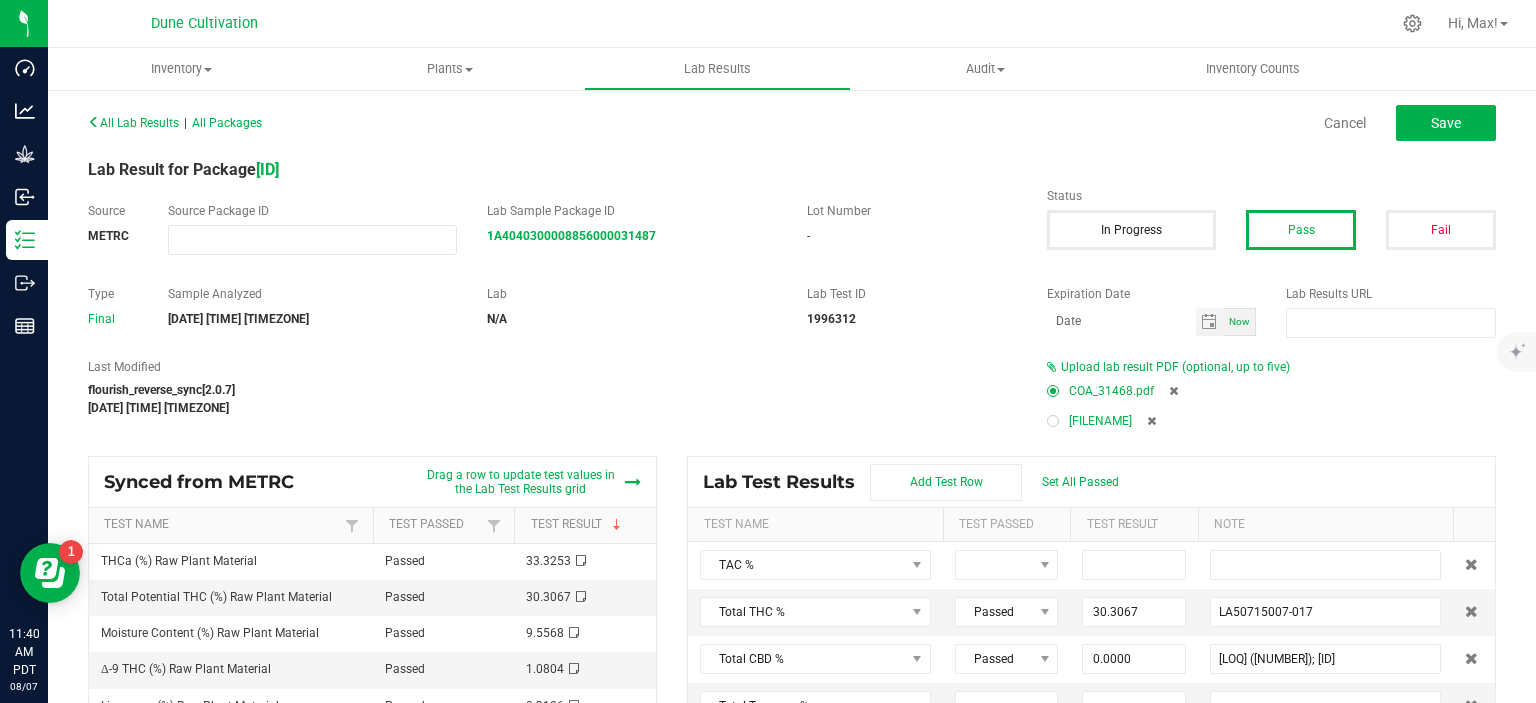 type on "0.0206" 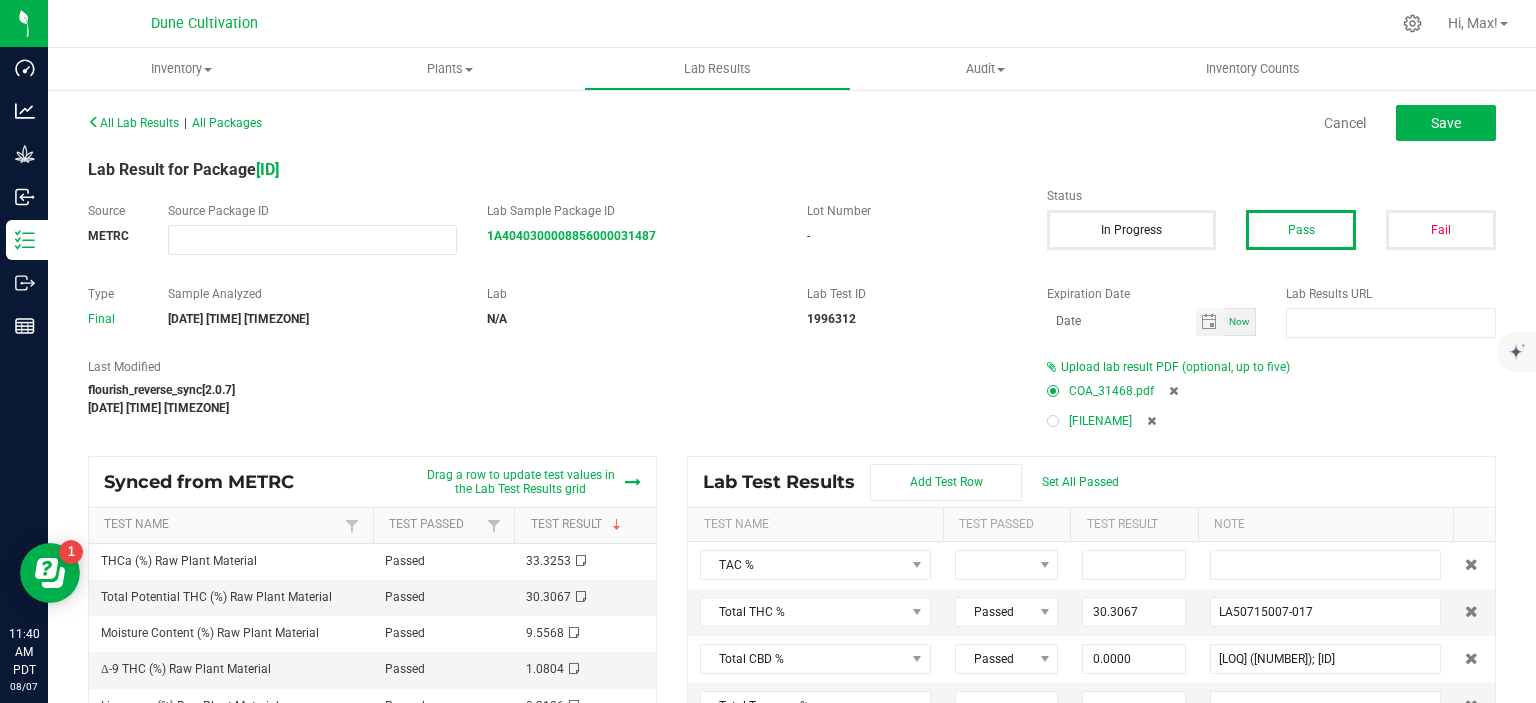 type on "LA50715007-017" 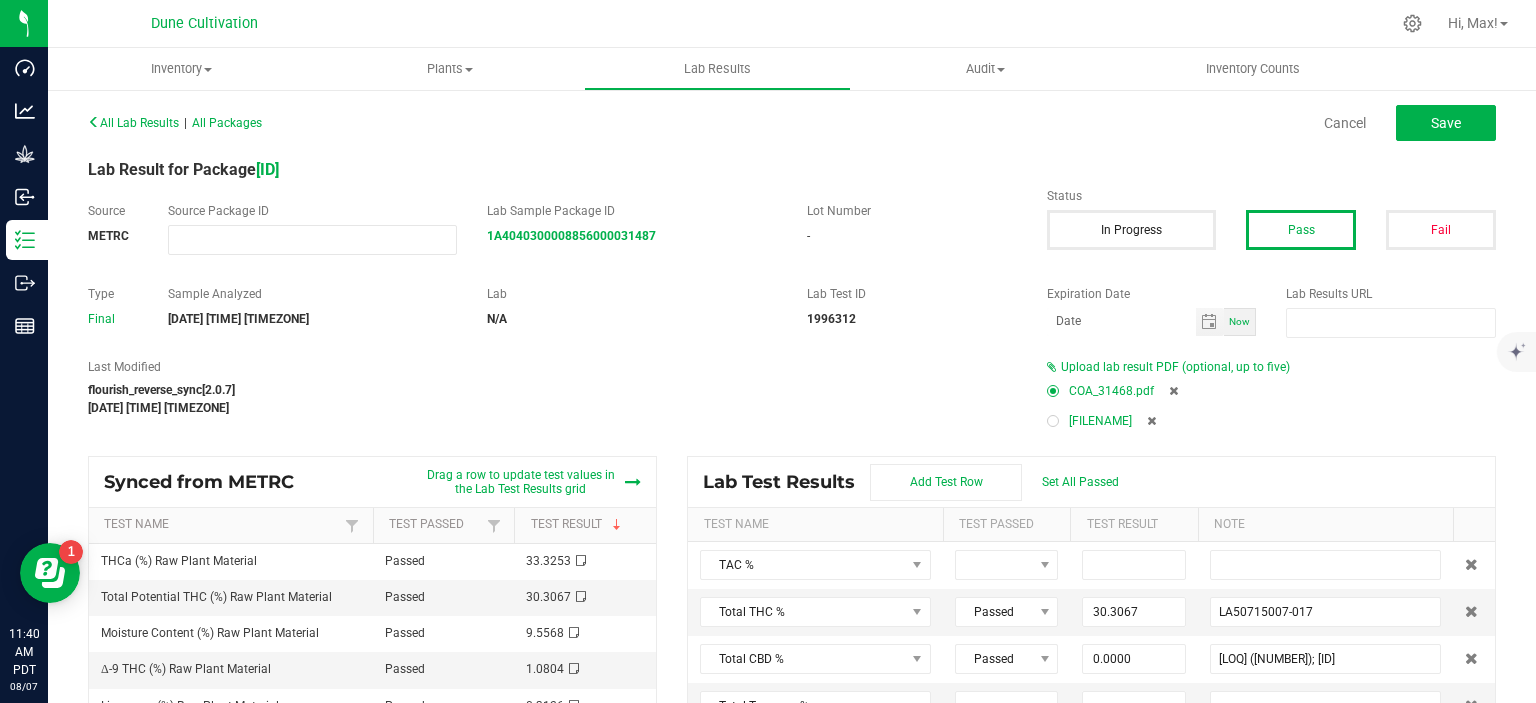 type on "0.0971" 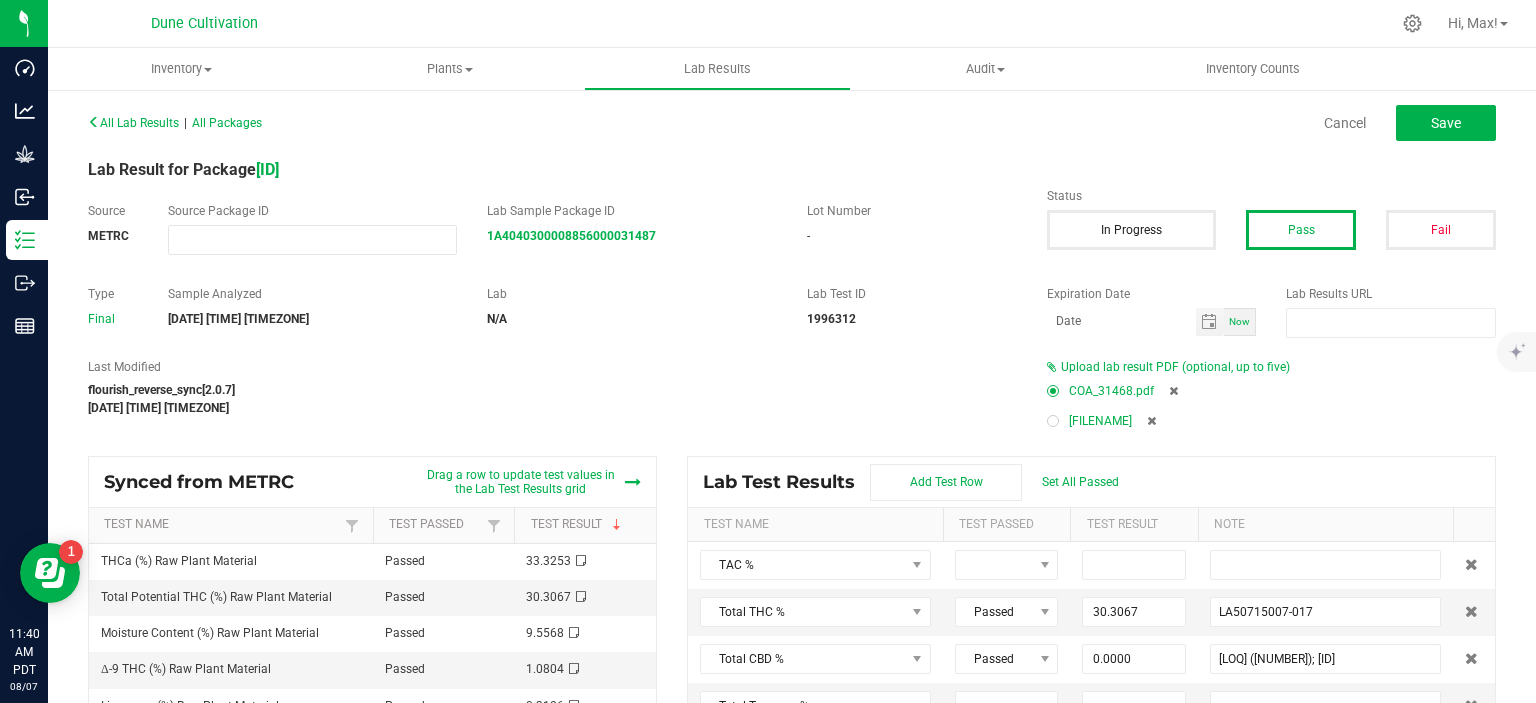 type on "LA50715007-017" 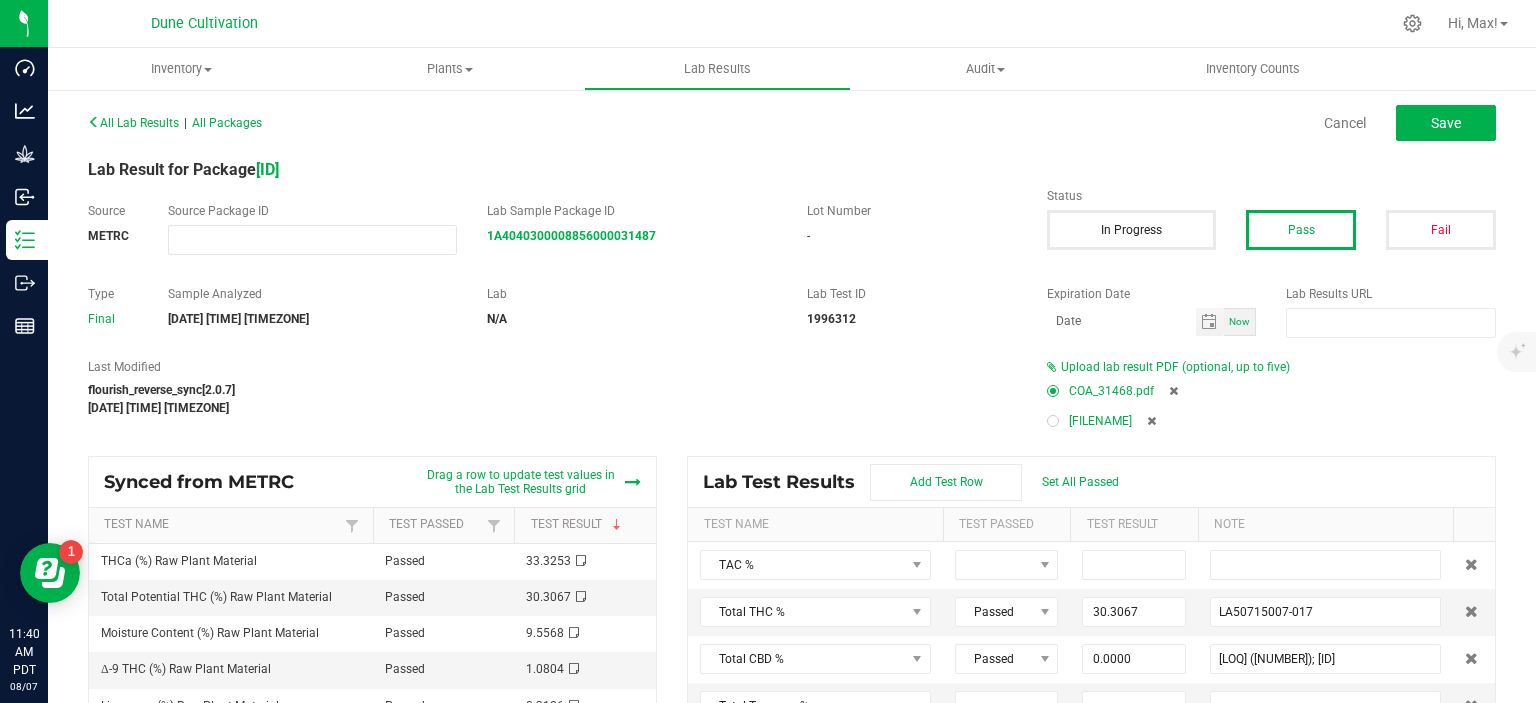 type on "0.2023" 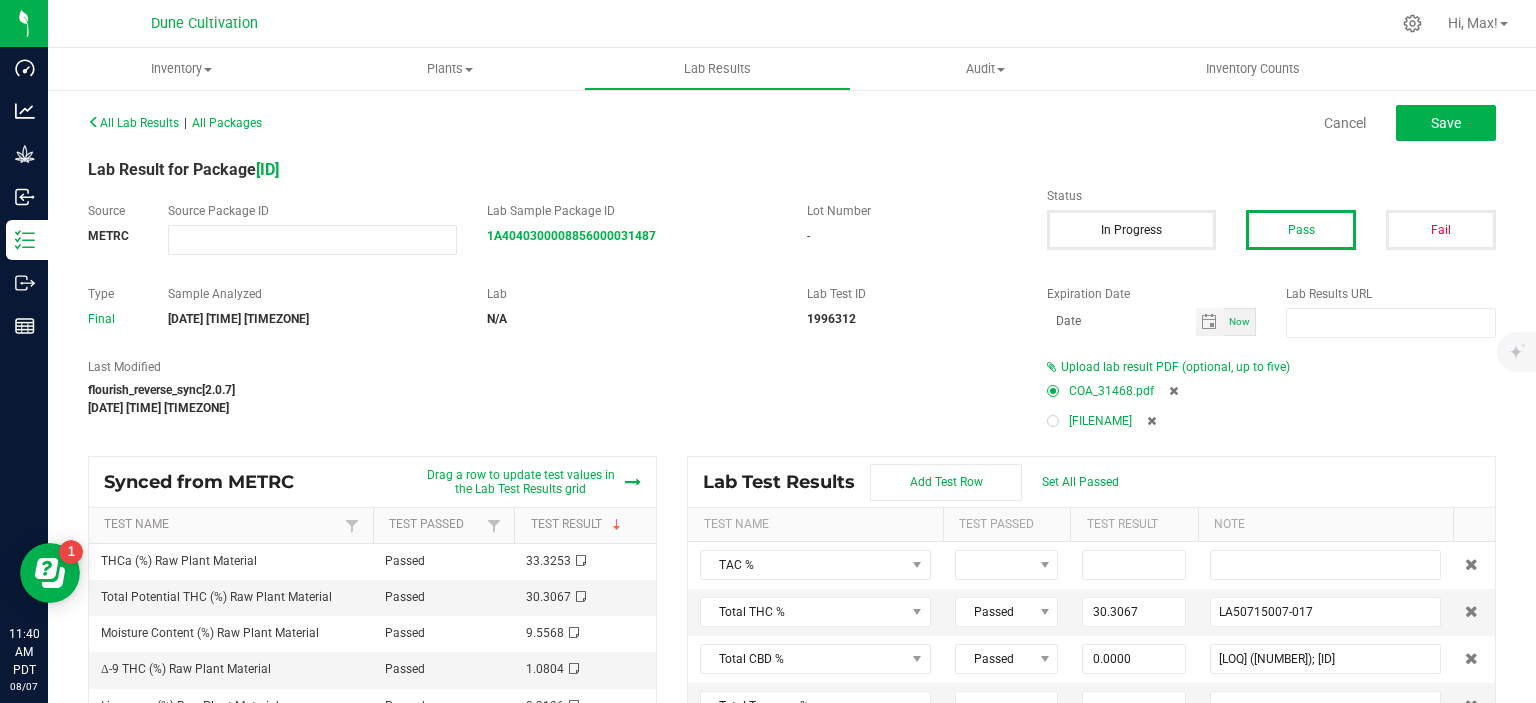 type on "LA50715007-017" 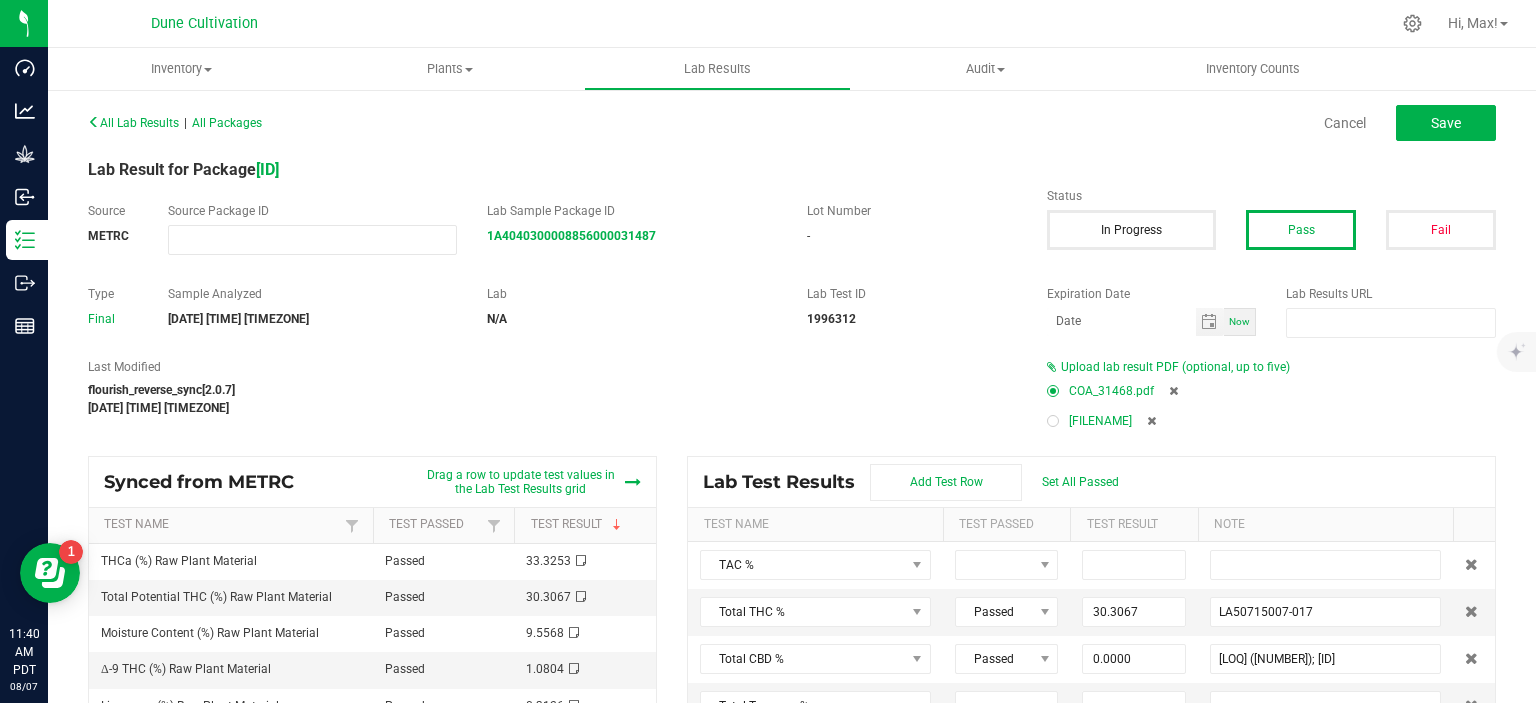 type on "0.0530" 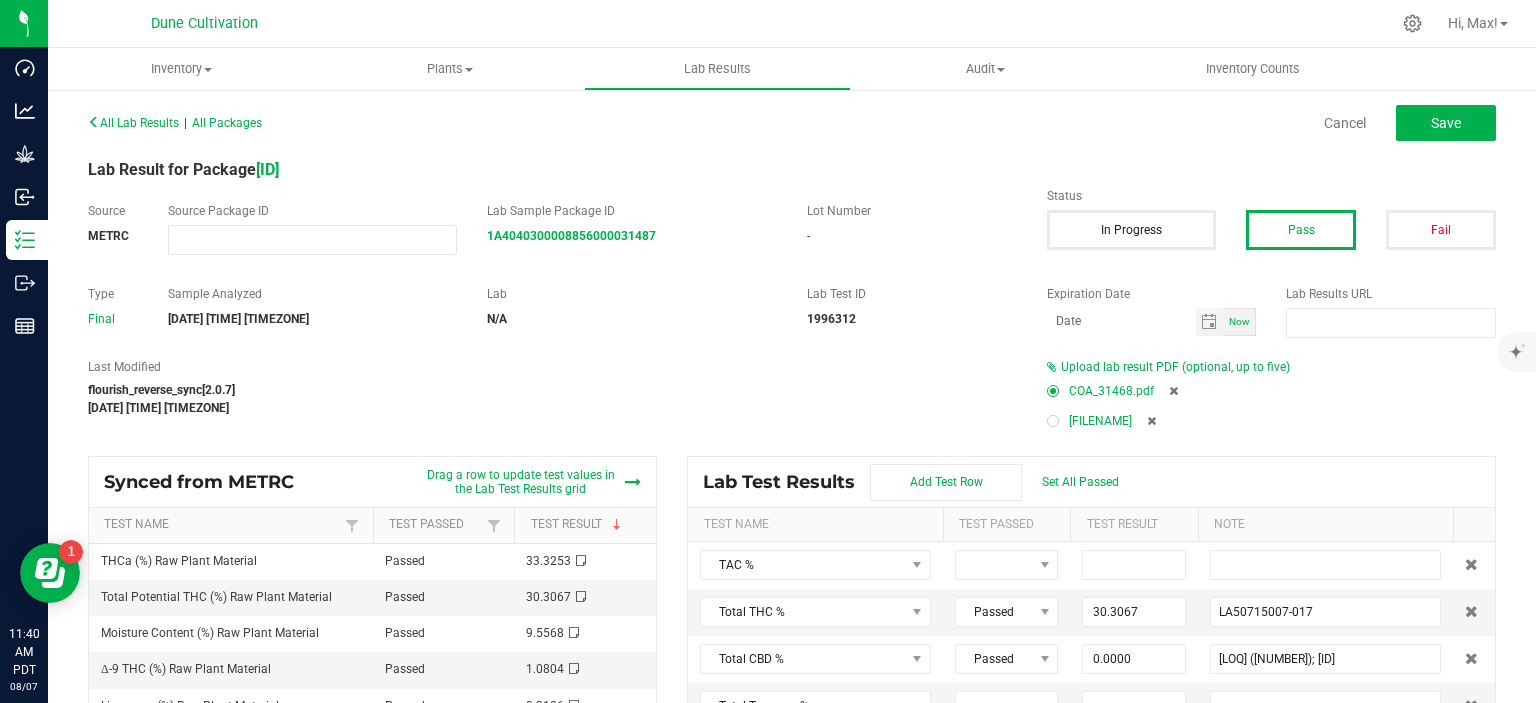 type on "LA50715007-017" 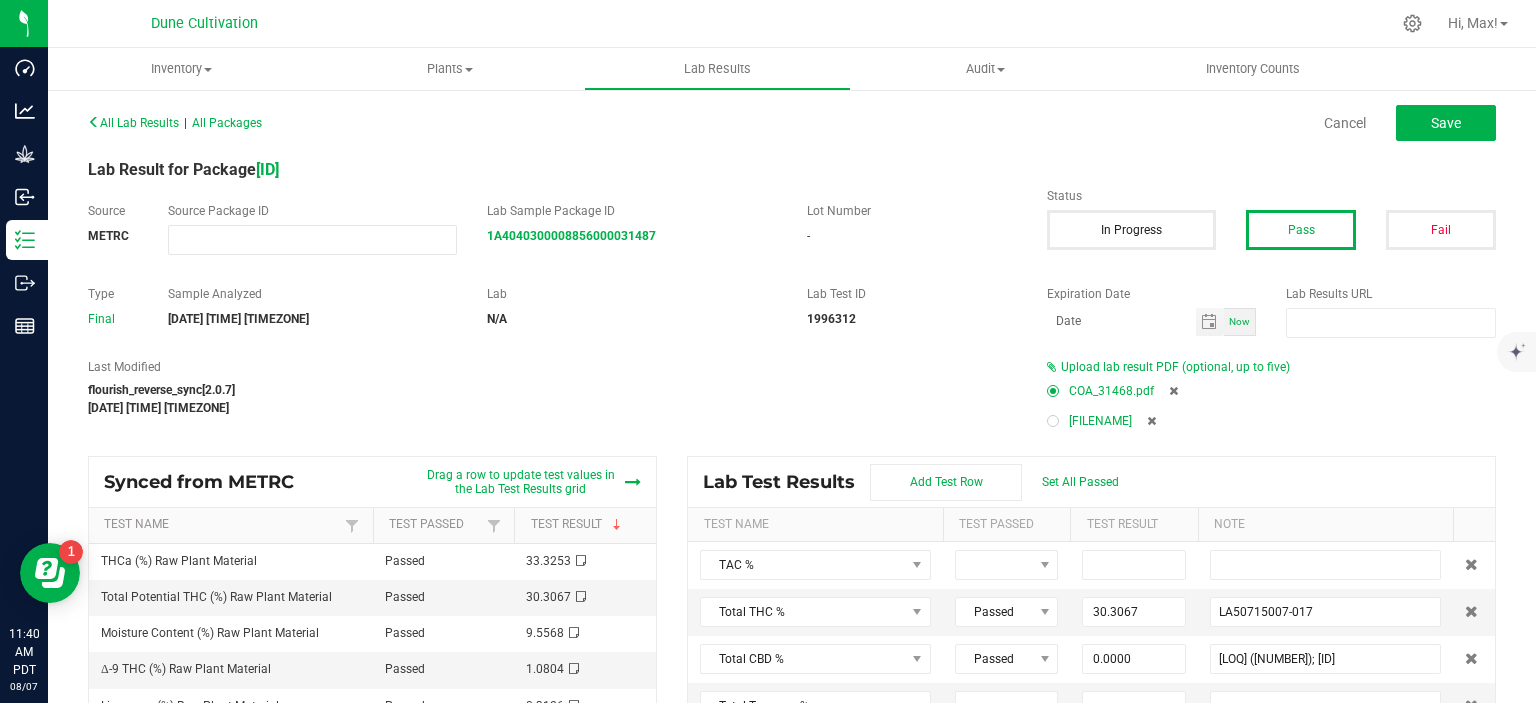 type on "0.3126" 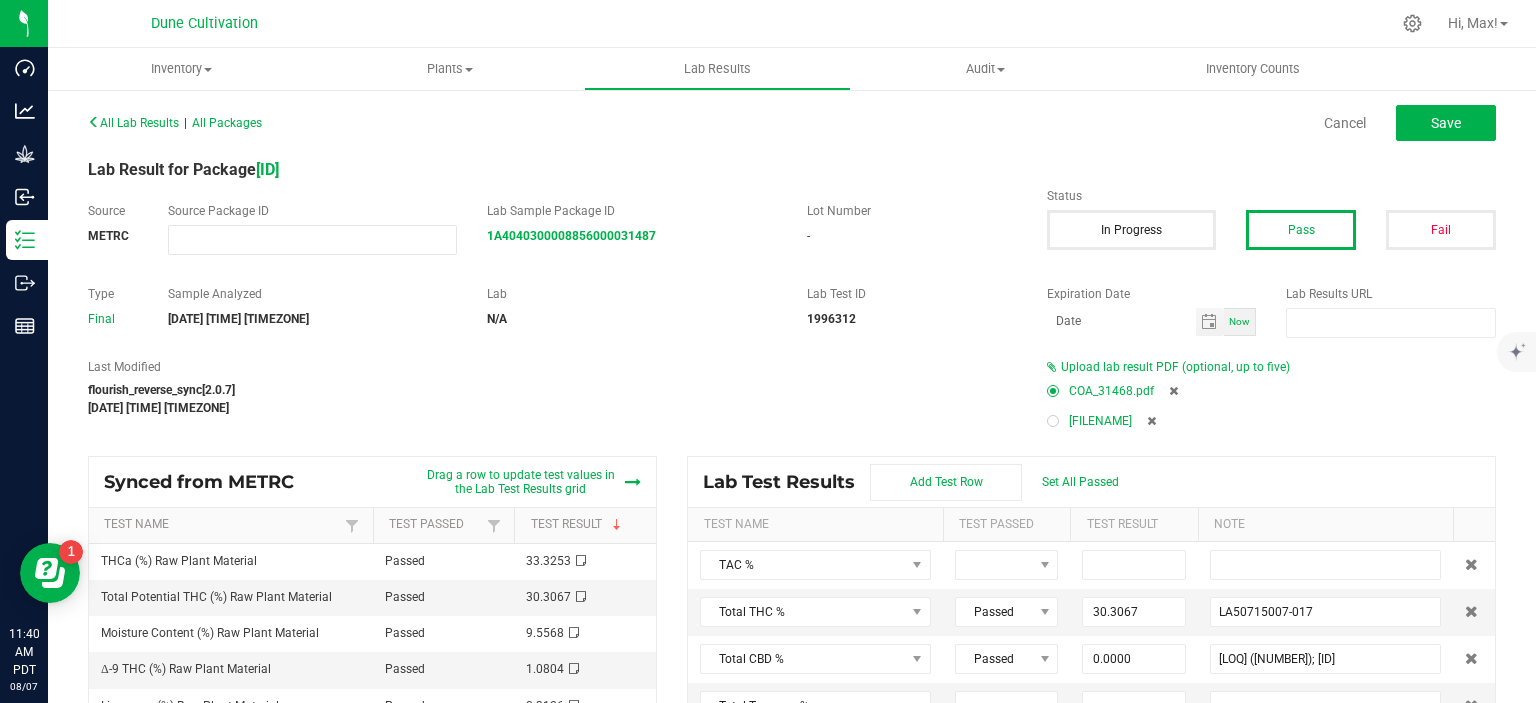type on "LA50715007-017" 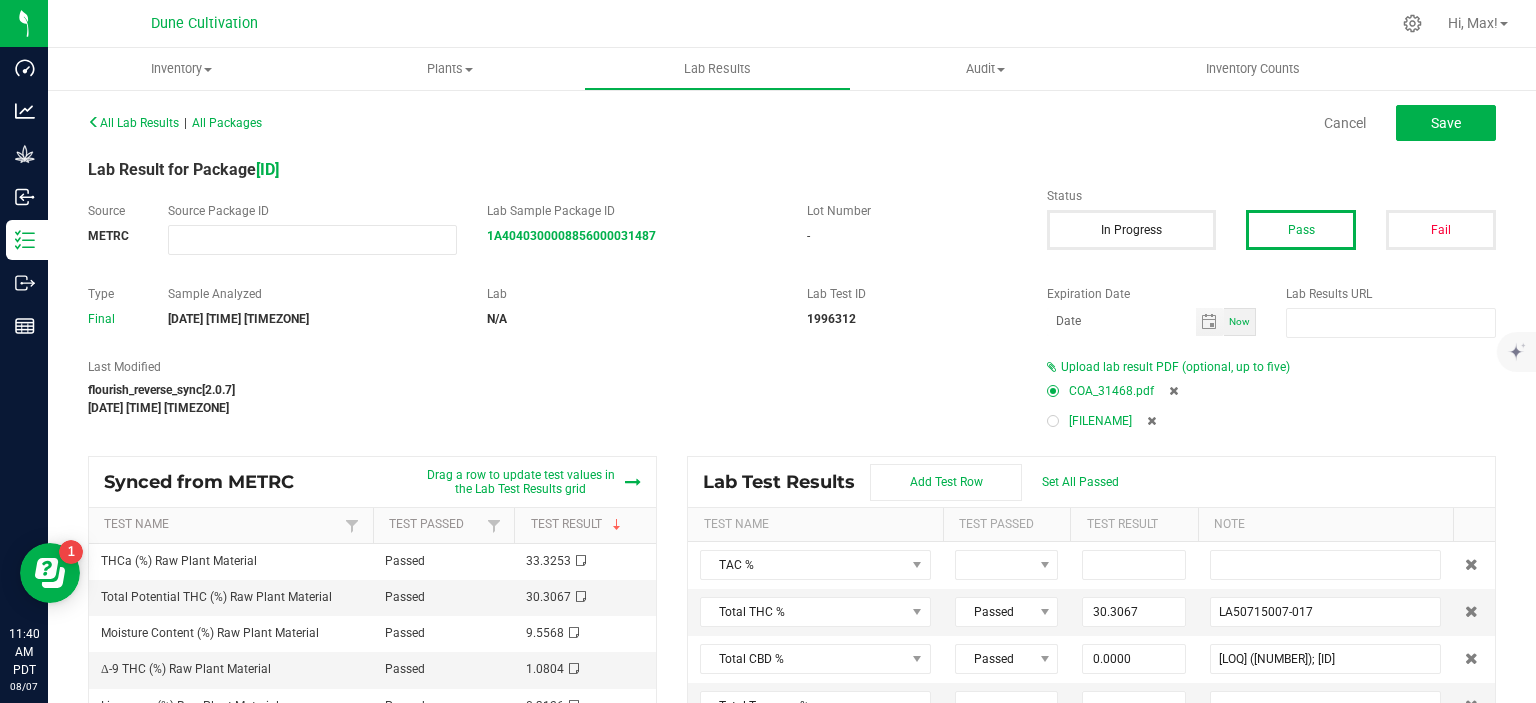 type on "0.2455" 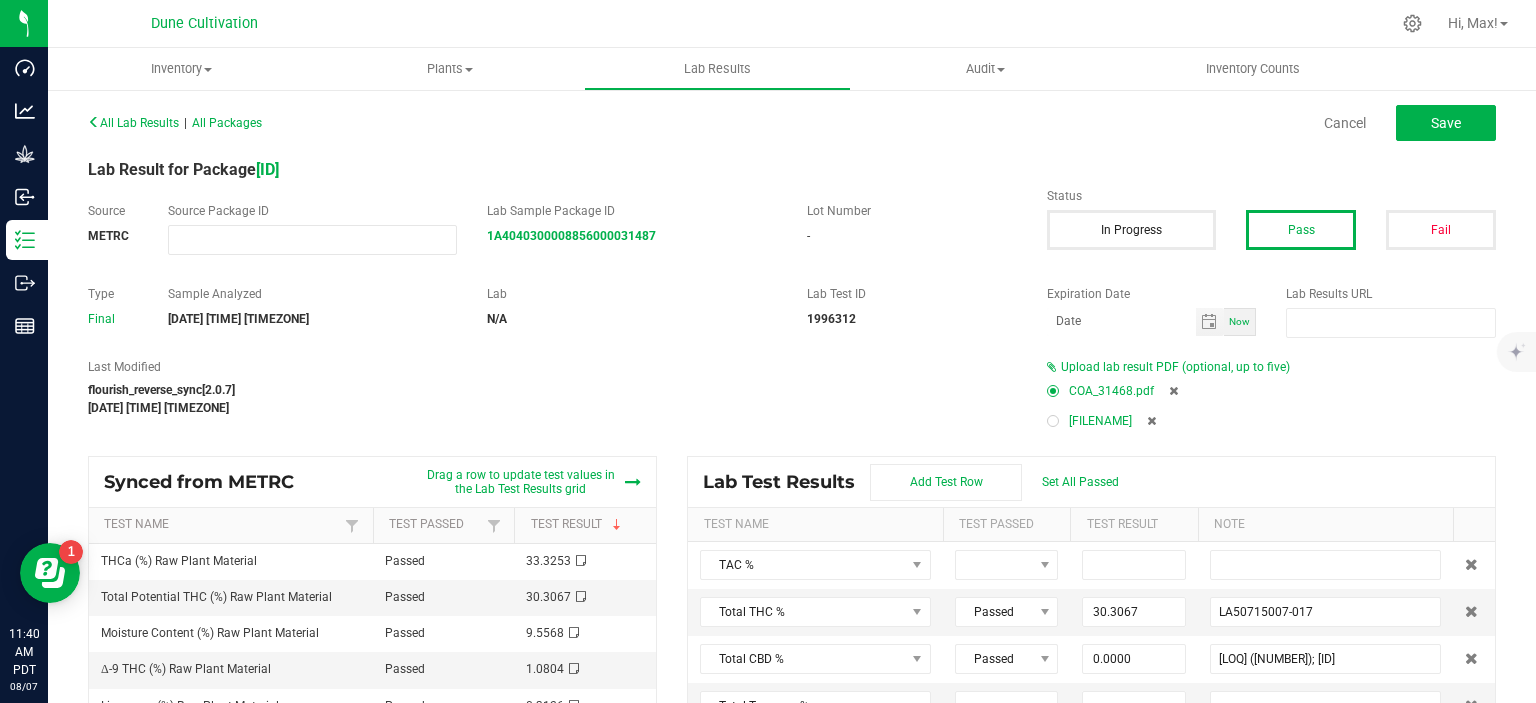 type on "LA50715007-017" 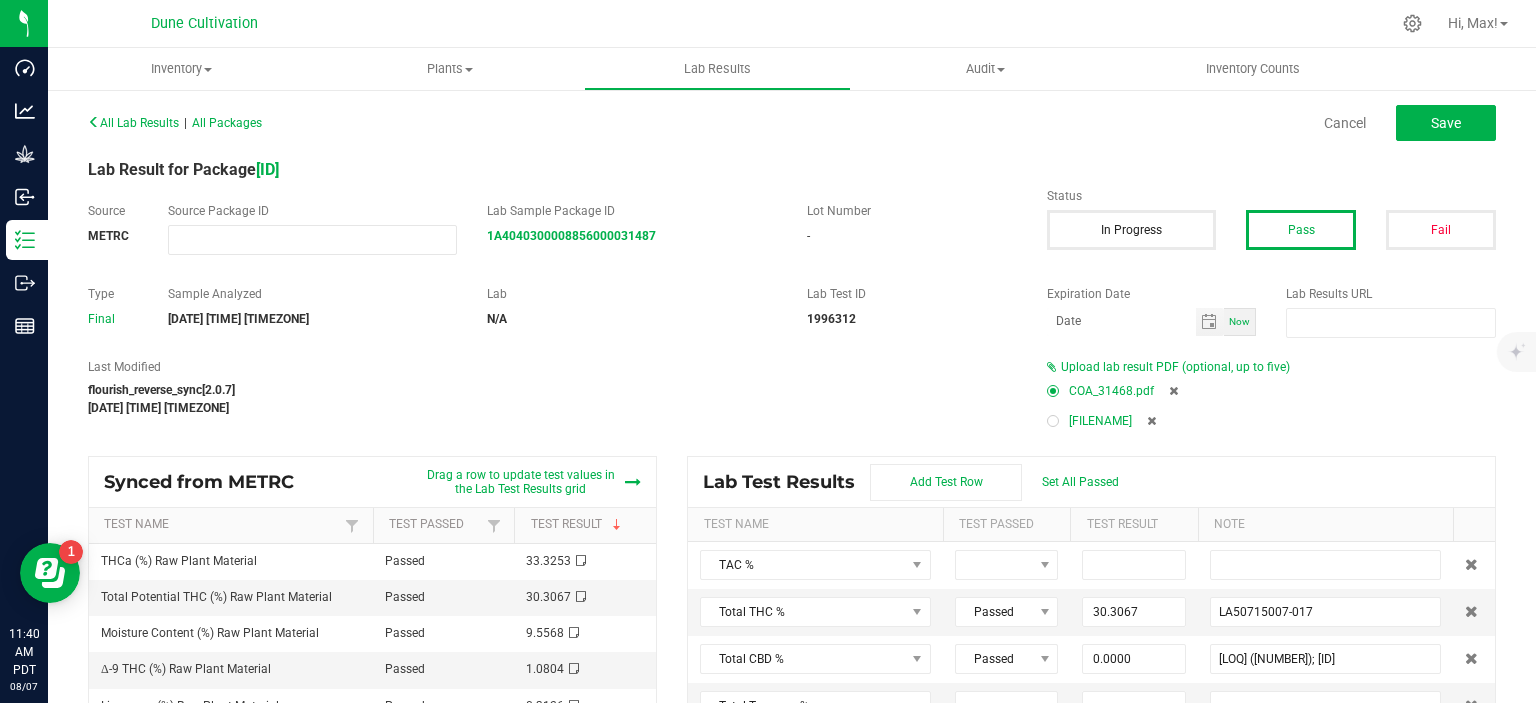 type on "0.1257" 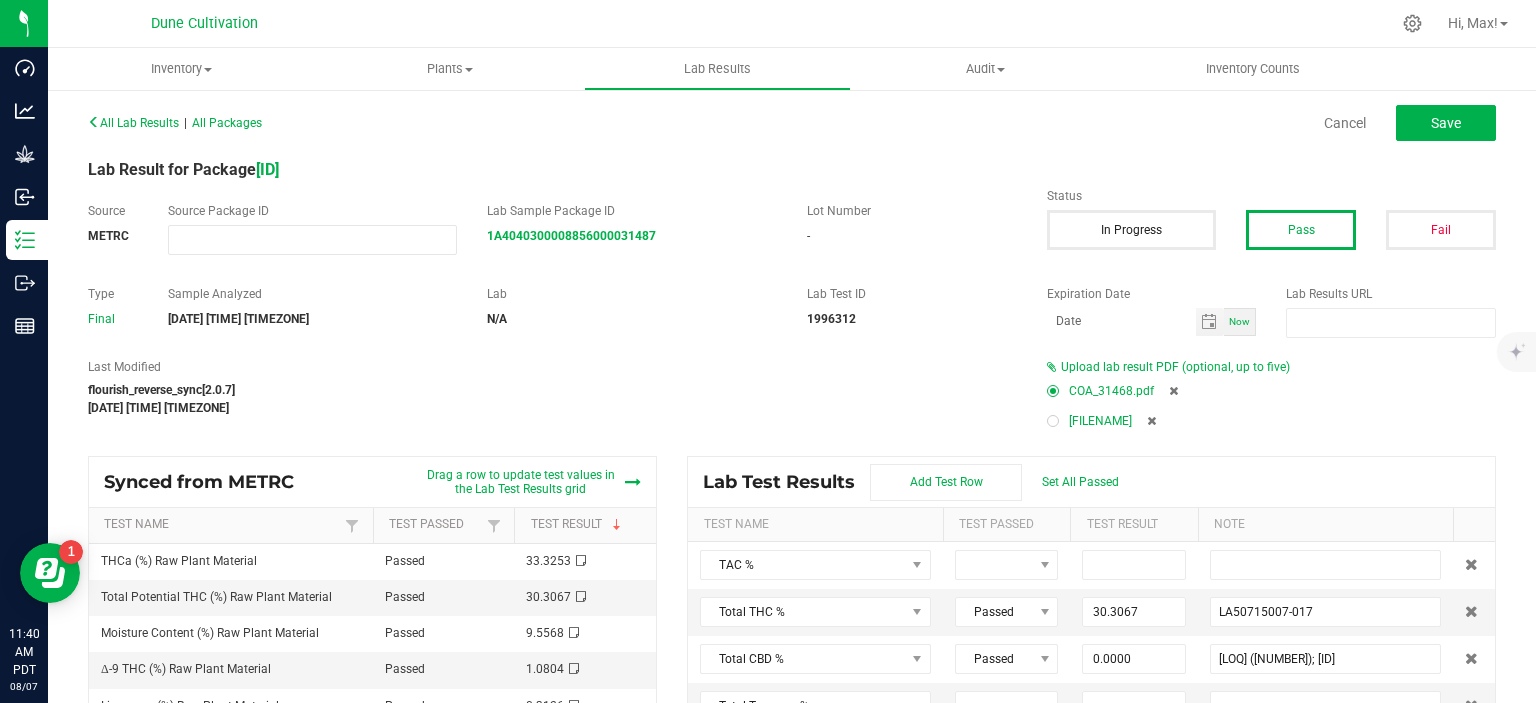 type on "LA50715007-017" 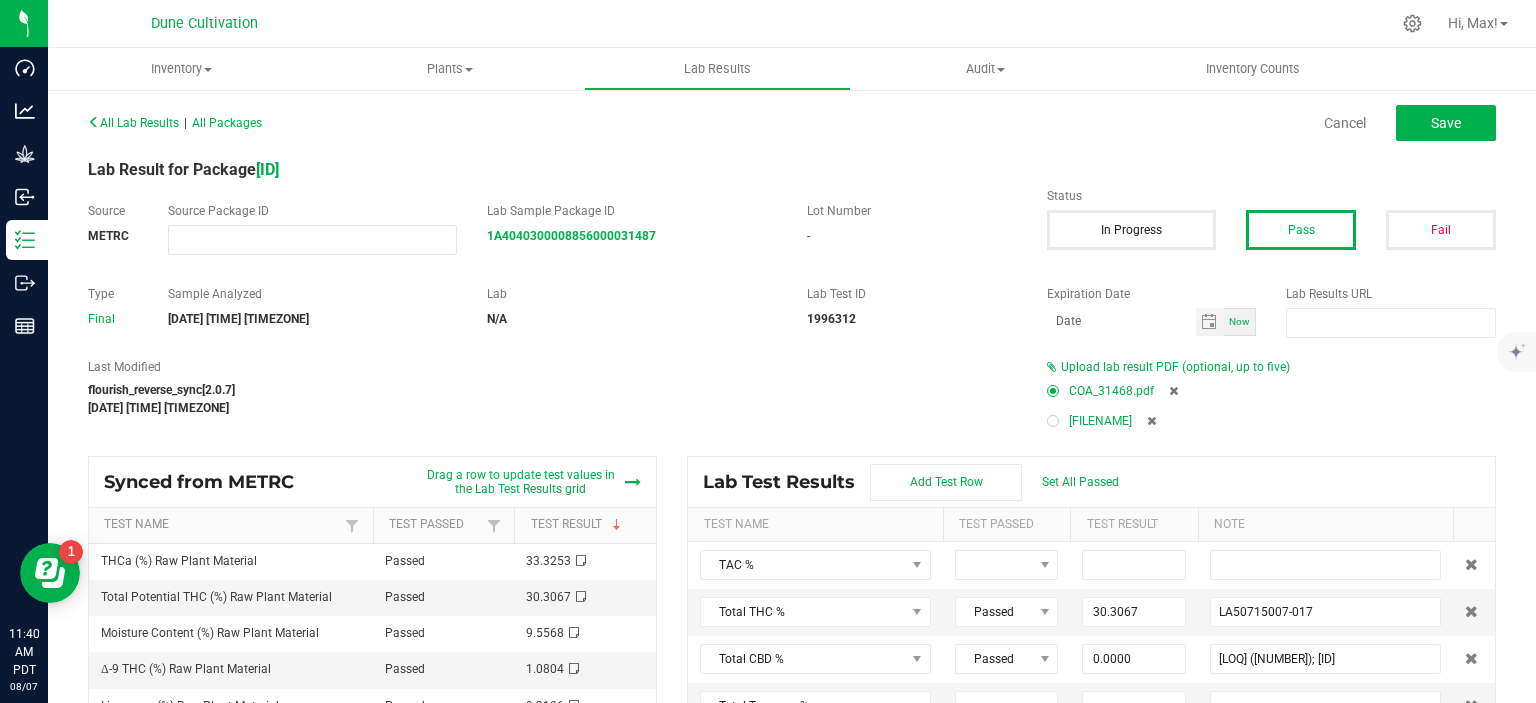 type on "0.0971" 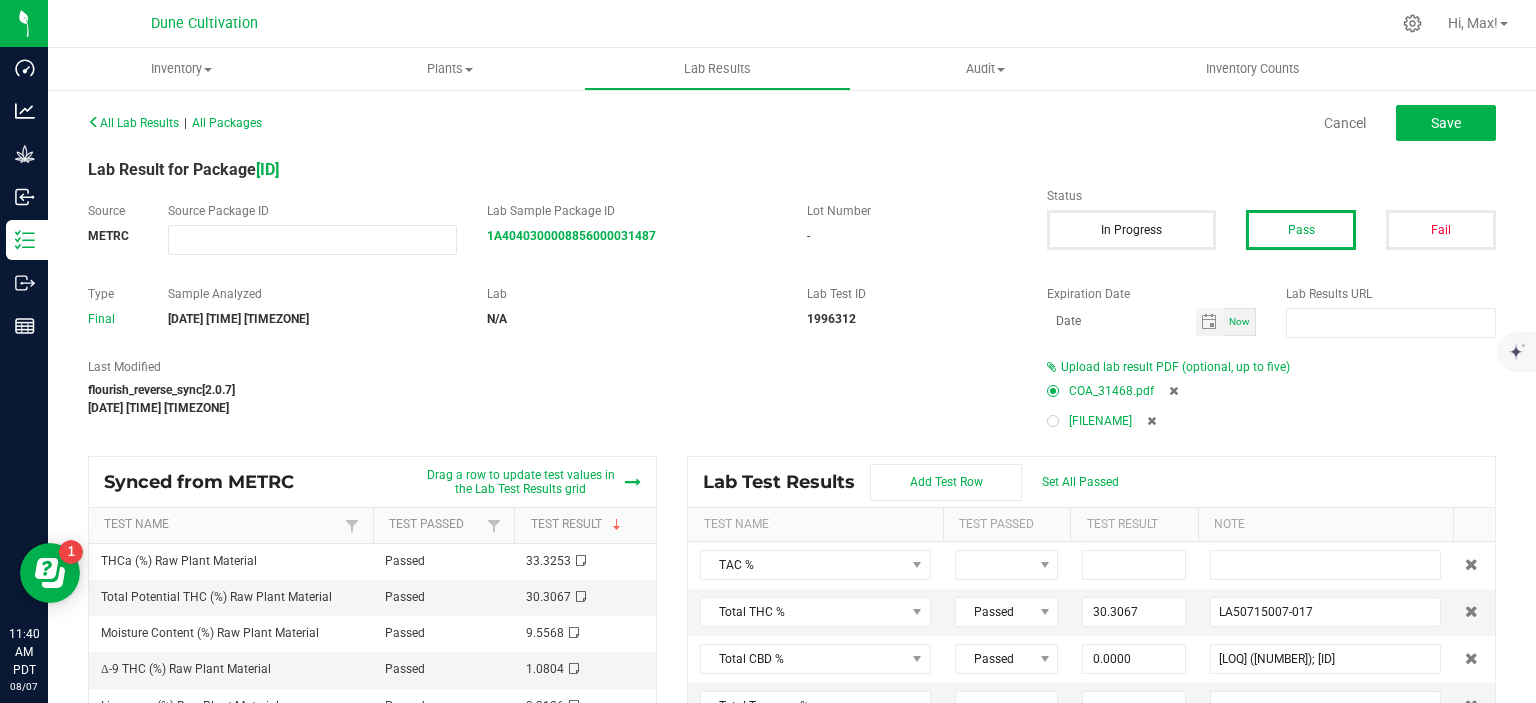 type on "LA50715007-017" 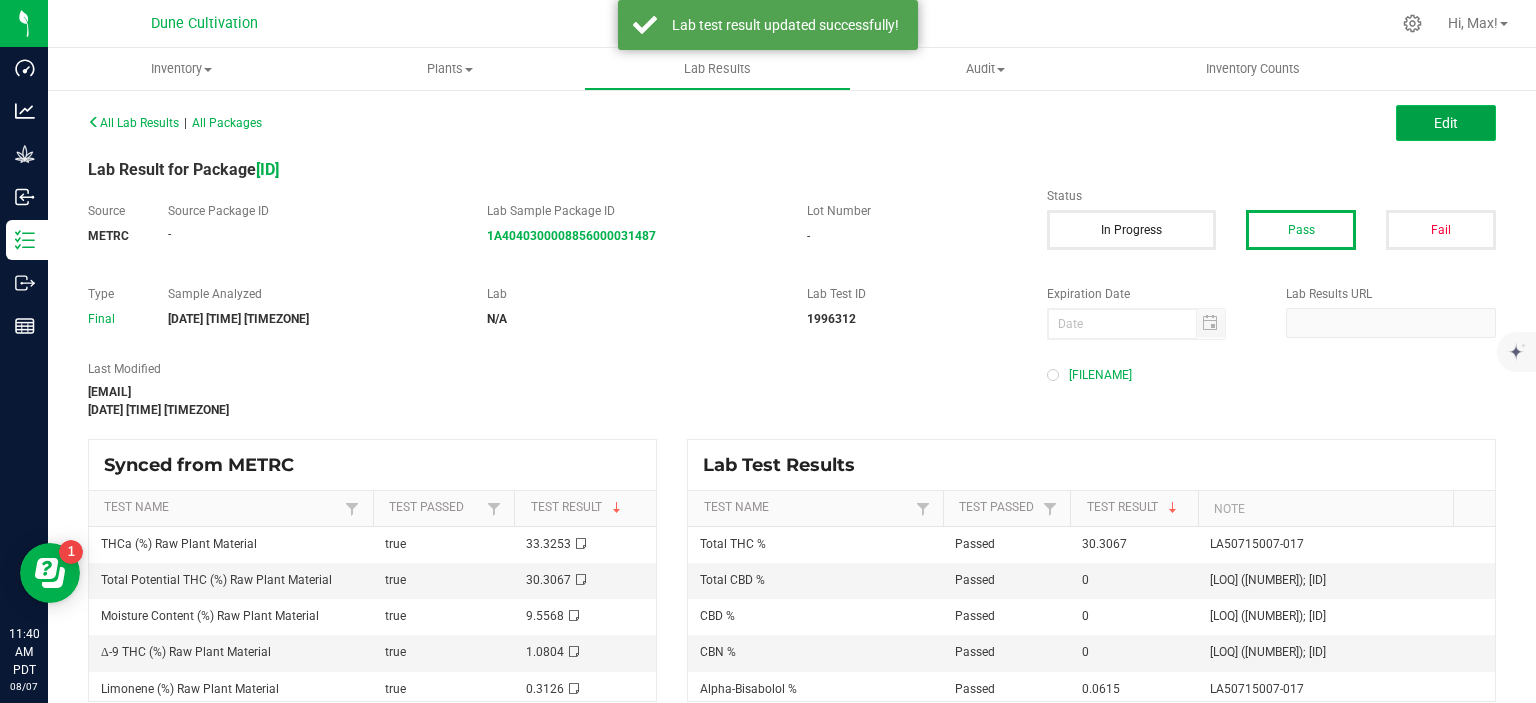 click on "Edit" at bounding box center (1446, 123) 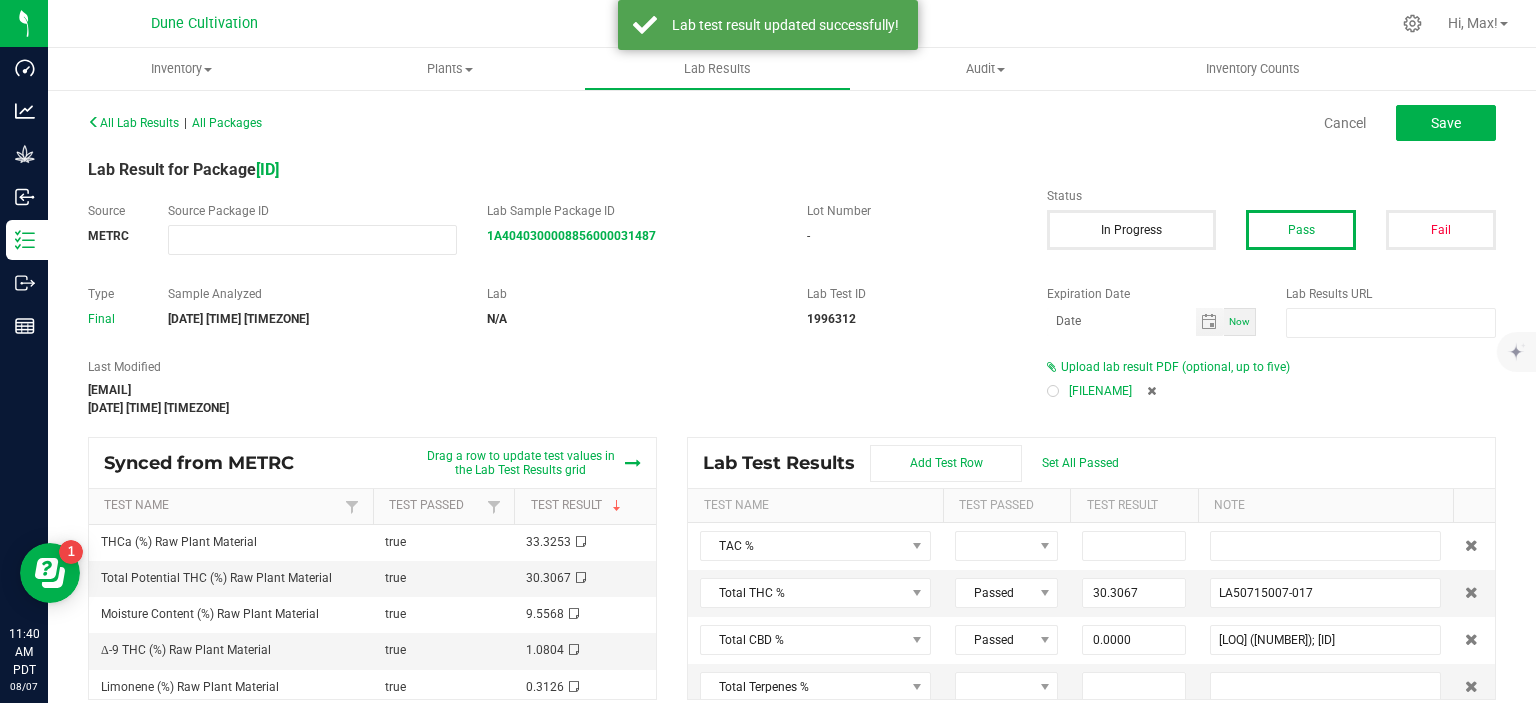 click at bounding box center [1053, 391] 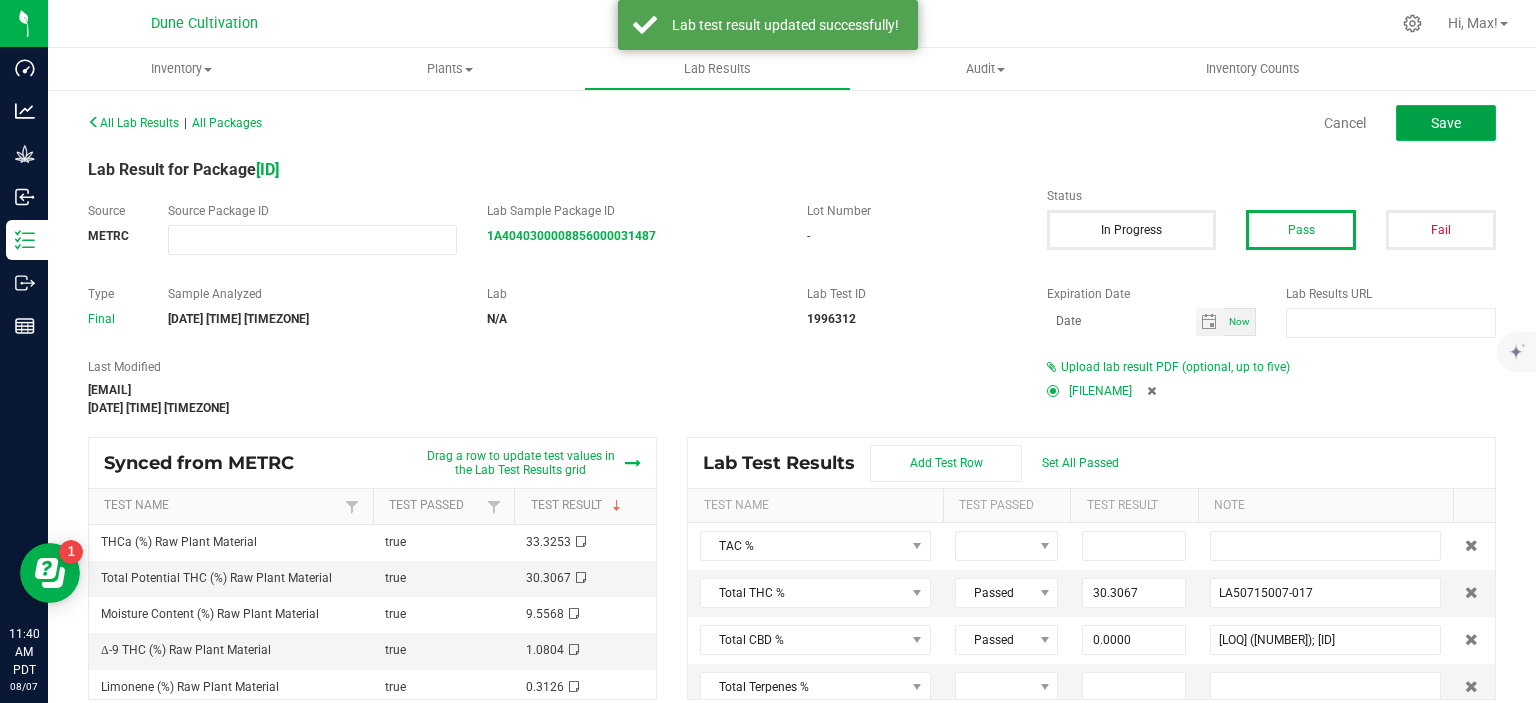 click on "Save" 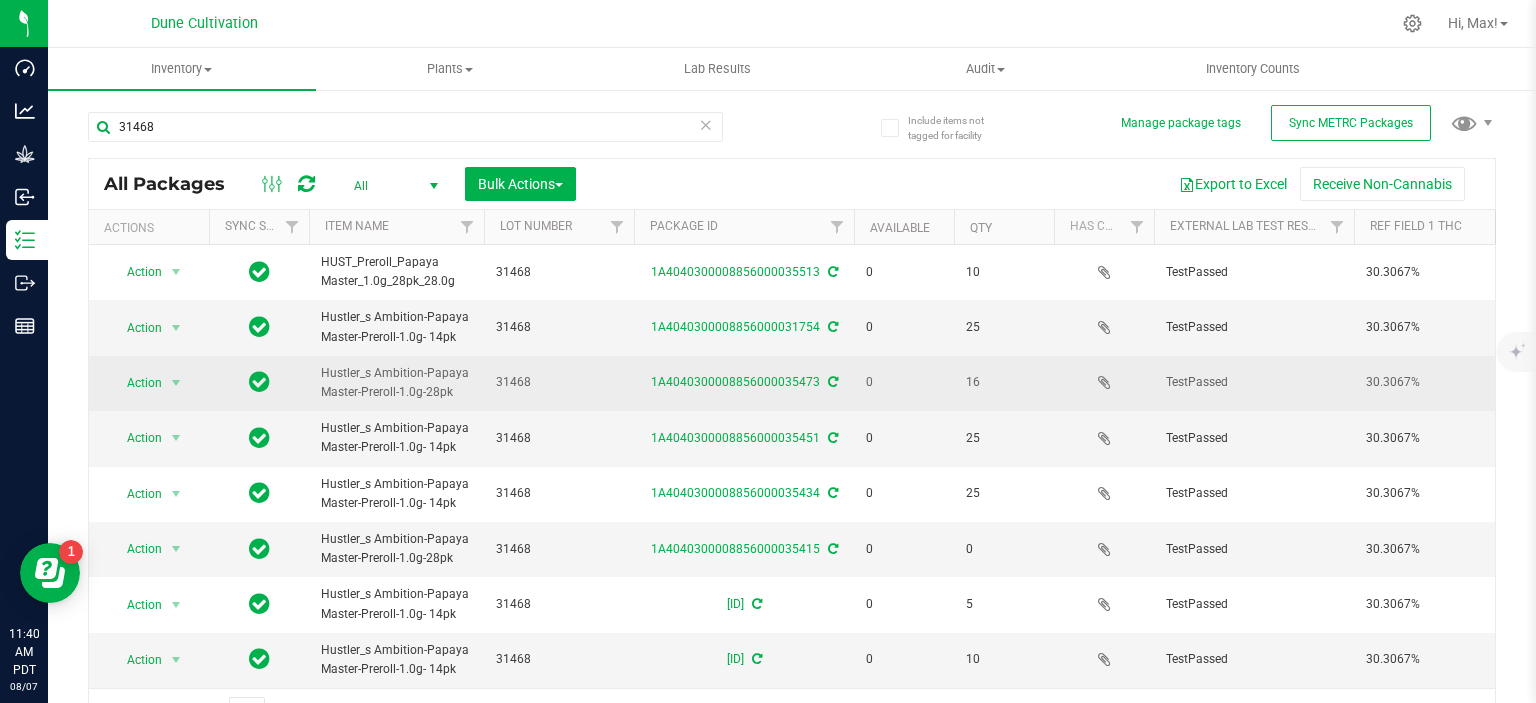 scroll, scrollTop: 218, scrollLeft: 0, axis: vertical 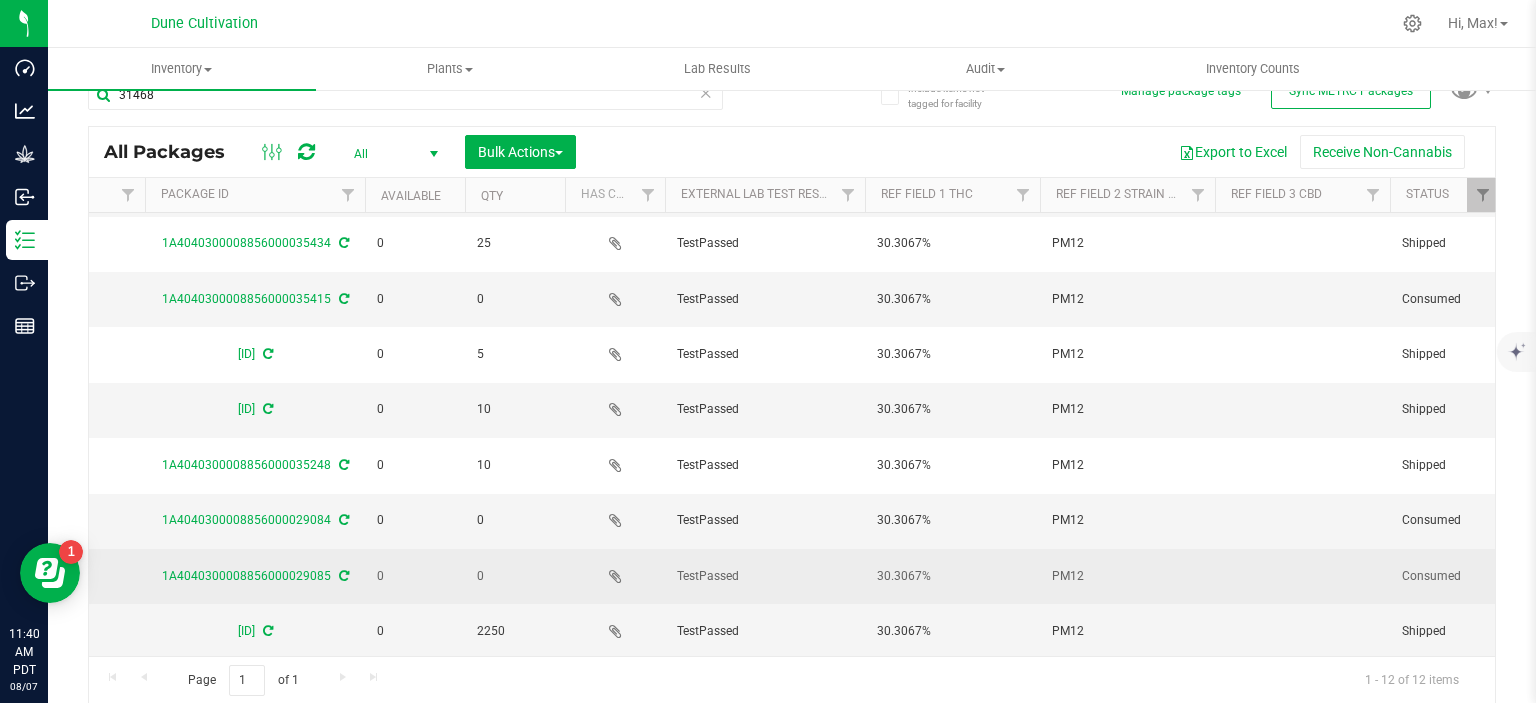 click on "PM12" at bounding box center [1127, 576] 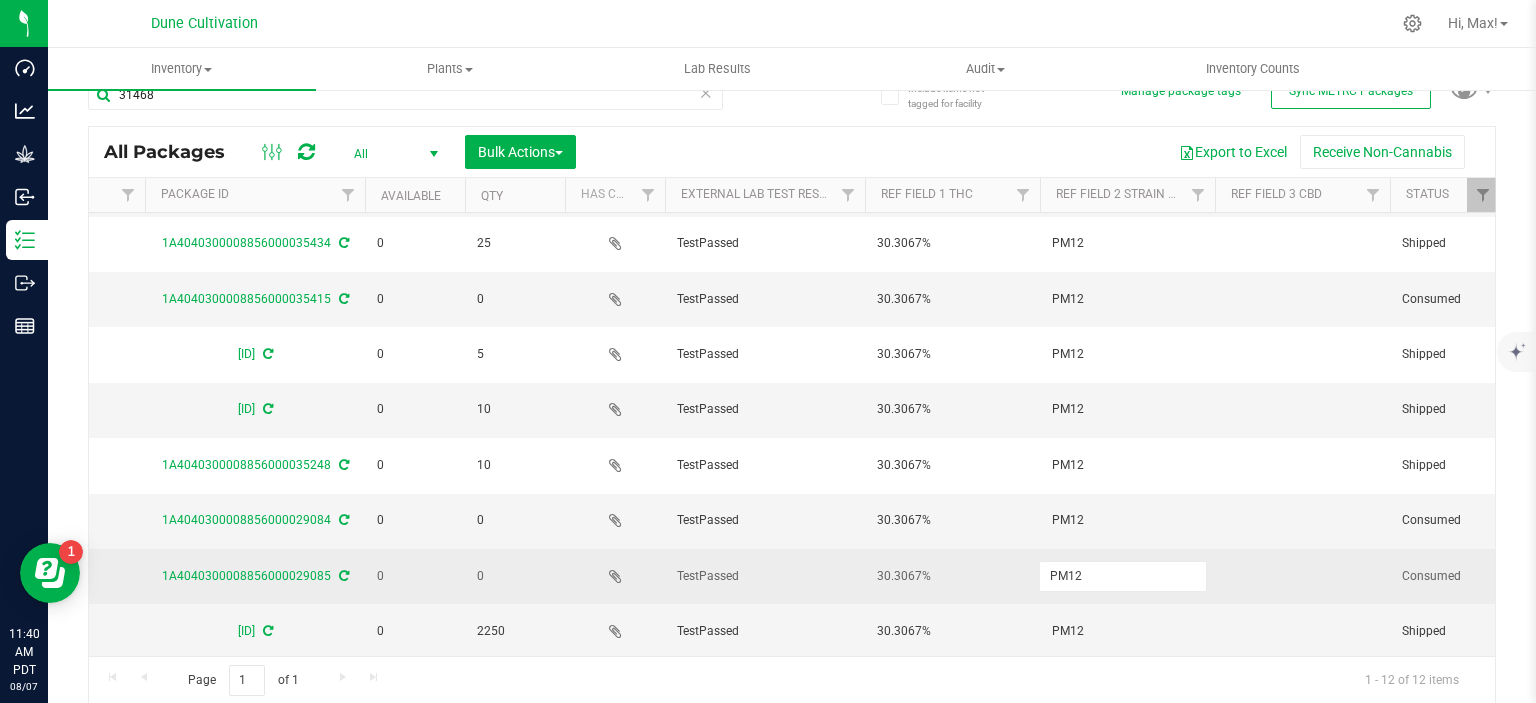 click on "PM12" at bounding box center (1123, 576) 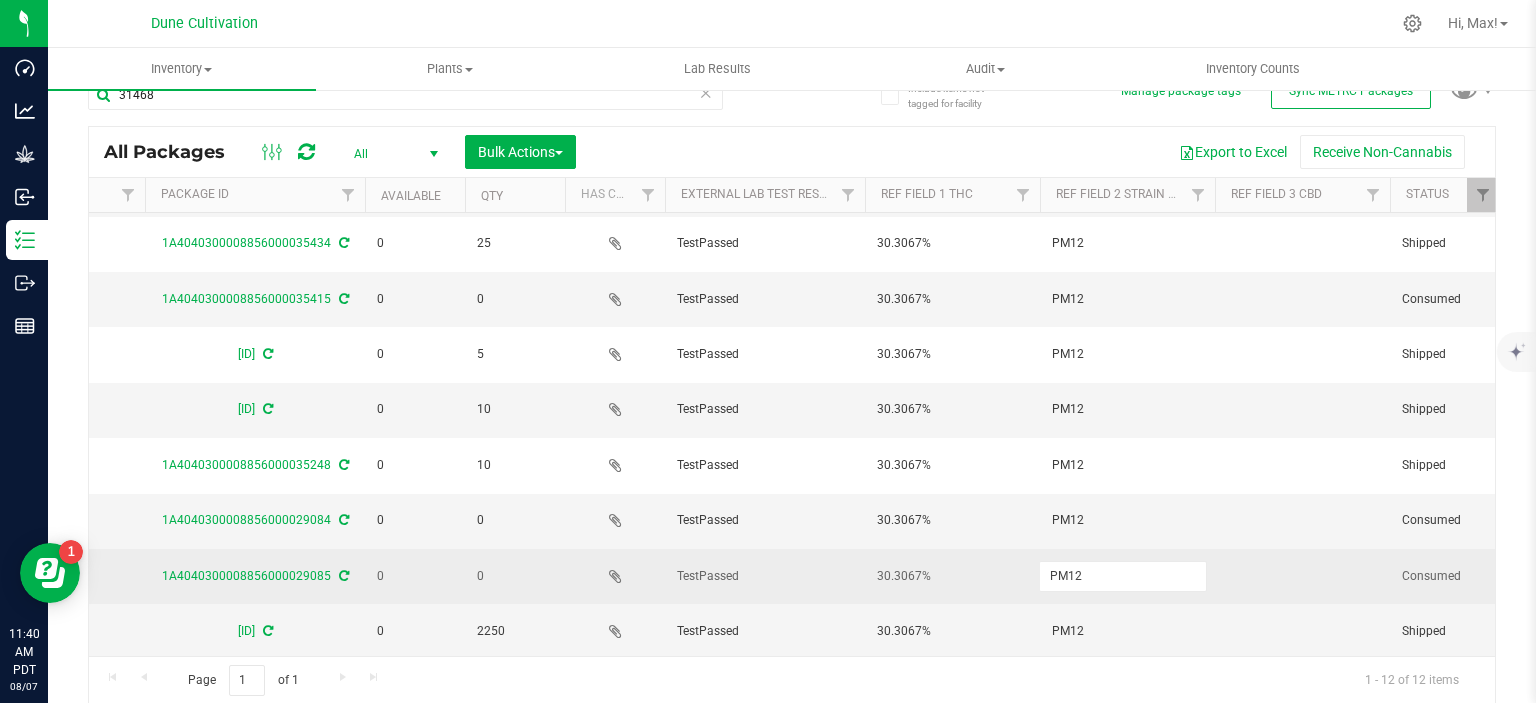 click on "PM12" at bounding box center (1123, 576) 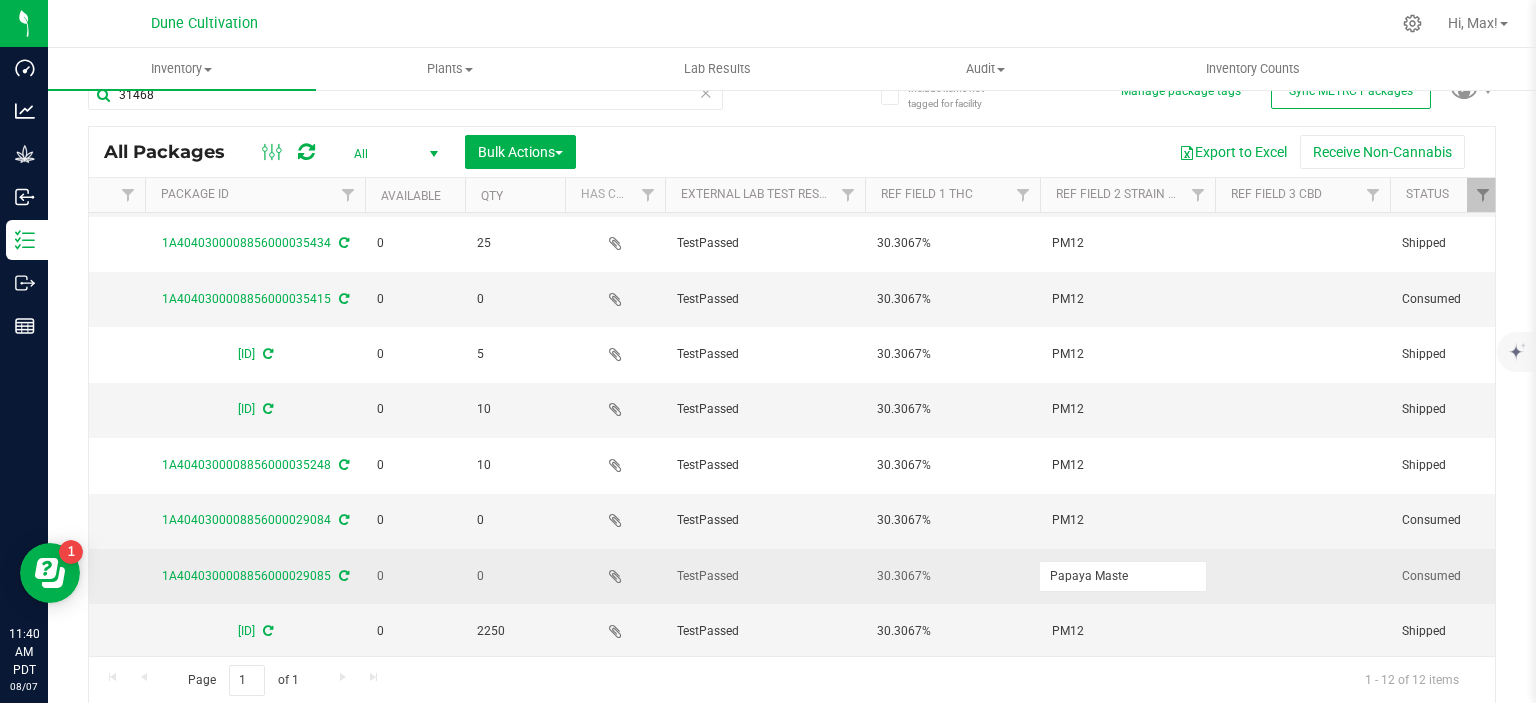 type on "Papaya Master" 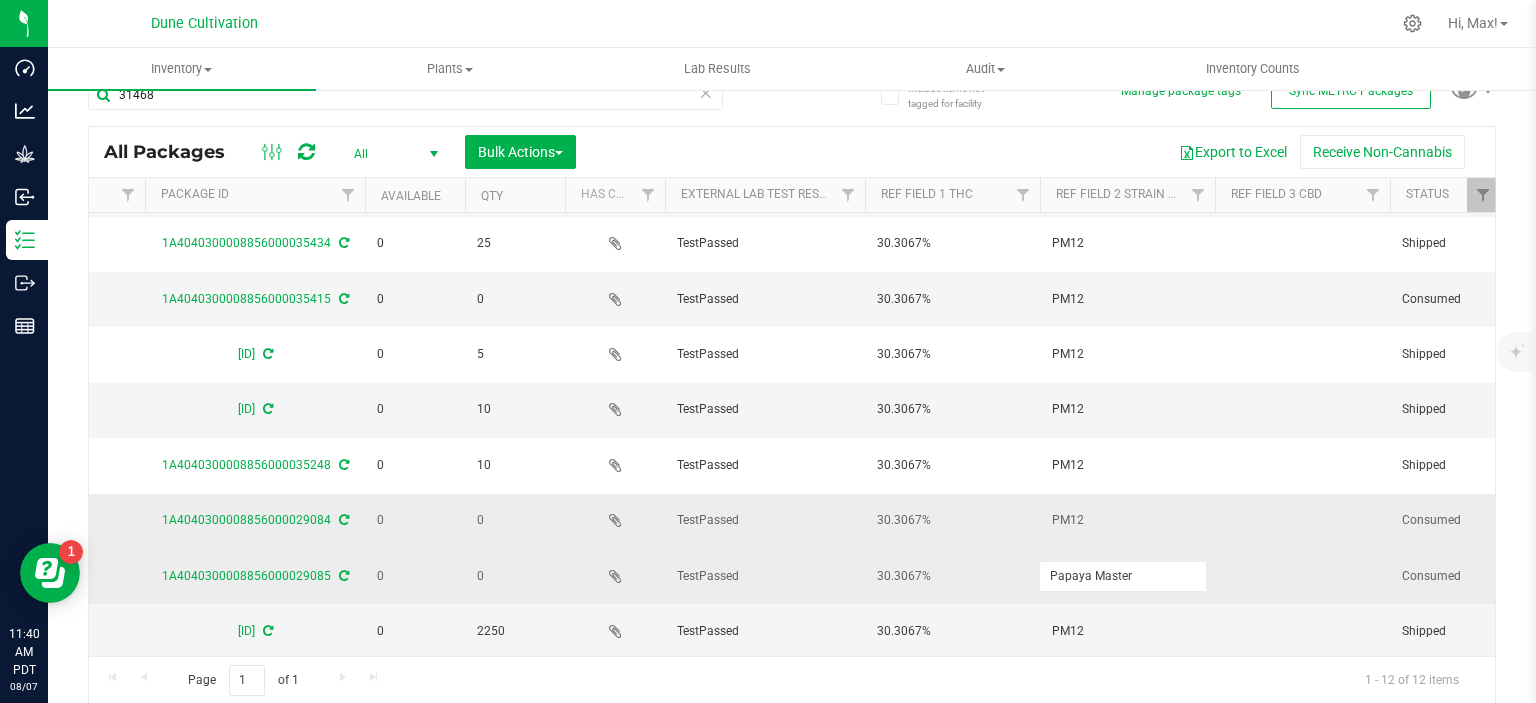 click on "PM12" at bounding box center (1127, 521) 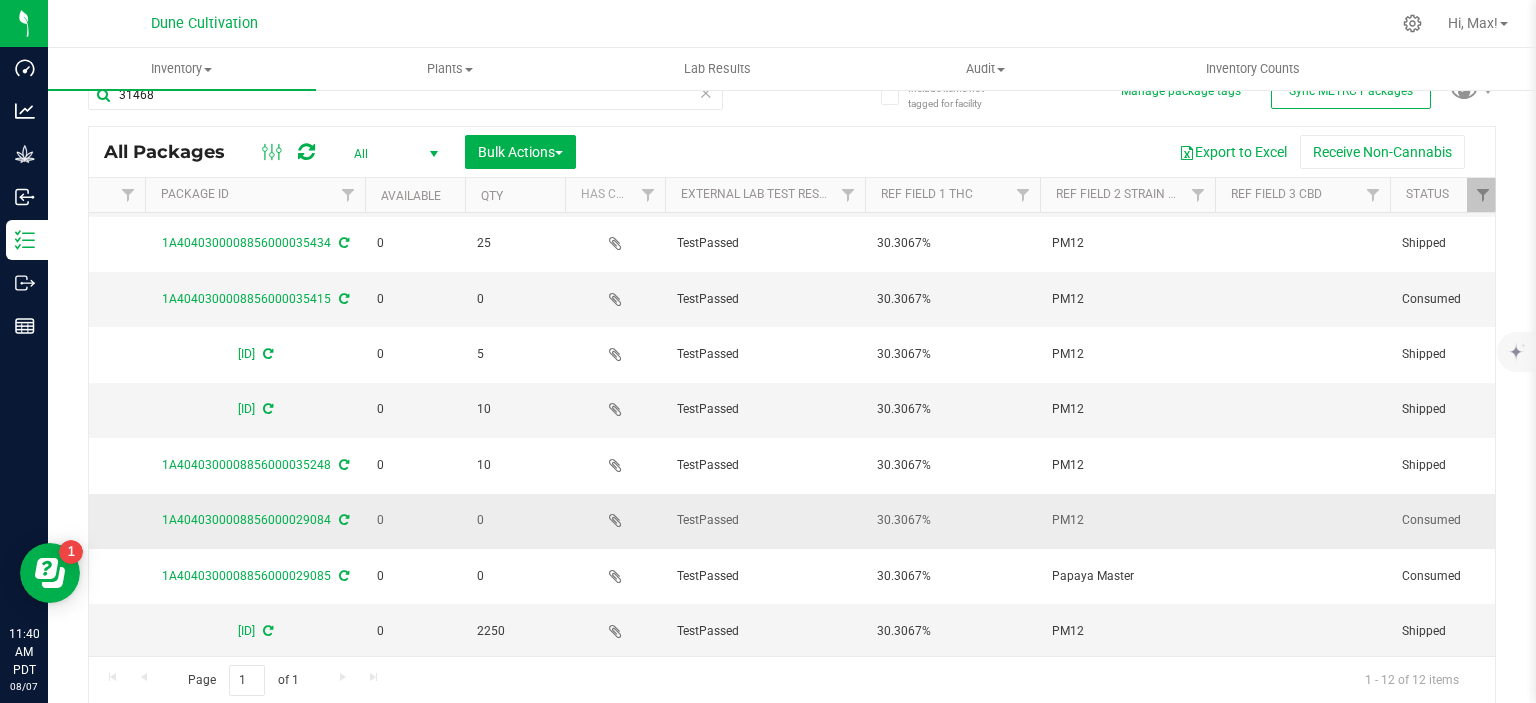 click on "PM12" at bounding box center (1127, 520) 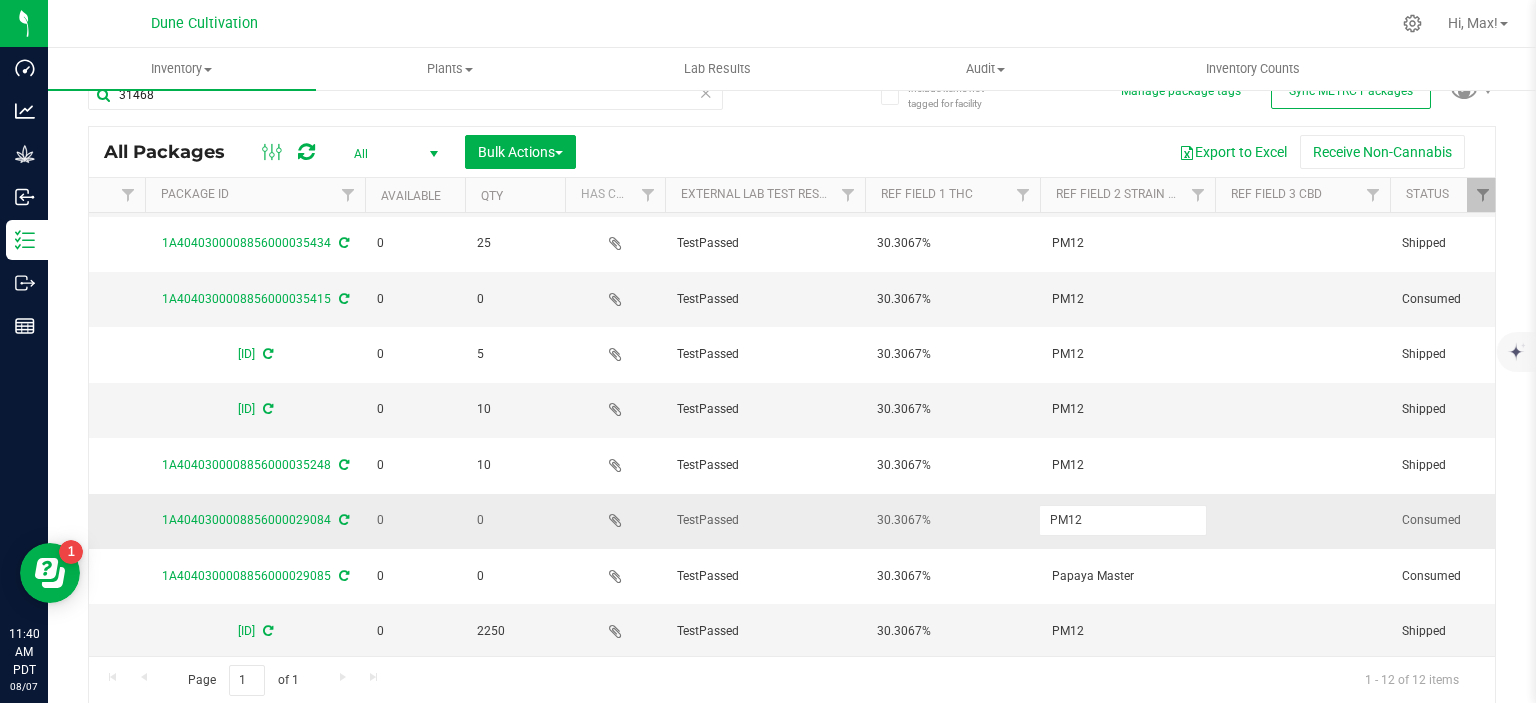 click on "PM12" at bounding box center (1123, 520) 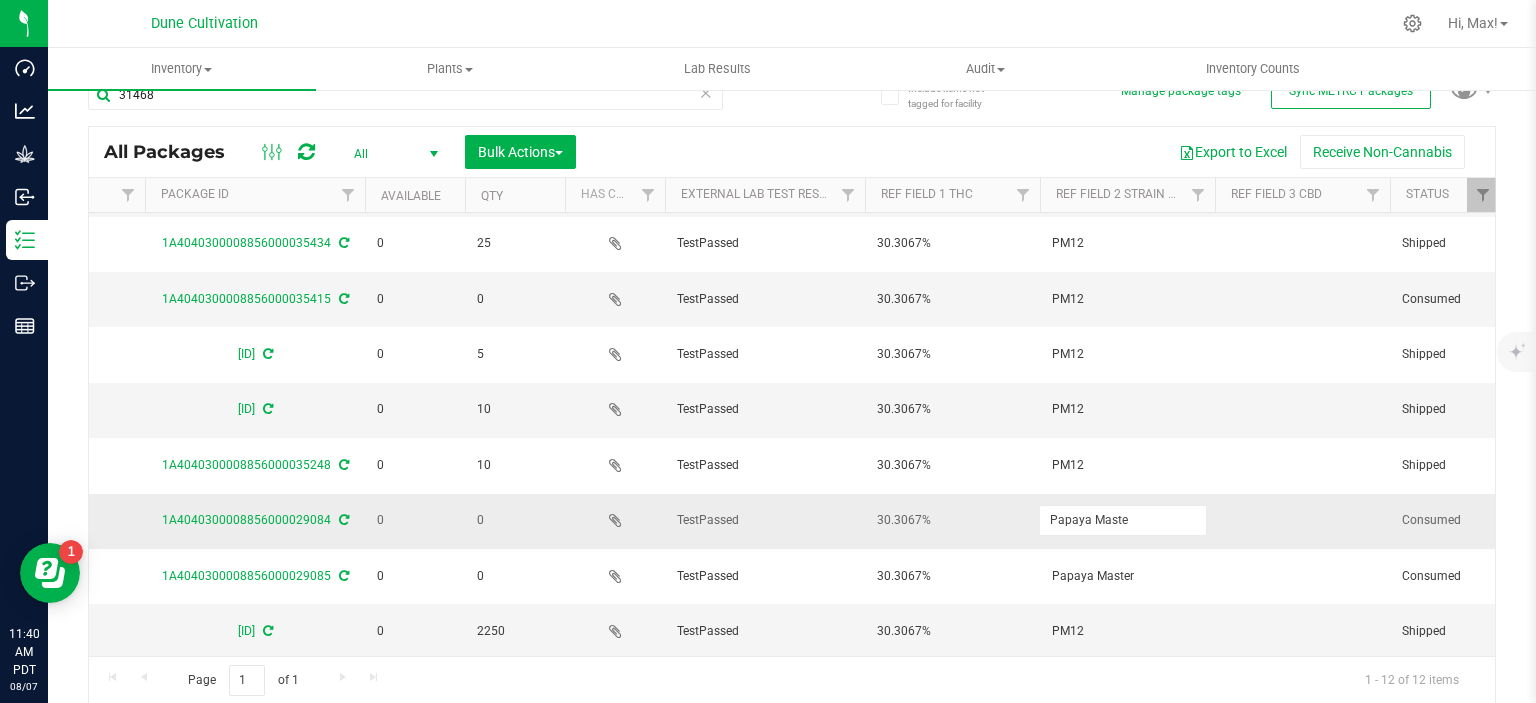 type on "Papaya Master" 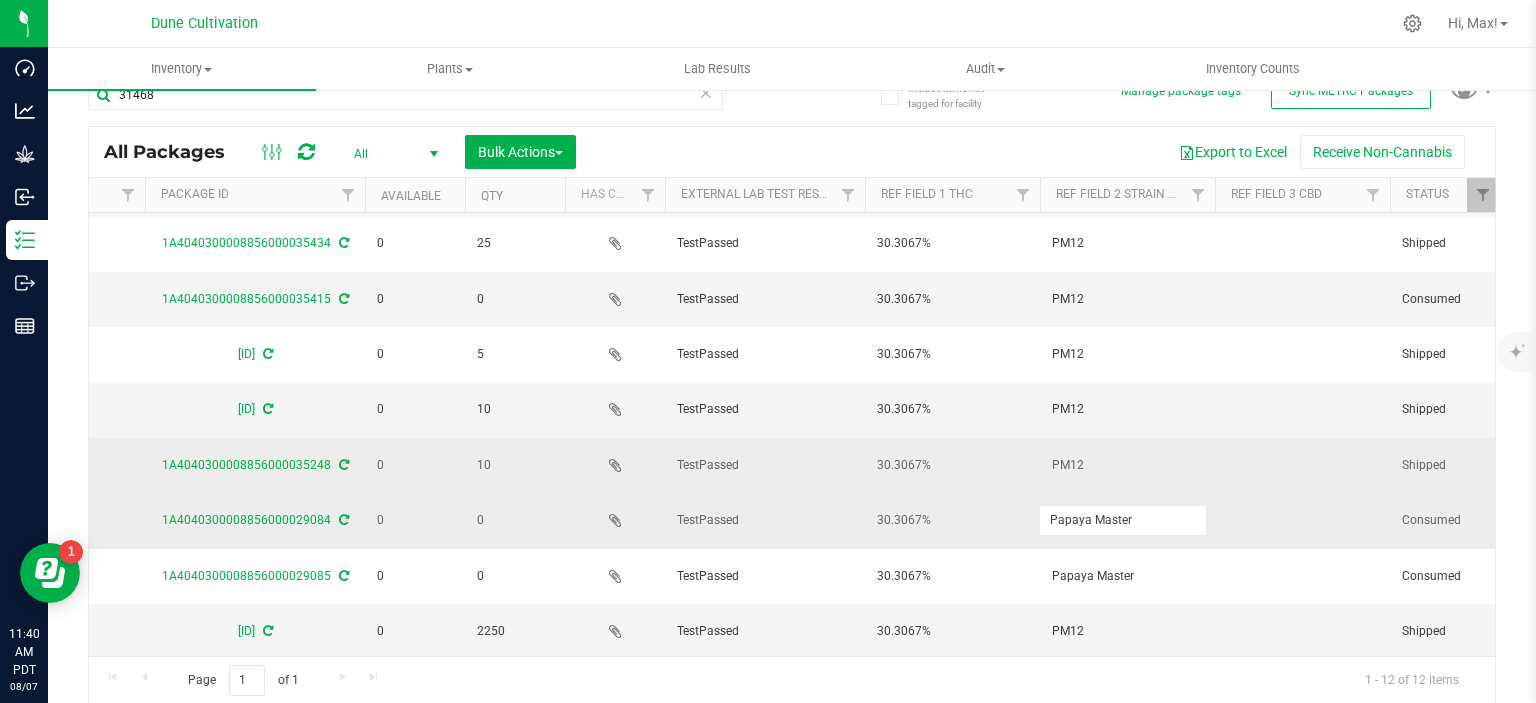 click on "PM12" at bounding box center [1127, 465] 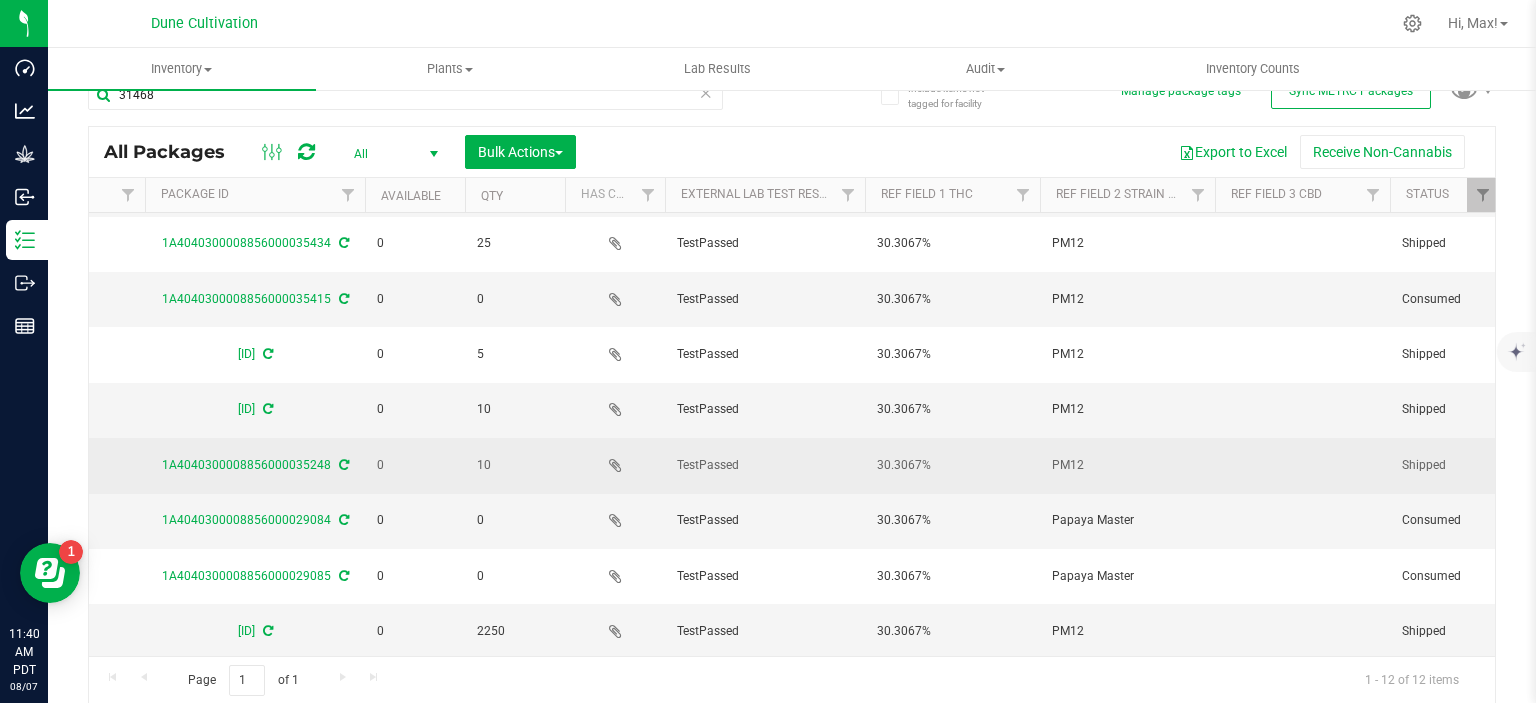 click on "PM12" at bounding box center [1127, 465] 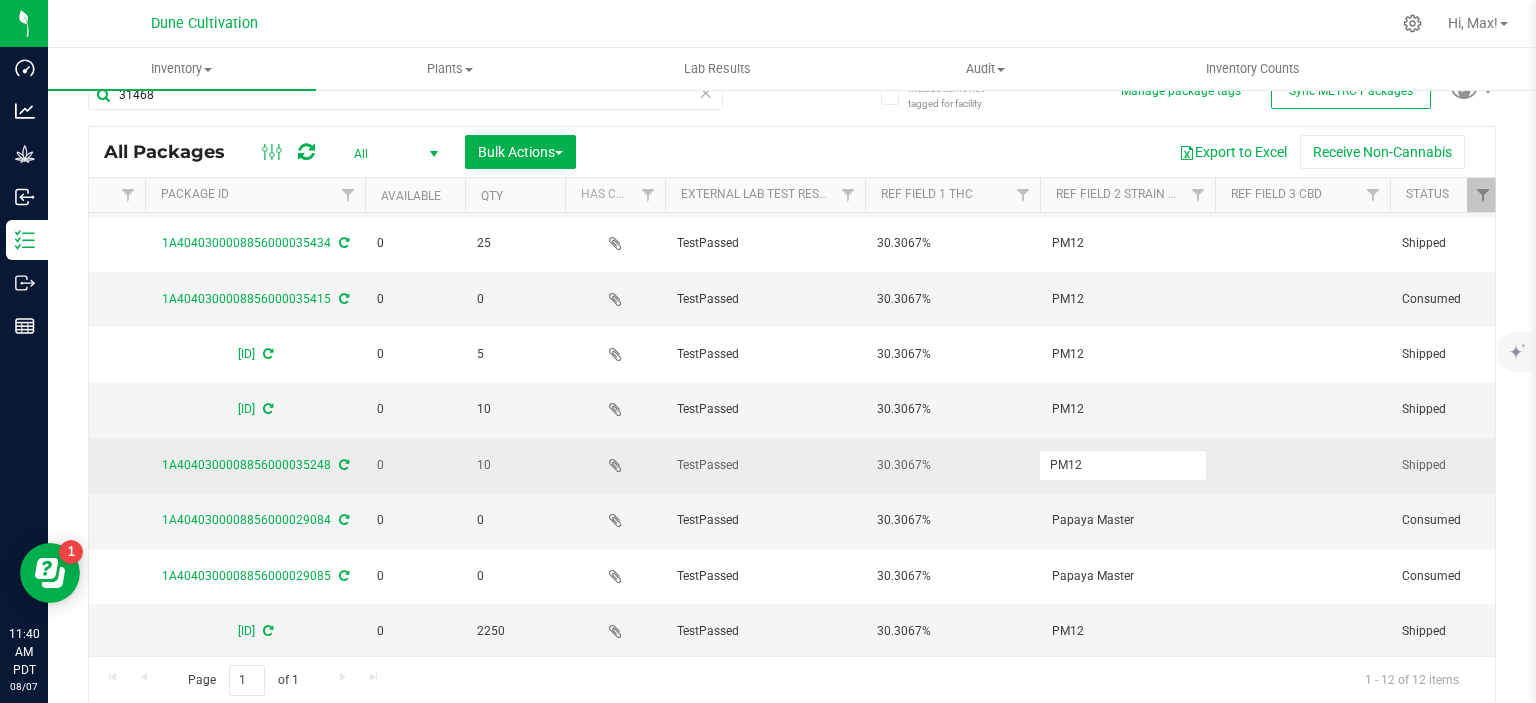 click on "PM12" at bounding box center (1123, 465) 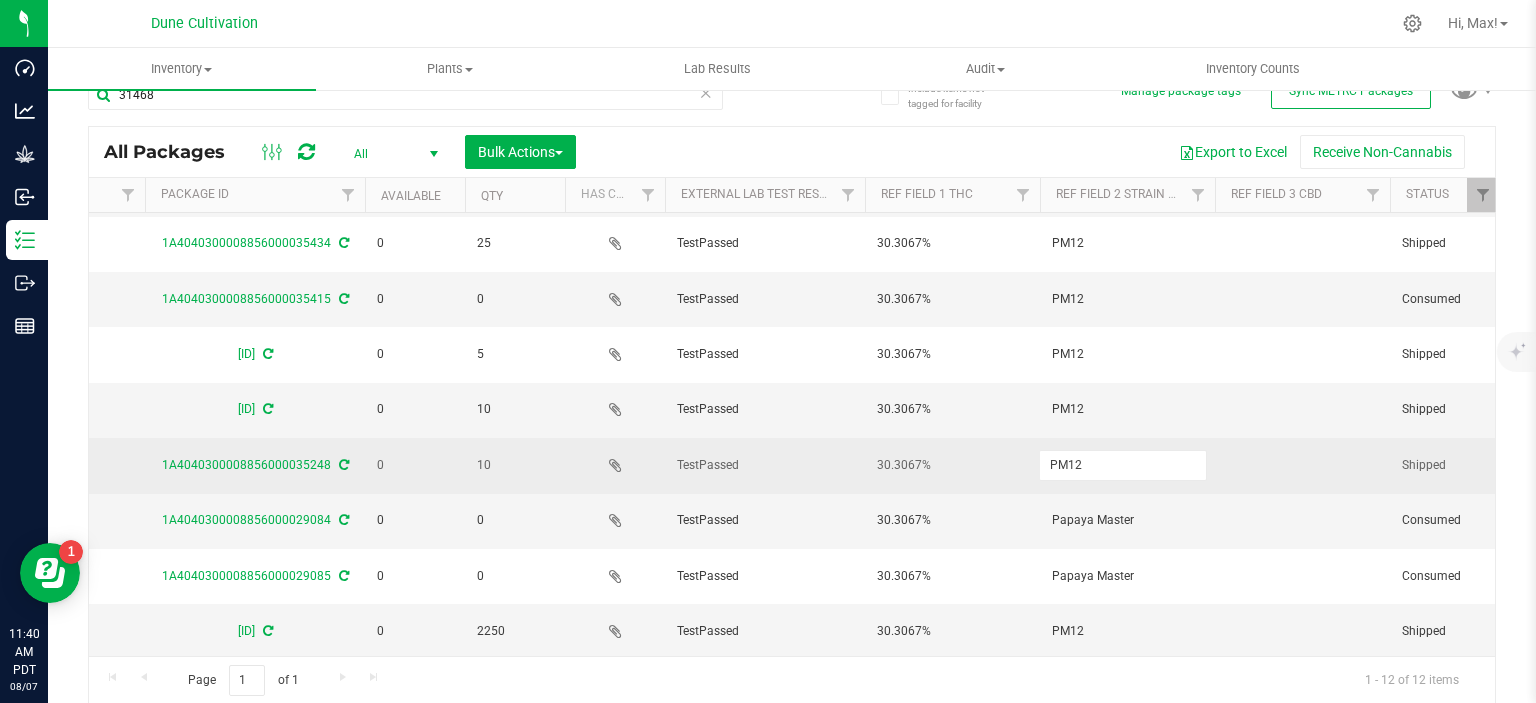 click on "PM12" at bounding box center (1123, 465) 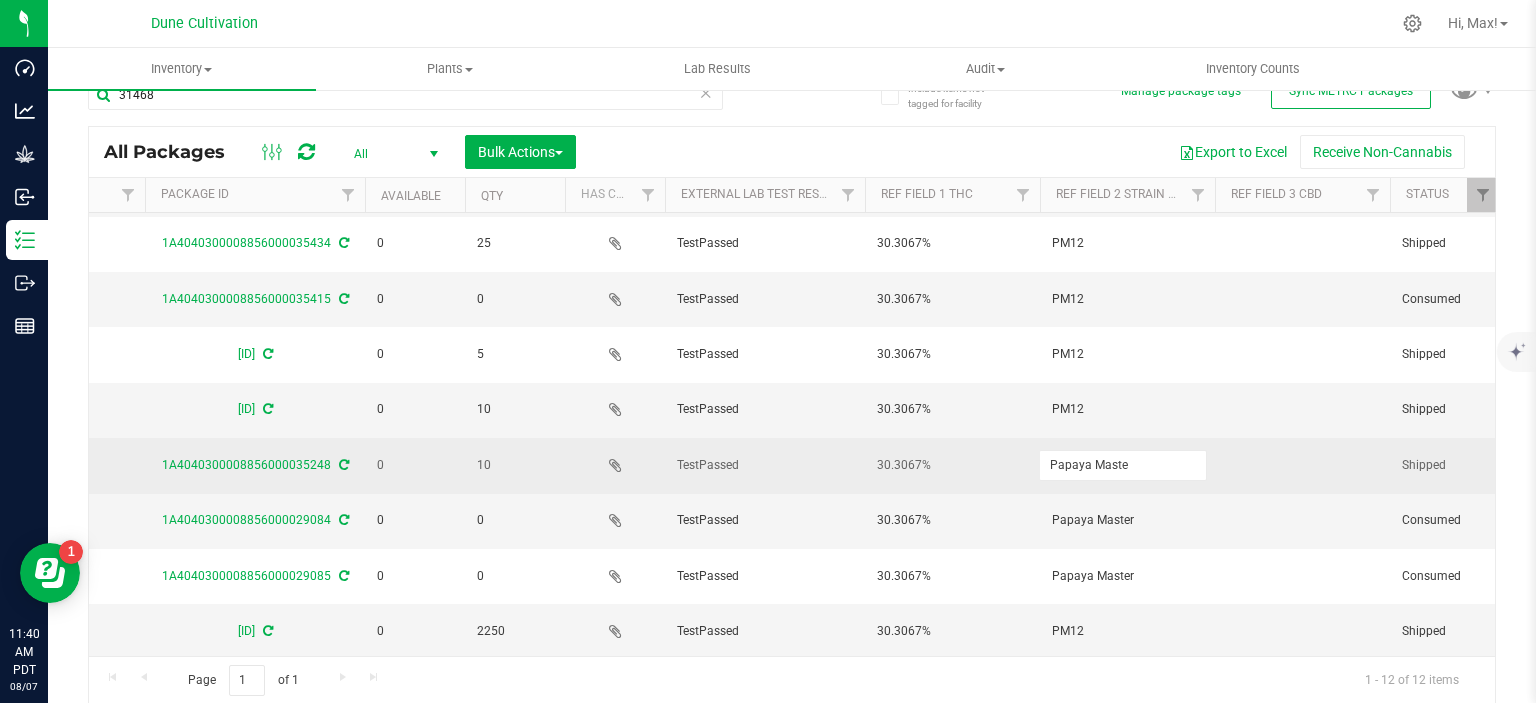 type on "Papaya Master" 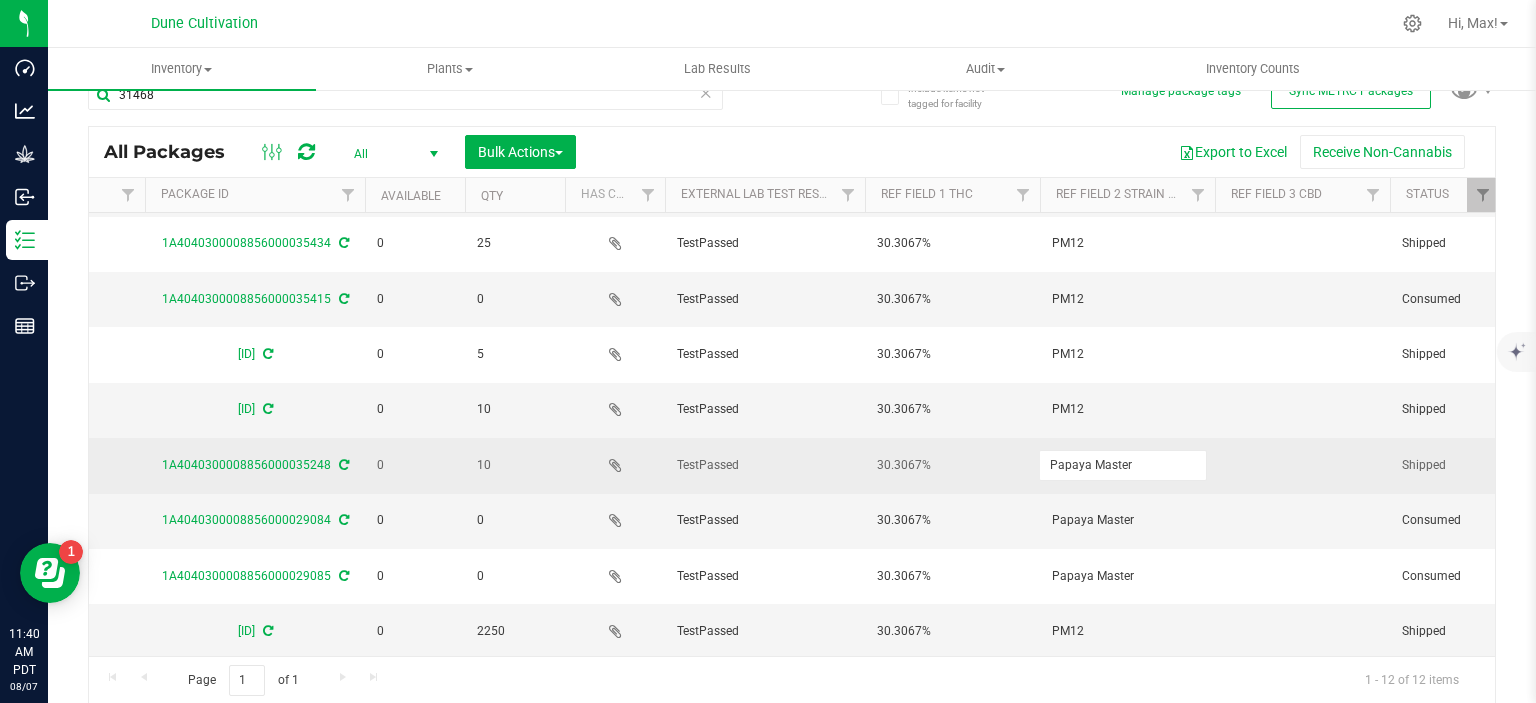 scroll, scrollTop: 218, scrollLeft: 950, axis: both 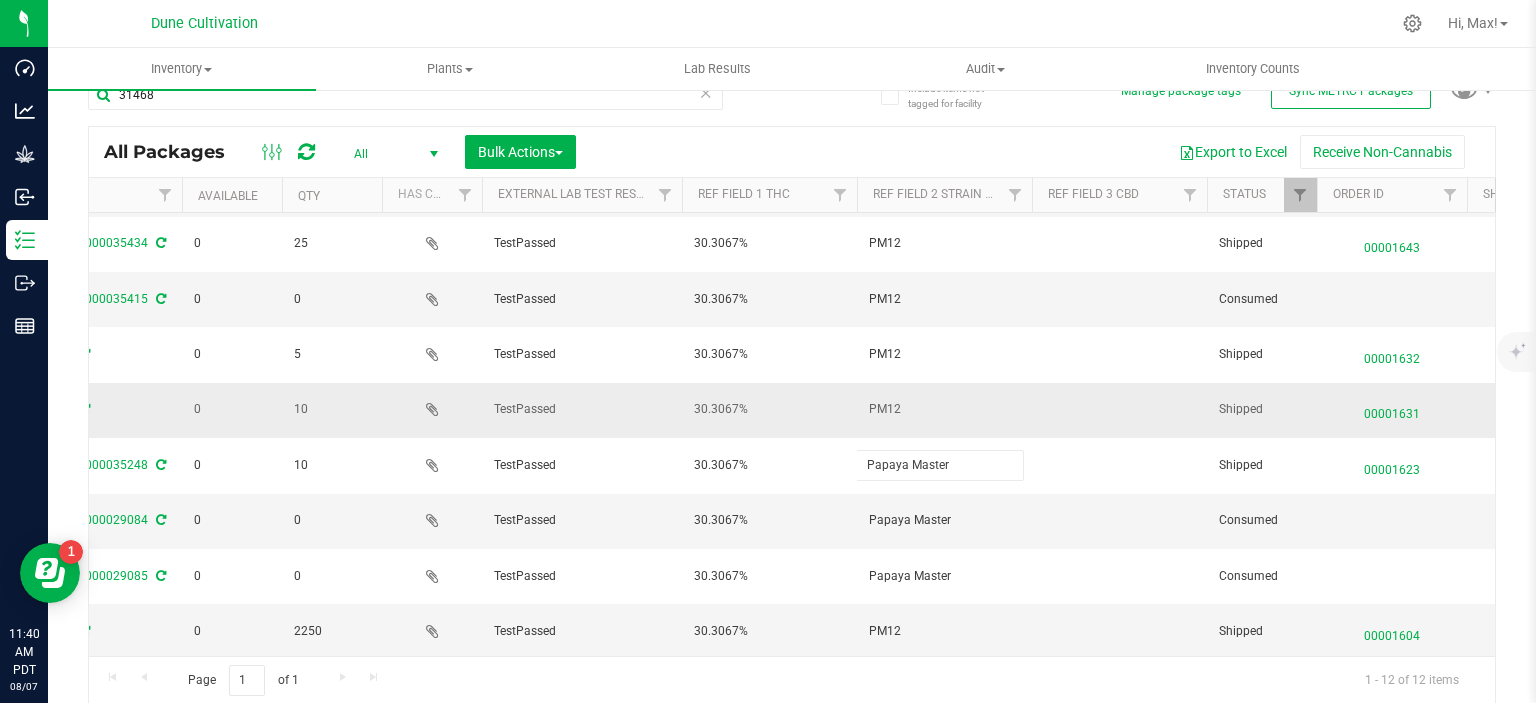 click on "PM12" at bounding box center (944, 409) 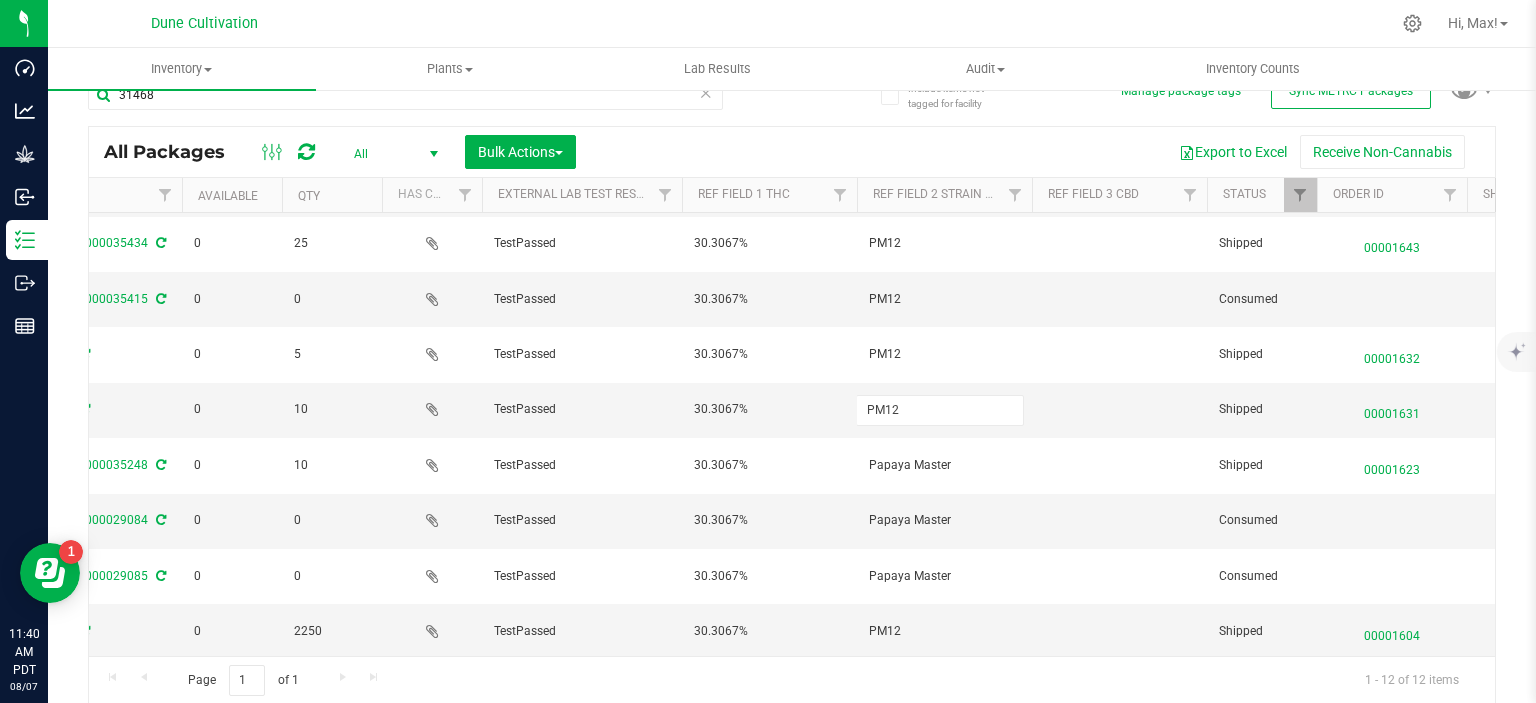 click on "PM12" at bounding box center [940, 410] 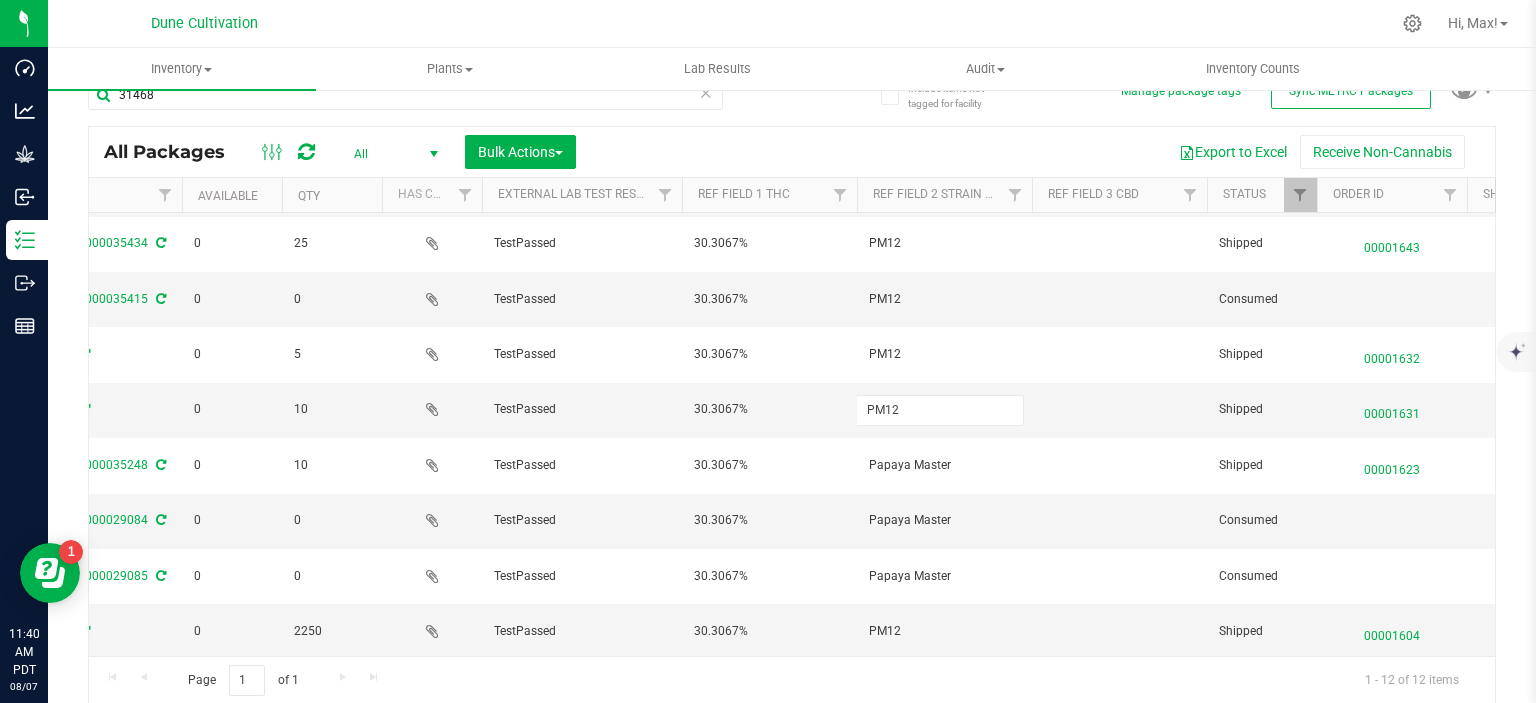 click on "PM12" at bounding box center (940, 410) 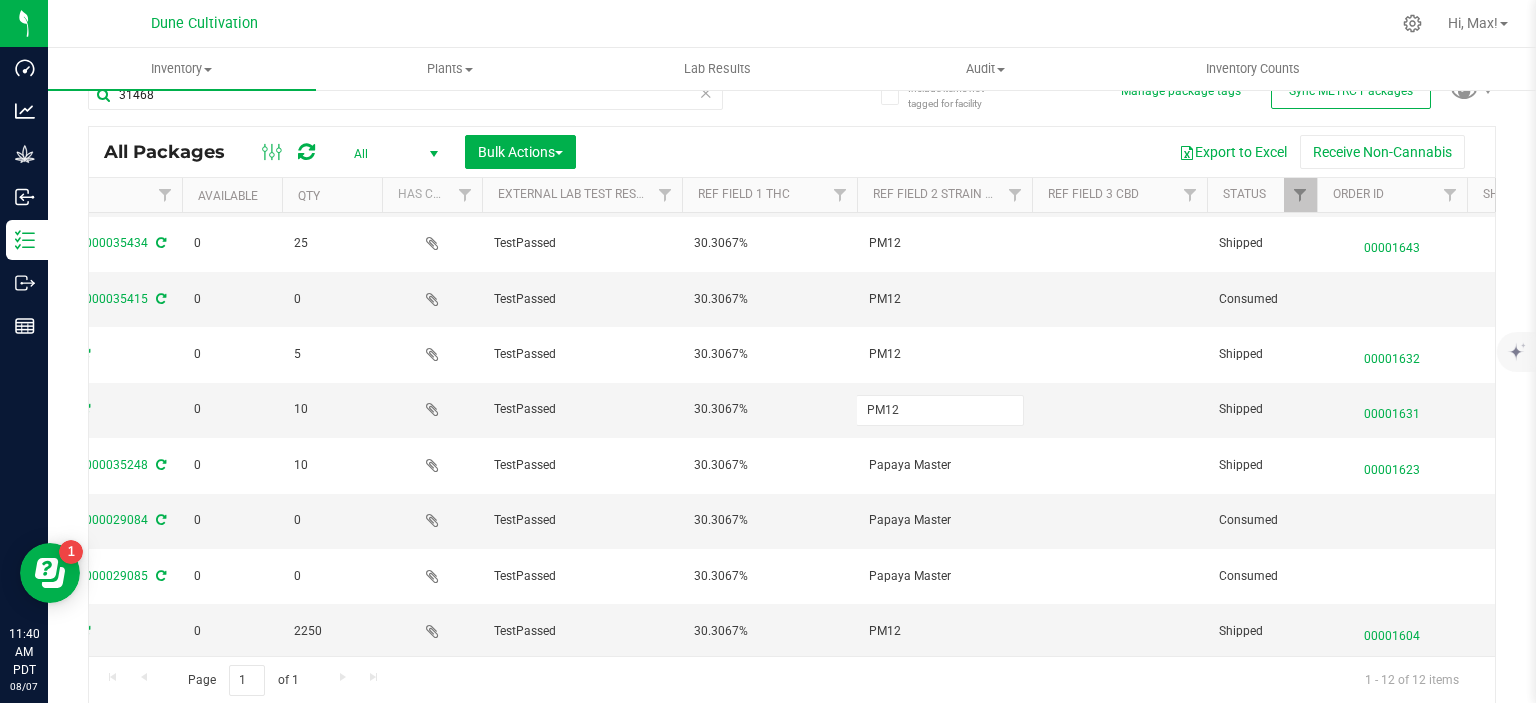 click on "PM12" at bounding box center (940, 410) 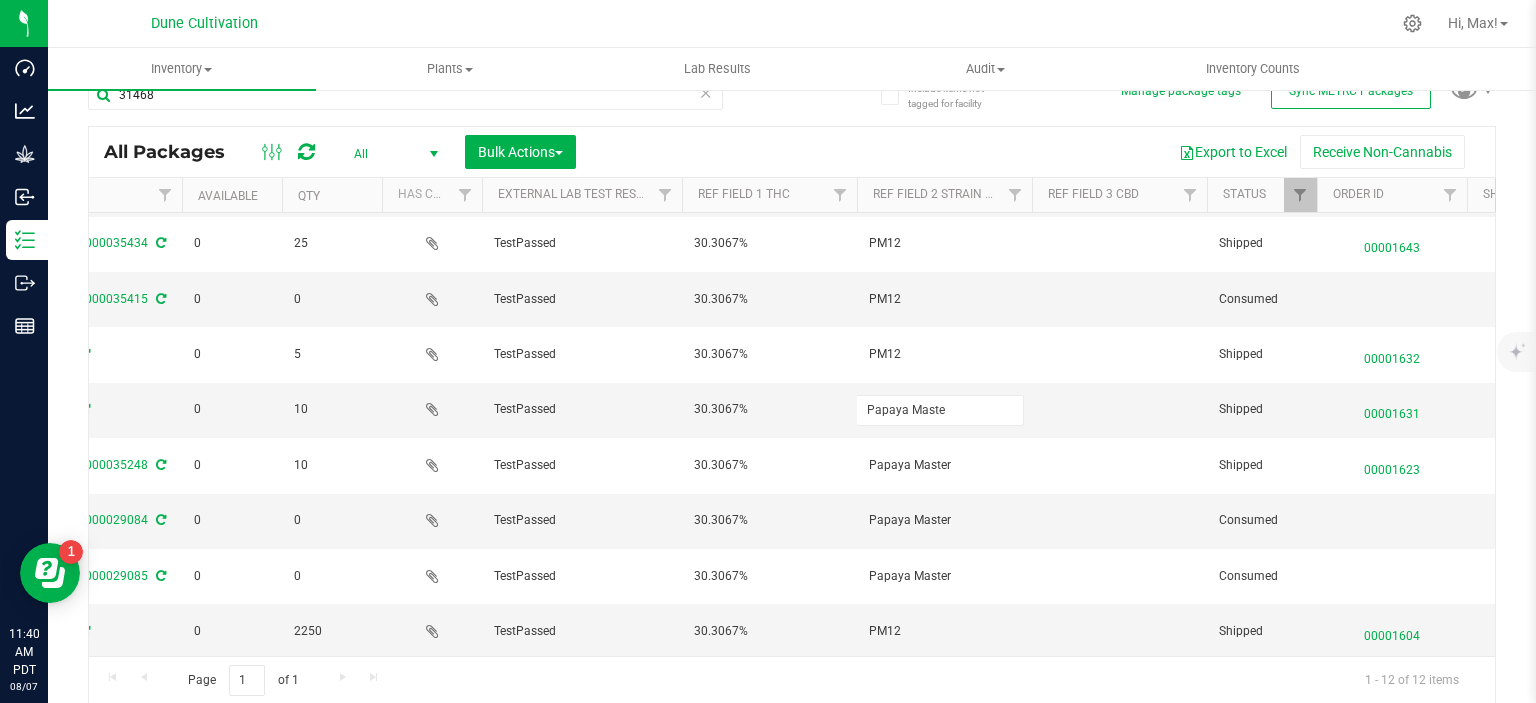 type on "Papaya Master" 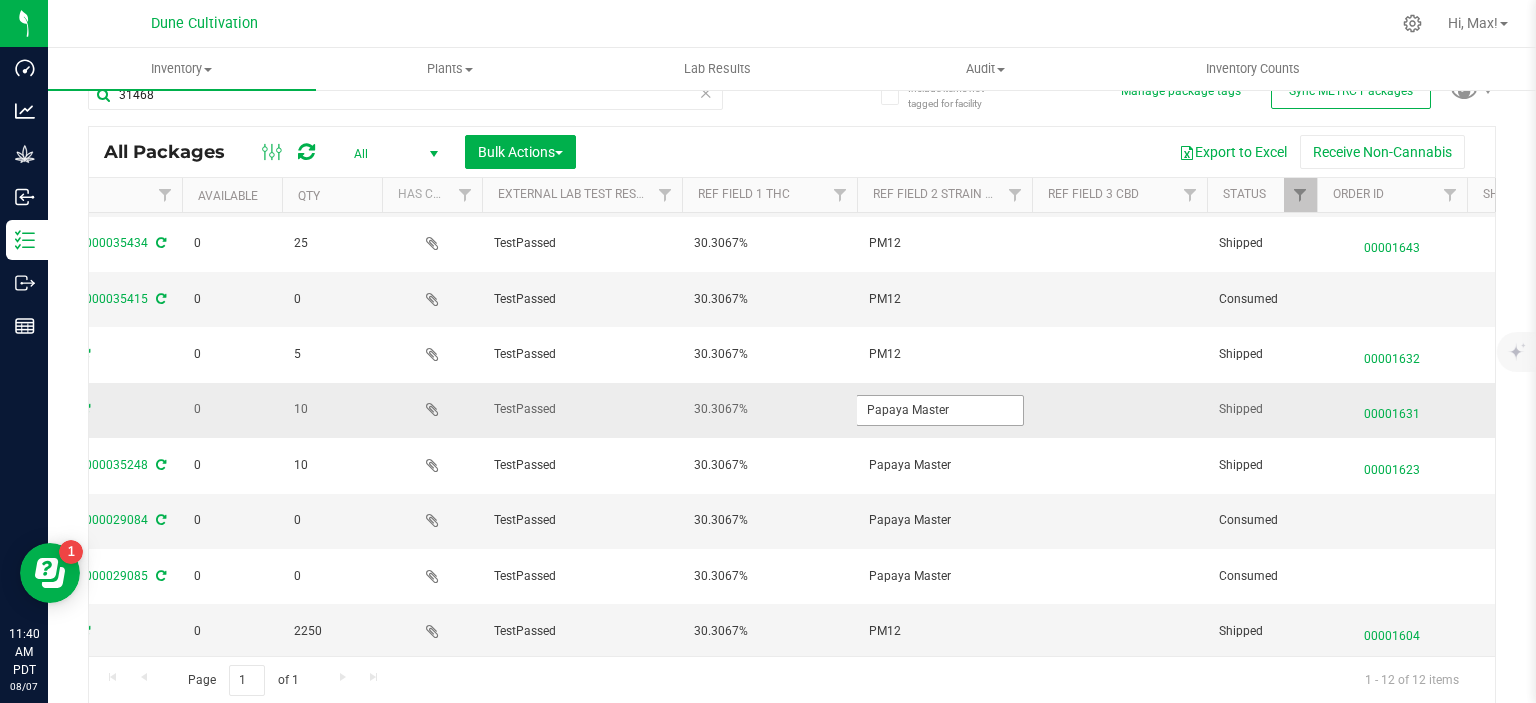 click on "Papaya Master" at bounding box center (940, 410) 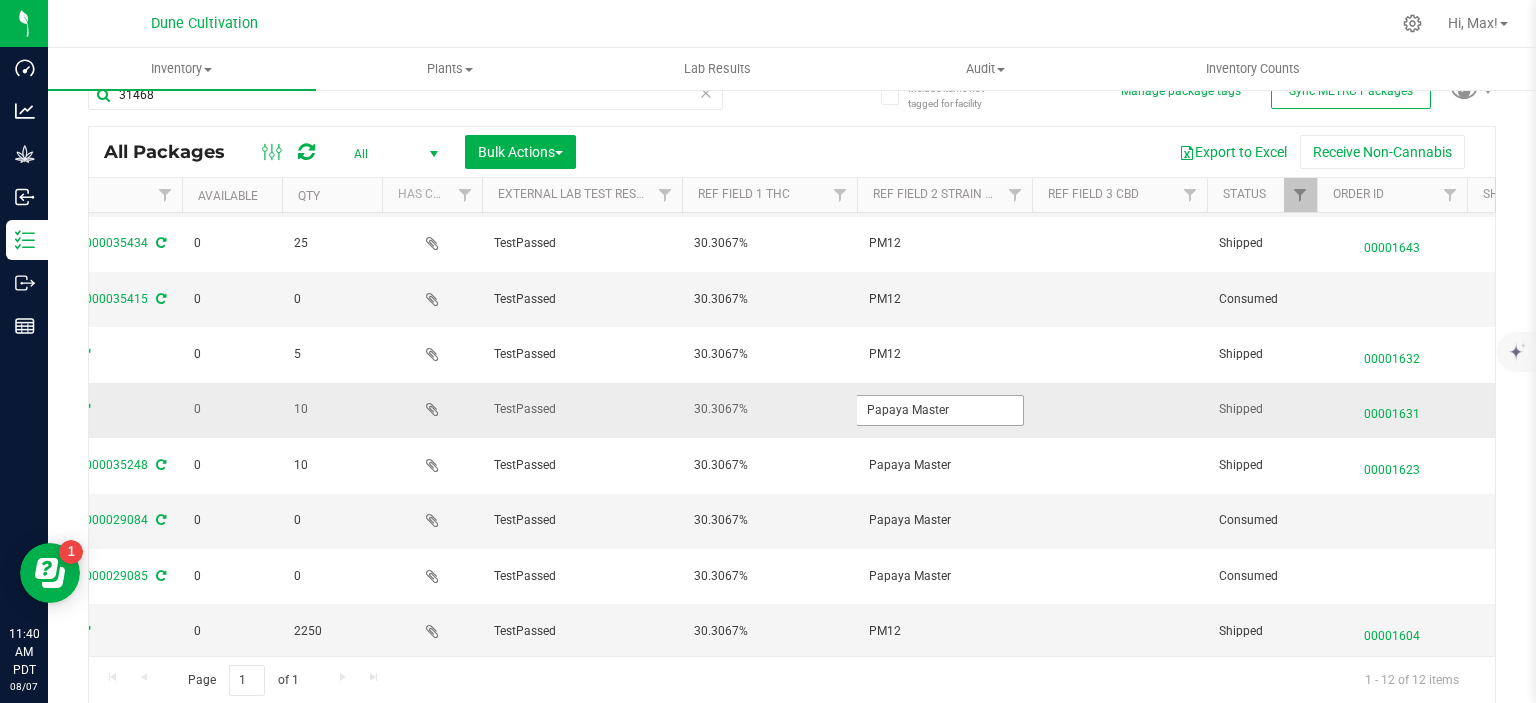 click on "Papaya Master" at bounding box center [940, 410] 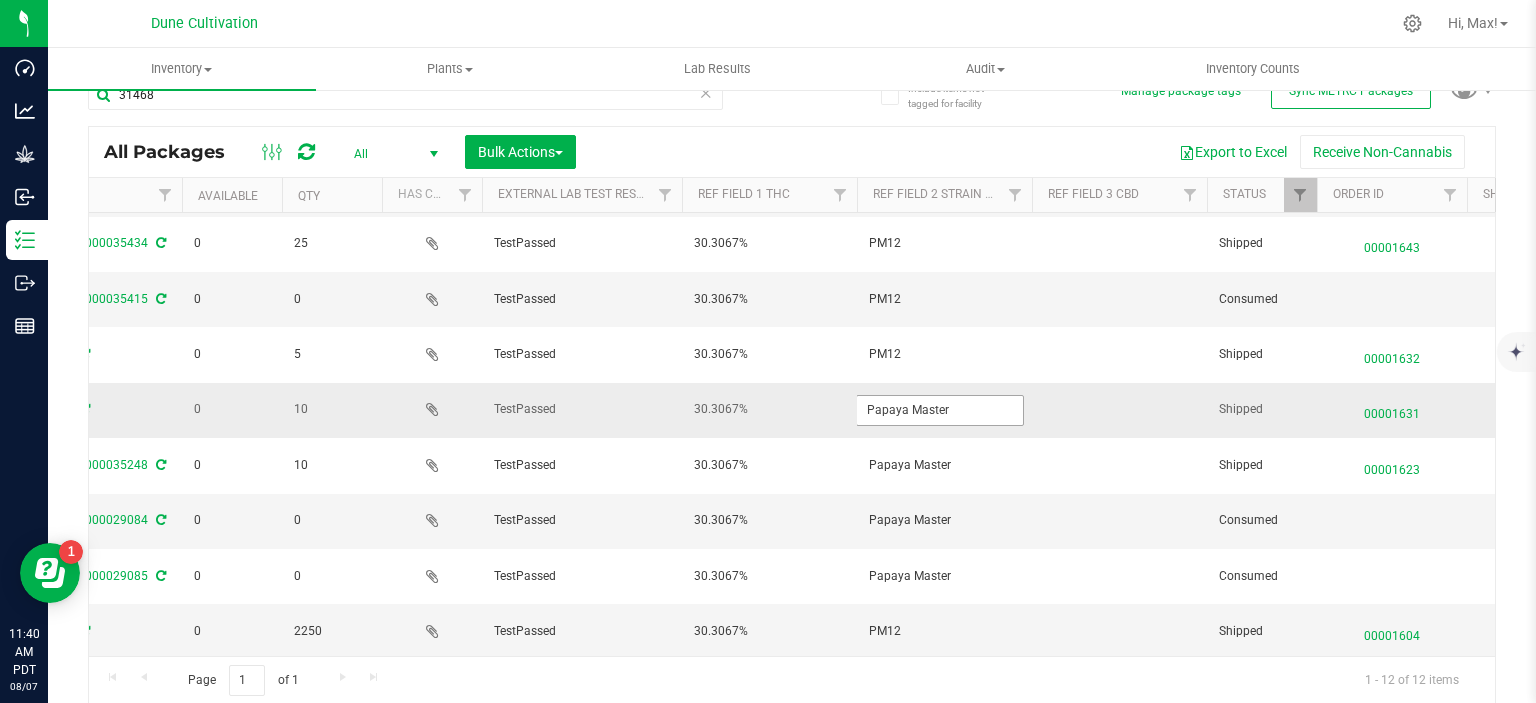 click on "Papaya Master" at bounding box center [940, 410] 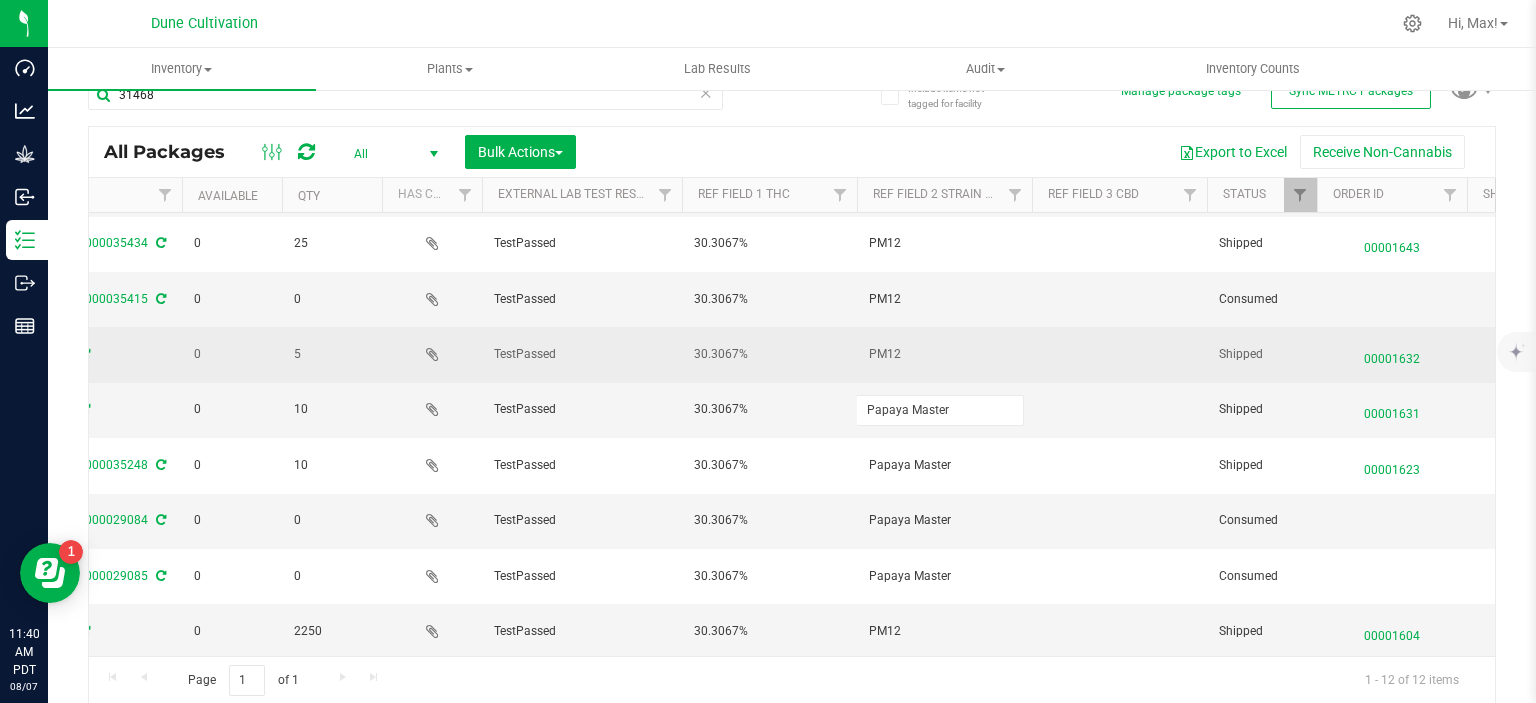 click on "PM12" at bounding box center [944, 354] 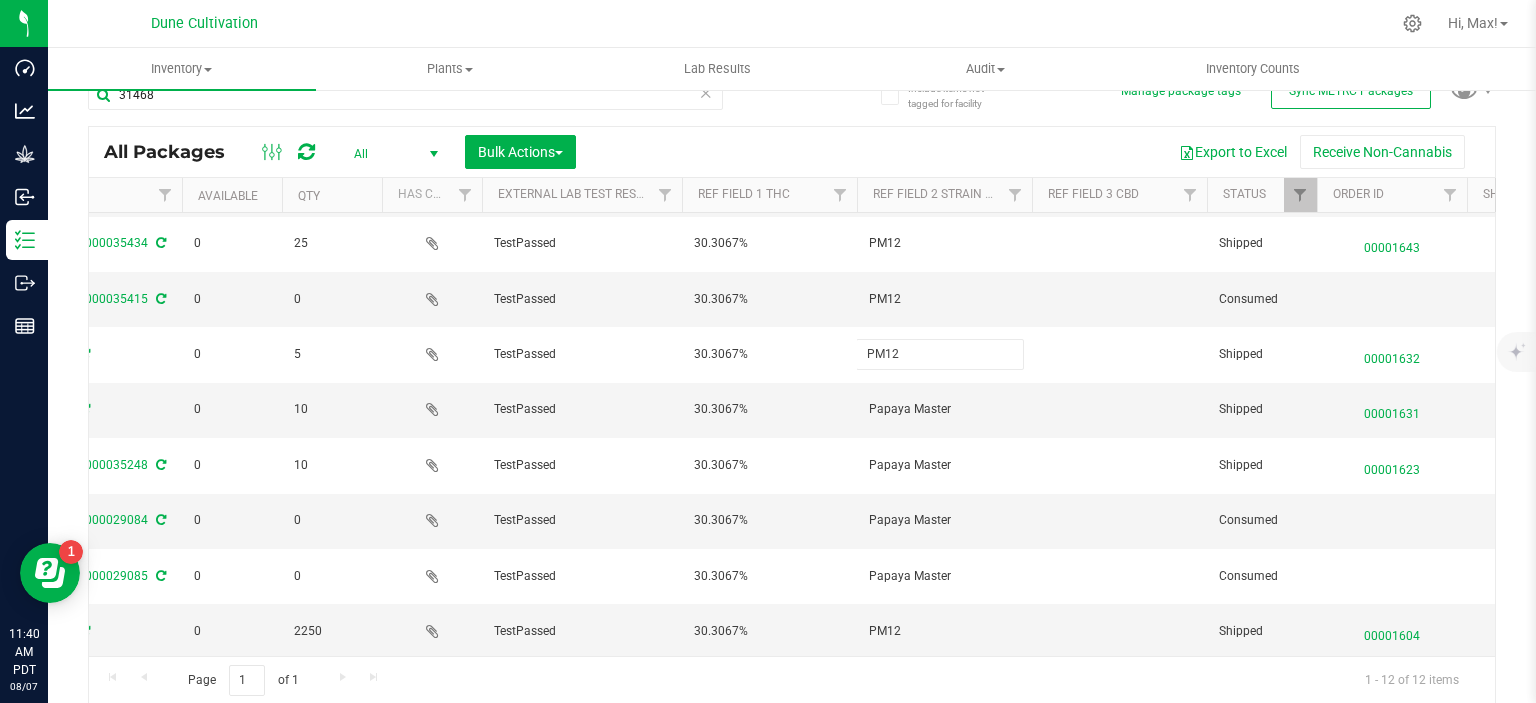 click on "PM12" at bounding box center (940, 354) 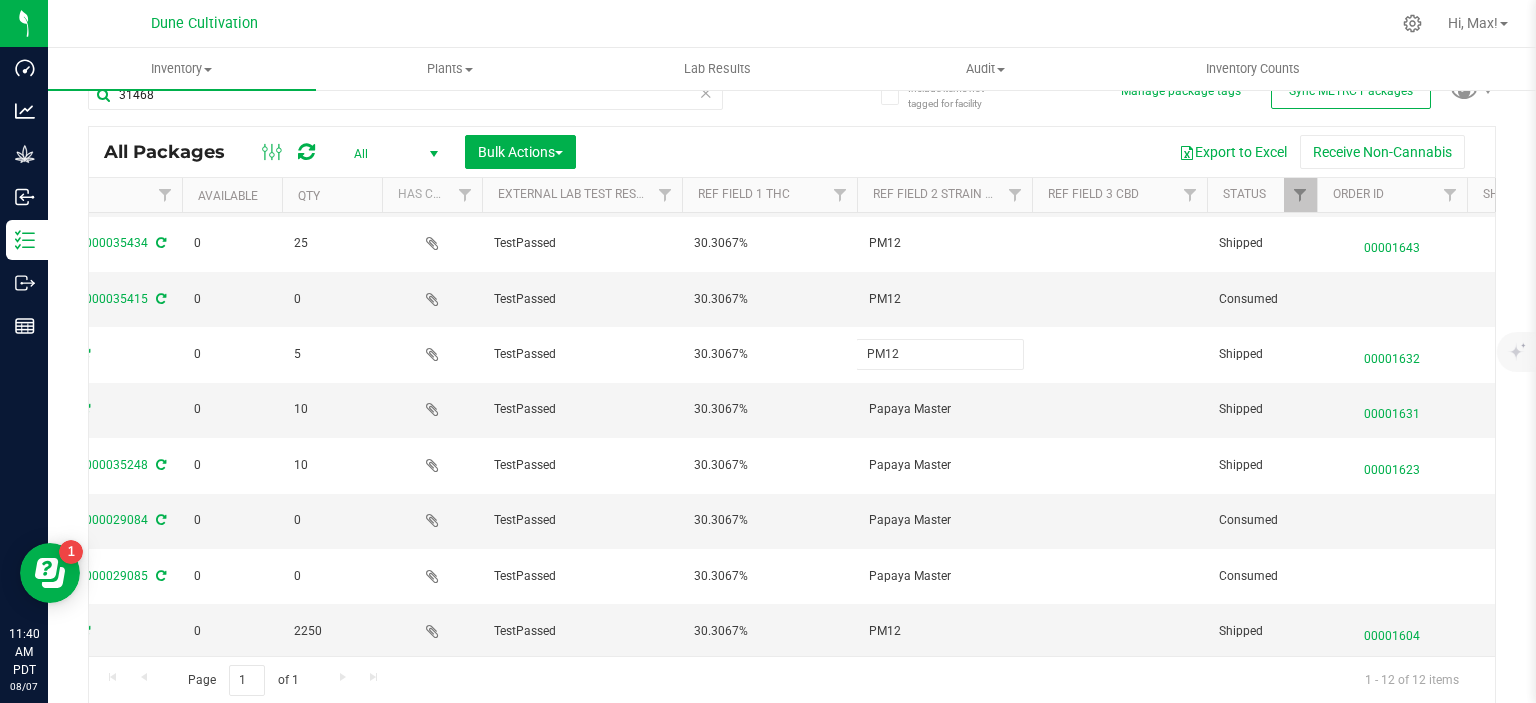 click on "PM12" at bounding box center (940, 354) 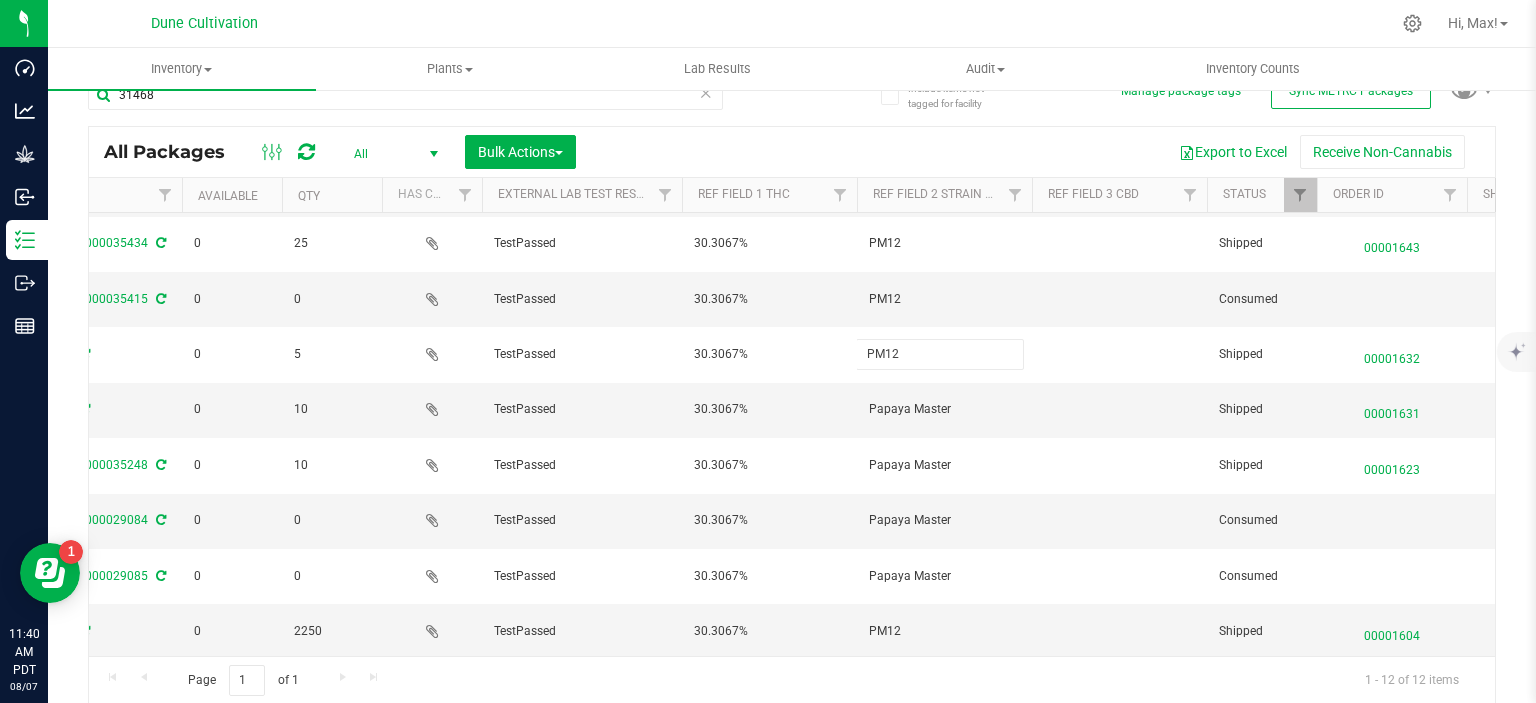 type on "Papaya Master" 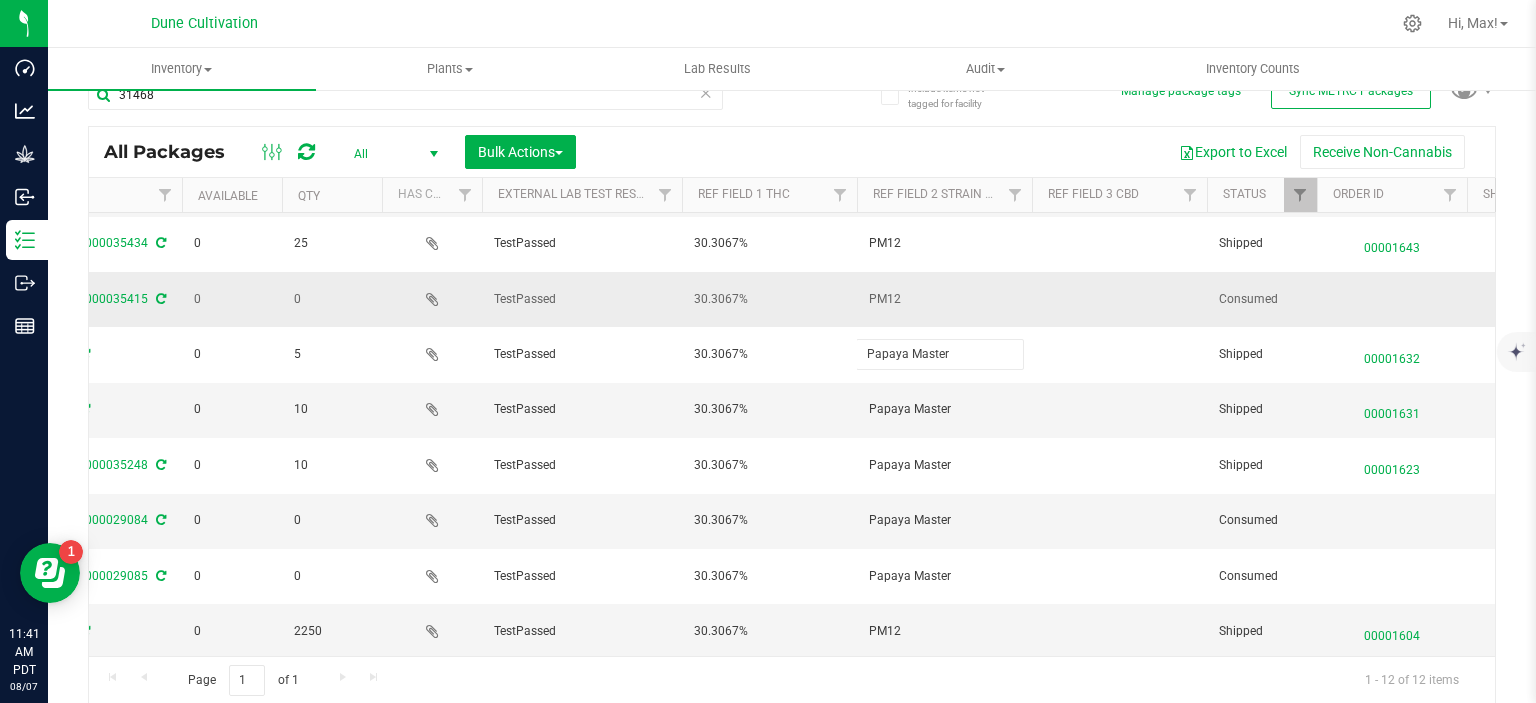 click on "PM12" at bounding box center [944, 299] 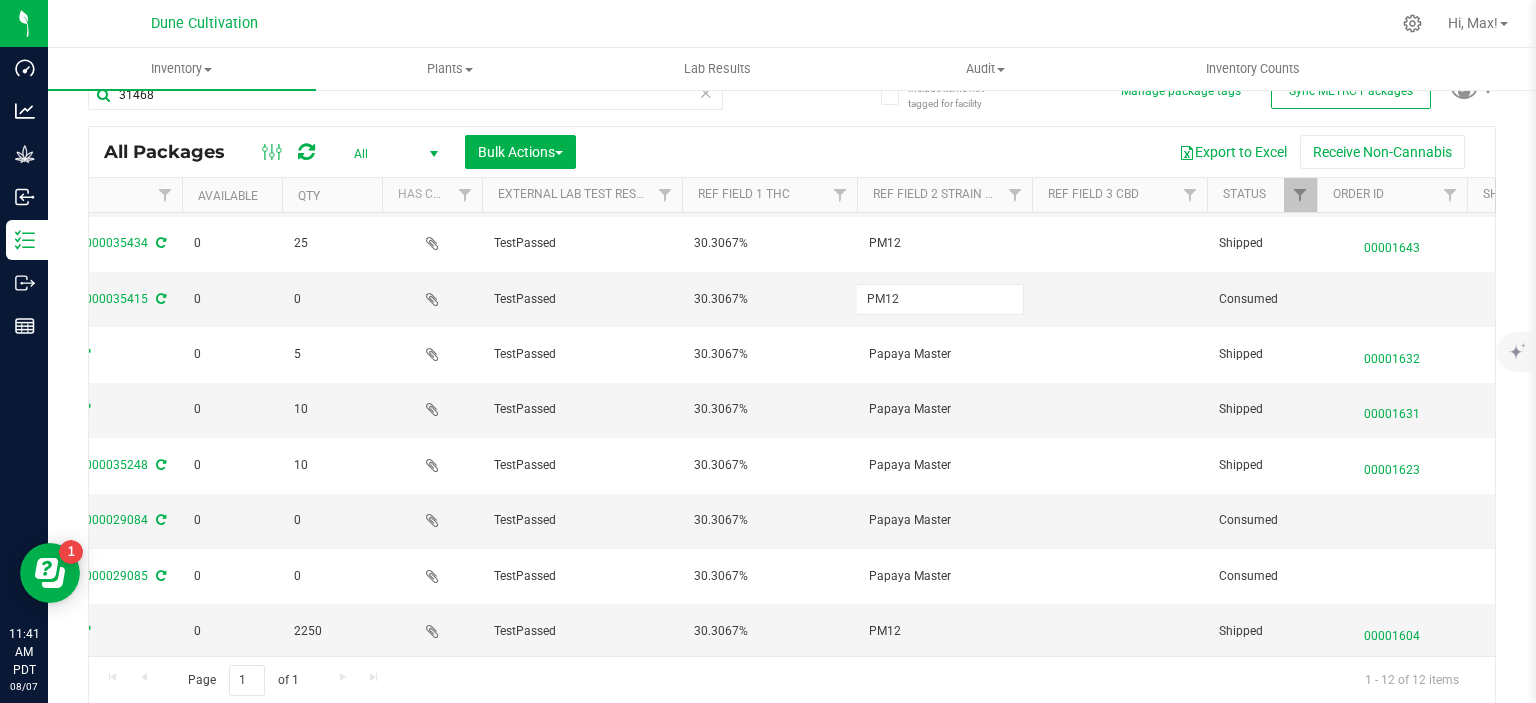click on "PM12" at bounding box center [940, 299] 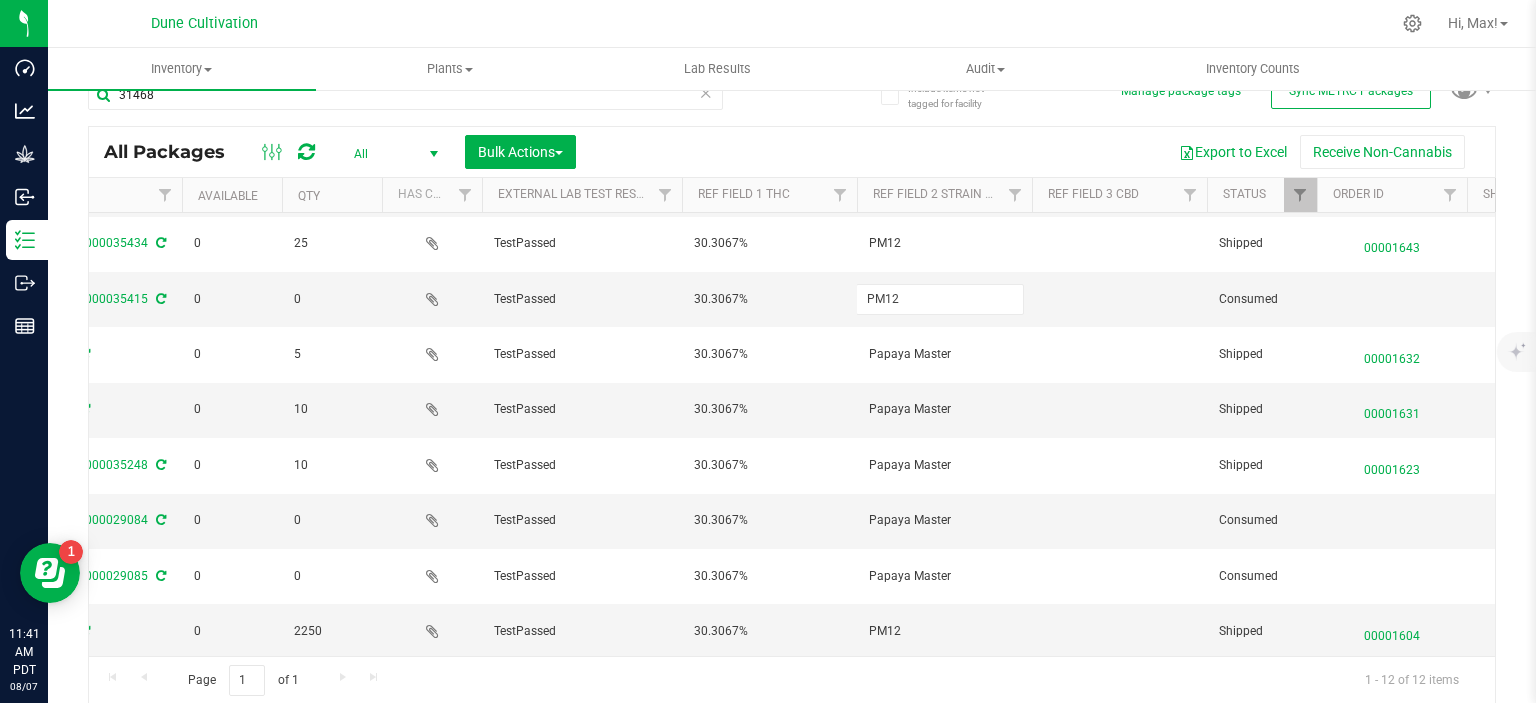 click on "PM12" at bounding box center [940, 299] 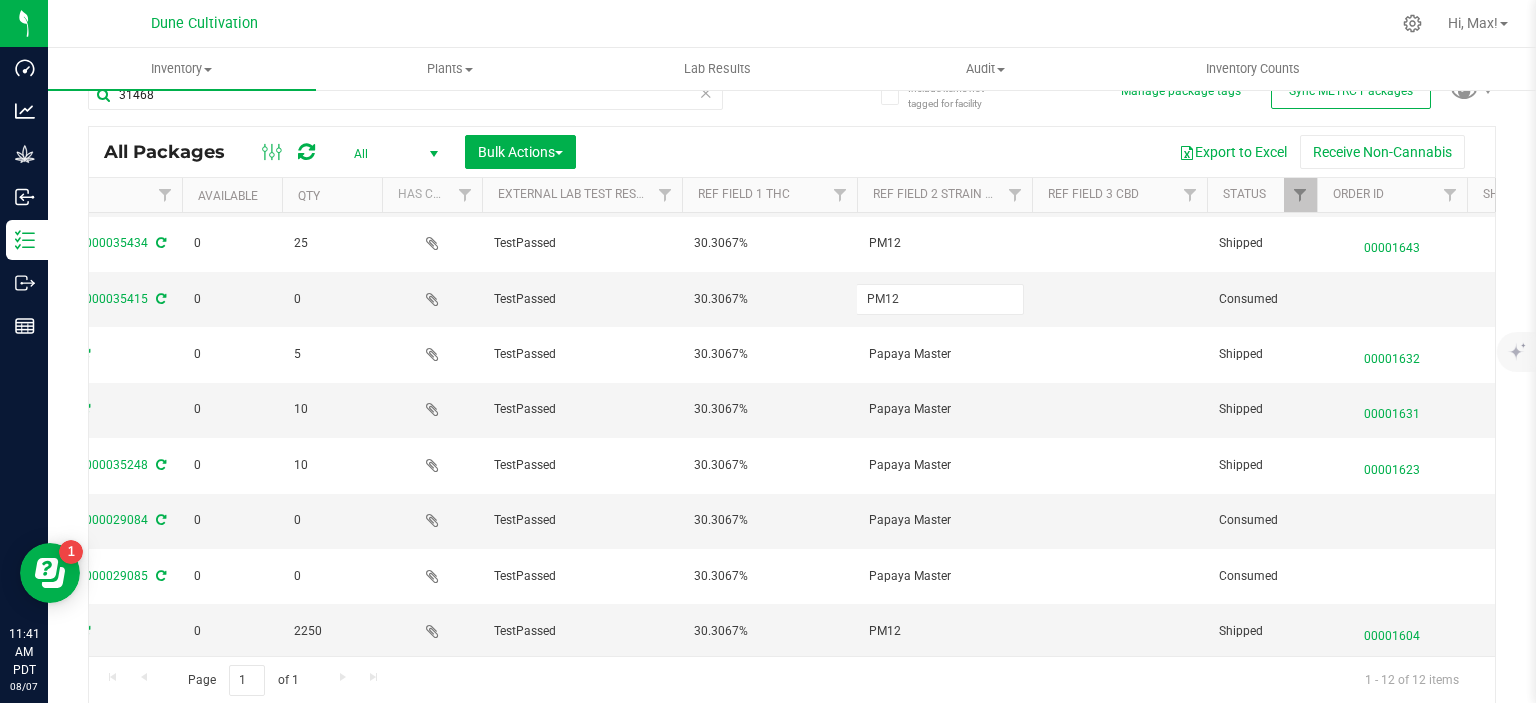type on "Papaya Master" 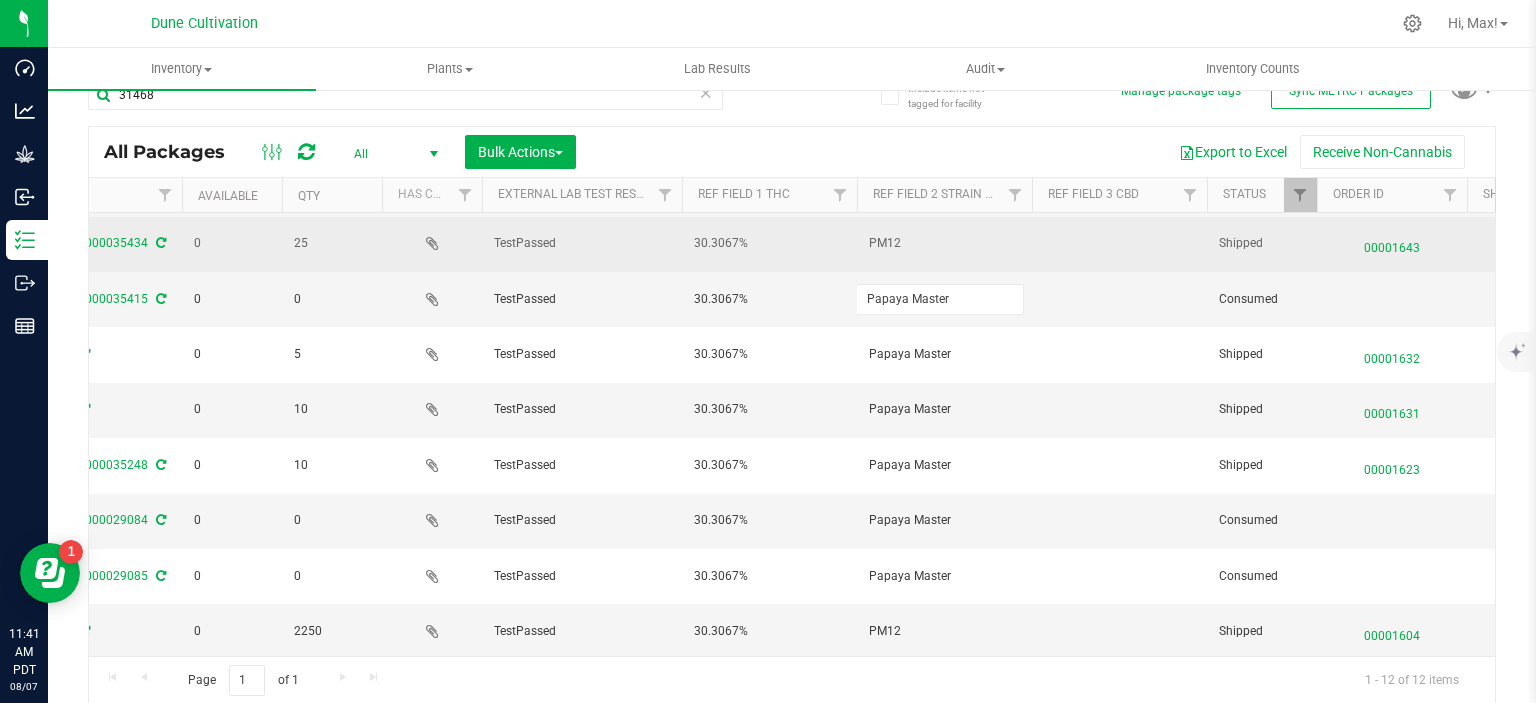 click on "PM12" at bounding box center (944, 243) 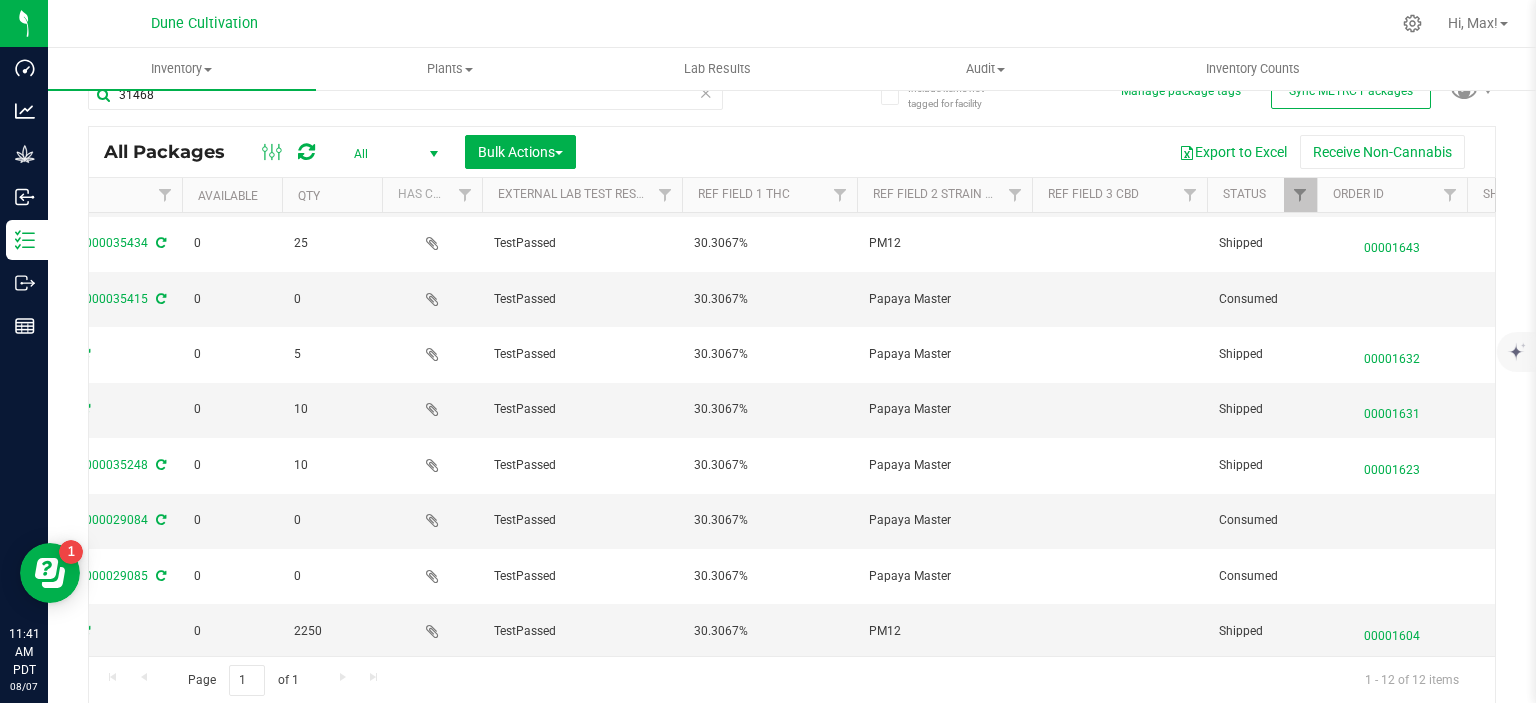 click on "PM12" at bounding box center (944, 243) 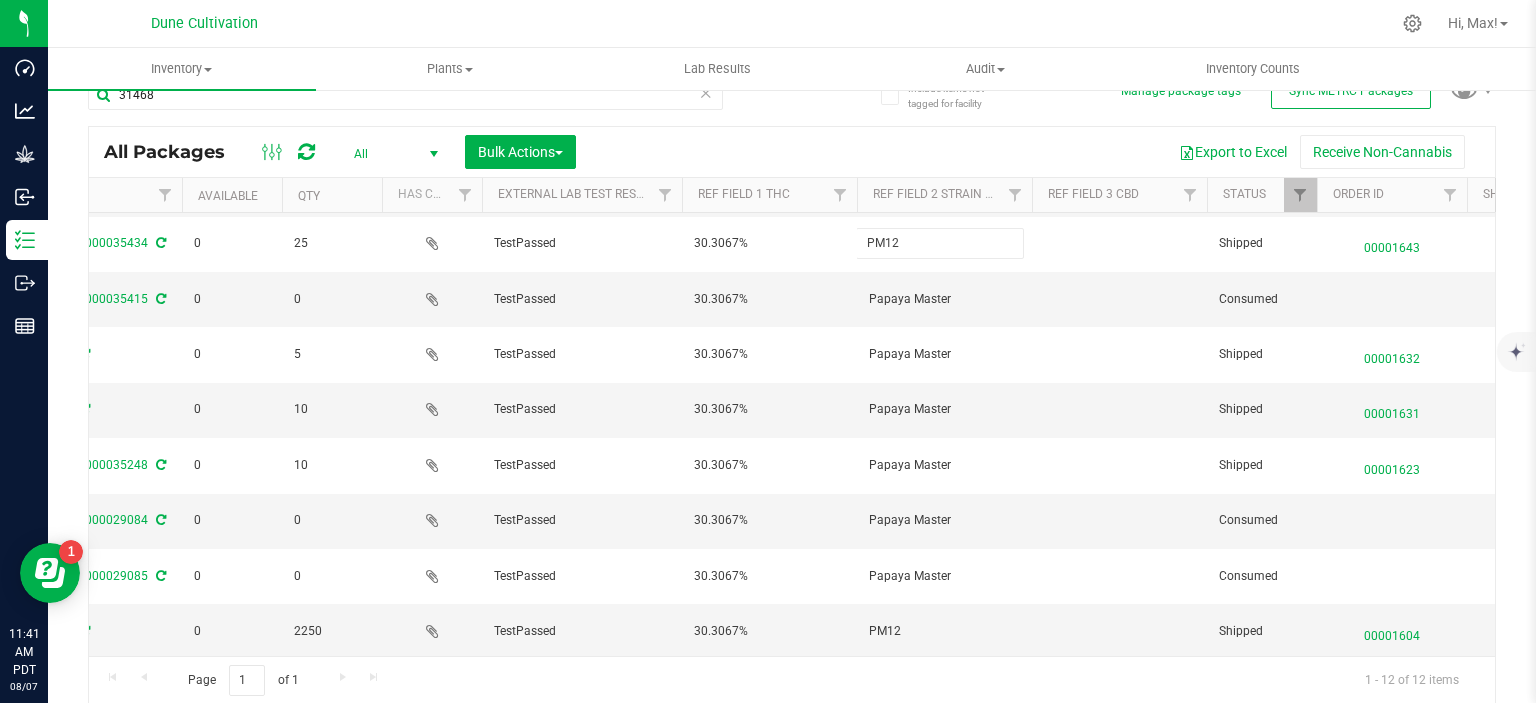 type on "Papaya Master" 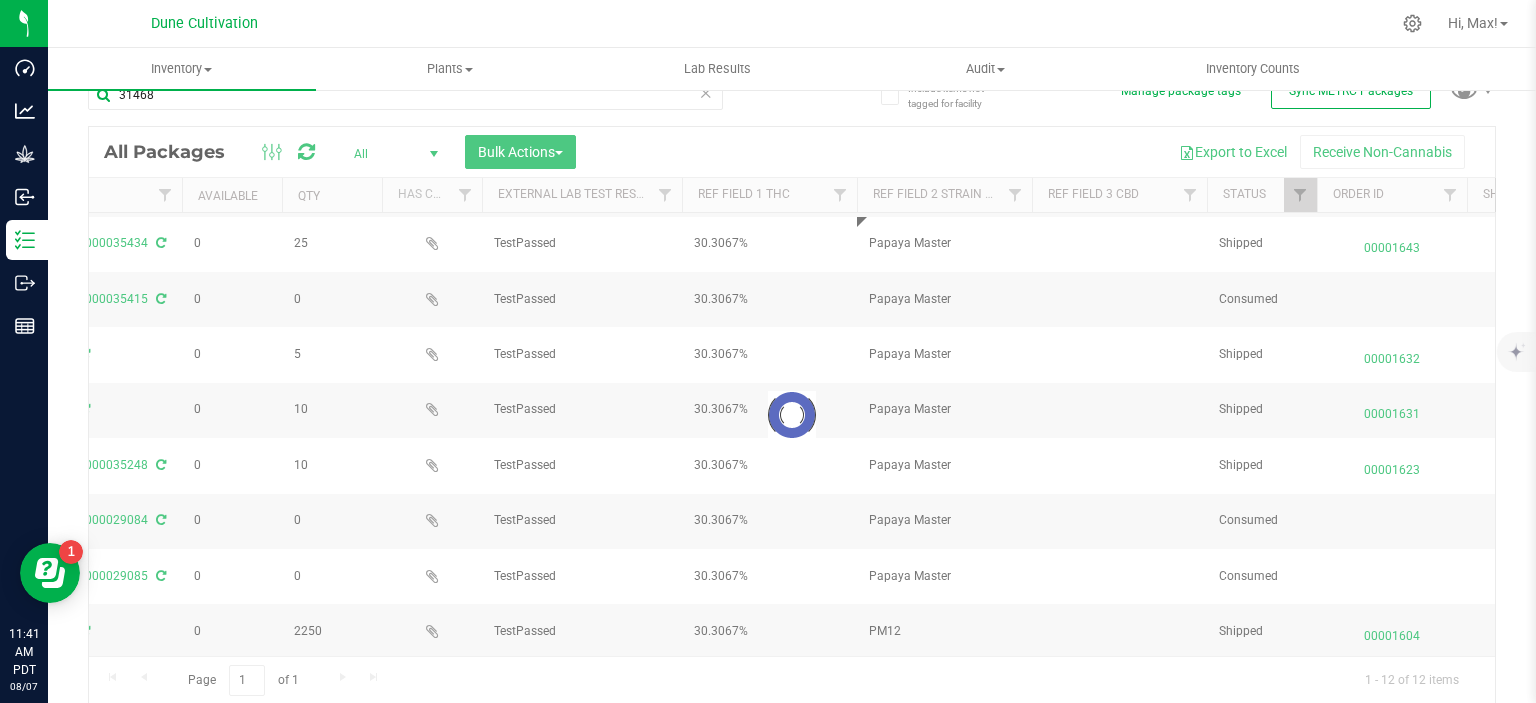 click on "31468
Loading...
All Packages
All Active Only Lab Samples Locked All External Internal
Bulk Actions
Add to manufacturing run
Add to outbound order" at bounding box center (792, 383) 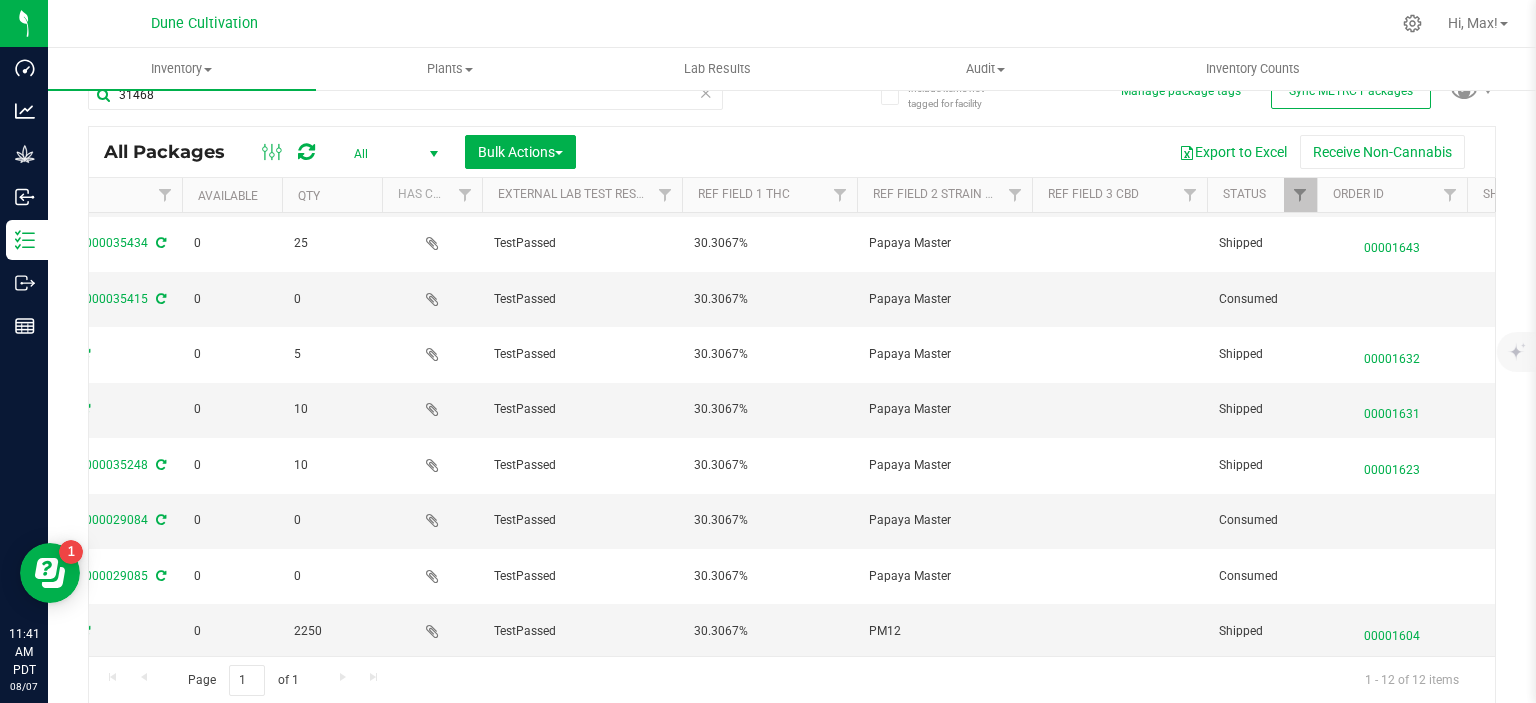 scroll, scrollTop: 218, scrollLeft: 0, axis: vertical 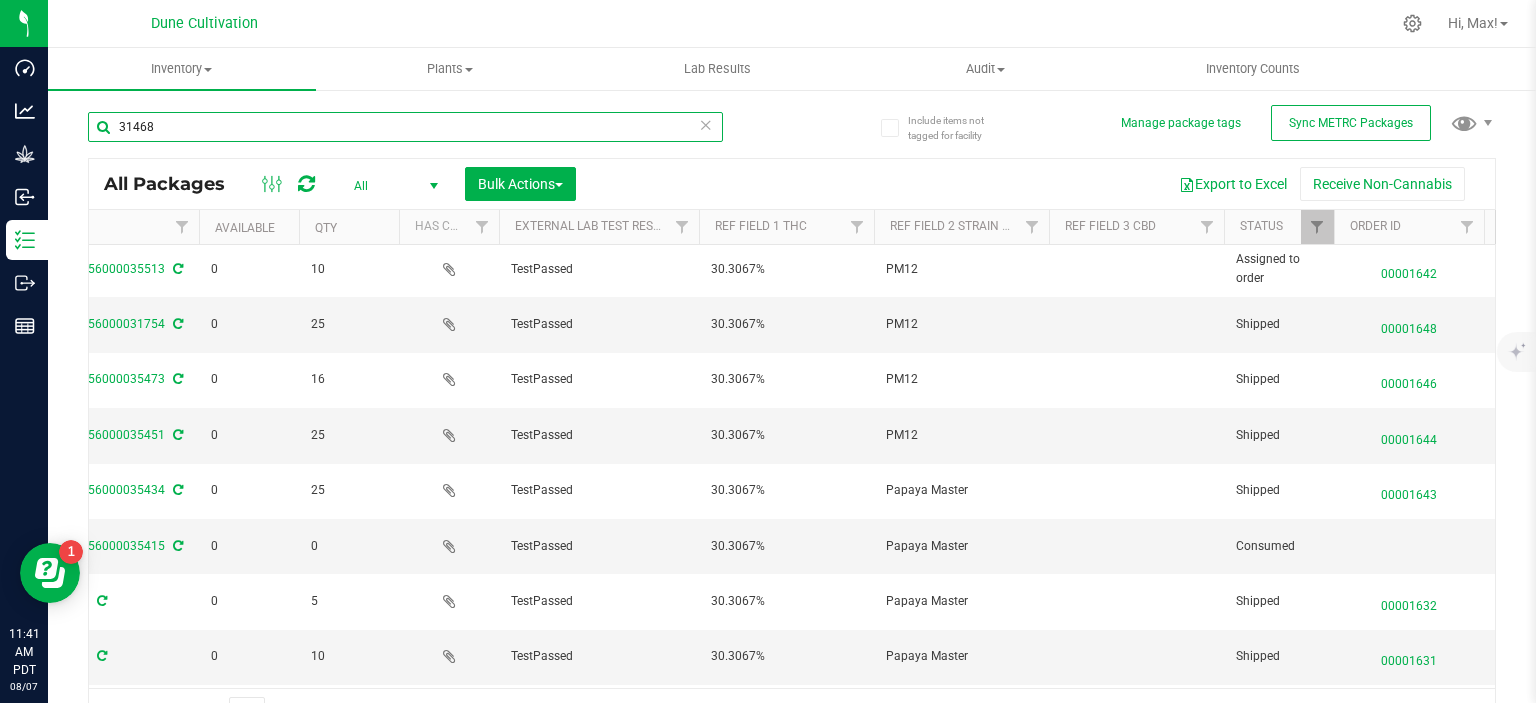 click on "31468" at bounding box center (405, 127) 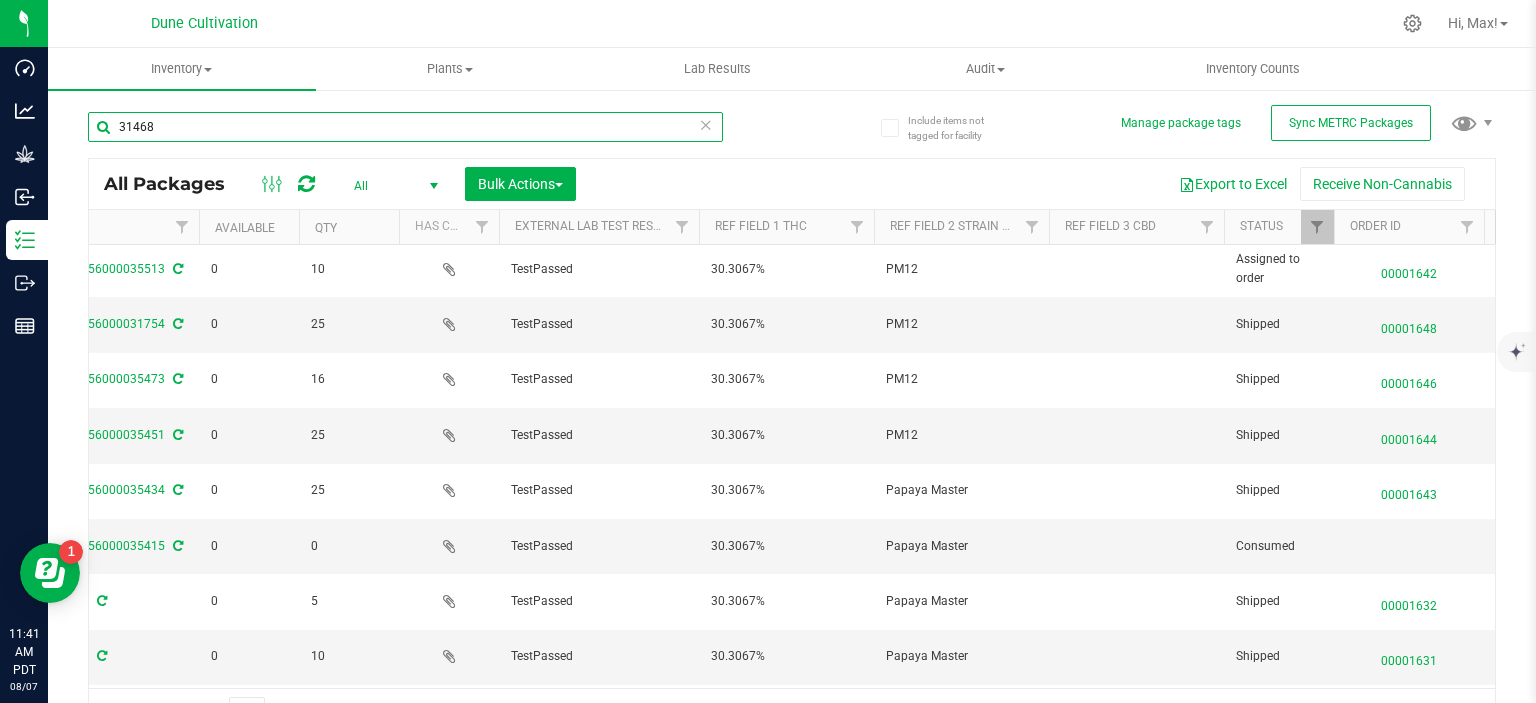 click on "31468" at bounding box center (405, 127) 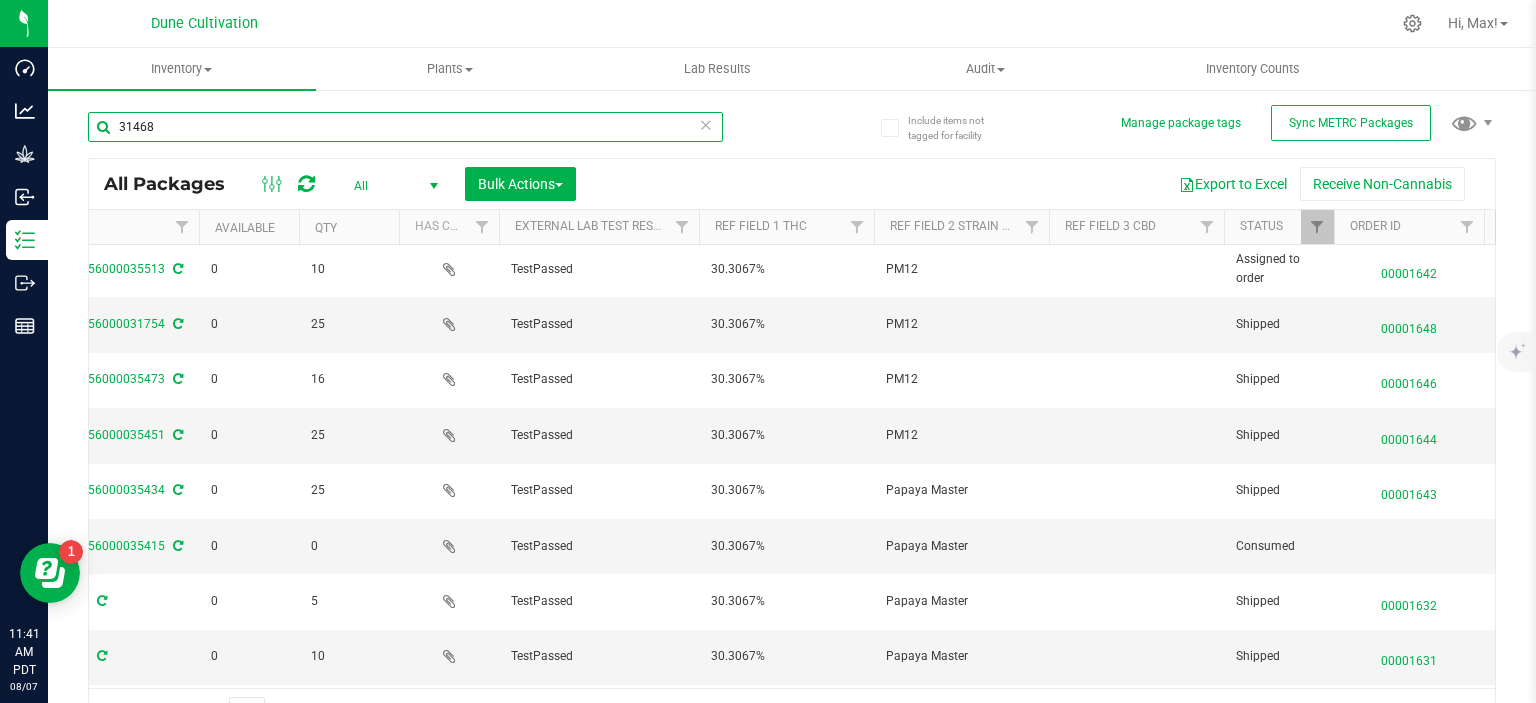 click on "31468" at bounding box center [405, 127] 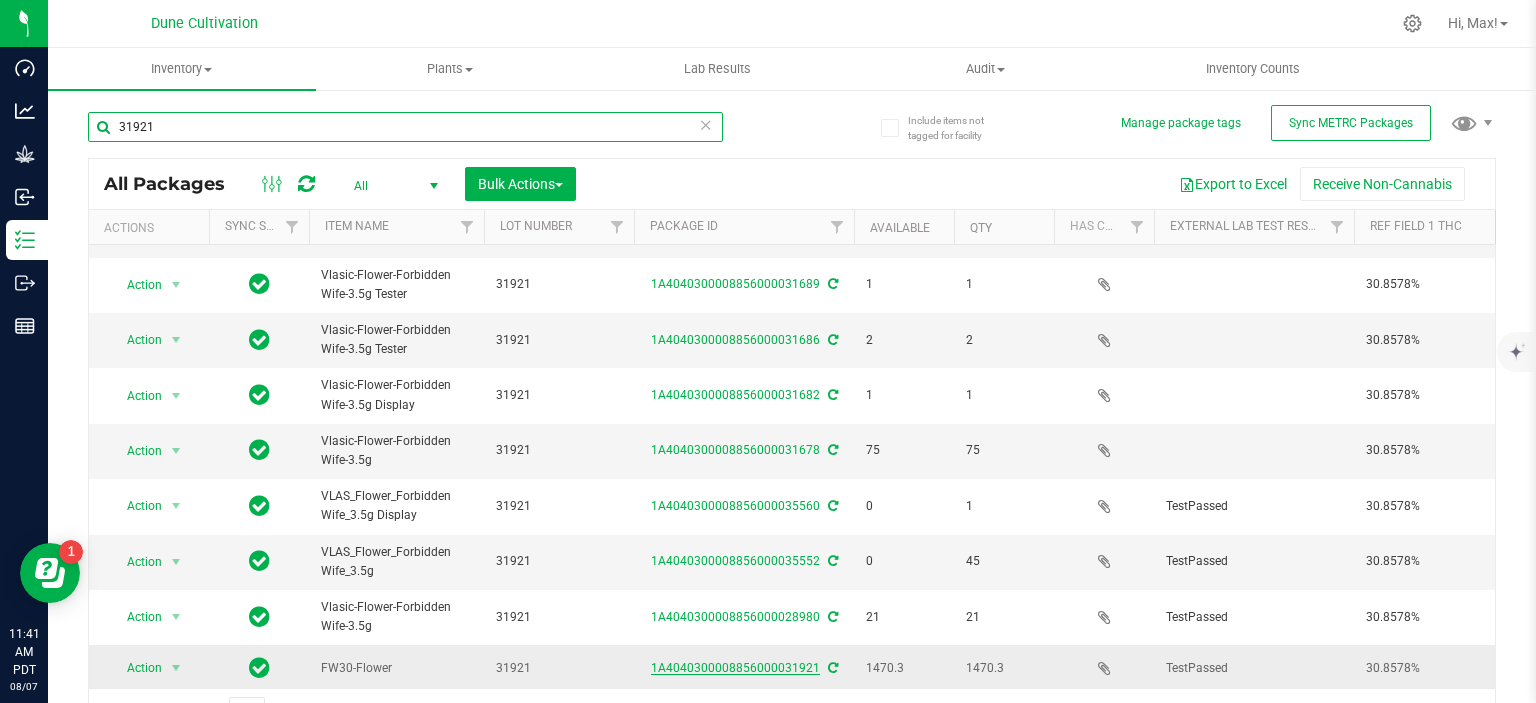 type on "31921" 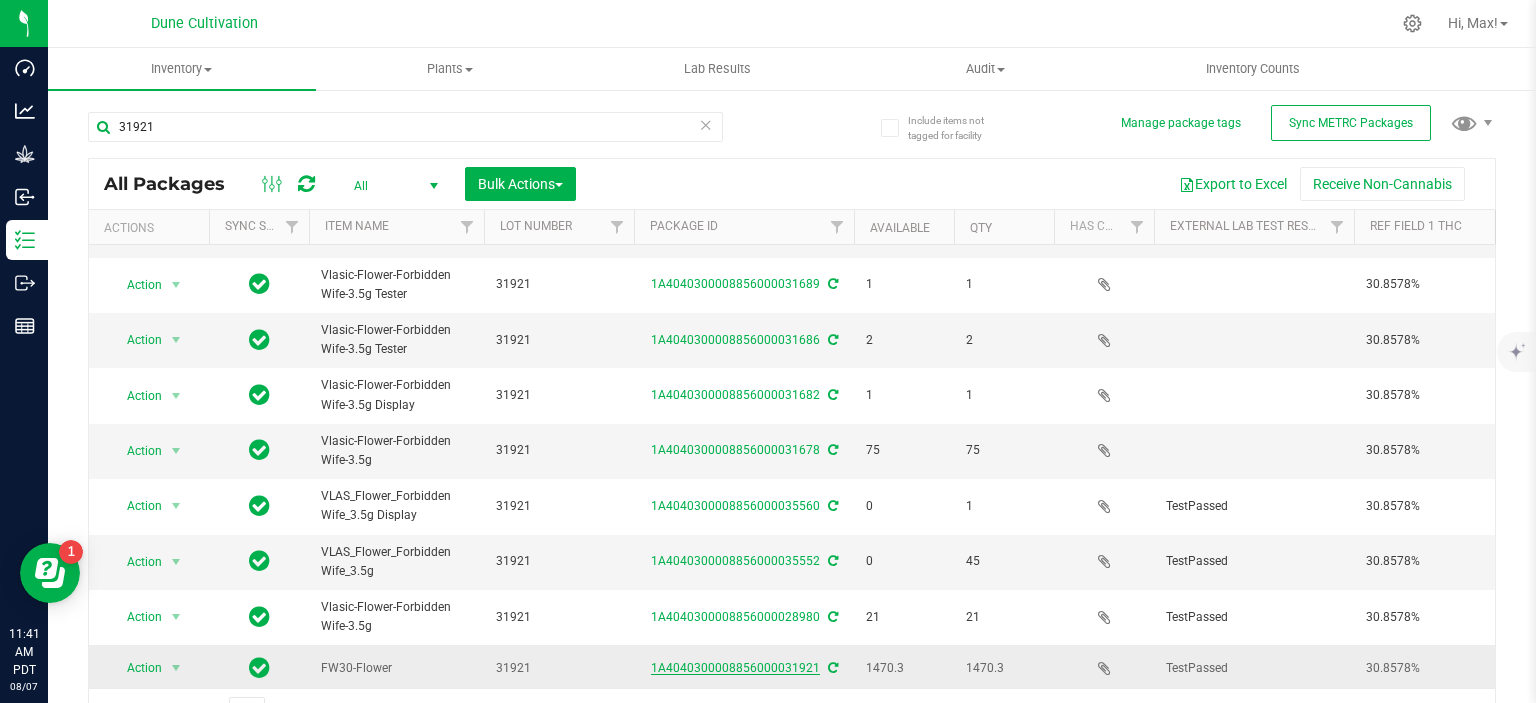 click on "1A4040300008856000031921" at bounding box center [735, 668] 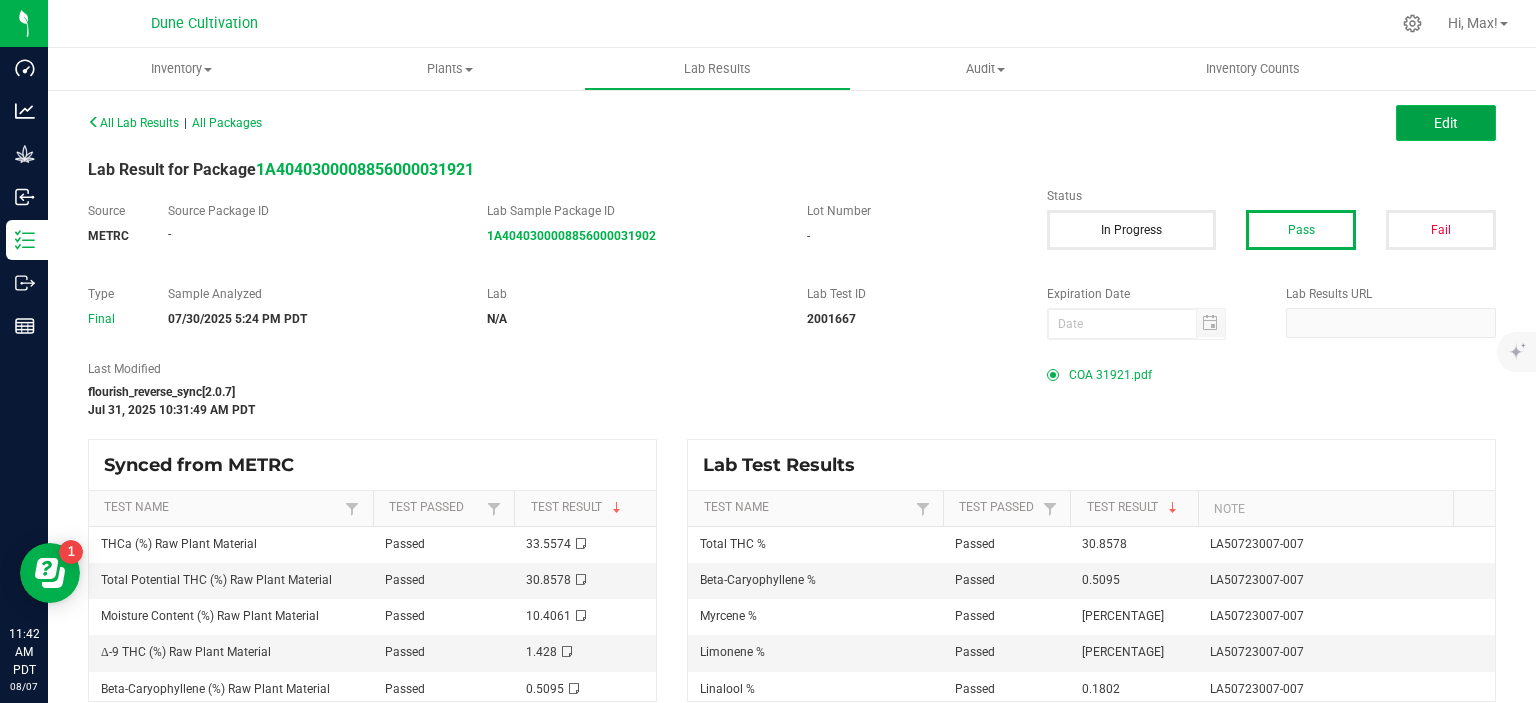 click on "Edit" at bounding box center (1446, 123) 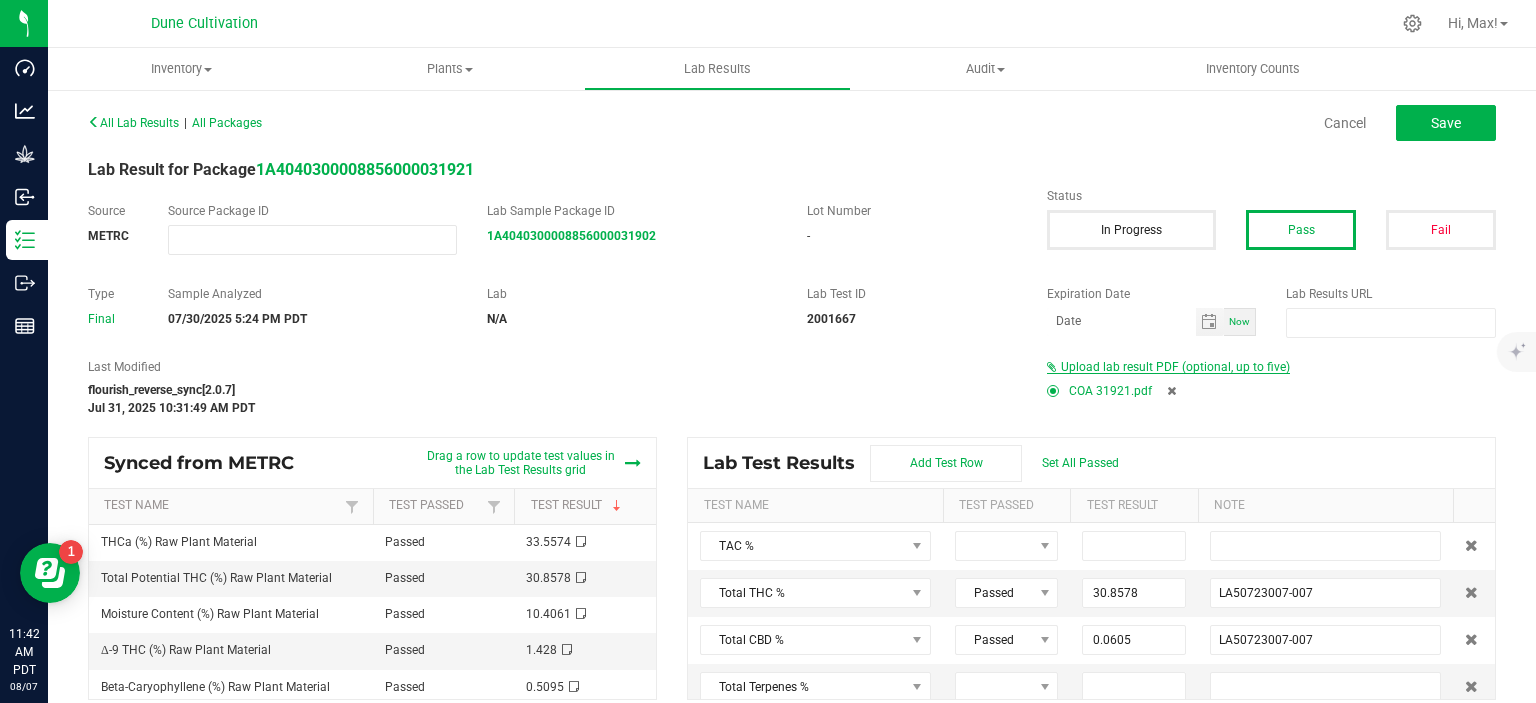 click on "Upload lab result PDF (optional, up to five)" at bounding box center [1175, 367] 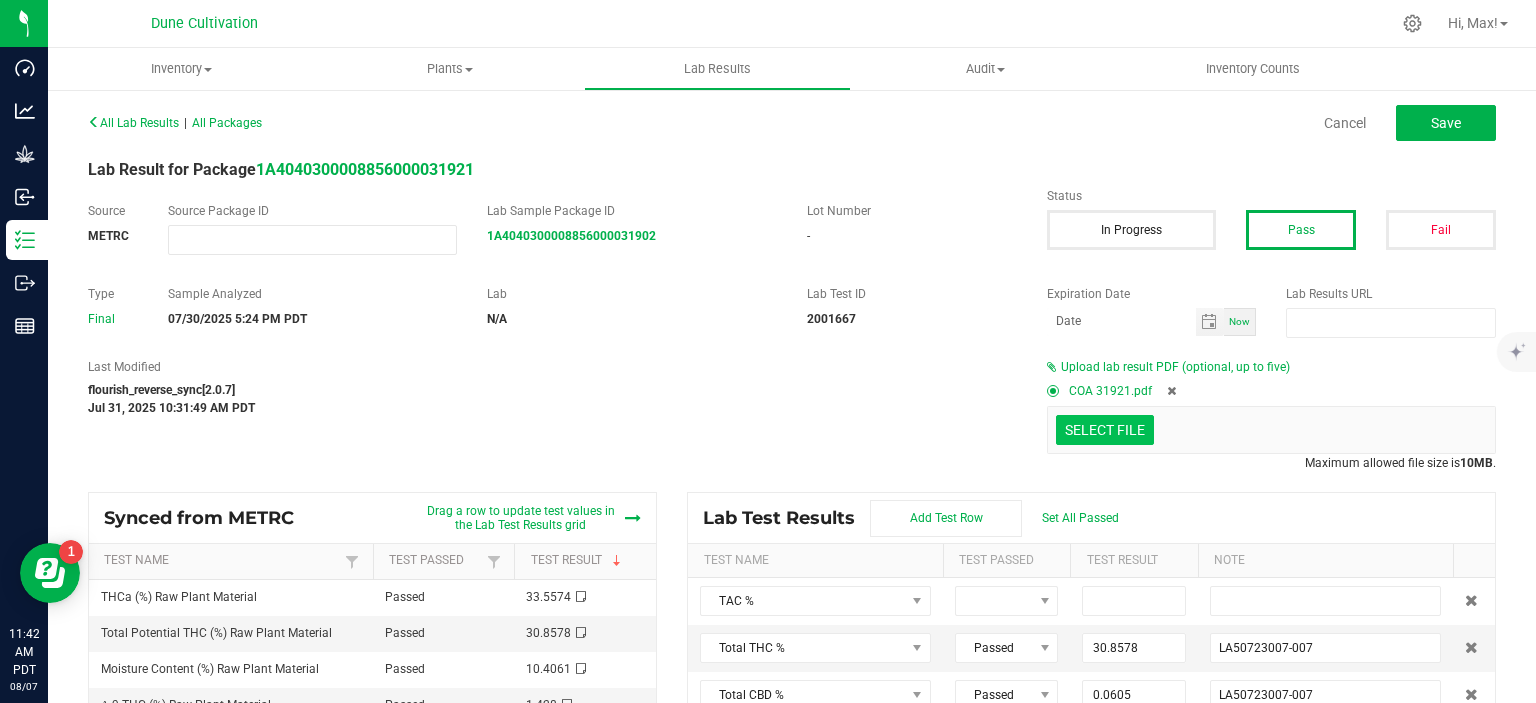 click at bounding box center (-292, 326) 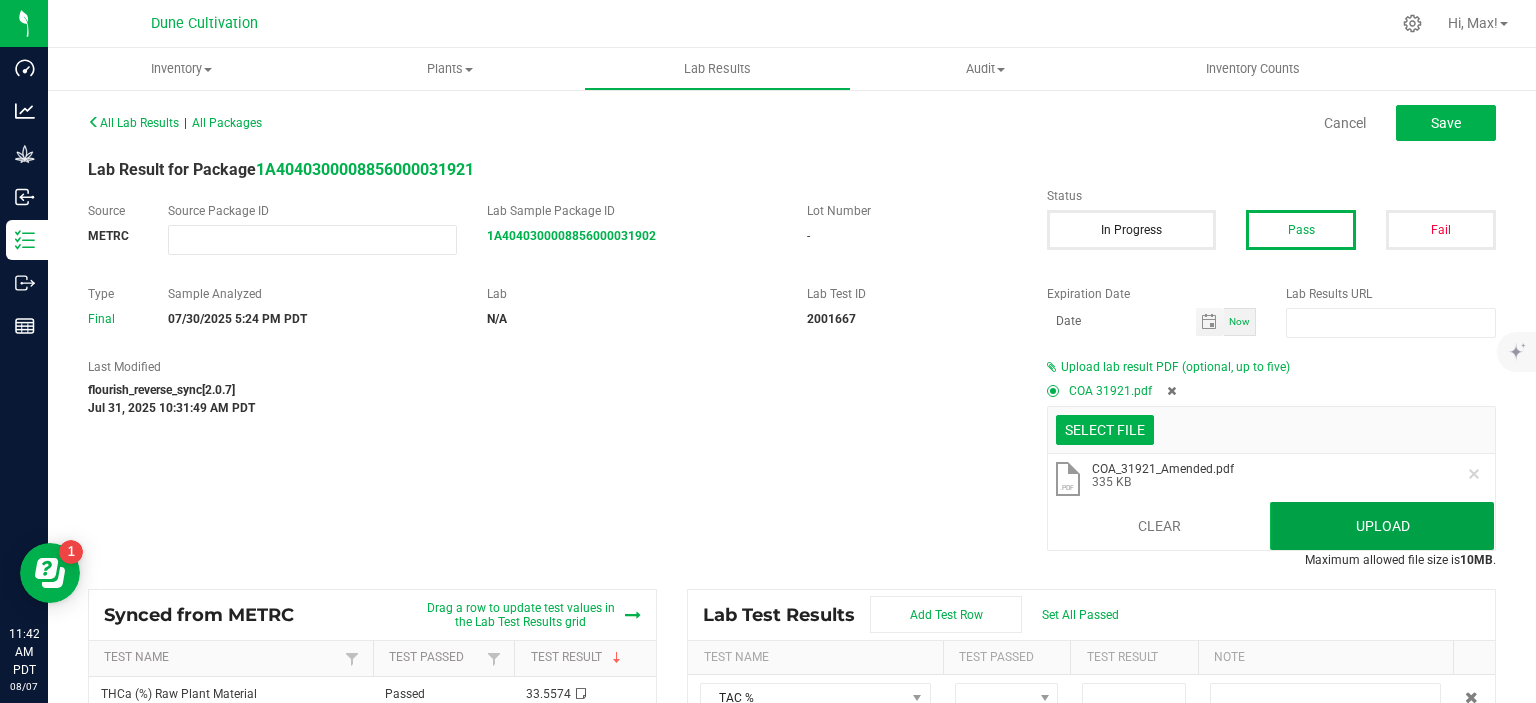 click on "Upload" at bounding box center [1382, 526] 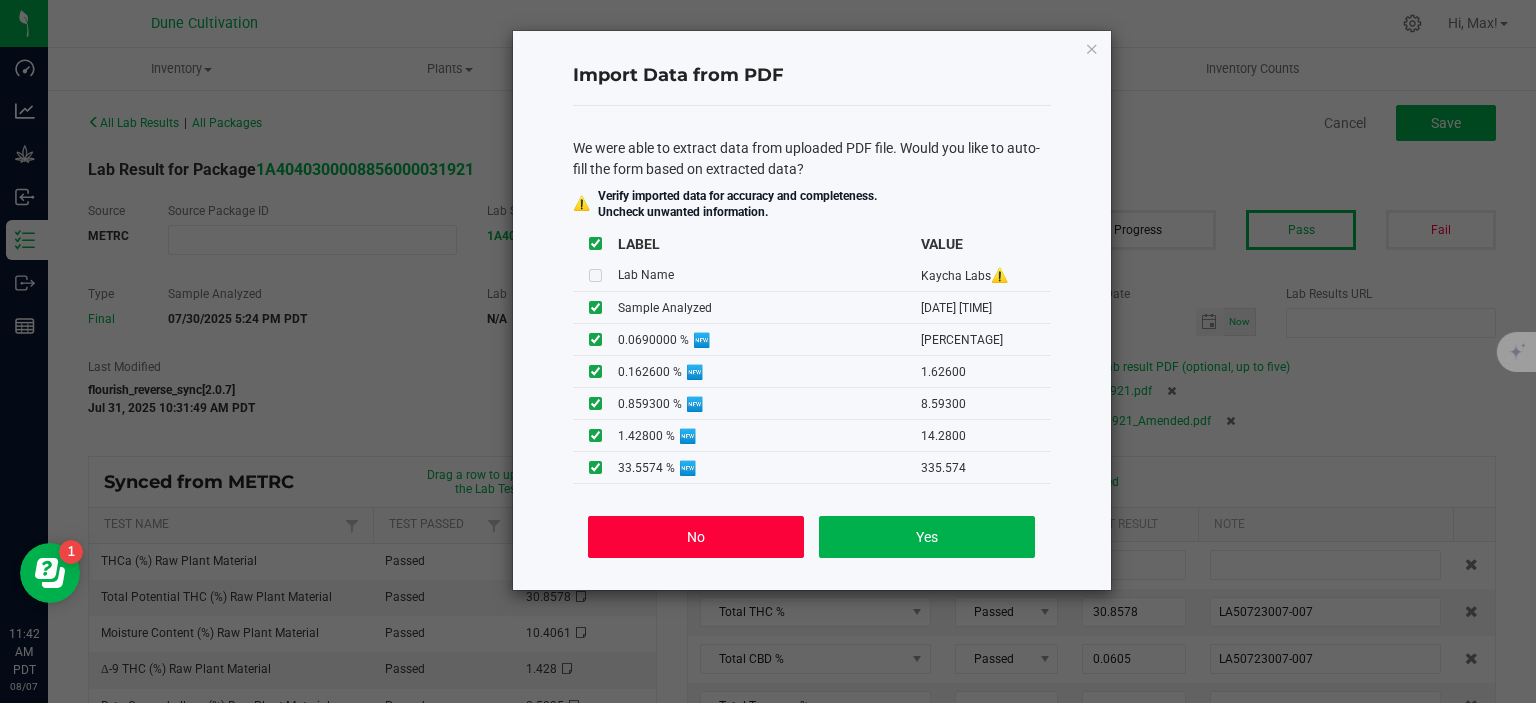 click on "No" 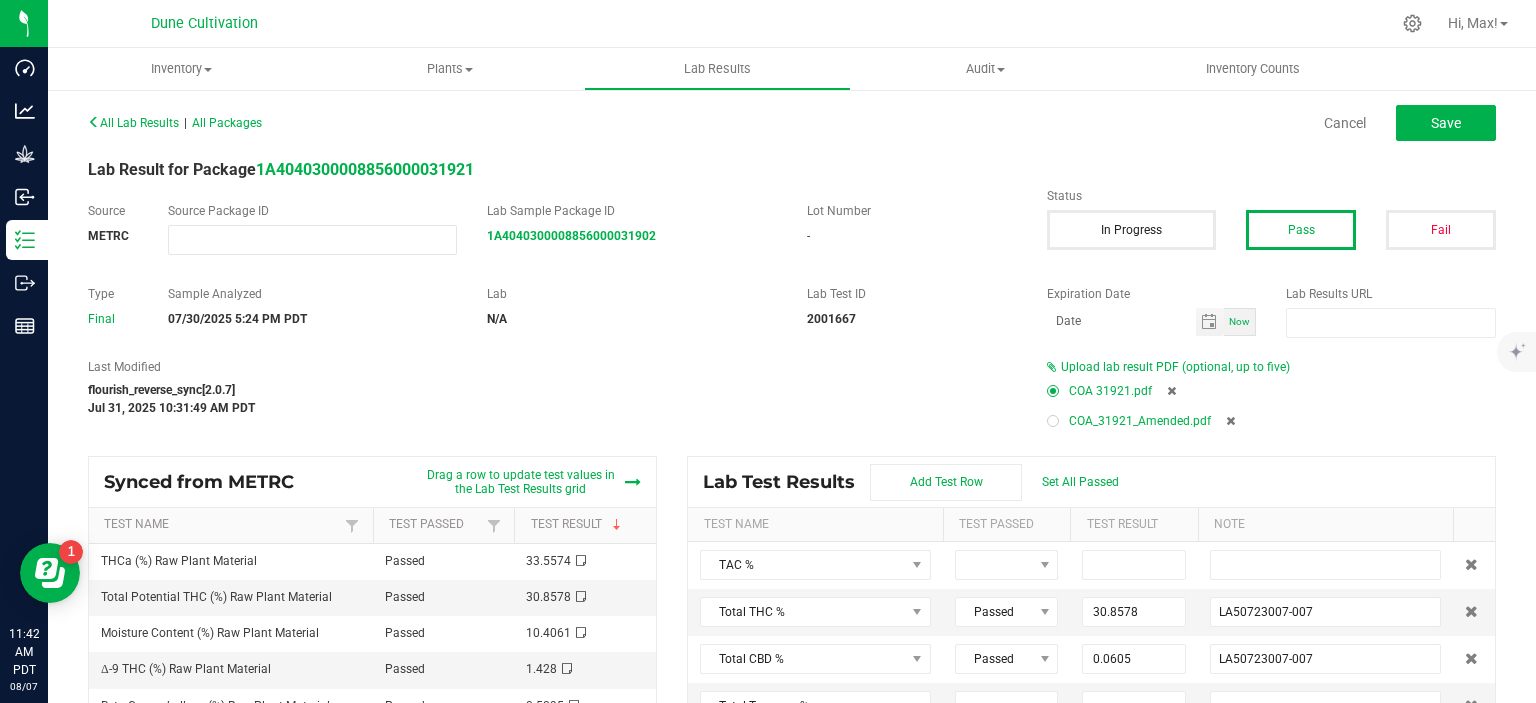 click at bounding box center [1053, 421] 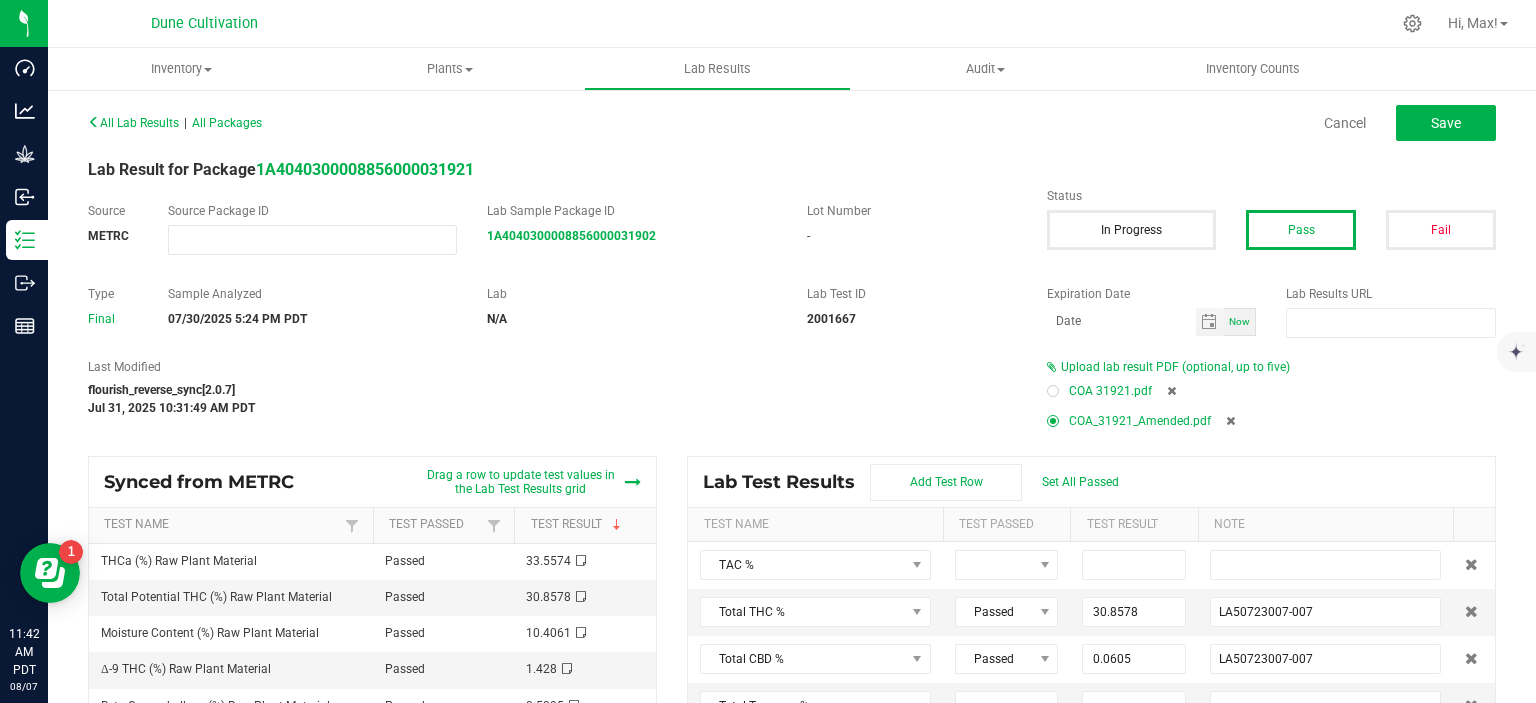 click at bounding box center (1171, 391) 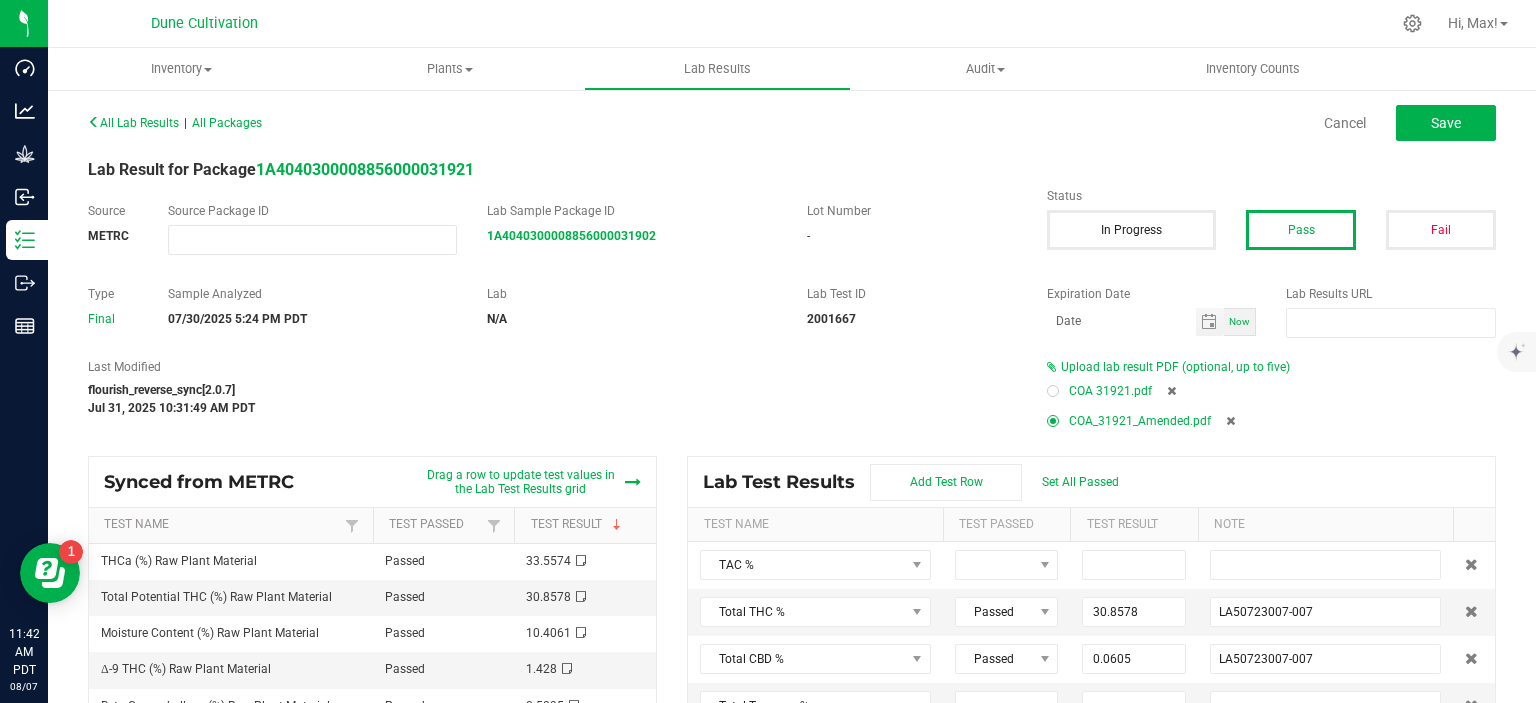 type on "30.8578" 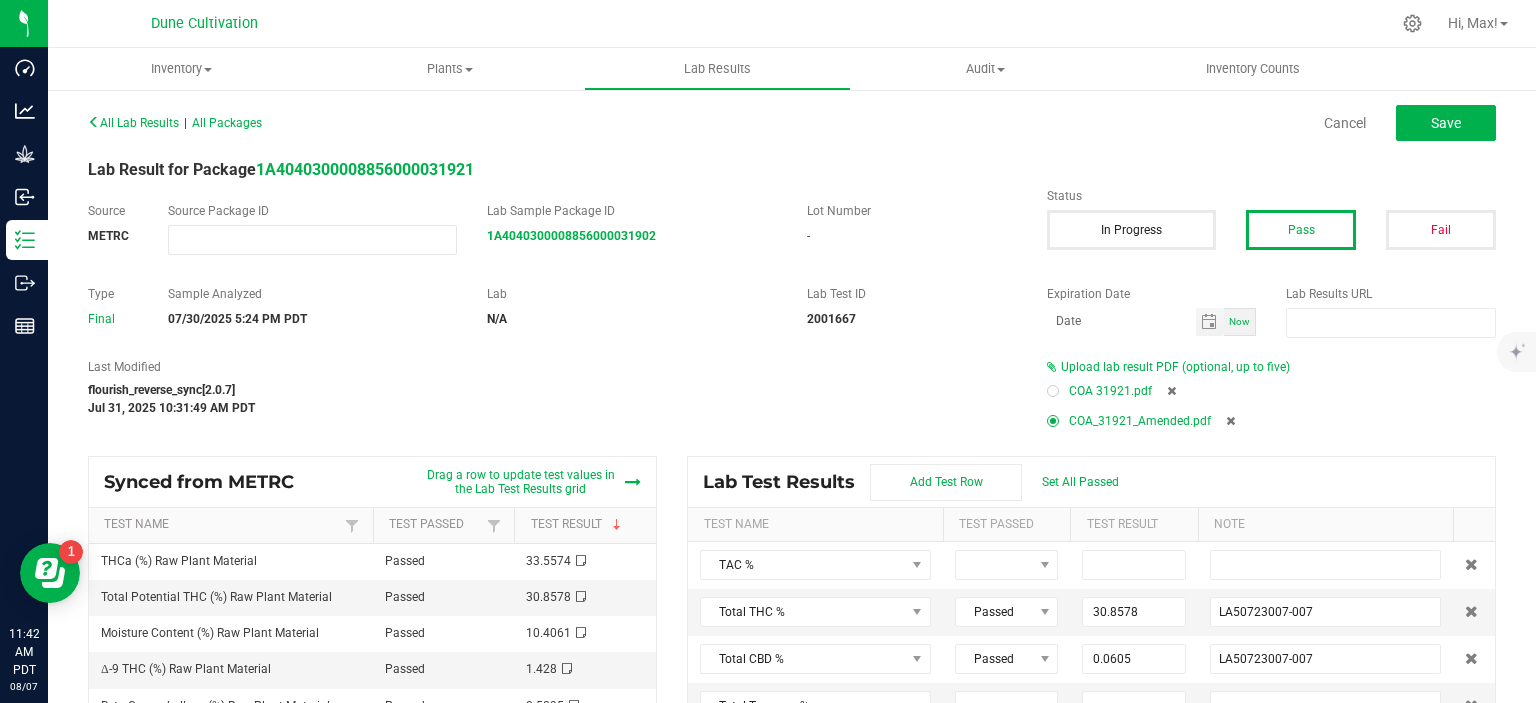 type on "LA50723007-007" 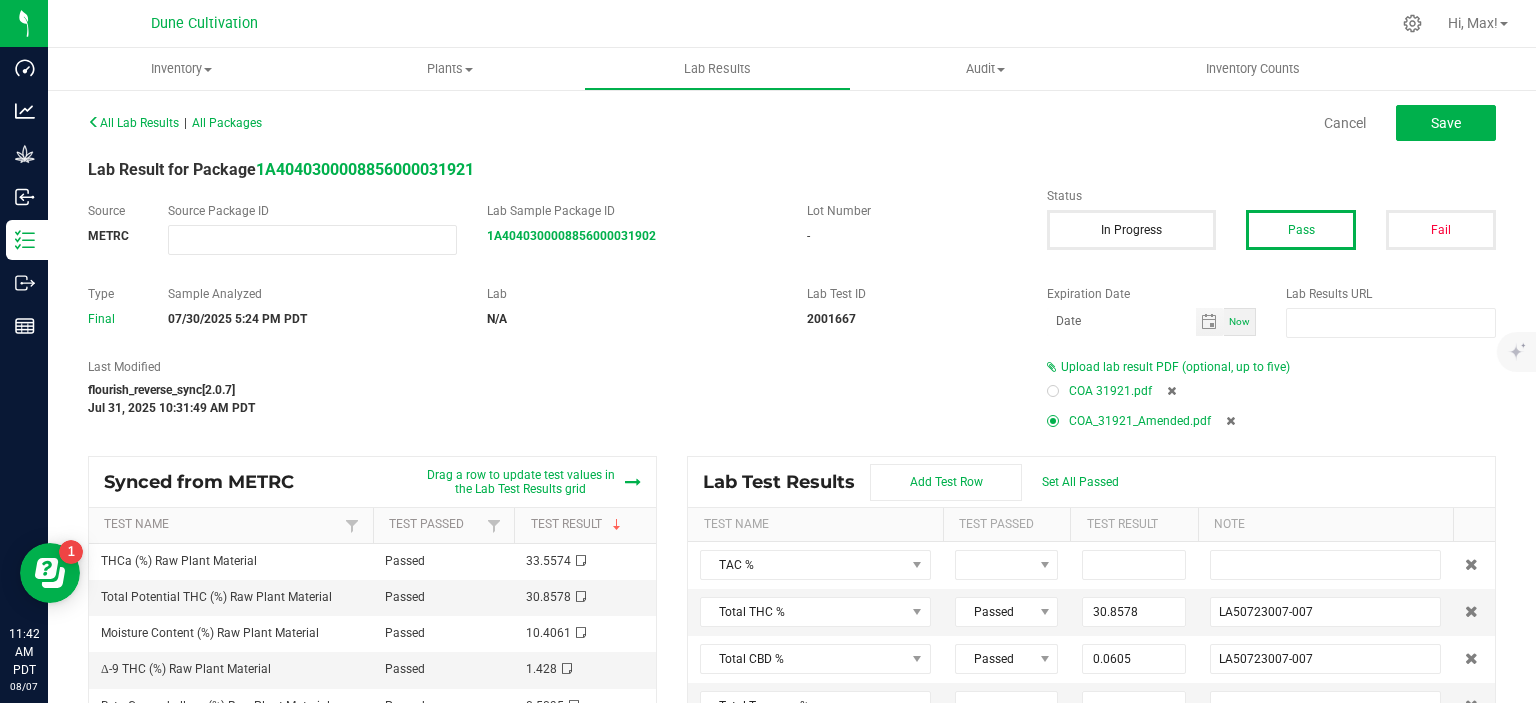 type on "0.0605" 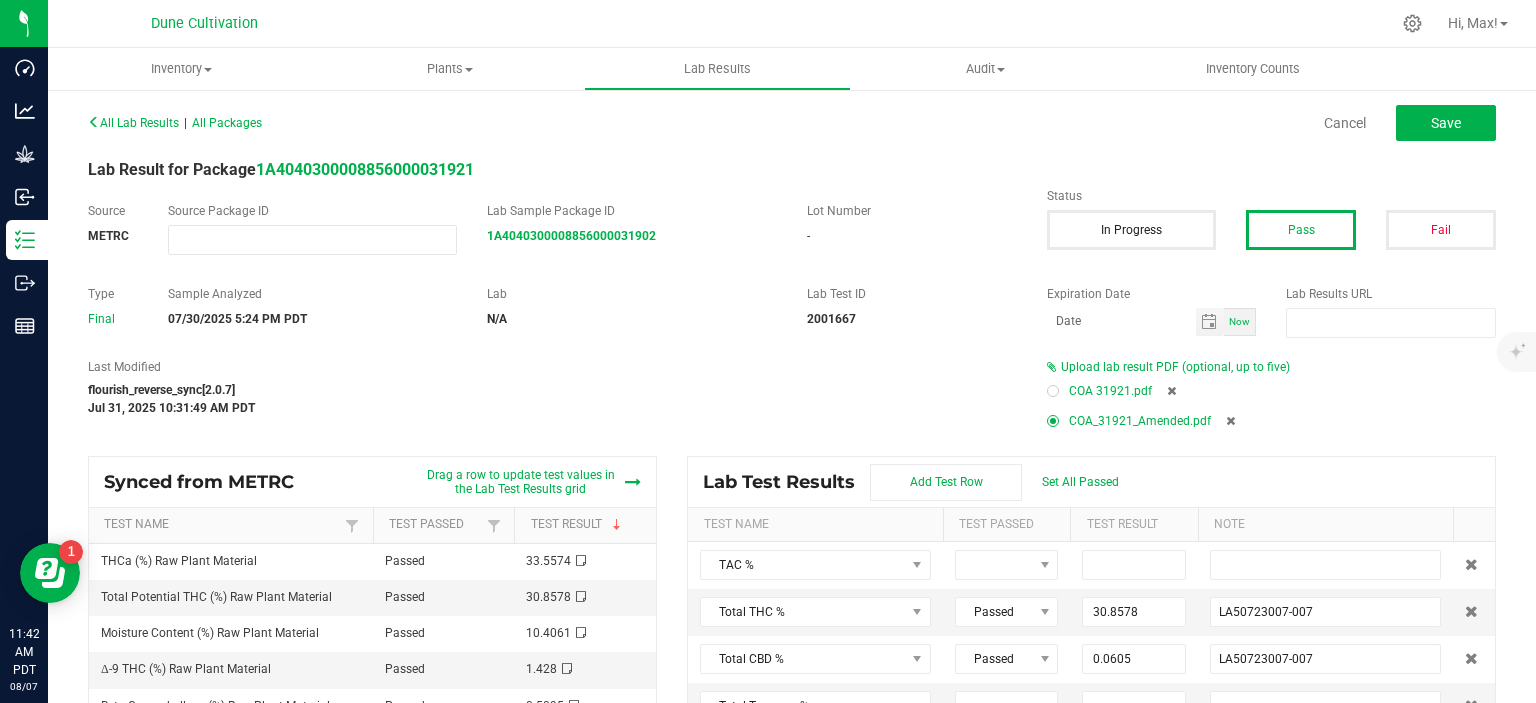 type on "0.0000" 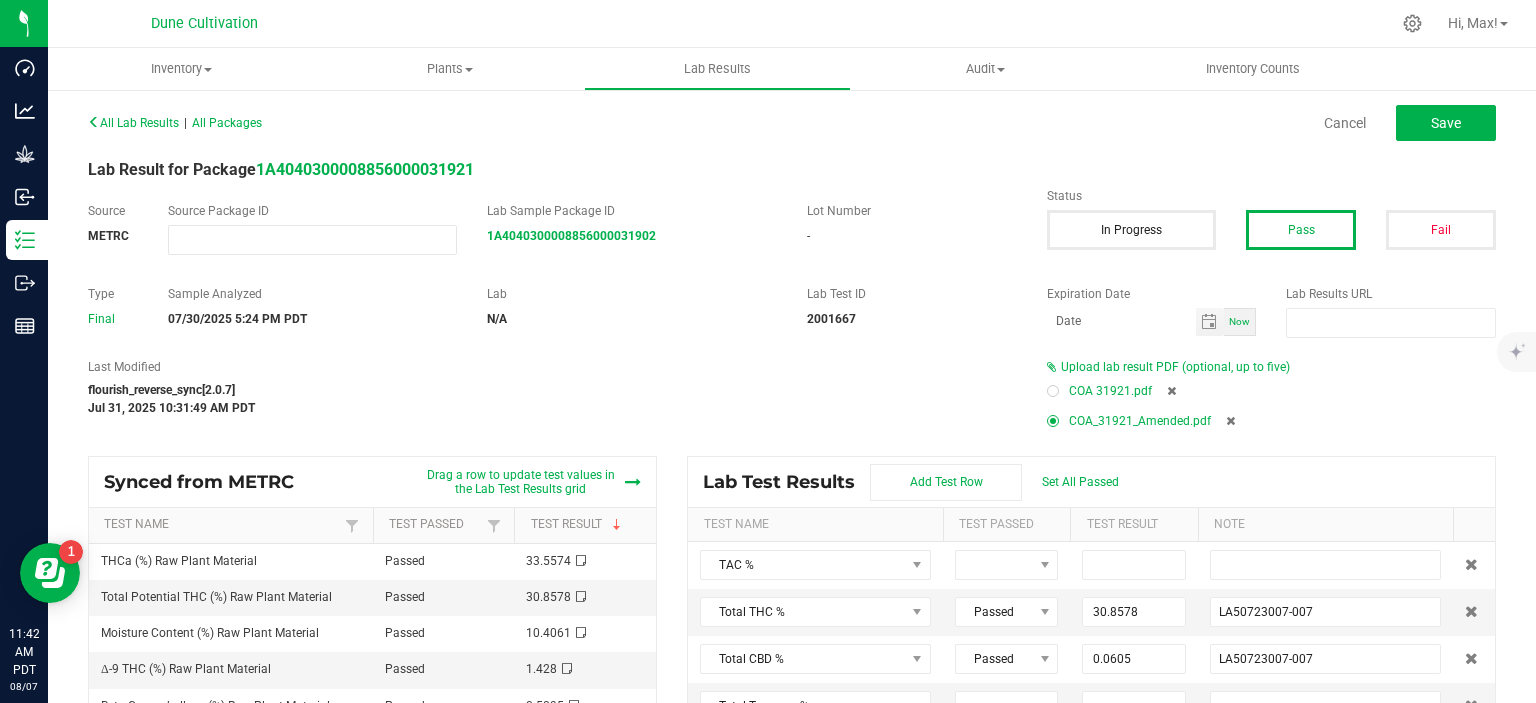 type on "<LOQ (0.001); LA50723007-007" 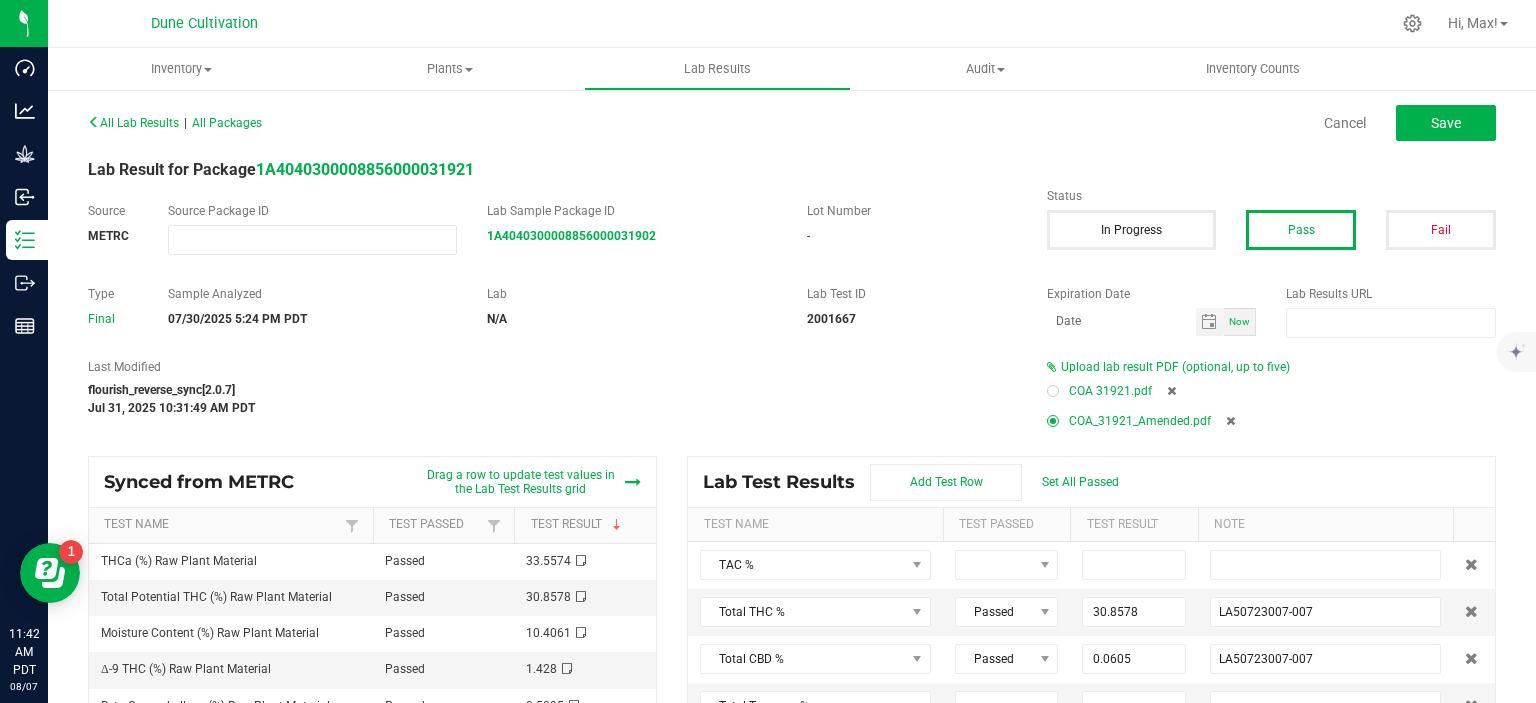 type on "0.0000" 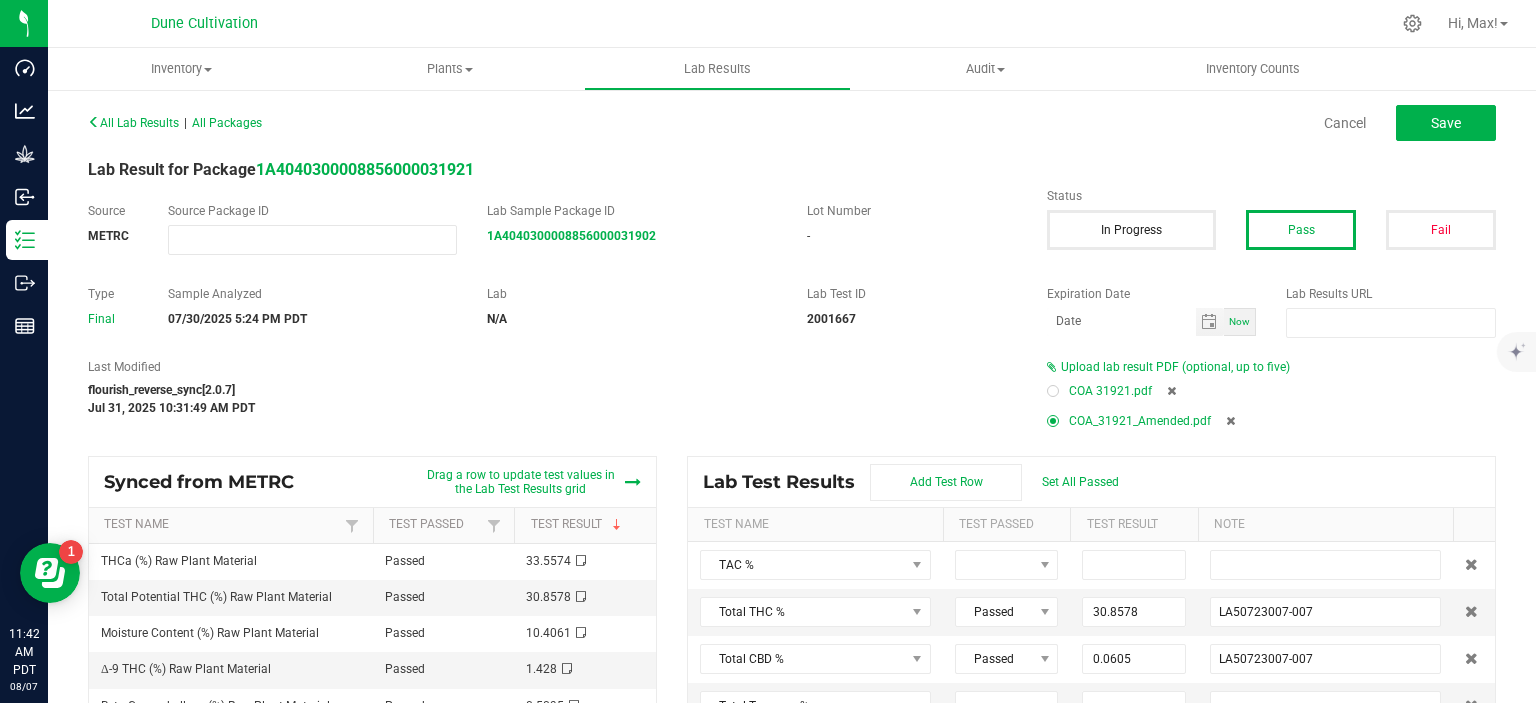 type on "<LOQ (0.001); LA50723007-007" 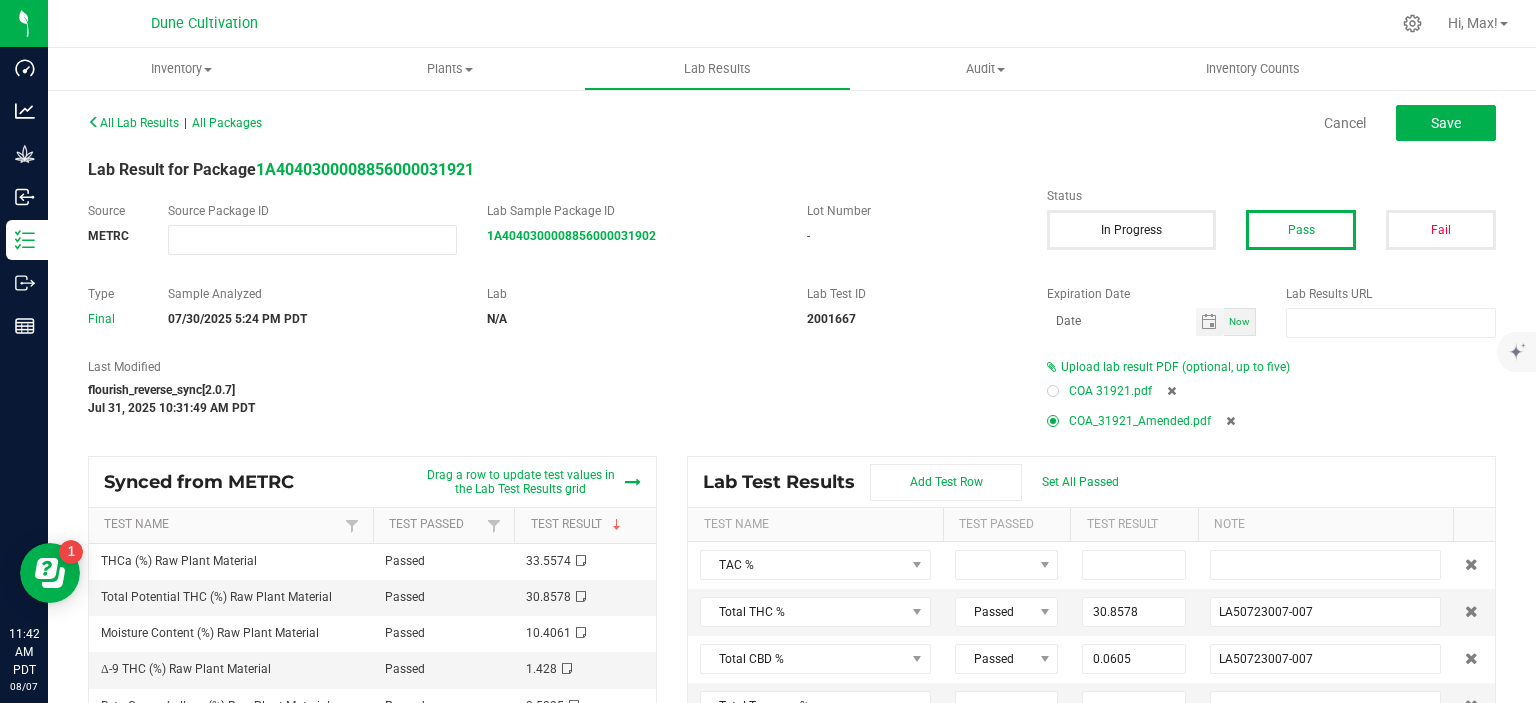 type on "0.1073" 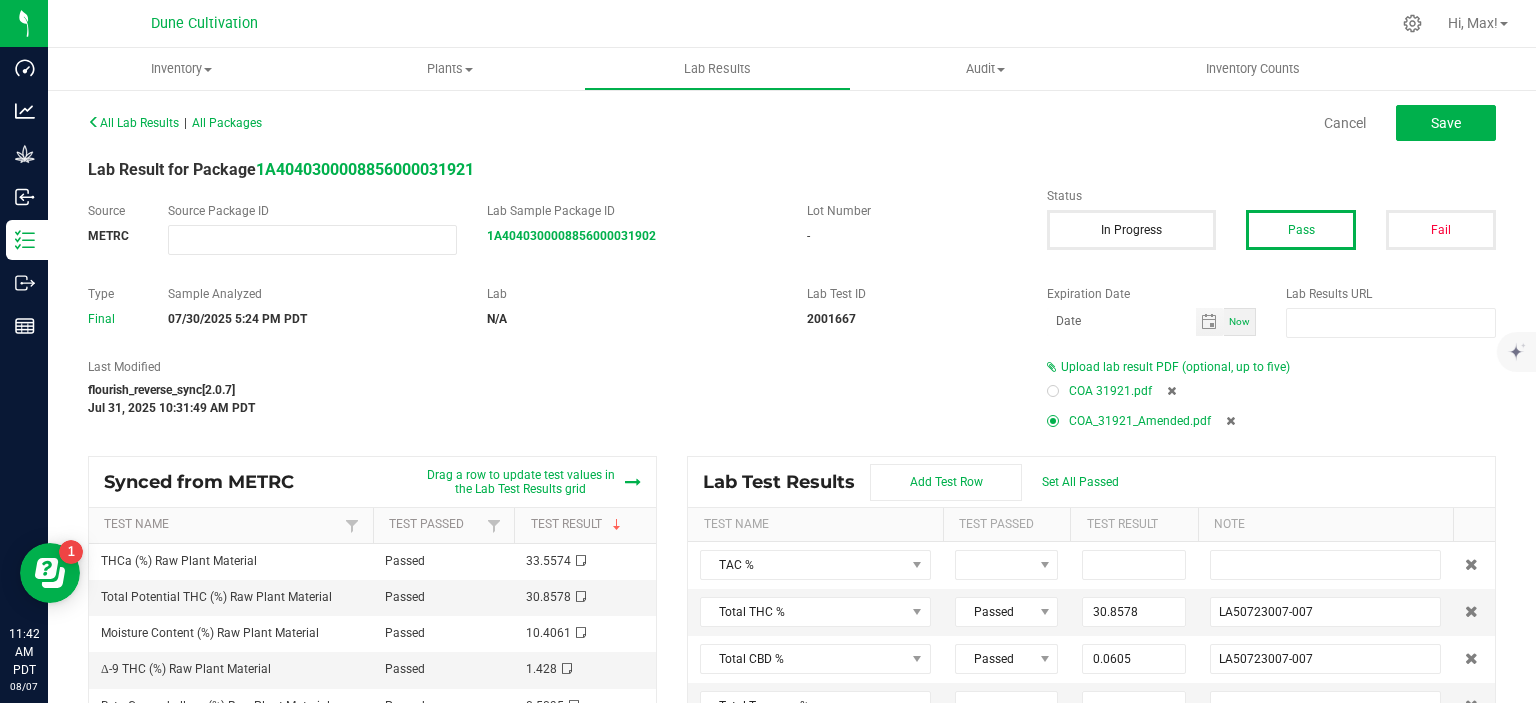 type on "LA50723007-007" 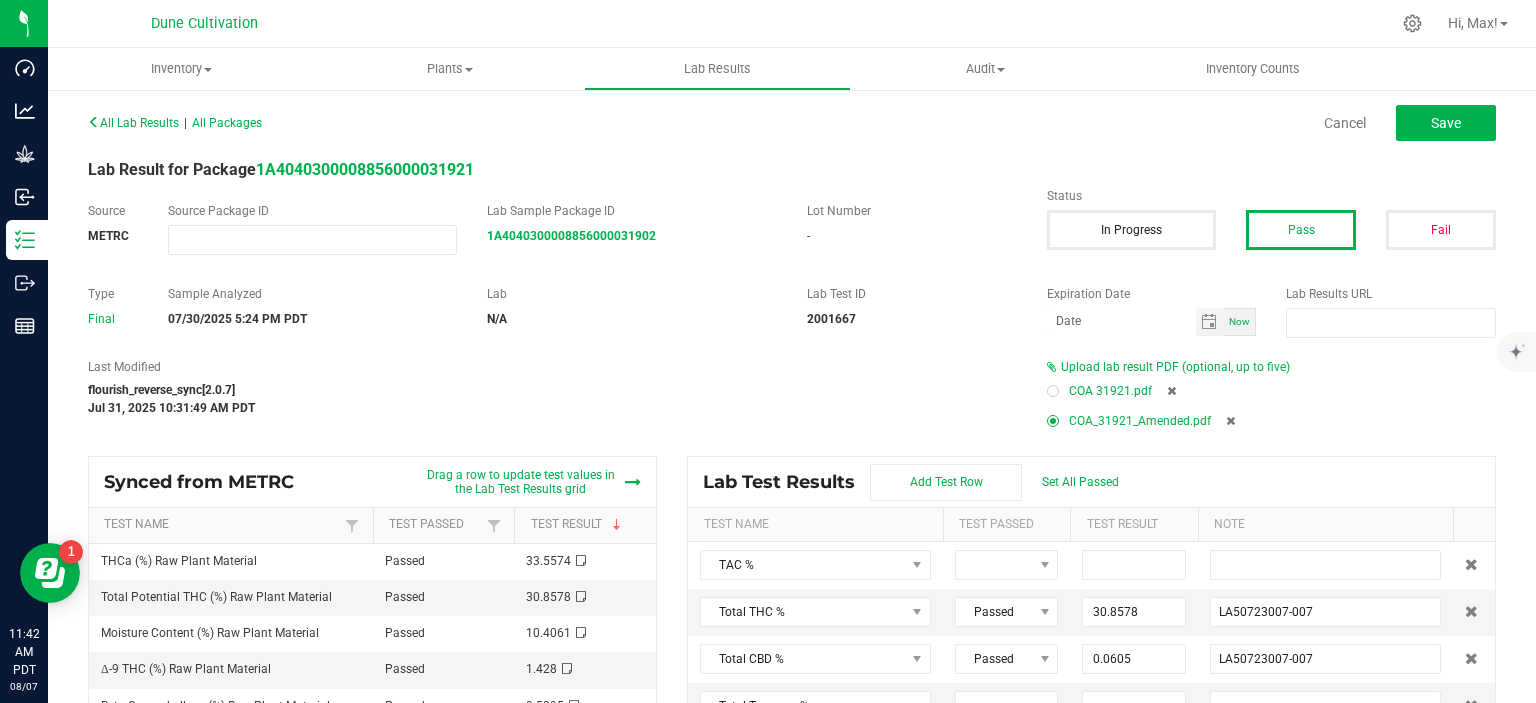 type on "0.1497" 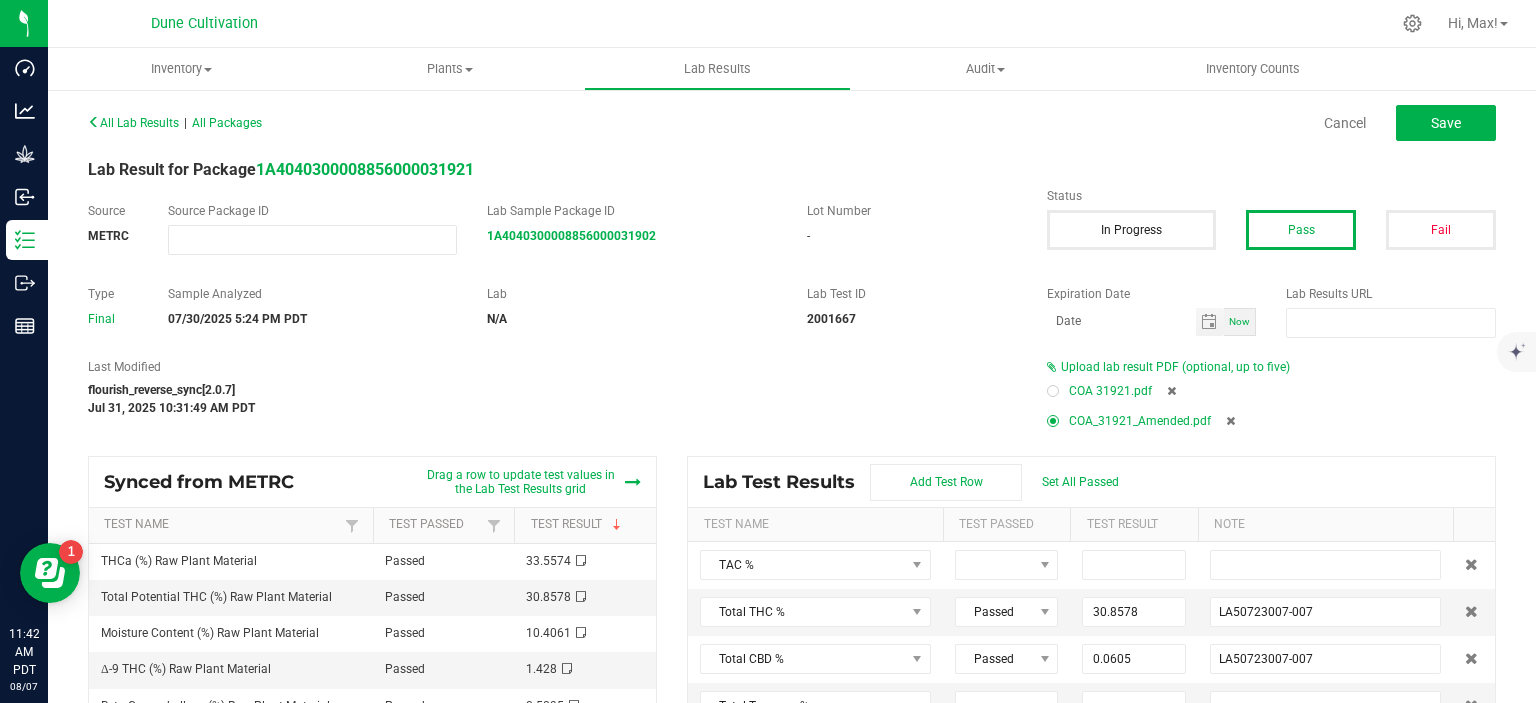 type on "LA50723007-007" 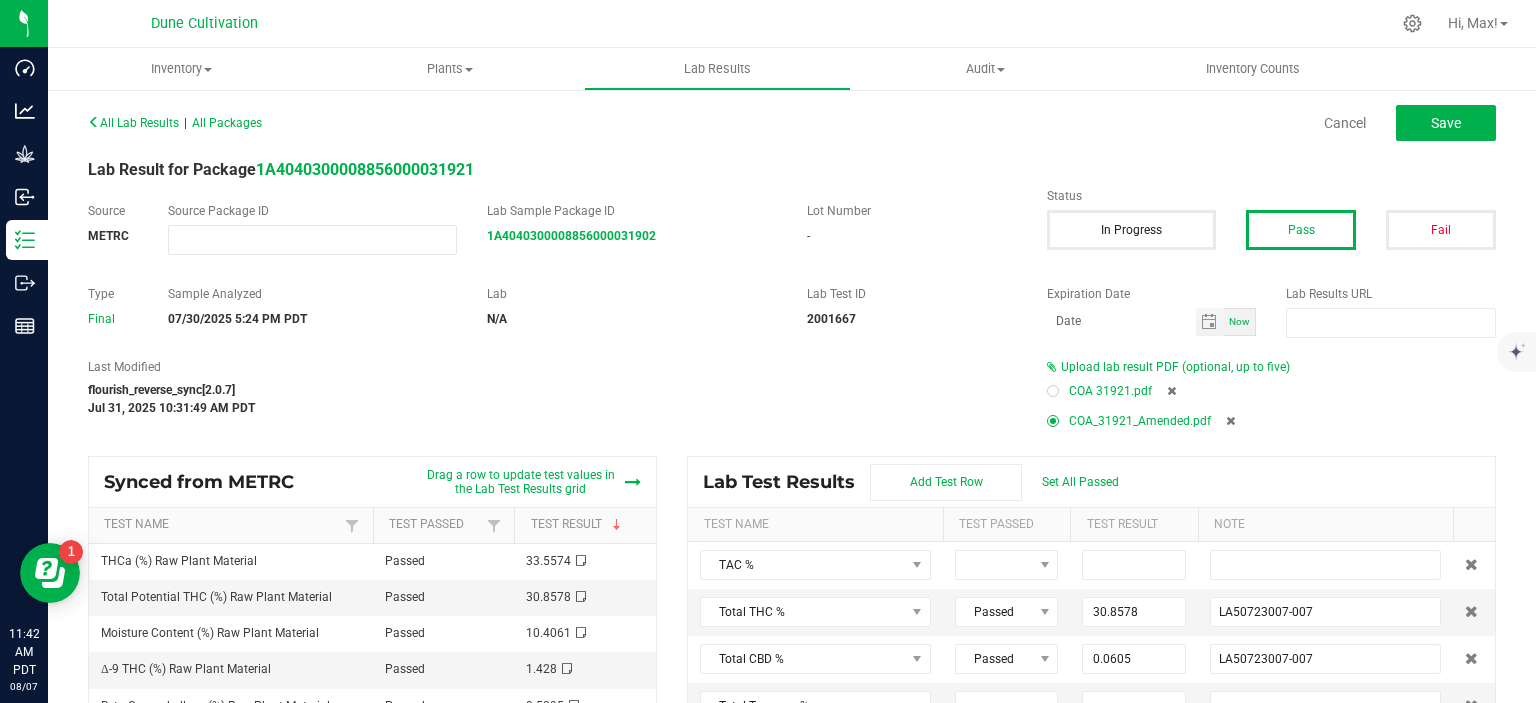 type on "0.0000" 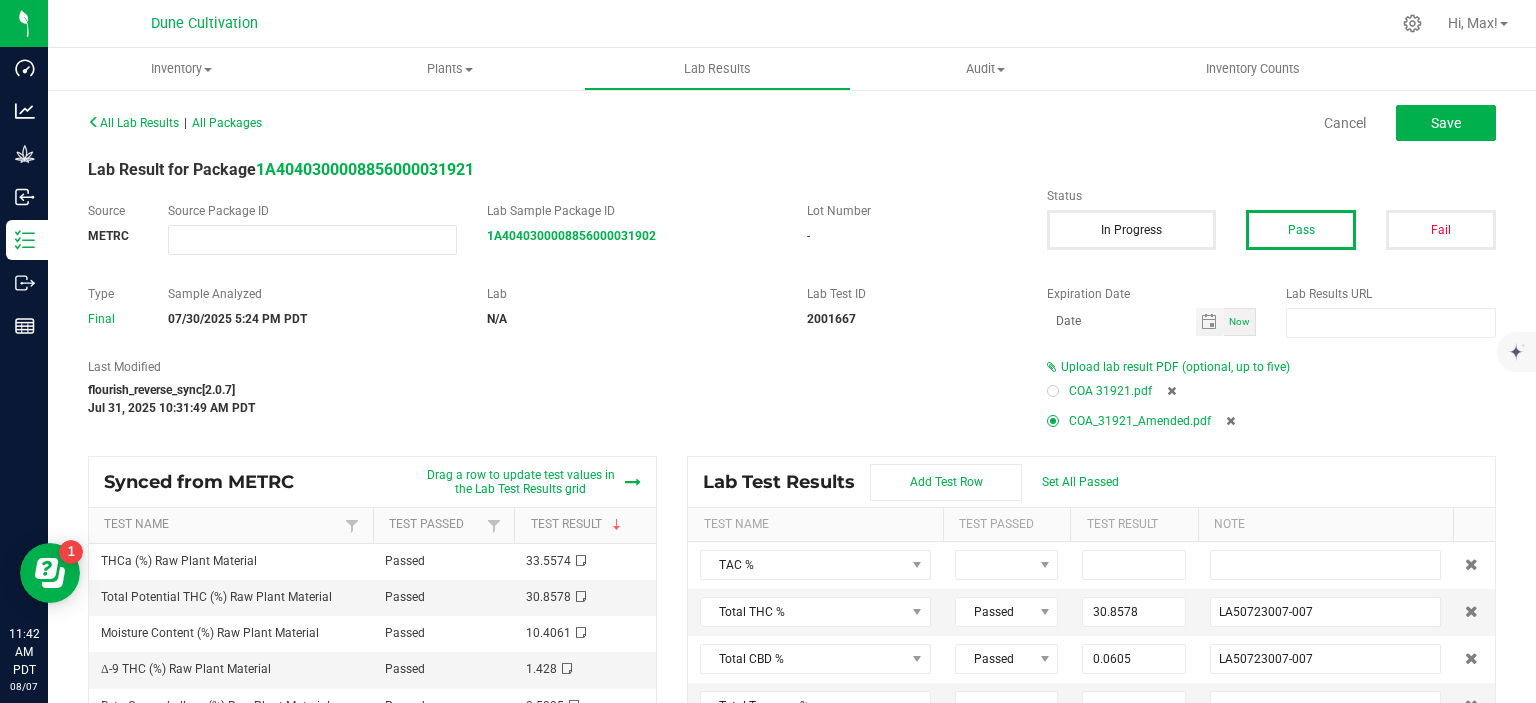 type on "<LOQ (0.02); LA50723007-007" 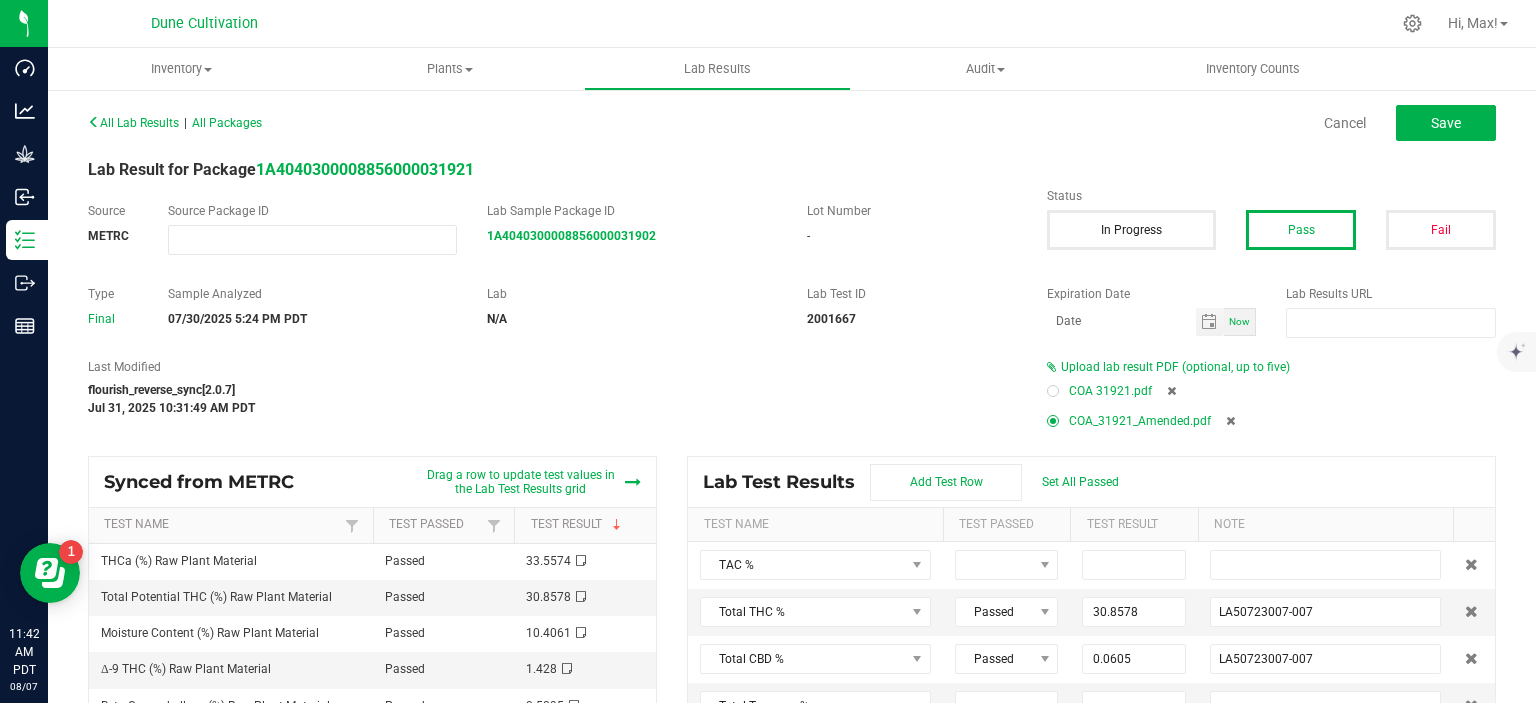 type on "0.0882" 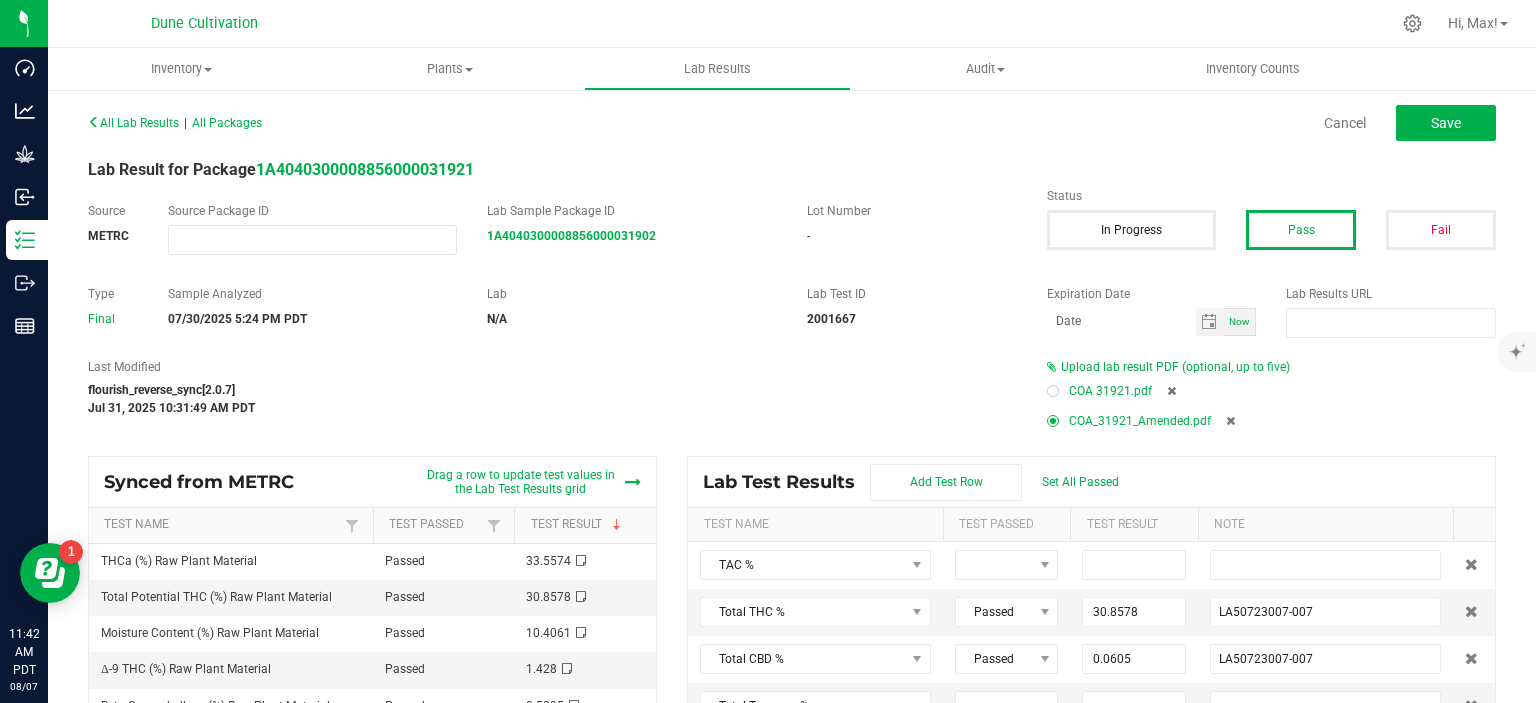 type on "LA50723007-007" 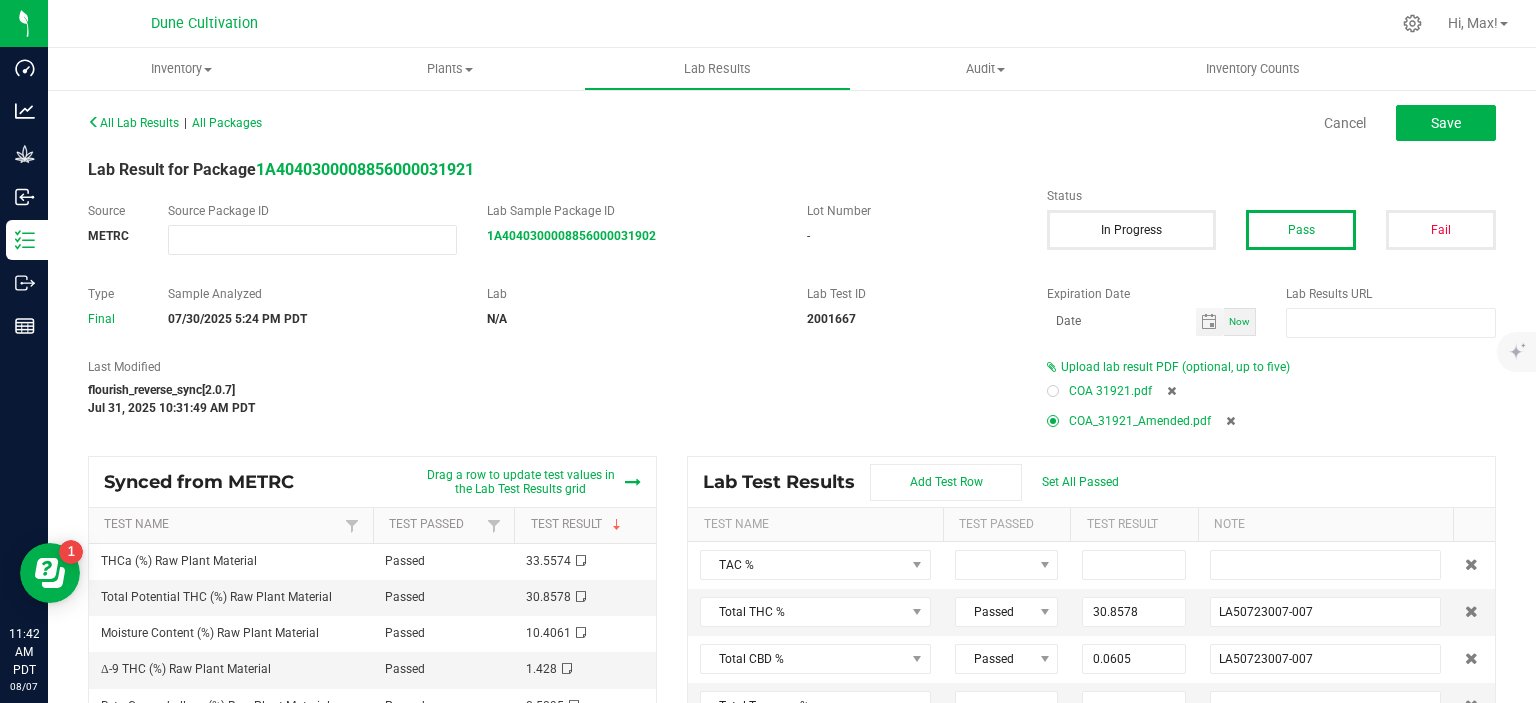 type on "0.5095" 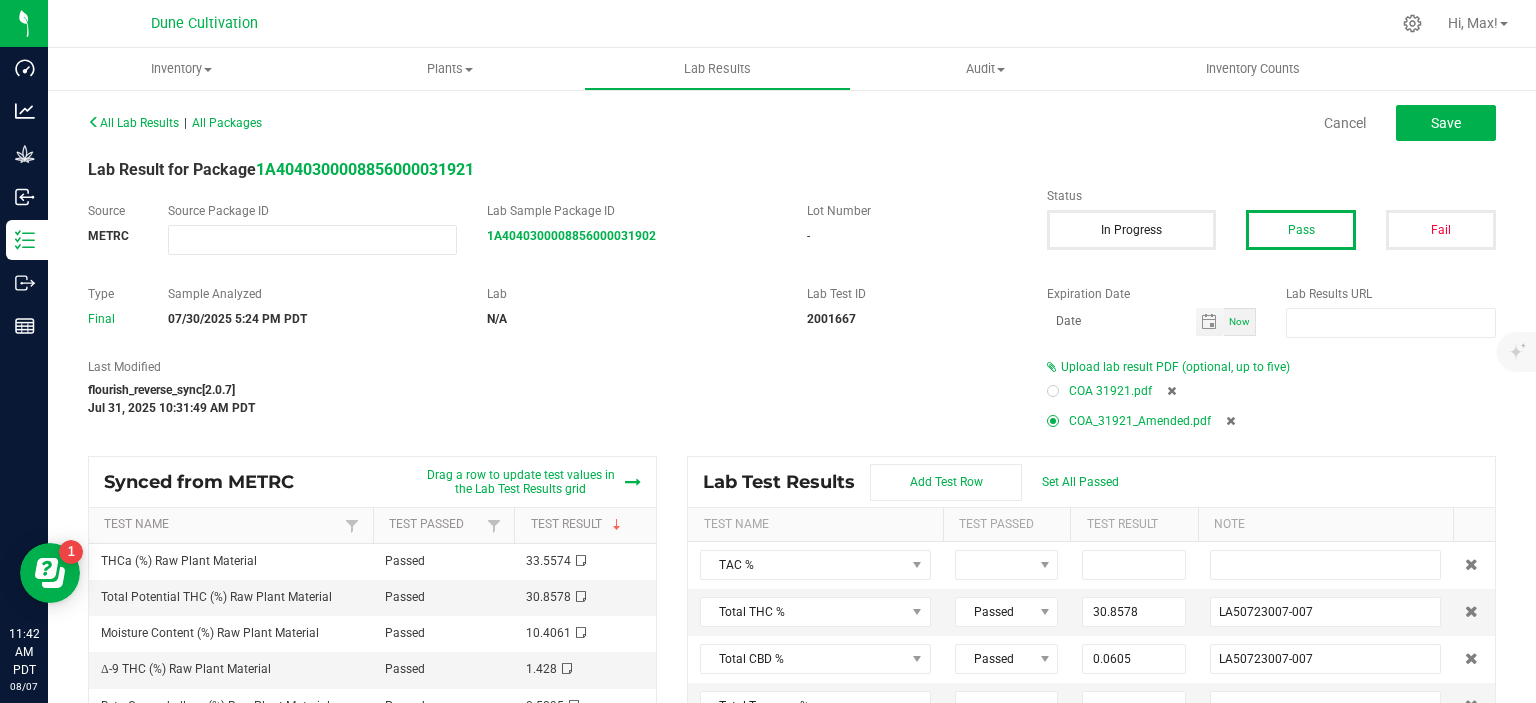 type on "LA50723007-007" 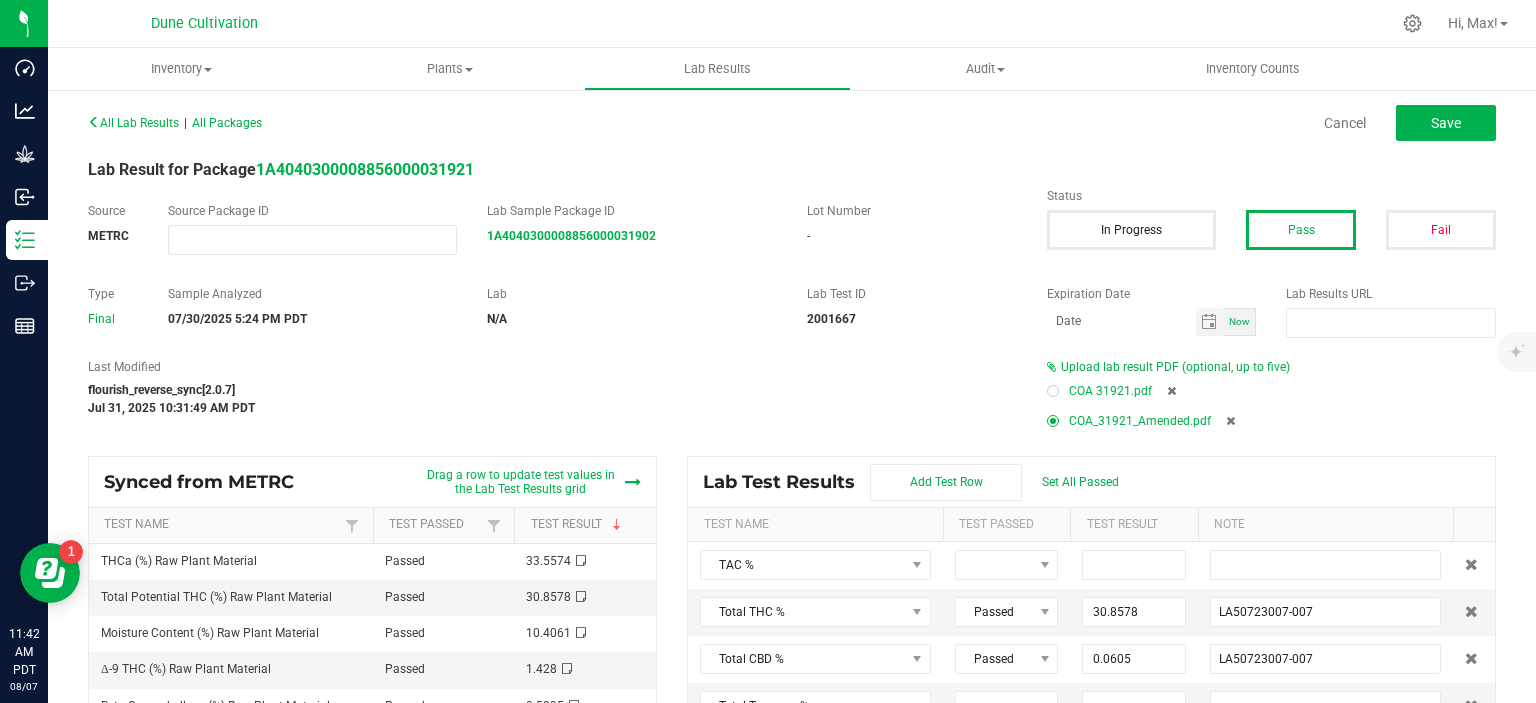 type on "0.0489" 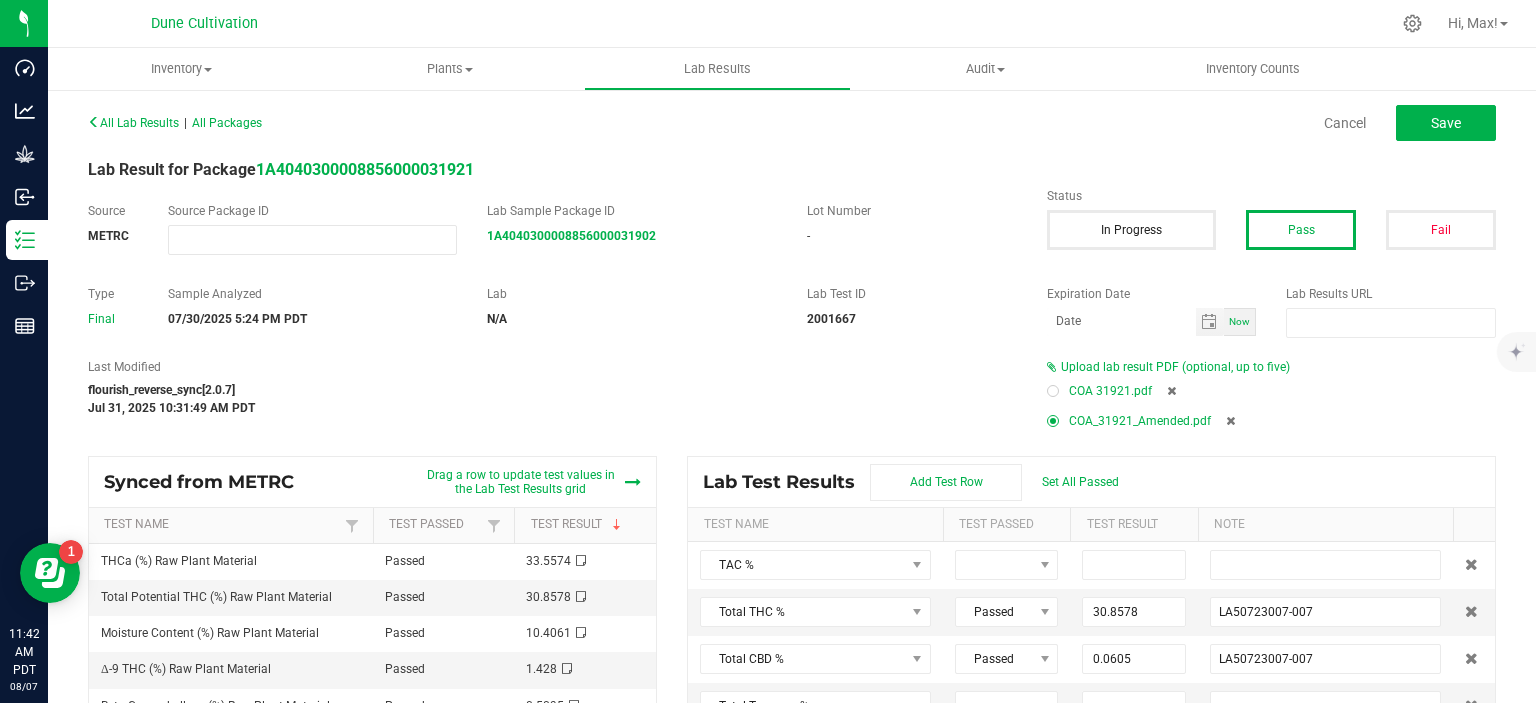 type on "LA50723007-007" 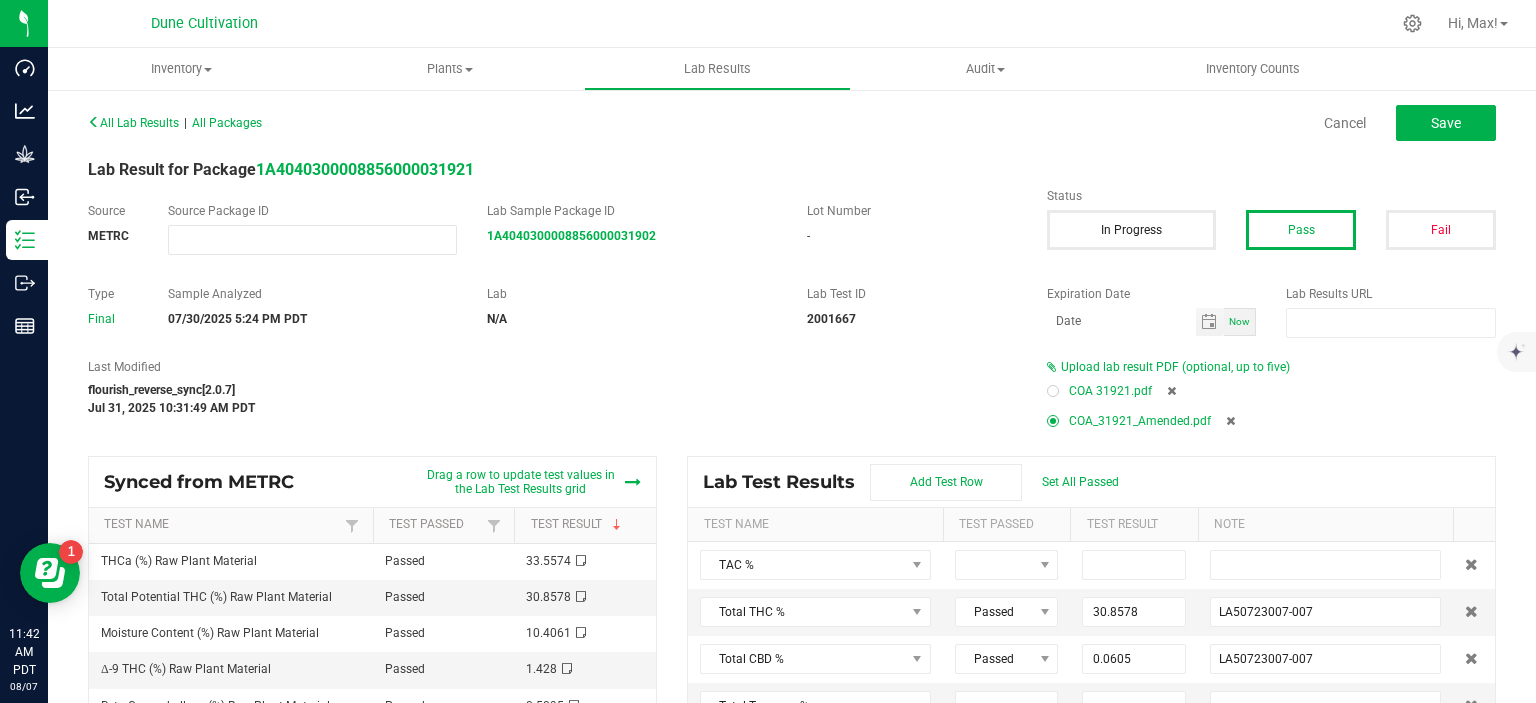 type on "0.2588" 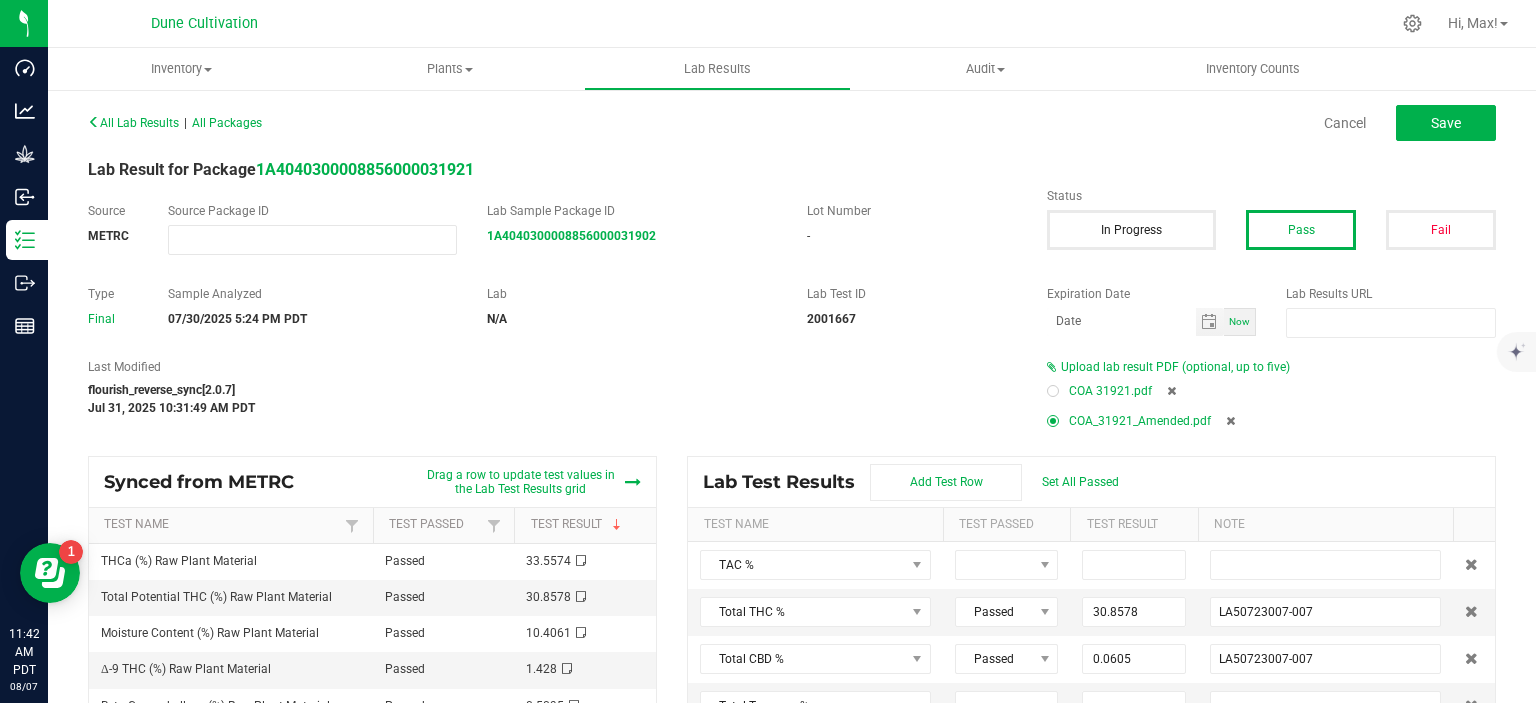 type on "LA50723007-007" 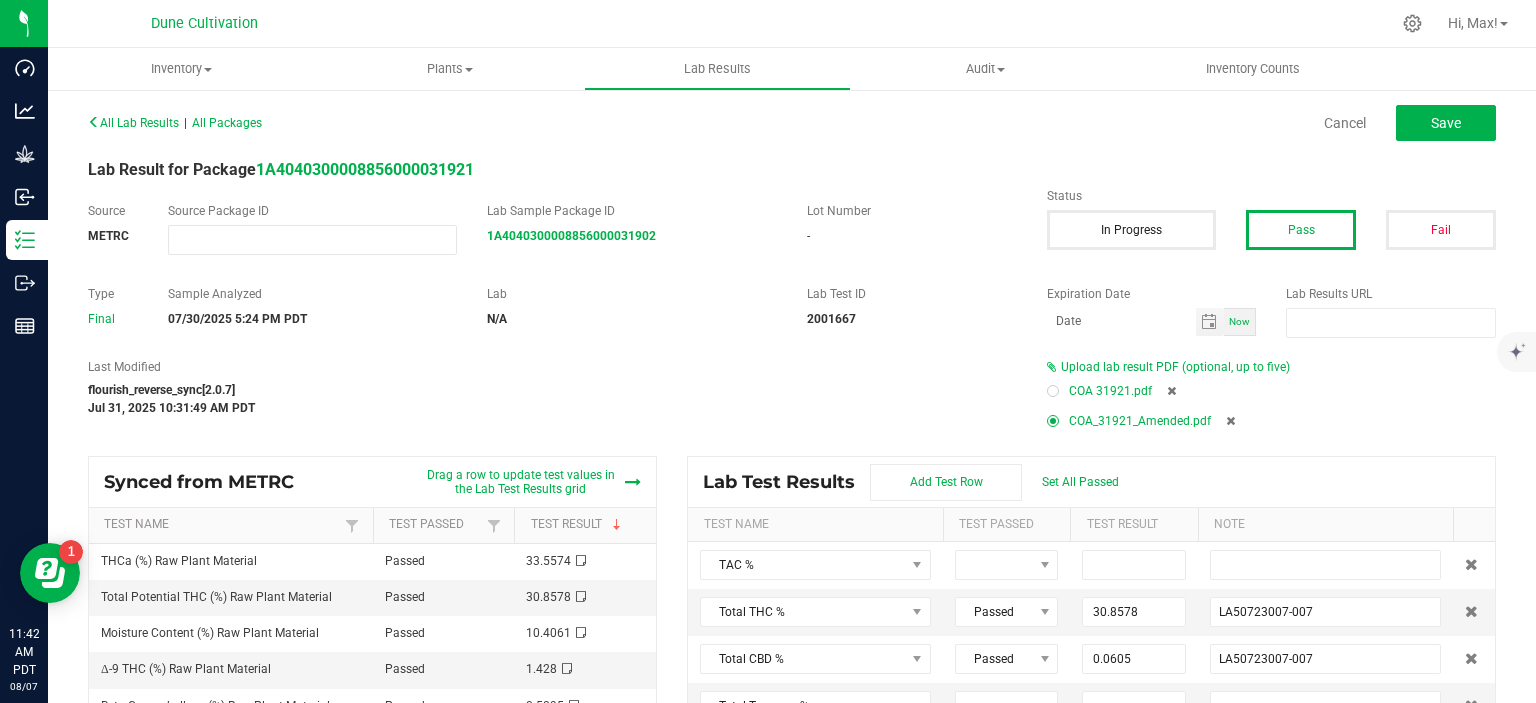 type on "0.1802" 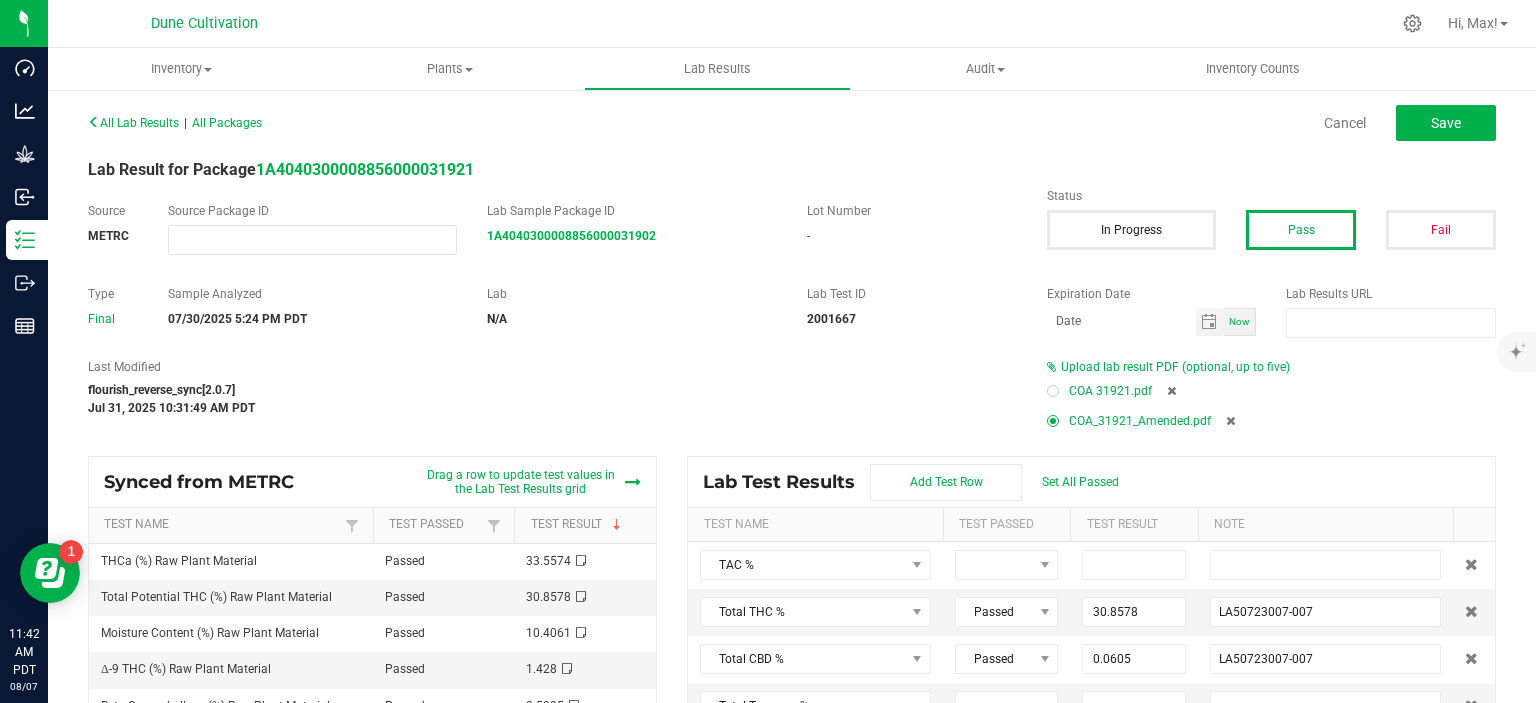 type on "LA50723007-007" 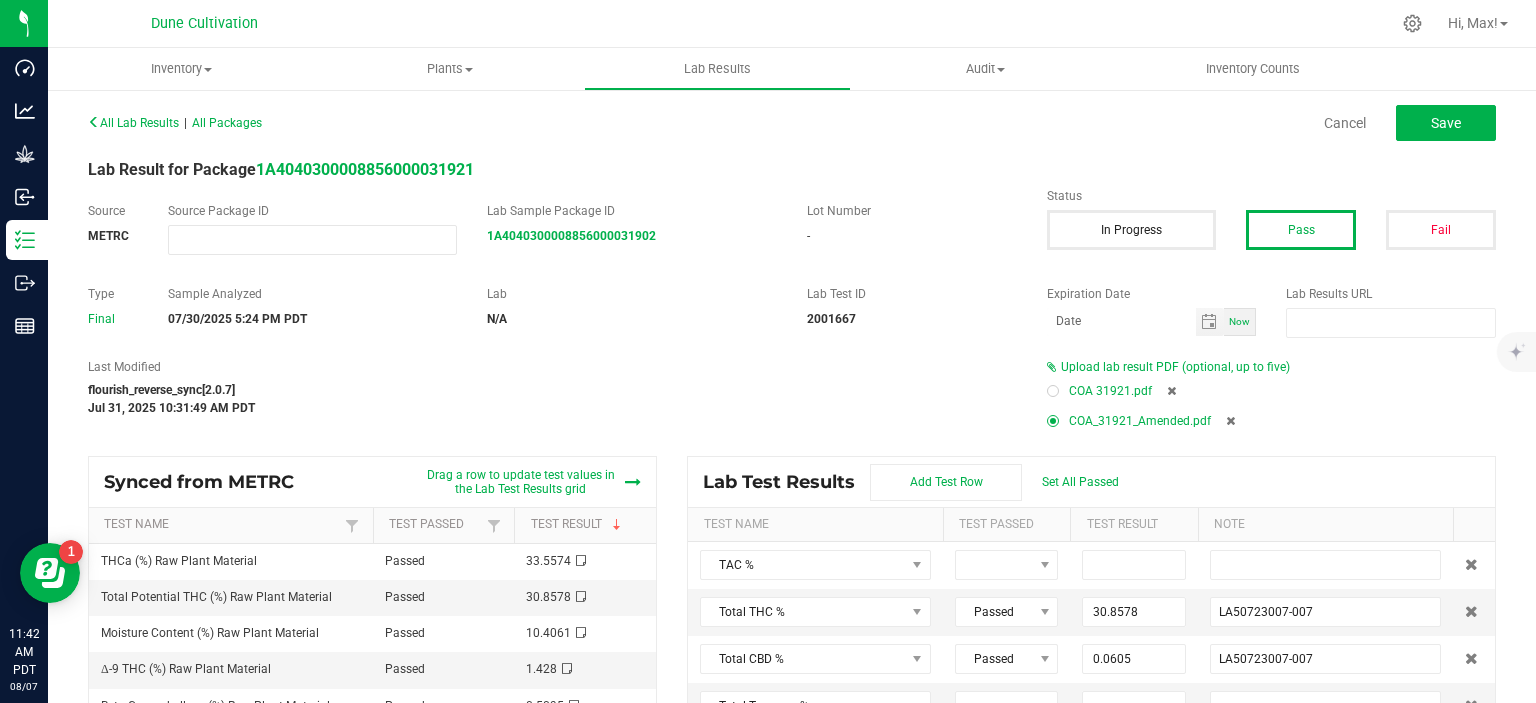type on "0.5037" 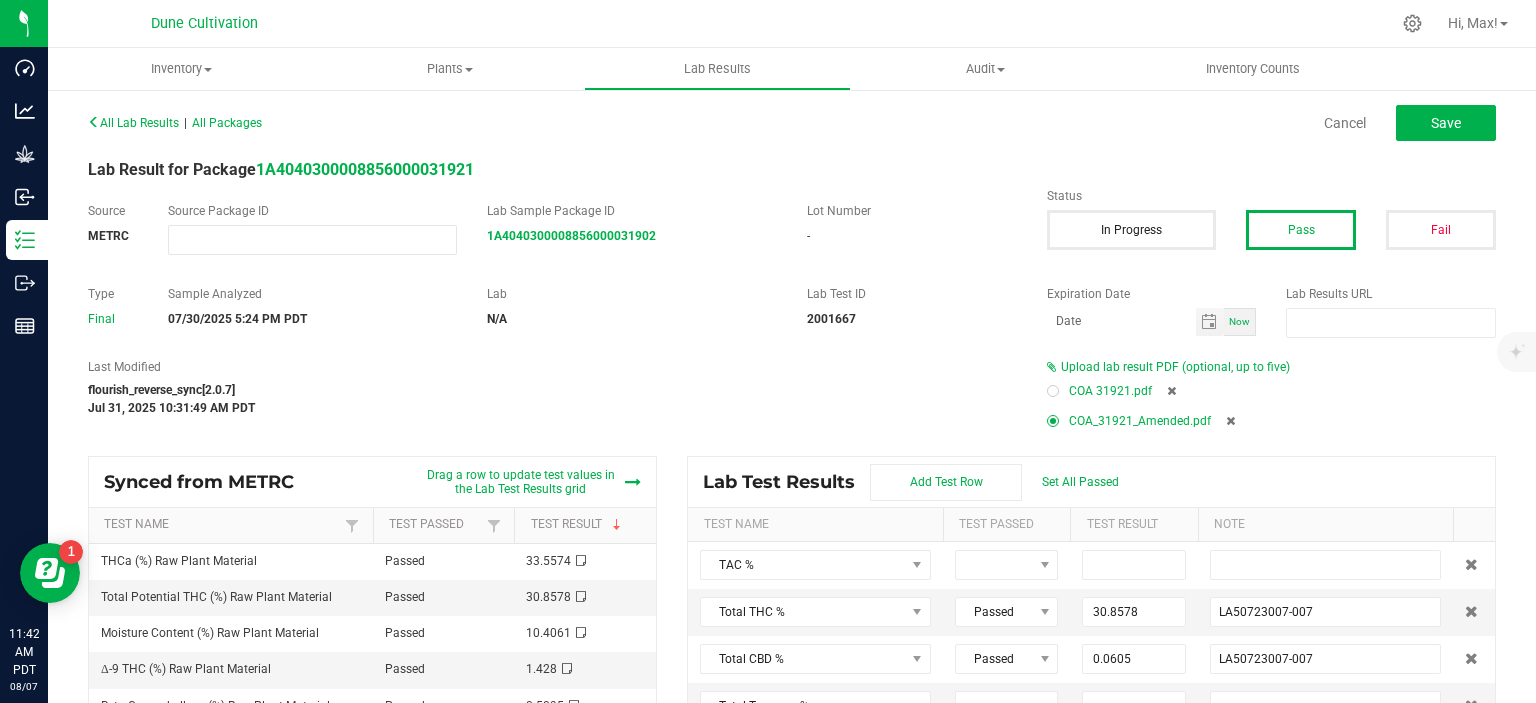 type on "LA50723007-007" 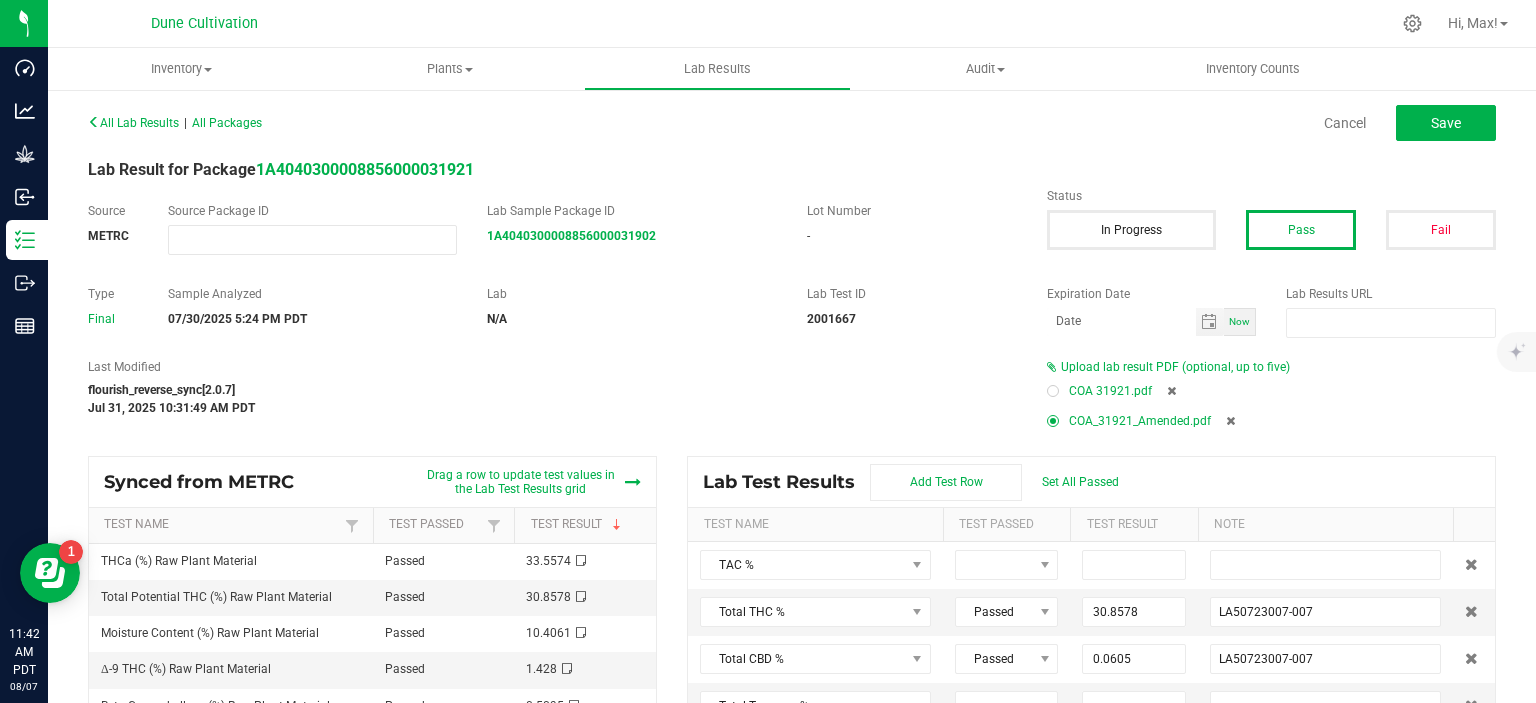 type on "0.0882" 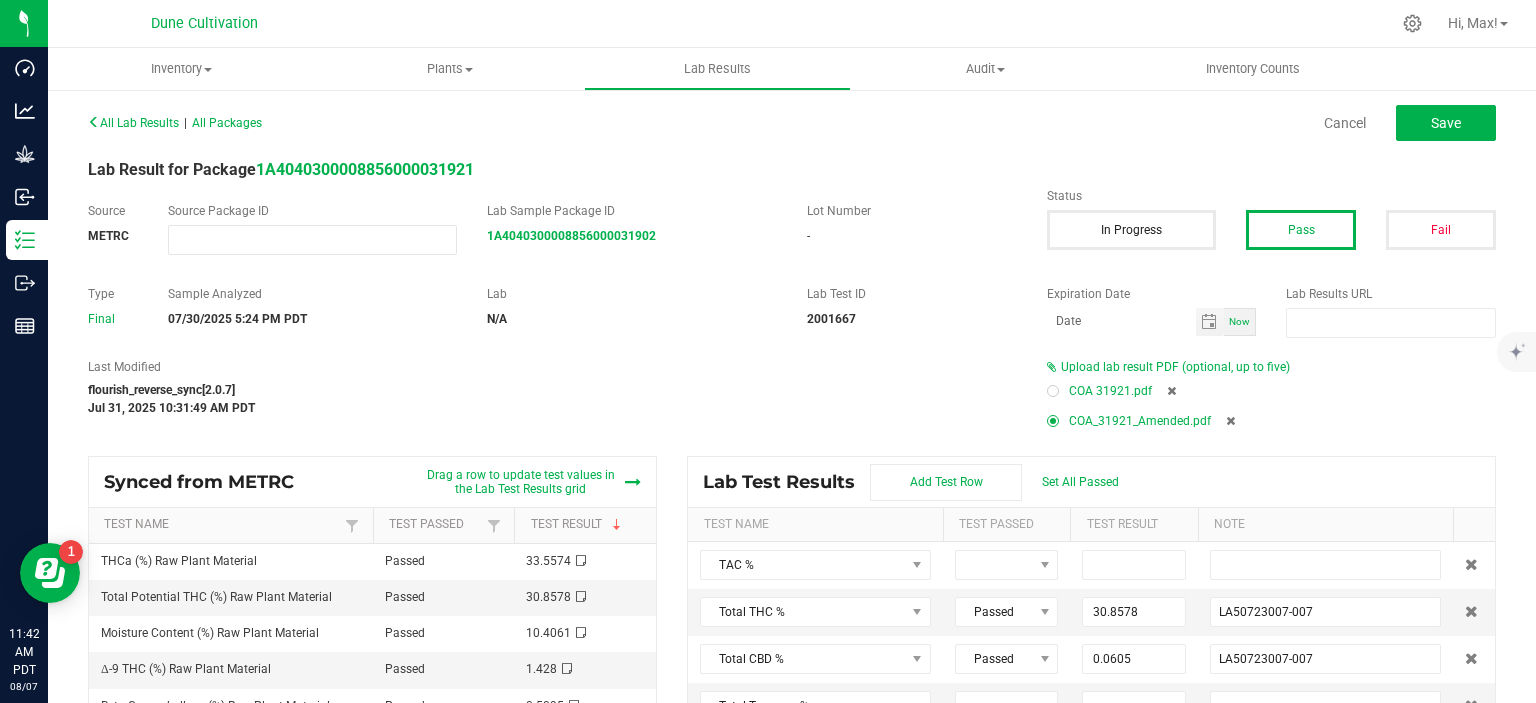 type on "LA50723007-007" 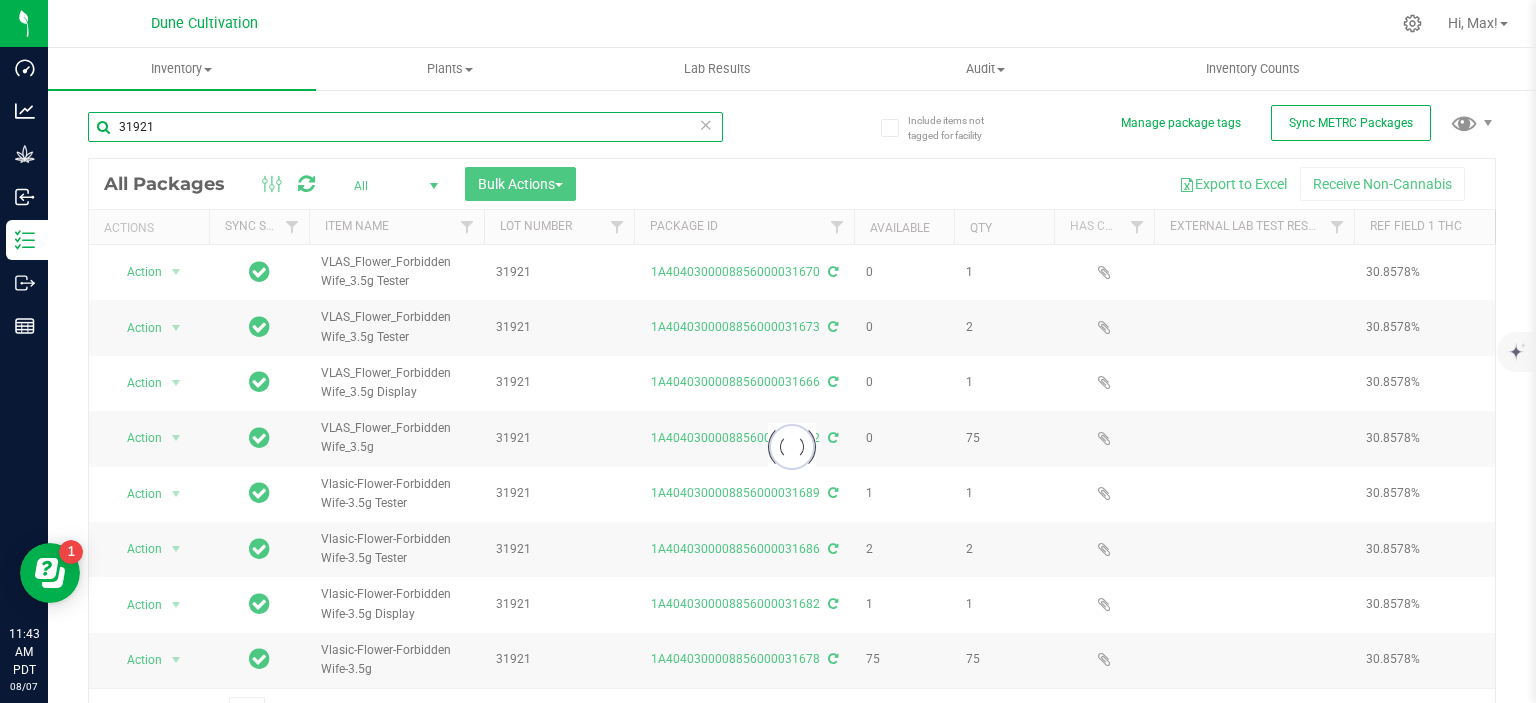 click on "31921" at bounding box center [405, 127] 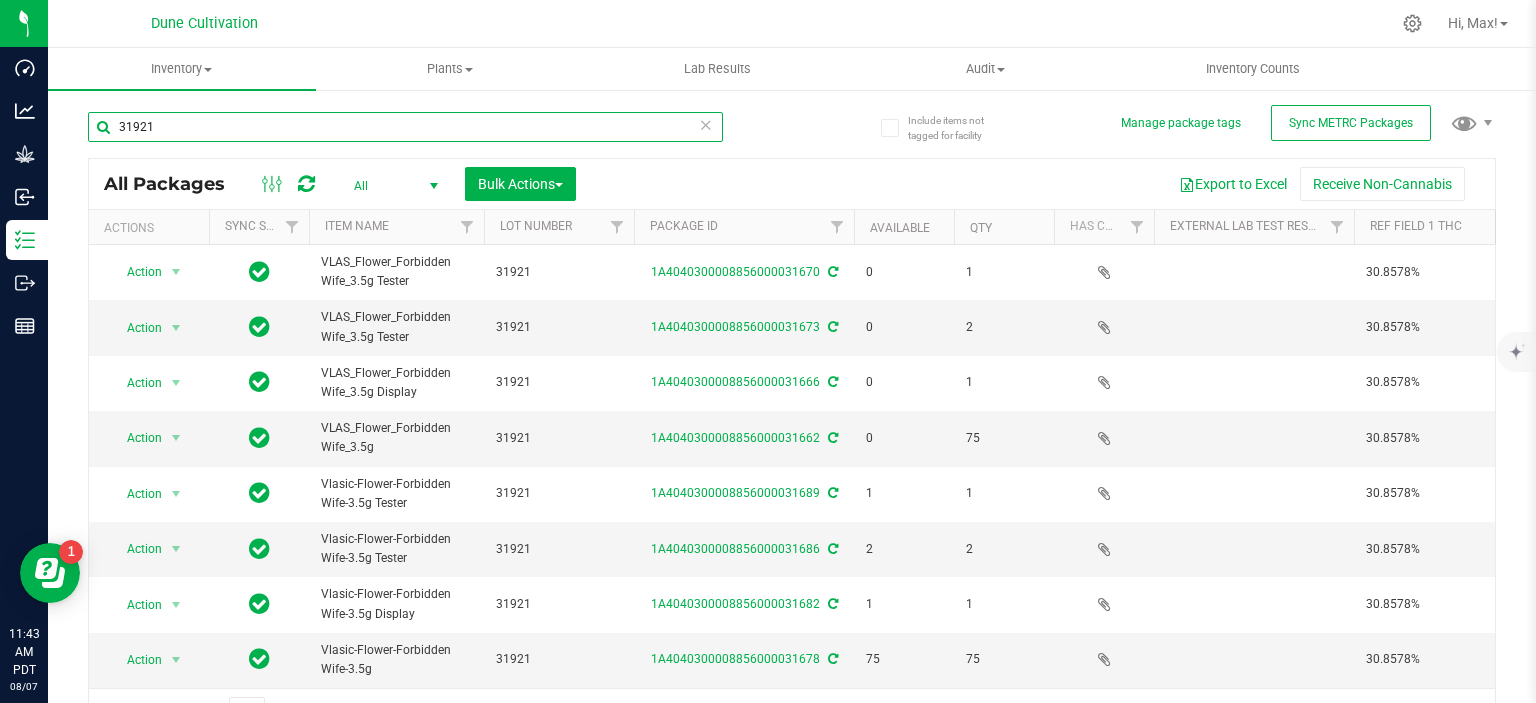 click on "31921" at bounding box center (405, 127) 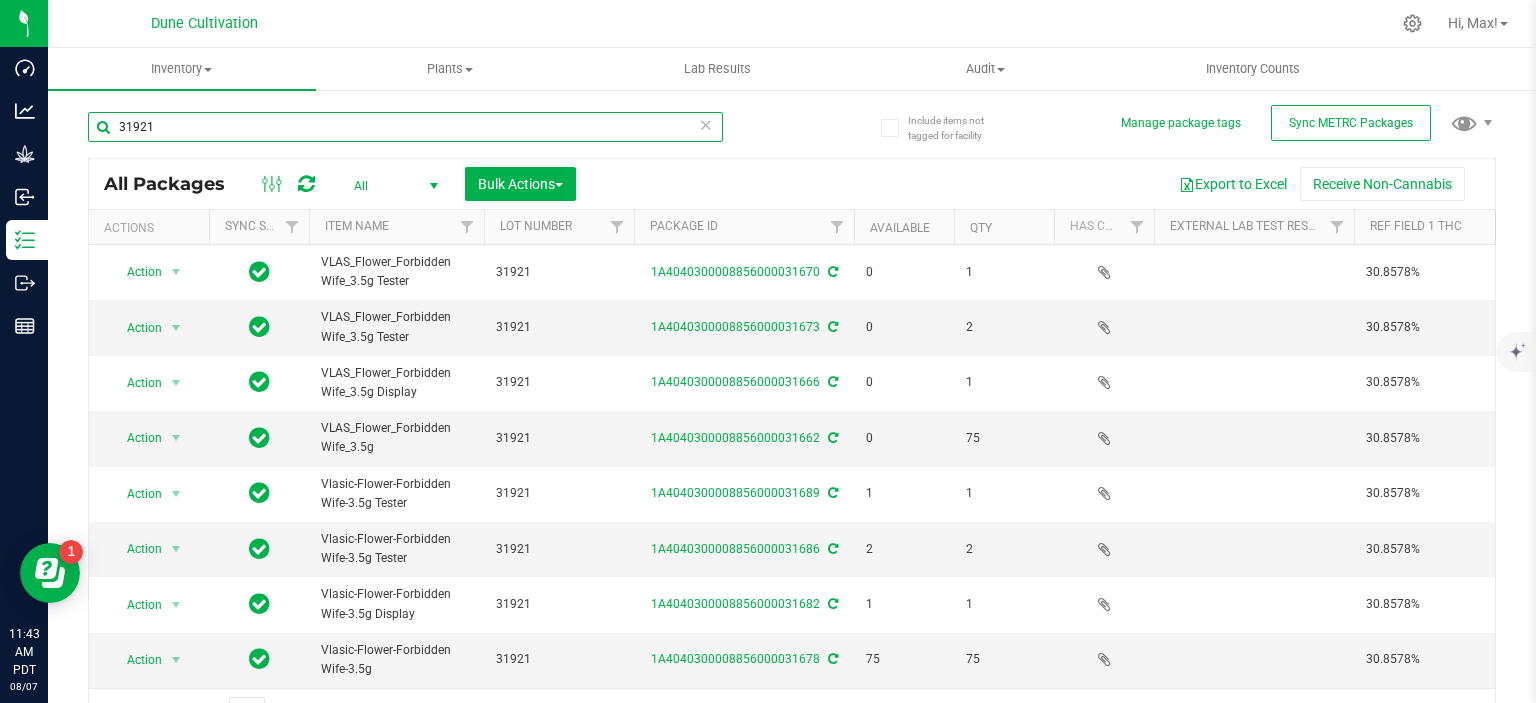 click on "31921" at bounding box center [405, 127] 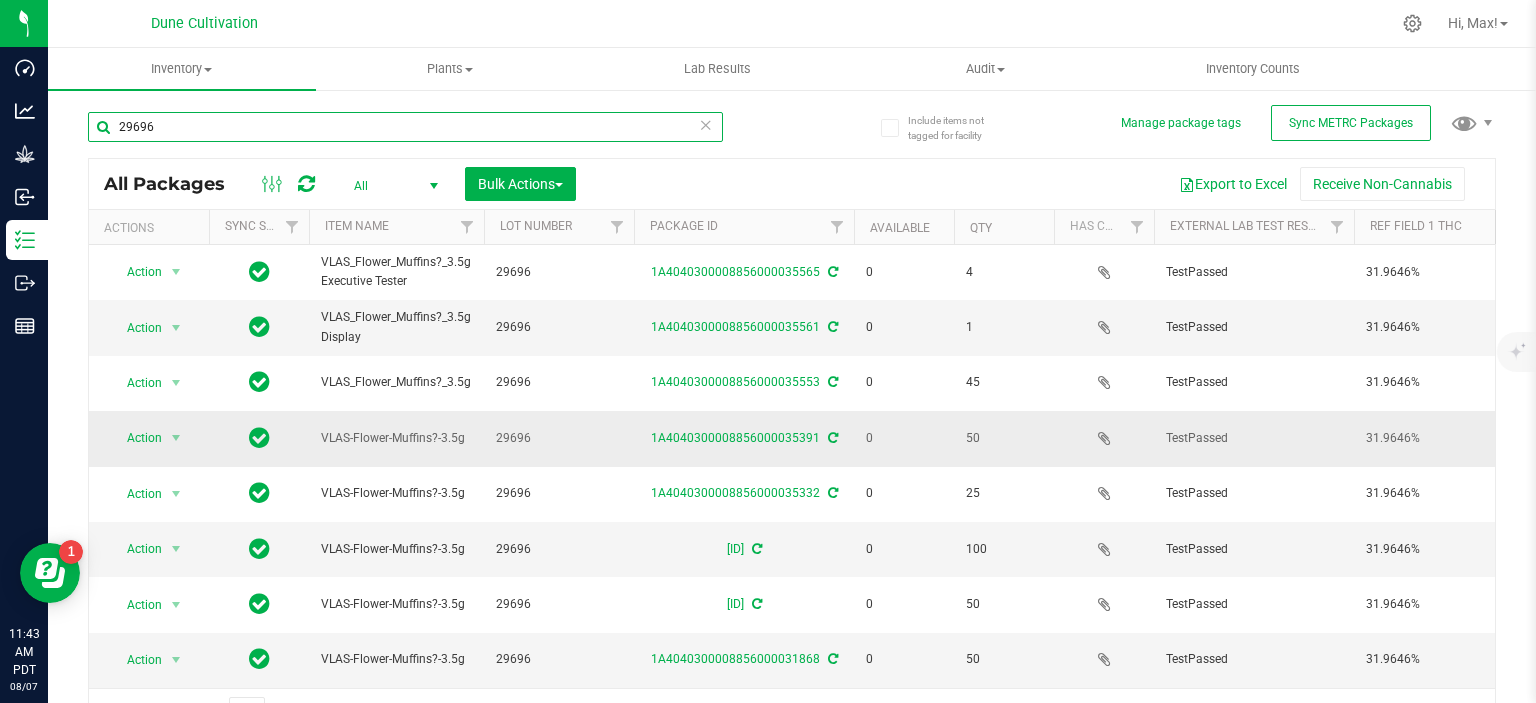 scroll, scrollTop: 430, scrollLeft: 0, axis: vertical 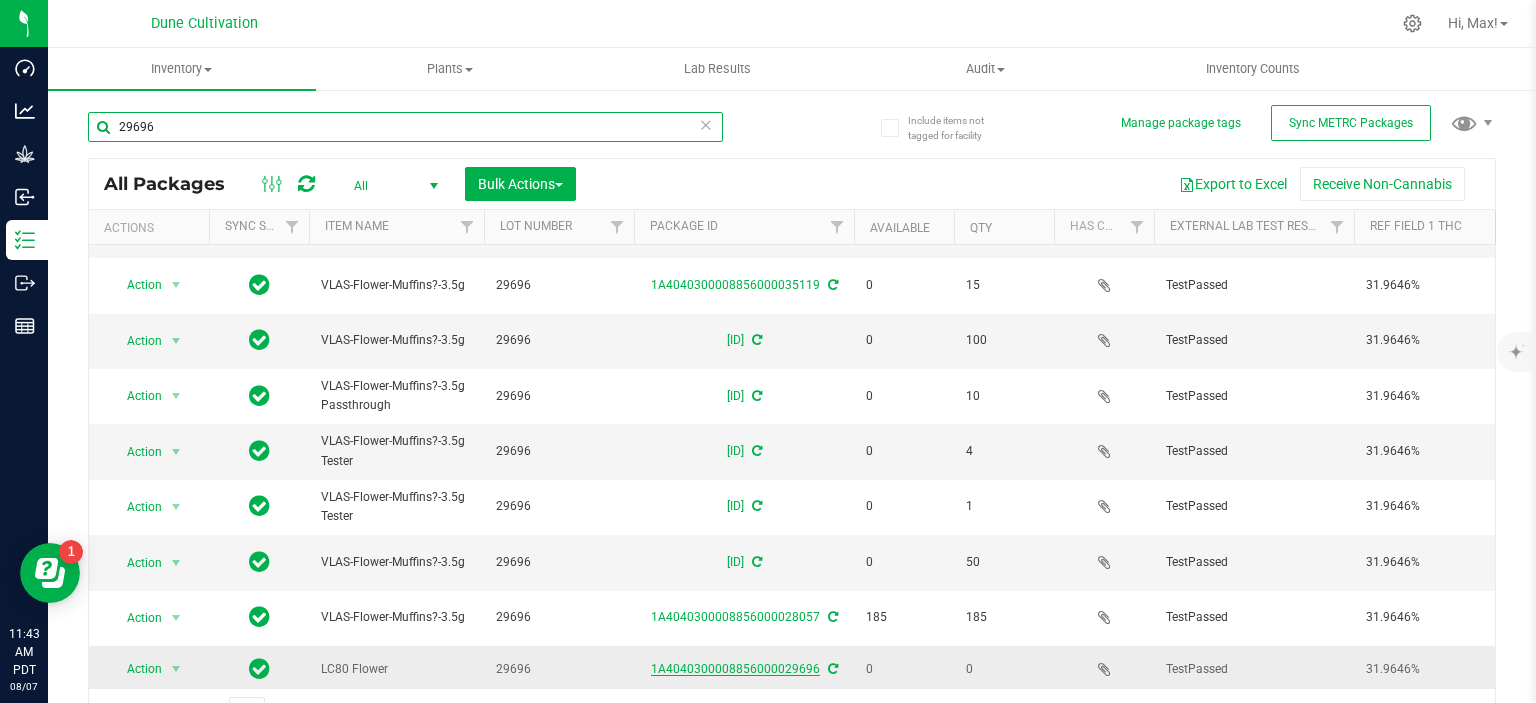 type on "29696" 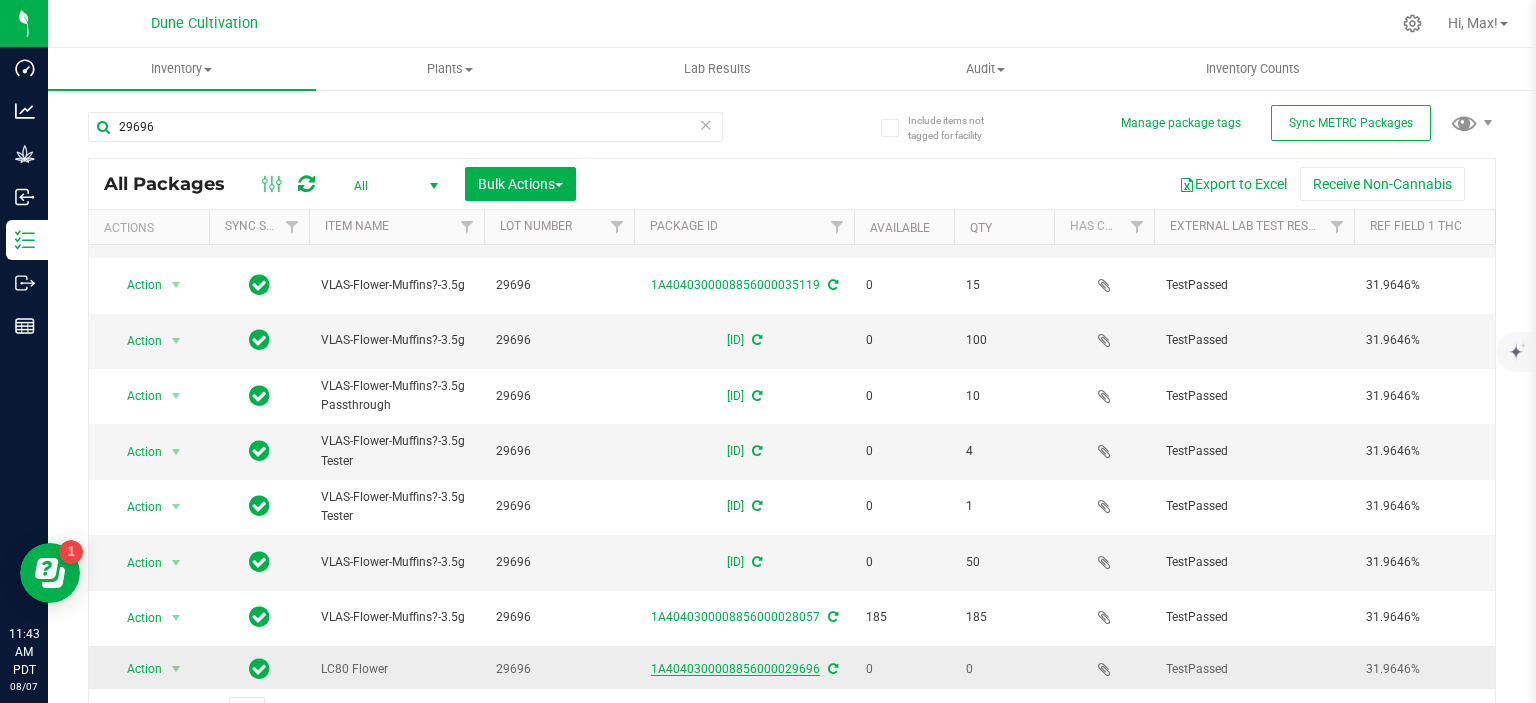 click on "1A4040300008856000029696" at bounding box center [735, 669] 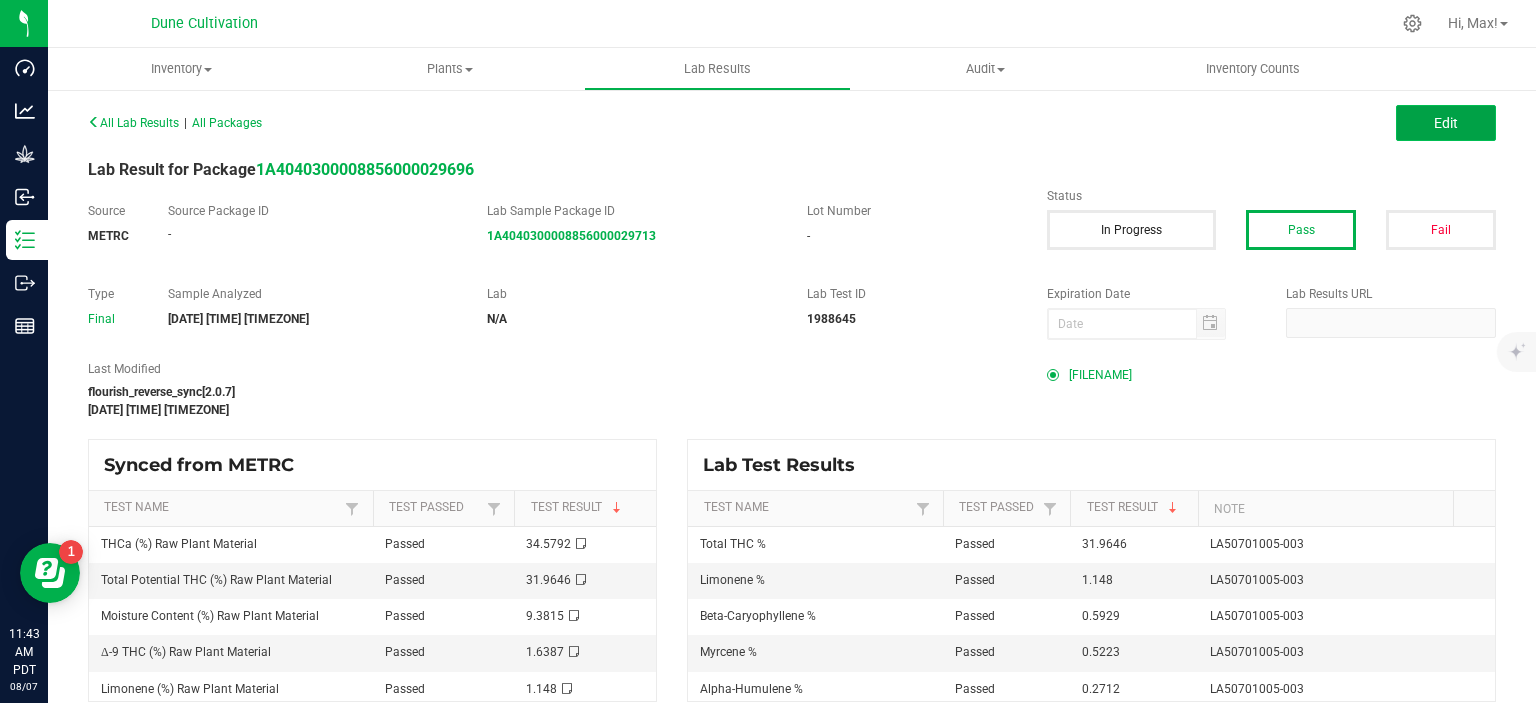 click on "Edit" at bounding box center (1446, 123) 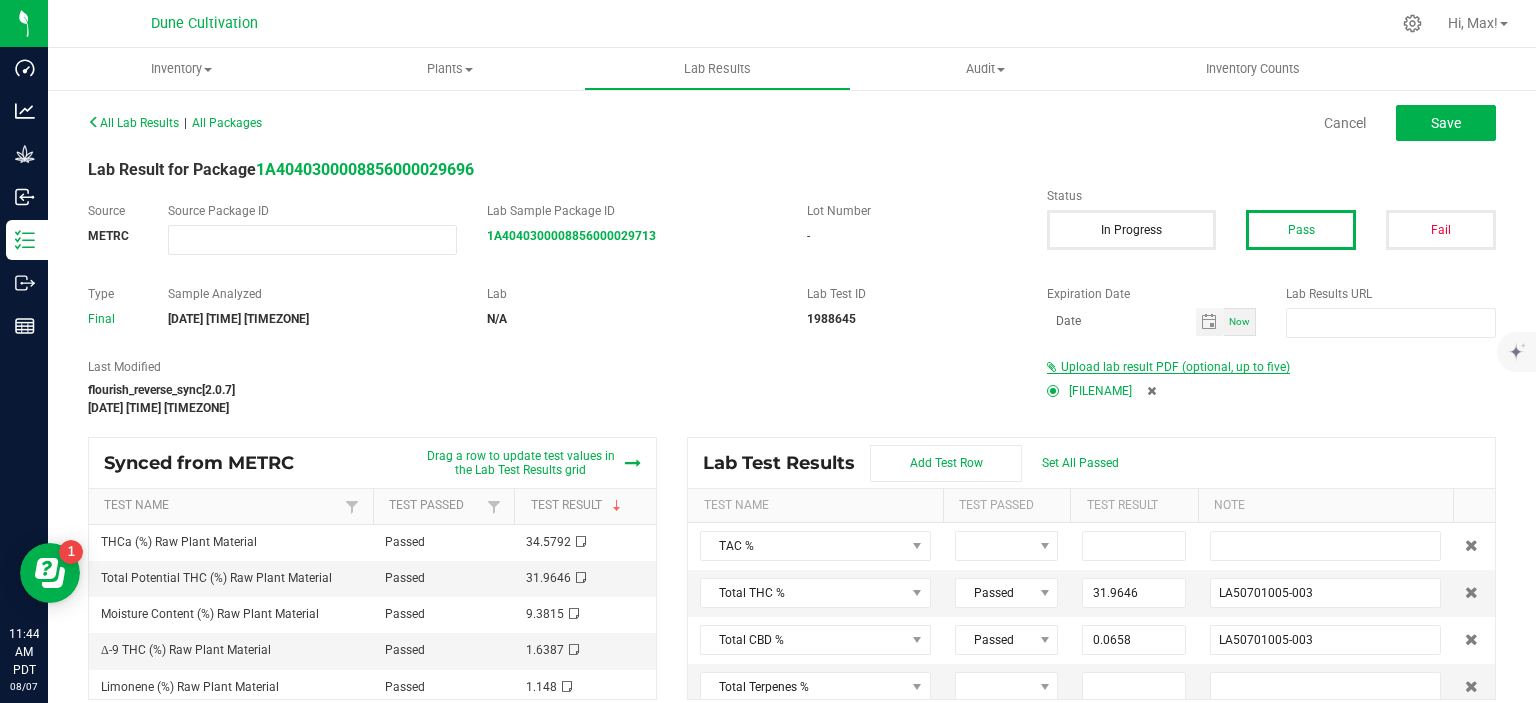 click on "Upload lab result PDF (optional, up to five)" at bounding box center (1175, 367) 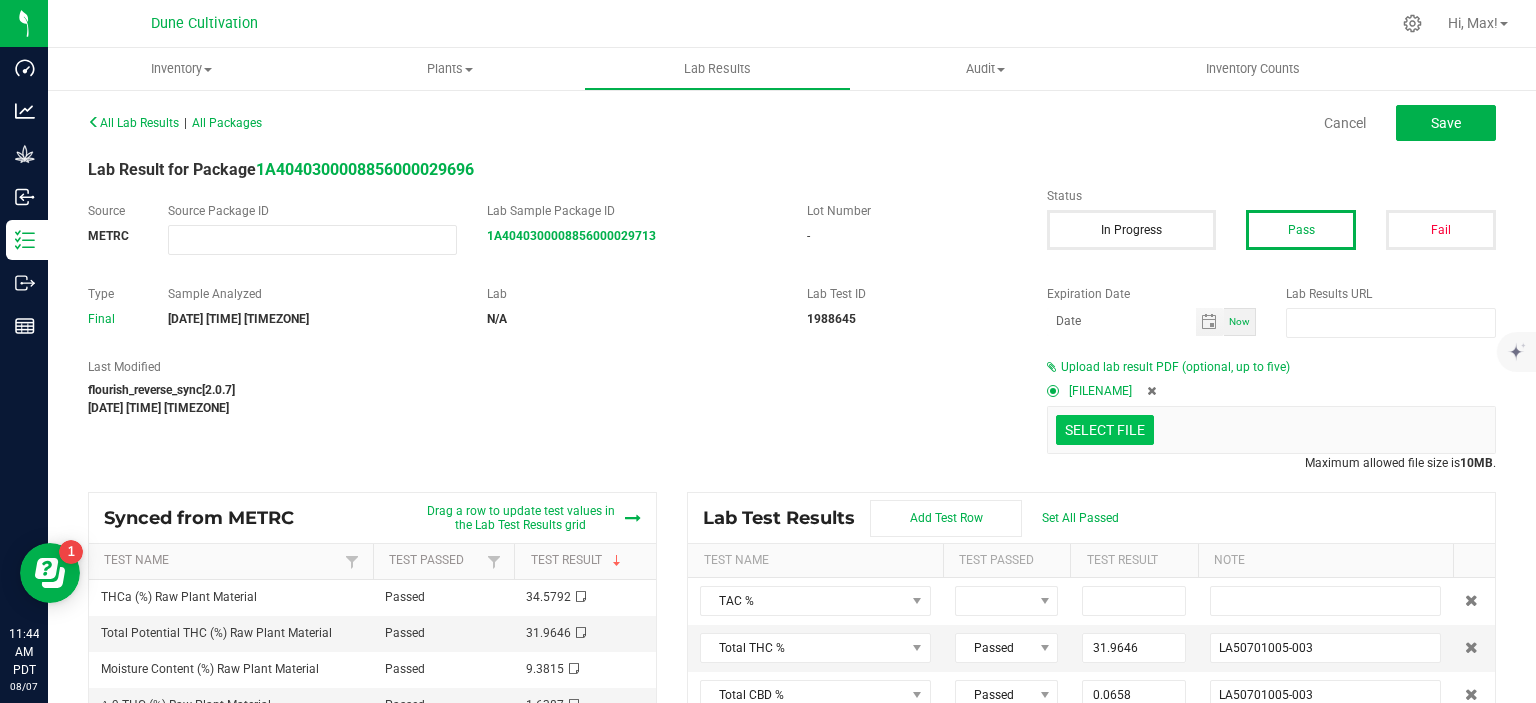 click at bounding box center [-292, 326] 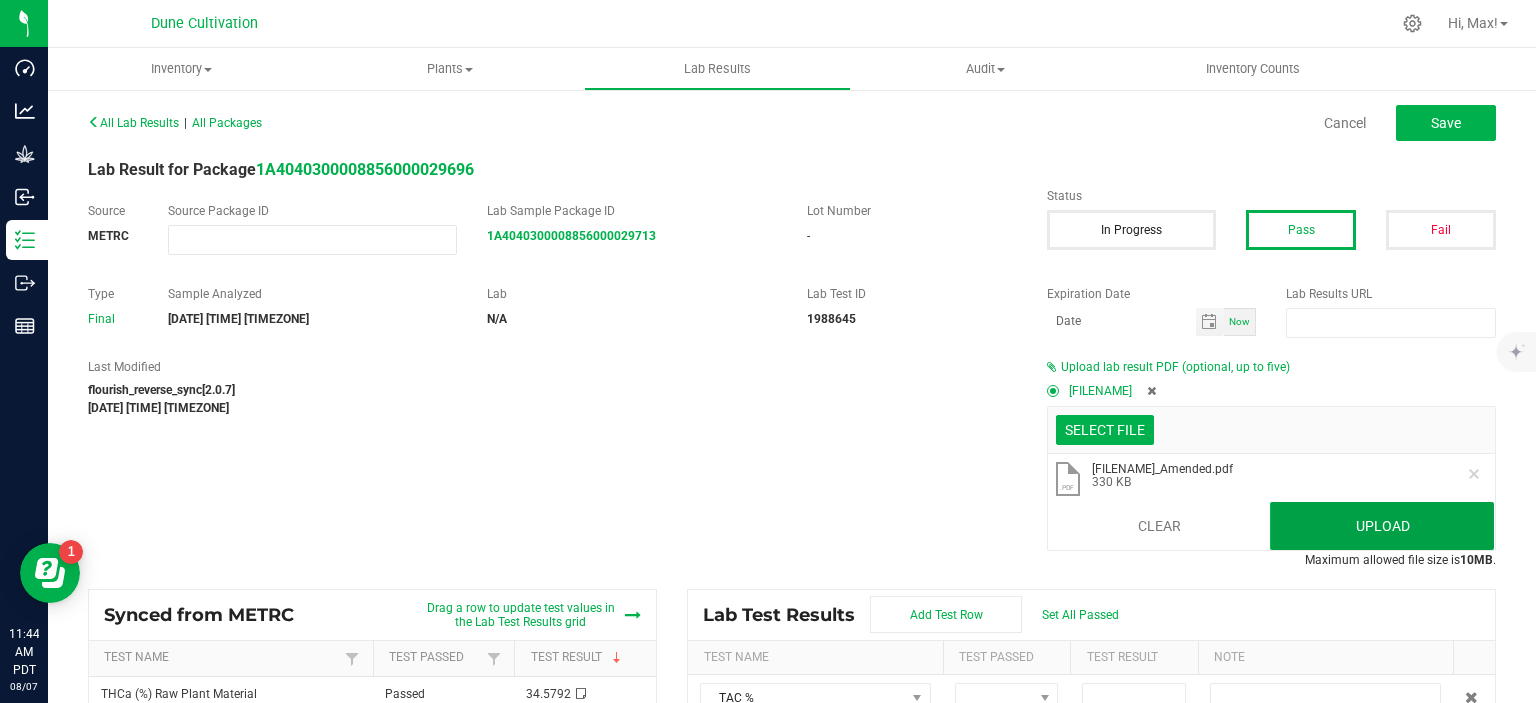 click on "Upload" at bounding box center [1382, 526] 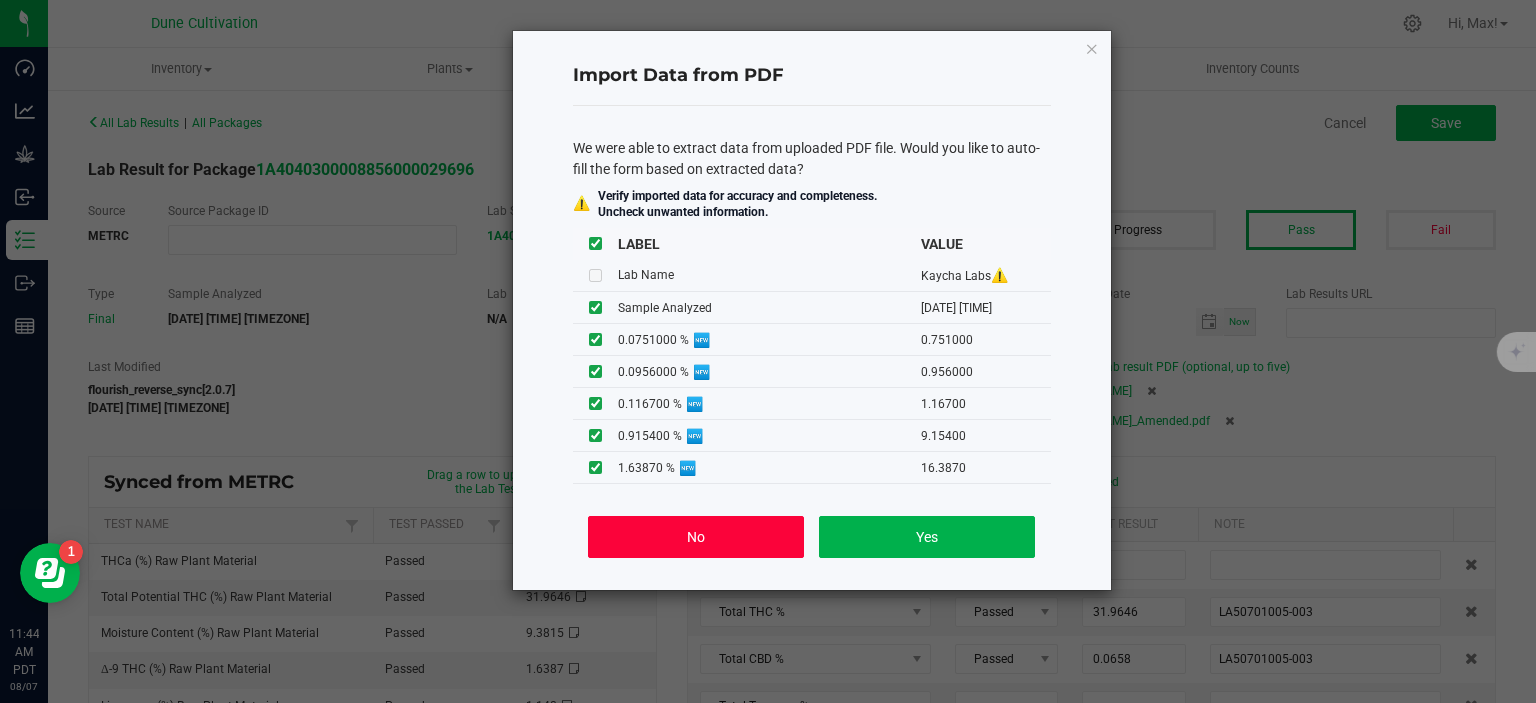 click on "No" 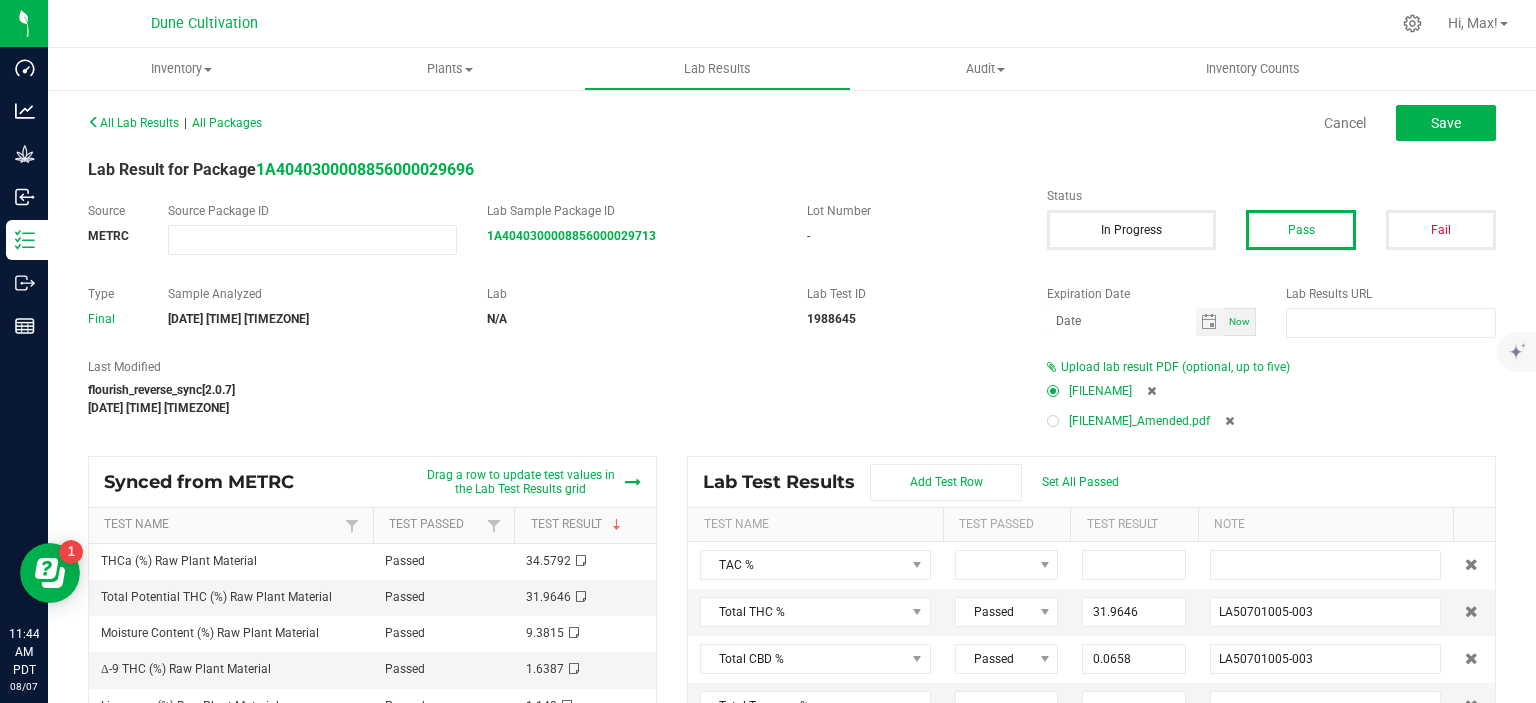 click at bounding box center [1053, 421] 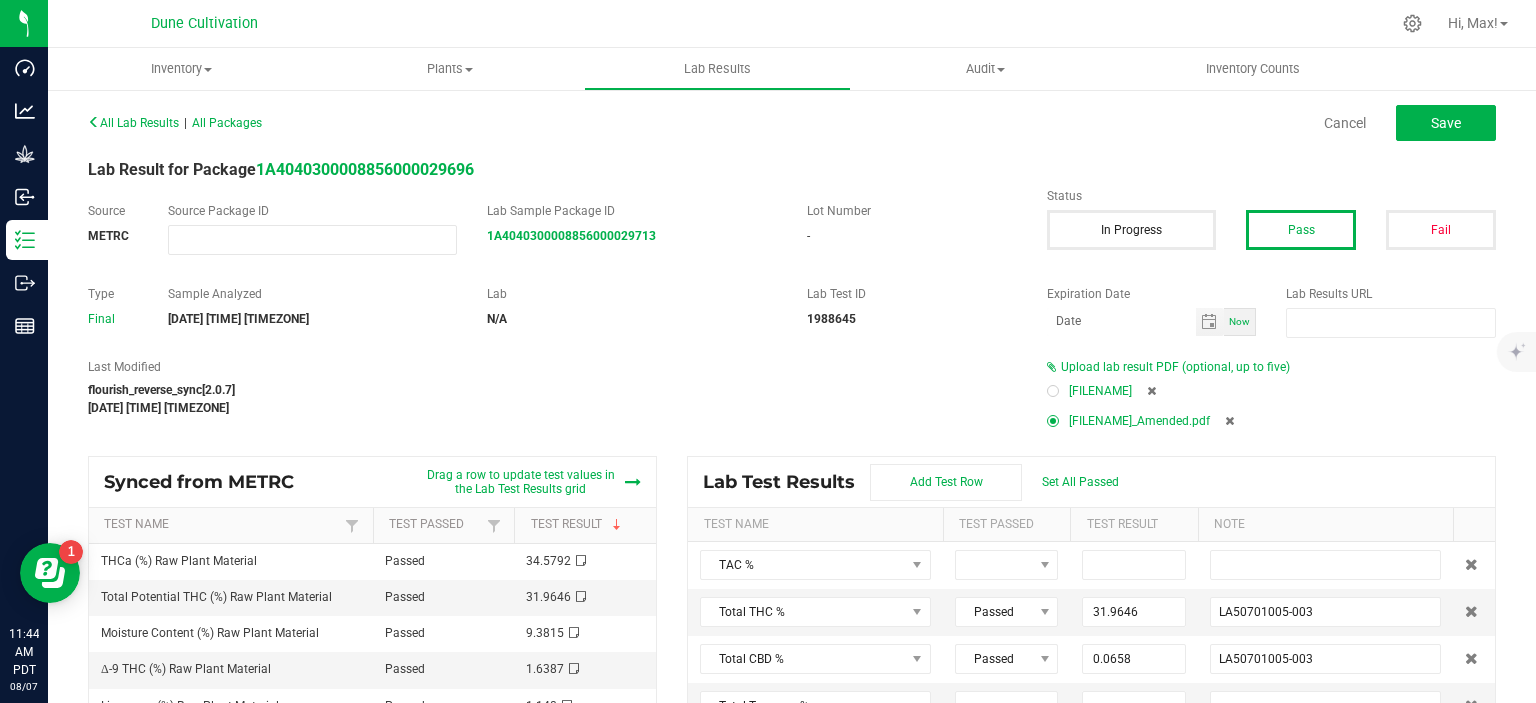 click at bounding box center [1151, 391] 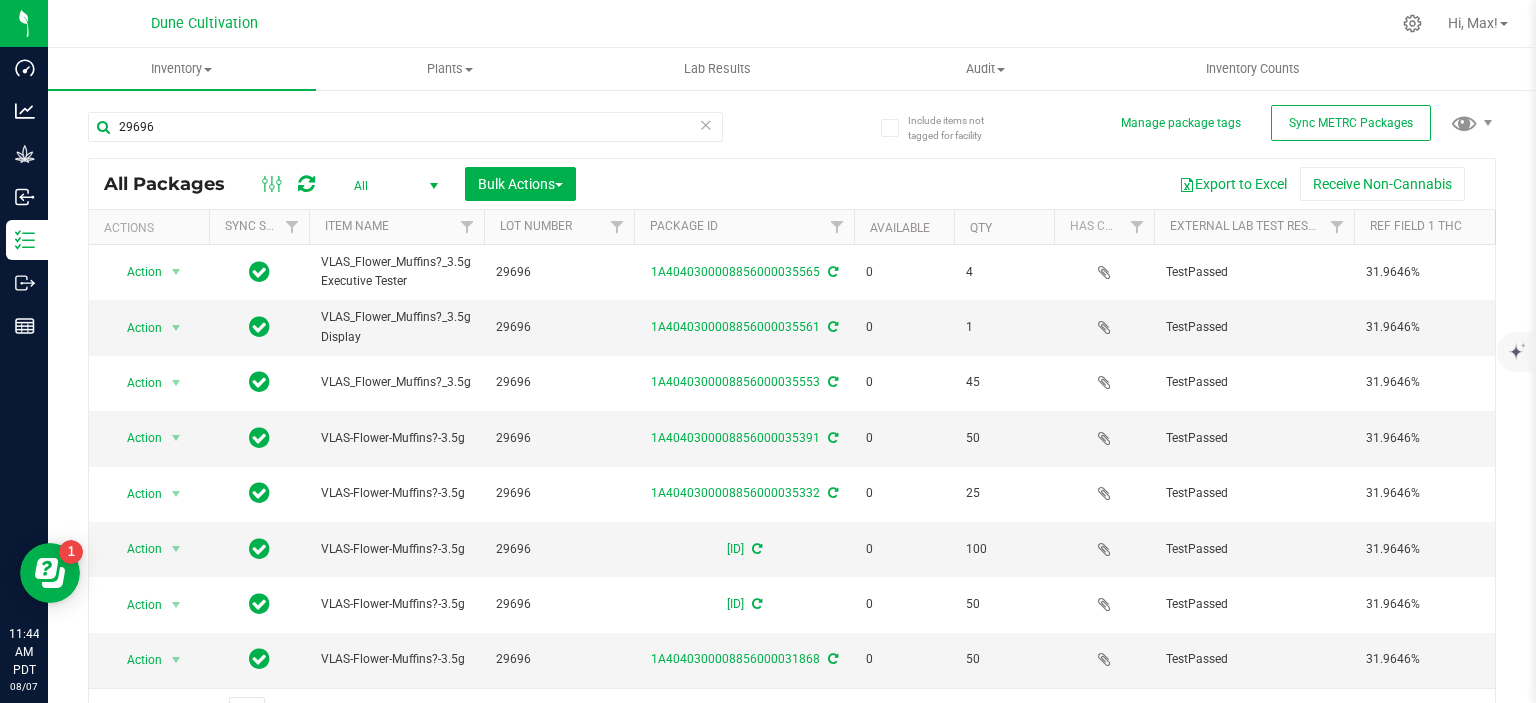 scroll, scrollTop: 430, scrollLeft: 0, axis: vertical 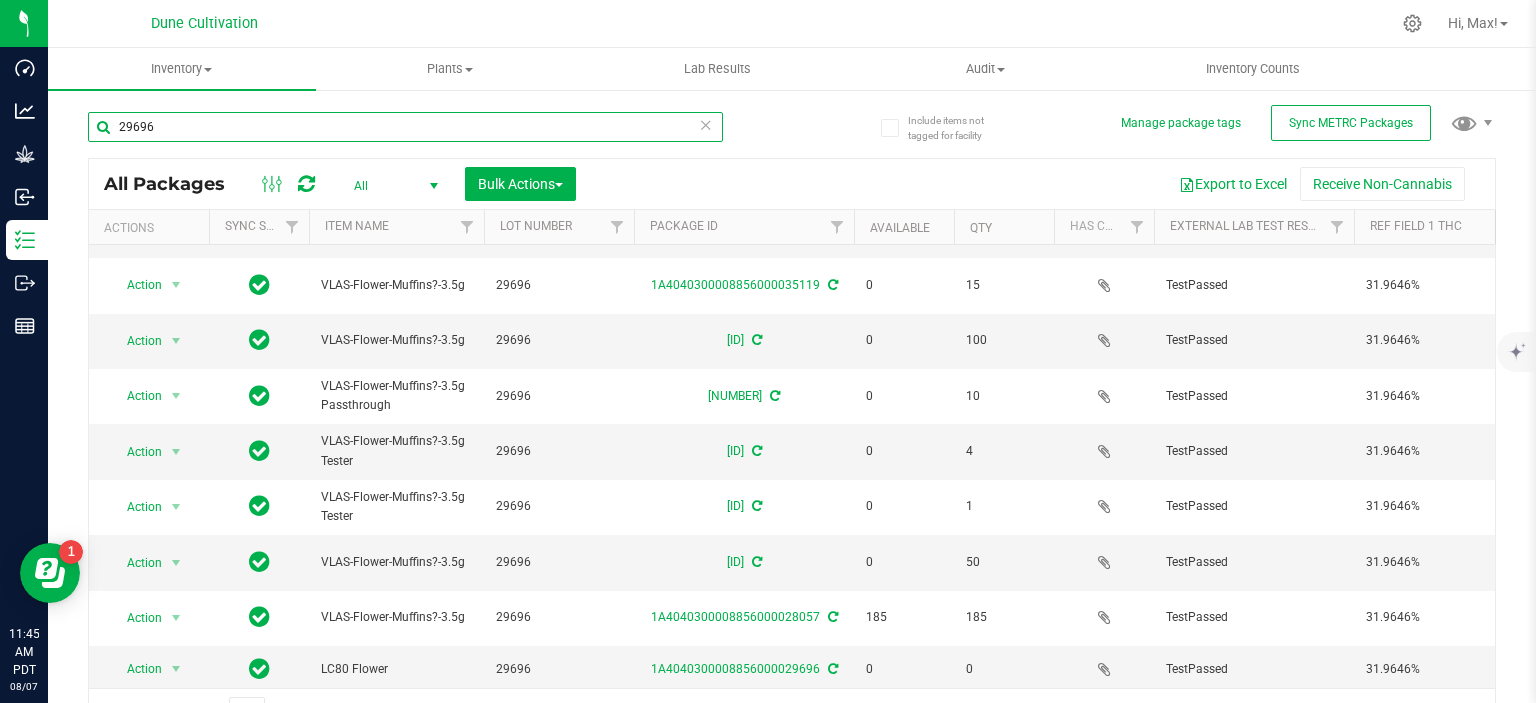 click on "29696" at bounding box center [405, 127] 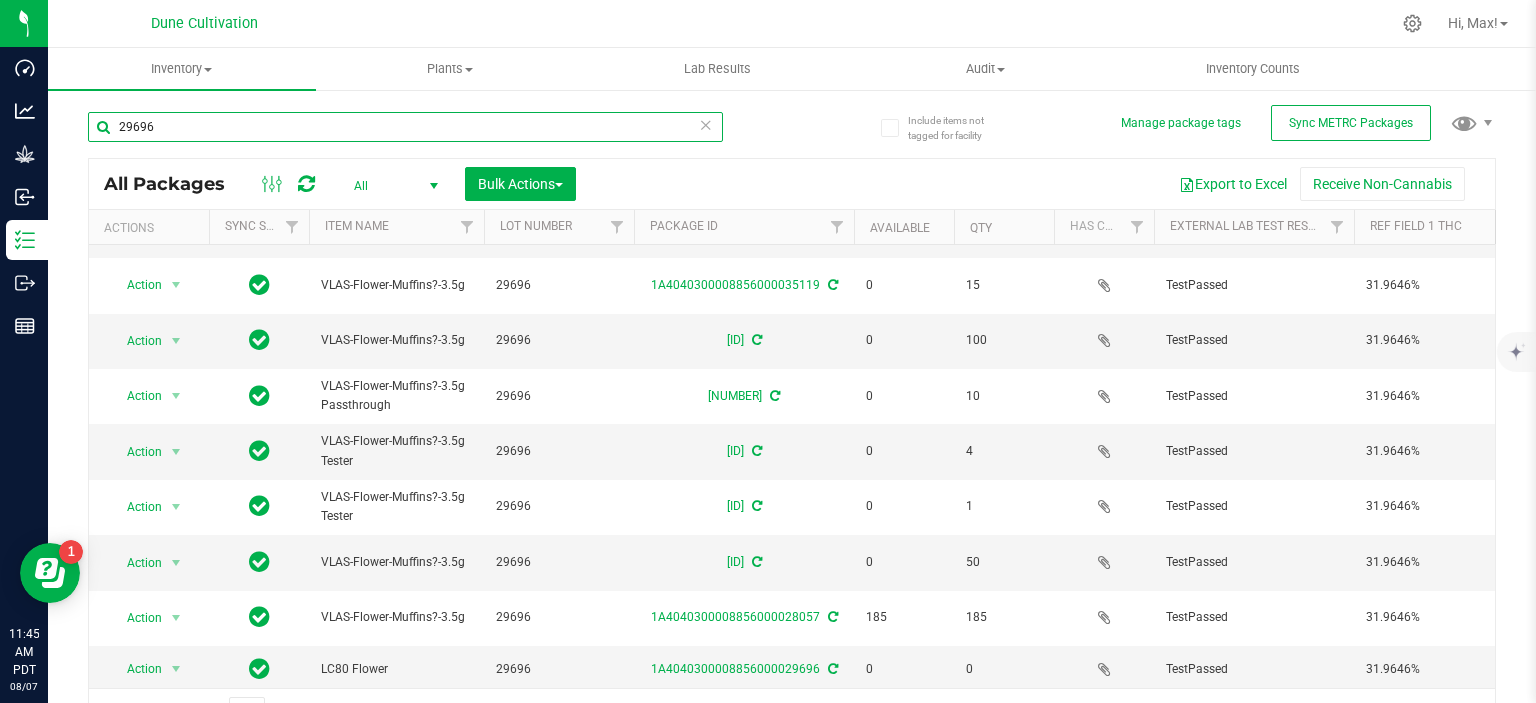 click on "29696" at bounding box center (405, 127) 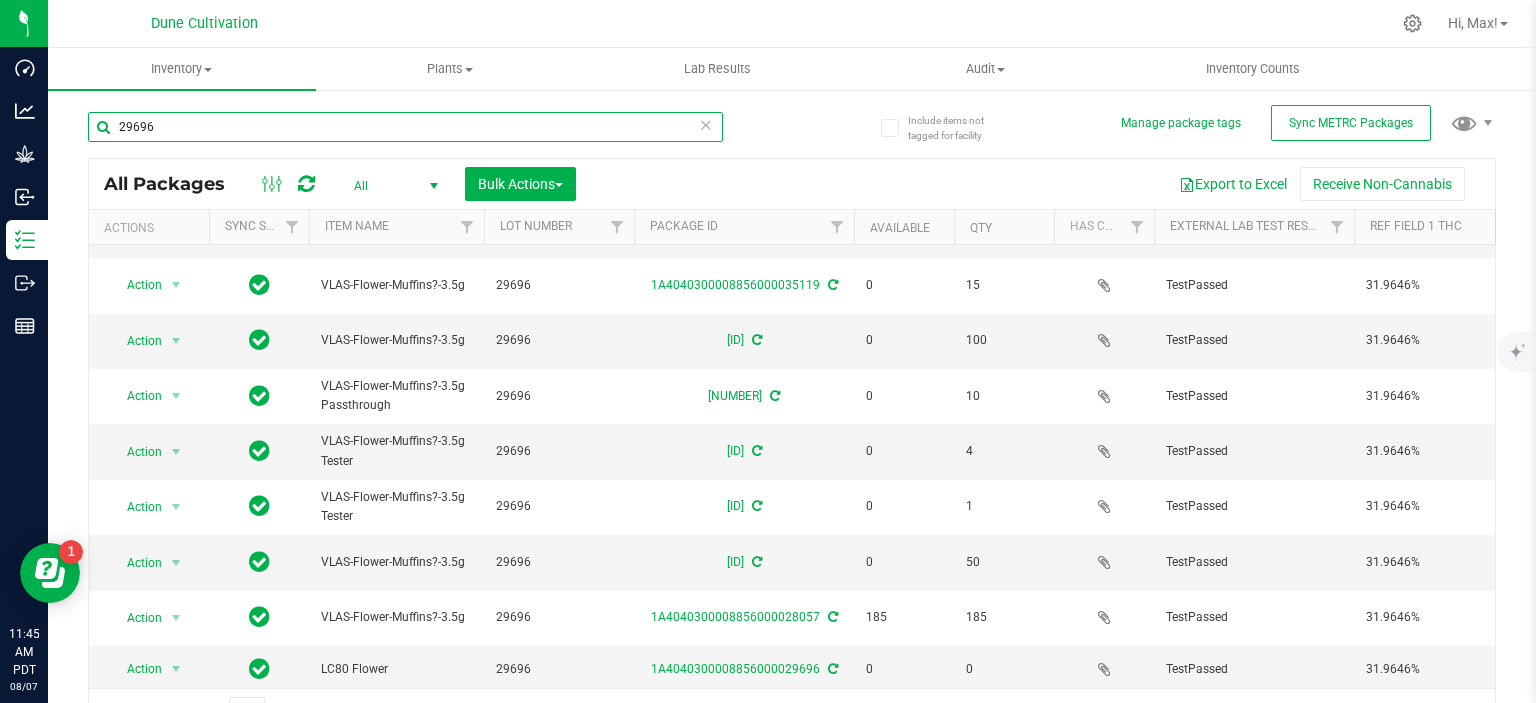 click on "29696" at bounding box center (405, 127) 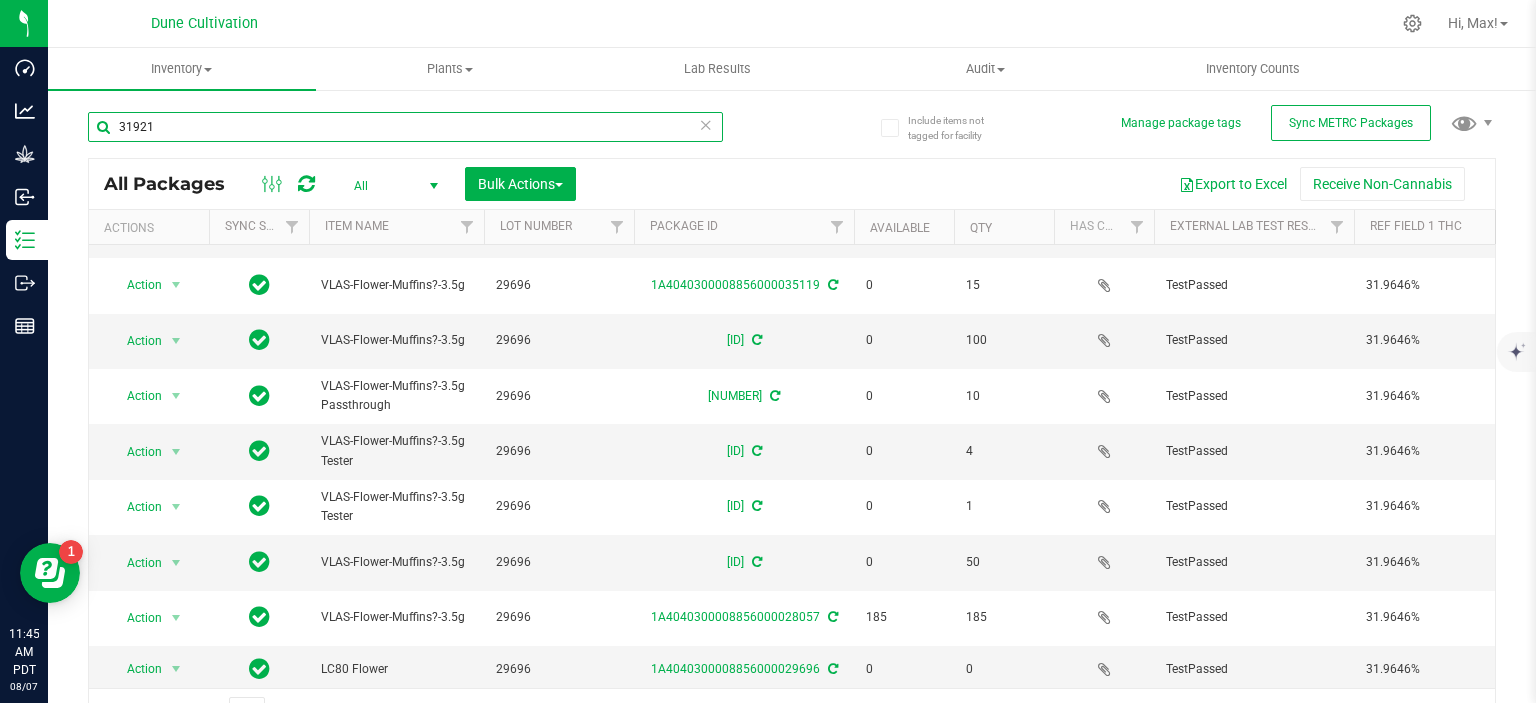 type on "31921" 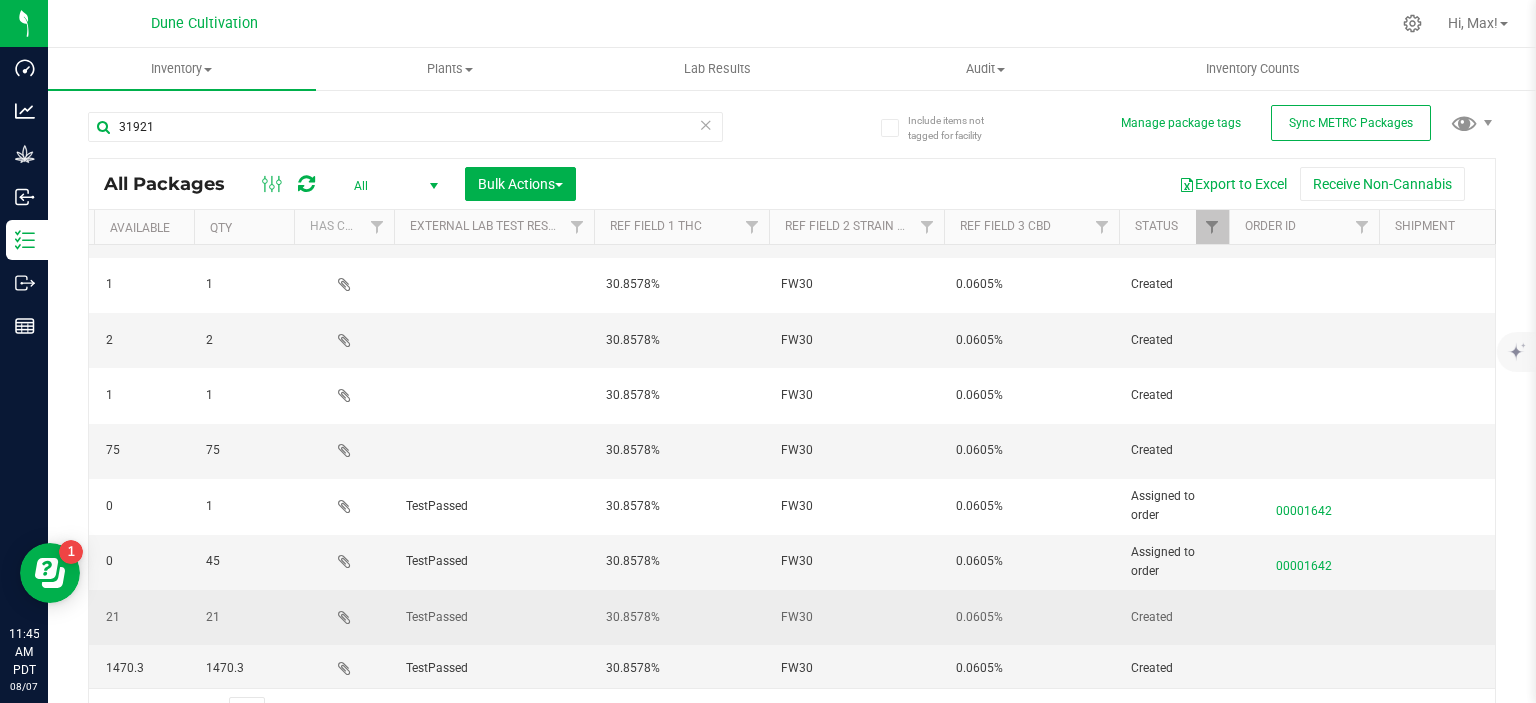 click on "FW30" at bounding box center [856, 617] 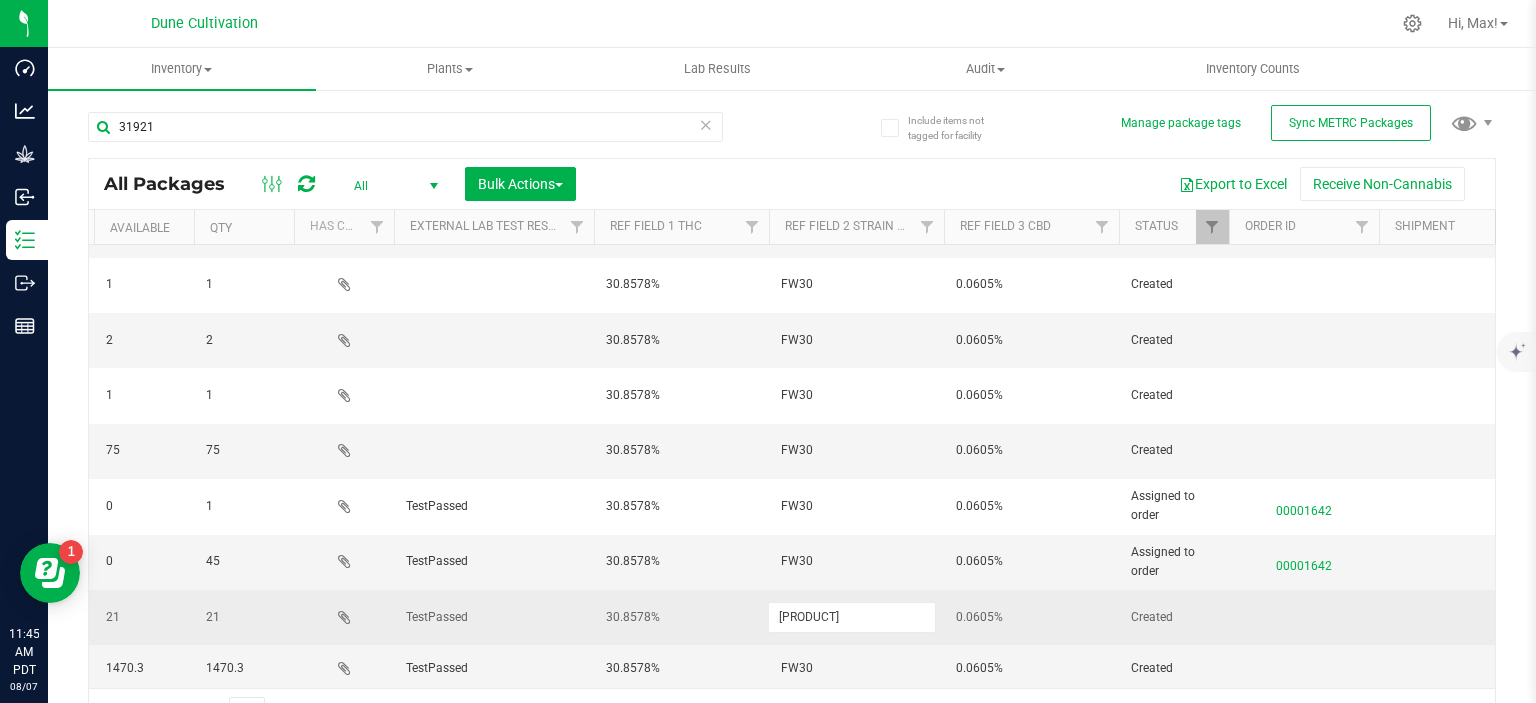 type on "Forbidden Wife" 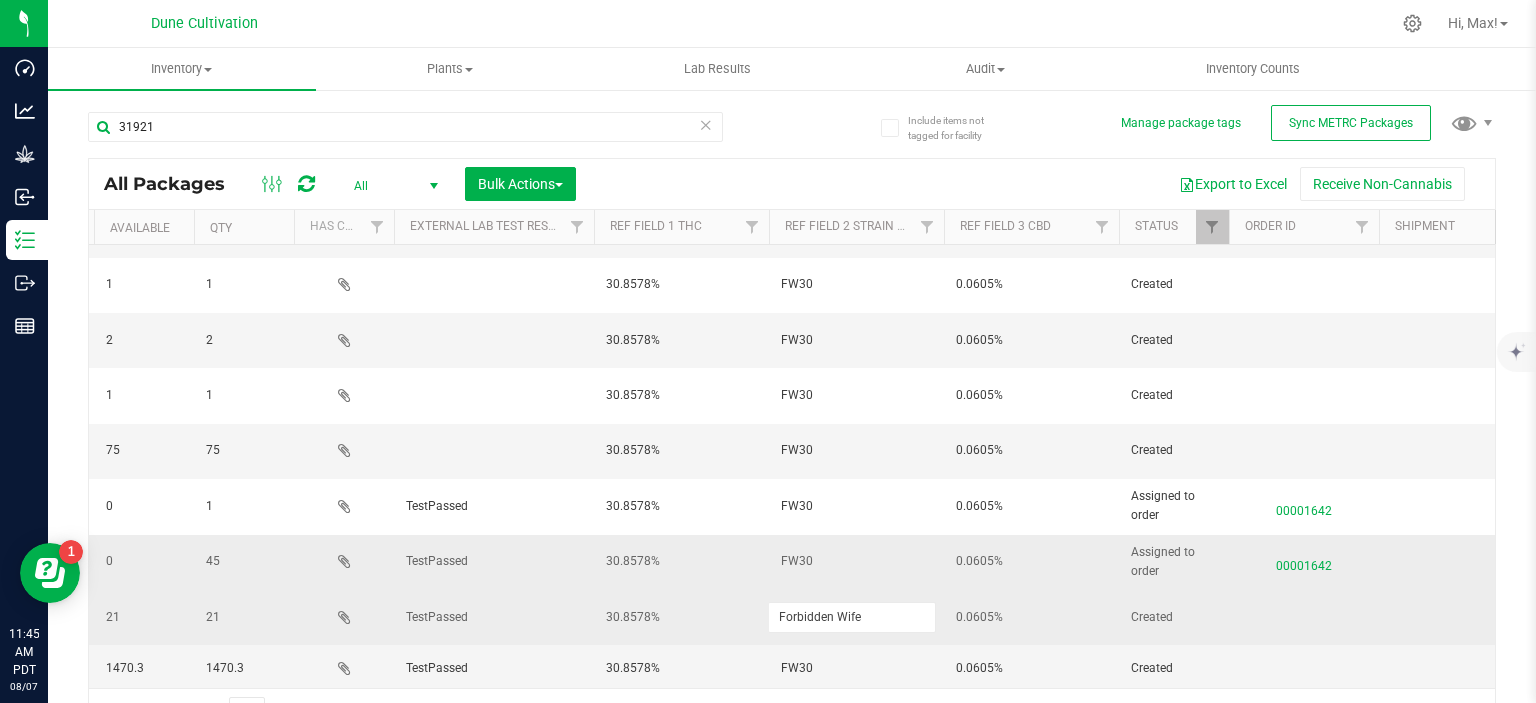 click on "FW30" at bounding box center [856, 561] 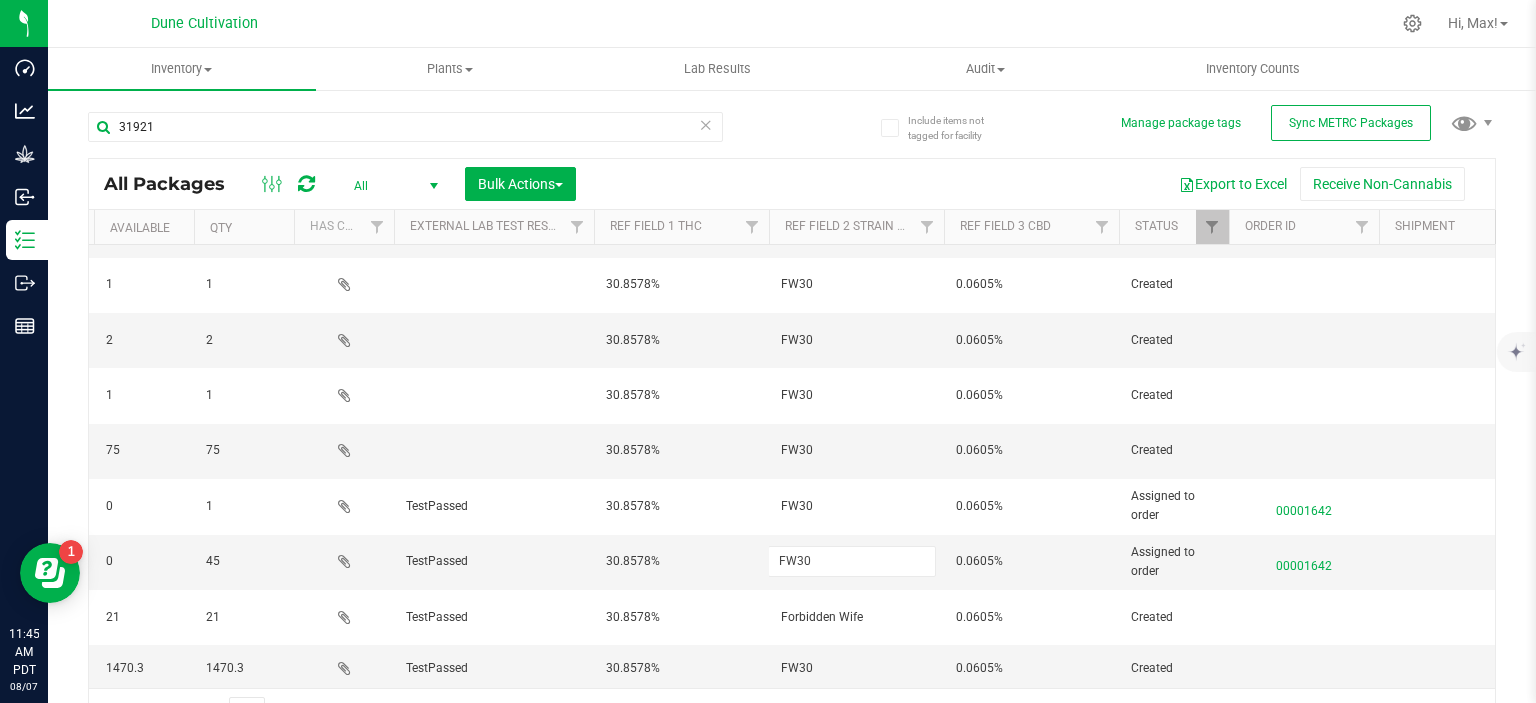 click on "FW30" at bounding box center [852, 561] 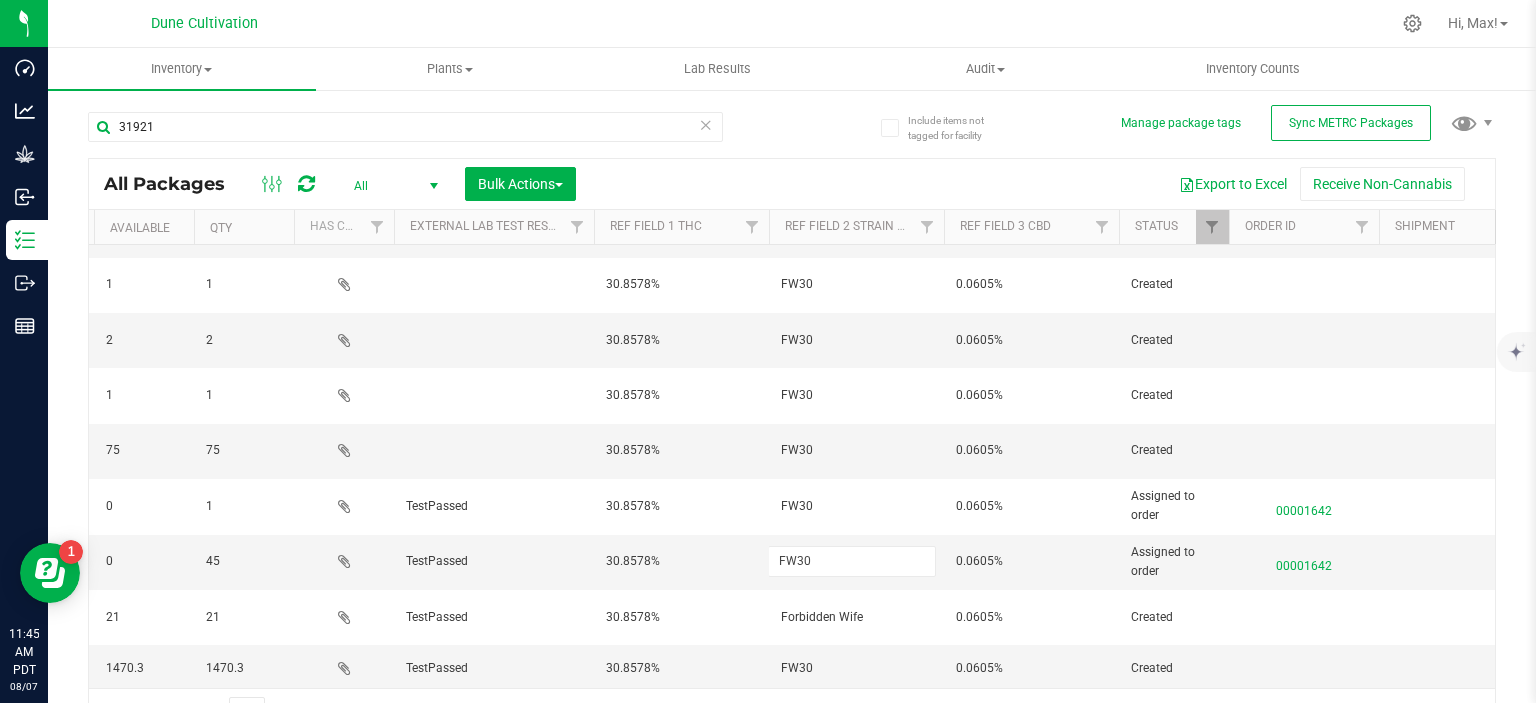 click on "FW30" at bounding box center (852, 561) 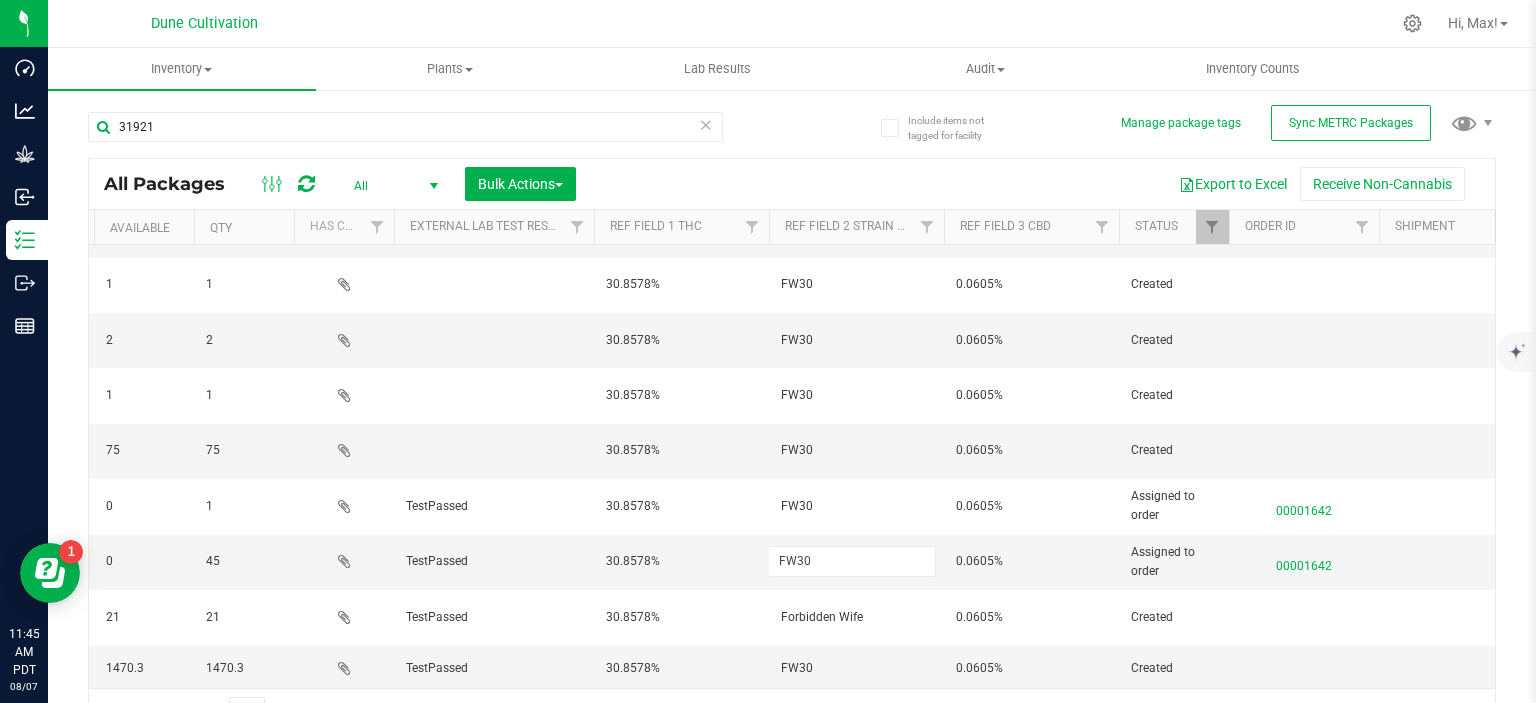 type on "Forbidden Wife" 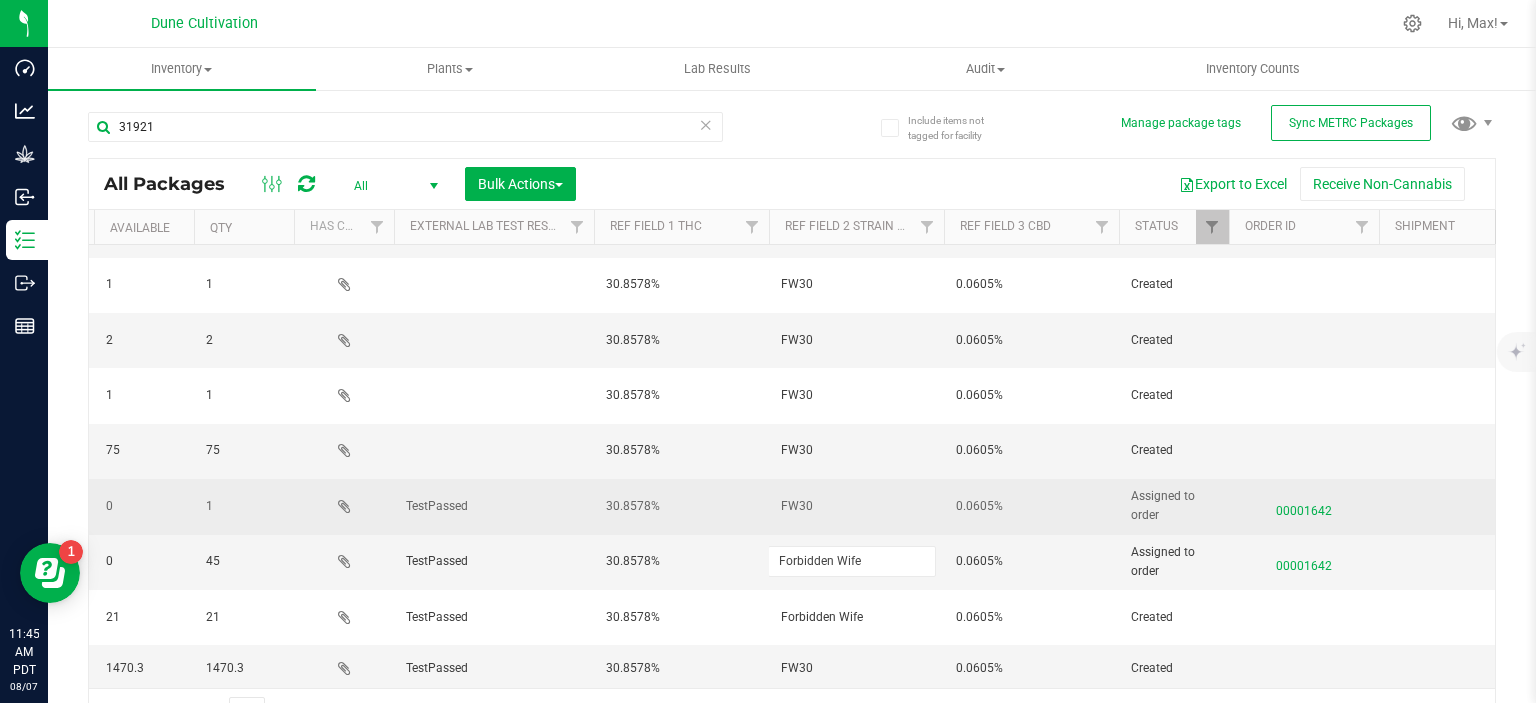 click on "FW30" at bounding box center (856, 506) 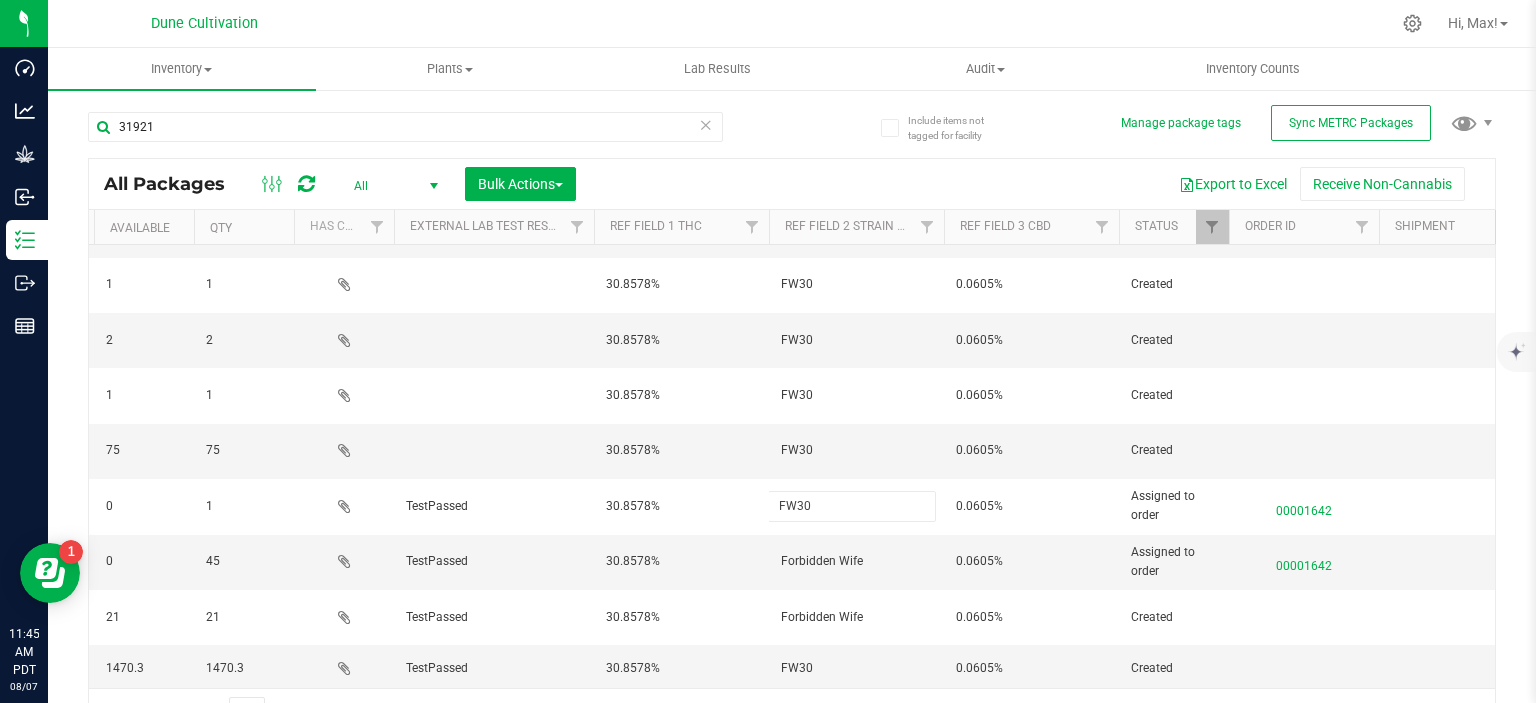 click on "FW30" at bounding box center (852, 506) 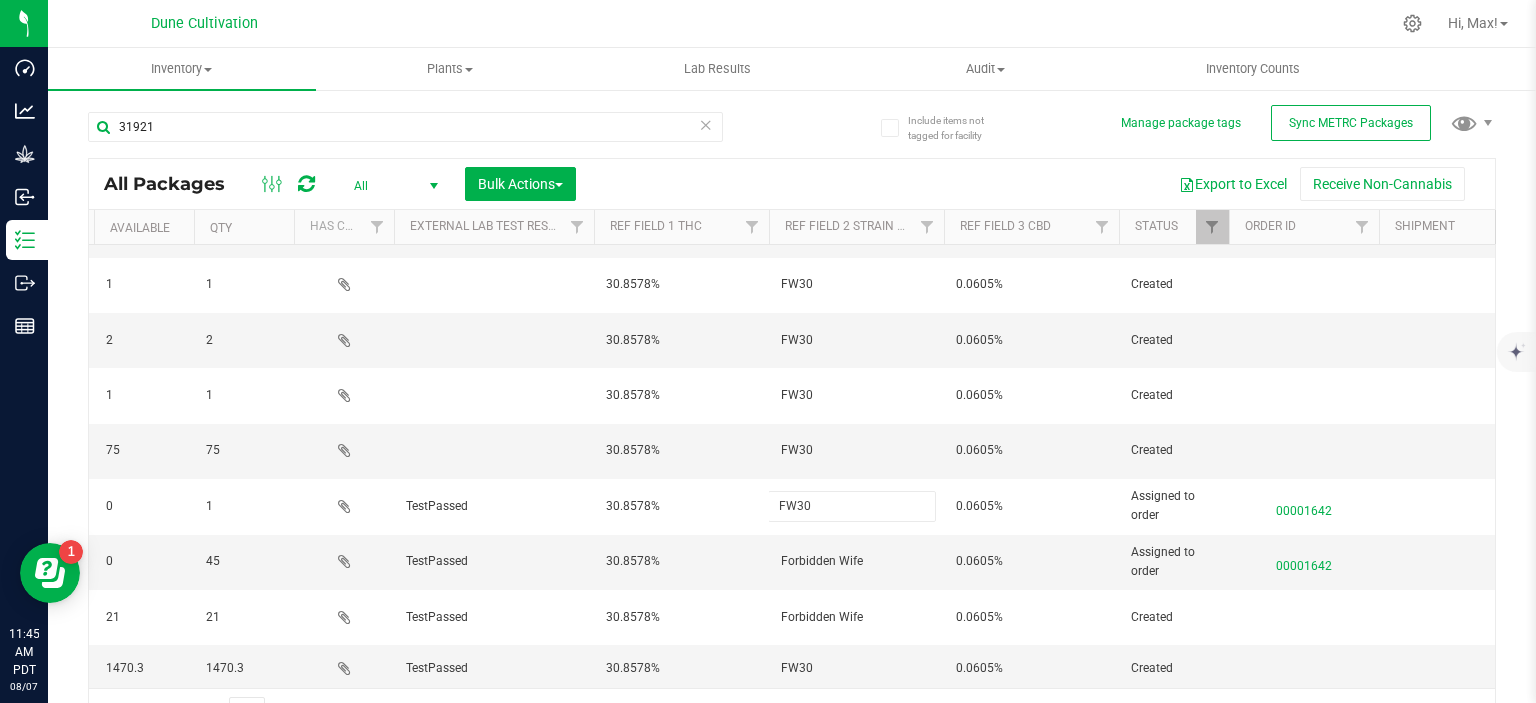 click on "FW30" at bounding box center [852, 506] 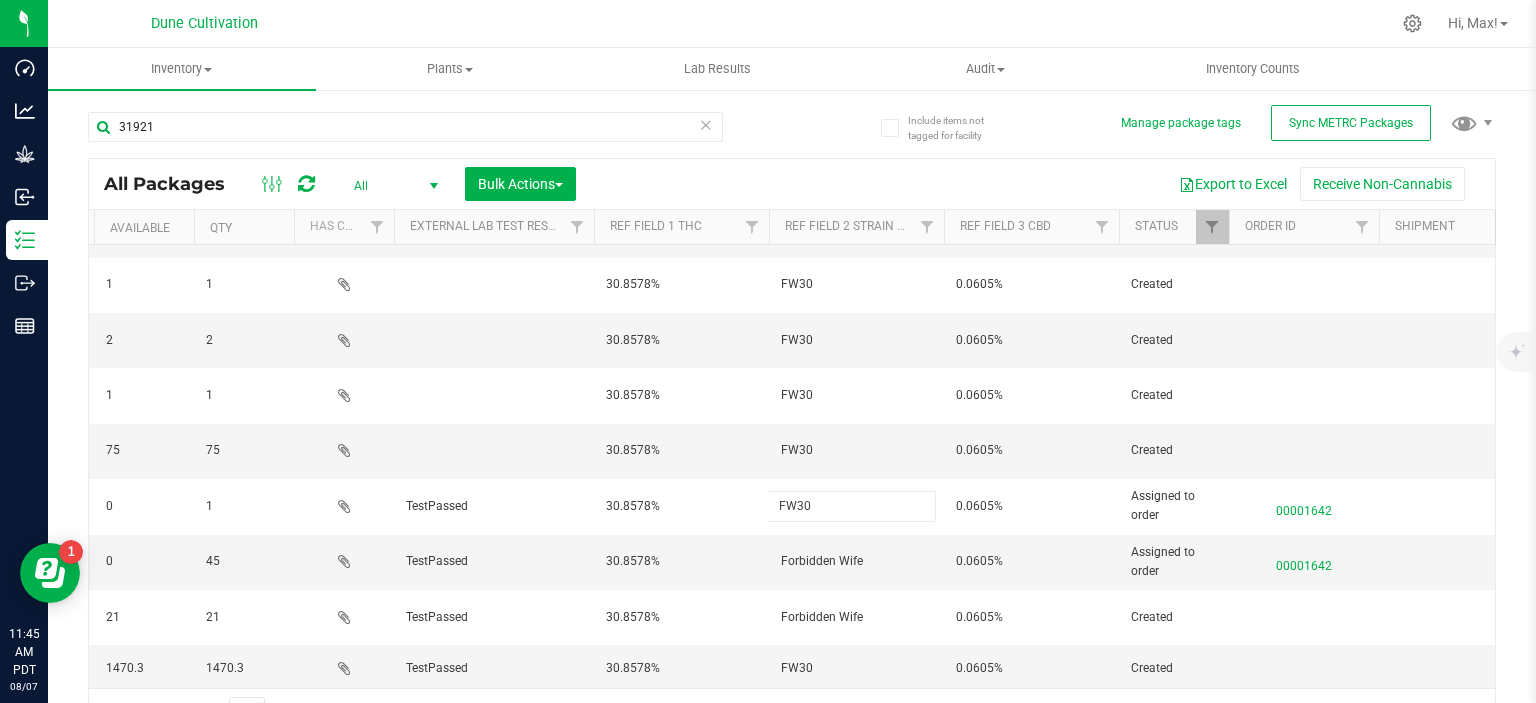 type on "Forbidden Wife" 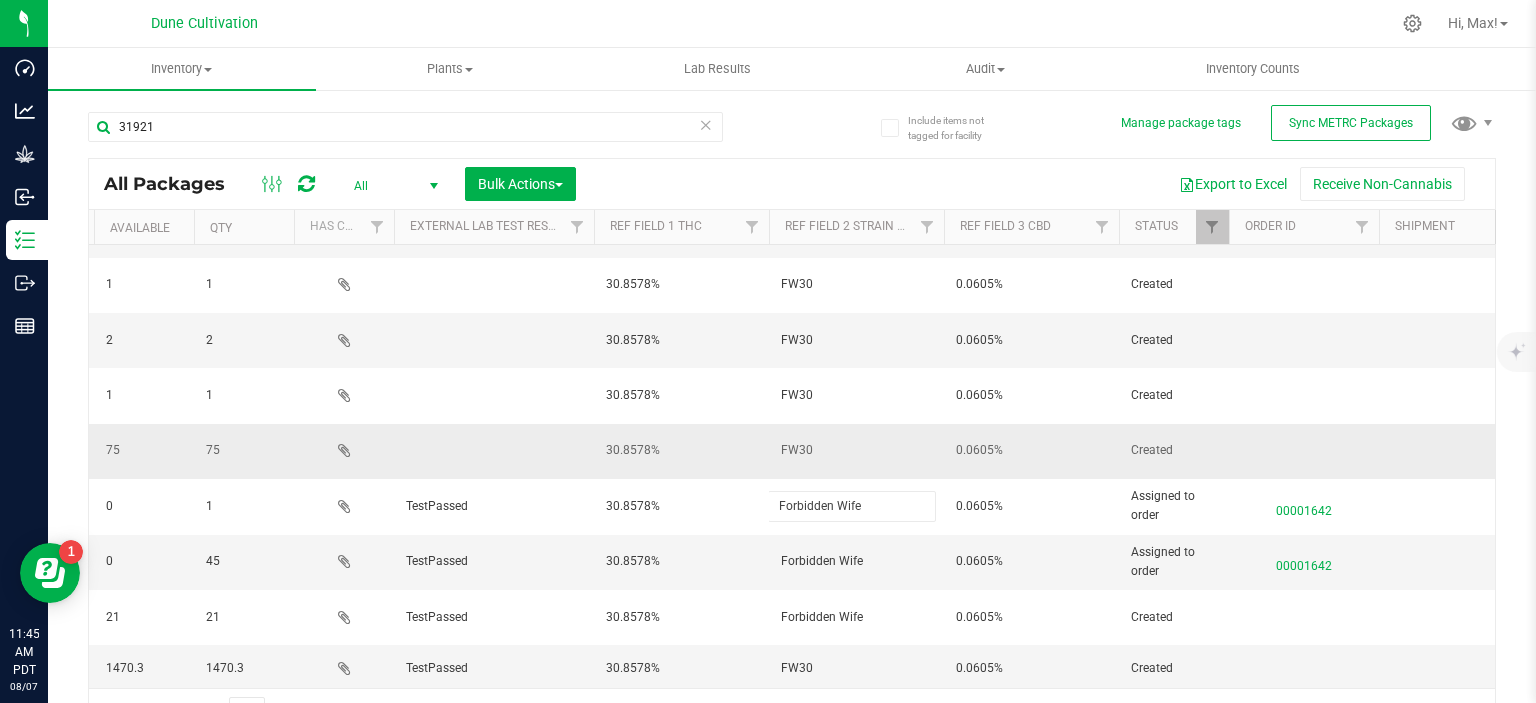 click on "FW30" at bounding box center [856, 450] 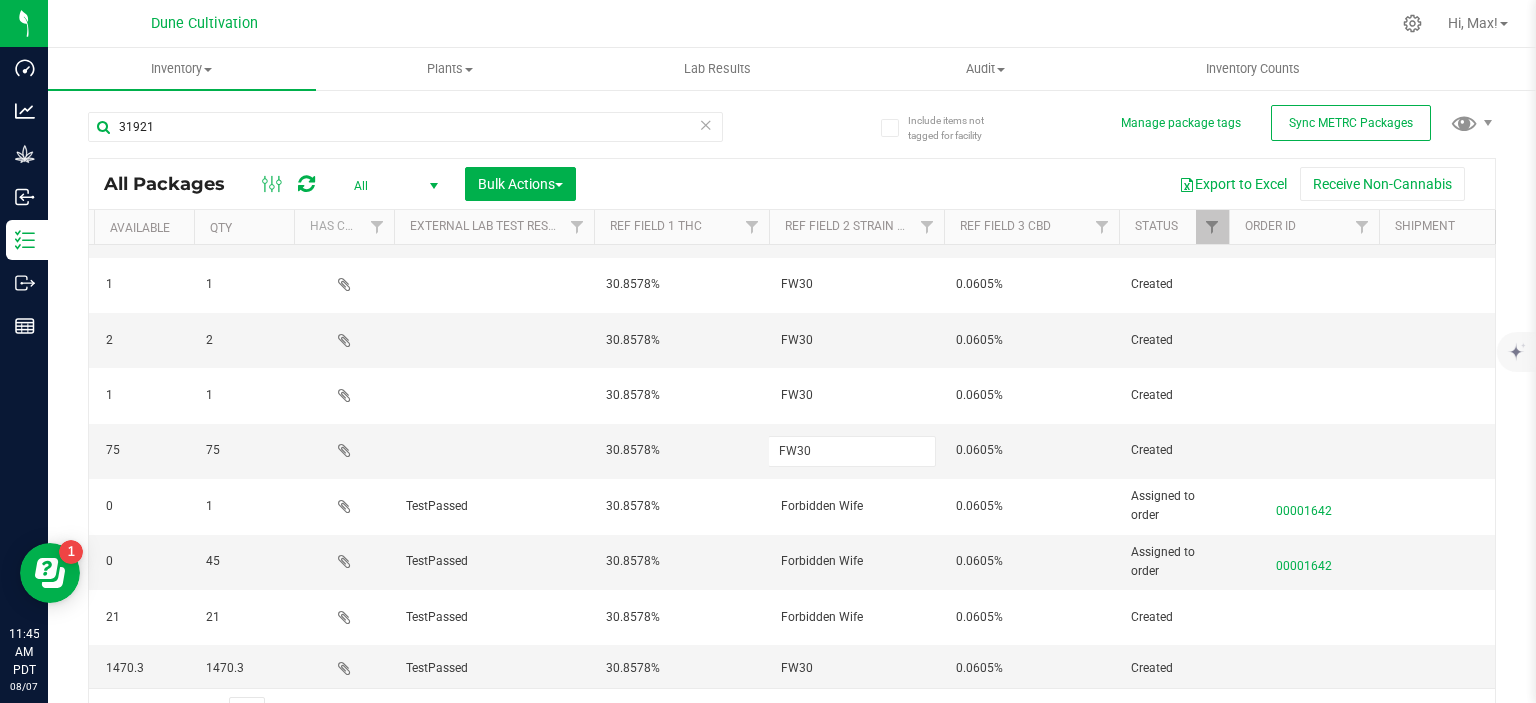 click on "FW30" at bounding box center [852, 451] 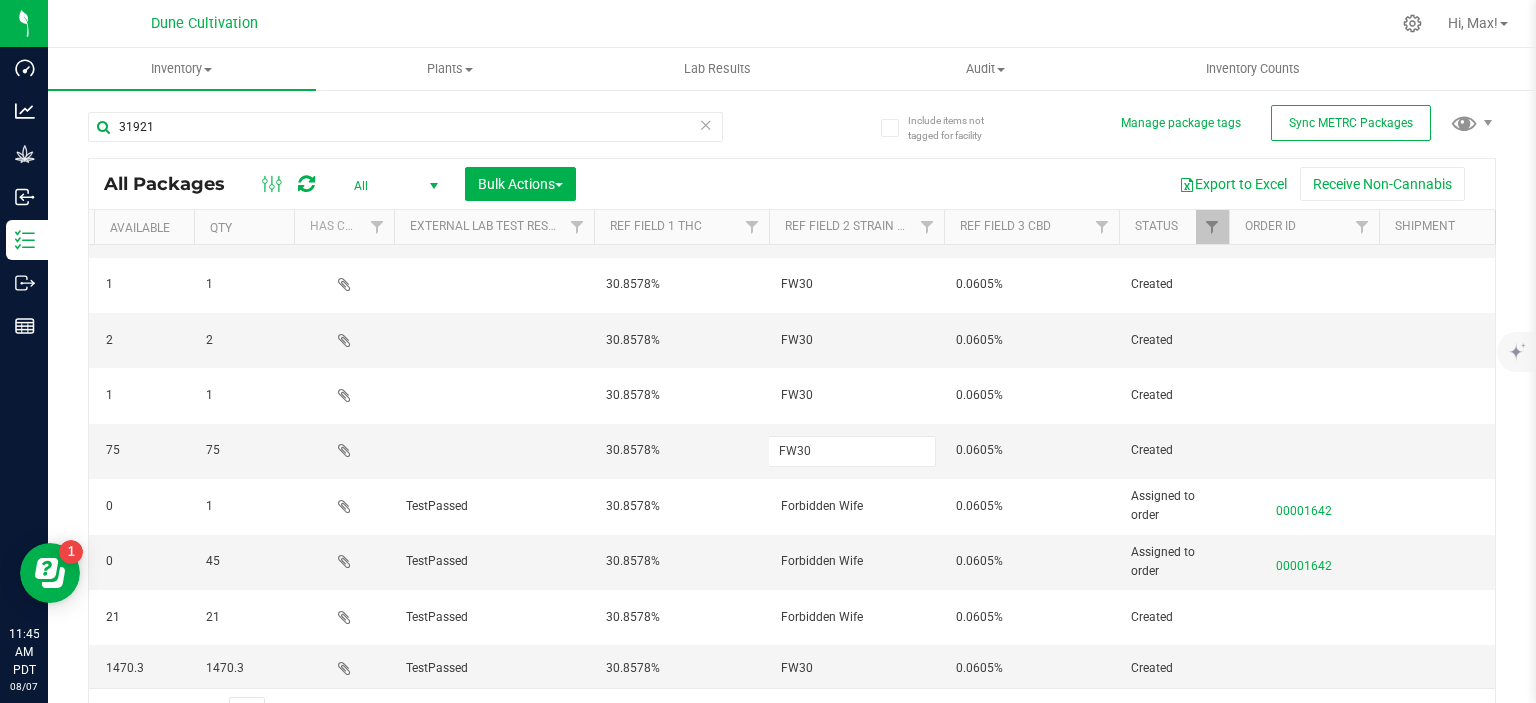 type on "Forbidden Wife" 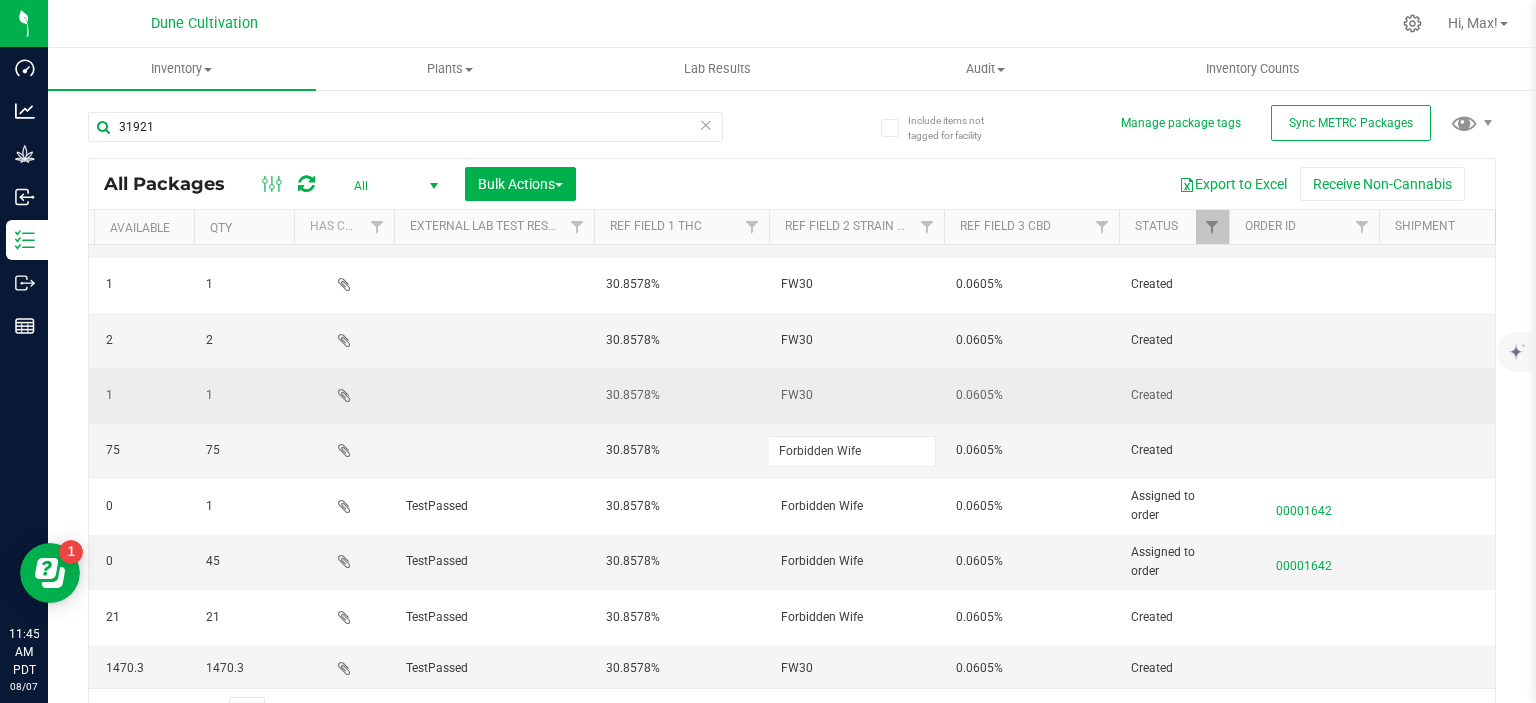 click on "FW30" at bounding box center [856, 395] 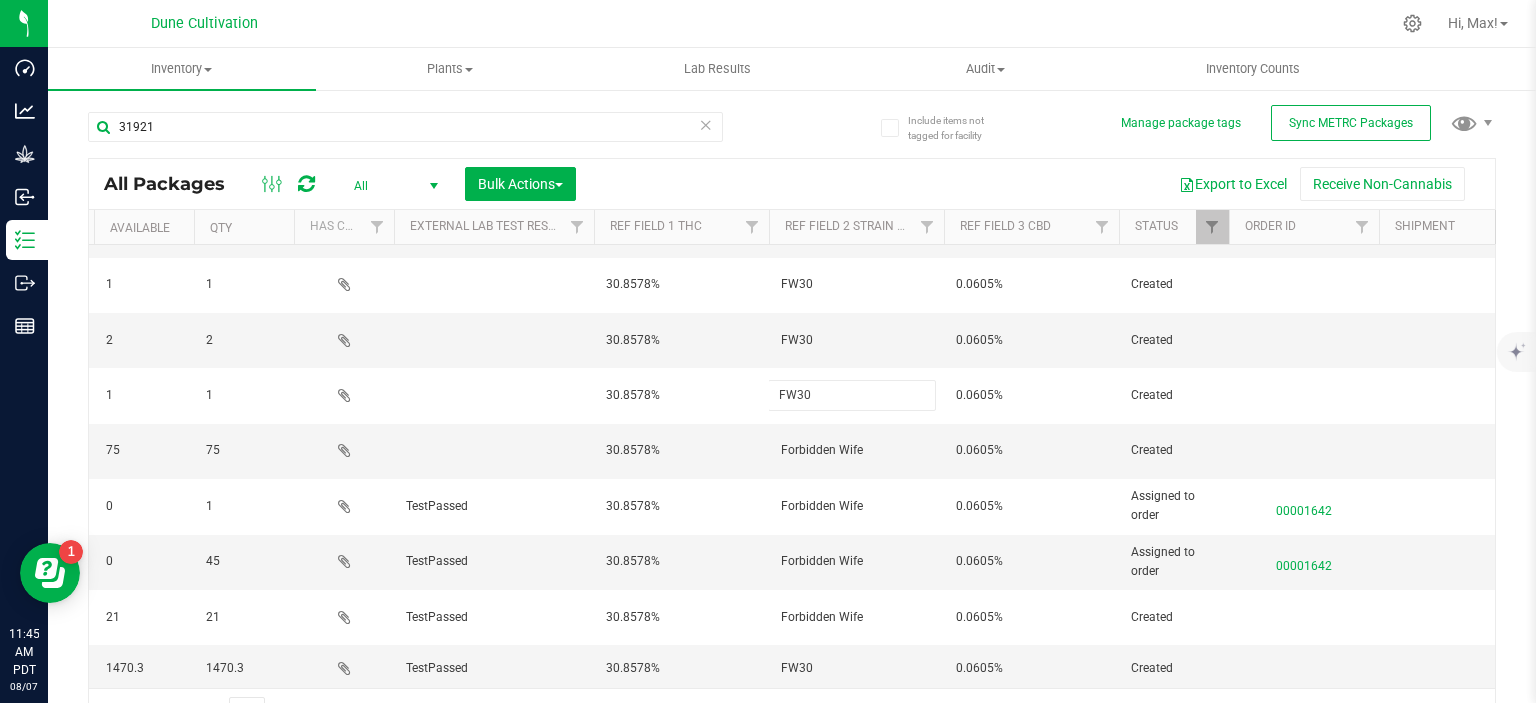 click on "FW30" at bounding box center (852, 395) 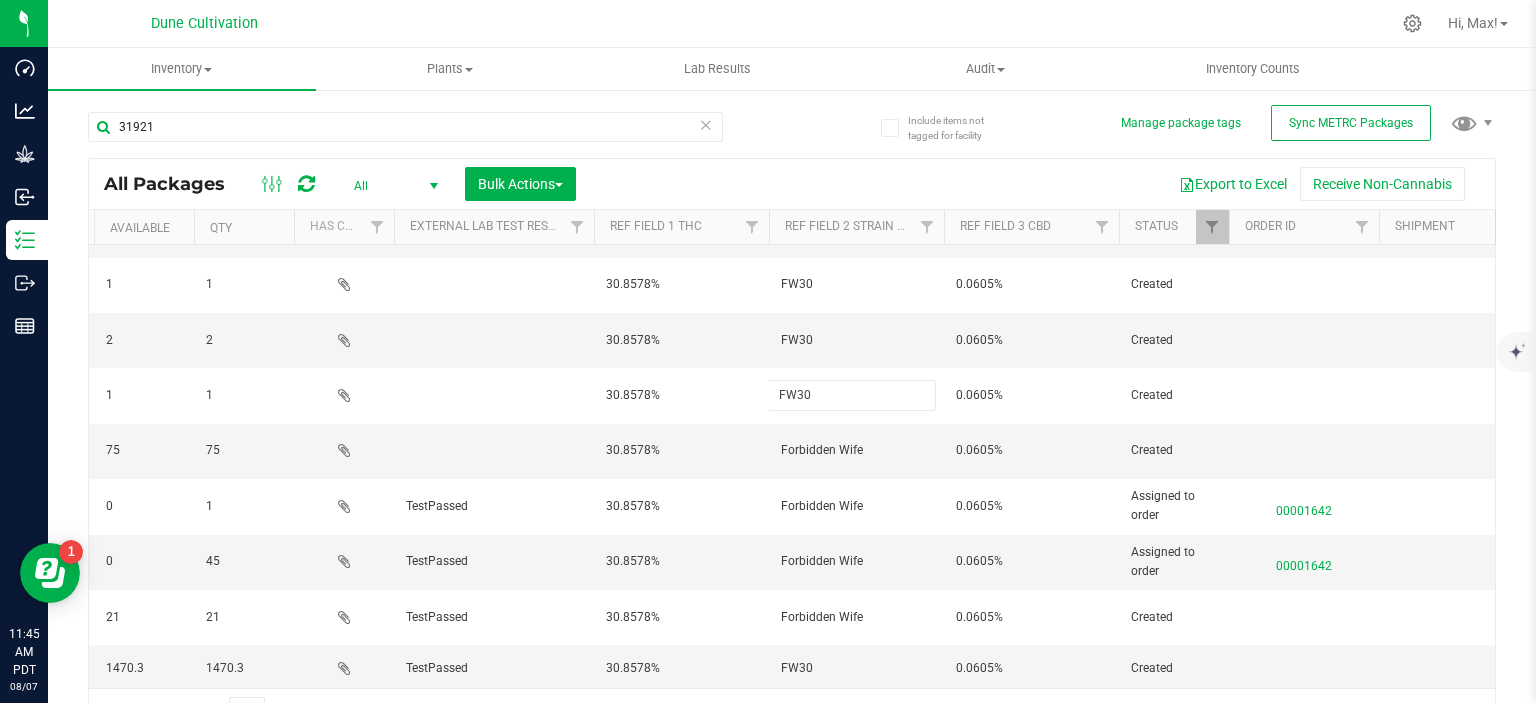 click on "FW30" at bounding box center [852, 395] 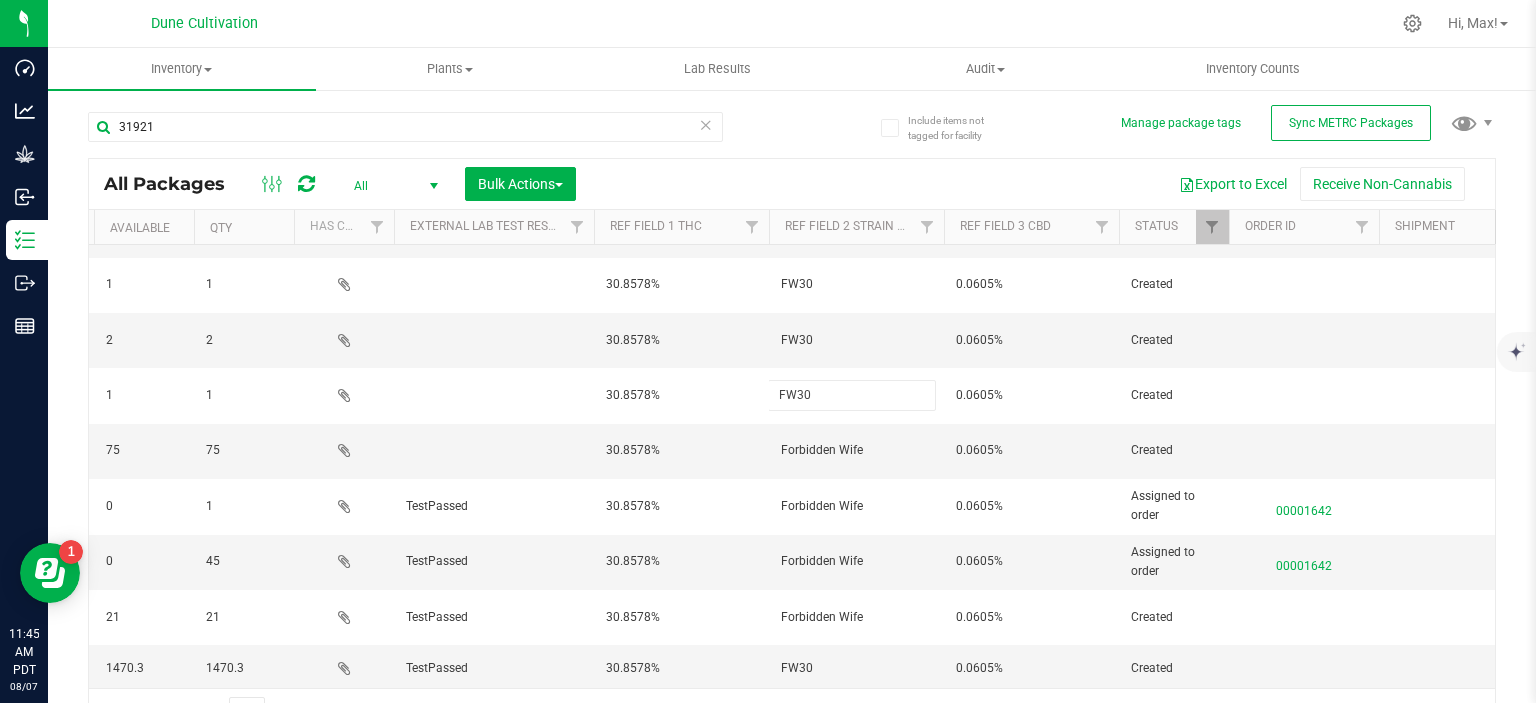 type on "Forbidden Wife" 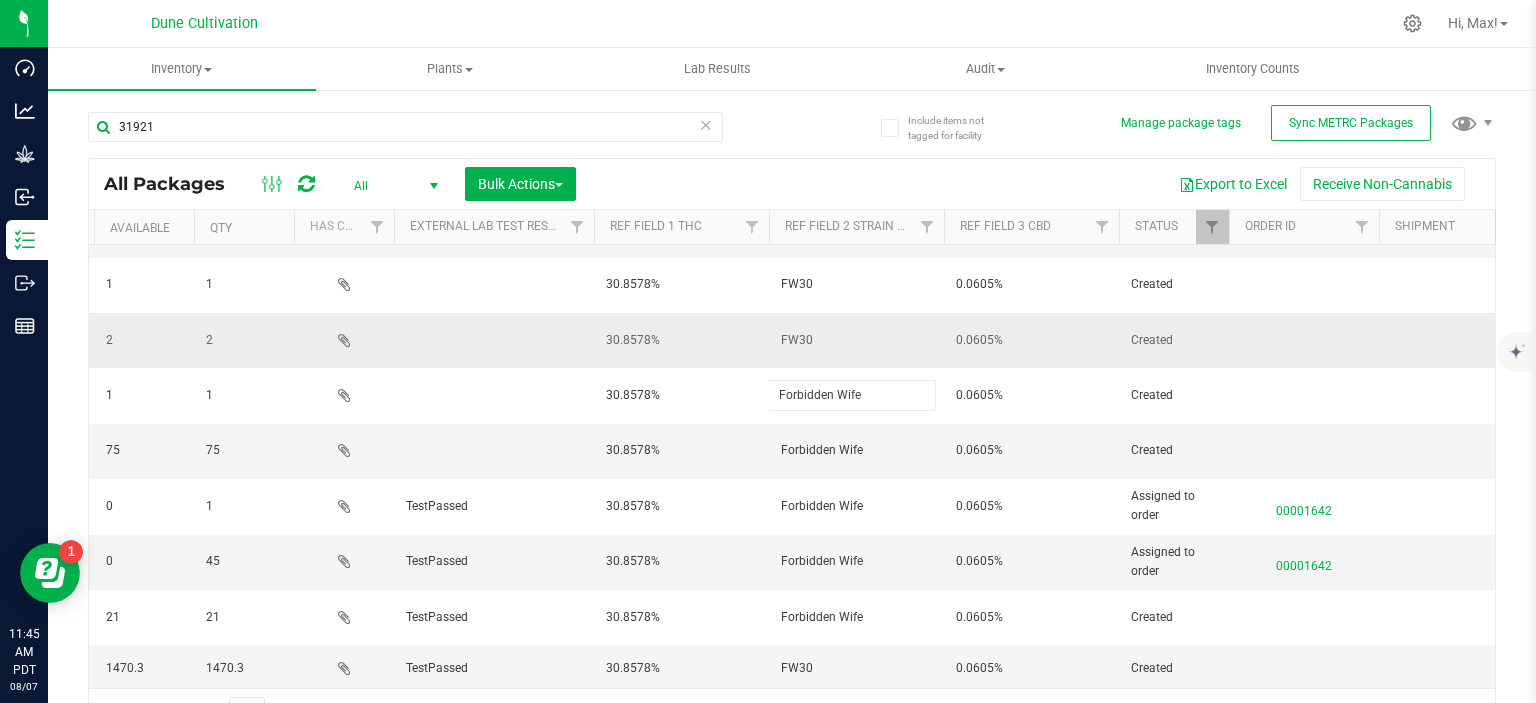 click on "FW30" at bounding box center [856, 340] 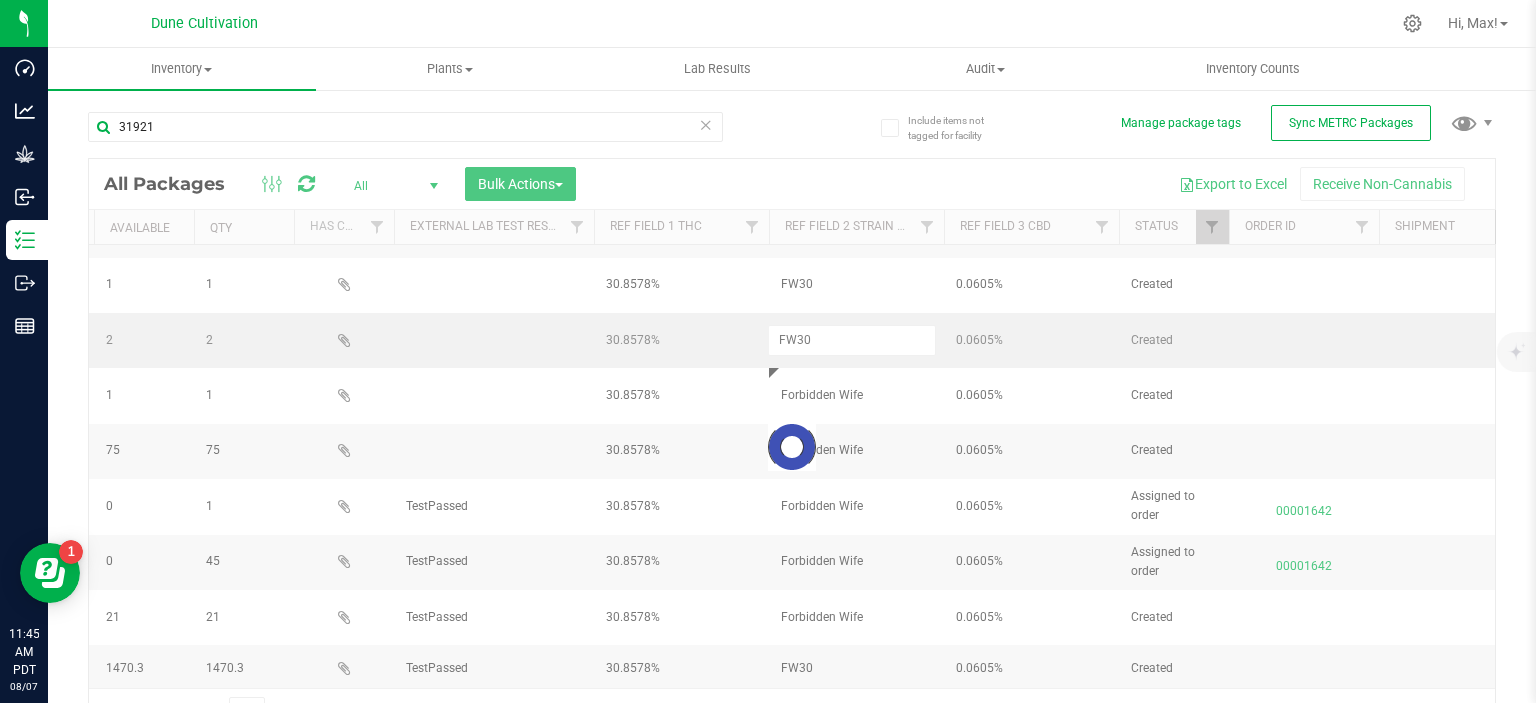 click at bounding box center [792, 447] 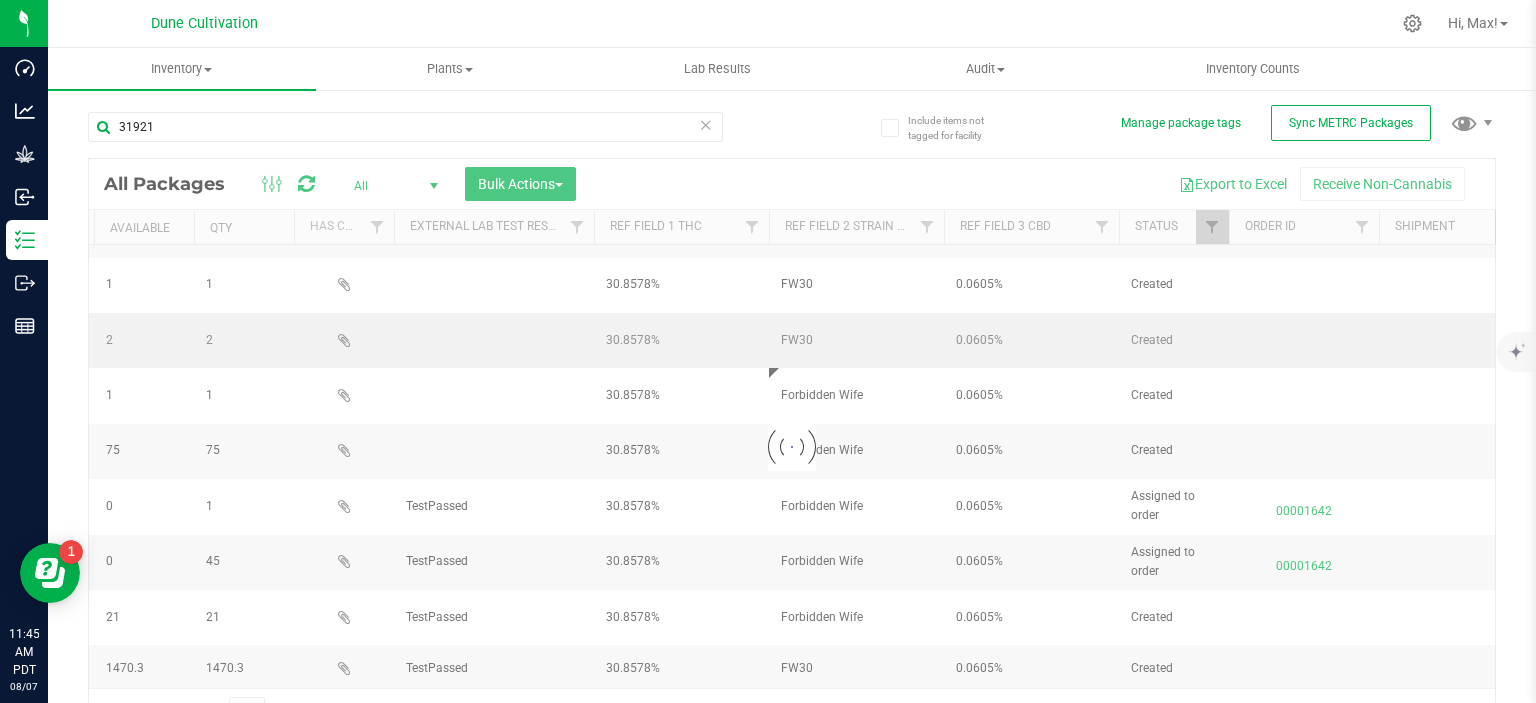 click at bounding box center (792, 447) 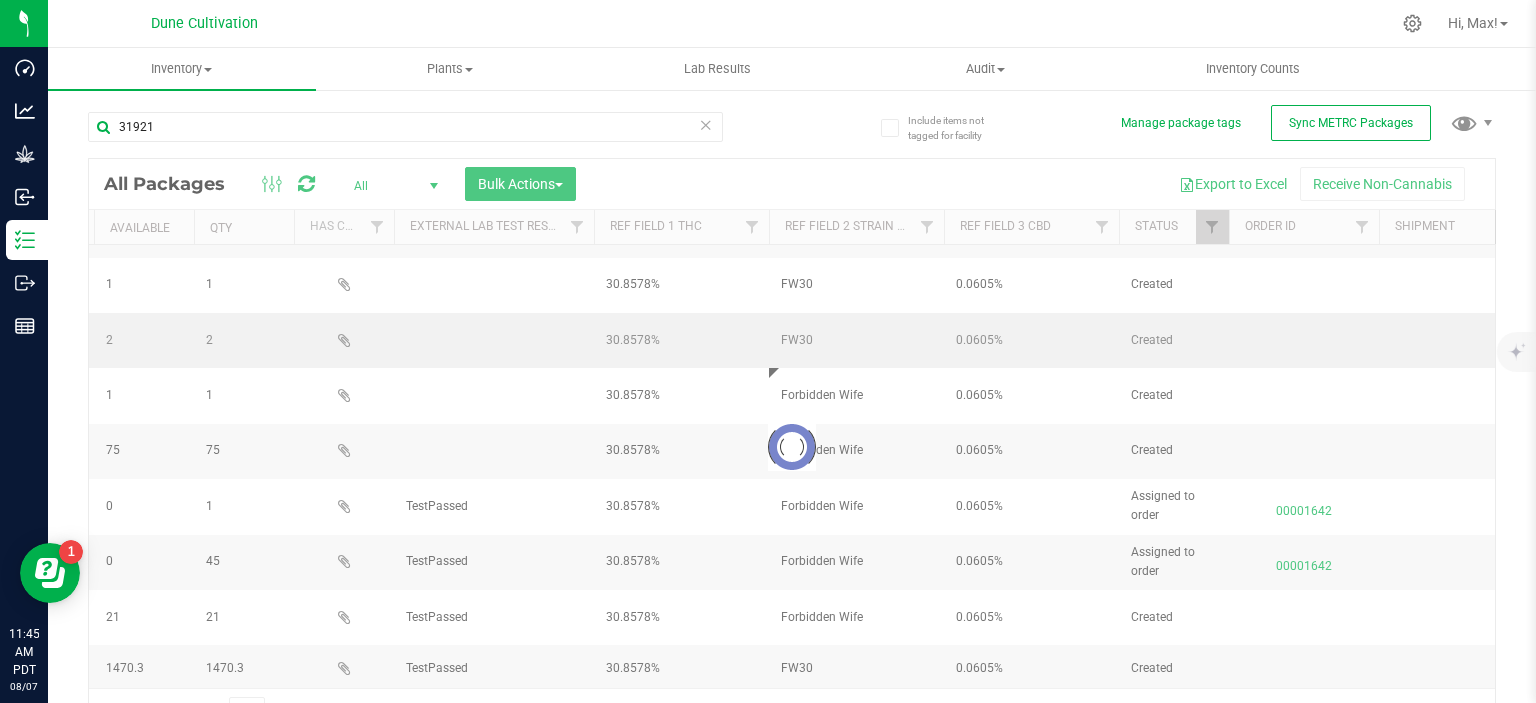 click at bounding box center (792, 447) 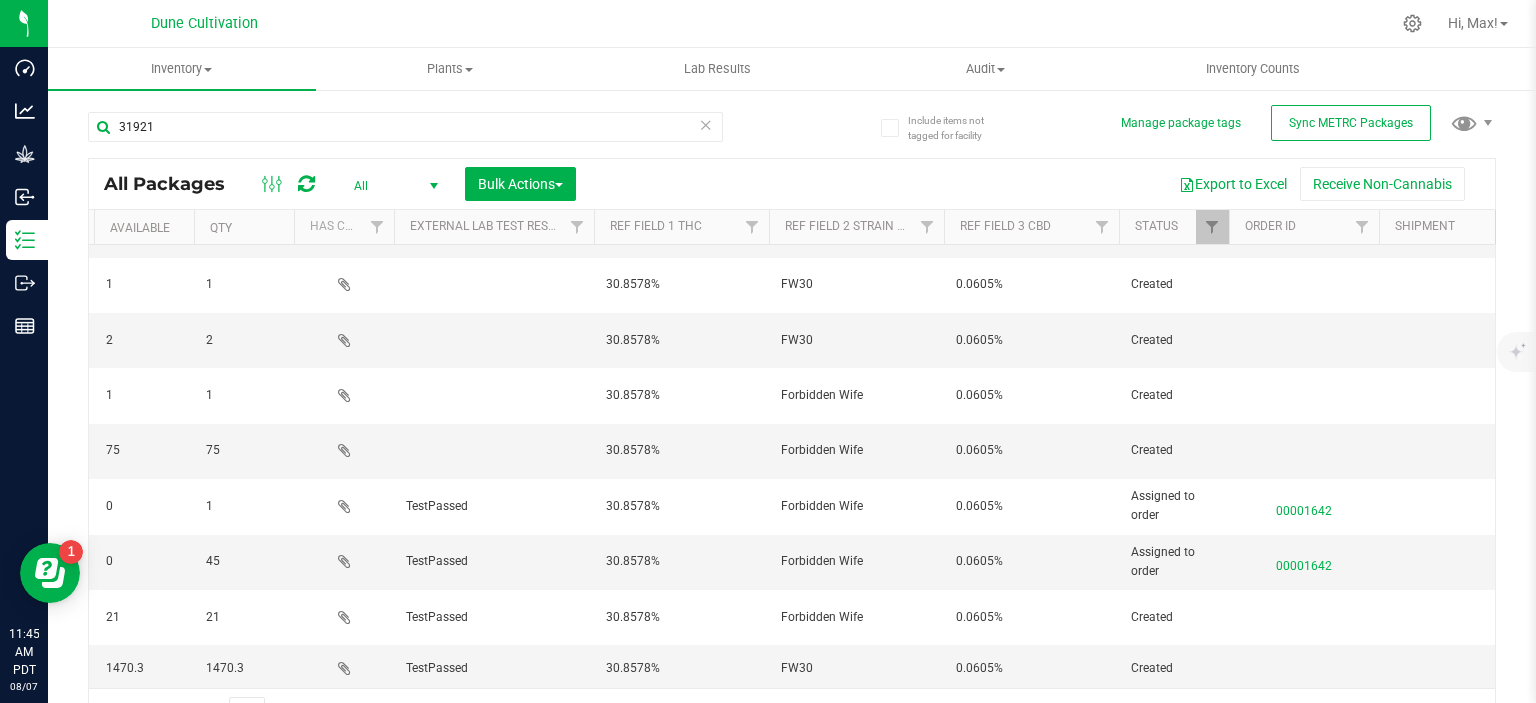 click on "FW30" at bounding box center [856, 340] 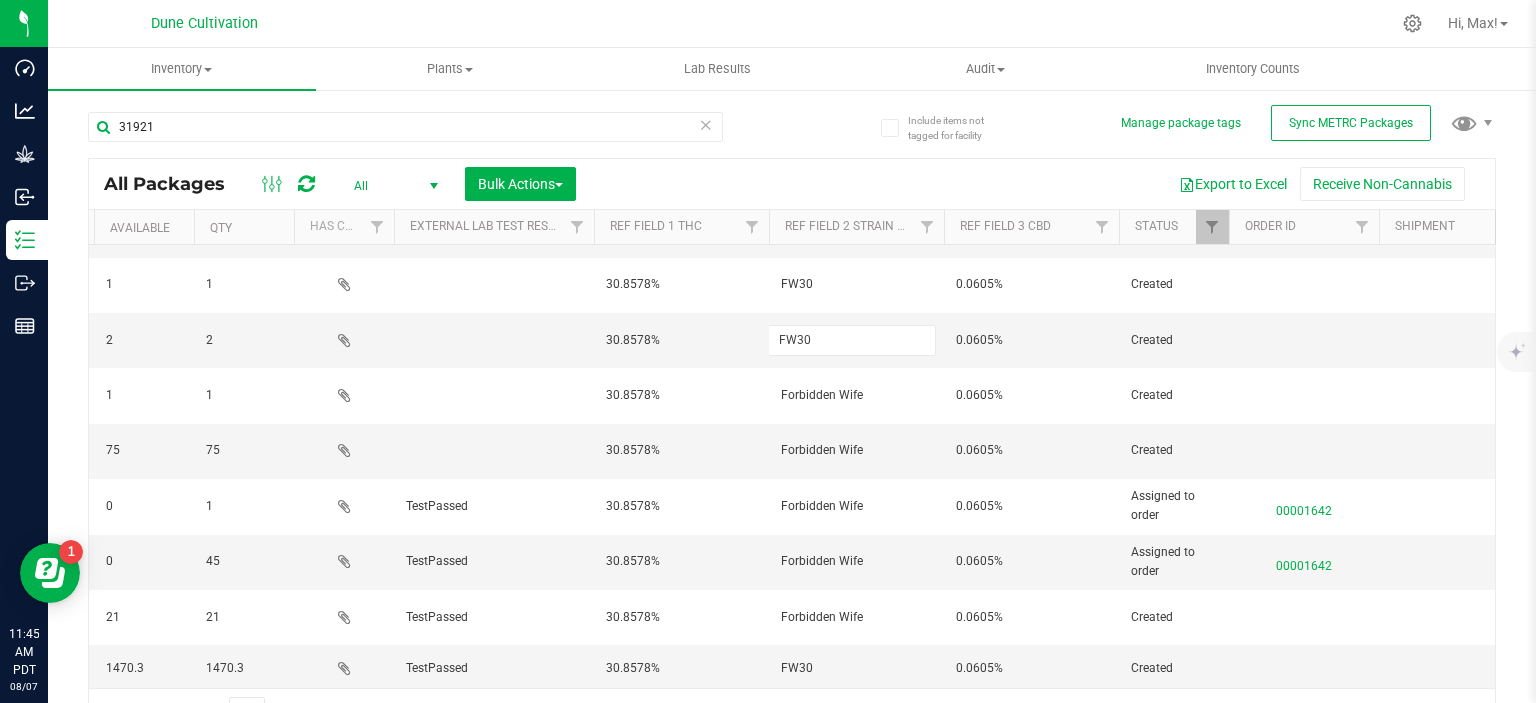 type on "Forbidden Wife" 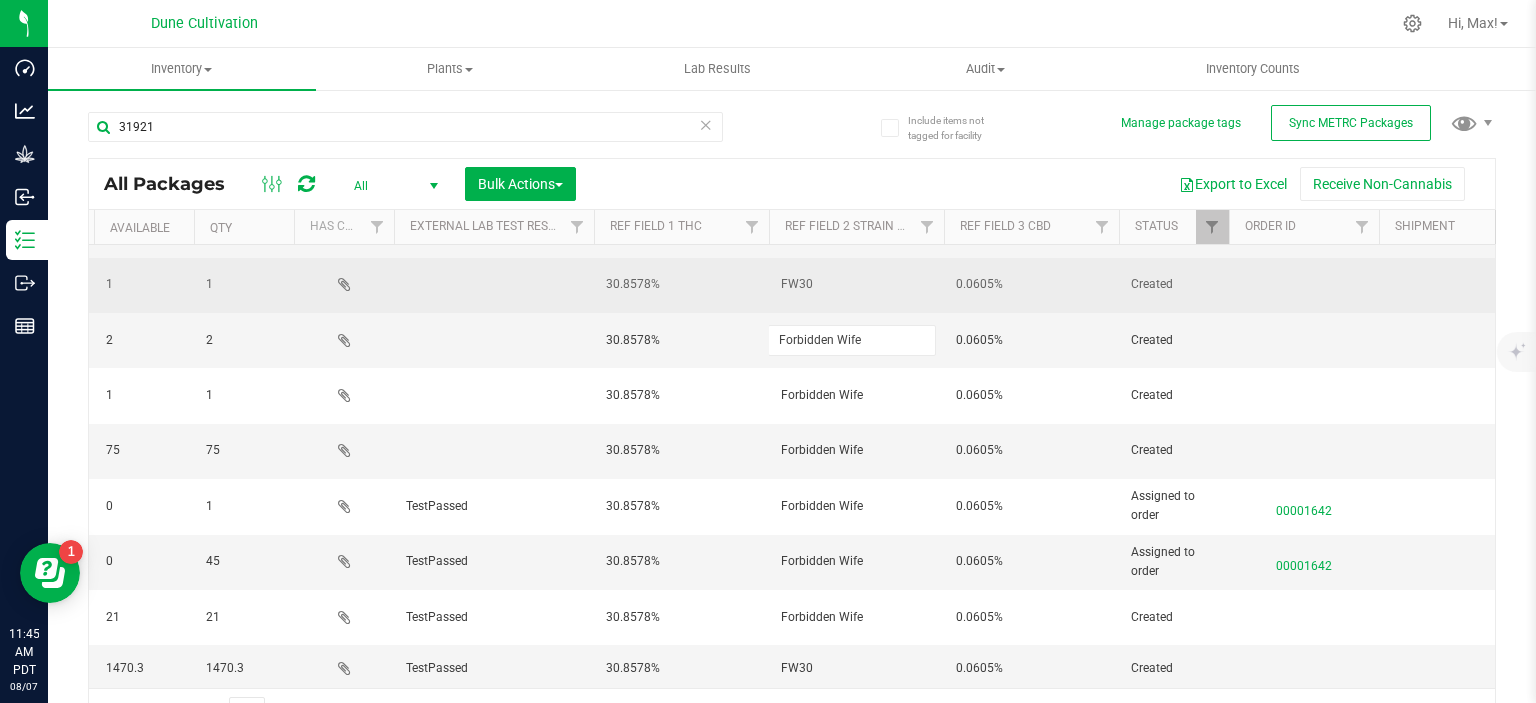 click on "FW30" at bounding box center [856, 284] 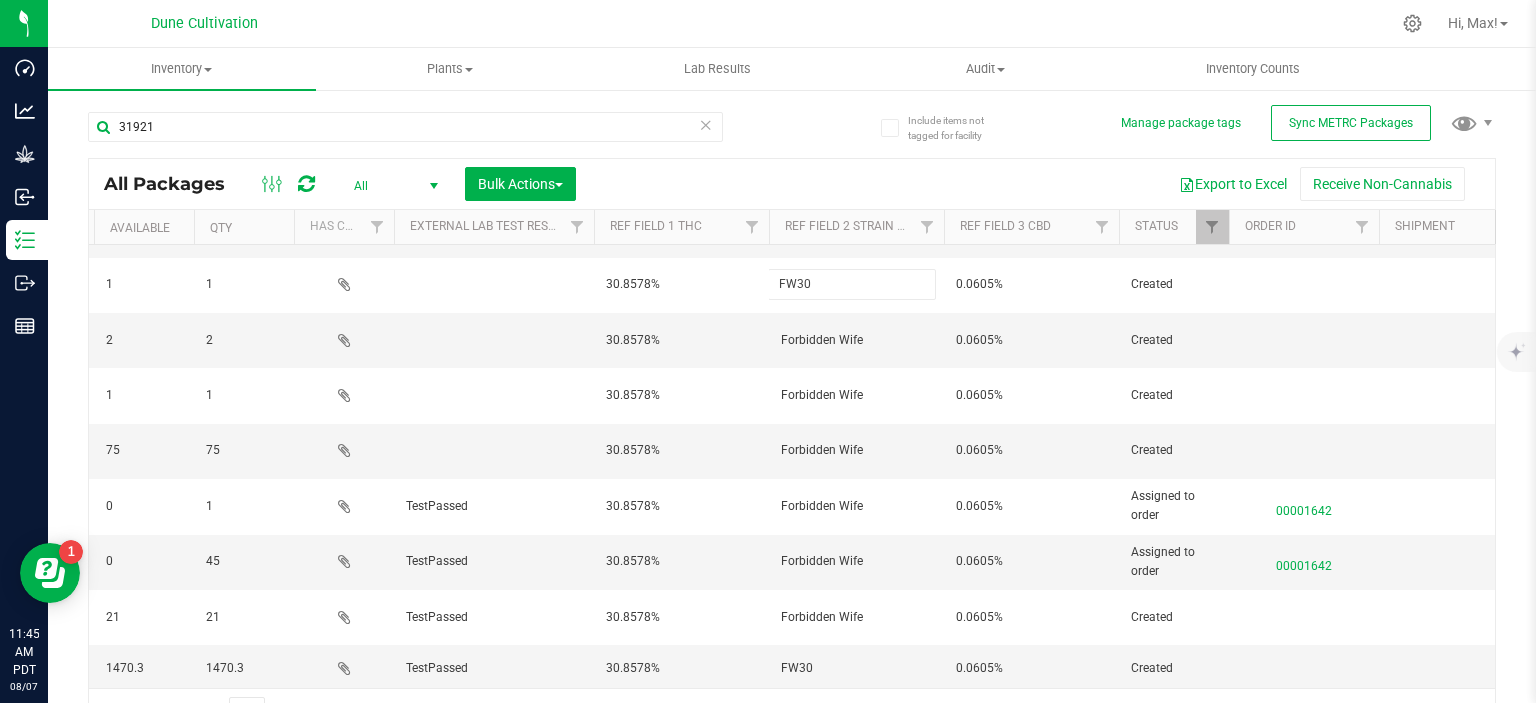 click on "FW30" at bounding box center [852, 284] 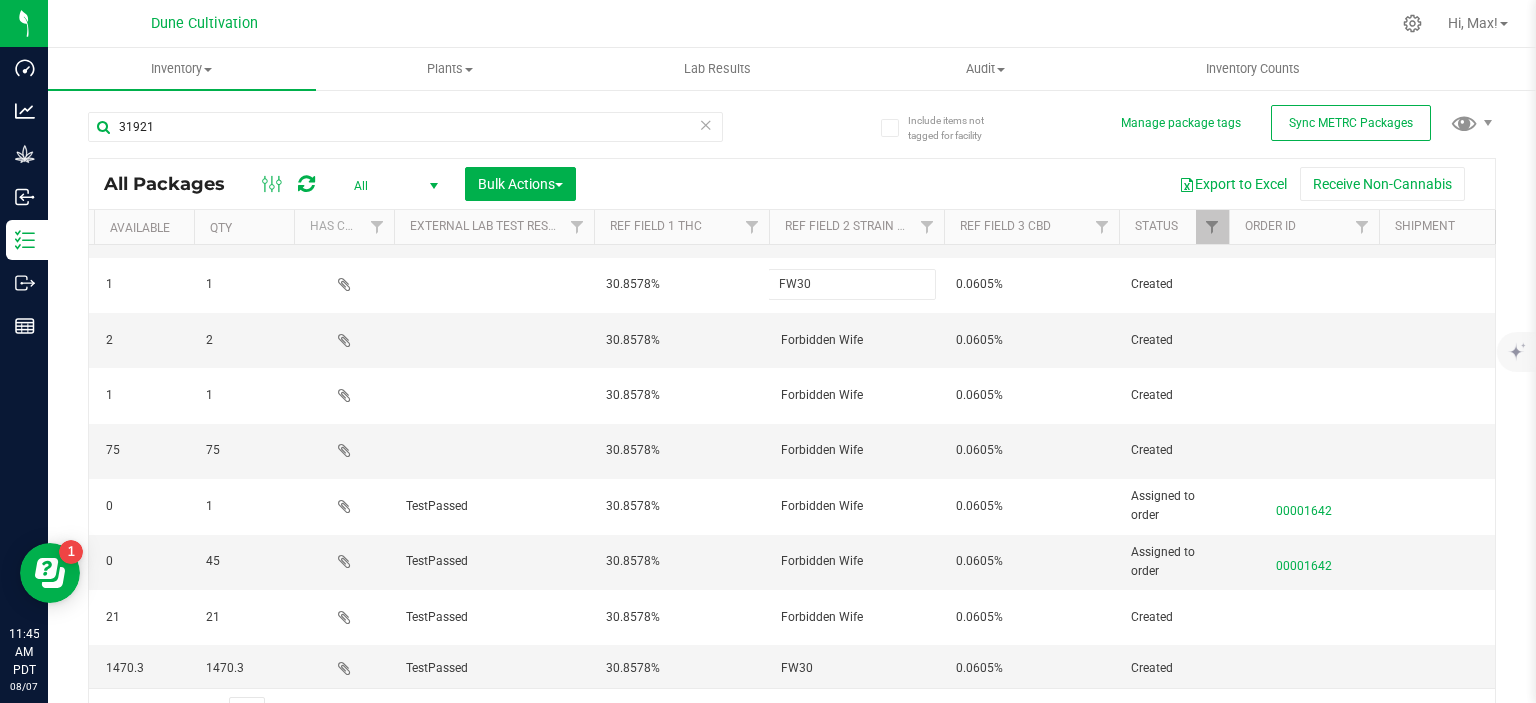 type on "Forbidden Wife" 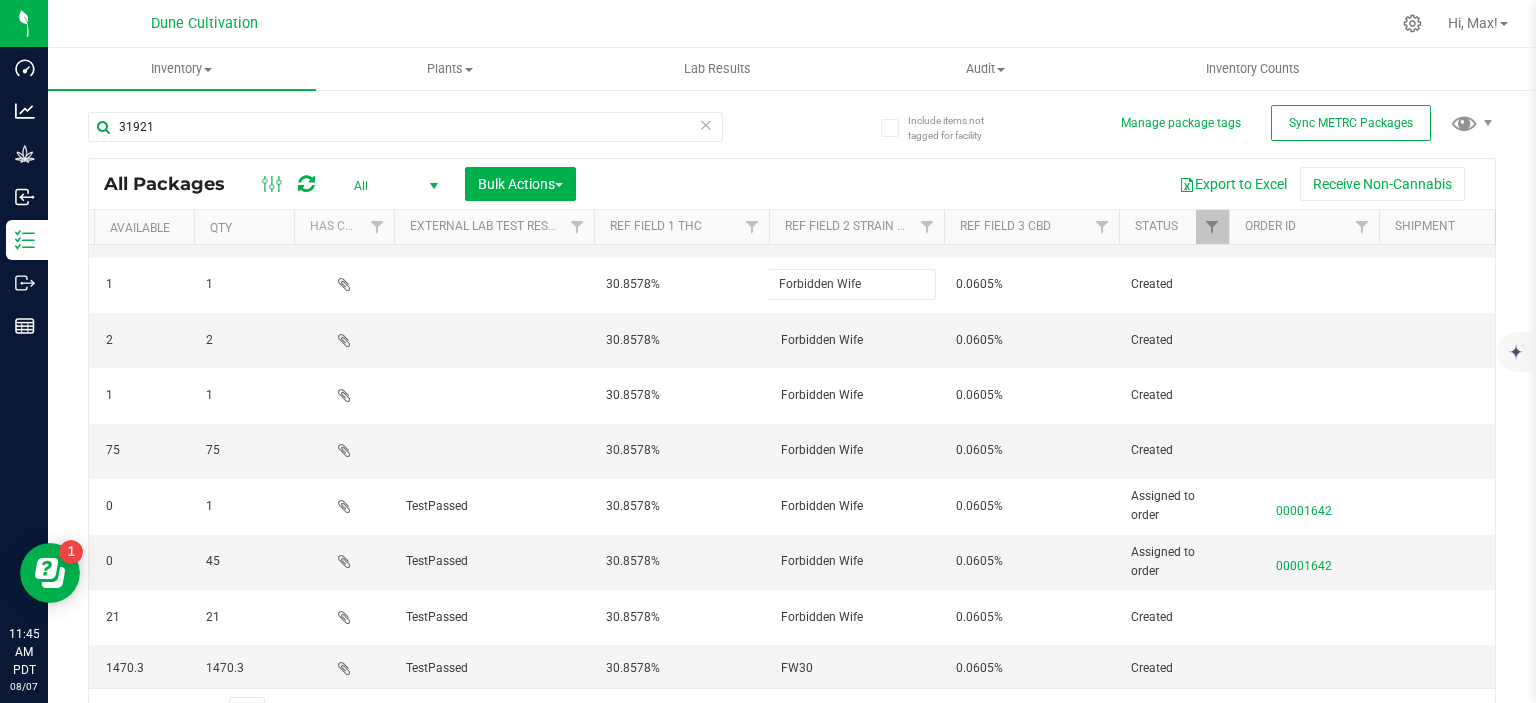 click on "All Packages
All Active Only Lab Samples Locked All External Internal
Bulk Actions
Add to manufacturing run
Add to outbound order
Combine packages
Combine packages (lot)" at bounding box center [792, 447] 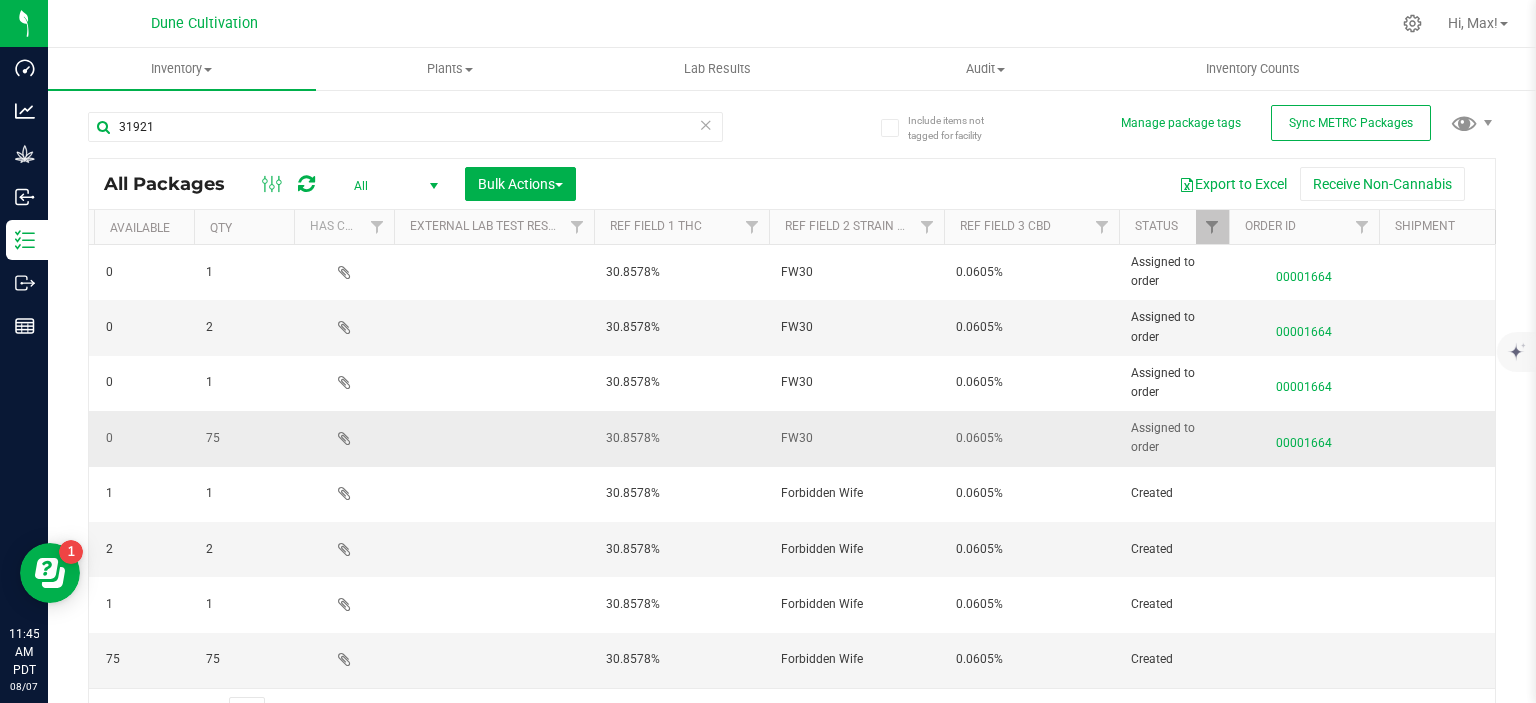 click on "FW30" at bounding box center [856, 438] 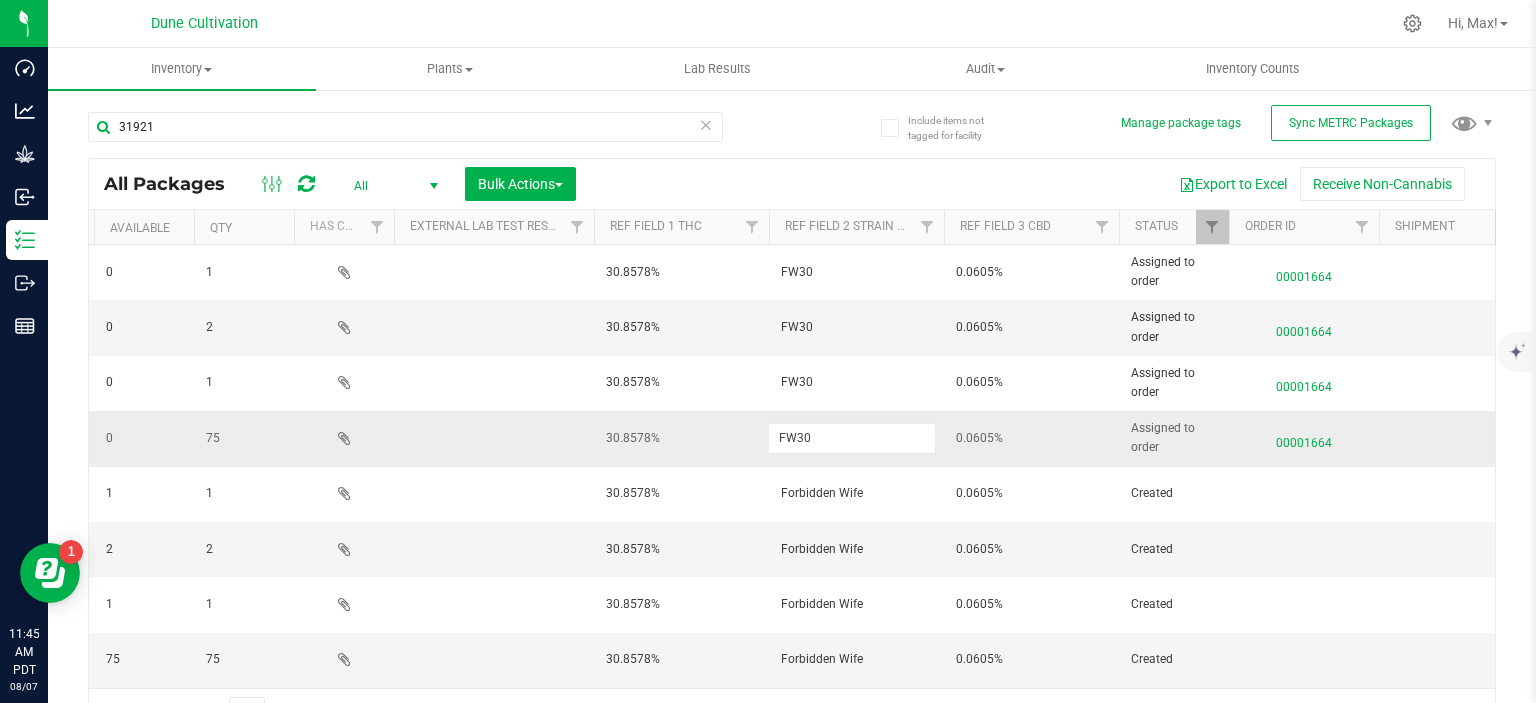 click on "FW30" at bounding box center (852, 438) 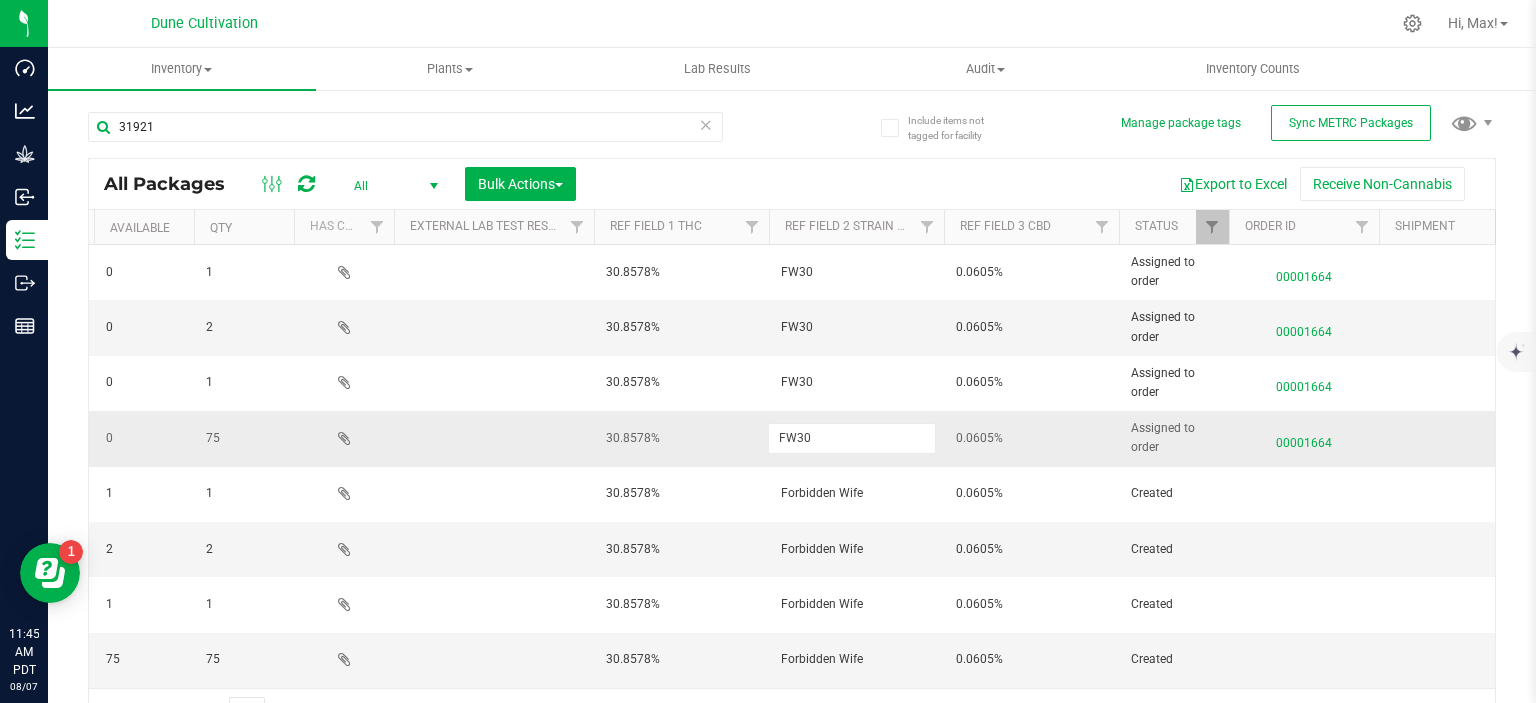 click on "FW30" at bounding box center [852, 438] 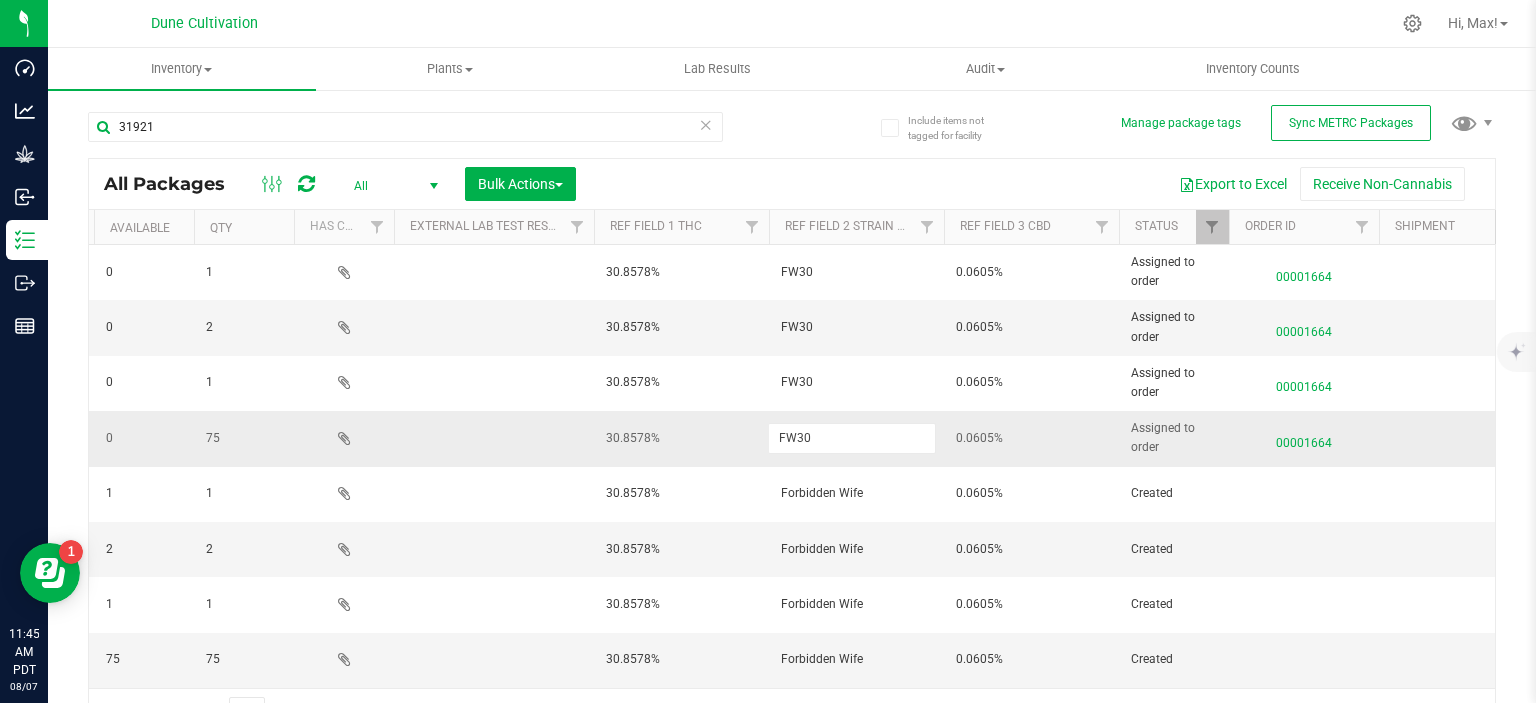 type on "Forbidden Wife" 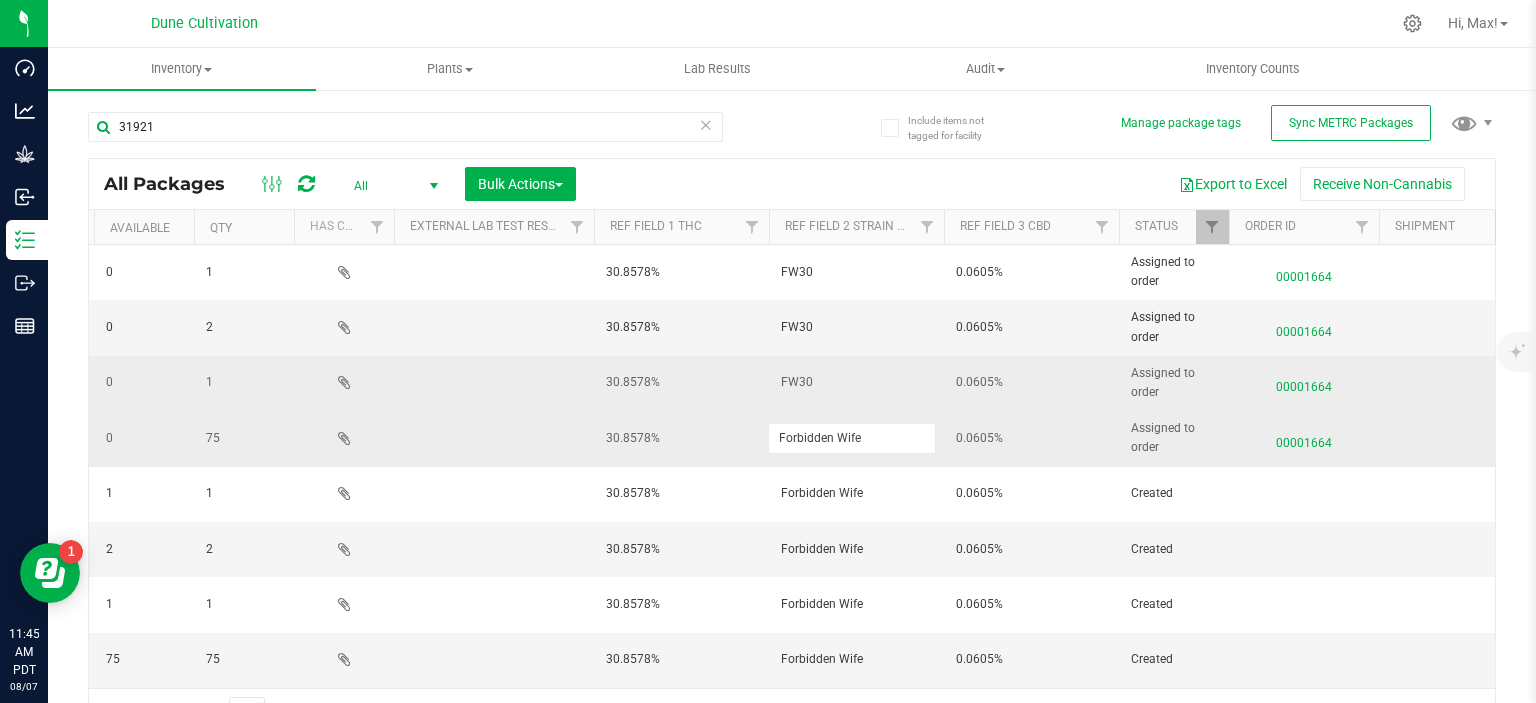 click on "FW30" at bounding box center [856, 382] 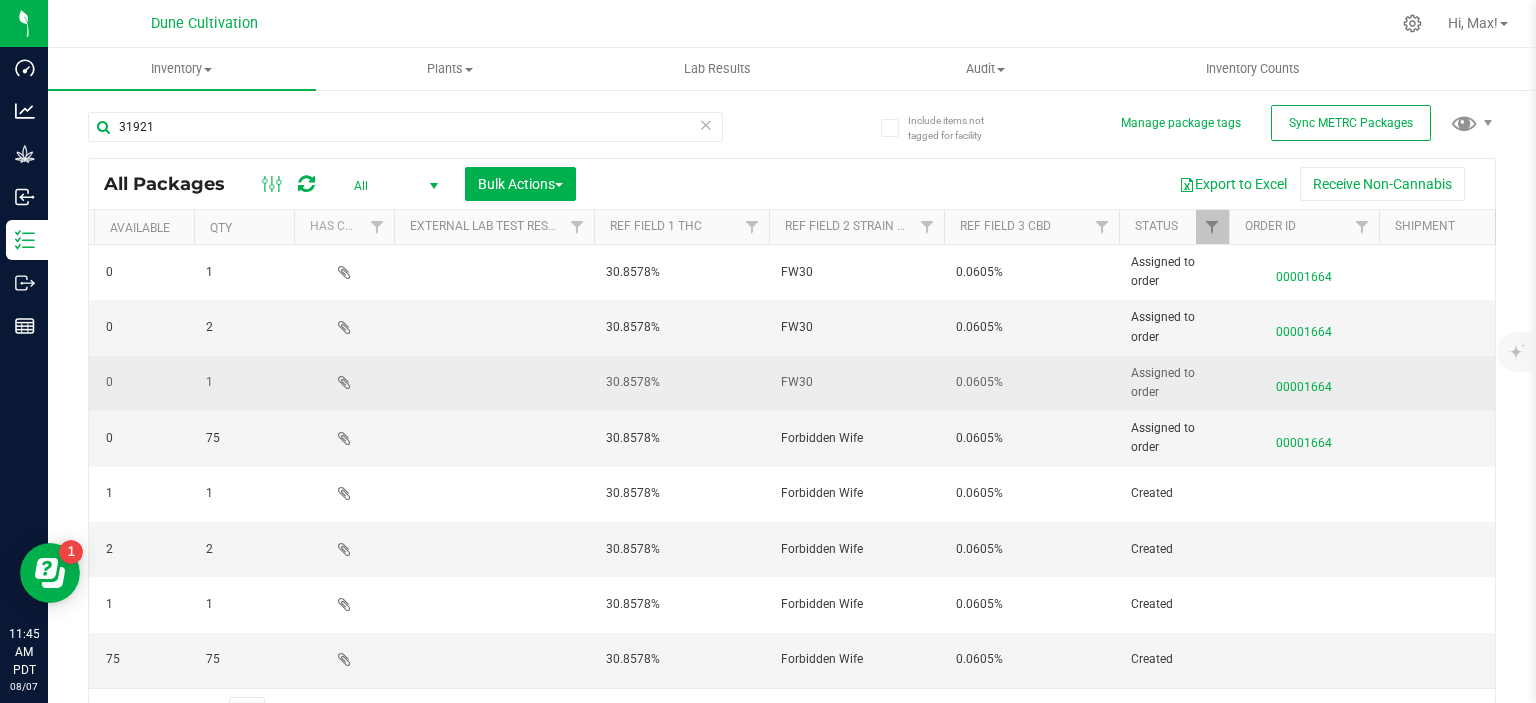click on "FW30" at bounding box center [856, 382] 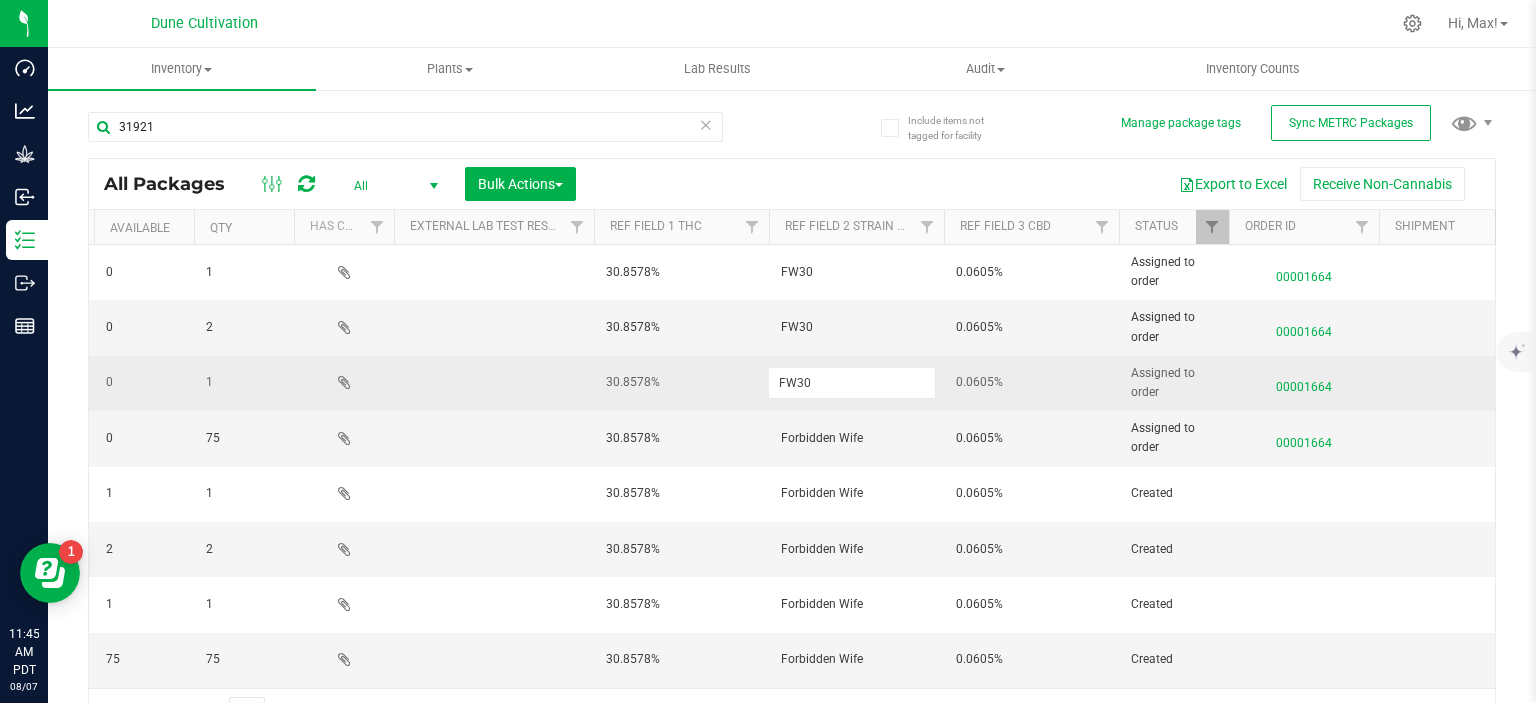 click on "FW30" at bounding box center (852, 382) 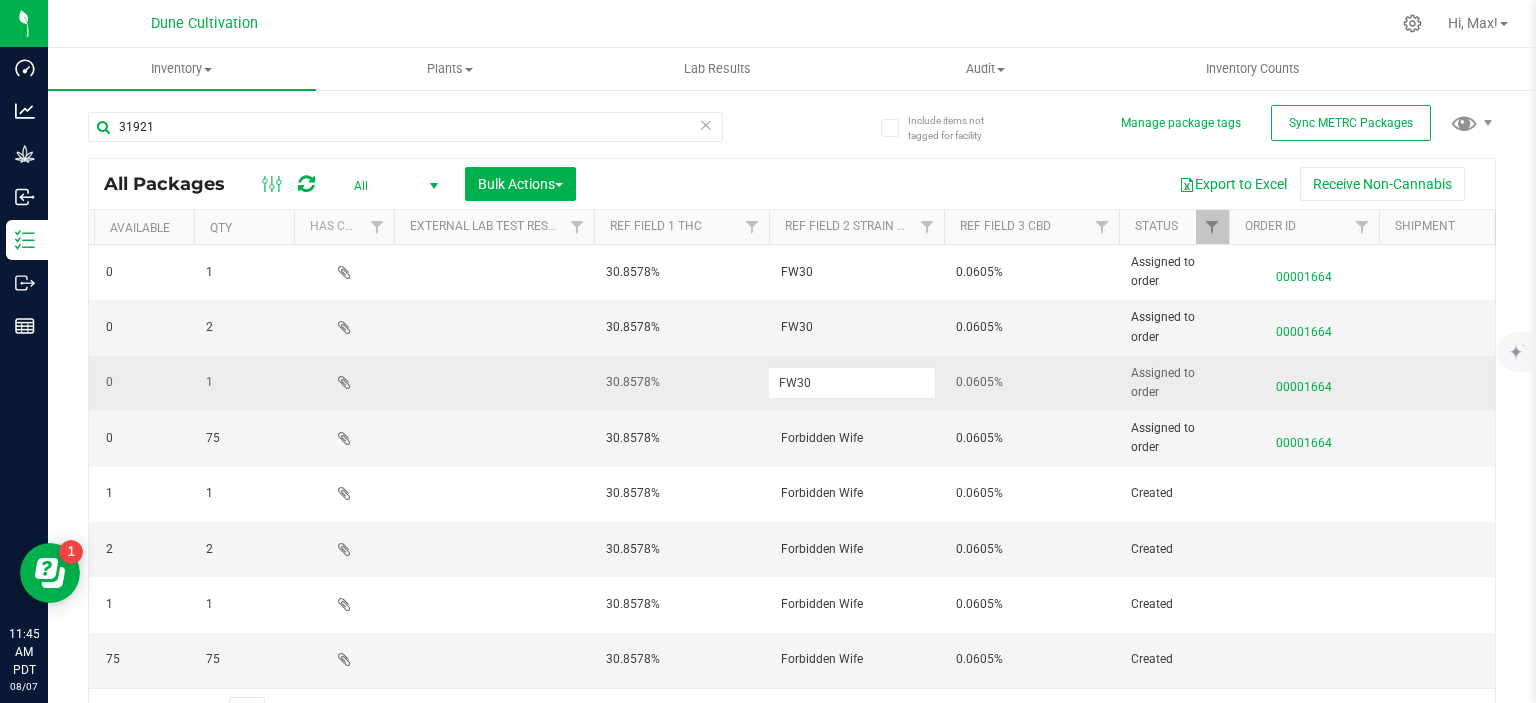 type on "Forbidden Wife" 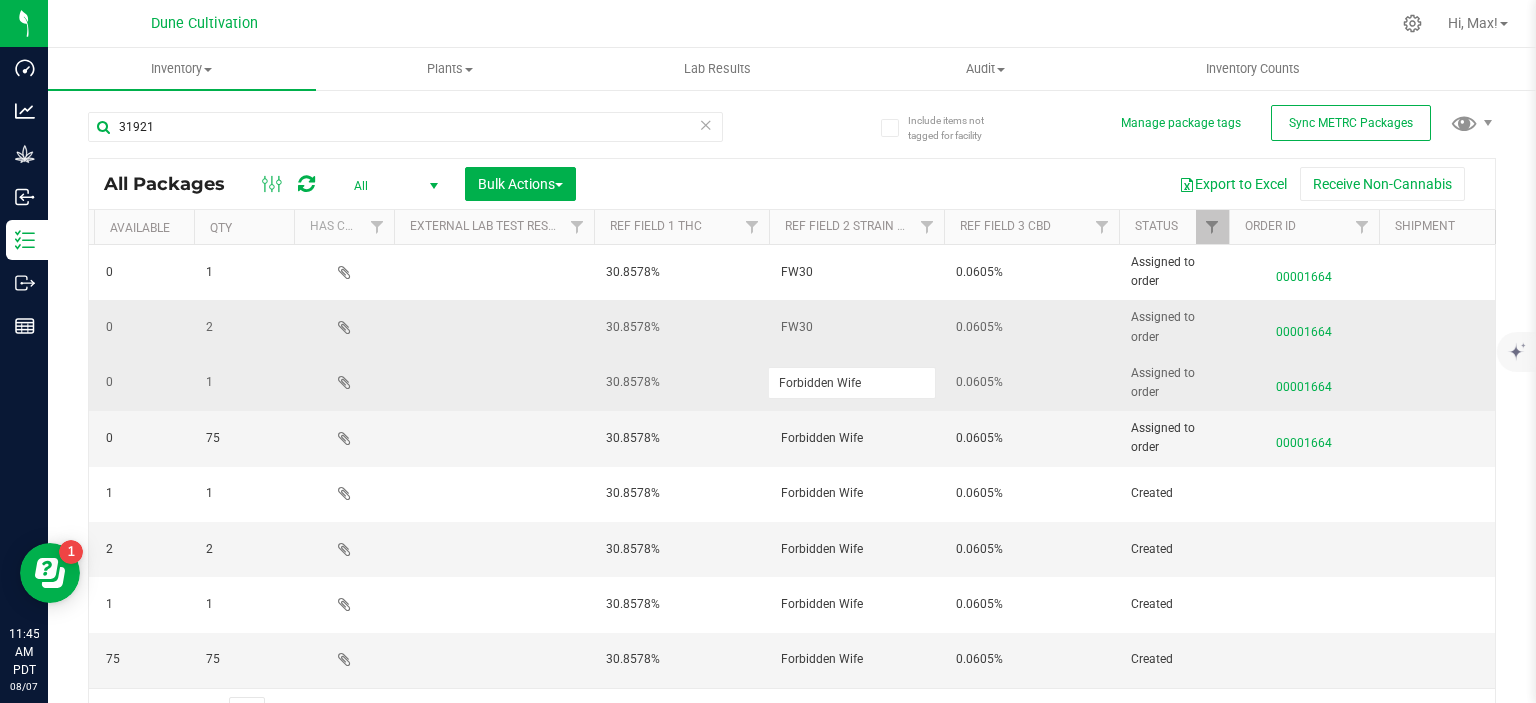 click on "FW30" at bounding box center (856, 327) 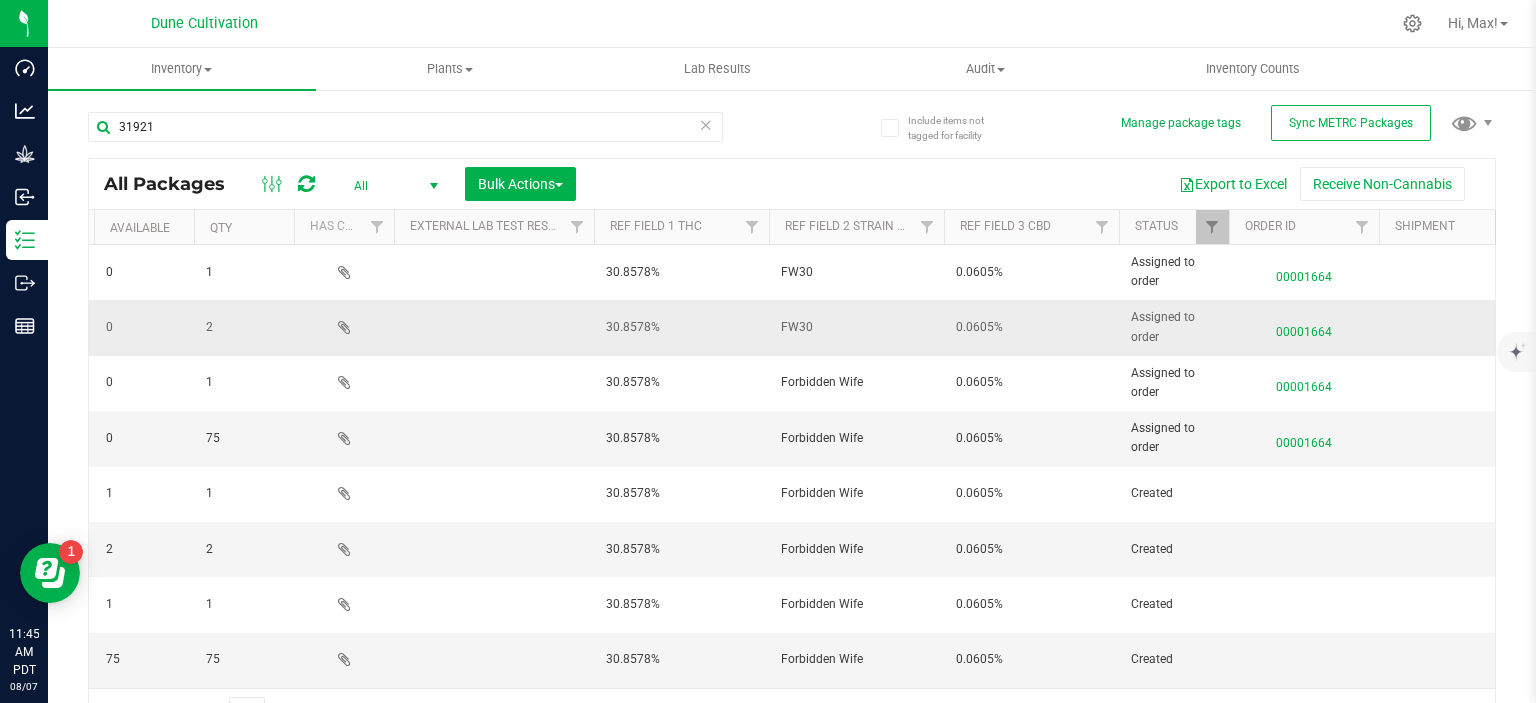 click on "FW30" at bounding box center (856, 327) 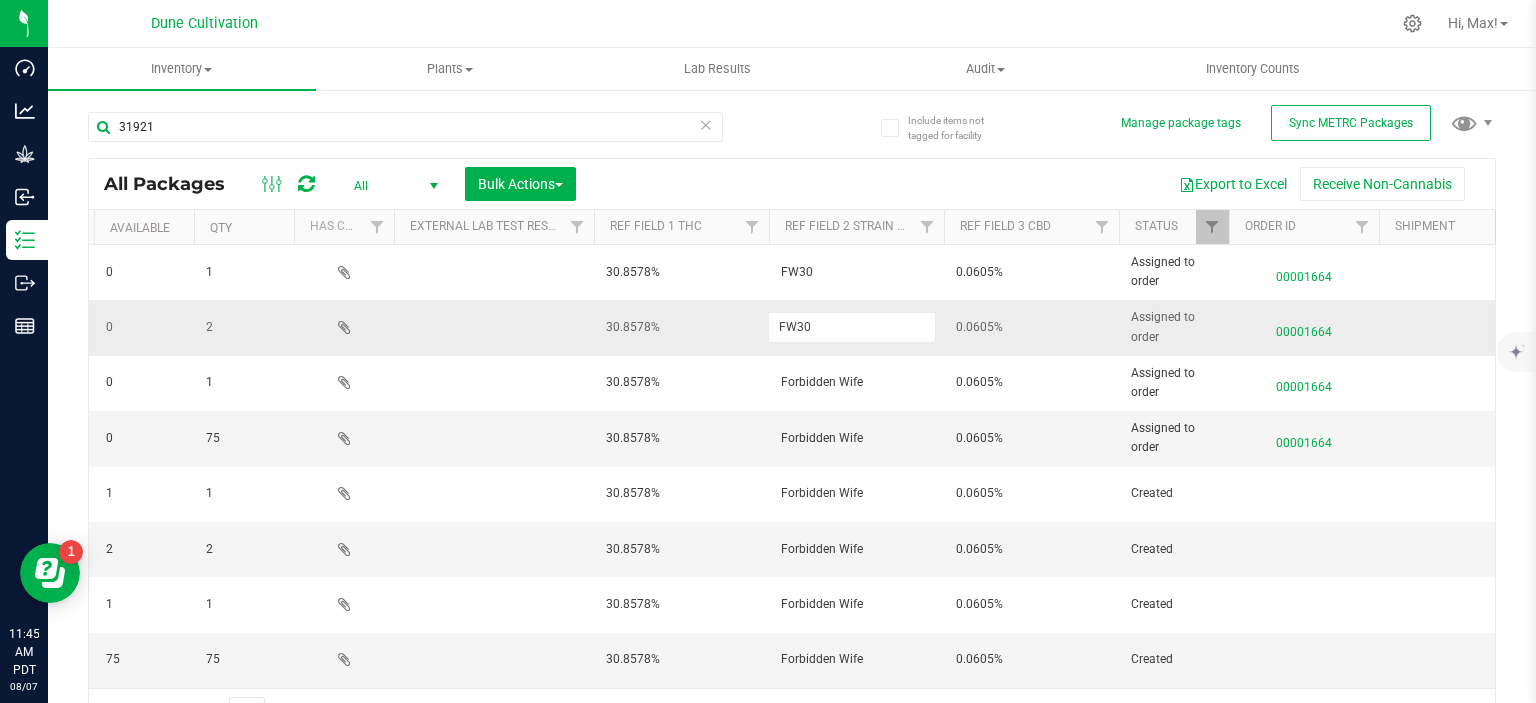 click on "FW30" at bounding box center [852, 327] 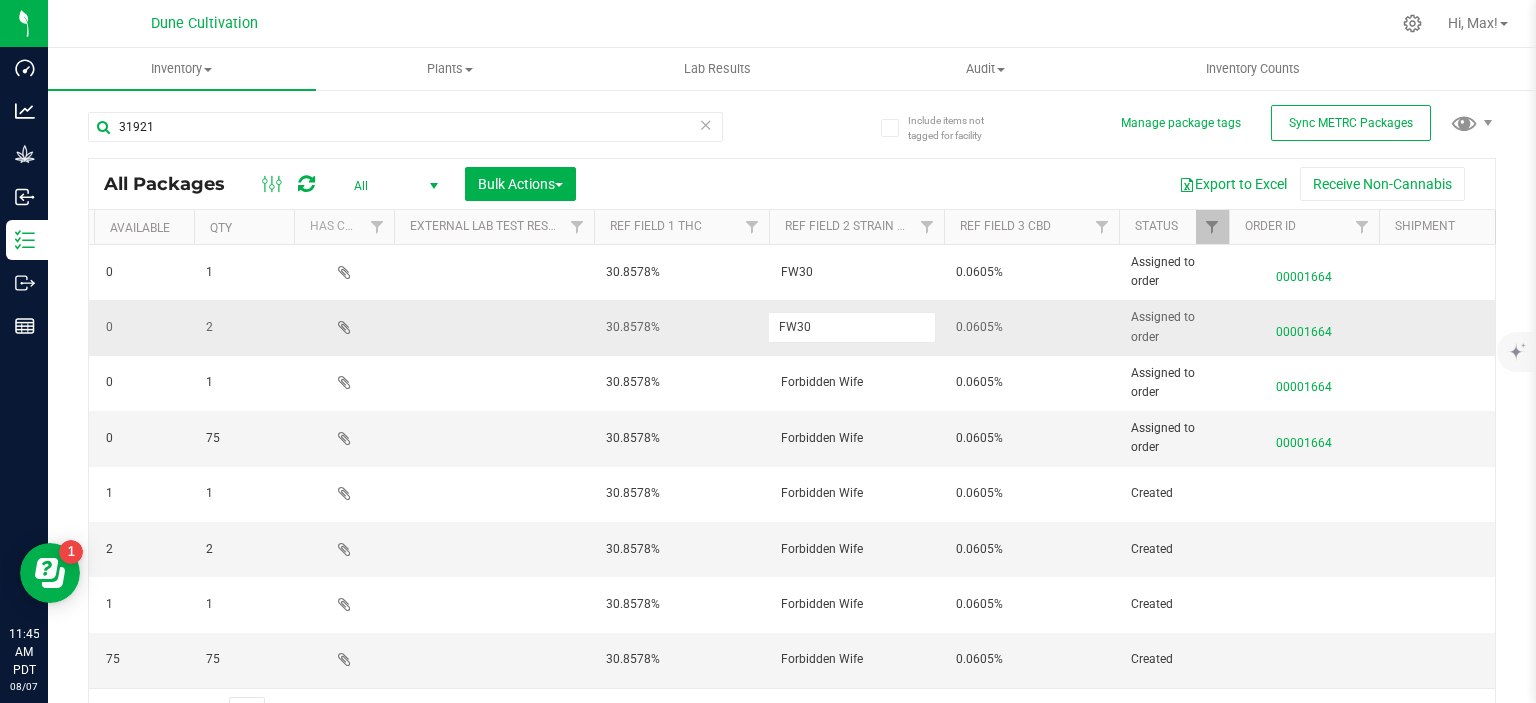 click on "FW30" at bounding box center (852, 327) 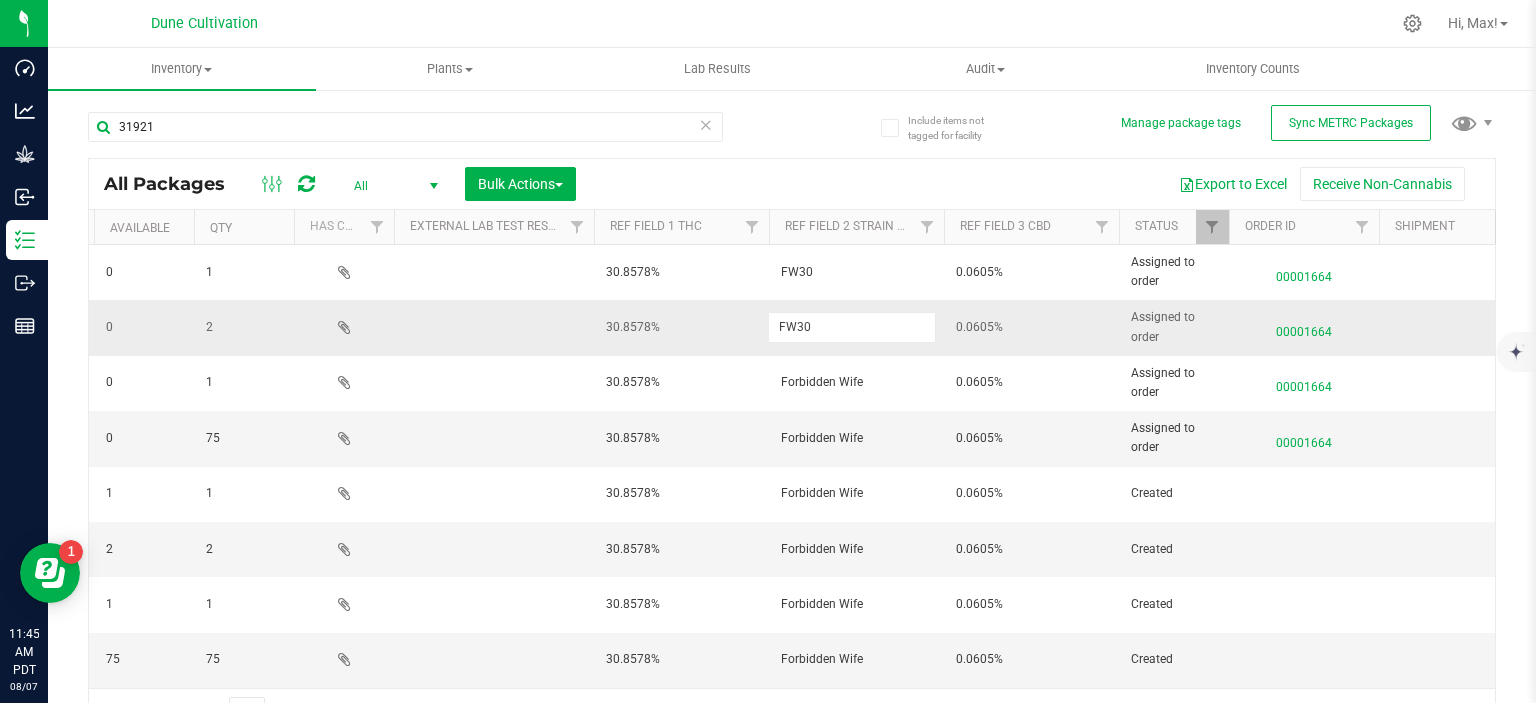 type on "Forbidden Wife" 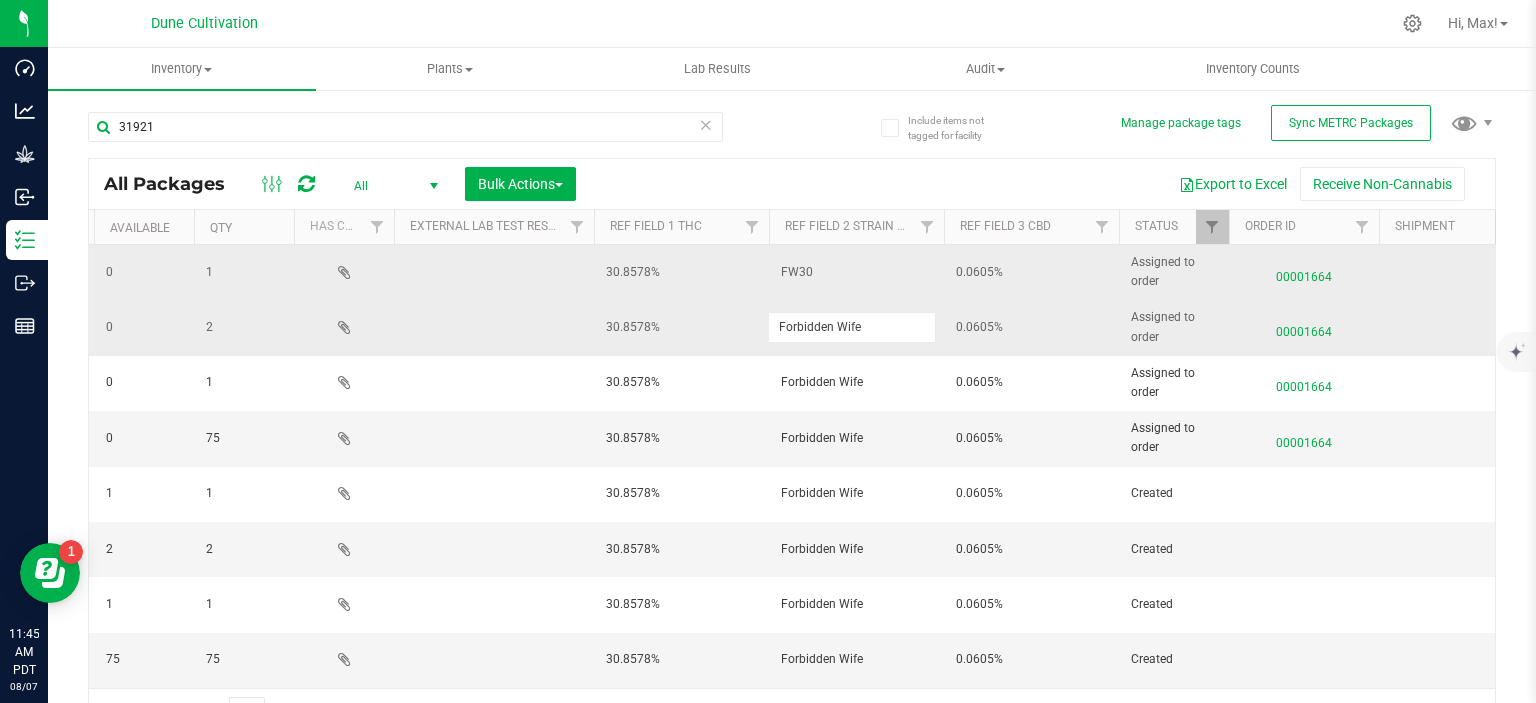 click on "FW30" at bounding box center (856, 272) 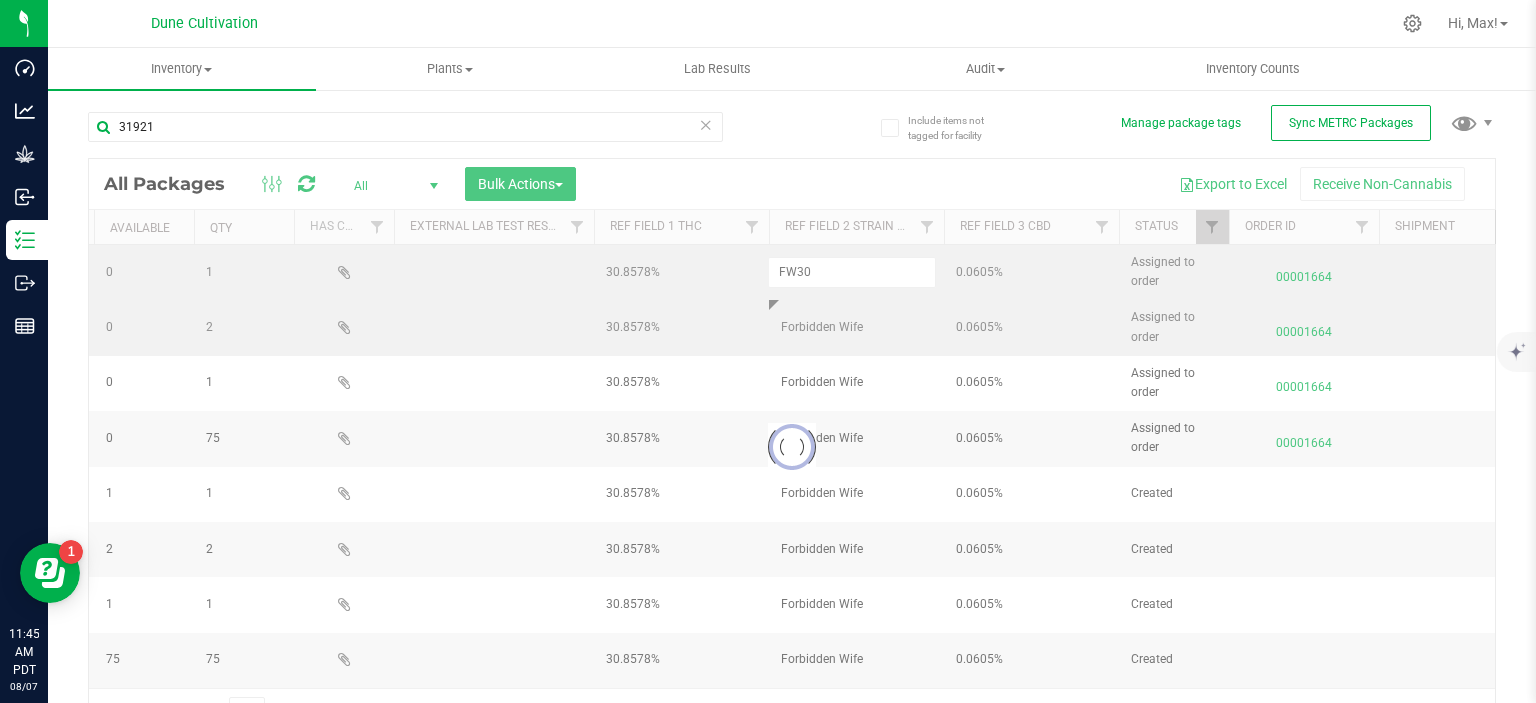 click at bounding box center [792, 447] 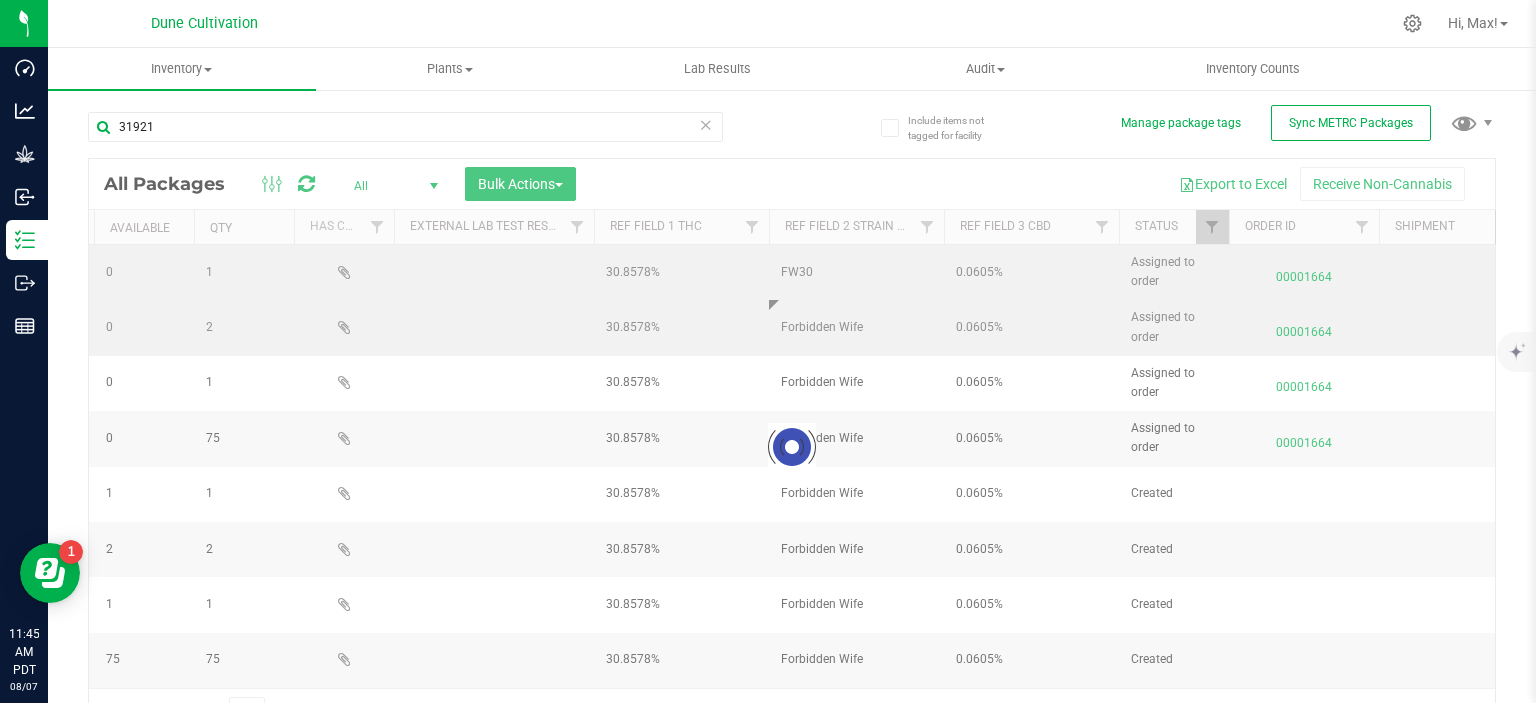 click at bounding box center [792, 447] 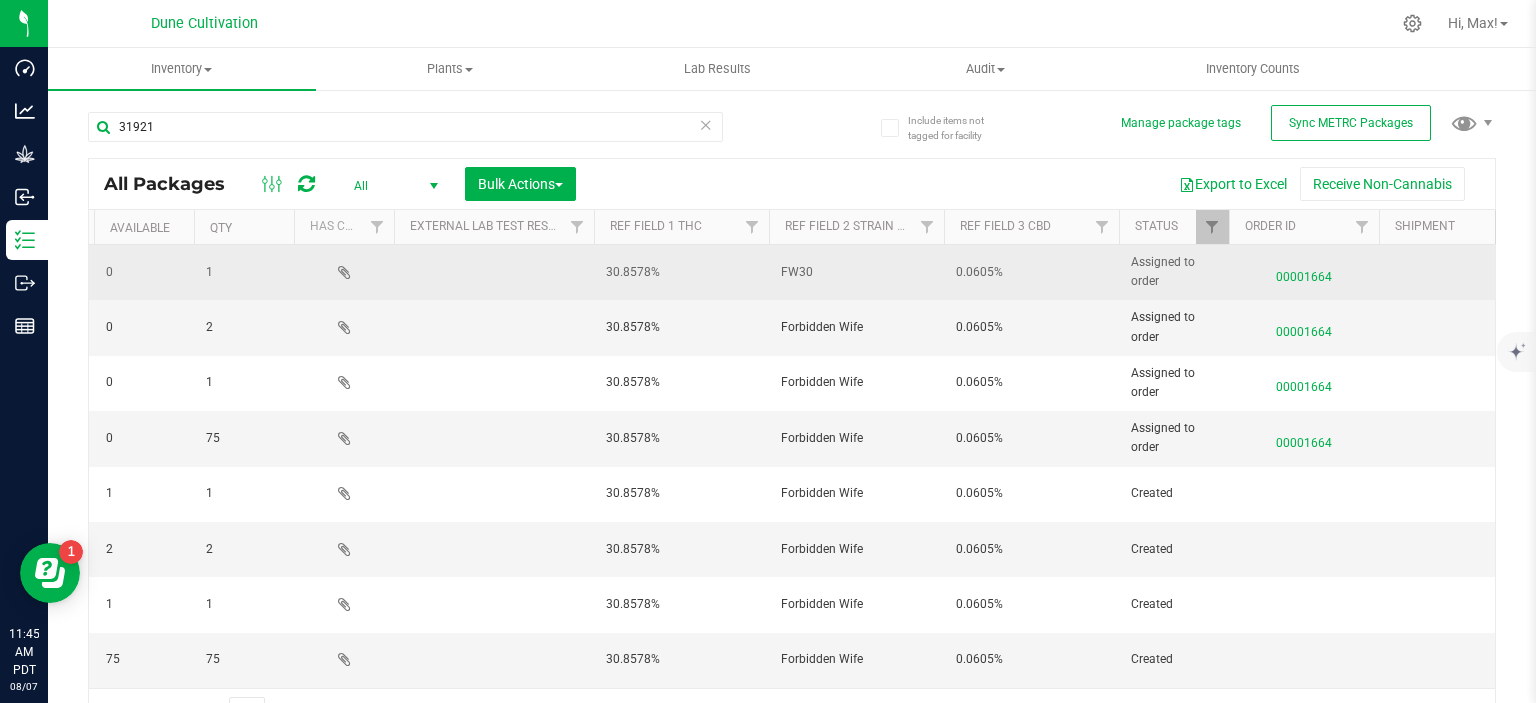 click on "FW30" at bounding box center [856, 272] 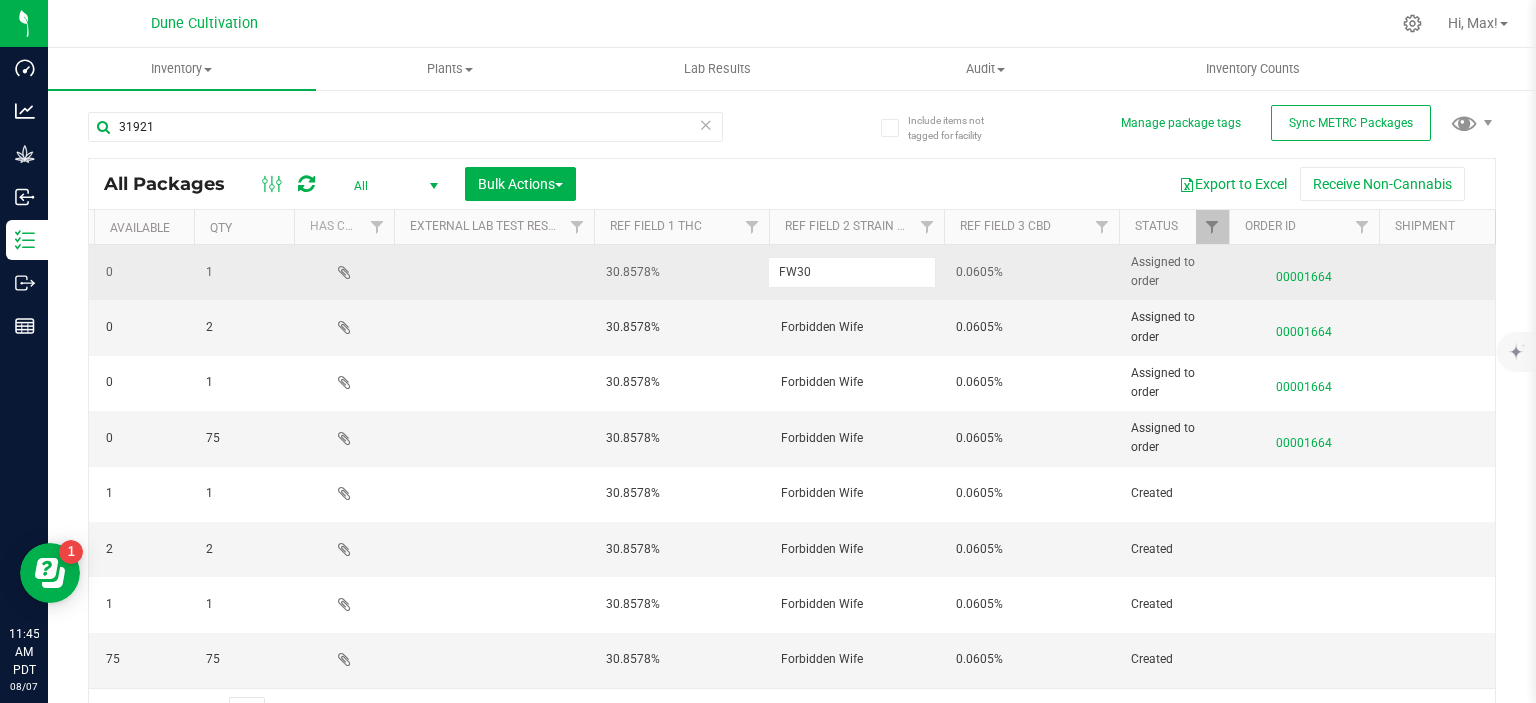 click on "FW30" at bounding box center [852, 272] 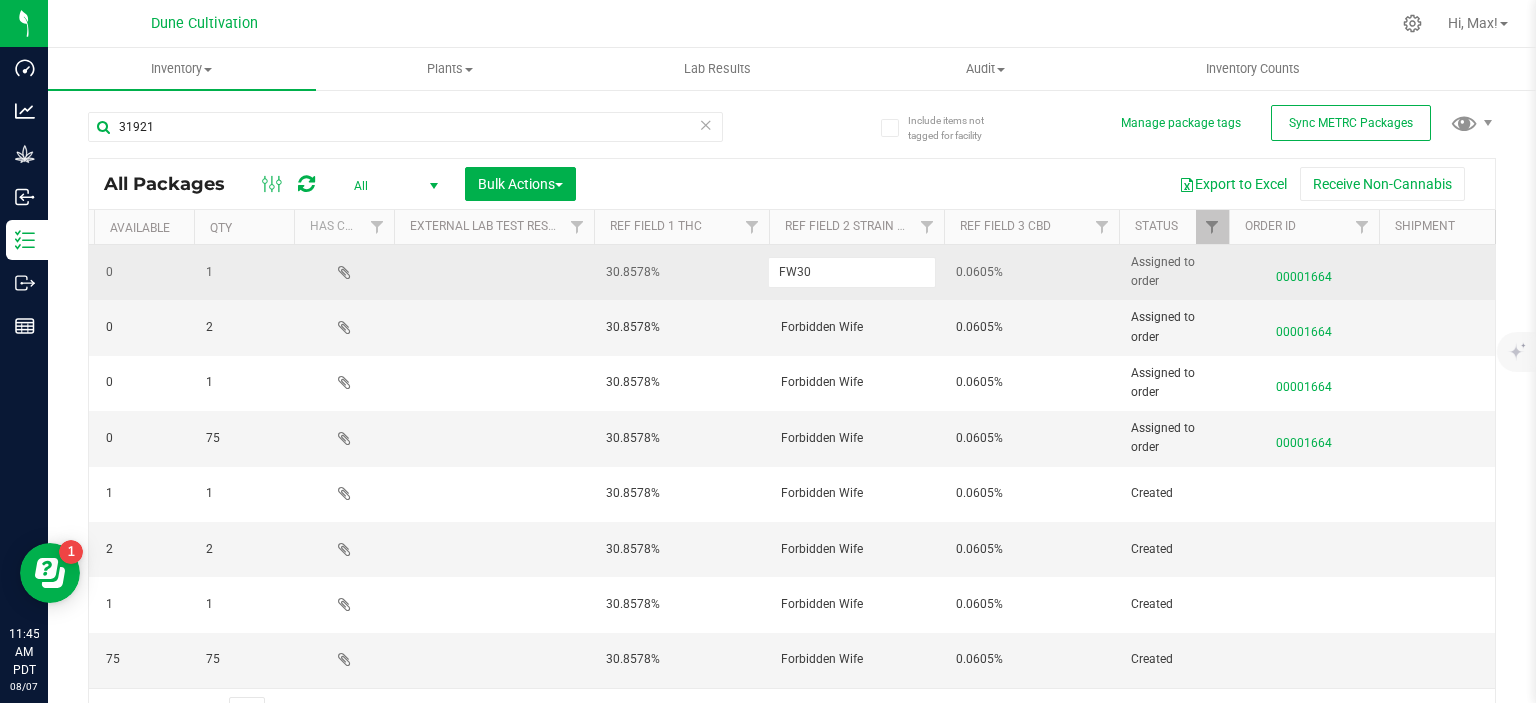 type on "Forbidden Wife" 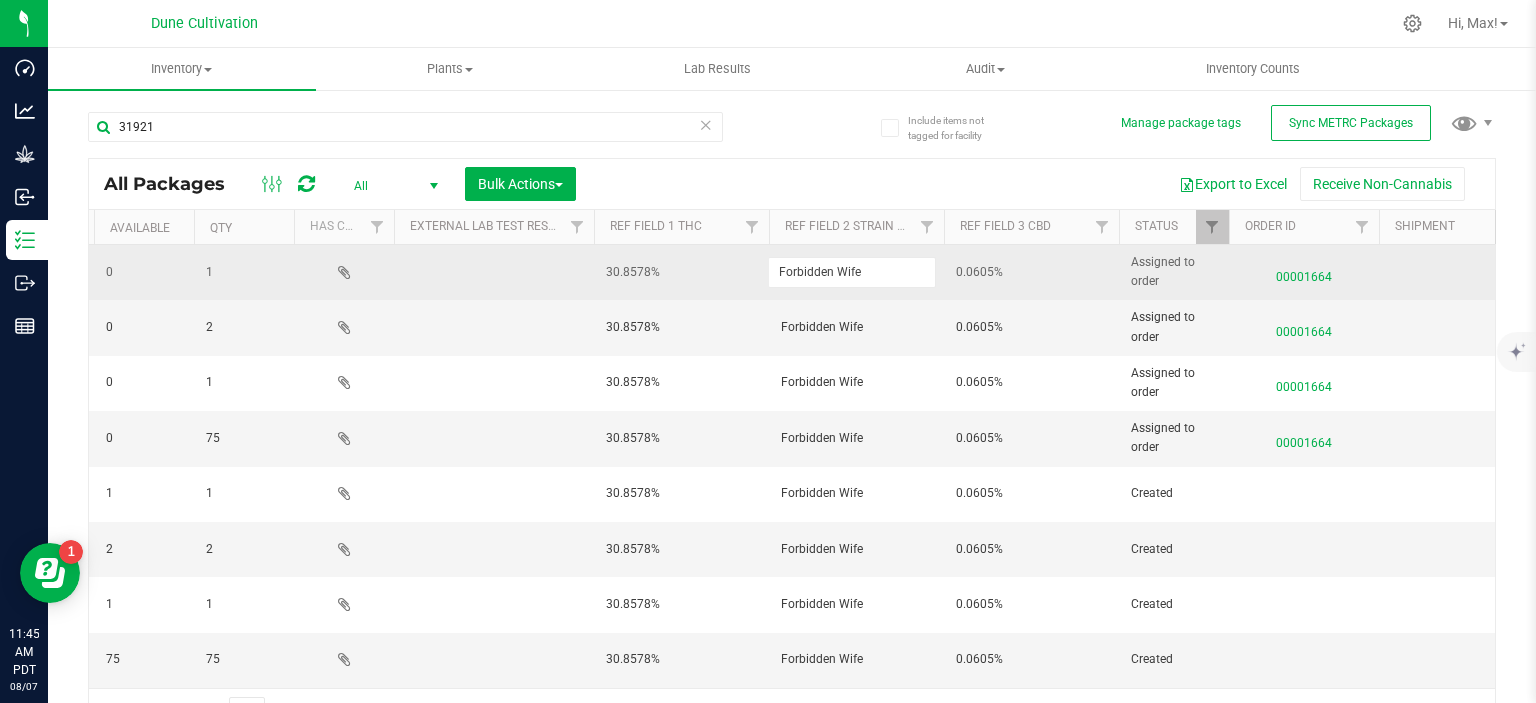 click on "All Packages
All Active Only Lab Samples Locked All External Internal
Bulk Actions
Add to manufacturing run
Add to outbound order
Combine packages
Combine packages (lot)" at bounding box center [792, 447] 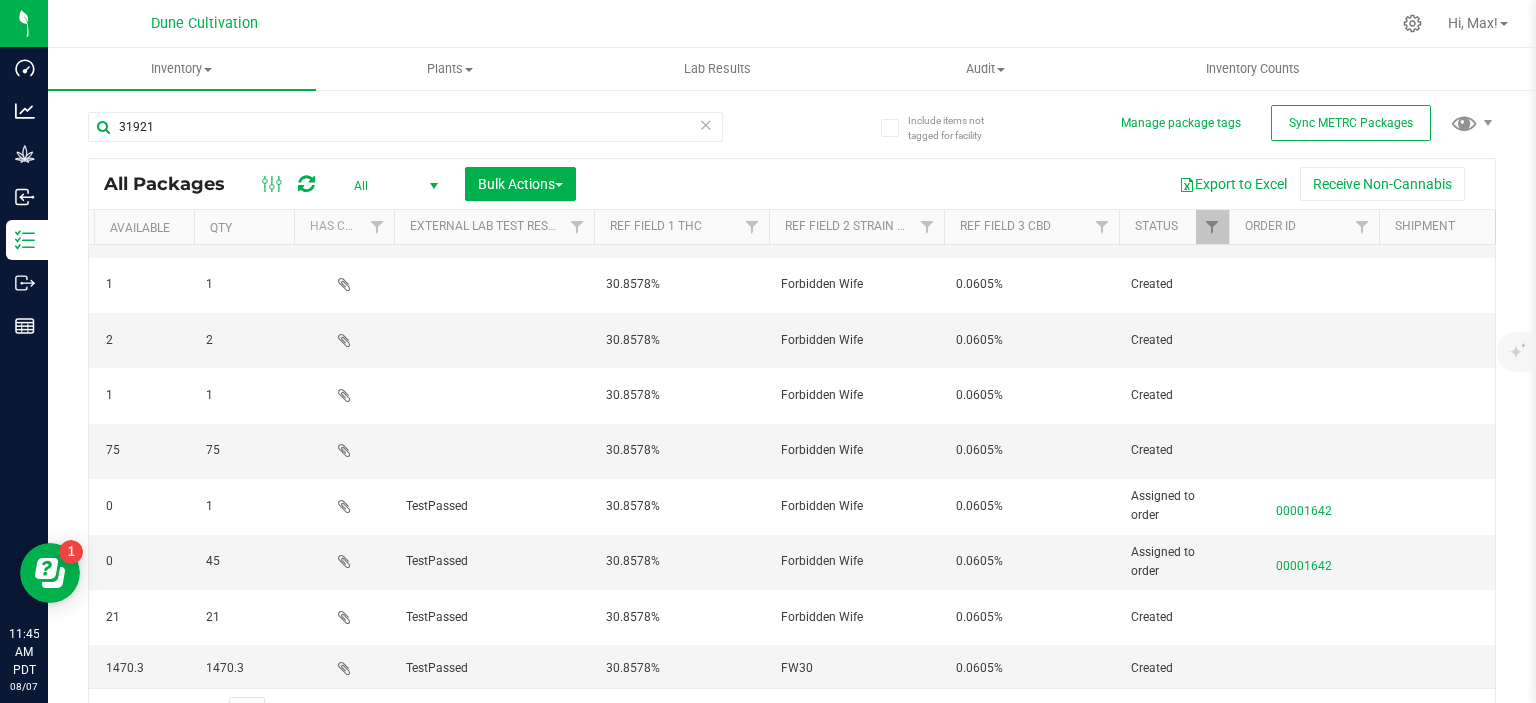 scroll, scrollTop: 209, scrollLeft: 604, axis: both 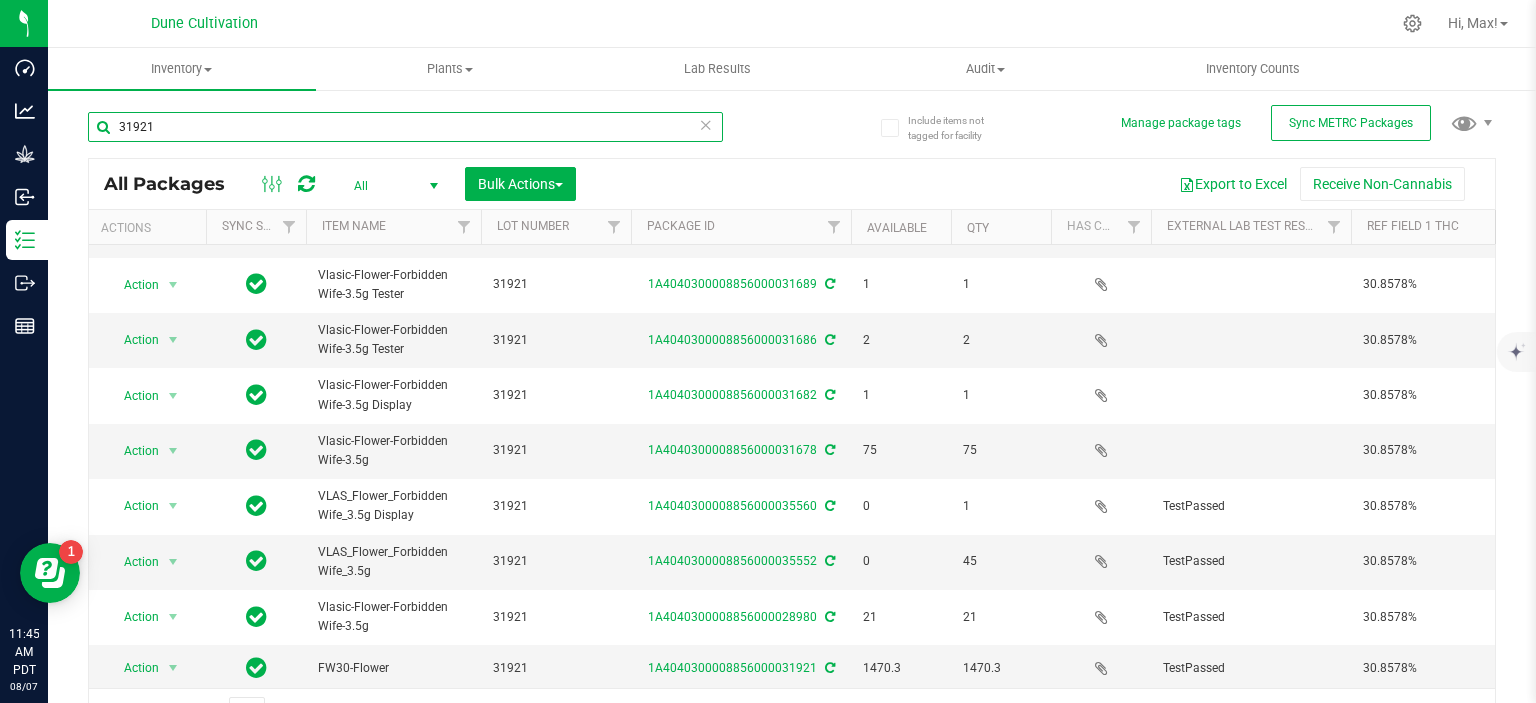 click on "31921" at bounding box center (405, 127) 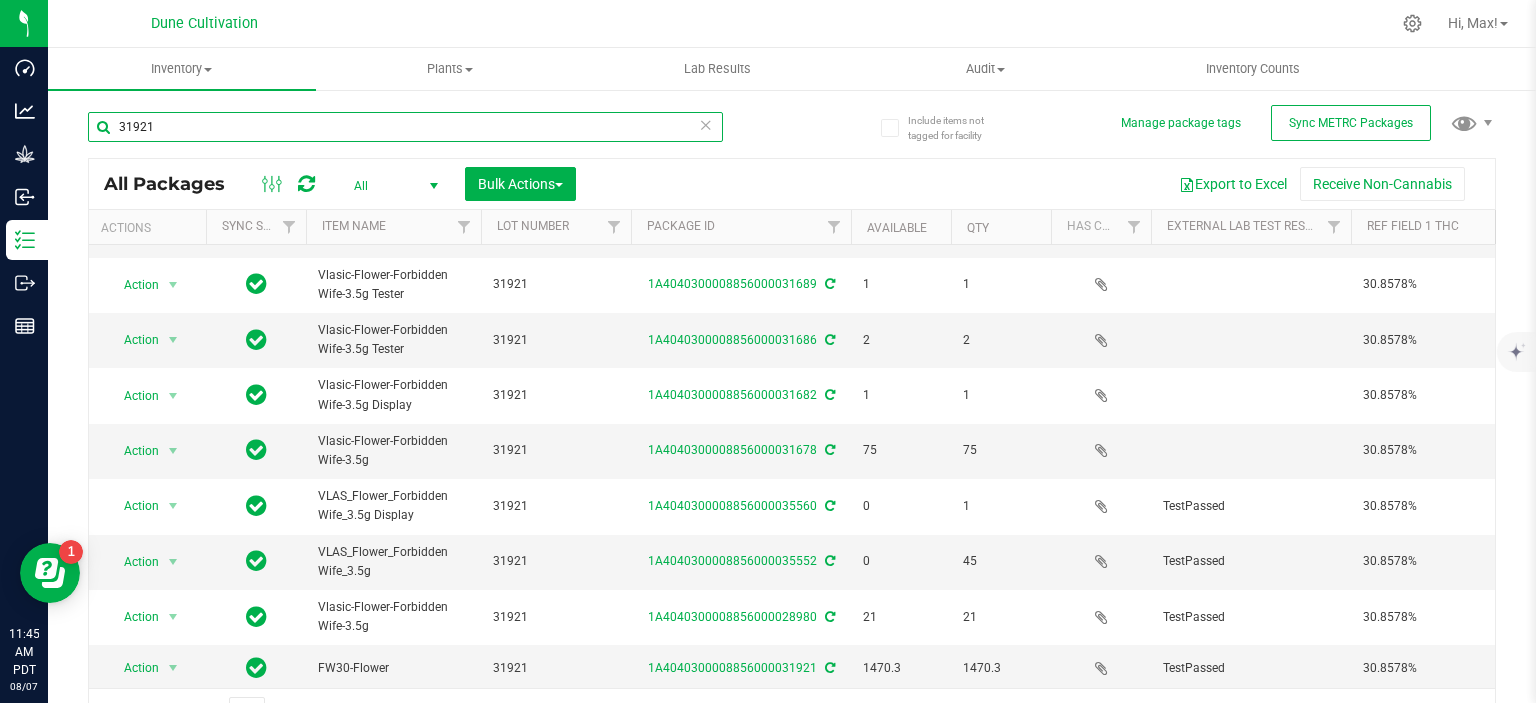 click on "31921" at bounding box center (405, 127) 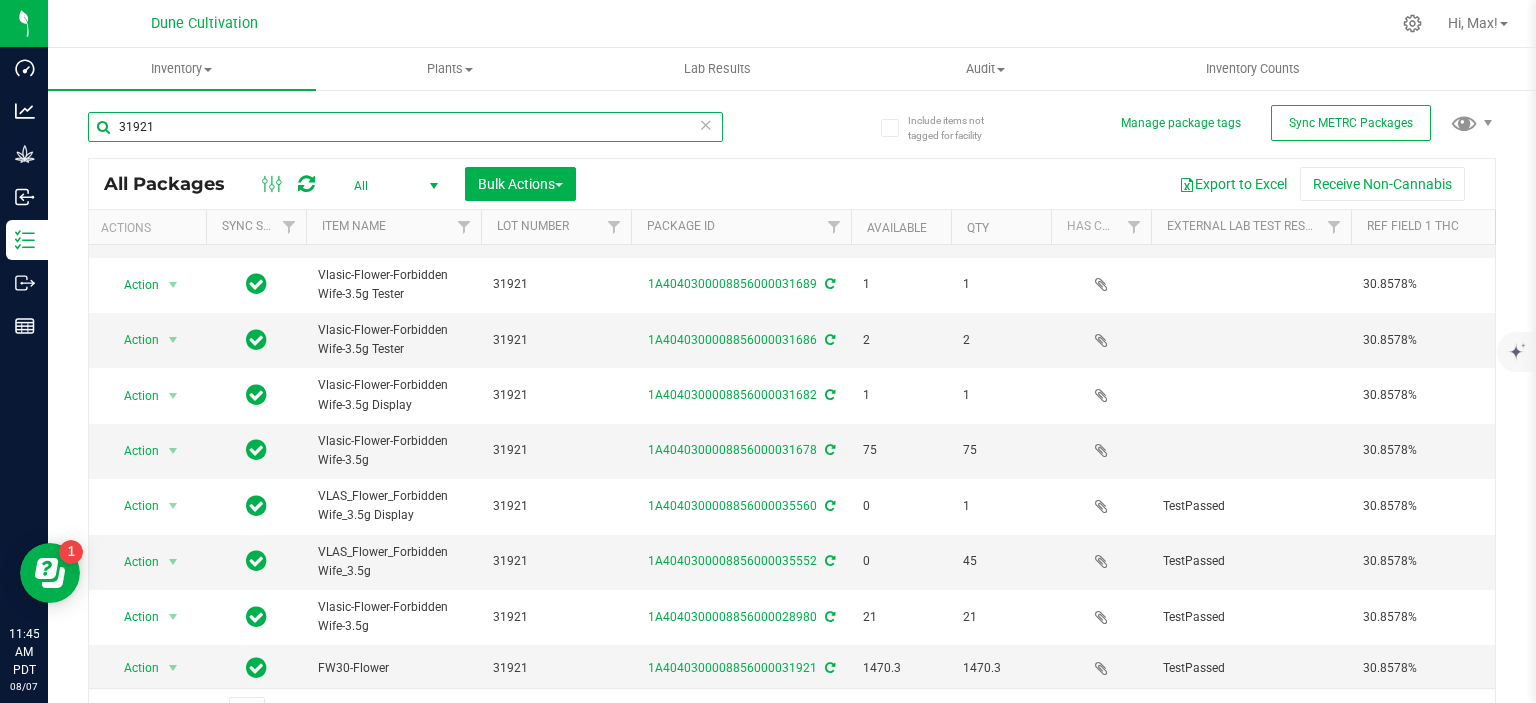 click on "31921" at bounding box center [405, 127] 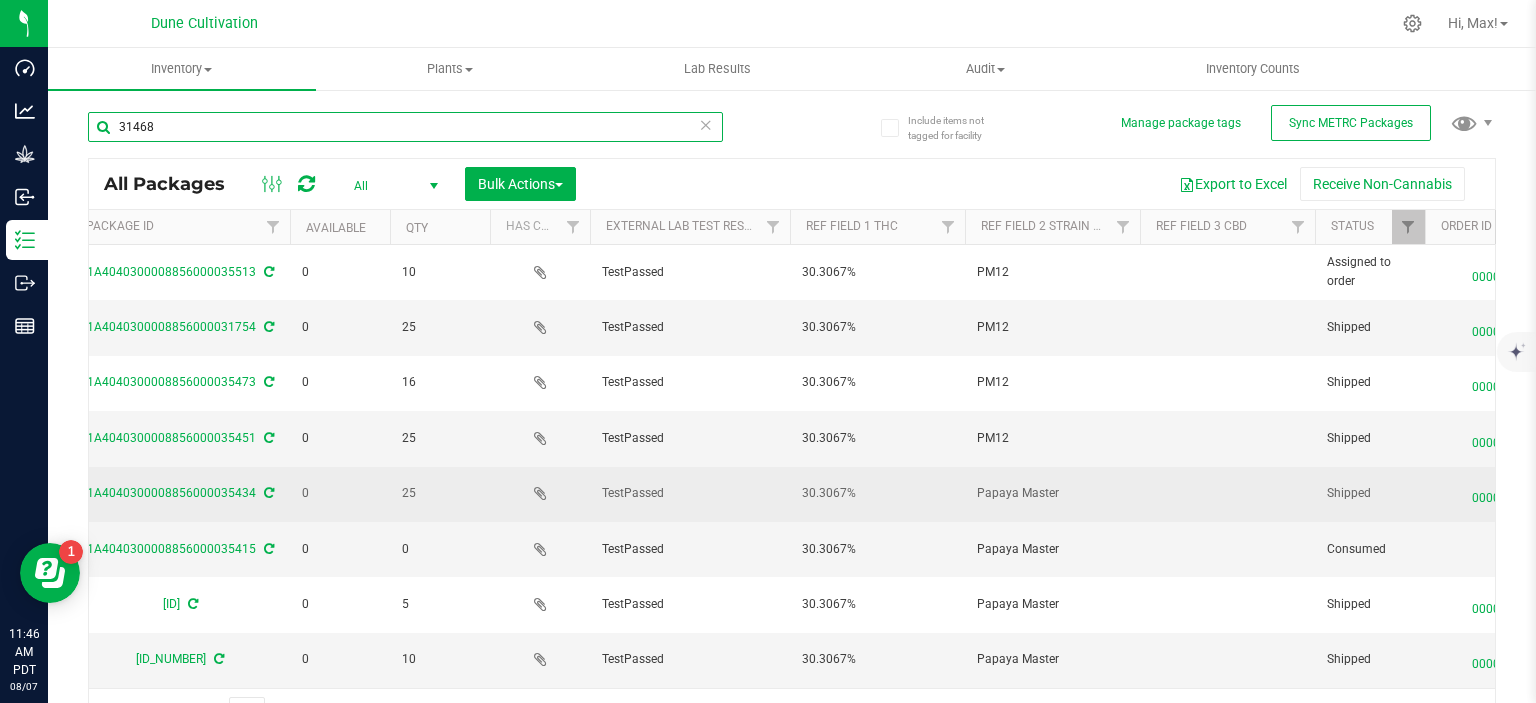type on "31468" 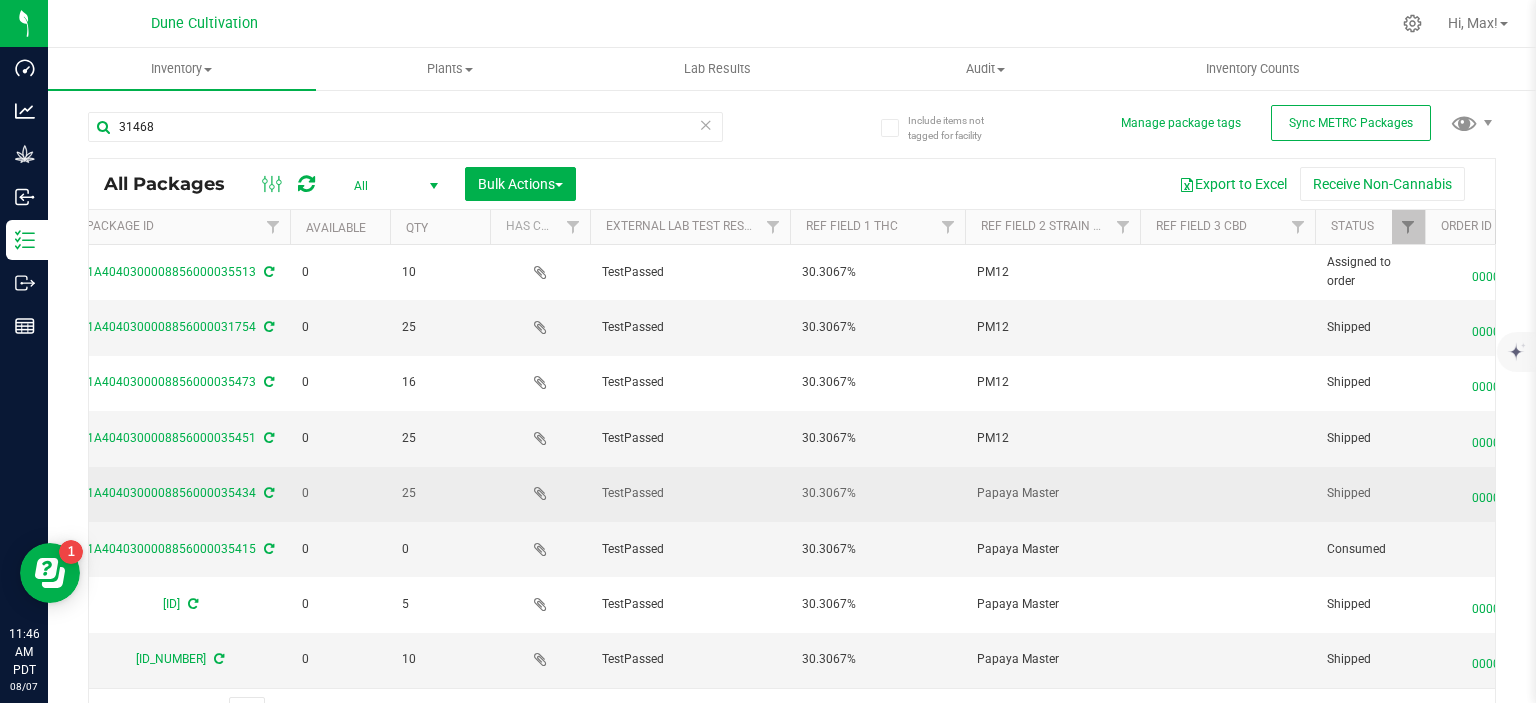 click on "Papaya Master" at bounding box center (1052, 493) 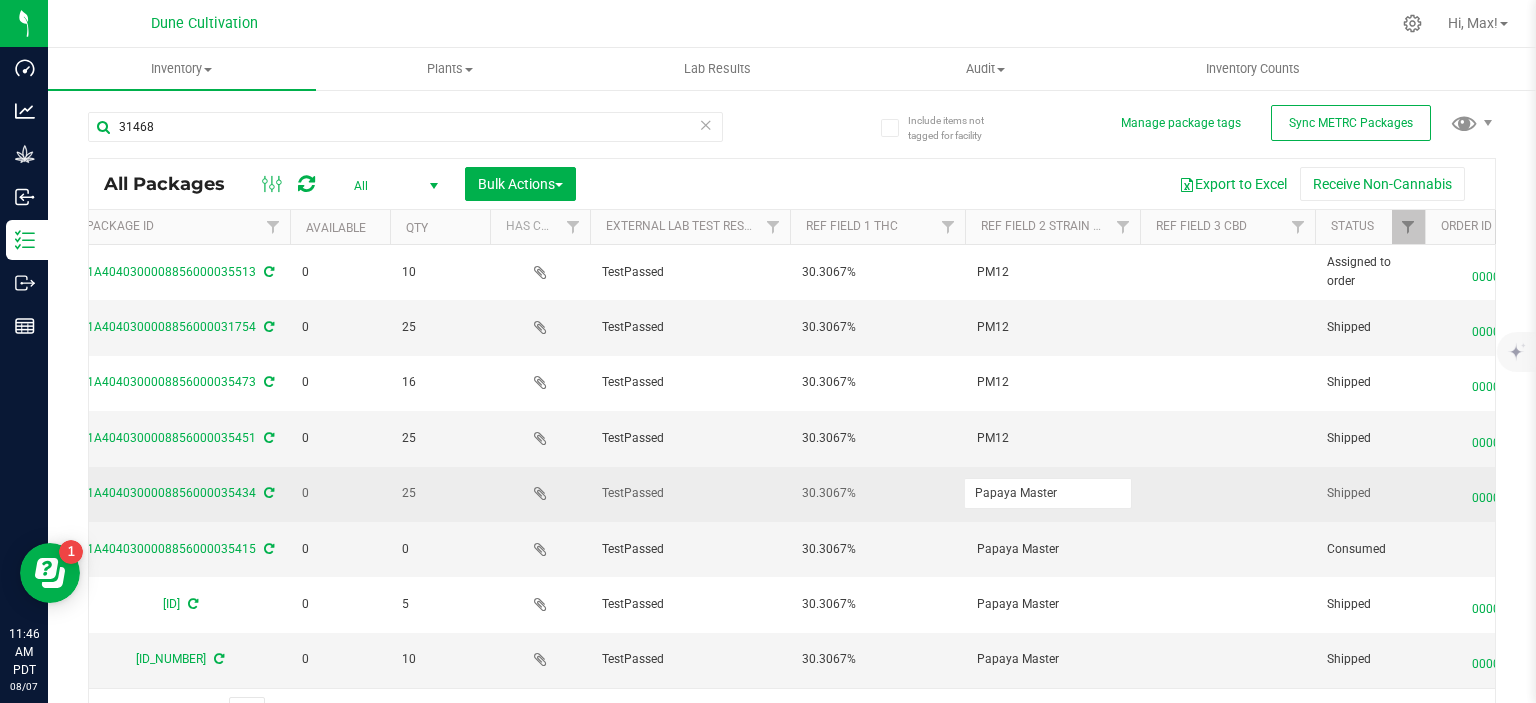 click on "Papaya Master" at bounding box center (1048, 493) 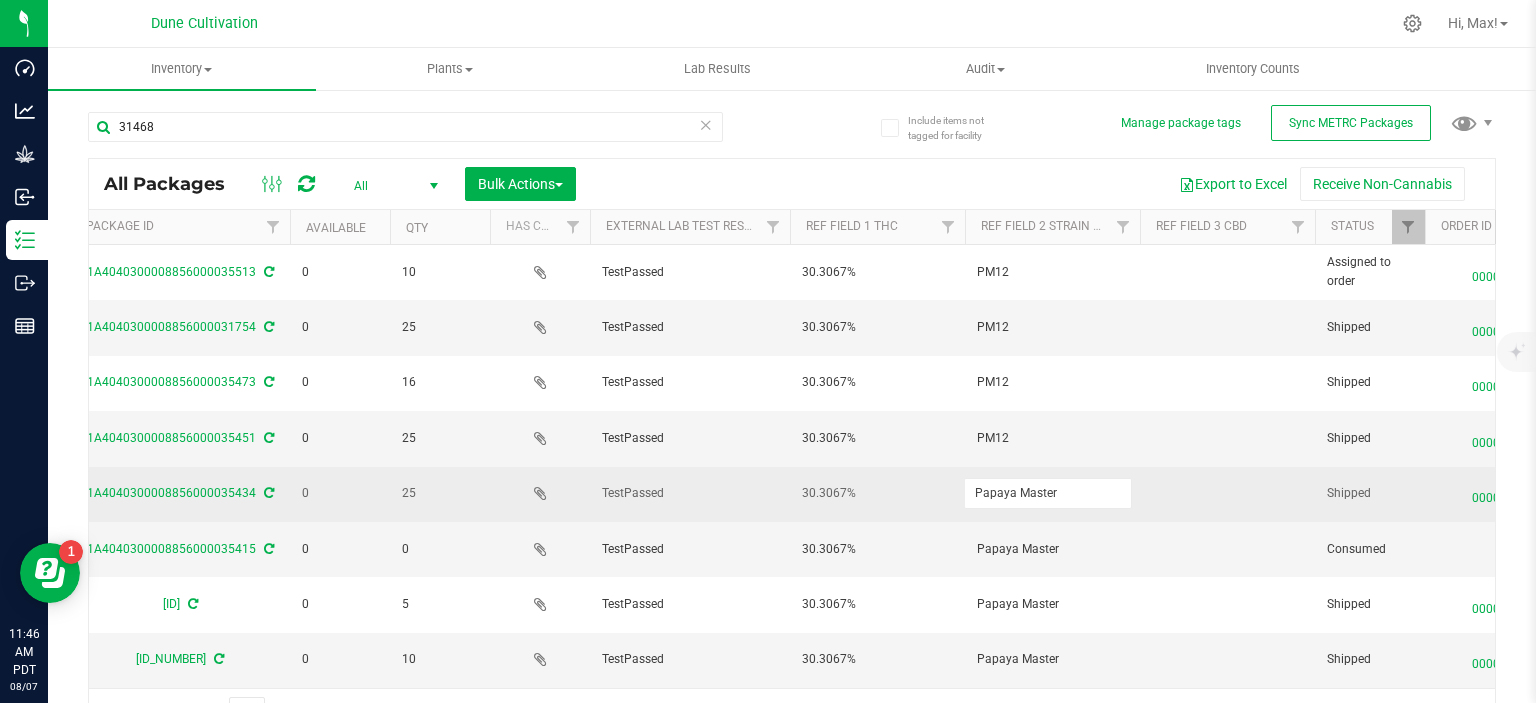 click on "Papaya Master" at bounding box center [1048, 493] 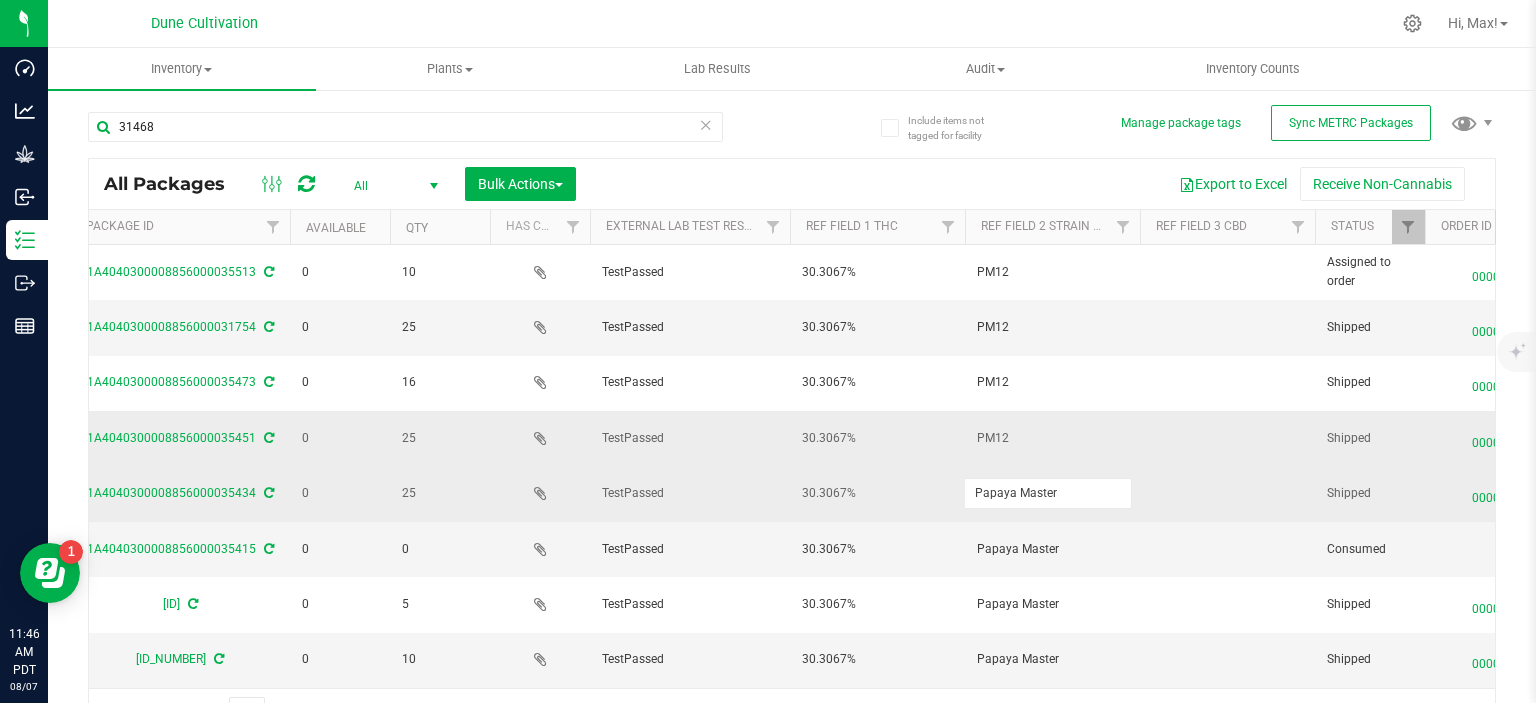 click on "PM12" at bounding box center [1052, 438] 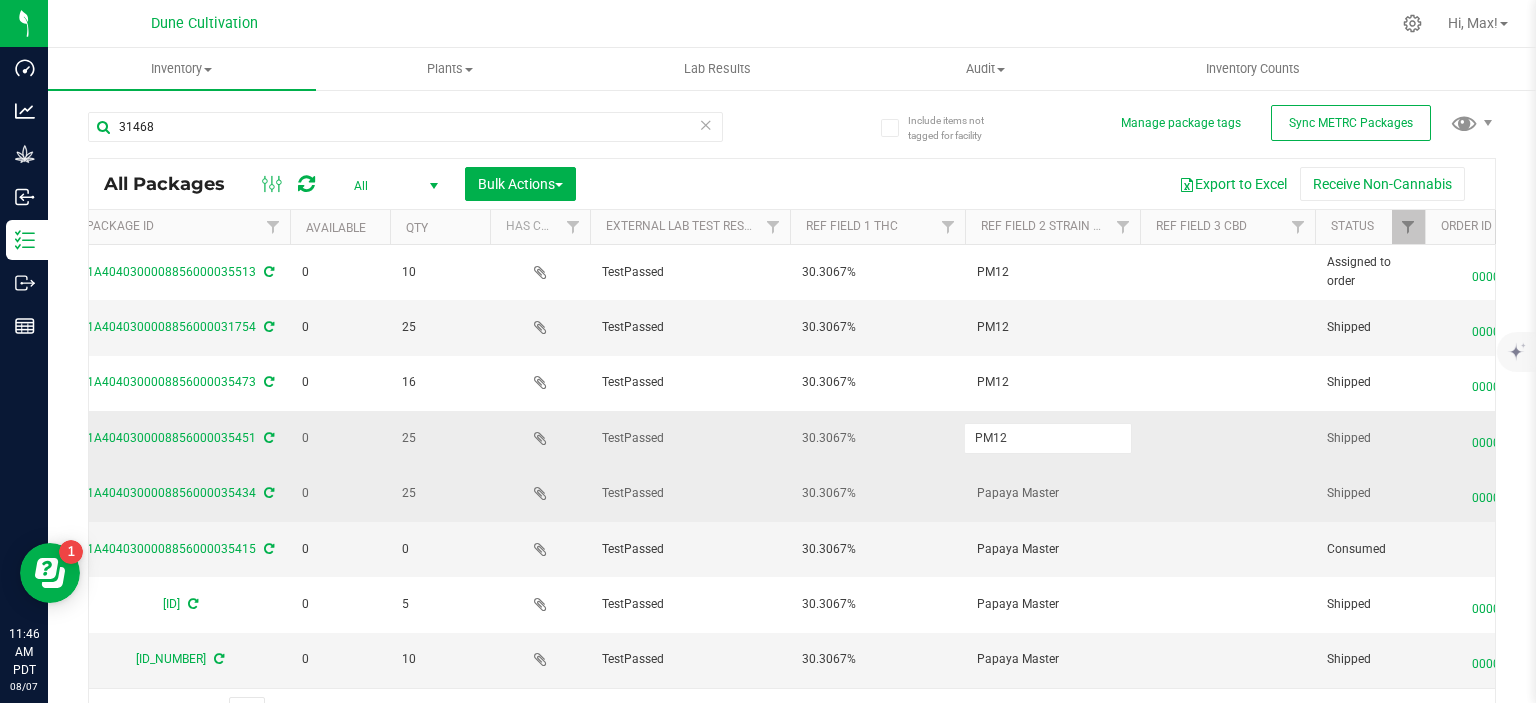 click on "PM12" at bounding box center [1048, 438] 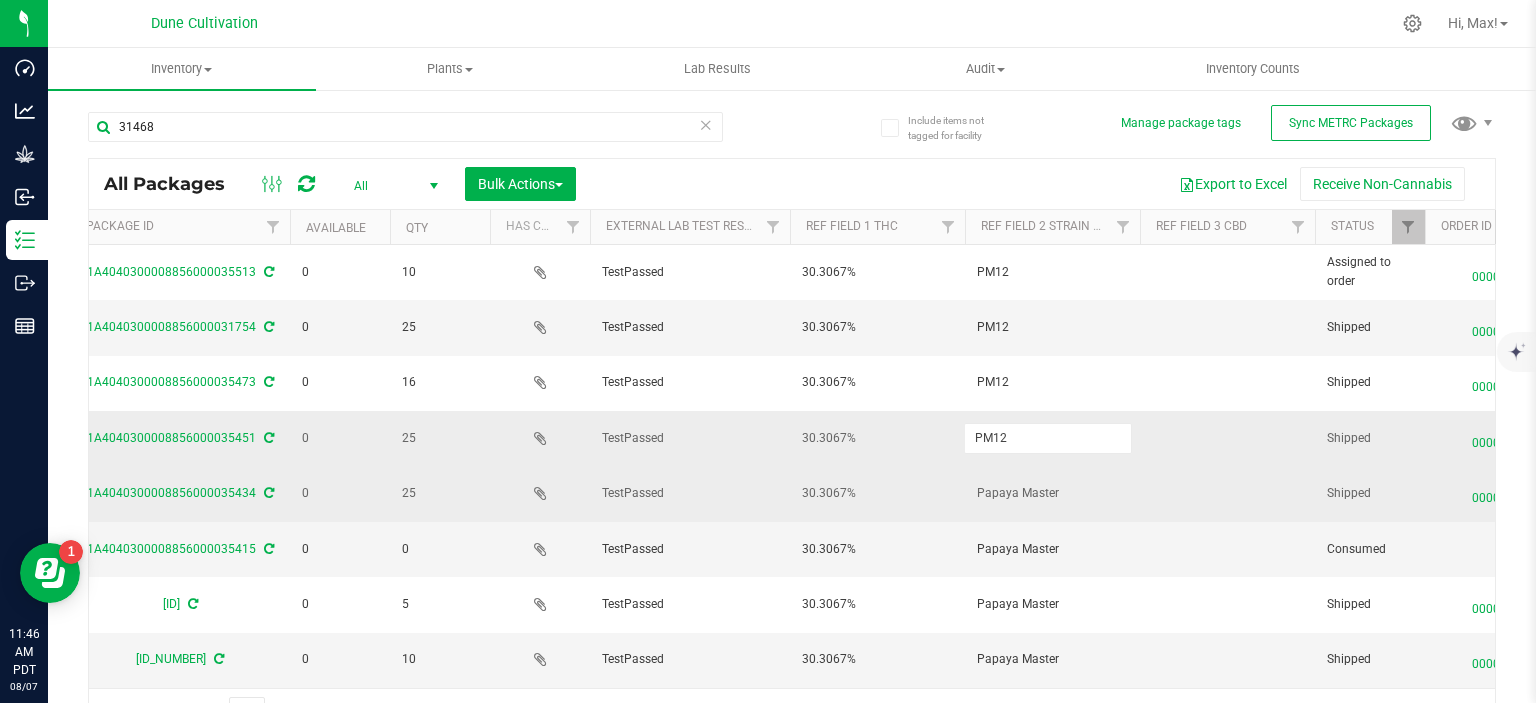 click on "PM12" at bounding box center [1048, 438] 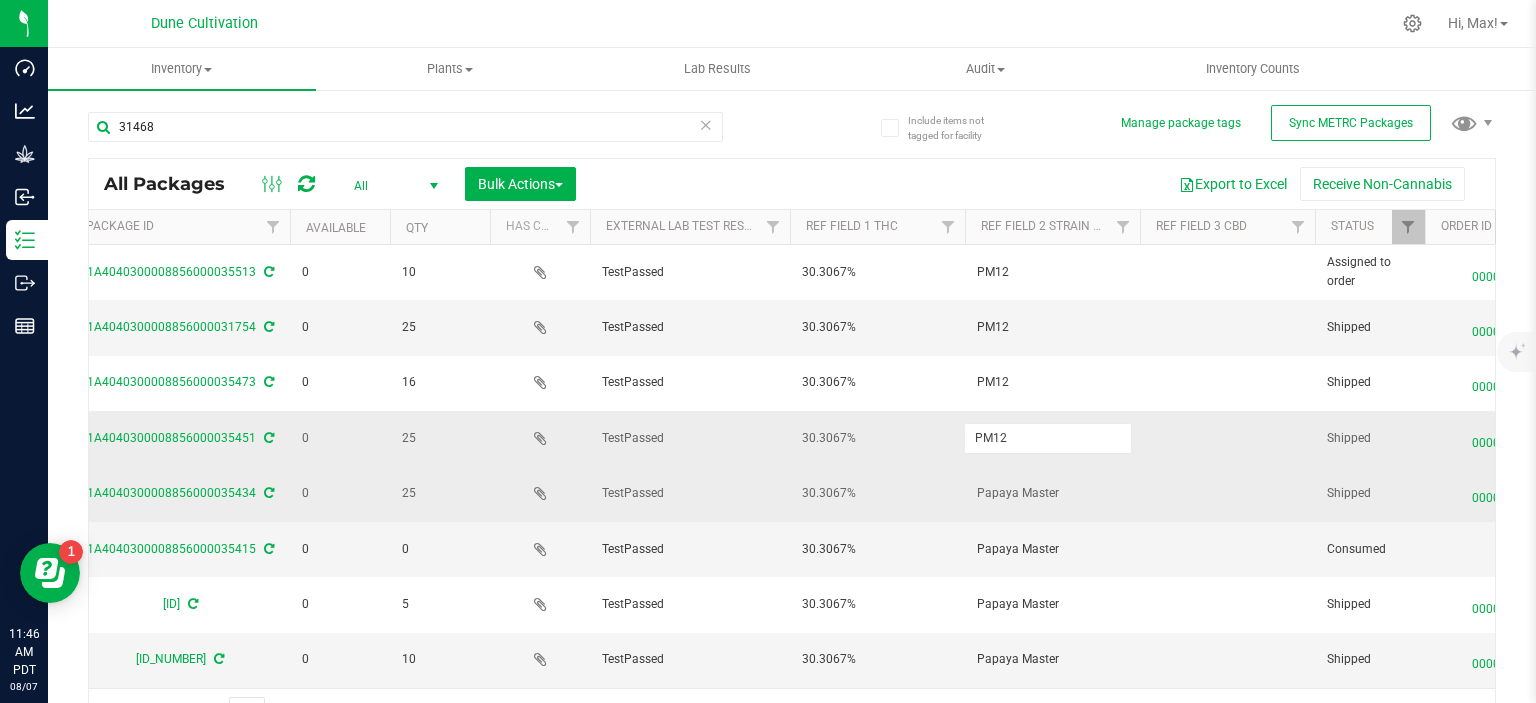 type on "Papaya Master" 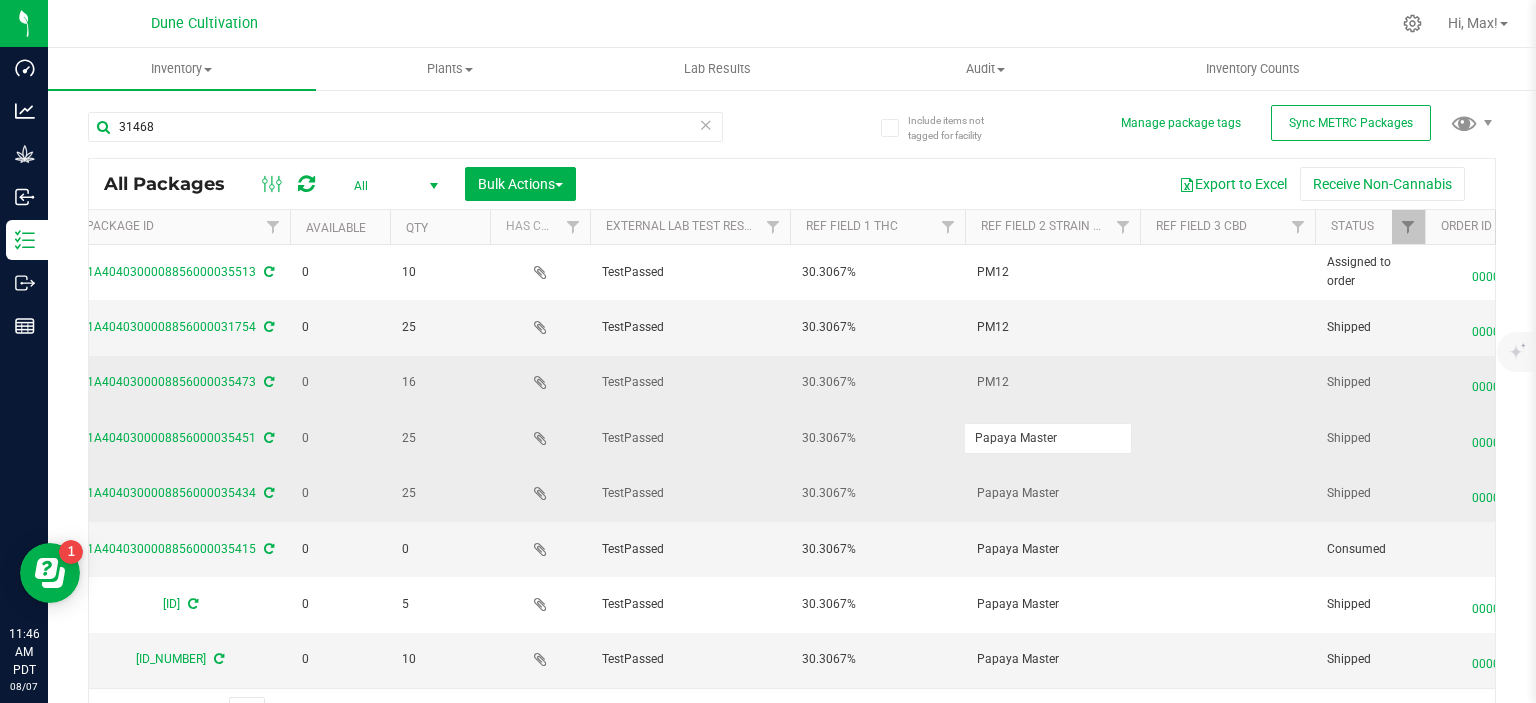 click on "PM12" at bounding box center (1052, 382) 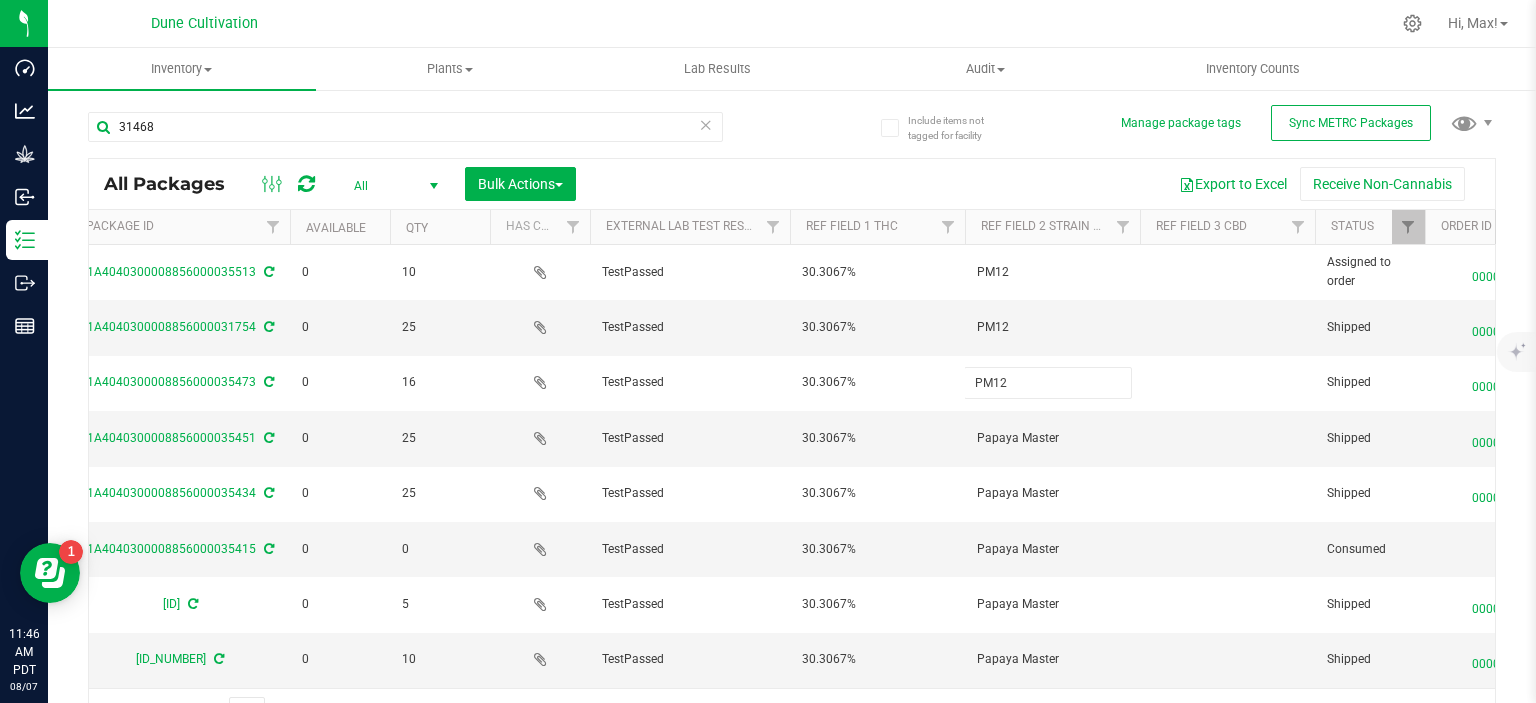 click on "PM12" at bounding box center (1048, 382) 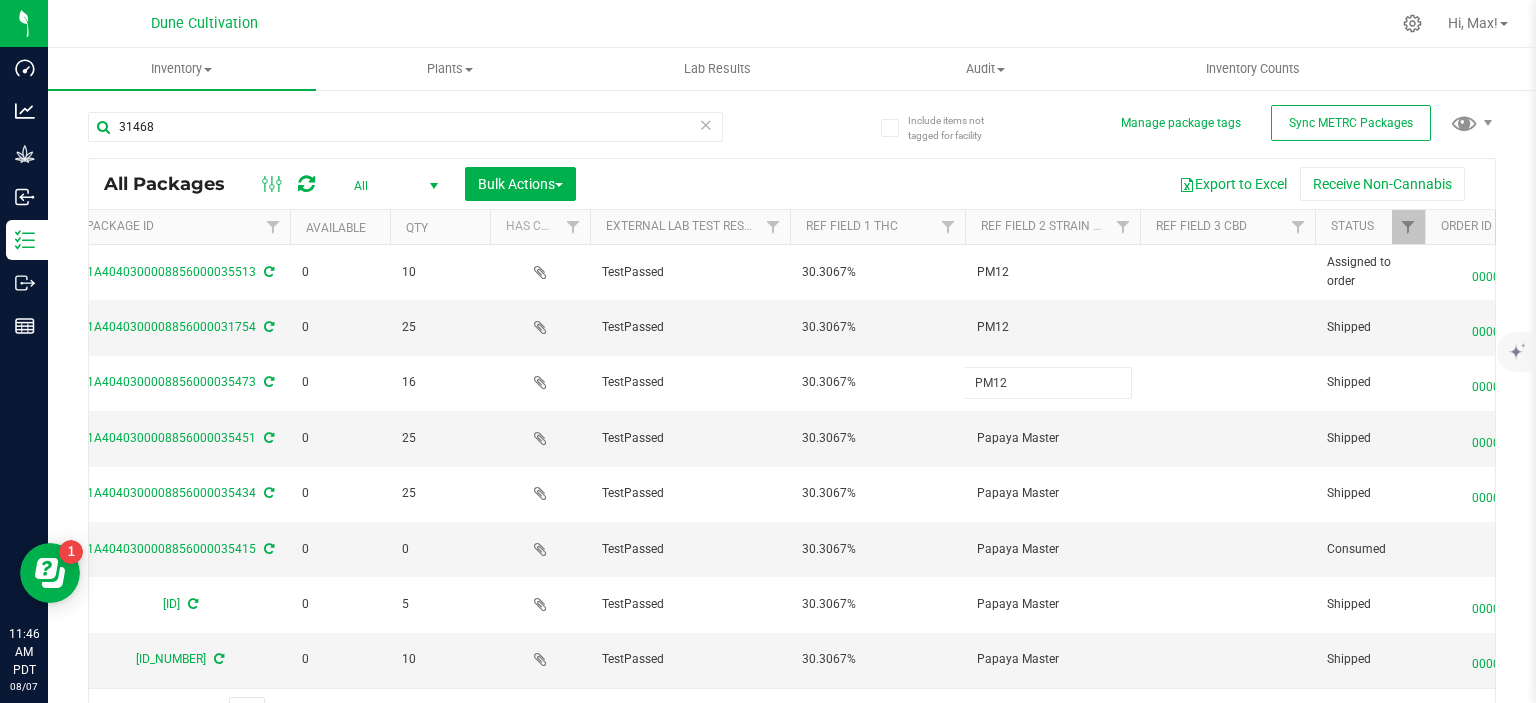 click on "PM12" at bounding box center (1048, 382) 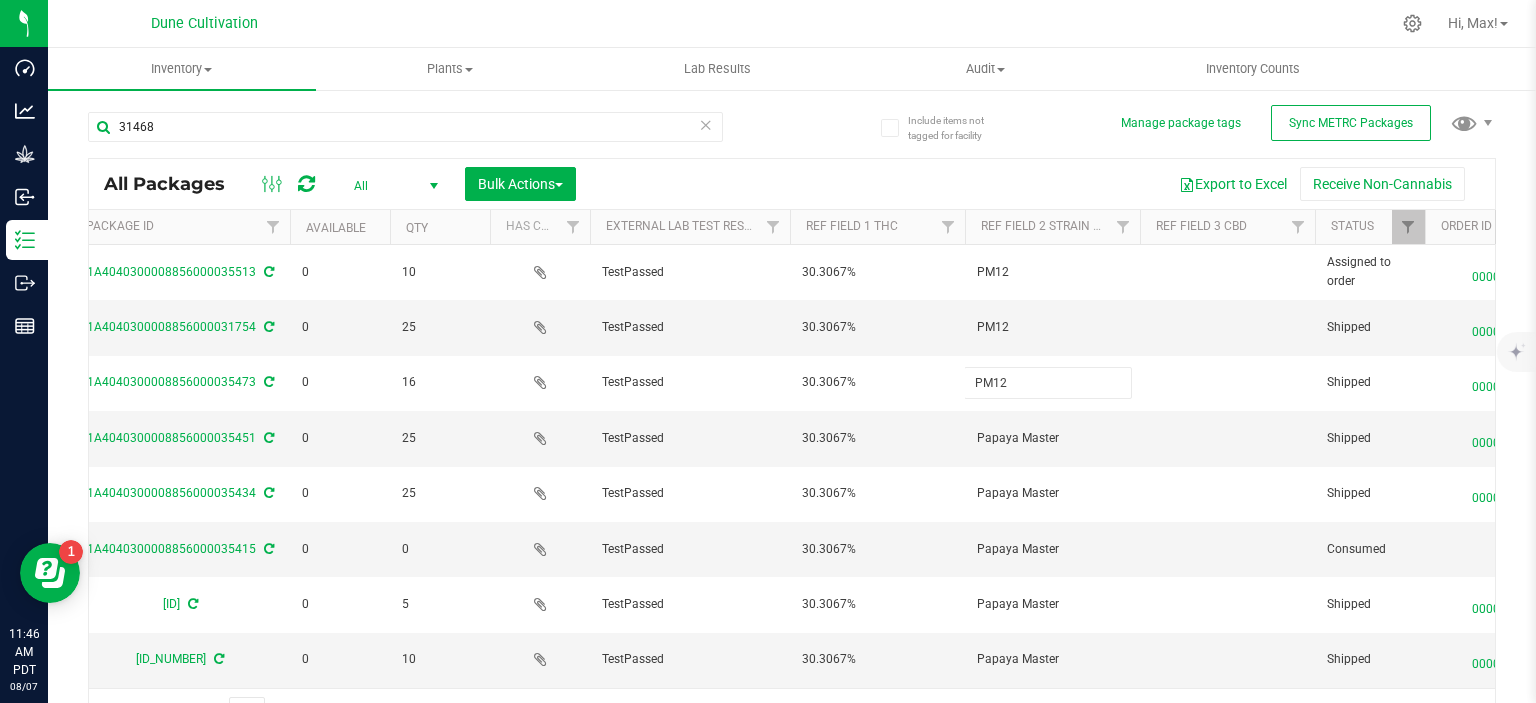 type on "Papaya Master" 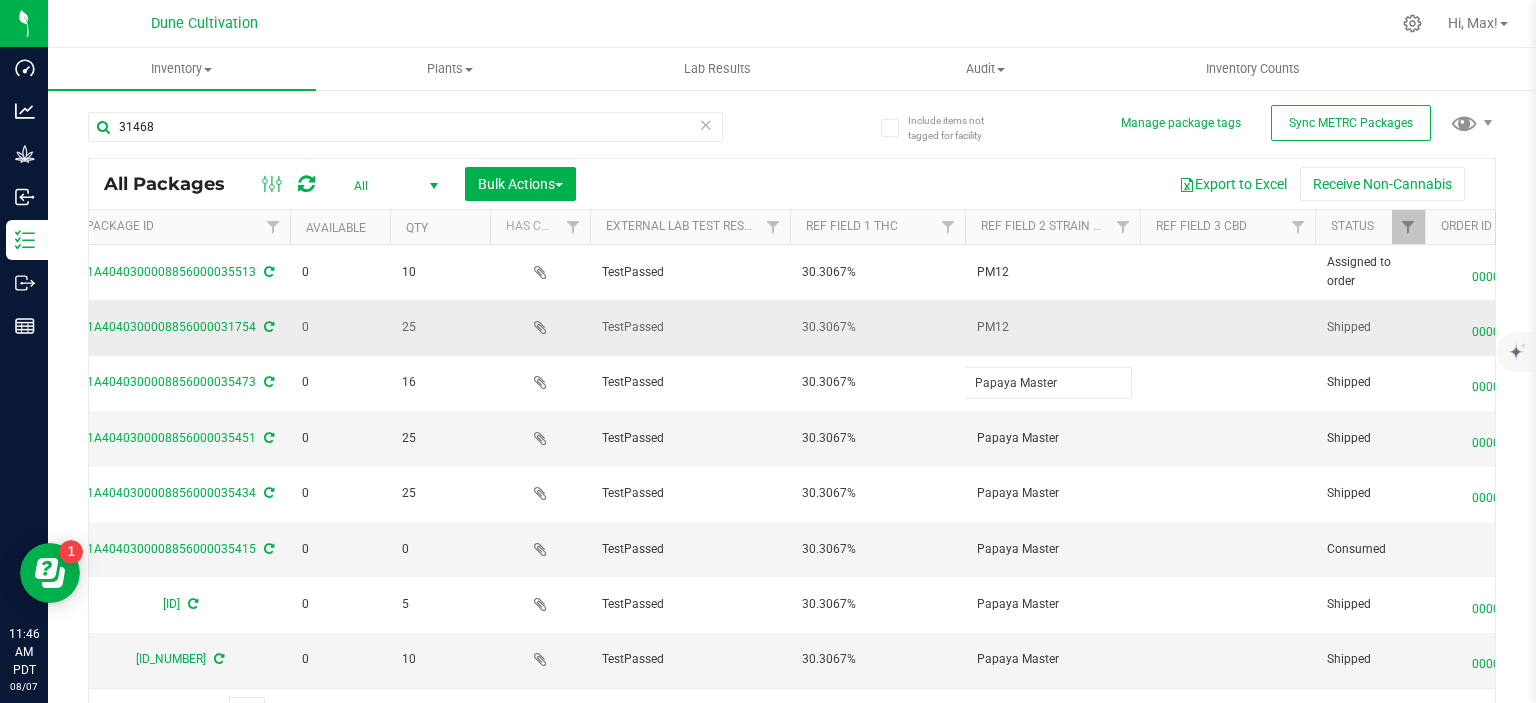 click on "PM12" at bounding box center (1052, 327) 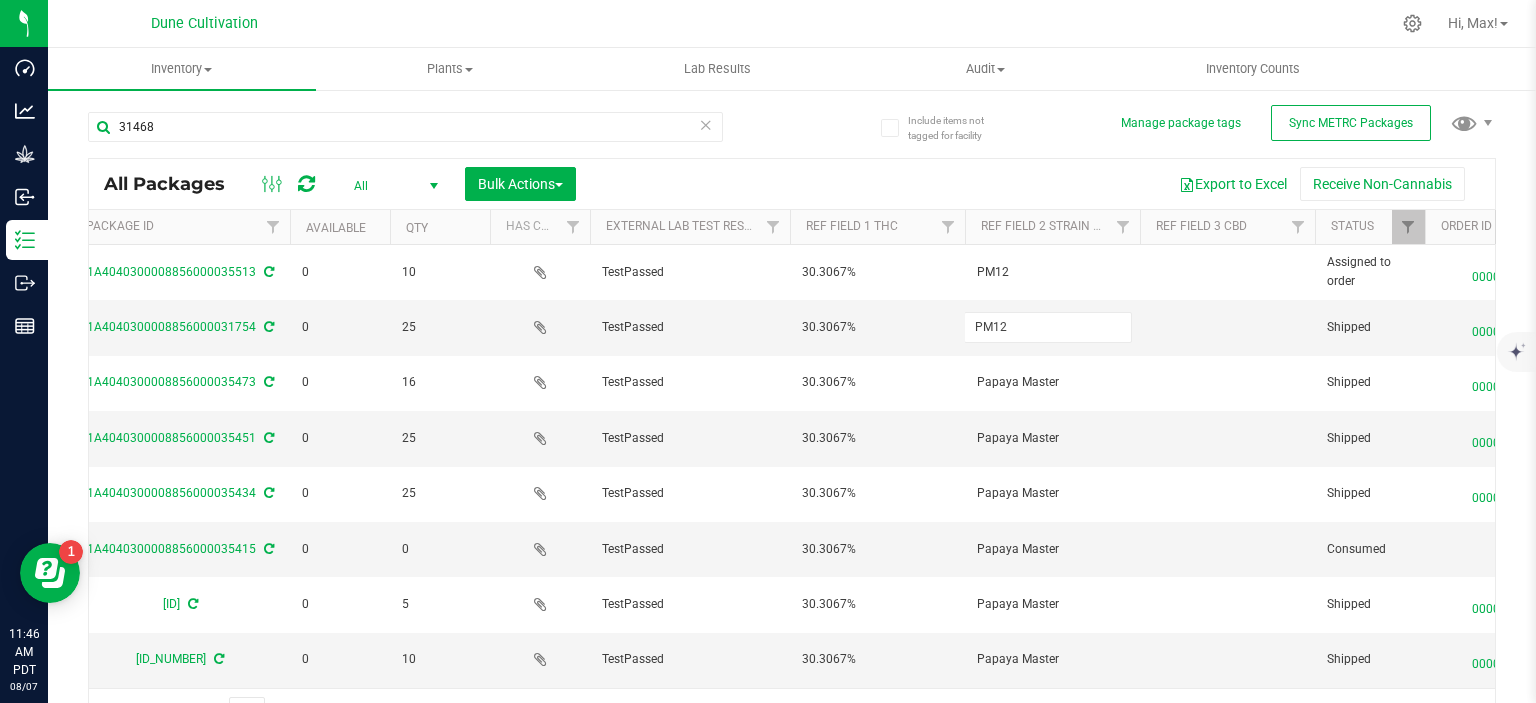 click on "PM12" at bounding box center (1048, 327) 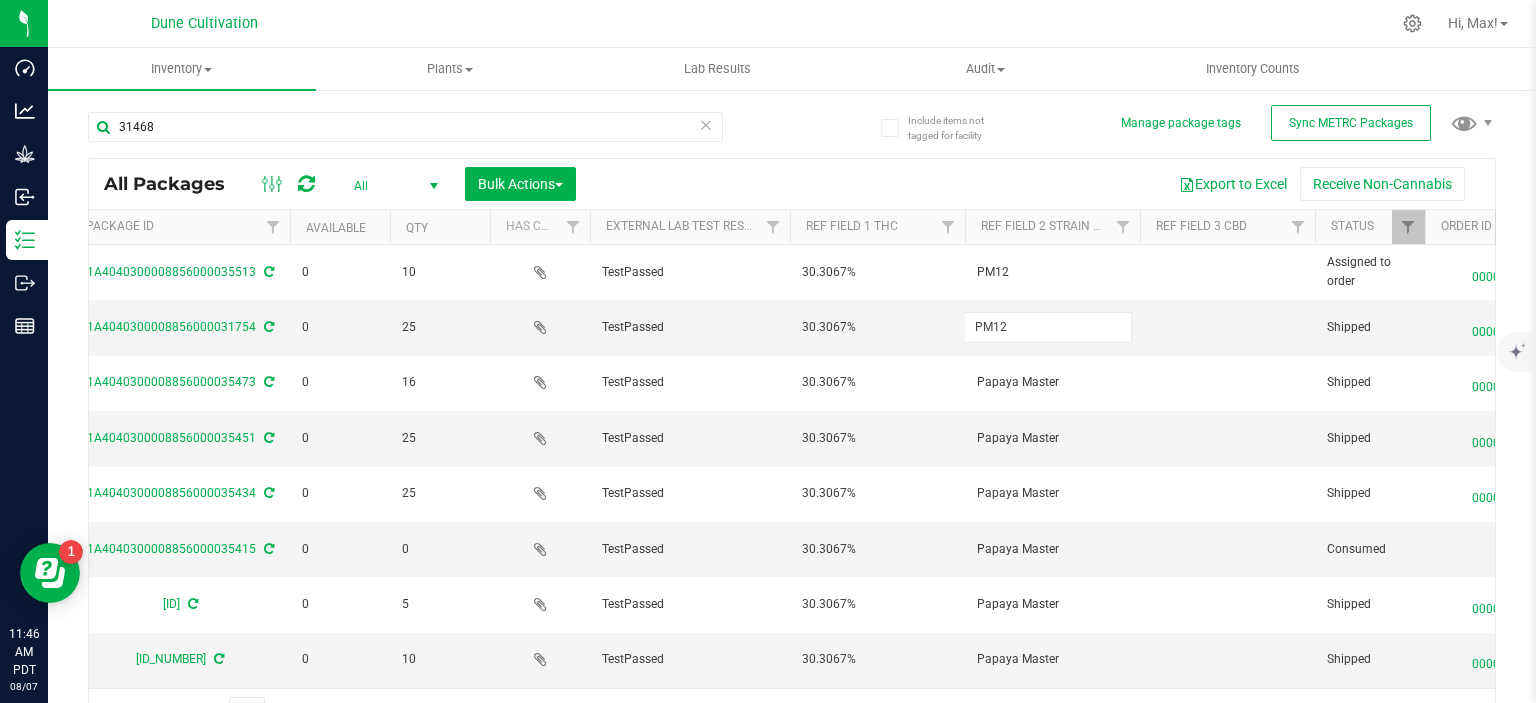 click on "PM12" at bounding box center (1048, 327) 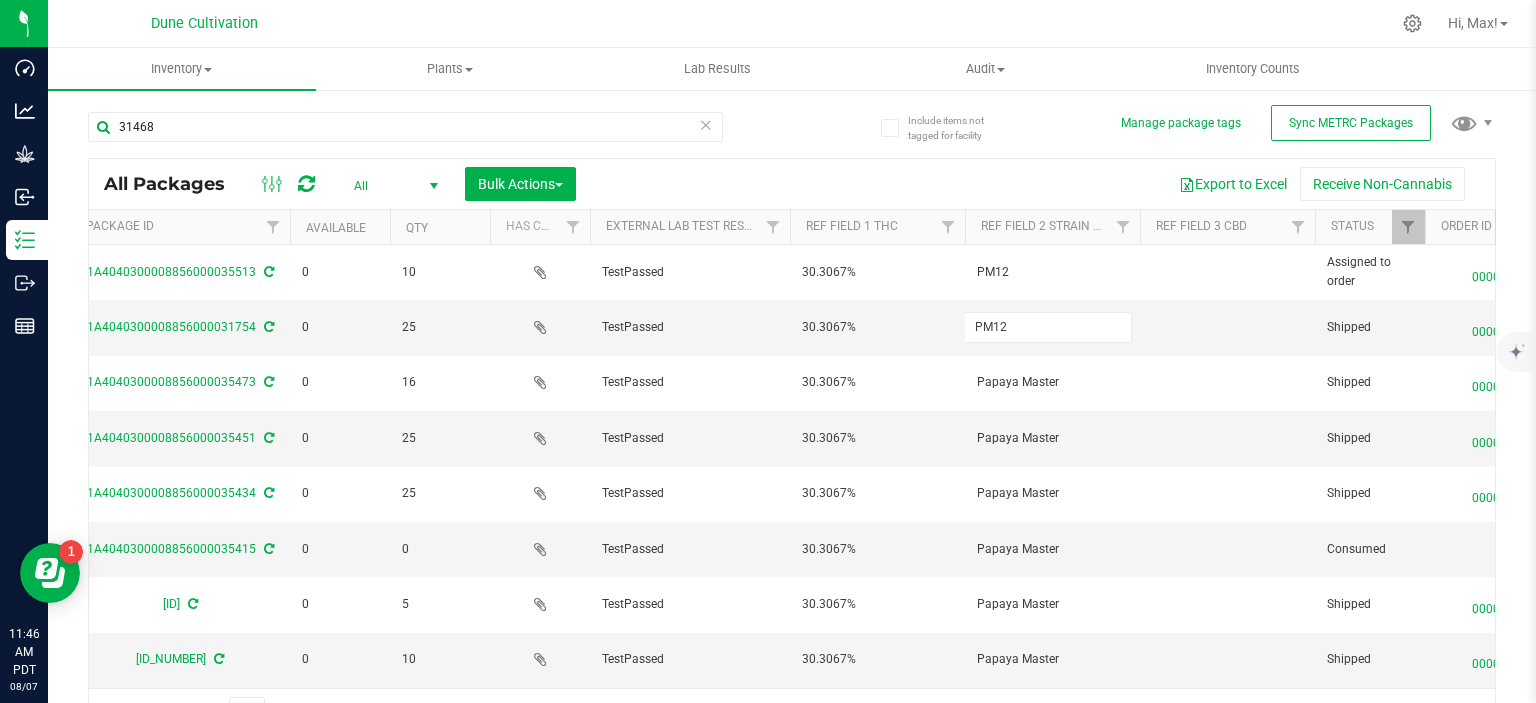 type on "Papaya Master" 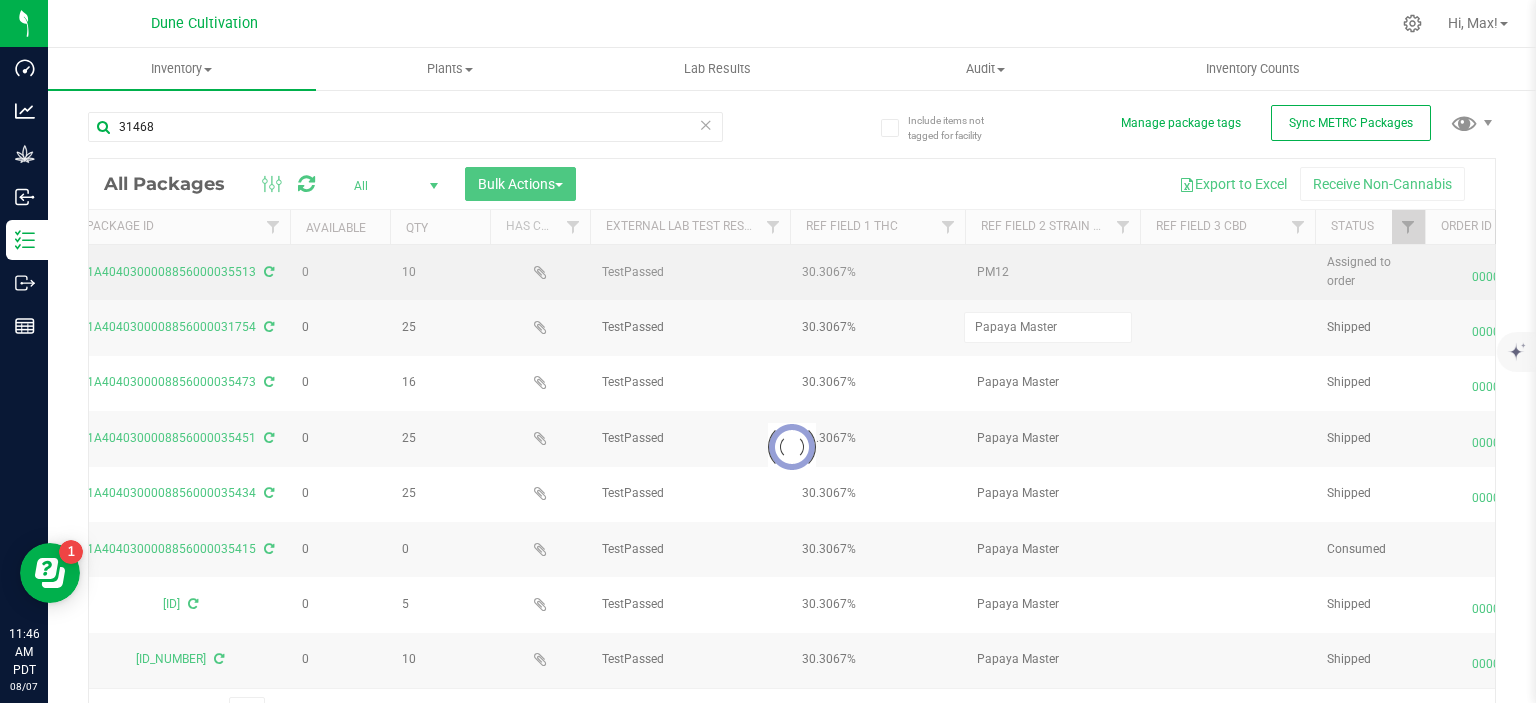 click on "PM12" at bounding box center [1052, 272] 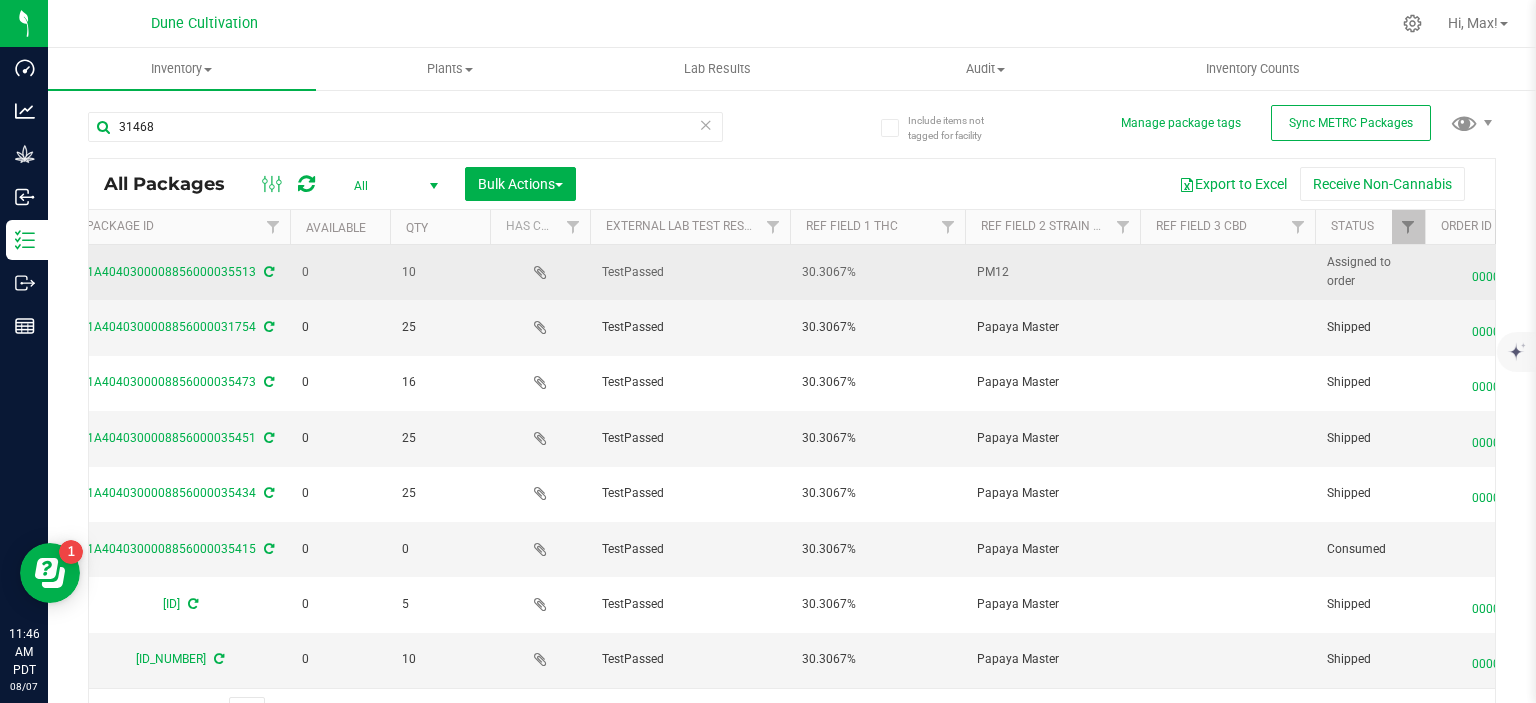 click on "PM12" at bounding box center (1052, 272) 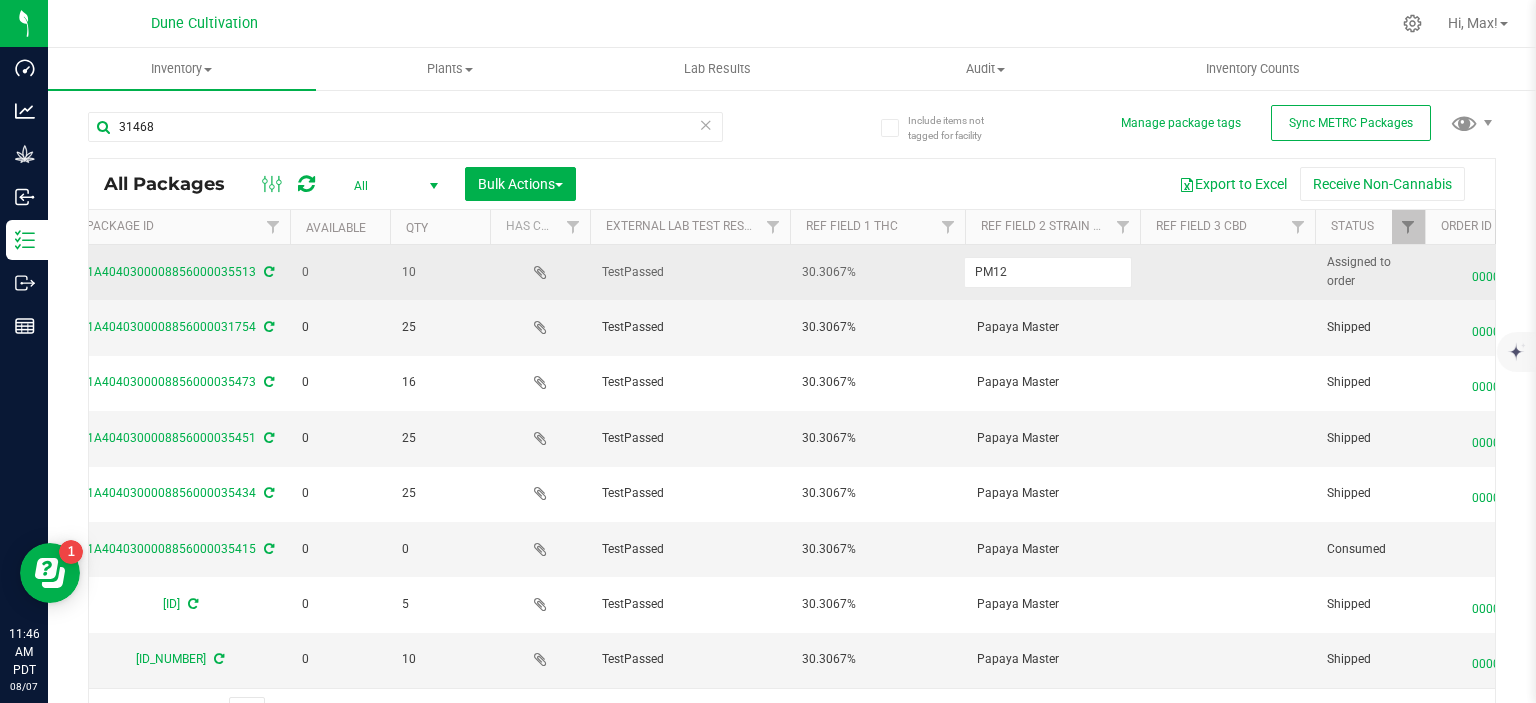 click on "PM12" at bounding box center (1048, 272) 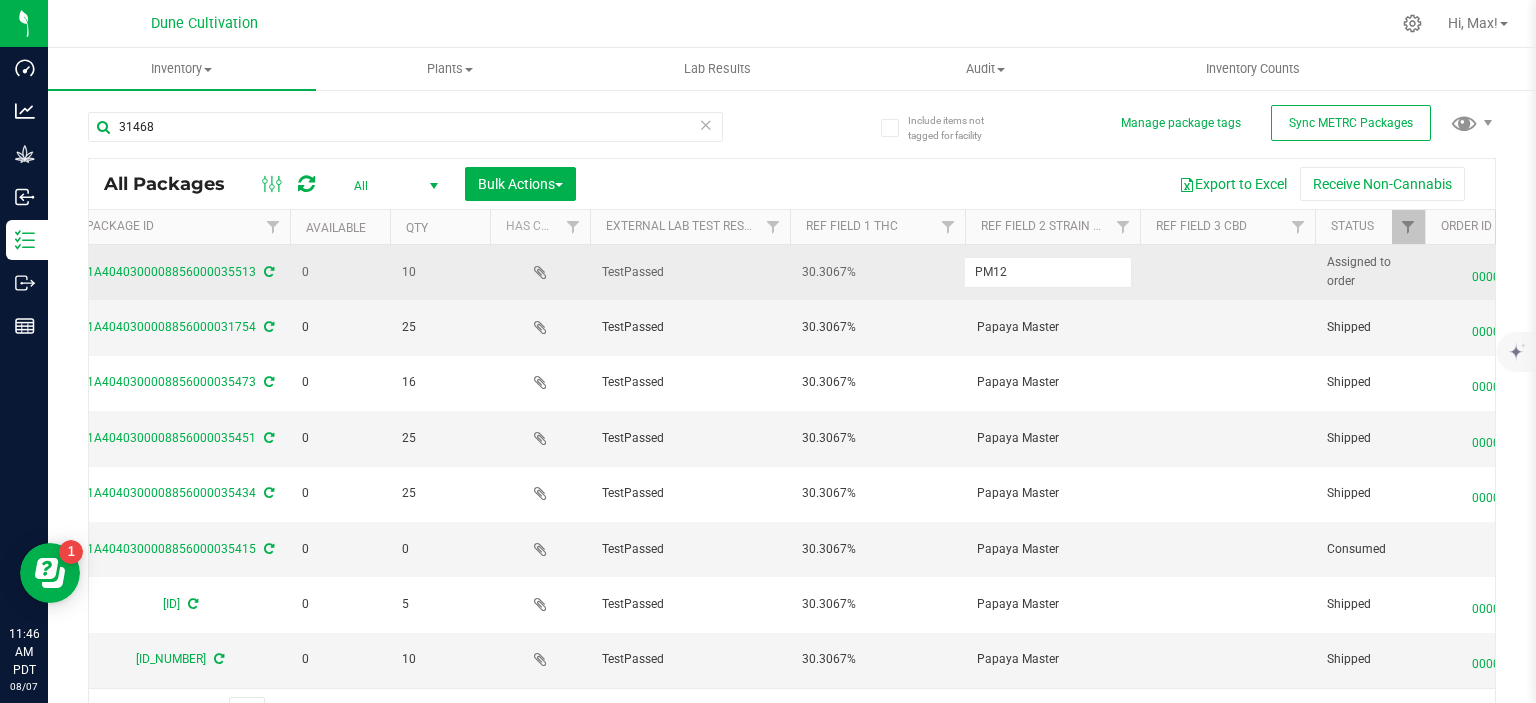 click on "PM12" at bounding box center (1048, 272) 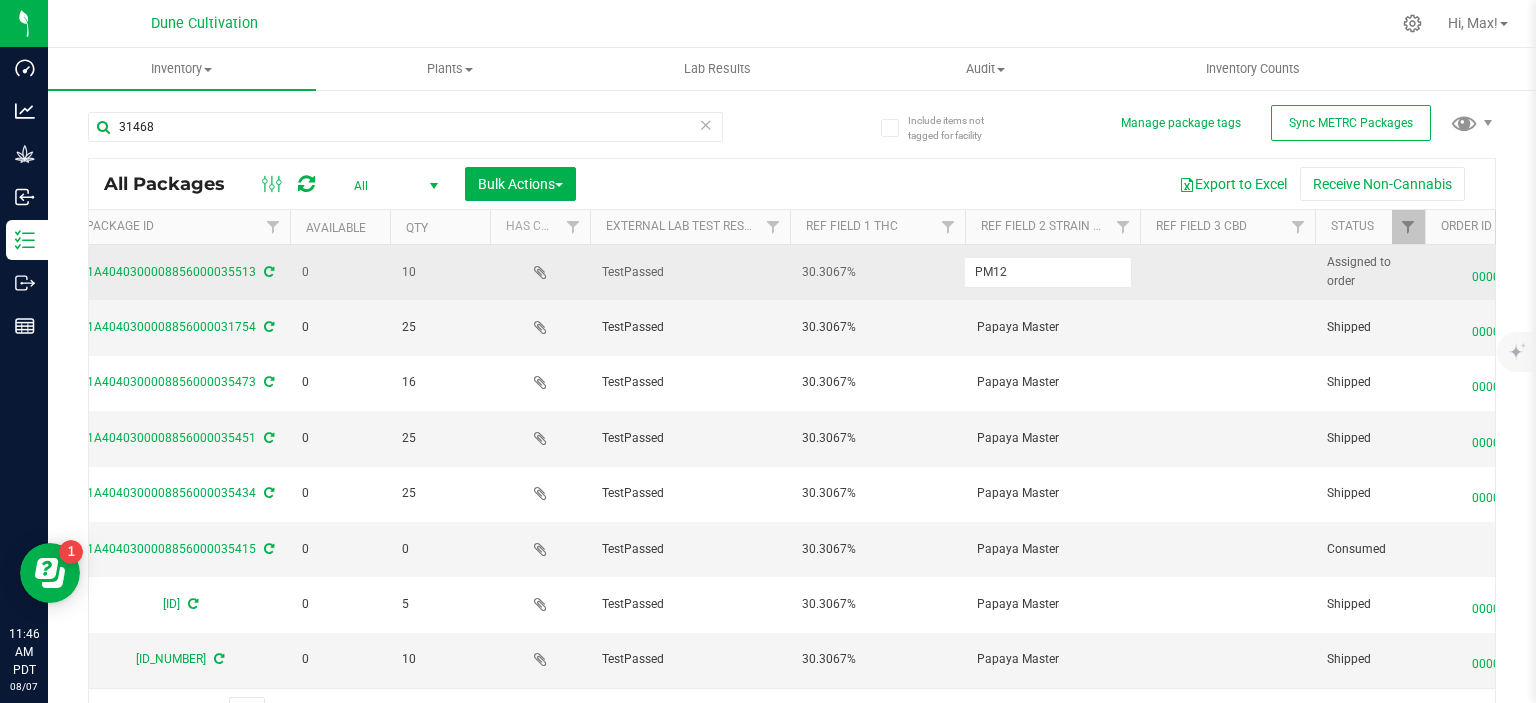 type on "Papaya Master" 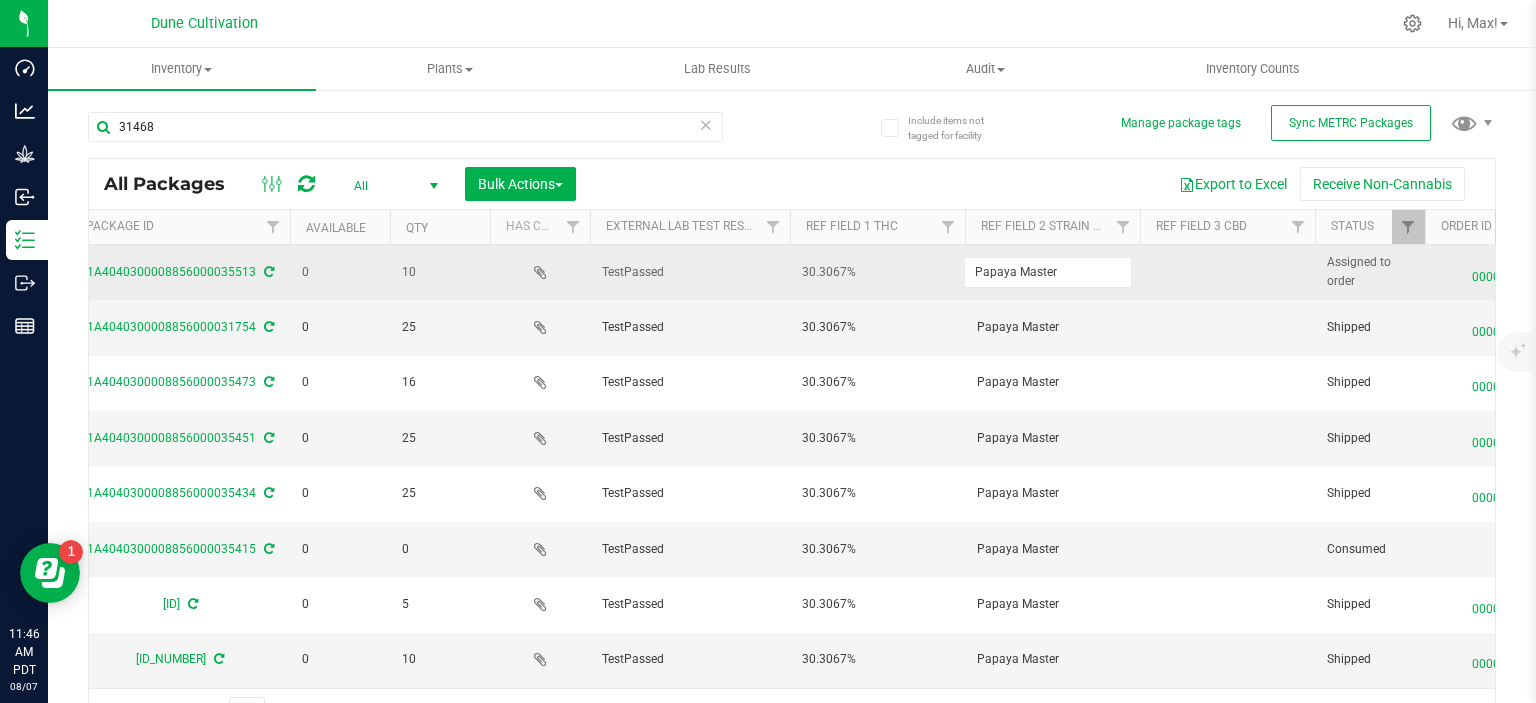click on "All Packages
All Active Only Lab Samples Locked All External Internal
Bulk Actions
Add to manufacturing run
Add to outbound order
Combine packages
Combine packages (lot)" at bounding box center (792, 447) 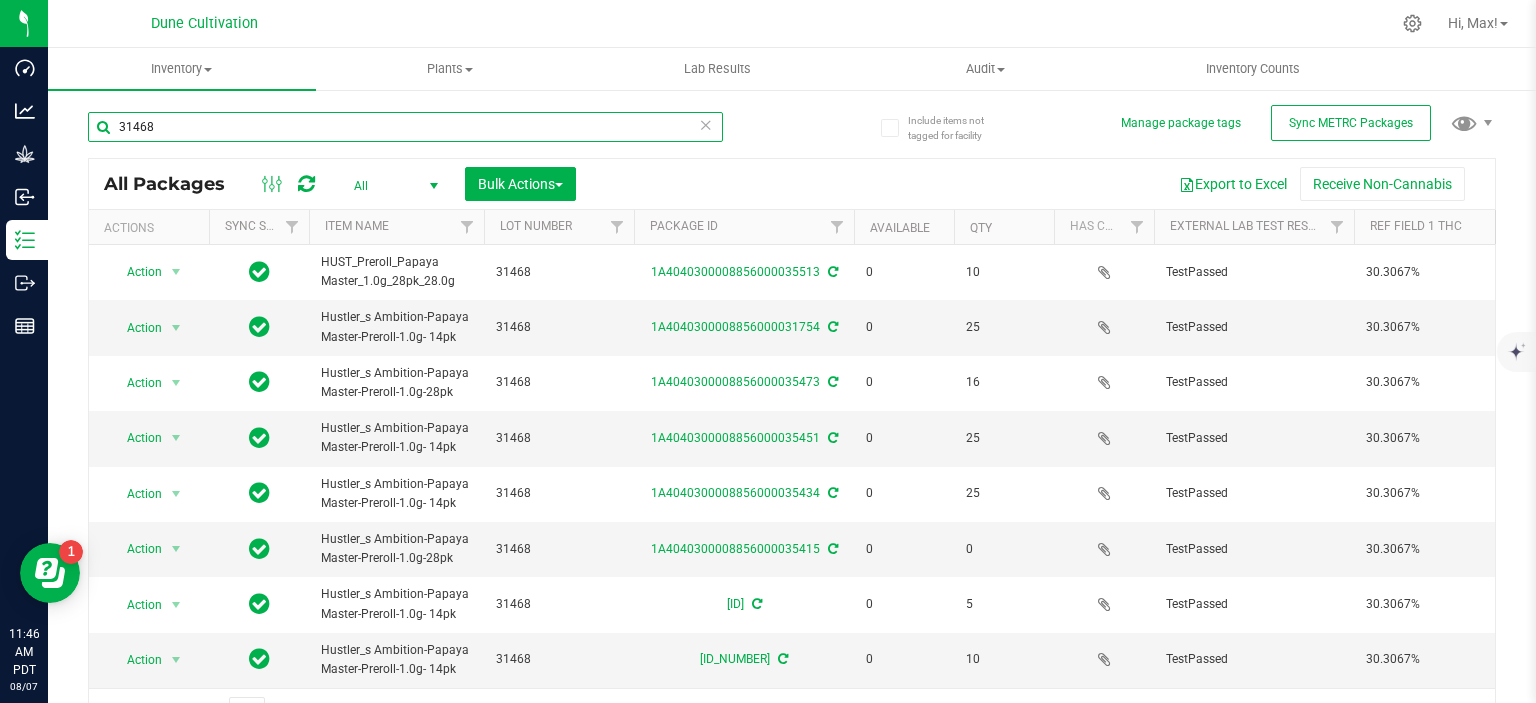 click on "31468" at bounding box center (405, 127) 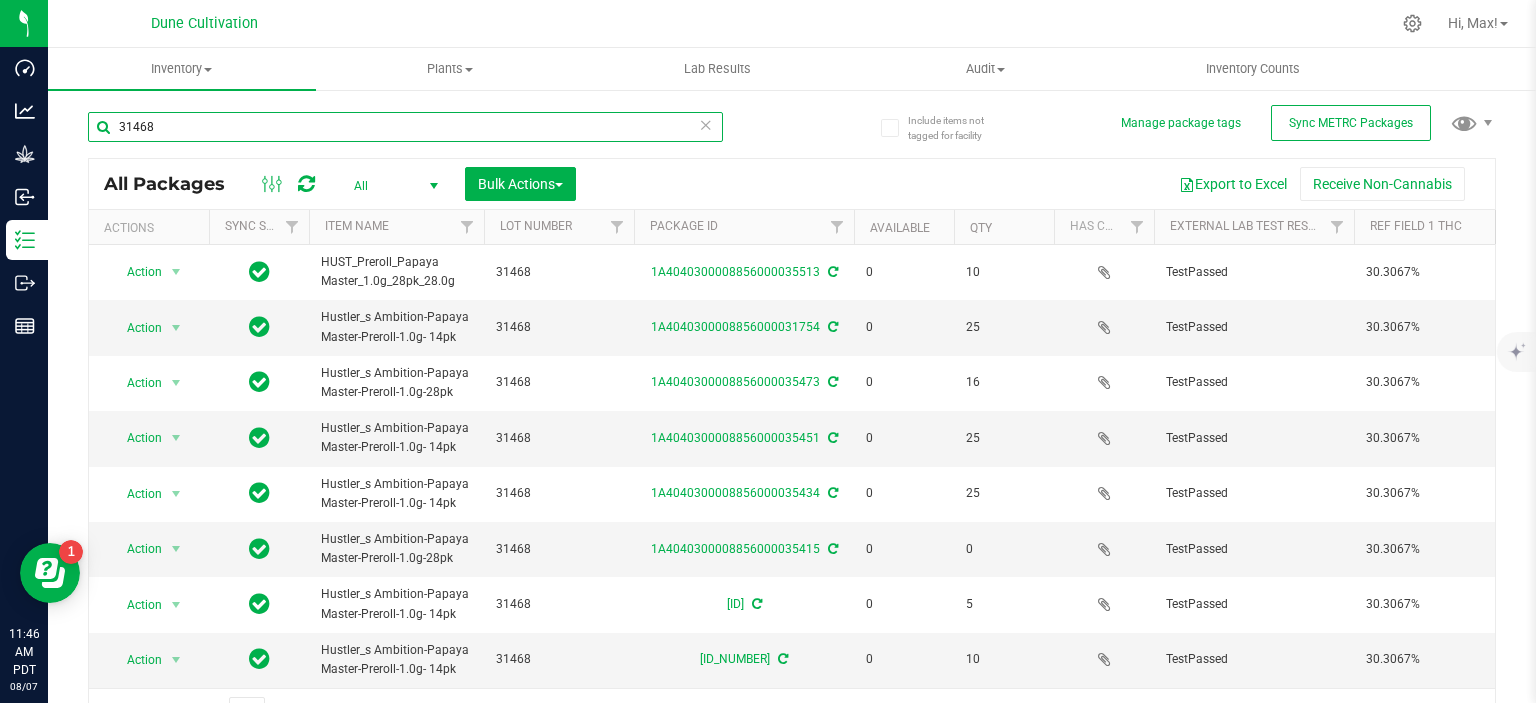 click on "31468" at bounding box center (405, 127) 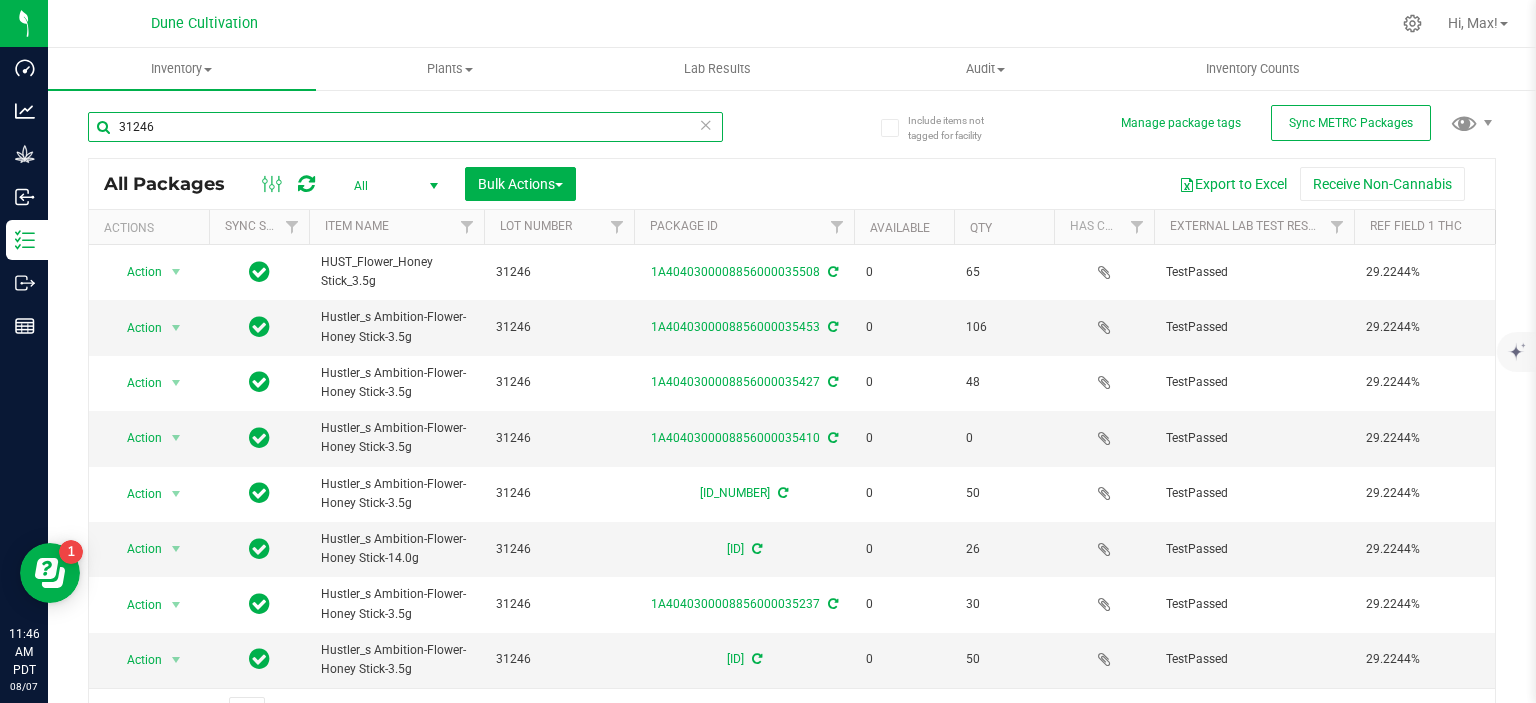 click on "31246" at bounding box center [405, 127] 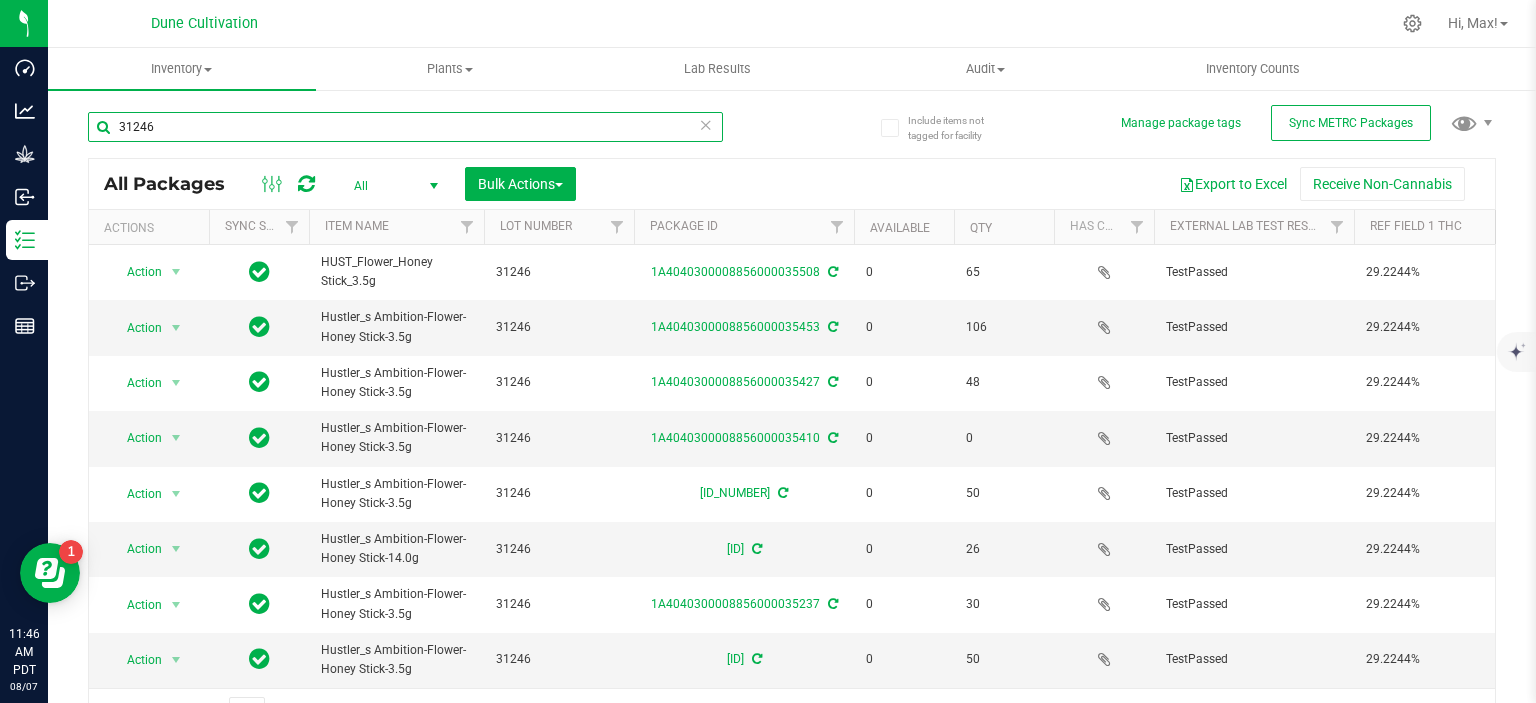 click on "31246" at bounding box center (405, 127) 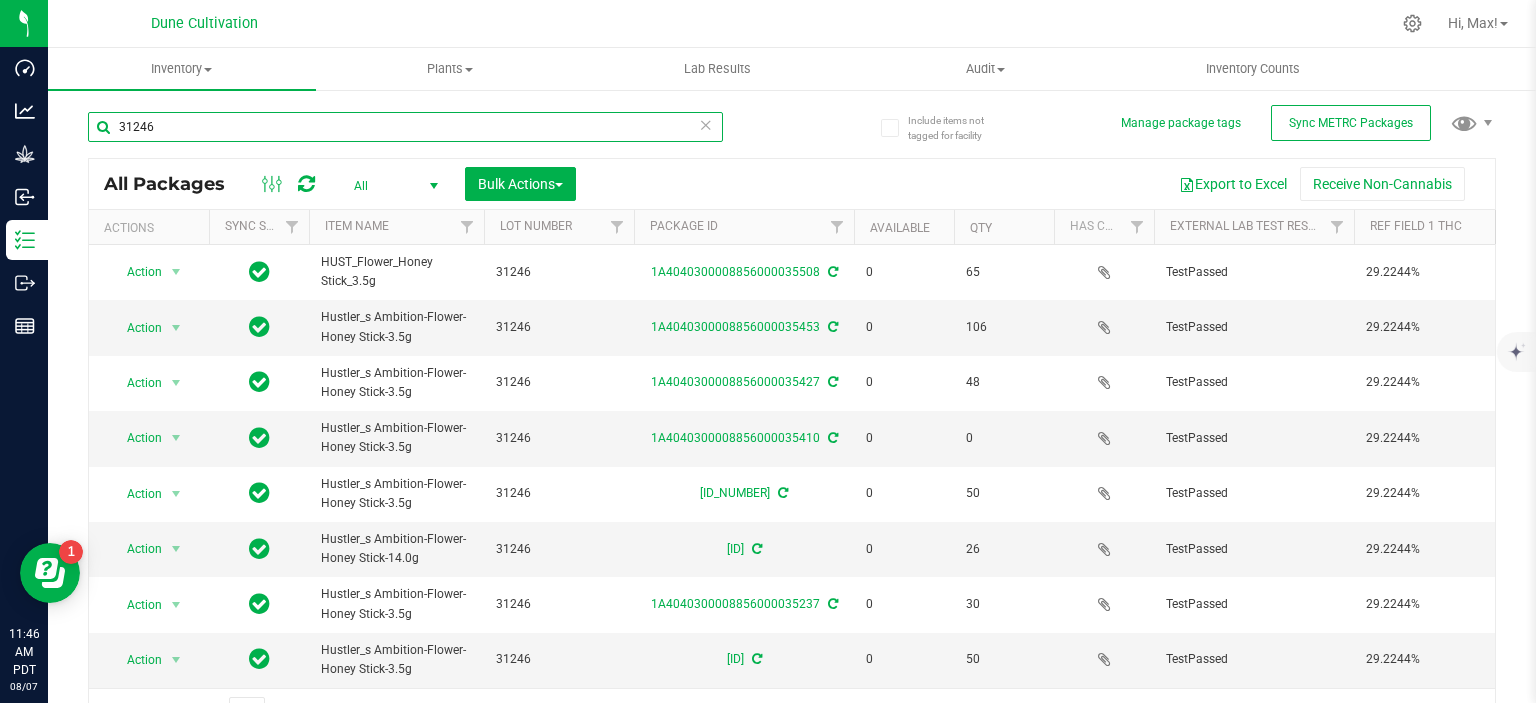 click on "31246" at bounding box center (405, 127) 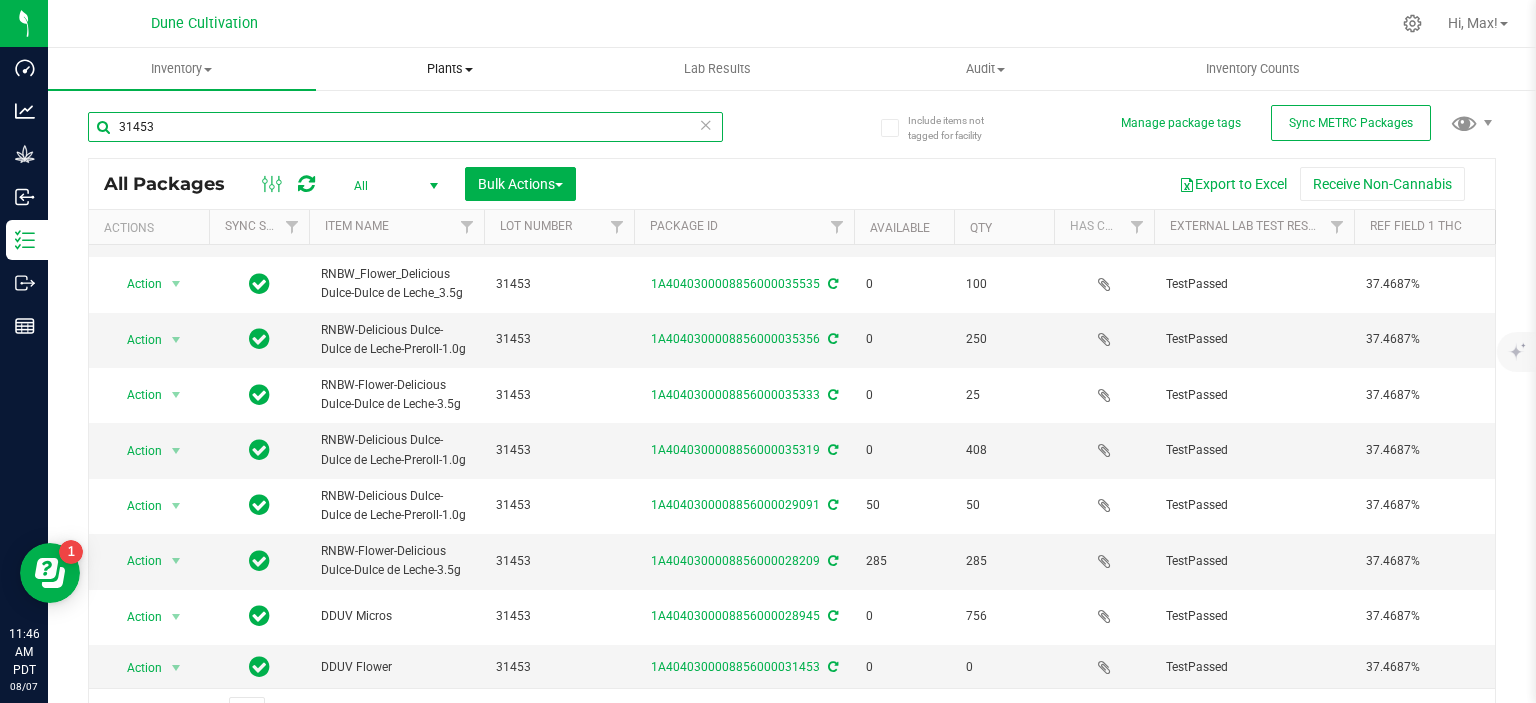 type on "31453" 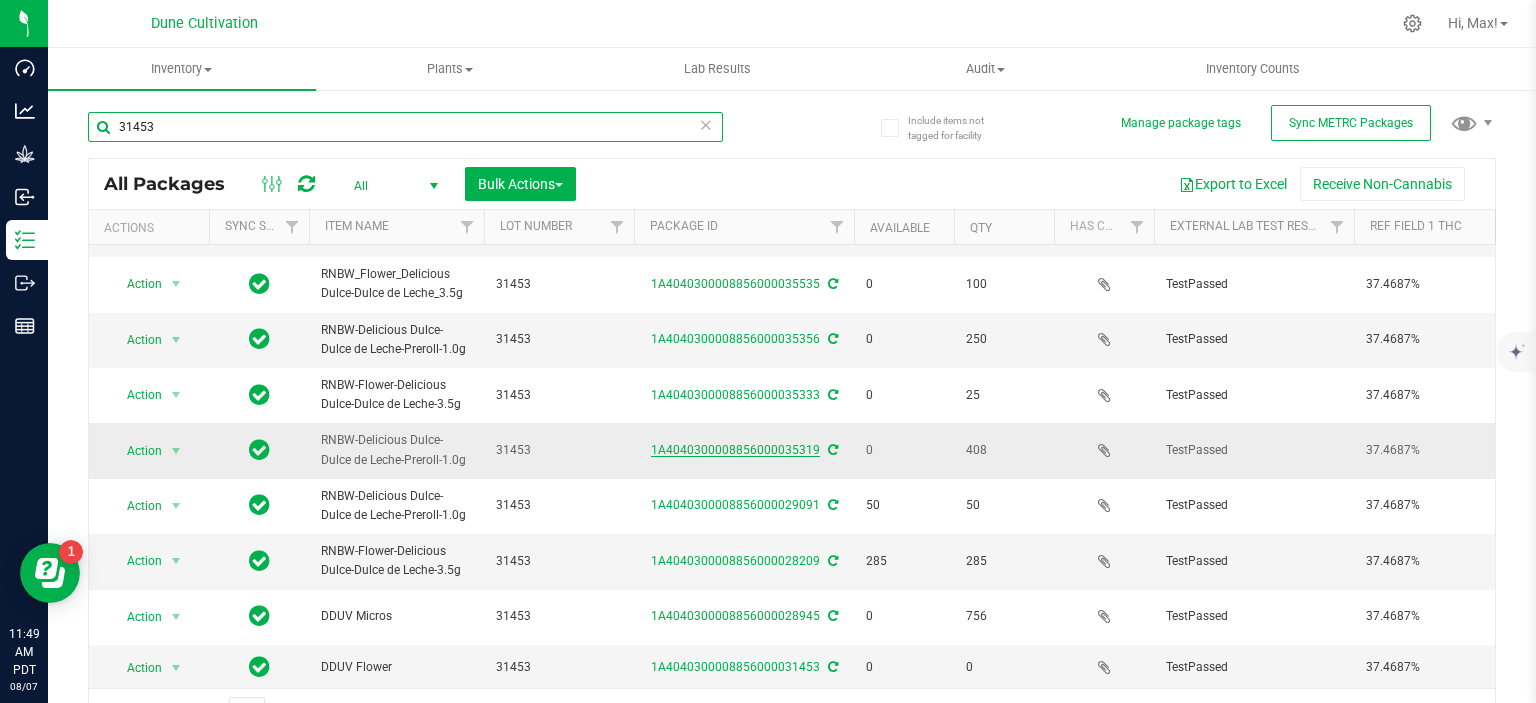 scroll, scrollTop: 32, scrollLeft: 0, axis: vertical 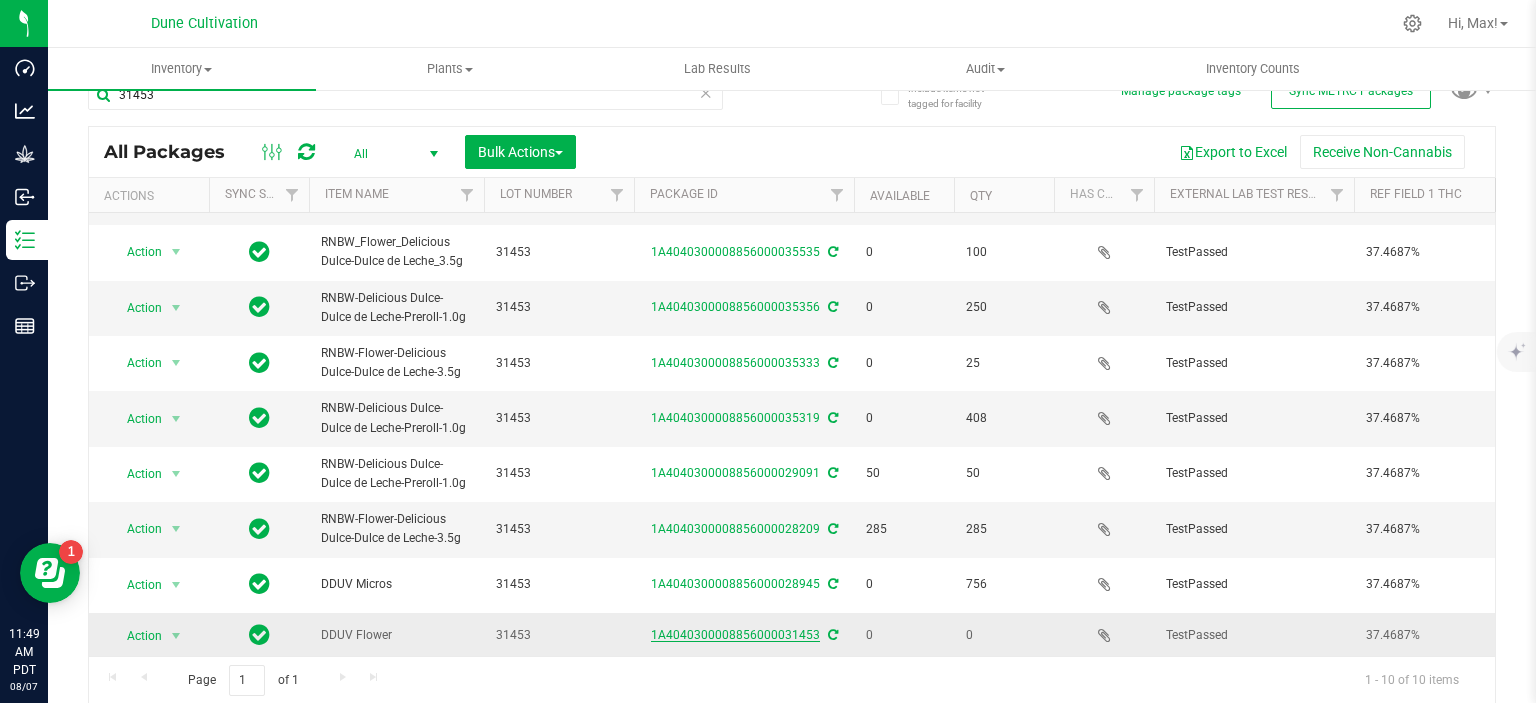 click on "1A4040300008856000031453" at bounding box center [735, 635] 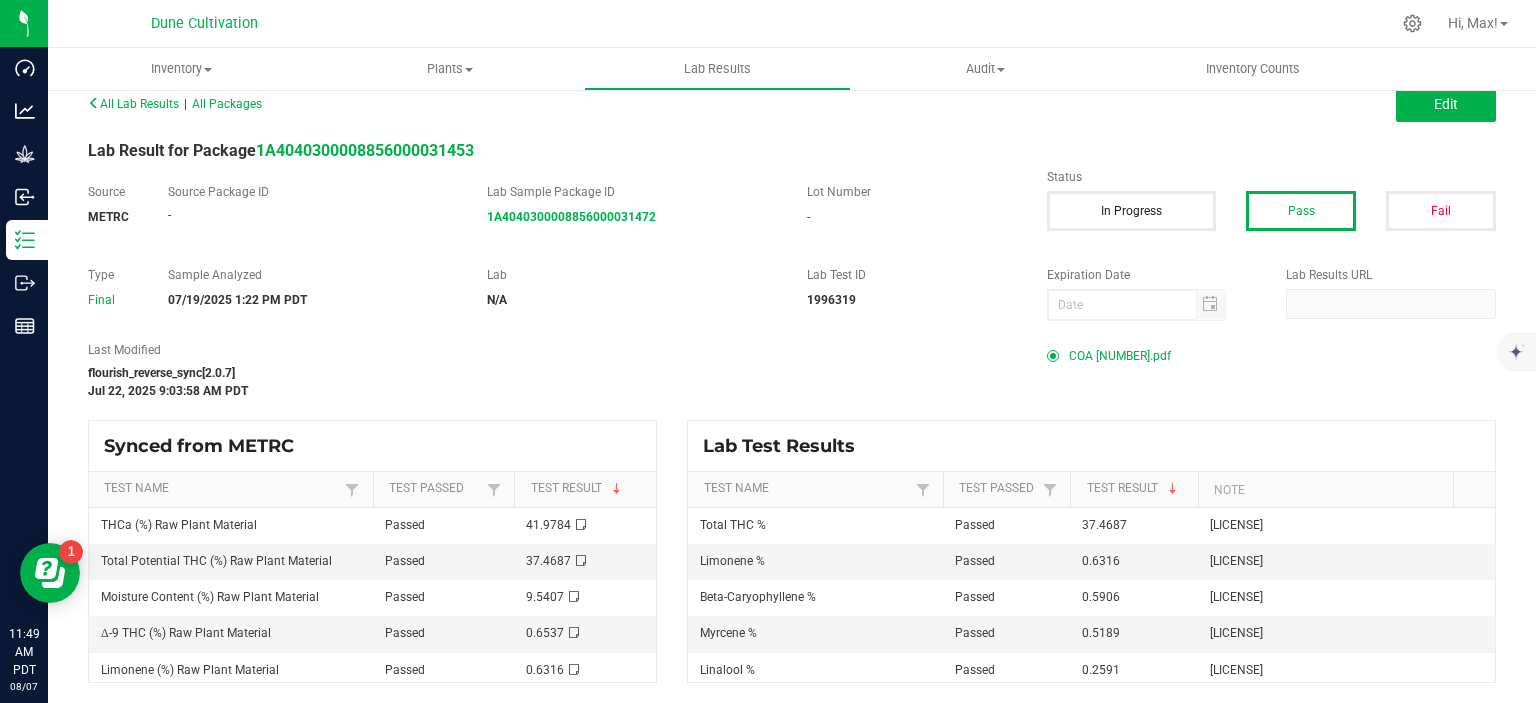 scroll, scrollTop: 0, scrollLeft: 0, axis: both 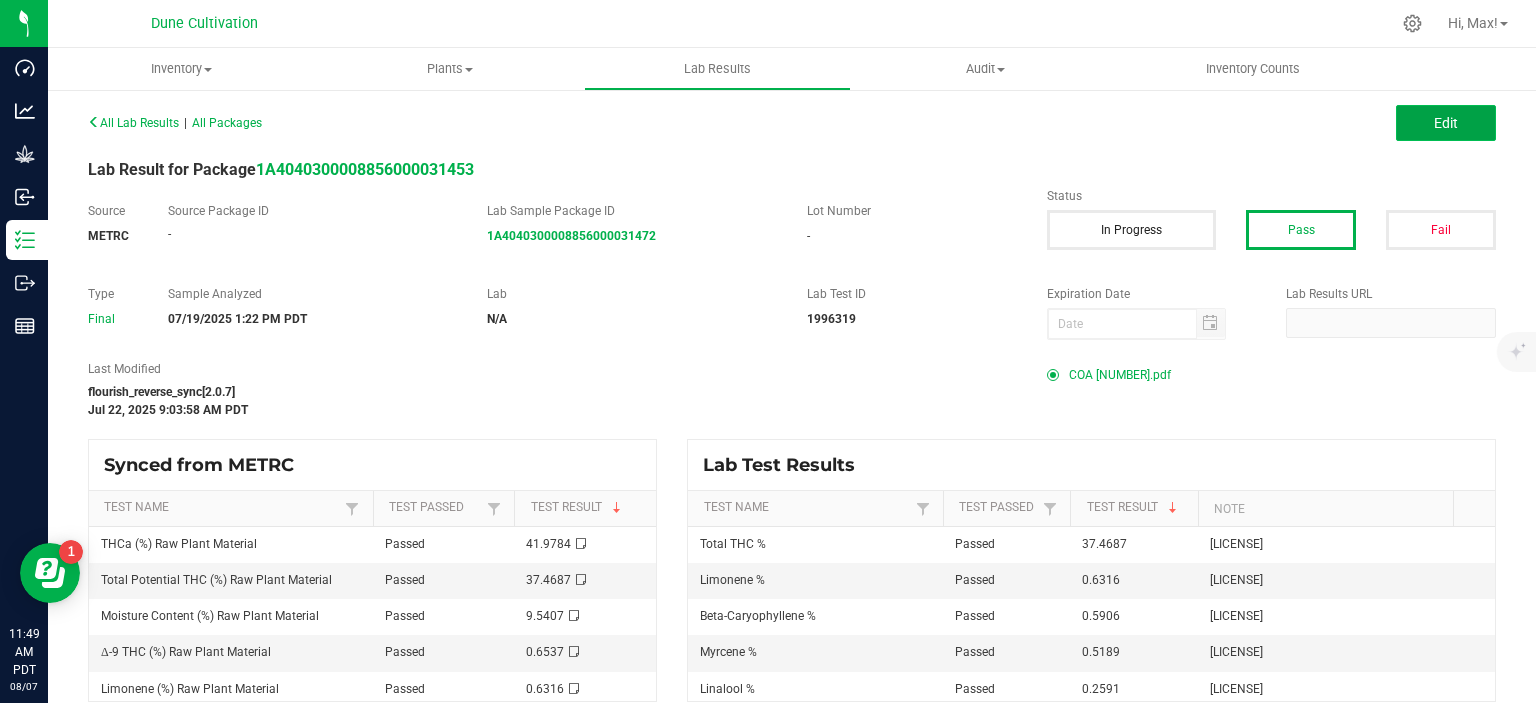 click on "Edit" at bounding box center [1446, 123] 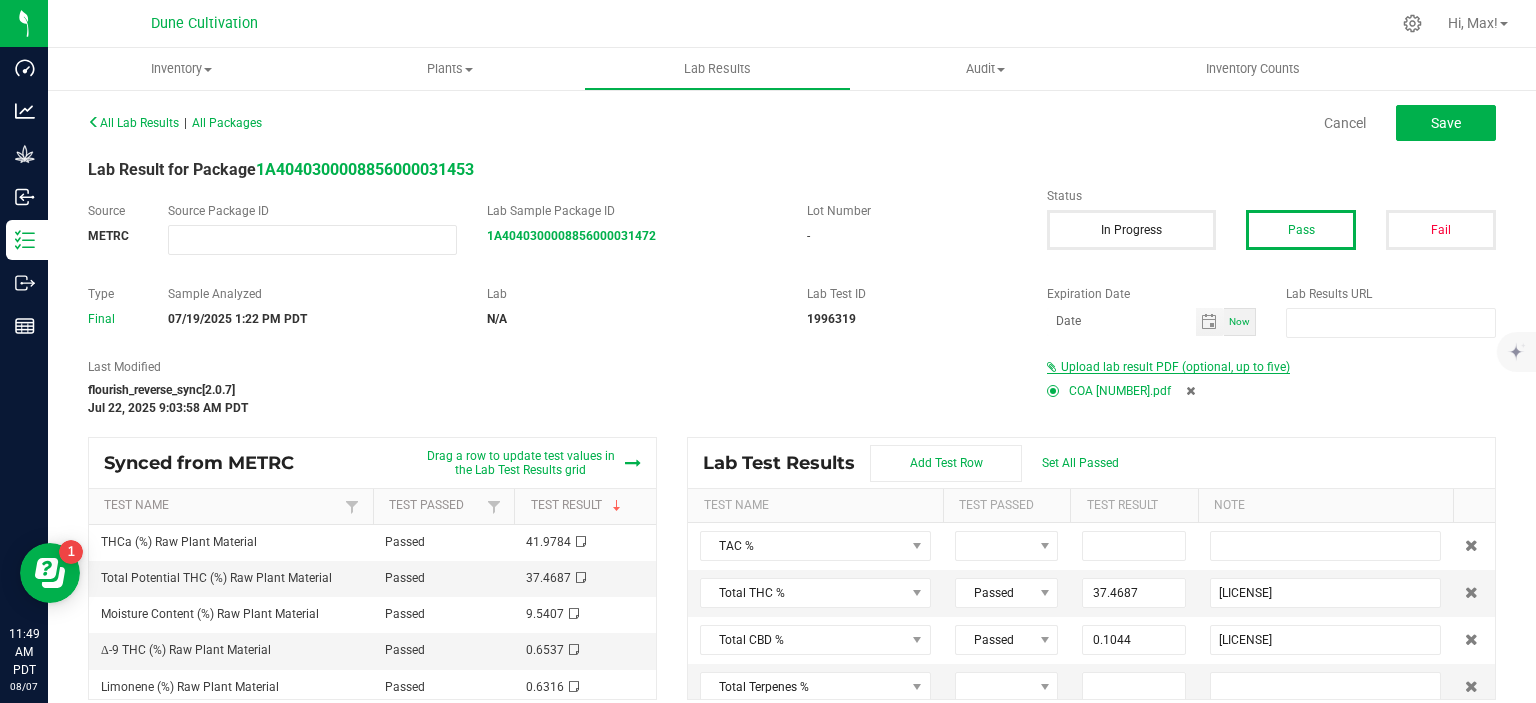 click on "Upload lab result PDF (optional, up to five)" at bounding box center [1175, 367] 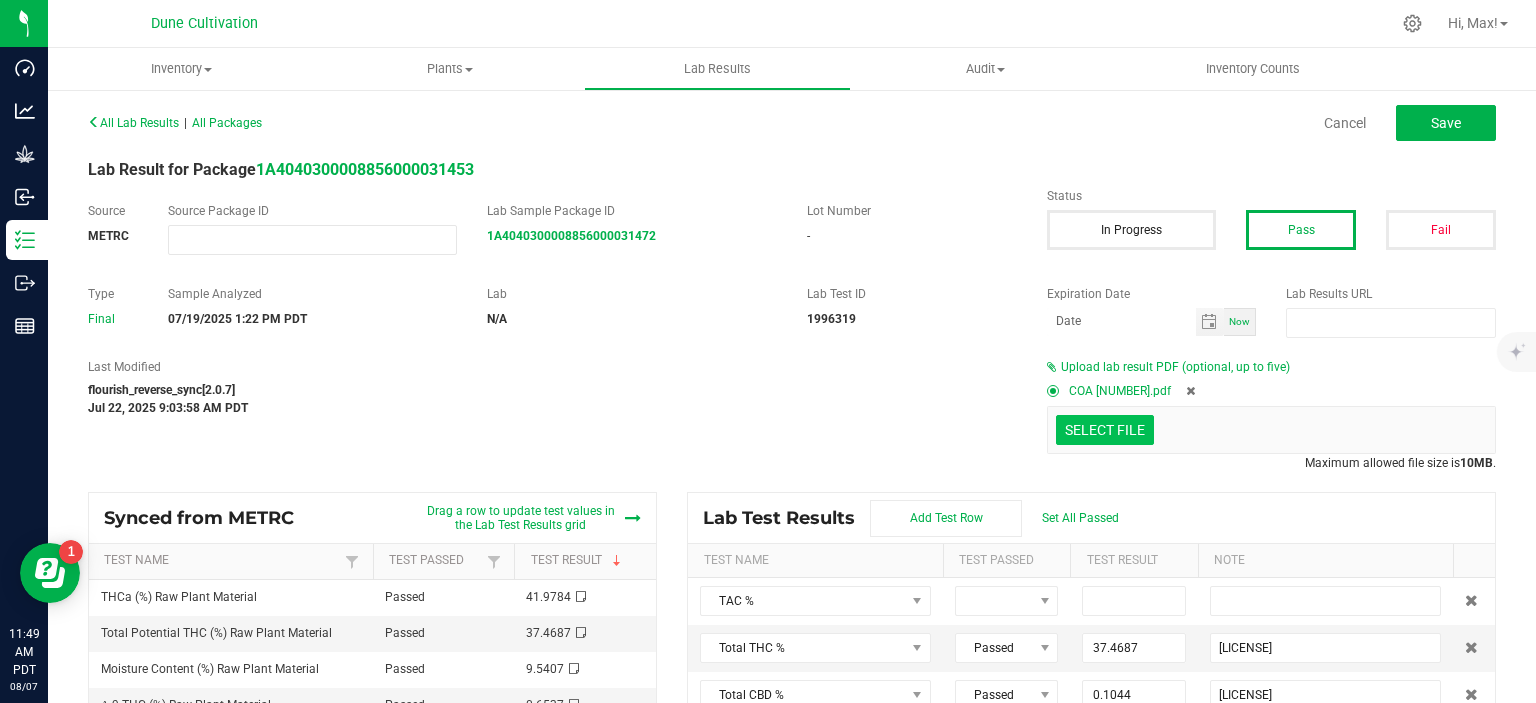 click at bounding box center [-292, 326] 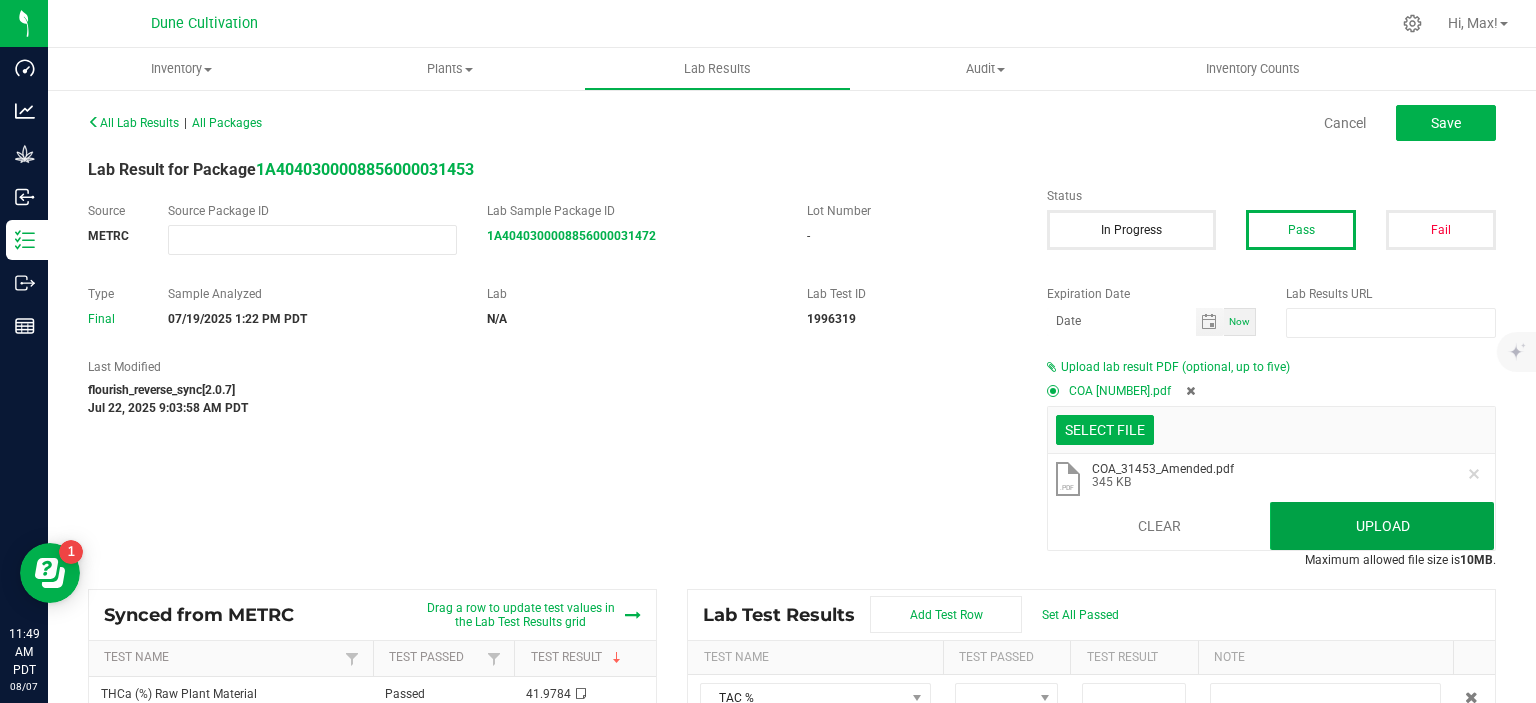 click on "Upload" at bounding box center [1382, 526] 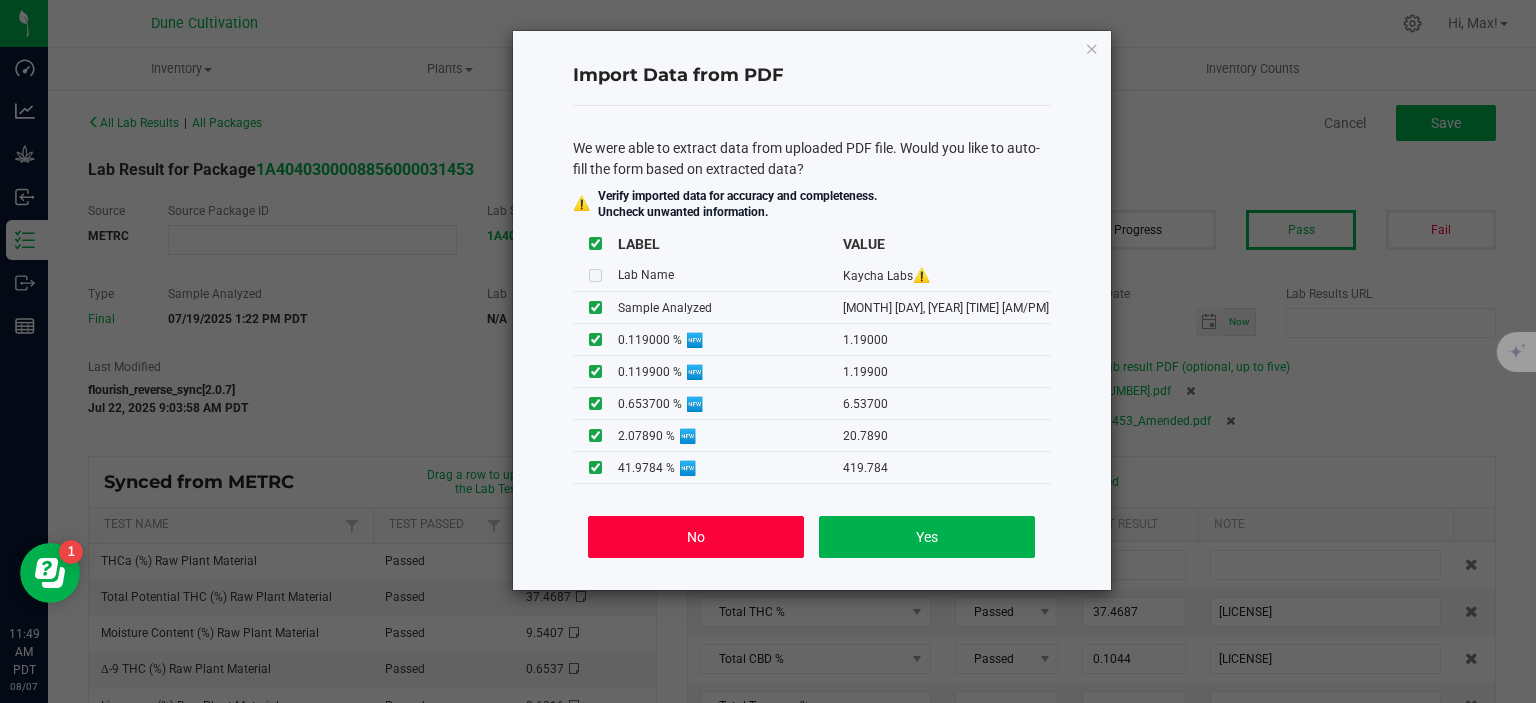 click on "No" 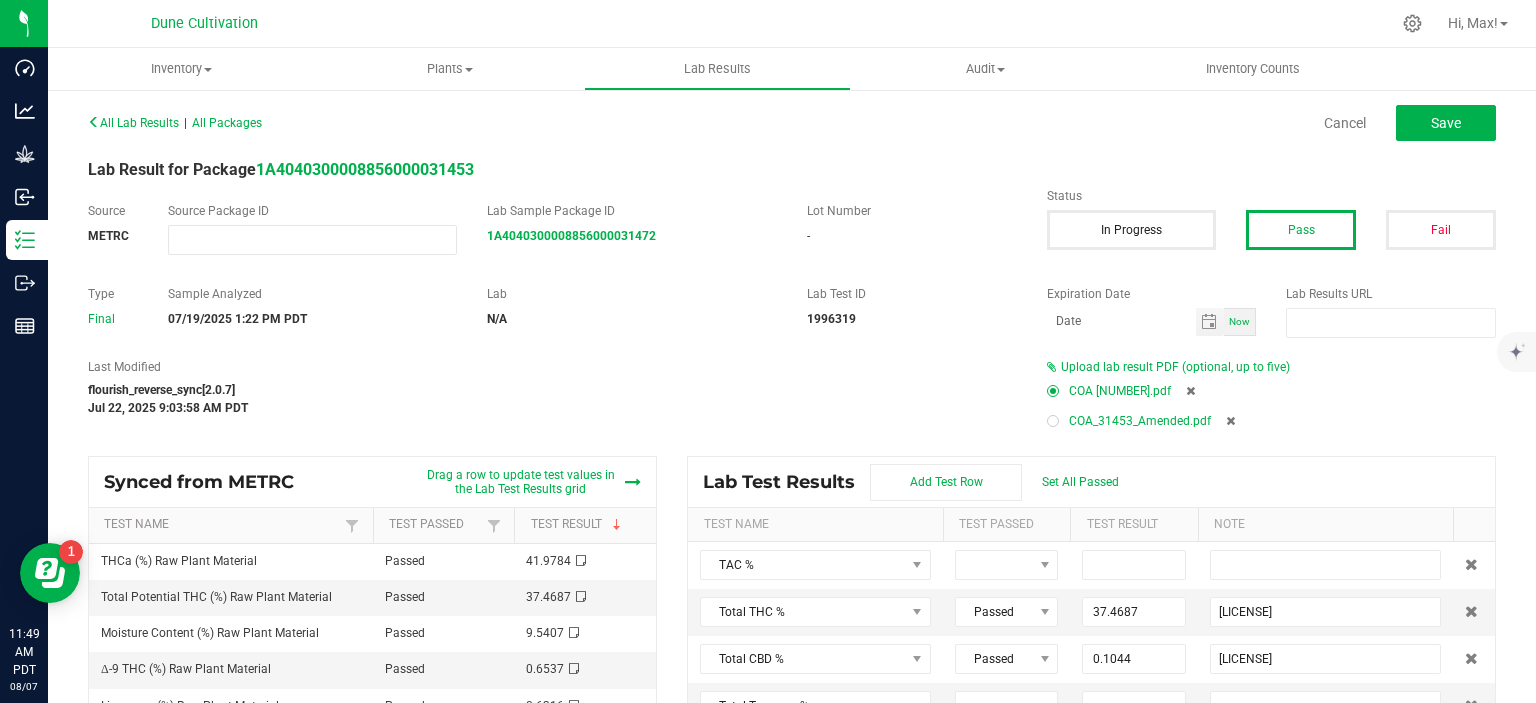 click at bounding box center (1053, 421) 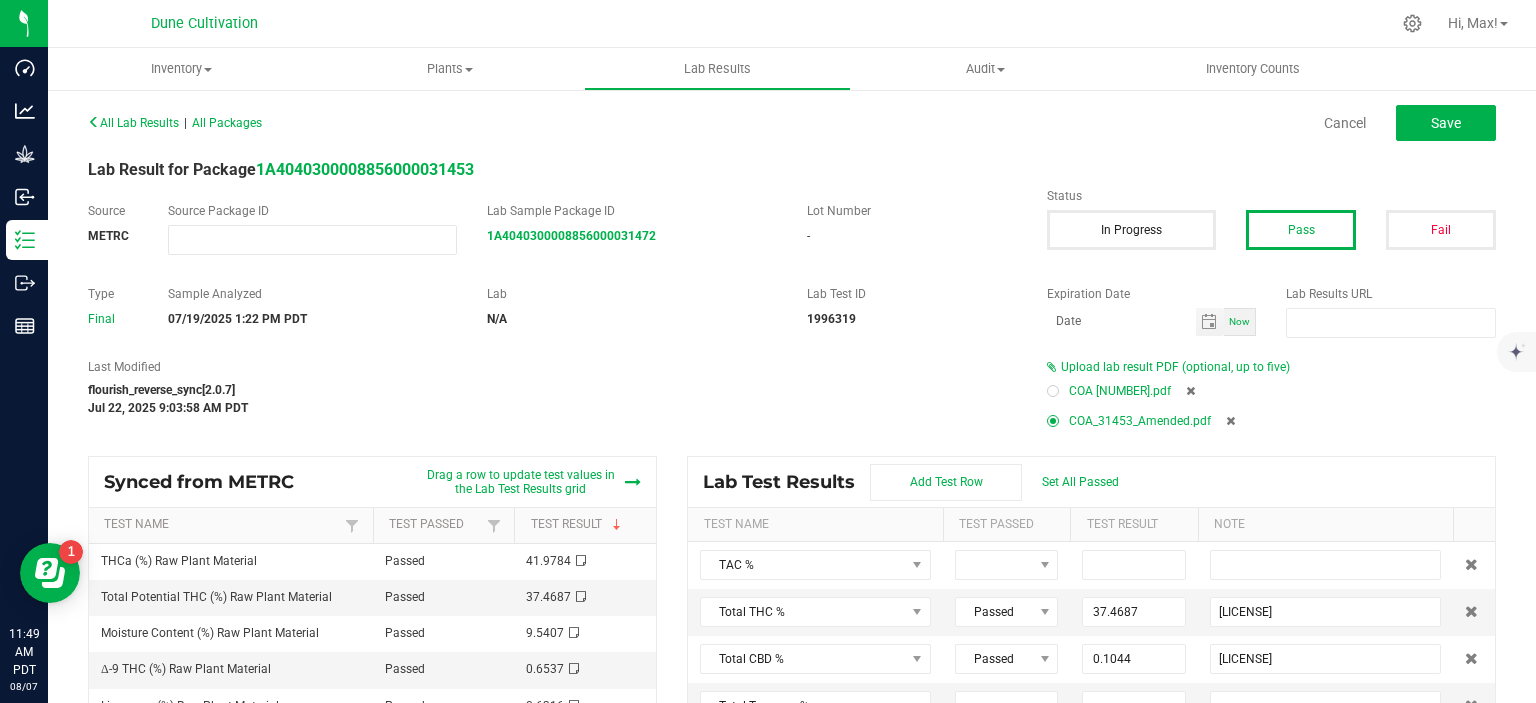 click on "COA [NUMBER].pdf" at bounding box center (1271, 391) 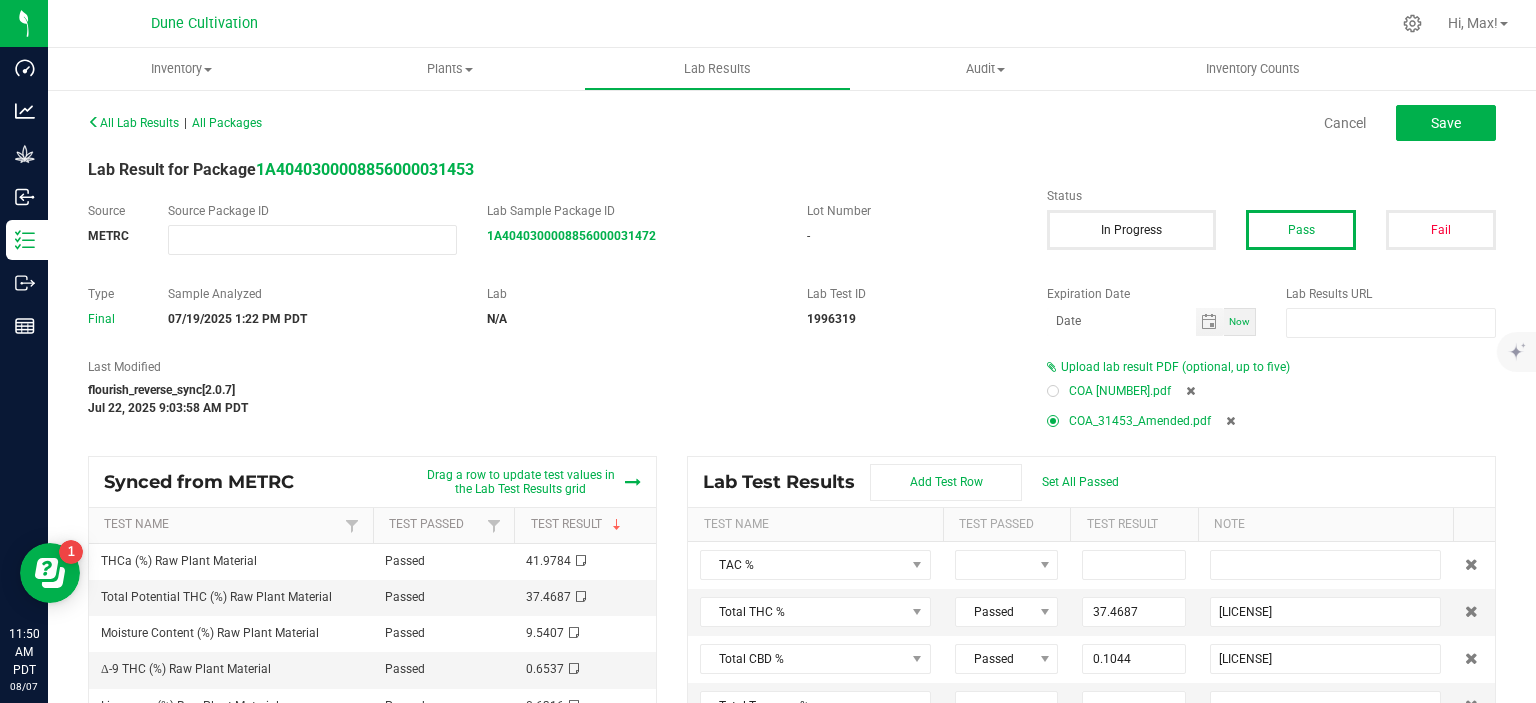 click at bounding box center [1190, 391] 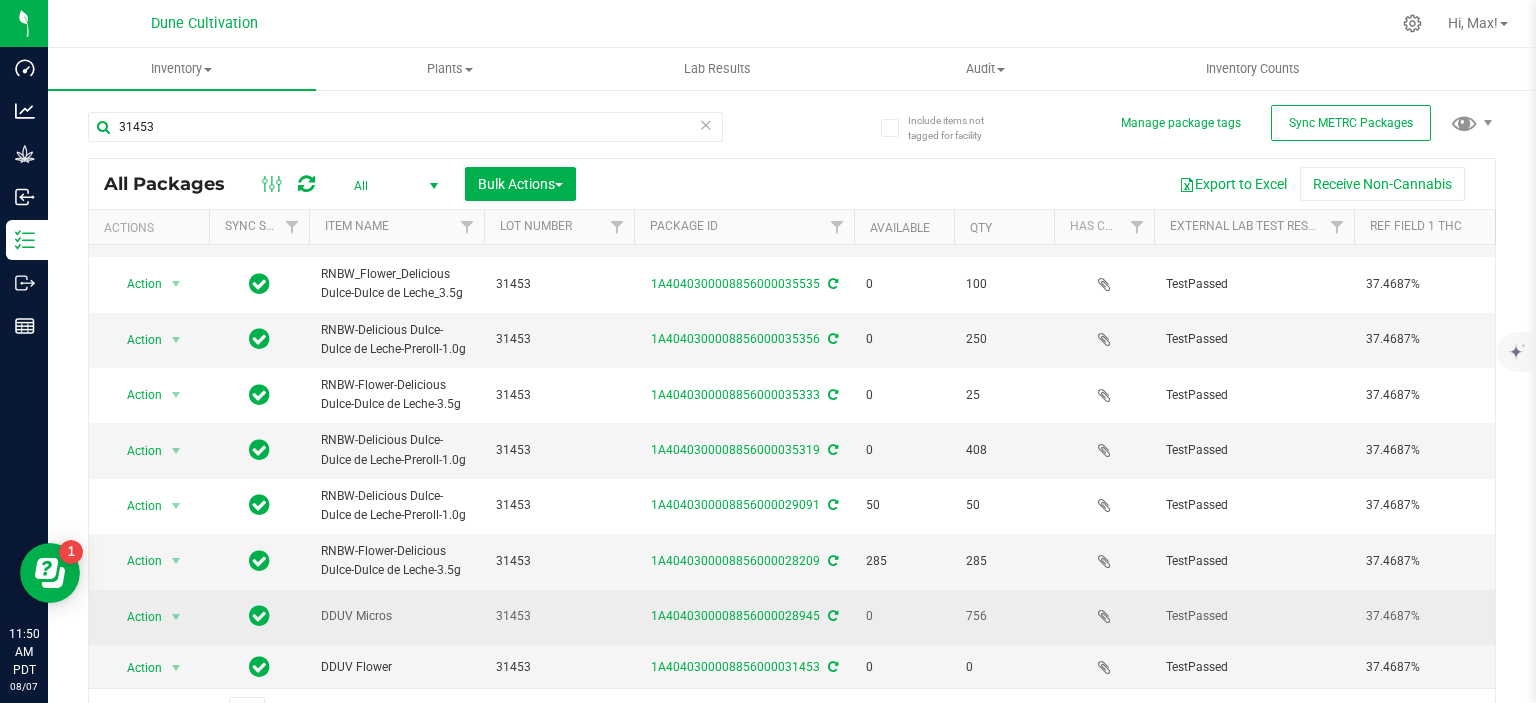 scroll, scrollTop: 137, scrollLeft: 124, axis: both 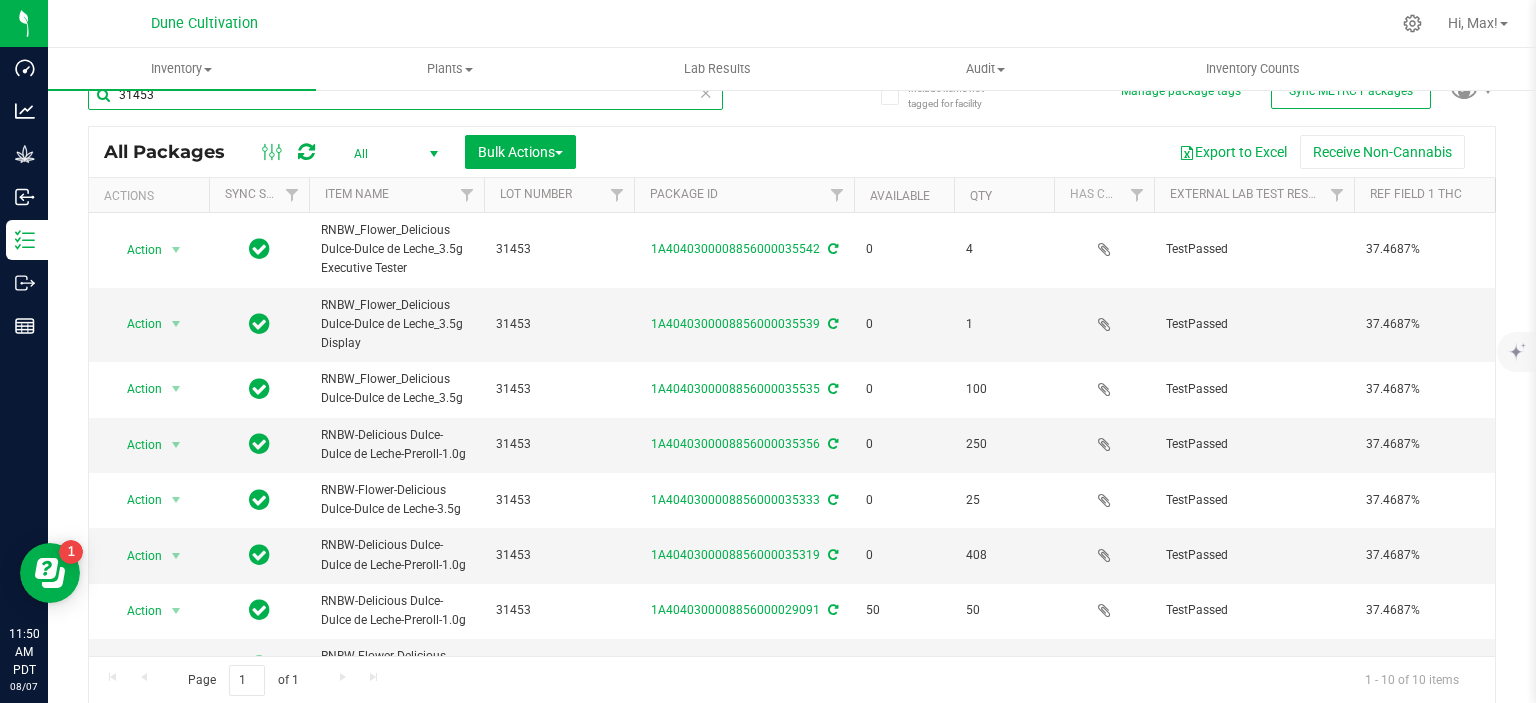 click on "31453" at bounding box center (405, 95) 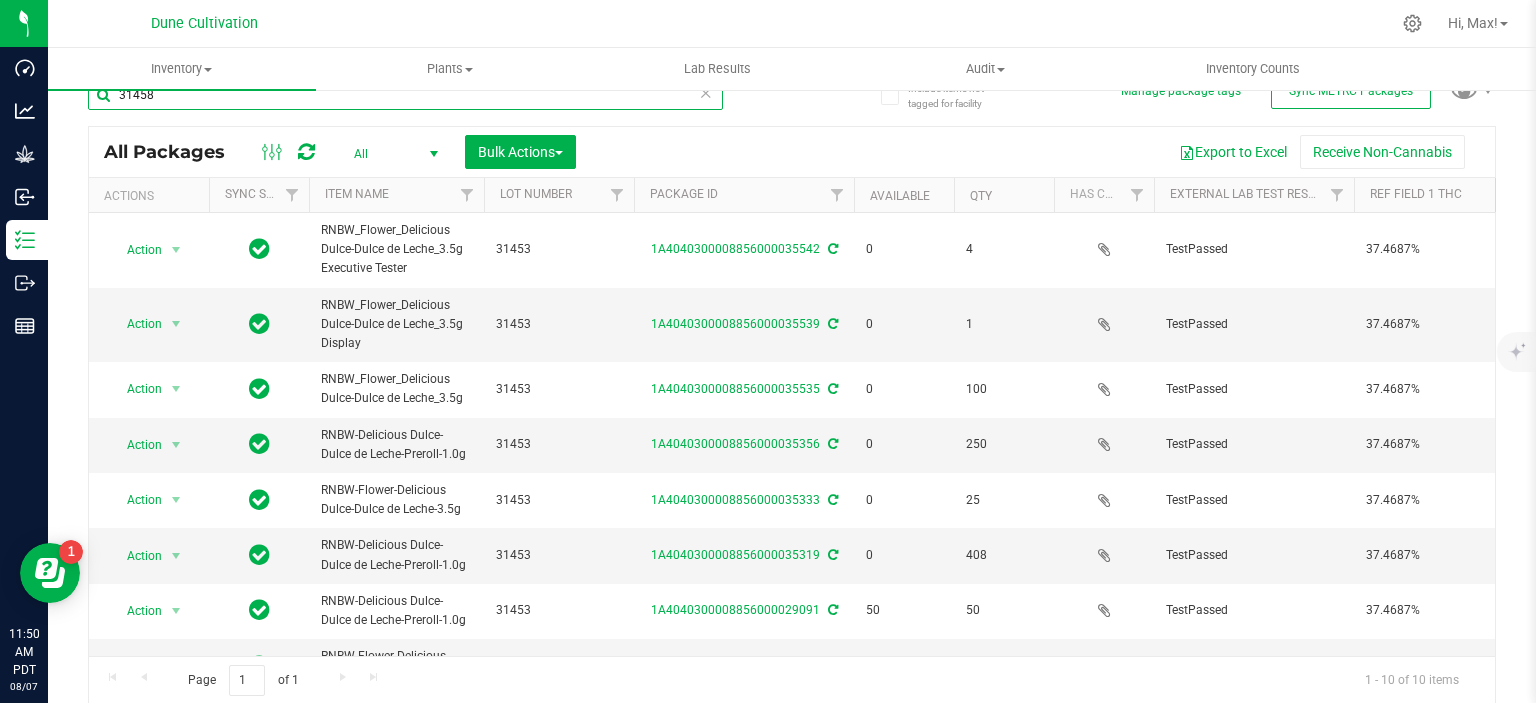 type on "31458" 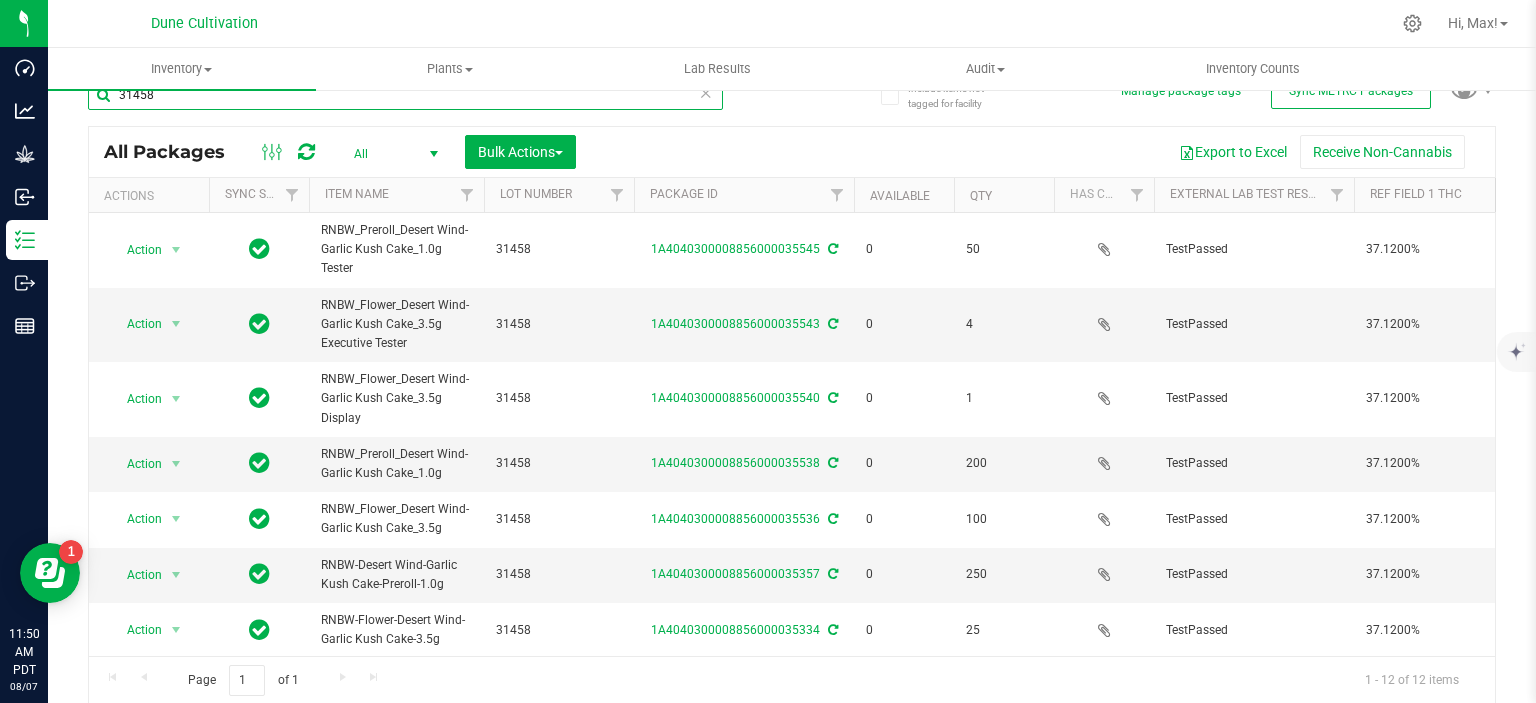 scroll, scrollTop: 267, scrollLeft: 0, axis: vertical 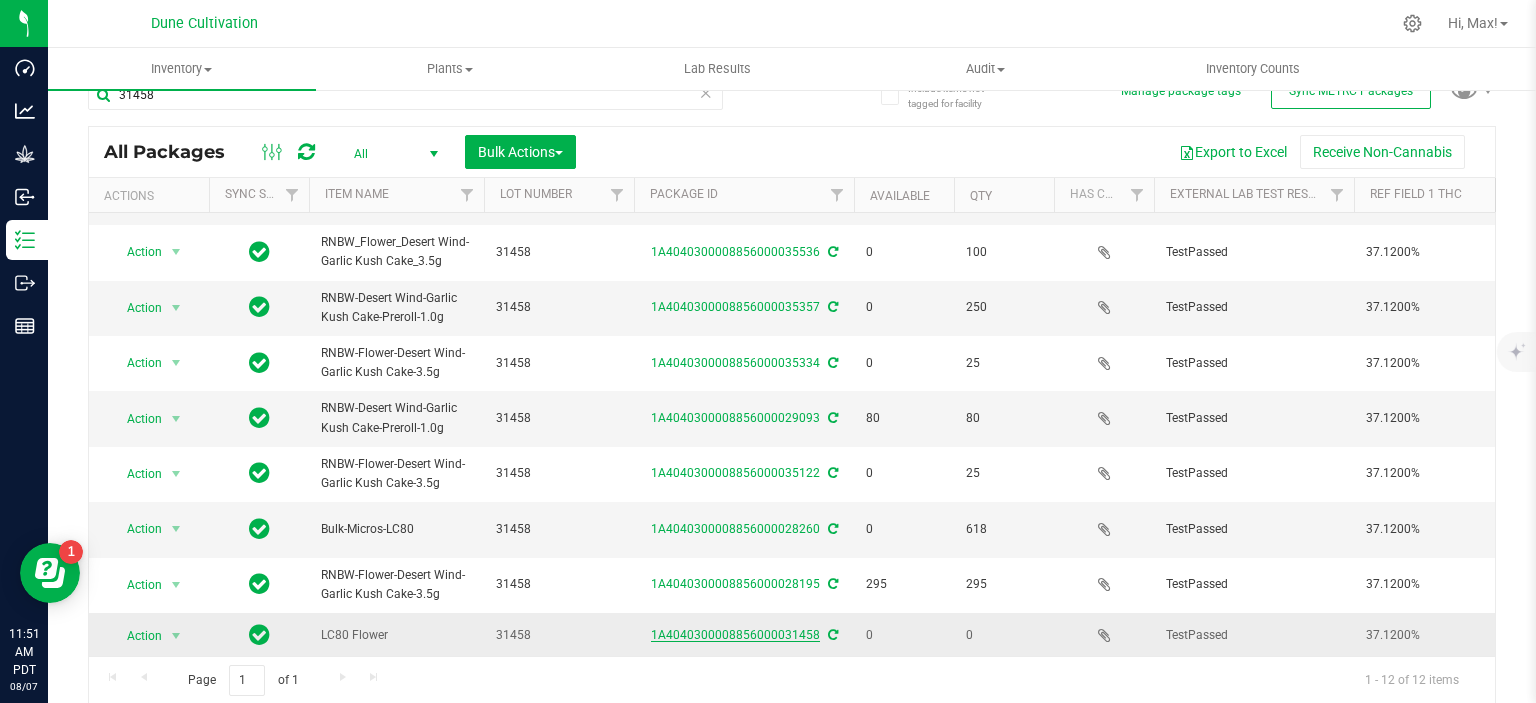 click on "1A4040300008856000031458" at bounding box center [735, 635] 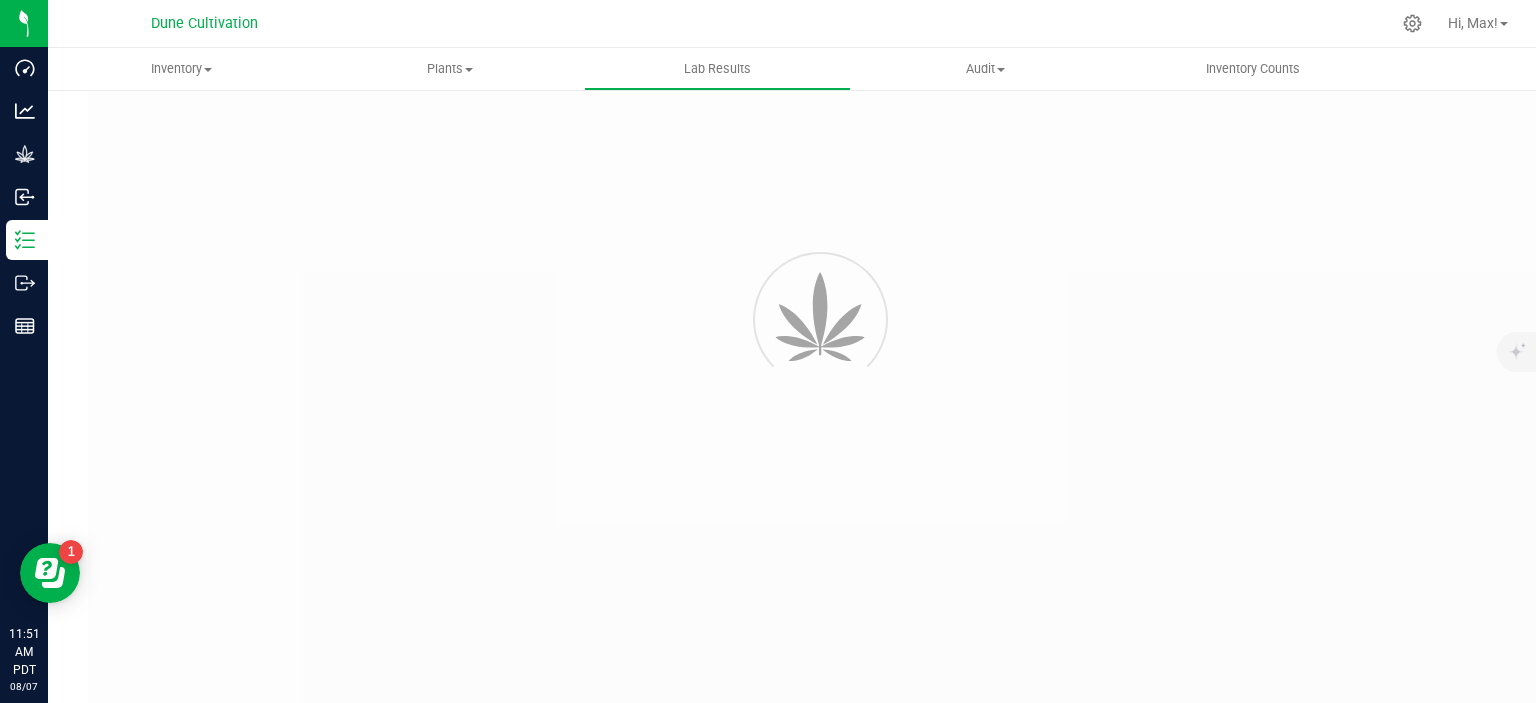 scroll, scrollTop: 0, scrollLeft: 0, axis: both 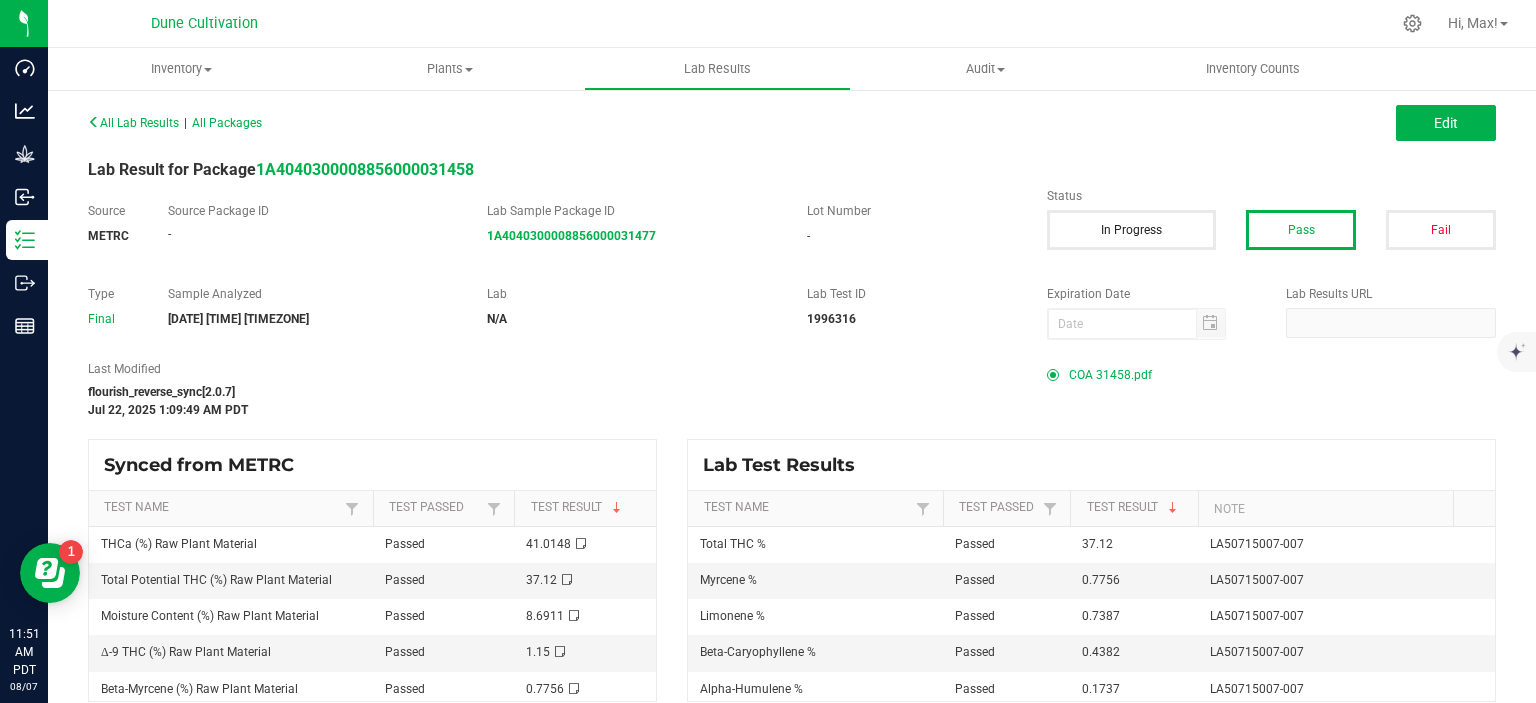 click on "Edit" at bounding box center [1151, 123] 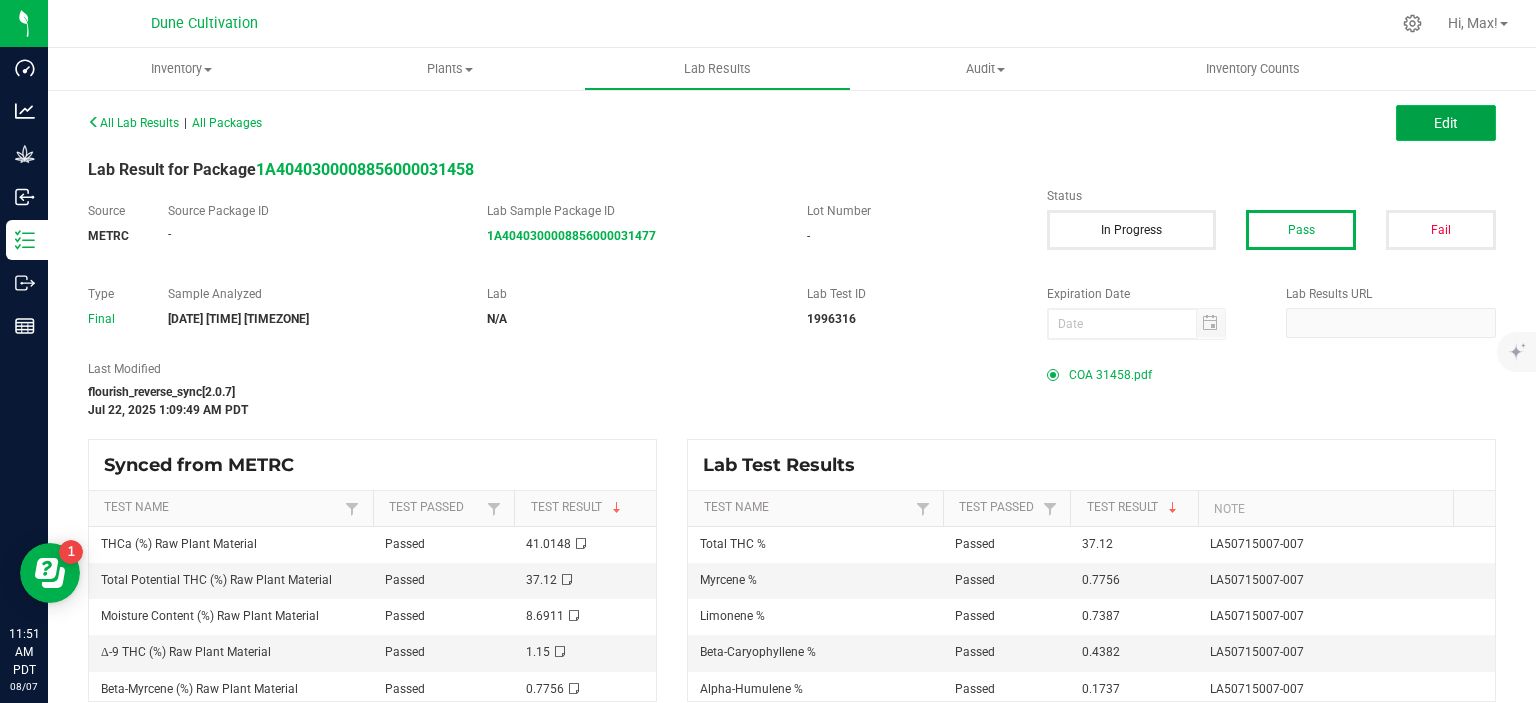 click on "Edit" at bounding box center (1446, 123) 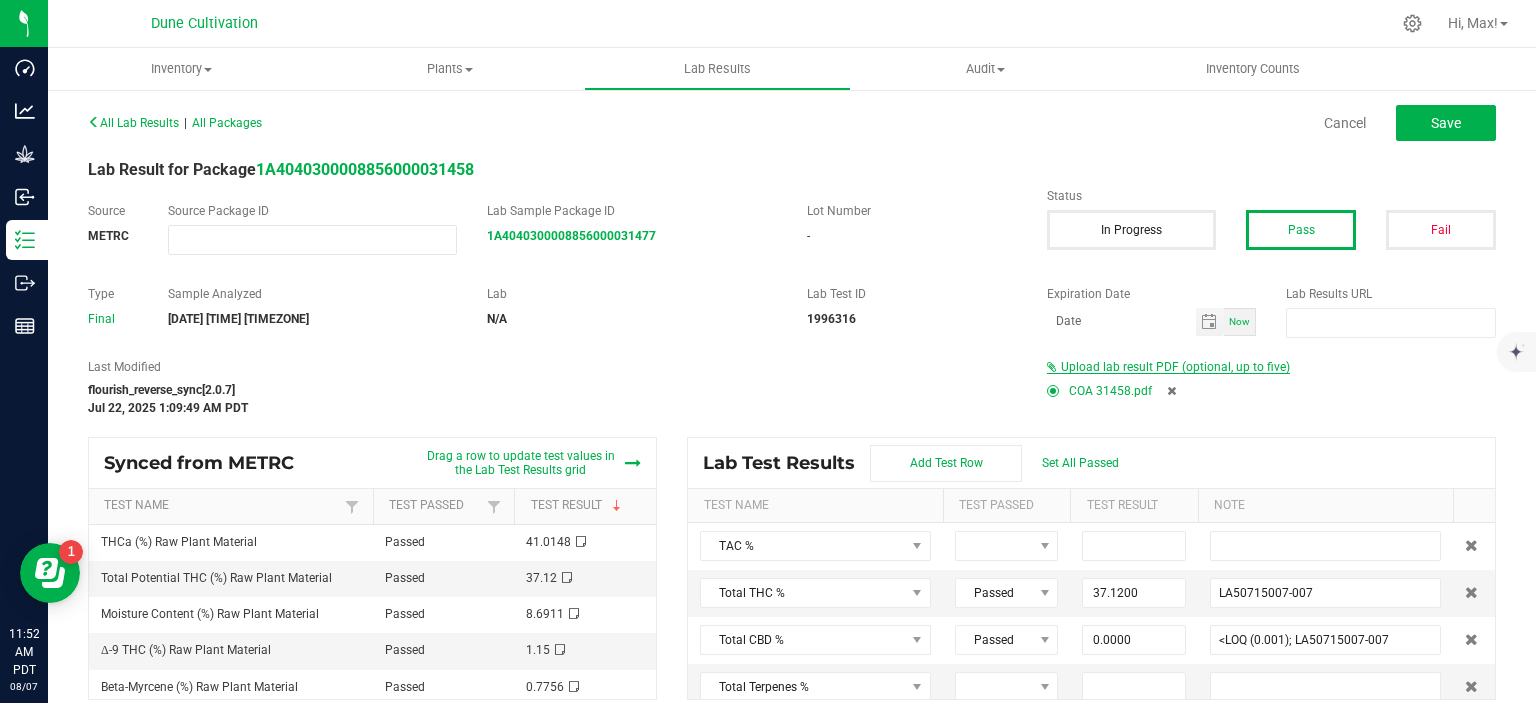 click on "Upload lab result PDF (optional, up to five)" at bounding box center [1175, 367] 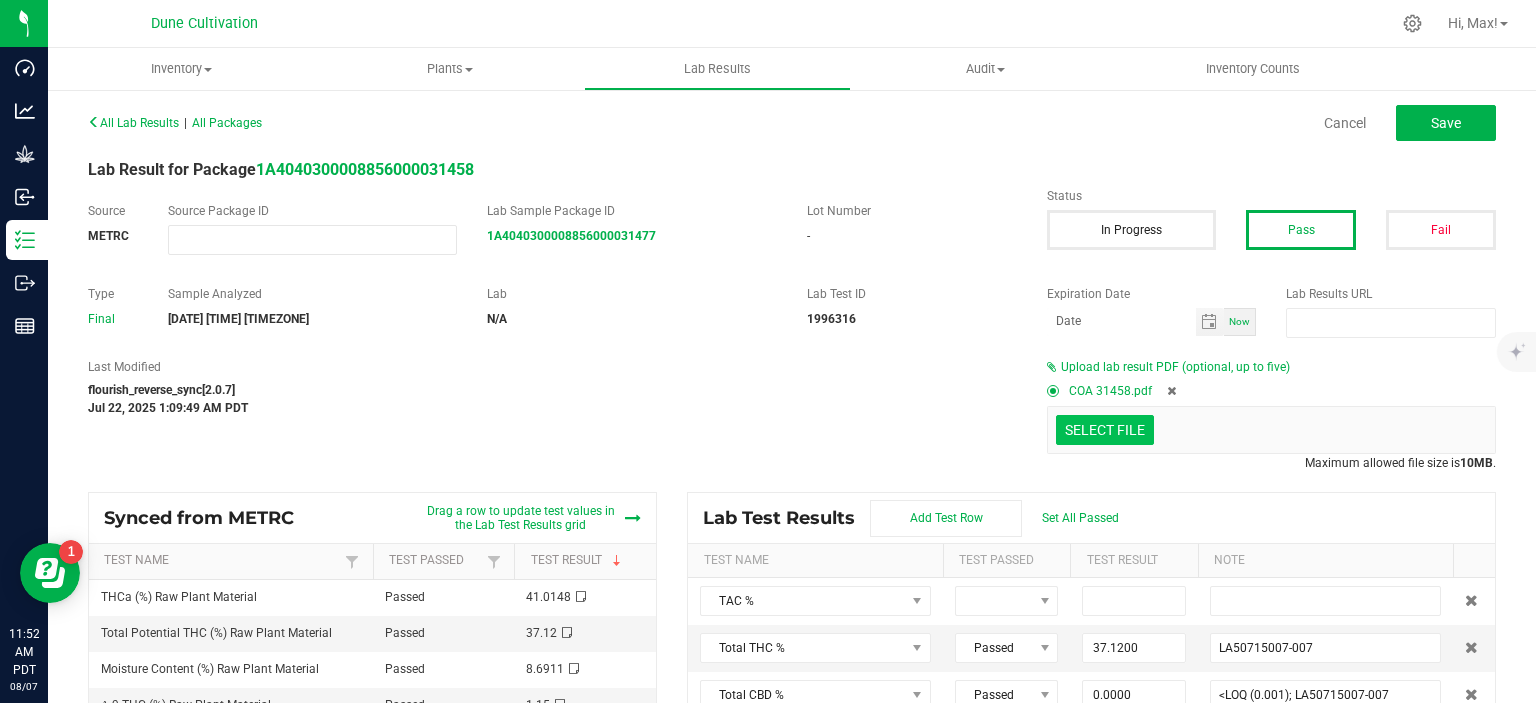 click at bounding box center [-292, 326] 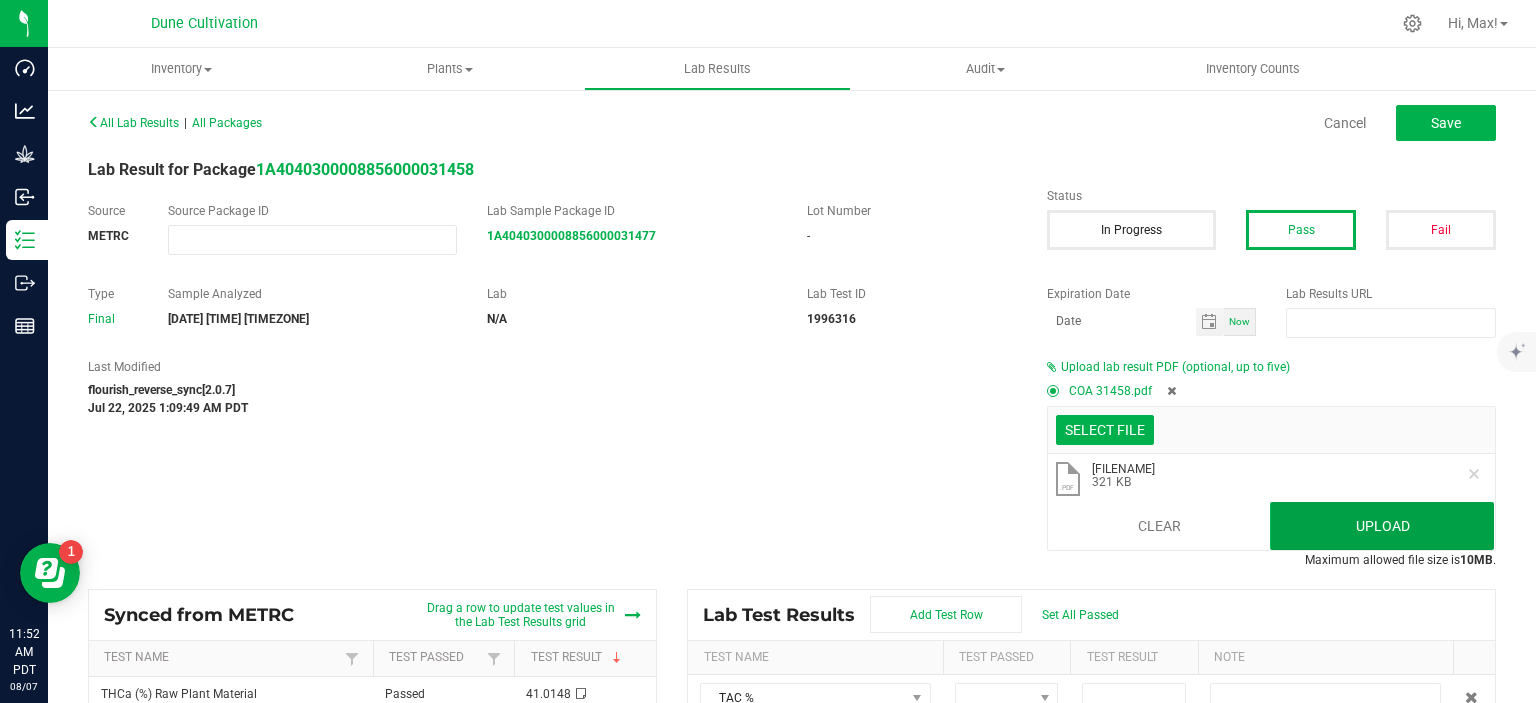 click on "Upload" at bounding box center (1382, 526) 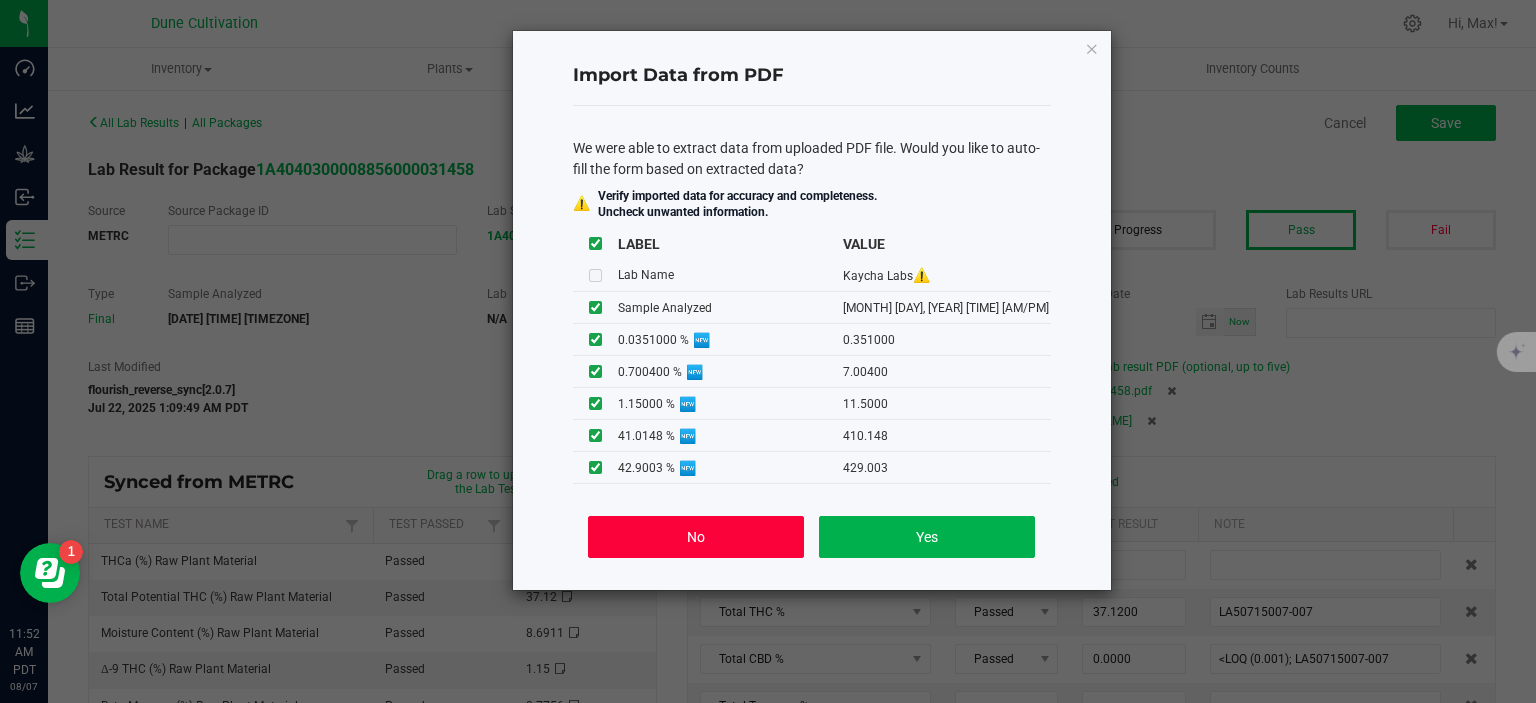 click on "No" 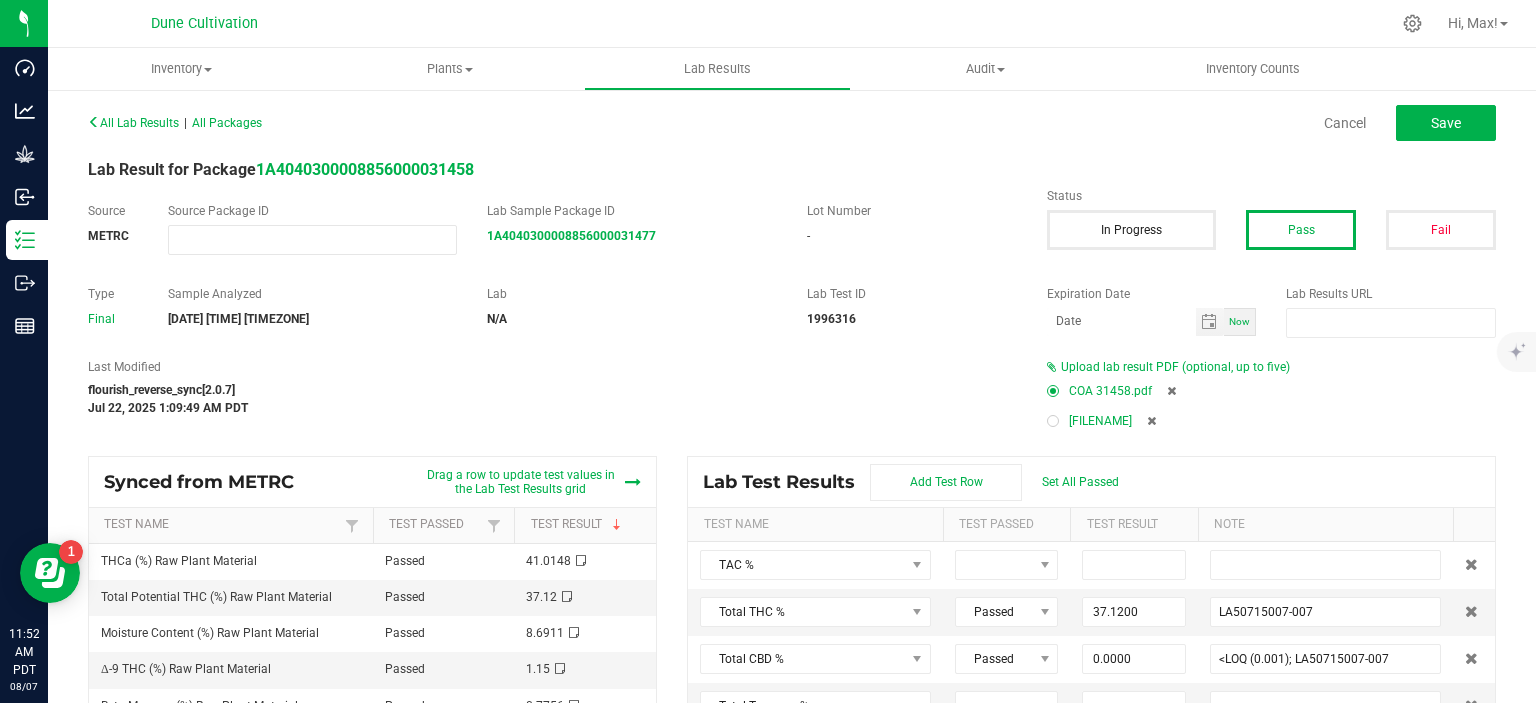 click at bounding box center [1053, 421] 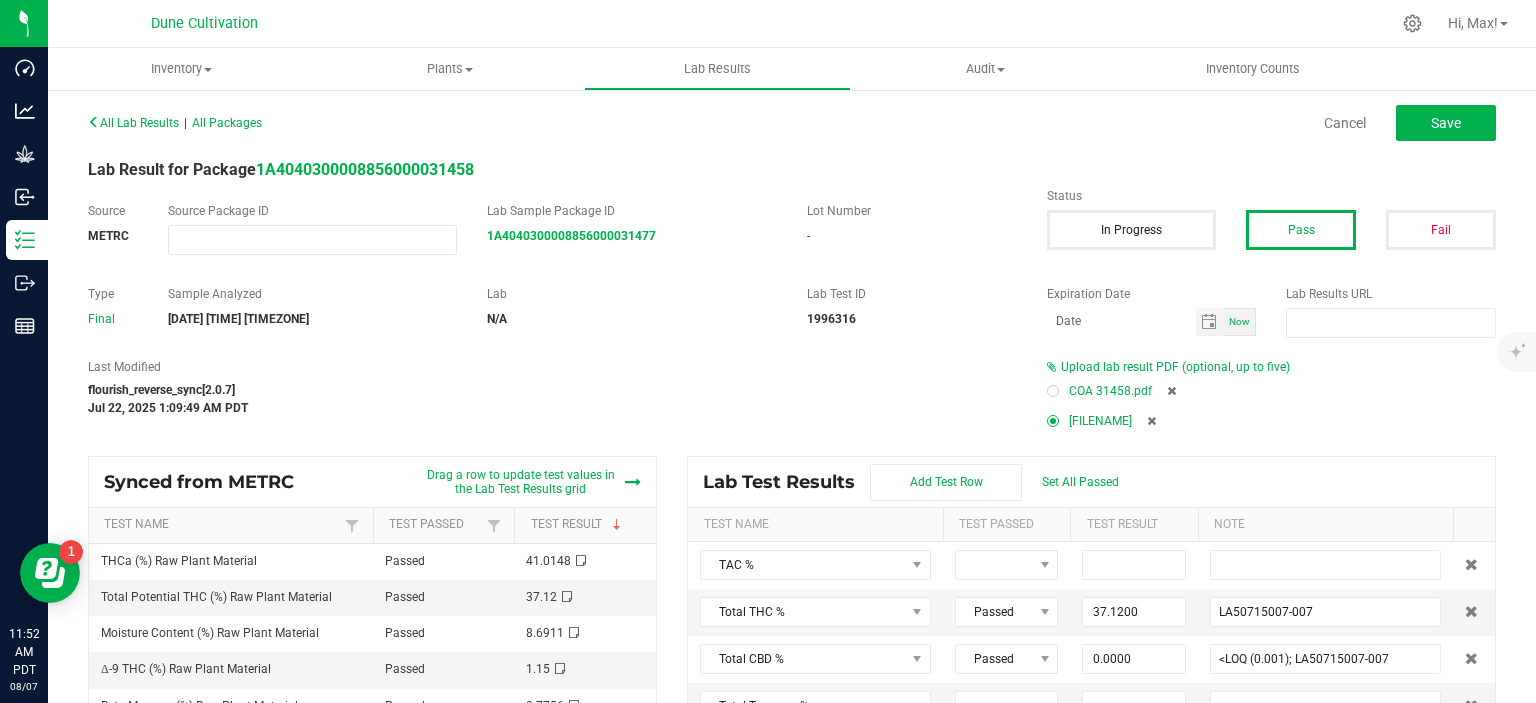 click at bounding box center (1171, 391) 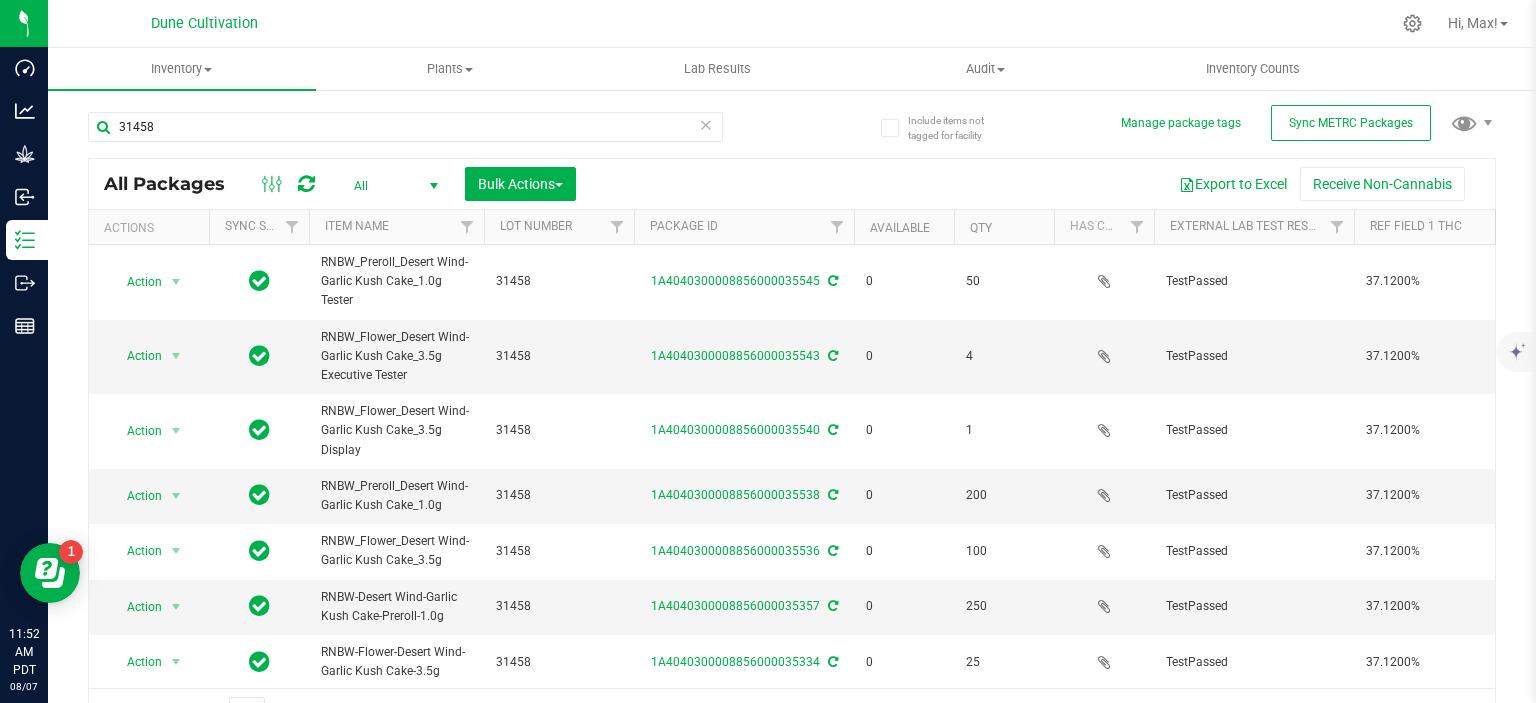 scroll, scrollTop: 0, scrollLeft: 401, axis: horizontal 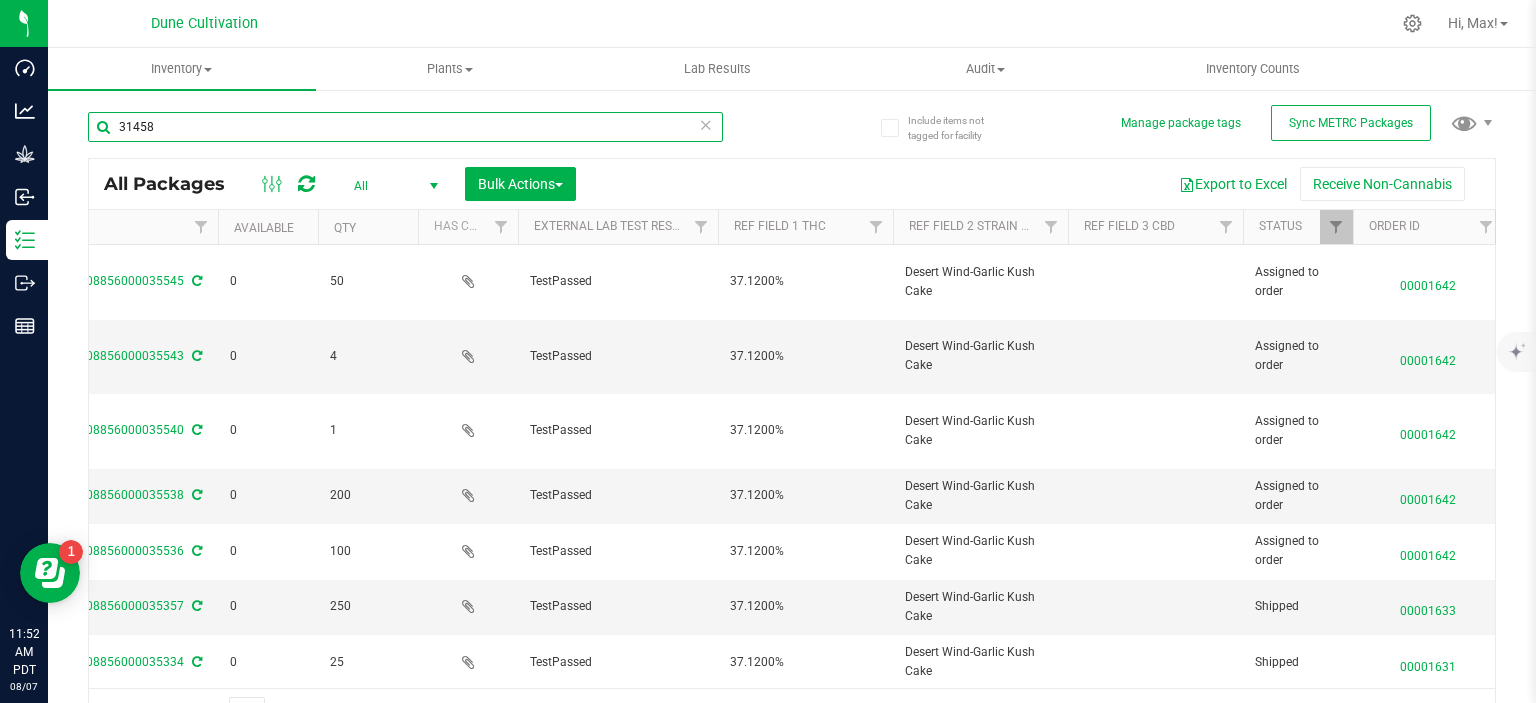 click on "31458" at bounding box center (405, 127) 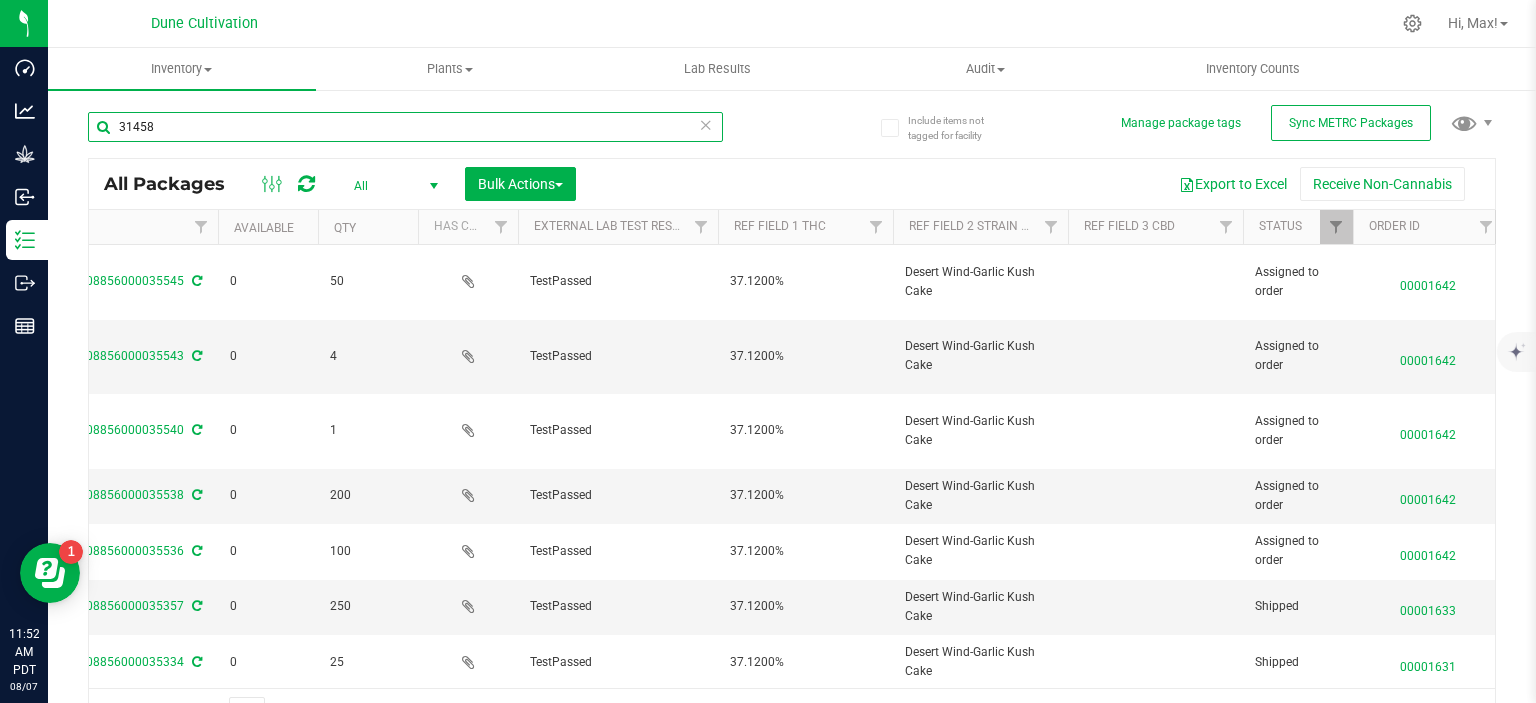click on "31458" at bounding box center [405, 127] 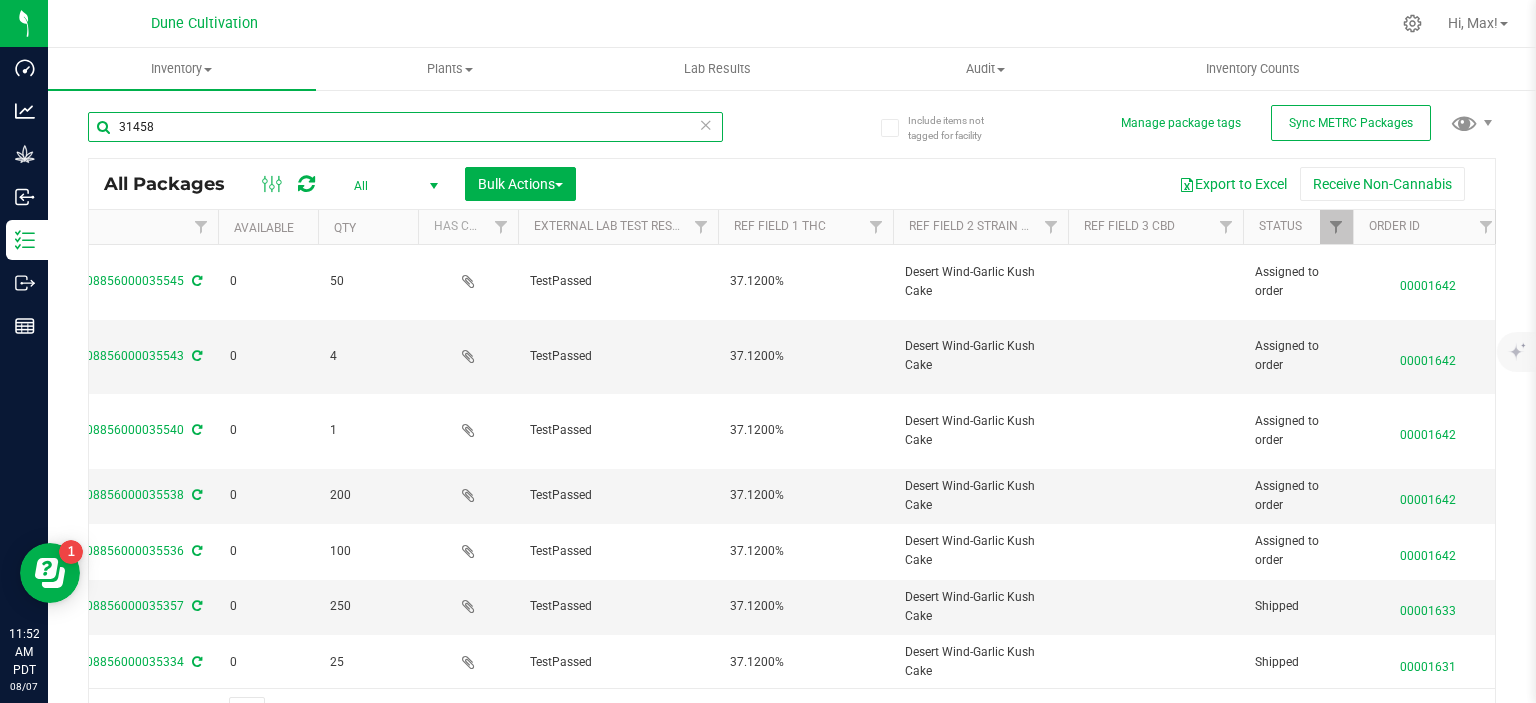 click on "31458" at bounding box center [405, 127] 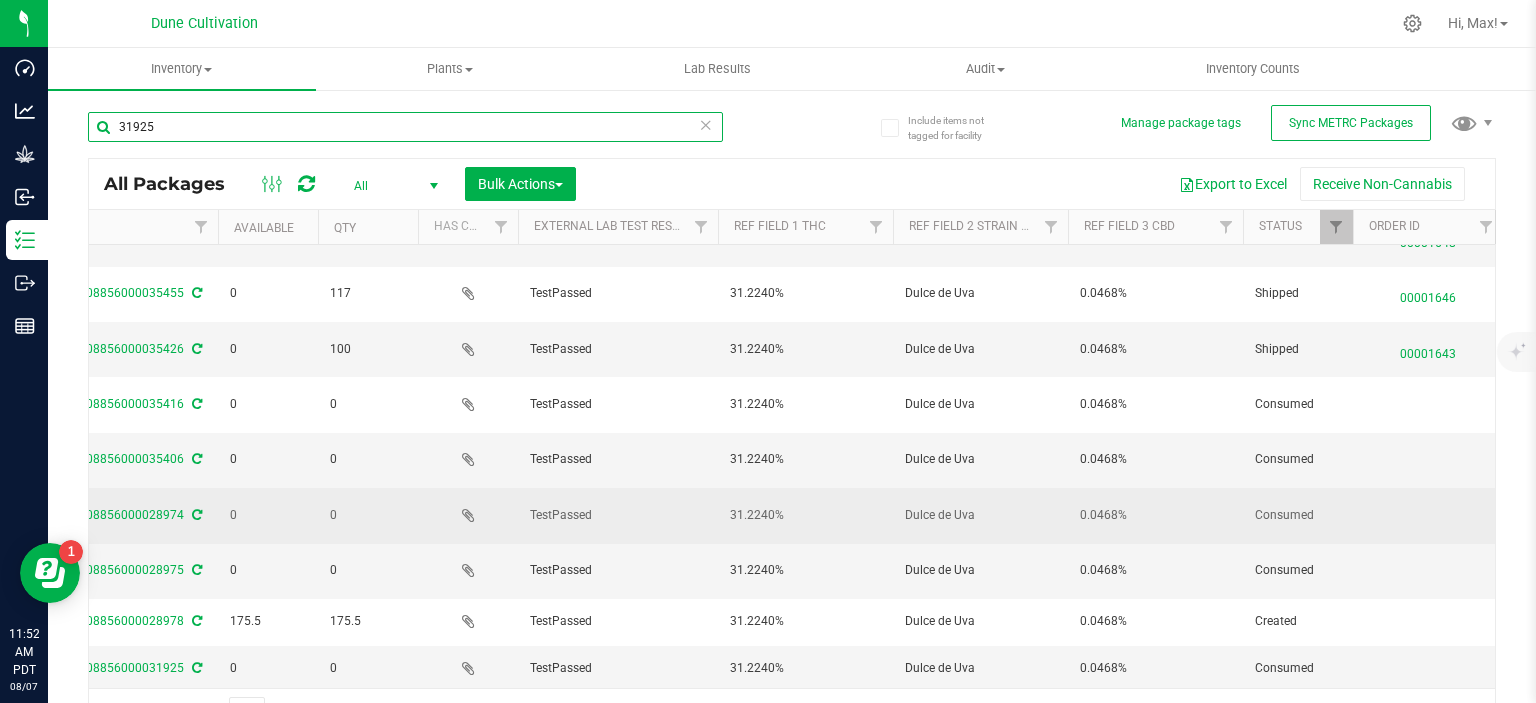 scroll, scrollTop: 200, scrollLeft: 229, axis: both 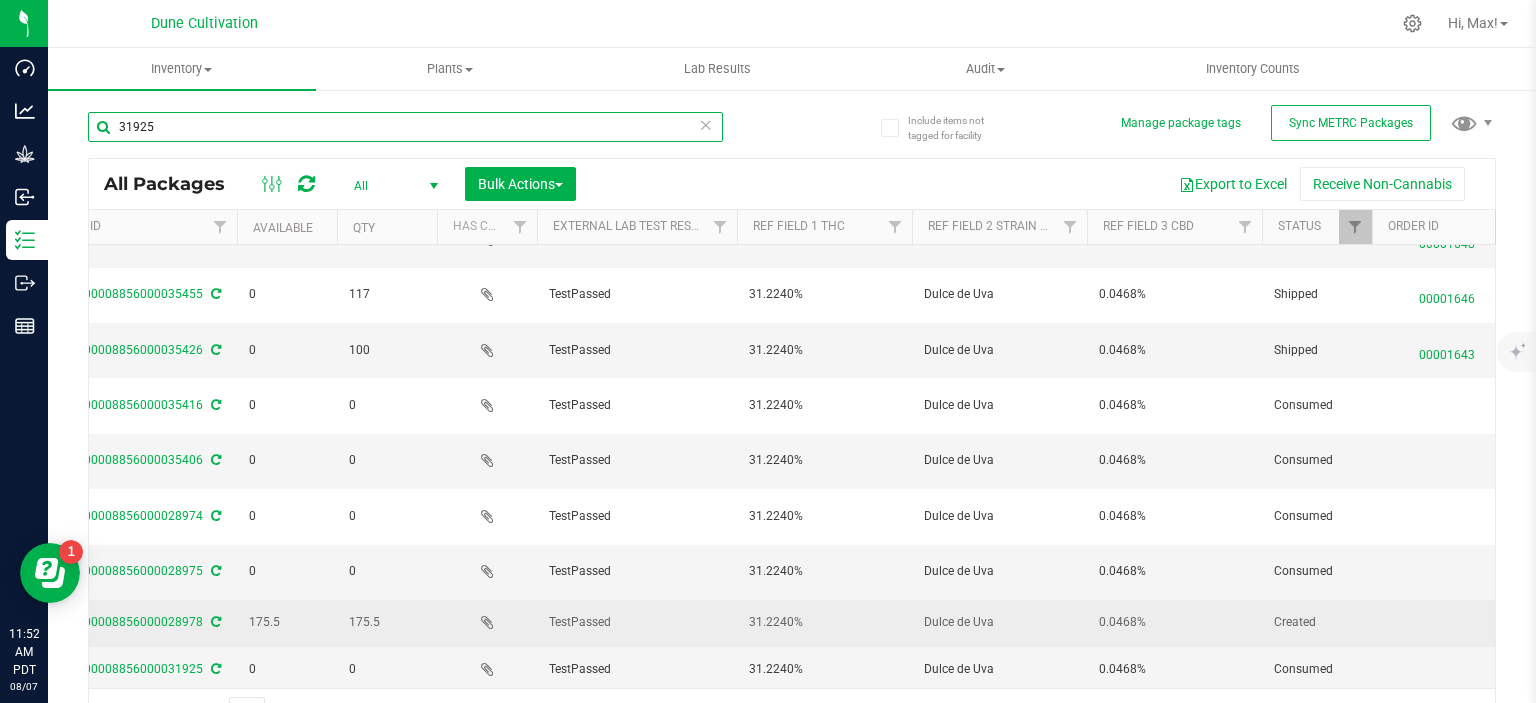 type on "31925" 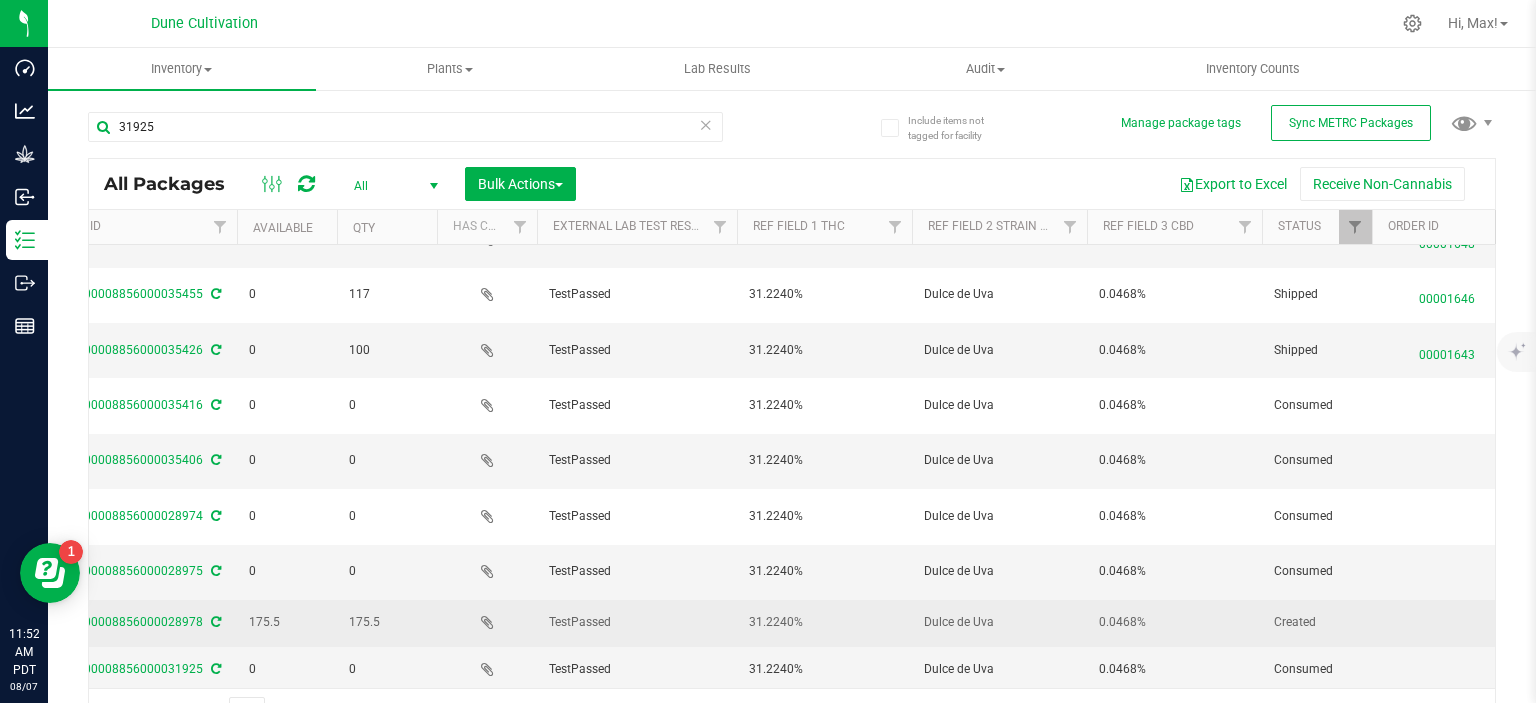 click on "Dulce de Uva" at bounding box center [999, 622] 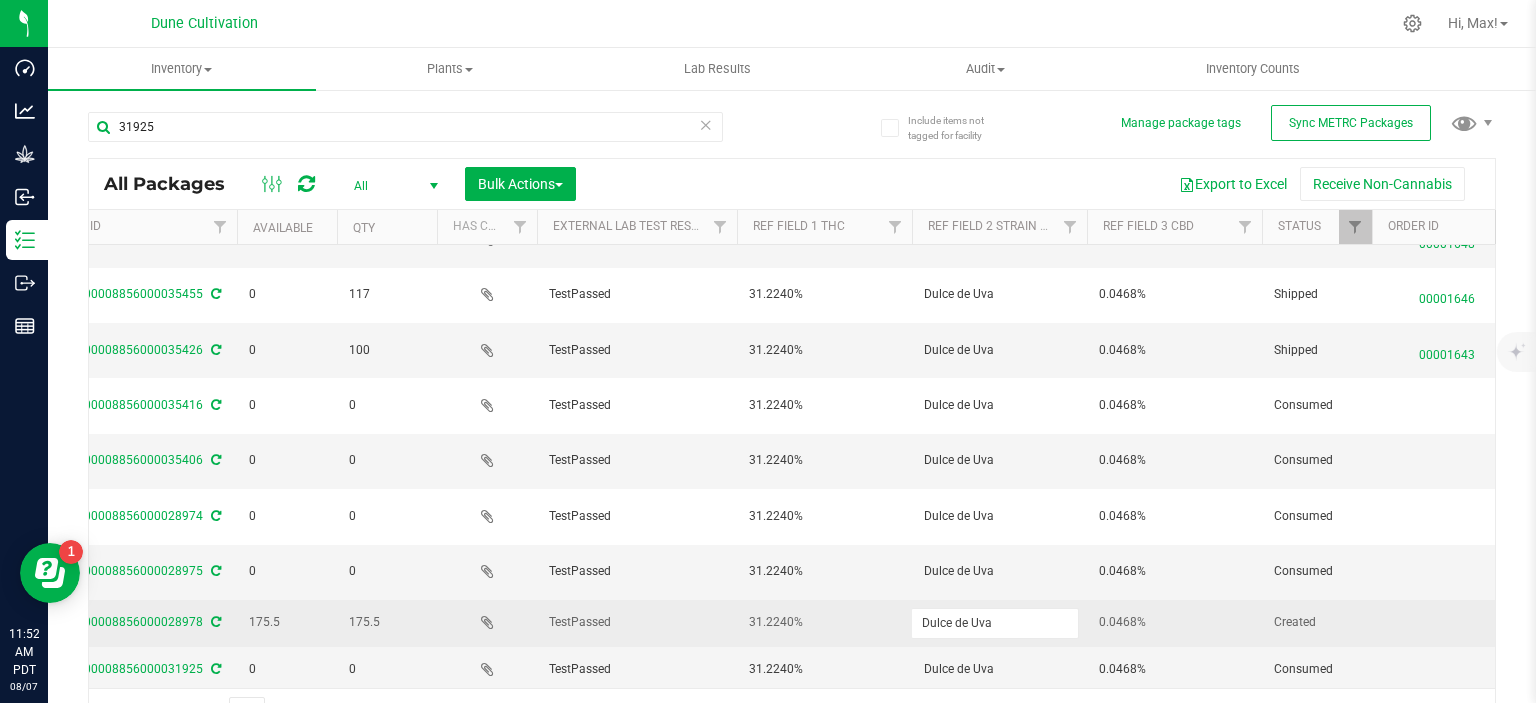 click on "Dulce de Uva" at bounding box center (995, 623) 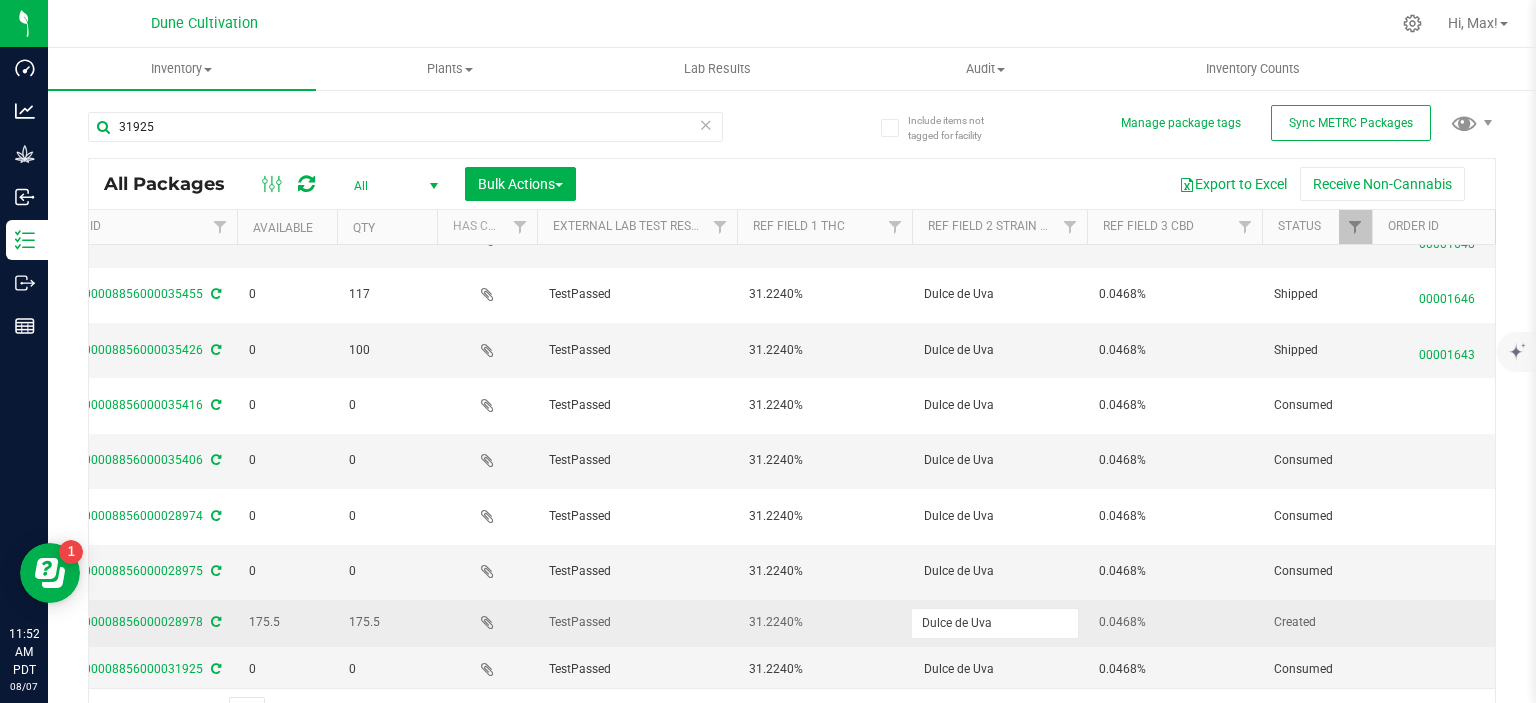 click on "Dulce de Uva" at bounding box center (995, 623) 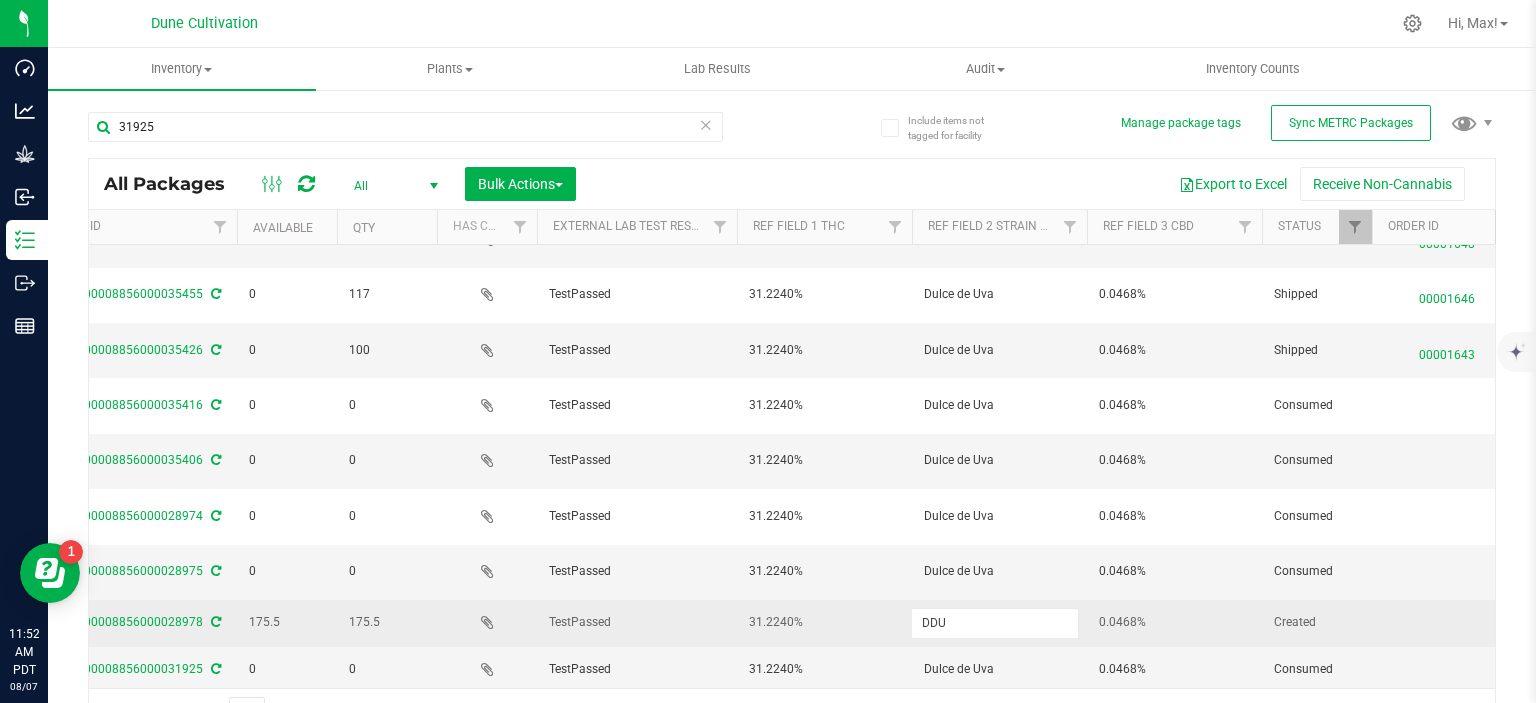 type on "DDUV" 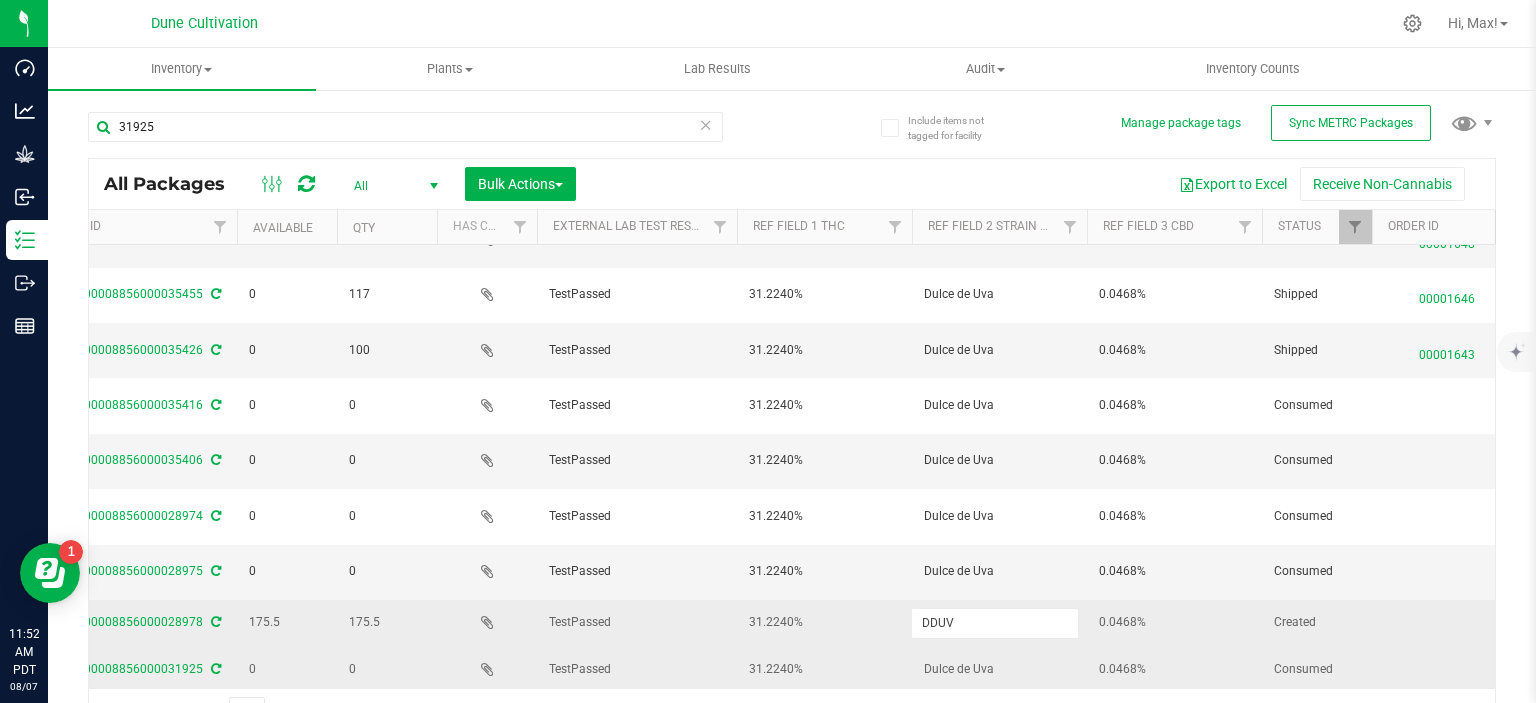 click on "Dulce de Uva" at bounding box center [999, 669] 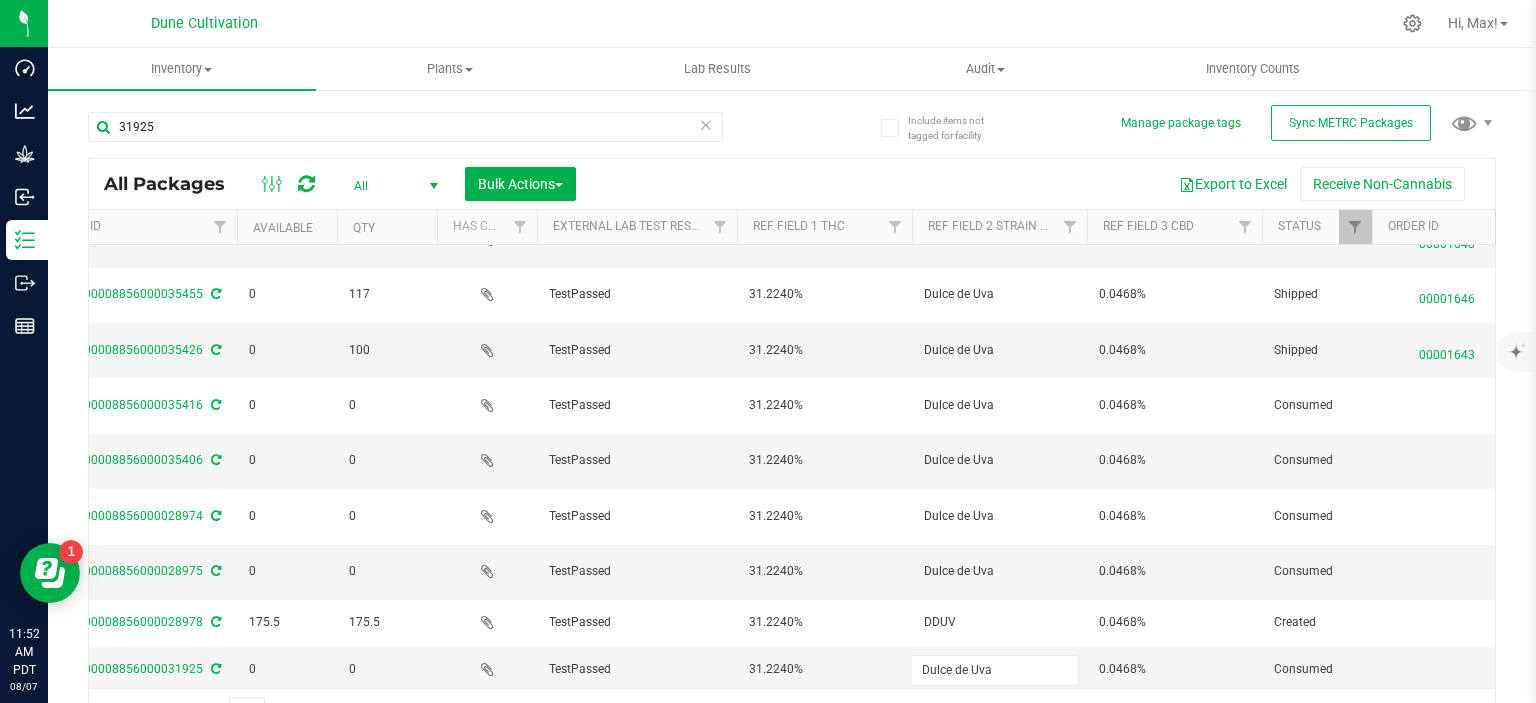 click on "Dulce de Uva" at bounding box center [995, 670] 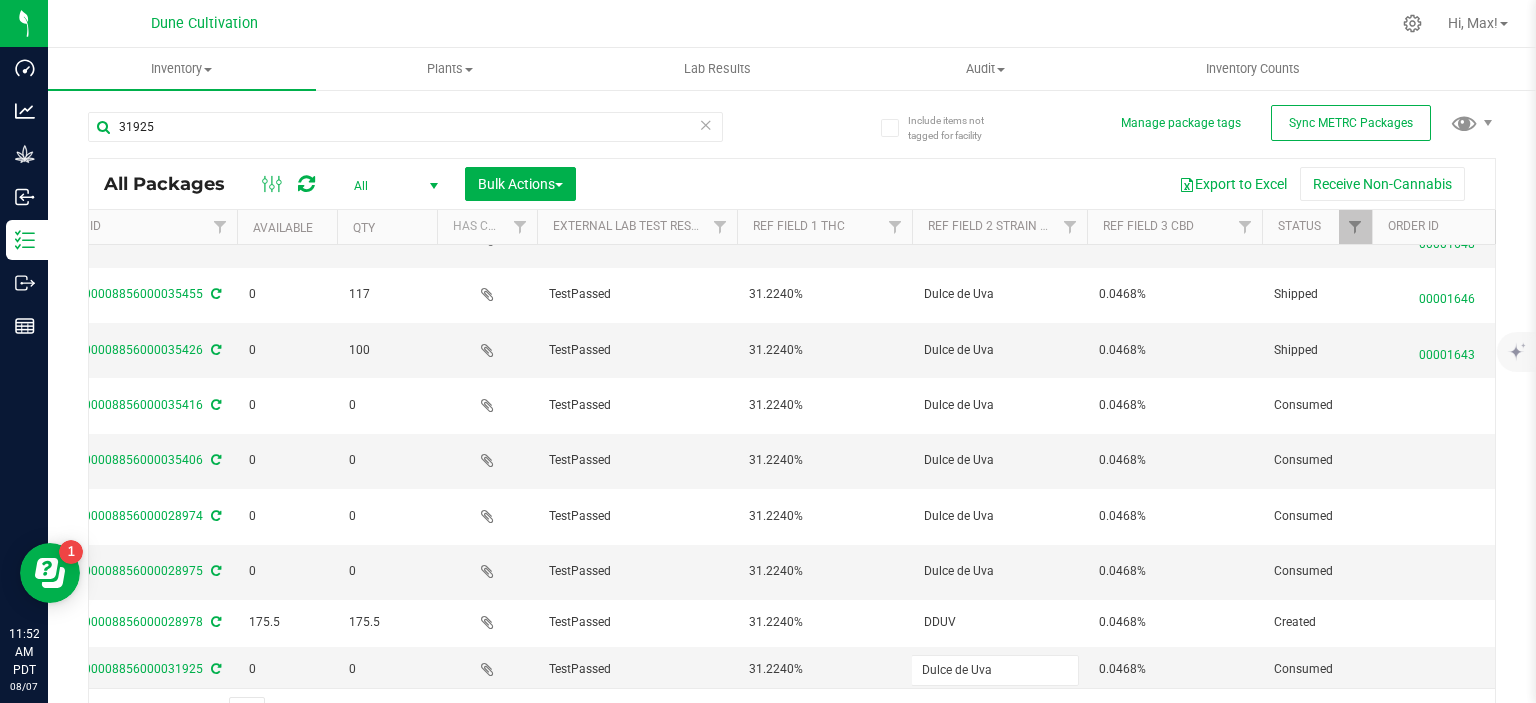 click on "Dulce de Uva" at bounding box center (995, 670) 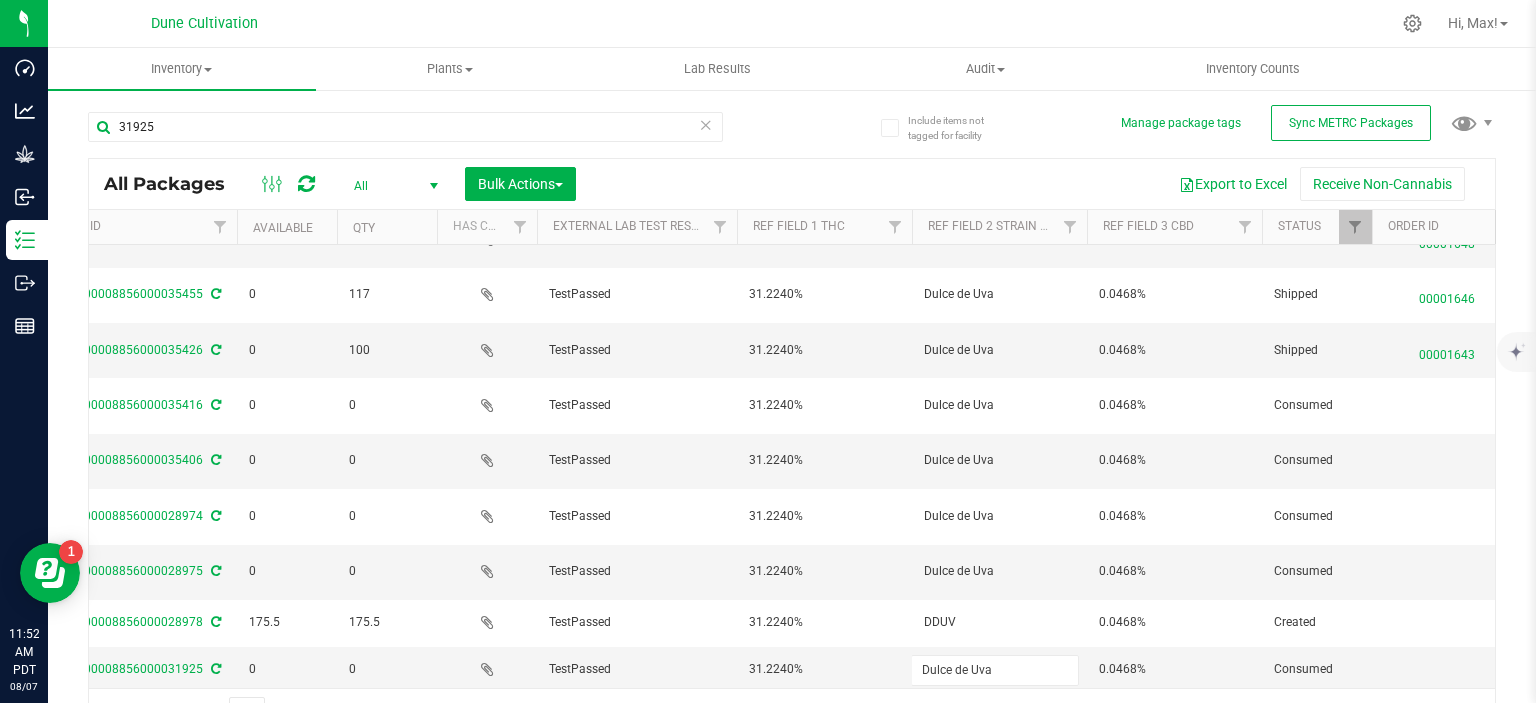 click on "Dulce de Uva" at bounding box center [995, 670] 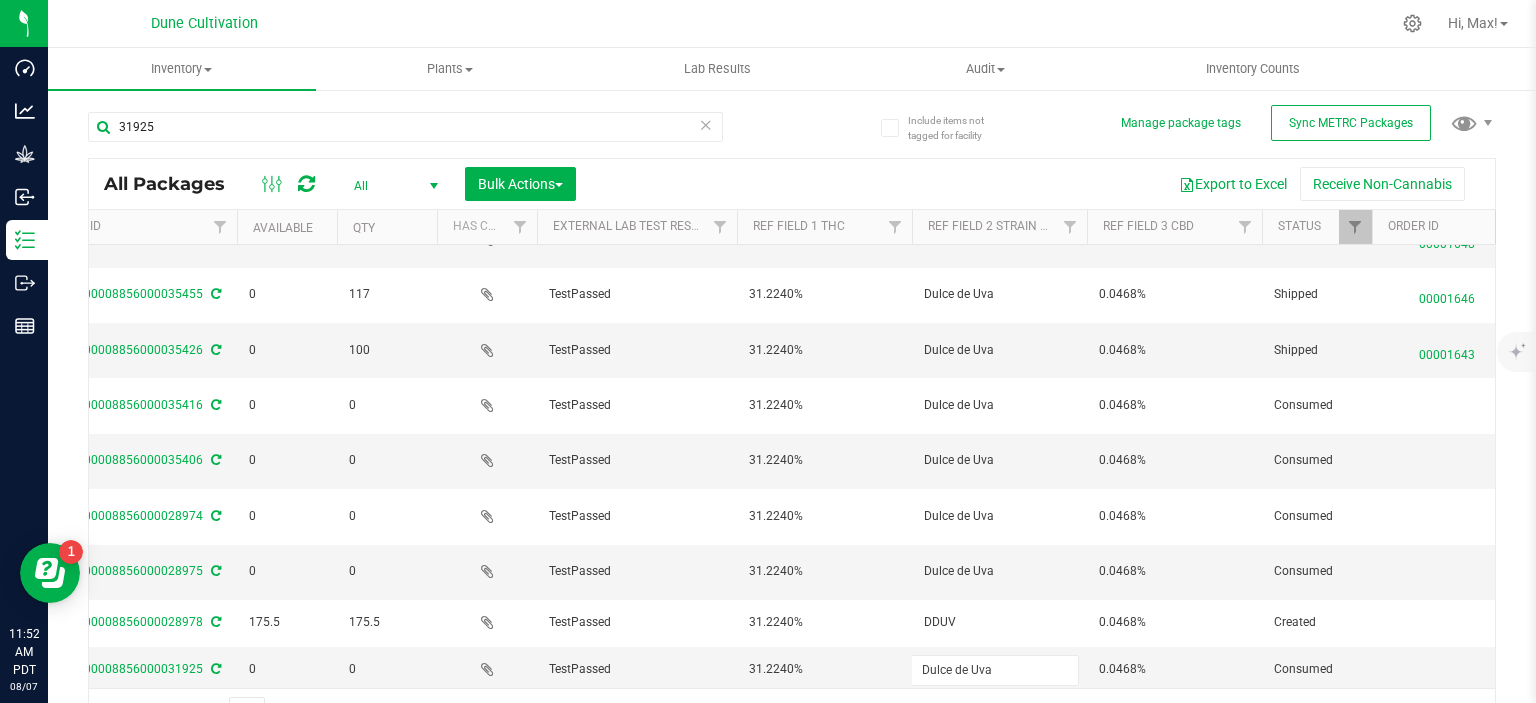click on "Dulce de Uva" at bounding box center [995, 670] 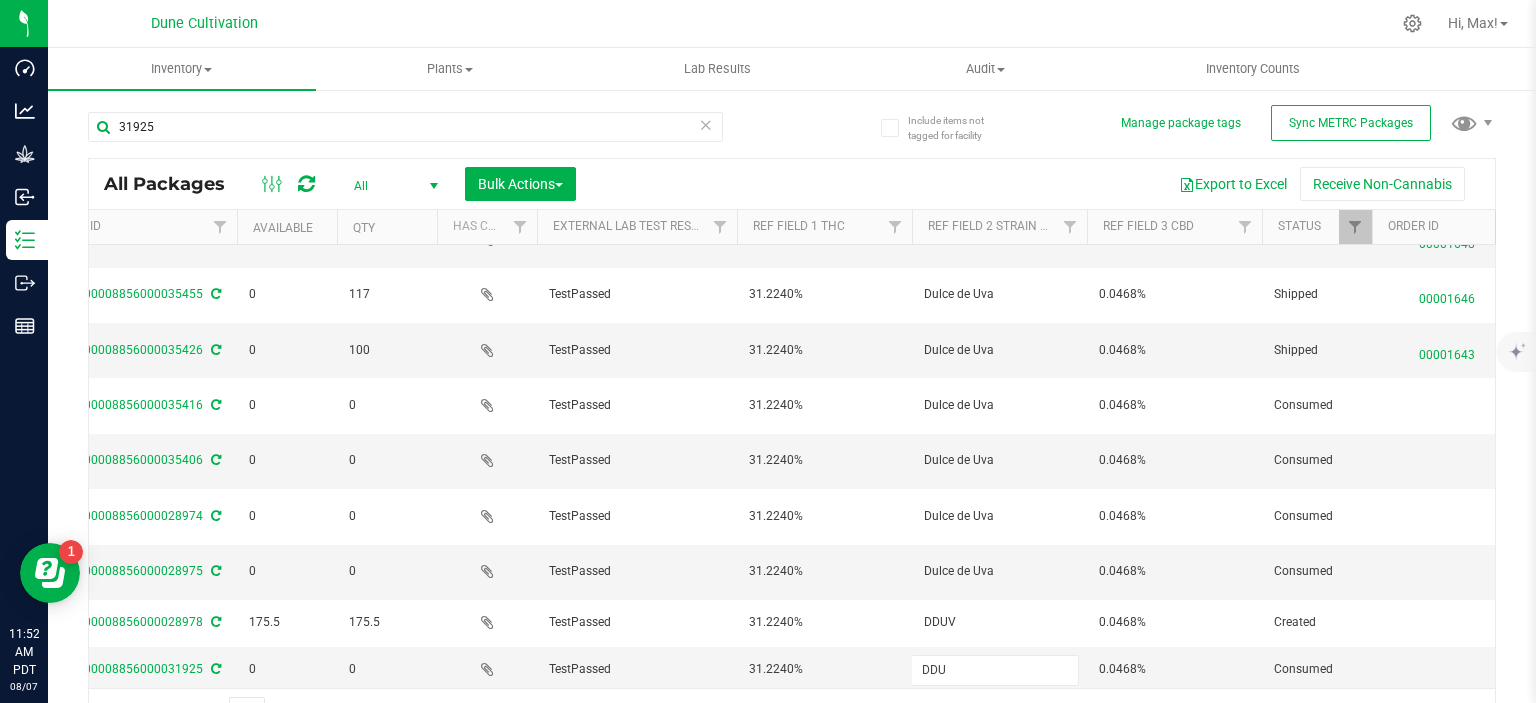 type on "DDUV" 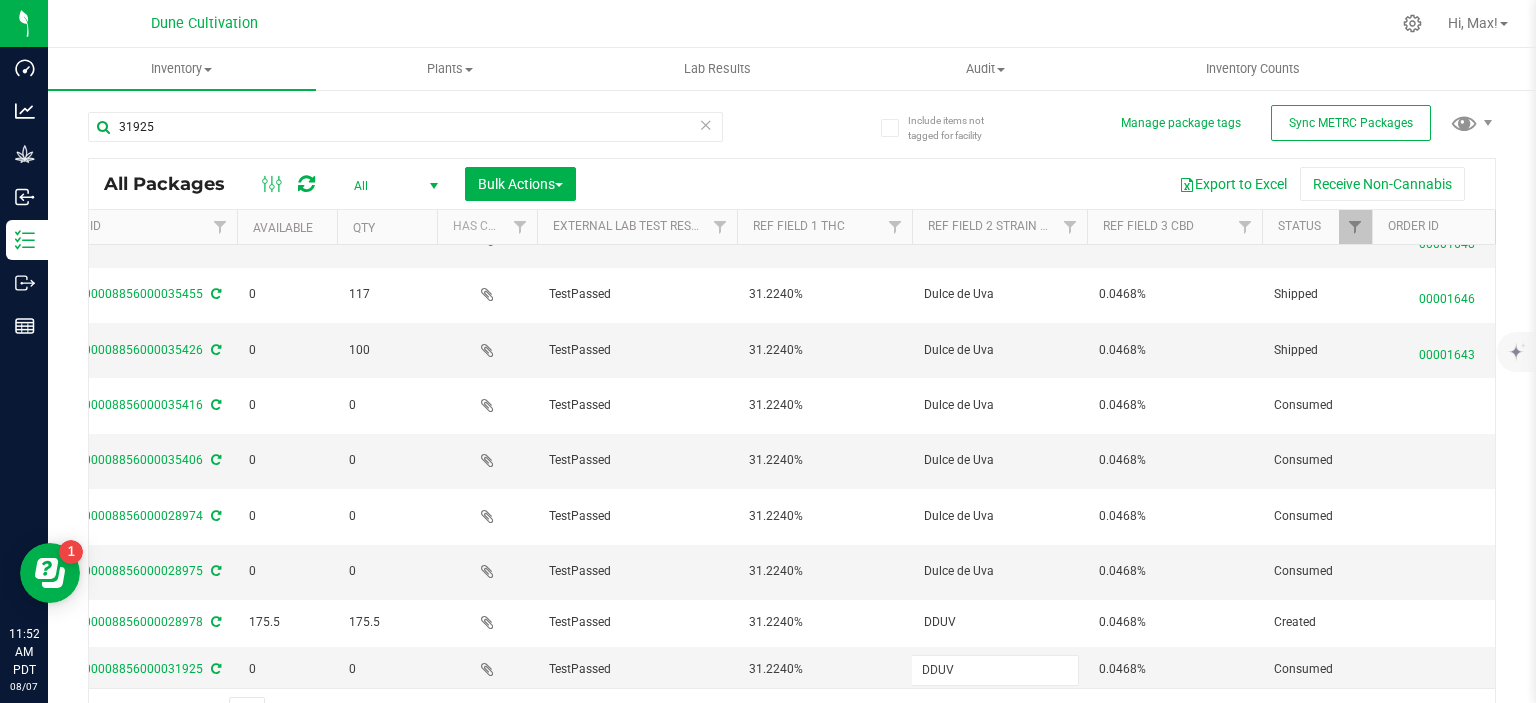 click on "[POSTAL_CODE]
All Packages
All Active Only Lab Samples Locked All External Internal
Bulk Actions
Add to manufacturing run
Add to outbound order" at bounding box center (792, 415) 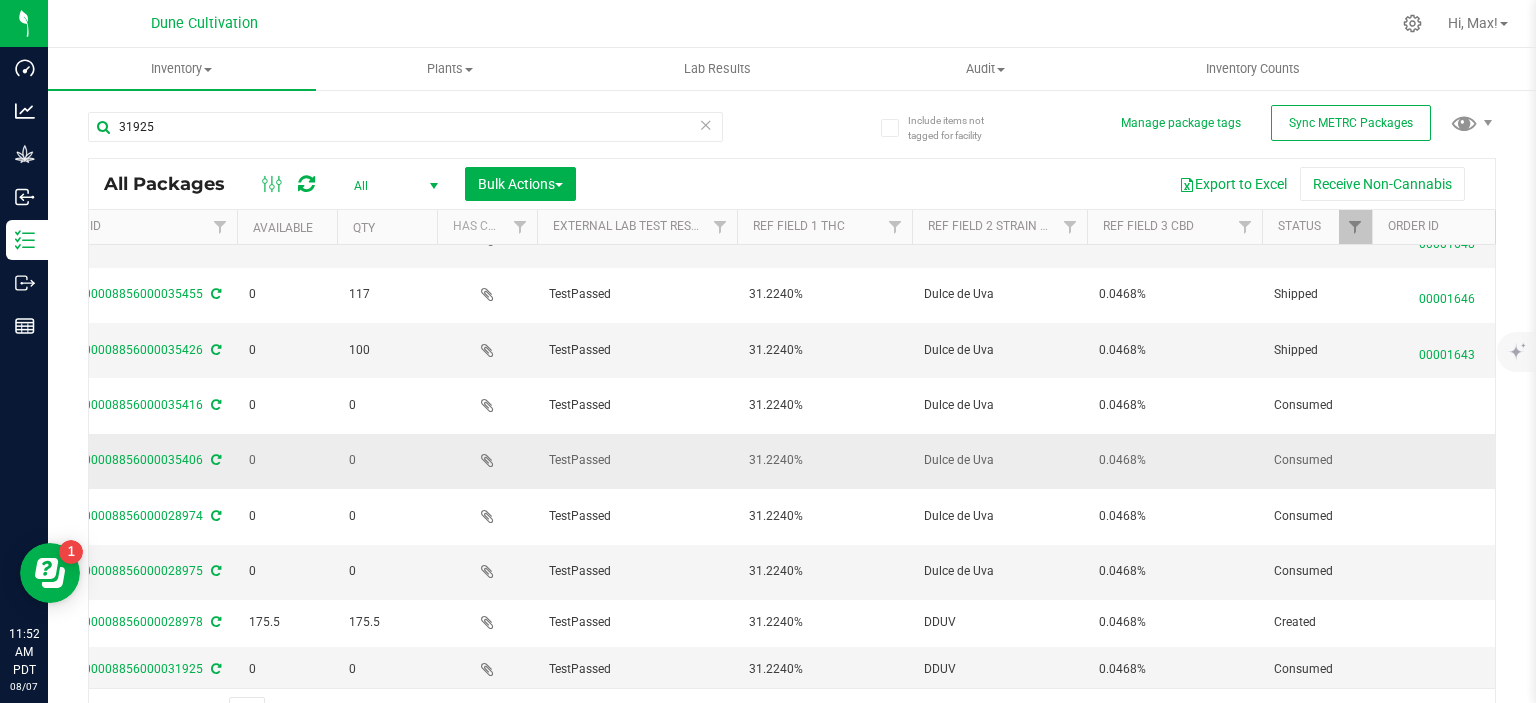 scroll, scrollTop: 199, scrollLeft: 450, axis: both 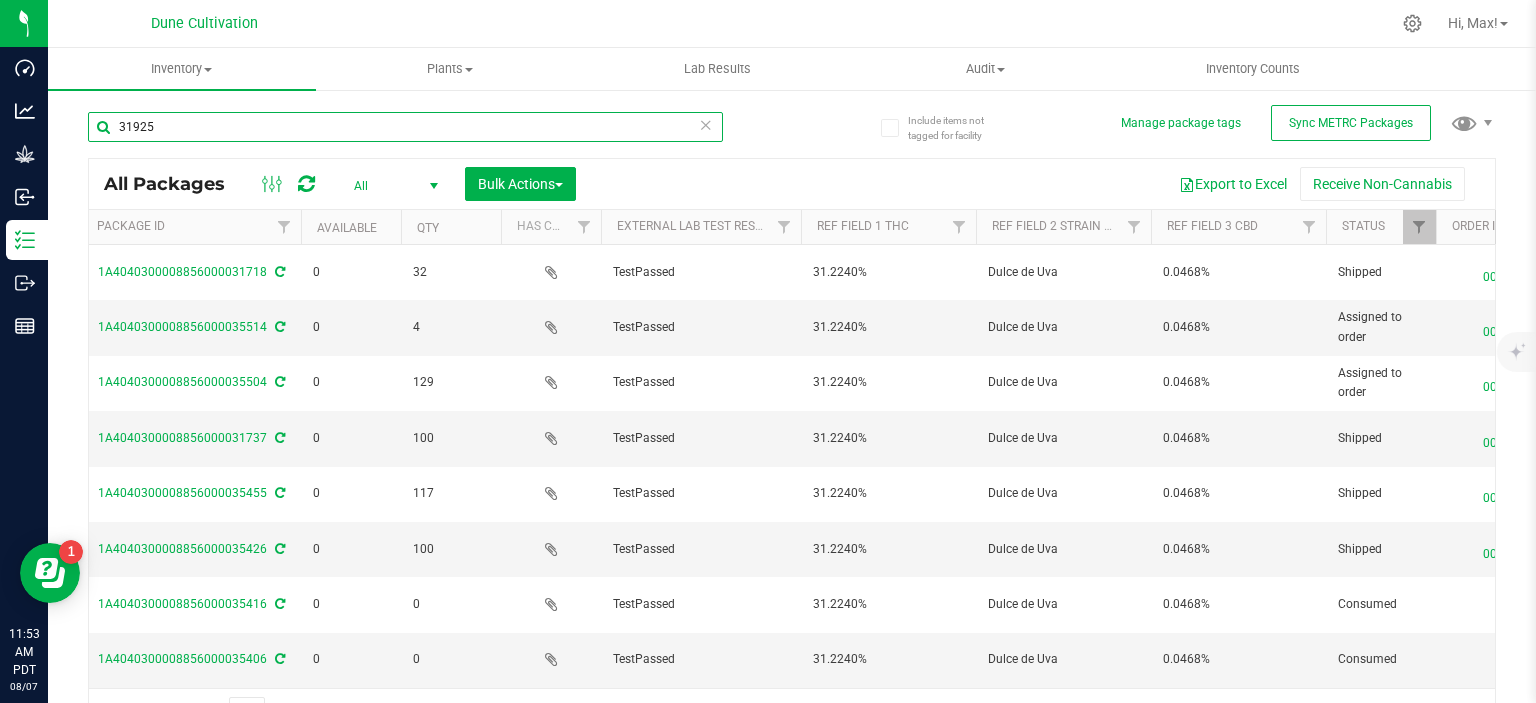 click on "31925" at bounding box center (405, 127) 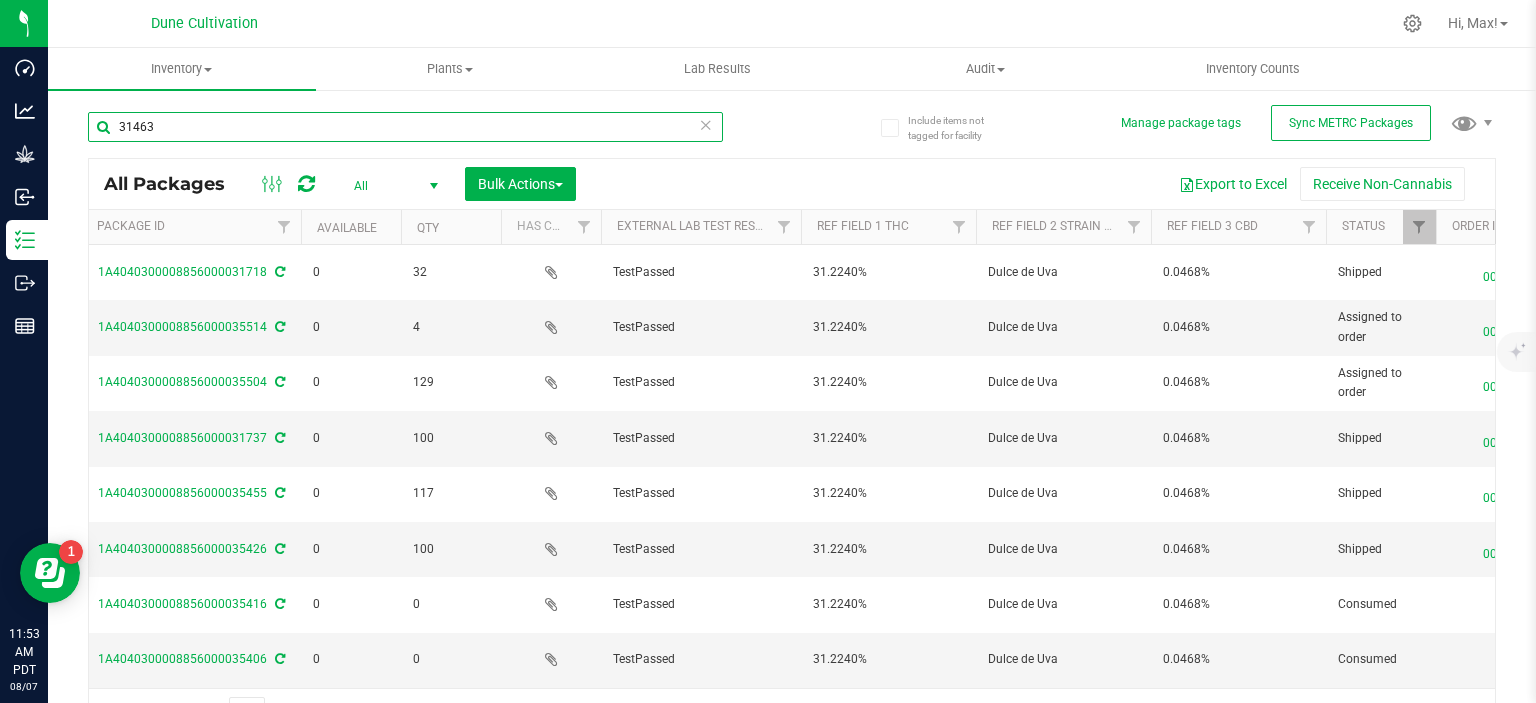 type on "31463" 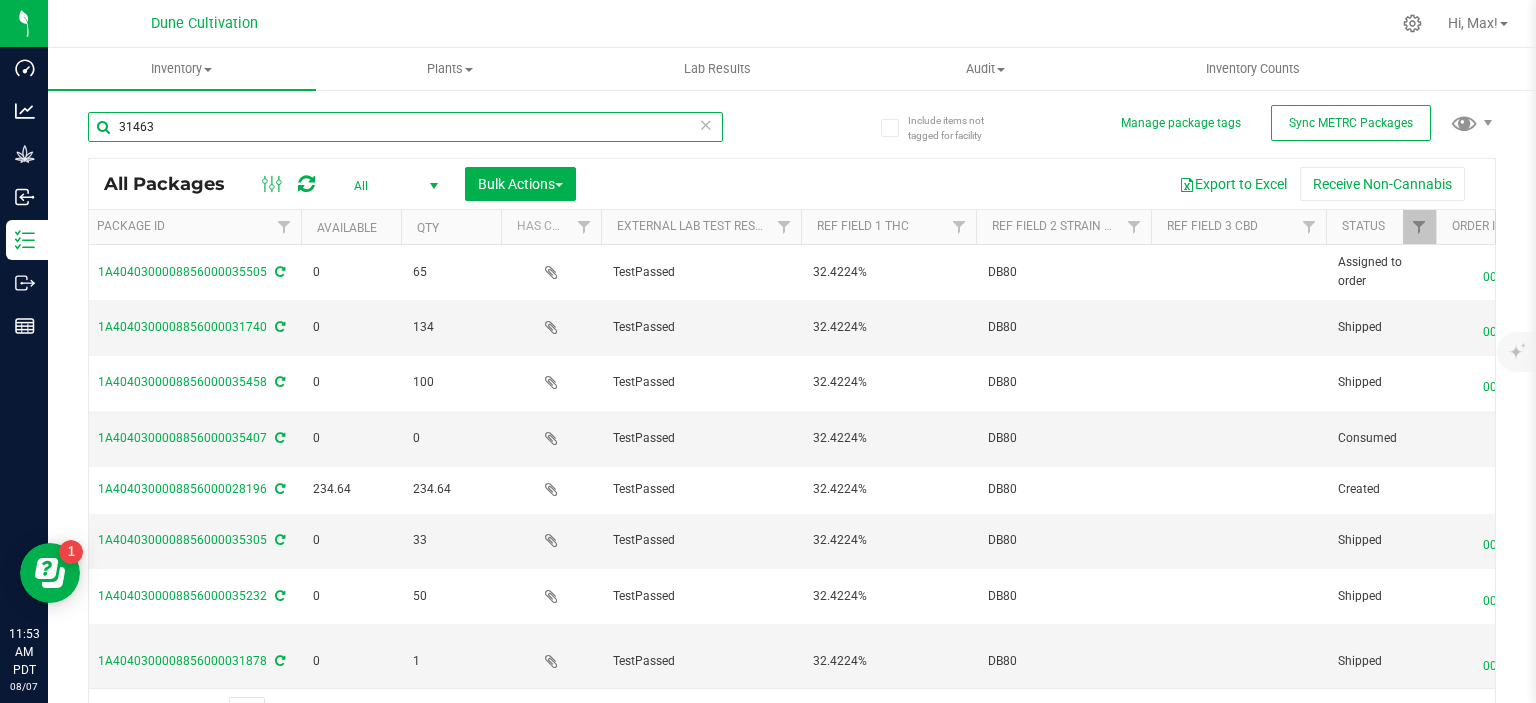 scroll, scrollTop: 239, scrollLeft: 553, axis: both 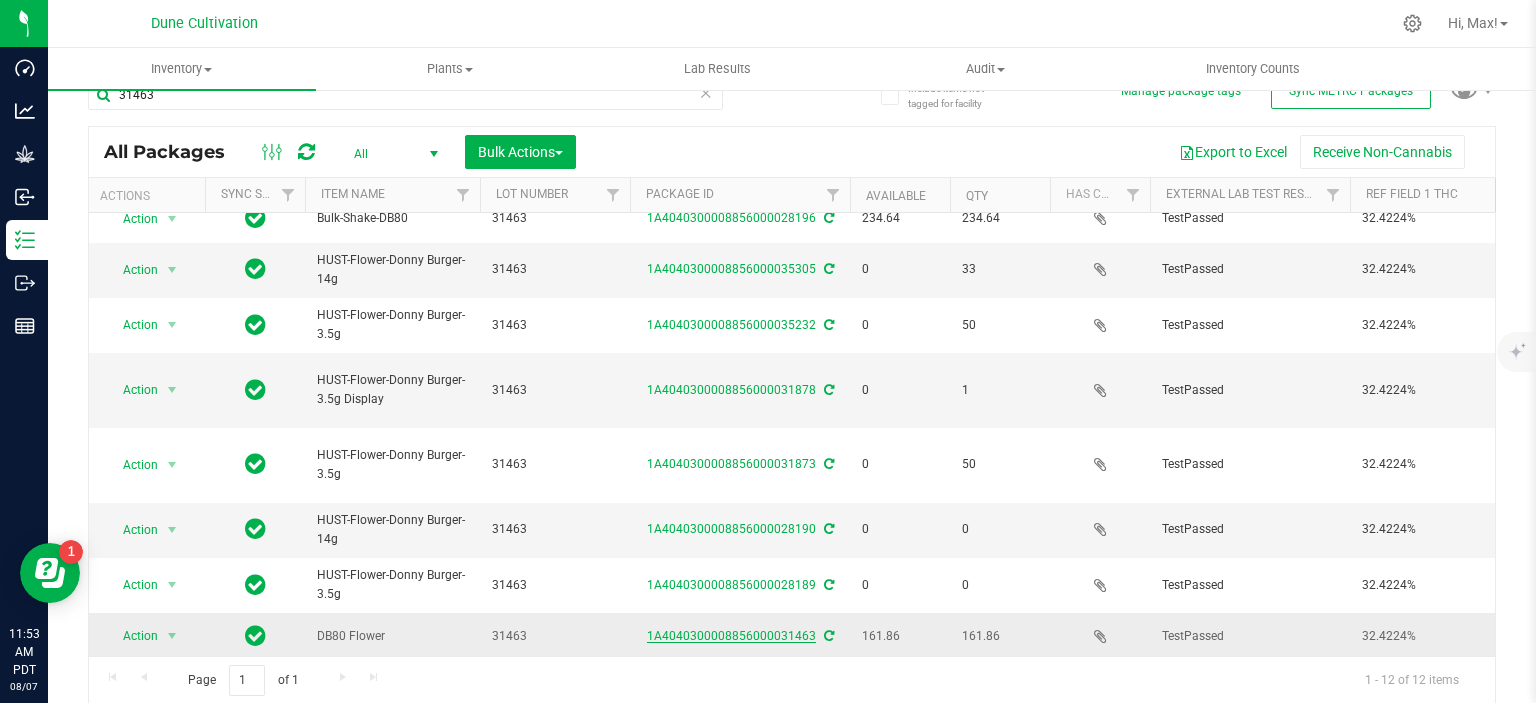 click on "1A4040300008856000031463" at bounding box center [731, 636] 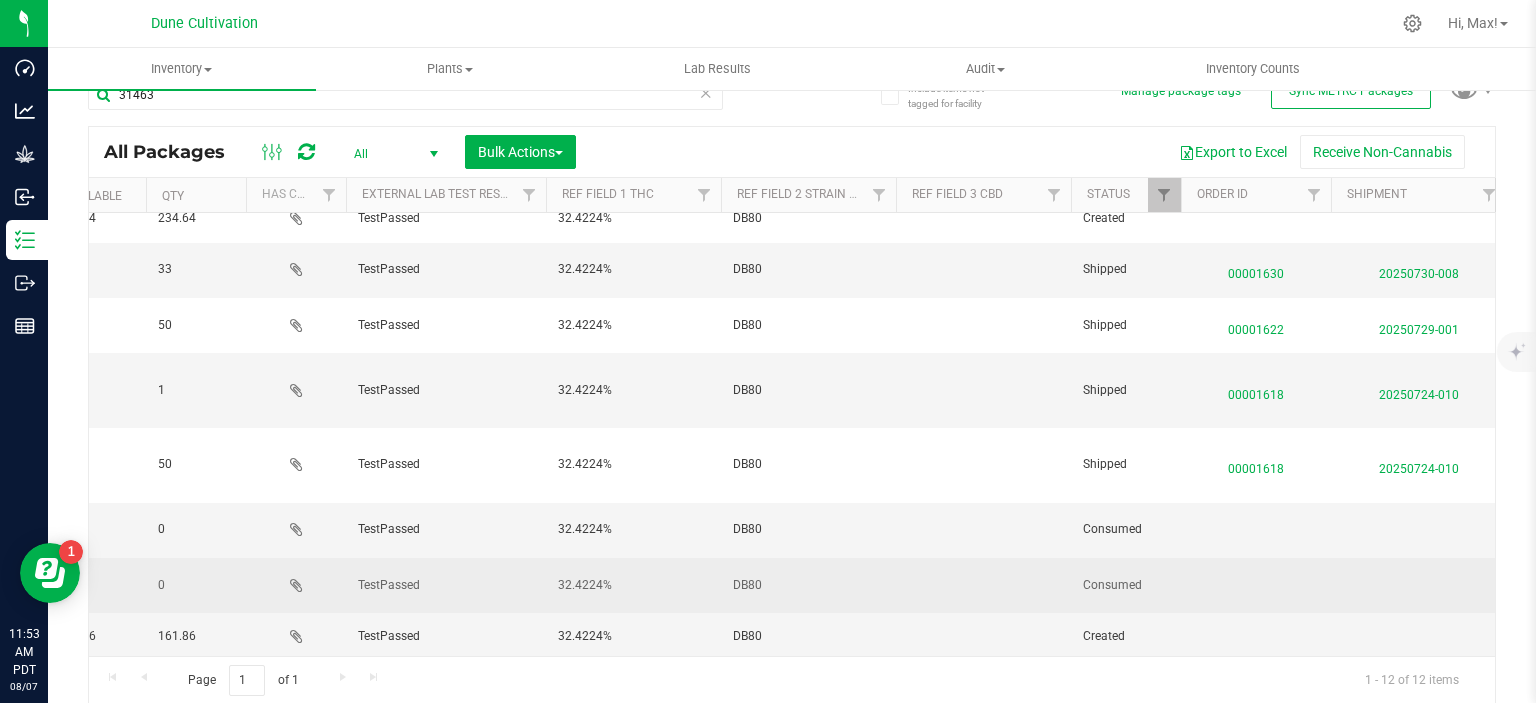 click on "DB80" at bounding box center [808, 585] 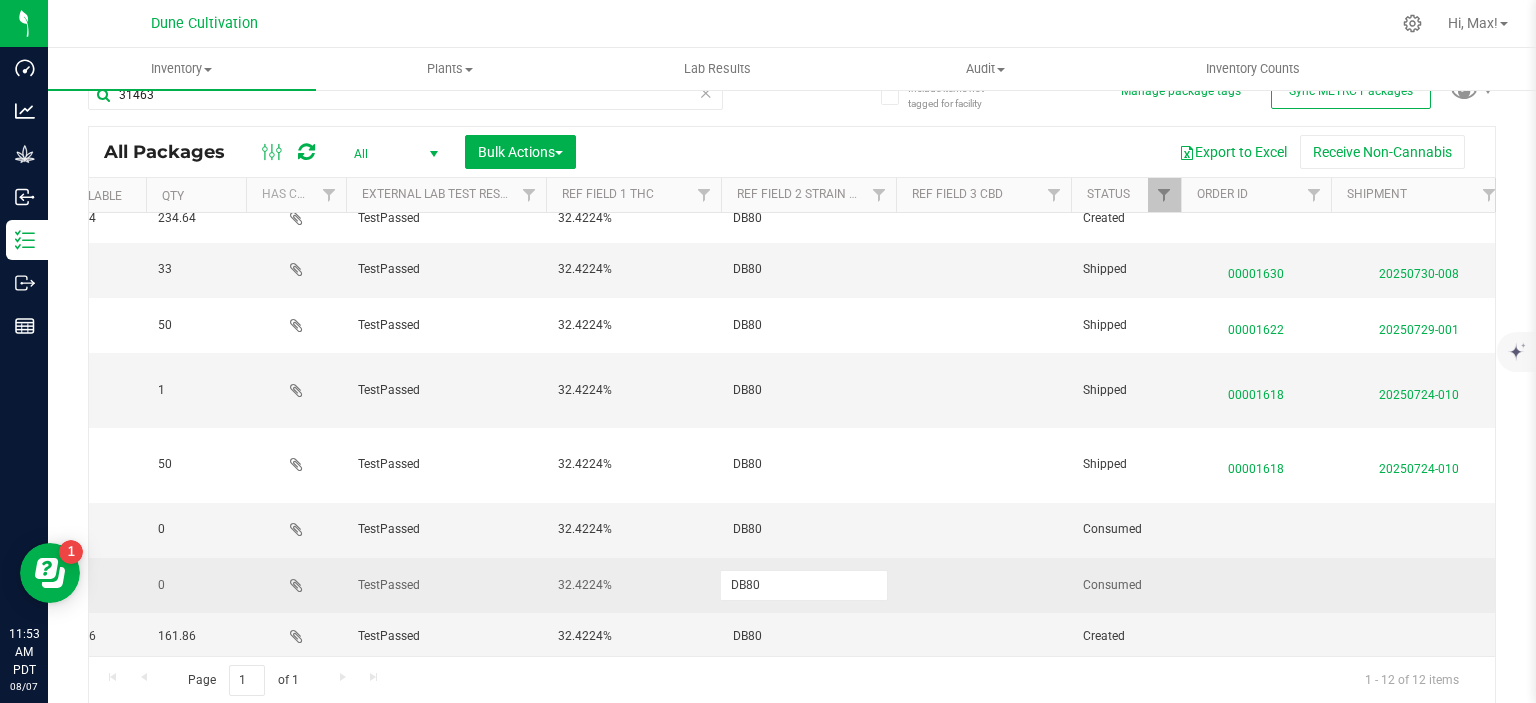 click on "DB80" at bounding box center (804, 585) 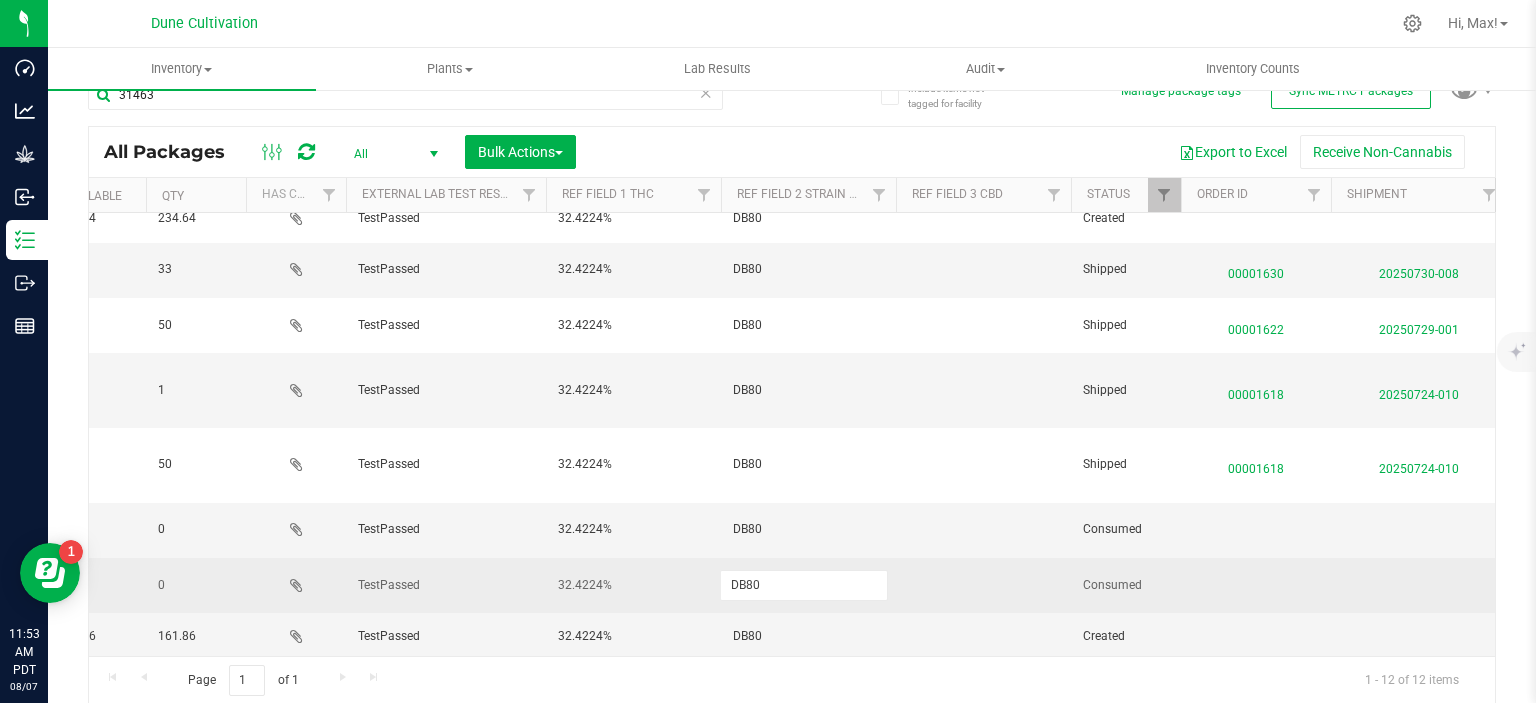 click on "DB80" at bounding box center [804, 585] 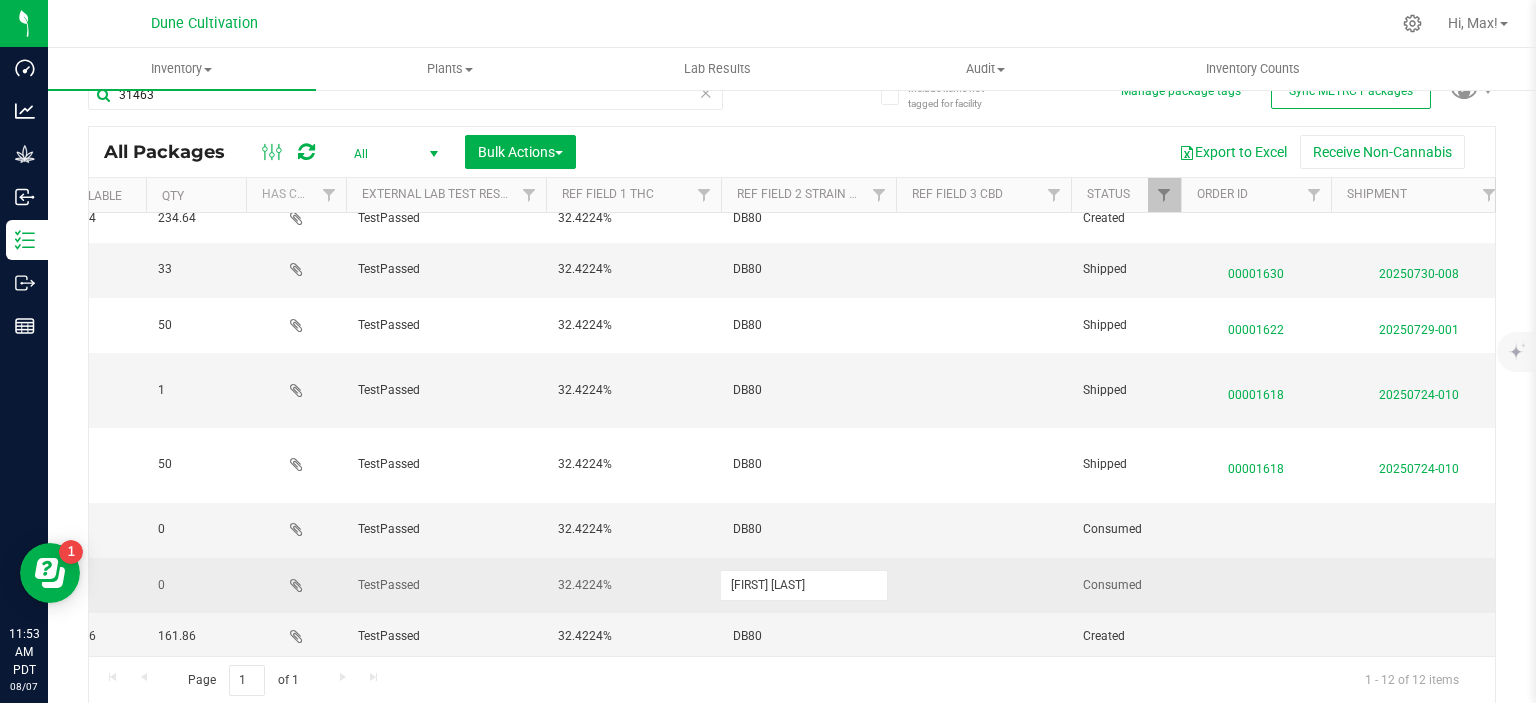 type on "Donny Burger" 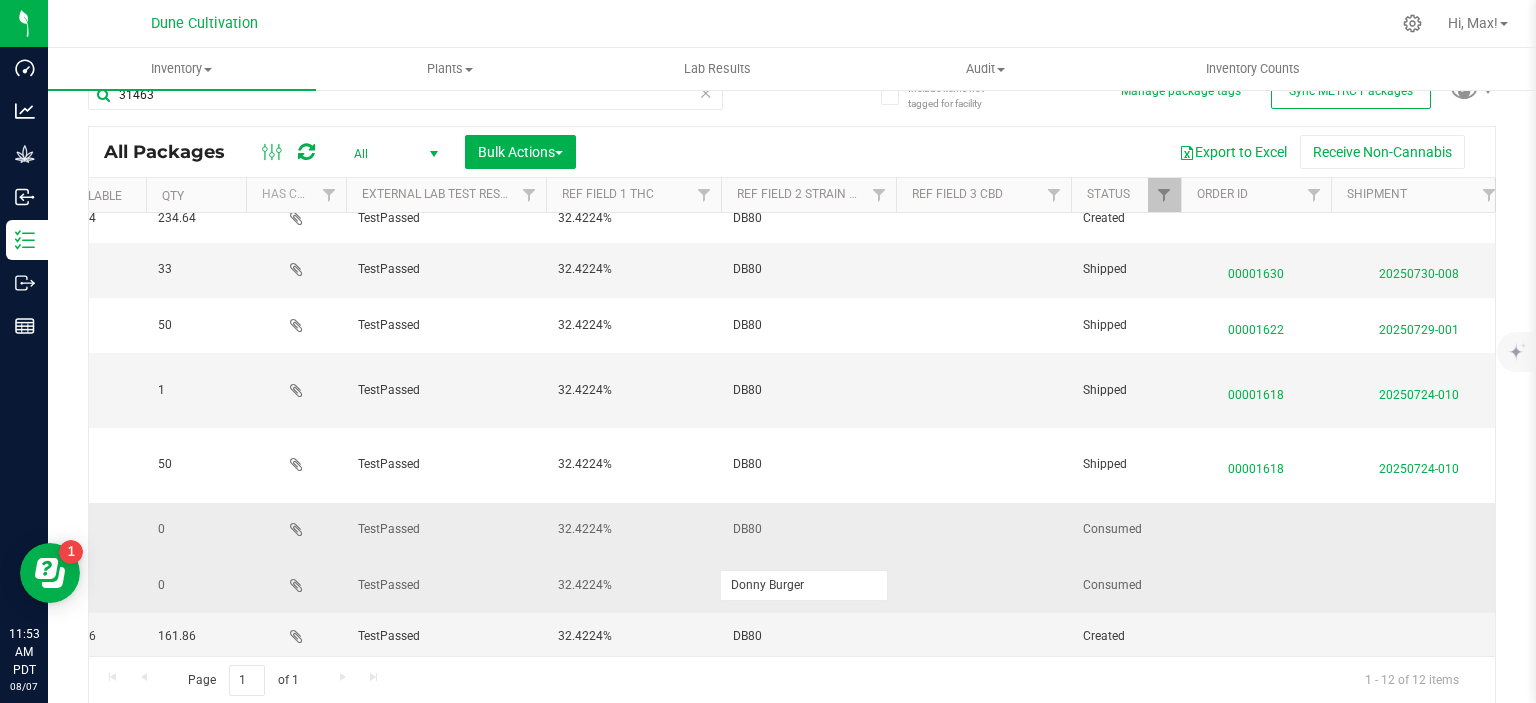 click on "DB80" at bounding box center (808, 529) 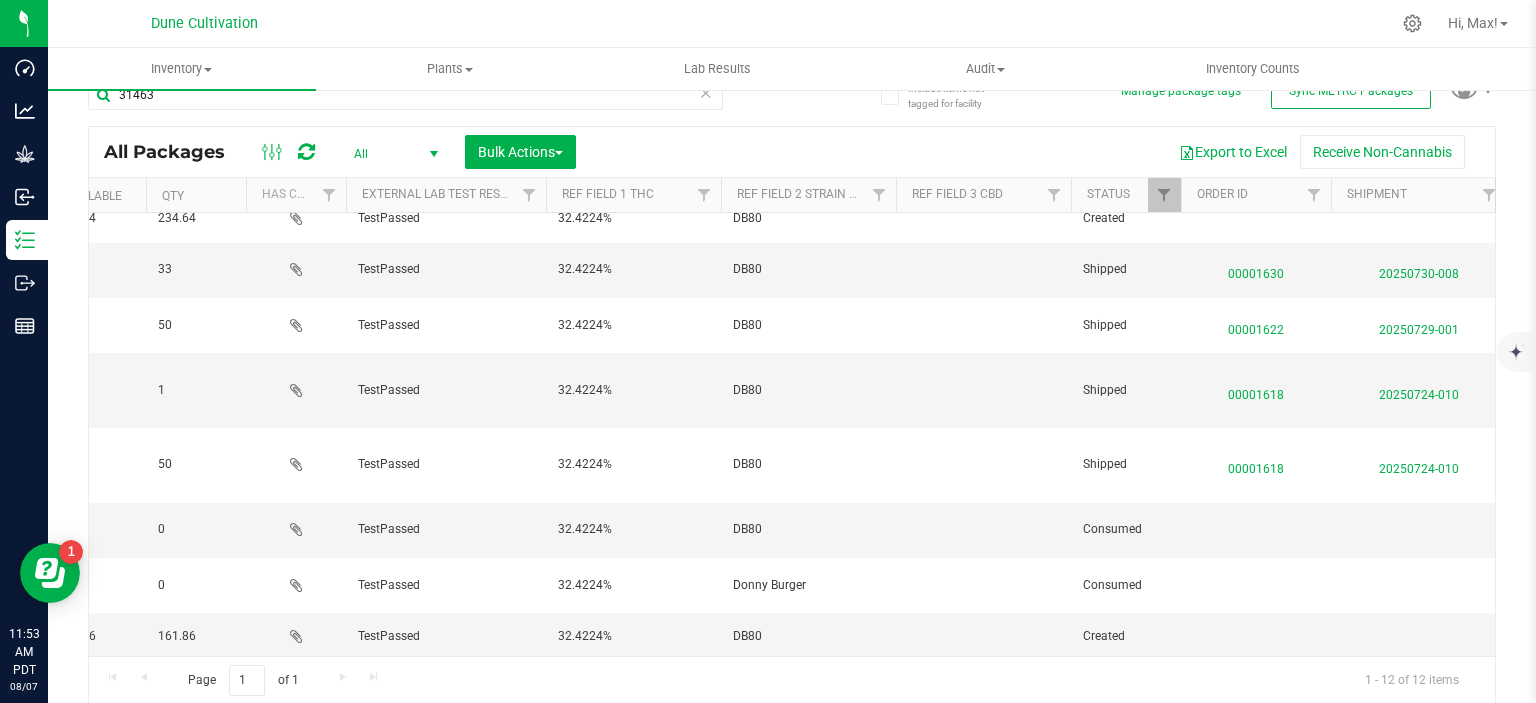 click on "DB80" at bounding box center [808, 529] 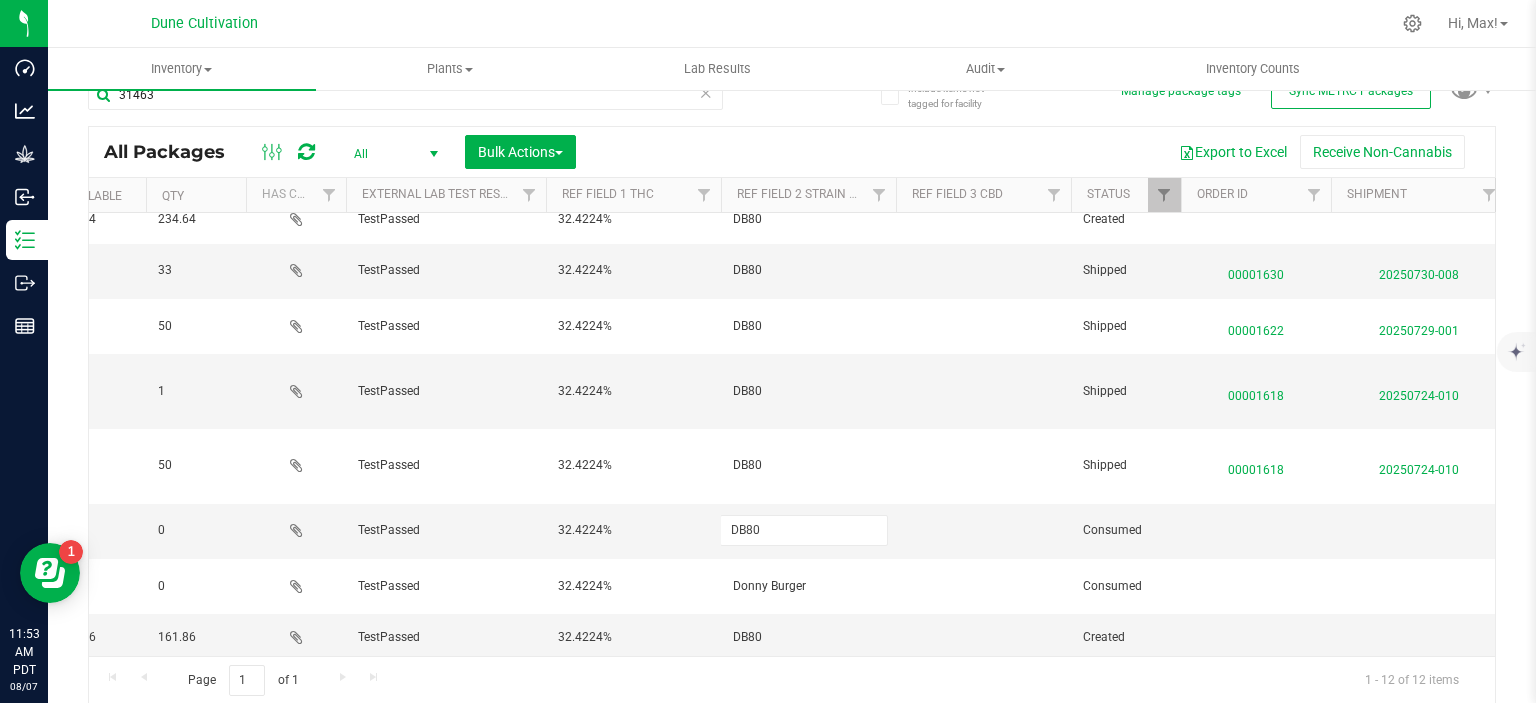 click on "DB80" at bounding box center [804, 530] 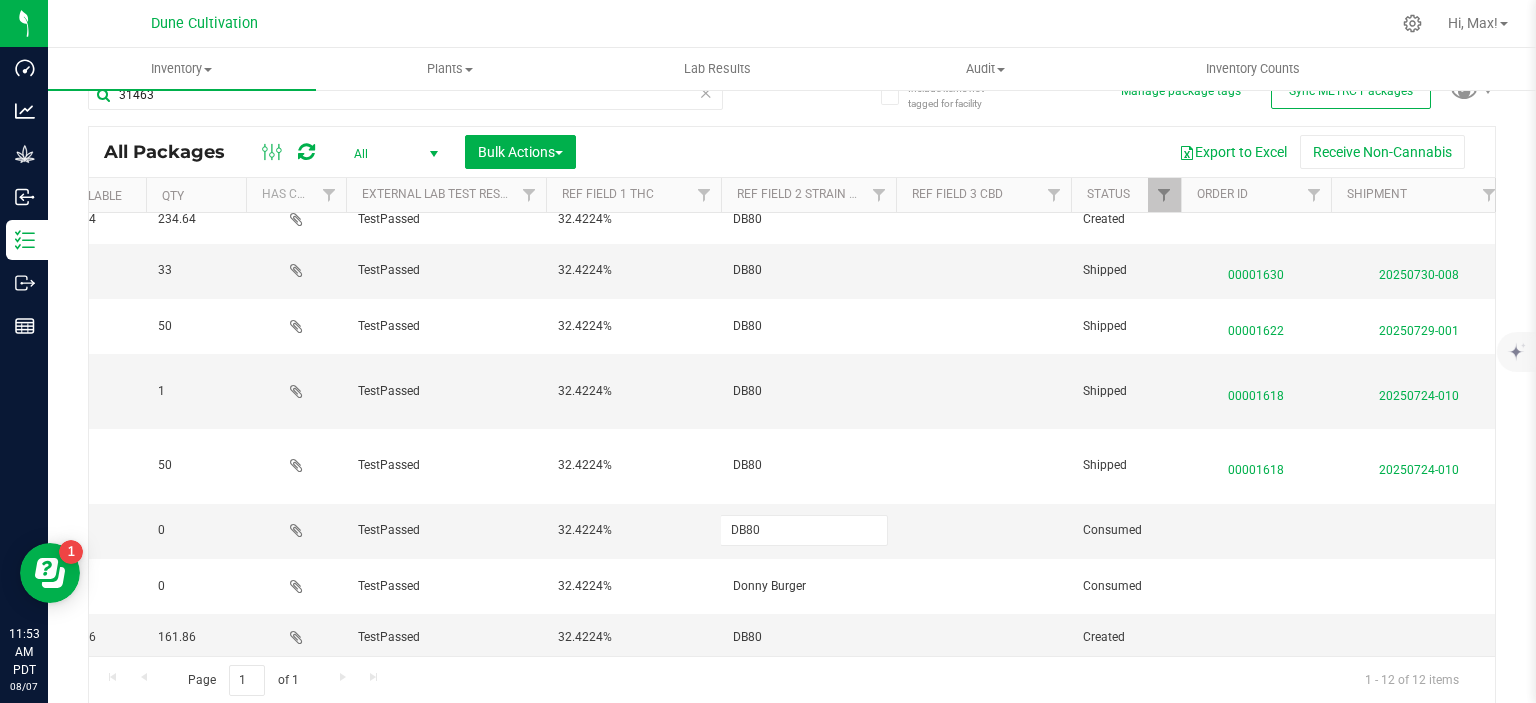 type on "Donny Burger" 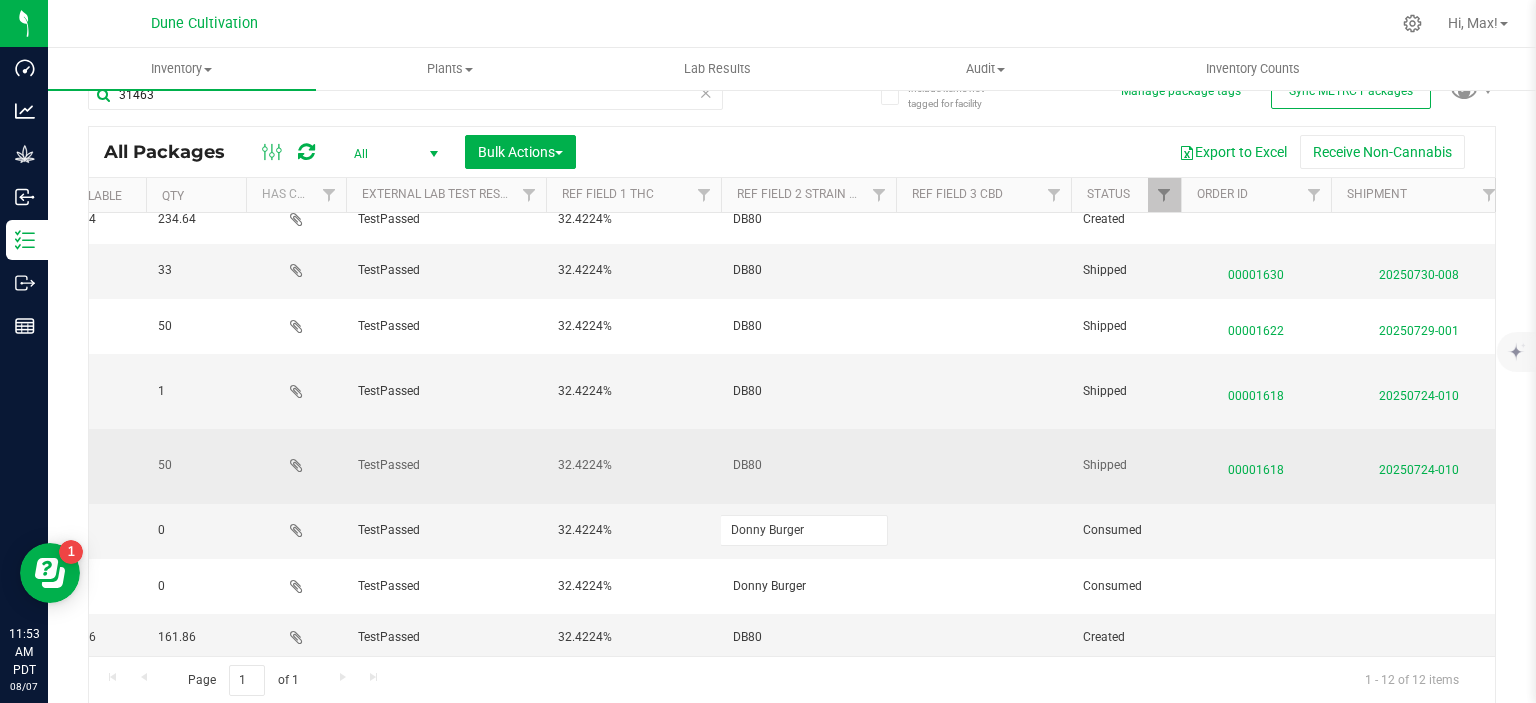 click on "DB80" at bounding box center [808, 465] 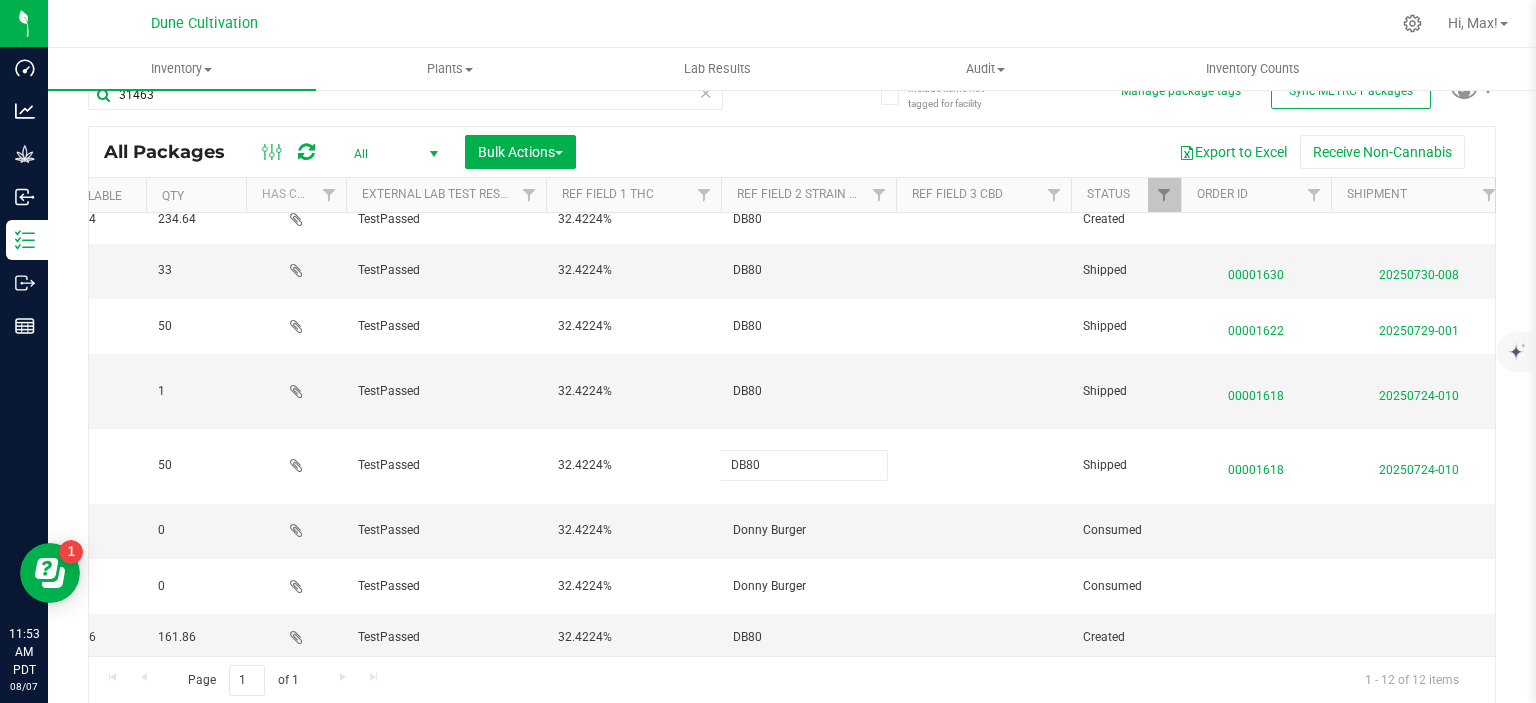 click on "DB80" at bounding box center (804, 465) 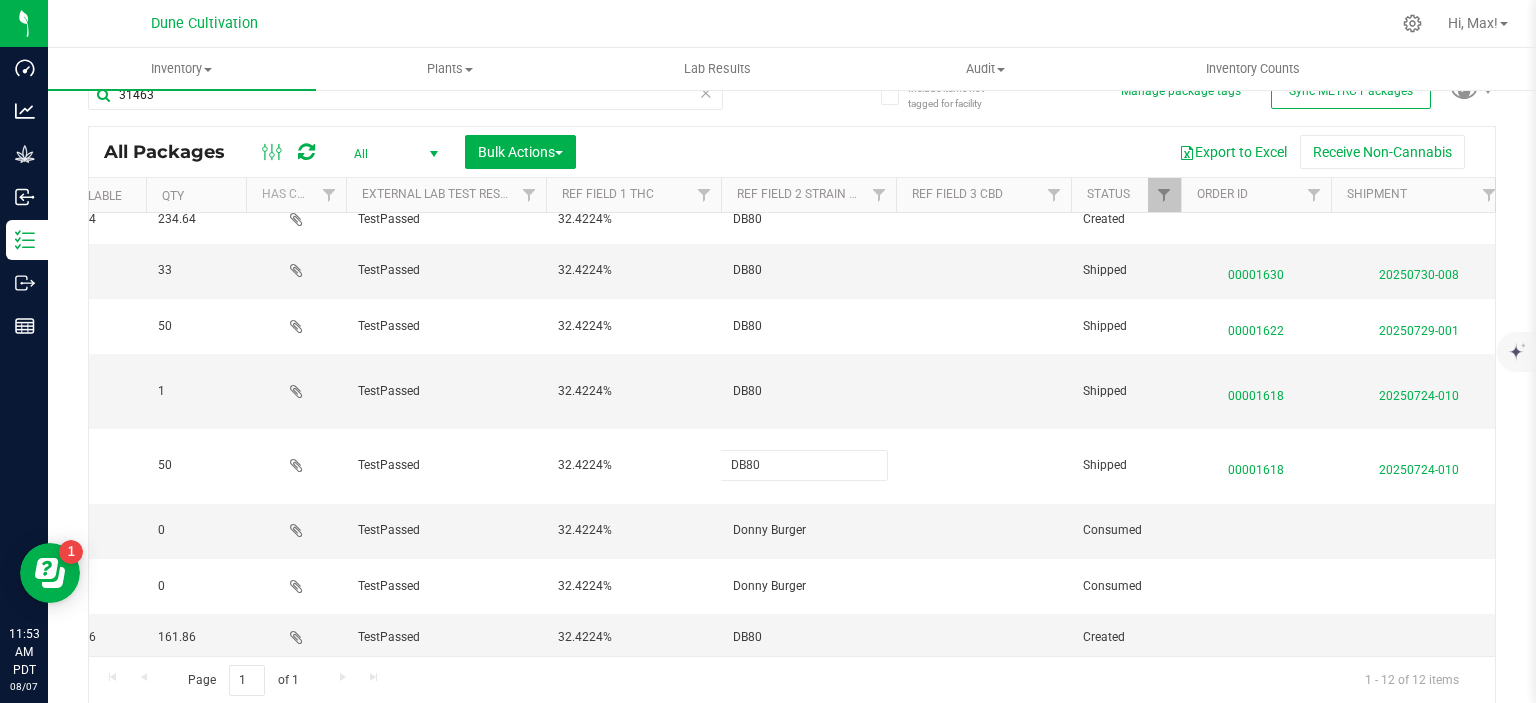 type on "Donny Burger" 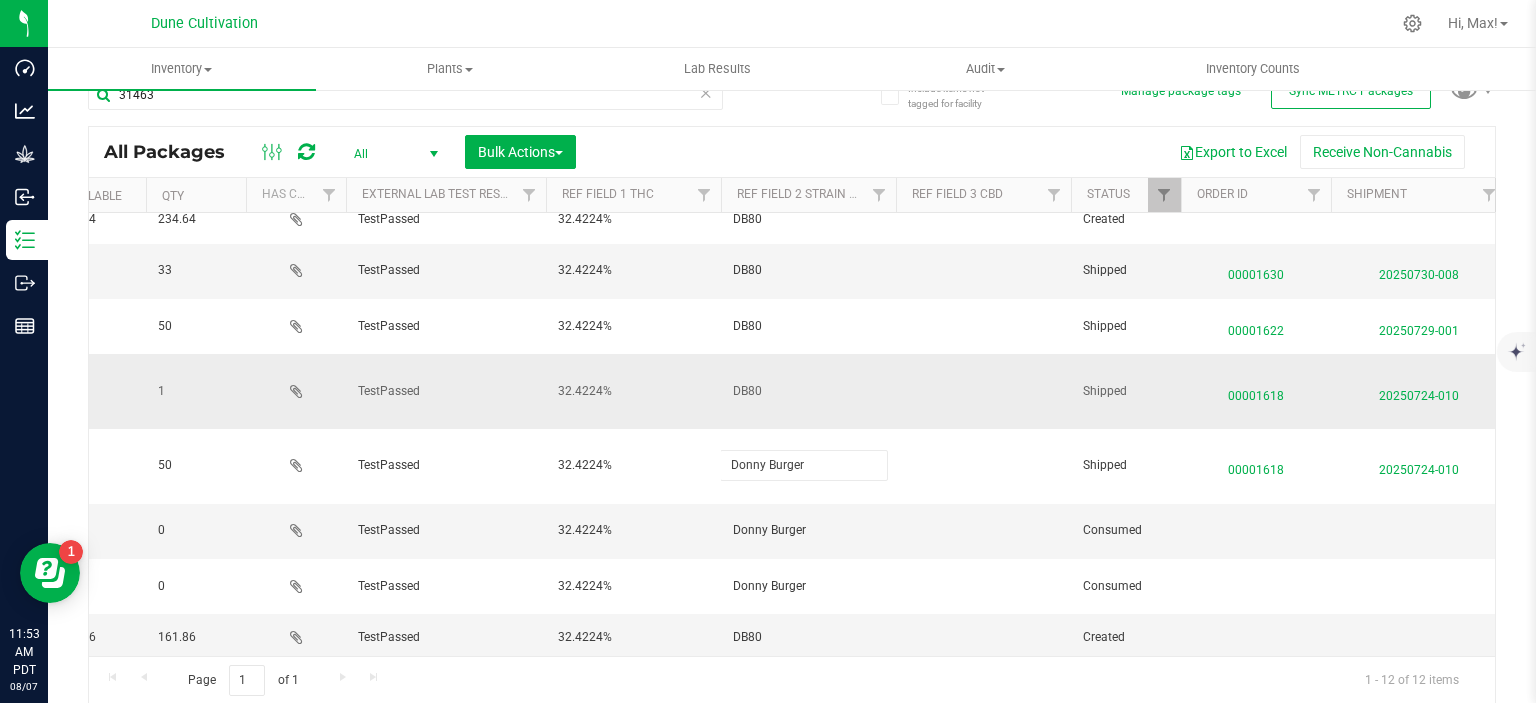 click on "DB80" at bounding box center [808, 391] 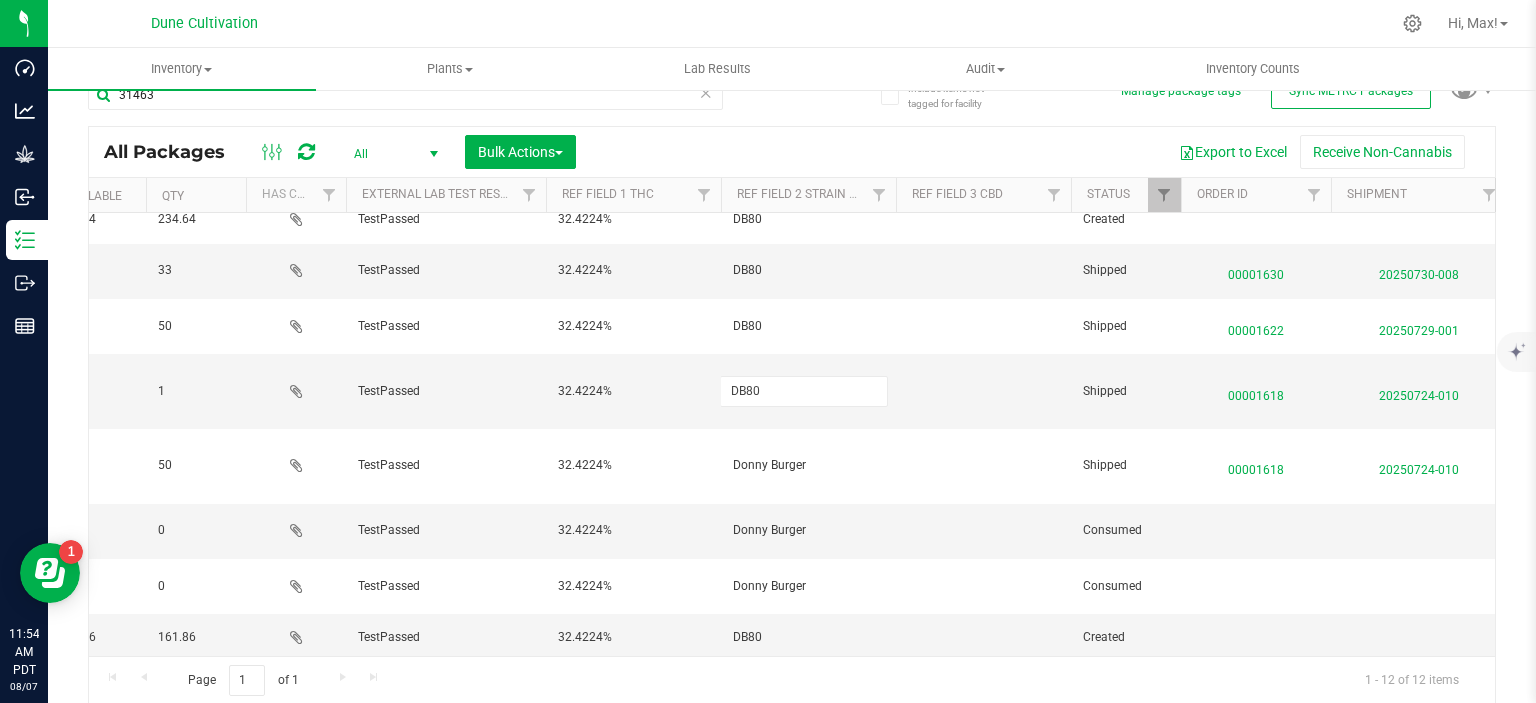 click on "DB80" at bounding box center (804, 391) 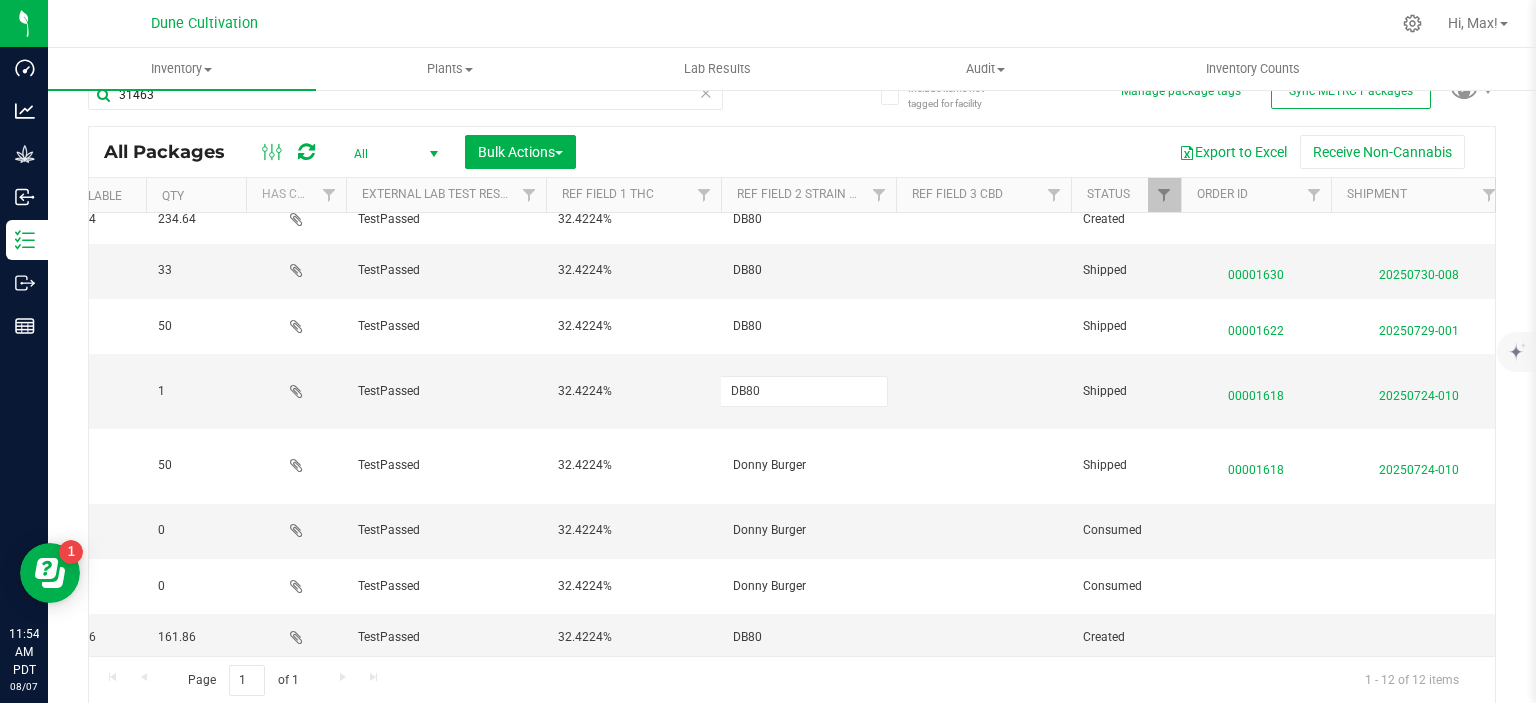 type on "Donny Burger" 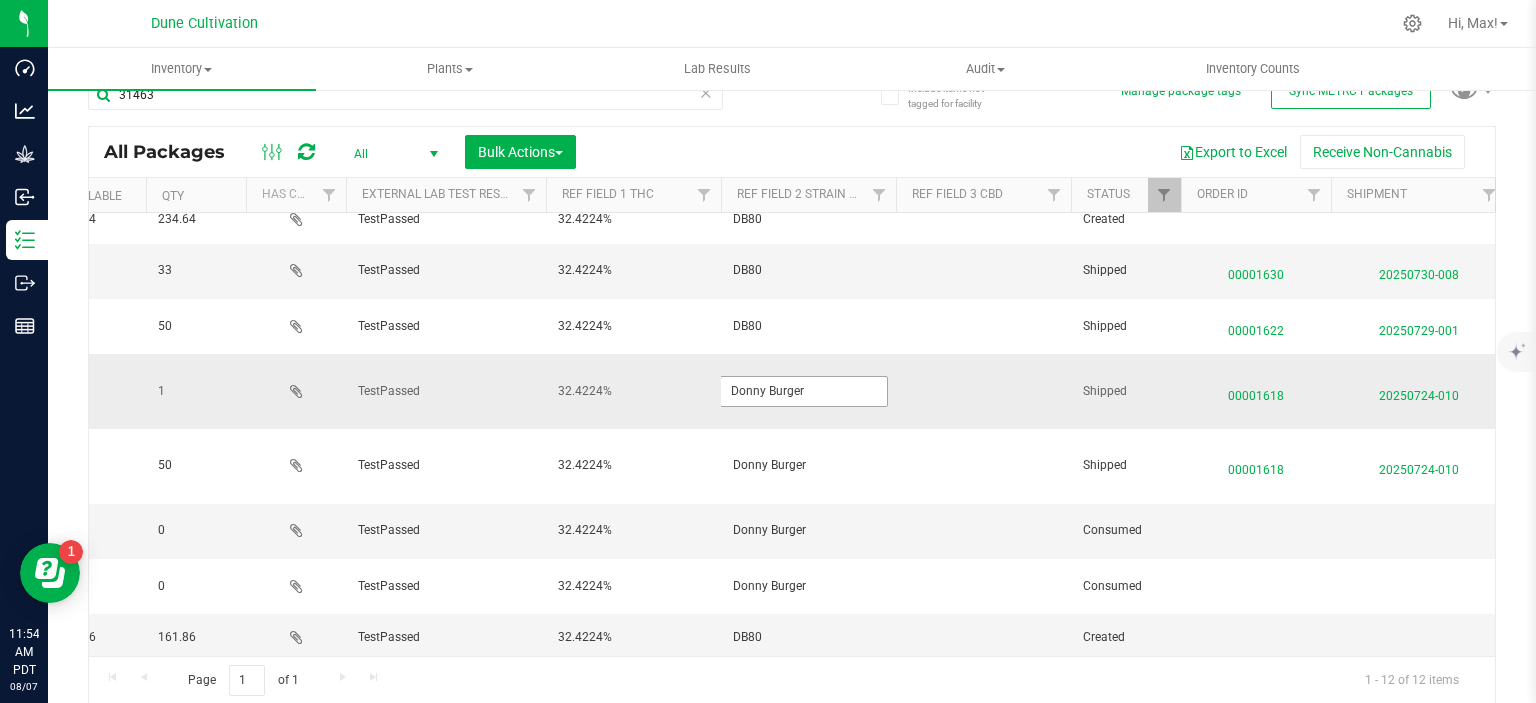 drag, startPoint x: 761, startPoint y: 383, endPoint x: 758, endPoint y: 323, distance: 60.074955 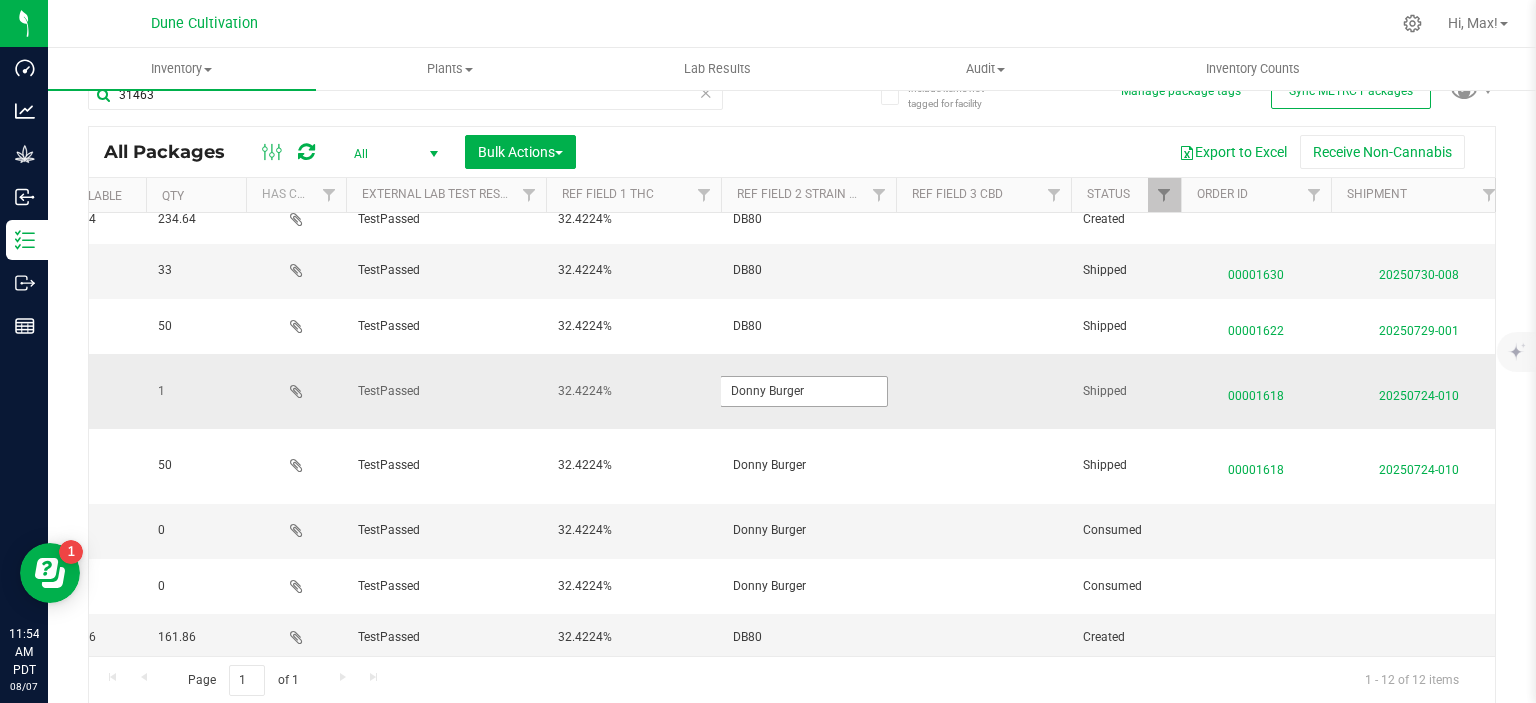 click on "Donny Burger" at bounding box center [804, 391] 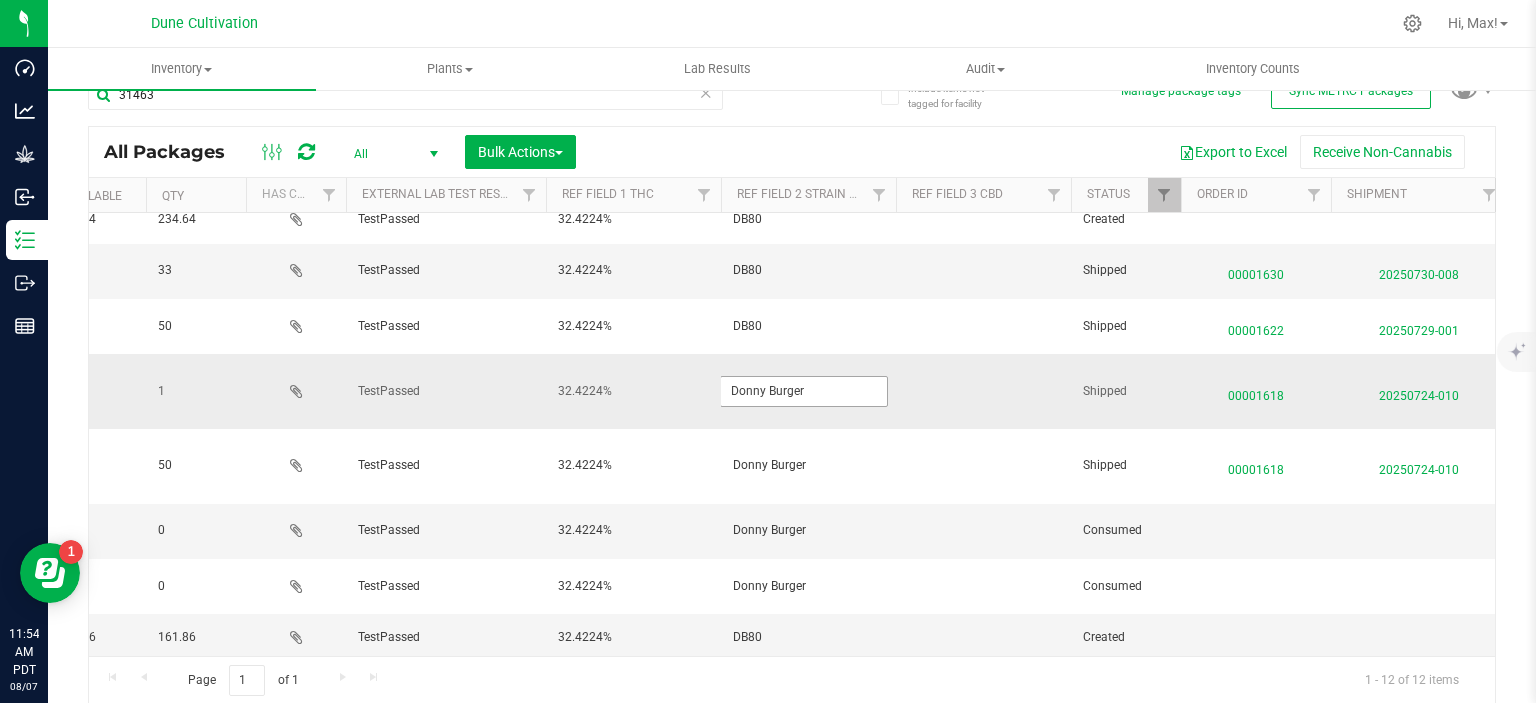click on "DB80" at bounding box center (808, 326) 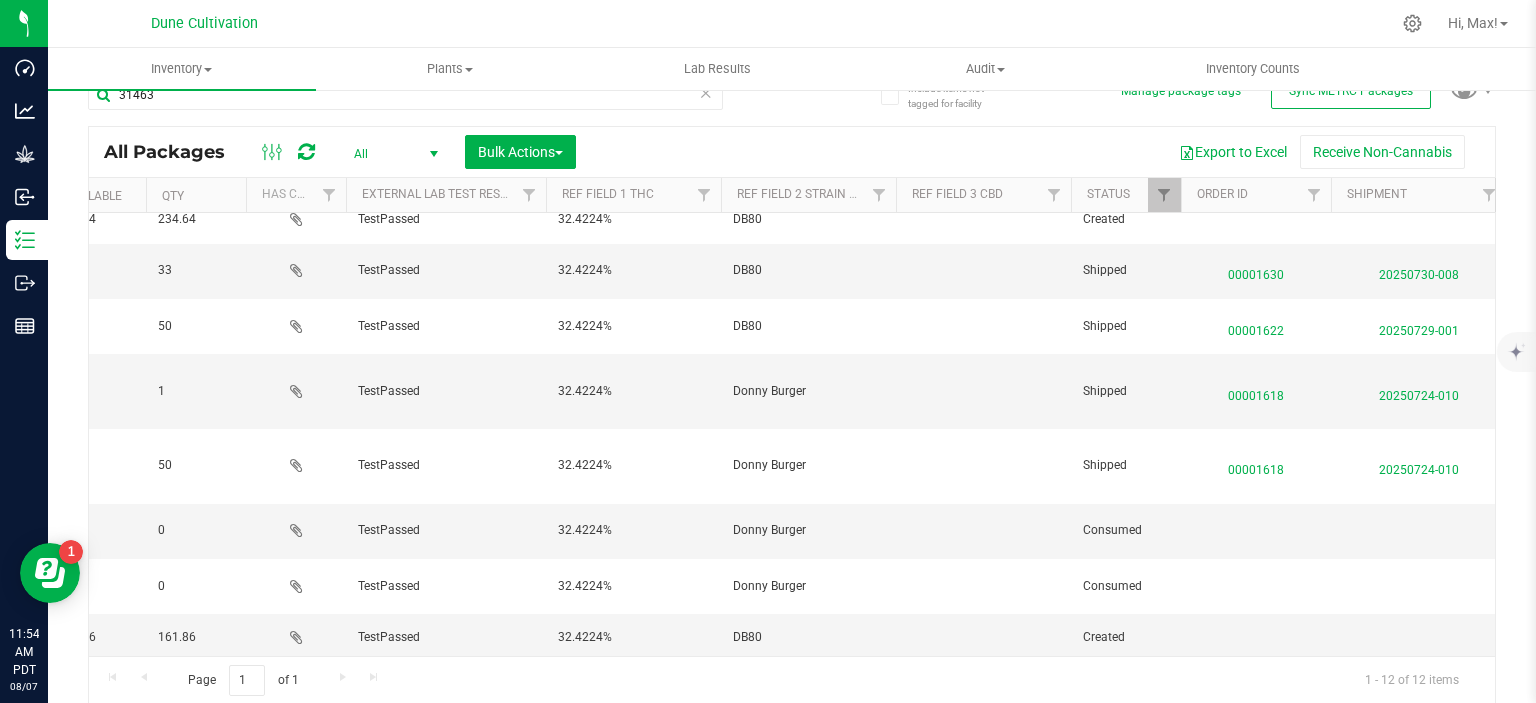 click on "DB80" at bounding box center (808, 326) 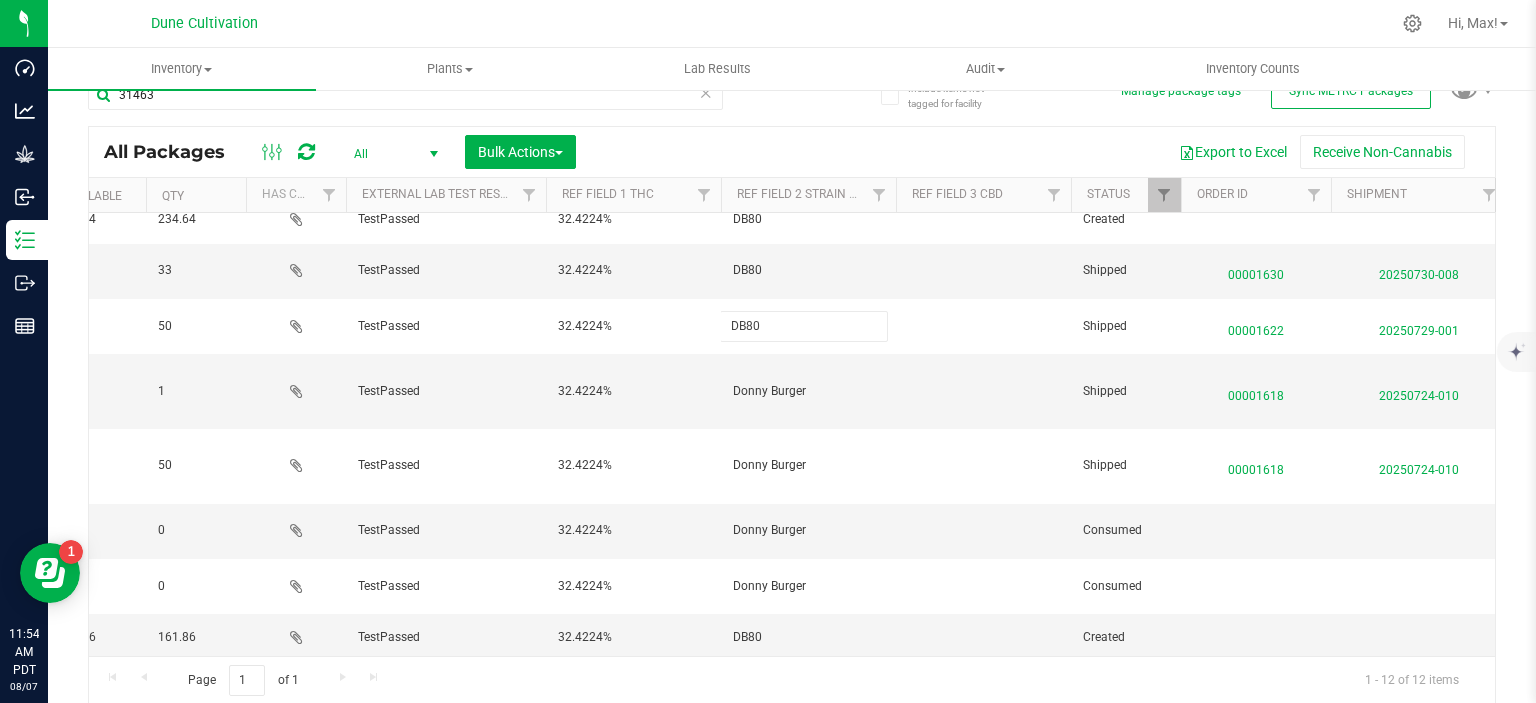 type on "Donny Burger" 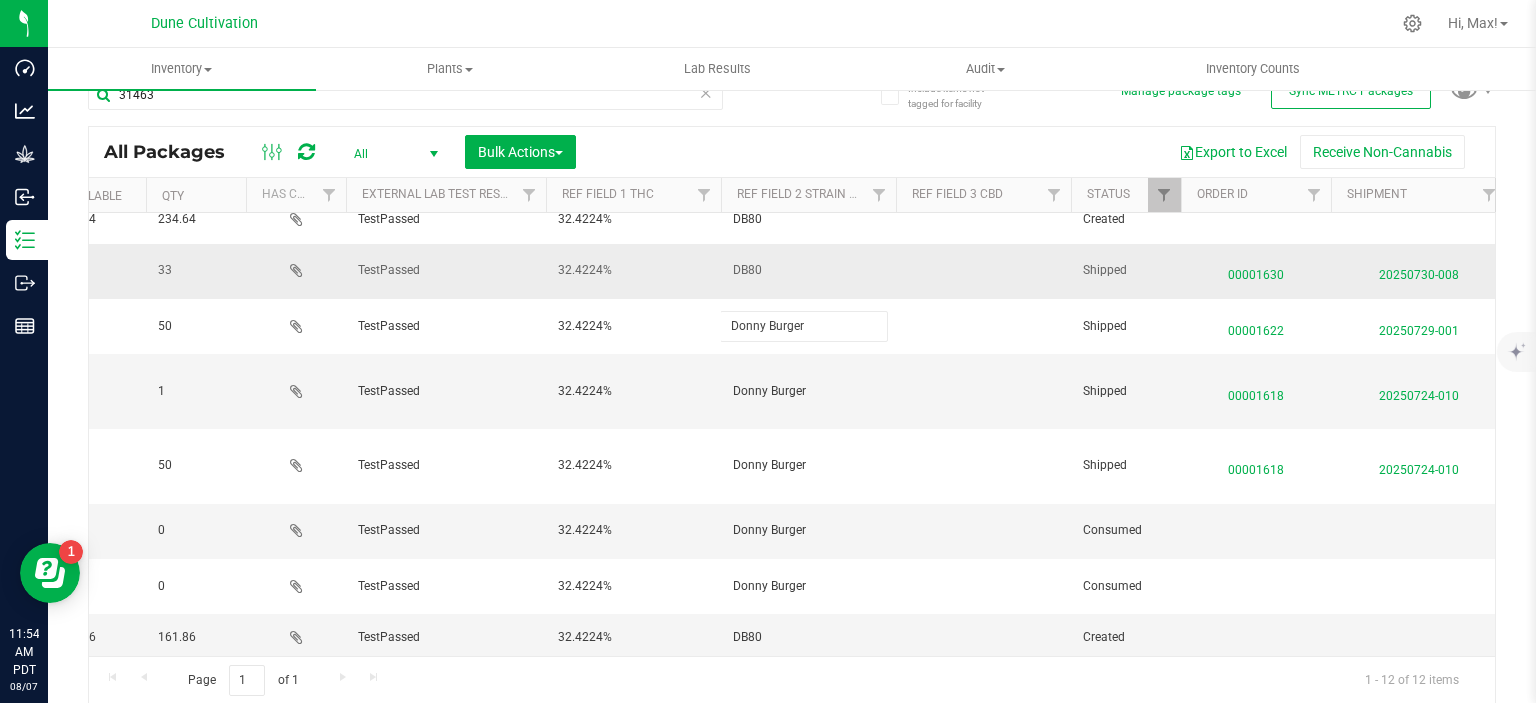 click on "DB80" at bounding box center (808, 270) 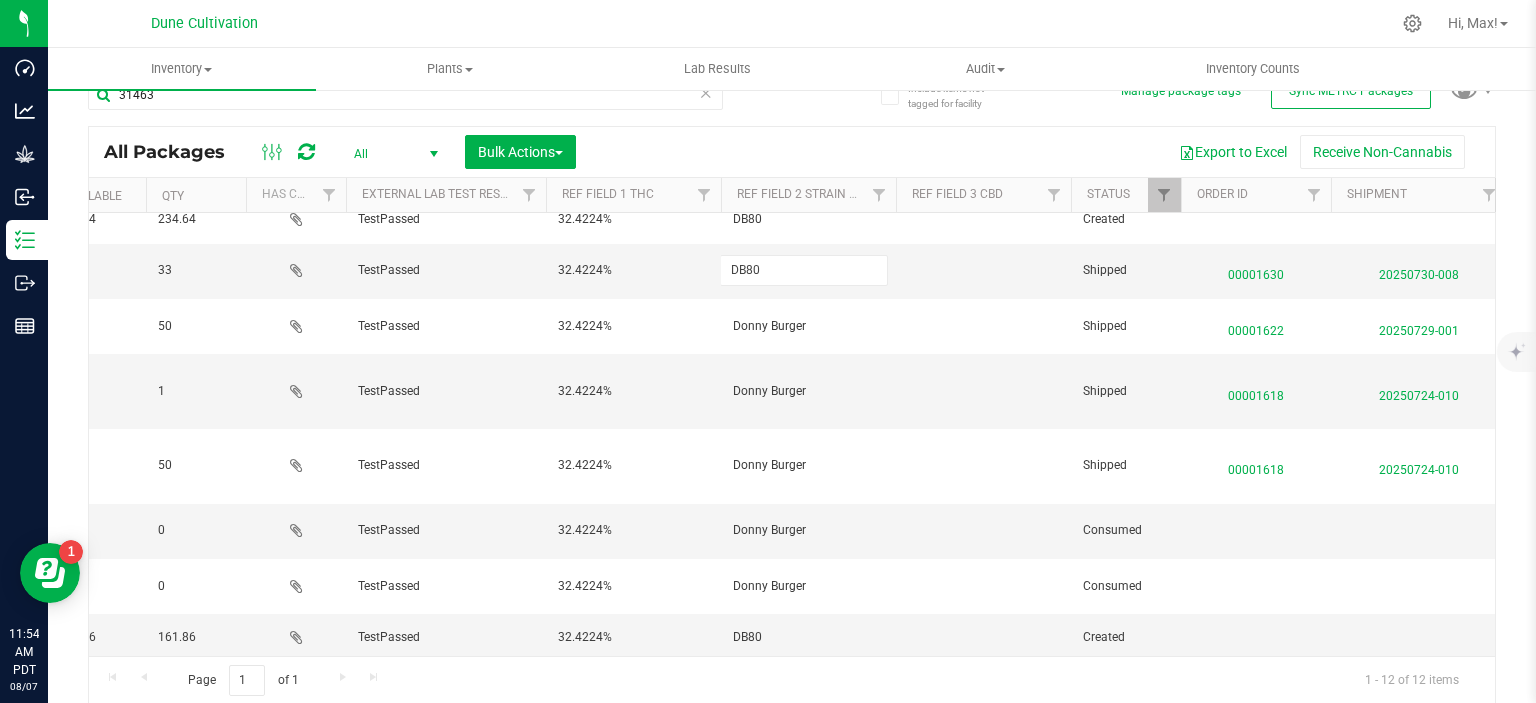 type on "Donny Burger" 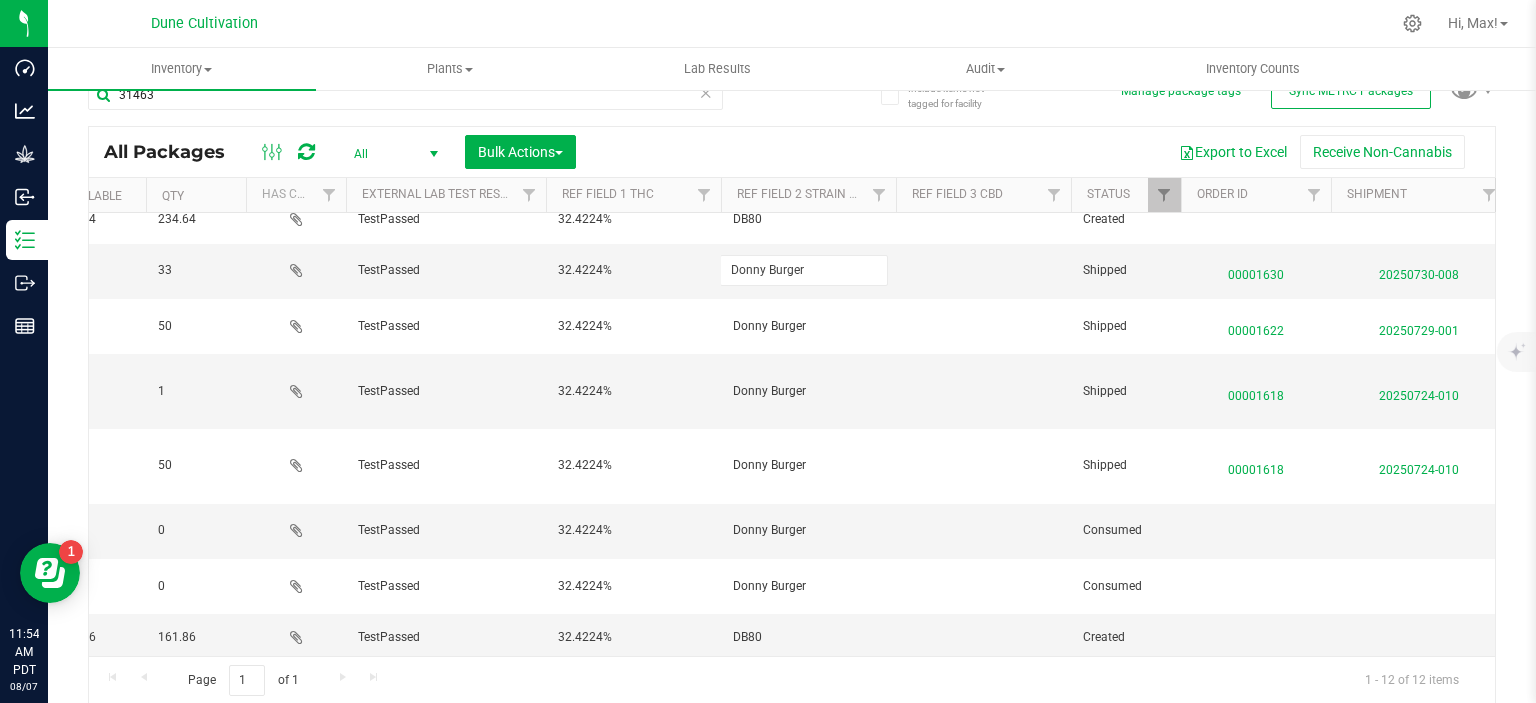 click on "All Packages
All Active Only Lab Samples Locked All External Internal
Bulk Actions
Add to manufacturing run
Add to outbound order
Combine packages
Combine packages (lot)" at bounding box center (792, 415) 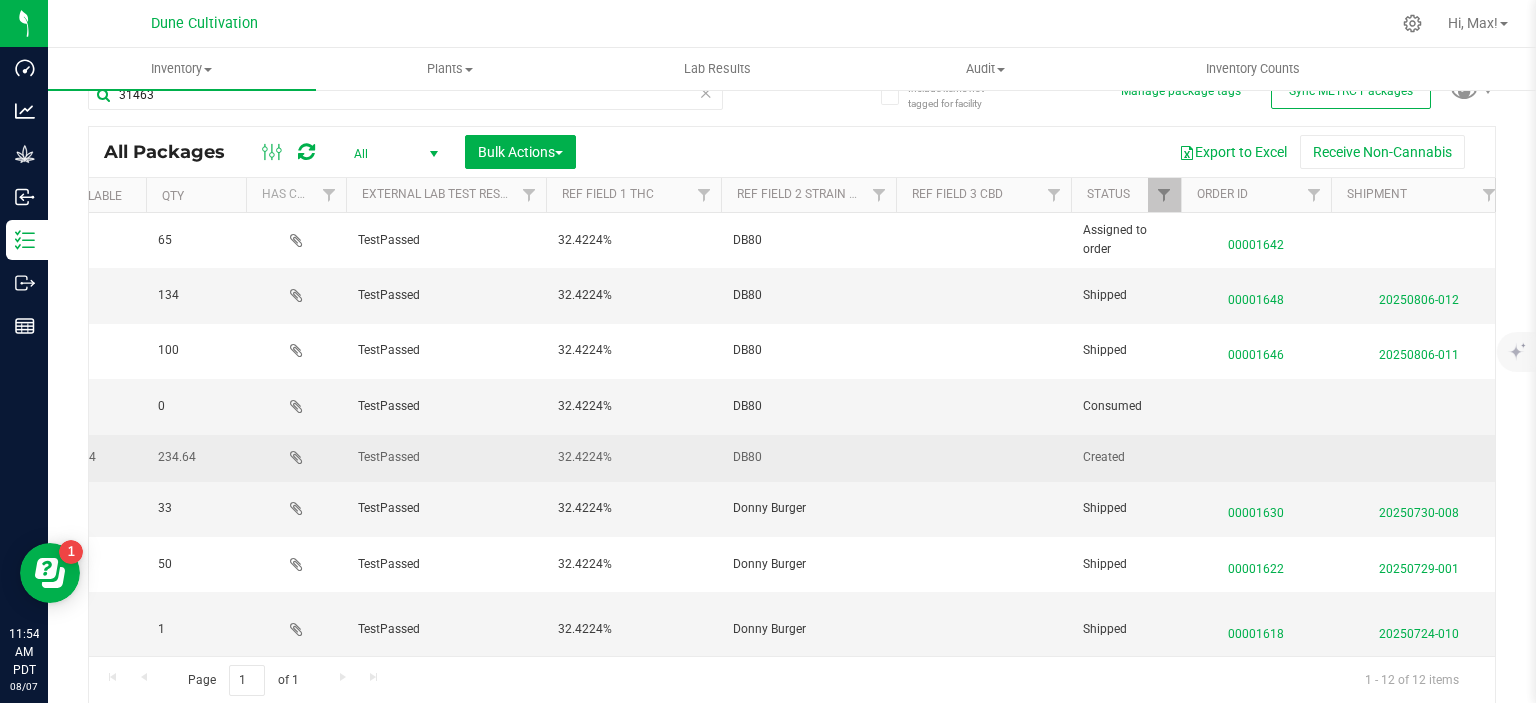 click on "DB80" at bounding box center (808, 457) 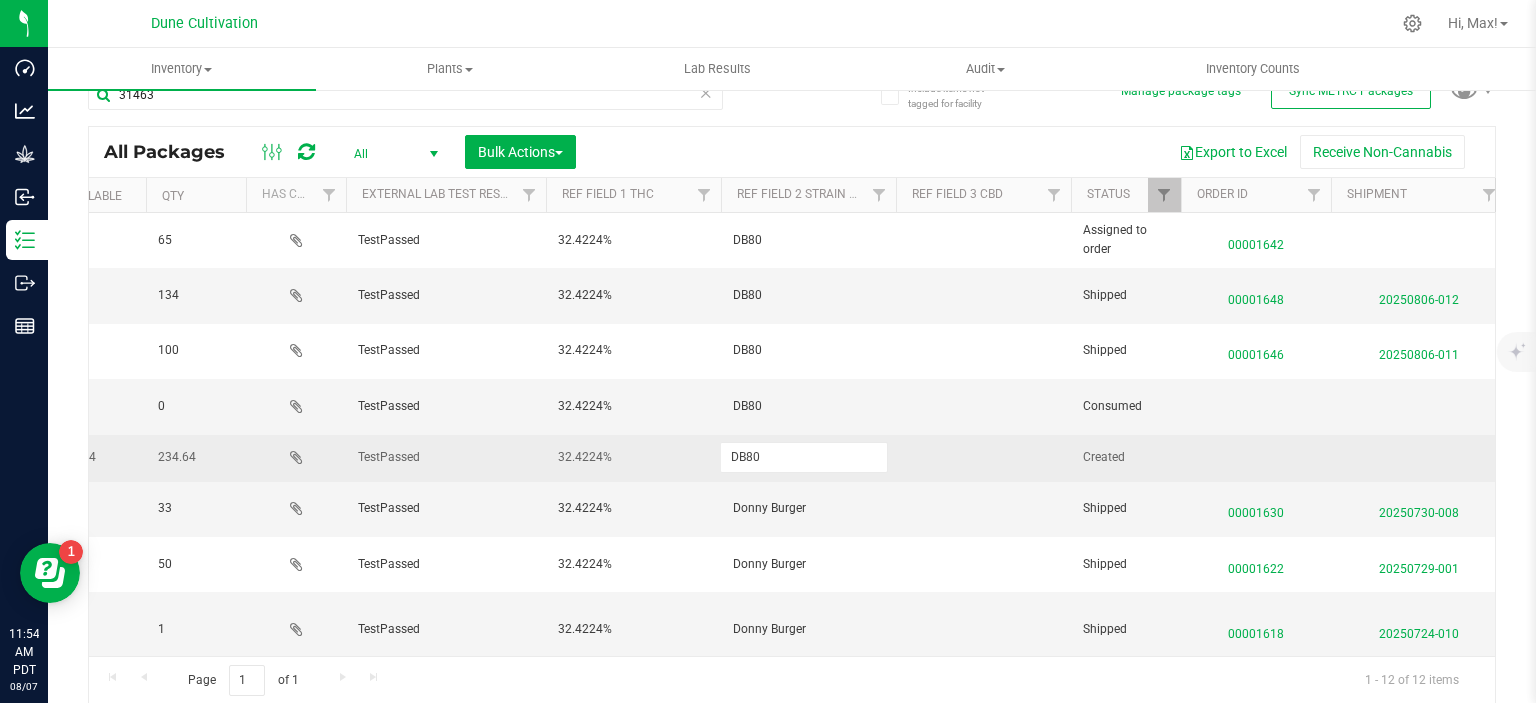 click on "DB80" at bounding box center (804, 457) 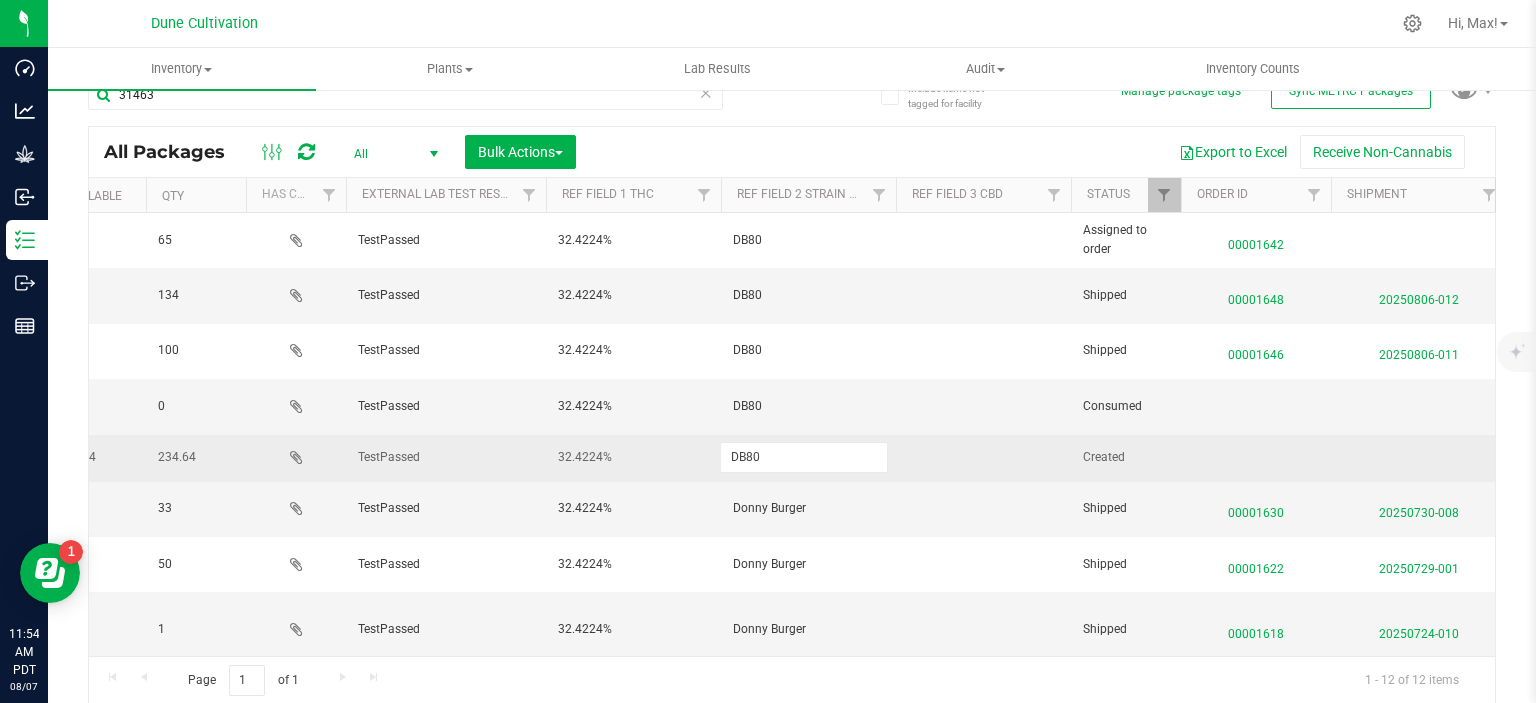 click on "DB80" at bounding box center [804, 457] 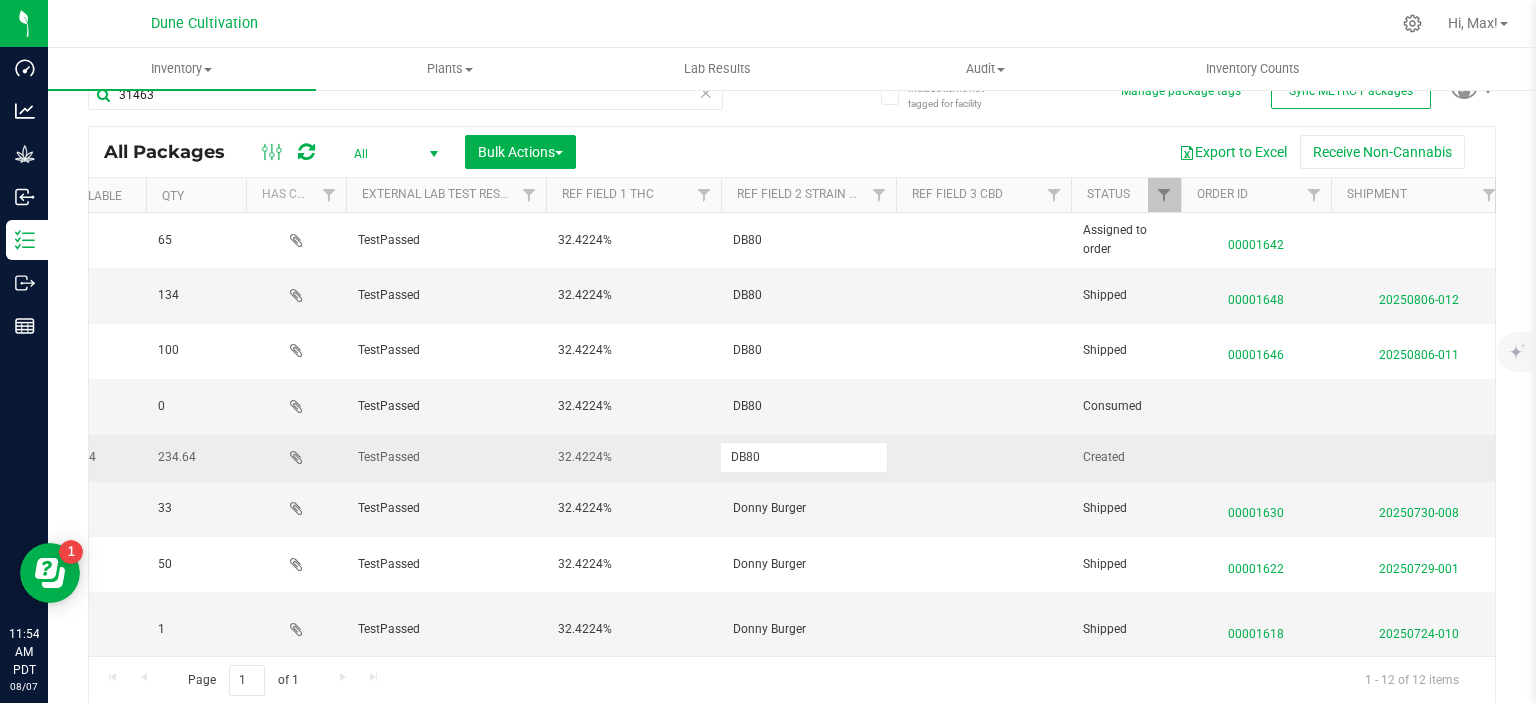click on "DB80" at bounding box center [804, 457] 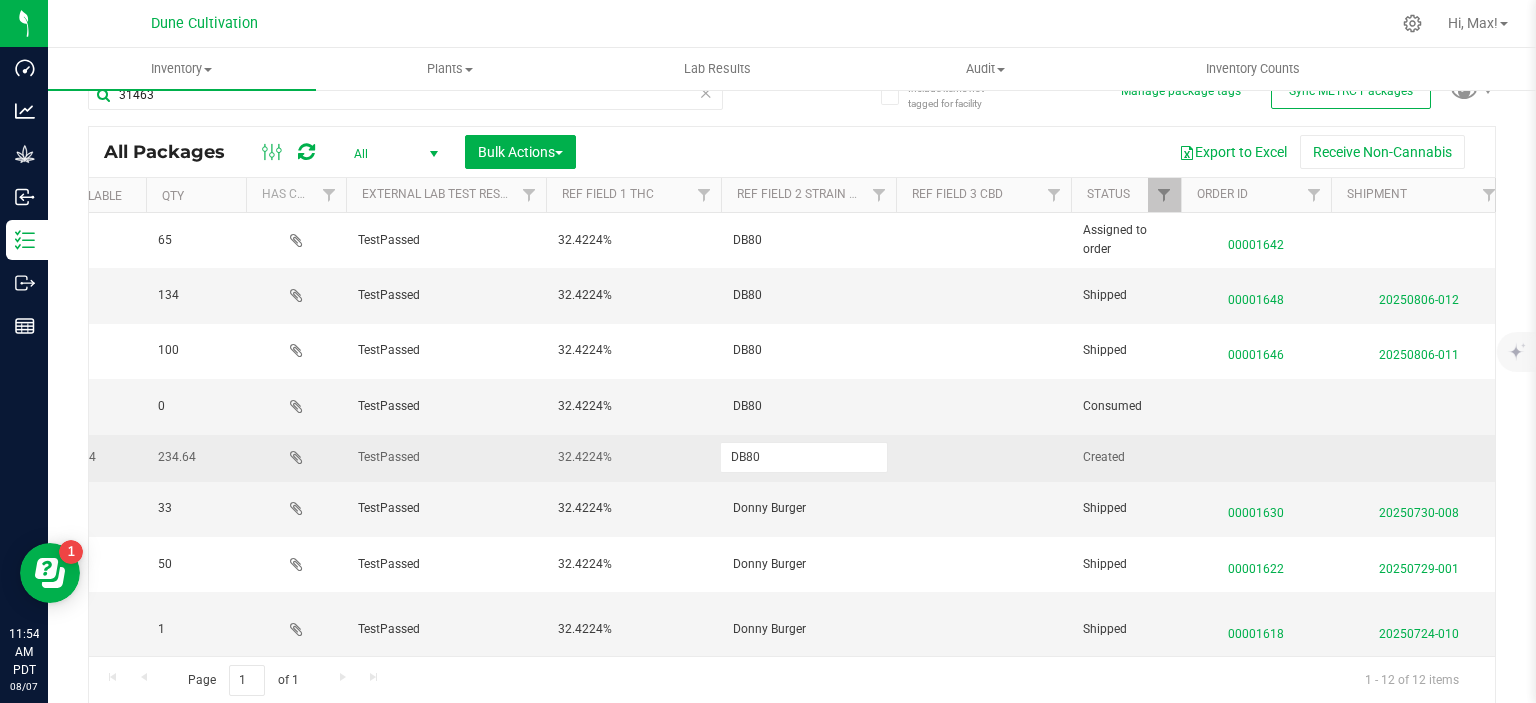type on "Donny Burger" 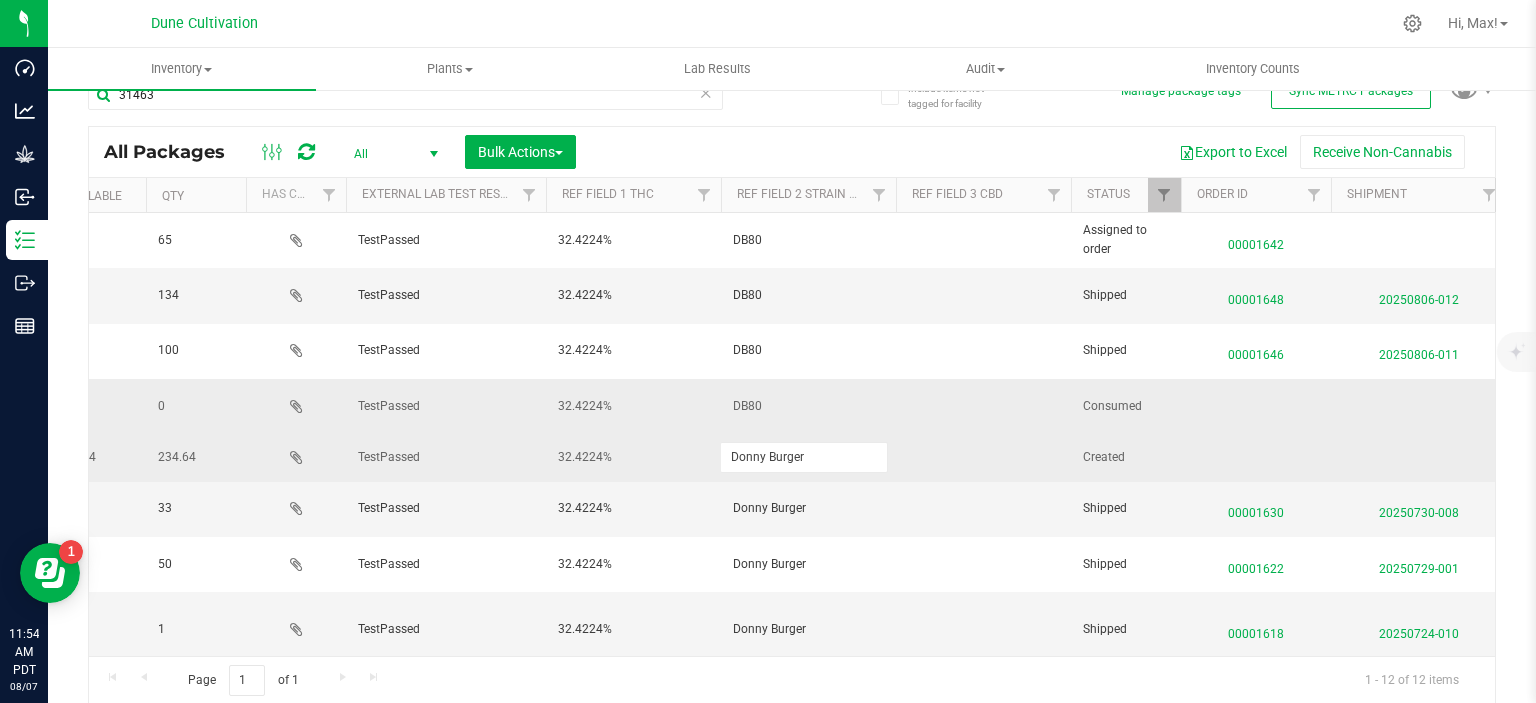 click on "DB80" at bounding box center (808, 406) 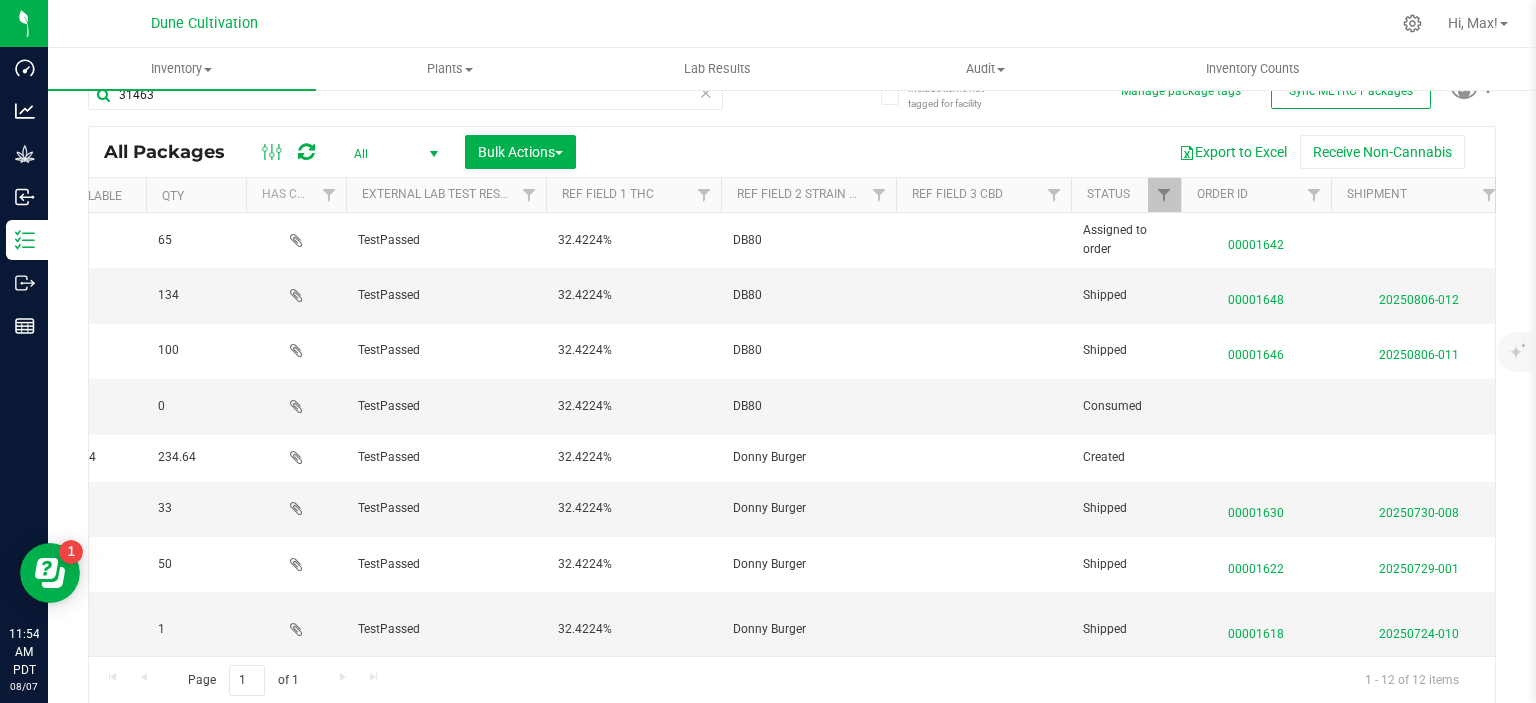 click on "DB80" at bounding box center (808, 406) 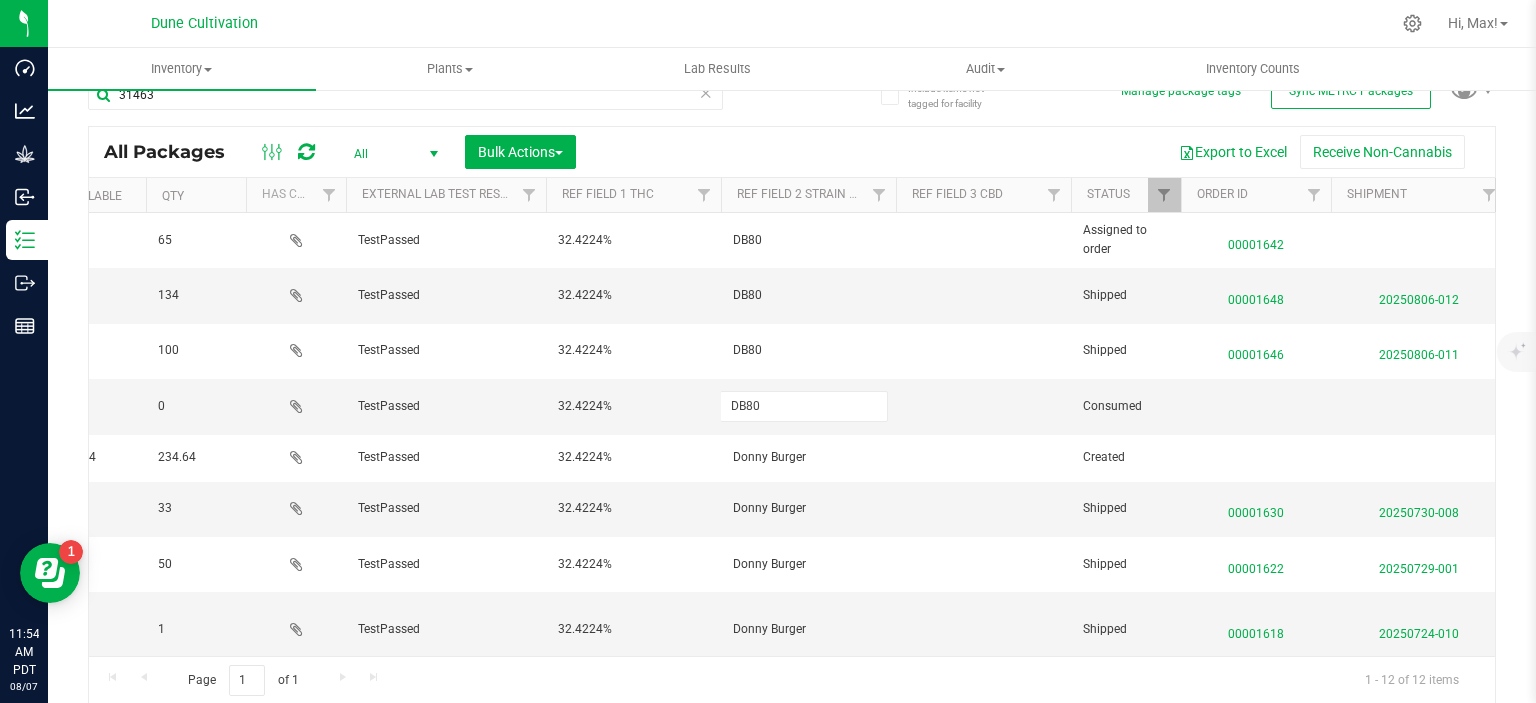 click on "DB80" at bounding box center (804, 406) 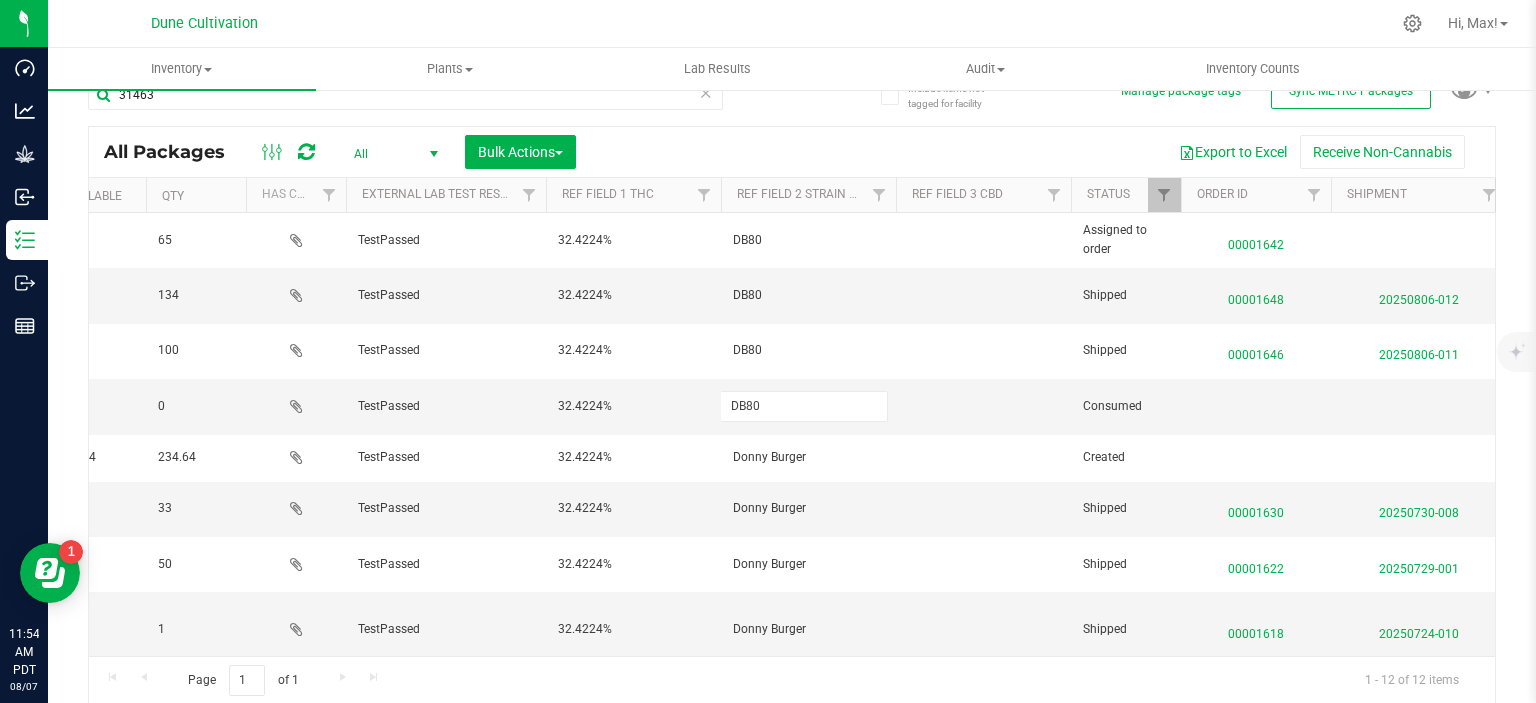 click on "DB80" at bounding box center [804, 406] 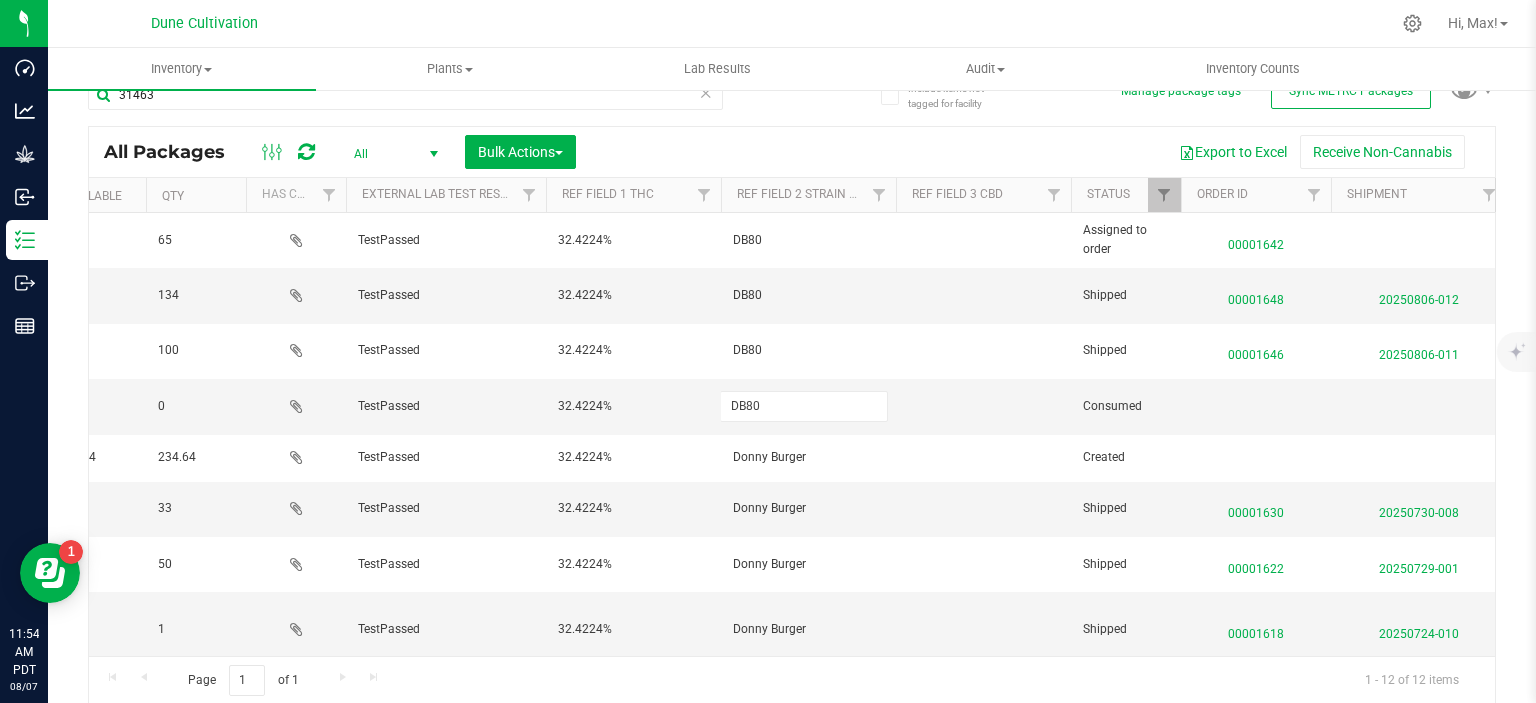 type on "Donny Burger" 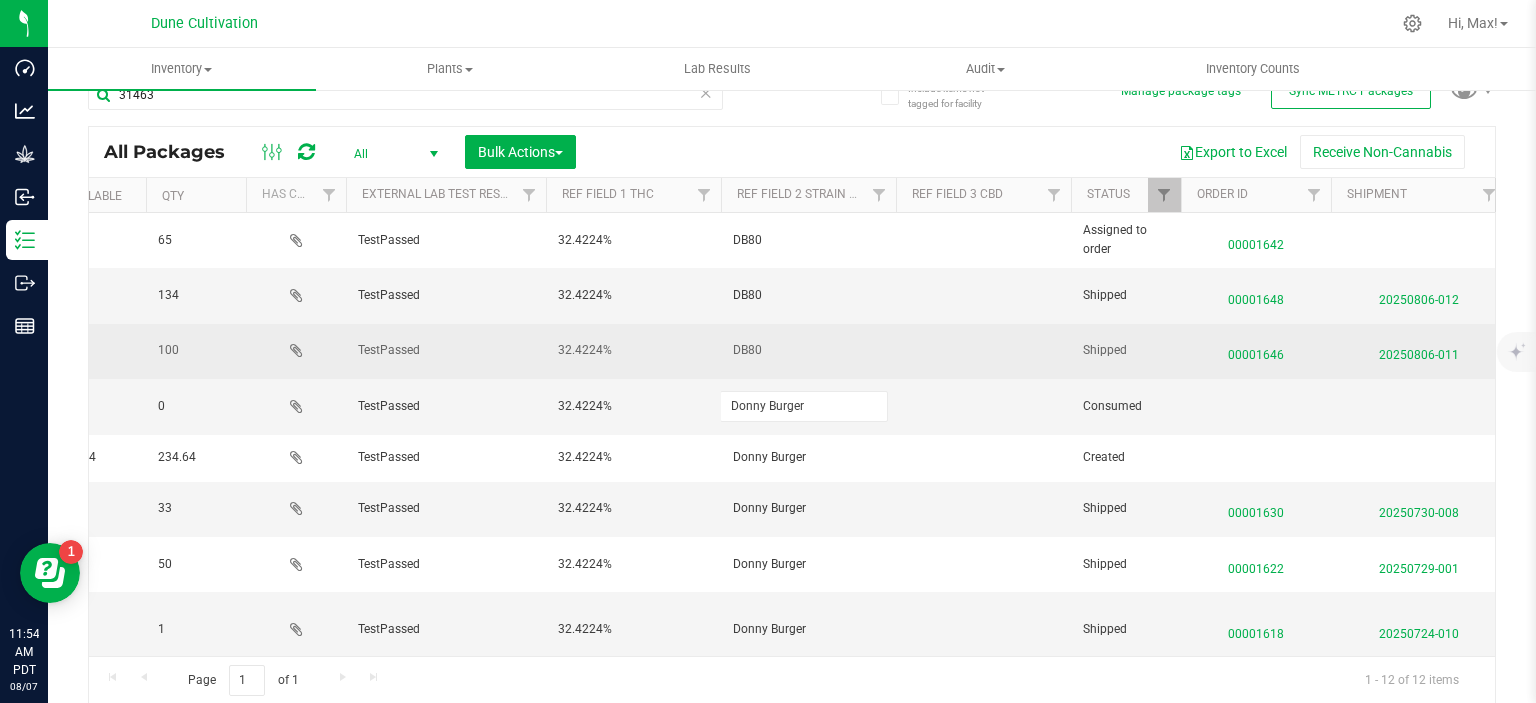 click on "DB80" at bounding box center (808, 350) 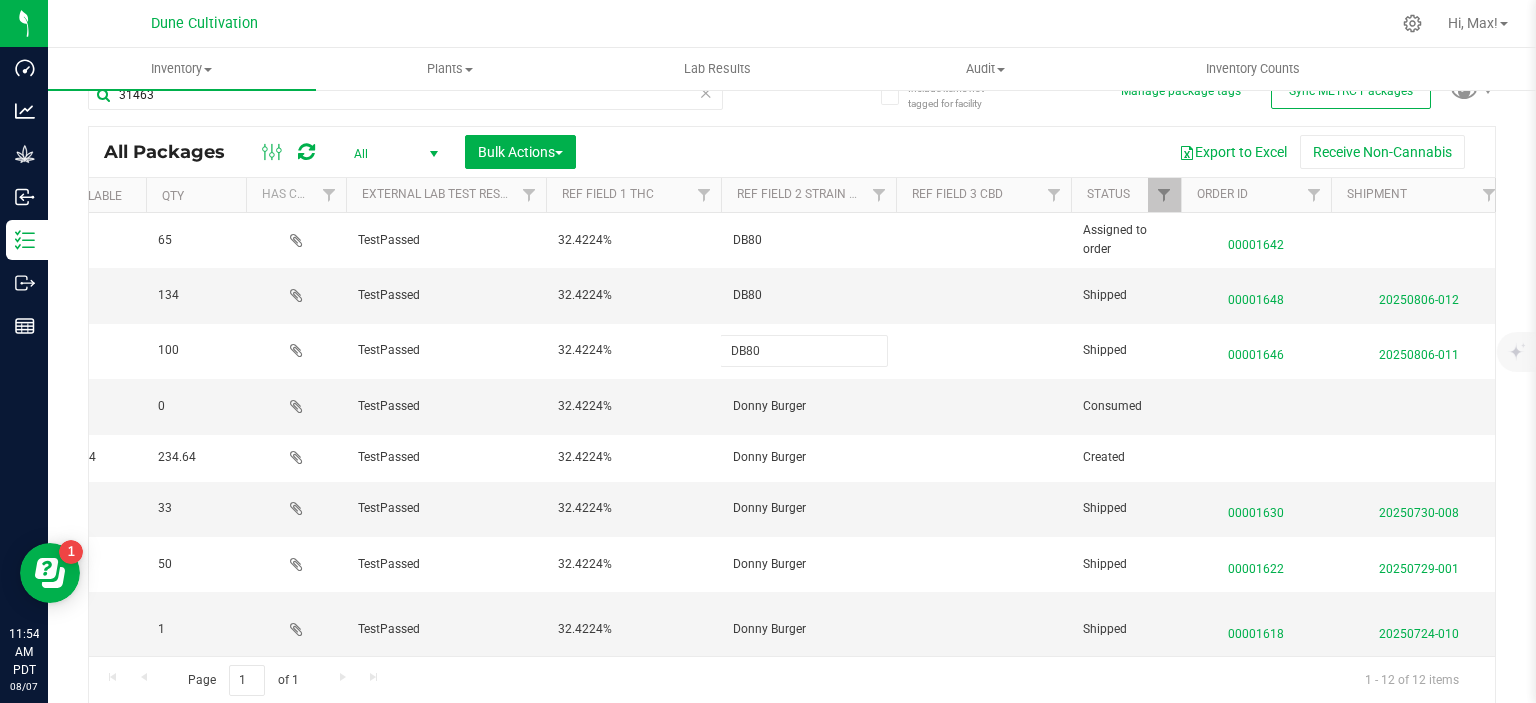 click on "DB80" at bounding box center (804, 350) 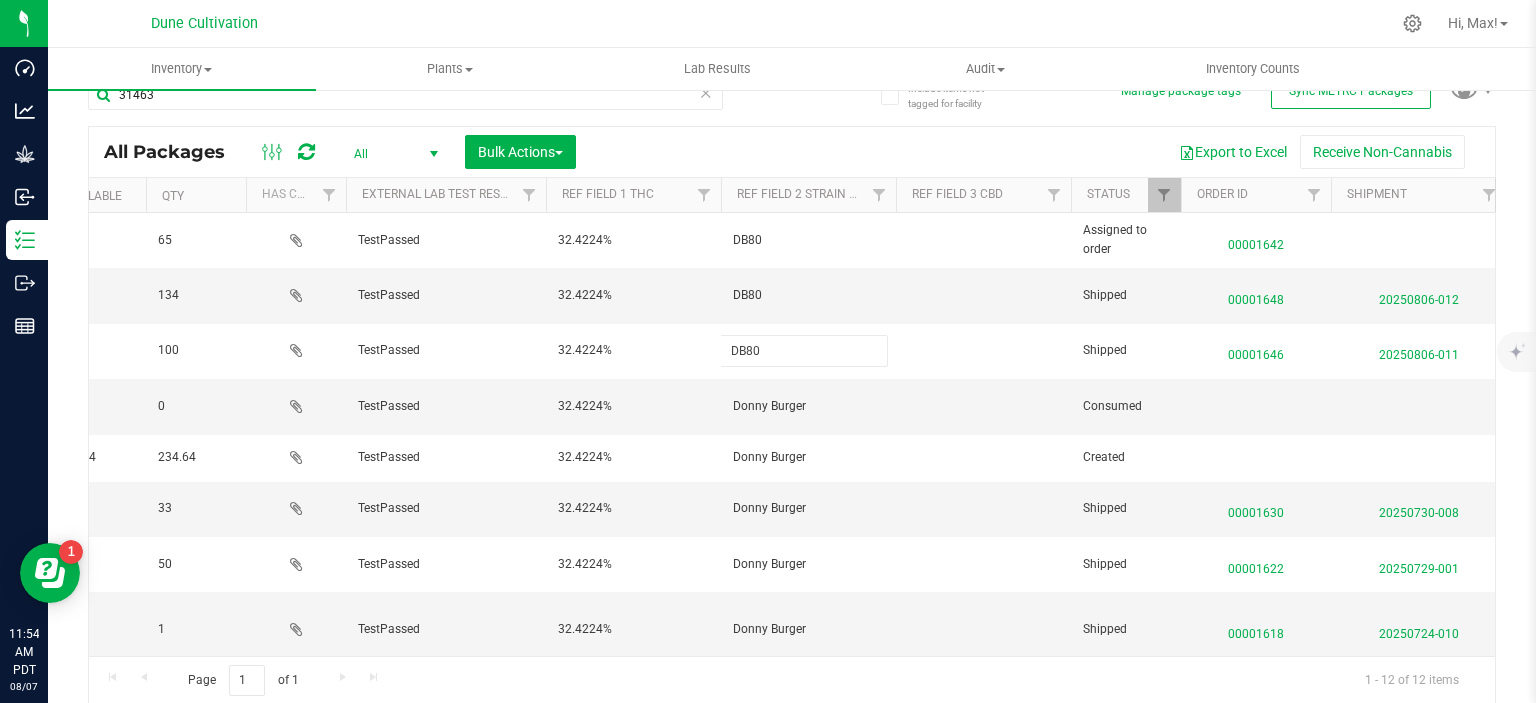 click on "DB80" at bounding box center (804, 350) 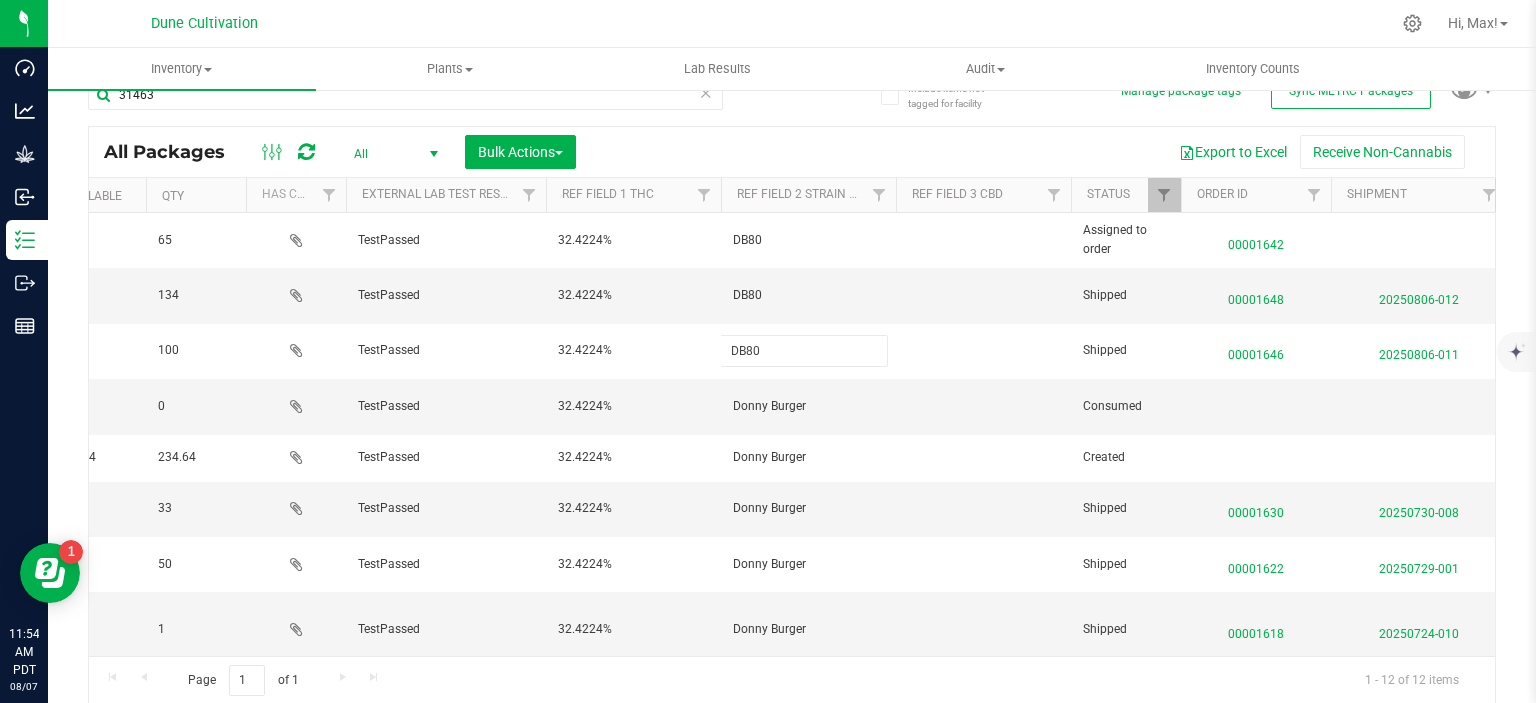 type on "Donny Burger" 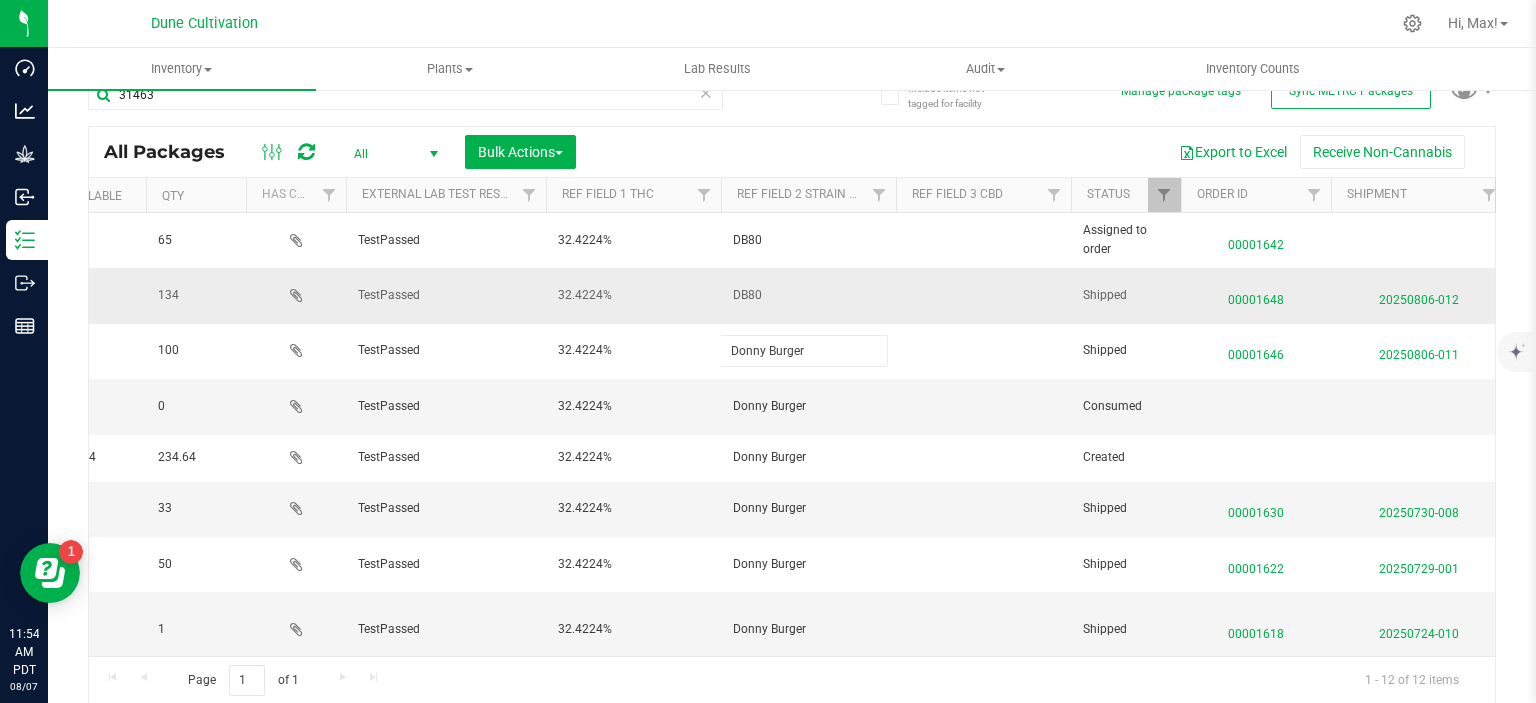 click on "DB80" at bounding box center [808, 295] 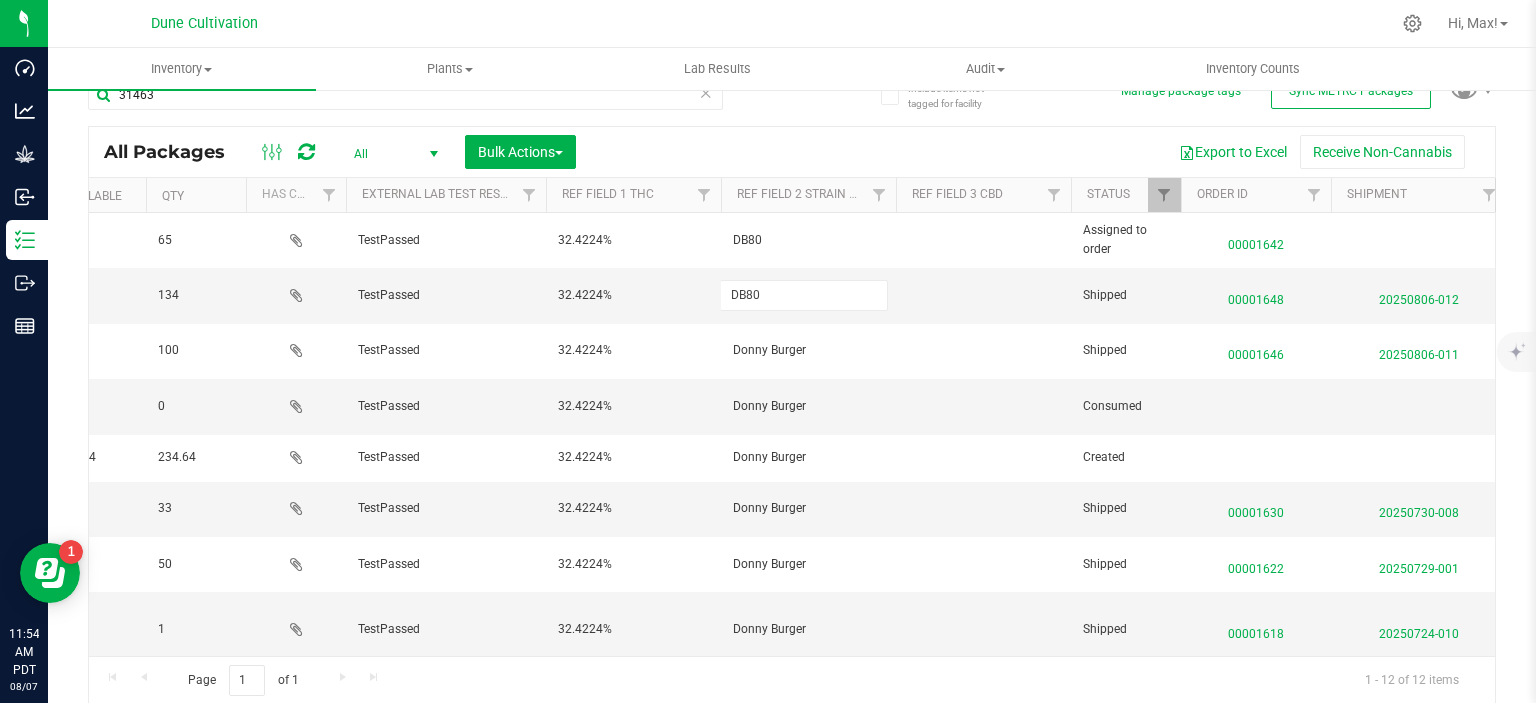 click on "DB80" at bounding box center (804, 295) 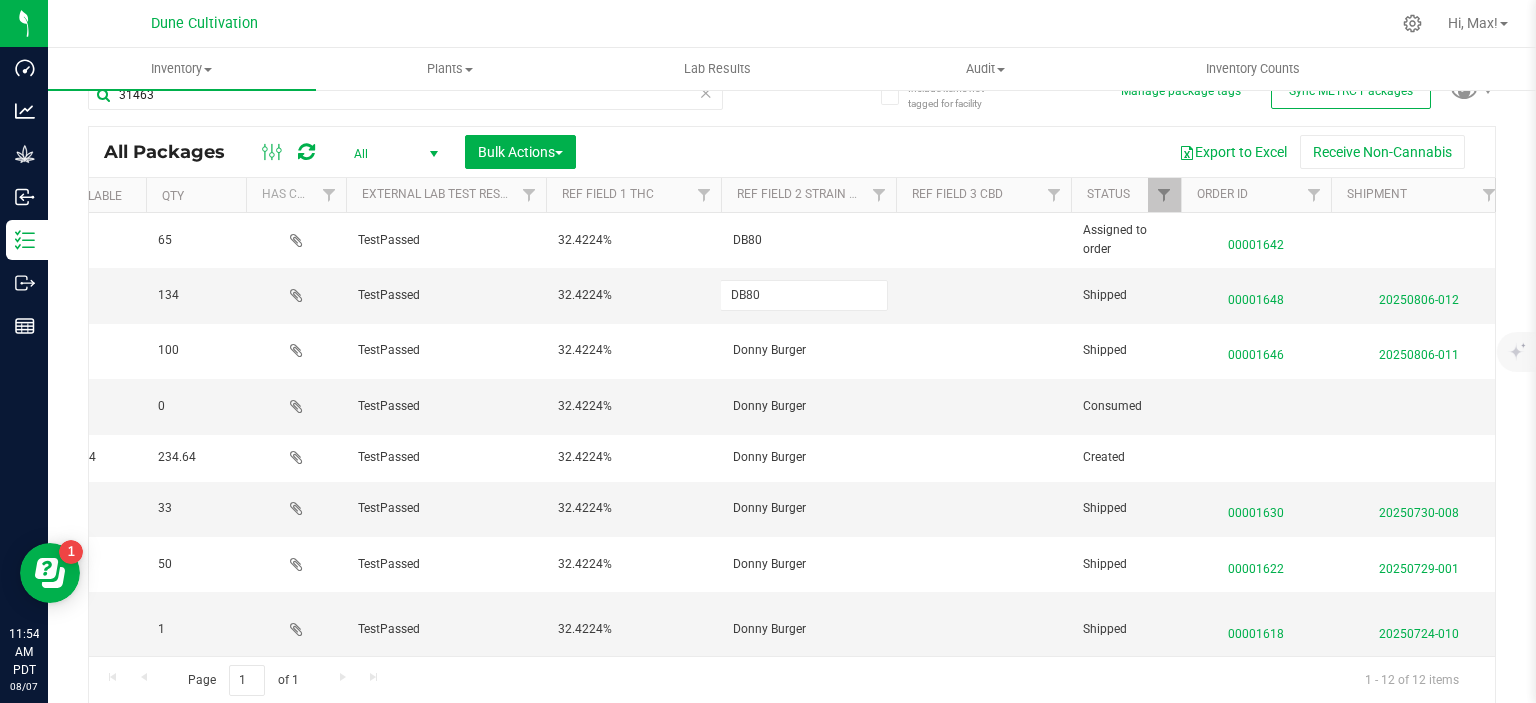 click on "DB80" at bounding box center (804, 295) 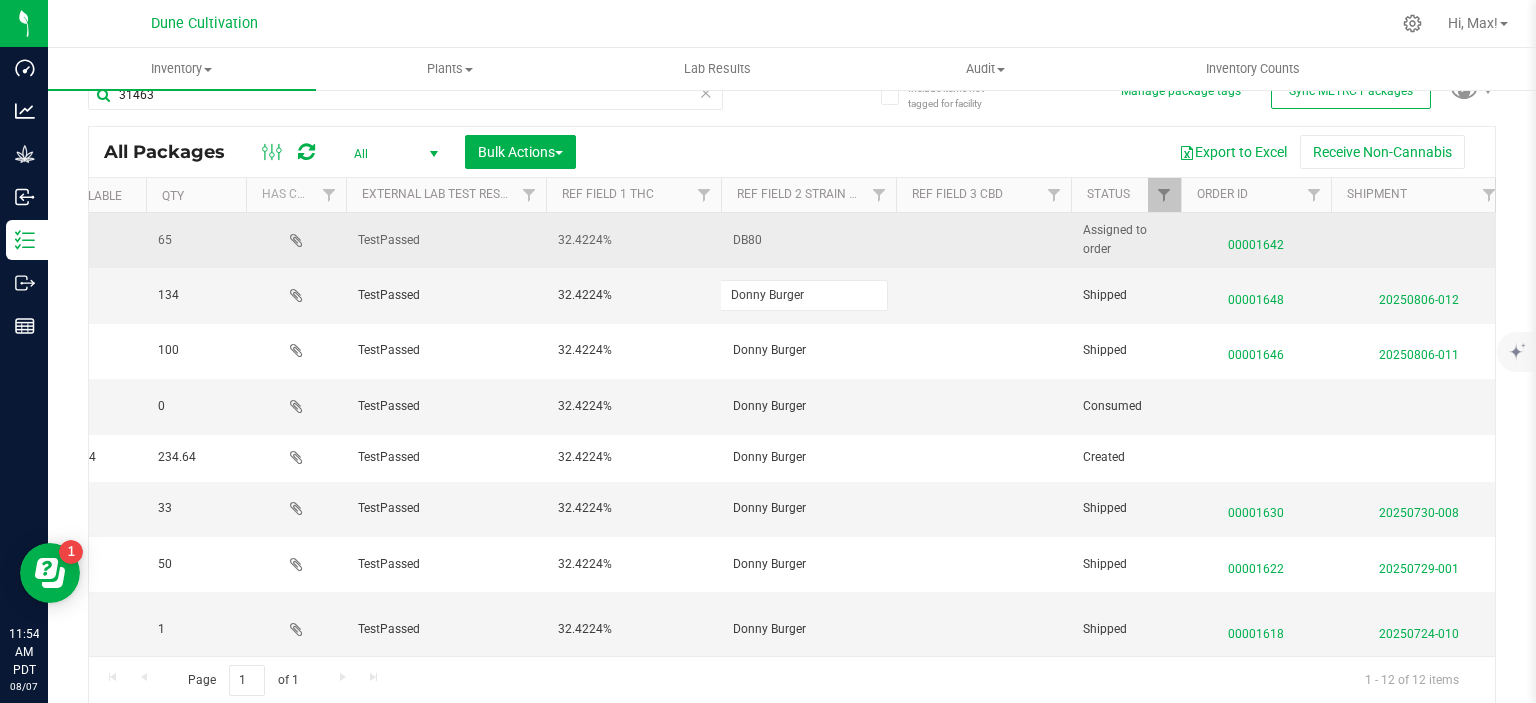 click on "DB80" at bounding box center (808, 240) 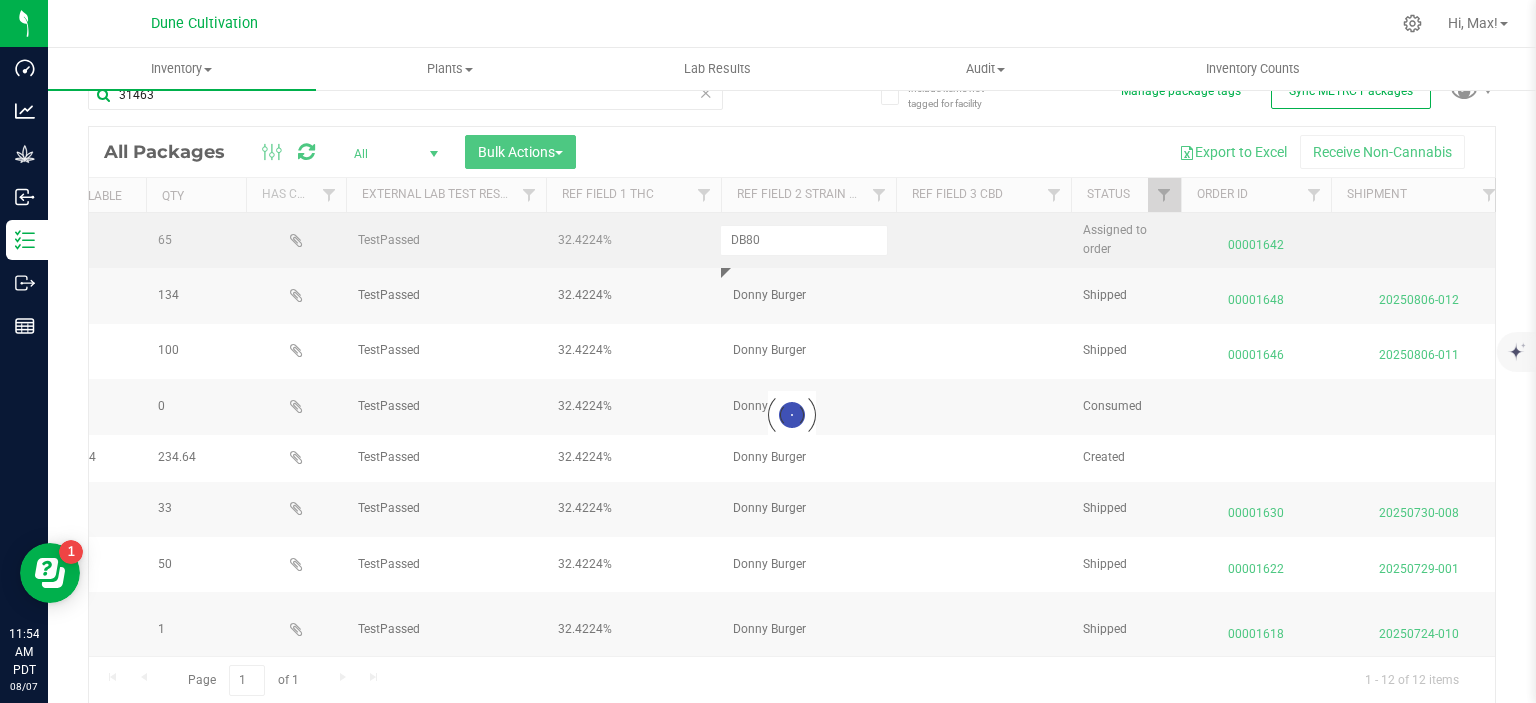 click at bounding box center [792, 415] 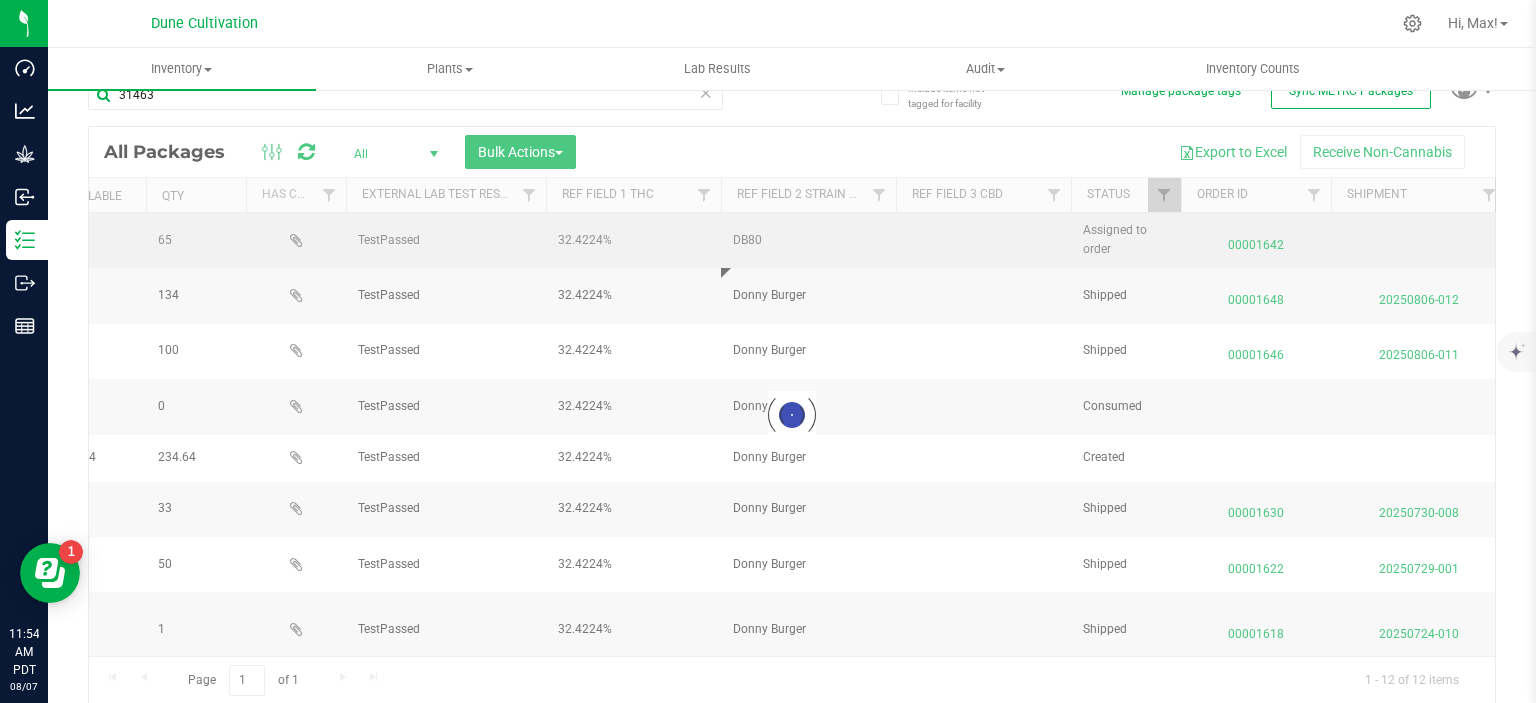 click at bounding box center (792, 415) 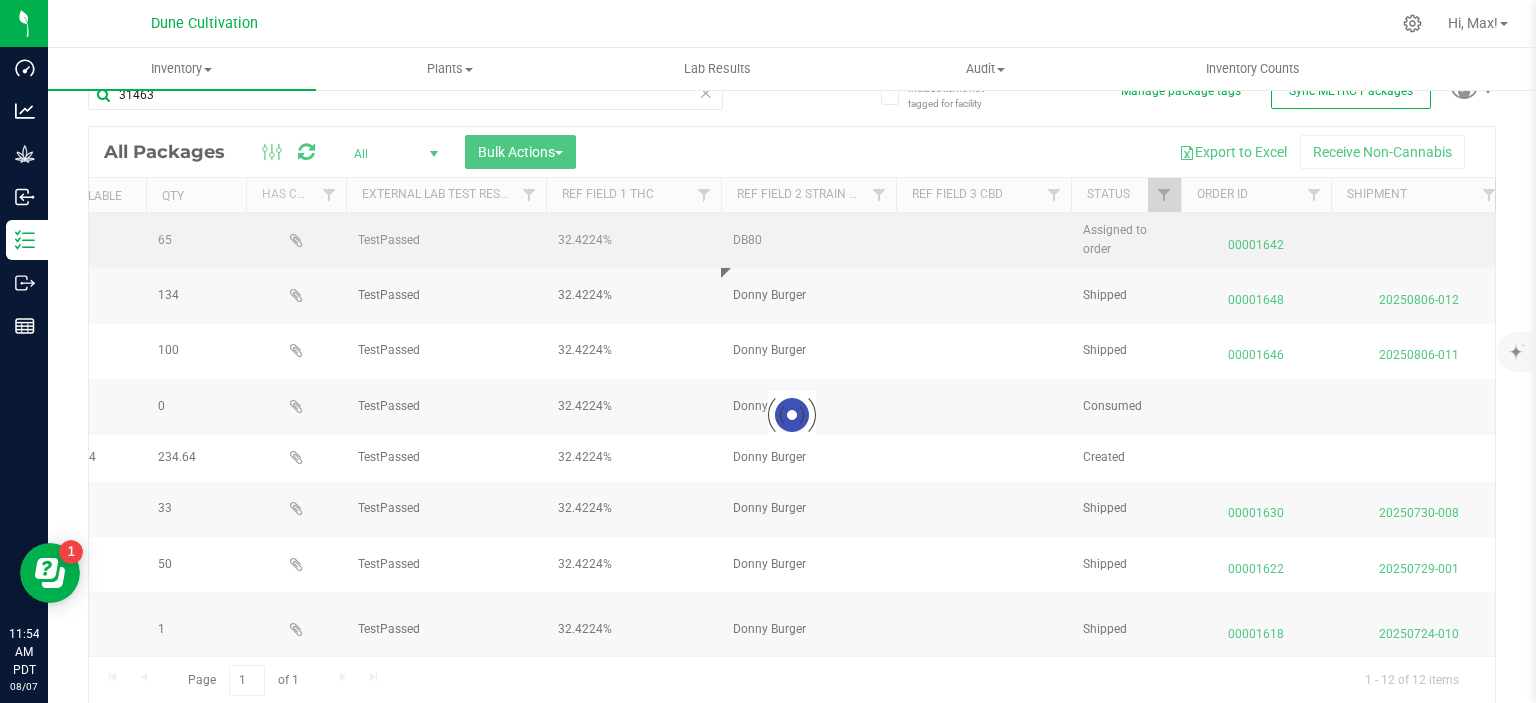 click at bounding box center (792, 415) 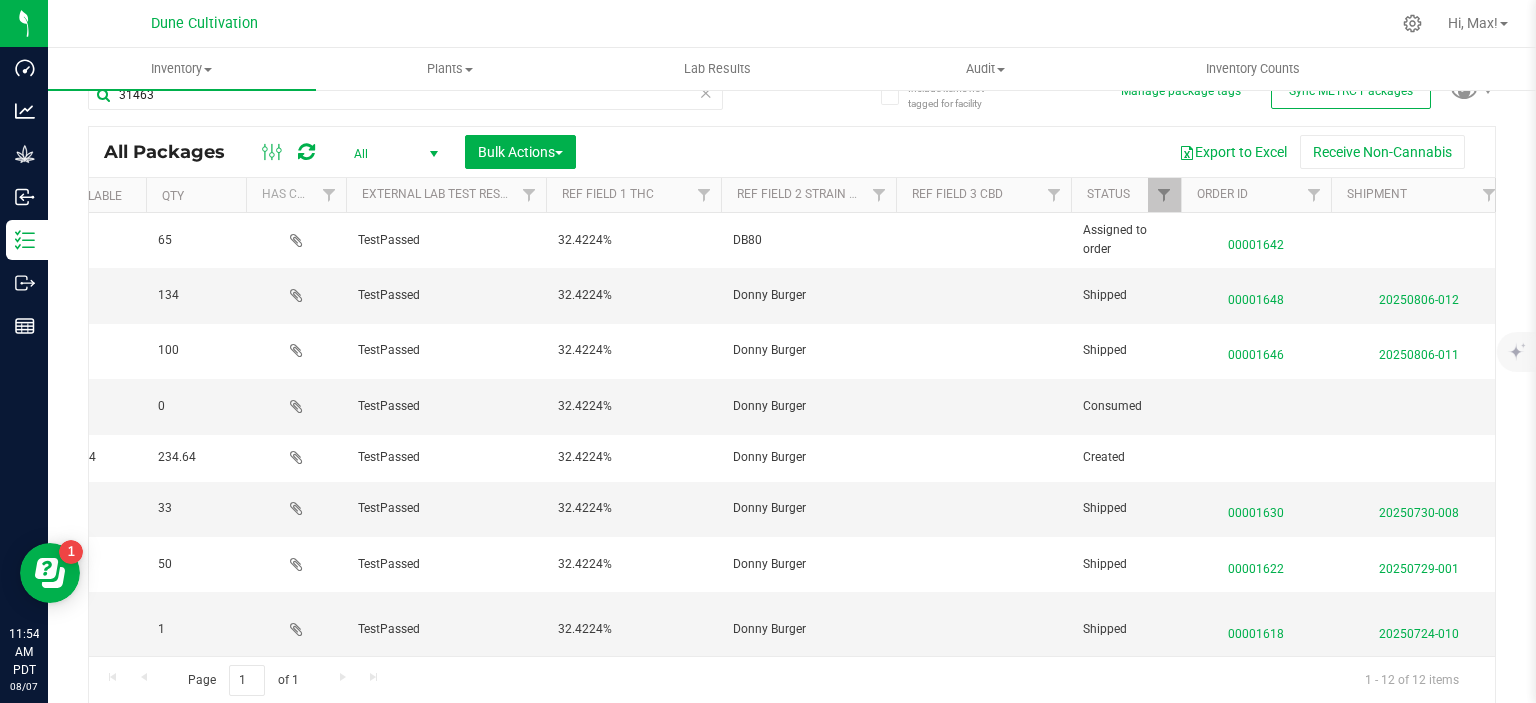click on "DB80" at bounding box center [808, 240] 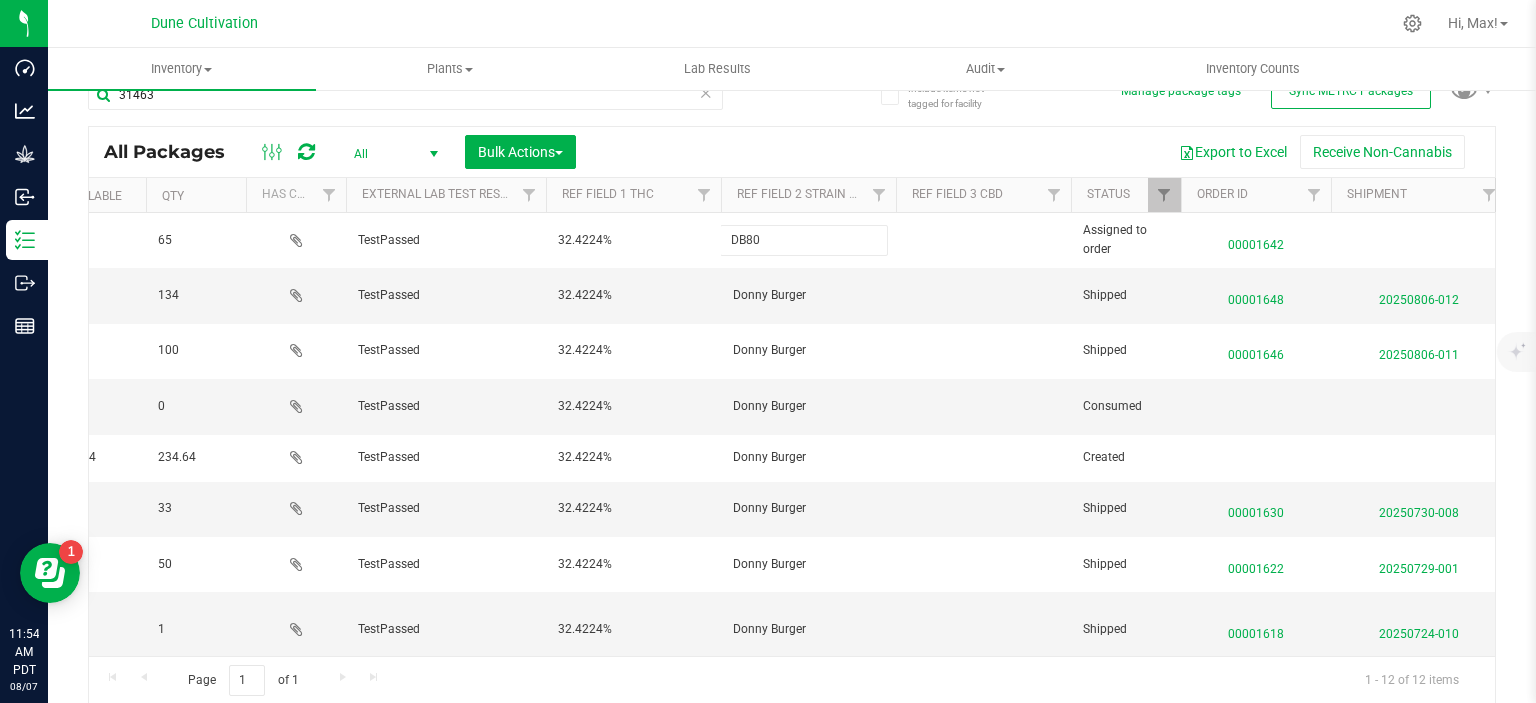 click on "DB80" at bounding box center (804, 240) 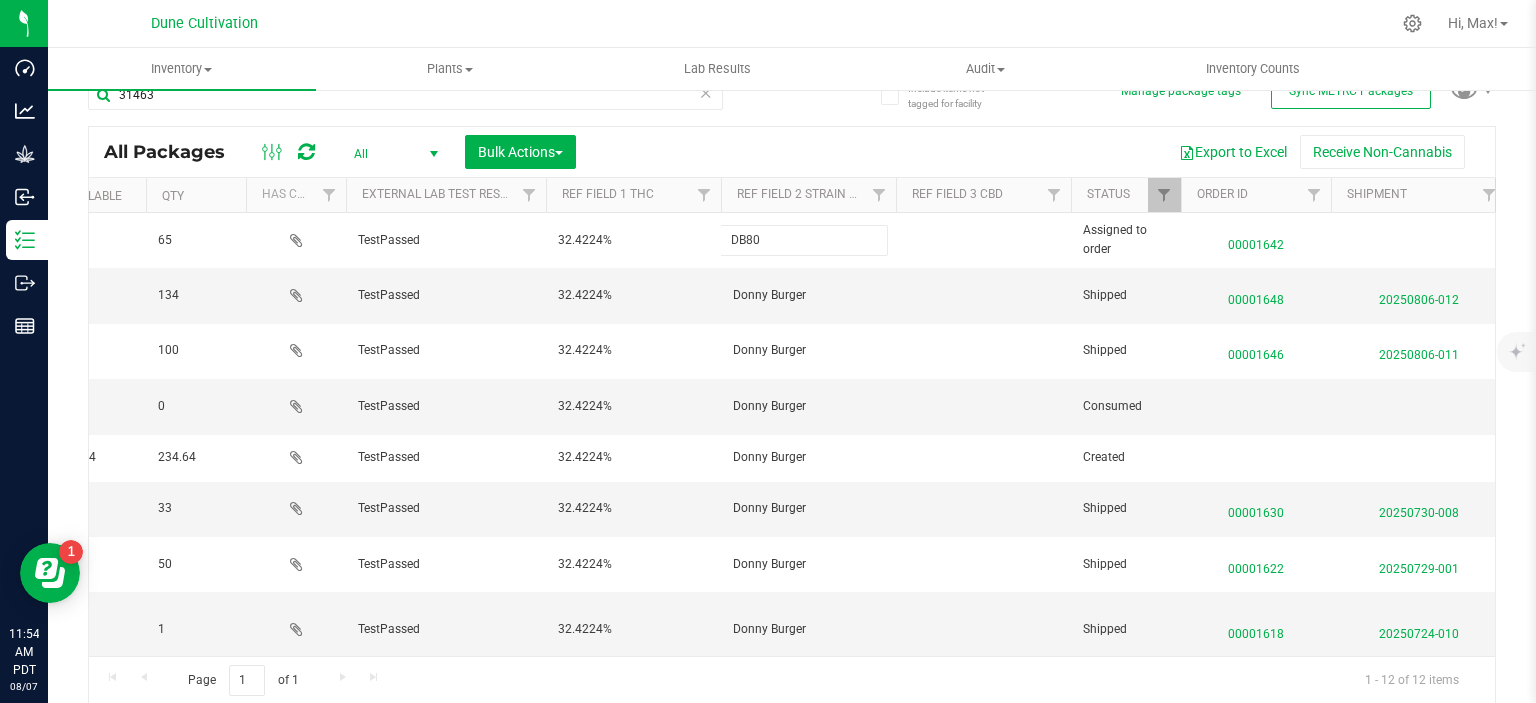 type on "Donny Burger" 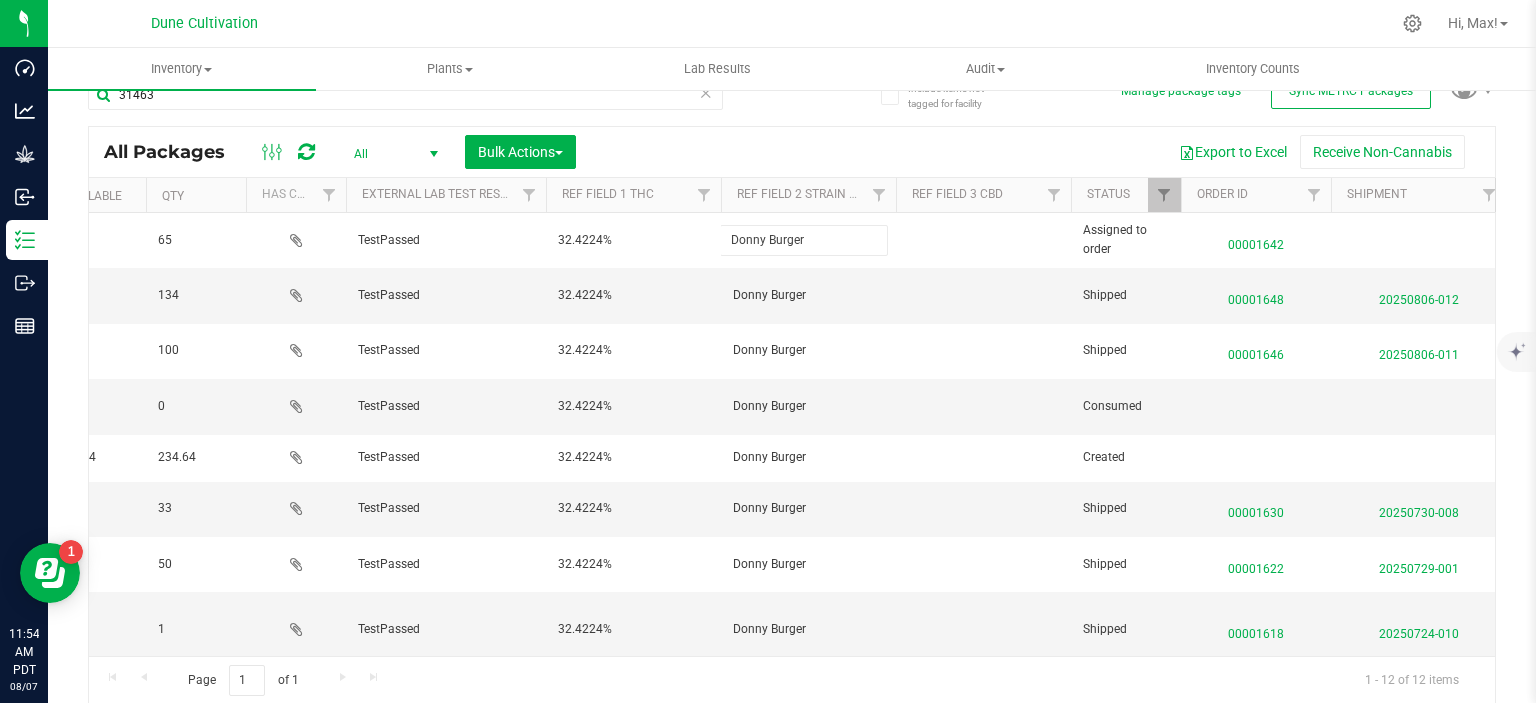 click on "All Packages
All Active Only Lab Samples Locked All External Internal
Bulk Actions
Add to manufacturing run
Add to outbound order
Combine packages
Combine packages (lot)" at bounding box center [792, 415] 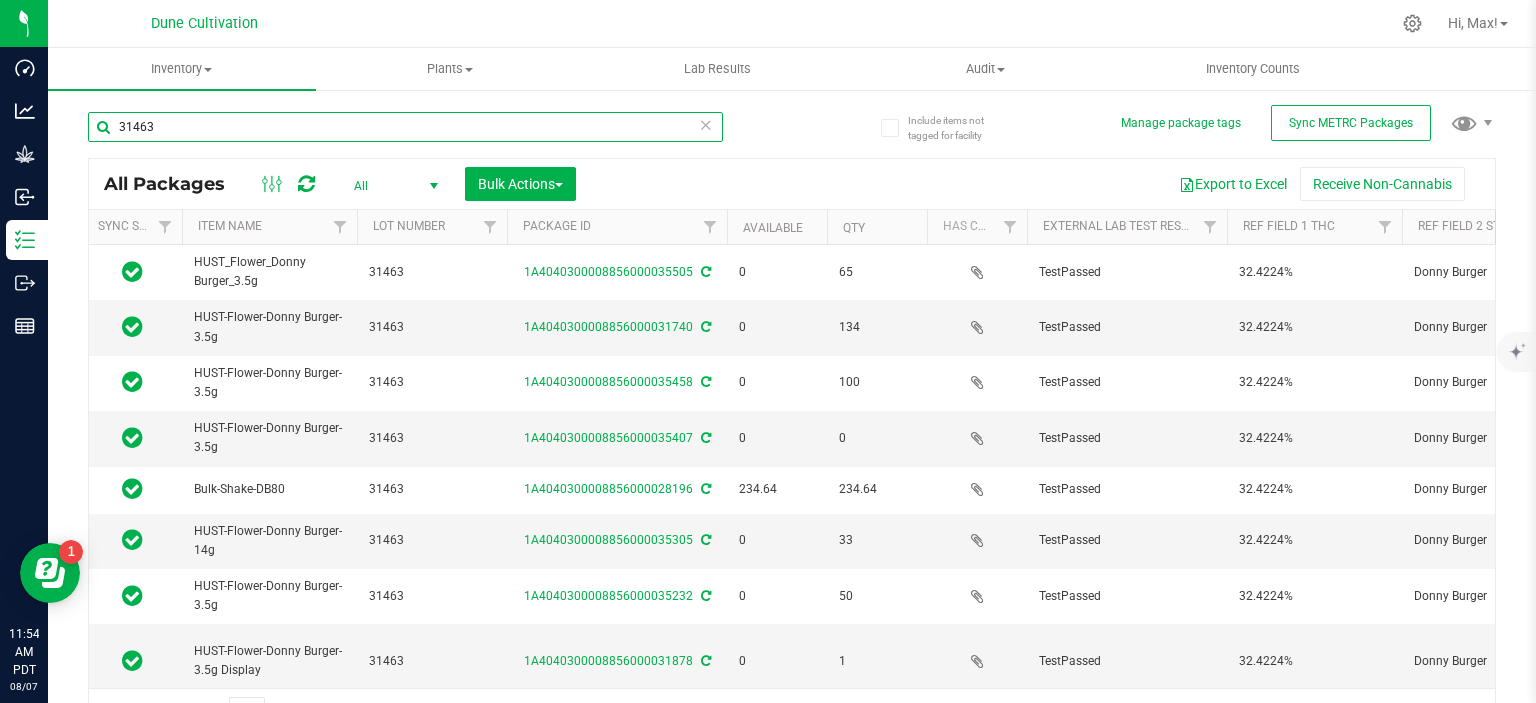 click on "31463" at bounding box center [405, 127] 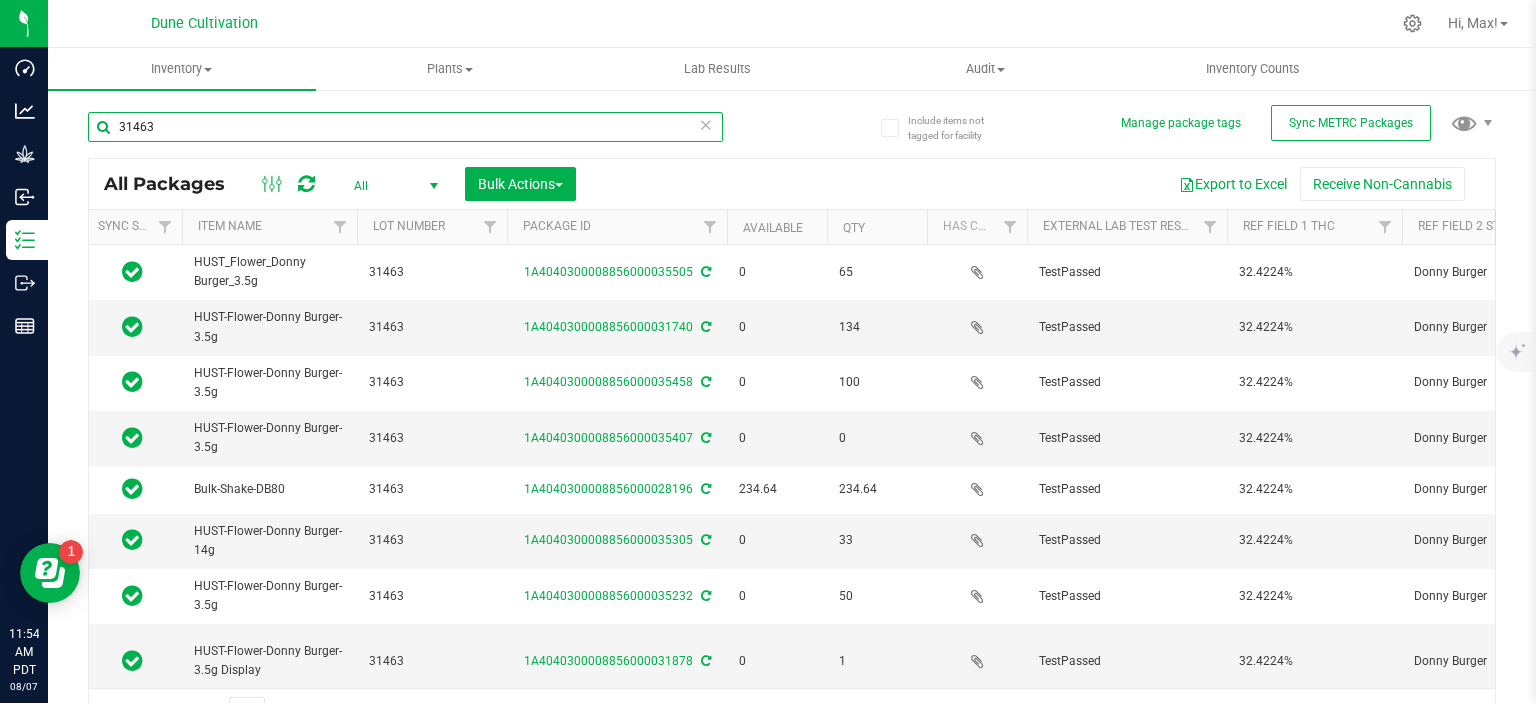 click on "31463" at bounding box center (405, 127) 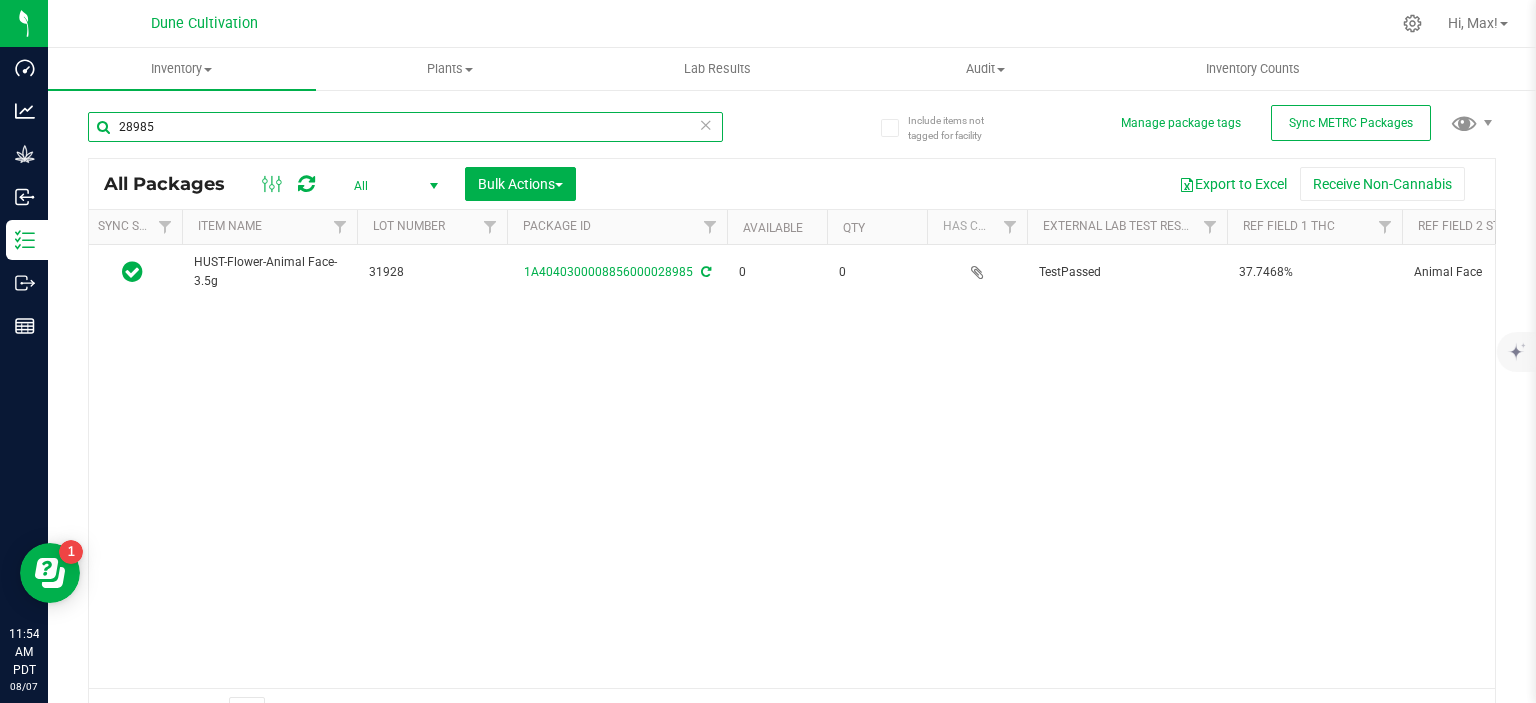 scroll, scrollTop: 0, scrollLeft: 515, axis: horizontal 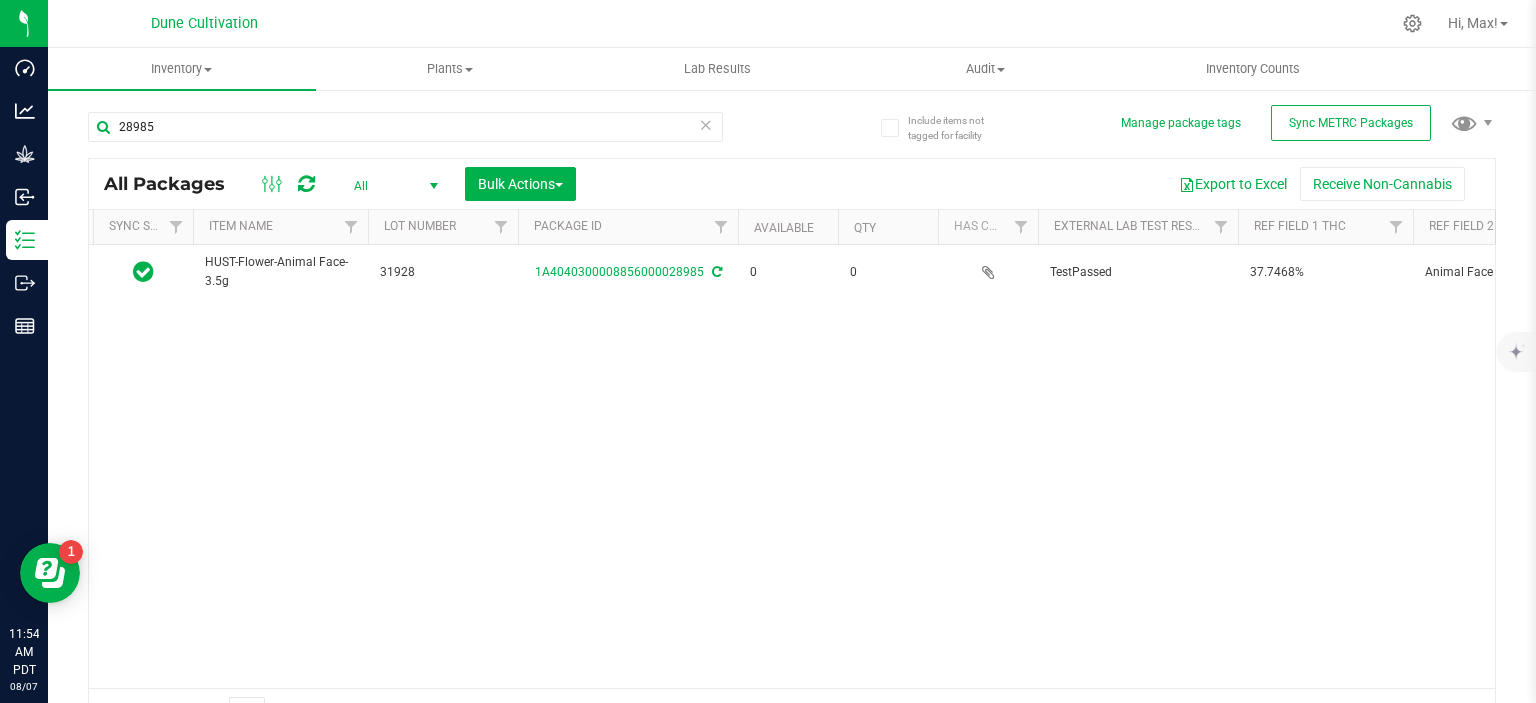 click on "All" at bounding box center (392, 186) 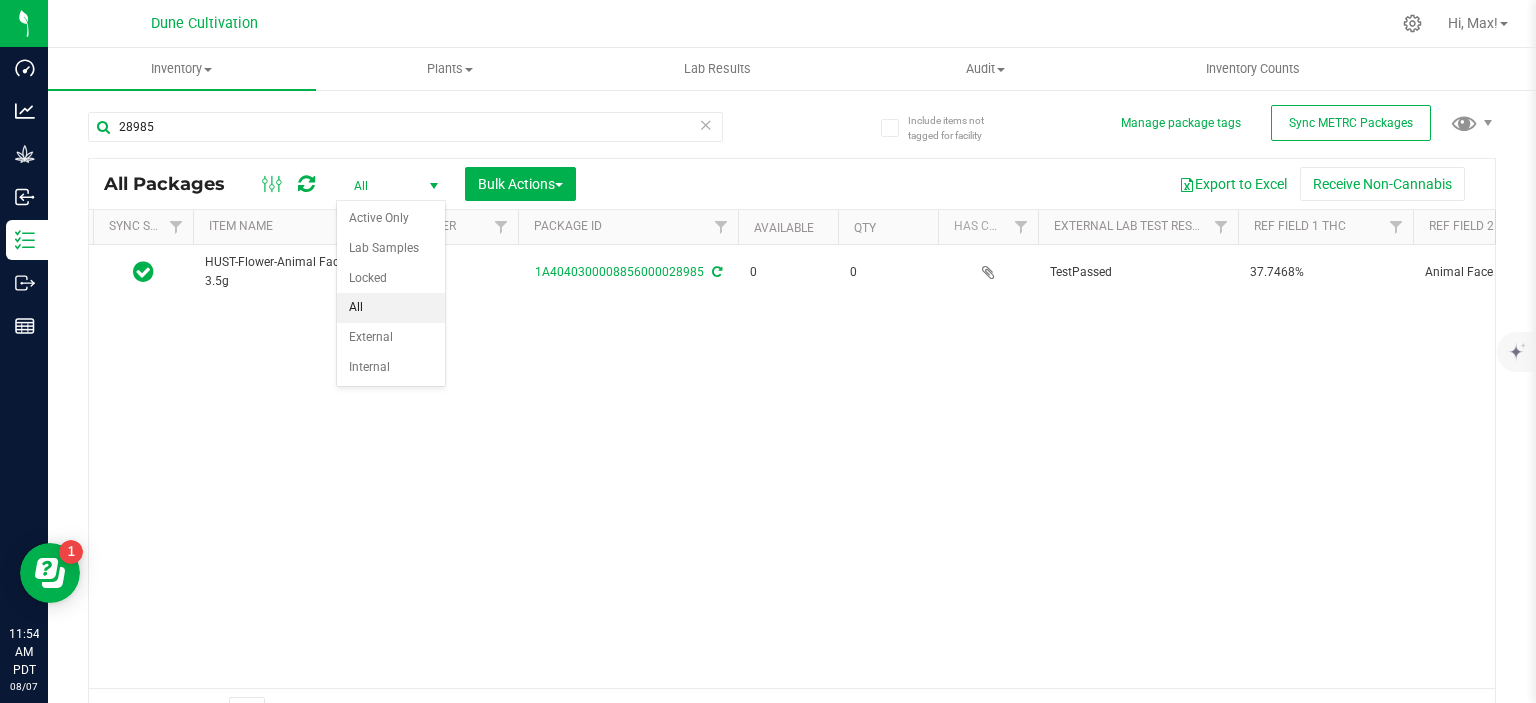 click on "All" at bounding box center (391, 308) 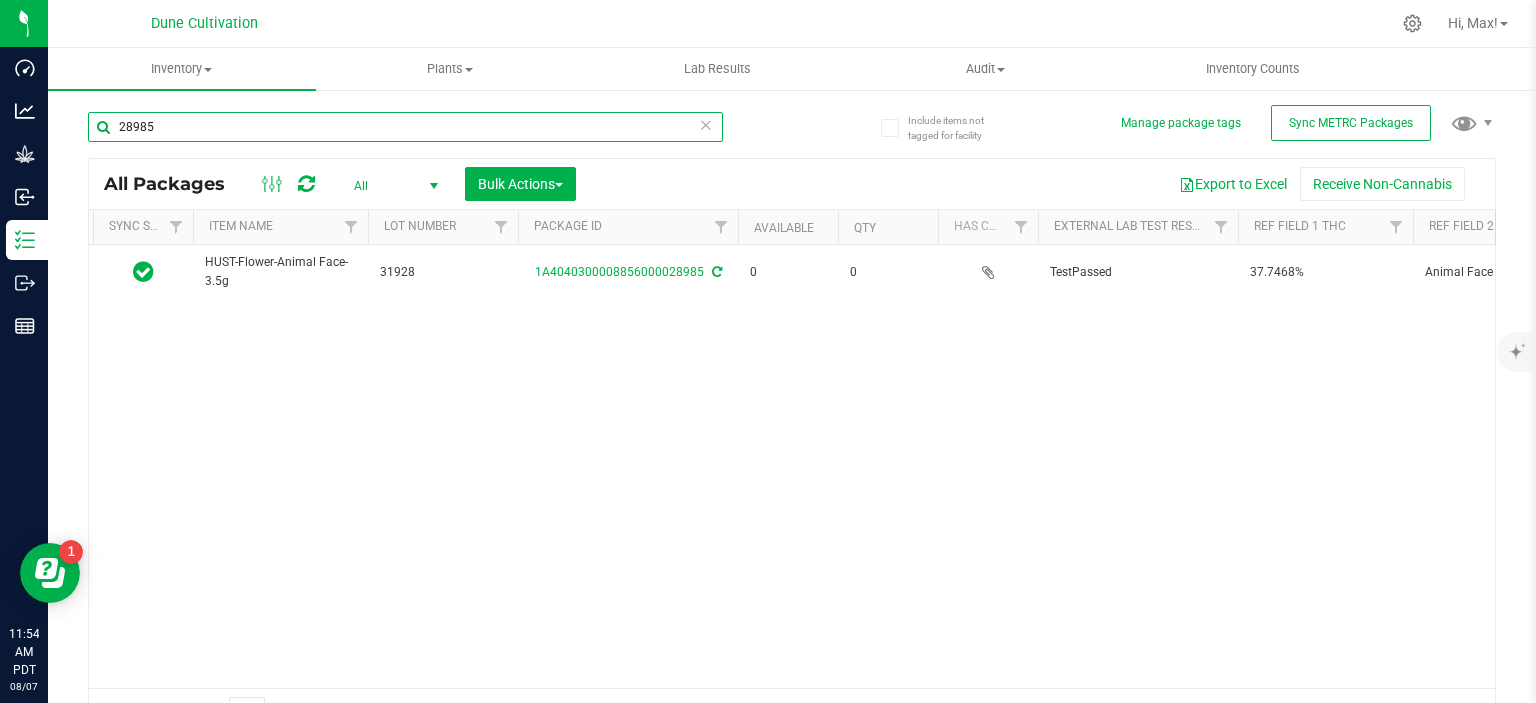 click on "28985" at bounding box center (405, 127) 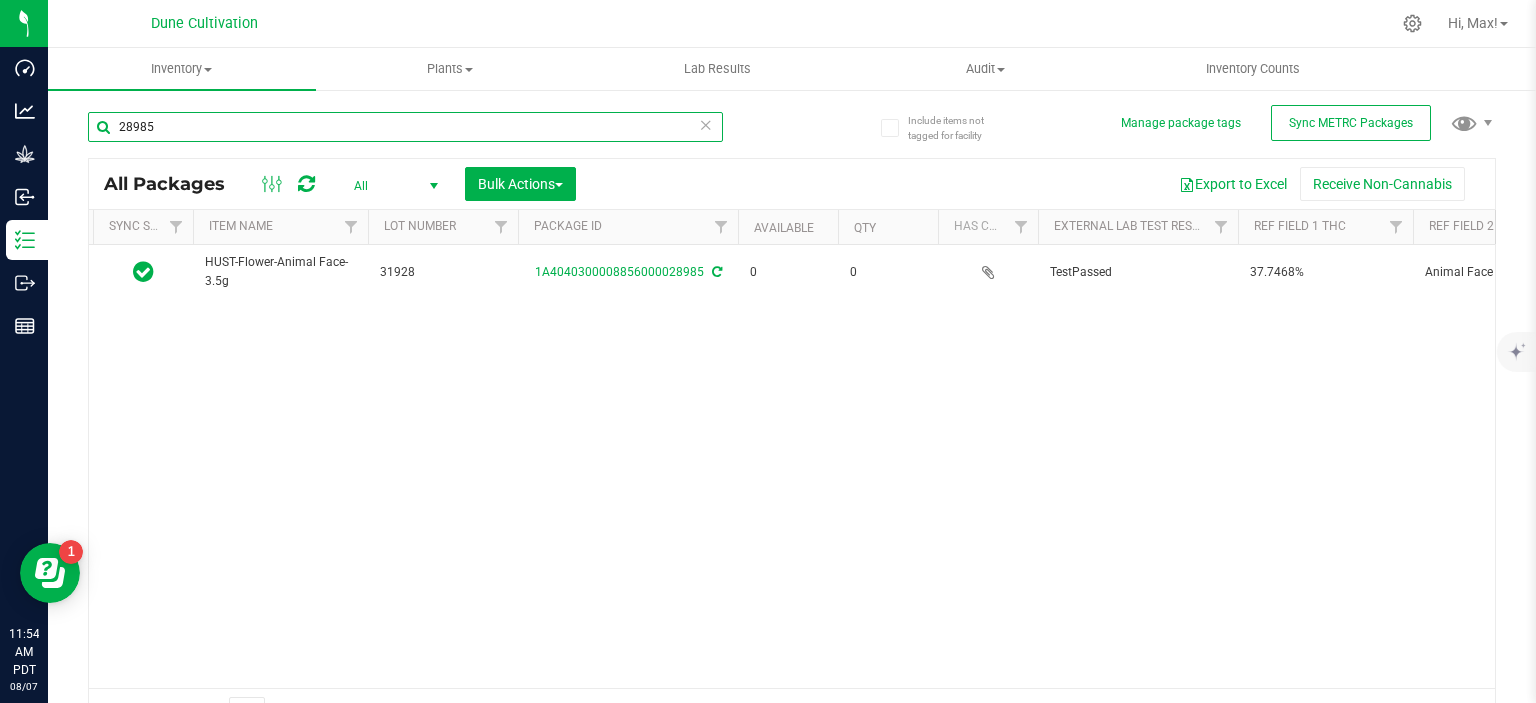 click on "28985" at bounding box center (405, 127) 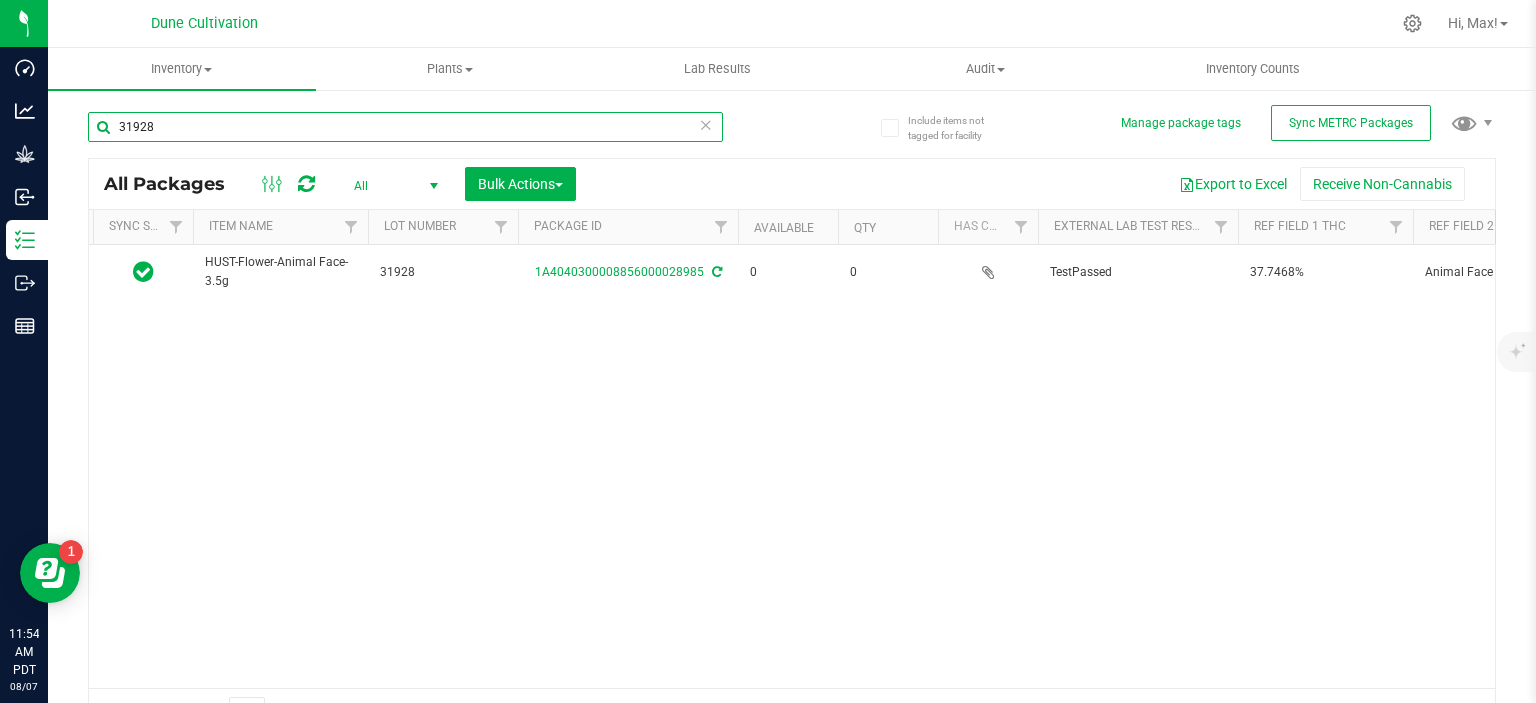 type on "31928" 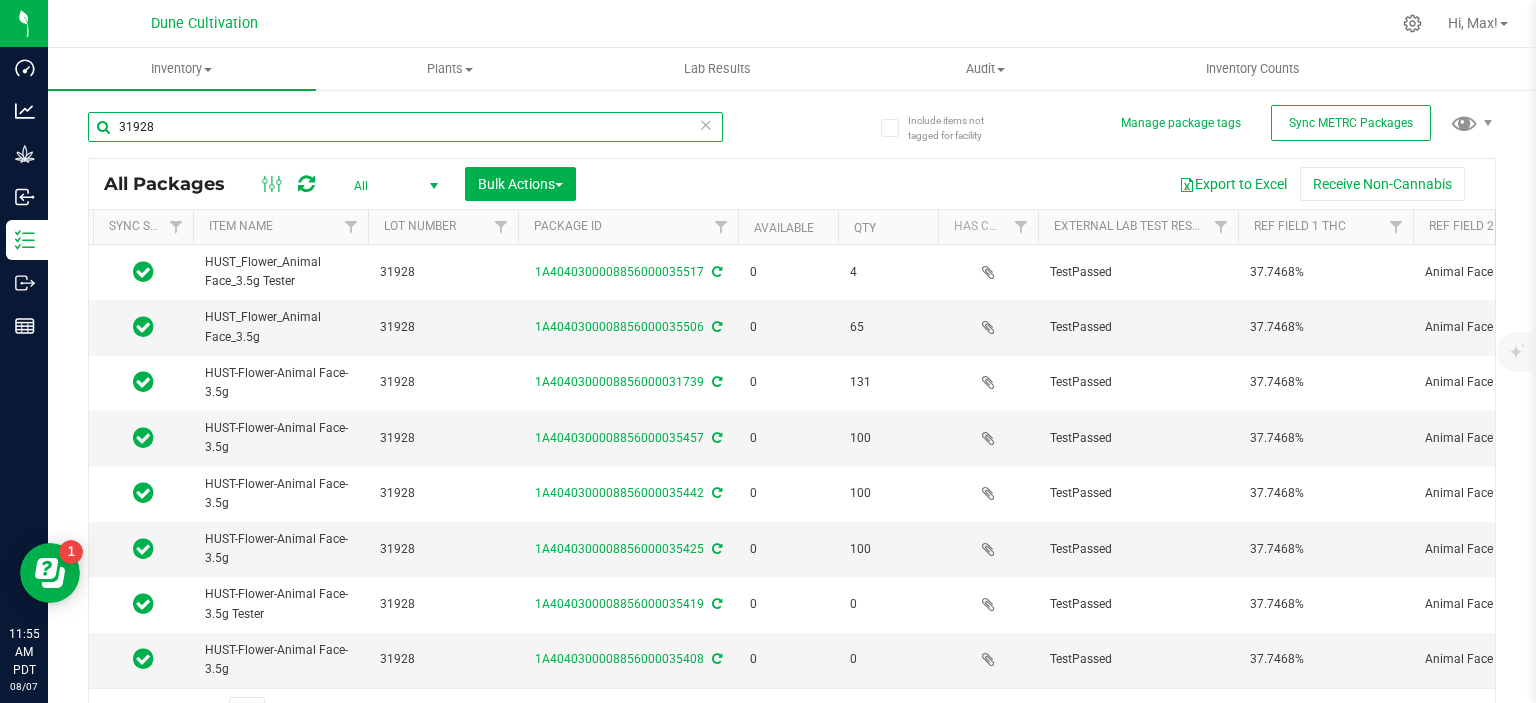 scroll, scrollTop: 154, scrollLeft: 116, axis: both 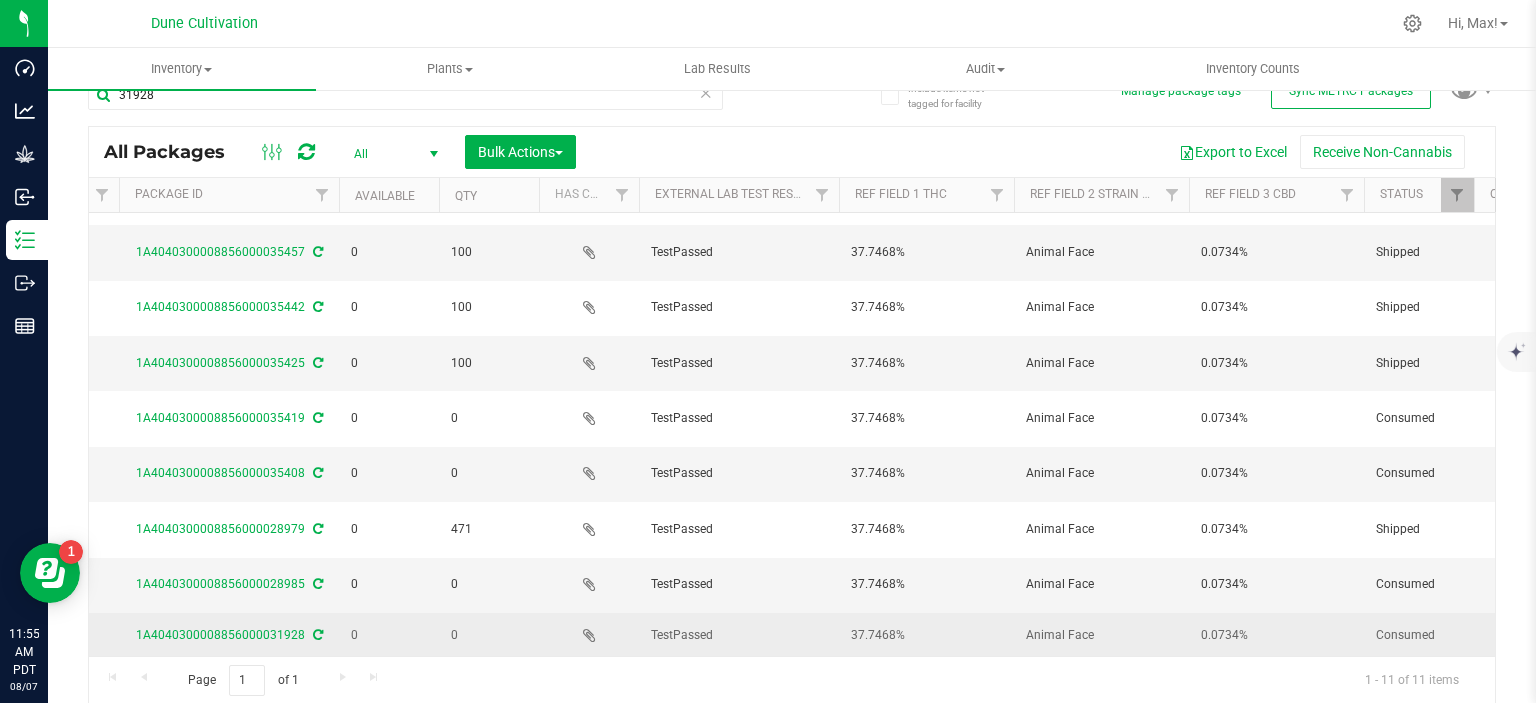 click on "Animal Face" at bounding box center (1101, 635) 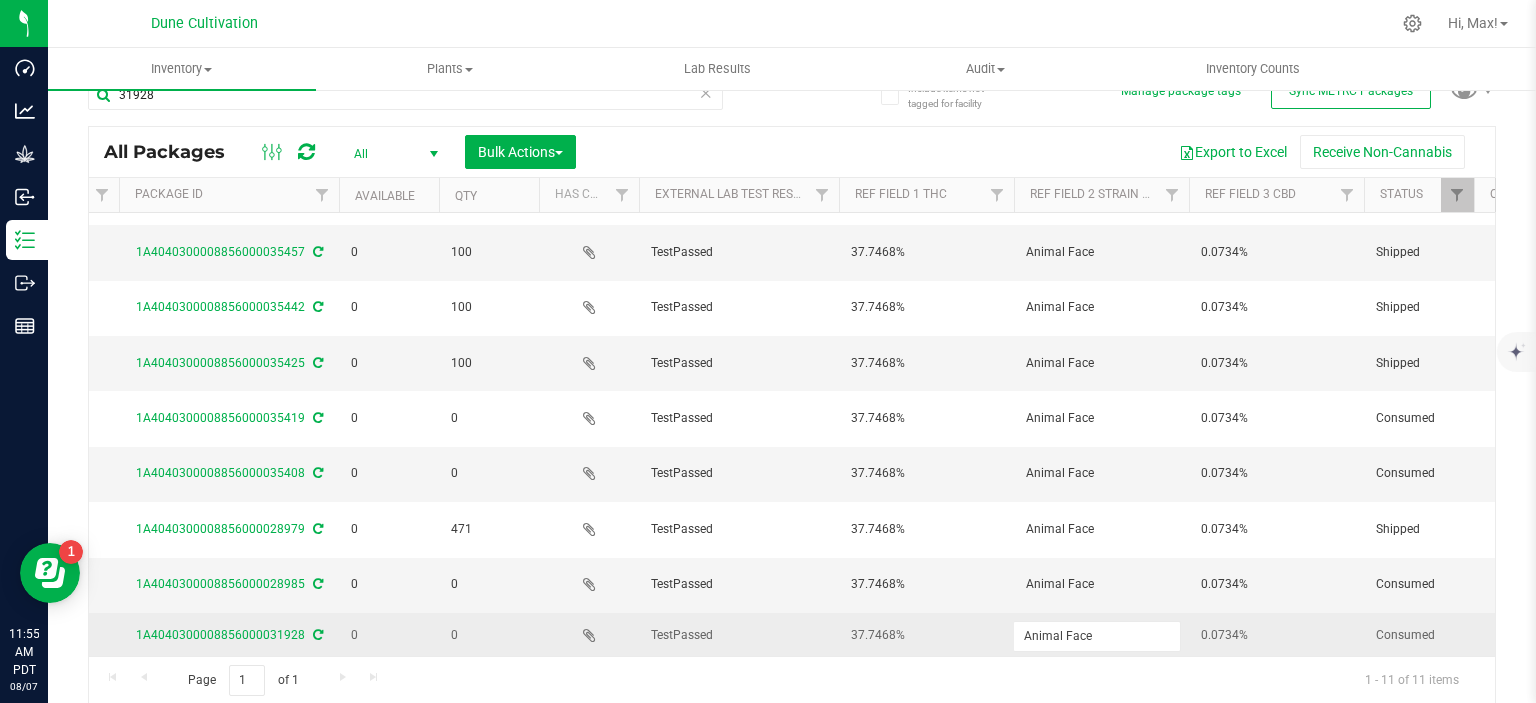 click on "Animal Face" at bounding box center (1097, 636) 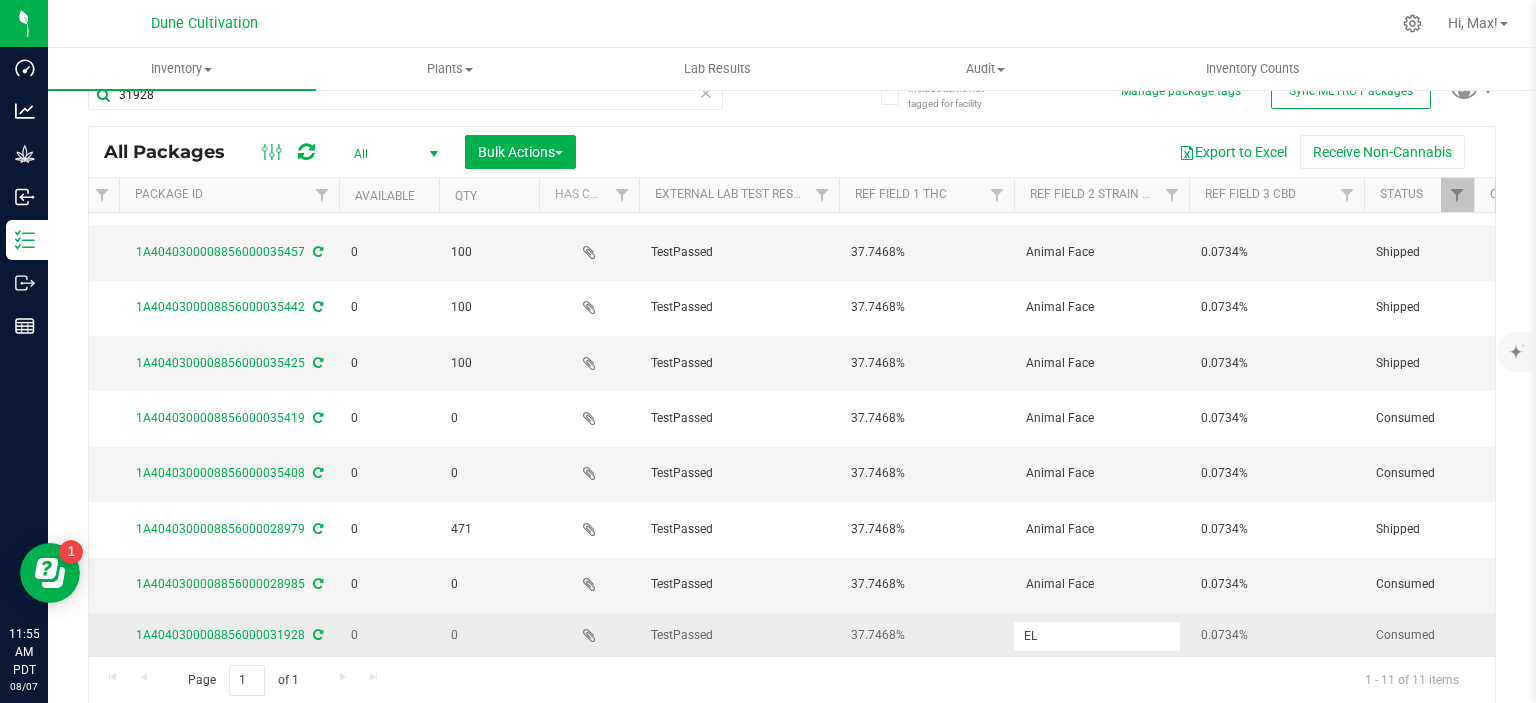 type on "ELG" 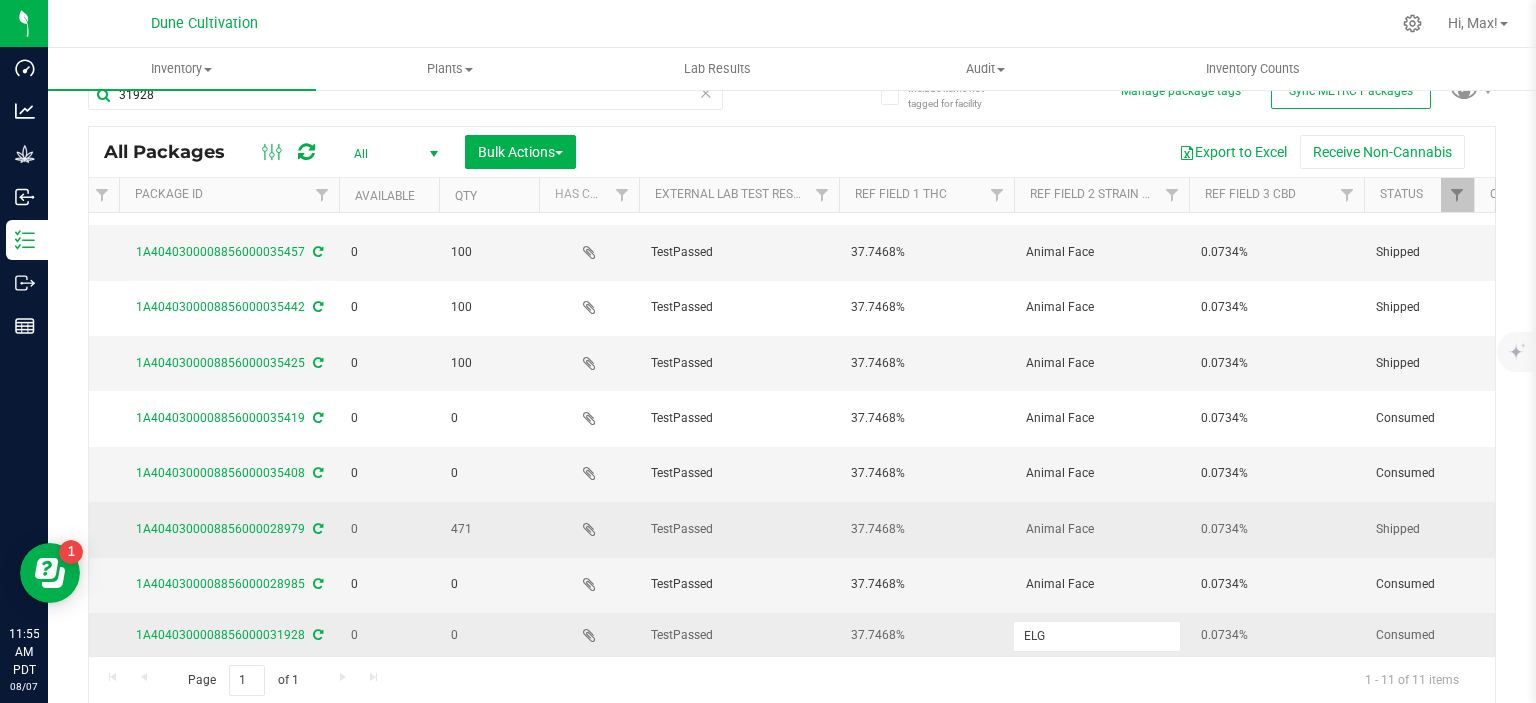 click on "Animal Face" at bounding box center (1101, 529) 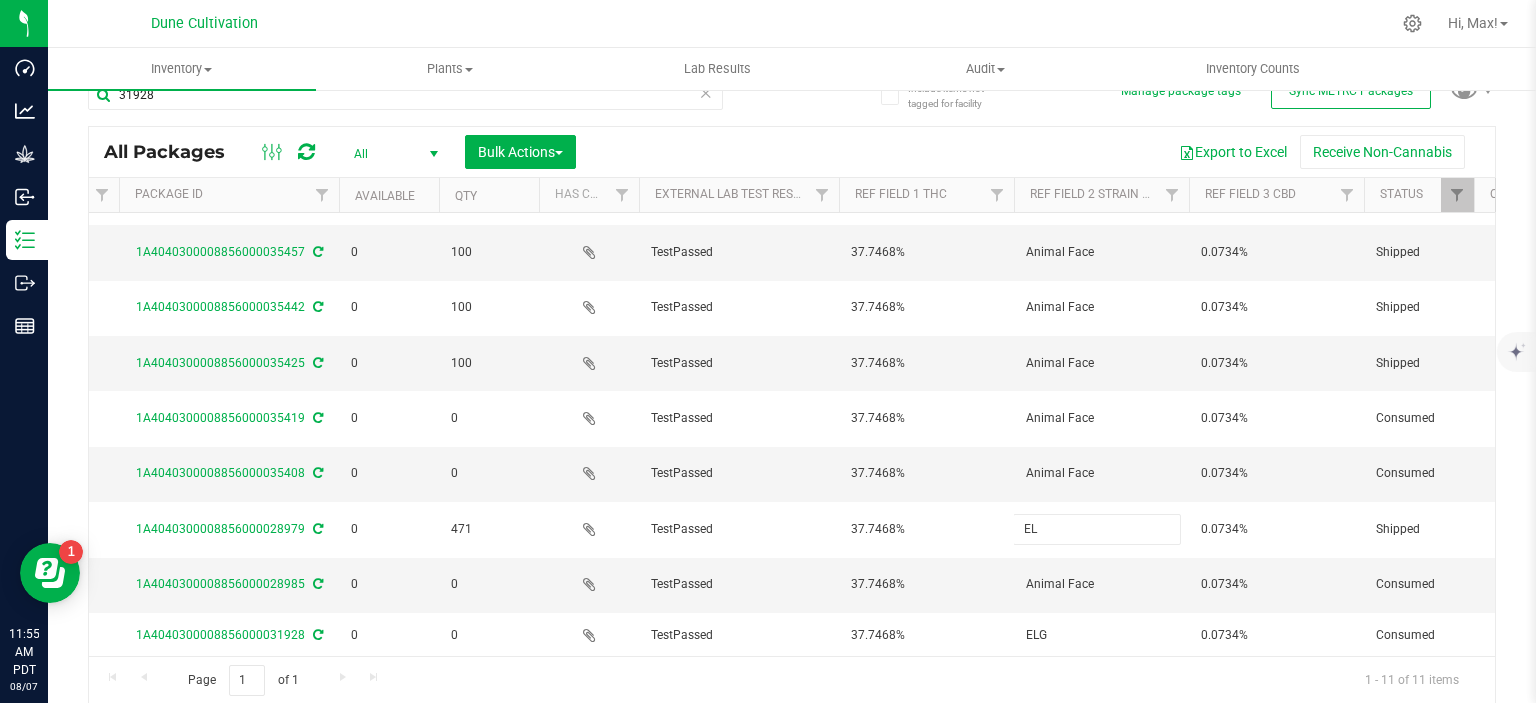 type on "ELG" 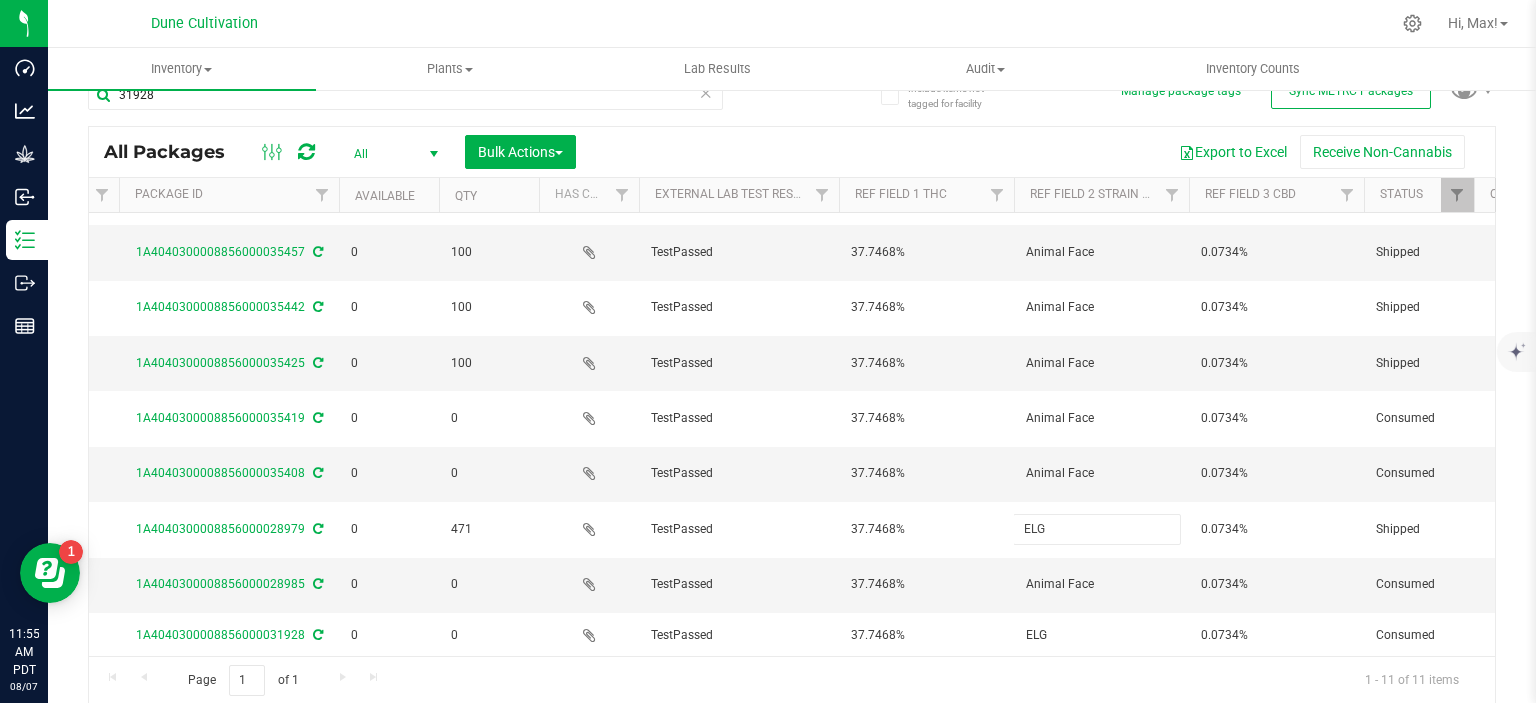 click on "Page 1 of 1 1 - 11 of 11 items" at bounding box center [792, 680] 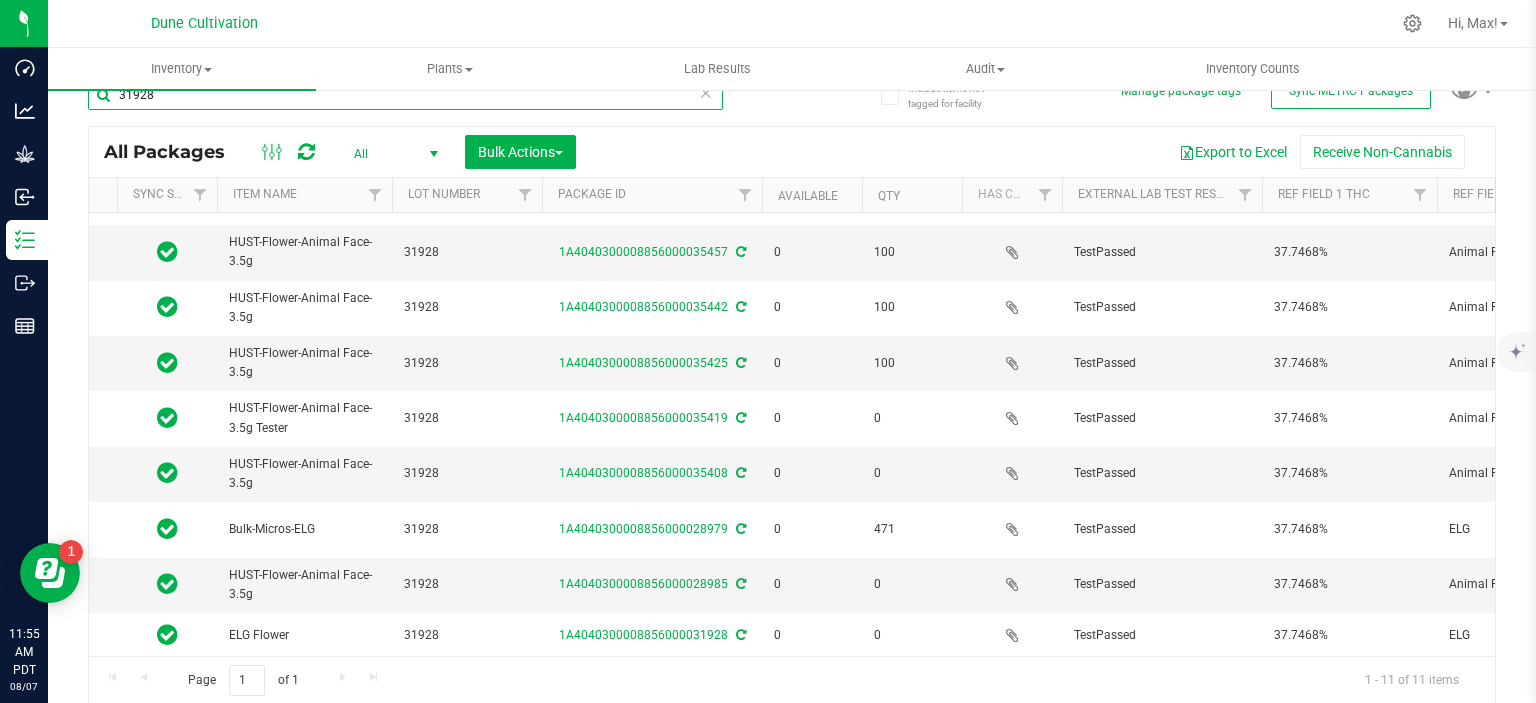 click on "31928" at bounding box center [405, 95] 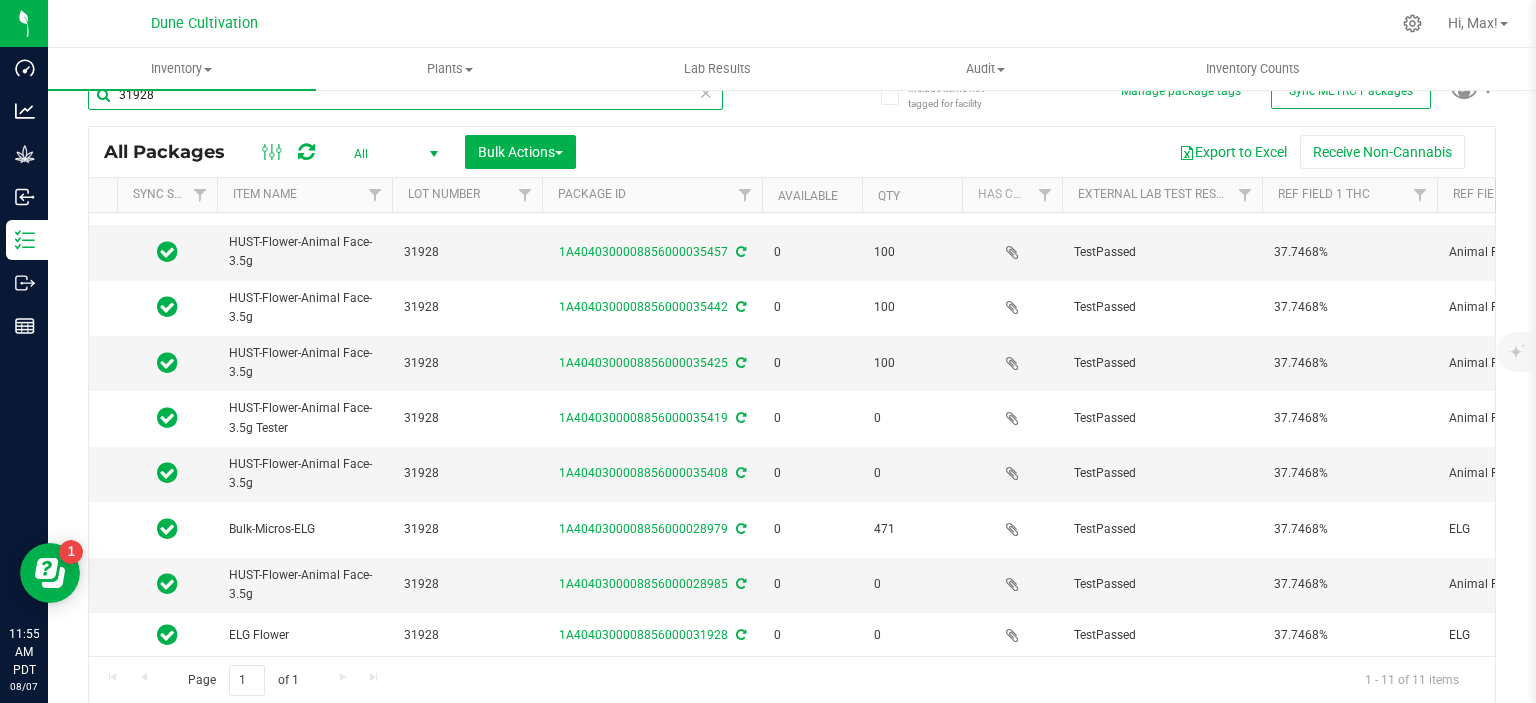 click on "31928" at bounding box center (405, 95) 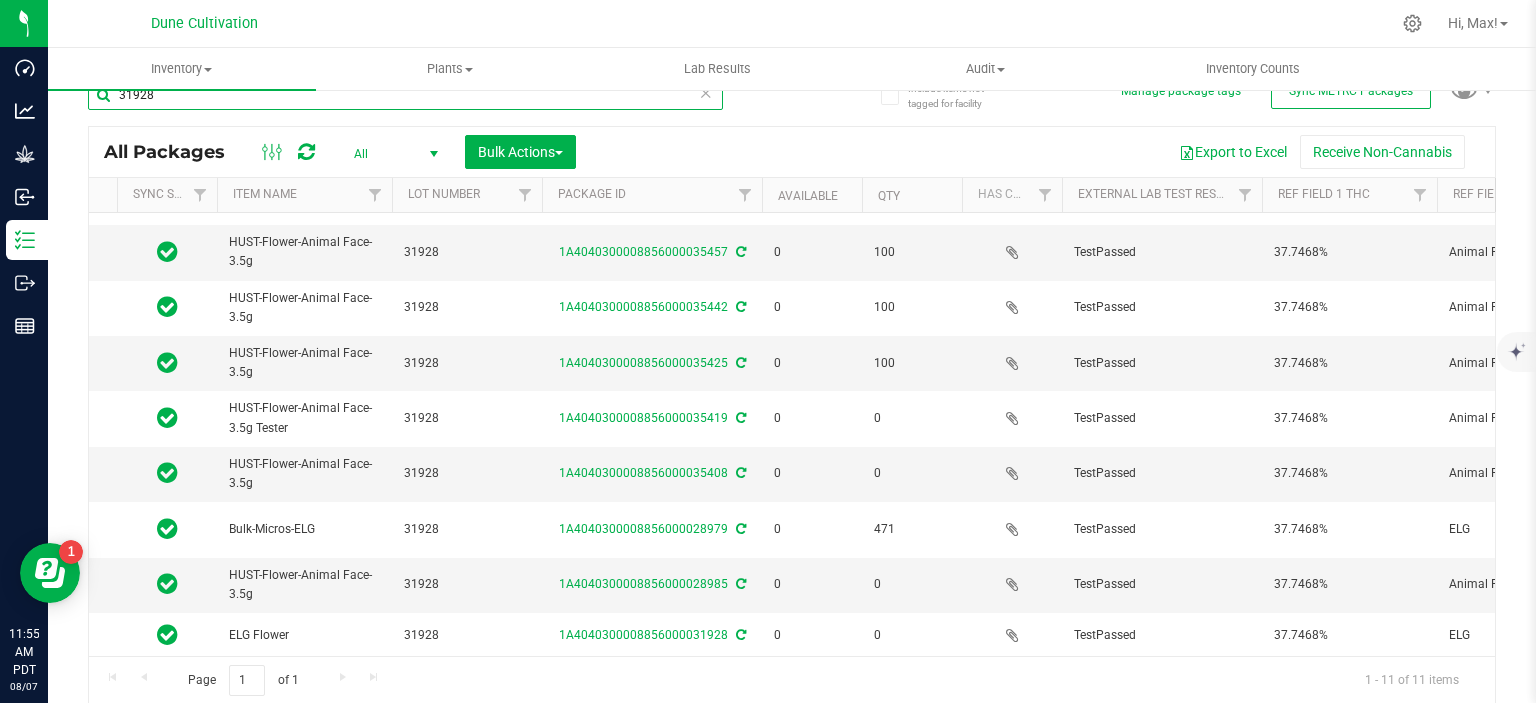click on "31928" at bounding box center [405, 95] 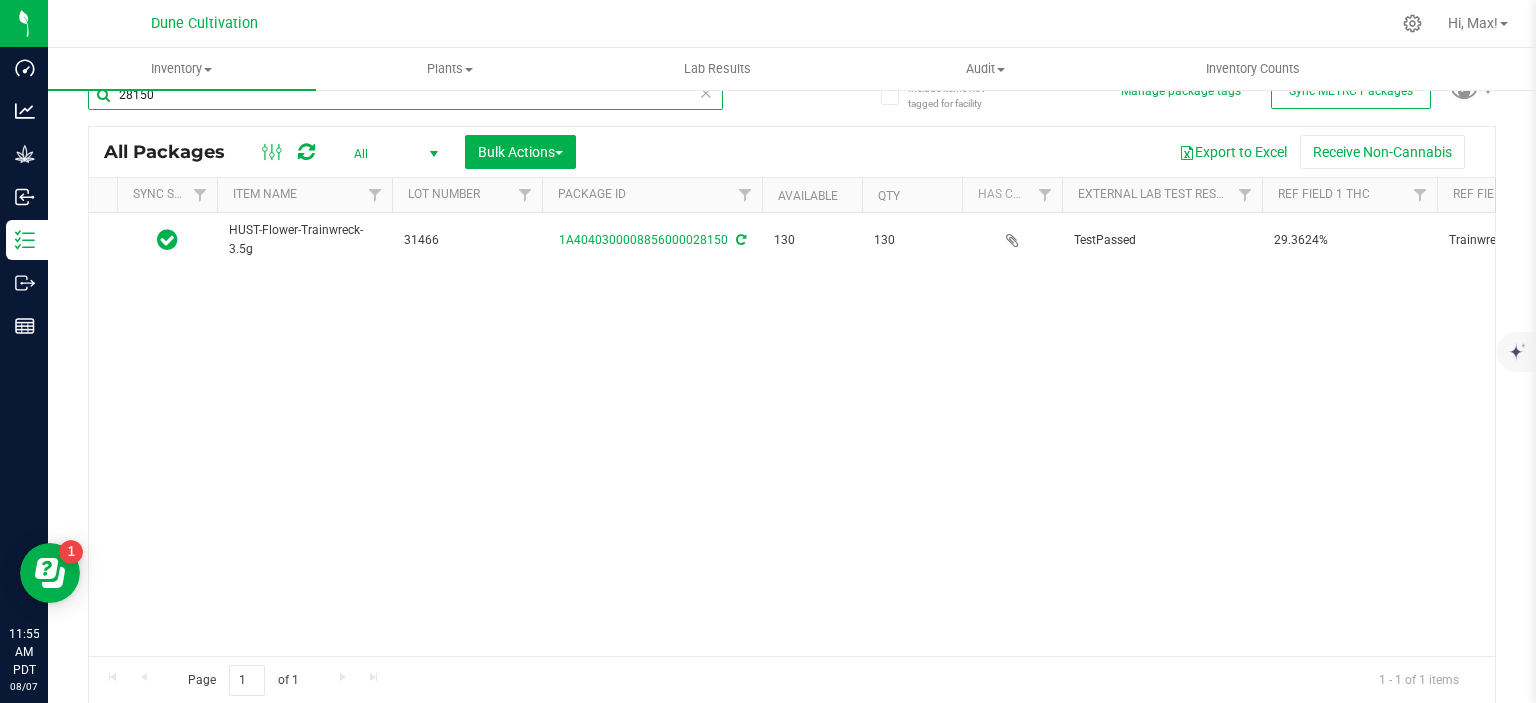 scroll, scrollTop: 0, scrollLeft: 238, axis: horizontal 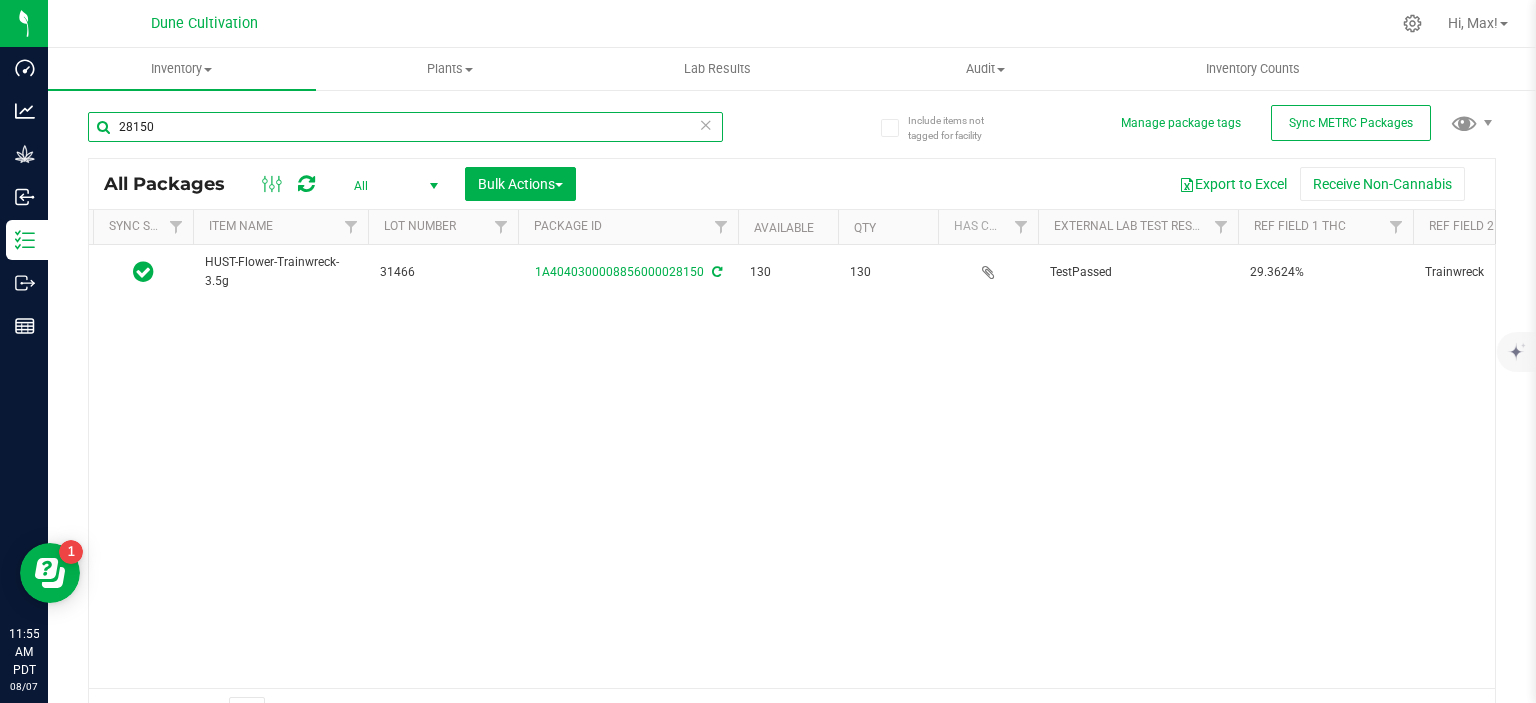 click on "28150" at bounding box center (405, 127) 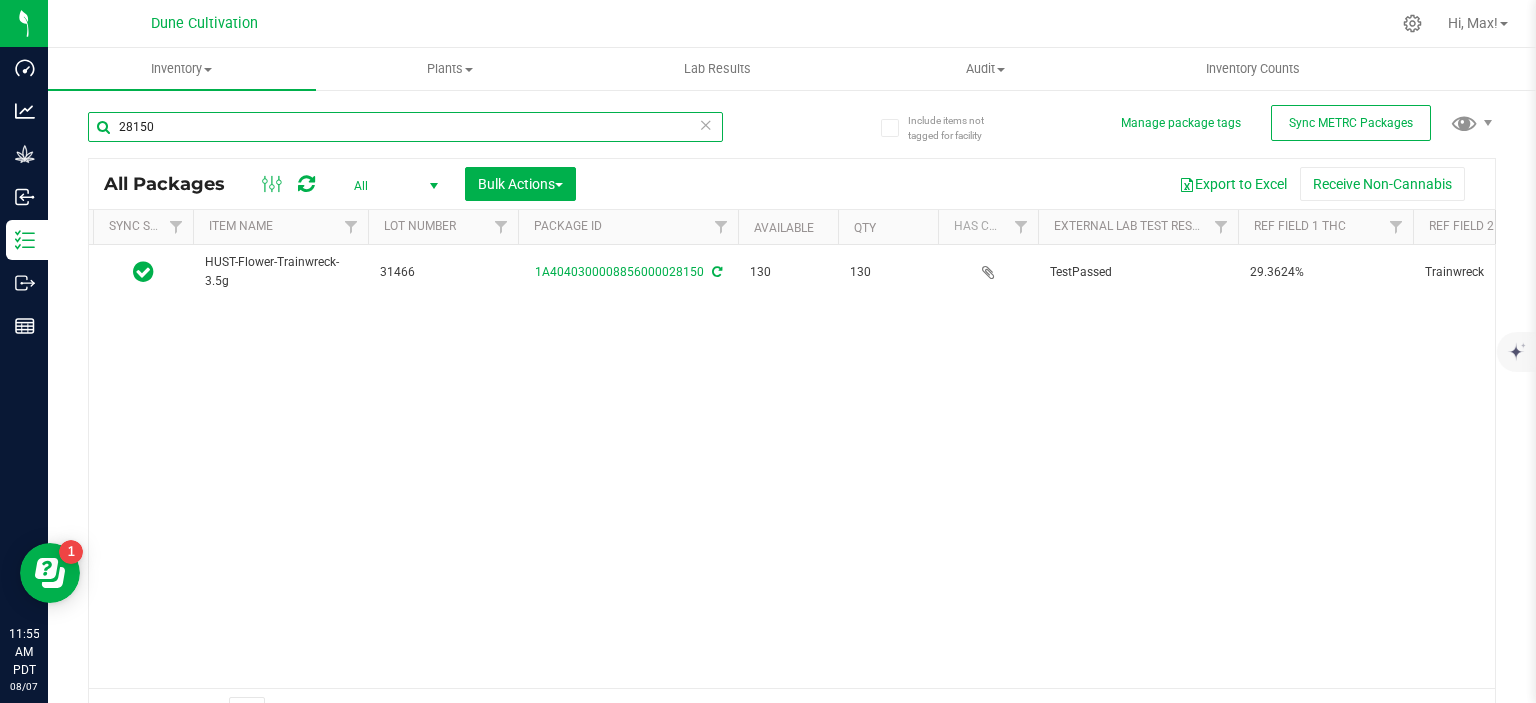 click on "28150" at bounding box center (405, 127) 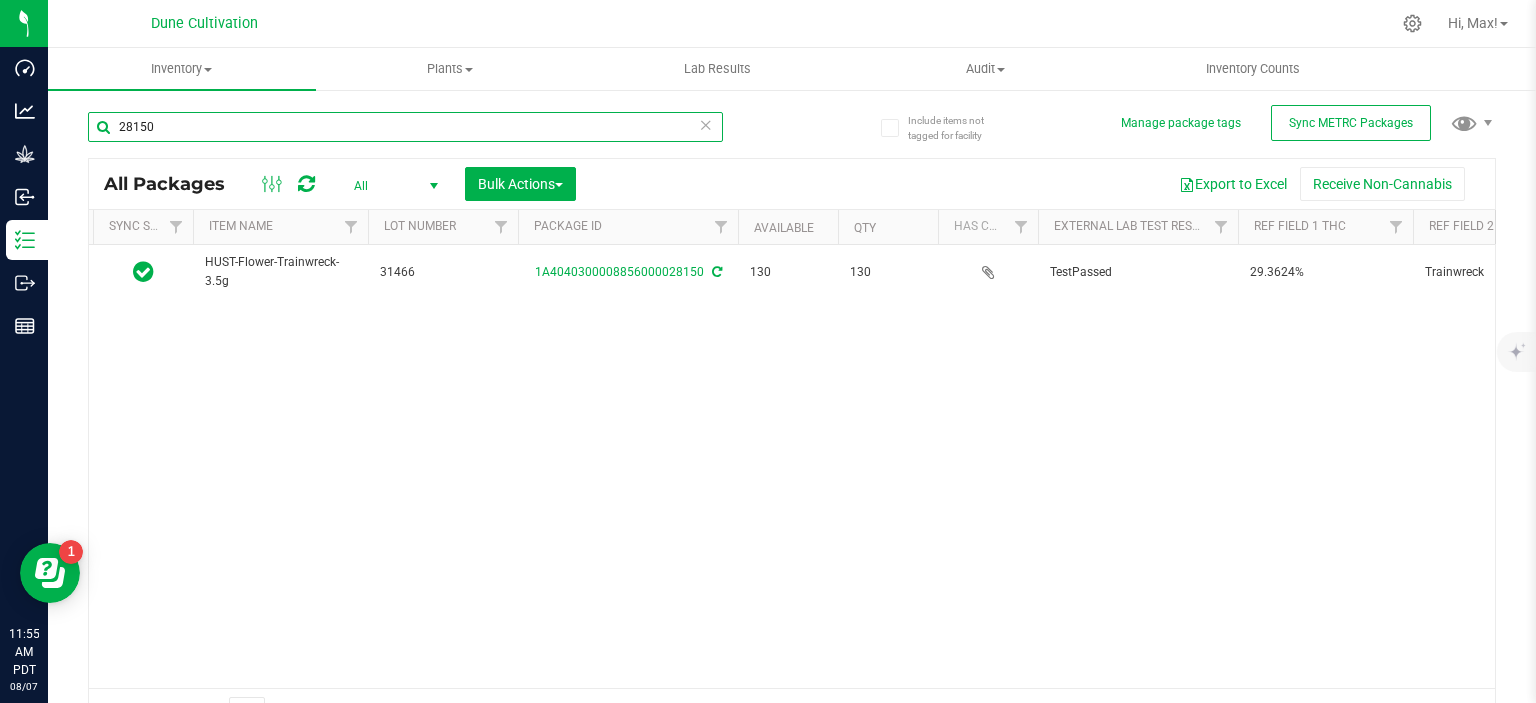 click on "28150" at bounding box center [405, 127] 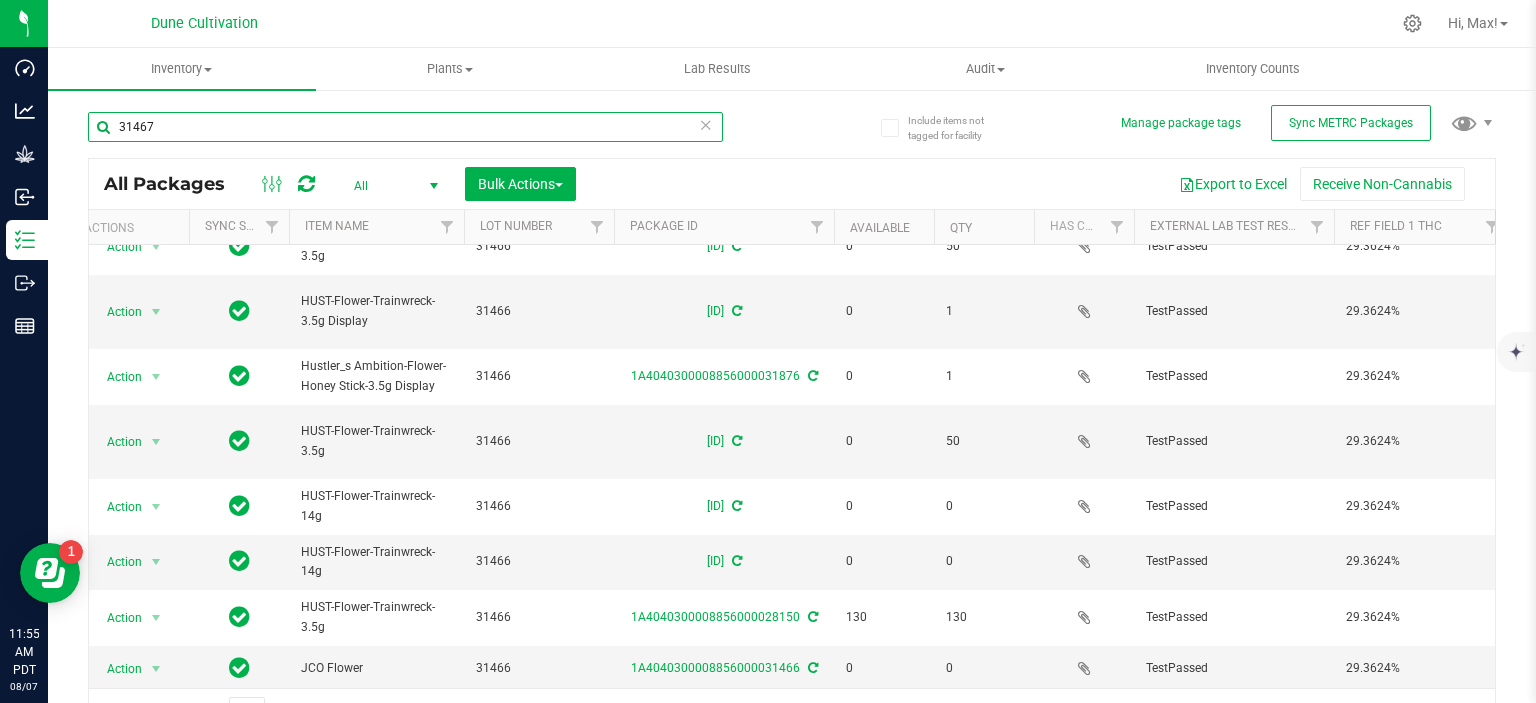 type on "31467" 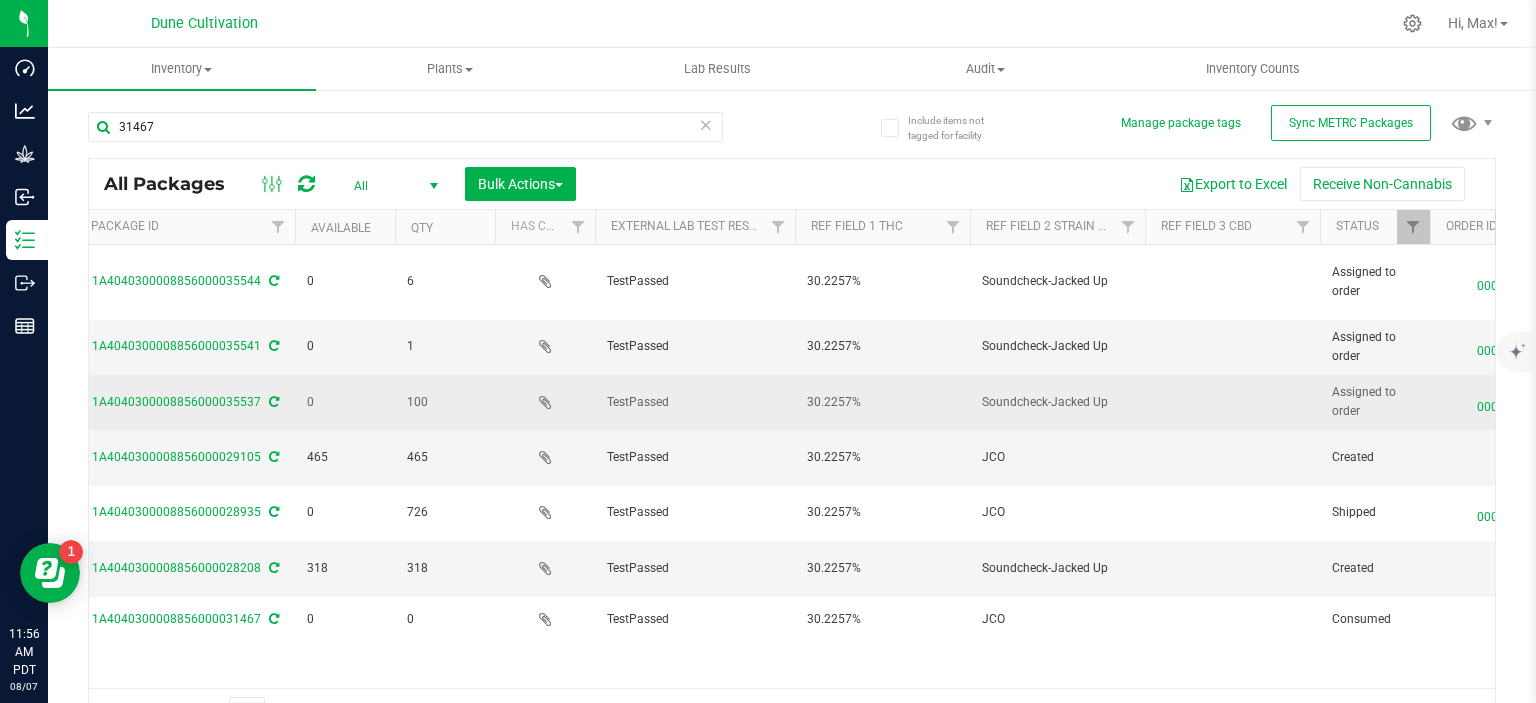 click on "Soundcheck-Jacked Up" at bounding box center (1057, 402) 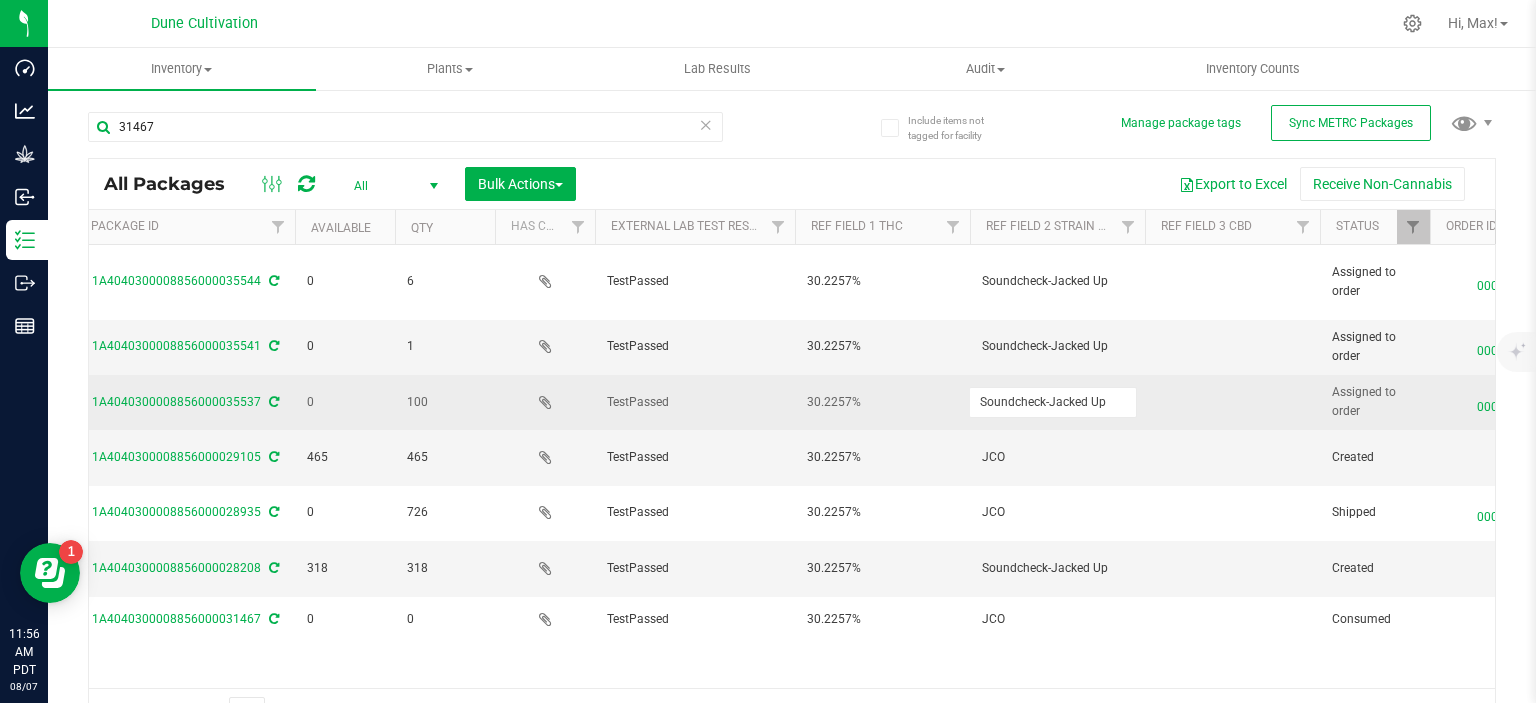 click on "Soundcheck-Jacked Up" at bounding box center (1053, 402) 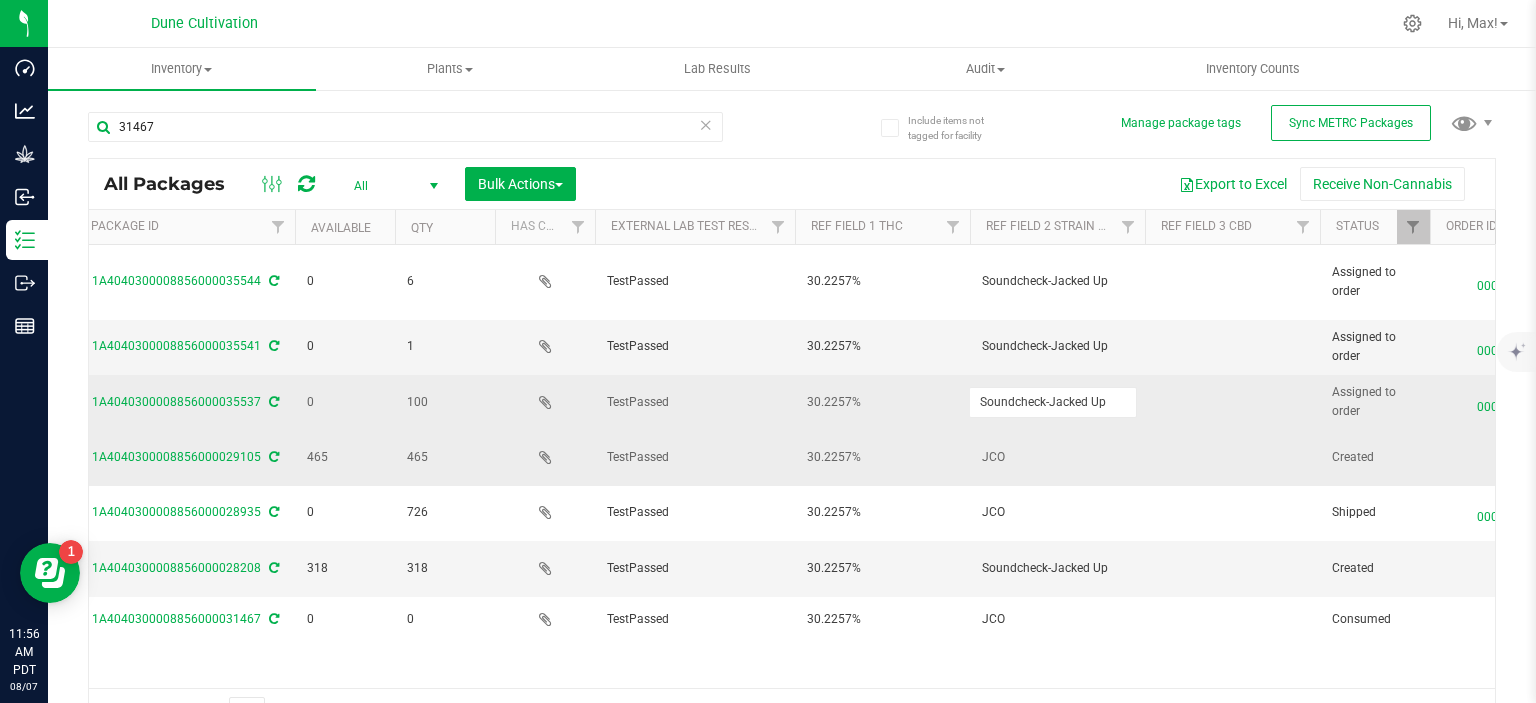 click on "JCO" at bounding box center [1057, 457] 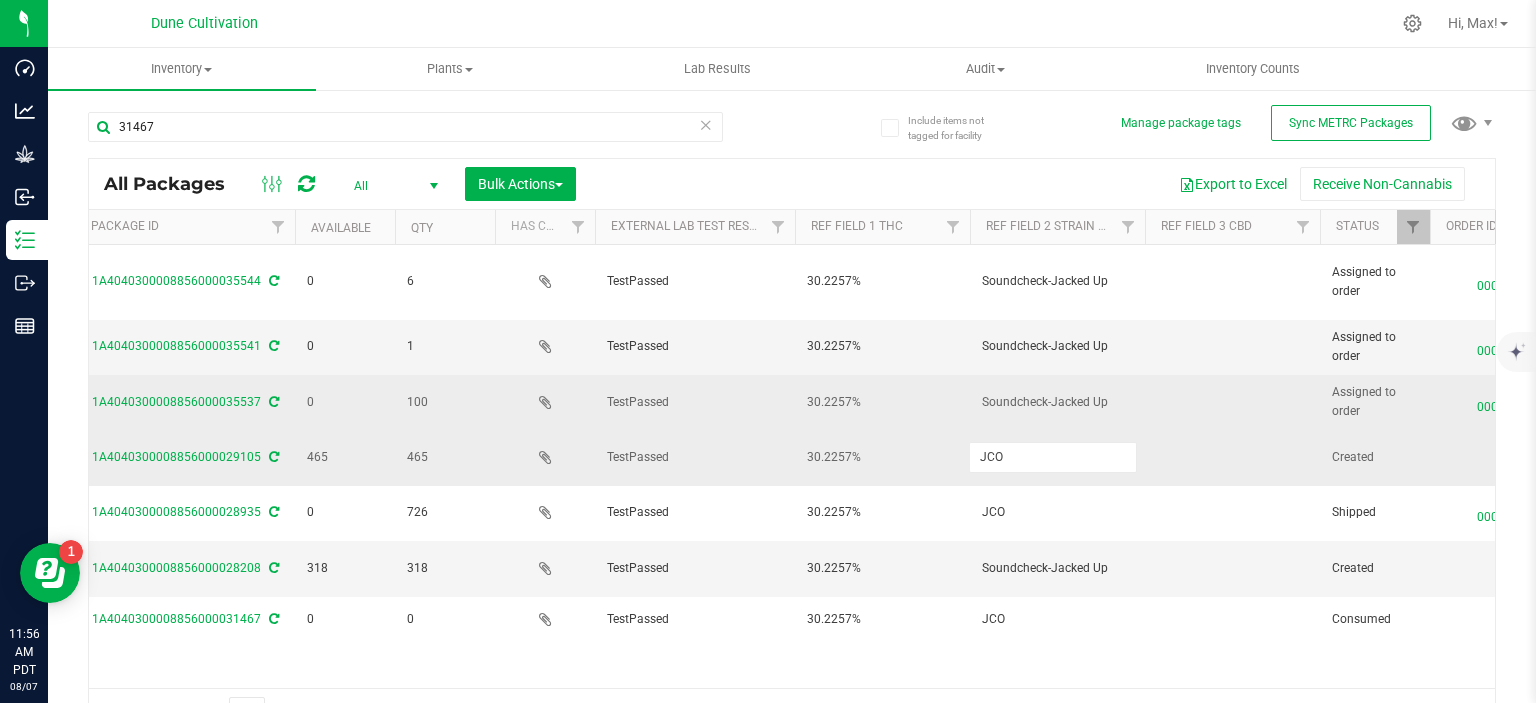 click on "JCO" at bounding box center (1053, 457) 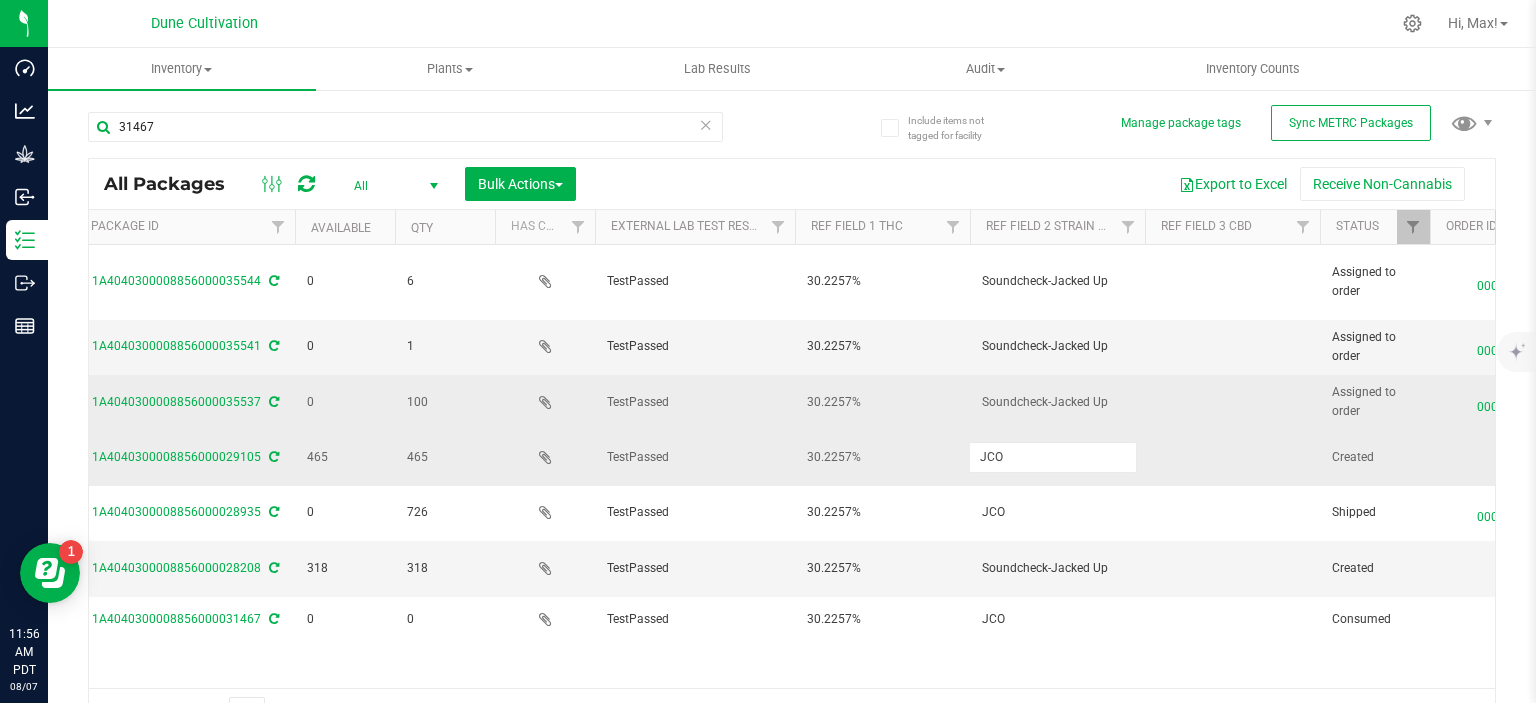 click on "JCO" at bounding box center [1053, 457] 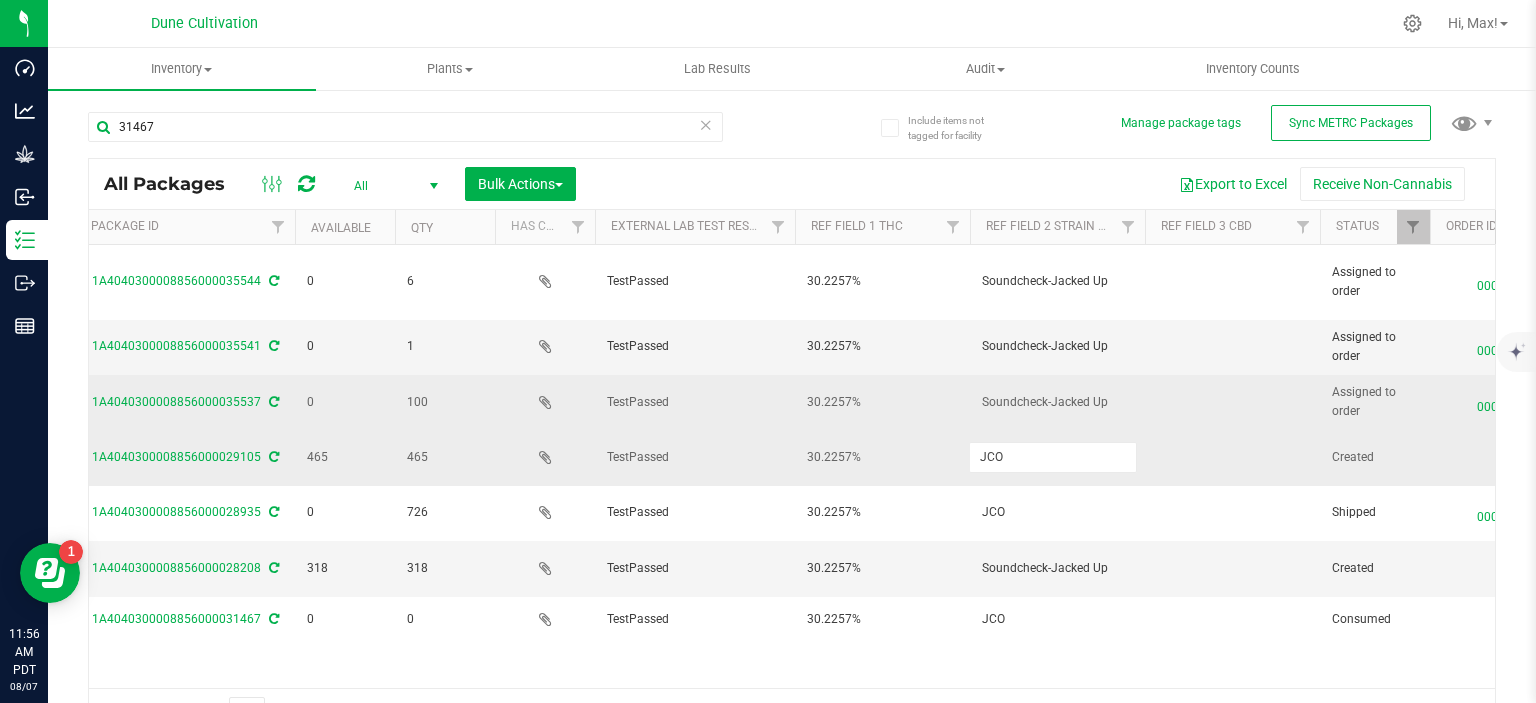 type on "Soundcheck-Jacked Up" 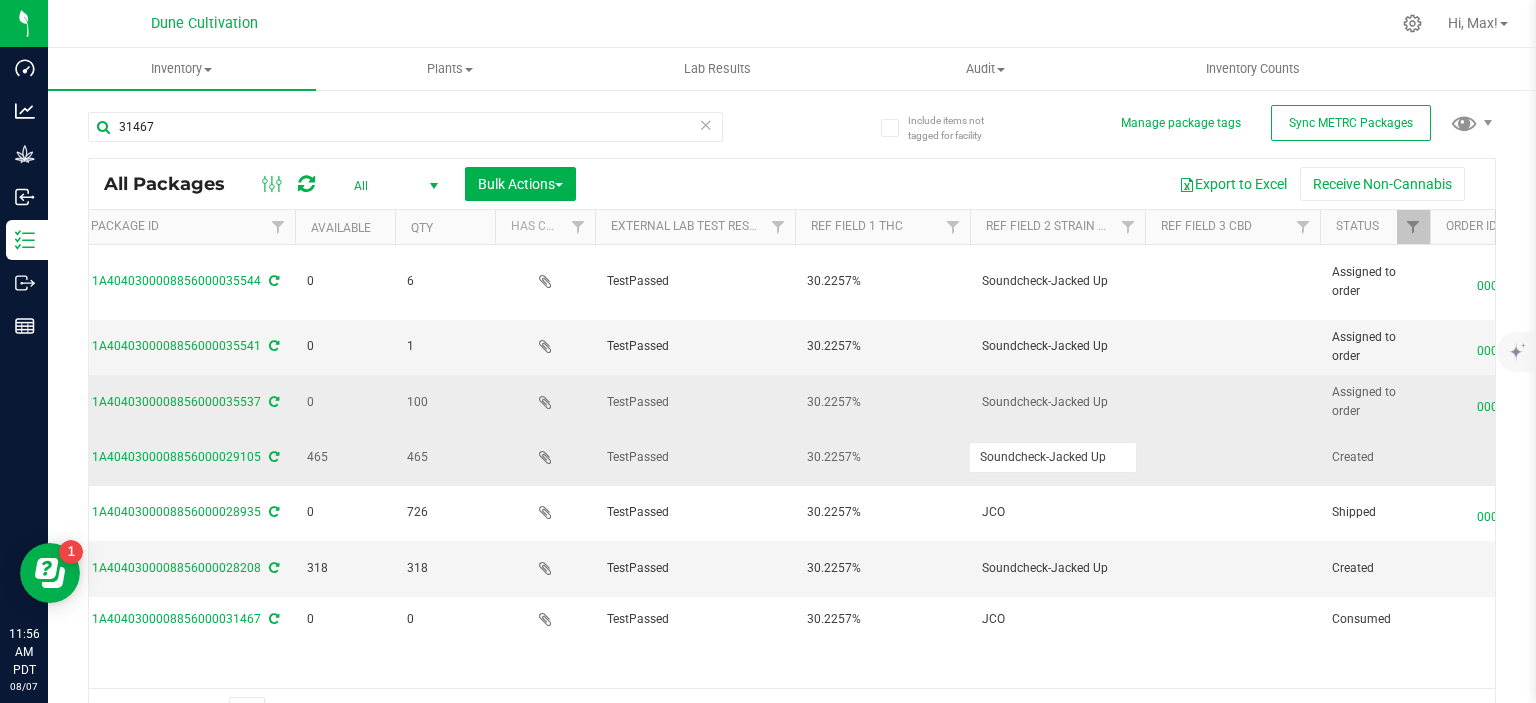 click on "Action Action Edit attributes Global inventory Locate package Package audit log Print package label See history View package order
RNBW_Flower_Soundcheck-Jacked Up_3.5g Executive Tester
31467
1A4040300008856000035544
0
6
TestPassed
30.2257%
Soundcheck-Jacked Up
Assigned to order
00001642
Soundcheck-Jacked Up
Each
(3.5 g ea.)
30.2257 0.0000
Finished Product Vault" at bounding box center [792, 466] 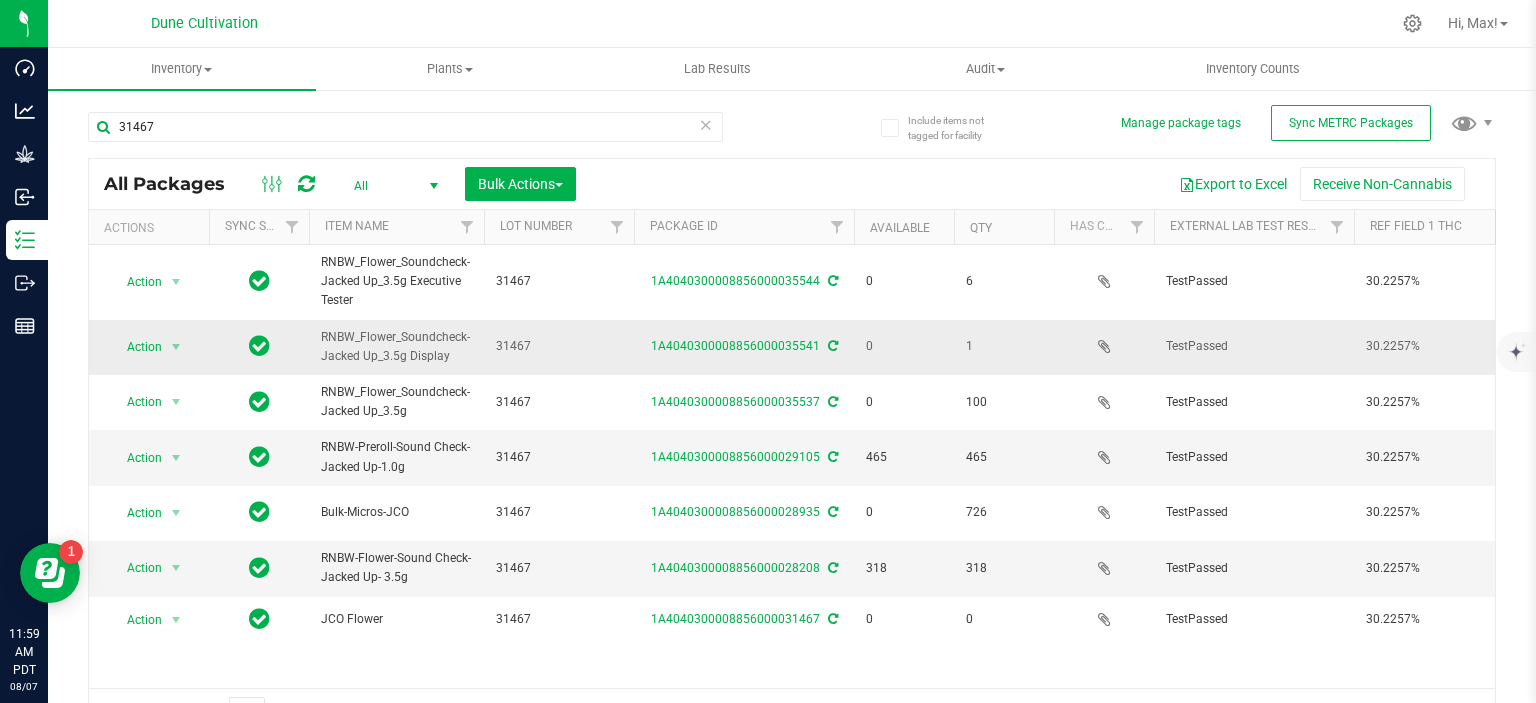 scroll, scrollTop: 32, scrollLeft: 0, axis: vertical 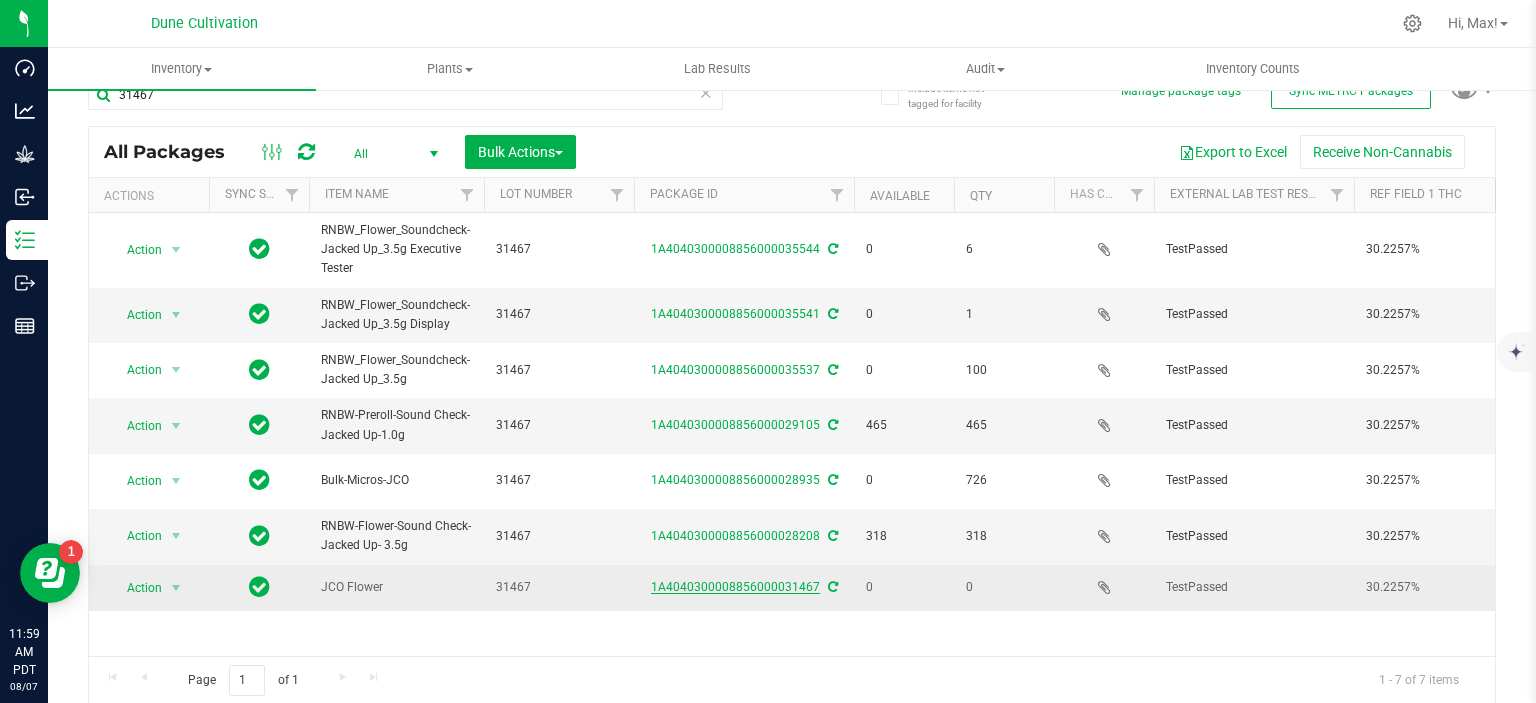click on "1A4040300008856000031467" at bounding box center [735, 587] 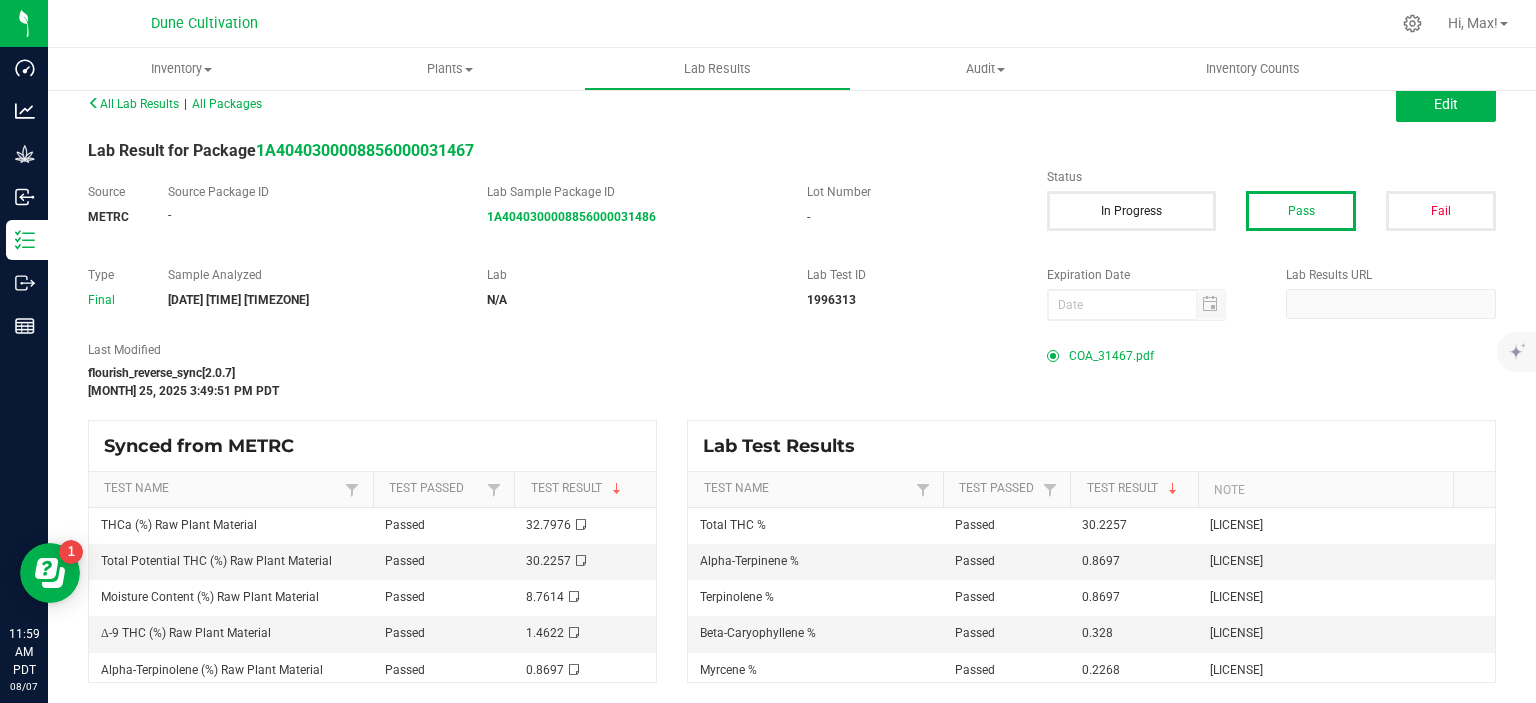 scroll, scrollTop: 0, scrollLeft: 0, axis: both 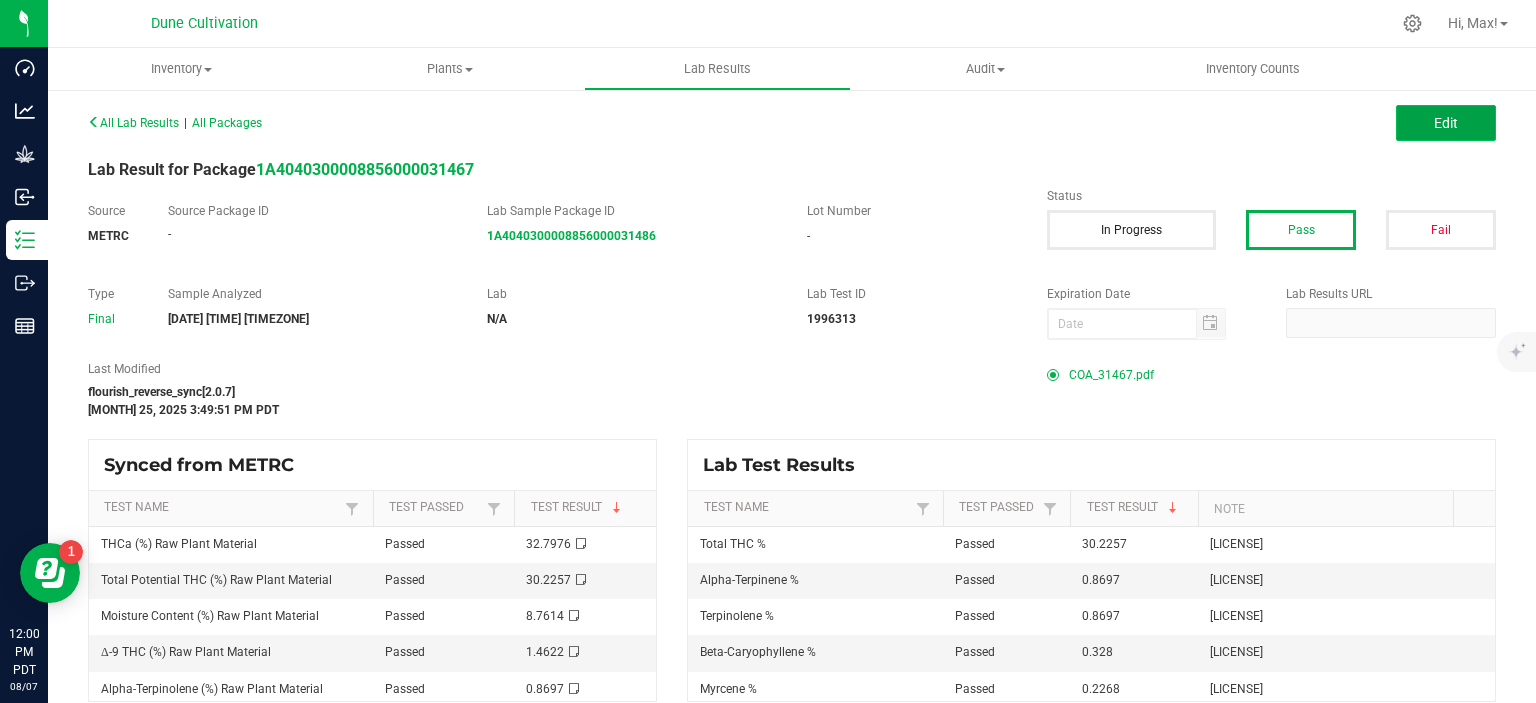 click on "Edit" at bounding box center [1446, 123] 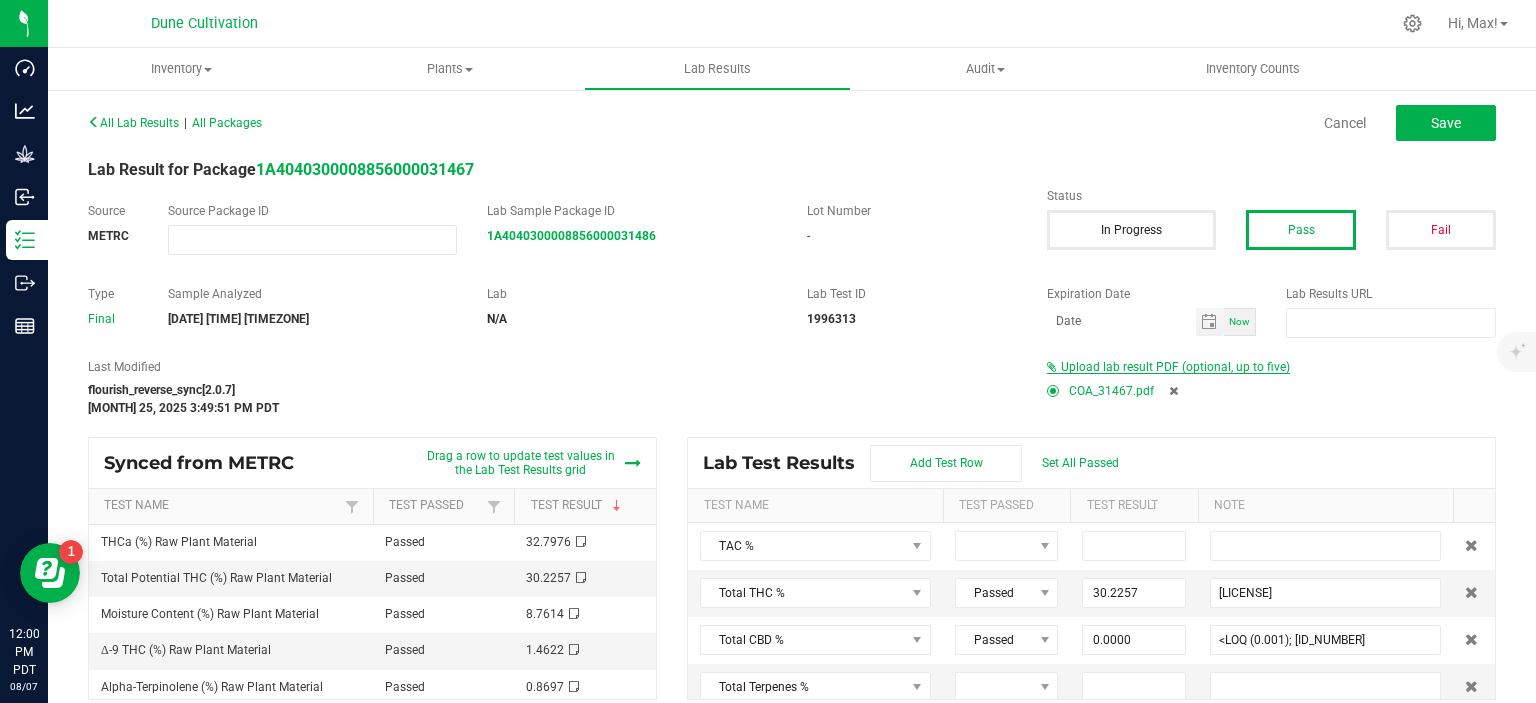click on "Upload lab result PDF (optional, up to five)" at bounding box center [1175, 367] 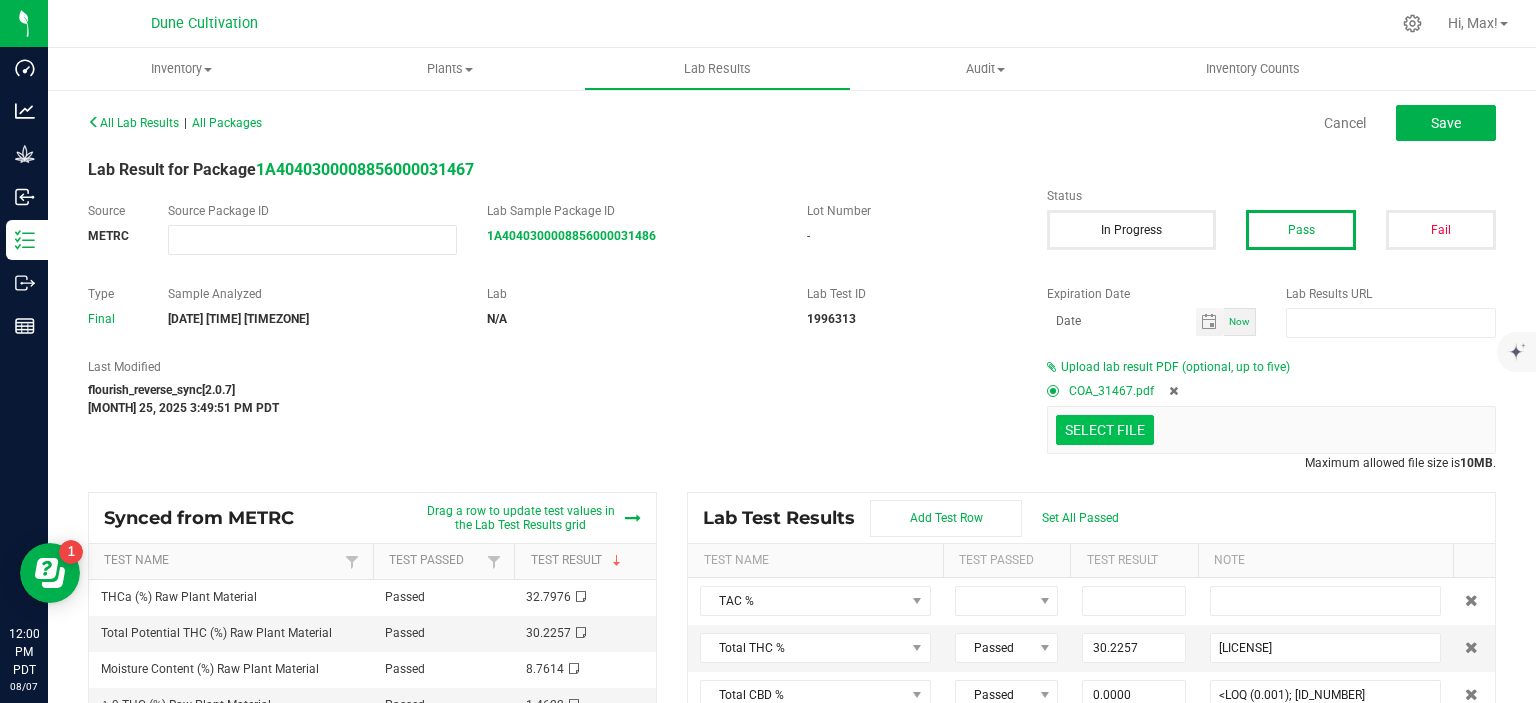 click at bounding box center [-292, 326] 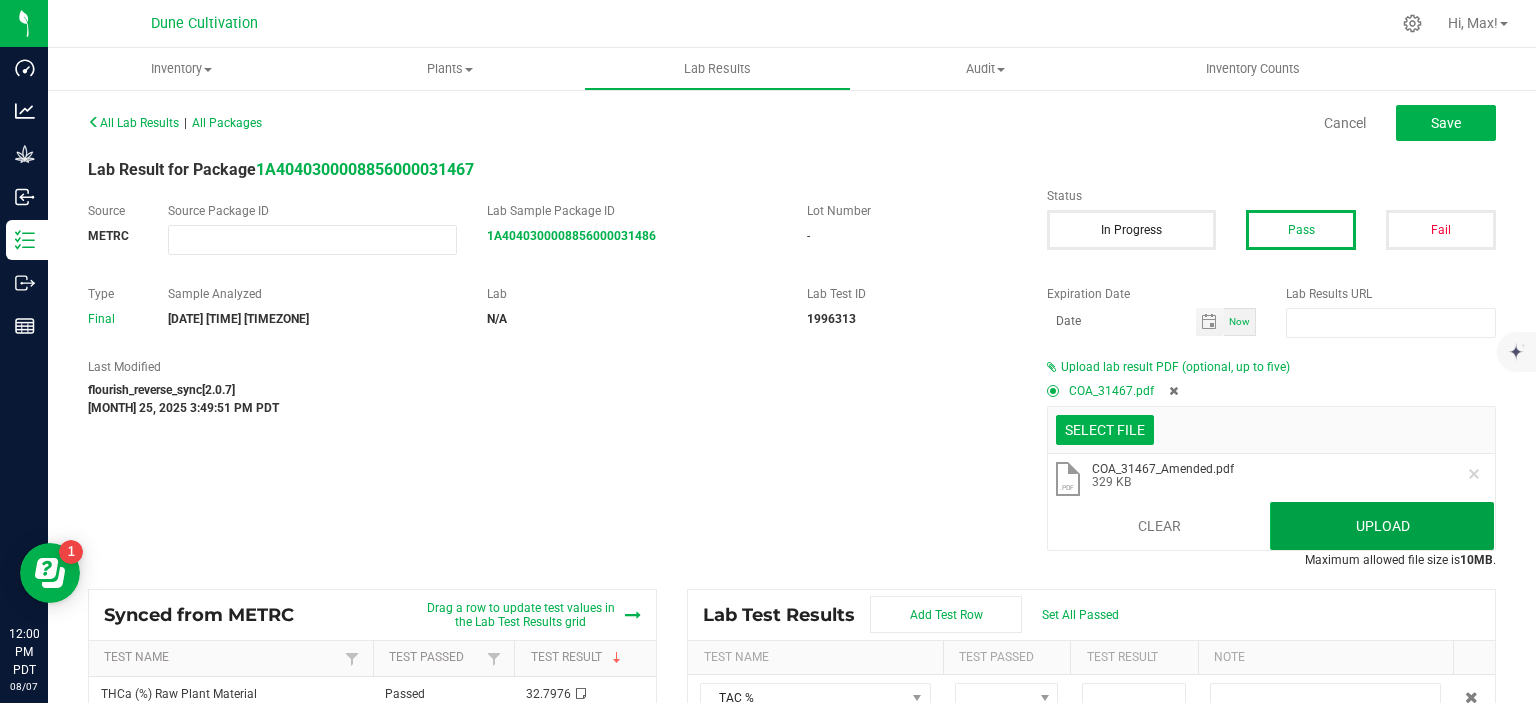 click on "Upload" at bounding box center (1382, 526) 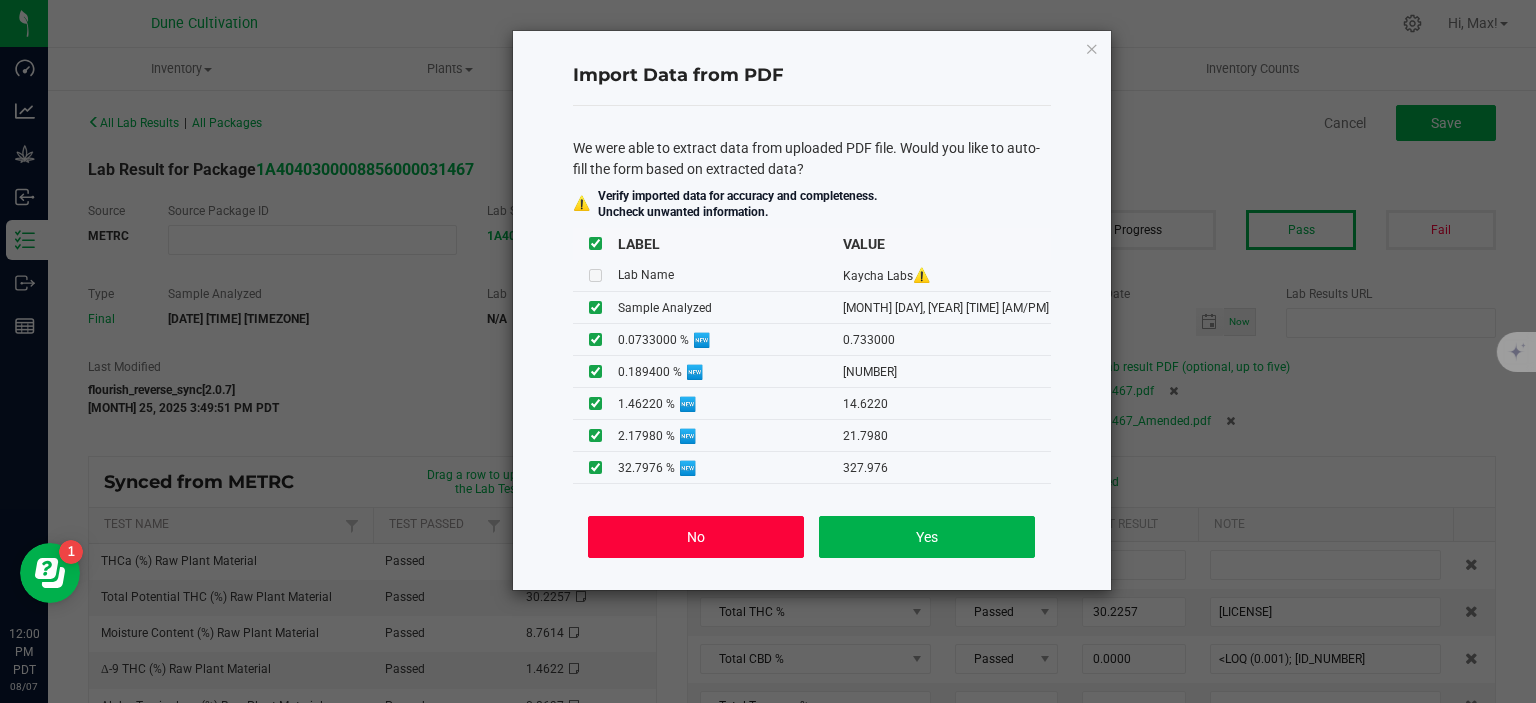 click on "No" 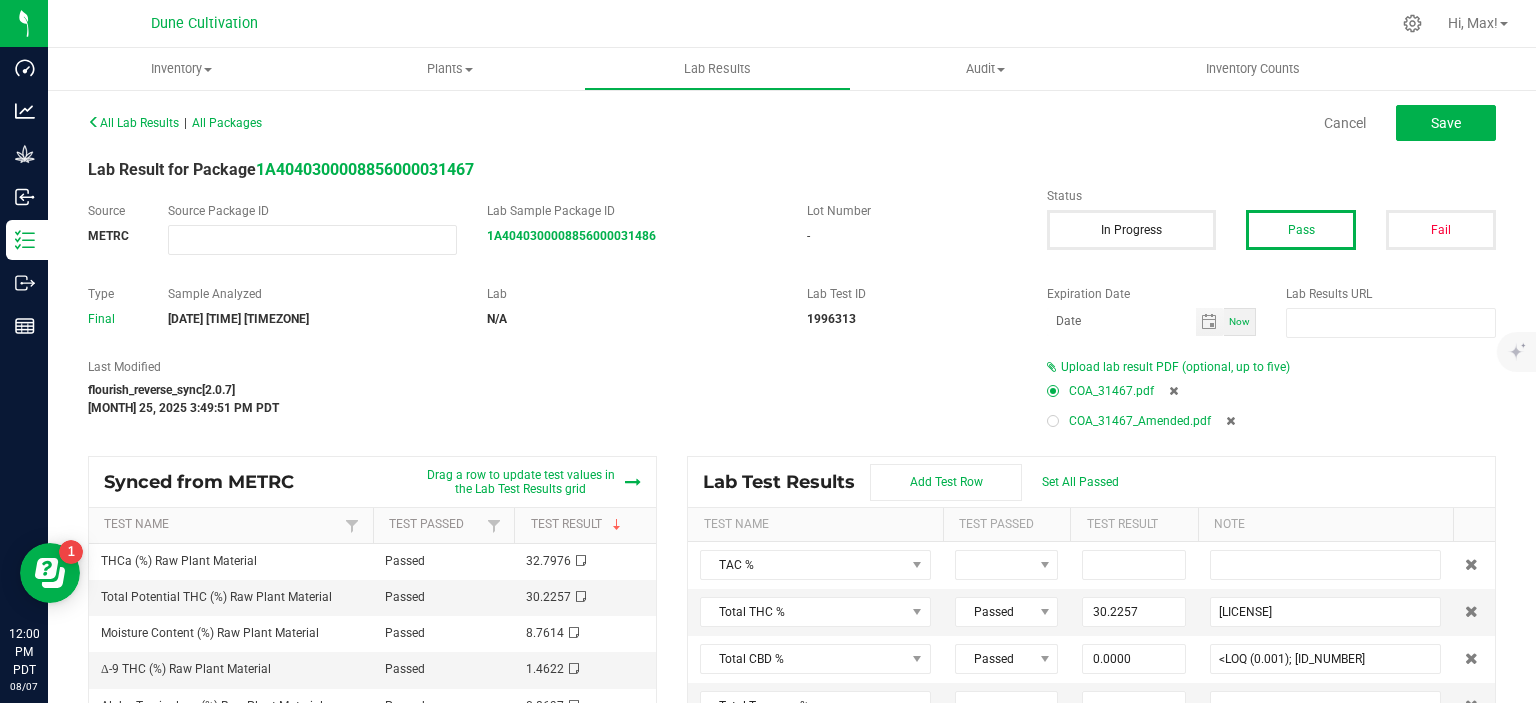 click at bounding box center (1053, 421) 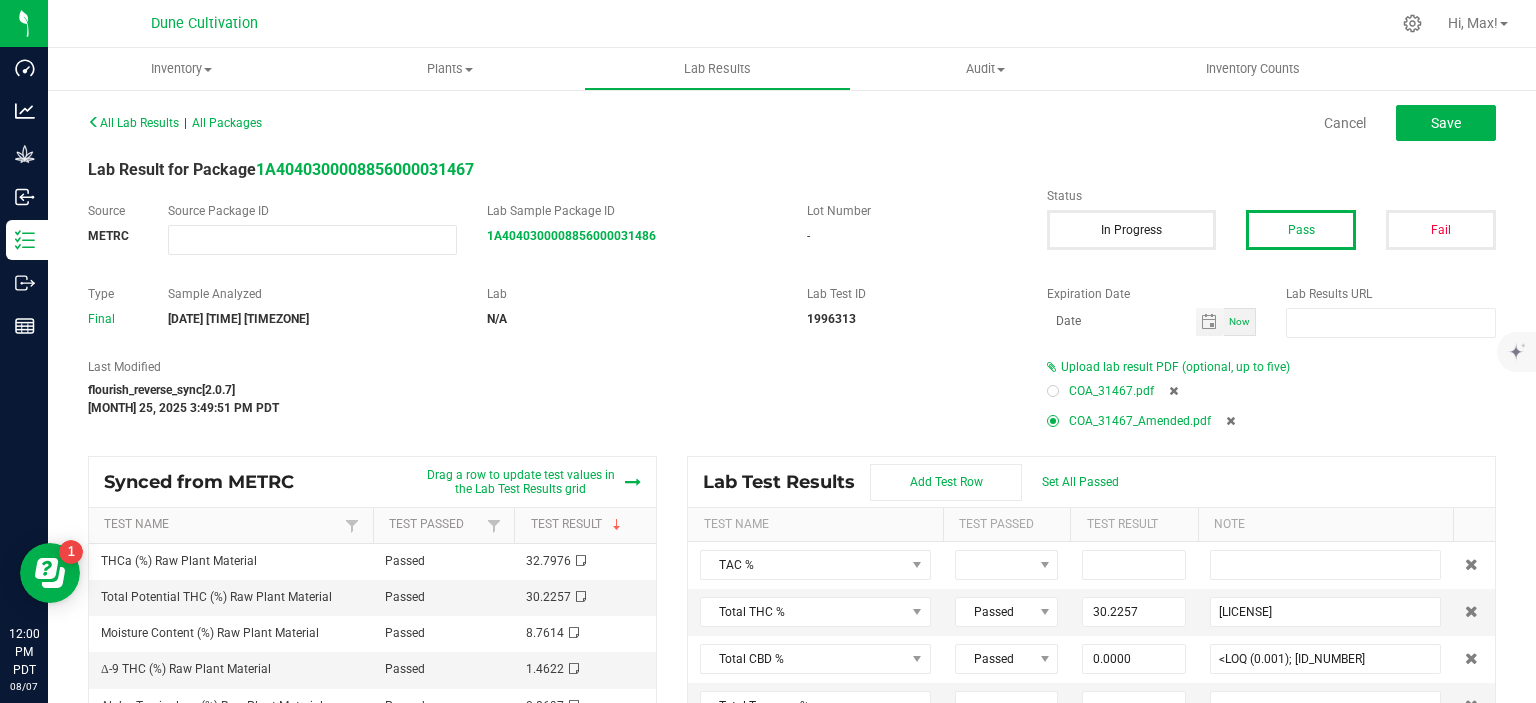 click on "COA_31467.pdf" at bounding box center (1271, 391) 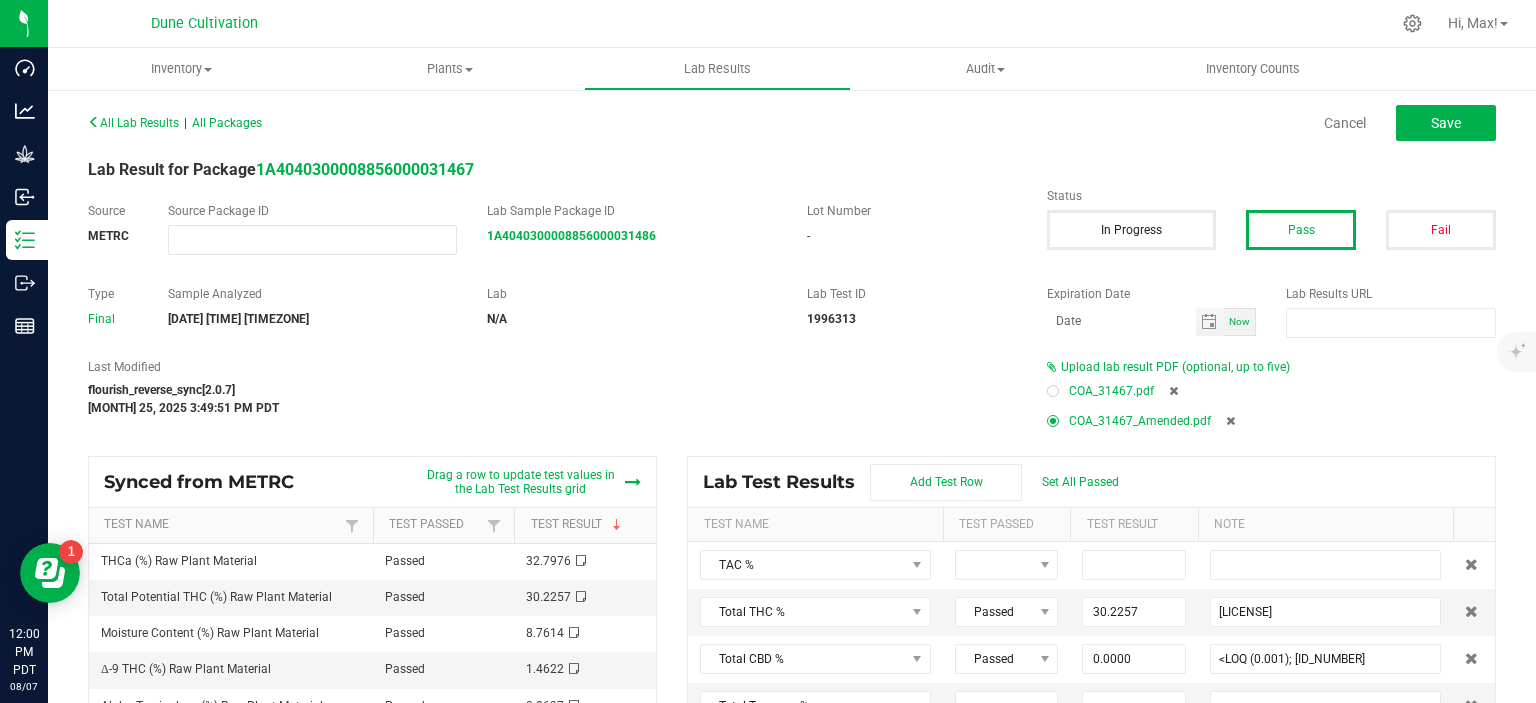 click at bounding box center (1173, 391) 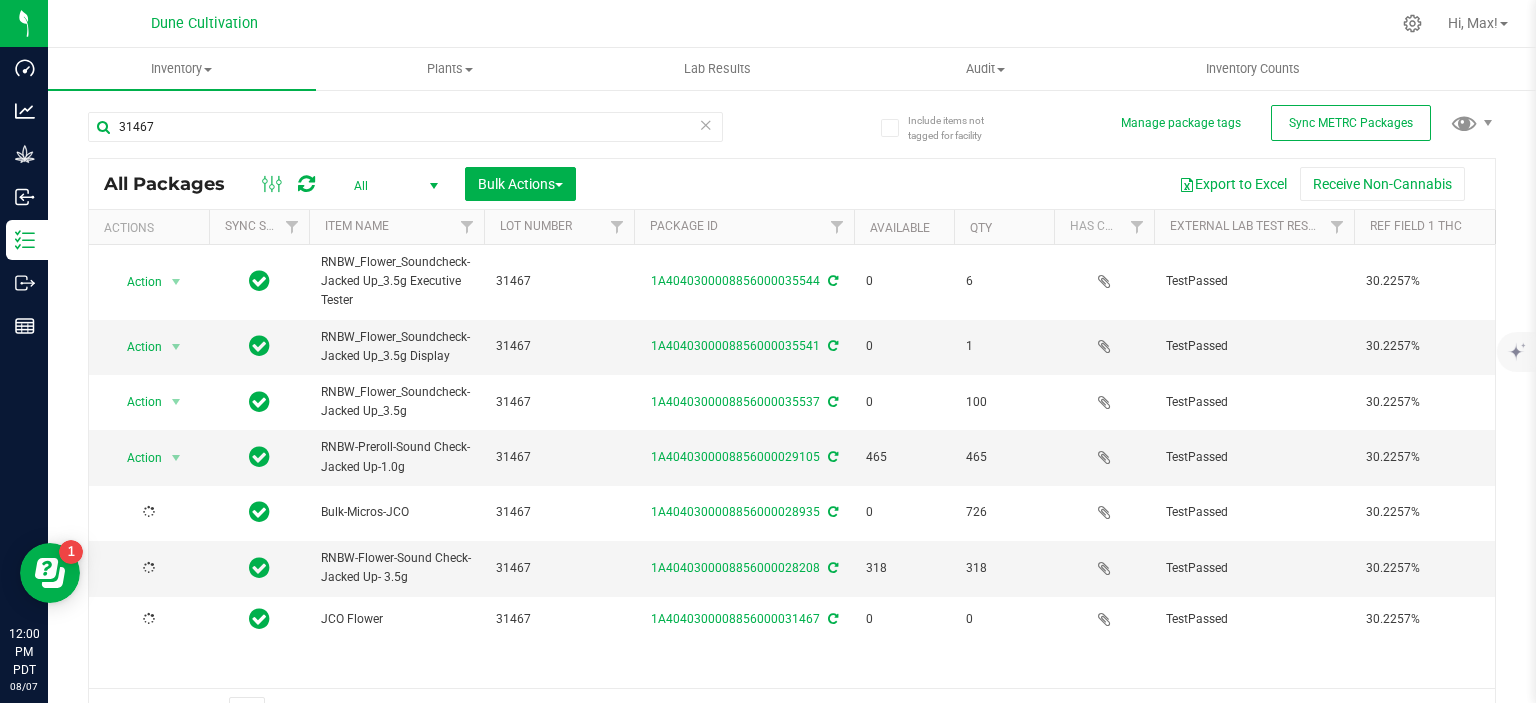 scroll, scrollTop: 0, scrollLeft: 153, axis: horizontal 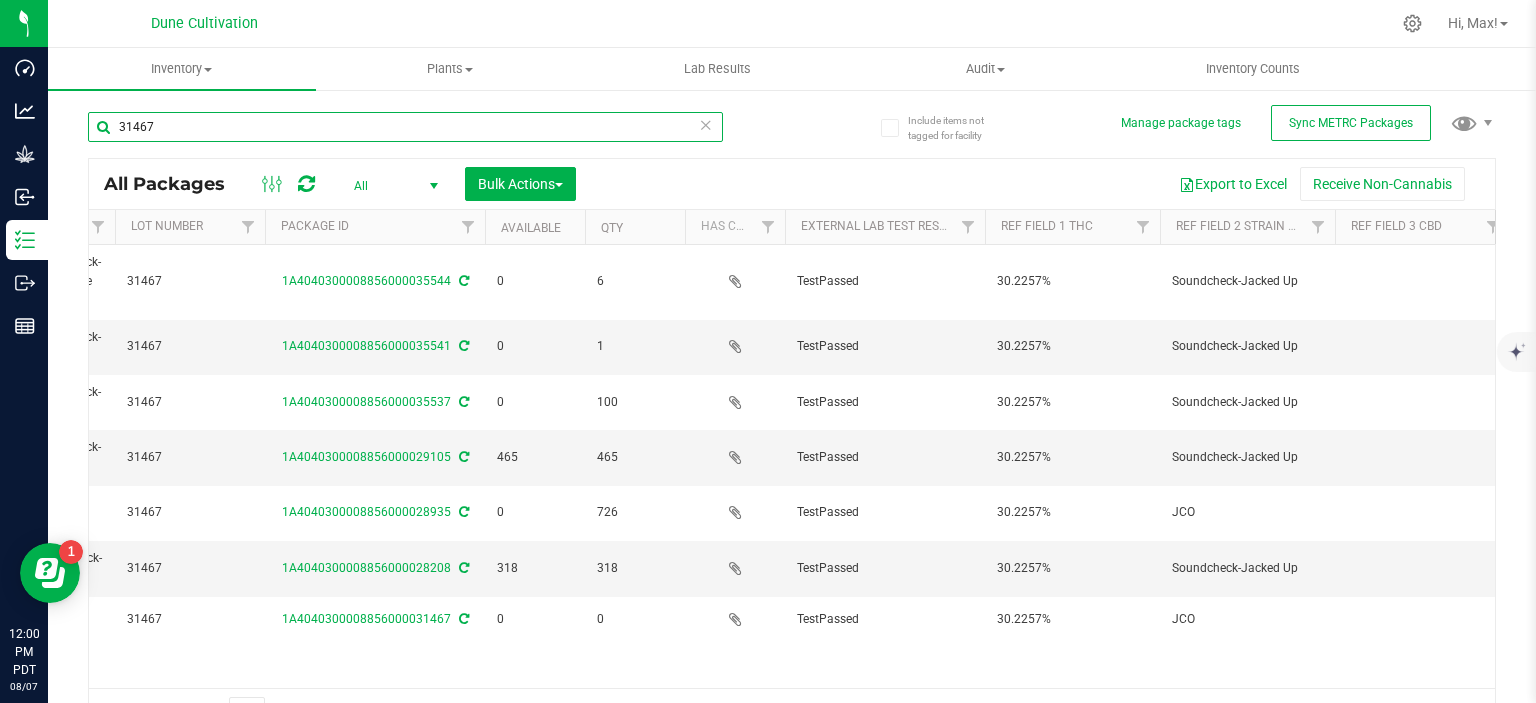 click on "31467" at bounding box center [405, 127] 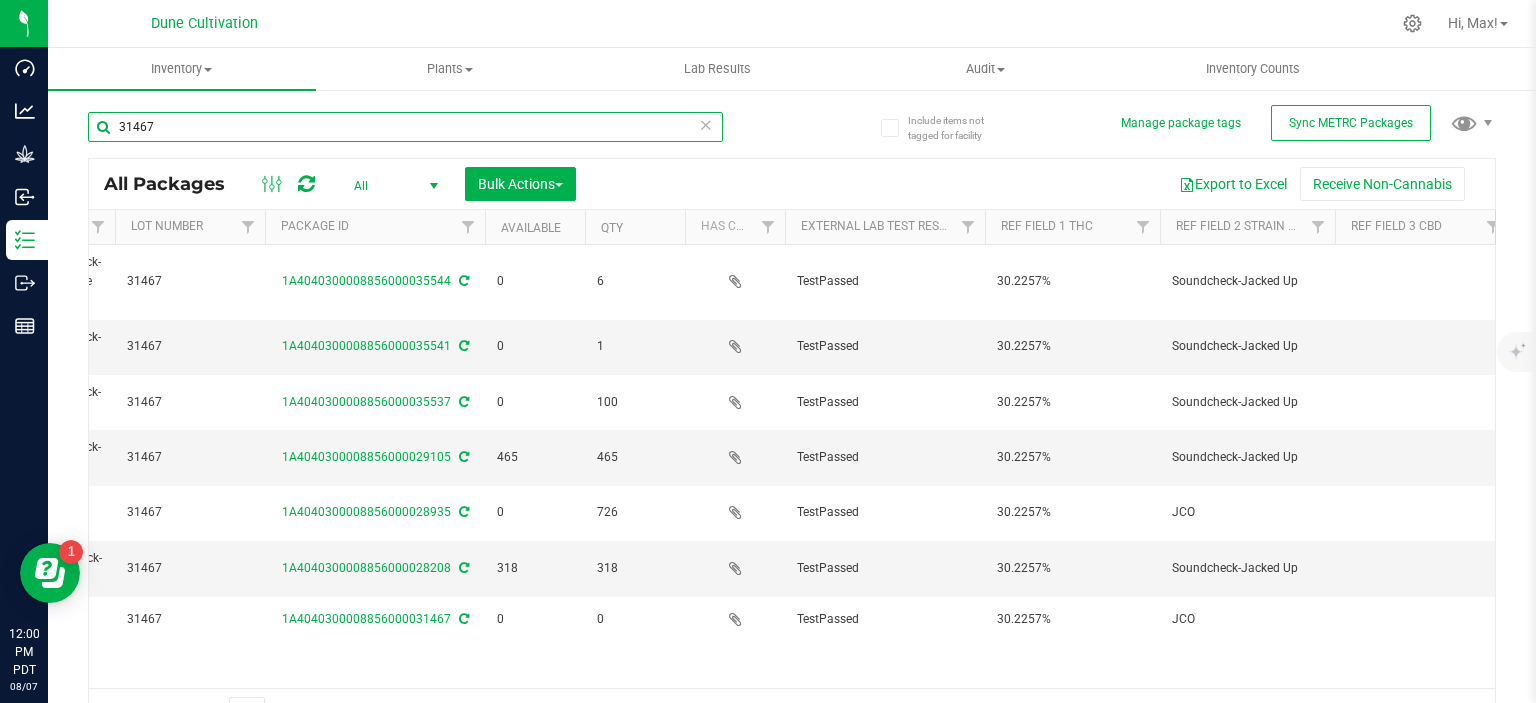 click on "31467" at bounding box center (405, 127) 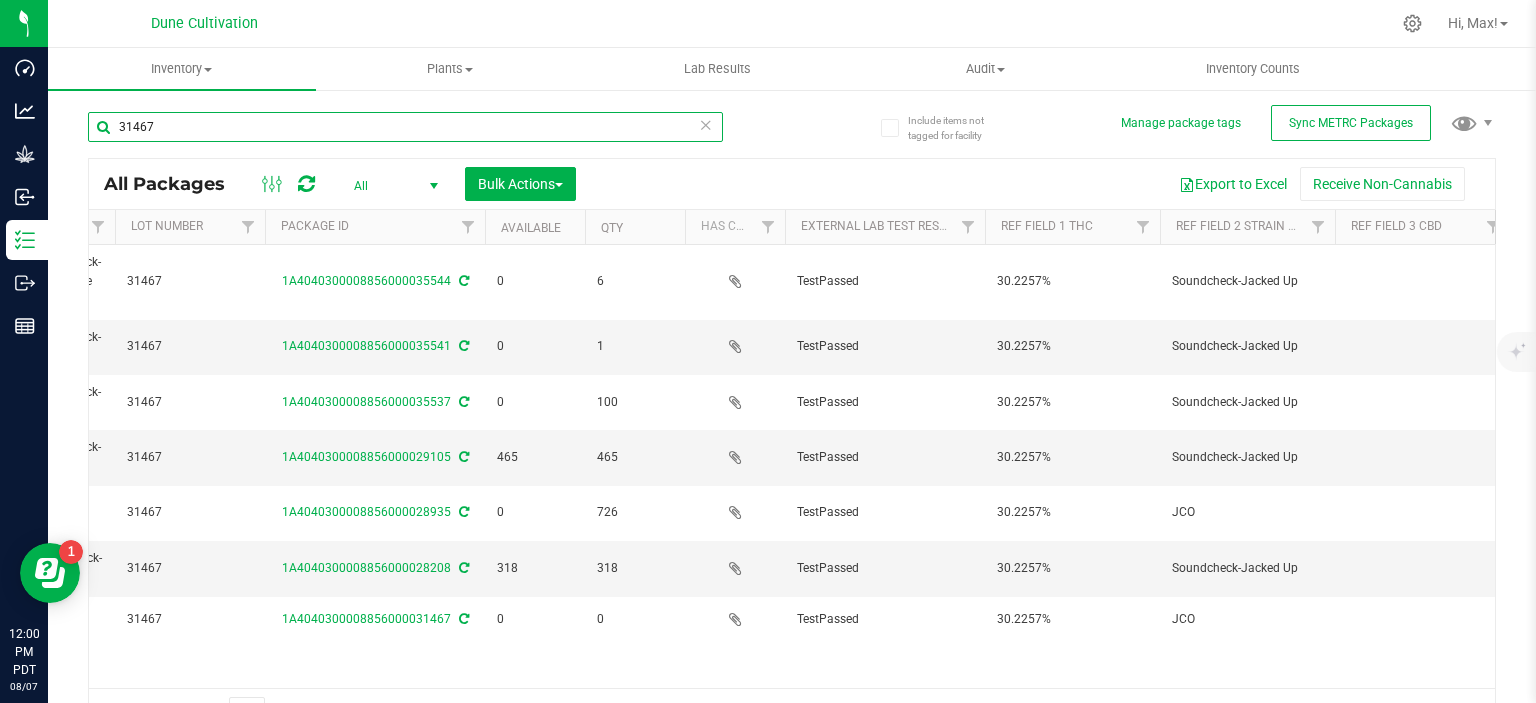 click on "31467" at bounding box center (405, 127) 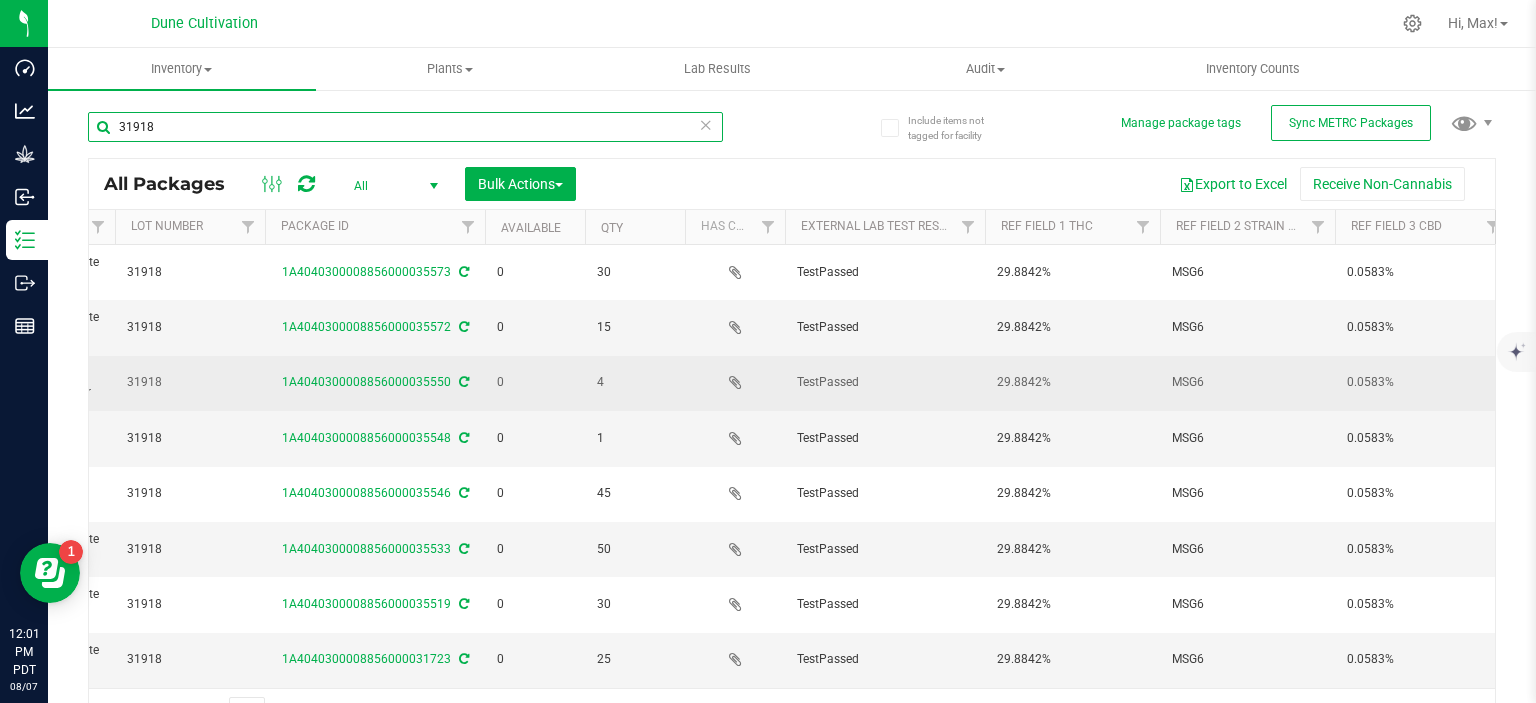 scroll, scrollTop: 0, scrollLeft: 0, axis: both 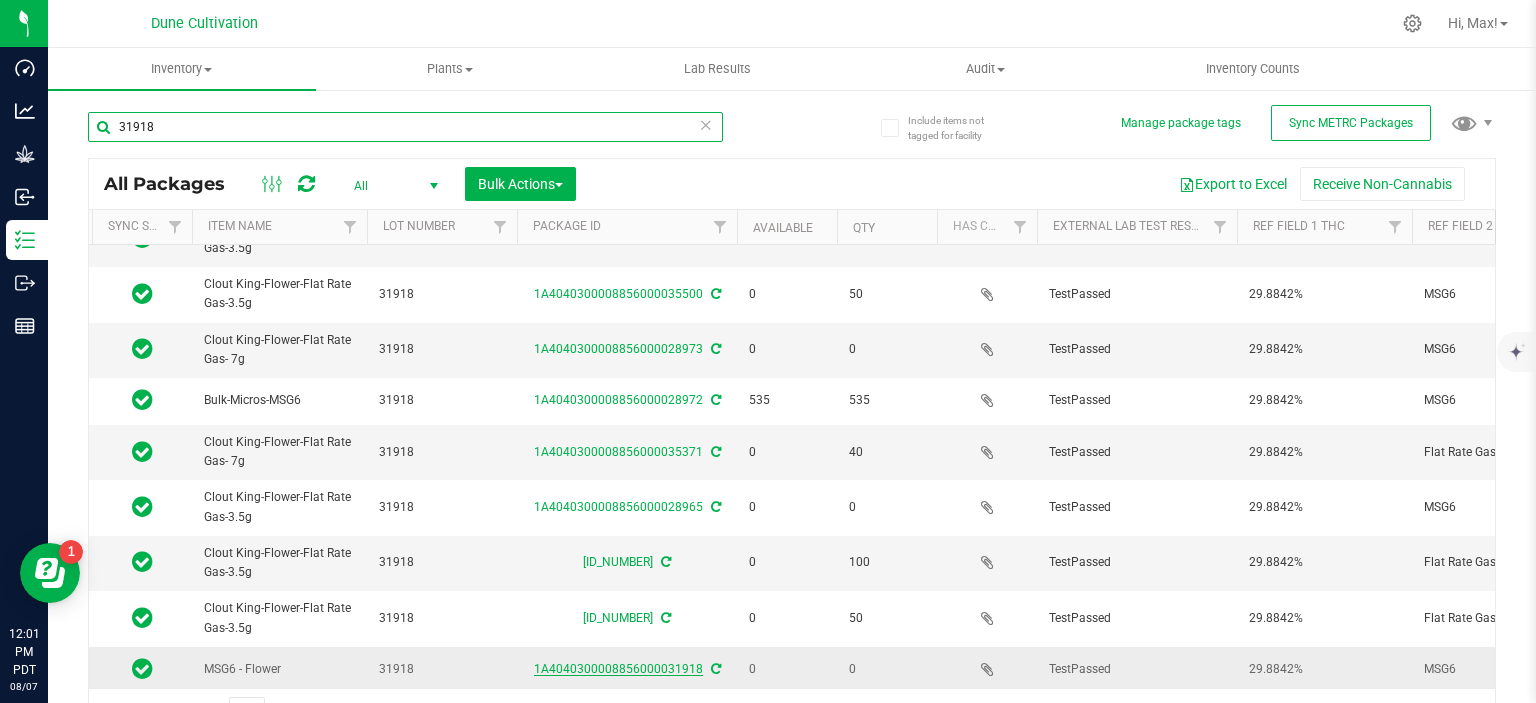 type on "31918" 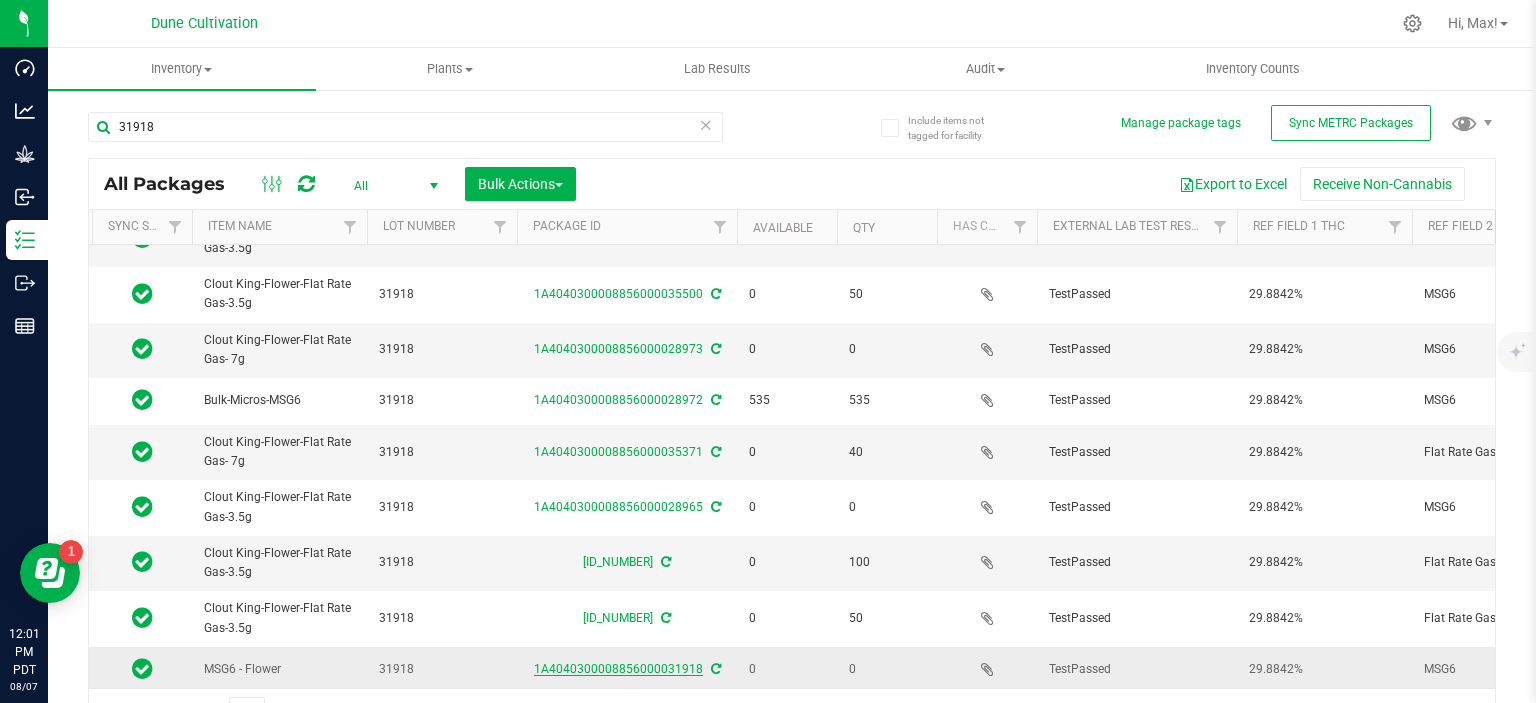 click on "1A4040300008856000031918" at bounding box center [618, 669] 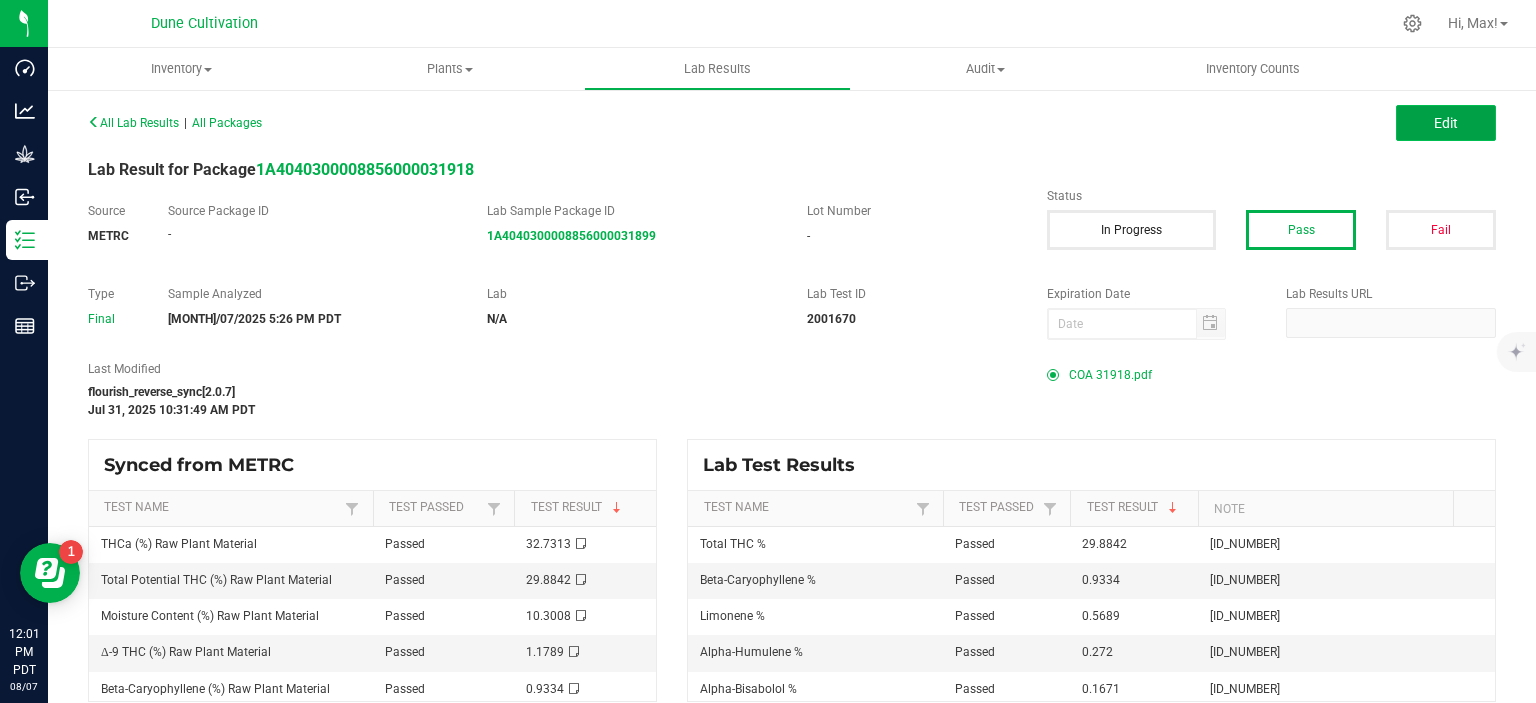 click on "Edit" at bounding box center [1446, 123] 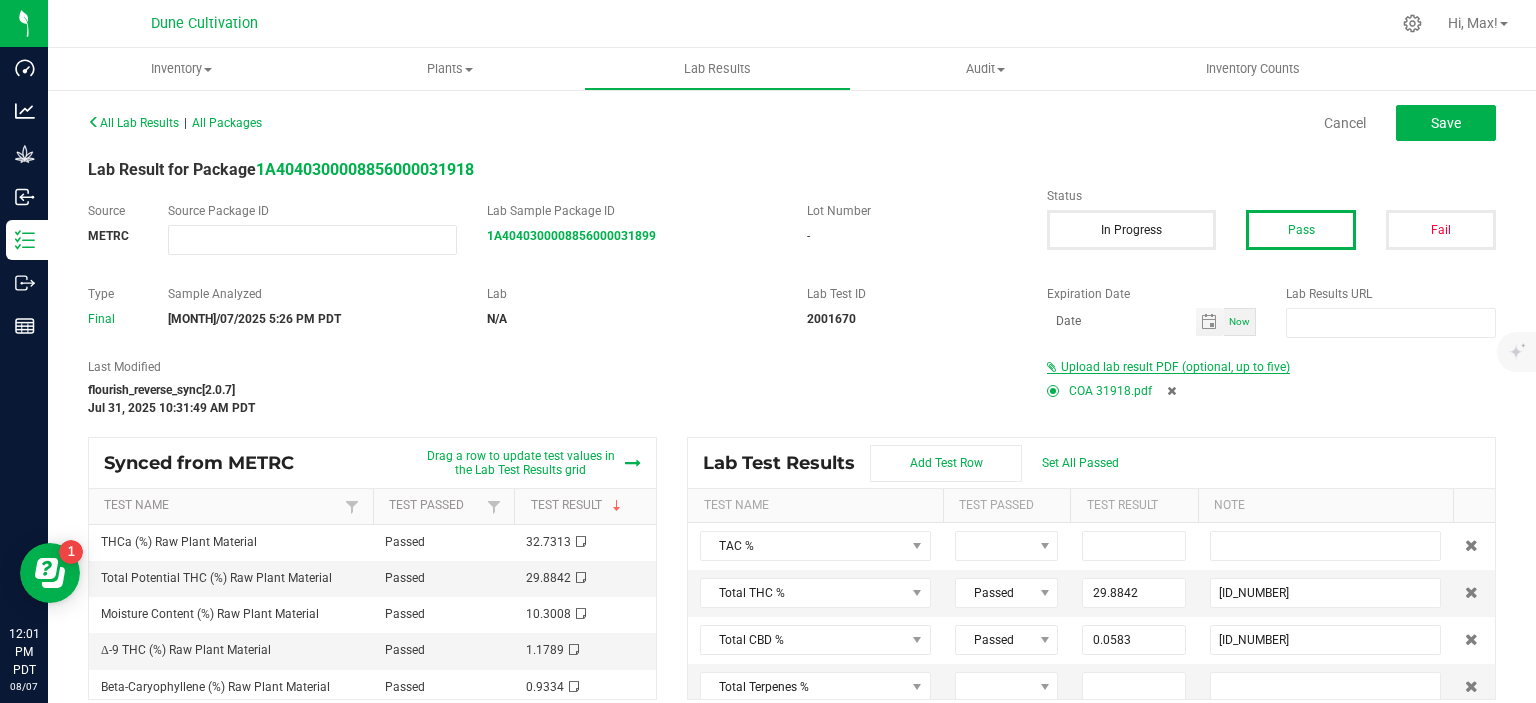 click on "Upload lab result PDF (optional, up to five)" at bounding box center [1175, 367] 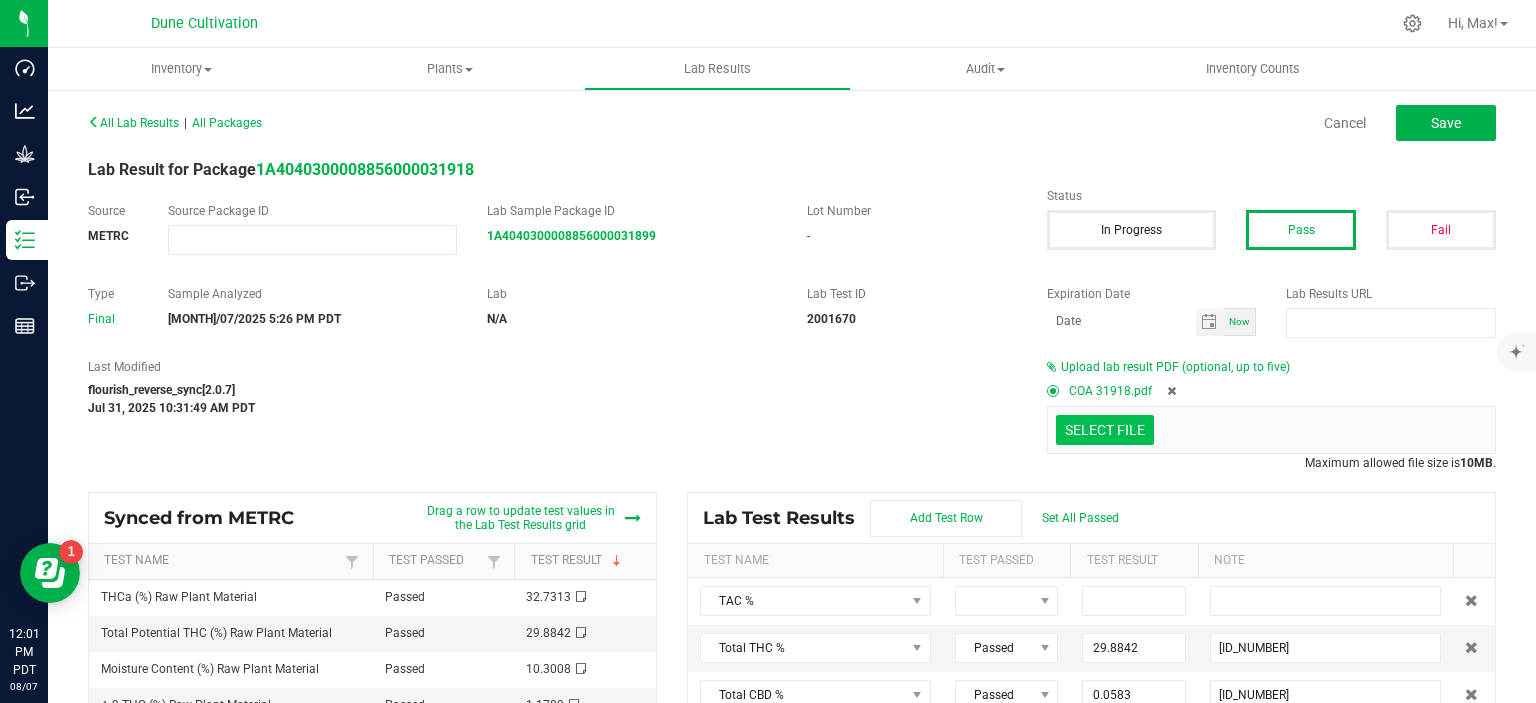 click at bounding box center (-292, 326) 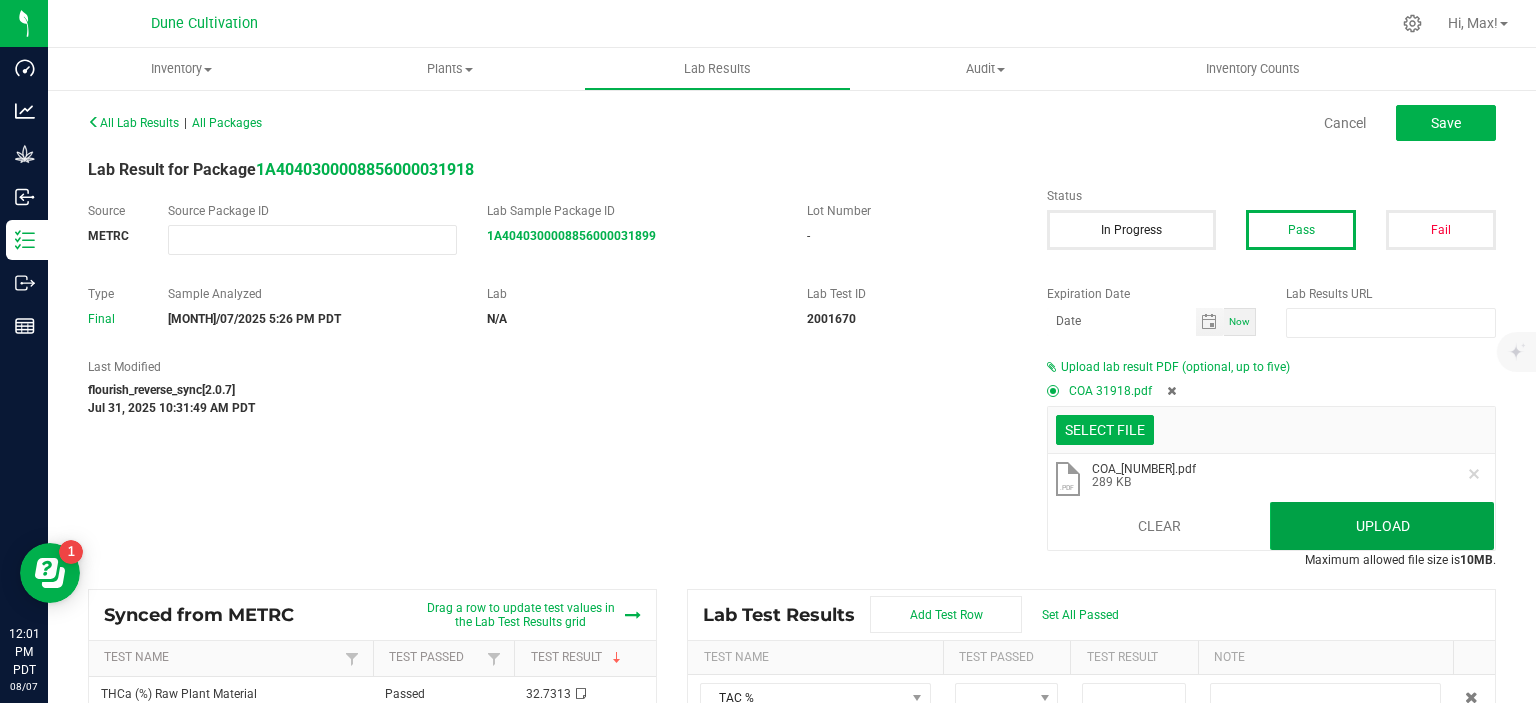 click on "Upload" at bounding box center (1382, 526) 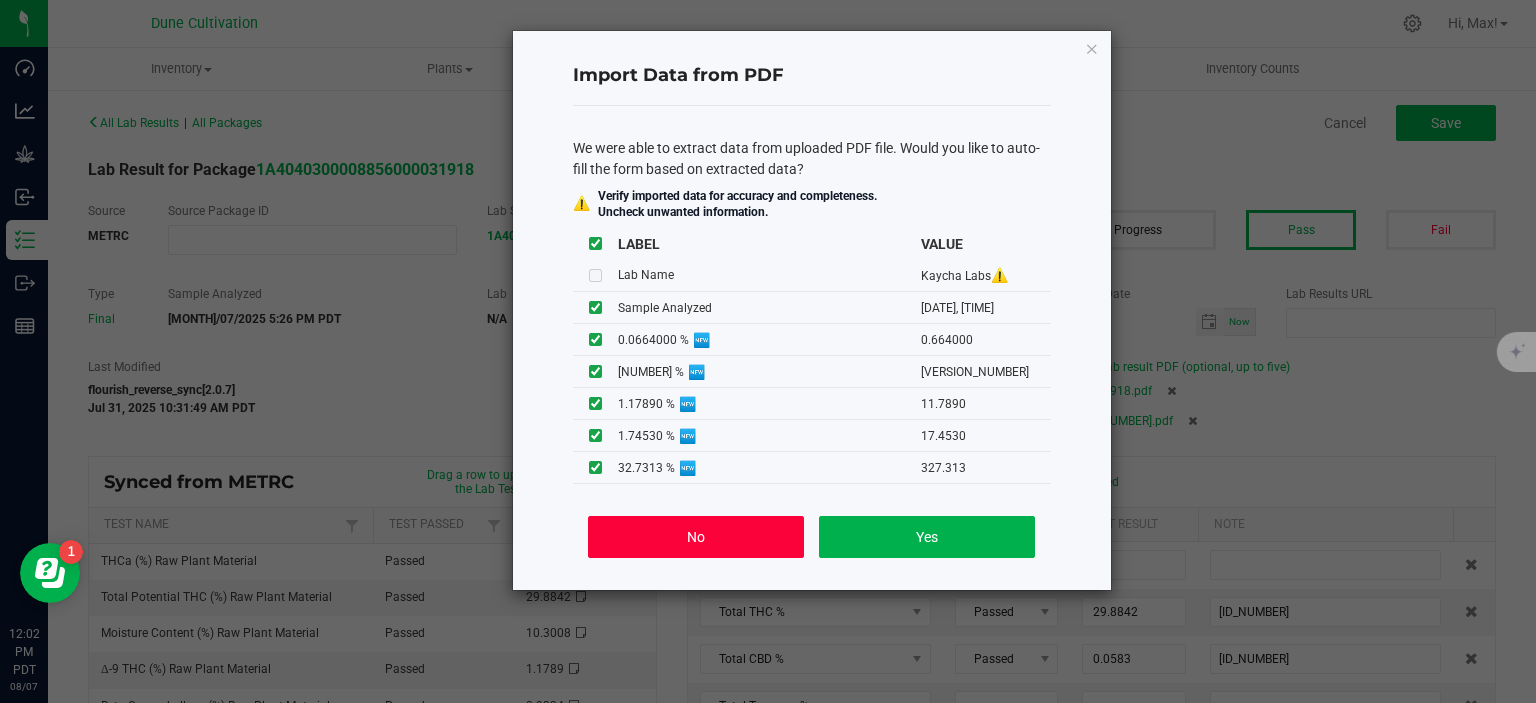 click on "No" 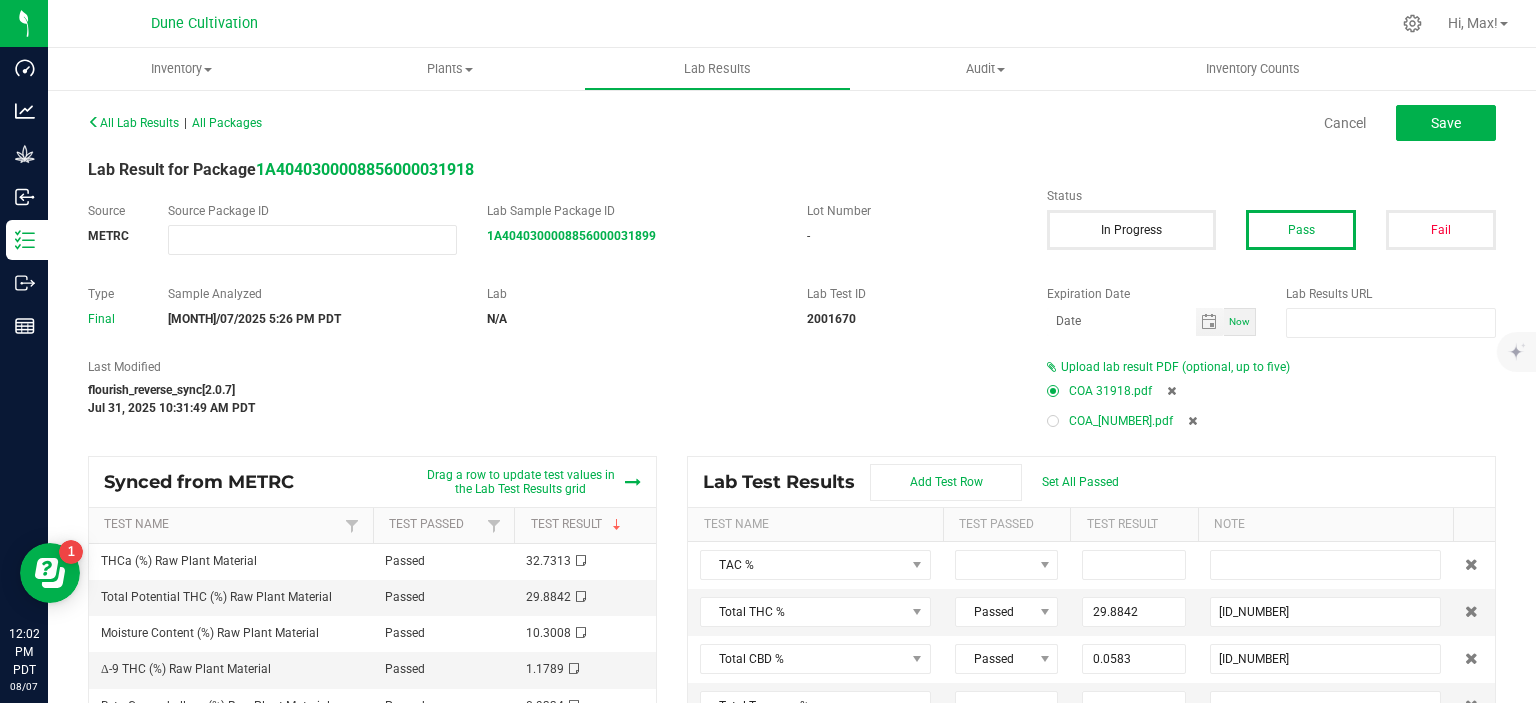 click at bounding box center [1053, 421] 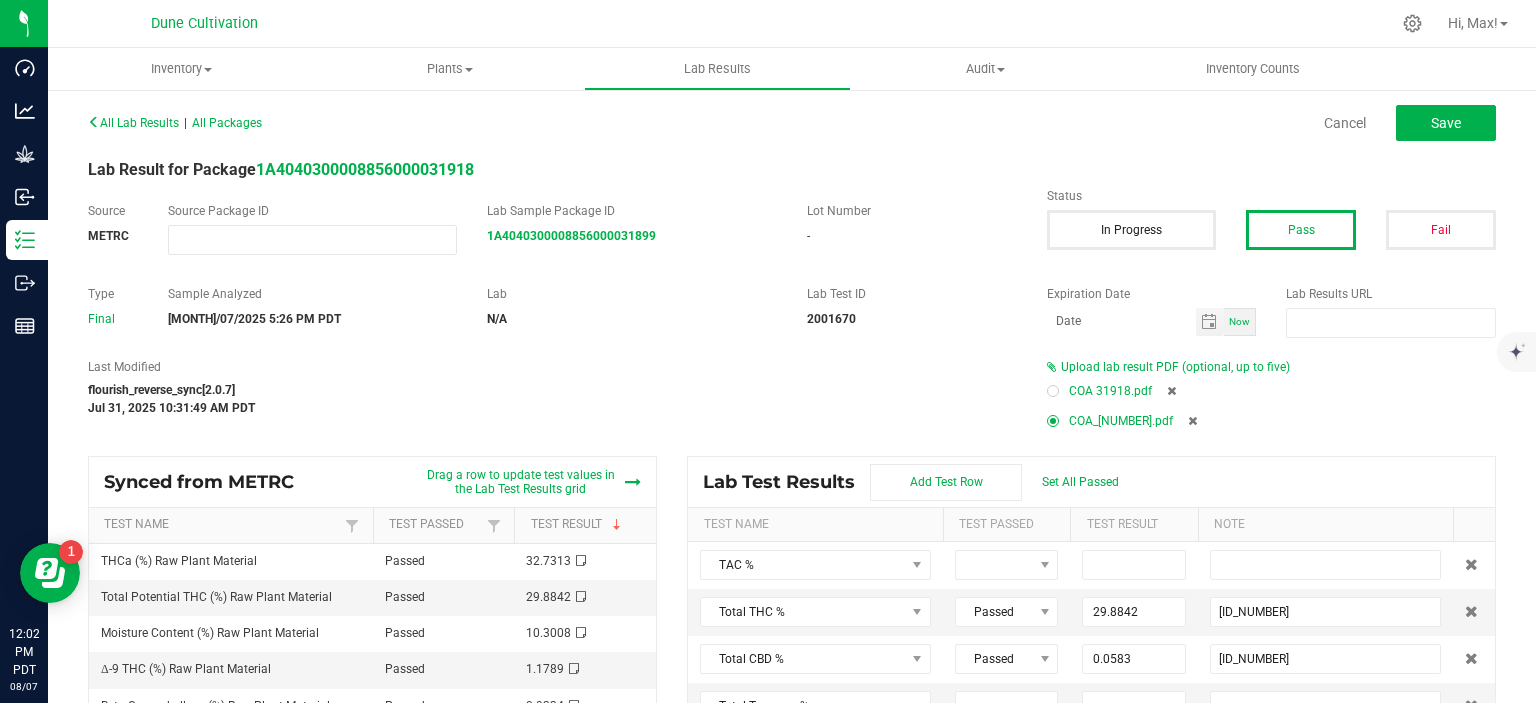 click at bounding box center (1171, 391) 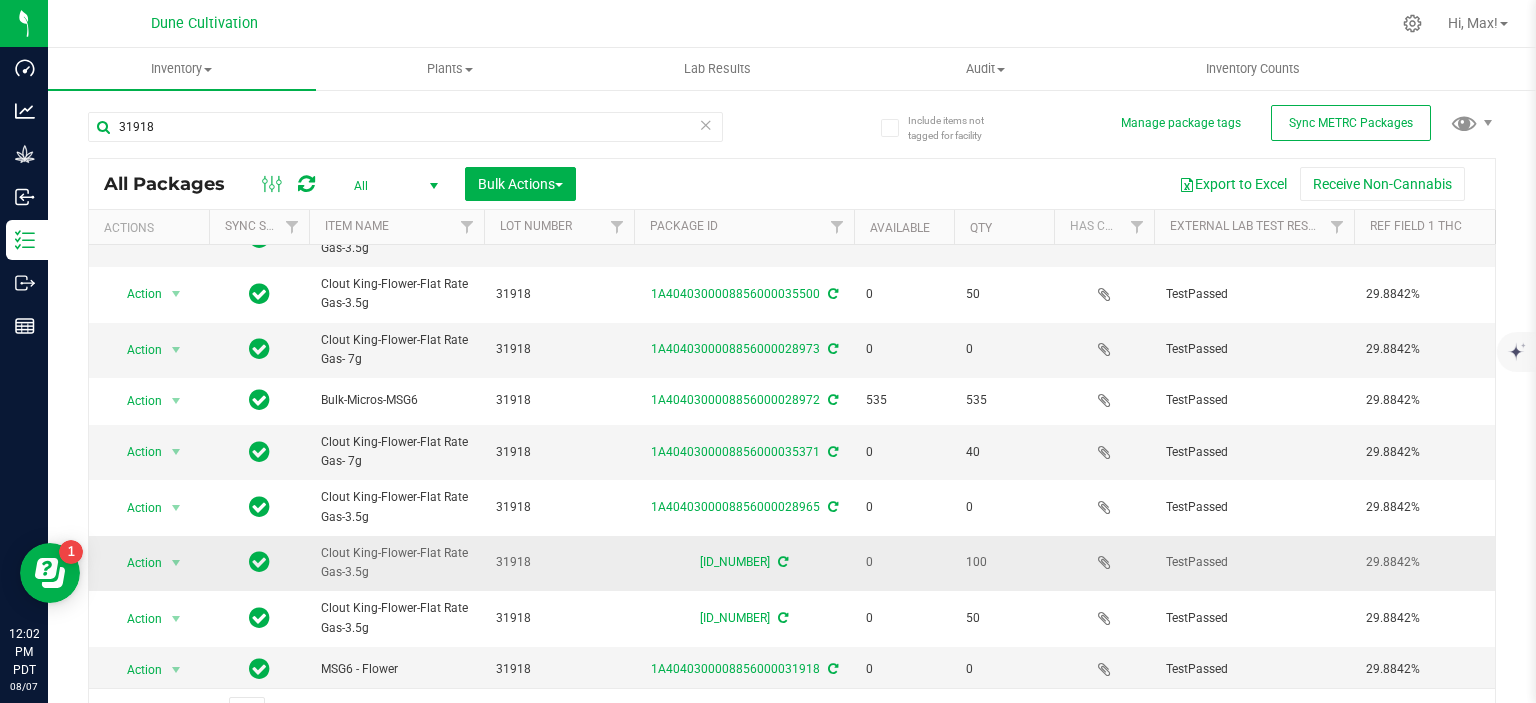 scroll, scrollTop: 421, scrollLeft: 411, axis: both 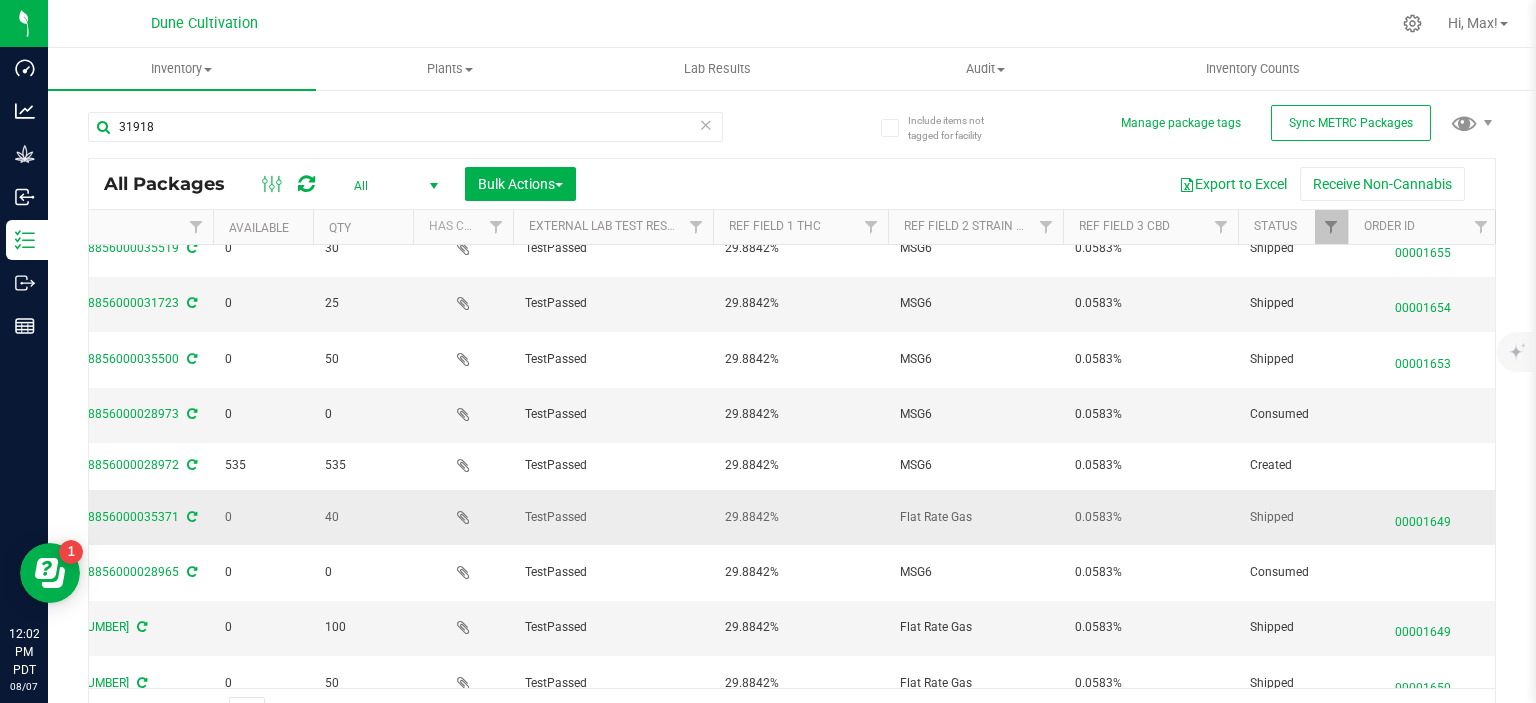 click on "Flat Rate Gas" at bounding box center (975, 517) 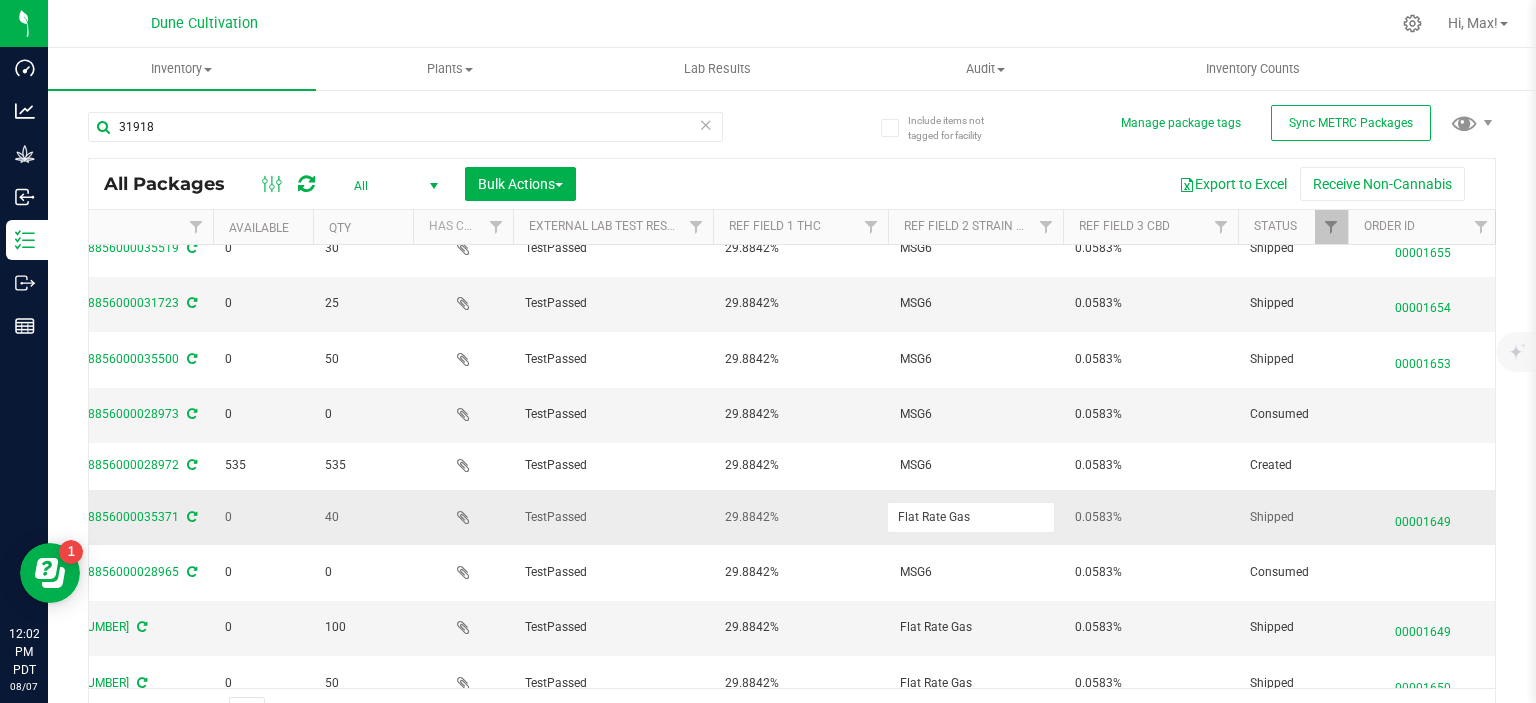 click on "Flat Rate Gas" at bounding box center (971, 517) 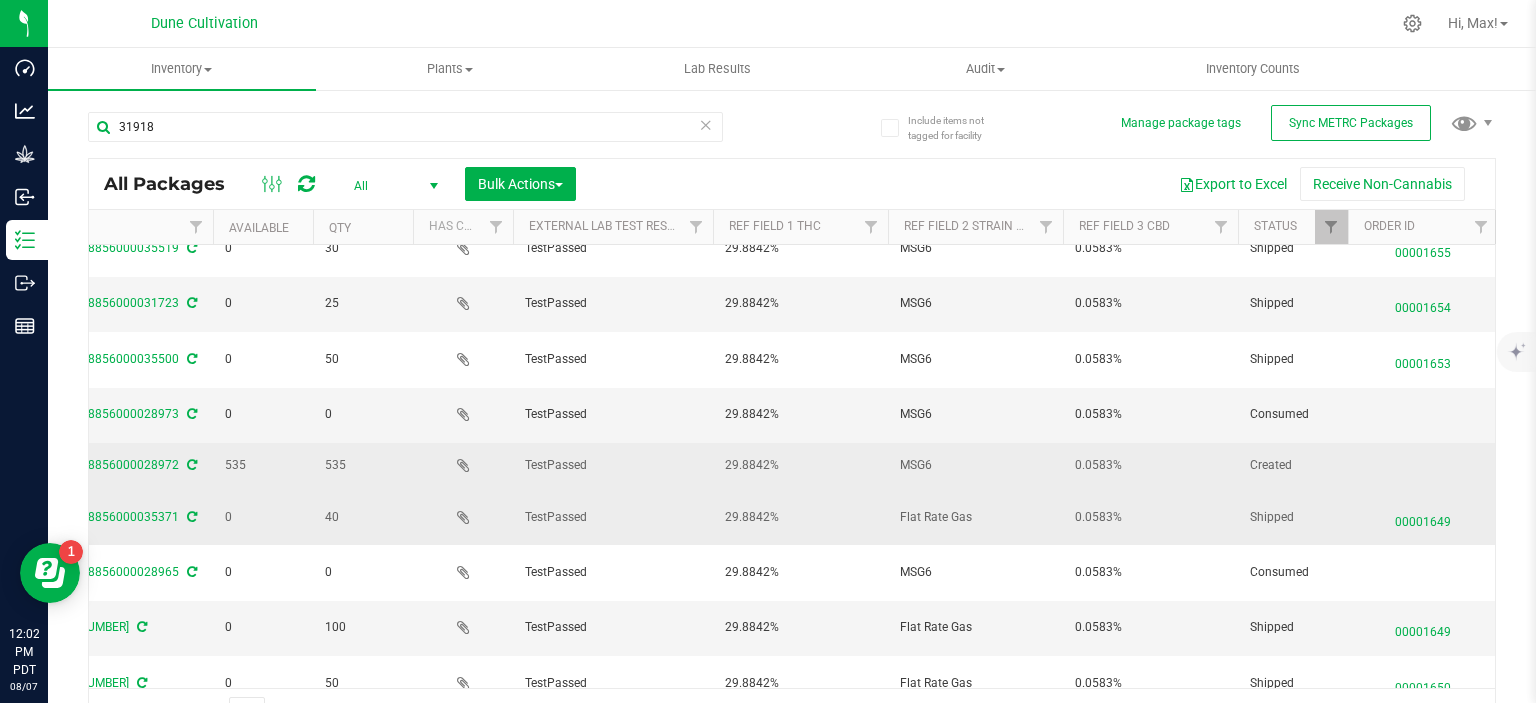 click on "MSG6" at bounding box center [975, 466] 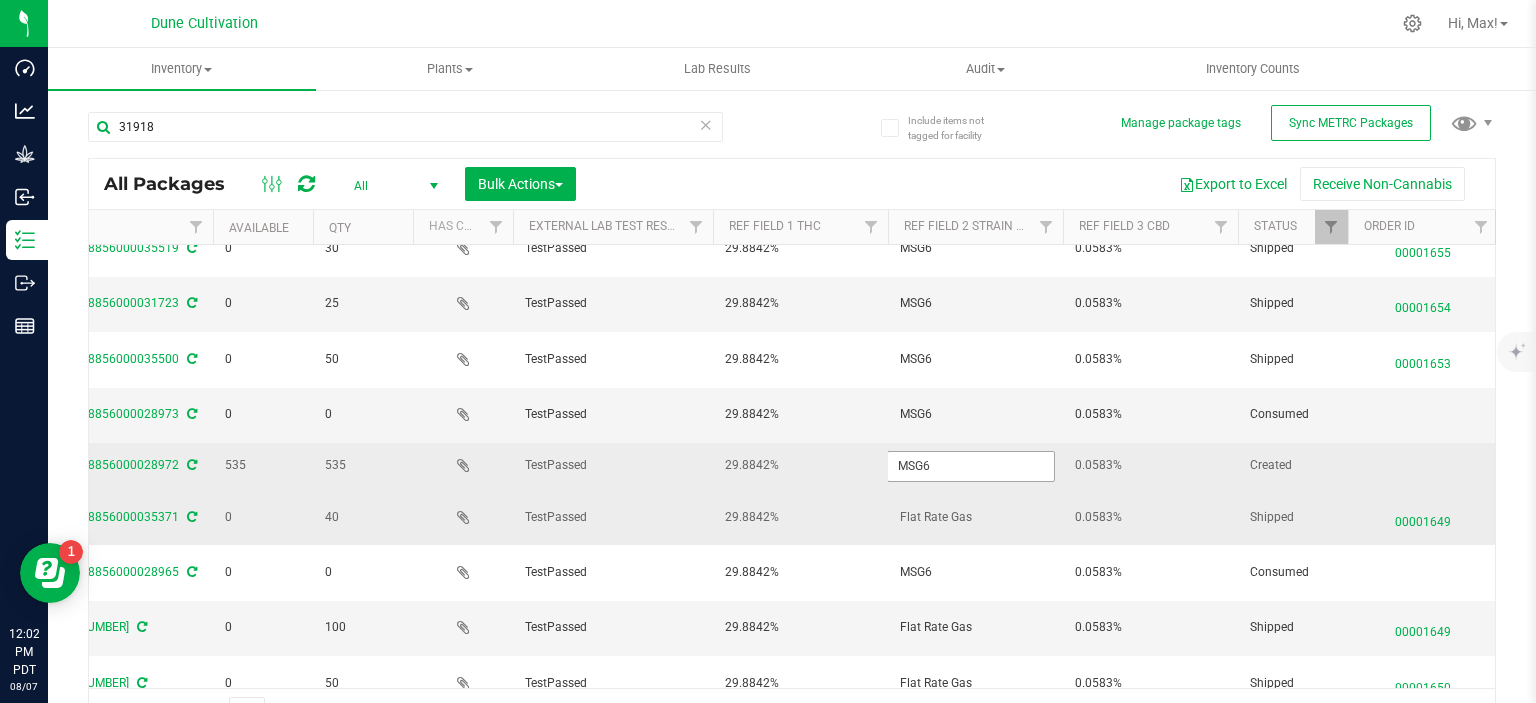 click on "MSG6" at bounding box center (971, 466) 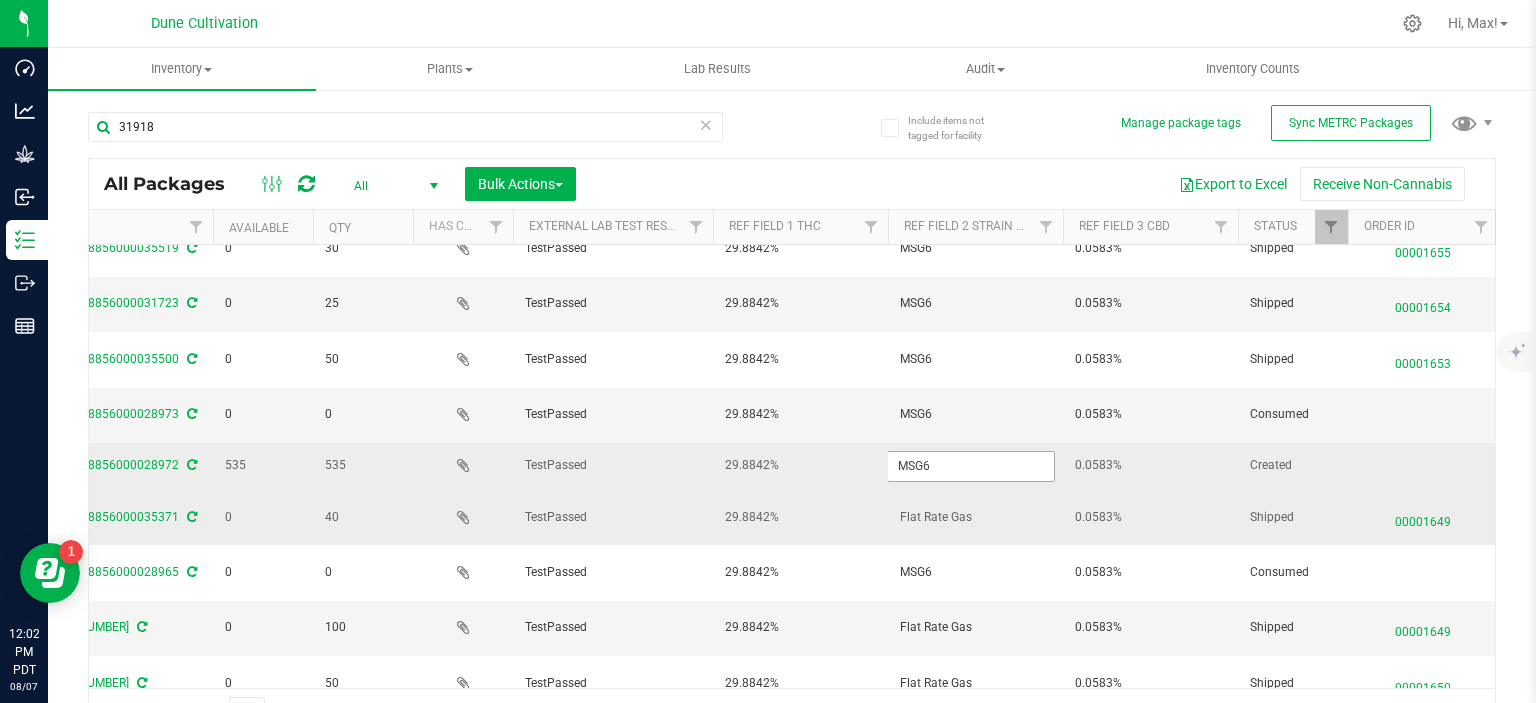 type on "Flat Rate Gas" 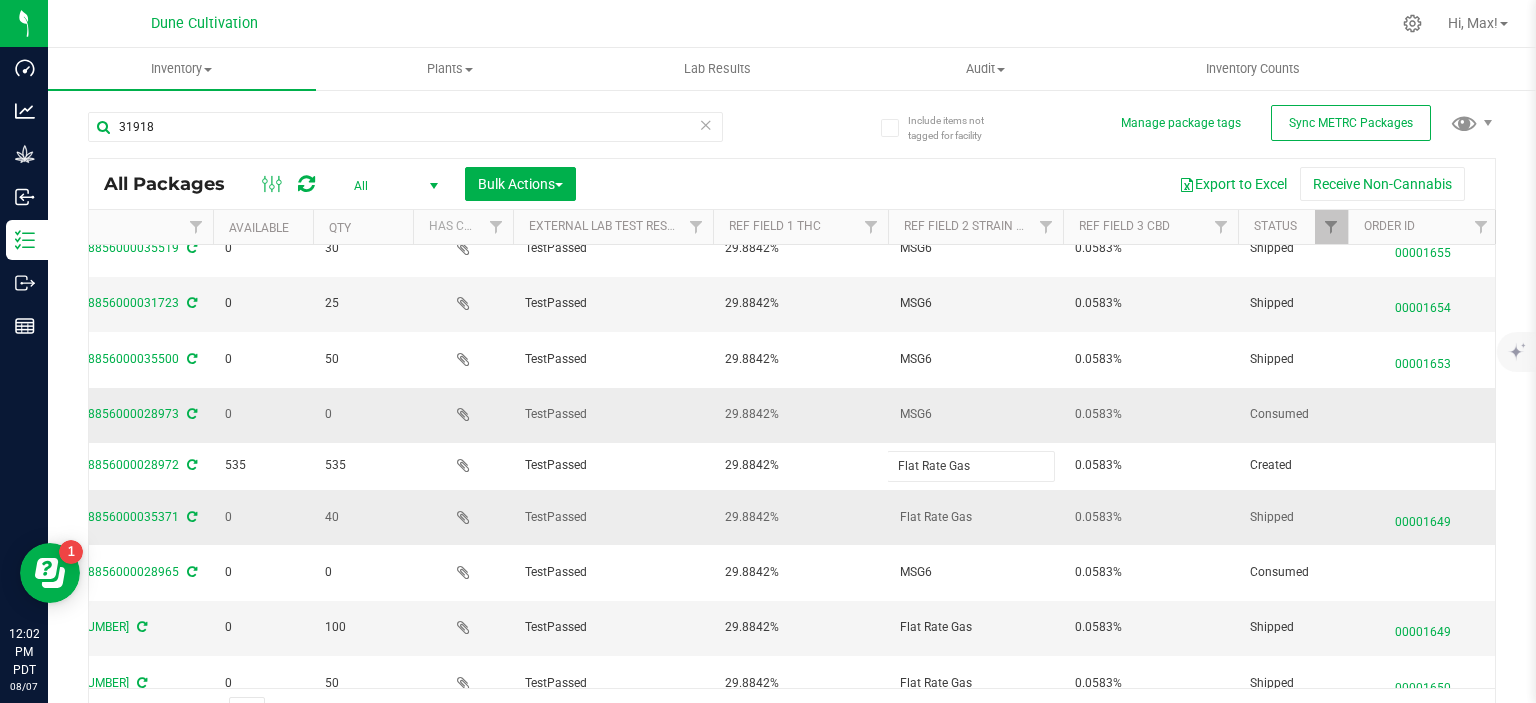 click on "MSG6" at bounding box center (975, 414) 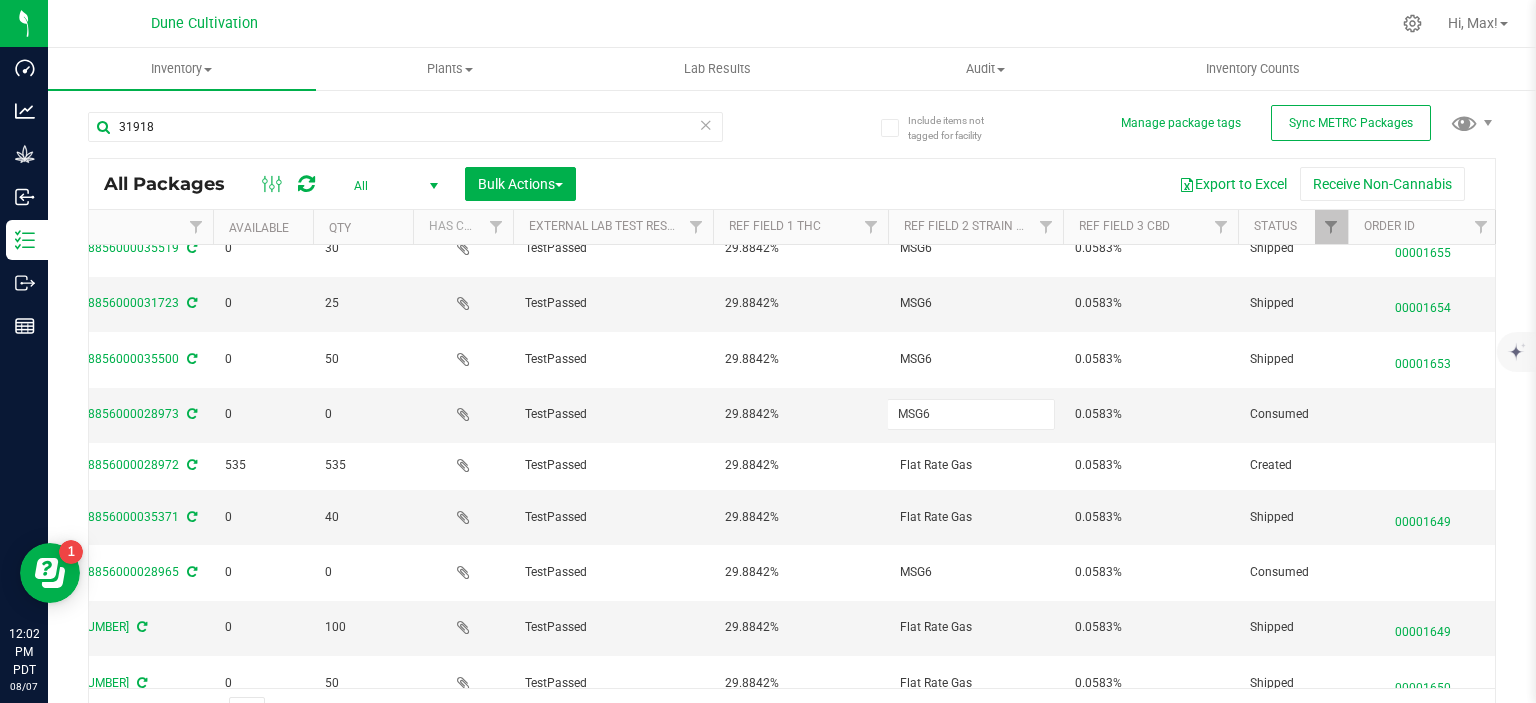 click on "MSG6" at bounding box center (971, 414) 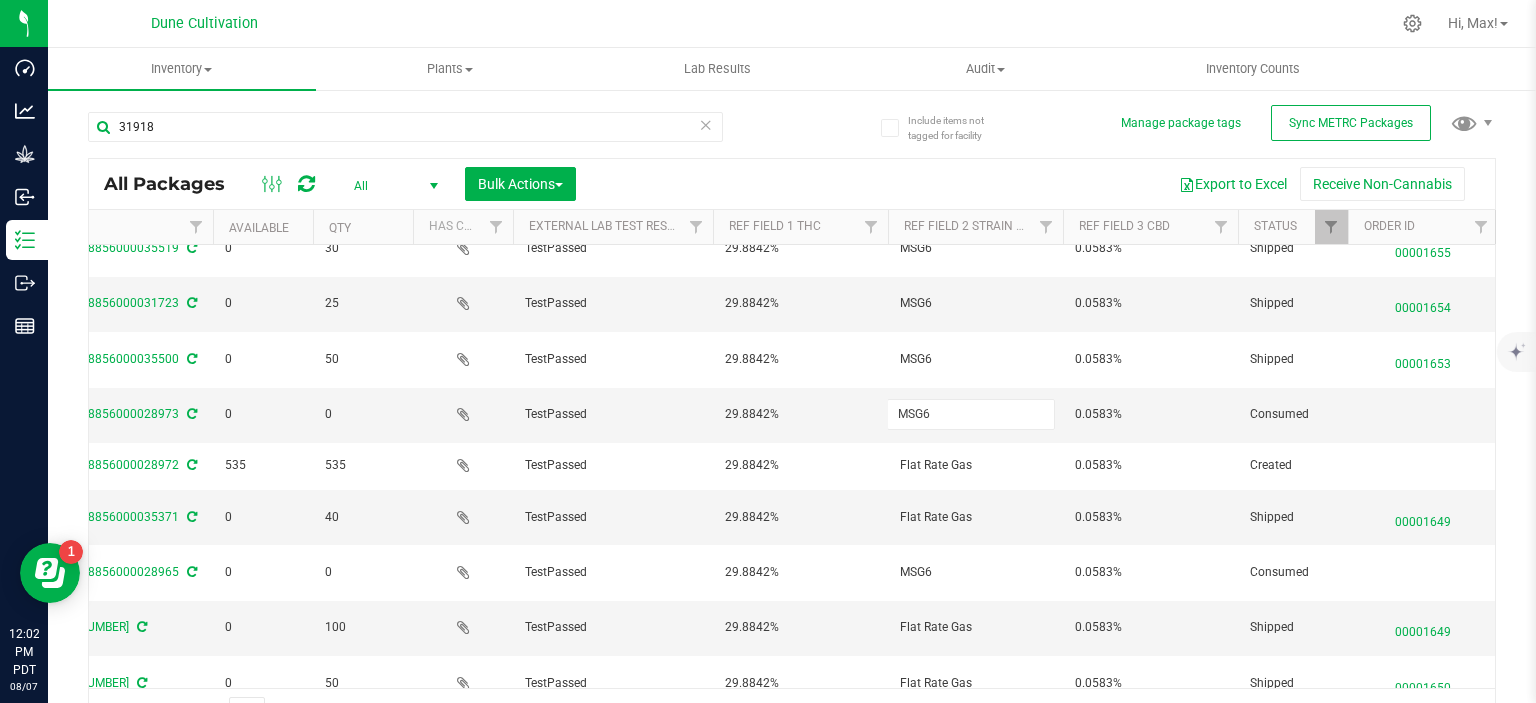 click on "MSG6" at bounding box center [971, 414] 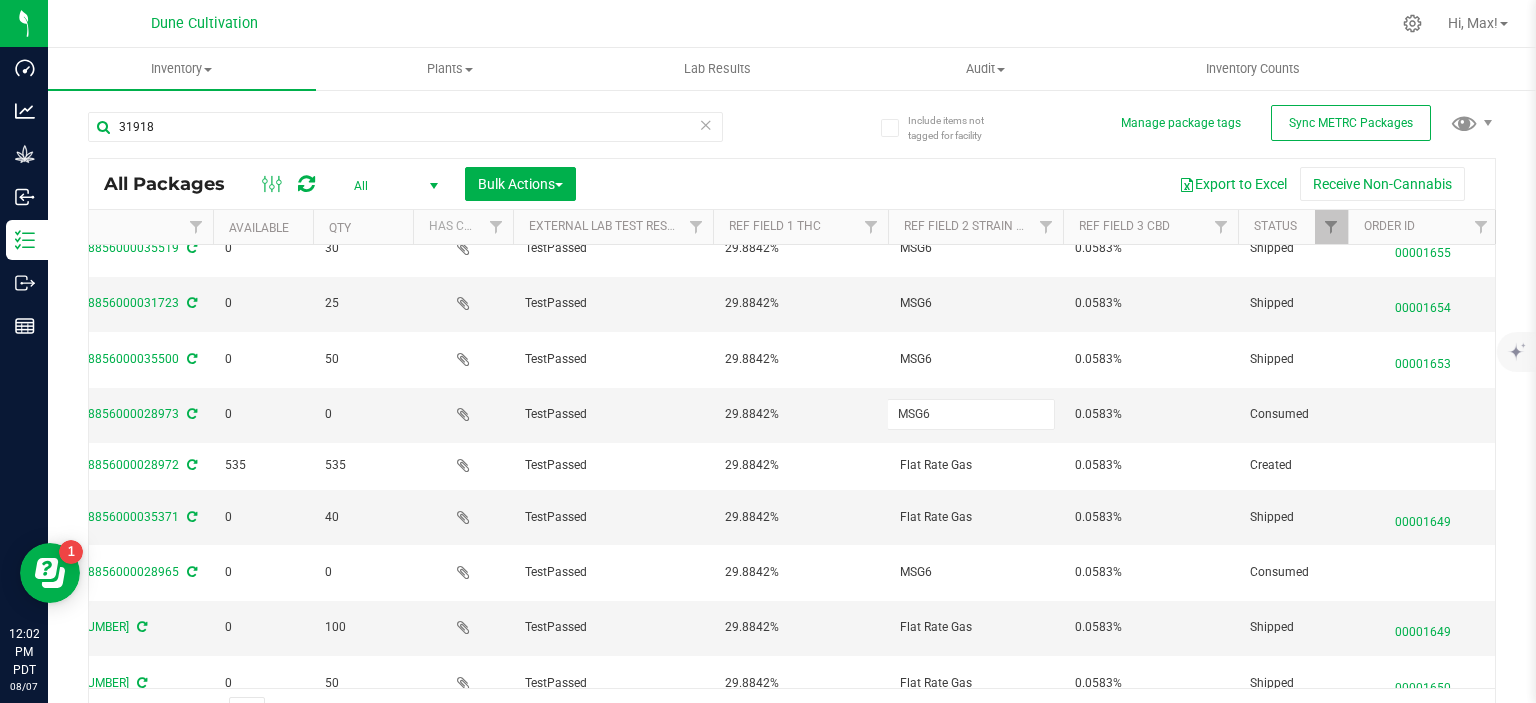 type on "Flat Rate Gas" 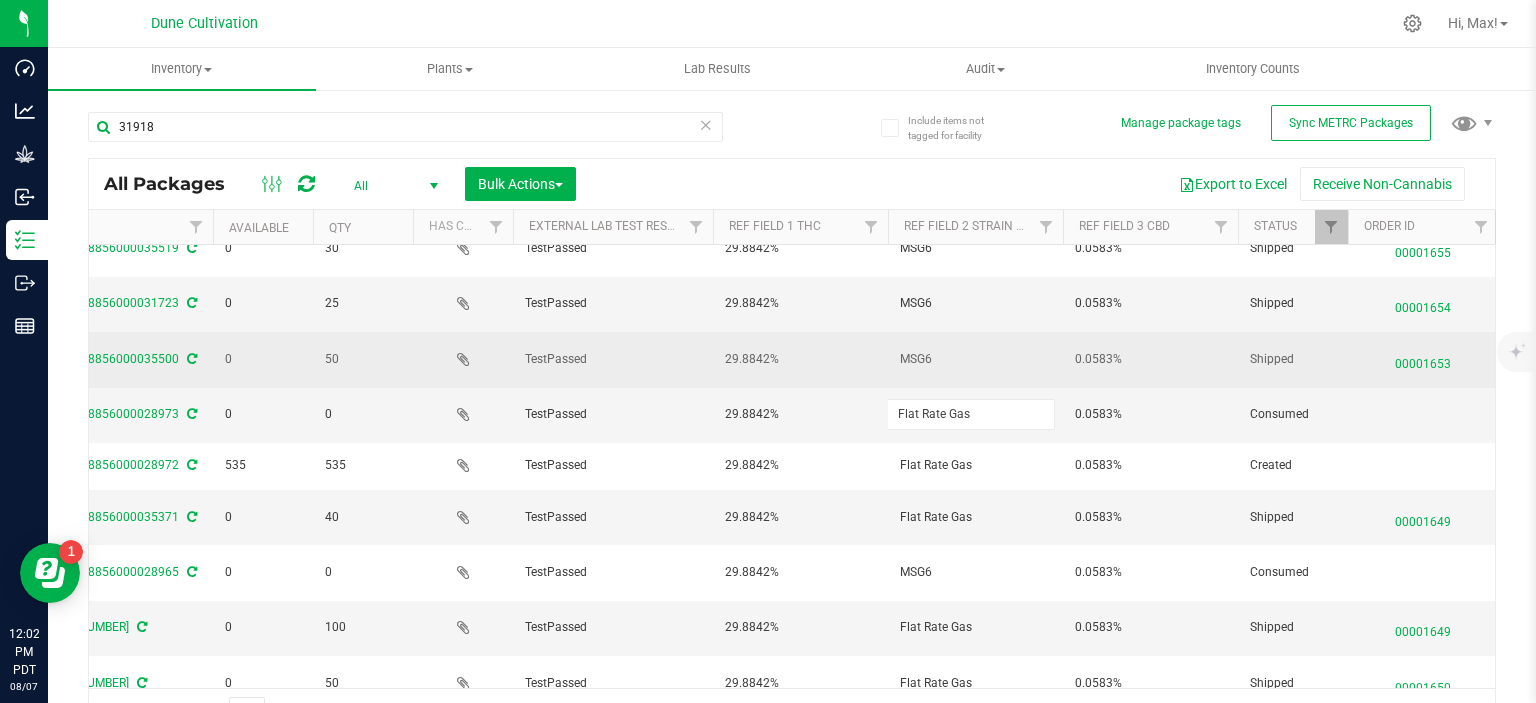 click on "MSG6" at bounding box center [975, 359] 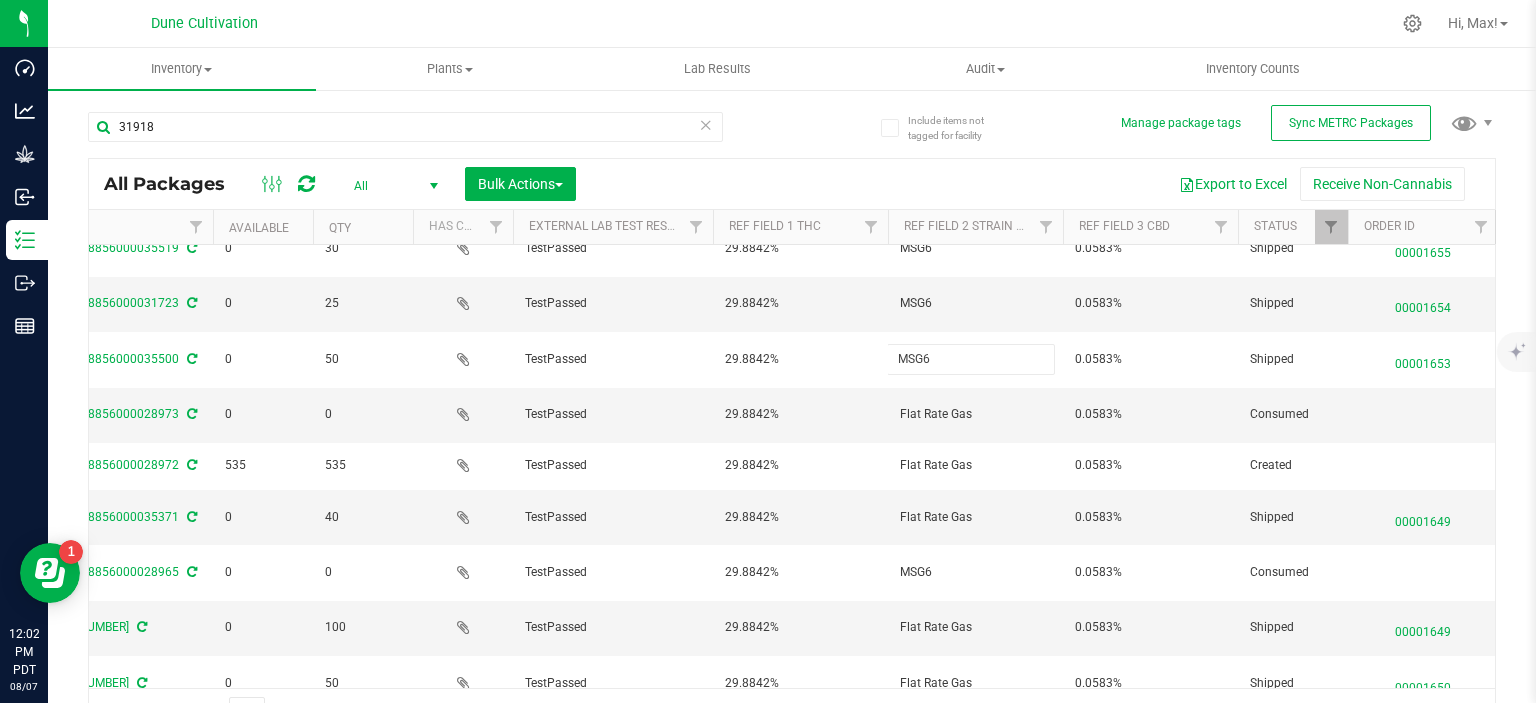 type on "v" 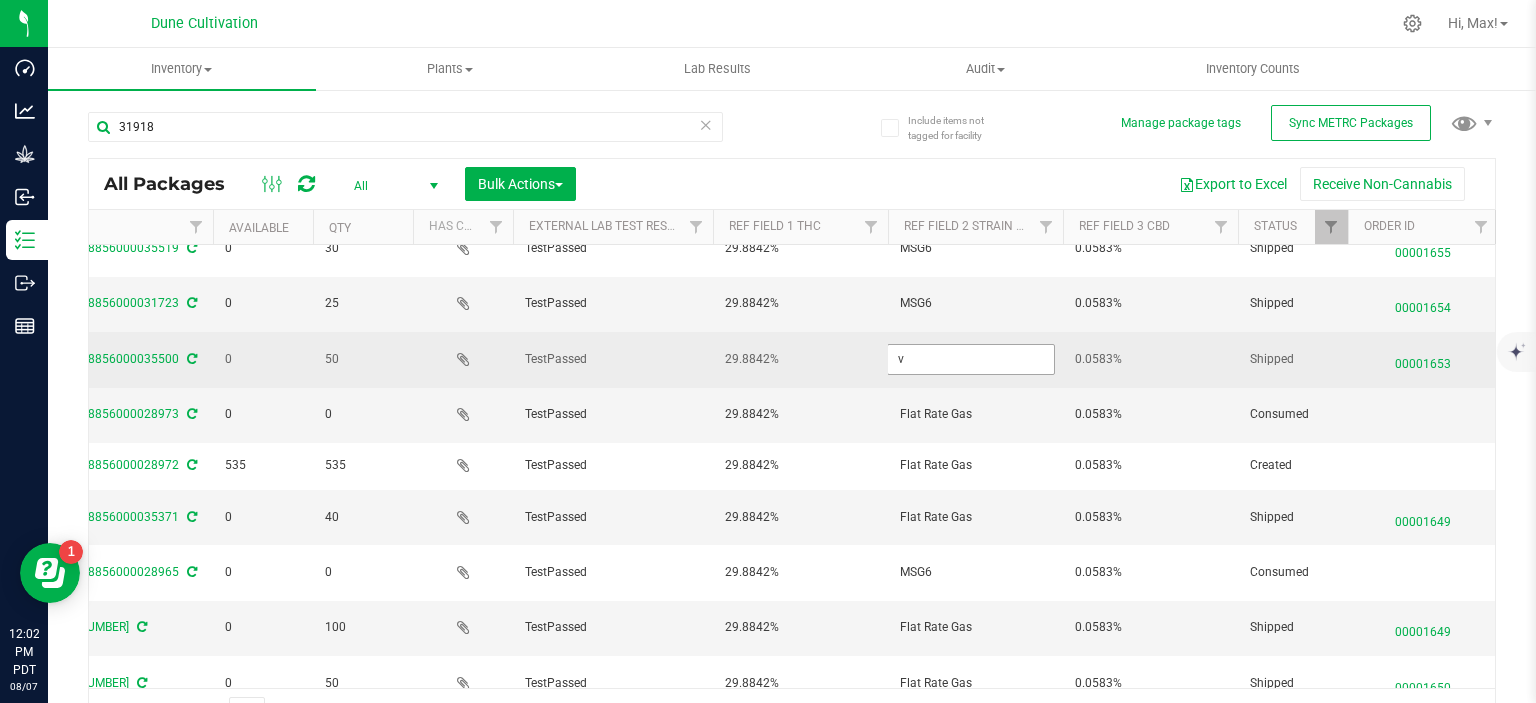 drag, startPoint x: 918, startPoint y: 360, endPoint x: 923, endPoint y: 304, distance: 56.22277 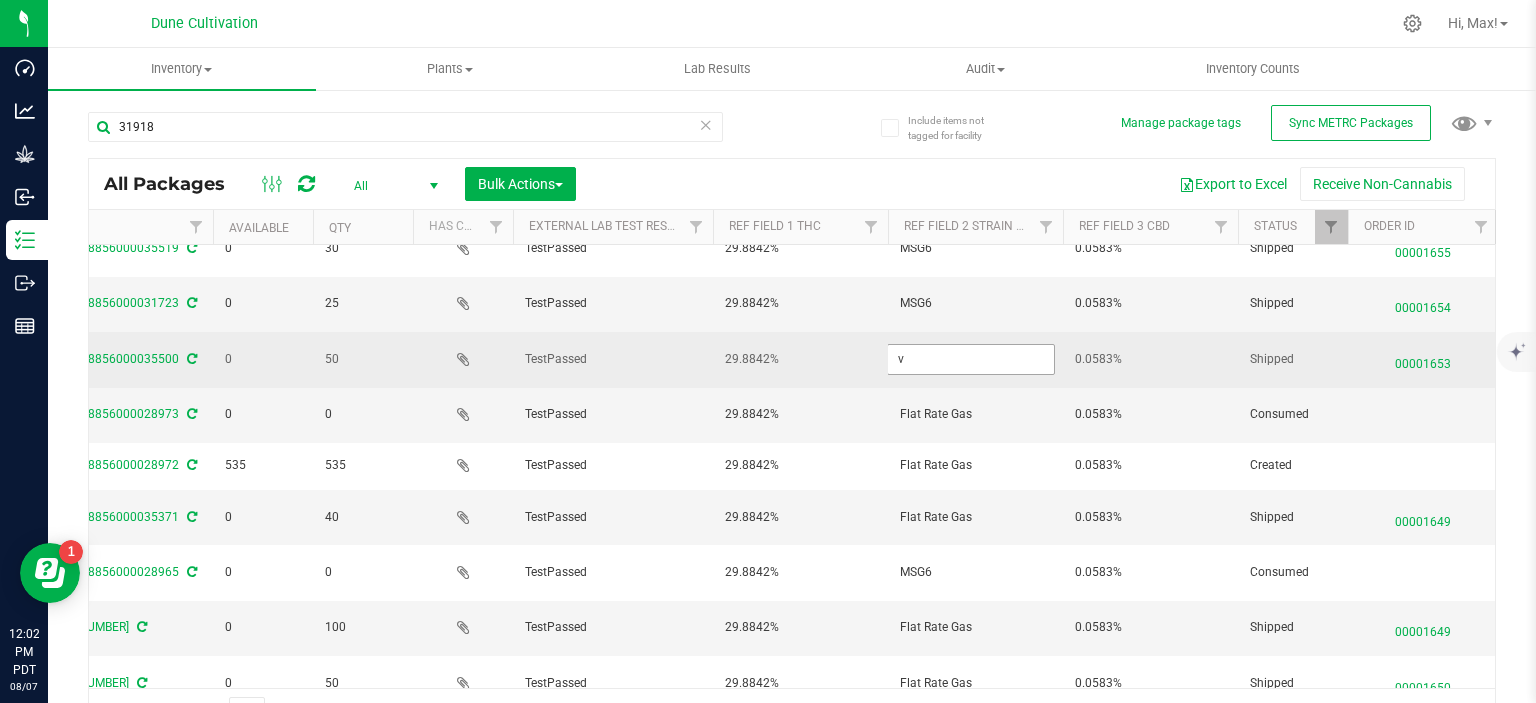 click on "v" at bounding box center [971, 359] 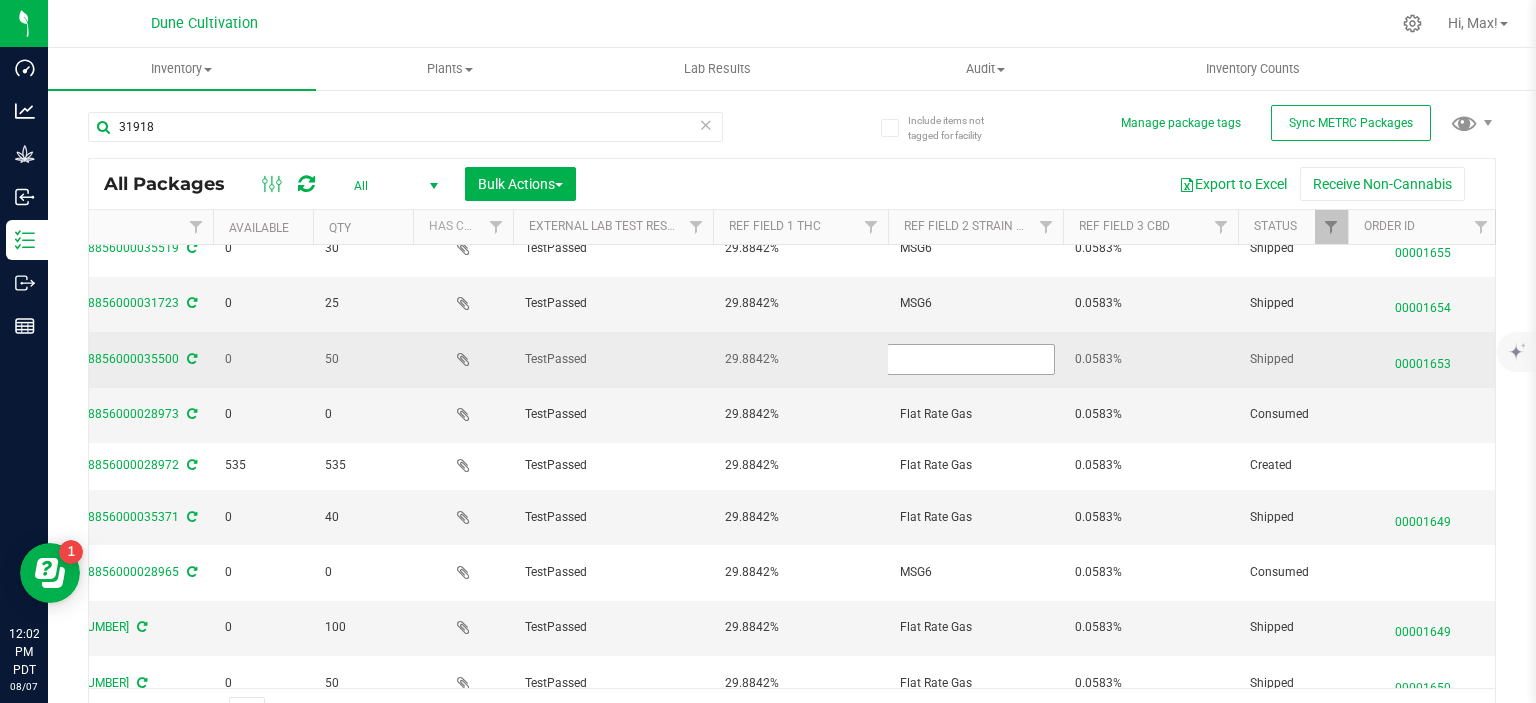 type on "Flat Rate Gas" 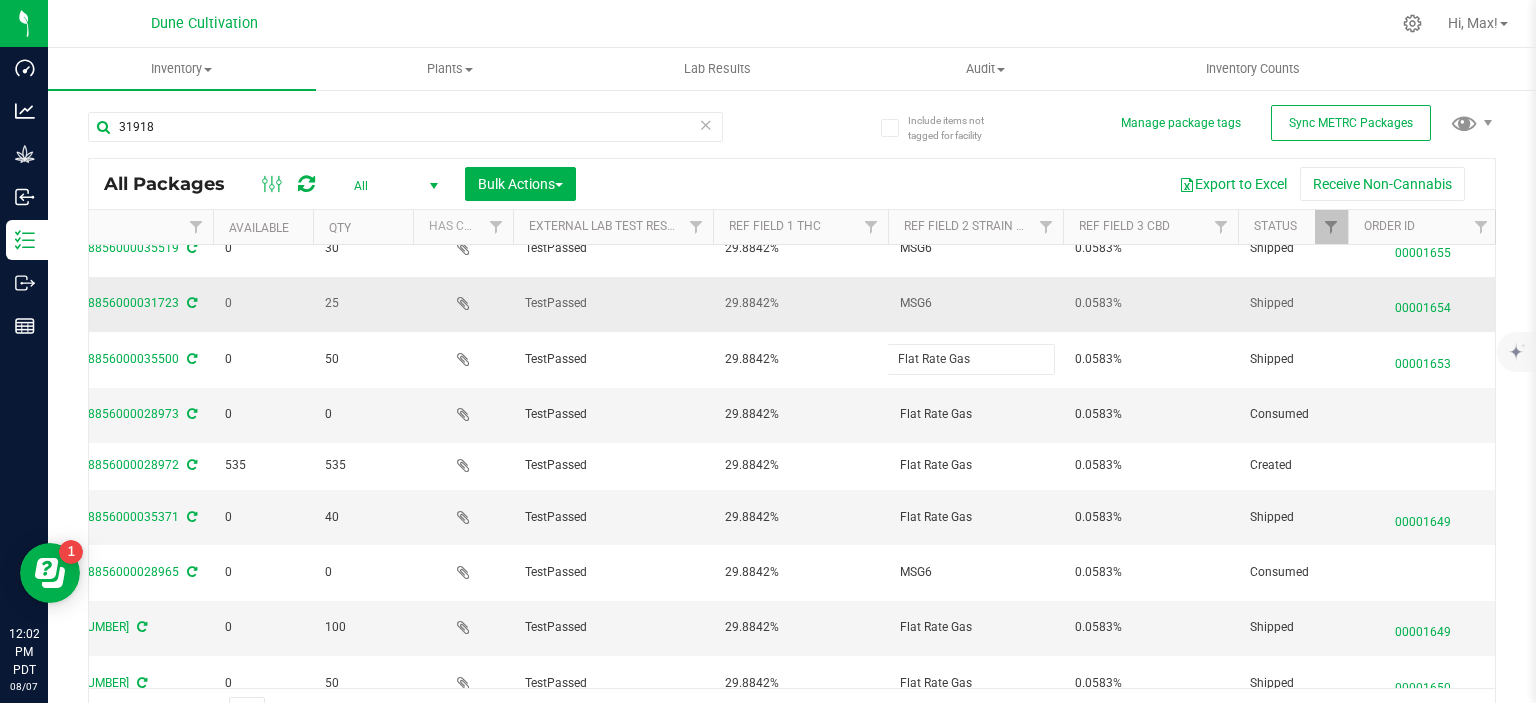 click on "MSG6" at bounding box center (975, 304) 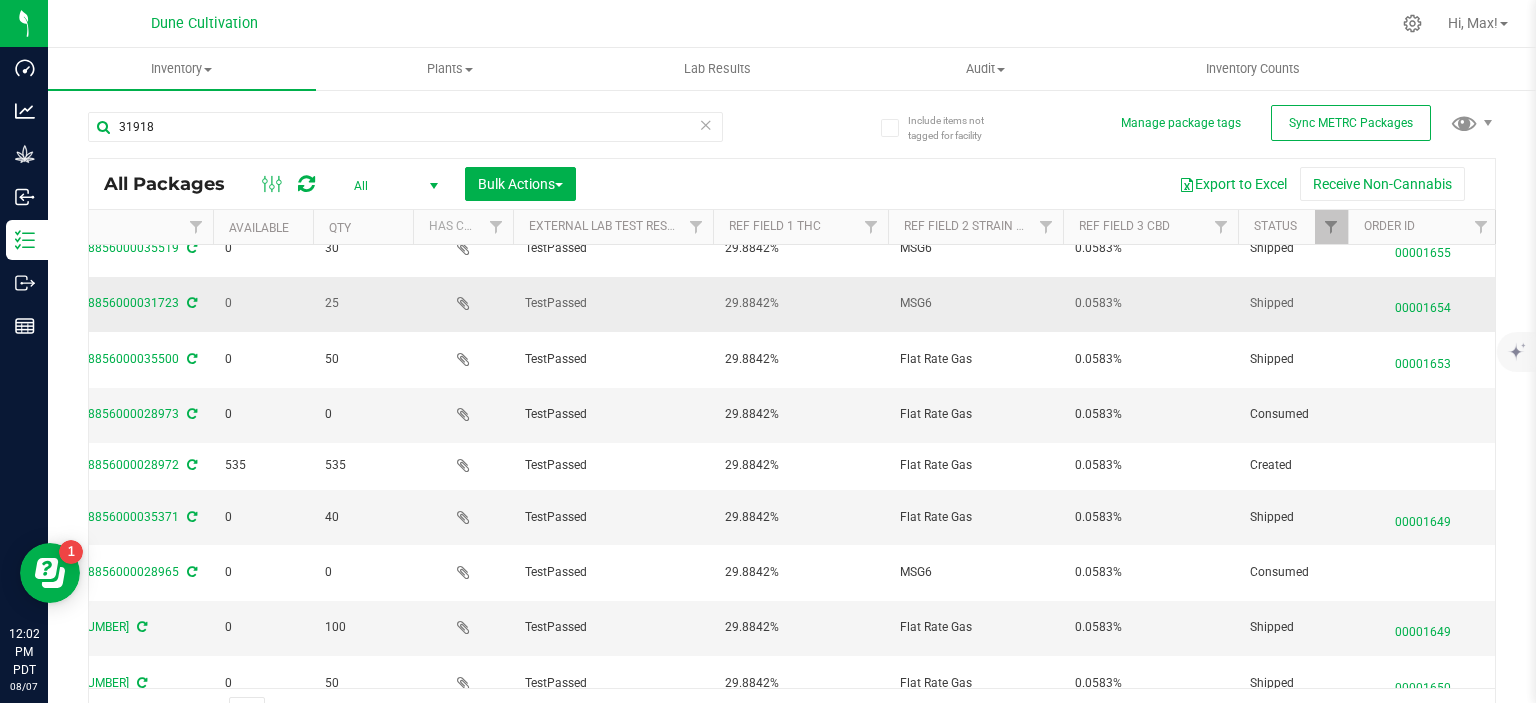 click on "MSG6" at bounding box center (975, 303) 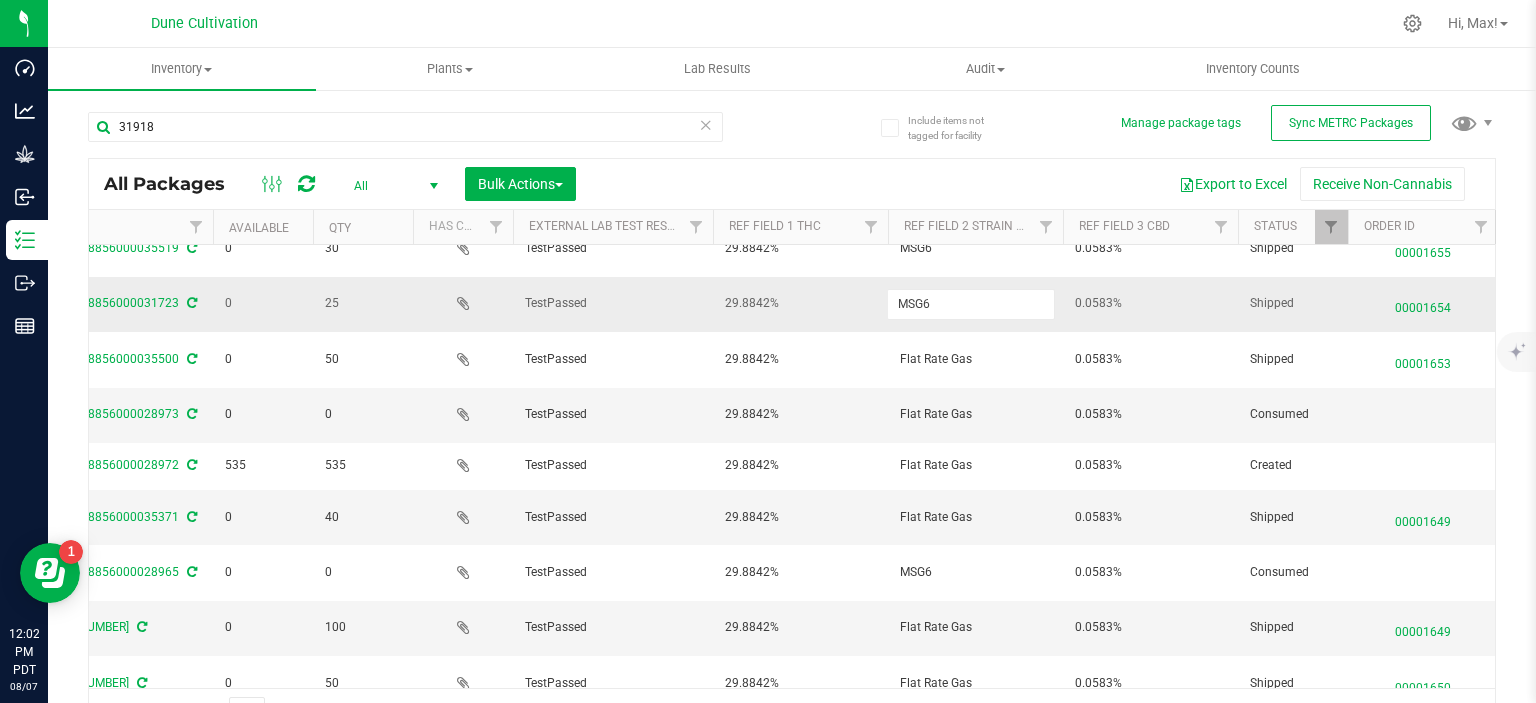 click on "MSG6" at bounding box center [971, 304] 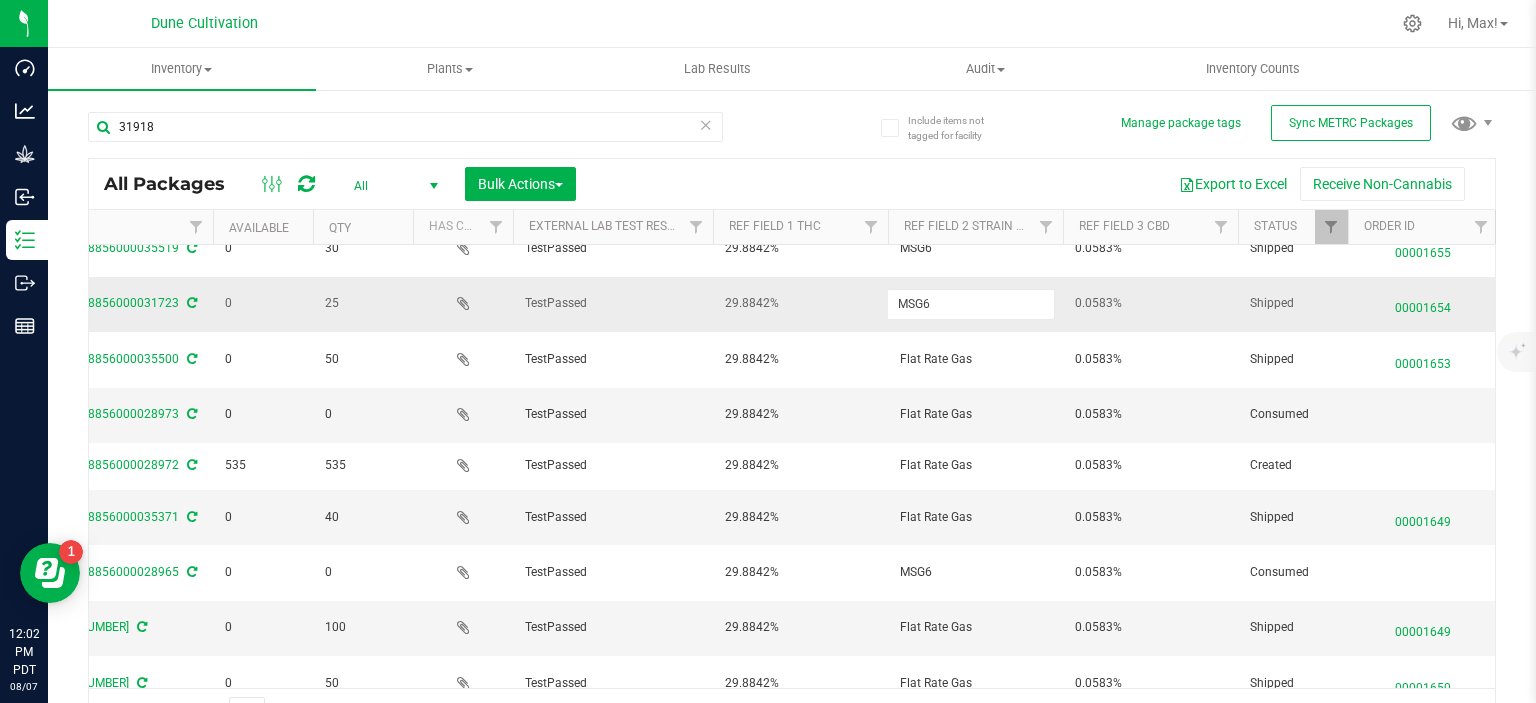 click on "MSG6" at bounding box center [971, 304] 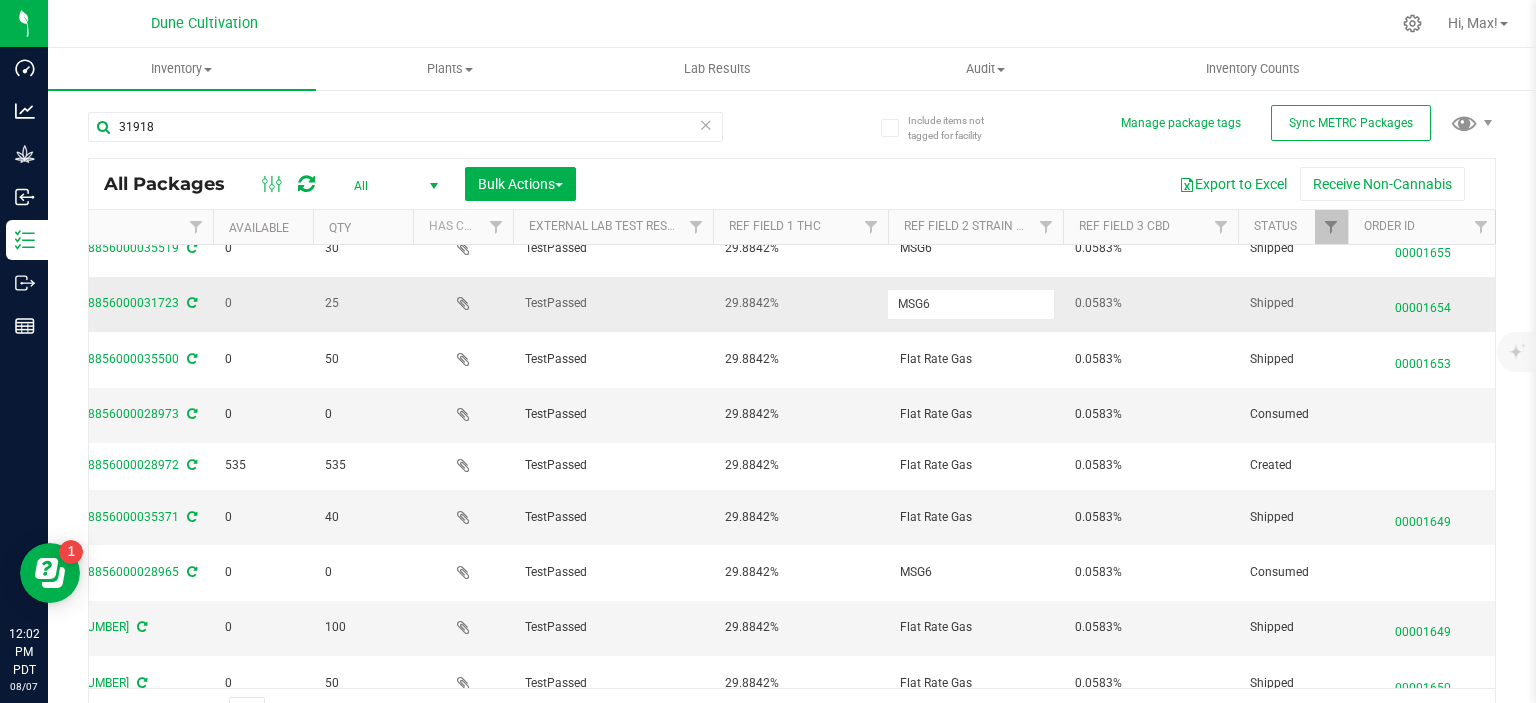 type on "Flat Rate Gas" 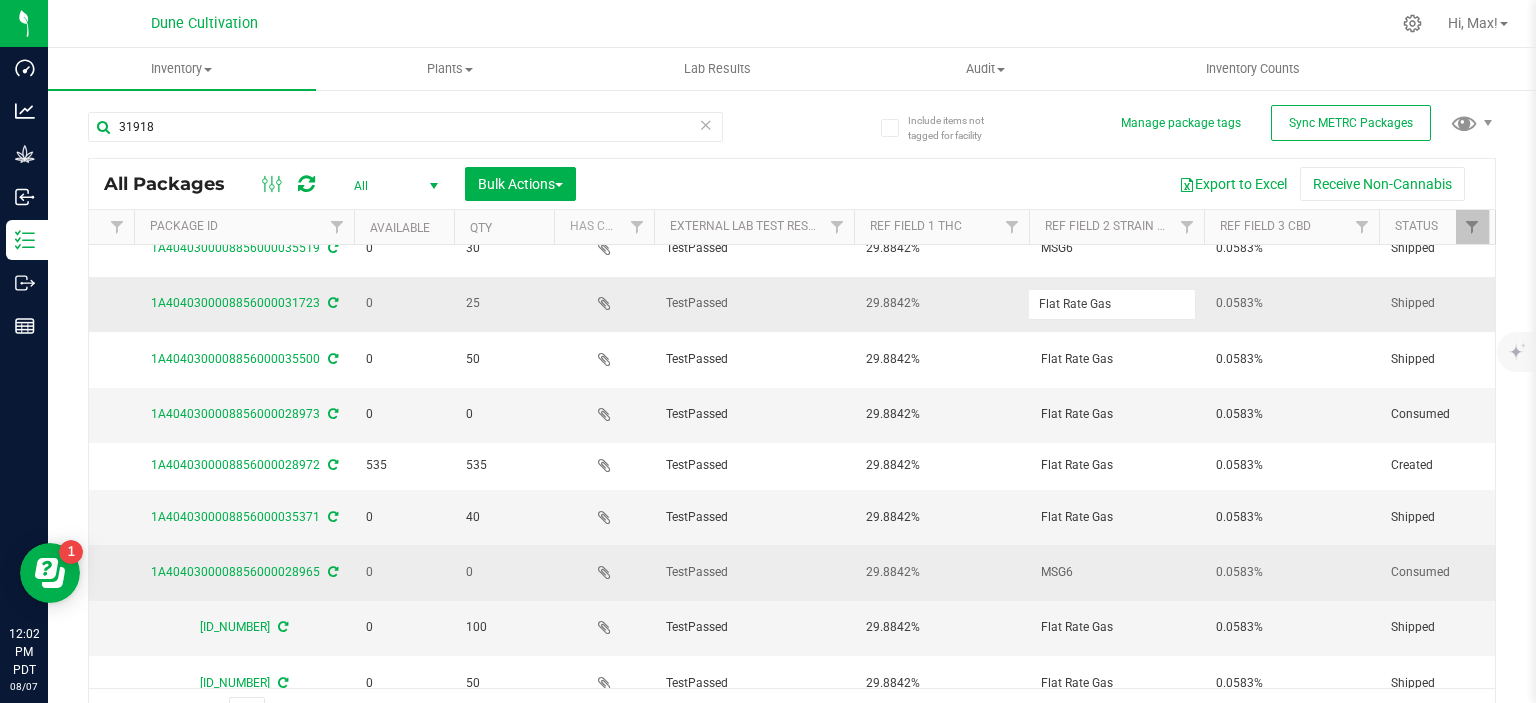 click on "MSG6" at bounding box center [1116, 572] 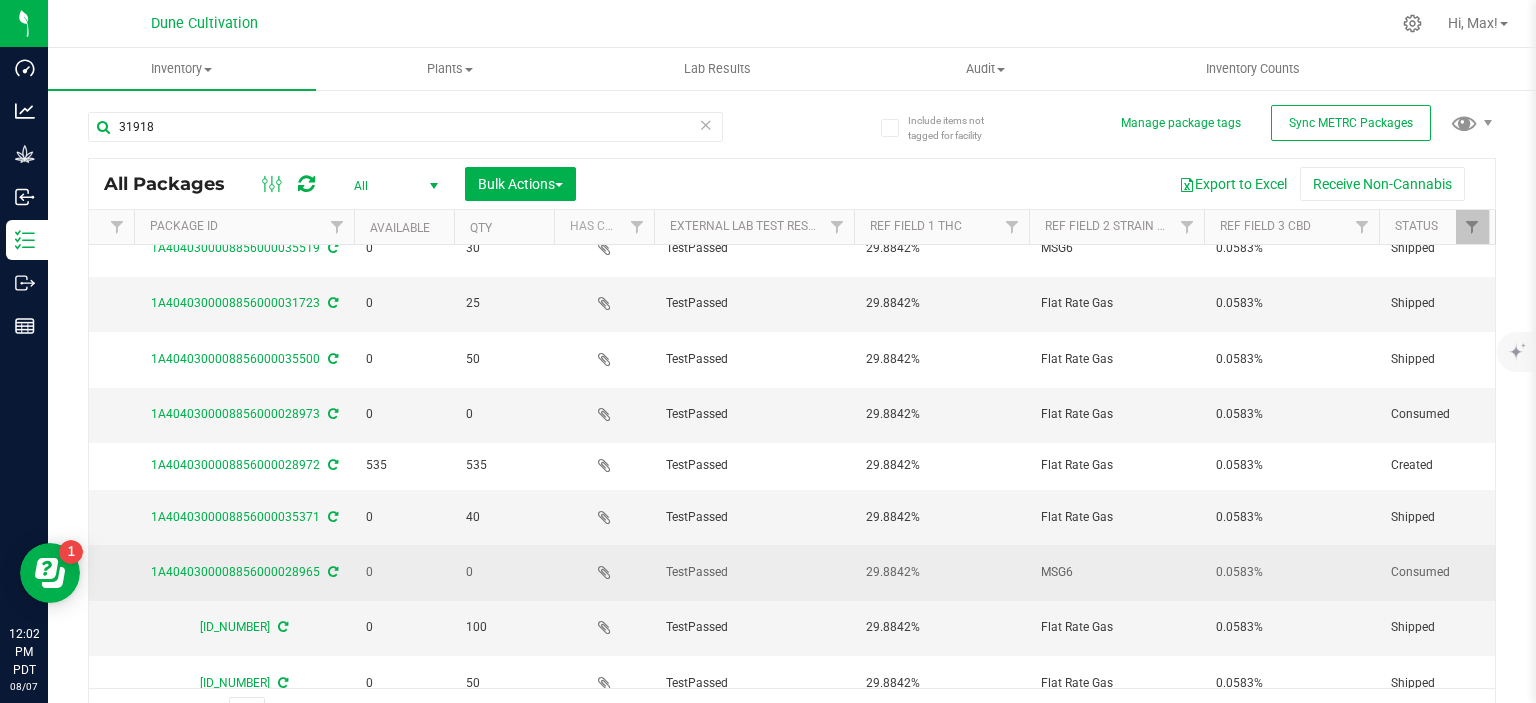click on "MSG6" at bounding box center [1116, 572] 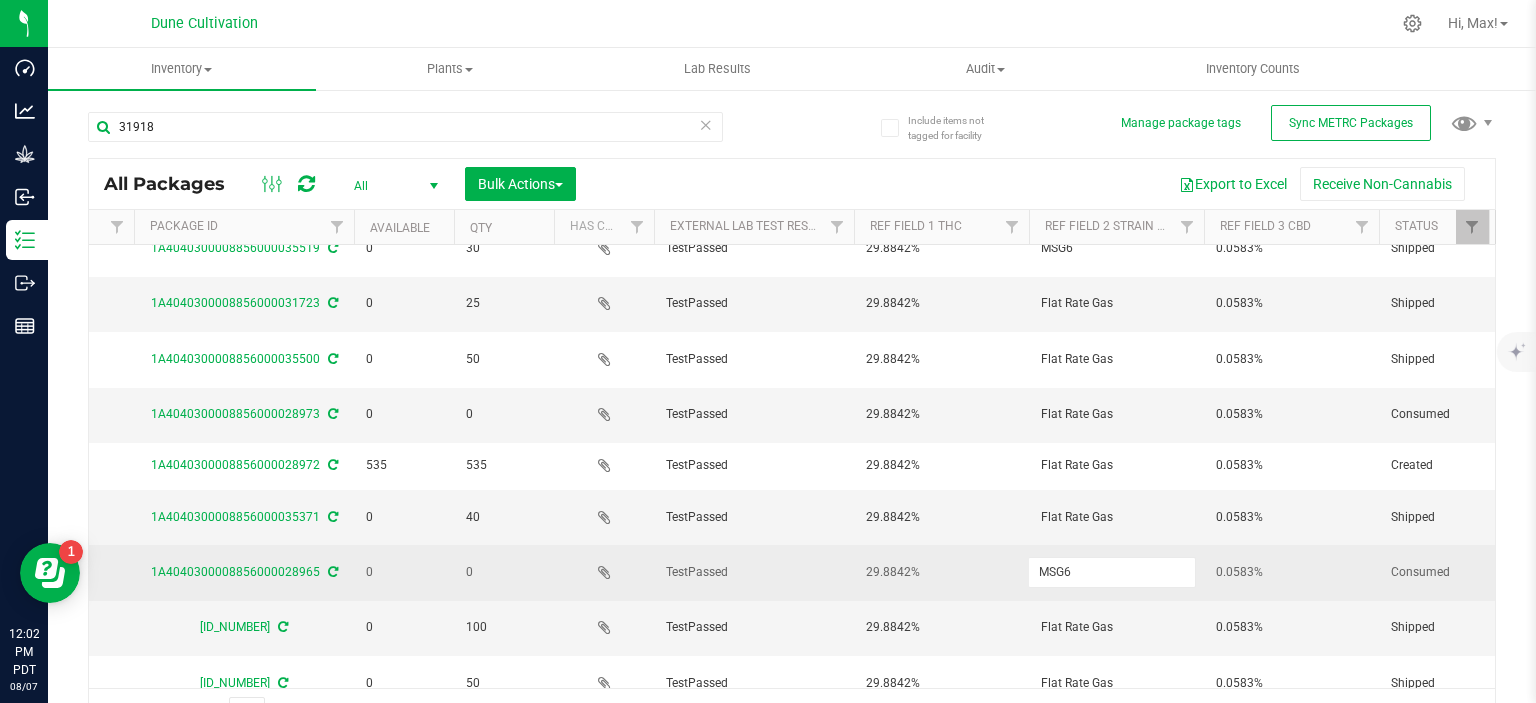 click on "MSG6" at bounding box center (1112, 572) 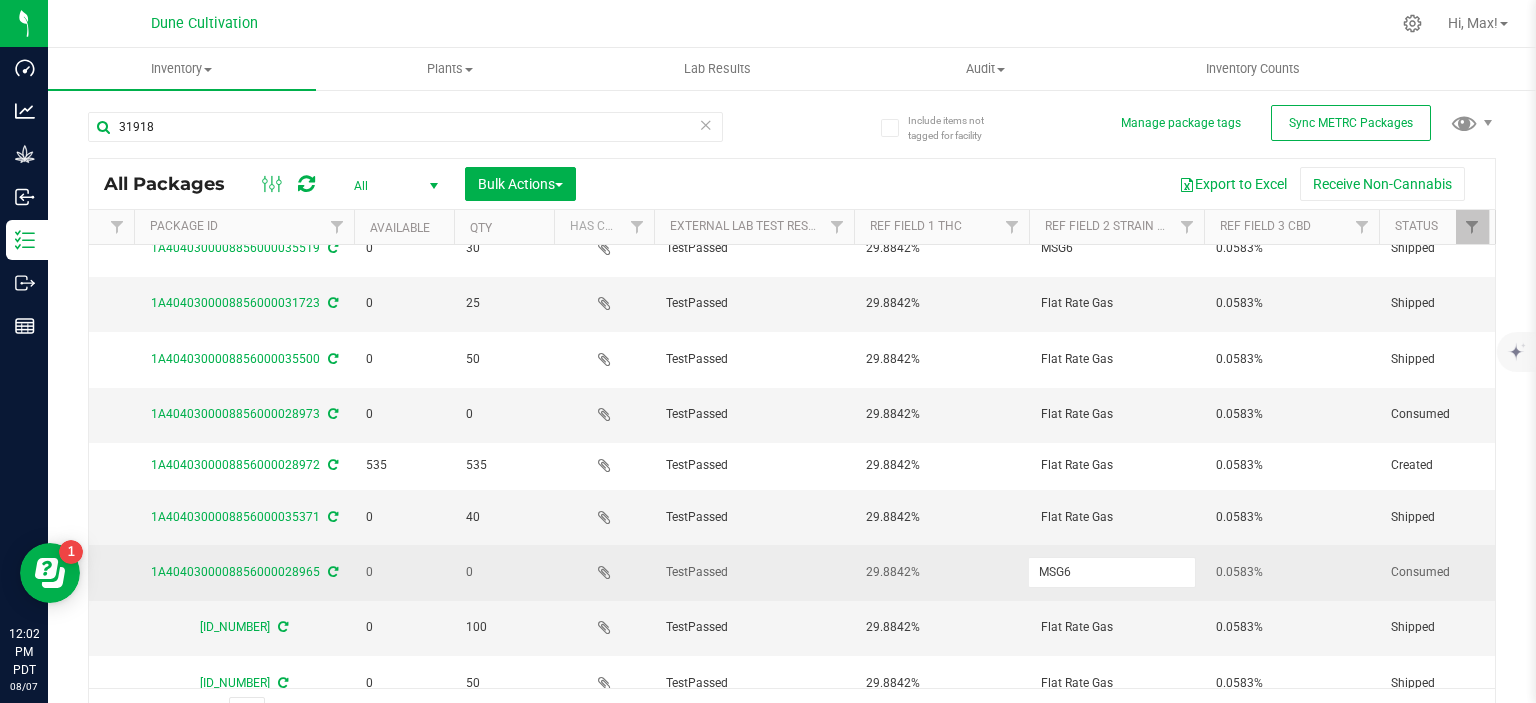 type on "Flat Rate Gas" 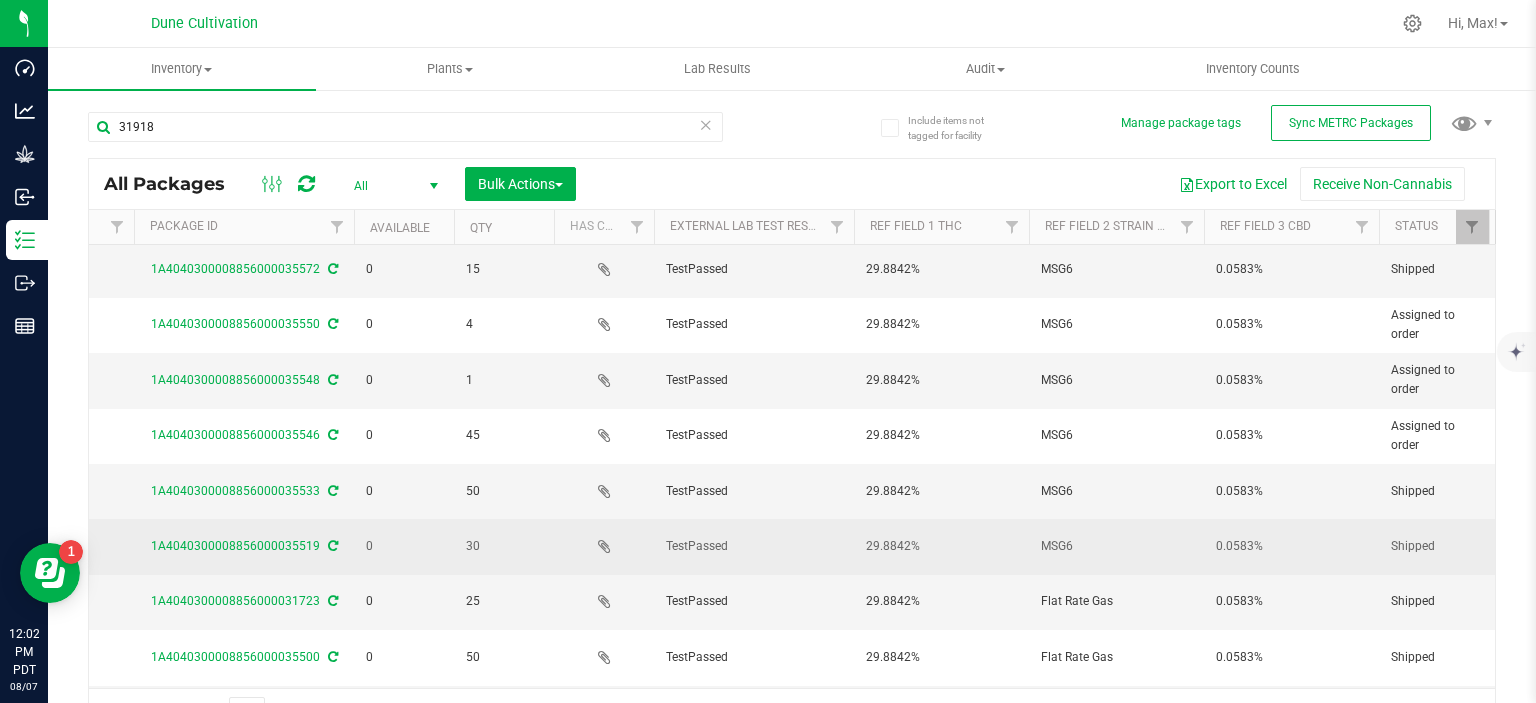 click on "MSG6" at bounding box center (1116, 546) 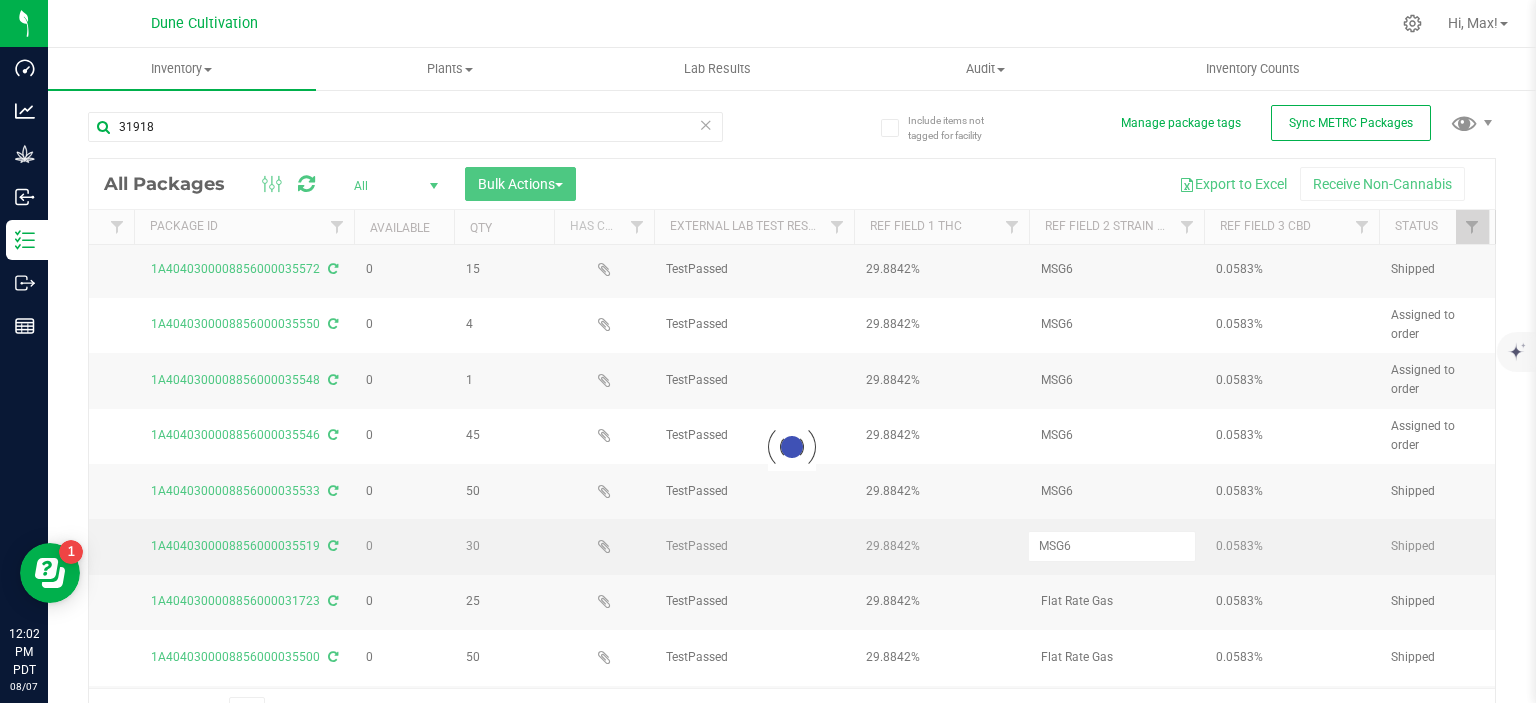 click at bounding box center [792, 447] 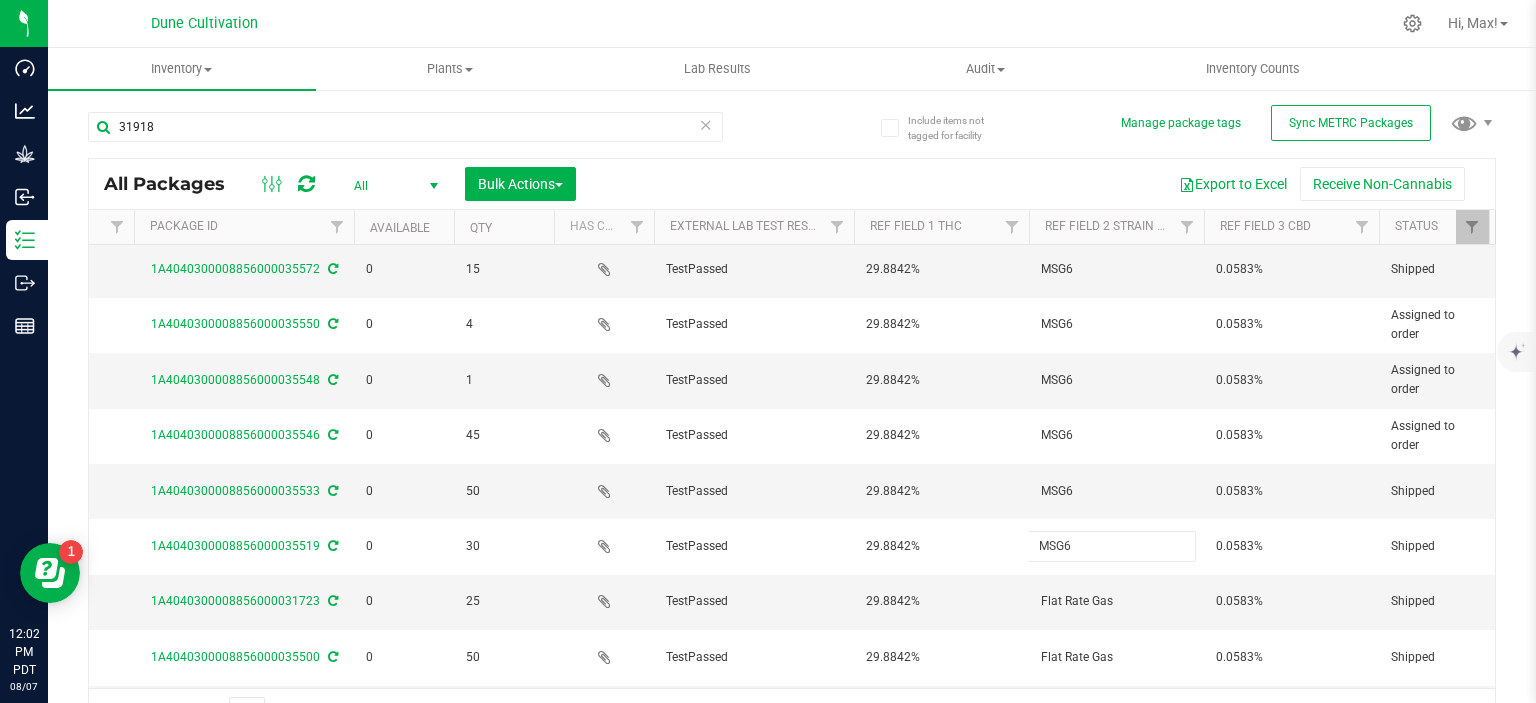 click on "MSG6" at bounding box center [1112, 546] 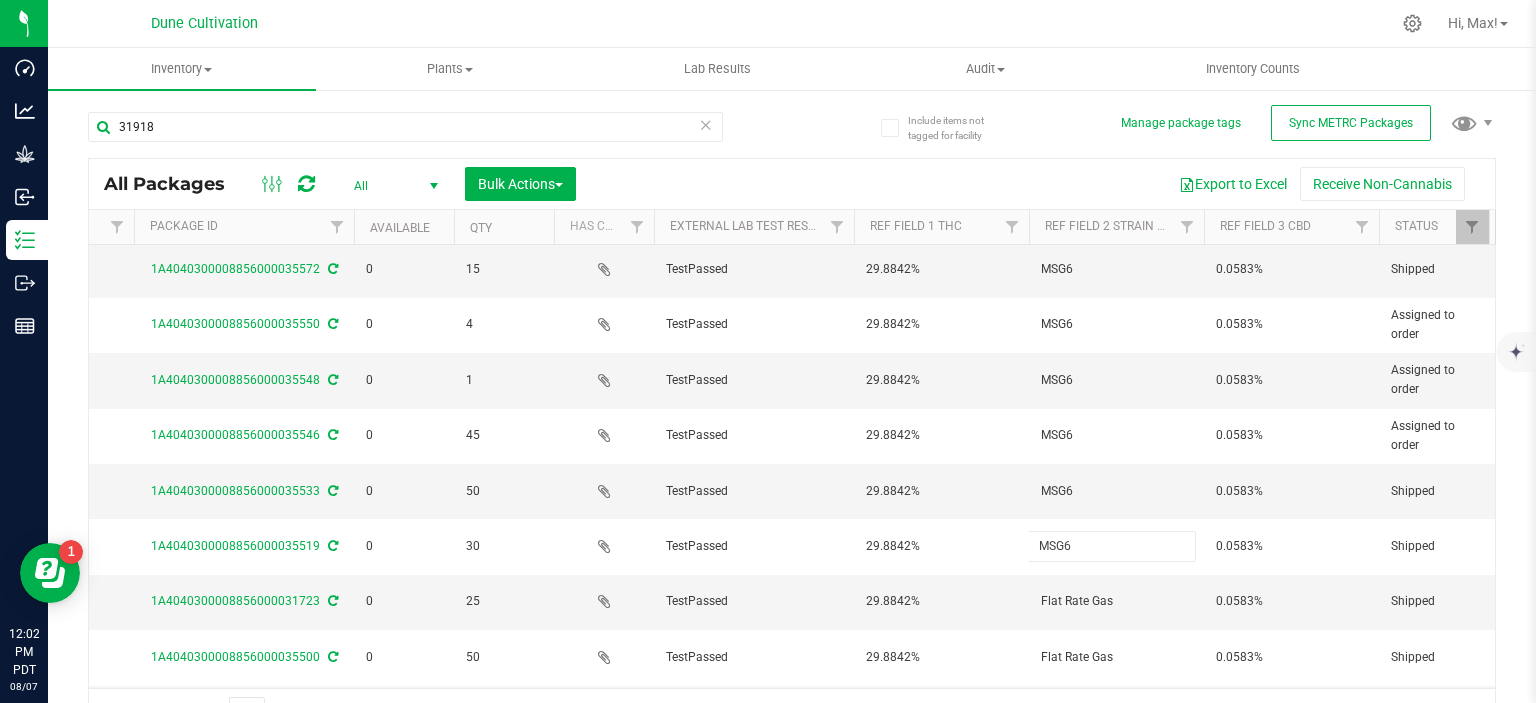 click on "MSG6" at bounding box center (1112, 546) 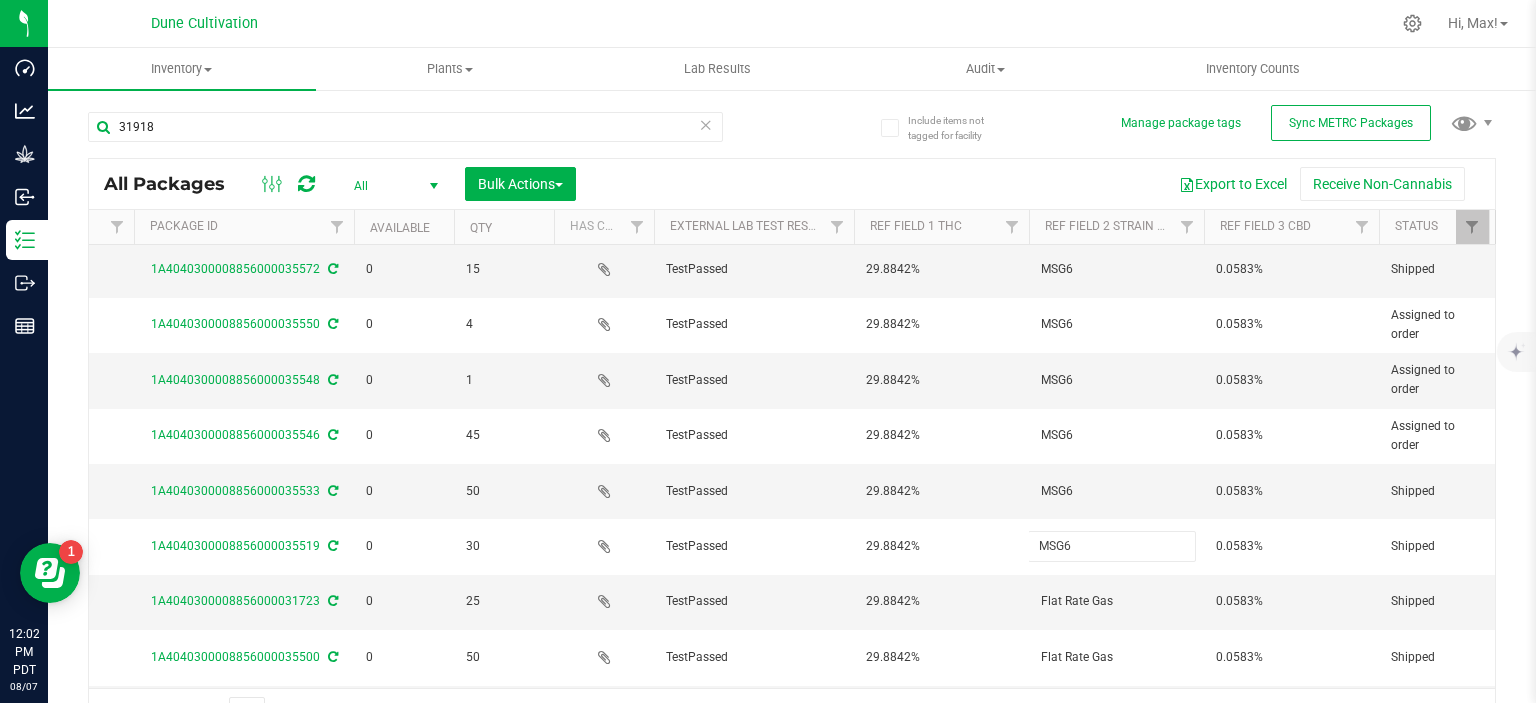 type on "Flat Rate Gas" 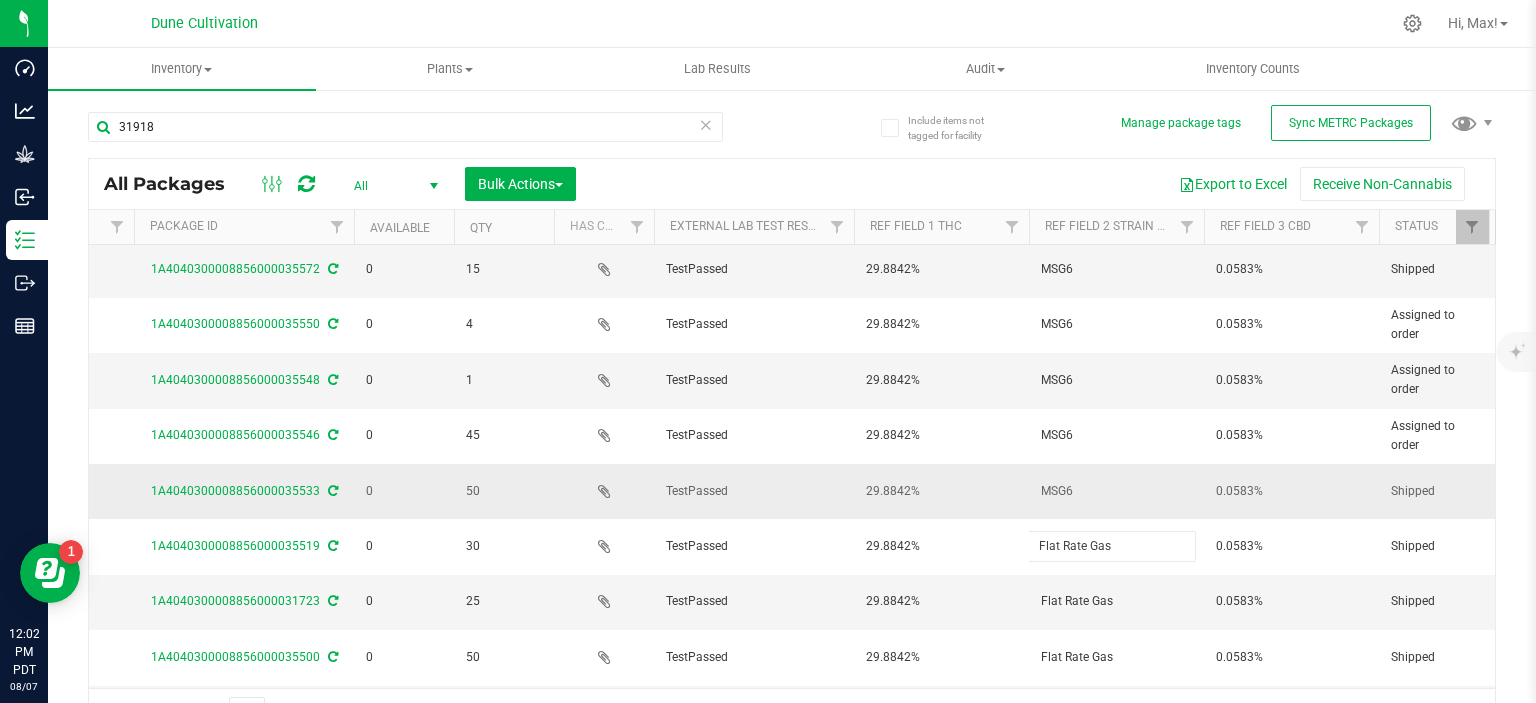 click on "MSG6" at bounding box center [1116, 491] 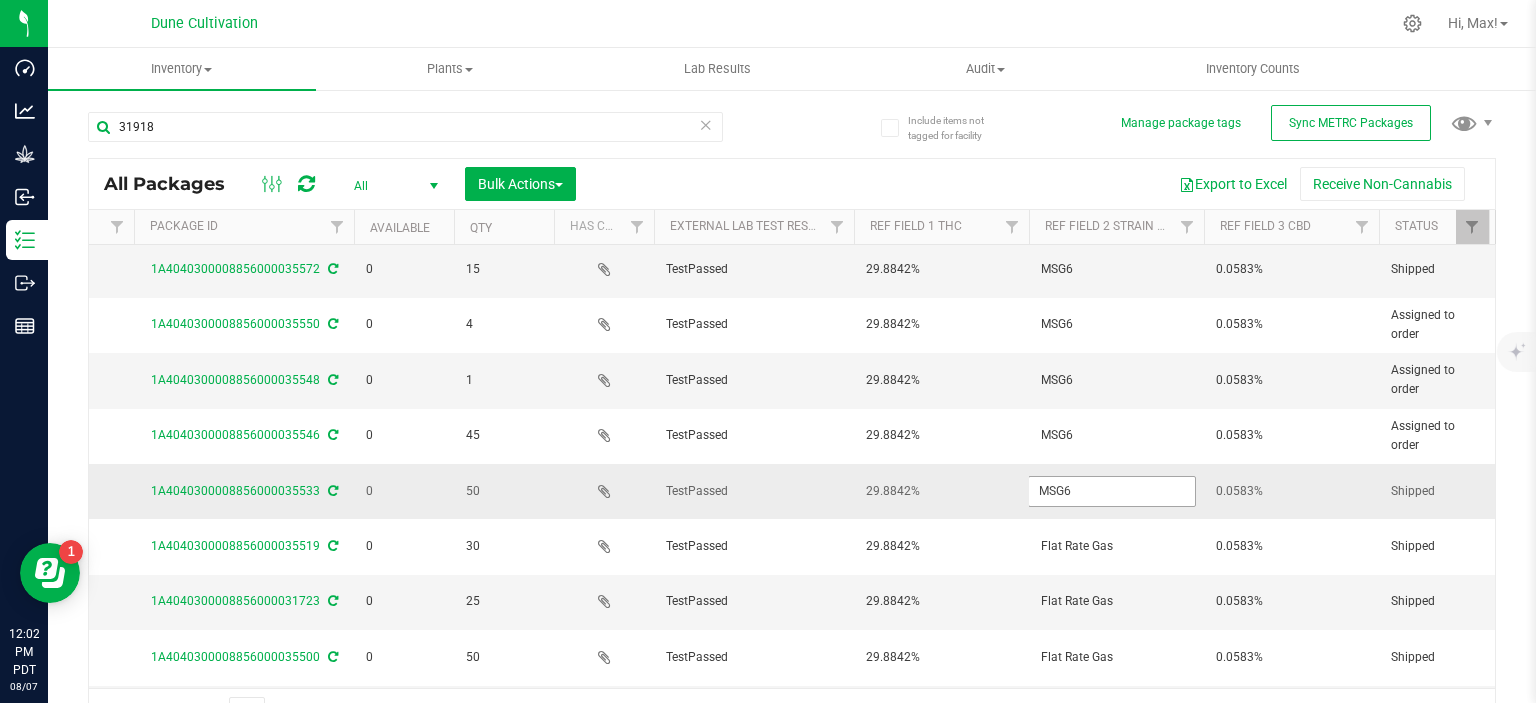 click on "MSG6" at bounding box center [1112, 491] 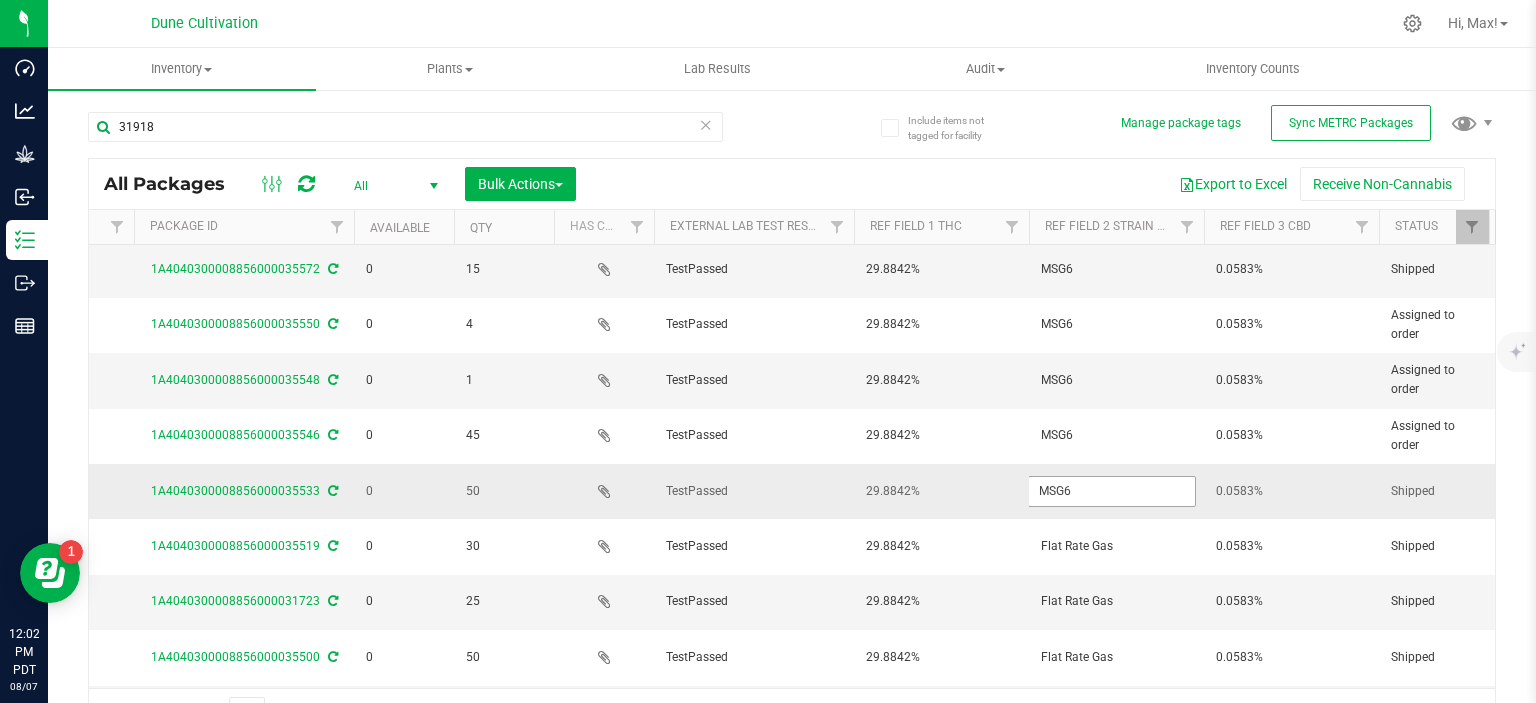 click on "MSG6" at bounding box center [1112, 491] 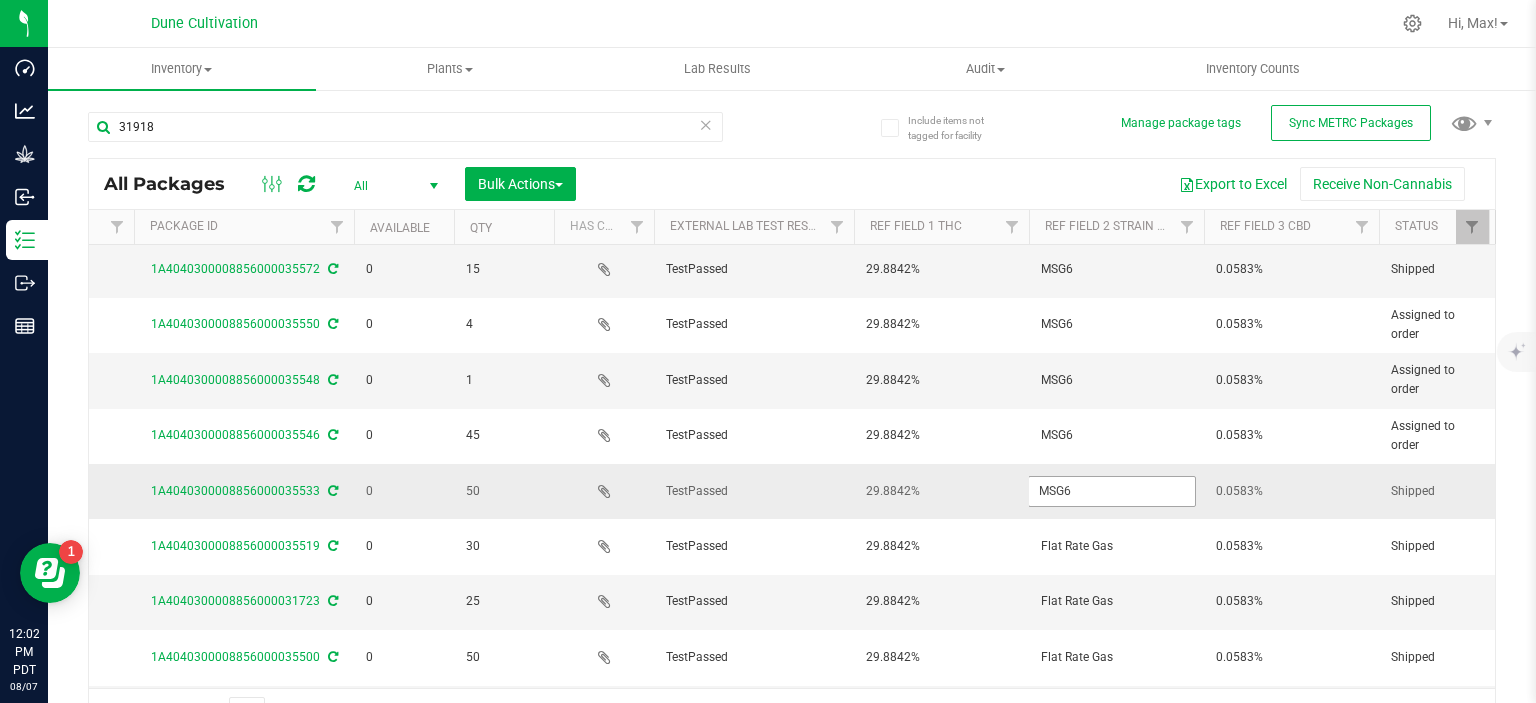 click on "MSG6" at bounding box center [1112, 491] 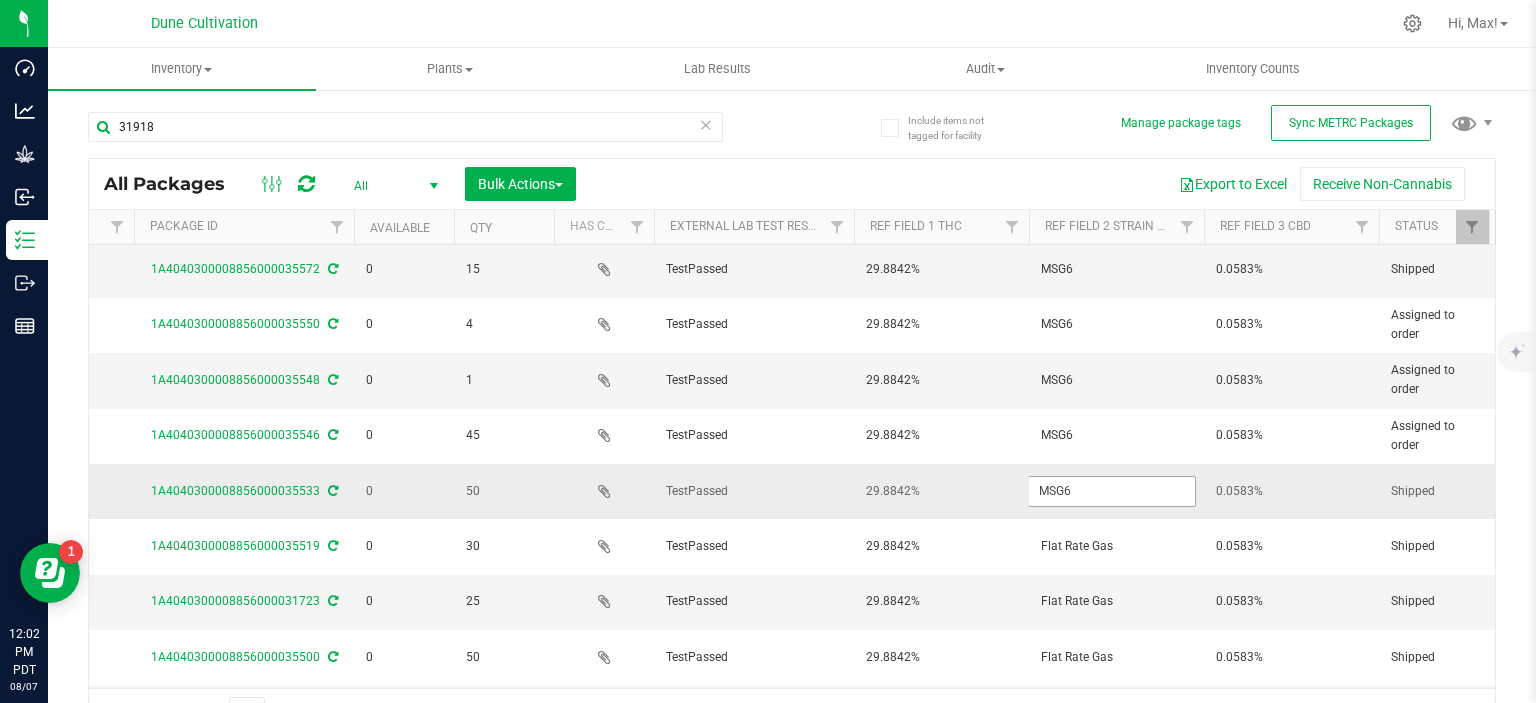 type on "Flat Rate Gas" 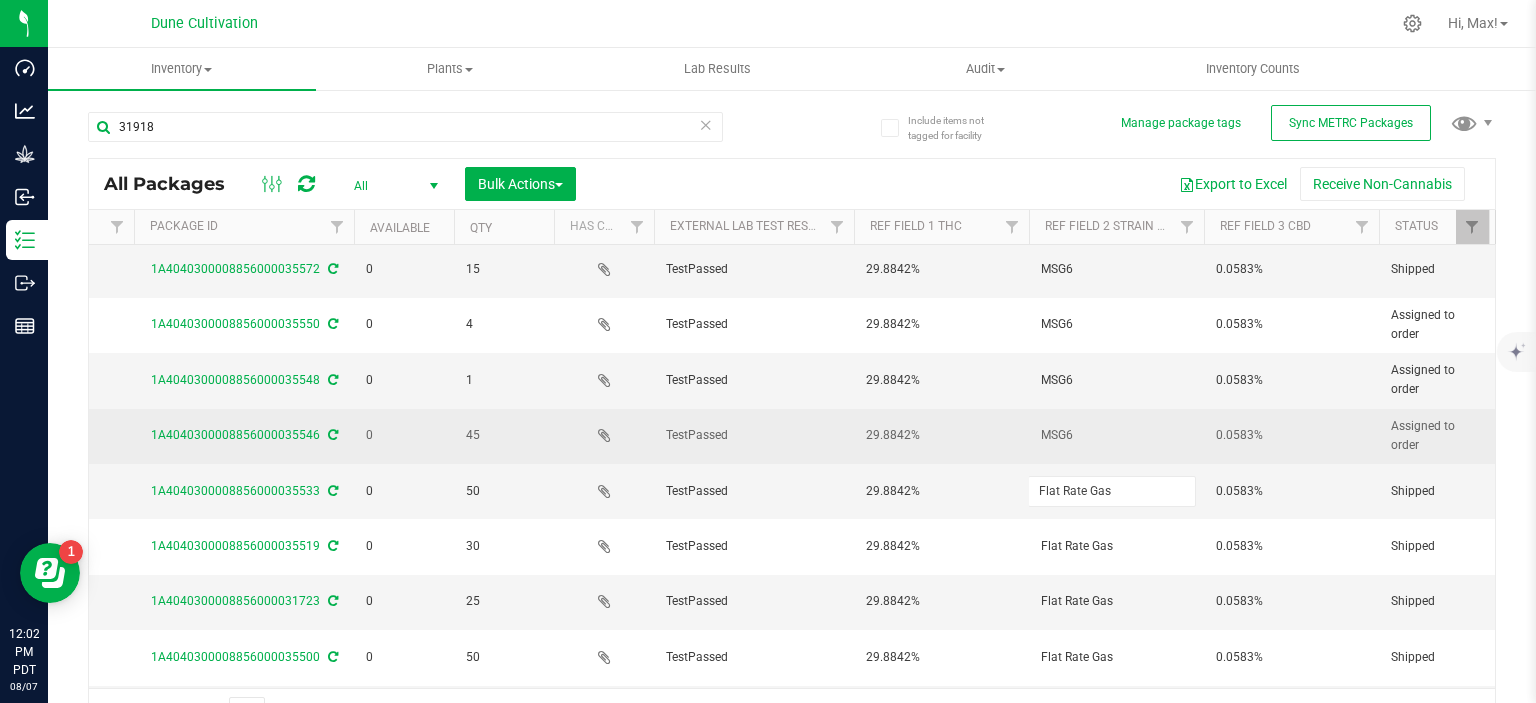 click on "MSG6" at bounding box center [1116, 435] 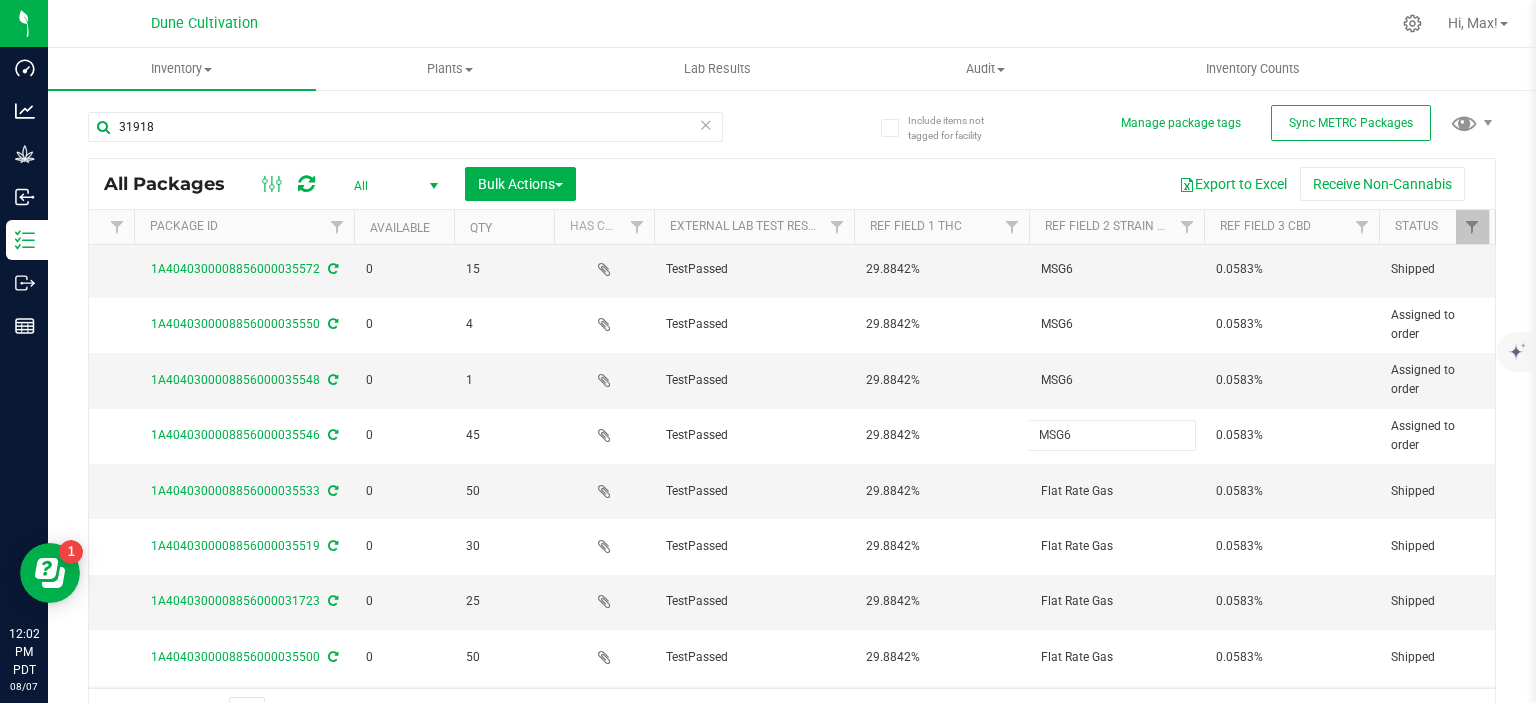 click on "MSG6" at bounding box center [1112, 435] 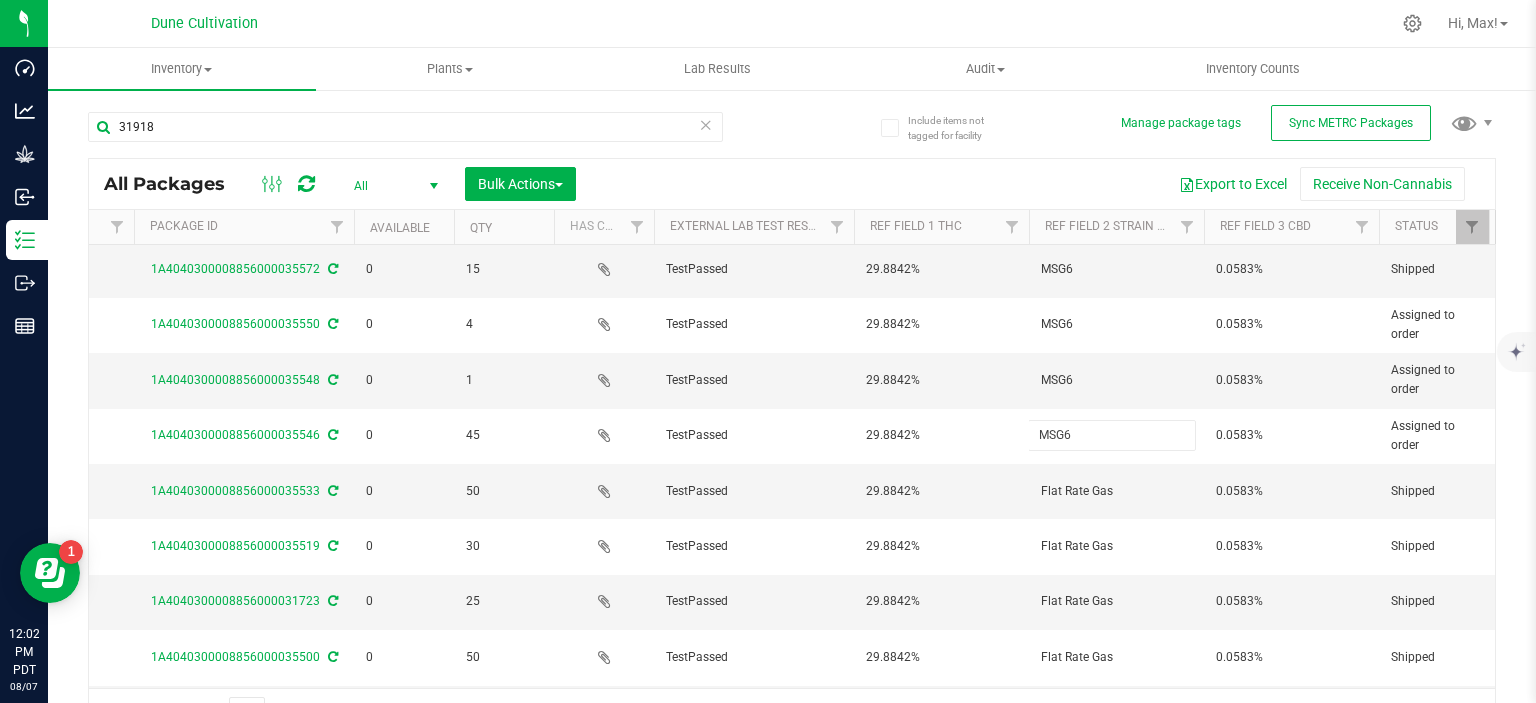 click on "MSG6" at bounding box center [1112, 435] 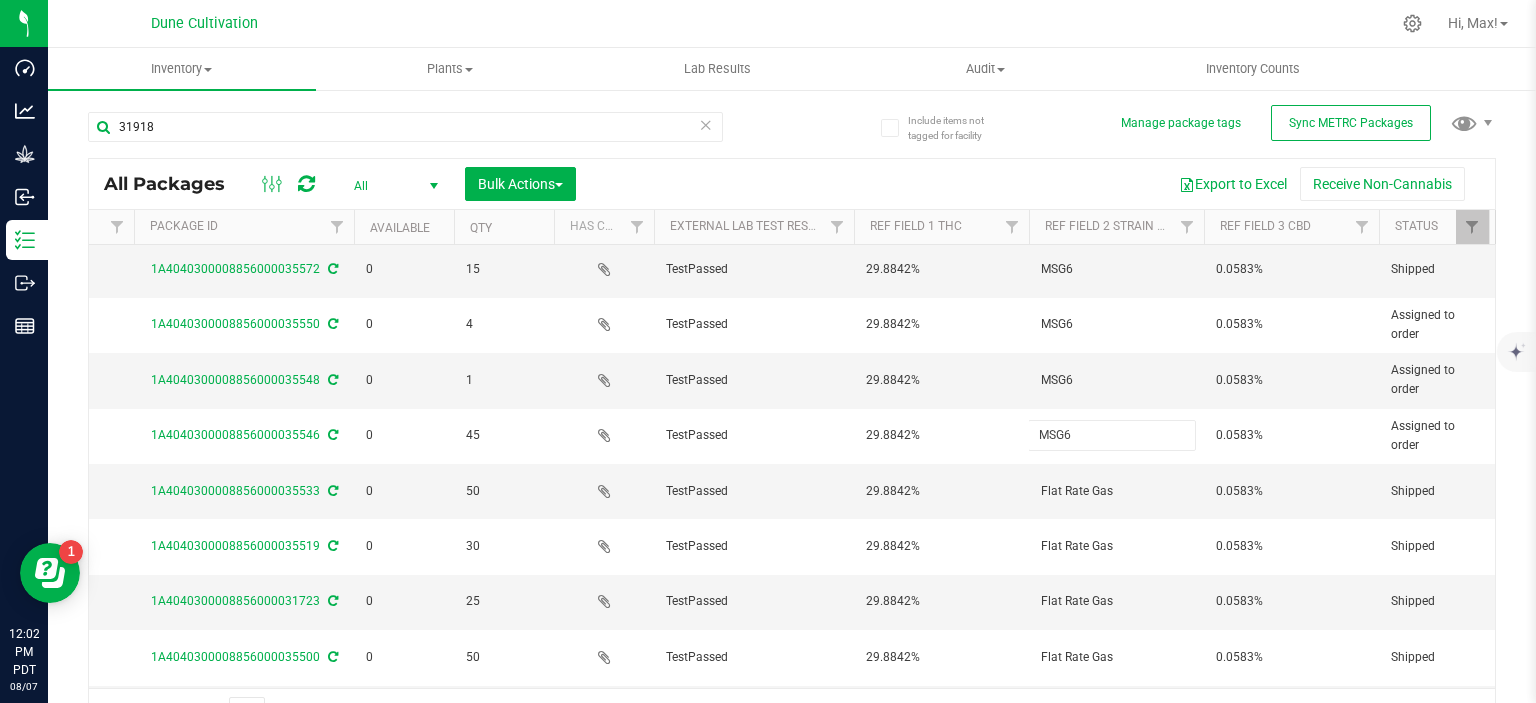 type on "Flat Rate Gas" 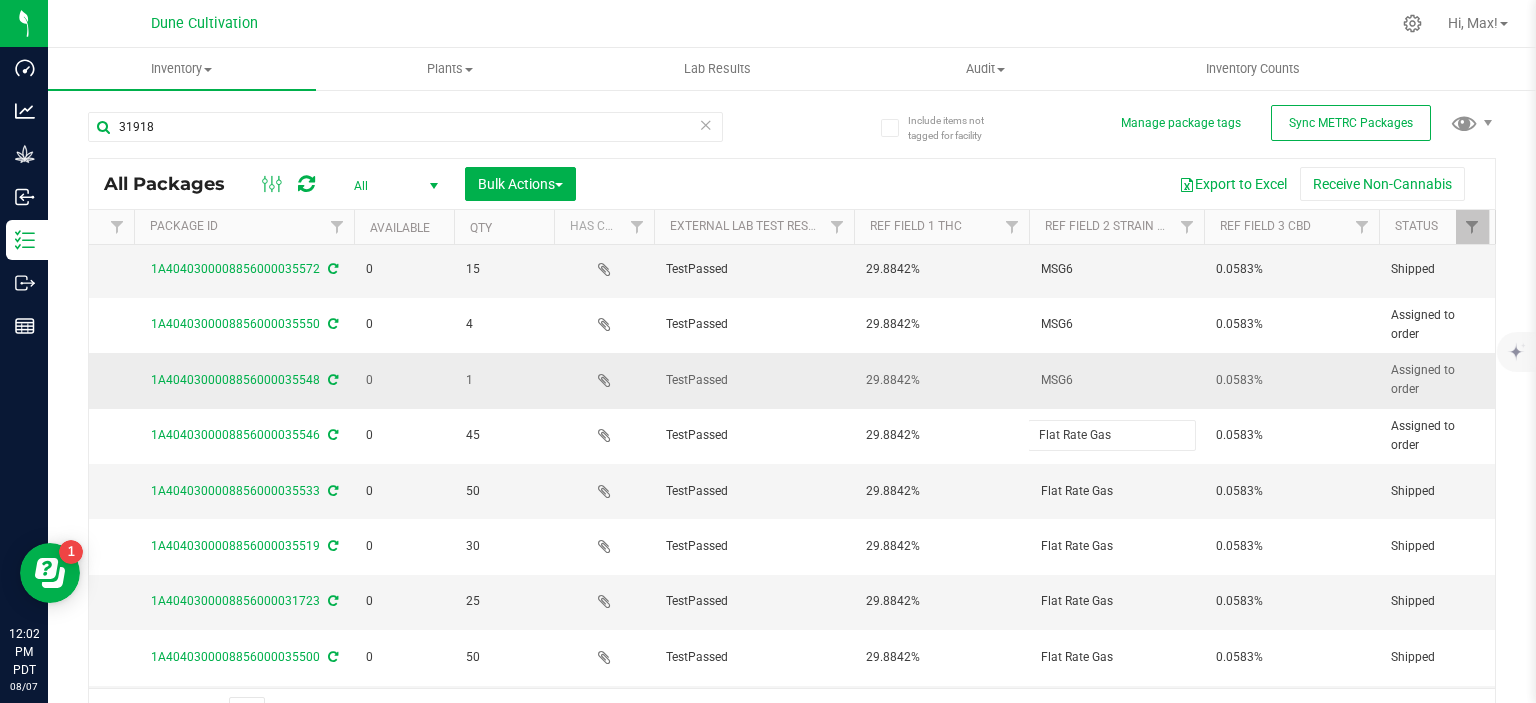 click on "MSG6" at bounding box center [1116, 380] 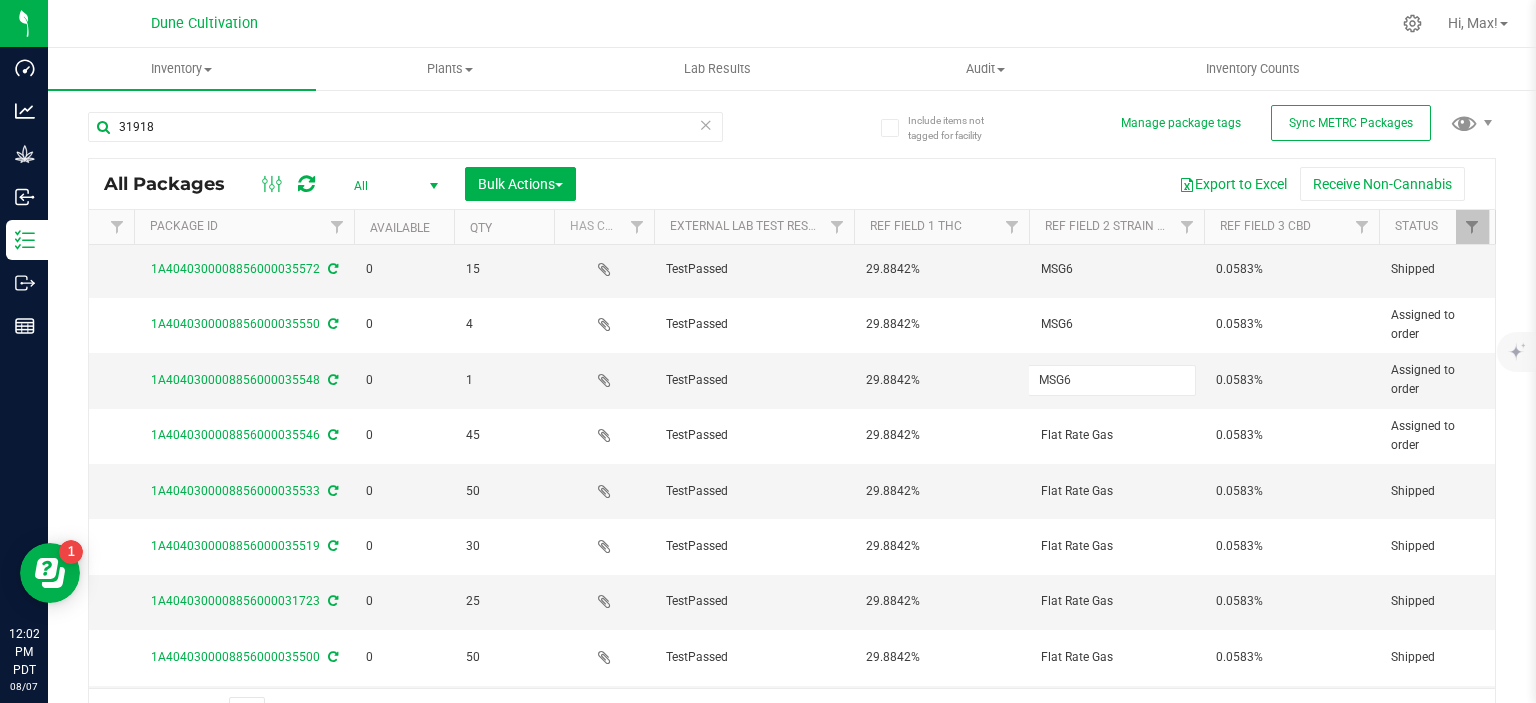click on "MSG6" at bounding box center (1112, 380) 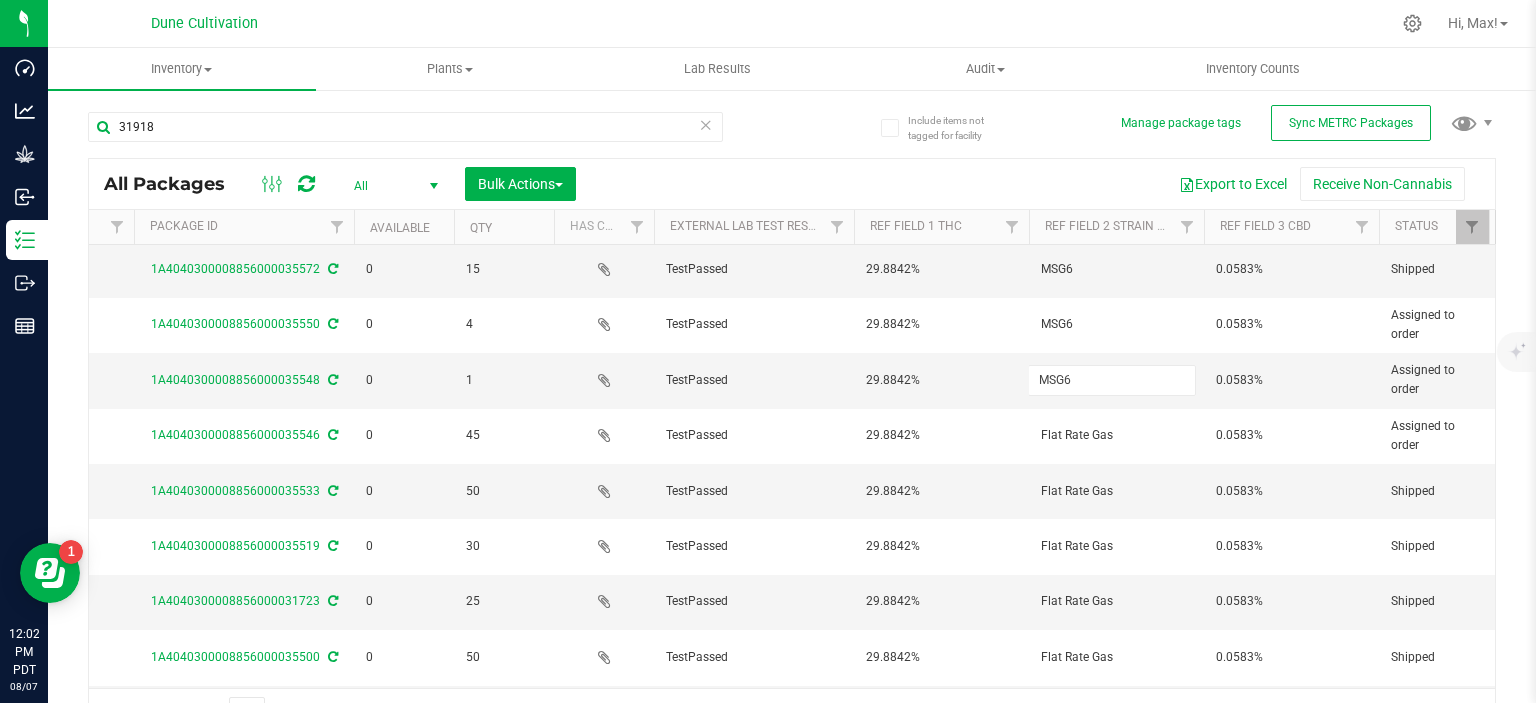 type on "Flat Rate Gas" 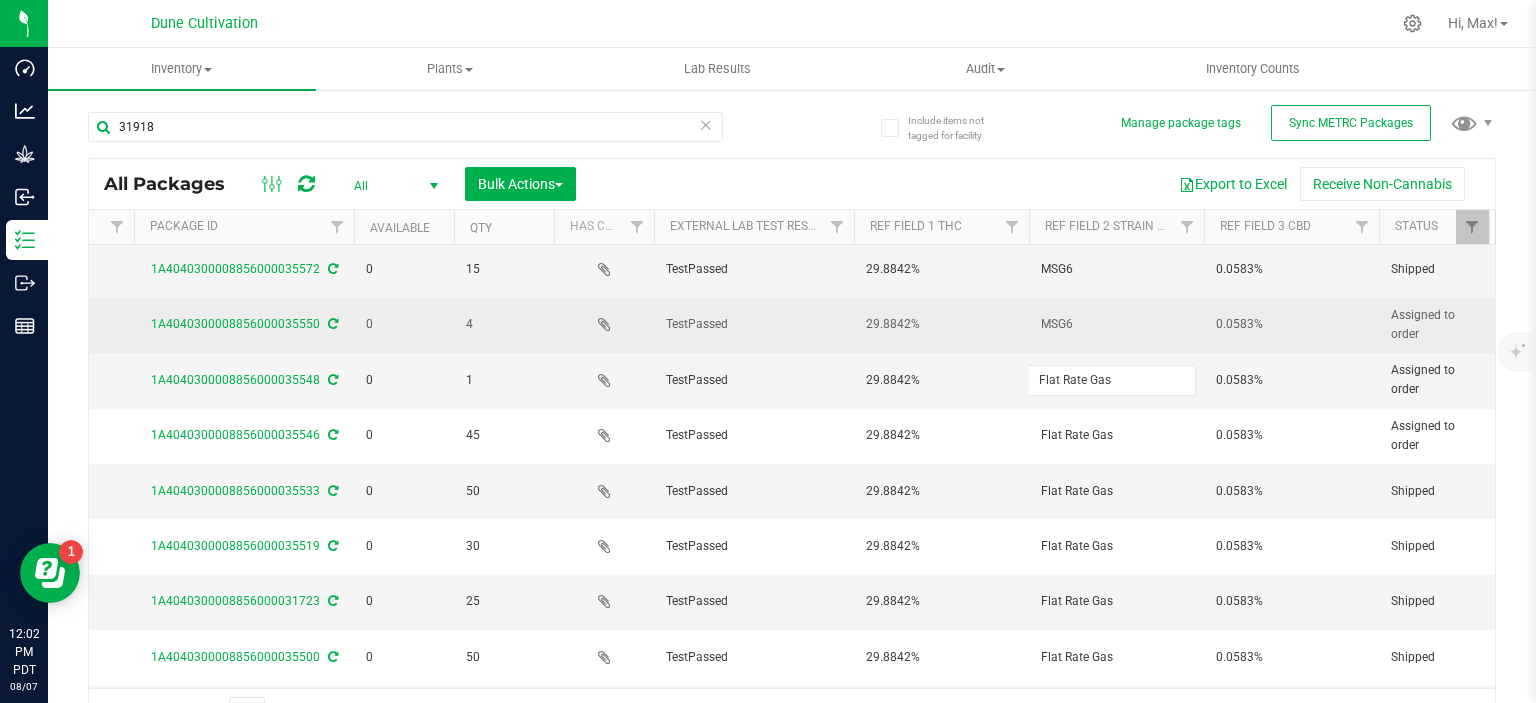 click on "MSG6" at bounding box center (1116, 324) 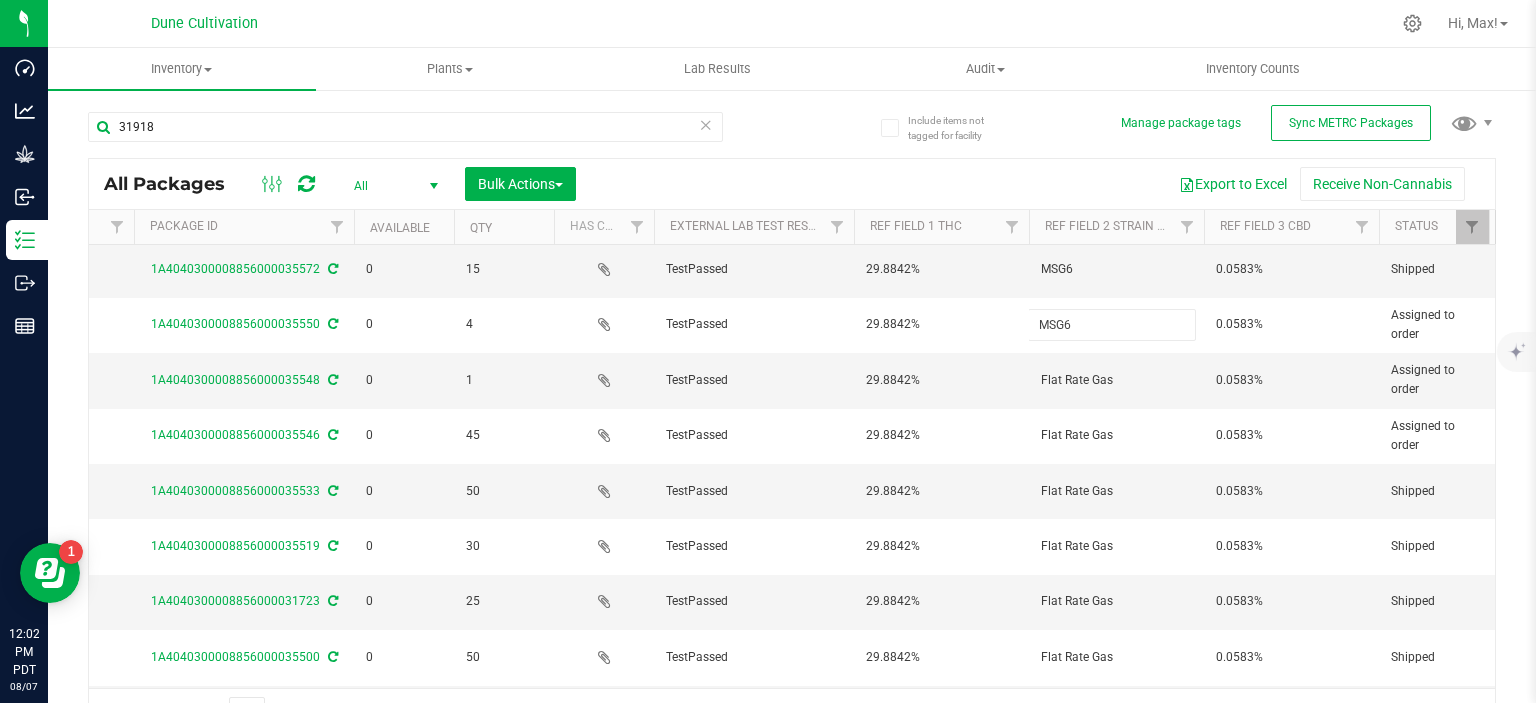 click on "MSG6" at bounding box center (1112, 324) 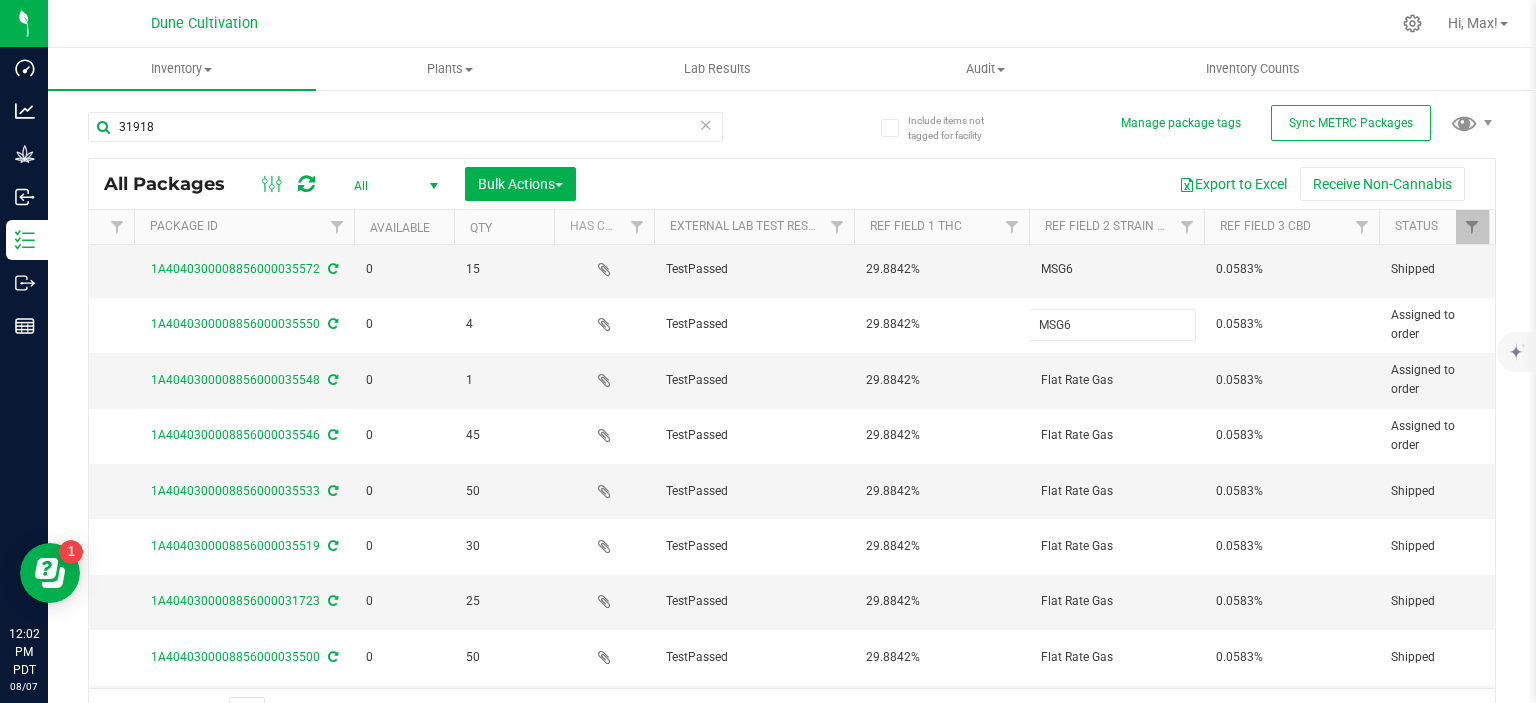 type on "Flat Rate Gas" 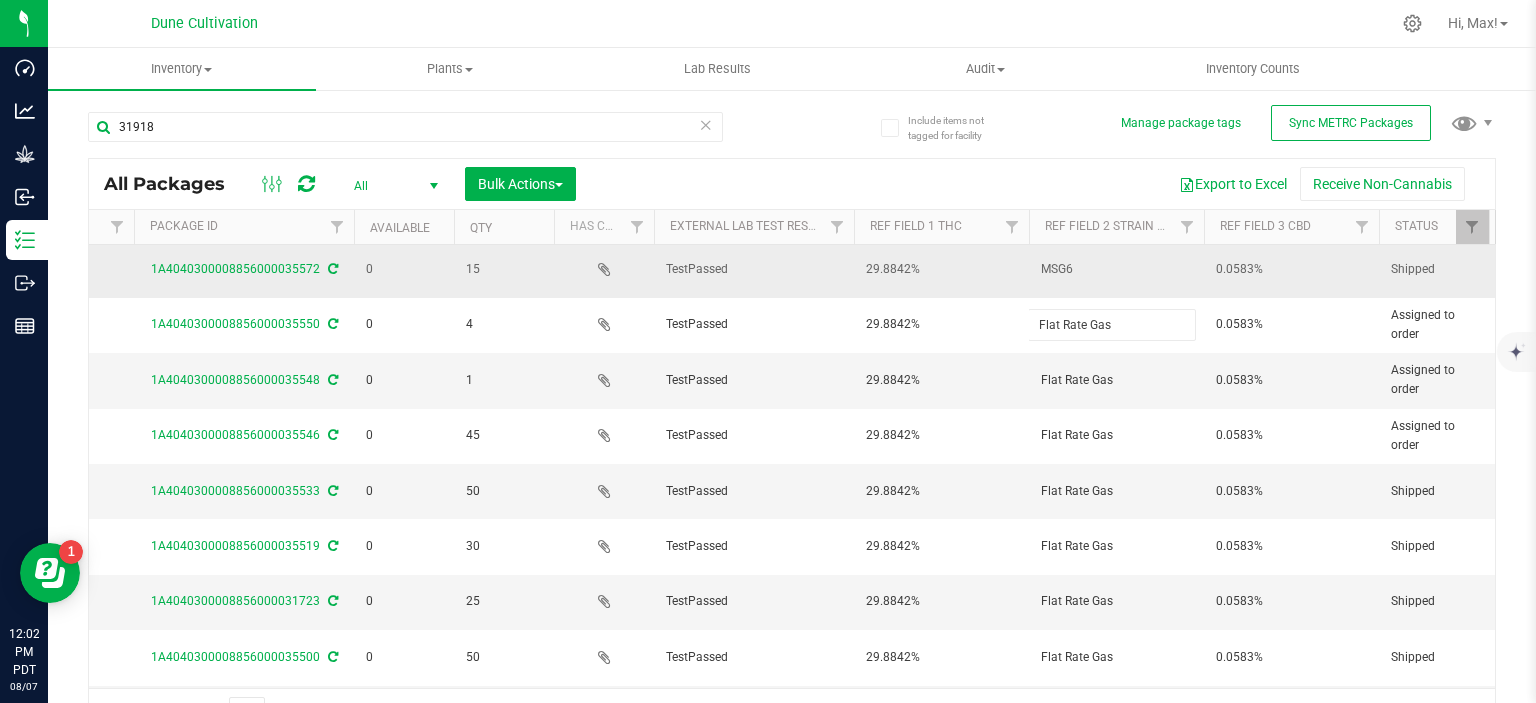 click on "MSG6" at bounding box center (1116, 269) 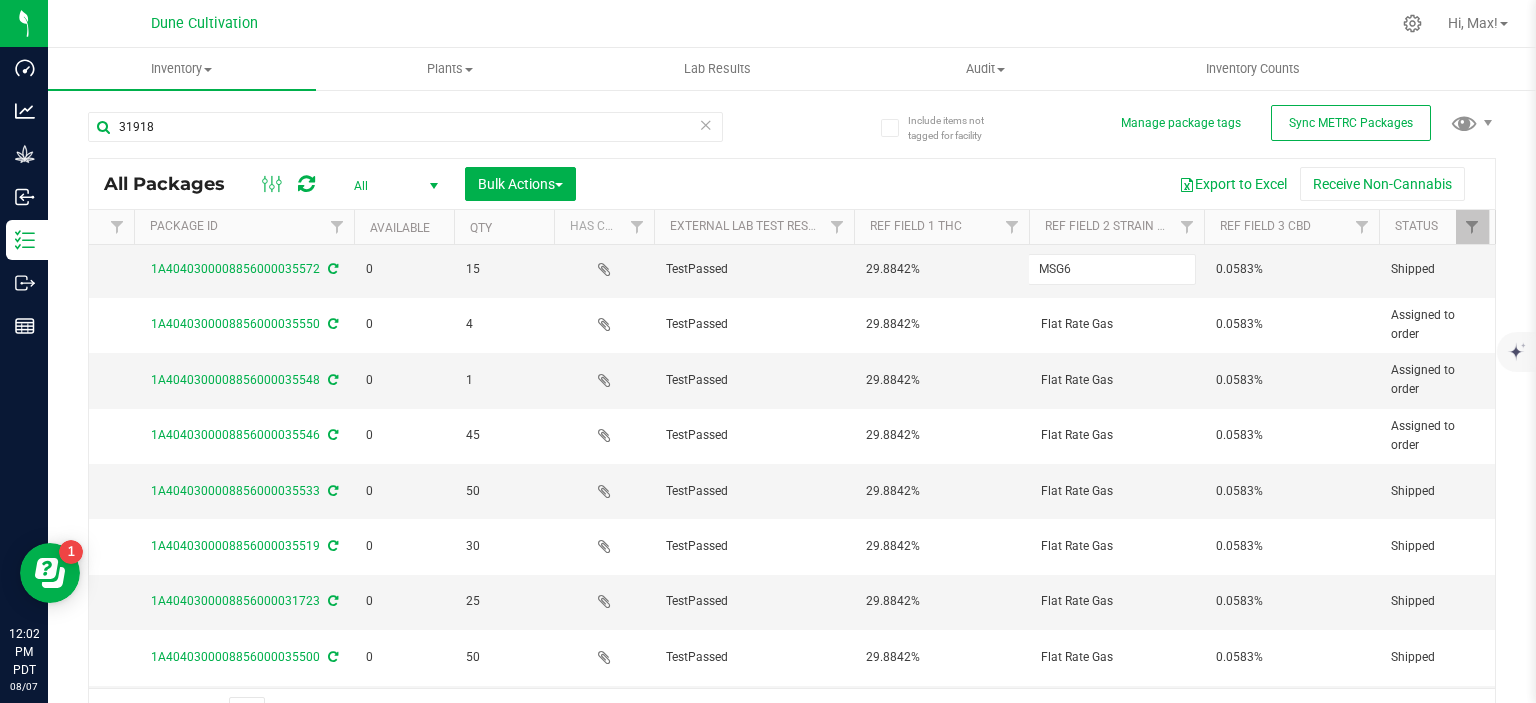 click on "MSG6" at bounding box center (1112, 269) 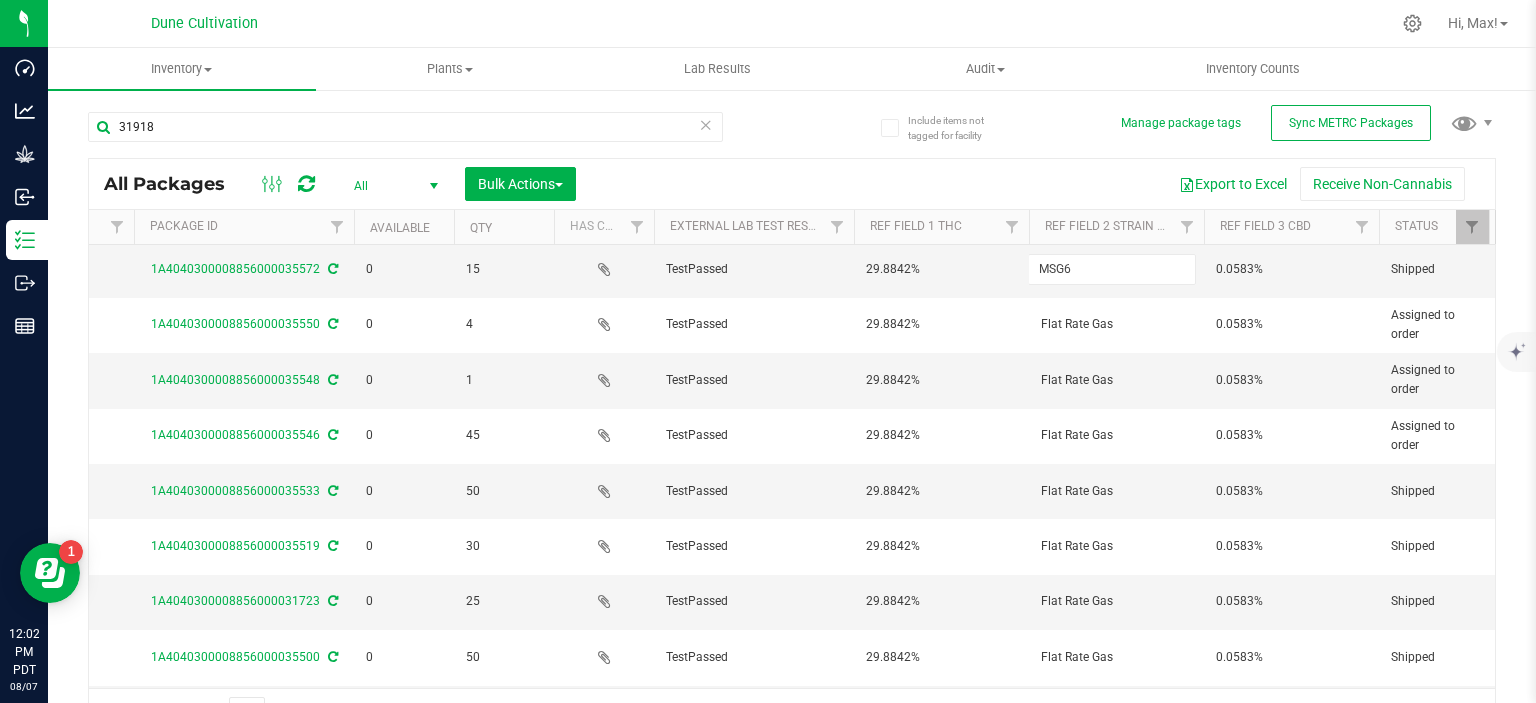 click on "MSG6" at bounding box center (1112, 269) 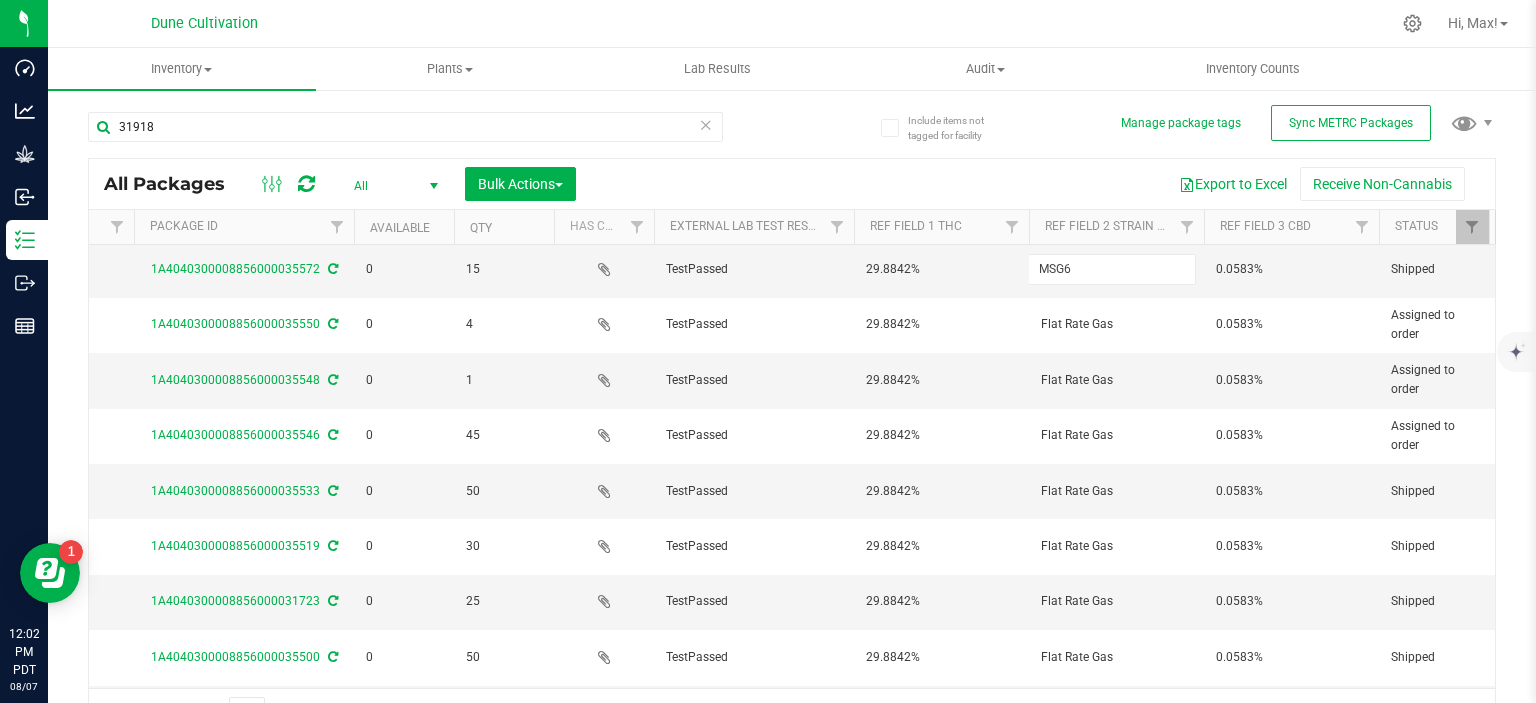 type on "Flat Rate Gas" 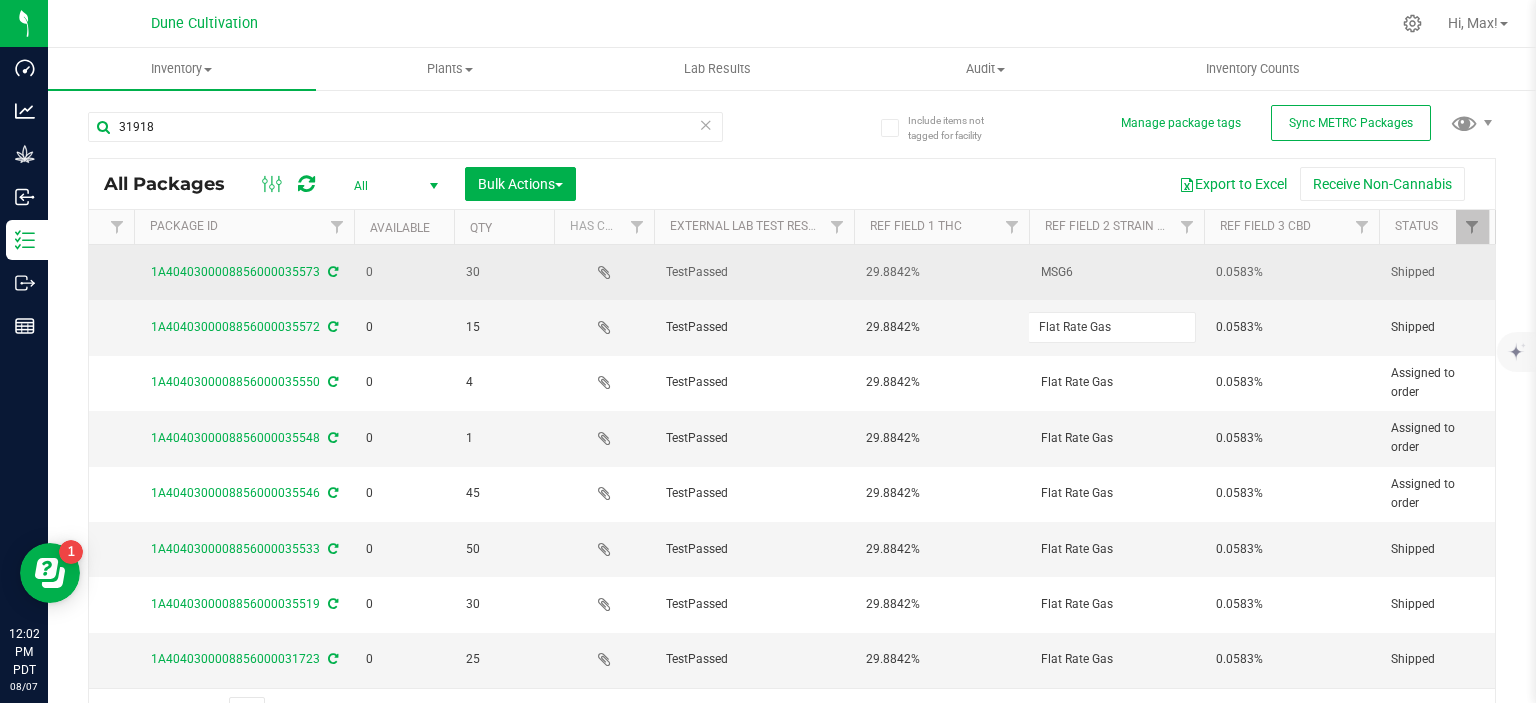 click on "MSG6" at bounding box center (1116, 272) 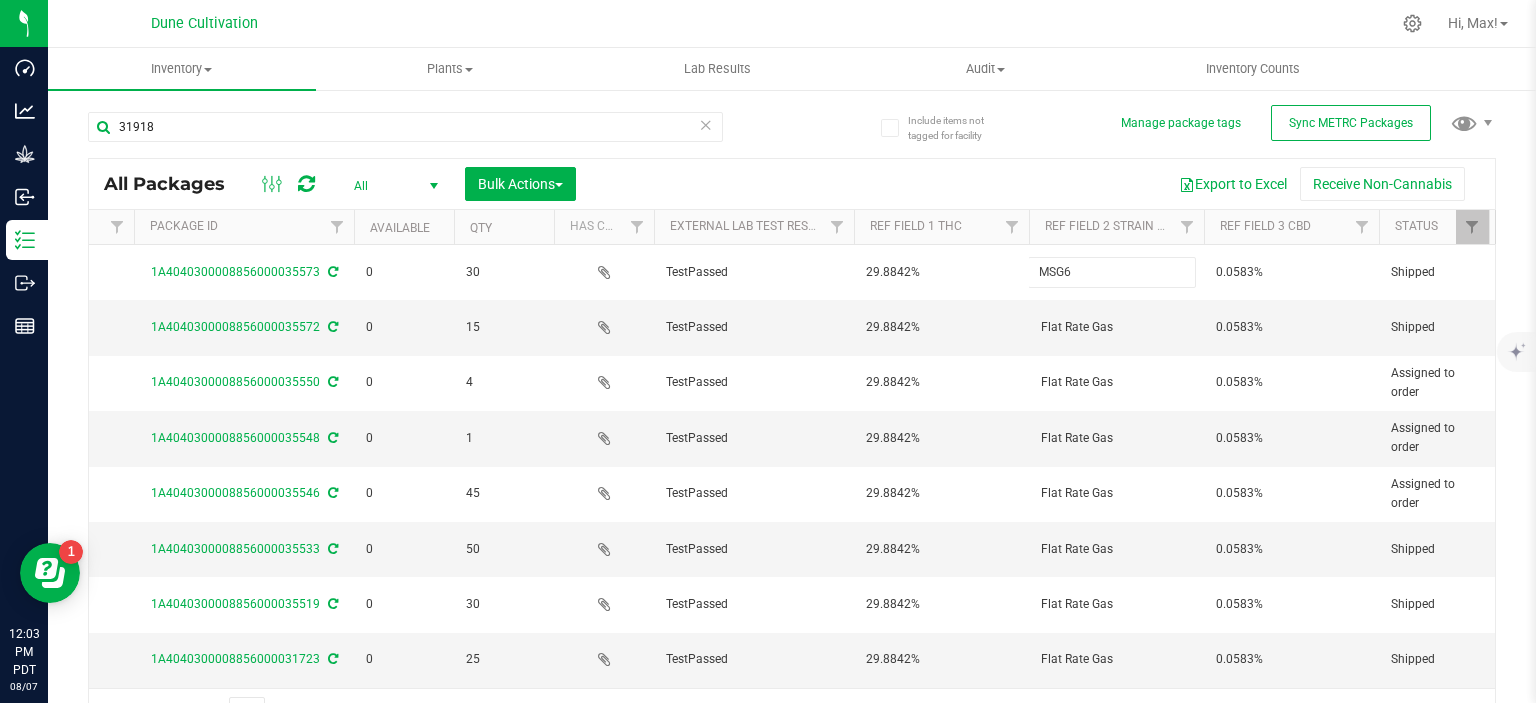 click on "MSG6" at bounding box center (1112, 272) 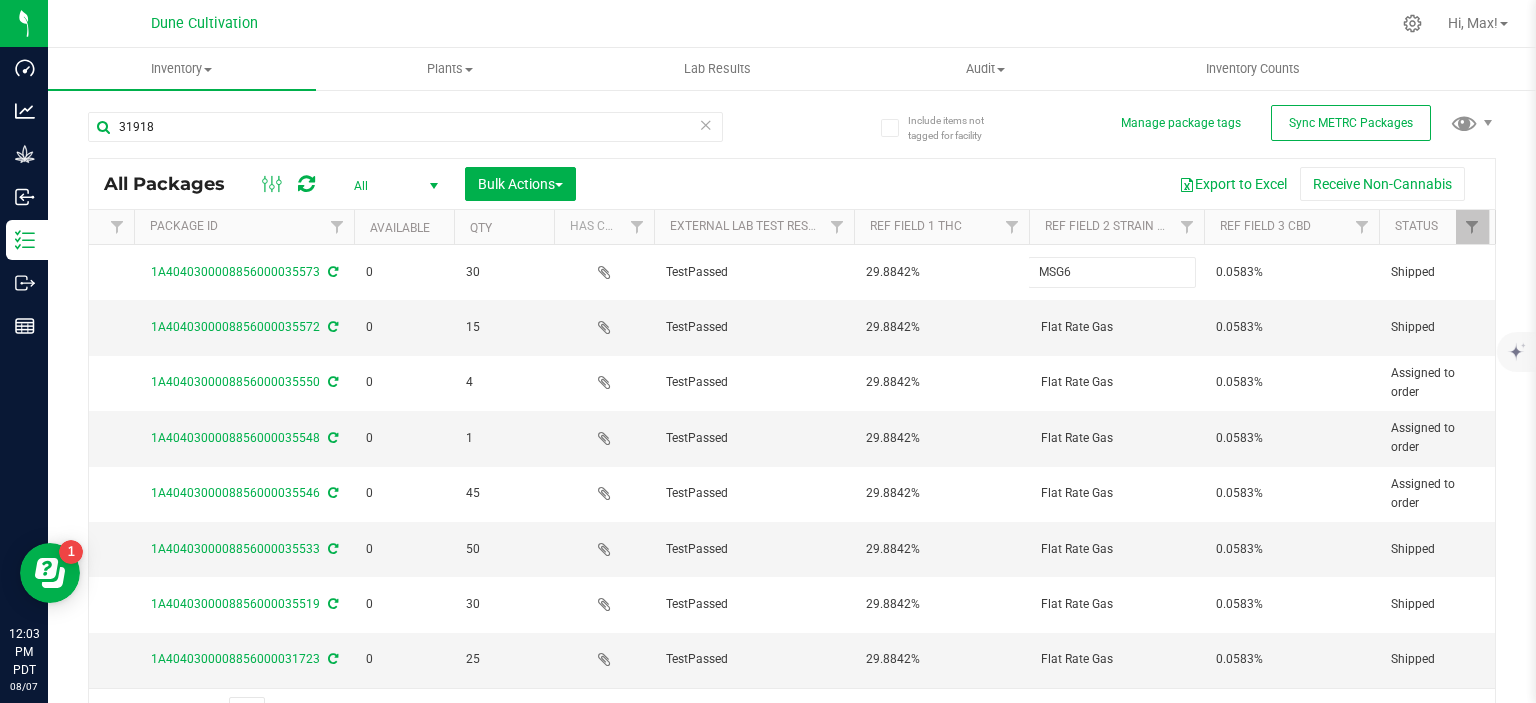 click on "MSG6" at bounding box center (1112, 272) 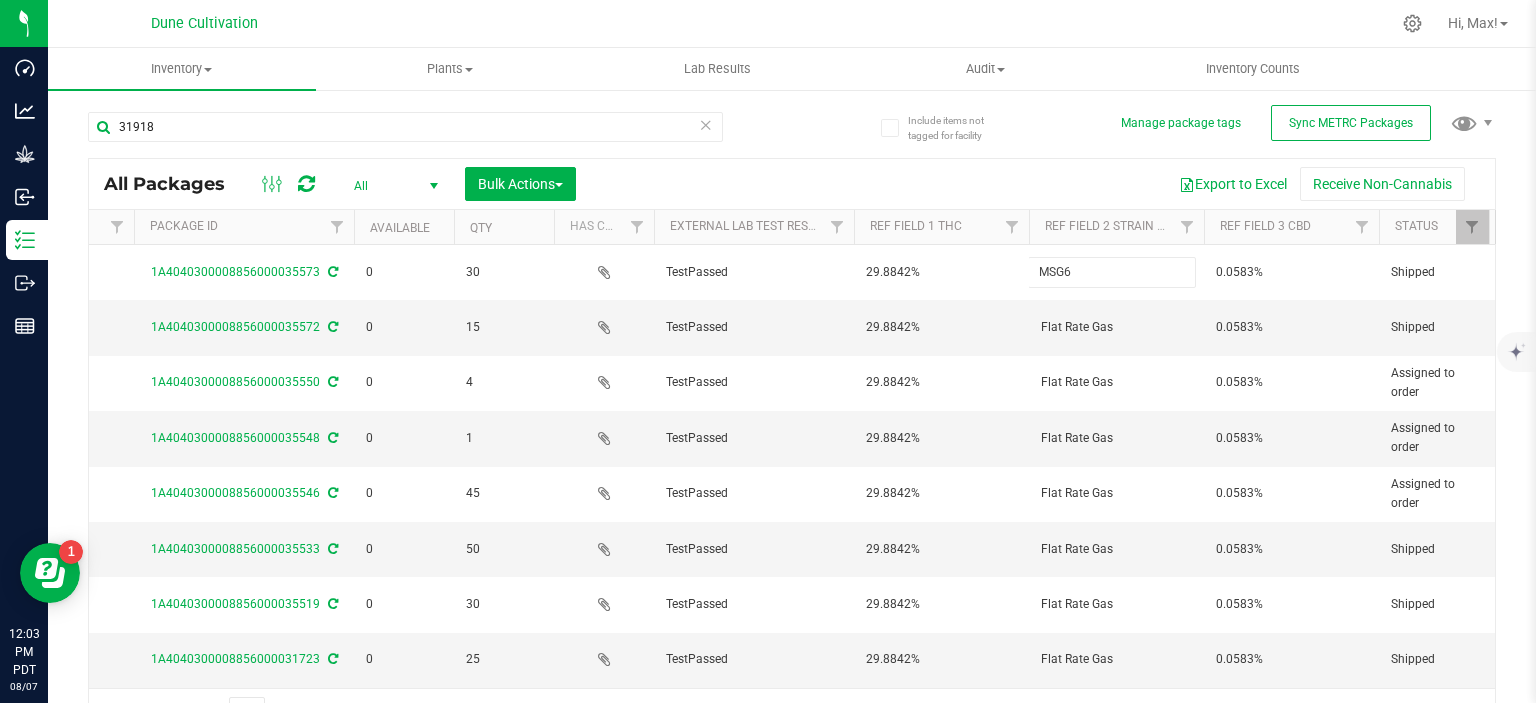 type on "Flat Rate Gas" 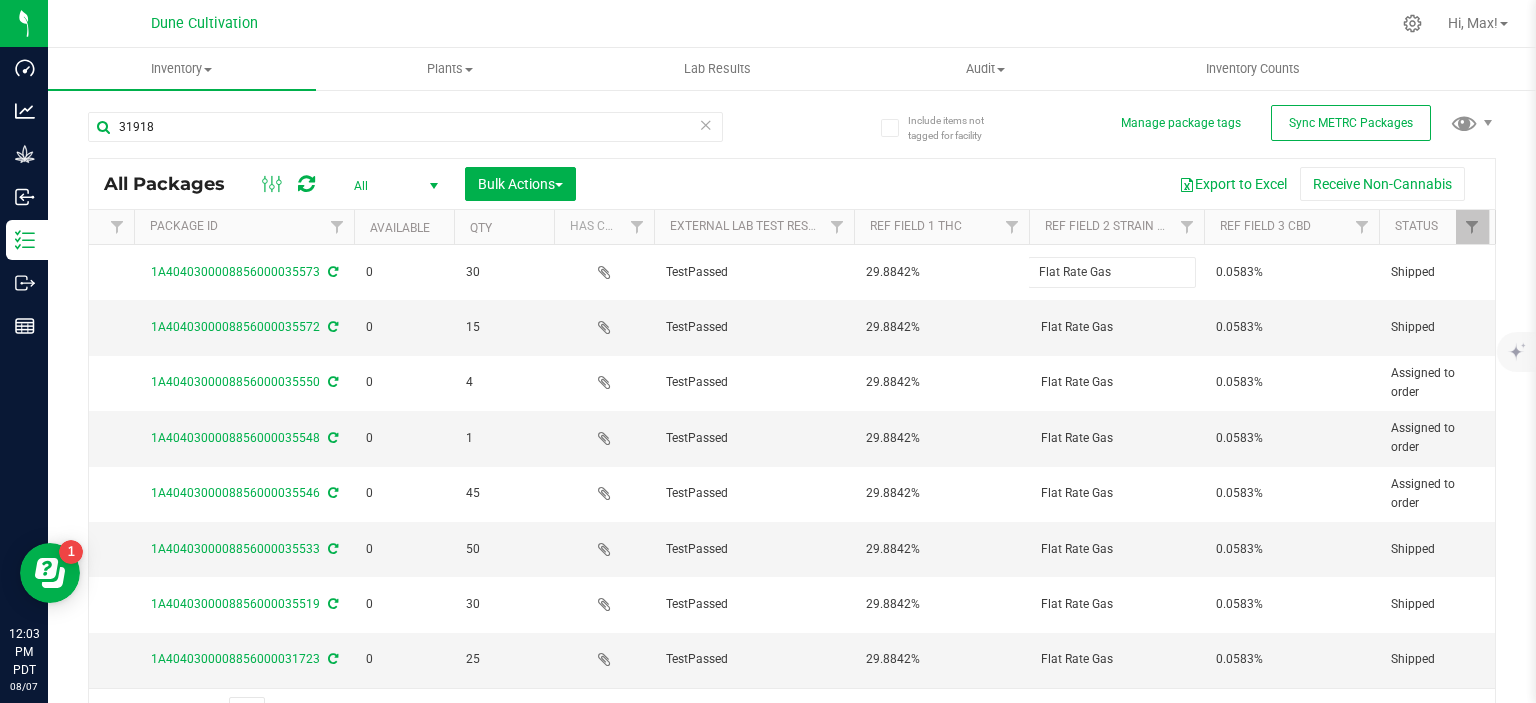 click on "31918
All Packages
All Active Only Lab Samples Locked All External Internal
Bulk Actions
Add to manufacturing run
Add to outbound order" at bounding box center [792, 415] 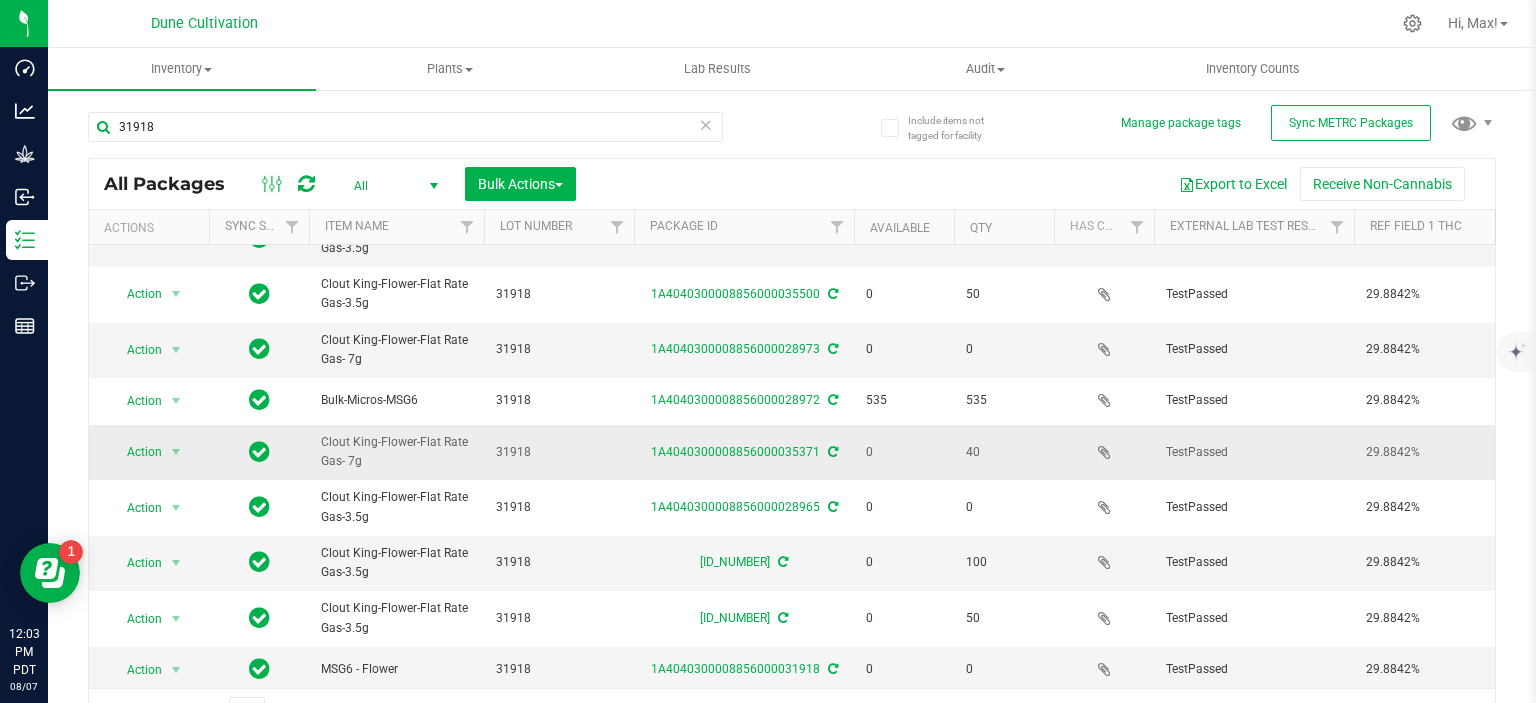 scroll, scrollTop: 421, scrollLeft: 541, axis: both 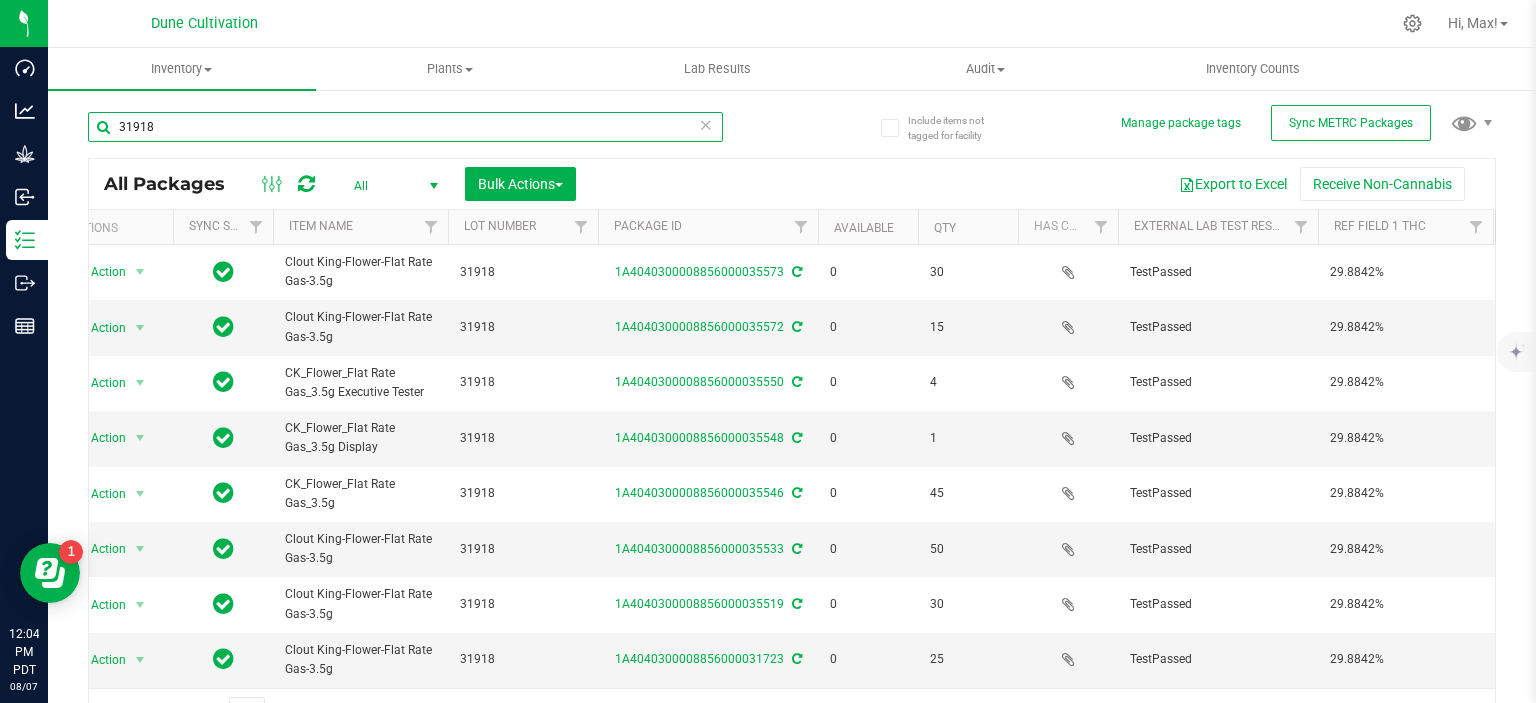 click on "31918" at bounding box center [405, 127] 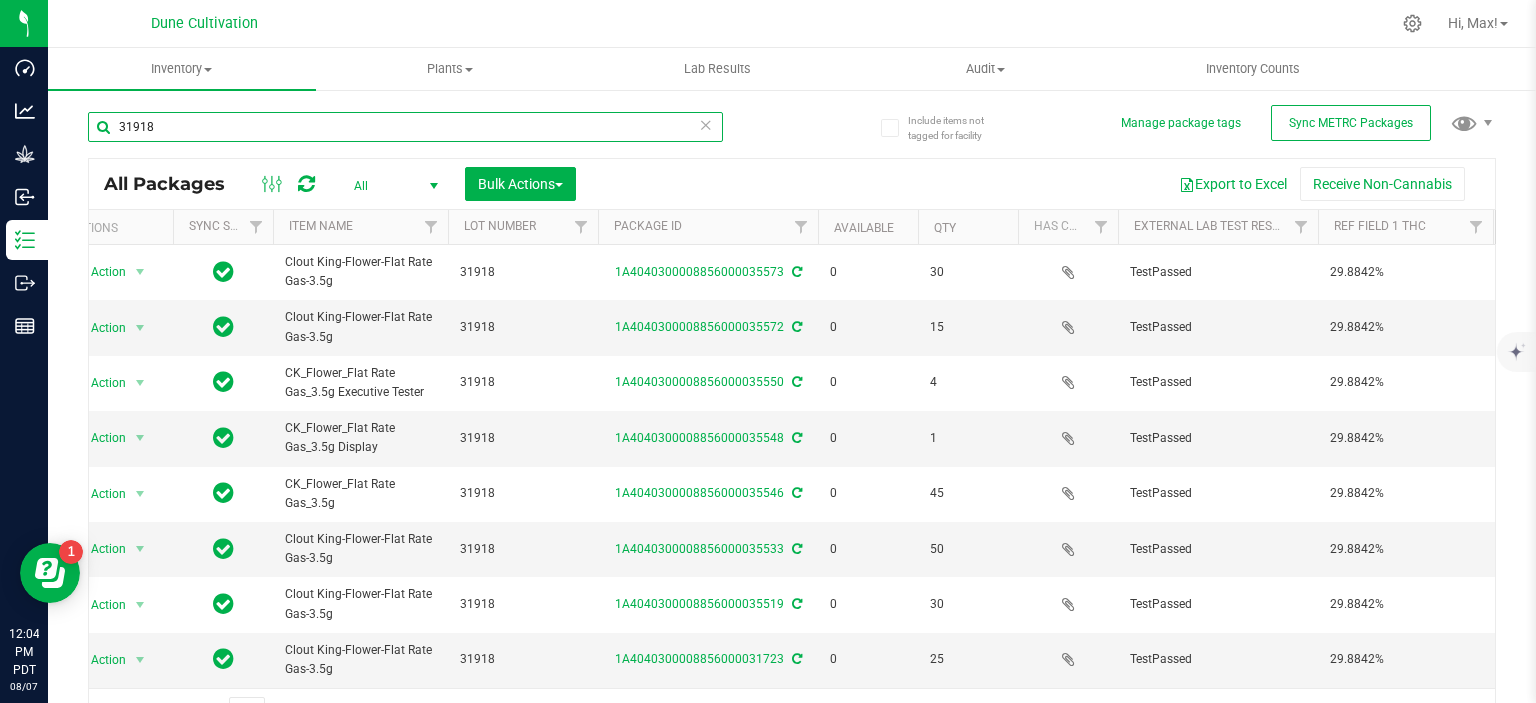 click on "31918" at bounding box center [405, 127] 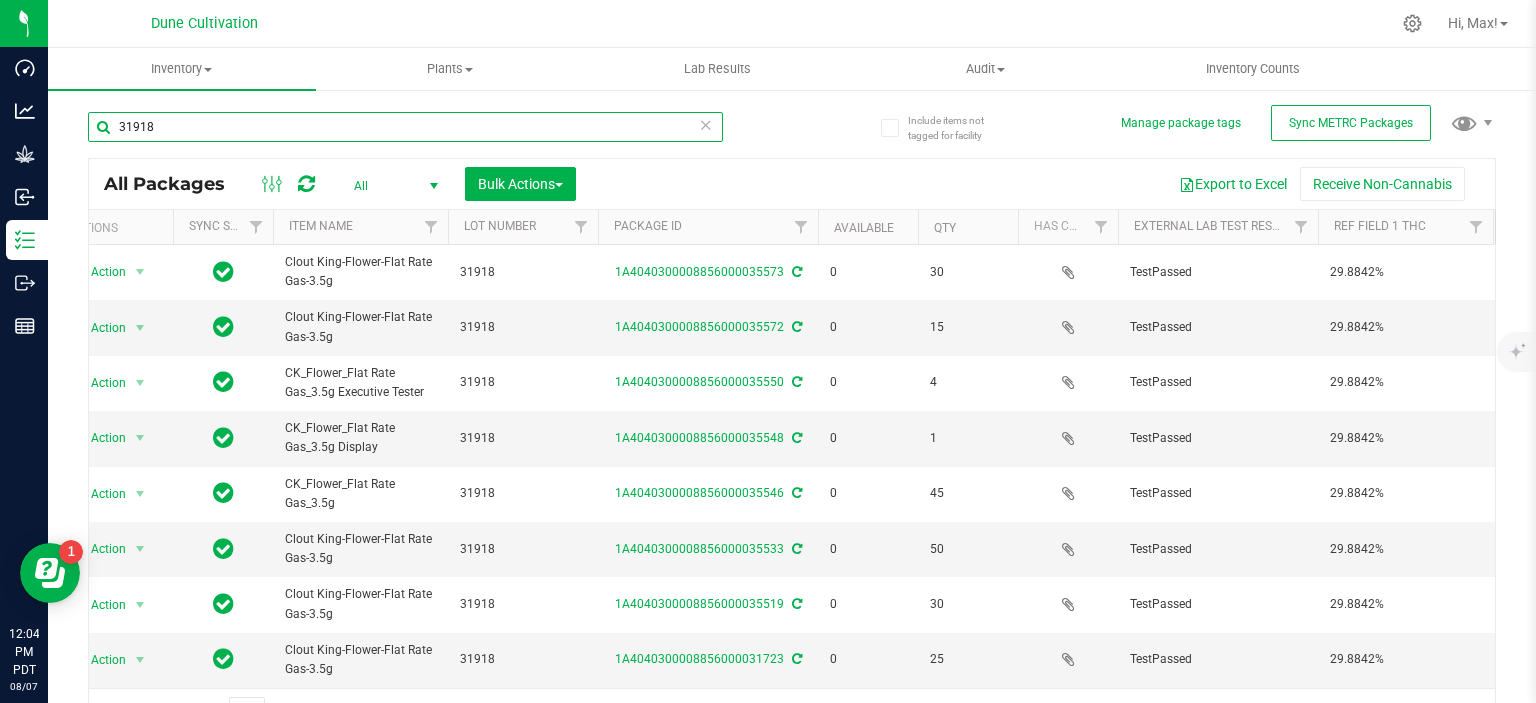 click on "31918" at bounding box center [405, 127] 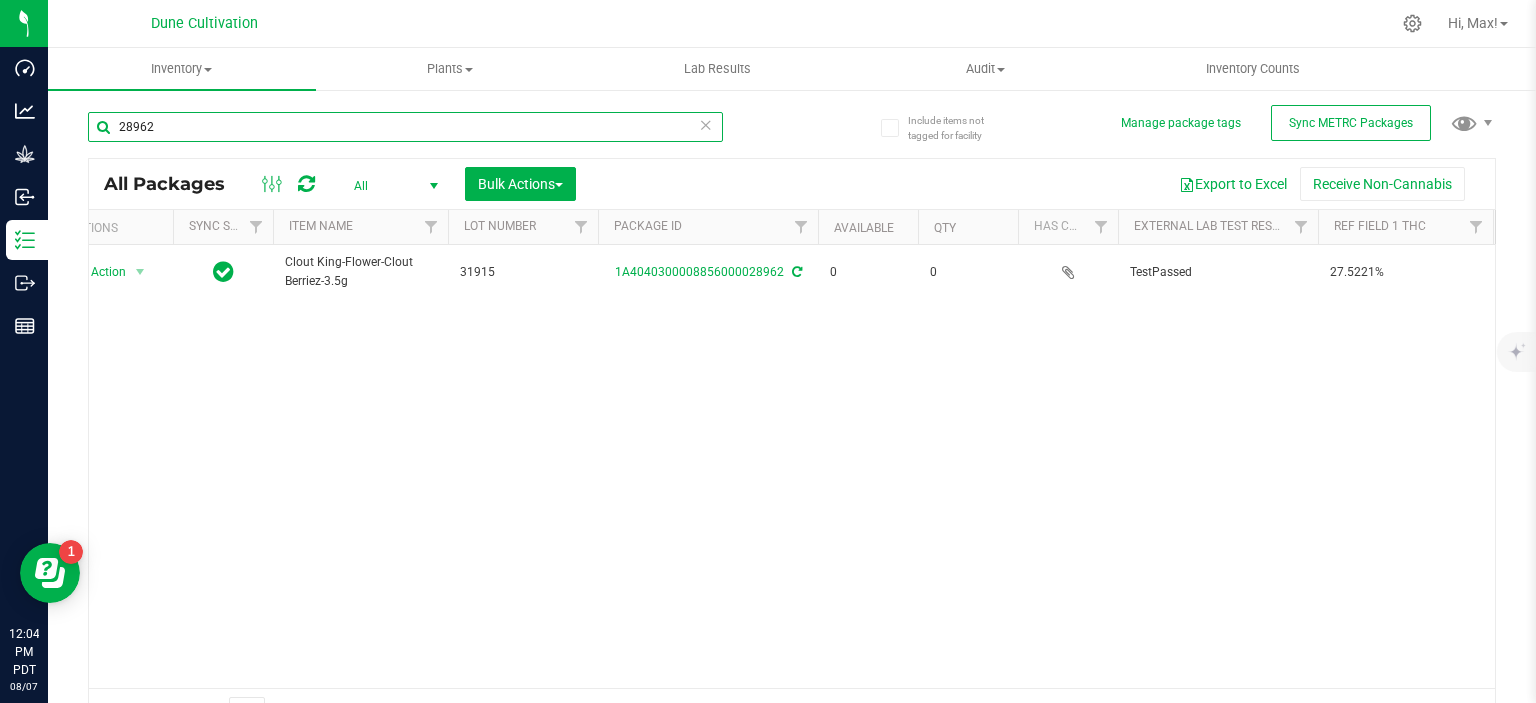 click on "28962" at bounding box center (405, 127) 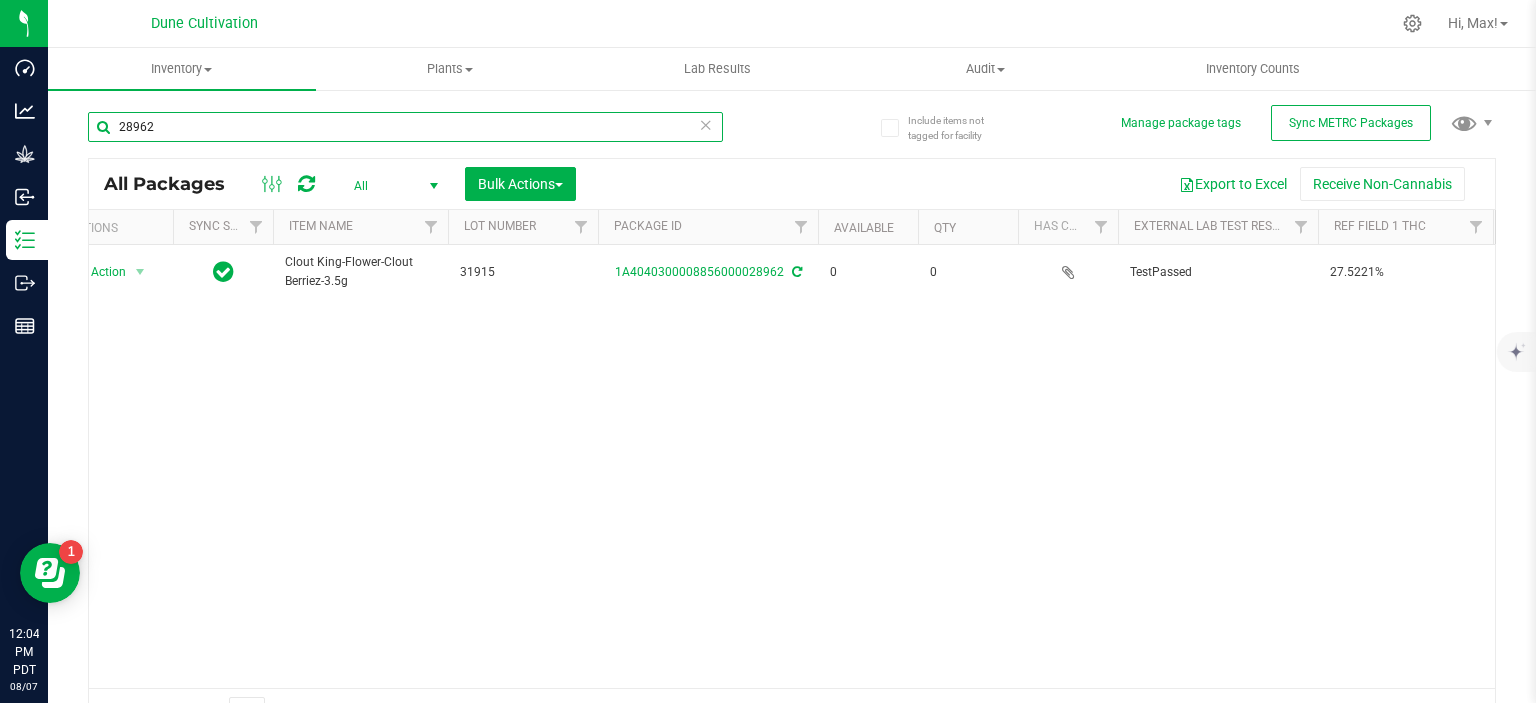 click on "28962" at bounding box center [405, 127] 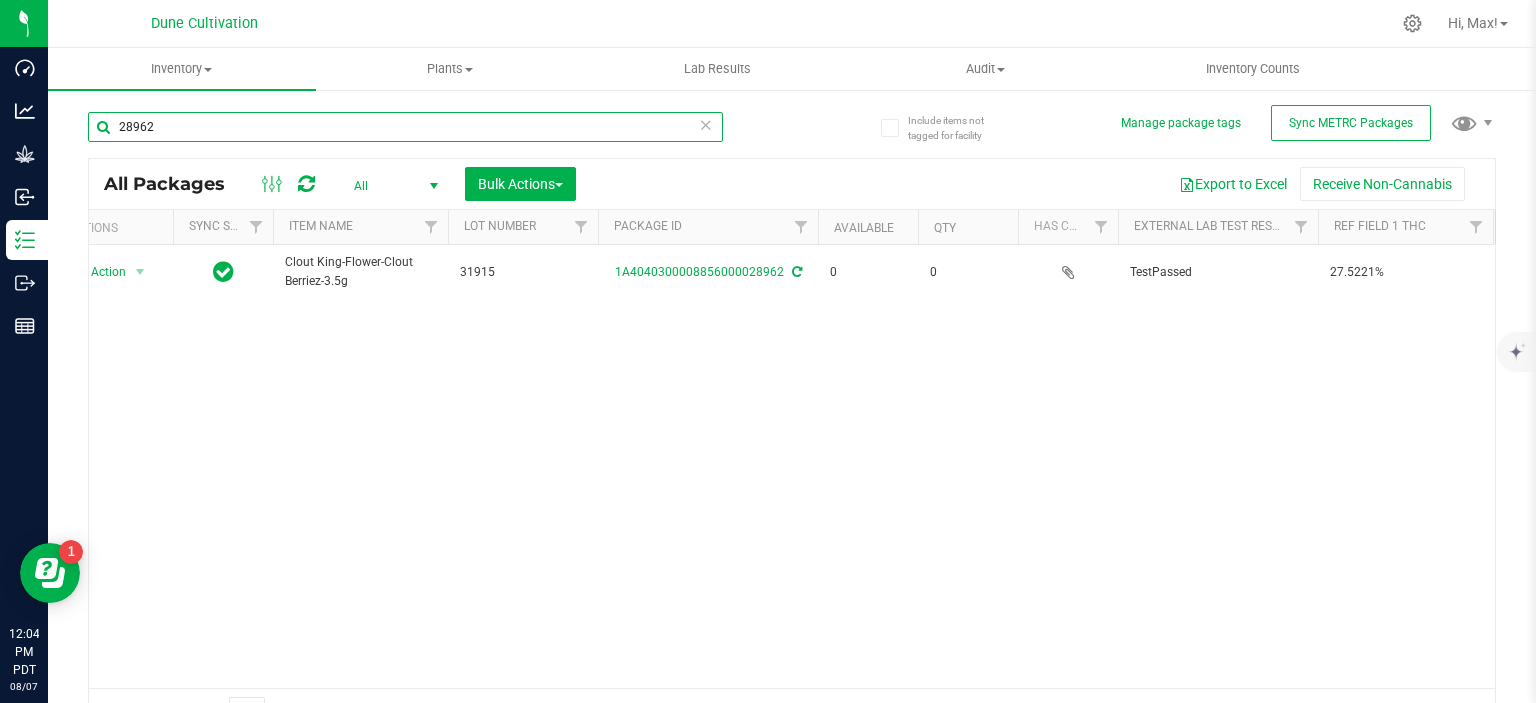 click on "28962" at bounding box center [405, 127] 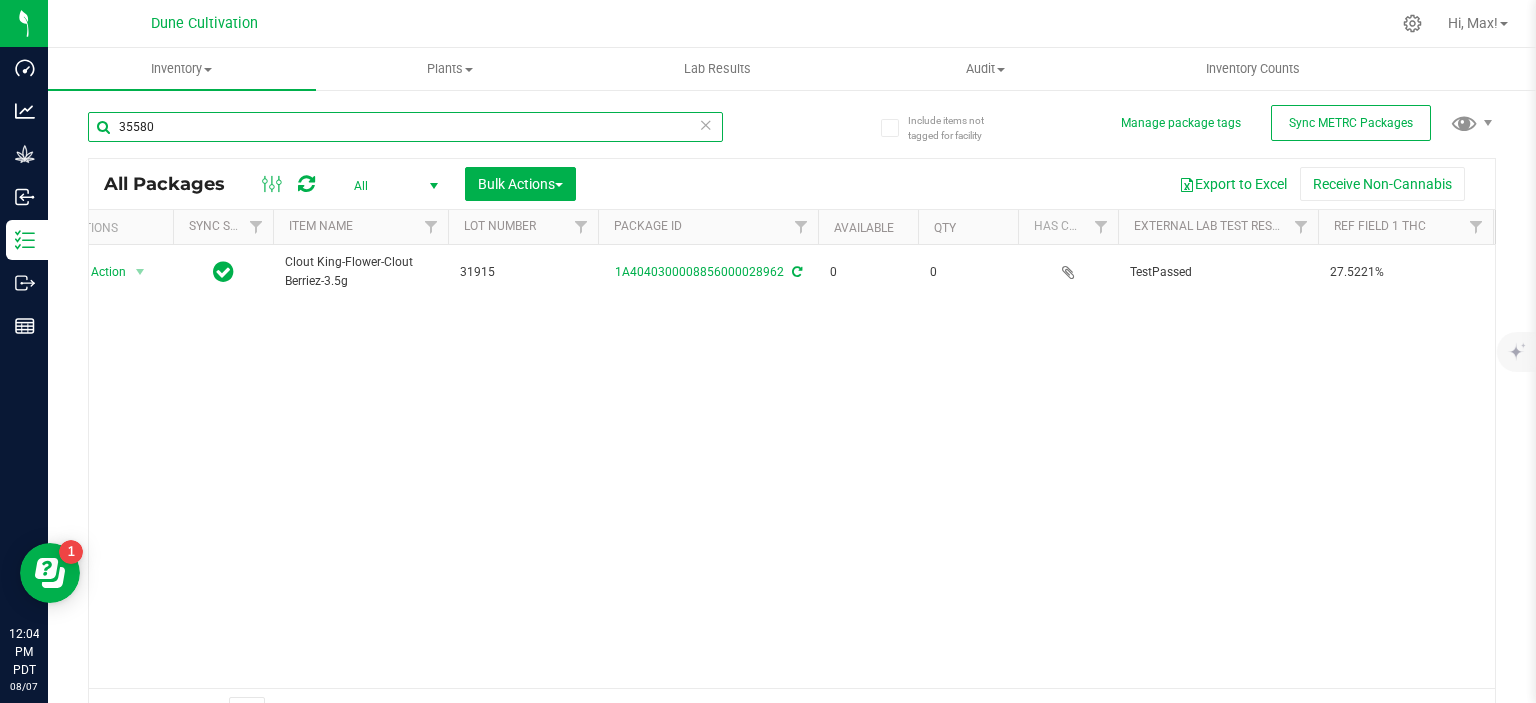 type on "35580" 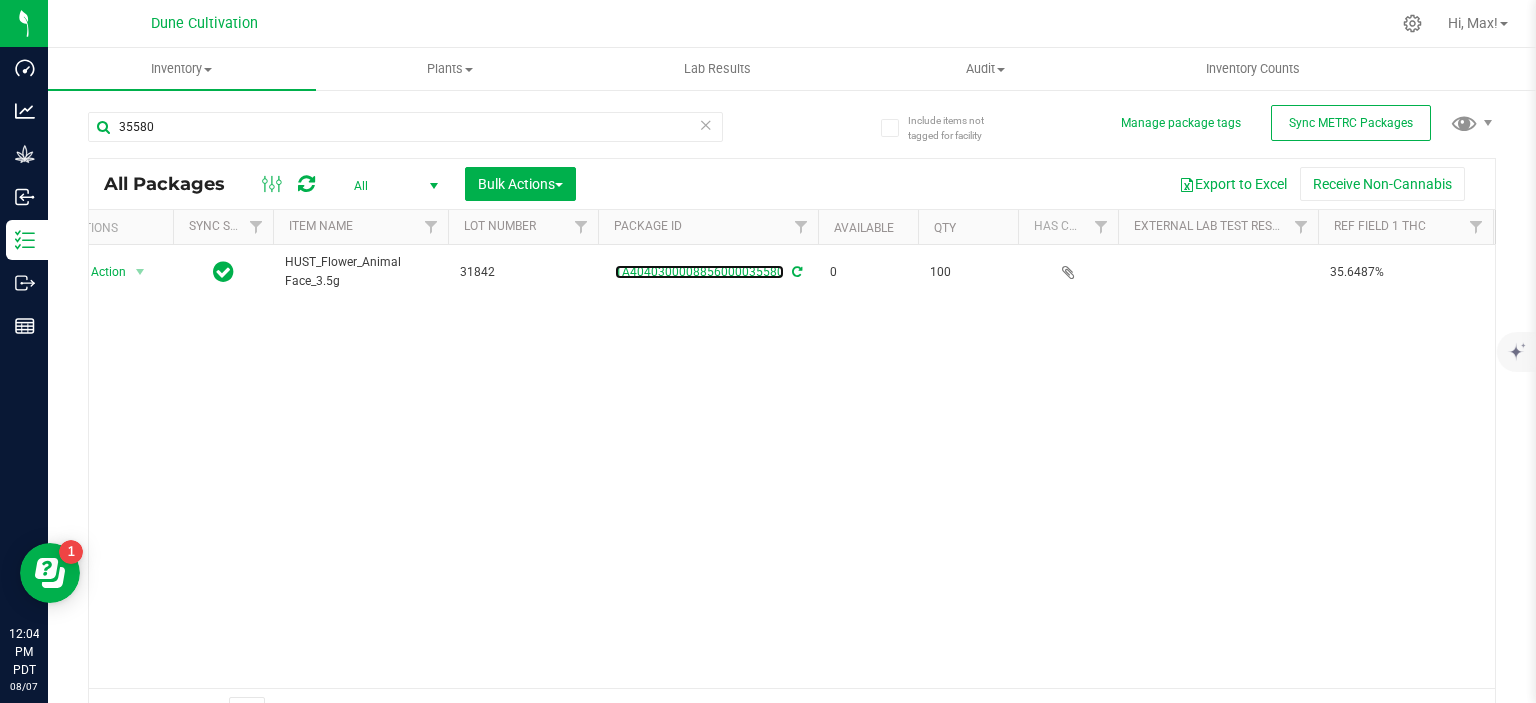 click on "1A4040300008856000035580" at bounding box center [699, 272] 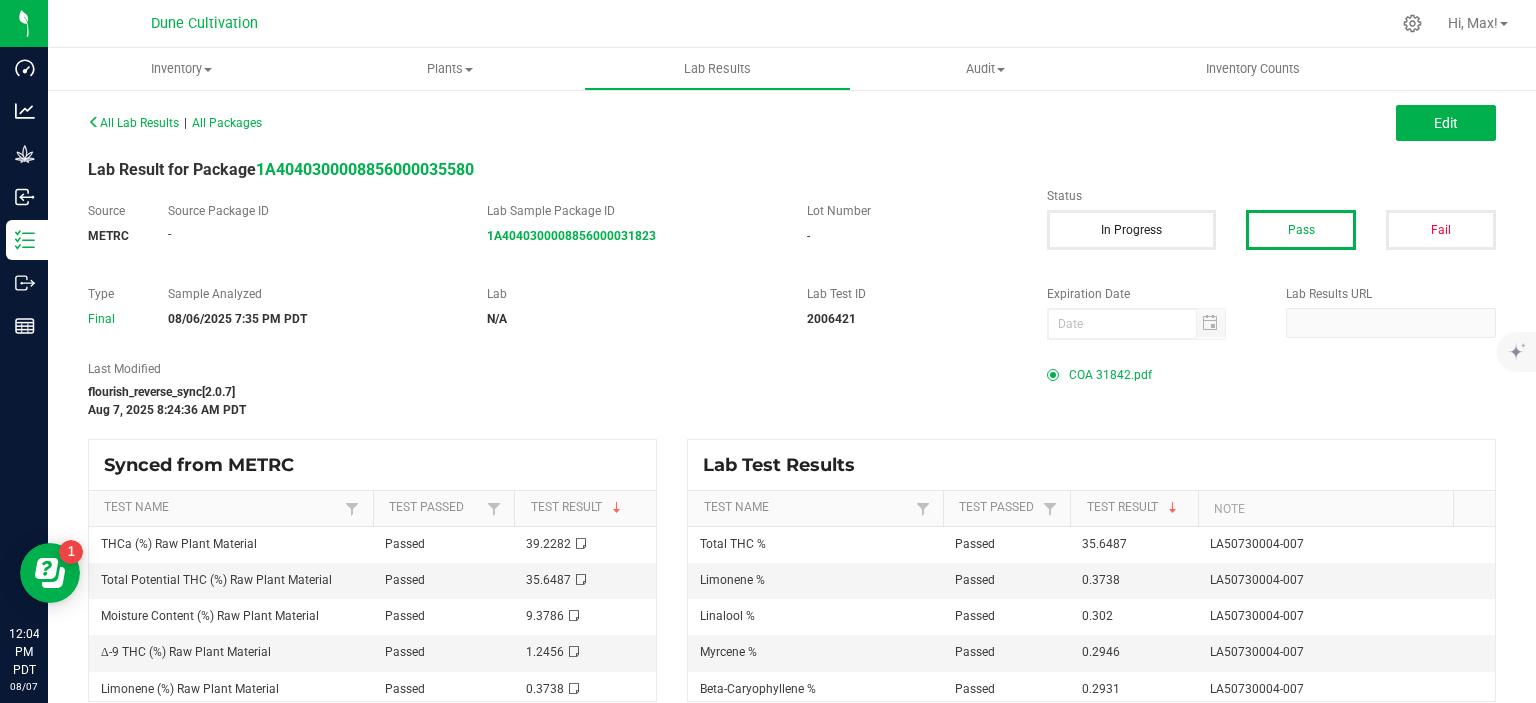 click on "COA 31842.pdf" at bounding box center (1110, 375) 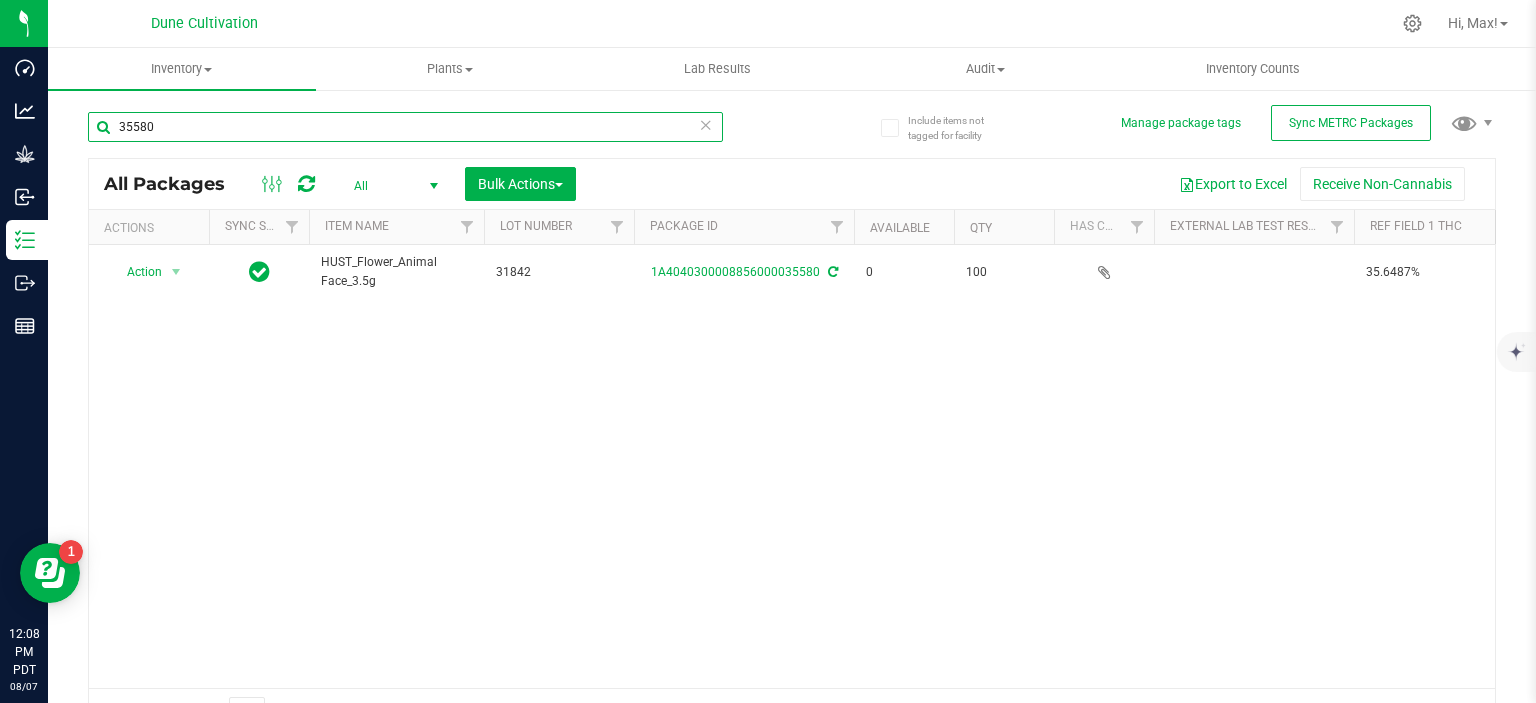 click on "35580" at bounding box center [405, 127] 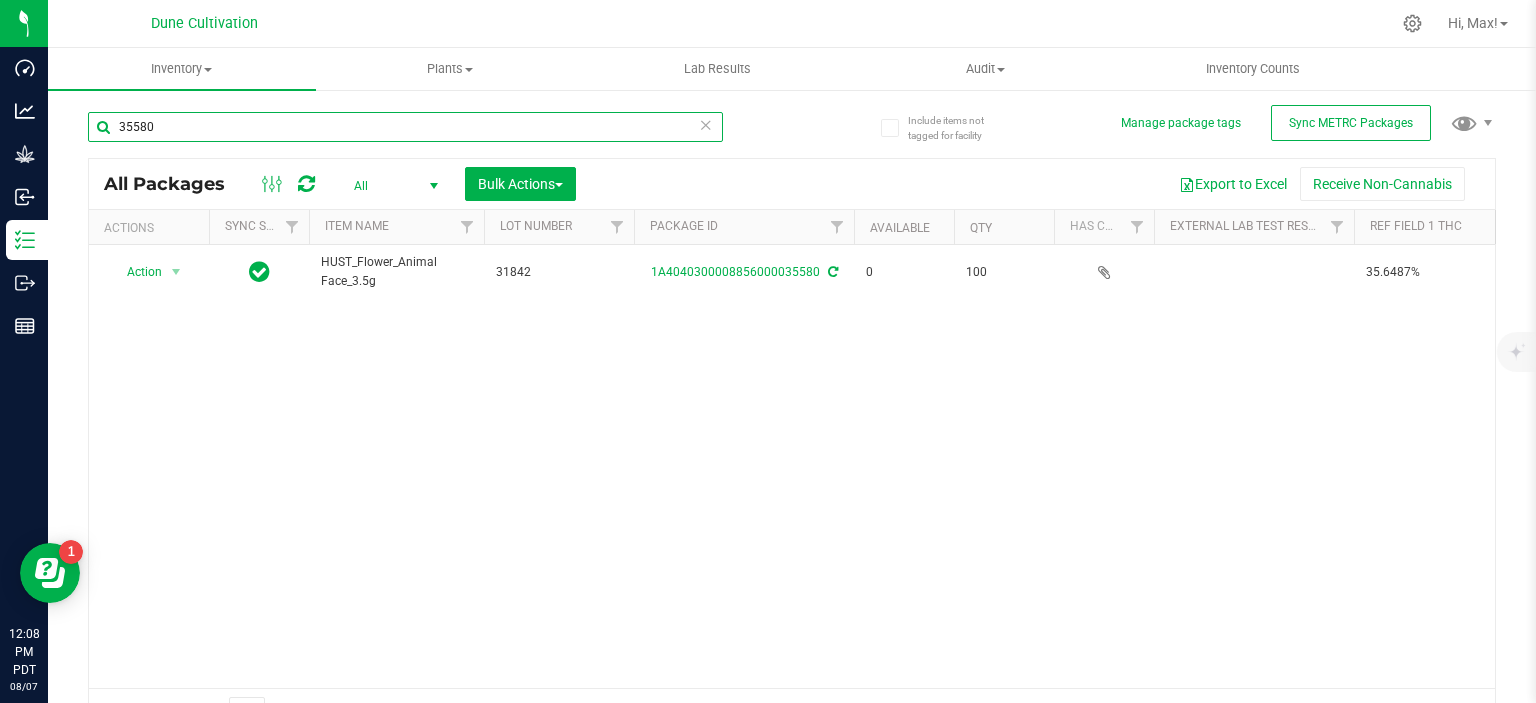 click on "35580" at bounding box center (405, 127) 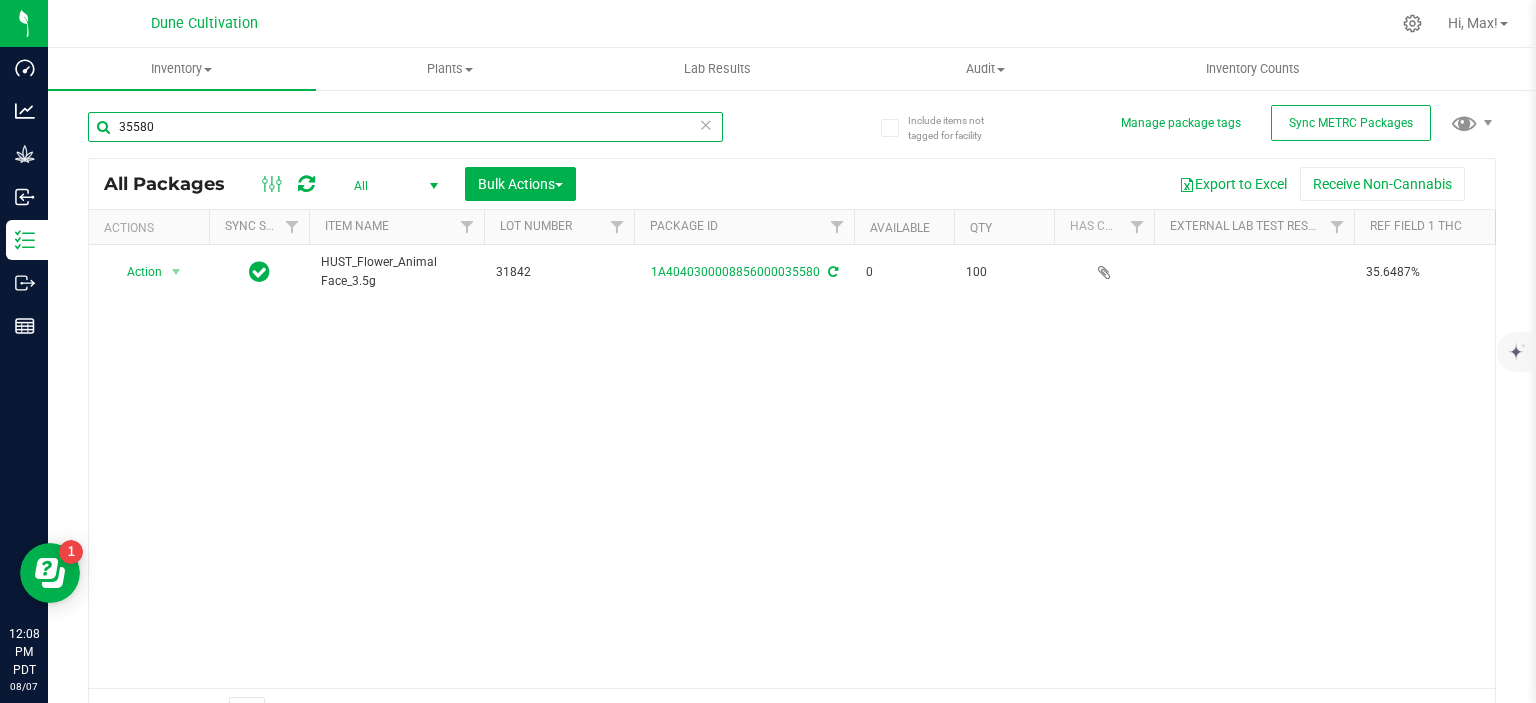 click on "35580" at bounding box center (405, 127) 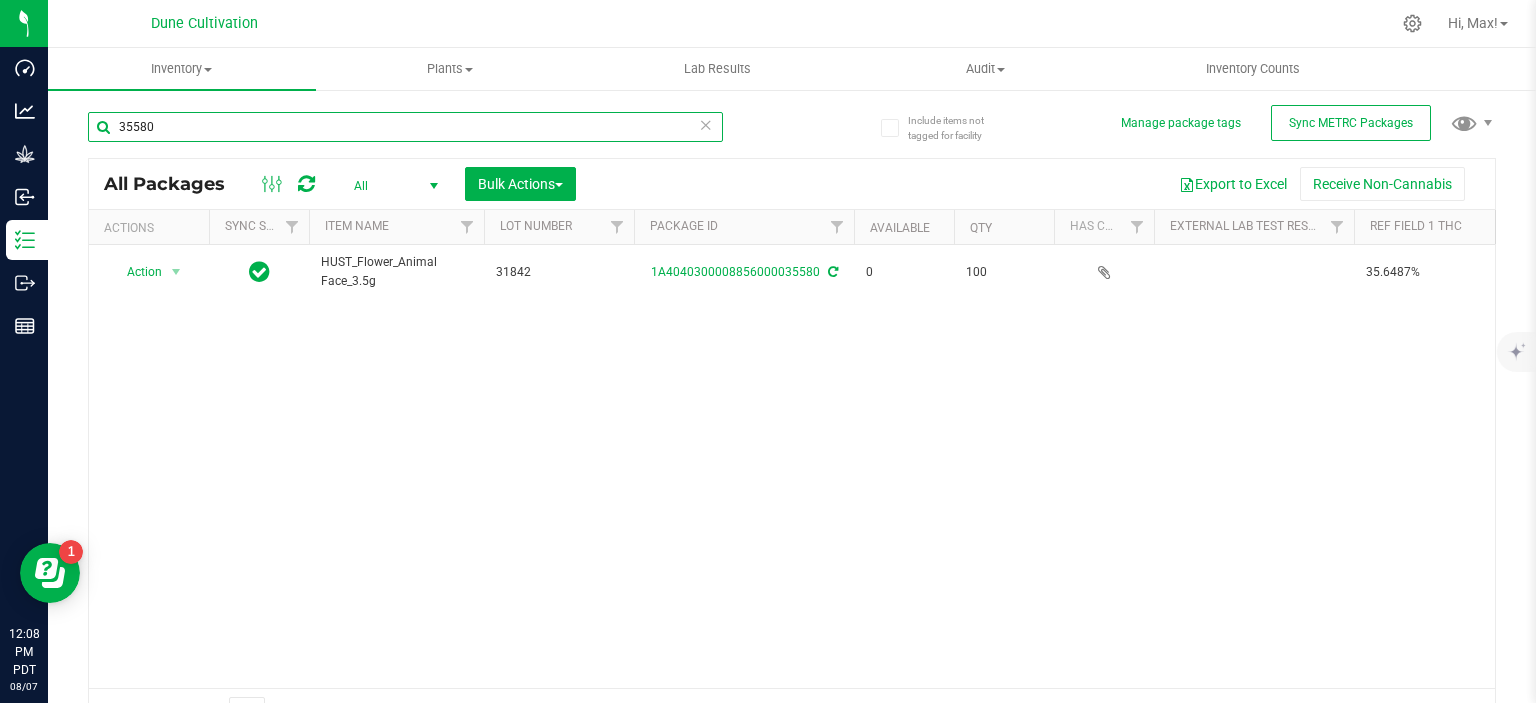 click on "35580" at bounding box center [405, 127] 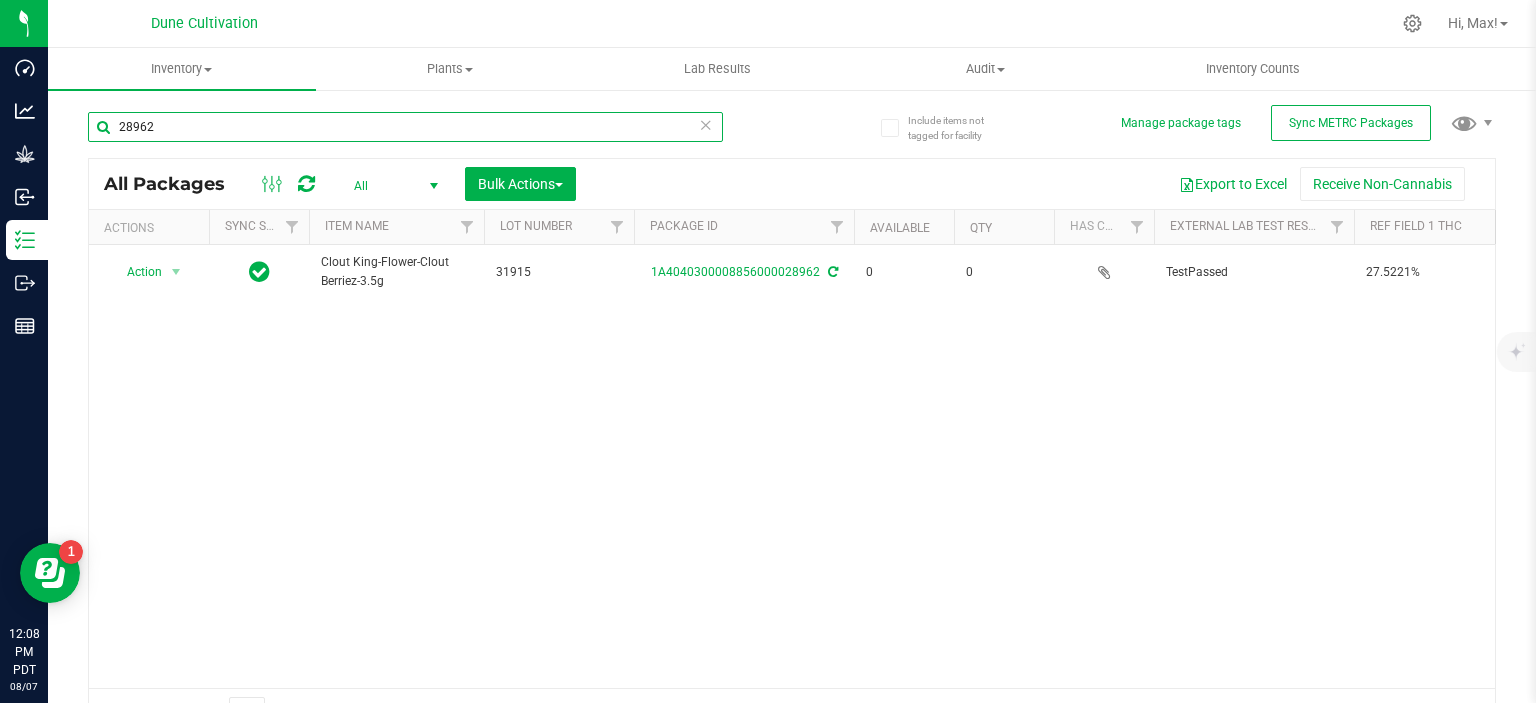 click on "28962" at bounding box center [405, 127] 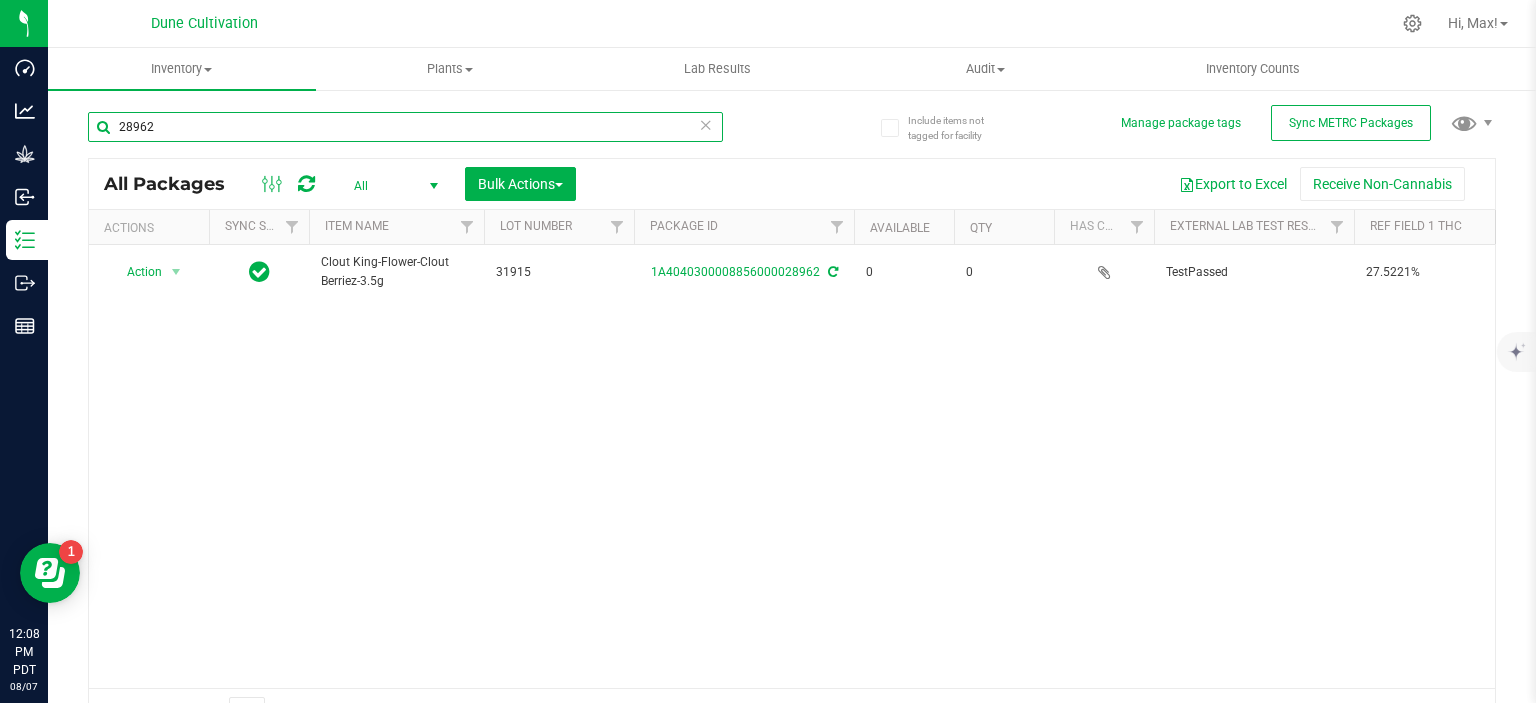 click on "28962" at bounding box center (405, 127) 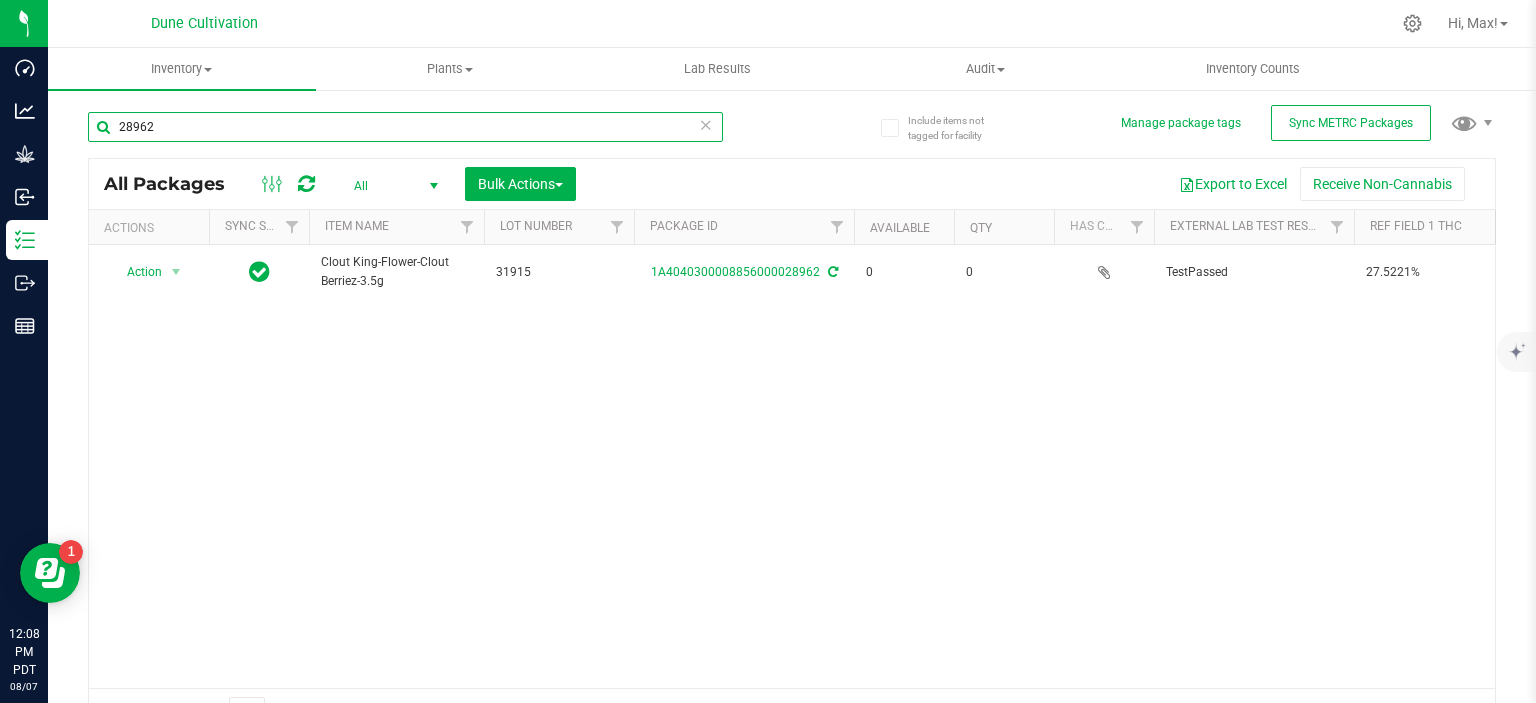 click on "28962" at bounding box center [405, 127] 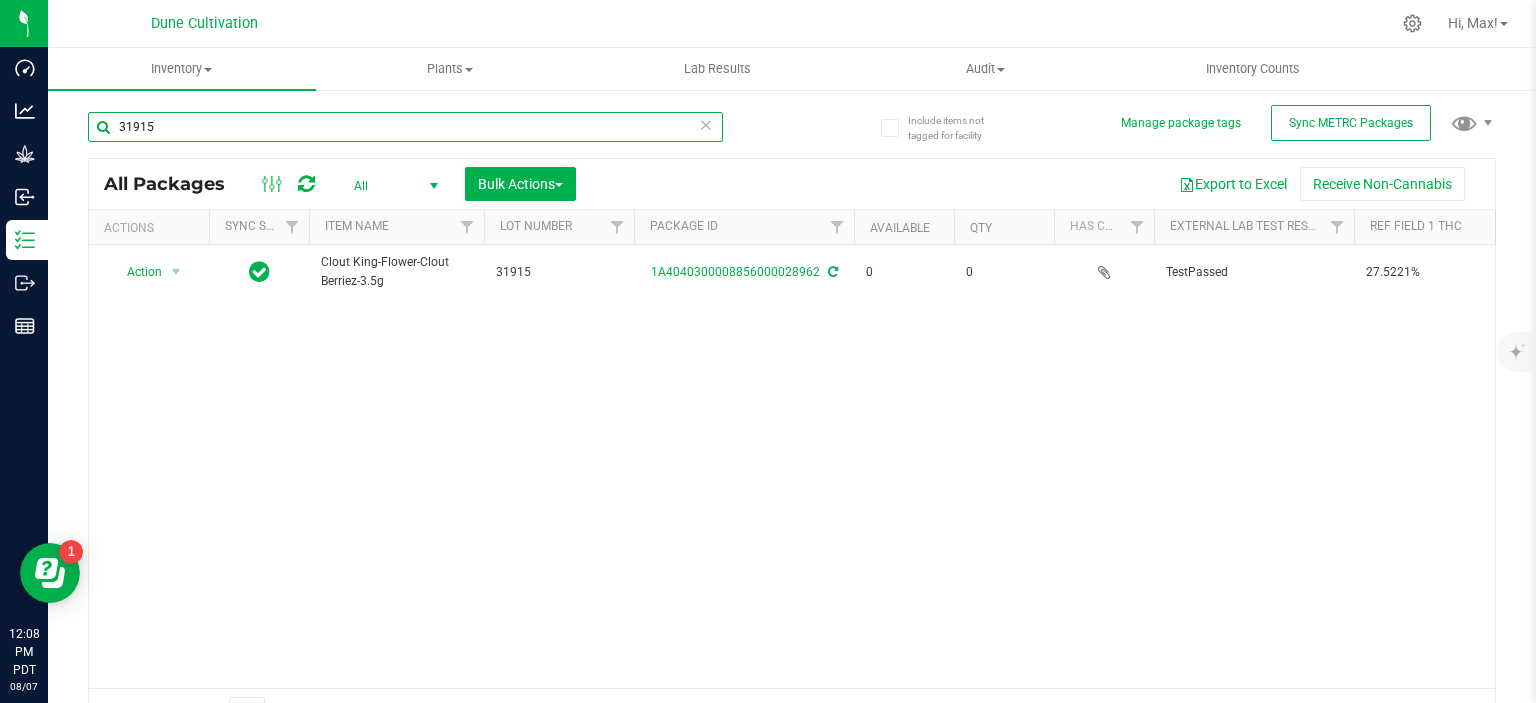 type on "31915" 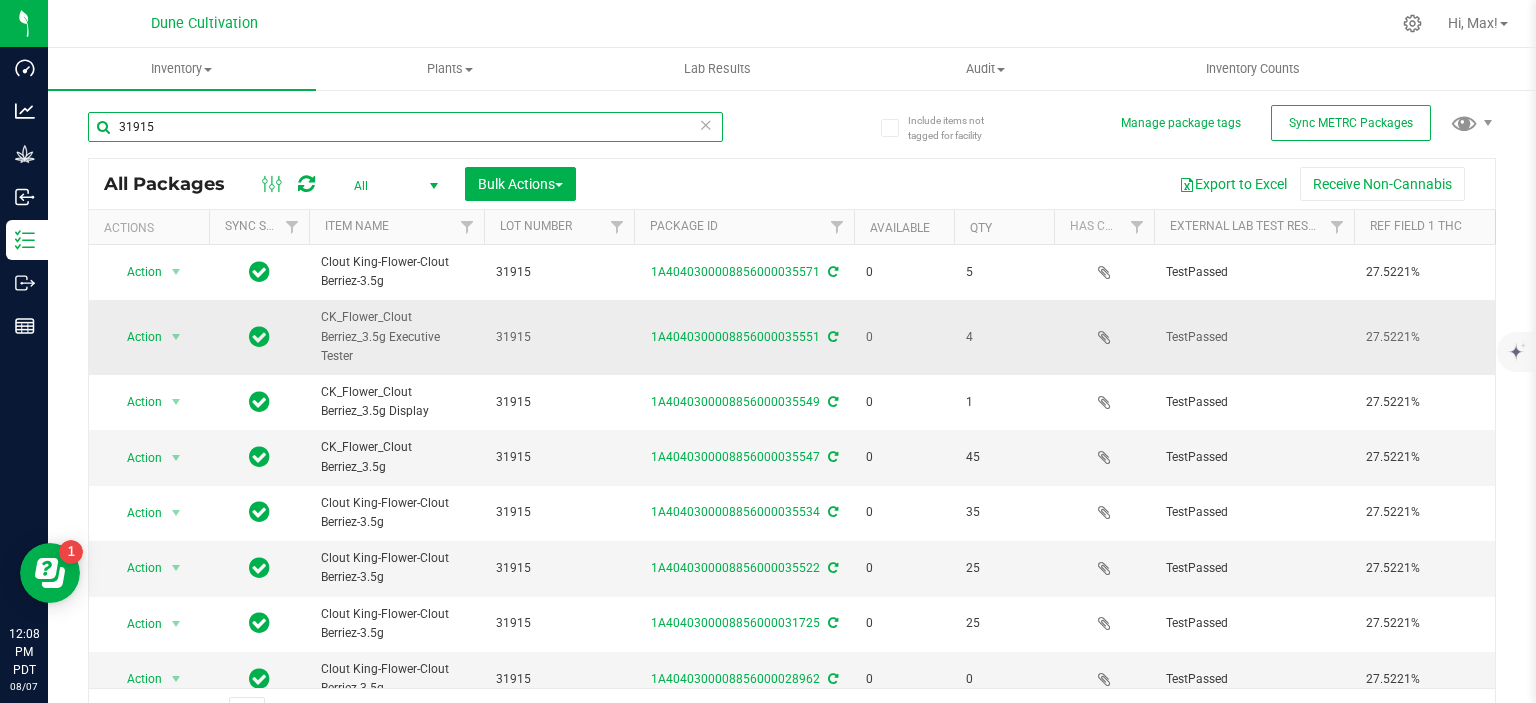 scroll, scrollTop: 284, scrollLeft: 0, axis: vertical 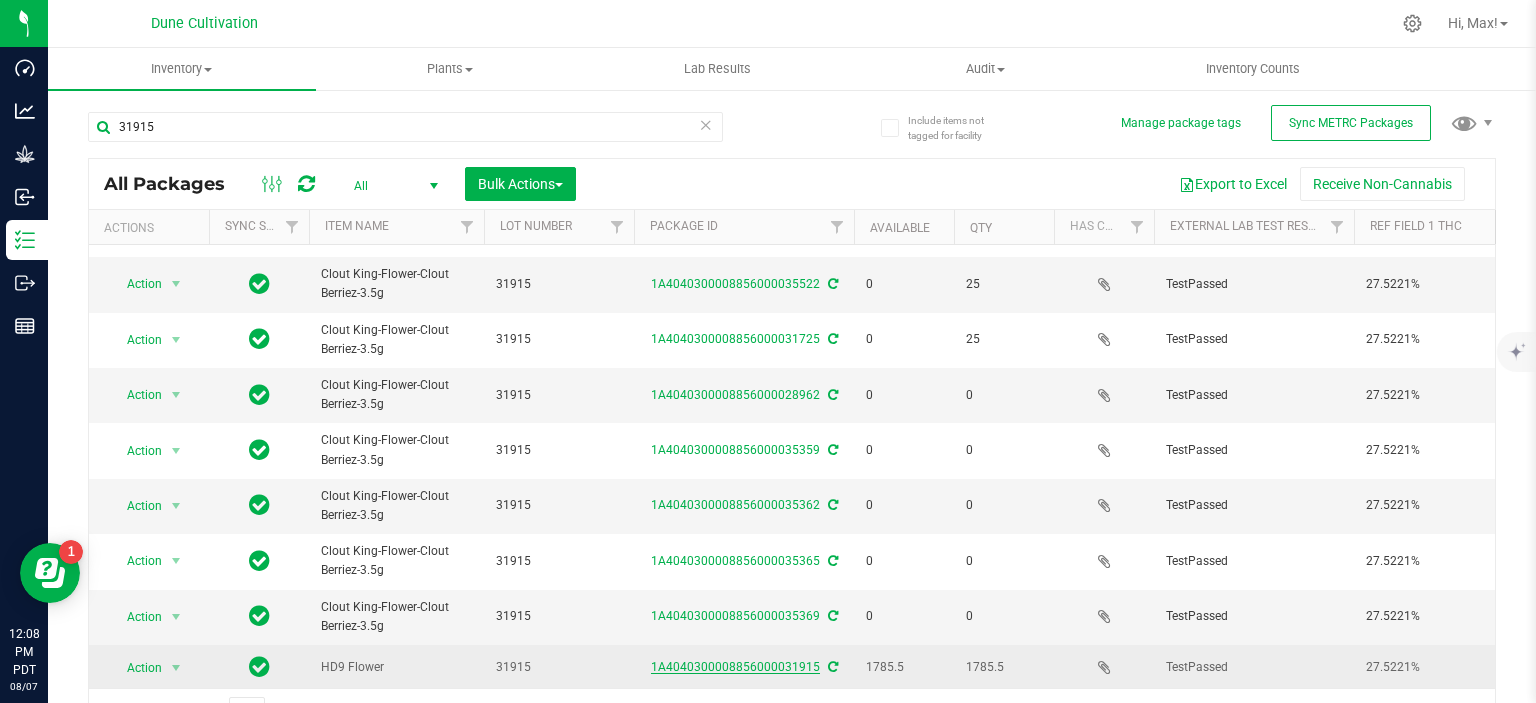 click on "1A4040300008856000031915" at bounding box center (735, 667) 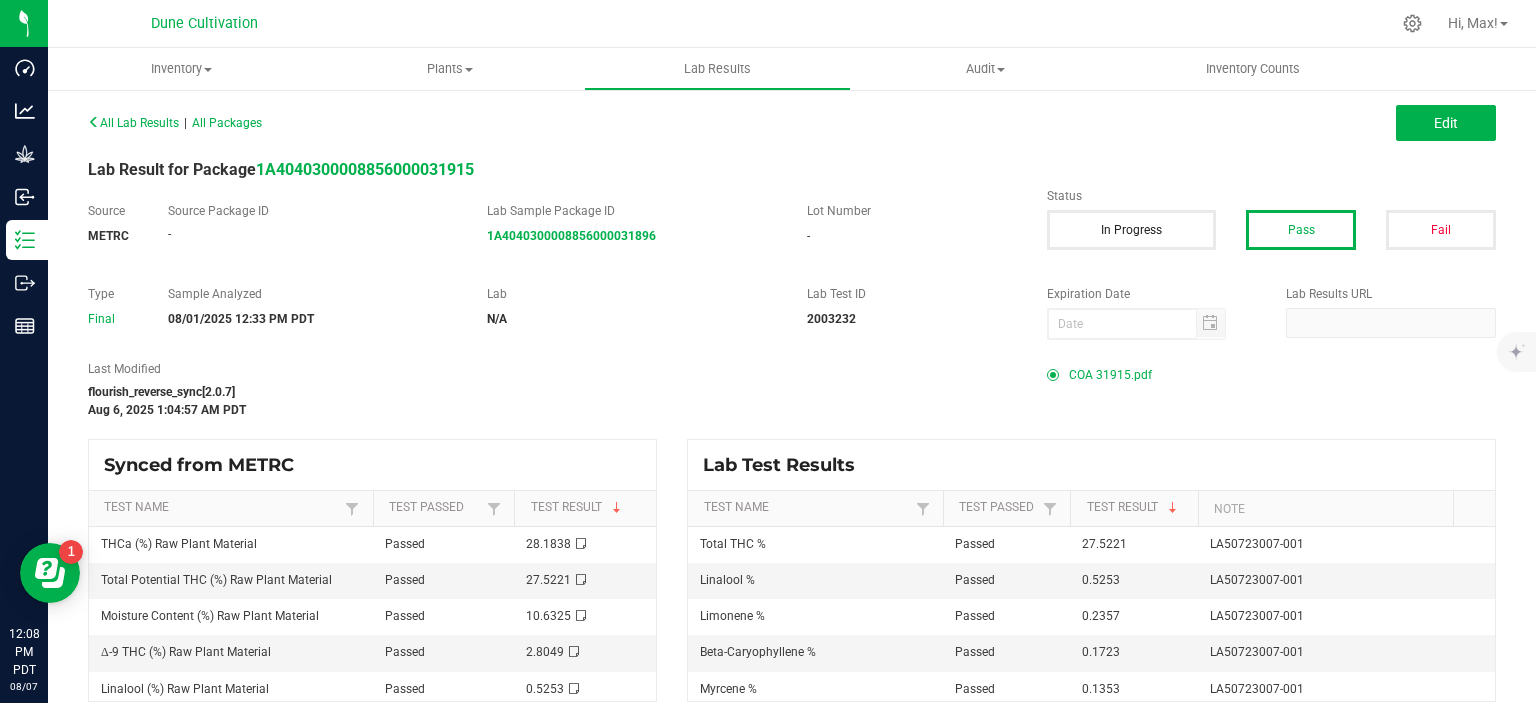 click on "All Lab Results  |  All Packages   Edit" at bounding box center (792, 123) 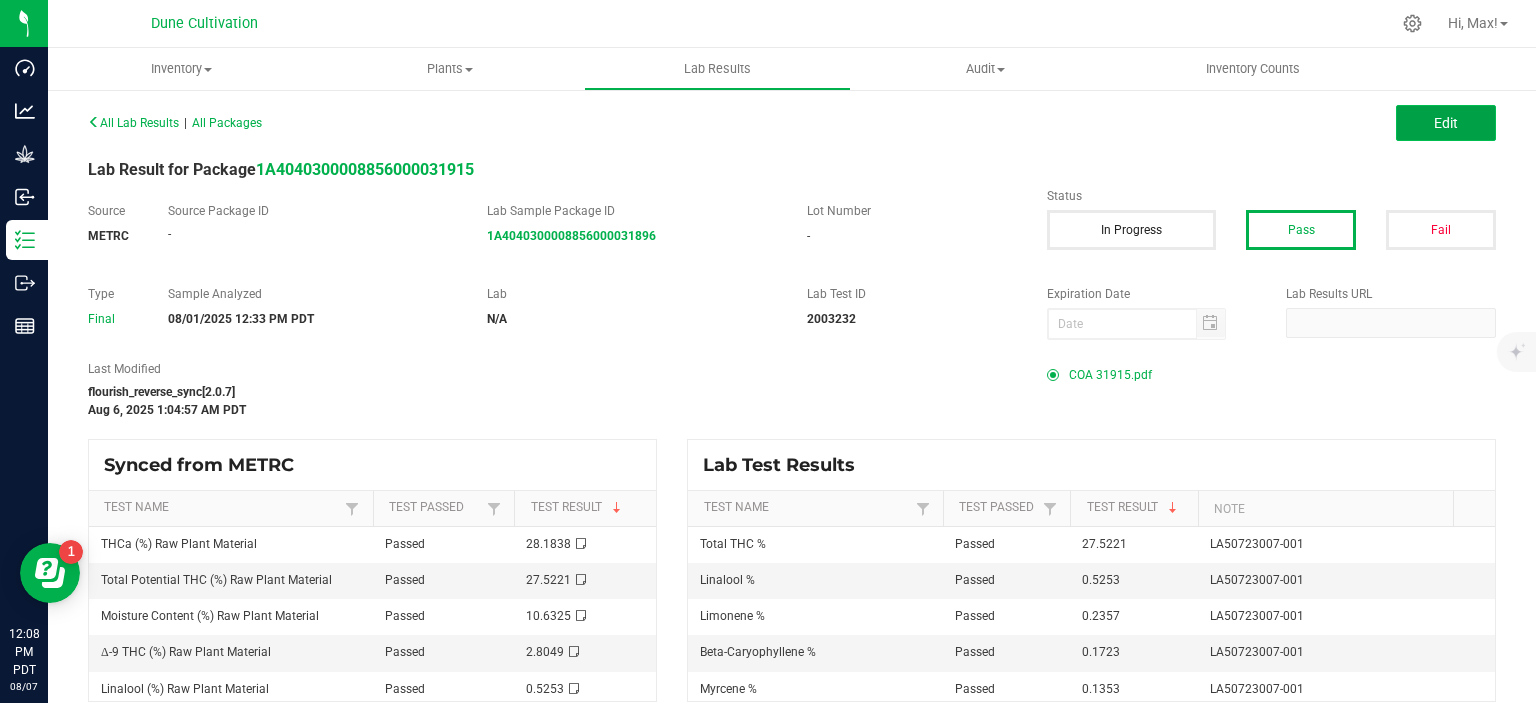 click on "Edit" at bounding box center [1446, 123] 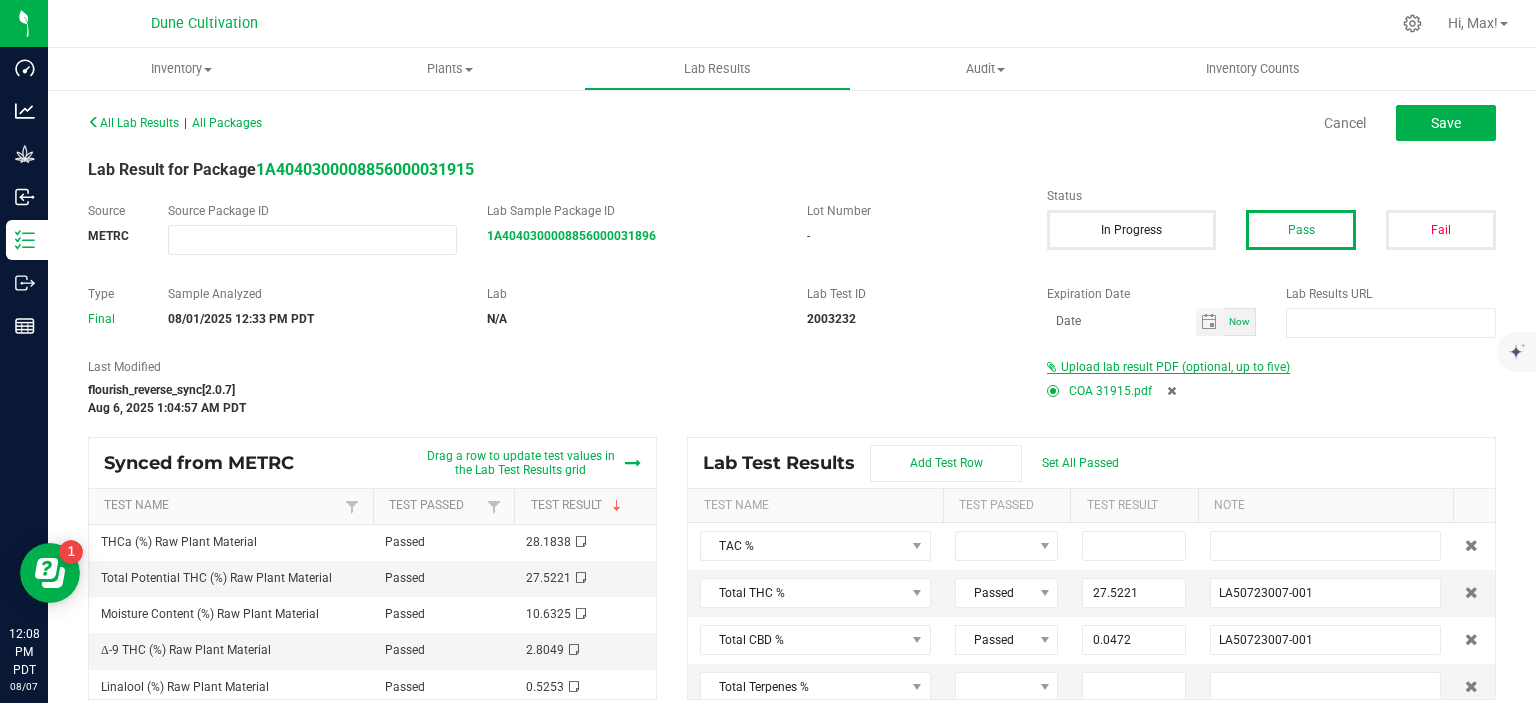 click on "Upload lab result PDF (optional, up to five)" at bounding box center (1175, 367) 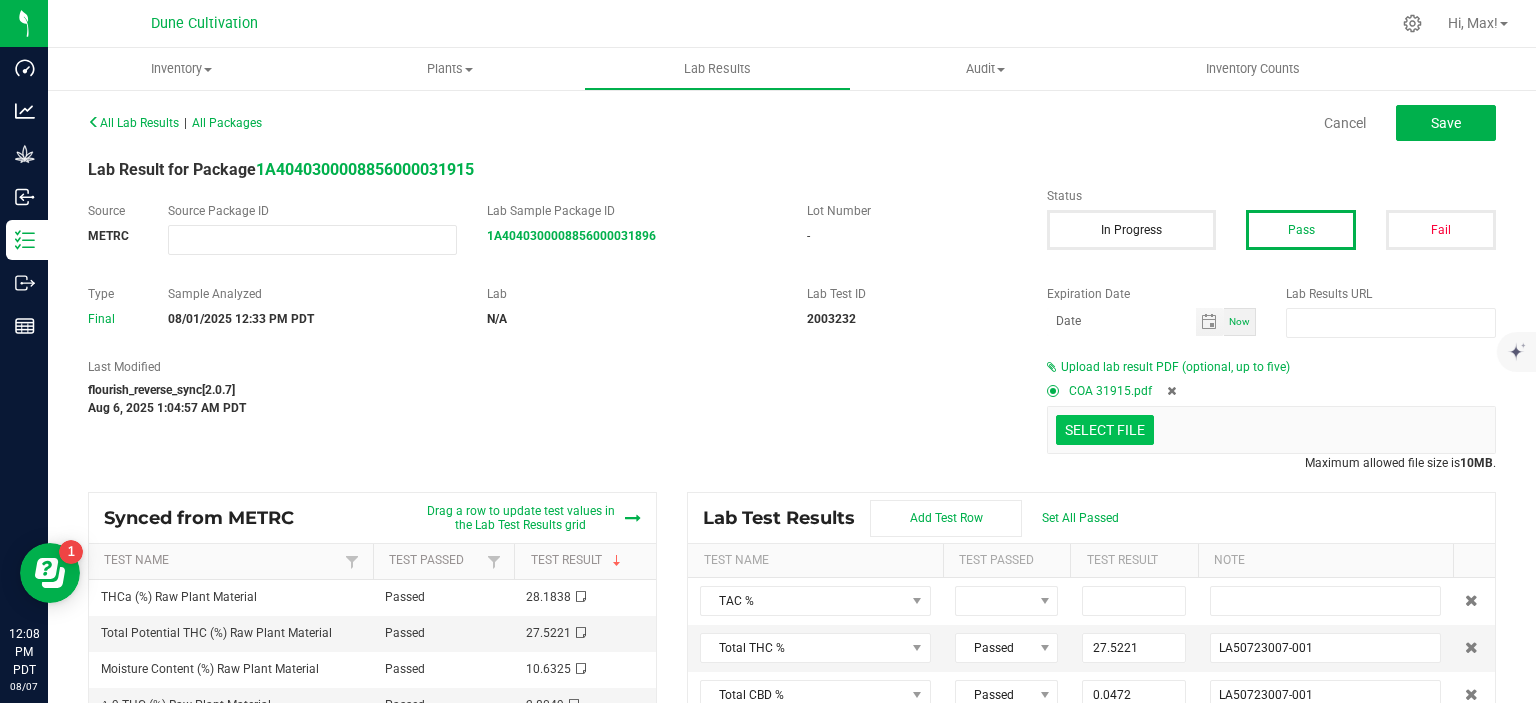 click at bounding box center [-292, 326] 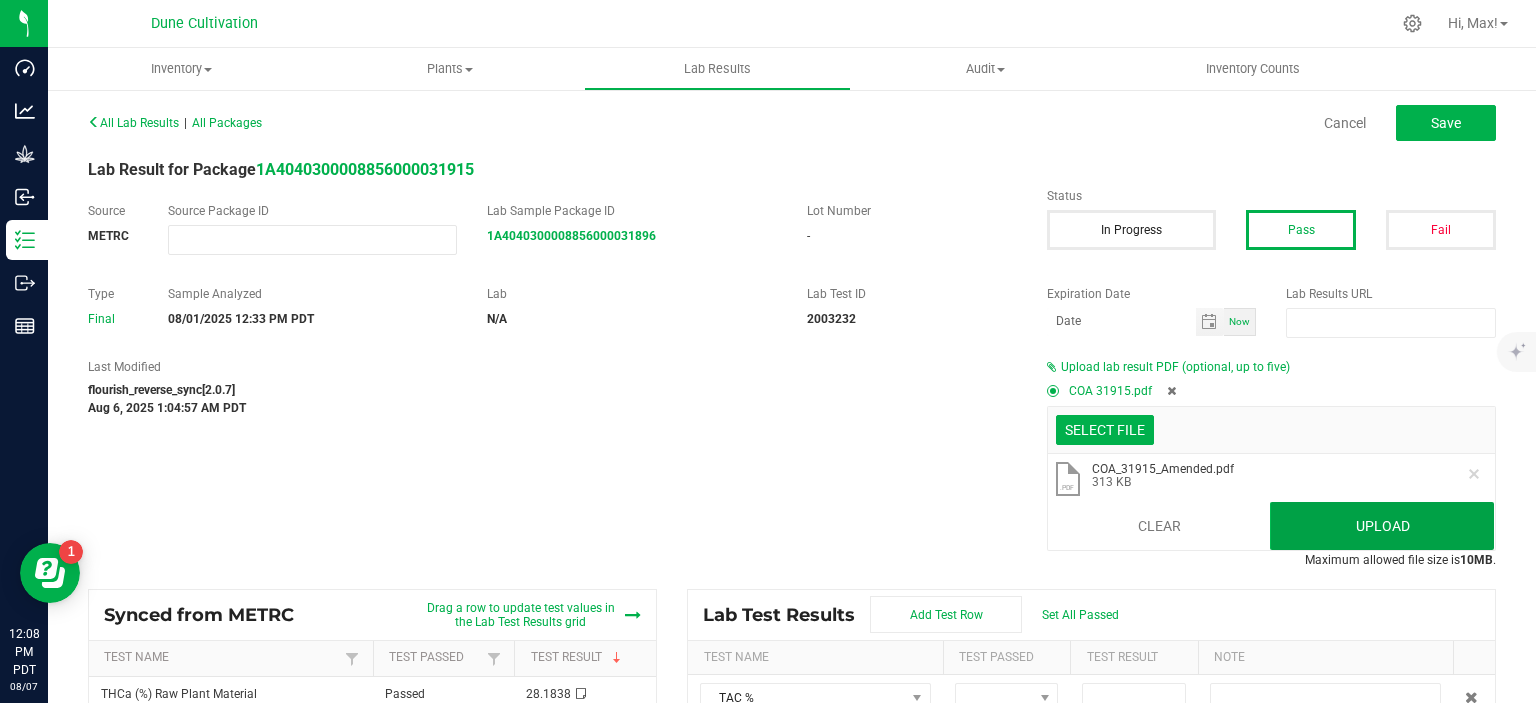click on "Upload" at bounding box center (1382, 526) 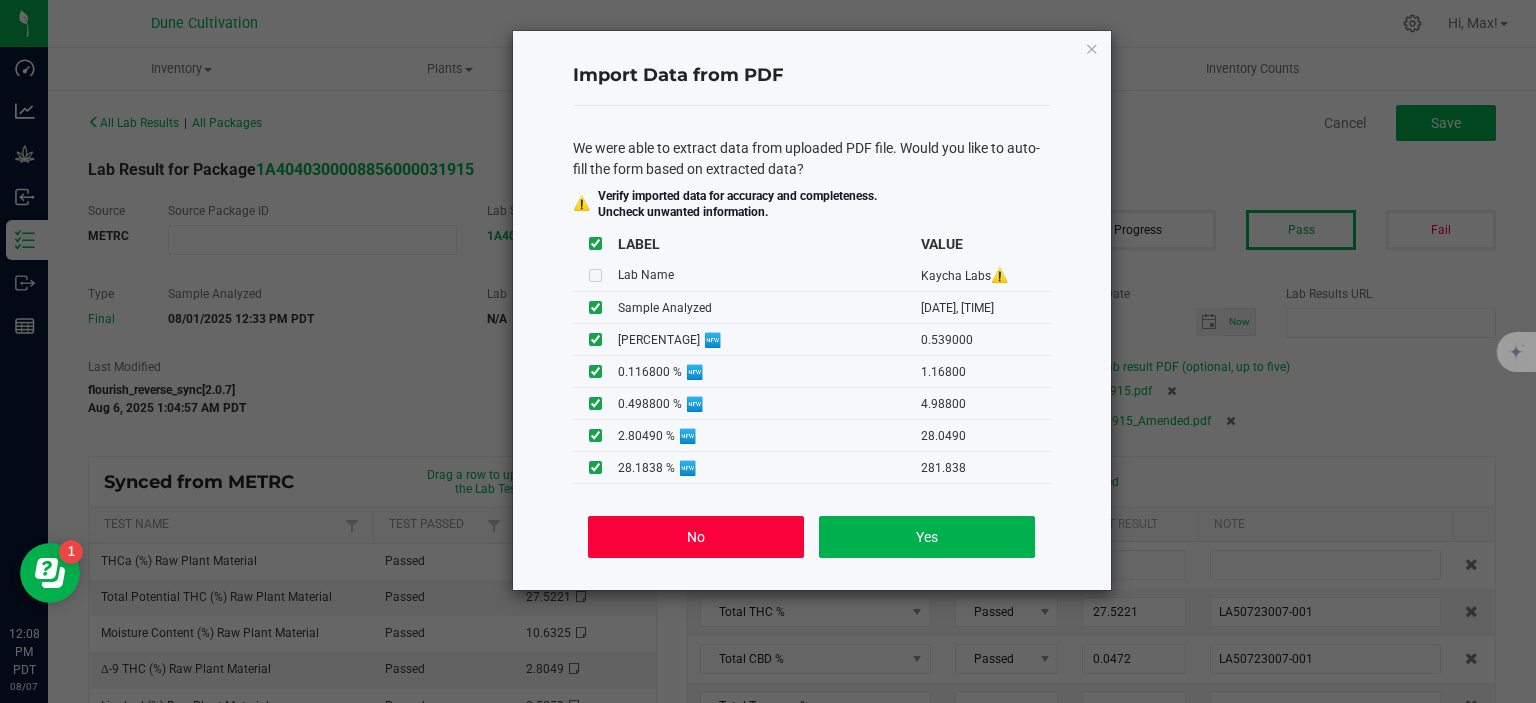 click on "No" 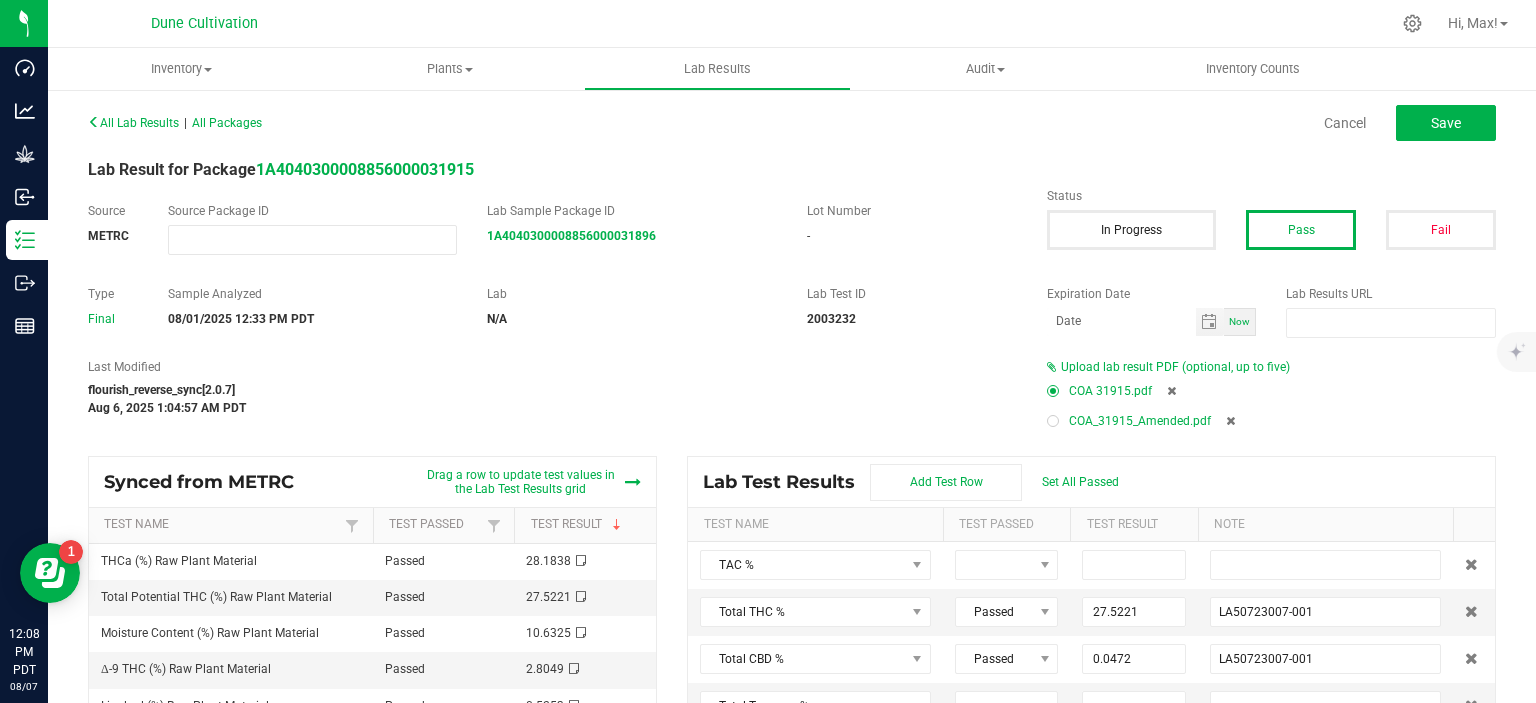 click at bounding box center (1053, 421) 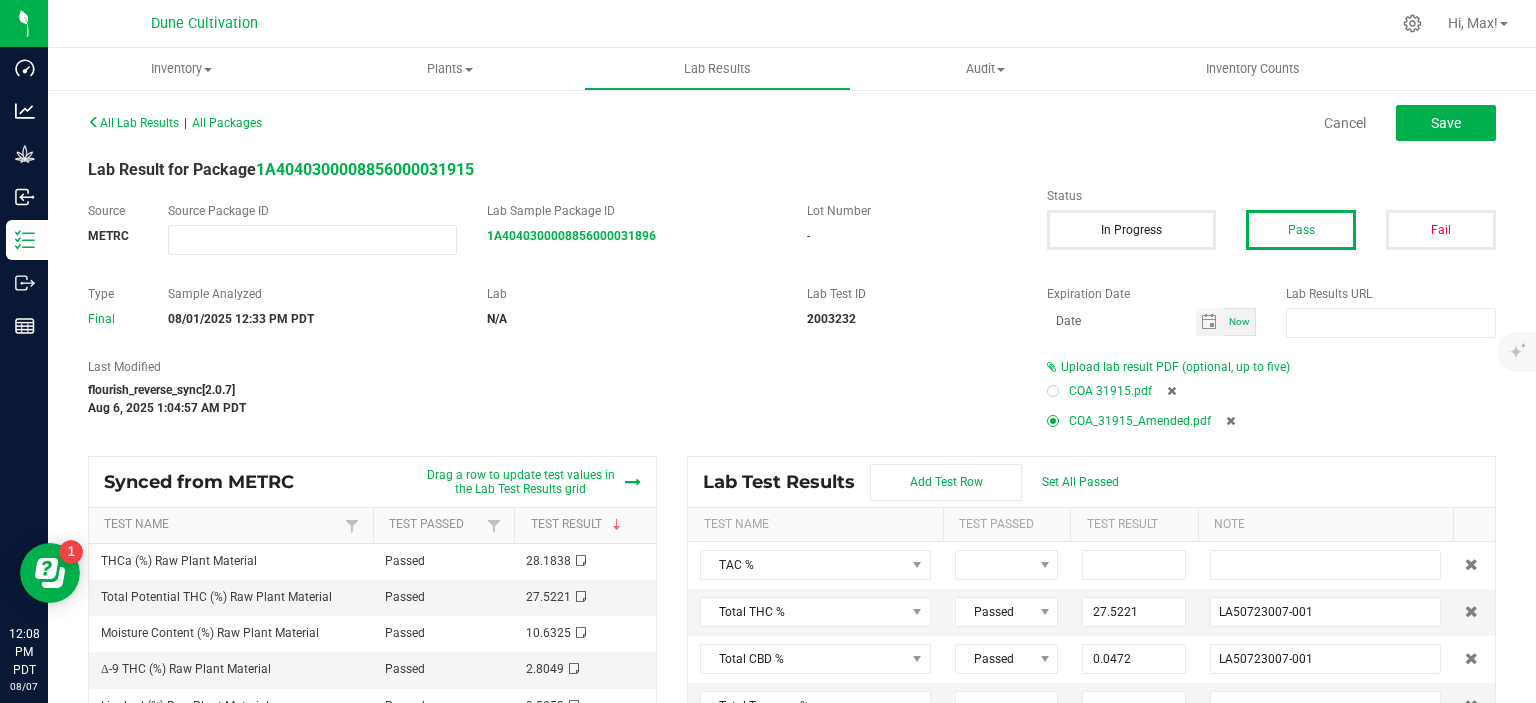 click at bounding box center [1171, 391] 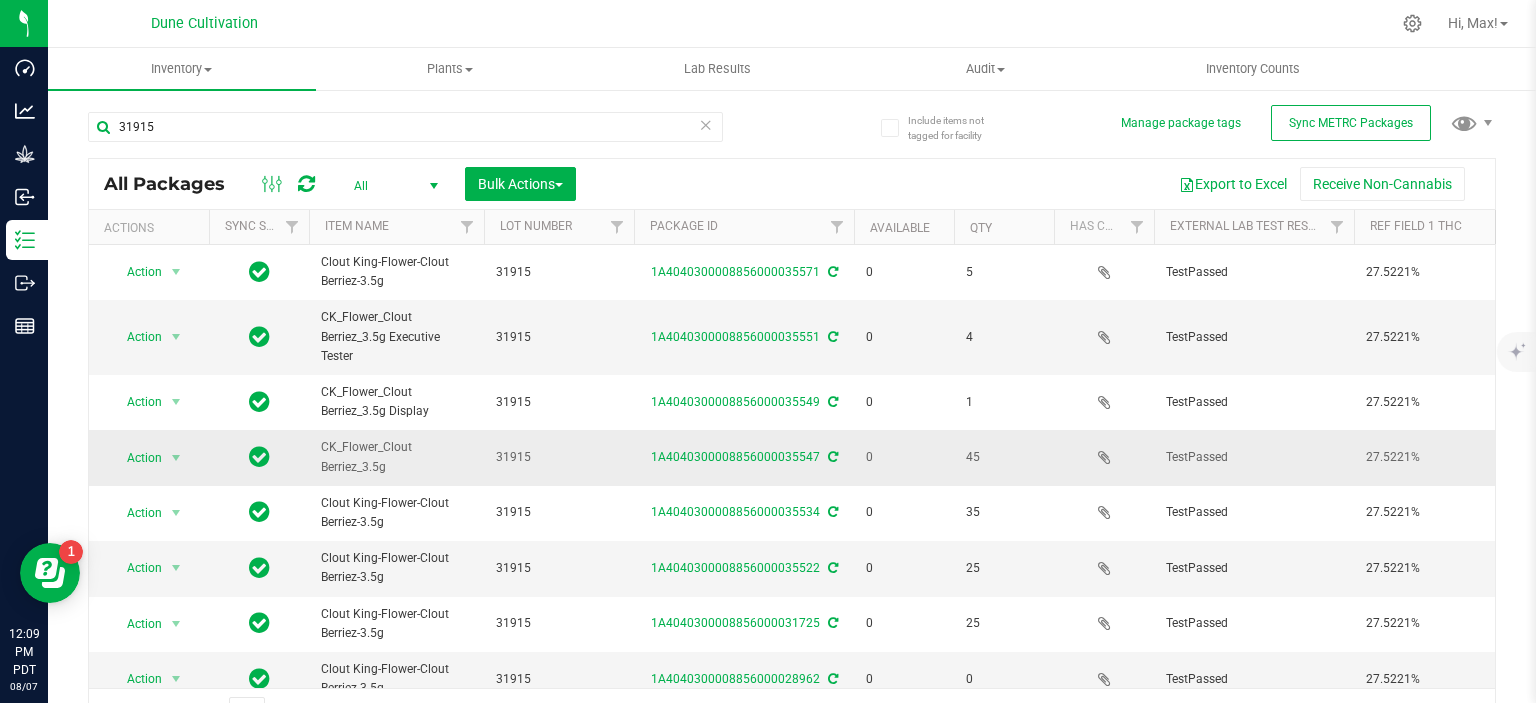 scroll, scrollTop: 0, scrollLeft: 406, axis: horizontal 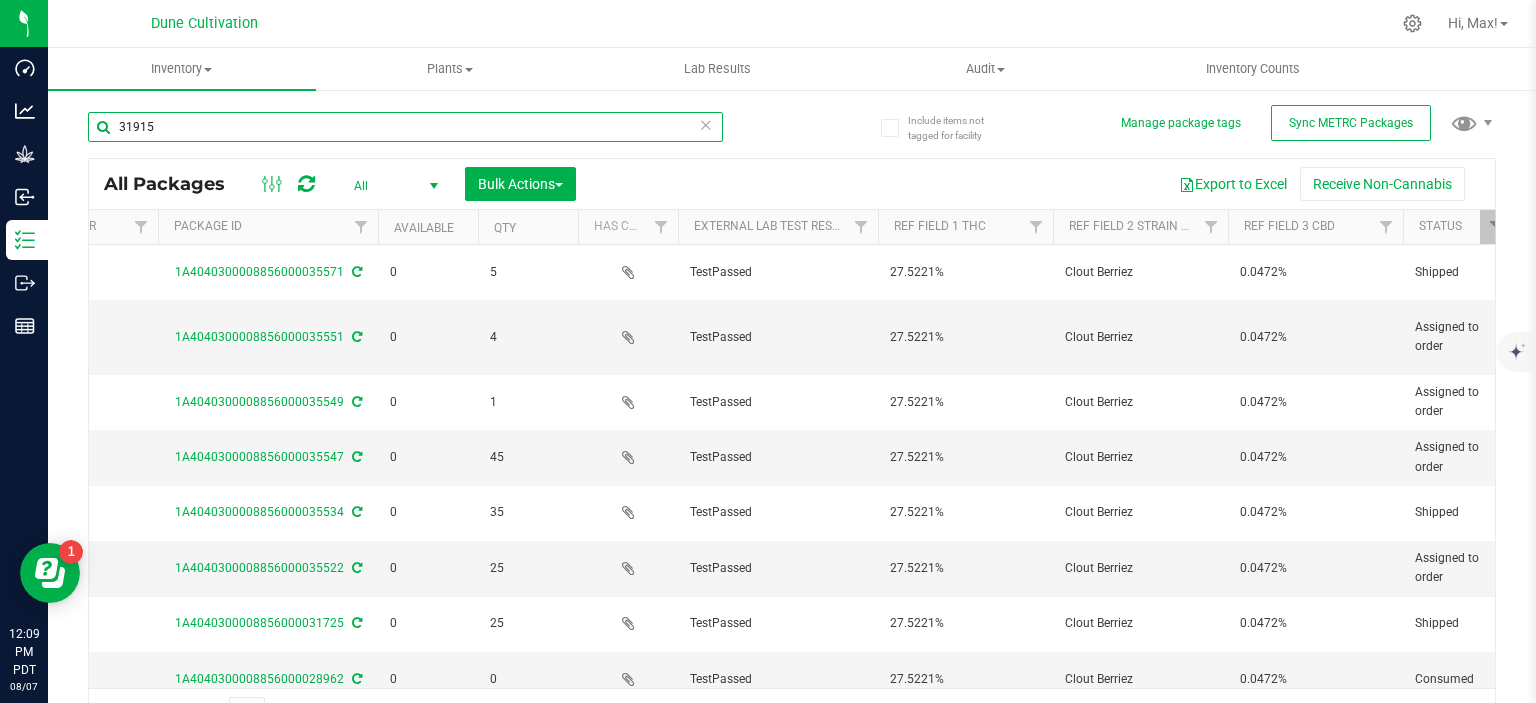 click on "31915" at bounding box center [405, 127] 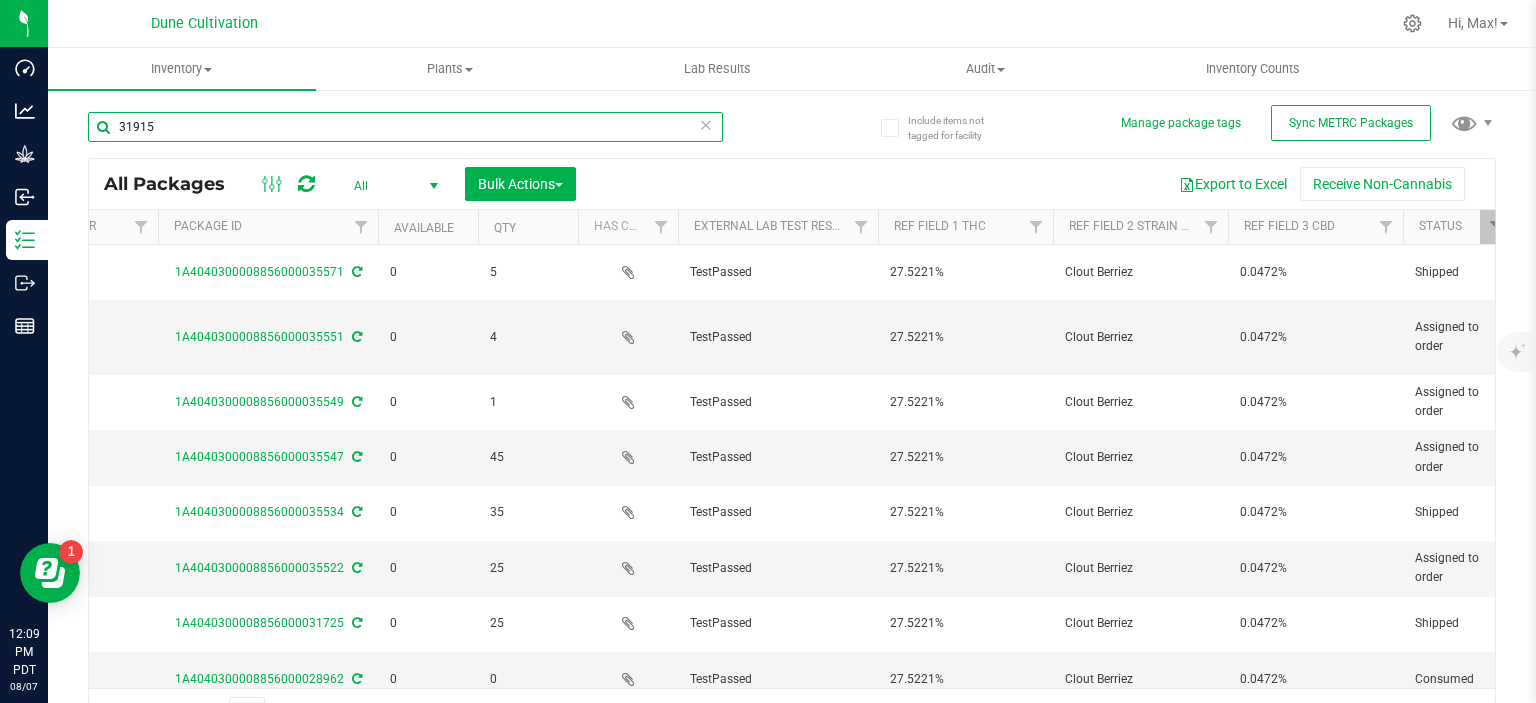 click on "31915" at bounding box center [405, 127] 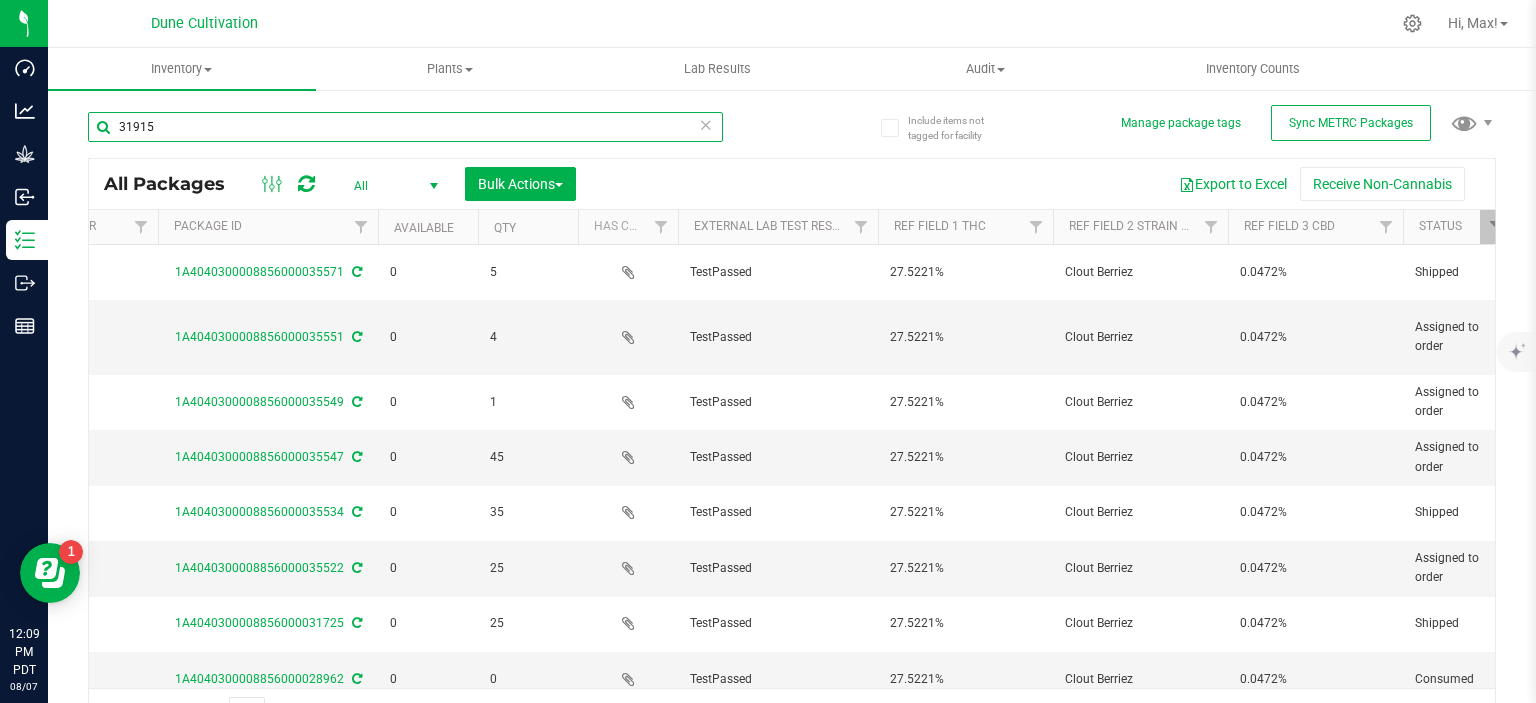 click on "31915" at bounding box center [405, 127] 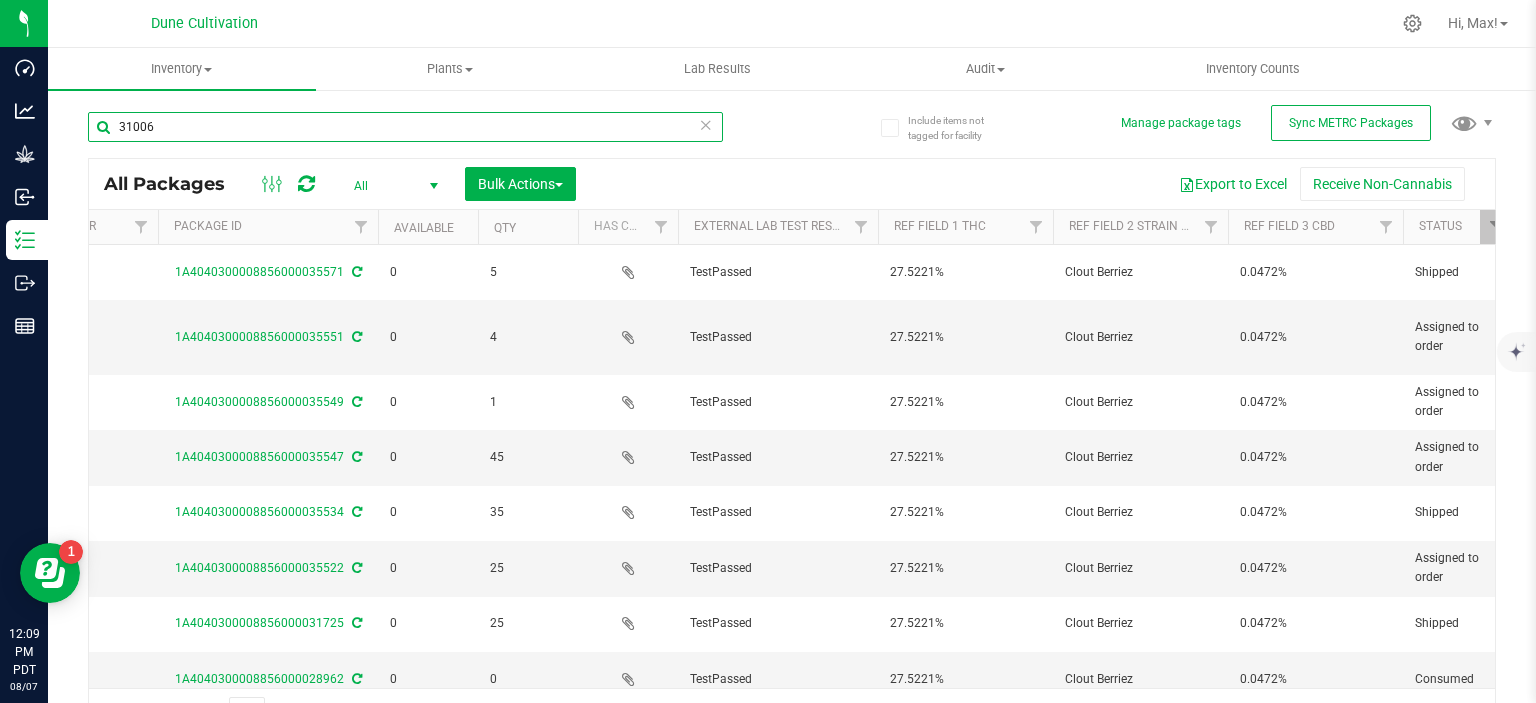 type on "31006" 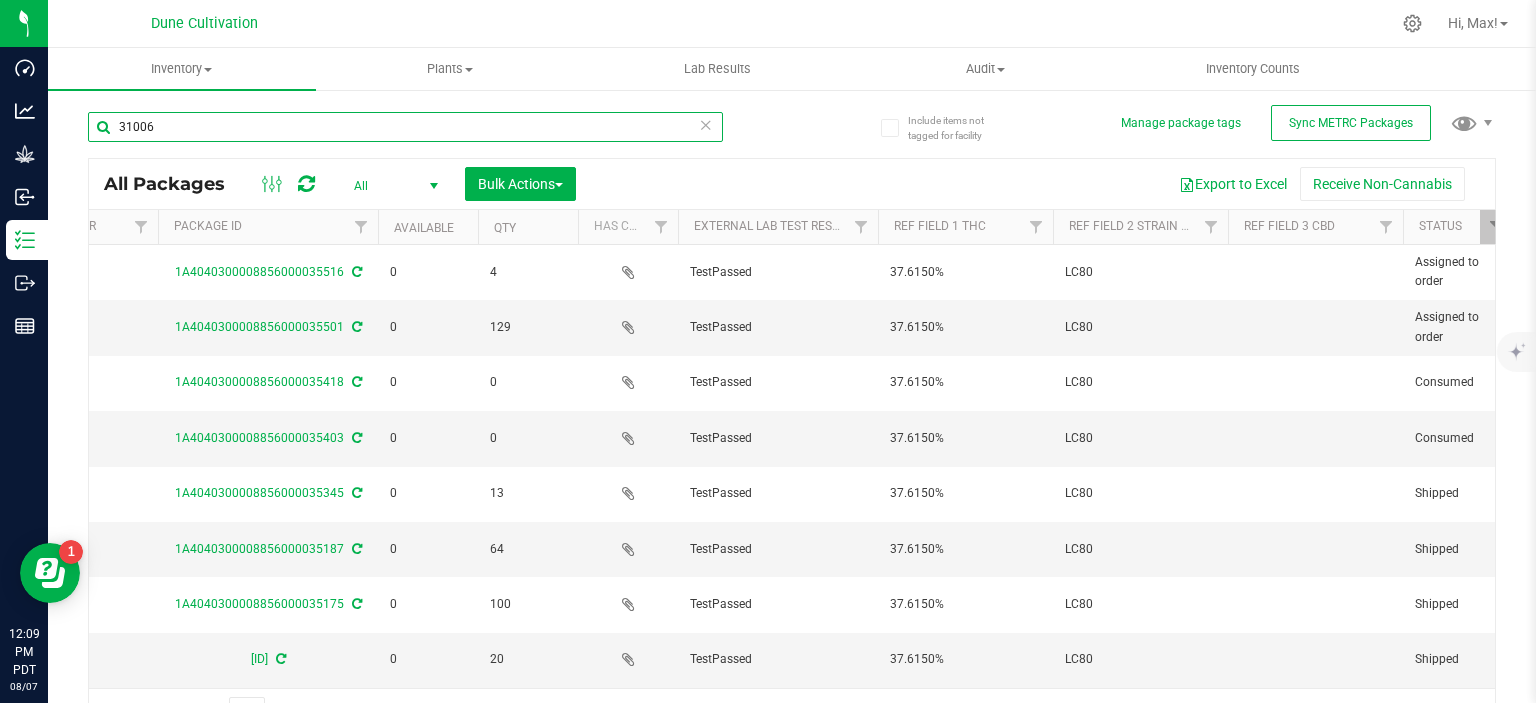scroll, scrollTop: 0, scrollLeft: 0, axis: both 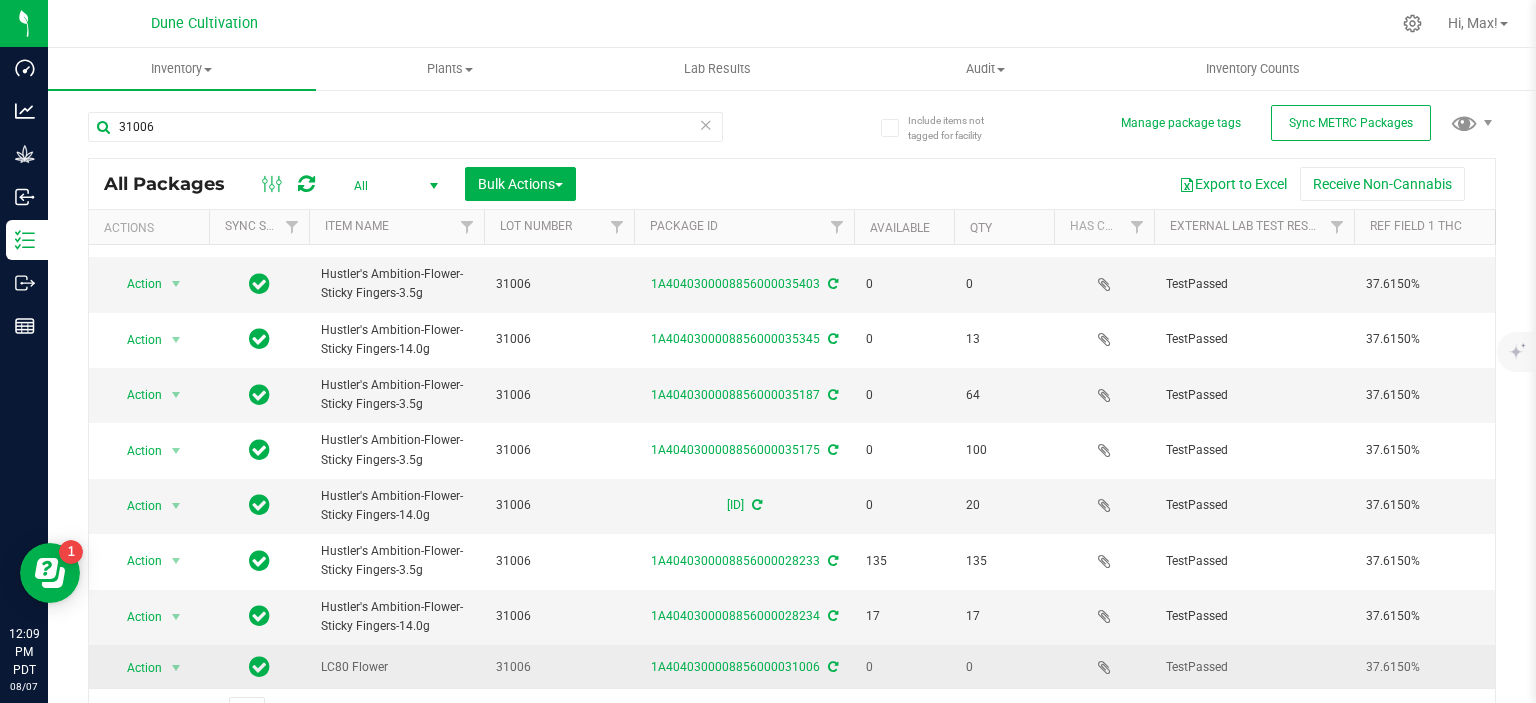 click on "1A4040300008856000031006" at bounding box center [744, 667] 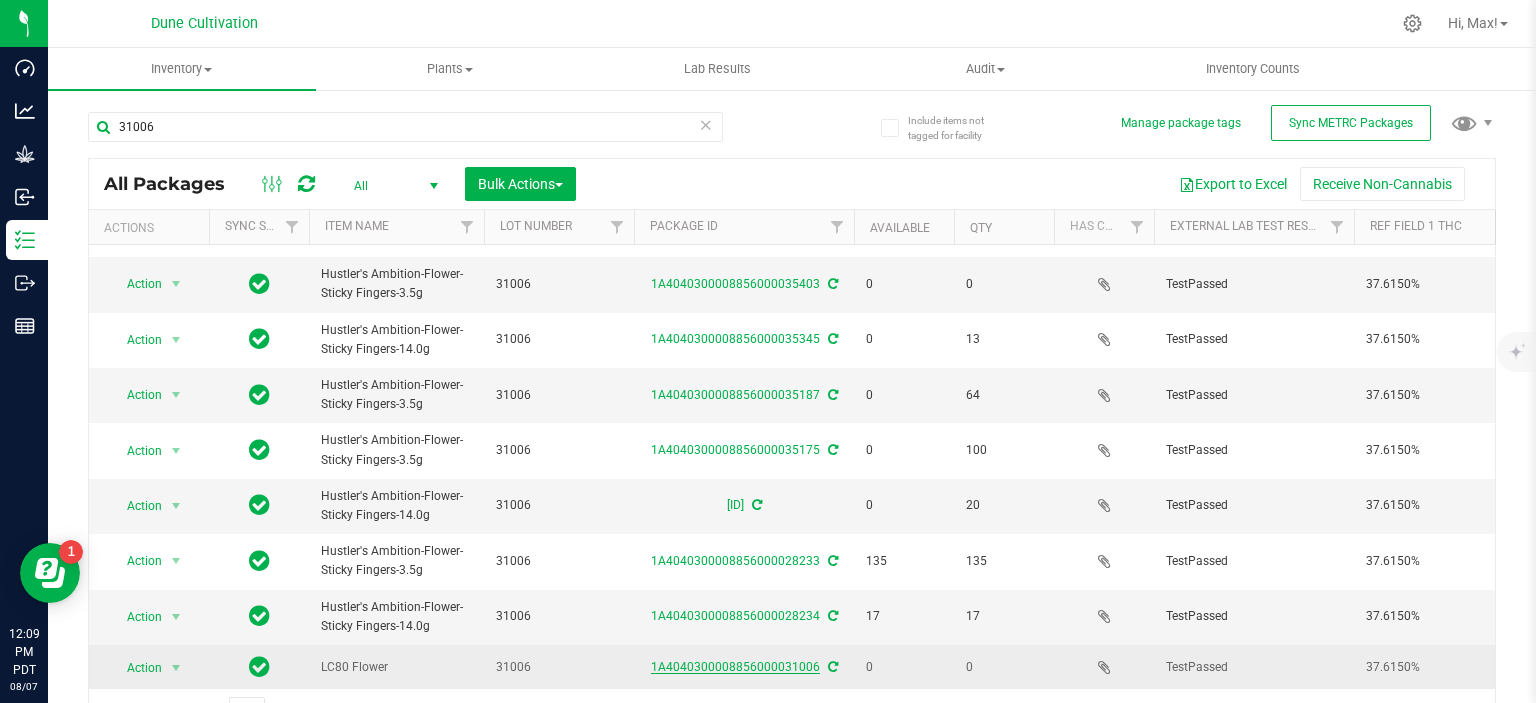 click on "1A4040300008856000031006" at bounding box center [735, 667] 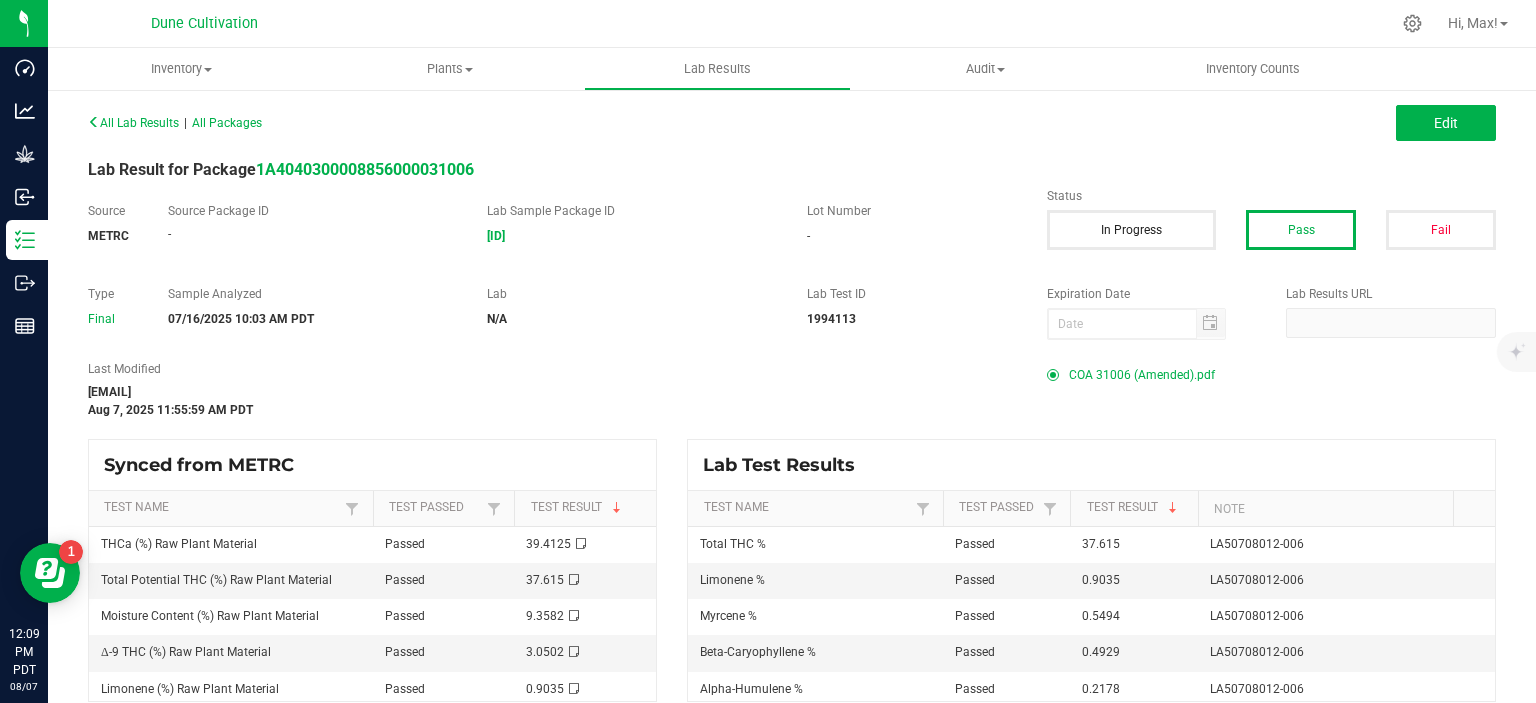 click on "COA 31006 (Amended).pdf" at bounding box center [1142, 375] 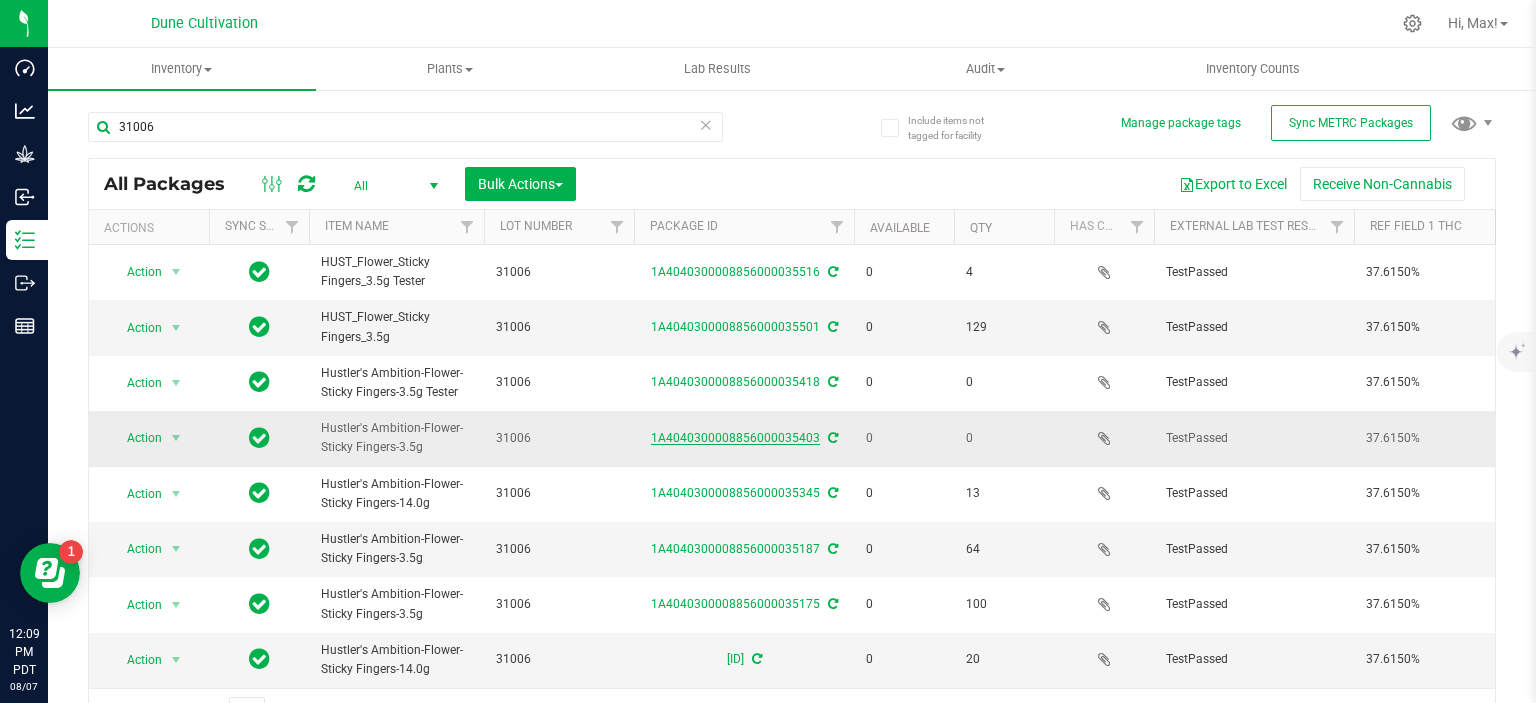 scroll, scrollTop: 0, scrollLeft: 383, axis: horizontal 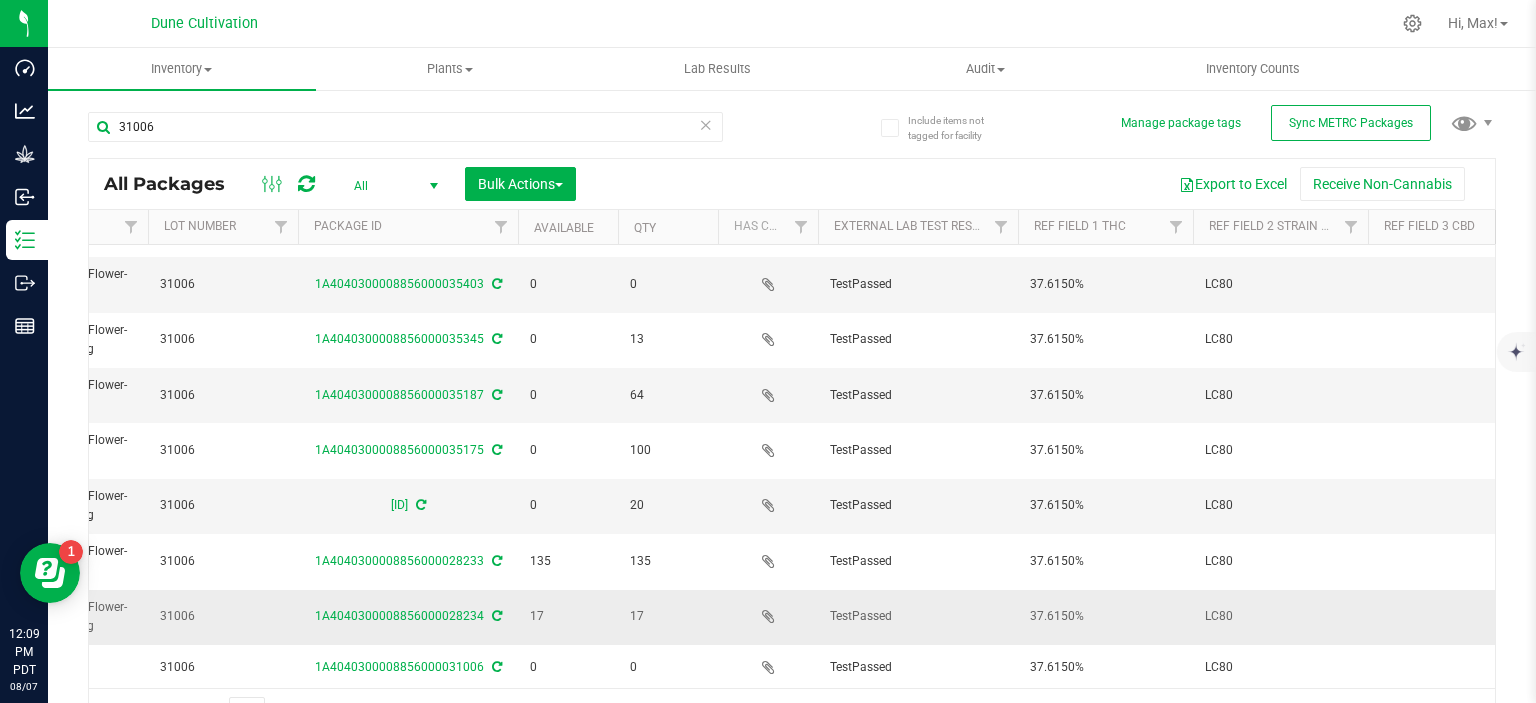 click on "LC80" at bounding box center (1280, 616) 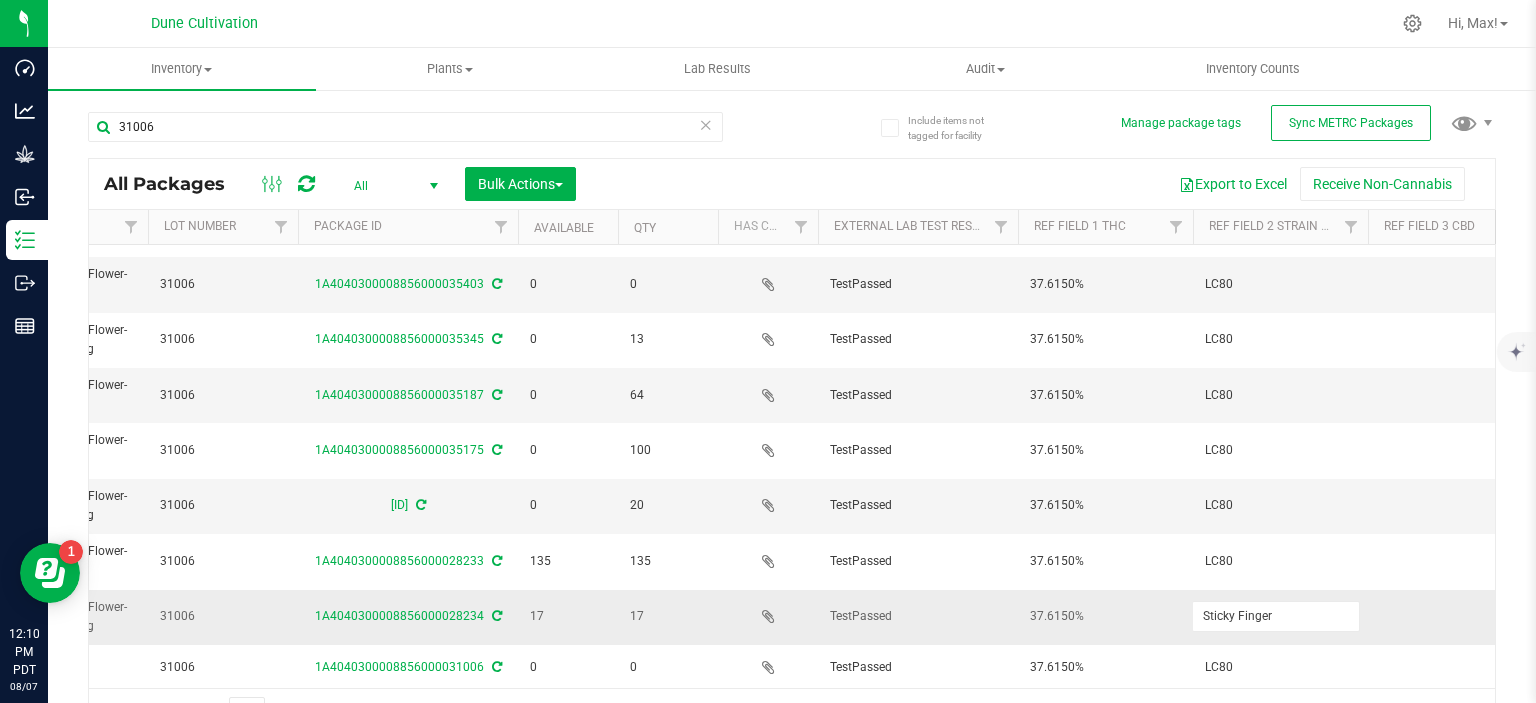 type on "Sticky Fingers" 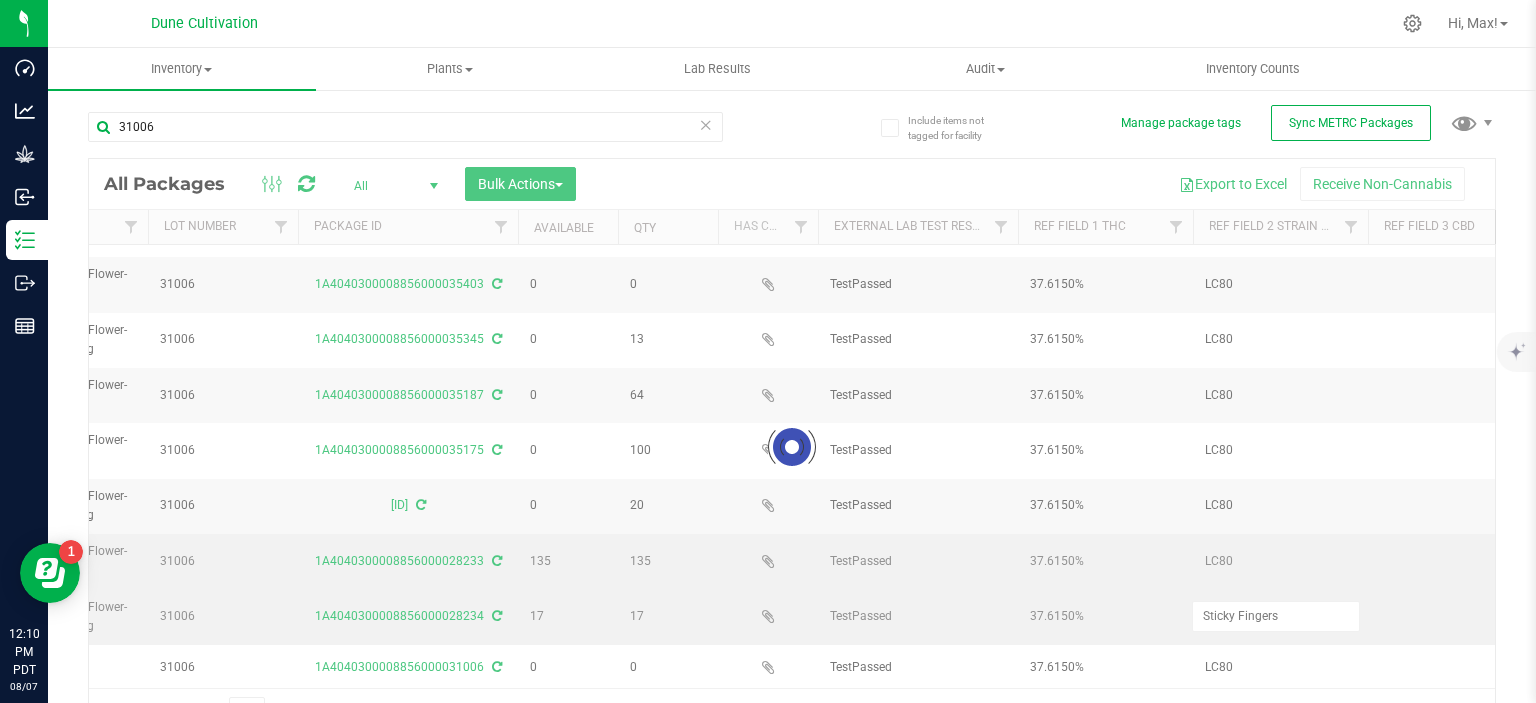 click on "LC80" at bounding box center (1280, 561) 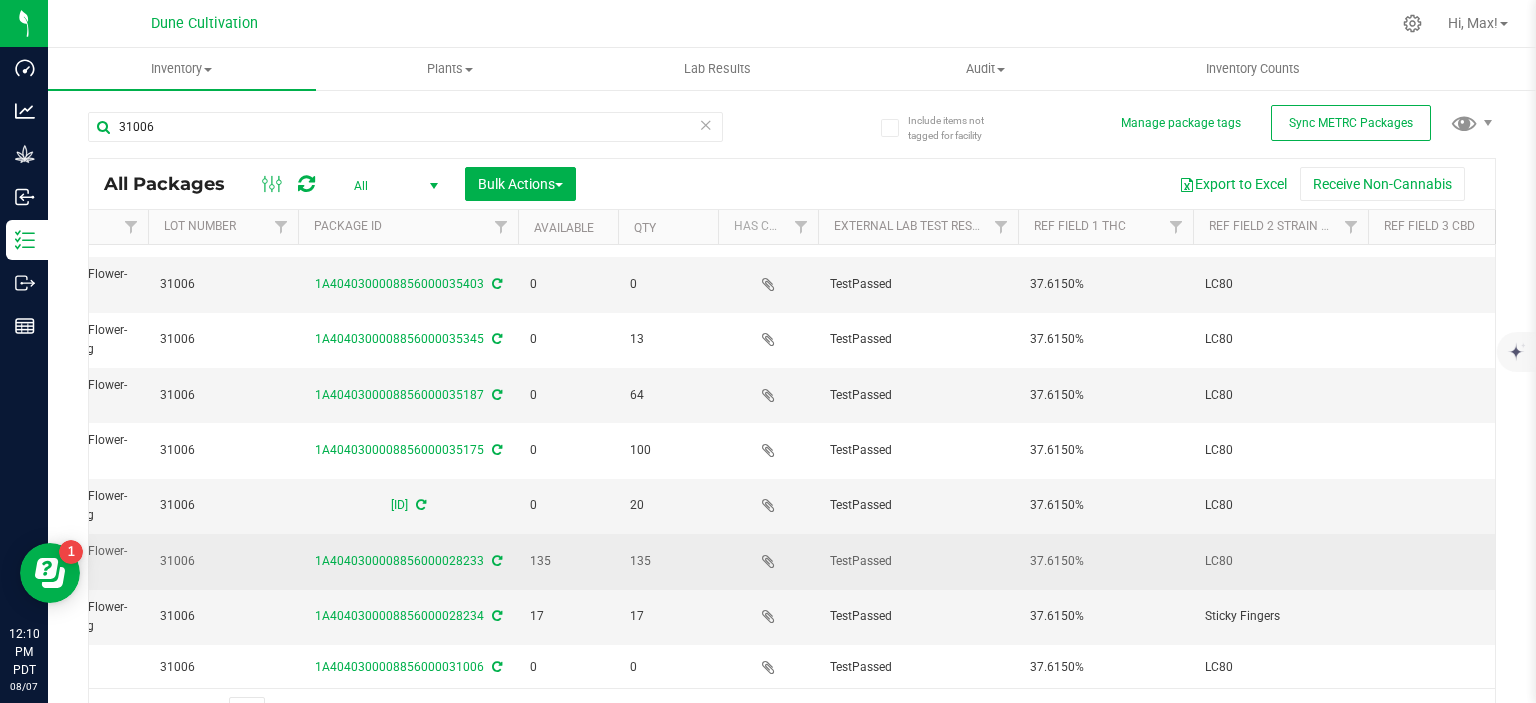 click on "LC80" at bounding box center (1280, 561) 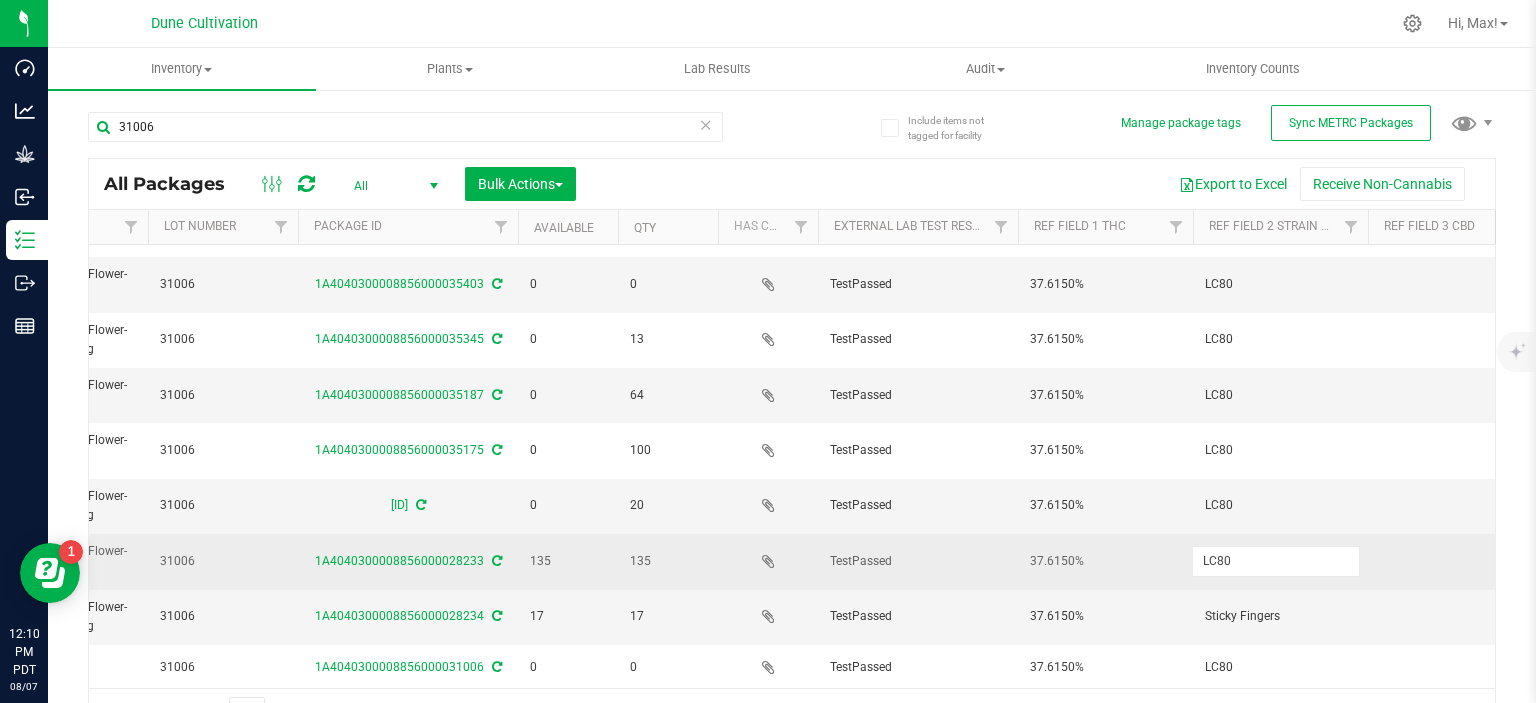 click on "LC80" at bounding box center [1276, 561] 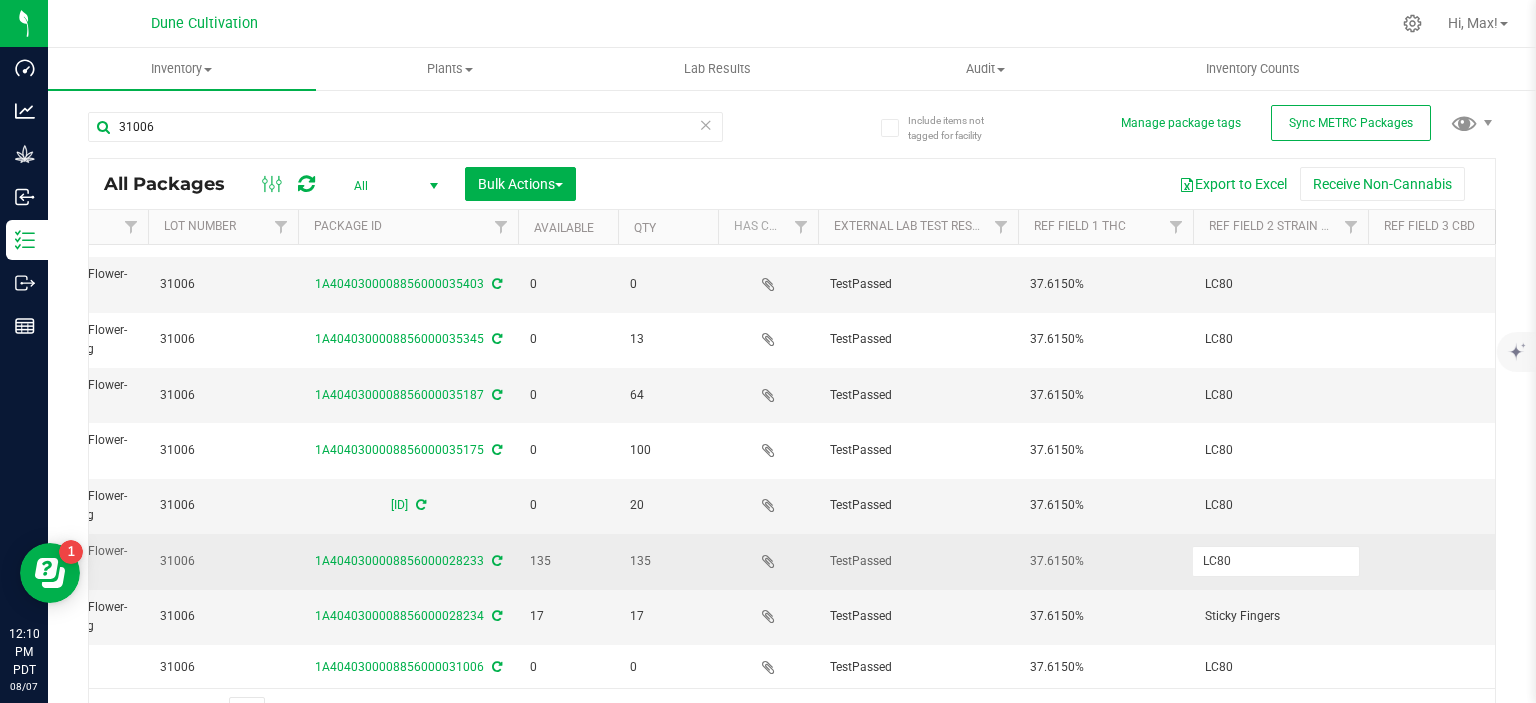 click on "LC80" at bounding box center (1276, 561) 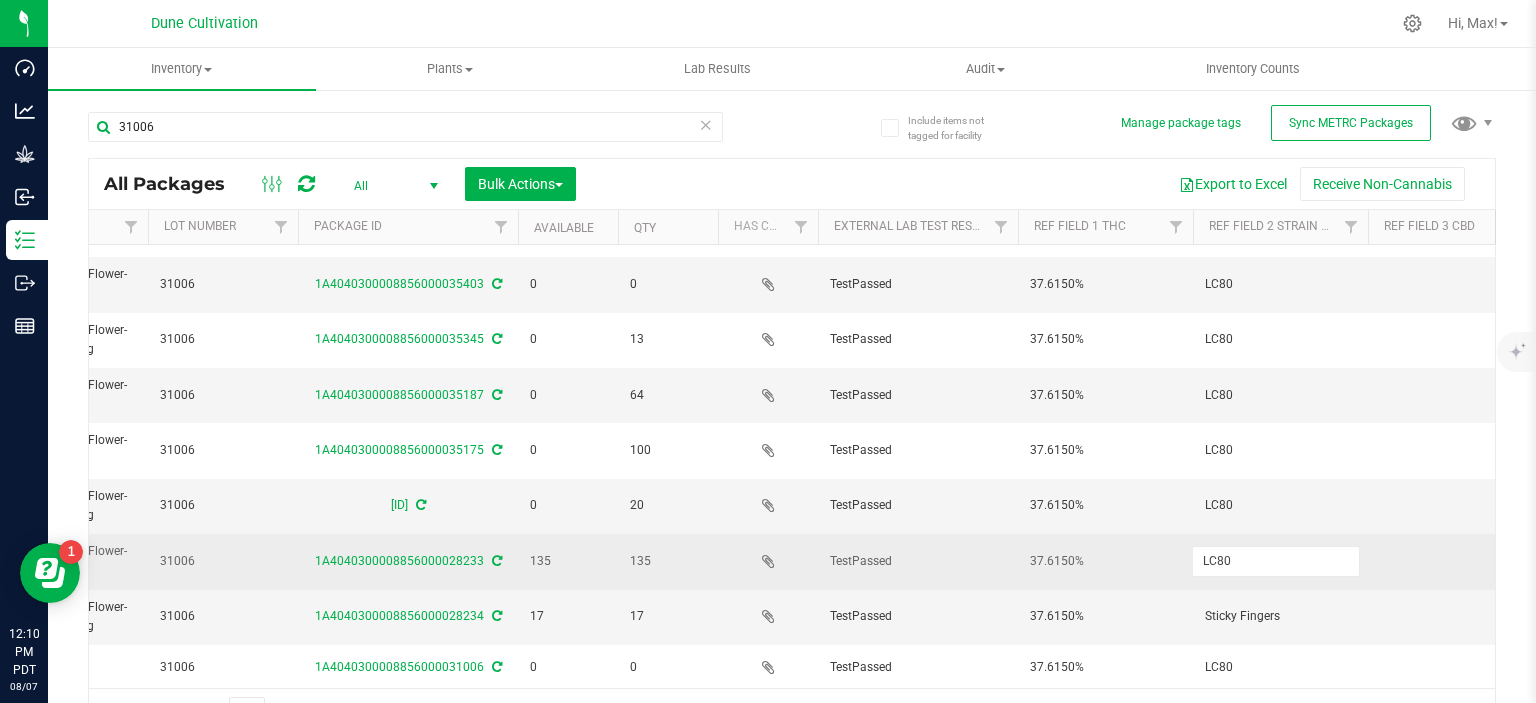 type on "Sticky Fingers" 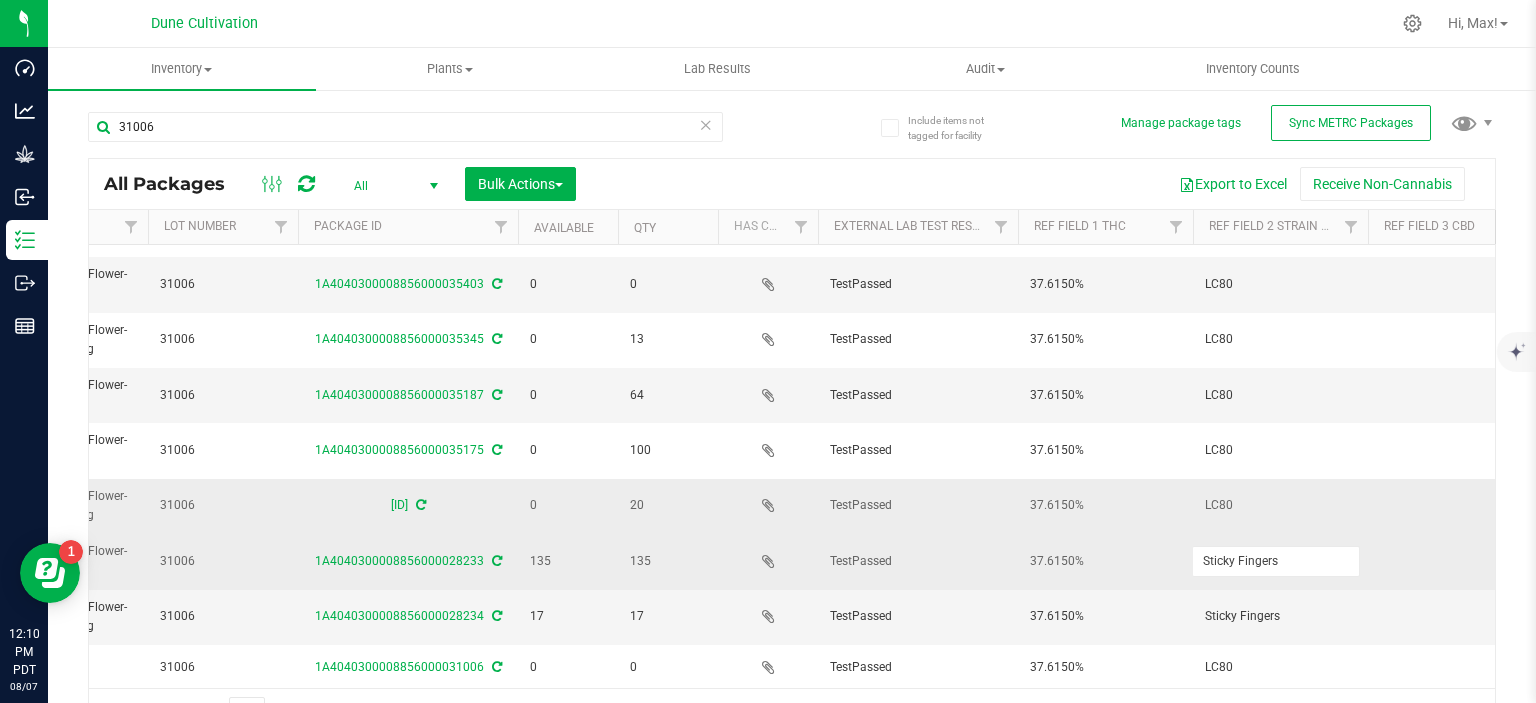 click on "LC80" at bounding box center [1280, 505] 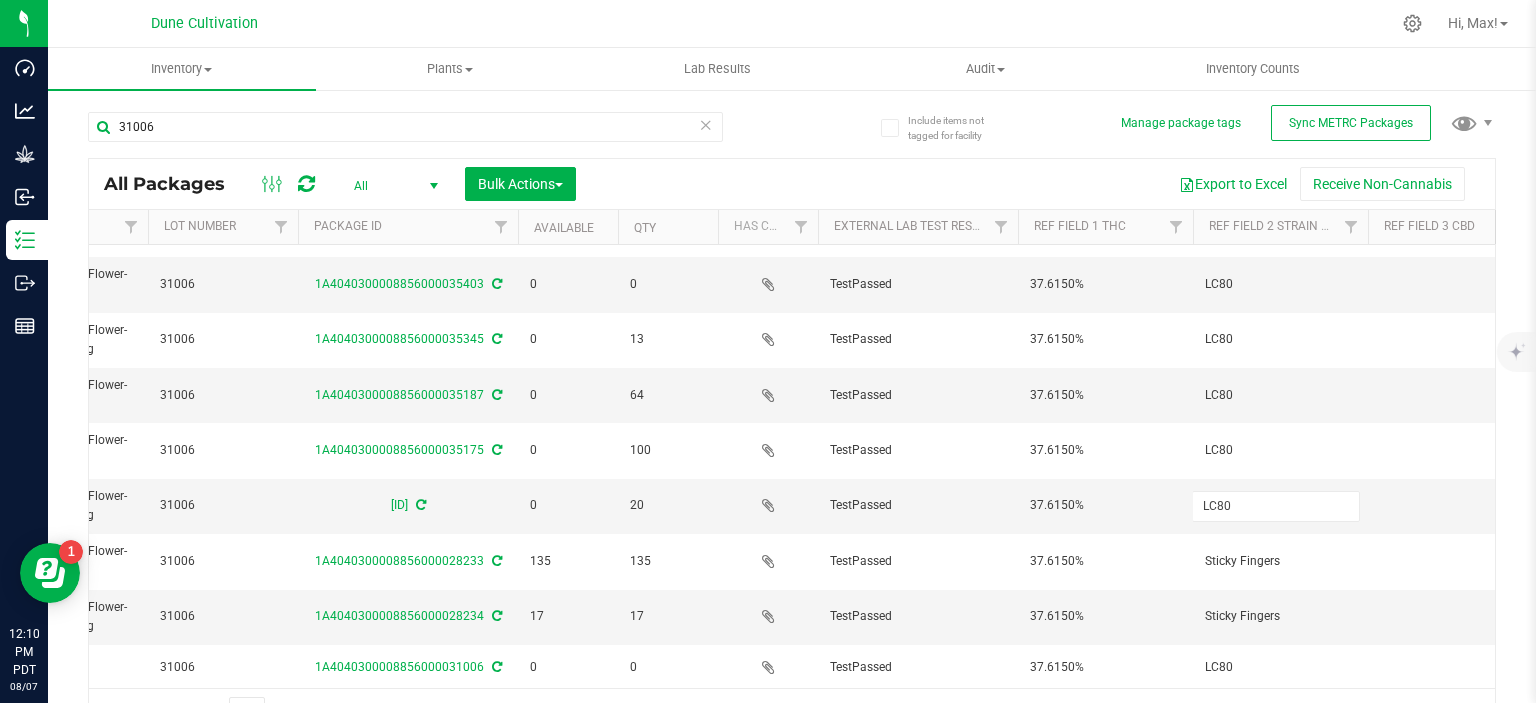 click on "LC80" at bounding box center (1276, 506) 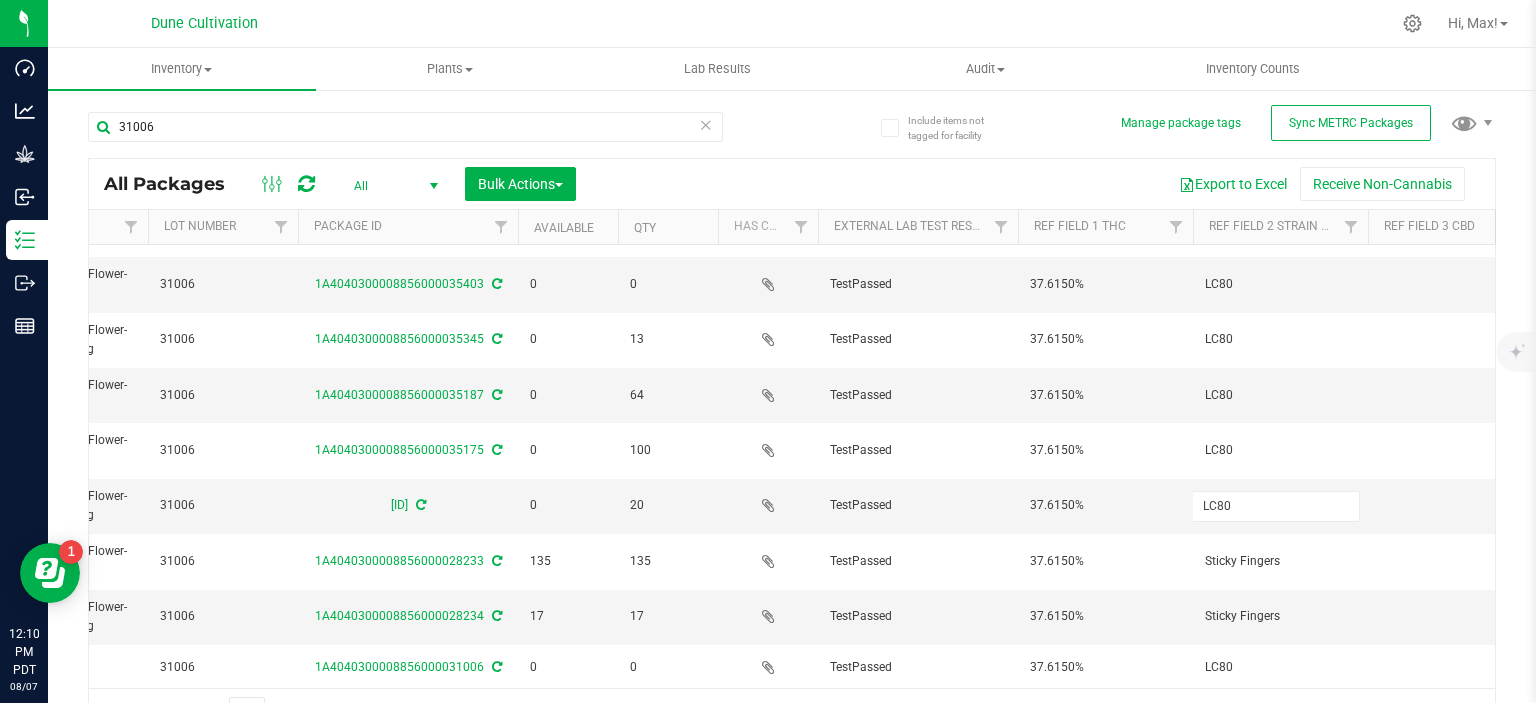 type on "Sticky Fingers" 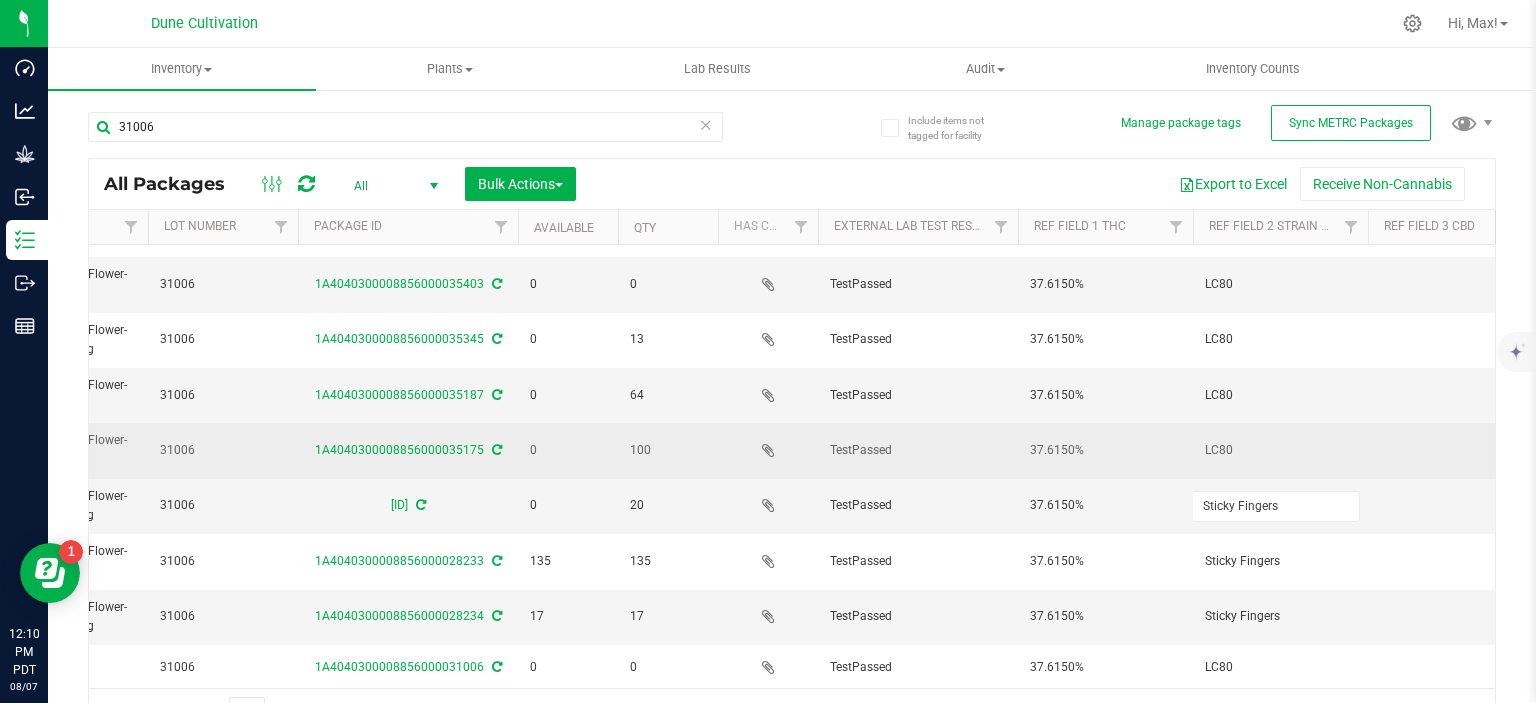 click on "LC80" at bounding box center [1280, 450] 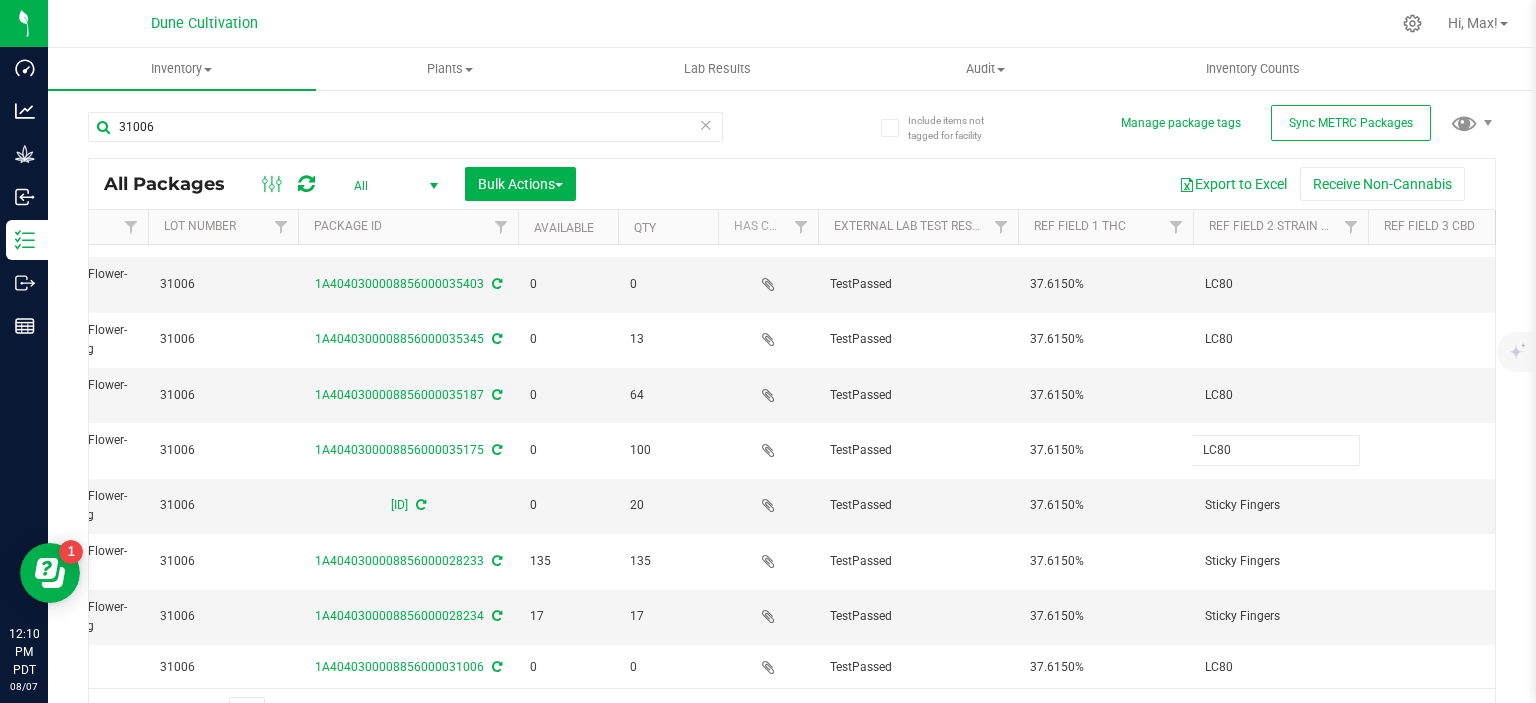 click on "LC80" at bounding box center [1276, 450] 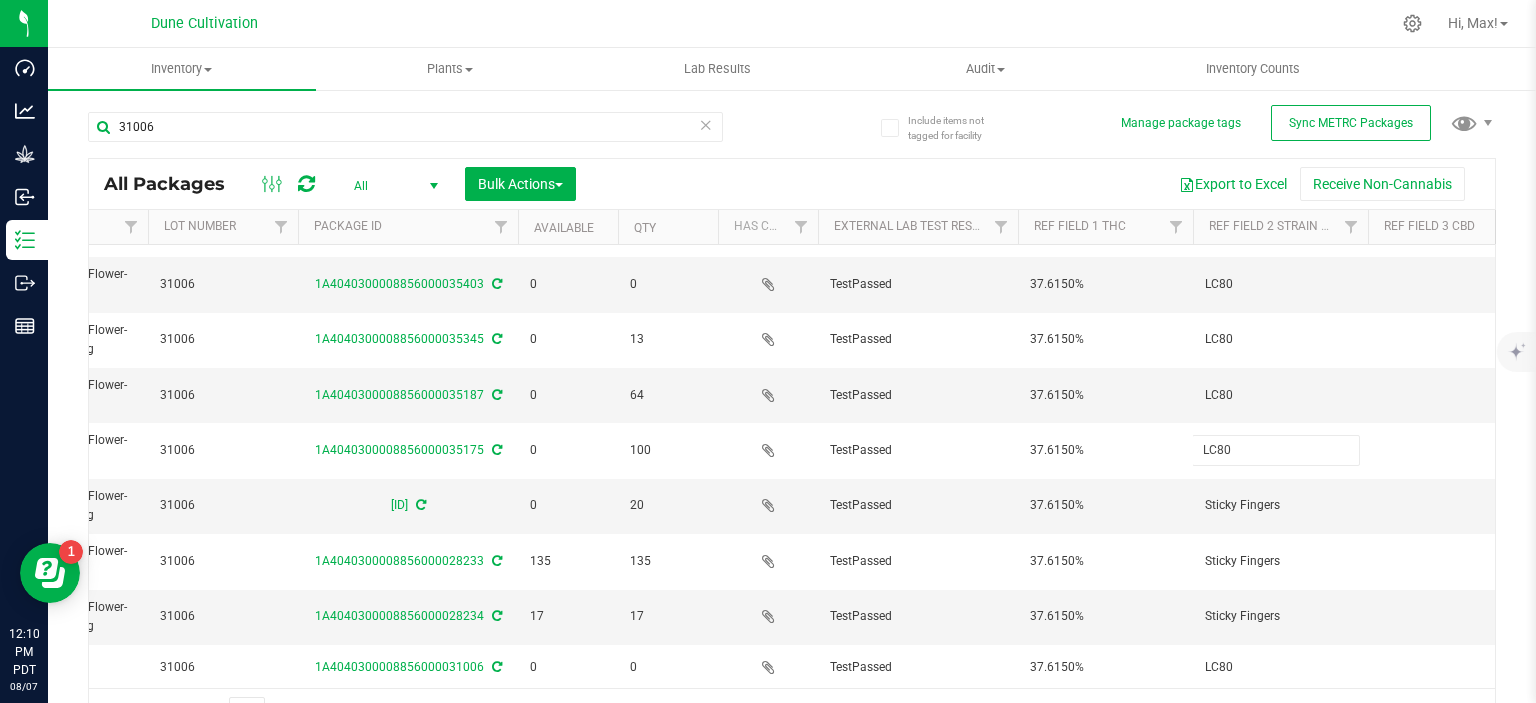 type on "Sticky Fingers" 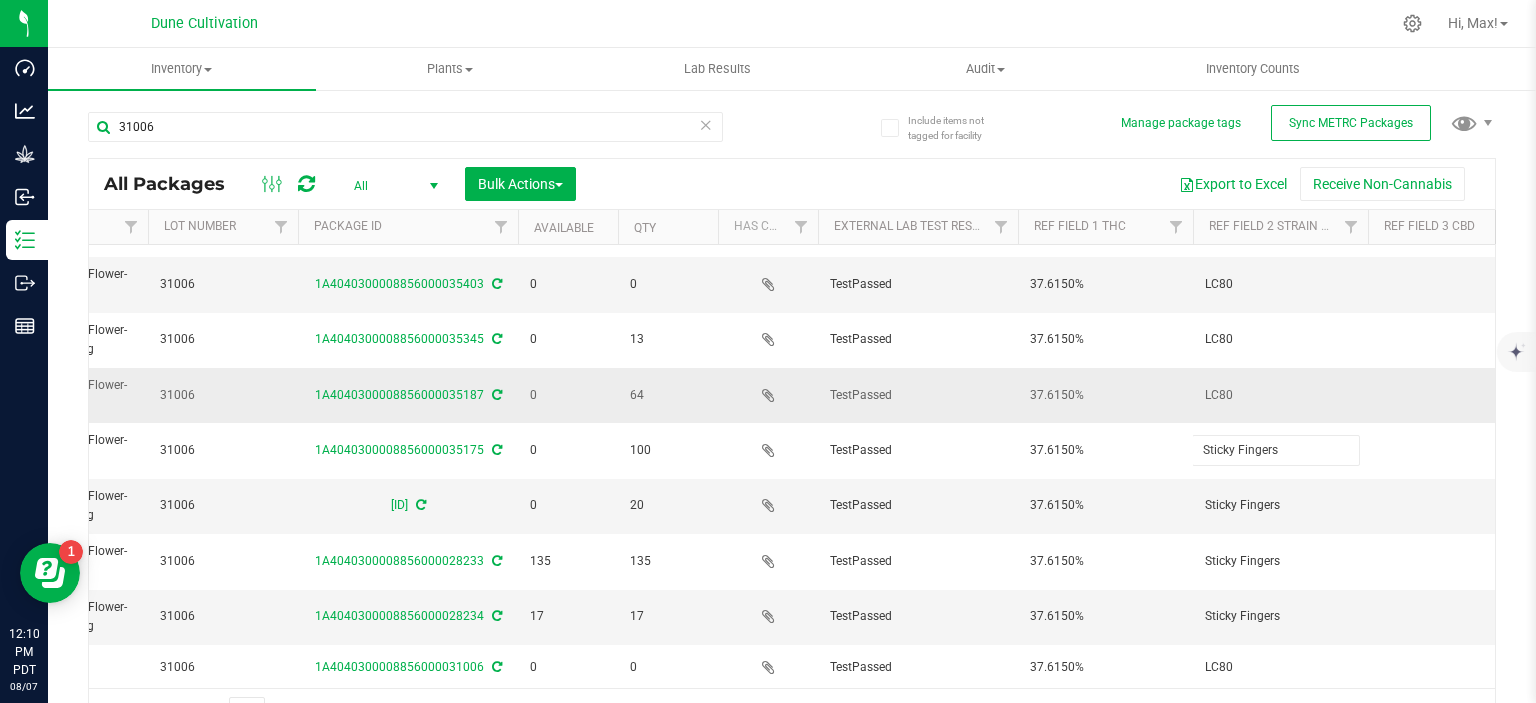 click on "LC80" at bounding box center (1280, 395) 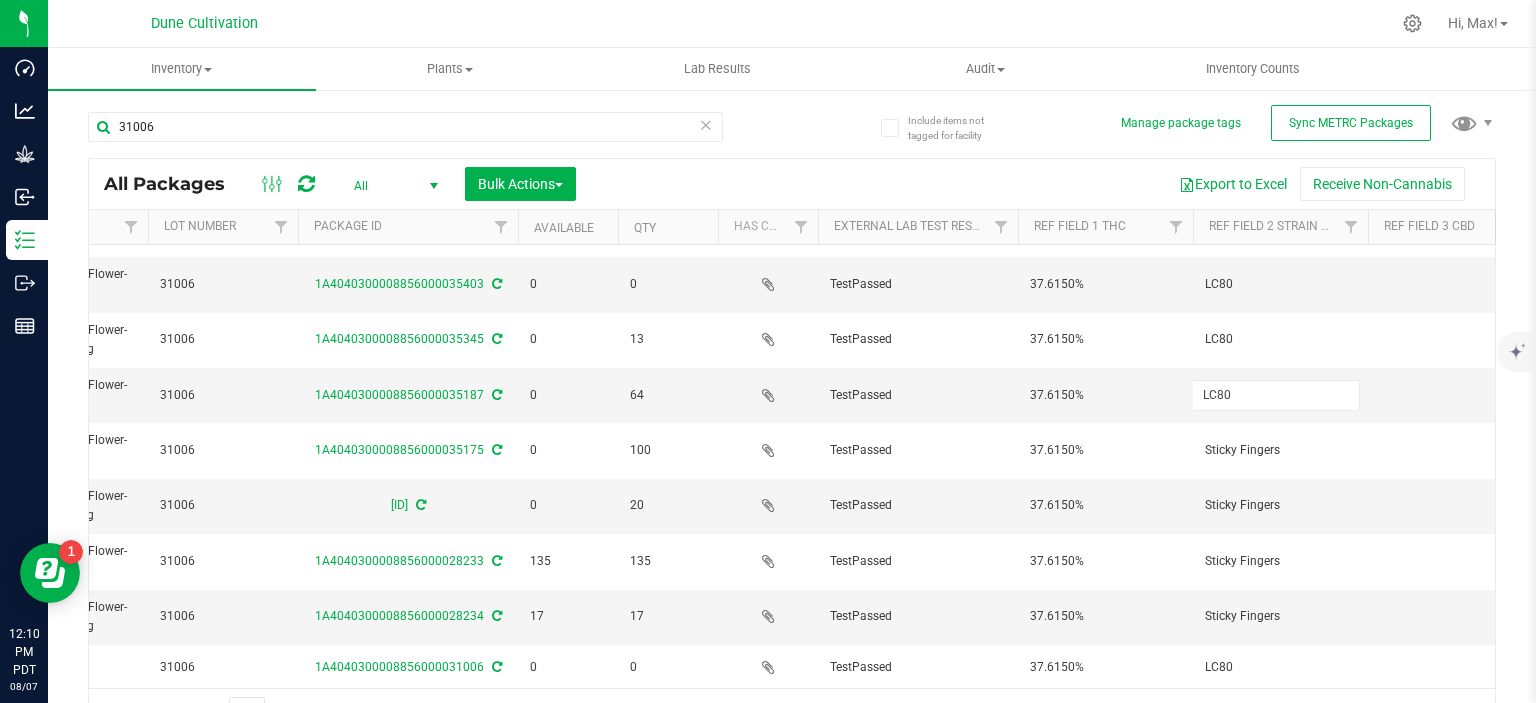 click on "LC80" at bounding box center [1276, 395] 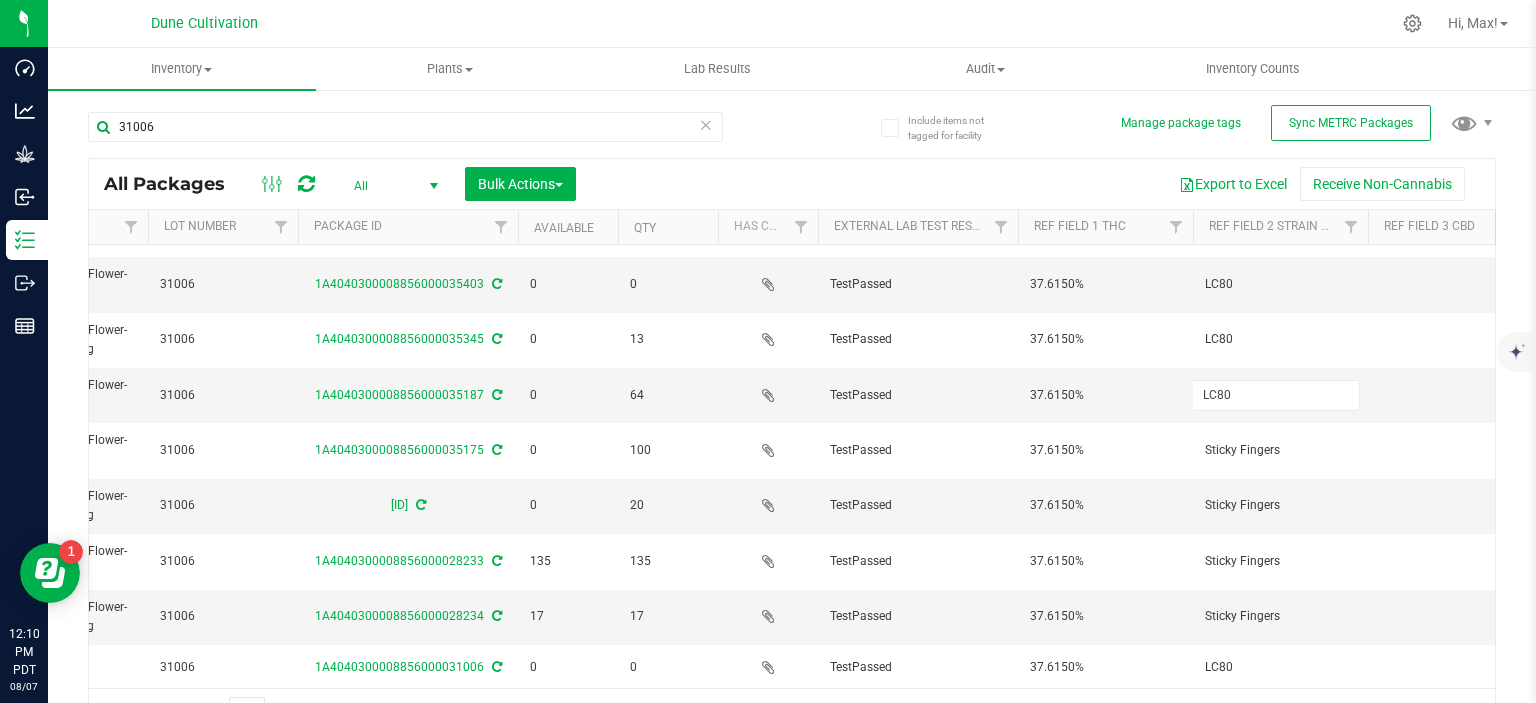 type on "Sticky Fingers" 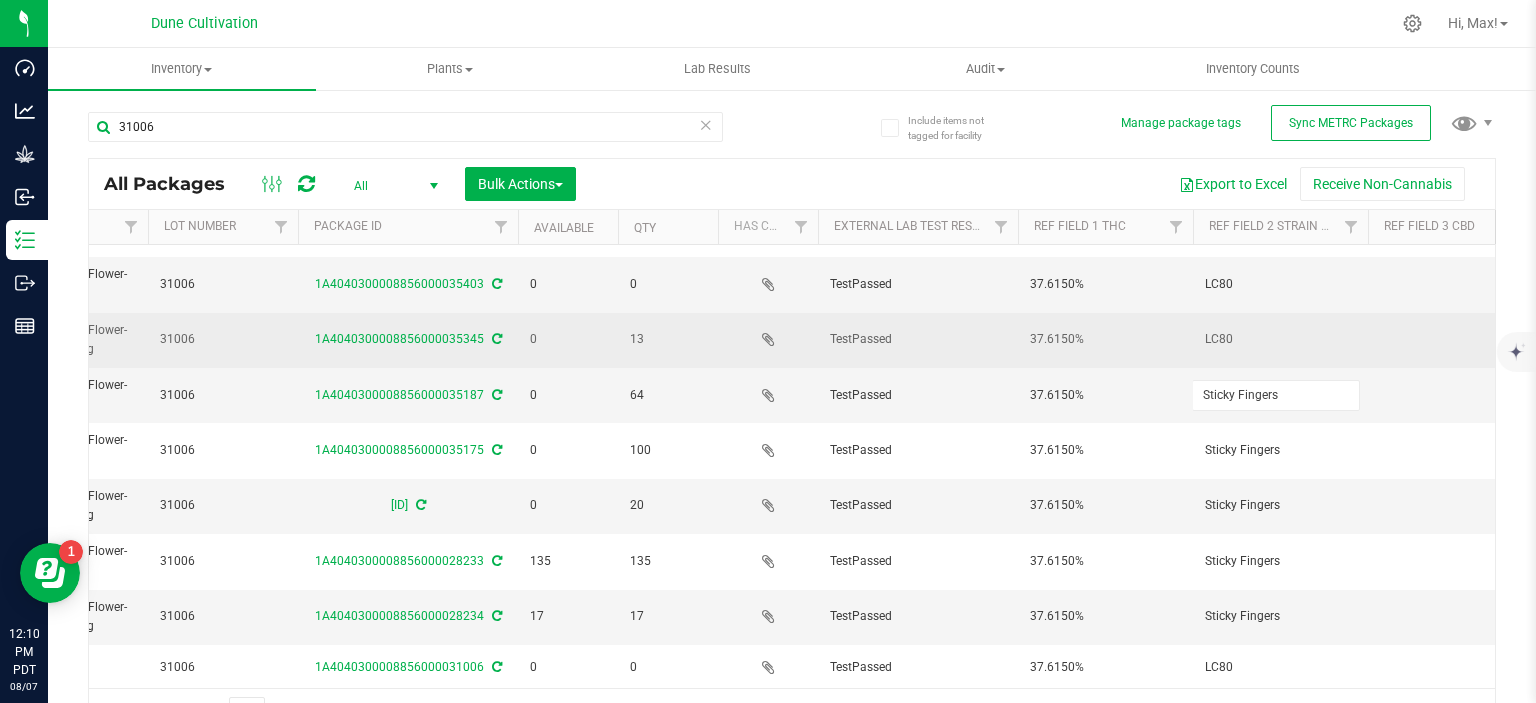 click on "LC80" at bounding box center [1280, 339] 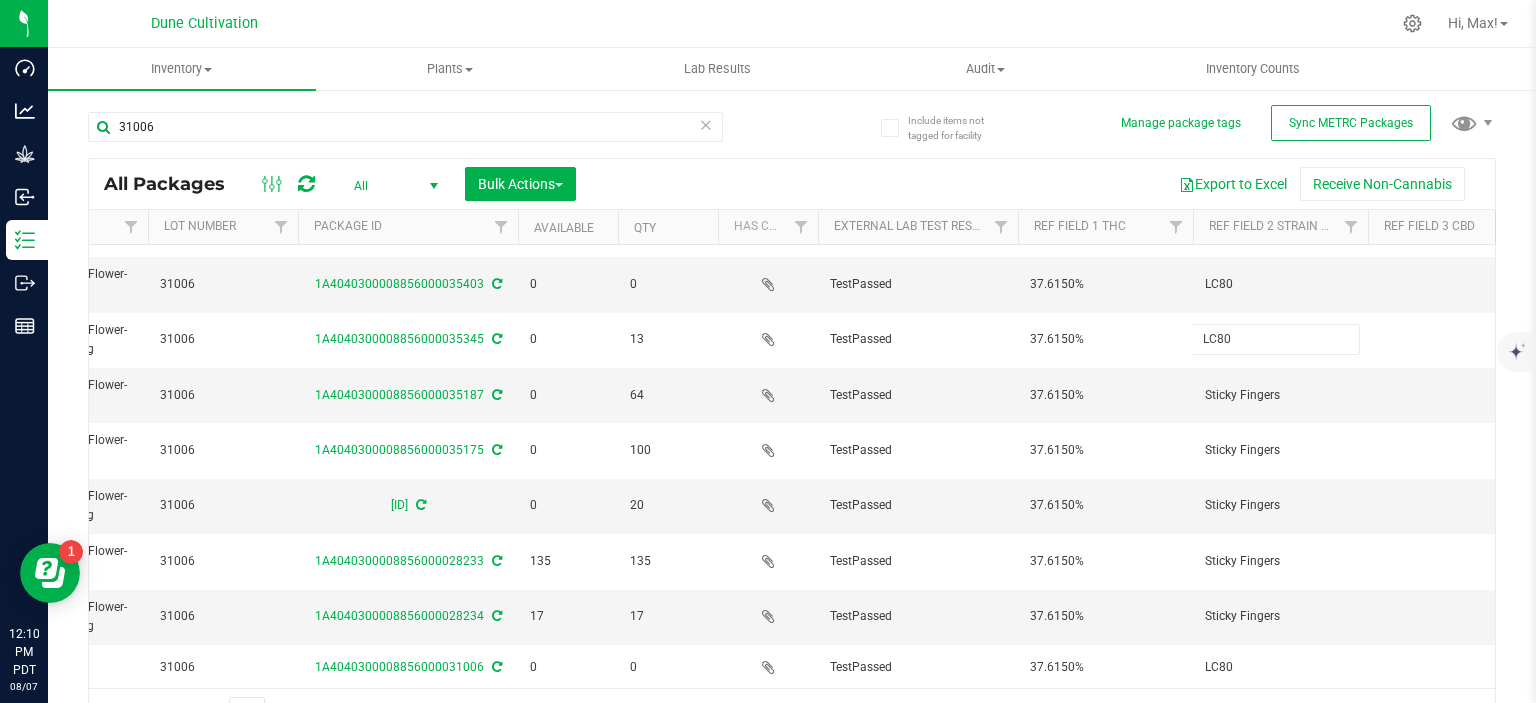 click on "LC80" at bounding box center (1276, 339) 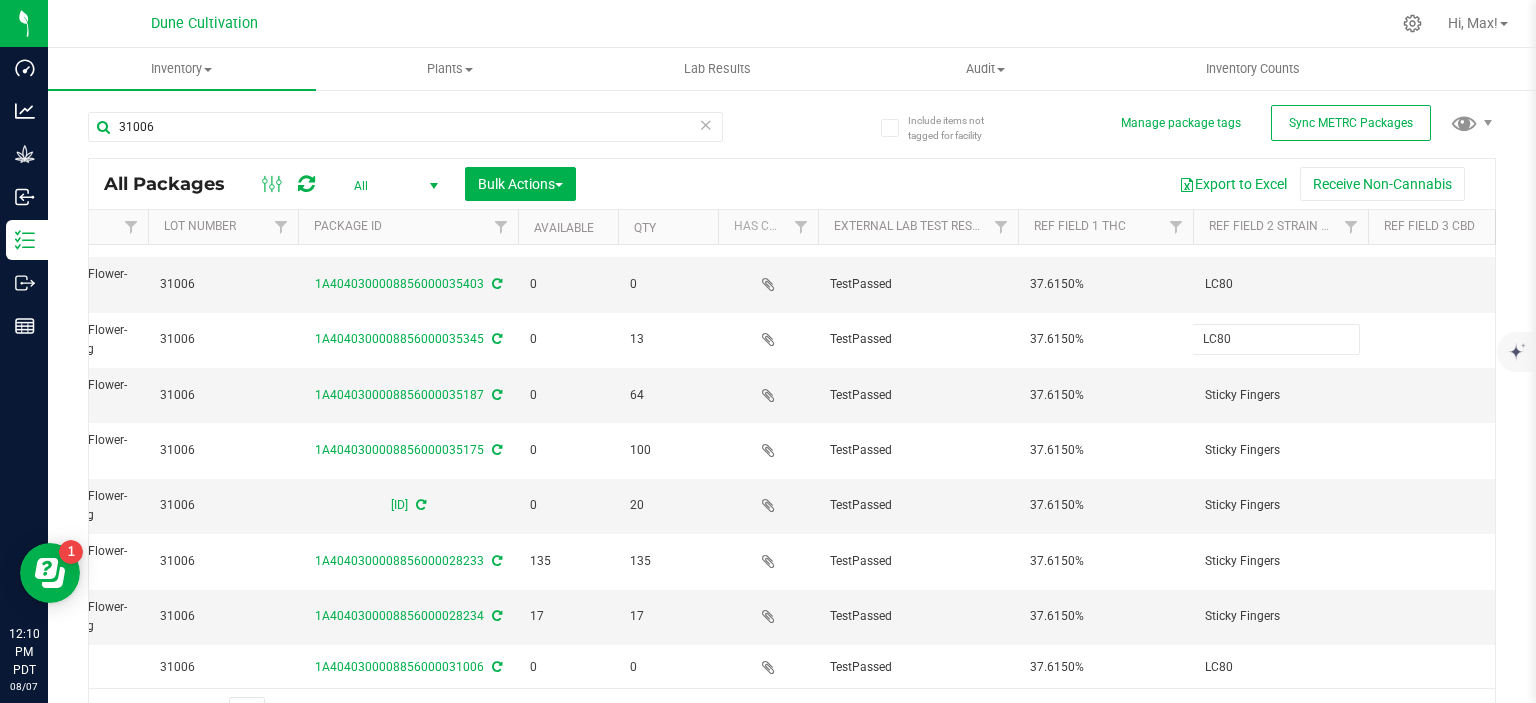 type on "Sticky Fingers" 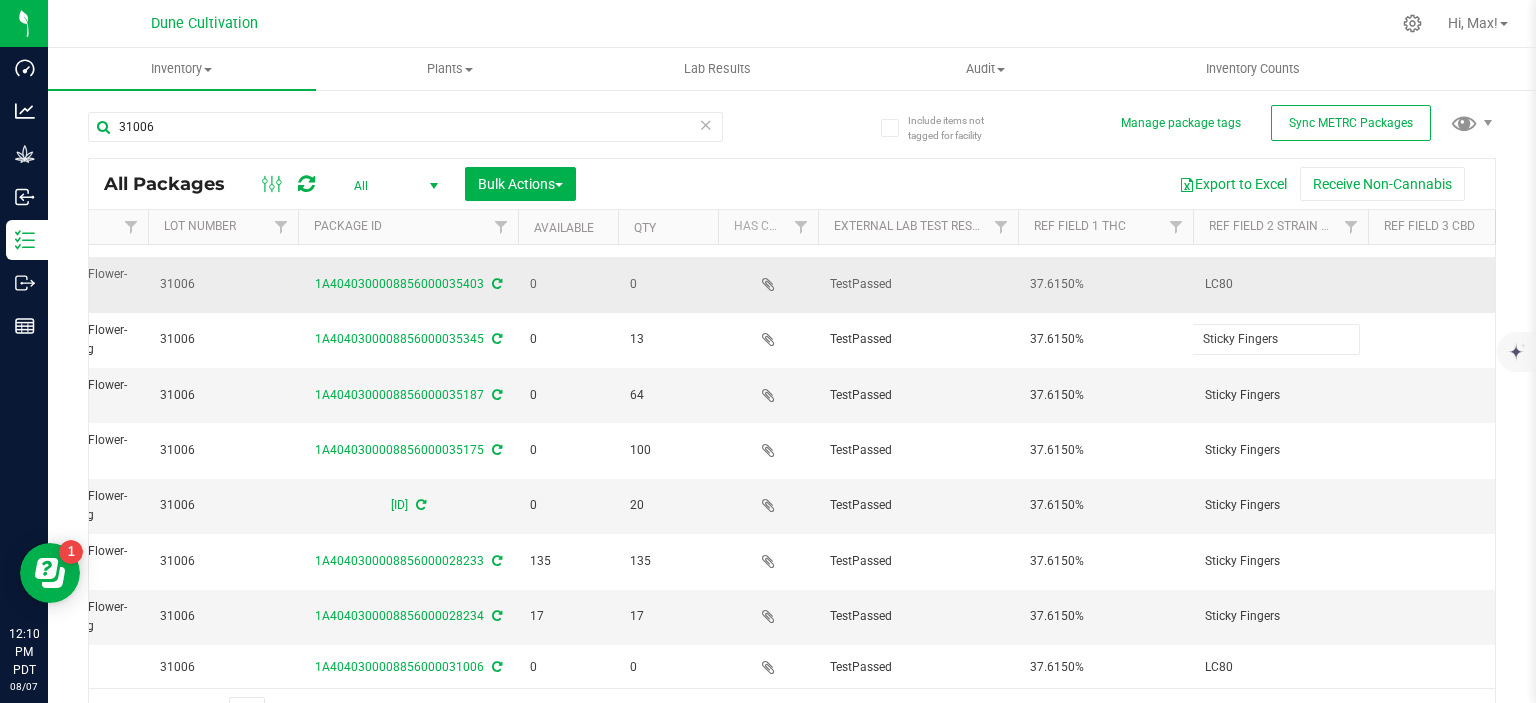 click on "LC80" at bounding box center (1280, 284) 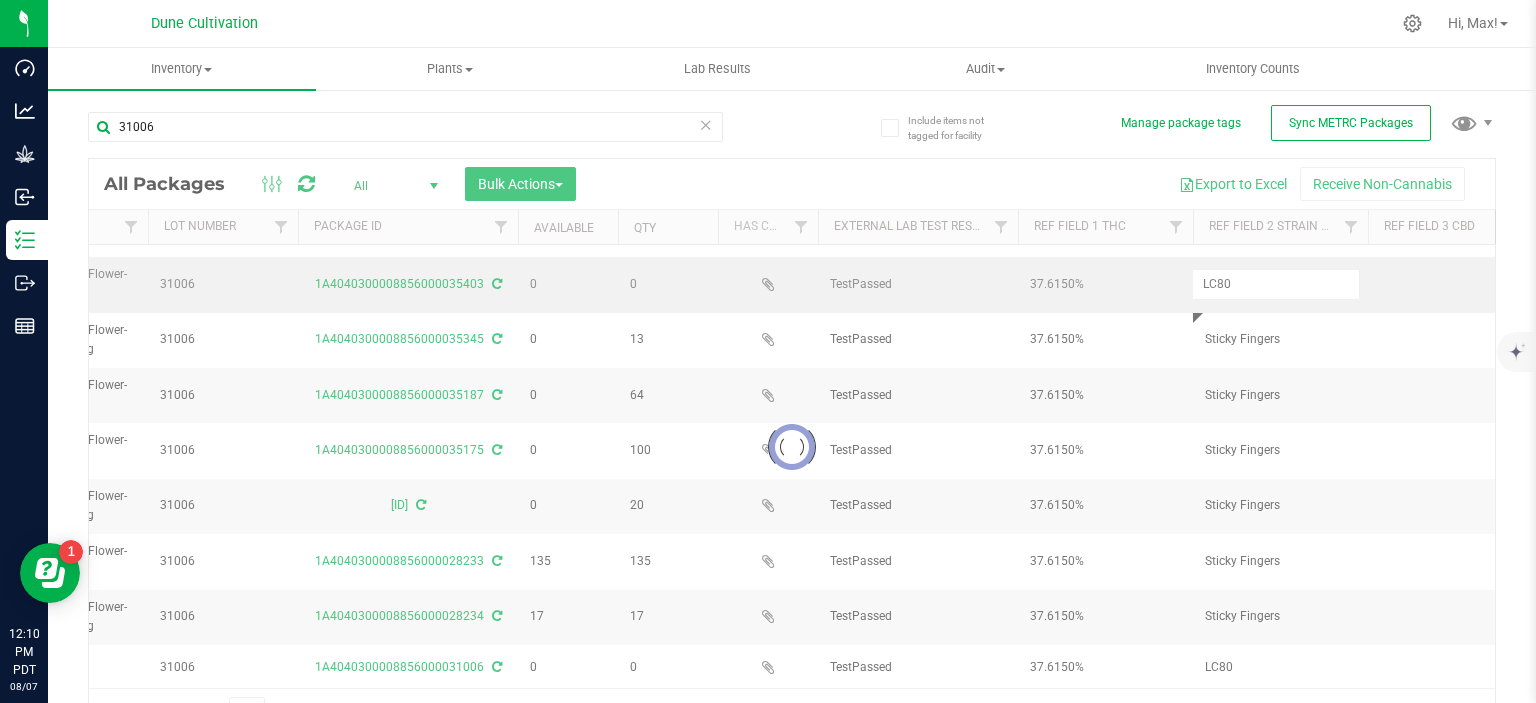 click at bounding box center [792, 447] 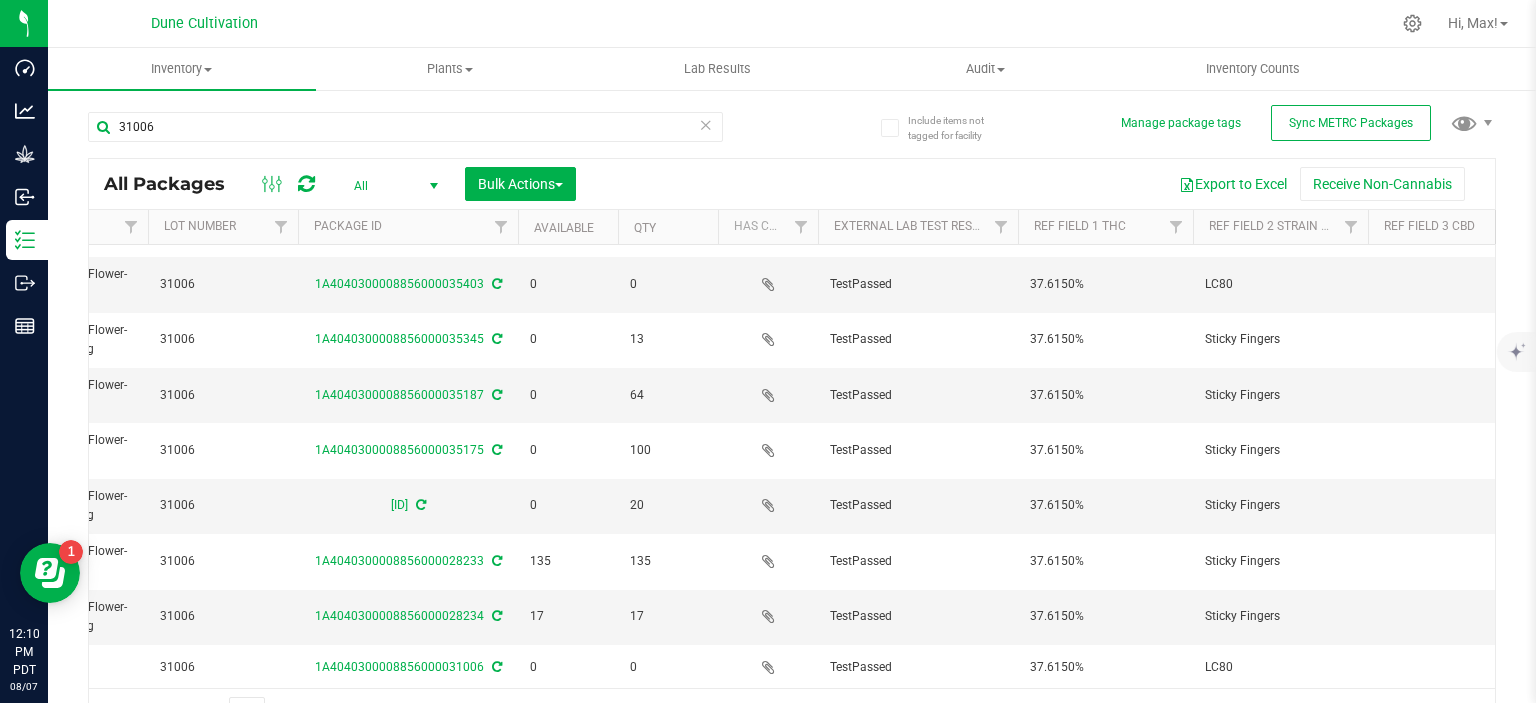 click on "LC80" at bounding box center [1280, 284] 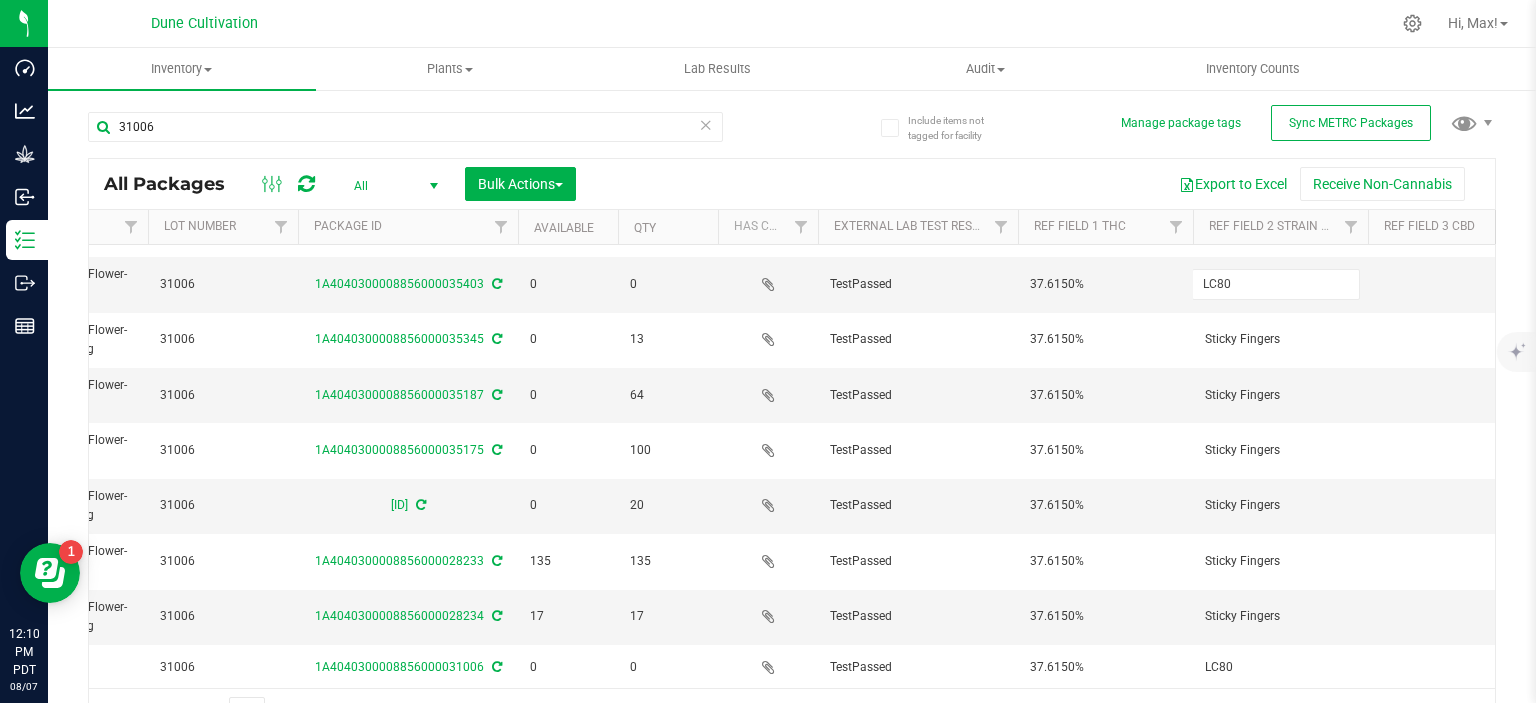 click on "LC80" at bounding box center (1276, 284) 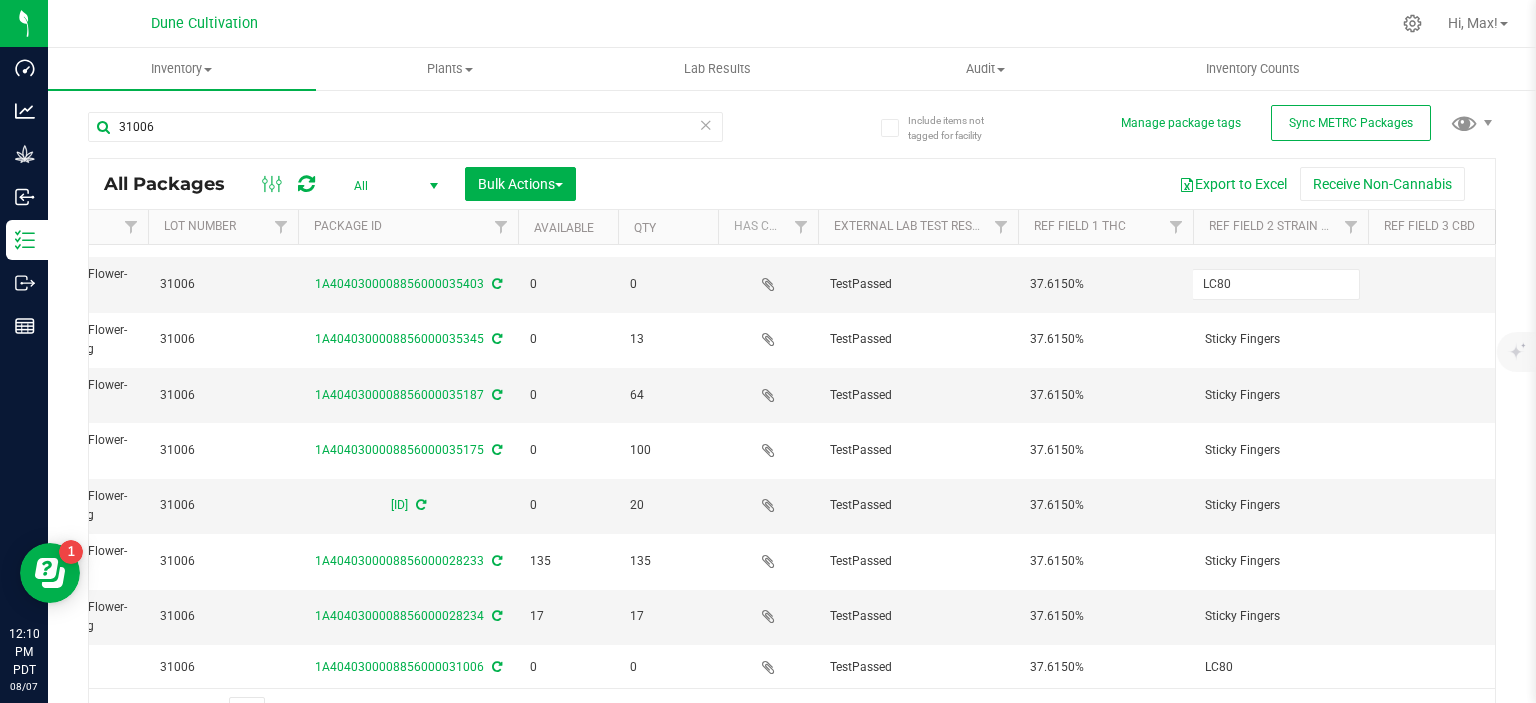 type on "Sticky Fingers" 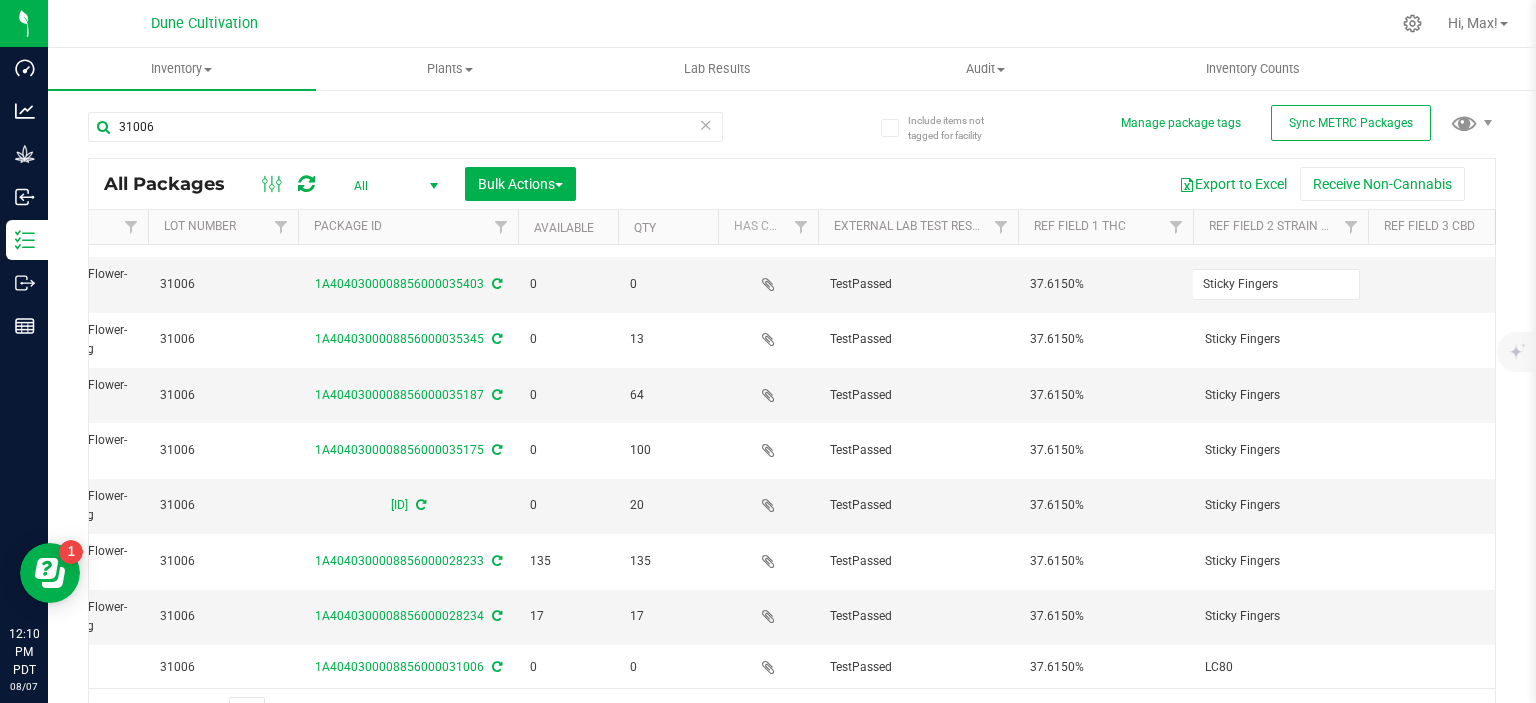 click on "All Packages
All Active Only Lab Samples Locked All External Internal
Bulk Actions
Add to manufacturing run
Add to outbound order
Combine packages
Combine packages (lot)" at bounding box center (792, 447) 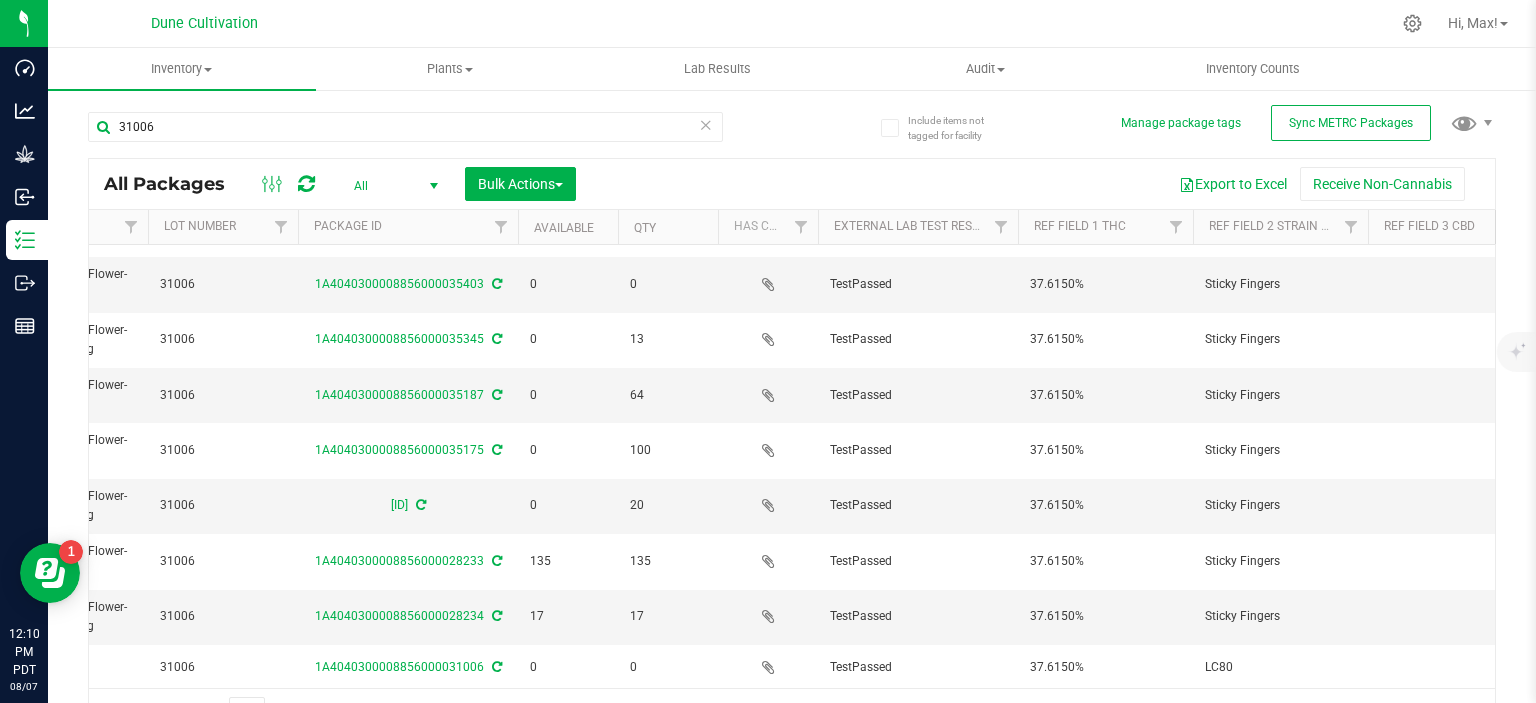 scroll, scrollTop: 0, scrollLeft: 336, axis: horizontal 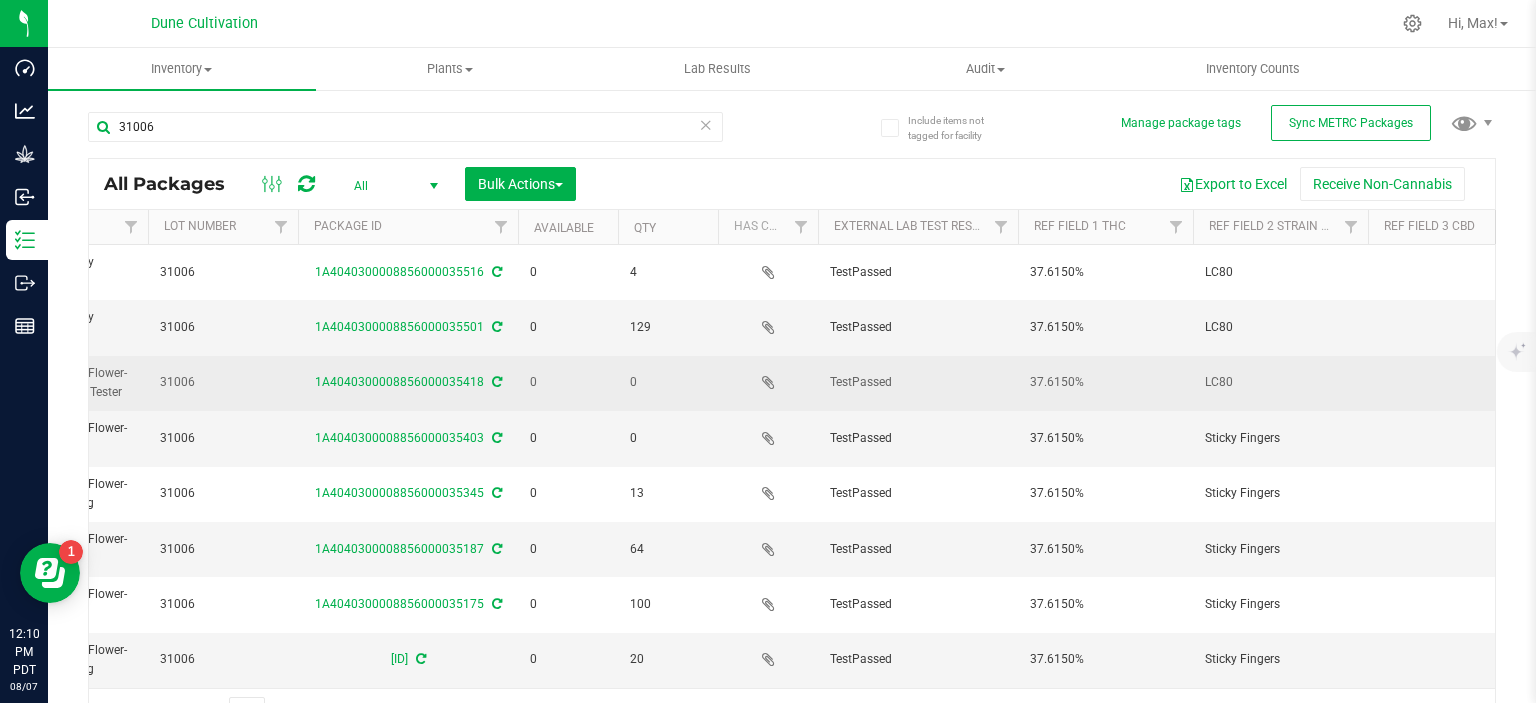 click on "LC80" at bounding box center (1280, 382) 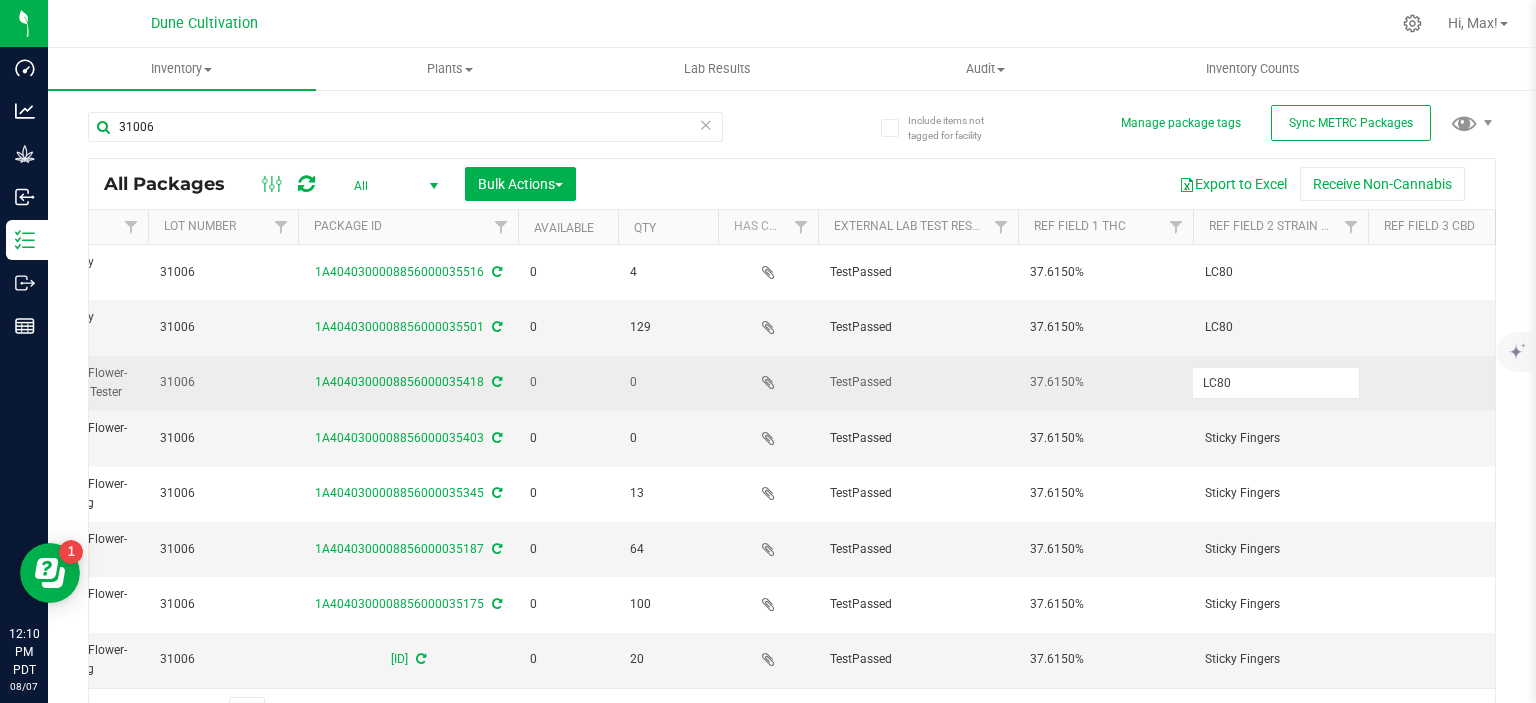 click on "LC80" at bounding box center [1276, 382] 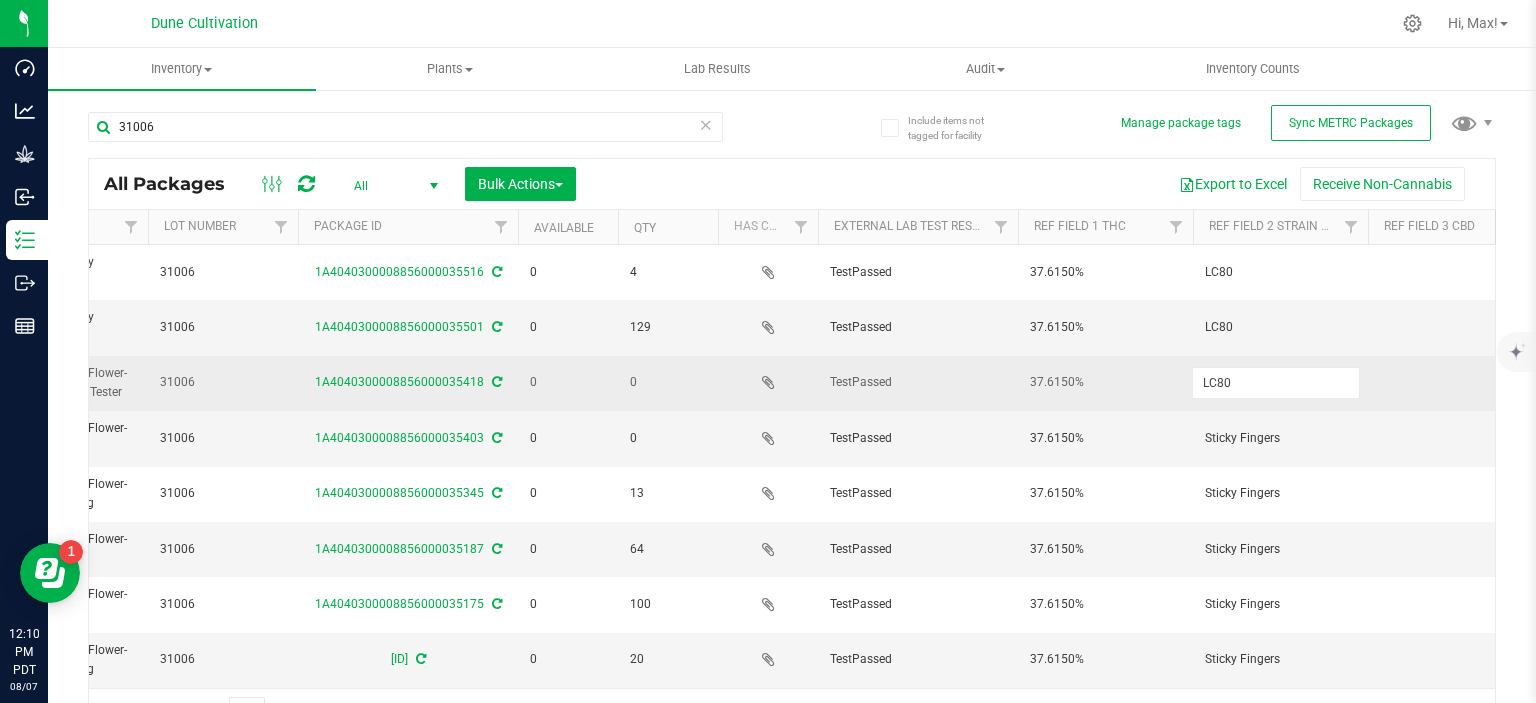 click on "LC80" at bounding box center [1276, 382] 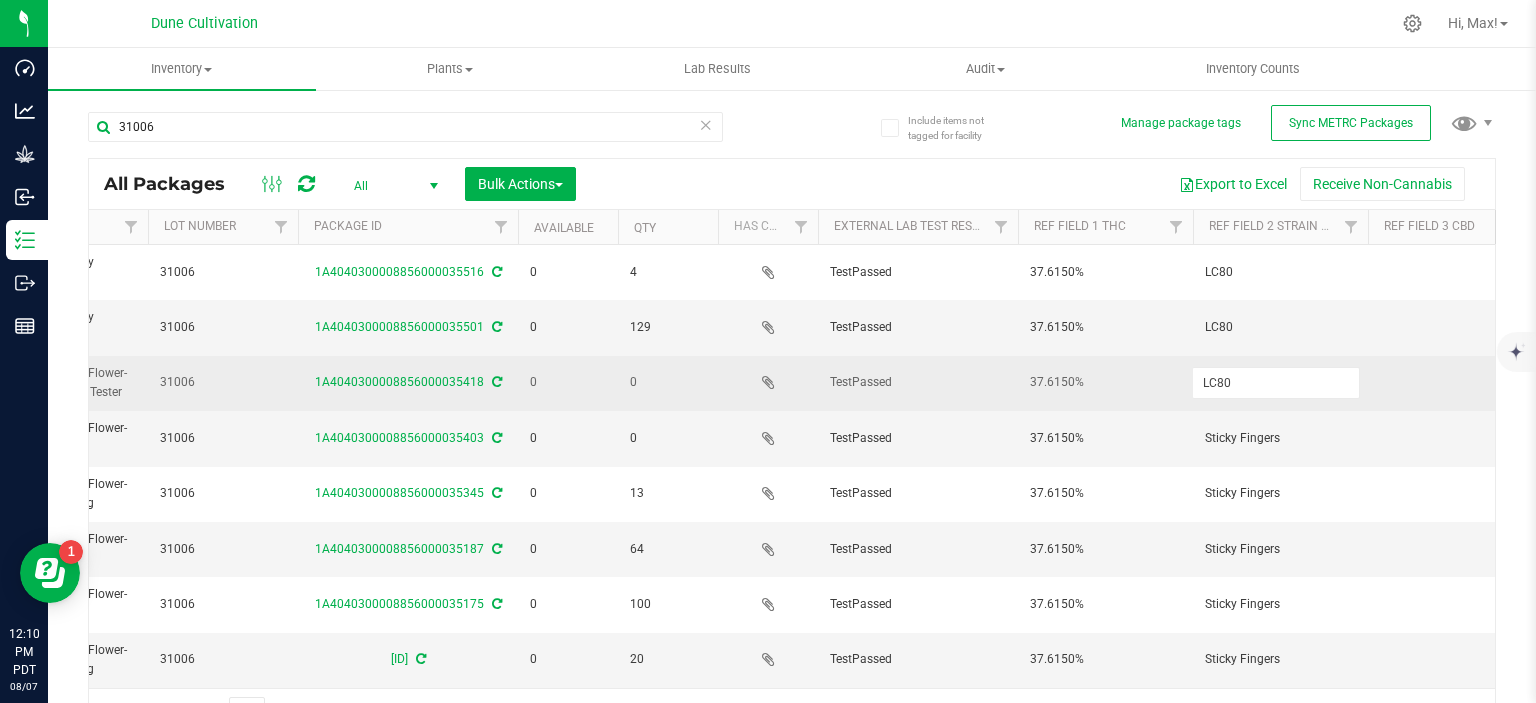 type on "Sticky Fingers" 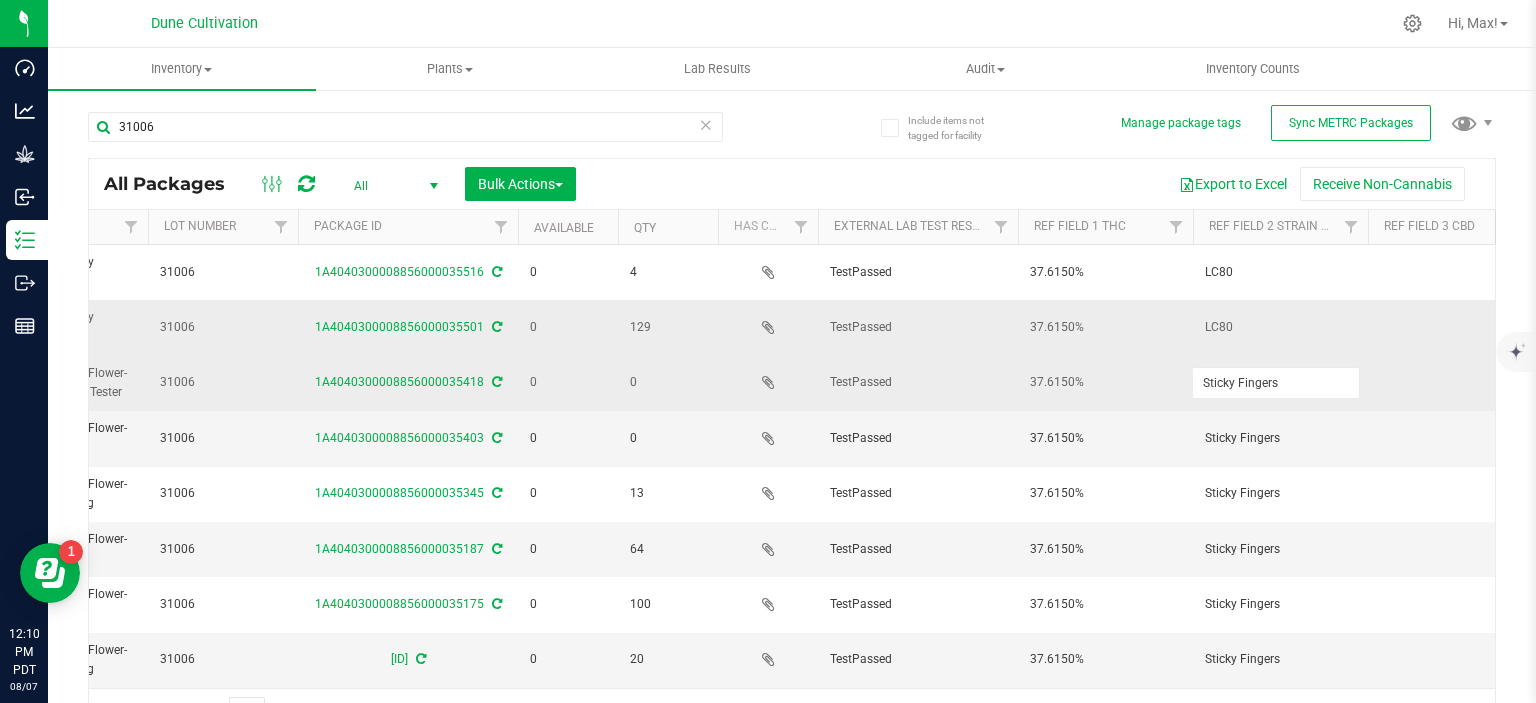 click on "LC80" at bounding box center (1280, 327) 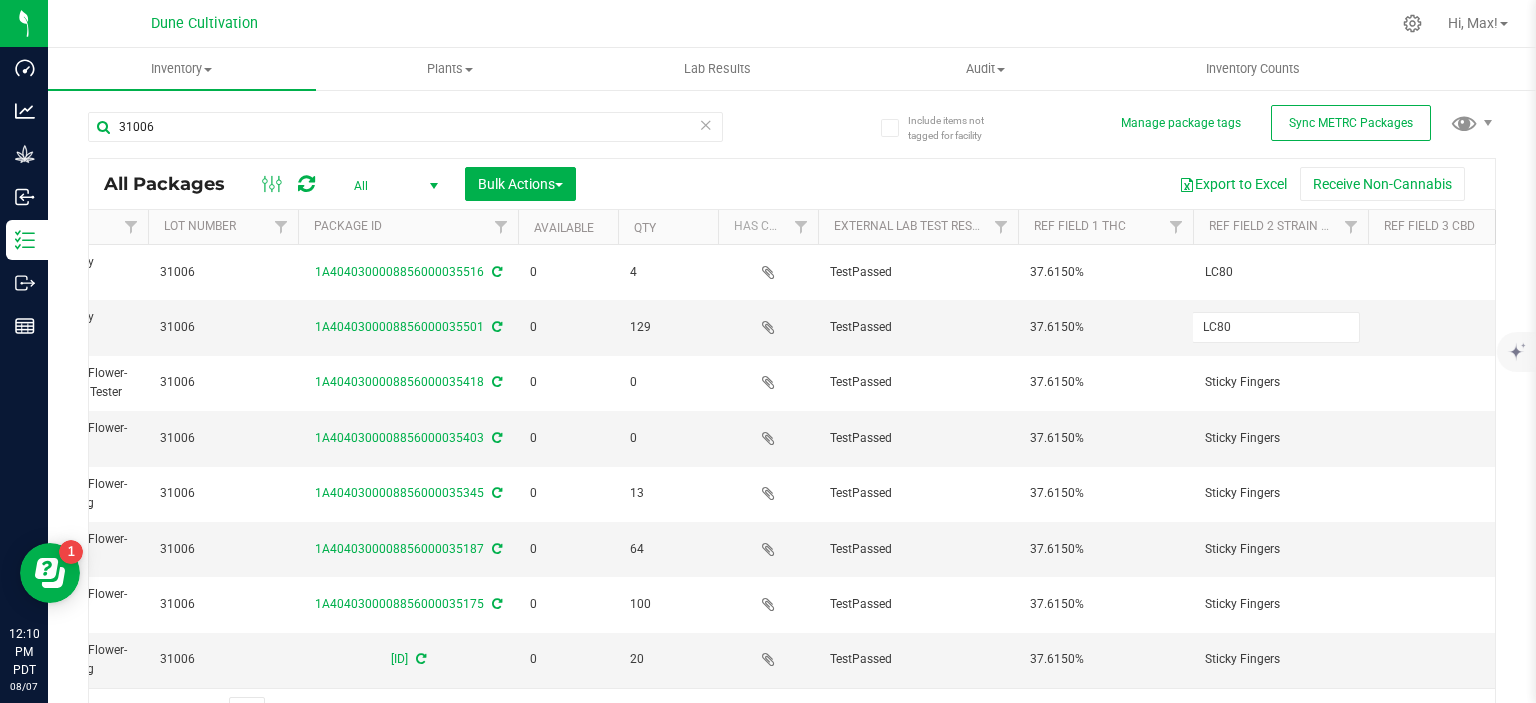 click on "LC80" at bounding box center [1276, 327] 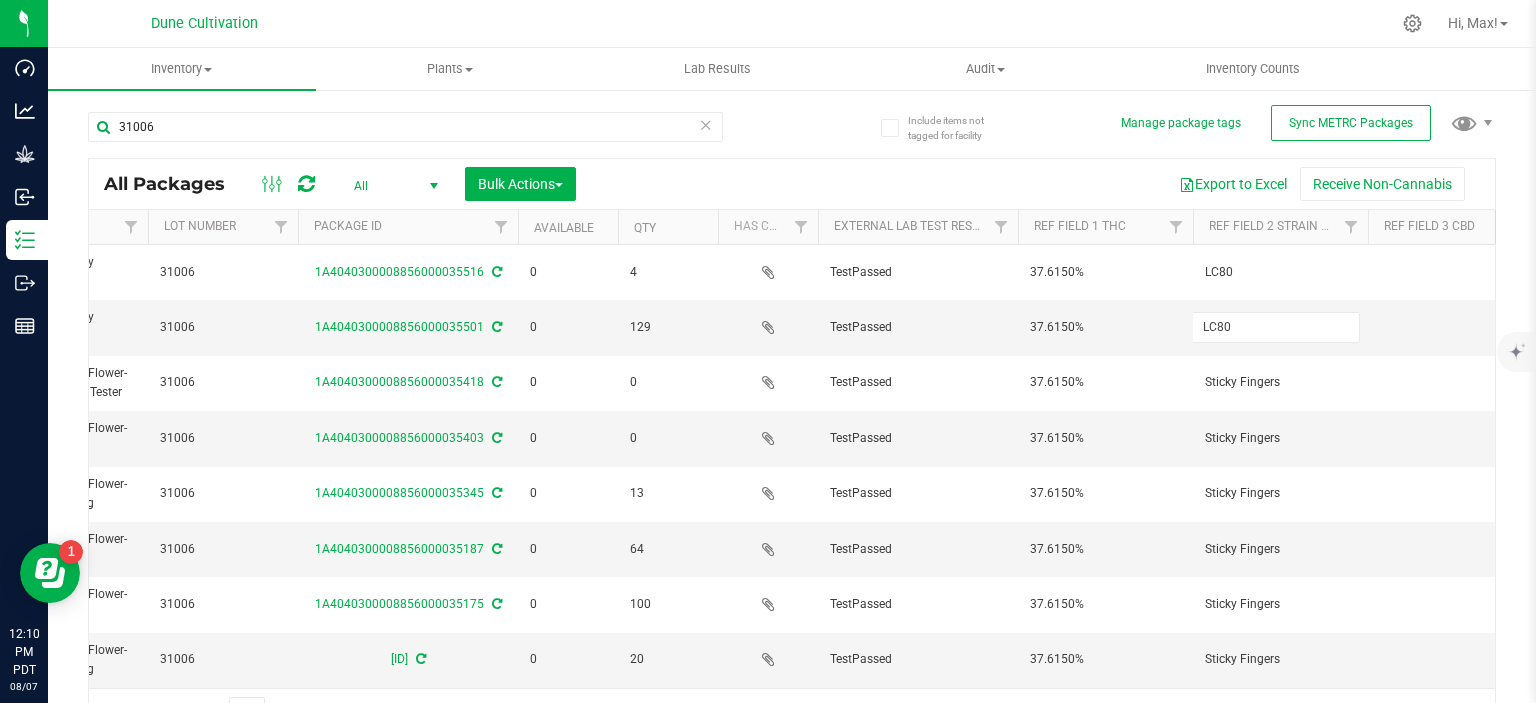 type on "Sticky Fingers" 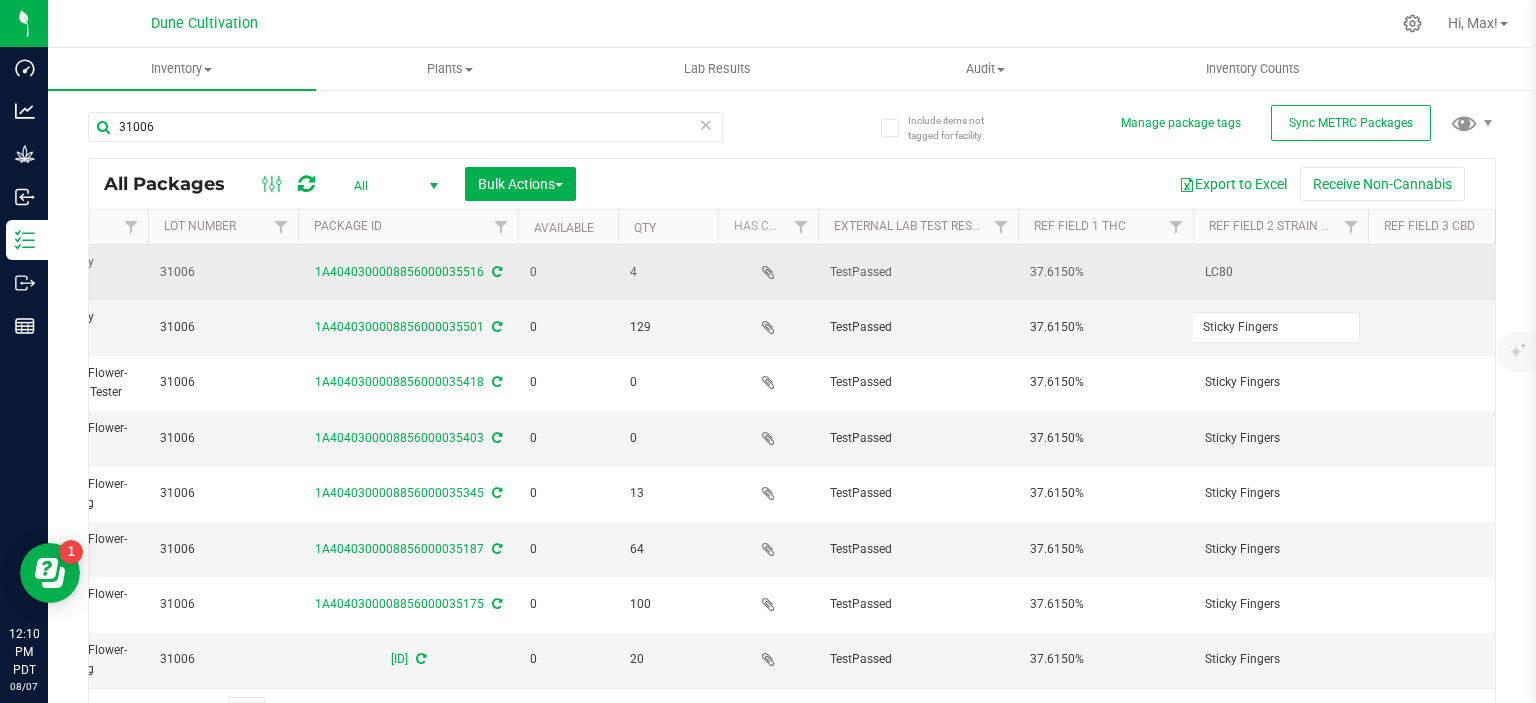 click on "LC80" at bounding box center [1280, 272] 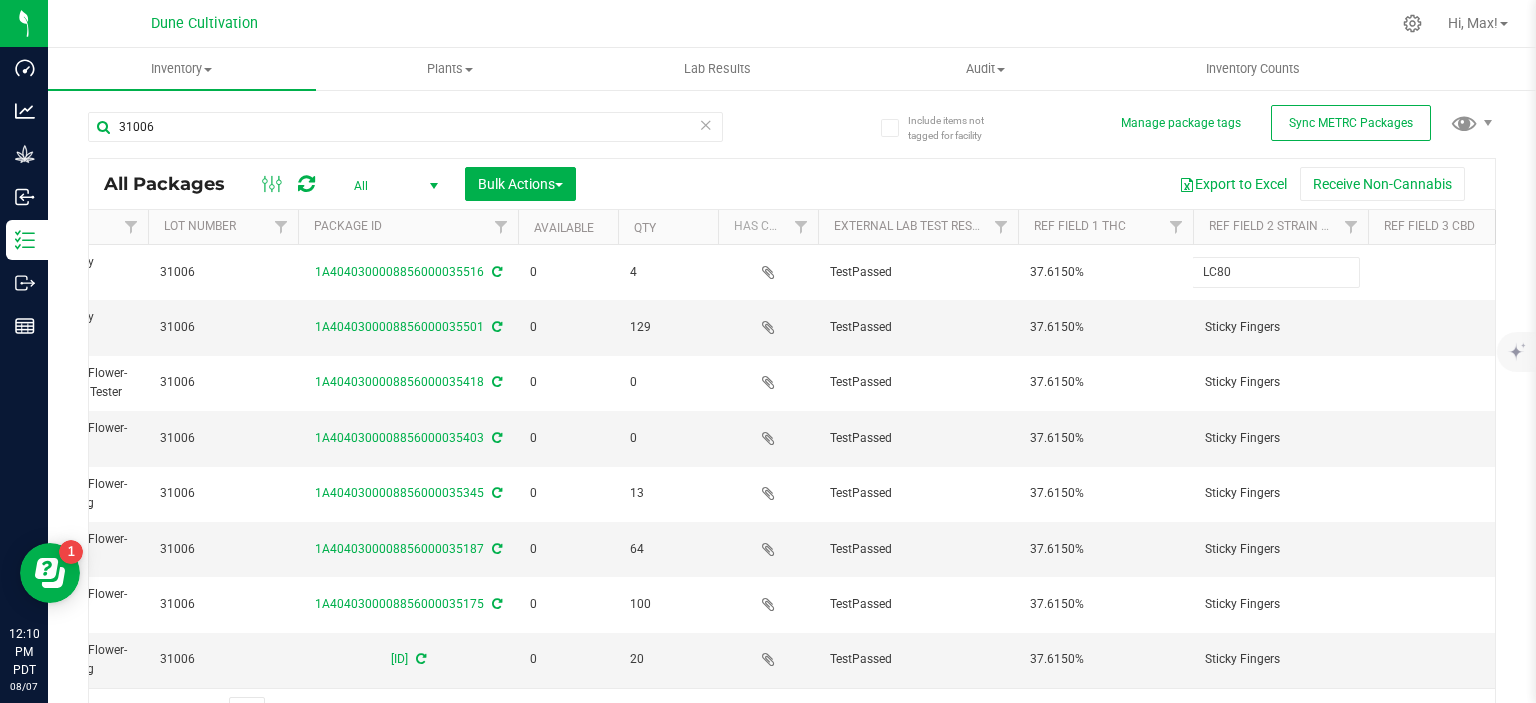 click on "LC80" at bounding box center (1276, 272) 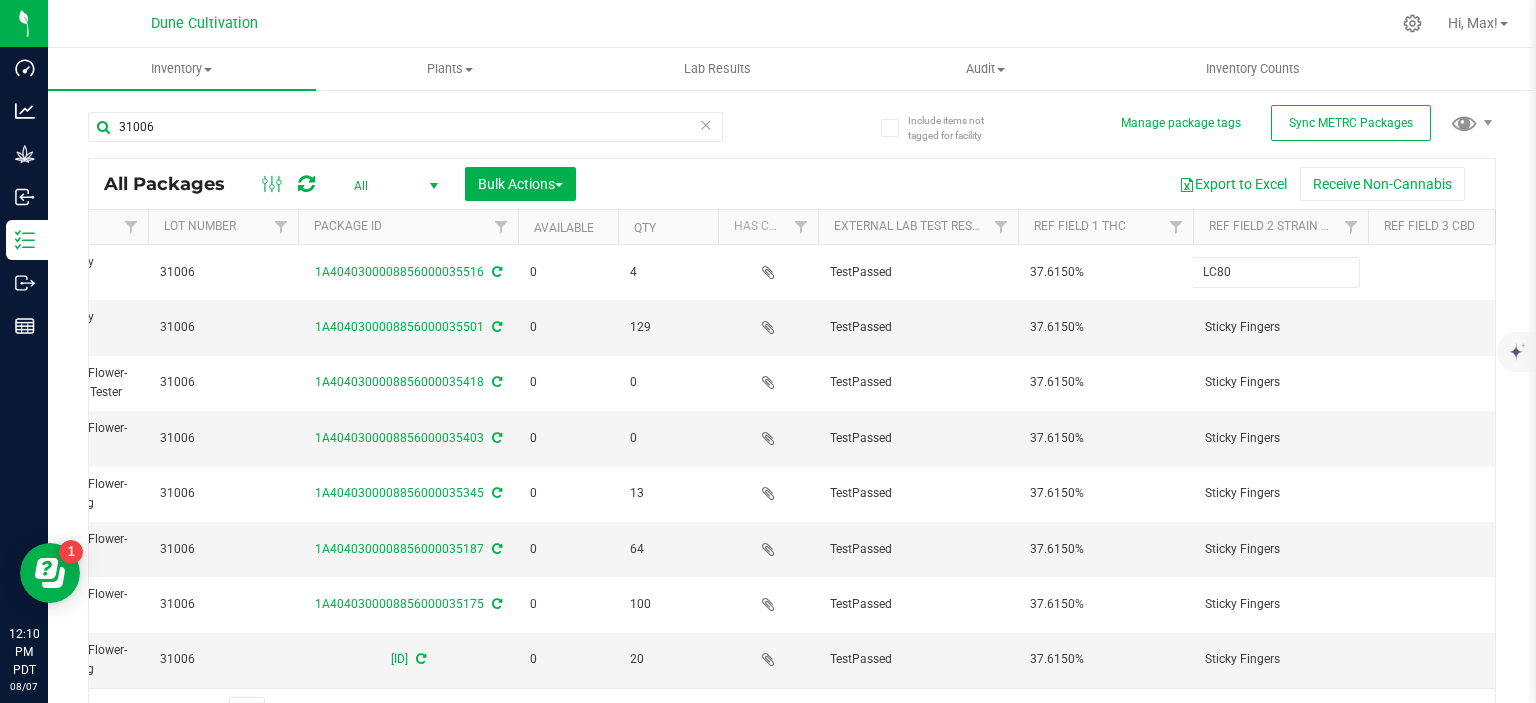 type on "Sticky Fingers" 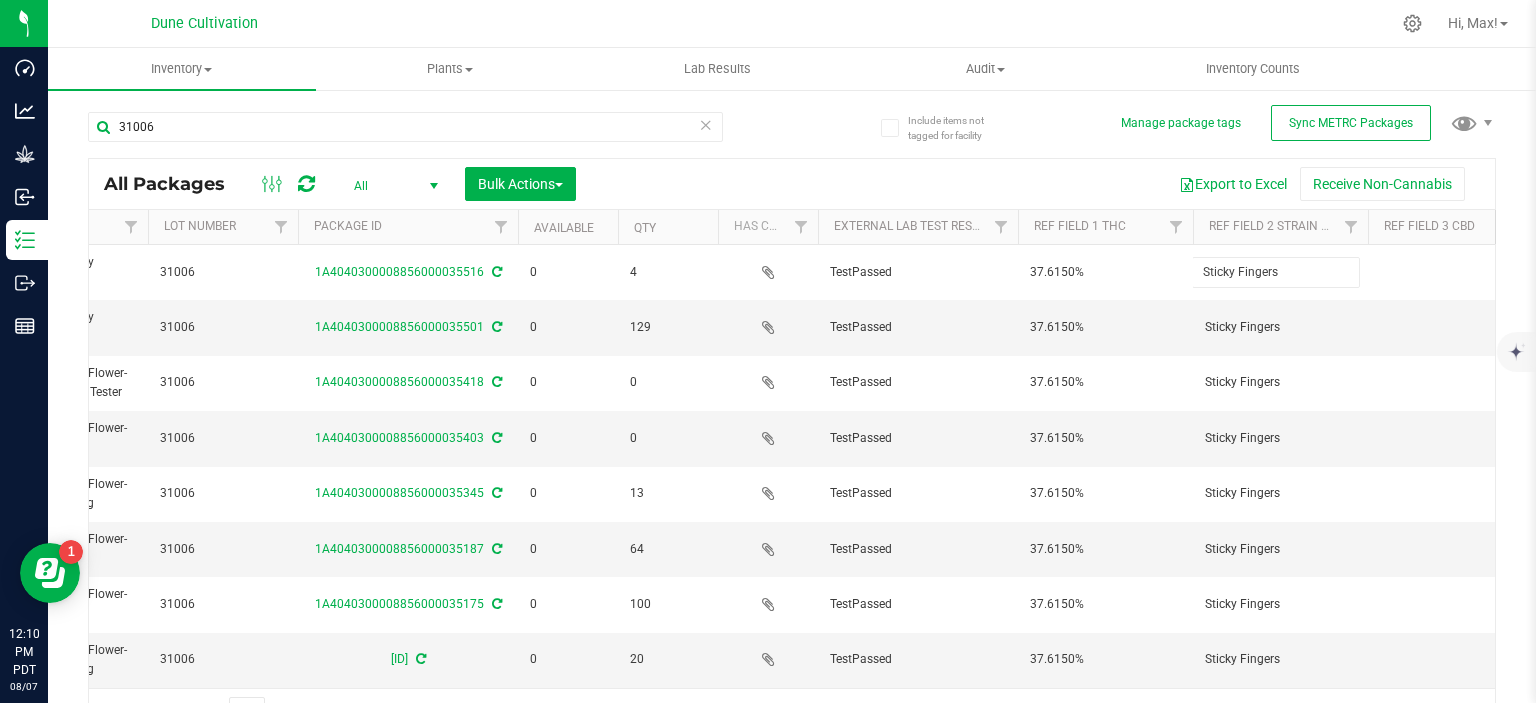 click on "All Packages
All Active Only Lab Samples Locked All External Internal
Bulk Actions
Add to manufacturing run
Add to outbound order
Combine packages
Combine packages (lot)" at bounding box center (792, 447) 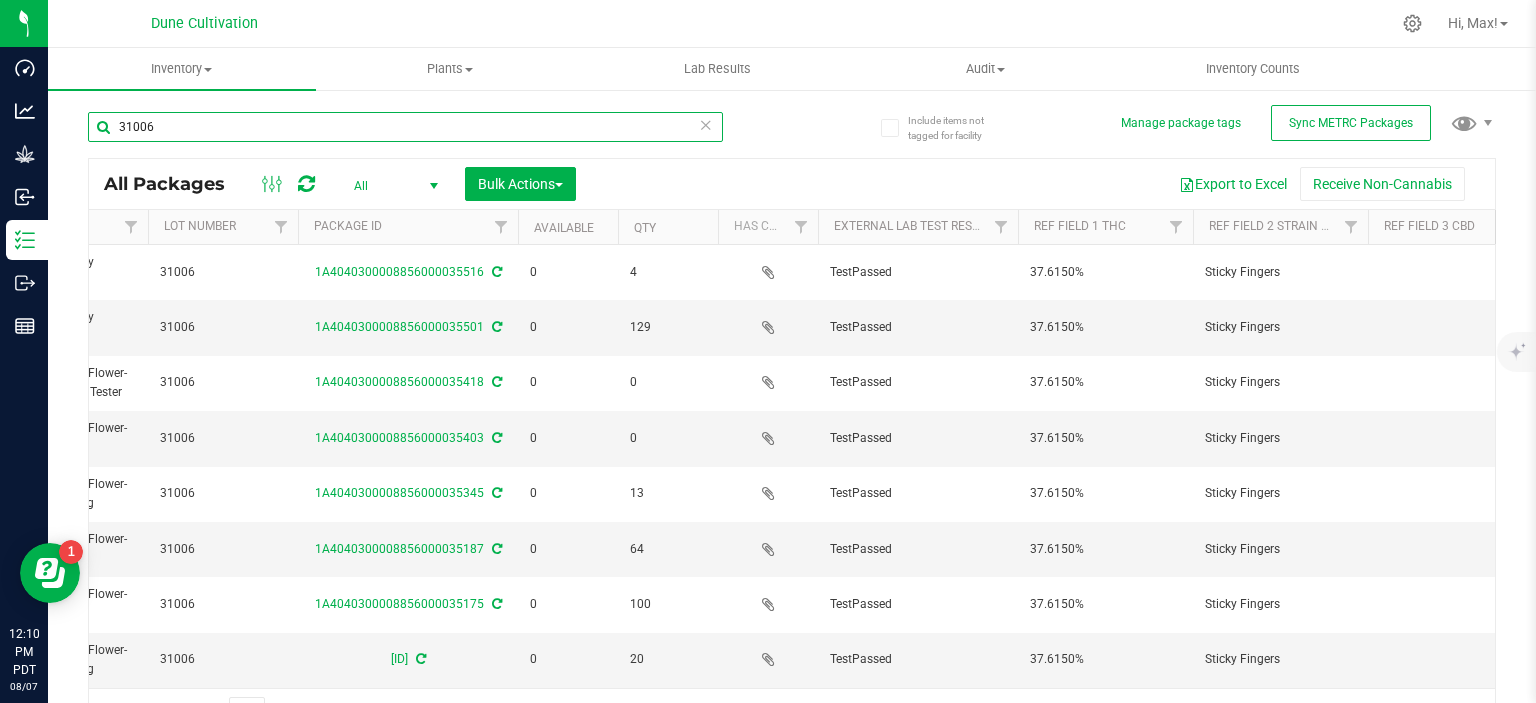 click on "31006" at bounding box center (405, 127) 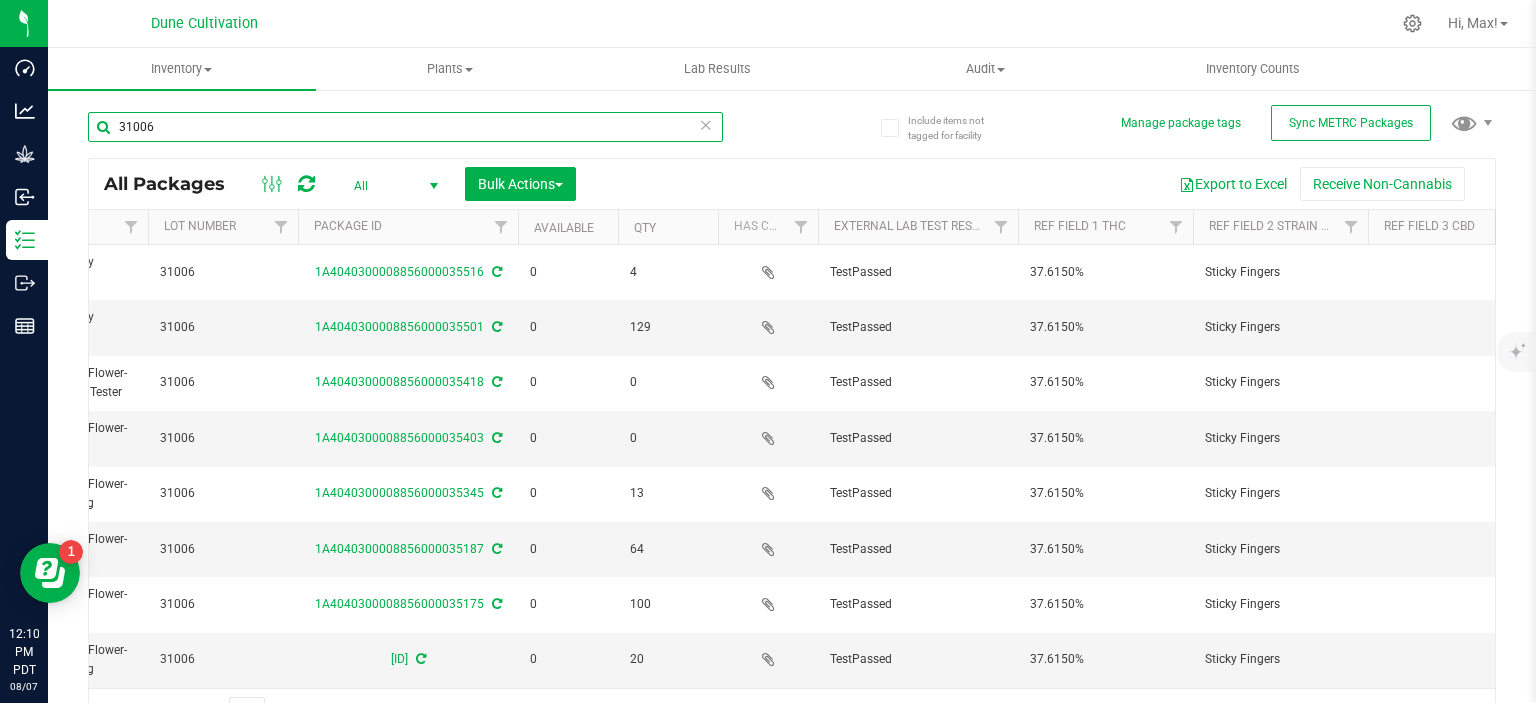 click on "31006" at bounding box center [405, 127] 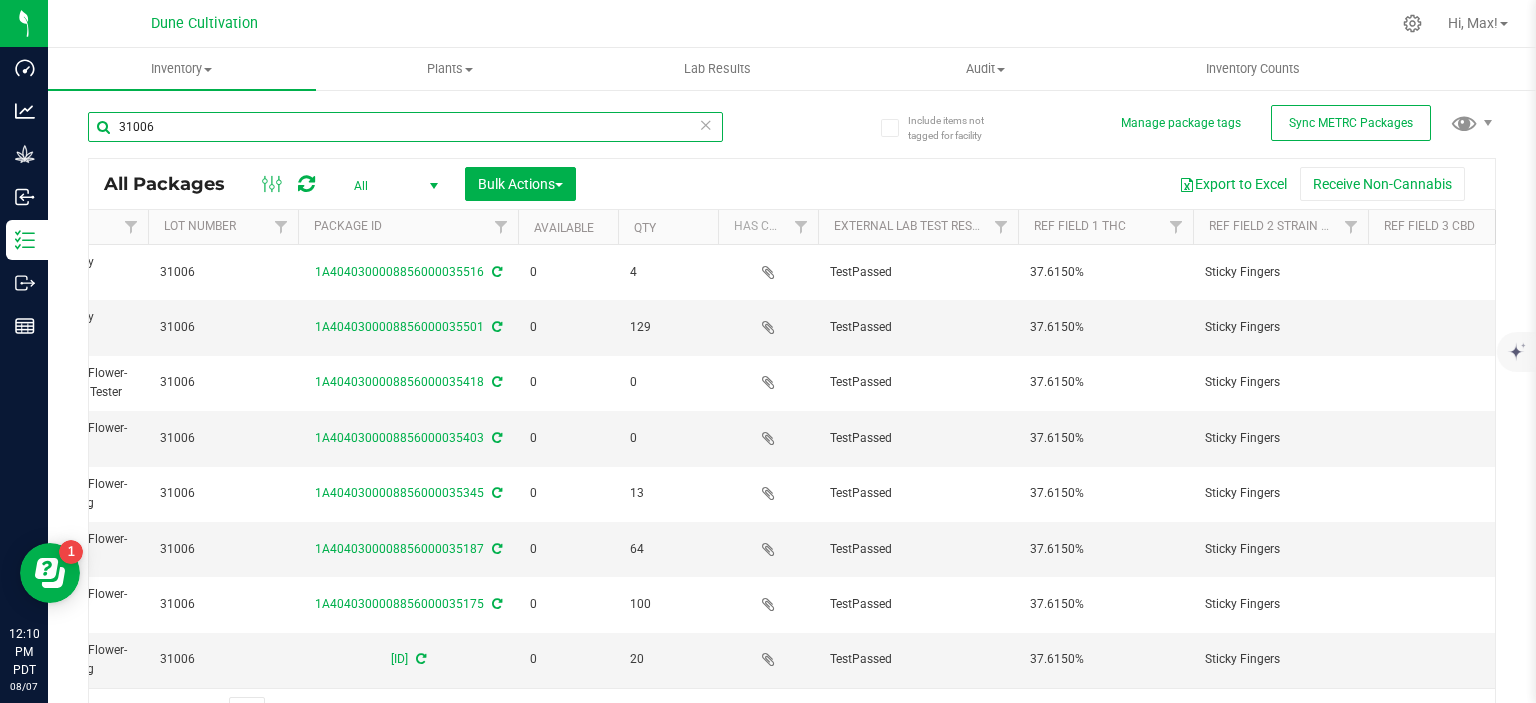 click on "31006" at bounding box center (405, 127) 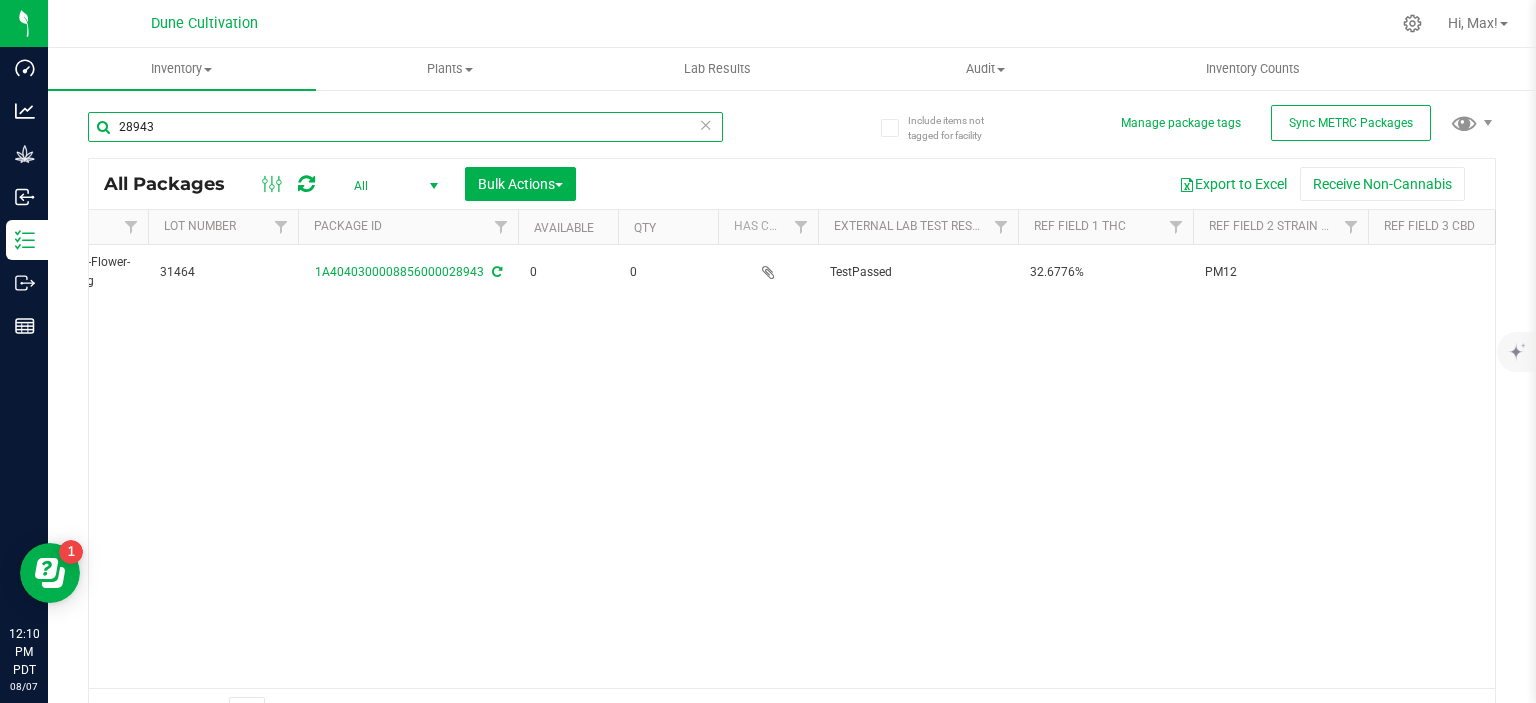 scroll, scrollTop: 0, scrollLeft: 217, axis: horizontal 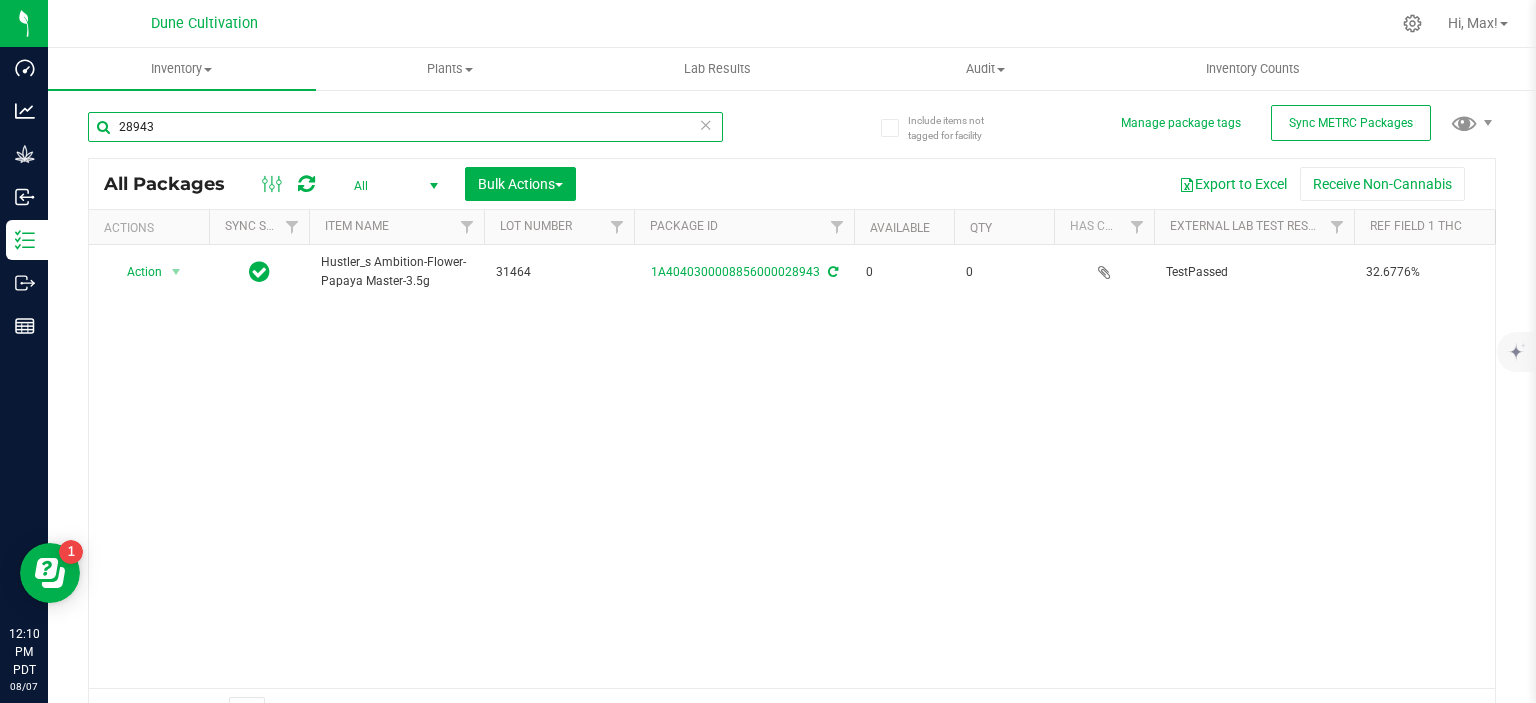 click on "28943" at bounding box center (405, 127) 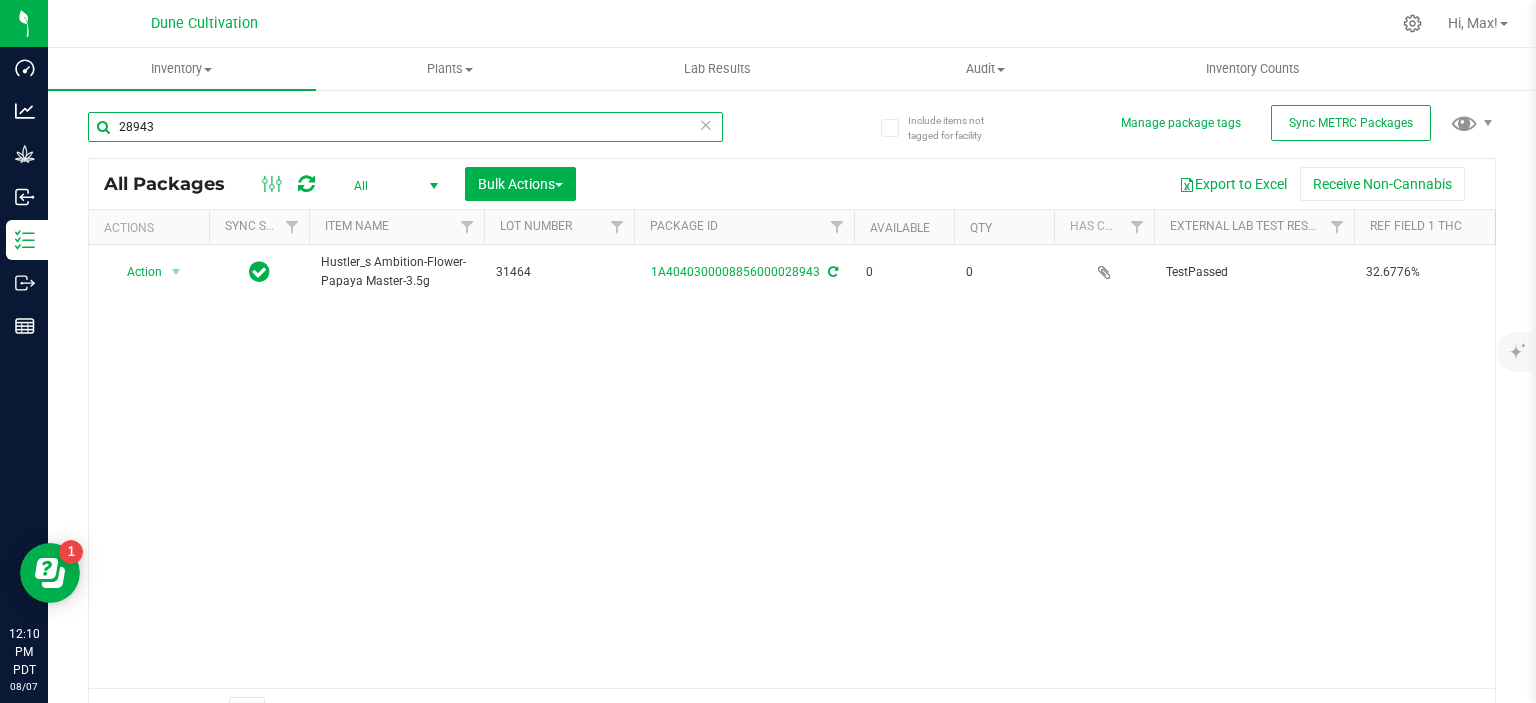 click on "28943" at bounding box center [405, 127] 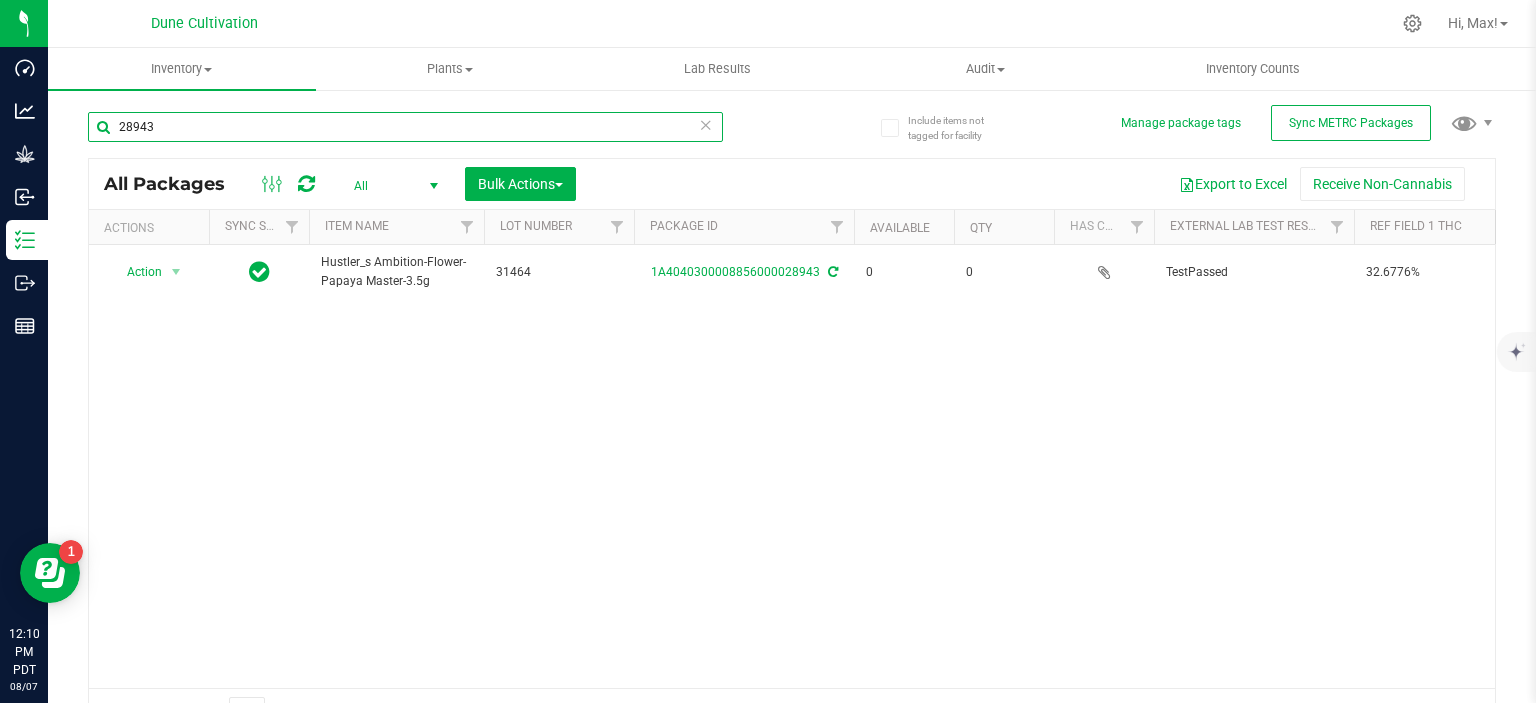 click on "28943" at bounding box center [405, 127] 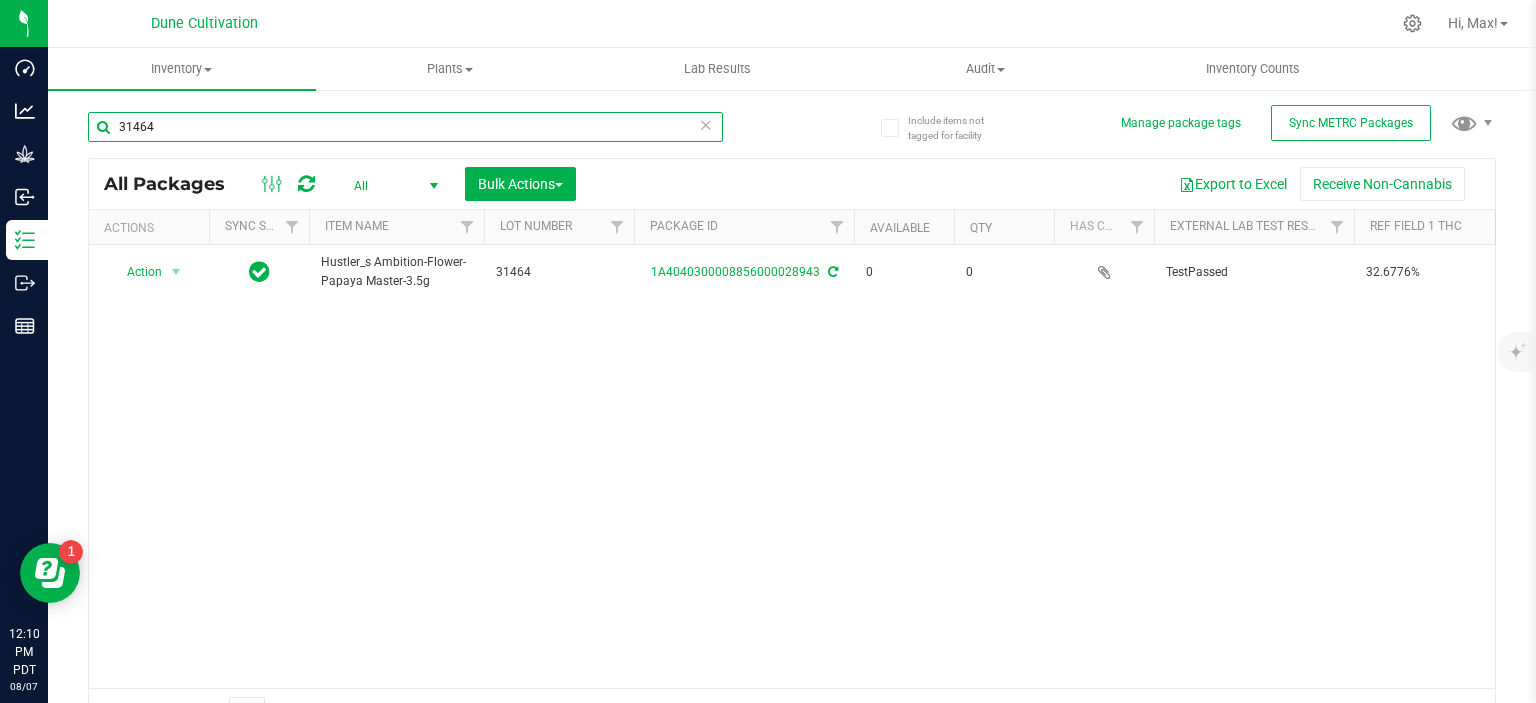 type on "31464" 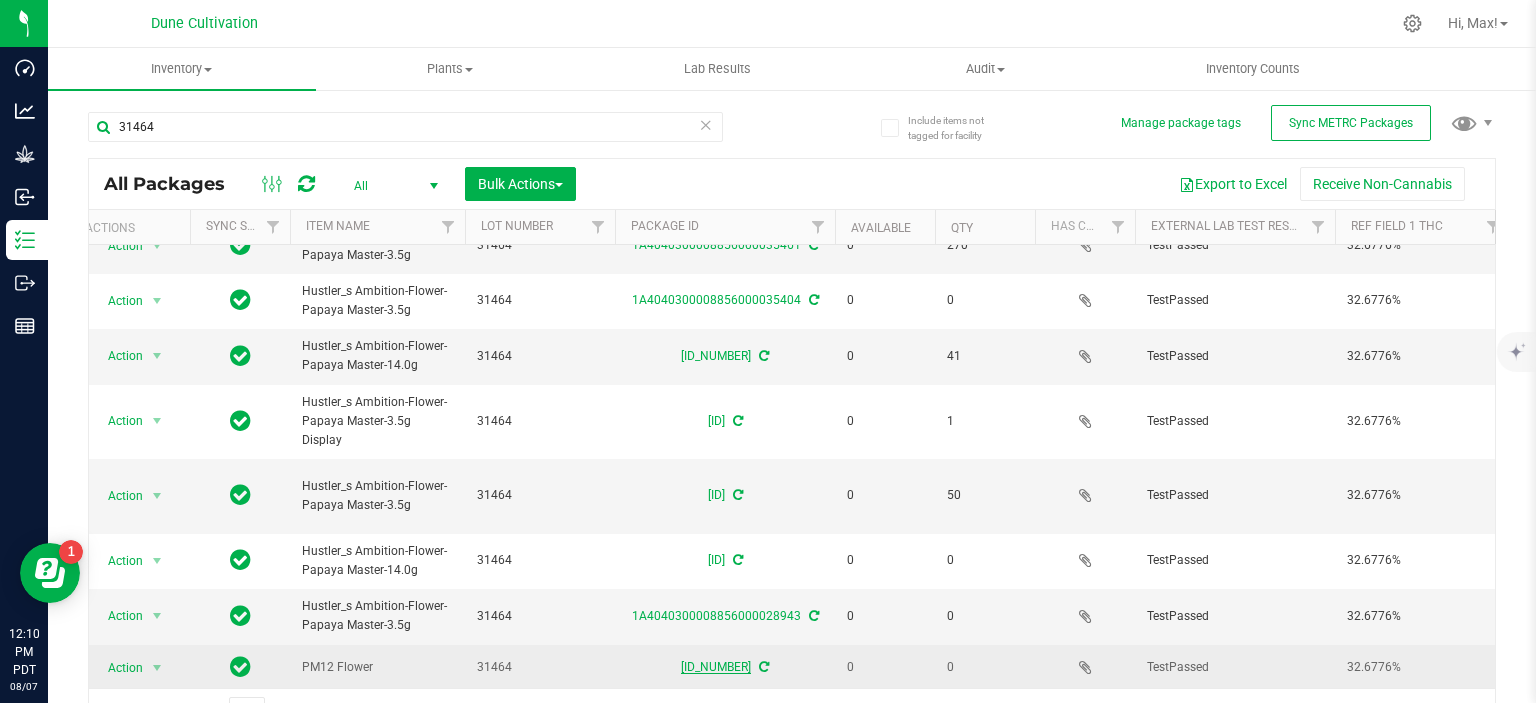 click on "1A4040300008856000031464" at bounding box center (716, 667) 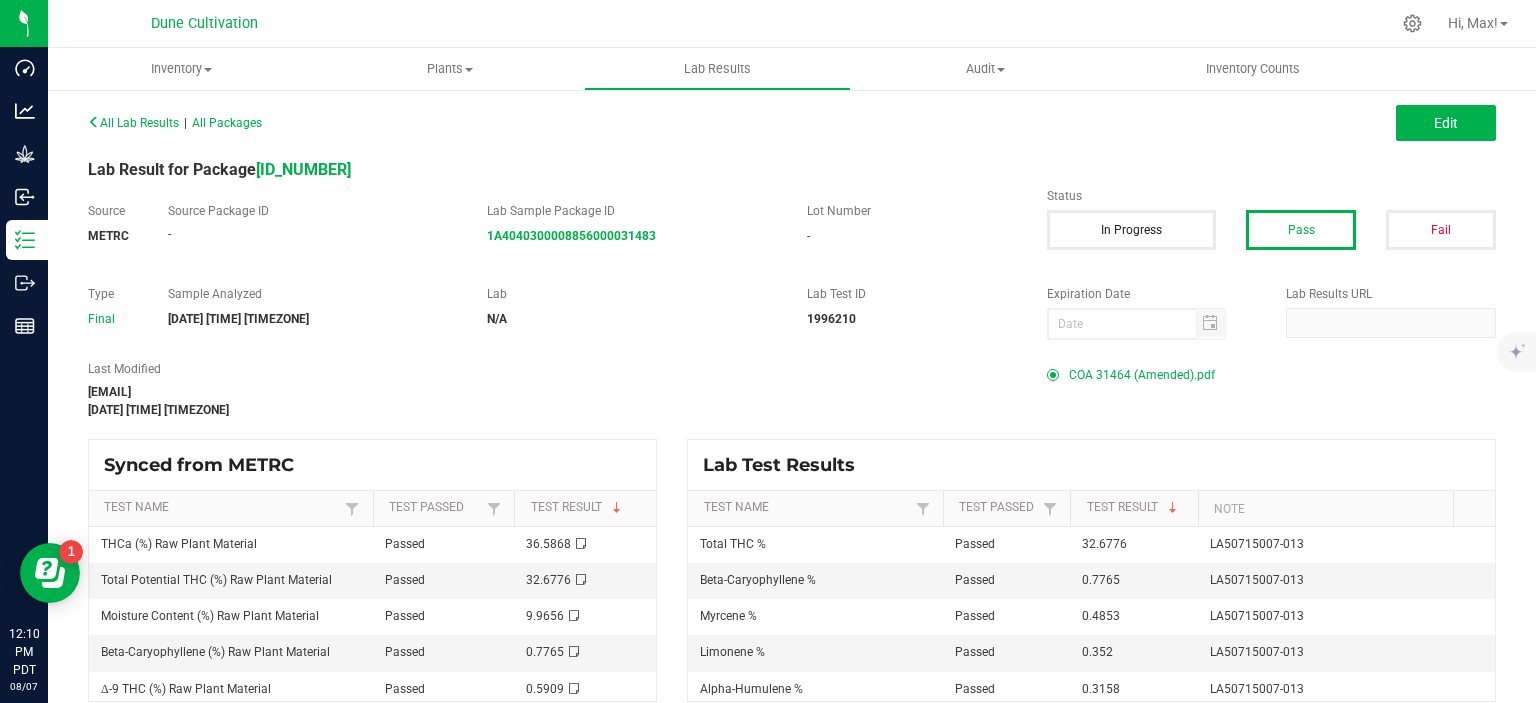 click on "COA 31464 (Amended).pdf" at bounding box center (1142, 375) 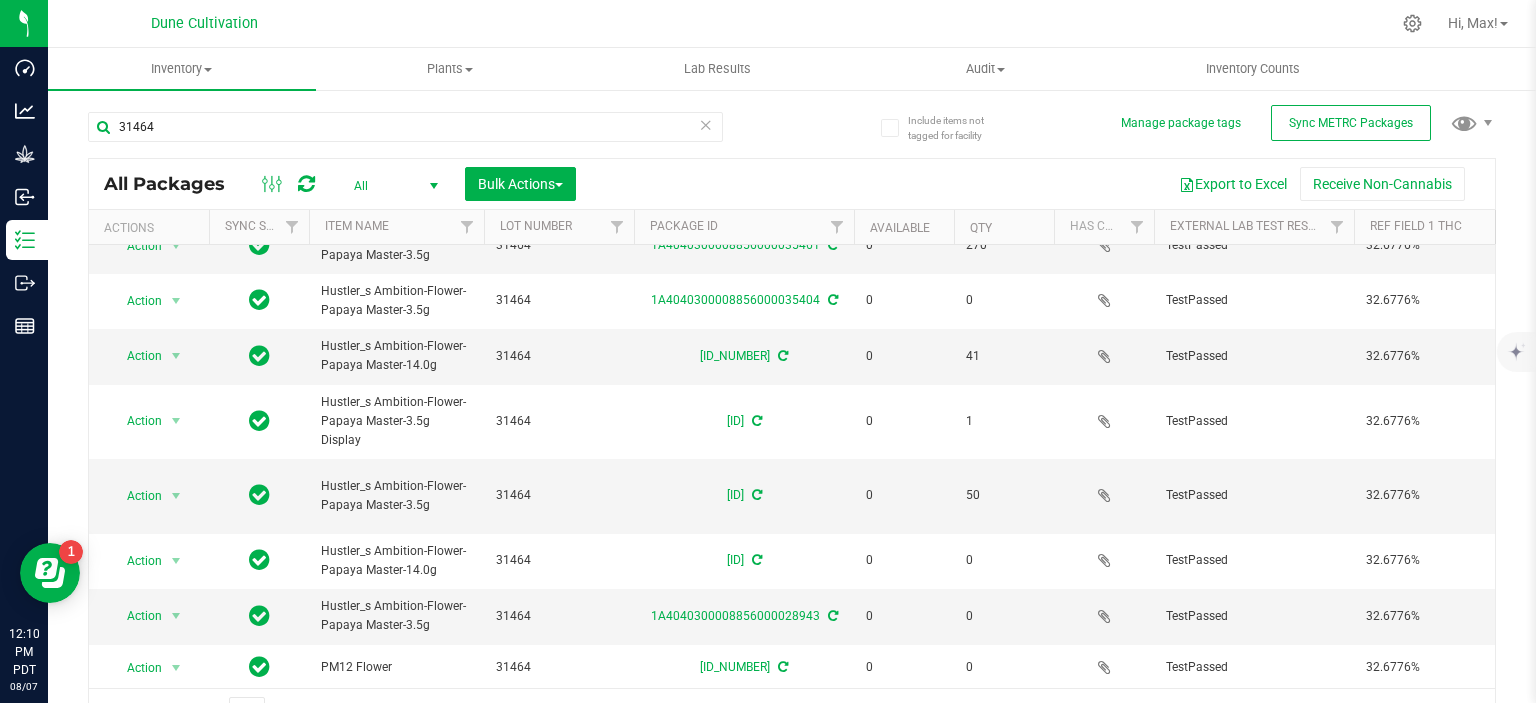 scroll, scrollTop: 82, scrollLeft: 609, axis: both 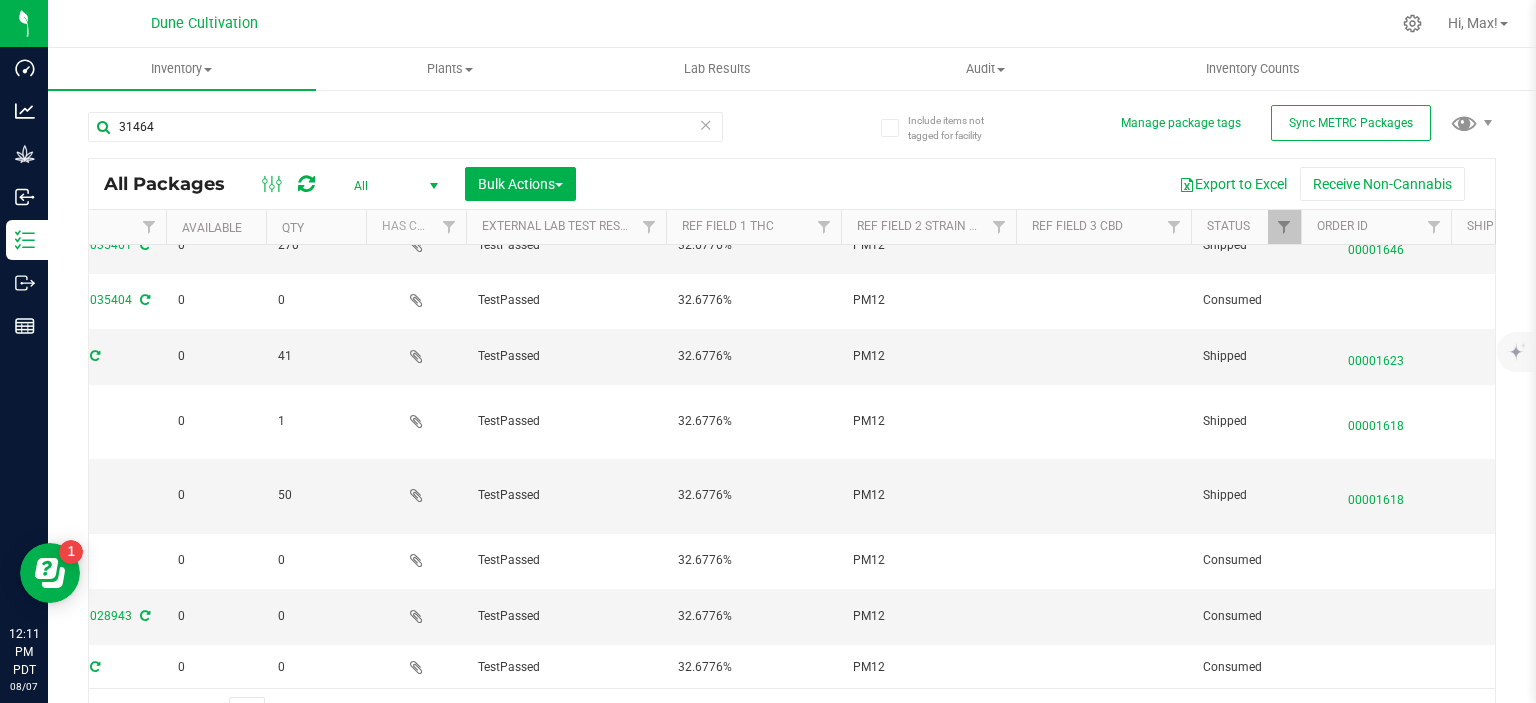 click on "31464" at bounding box center (440, 126) 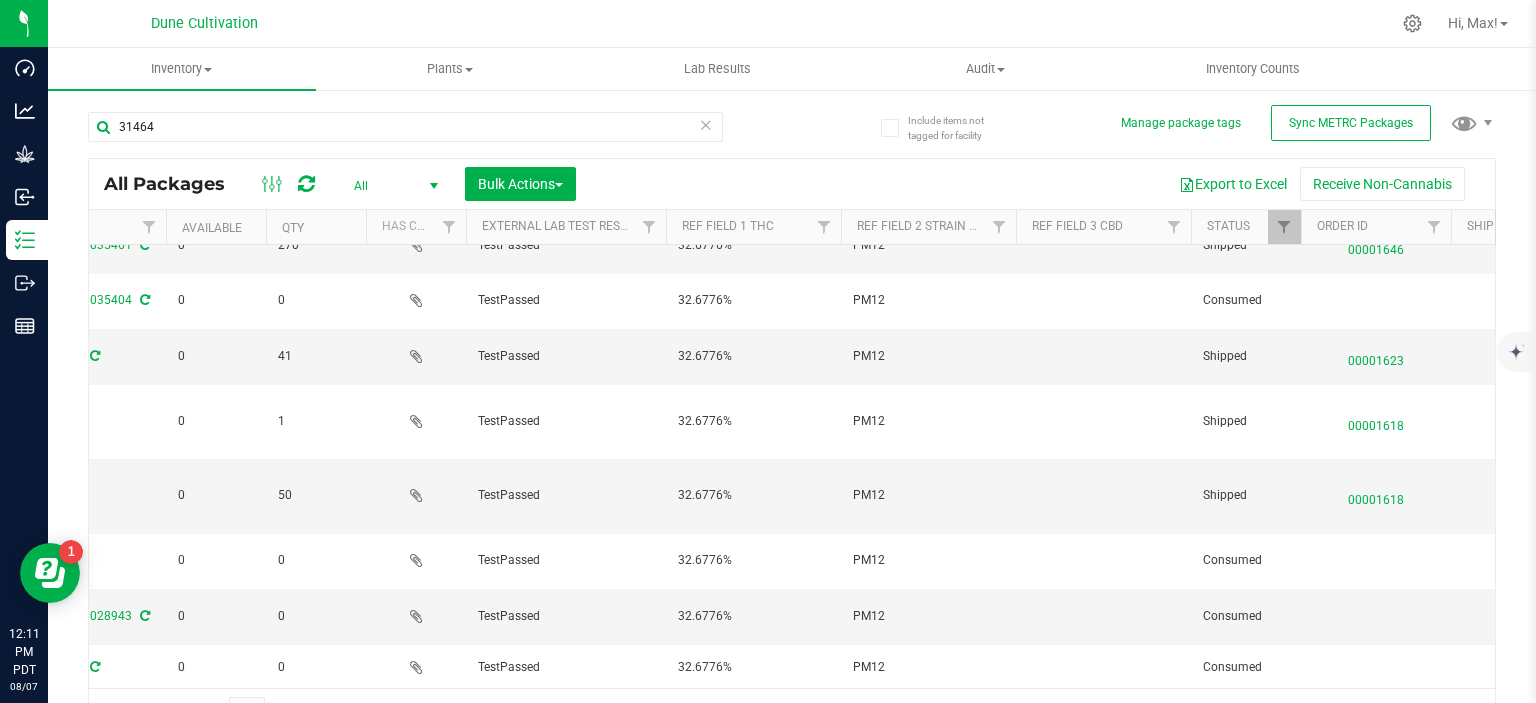 click on "31464" at bounding box center (405, 135) 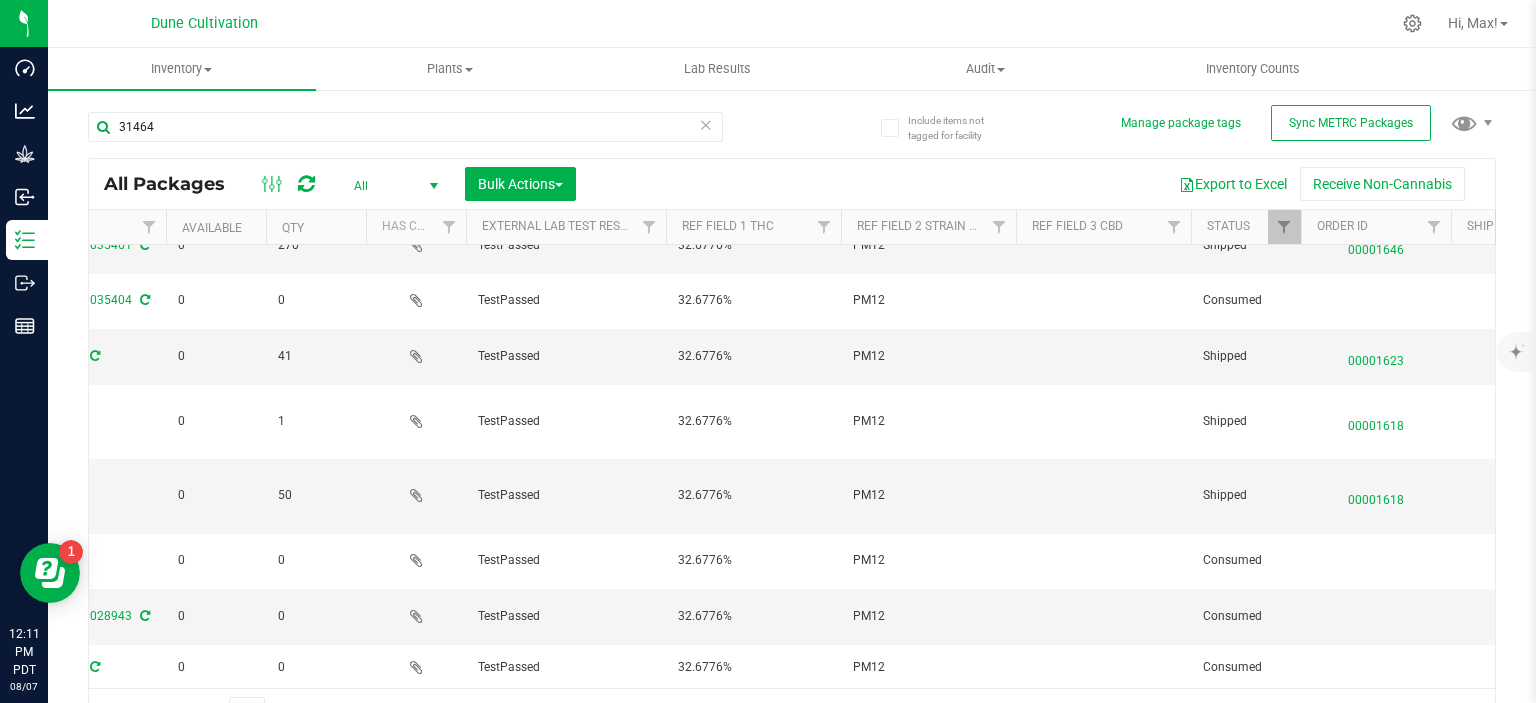 click on "31464" at bounding box center [405, 135] 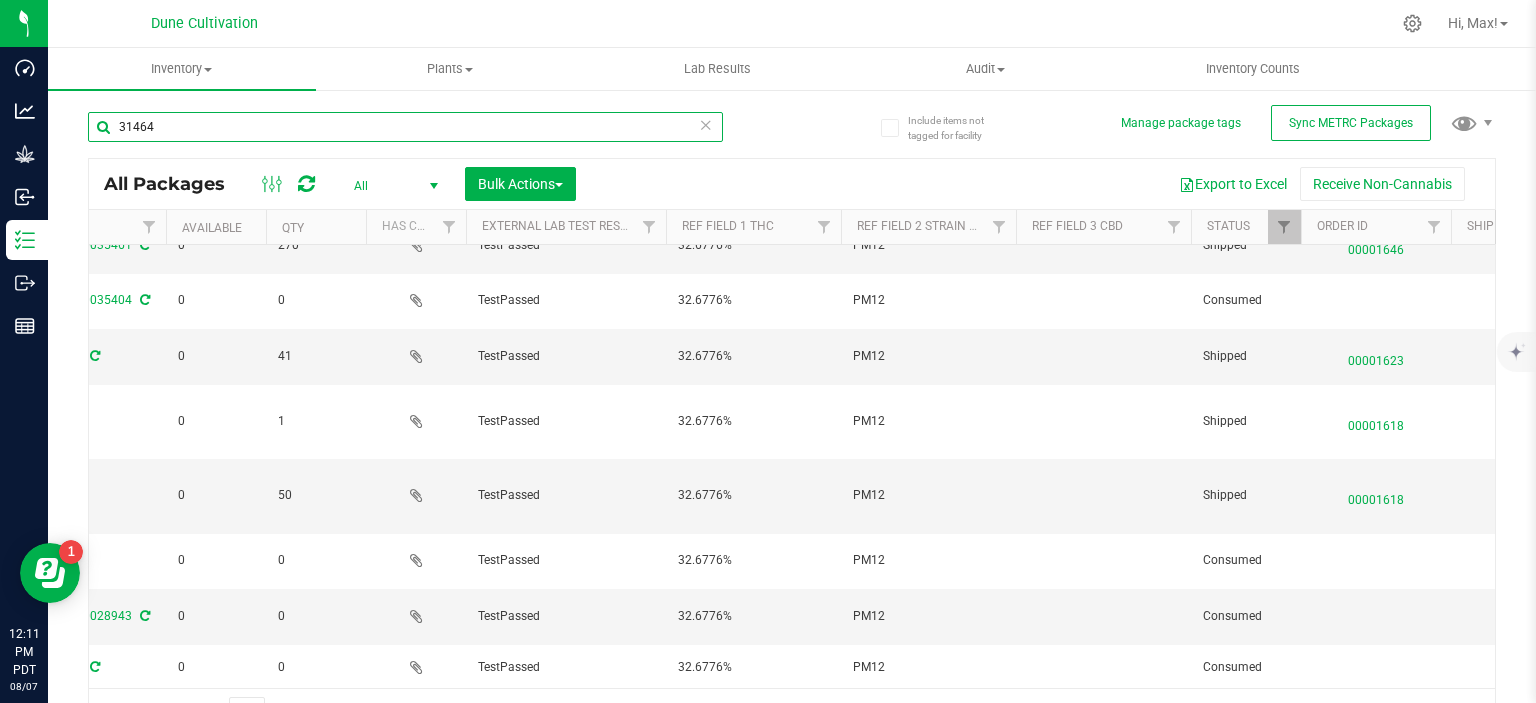 click on "31464" at bounding box center [405, 127] 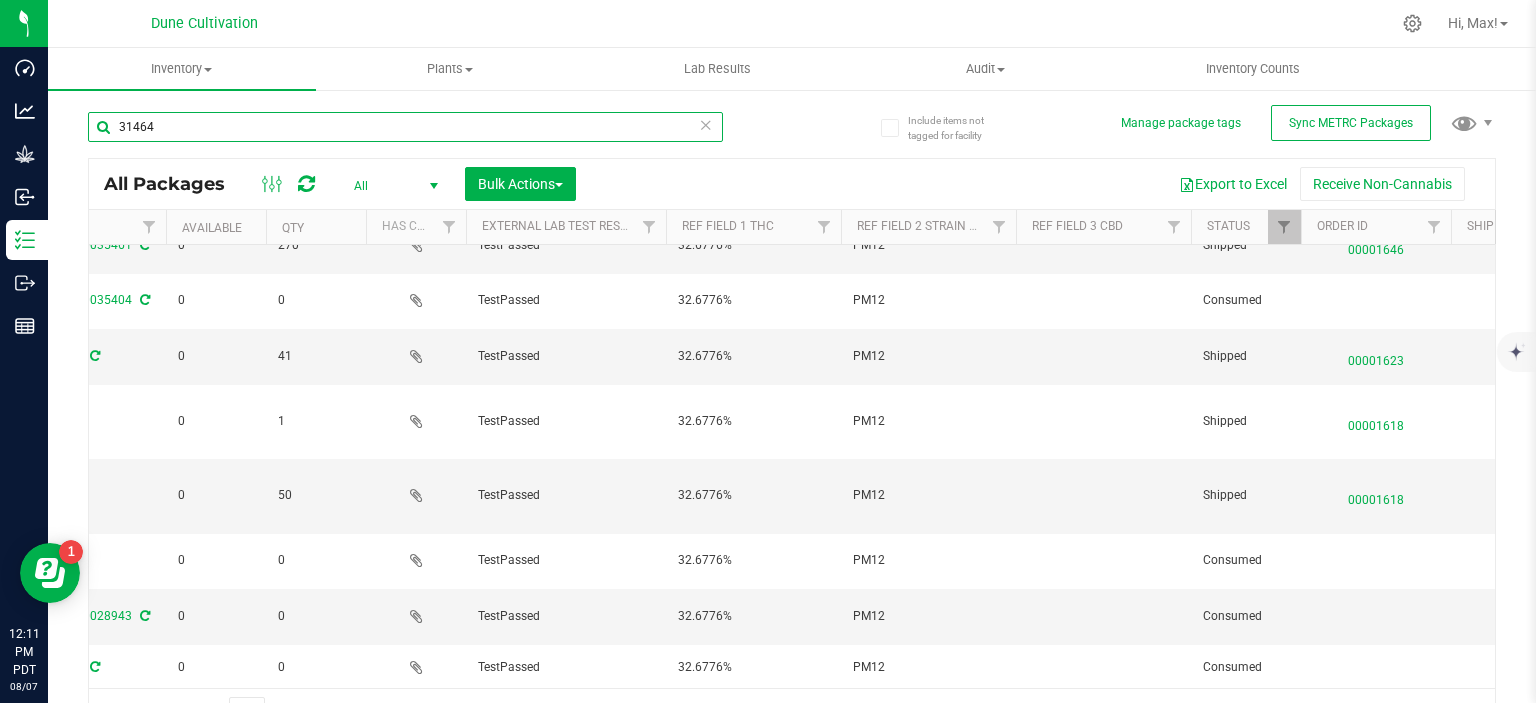 click on "31464" at bounding box center [405, 127] 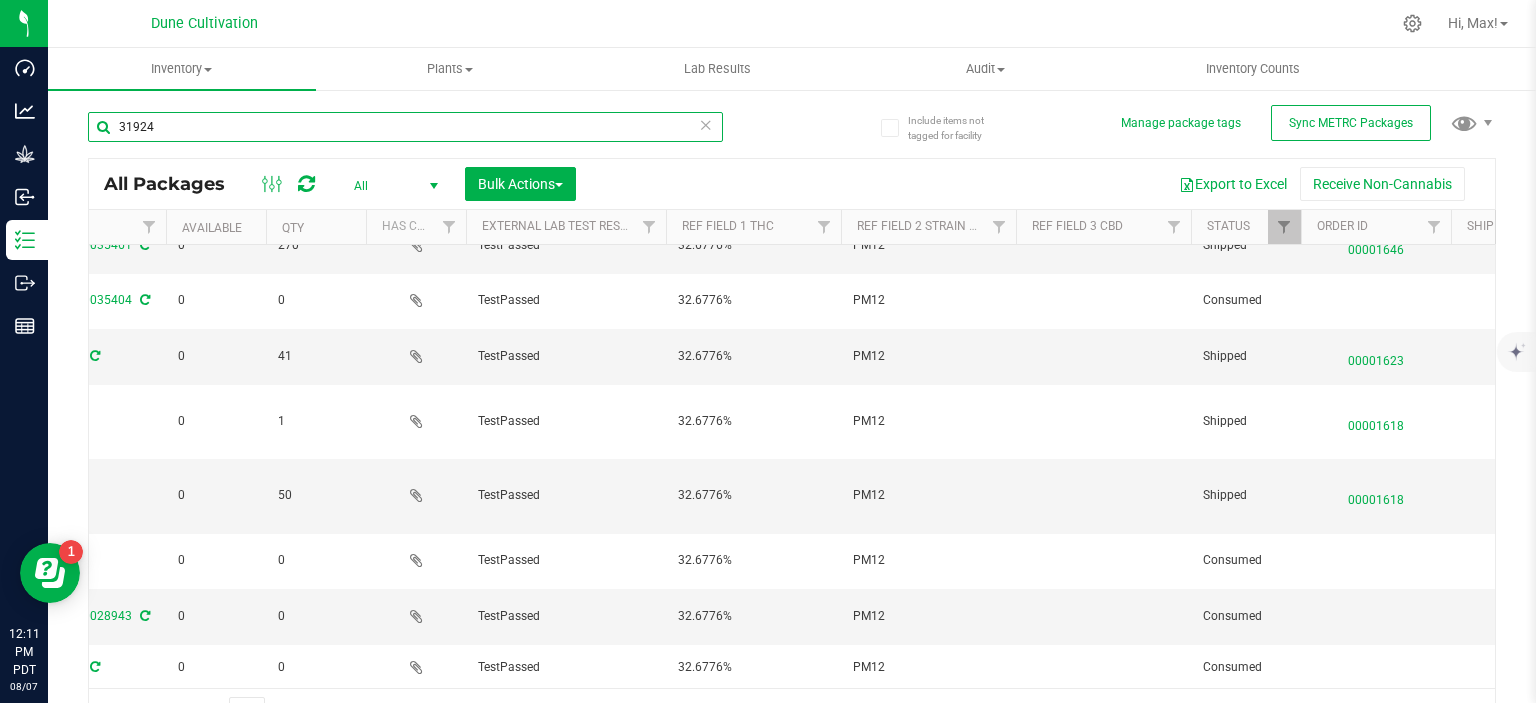 type on "31924" 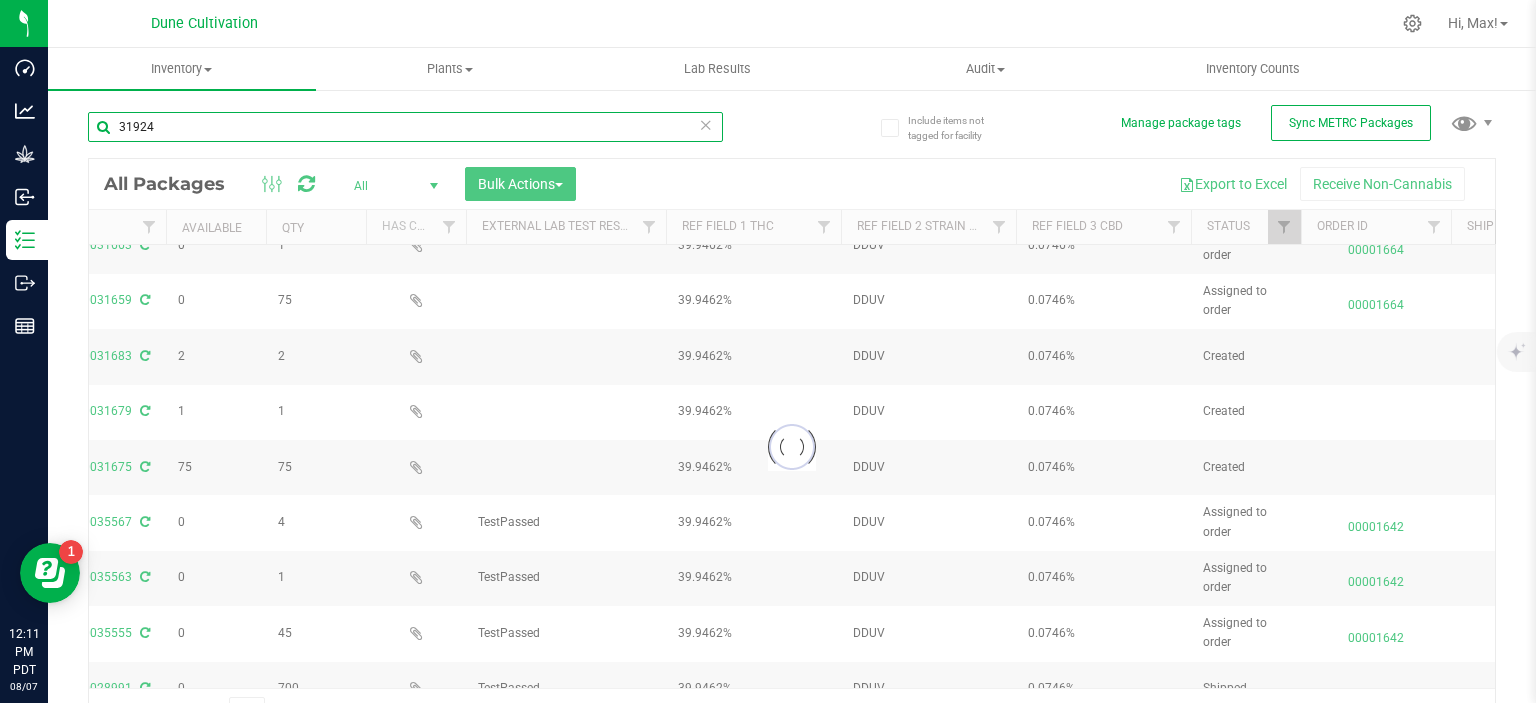 scroll, scrollTop: 0, scrollLeft: 0, axis: both 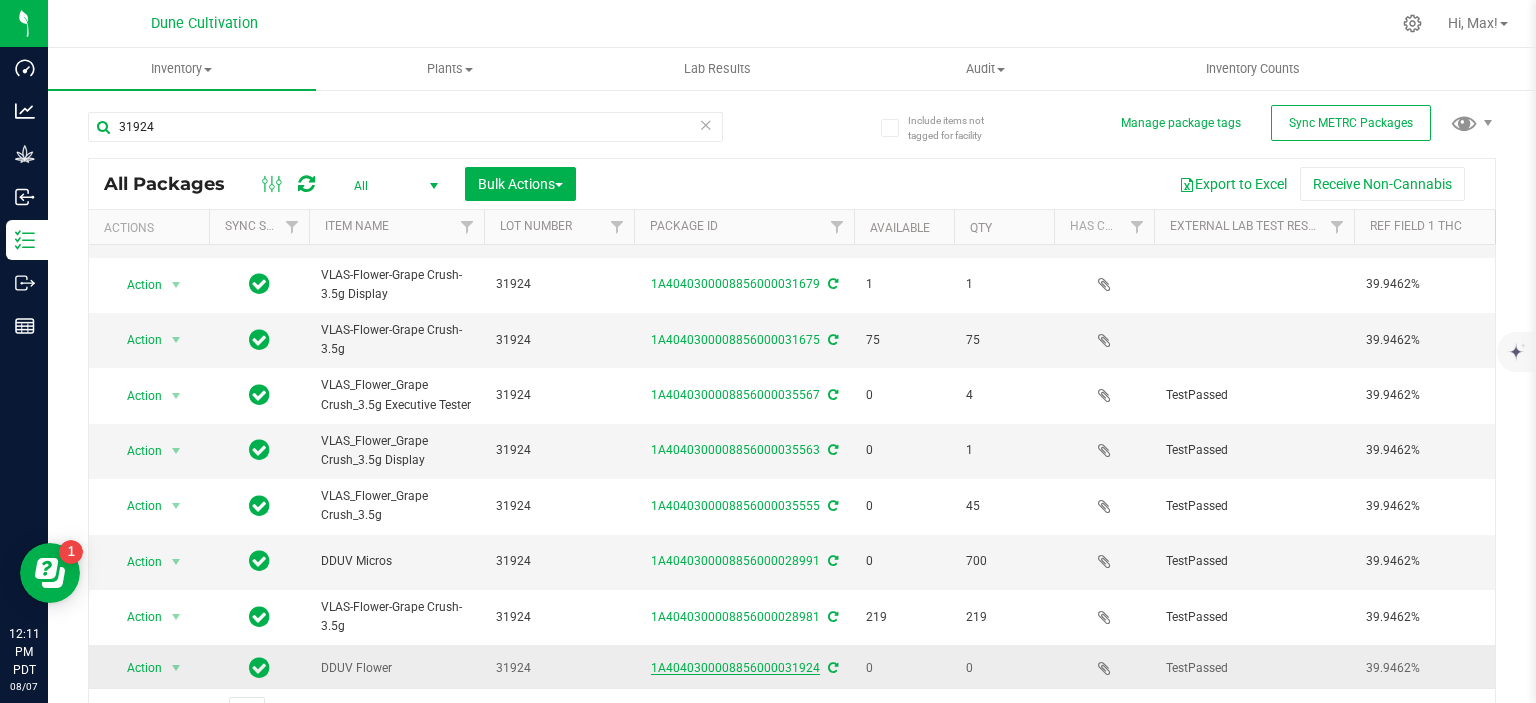 click on "1A4040300008856000031924" at bounding box center [735, 668] 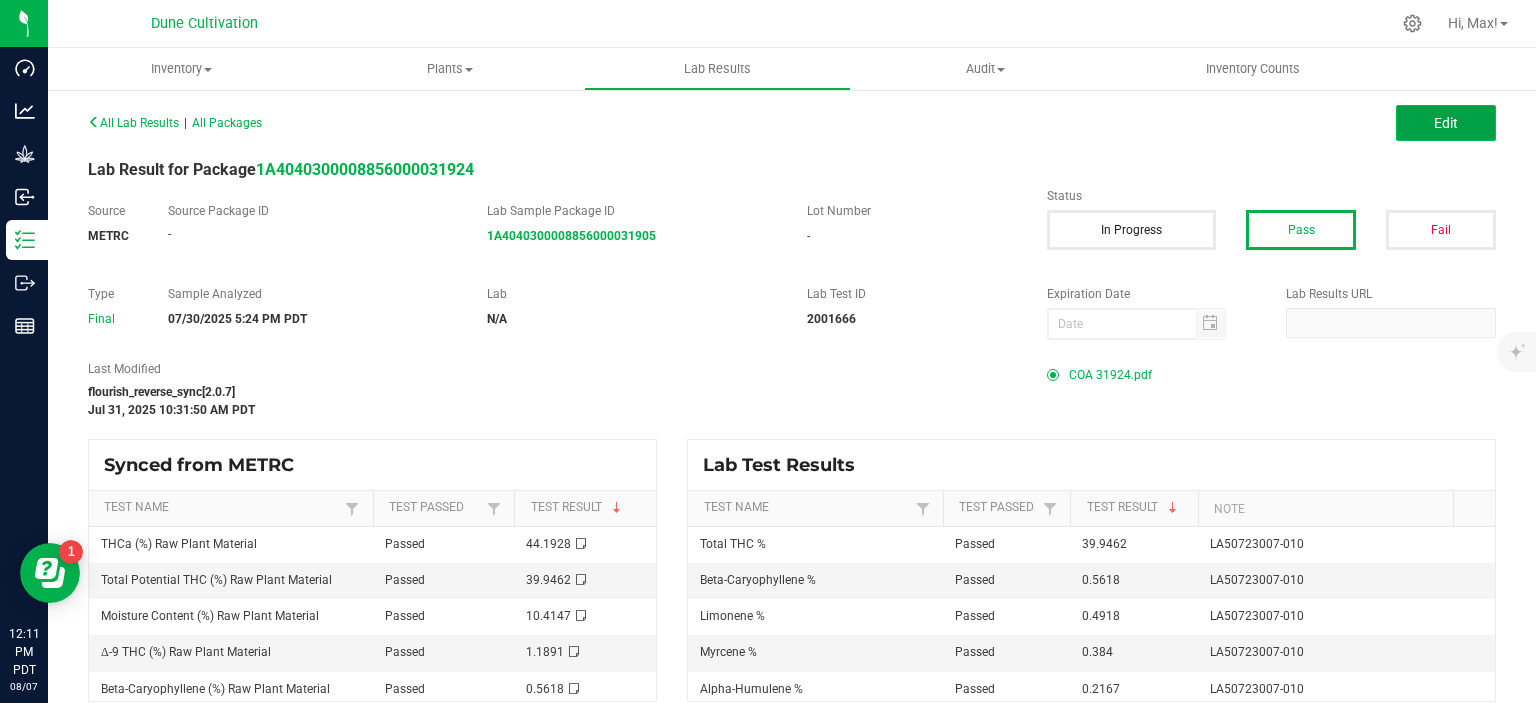click on "Edit" at bounding box center (1446, 123) 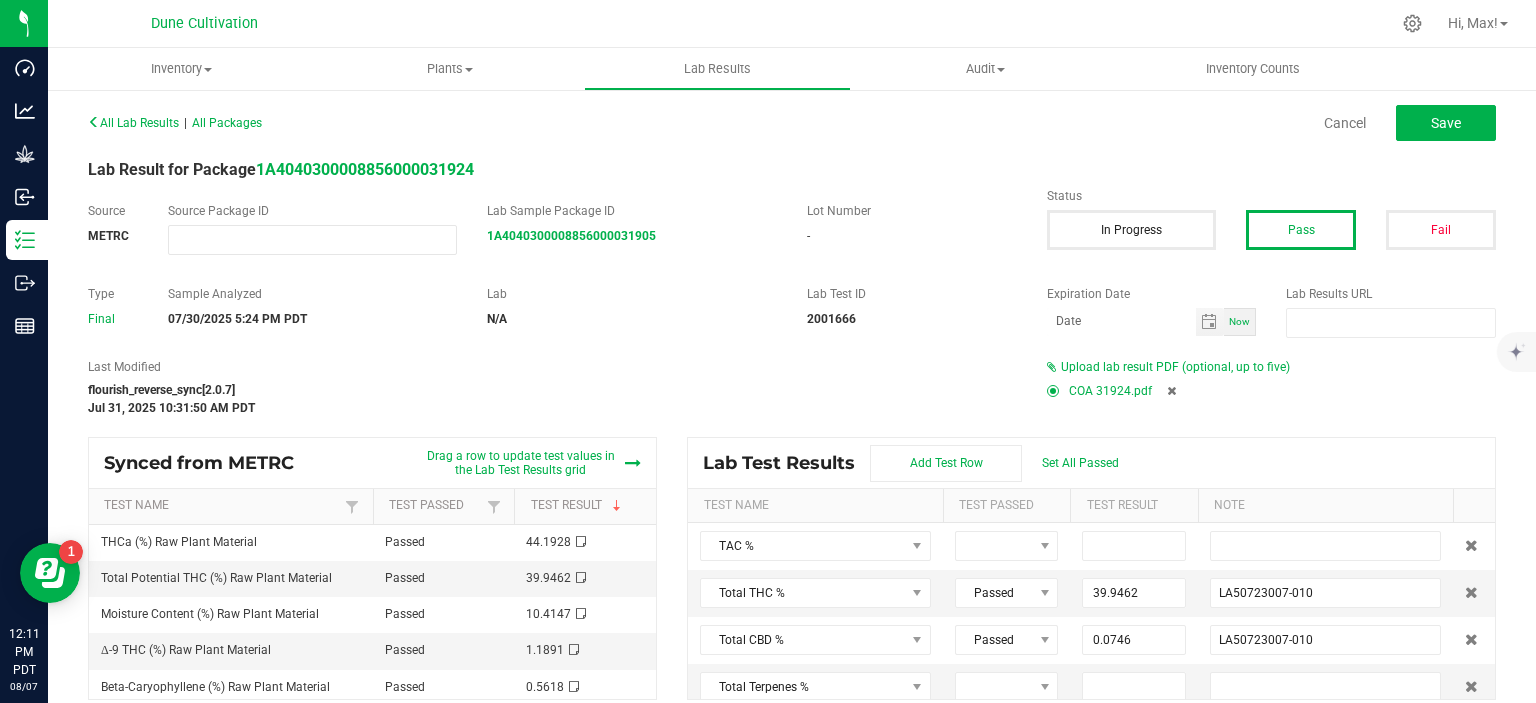 scroll, scrollTop: 0, scrollLeft: 0, axis: both 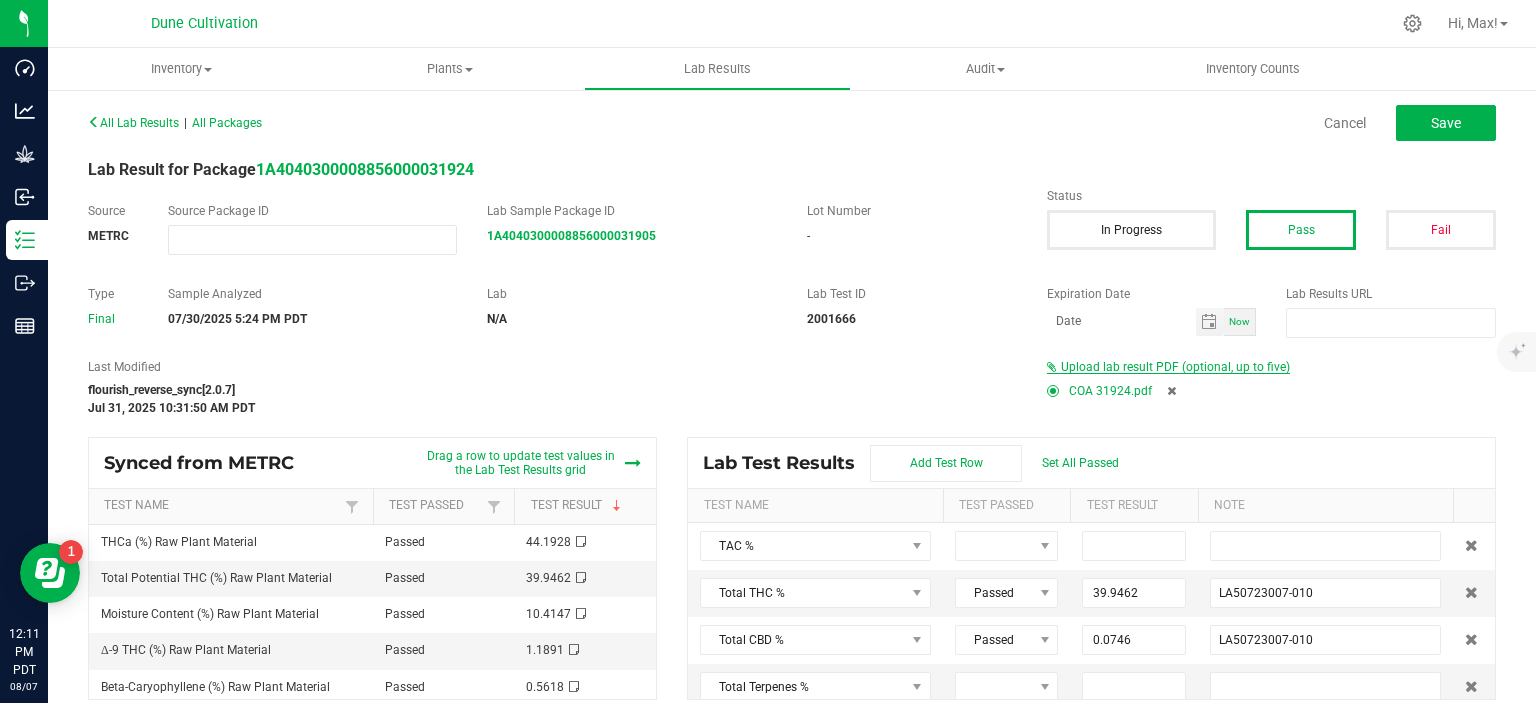 click on "Upload lab result PDF (optional, up to five)" at bounding box center (1175, 367) 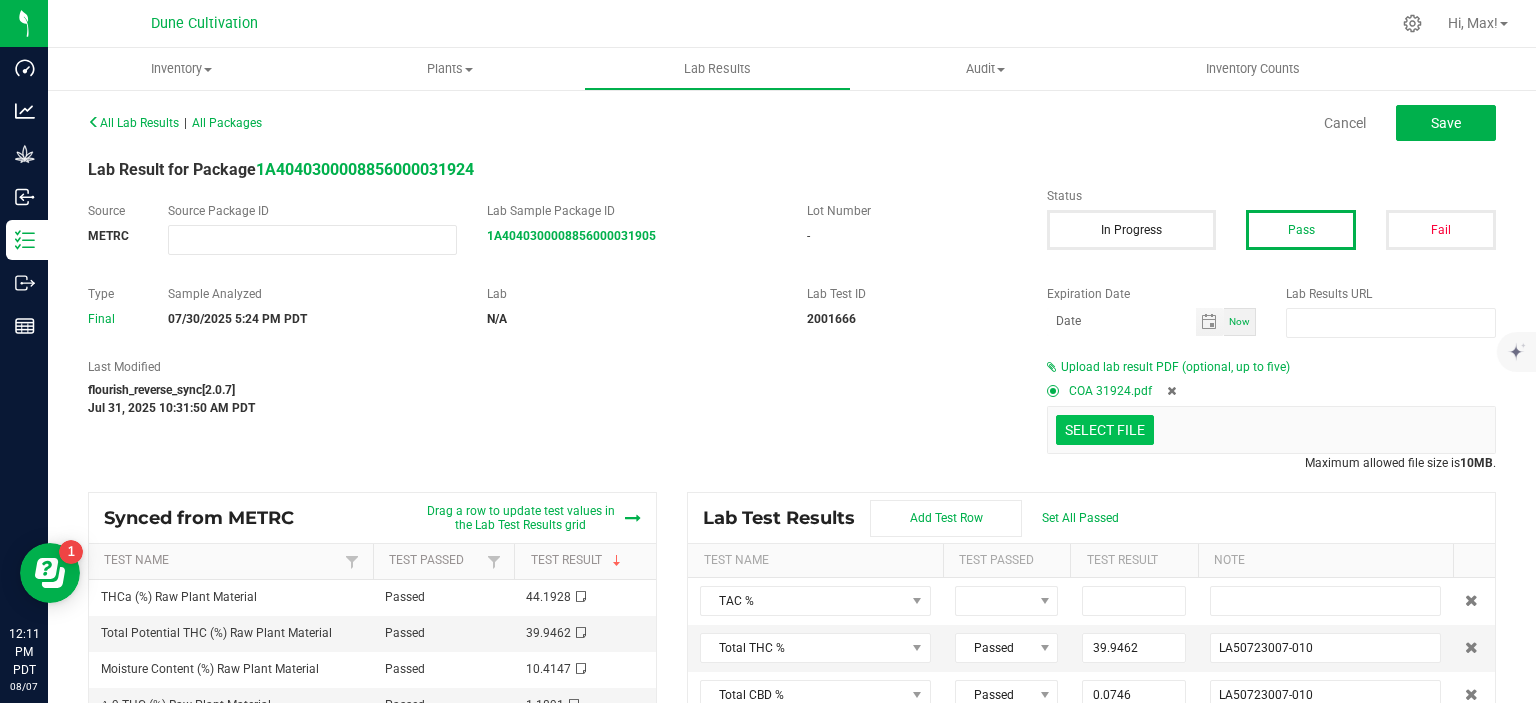 click at bounding box center [-292, 326] 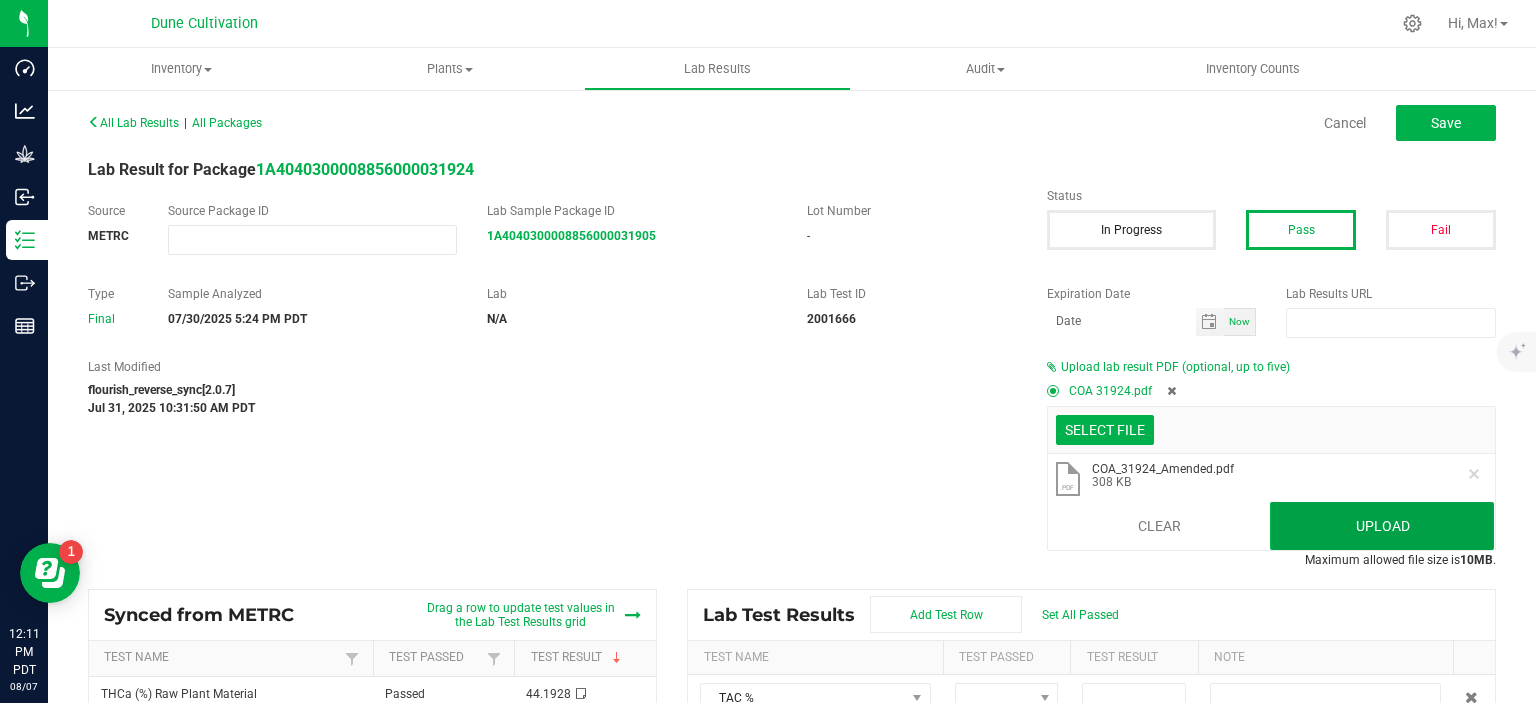 click on "Upload" at bounding box center [1382, 526] 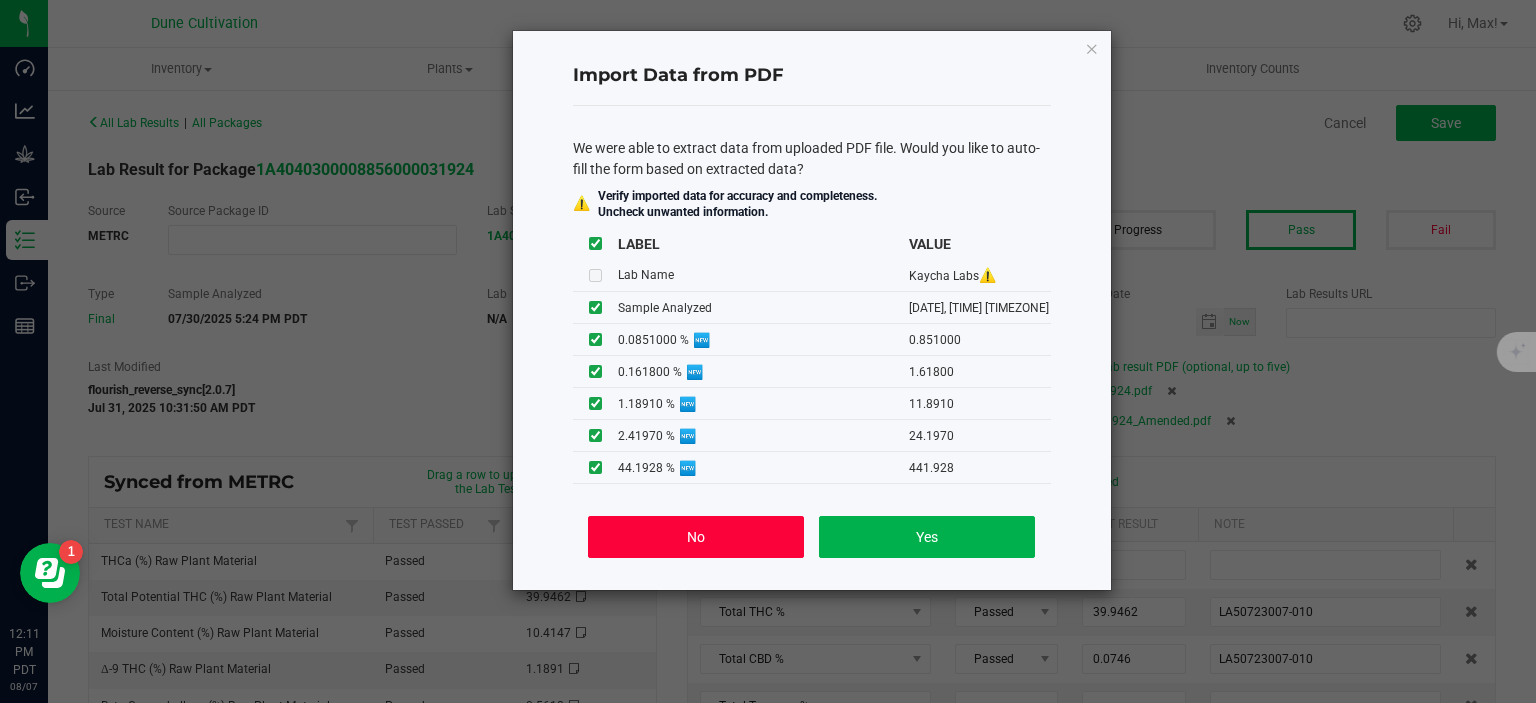 click on "No" 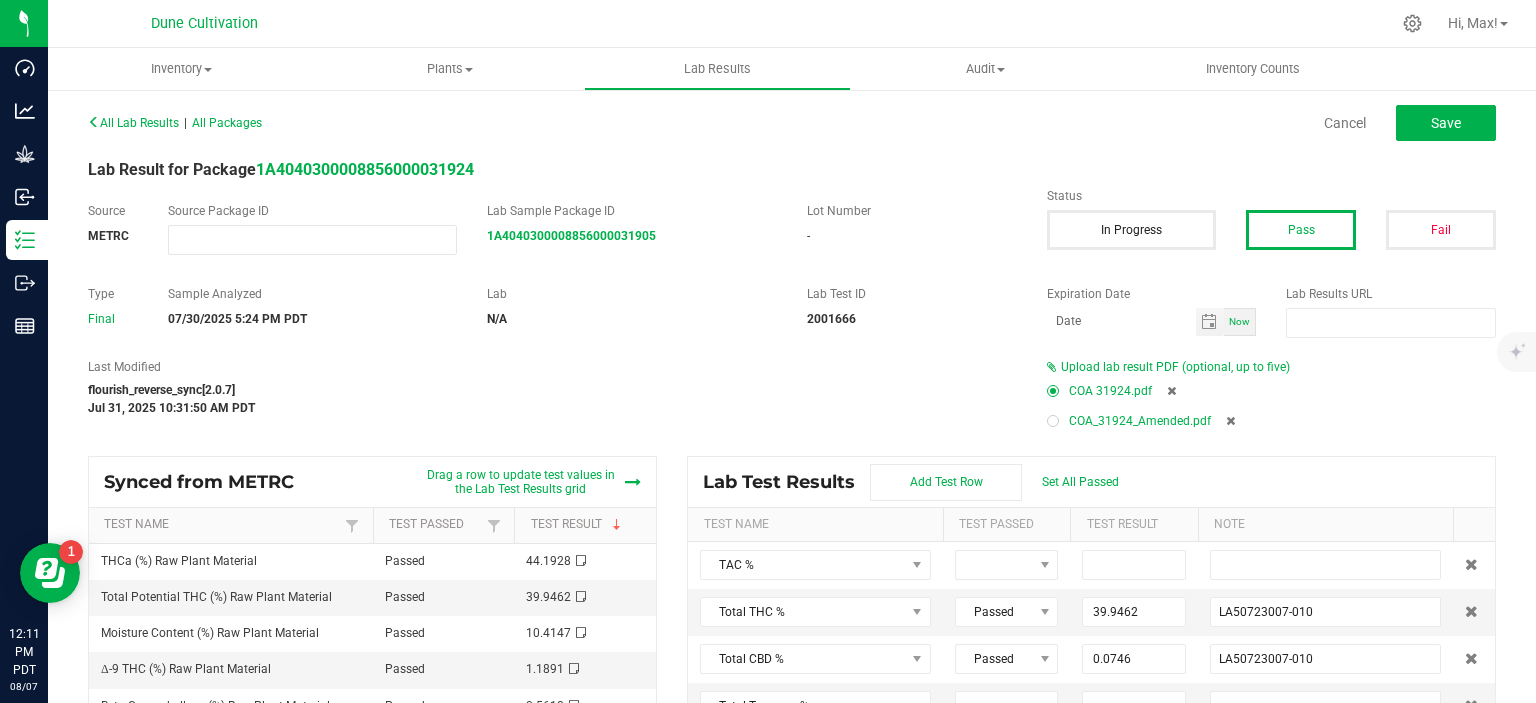 click on "COA_31924_Amended.pdf" at bounding box center (1271, 421) 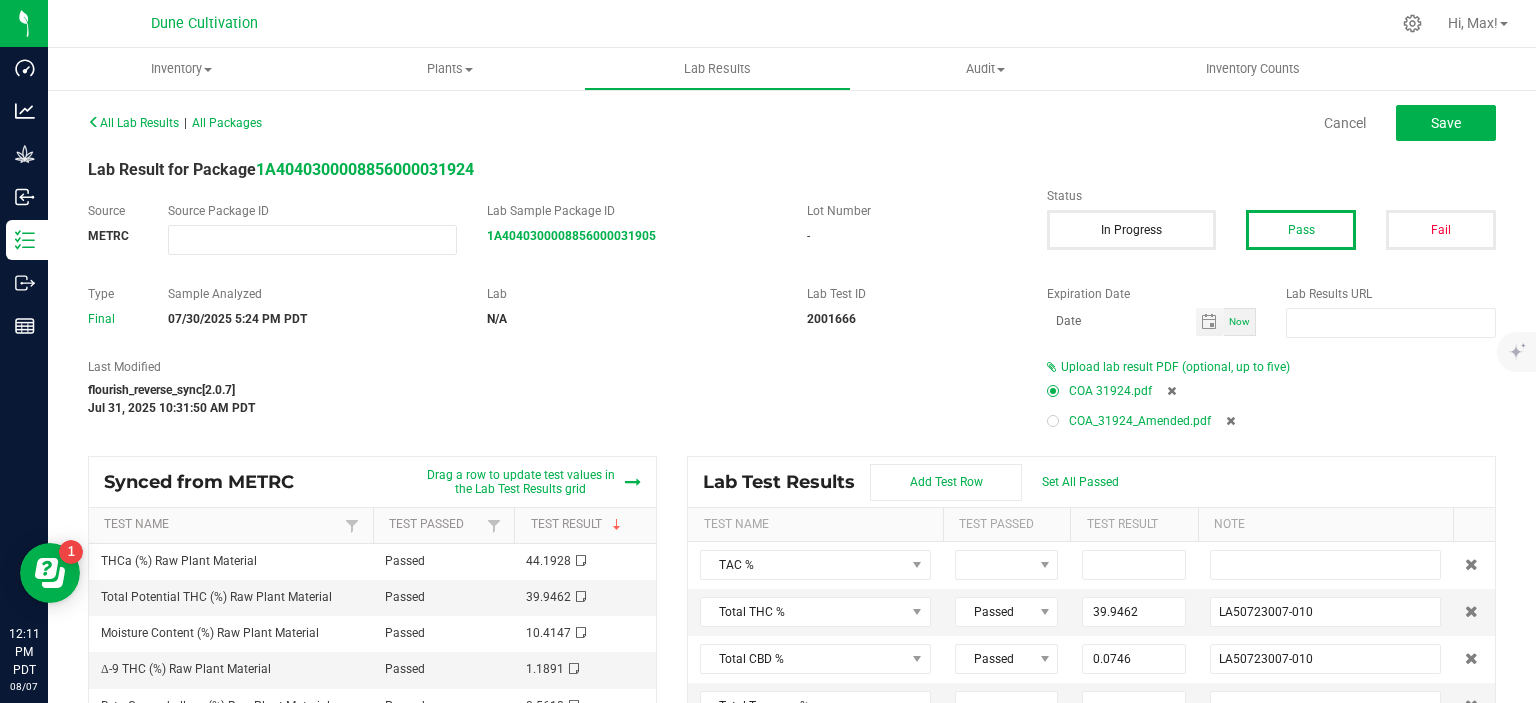 click at bounding box center [1053, 421] 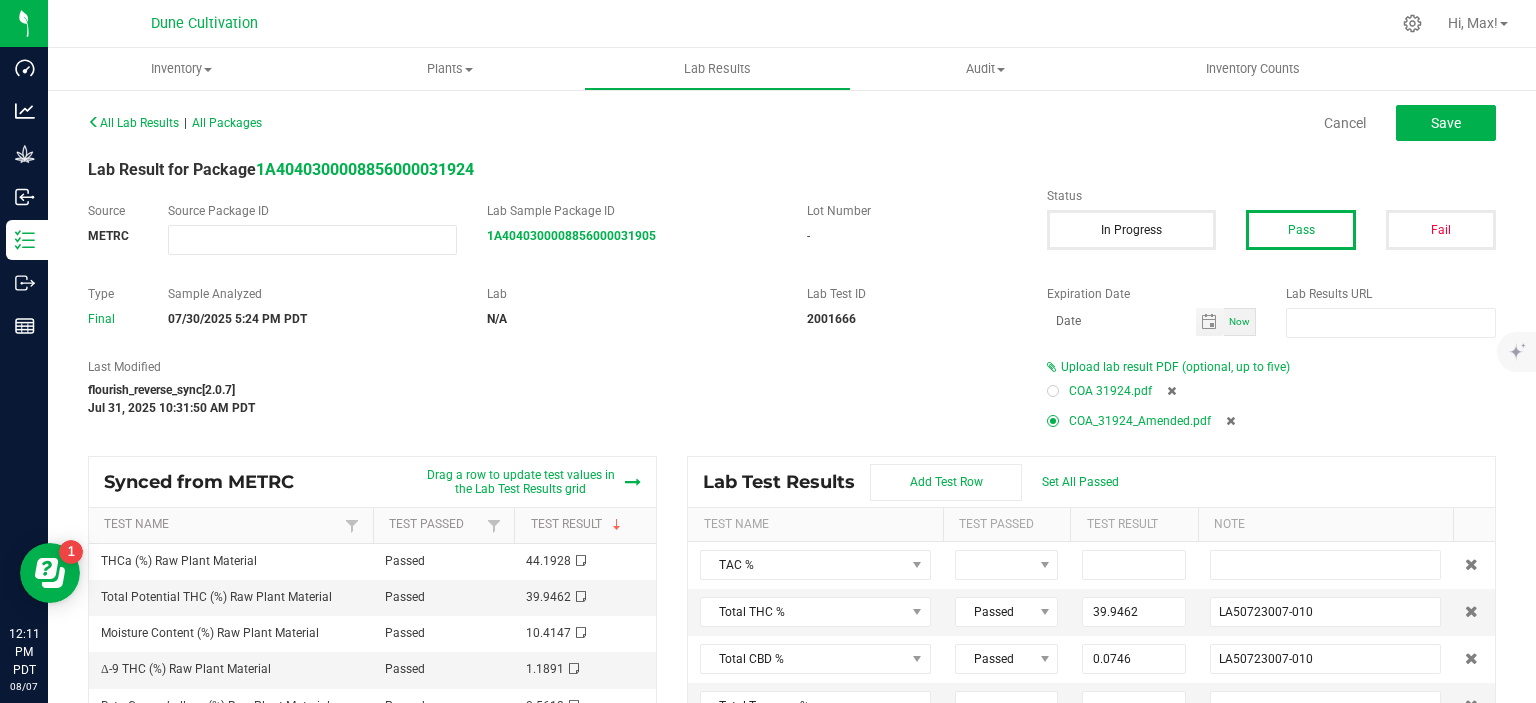 click at bounding box center (1171, 391) 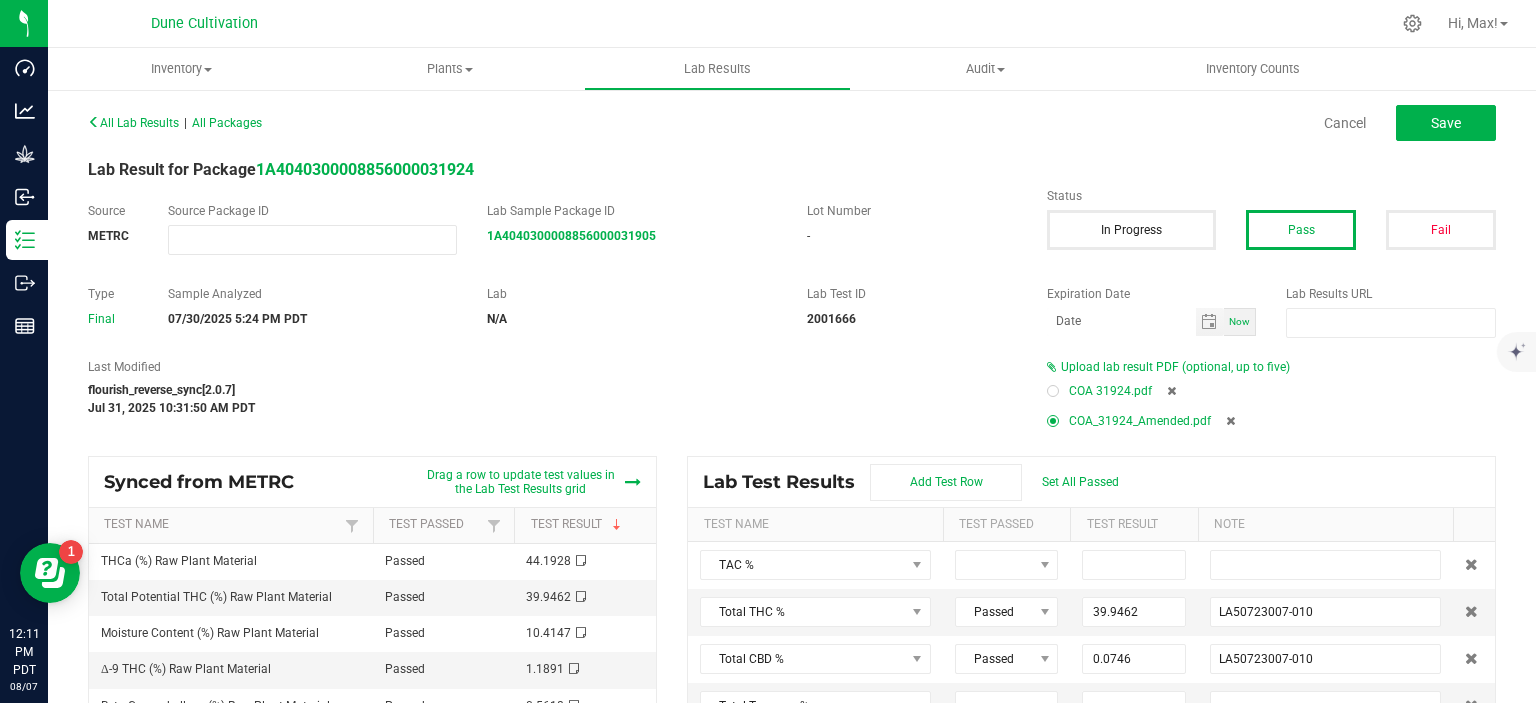 type on "39.9462" 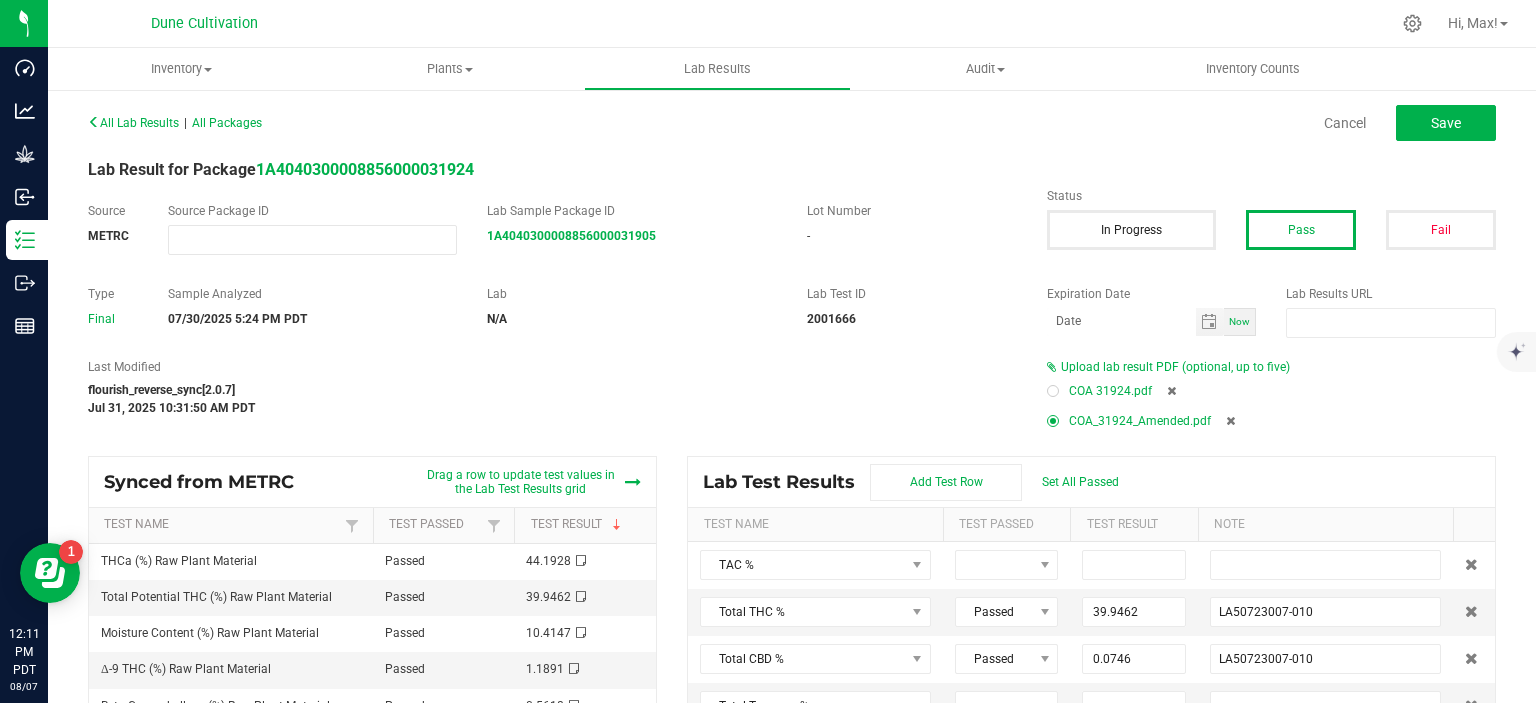 type on "LA50723007-010" 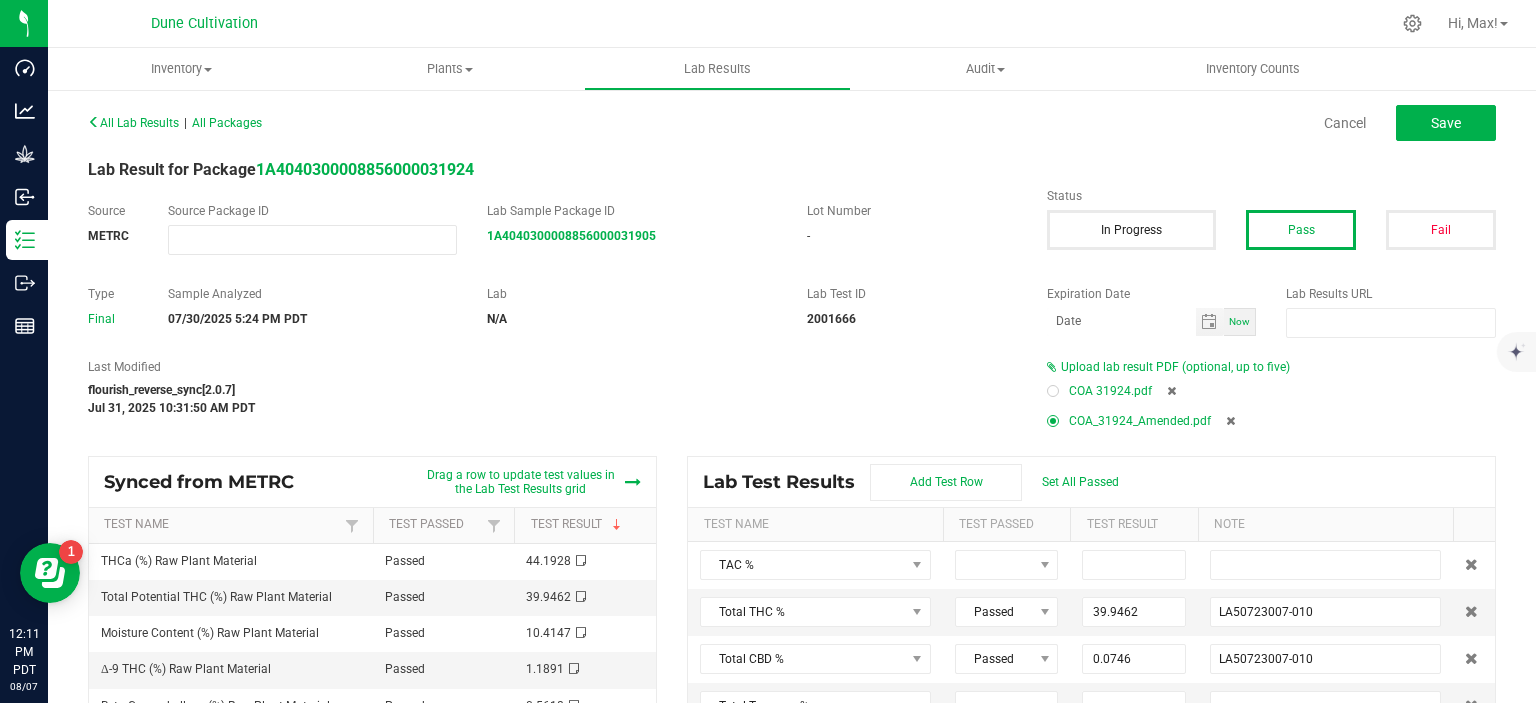 type on "0.0746" 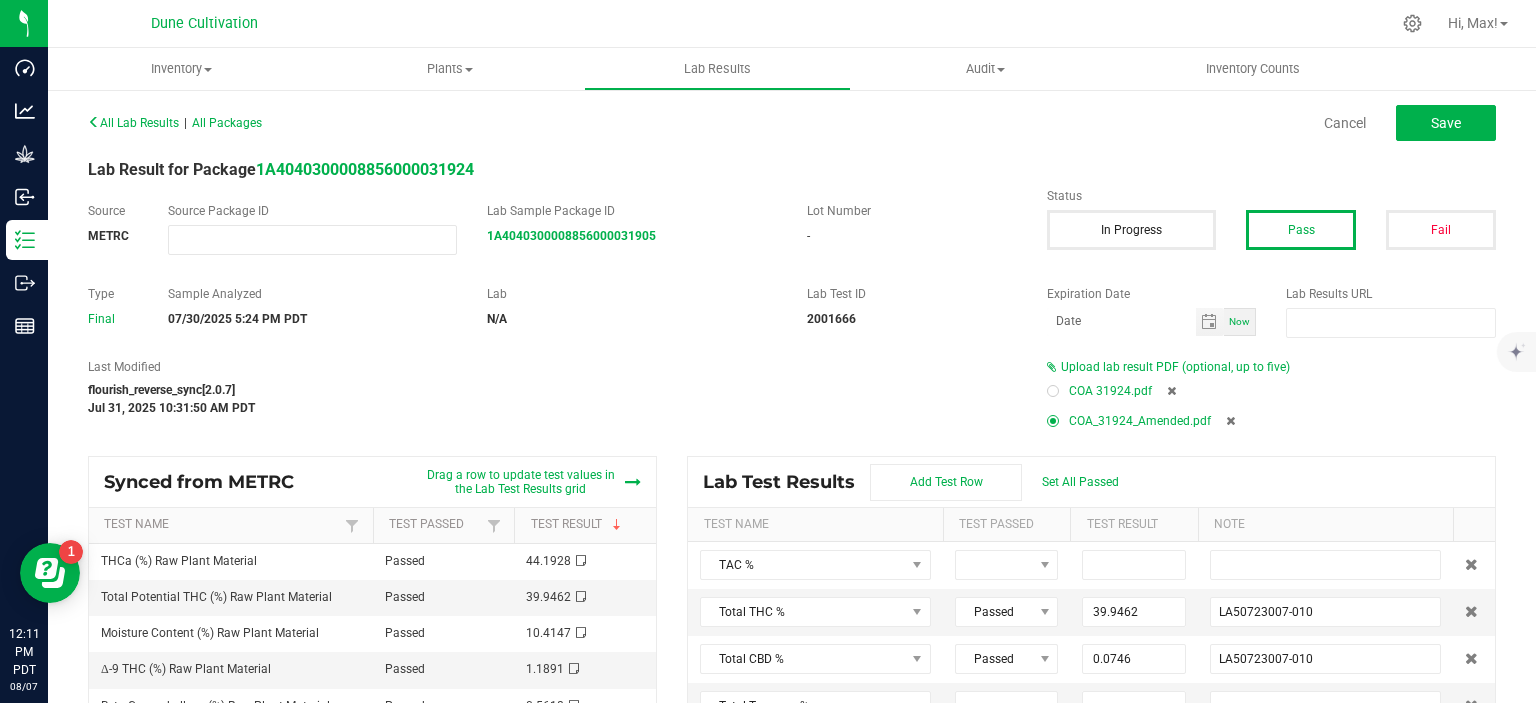 type on "0.0000" 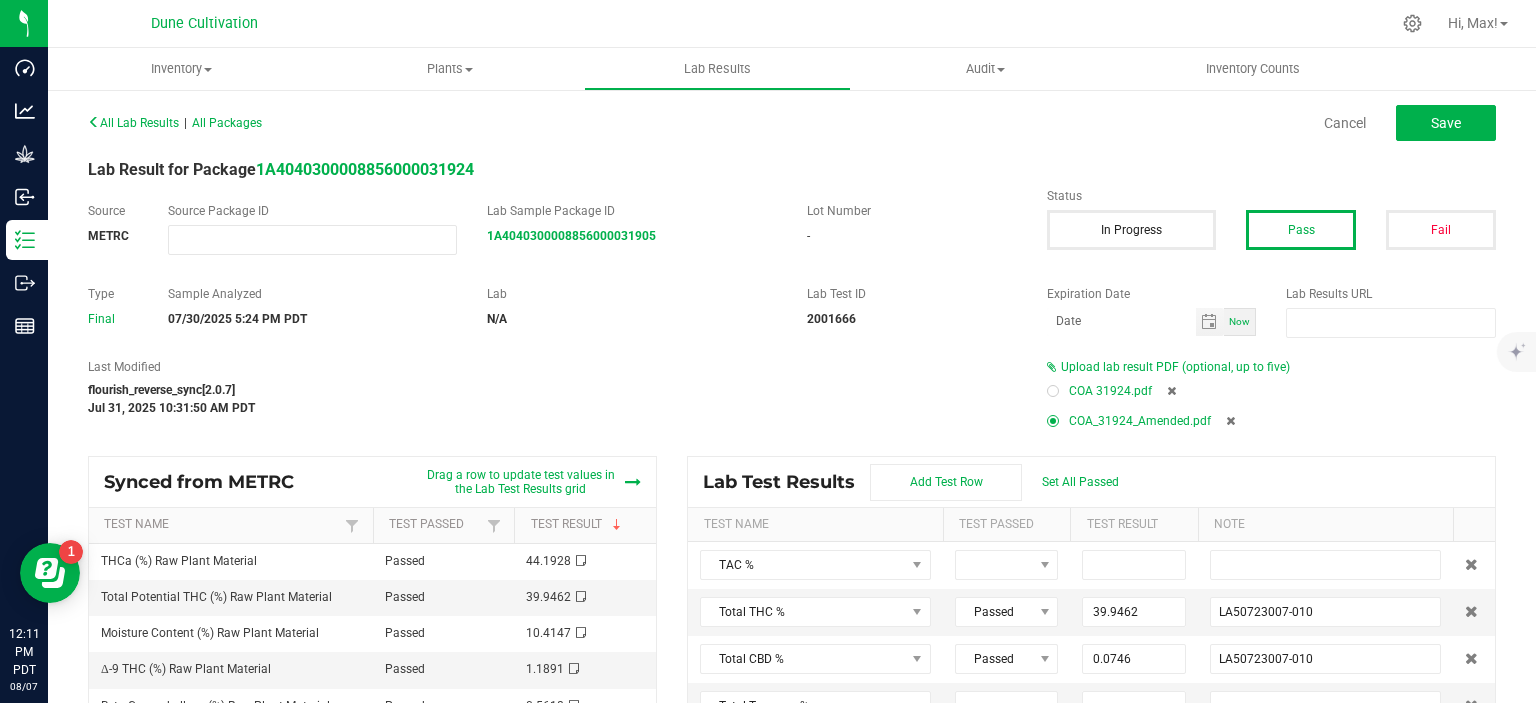 type on "<LOQ (0.001); LA50723007-010" 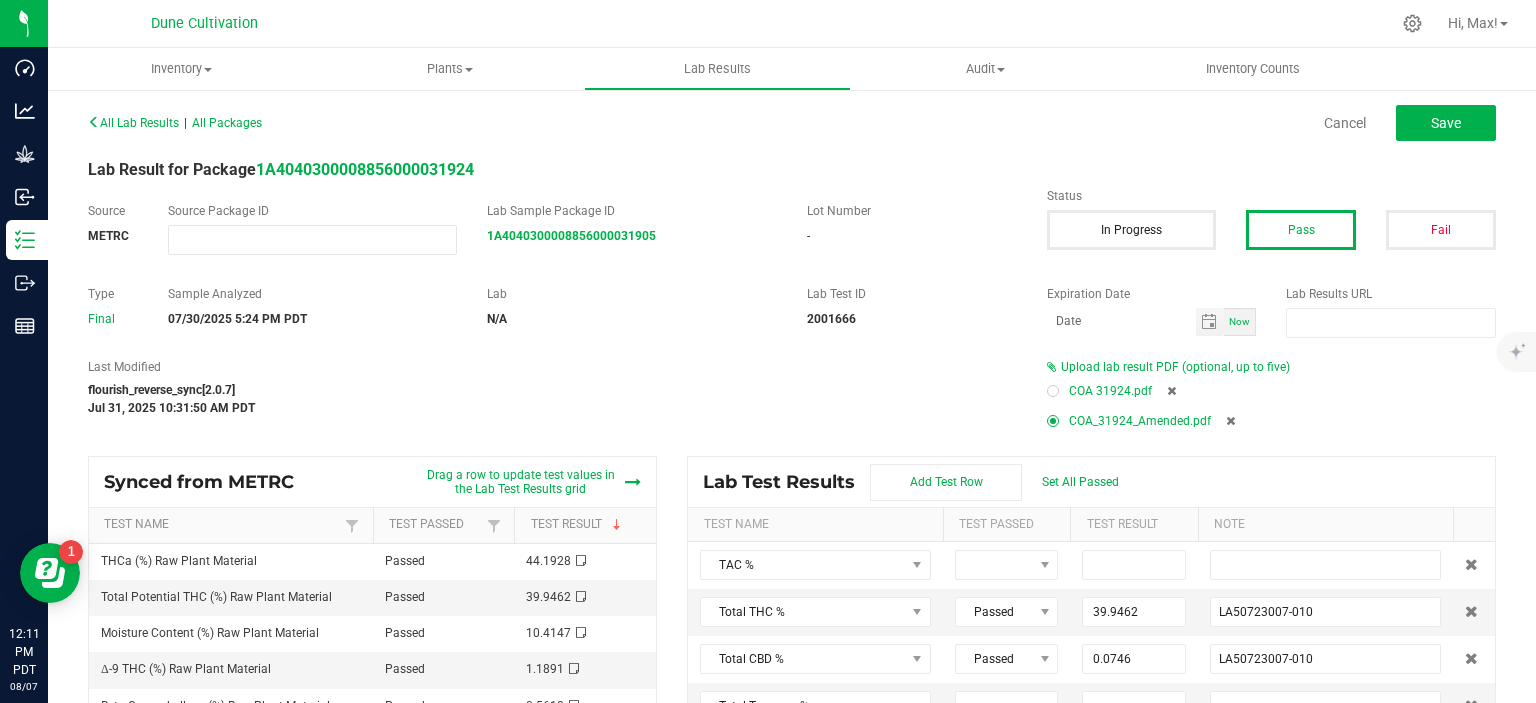 type on "0.0000" 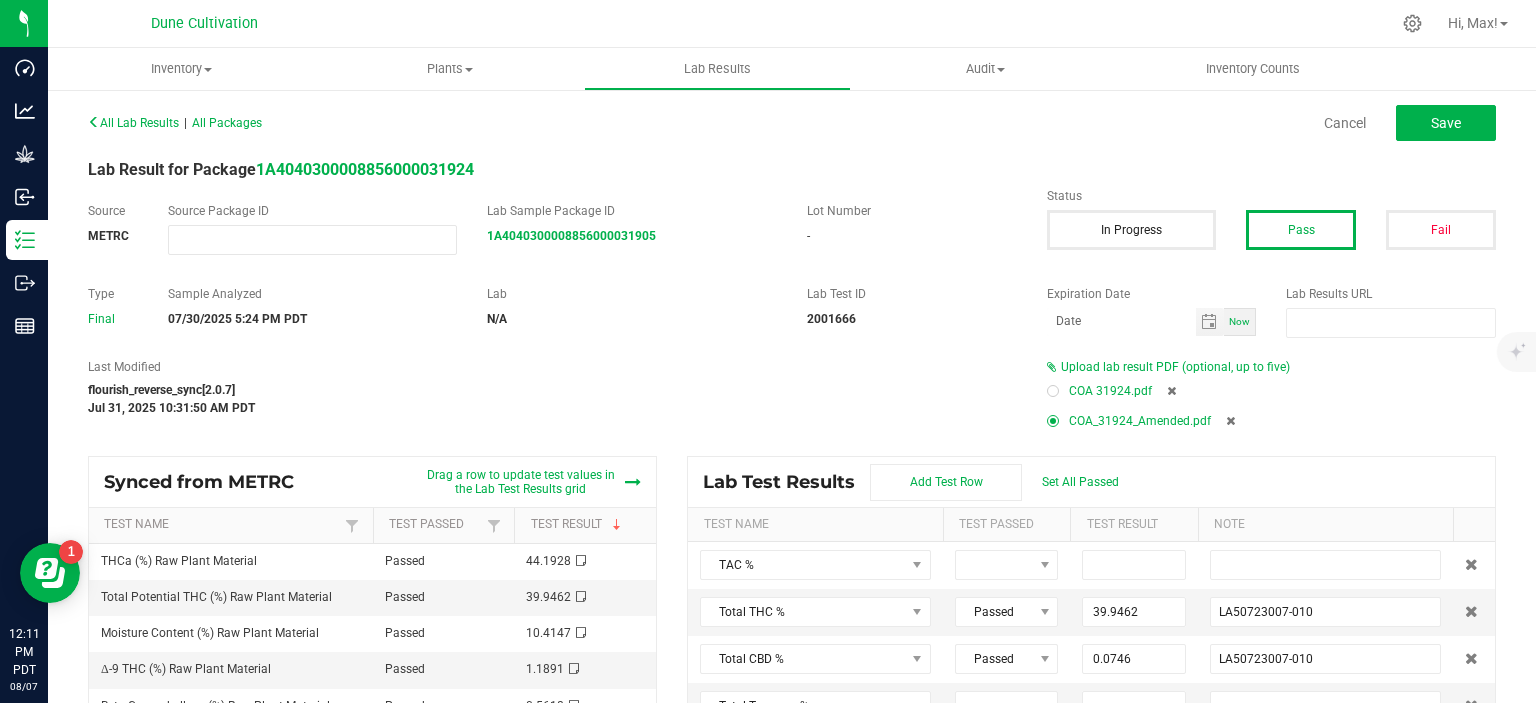 type on "<LOQ (0.001); LA50723007-010" 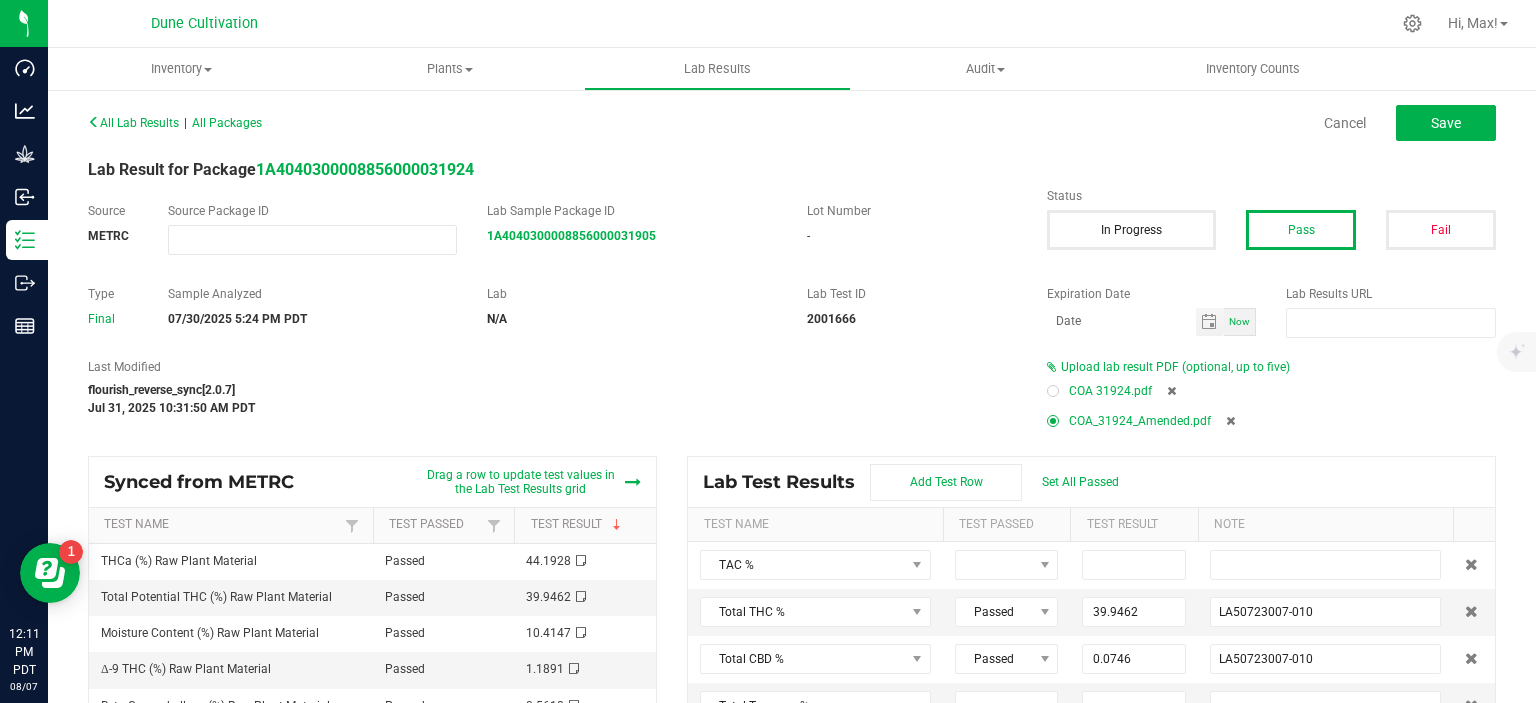 type on "0.0845" 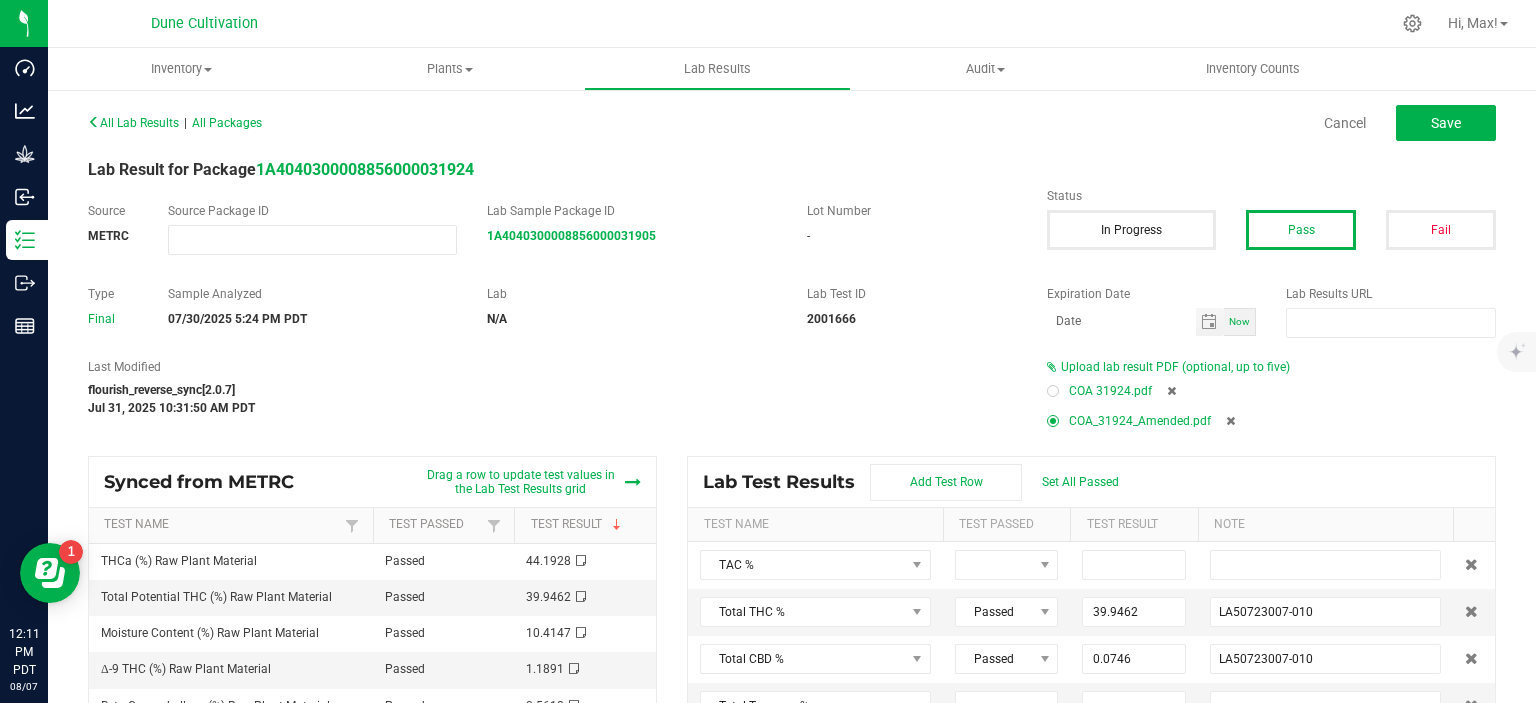 type on "LA50723007-010" 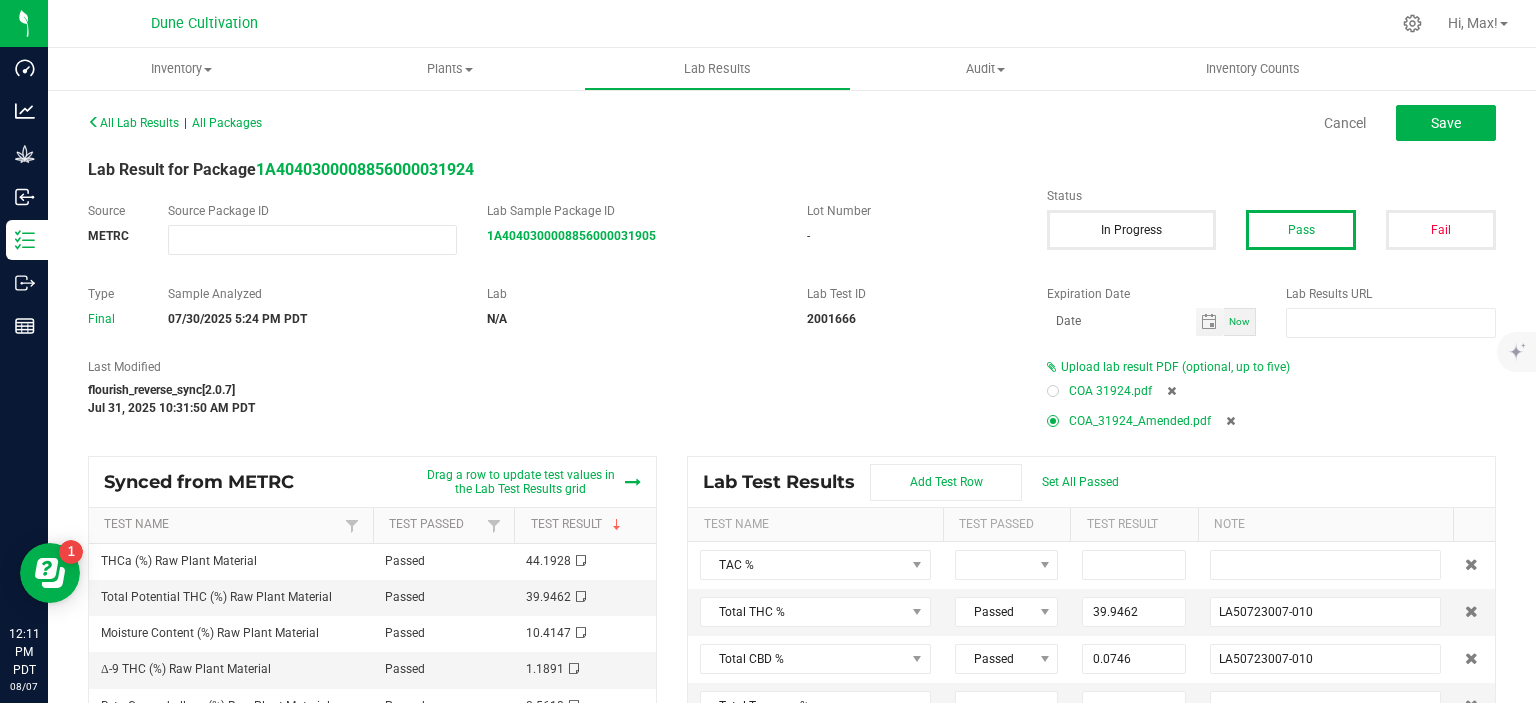 type on "0.2167" 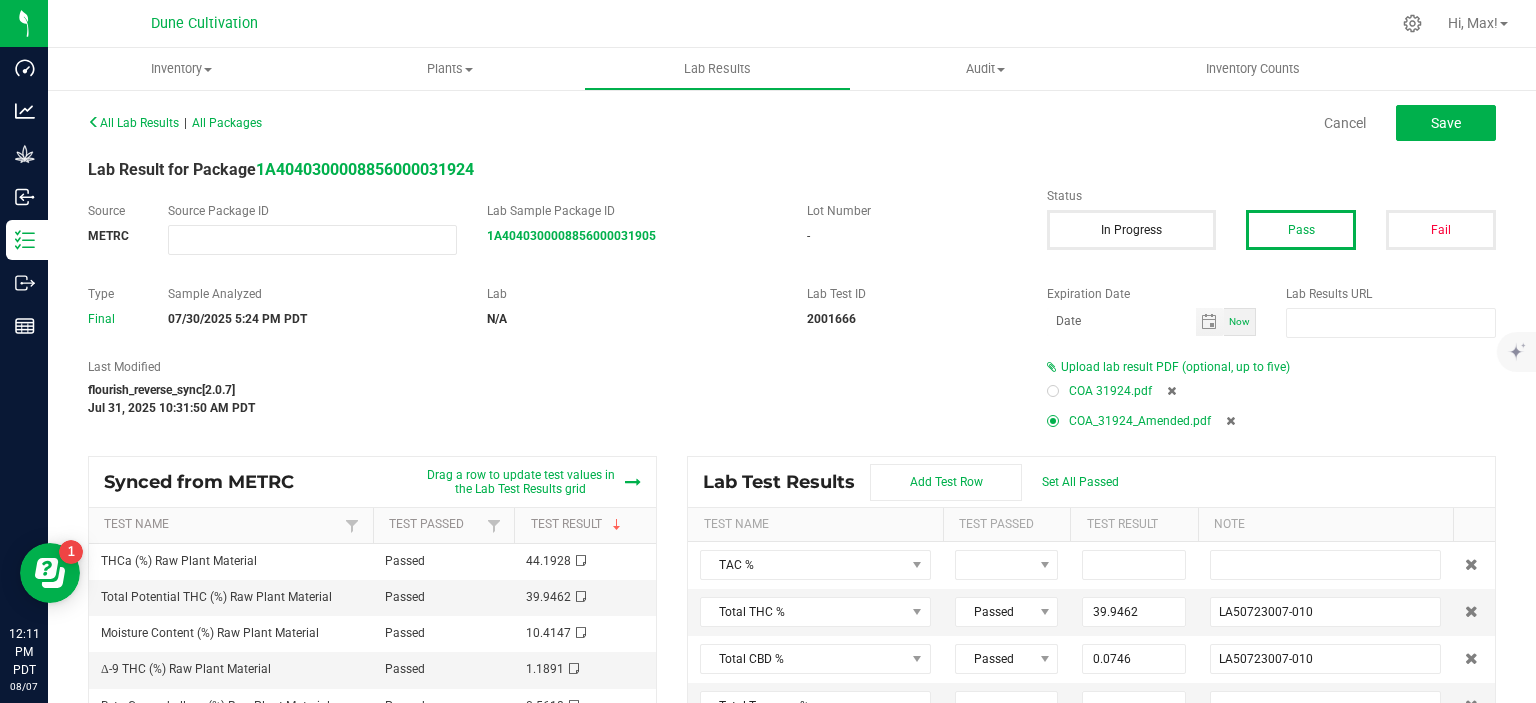 type on "LA50723007-010" 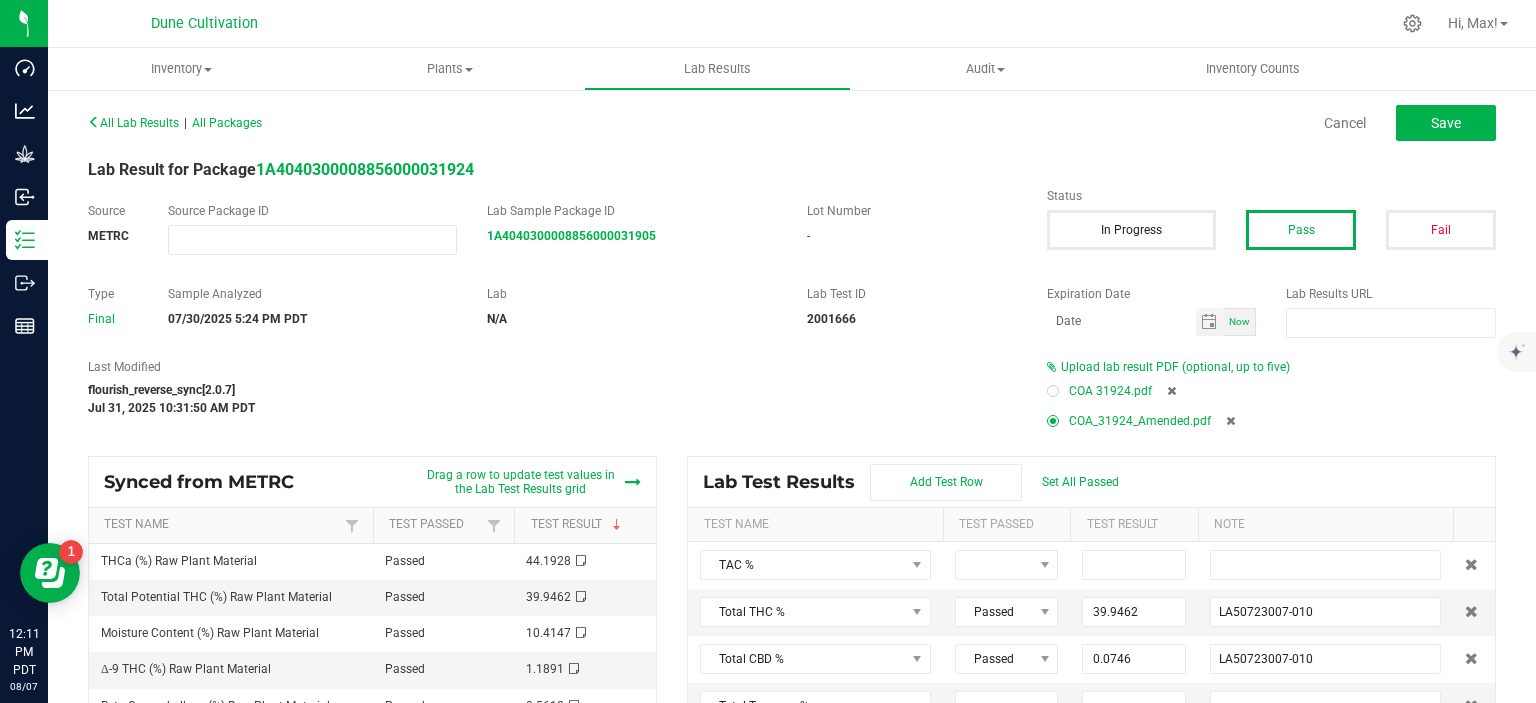 type on "0.0352" 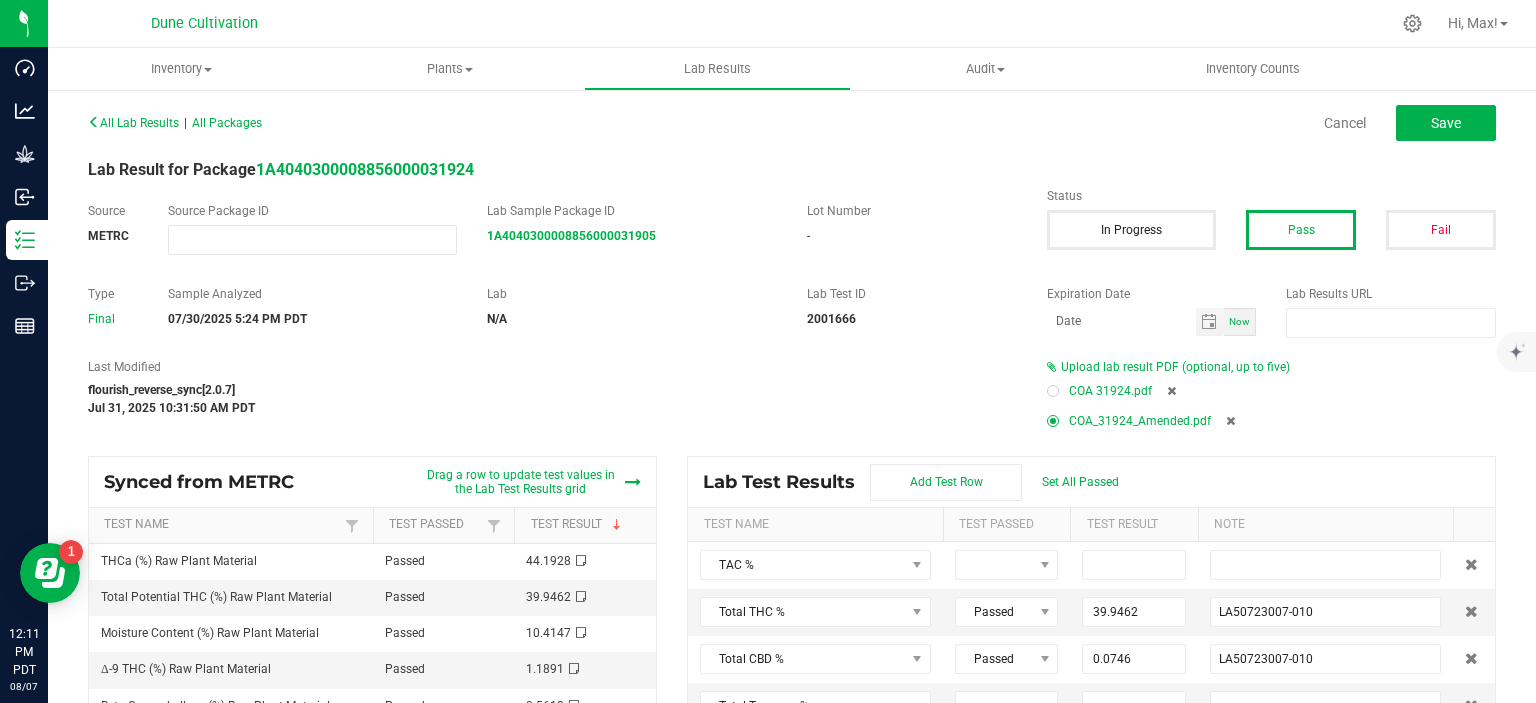 type on "LA50723007-010" 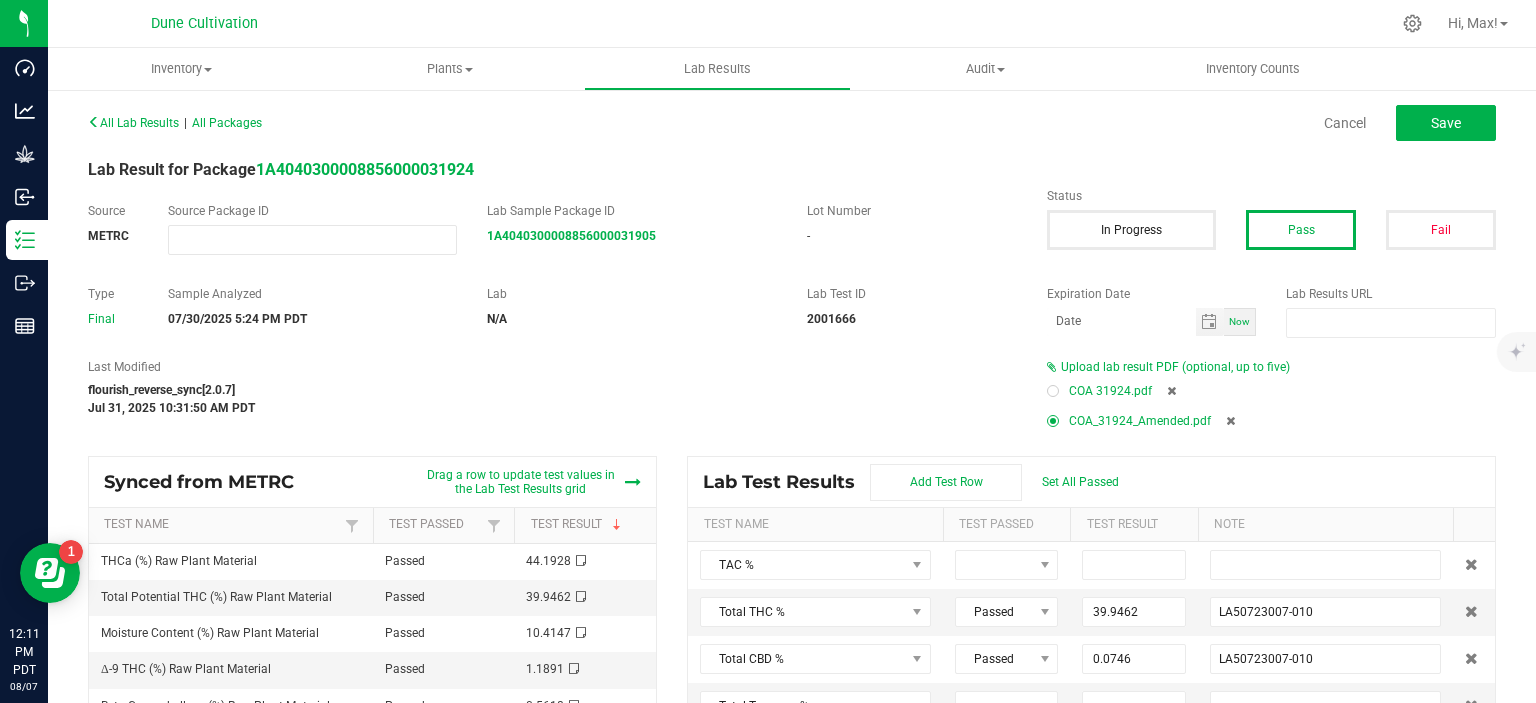 type on "0.0247" 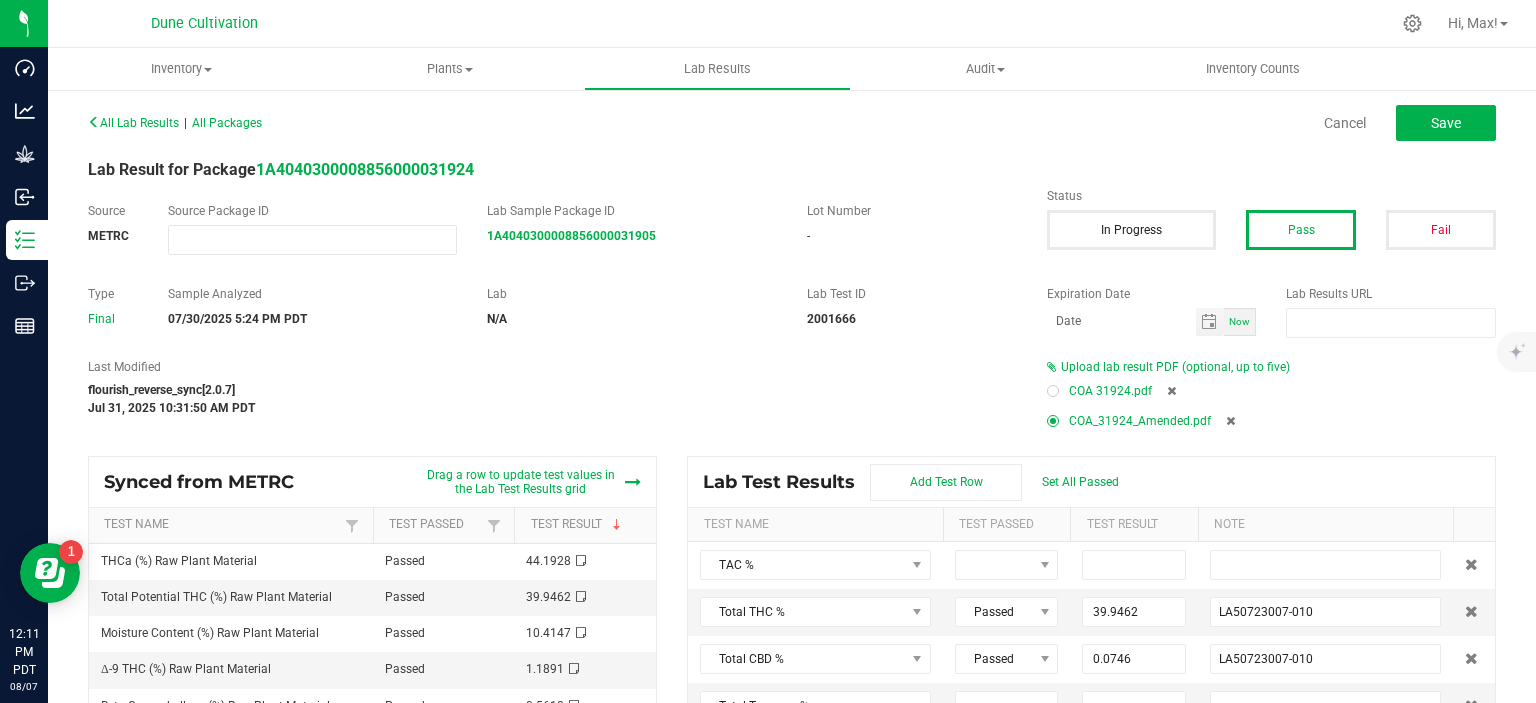 type on "LA50723007-010" 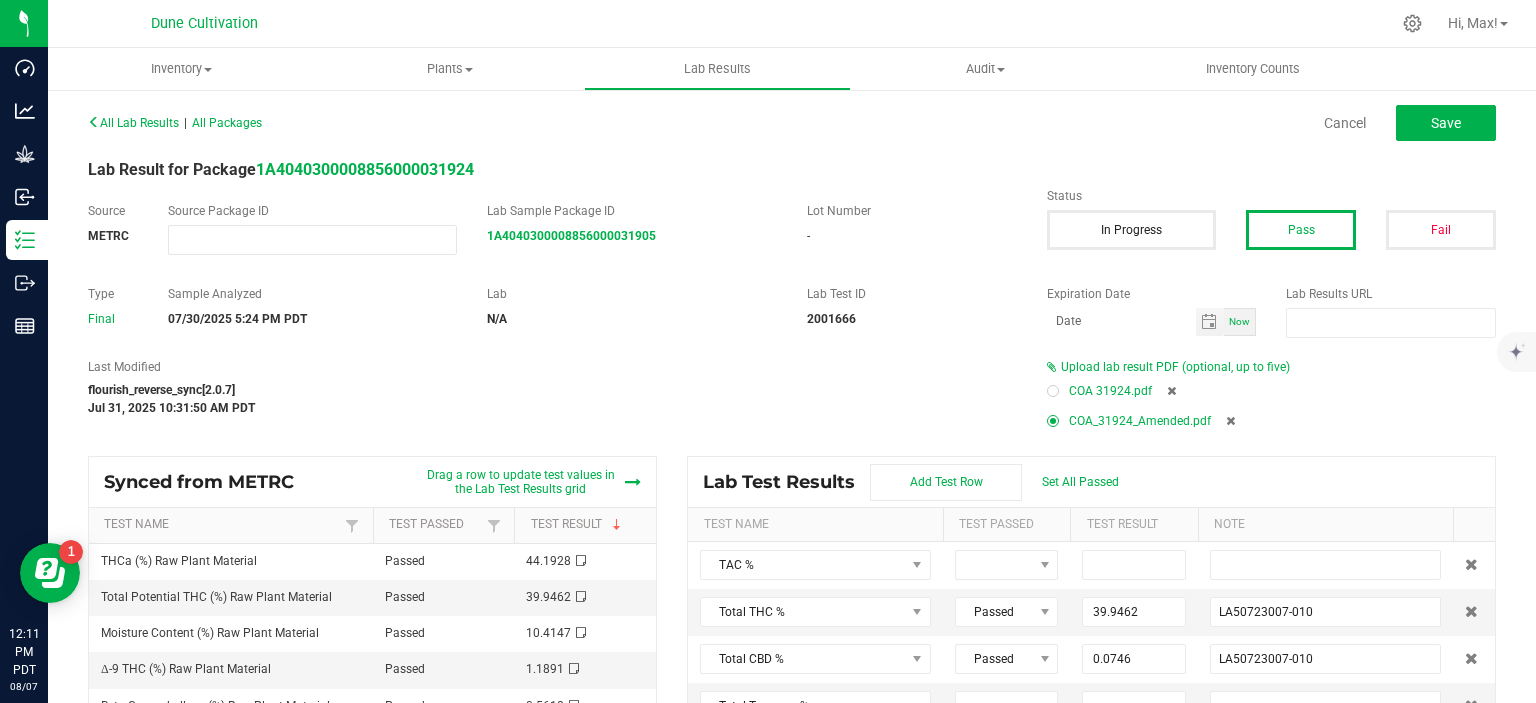 type on "0.5618" 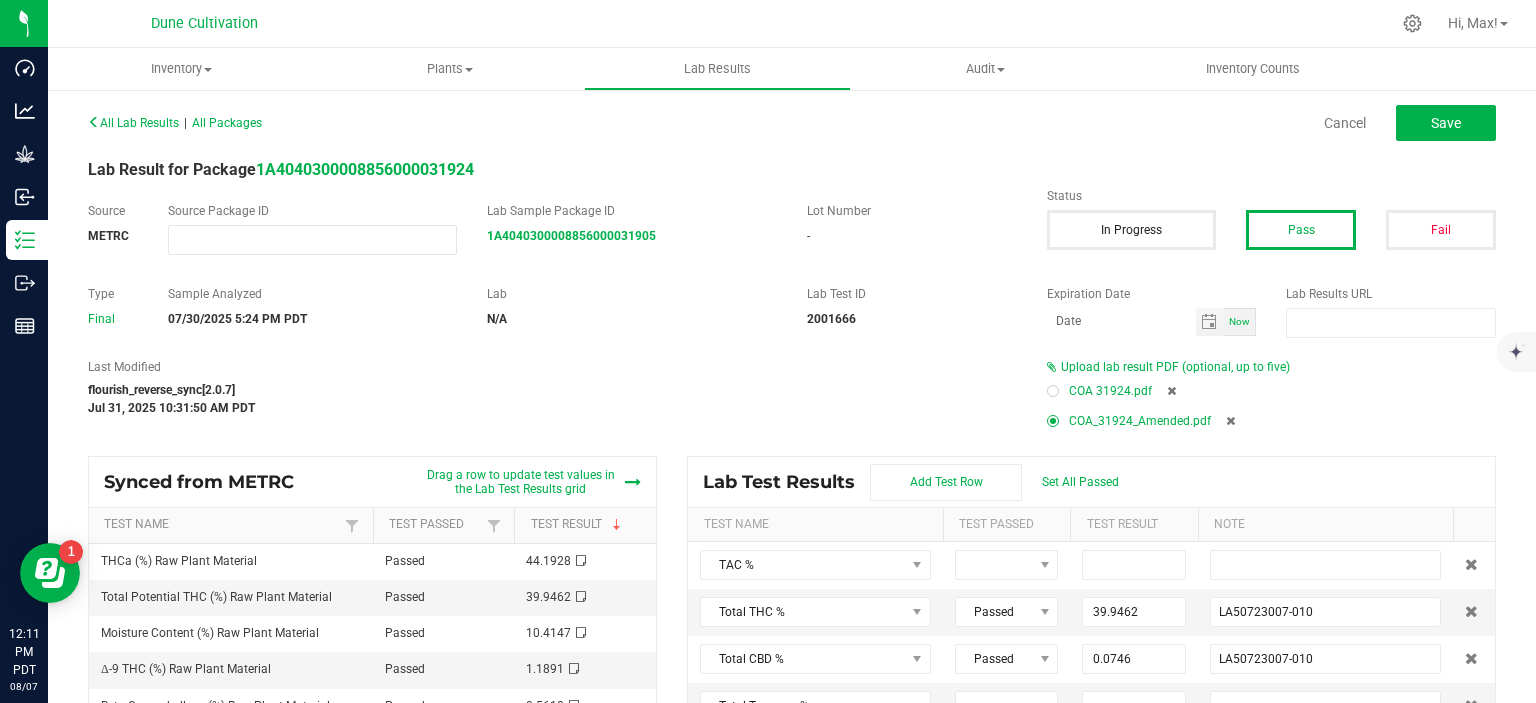 type on "LA50723007-010" 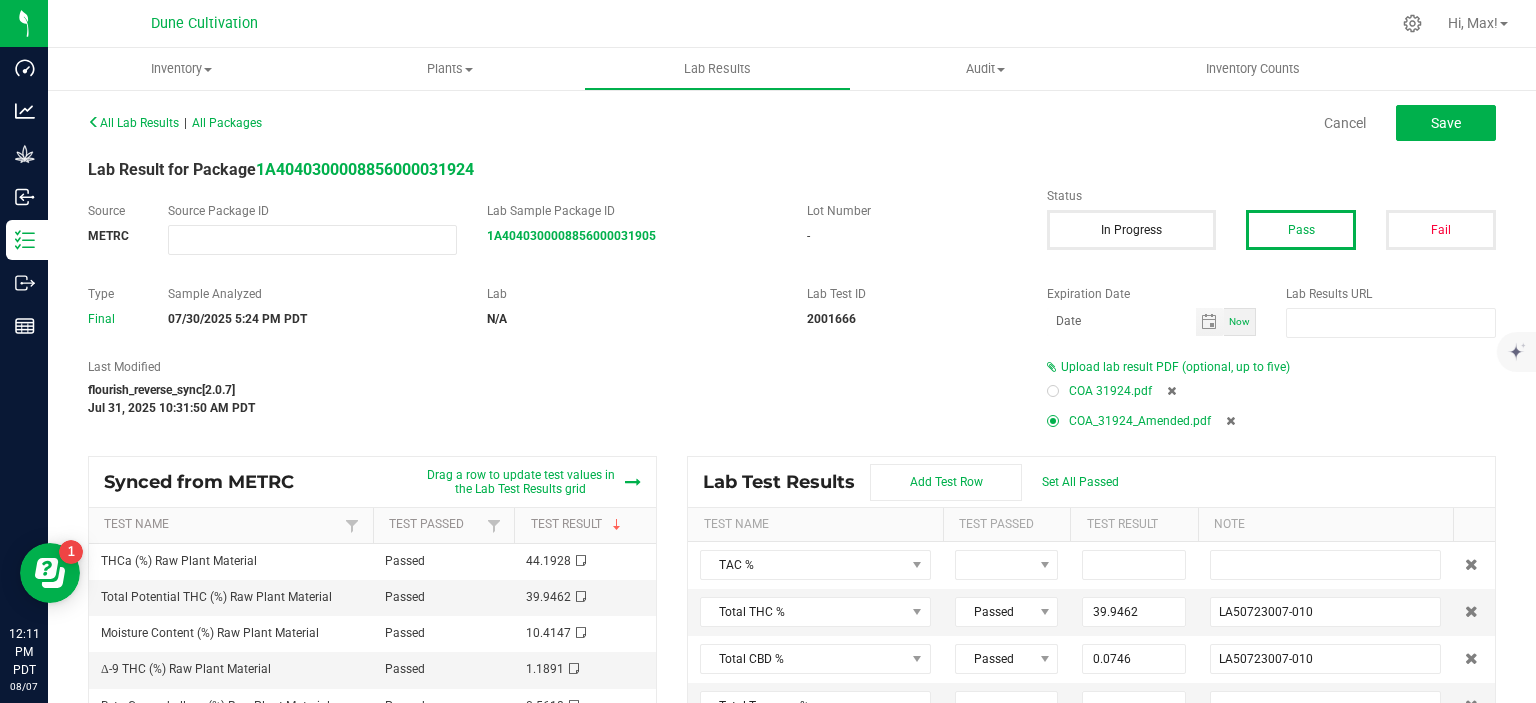 type on "0.0836" 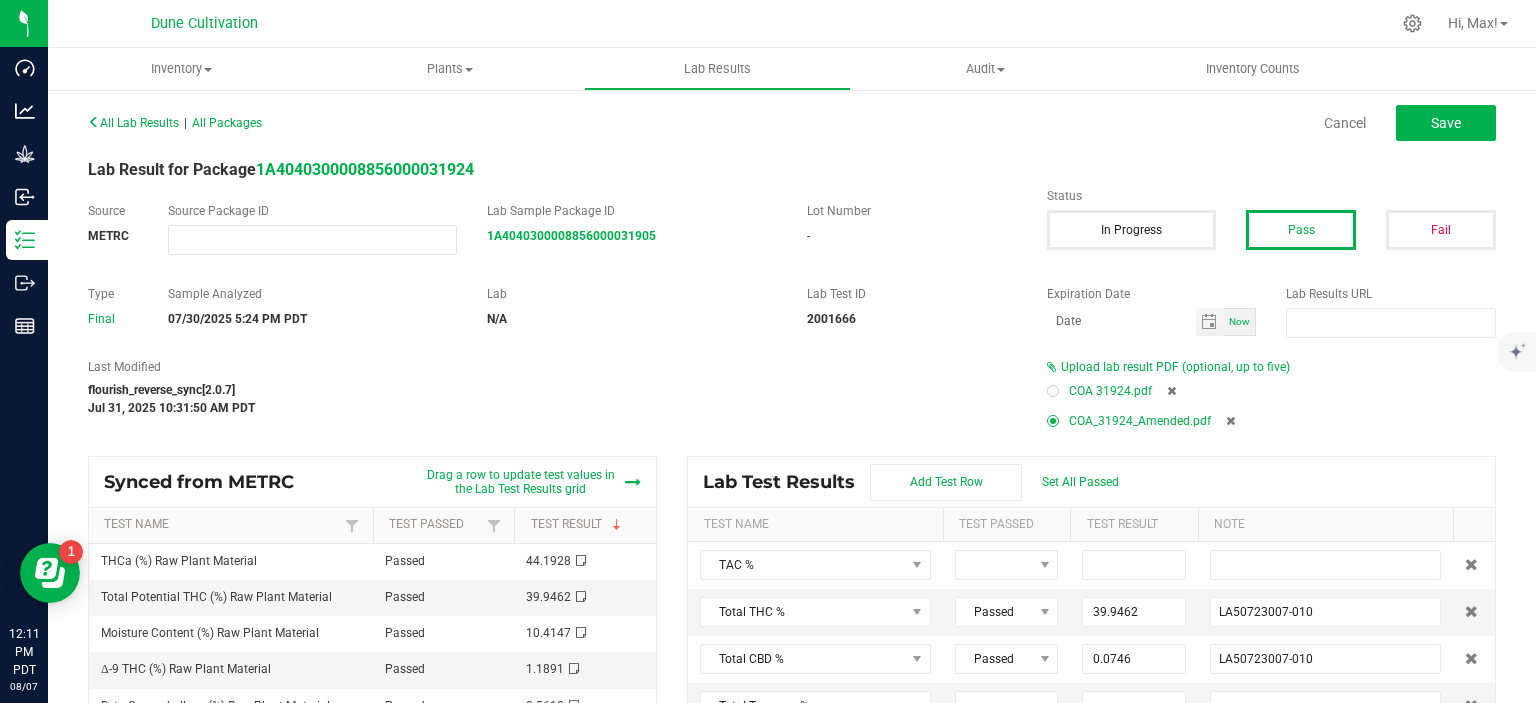 type on "LA50723007-010" 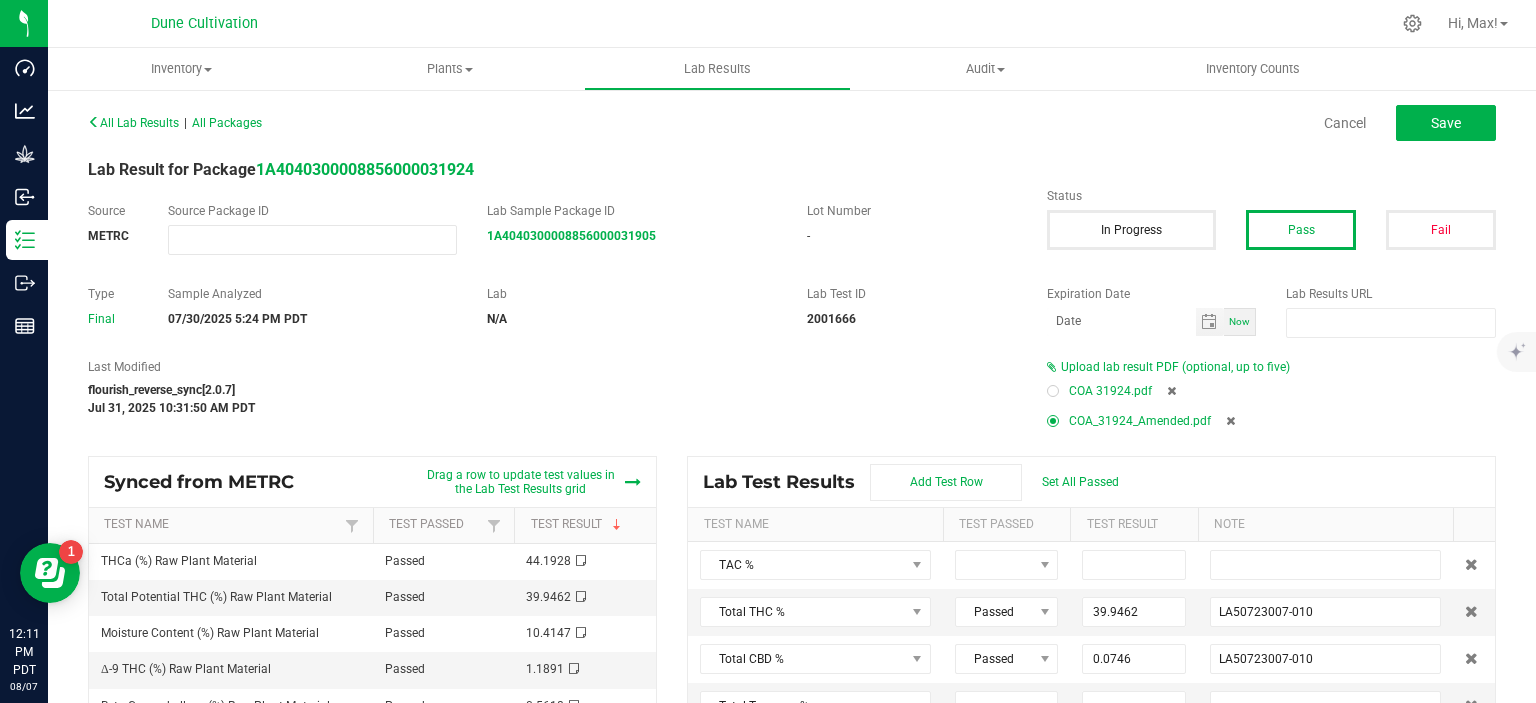type on "0.4918" 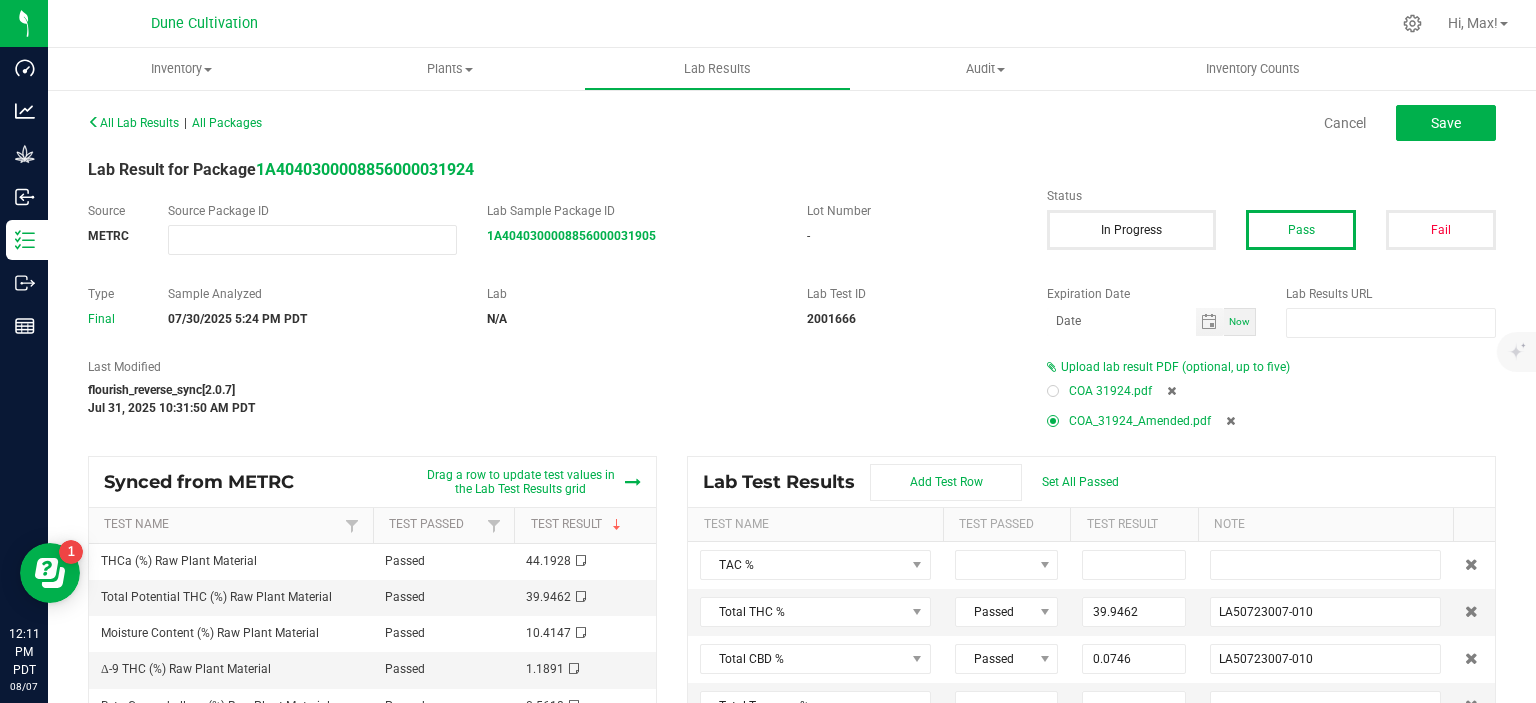 type on "LA50723007-010" 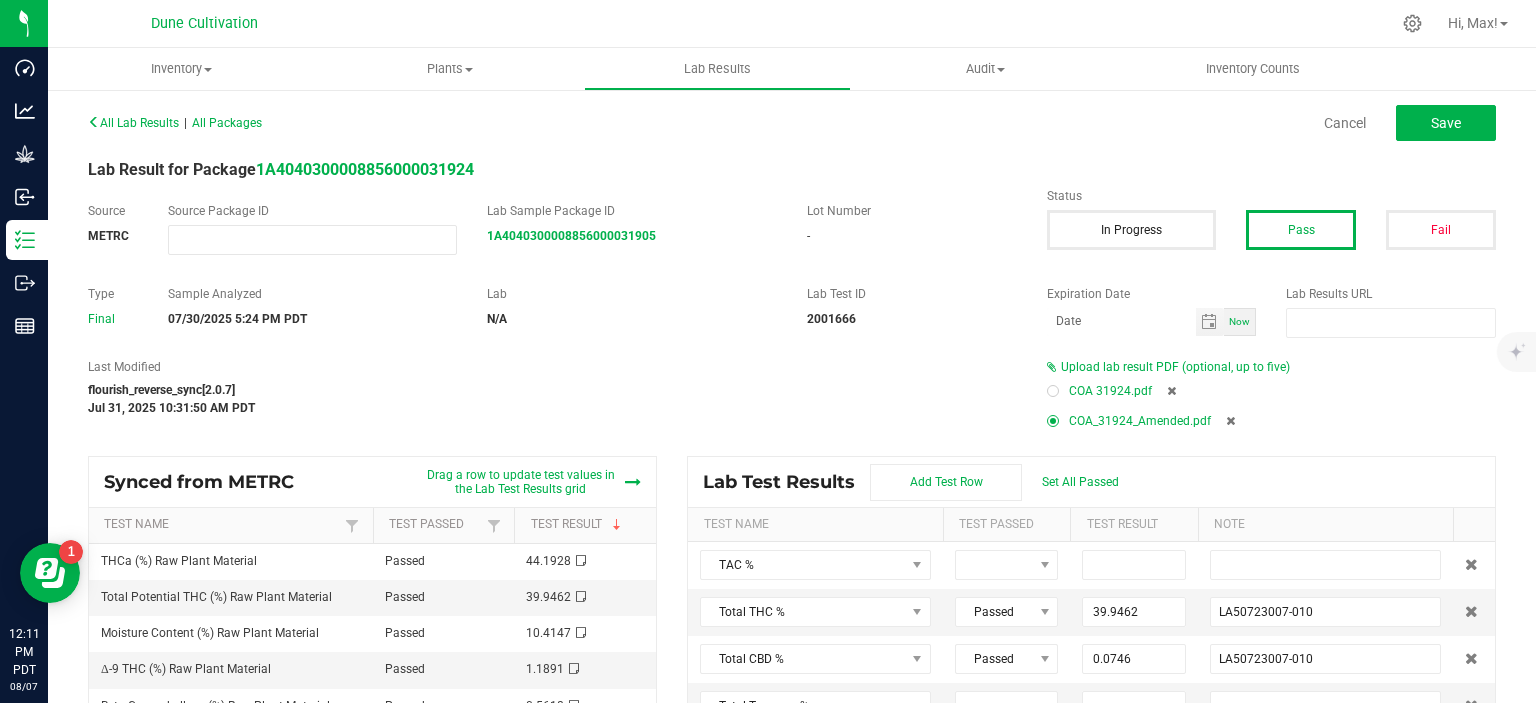 type on "0.2140" 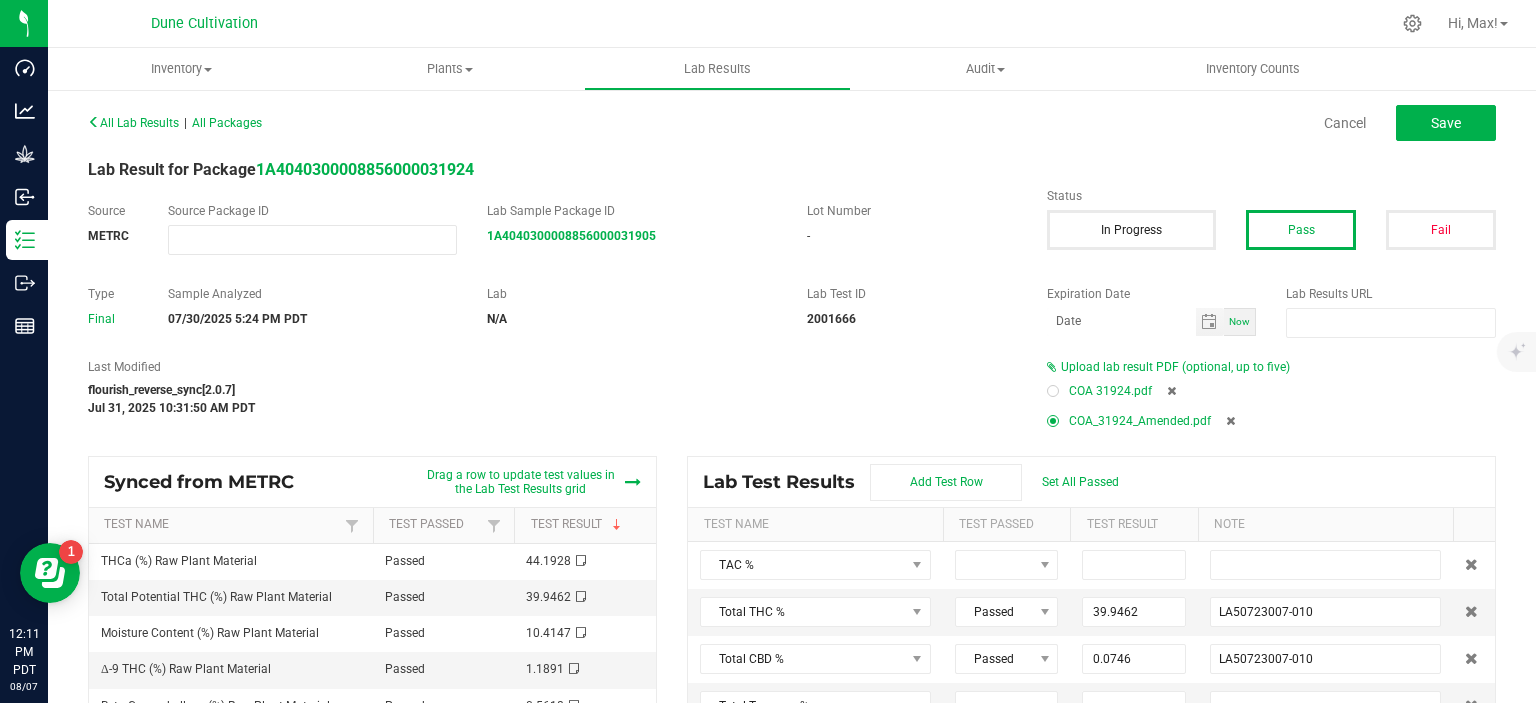 type on "LA50723007-010" 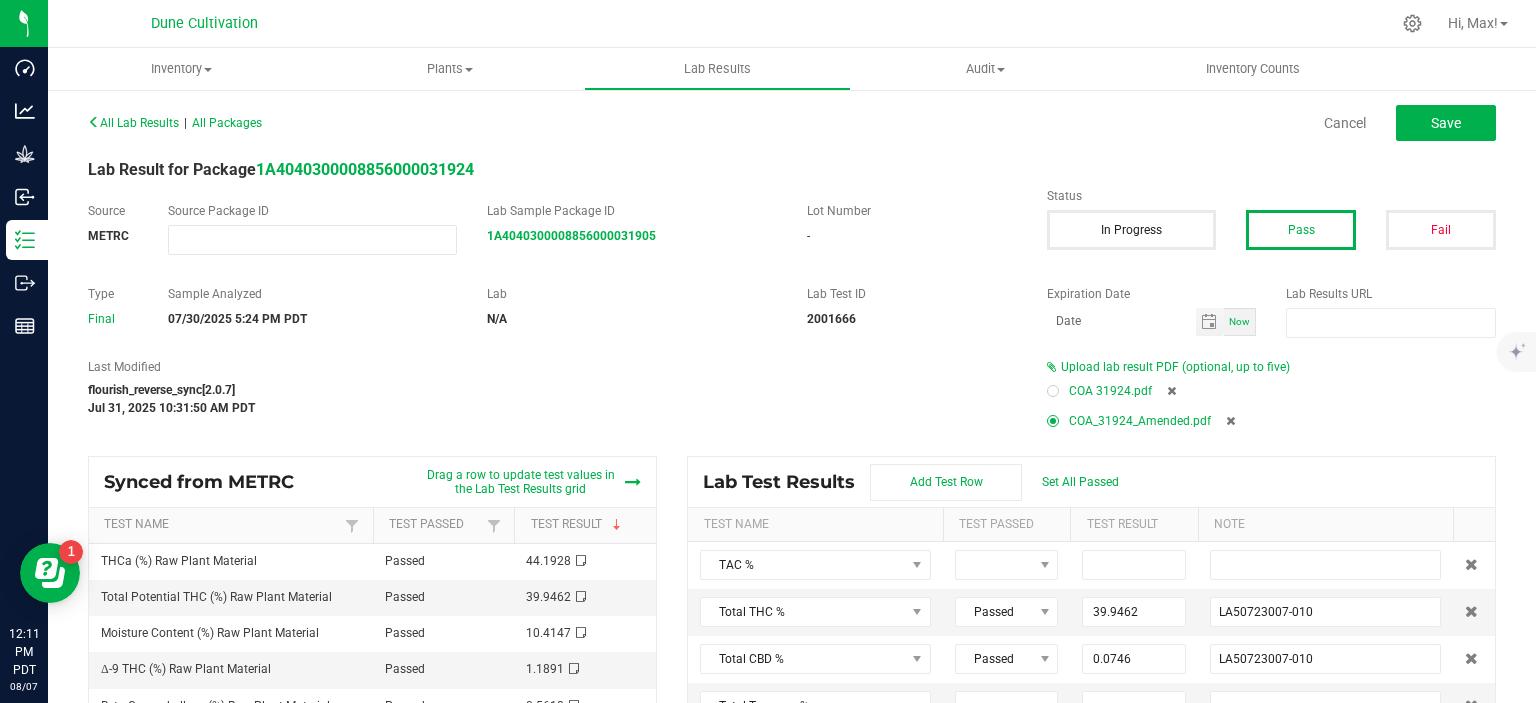 type on "0.3840" 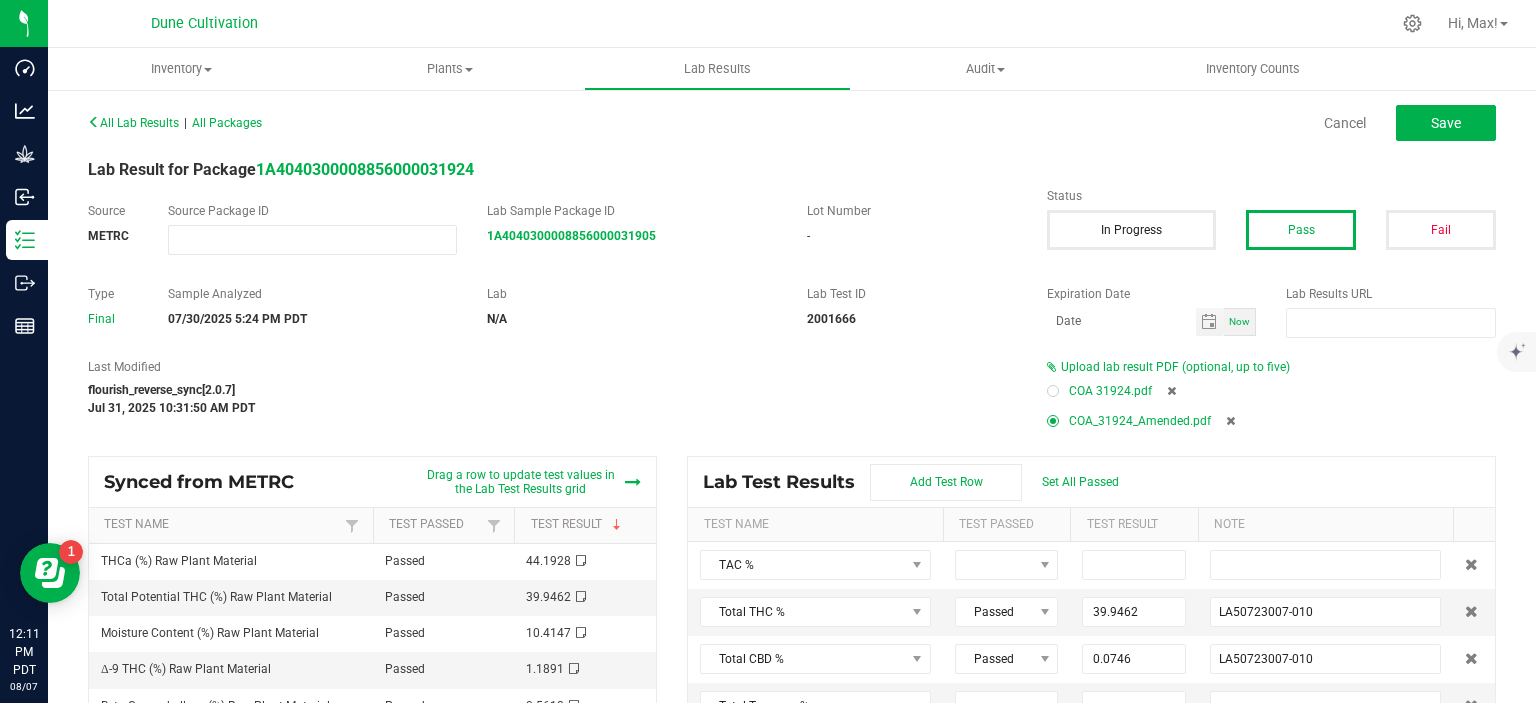 type on "LA50723007-010" 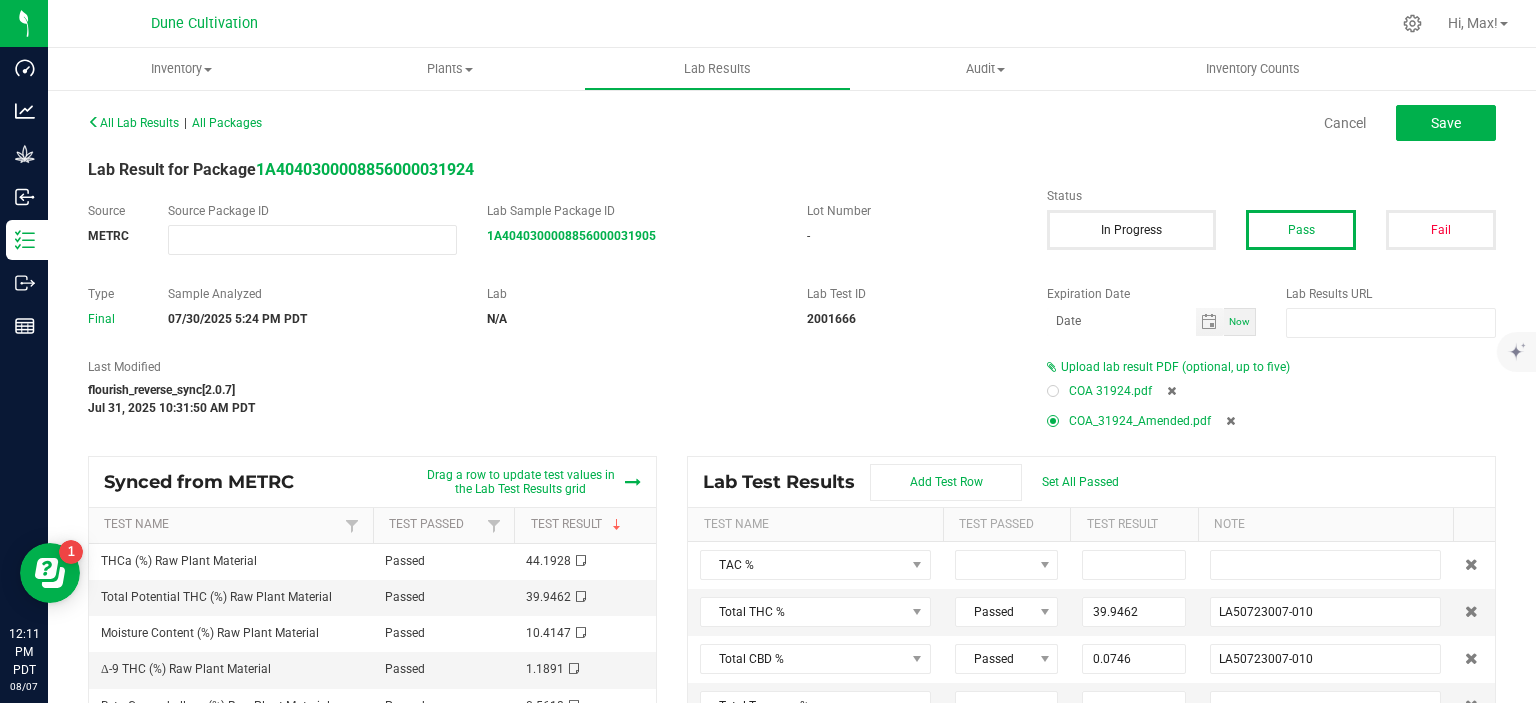 type on "0.0247" 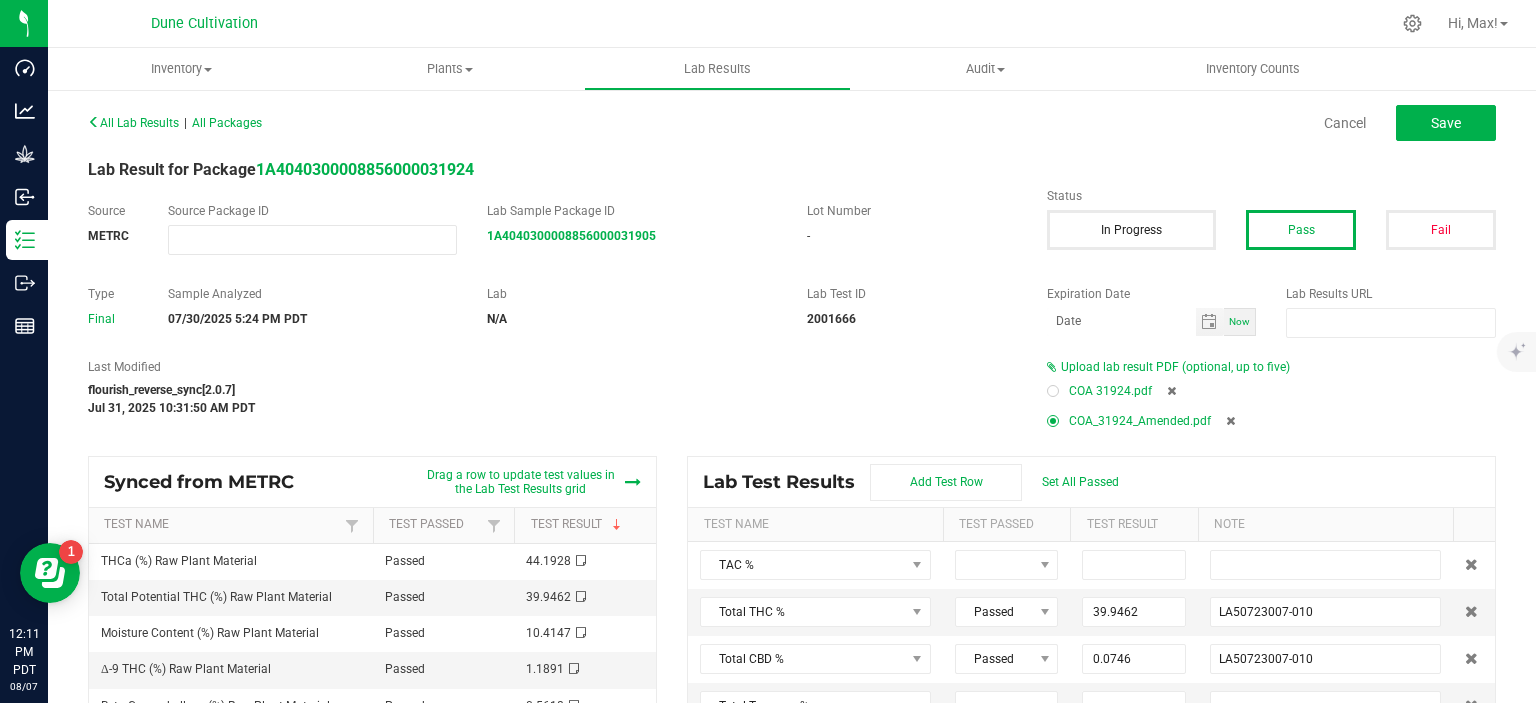 type on "LA50723007-010" 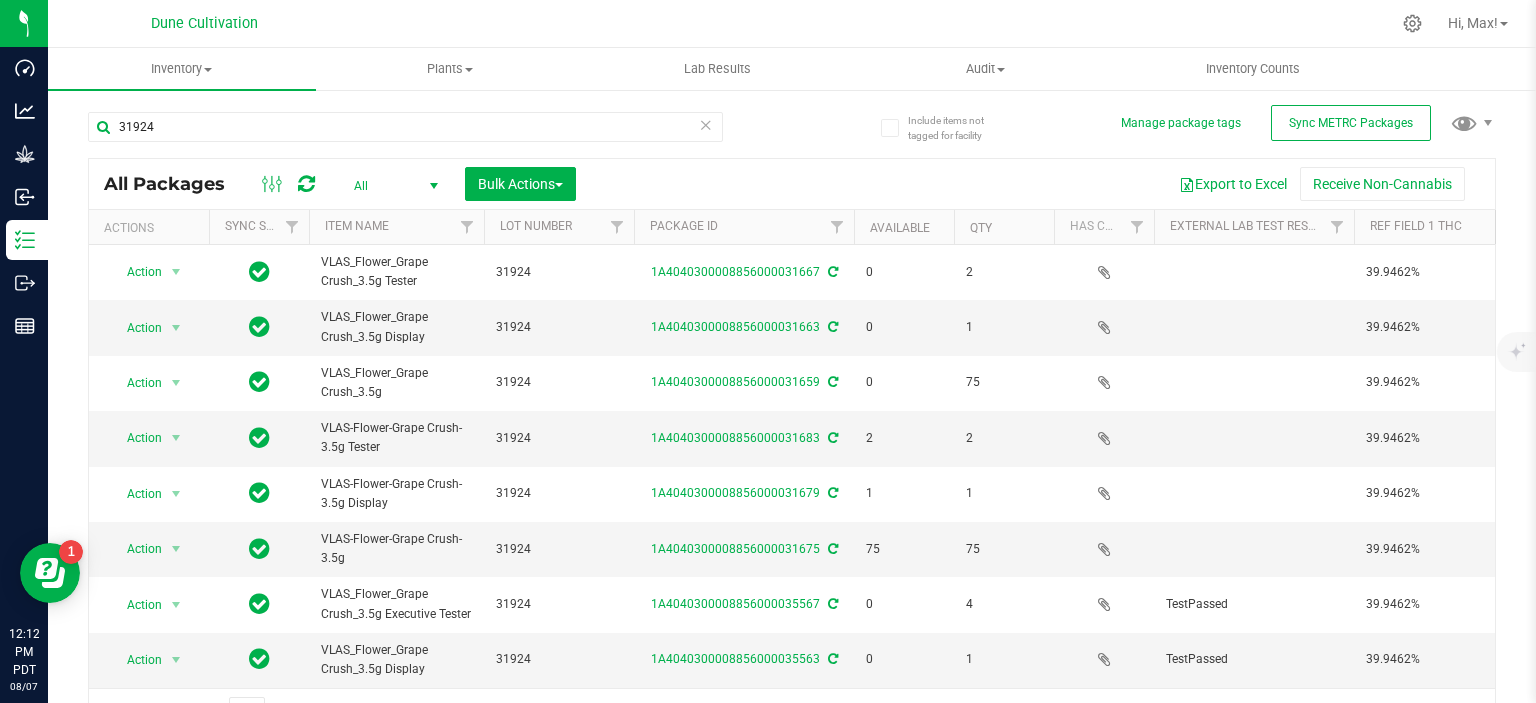 scroll, scrollTop: 0, scrollLeft: 431, axis: horizontal 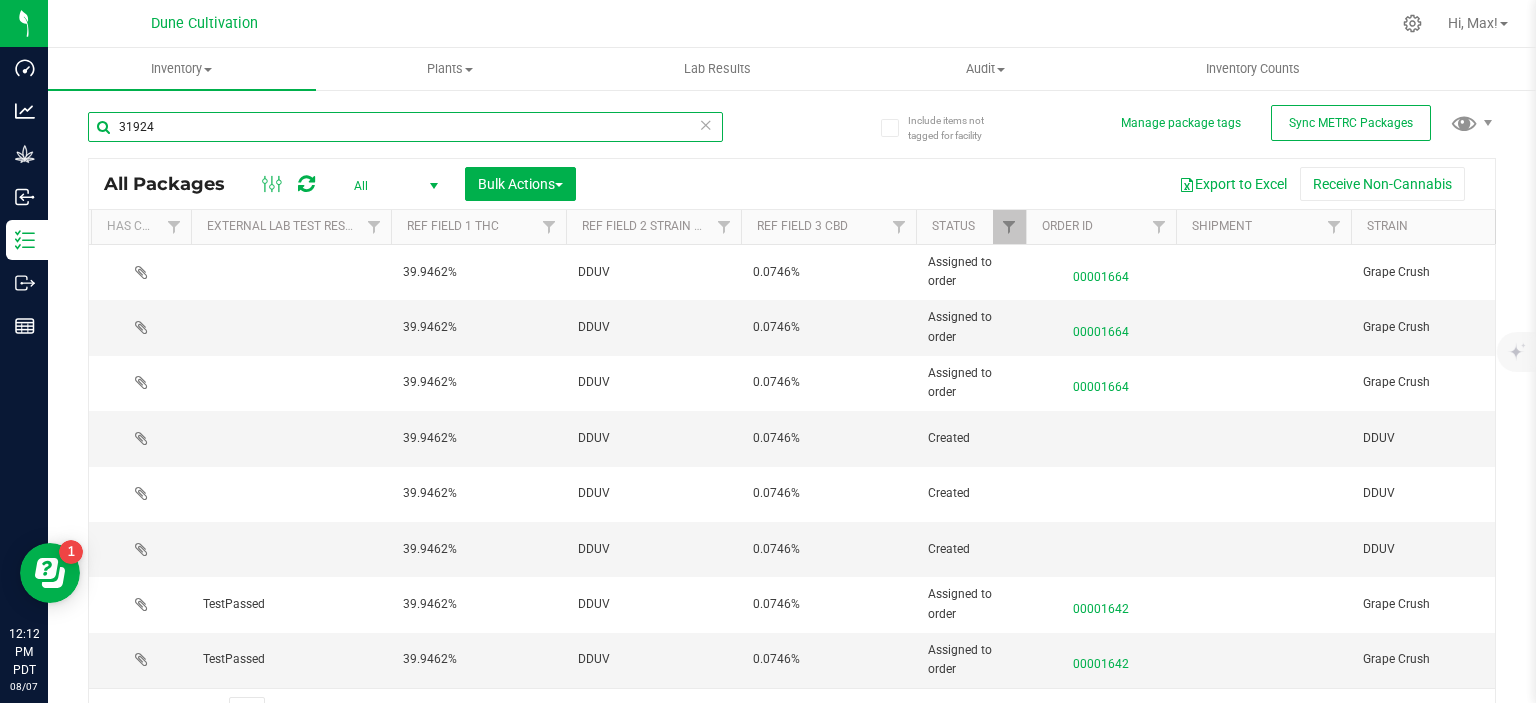 click on "31924" at bounding box center [405, 127] 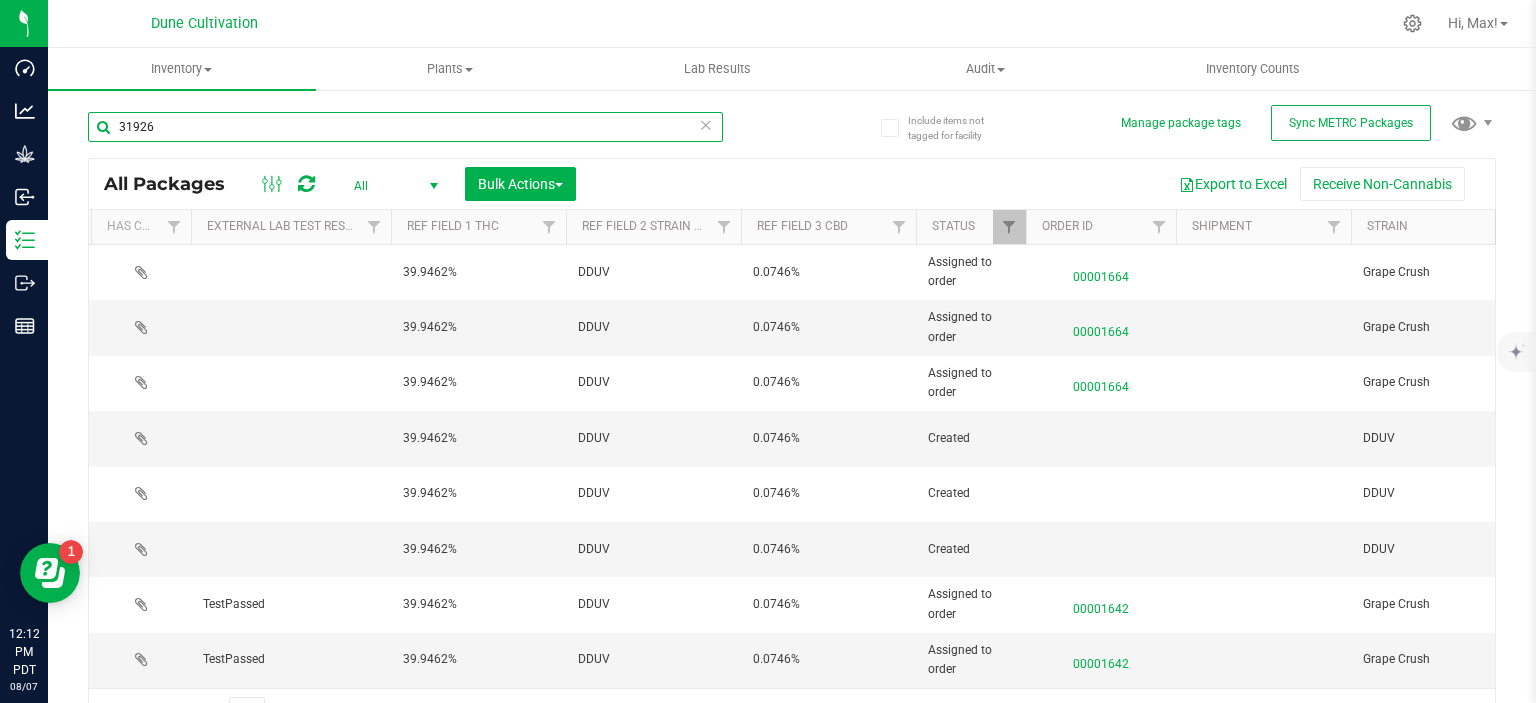 type on "31926" 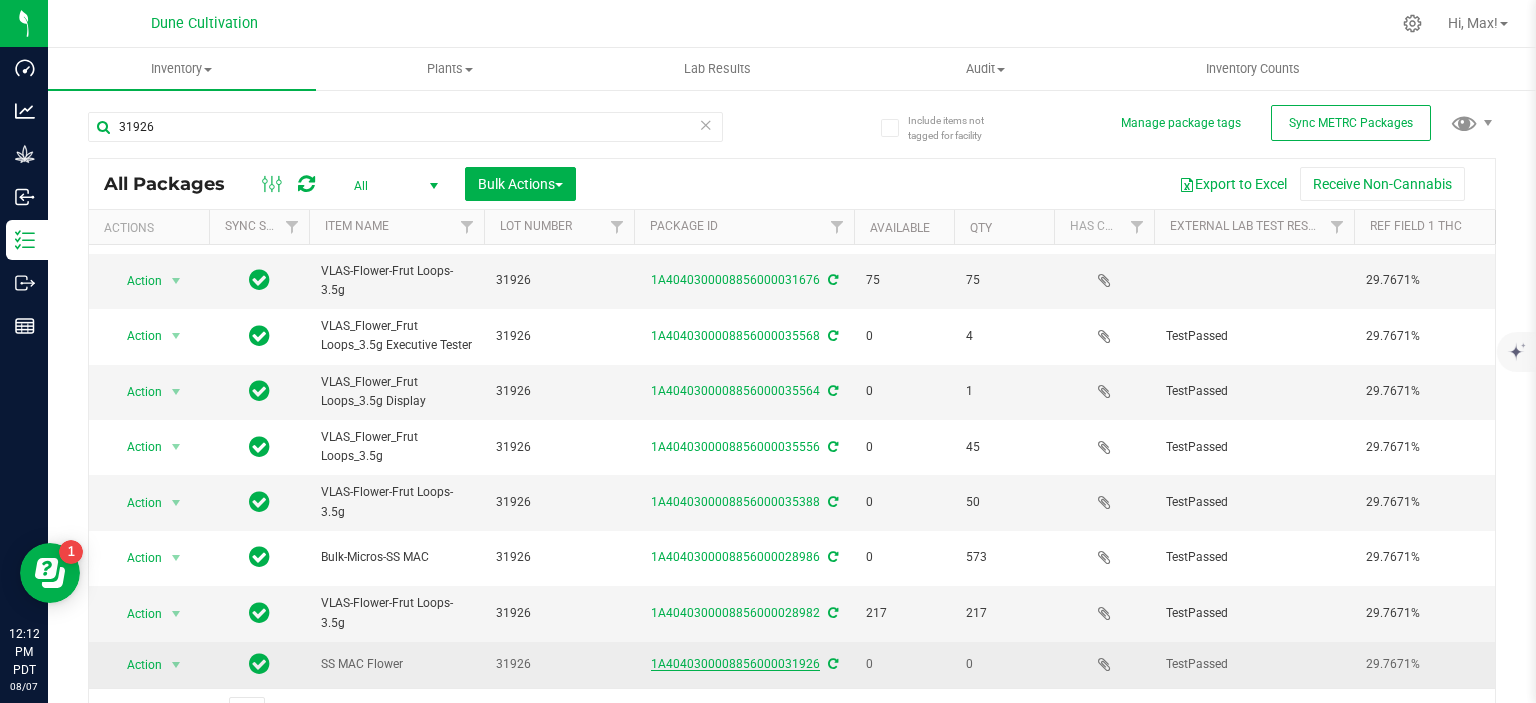 click on "1A4040300008856000031926" at bounding box center [735, 664] 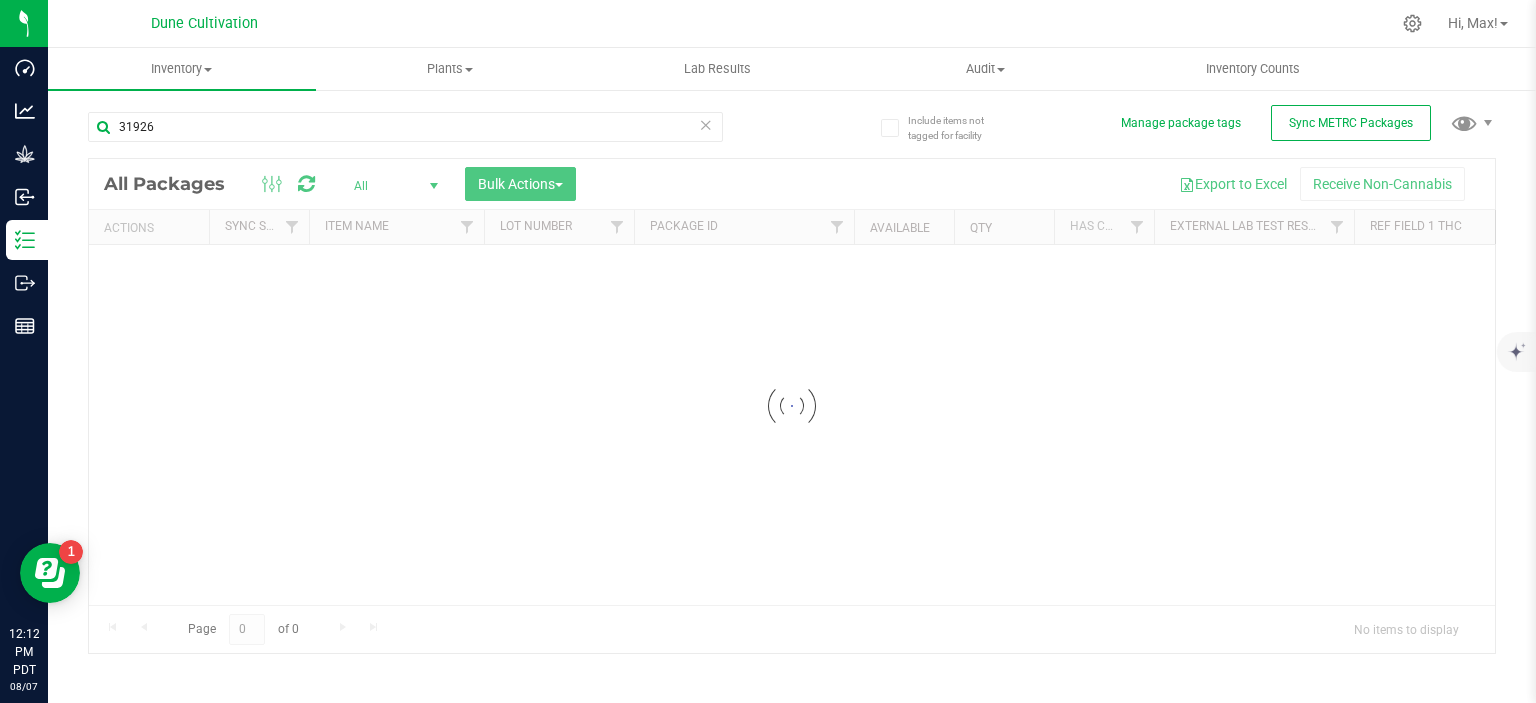 click on "31926" at bounding box center [405, 135] 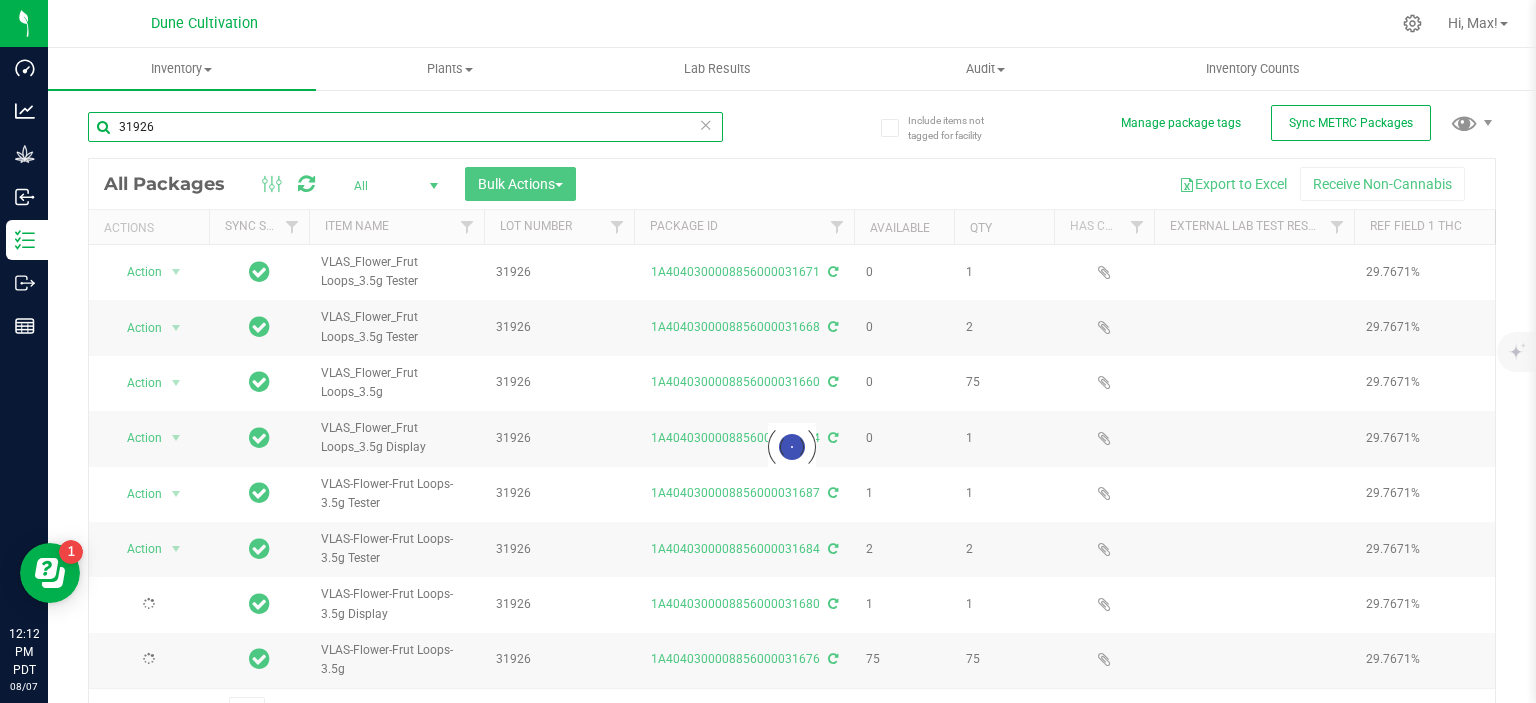 click on "31926" at bounding box center (405, 127) 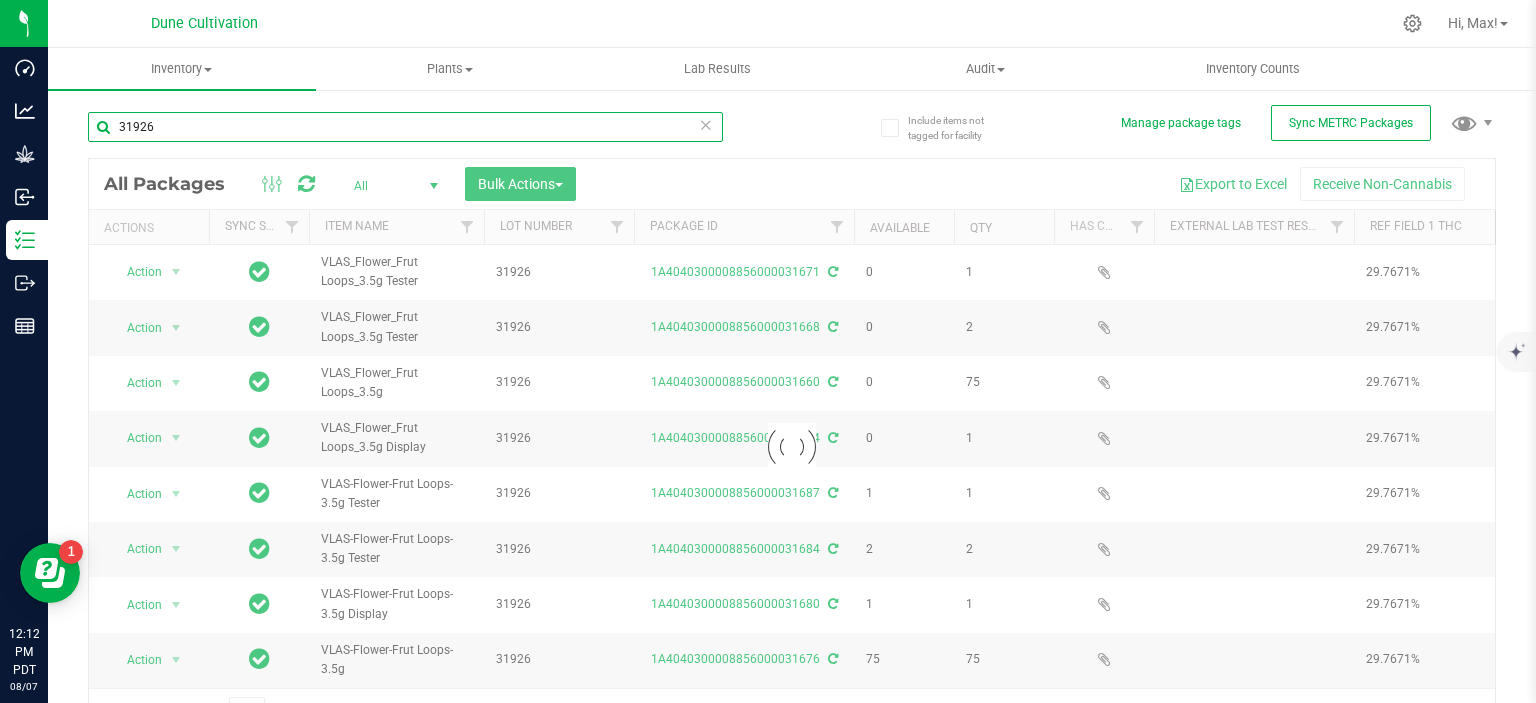 click on "31926" at bounding box center (405, 127) 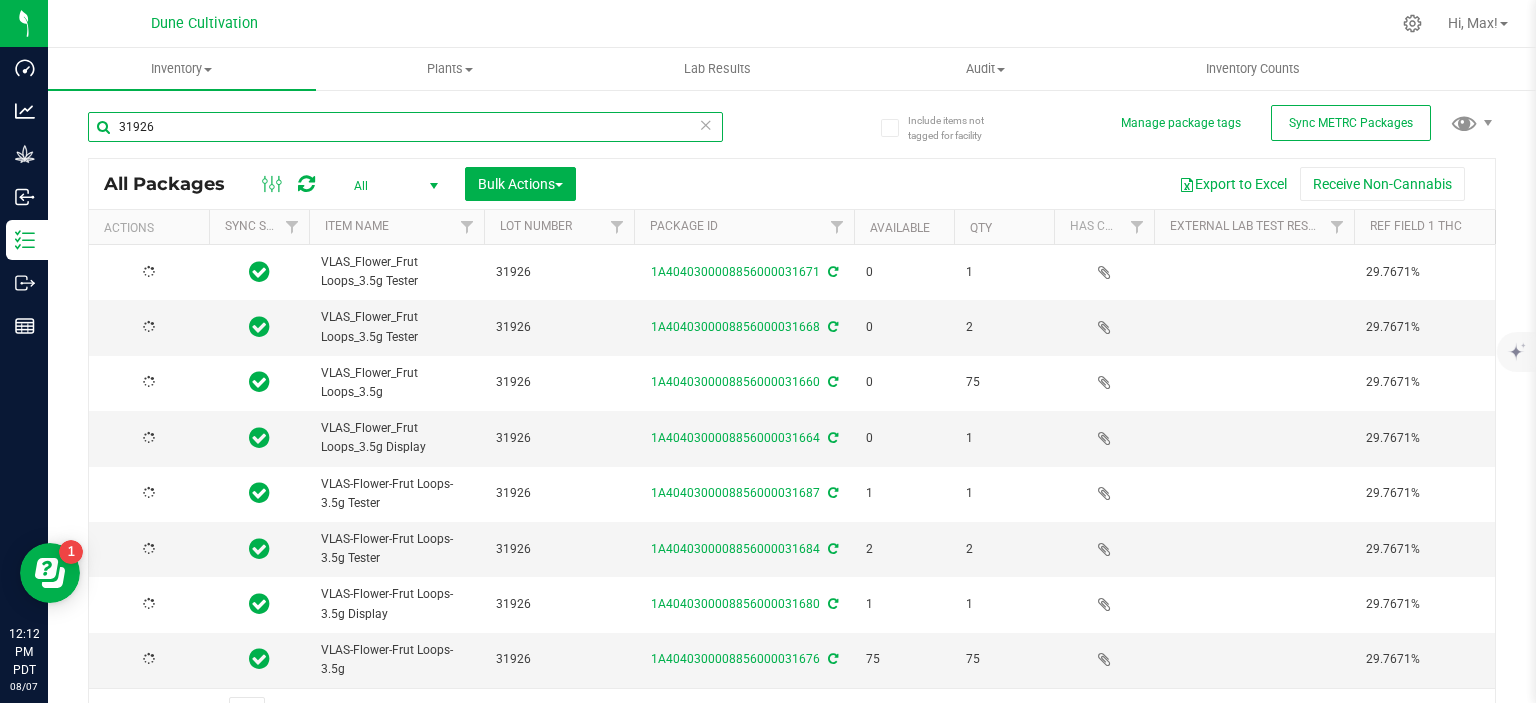 click on "31926" at bounding box center [405, 127] 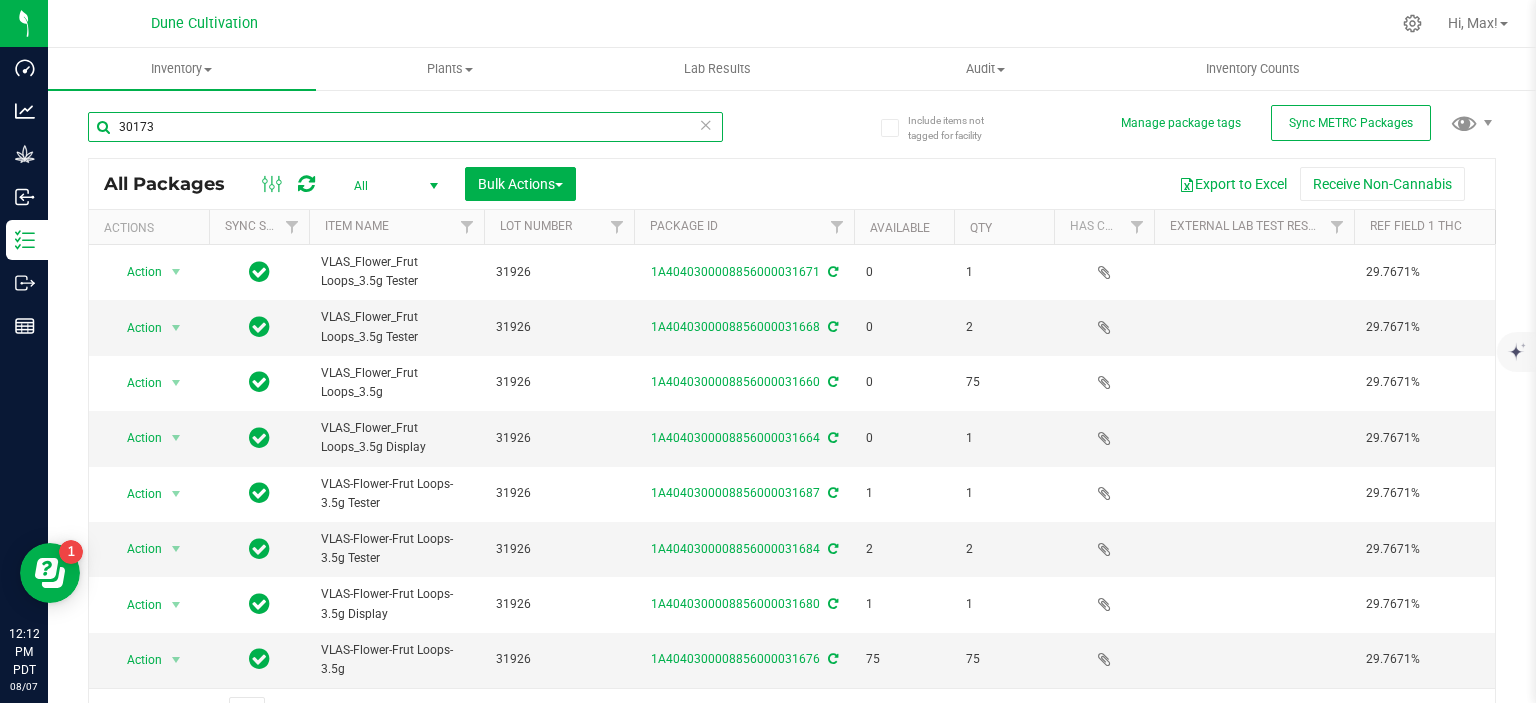 type on "30173" 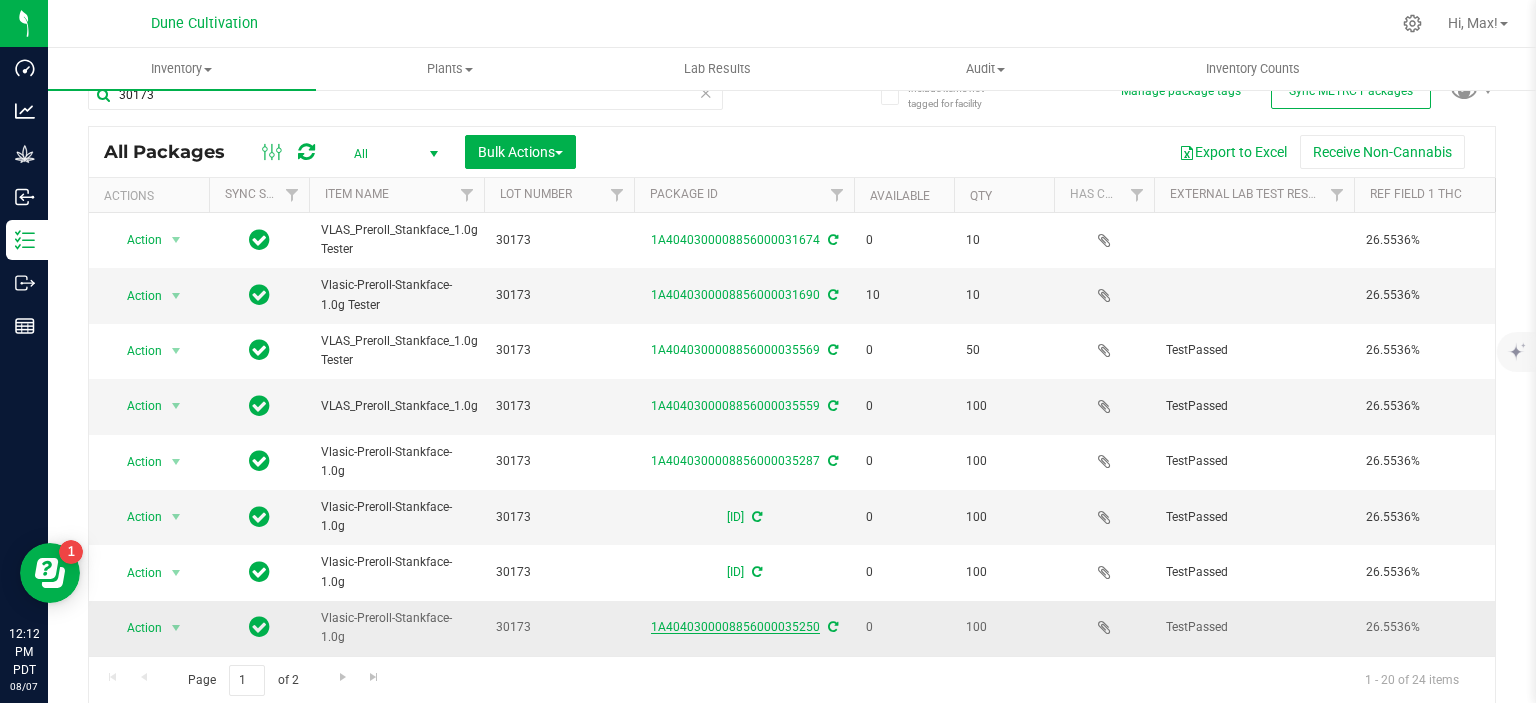 click on "1A4040300008856000035250" at bounding box center (735, 627) 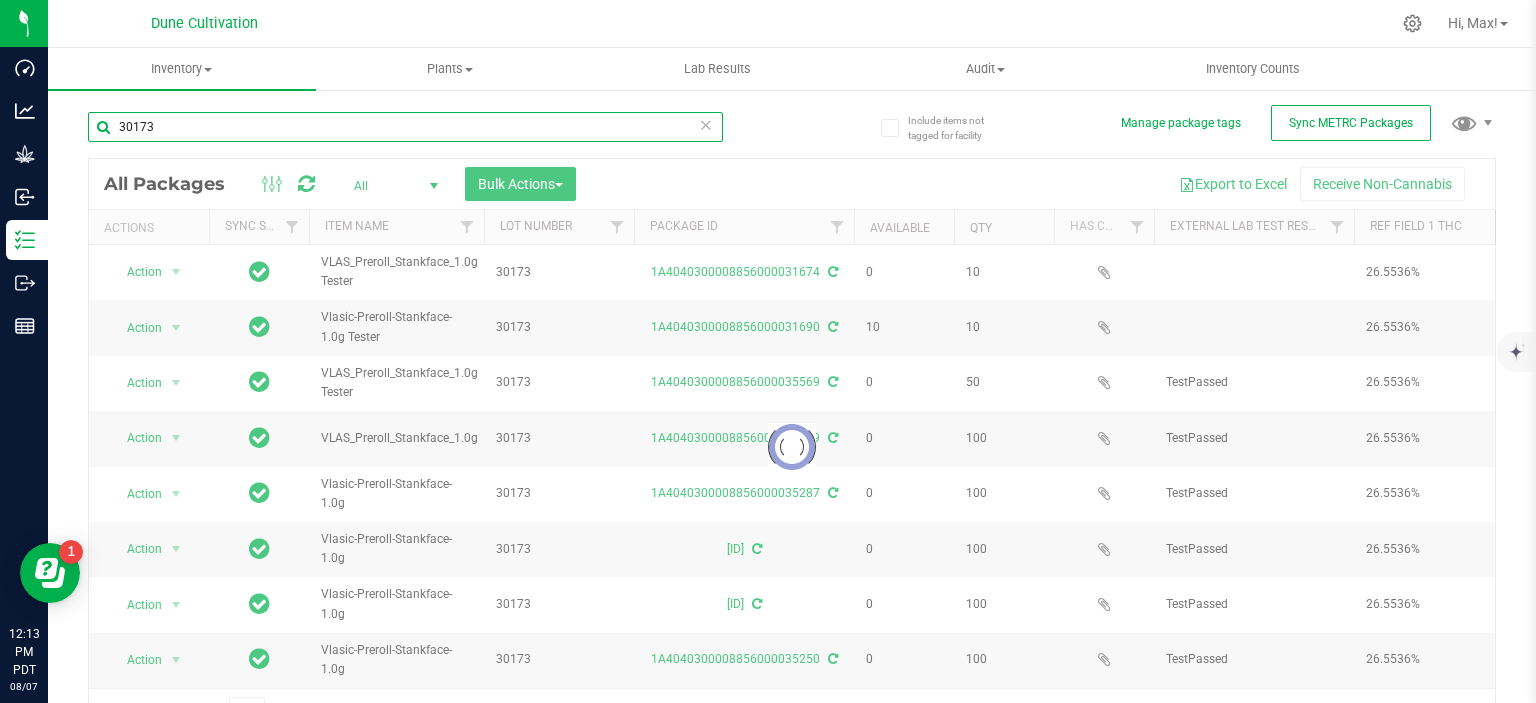 click on "30173" at bounding box center (405, 127) 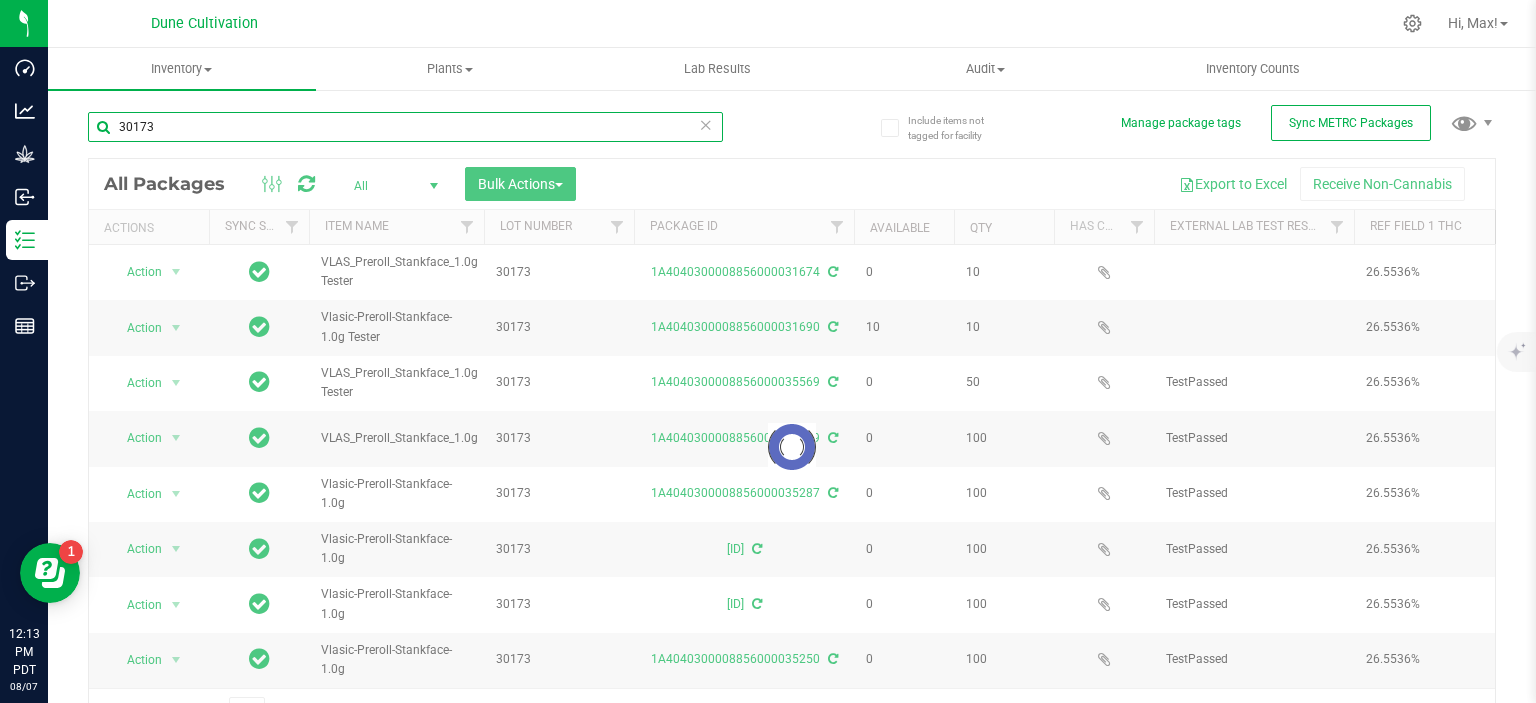 click on "30173" at bounding box center [405, 127] 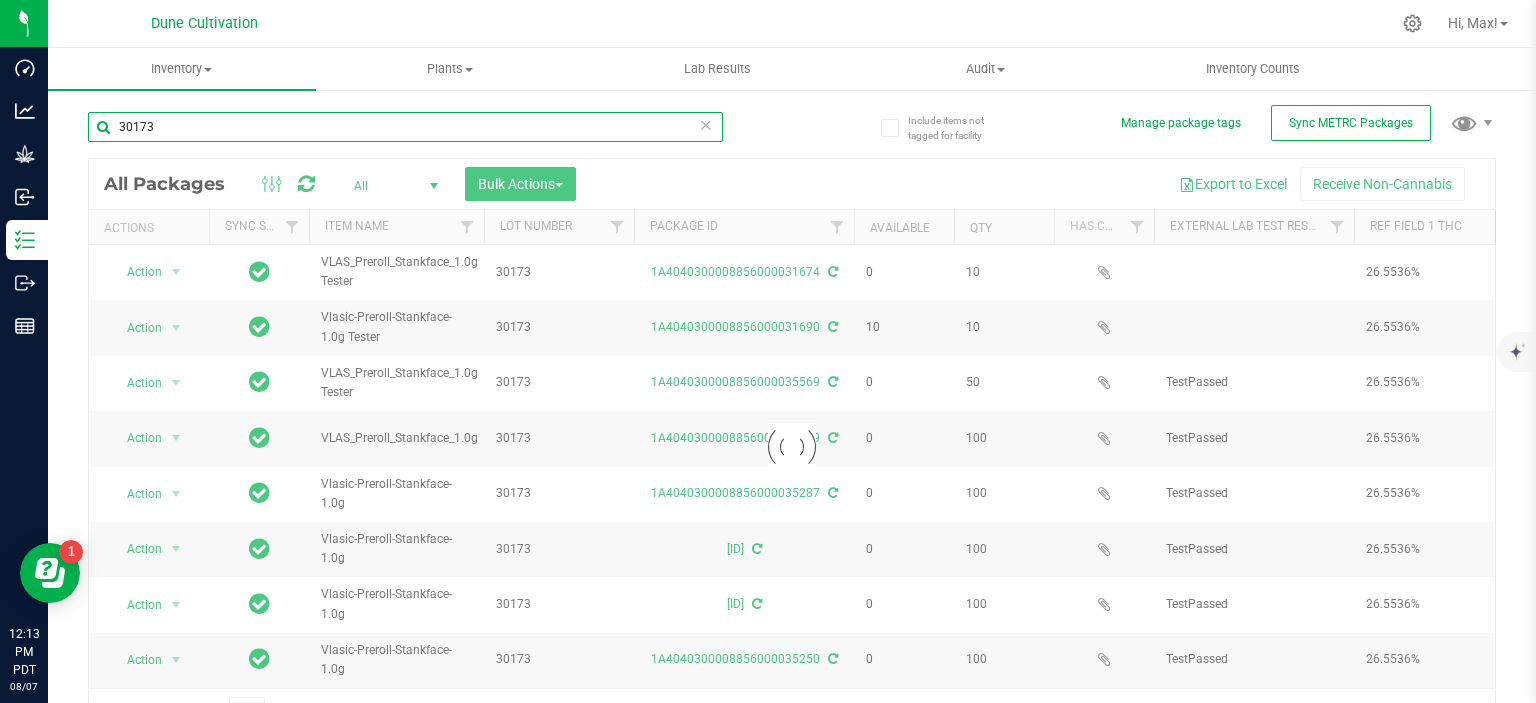 click on "30173" at bounding box center [405, 127] 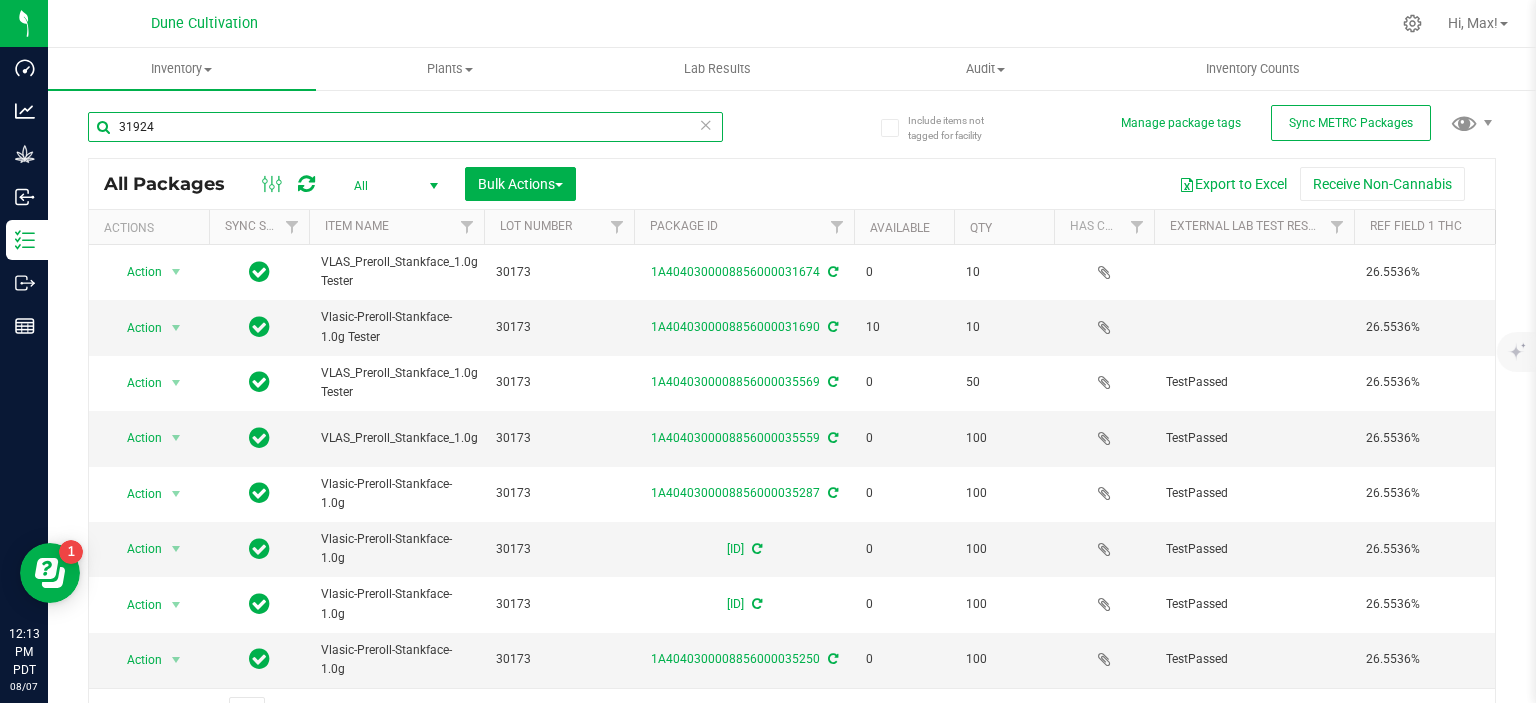 type on "31924" 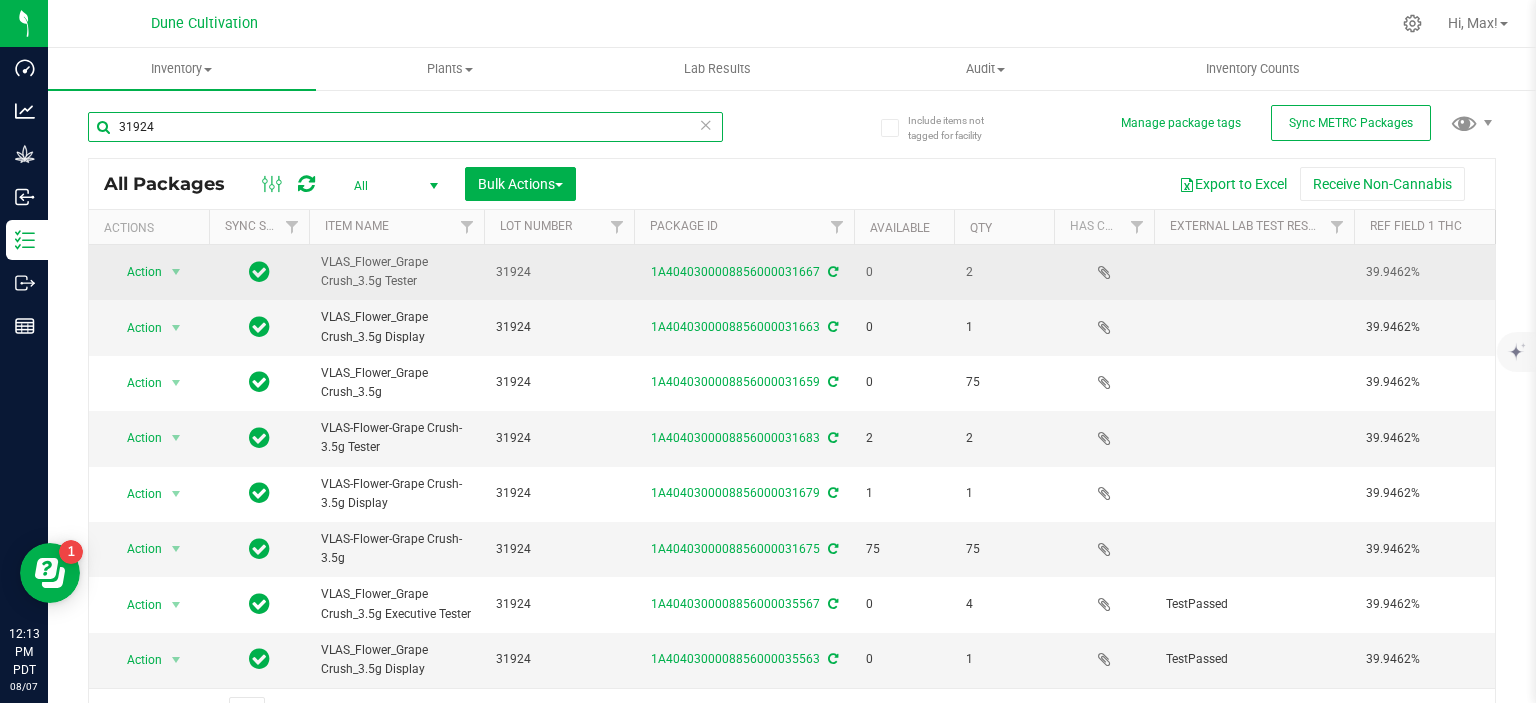 scroll, scrollTop: 209, scrollLeft: 0, axis: vertical 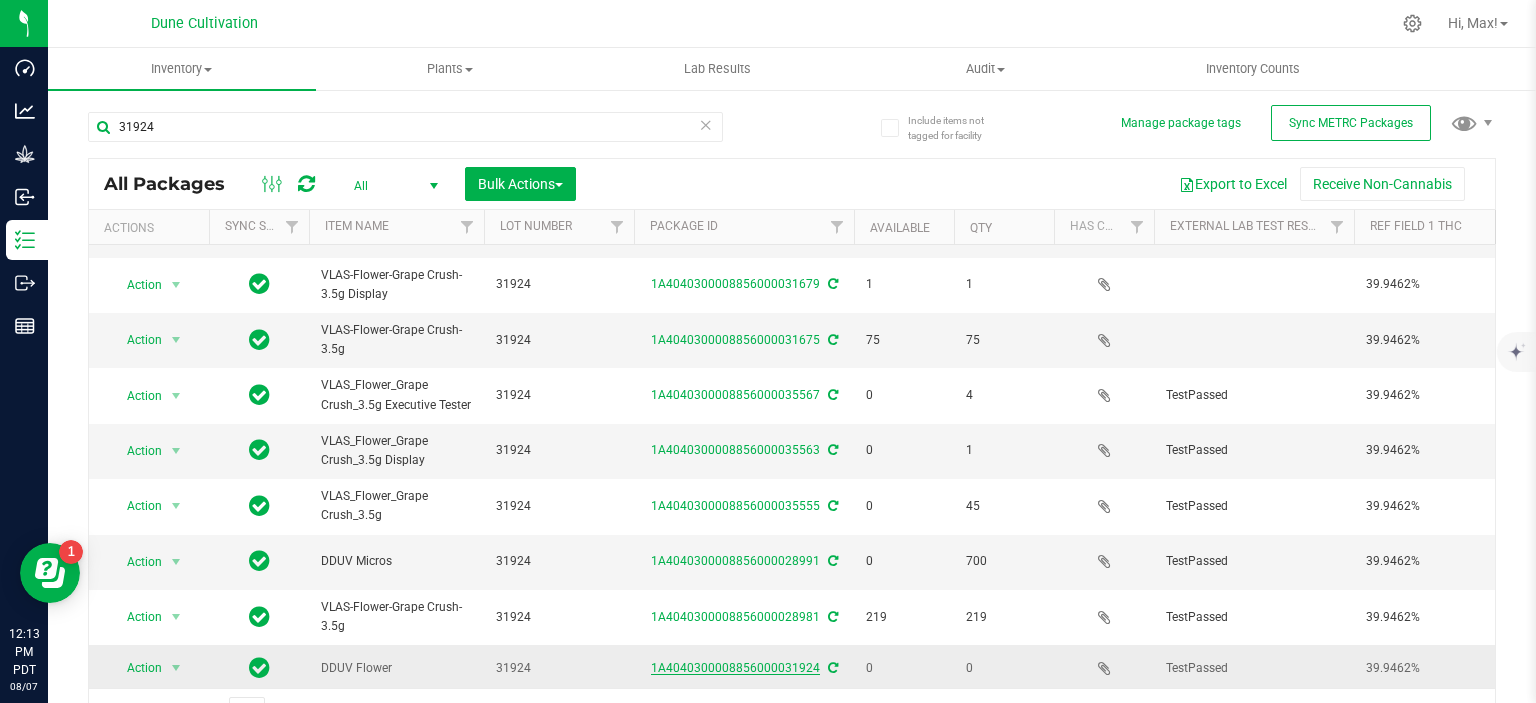 click on "1A4040300008856000031924" at bounding box center (735, 668) 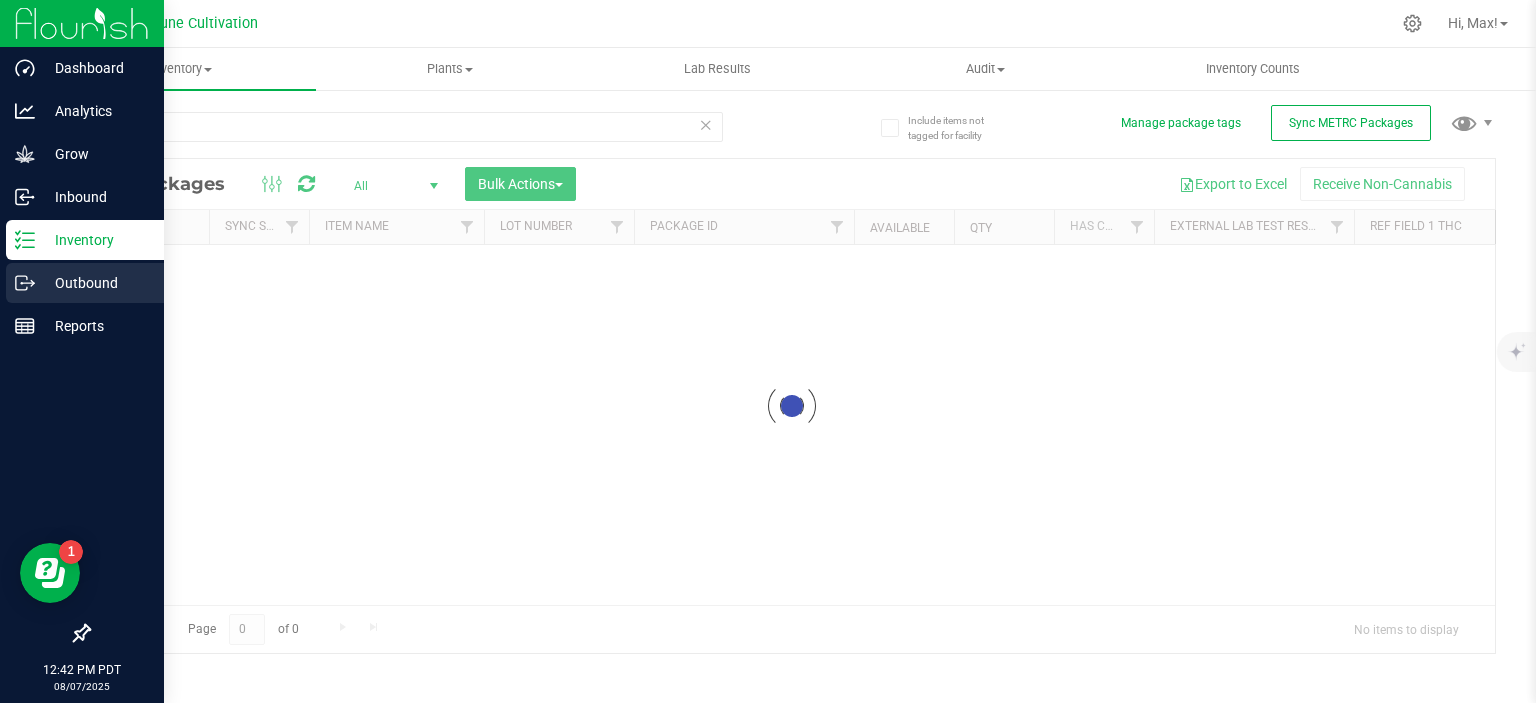 click on "Outbound" at bounding box center (95, 283) 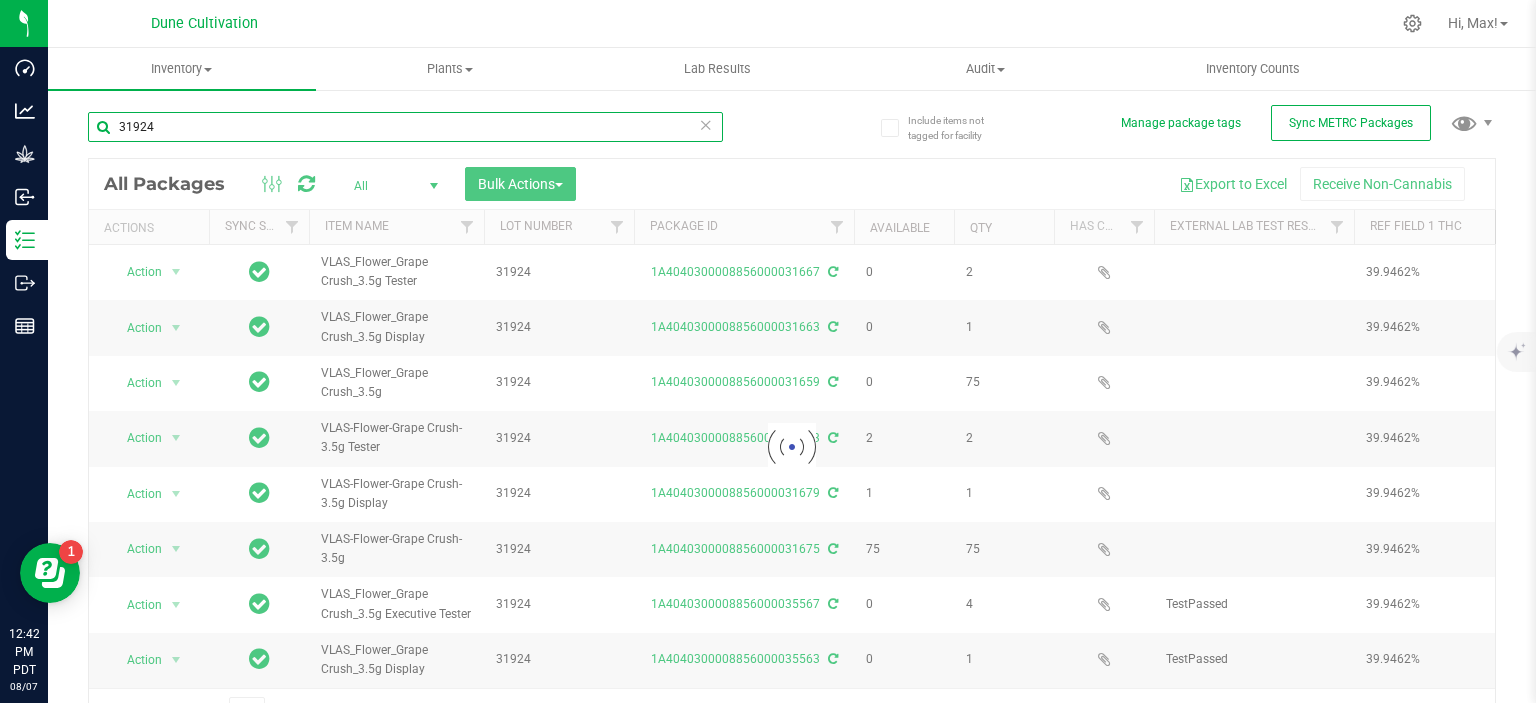 click on "31924" at bounding box center (405, 127) 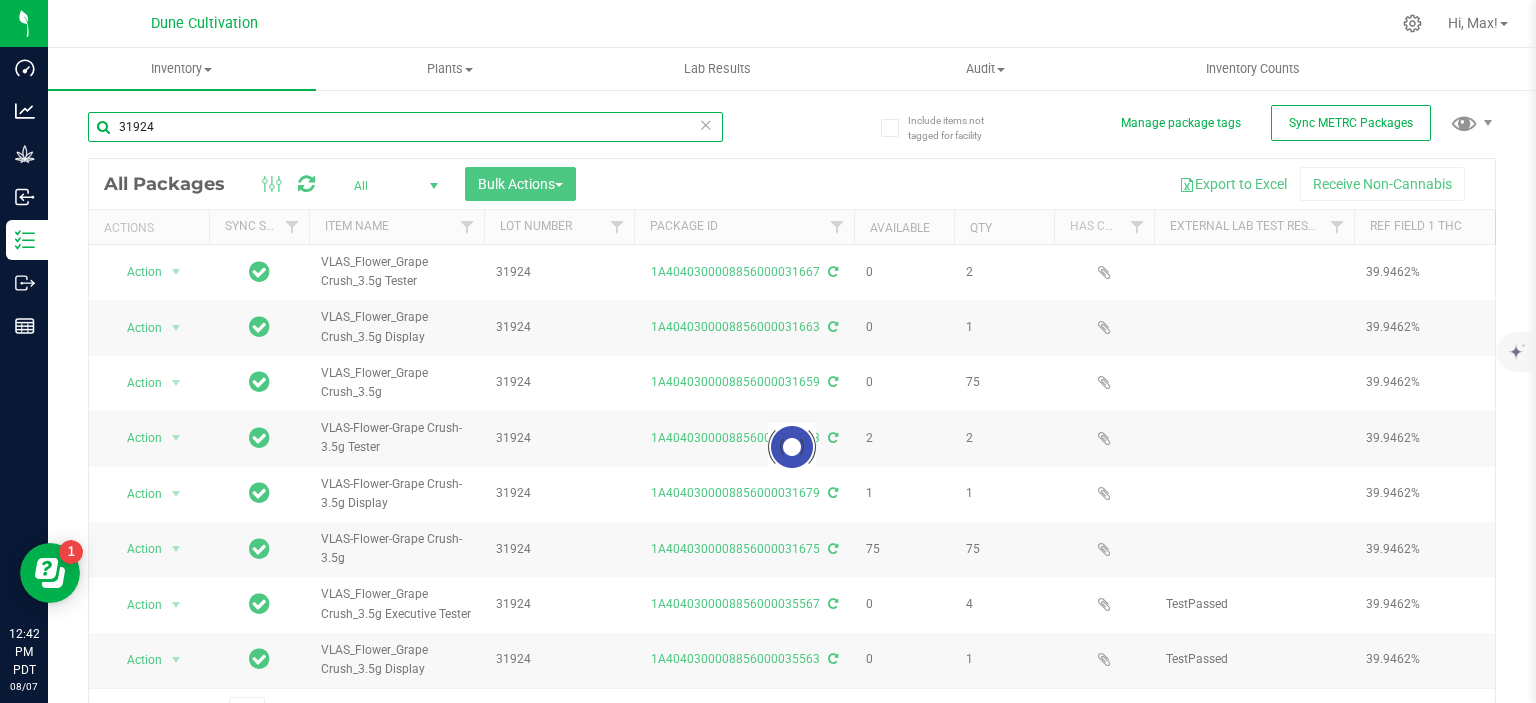 click on "31924" at bounding box center (405, 127) 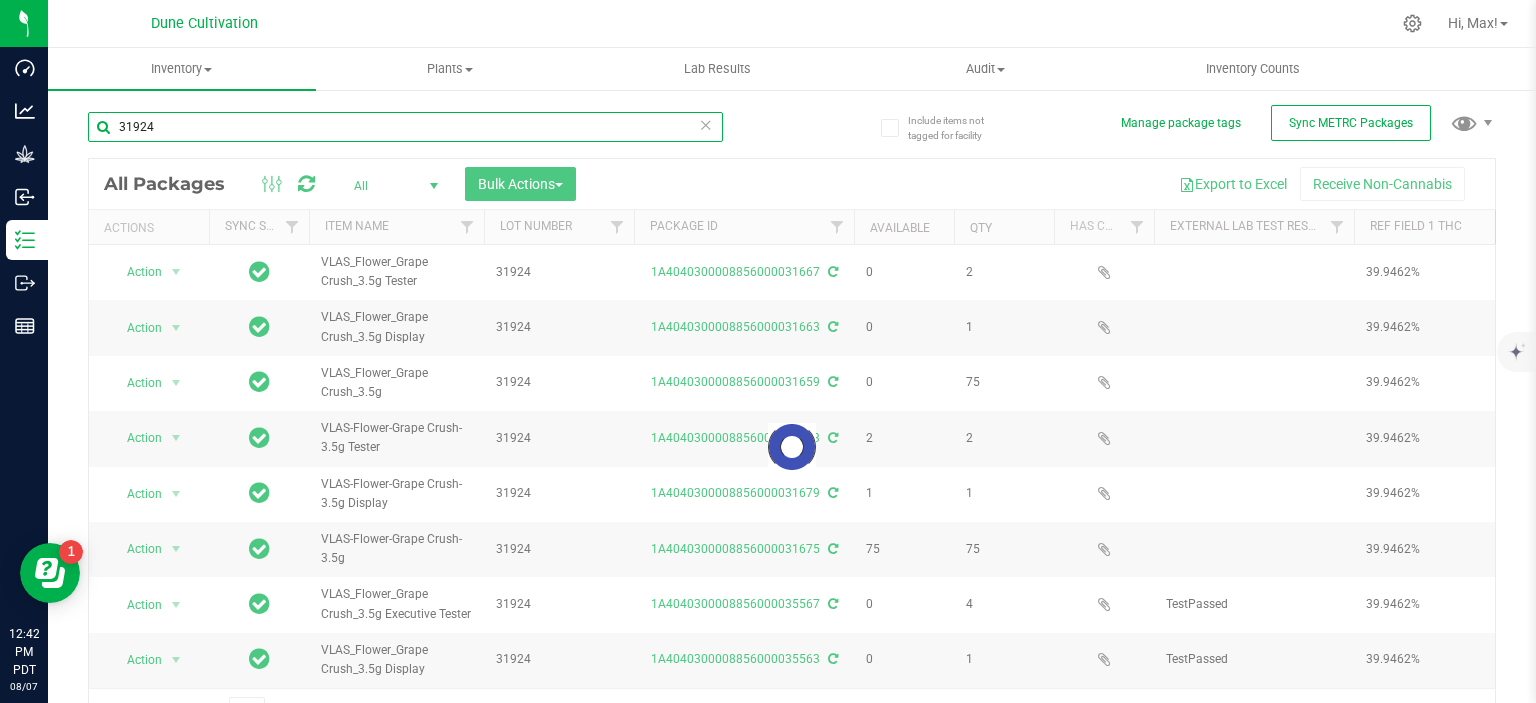 click on "31924" at bounding box center [405, 127] 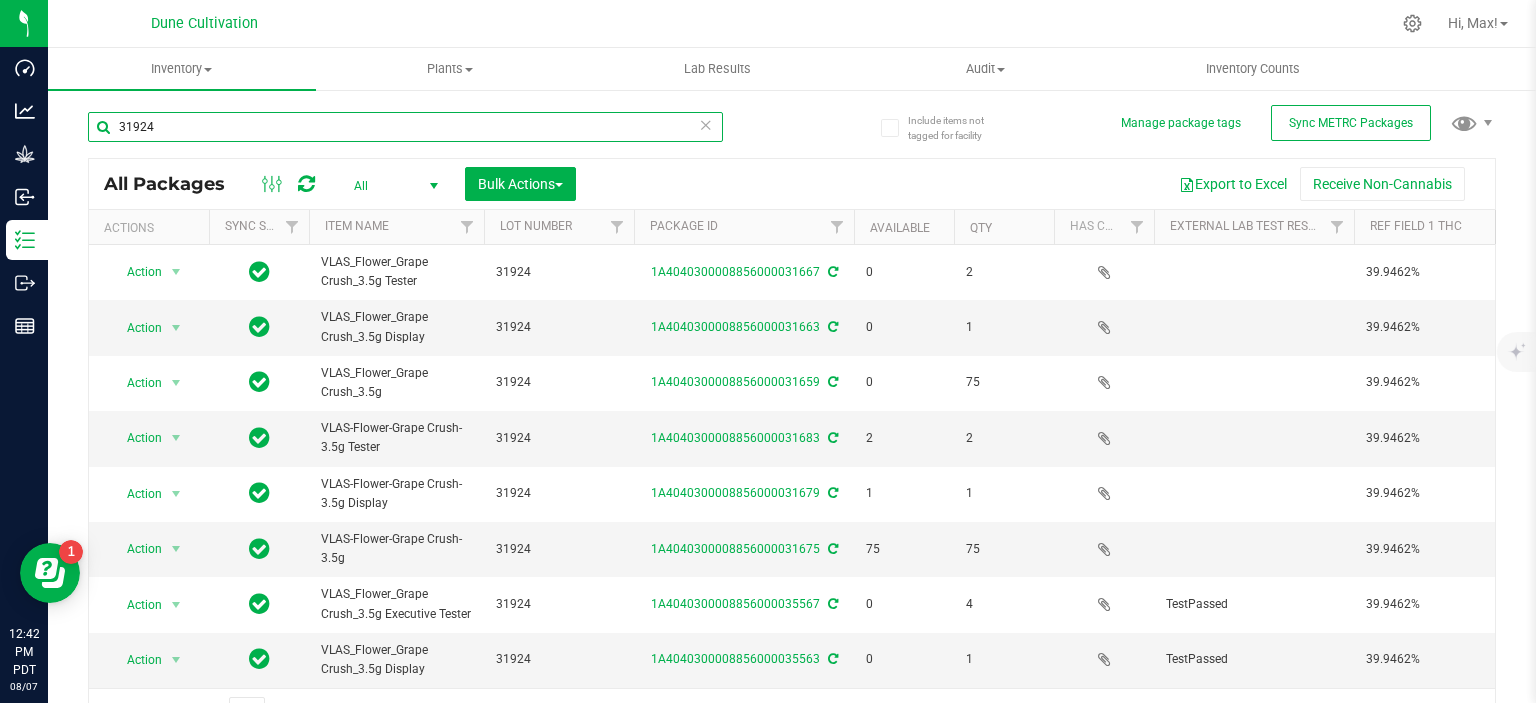 paste on "[ID]" 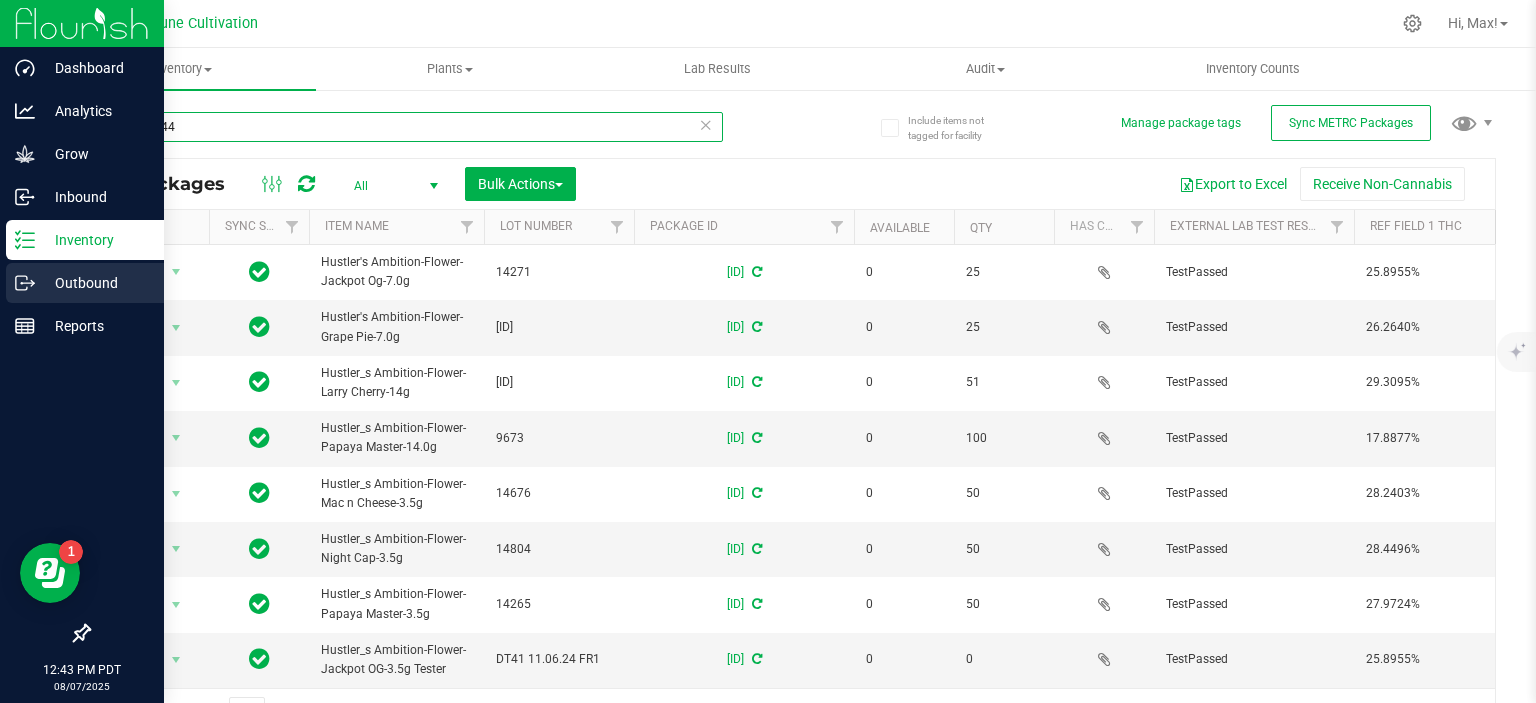 type on "00001644" 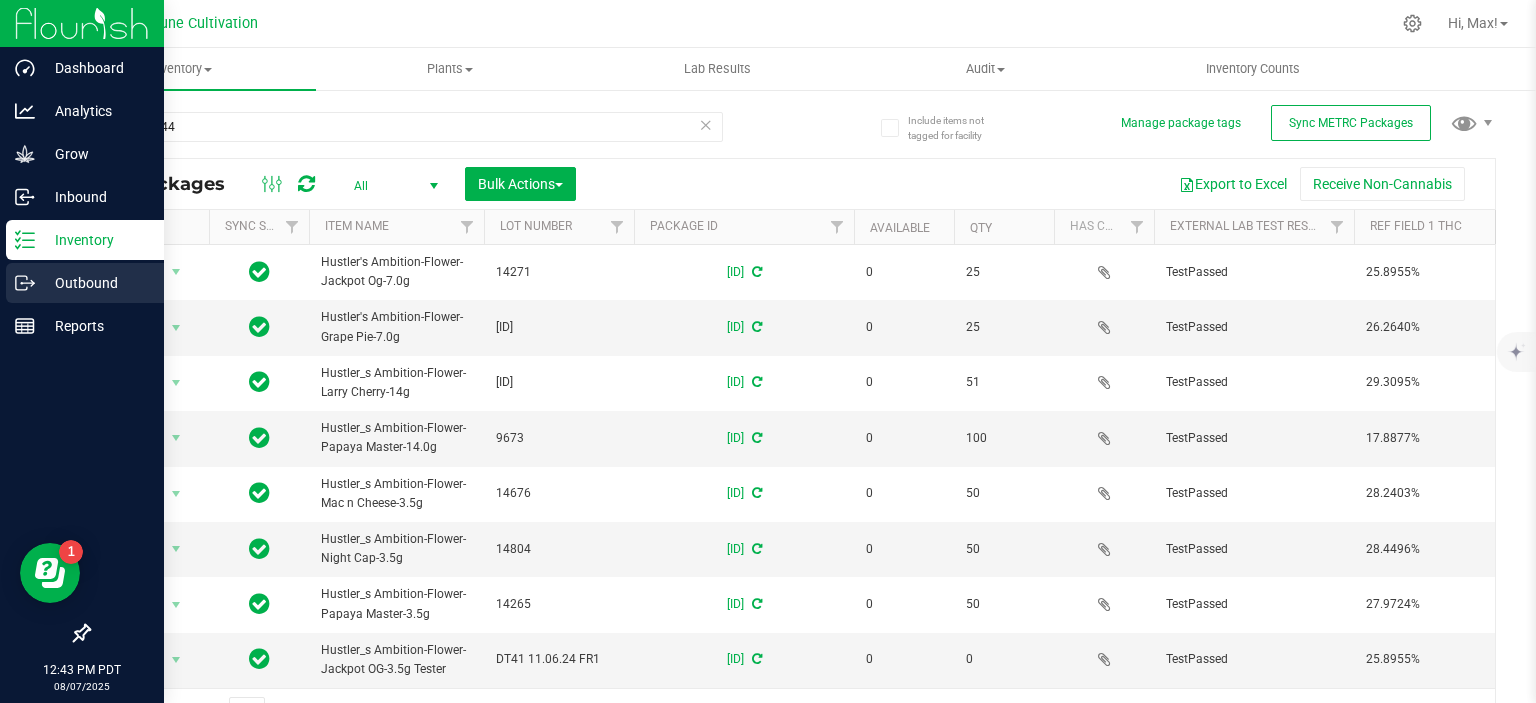 click 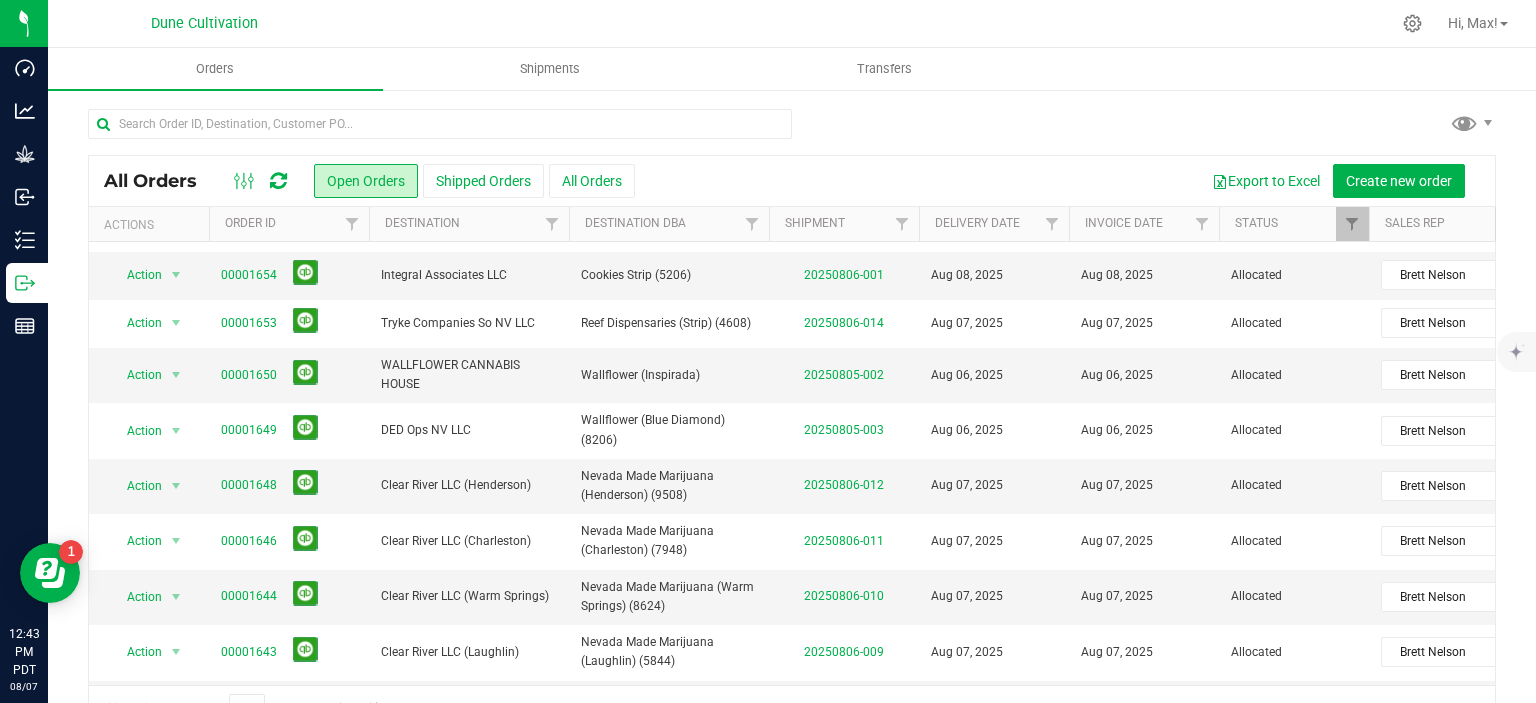 scroll, scrollTop: 587, scrollLeft: 0, axis: vertical 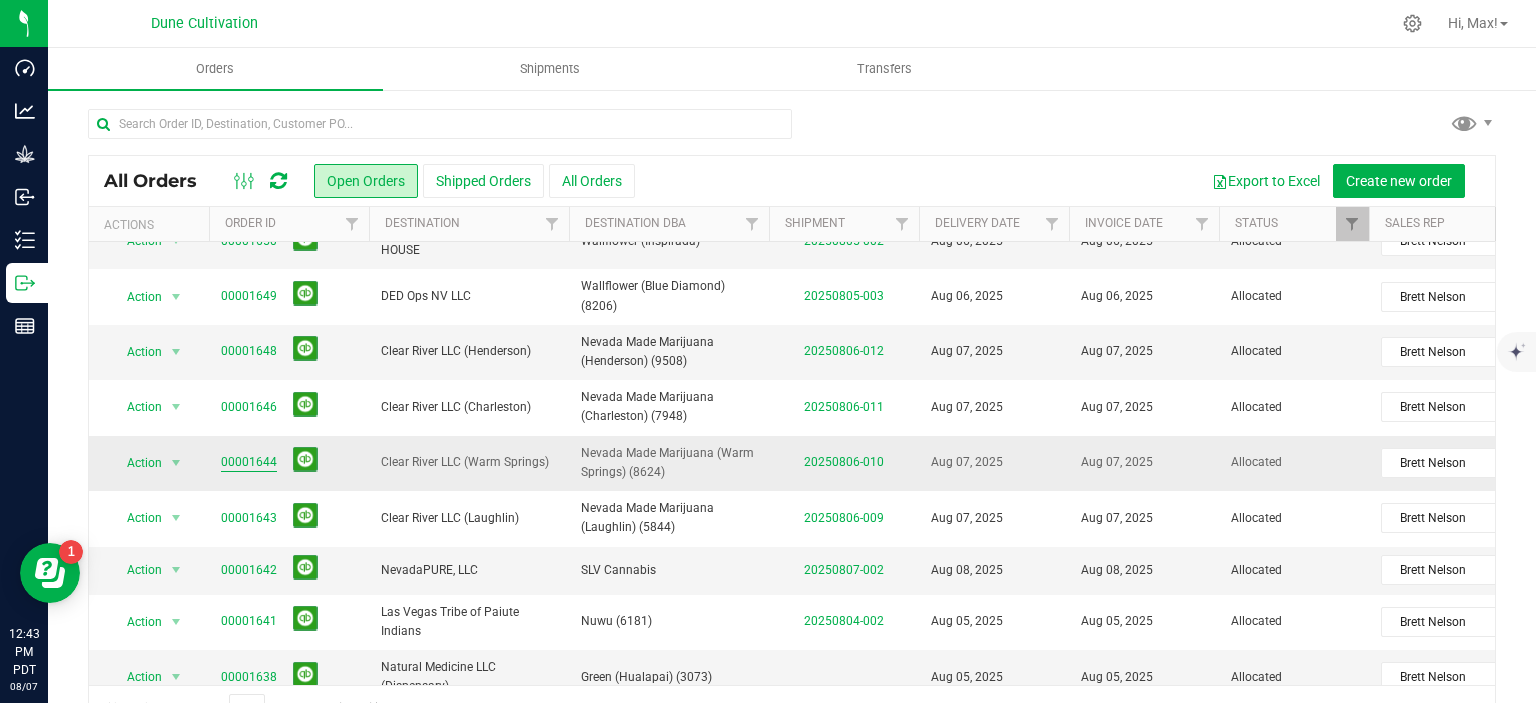 click on "00001644" at bounding box center [249, 462] 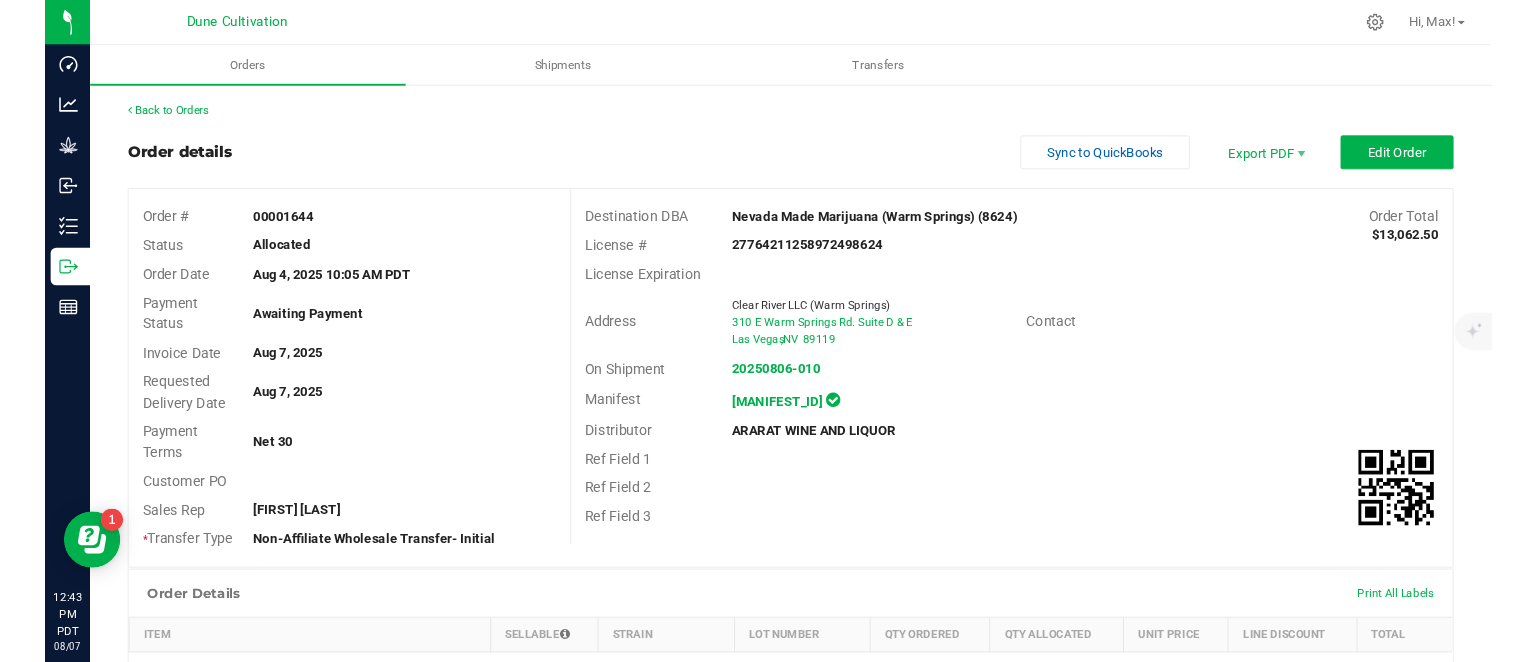 scroll, scrollTop: 460, scrollLeft: 0, axis: vertical 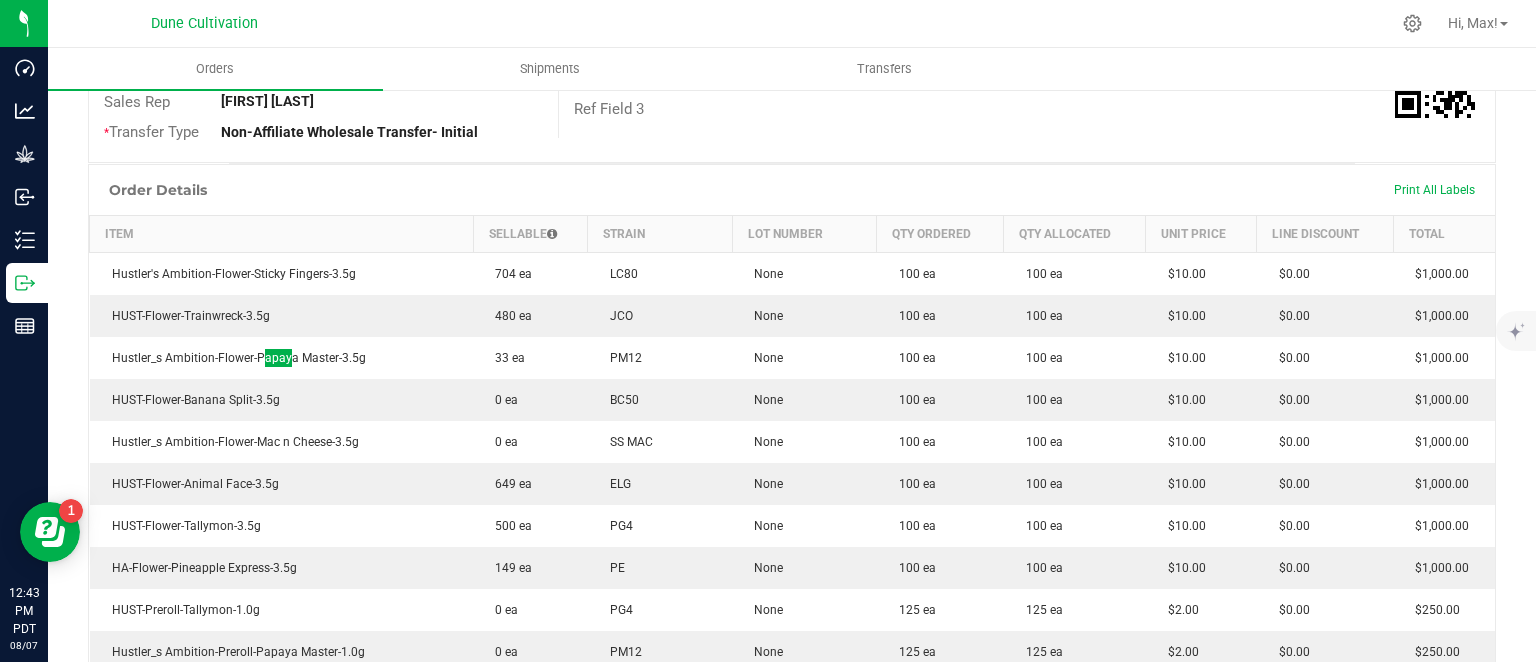 click on "Destination DBA Nevada Made Marijuana (Warm Springs) (ID) Order Total $13,062.50 License # [LICENSE_NUMBER] License Expiration Address Clear River LLC (Warm Springs) [NUMBER] [STREET] Suite D & E [CITY], [STATE] [ZIP_CODE] Contact On Shipment [MANIFEST_ID] Manifest [MANIFEST_ID] Distributor ARARAT WINE AND LIQUOR Ref Field 1 Ref Field 2 Ref Field 3" at bounding box center [1026, -51] 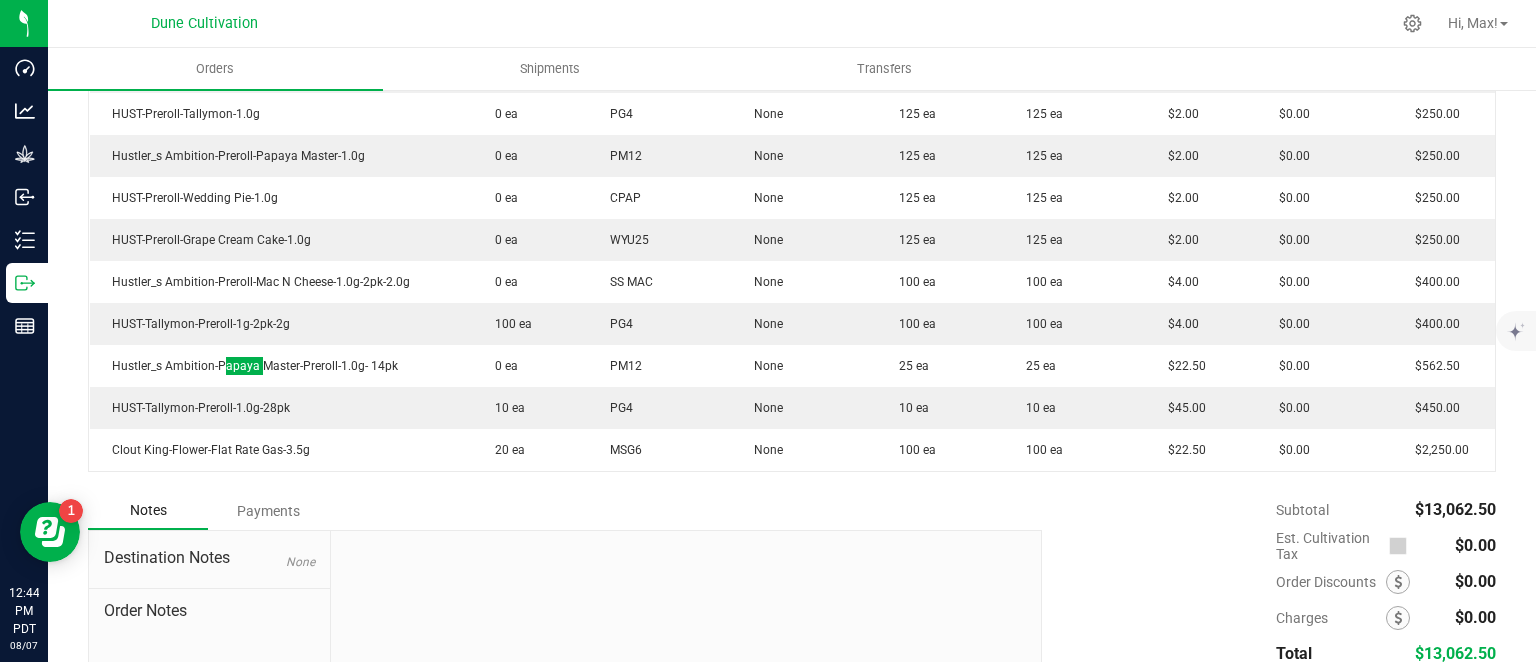 scroll, scrollTop: 936, scrollLeft: 0, axis: vertical 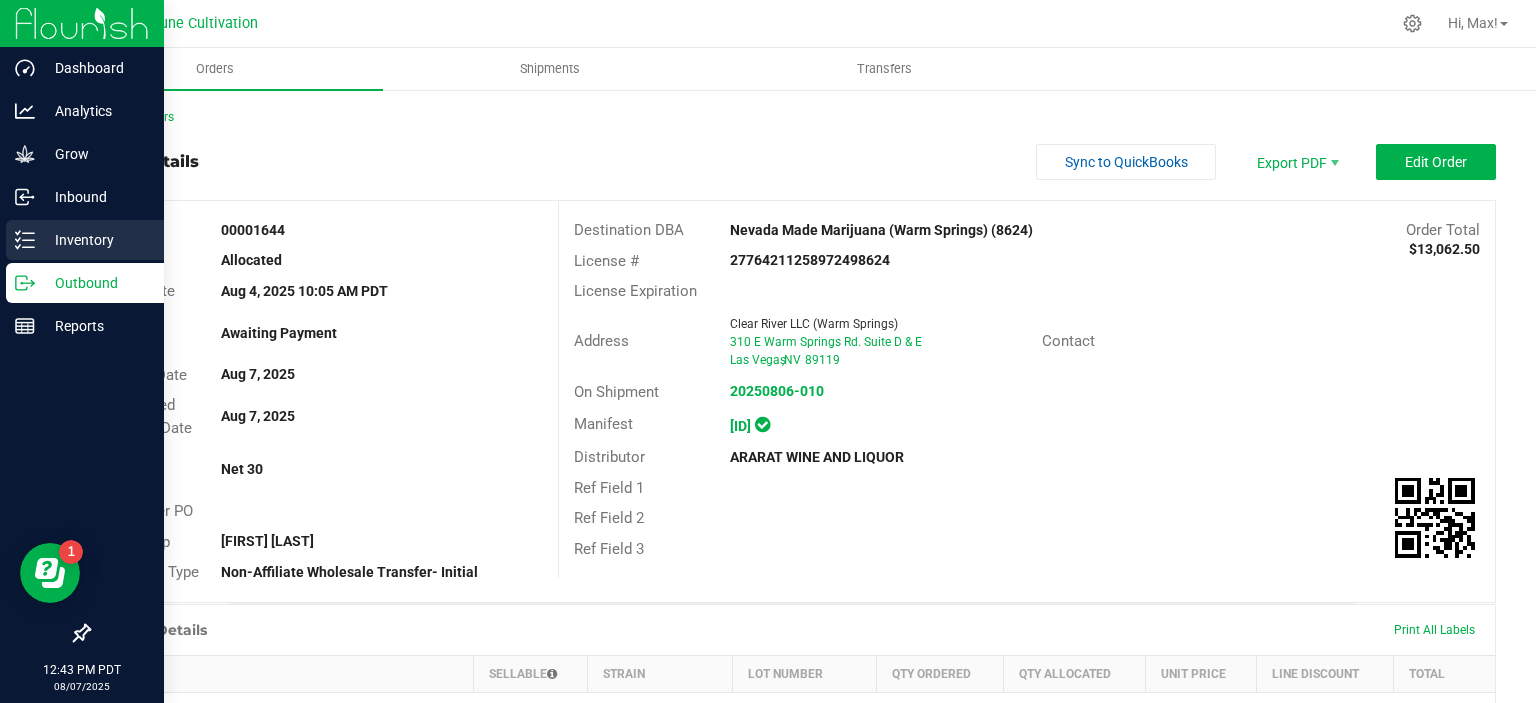 click on "Inventory" at bounding box center (95, 240) 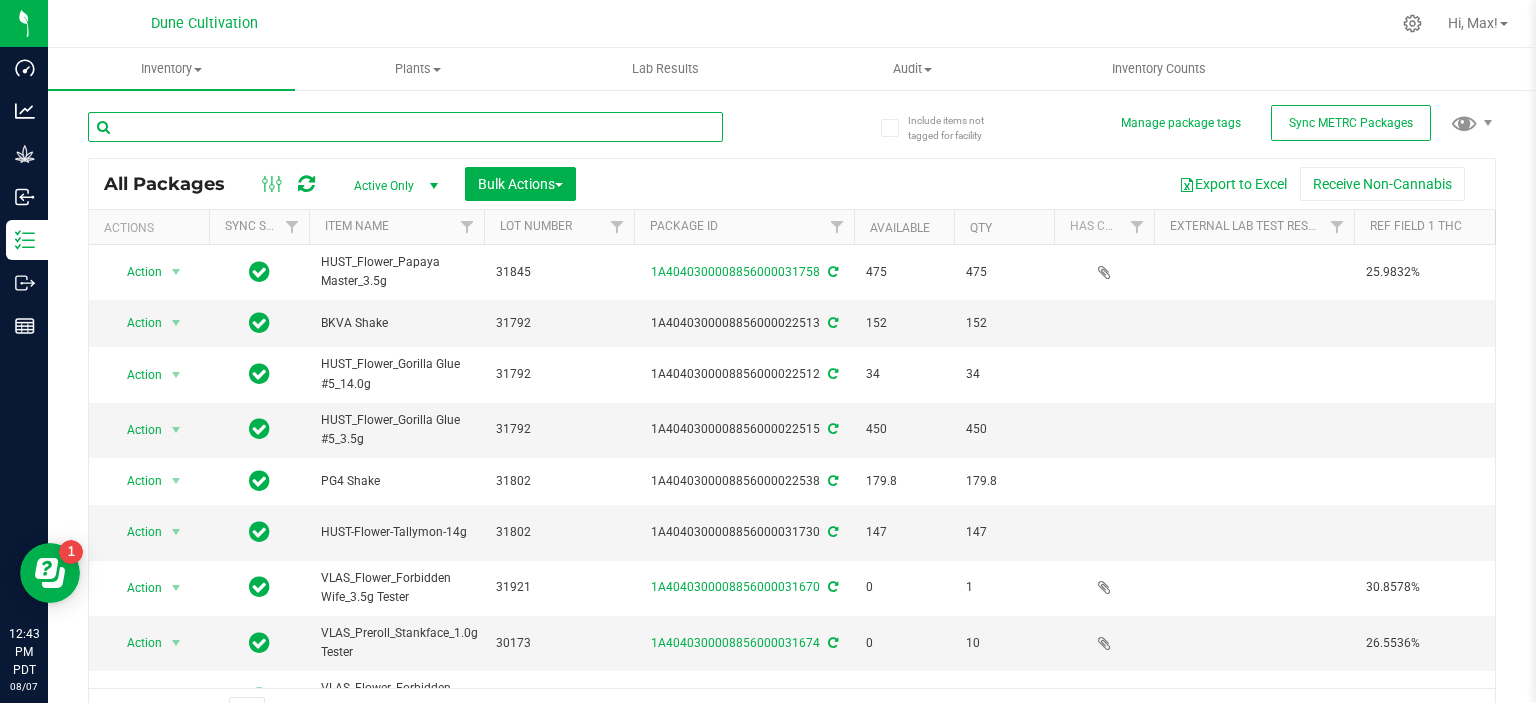 click at bounding box center (405, 127) 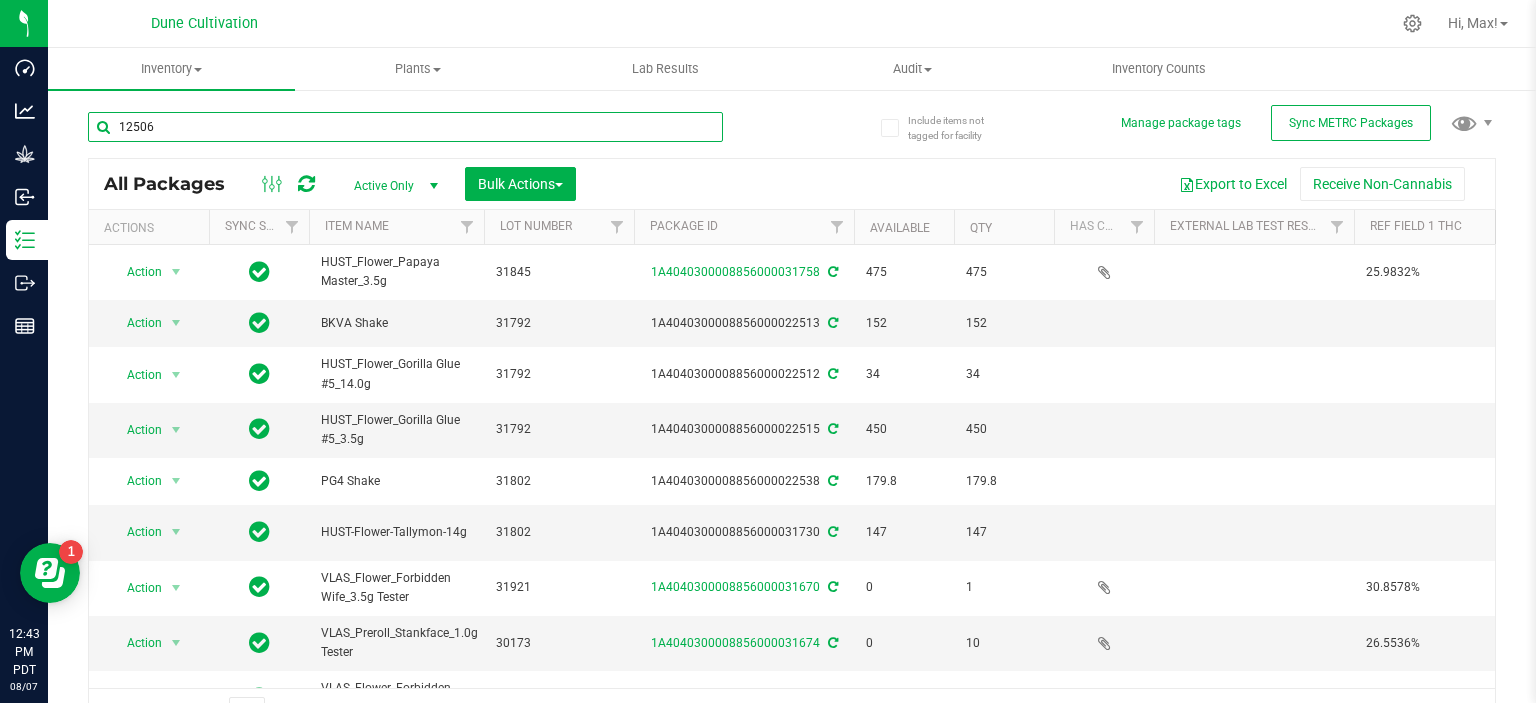 type on "12506" 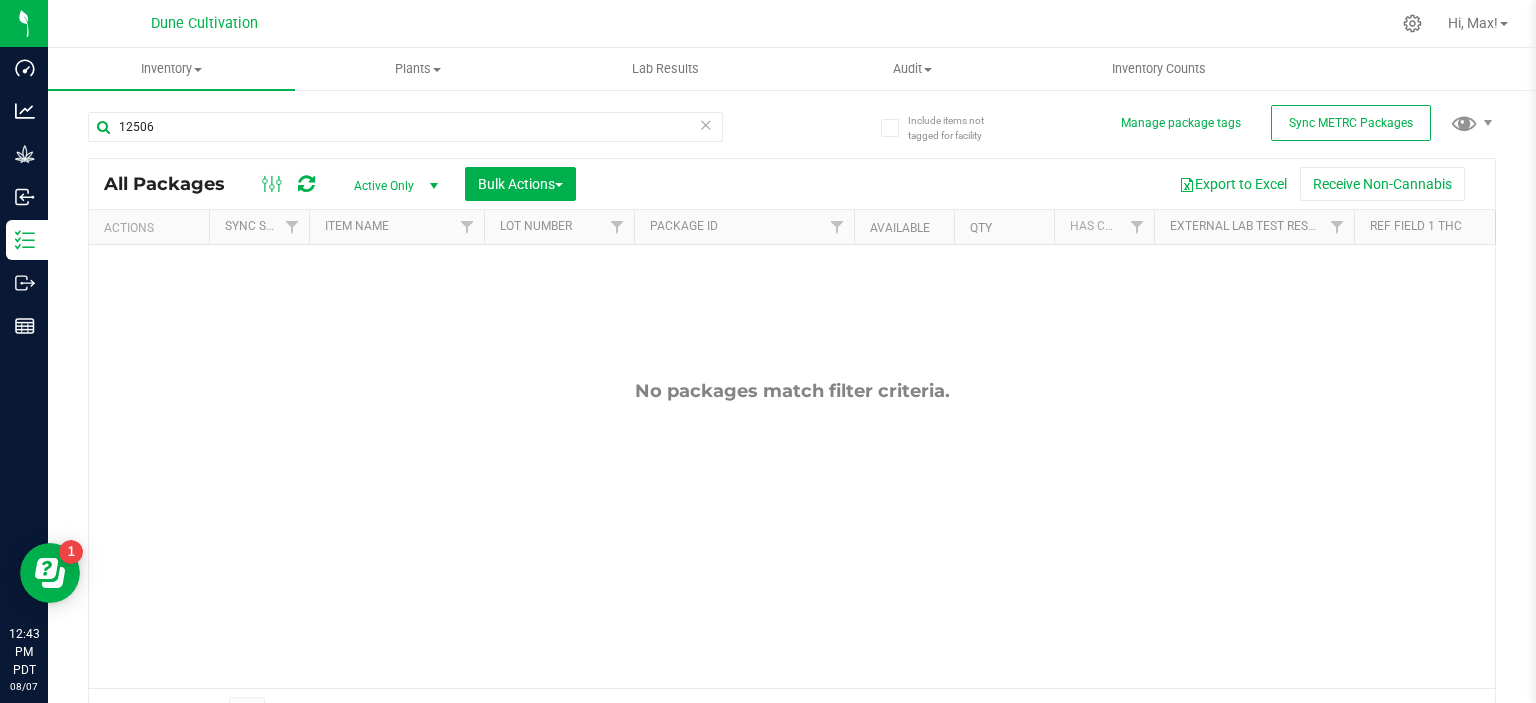 click on "Active Only" at bounding box center (392, 186) 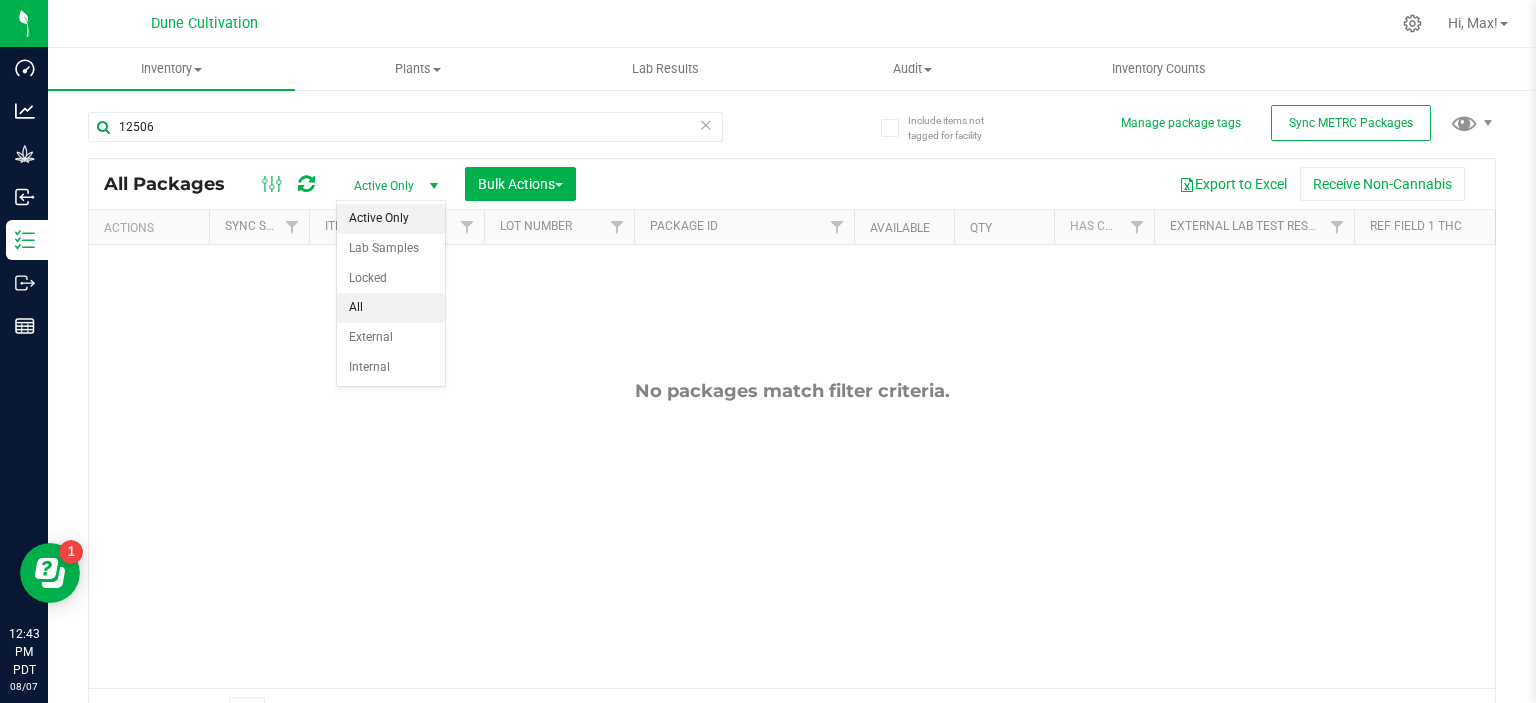 click on "All" at bounding box center [391, 308] 